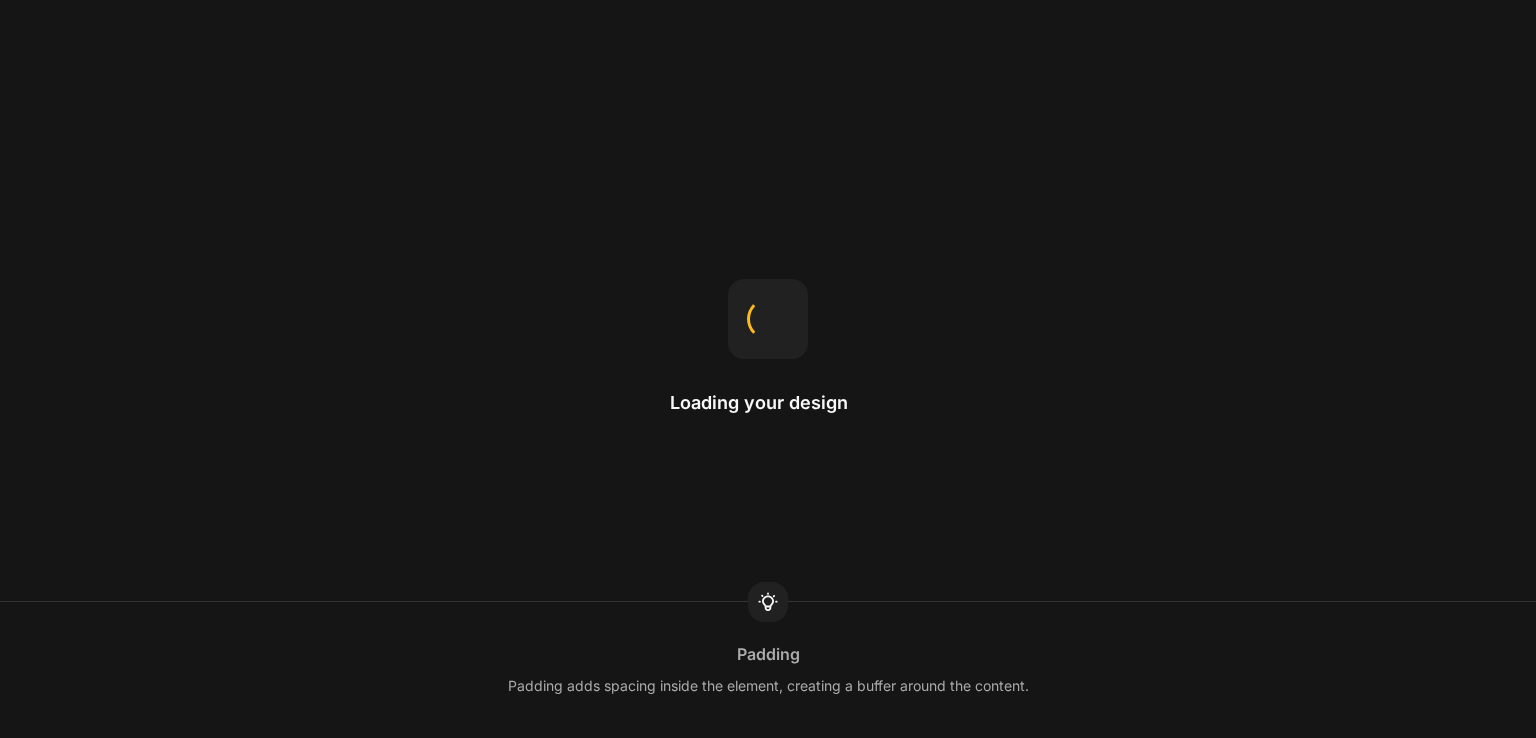 scroll, scrollTop: 0, scrollLeft: 0, axis: both 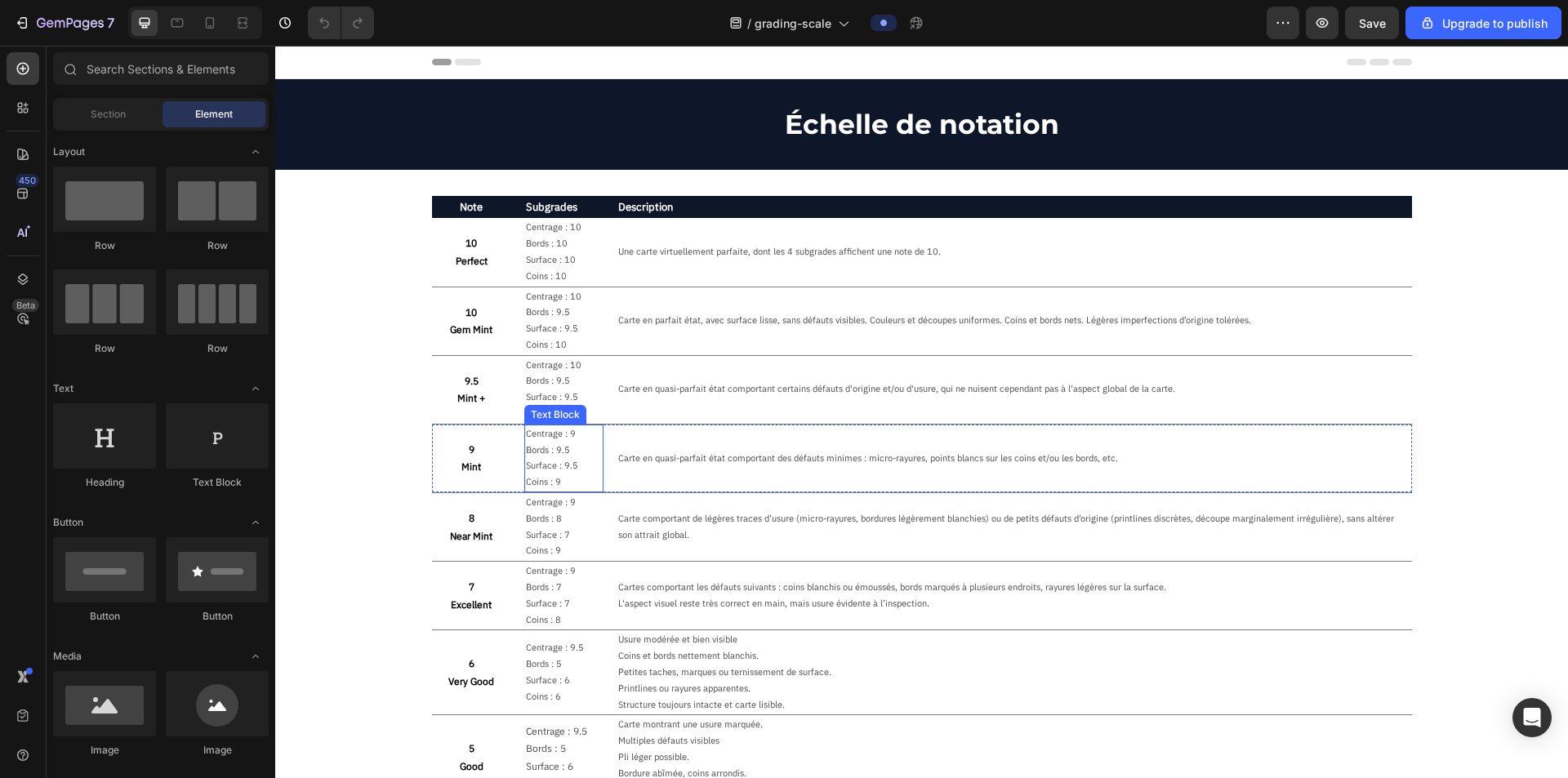 click on "Surface : 9.5" at bounding box center (564, 466) 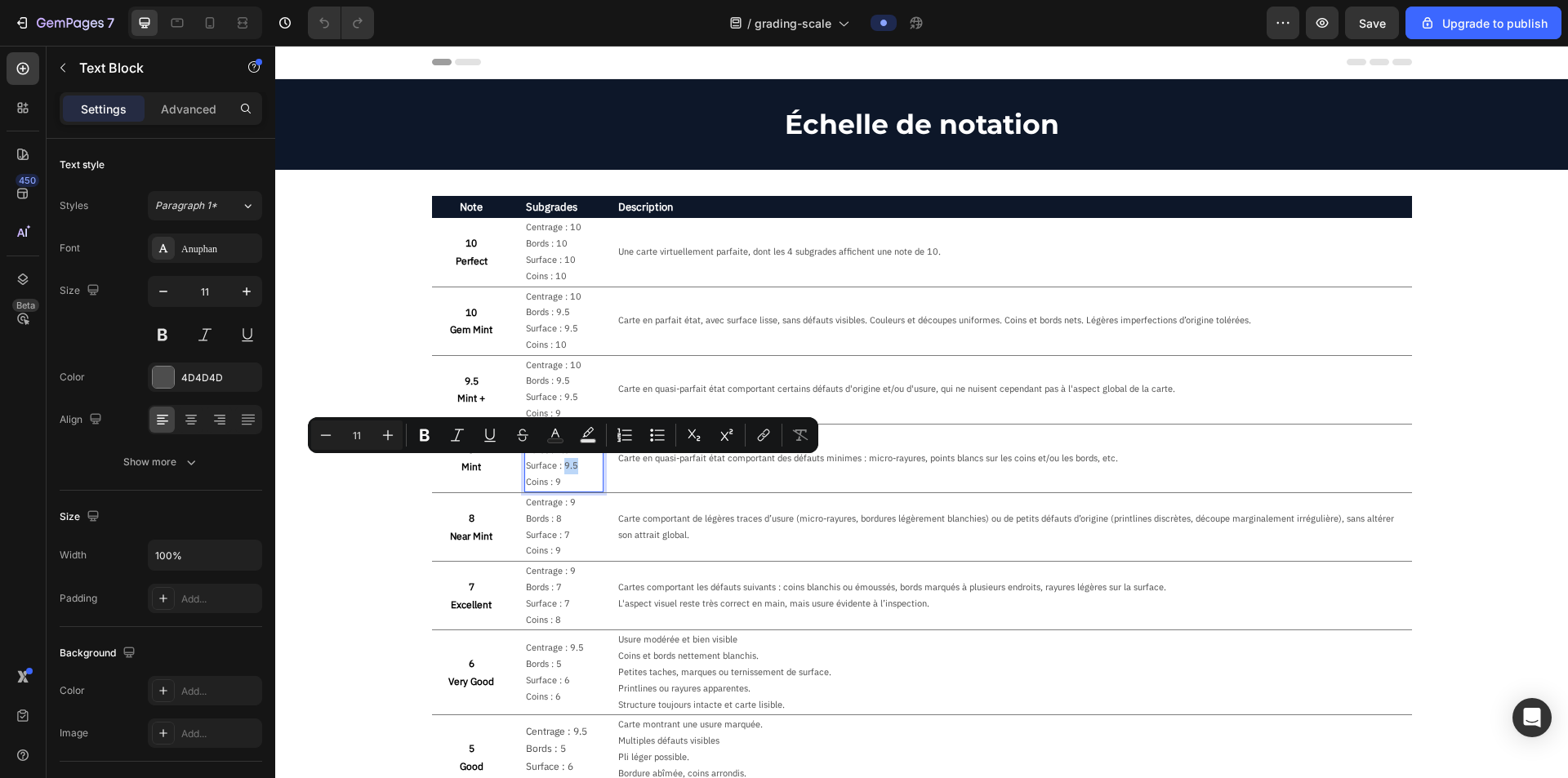 click on "Surface : 9.5" at bounding box center (564, 466) 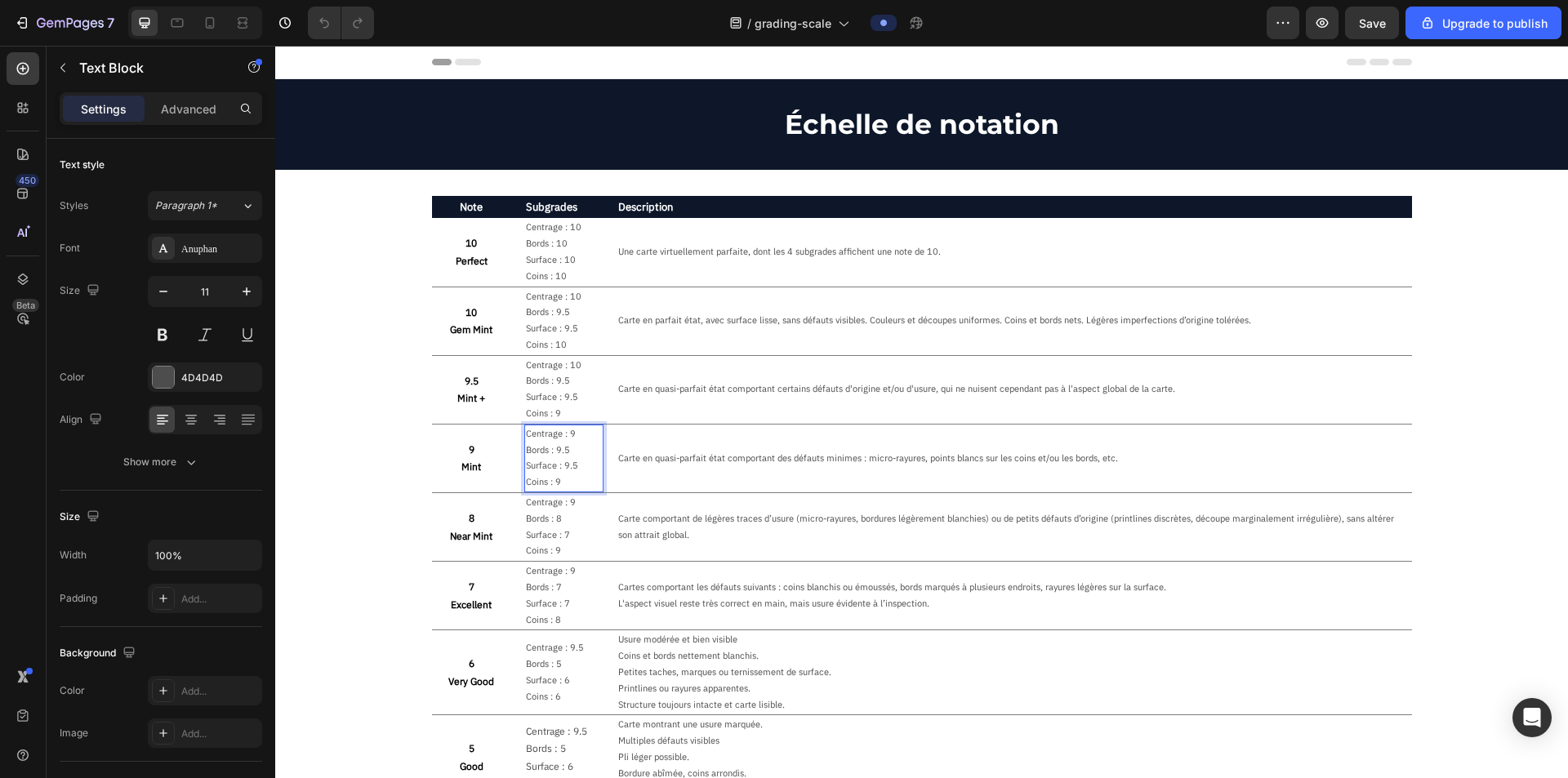 click on "Surface : 9.5" at bounding box center [564, 466] 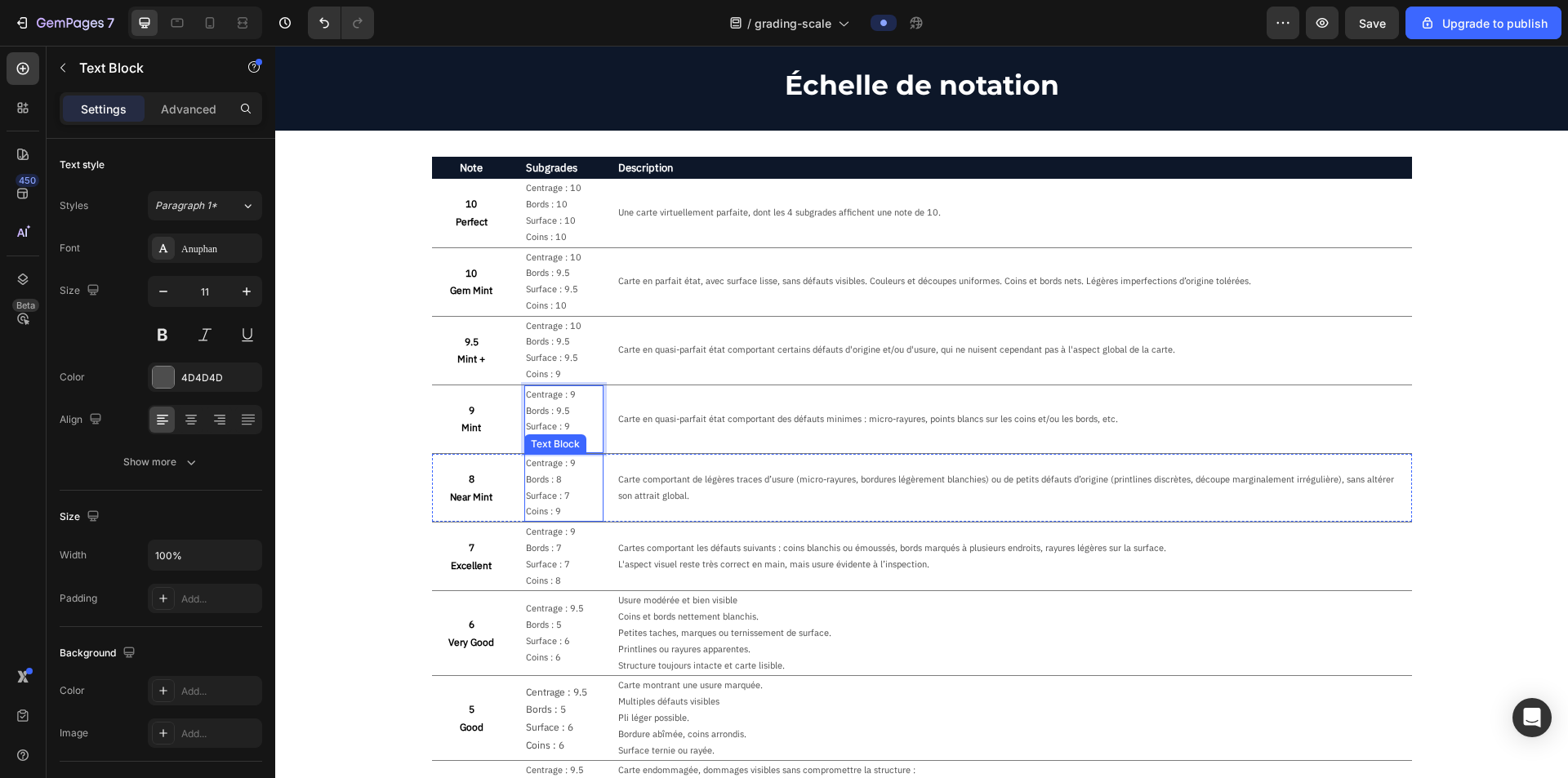 scroll, scrollTop: 82, scrollLeft: 0, axis: vertical 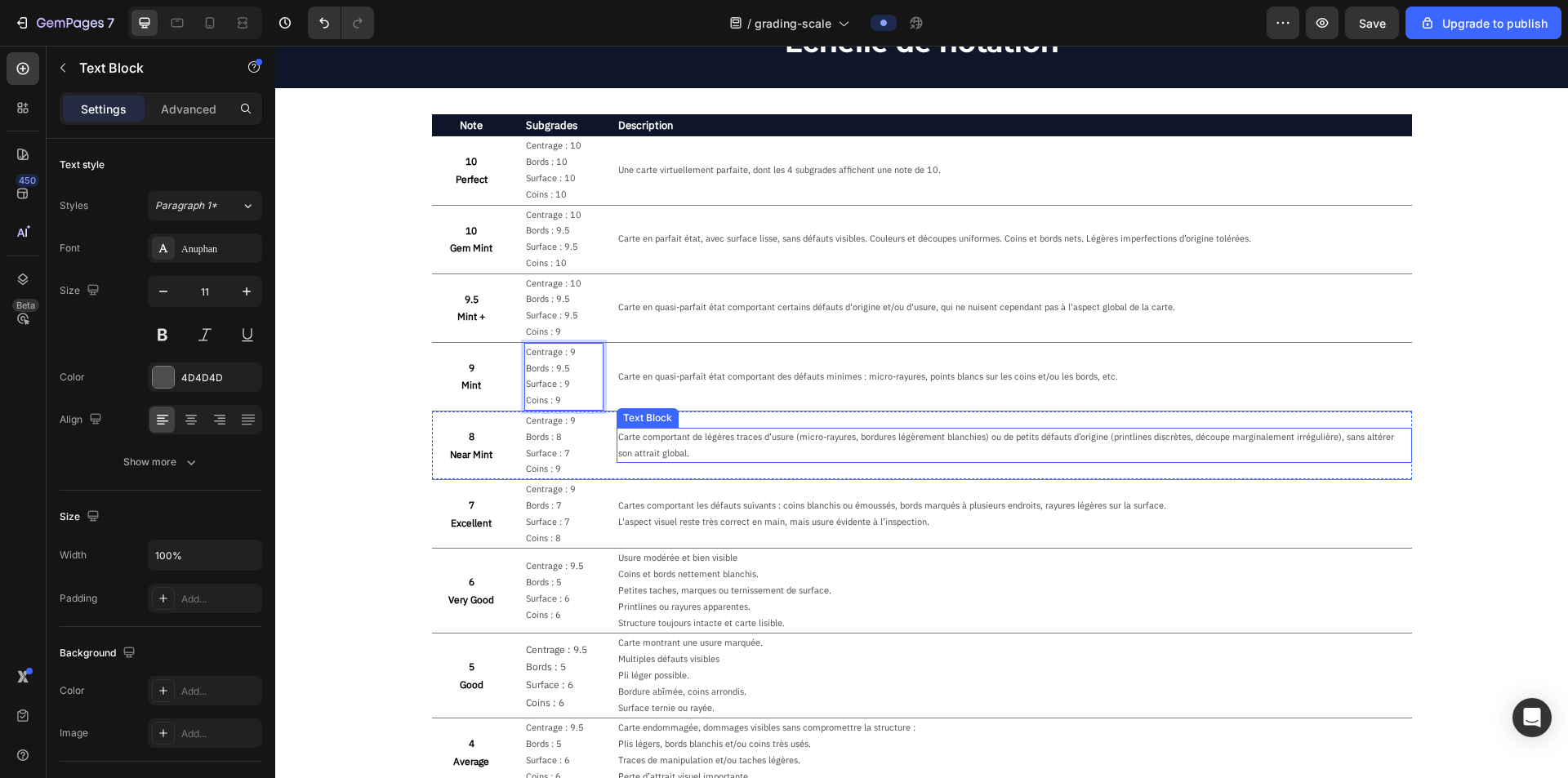 click on "Carte comportant de légères traces d’usure (micro-rayures, bordures légèrement blanchies) ou de petits défauts d’origine (printlines discrètes, découpe marginalement irrégulière), sans altérer son attrait global." at bounding box center [1013, 446] 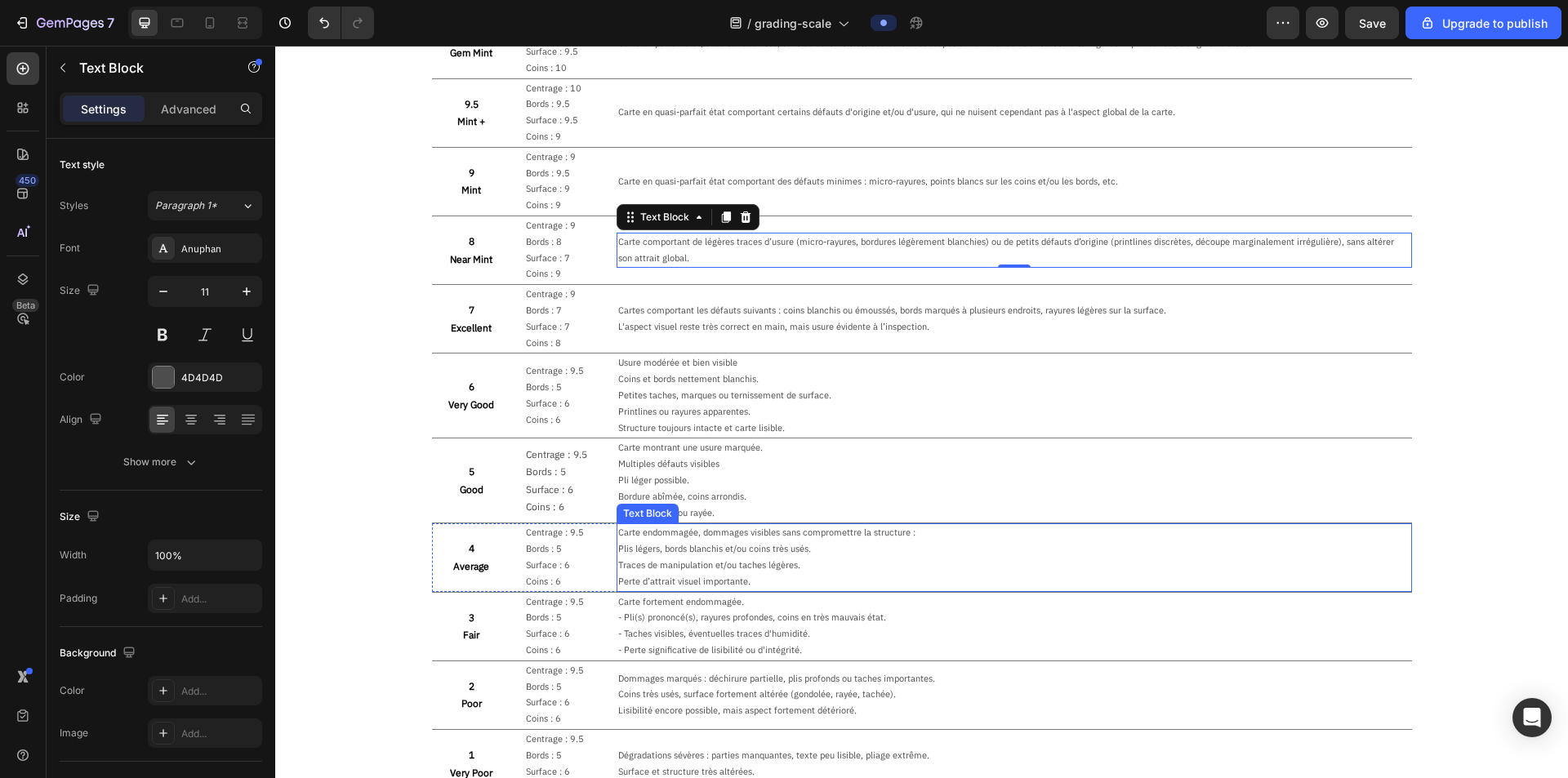 scroll, scrollTop: 0, scrollLeft: 0, axis: both 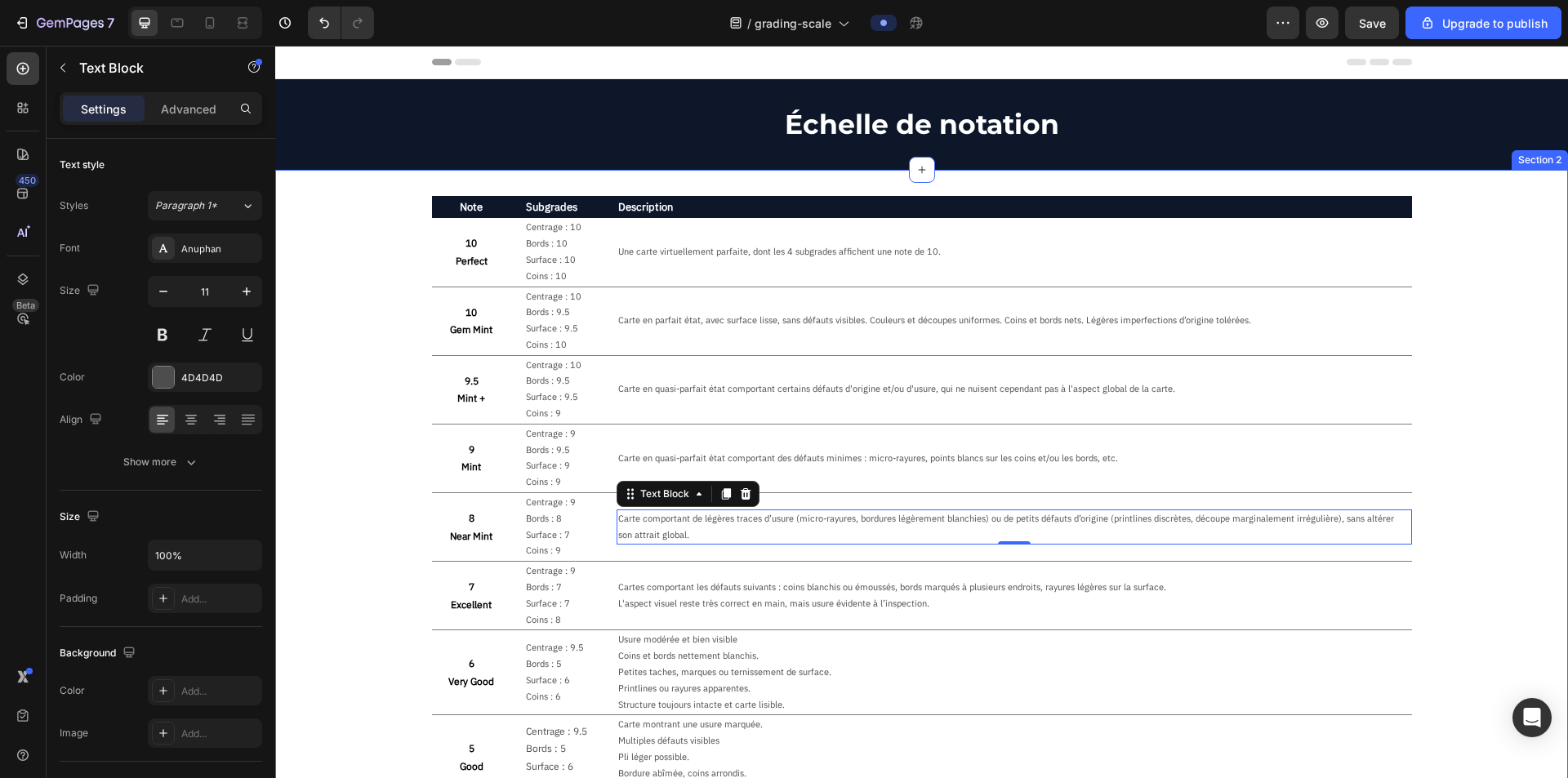 click on "Note Text Block Subgrades Text Block Description Text Block Row 10 Perfect Text Block Centrage : 10 Bords : 10 Surface : 10 Coins : 10 Text Block Une carte virtuellement parfaite, dont les 4 subgrades affichent une note de 10. Text Block Row                Title Line 10 Gem Mint Text Block Centrage : 10 Bords : 9.5 Surface : 9.5 Coins : 10 Text Block Carte en parfait état, avec surface lisse, sans défauts visibles. Couleurs et découpes uniformes. Coins et bords nets. Légères imperfections d’origine tolérées. Text Block Row                Title Line 9.5 Mint + Text Block Centrage : 10 Bords : 9.5 Surface : 9.5 Coins : 9 Text Block Carte en quasi-parfait état comportant certains défauts d'origine et/ou d'usure, qui ne nuisent cependant pas à l'aspect global de la carte. Text Block Row                Title Line 9 Mint Text Block Centrage : 9 Bords : 9.5 Surface : 9 Coins : 9 Text Block Text Block Row                Title Line 8 Near Mint Text Block Centrage : 9 Bords : 8 Surface : 7 Coins : 9   0 Row" at bounding box center (921, 813) 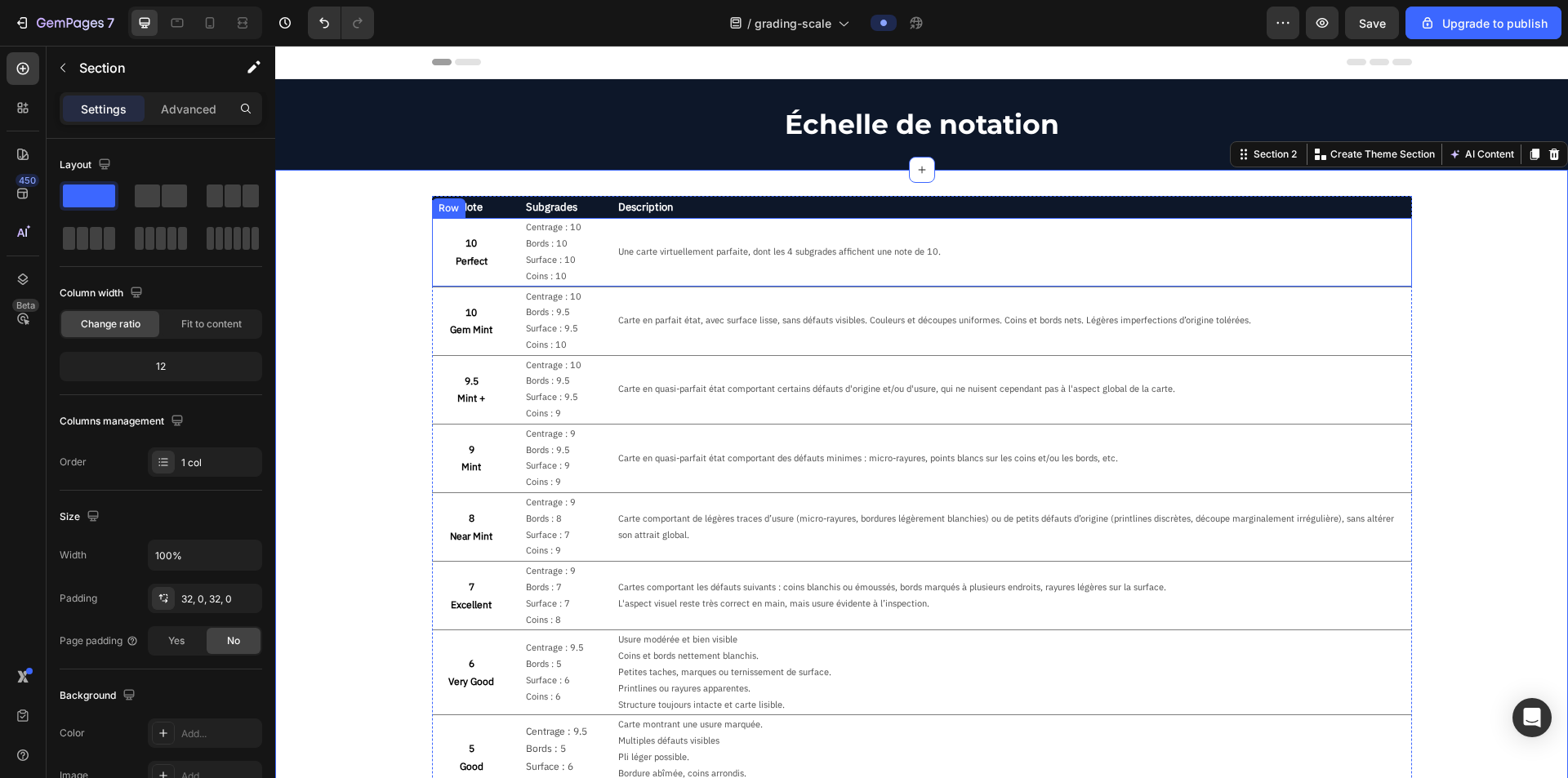 click on "10 Perfect Text Block" at bounding box center (471, 251) 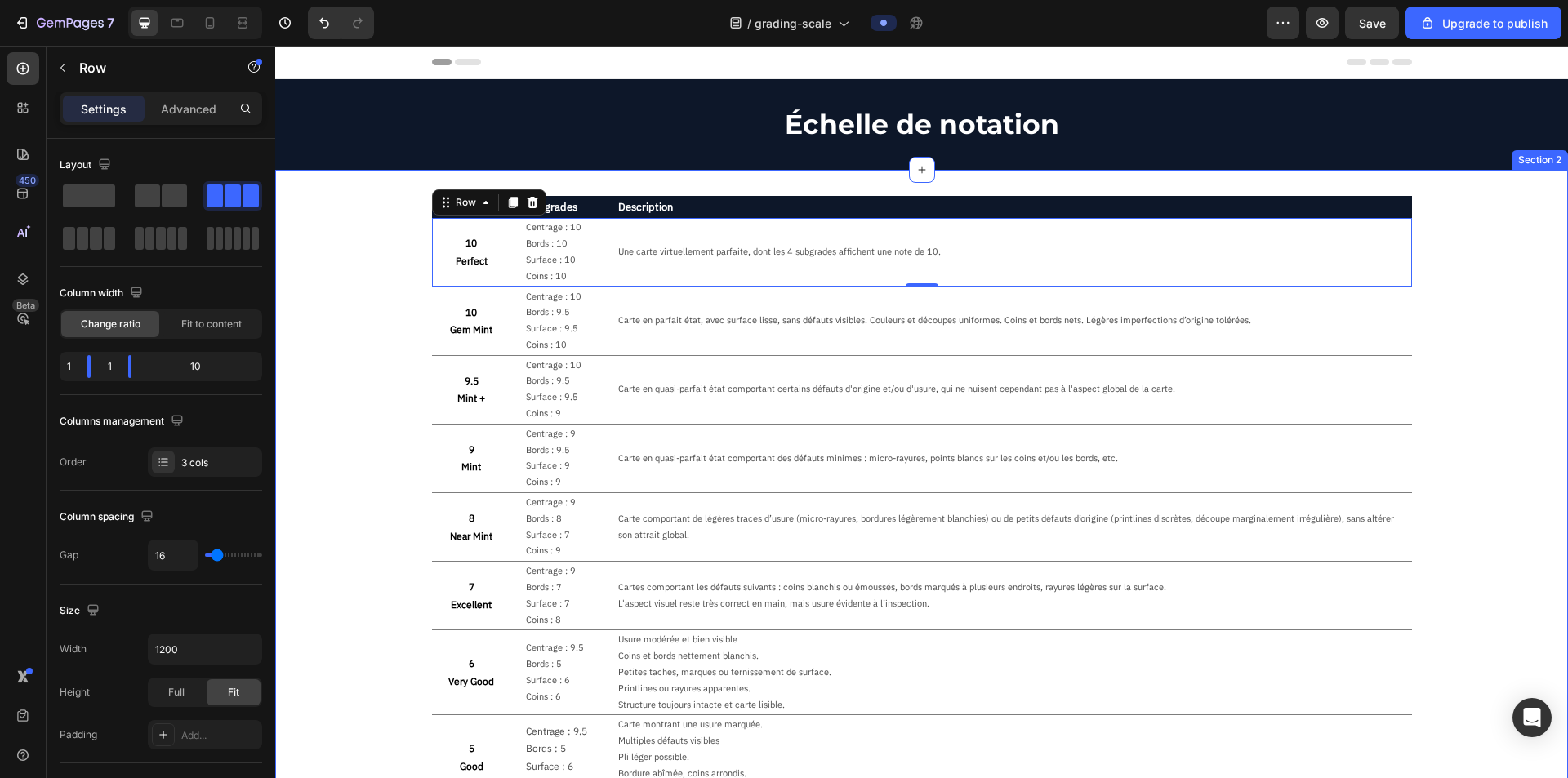 click on "Note Text Block Subgrades Text Block Description Text Block Row 10 Perfect Text Block Centrage : 10 Bords : 10 Surface : 10 Coins : 10 Text Block Une carte virtuellement parfaite, dont les 4 subgrades affichent une note de 10. Text Block Row   0                Title Line 10 Gem Mint Text Block Centrage : 10 Bords : 9.5 Surface : 9.5 Coins : 10 Text Block Carte en parfait état, avec surface lisse, sans défauts visibles. Couleurs et découpes uniformes. Coins et bords nets. Légères imperfections d’origine tolérées. Text Block Row                Title Line 9.5 Mint + Text Block Centrage : 10 Bords : 9.5 Surface : 9.5 Coins : 9 Text Block Carte en quasi-parfait état comportant certains défauts d'origine et/ou d'usure, qui ne nuisent cependant pas à l'aspect global de la carte. Text Block Row                Title Line 9 Mint Text Block Centrage : 9 Bords : 9.5 Surface : 9 Coins : 9 Text Block Text Block Row                Title Line 8 Near Mint Text Block Centrage : 9 Bords : 8 Surface : 7 Coins : 9 Row" at bounding box center [921, 813] 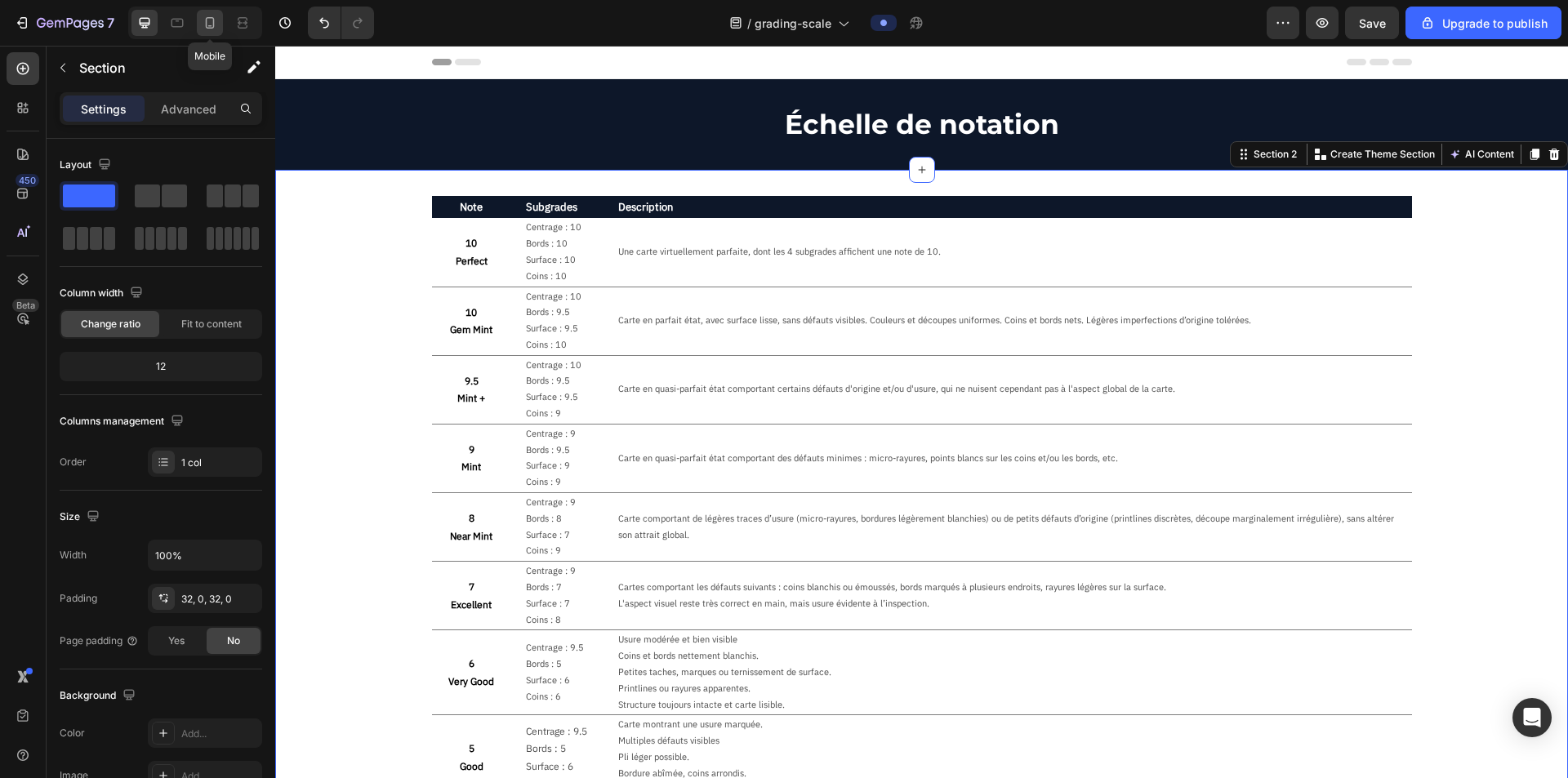 click 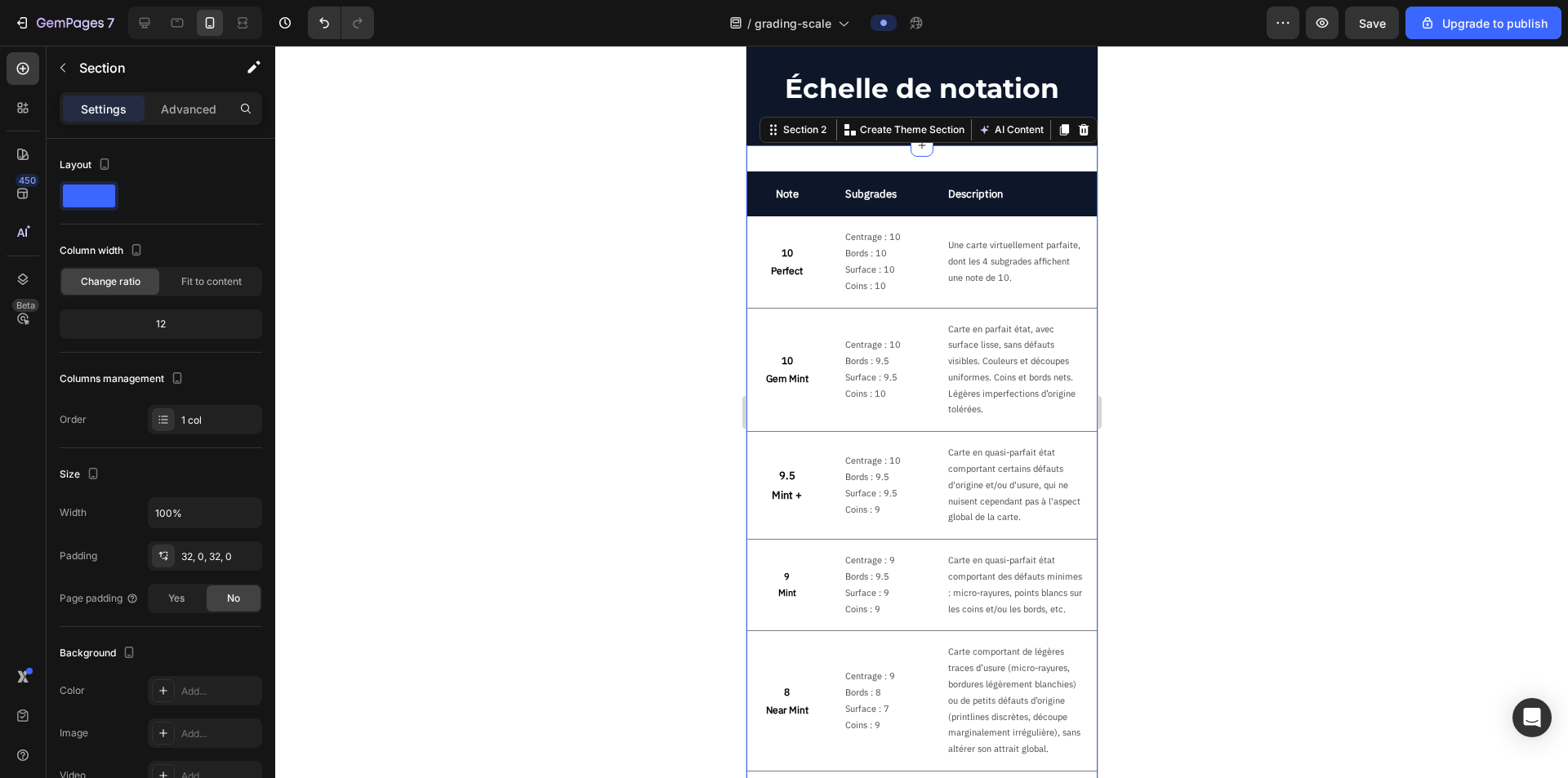 scroll, scrollTop: 90, scrollLeft: 0, axis: vertical 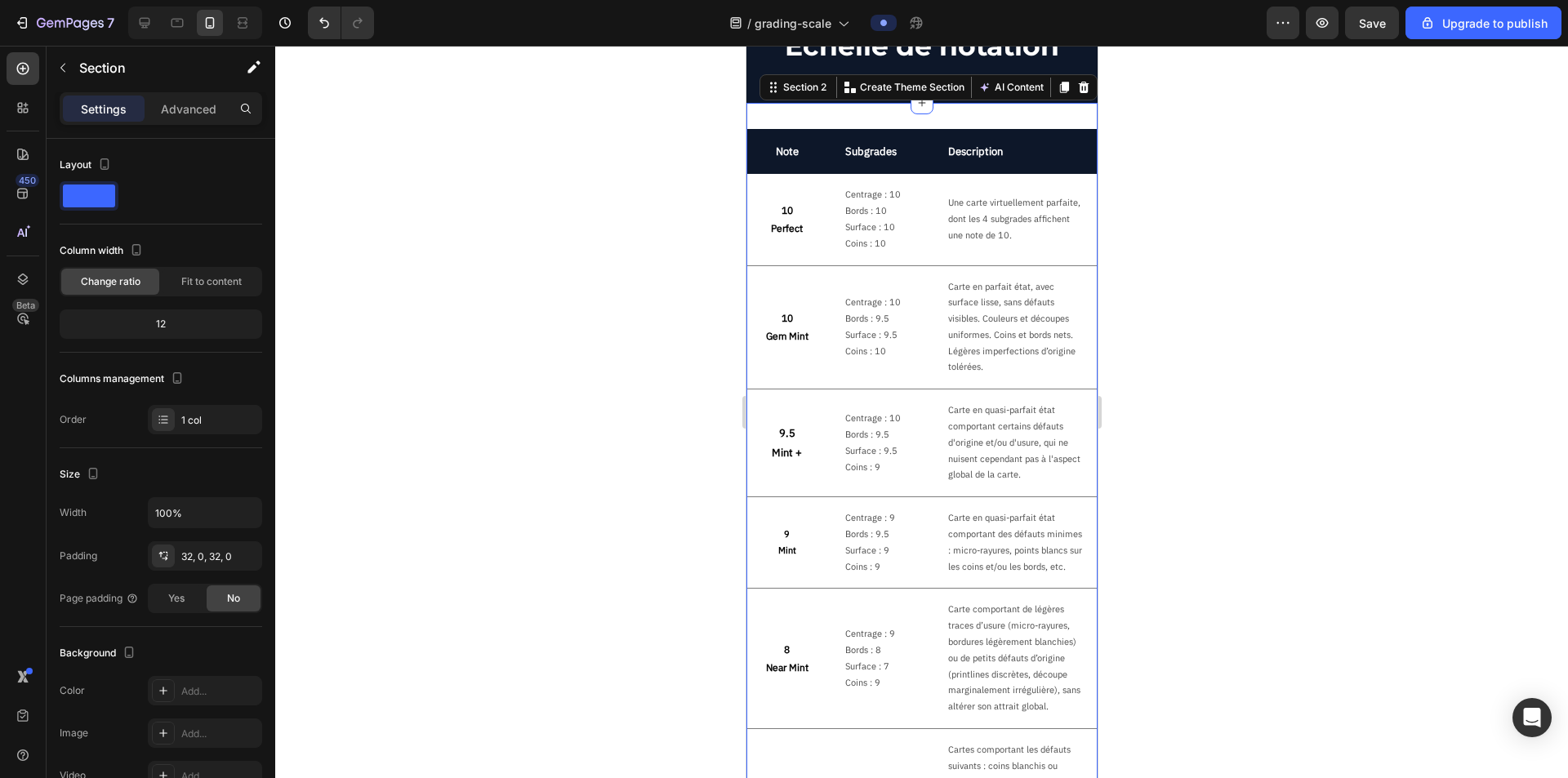 click 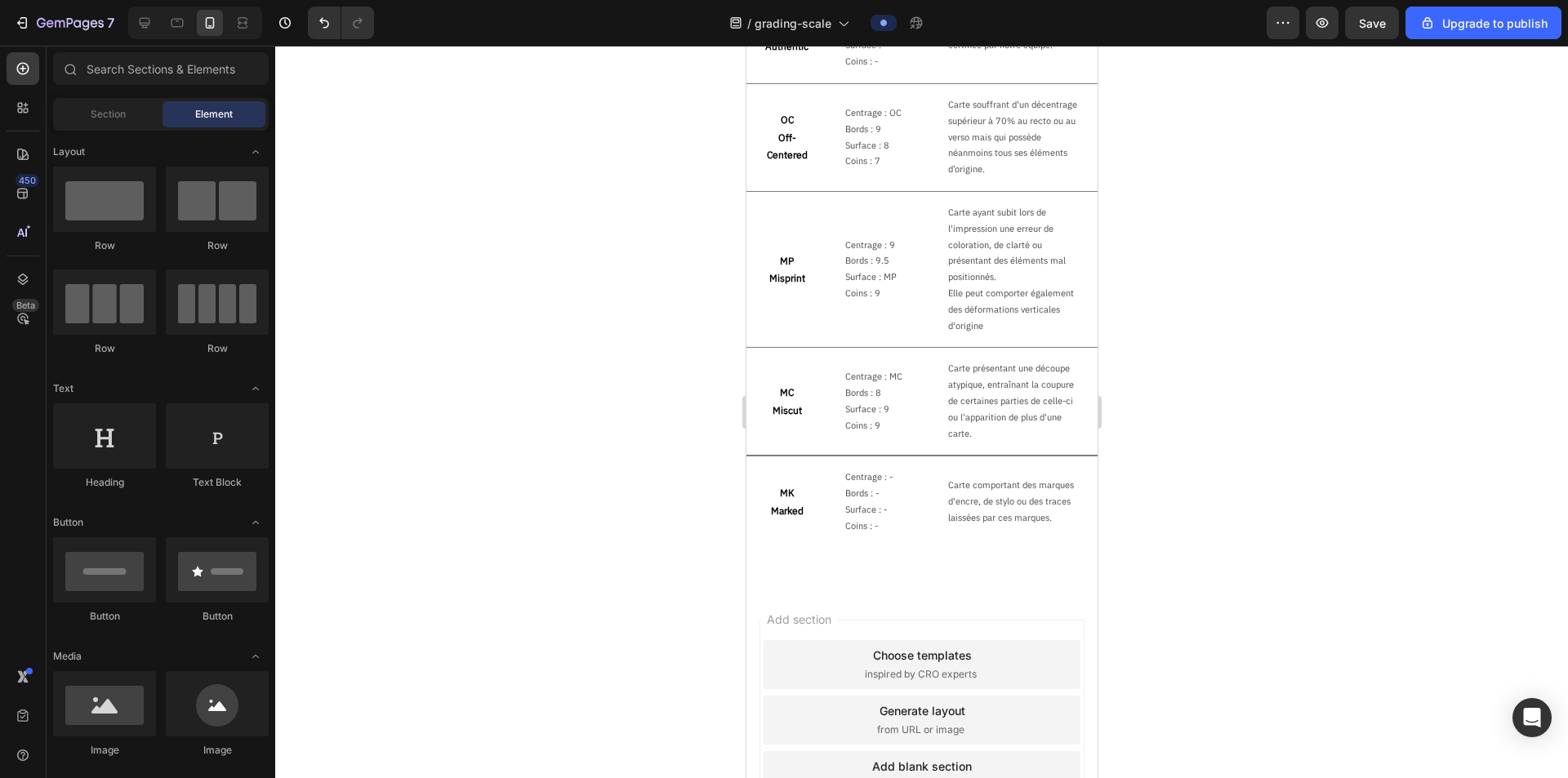 scroll, scrollTop: 2044, scrollLeft: 0, axis: vertical 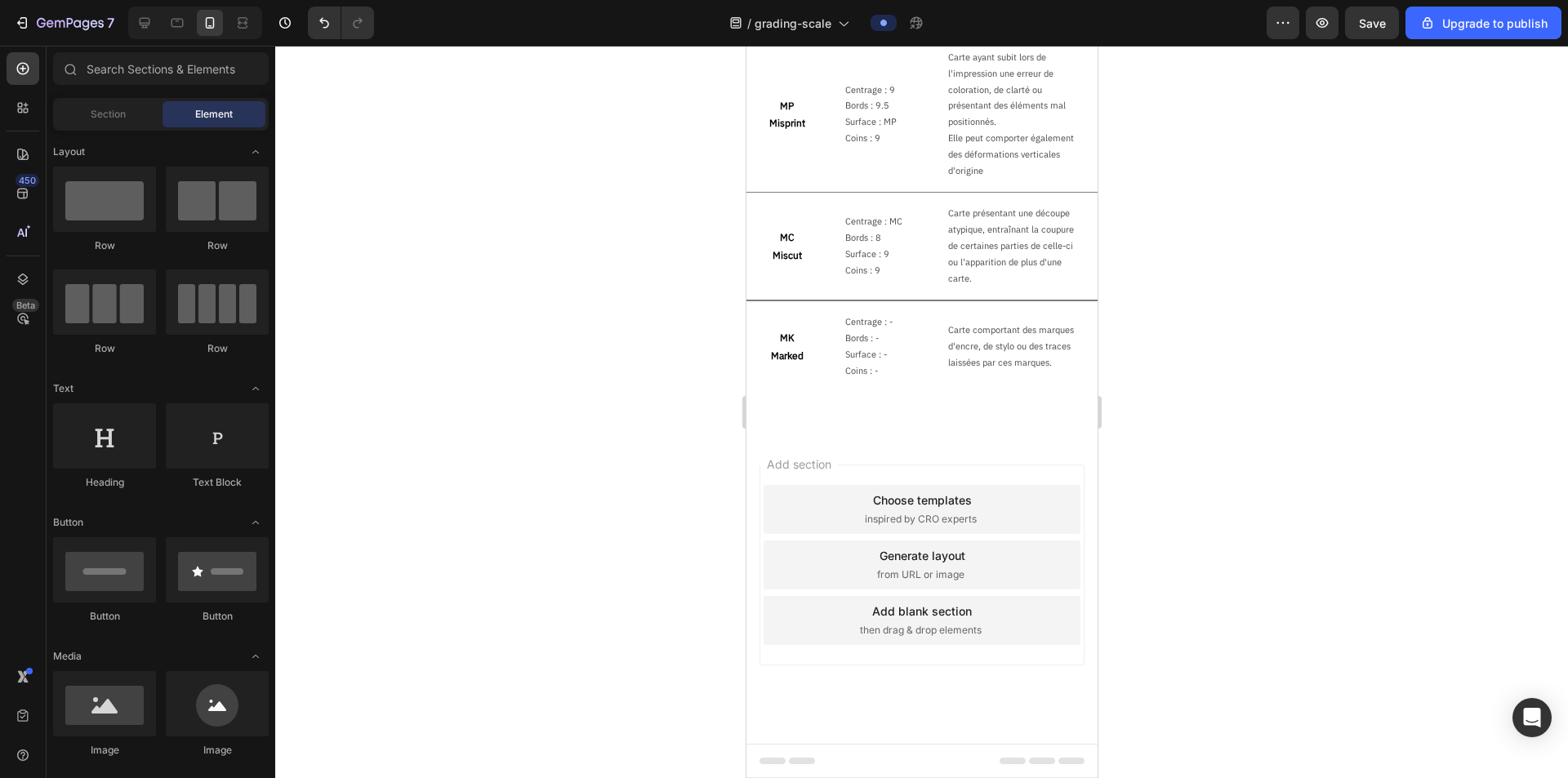 click 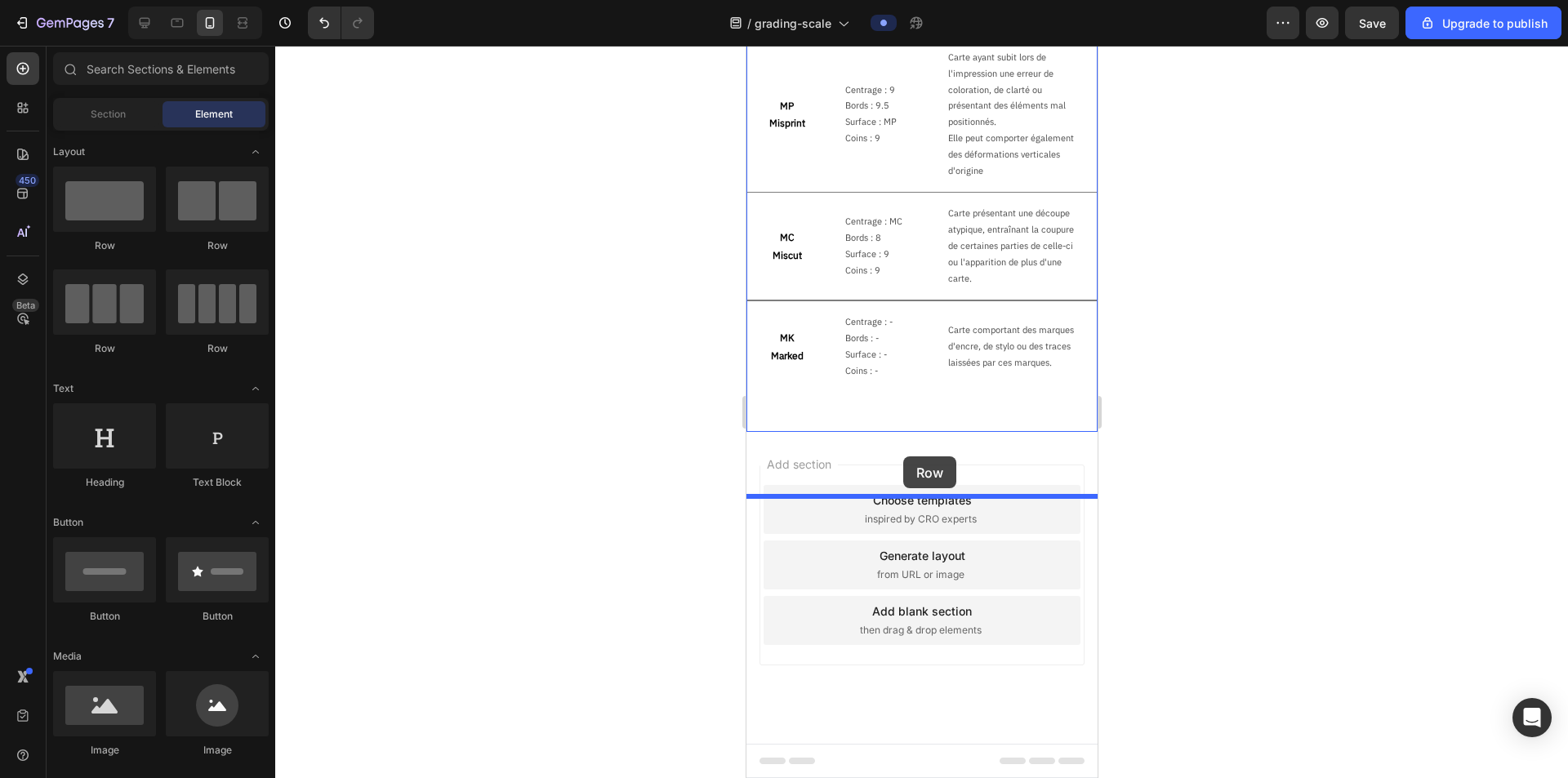 drag, startPoint x: 836, startPoint y: 247, endPoint x: 902, endPoint y: 455, distance: 218.2201 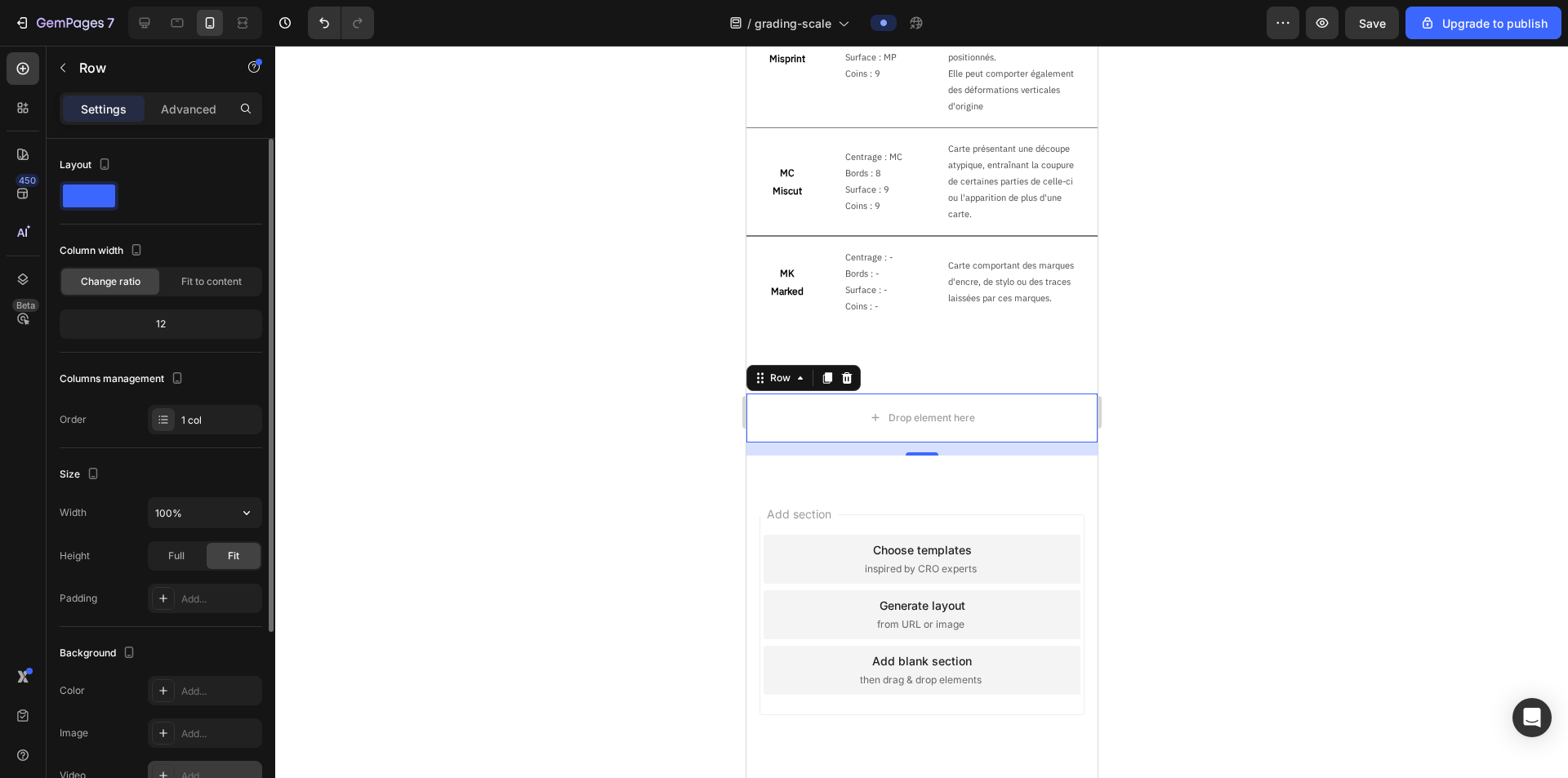 scroll, scrollTop: 268, scrollLeft: 0, axis: vertical 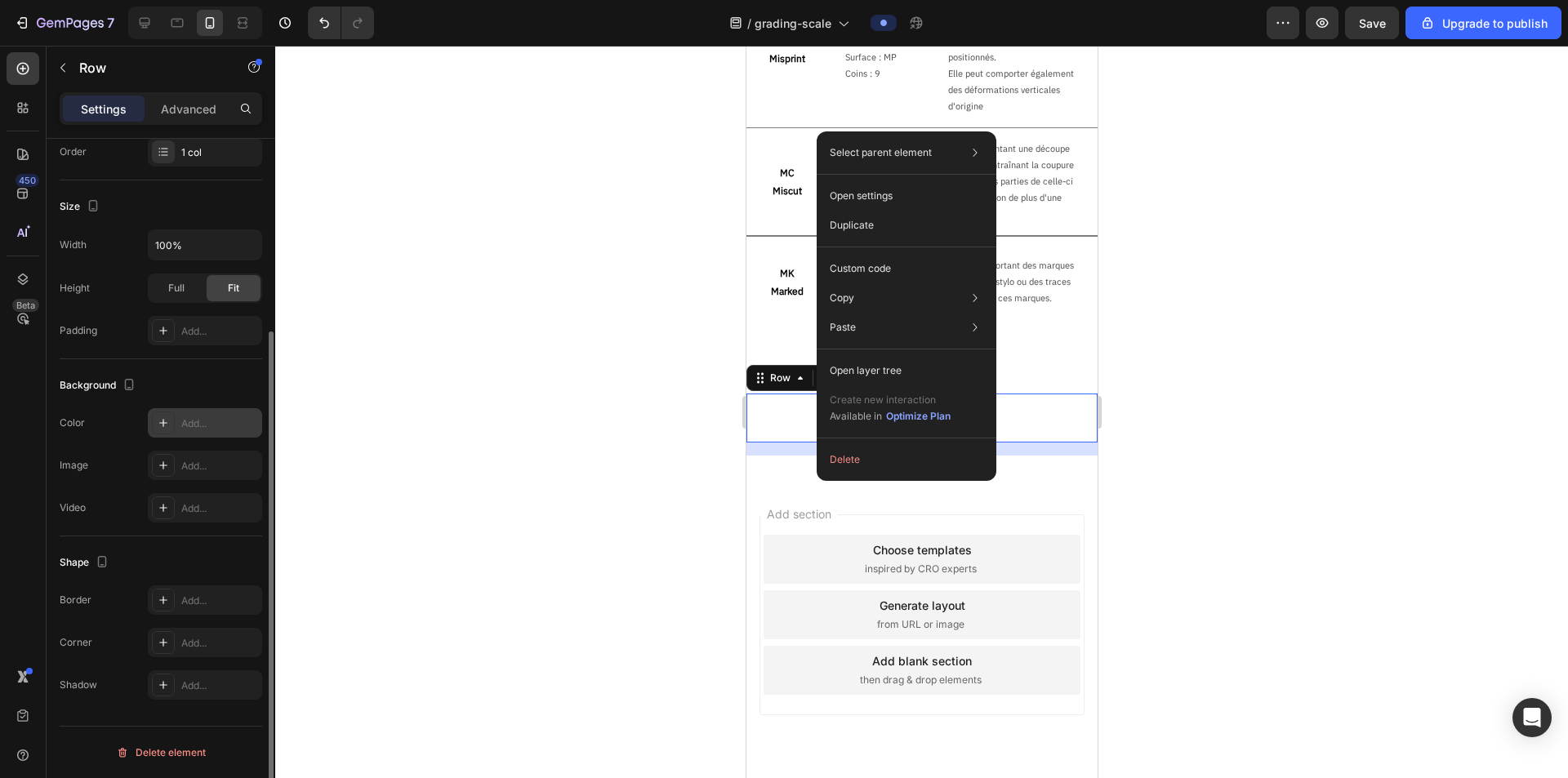 click on "Add..." at bounding box center [220, 424] 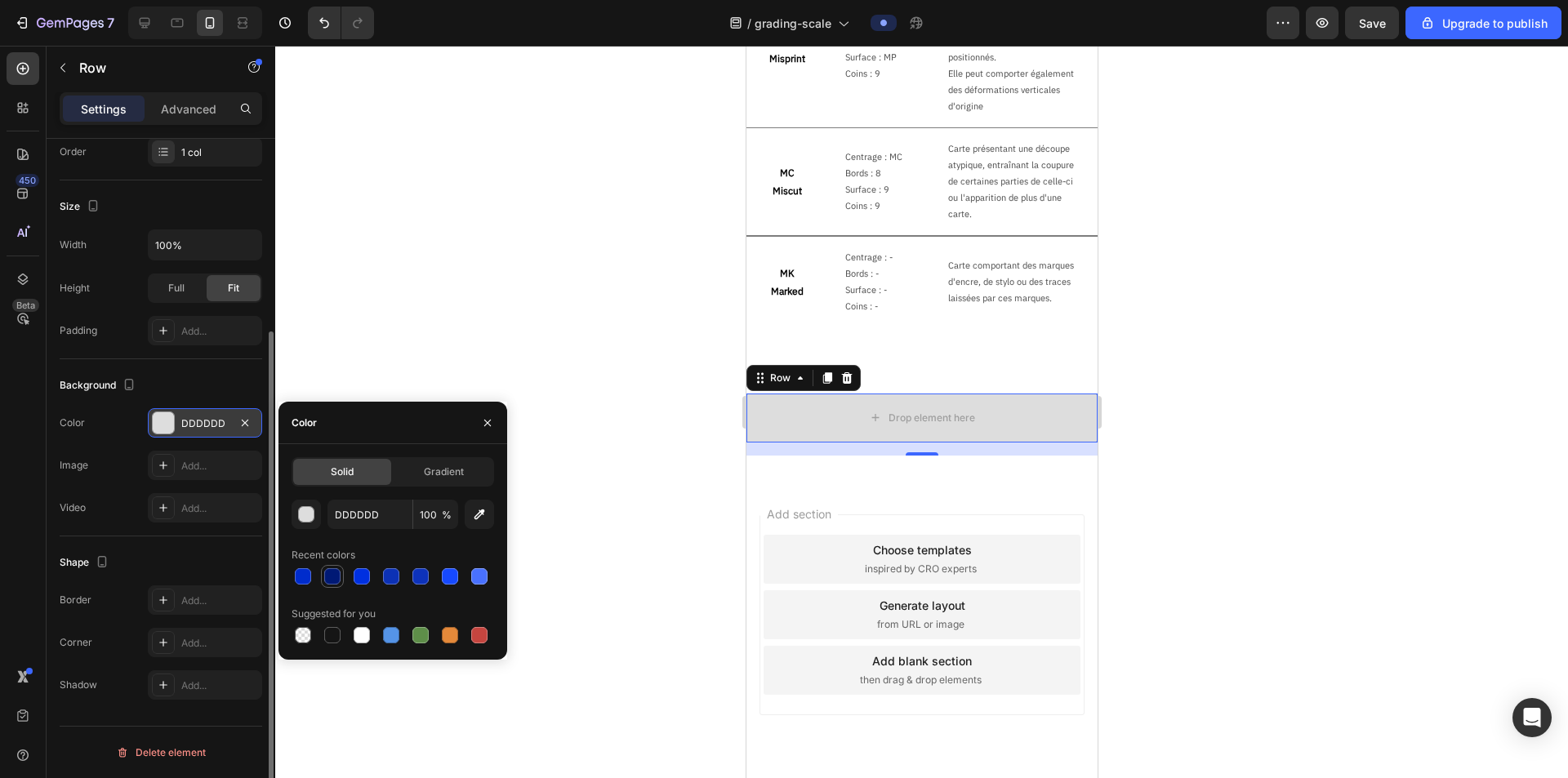 click at bounding box center (332, 576) 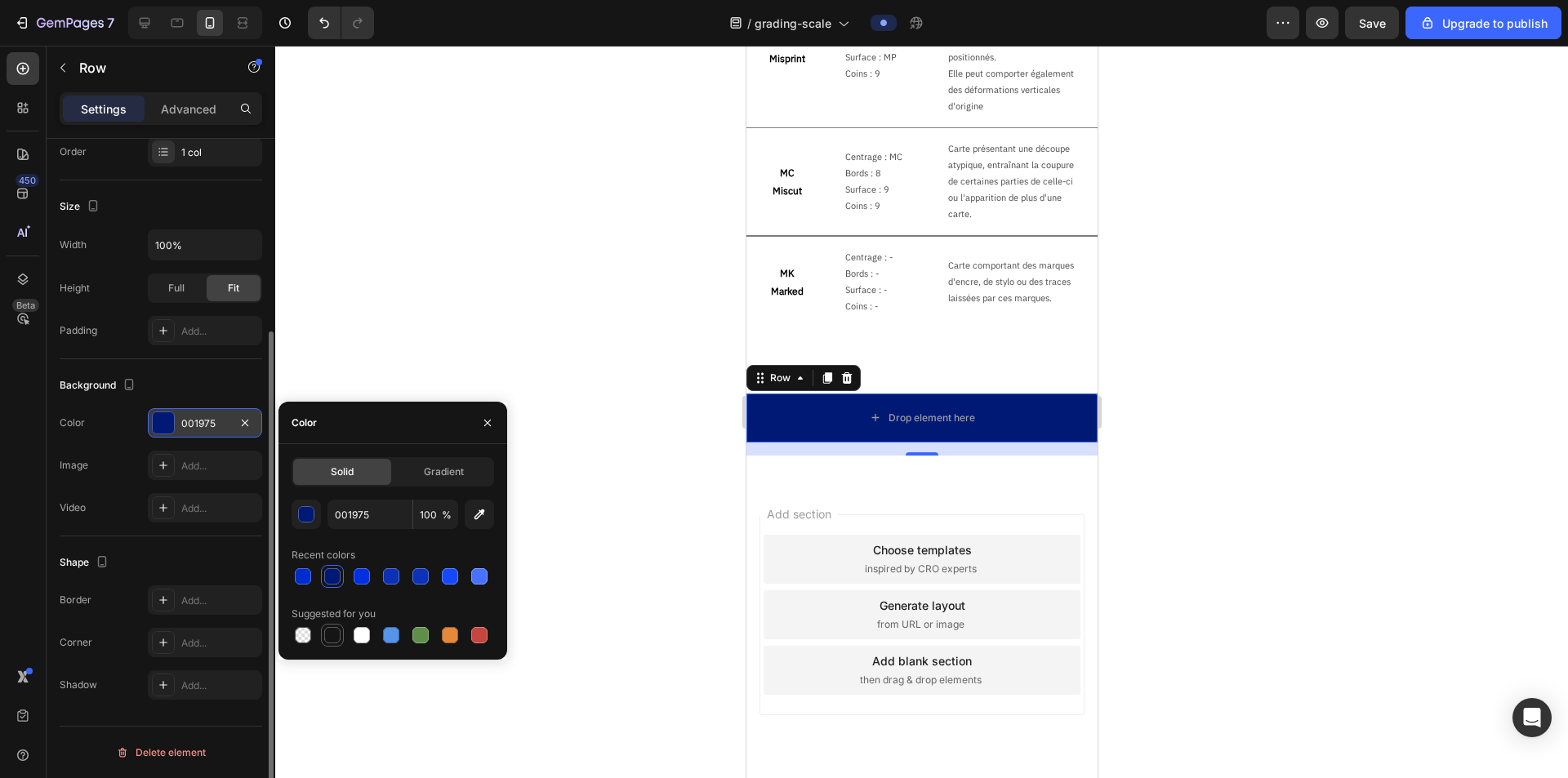 click at bounding box center [332, 635] 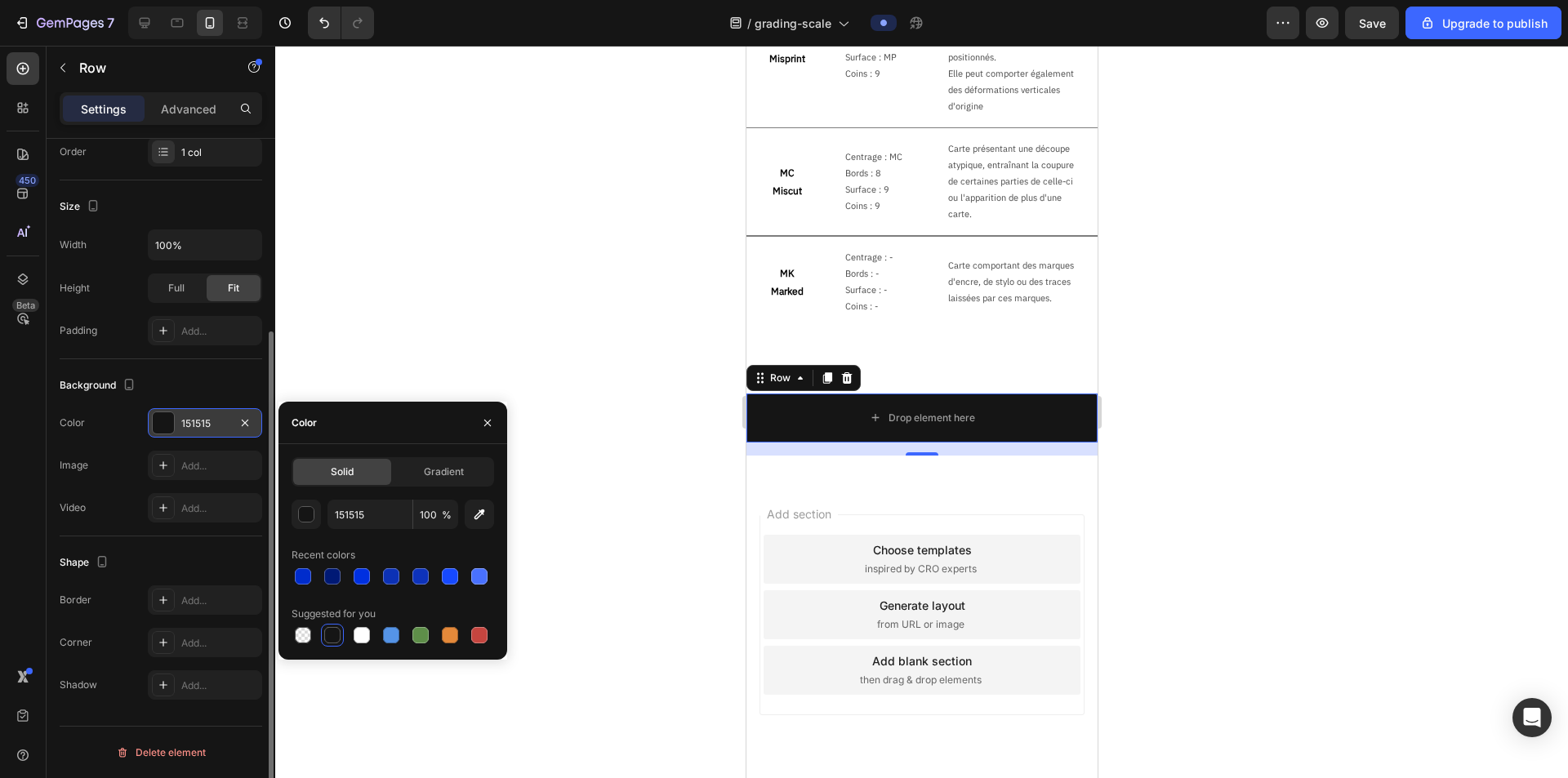 click 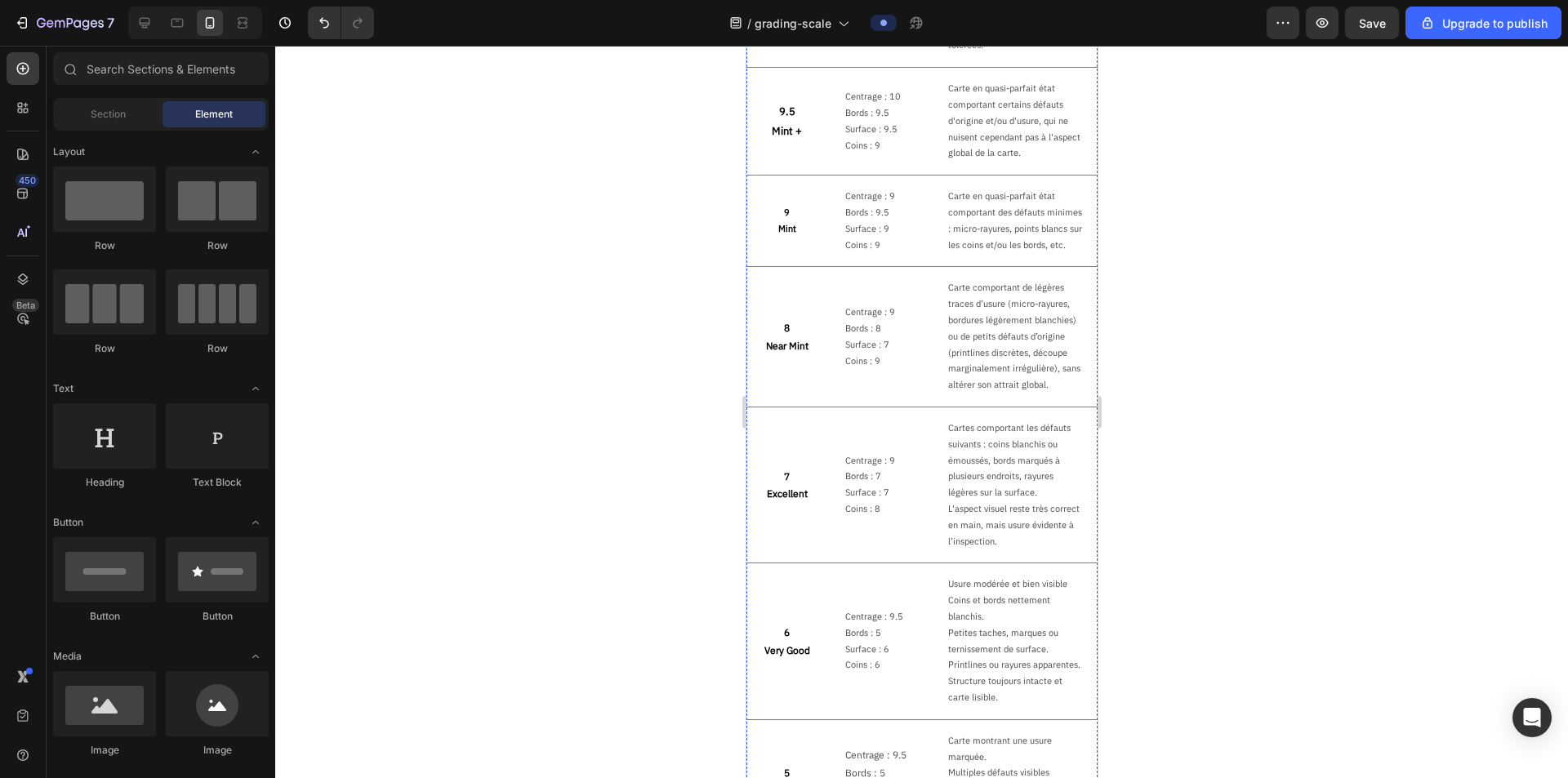 scroll, scrollTop: 3, scrollLeft: 0, axis: vertical 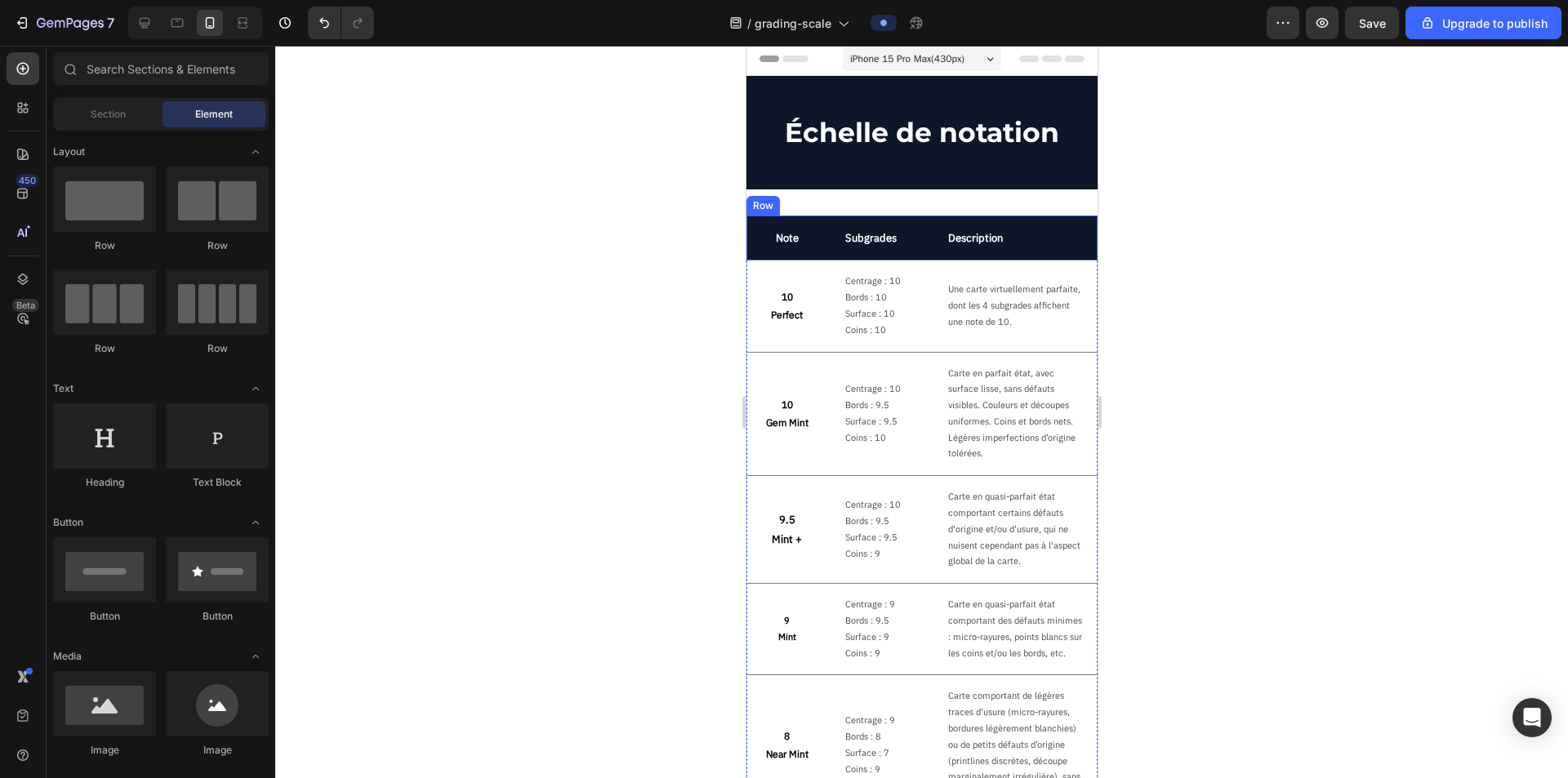 click on "Note Text Block Subgrades Text Block Description Text Block Row" at bounding box center [921, 238] 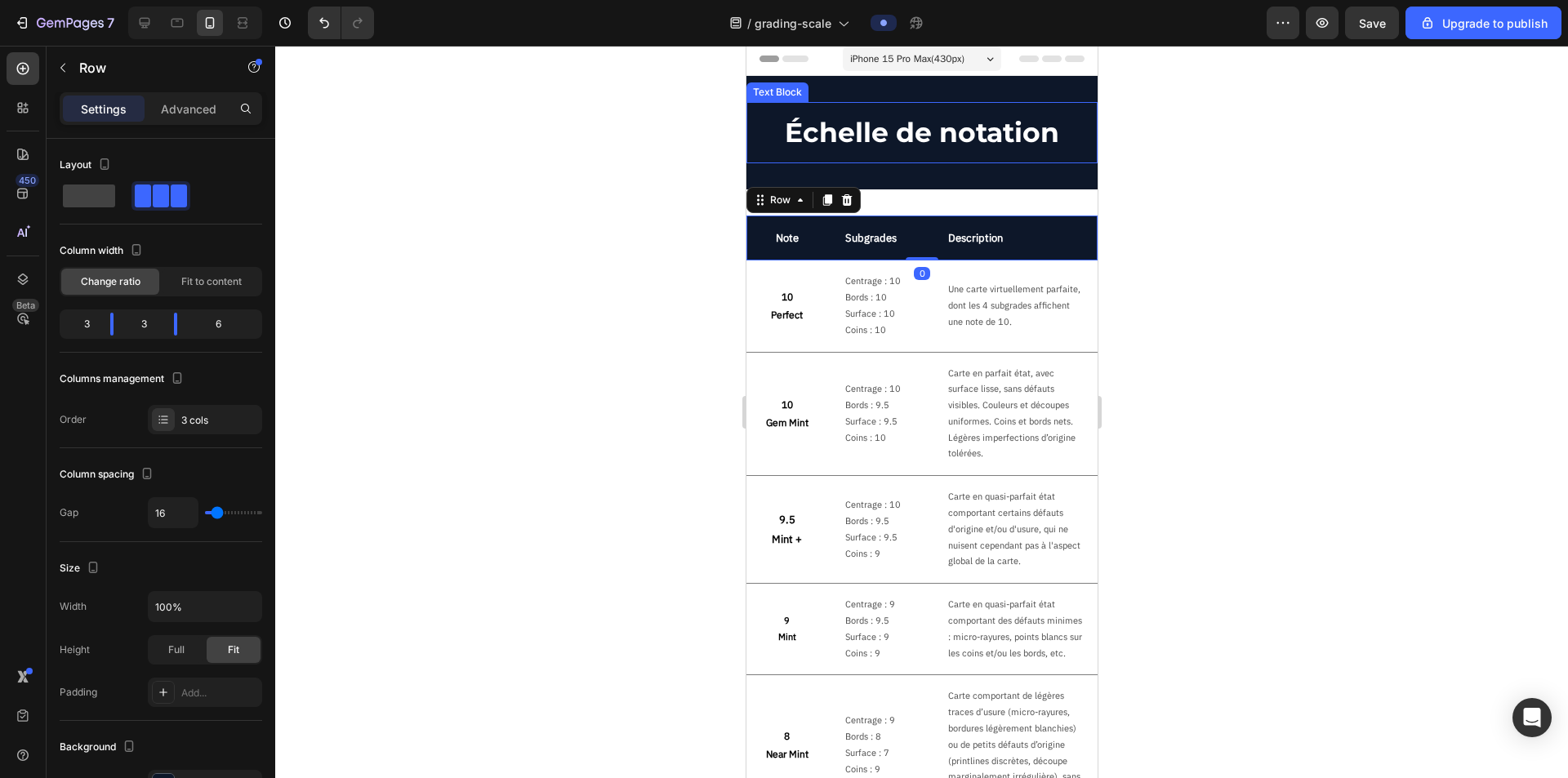 click on "Text Block" at bounding box center (777, 92) 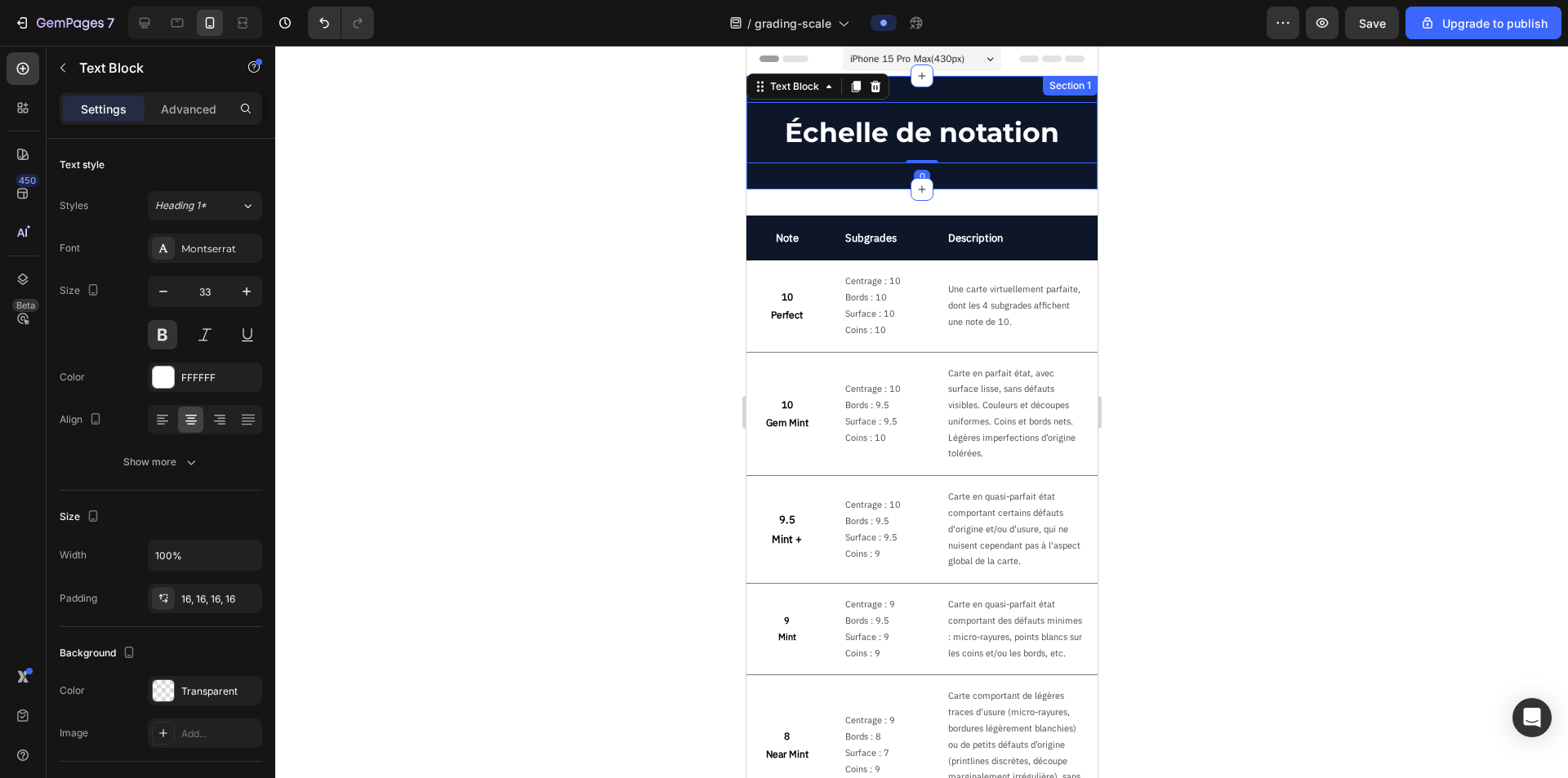 click on "Échelle de notation Text Block   0 Row Section 1" at bounding box center [921, 132] 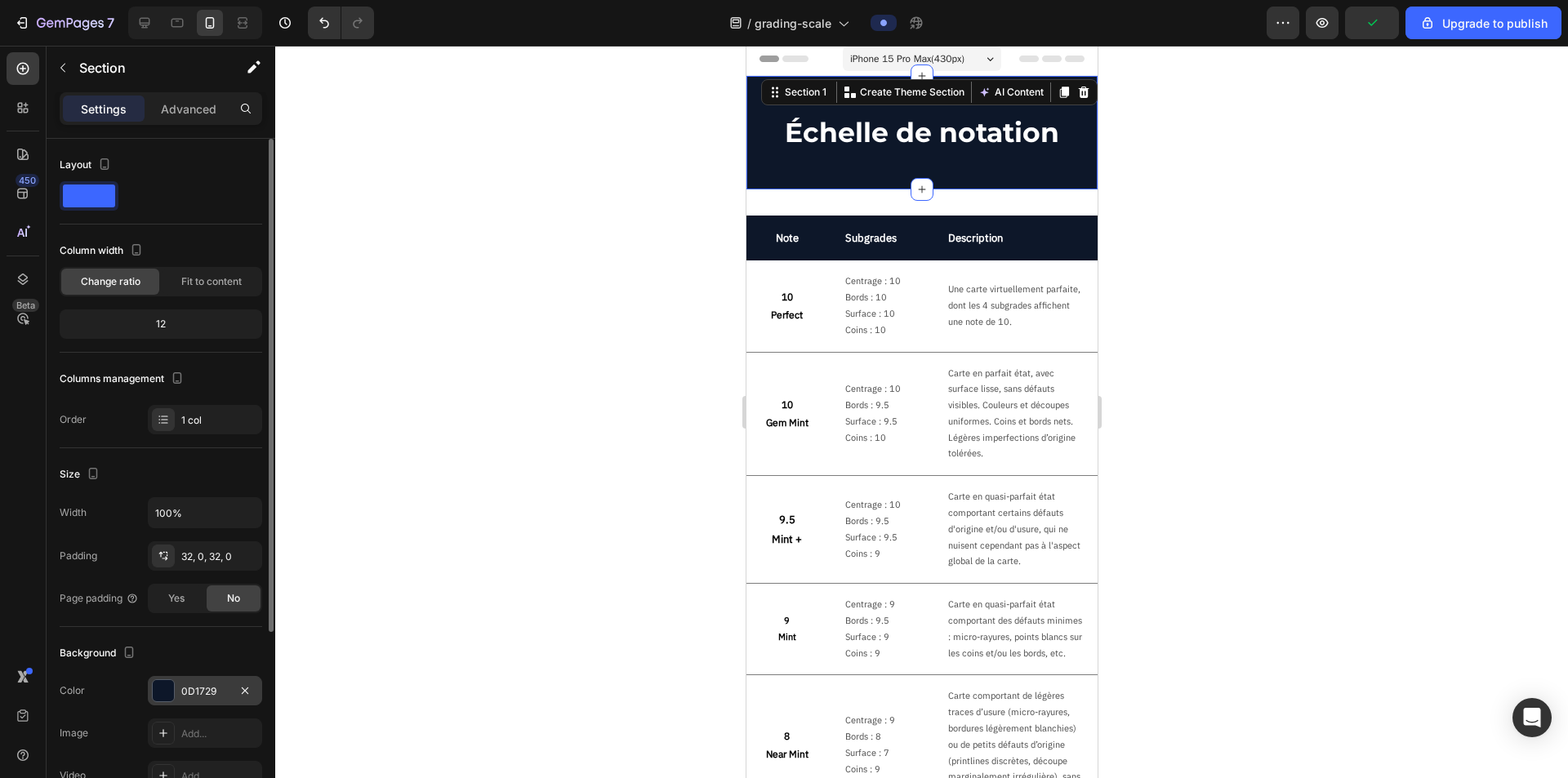 click on "0D1729" at bounding box center [205, 691] 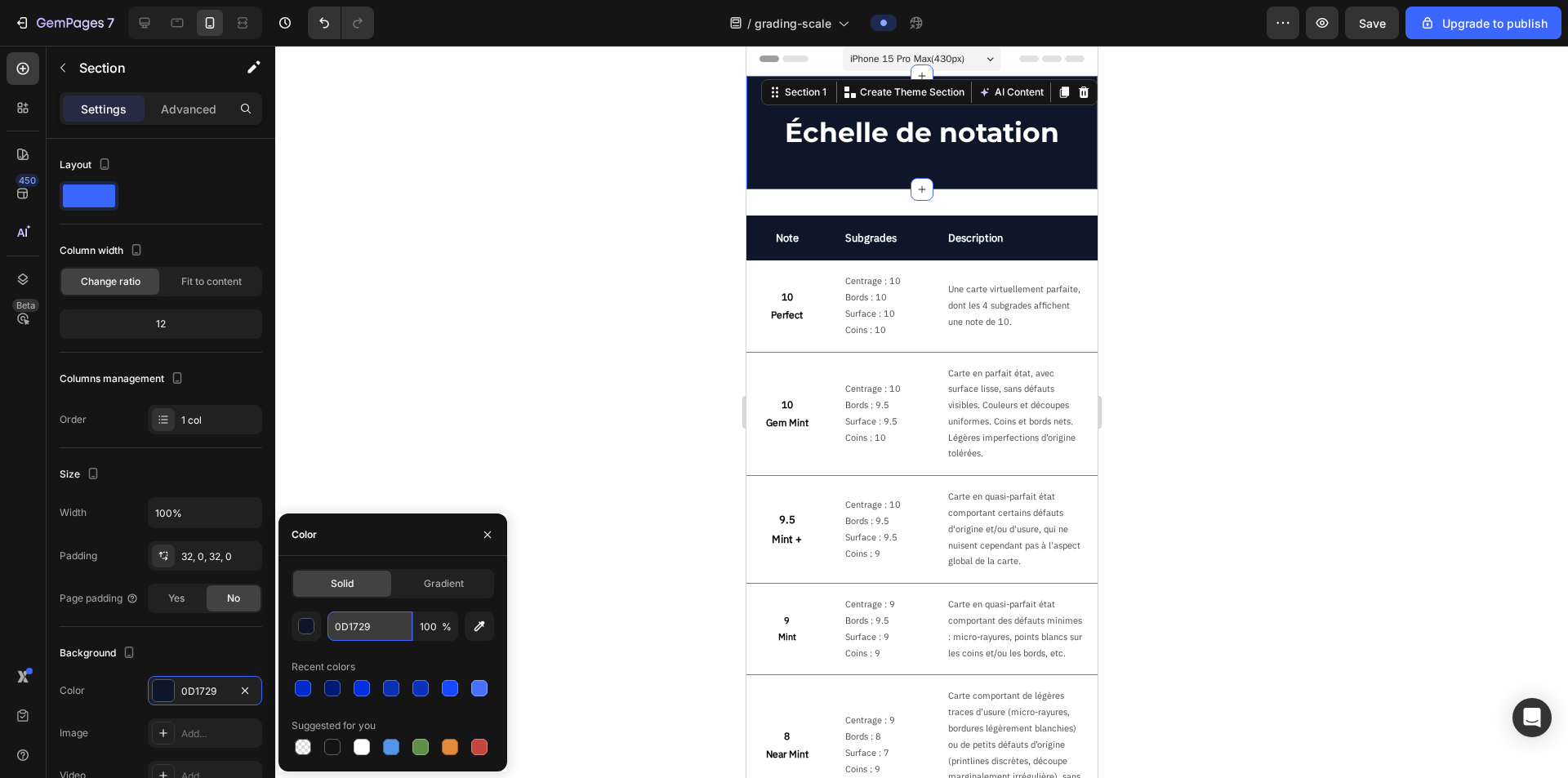 click on "0D1729" at bounding box center [370, 626] 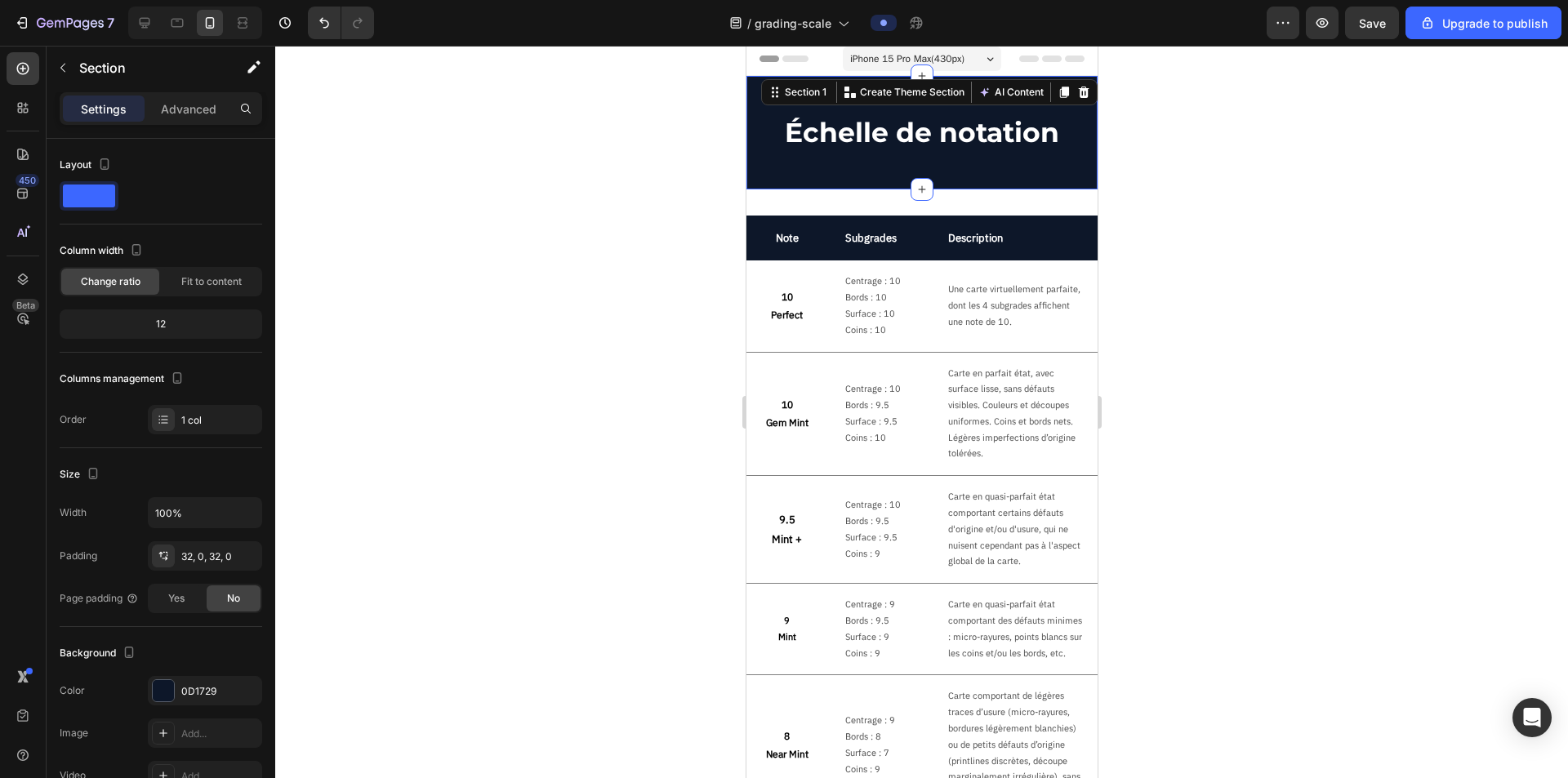 click 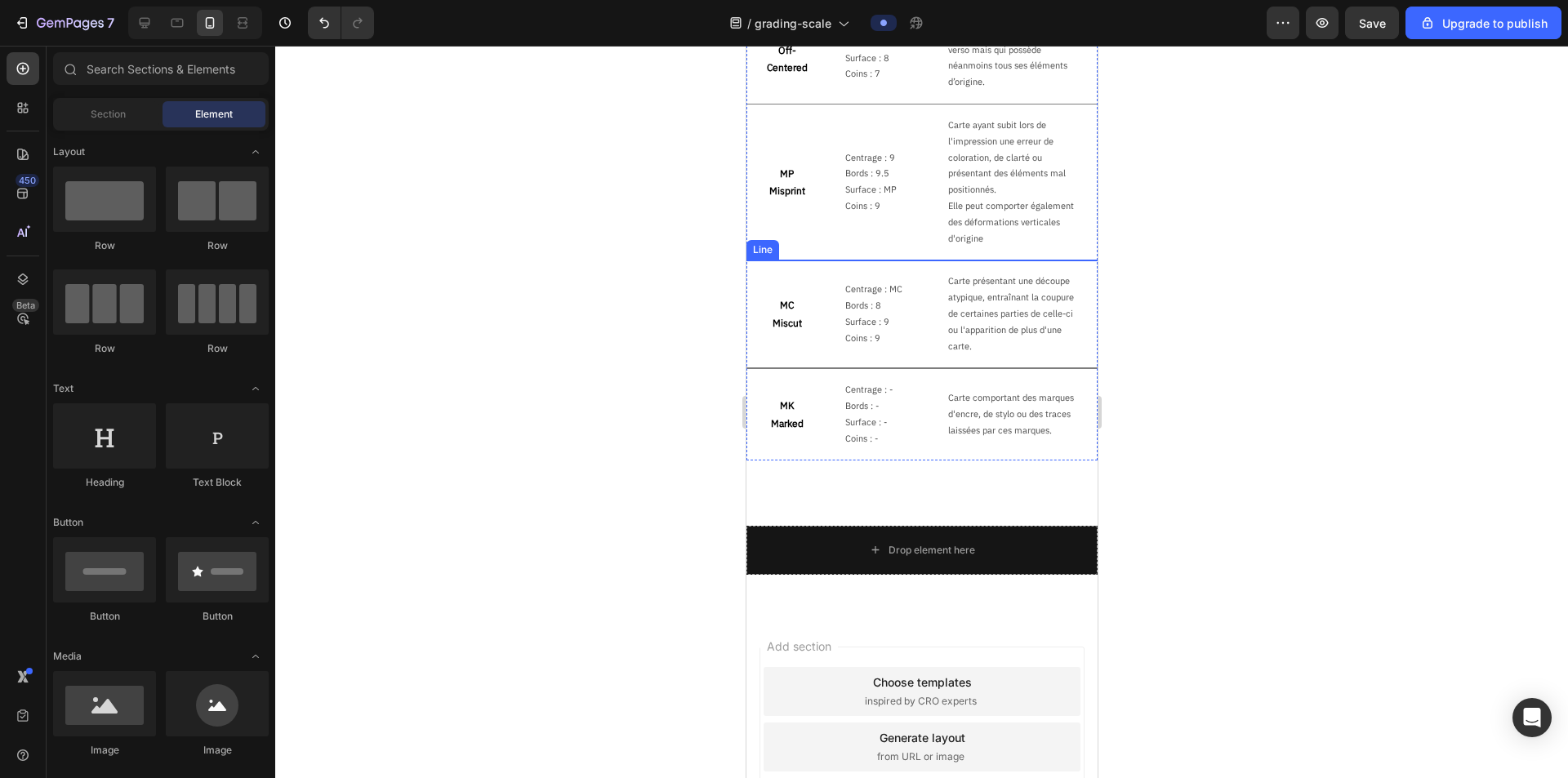 scroll, scrollTop: 2158, scrollLeft: 0, axis: vertical 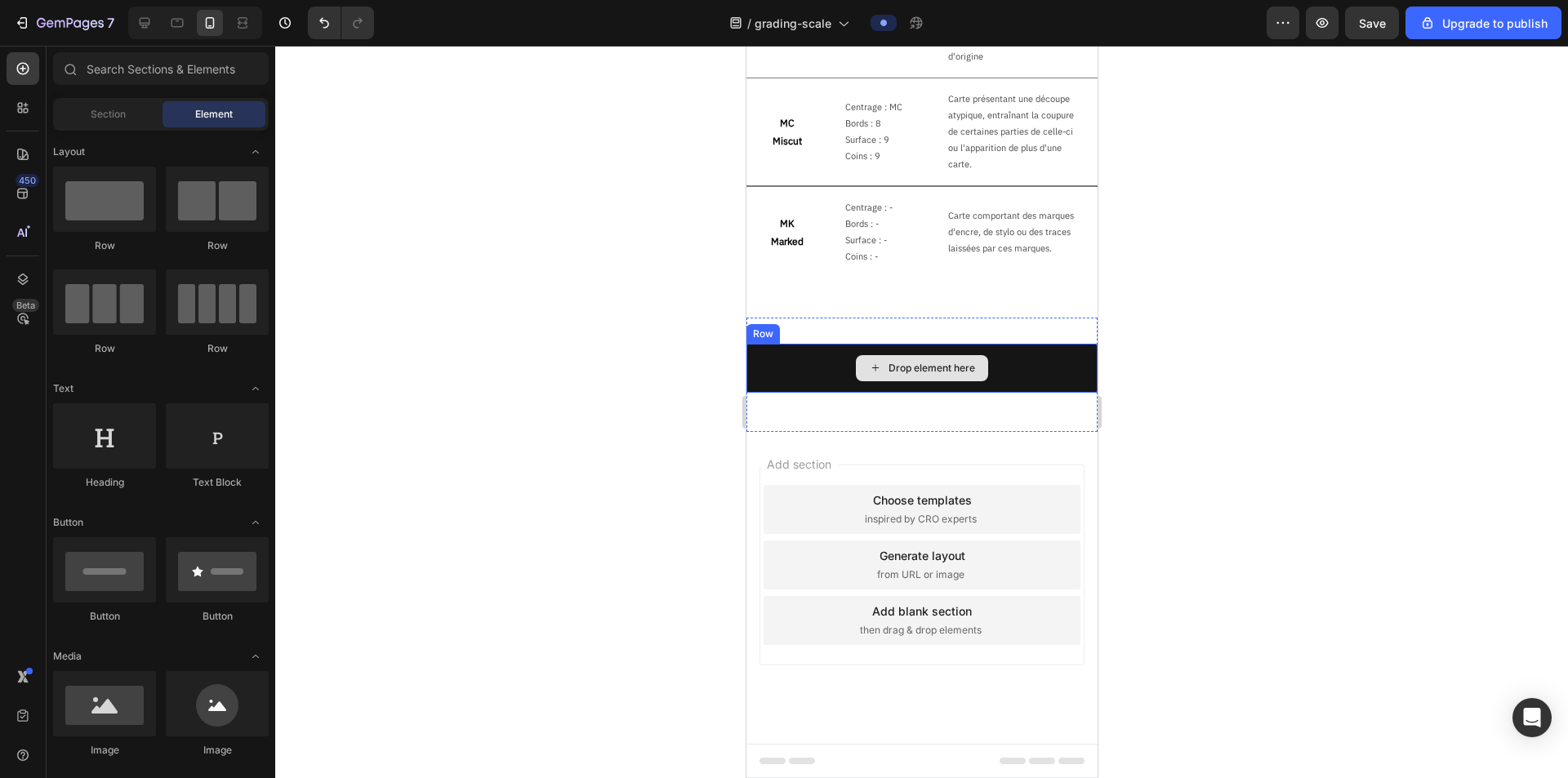 click on "Drop element here" at bounding box center (921, 368) 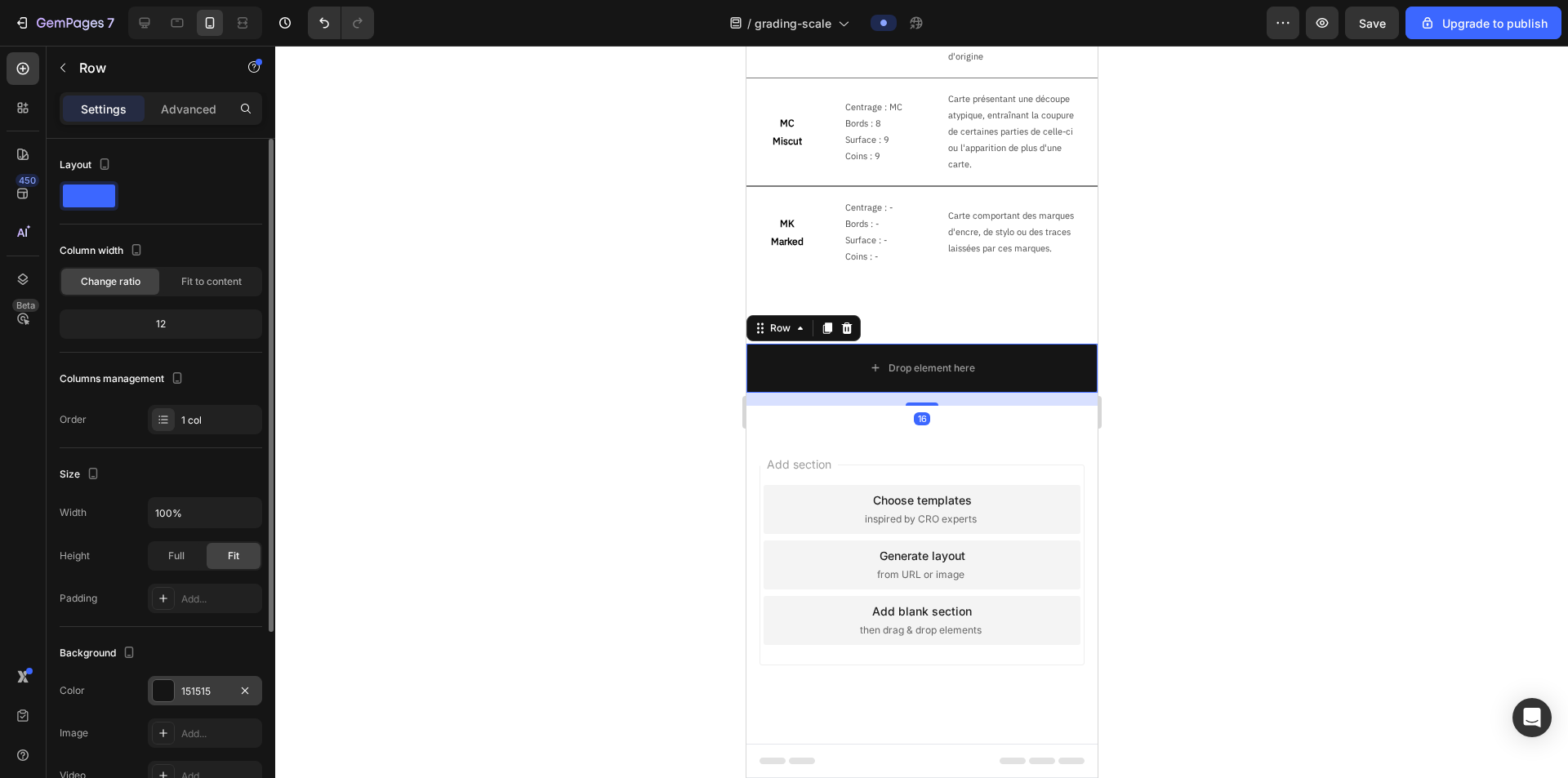 click on "151515" at bounding box center [205, 691] 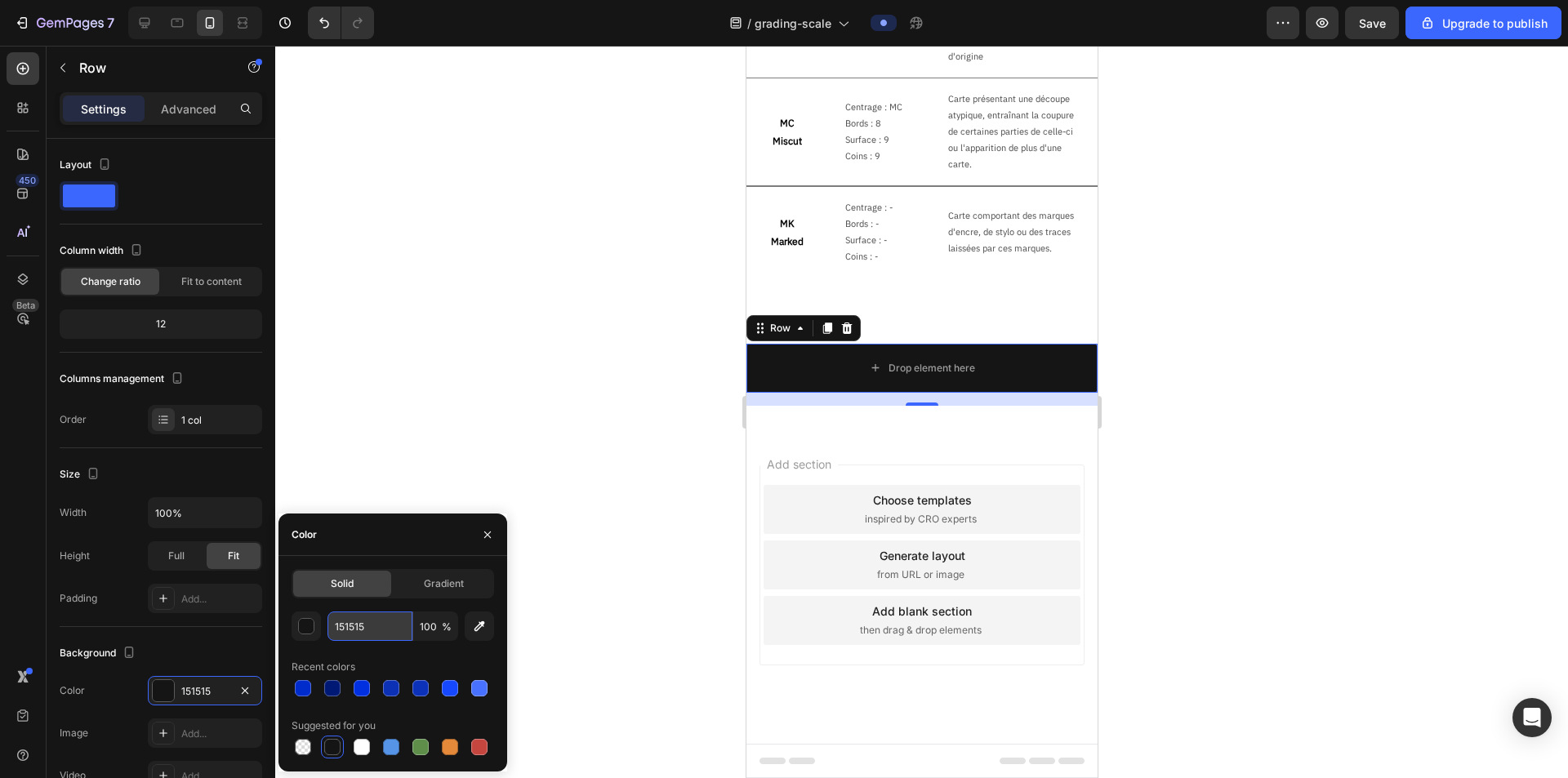 click on "151515" at bounding box center (370, 626) 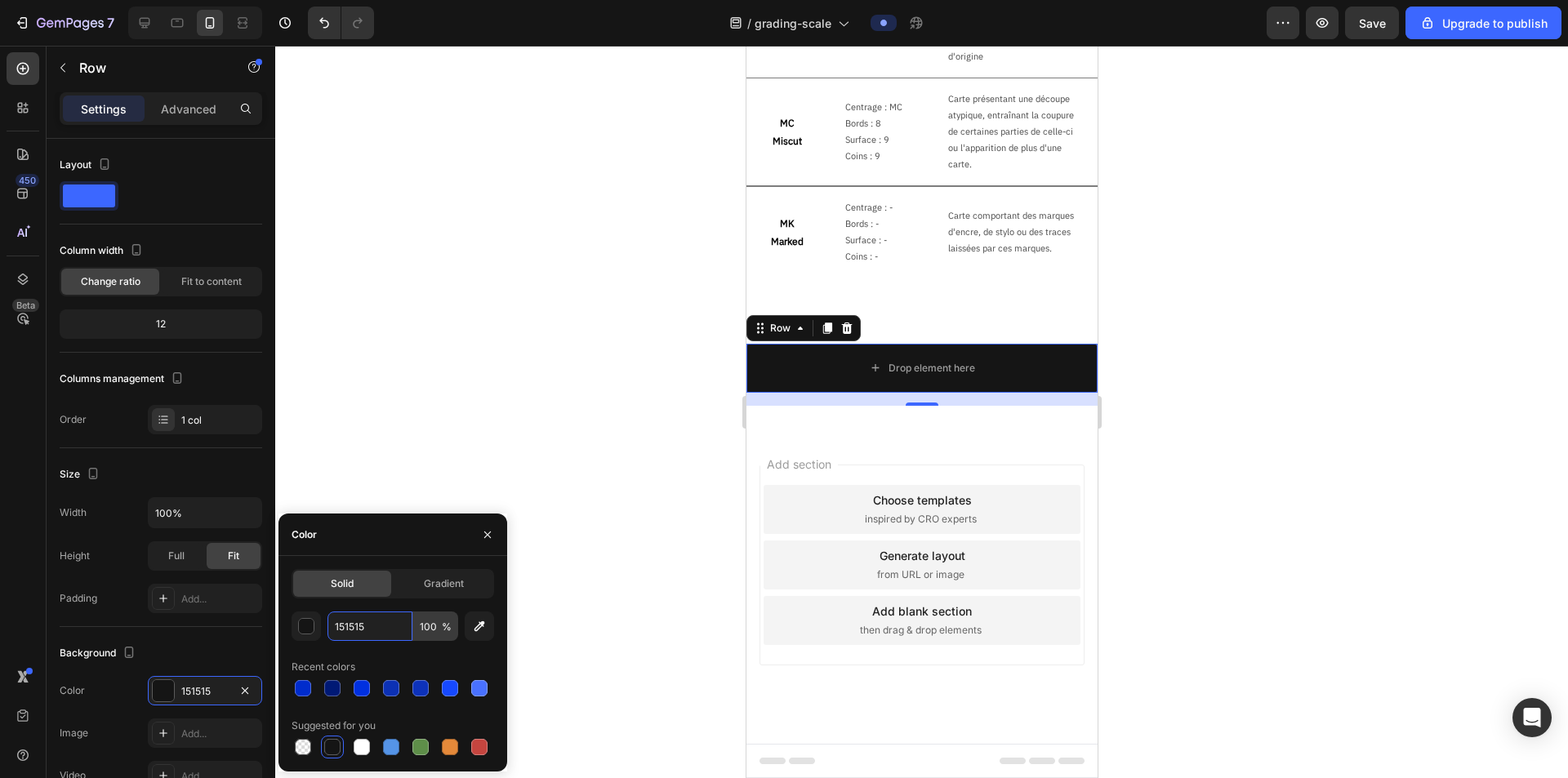 paste on "0D1729" 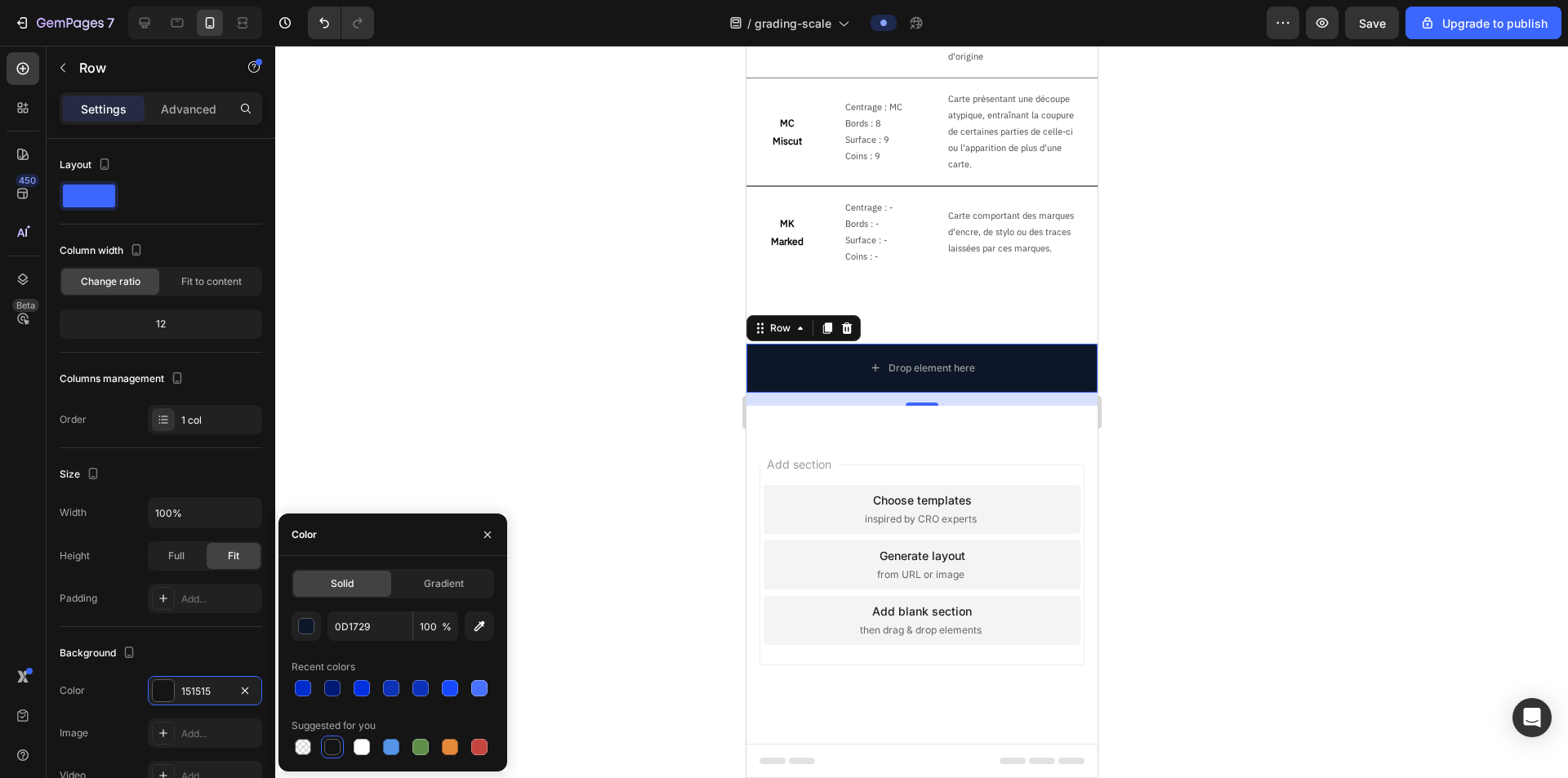 click 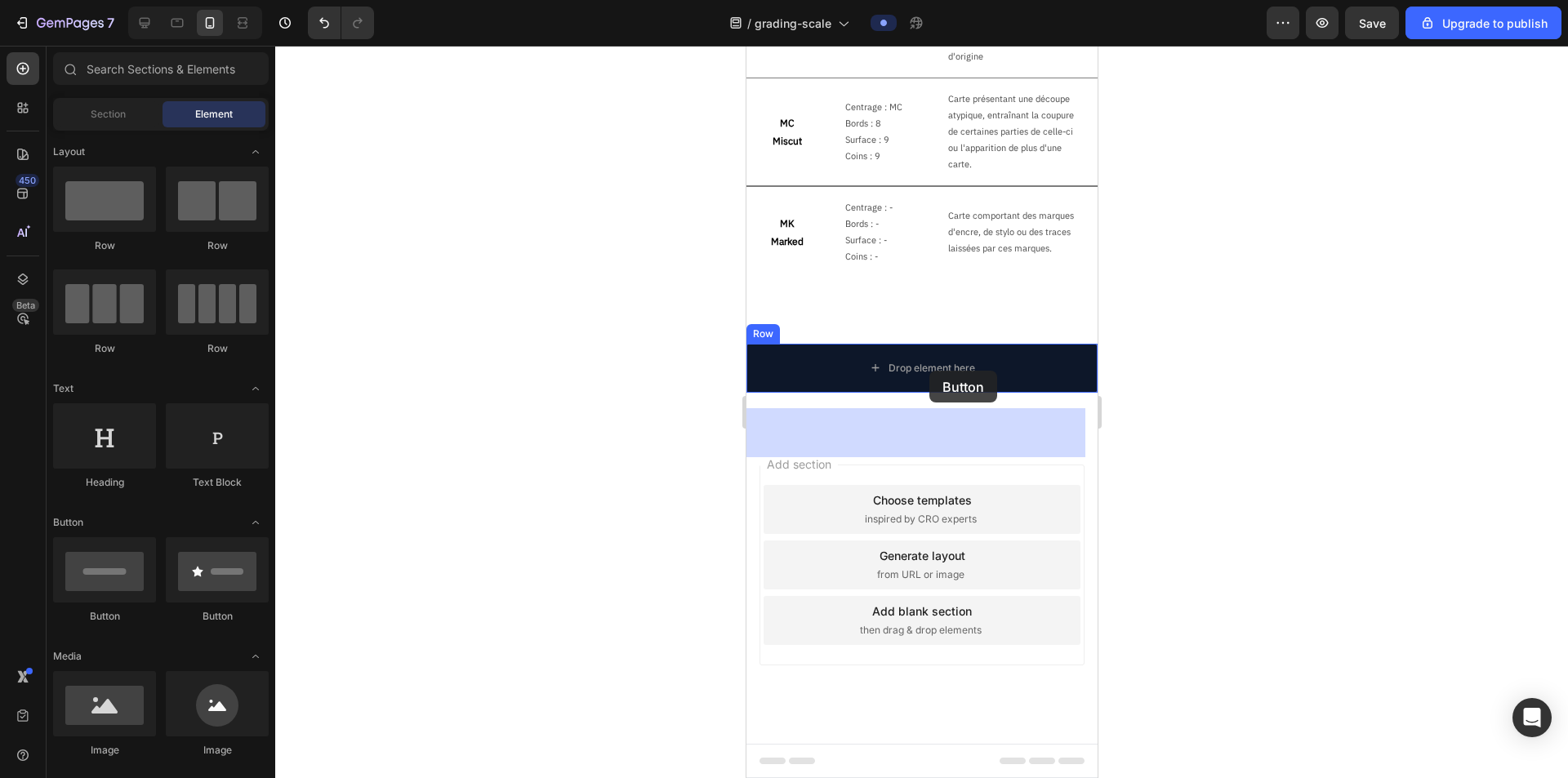 drag, startPoint x: 846, startPoint y: 630, endPoint x: 929, endPoint y: 371, distance: 271.97426 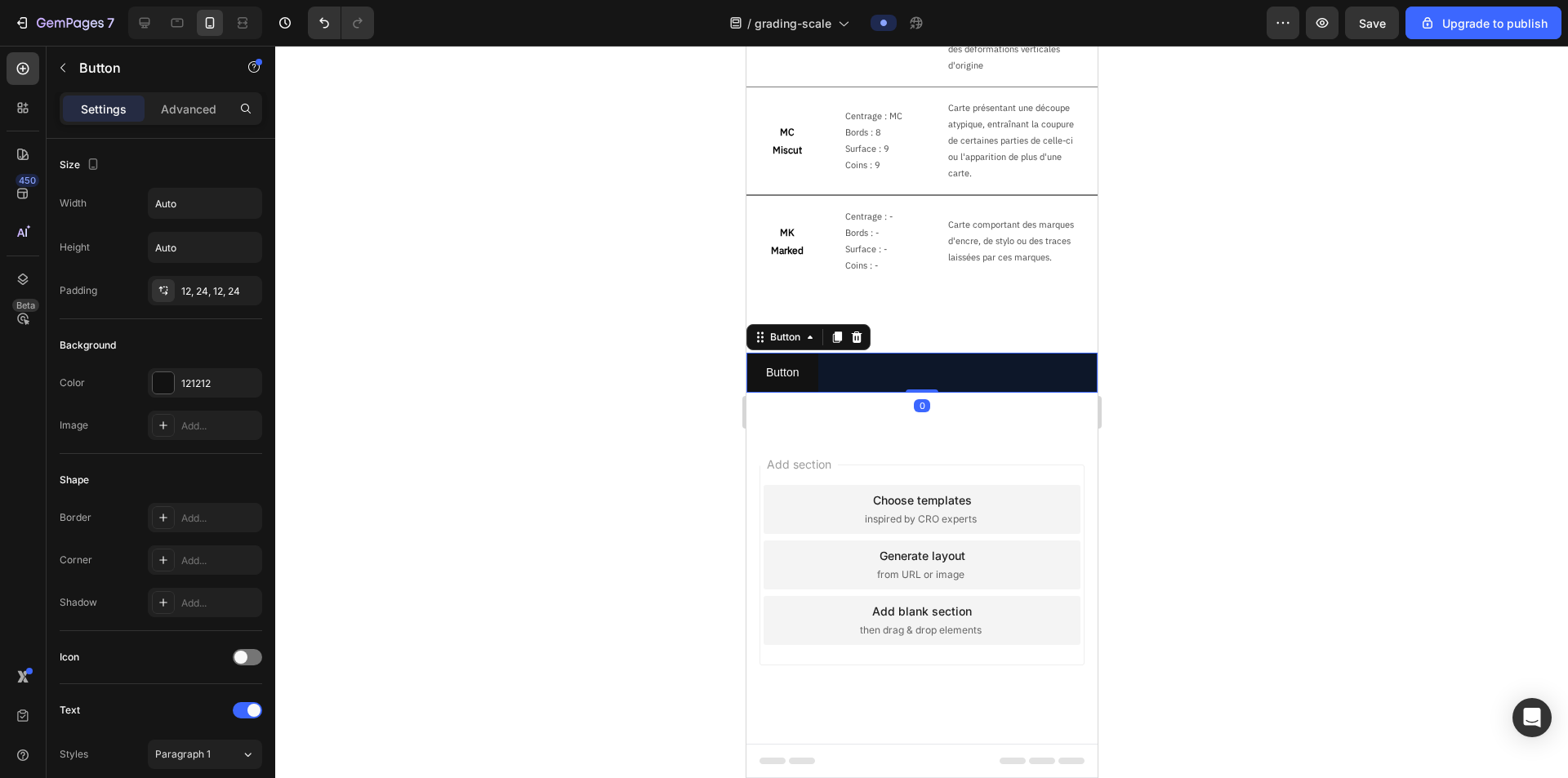 scroll, scrollTop: 2150, scrollLeft: 0, axis: vertical 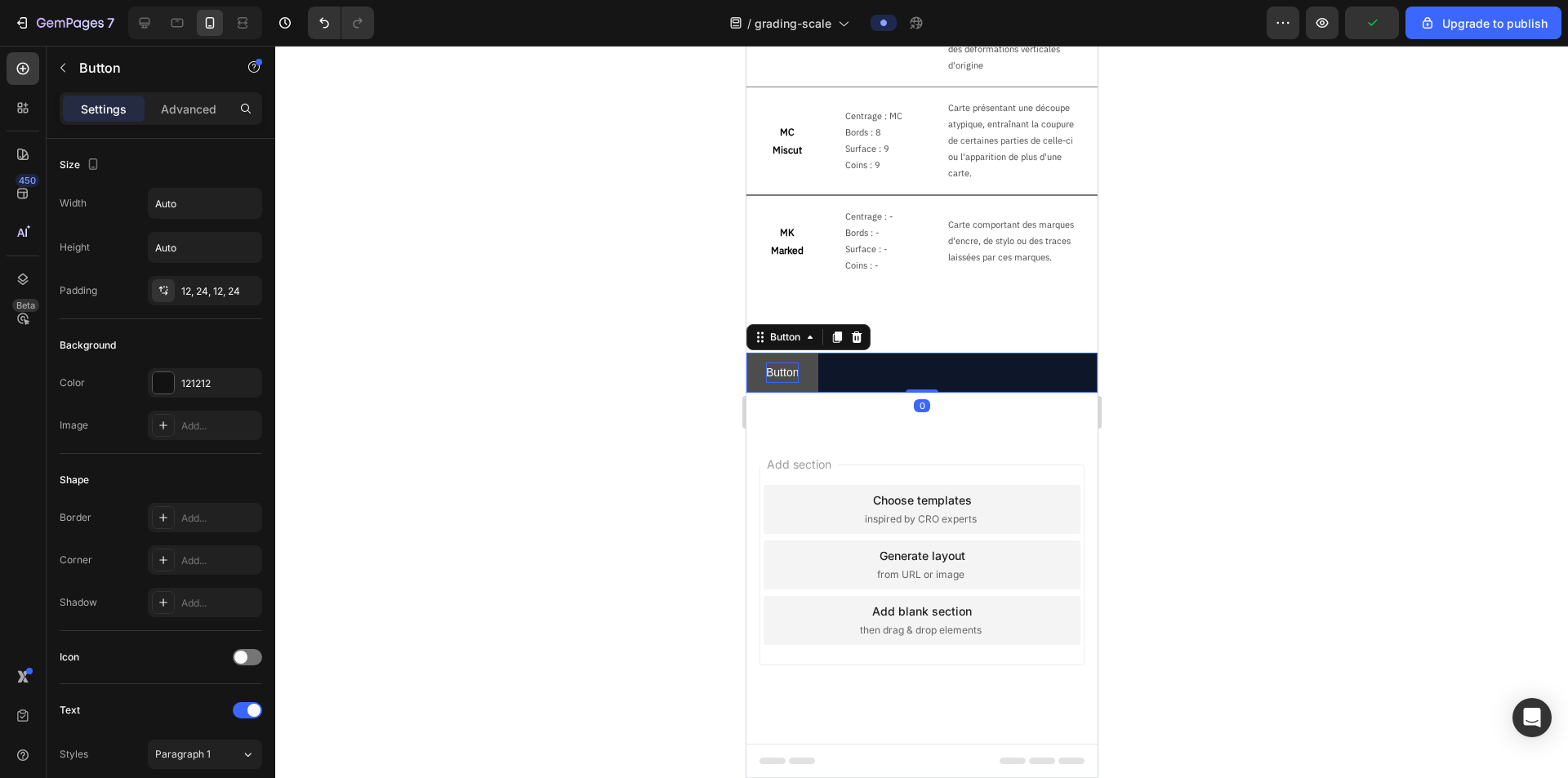 click on "Button" at bounding box center (782, 372) 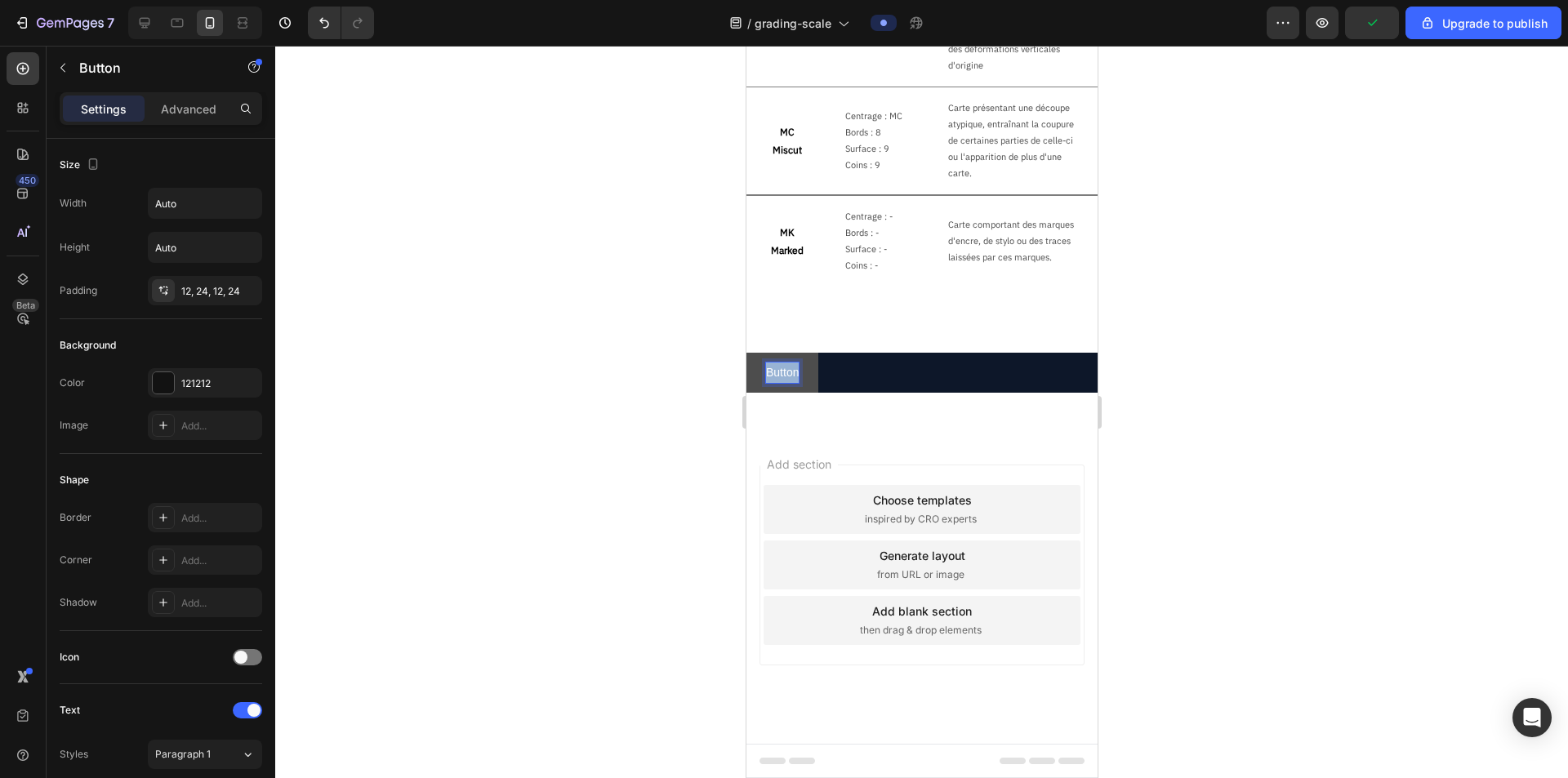 click on "Button" at bounding box center (782, 372) 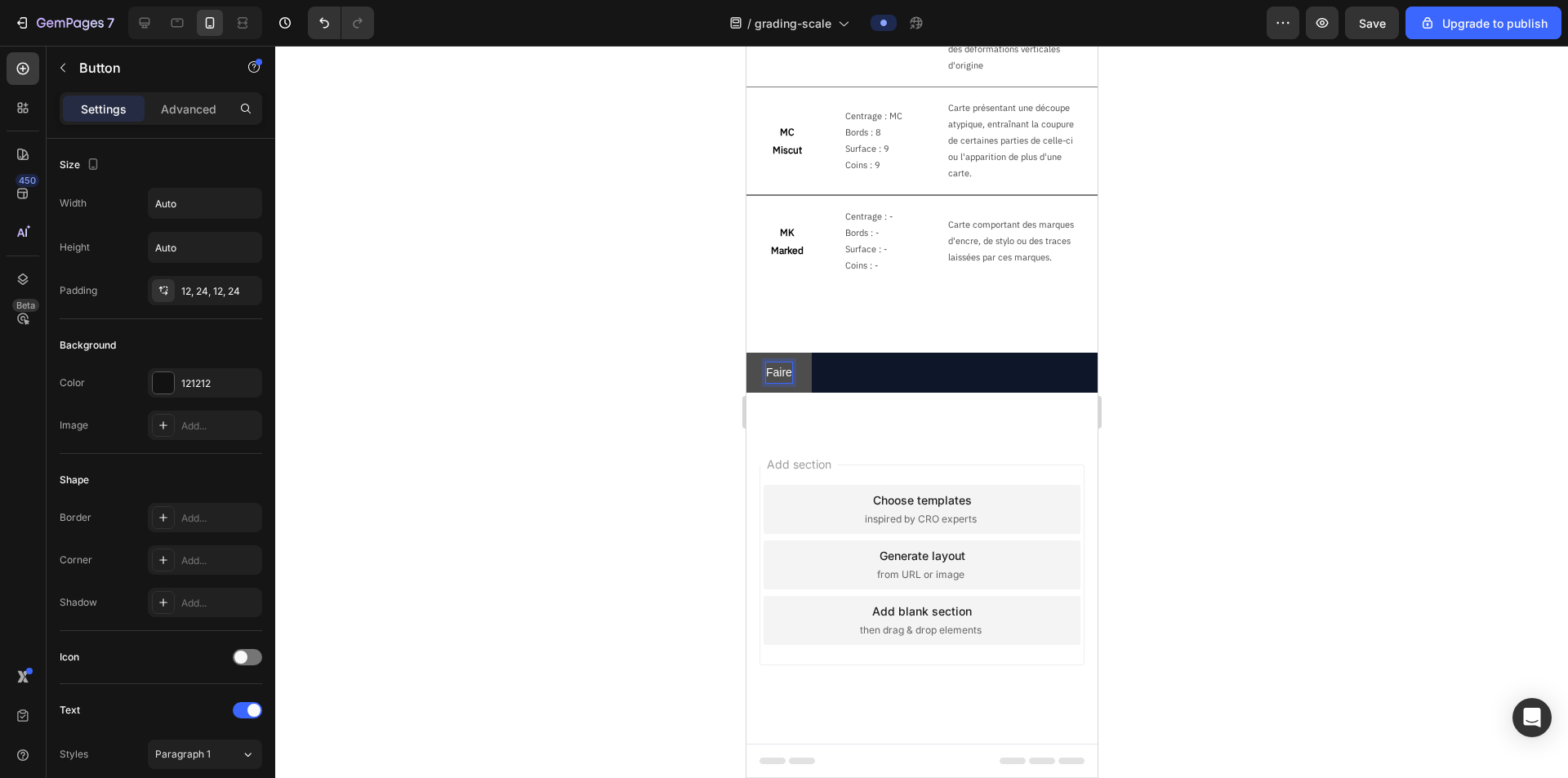 click on "Faire" at bounding box center (778, 372) 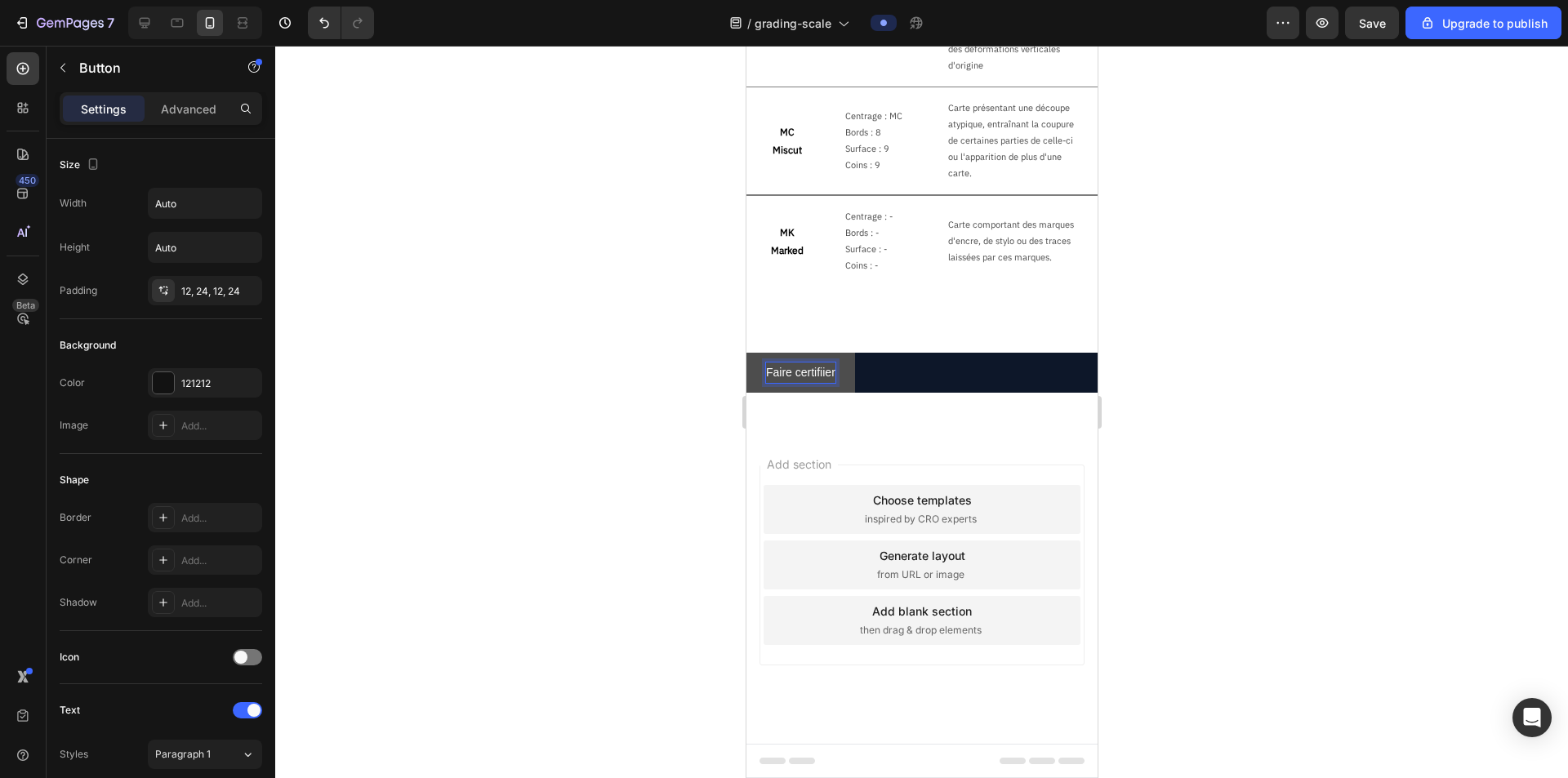 click on "Faire certifiier" at bounding box center (800, 372) 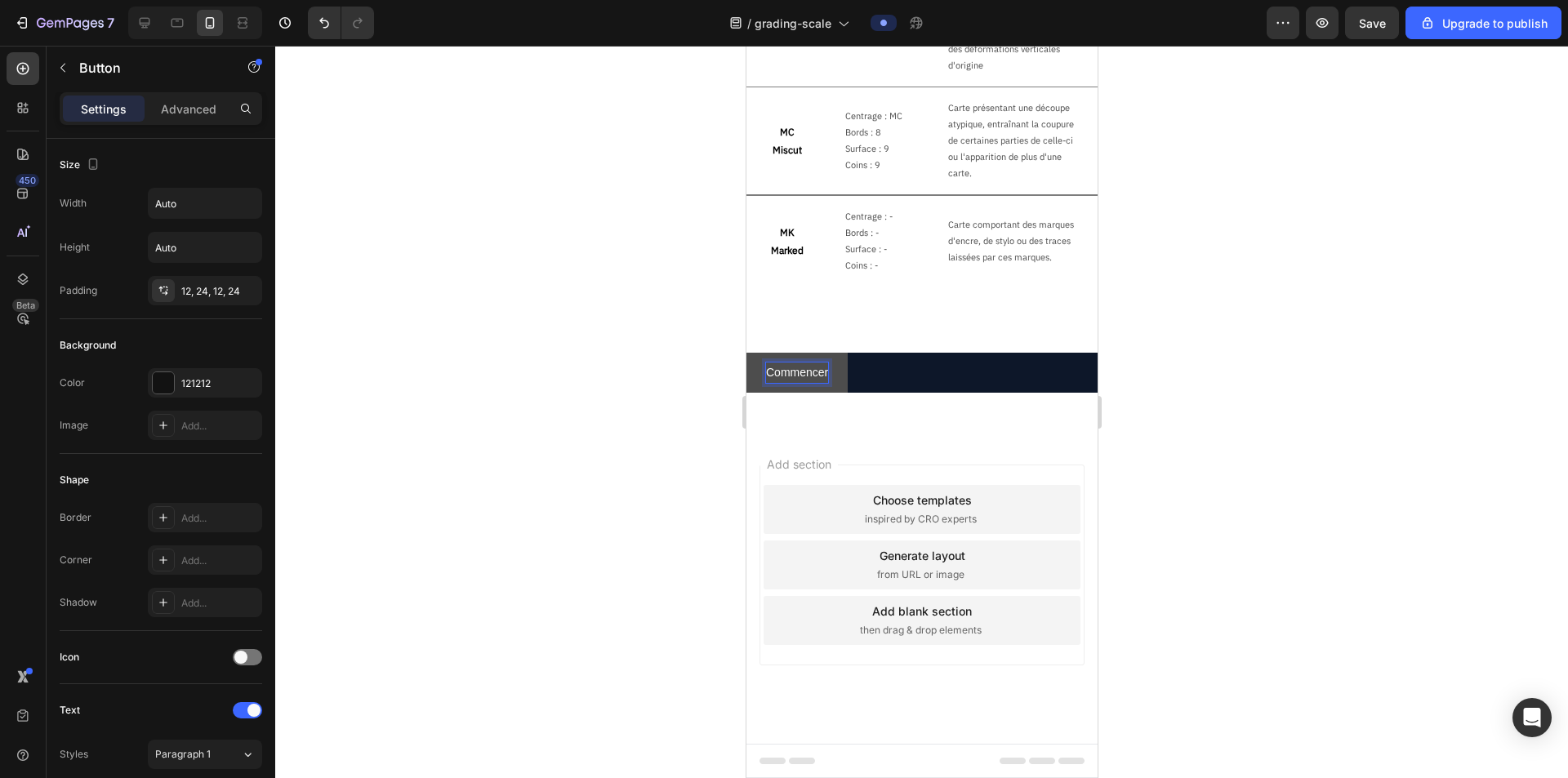 click on "Commencer" at bounding box center [796, 372] 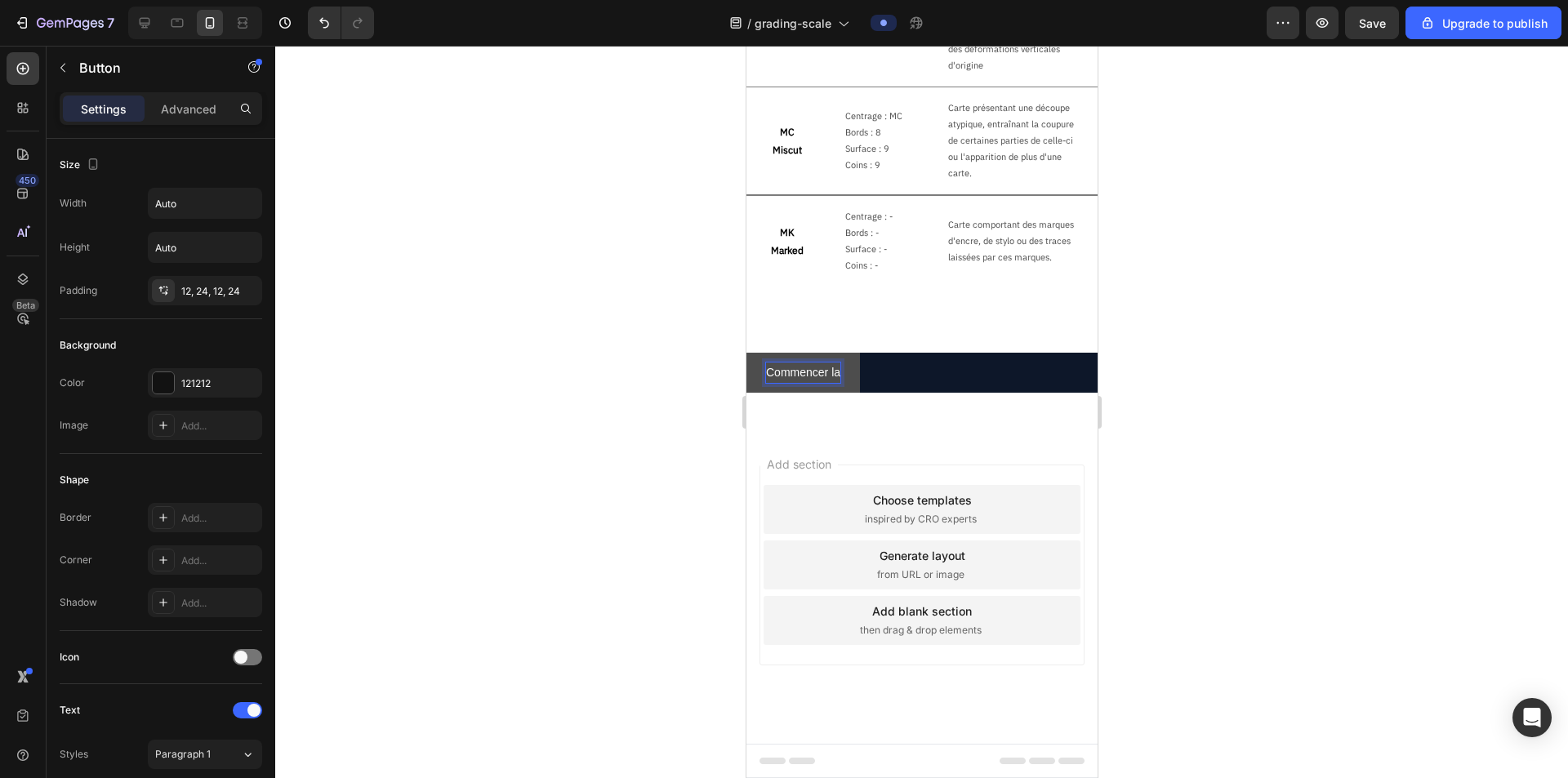 click on "Commencer la" at bounding box center [802, 372] 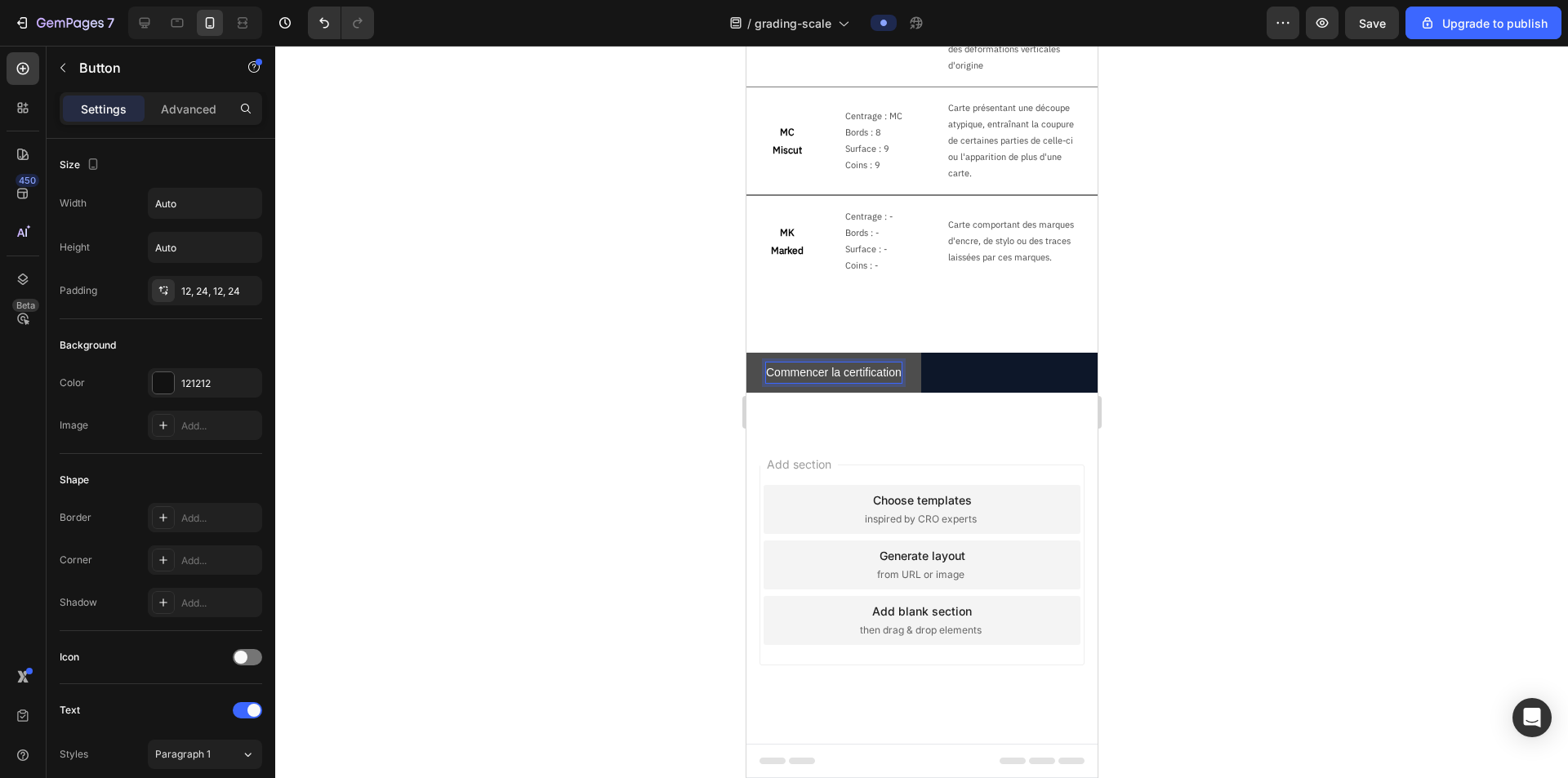 click 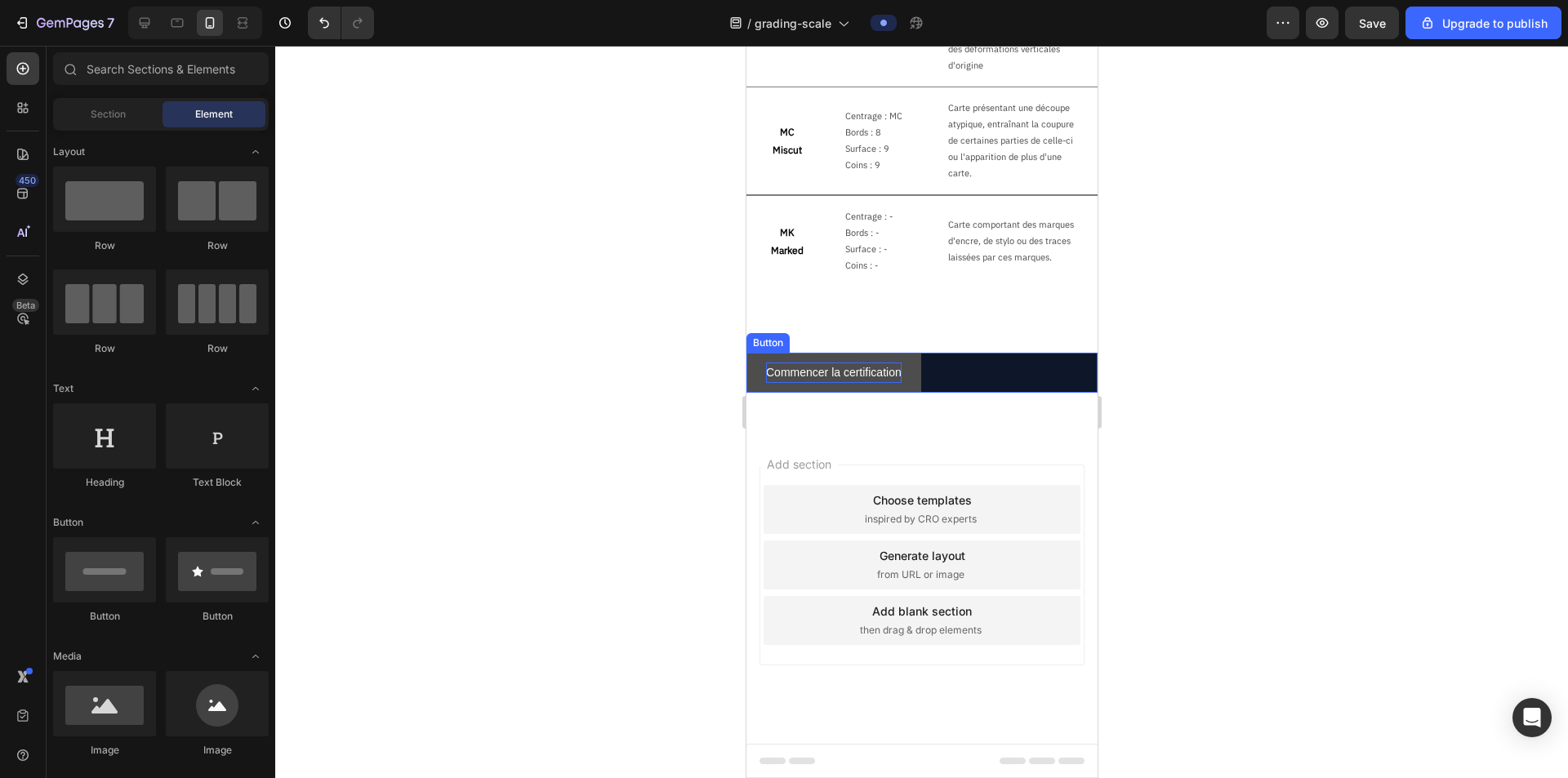 click on "Commencer la certification" at bounding box center (833, 372) 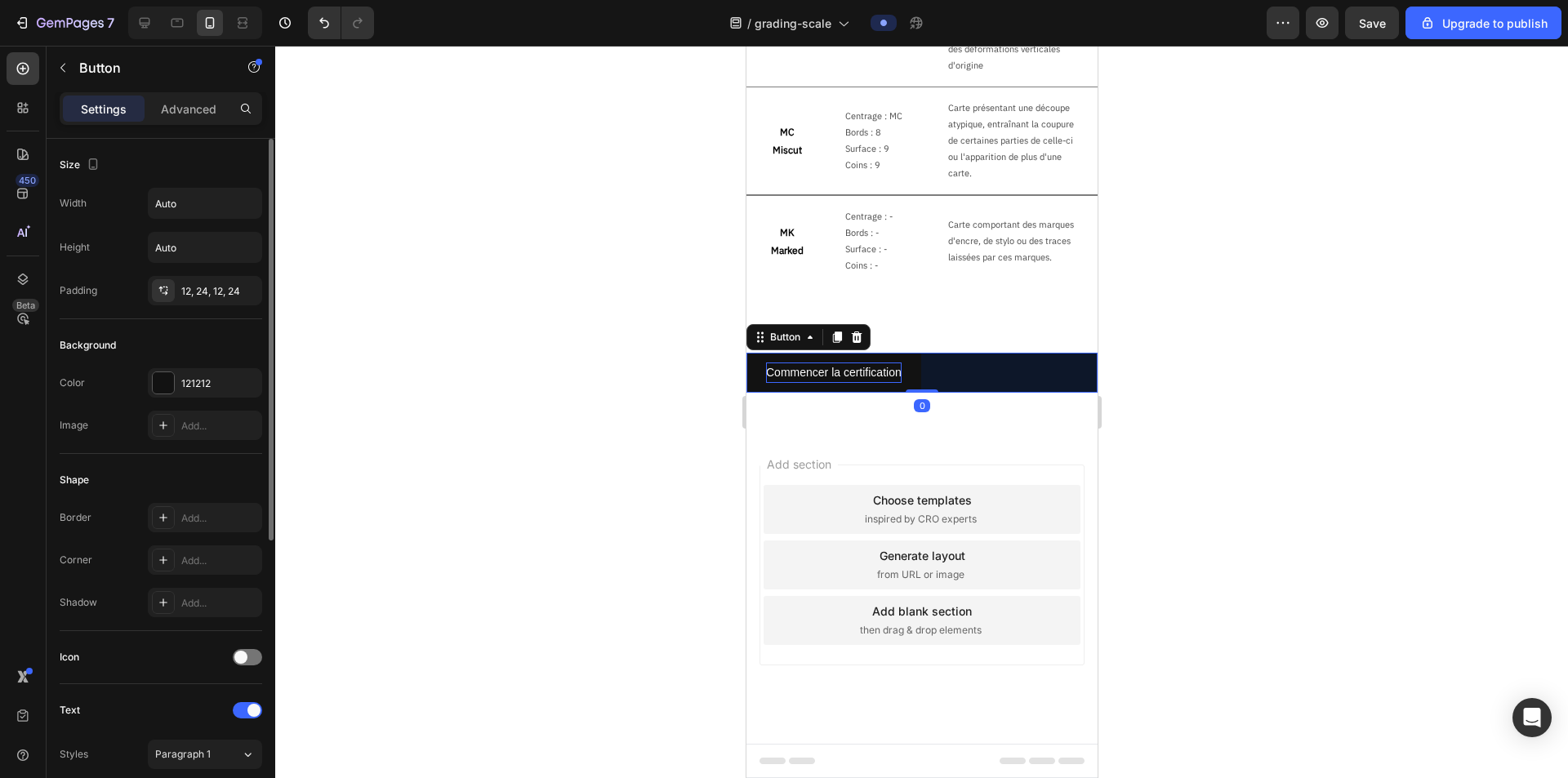scroll, scrollTop: 485, scrollLeft: 0, axis: vertical 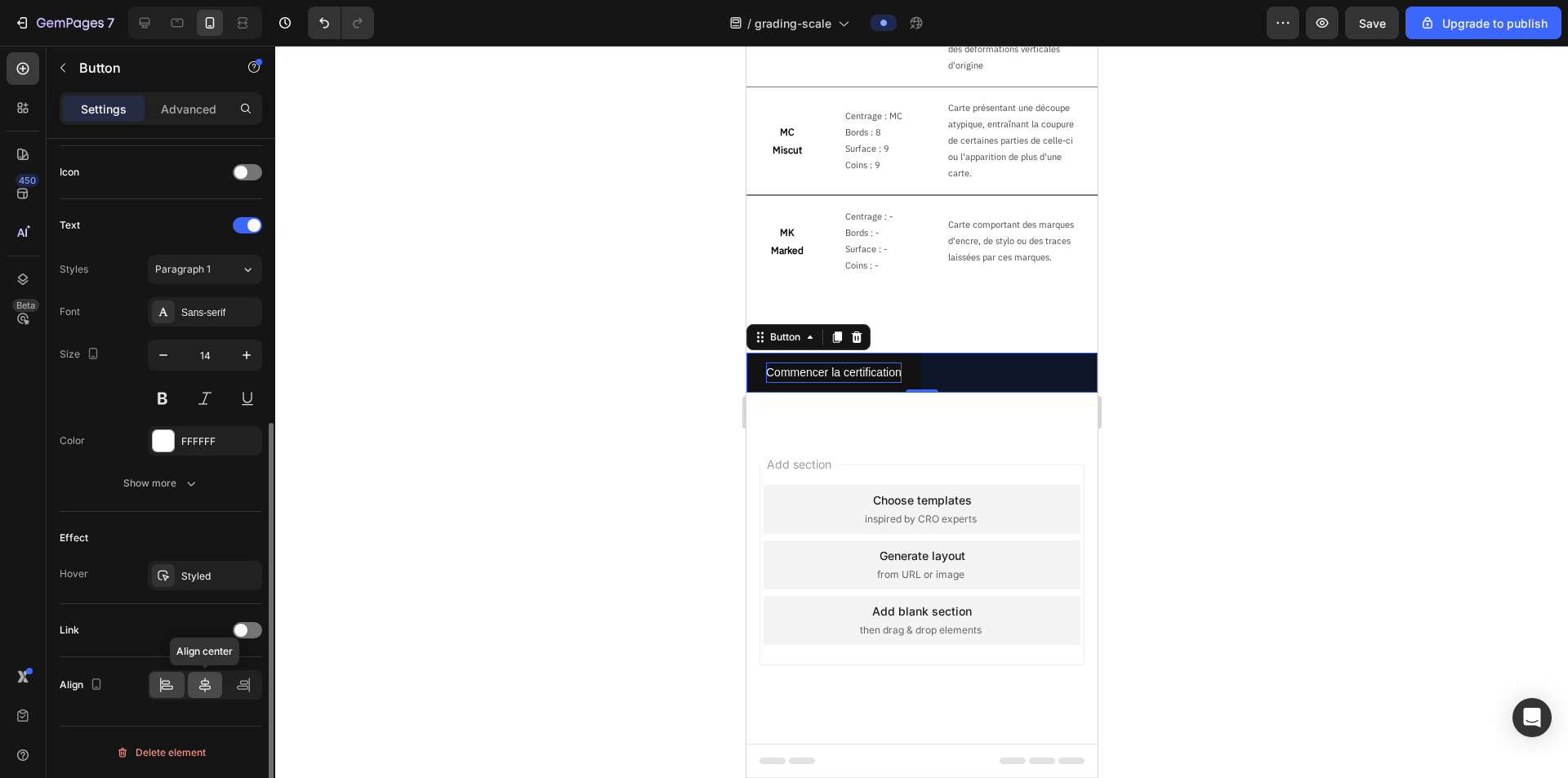 click 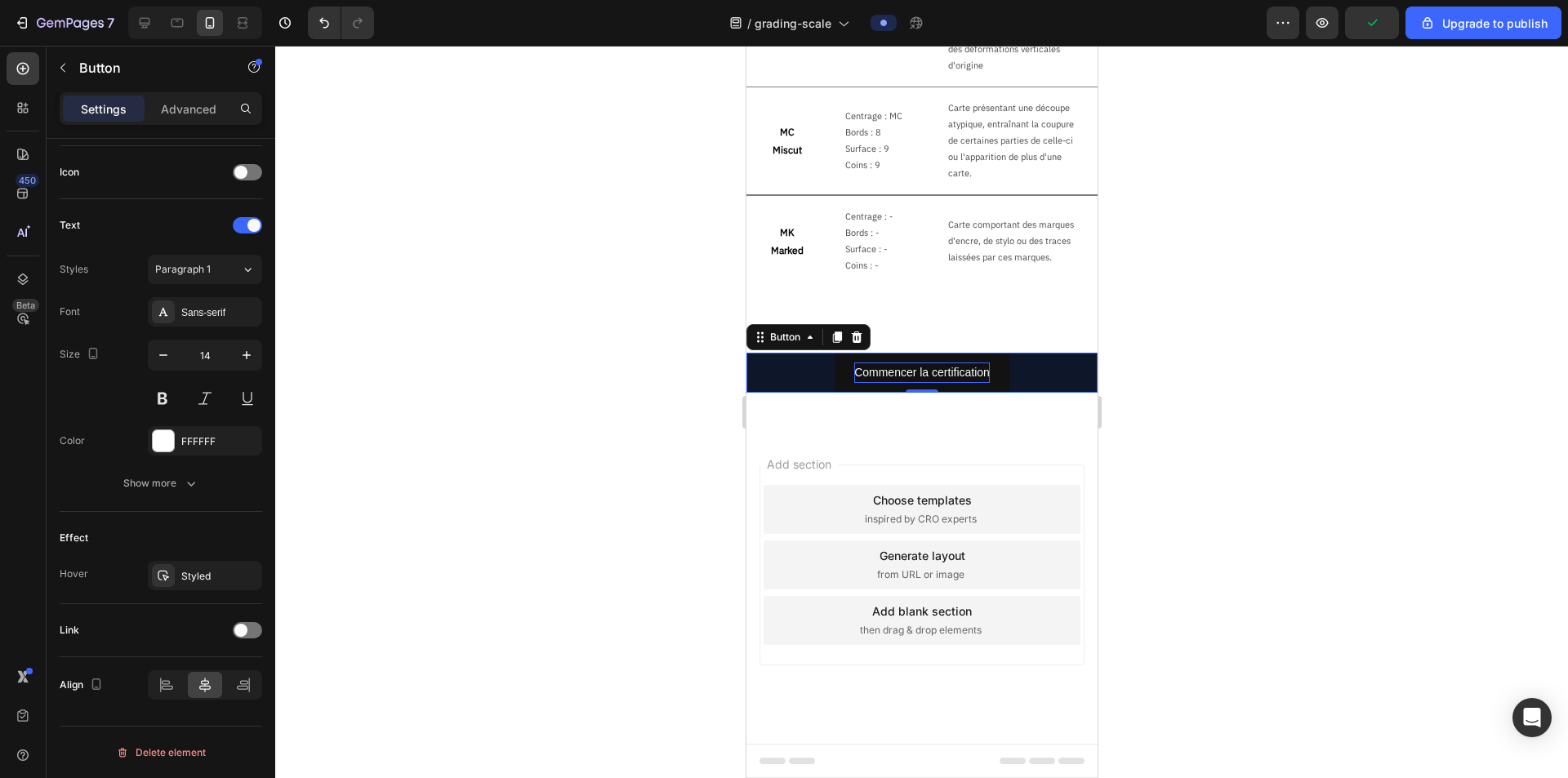 click on "Commencer la certification Button   0" at bounding box center (921, 372) 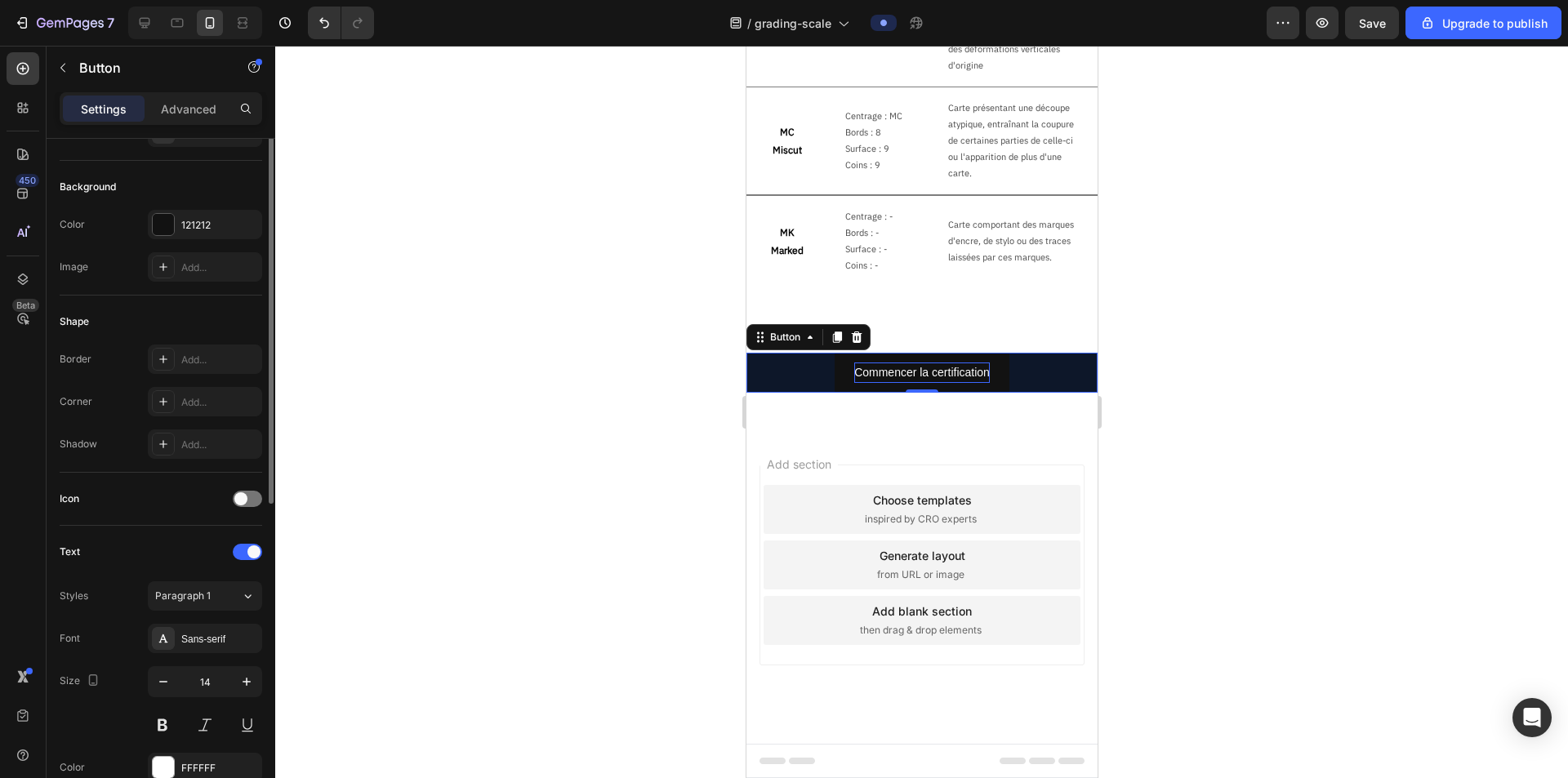 scroll, scrollTop: 0, scrollLeft: 0, axis: both 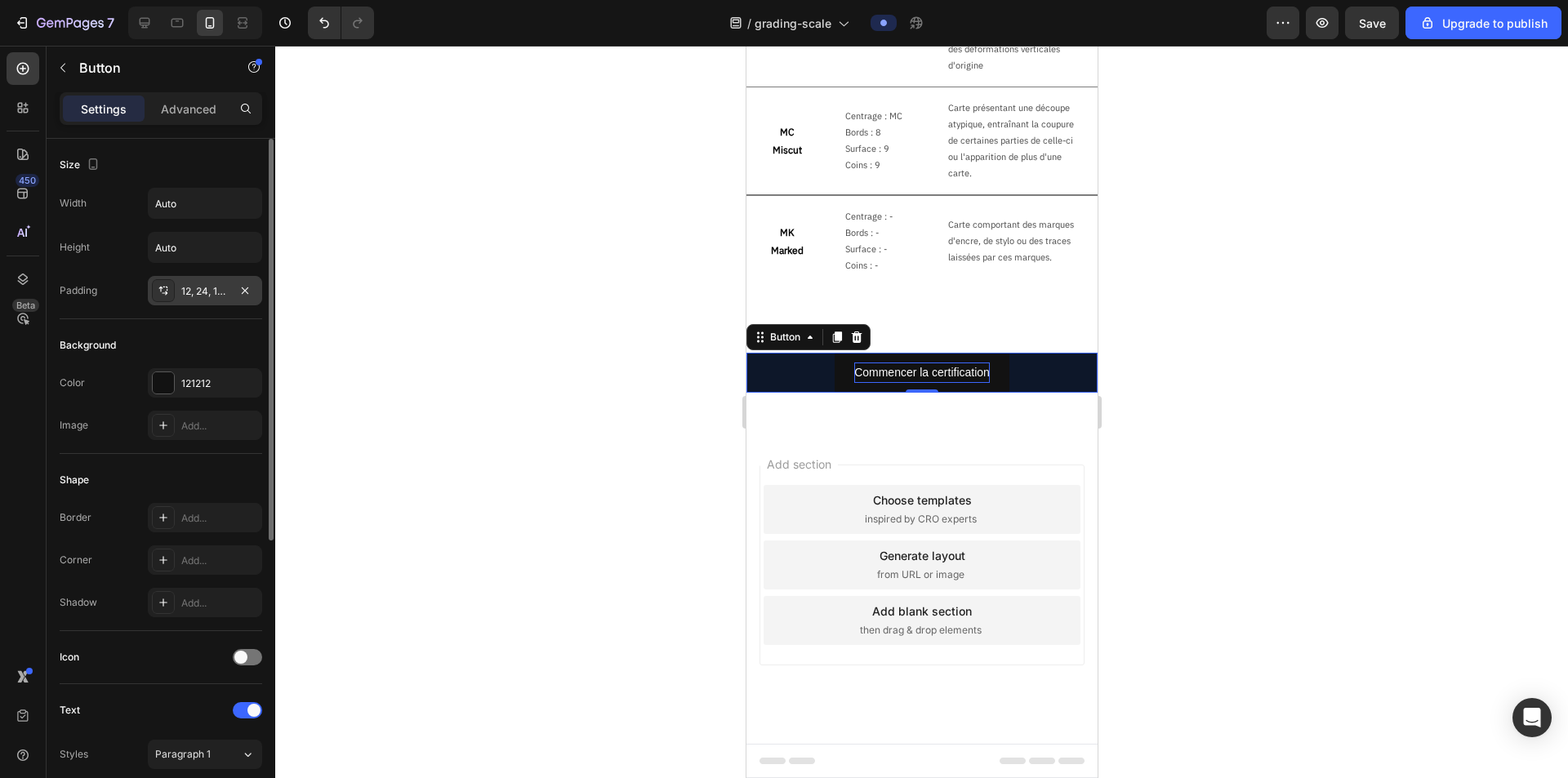 click on "12, 24, 12, 24" at bounding box center (205, 291) 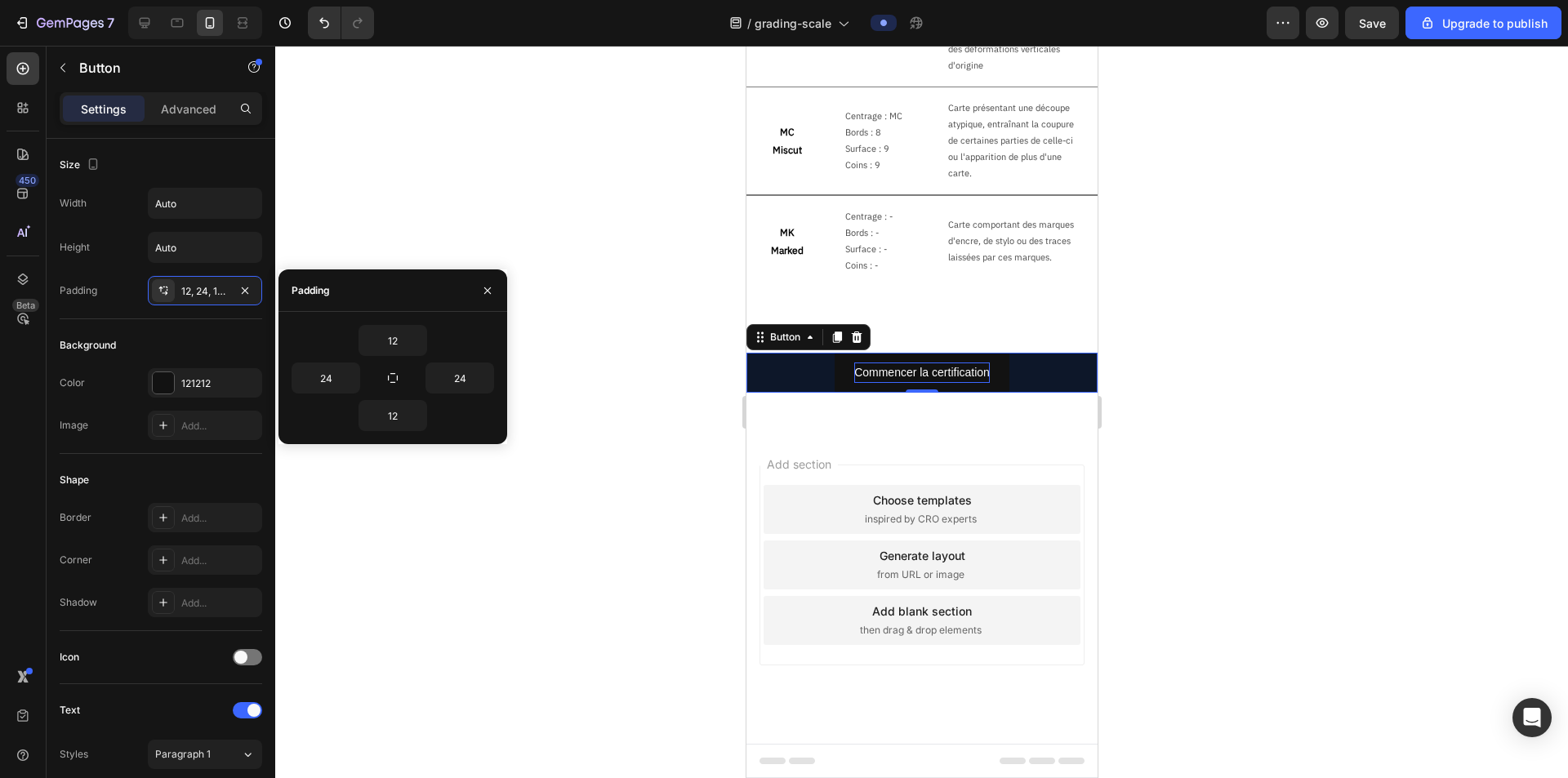 click on "Commencer la certification Button   0" at bounding box center [921, 372] 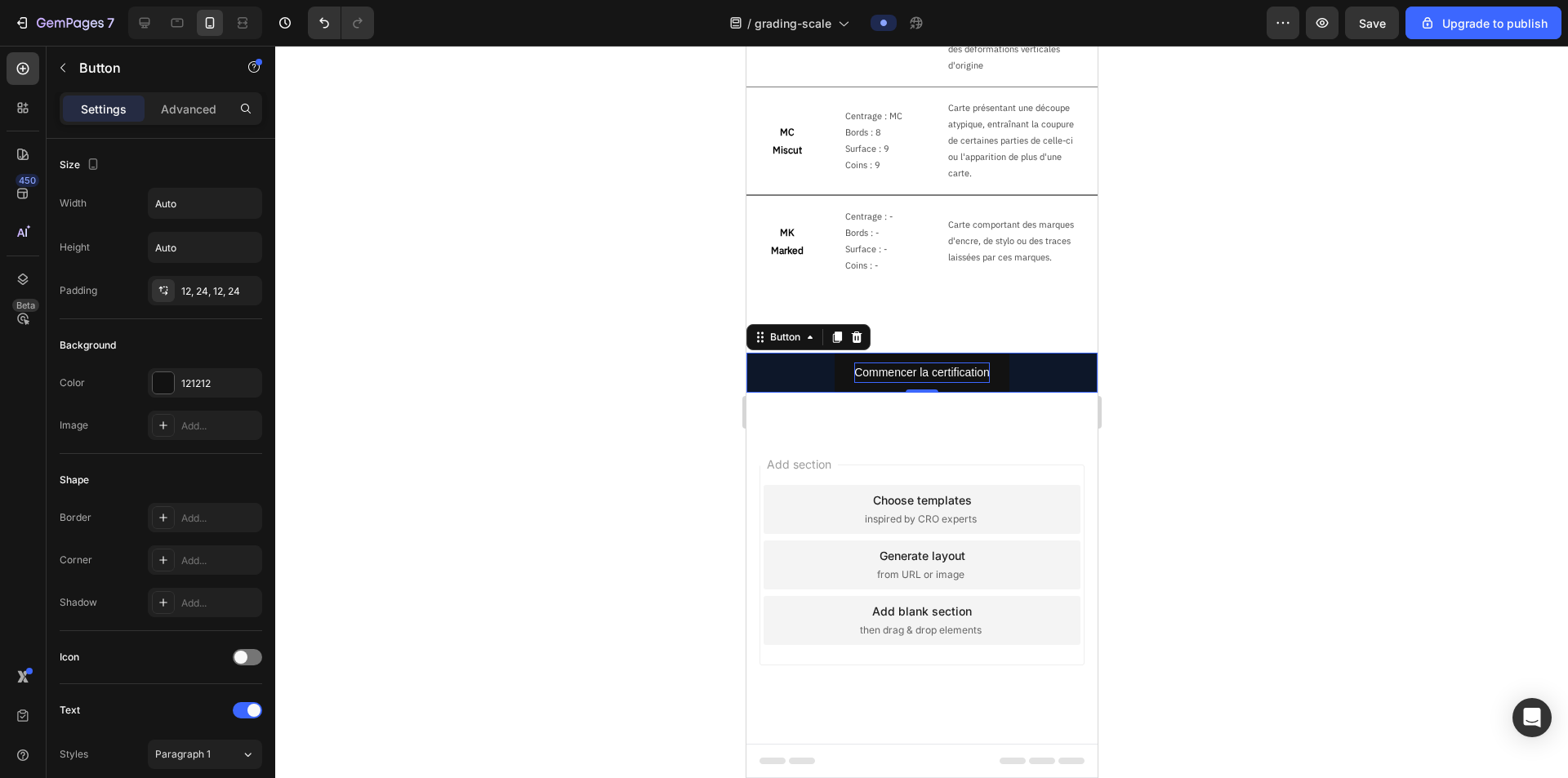 click 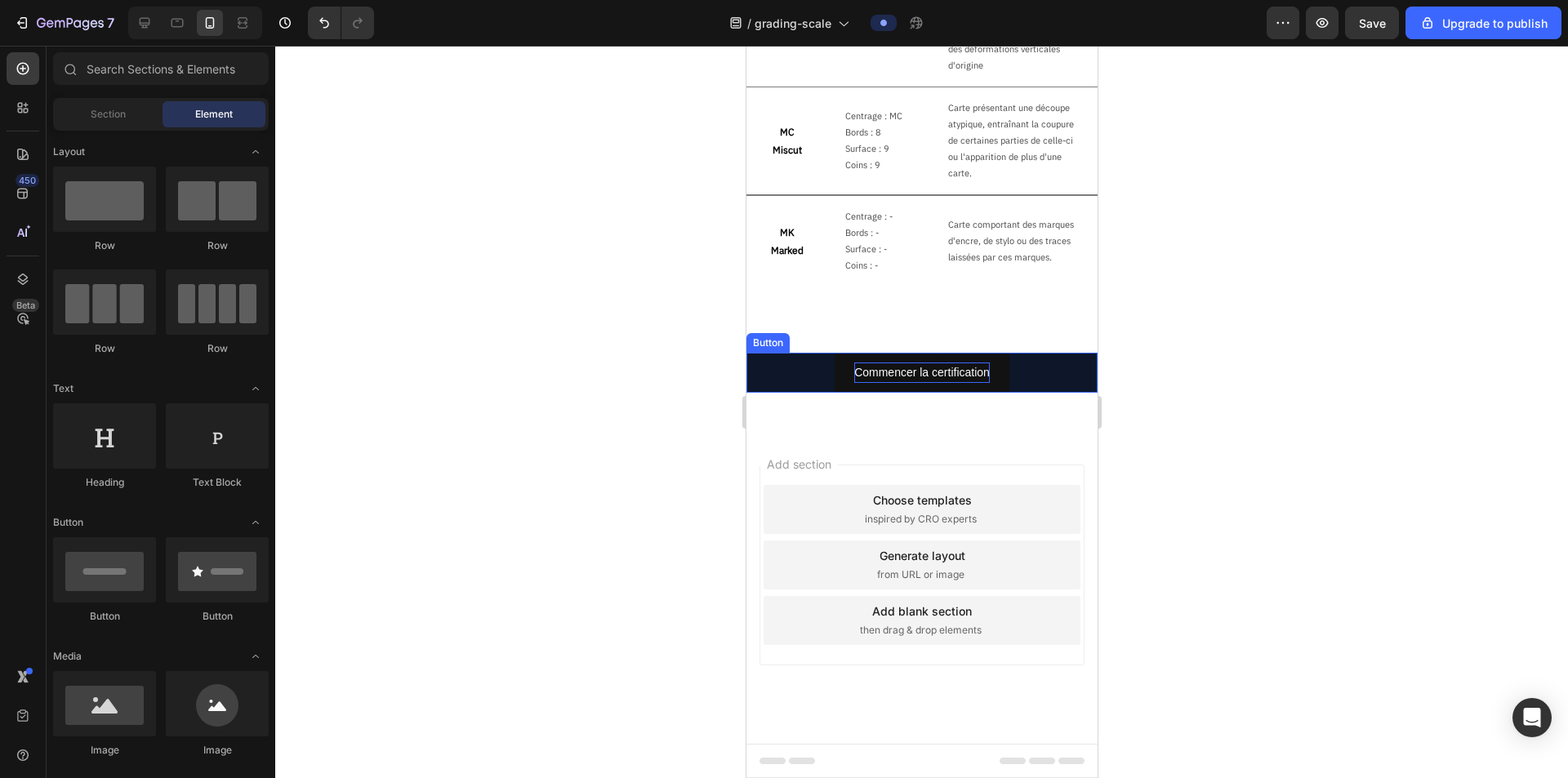 click on "Commencer la certification Button" at bounding box center [921, 372] 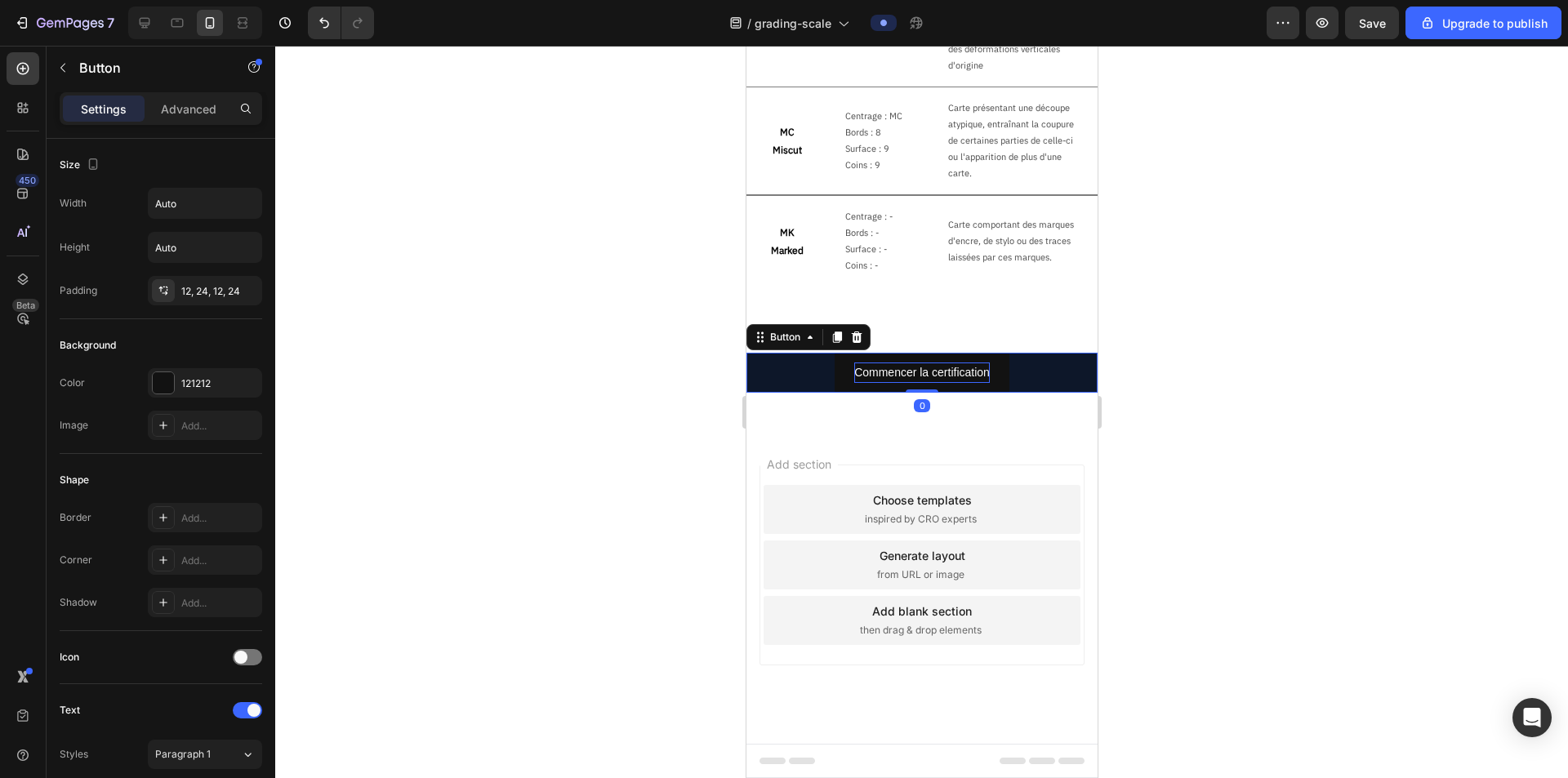 click on "Commencer la certification Button   0" at bounding box center [921, 372] 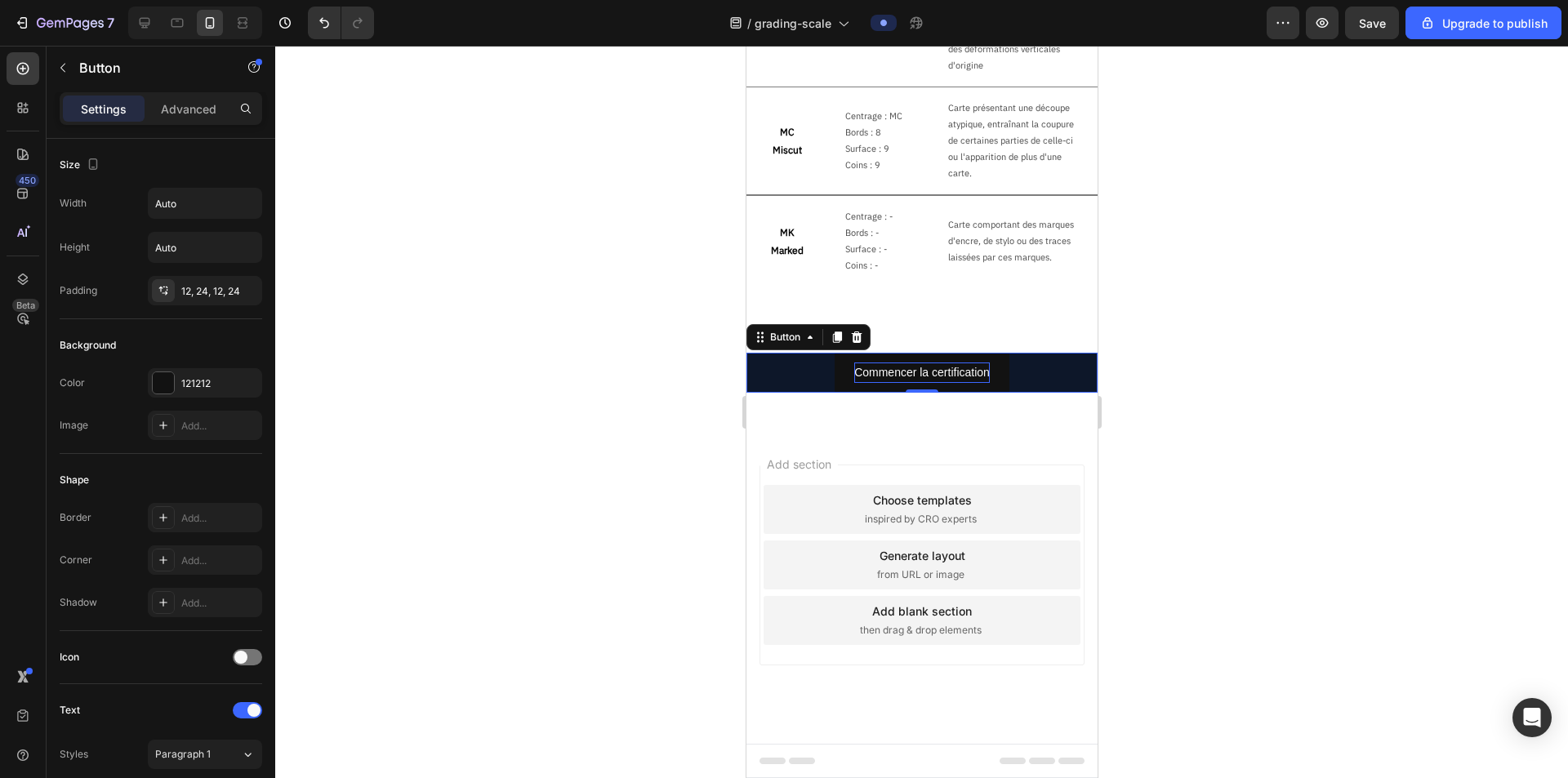 click on "Commencer la certification Button   0" at bounding box center [921, 372] 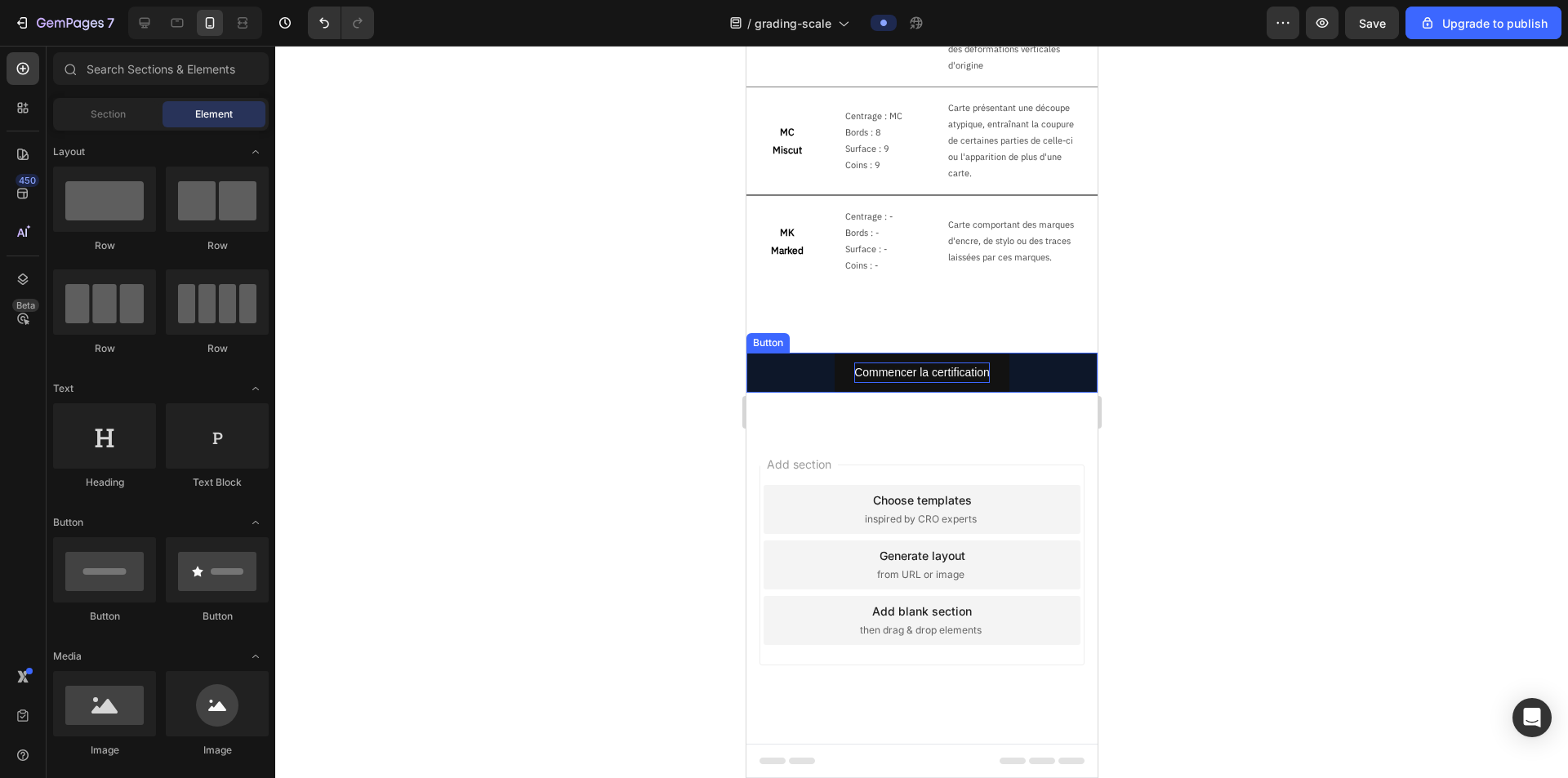 click on "Commencer la certification Button" at bounding box center [921, 372] 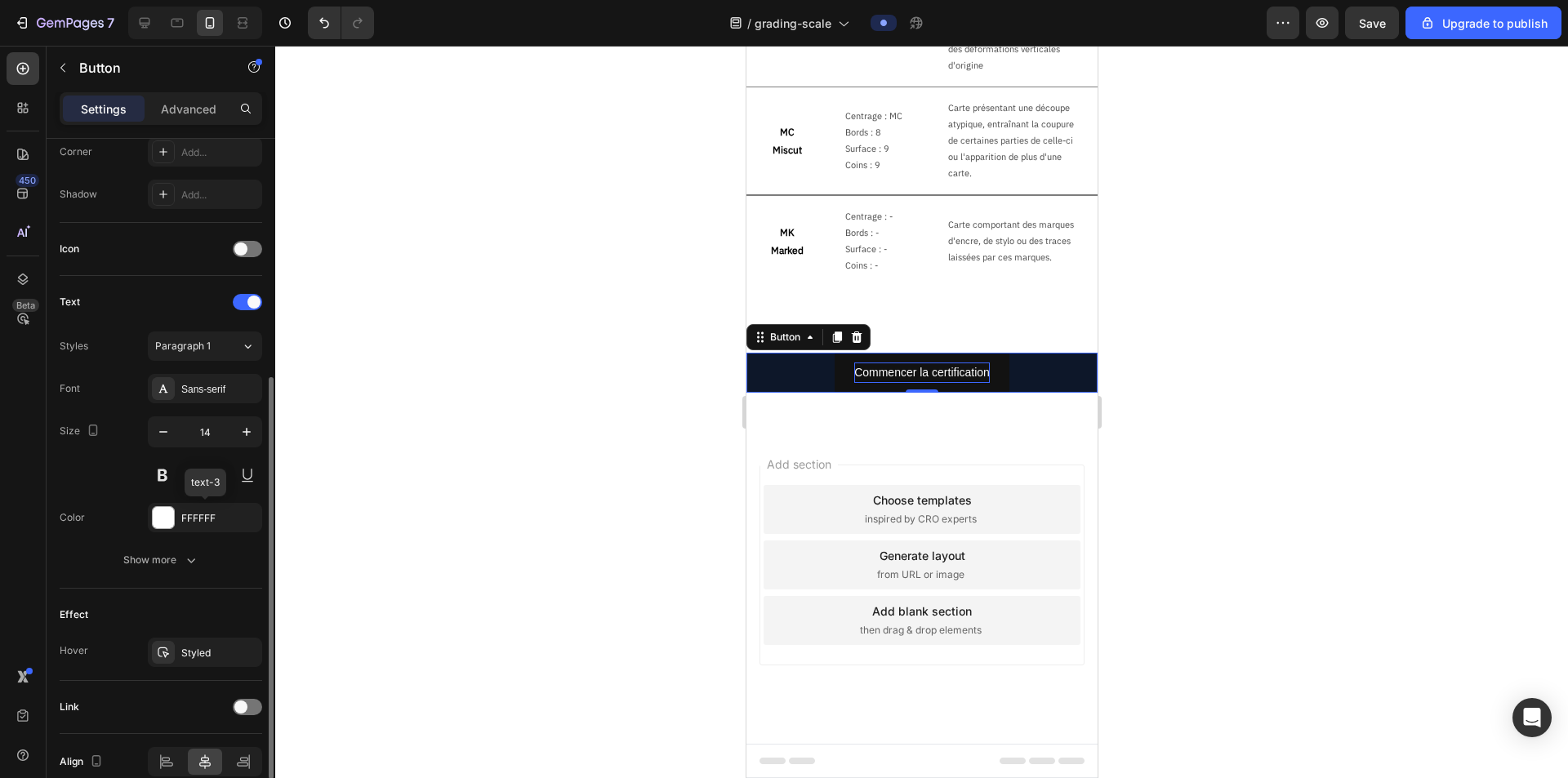 scroll, scrollTop: 0, scrollLeft: 0, axis: both 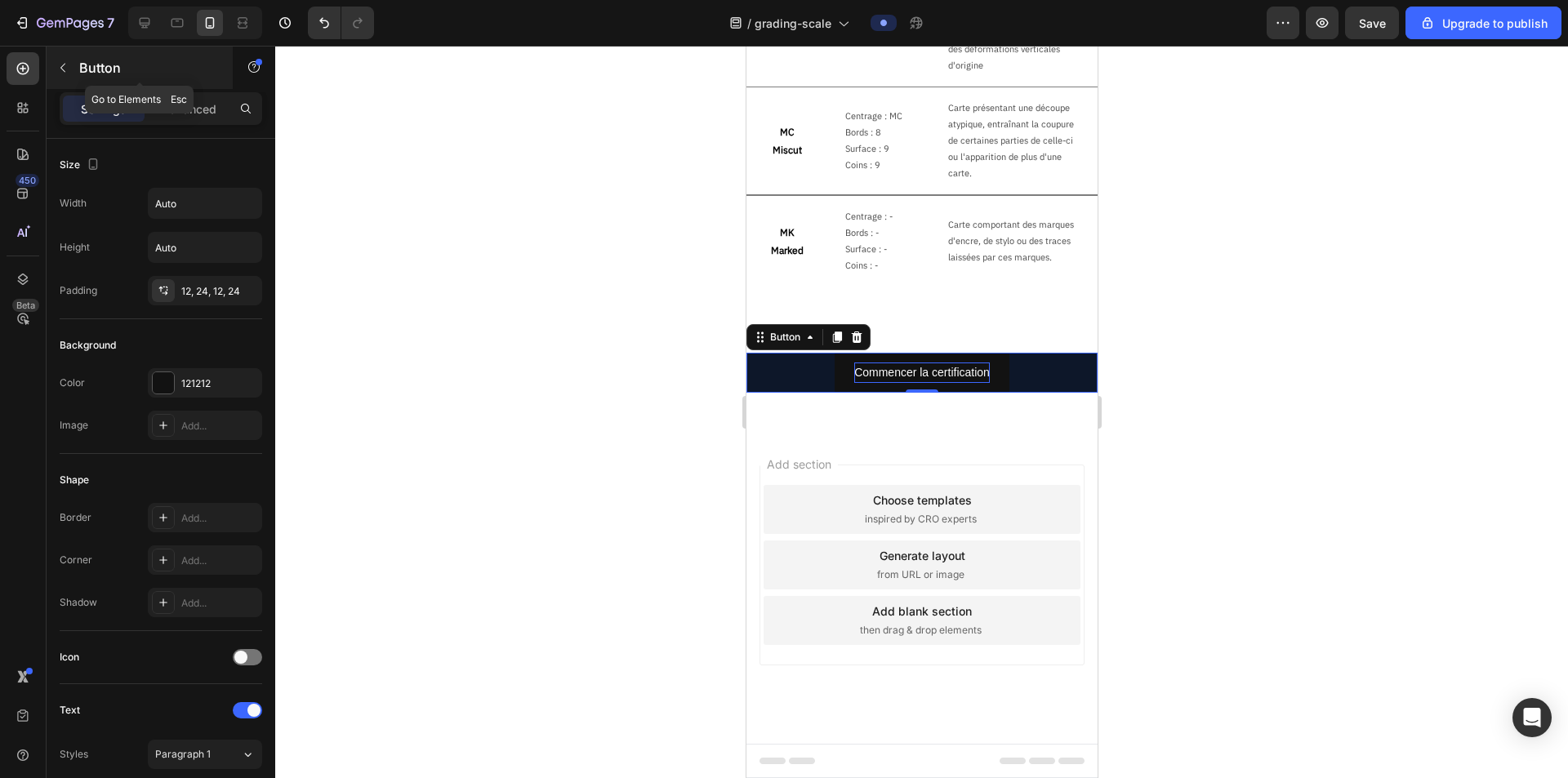 click 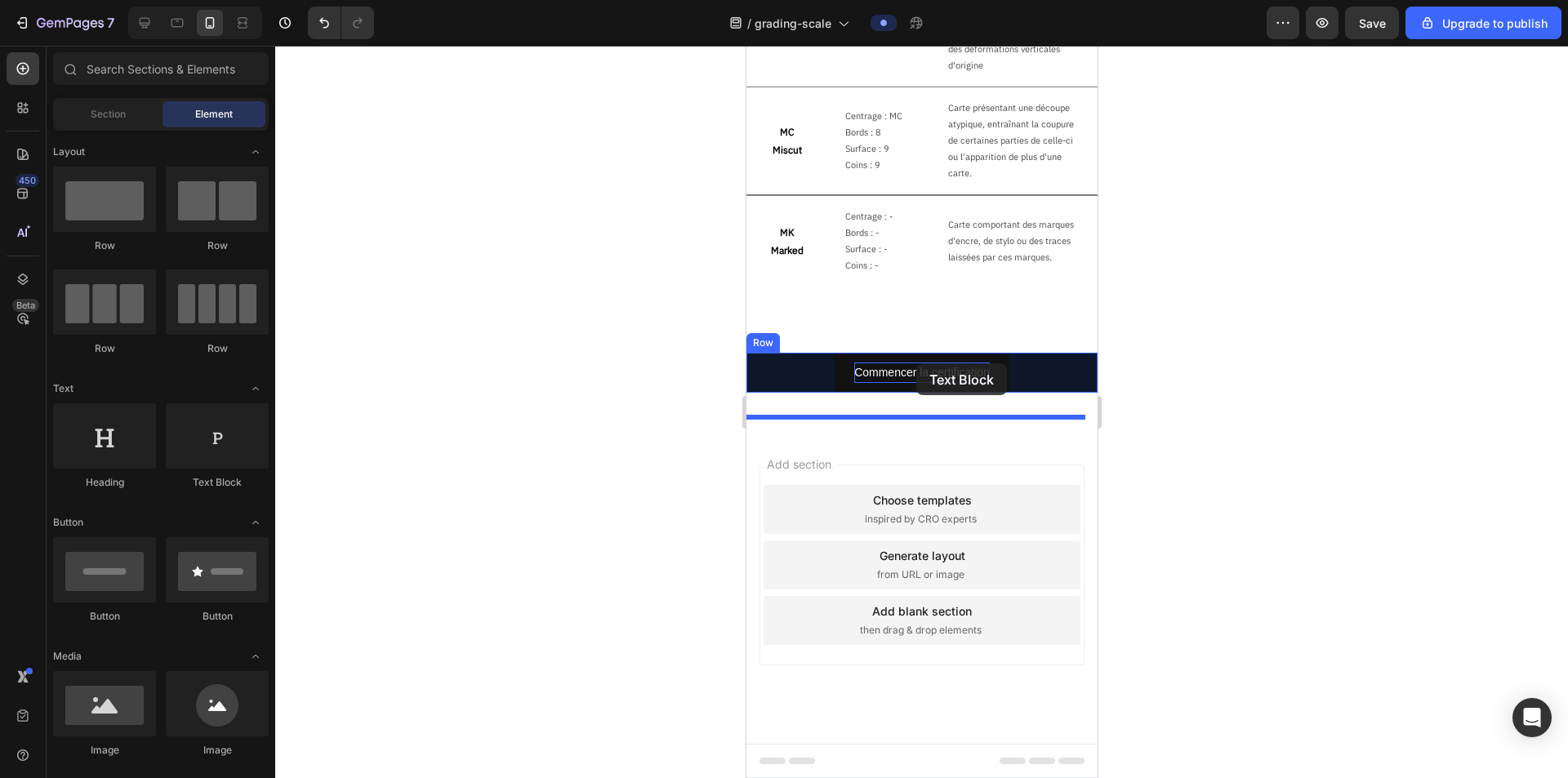 drag, startPoint x: 947, startPoint y: 497, endPoint x: 915, endPoint y: 363, distance: 137.76792 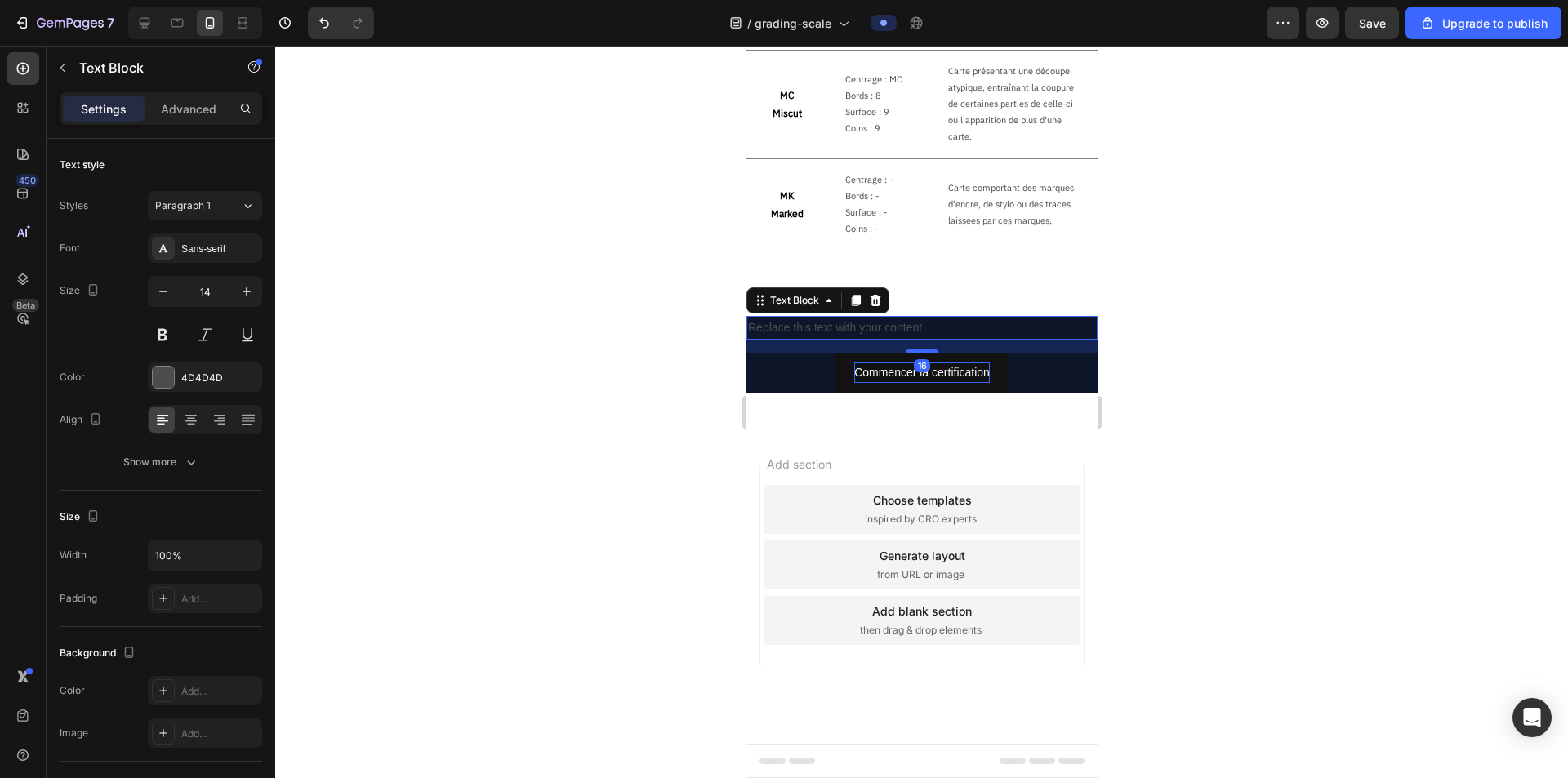 click 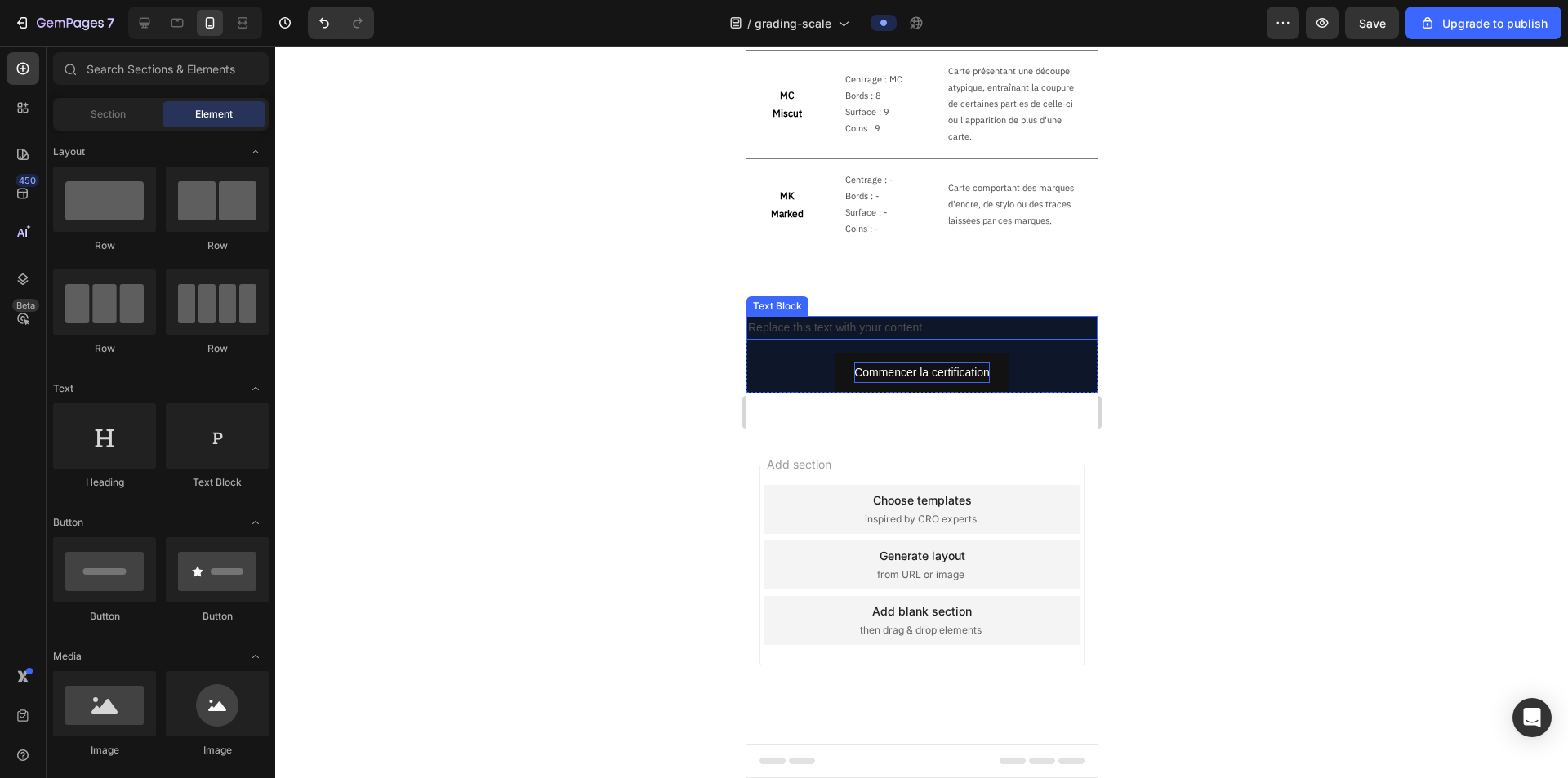 click on "Replace this text with your content" at bounding box center [921, 327] 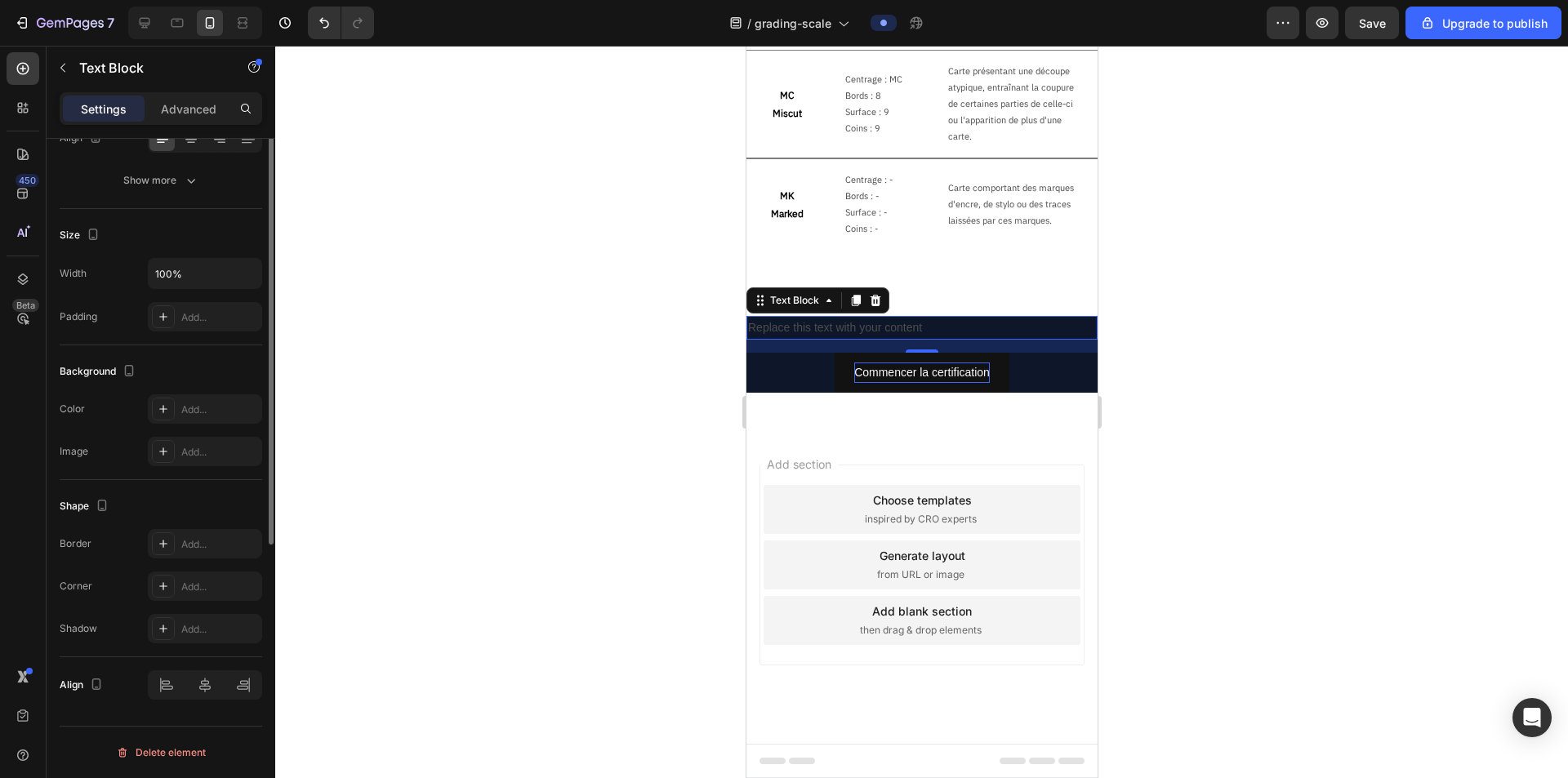 scroll, scrollTop: 37, scrollLeft: 0, axis: vertical 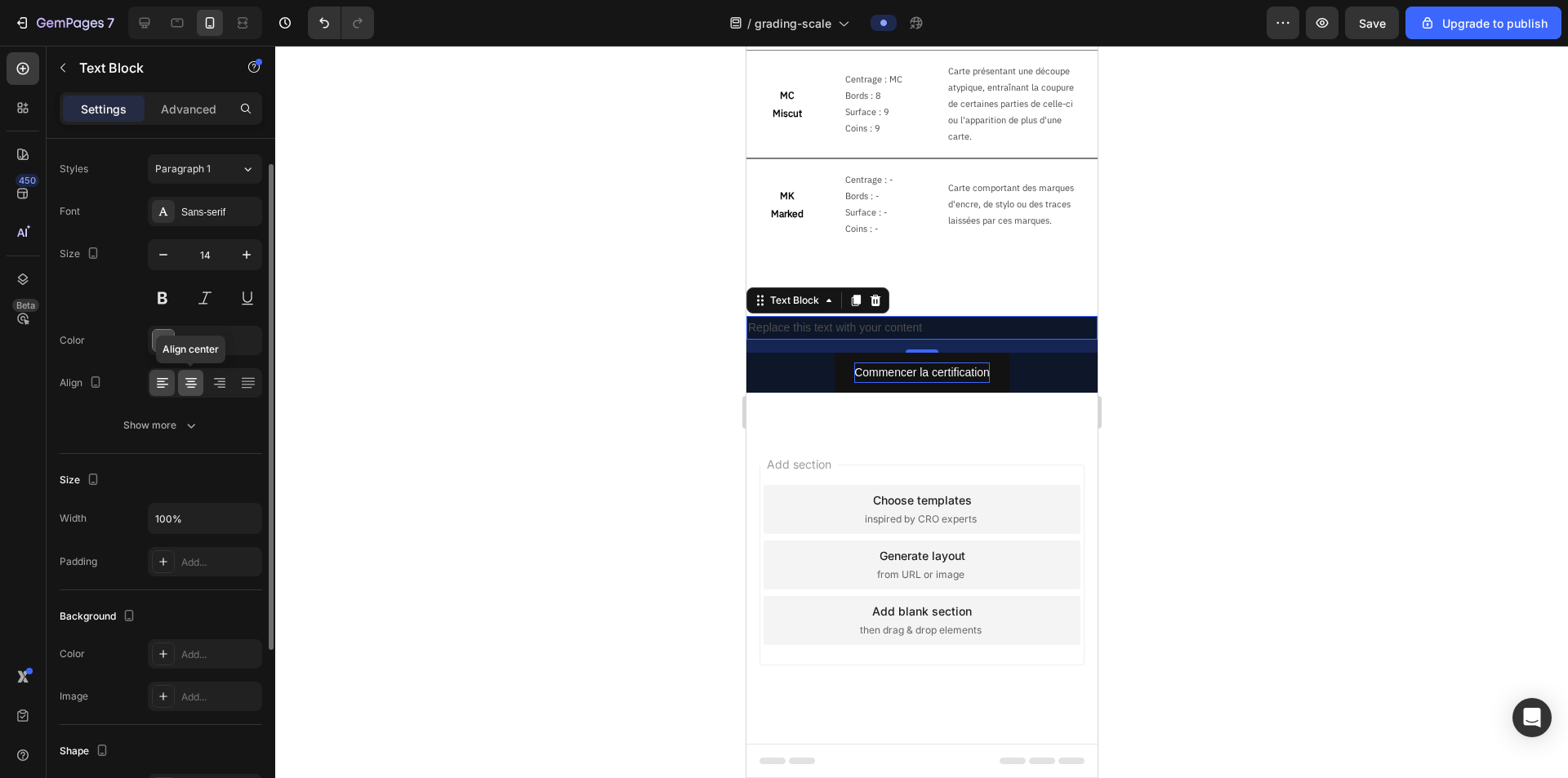 click 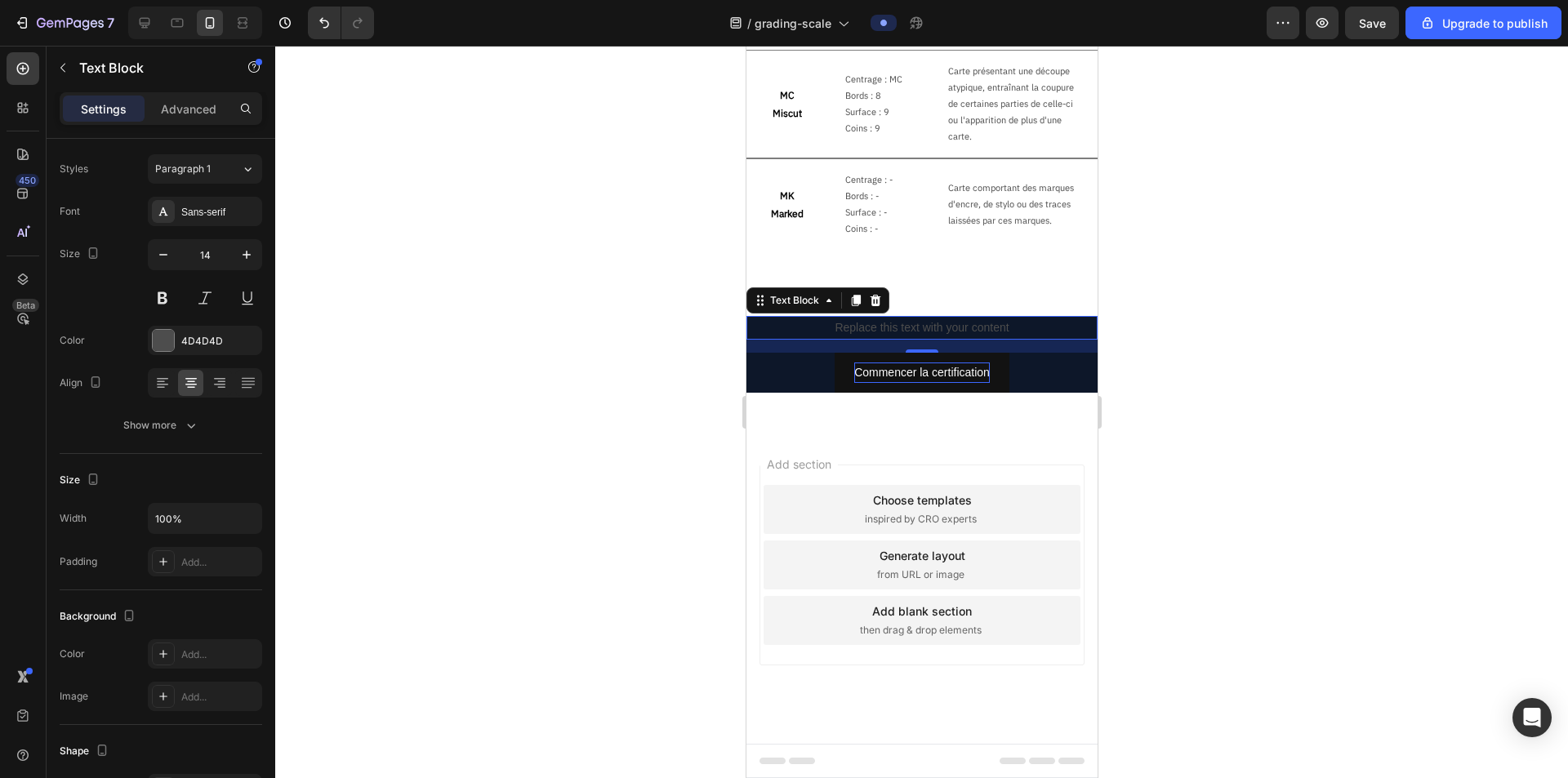 click on "Replace this text with your content" at bounding box center [921, 327] 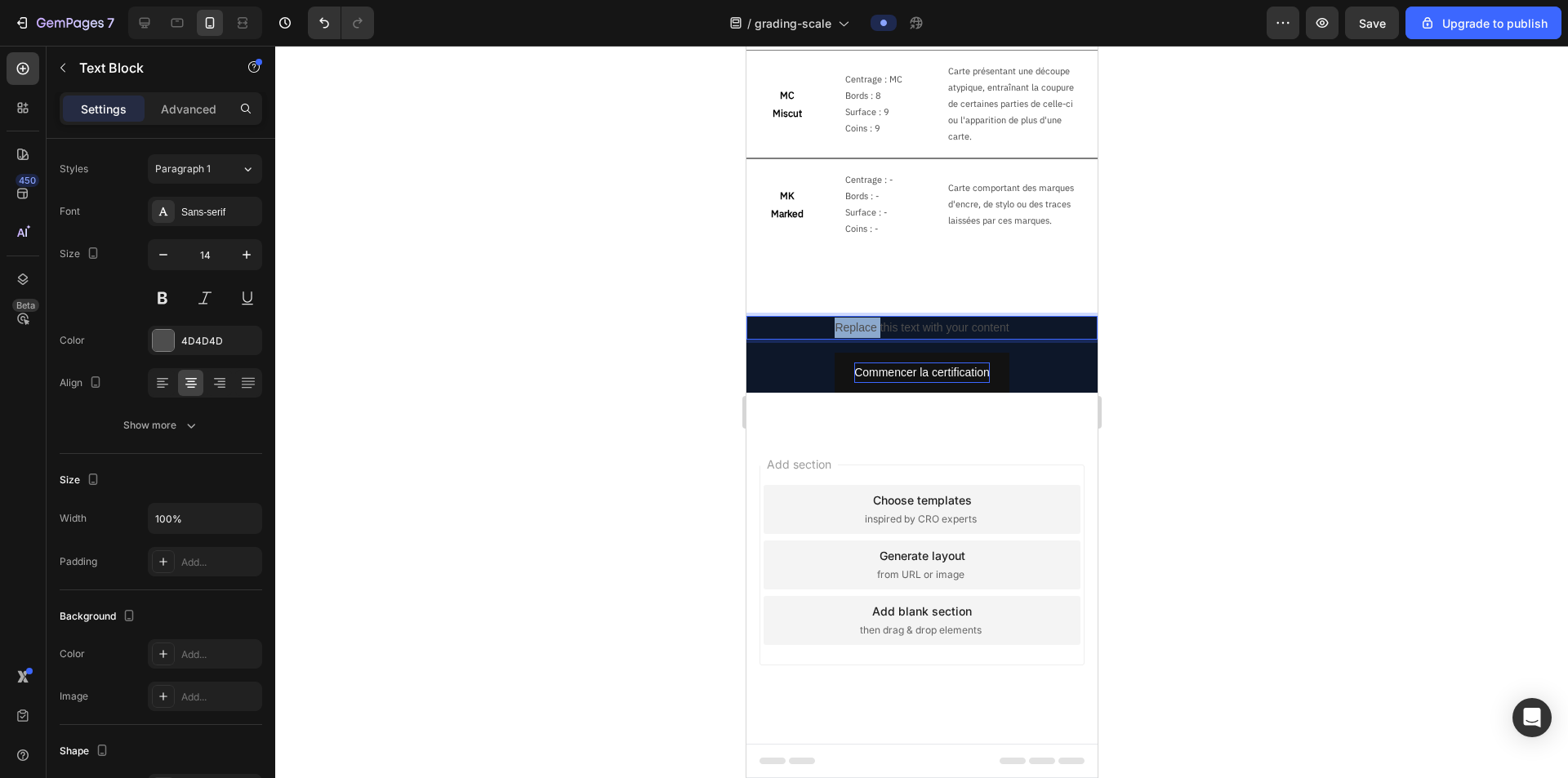 click on "Replace this text with your content" at bounding box center [921, 327] 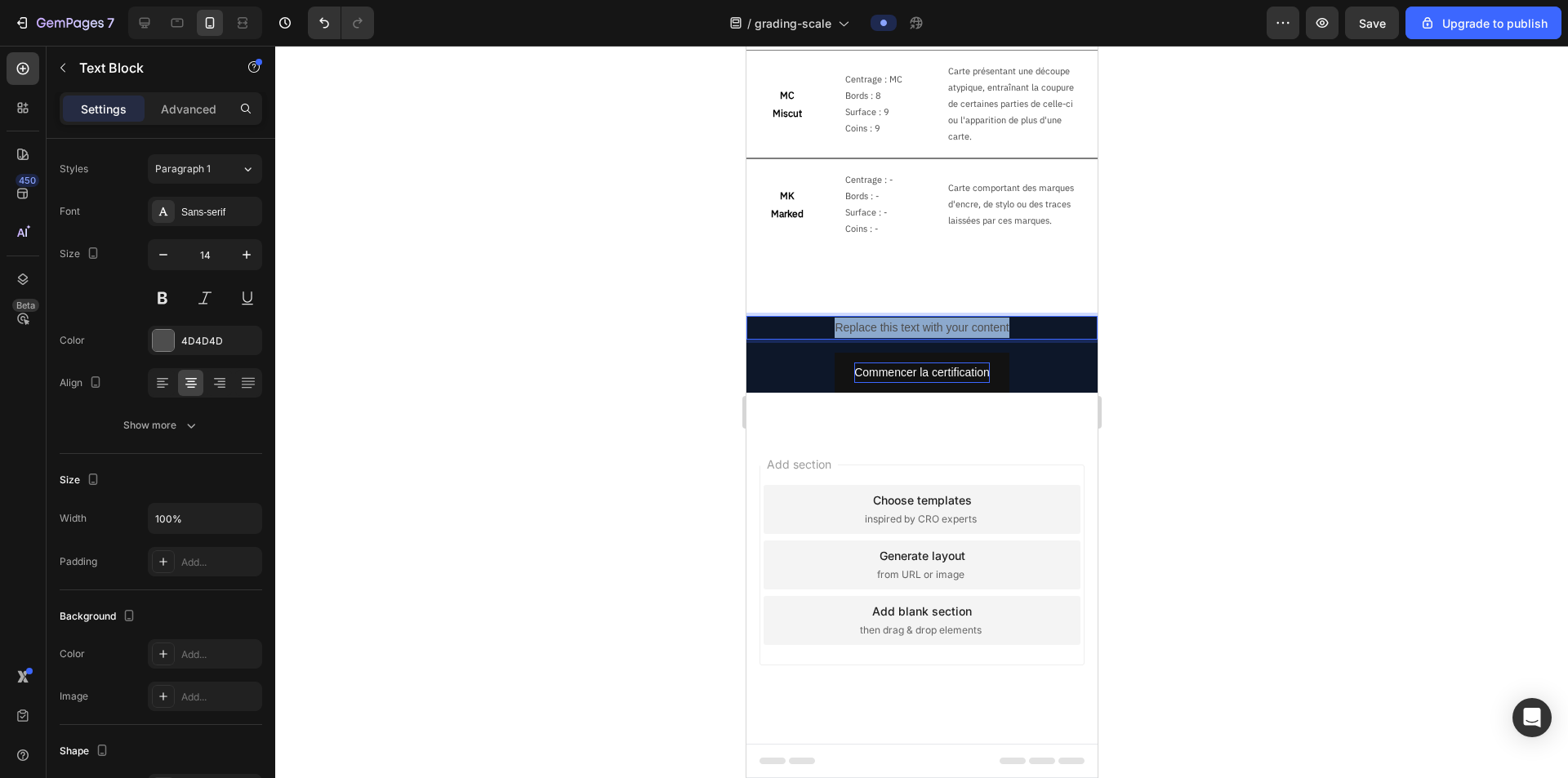 click on "Replace this text with your content" at bounding box center [921, 327] 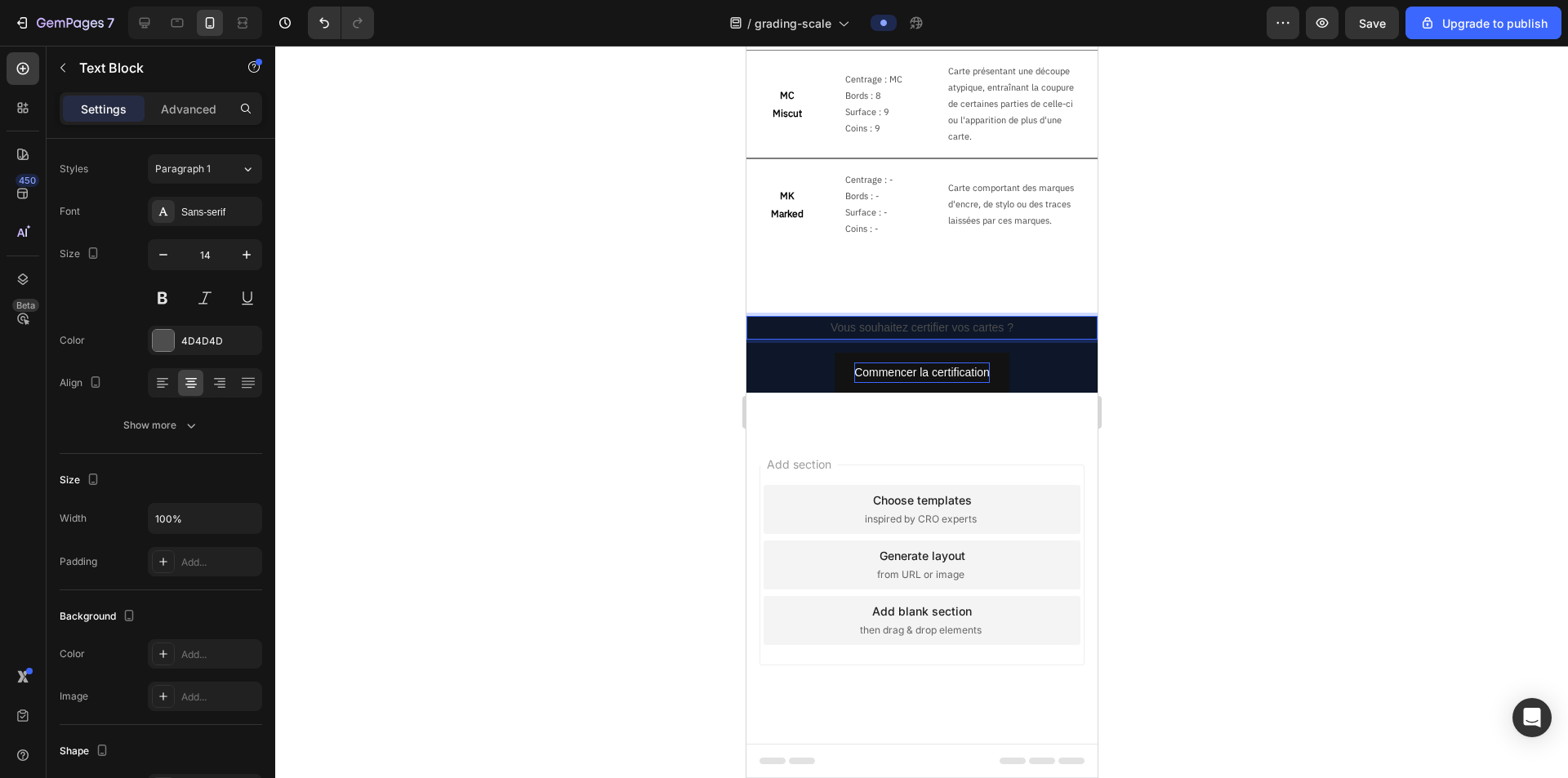 click on "Vous souhaitez certifier vos cartes ?" at bounding box center [921, 327] 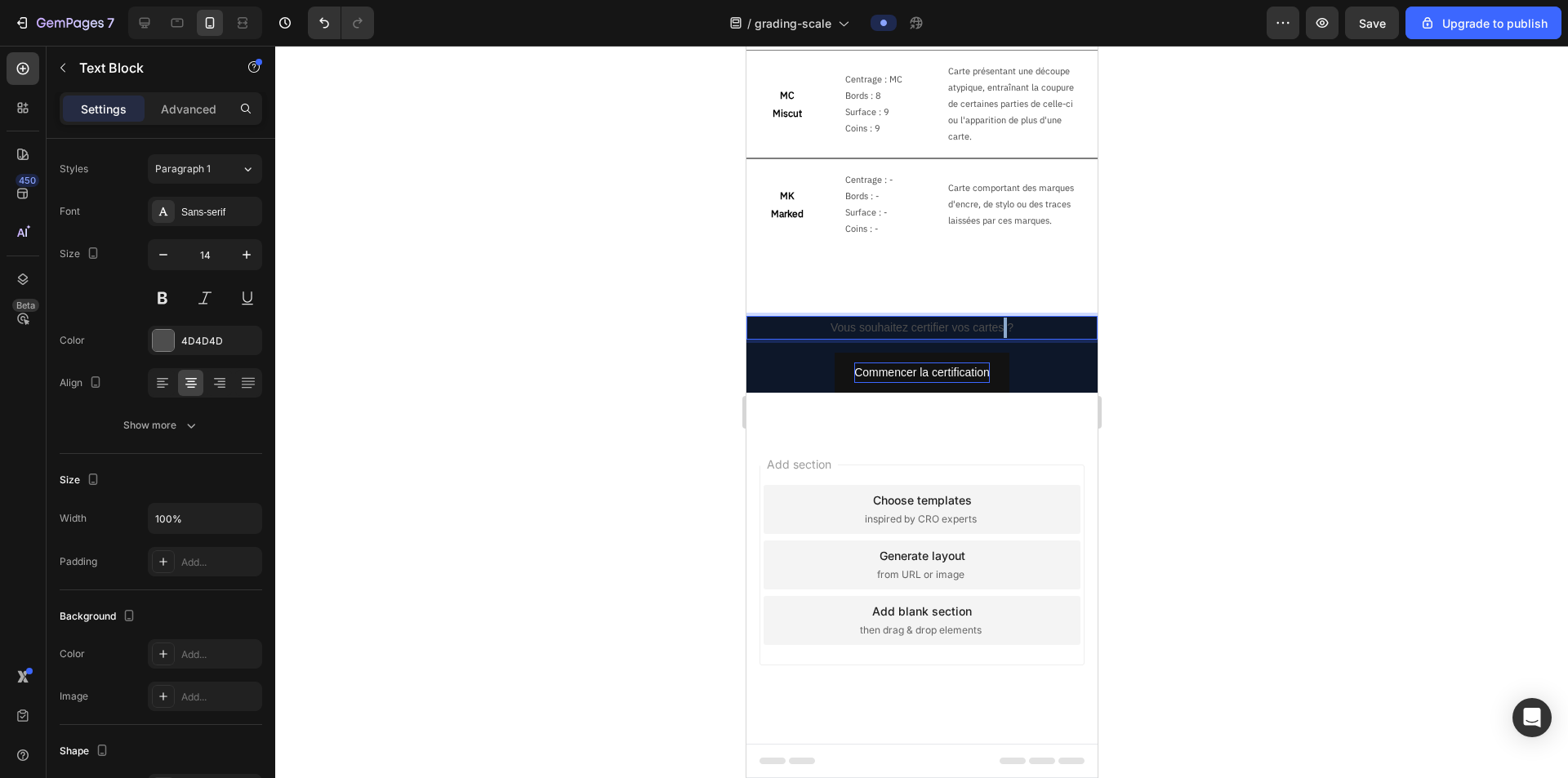 click on "Vous souhaitez certifier vos cartes ?" at bounding box center [921, 327] 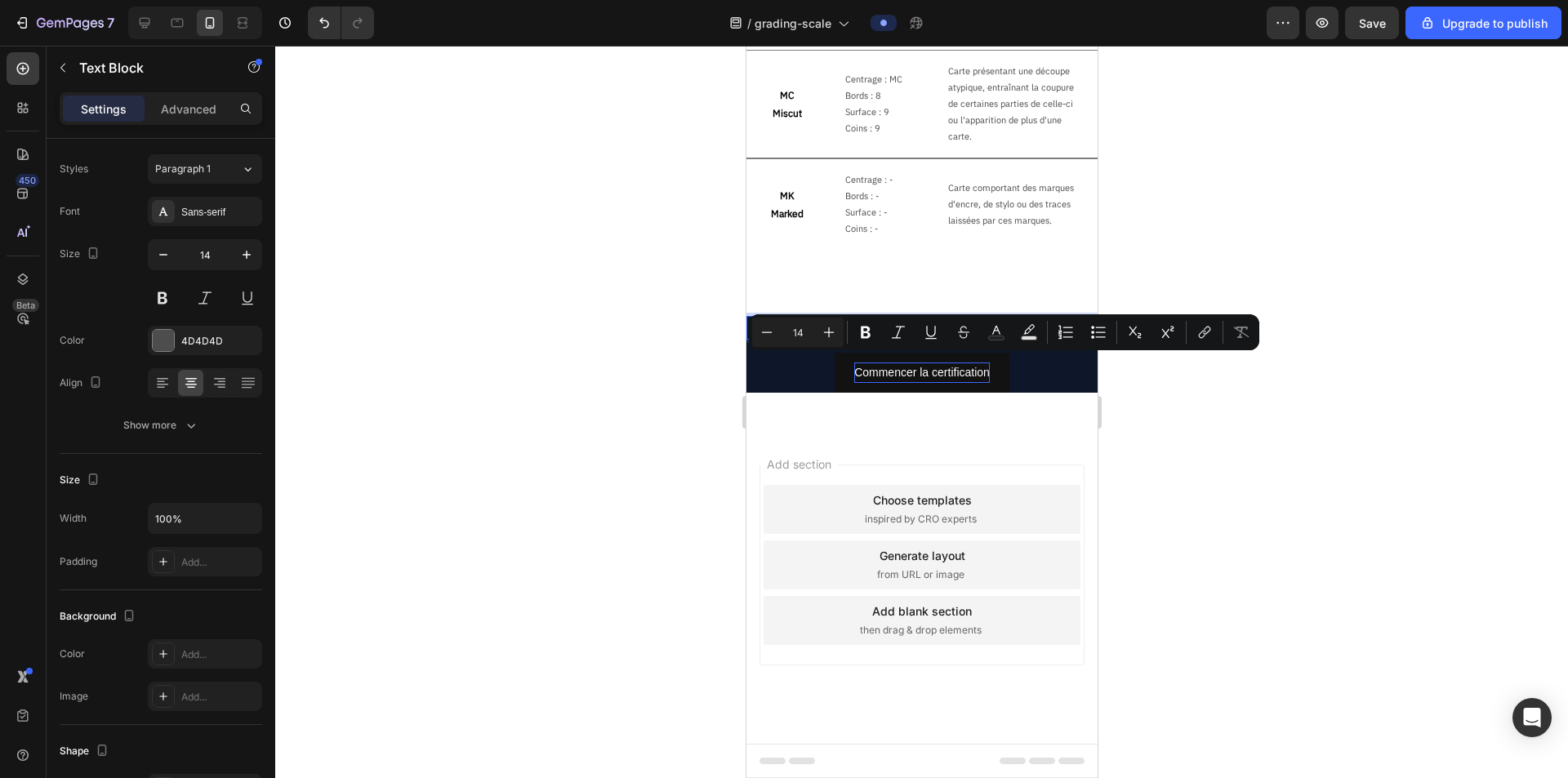 click on "Vous souhaitez certifier vos cartes ?" at bounding box center (921, 327) 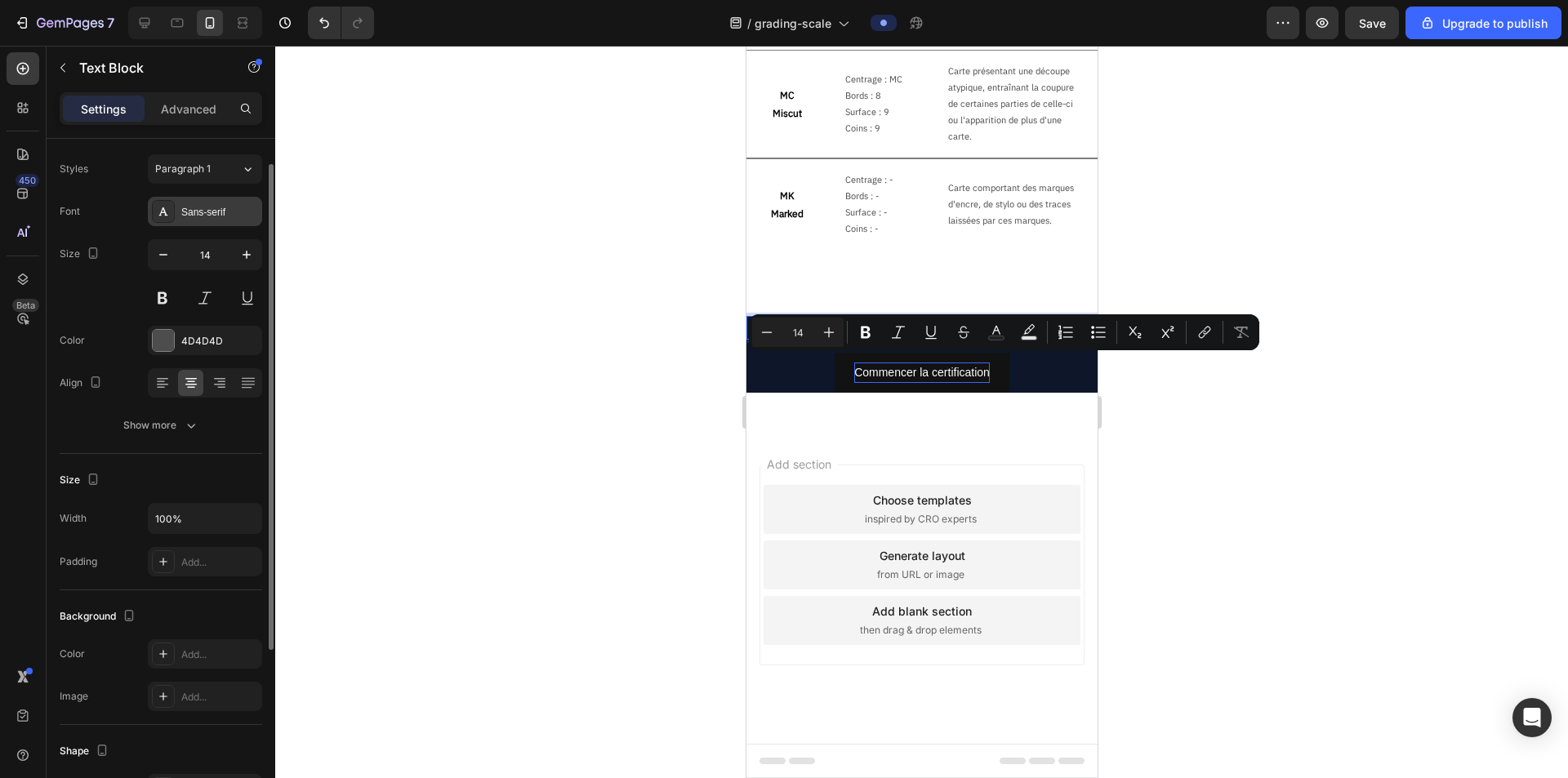 click on "Sans-serif" at bounding box center [205, 211] 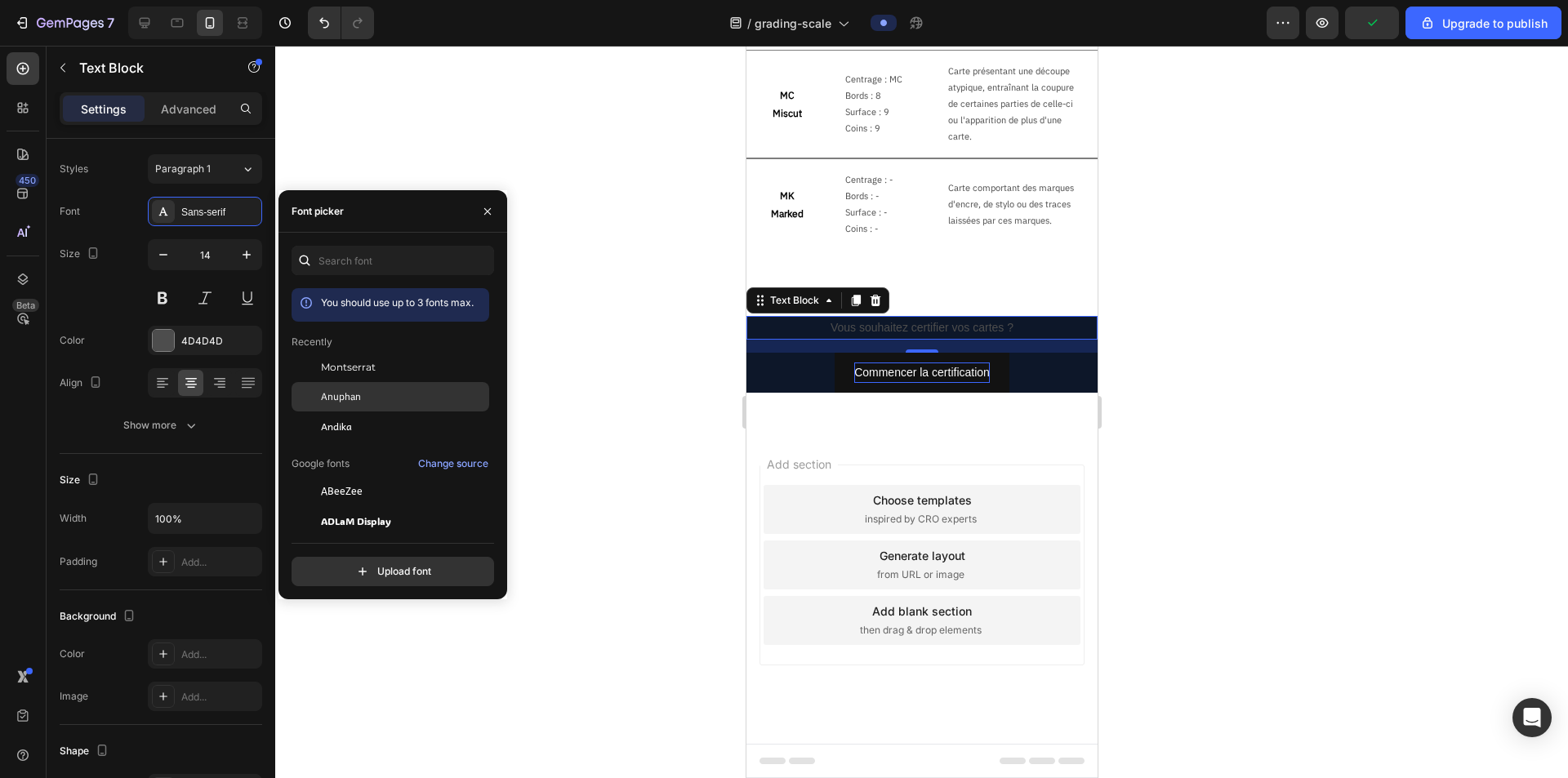 click on "Anuphan" at bounding box center [341, 397] 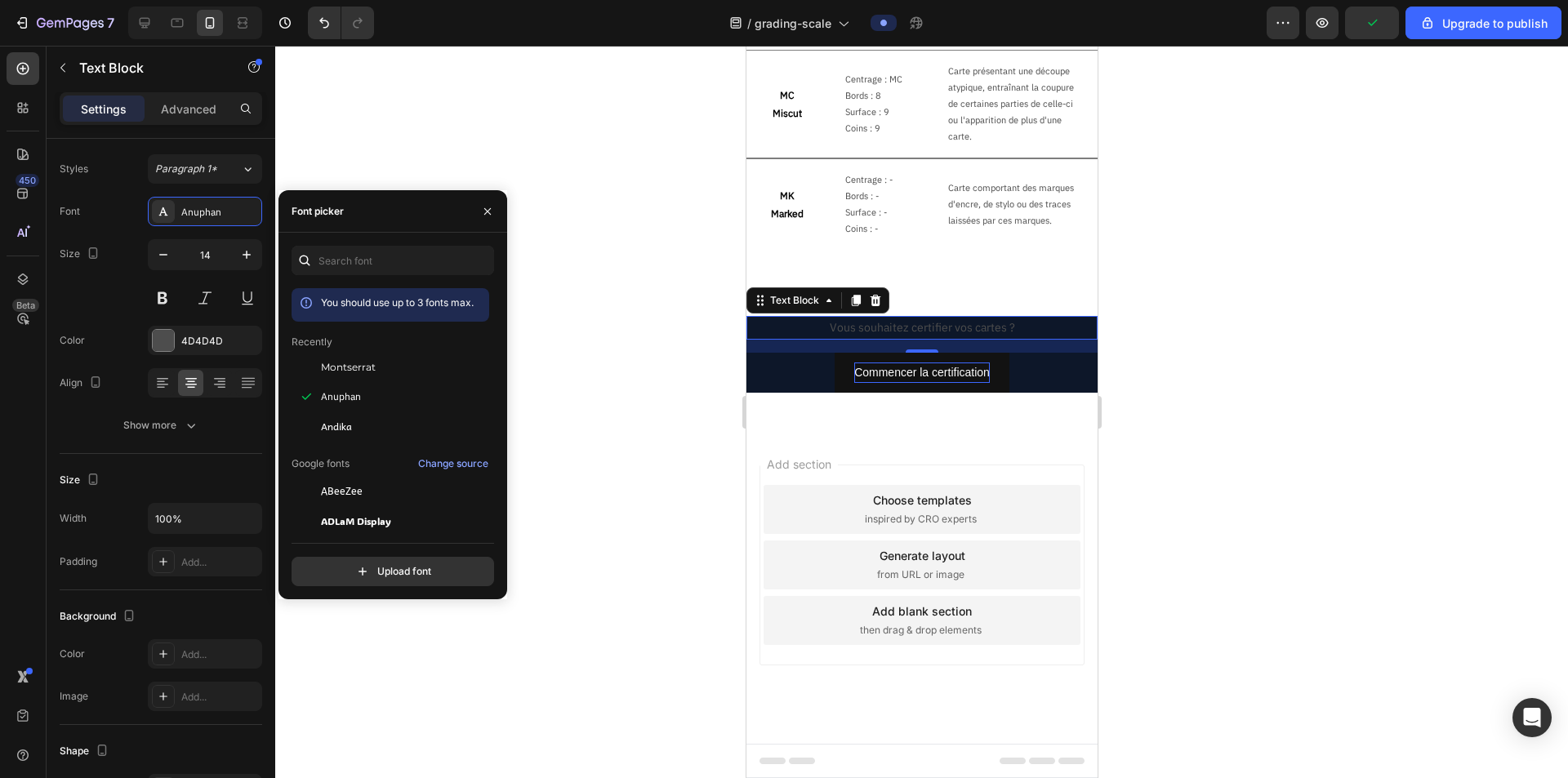 click 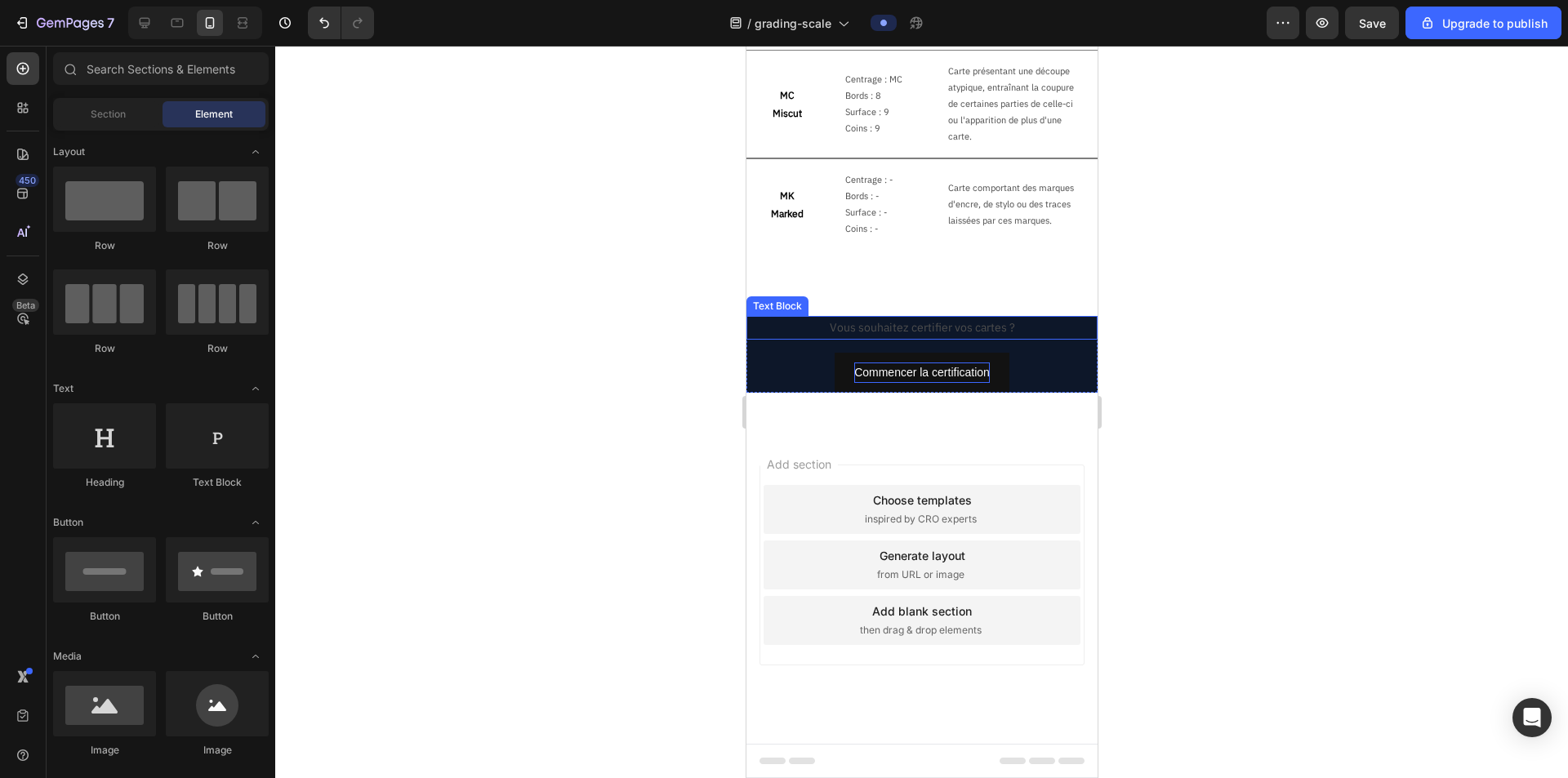 click on "Vous souhaitez certifier vos cartes ?" at bounding box center (921, 327) 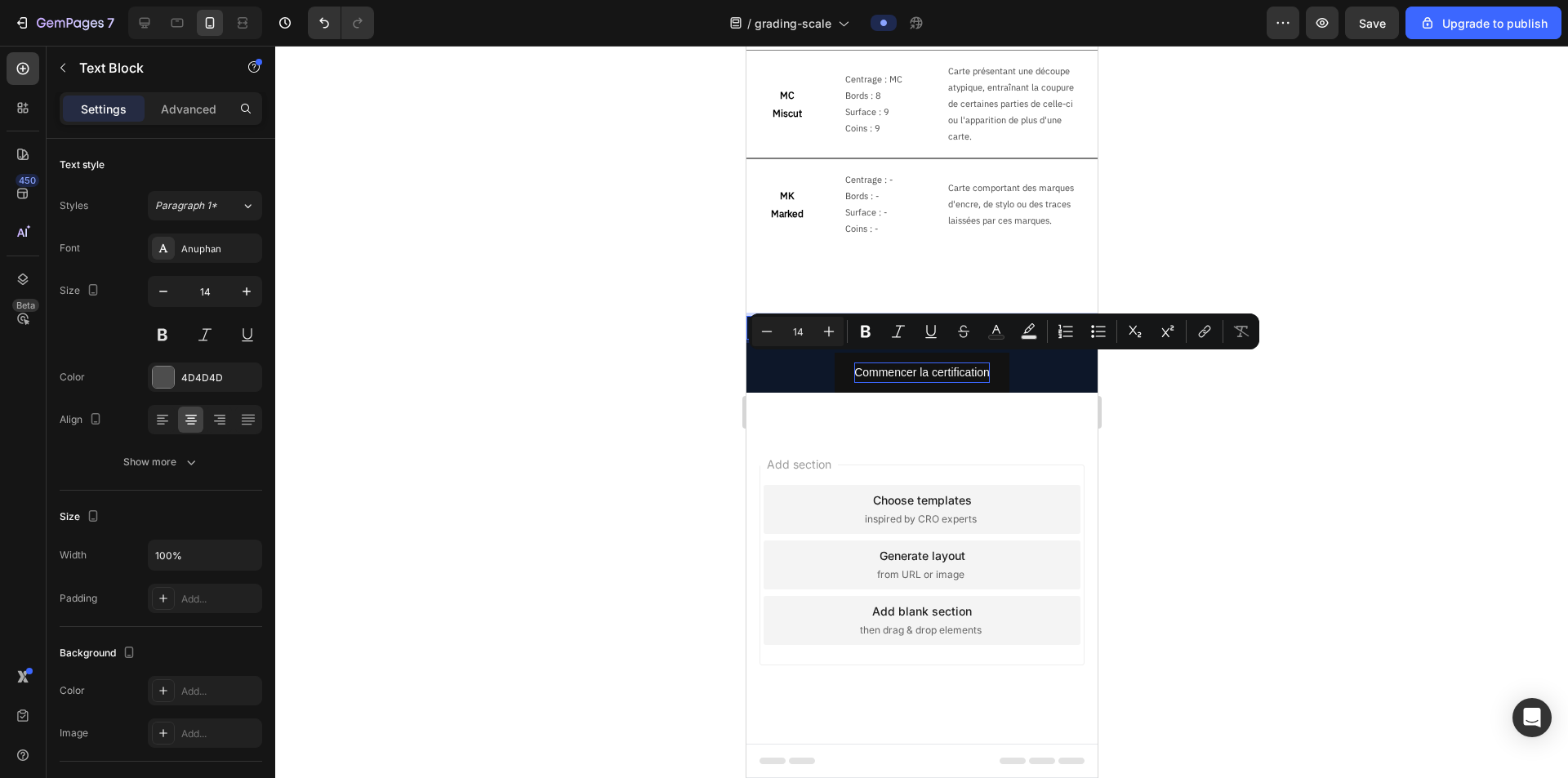 click on "Vous souhaitez certifier vos cartes ?" at bounding box center (921, 327) 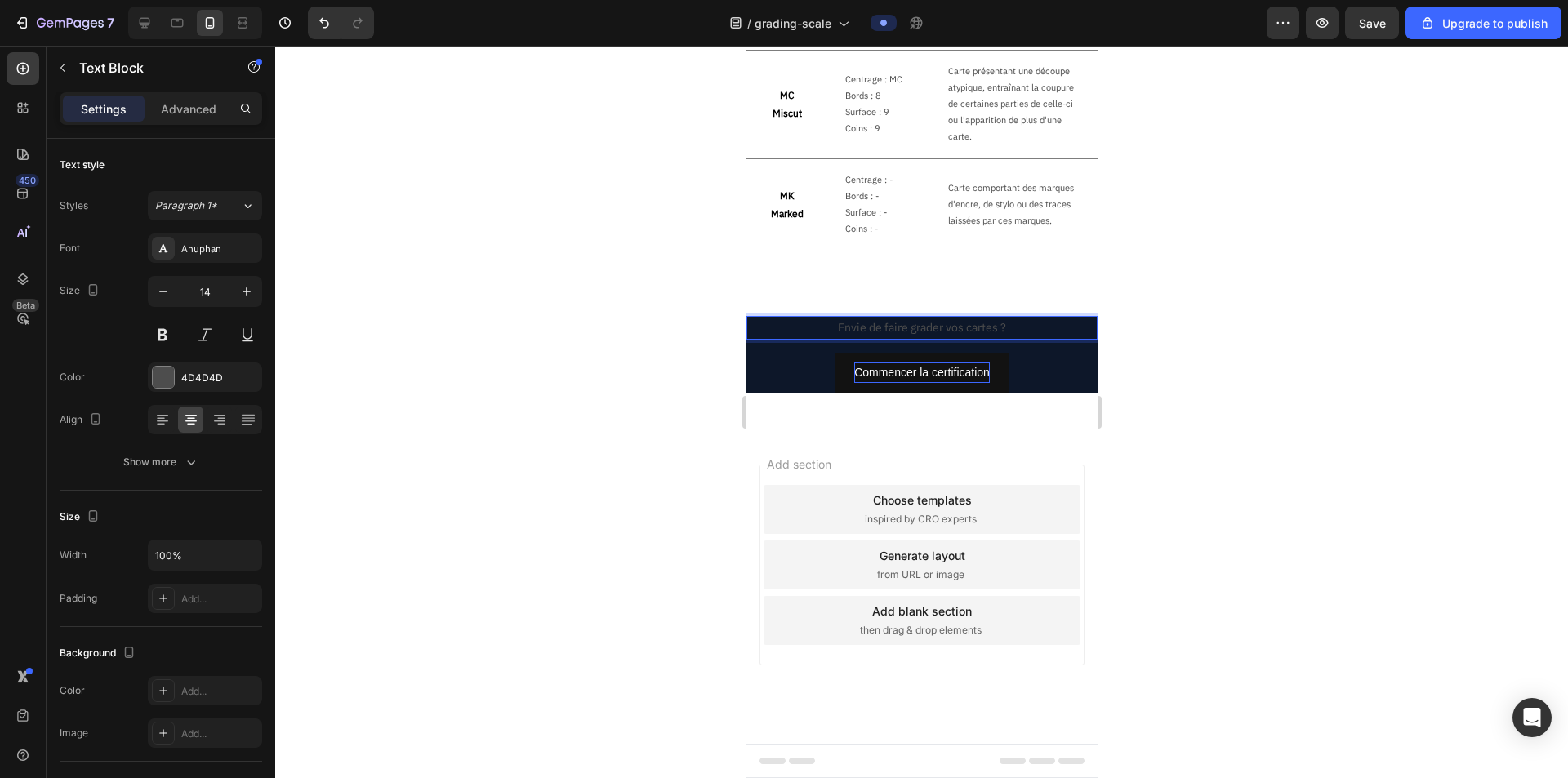 click on "Envie de faire grader vos cartes ?" at bounding box center (921, 327) 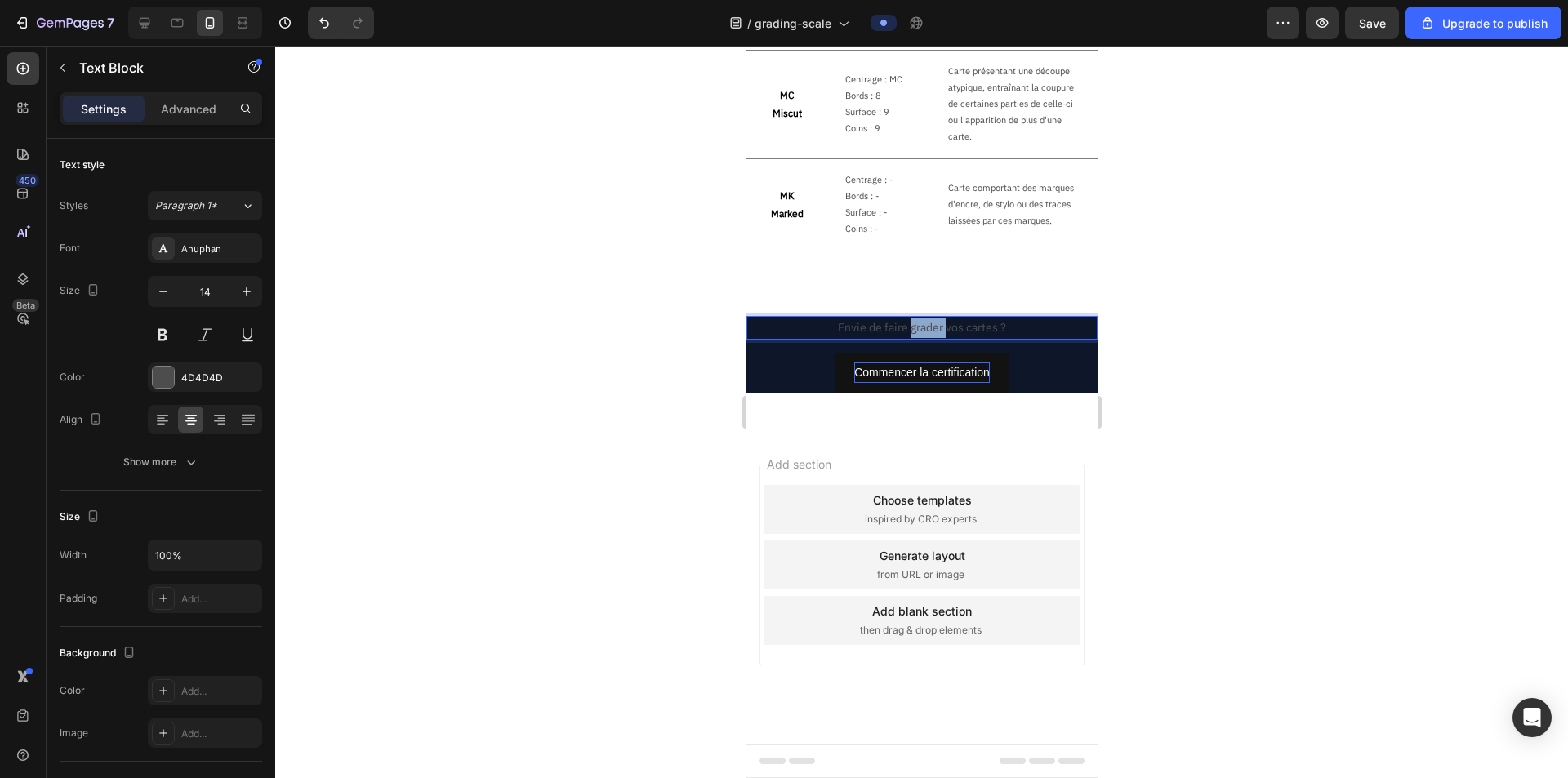 click on "Envie de faire grader vos cartes ?" at bounding box center (921, 327) 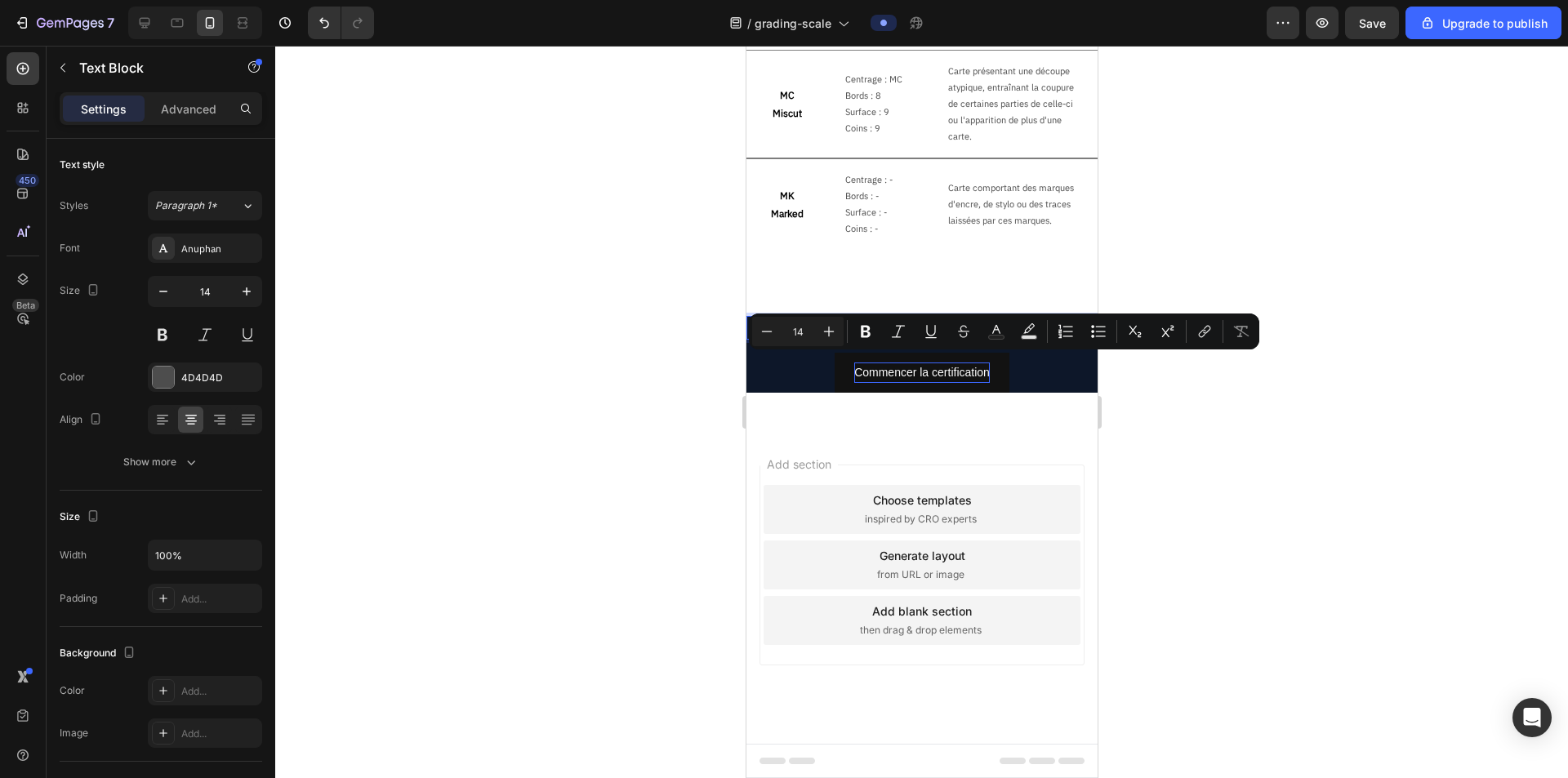 click on "Envie de faire grader vos cartes ?" at bounding box center (921, 327) 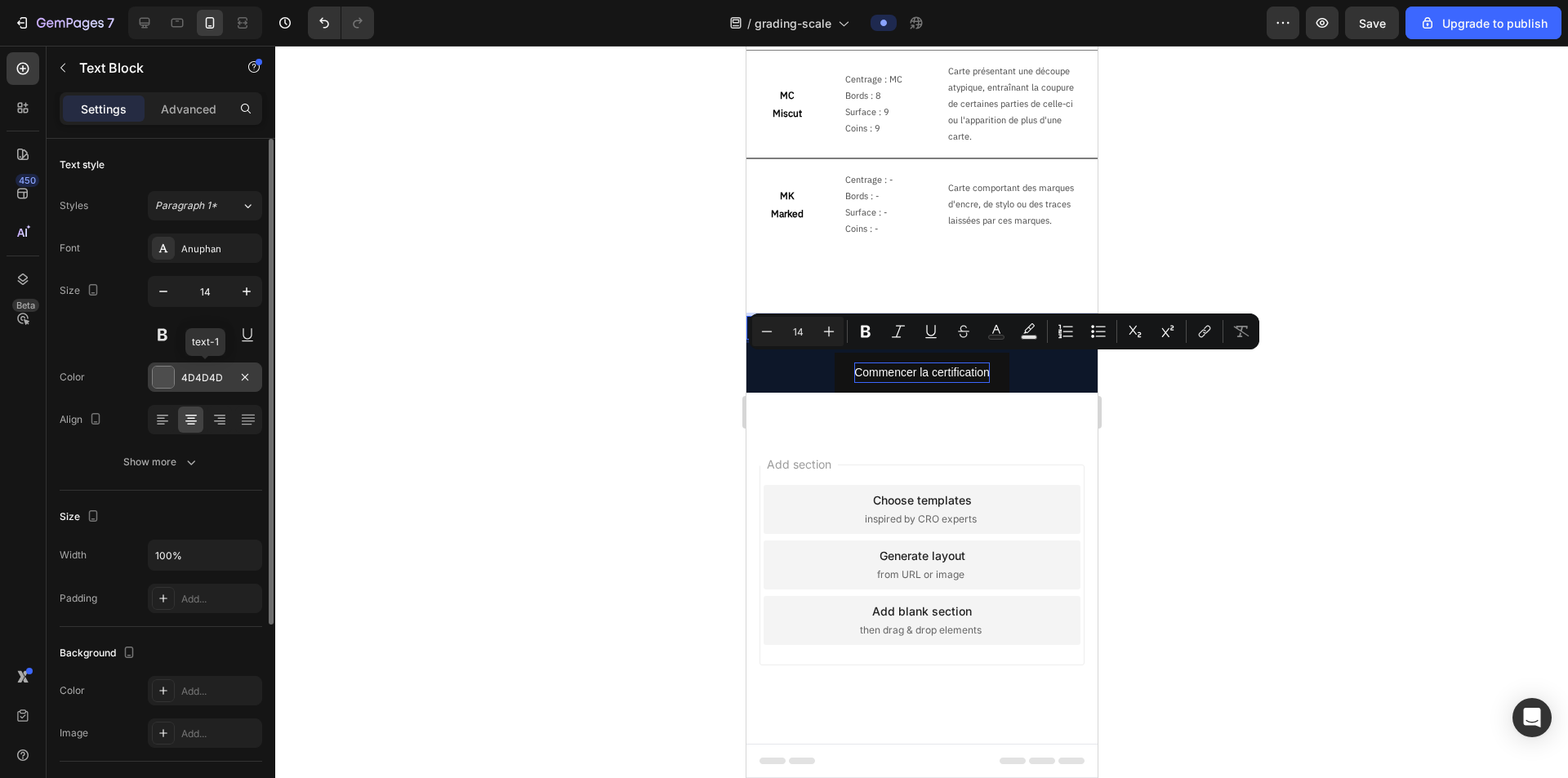 click on "4D4D4D" at bounding box center [205, 378] 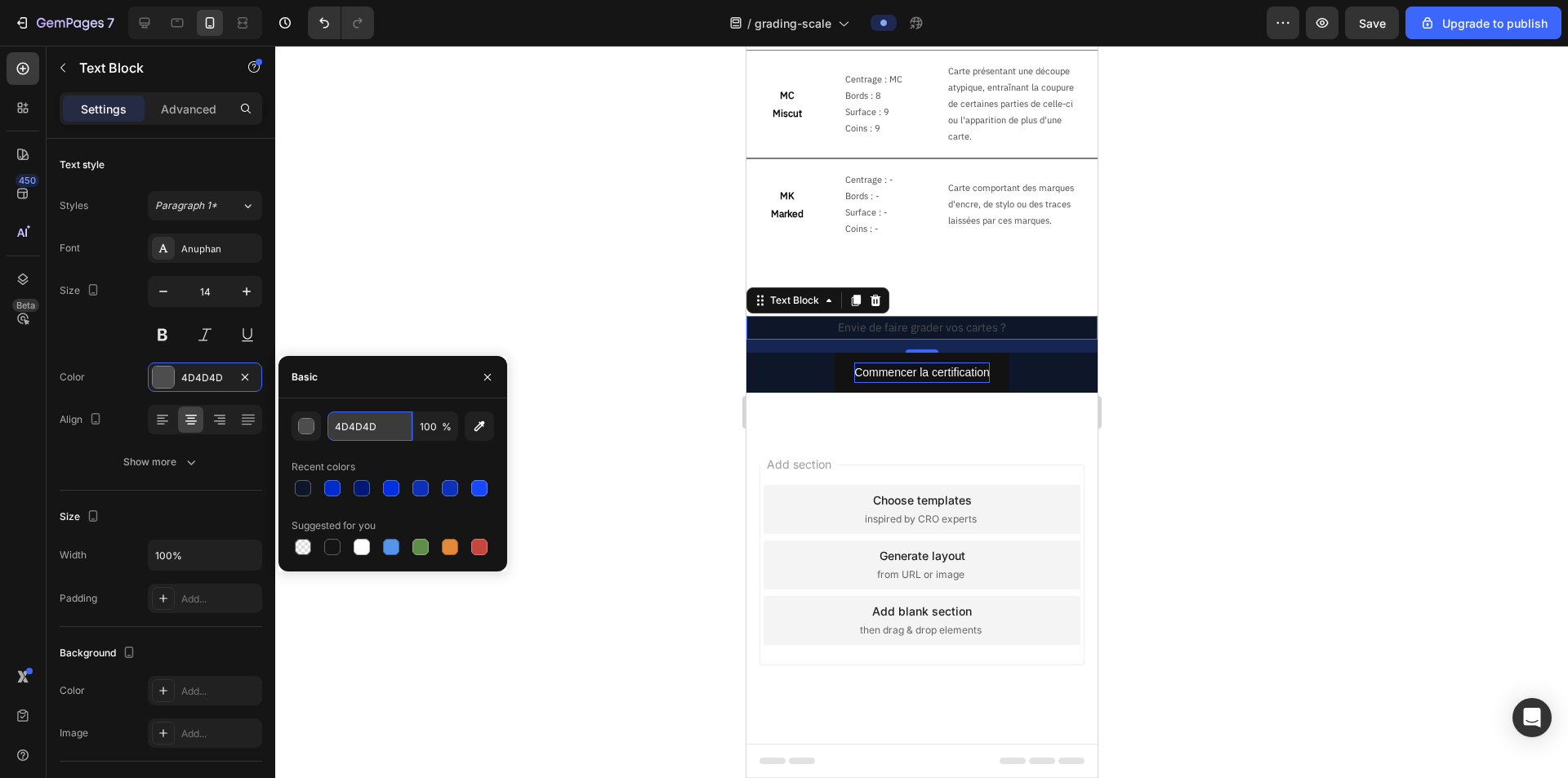 click on "4D4D4D" at bounding box center [370, 426] 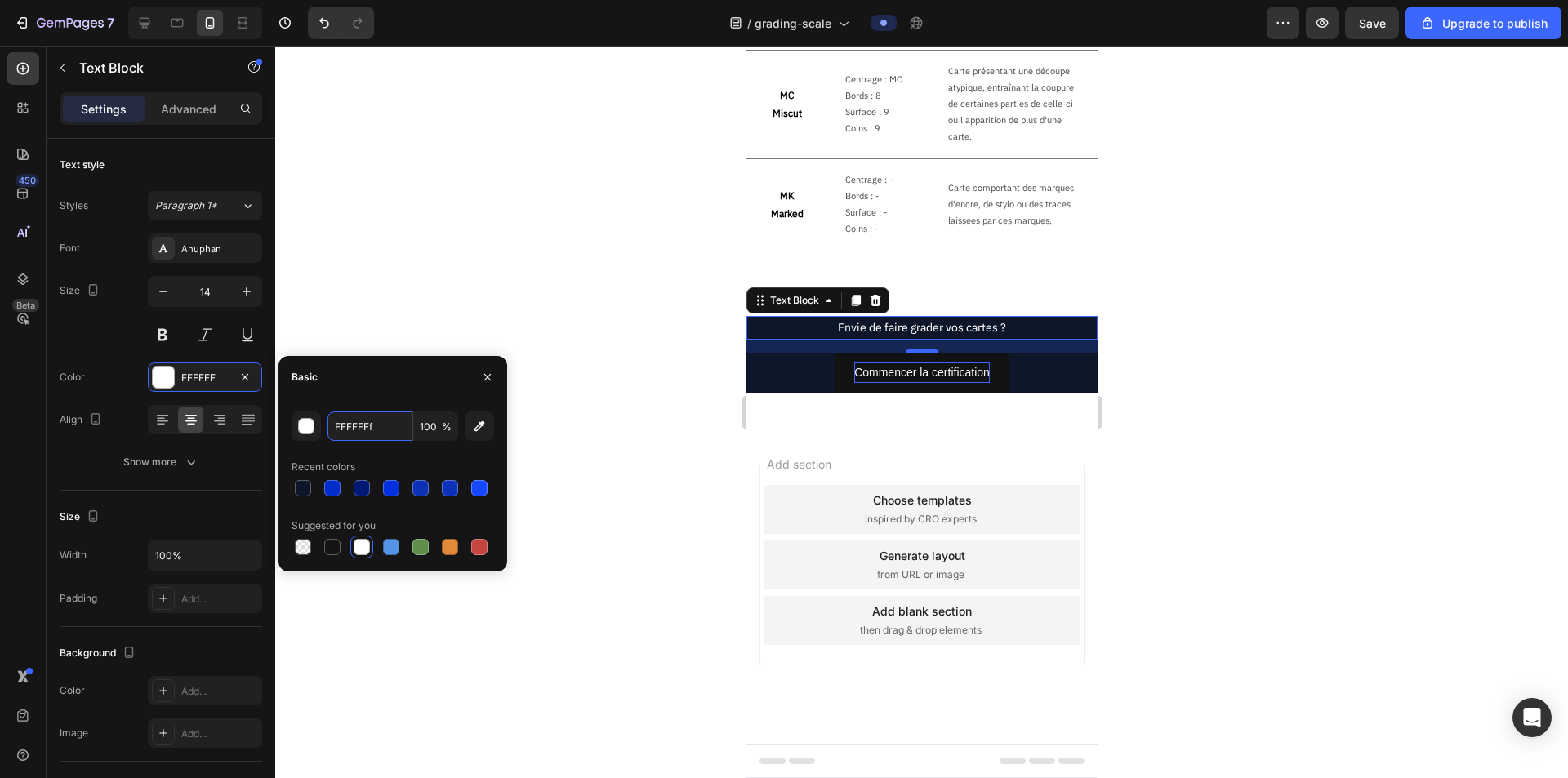 type on "FFFFFF" 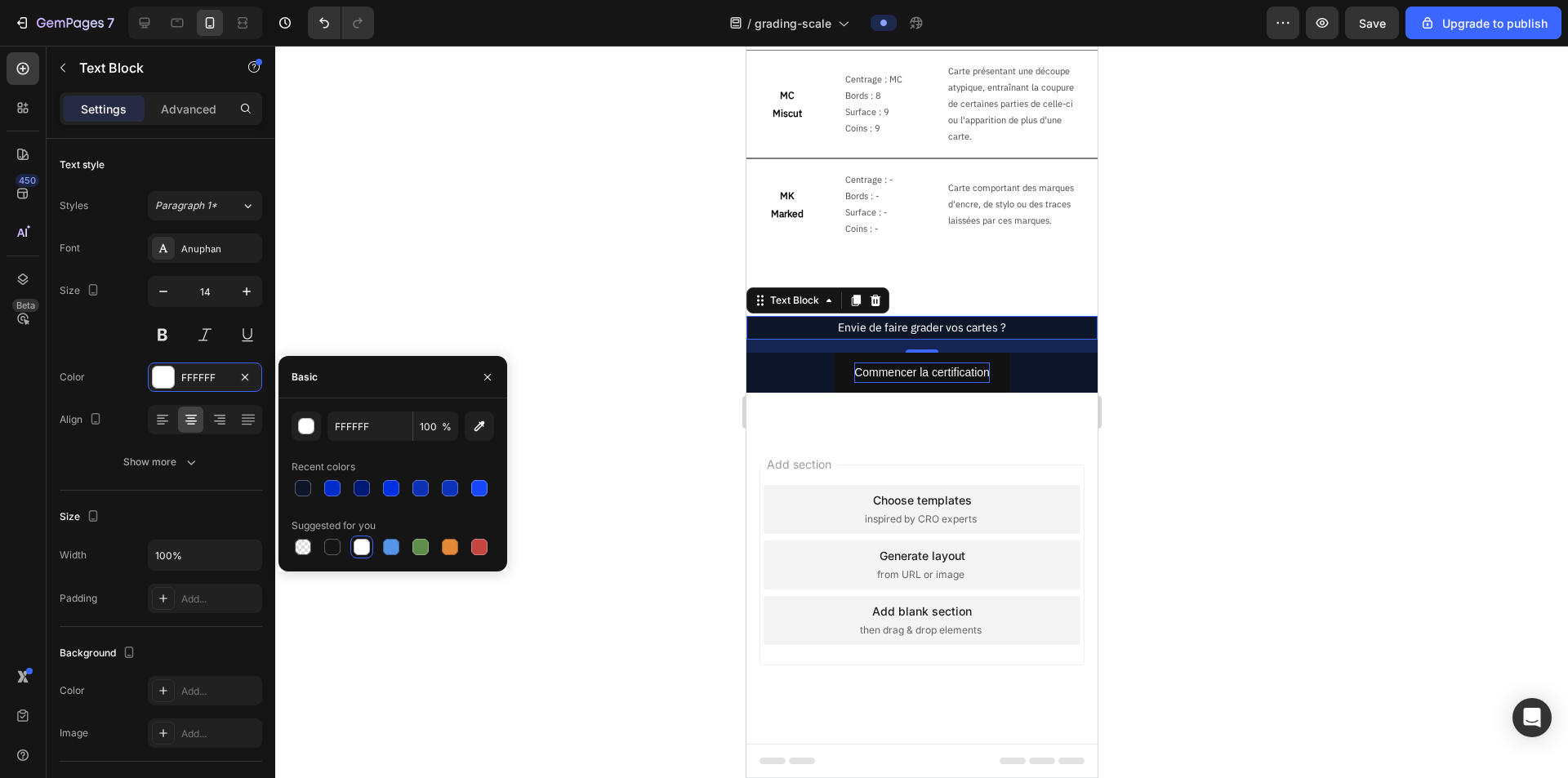 click 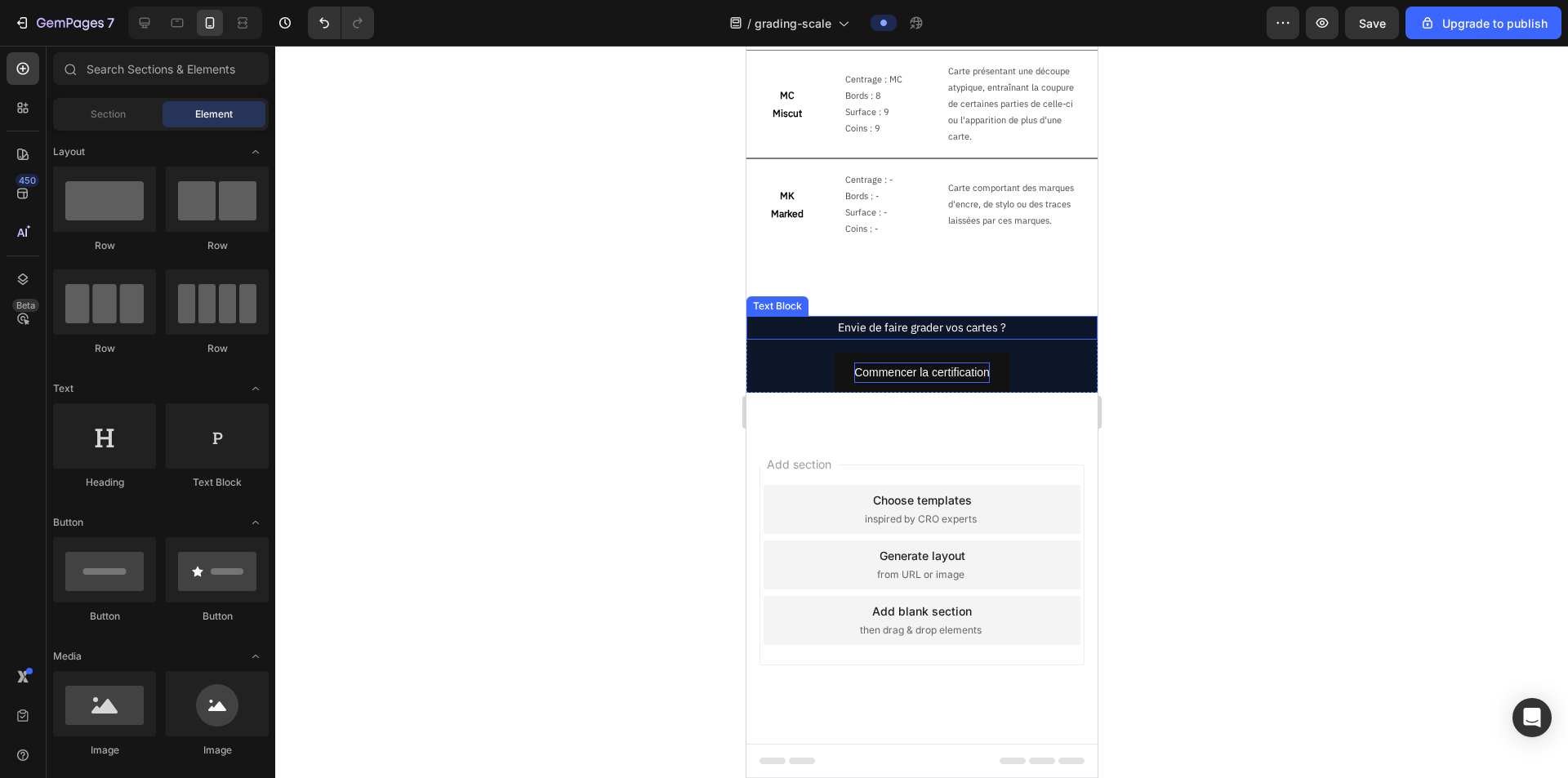 click on "Envie de faire grader vos cartes ?" at bounding box center [921, 327] 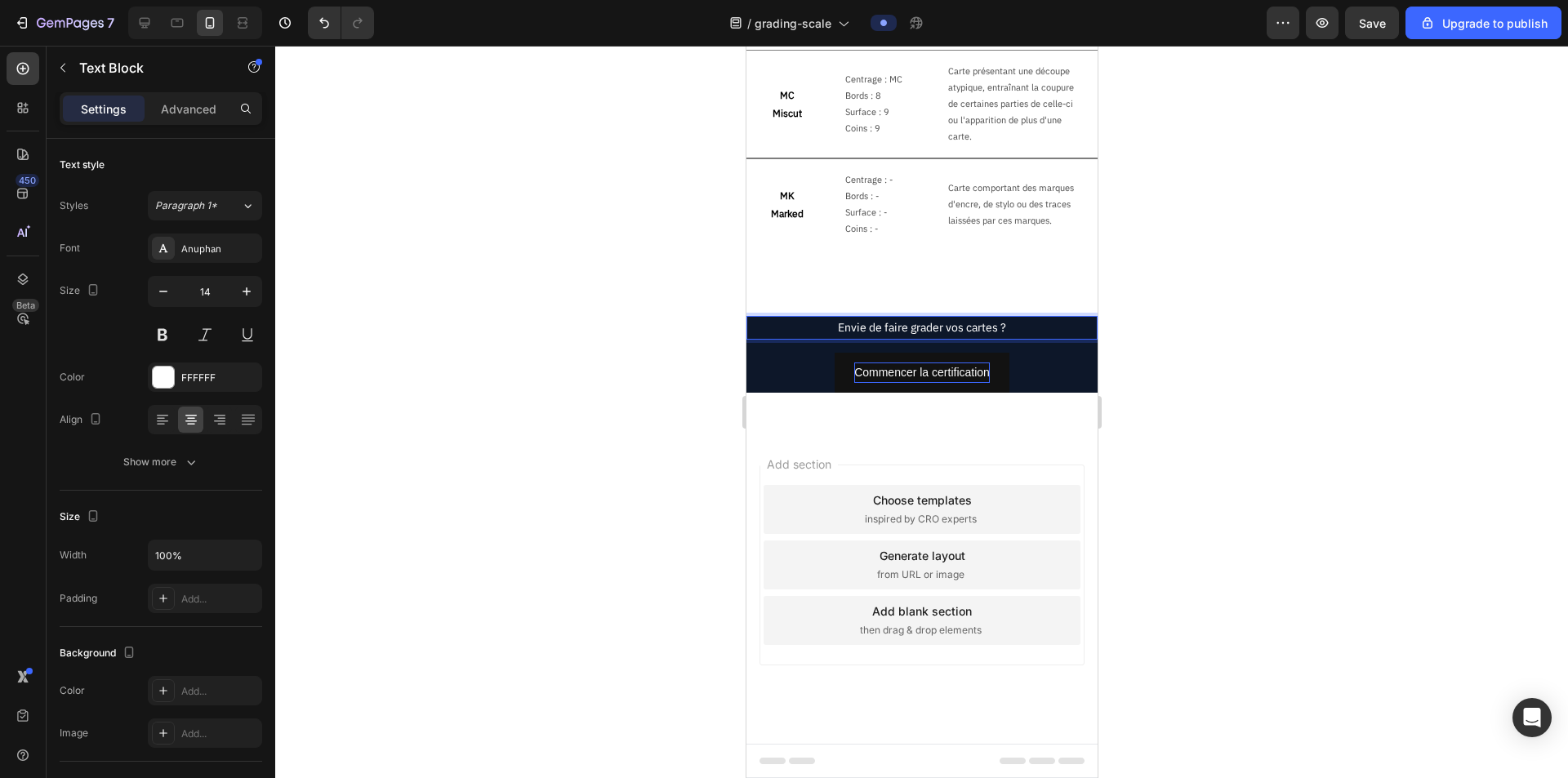 click 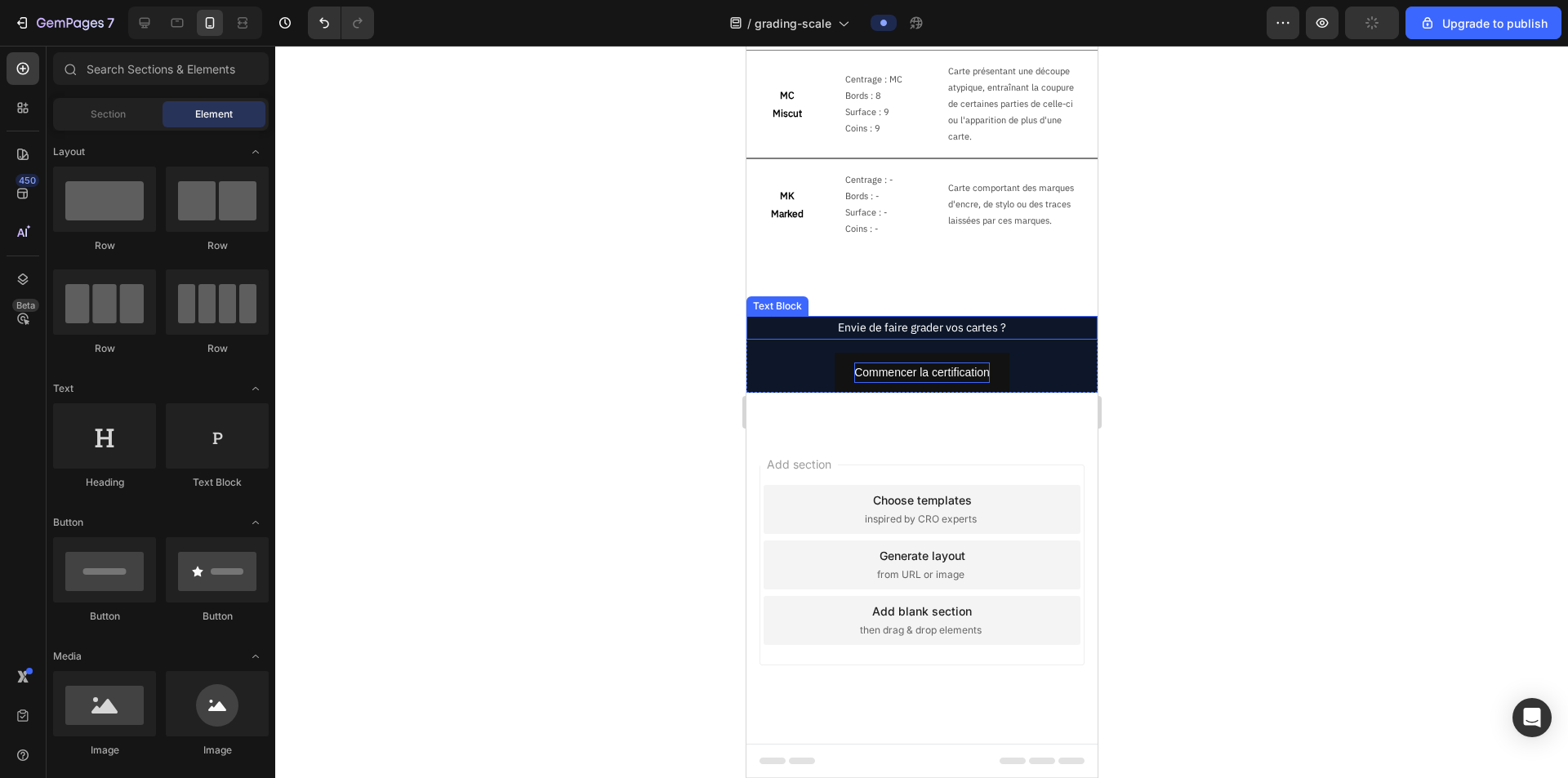 click on "Envie de faire grader vos cartes ?" at bounding box center (921, 327) 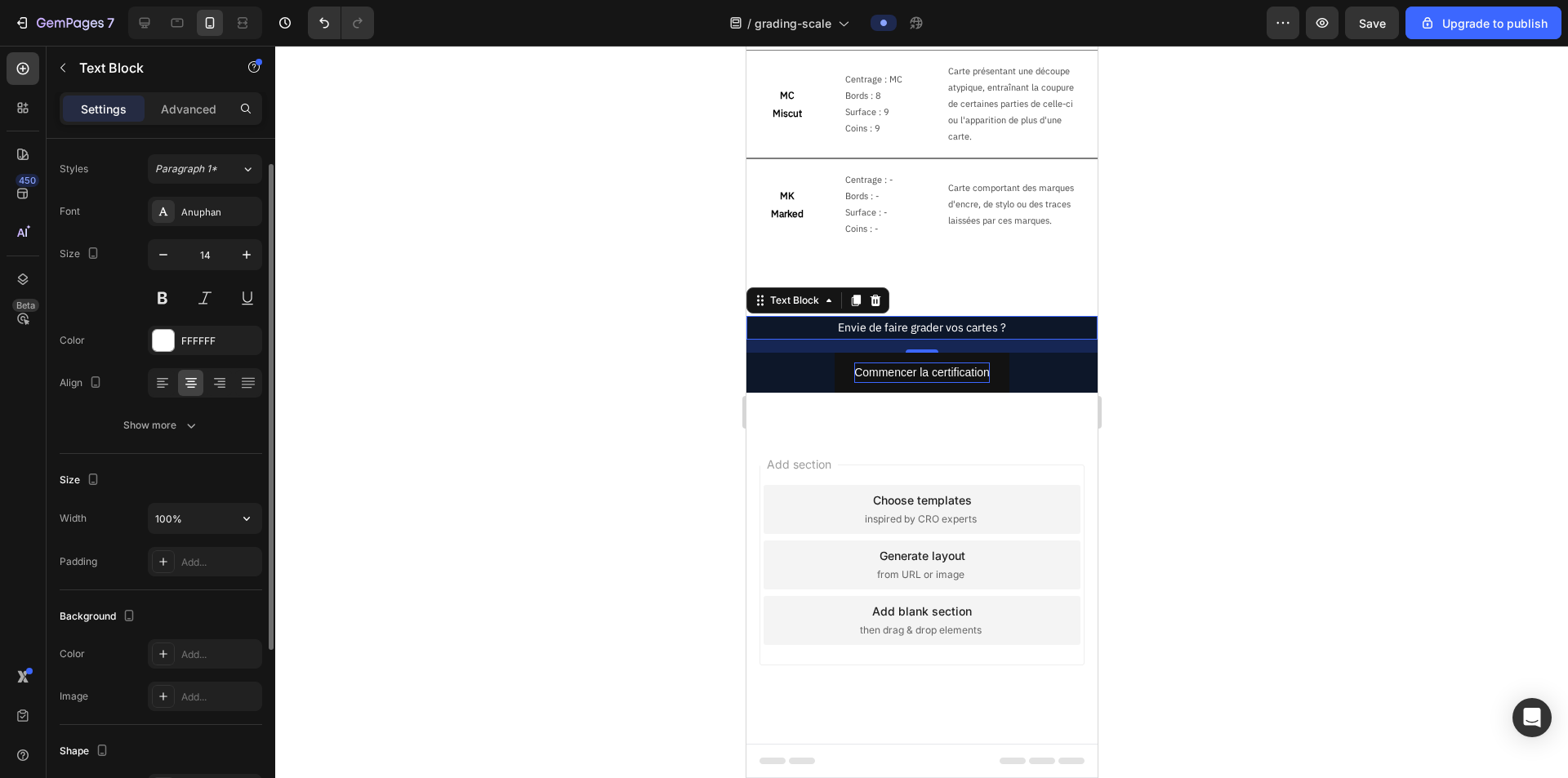 scroll, scrollTop: 0, scrollLeft: 0, axis: both 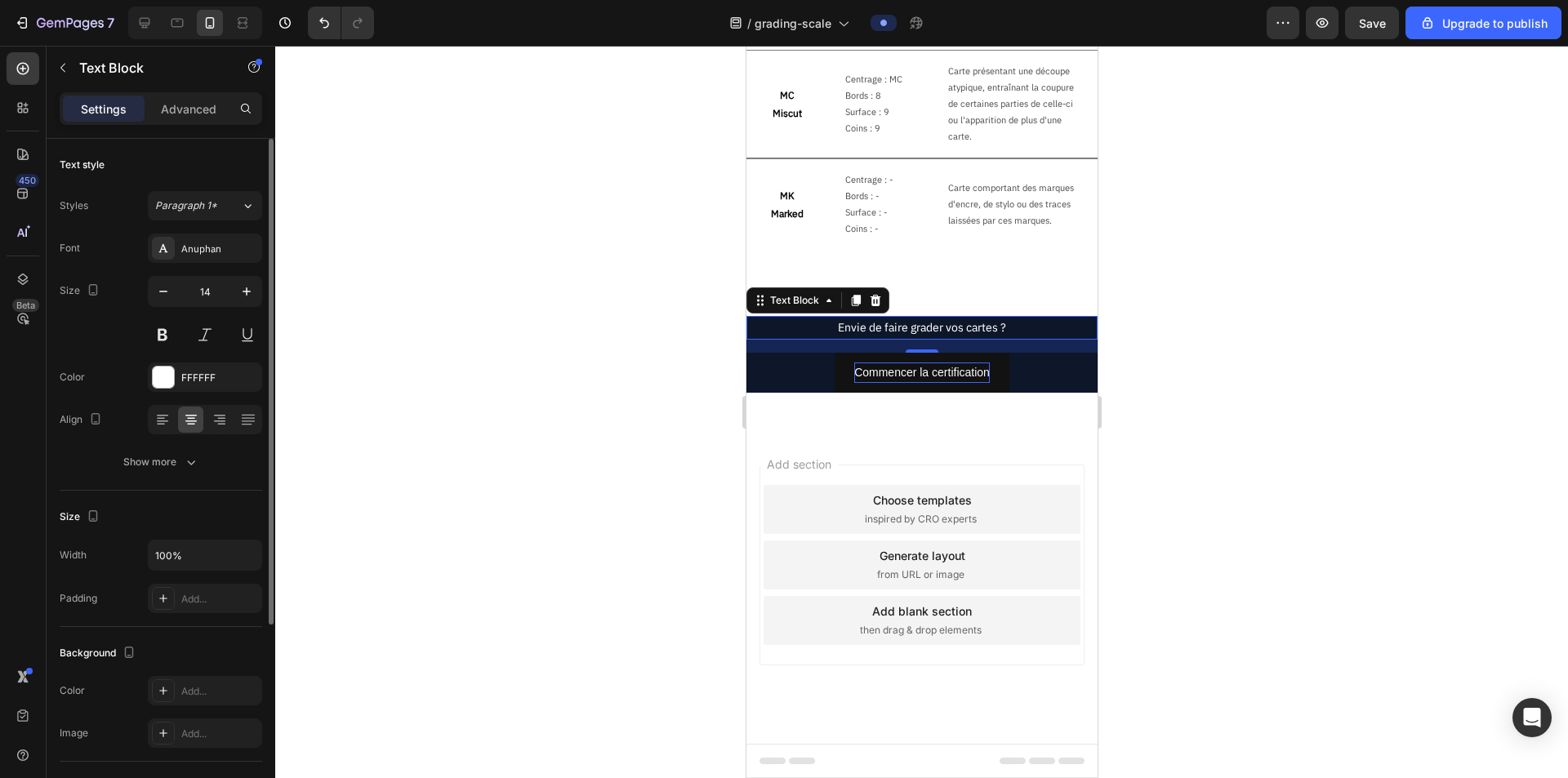 click on "Advanced" at bounding box center [189, 109] 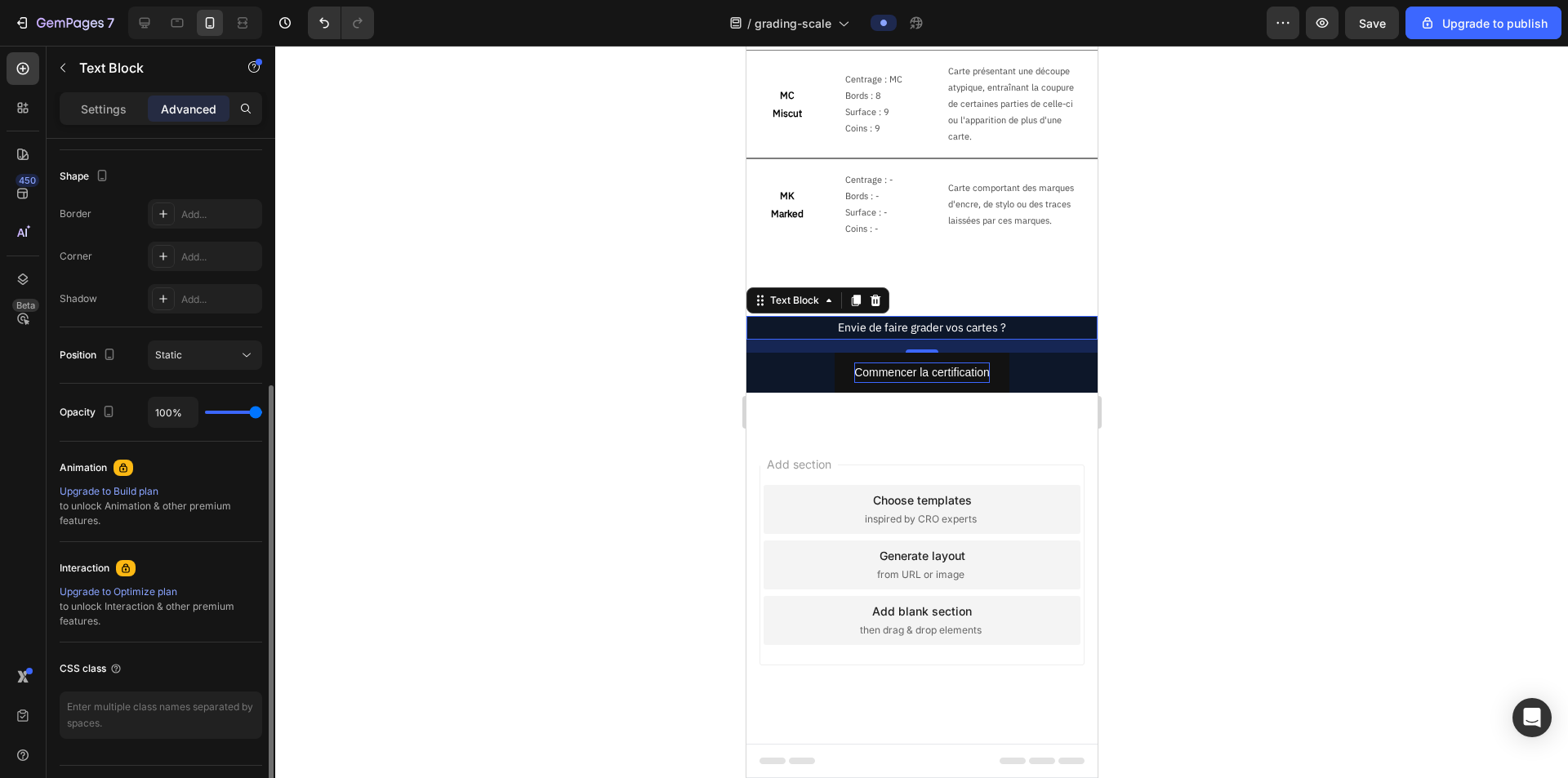 scroll, scrollTop: 245, scrollLeft: 0, axis: vertical 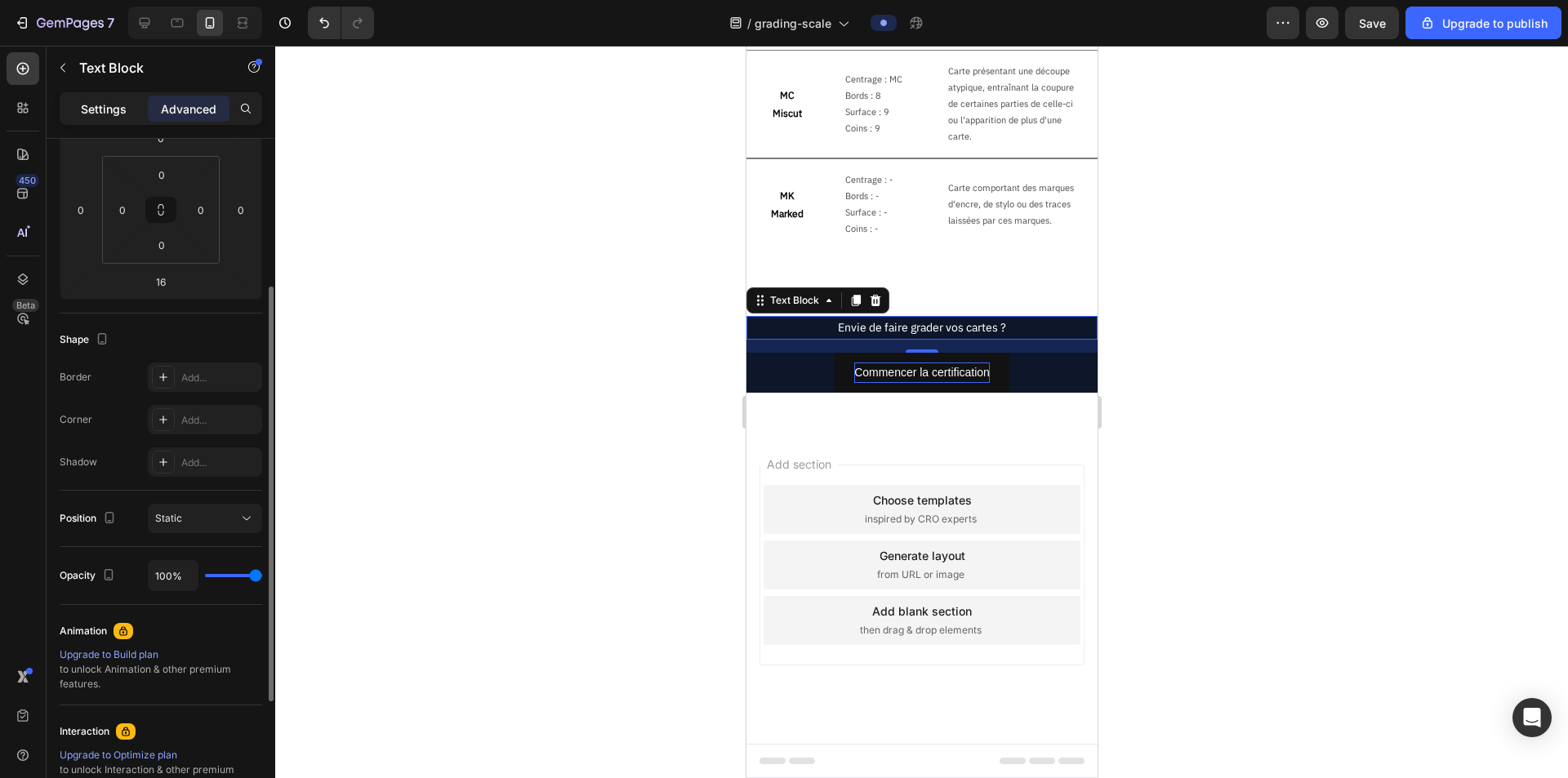 click on "Settings" at bounding box center [104, 109] 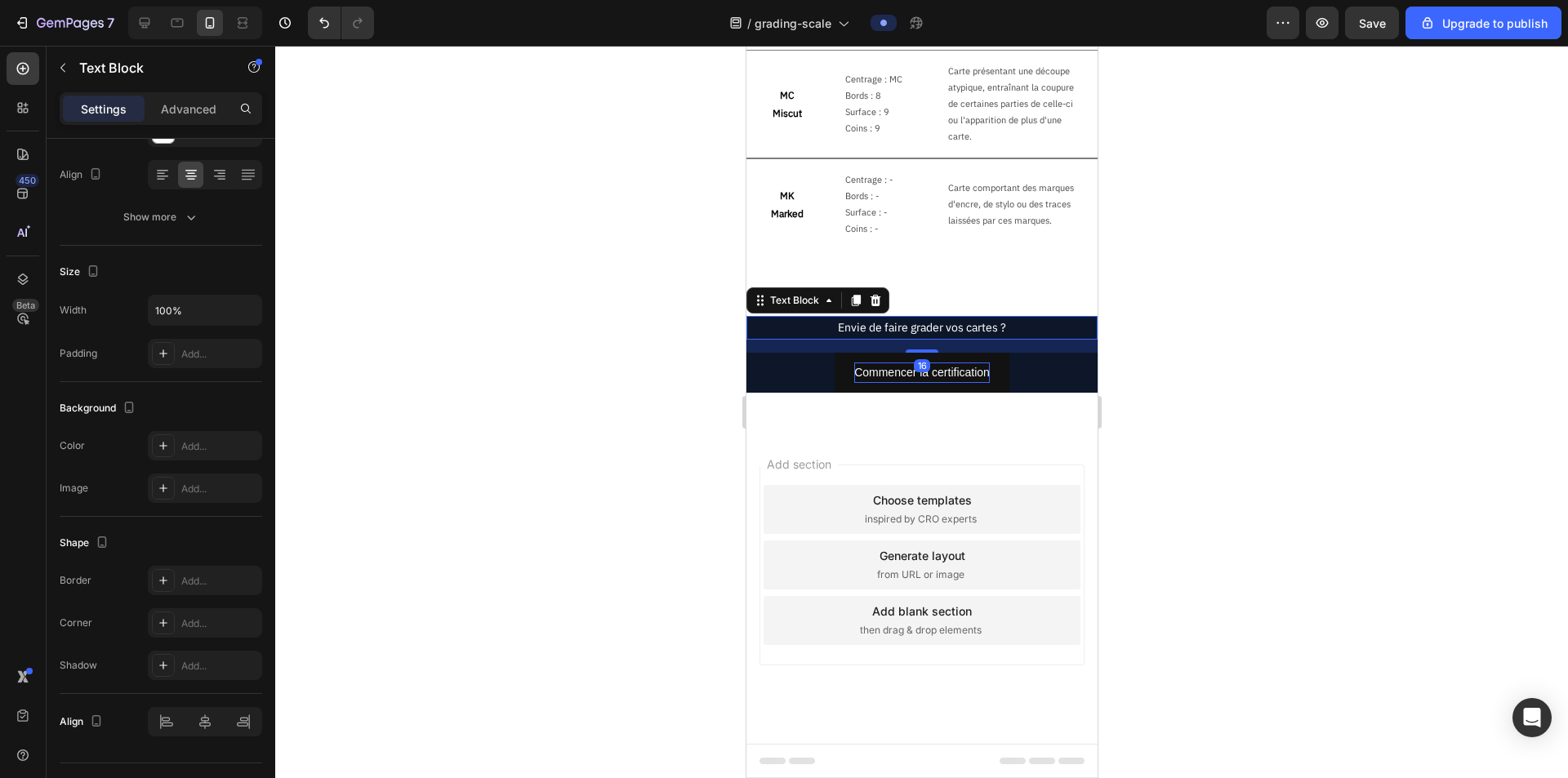 click 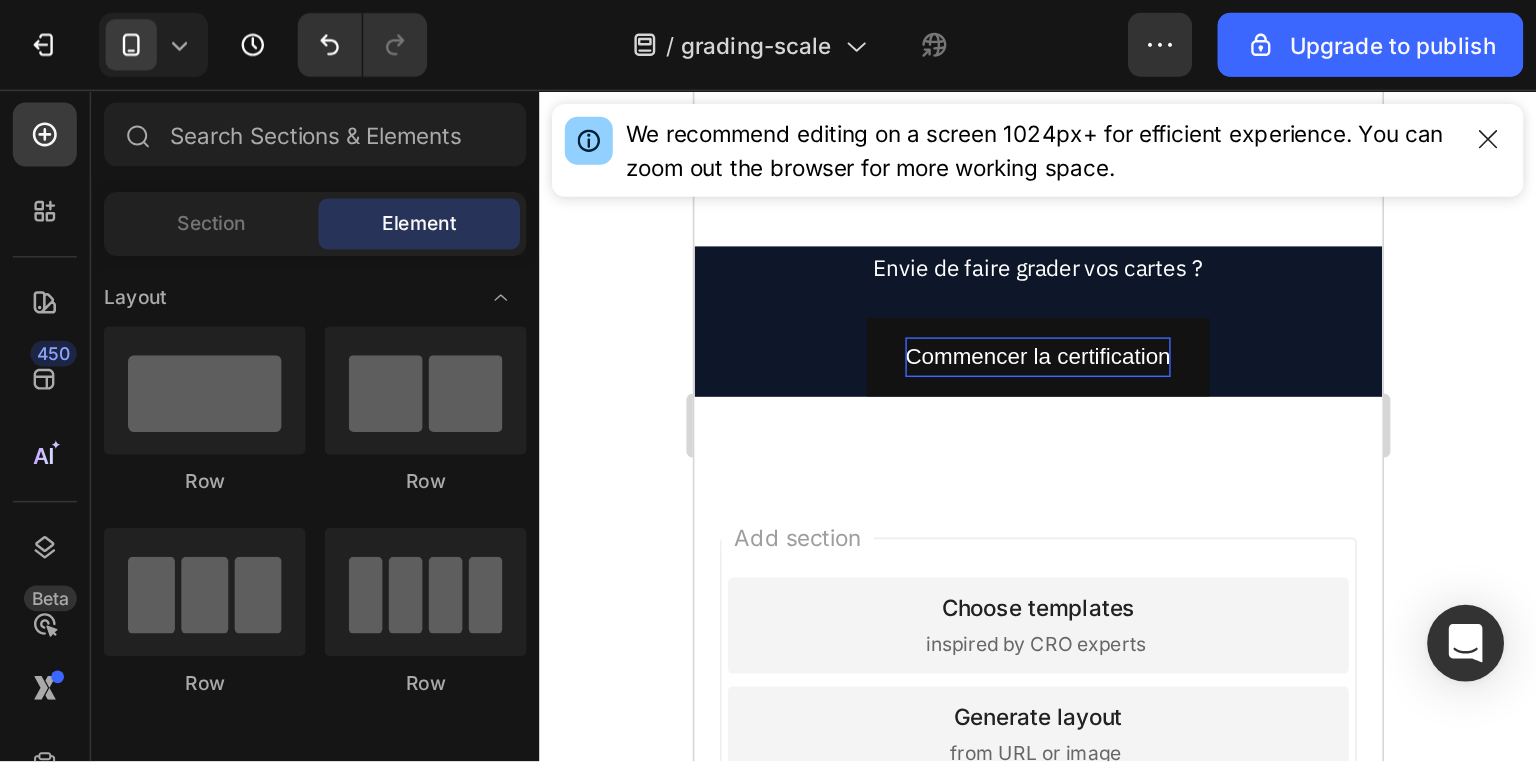 scroll, scrollTop: 2832, scrollLeft: 0, axis: vertical 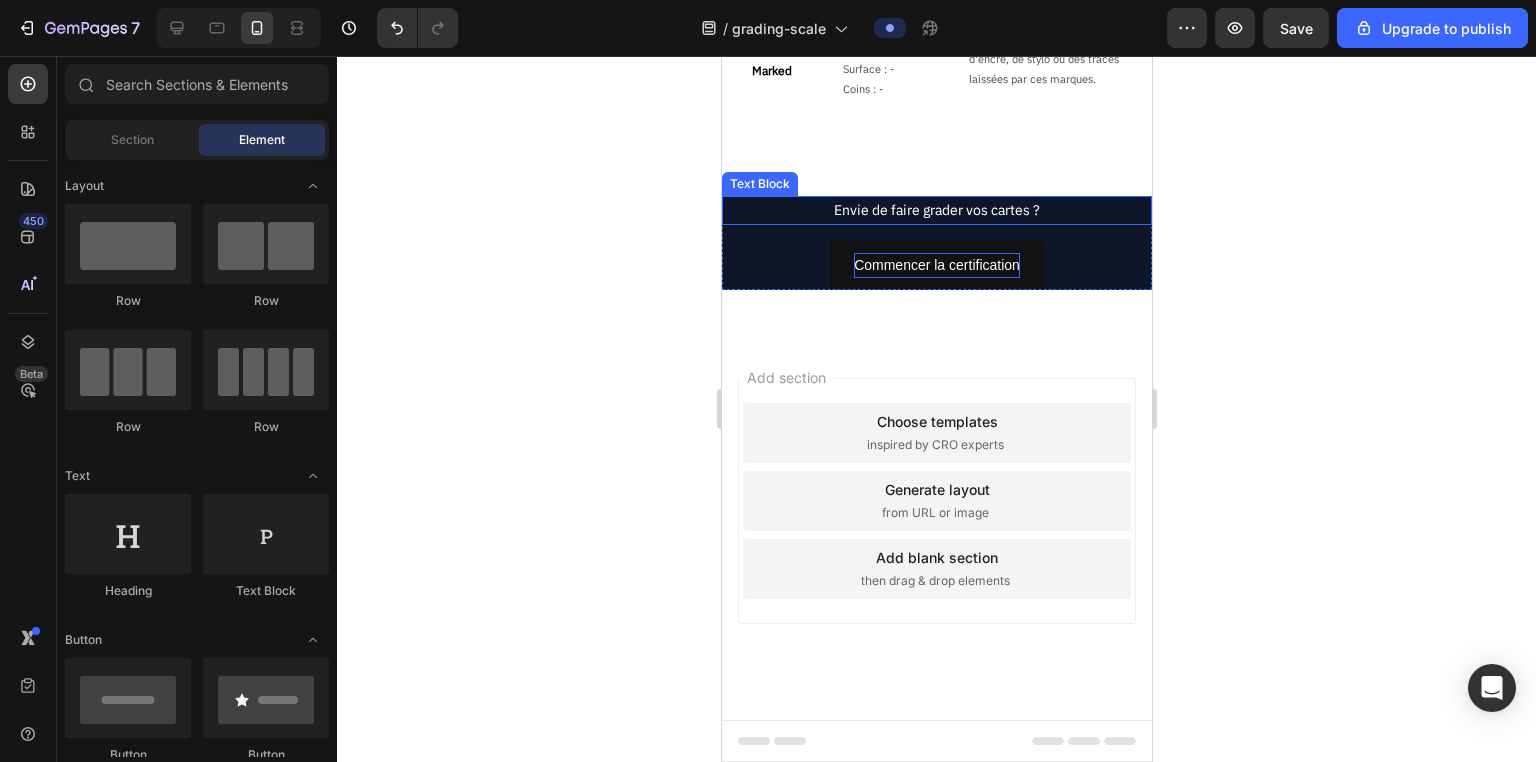 click on "Envie de faire grader vos cartes ?" at bounding box center [936, 210] 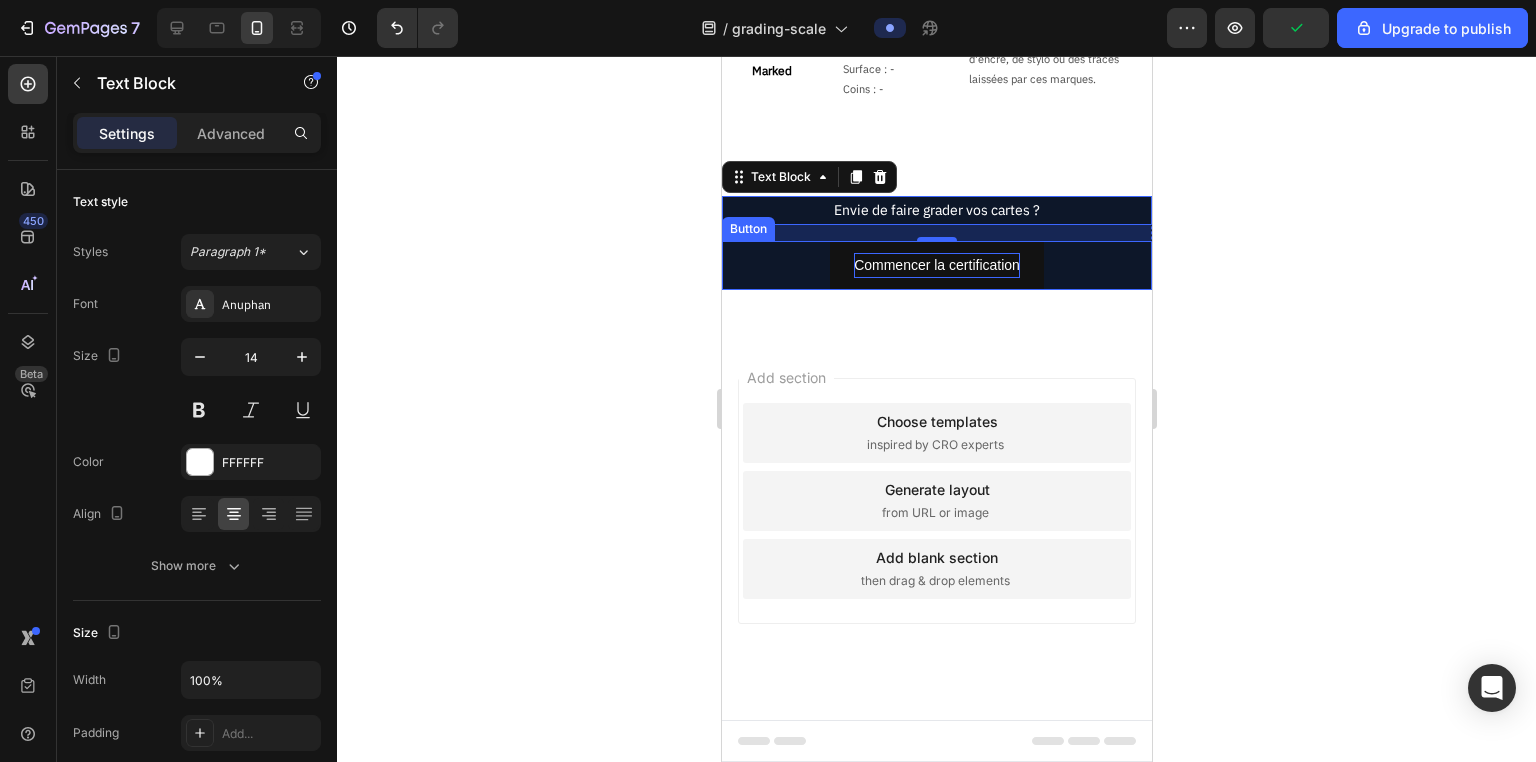 click on "Commencer la certification" at bounding box center [936, 265] 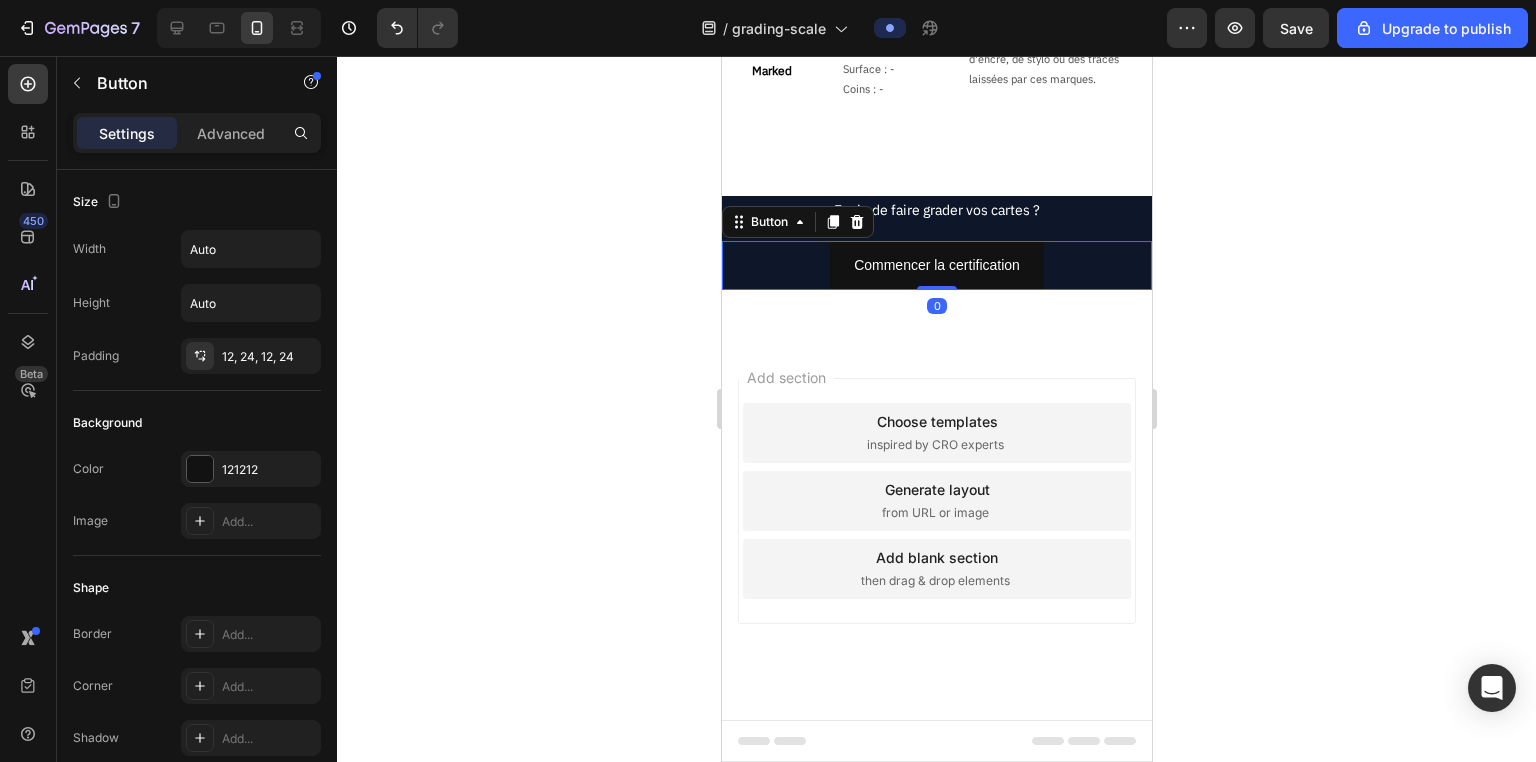 click on "Commencer la certification" at bounding box center (936, 265) 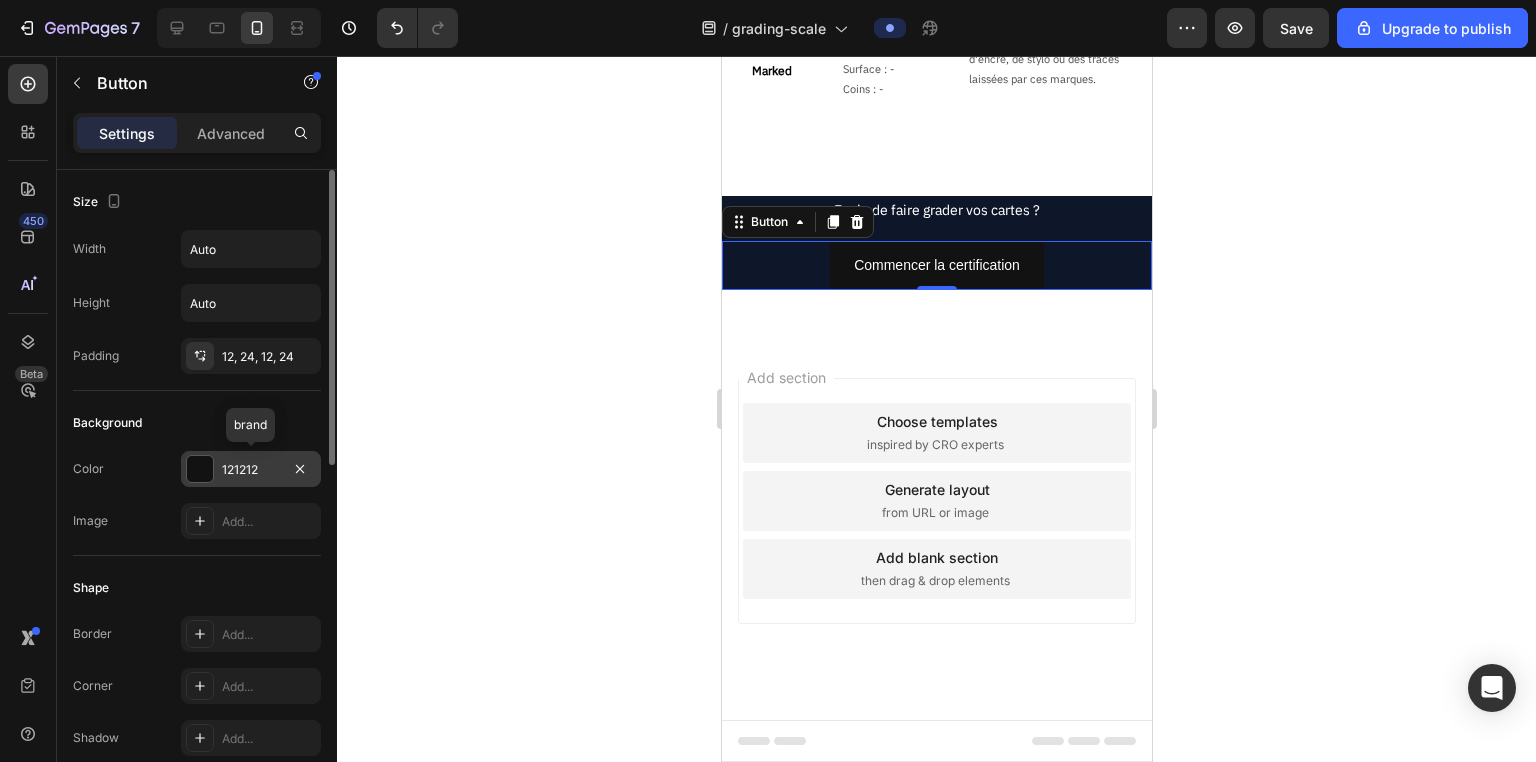click on "121212" at bounding box center (251, 470) 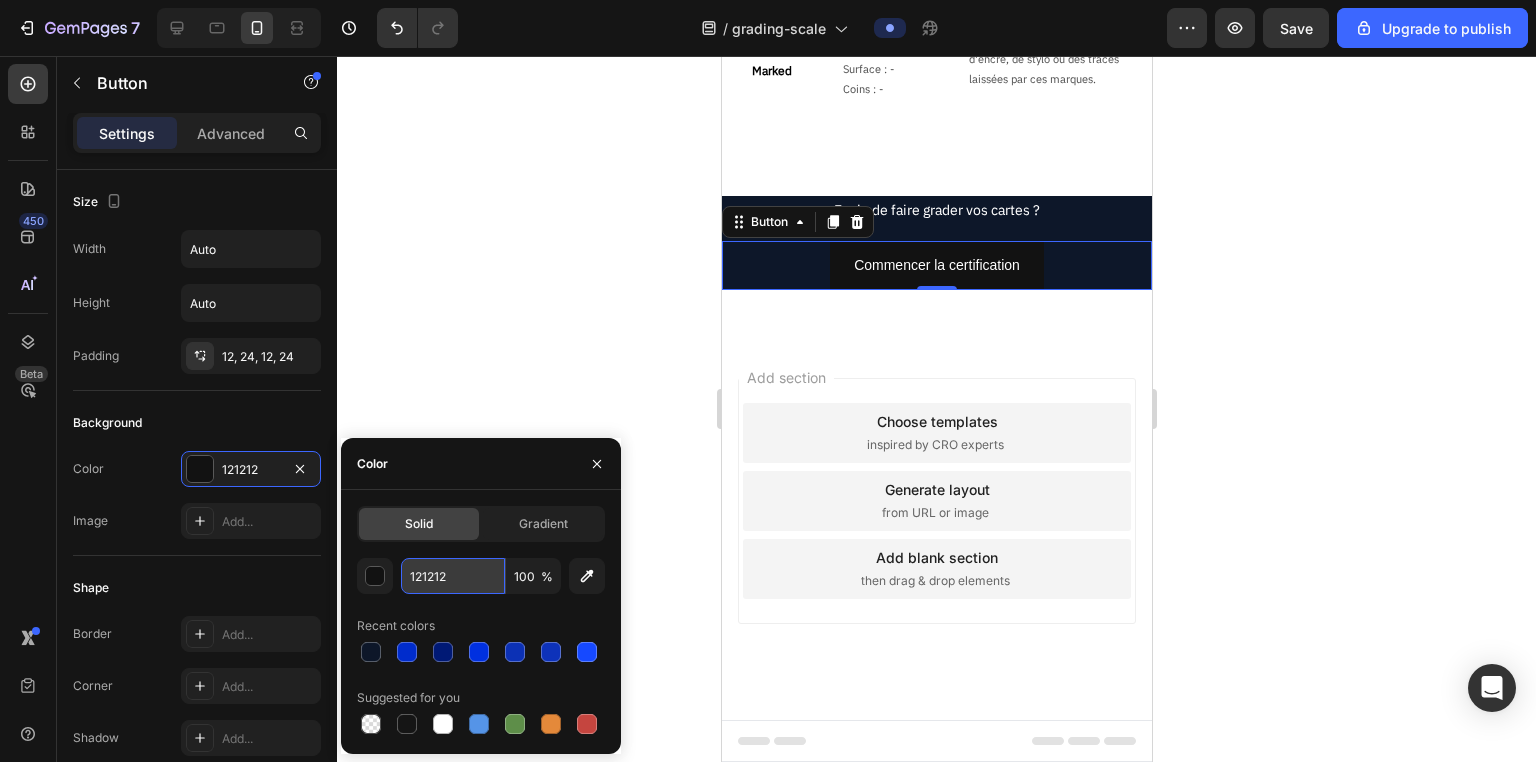 click on "121212" at bounding box center [453, 576] 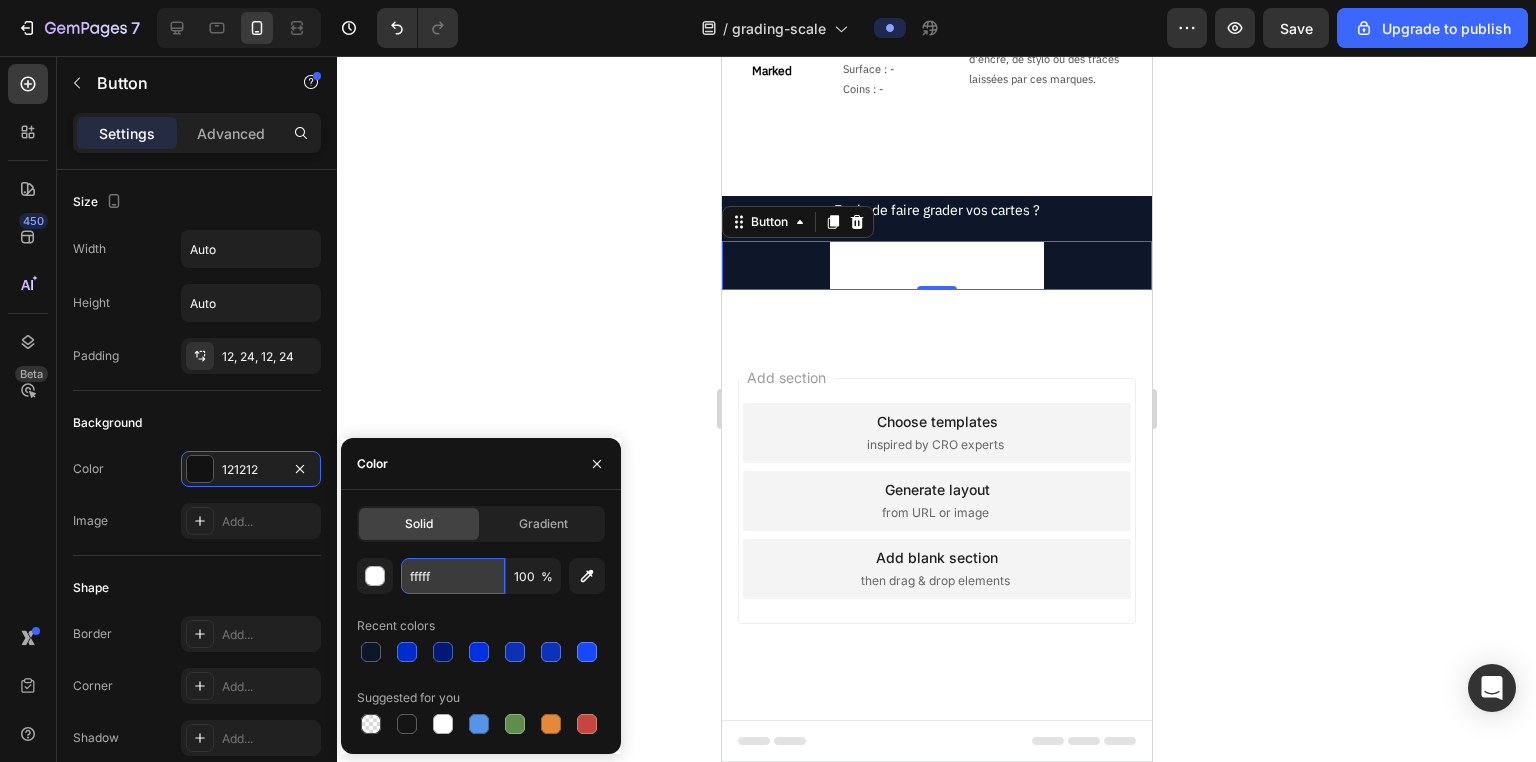 type on "ffffff" 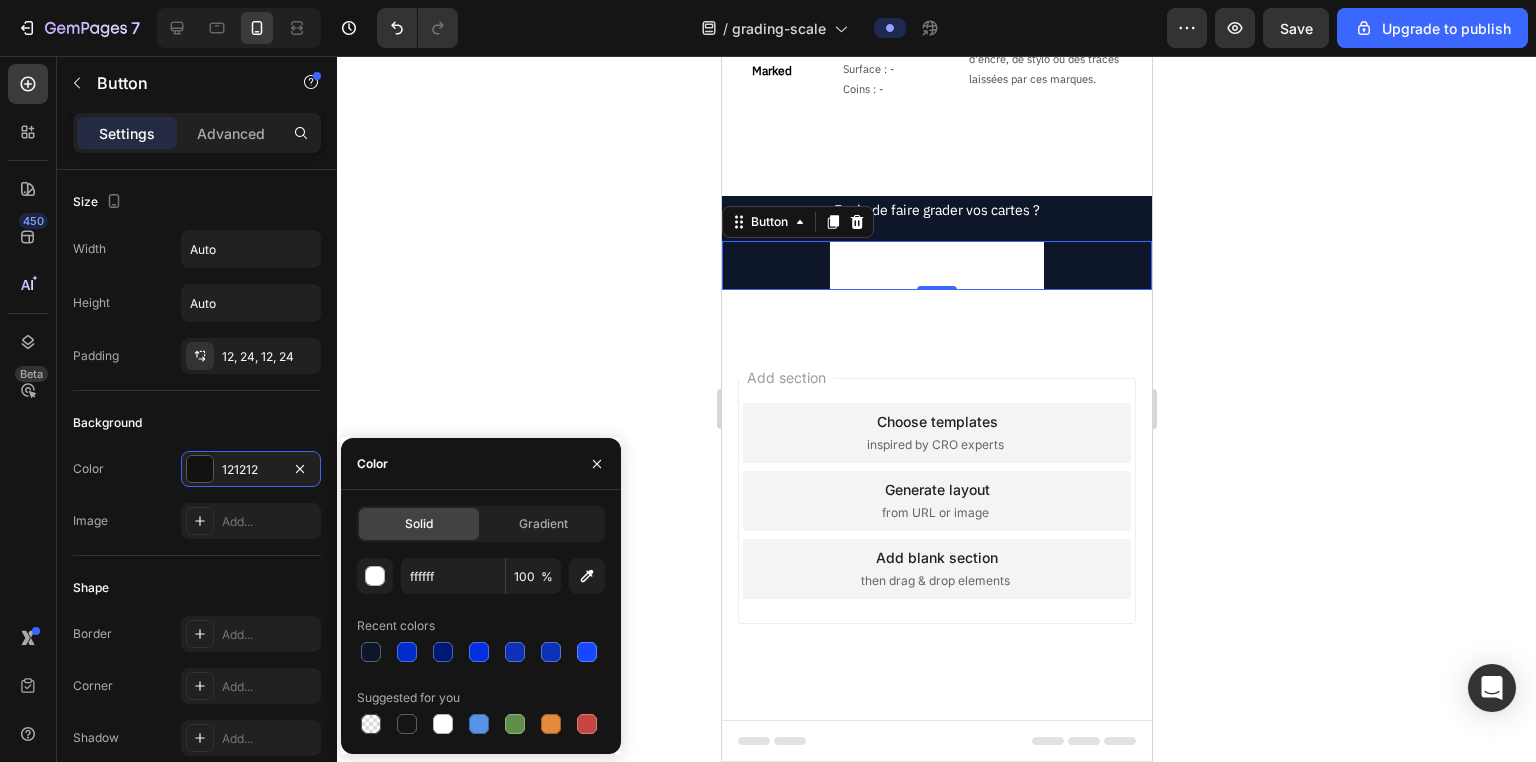 click 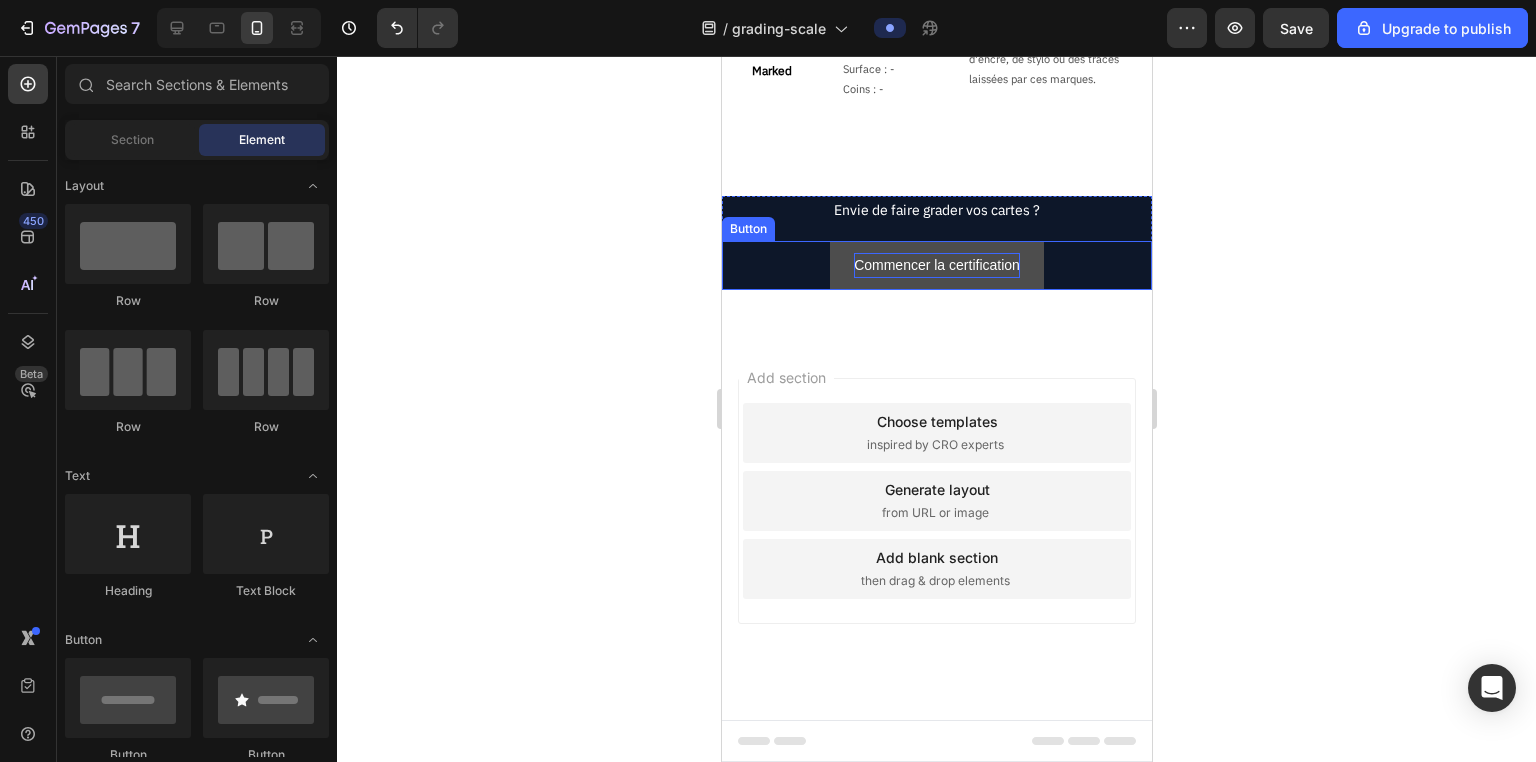 click on "Commencer la certification" at bounding box center (936, 265) 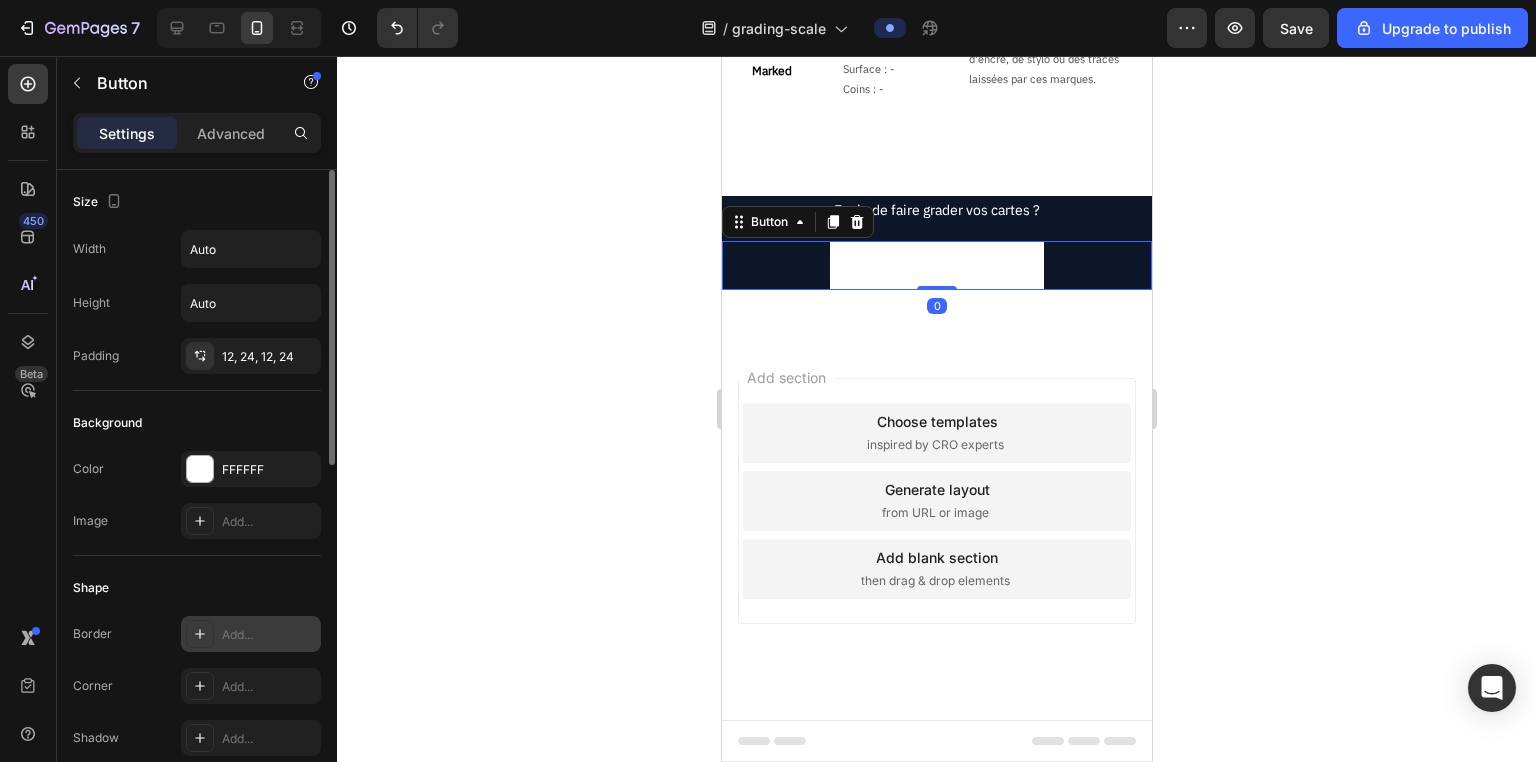 scroll, scrollTop: 80, scrollLeft: 0, axis: vertical 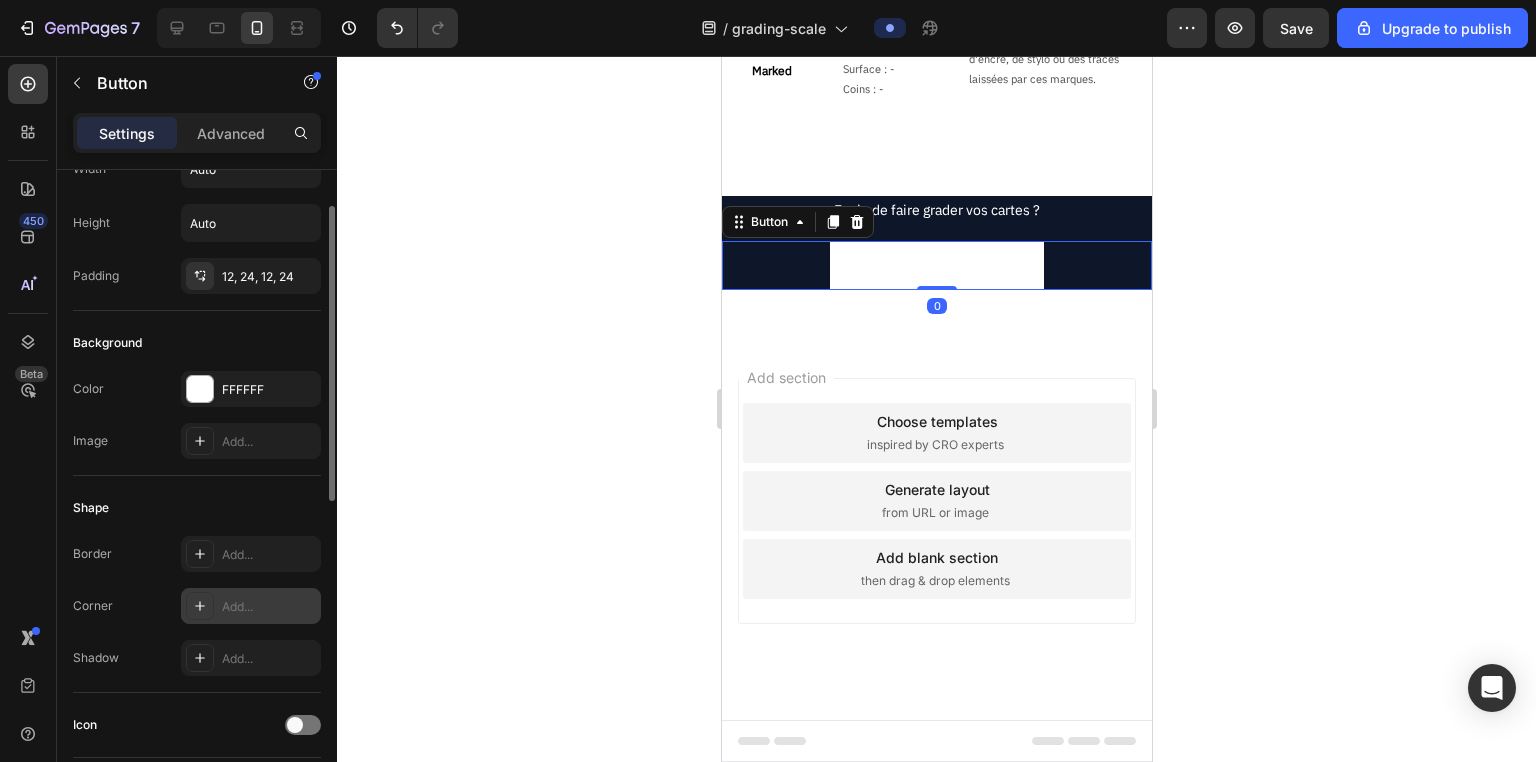 click on "Add..." at bounding box center [269, 607] 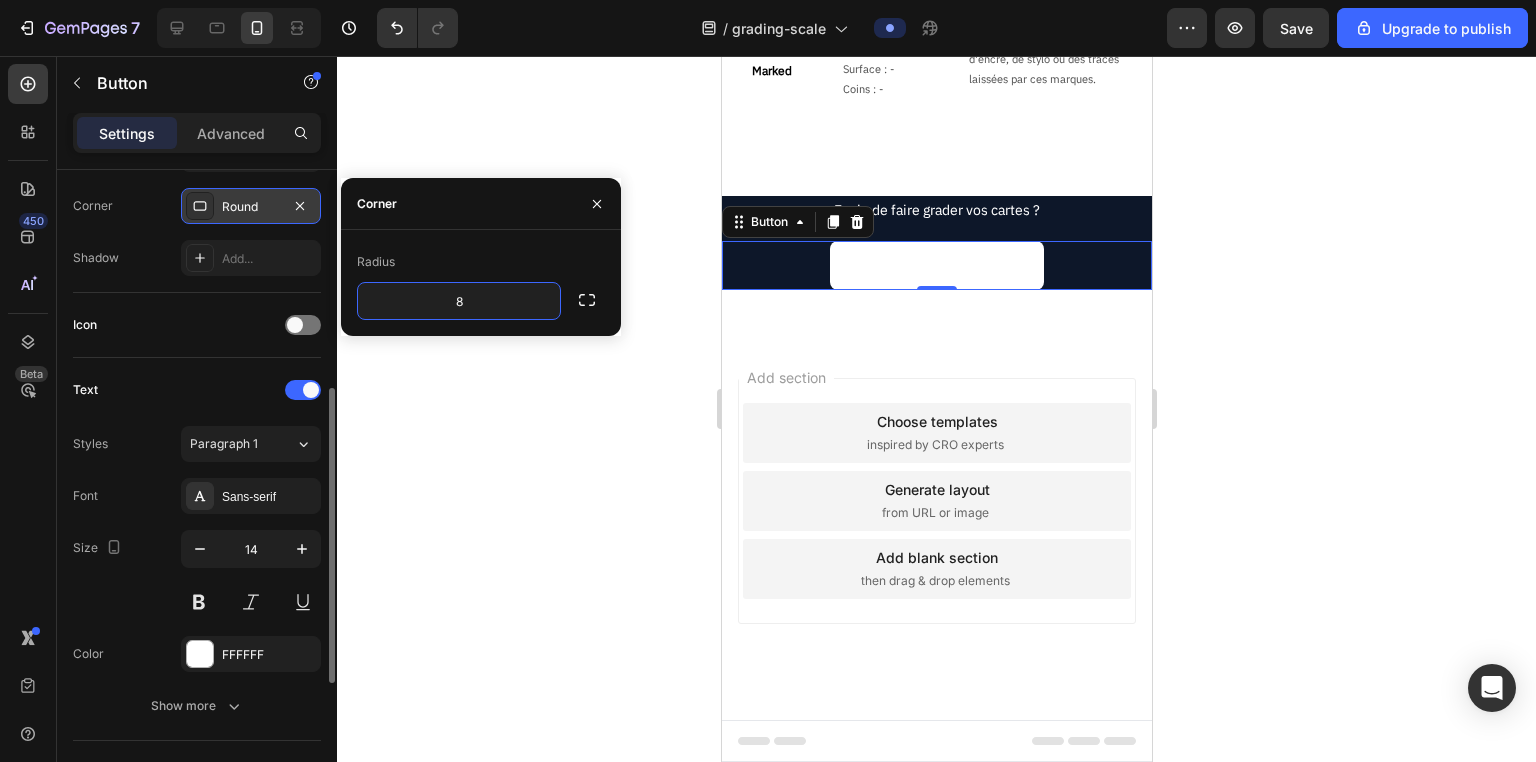 scroll, scrollTop: 560, scrollLeft: 0, axis: vertical 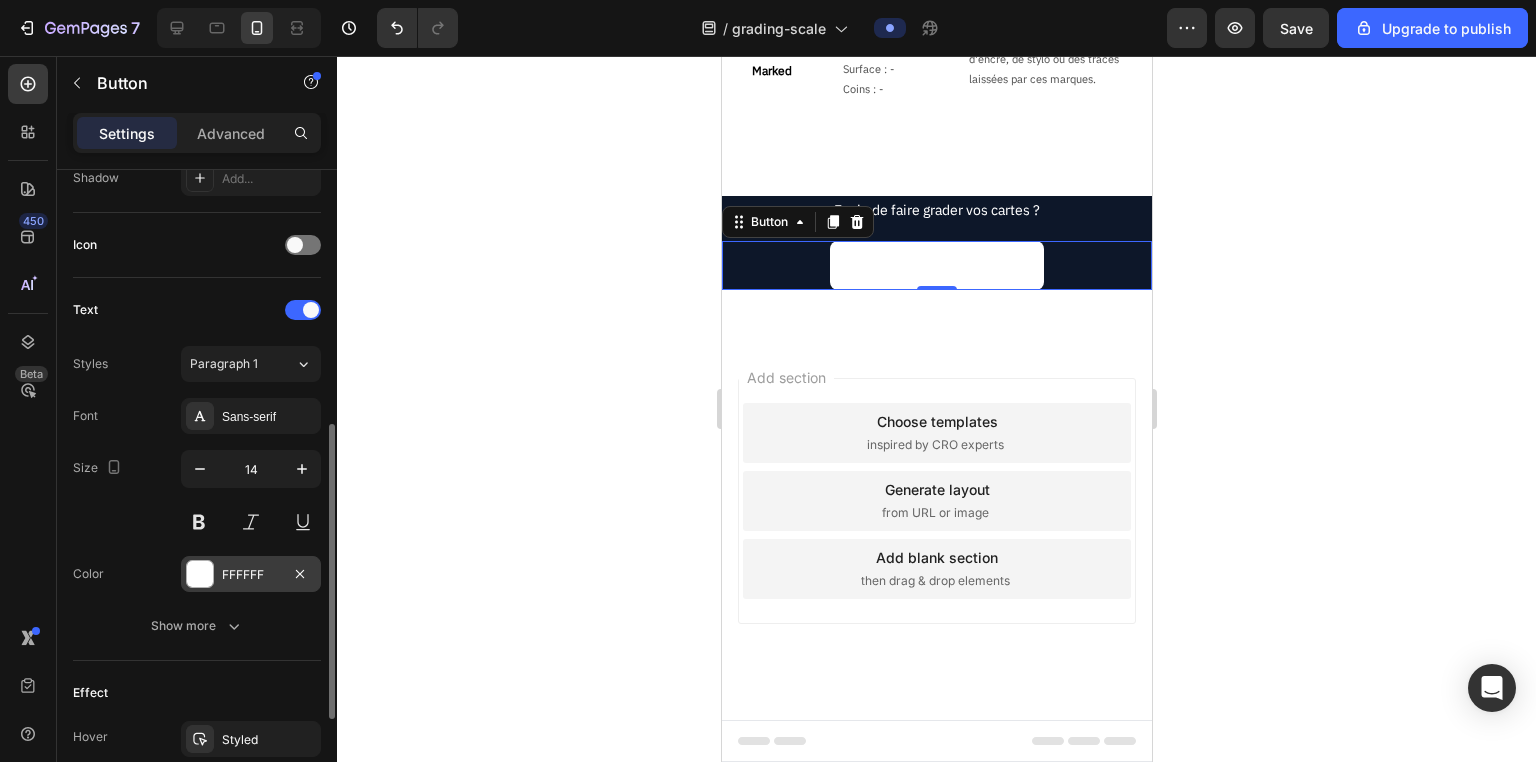 click on "FFFFFF" at bounding box center [251, 575] 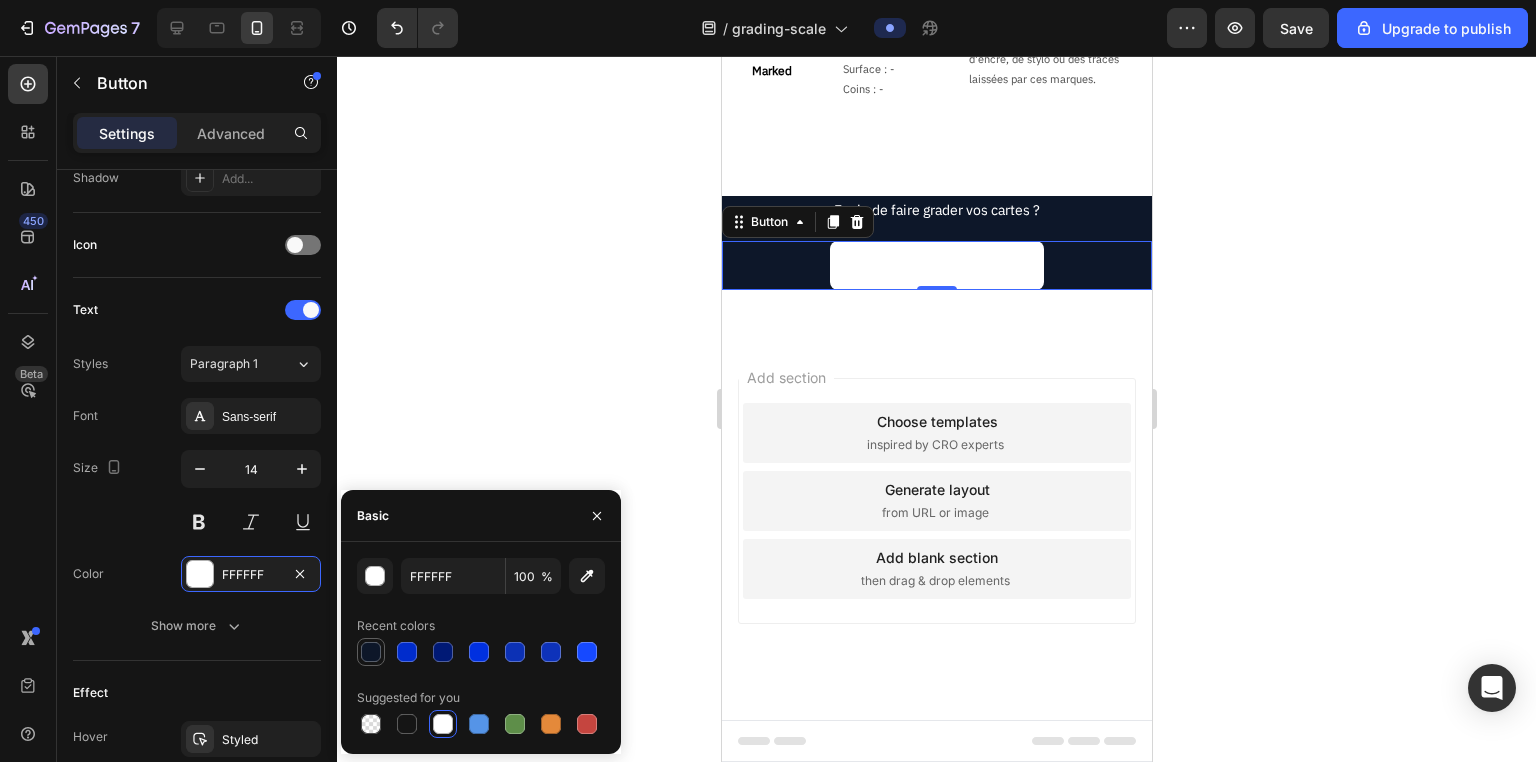 click at bounding box center [371, 652] 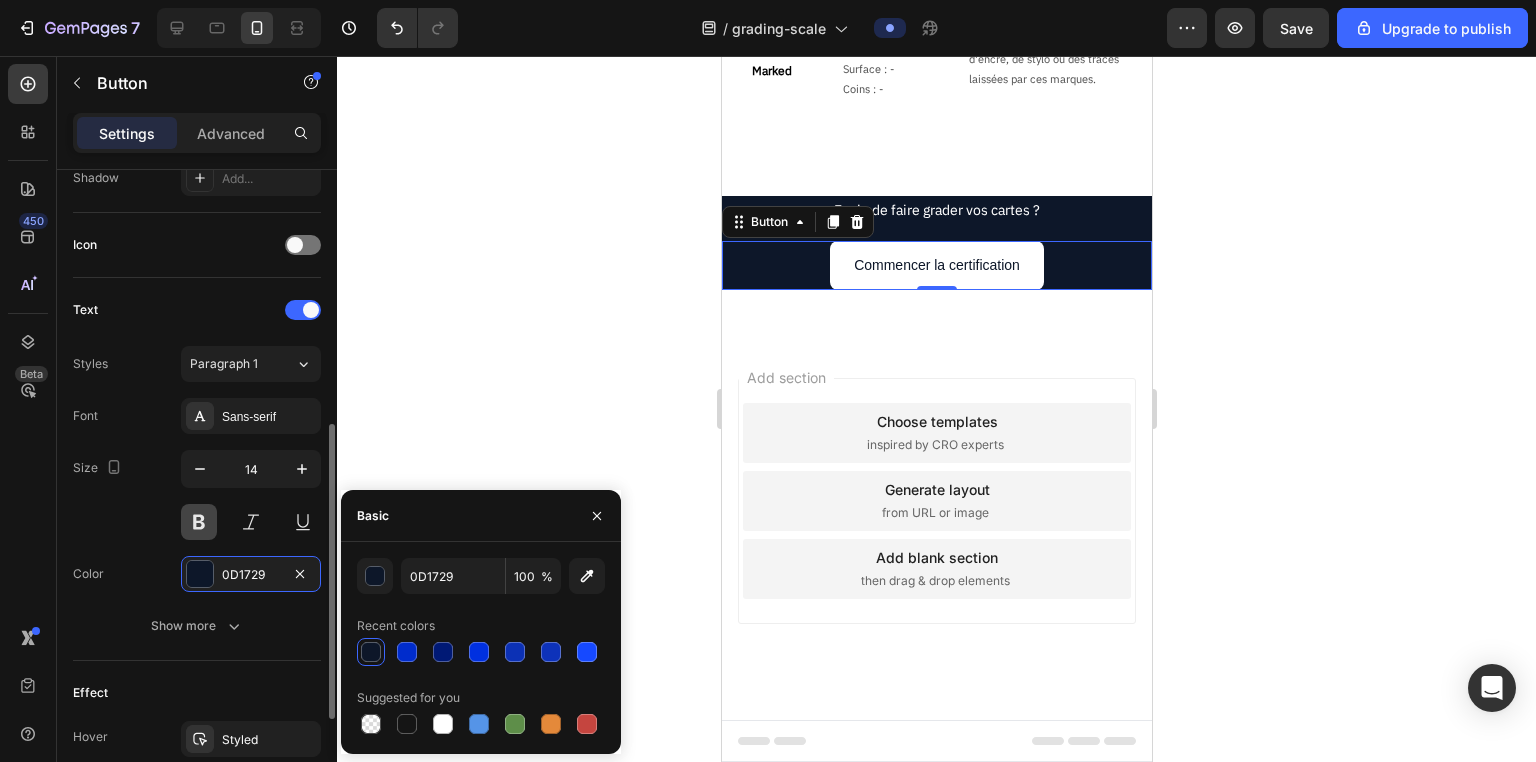click at bounding box center (199, 522) 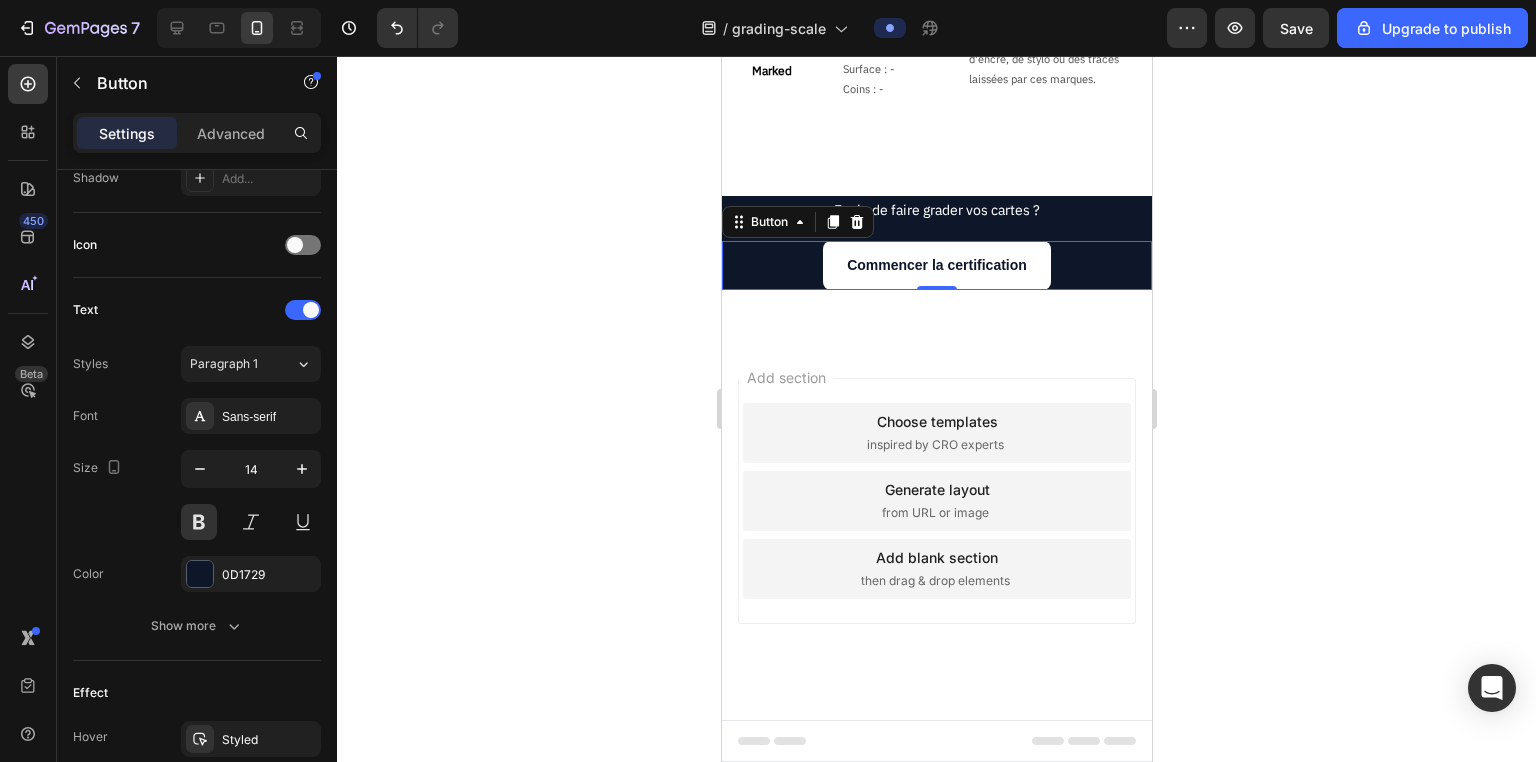 drag, startPoint x: 548, startPoint y: 395, endPoint x: 549, endPoint y: 416, distance: 21.023796 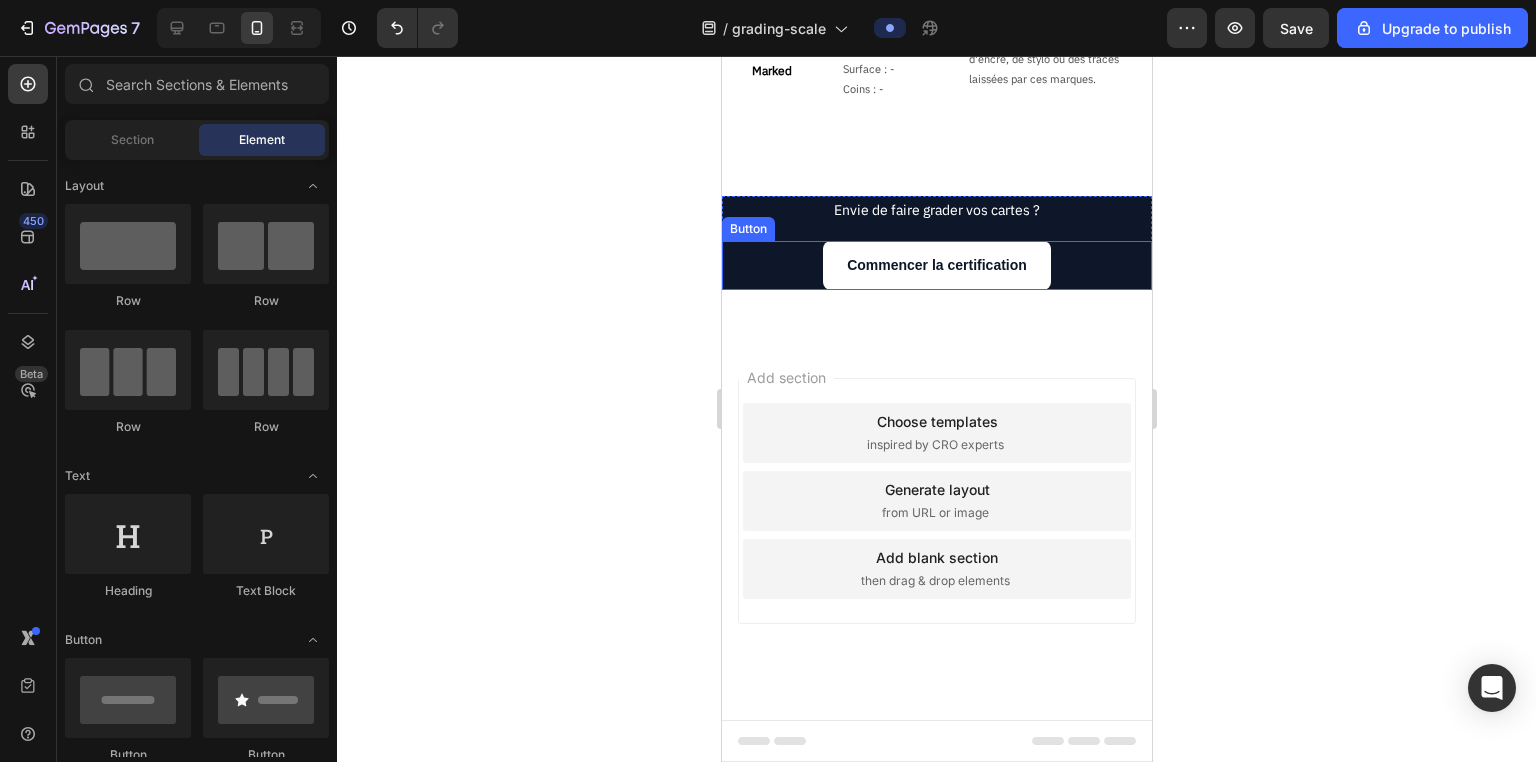 click on "Commencer la certification Button" at bounding box center (936, 265) 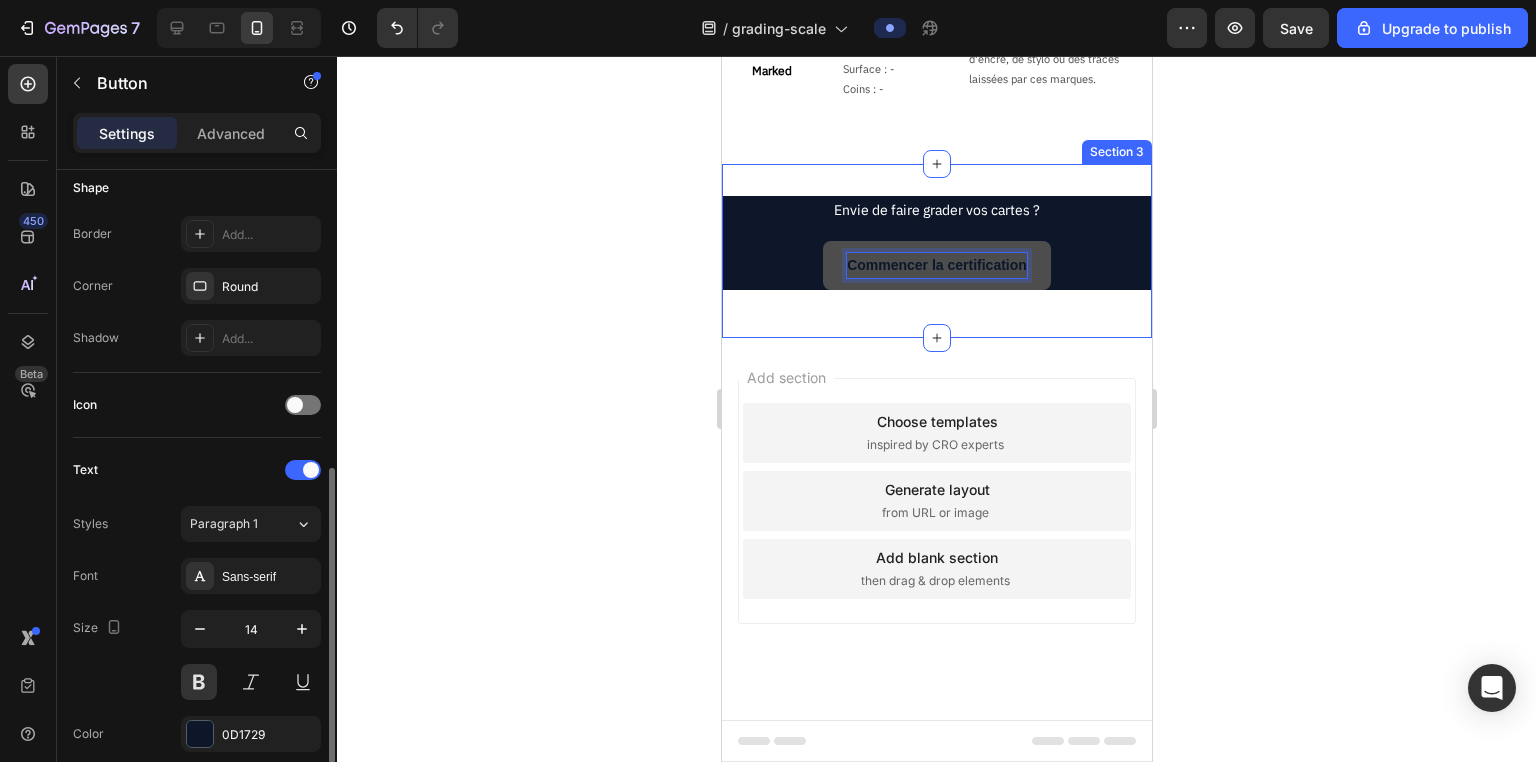 scroll, scrollTop: 480, scrollLeft: 0, axis: vertical 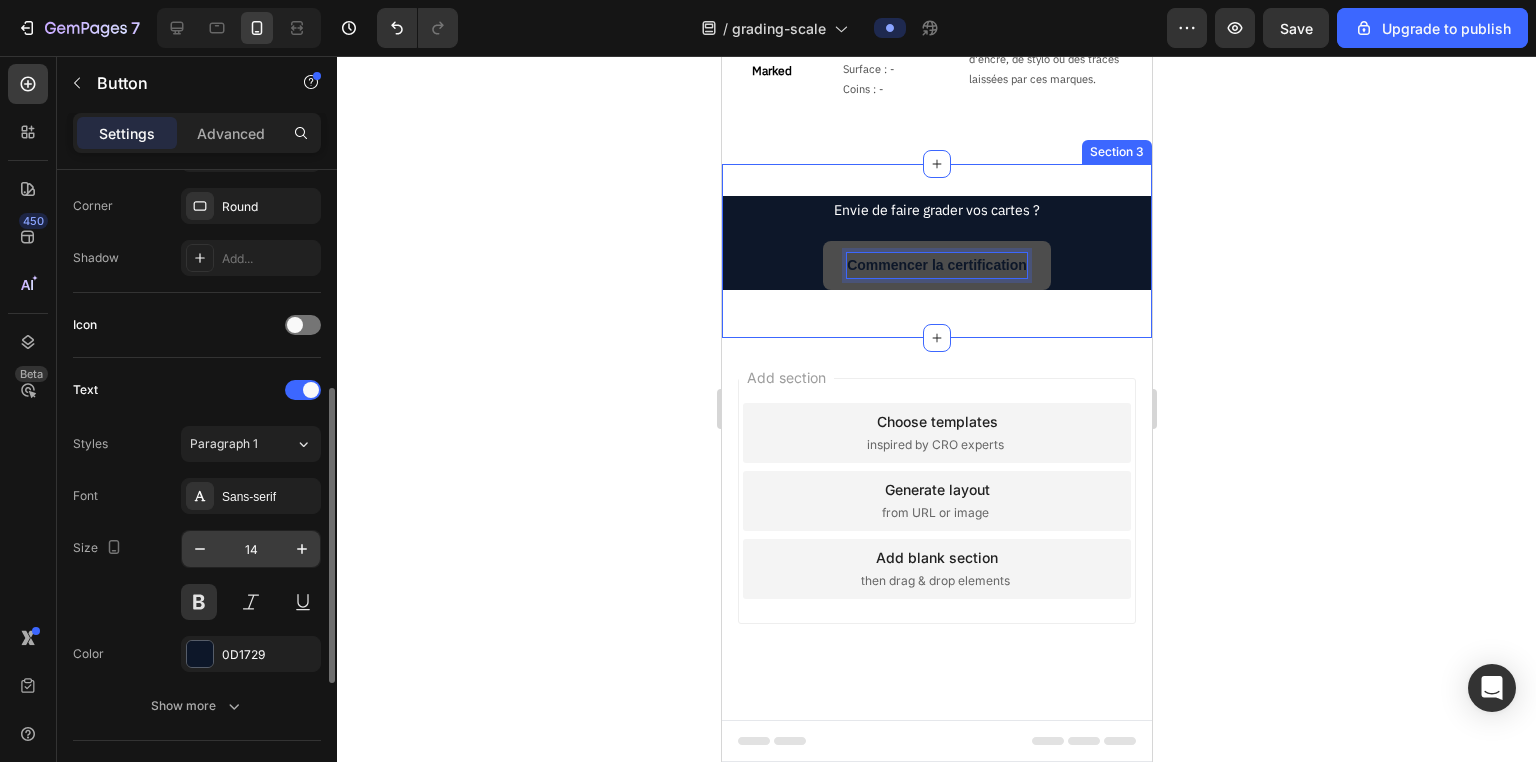 click on "14" at bounding box center [251, 549] 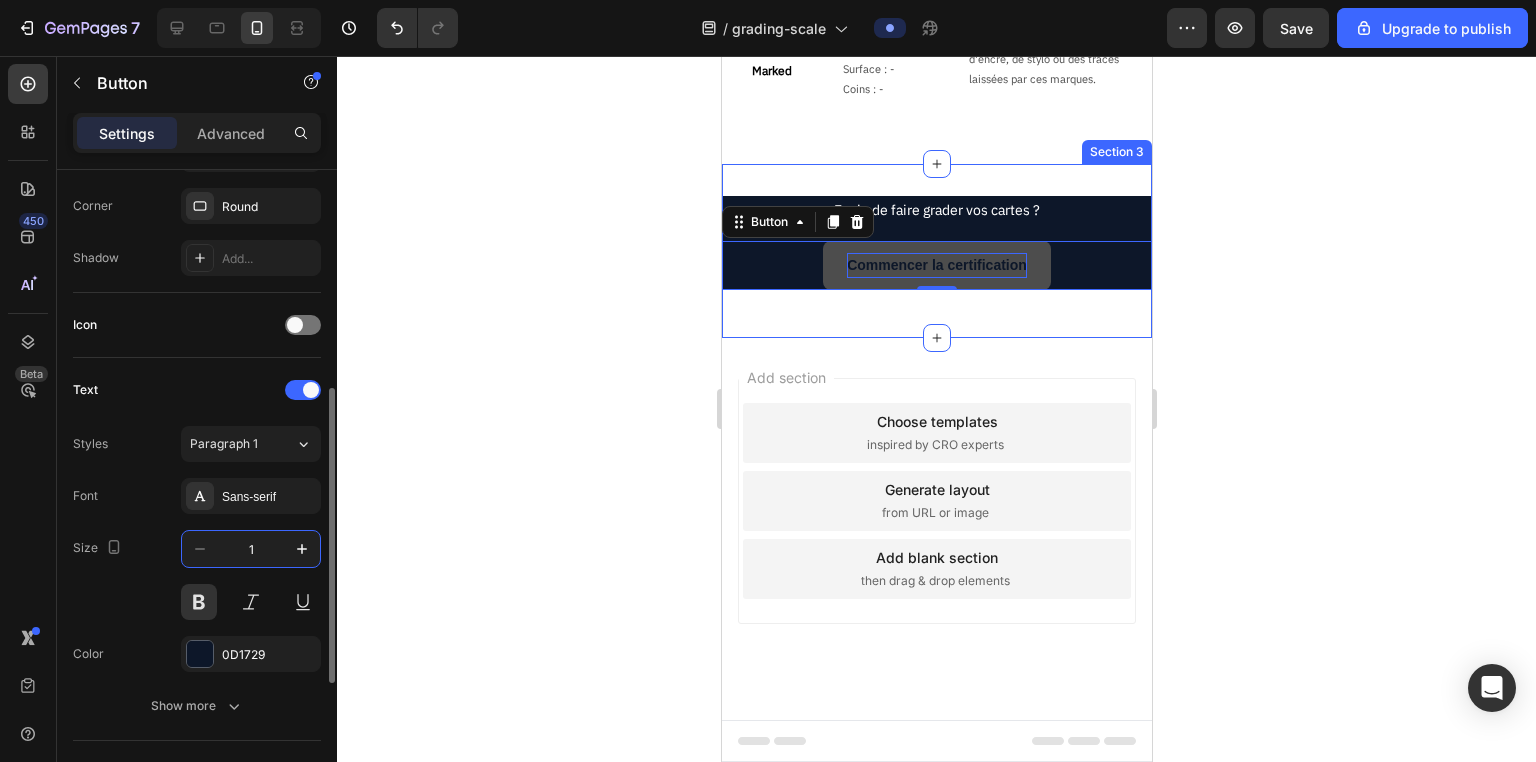 type on "12" 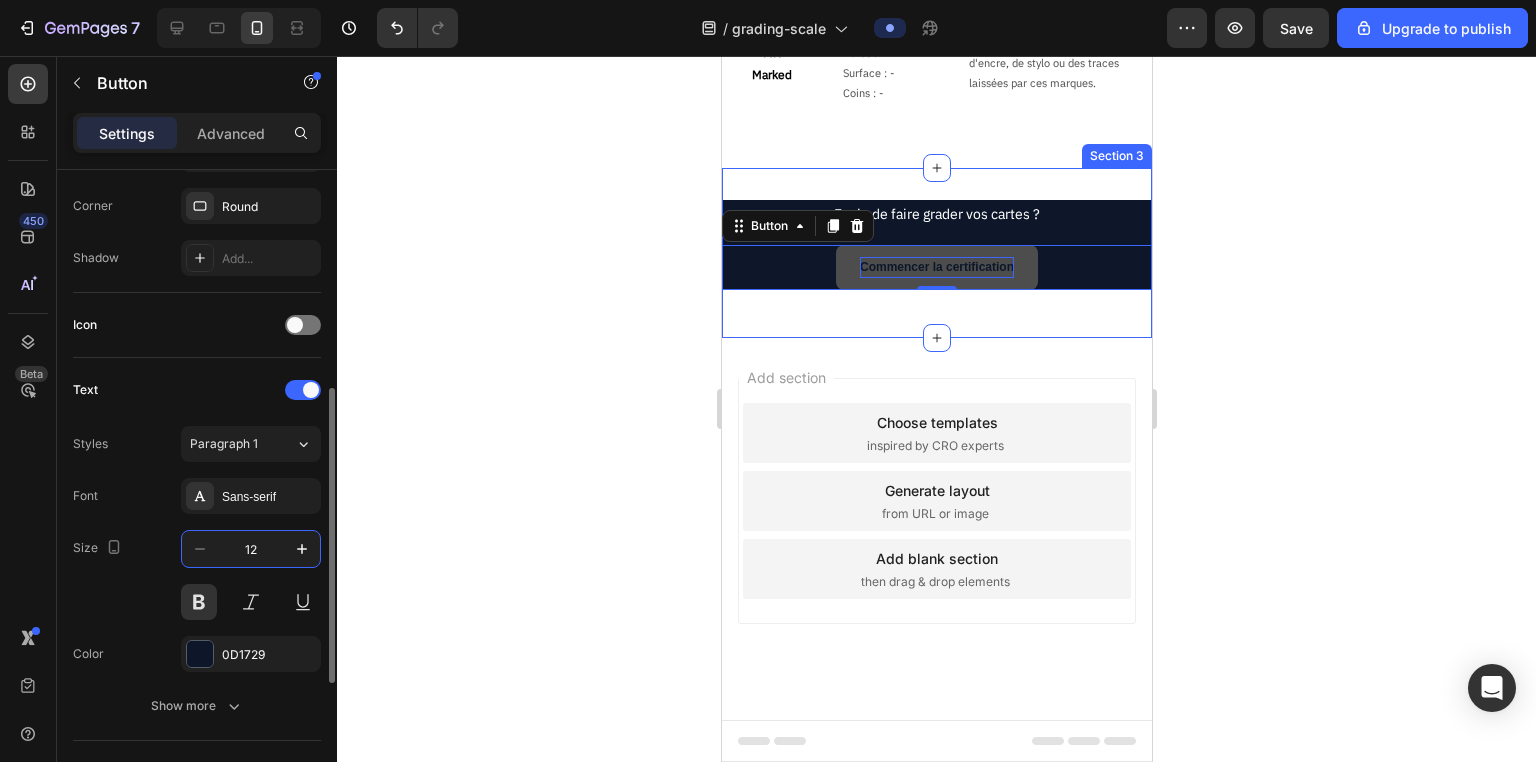scroll, scrollTop: 2832, scrollLeft: 0, axis: vertical 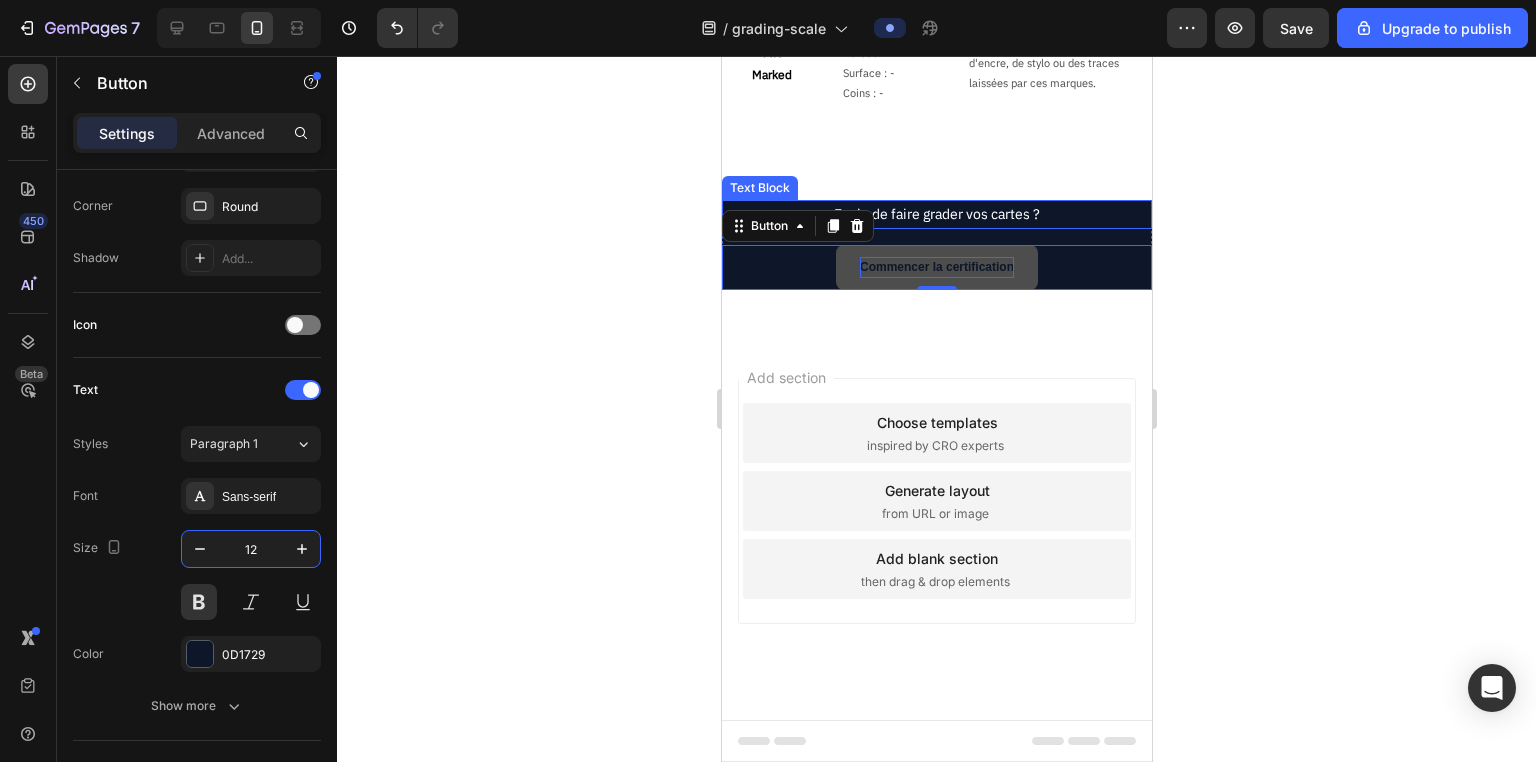 click on "Envie de faire grader vos cartes ?" at bounding box center [936, 214] 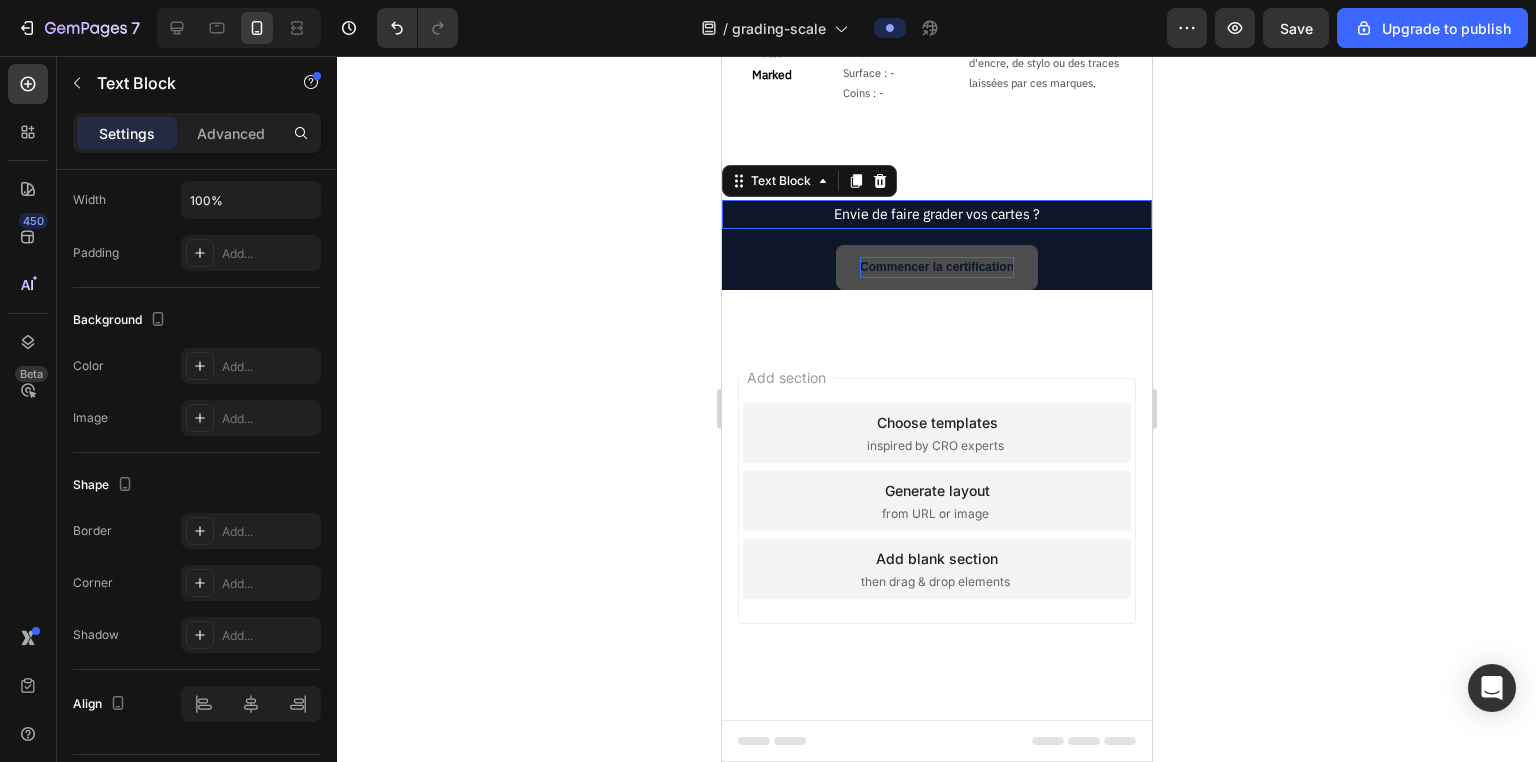 scroll, scrollTop: 0, scrollLeft: 0, axis: both 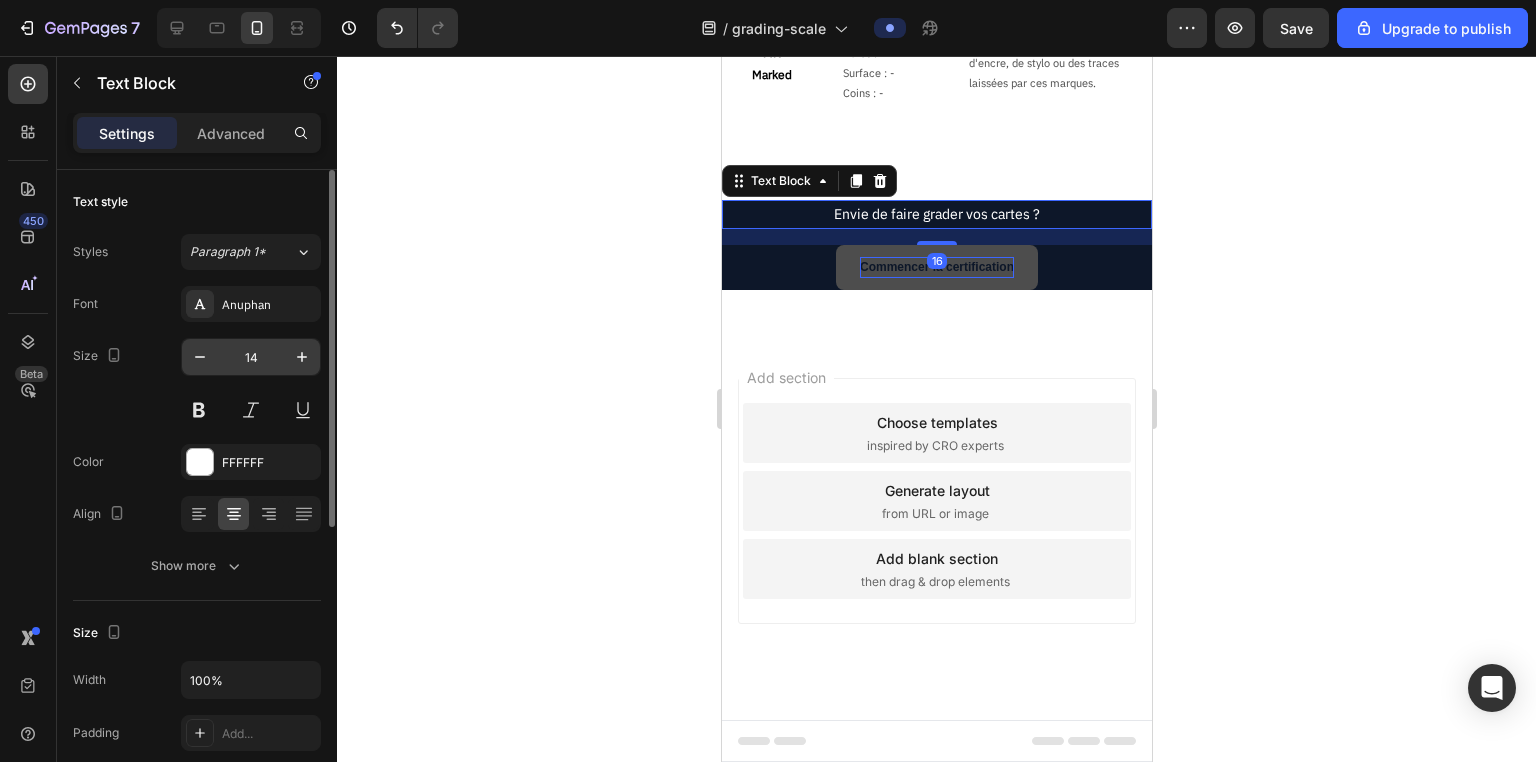 click on "14" at bounding box center (251, 357) 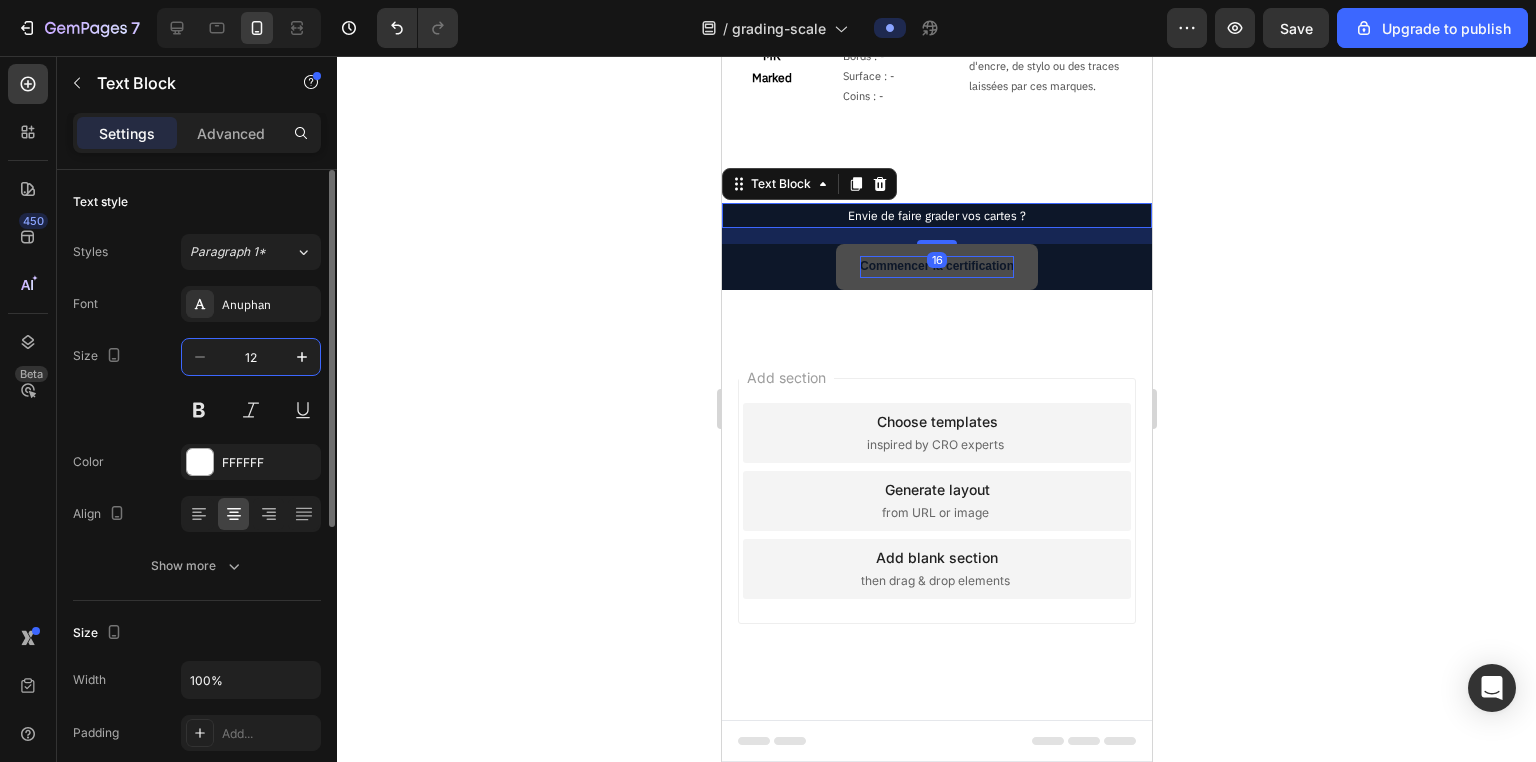 scroll, scrollTop: 2832, scrollLeft: 0, axis: vertical 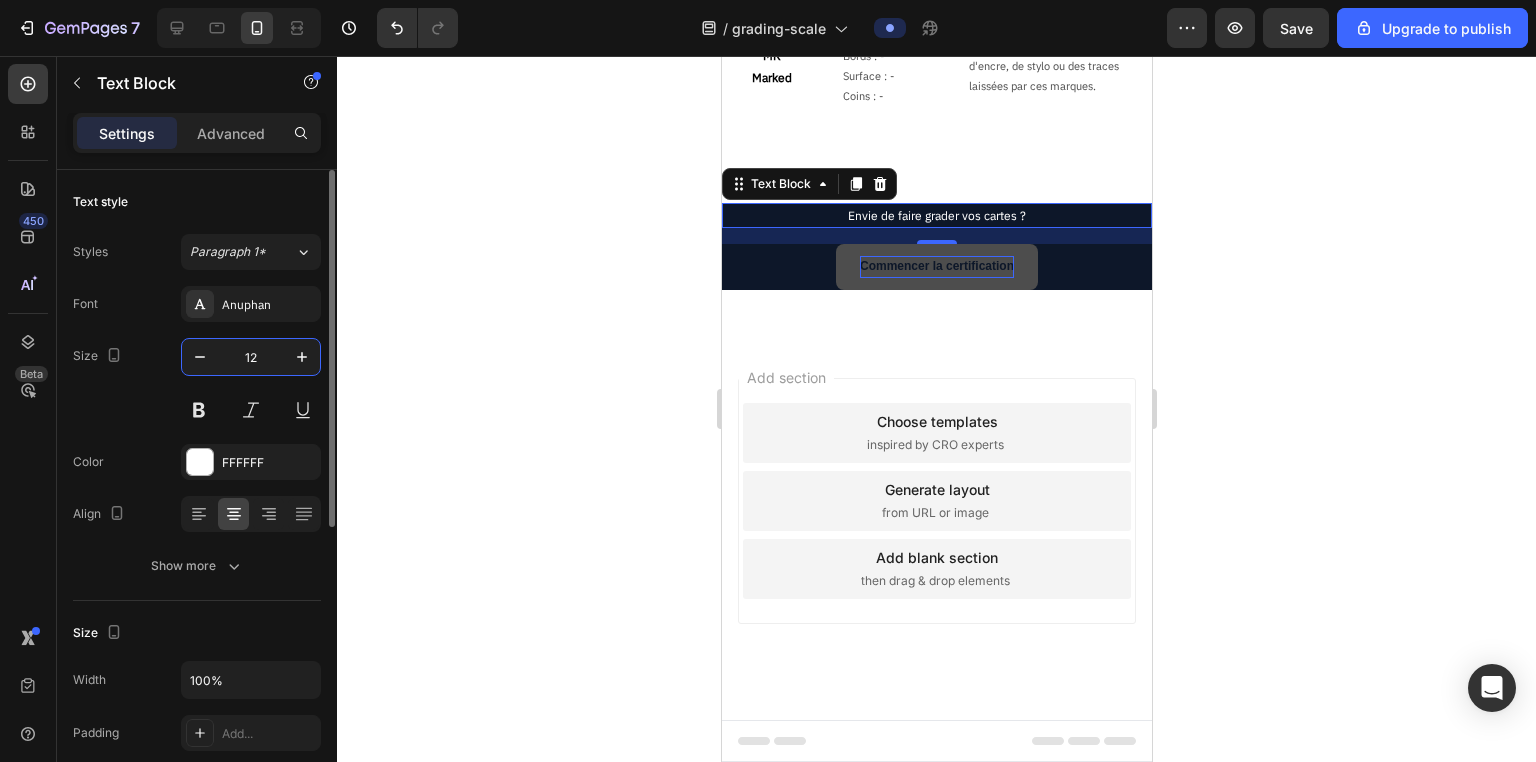 click on "12" at bounding box center (251, 357) 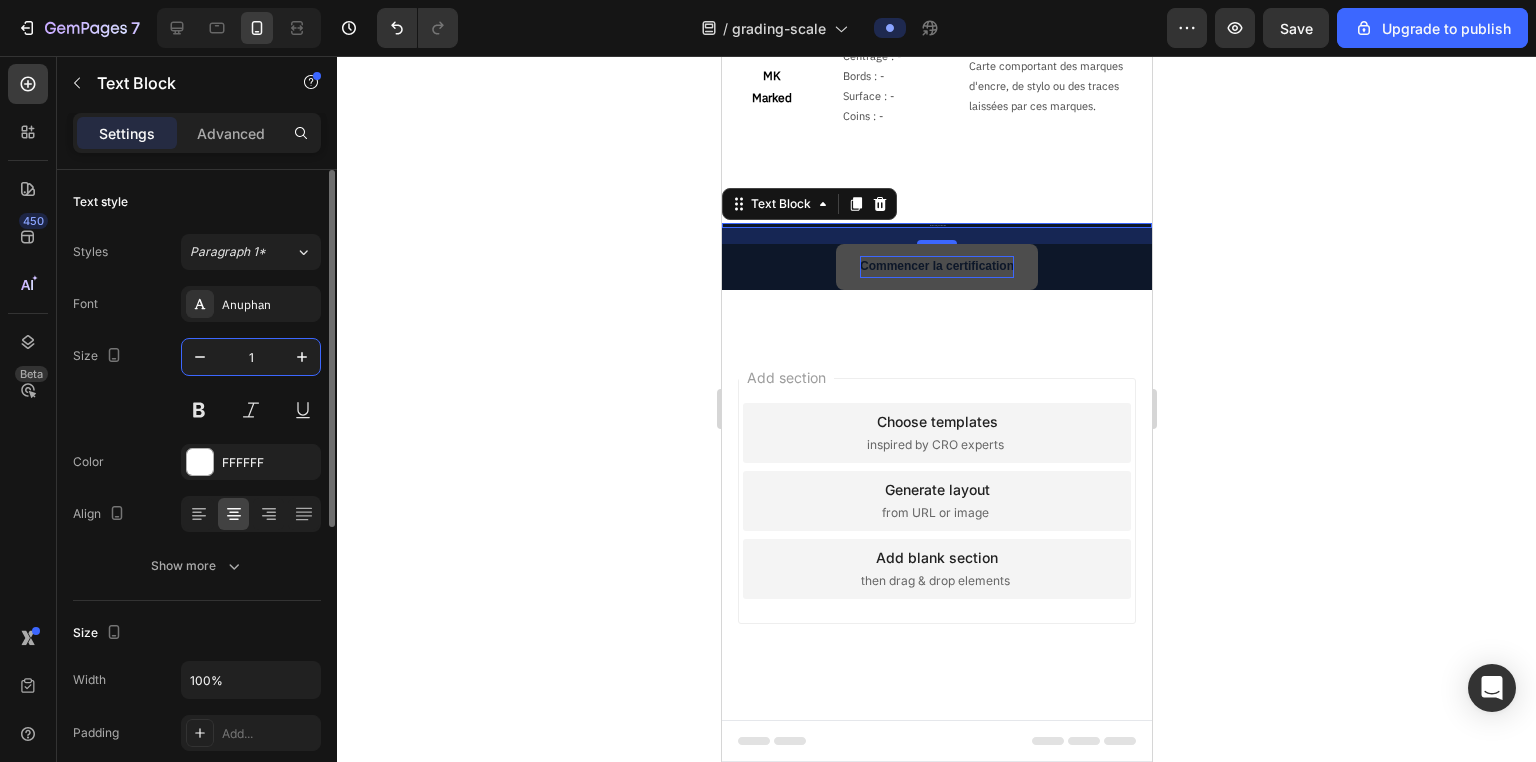 type on "16" 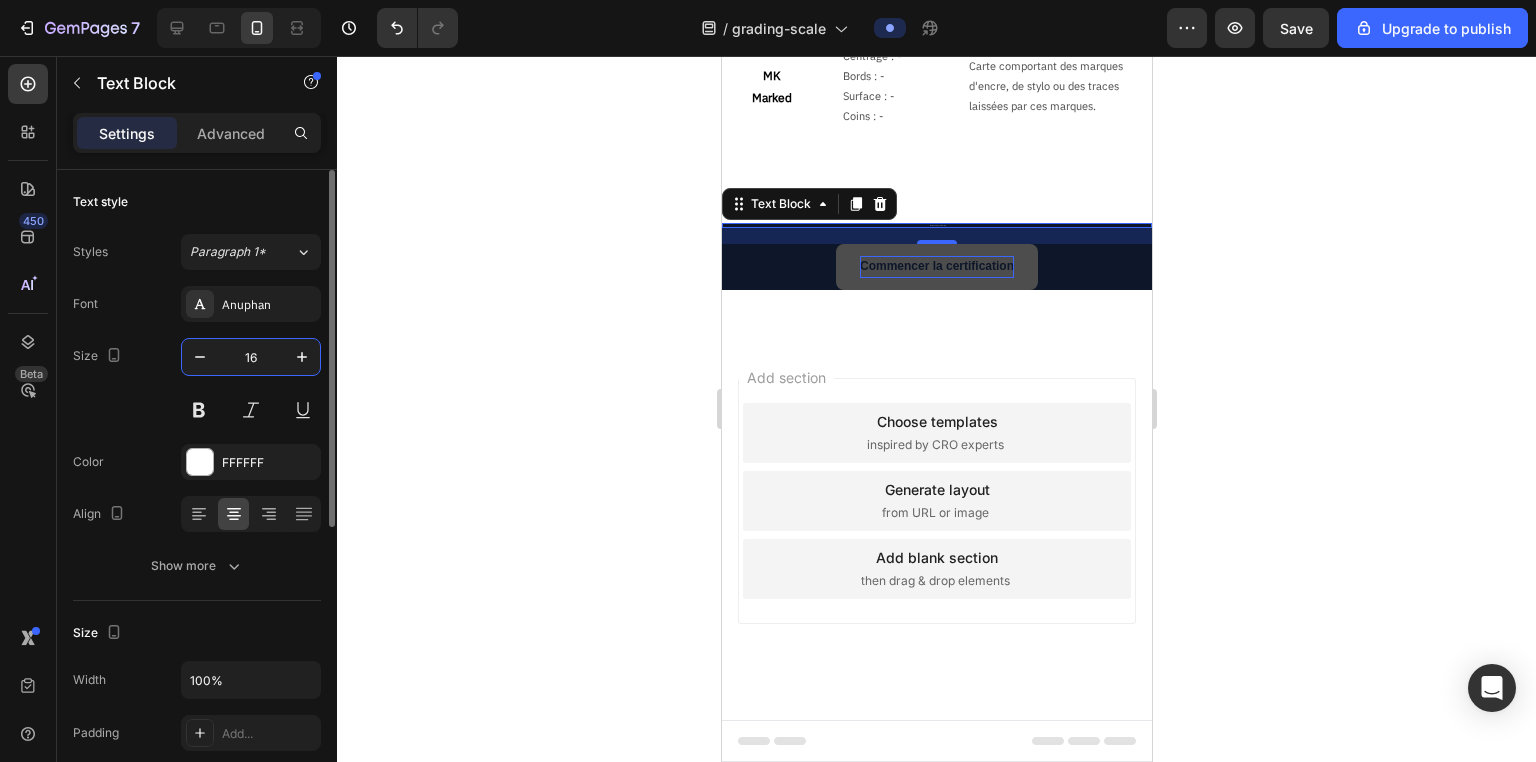 scroll, scrollTop: 2832, scrollLeft: 0, axis: vertical 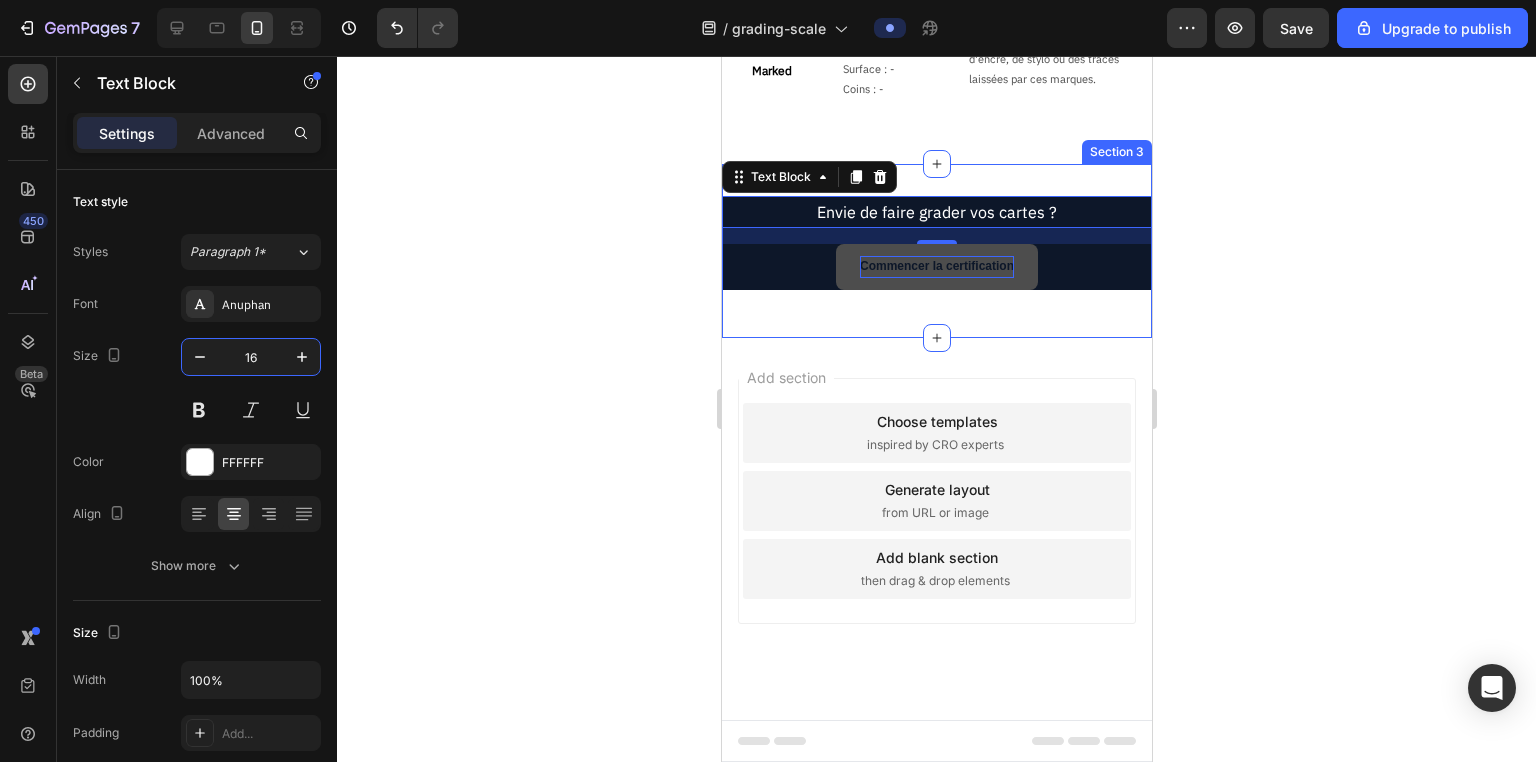 click 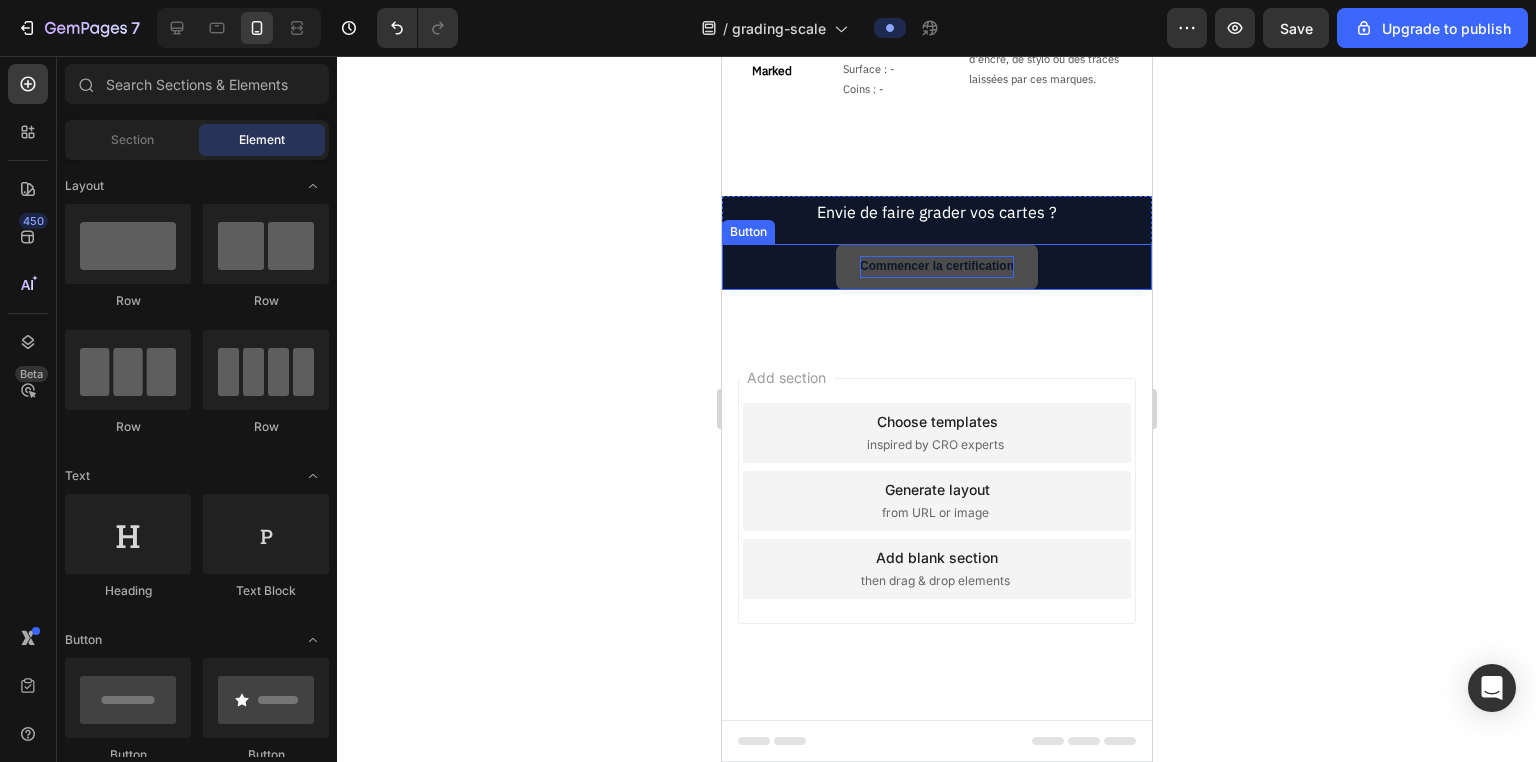 click on "Commencer la certification Button" at bounding box center [936, 267] 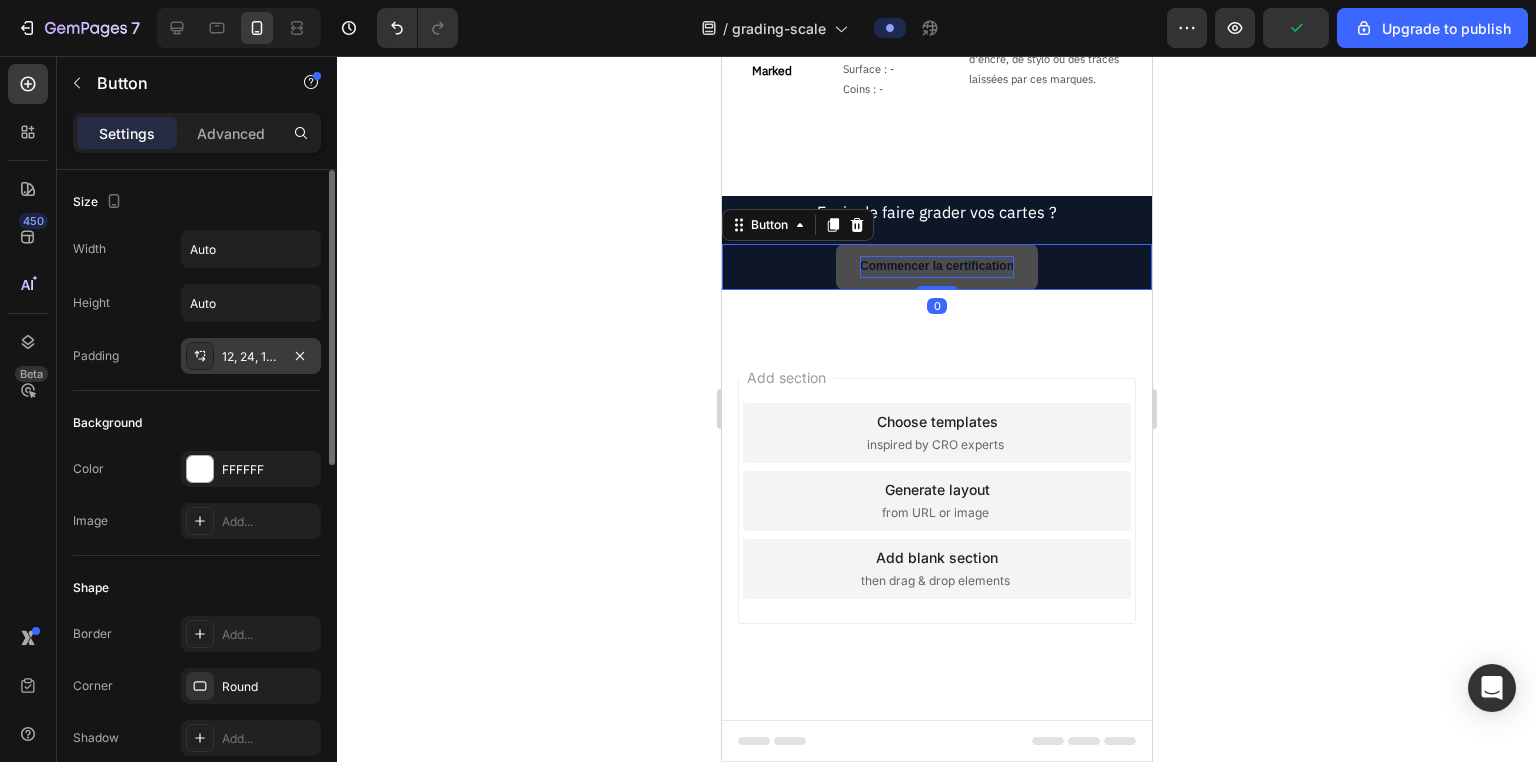click on "12, 24, 12, 24" at bounding box center [251, 357] 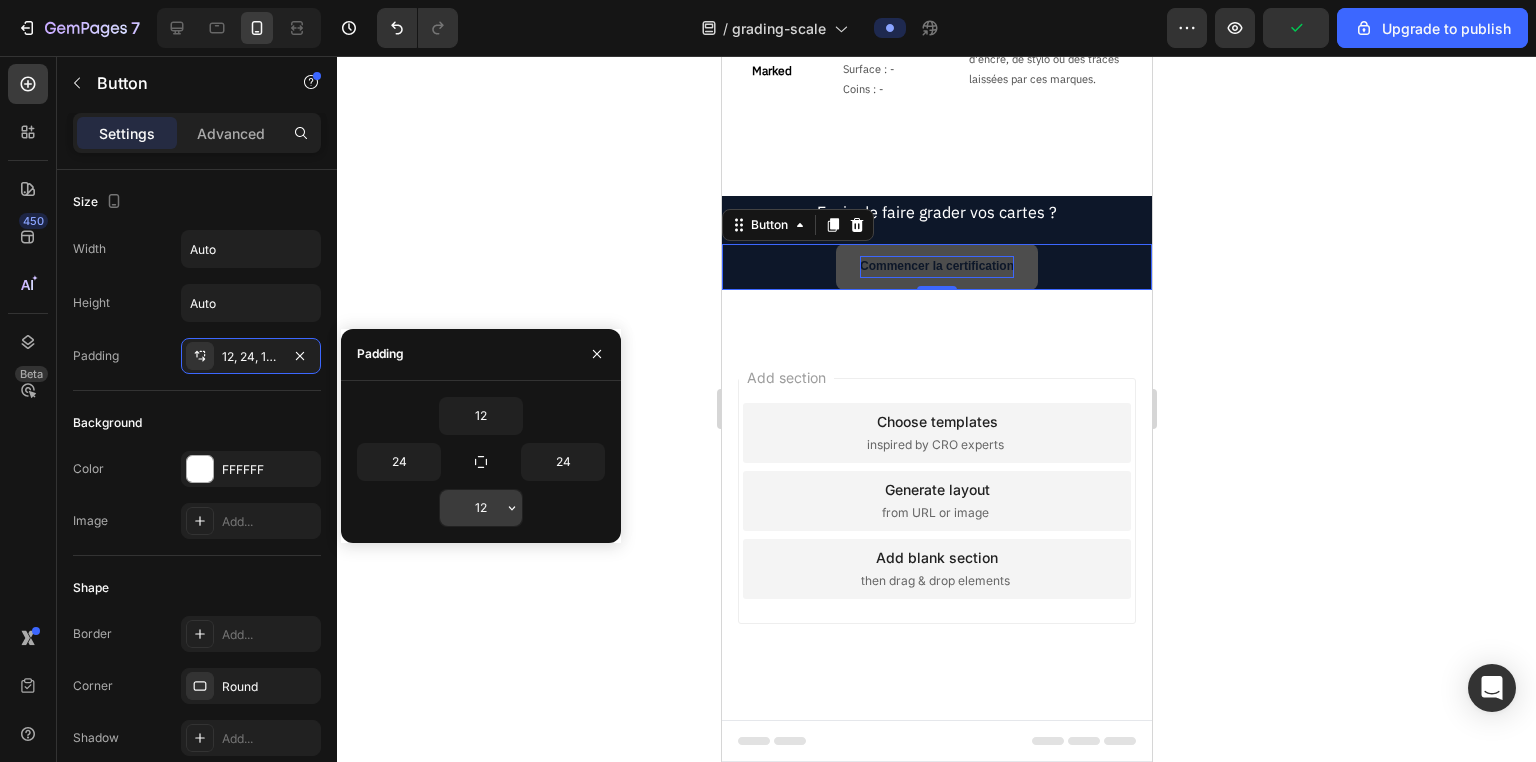click on "12" at bounding box center (481, 508) 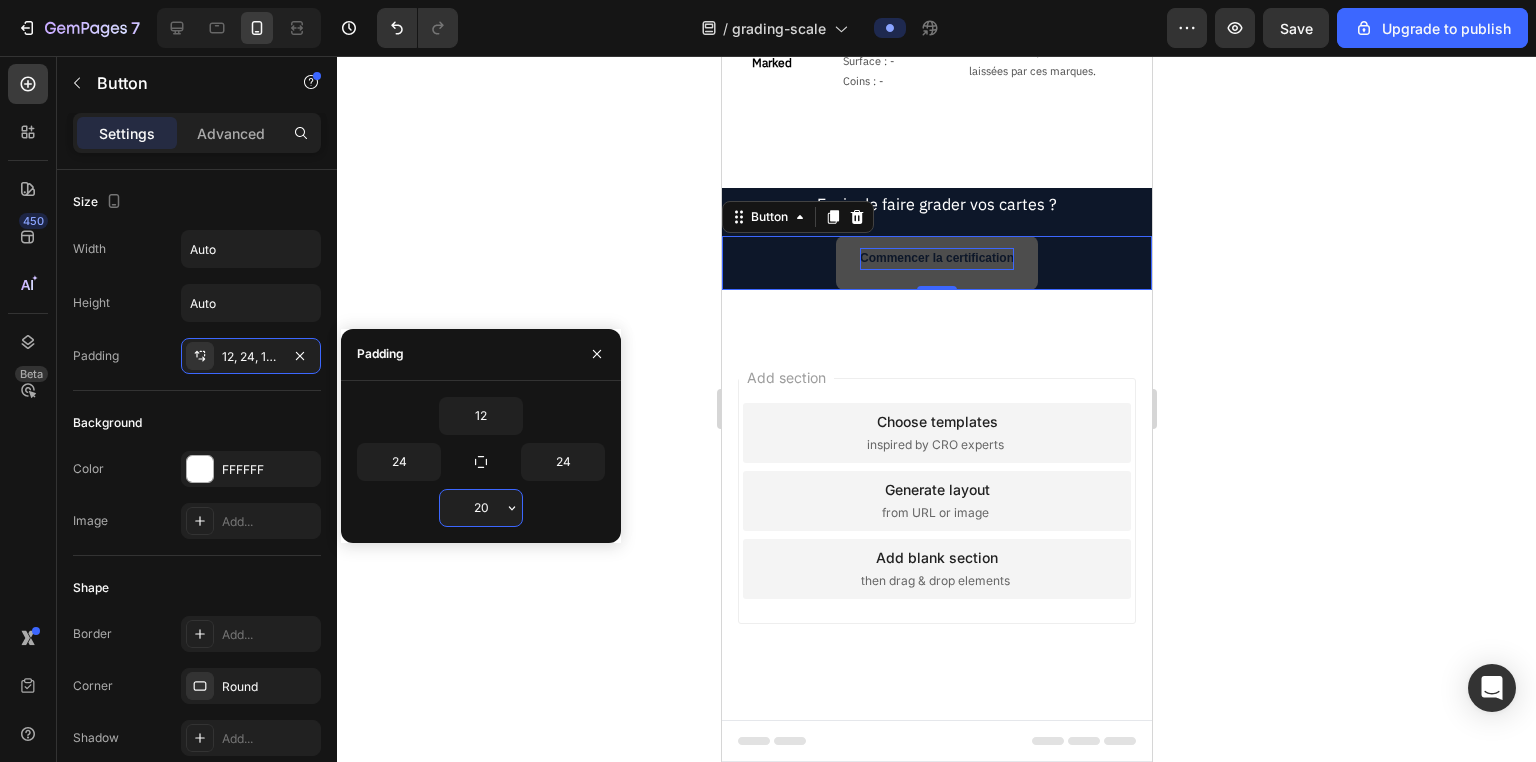 type on "12" 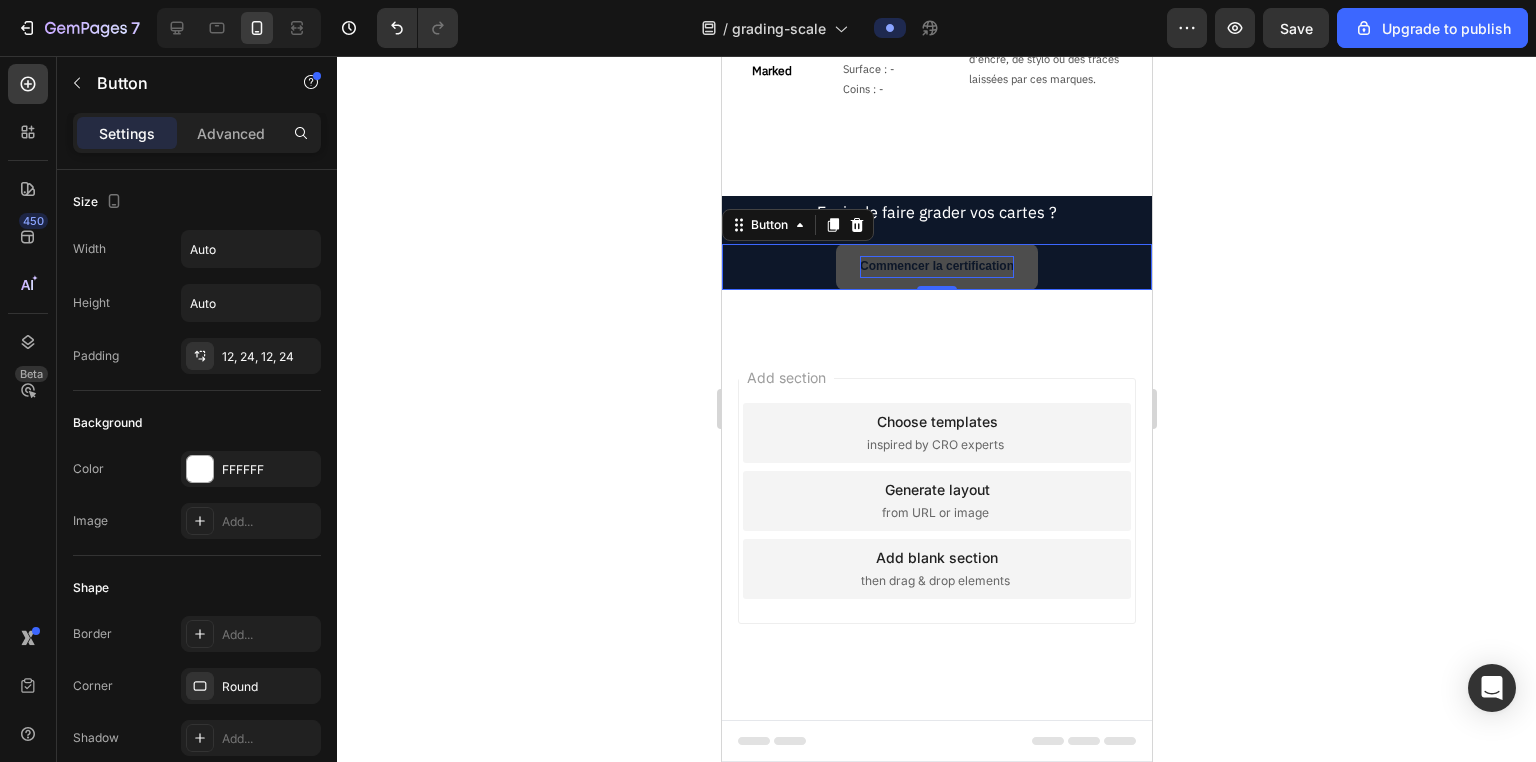 drag, startPoint x: 508, startPoint y: 581, endPoint x: 564, endPoint y: 465, distance: 128.80994 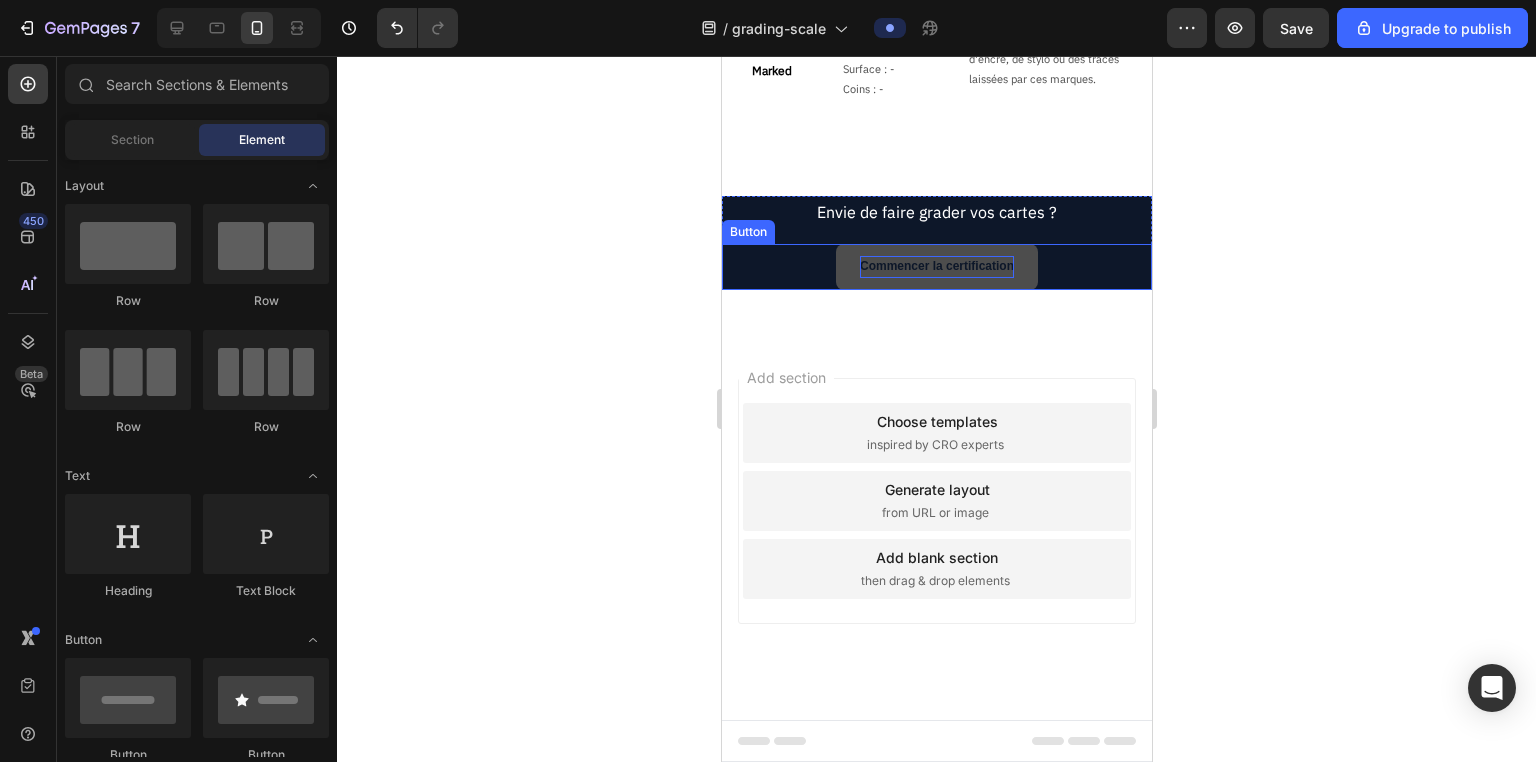 click on "Commencer la certification Button" at bounding box center (936, 267) 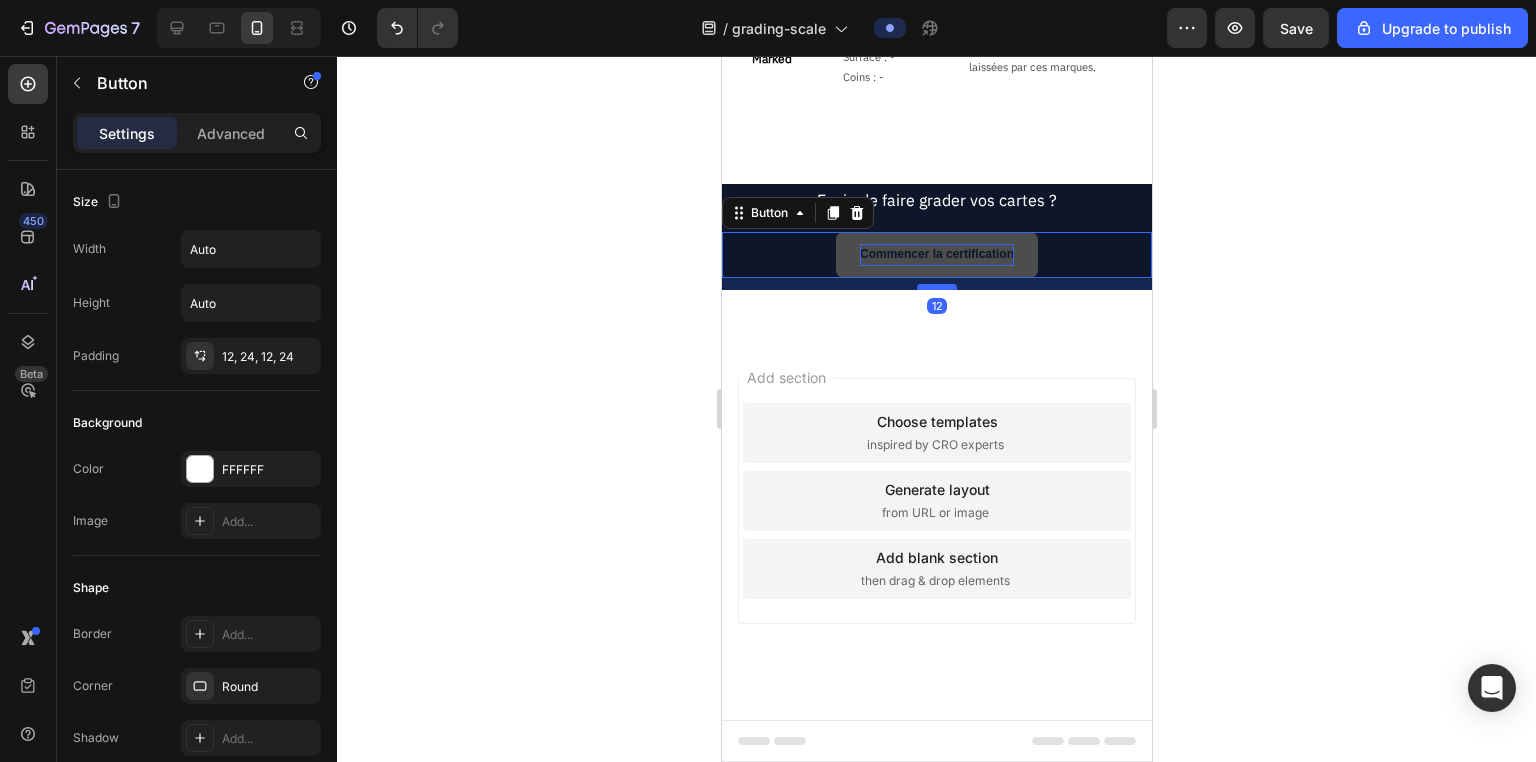 click at bounding box center (936, 287) 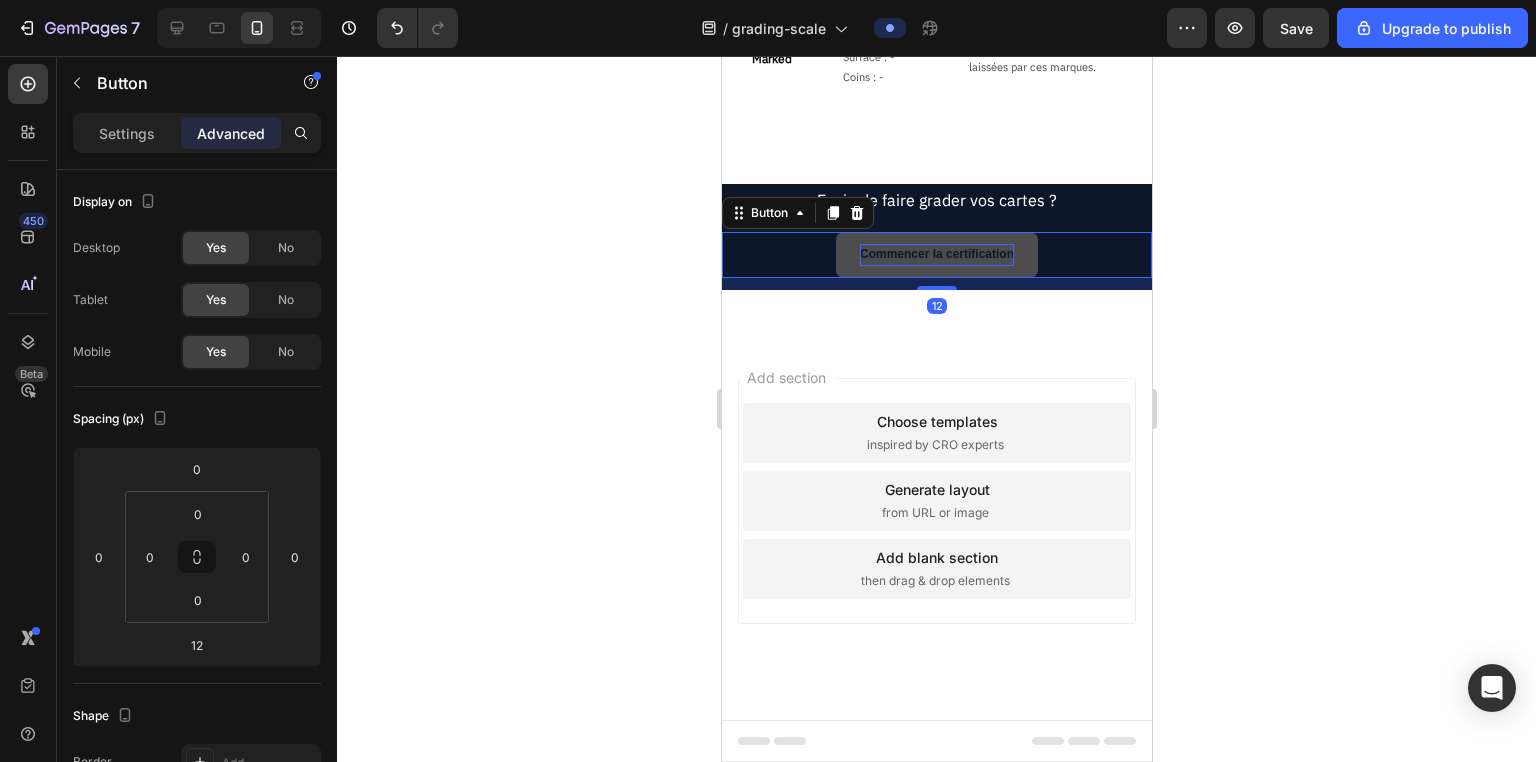 click 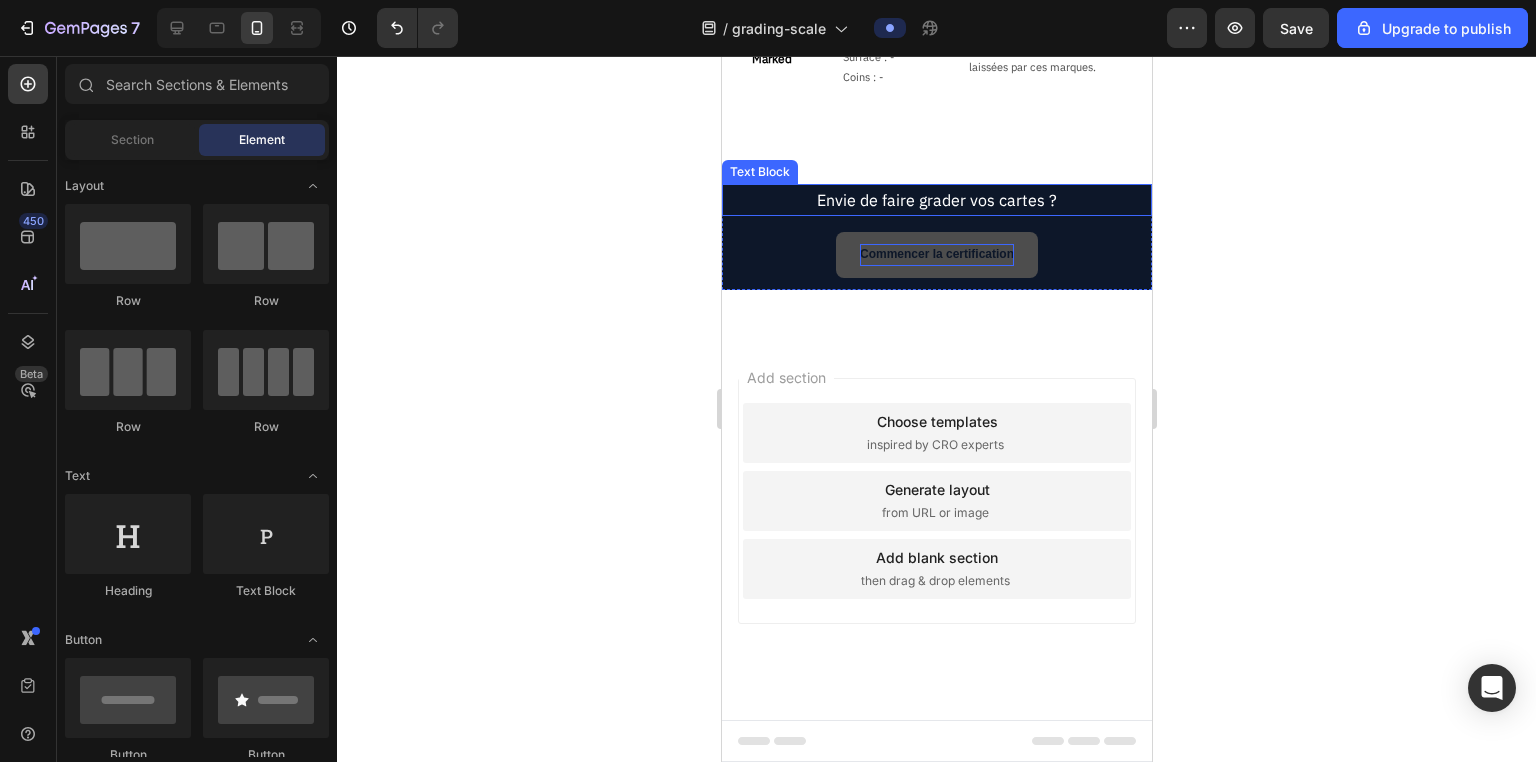 click on "Envie de faire grader vos cartes ?" at bounding box center (936, 200) 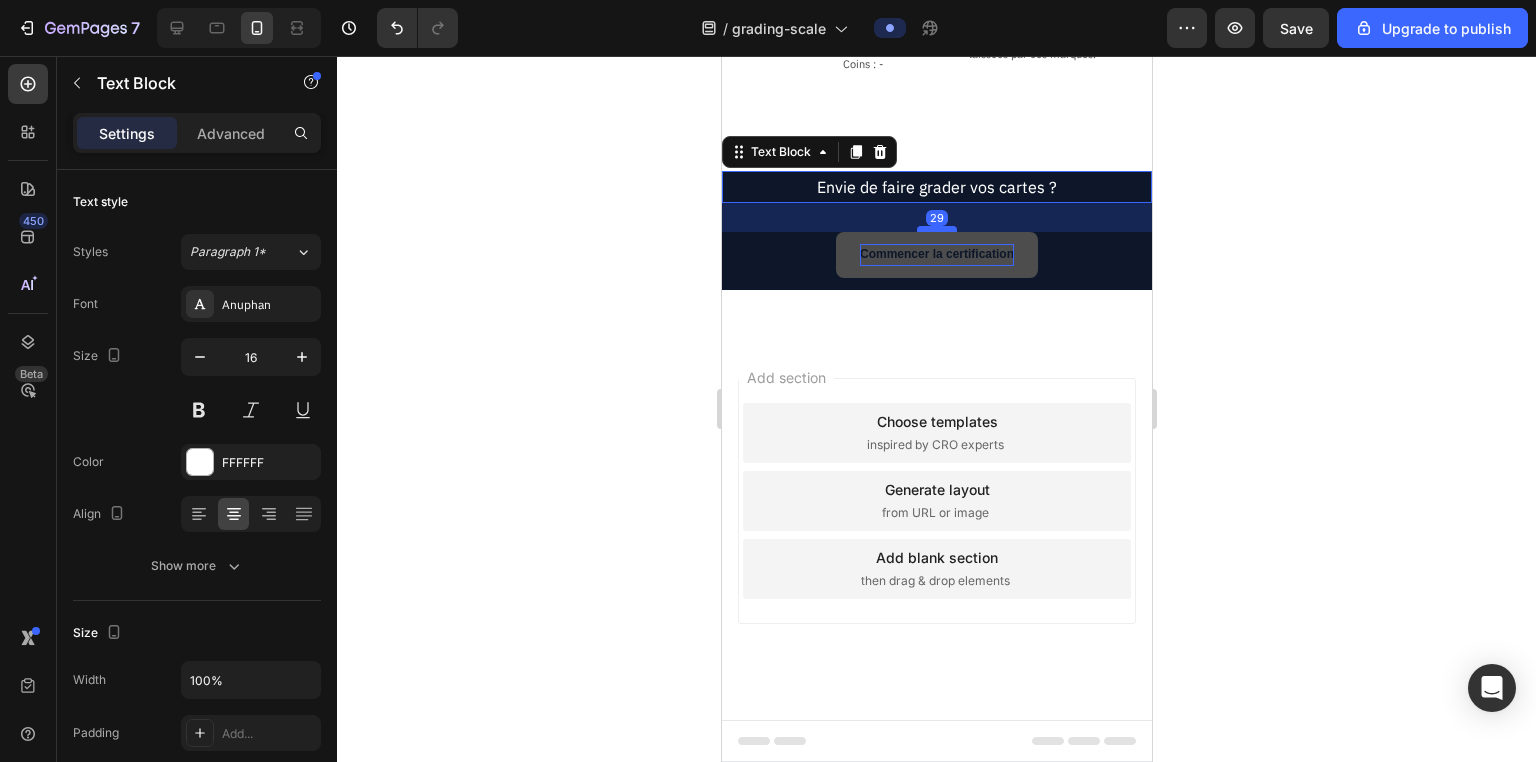 drag, startPoint x: 936, startPoint y: 254, endPoint x: 936, endPoint y: 267, distance: 13 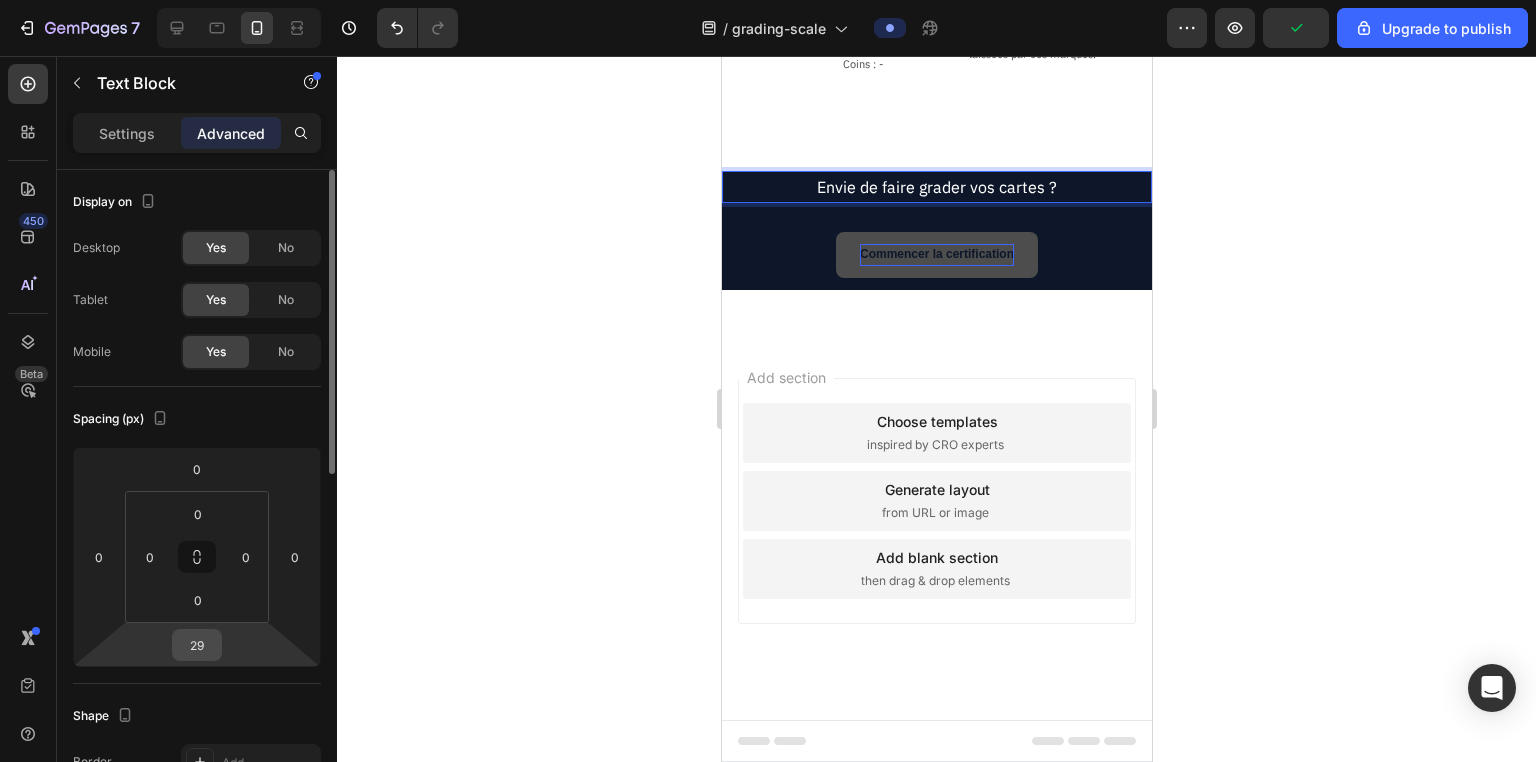 click on "29" at bounding box center [197, 645] 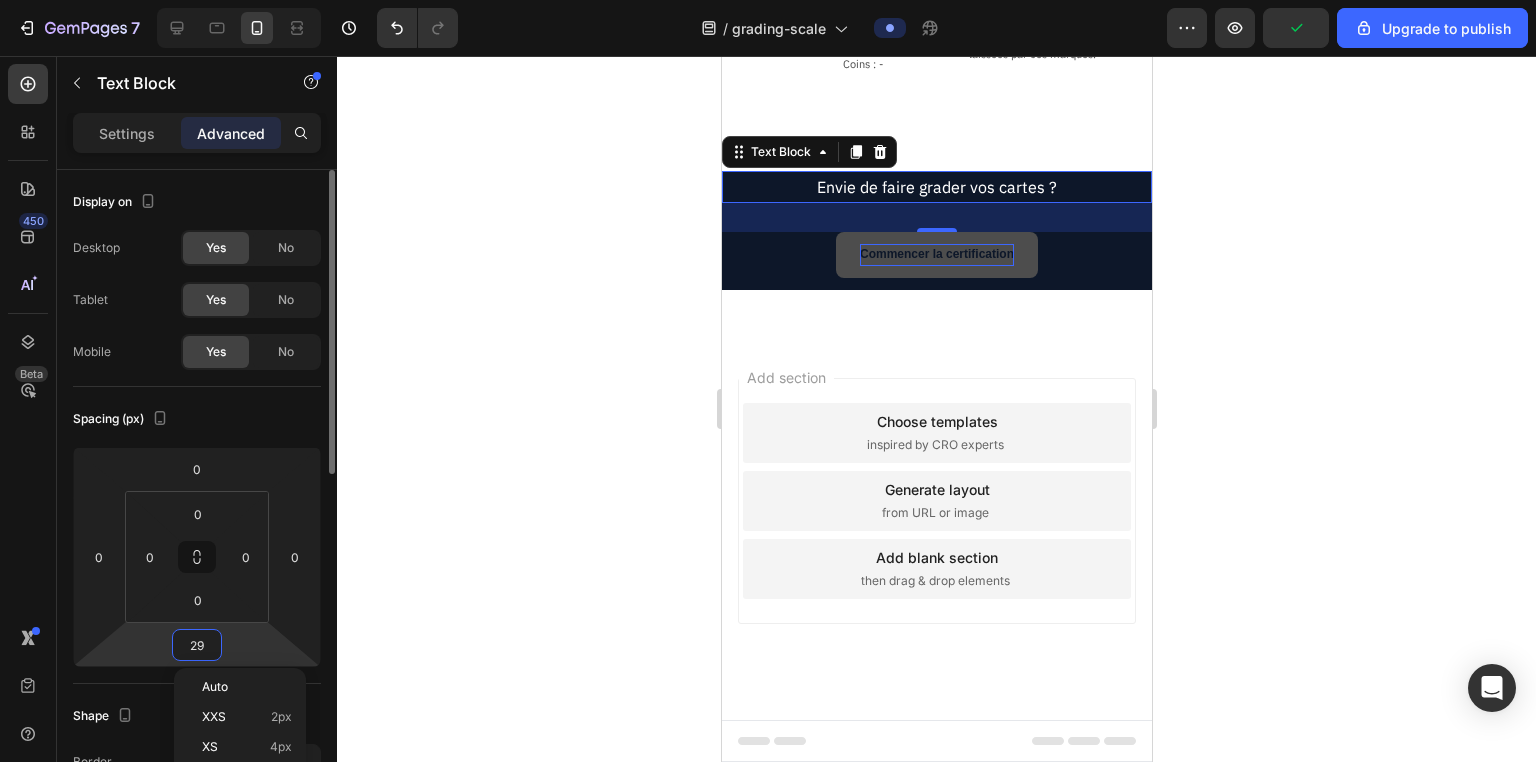 type on "0" 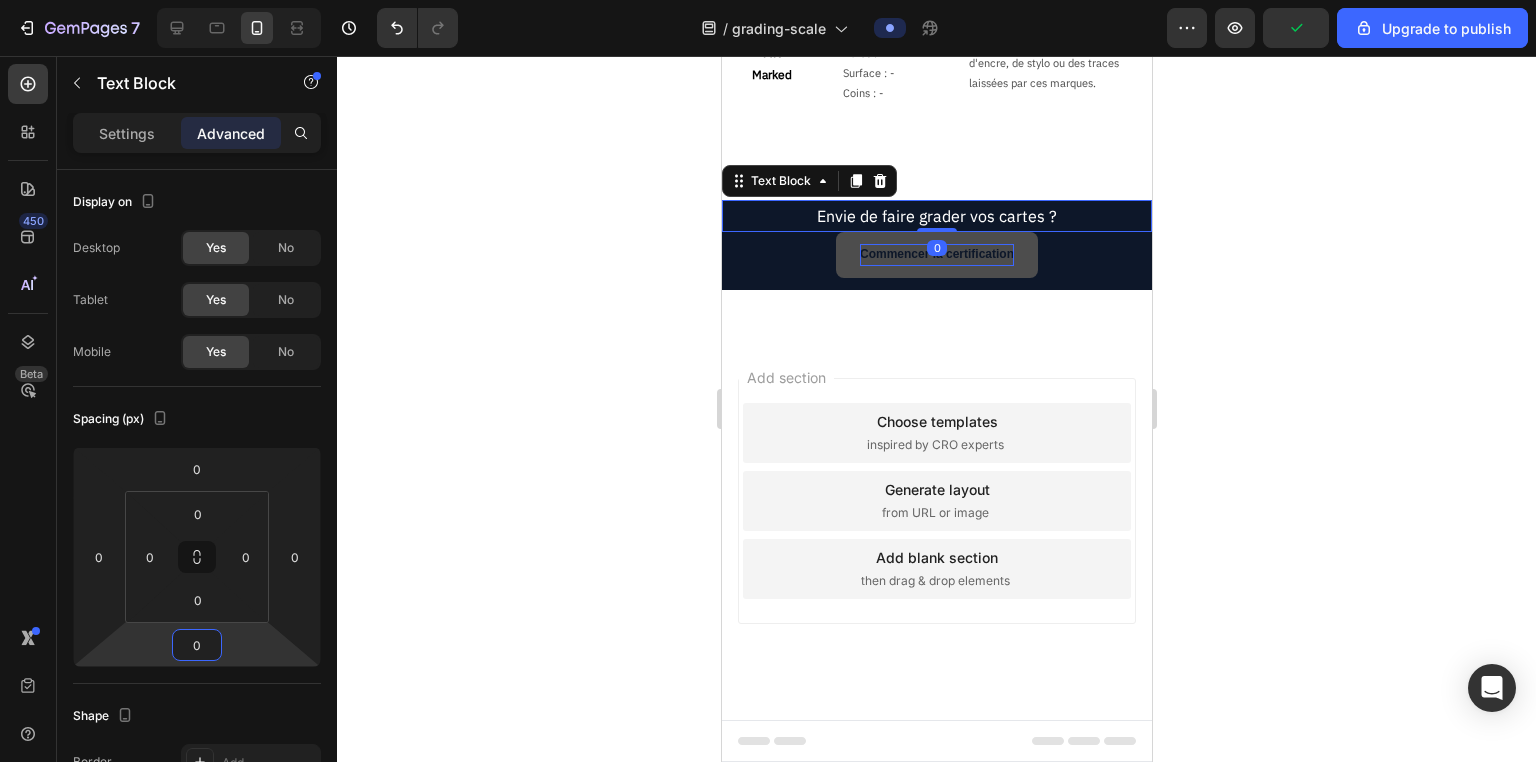 click 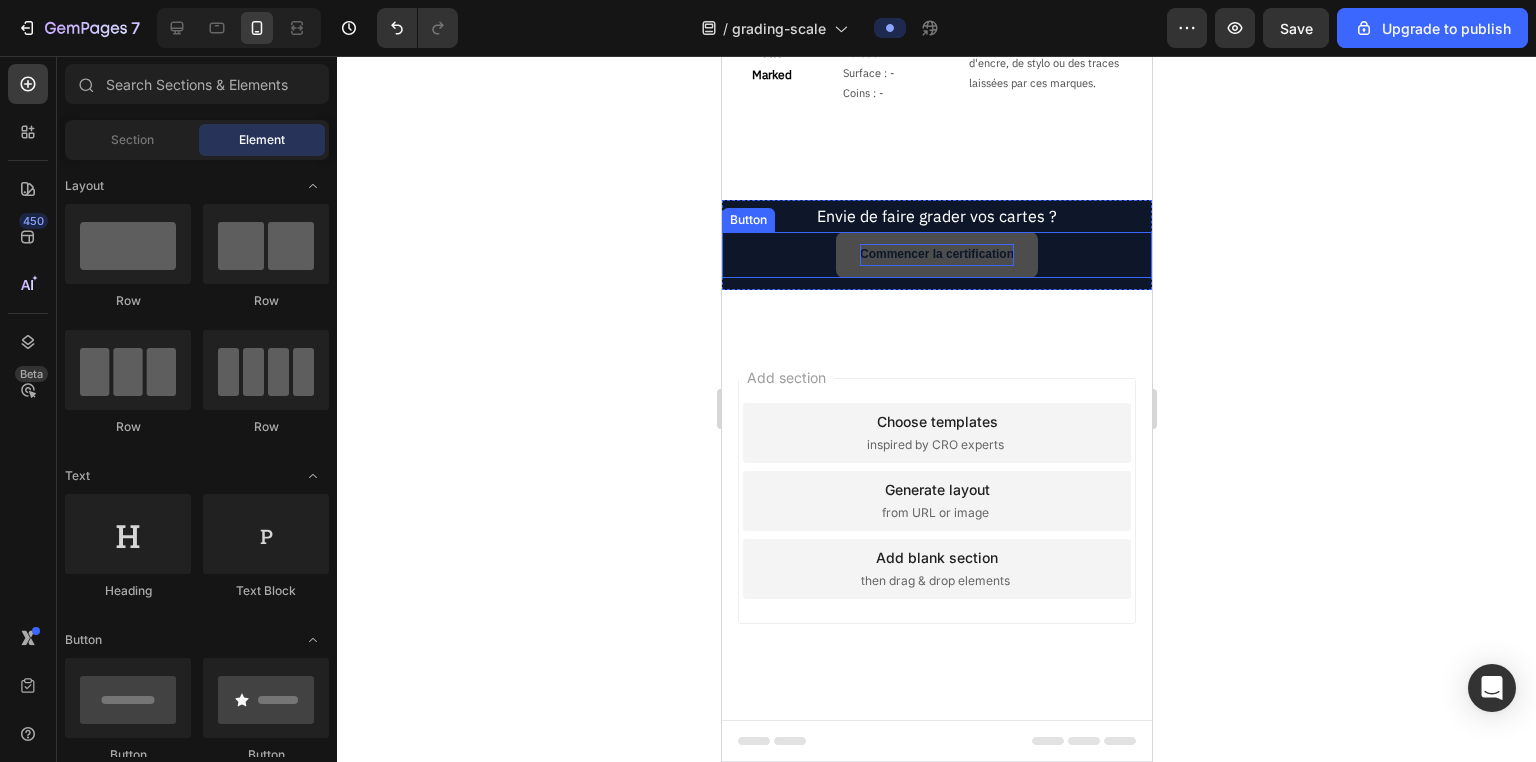 click on "Commencer la certification" at bounding box center (936, 255) 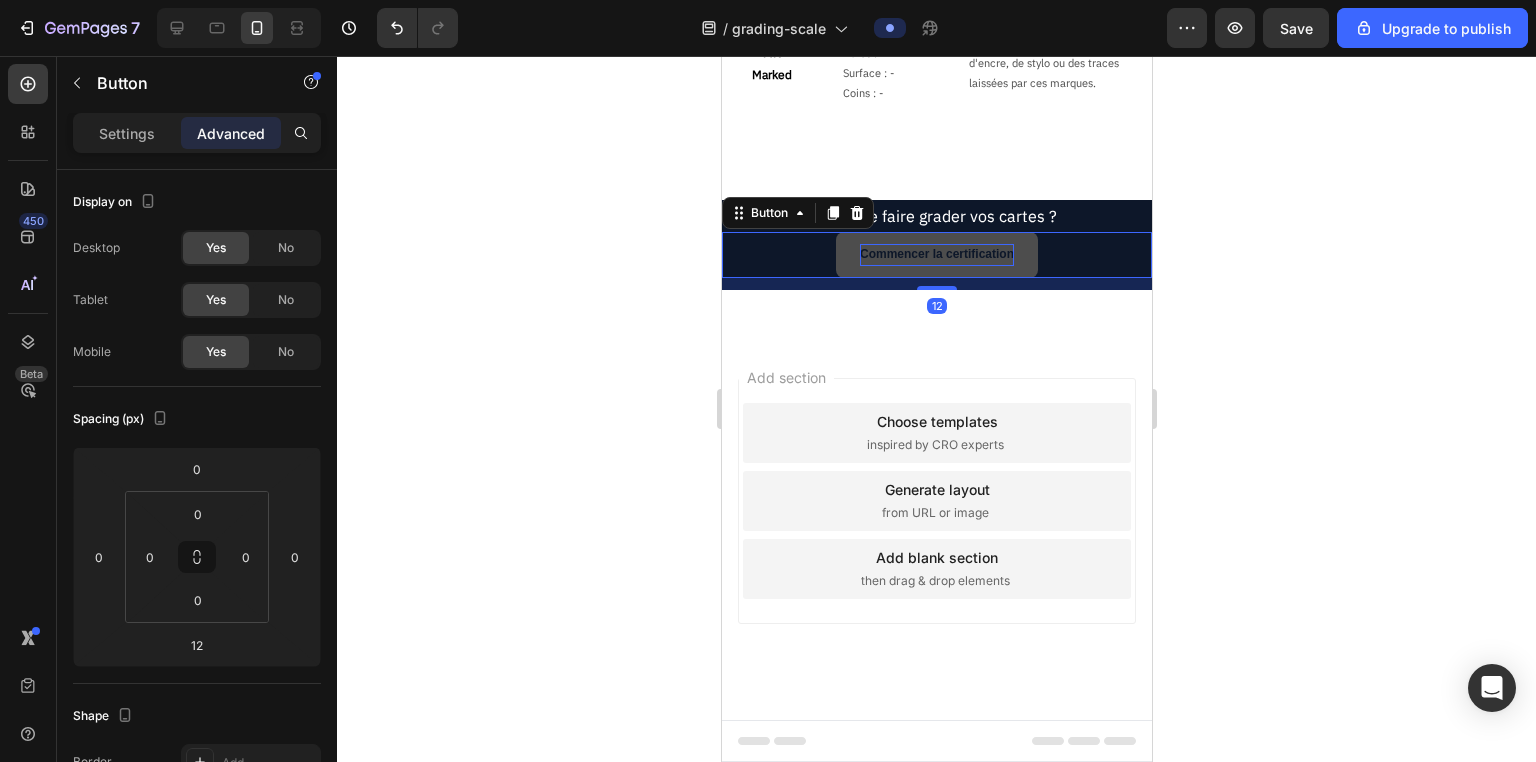 click on "Commencer la certification" at bounding box center [936, 255] 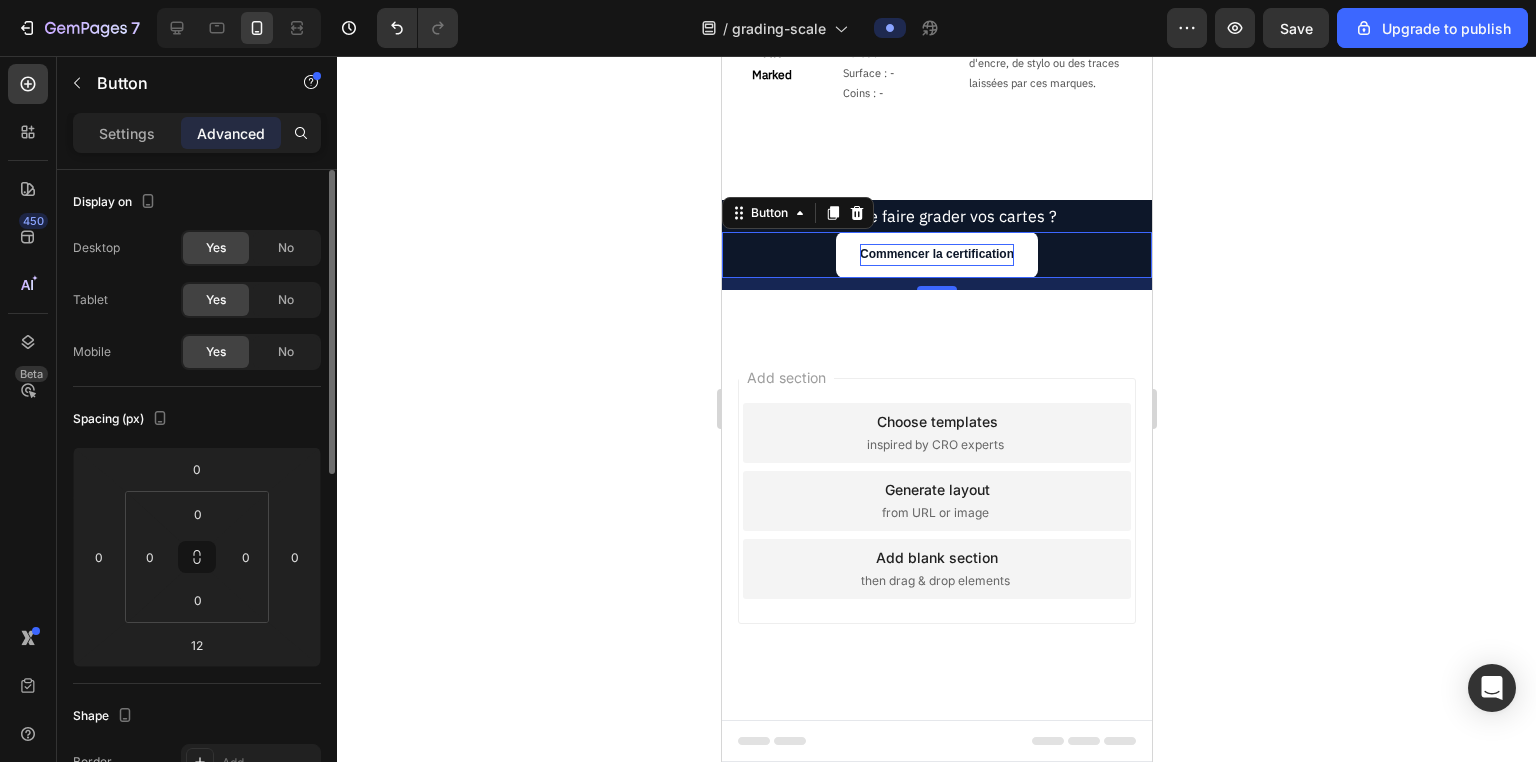 click on "Settings" at bounding box center [127, 133] 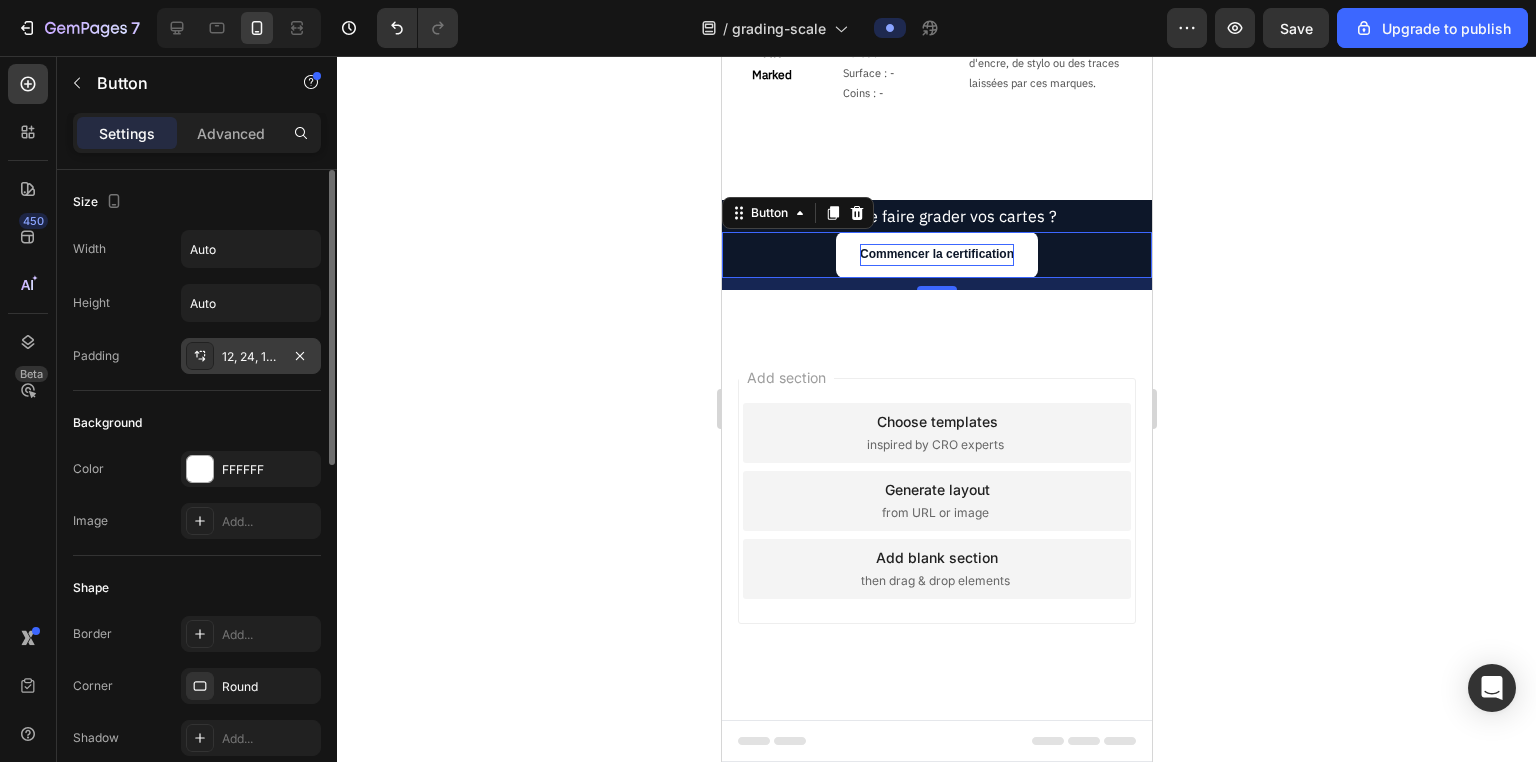 click on "12, 24, 12, 24" at bounding box center [251, 356] 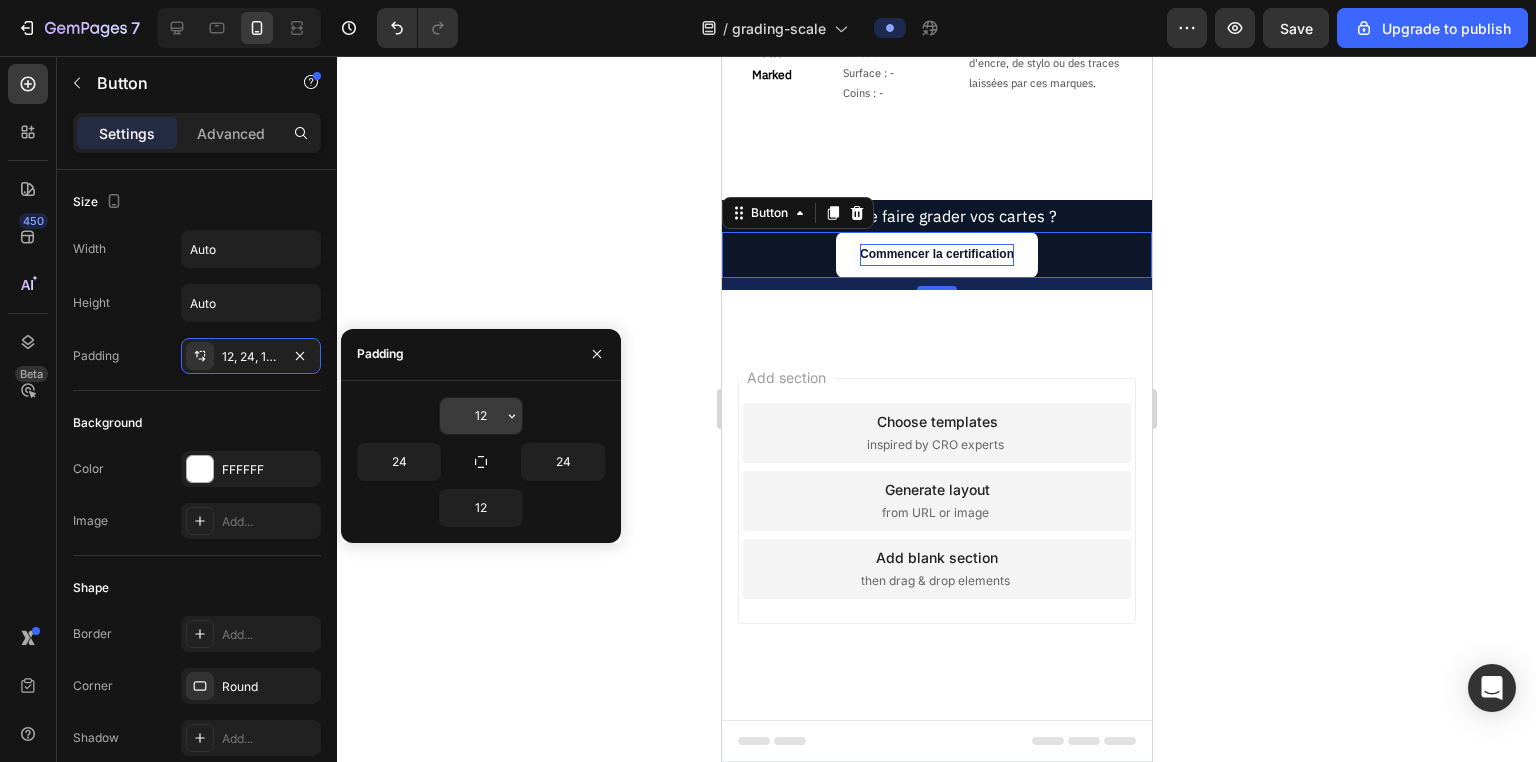 click on "12" at bounding box center [481, 416] 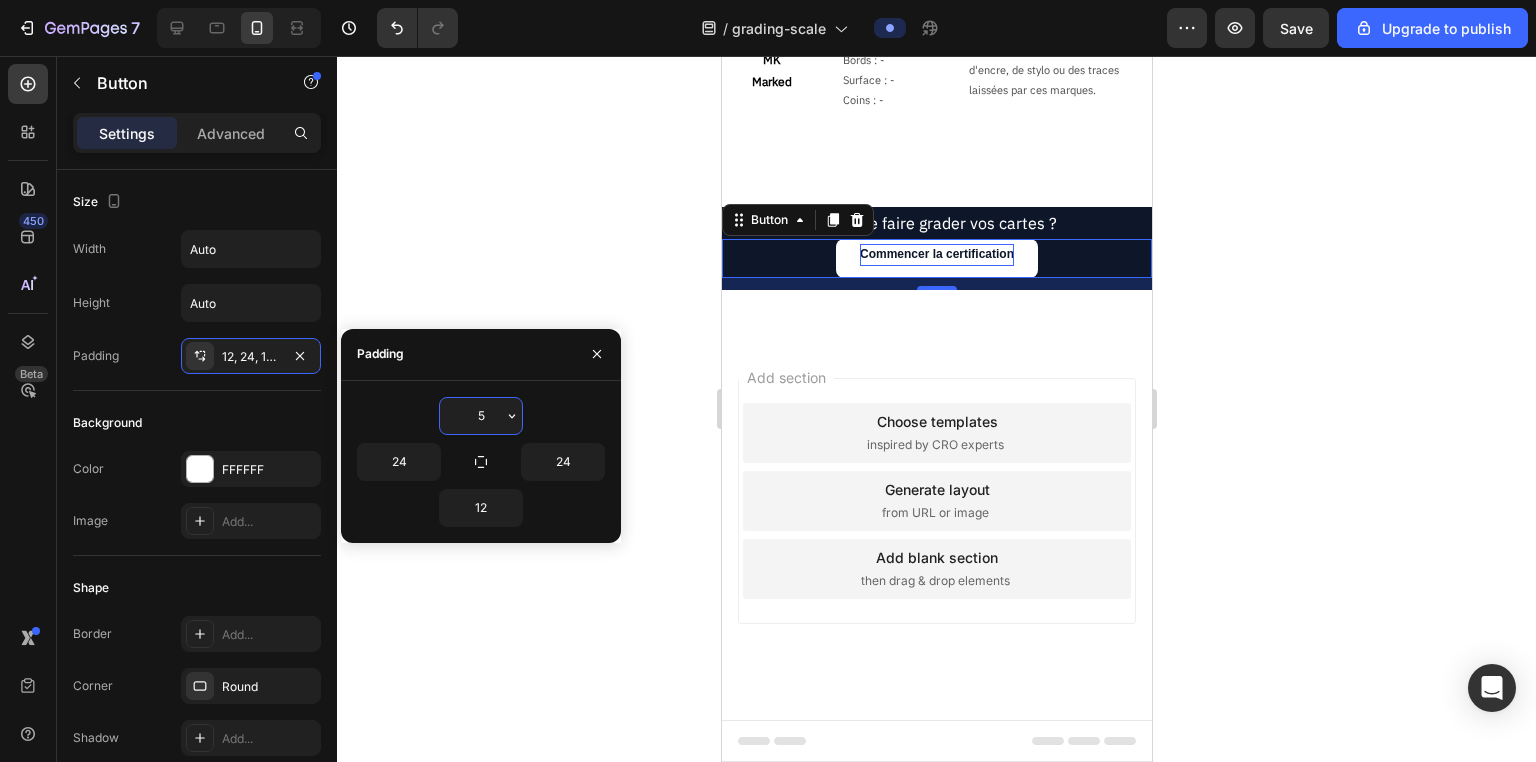 type on "5" 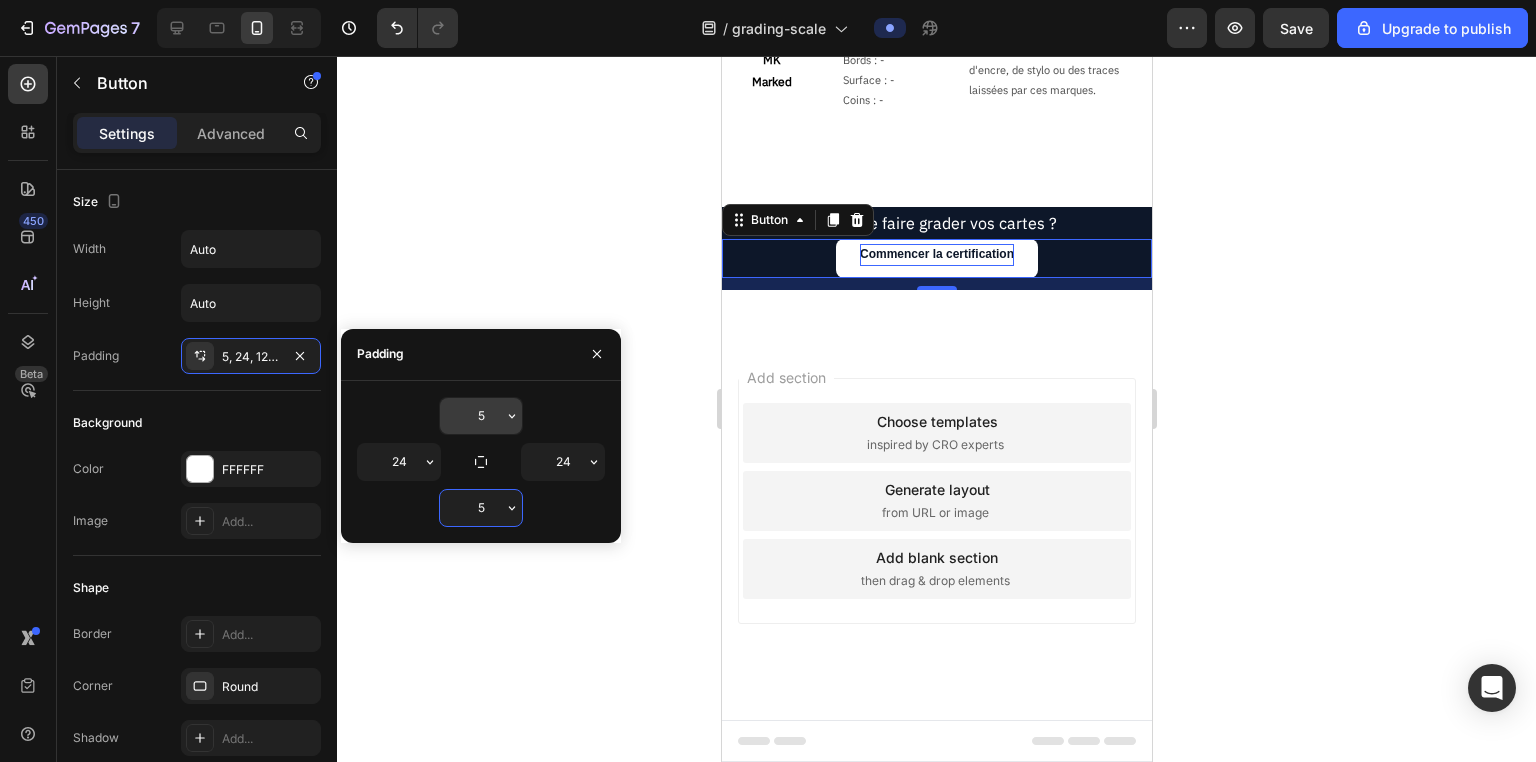 scroll, scrollTop: 2826, scrollLeft: 0, axis: vertical 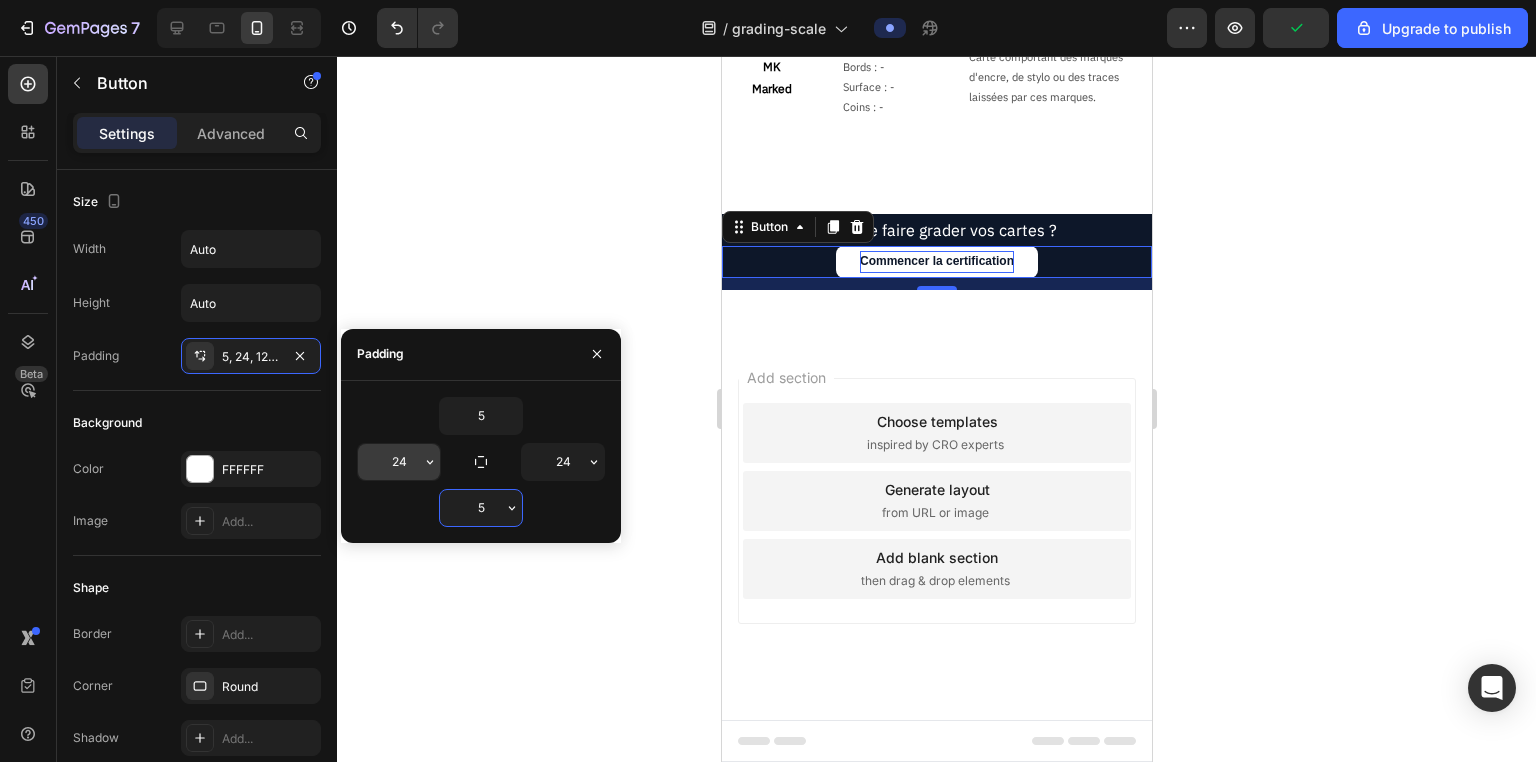 type on "5" 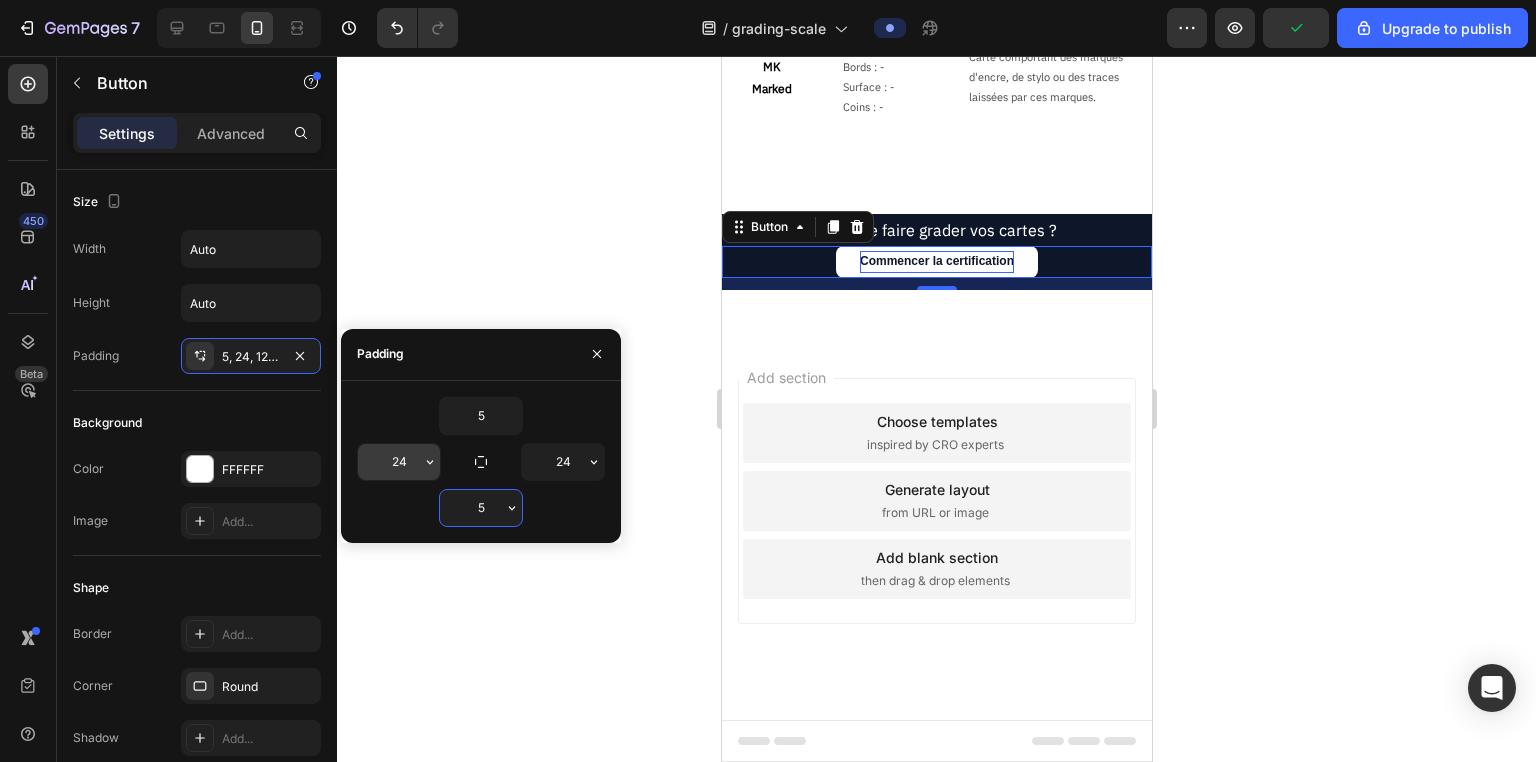 click on "24" at bounding box center [399, 462] 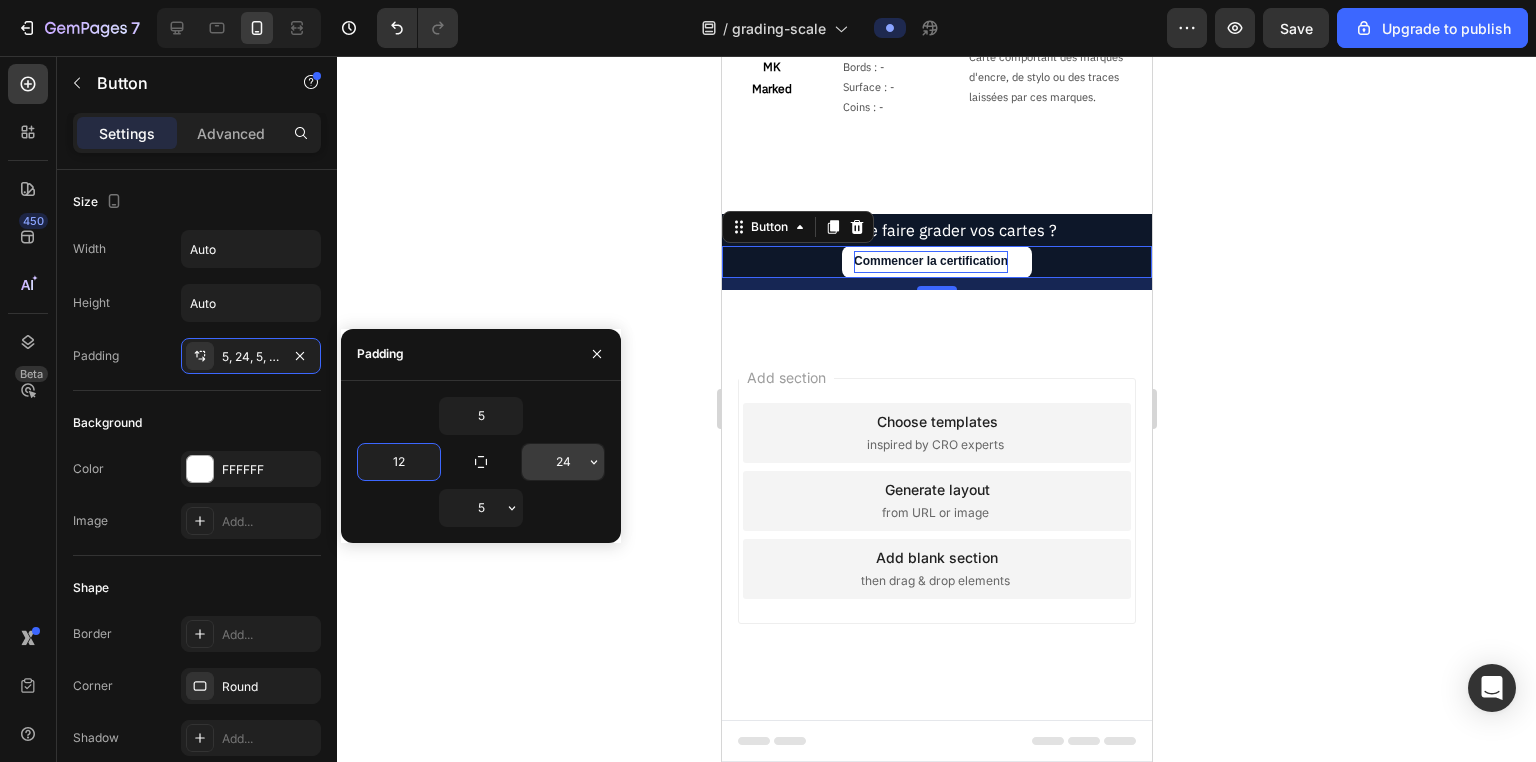 type on "12" 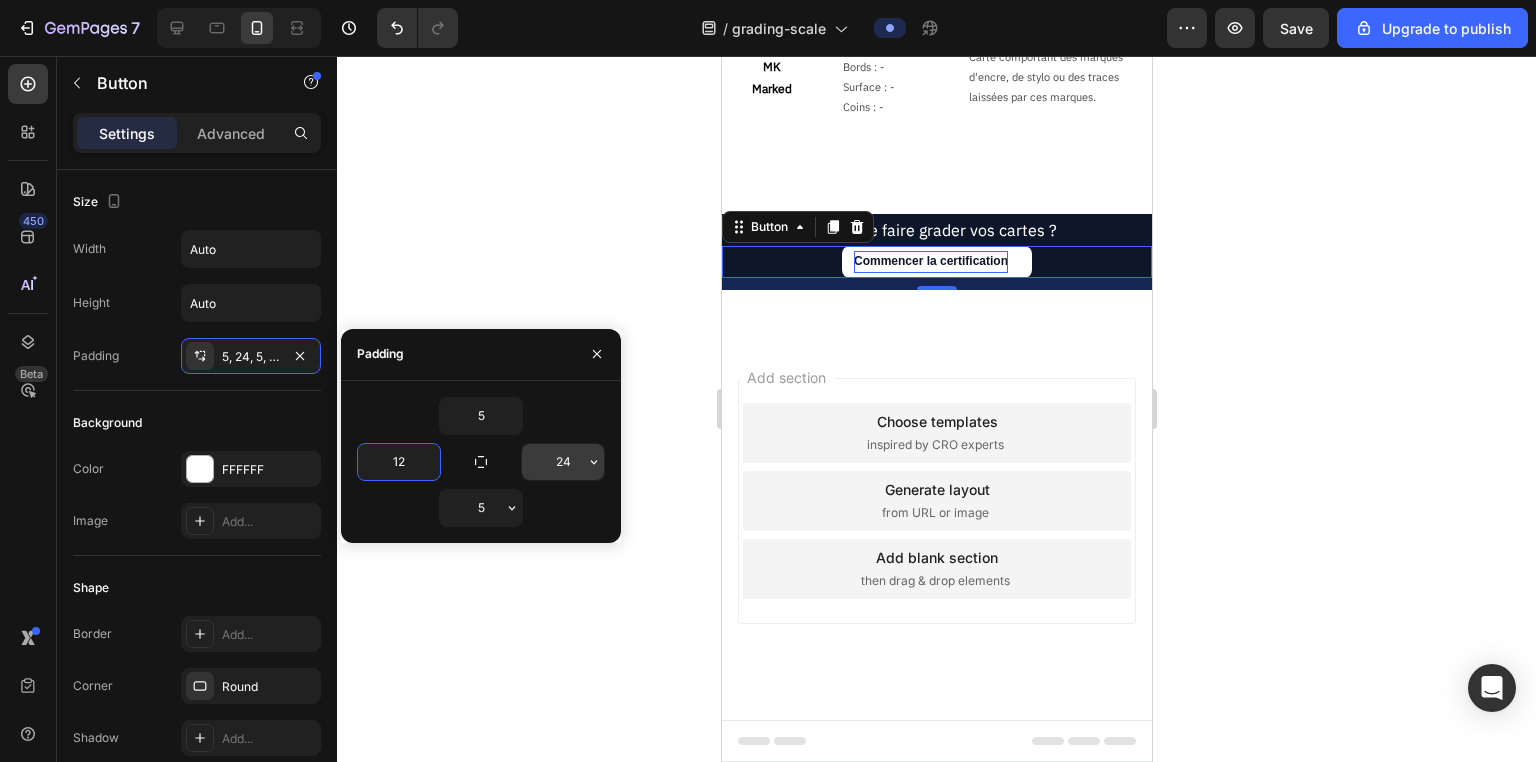 click on "24" at bounding box center (563, 462) 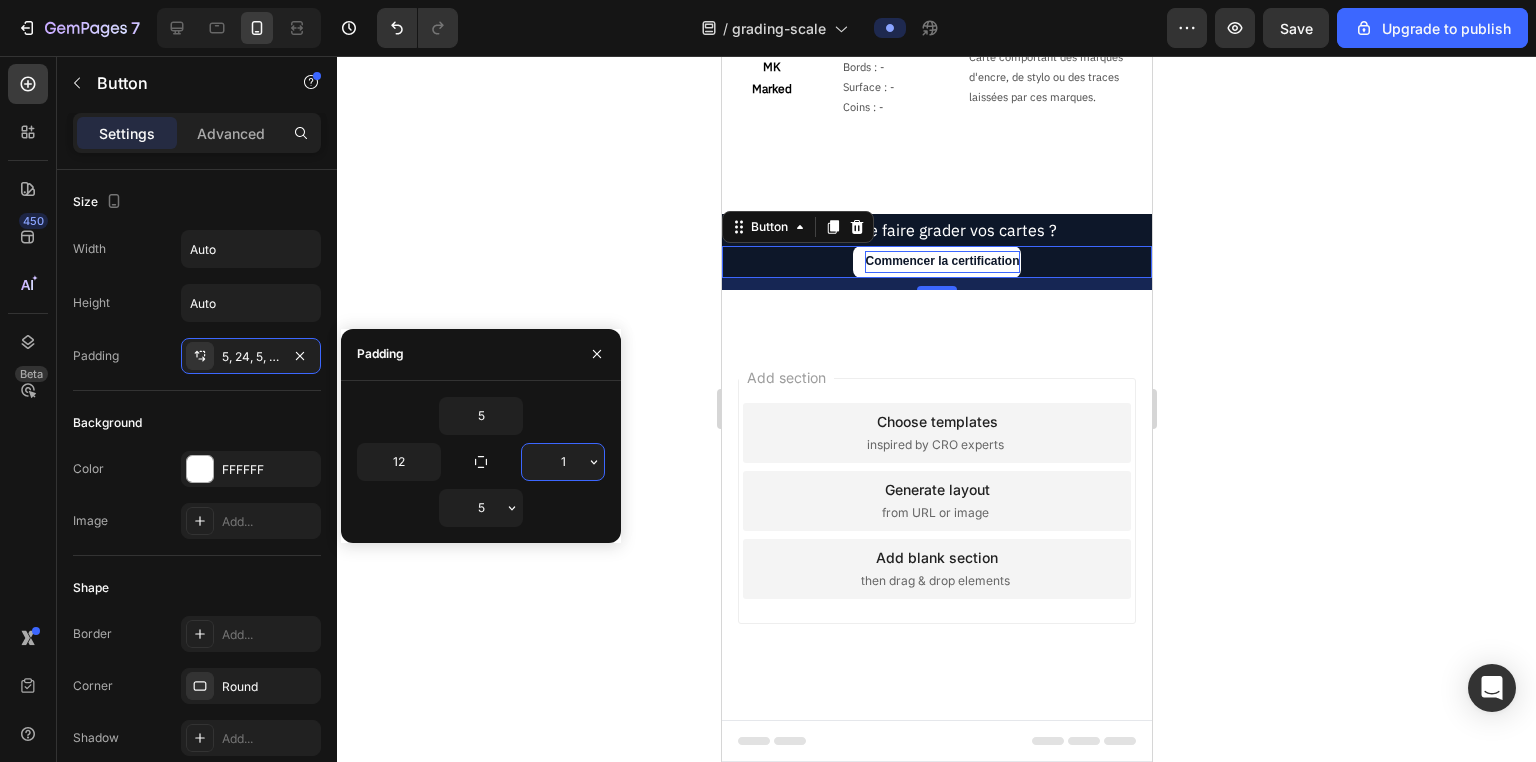 type on "12" 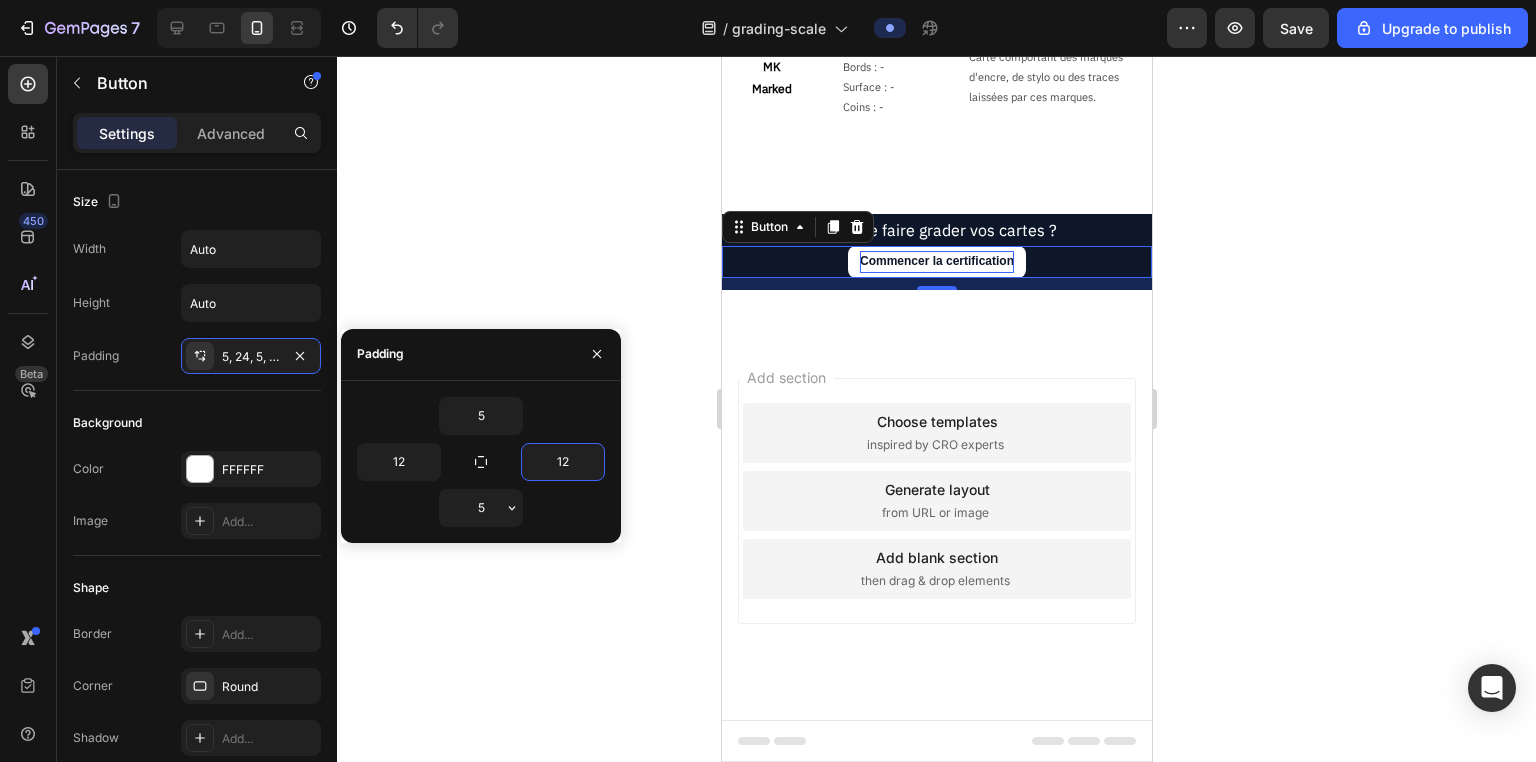 click 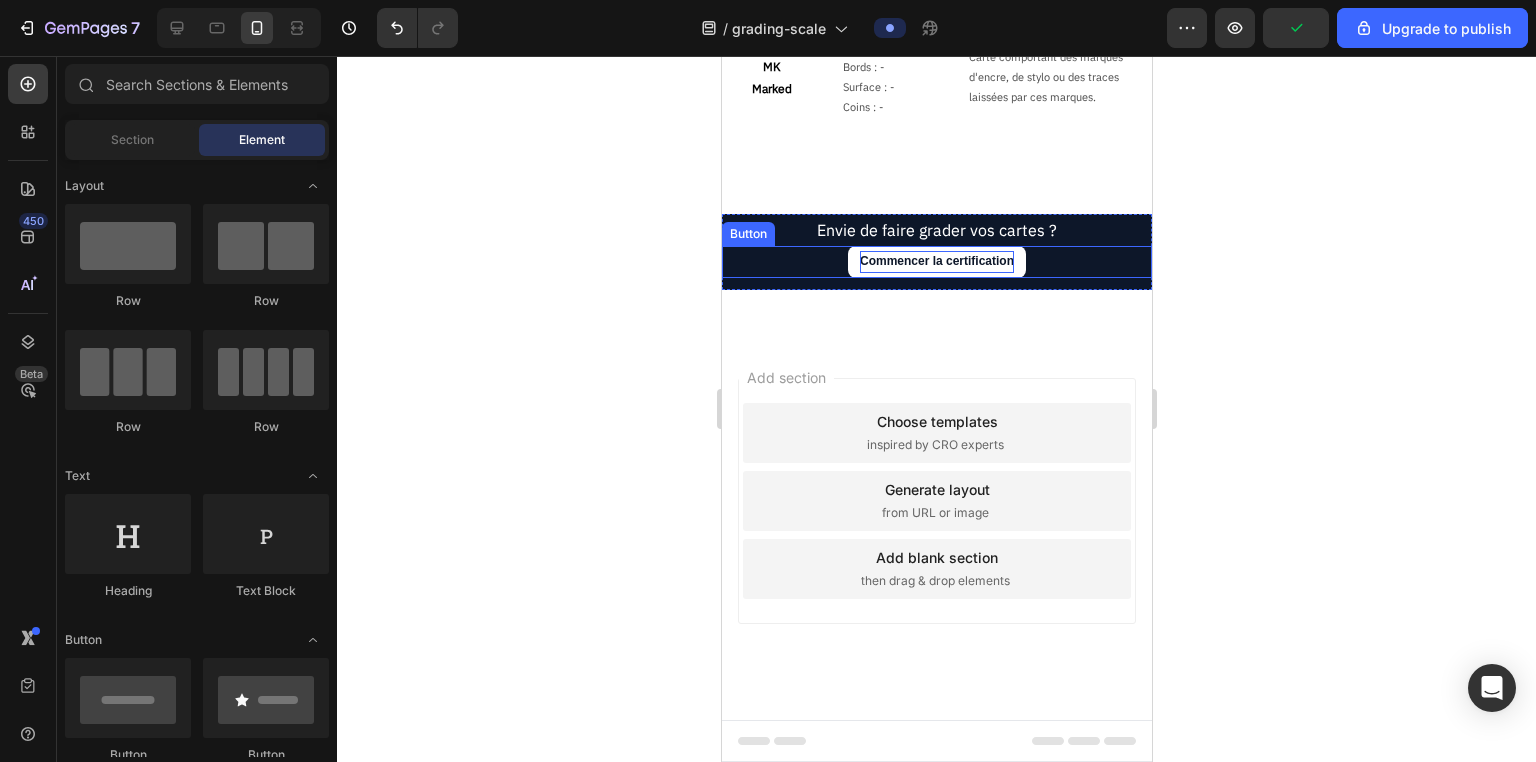 click 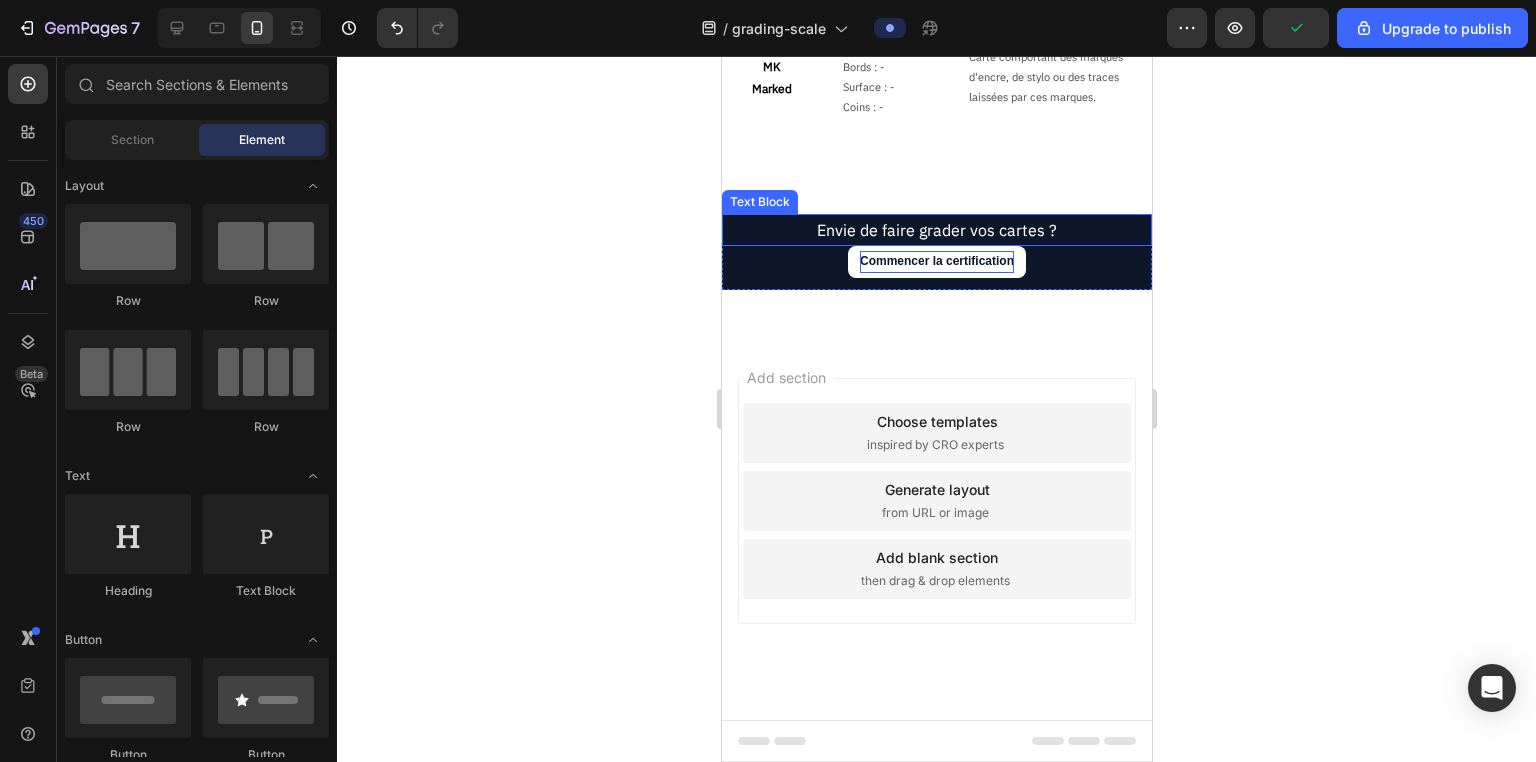 click on "Envie de faire grader vos cartes ?" at bounding box center [936, 230] 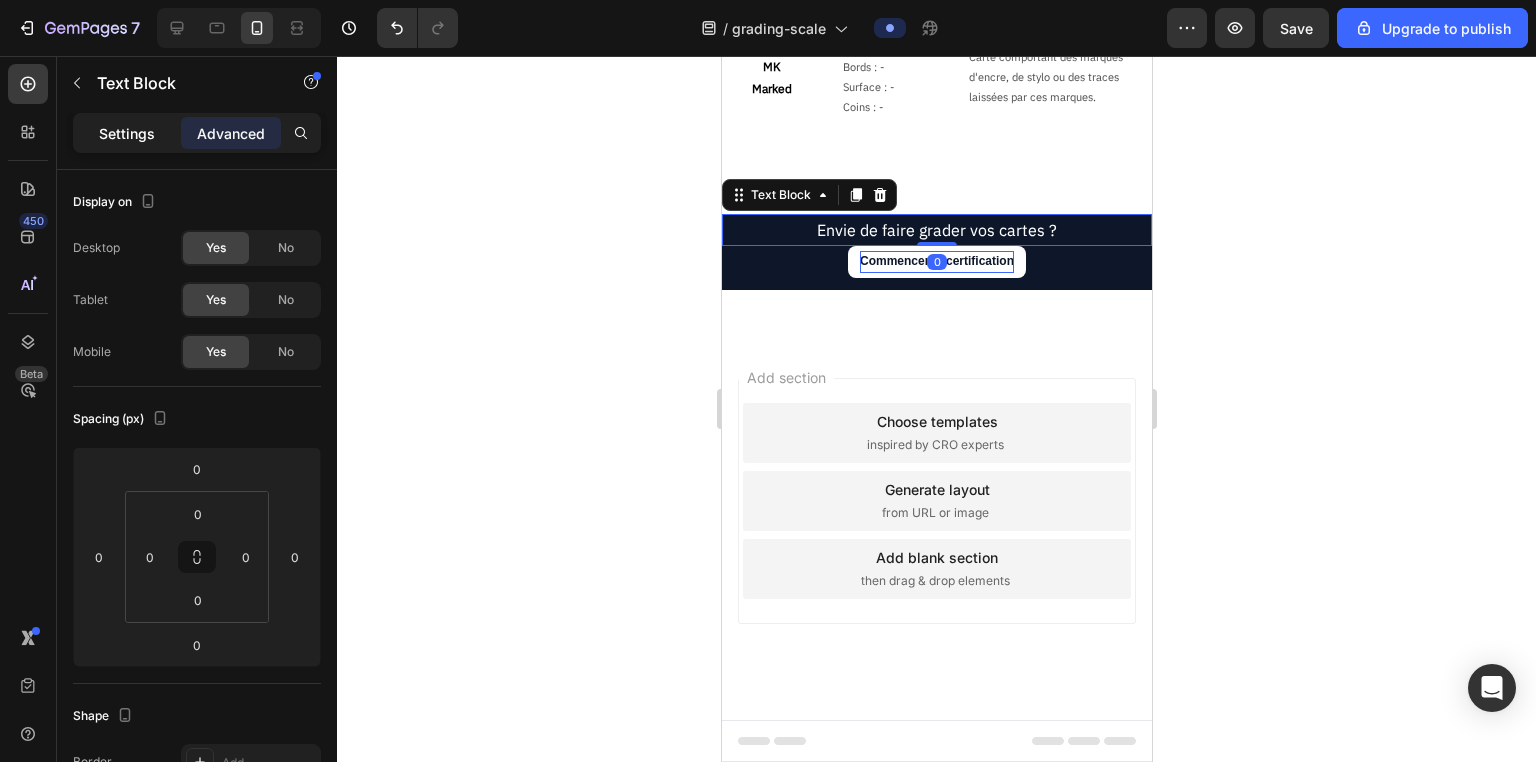click on "Settings" at bounding box center [127, 133] 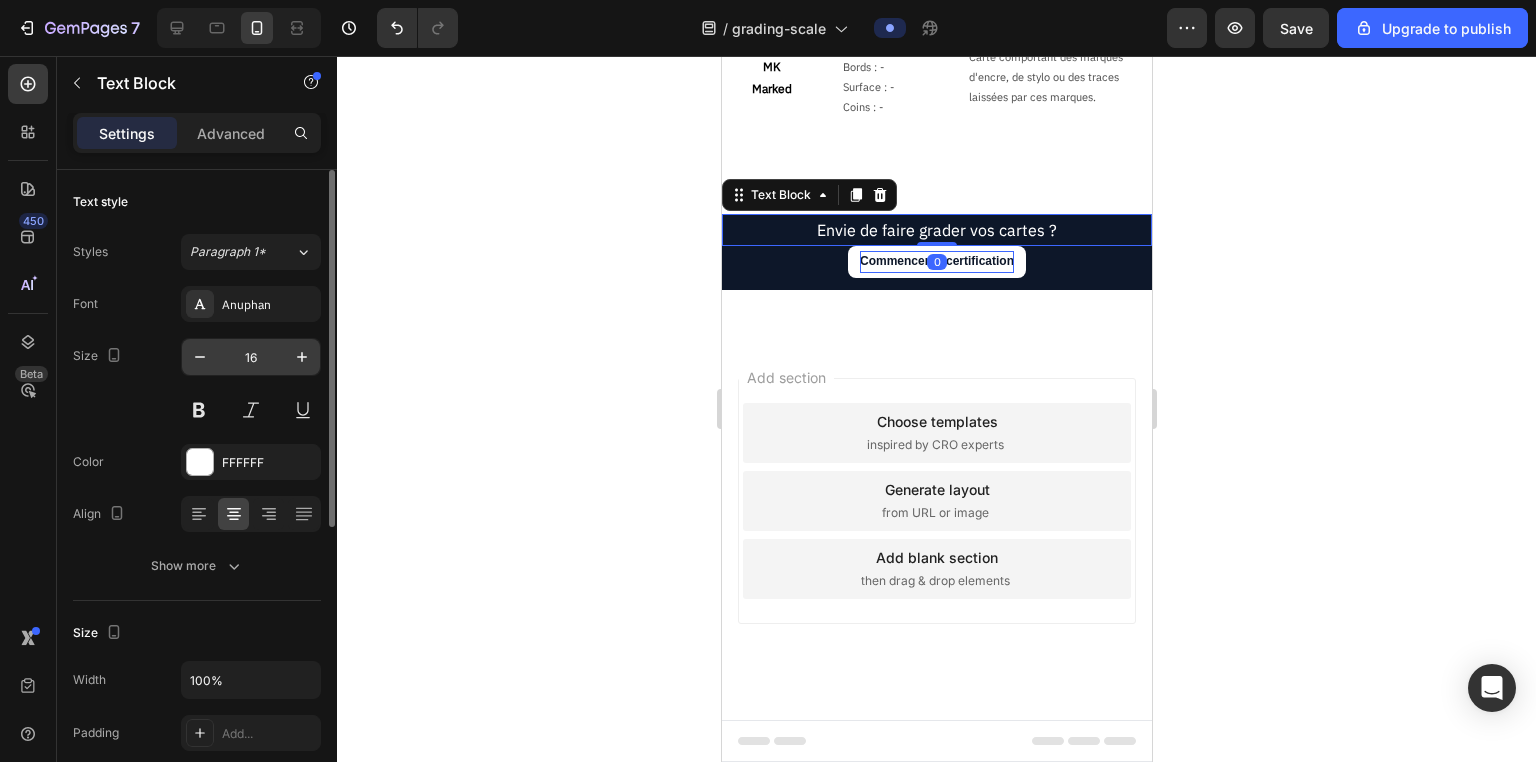 click on "16" at bounding box center (251, 357) 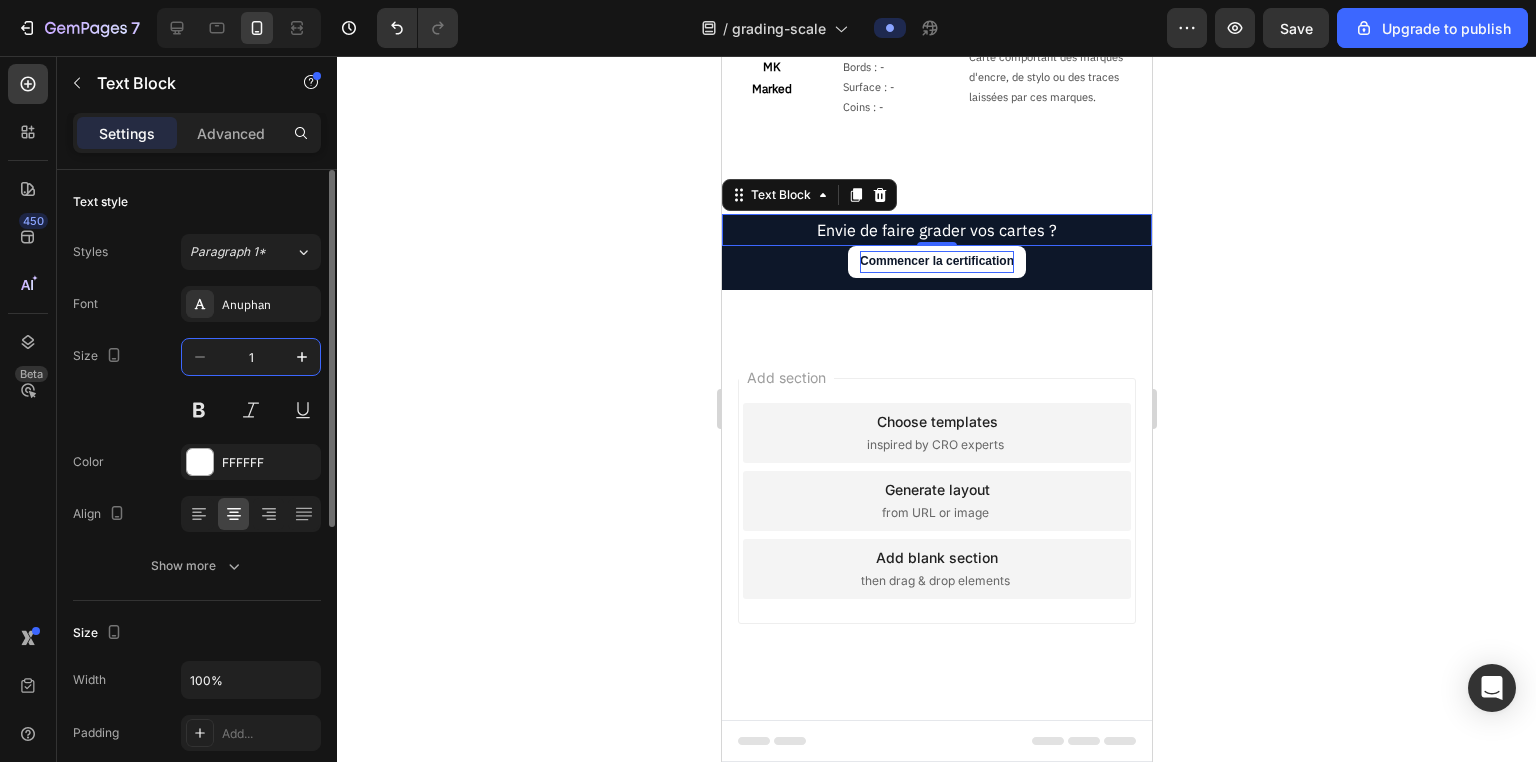 type on "14" 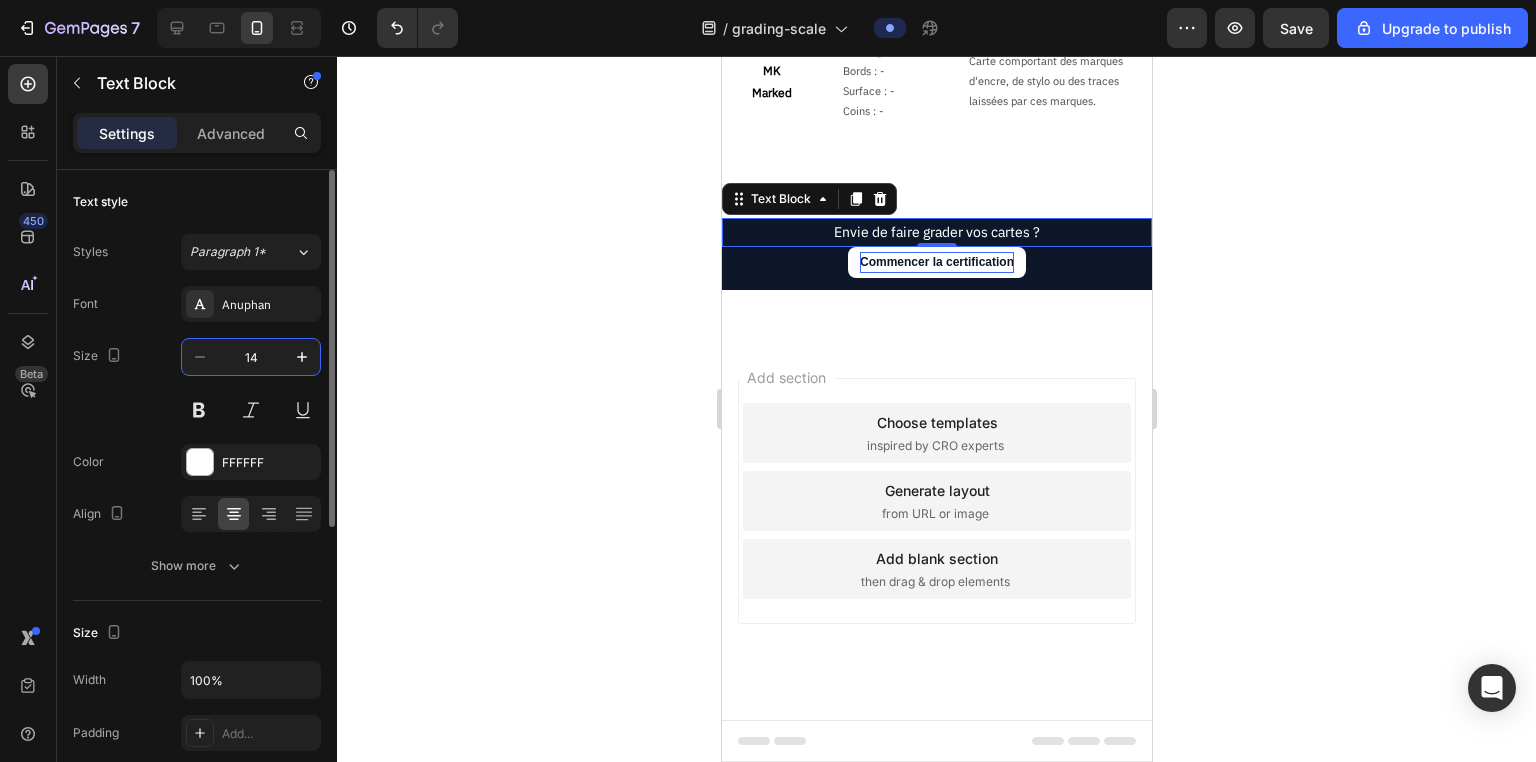 scroll, scrollTop: 2823, scrollLeft: 0, axis: vertical 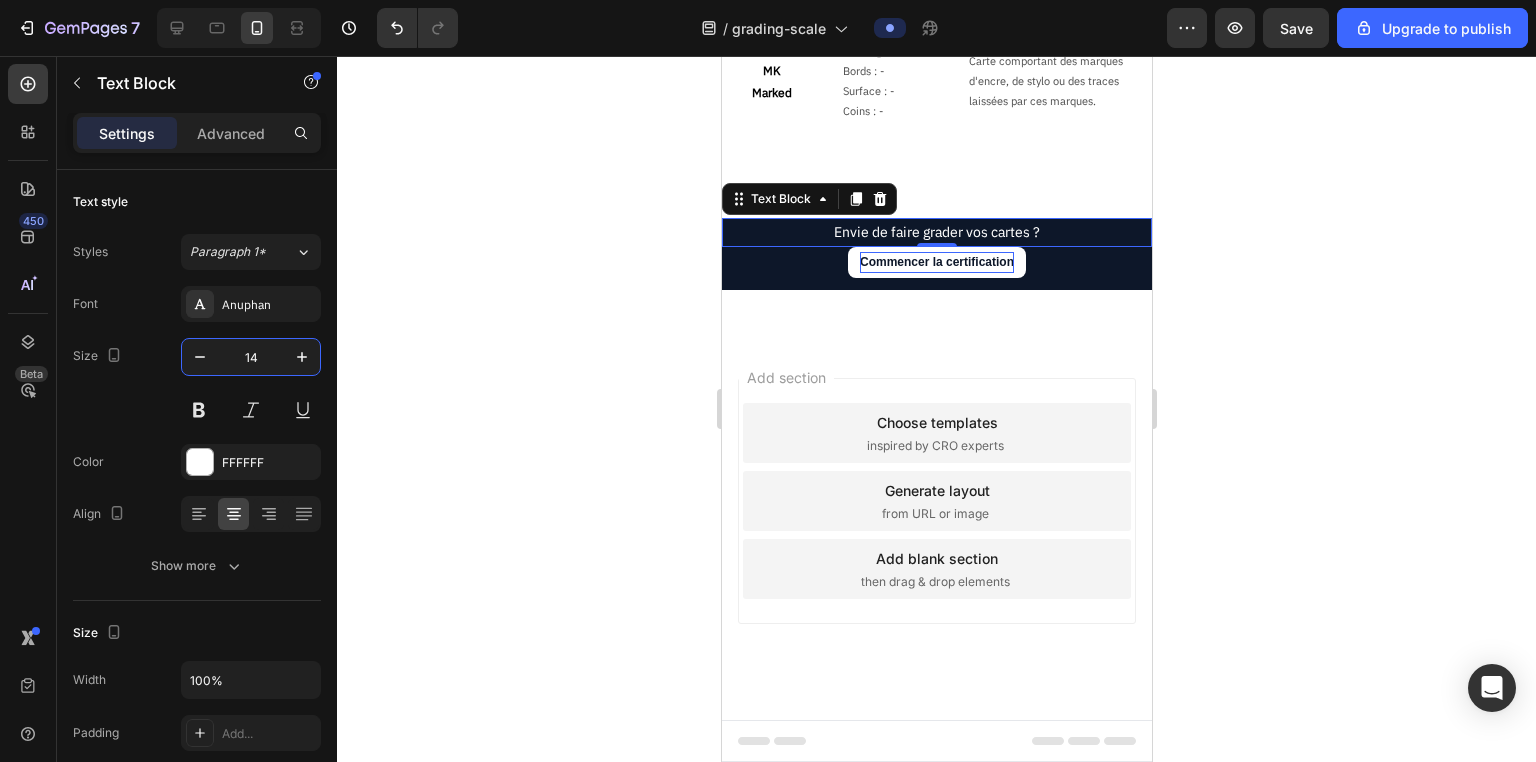 click 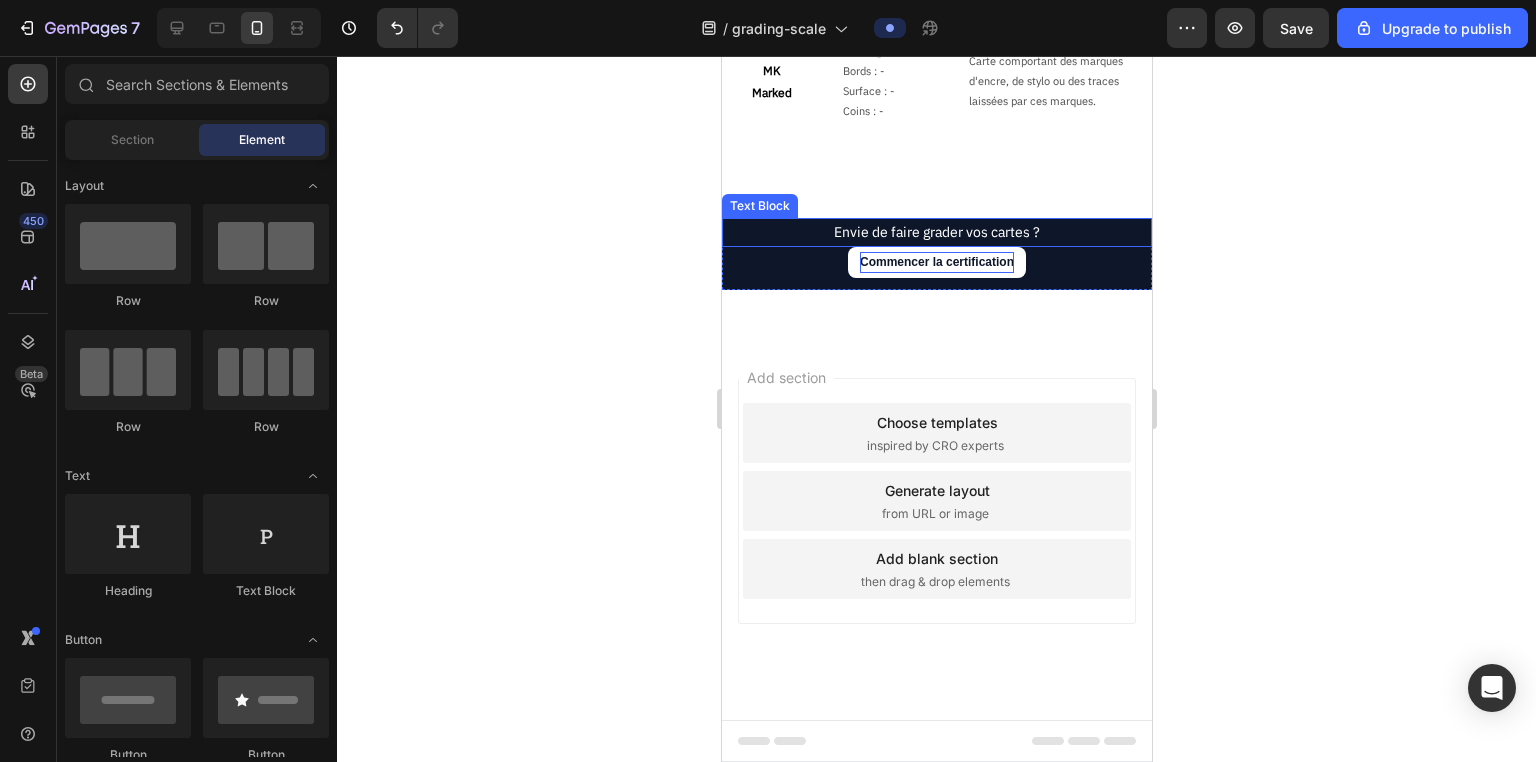 click on "Envie de faire grader vos cartes ?" at bounding box center [936, 232] 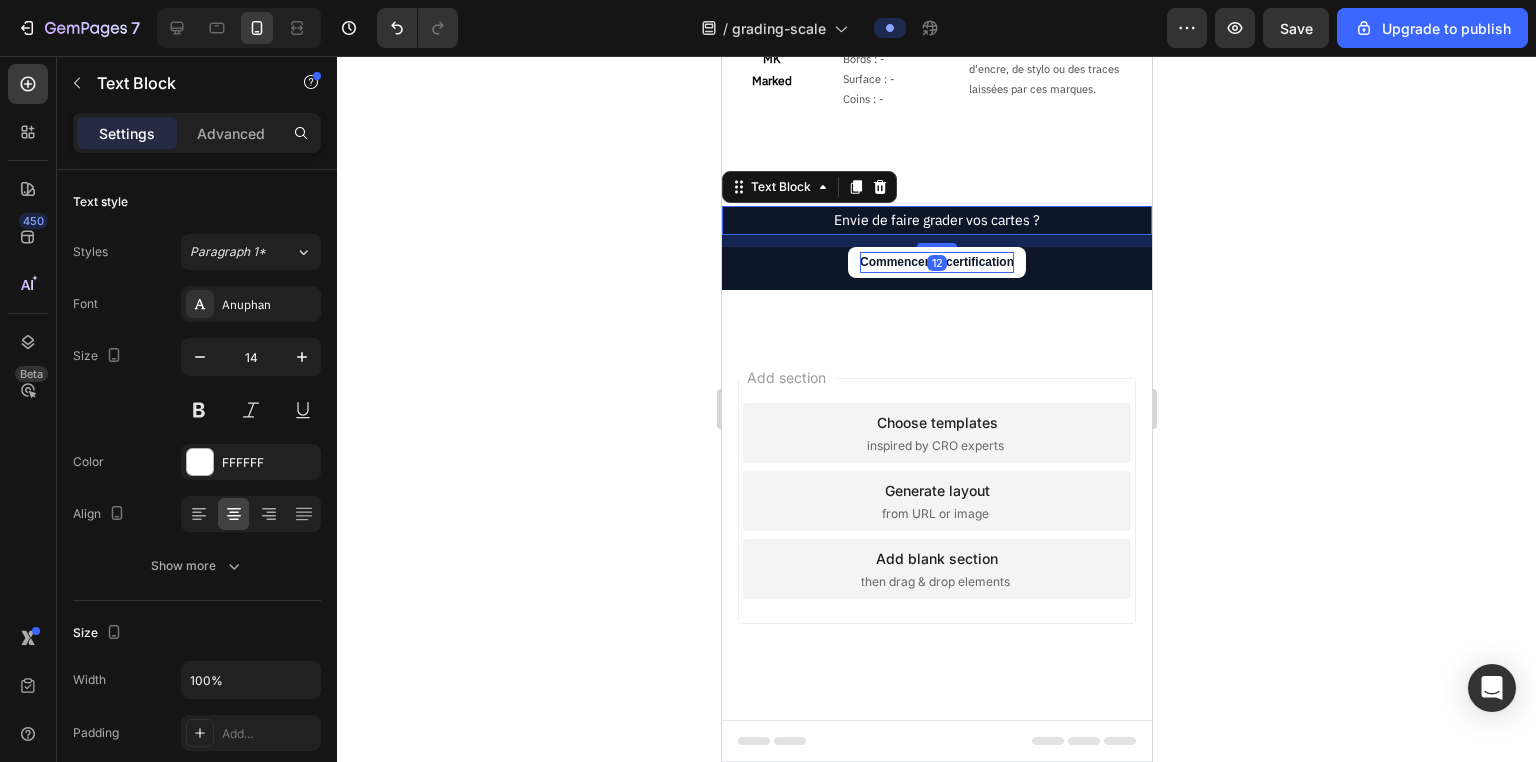 scroll, scrollTop: 2832, scrollLeft: 0, axis: vertical 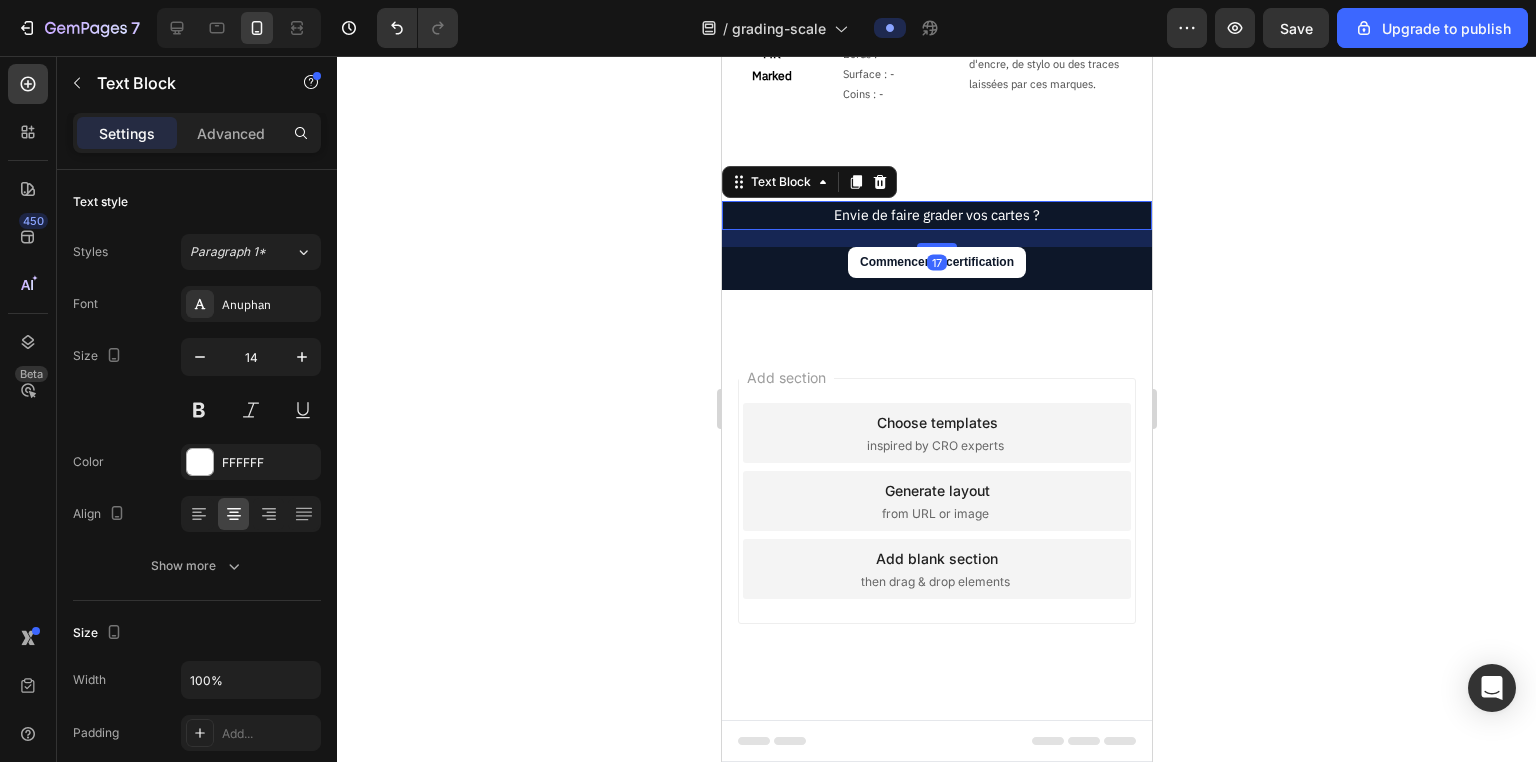 click on "Envie de faire grader vos cartes ? Text Block   17 Commencer la certification Button" at bounding box center (936, 246) 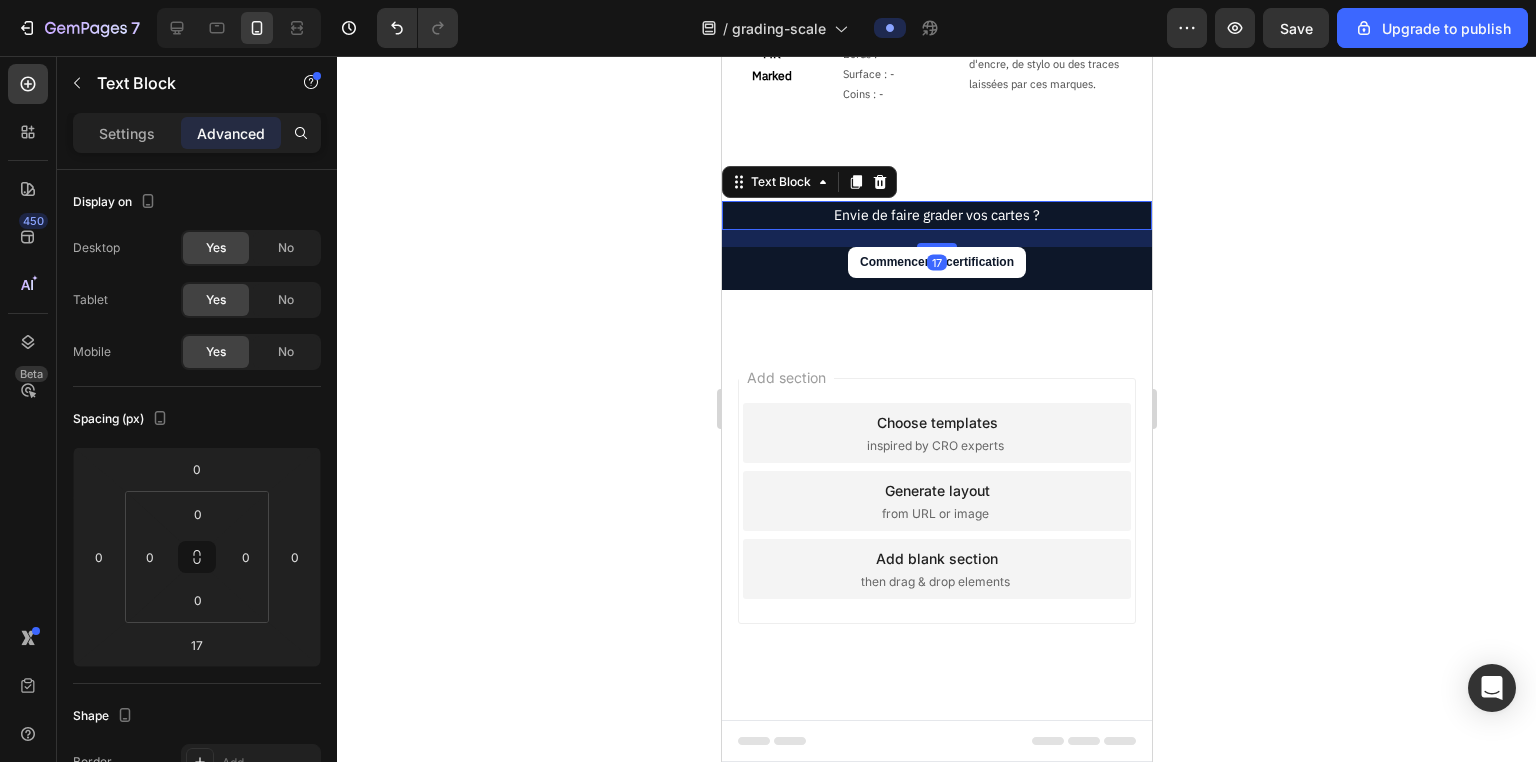 click 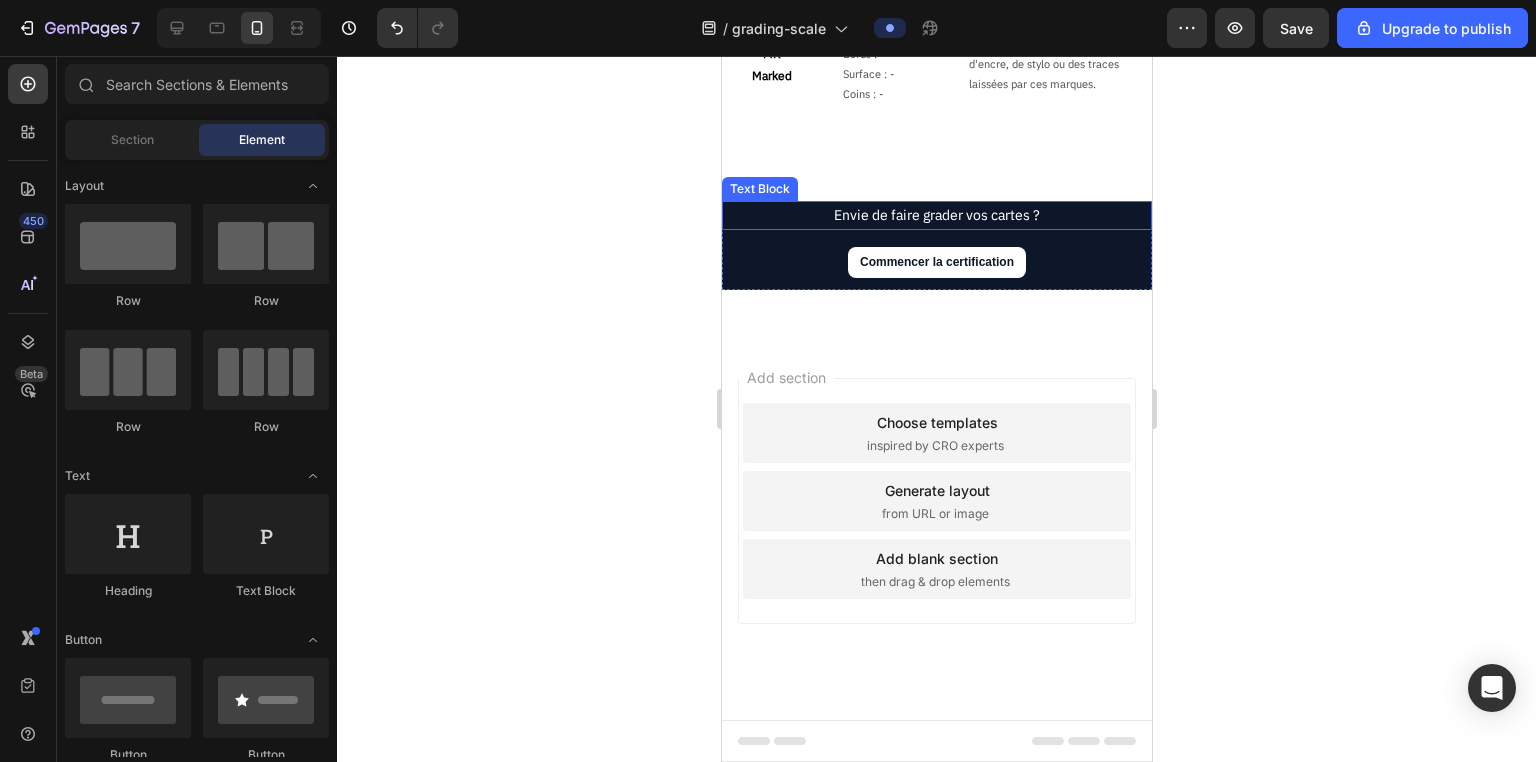 click on "Envie de faire grader vos cartes ?" at bounding box center (936, 215) 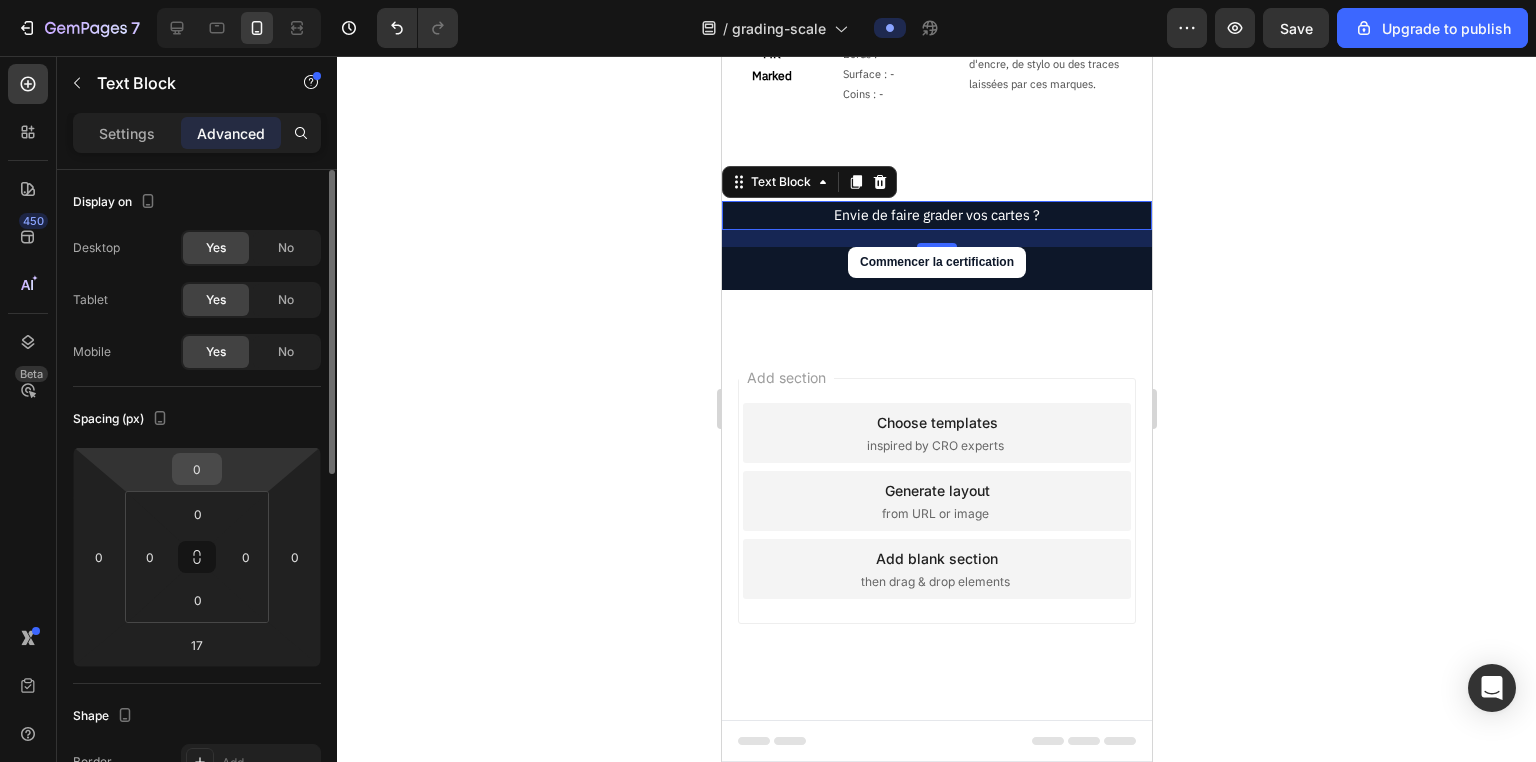 click on "0" at bounding box center (197, 469) 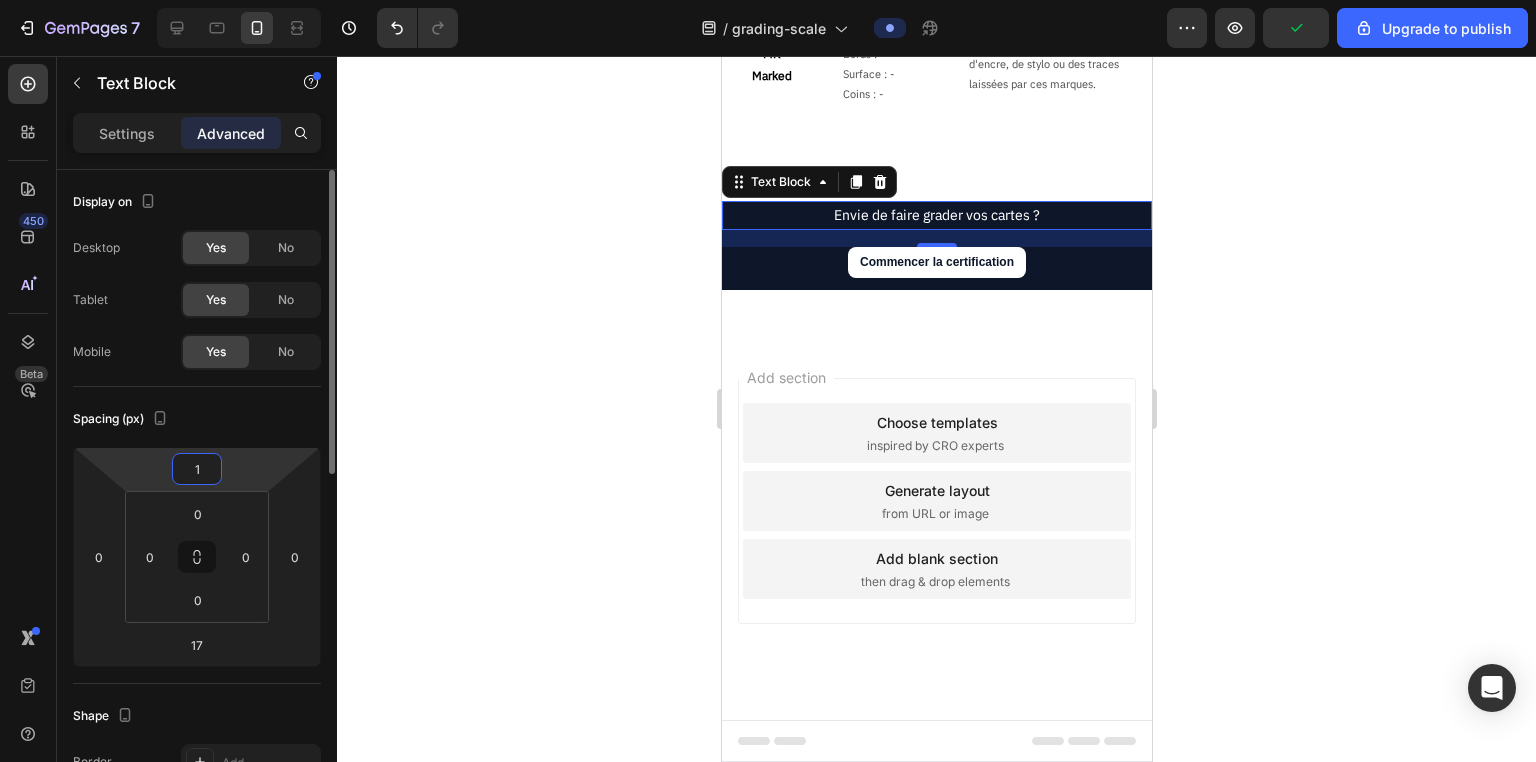 type on "10" 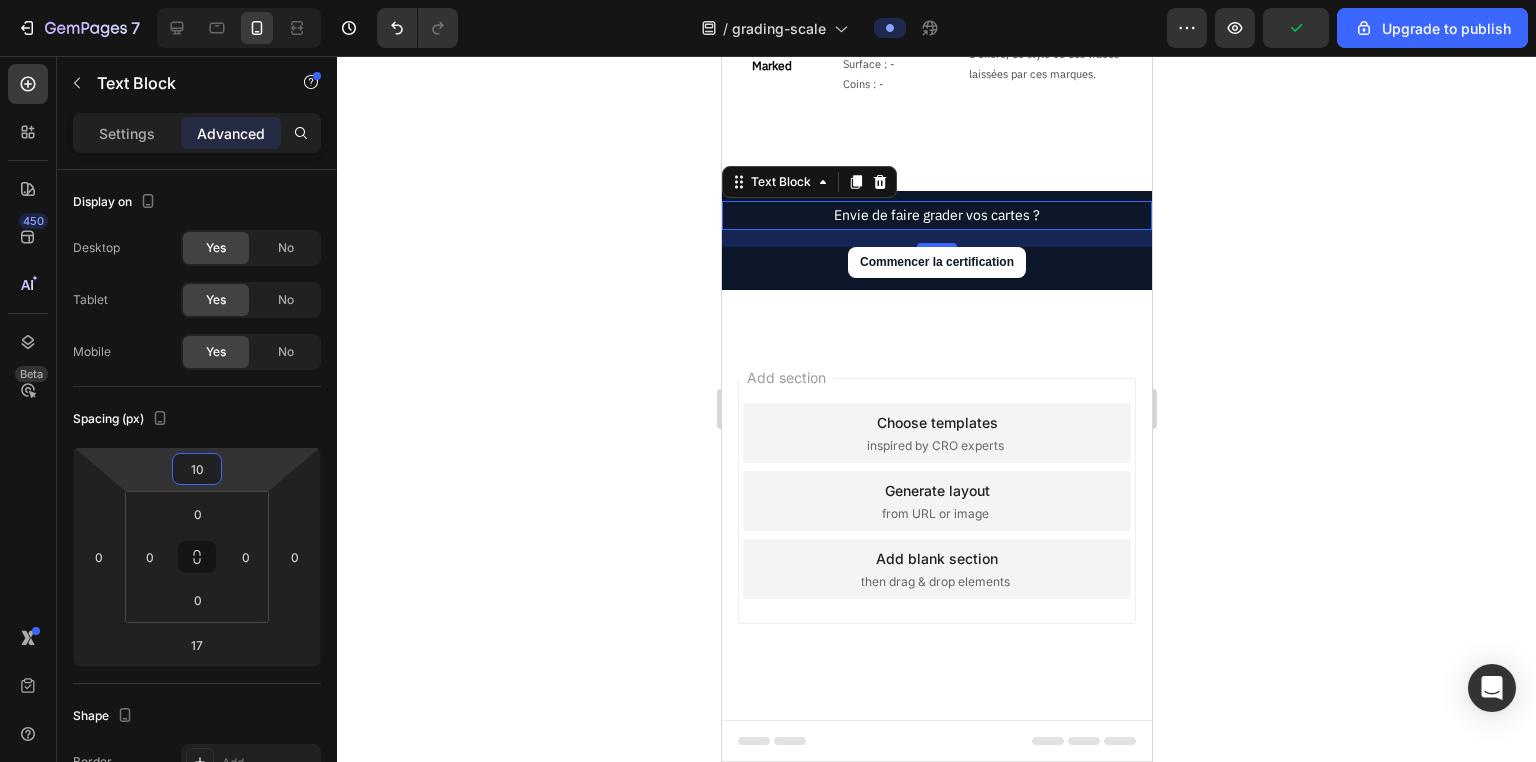 click 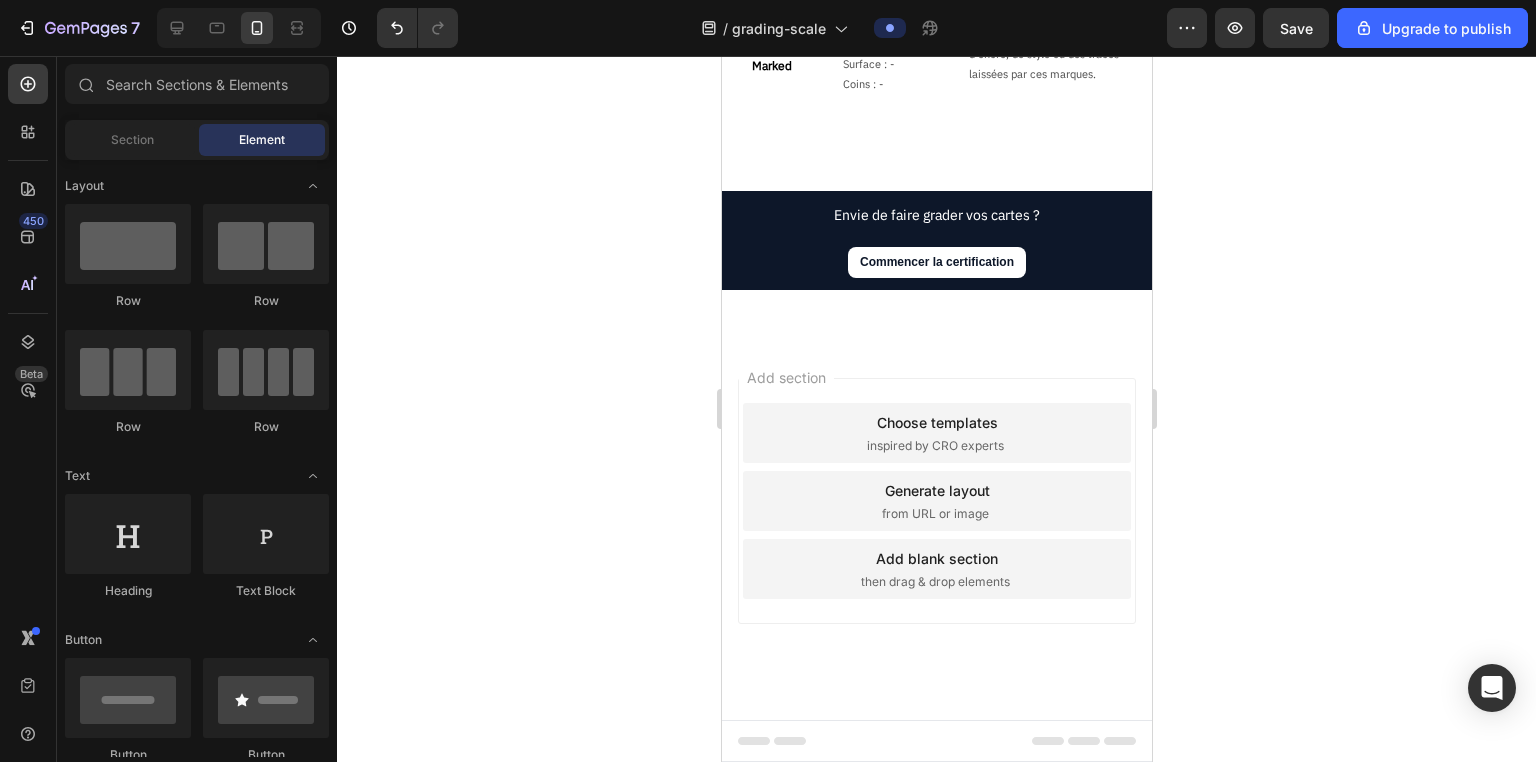 click 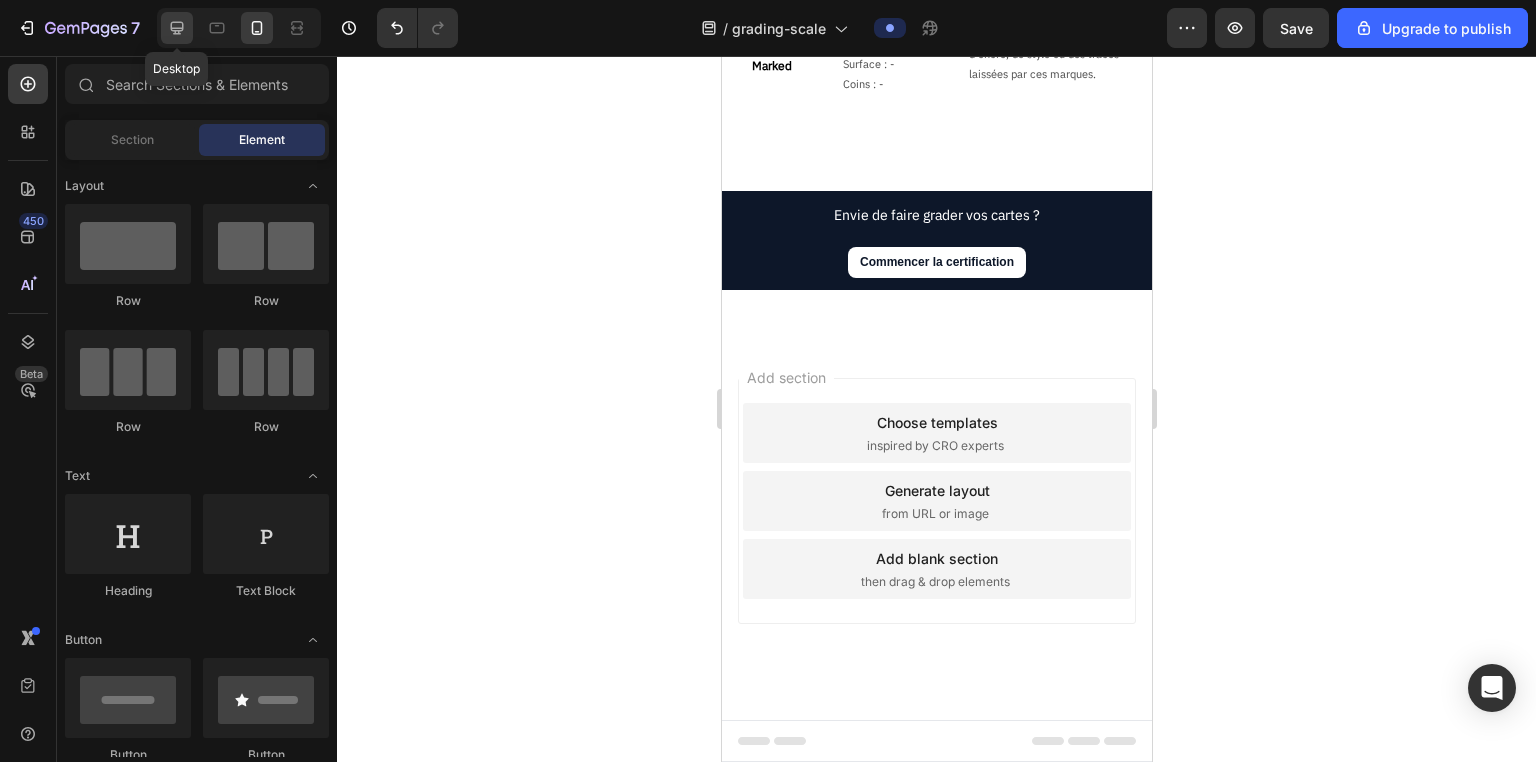 click 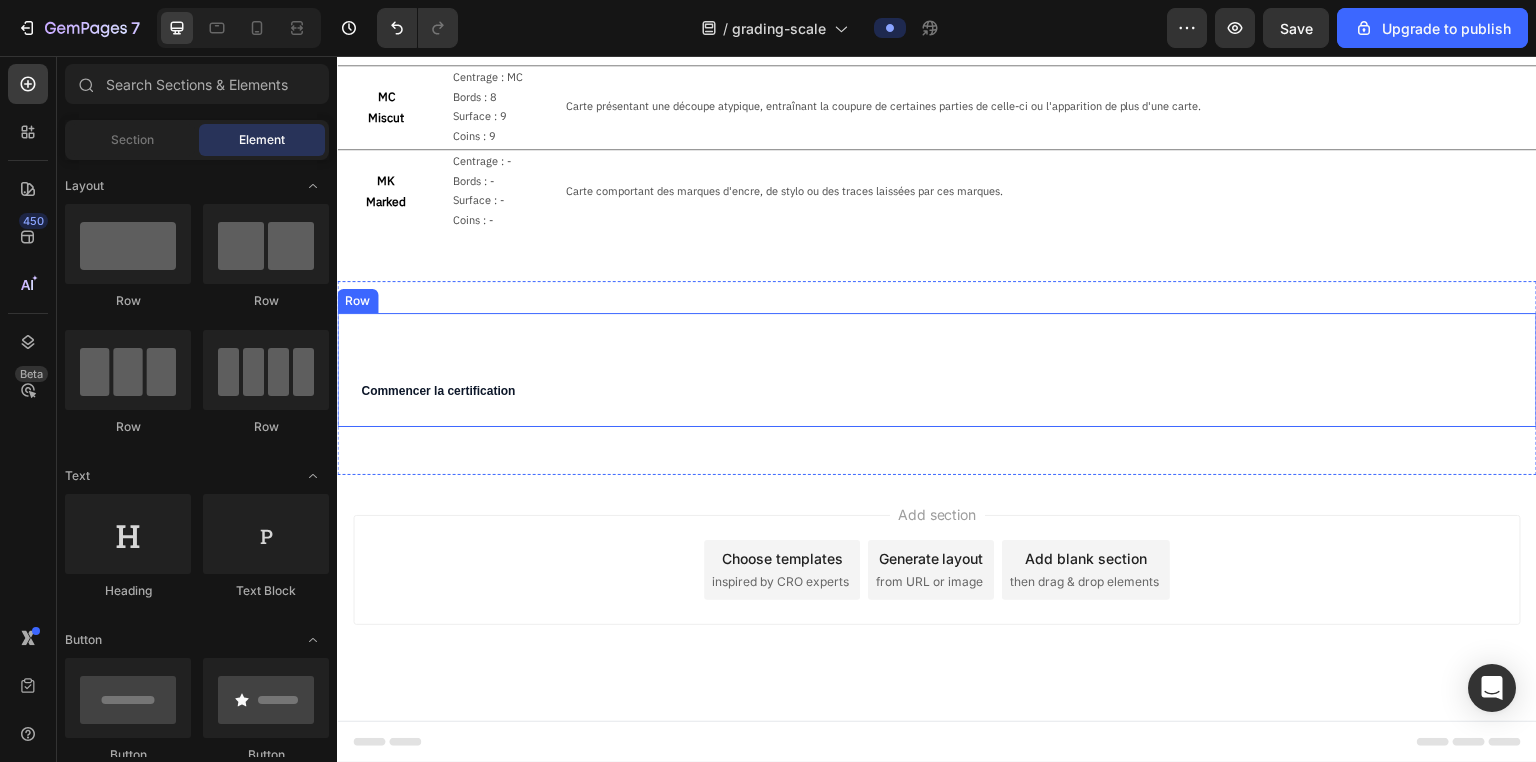 scroll, scrollTop: 1528, scrollLeft: 0, axis: vertical 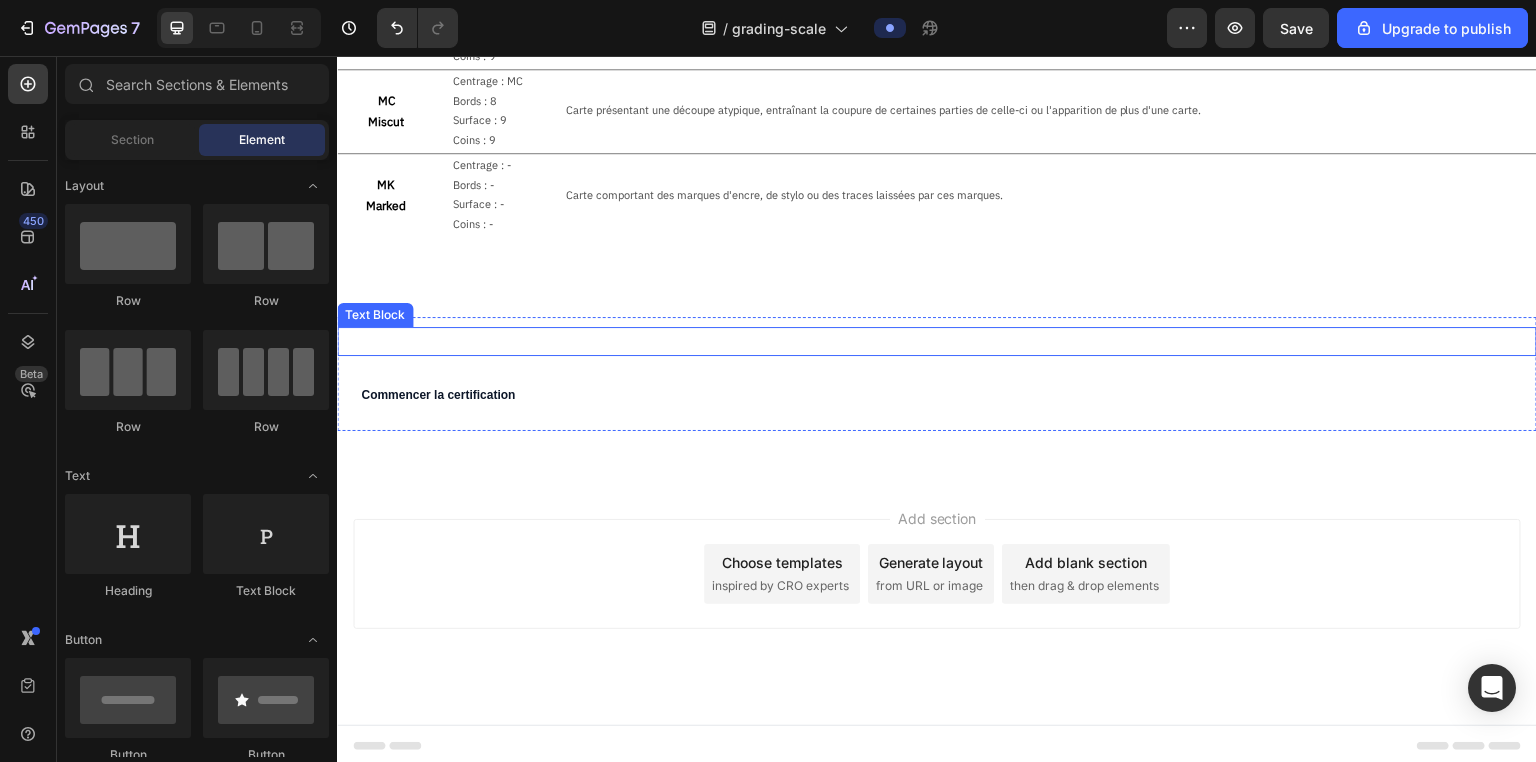 click on "Envie de faire grader vos cartes ?" at bounding box center (937, 341) 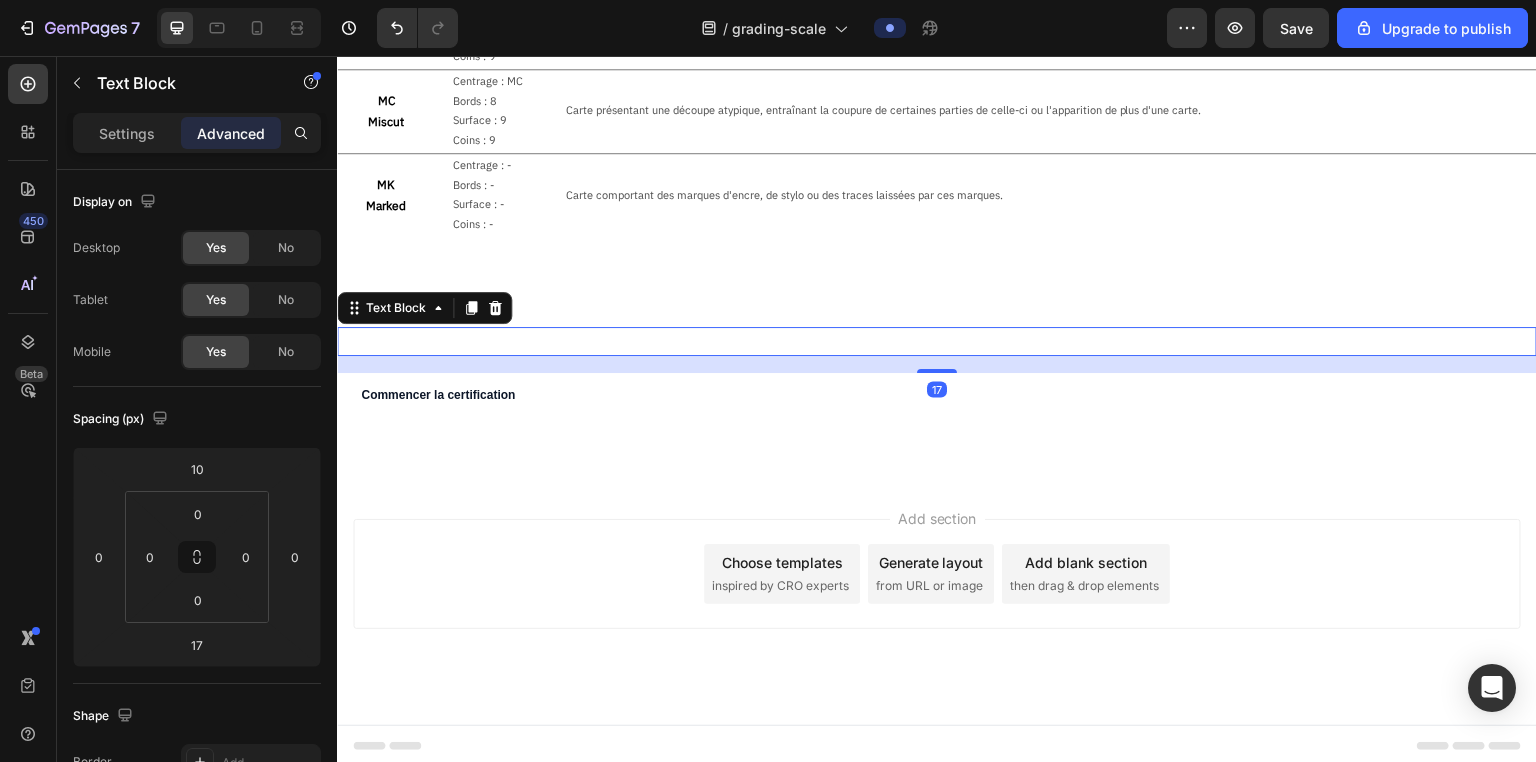 click on "Envie de faire grader vos cartes ? Text Block   17 Commencer la certification Button" at bounding box center [937, 374] 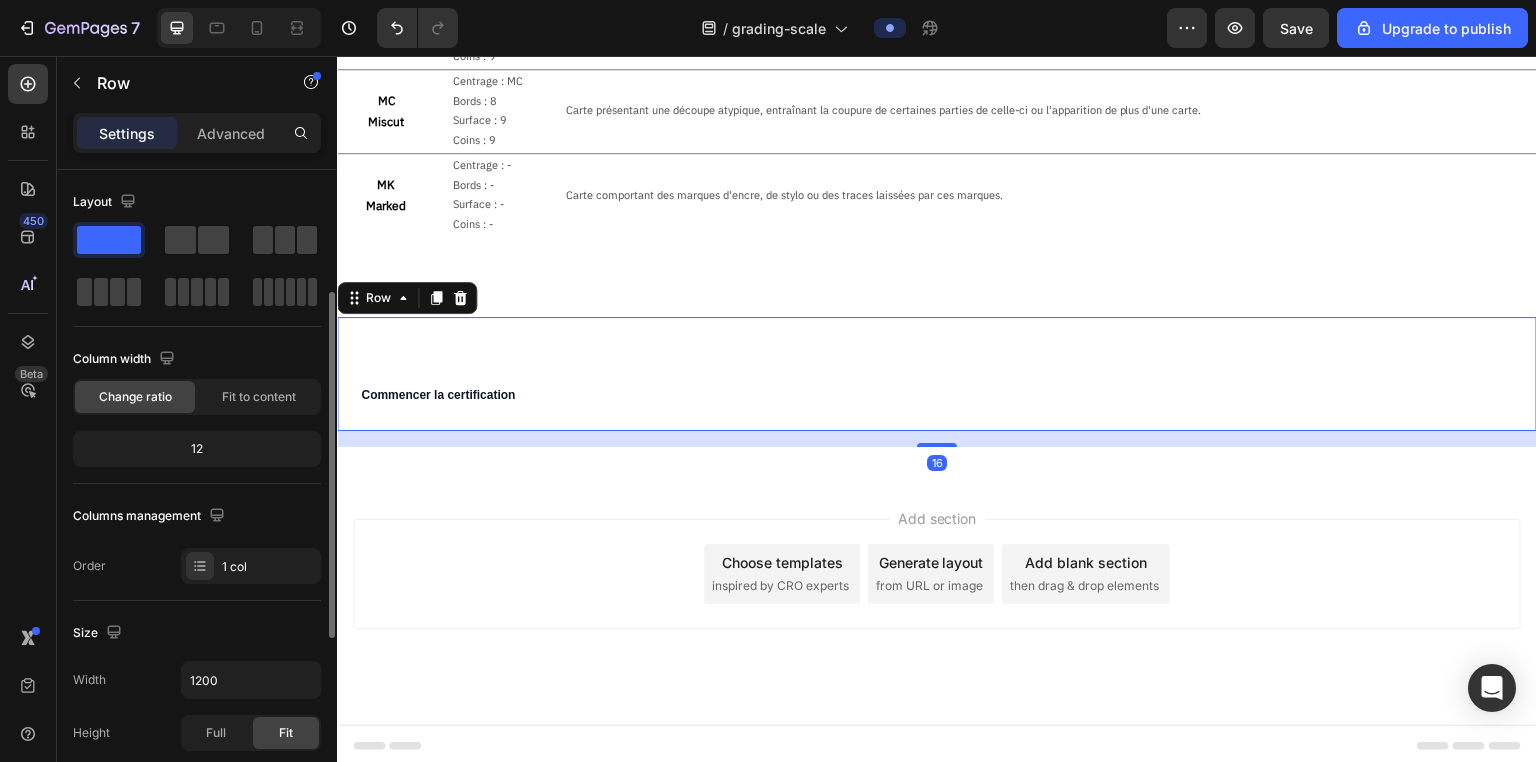 scroll, scrollTop: 320, scrollLeft: 0, axis: vertical 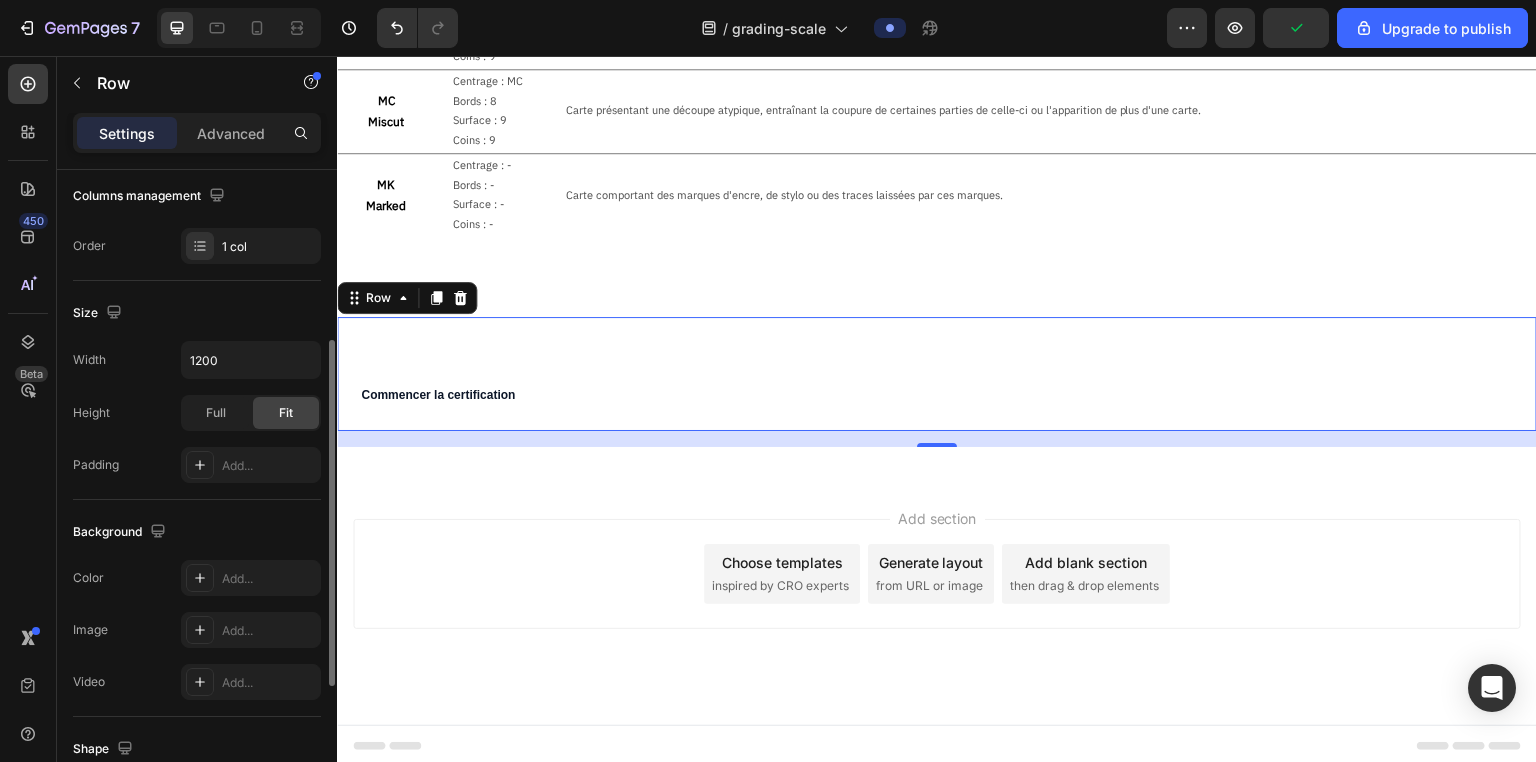 click on "Add section Choose templates inspired by CRO experts Generate layout from URL or image Add blank section then drag & drop elements" at bounding box center [937, 574] 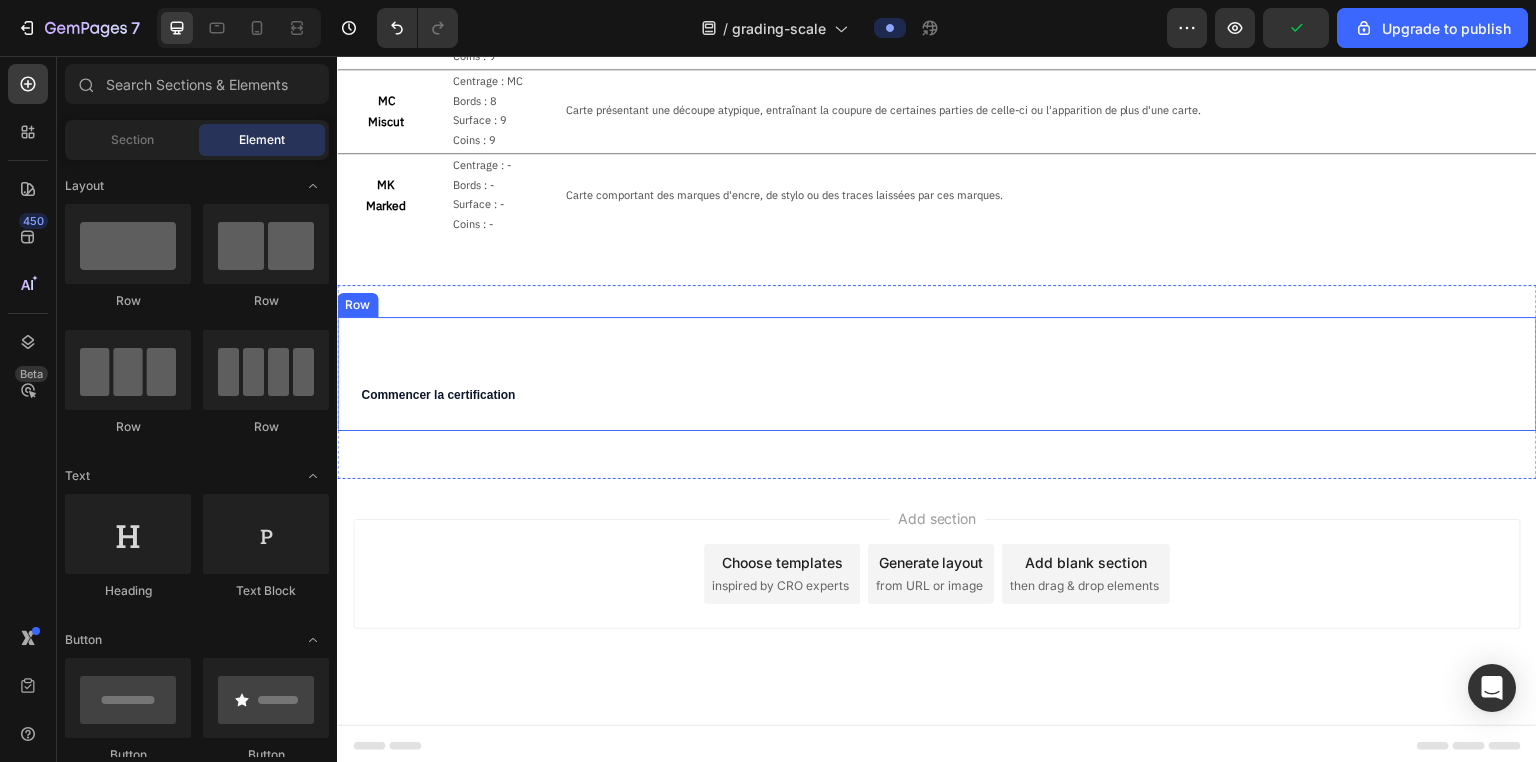click on "Envie de faire grader vos cartes ? Text Block Commencer la certification Button" at bounding box center [937, 374] 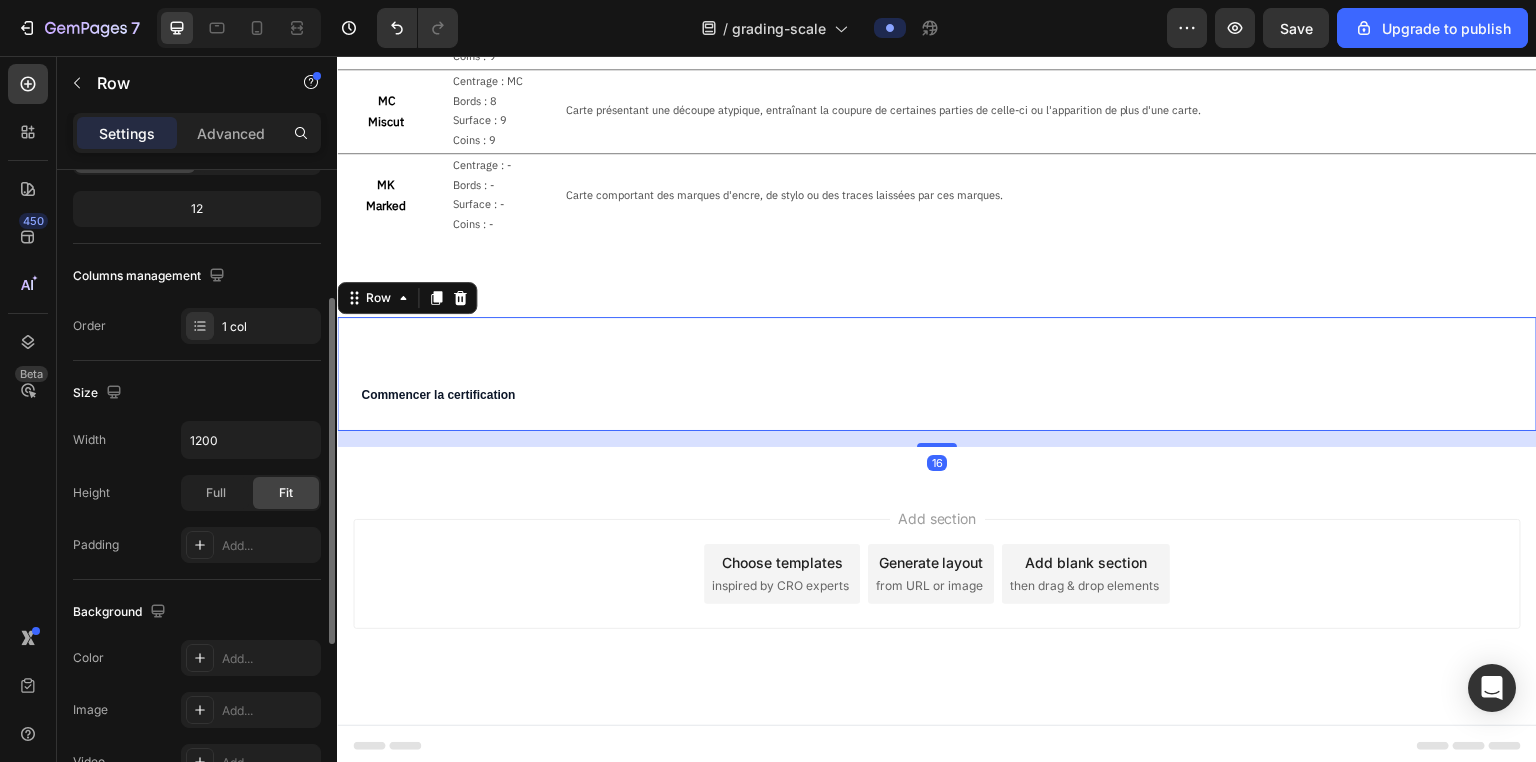 scroll, scrollTop: 480, scrollLeft: 0, axis: vertical 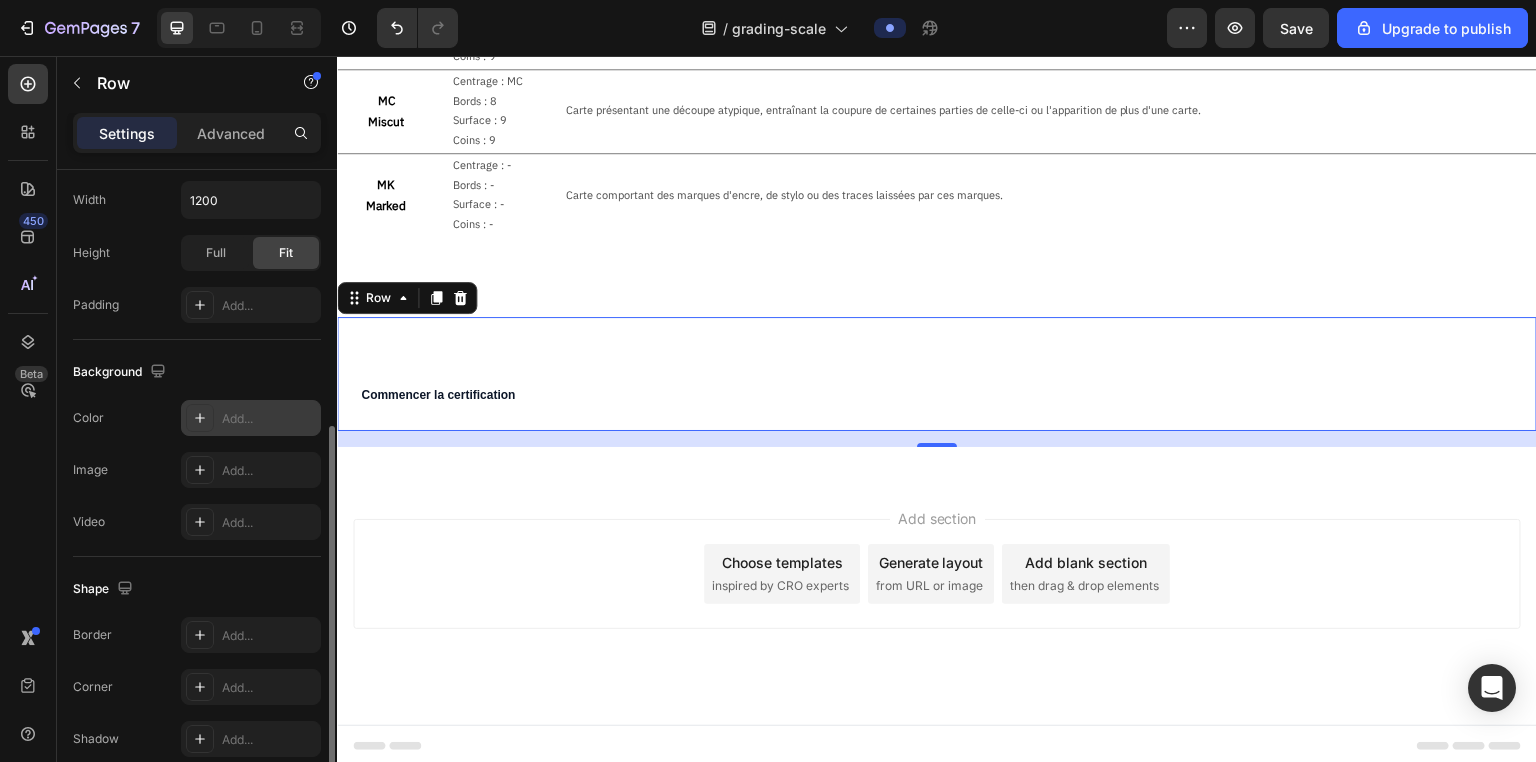 click on "Add..." at bounding box center (269, 419) 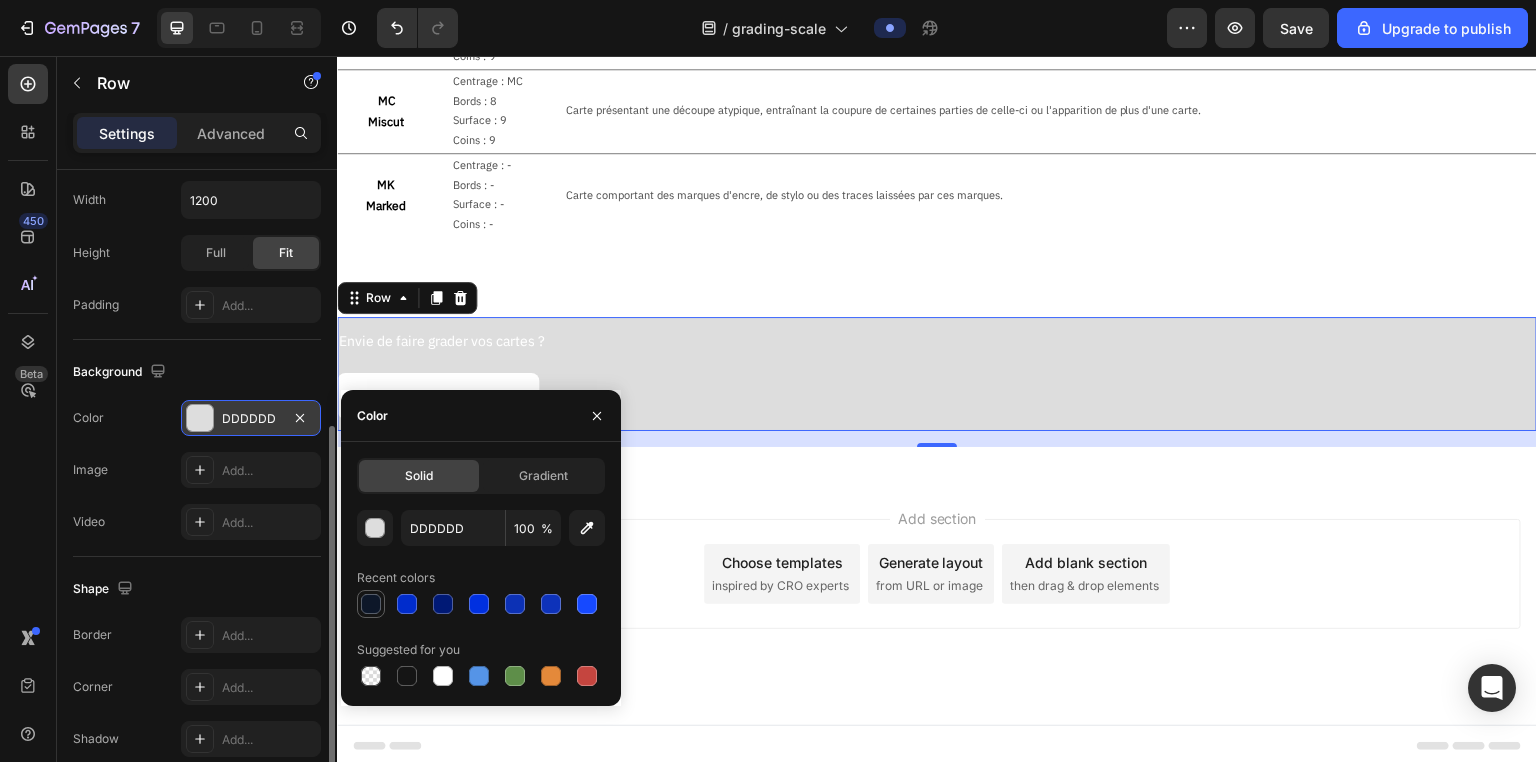 click at bounding box center [371, 604] 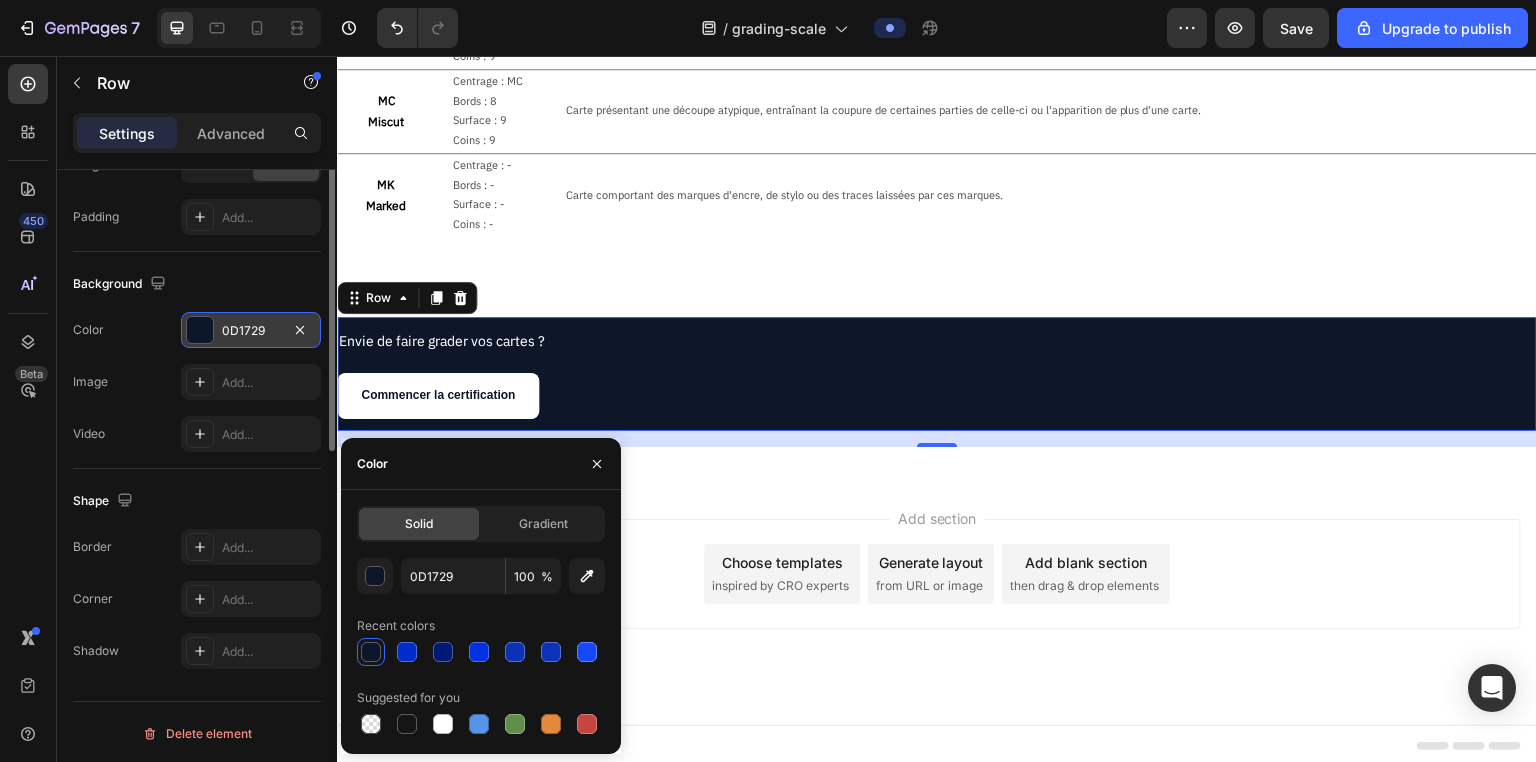 scroll, scrollTop: 168, scrollLeft: 0, axis: vertical 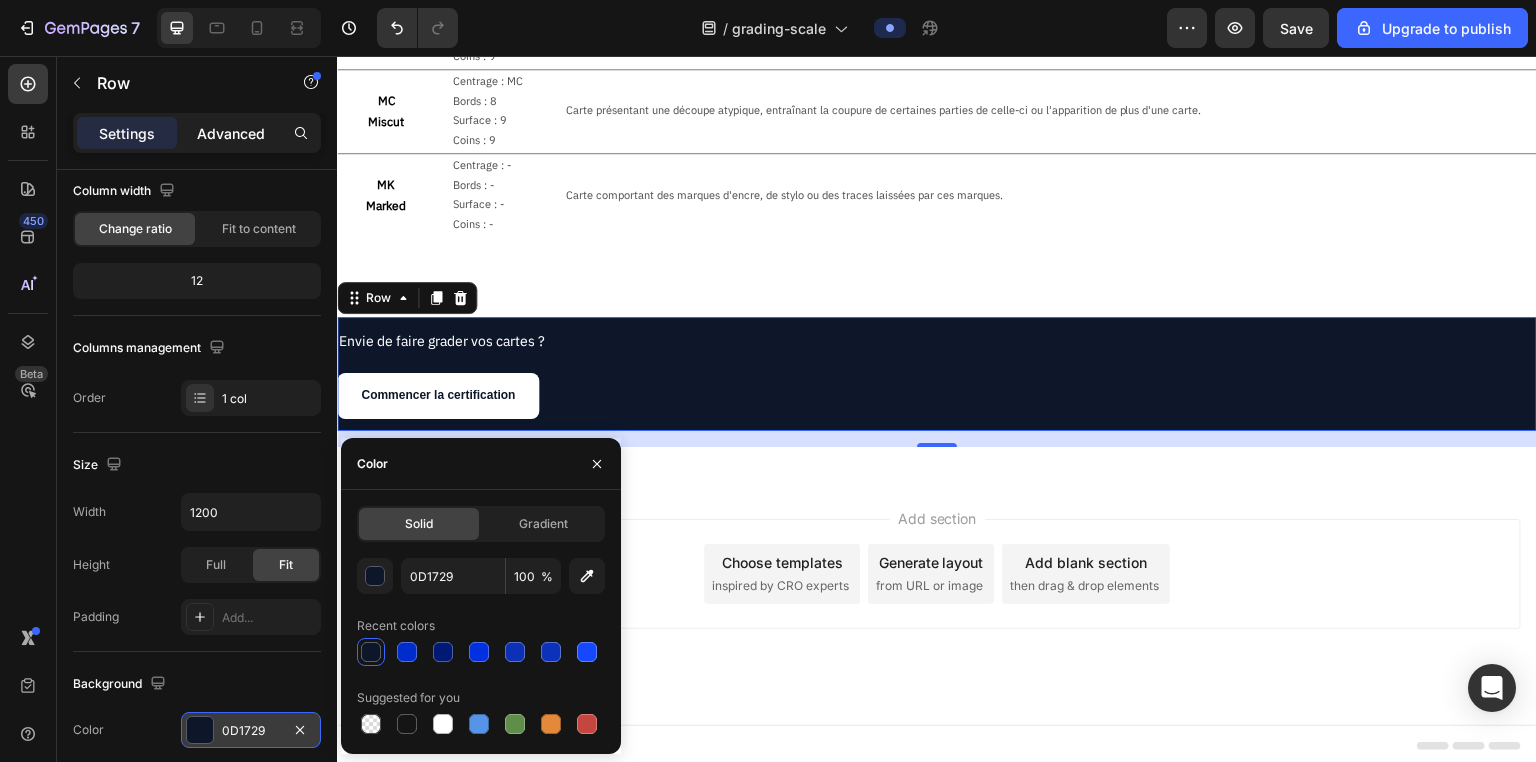 click on "Advanced" at bounding box center [231, 133] 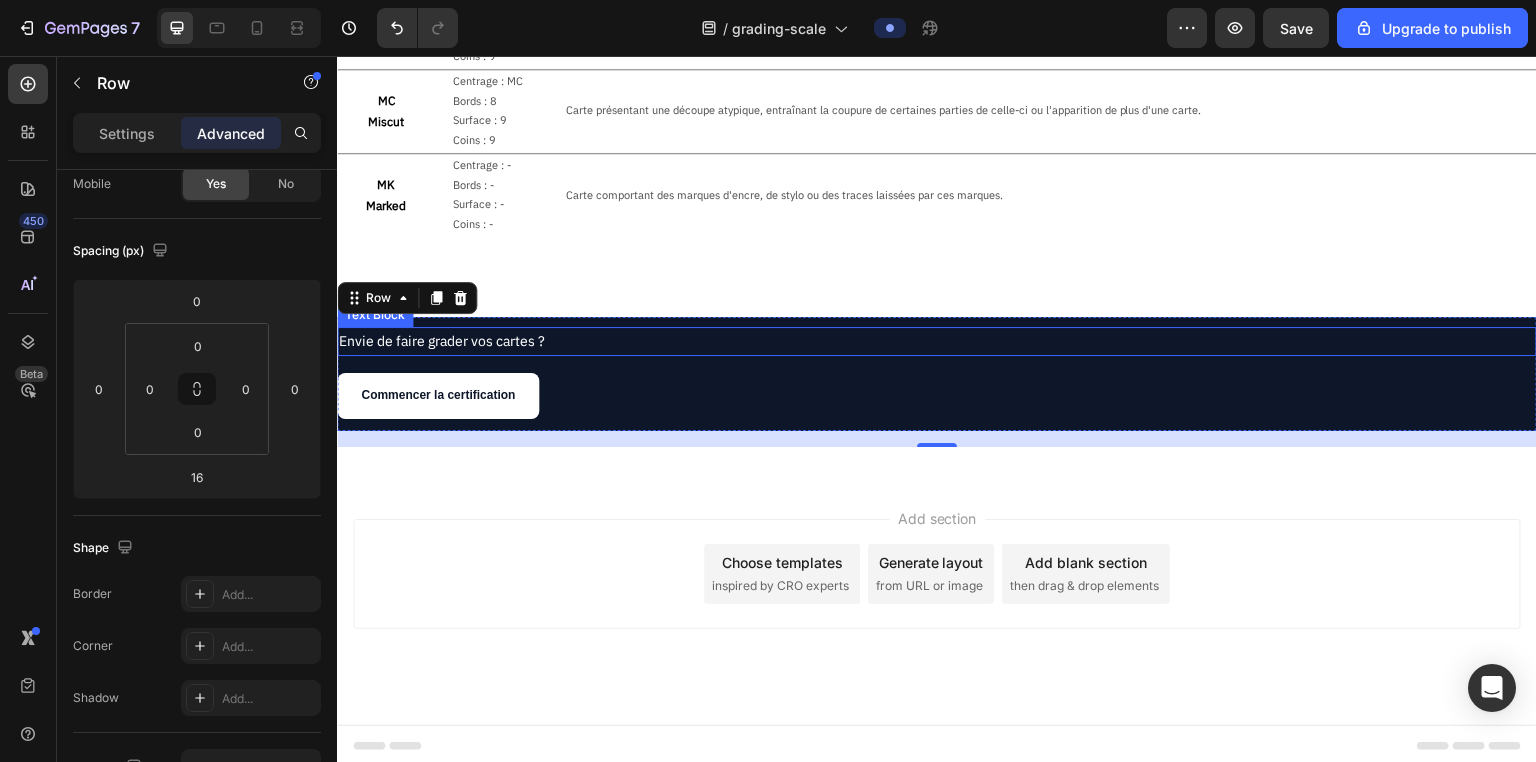 click on "Envie de faire grader vos cartes ?" at bounding box center [937, 341] 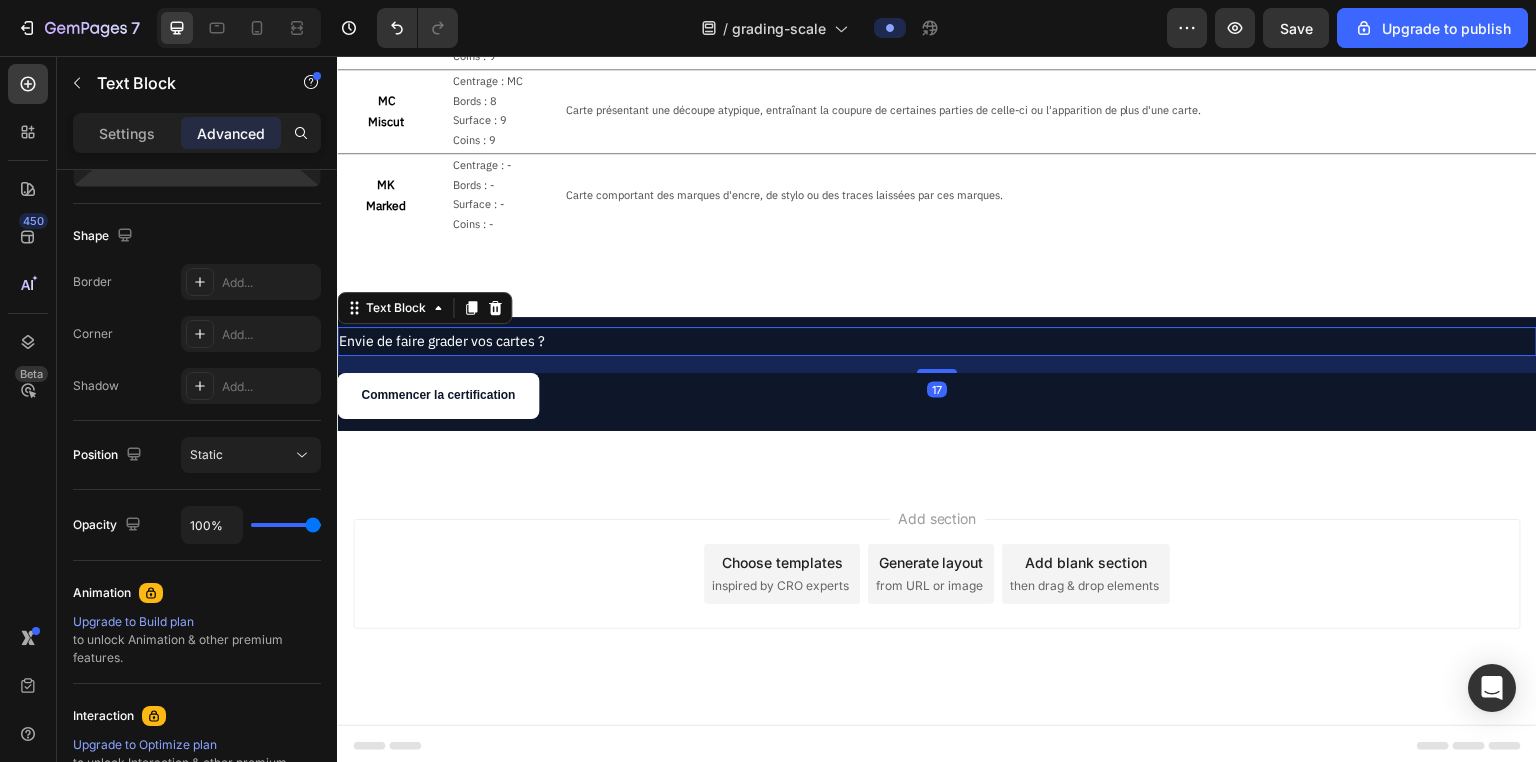 scroll, scrollTop: 80, scrollLeft: 0, axis: vertical 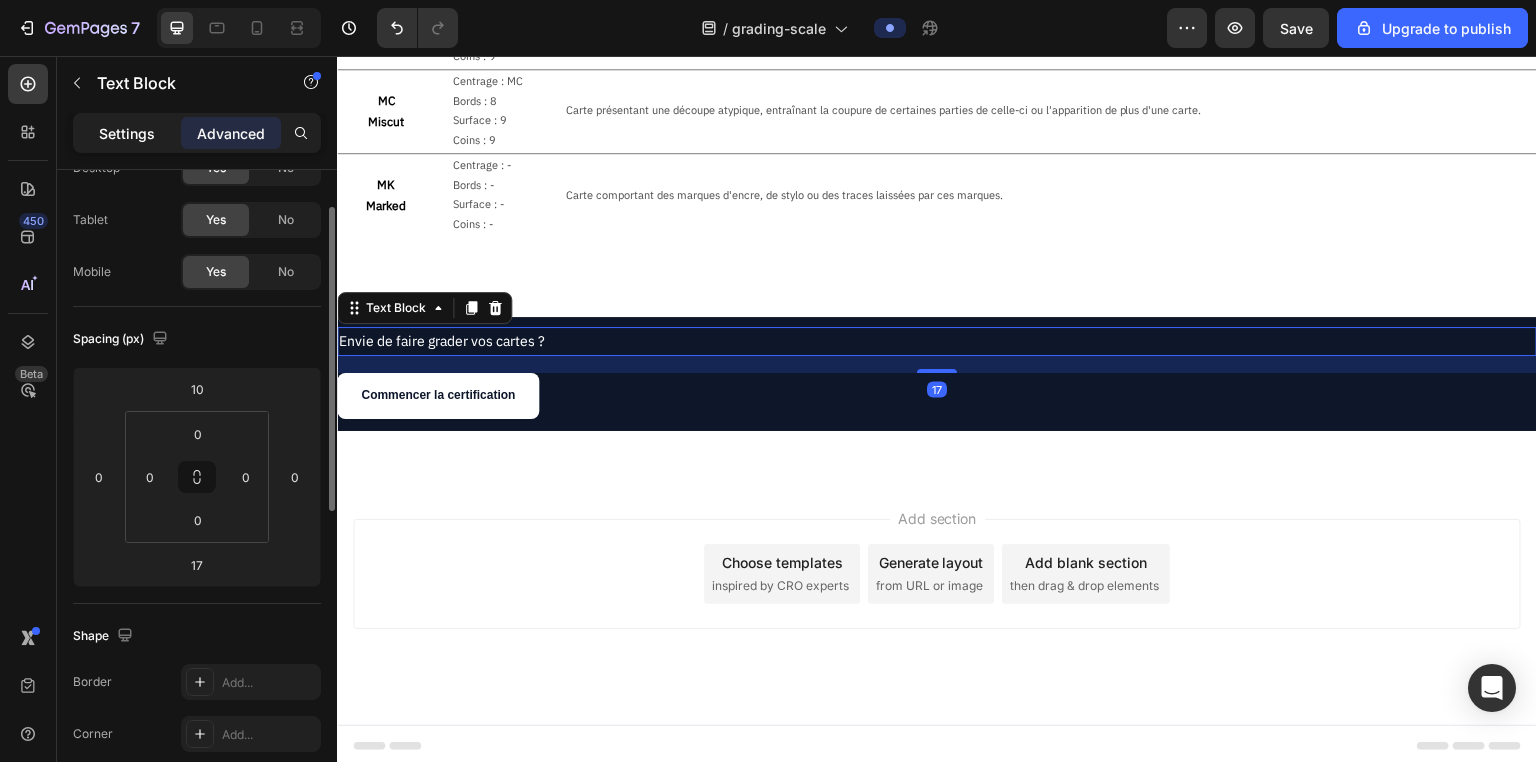 click on "Settings" at bounding box center [127, 133] 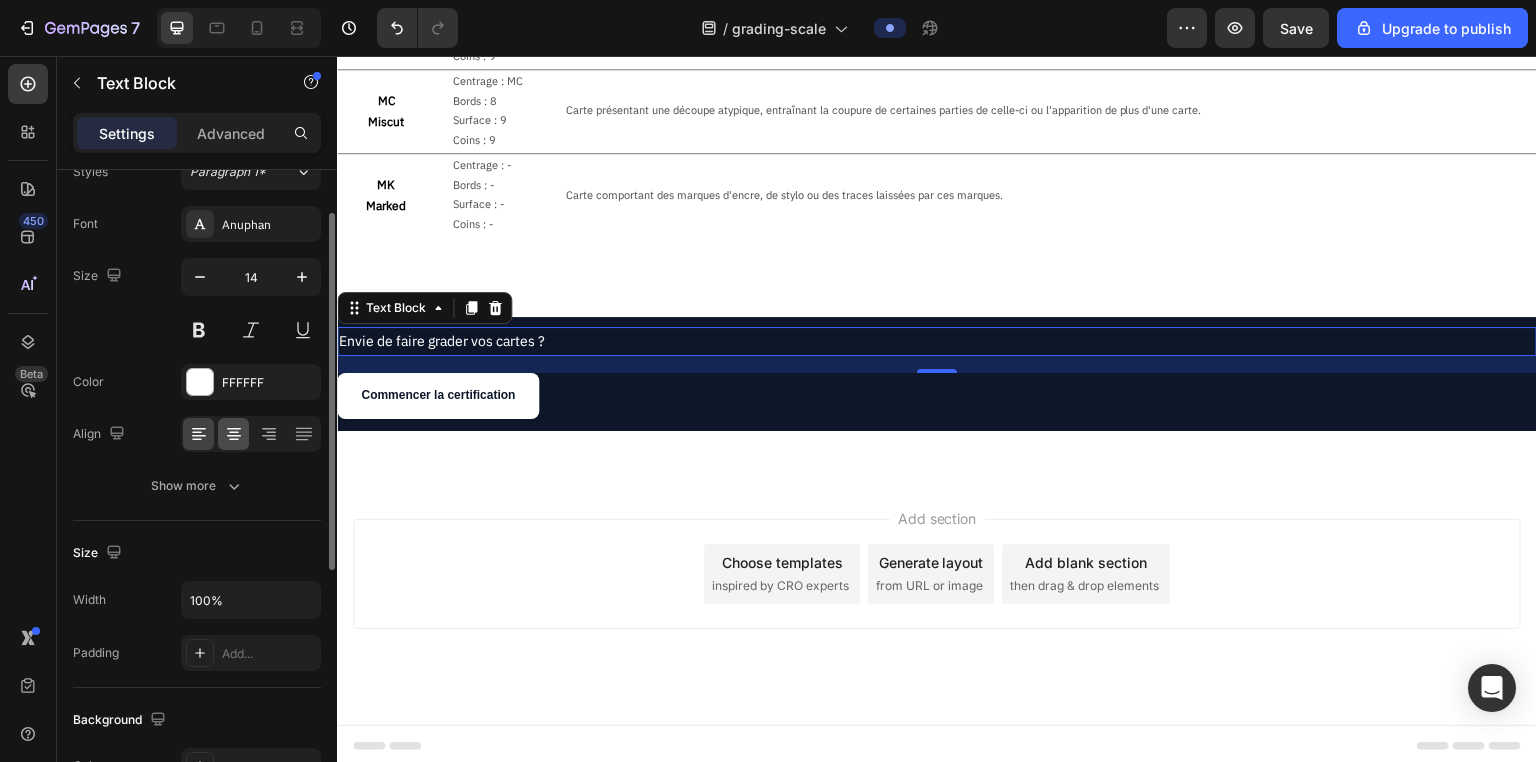 click 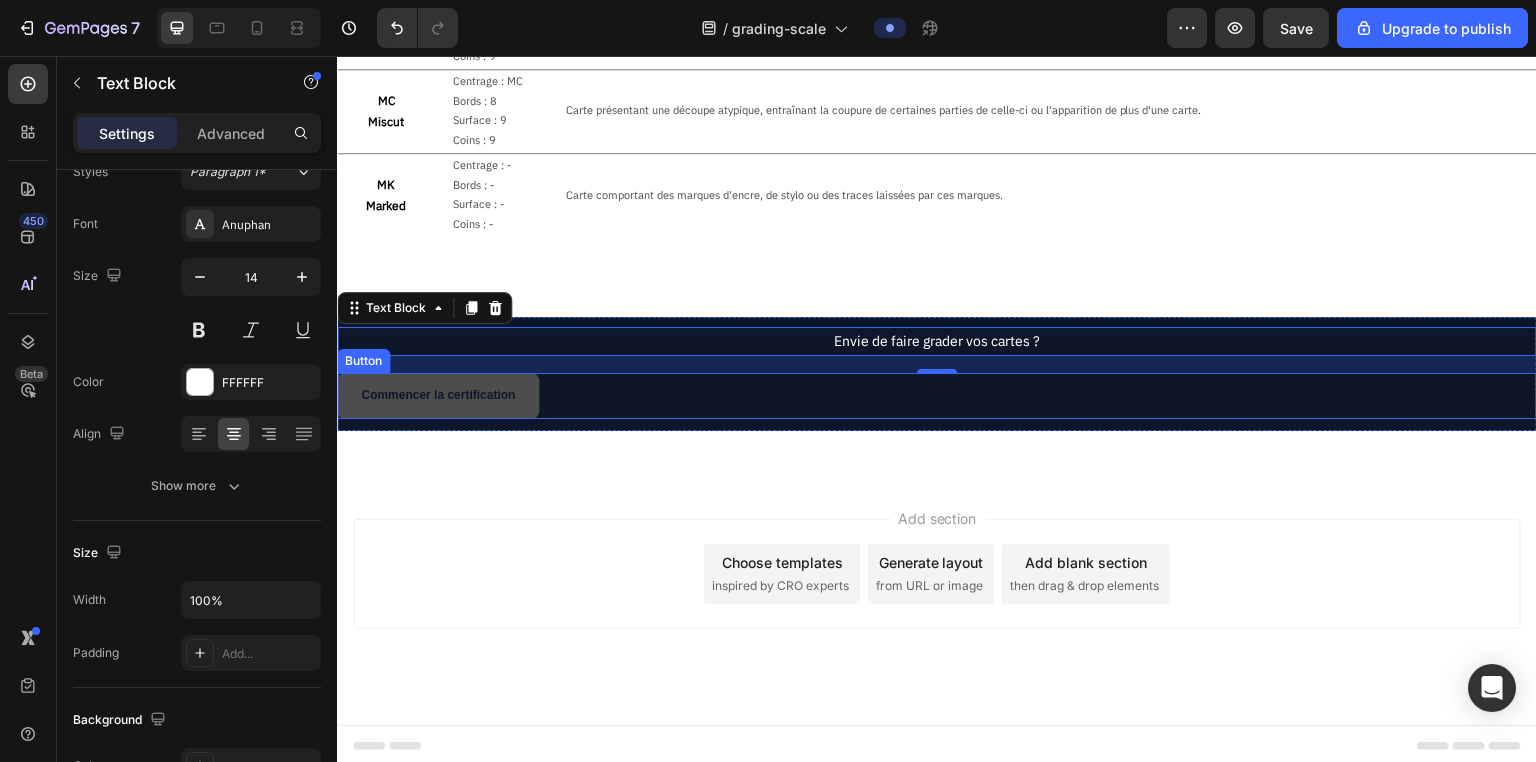 click on "Commencer la certification" at bounding box center [438, 396] 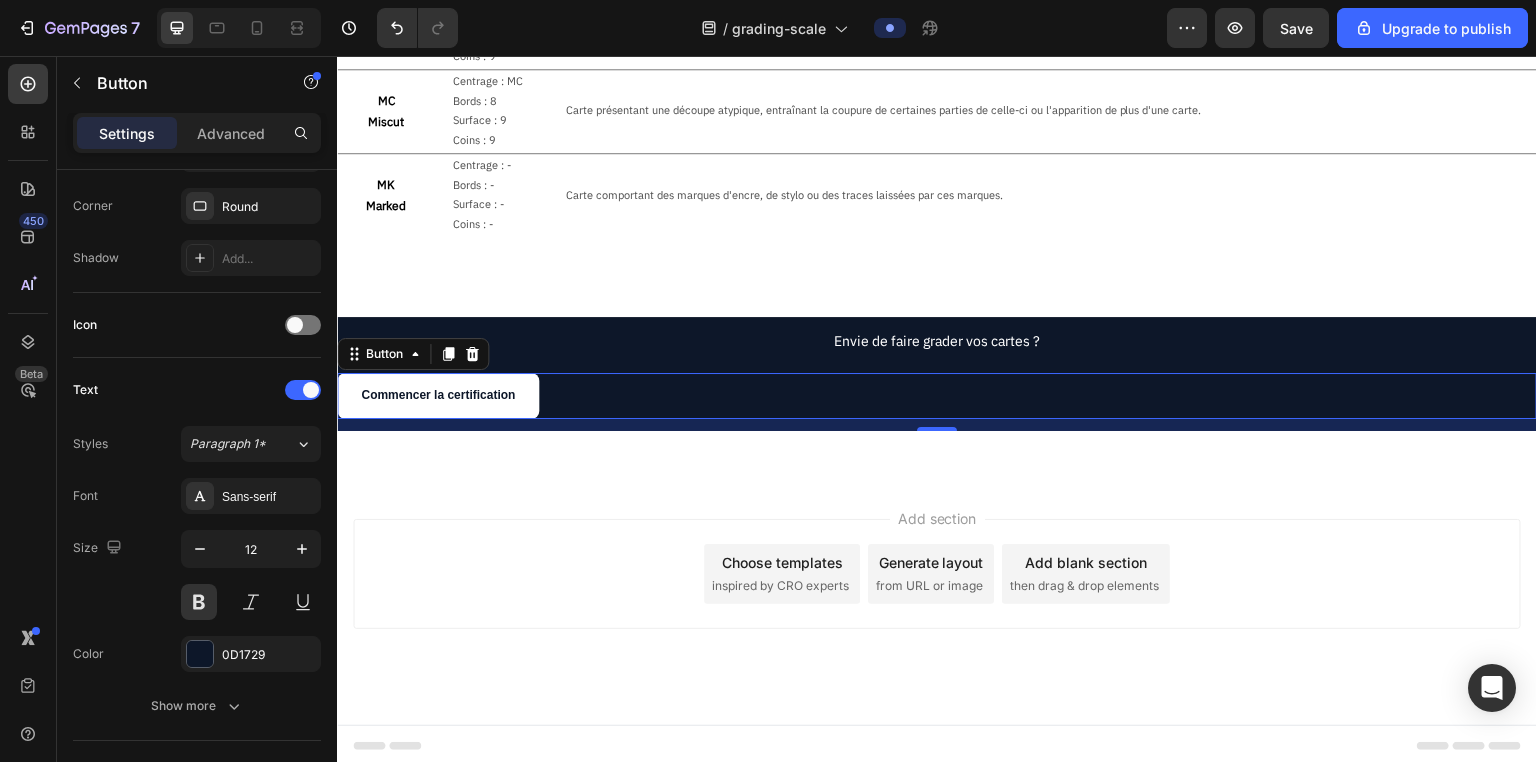 scroll, scrollTop: 781, scrollLeft: 0, axis: vertical 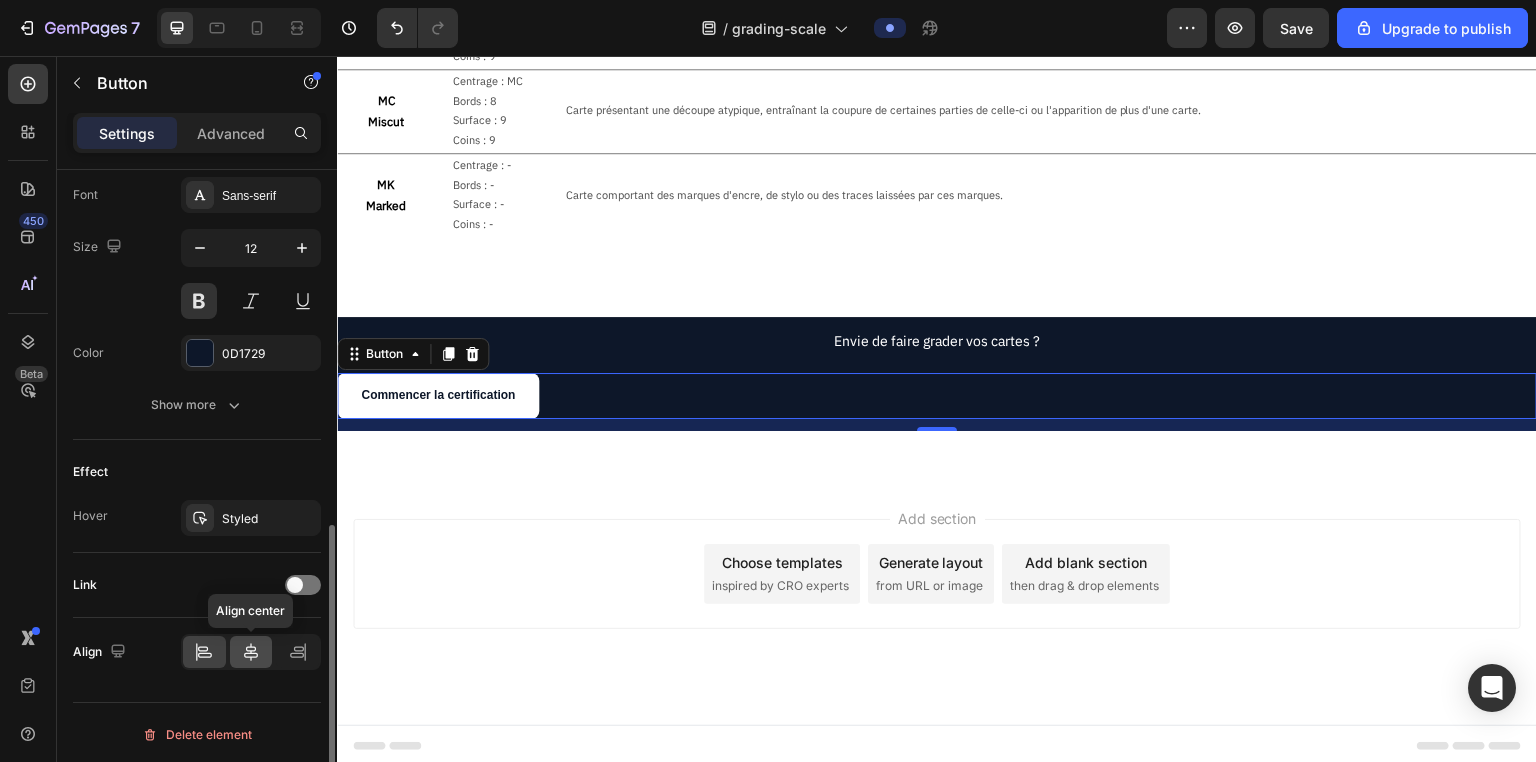 click 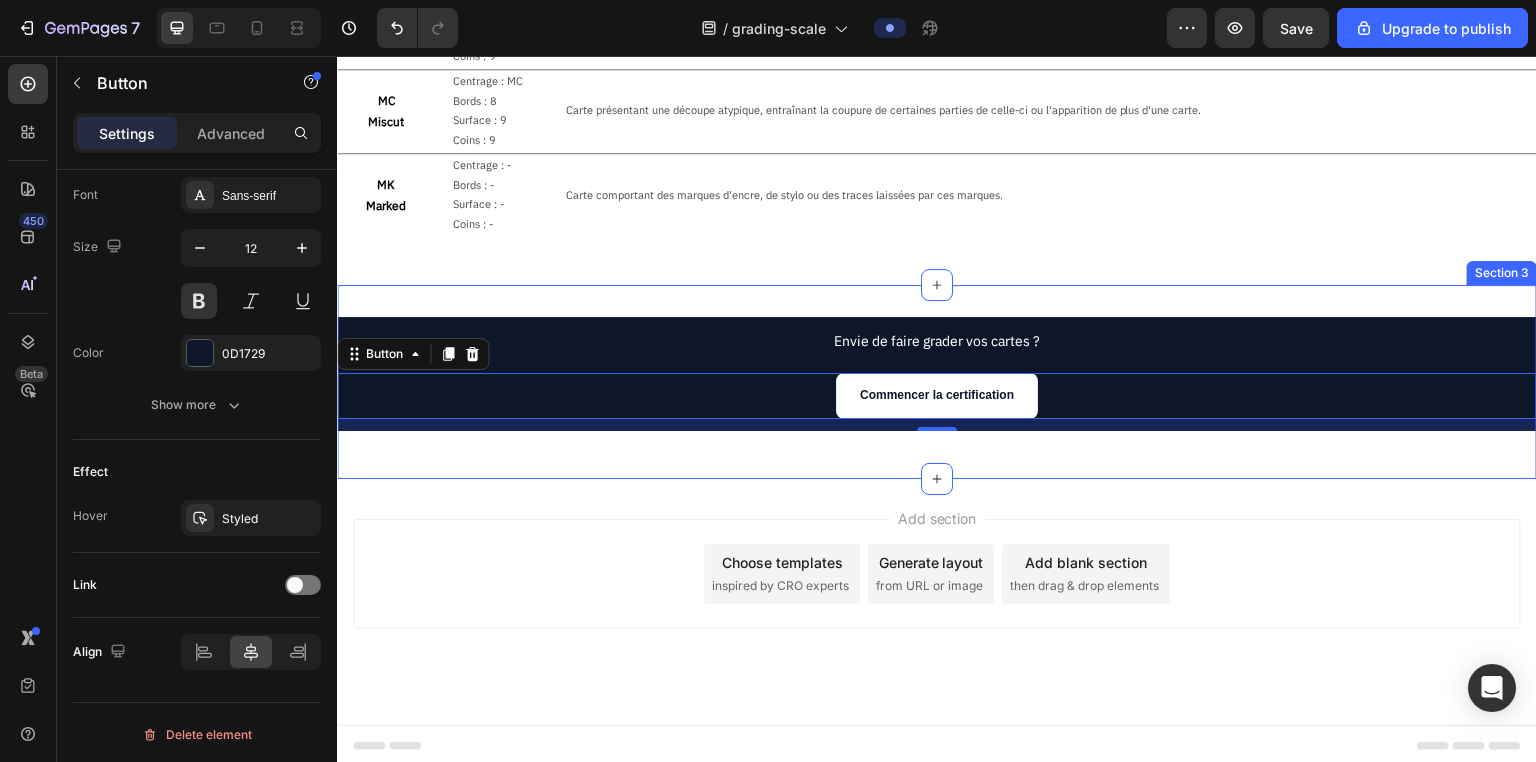 click on "Envie de faire grader vos cartes ? Text Block Commencer la certification Button   12 Row Section 3" at bounding box center [937, 382] 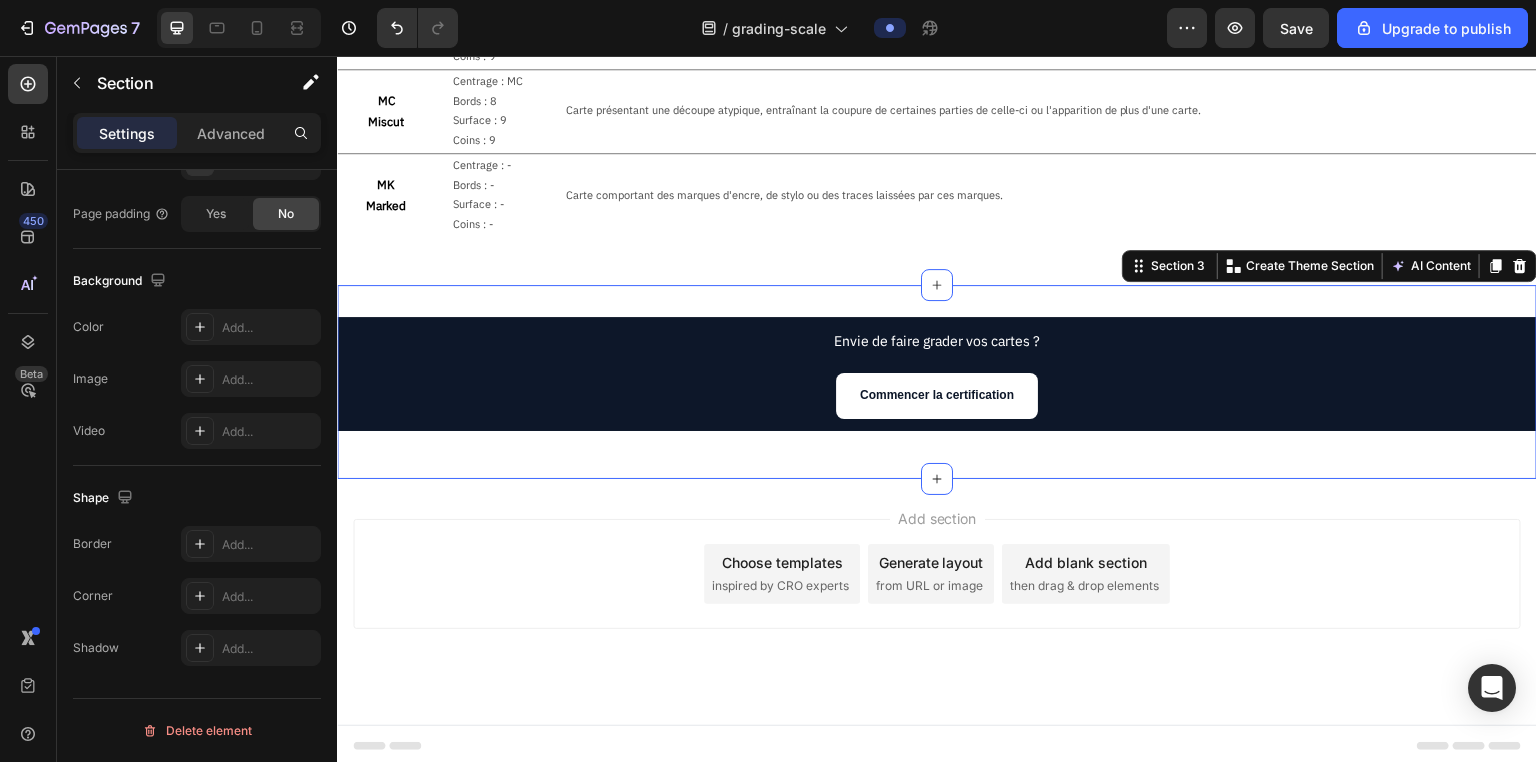 scroll, scrollTop: 0, scrollLeft: 0, axis: both 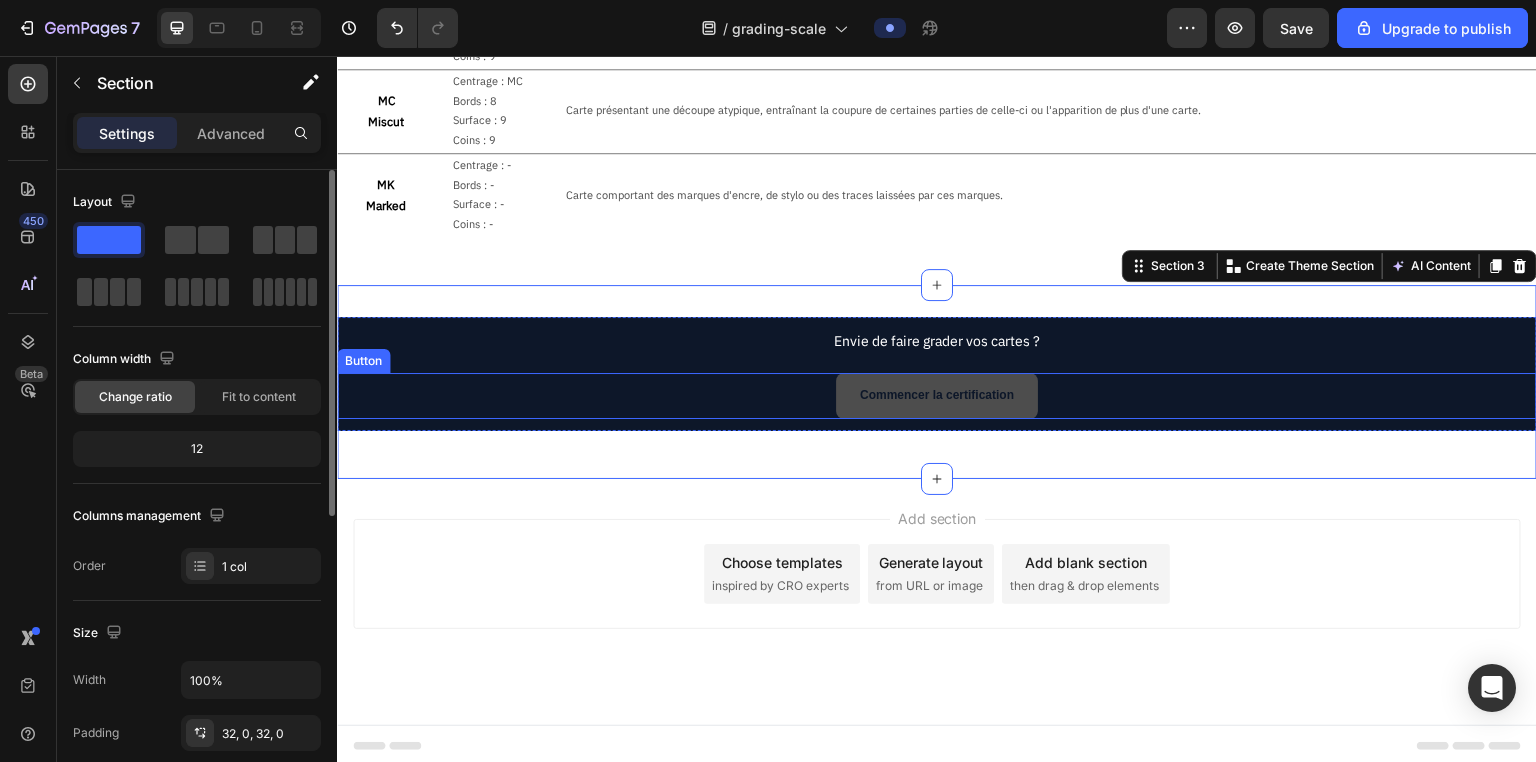 click on "Commencer la certification" at bounding box center [937, 396] 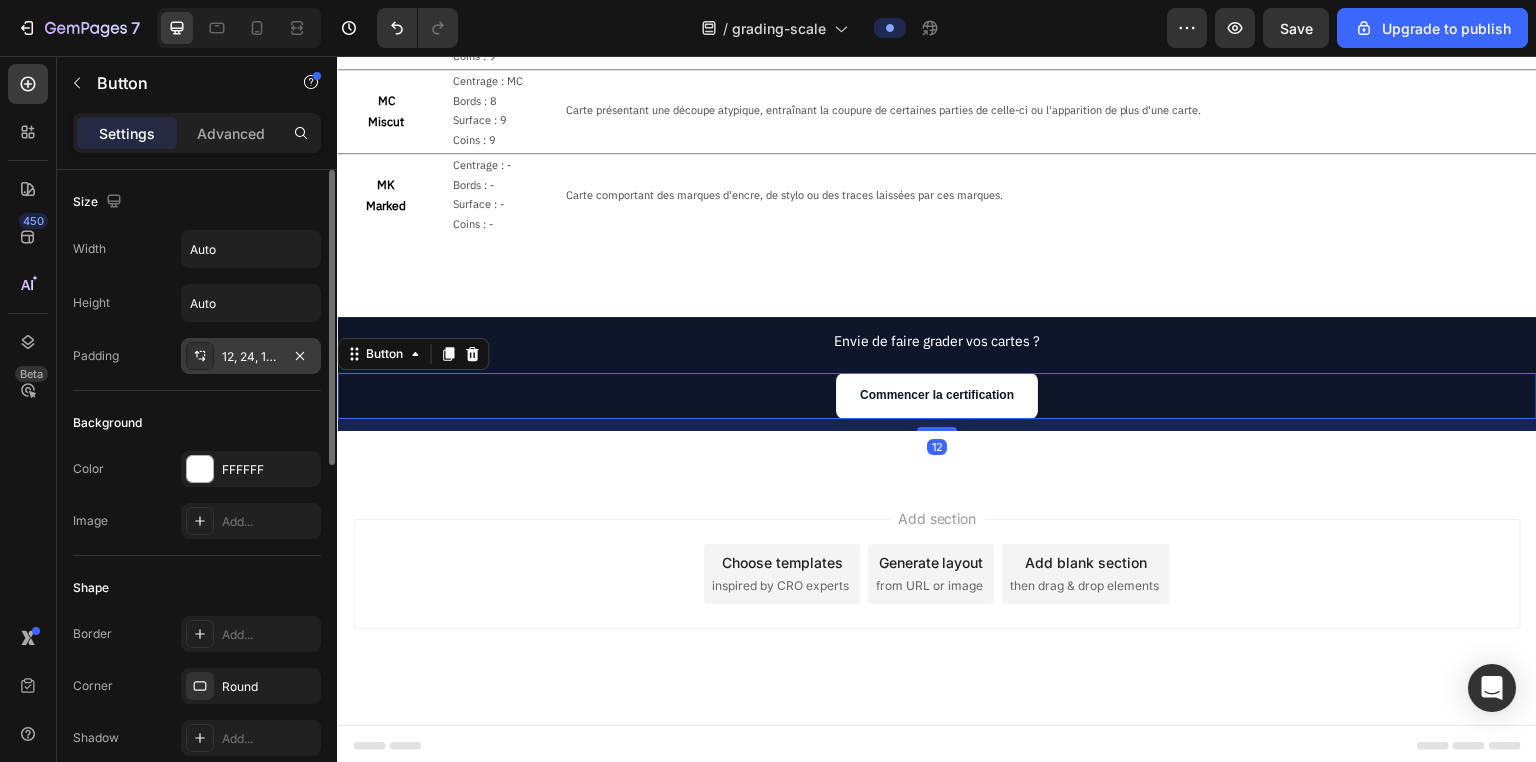 click on "12, 24, 12, 24" at bounding box center [251, 356] 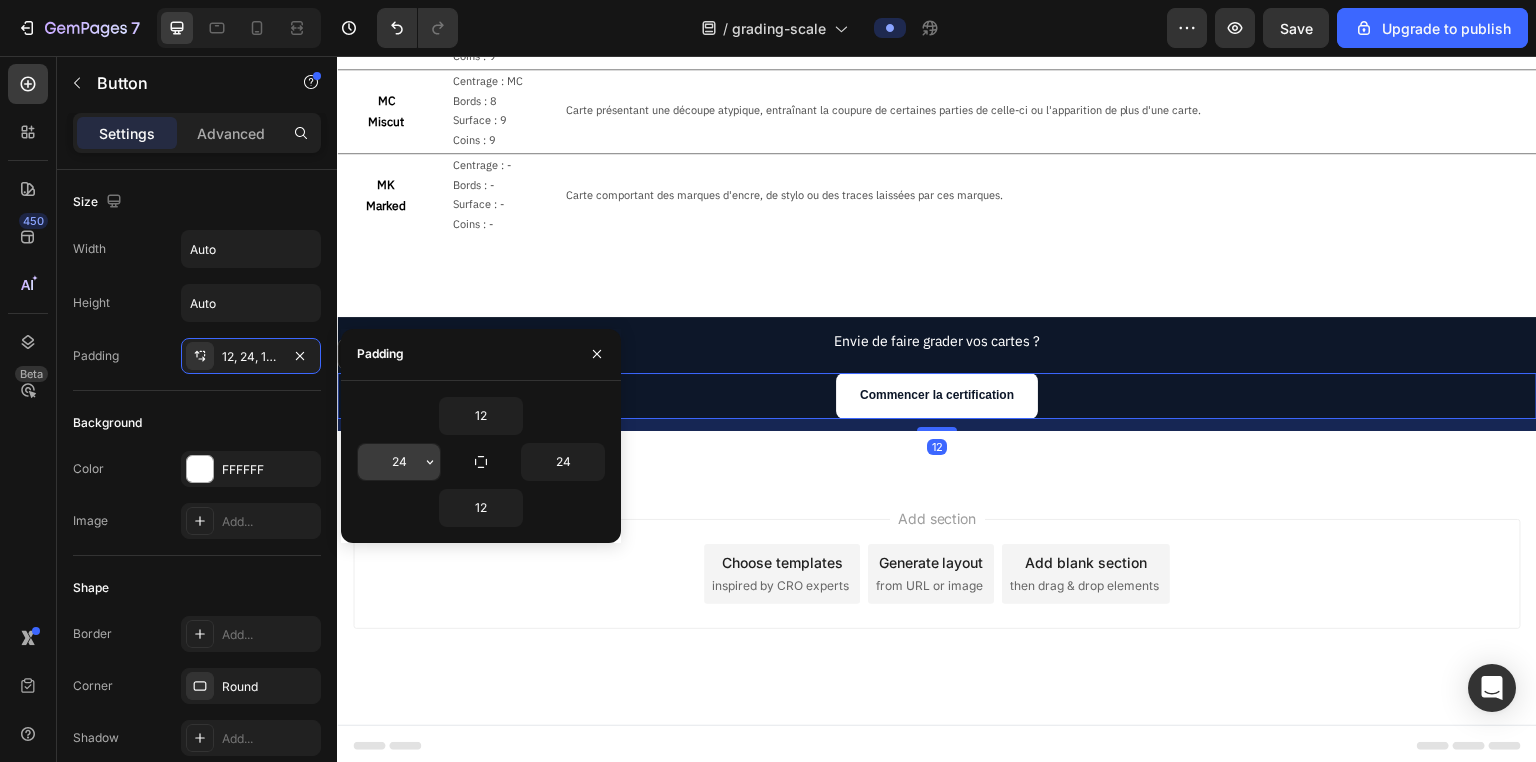 click on "24" at bounding box center [399, 462] 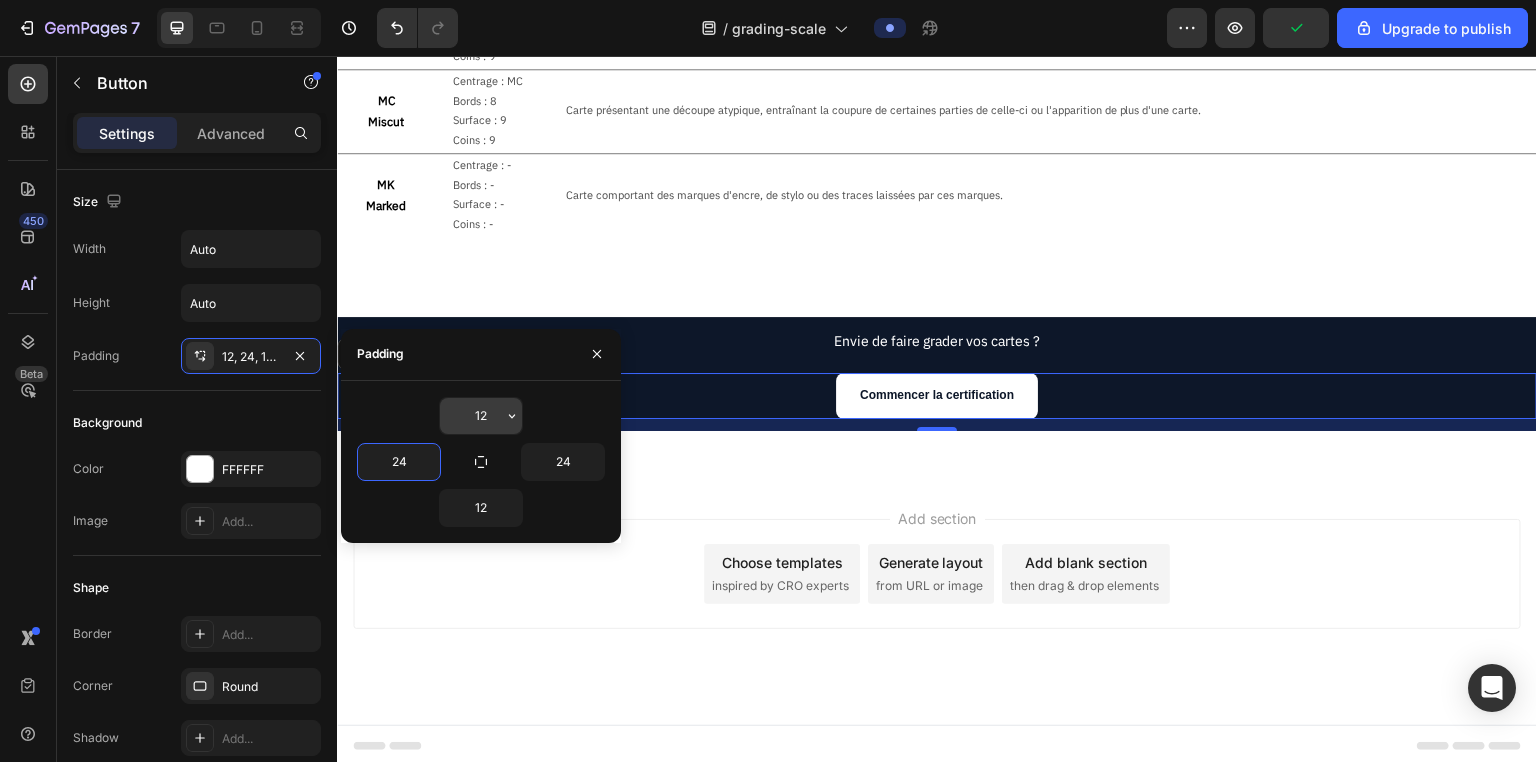 click on "12" at bounding box center (481, 416) 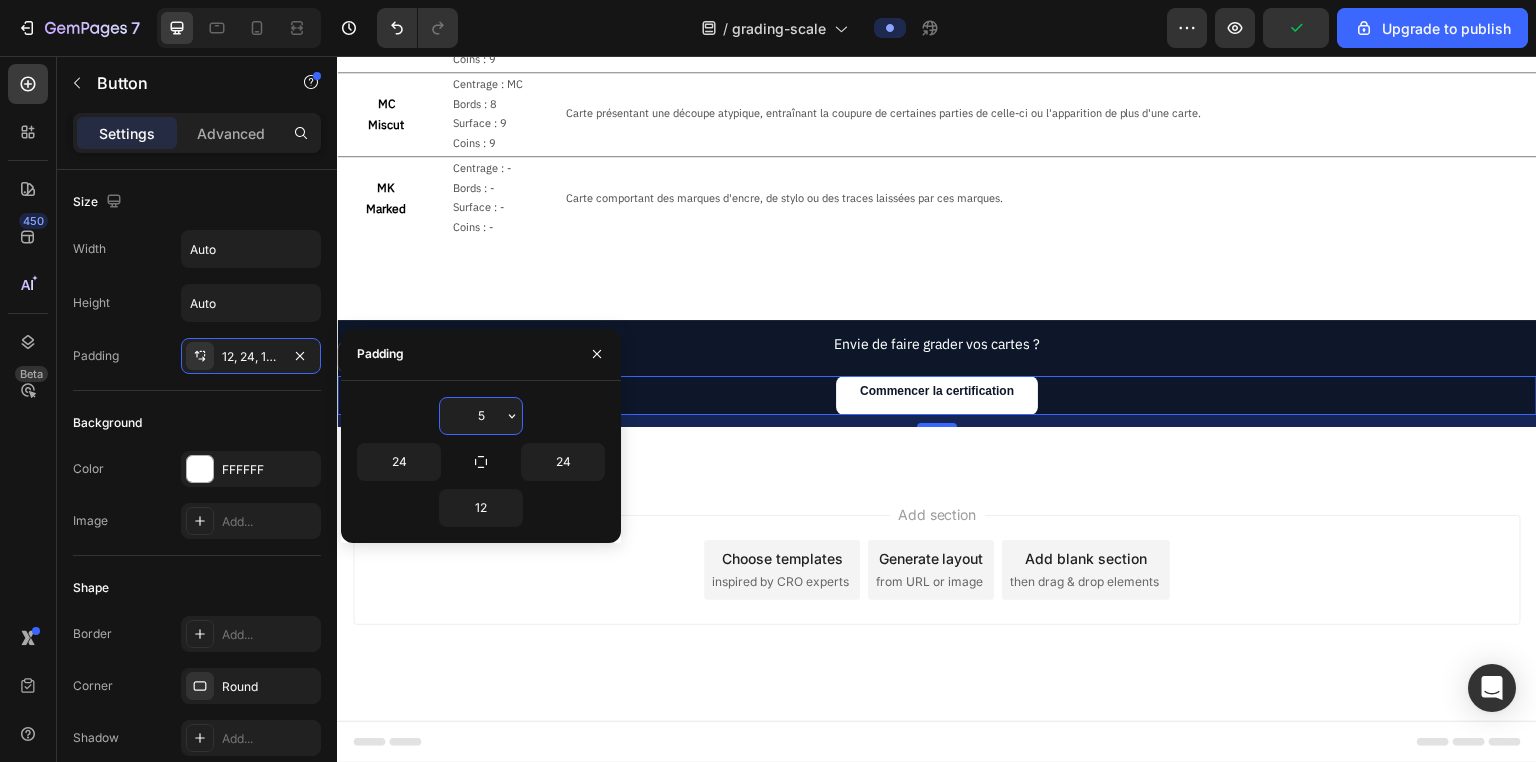scroll, scrollTop: 1521, scrollLeft: 0, axis: vertical 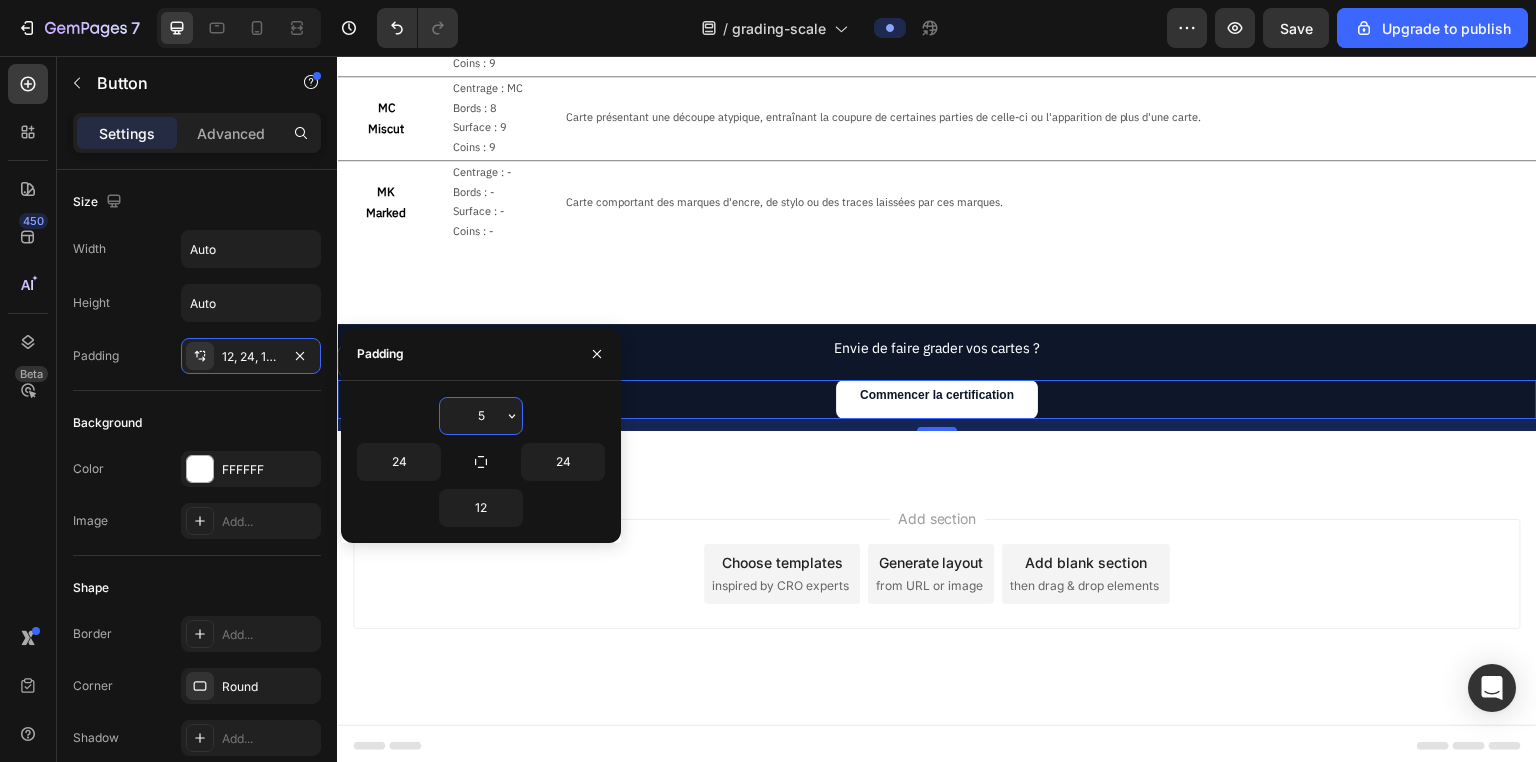 type on "5" 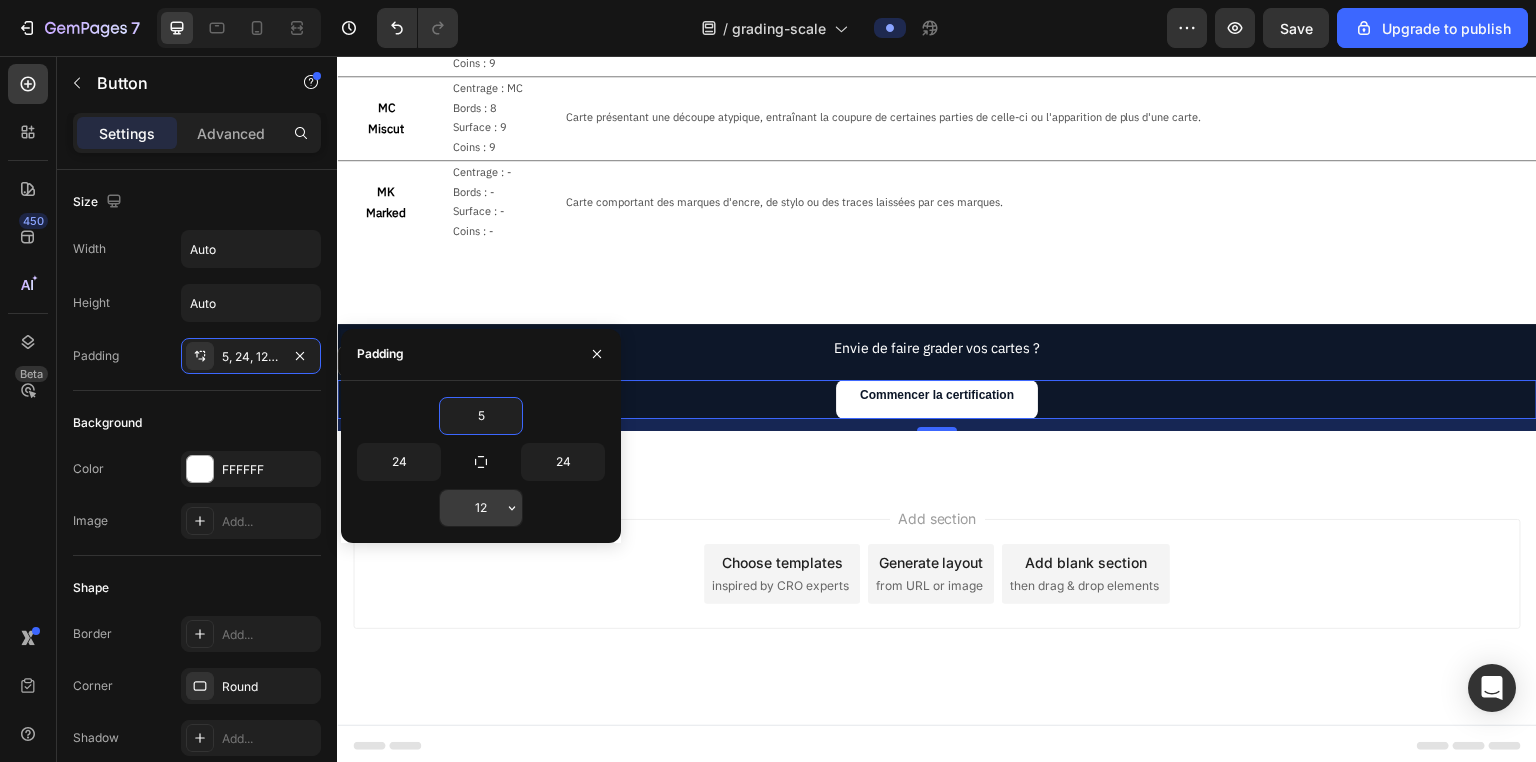 click on "12" at bounding box center [481, 508] 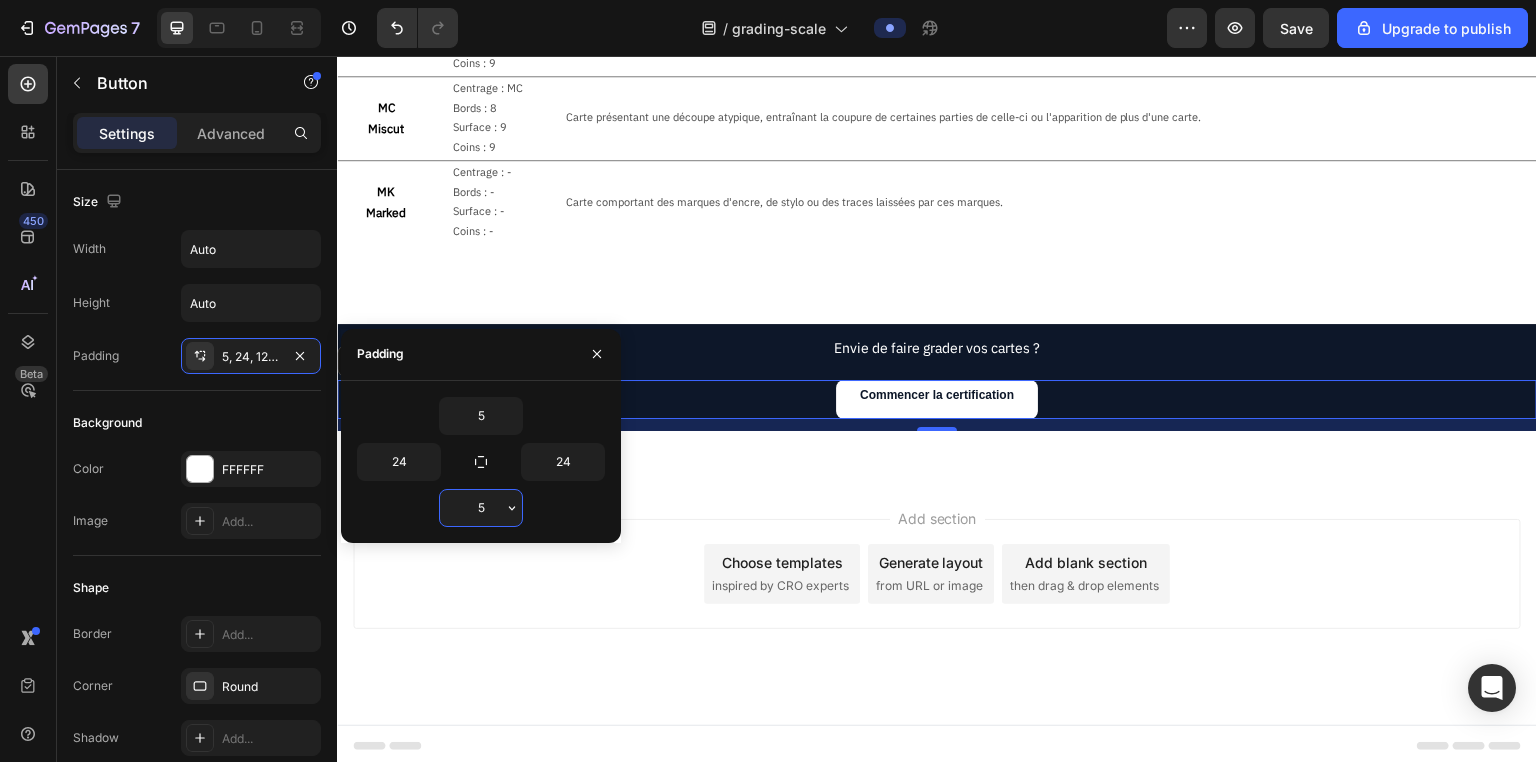 scroll, scrollTop: 1514, scrollLeft: 0, axis: vertical 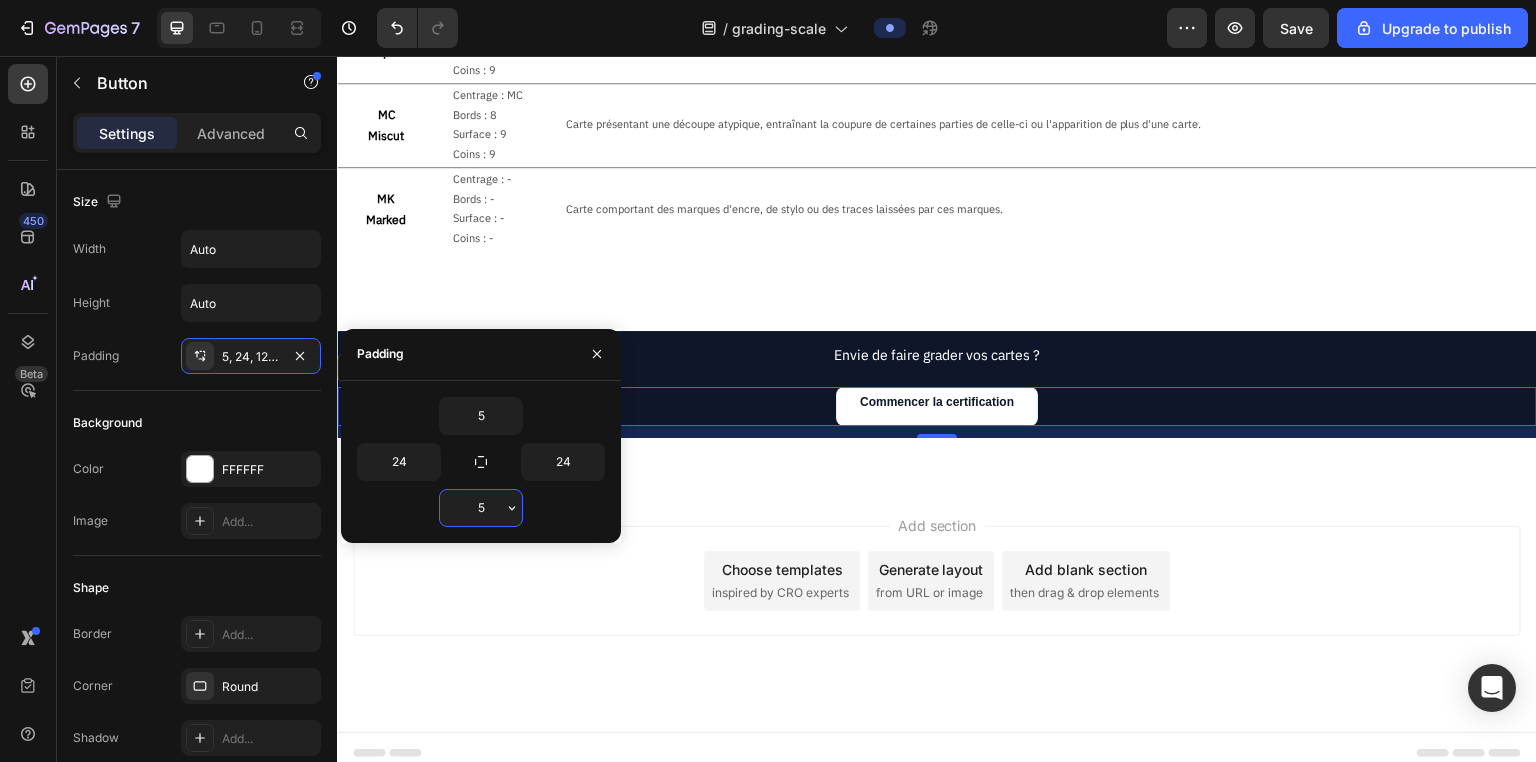 type on "5" 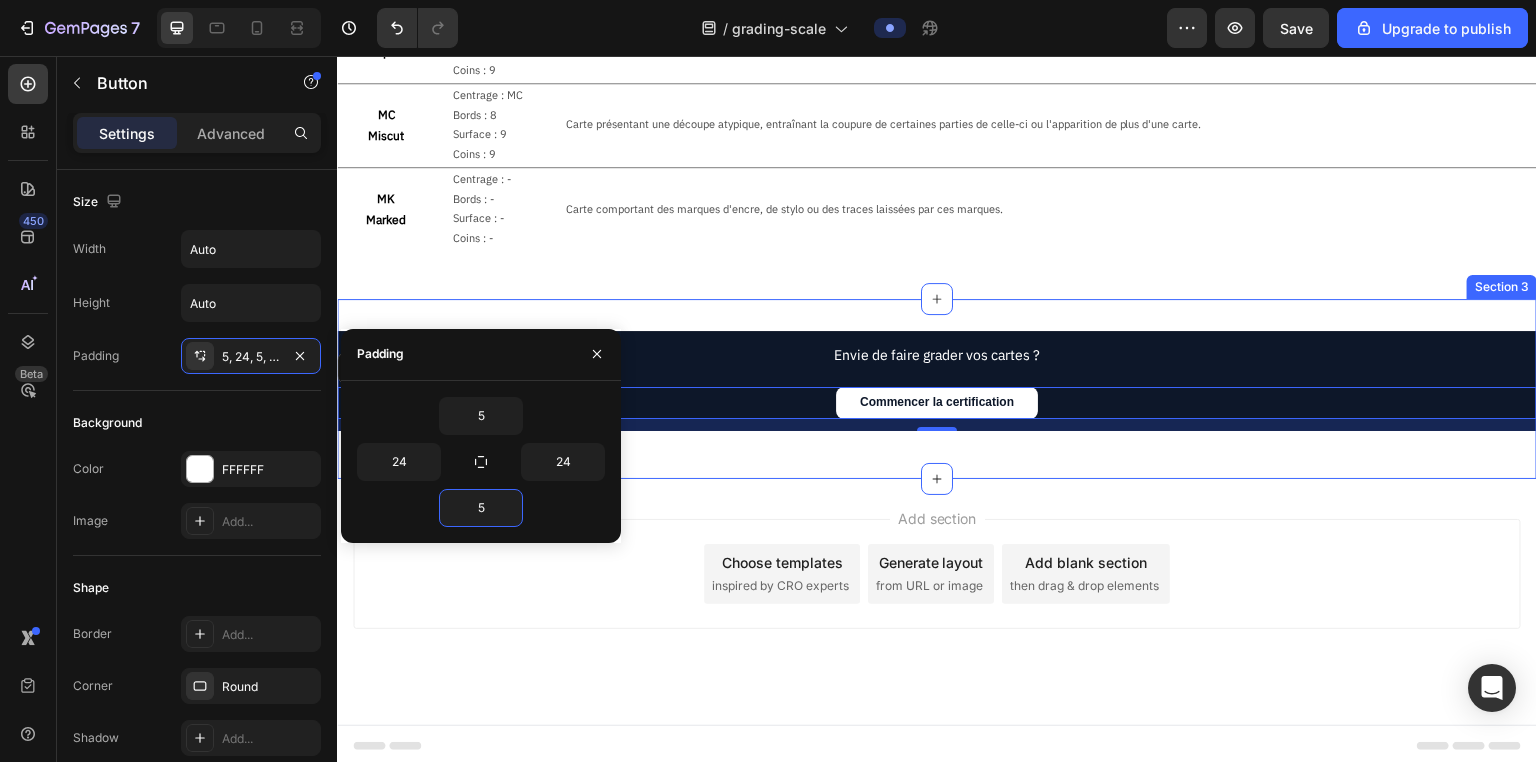 click on "Envie de faire grader vos cartes ? Text Block Commencer la certification Button   12 Row Section 3" at bounding box center [937, 389] 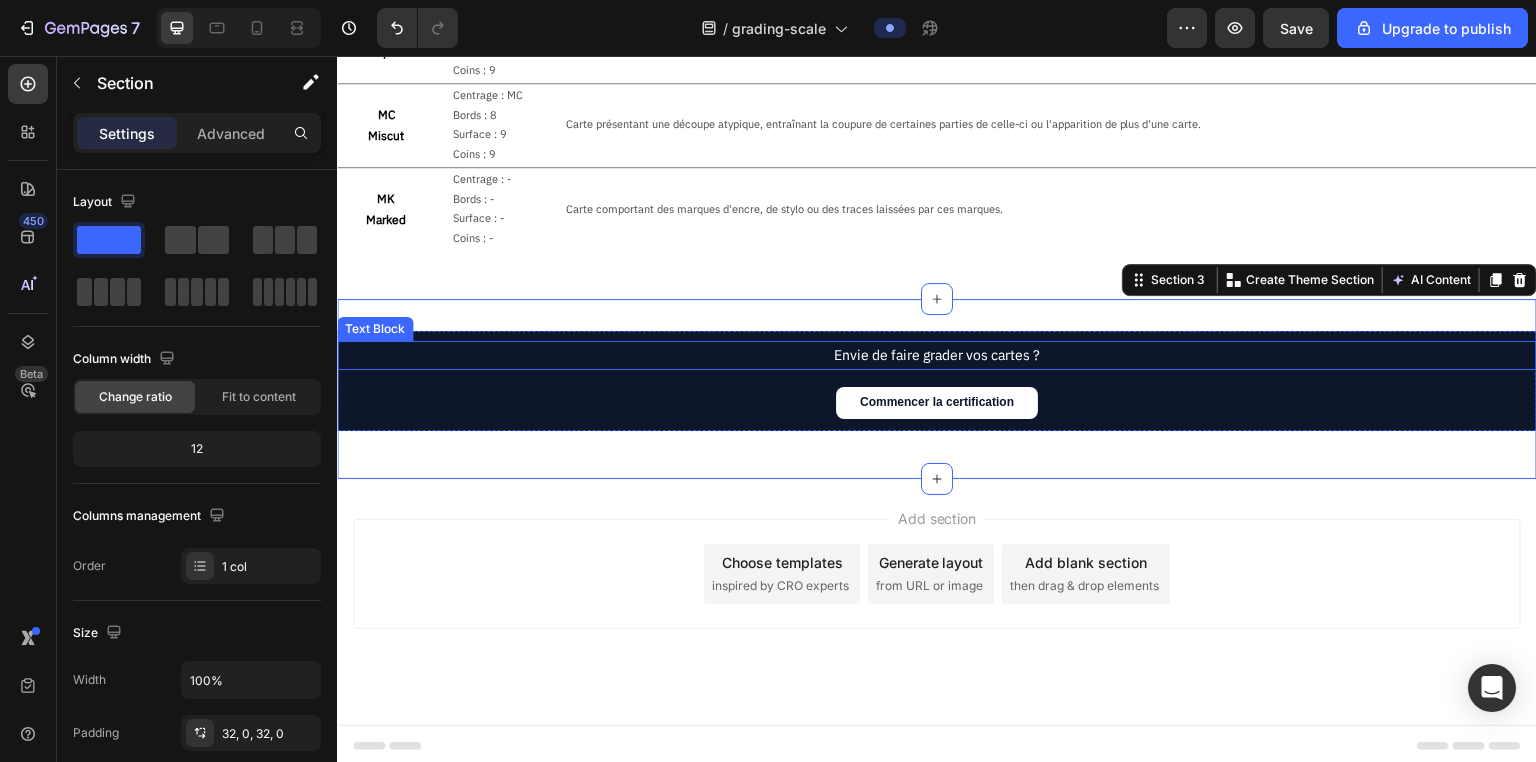 click on "Envie de faire grader vos cartes ?" at bounding box center [937, 355] 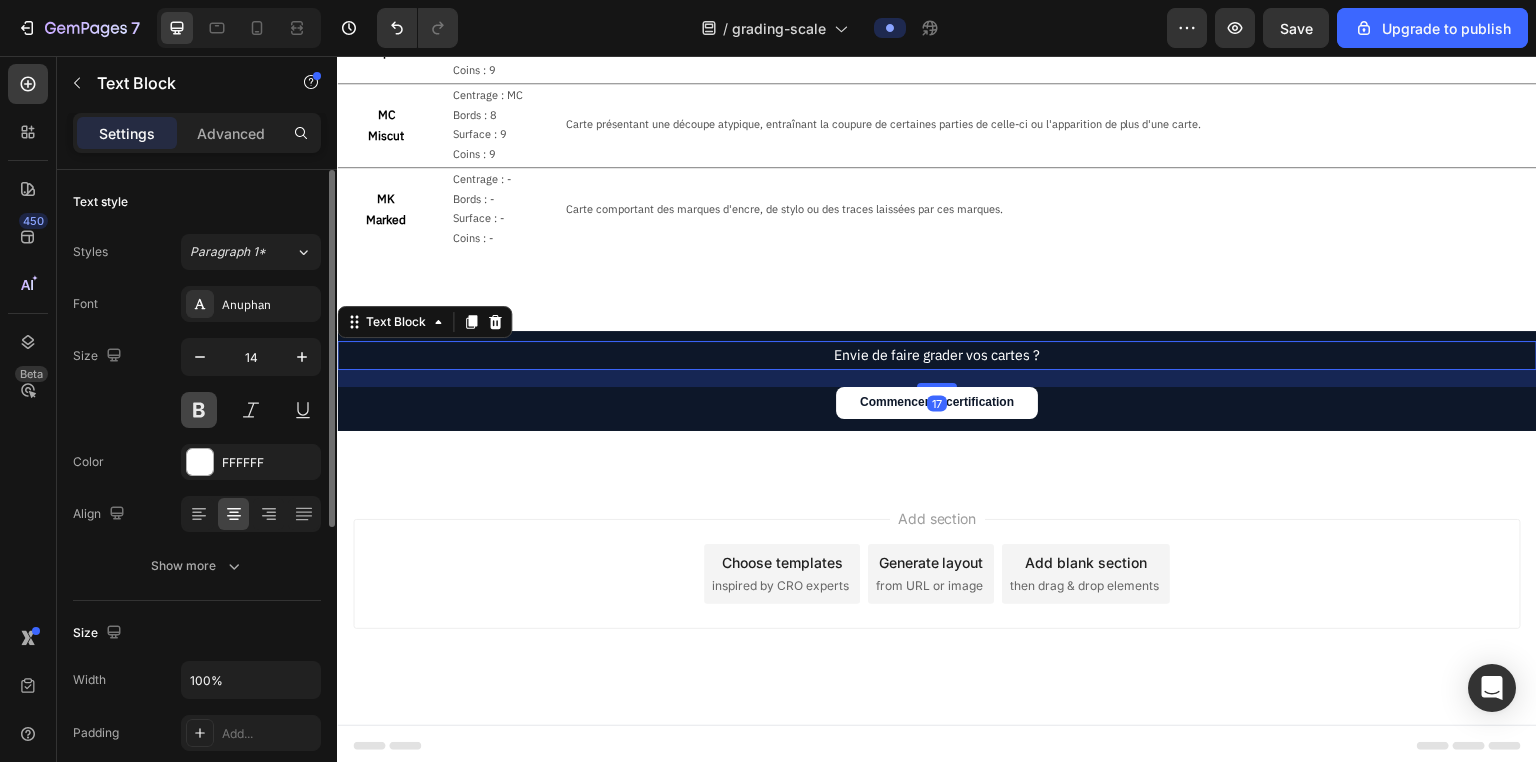click at bounding box center [199, 410] 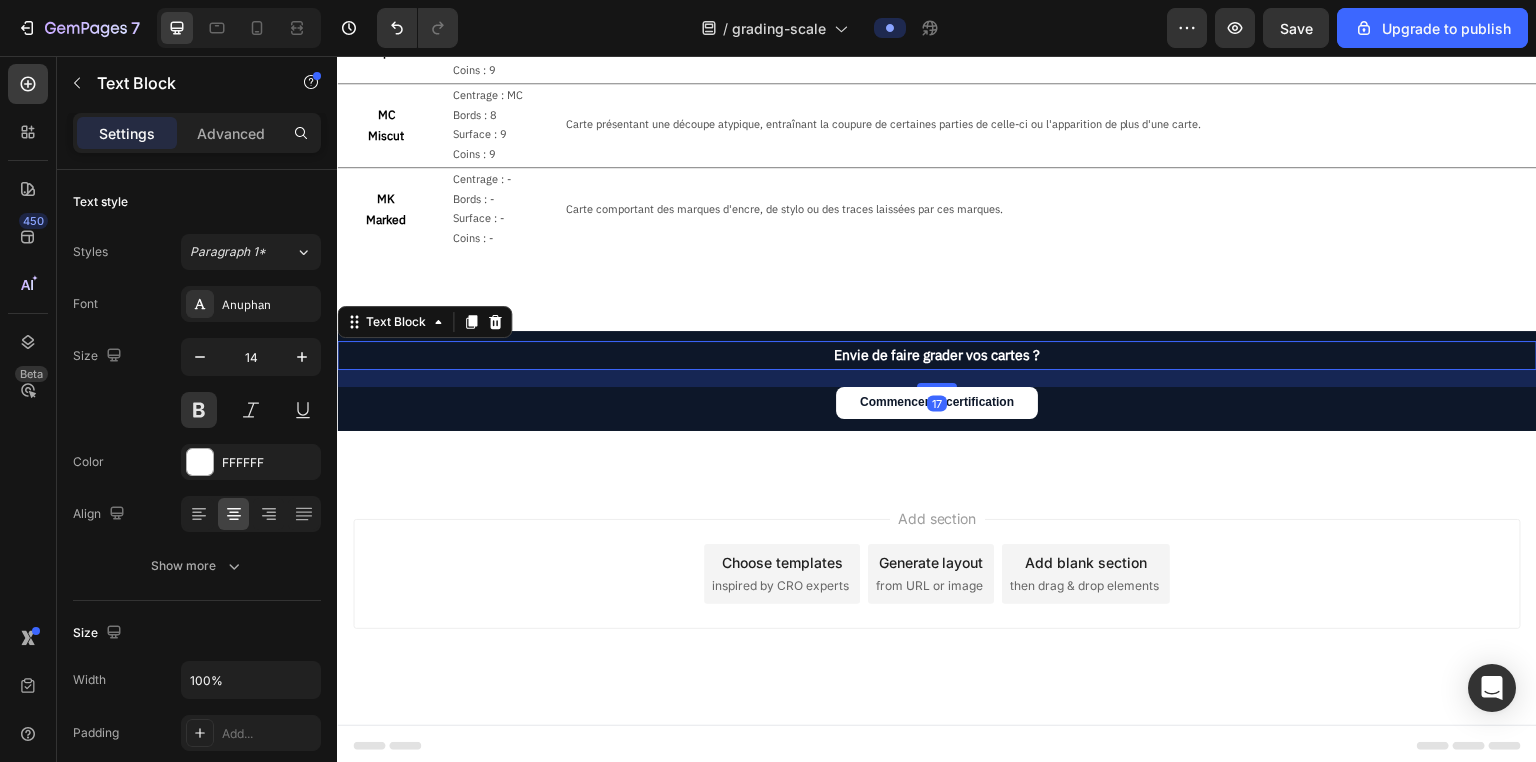 click on "Add section Choose templates inspired by CRO experts Generate layout from URL or image Add blank section then drag & drop elements" at bounding box center (937, 602) 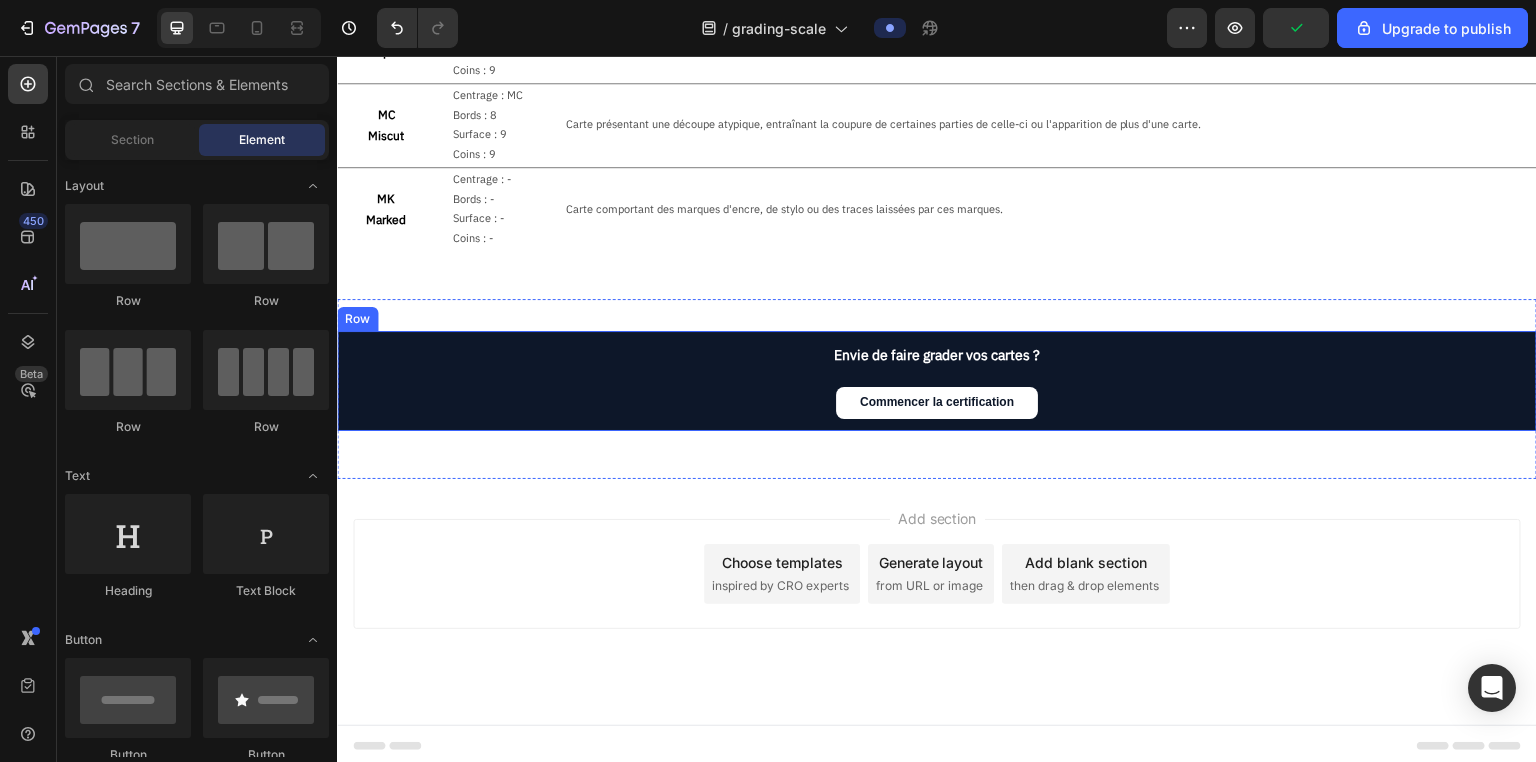 click on "Envie de faire grader vos cartes ? Text Block Commencer la certification Button" at bounding box center (937, 381) 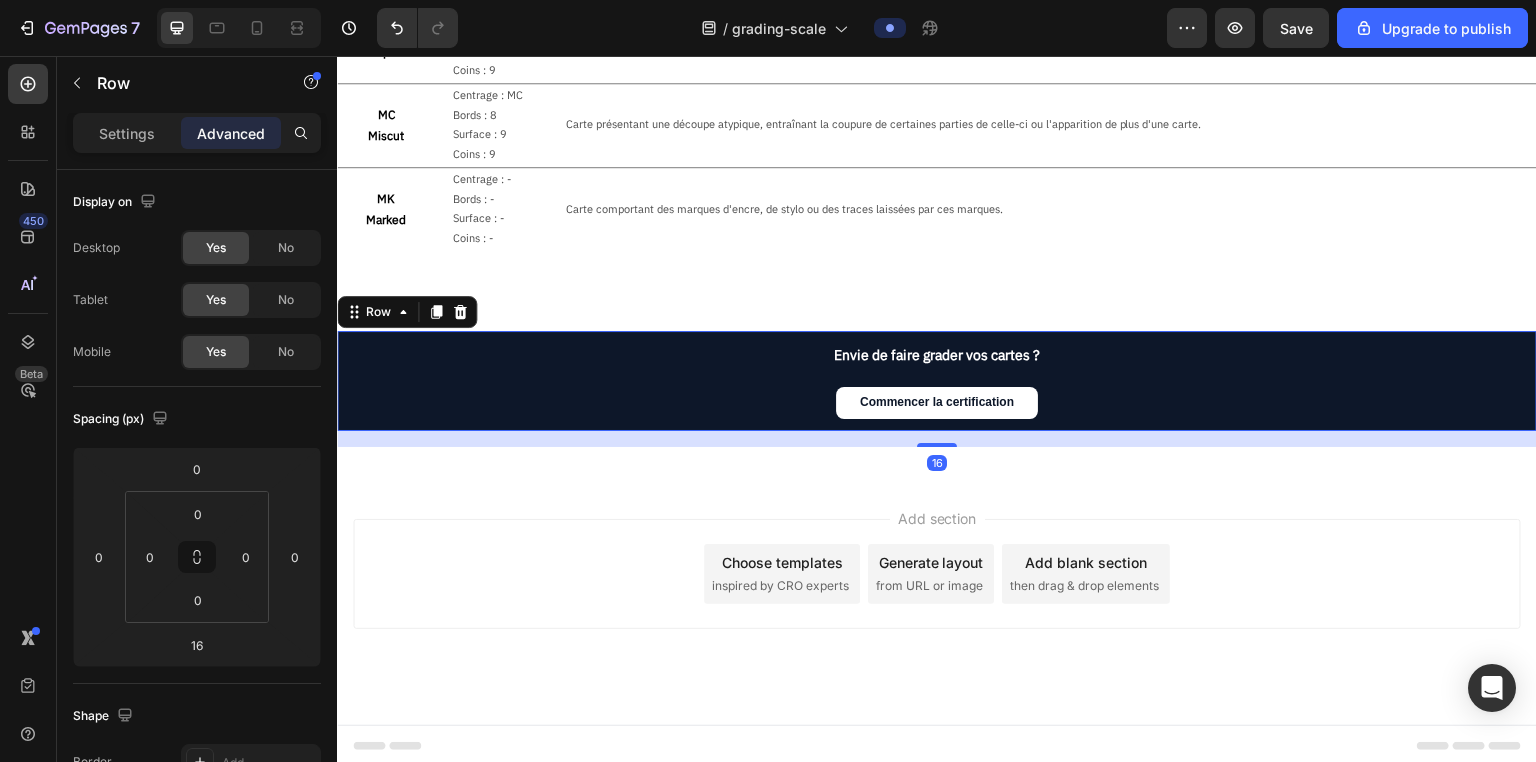 click on "Envie de faire grader vos cartes ? Text Block Commencer la certification Button" at bounding box center [937, 381] 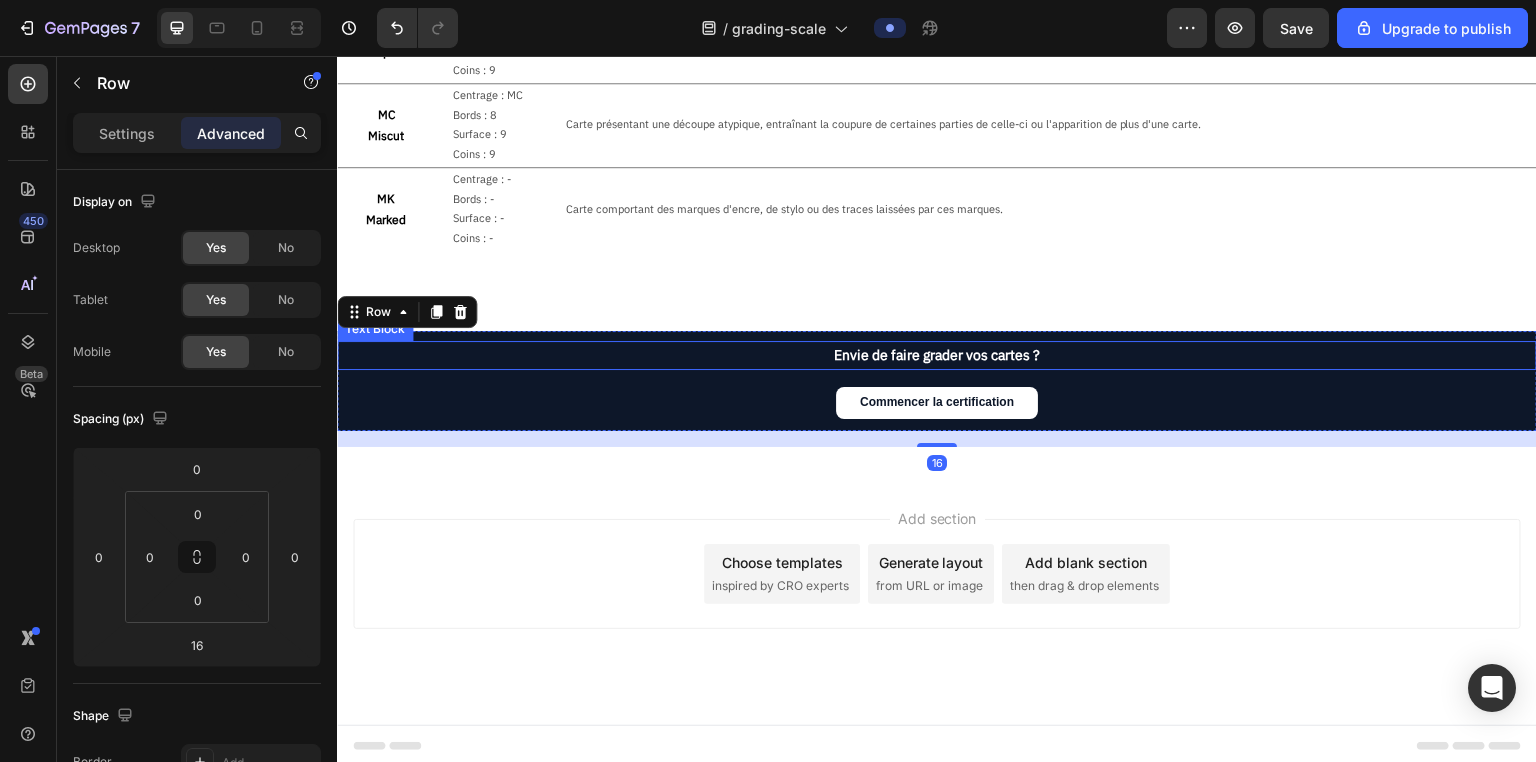 click on "Envie de faire grader vos cartes ?" at bounding box center (937, 355) 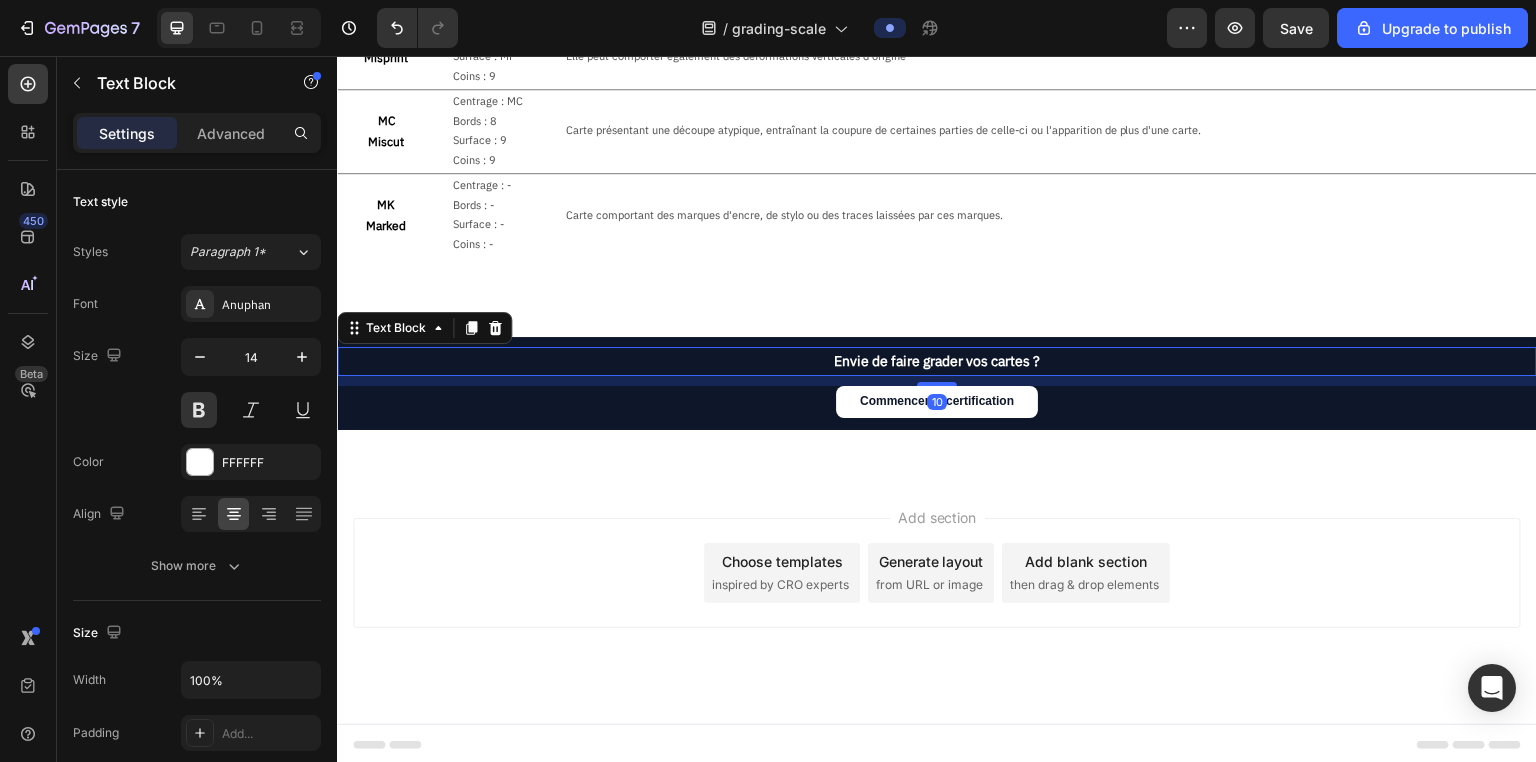 scroll, scrollTop: 1507, scrollLeft: 0, axis: vertical 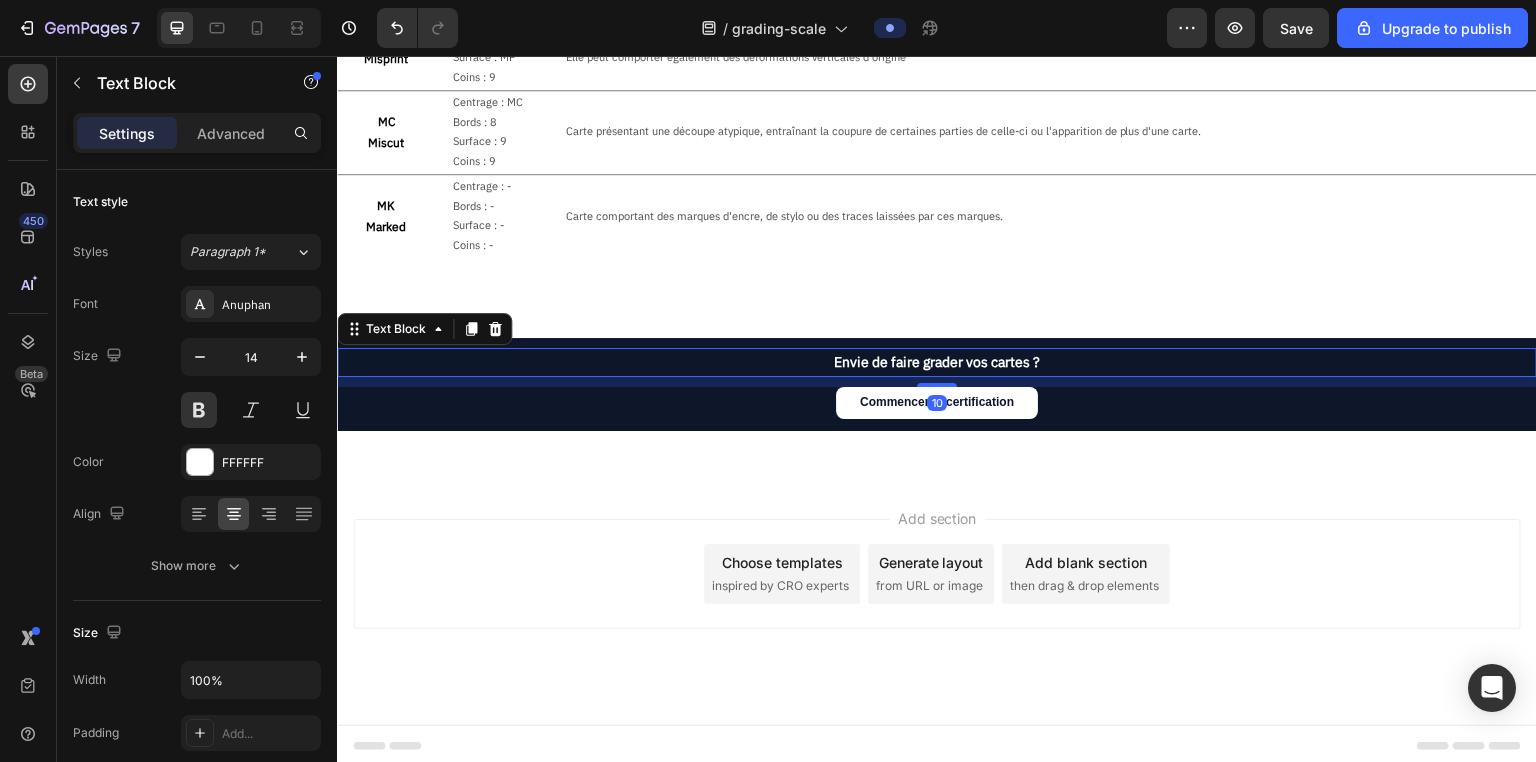 click on "10" at bounding box center [937, 377] 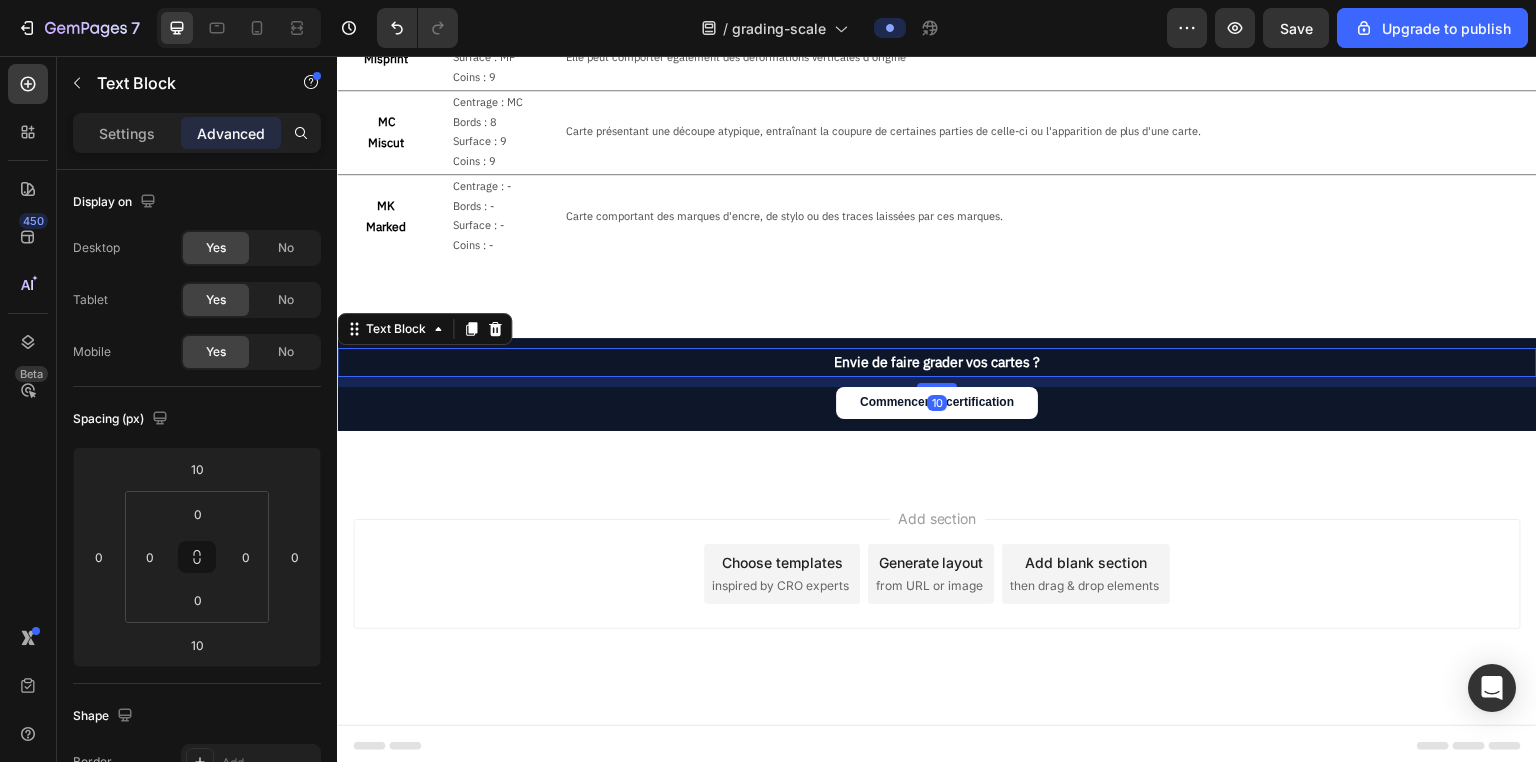 click on "Add section Choose templates inspired by CRO experts Generate layout from URL or image Add blank section then drag & drop elements" at bounding box center (937, 574) 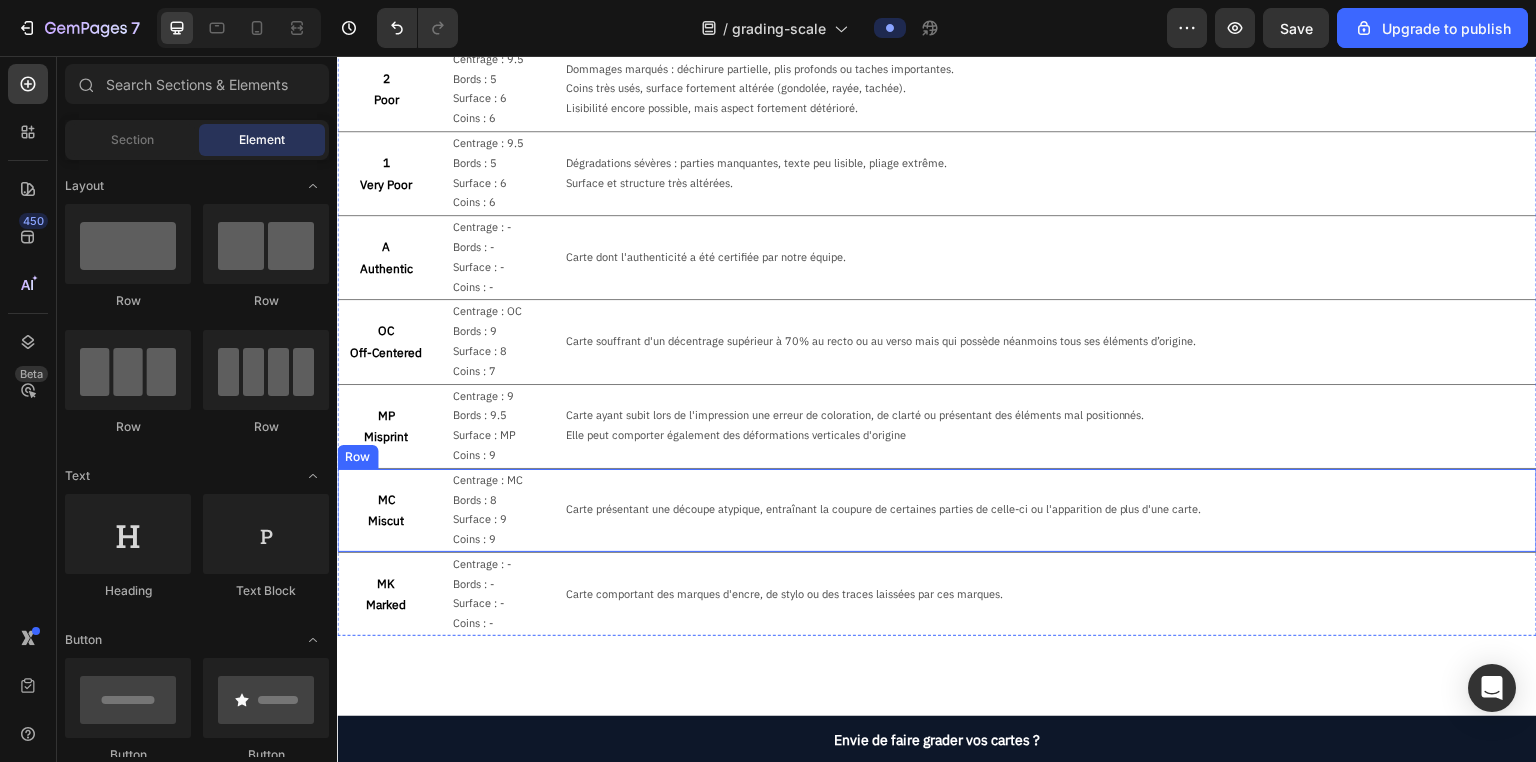 scroll, scrollTop: 1479, scrollLeft: 0, axis: vertical 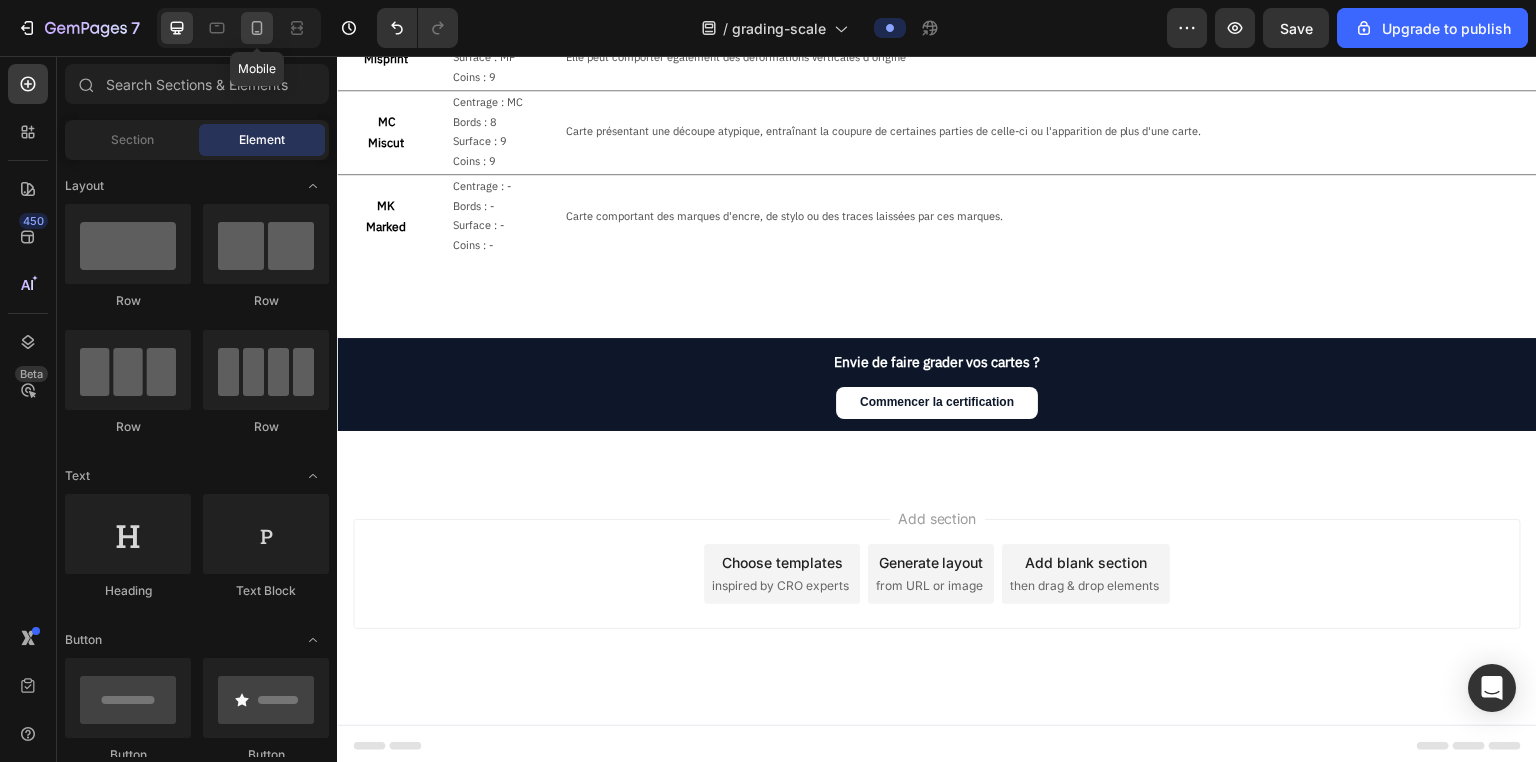 click 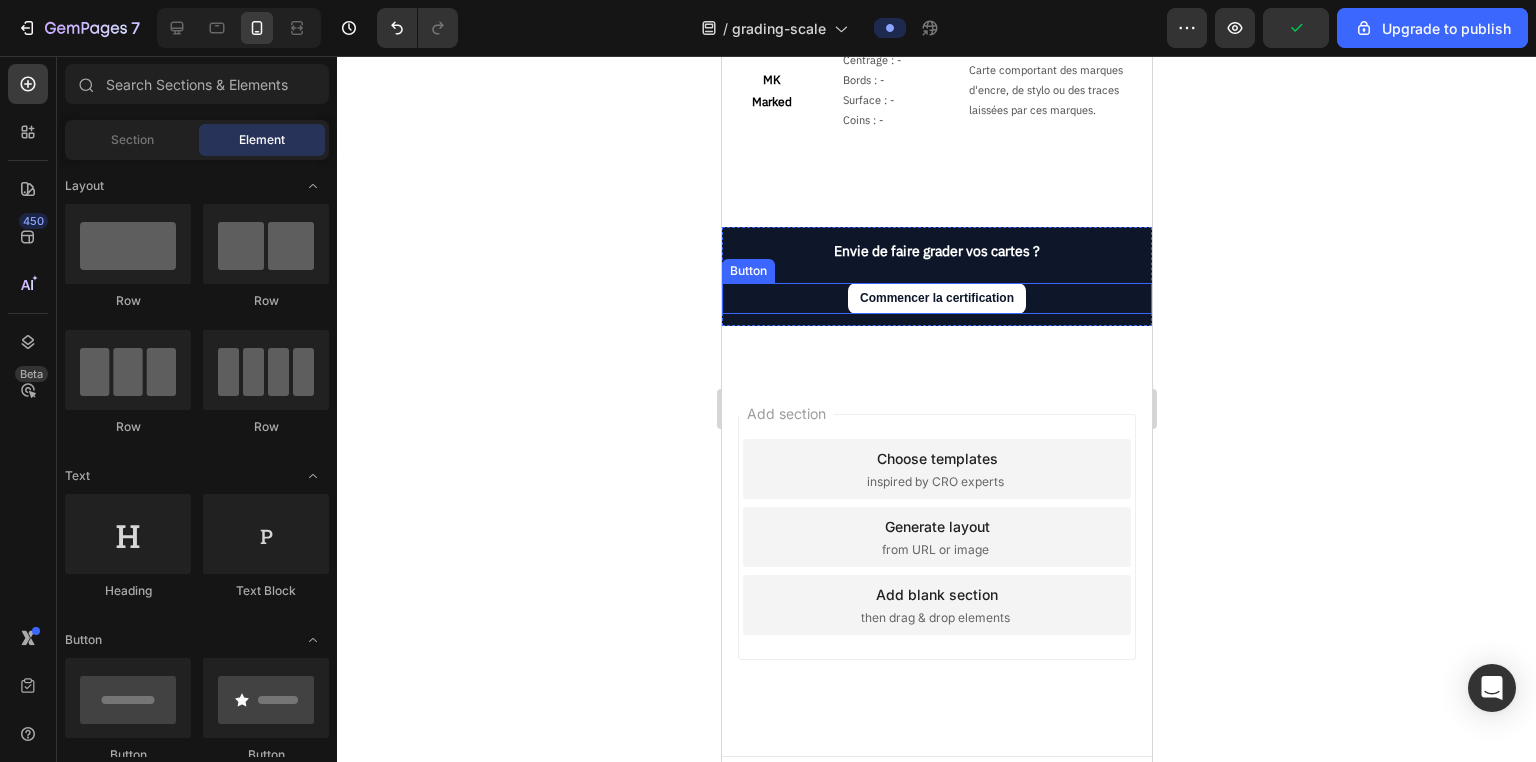 scroll, scrollTop: 2661, scrollLeft: 0, axis: vertical 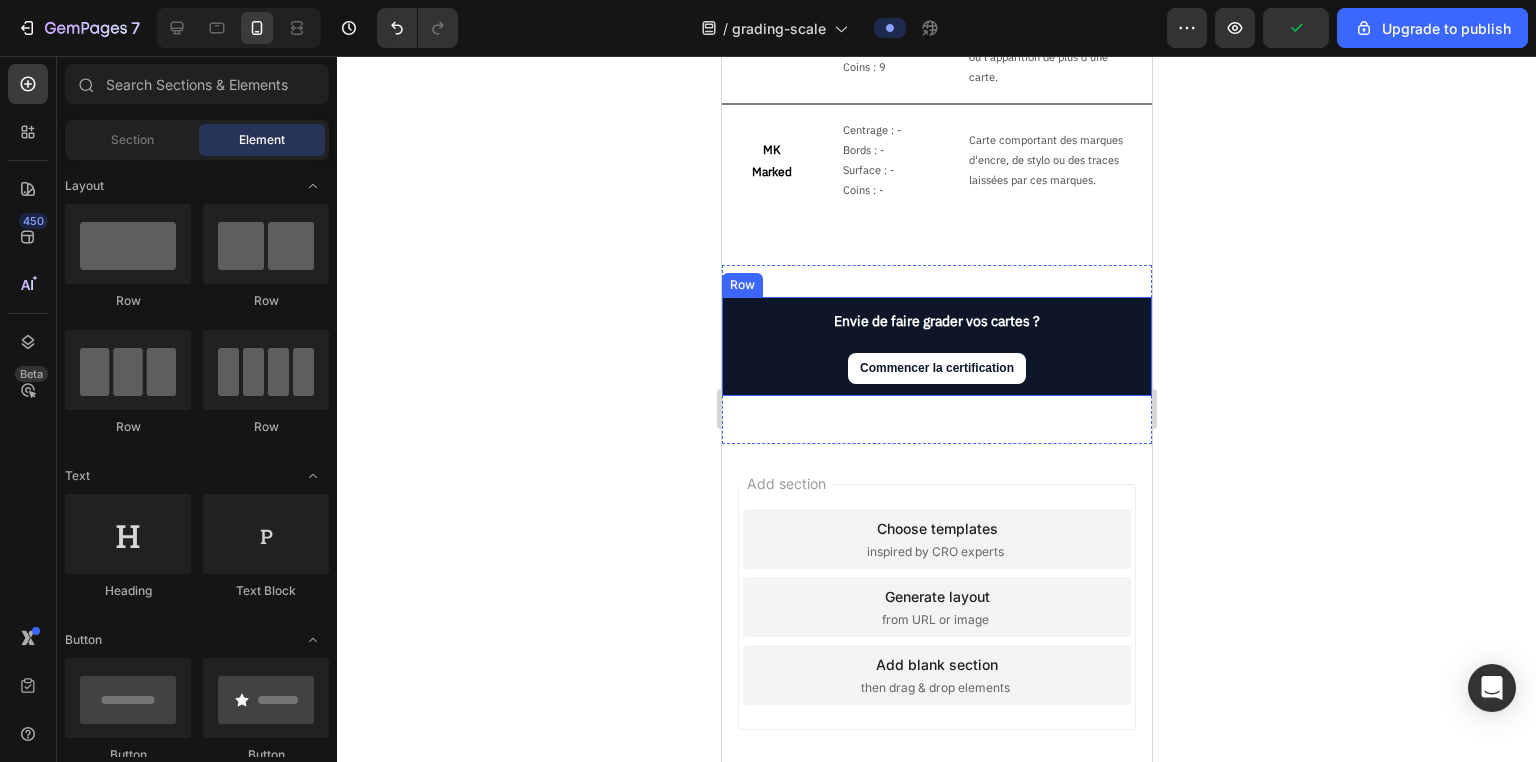 click 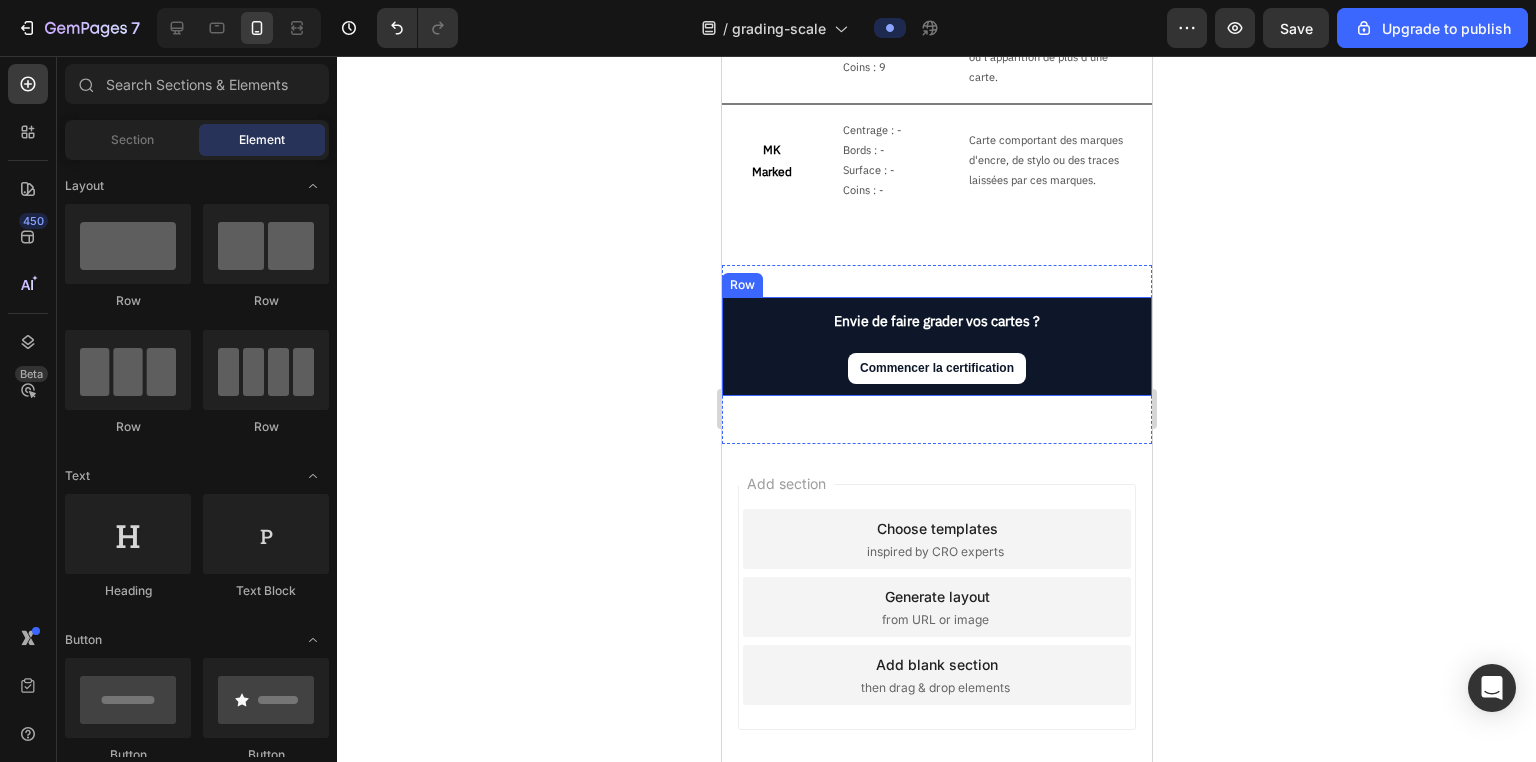 click 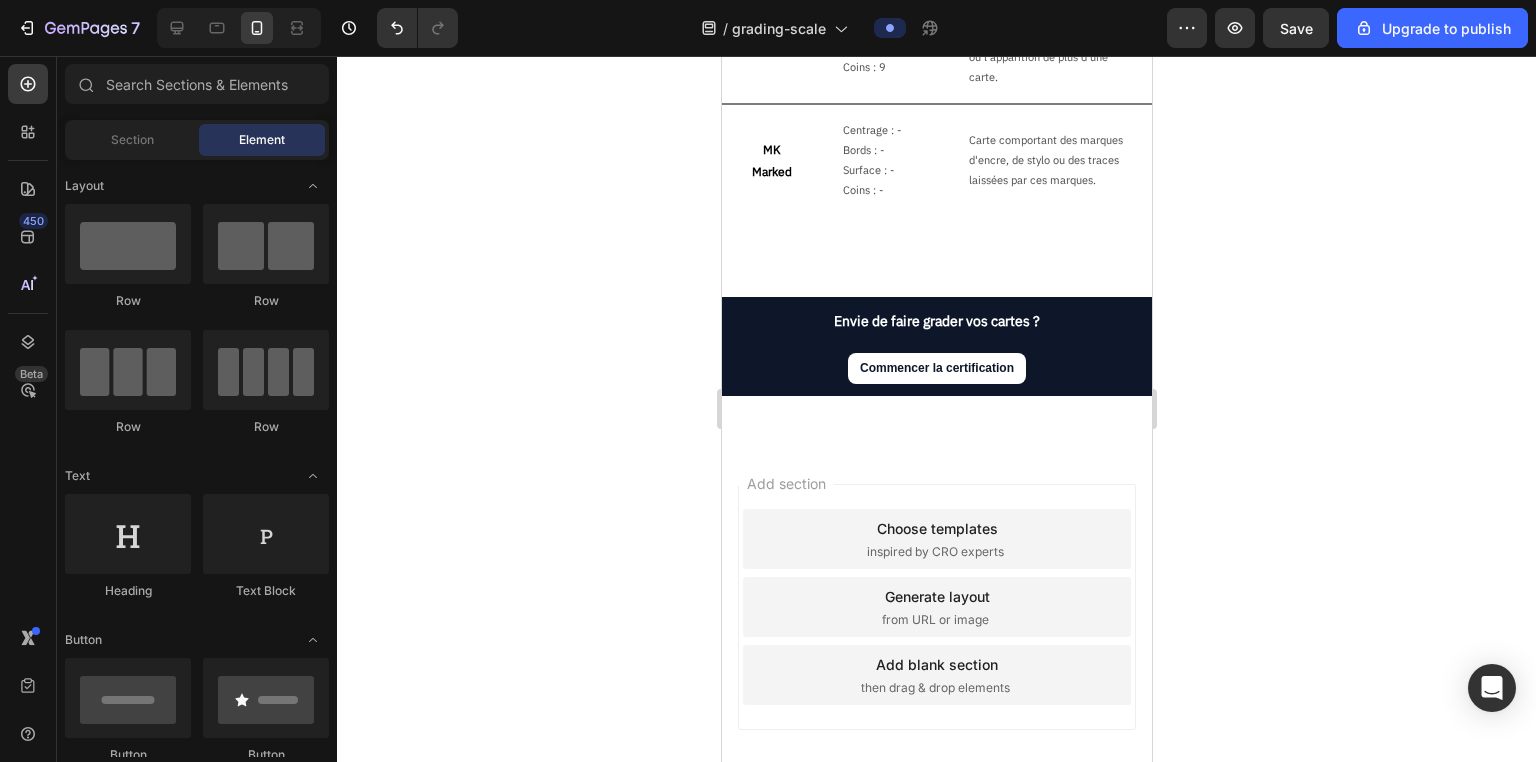 click 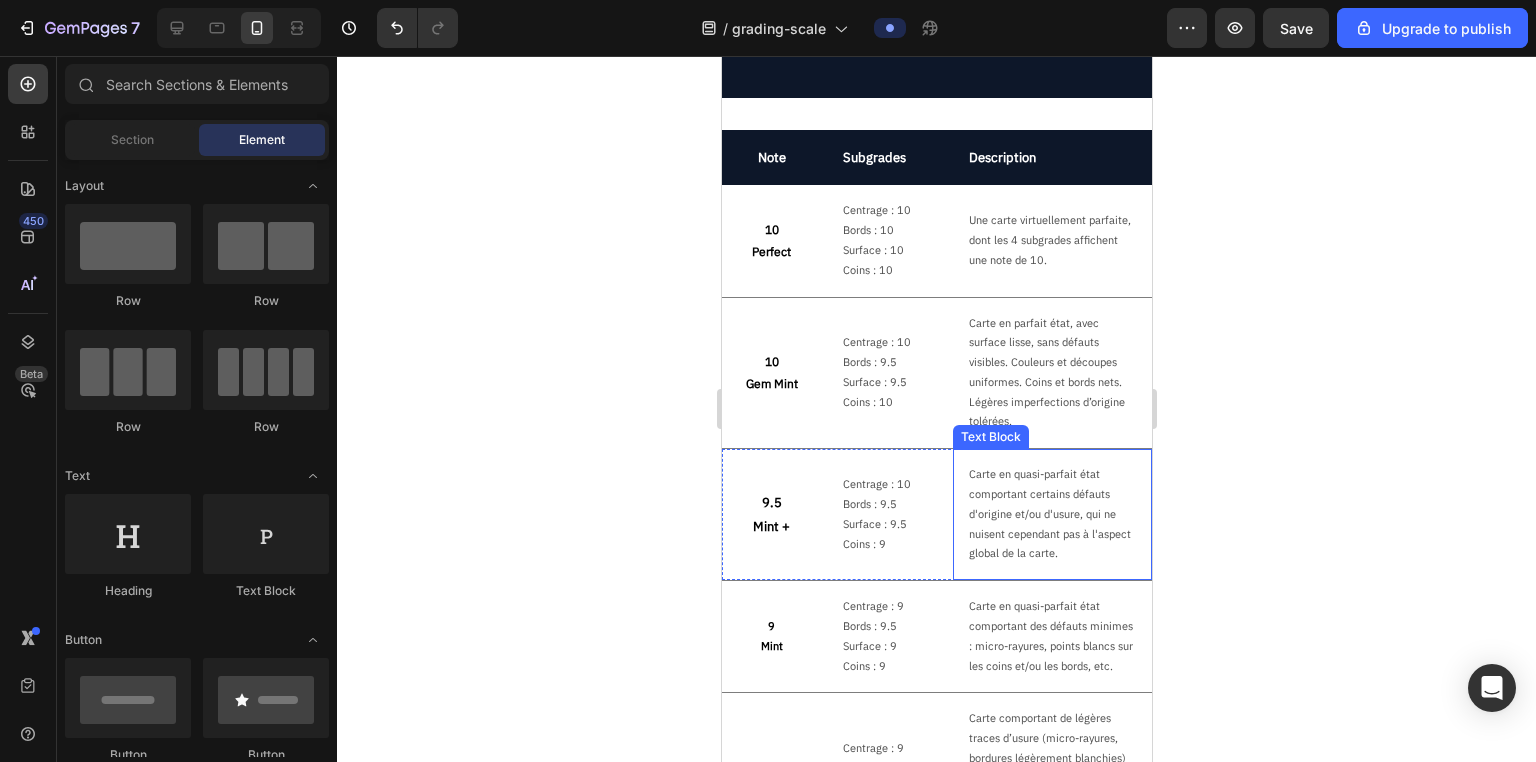 scroll, scrollTop: 0, scrollLeft: 0, axis: both 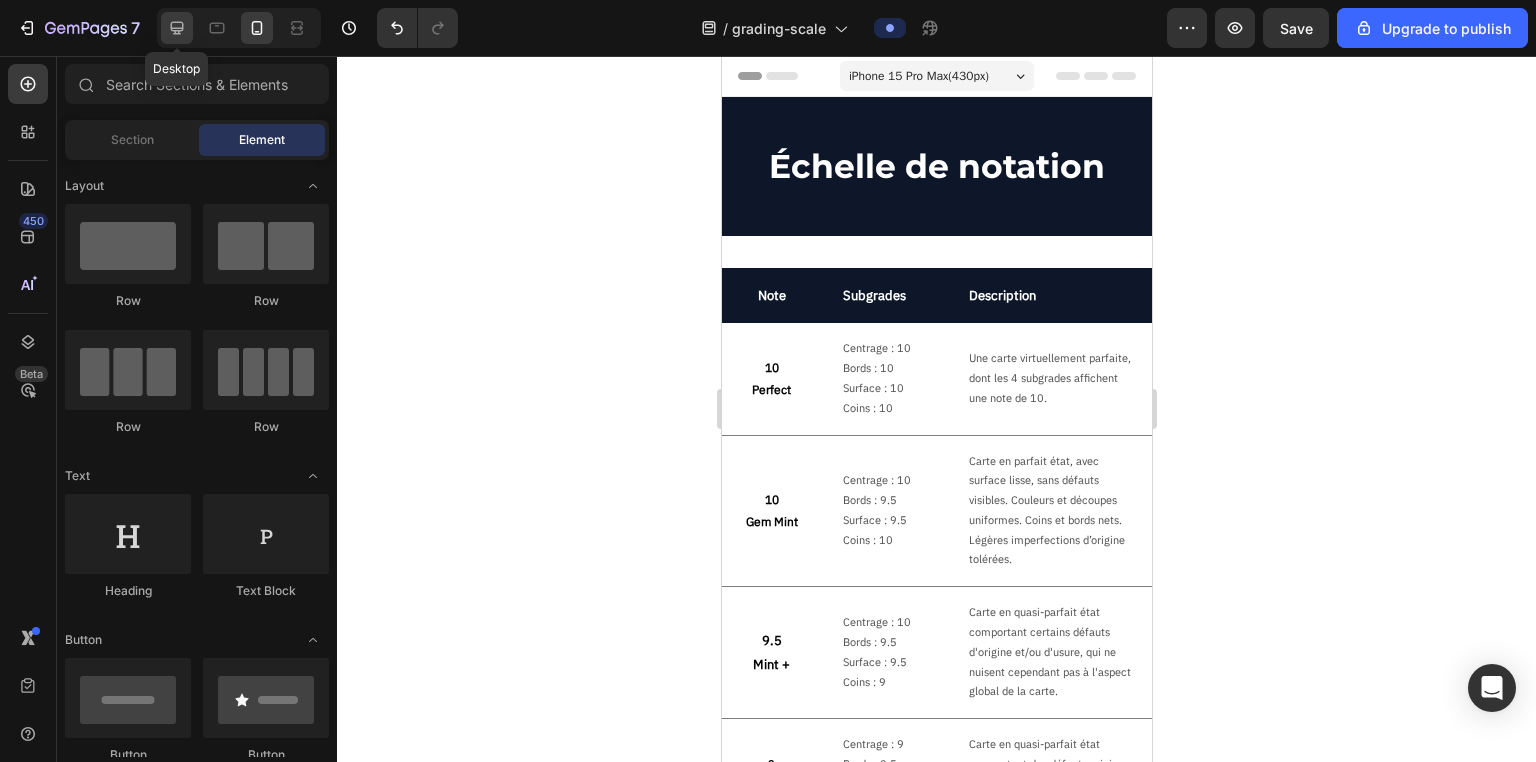 click 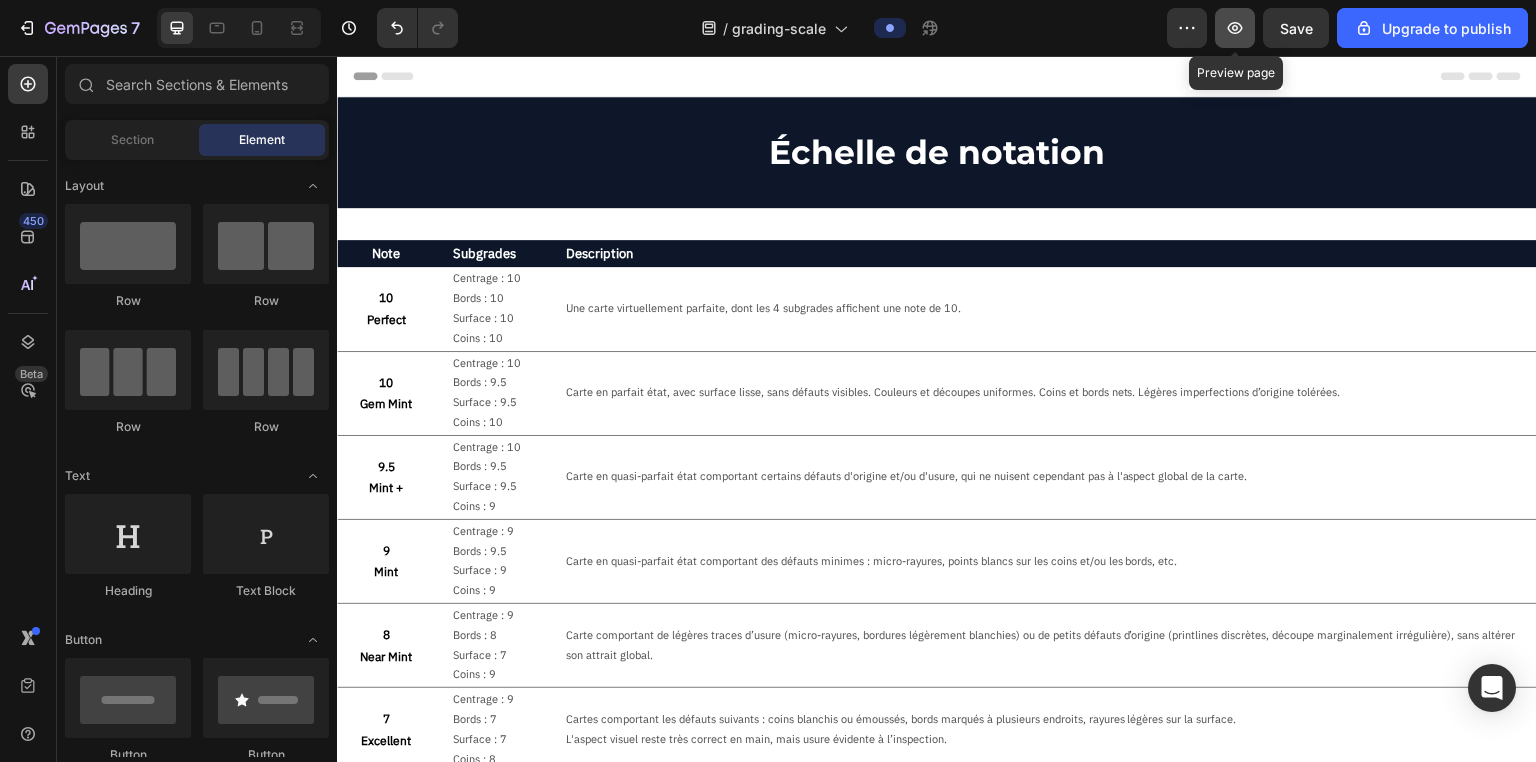 click 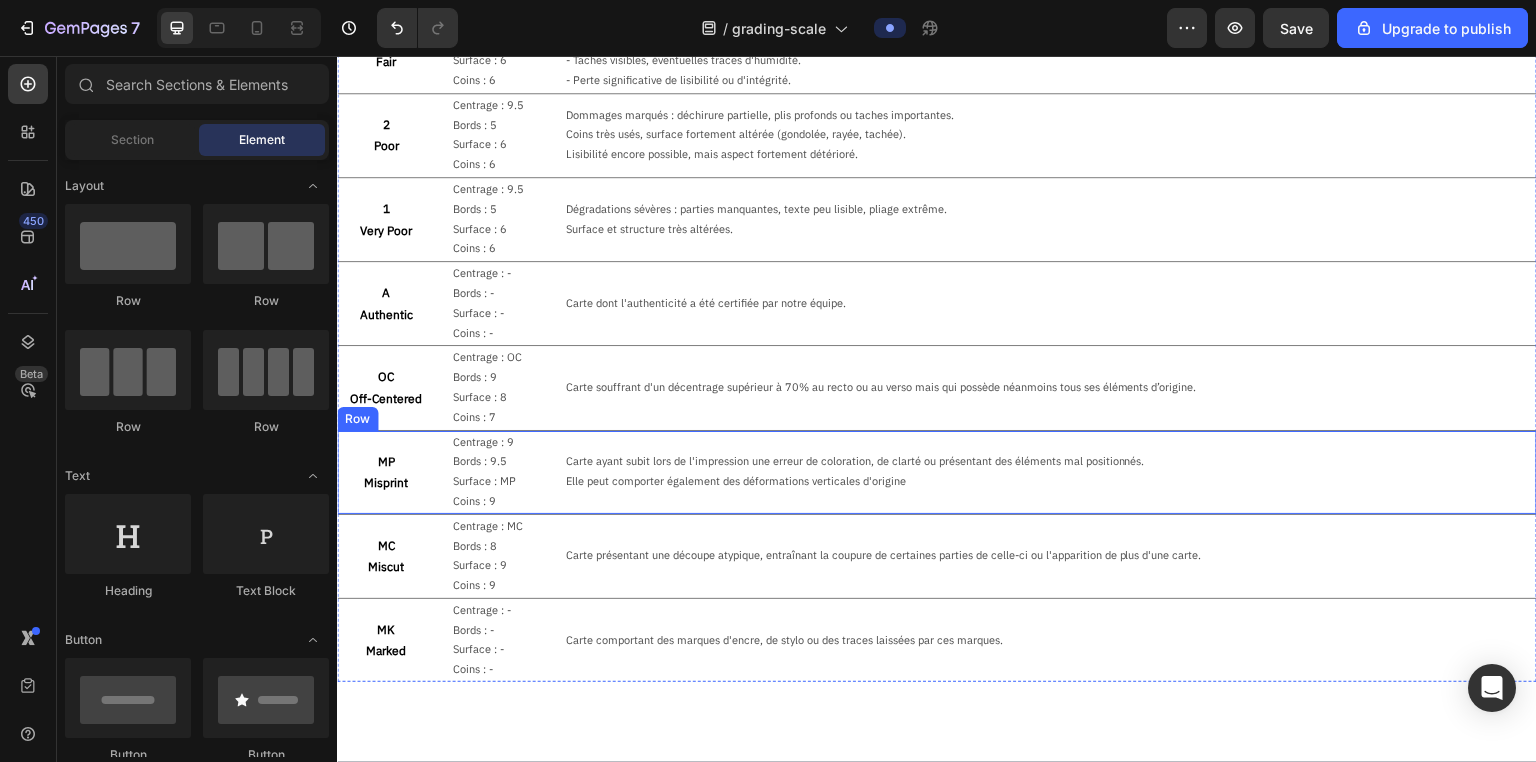 scroll, scrollTop: 1479, scrollLeft: 0, axis: vertical 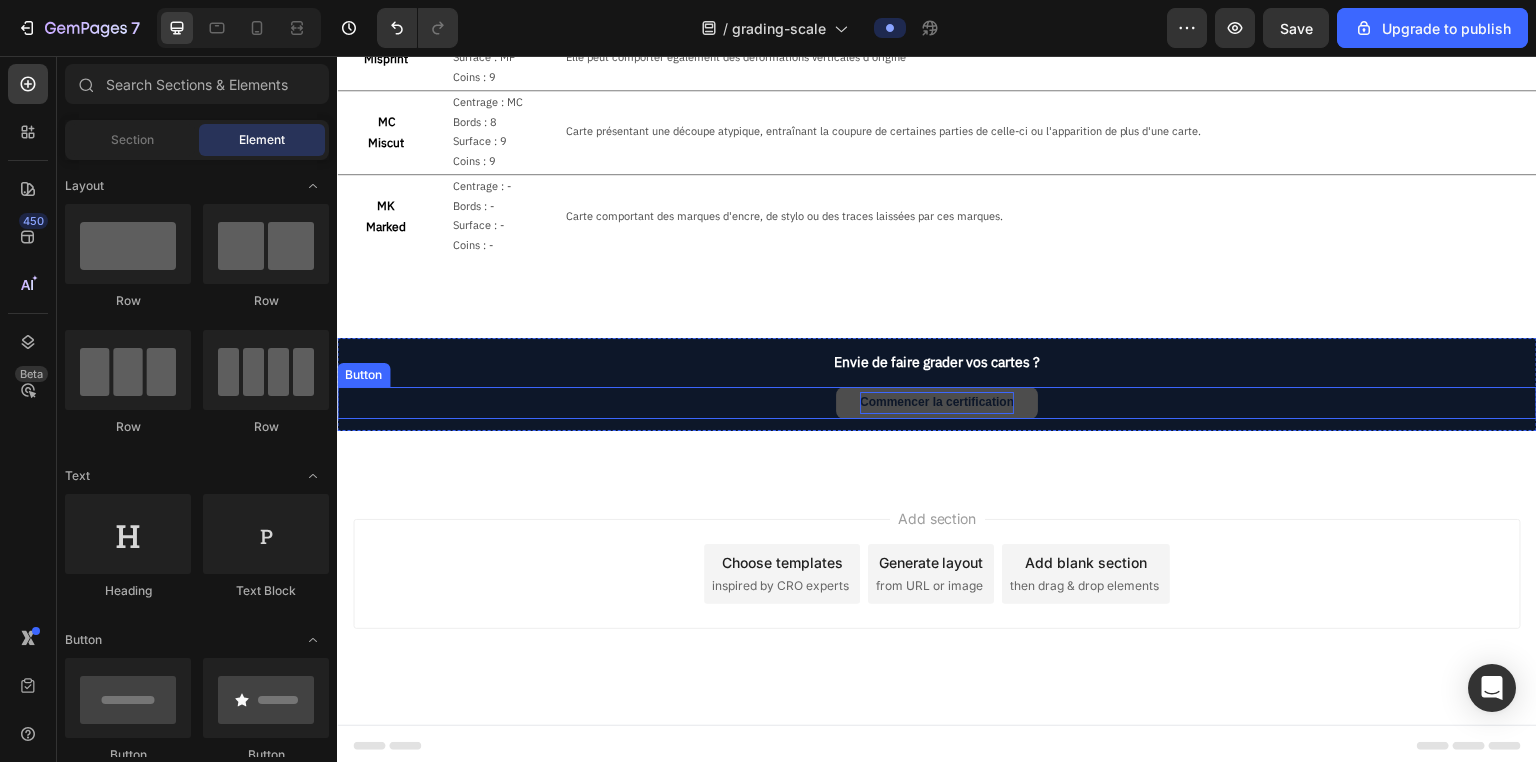 click on "Commencer la certification" at bounding box center (937, 403) 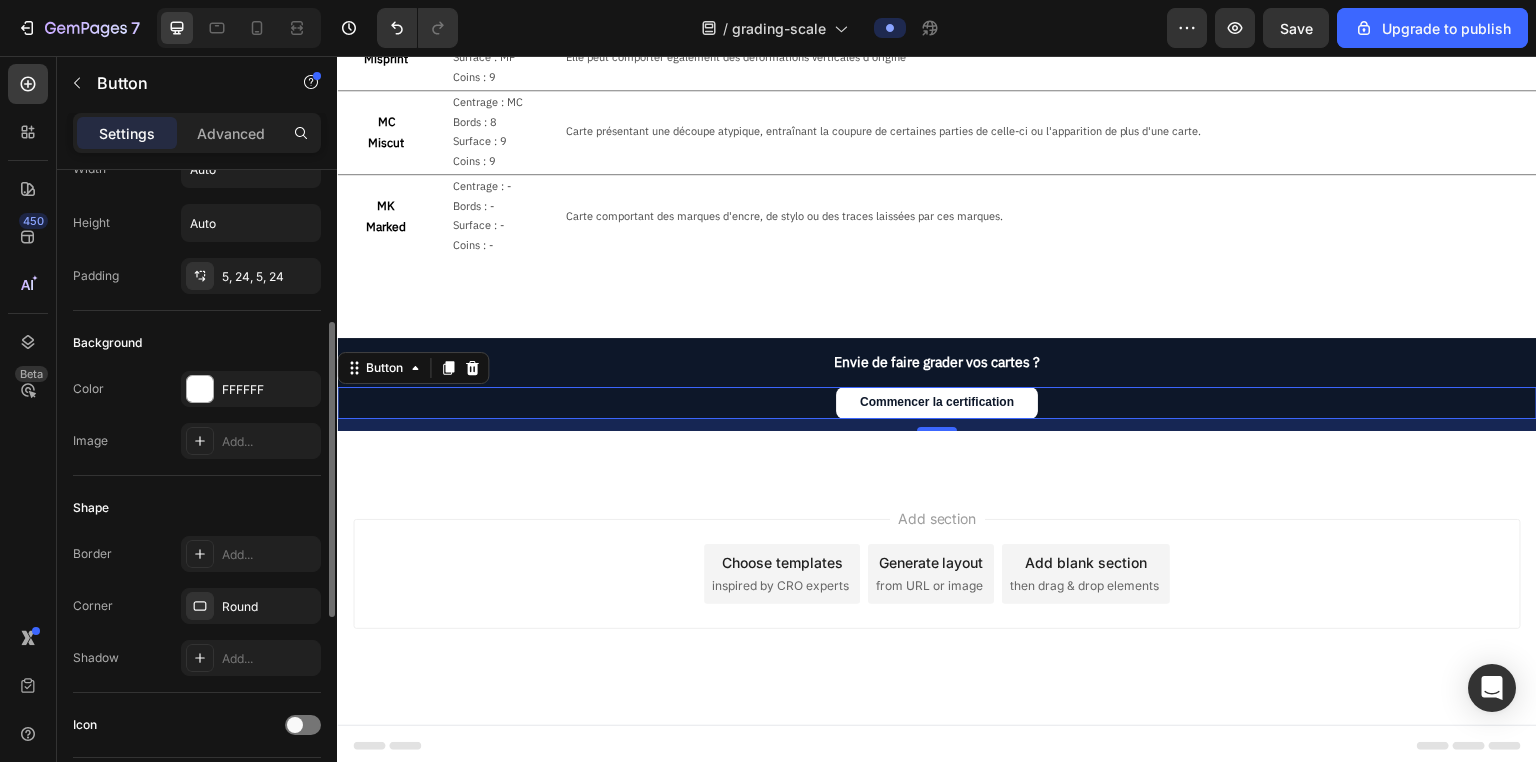 scroll, scrollTop: 560, scrollLeft: 0, axis: vertical 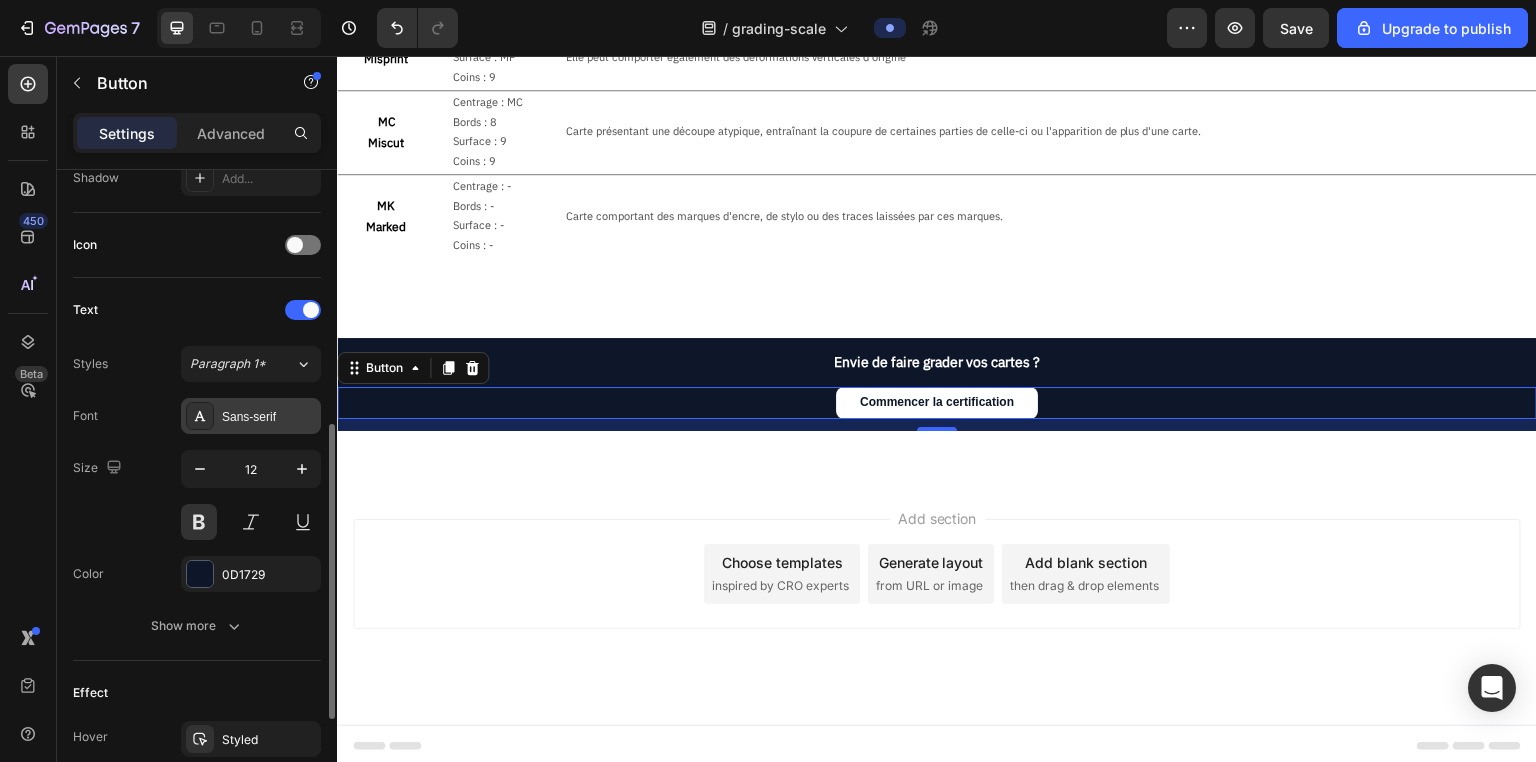 click on "Sans-serif" at bounding box center (269, 417) 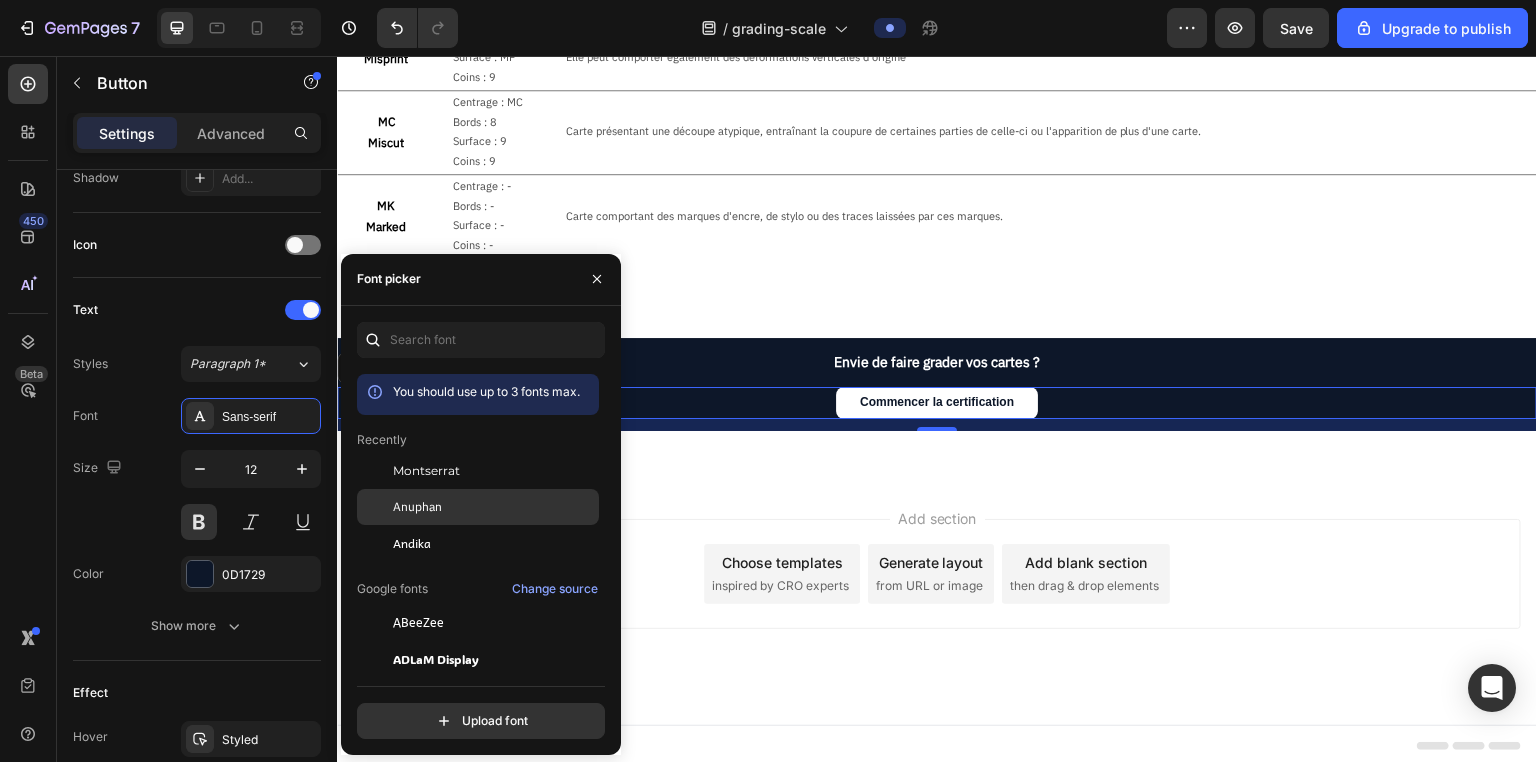 click on "Anuphan" at bounding box center (417, 507) 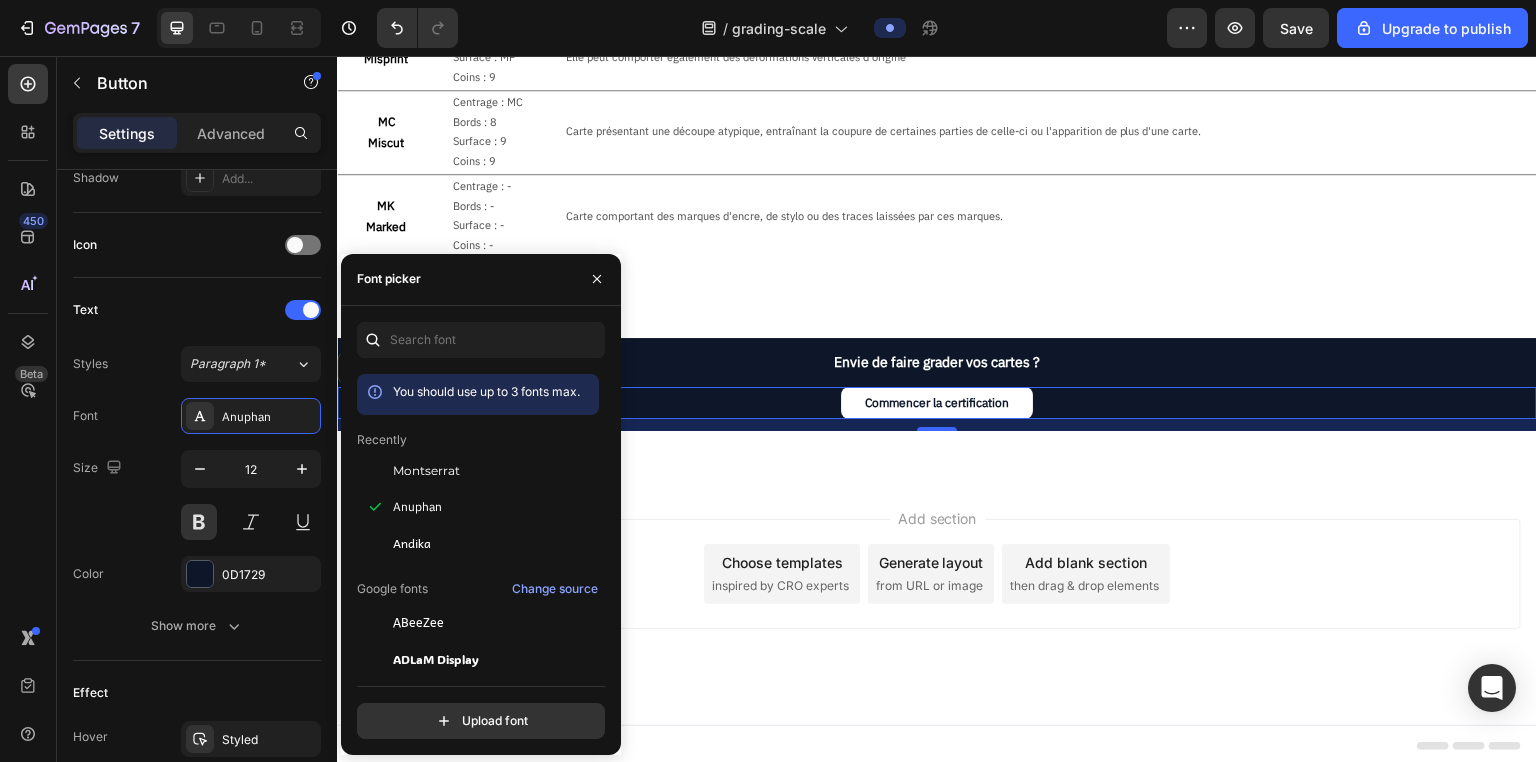click on "Add section Choose templates inspired by CRO experts Generate layout from URL or image Add blank section then drag & drop elements" at bounding box center (937, 602) 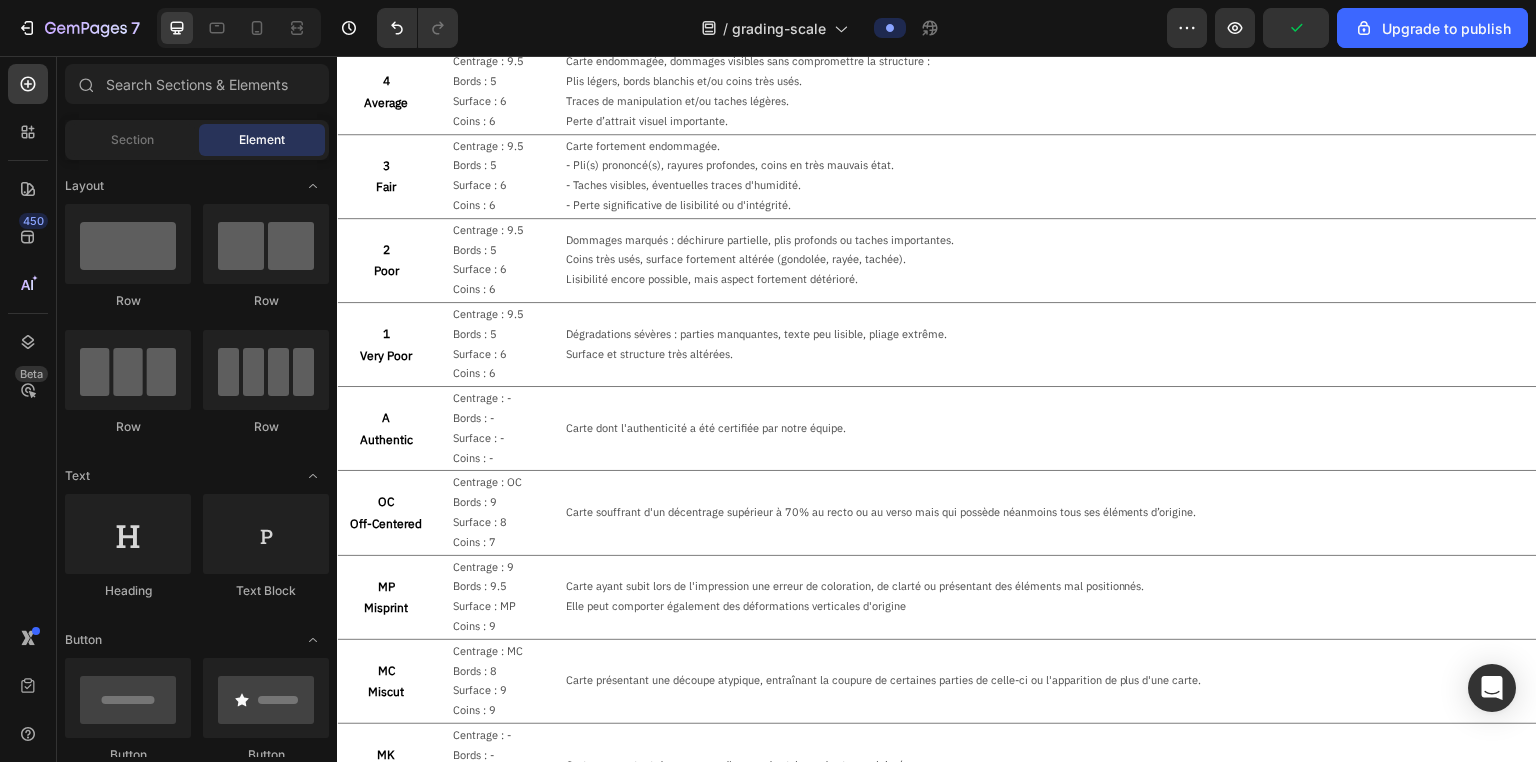 scroll, scrollTop: 919, scrollLeft: 0, axis: vertical 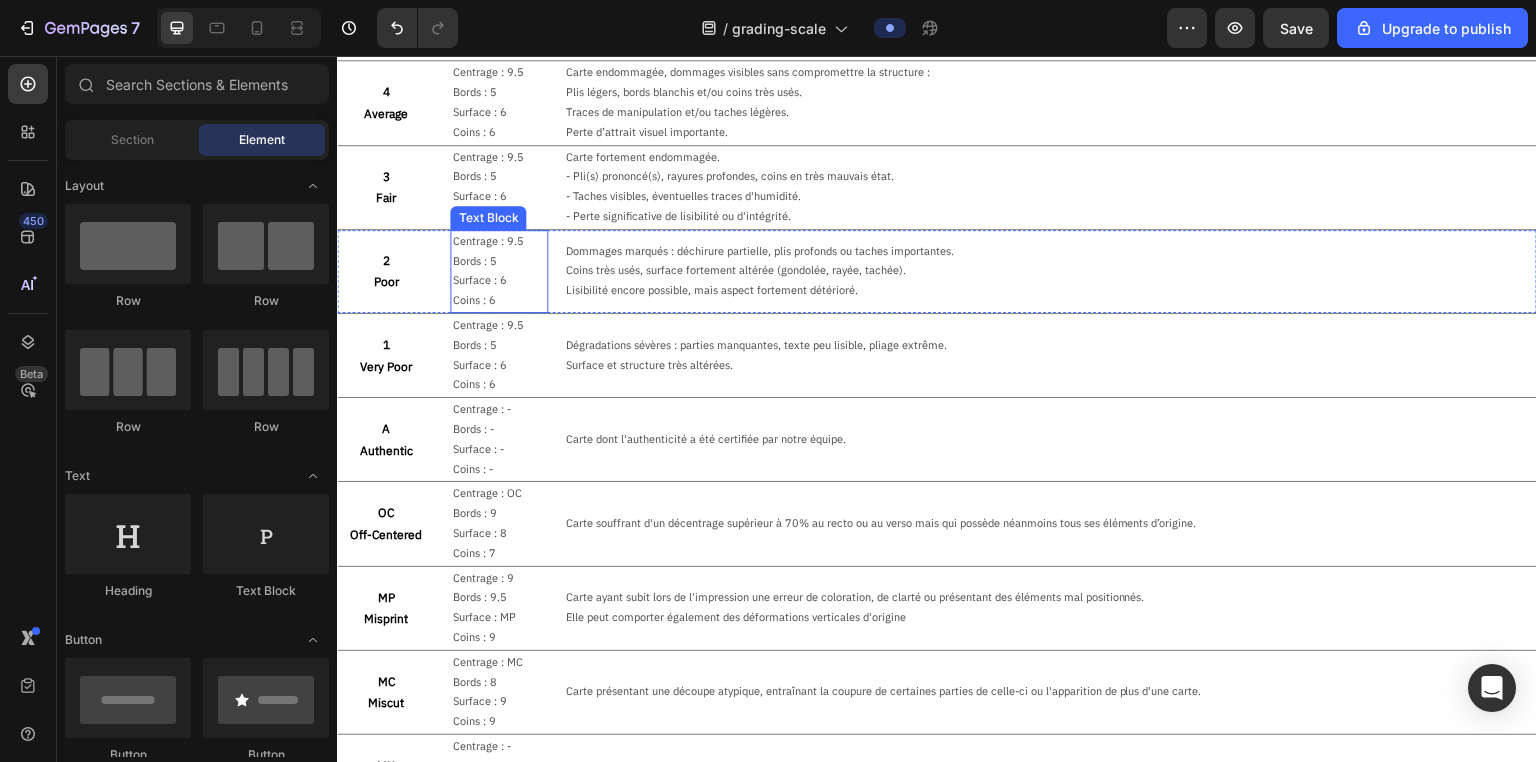 click on "Surface : 6" at bounding box center [498, 281] 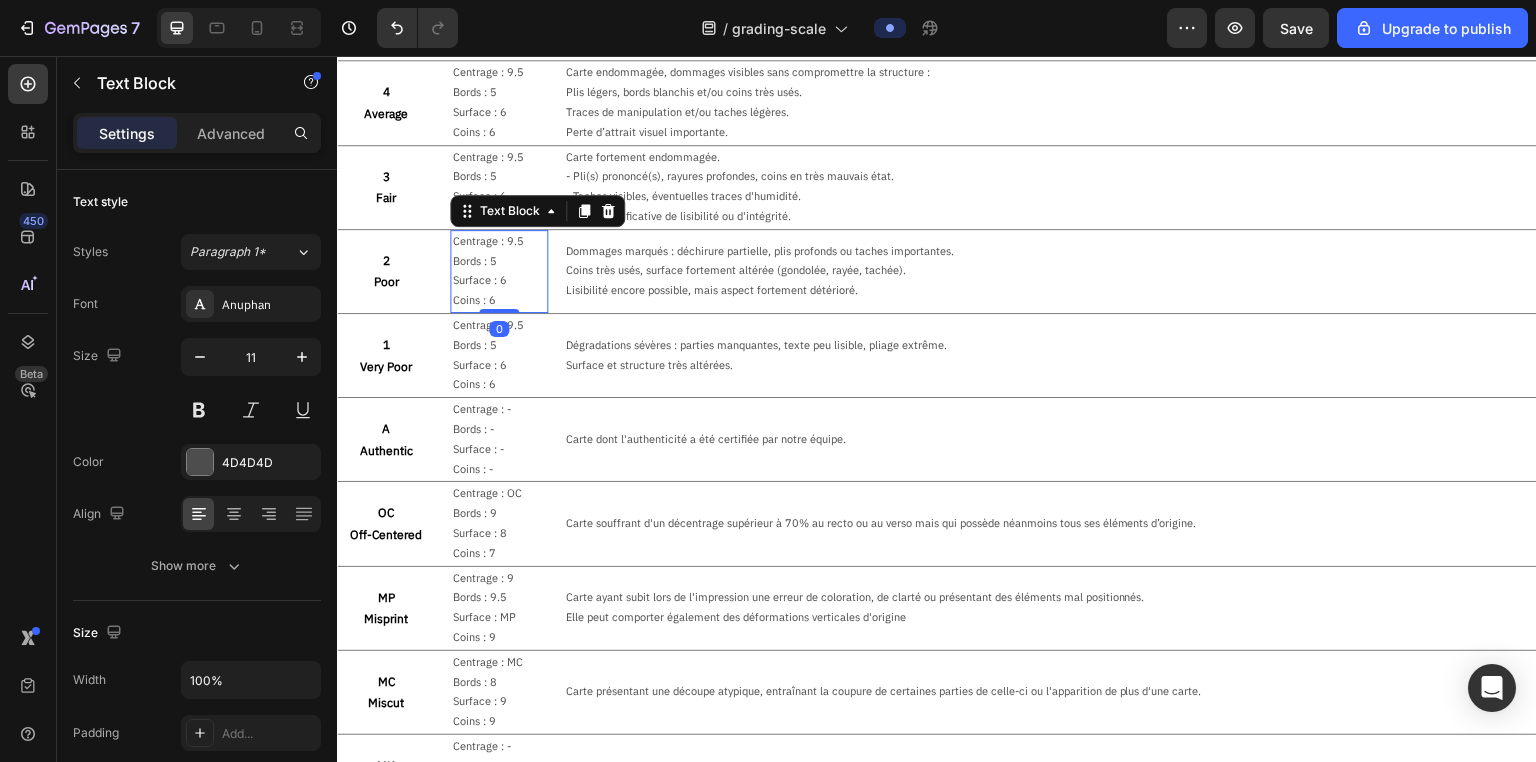 click on "Bords : 5" at bounding box center [498, 262] 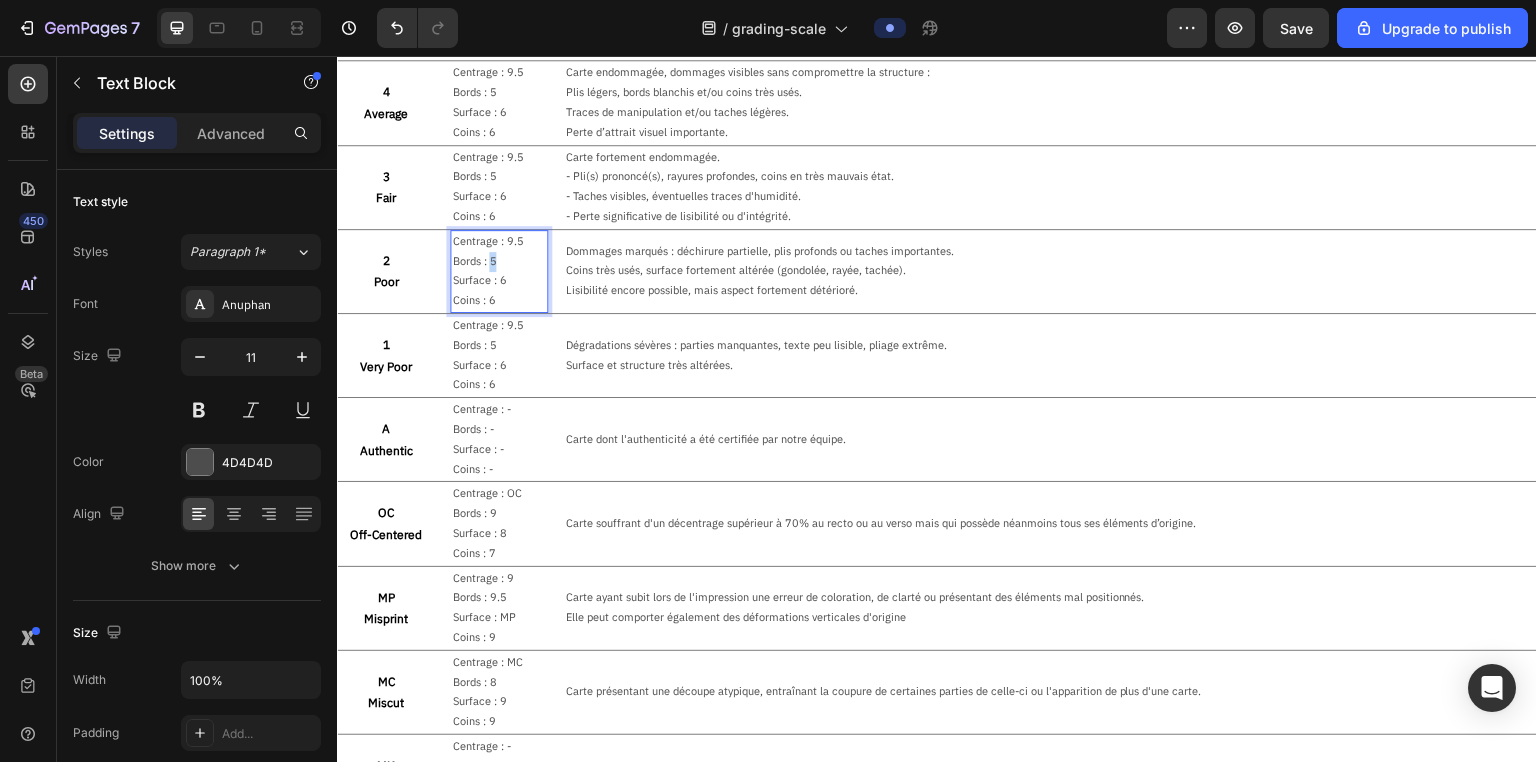 click on "Bords : 5" at bounding box center [498, 262] 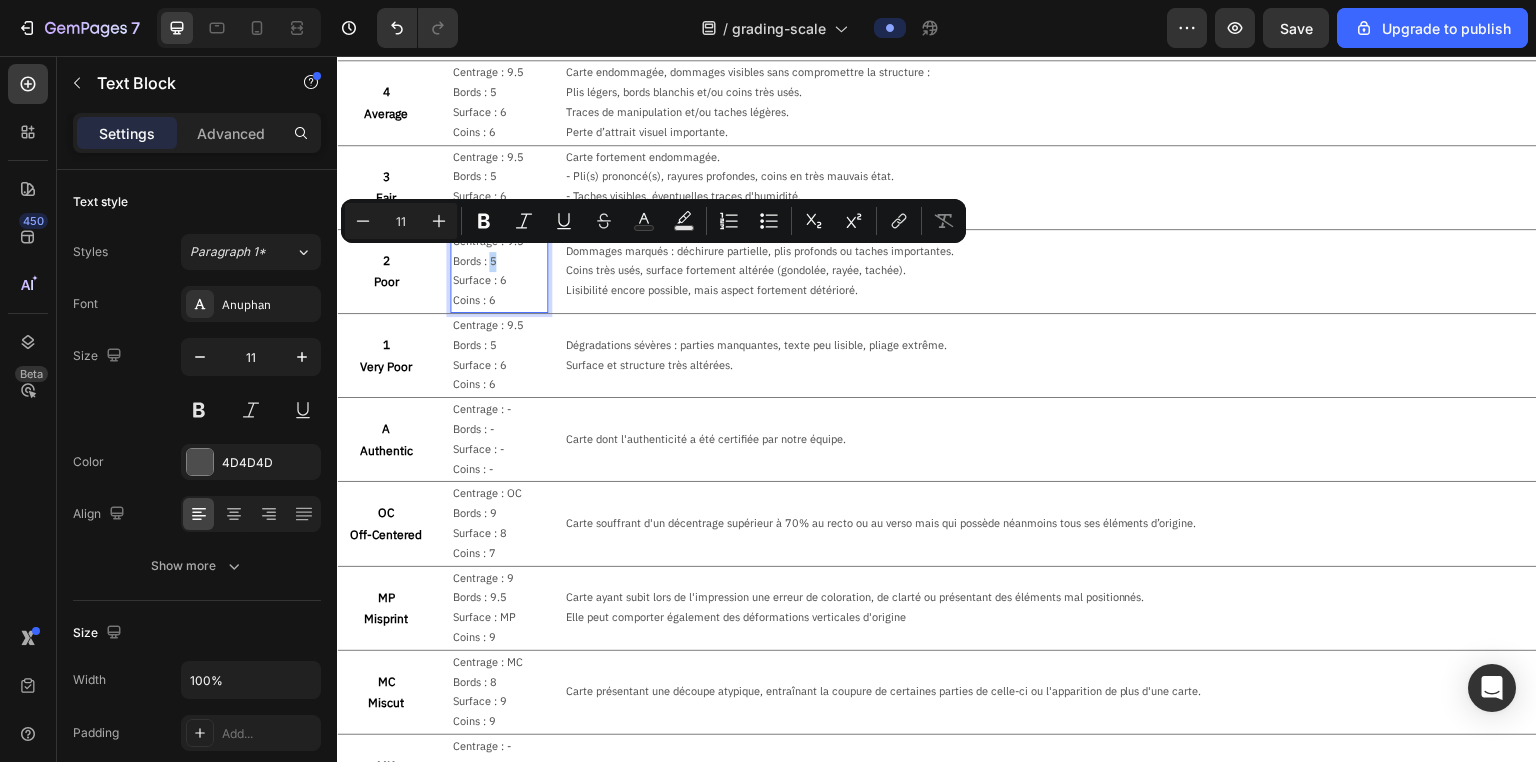 click on "Bords : 5" at bounding box center (498, 262) 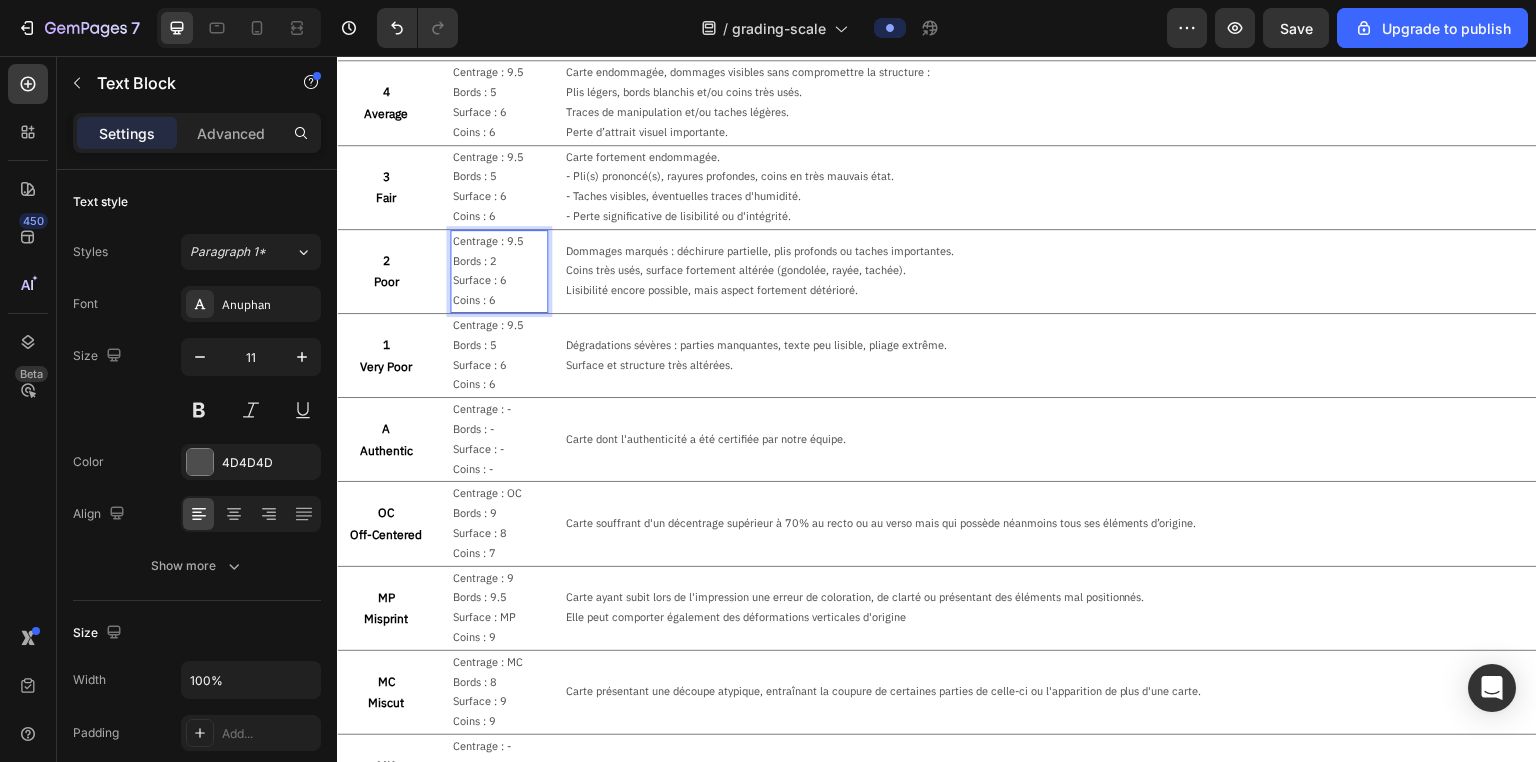 click on "Surface : 6" at bounding box center [498, 281] 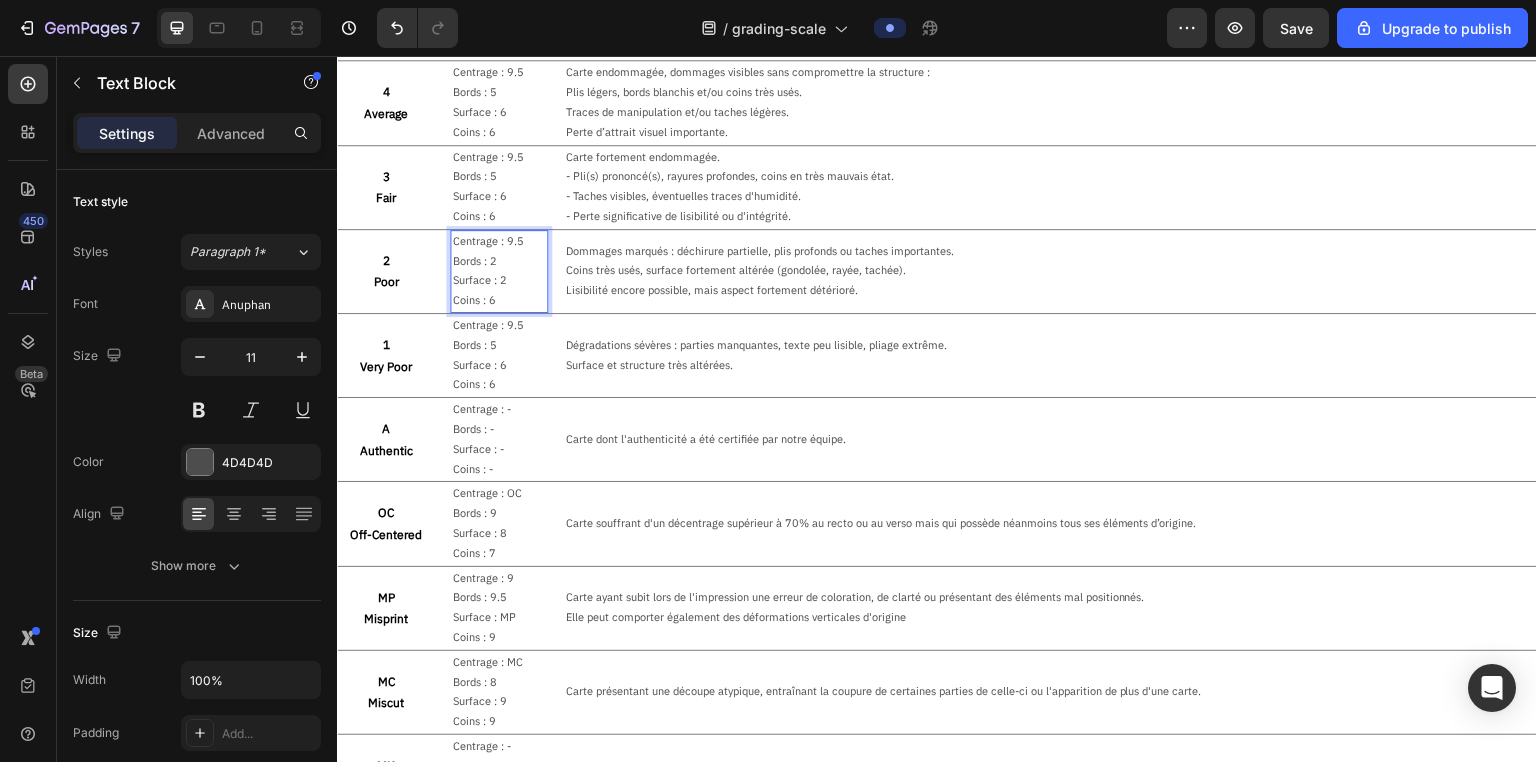 click on "Coins : 6" at bounding box center [498, 301] 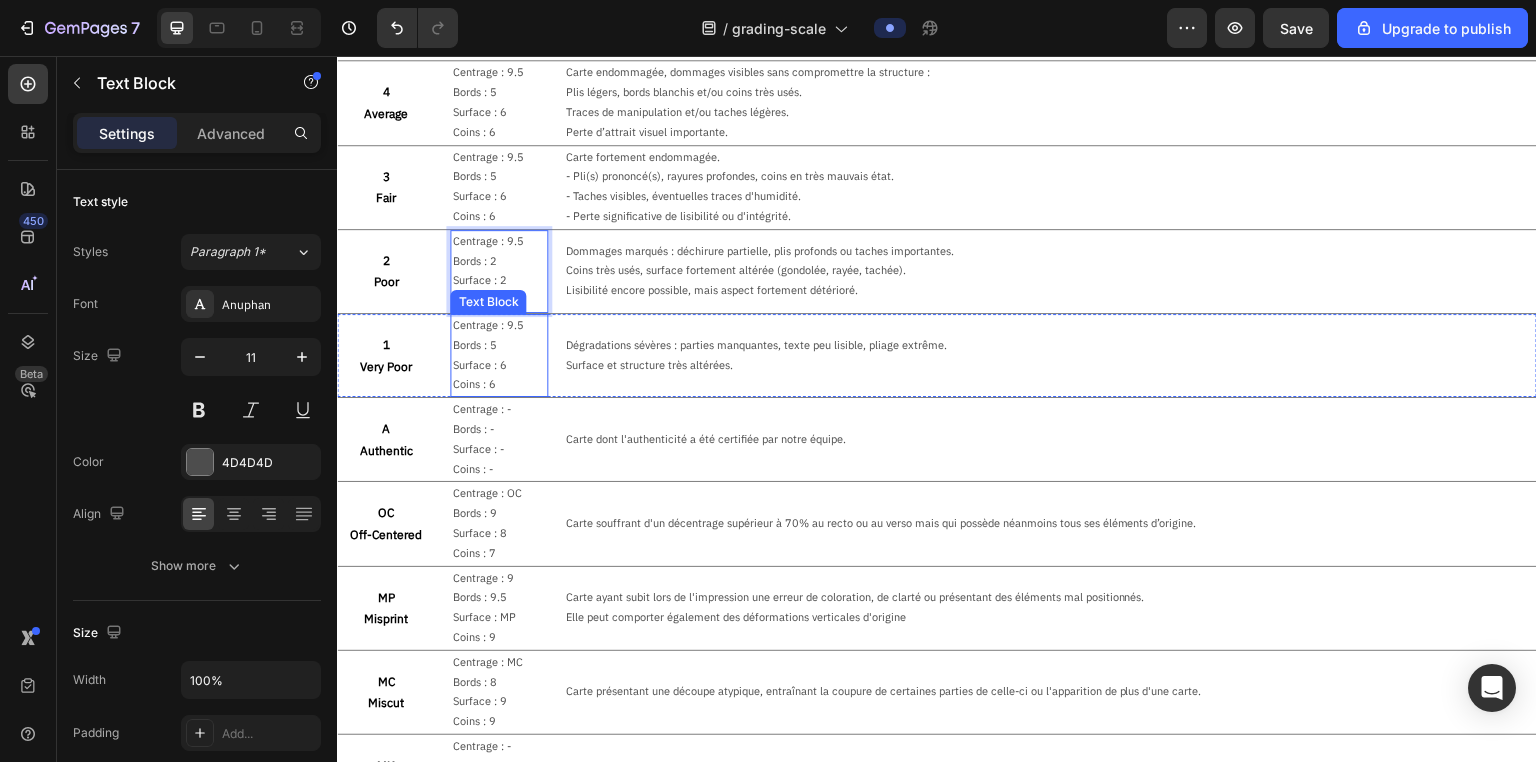 click on "Bords : 5" at bounding box center [498, 346] 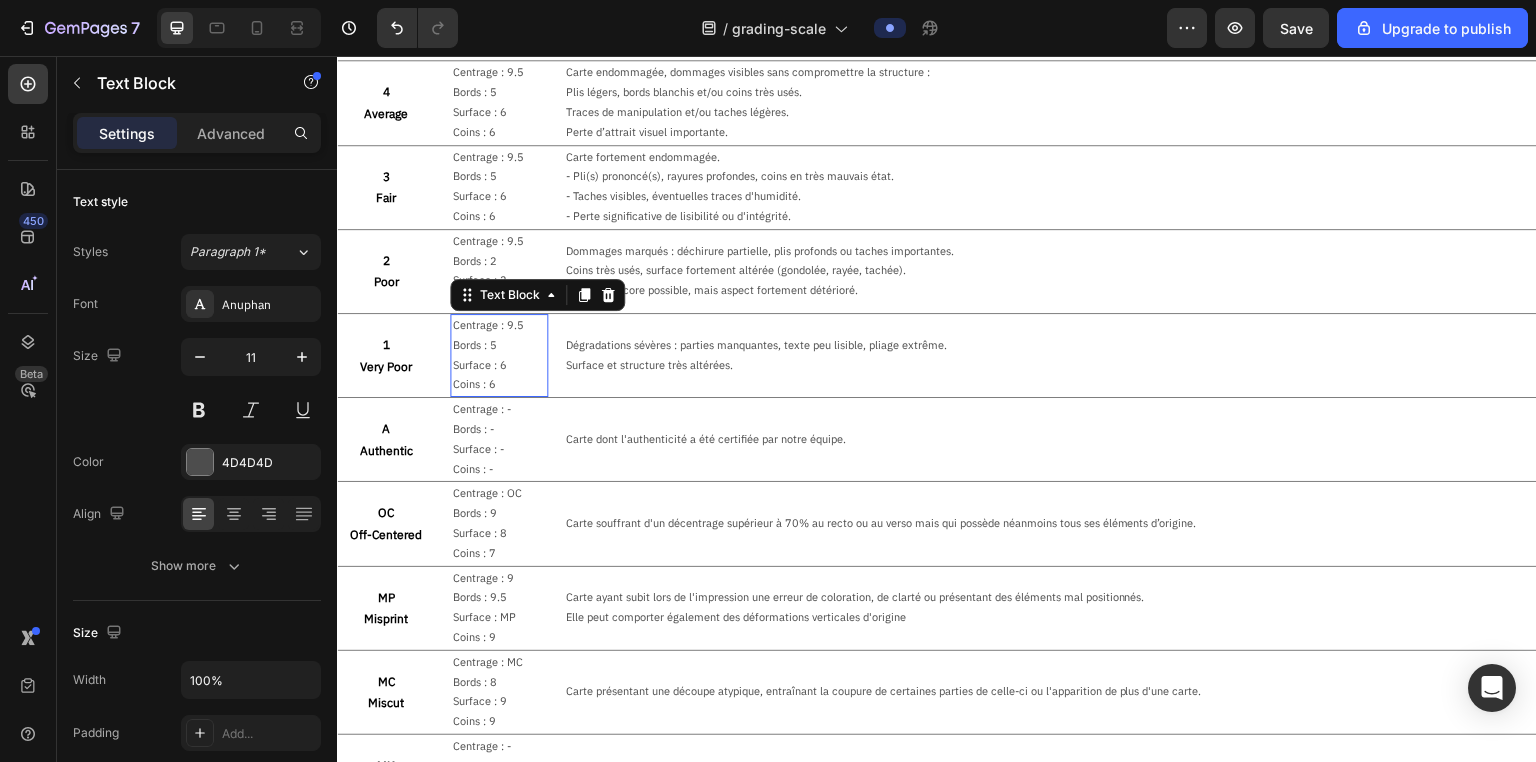 scroll, scrollTop: 533, scrollLeft: 0, axis: vertical 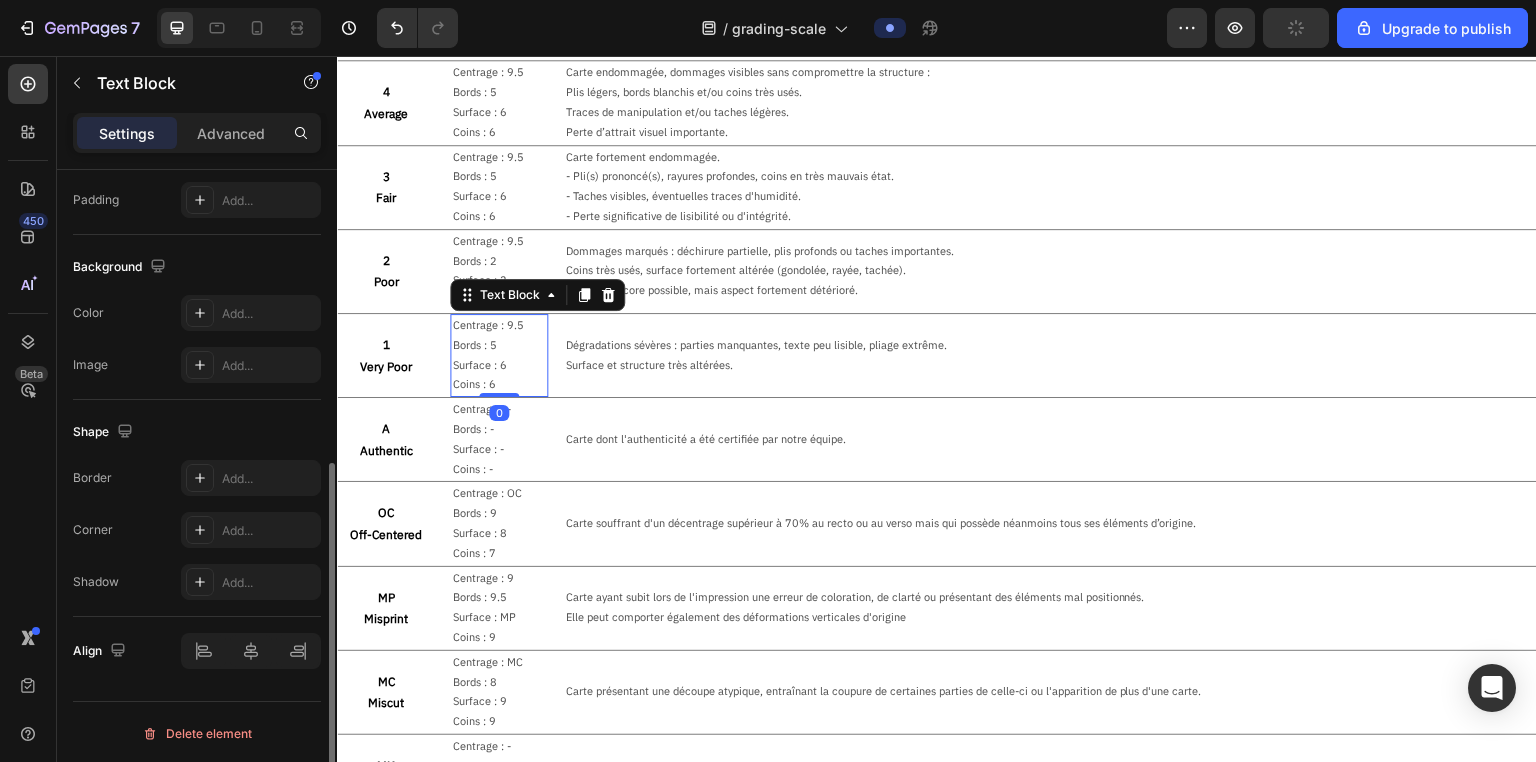 click on "Centrage : 9.5" at bounding box center (498, 326) 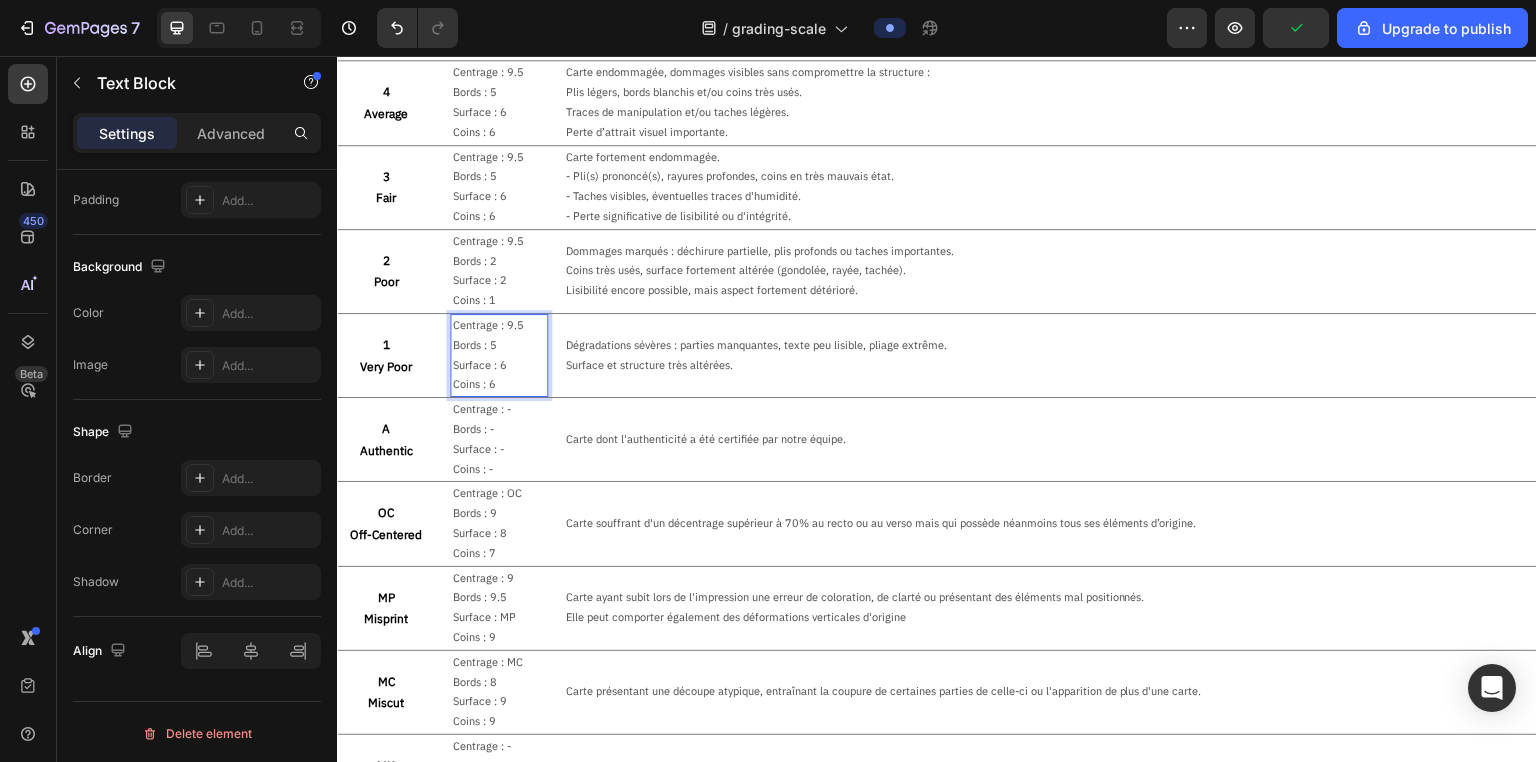 click on "Centrage : 9.5" at bounding box center (498, 326) 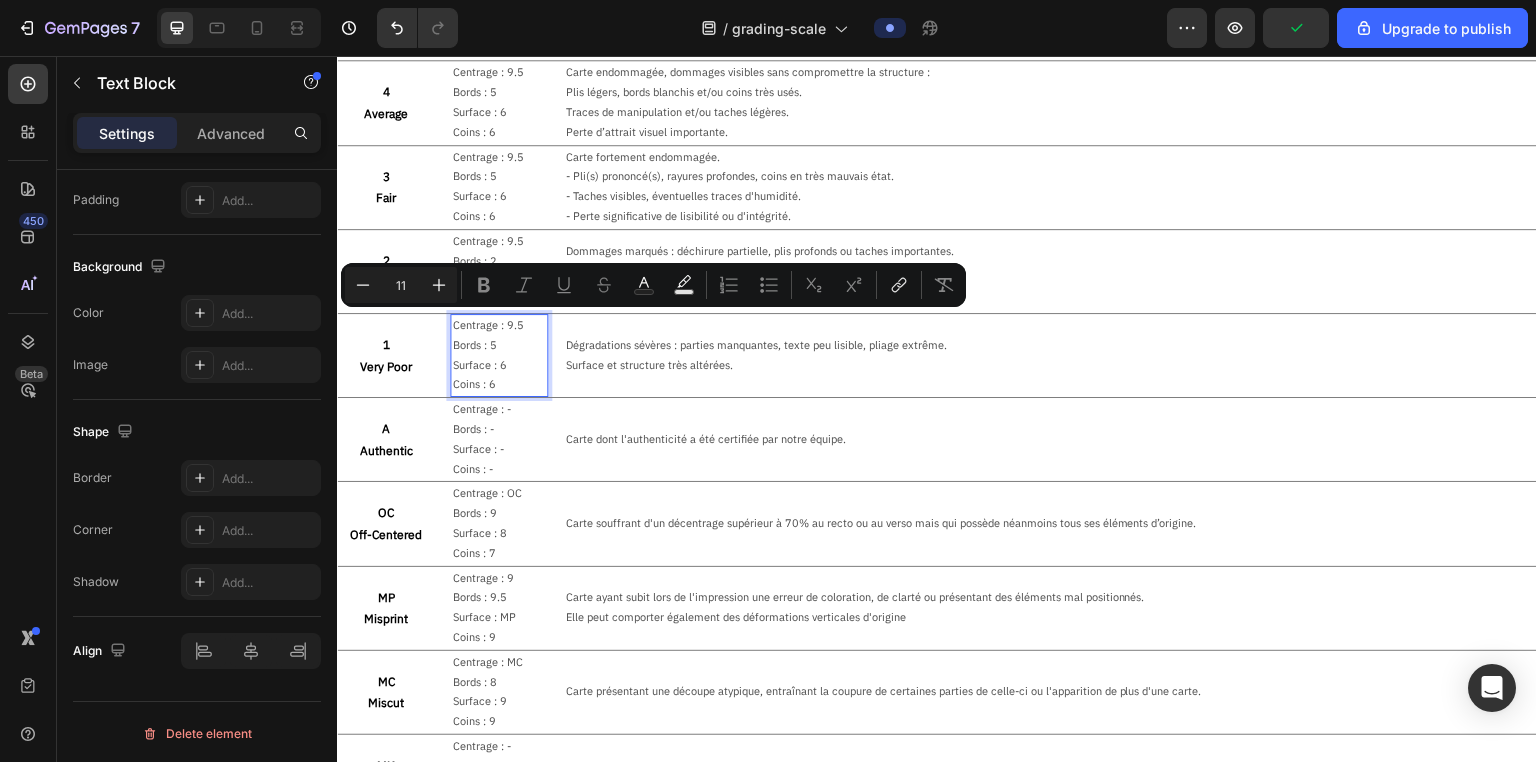 click on "Centrage : 9.5" at bounding box center [498, 326] 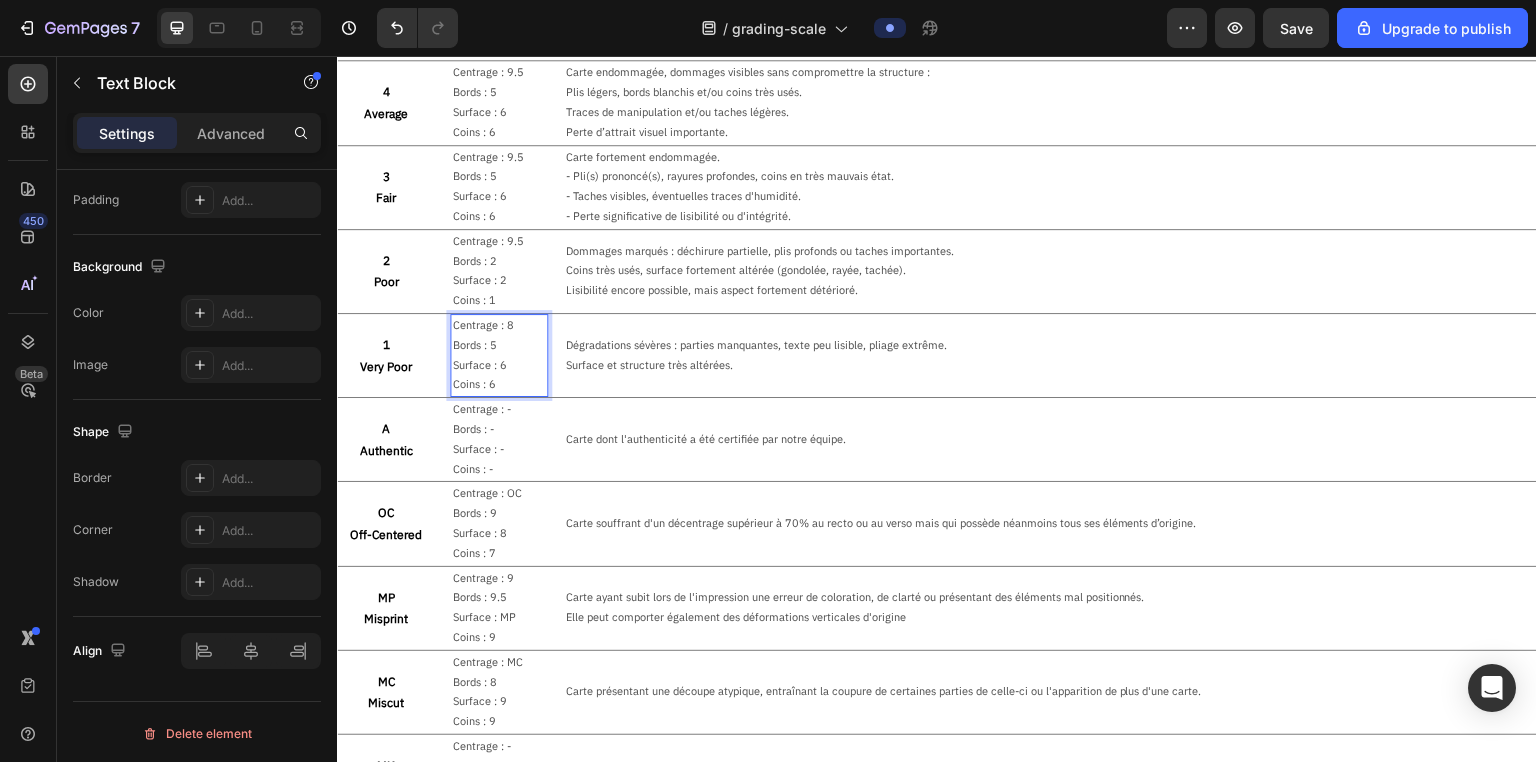 click on "Bords : 5" at bounding box center (498, 346) 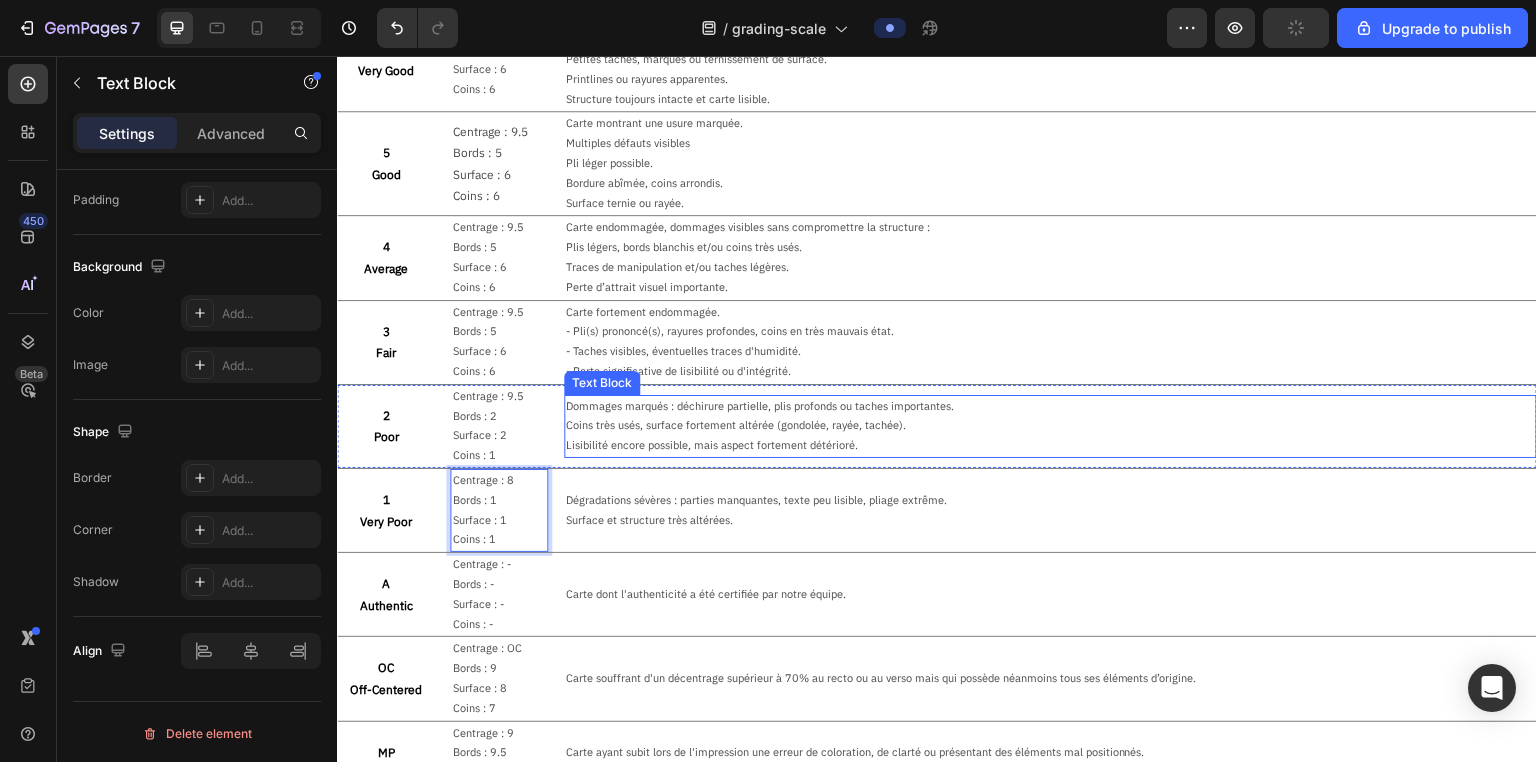 scroll, scrollTop: 759, scrollLeft: 0, axis: vertical 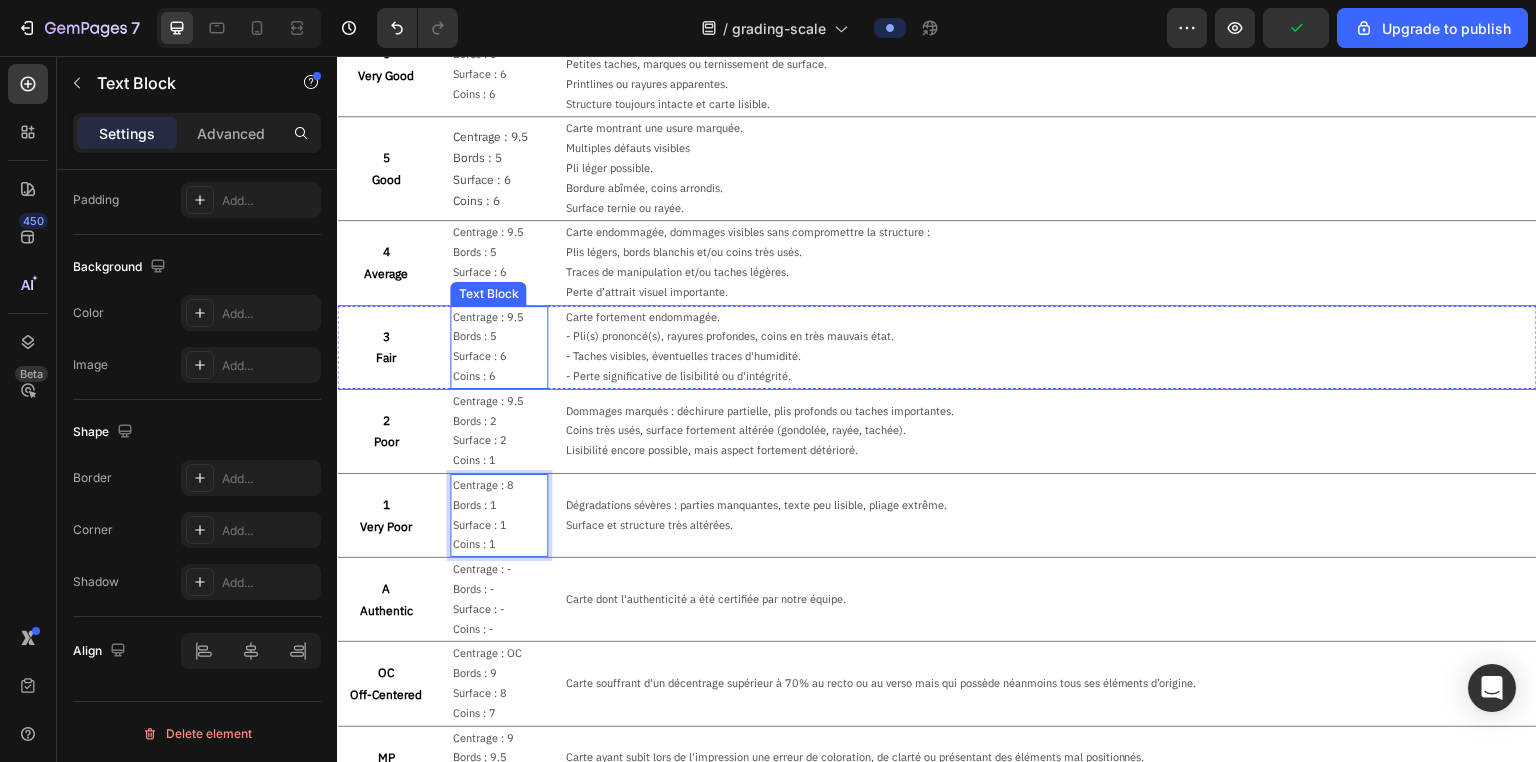 click on "Surface : 6" at bounding box center [498, 357] 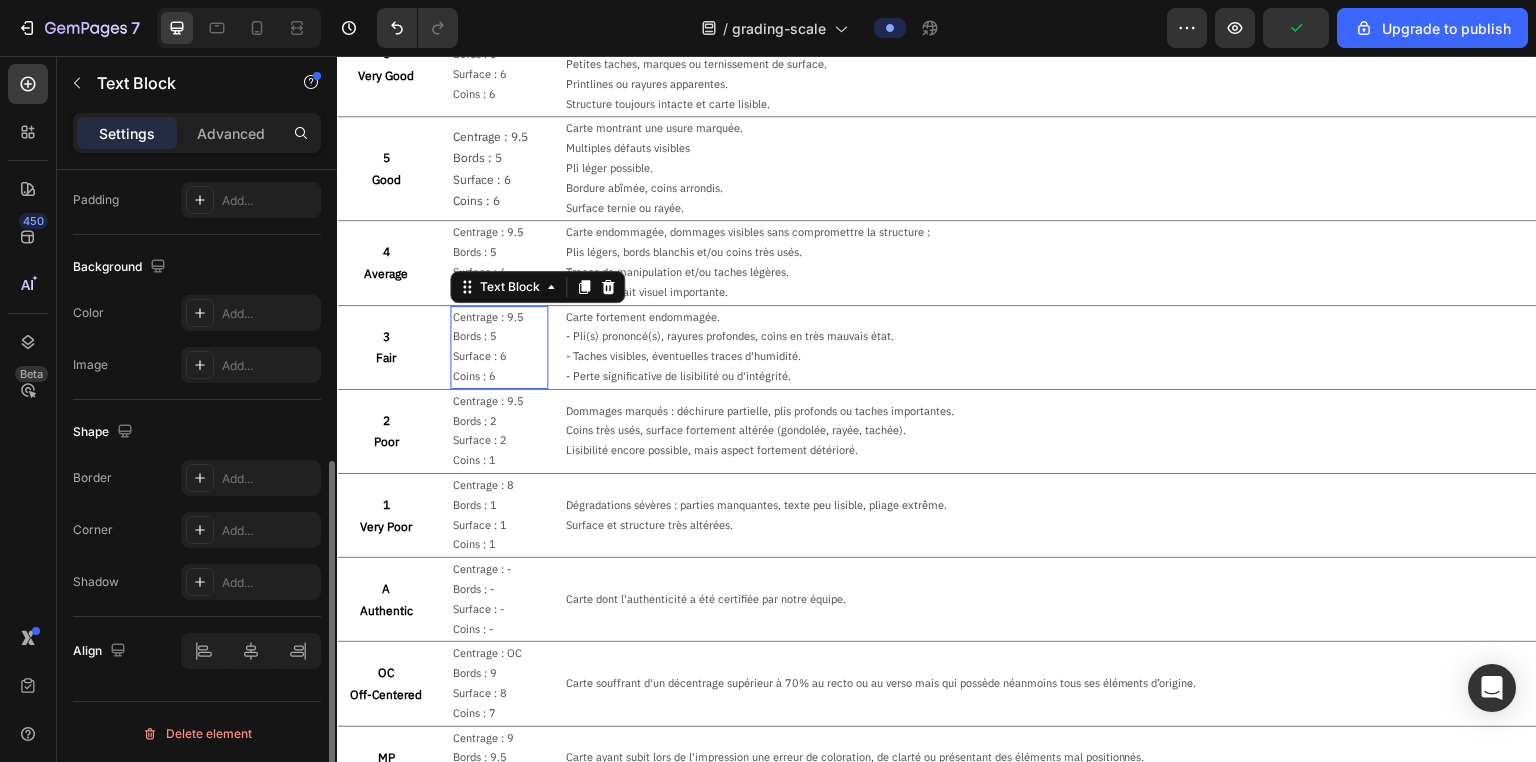 scroll, scrollTop: 532, scrollLeft: 0, axis: vertical 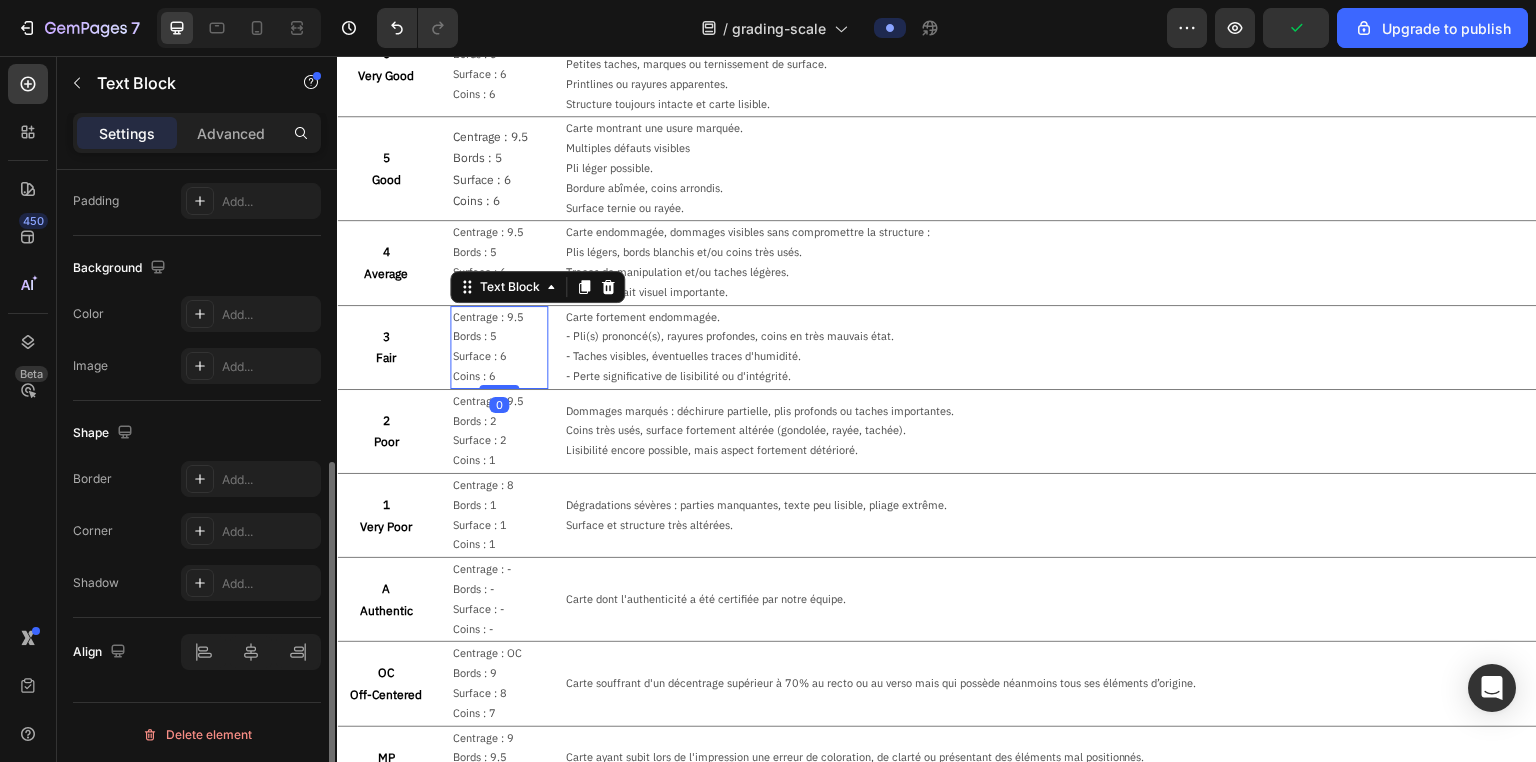 click on "Surface : 6" at bounding box center [498, 357] 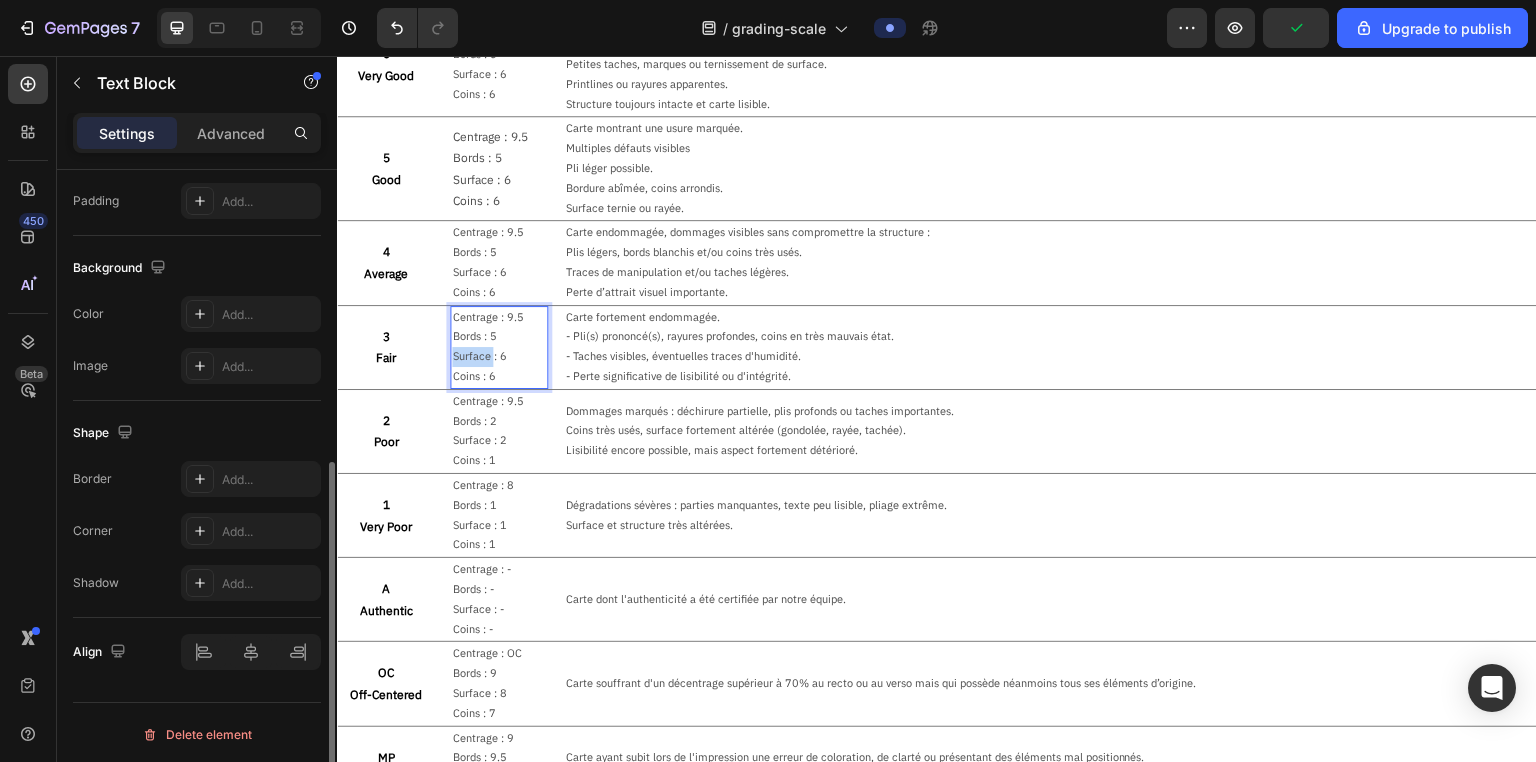 click on "Surface : 6" at bounding box center (498, 357) 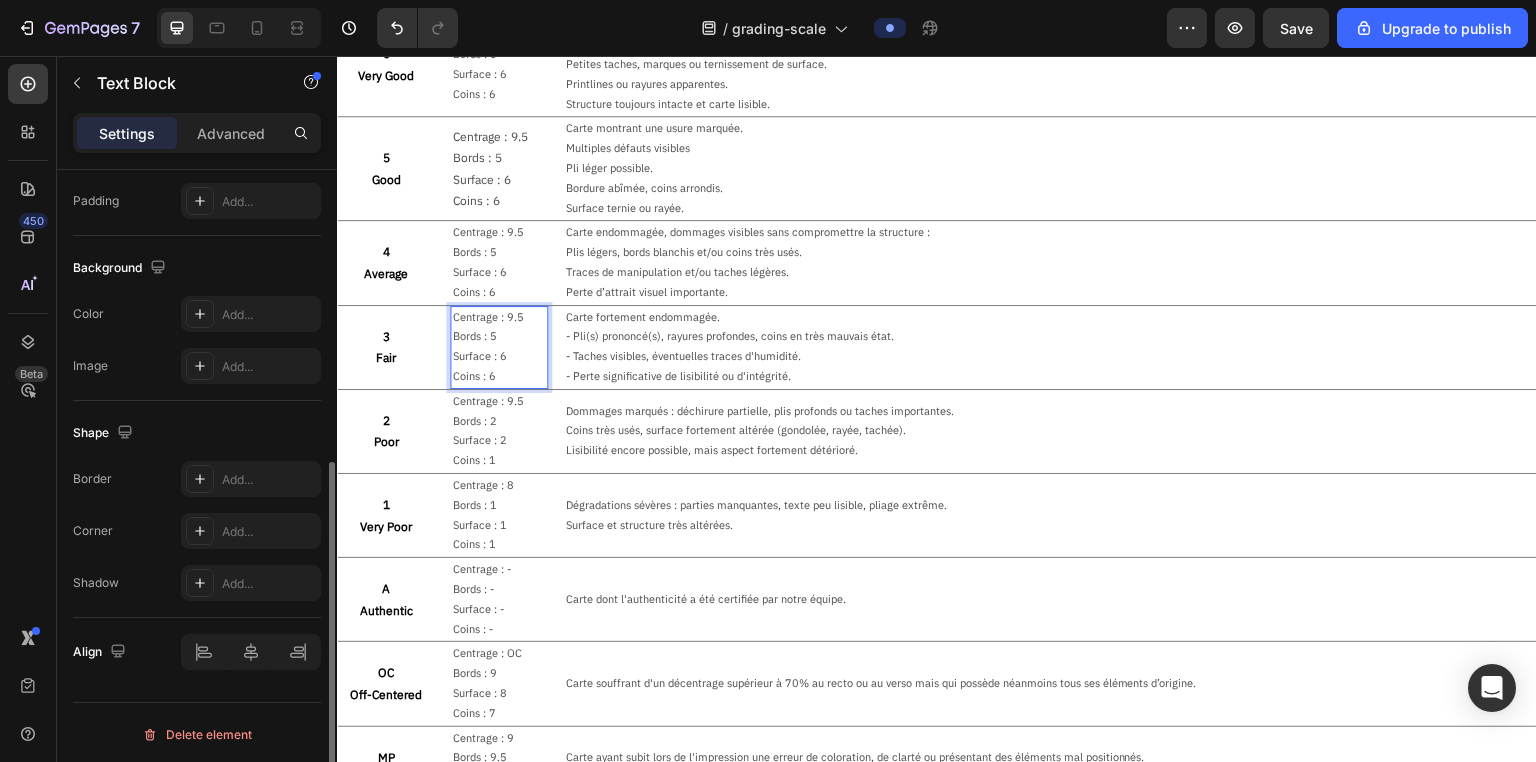 click on "Surface : 6" at bounding box center (498, 357) 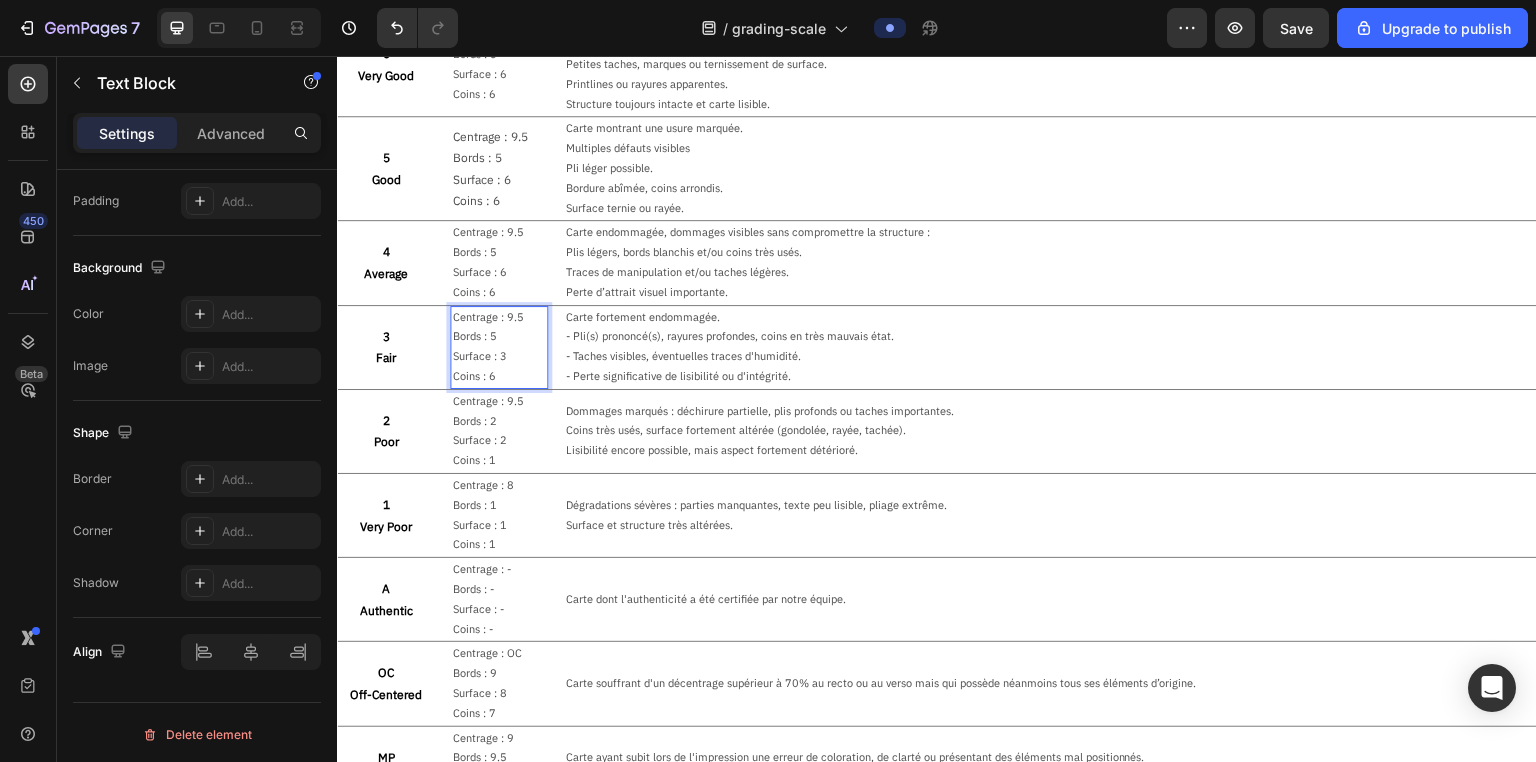 click on "Coins : 6" at bounding box center (498, 377) 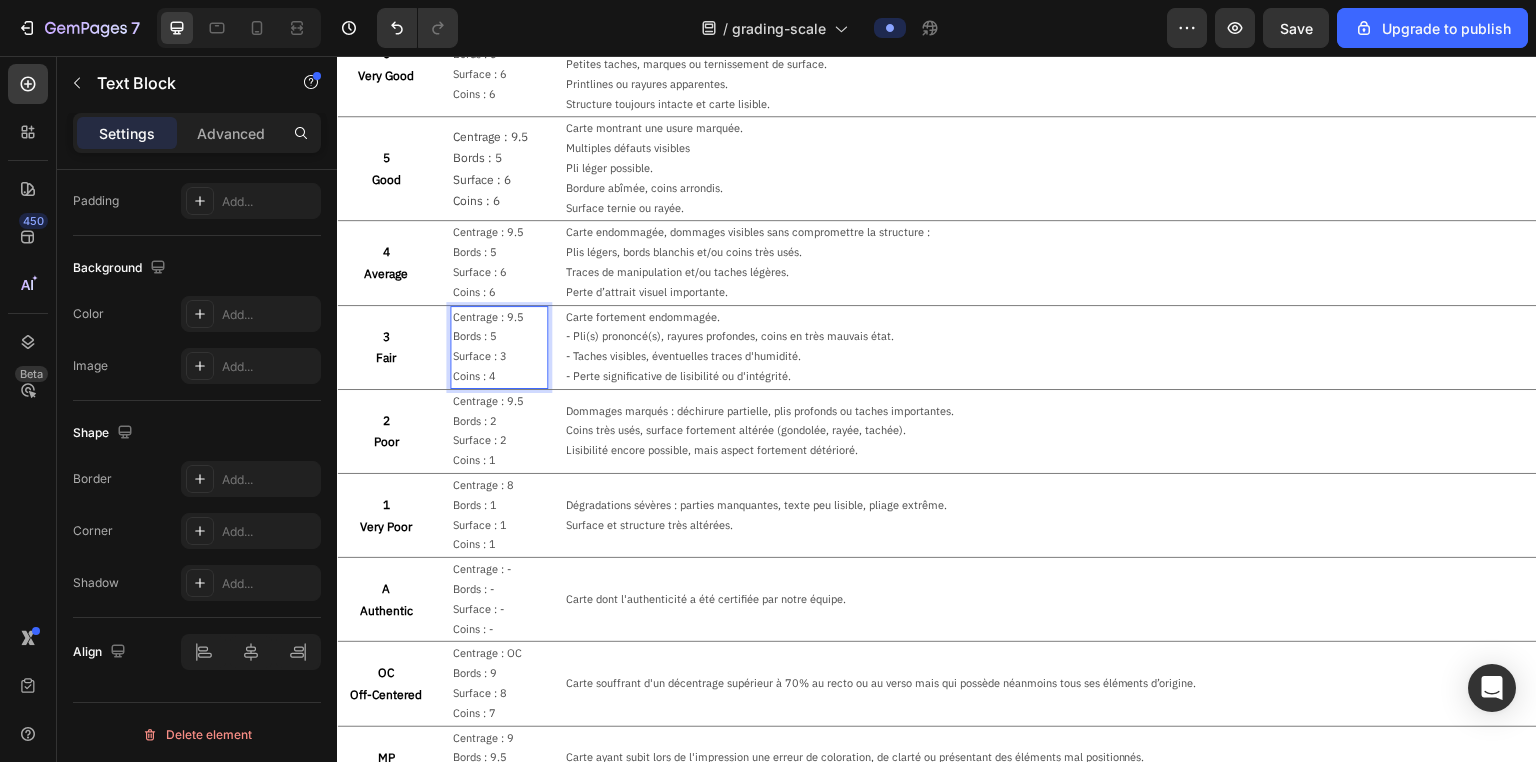 click on "Bords : 5" at bounding box center (498, 337) 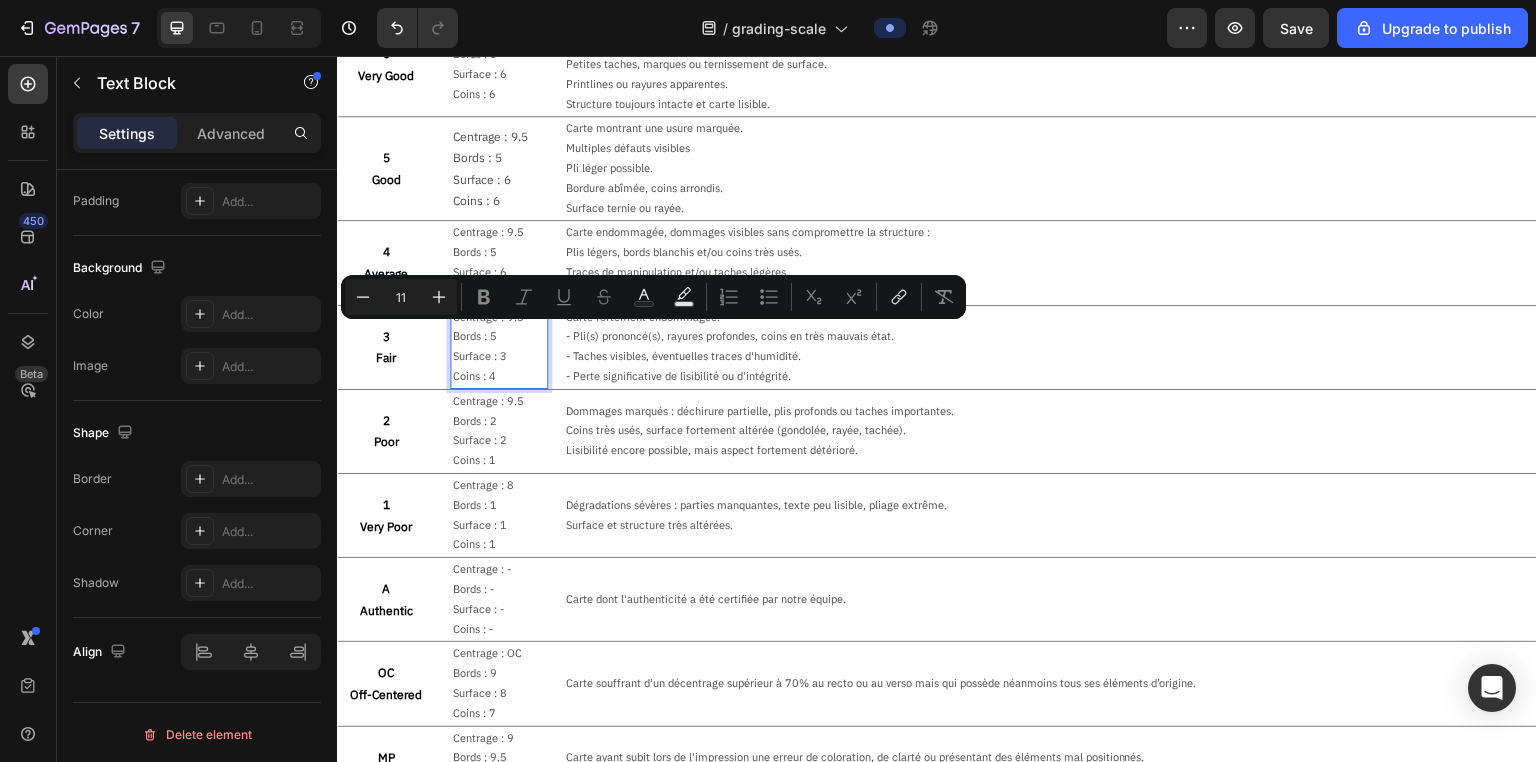 click on "Bords : 5" at bounding box center (498, 337) 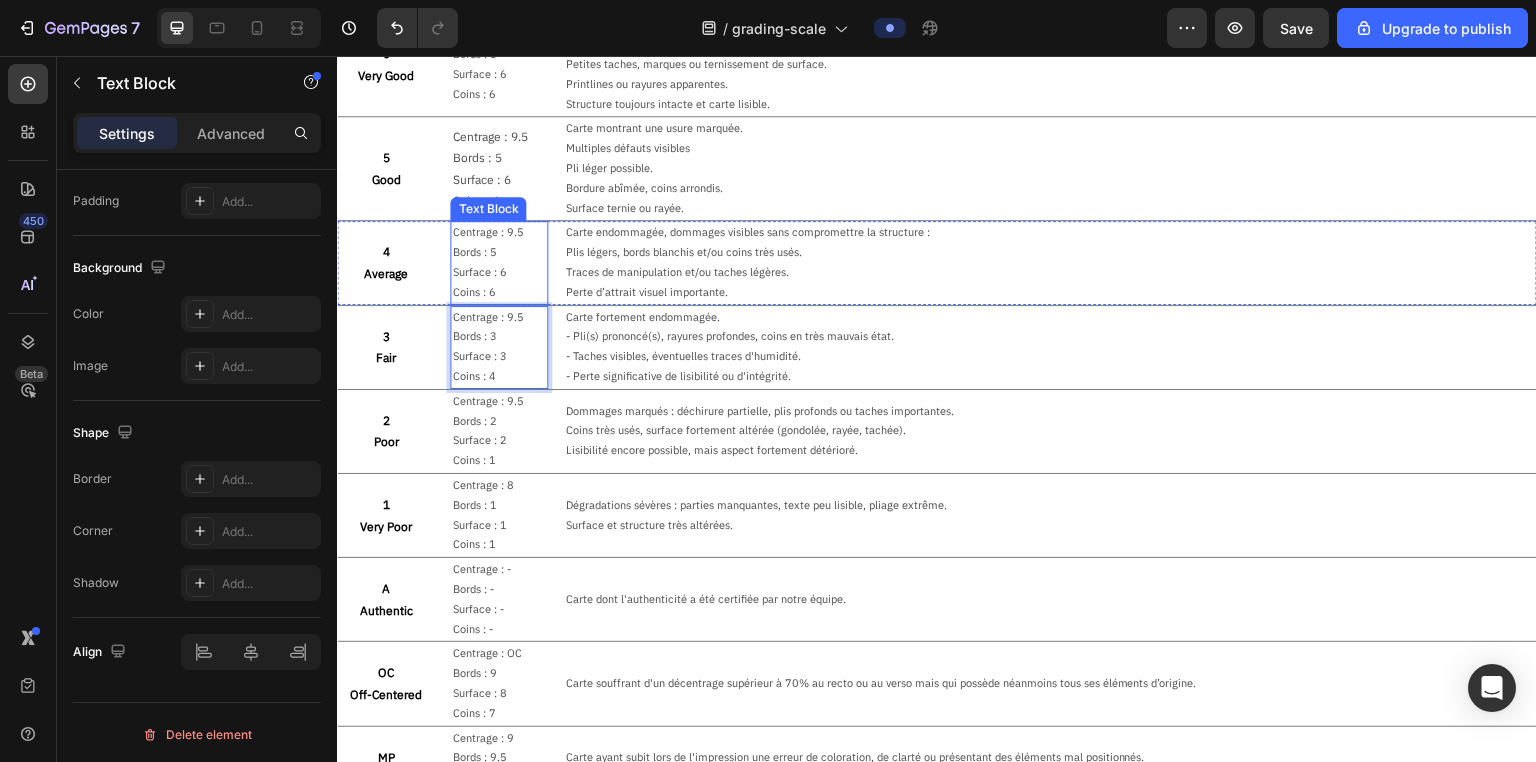 click on "Surface : 6" at bounding box center (498, 273) 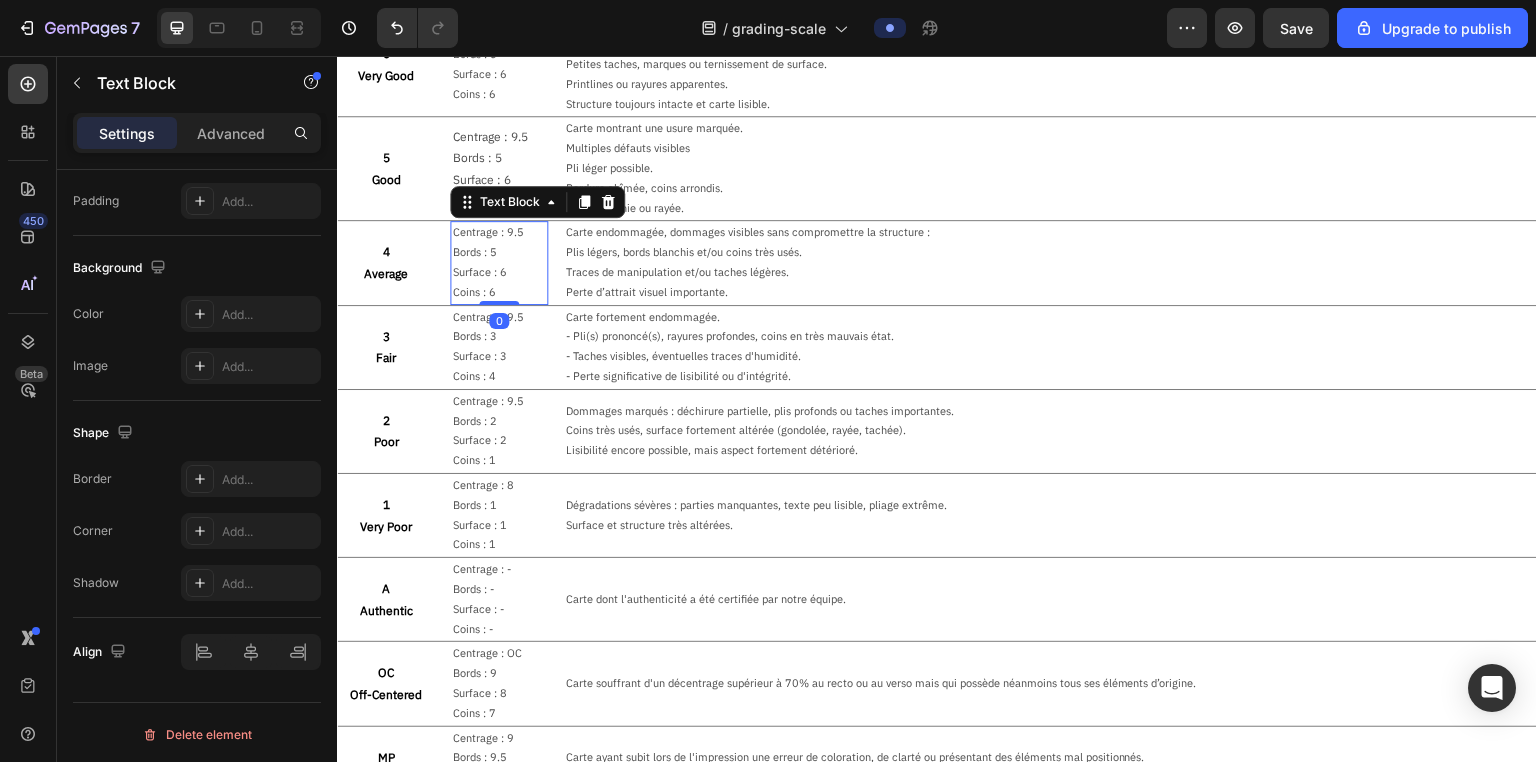 scroll, scrollTop: 532, scrollLeft: 0, axis: vertical 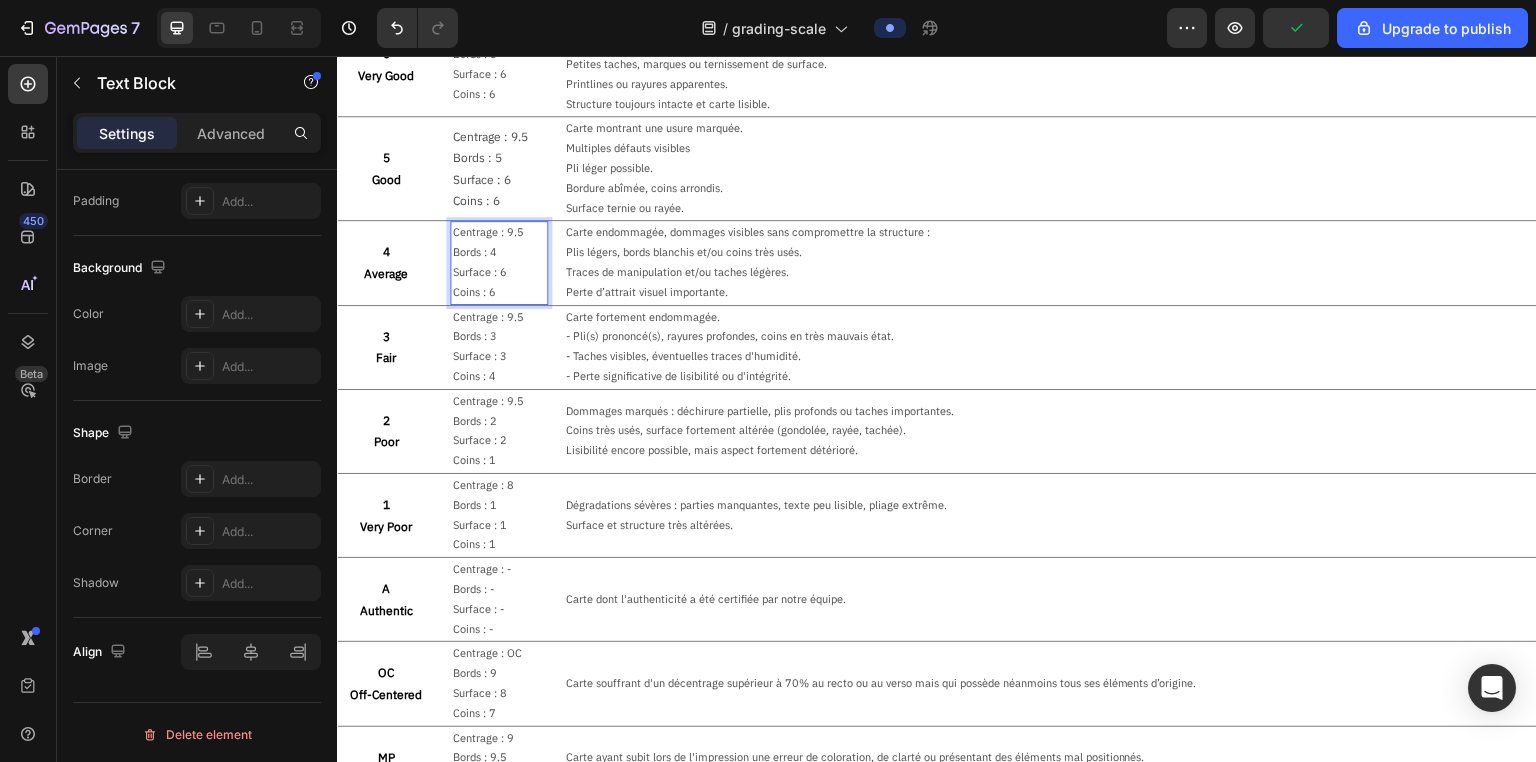 click on "Surface : 6" at bounding box center [498, 273] 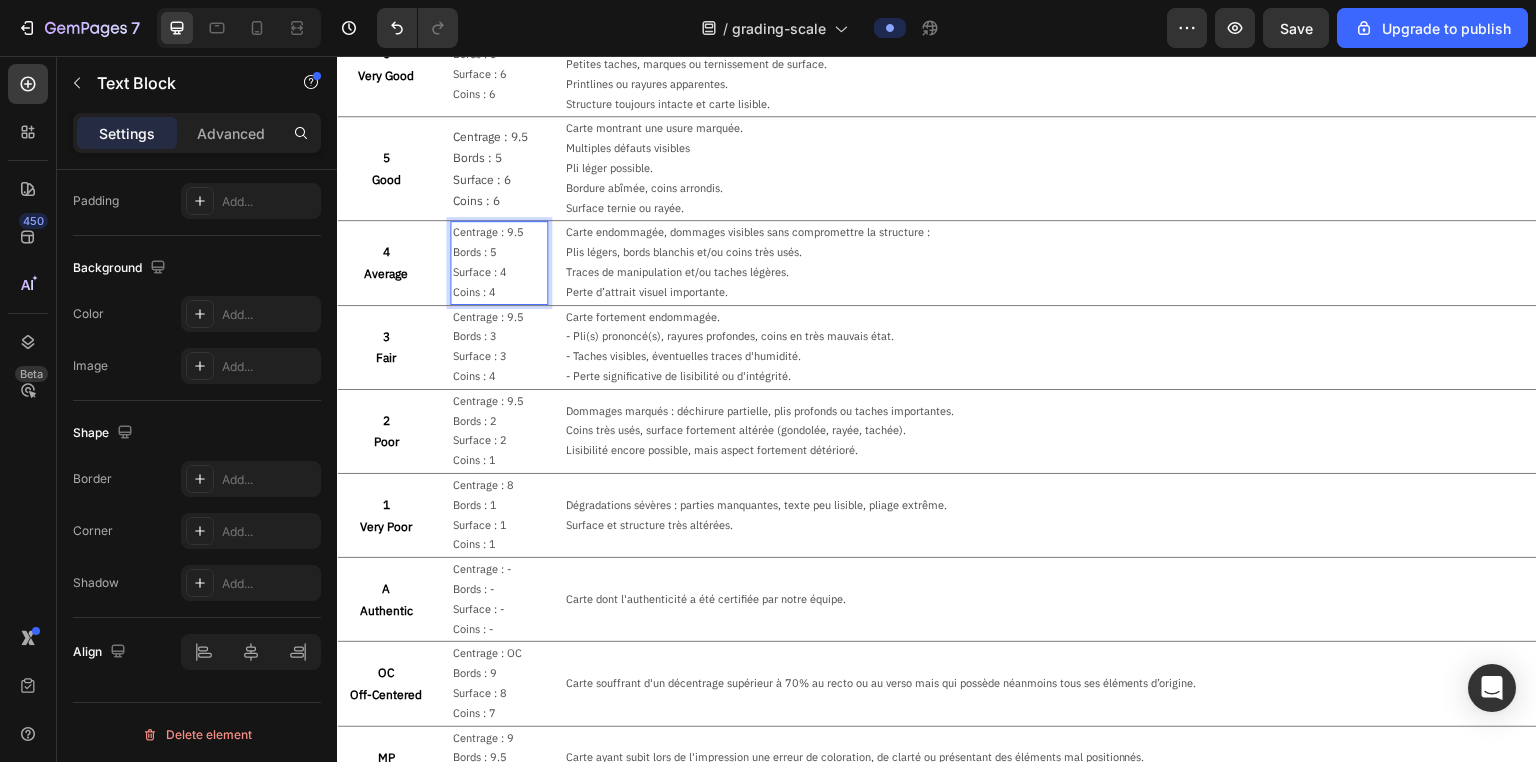 click on "Centrage : 9.5" at bounding box center (498, 233) 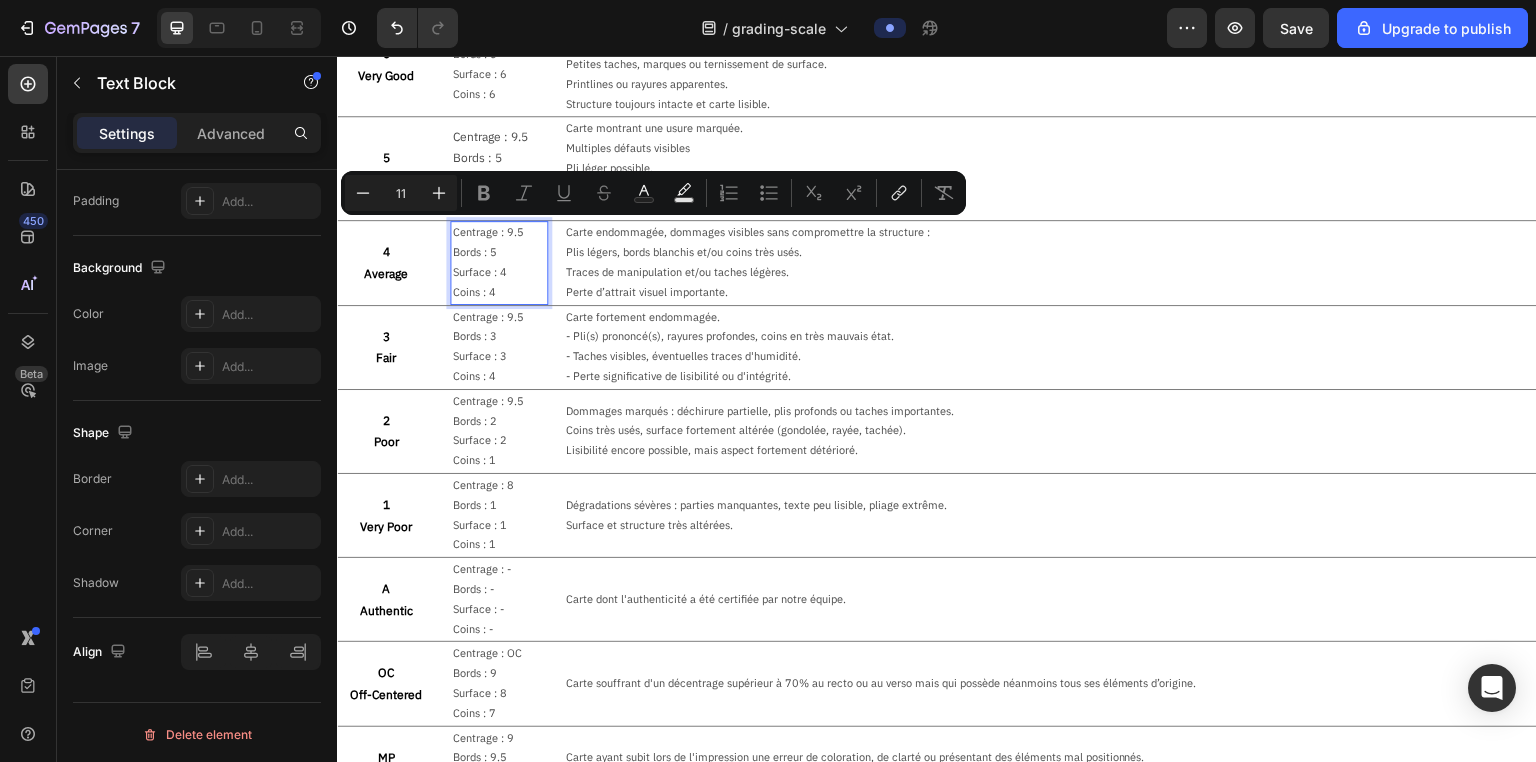 click on "Centrage : 9.5" at bounding box center (498, 233) 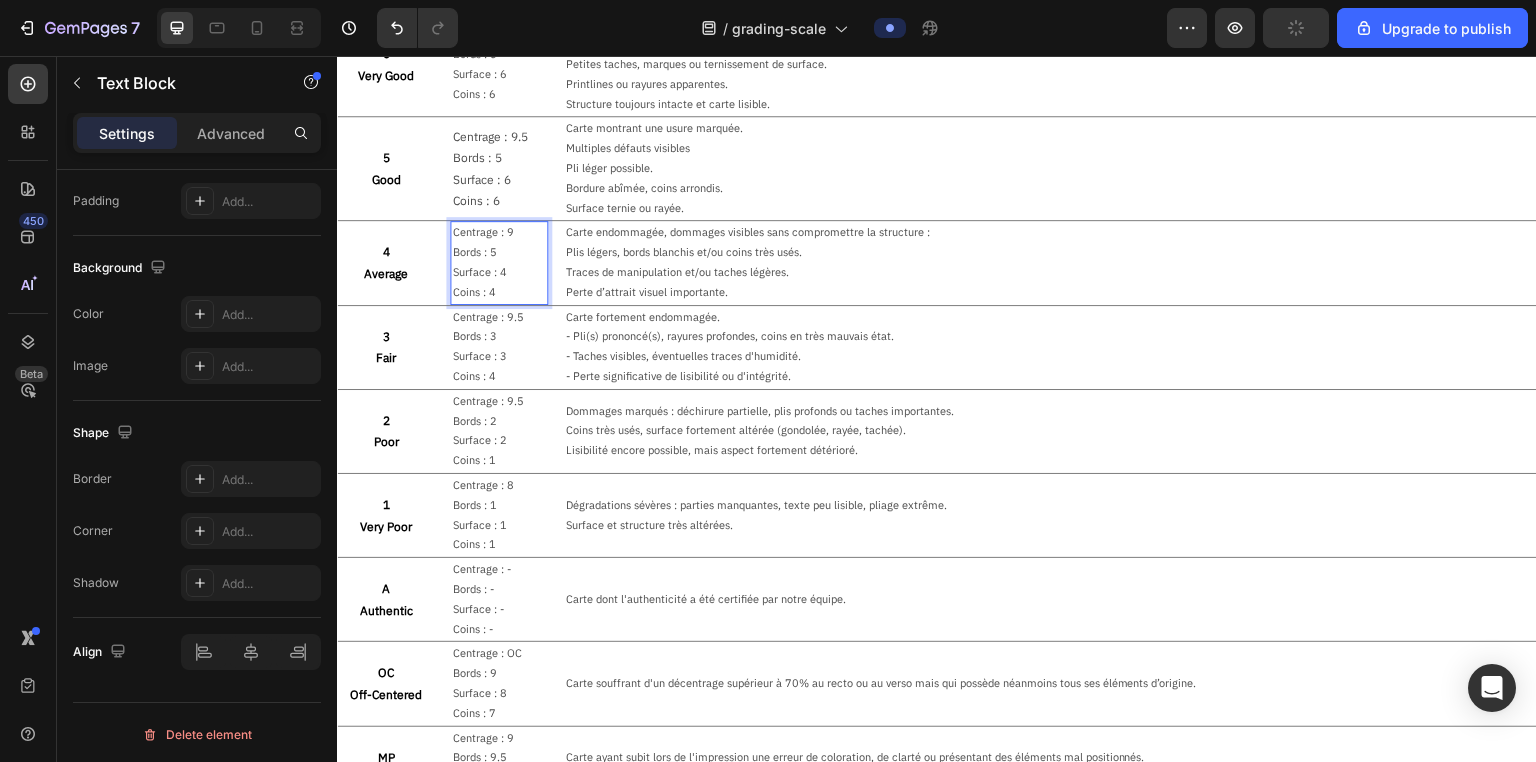 scroll, scrollTop: 679, scrollLeft: 0, axis: vertical 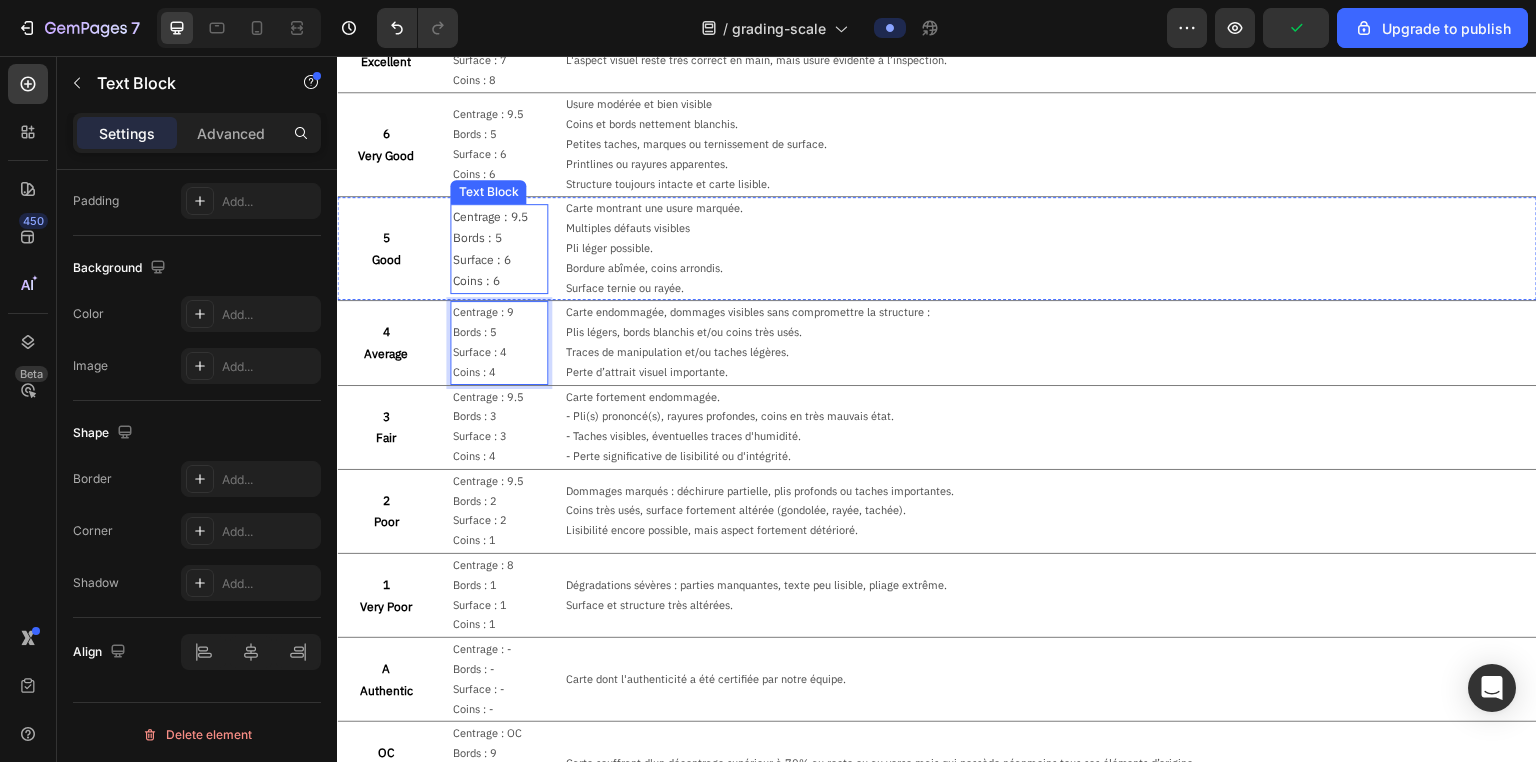 click on "Centrage : 9.5" at bounding box center (498, 217) 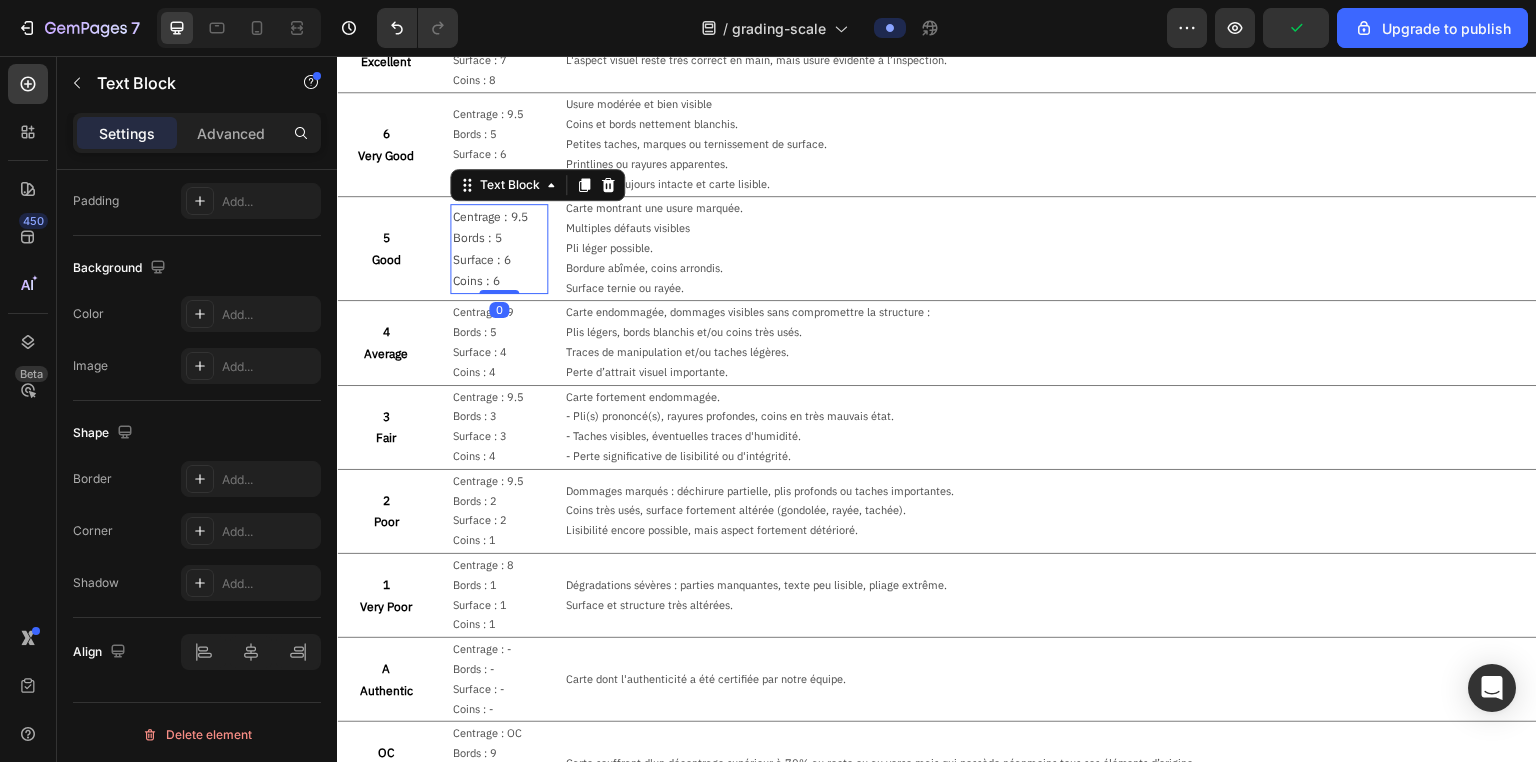 click on "Centrage : 9.5" at bounding box center (498, 217) 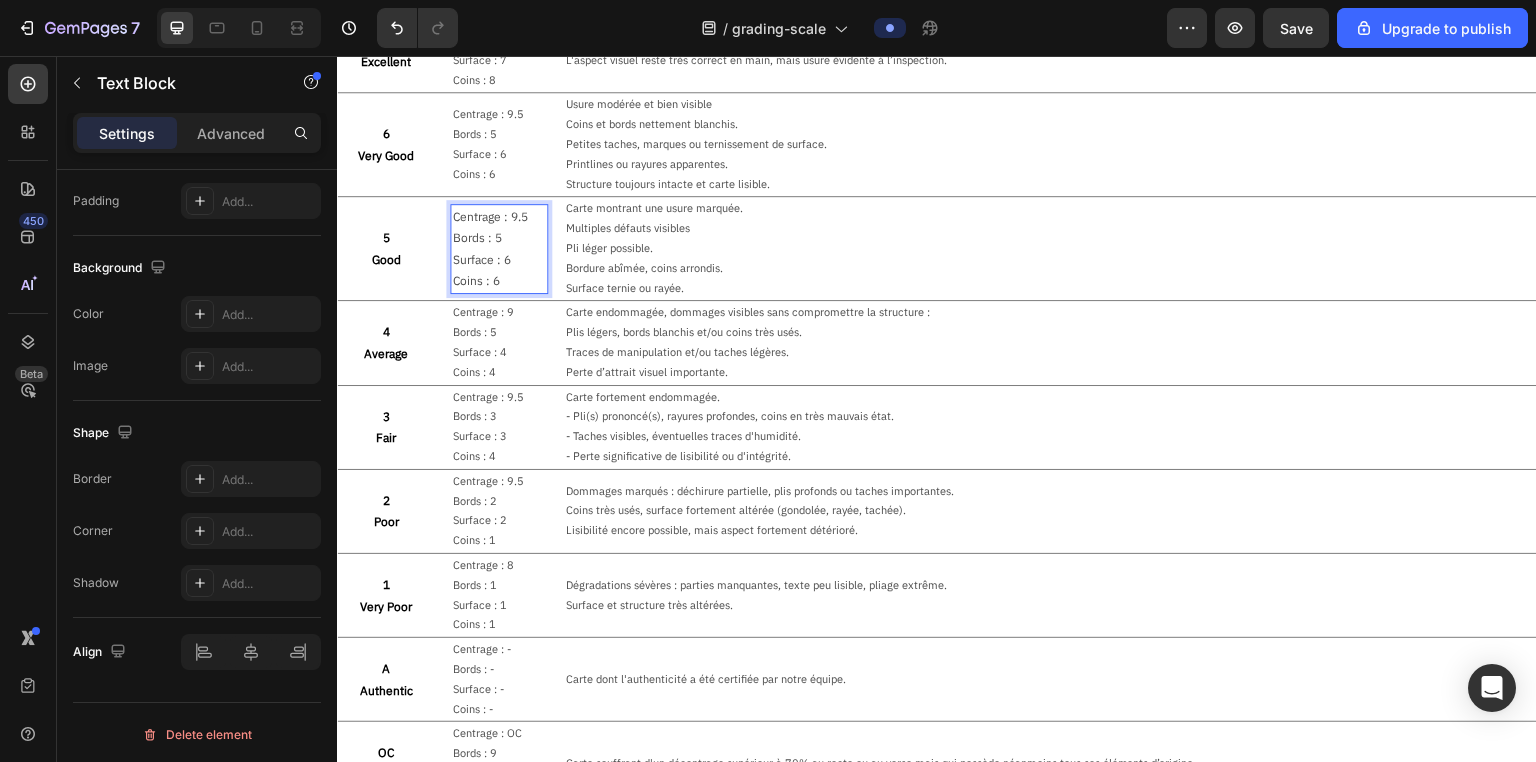 click on "Coins : 6" at bounding box center (498, 281) 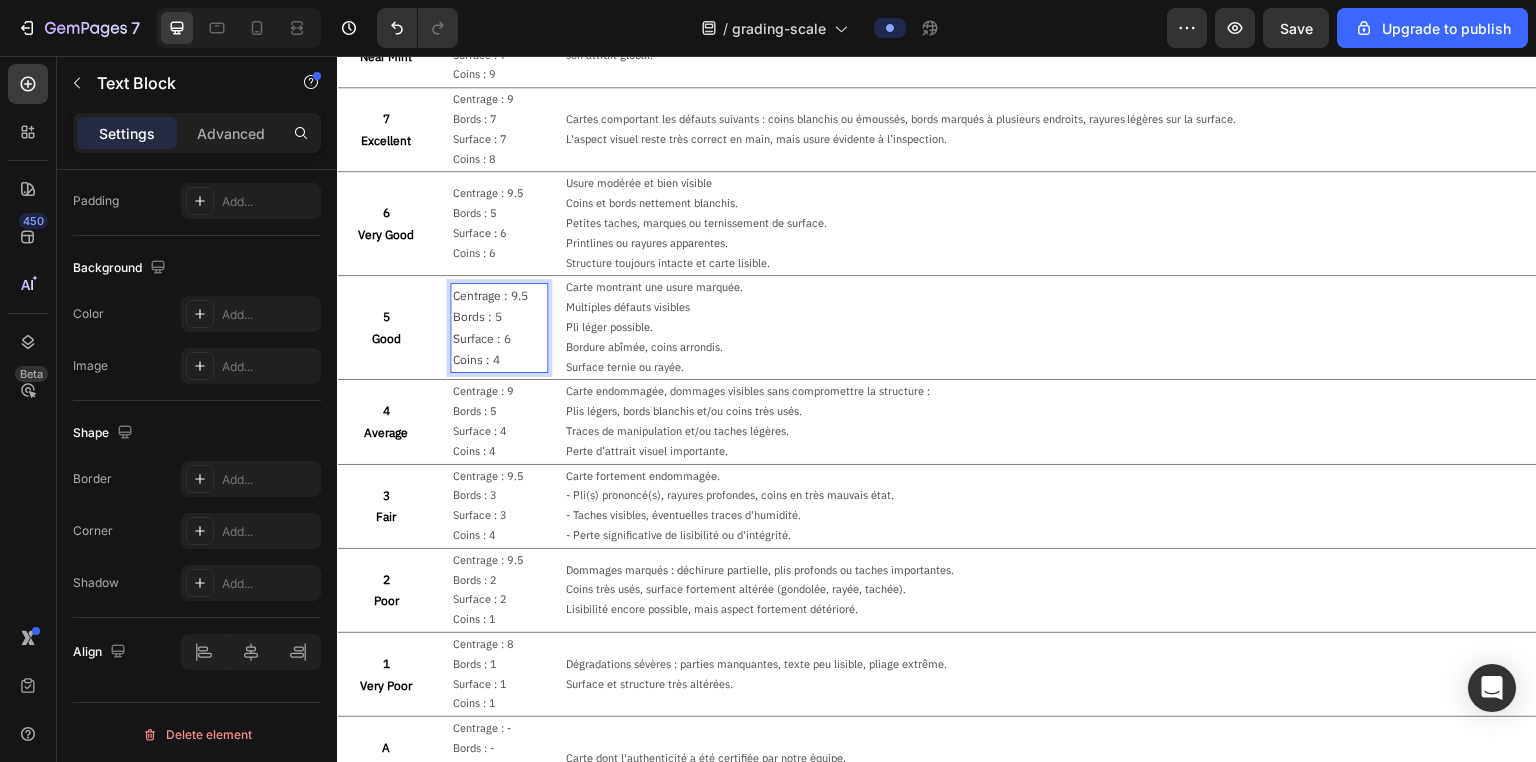 scroll, scrollTop: 599, scrollLeft: 0, axis: vertical 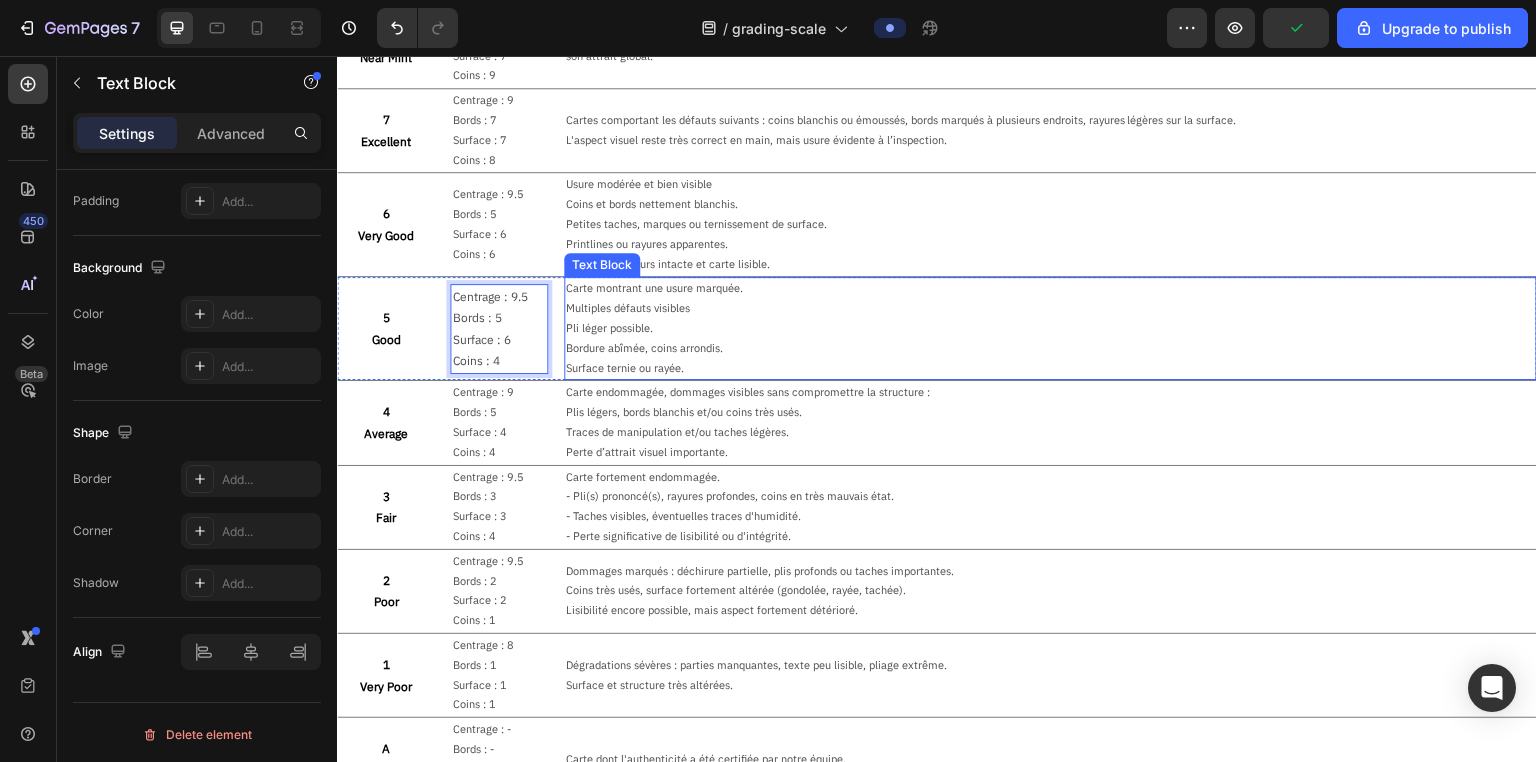 click on "Multiples défauts visibles" at bounding box center (1050, 309) 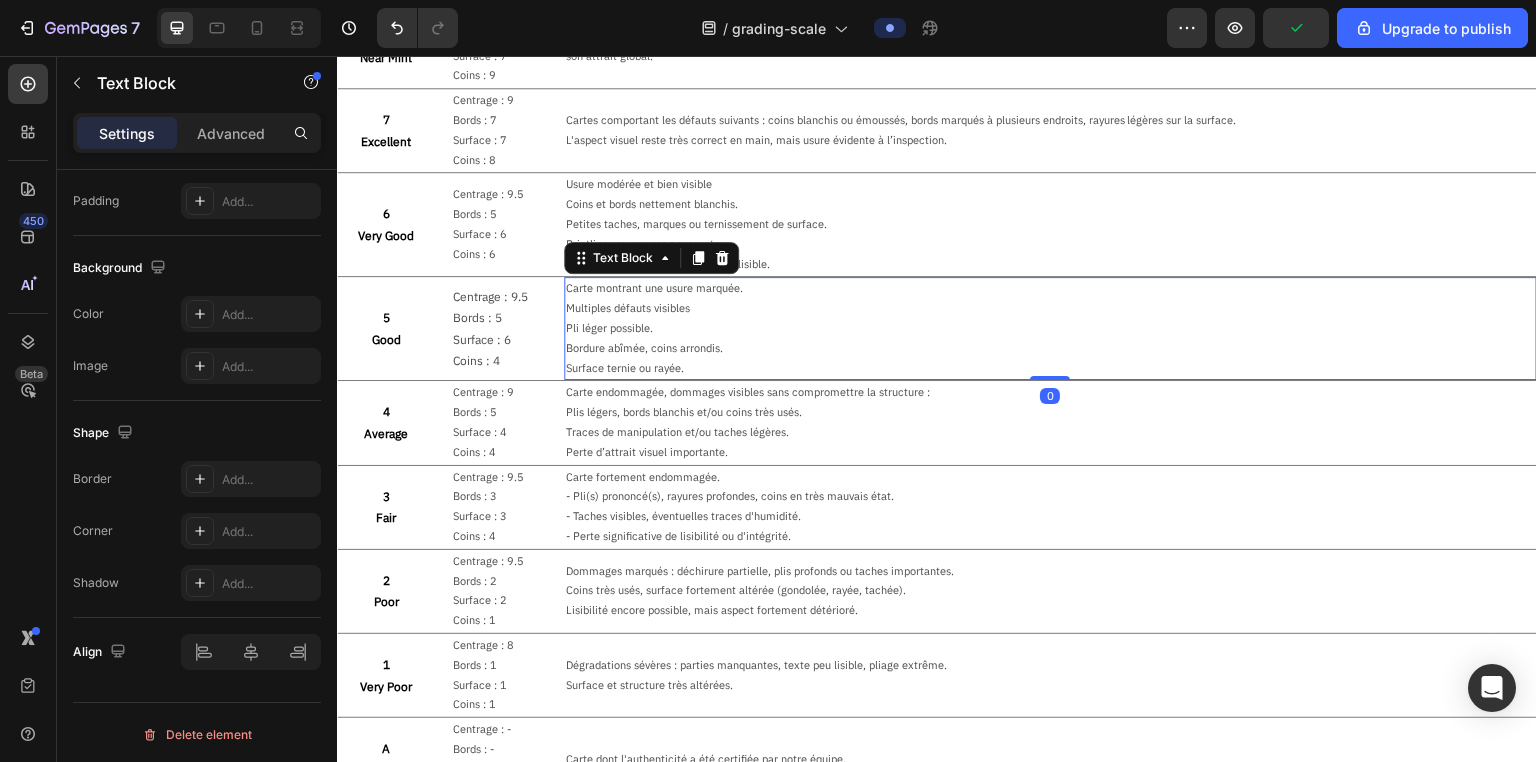 click on "Pli léger possible." at bounding box center [1050, 329] 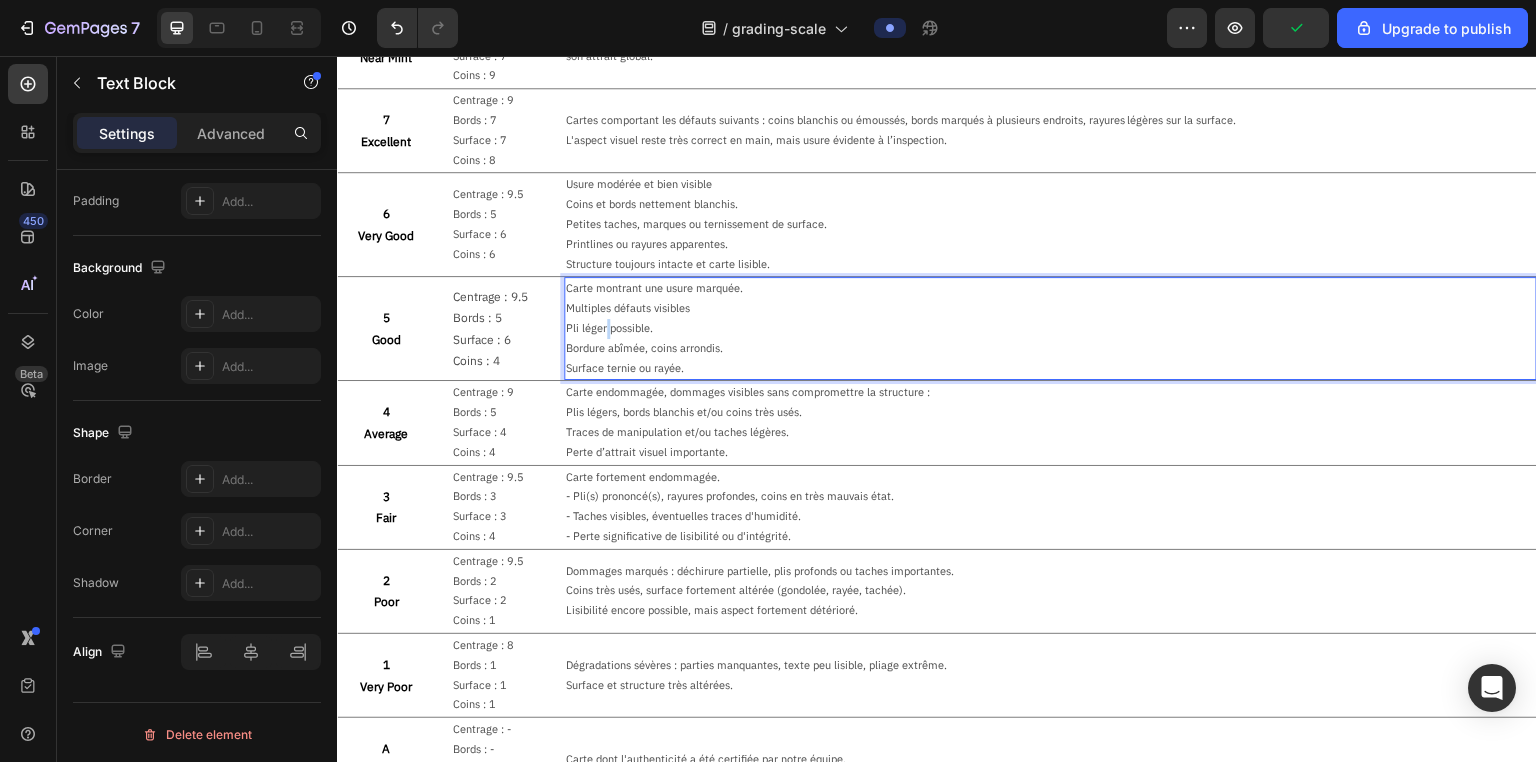 click on "Pli léger possible." at bounding box center [1050, 329] 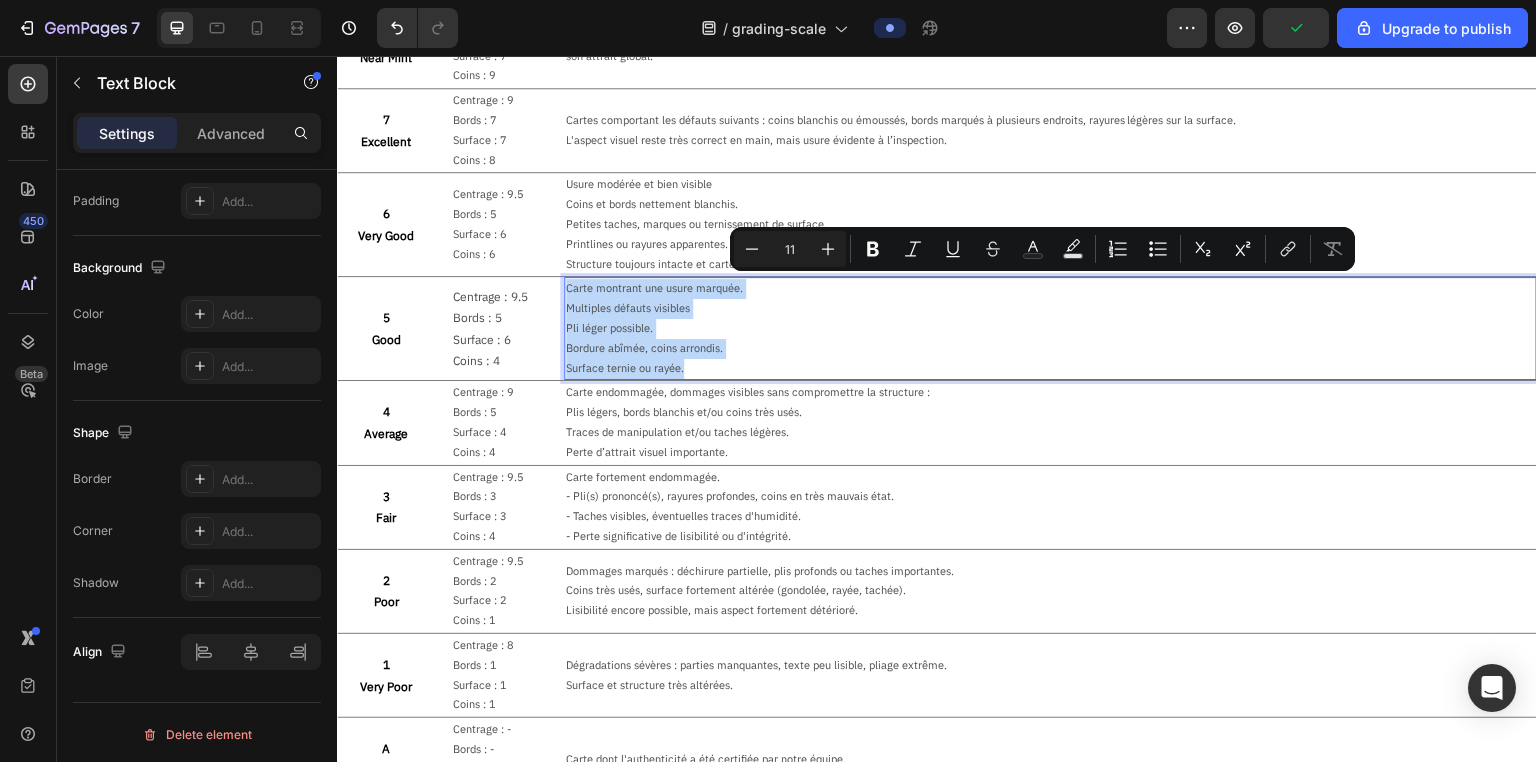 copy on "Carte montrant une usure marquée. Multiples défauts visibles Pli léger possible. Bordure abîmée, coins arrondis. Surface ternie ou rayée." 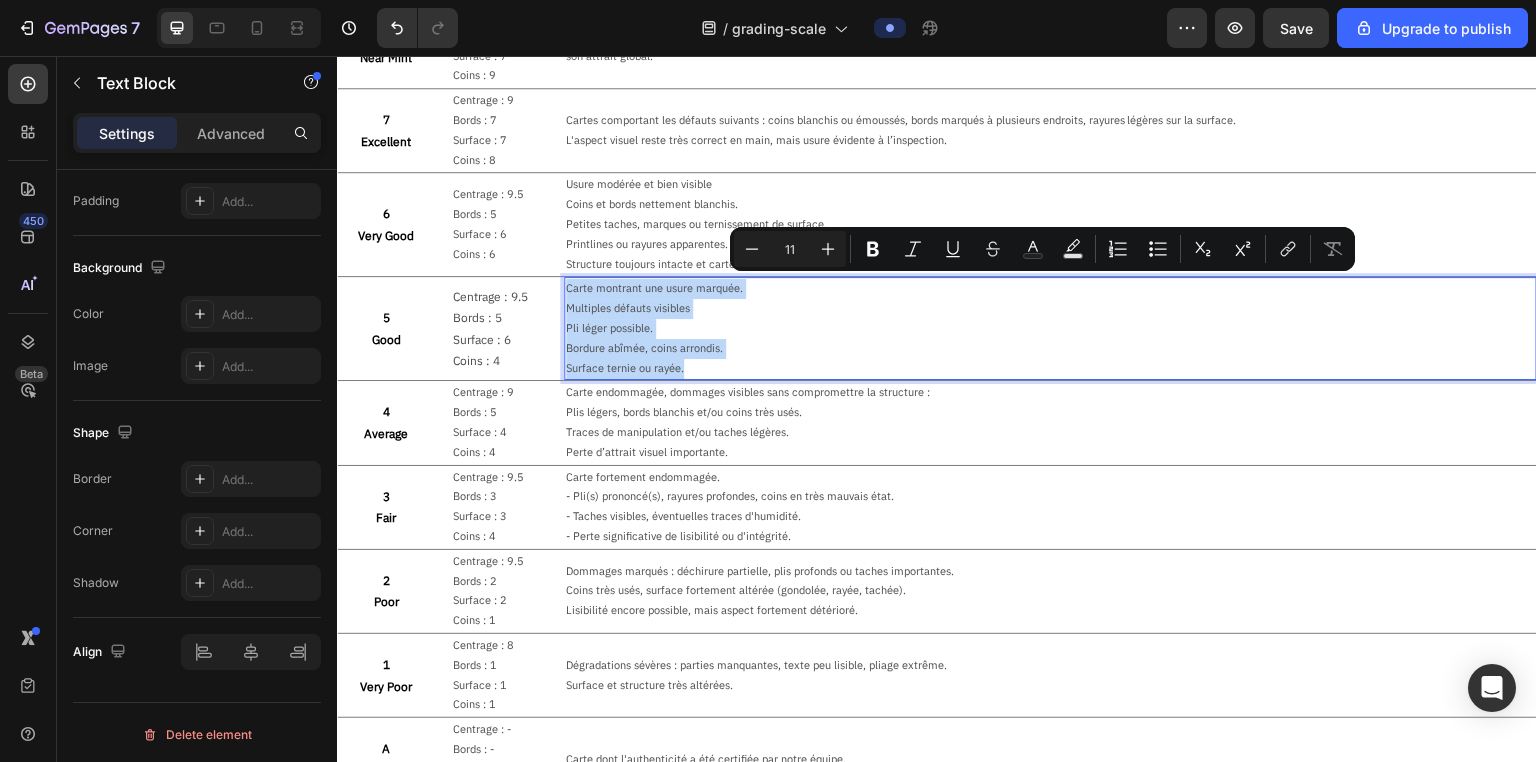 click on "Pli léger possible." at bounding box center (1050, 329) 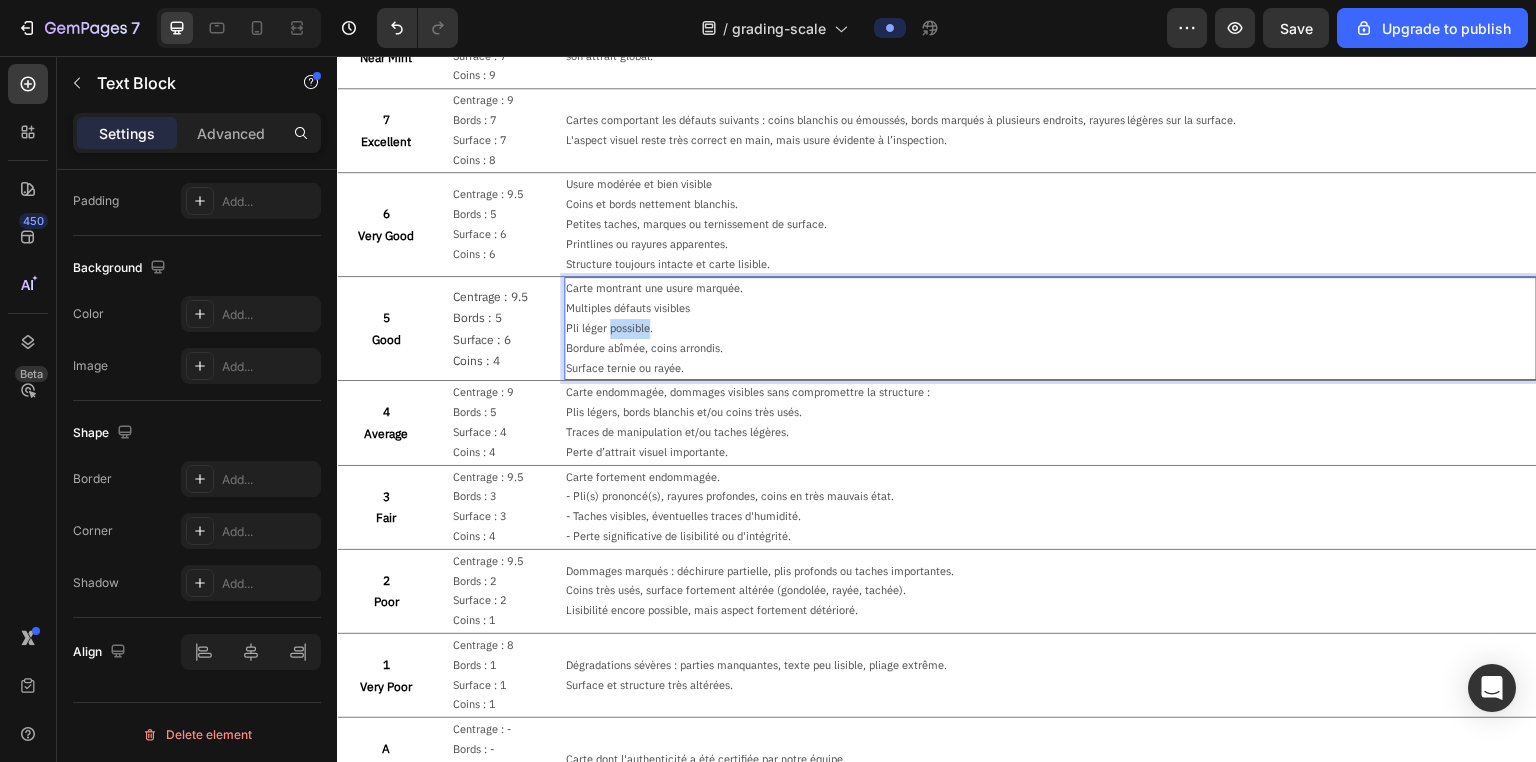 click on "Pli léger possible." at bounding box center (1050, 329) 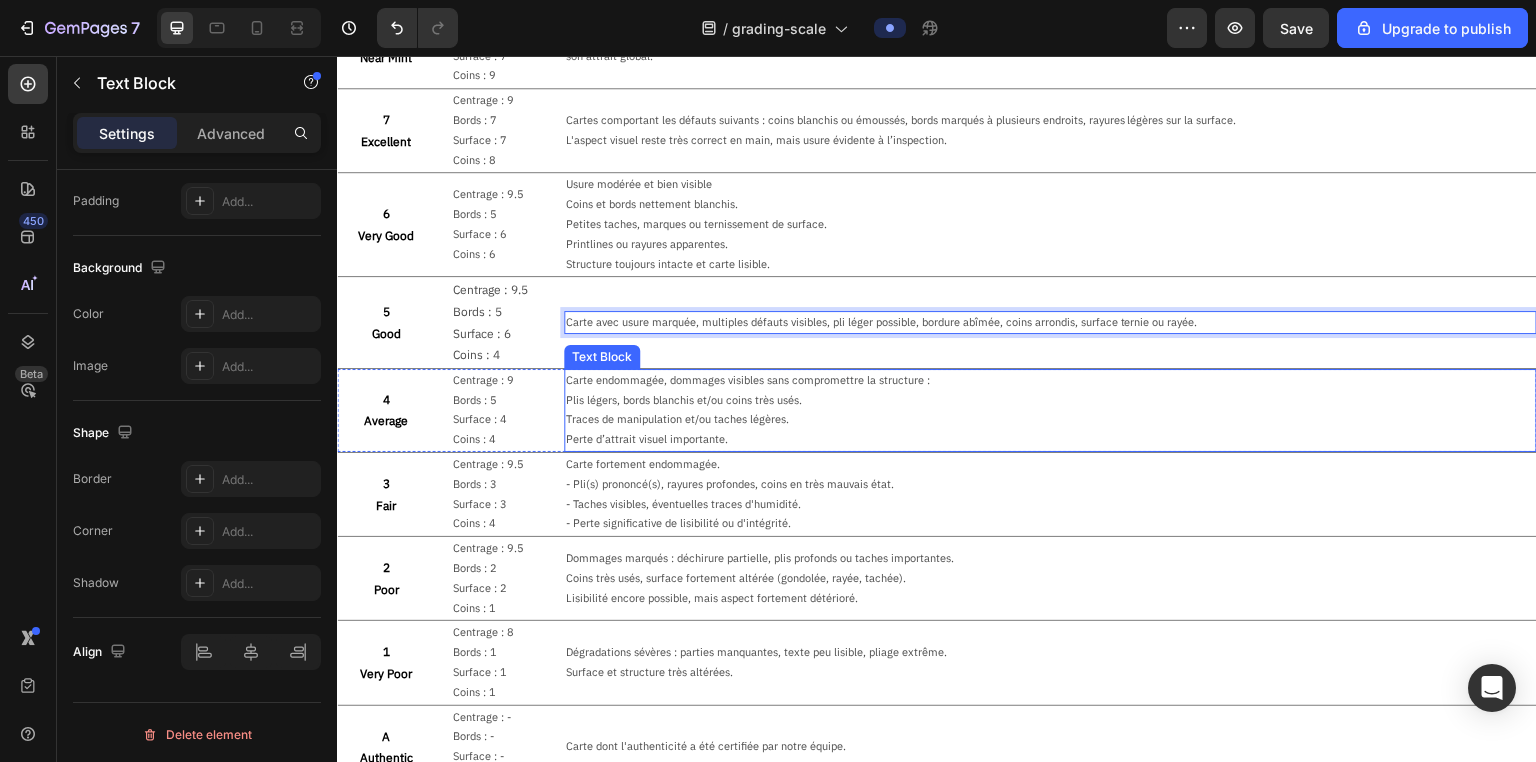 click on "Plis légers, bords blanchis et/ou coins très usés." at bounding box center (1050, 401) 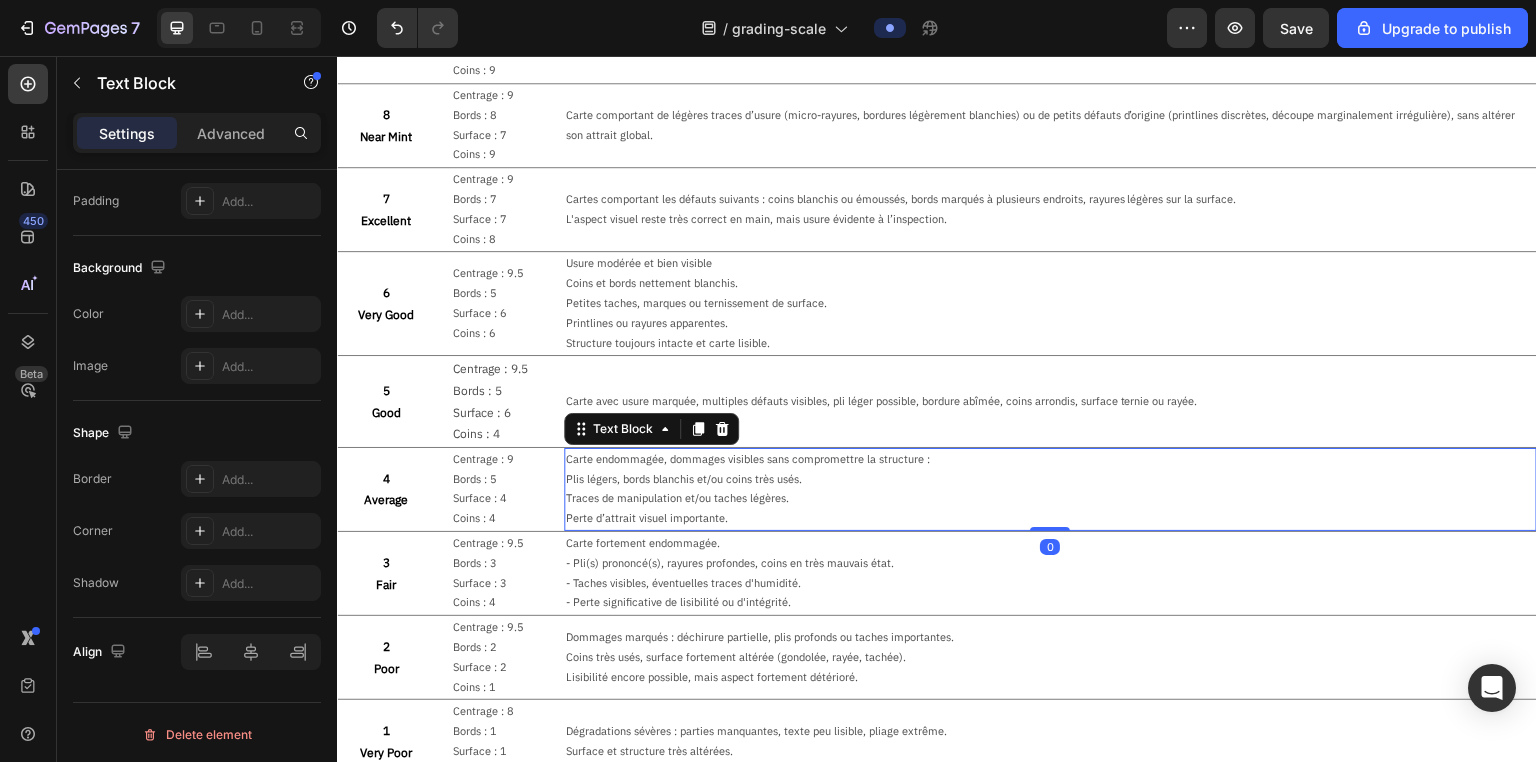 scroll, scrollTop: 519, scrollLeft: 0, axis: vertical 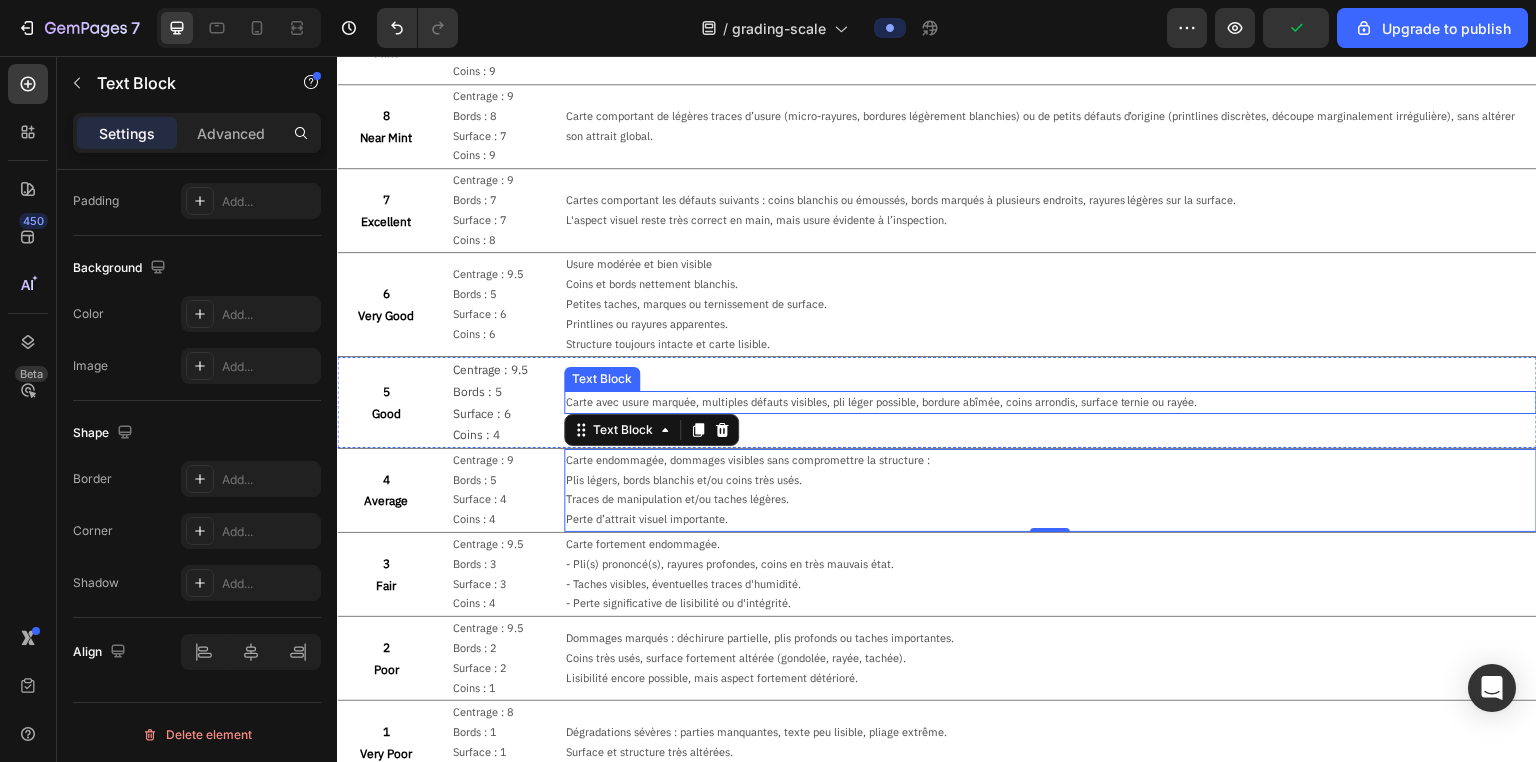 click on "Carte avec usure marquée, multiples défauts visibles, pli léger possible, bordure abîmée, coins arrondis, surface ternie ou rayée." at bounding box center [1050, 403] 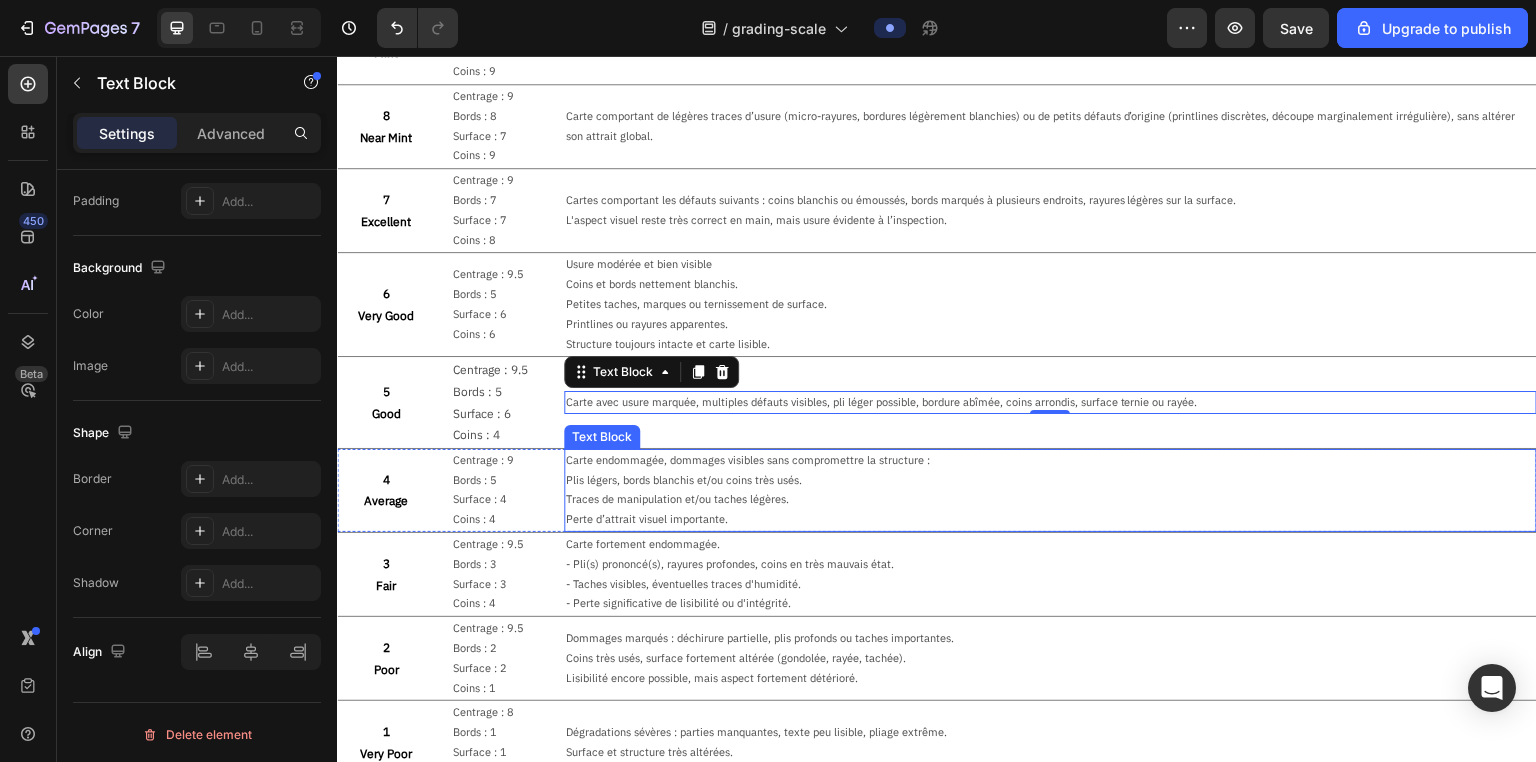 click on "Traces de manipulation et/ou taches légères." at bounding box center [1050, 500] 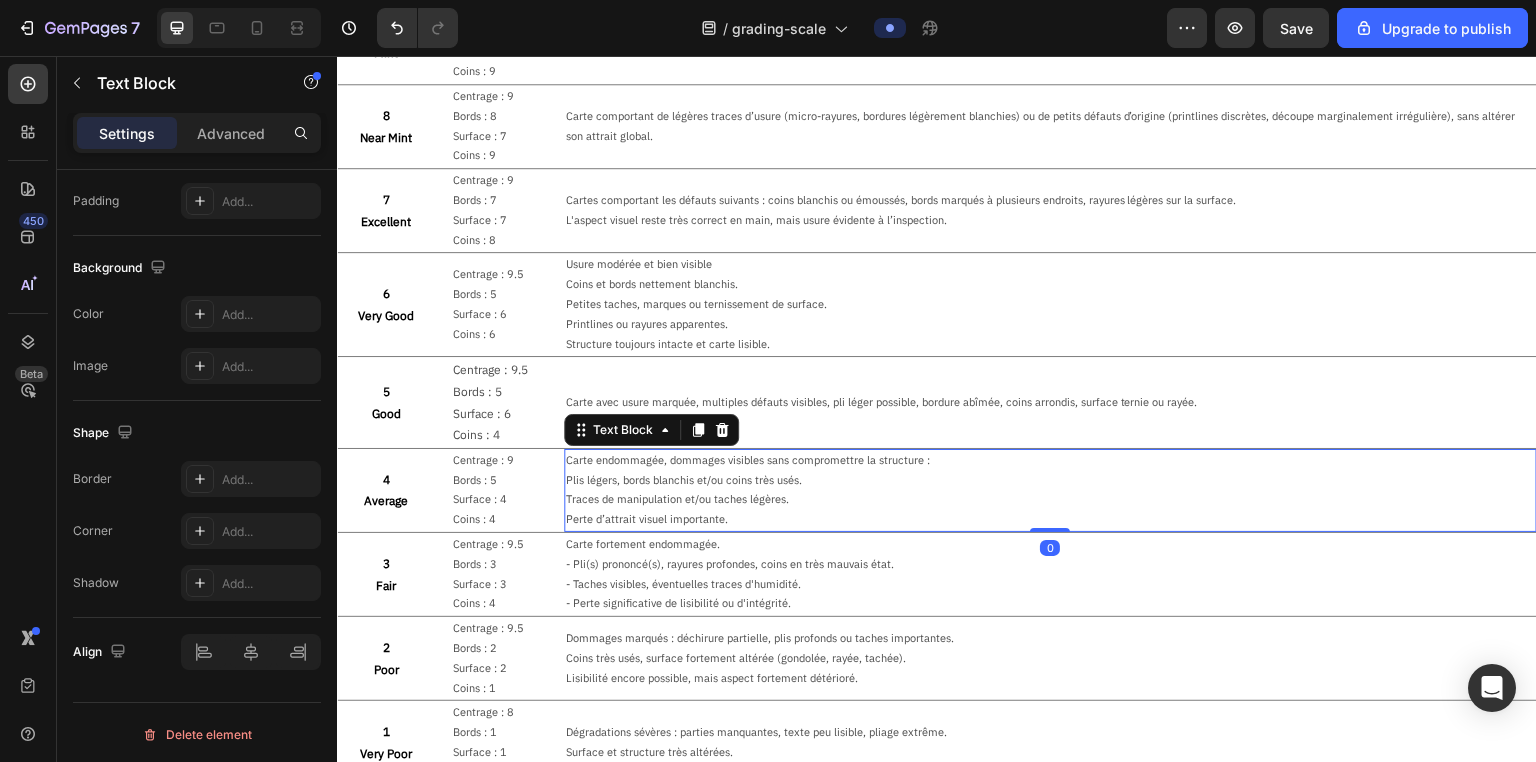 click on "Traces de manipulation et/ou taches légères." at bounding box center (1050, 500) 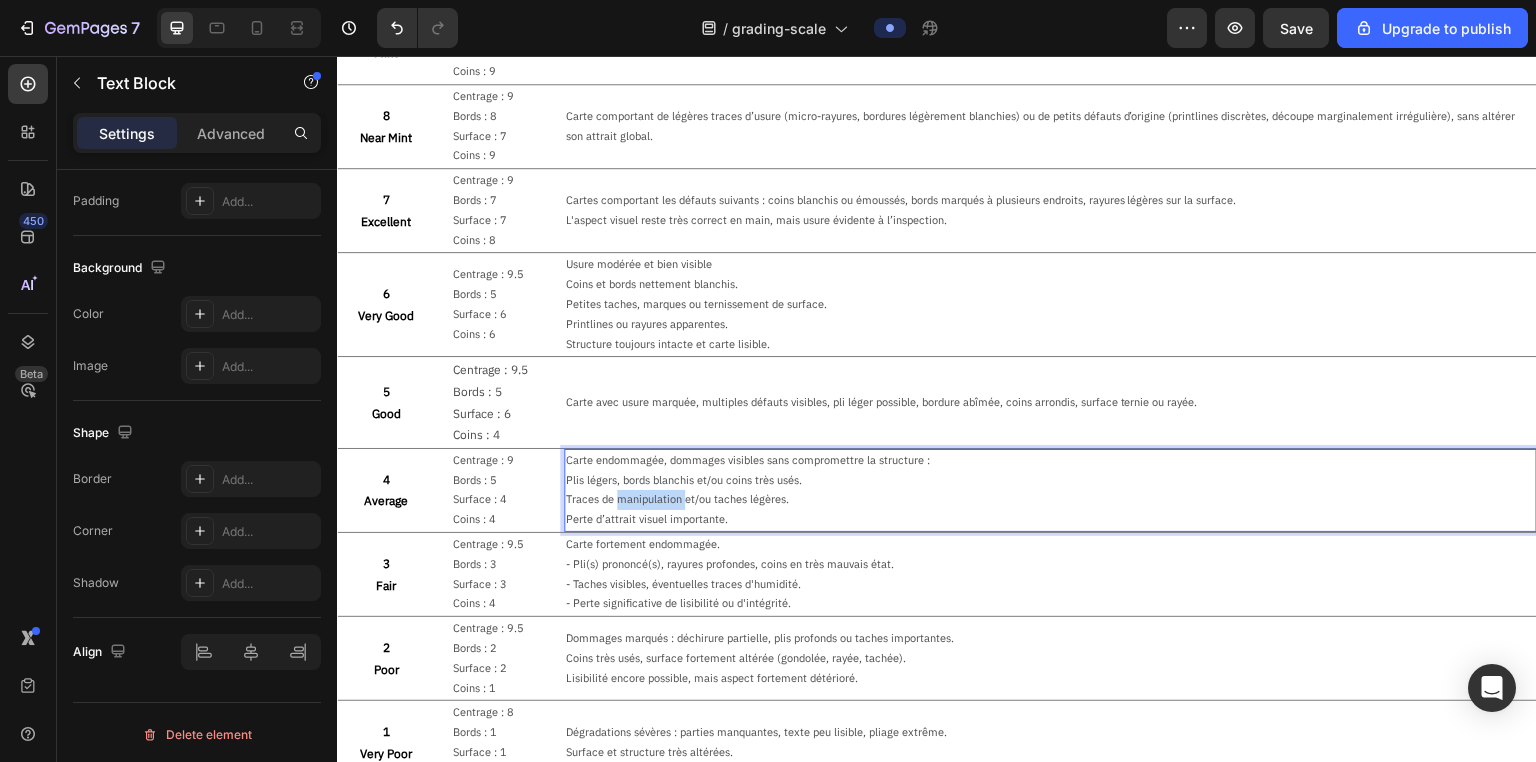 click on "Traces de manipulation et/ou taches légères." at bounding box center (1050, 500) 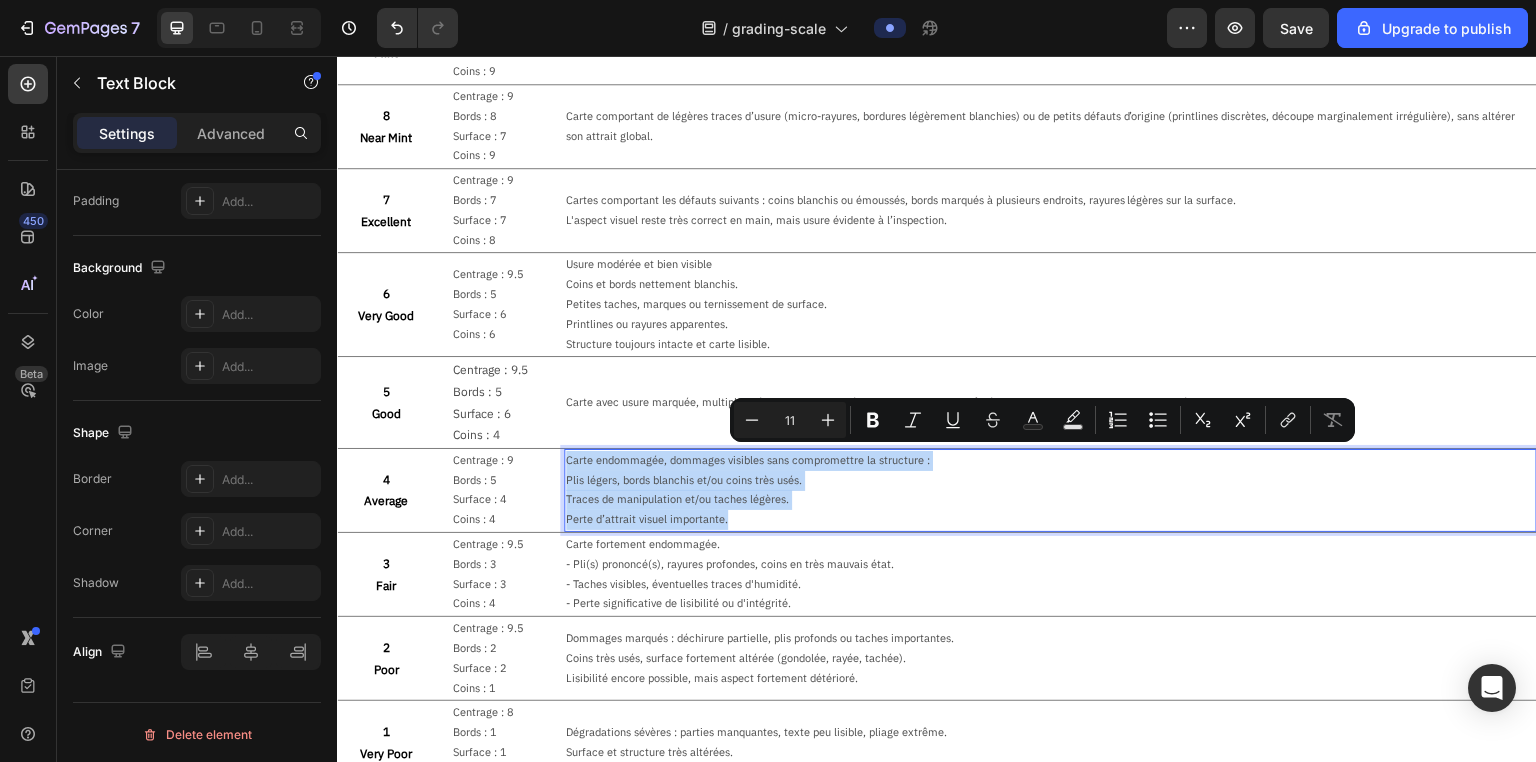 copy on "Carte endommagée, dommages visibles sans compromettre la structure : Plis légers, bords blanchis et/ou coins très usés. Traces de manipulation et/ou taches légères. Perte d’attrait visuel importante." 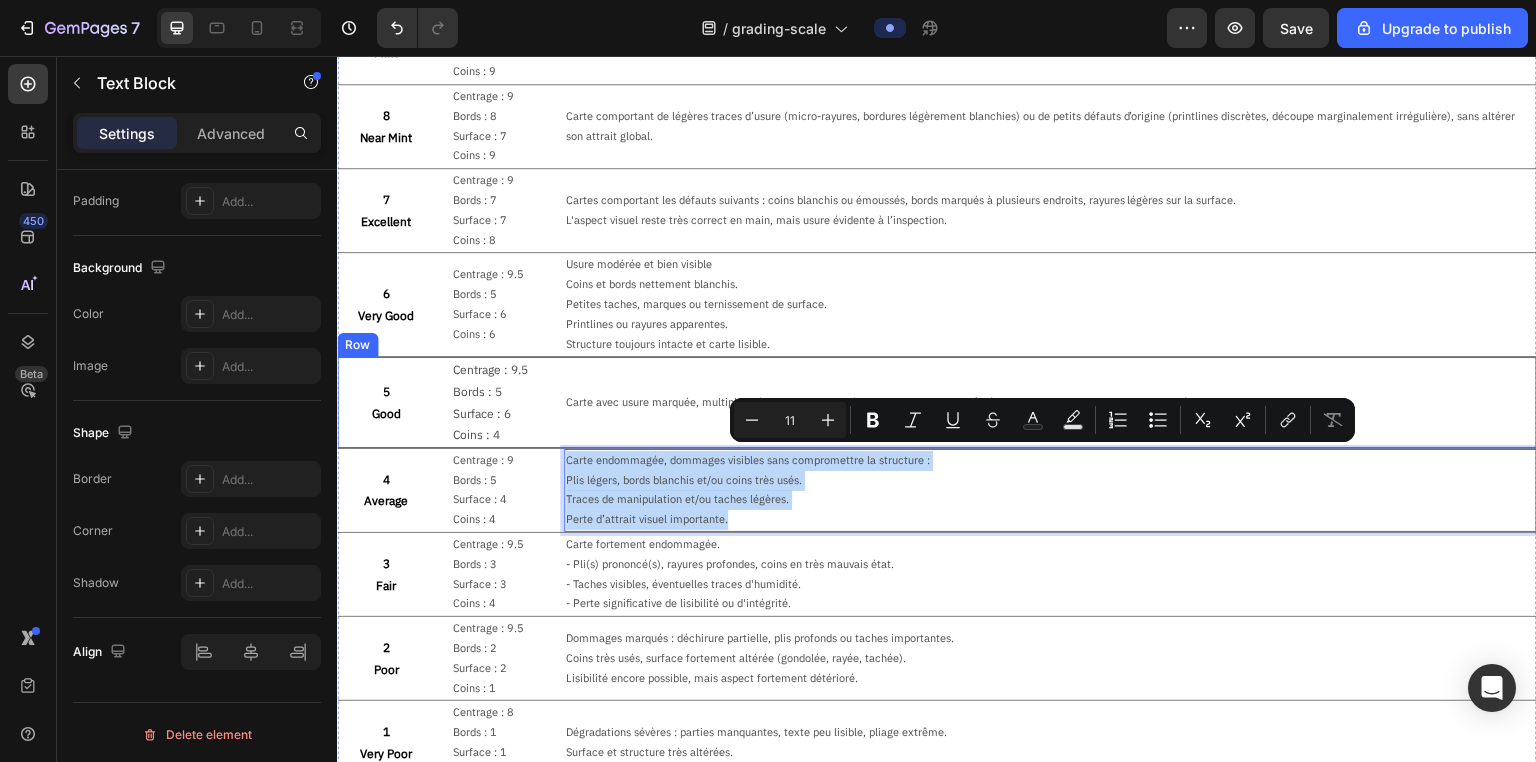 click on "Carte avec usure marquée, multiples défauts visibles, pli léger possible, bordure abîmée, coins arrondis, surface ternie ou rayée. Text Block" at bounding box center [1050, 402] 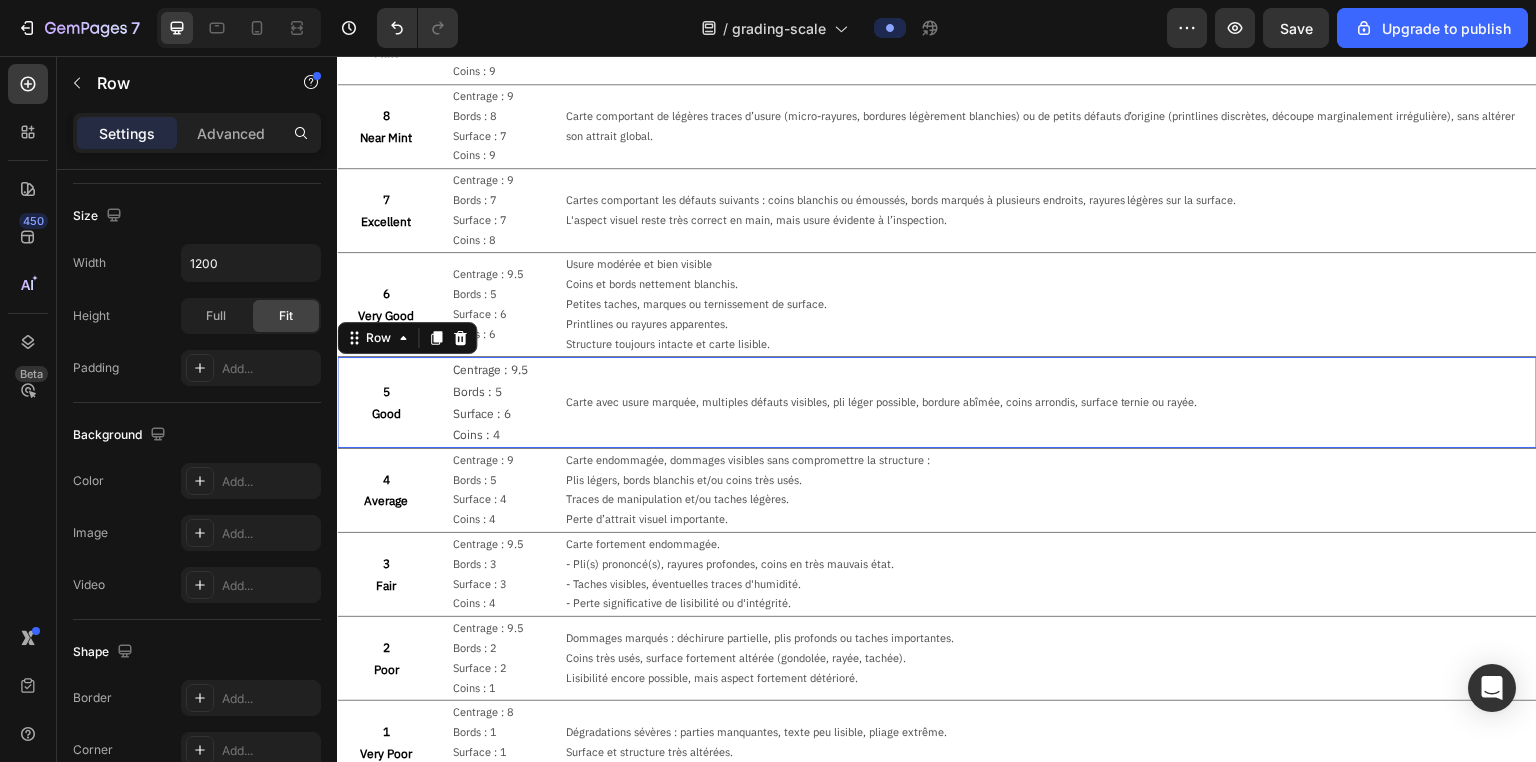 scroll, scrollTop: 0, scrollLeft: 0, axis: both 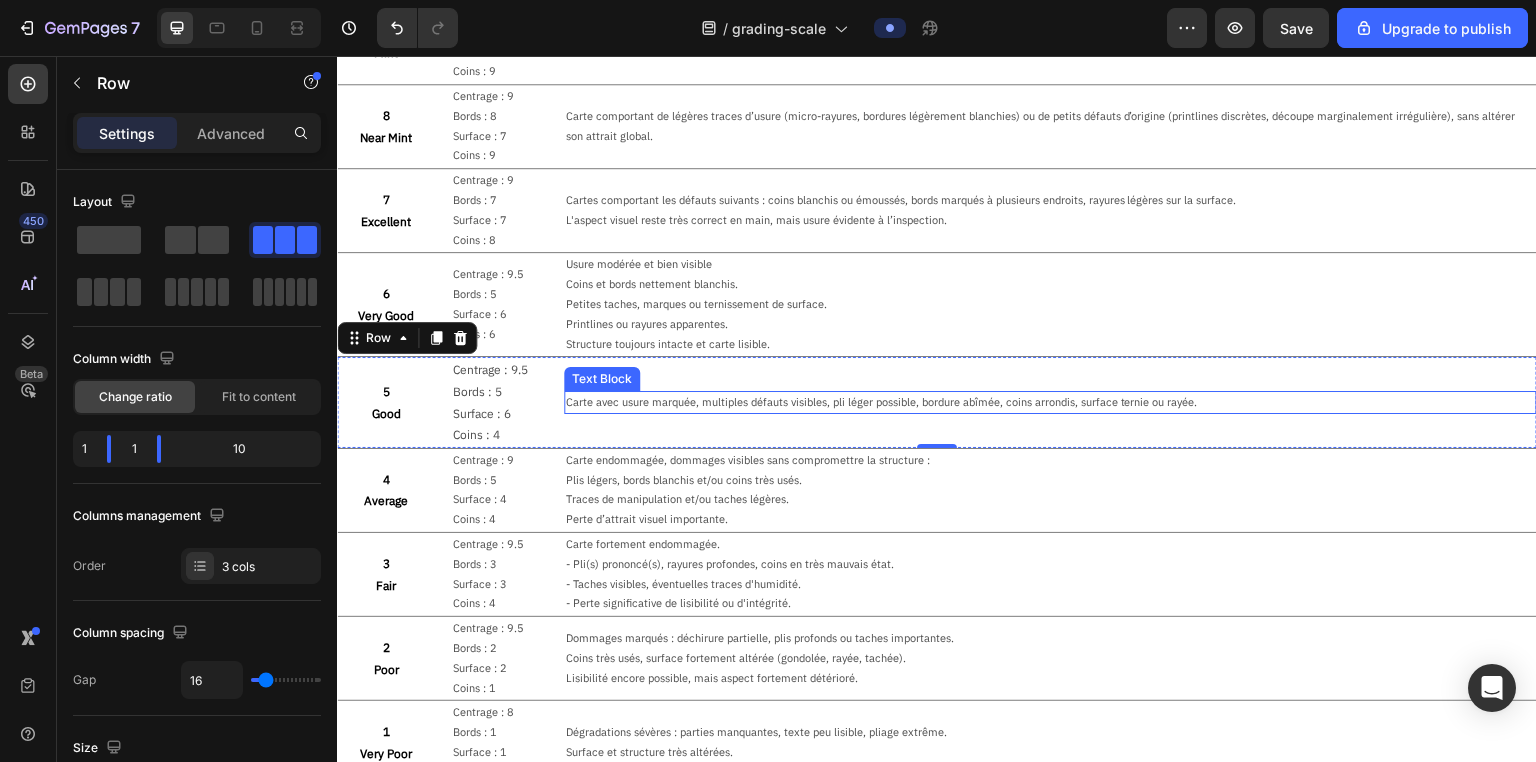 click on "Carte avec usure marquée, multiples défauts visibles, pli léger possible, bordure abîmée, coins arrondis, surface ternie ou rayée." at bounding box center [1050, 403] 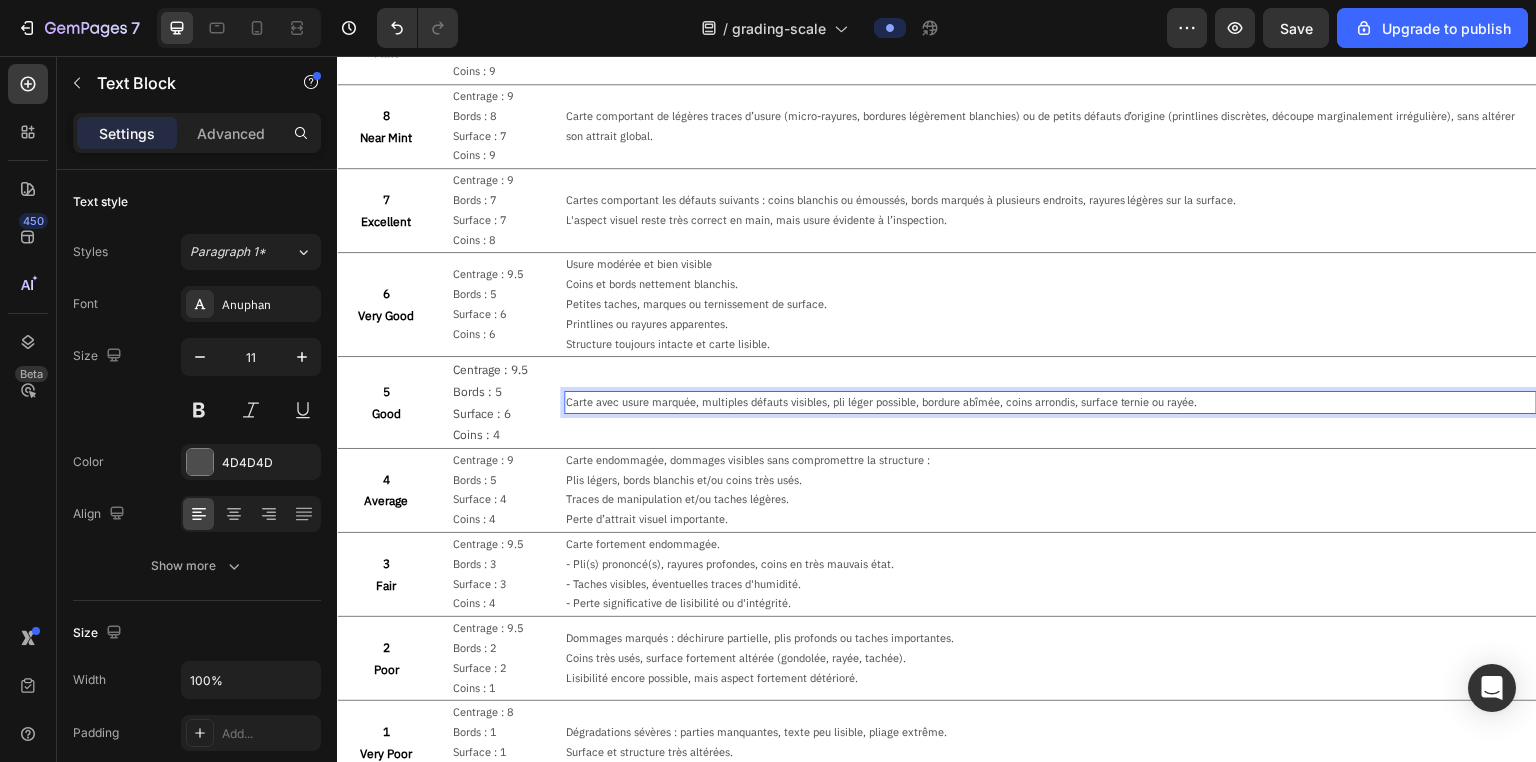 click on "Carte avec usure marquée, multiples défauts visibles, pli léger possible, bordure abîmée, coins arrondis, surface ternie ou rayée." at bounding box center [1050, 403] 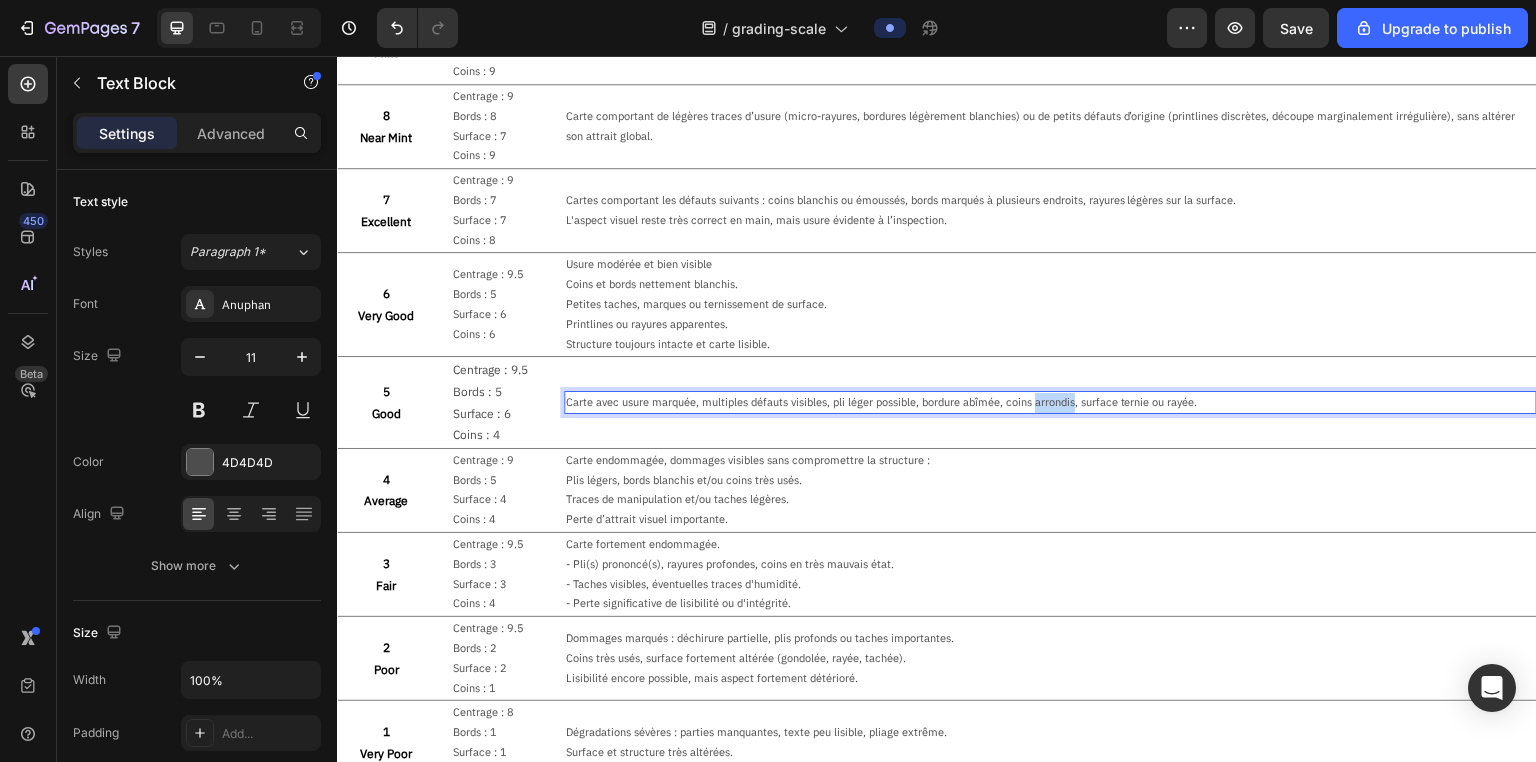 click on "Carte avec usure marquée, multiples défauts visibles, pli léger possible, bordure abîmée, coins arrondis, surface ternie ou rayée." at bounding box center [1050, 403] 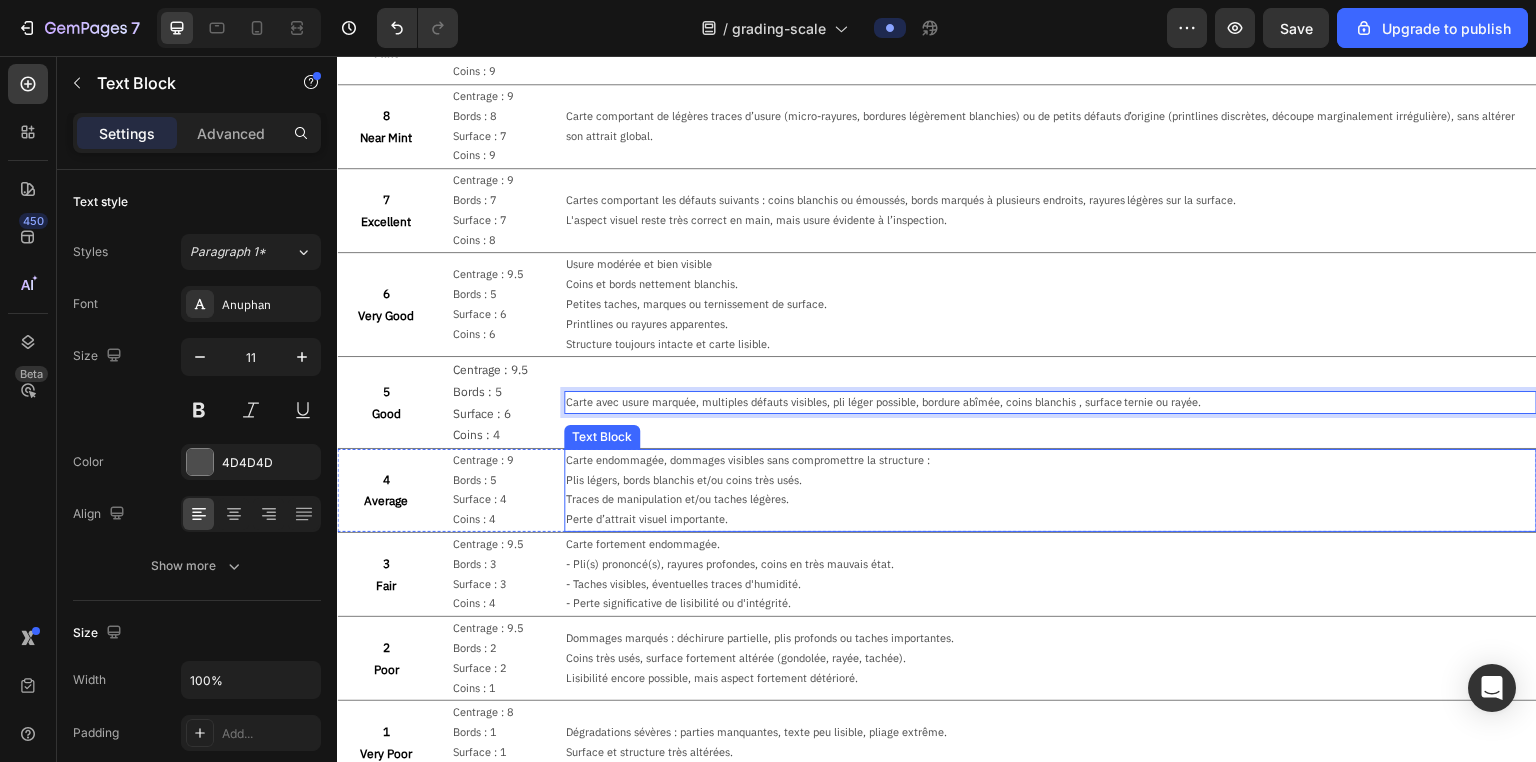 click on "Traces de manipulation et/ou taches légères." at bounding box center [1050, 500] 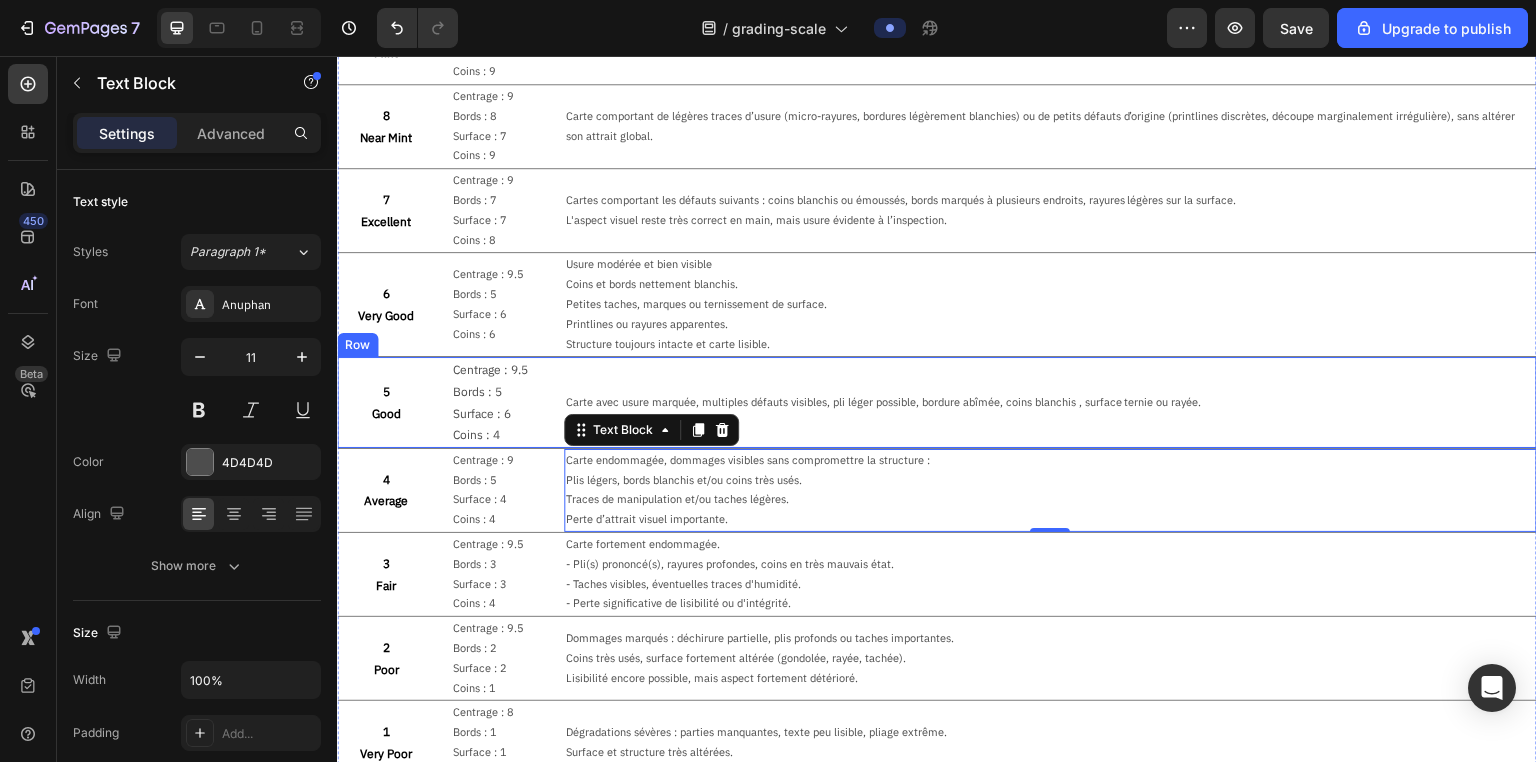 click on "Carte avec usure marquée, multiples défauts visibles, pli léger possible, bordure abîmée, coins blanchis , surface ternie ou rayée. Text Block" at bounding box center (1050, 402) 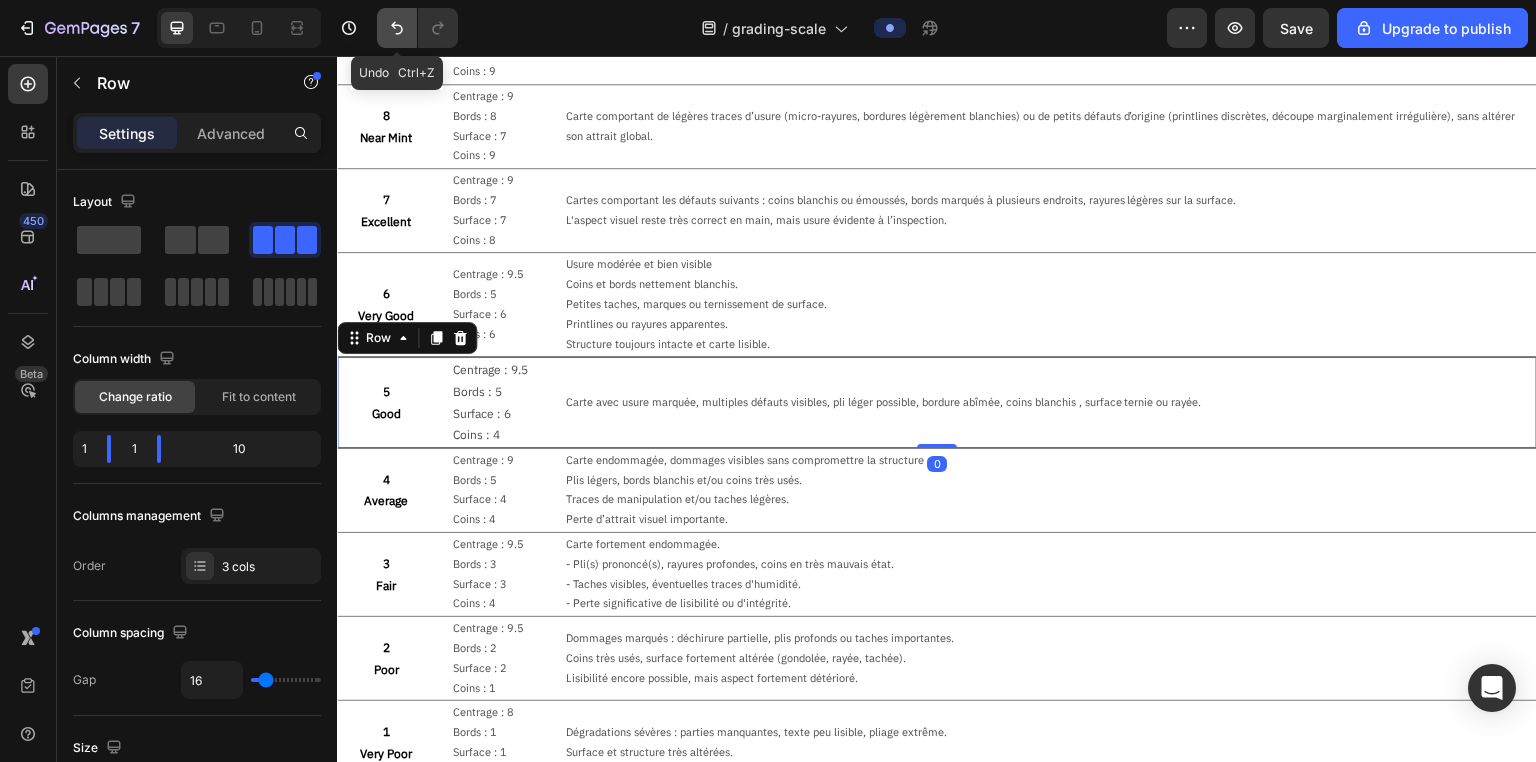click 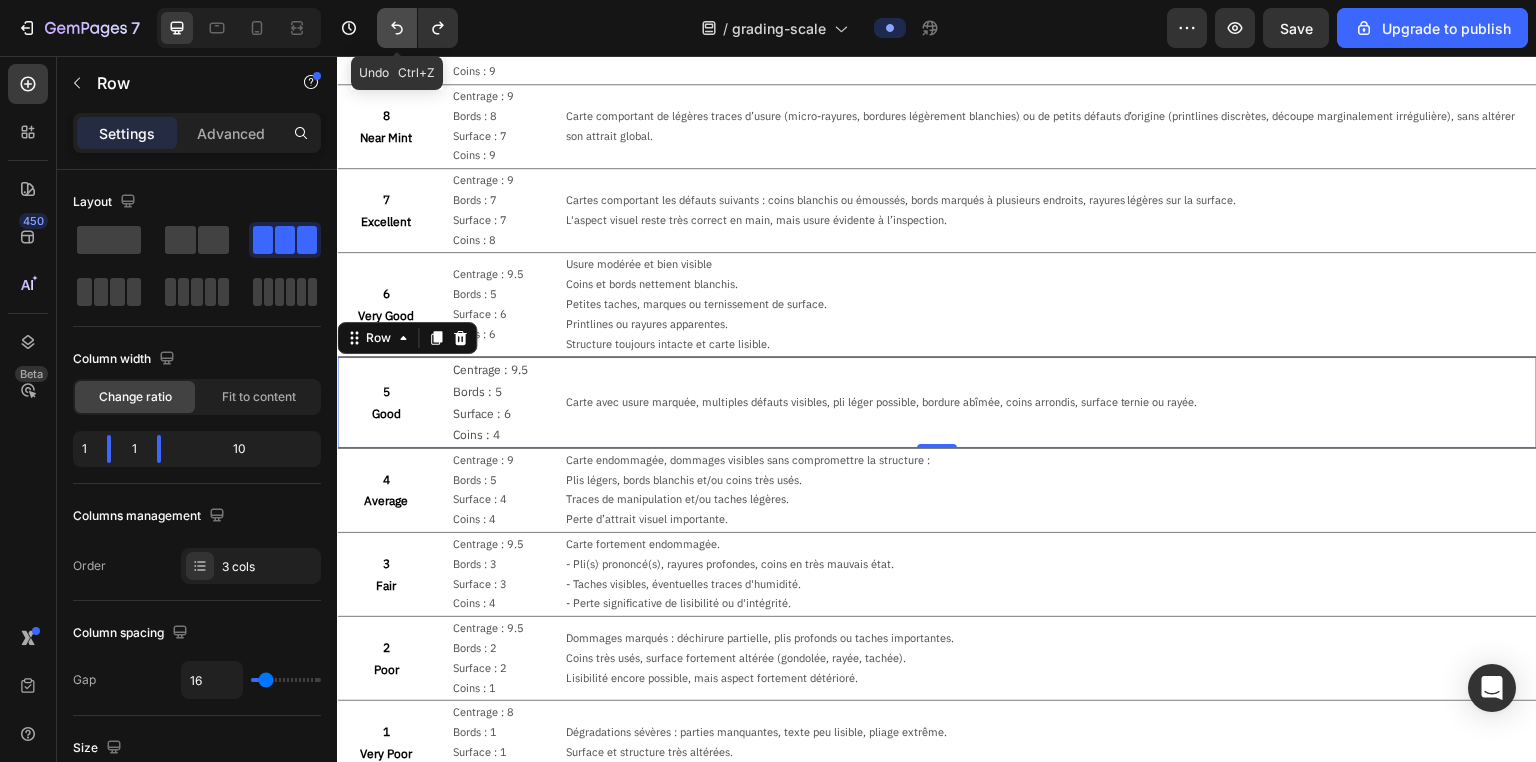 click 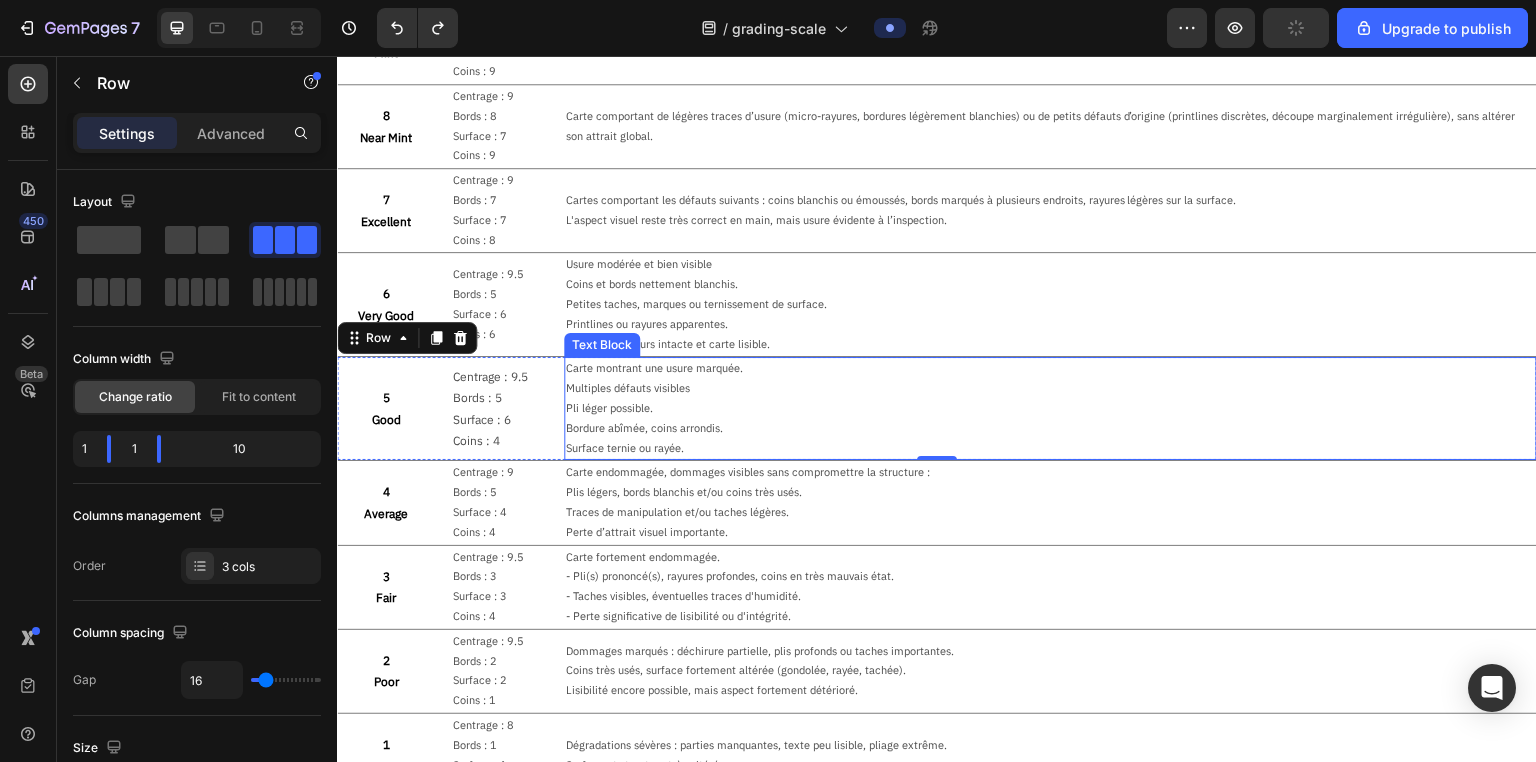 click on "Multiples défauts visibles" at bounding box center (1050, 389) 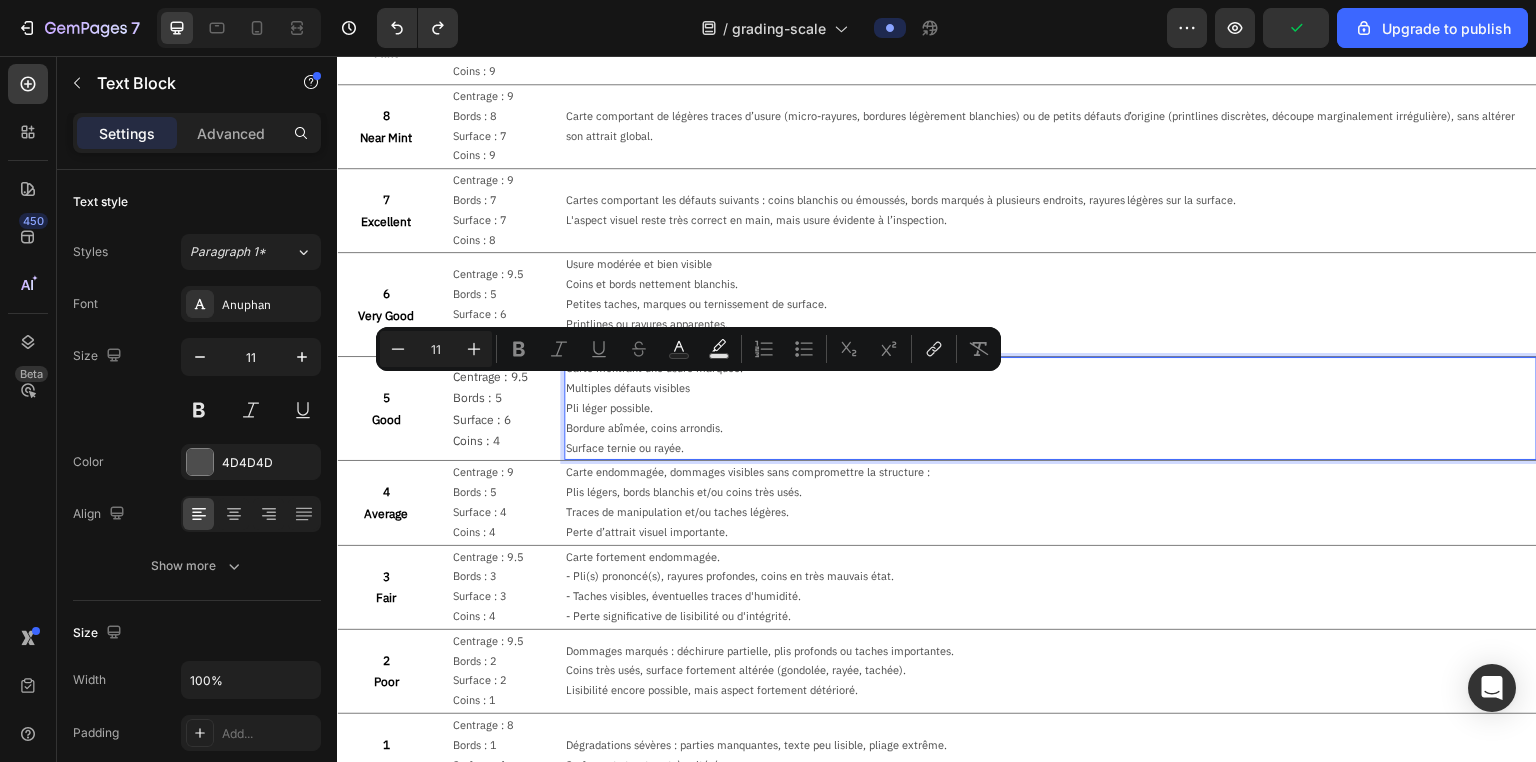click on "Multiples défauts visibles" at bounding box center [1050, 389] 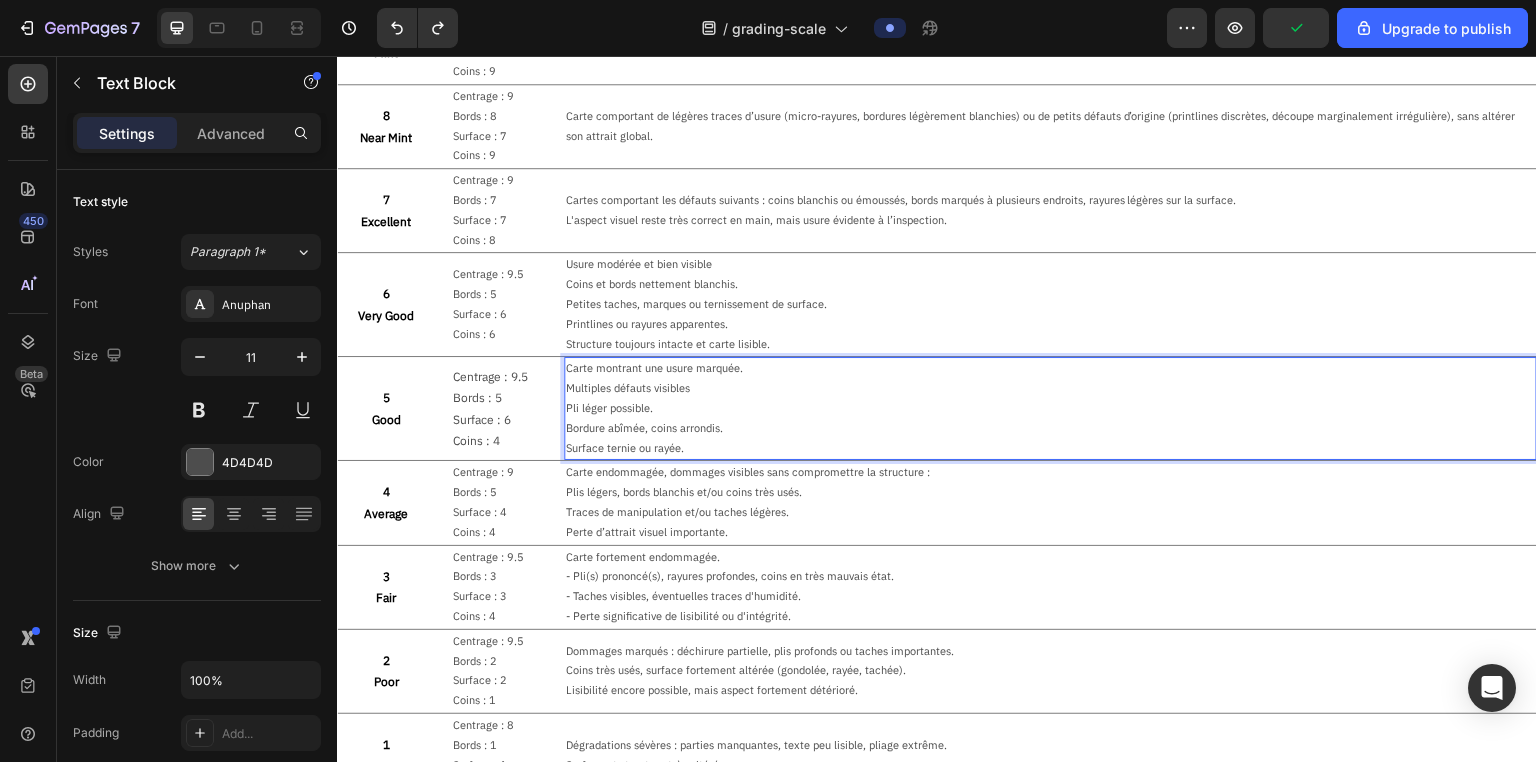 click on "Multiples défauts visibles" at bounding box center [1050, 389] 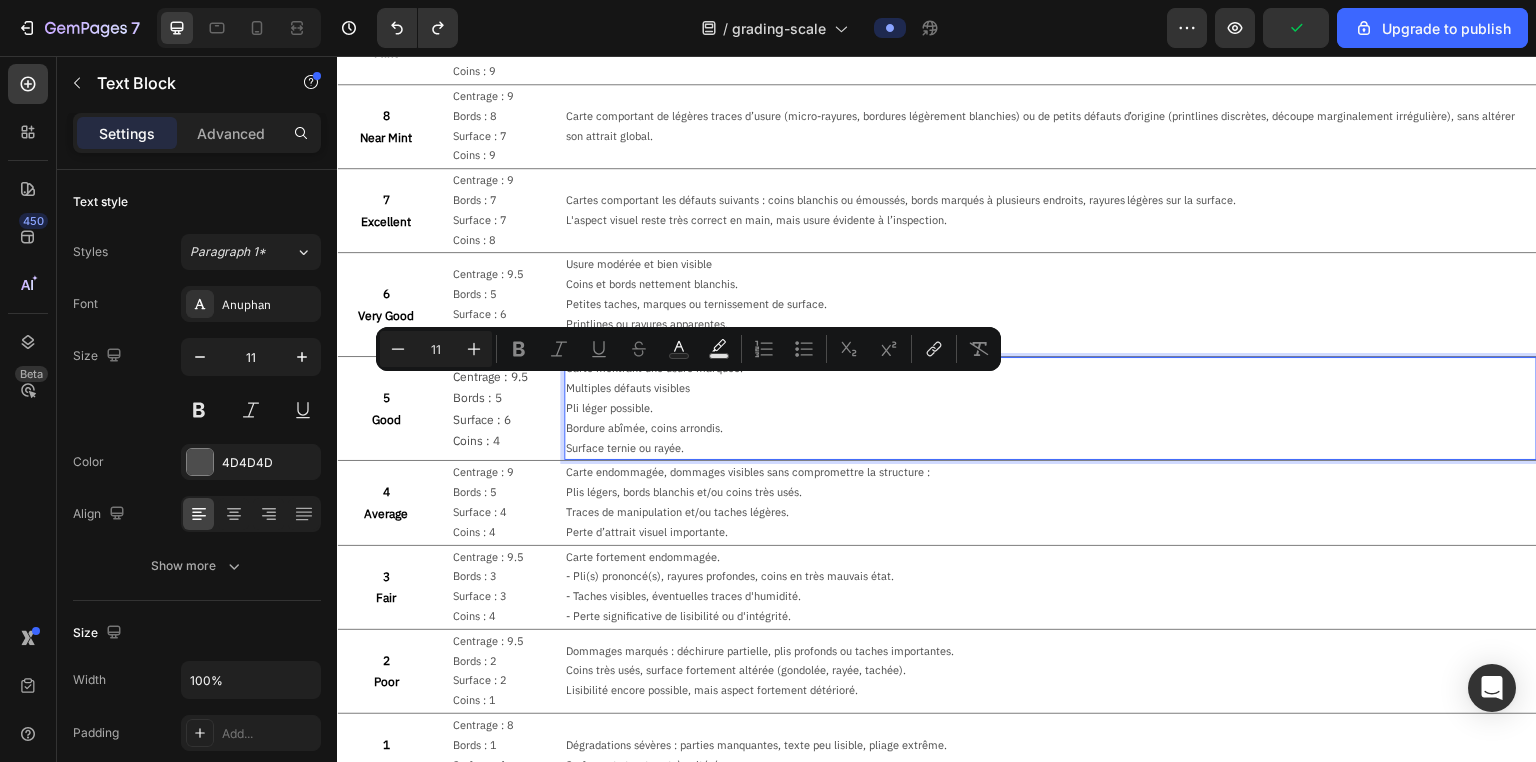 click on "Multiples défauts visibles" at bounding box center (1050, 389) 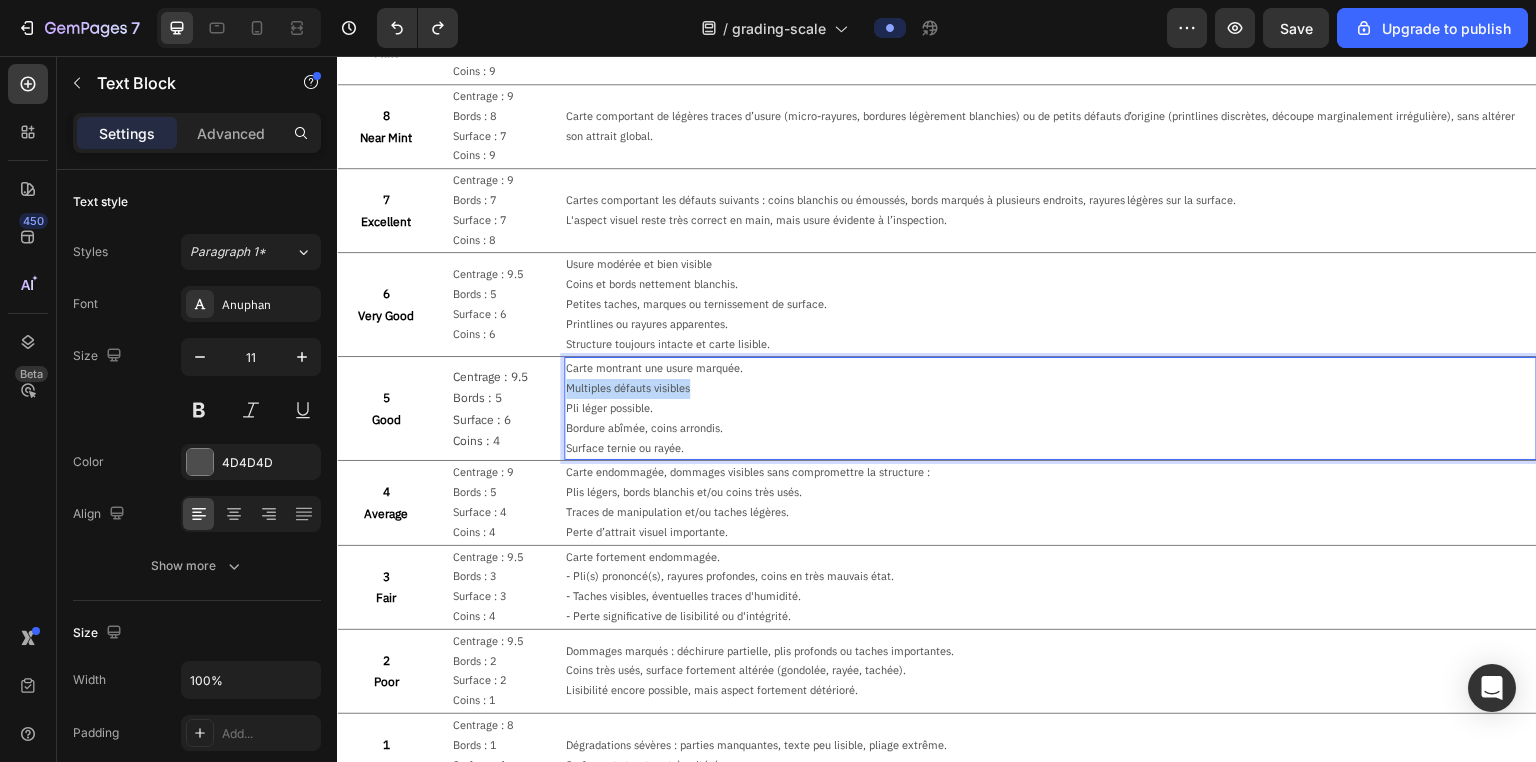drag, startPoint x: 693, startPoint y: 387, endPoint x: 567, endPoint y: 389, distance: 126.01587 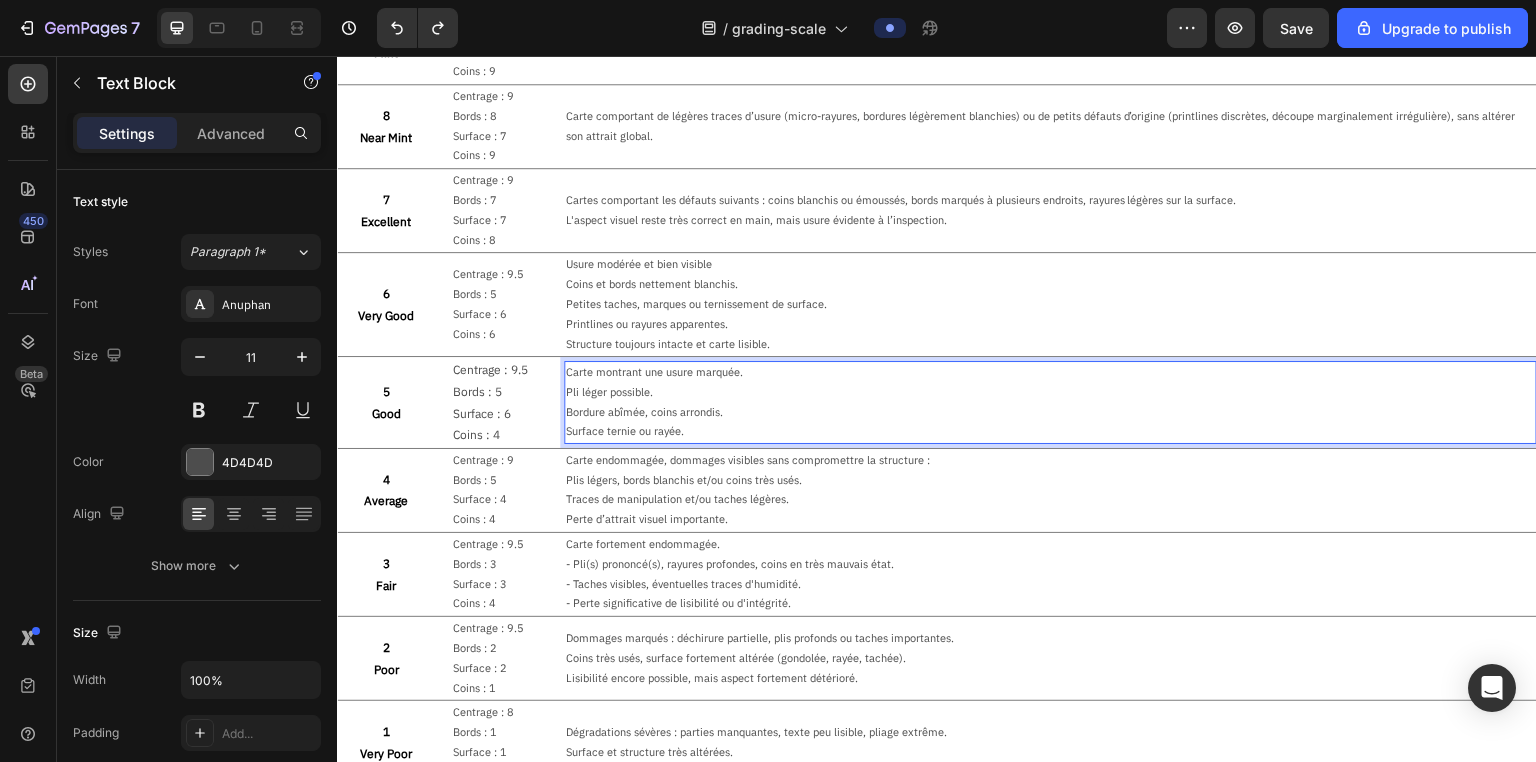 scroll, scrollTop: 522, scrollLeft: 0, axis: vertical 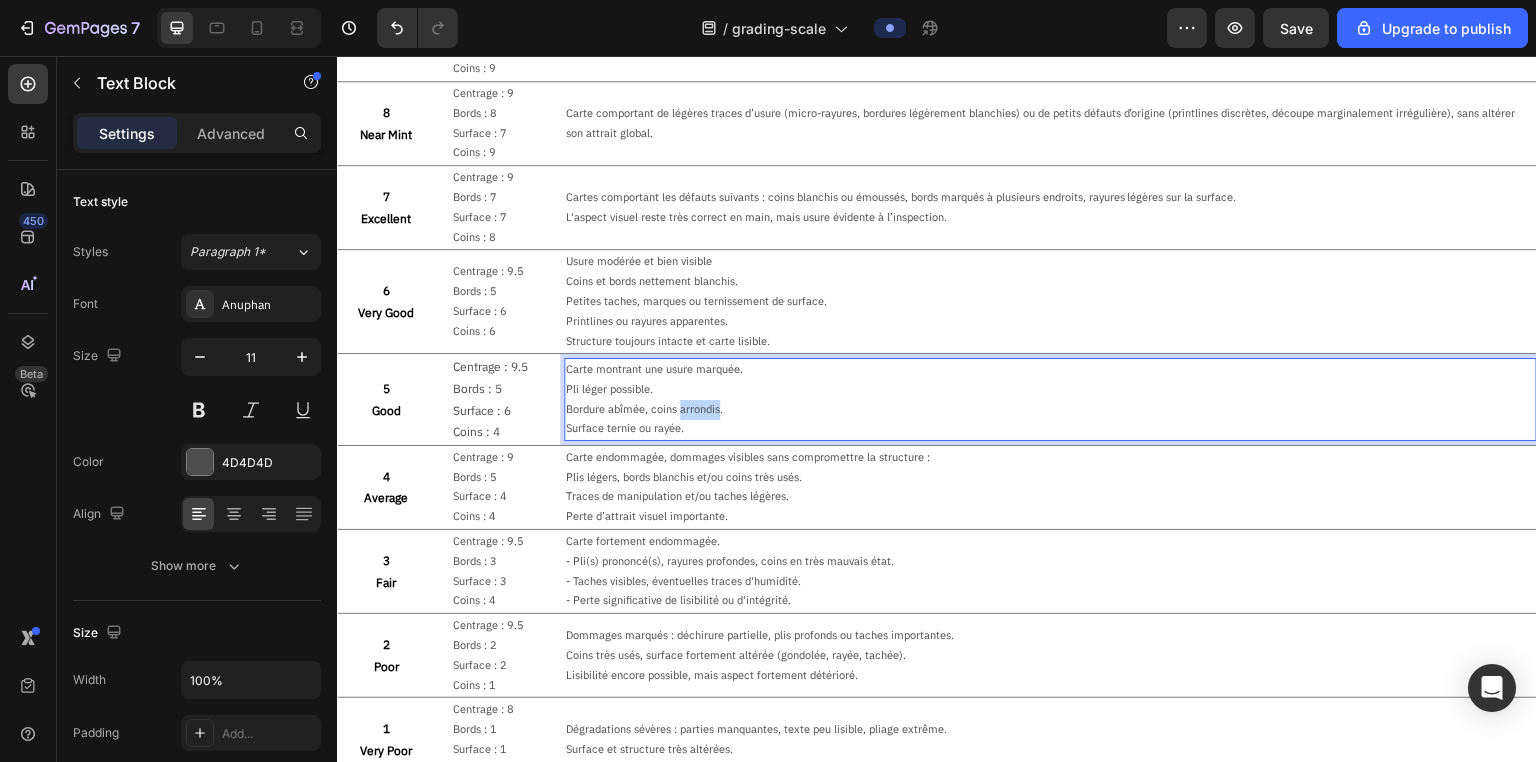drag, startPoint x: 717, startPoint y: 407, endPoint x: 677, endPoint y: 408, distance: 40.012497 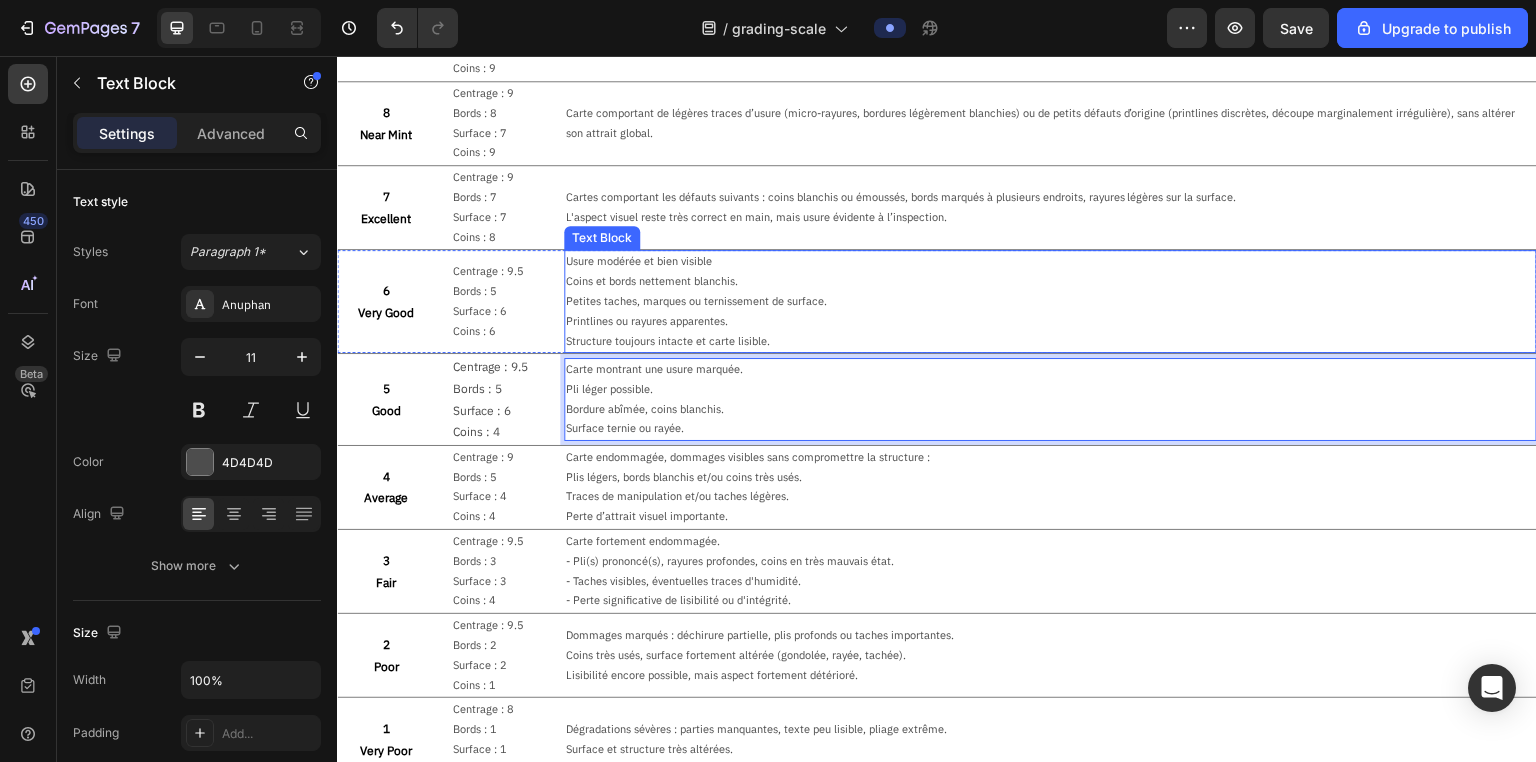 click on "Petites taches, marques ou ternissement de surface." at bounding box center (1050, 302) 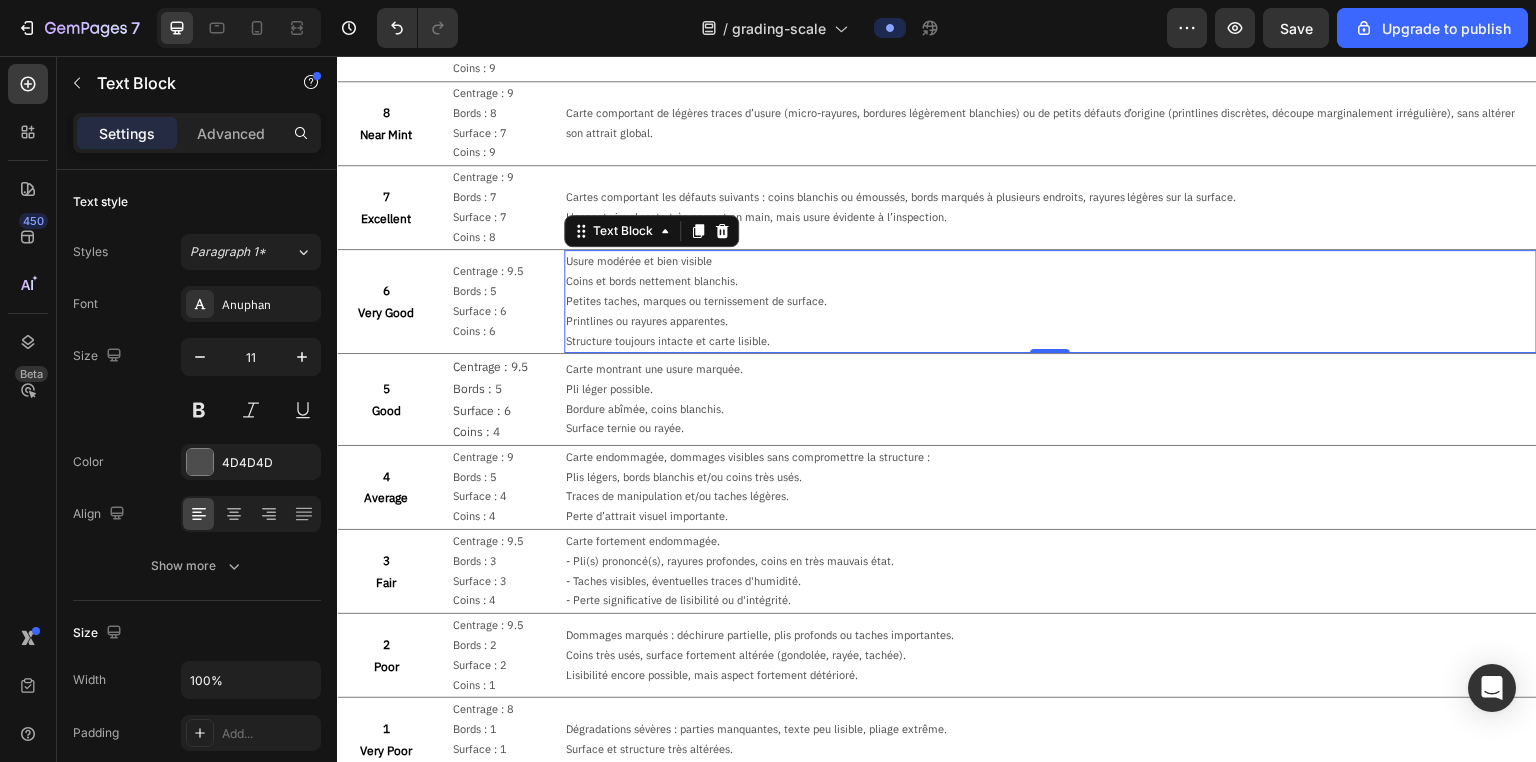 click on "Usure modérée et bien visible" at bounding box center [1050, 262] 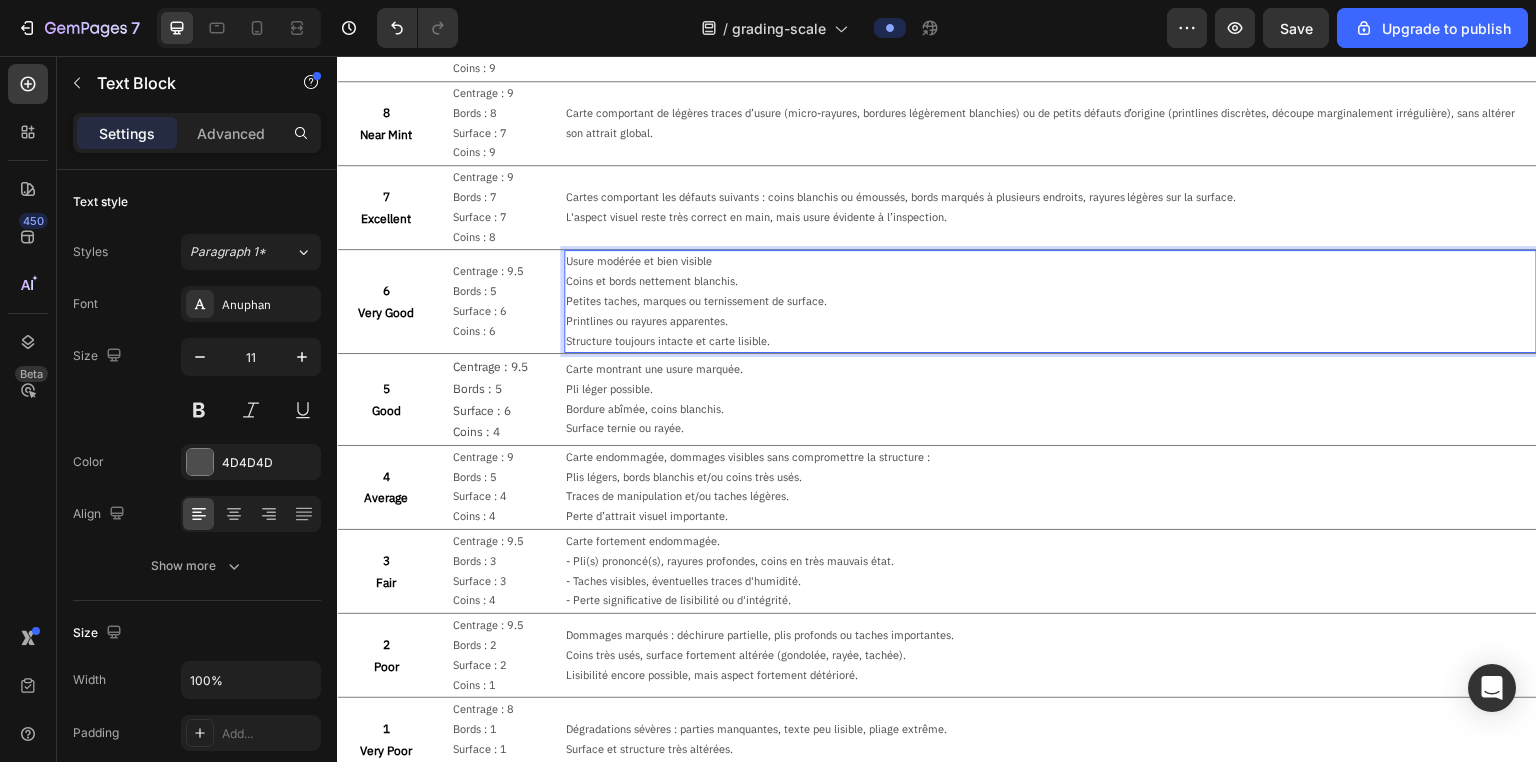 click on "Usure modérée et bien visible" at bounding box center (1050, 262) 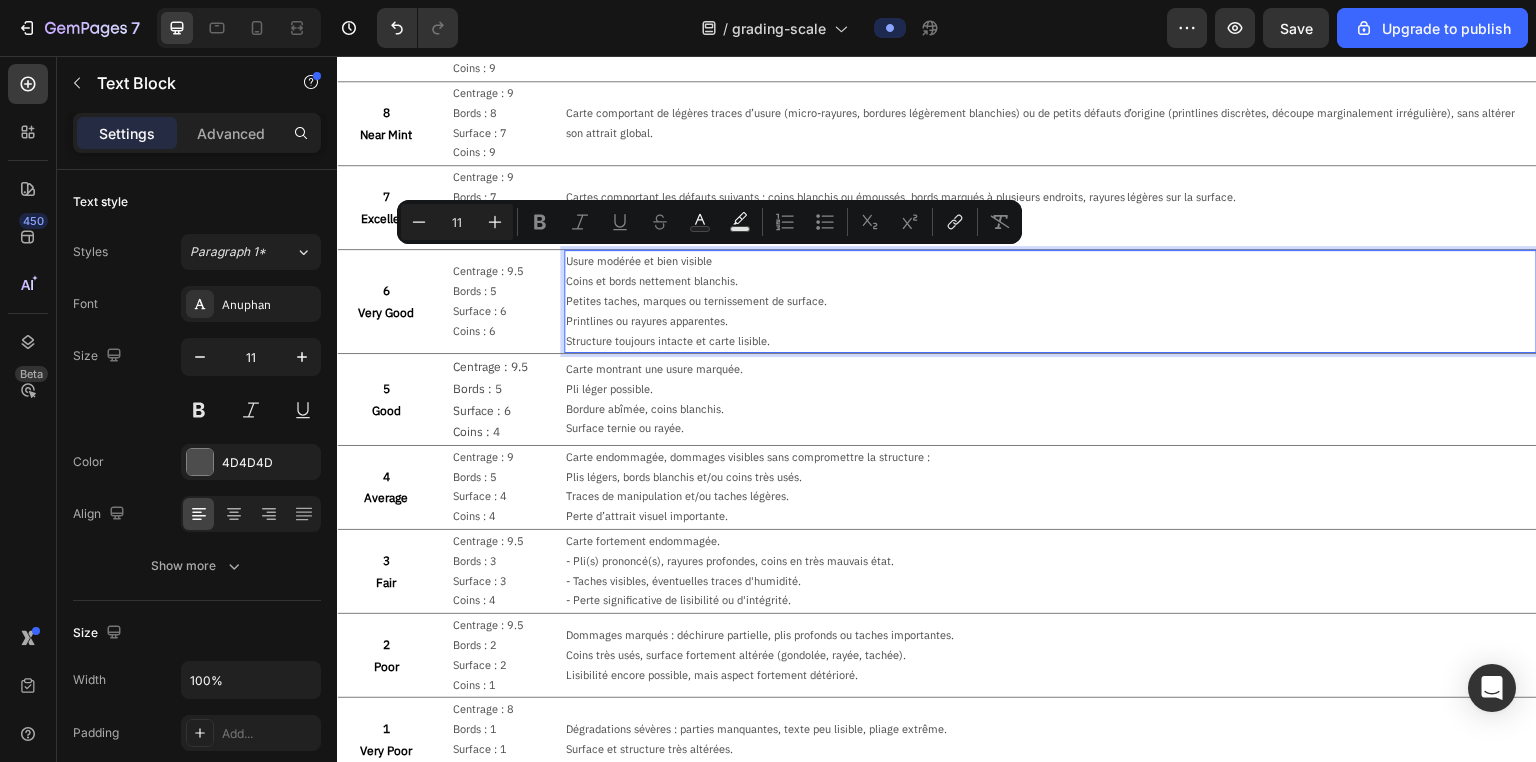 click on "Usure modérée et bien visible" at bounding box center (1050, 262) 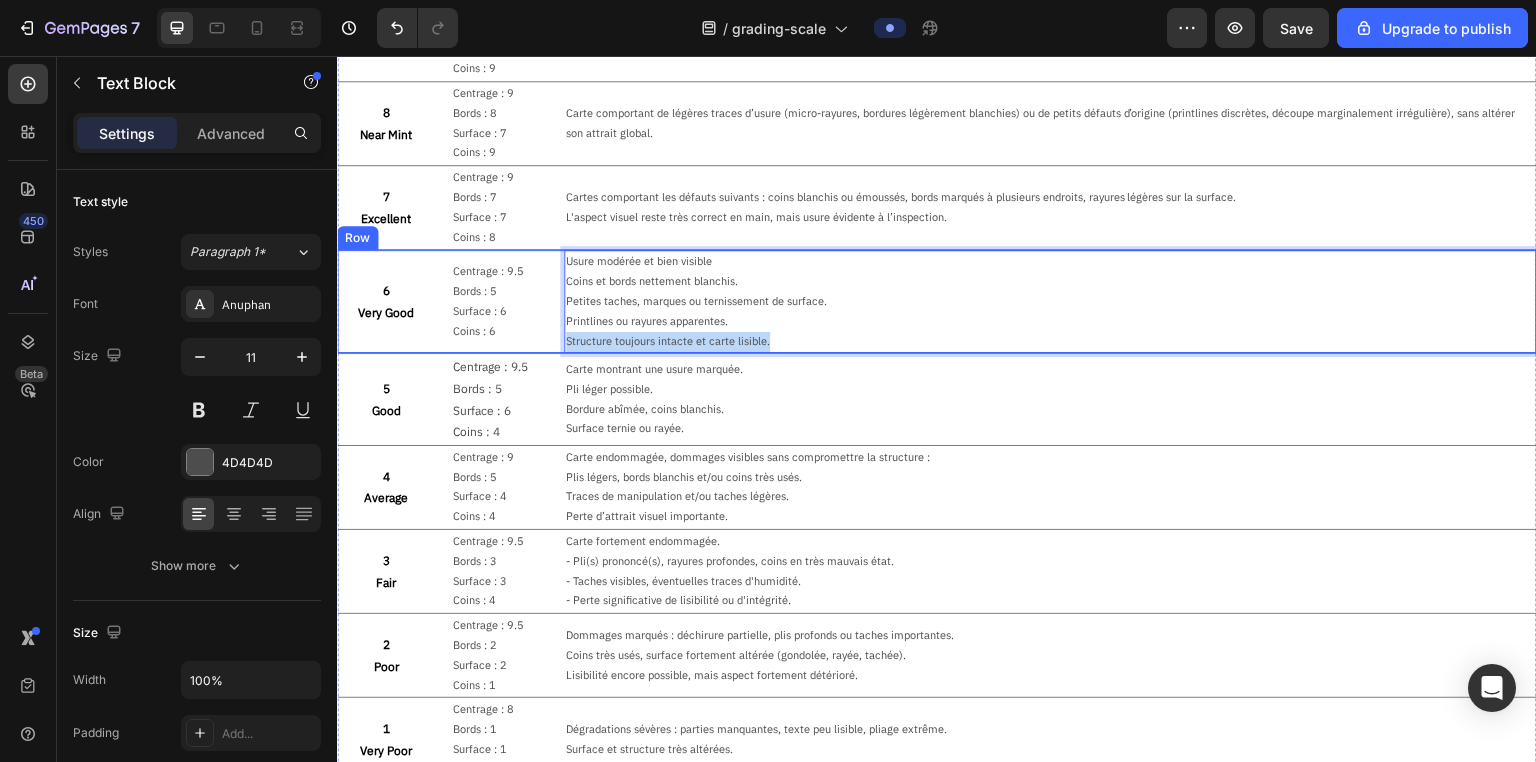 drag, startPoint x: 770, startPoint y: 338, endPoint x: 555, endPoint y: 342, distance: 215.0372 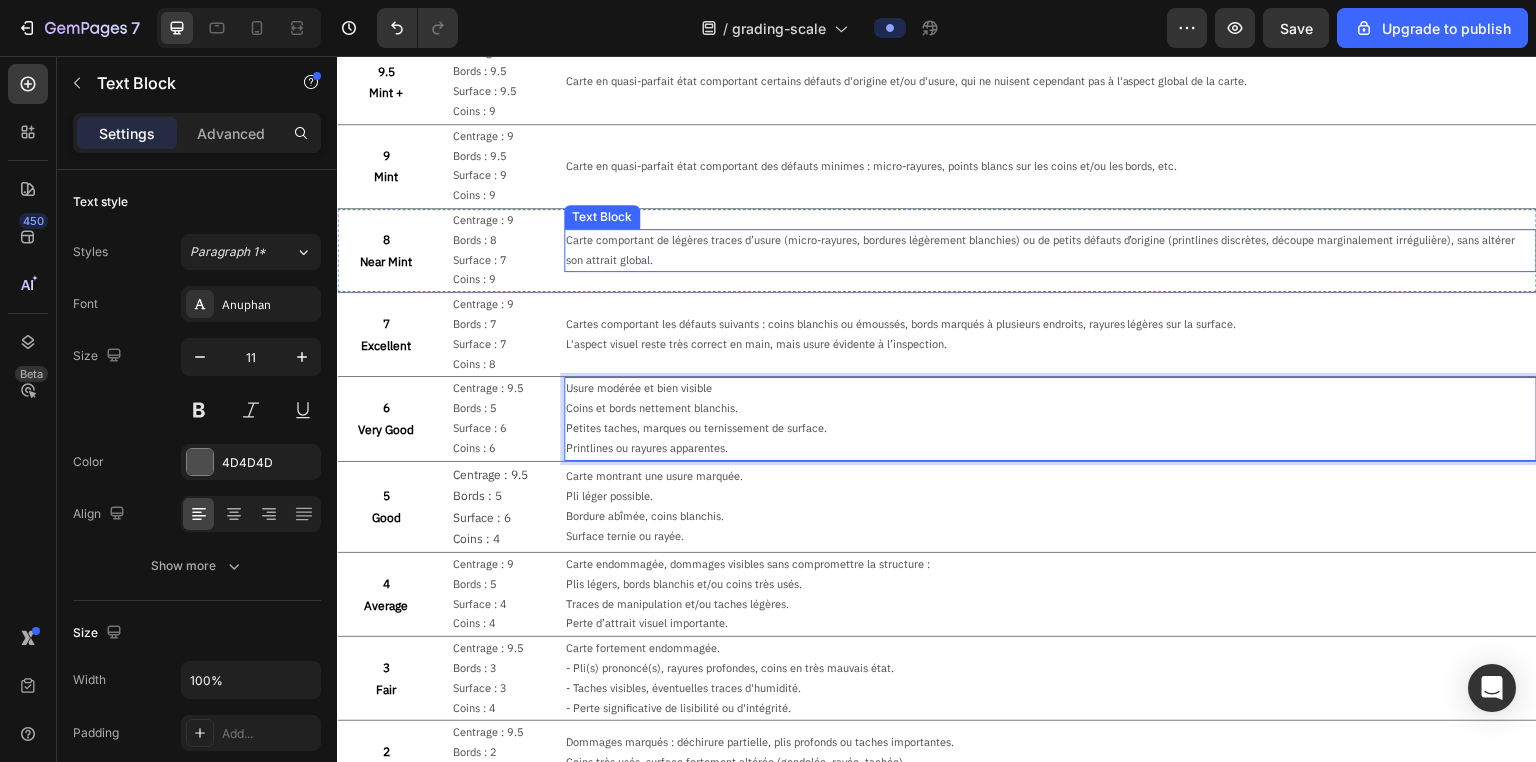 scroll, scrollTop: 362, scrollLeft: 0, axis: vertical 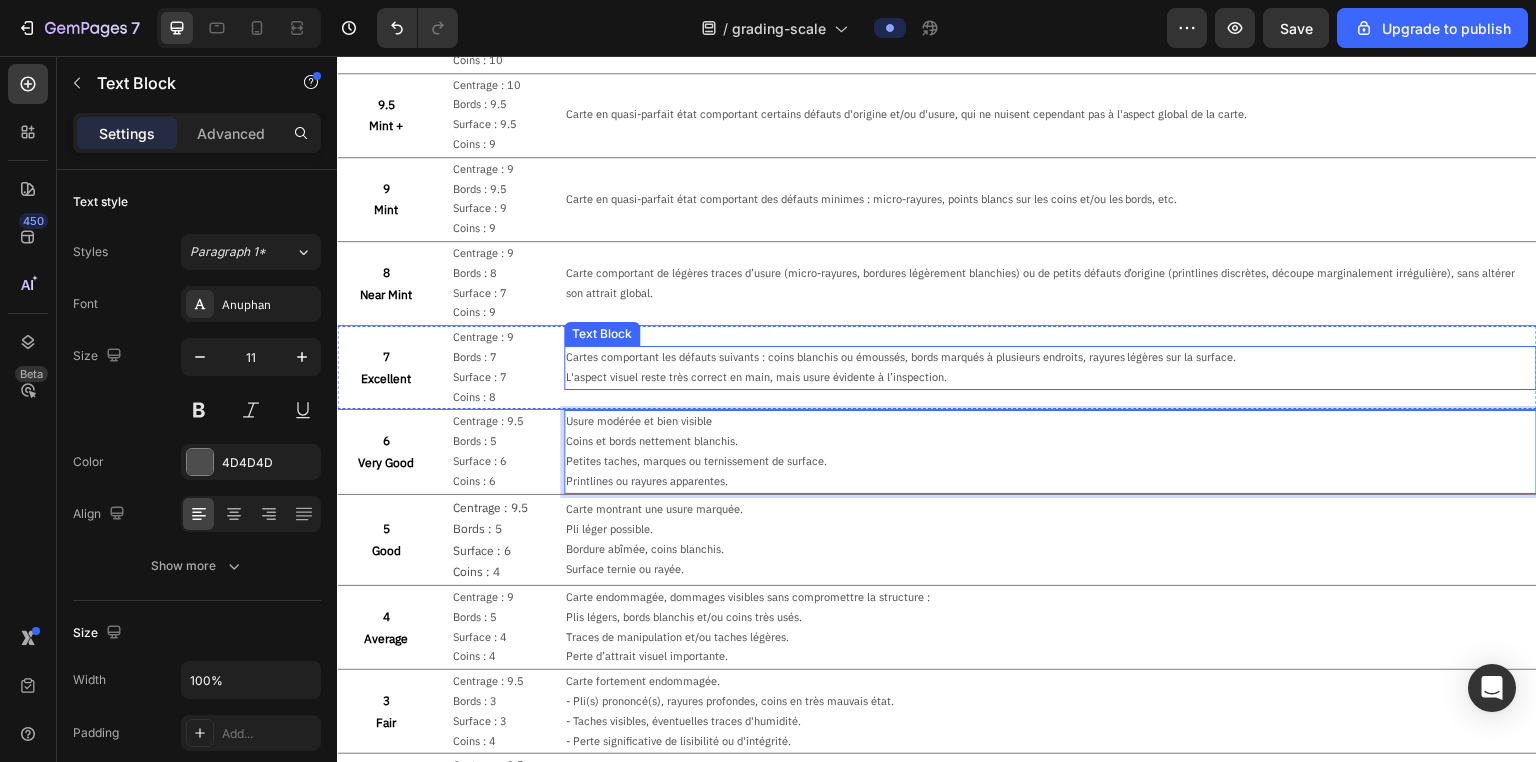 click on "L'aspect visuel reste très correct en main, mais usure évidente à l’inspection." at bounding box center (1050, 378) 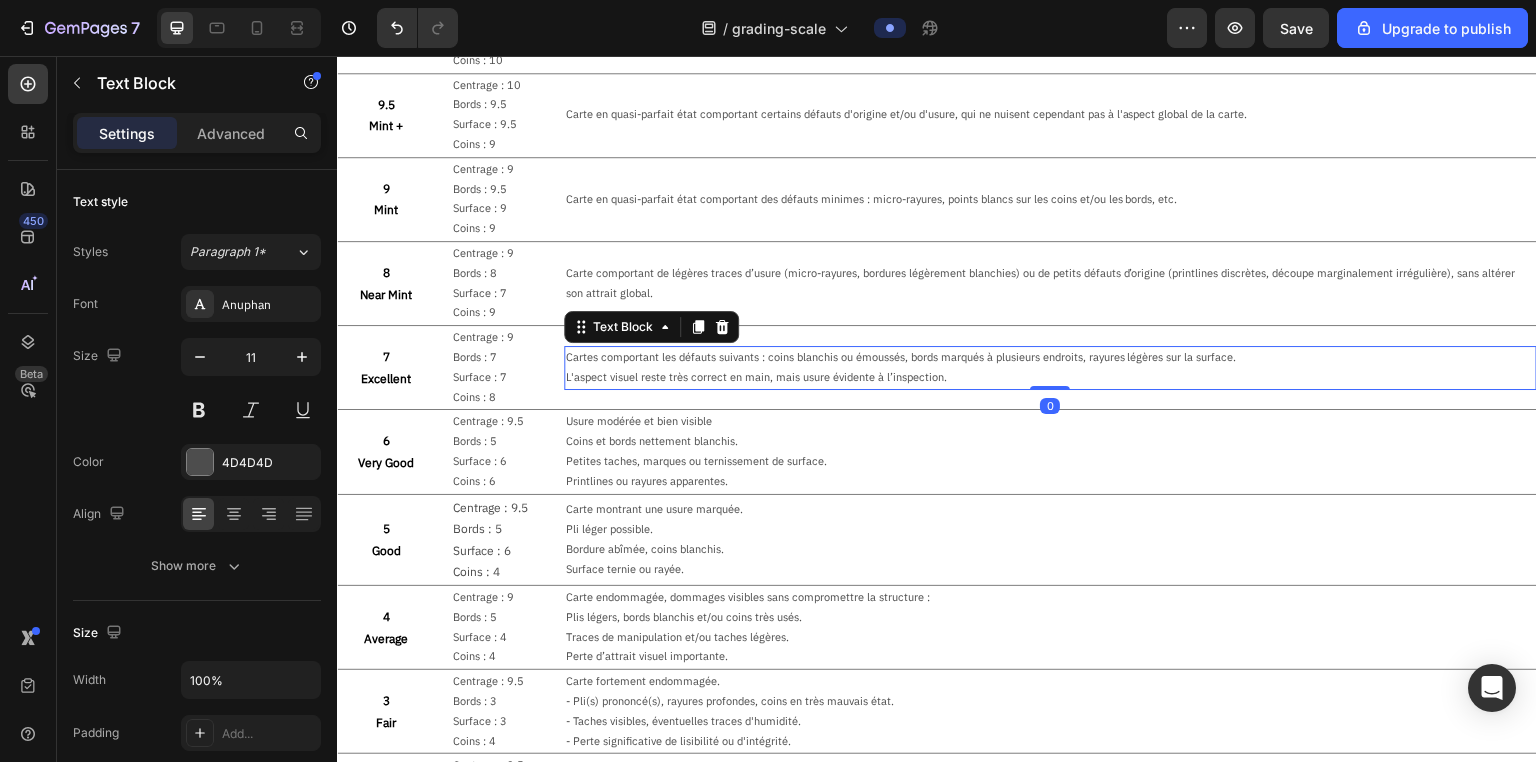 click on "L'aspect visuel reste très correct en main, mais usure évidente à l’inspection." at bounding box center (1050, 378) 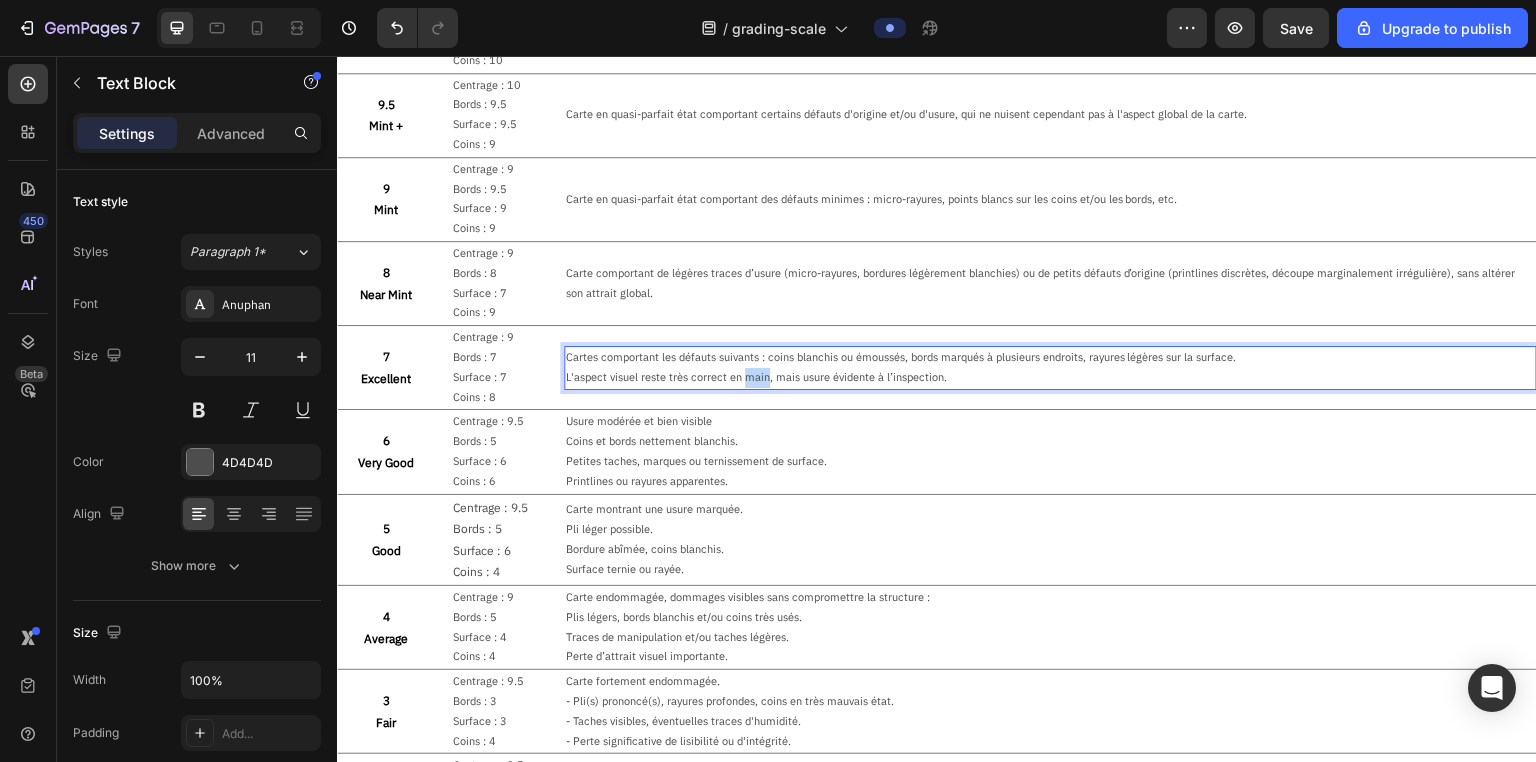 click on "L'aspect visuel reste très correct en main, mais usure évidente à l’inspection." at bounding box center (1050, 378) 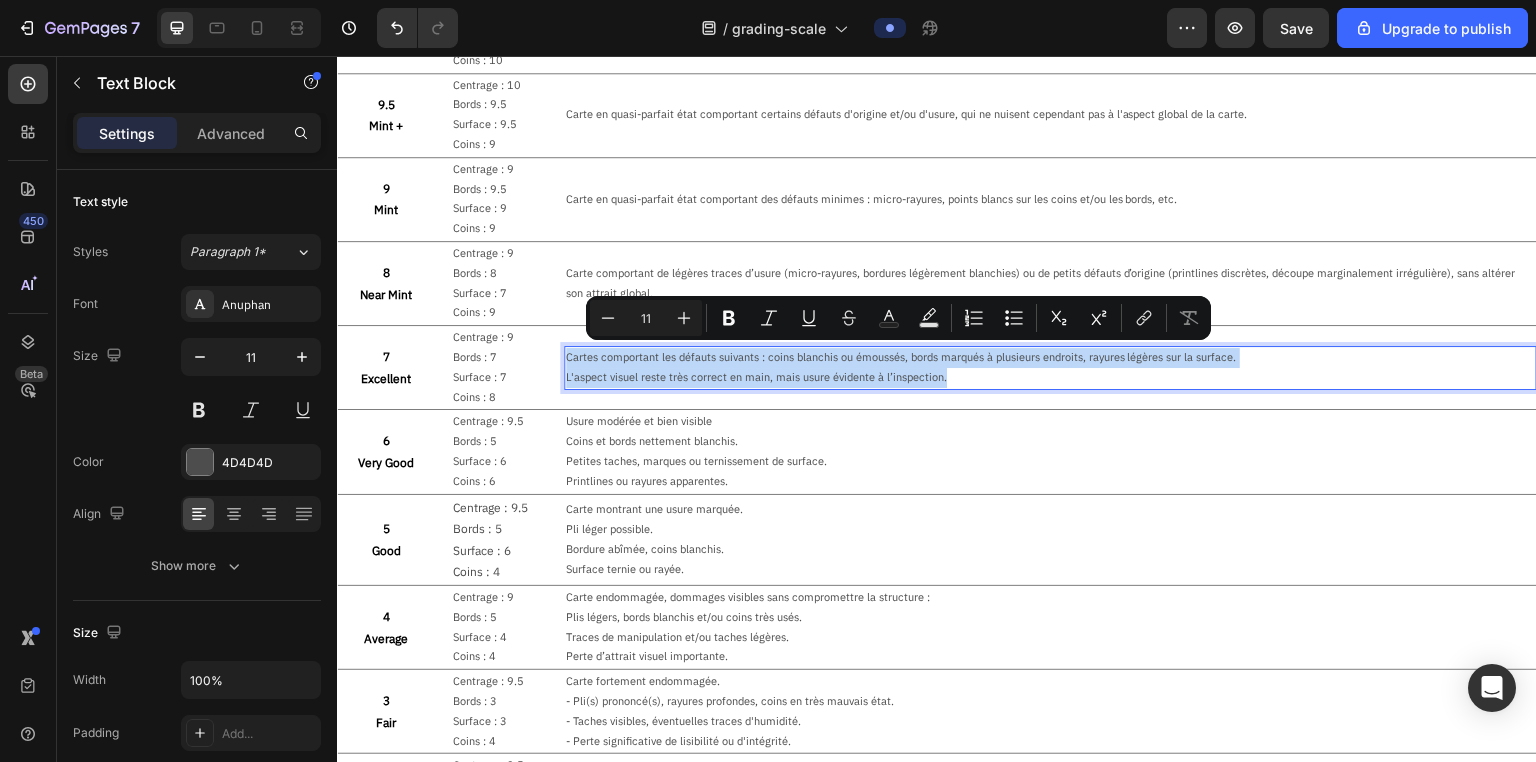 copy on "Cartes comportant les défauts suivants : coins blanchis ou émoussés, bords marqués à plusieurs endroits, rayures légères sur la surface. L'aspect visuel reste très correct en main, mais usure évidente à l’inspection." 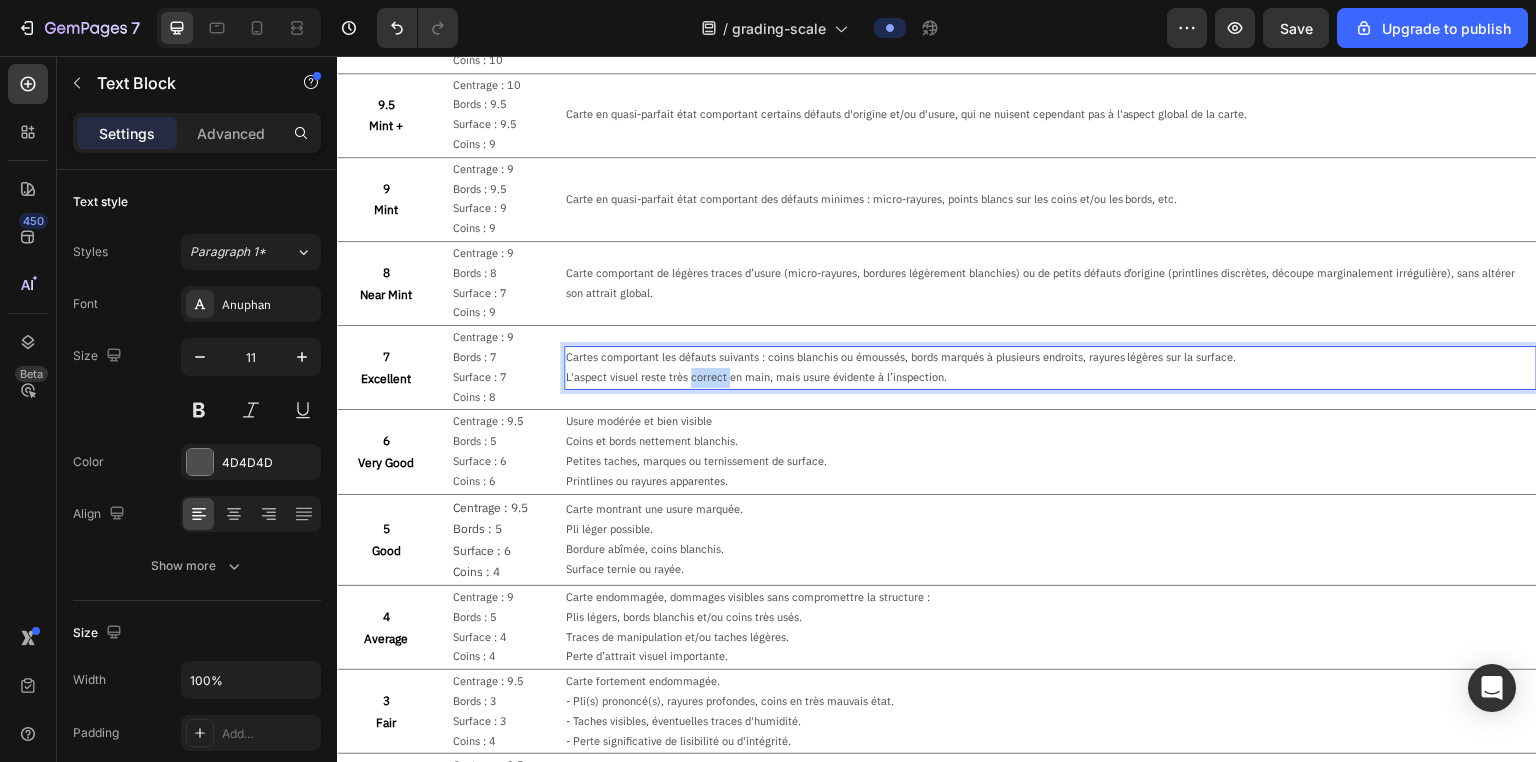 click on "L'aspect visuel reste très correct en main, mais usure évidente à l’inspection." at bounding box center [1050, 378] 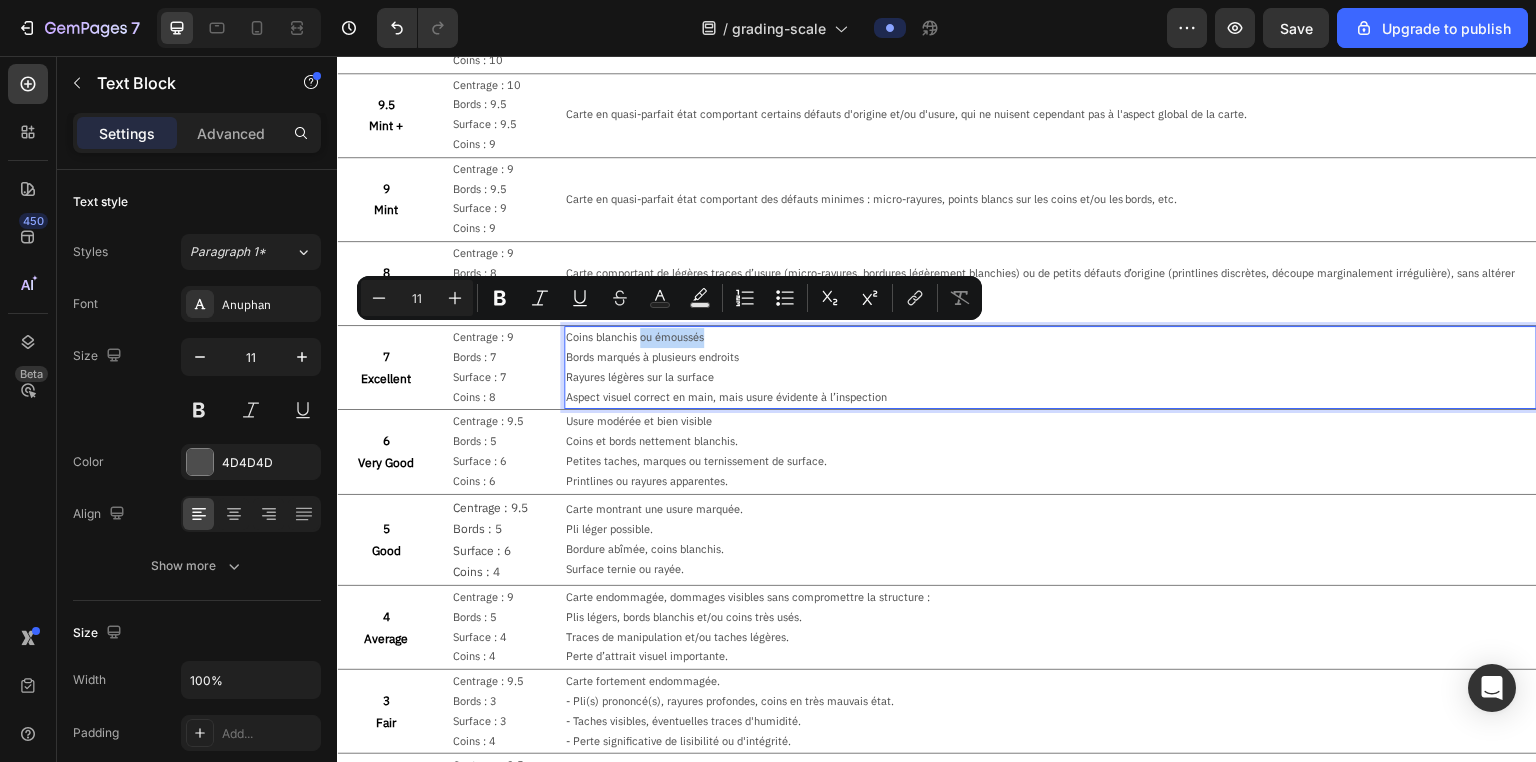 drag, startPoint x: 706, startPoint y: 338, endPoint x: 637, endPoint y: 341, distance: 69.065186 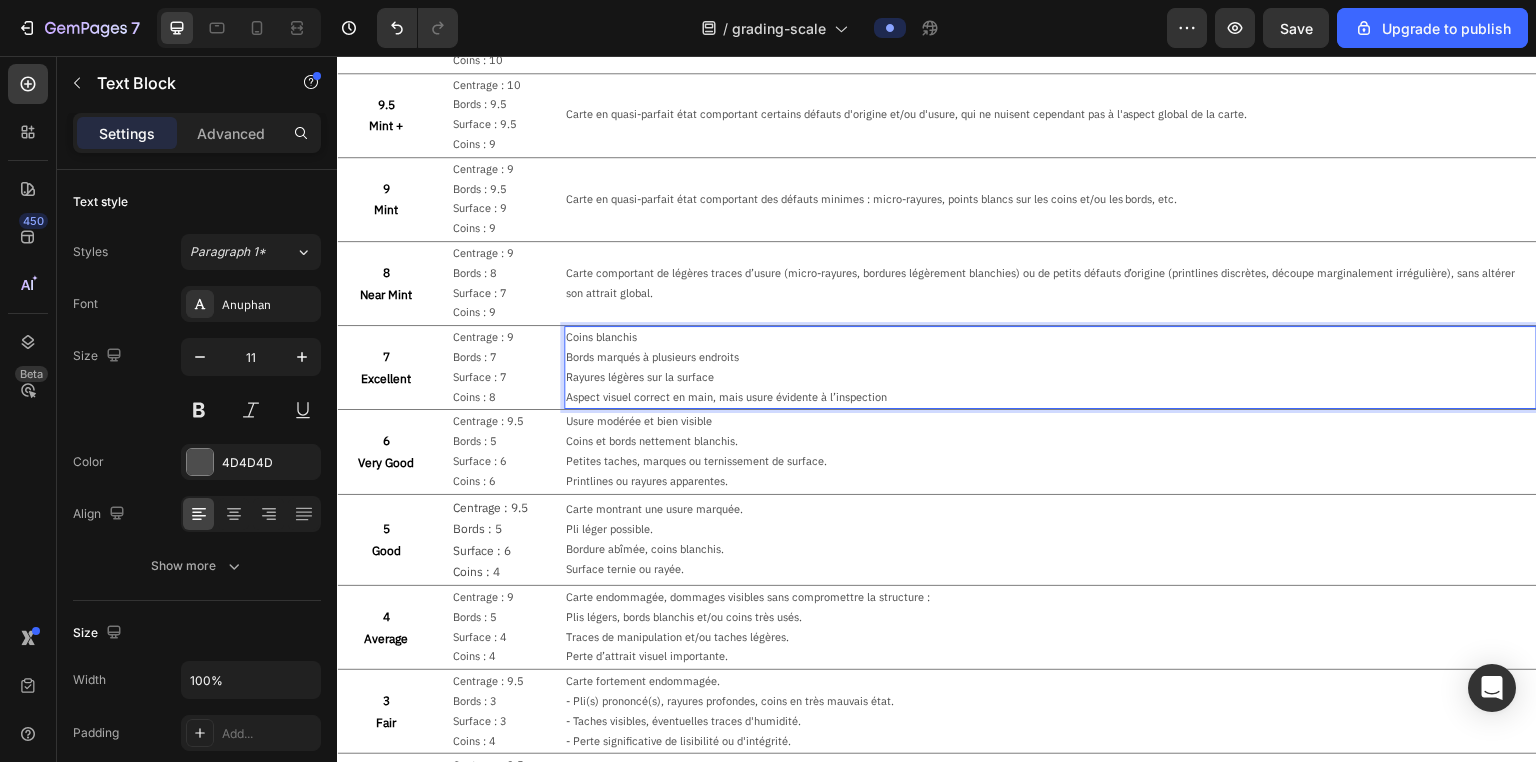 click on "Coins blanchis" at bounding box center [1050, 338] 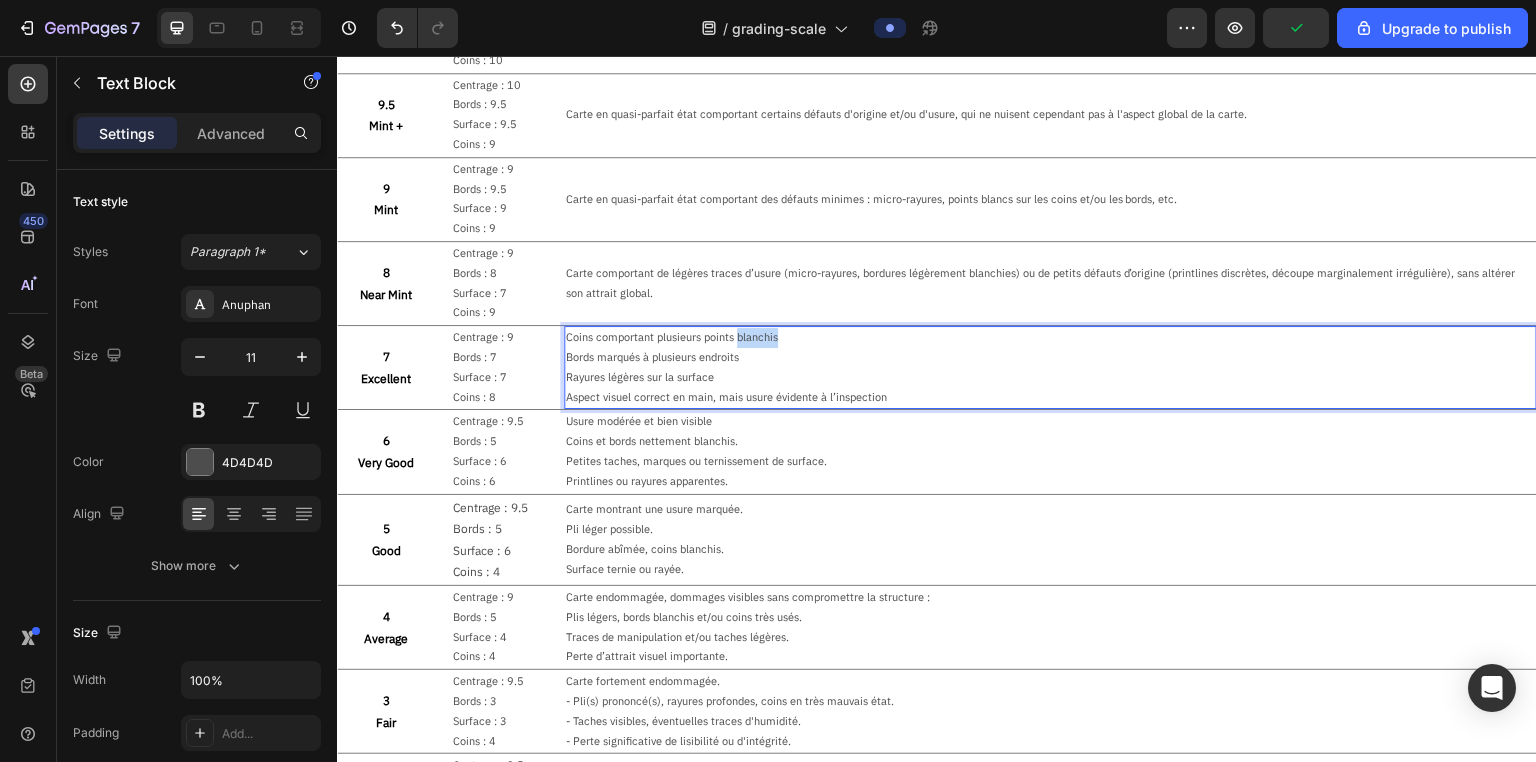 drag, startPoint x: 737, startPoint y: 335, endPoint x: 822, endPoint y: 329, distance: 85.2115 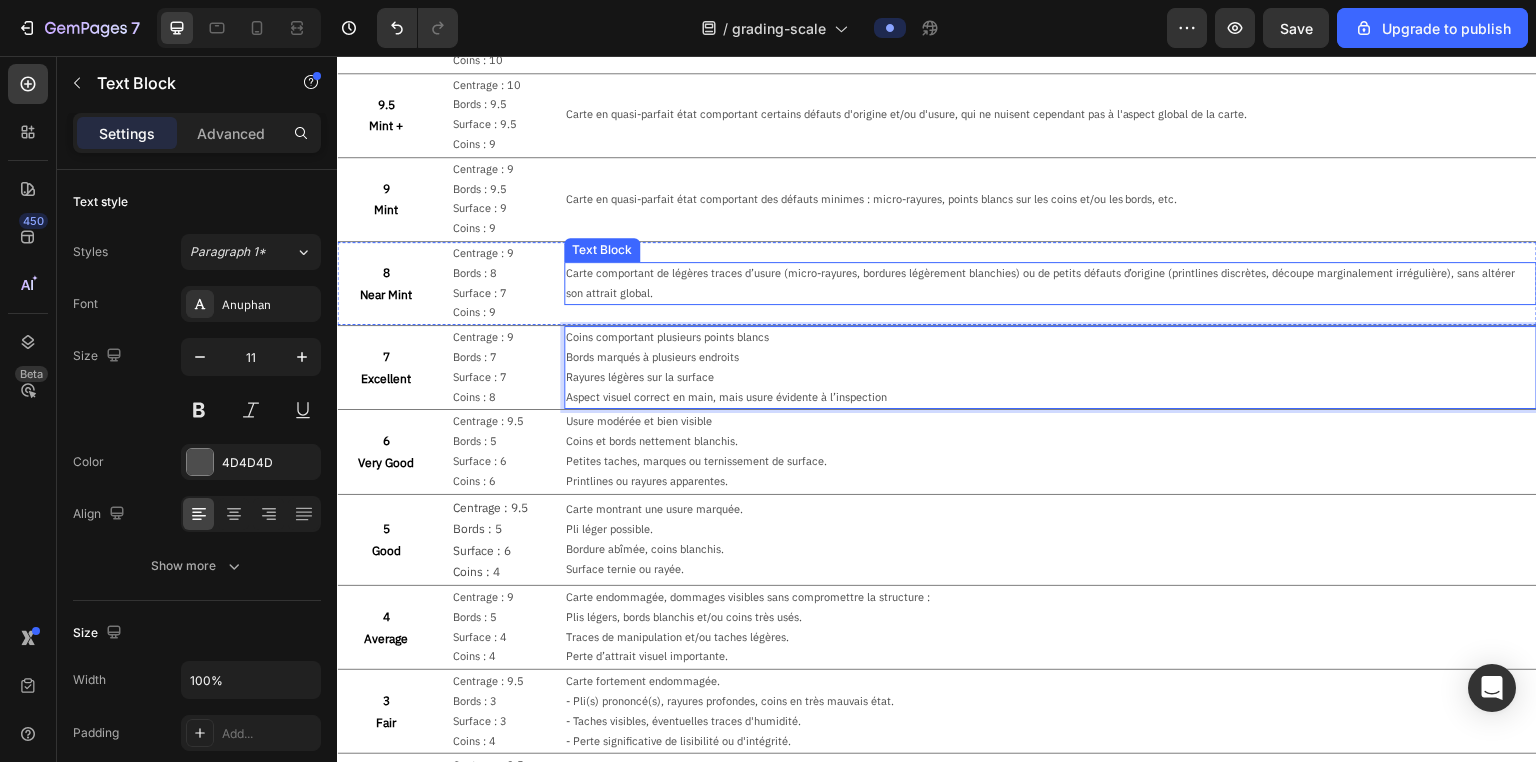 click on "Carte comportant de légères traces d’usure (micro-rayures, bordures légèrement blanchies) ou de petits défauts d’origine (printlines discrètes, découpe marginalement irrégulière), sans altérer son attrait global." at bounding box center (1050, 284) 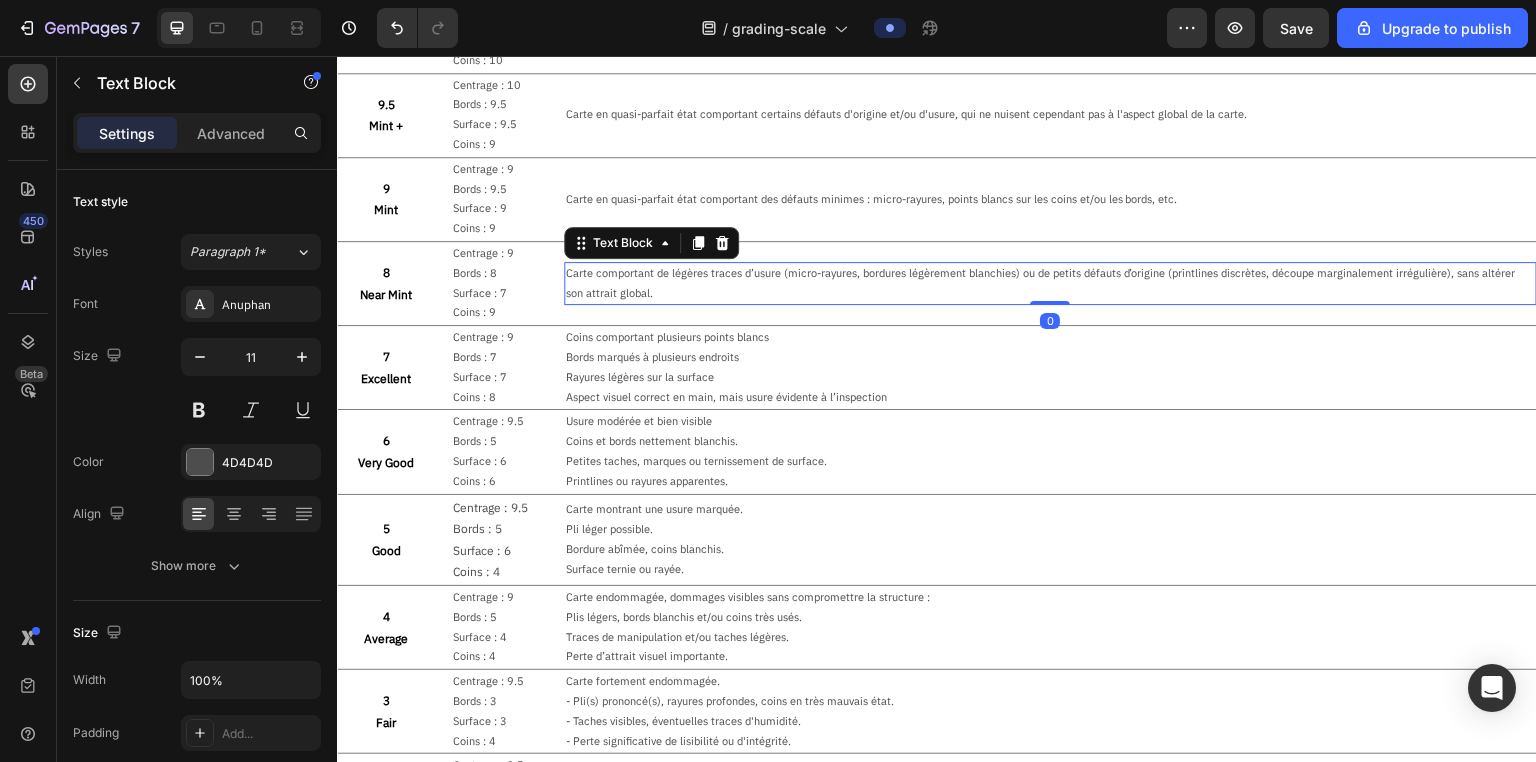 click on "Carte comportant de légères traces d’usure (micro-rayures, bordures légèrement blanchies) ou de petits défauts d’origine (printlines discrètes, découpe marginalement irrégulière), sans altérer son attrait global." at bounding box center [1050, 284] 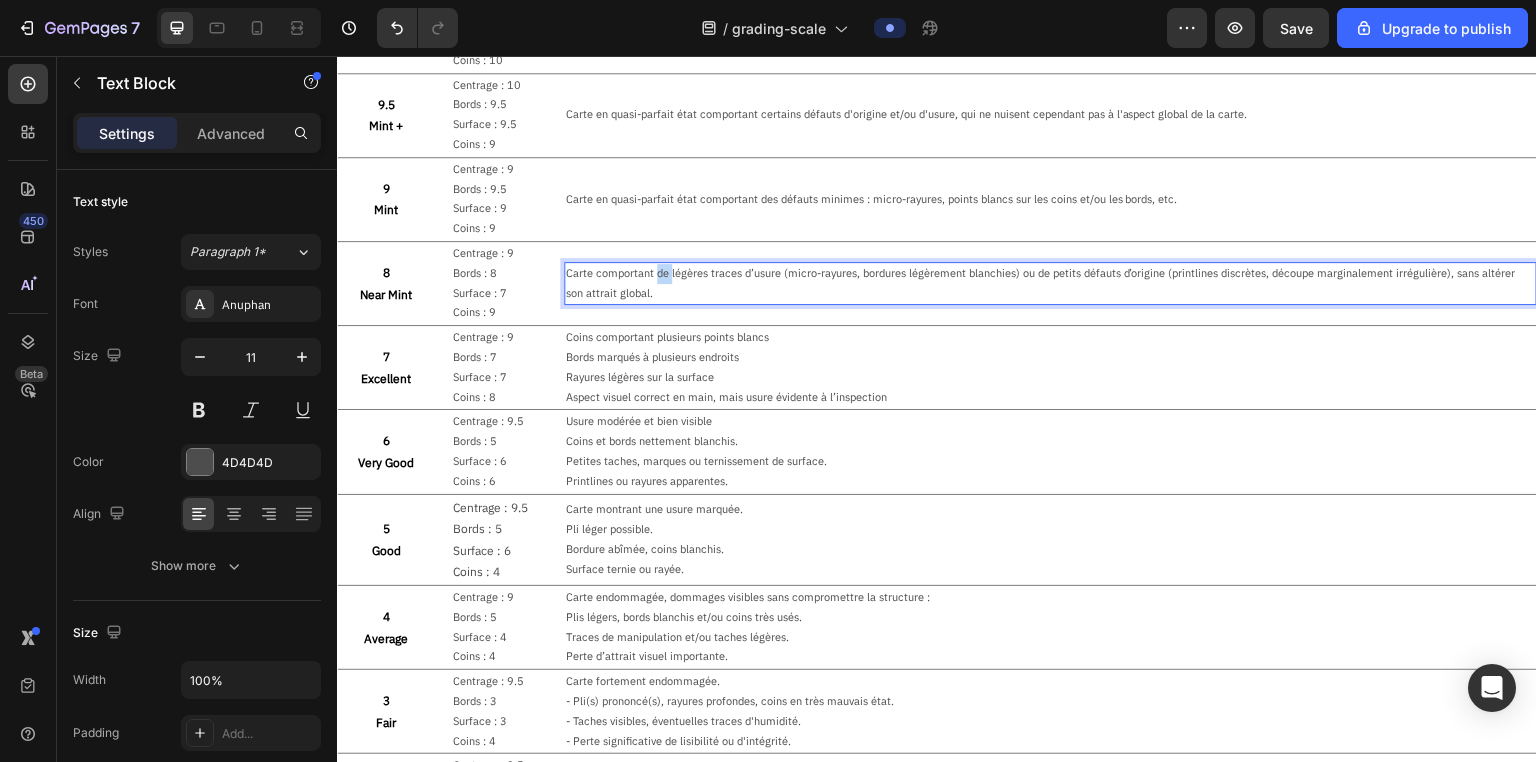 click on "Carte comportant de légères traces d’usure (micro-rayures, bordures légèrement blanchies) ou de petits défauts d’origine (printlines discrètes, découpe marginalement irrégulière), sans altérer son attrait global." at bounding box center (1050, 284) 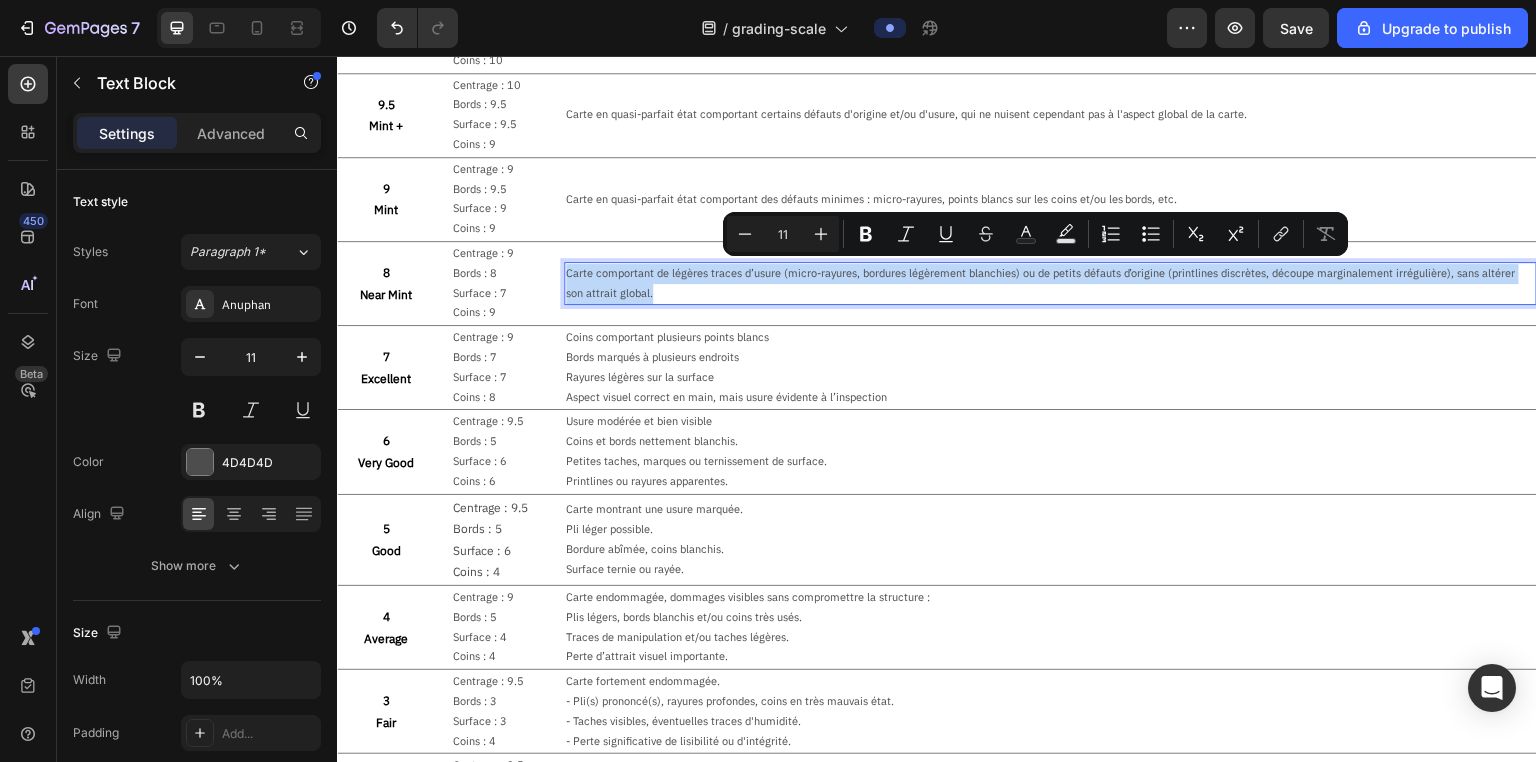 copy on "Carte comportant de légères traces d’usure (micro-rayures, bordures légèrement blanchies) ou de petits défauts d’origine (printlines discrètes, découpe marginalement irrégulière), sans altérer son attrait global." 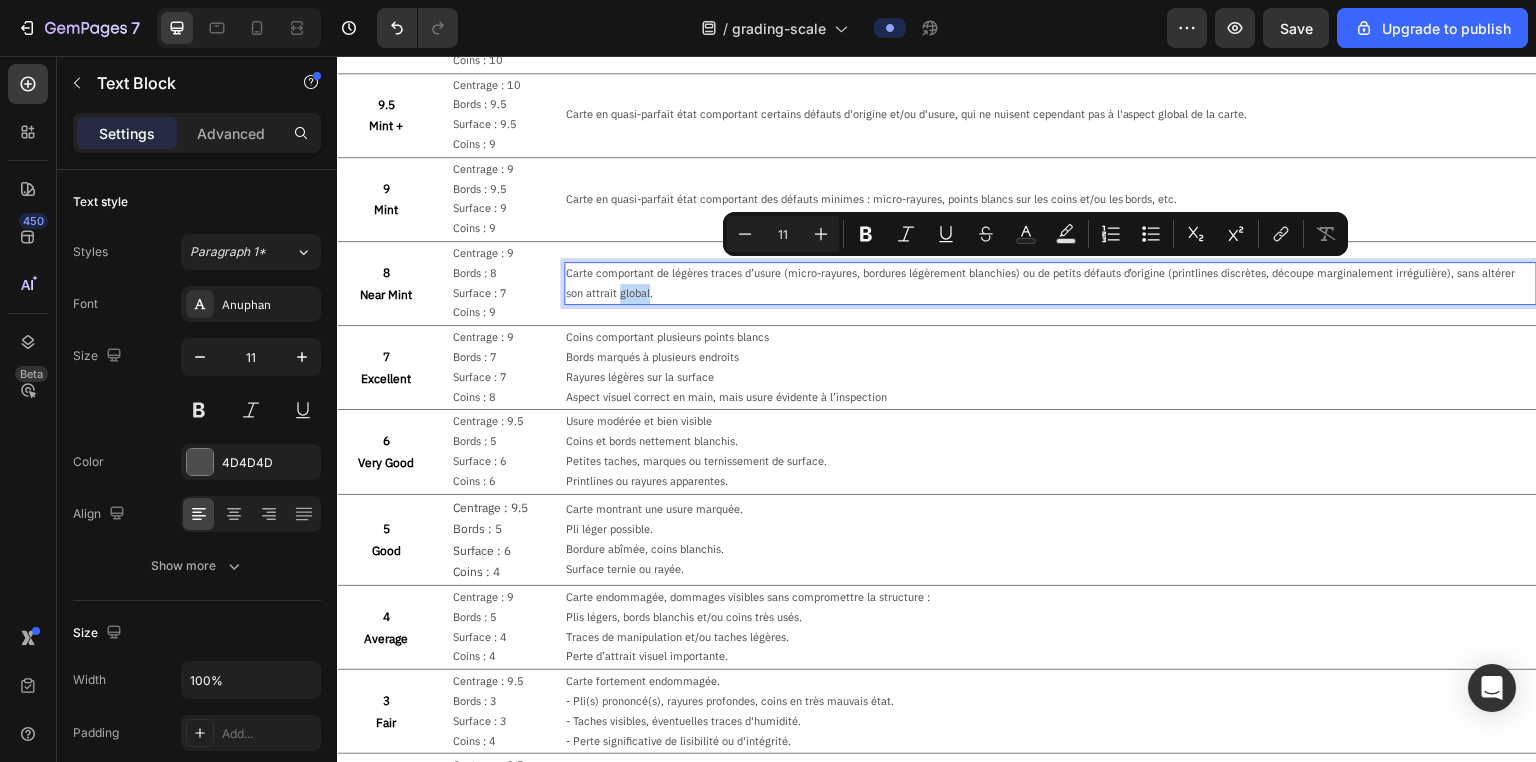 click on "Carte comportant de légères traces d’usure (micro-rayures, bordures légèrement blanchies) ou de petits défauts d’origine (printlines discrètes, découpe marginalement irrégulière), sans altérer son attrait global." at bounding box center [1050, 284] 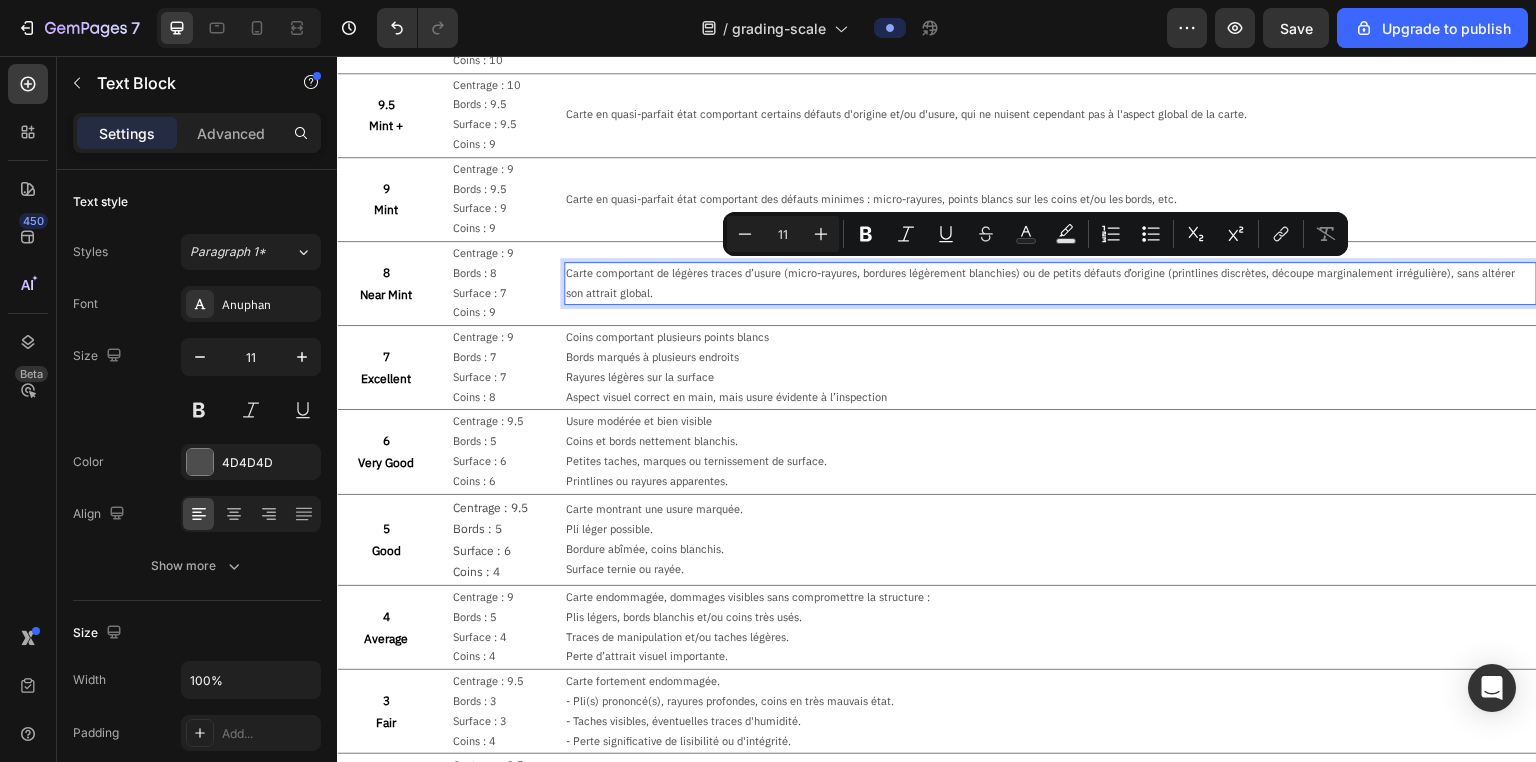 scroll, scrollTop: 342, scrollLeft: 0, axis: vertical 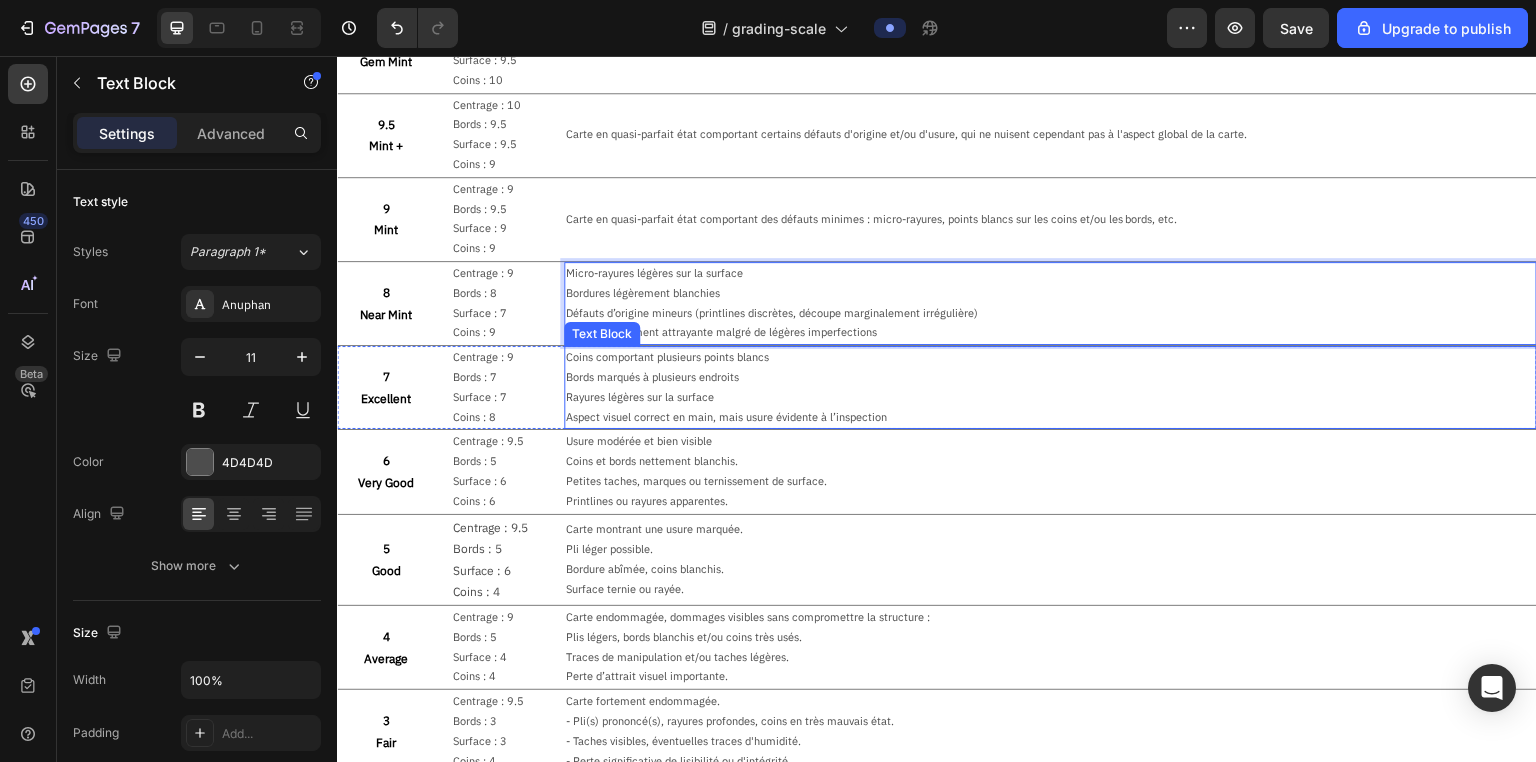 click on "Rayures légères sur la surface" at bounding box center [1050, 398] 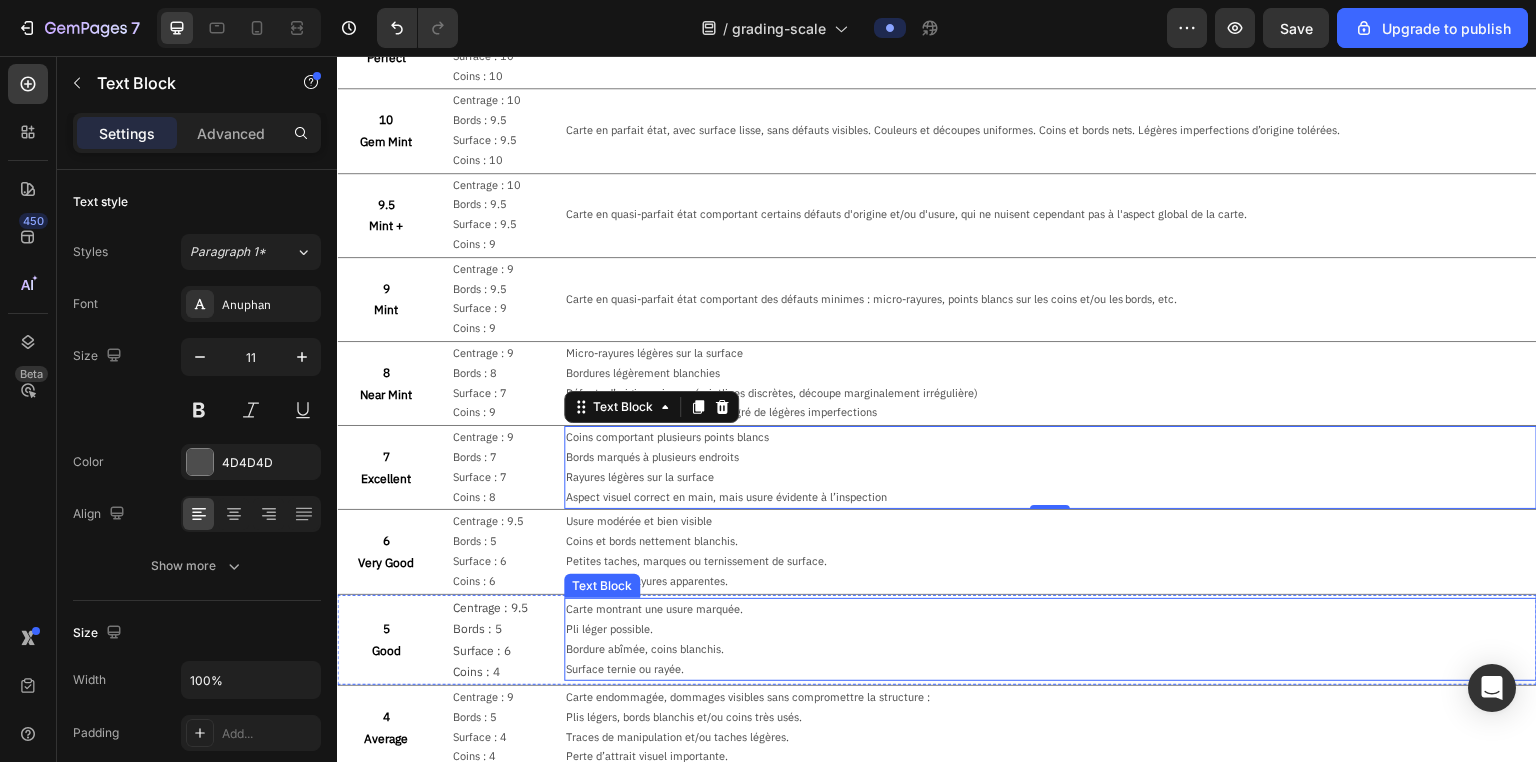 scroll, scrollTop: 0, scrollLeft: 0, axis: both 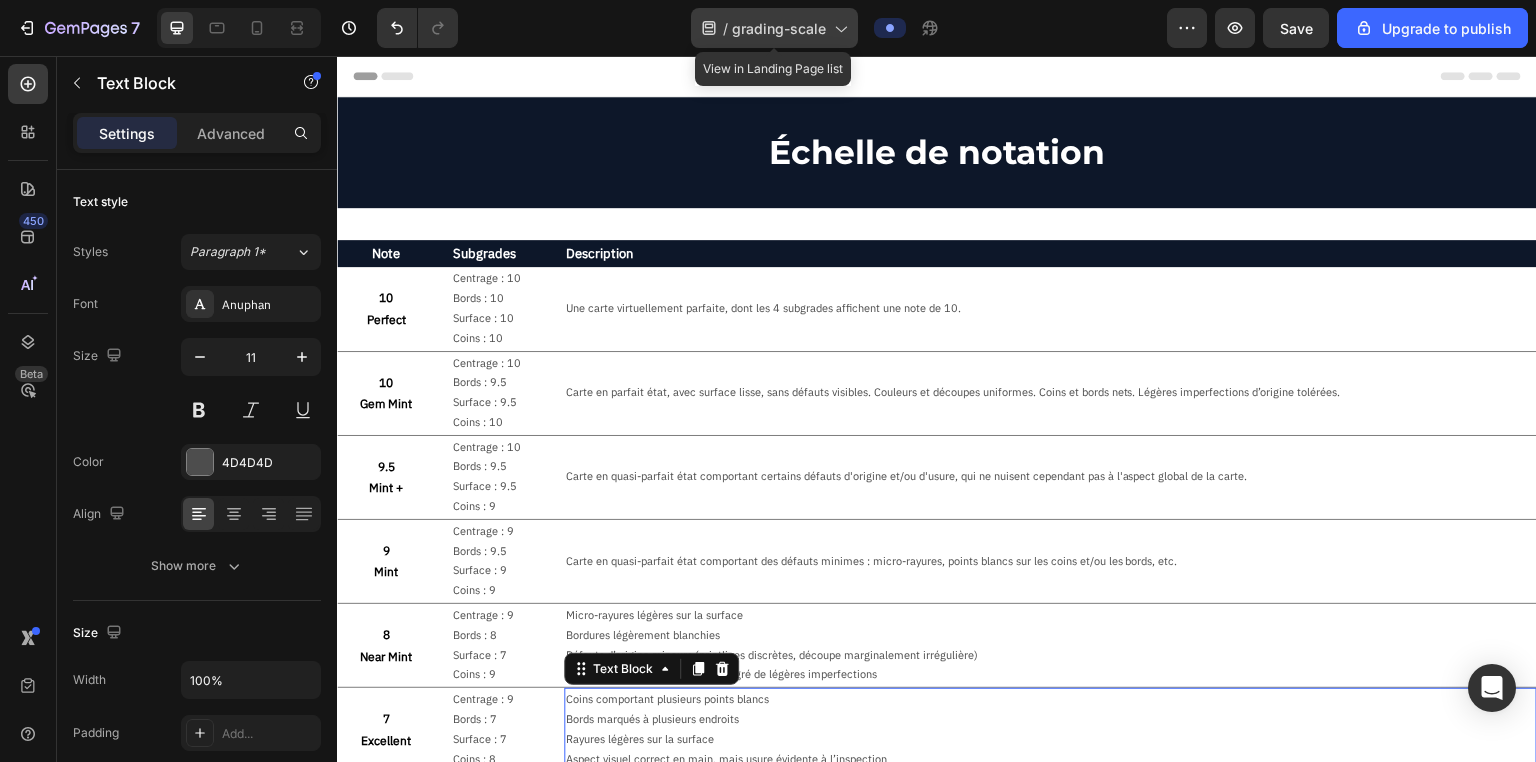 click 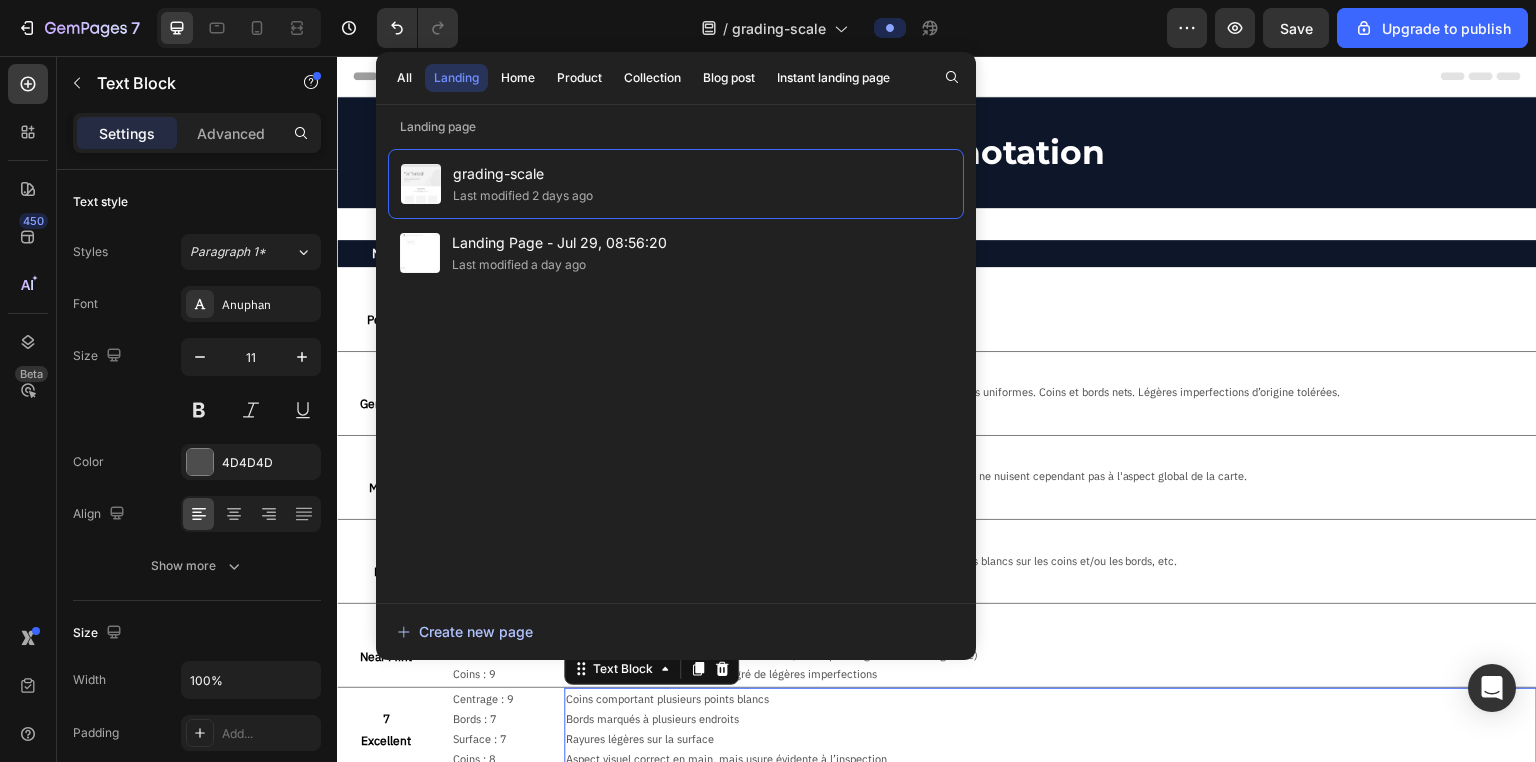 click on "Create new page" at bounding box center (465, 631) 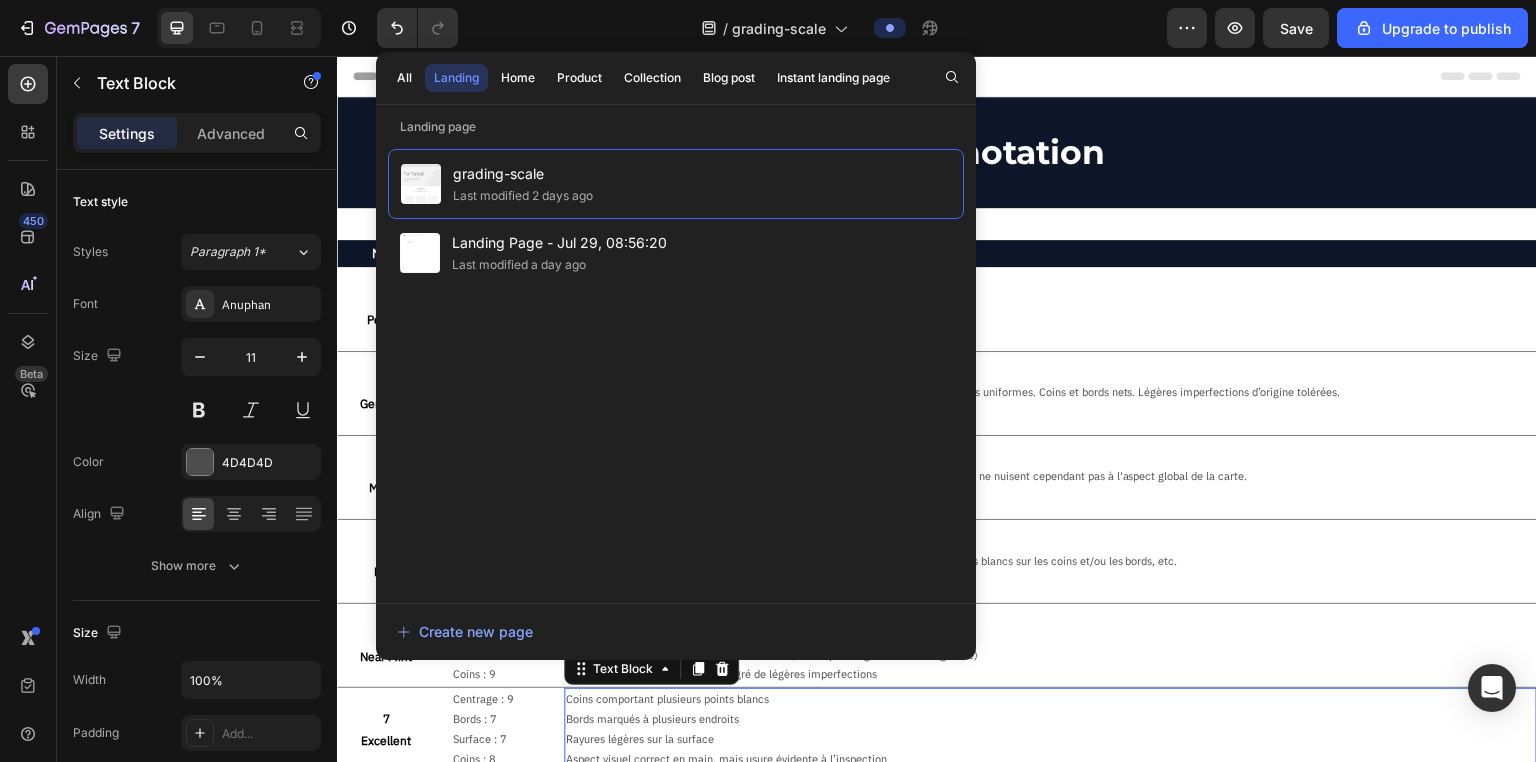 click on "Header" at bounding box center [937, 76] 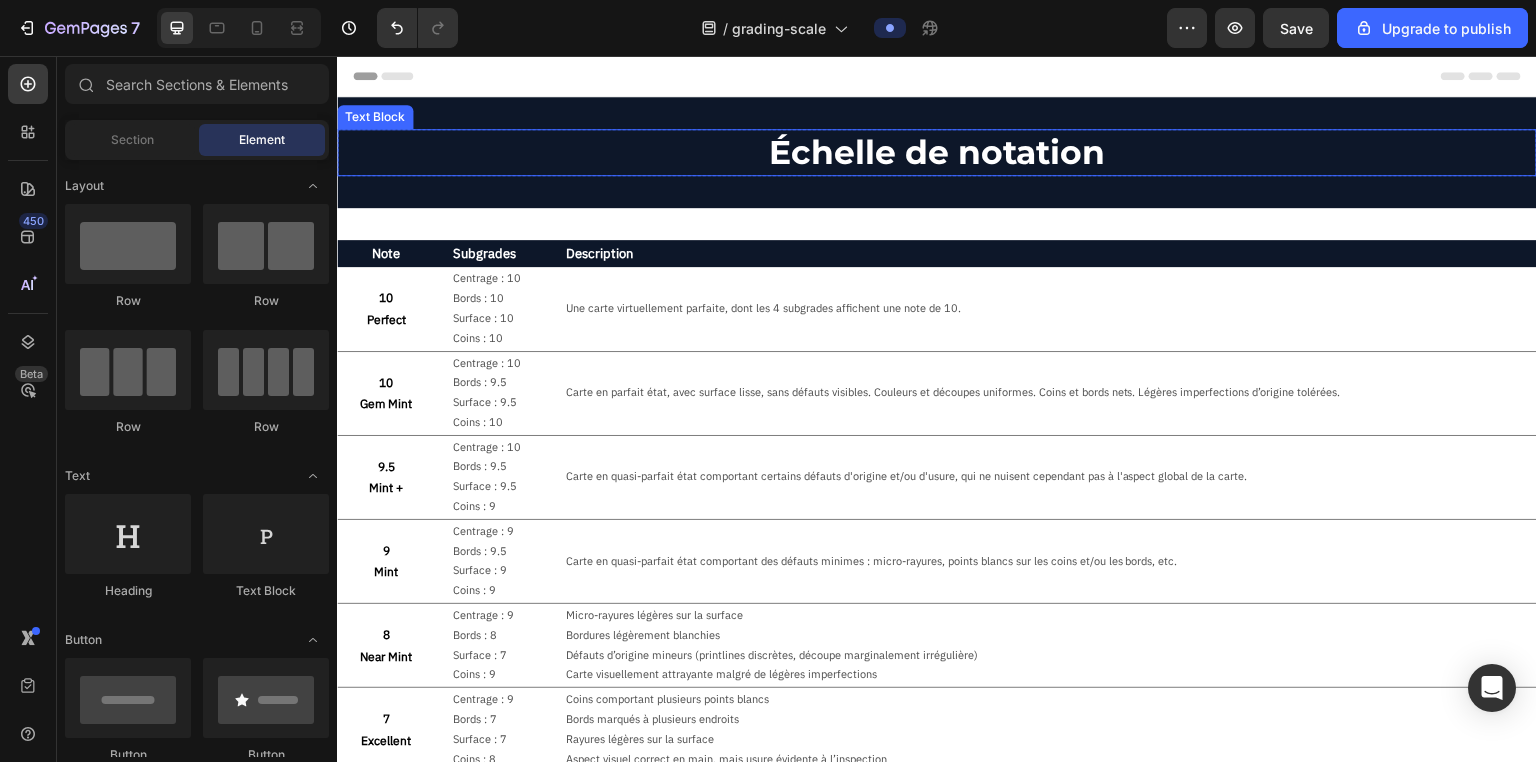 click on "Échelle de notation" at bounding box center (937, 152) 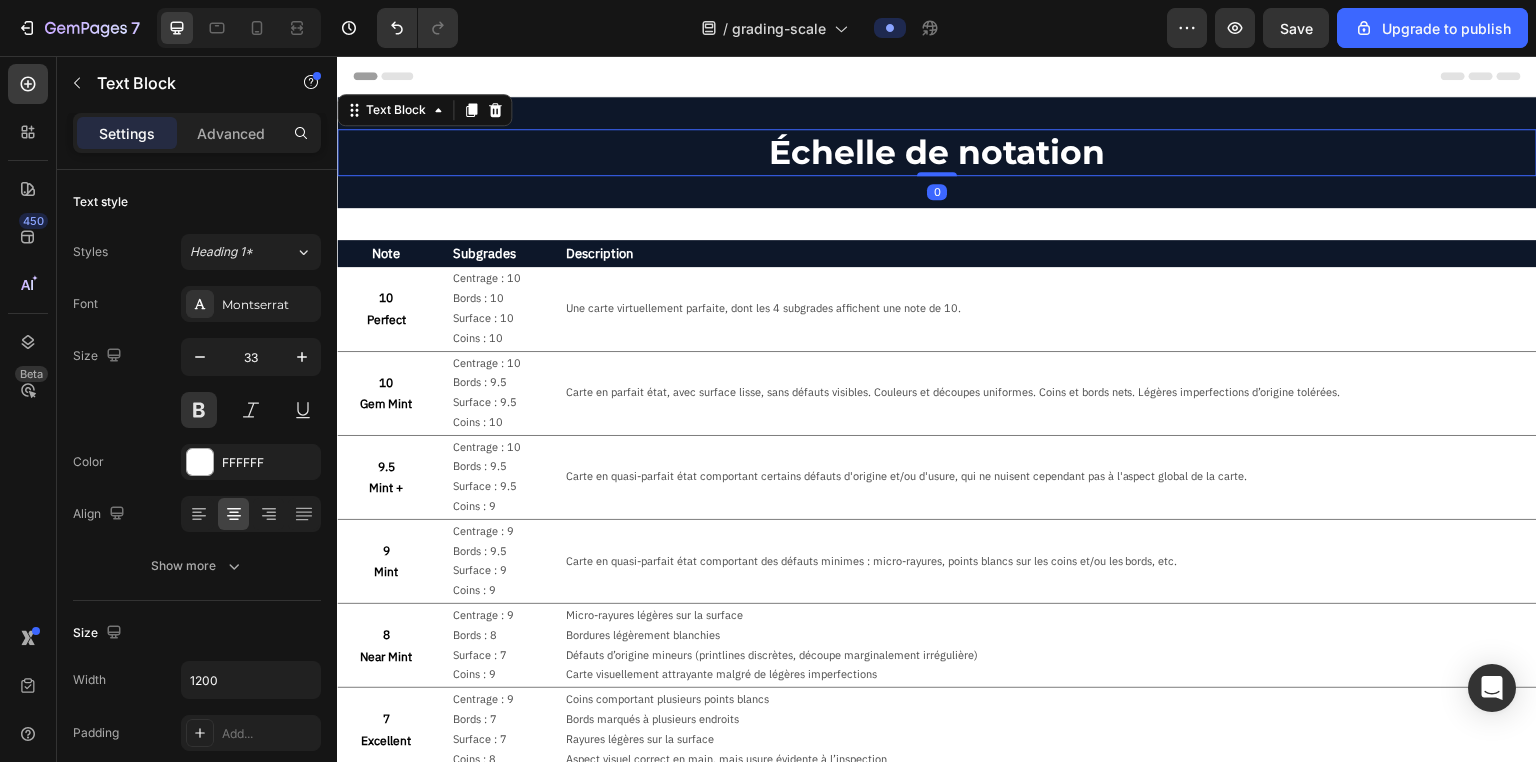 click on "Échelle de notation Text Block   0 Row Section 1" at bounding box center [937, 152] 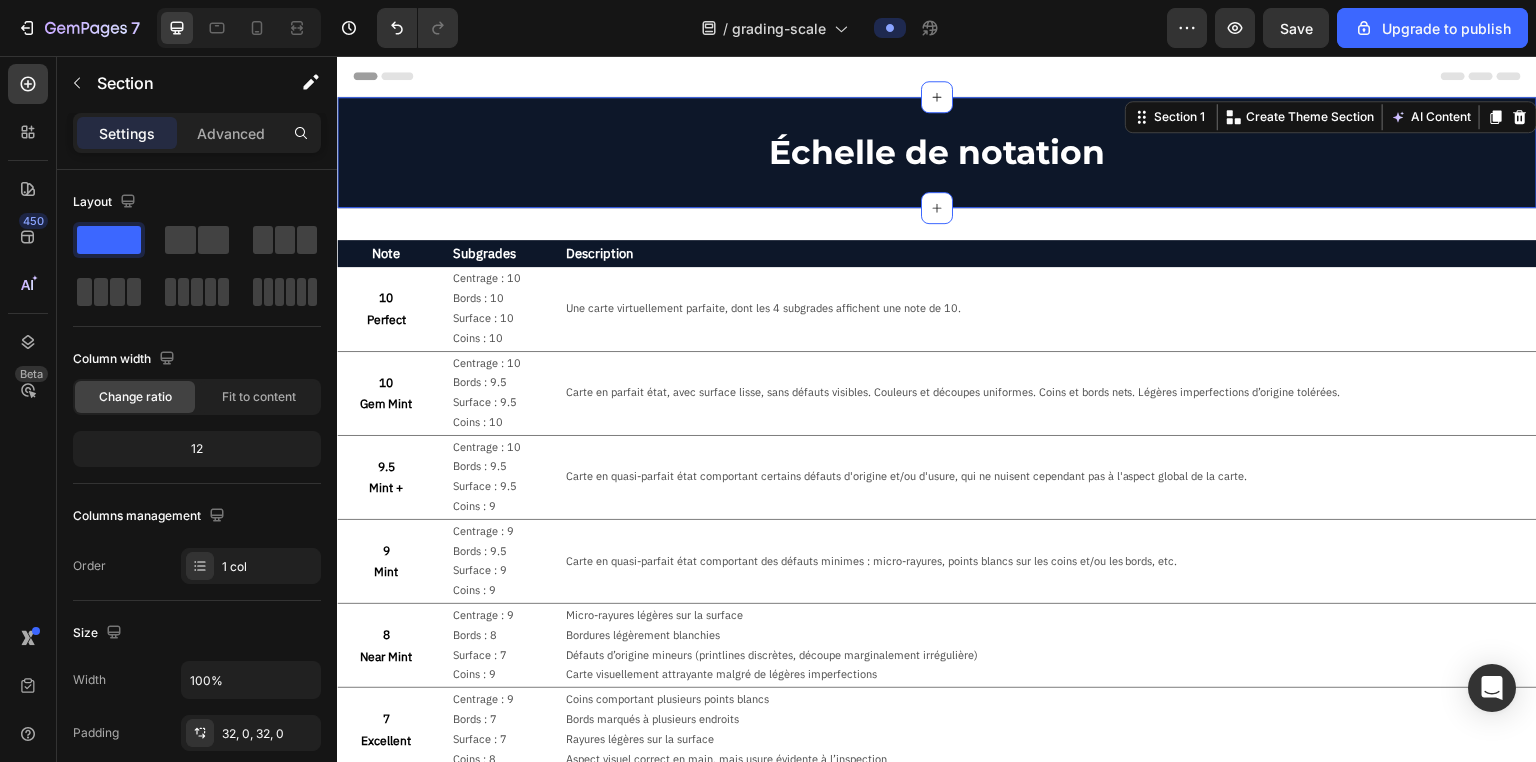 click on "Échelle de notation Text Block Row Section 1   You can create reusable sections Create Theme Section AI Content Write with GemAI What would you like to describe here? Tone and Voice Persuasive Product Cadre Premium Latios & Latias SV8 Show more Generate" at bounding box center [937, 152] 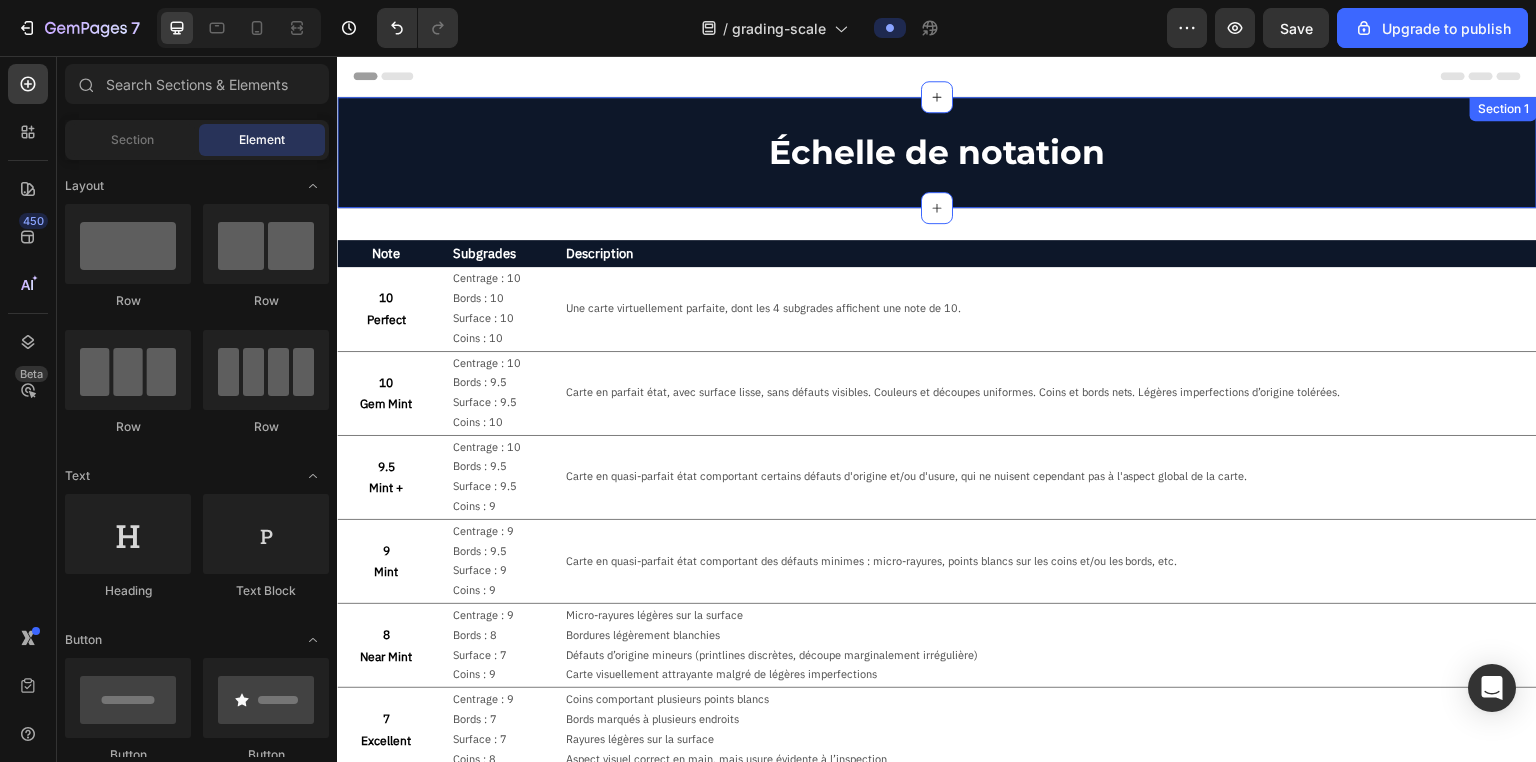 click on "Échelle de notation Text Block Row Section 1" at bounding box center [937, 152] 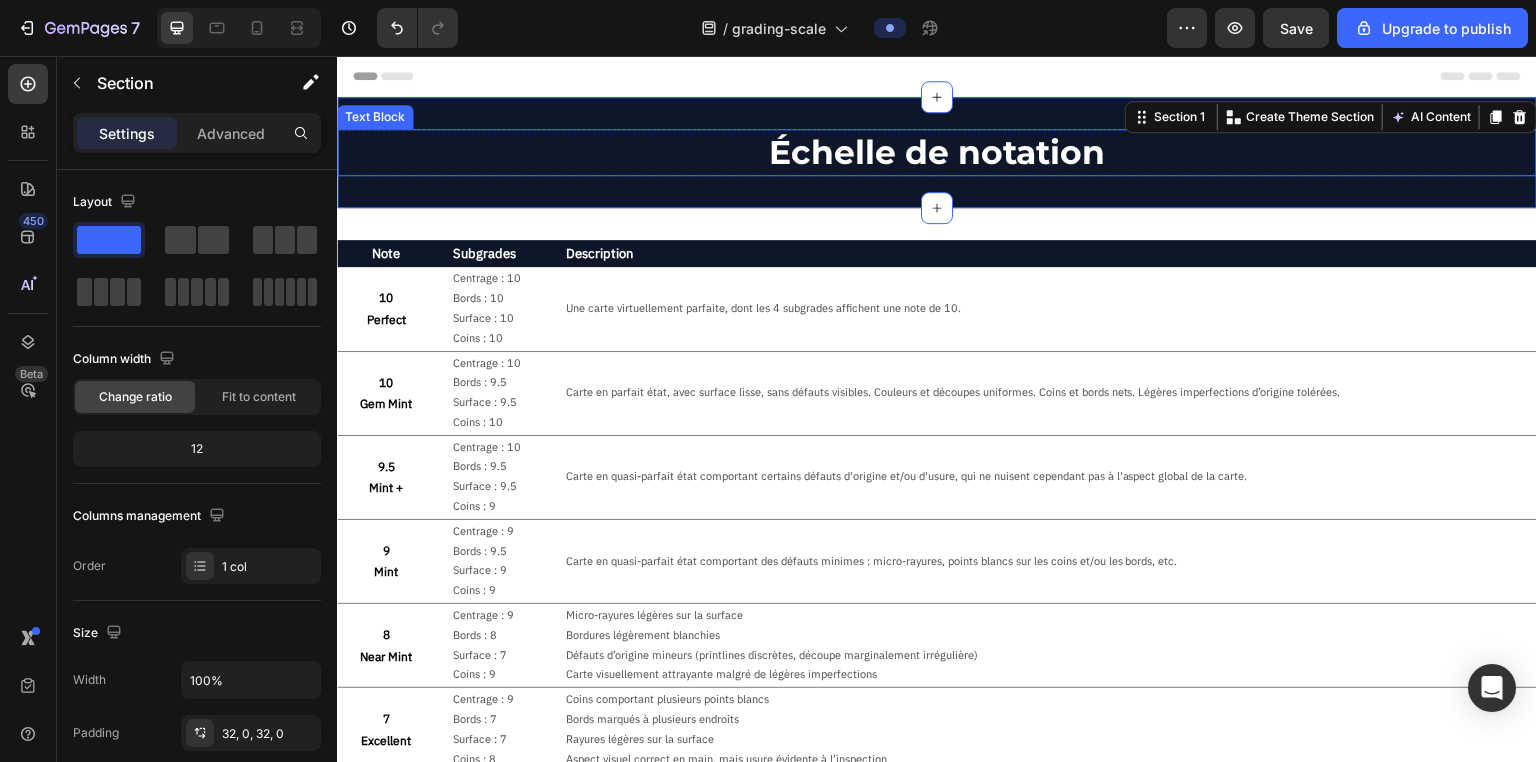 click on "Échelle de notation" at bounding box center [937, 152] 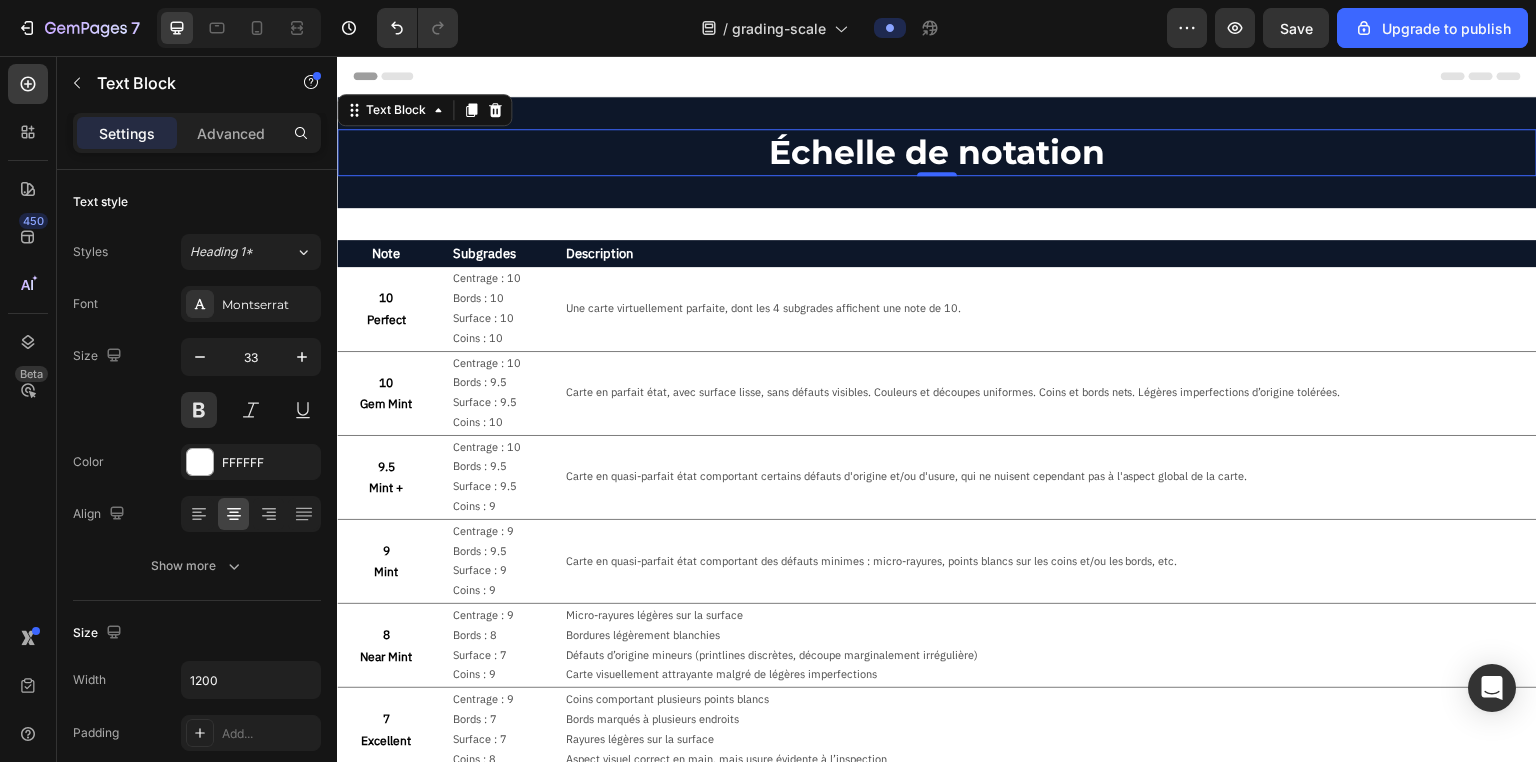 click on "Échelle de notation Text Block   0 Row Section 1" at bounding box center [937, 152] 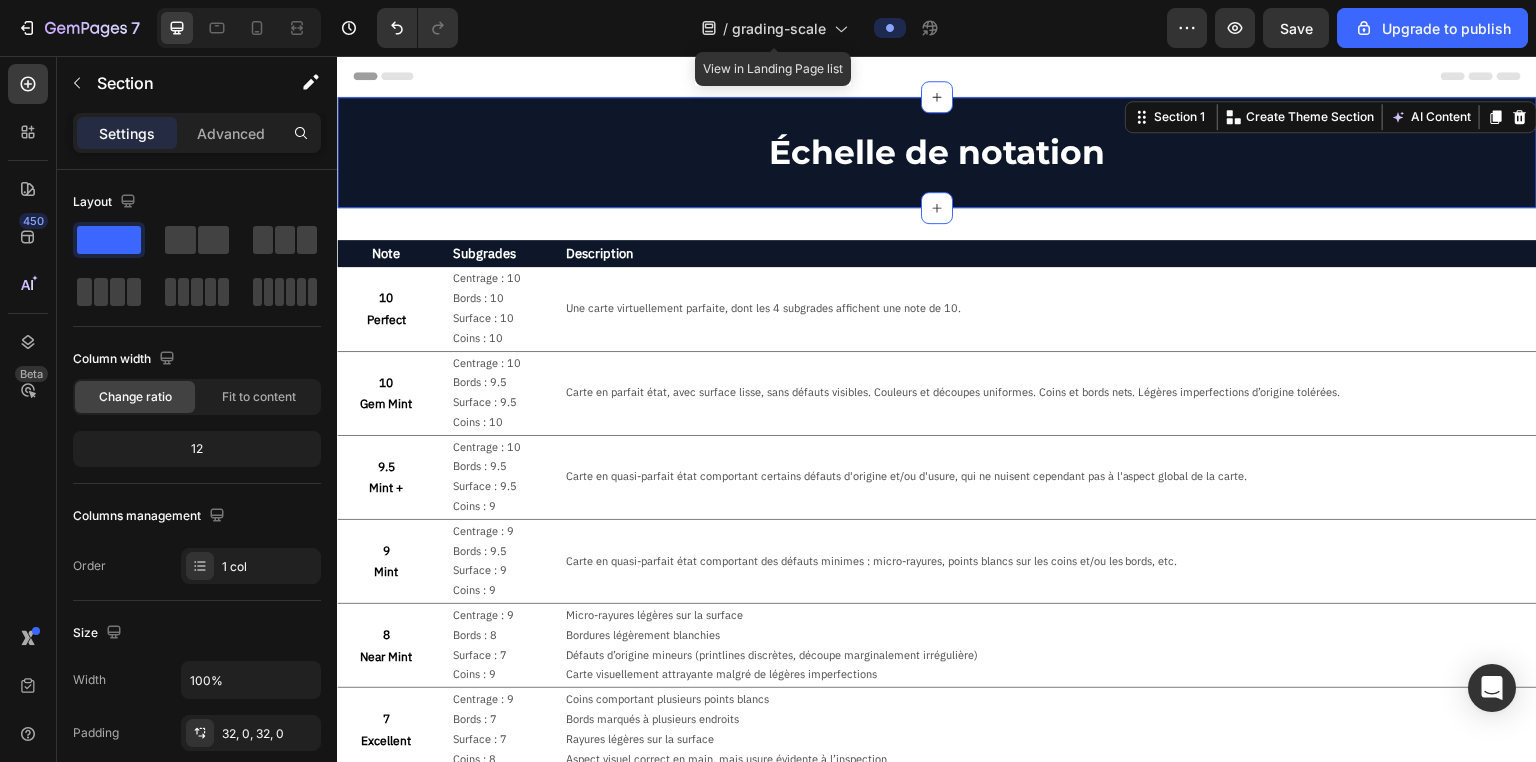click on "Header" at bounding box center [937, 76] 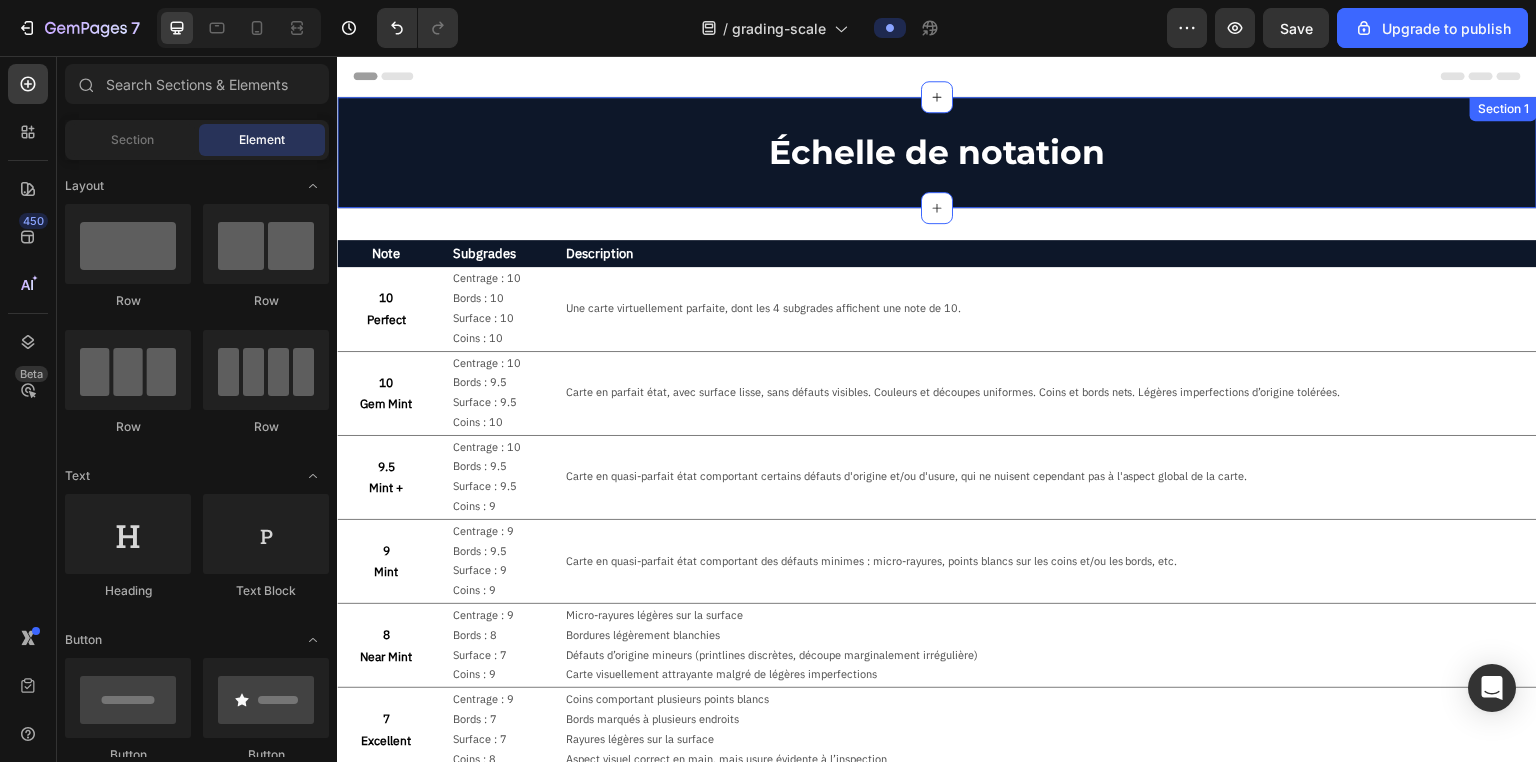 click on "Échelle de notation Text Block Row Section 1" at bounding box center [937, 152] 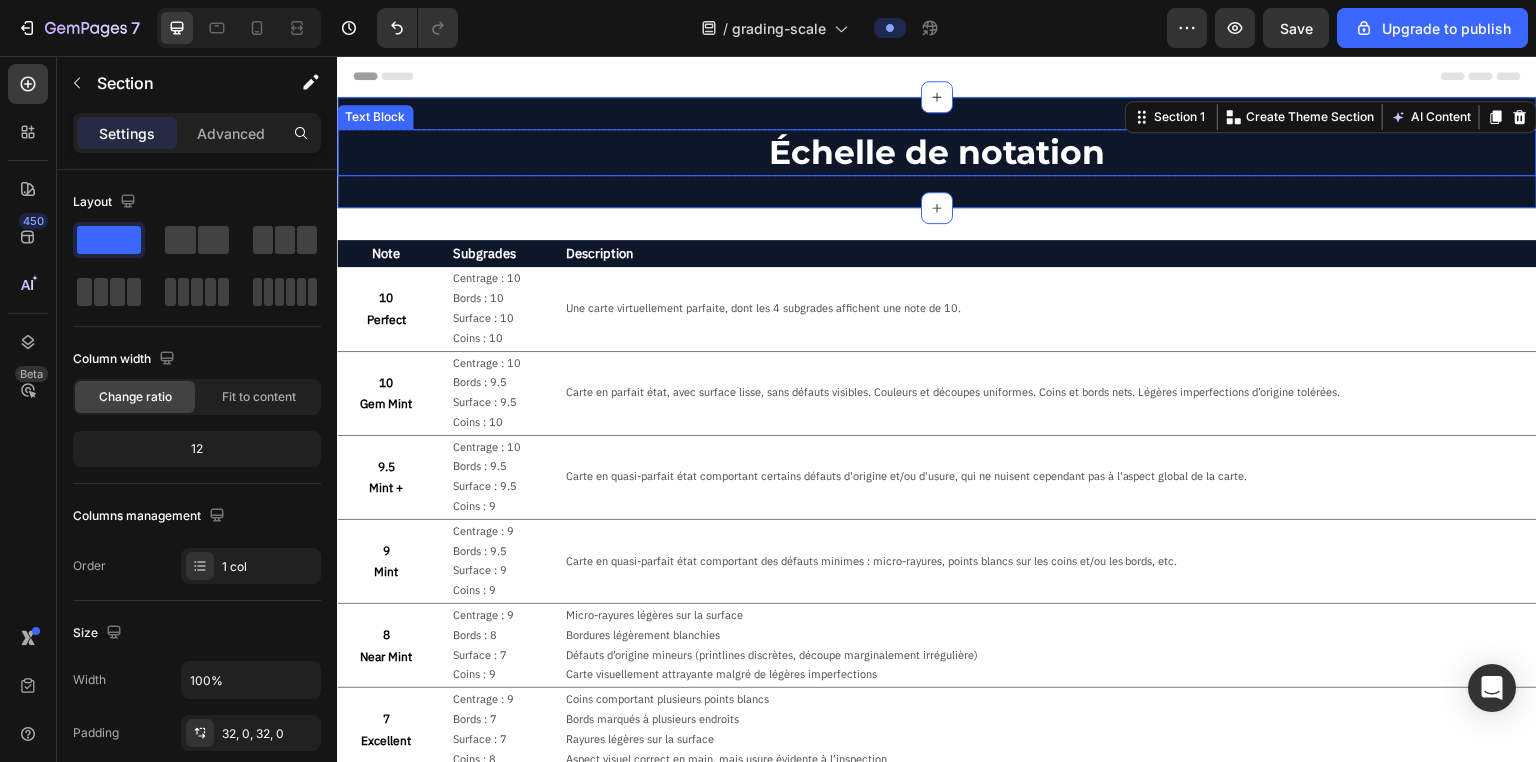 click on "Échelle de notation" at bounding box center (937, 152) 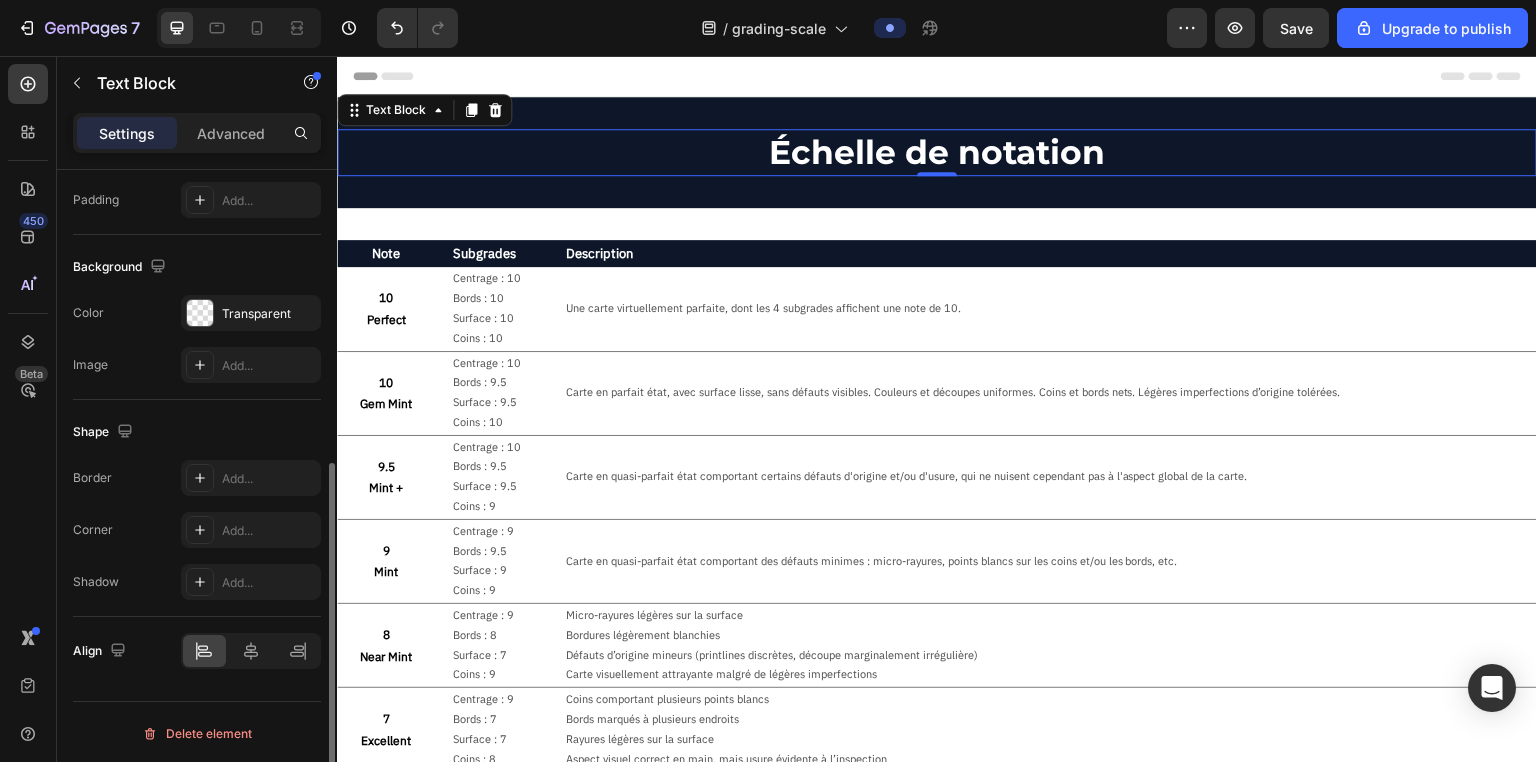 scroll, scrollTop: 0, scrollLeft: 0, axis: both 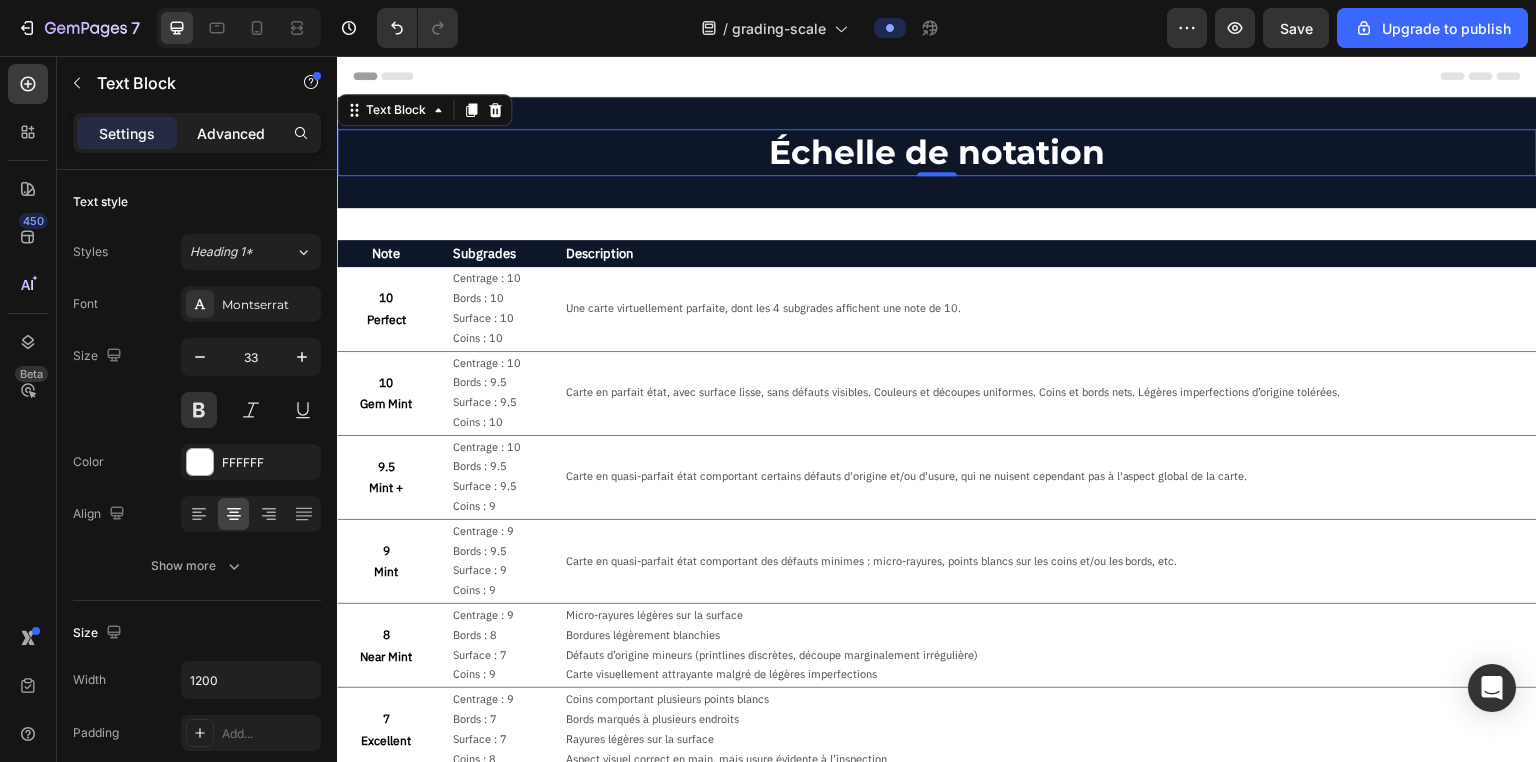 click on "Advanced" at bounding box center (231, 133) 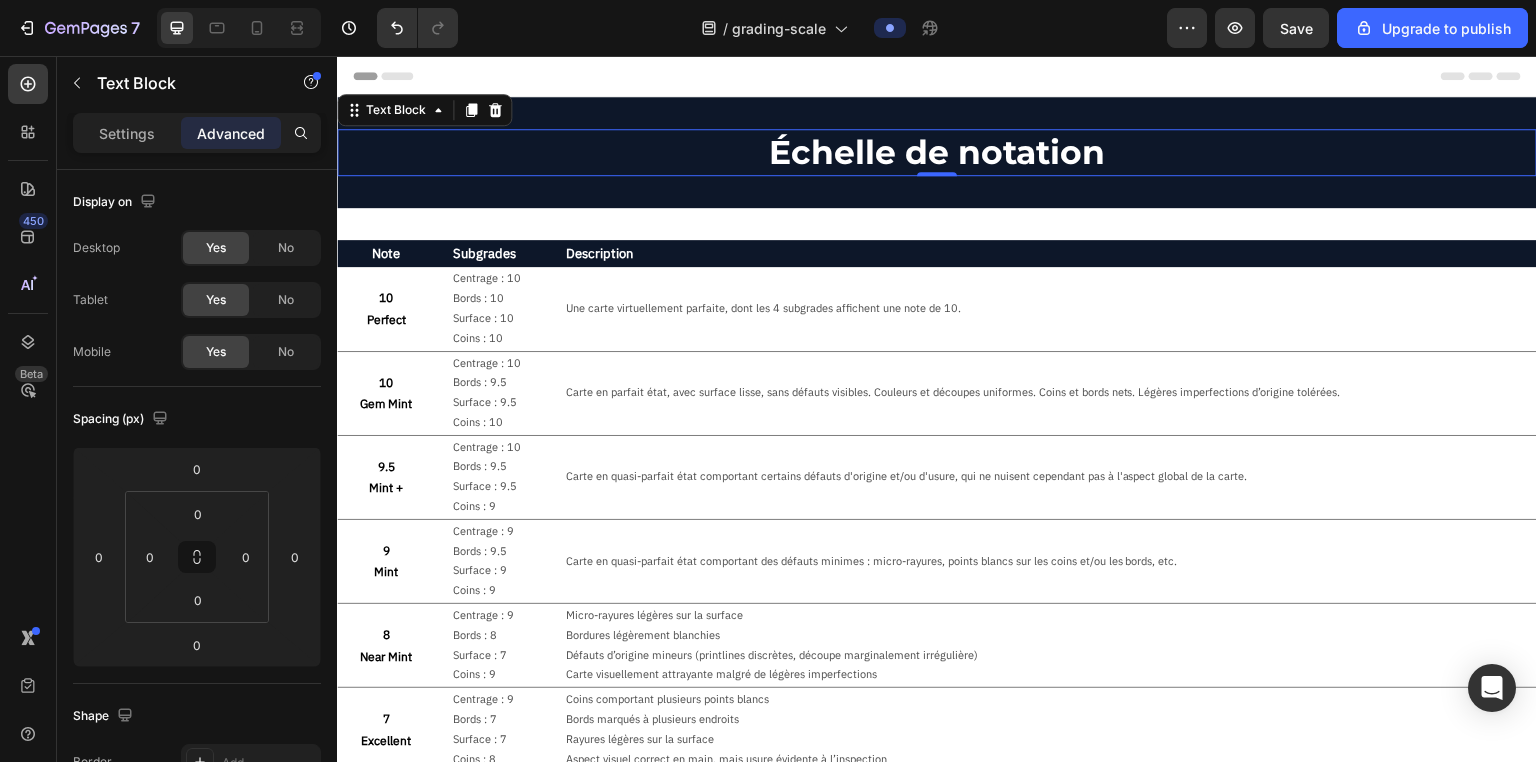 click on "Échelle de notation" at bounding box center (937, 152) 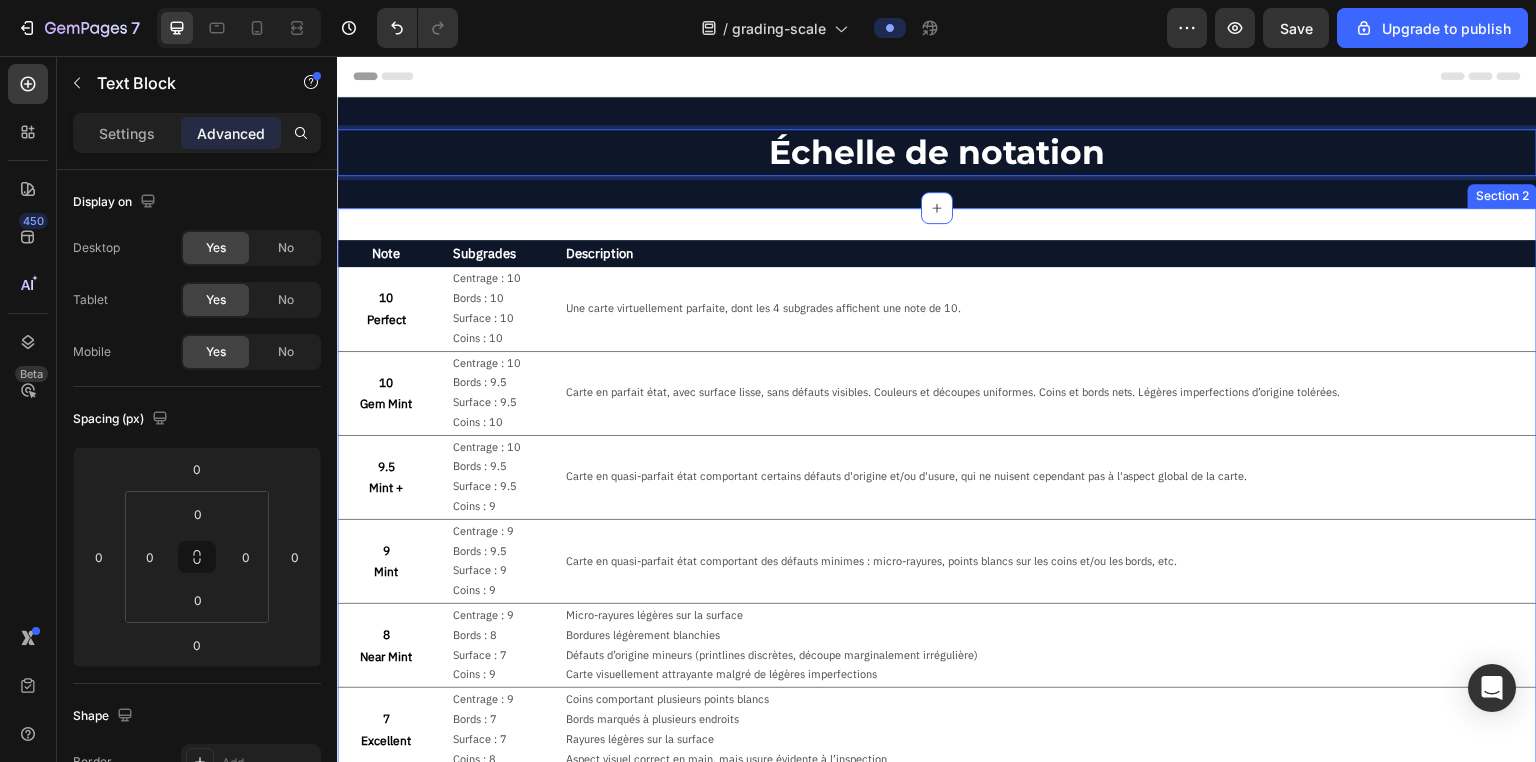 click on "Description" at bounding box center [1050, 253] 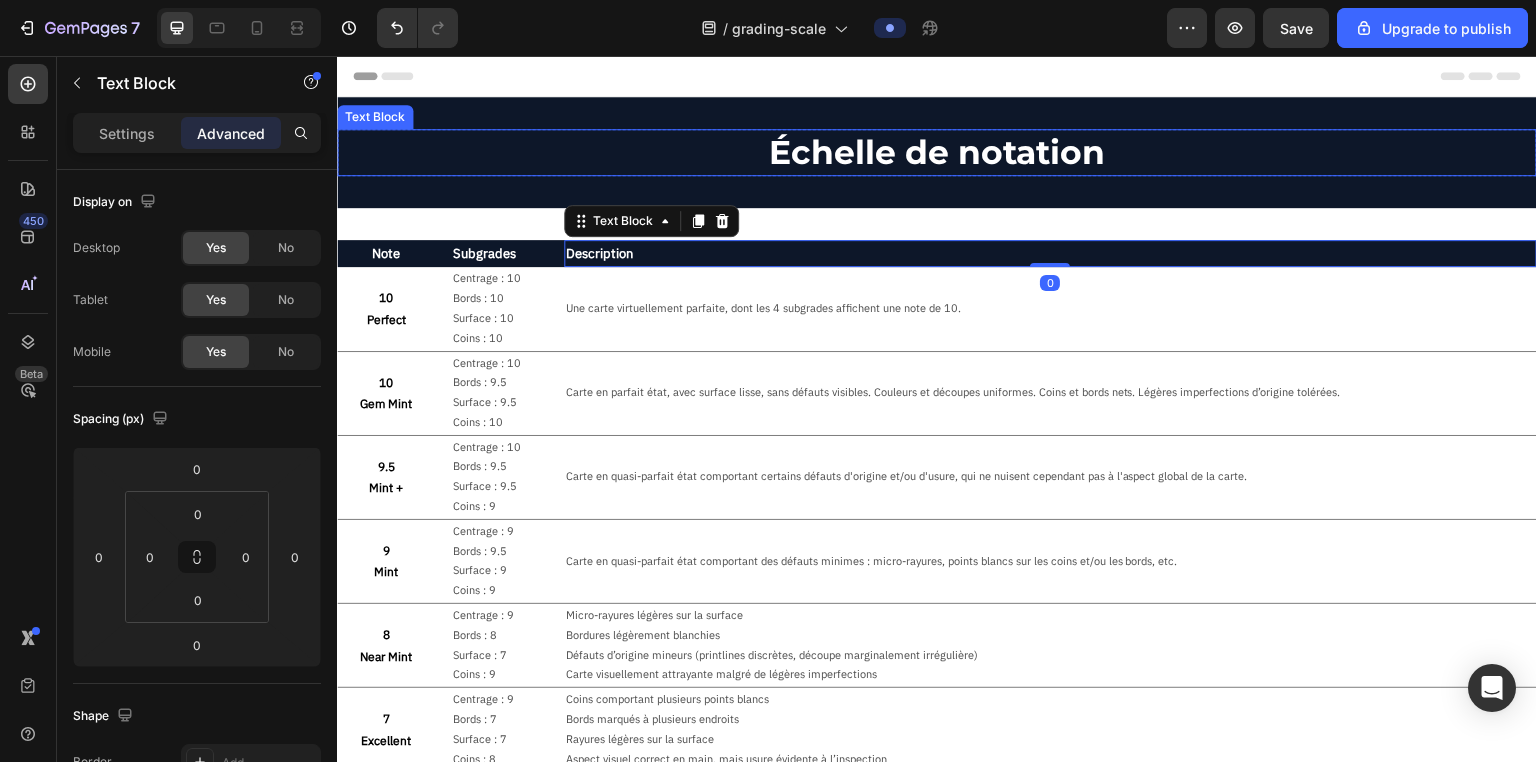 click on "Échelle de notation" at bounding box center (937, 152) 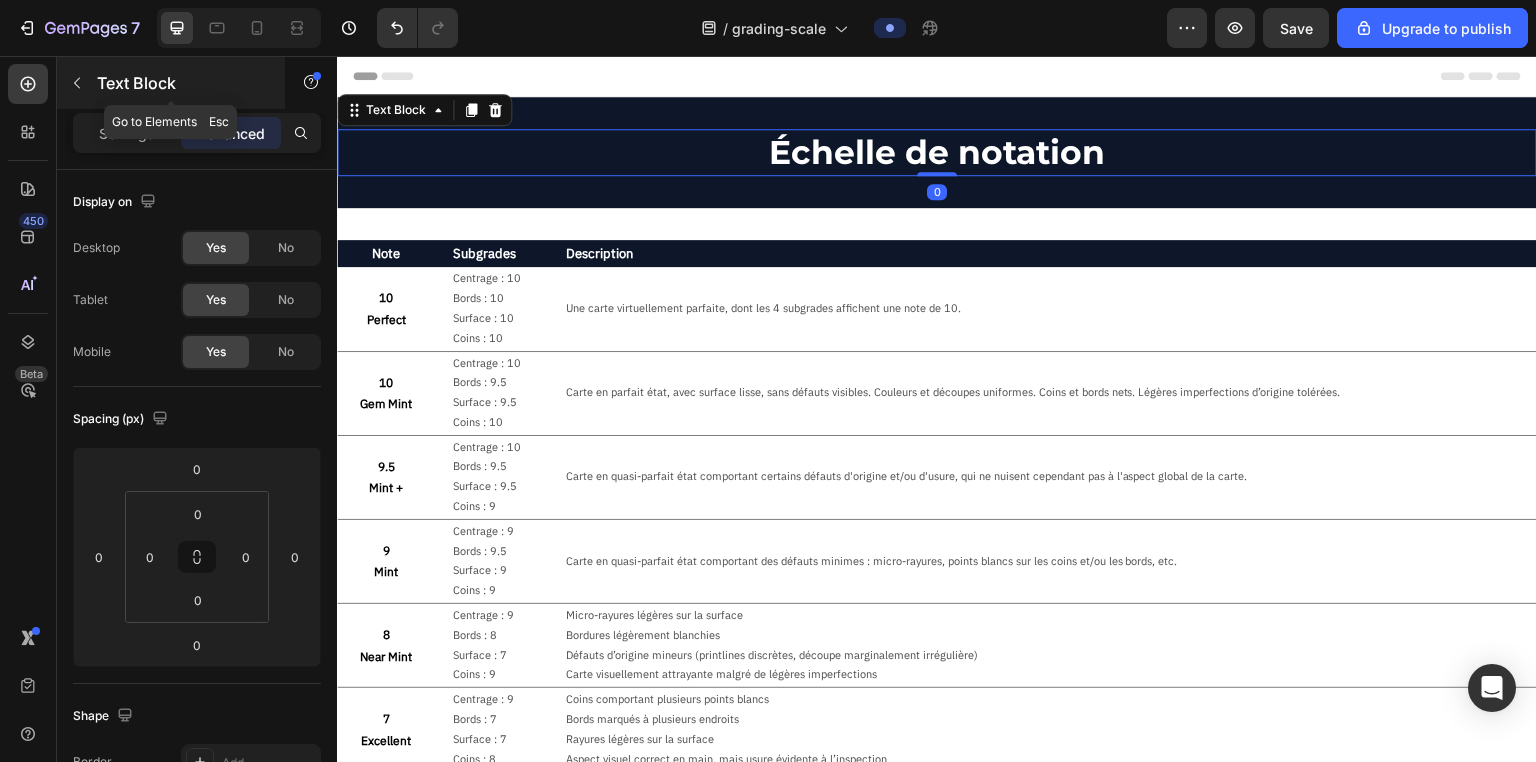 click 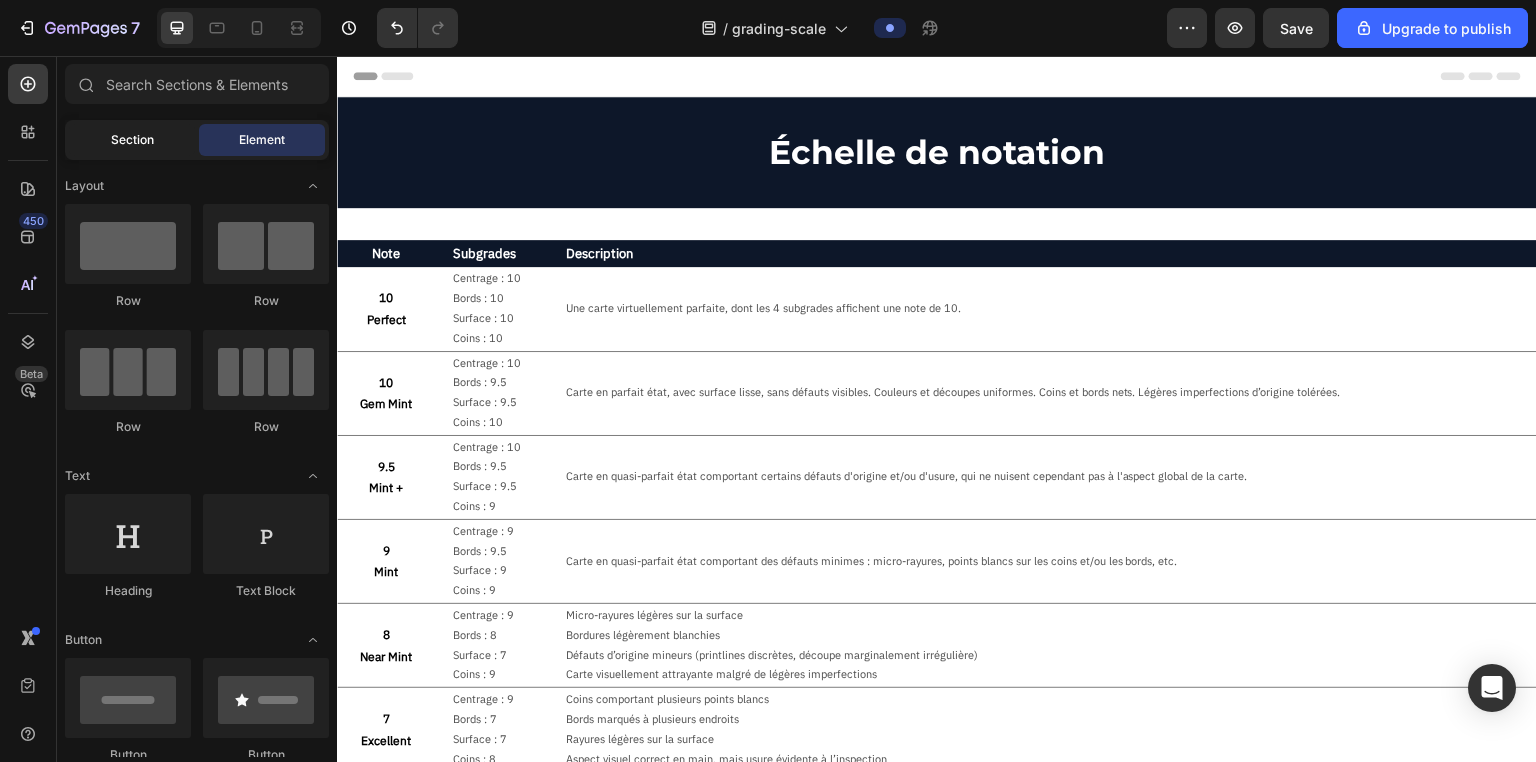 click on "Section" at bounding box center (132, 140) 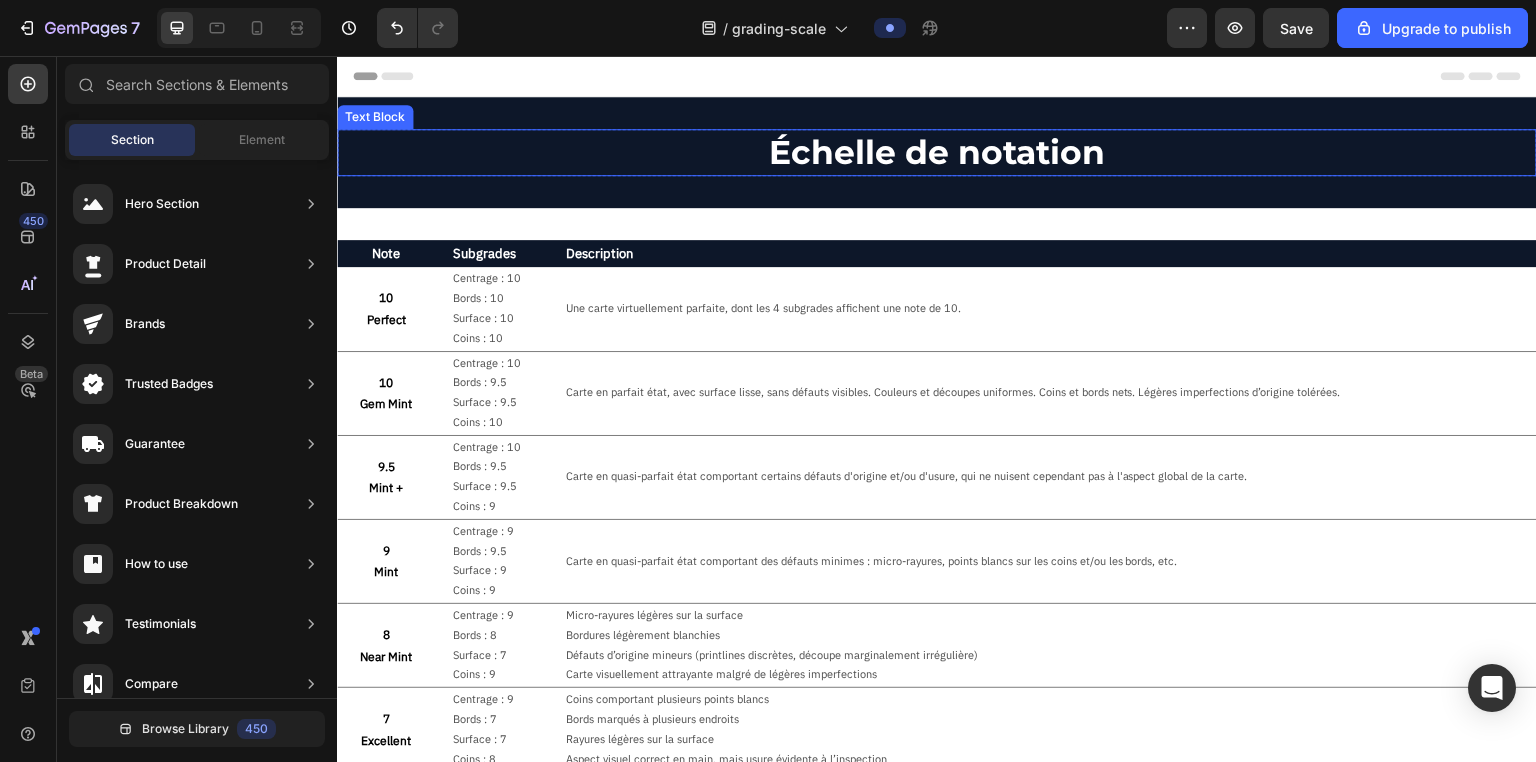 click on "Échelle de notation" at bounding box center [937, 152] 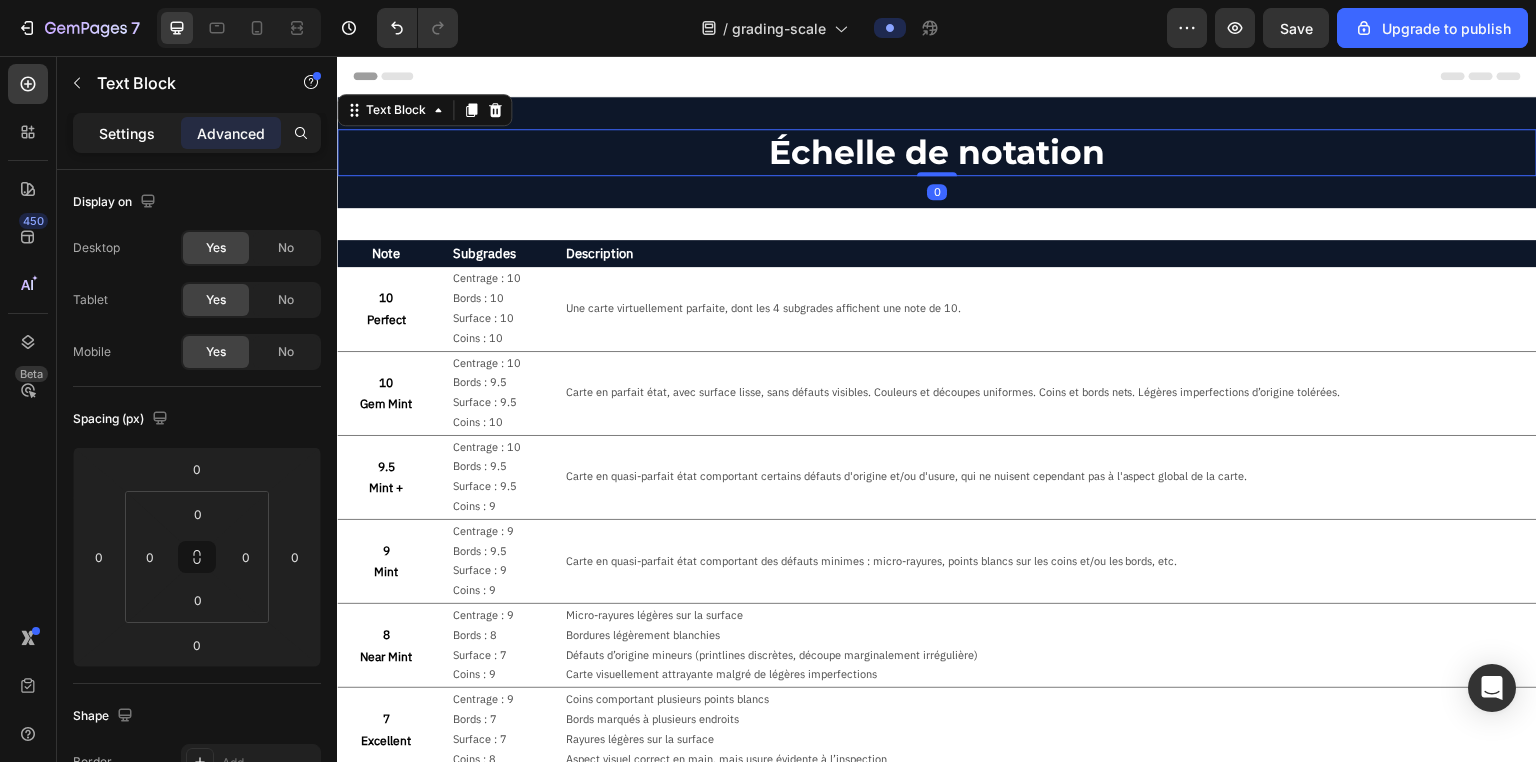 click on "Settings" at bounding box center [127, 133] 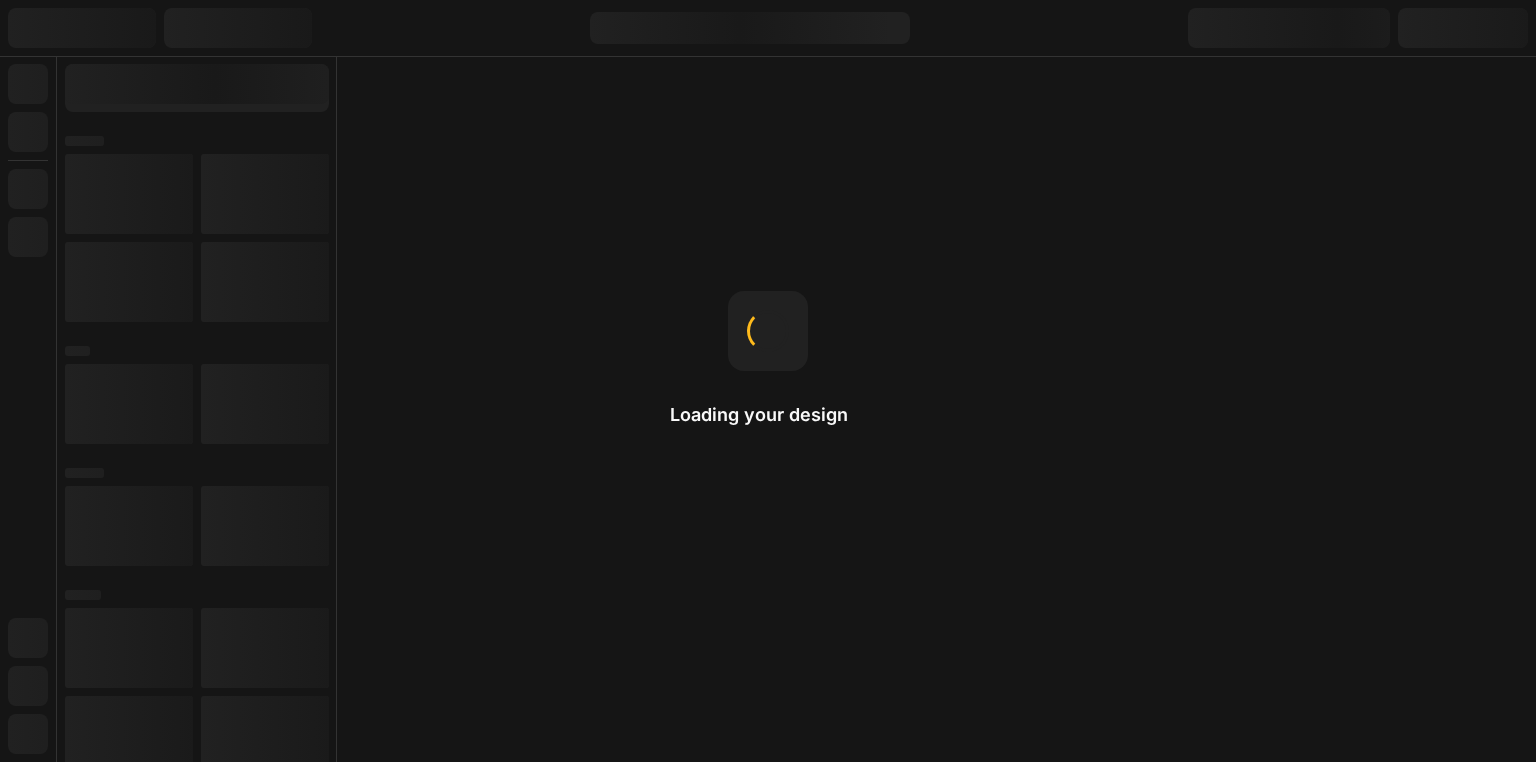 scroll, scrollTop: 0, scrollLeft: 0, axis: both 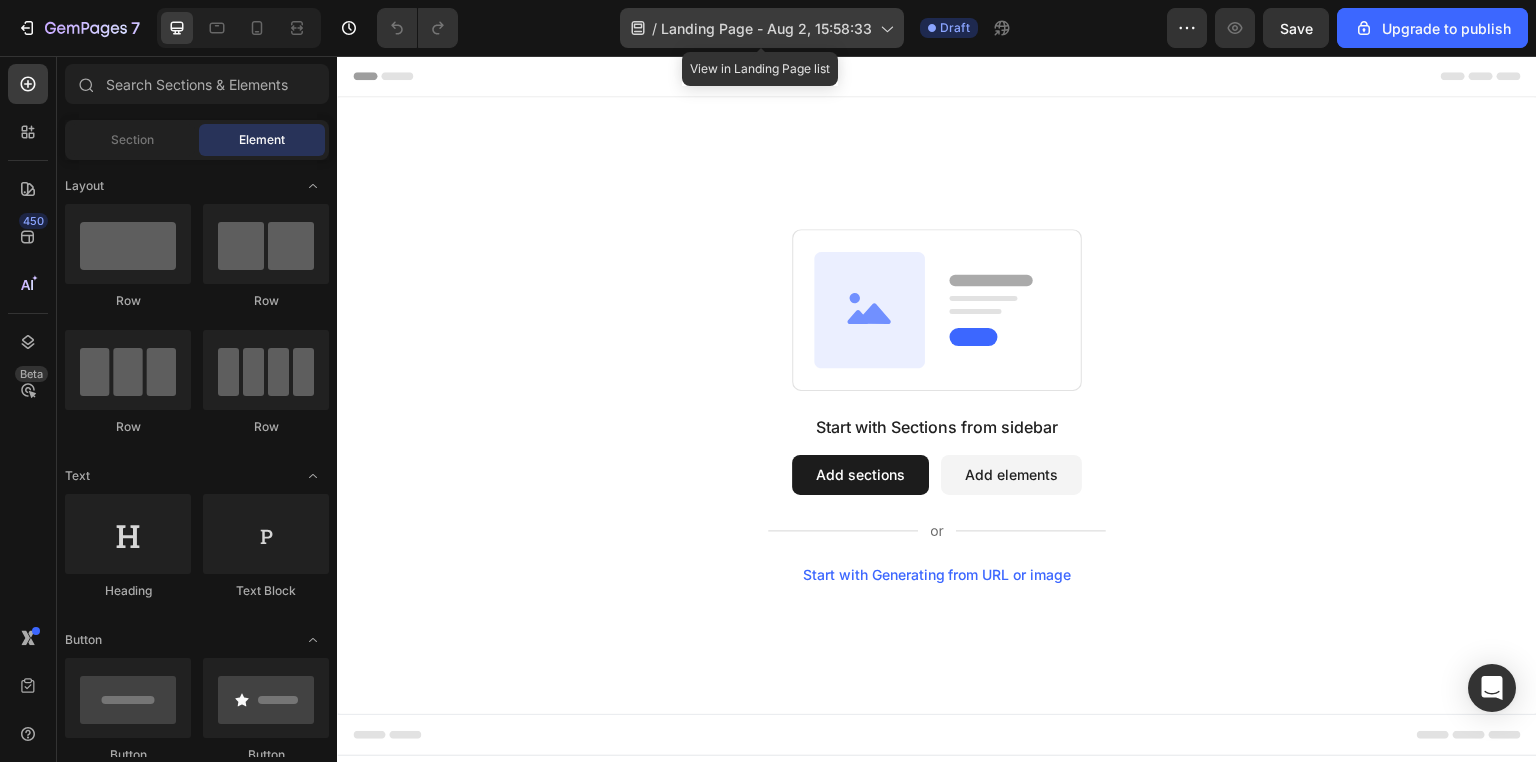 click on "Landing Page - Aug 2, 15:58:33" at bounding box center (766, 28) 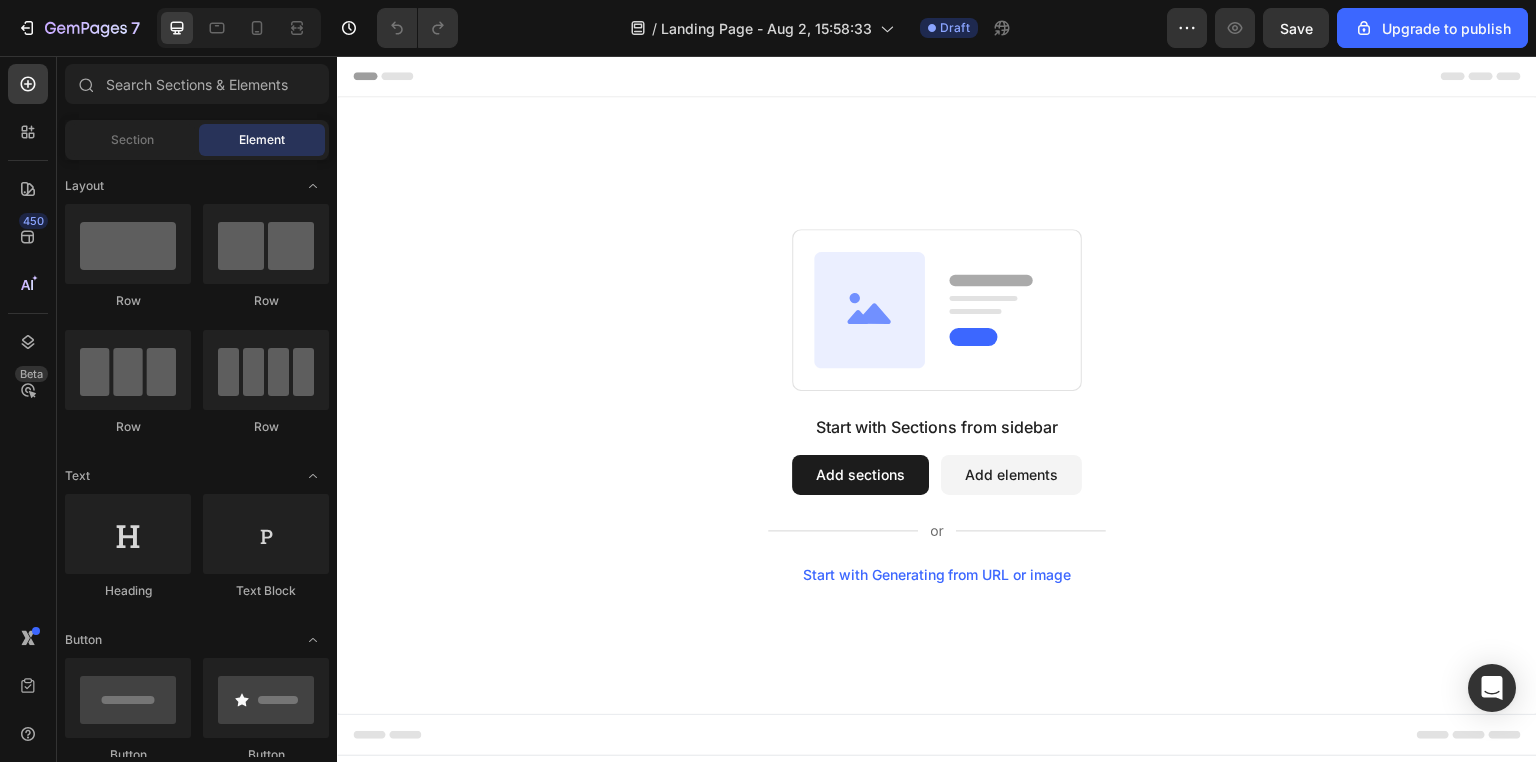 click on "Start with Sections from sidebar Add sections Add elements Start with Generating from URL or image" at bounding box center [937, 405] 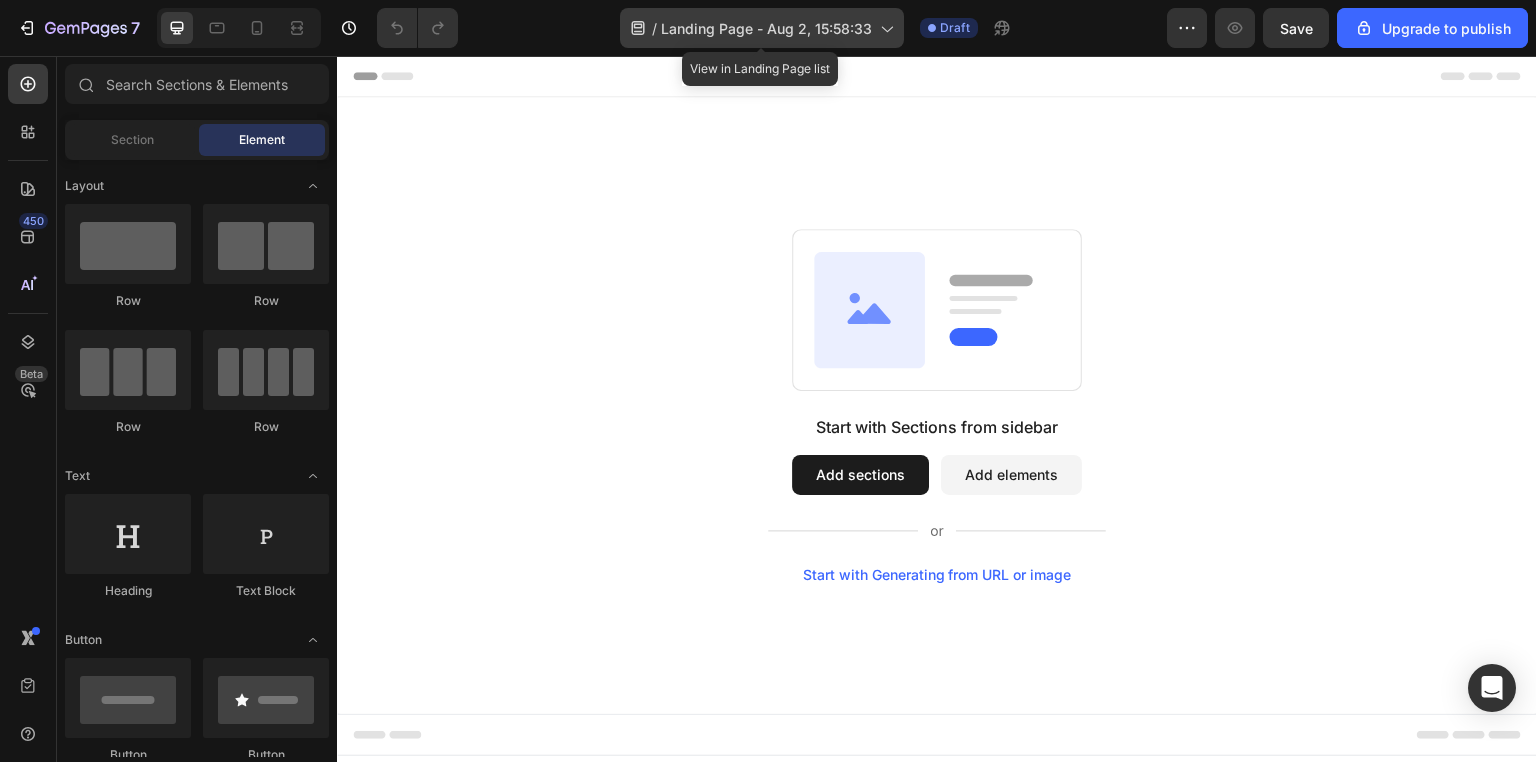 click on "Landing Page - Aug 2, 15:58:33" at bounding box center [766, 28] 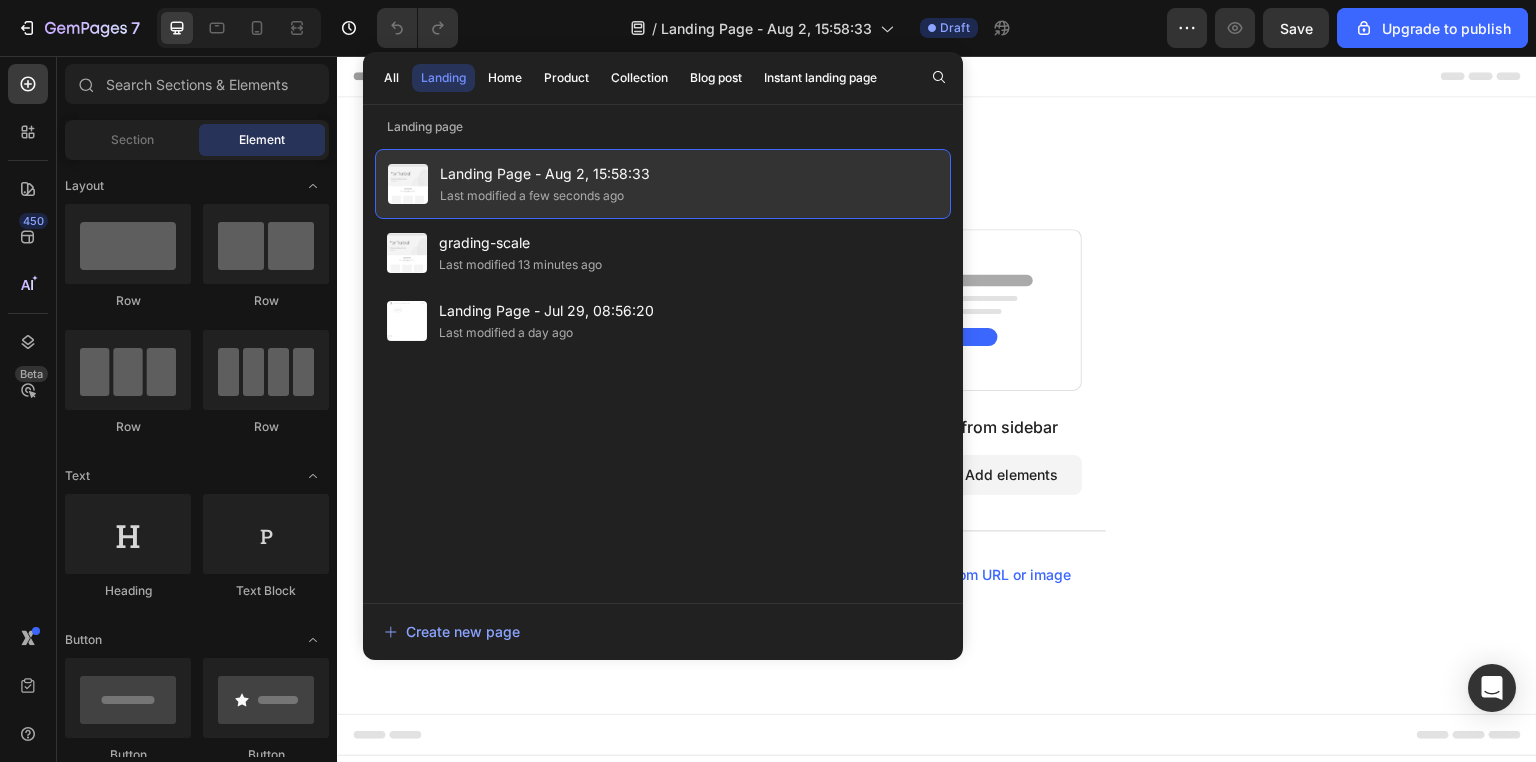 drag, startPoint x: 601, startPoint y: 178, endPoint x: 742, endPoint y: 155, distance: 142.86357 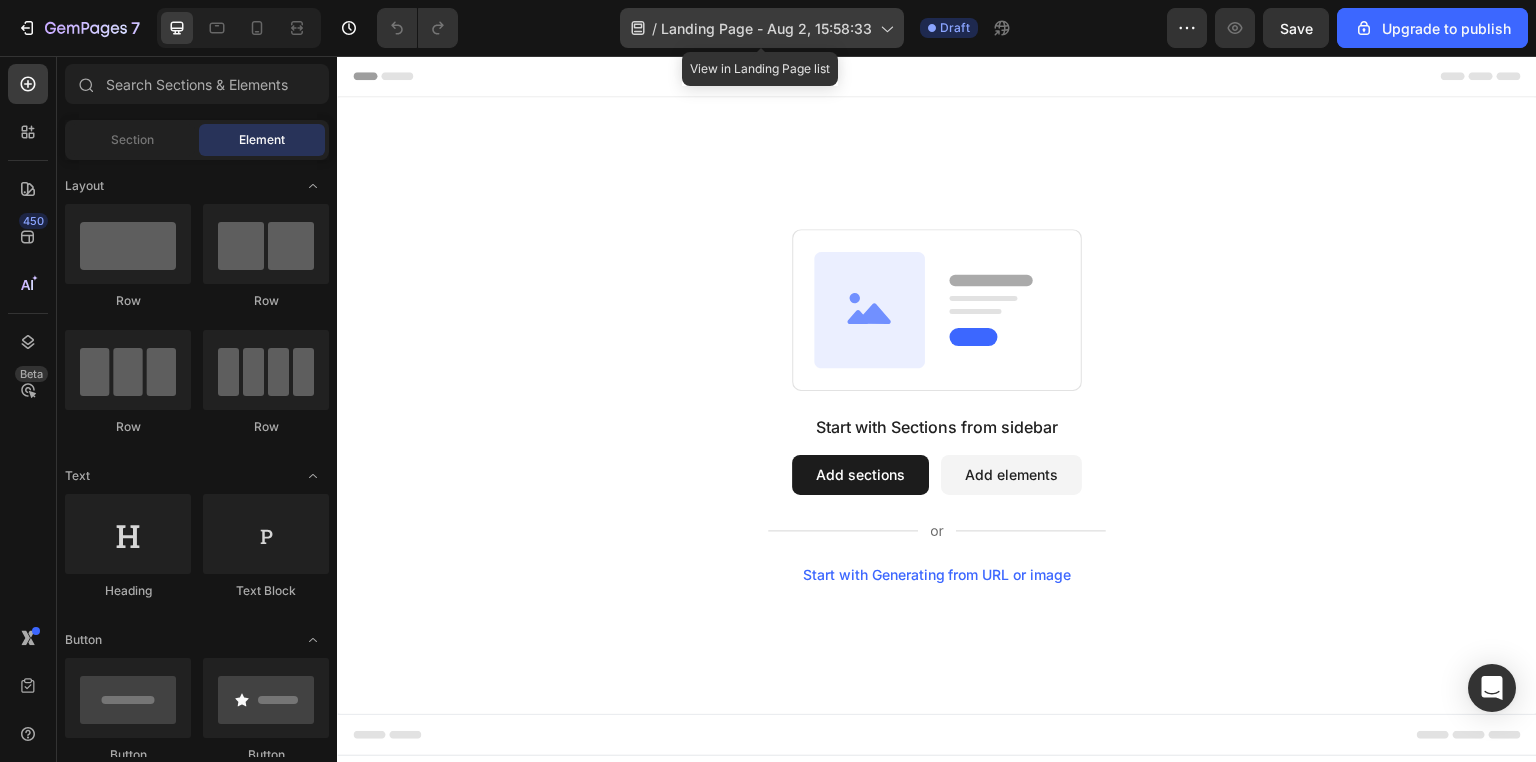 click on "Landing Page - Aug 2, 15:58:33" at bounding box center [766, 28] 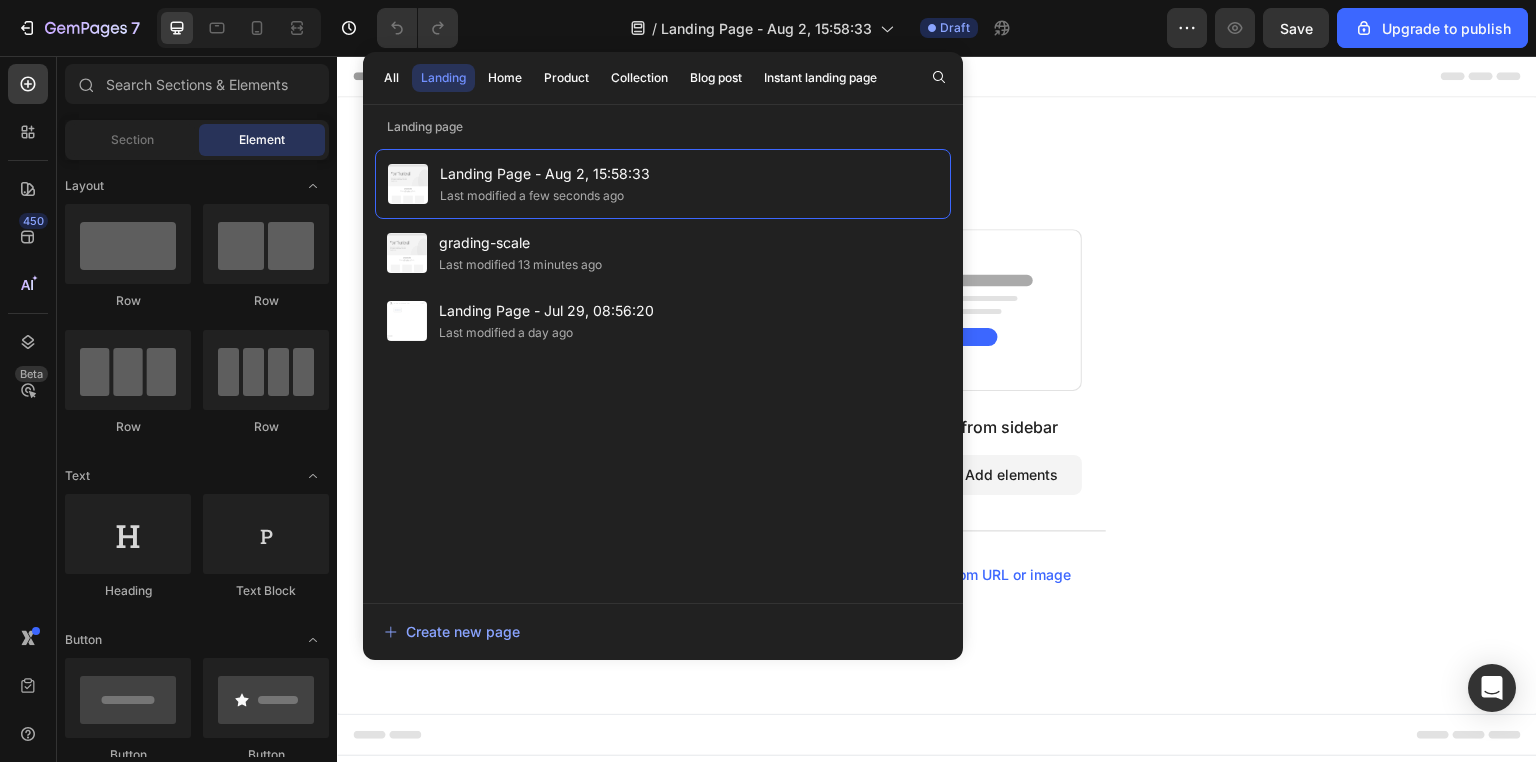click on "Start with Sections from sidebar Add sections Add elements Start with Generating from URL or image" at bounding box center [937, 405] 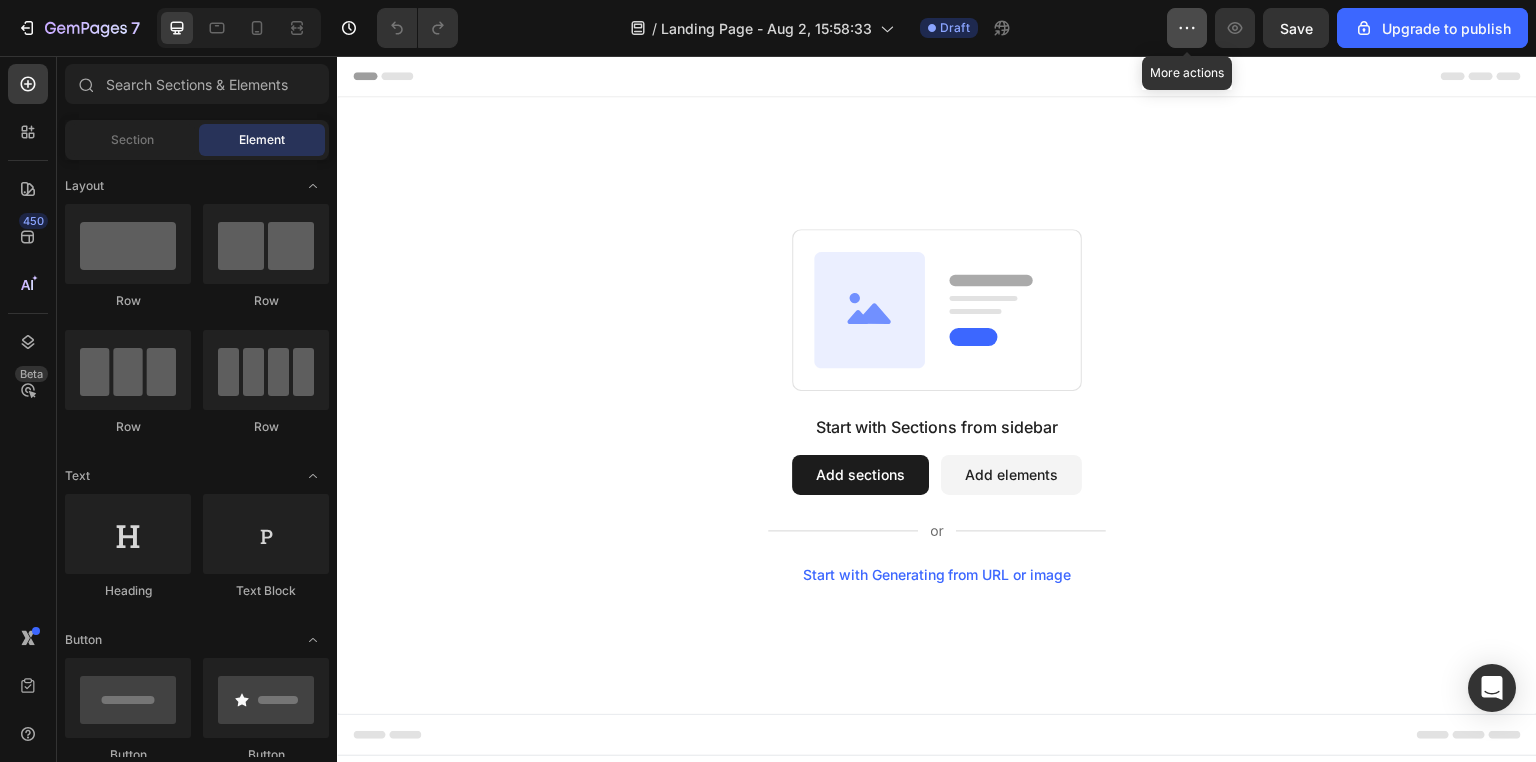 click 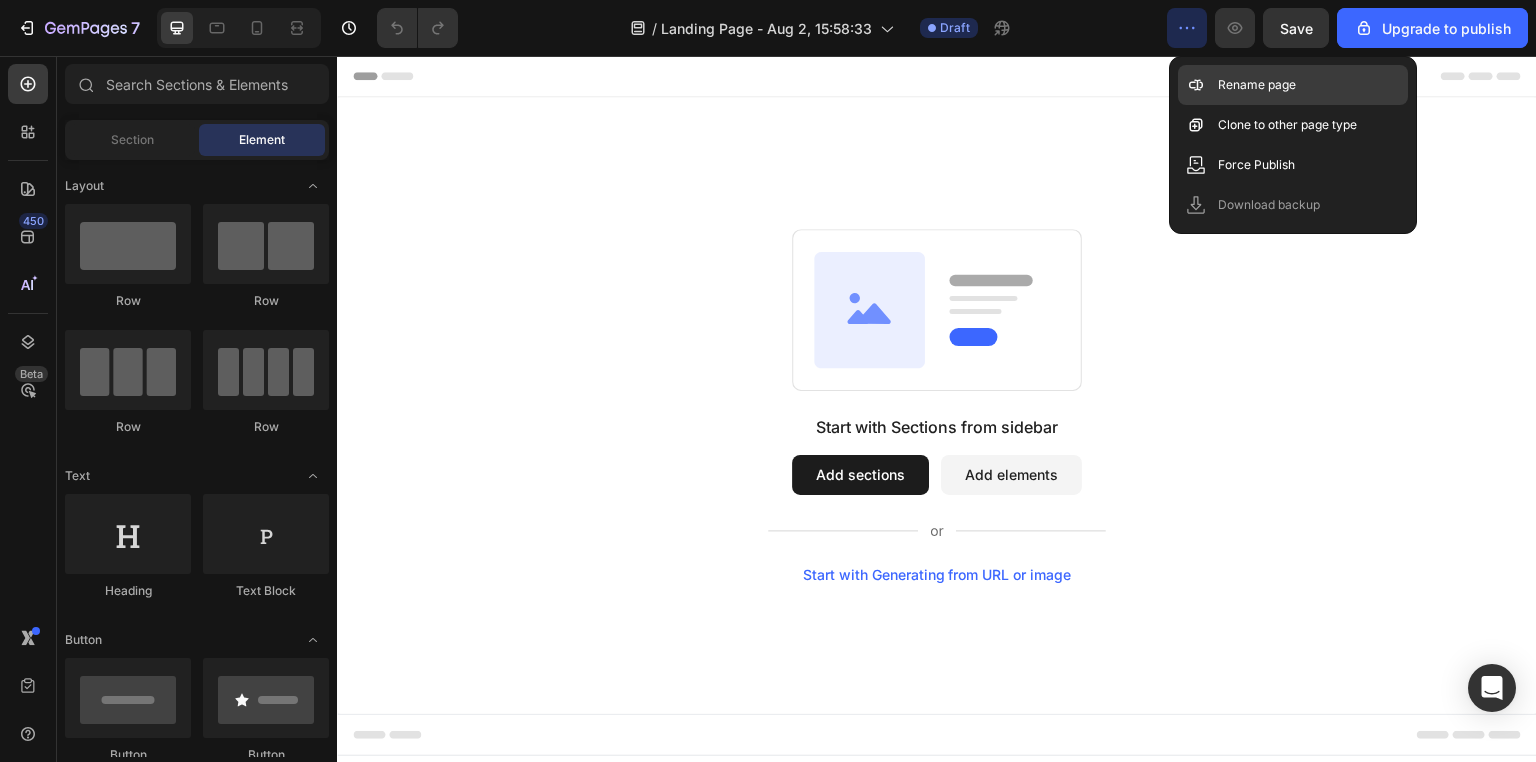 click on "Rename page" at bounding box center (1257, 85) 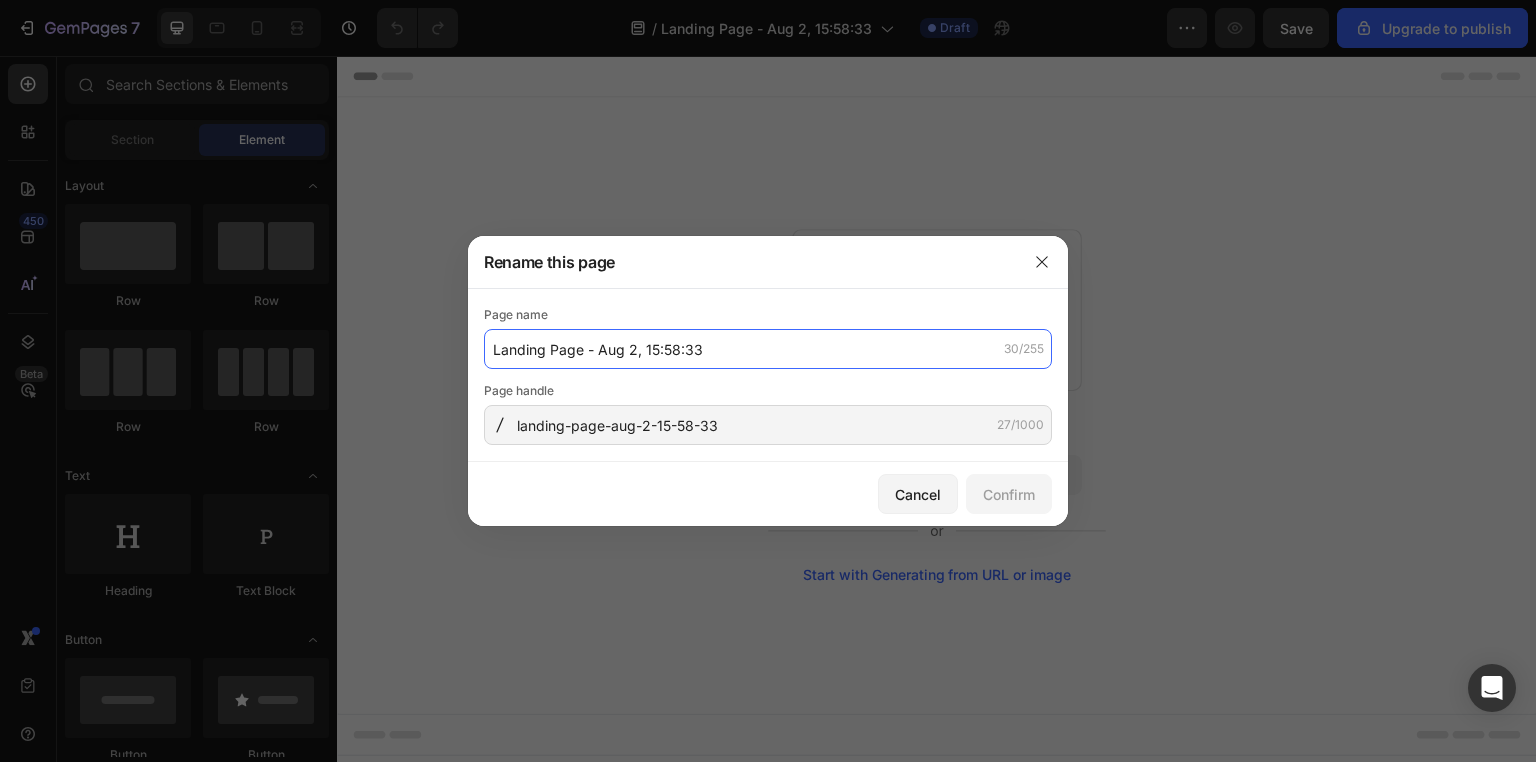 click on "Landing Page - Aug 2, 15:58:33" 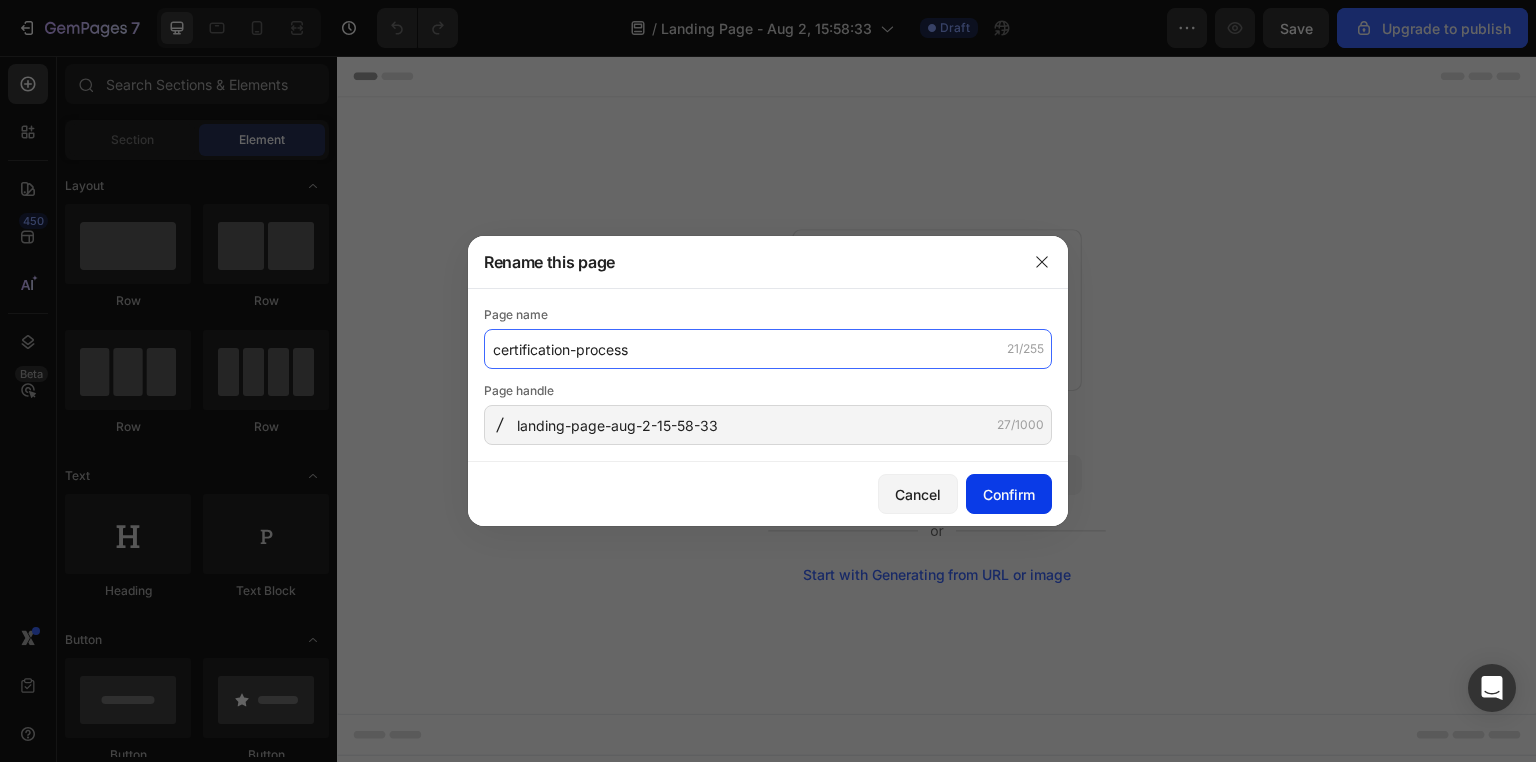 type on "certification-process" 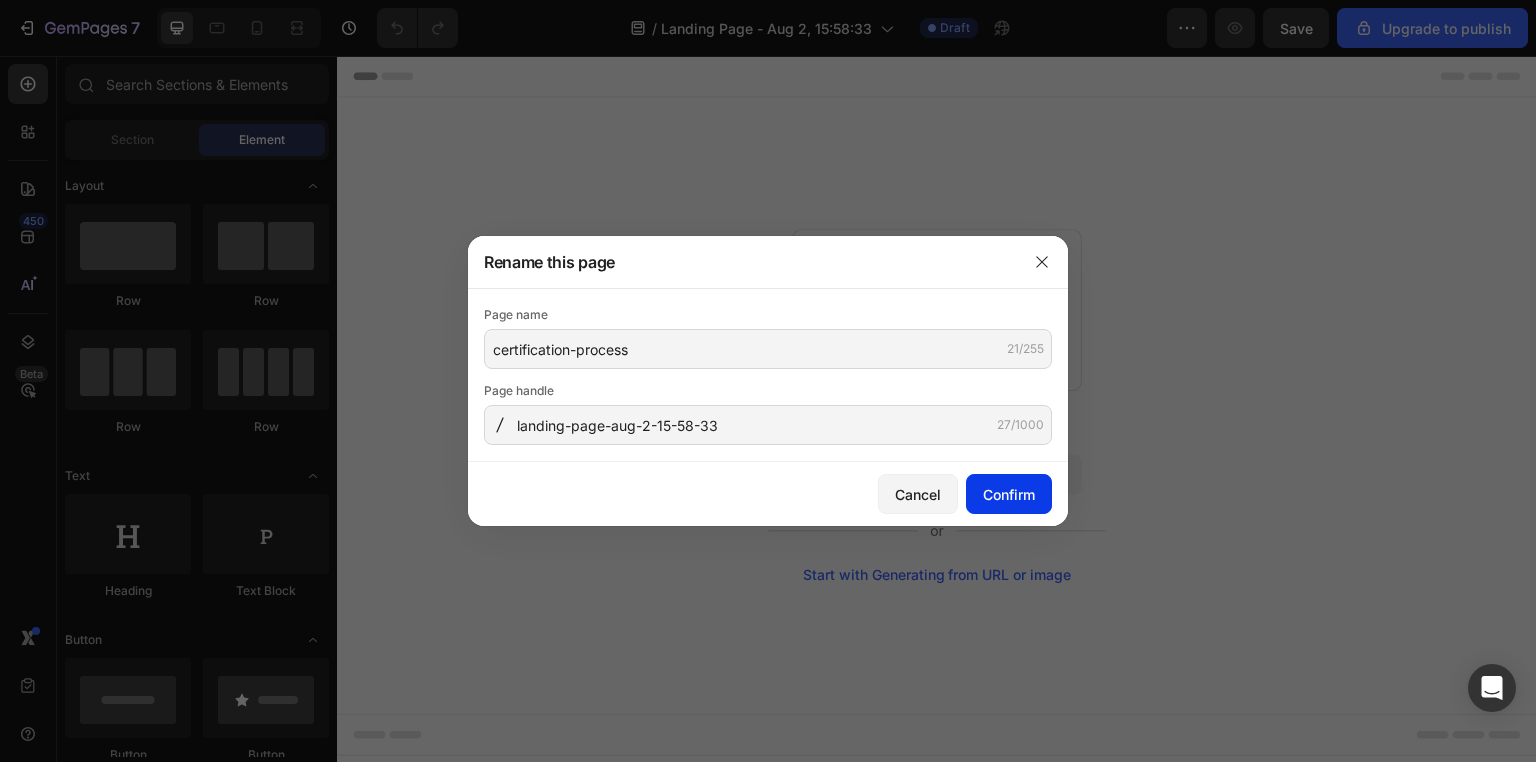 click on "Confirm" at bounding box center (1009, 494) 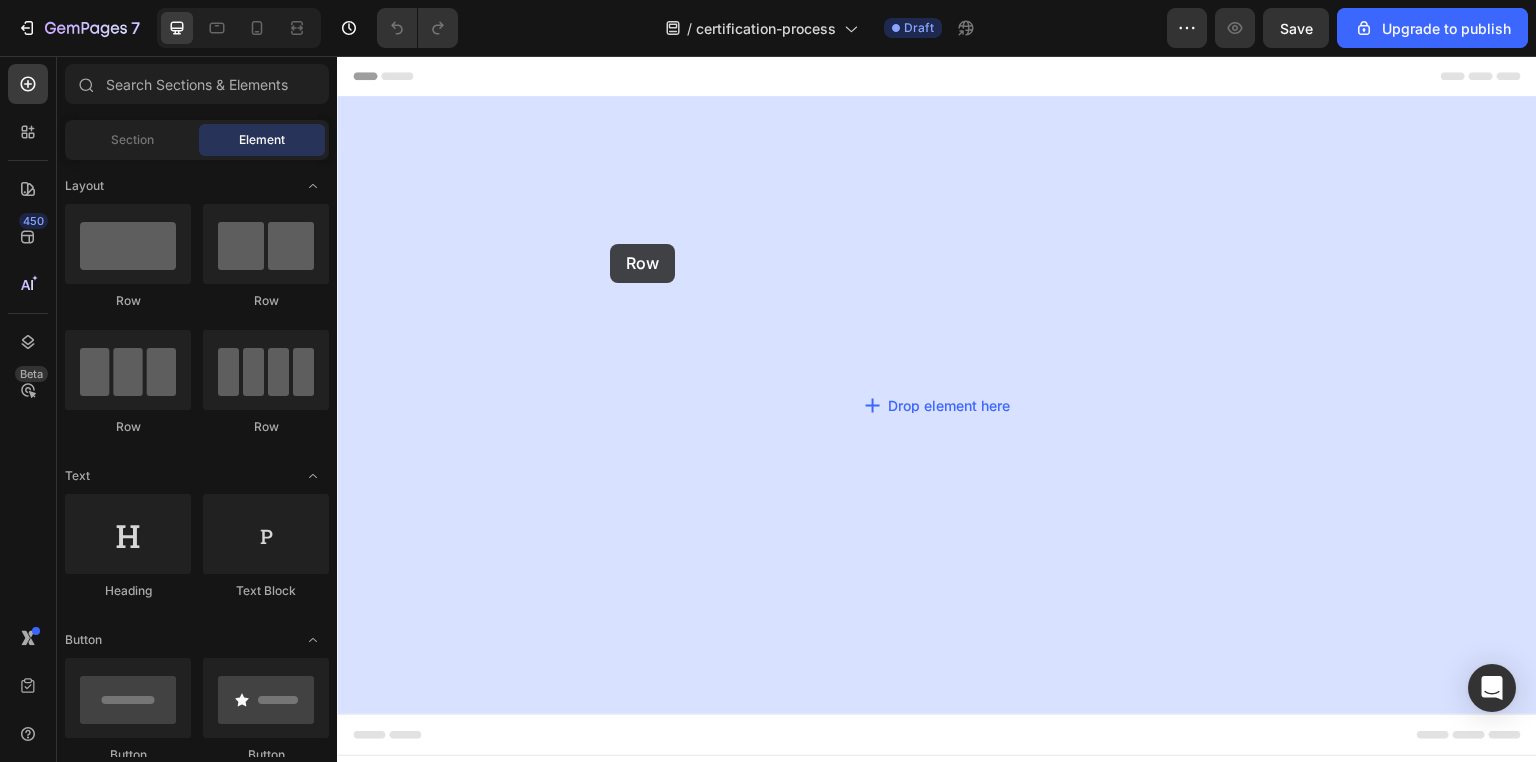 drag, startPoint x: 488, startPoint y: 311, endPoint x: 666, endPoint y: 220, distance: 199.91248 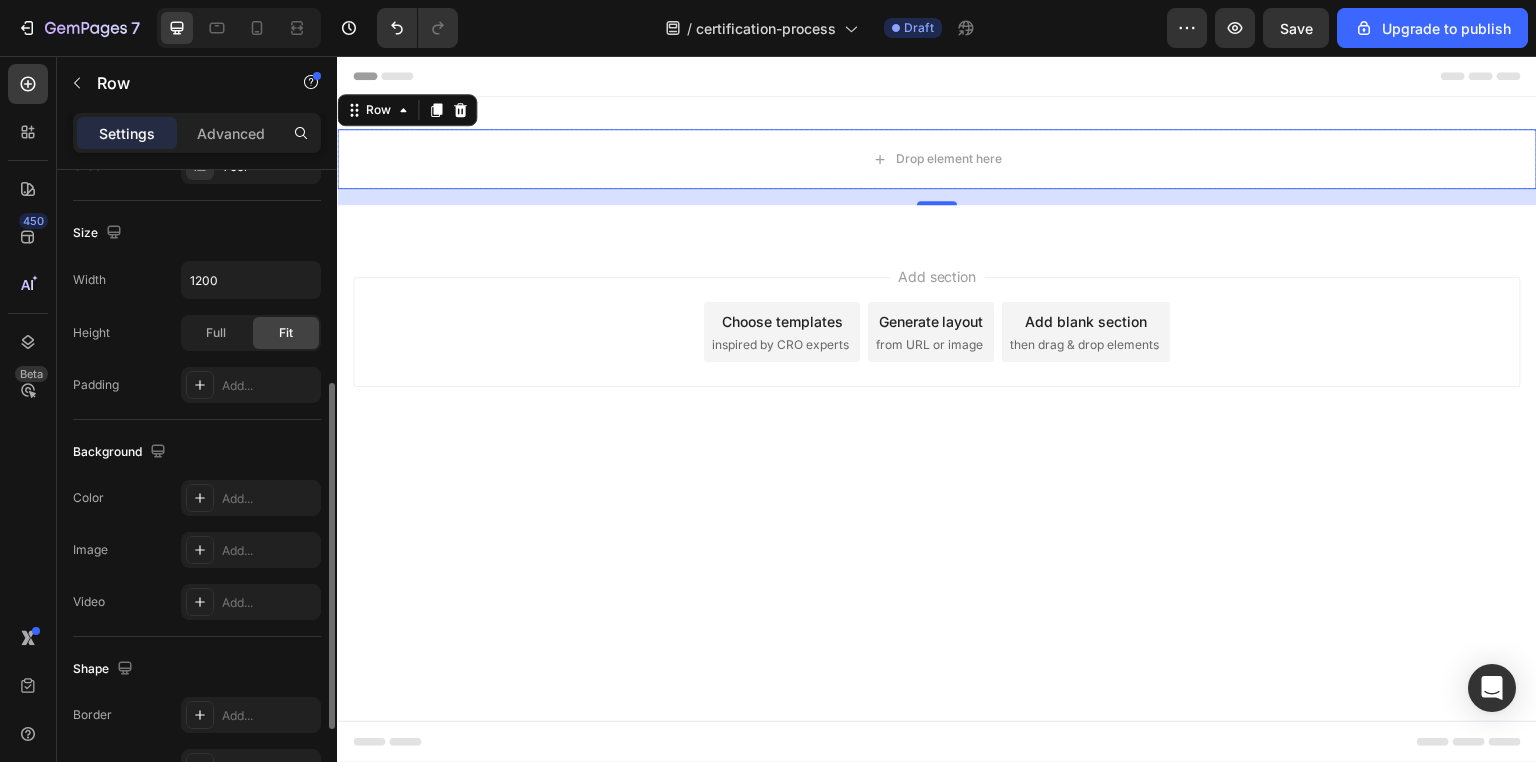 scroll, scrollTop: 0, scrollLeft: 0, axis: both 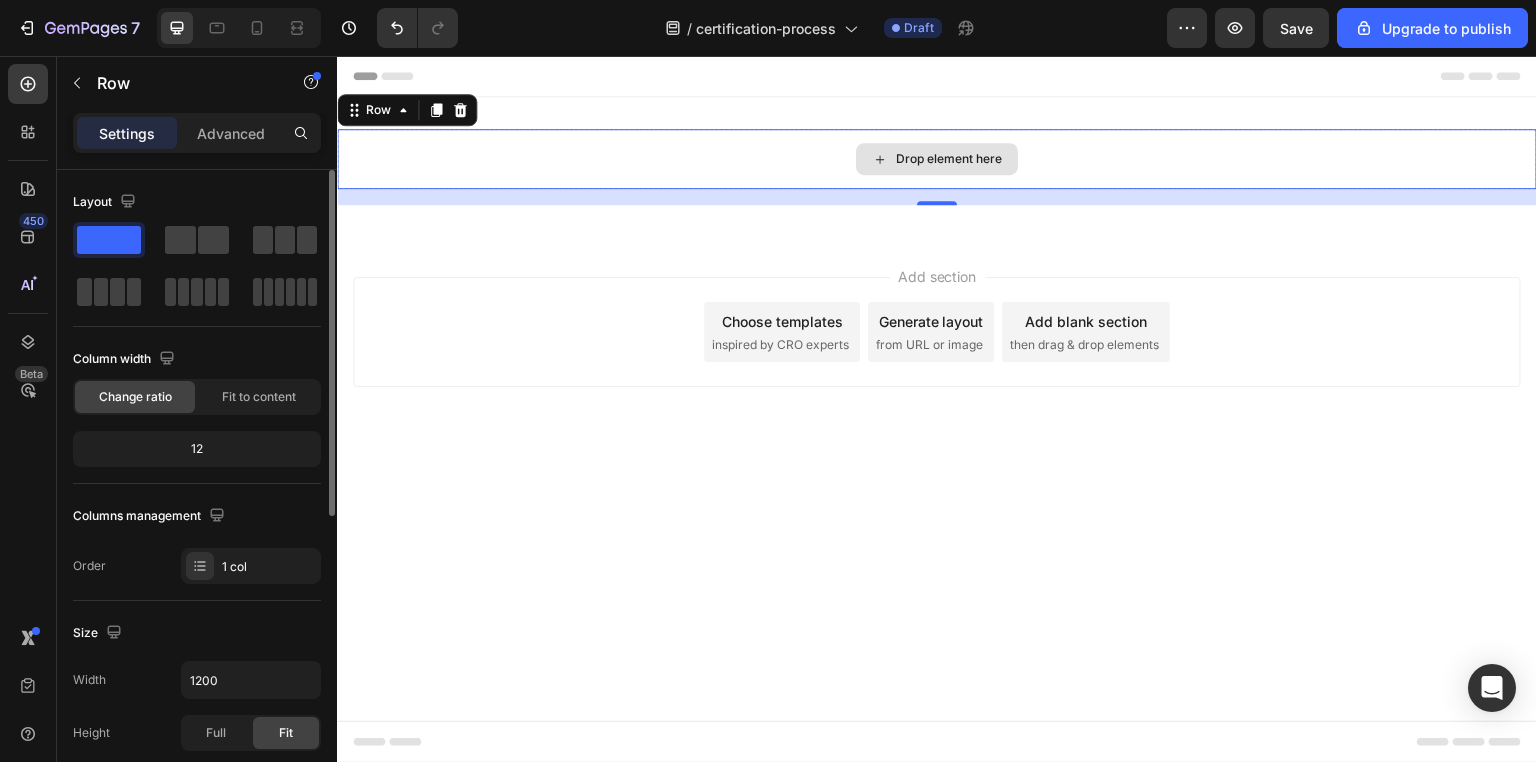 click on "Drop element here" at bounding box center (949, 159) 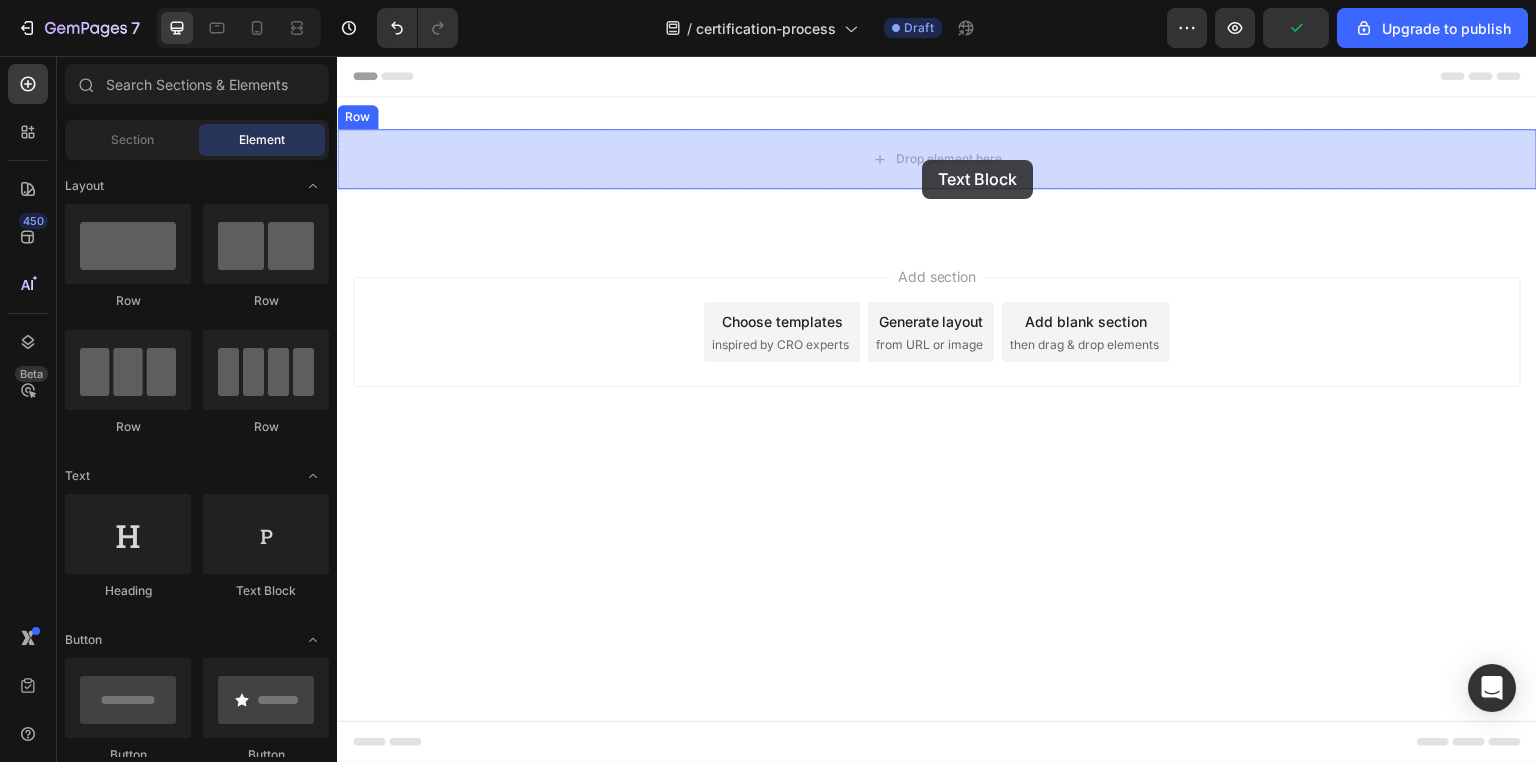 drag, startPoint x: 612, startPoint y: 598, endPoint x: 922, endPoint y: 160, distance: 536.6041 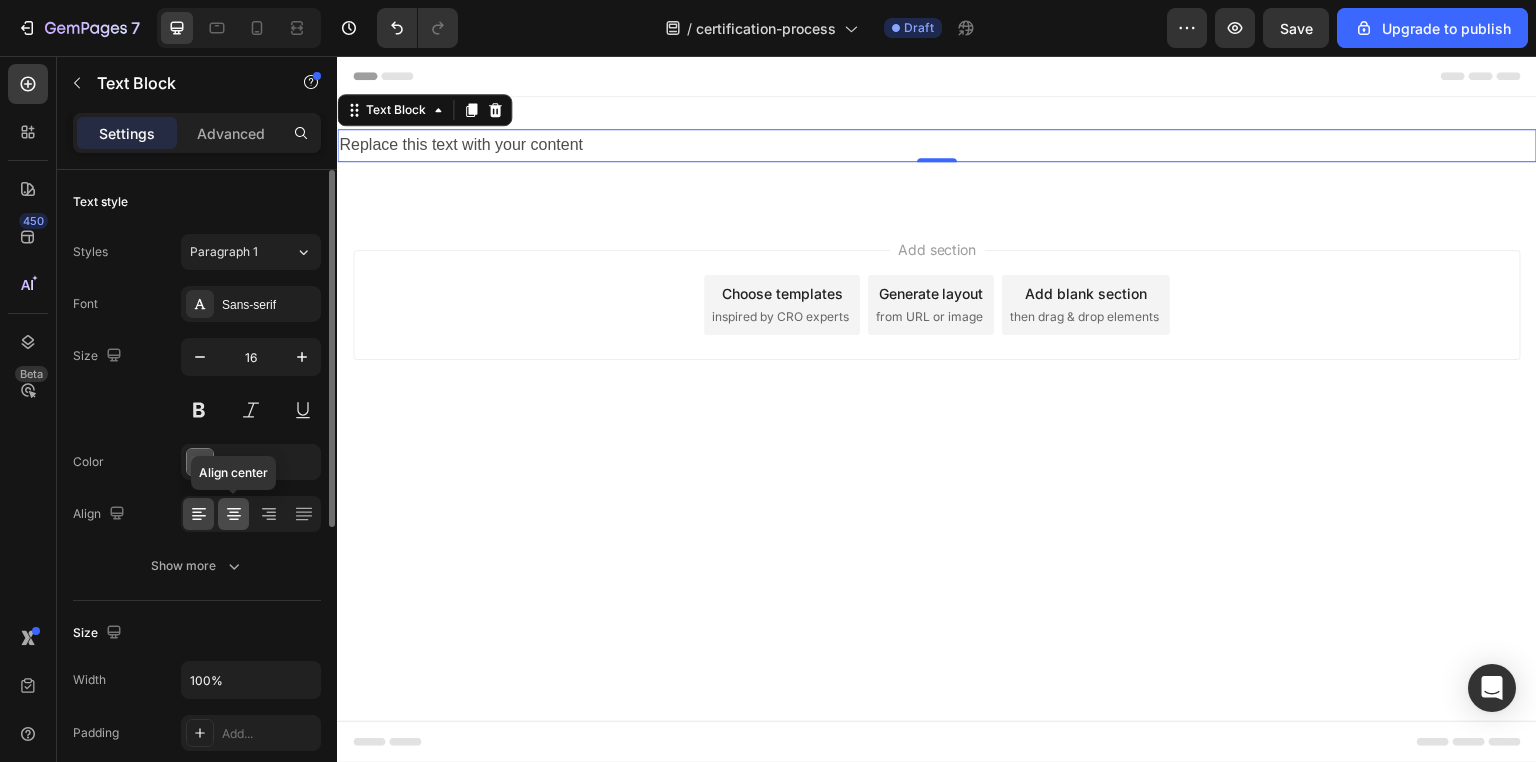 click 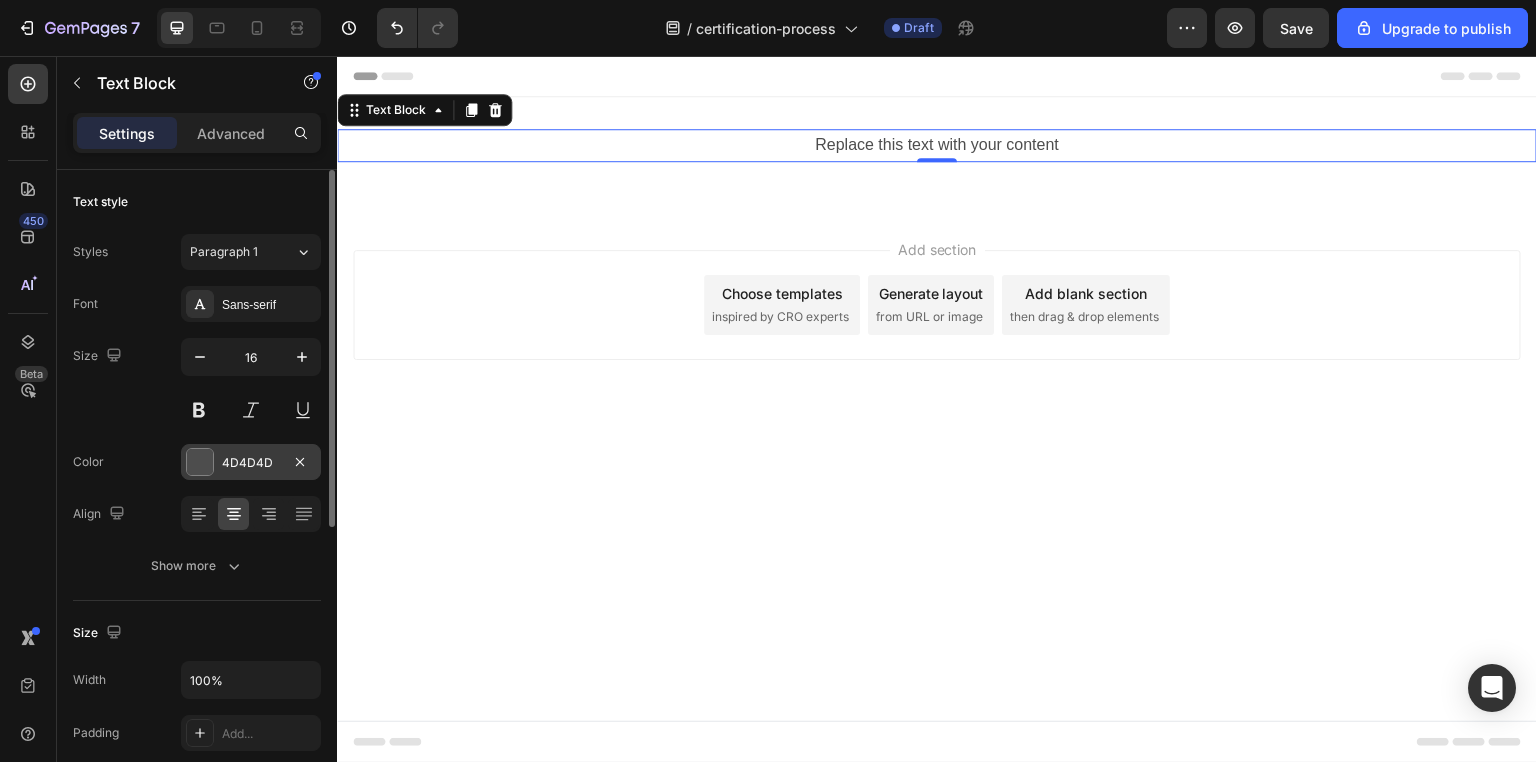 click at bounding box center [200, 462] 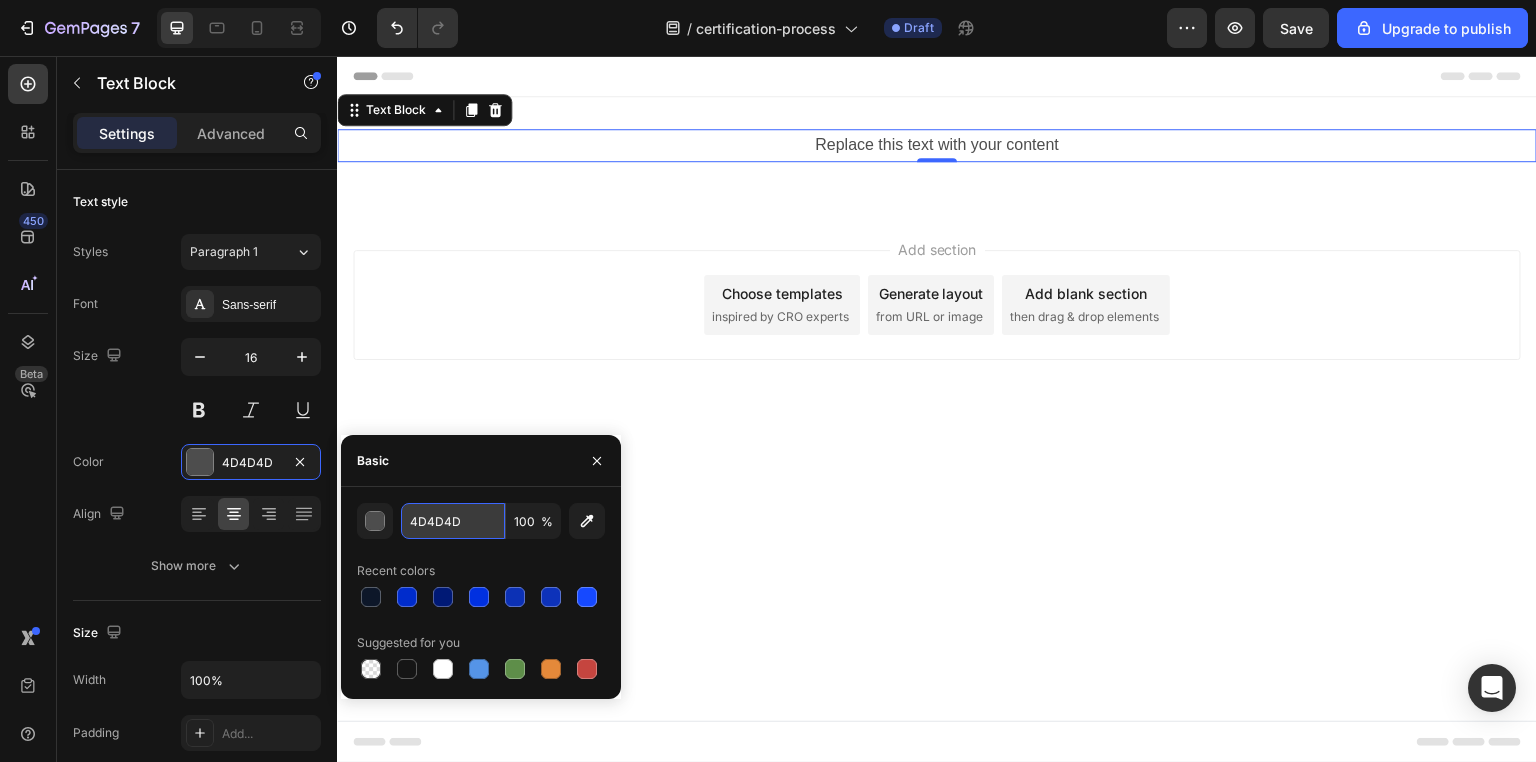 click on "4D4D4D" at bounding box center [453, 521] 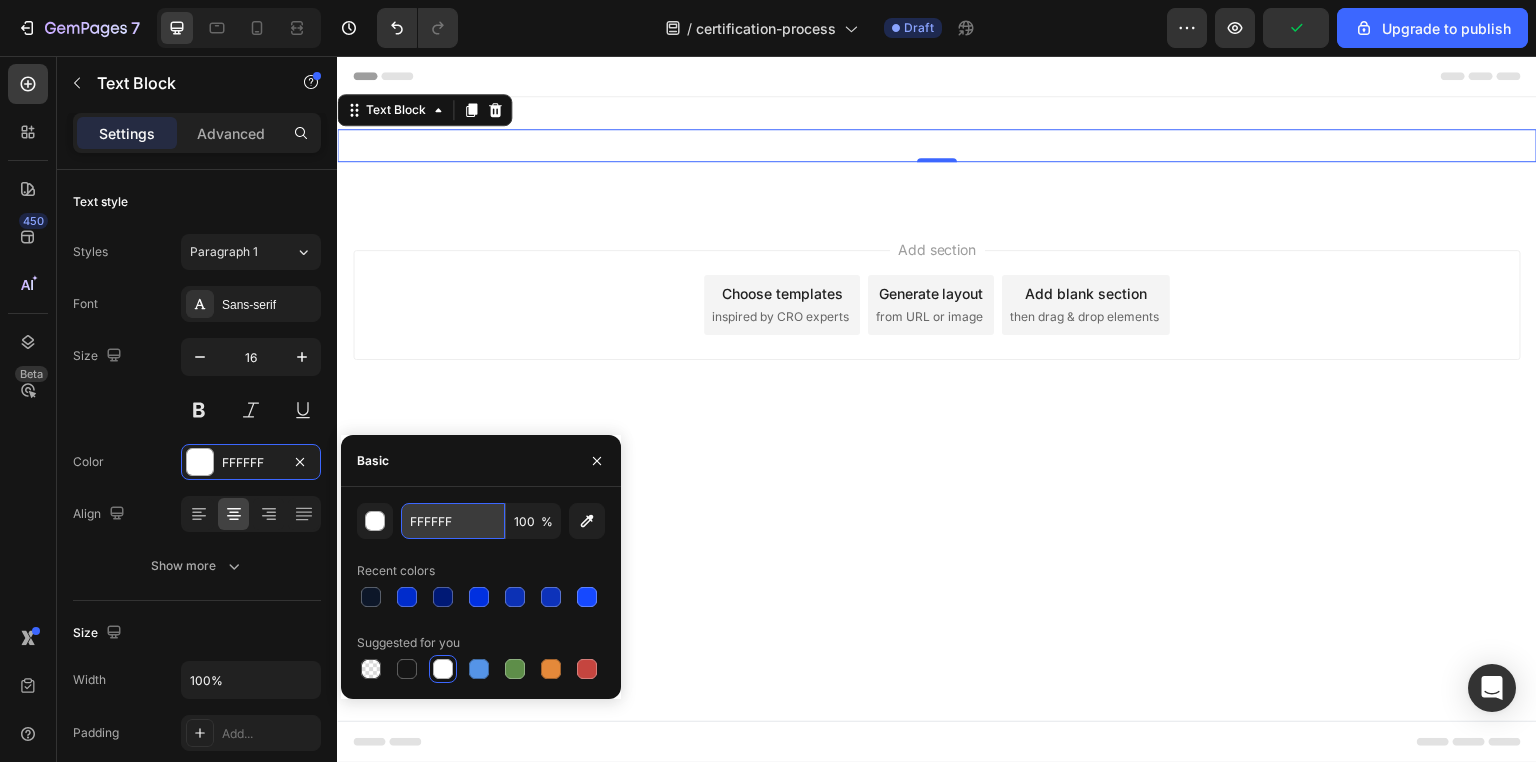 type on "FFFFFF" 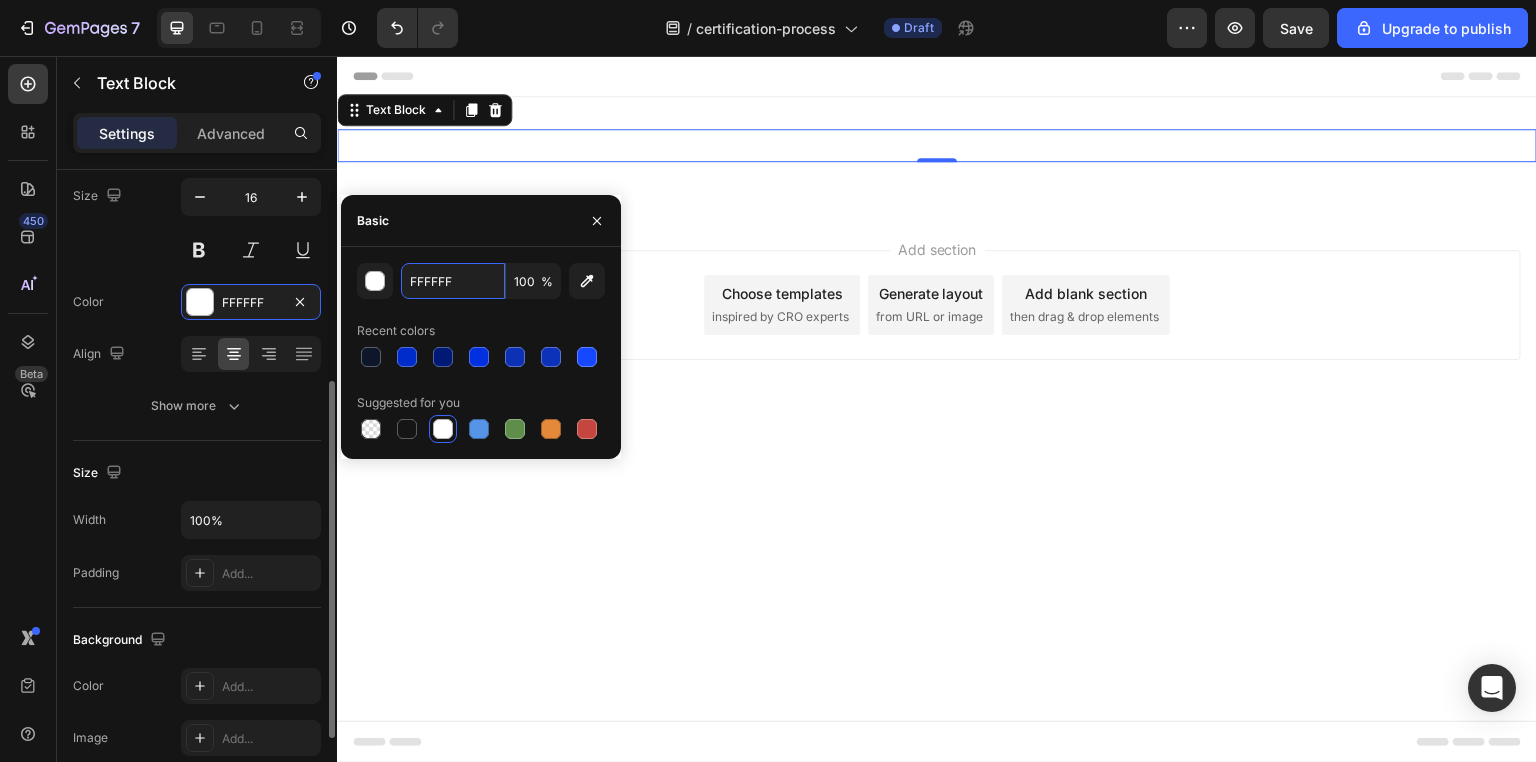 scroll, scrollTop: 240, scrollLeft: 0, axis: vertical 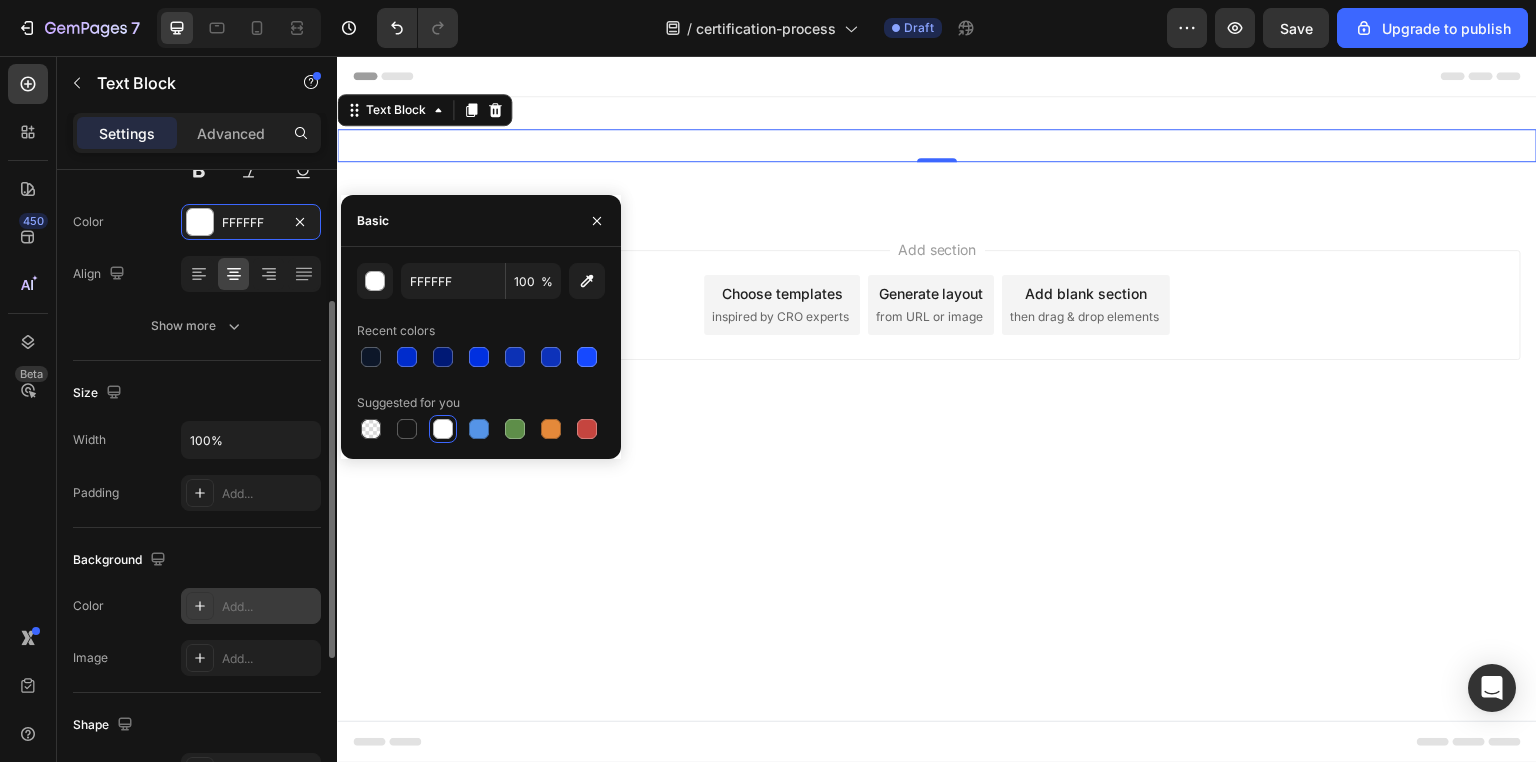 click on "Add..." at bounding box center [269, 607] 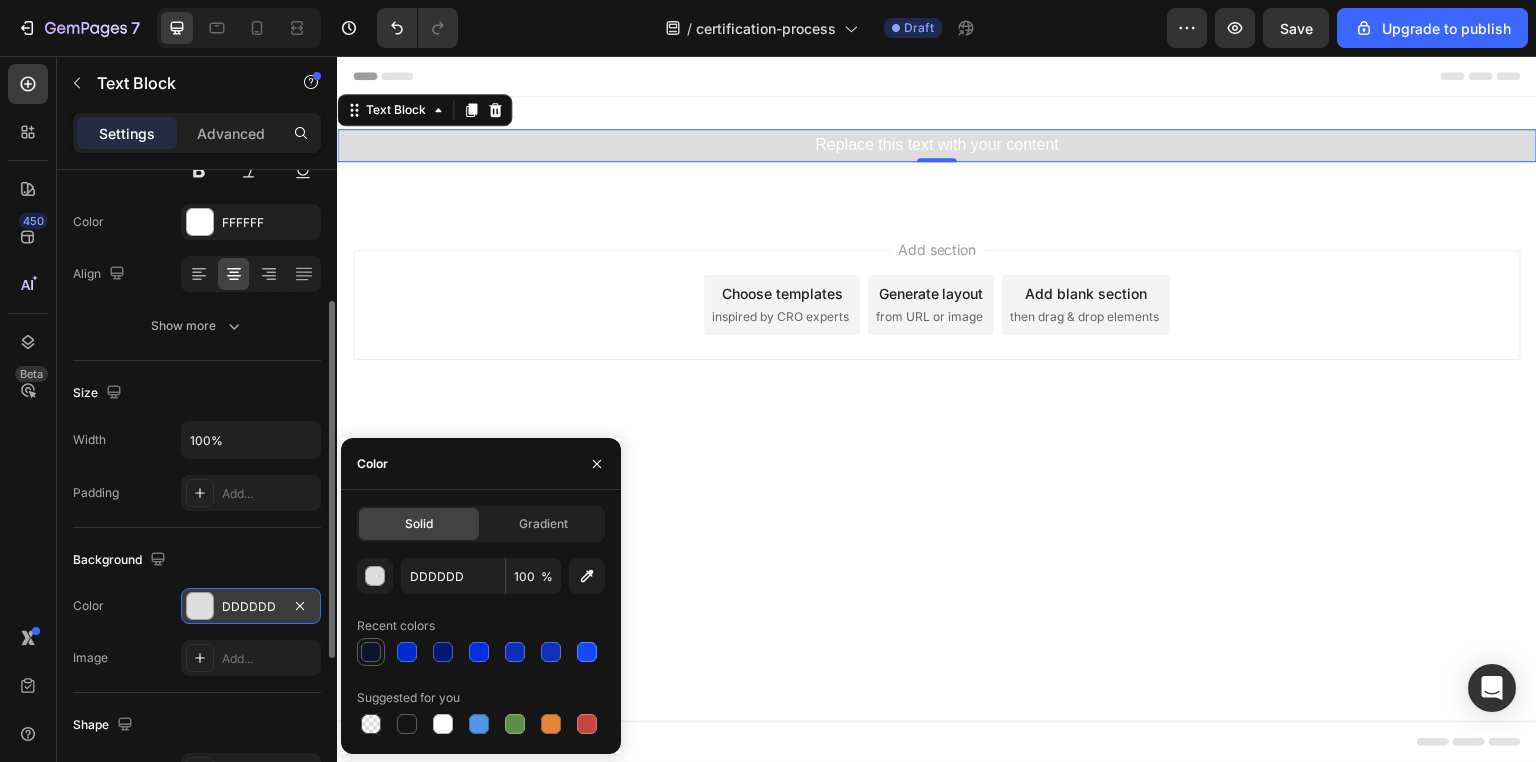 click at bounding box center [371, 652] 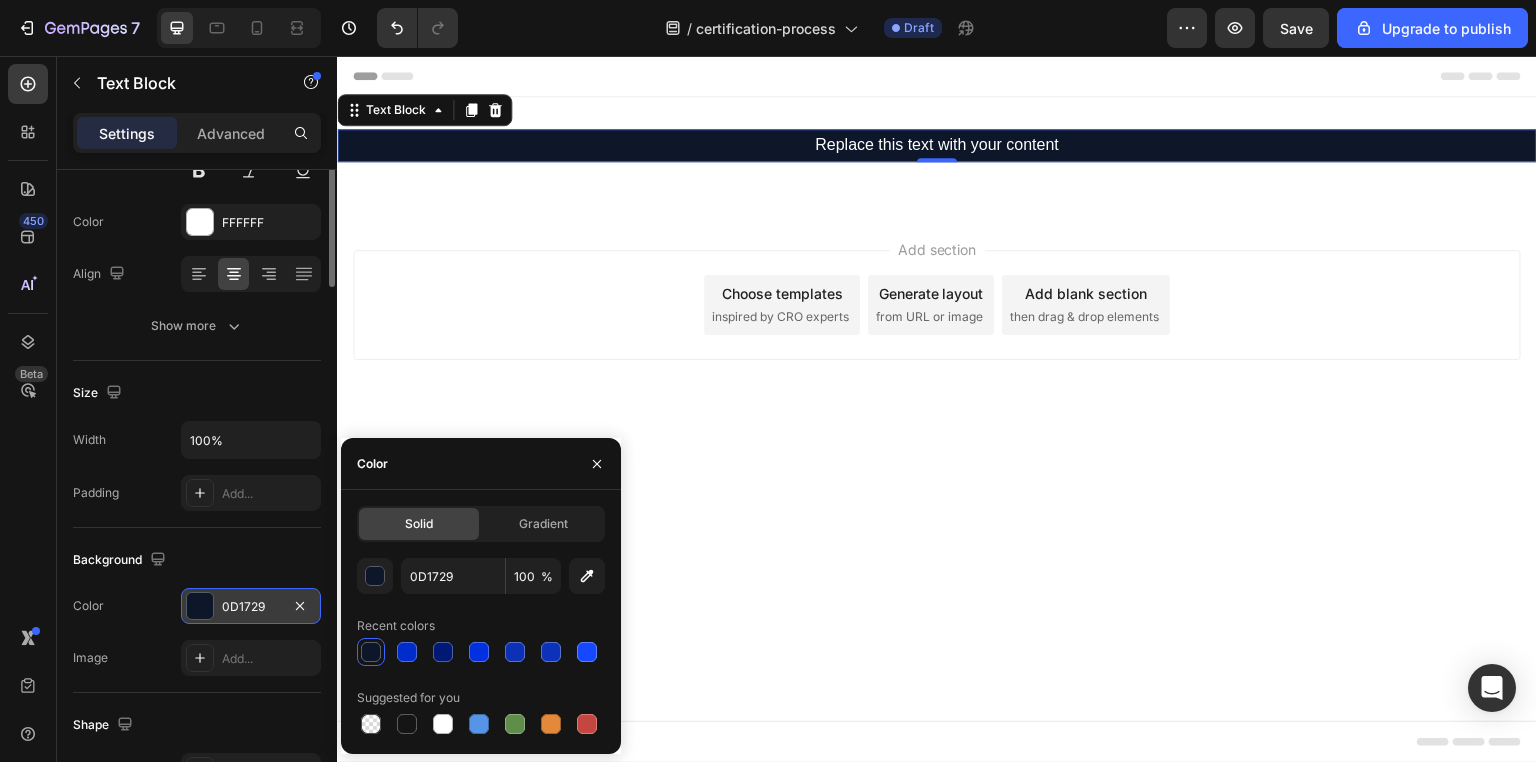 scroll, scrollTop: 0, scrollLeft: 0, axis: both 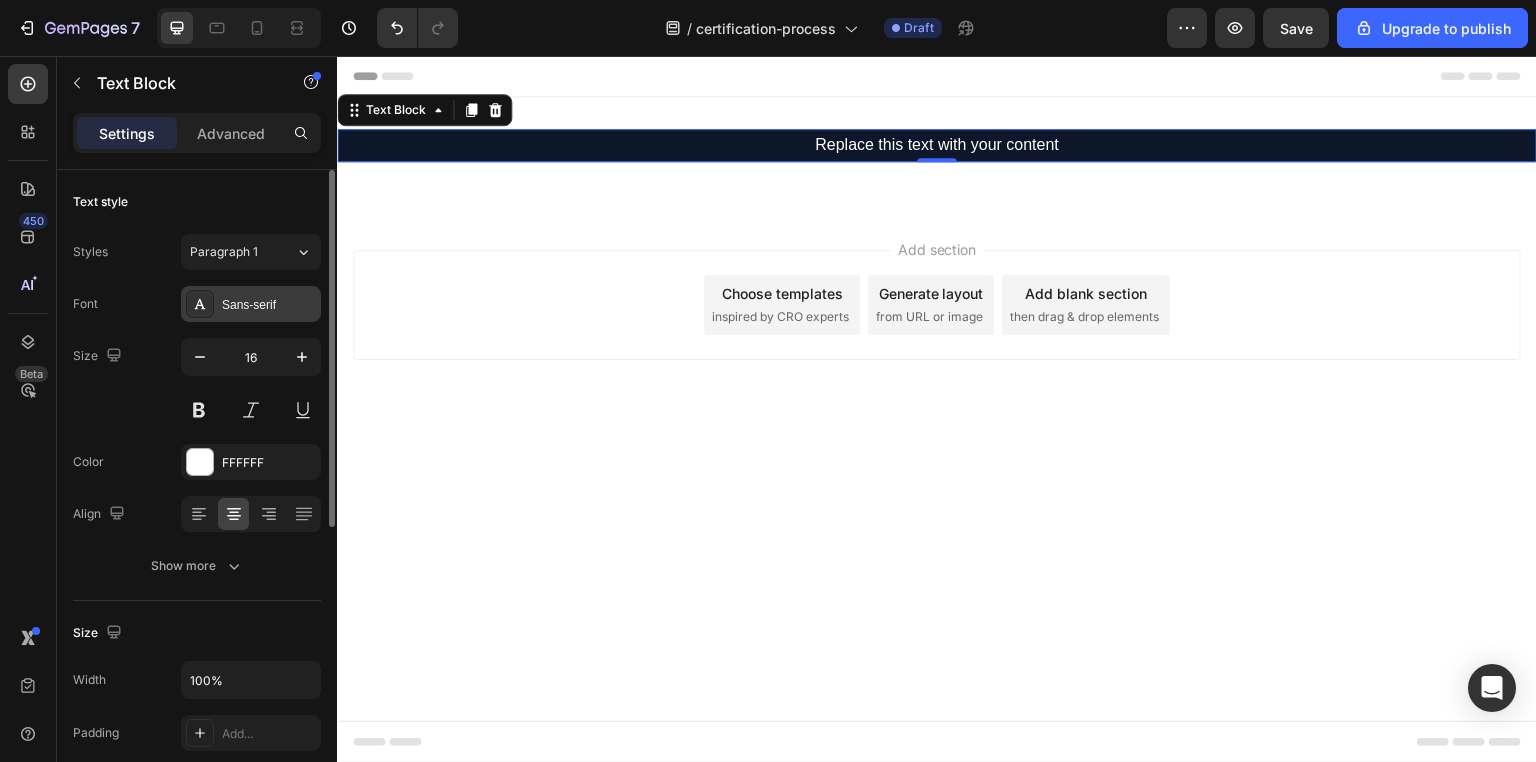 click on "Sans-serif" at bounding box center [251, 304] 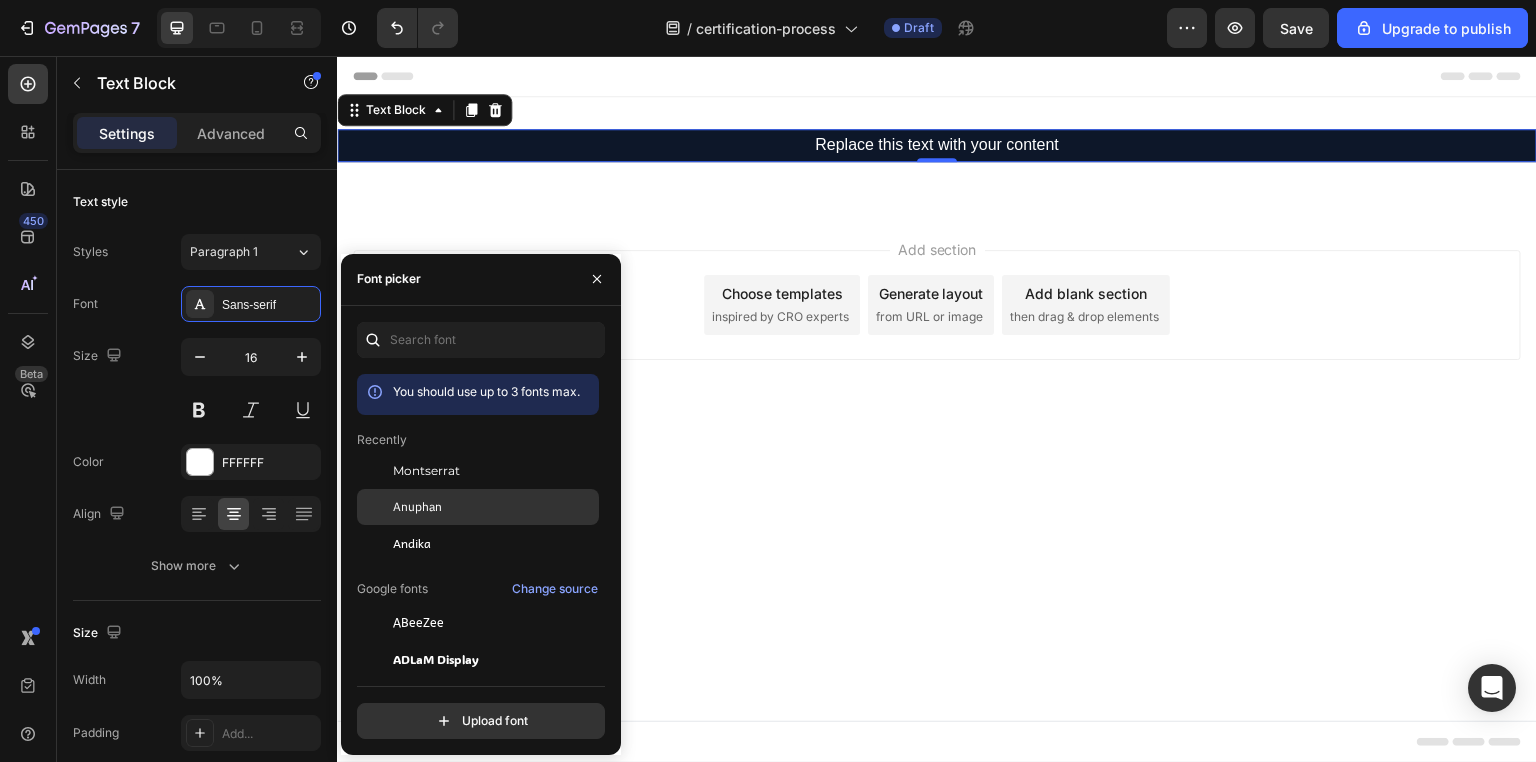 click on "Anuphan" at bounding box center [417, 507] 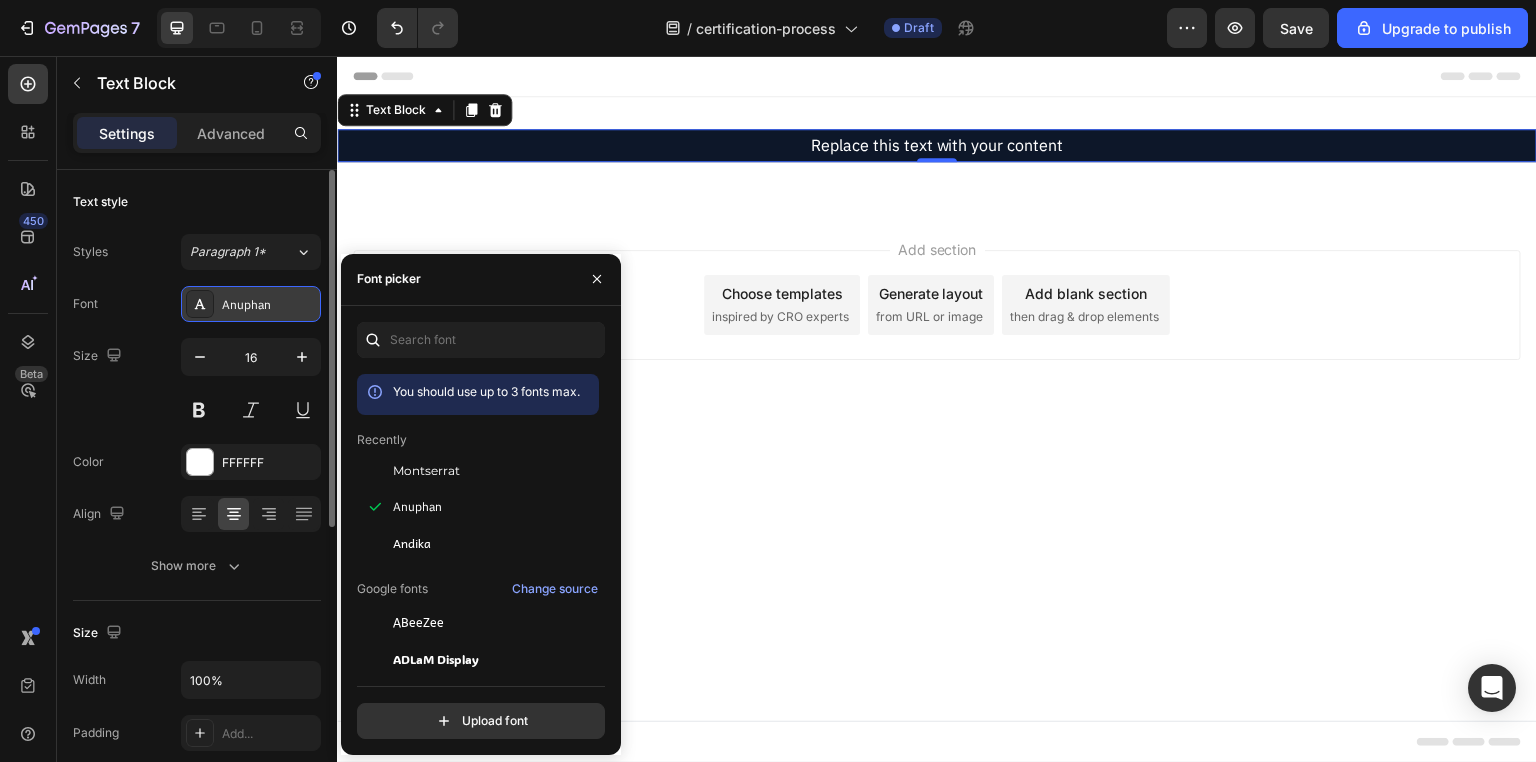 click on "Anuphan" at bounding box center (251, 304) 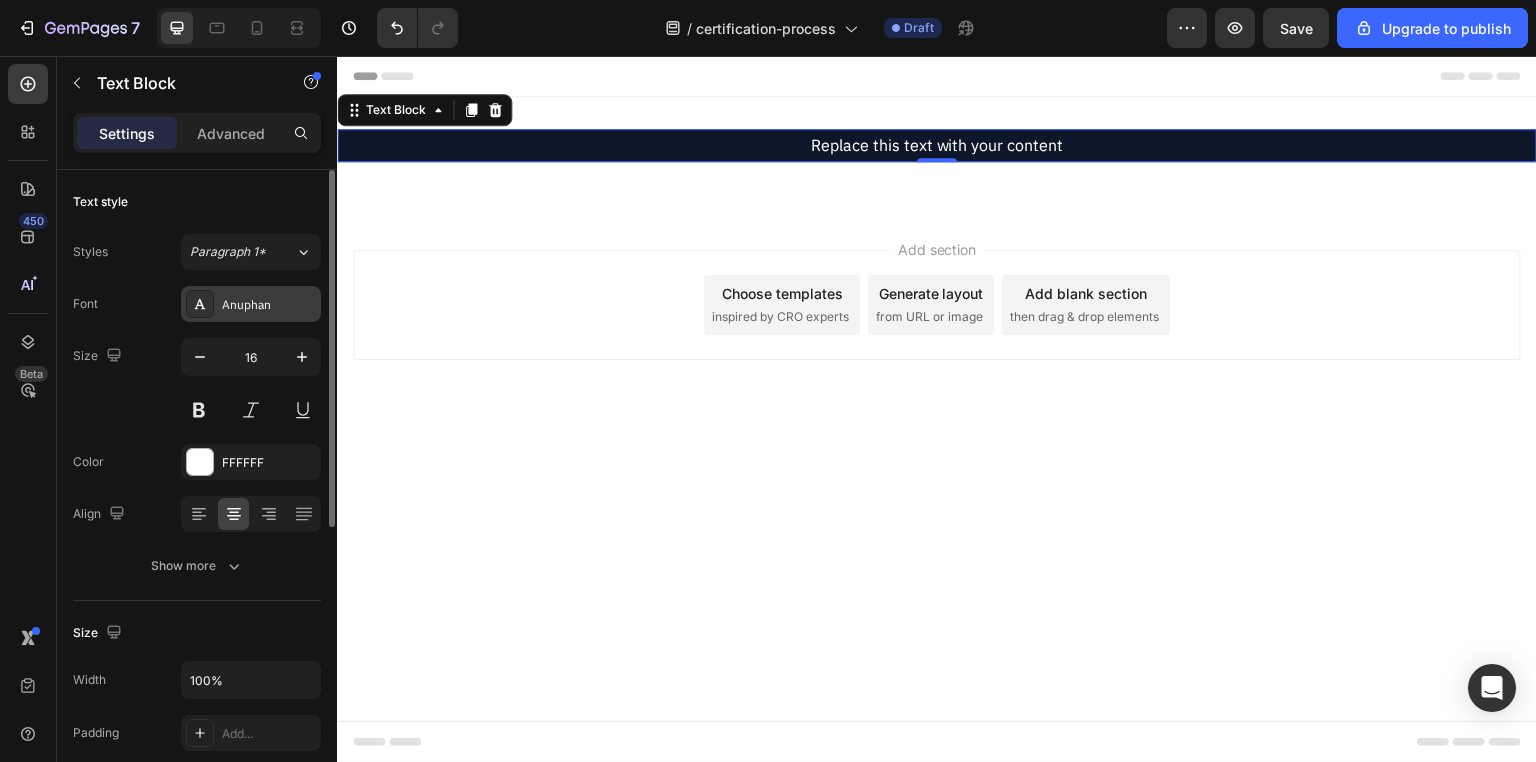 click on "Anuphan" at bounding box center (269, 305) 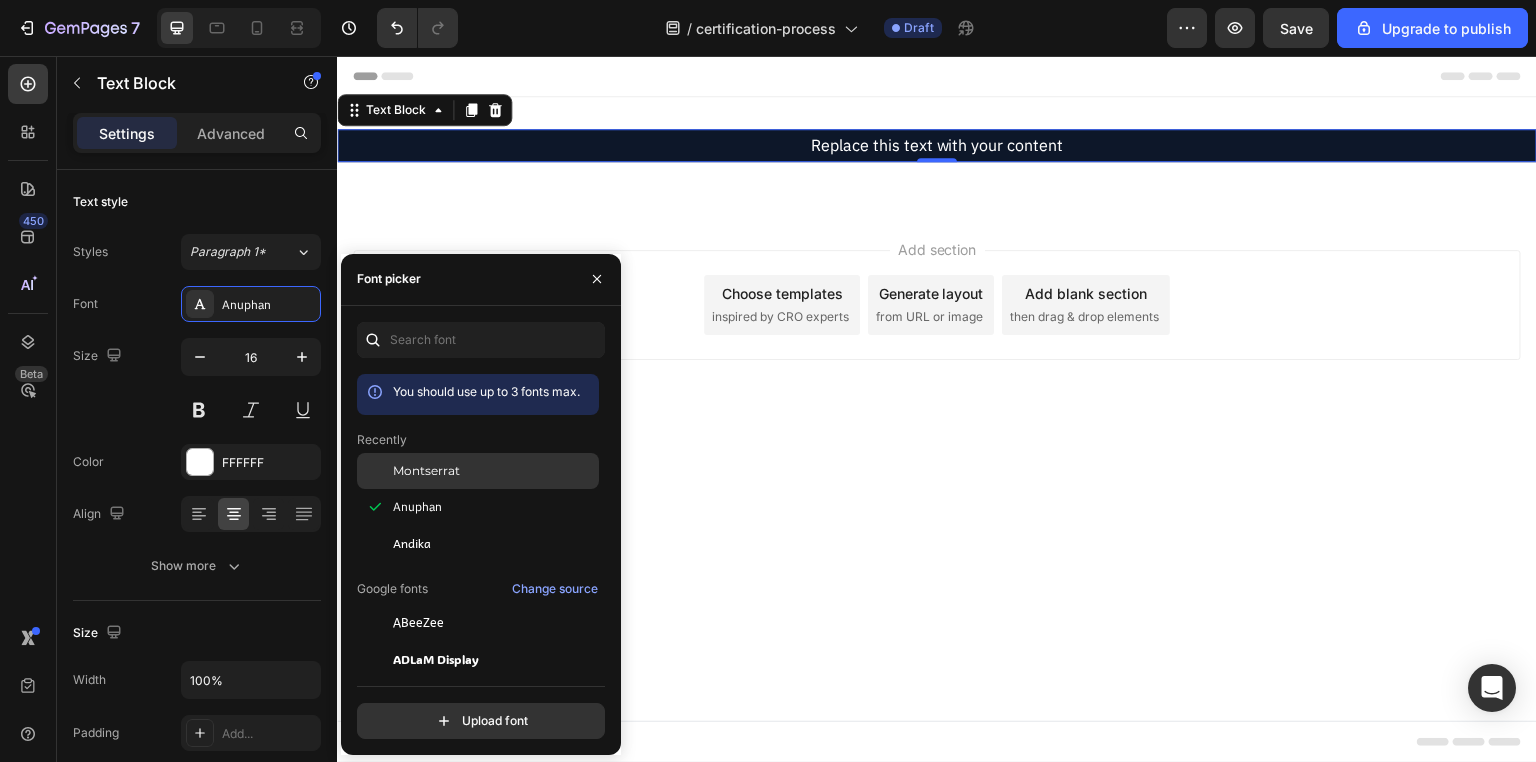 click on "Montserrat" at bounding box center [426, 471] 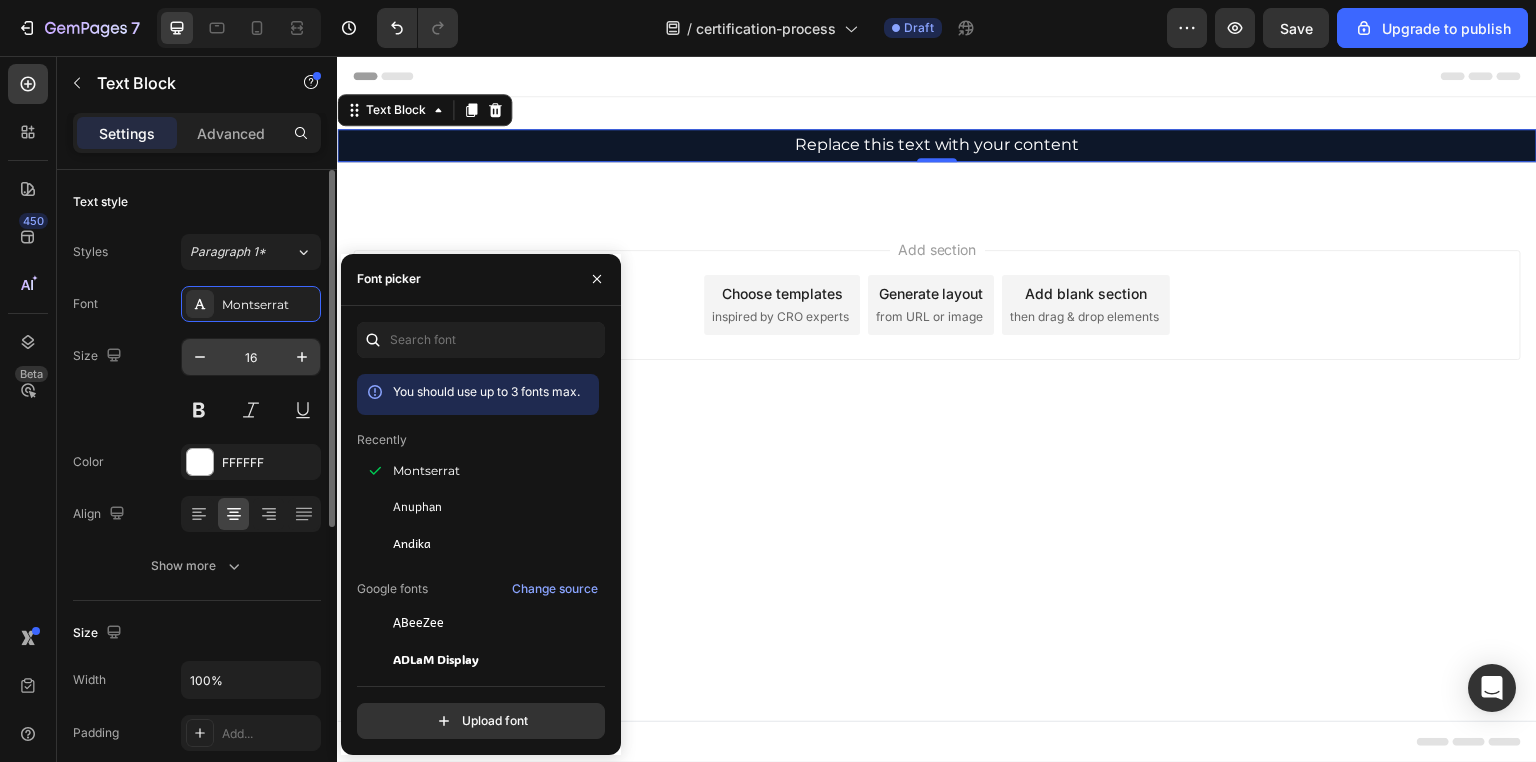 click on "16" at bounding box center (251, 357) 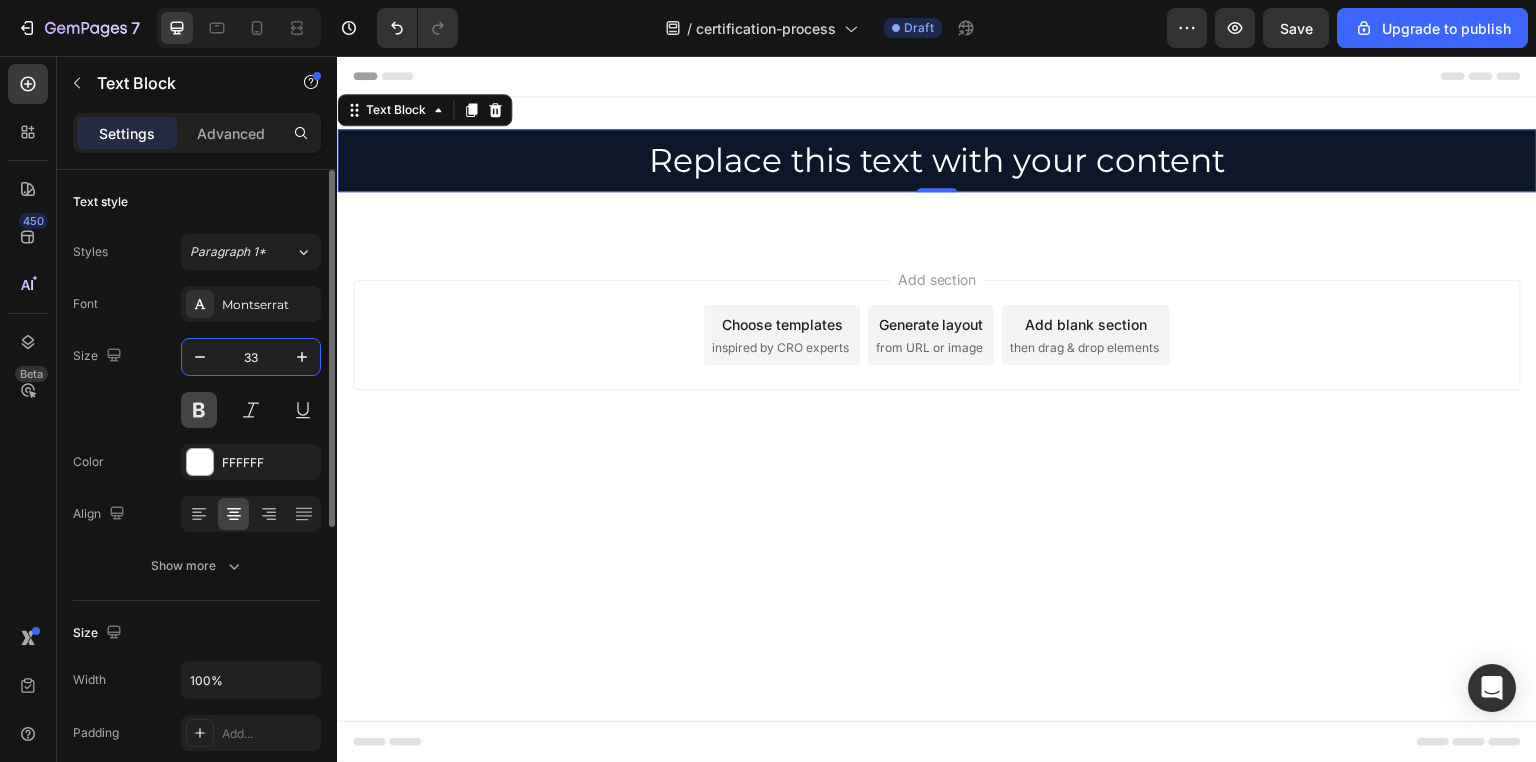 type on "33" 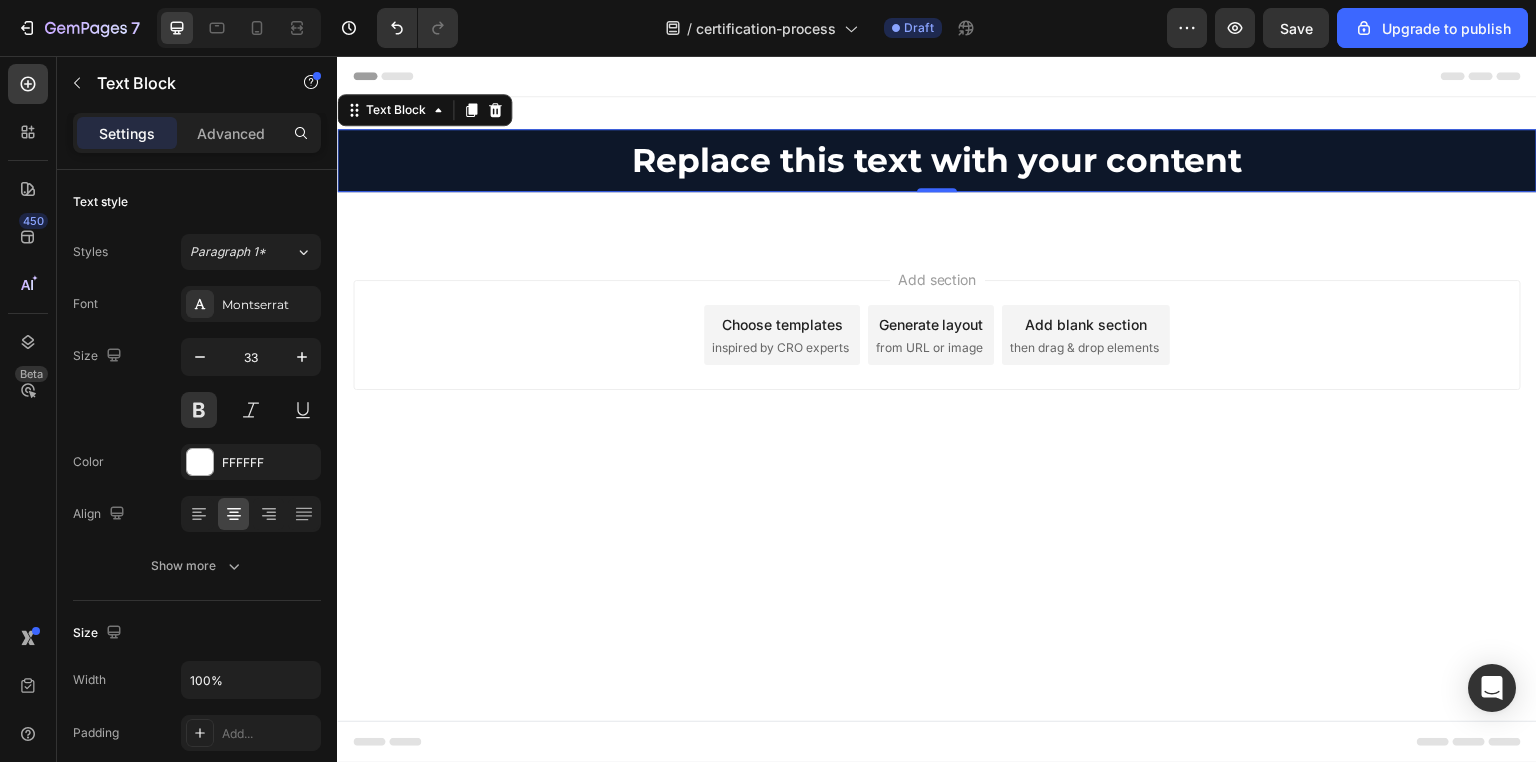 click on "Replace this text with your content" at bounding box center (937, 160) 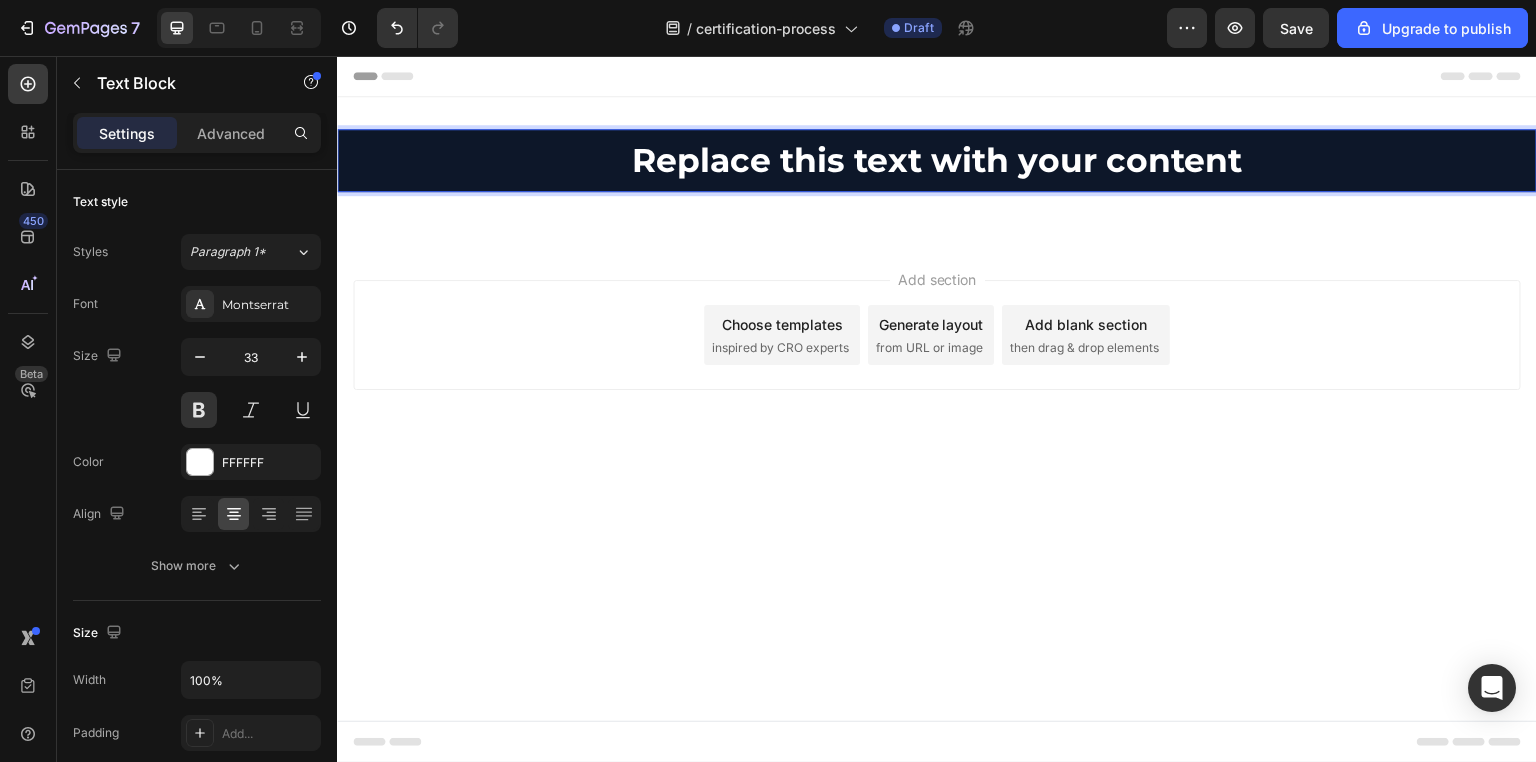 scroll, scrollTop: 240, scrollLeft: 0, axis: vertical 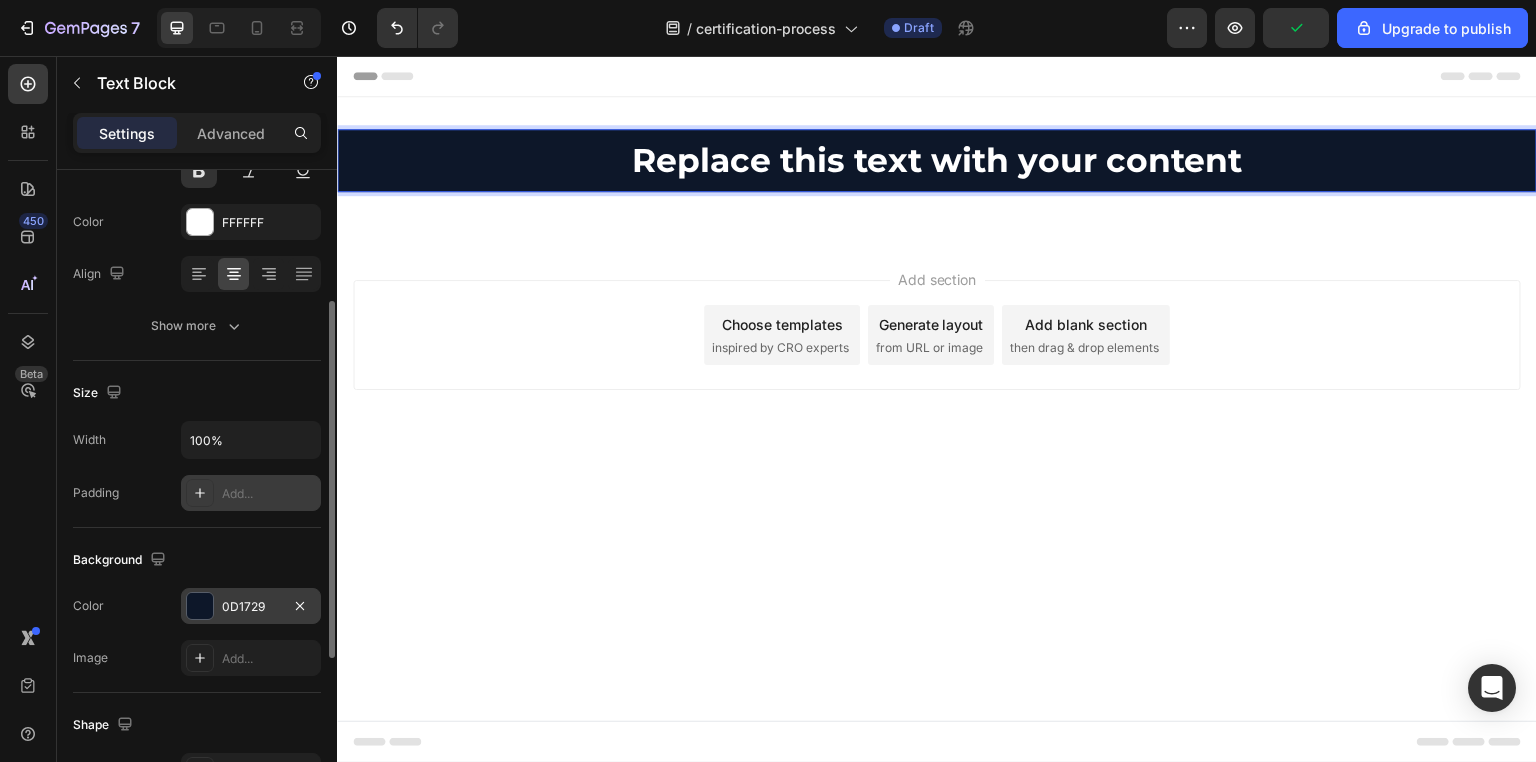 click on "Add..." at bounding box center [269, 494] 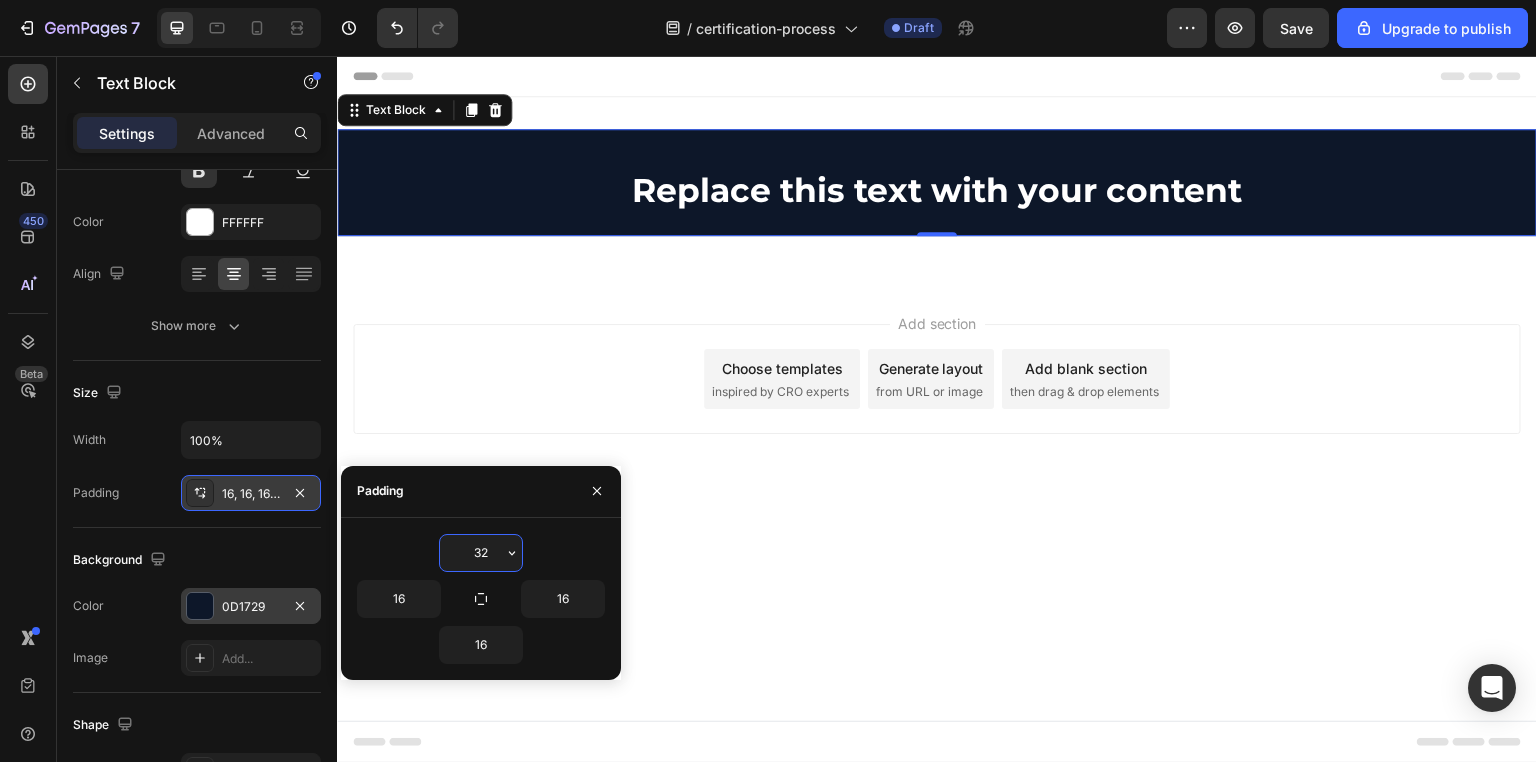 type on "32" 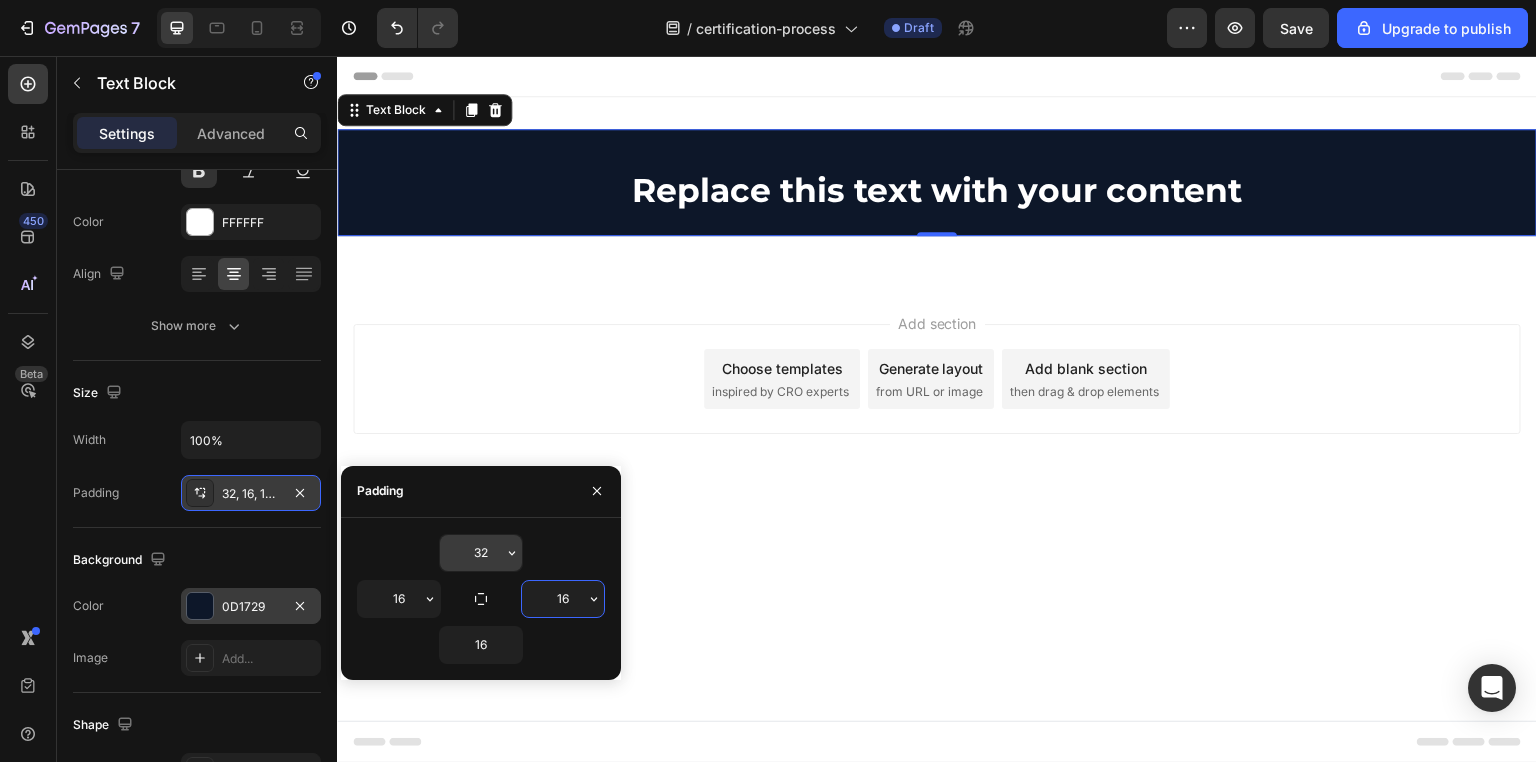 type on "2" 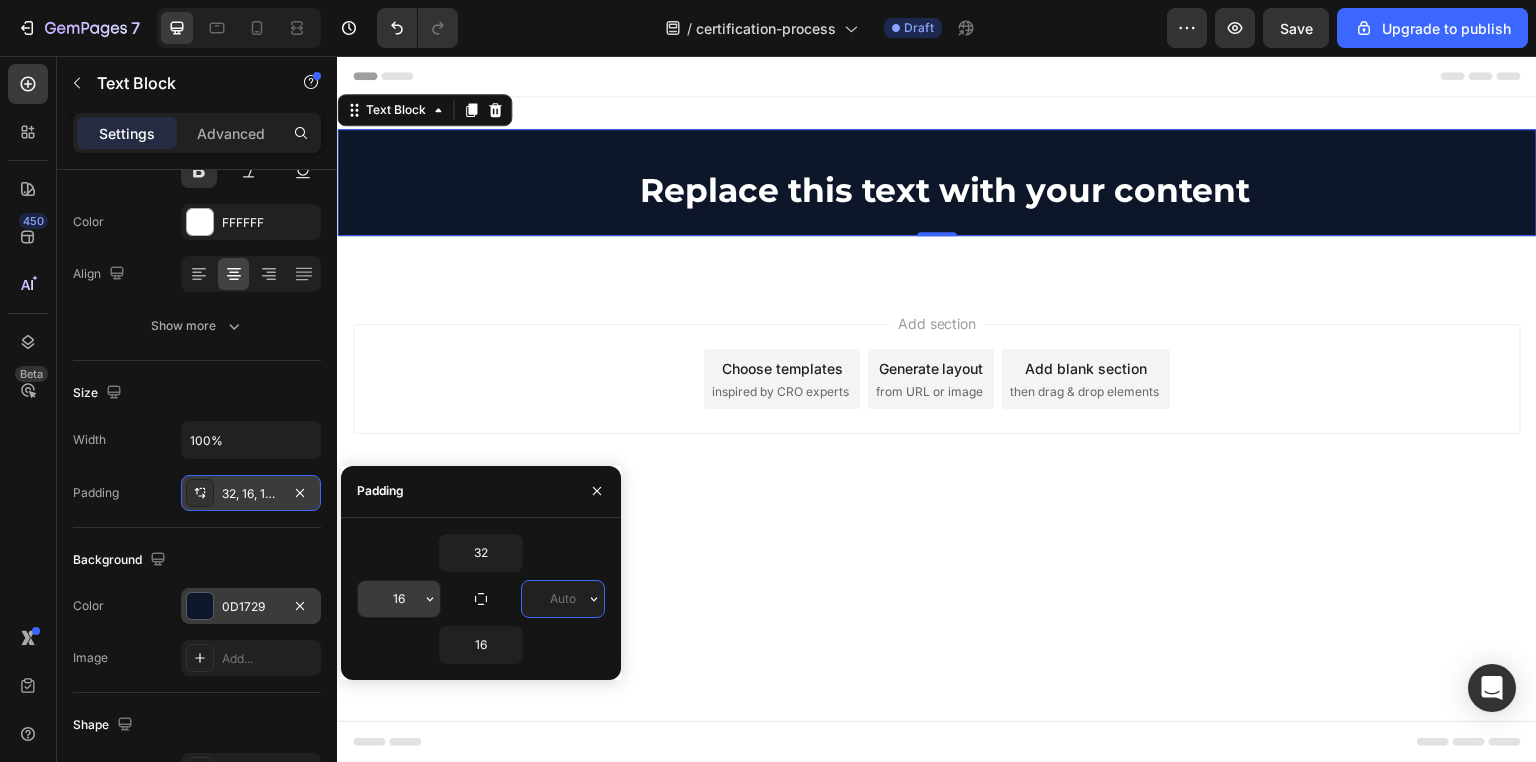 type on "0" 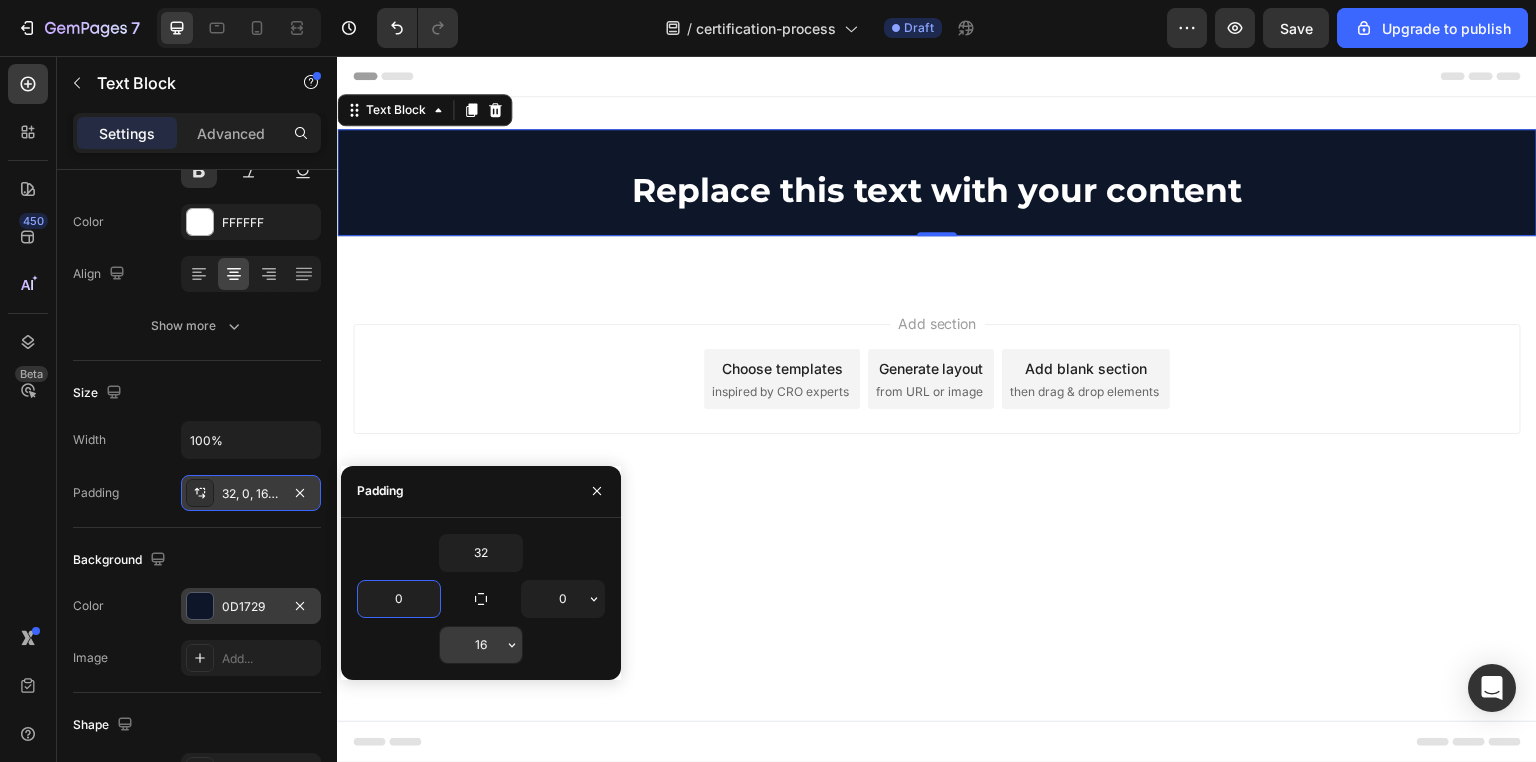 type on "0" 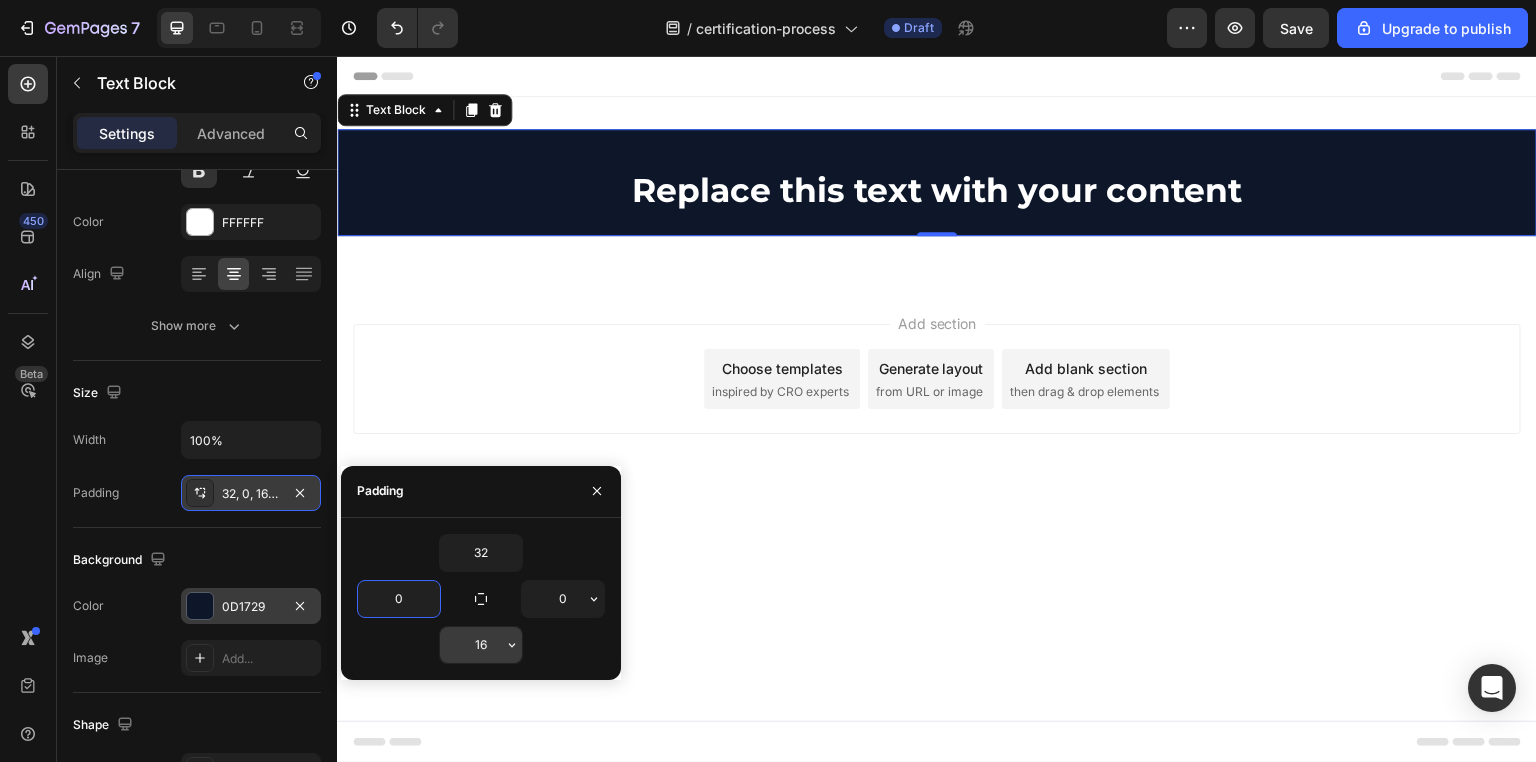 click on "16" at bounding box center [481, 645] 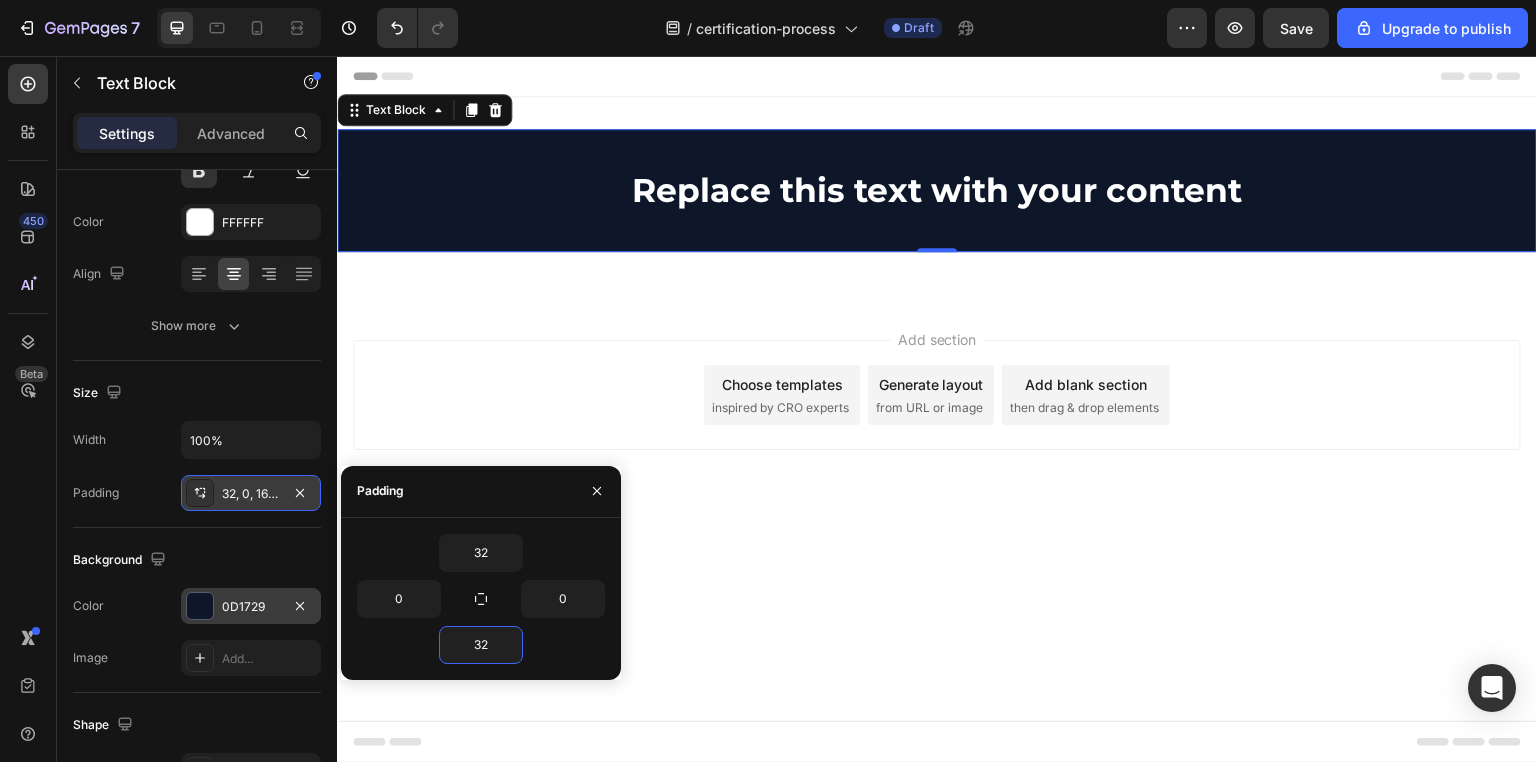 type on "32" 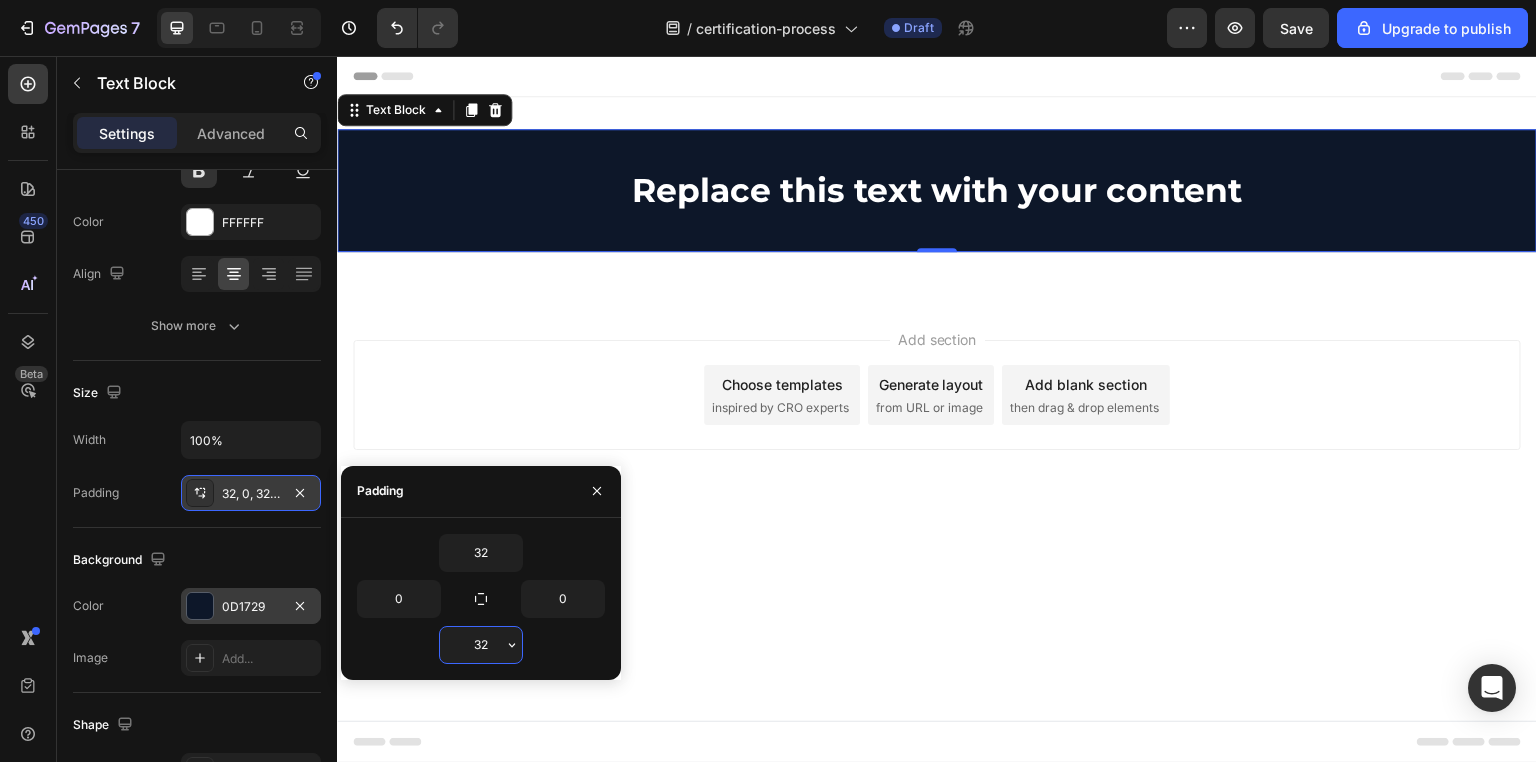 click on "Replace this text with your content" at bounding box center [937, 190] 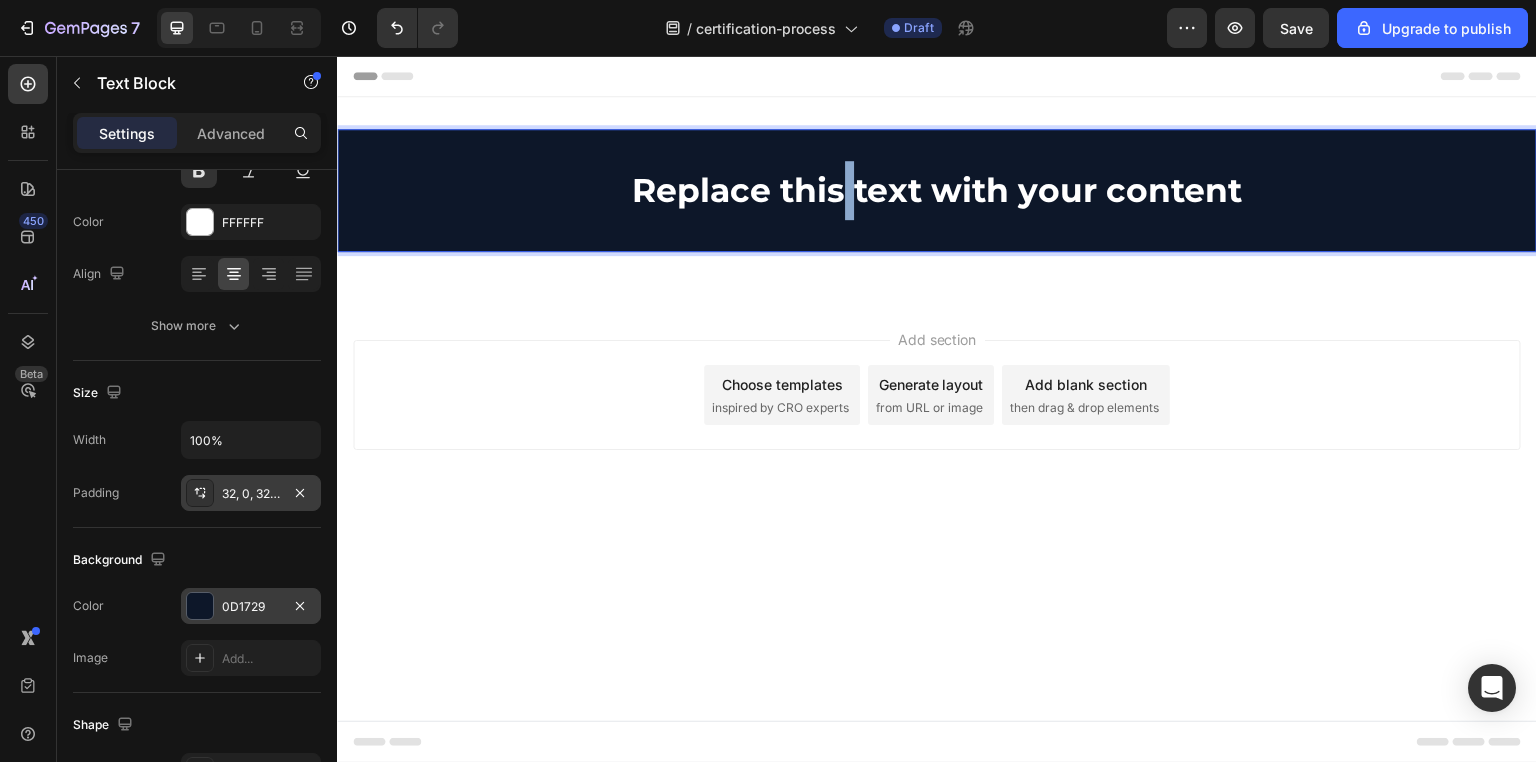 click on "Replace this text with your content" at bounding box center (937, 190) 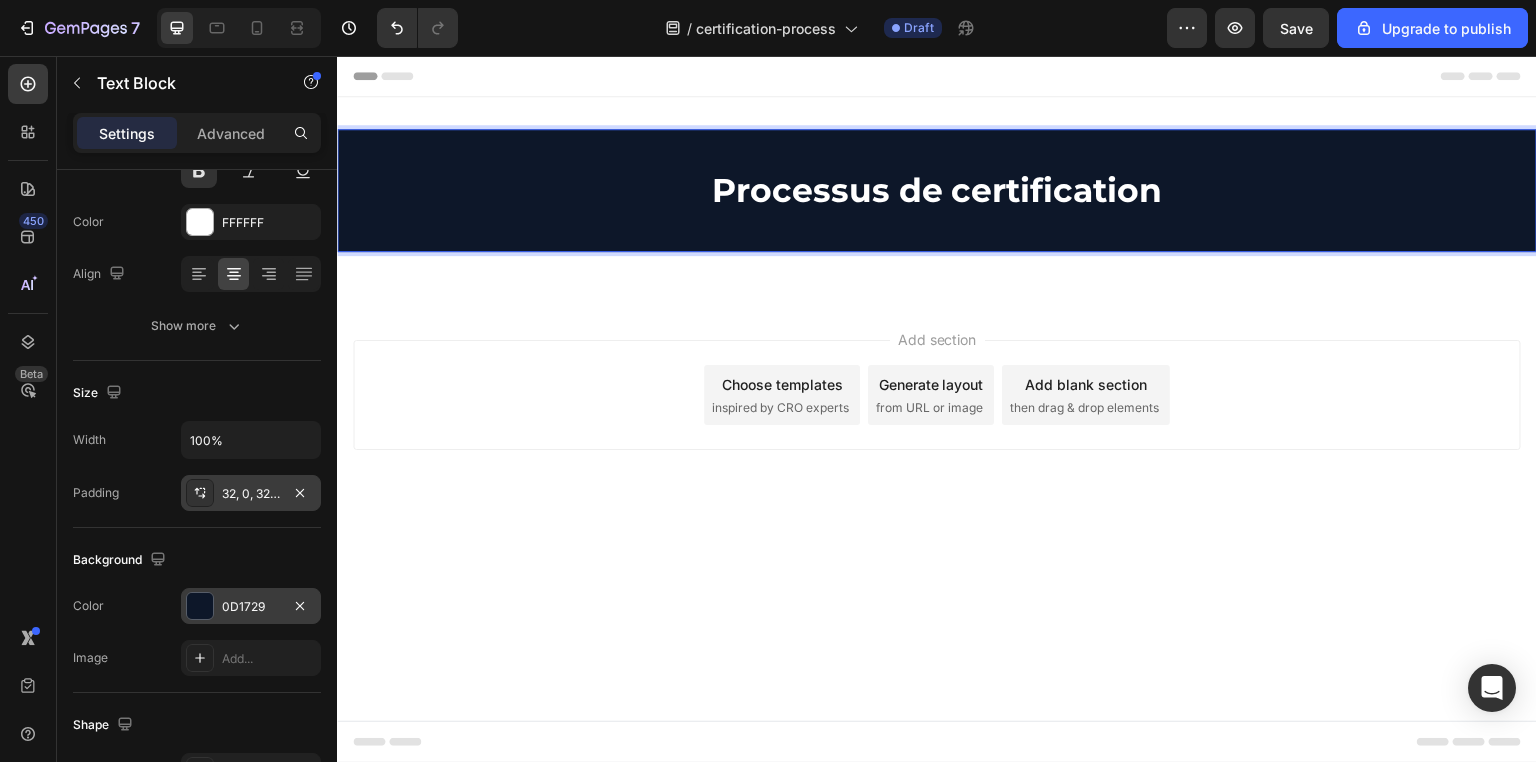 click on "Add section Choose templates inspired by CRO experts Generate layout from URL or image Add blank section then drag & drop elements" at bounding box center (937, 423) 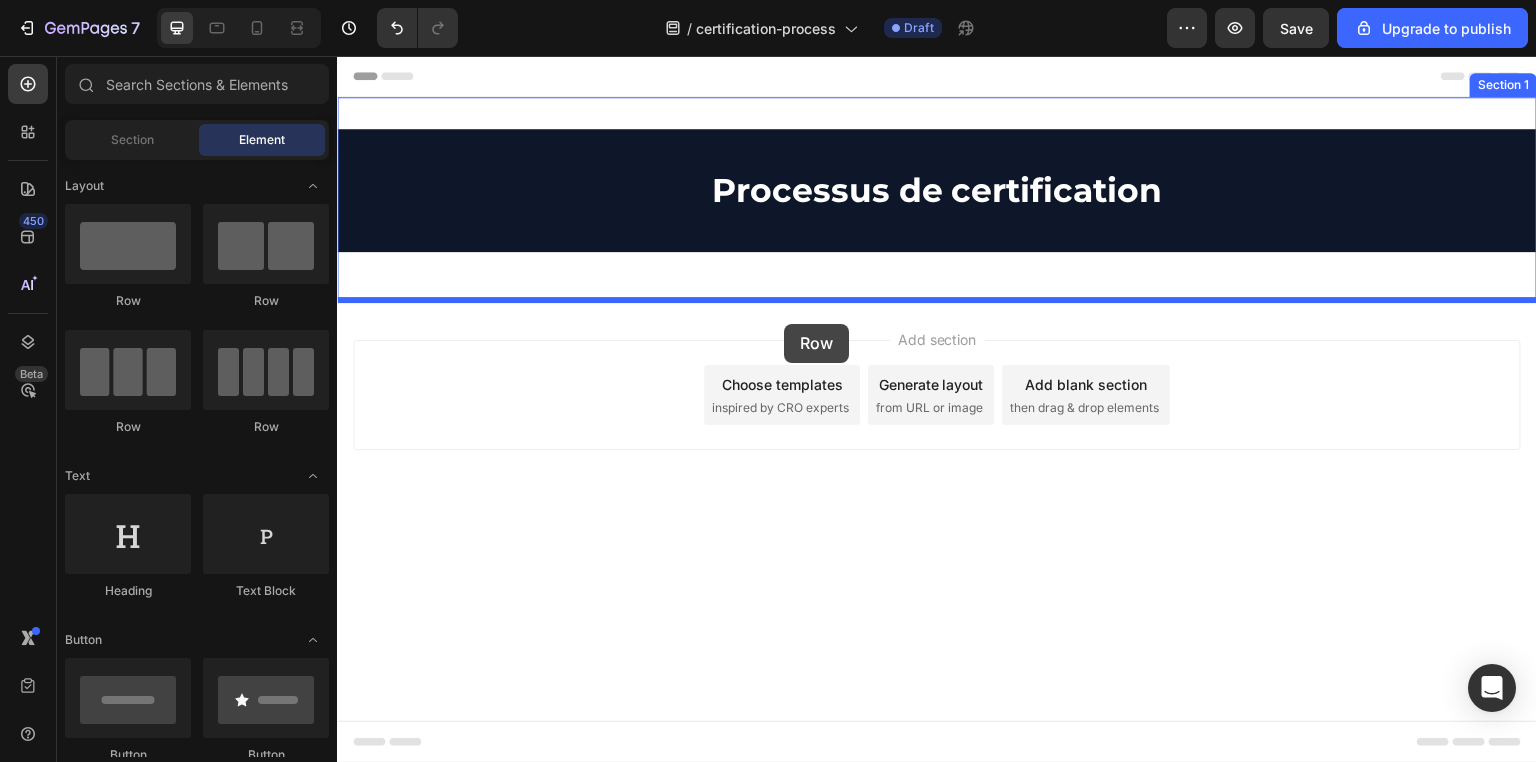 drag, startPoint x: 586, startPoint y: 303, endPoint x: 784, endPoint y: 324, distance: 199.11052 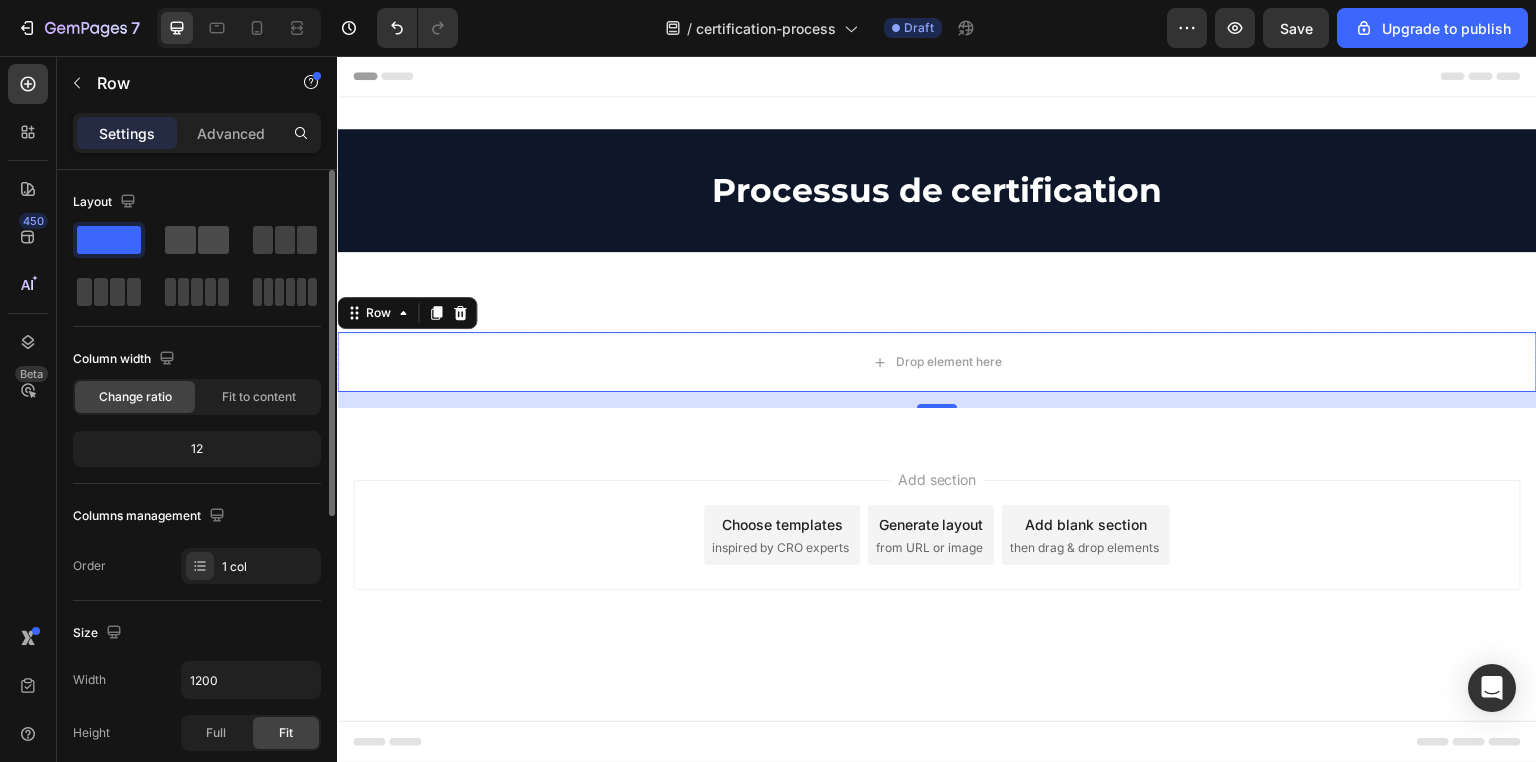 click 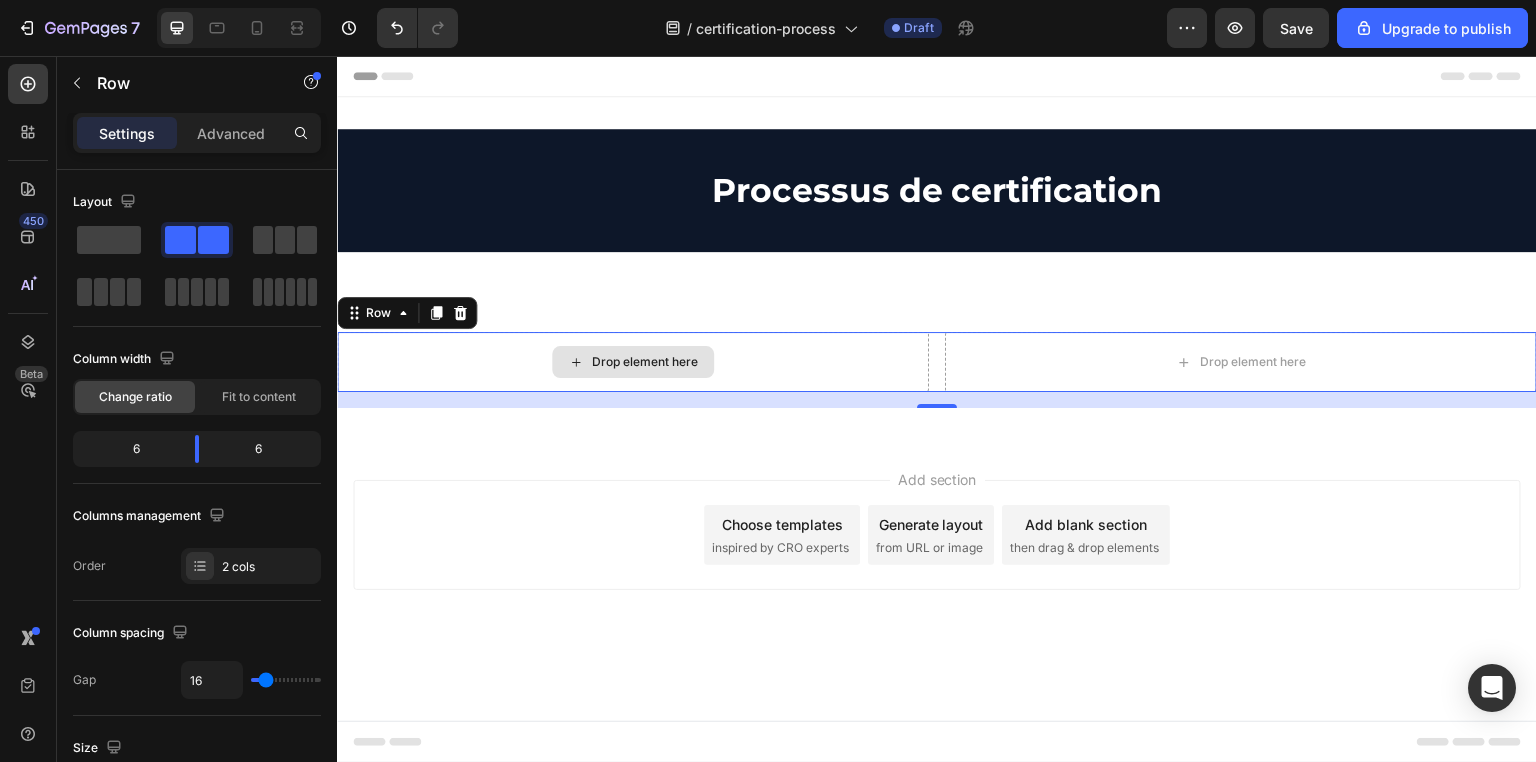 click on "Drop element here" at bounding box center [633, 362] 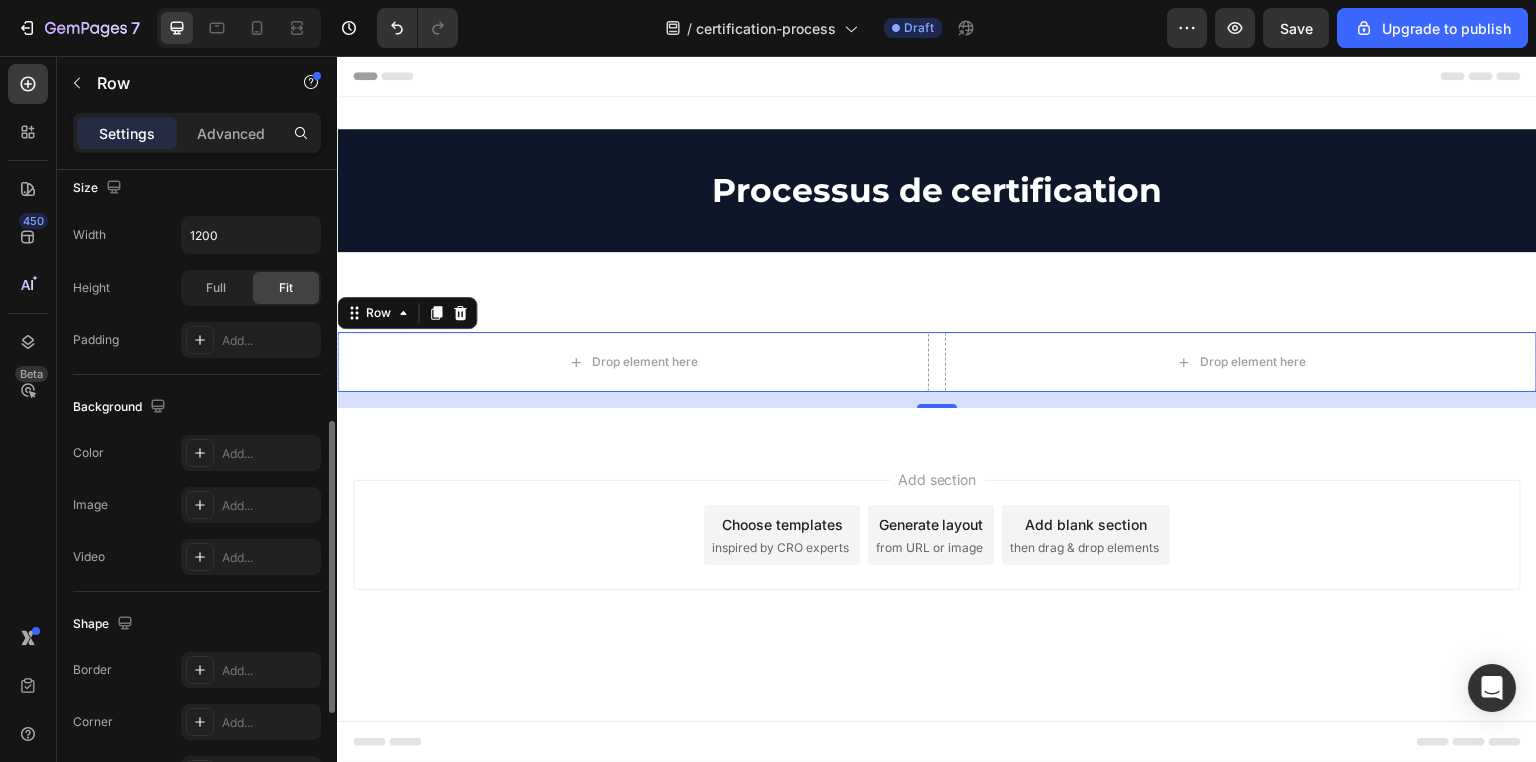 scroll, scrollTop: 0, scrollLeft: 0, axis: both 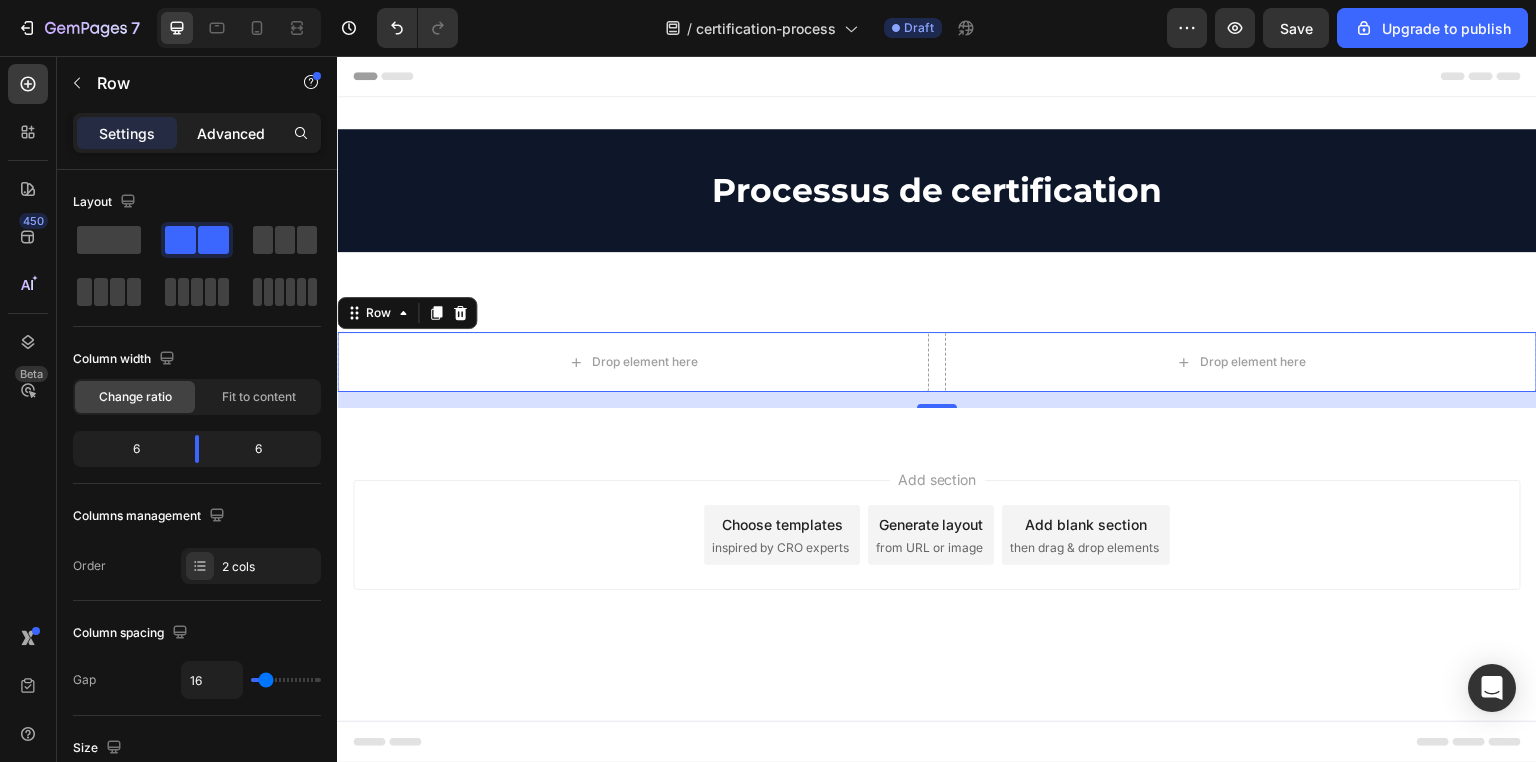 click on "Advanced" at bounding box center (231, 133) 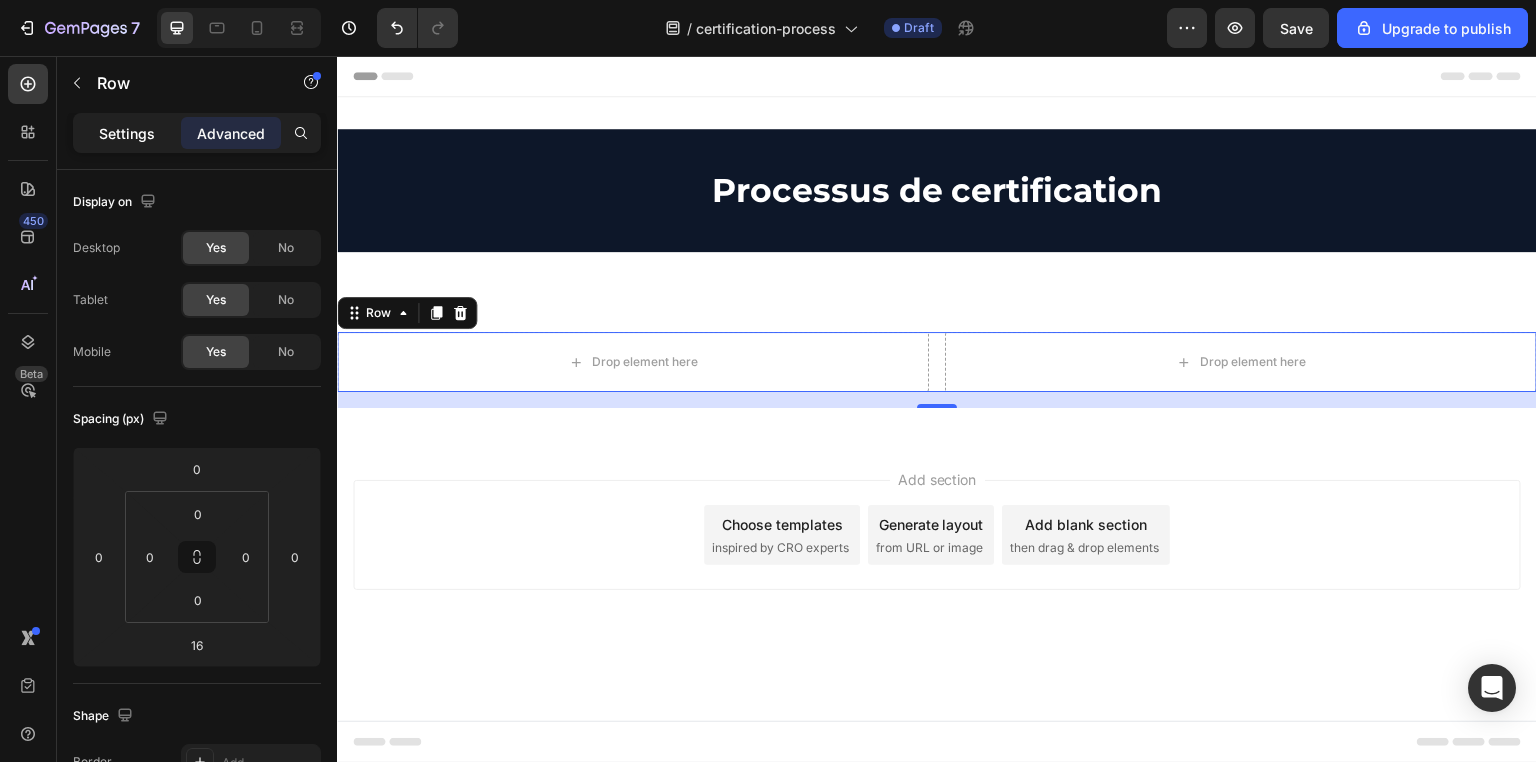 click on "Settings" at bounding box center [127, 133] 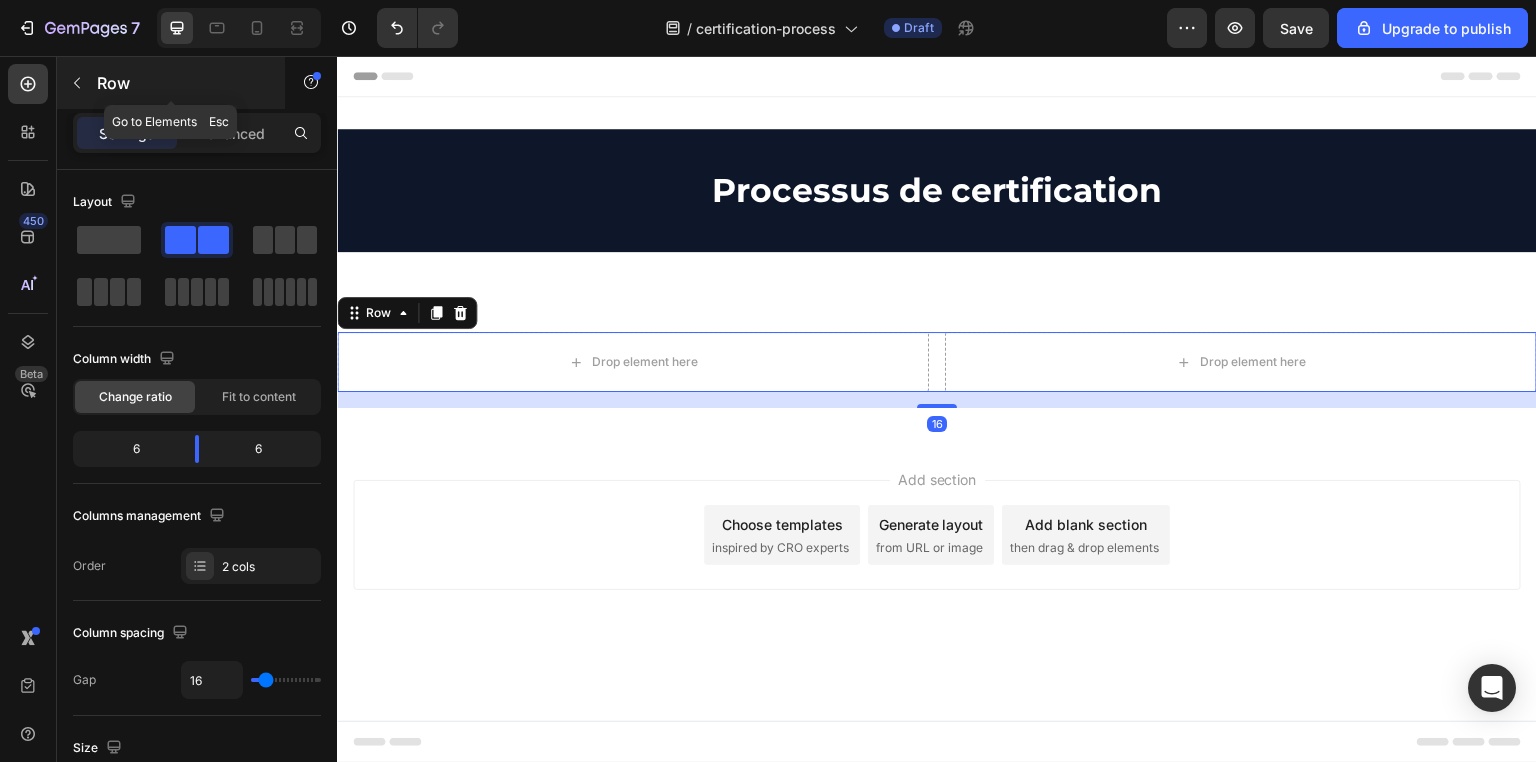 click 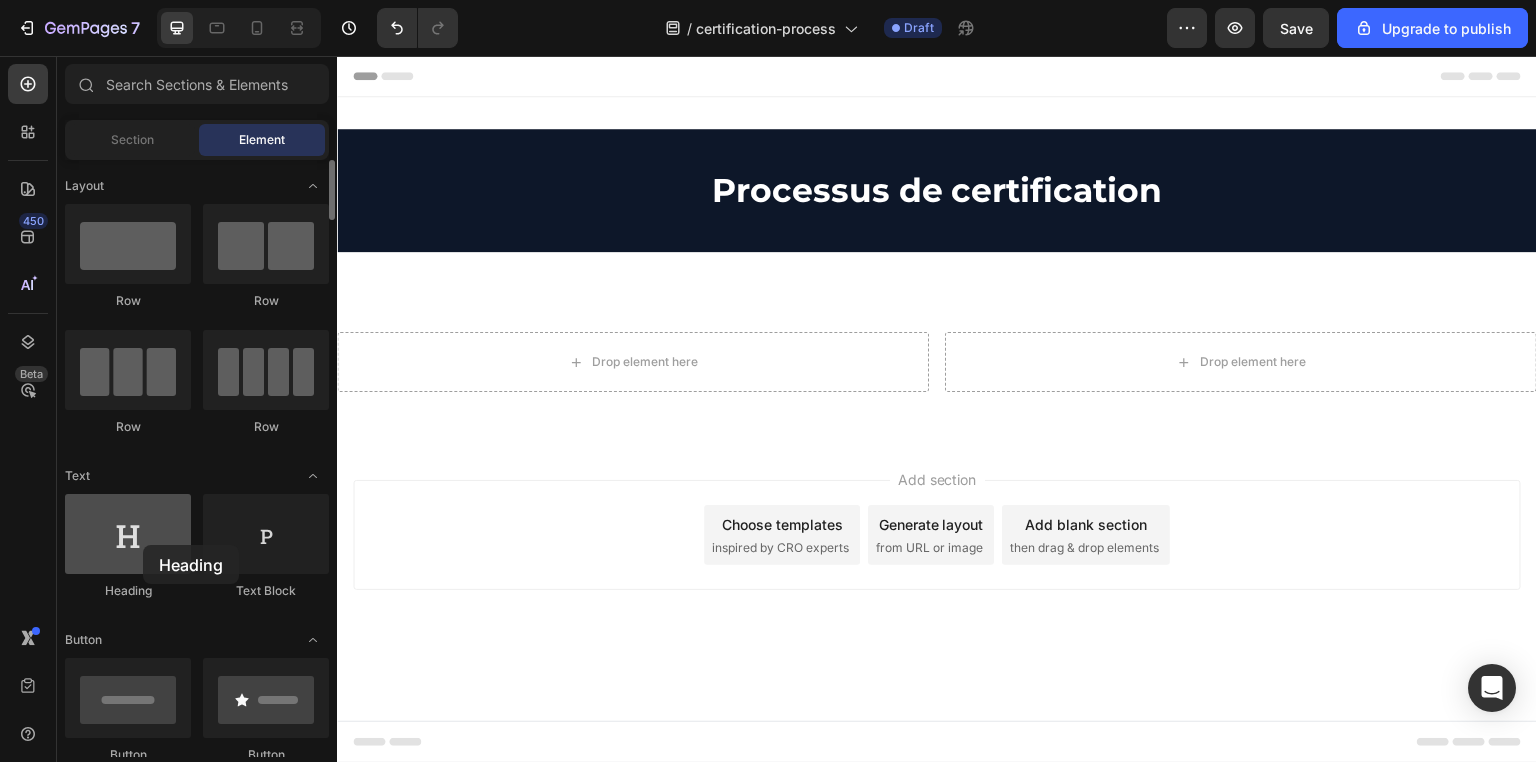click at bounding box center [128, 534] 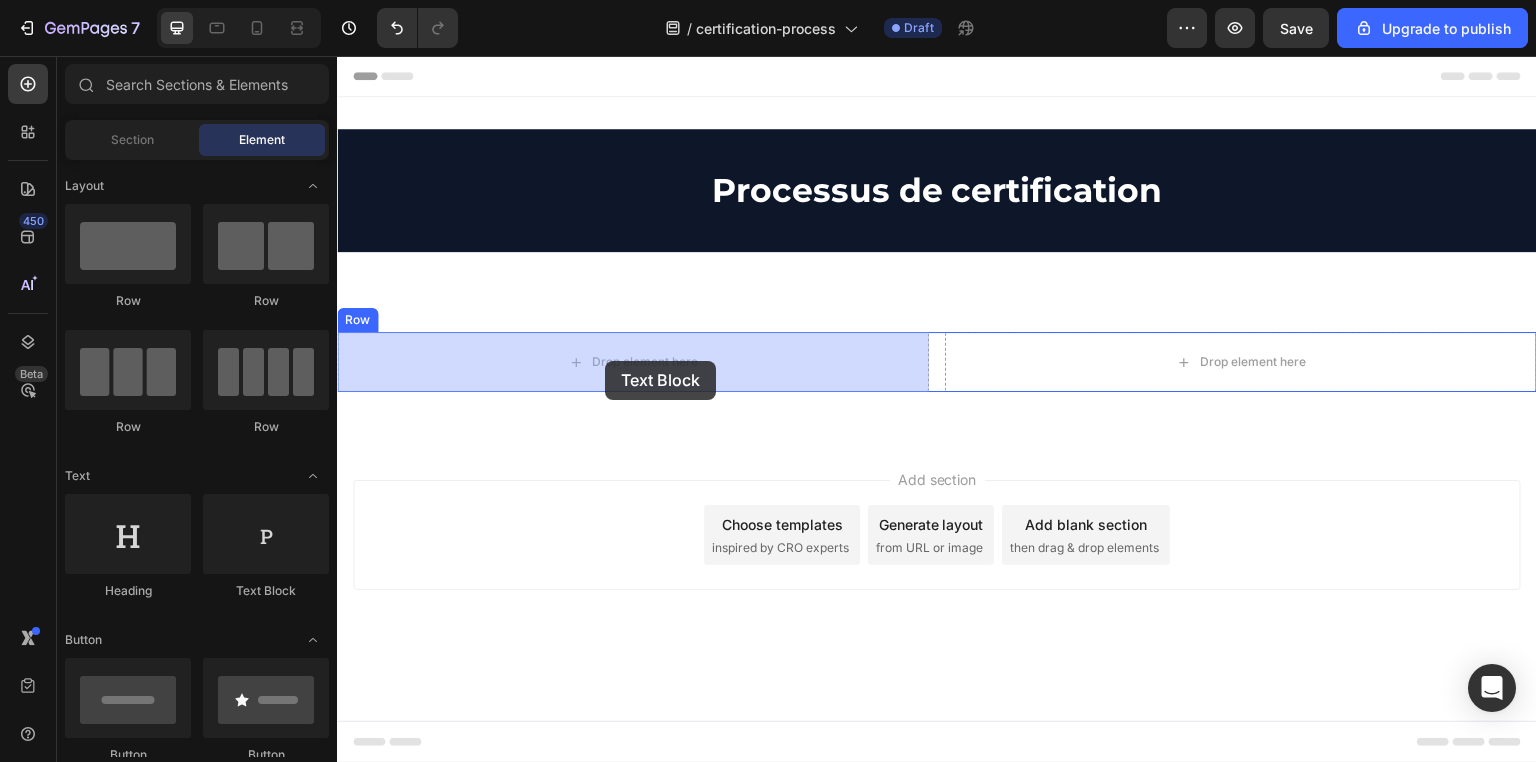 drag, startPoint x: 608, startPoint y: 602, endPoint x: 605, endPoint y: 361, distance: 241.01868 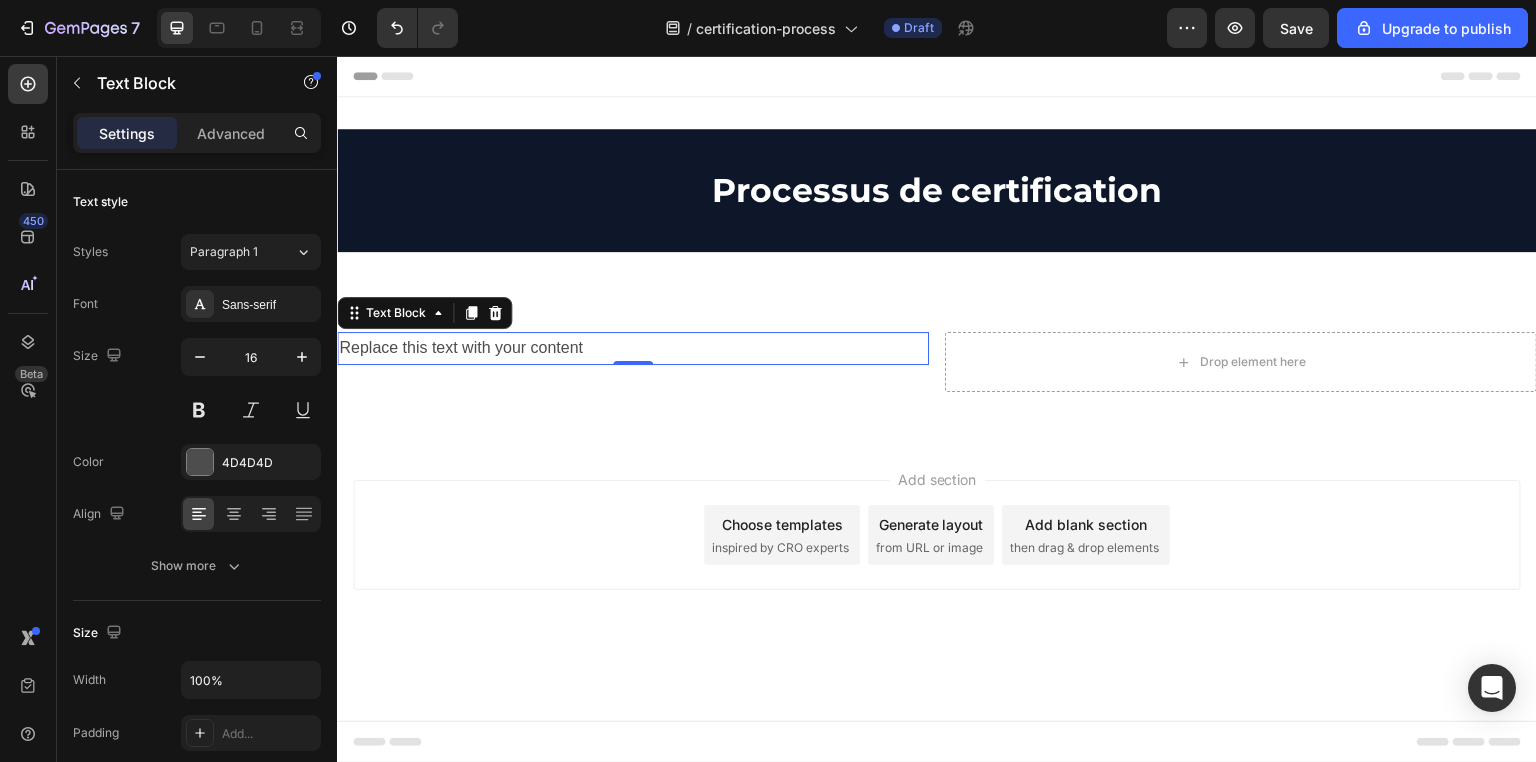 click on "Replace this text with your content" at bounding box center [633, 348] 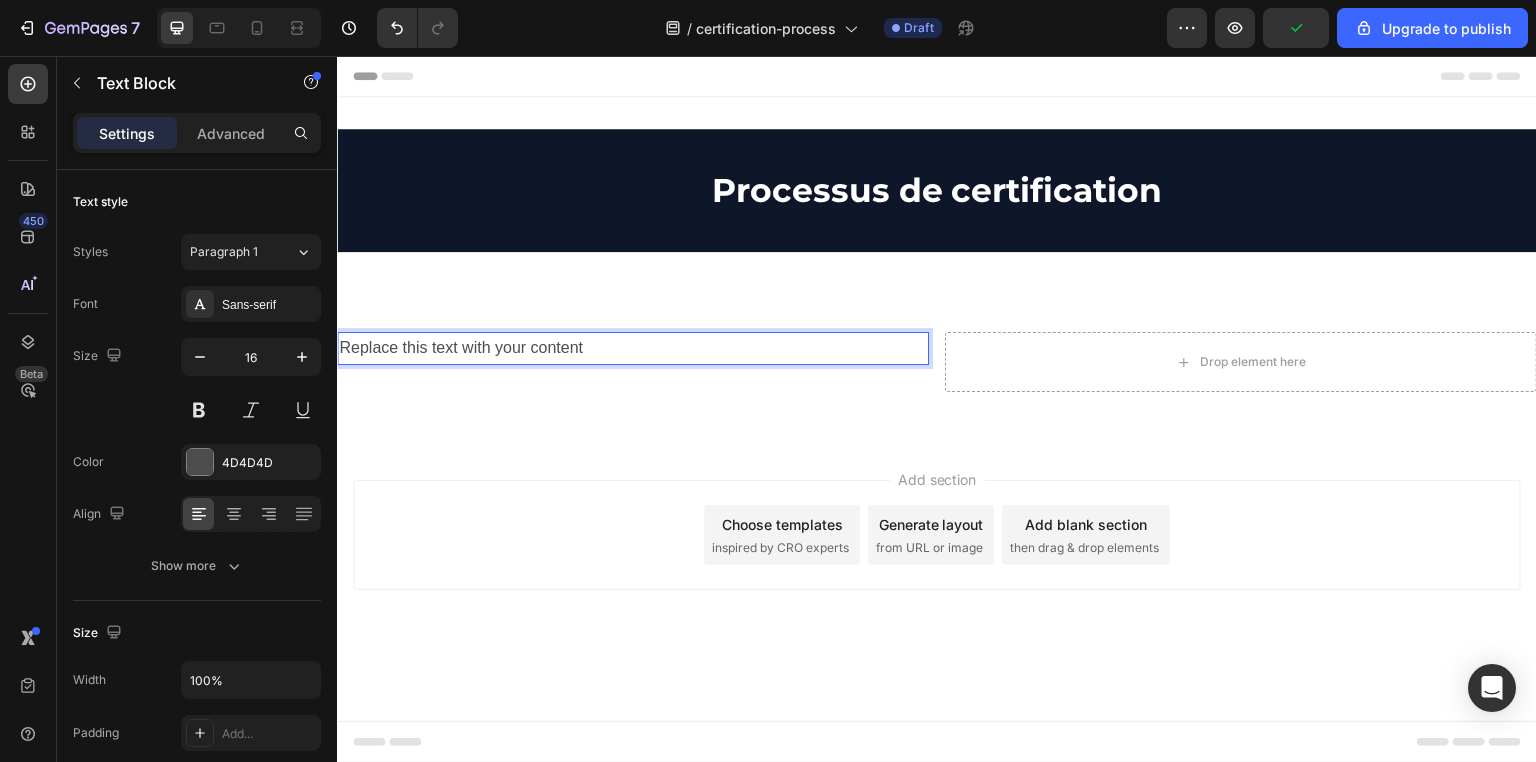 click on "Replace this text with your content" at bounding box center [633, 348] 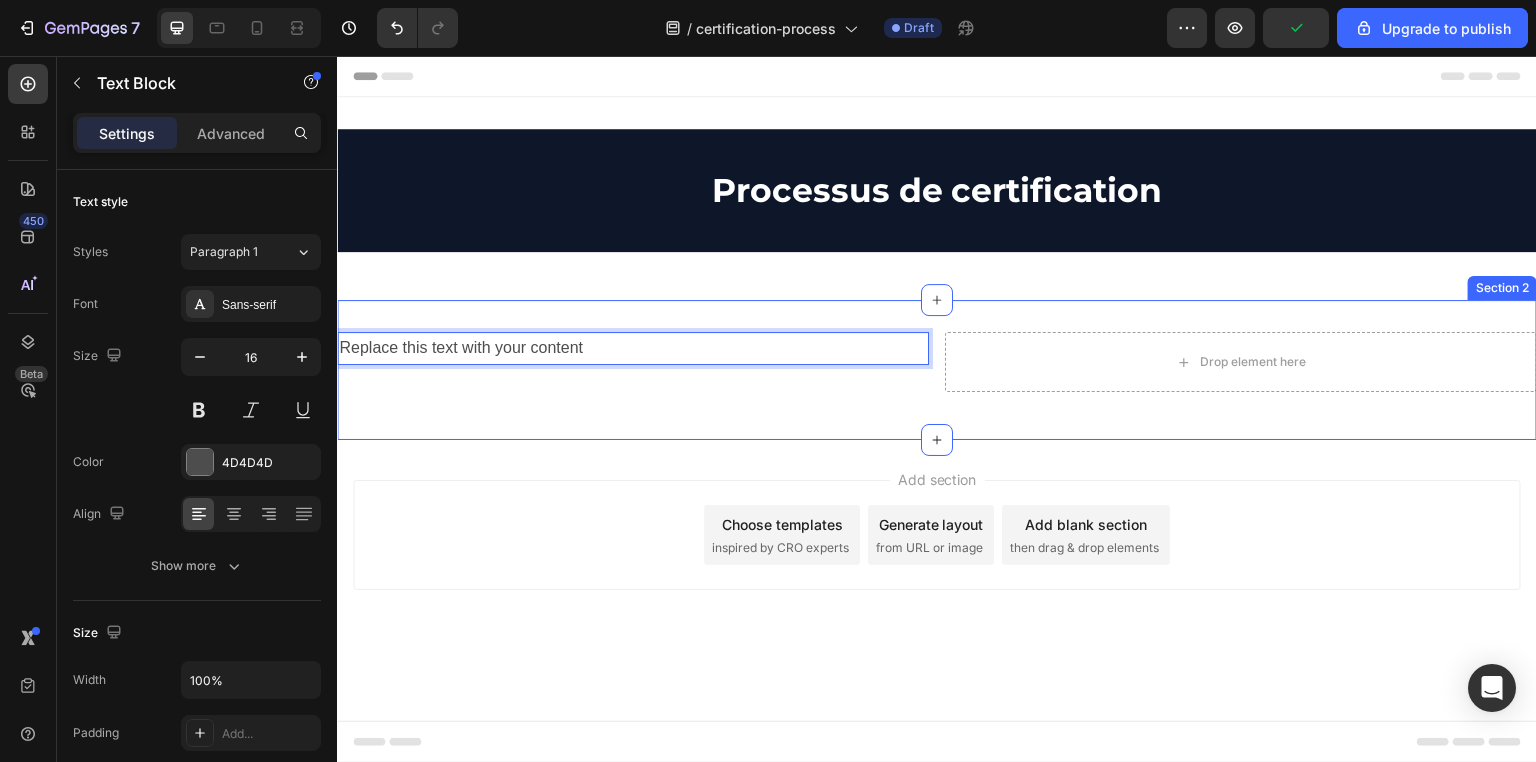 click on "Replace this text with your content Text Block   0
Drop element here Row" at bounding box center (937, 370) 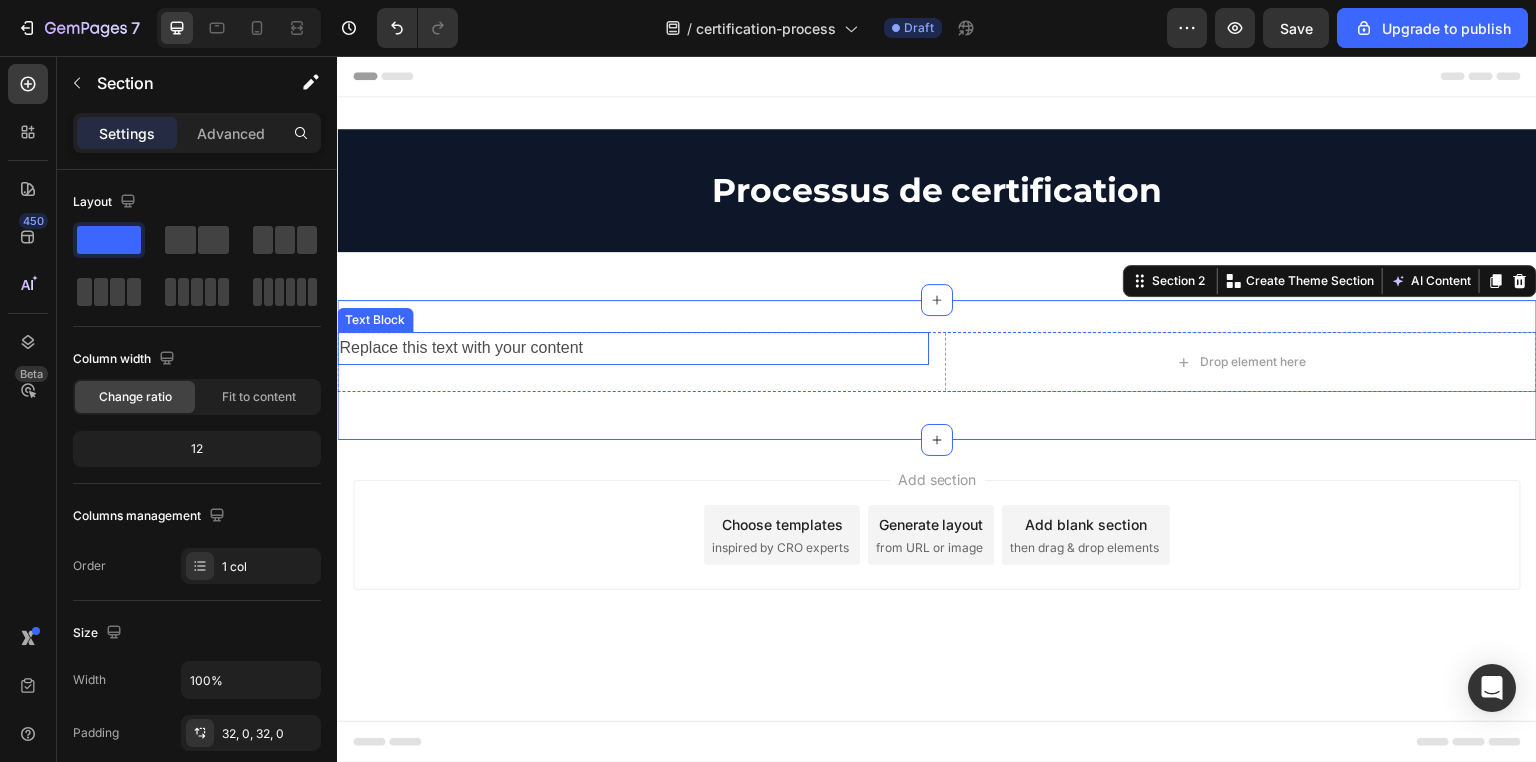 click on "Replace this text with your content" at bounding box center [633, 348] 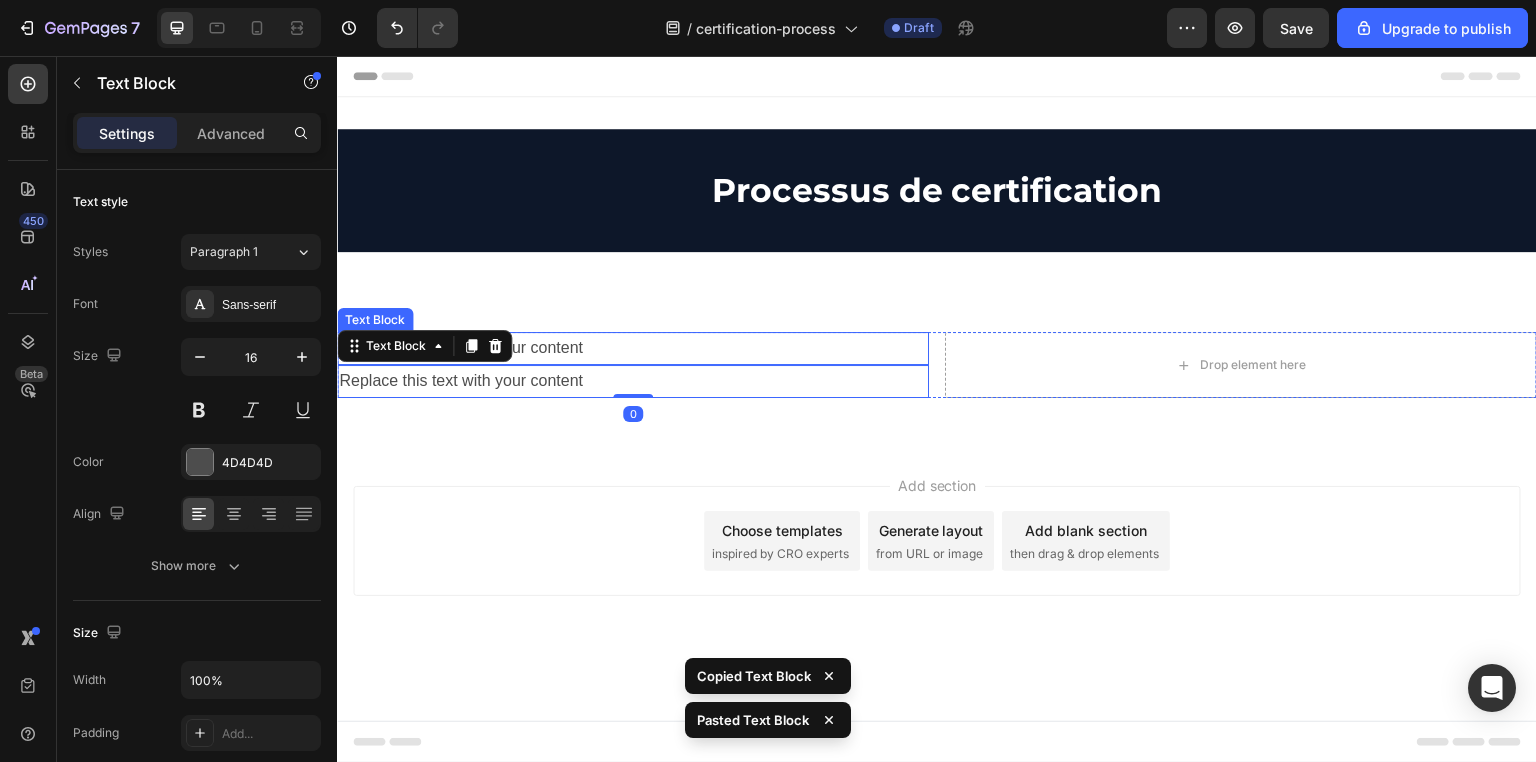 click on "Replace this text with your content" at bounding box center (633, 348) 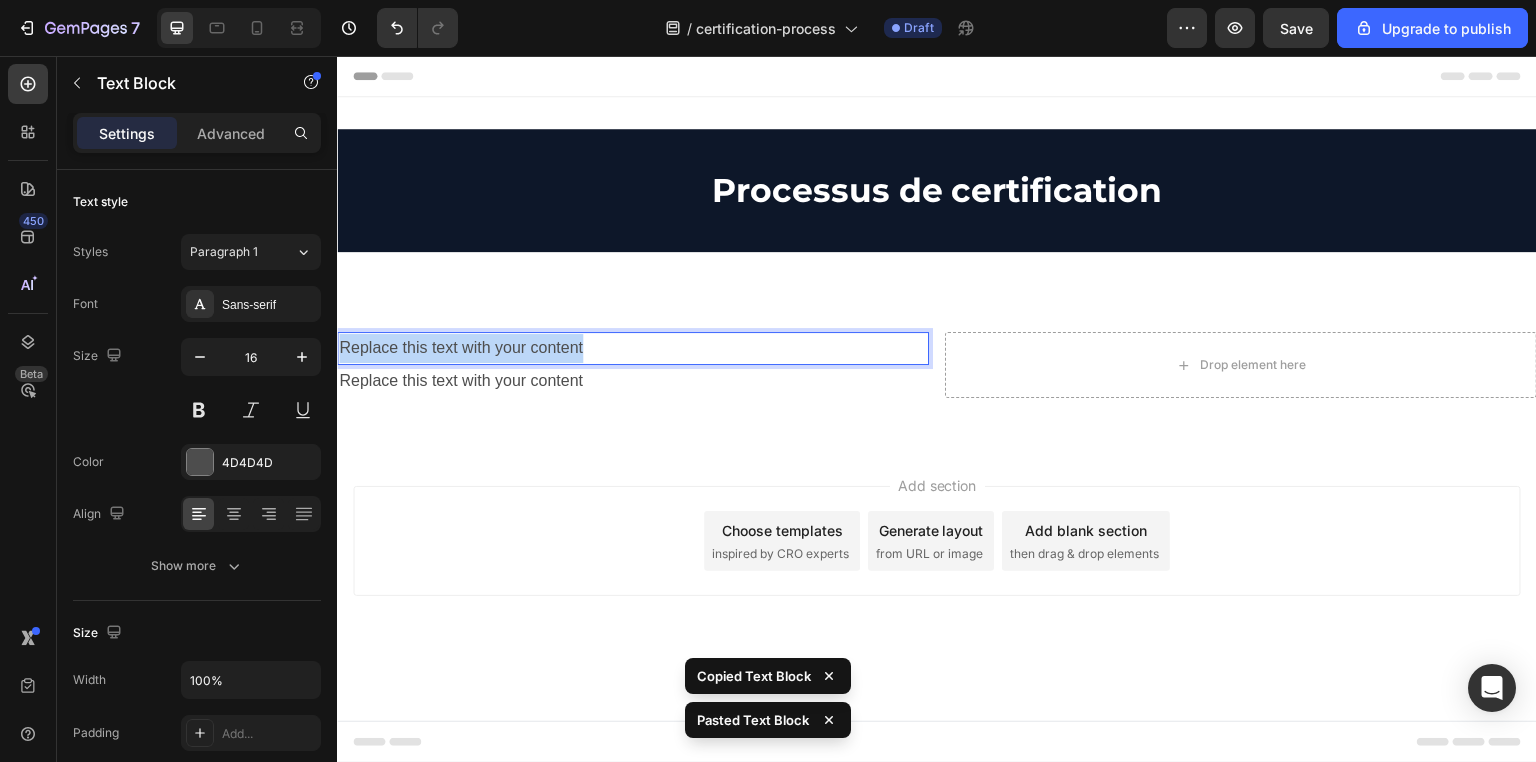 click on "Replace this text with your content" at bounding box center [633, 348] 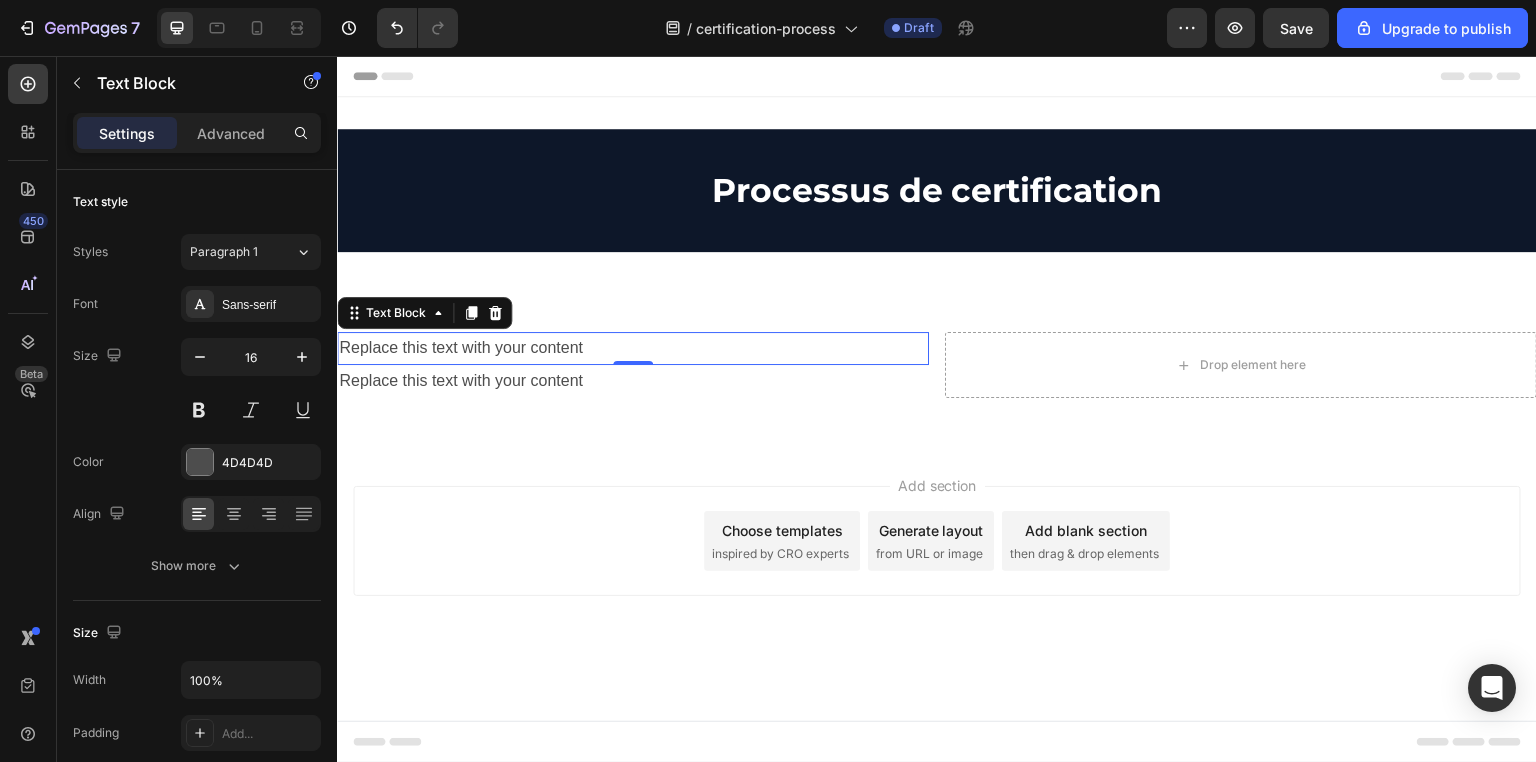 click on "Replace this text with your content" at bounding box center [633, 348] 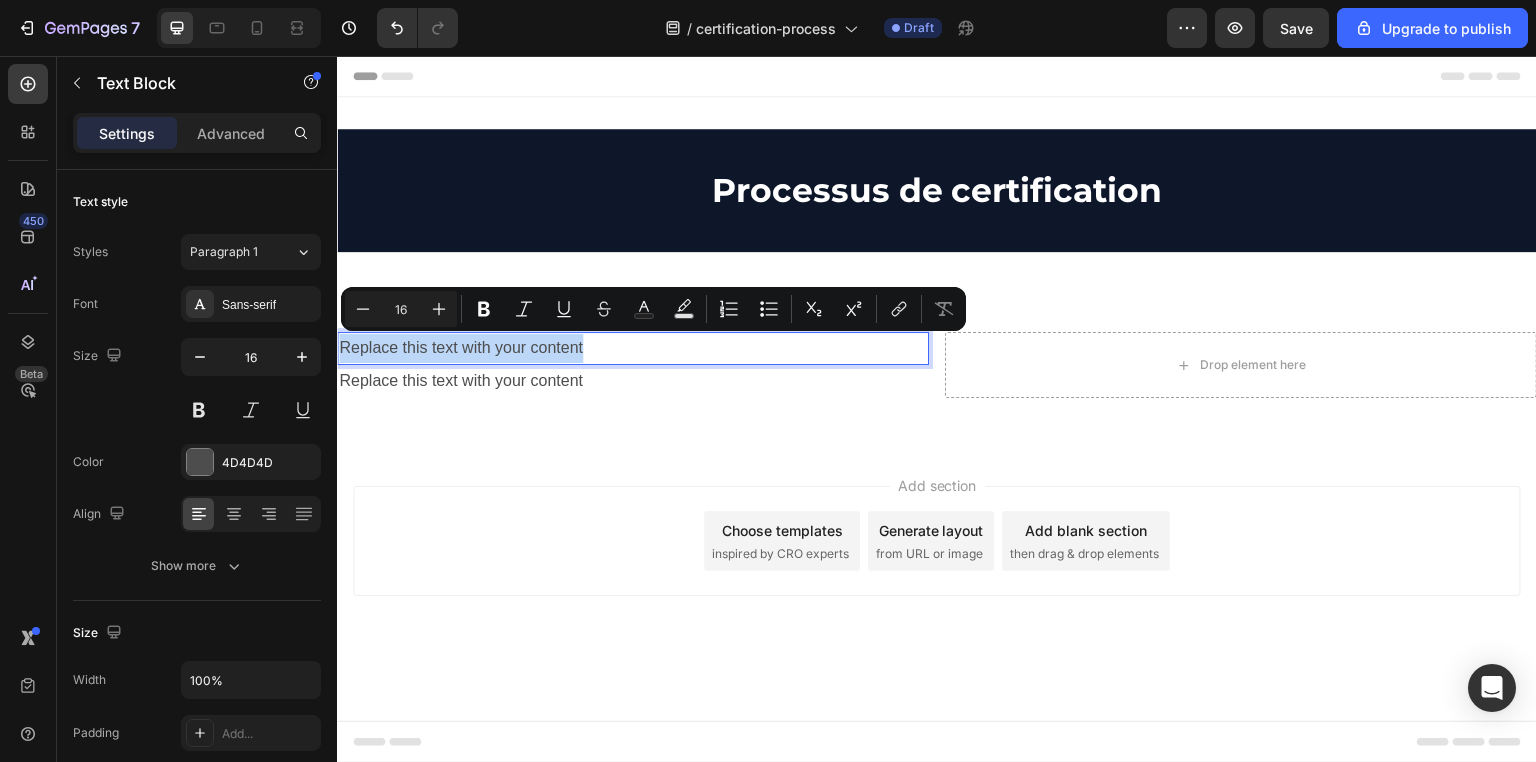 click on "Replace this text with your content" at bounding box center (633, 348) 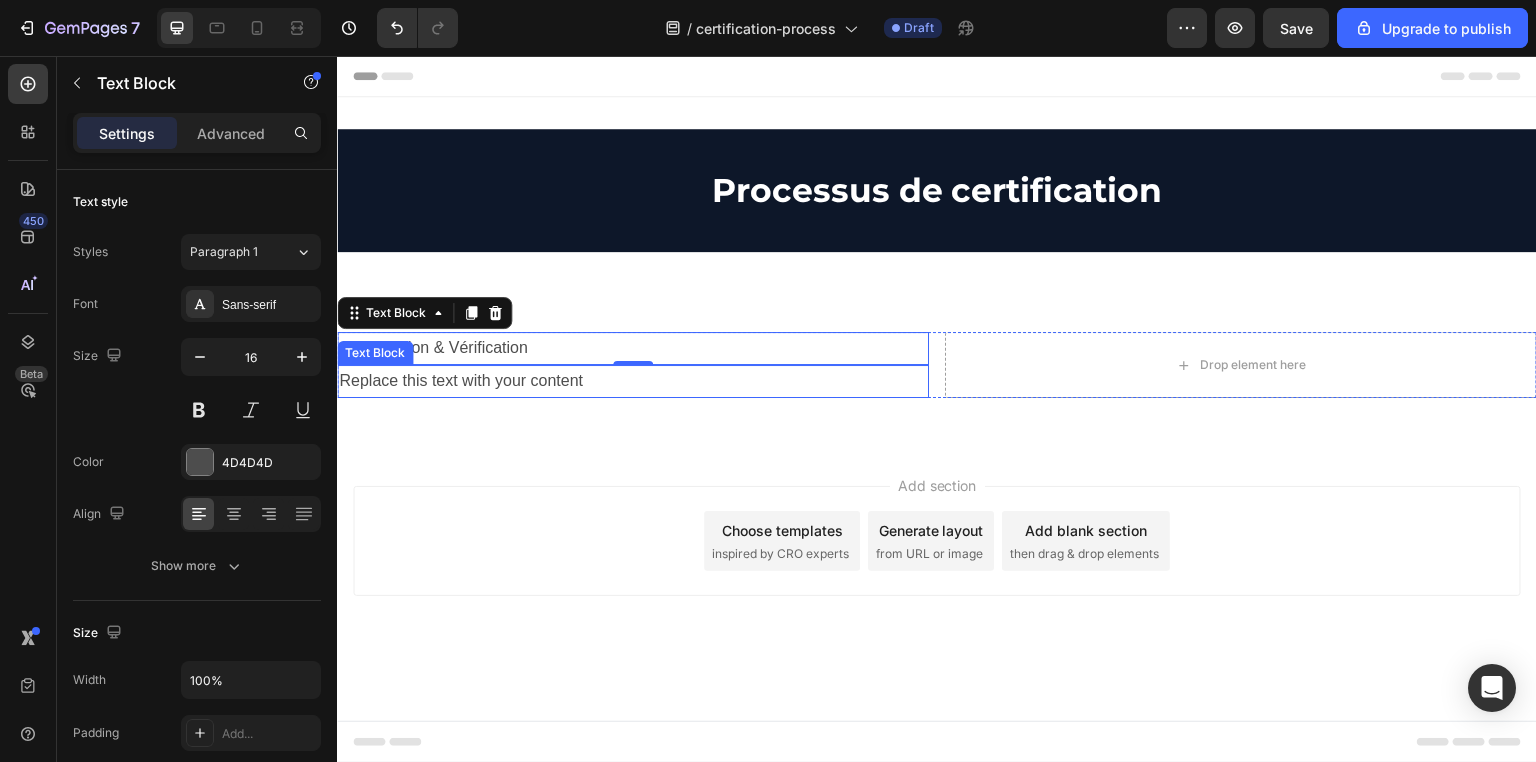 click on "Replace this text with your content" at bounding box center (633, 381) 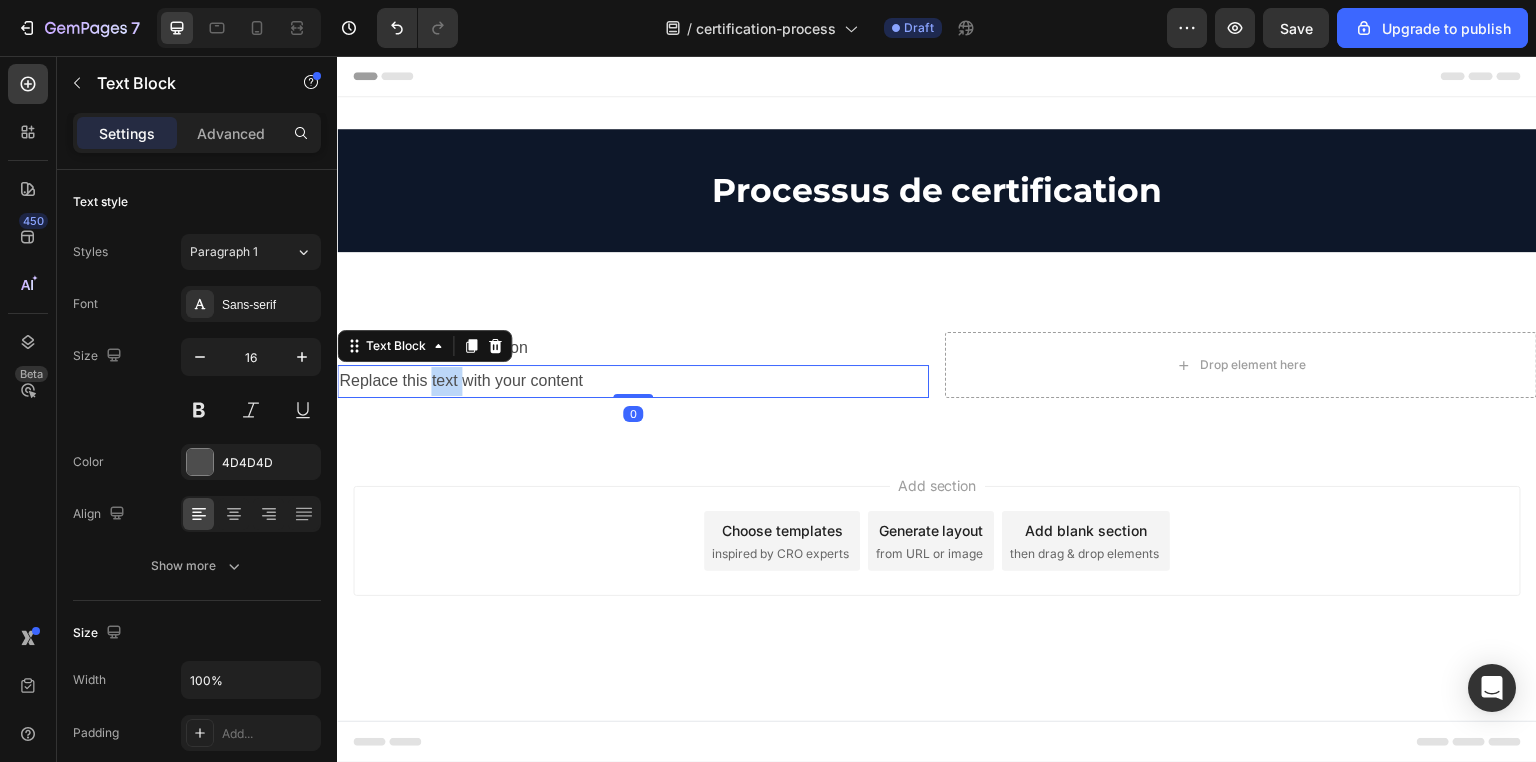 click on "Replace this text with your content" at bounding box center (633, 381) 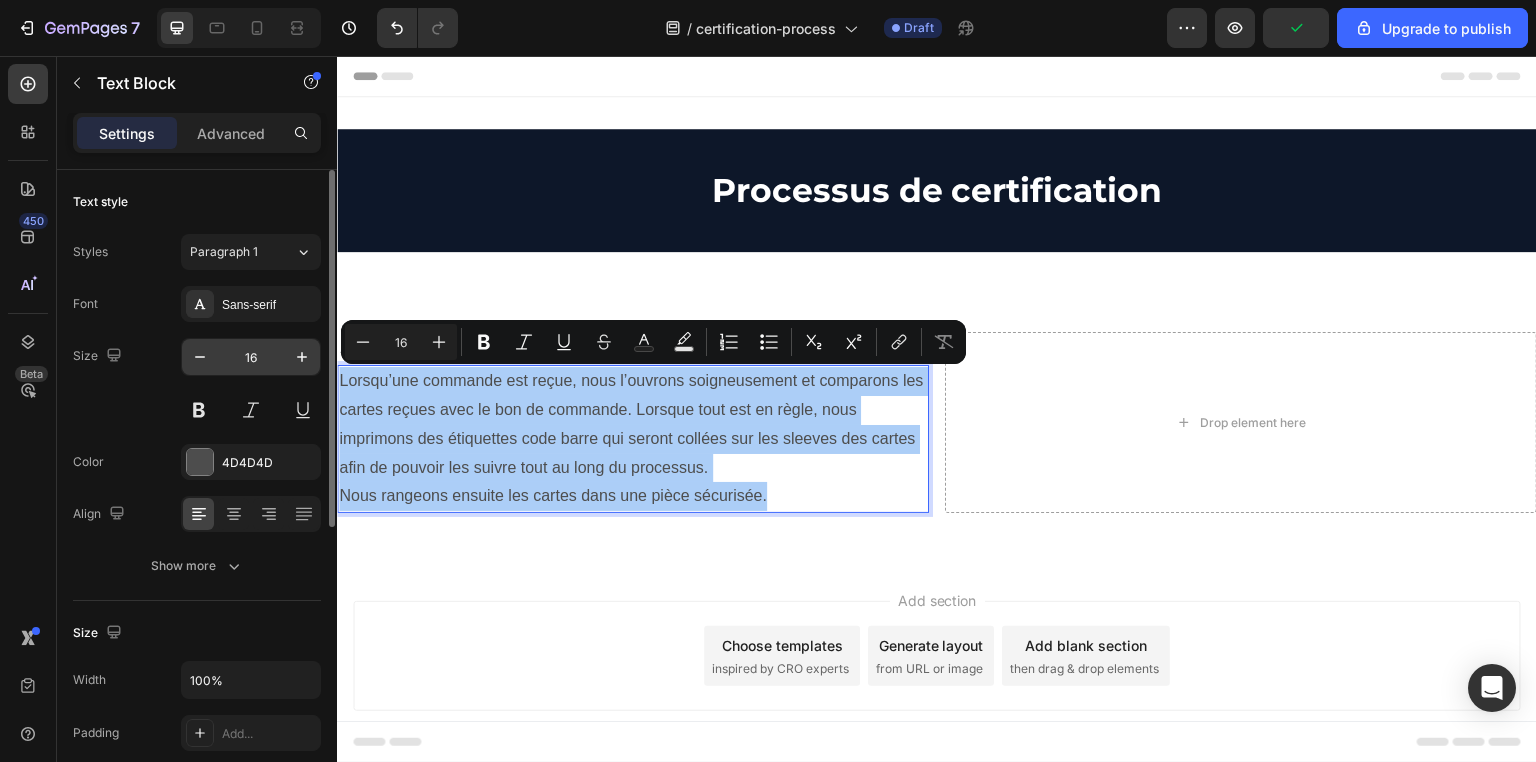 click on "16" at bounding box center [251, 357] 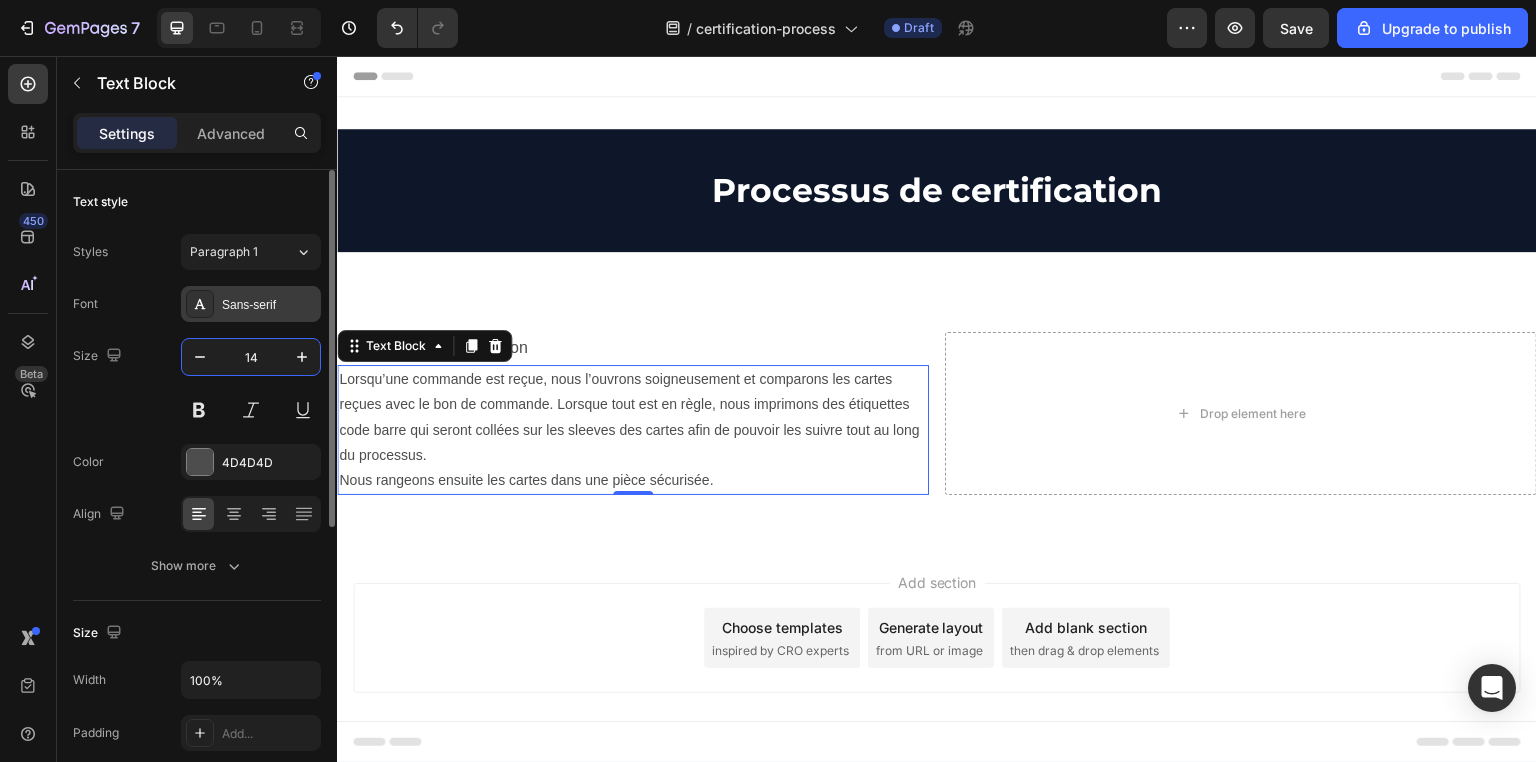 type on "14" 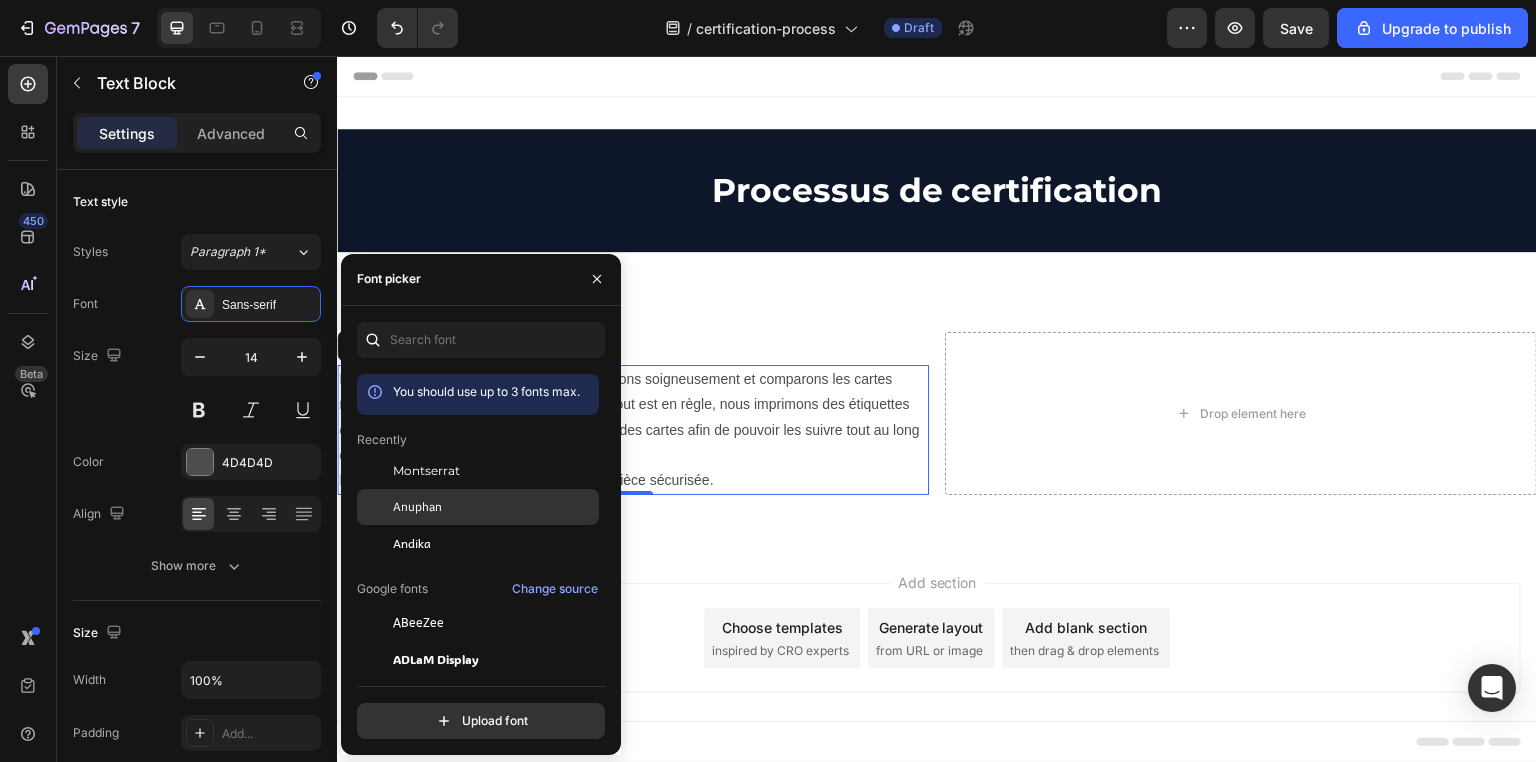 click on "Anuphan" at bounding box center (417, 507) 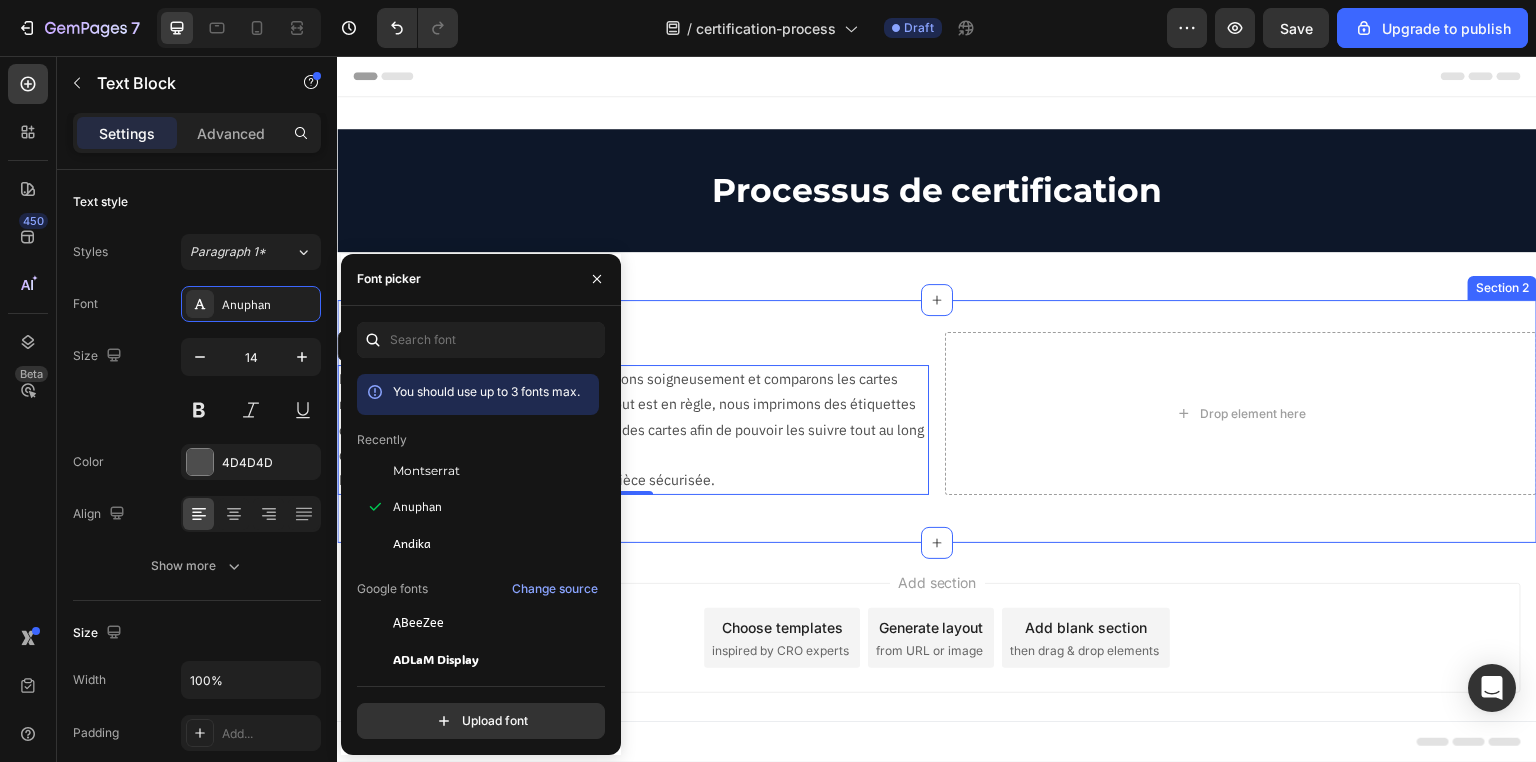 click on "1. Réception & Vérification Text Block Lorsqu’une commande est reçue, nous l’ouvrons soigneusement et comparons les cartes reçues avec le bon de commande. Lorsque tout est en règle, nous imprimons des étiquettes code barre qui seront collées sur les sleeves des cartes afin de pouvoir les suivre tout au long du processus. Nous rangeons ensuite les cartes dans une pièce sécurisée. Text Block   0
Drop element here Row Section 2" at bounding box center (937, 421) 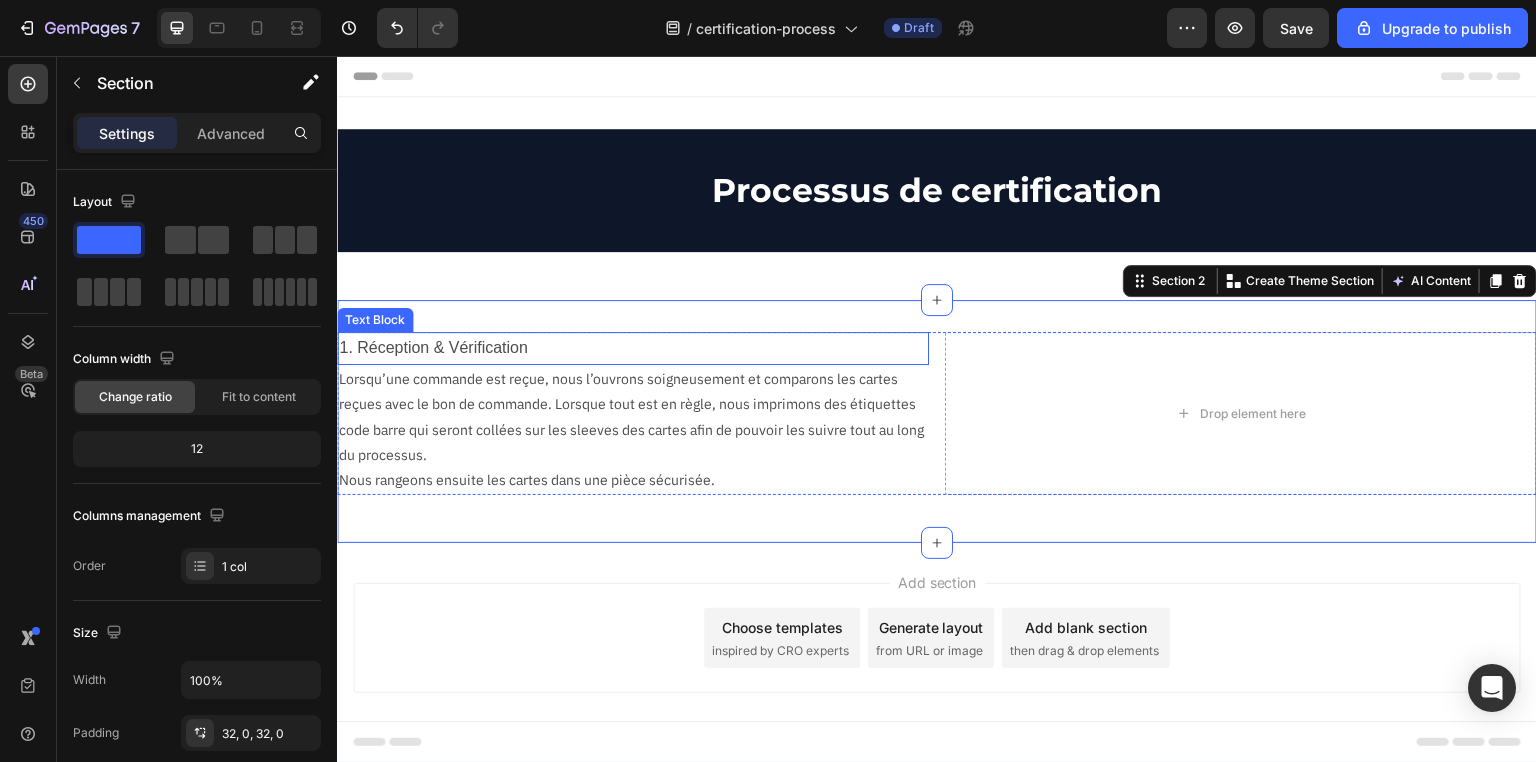click on "1. Réception & Vérification" at bounding box center [633, 348] 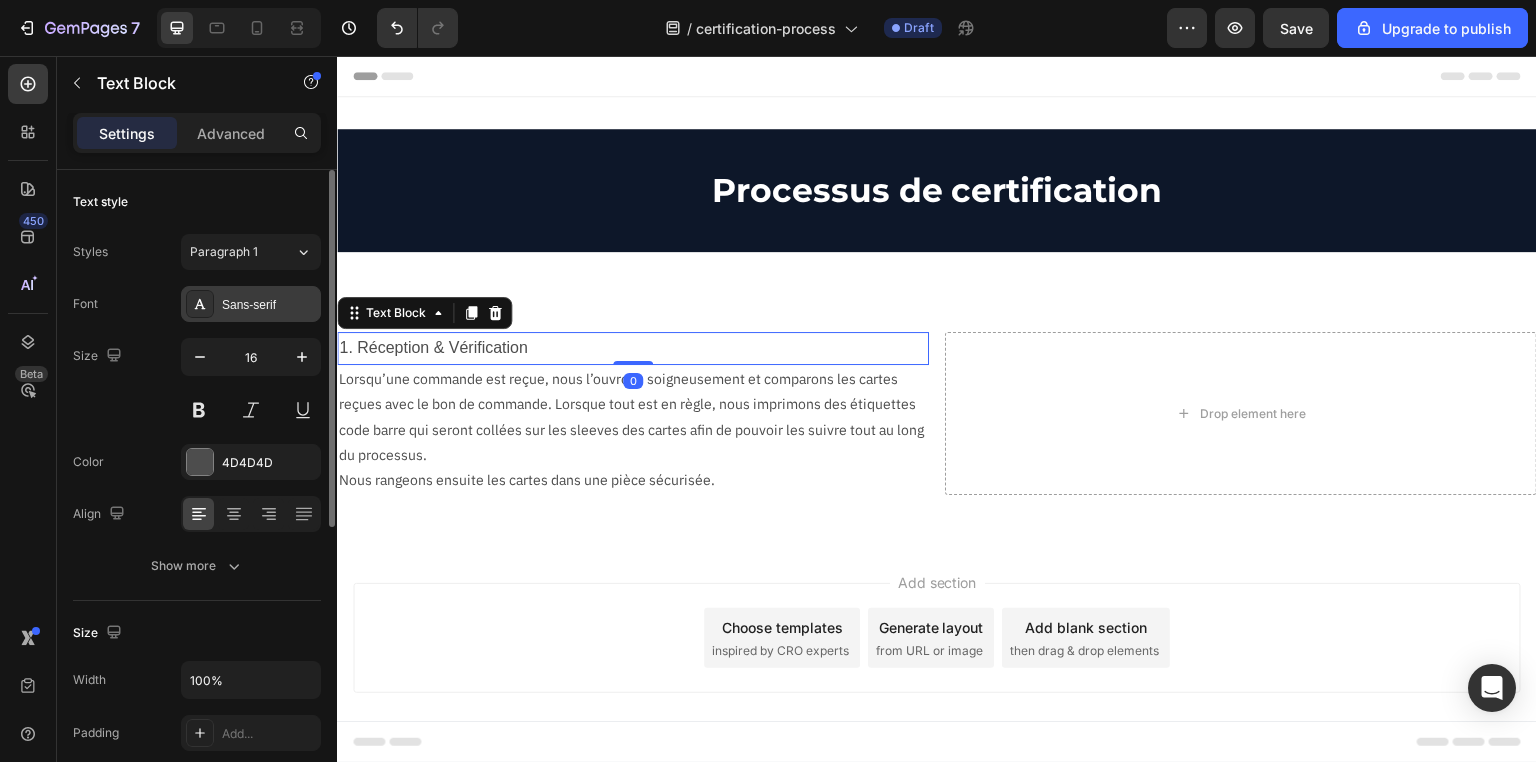 click on "Sans-serif" at bounding box center [269, 305] 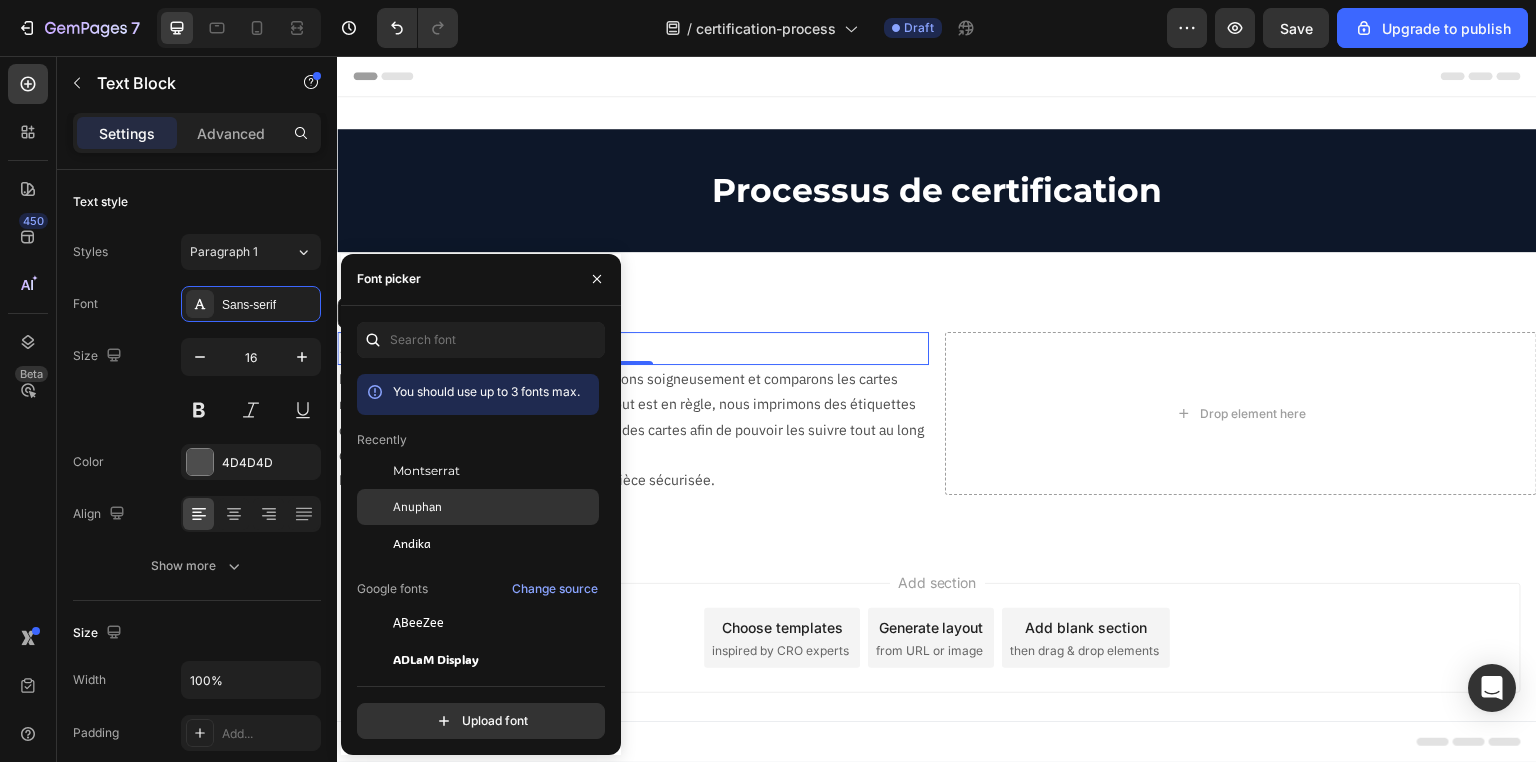 click on "Anuphan" at bounding box center (417, 507) 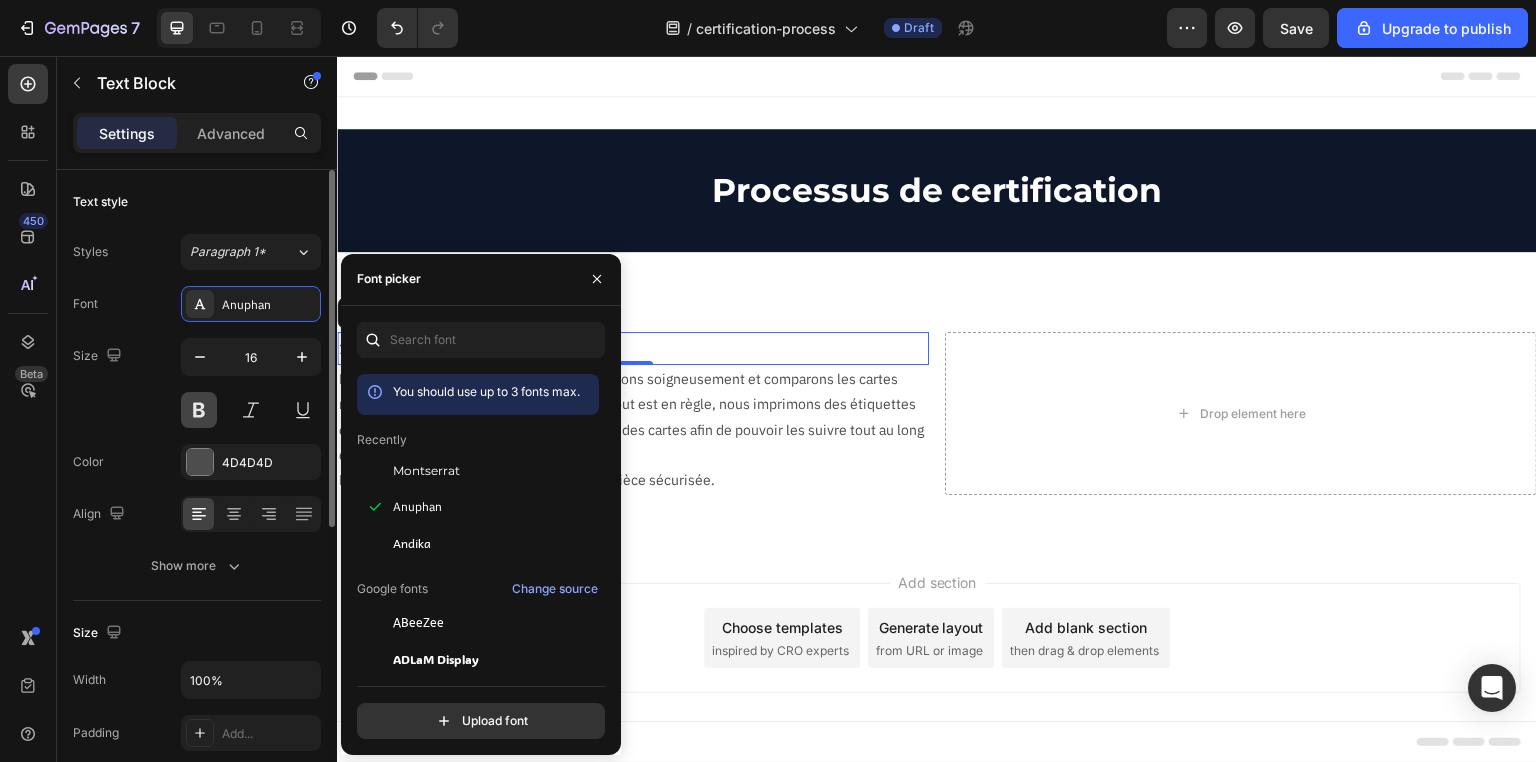 click at bounding box center [199, 410] 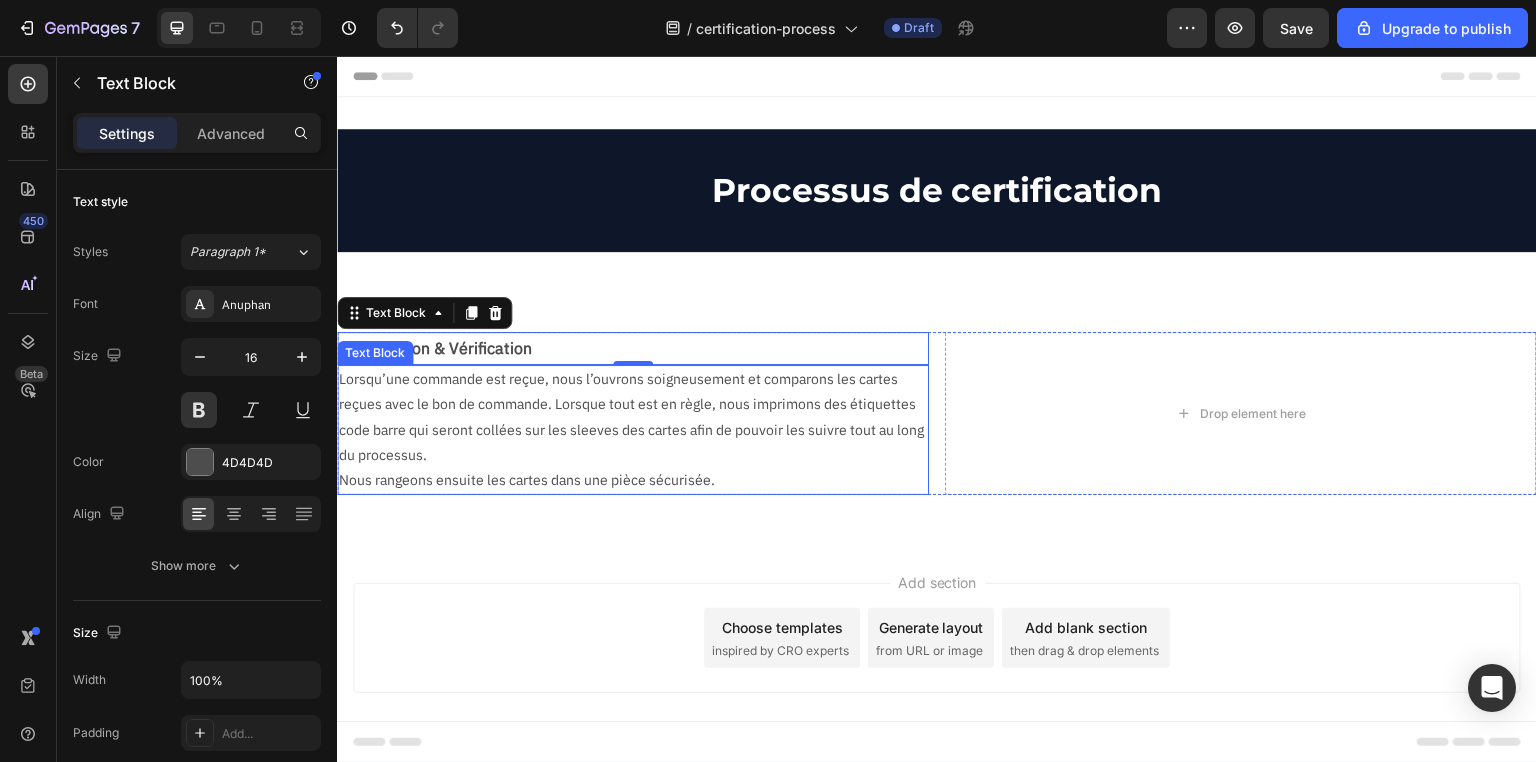 click on "Lorsqu’une commande est reçue, nous l’ouvrons soigneusement et comparons les cartes reçues avec le bon de commande. Lorsque tout est en règle, nous imprimons des étiquettes code barre qui seront collées sur les sleeves des cartes afin de pouvoir les suivre tout au long du processus." at bounding box center [633, 417] 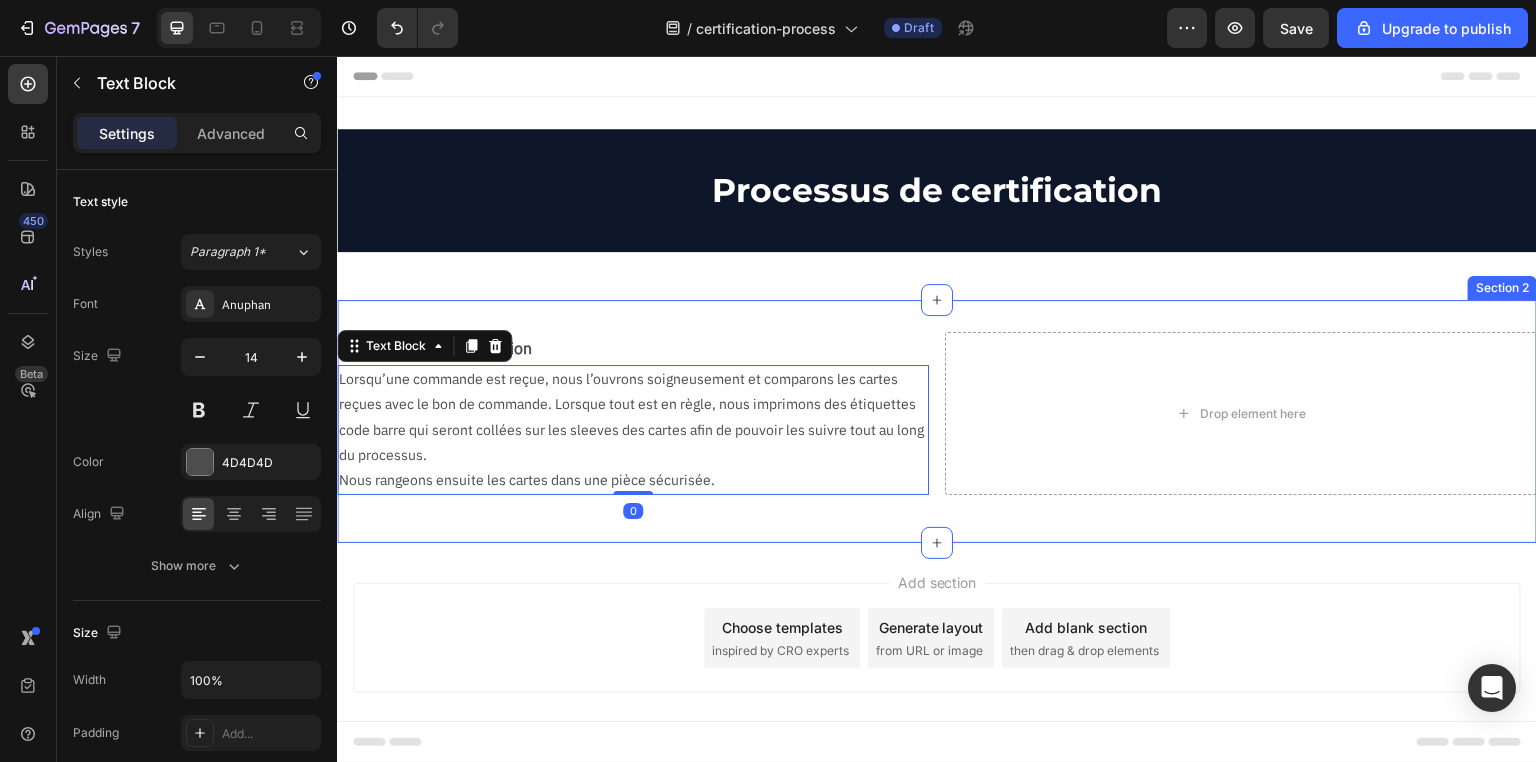 click on "1. Réception & Vérification Text Block Lorsqu’une commande est reçue, nous l’ouvrons soigneusement et comparons les cartes reçues avec le bon de commande. Lorsque tout est en règle, nous imprimons des étiquettes code barre qui seront collées sur les sleeves des cartes afin de pouvoir les suivre tout au long du processus. Nous rangeons ensuite les cartes dans une pièce sécurisée. Text Block   0
Drop element here Row Section 2" at bounding box center [937, 421] 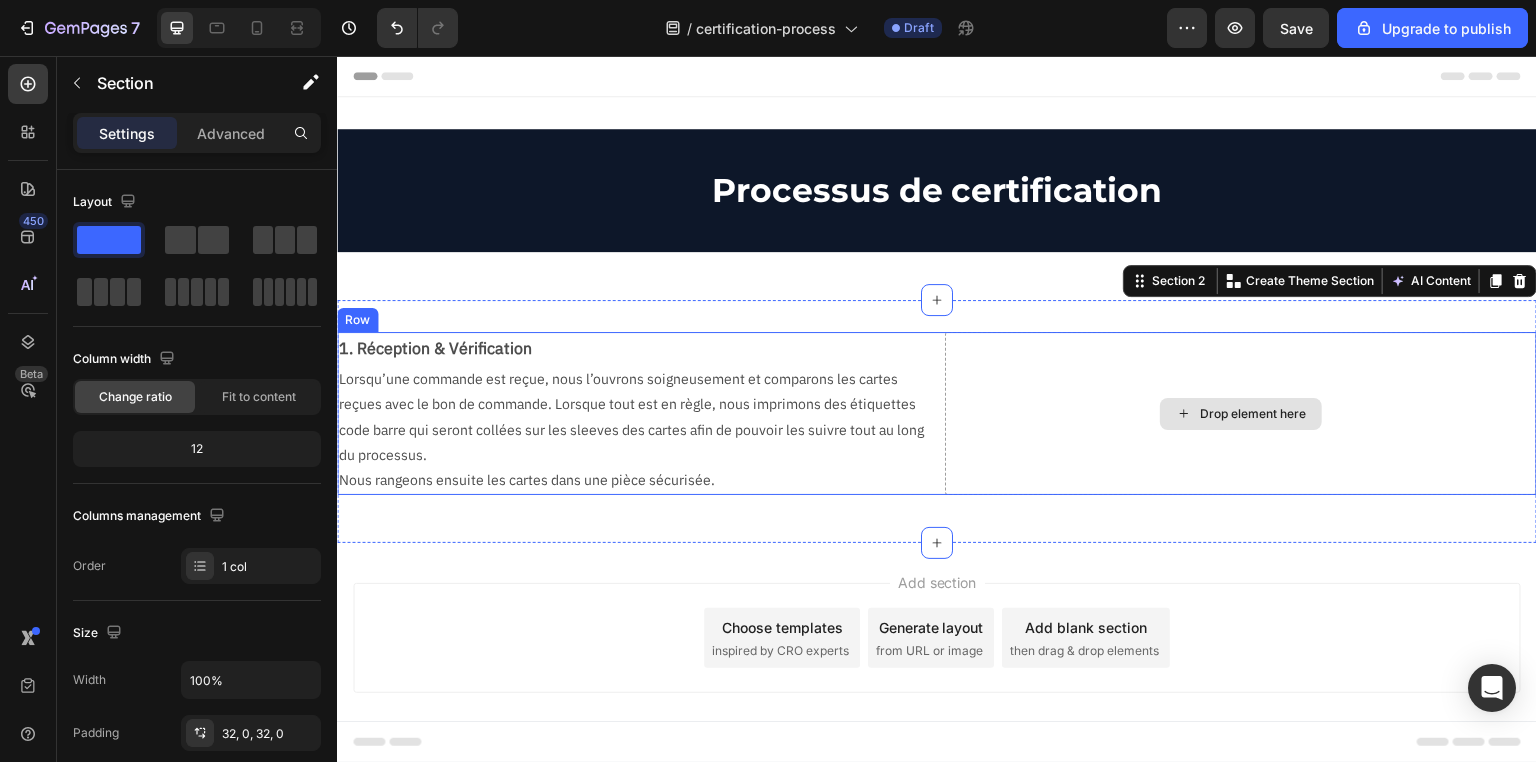 click on "Drop element here" at bounding box center [1241, 413] 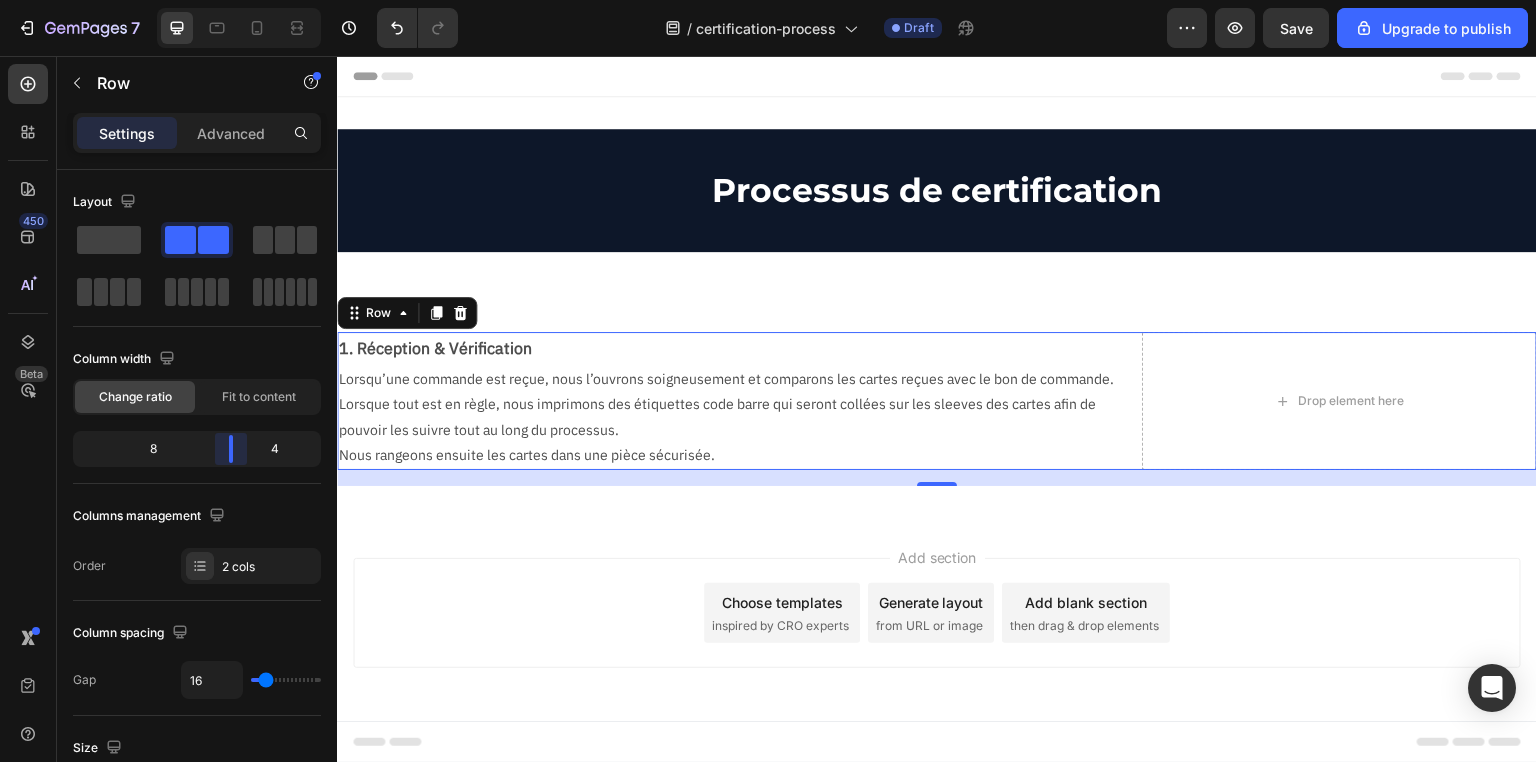 drag, startPoint x: 198, startPoint y: 447, endPoint x: 245, endPoint y: 448, distance: 47.010635 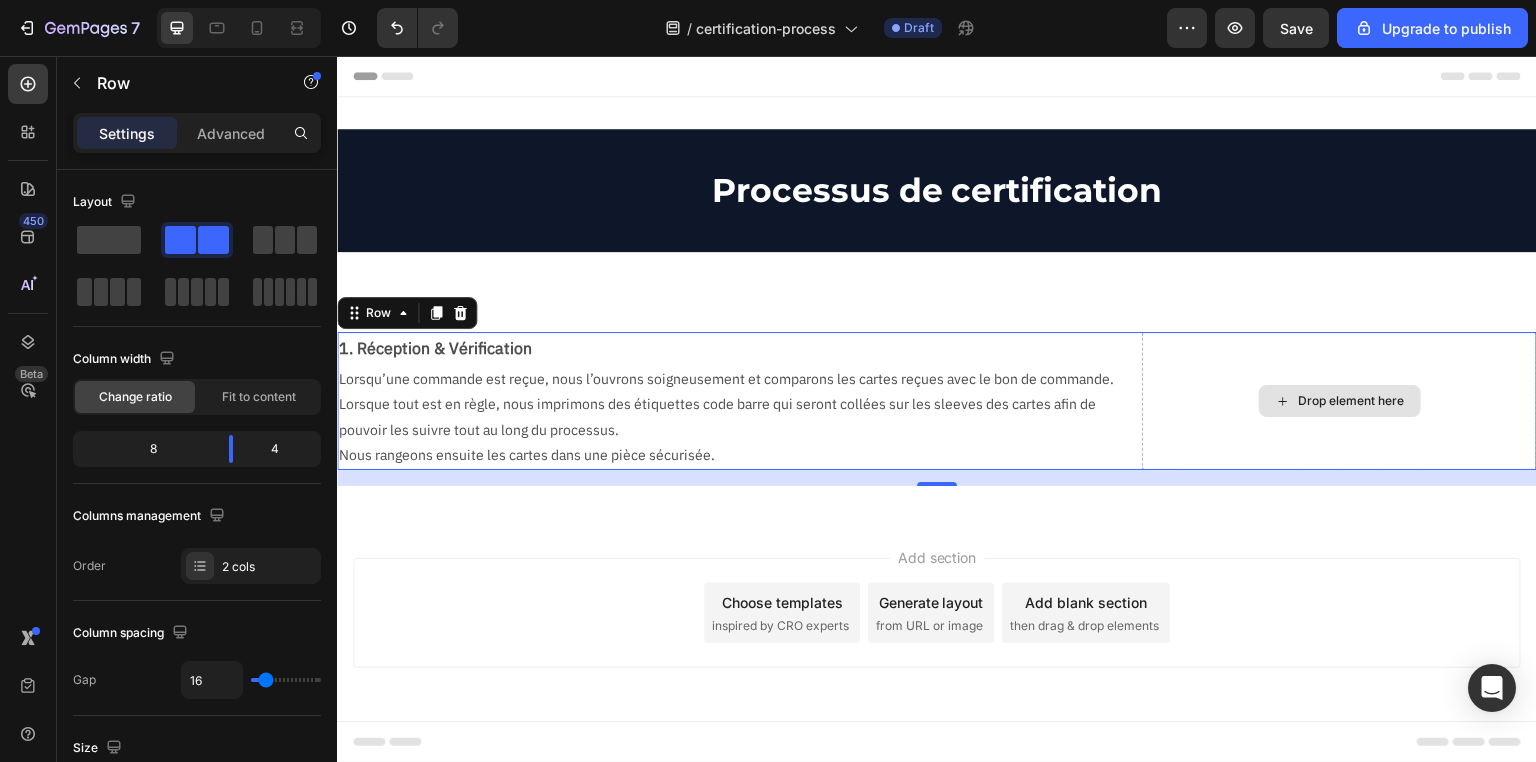 click on "Drop element here" at bounding box center [1352, 401] 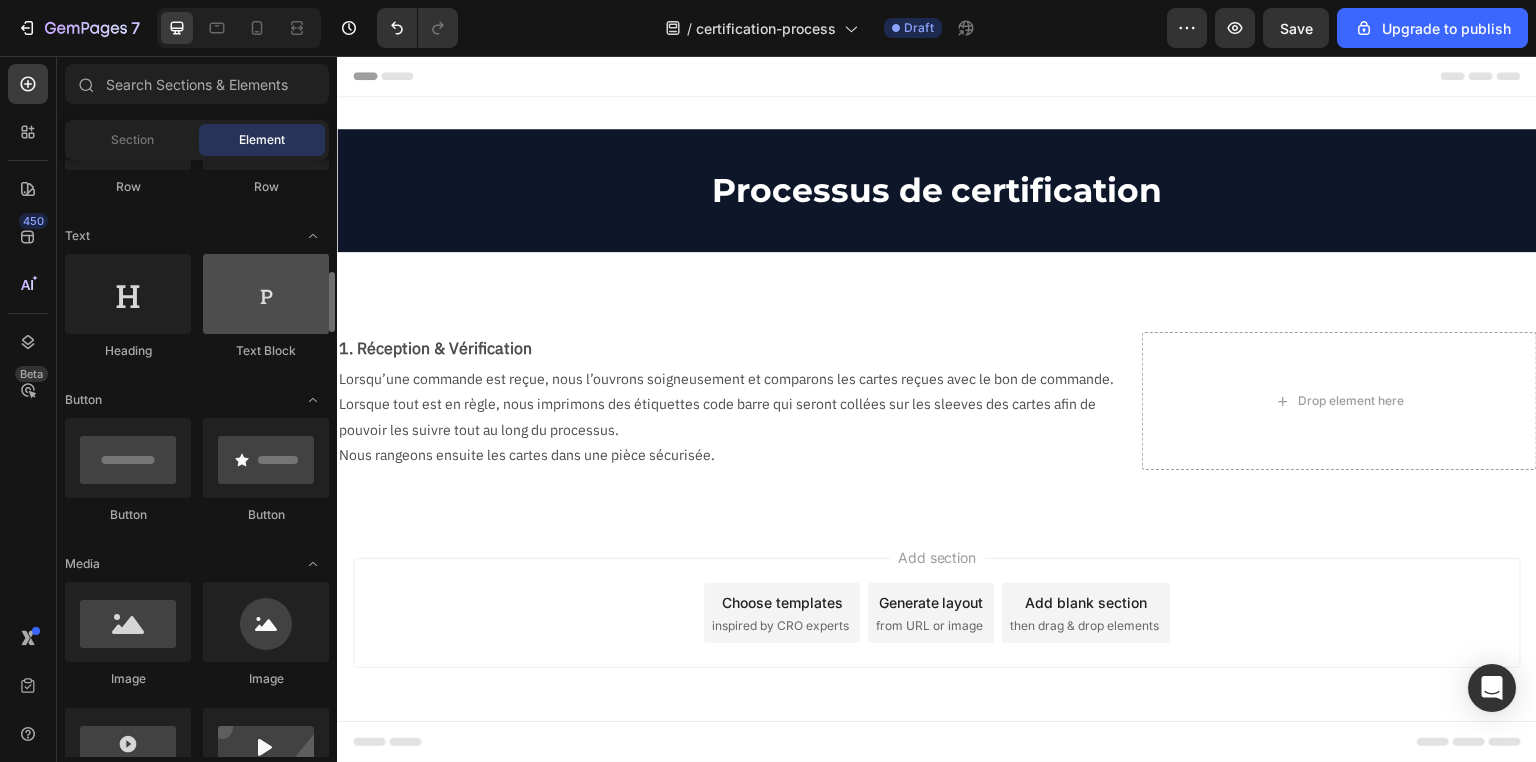scroll, scrollTop: 320, scrollLeft: 0, axis: vertical 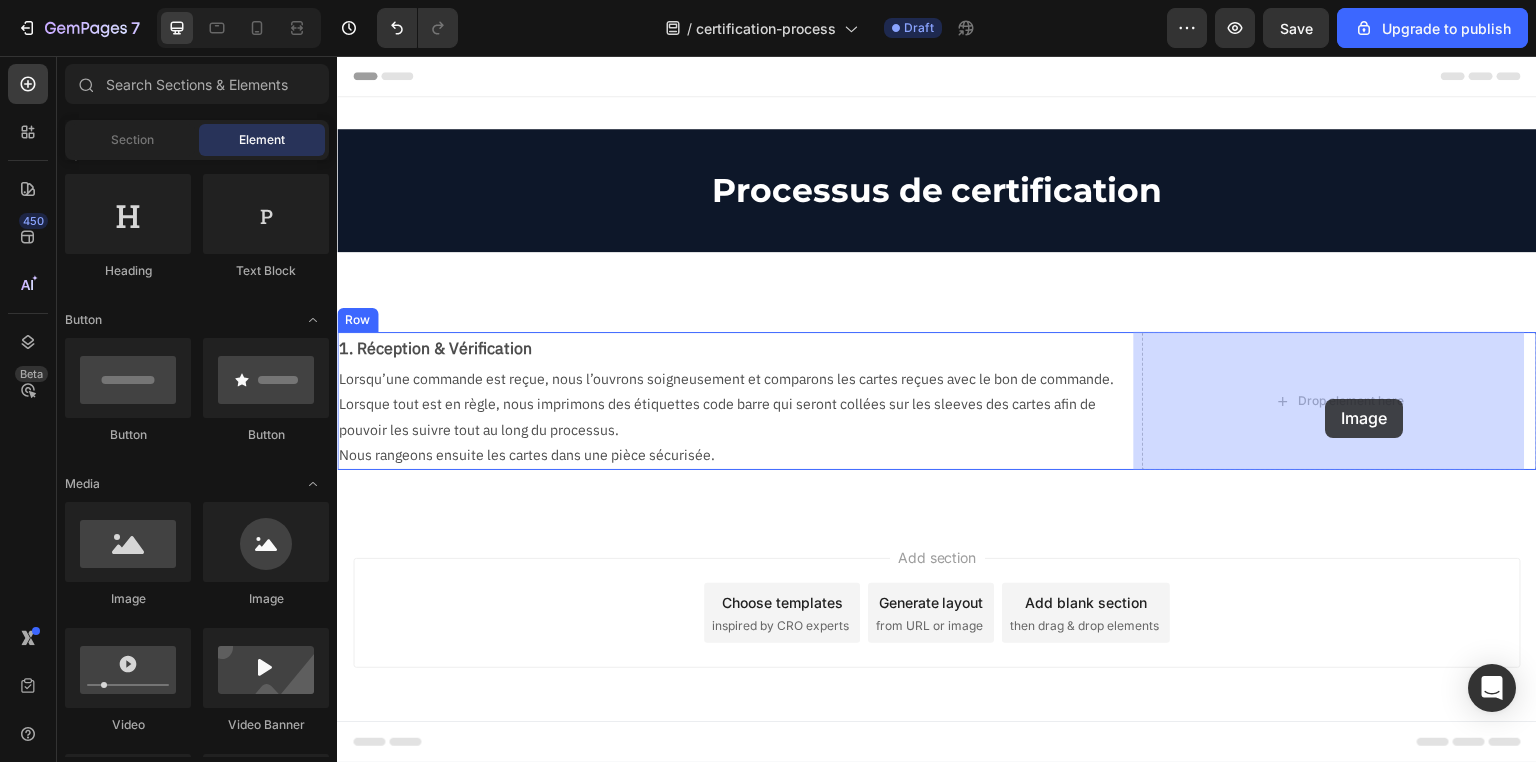 drag, startPoint x: 470, startPoint y: 615, endPoint x: 1325, endPoint y: 400, distance: 881.61786 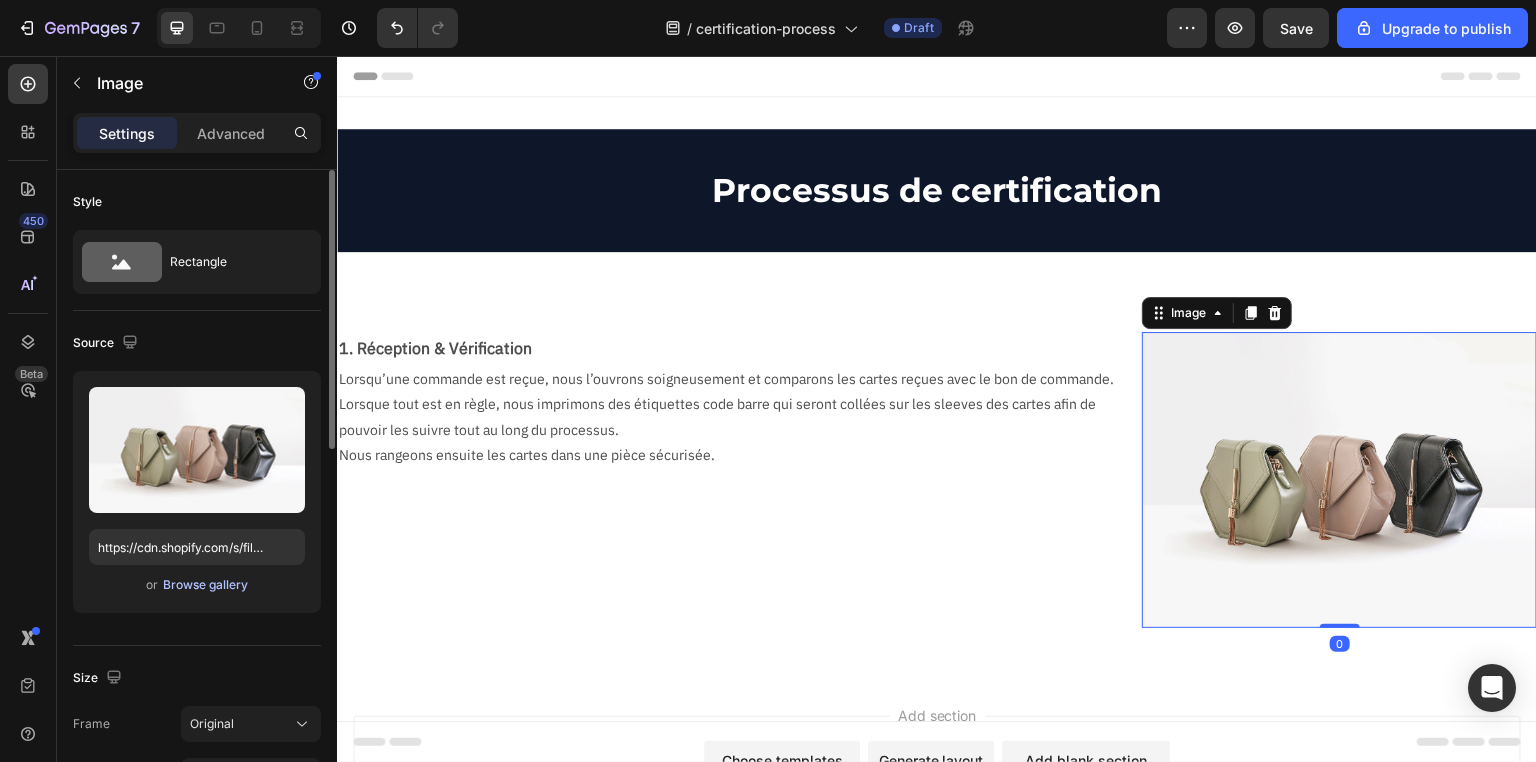 click on "Browse gallery" at bounding box center [205, 585] 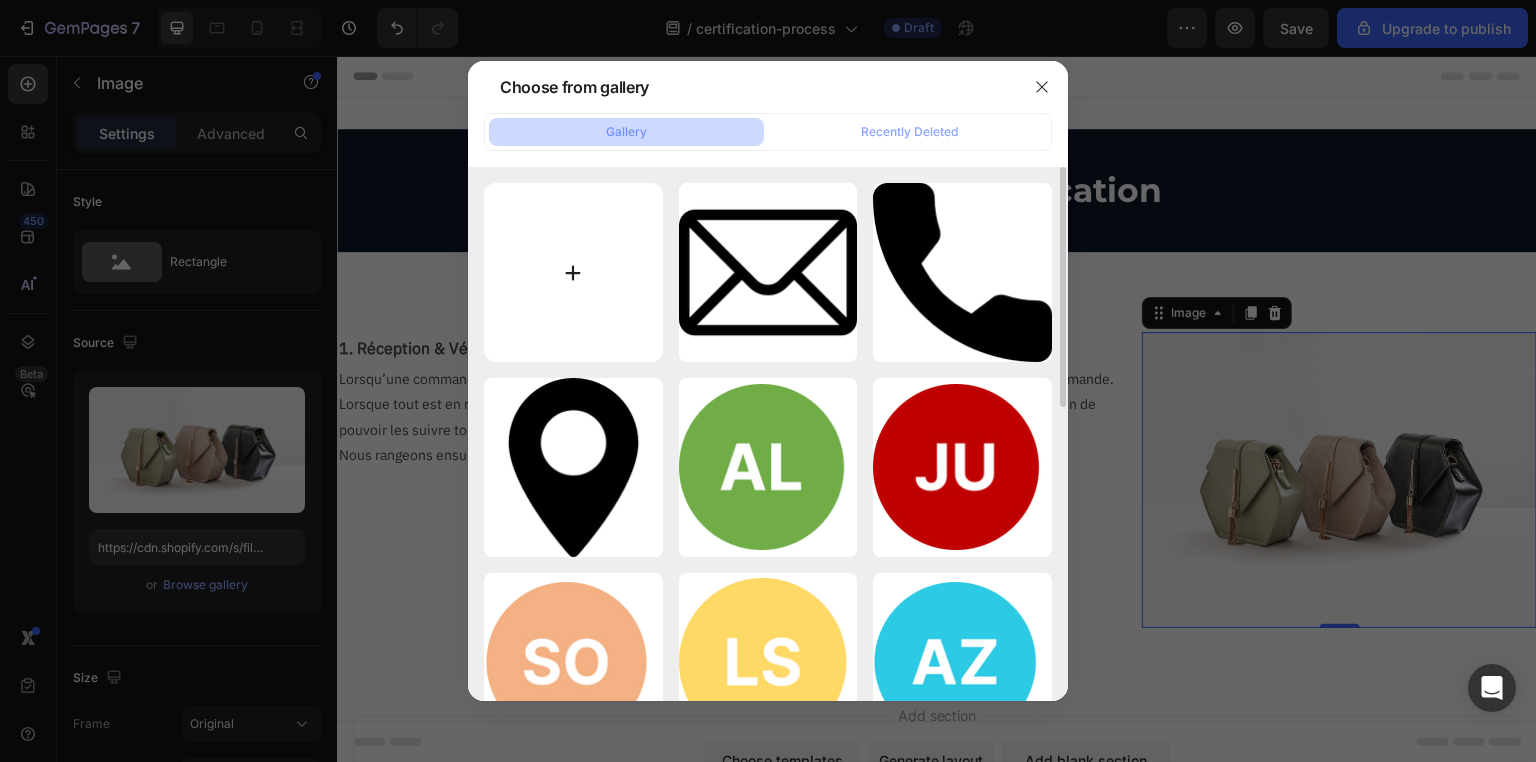 click at bounding box center (573, 272) 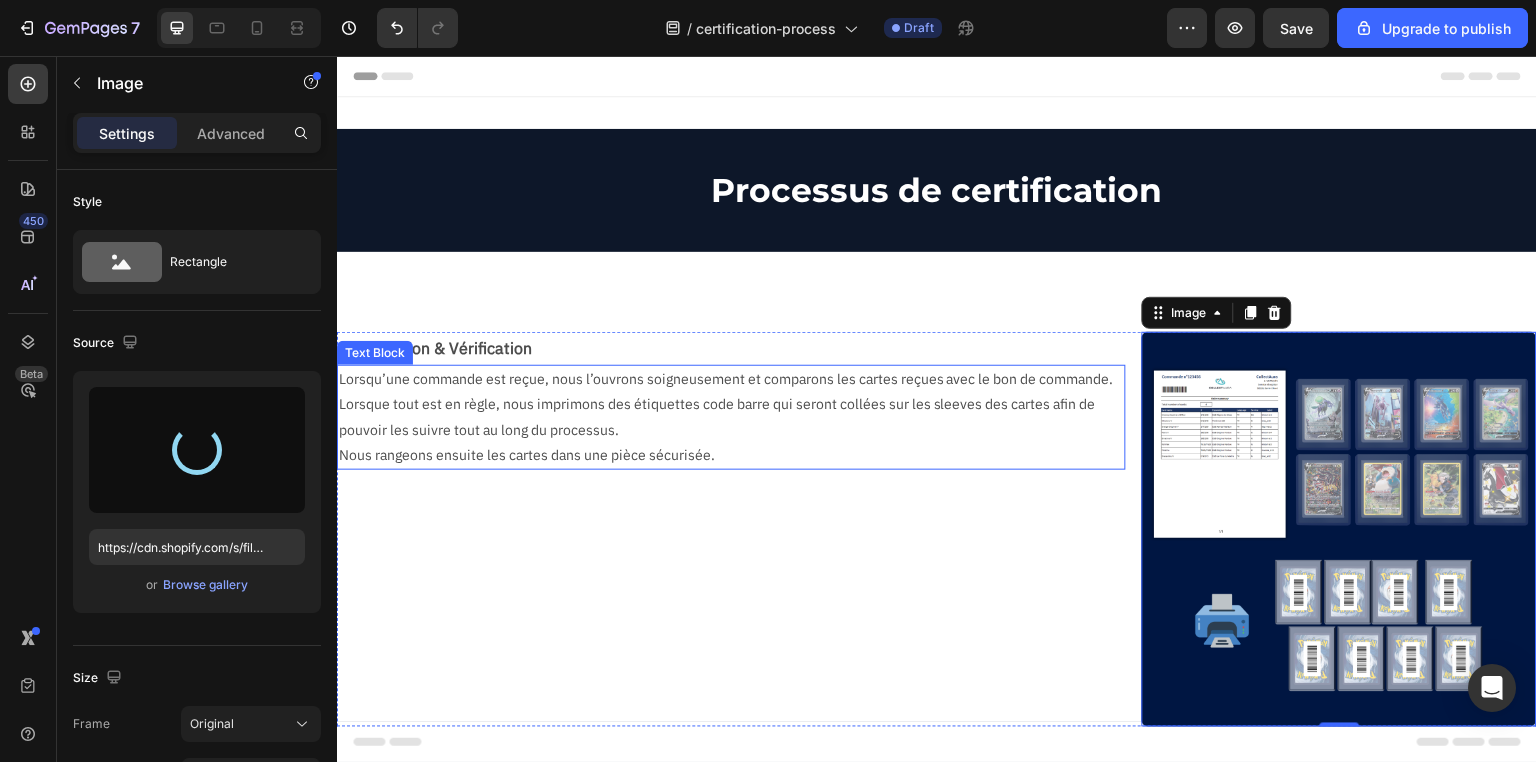 type on "https://cdn.shopify.com/s/files/1/0731/1415/7383/files/gempages_577542015504351971-90516b2e-57cf-4ebe-a800-2df2be71e7b5.png" 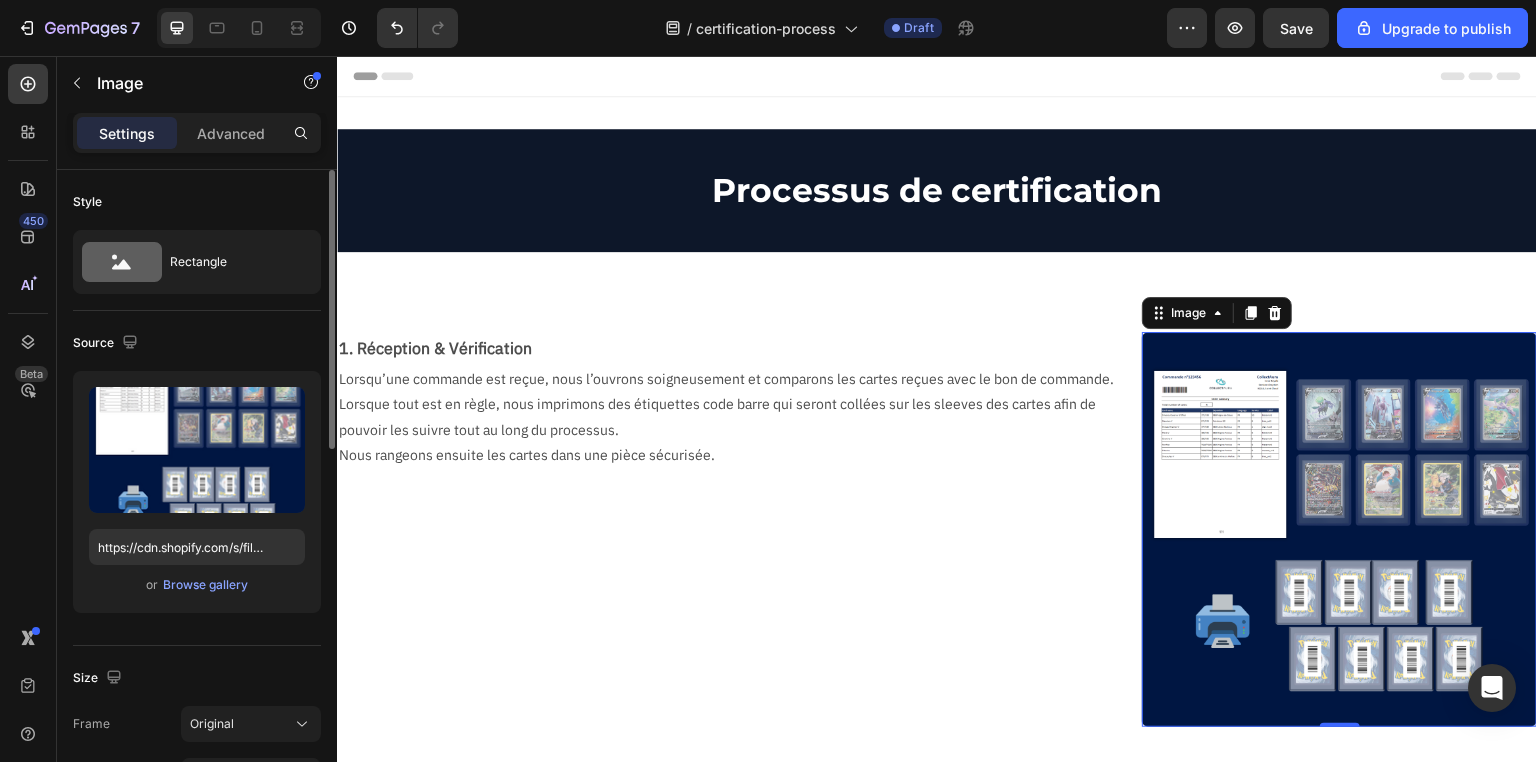 scroll, scrollTop: 320, scrollLeft: 0, axis: vertical 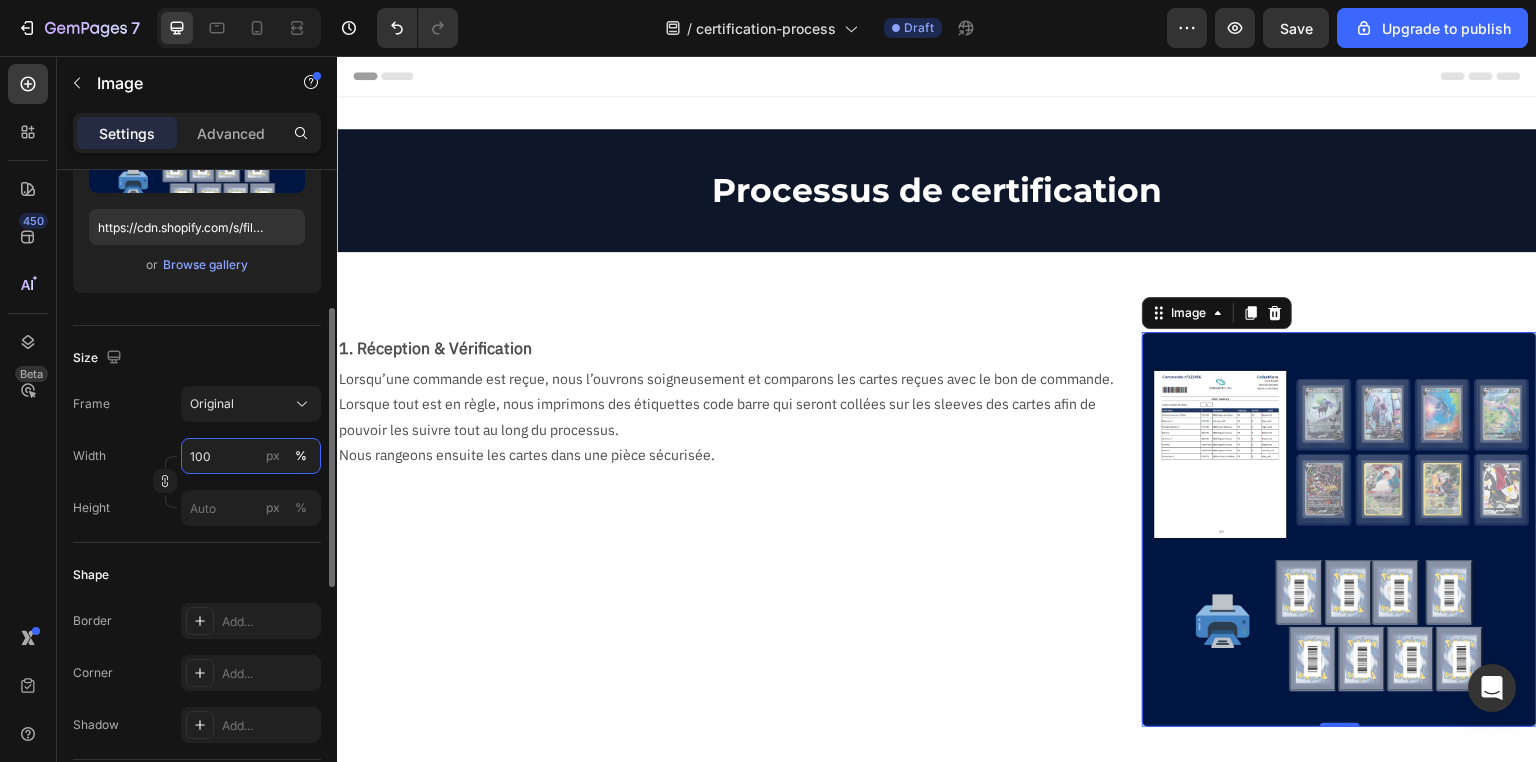 click on "100" at bounding box center [251, 456] 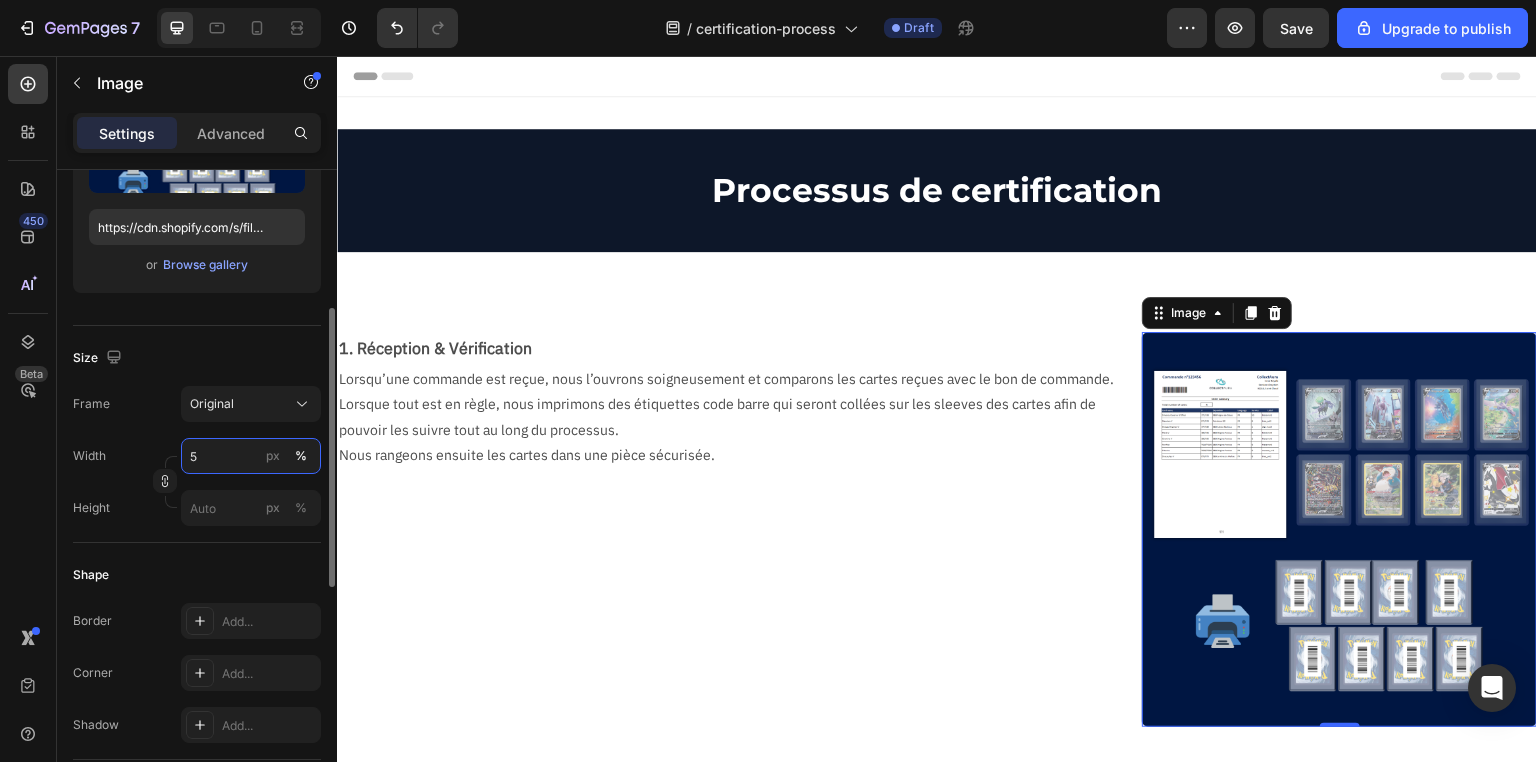 type on "50" 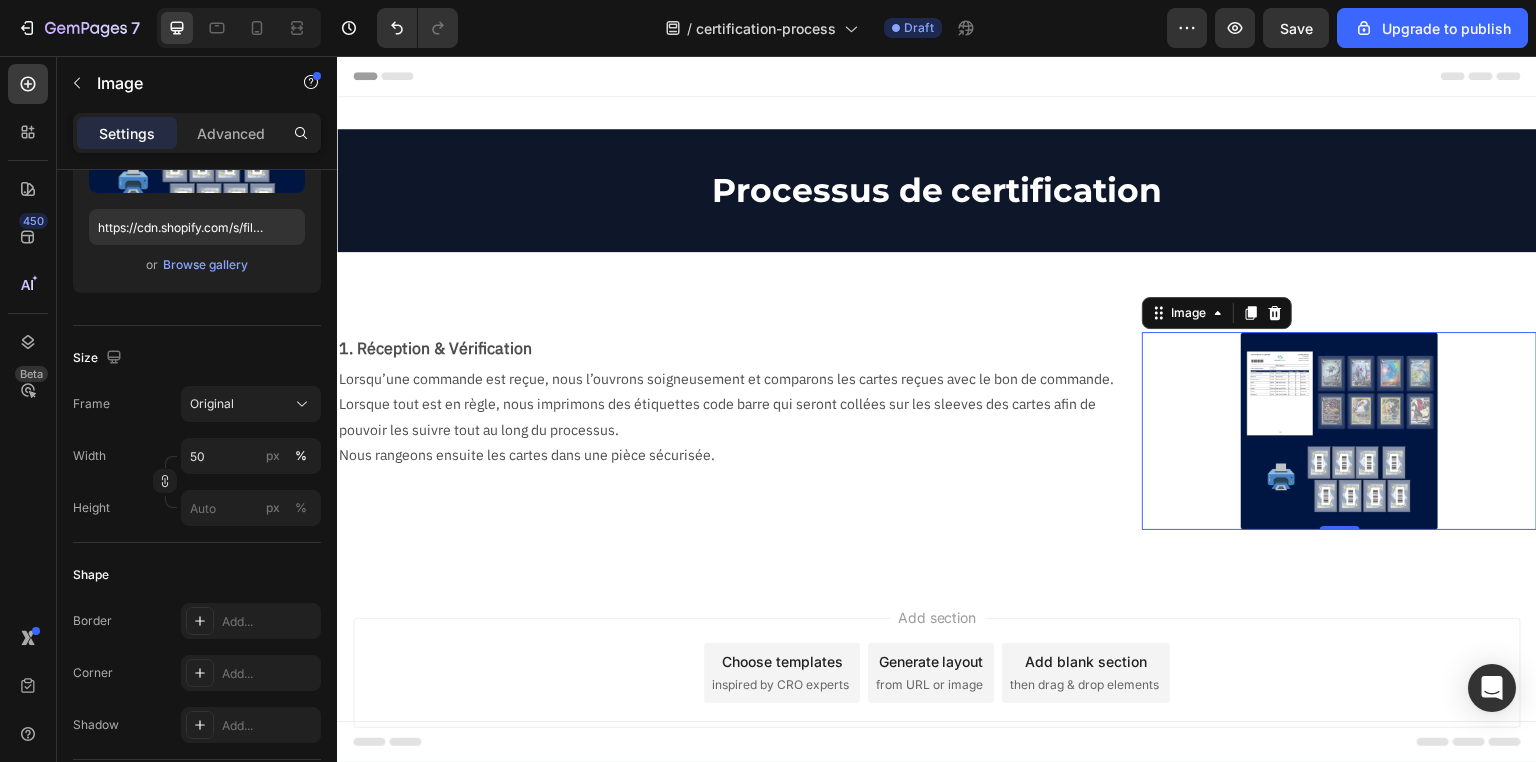 click on "Add section Choose templates inspired by CRO experts Generate layout from URL or image Add blank section then drag & drop elements" at bounding box center [937, 701] 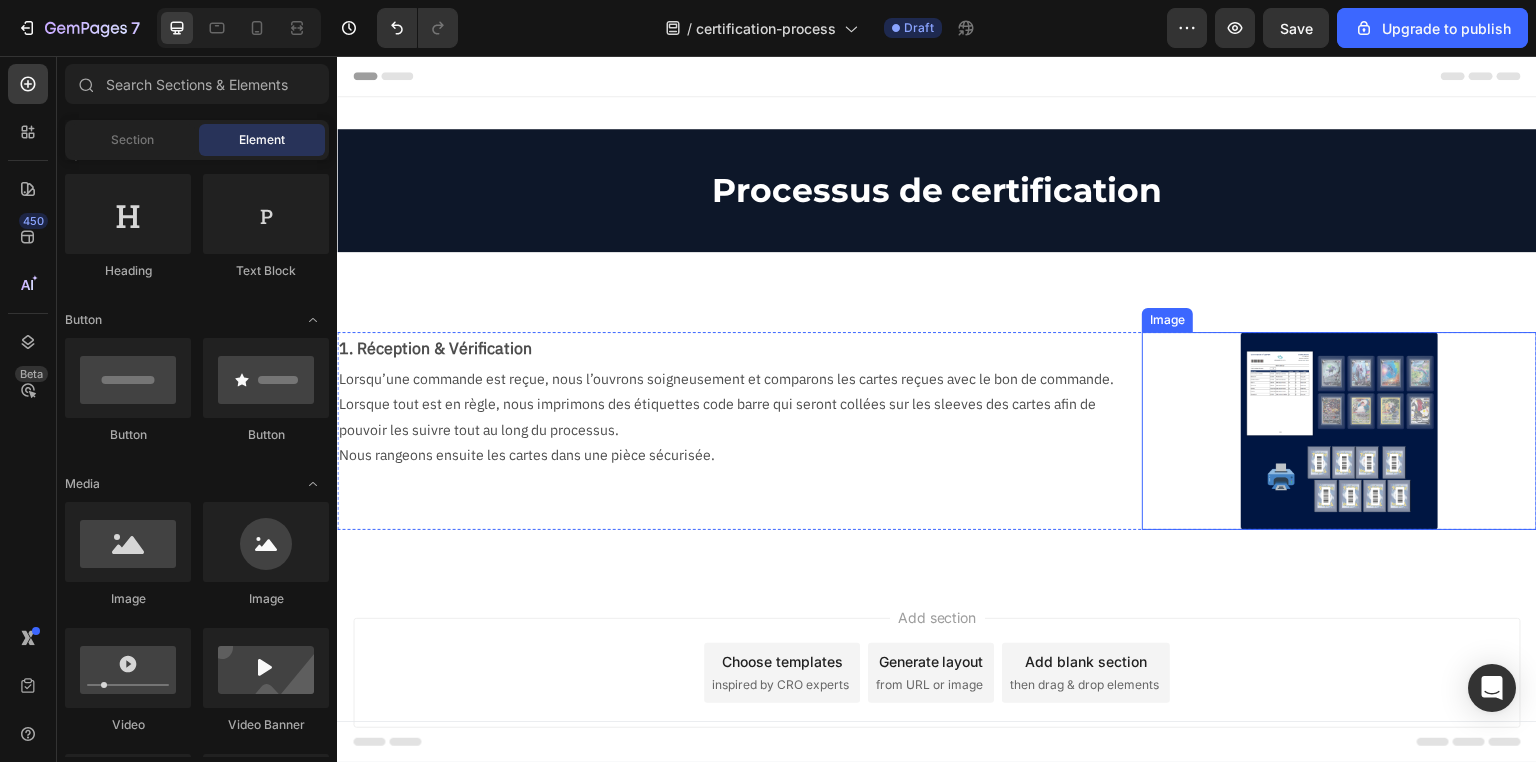 click at bounding box center (1339, 430) 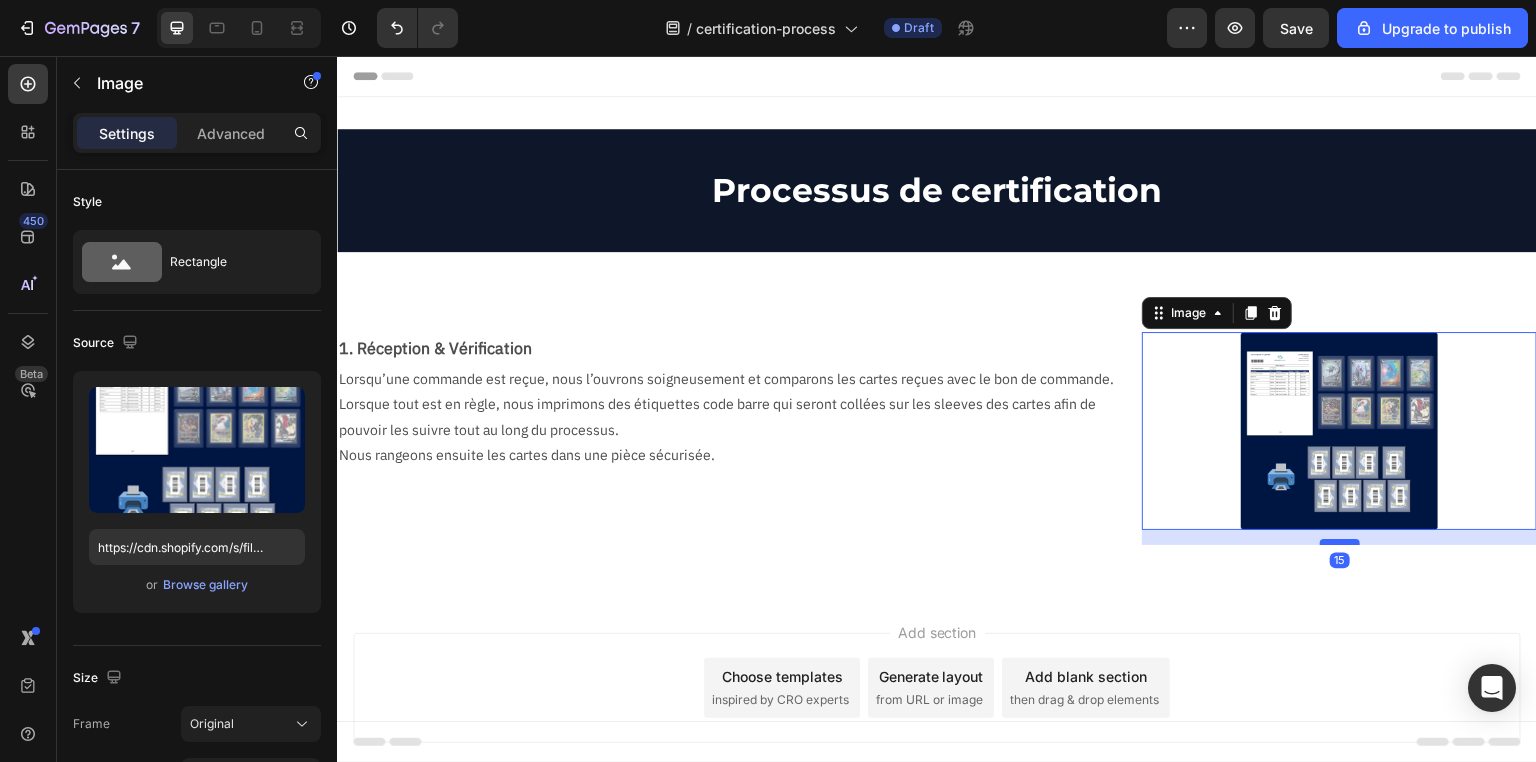 drag, startPoint x: 1332, startPoint y: 525, endPoint x: 1337, endPoint y: 540, distance: 15.811388 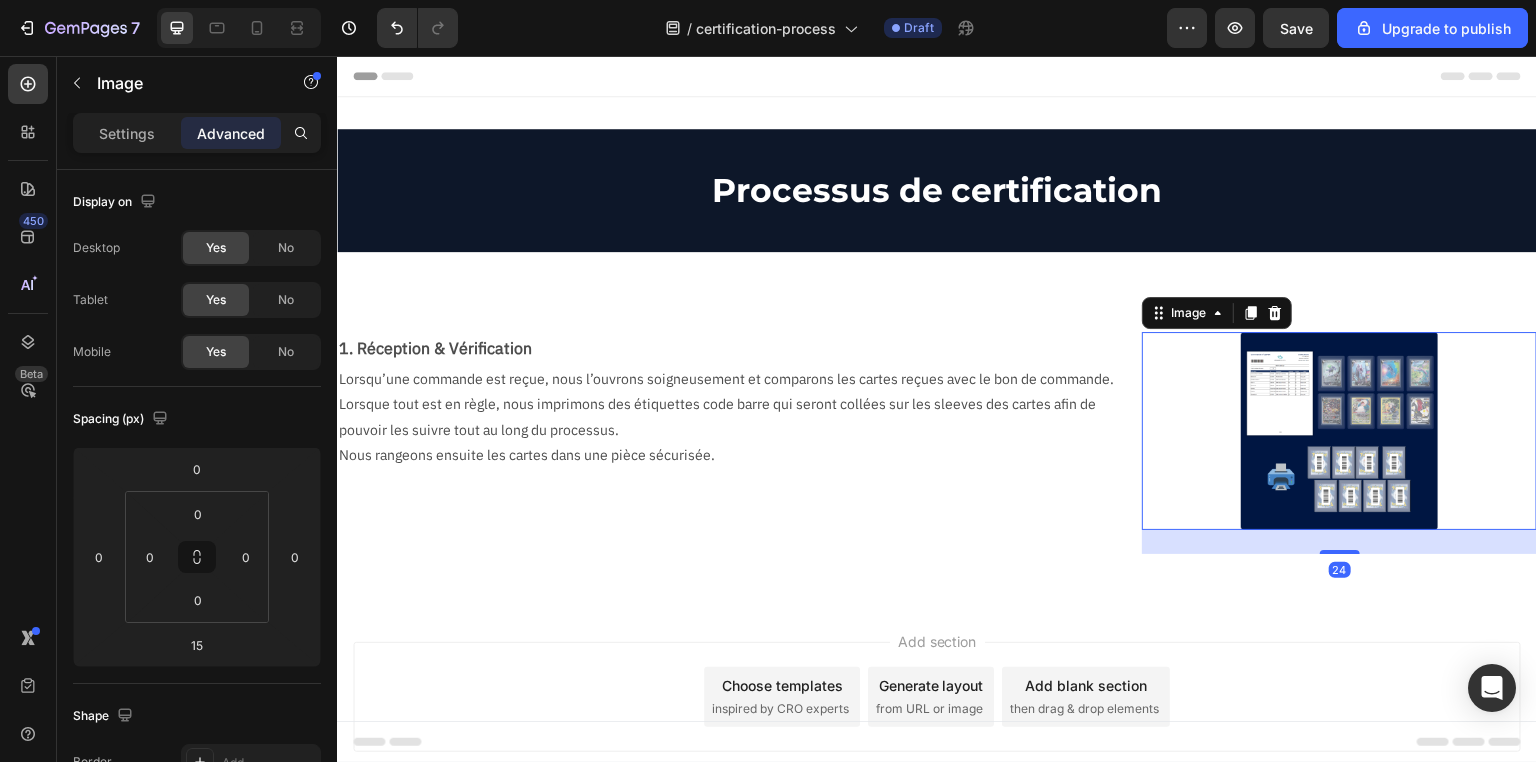 drag, startPoint x: 1336, startPoint y: 539, endPoint x: 1342, endPoint y: 529, distance: 11.661903 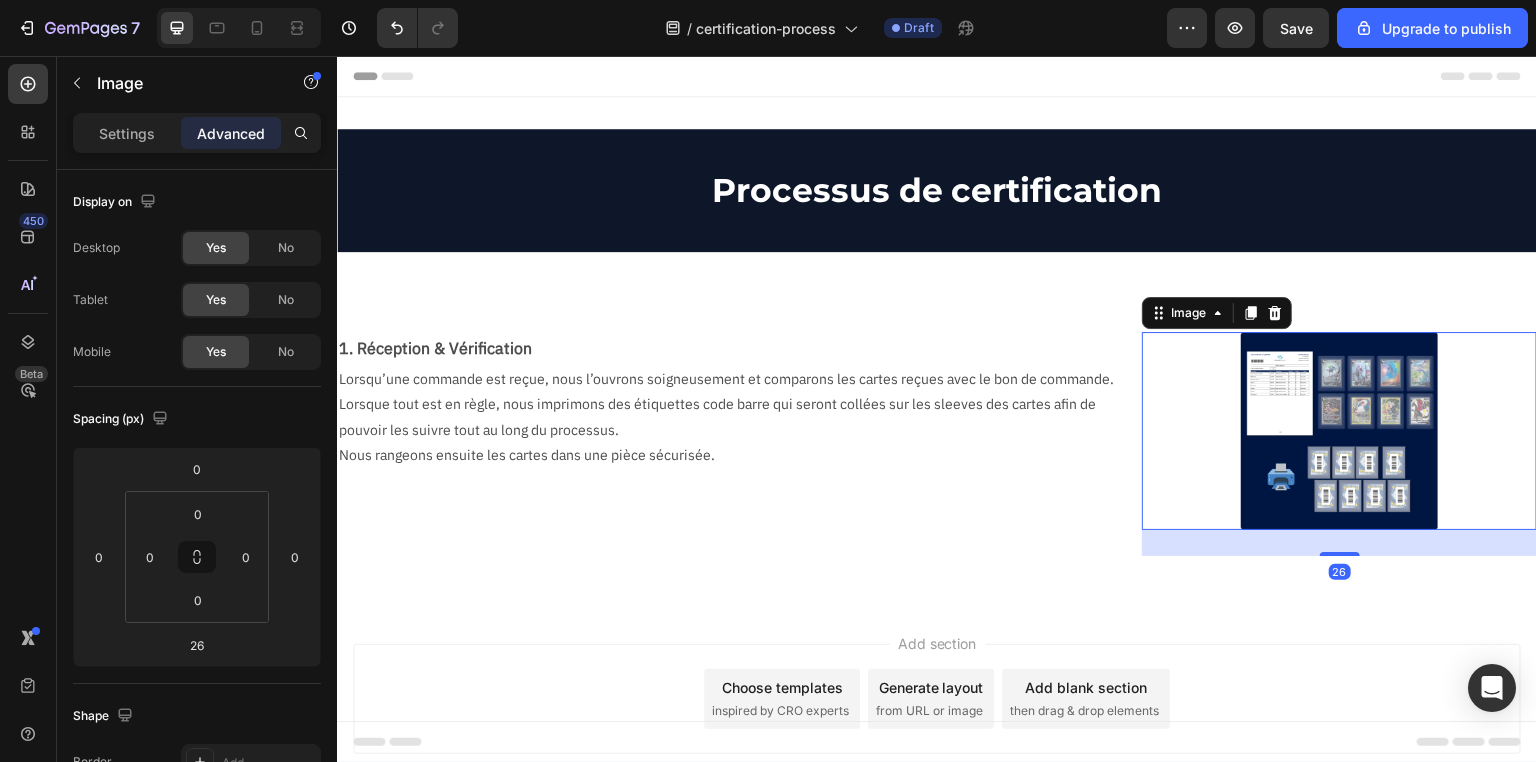 click at bounding box center (1339, 430) 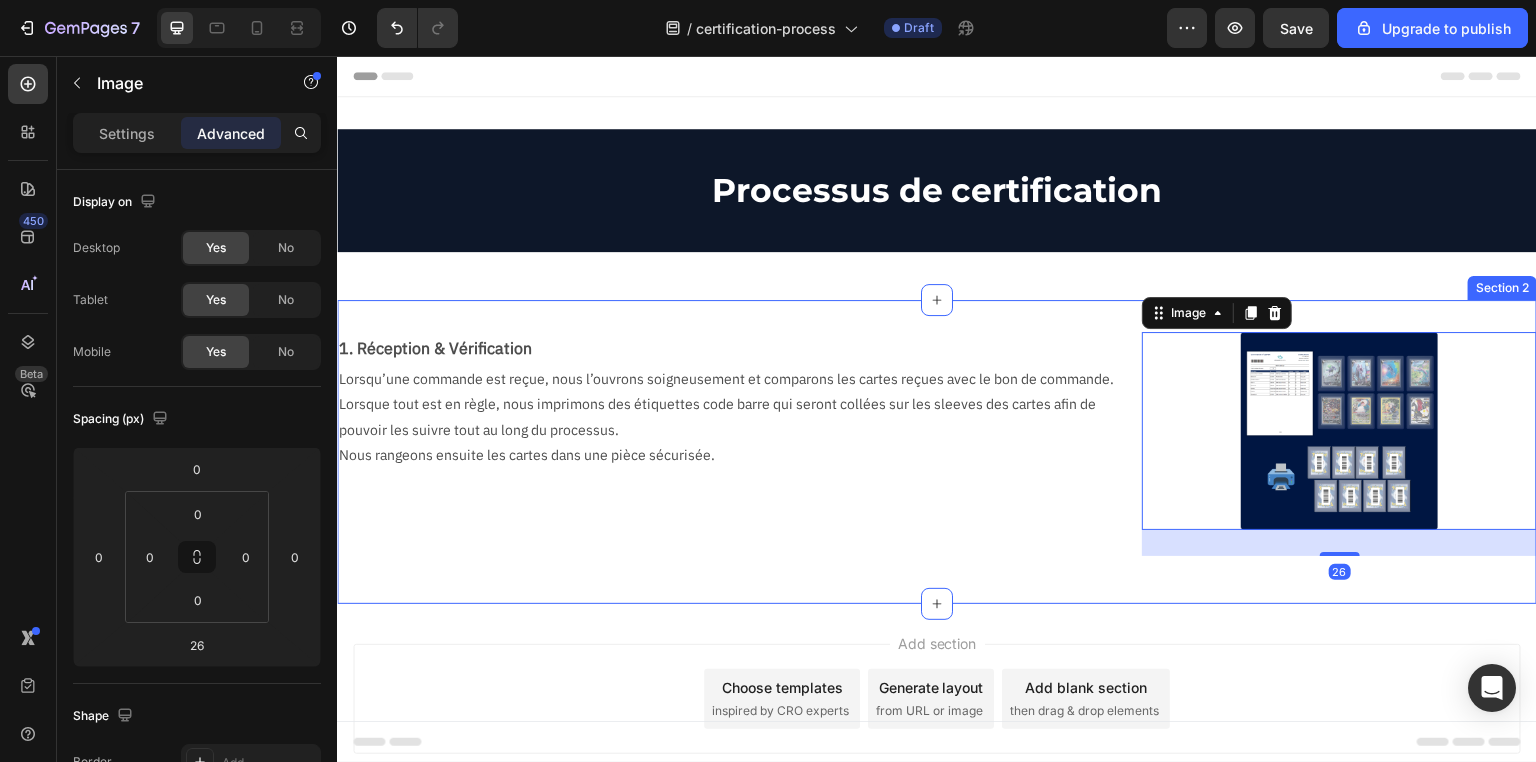 click on "1. Réception & Vérification Text Block Lorsqu’une commande est reçue, nous l’ouvrons soigneusement et comparons les cartes reçues avec le bon de commande. Lorsque tout est en règle, nous imprimons des étiquettes code barre qui seront collées sur les sleeves des cartes afin de pouvoir les suivre tout au long du processus. Nous rangeons ensuite les cartes dans une pièce sécurisée. Text Block Image   26 Row" at bounding box center (937, 451) 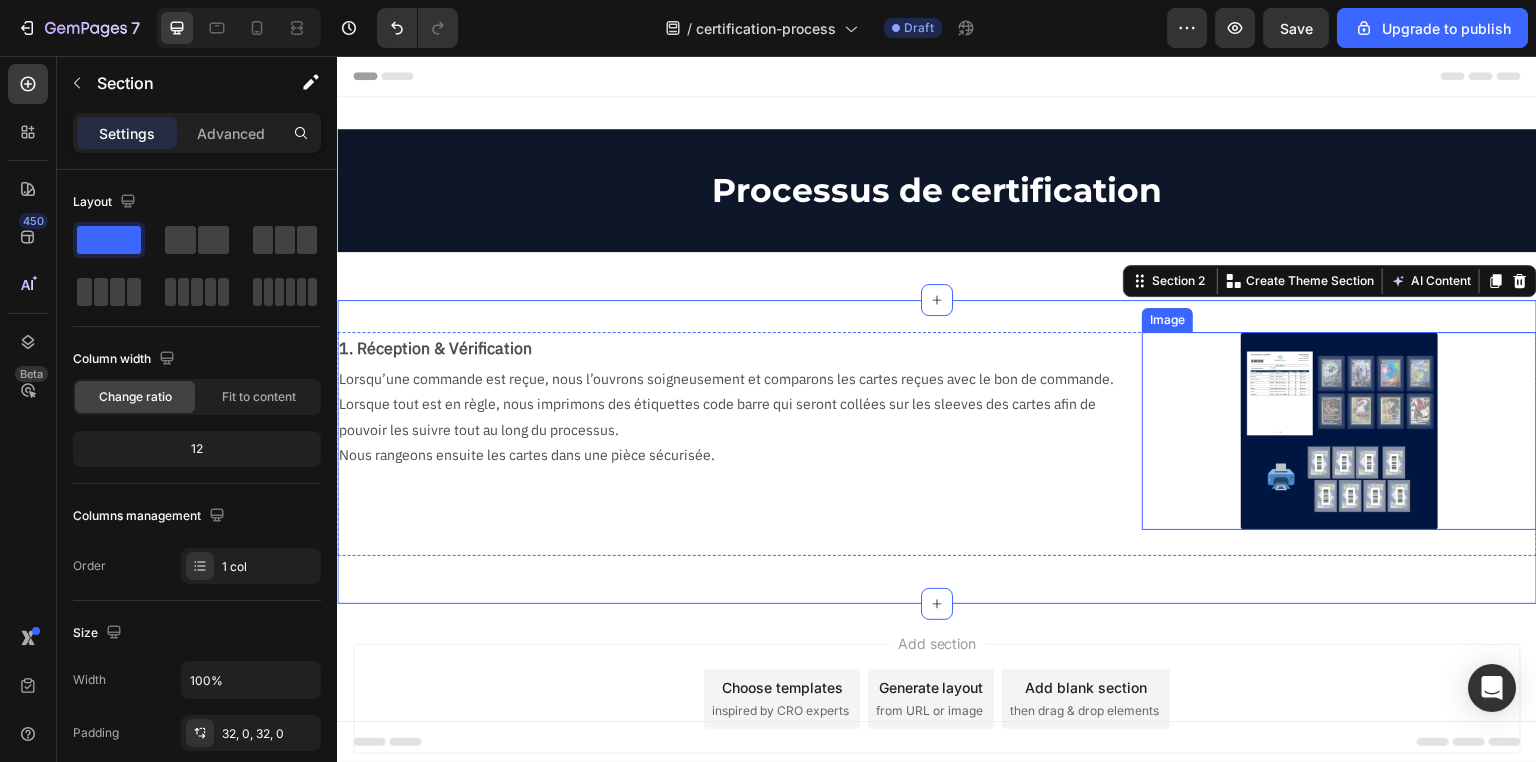 click at bounding box center (1339, 430) 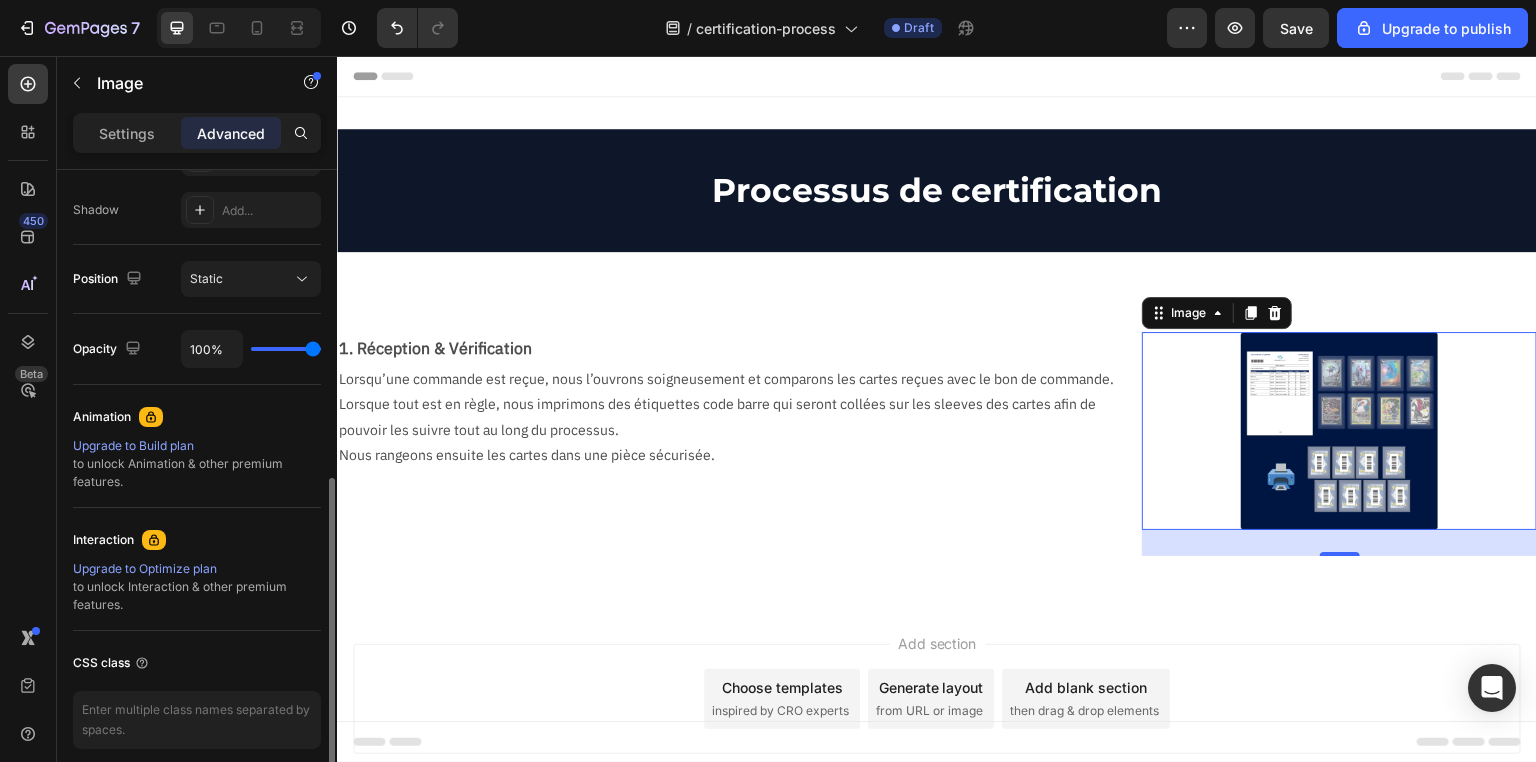 click on "Settings" at bounding box center [127, 133] 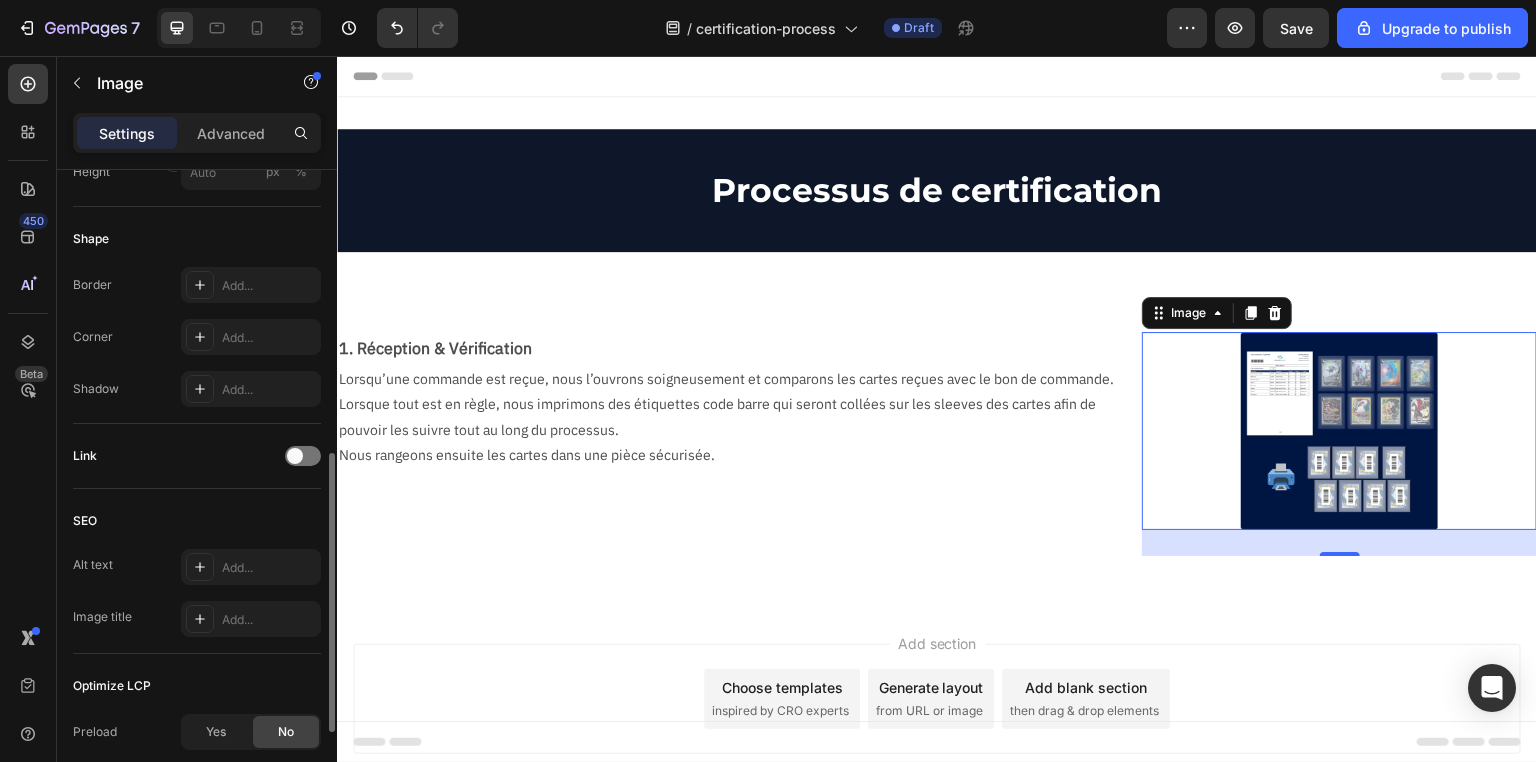 scroll, scrollTop: 859, scrollLeft: 0, axis: vertical 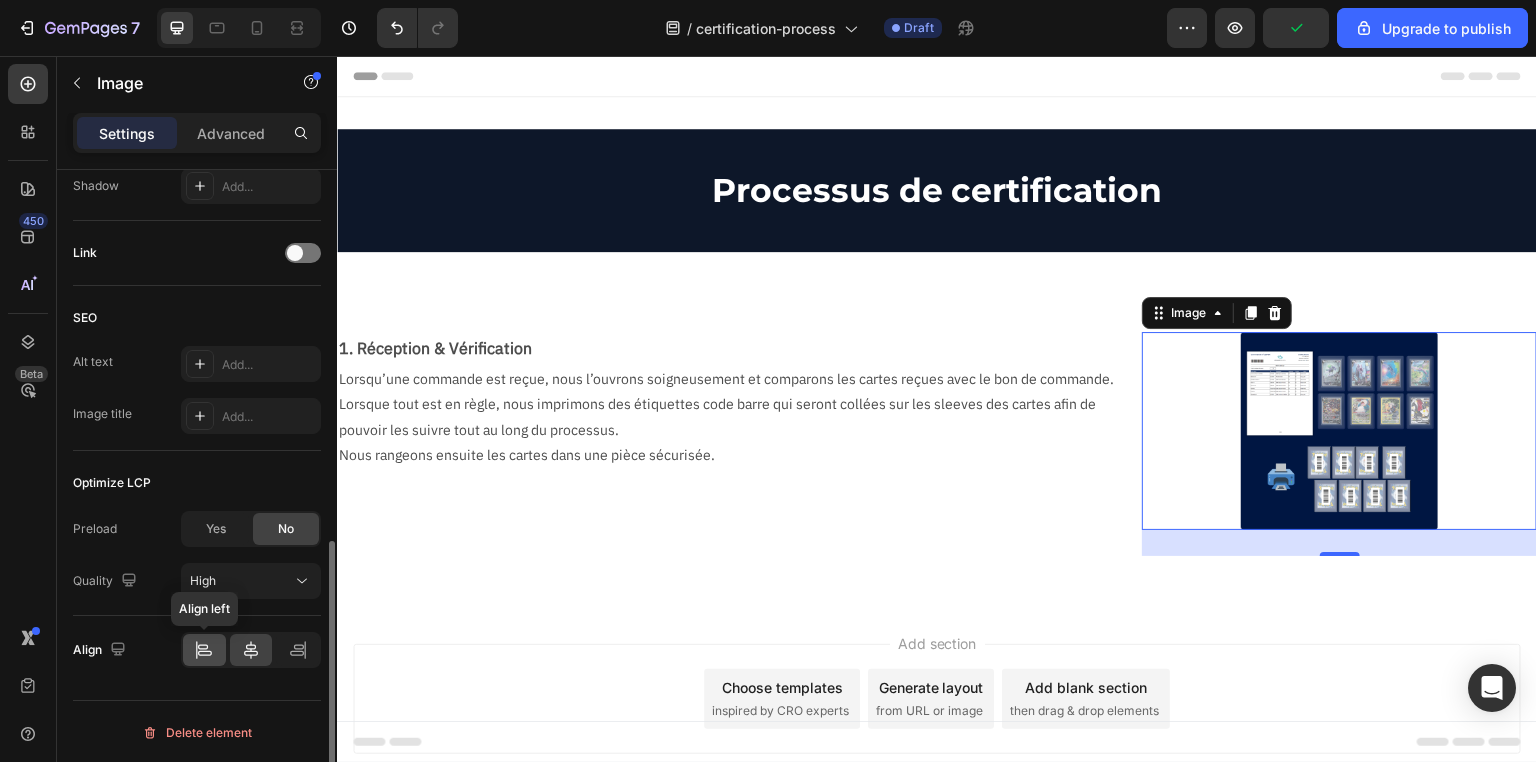 click 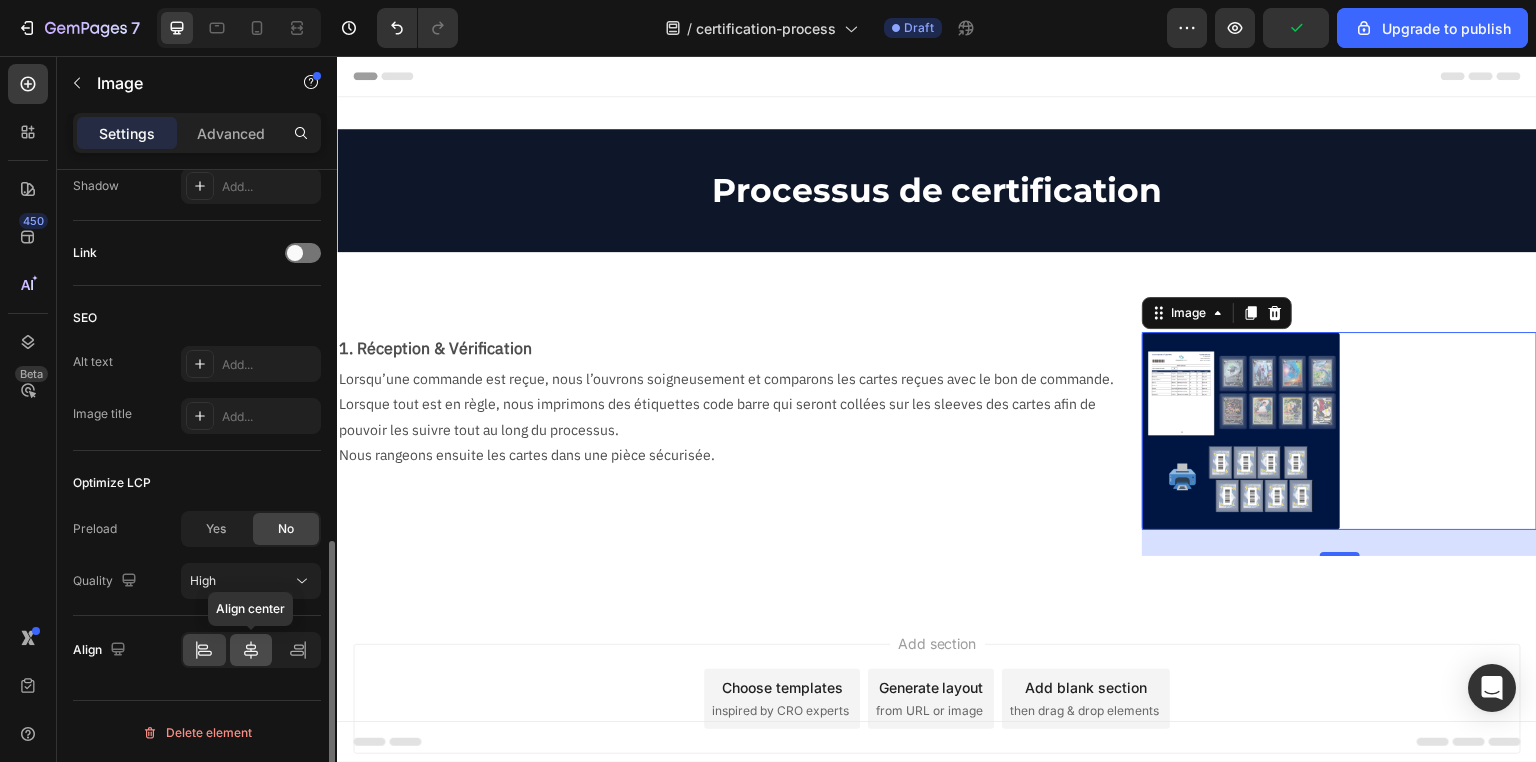 click 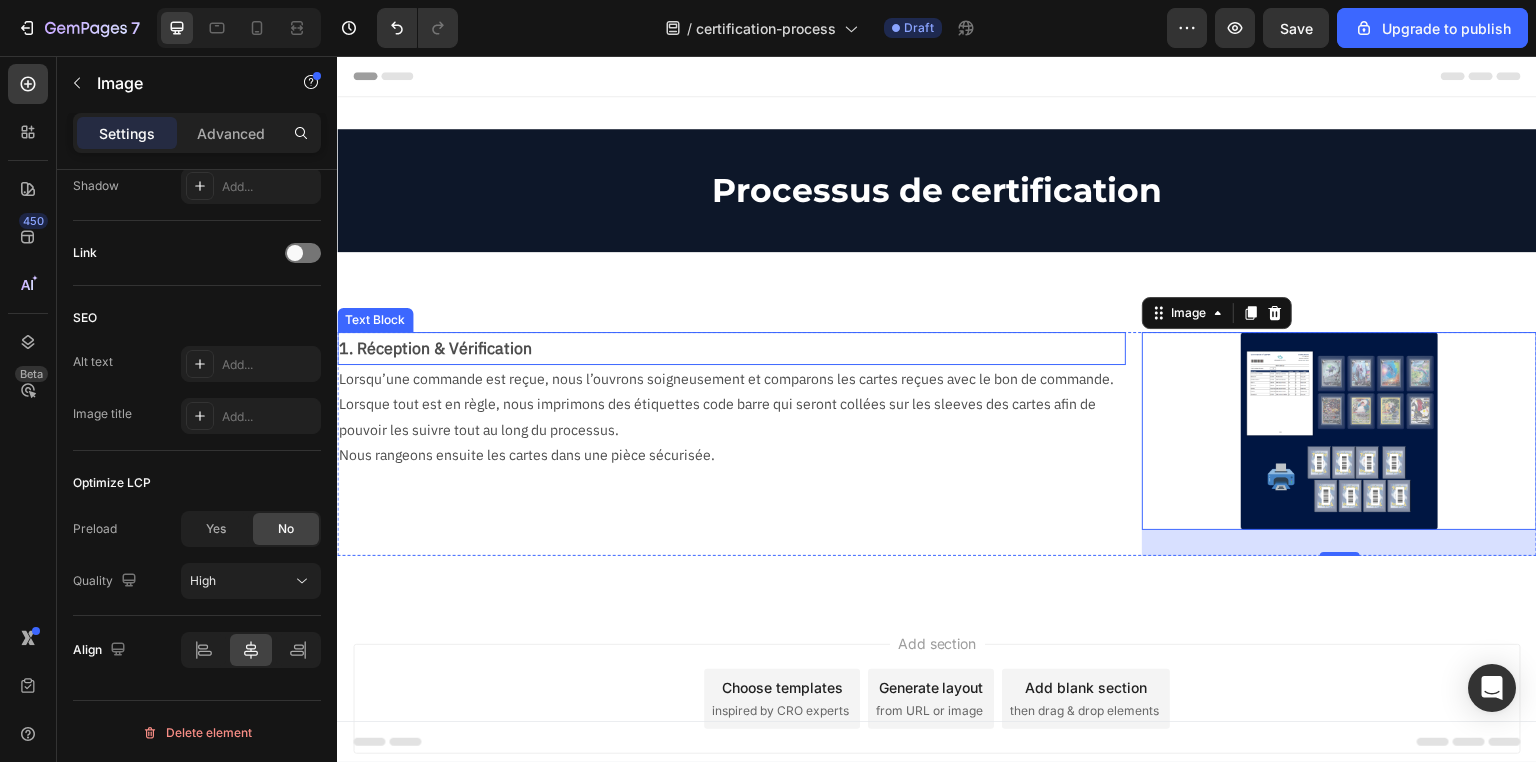click on "1. Réception & Vérification" at bounding box center (731, 348) 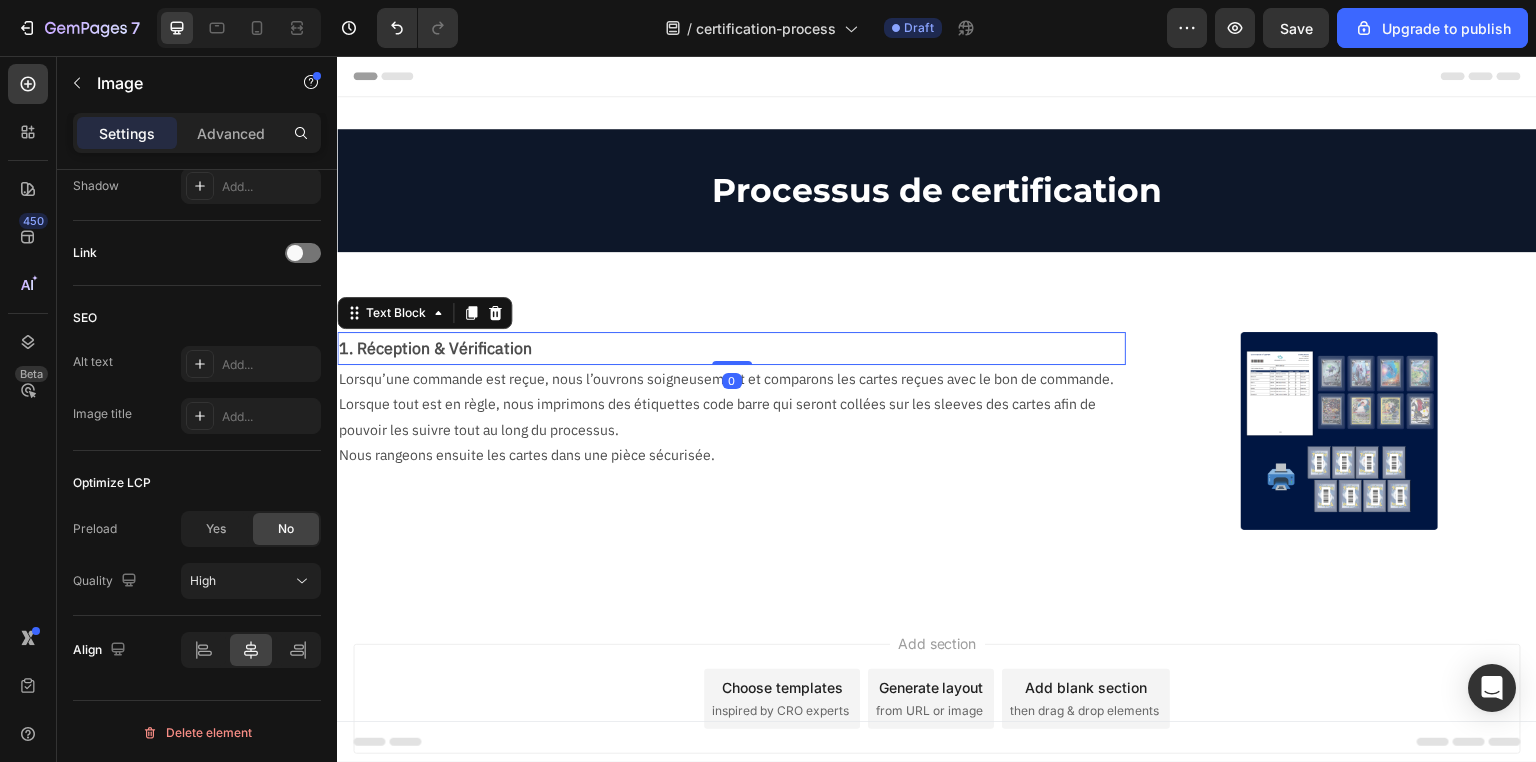 scroll, scrollTop: 0, scrollLeft: 0, axis: both 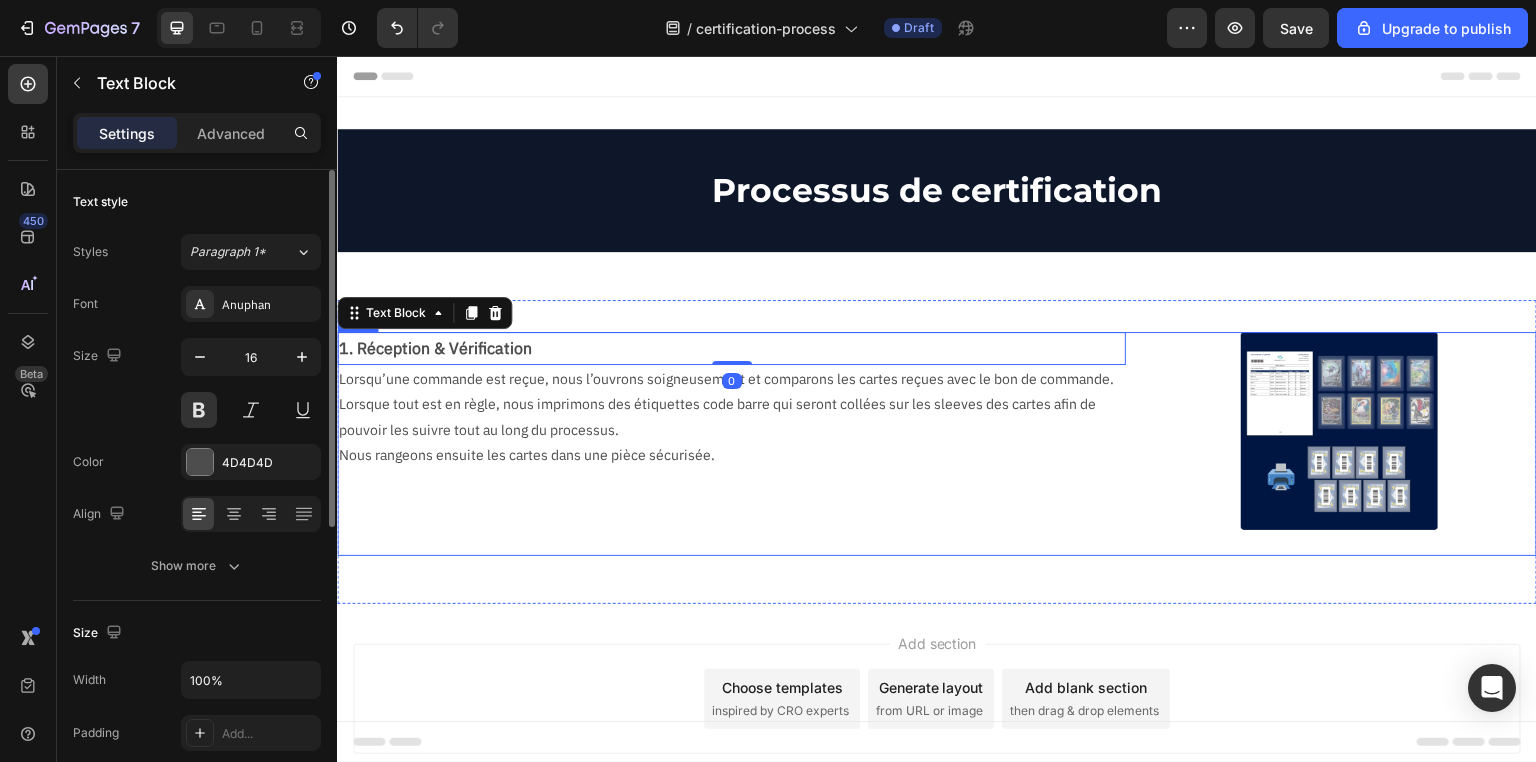 click on "1. Réception & Vérification Text Block   0 Lorsqu’une commande est reçue, nous l’ouvrons soigneusement et comparons les cartes reçues avec le bon de commande. Lorsque tout est en règle, nous imprimons des étiquettes code barre qui seront collées sur les sleeves des cartes afin de pouvoir les suivre tout au long du processus. Nous rangeons ensuite les cartes dans une pièce sécurisée. Text Block Image Row" at bounding box center [937, 443] 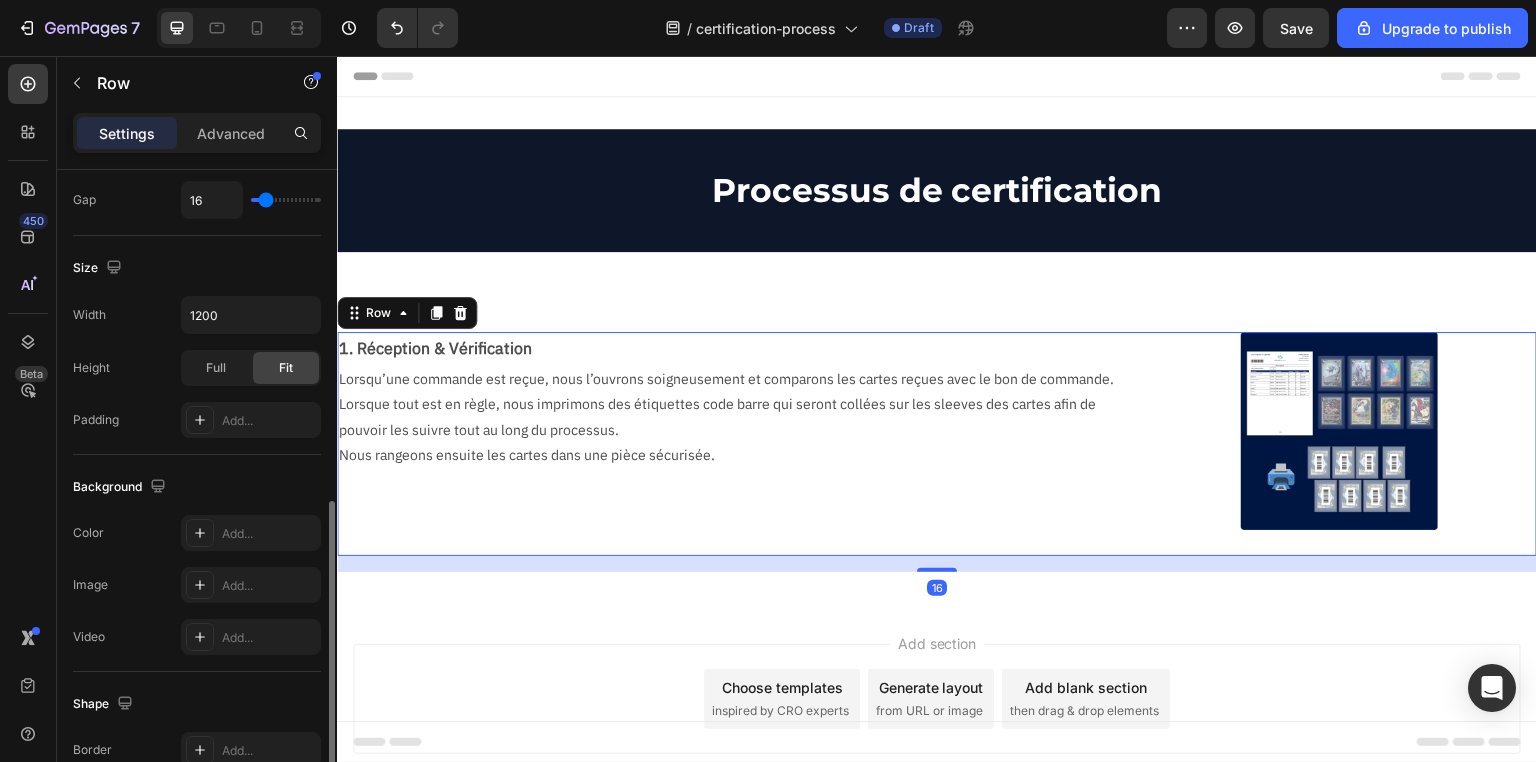 scroll, scrollTop: 796, scrollLeft: 0, axis: vertical 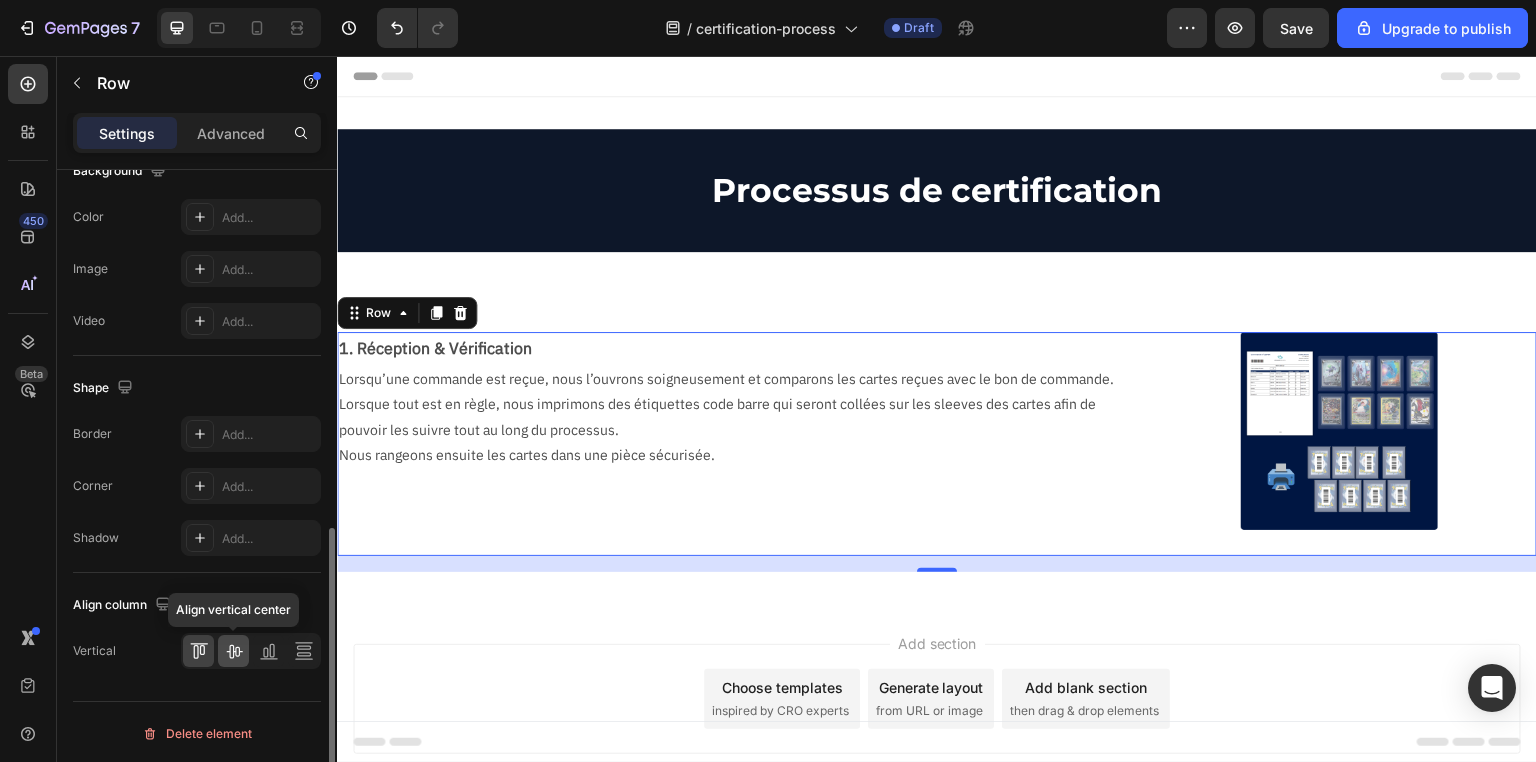 click 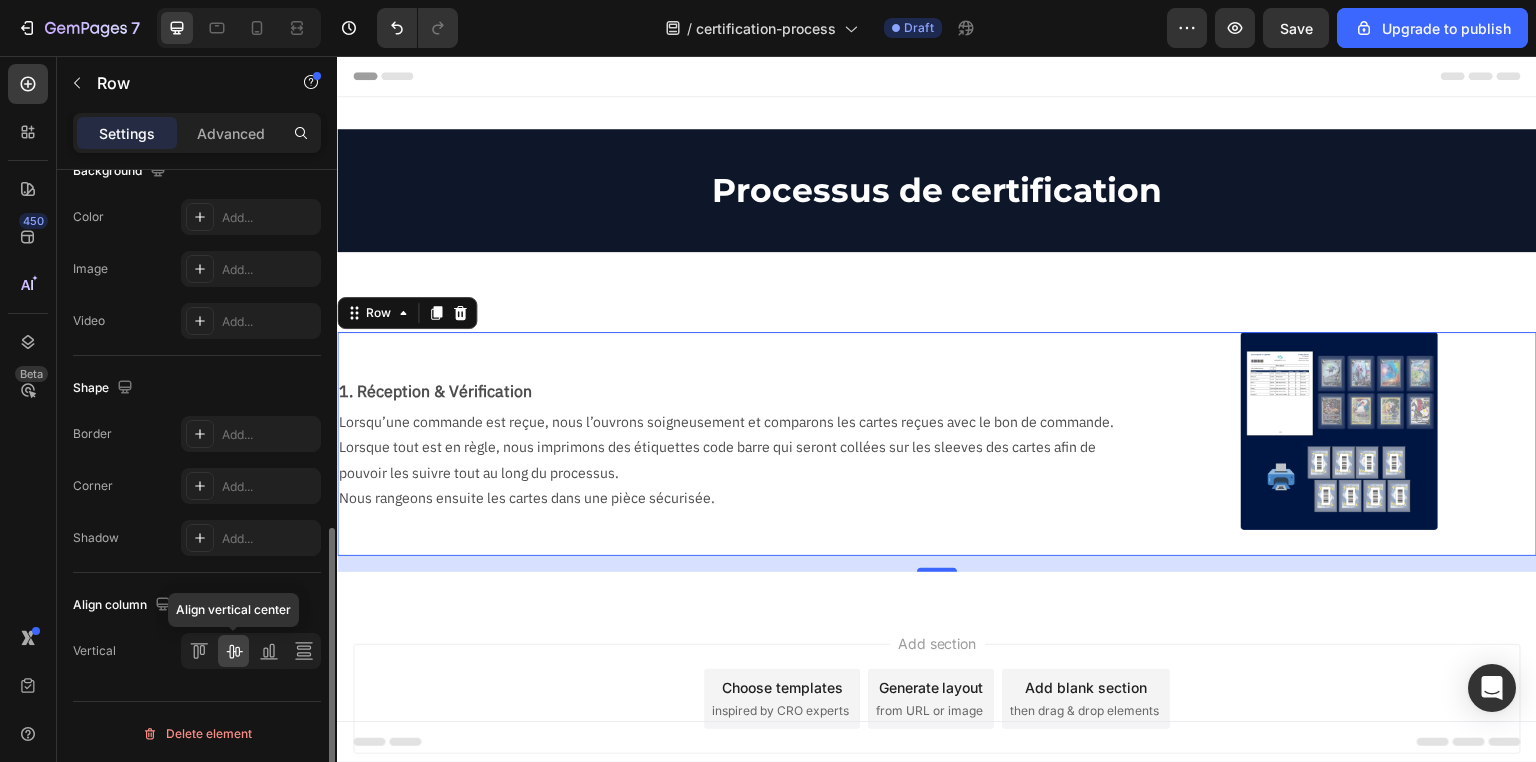 scroll, scrollTop: 796, scrollLeft: 0, axis: vertical 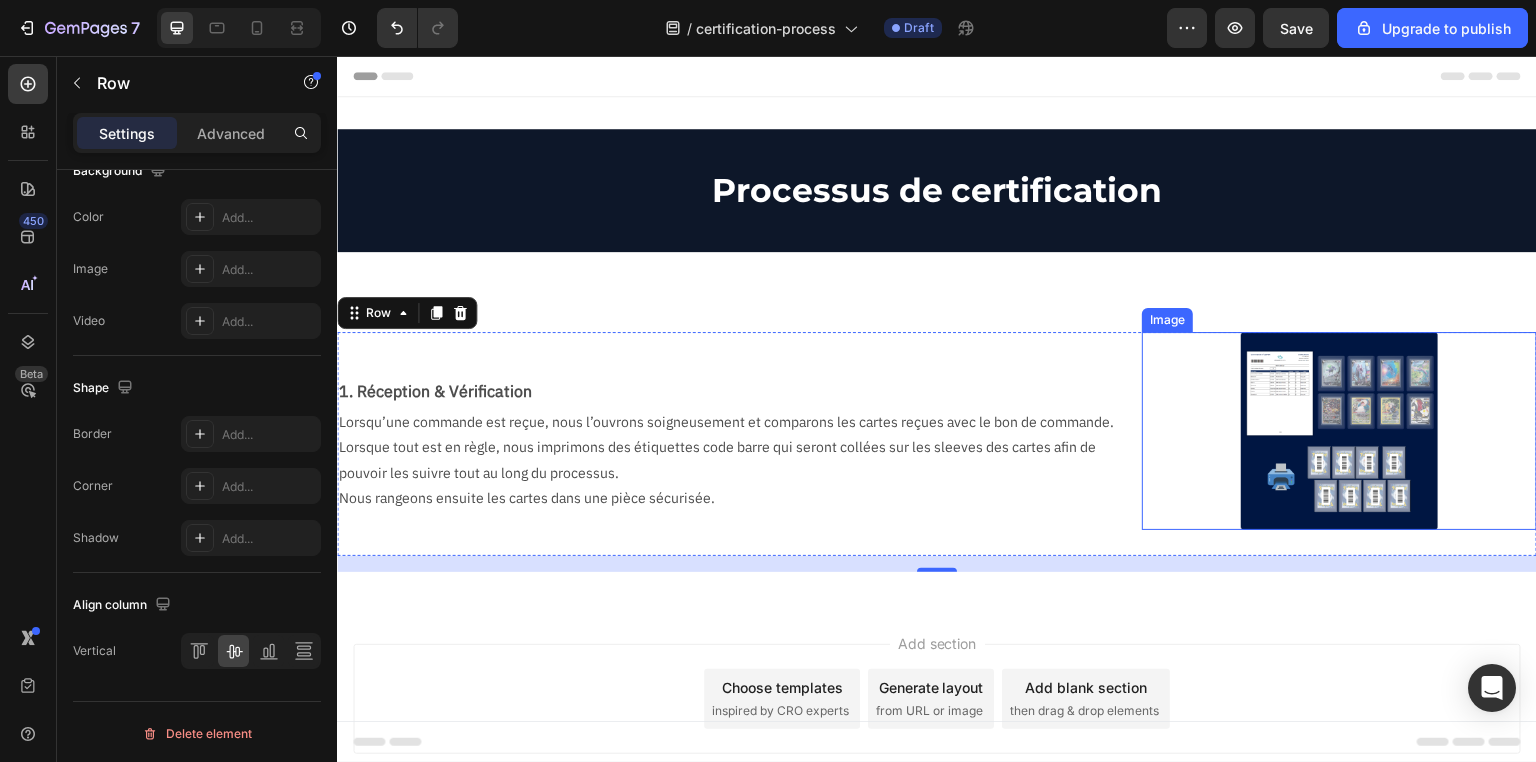 click at bounding box center (1339, 430) 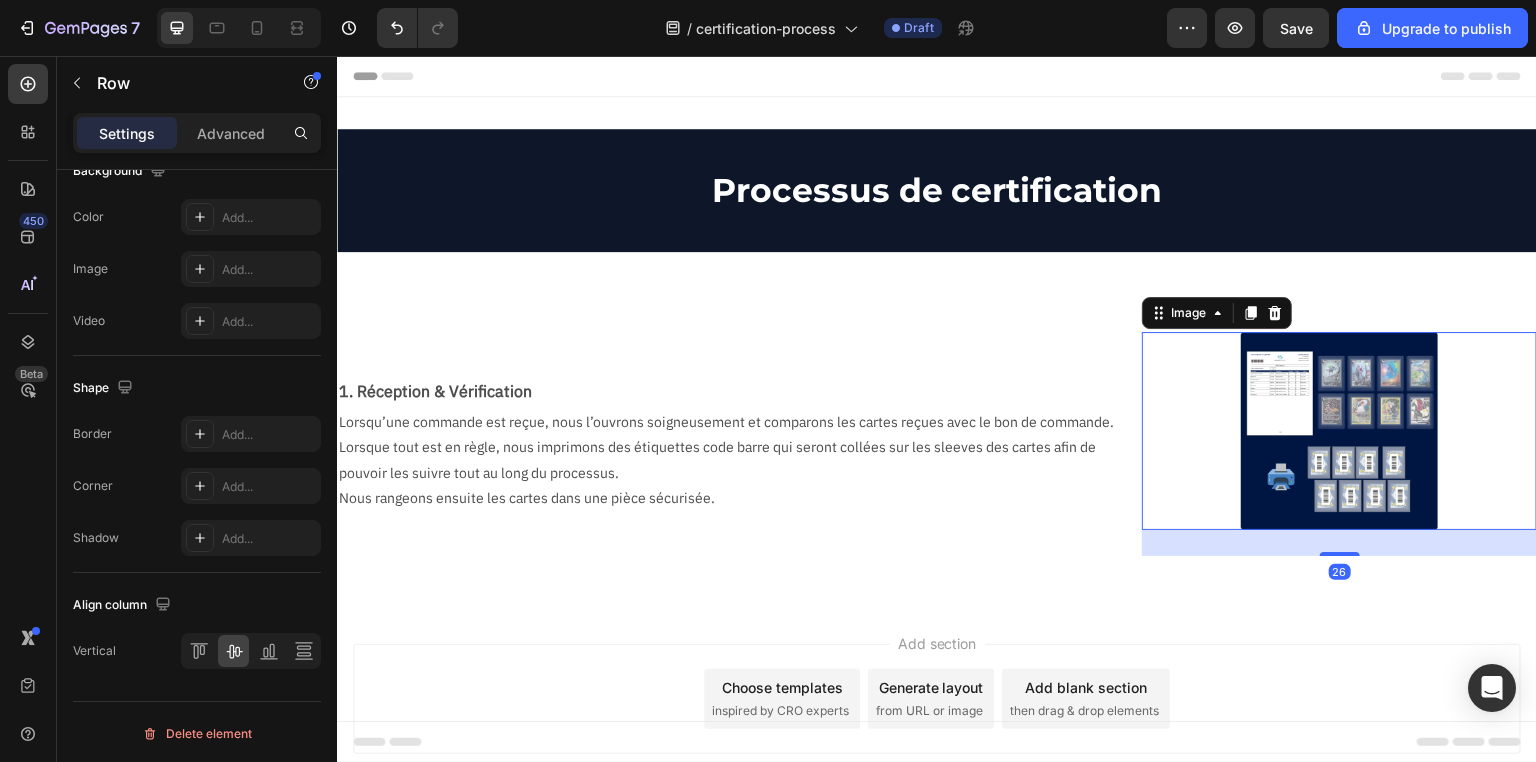 scroll, scrollTop: 0, scrollLeft: 0, axis: both 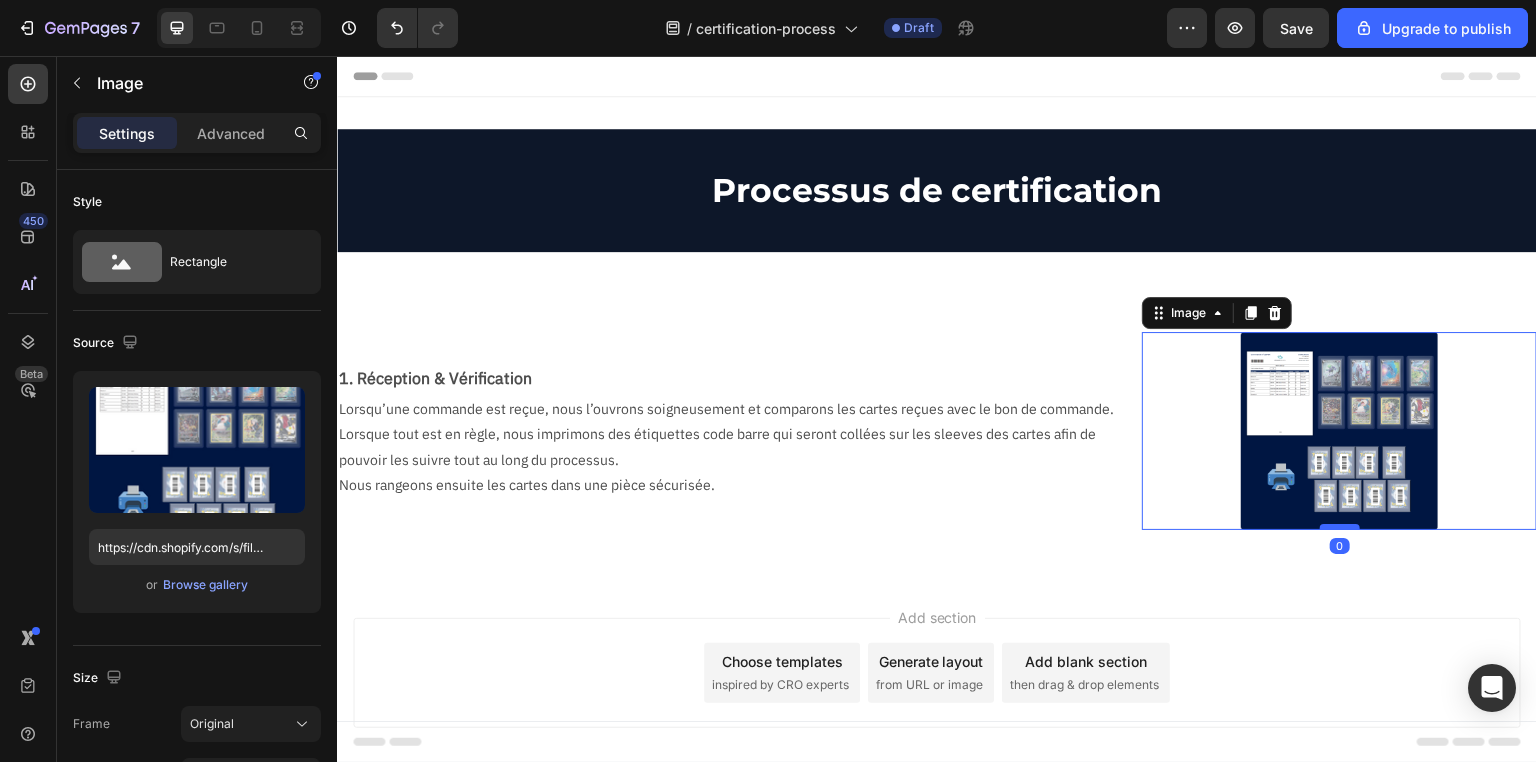 drag, startPoint x: 1329, startPoint y: 553, endPoint x: 1333, endPoint y: 523, distance: 30.265491 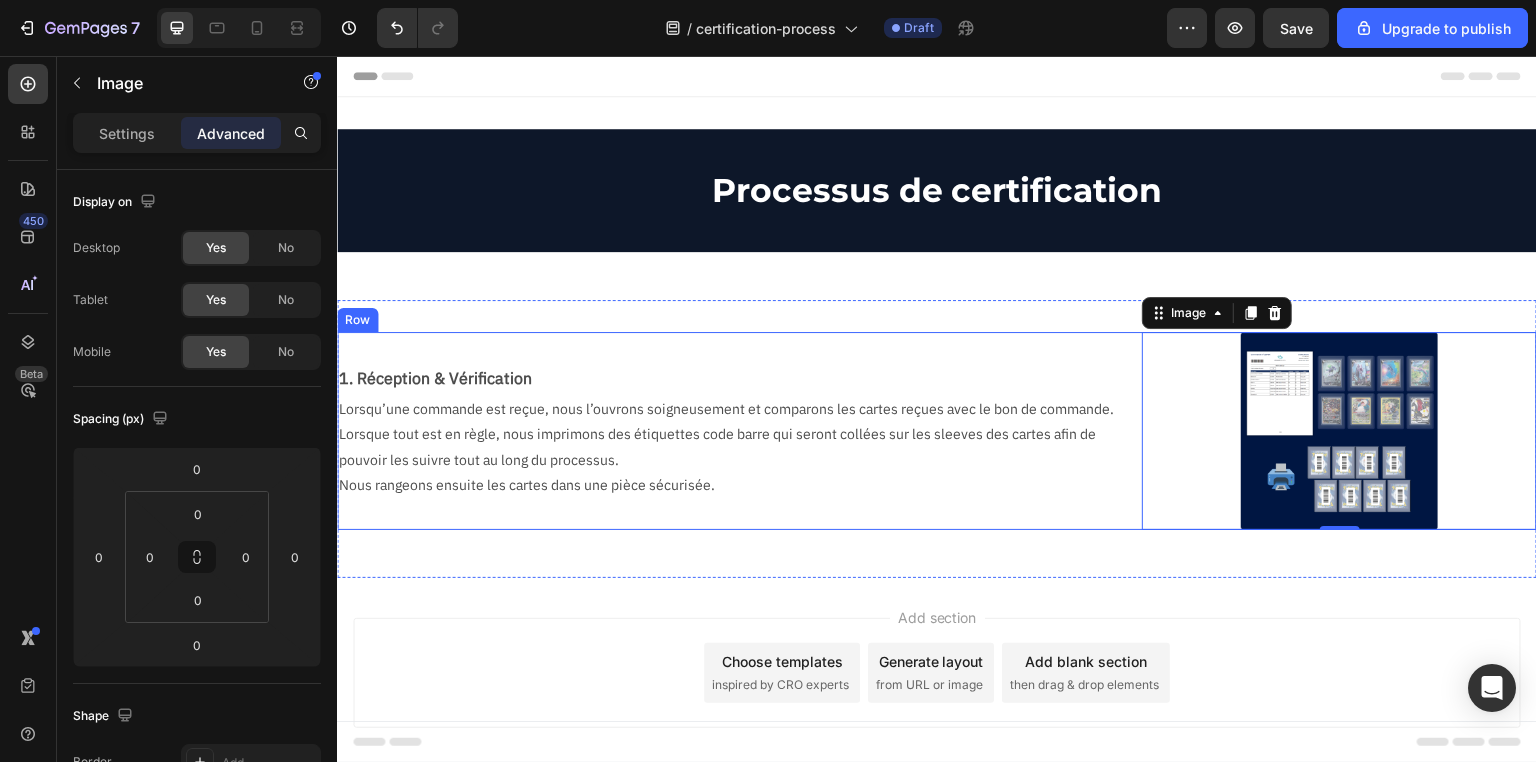 click on "1. Réception & Vérification Text Block Lorsqu’une commande est reçue, nous l’ouvrons soigneusement et comparons les cartes reçues avec le bon de commande. Lorsque tout est en règle, nous imprimons des étiquettes code barre qui seront collées sur les sleeves des cartes afin de pouvoir les suivre tout au long du processus. Nous rangeons ensuite les cartes dans une pièce sécurisée. Text Block" at bounding box center (731, 430) 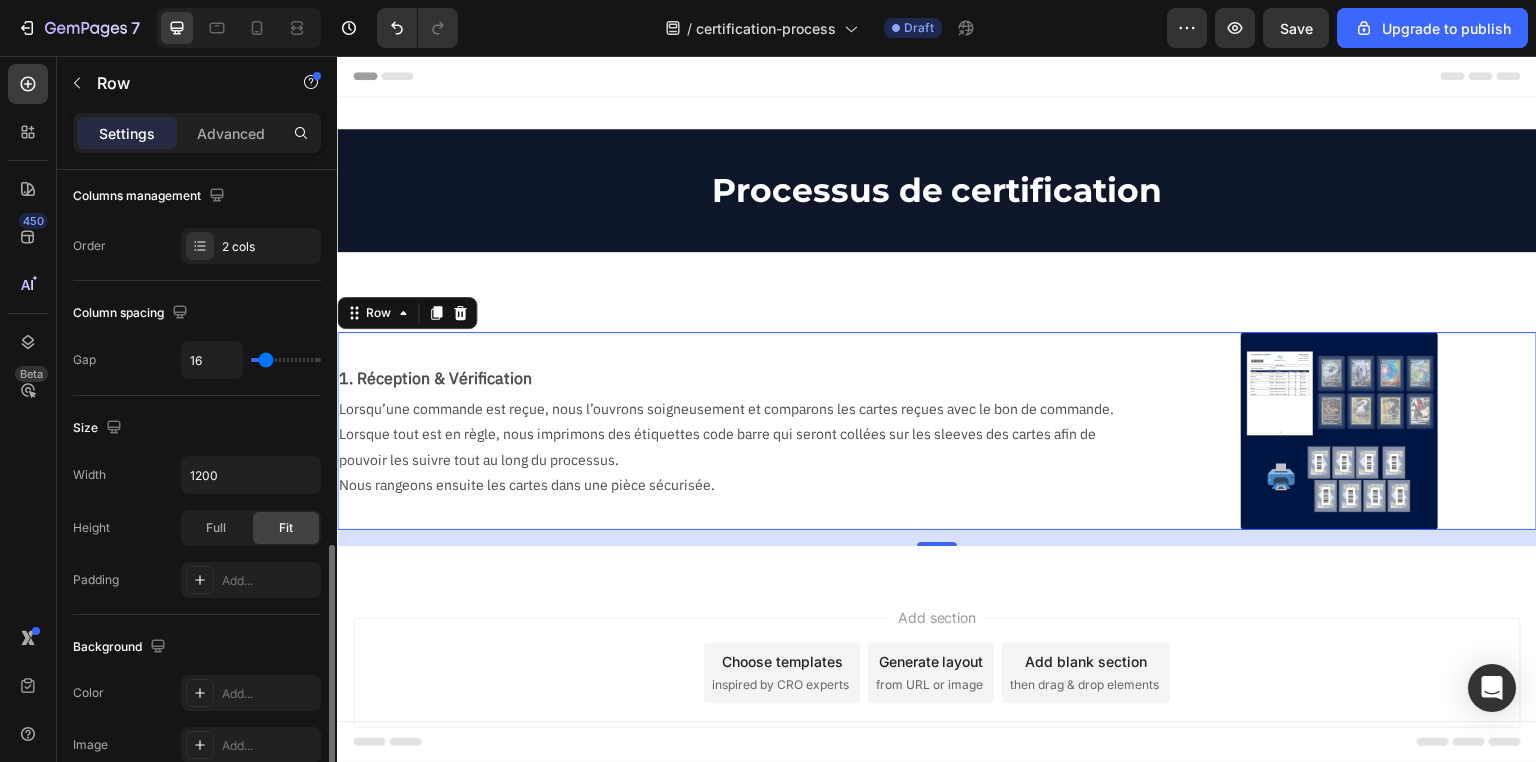 scroll, scrollTop: 480, scrollLeft: 0, axis: vertical 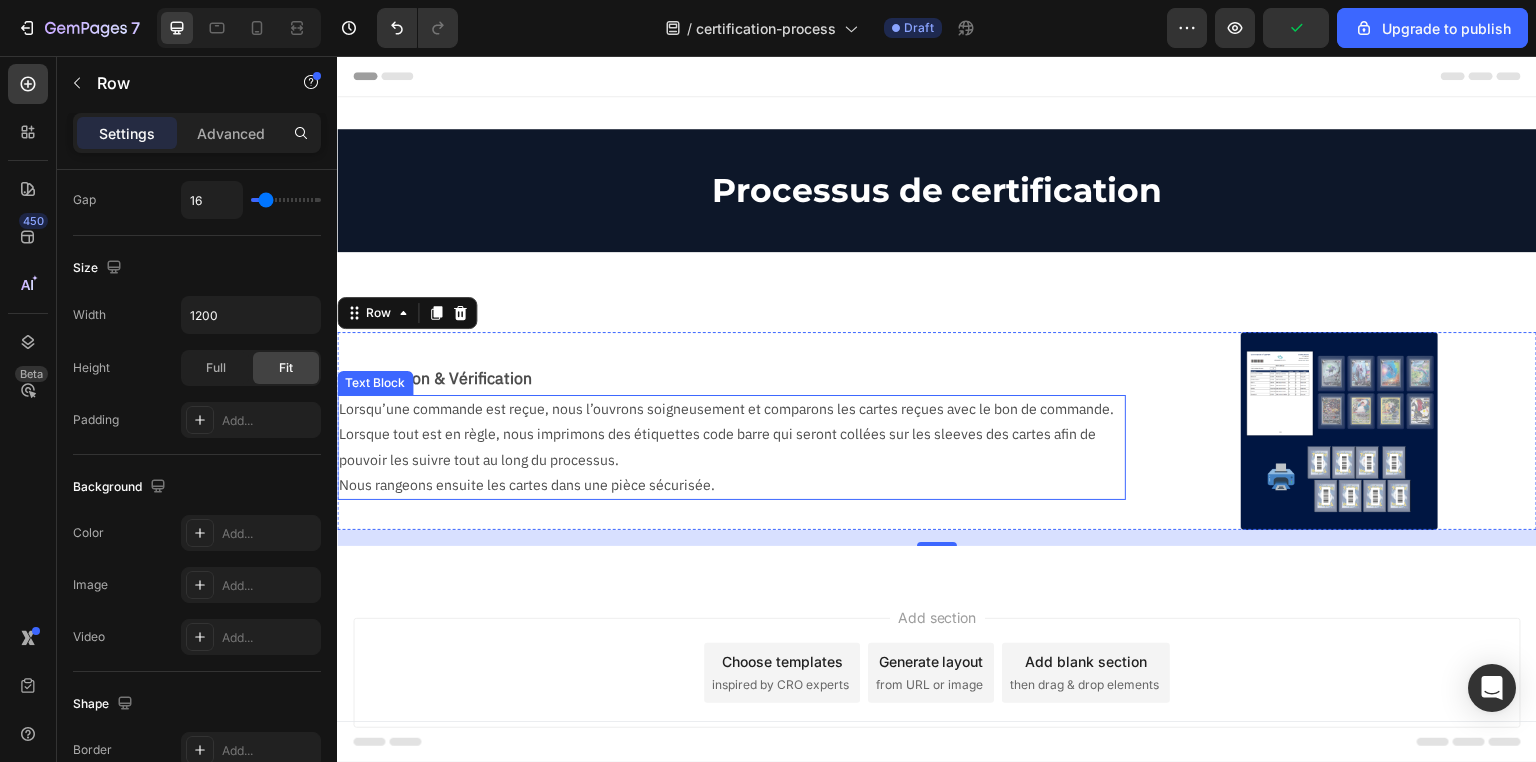 click on "Lorsqu’une commande est reçue, nous l’ouvrons soigneusement et comparons les cartes reçues avec le bon de commande. Lorsque tout est en règle, nous imprimons des étiquettes code barre qui seront collées sur les sleeves des cartes afin de pouvoir les suivre tout au long du processus." at bounding box center (731, 435) 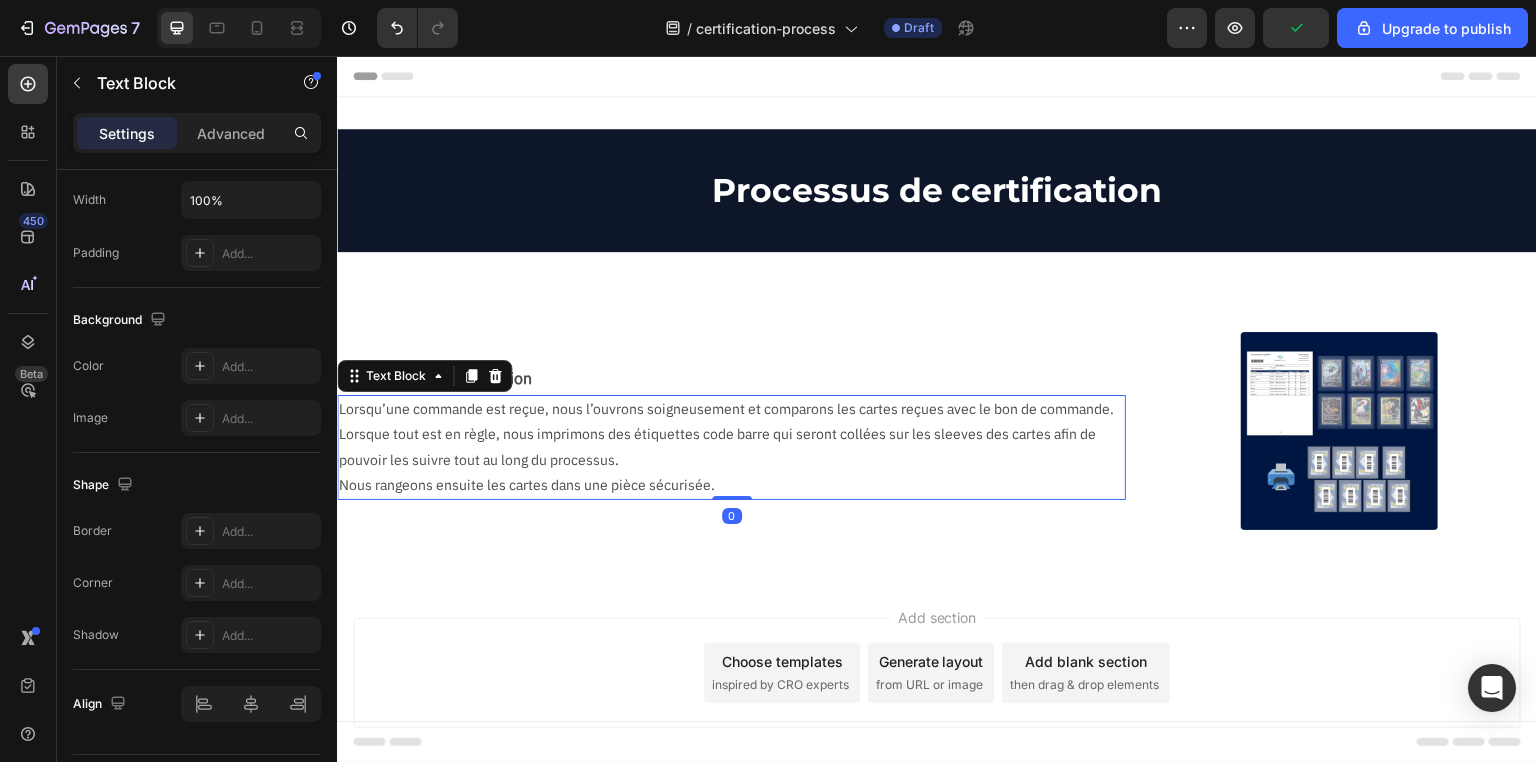 scroll, scrollTop: 0, scrollLeft: 0, axis: both 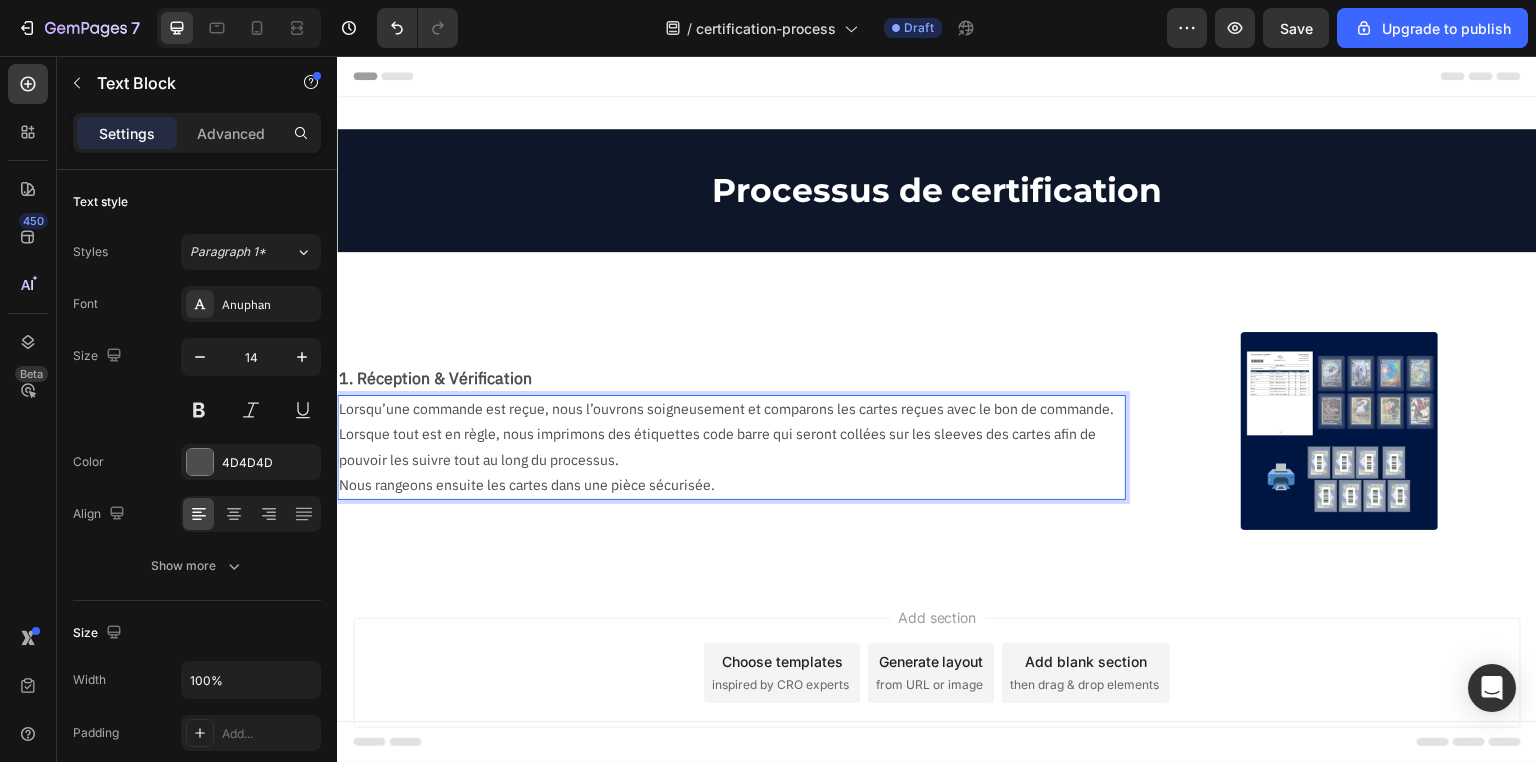 click on "Nous rangeons ensuite les cartes dans une pièce sécurisée." at bounding box center [731, 485] 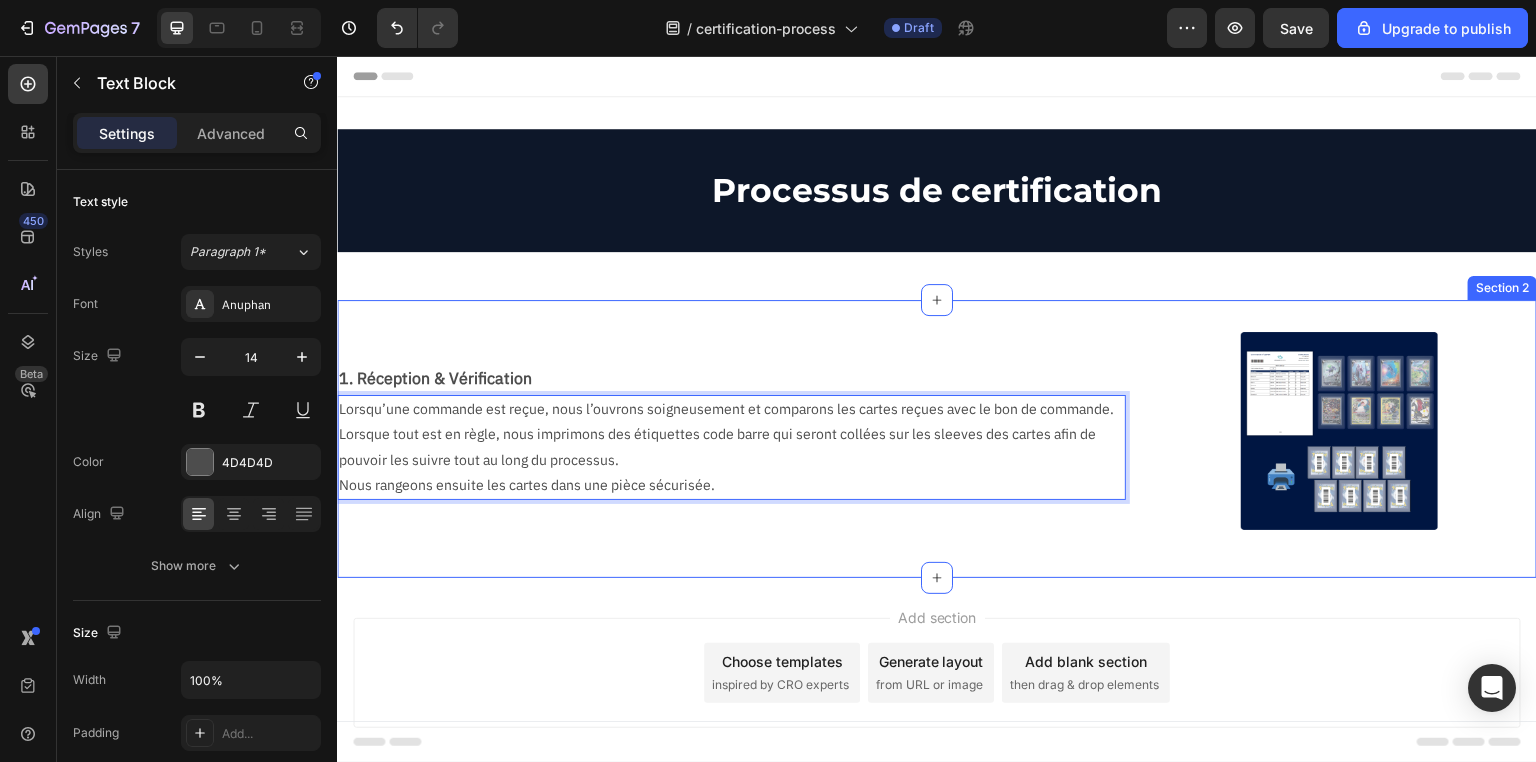 click on "1. Réception & Vérification Text Block Lorsqu’une commande est reçue, nous l’ouvrons soigneusement et comparons les cartes reçues avec le bon de commande. Lorsque tout est en règle, nous imprimons des étiquettes code barre qui seront collées sur les sleeves des cartes afin de pouvoir les suivre tout au long du processus. Nous rangeons ensuite les cartes dans une pièce sécurisée. Text Block   0 Image Row Section 2" at bounding box center [937, 438] 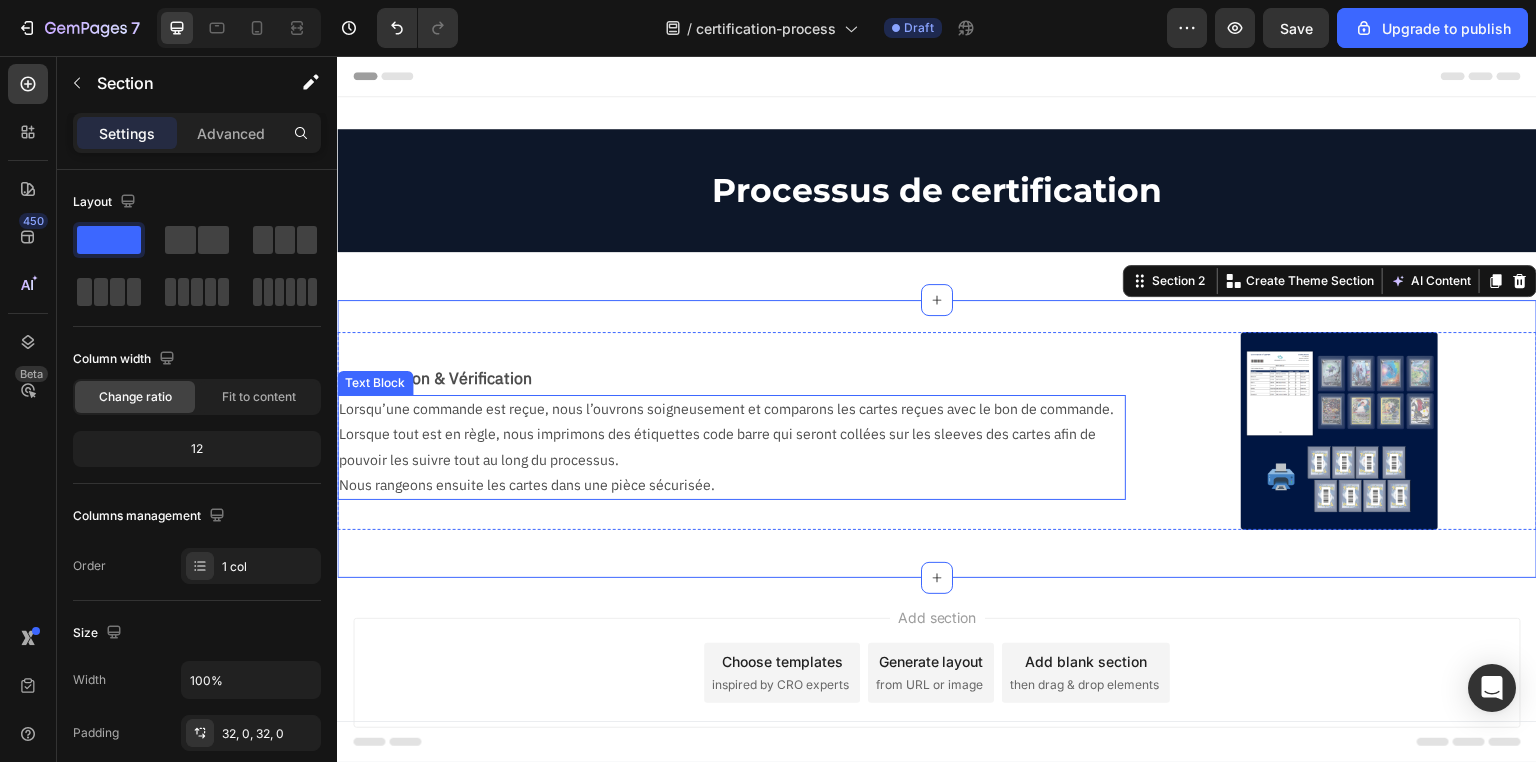 click on "Lorsqu’une commande est reçue, nous l’ouvrons soigneusement et comparons les cartes reçues avec le bon de commande. Lorsque tout est en règle, nous imprimons des étiquettes code barre qui seront collées sur les sleeves des cartes afin de pouvoir les suivre tout au long du processus." at bounding box center (731, 435) 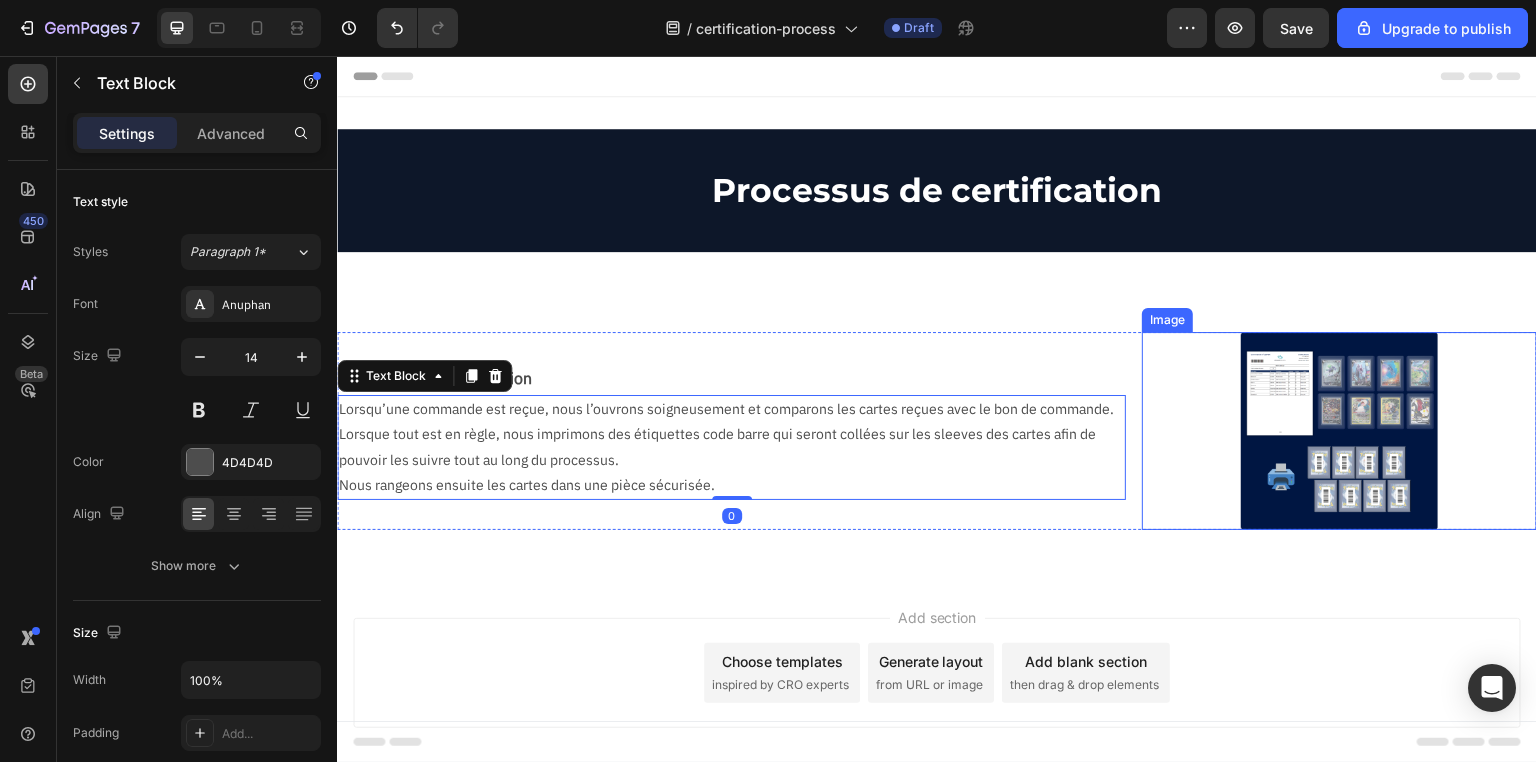 click at bounding box center [1339, 430] 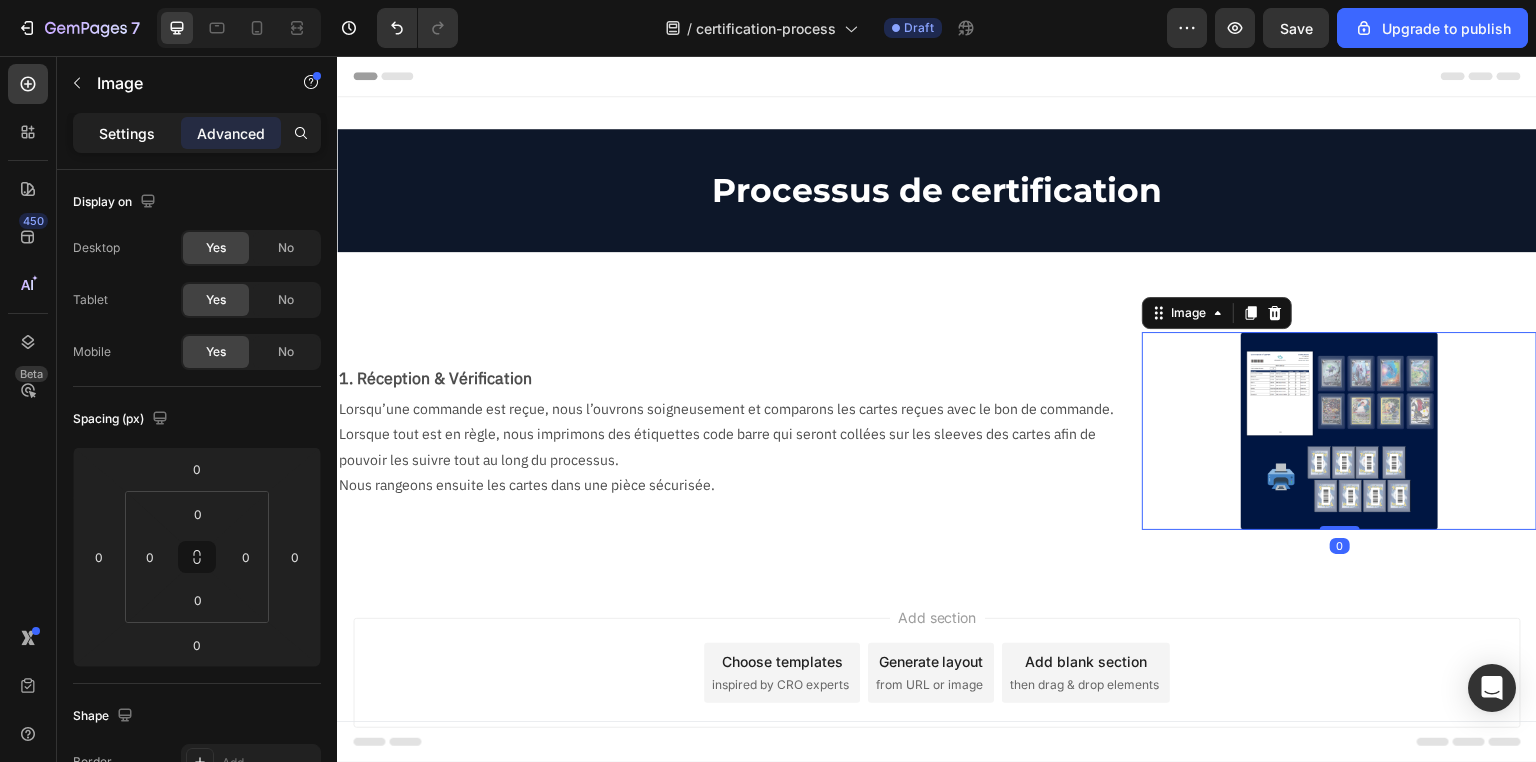 click on "Settings" at bounding box center [127, 133] 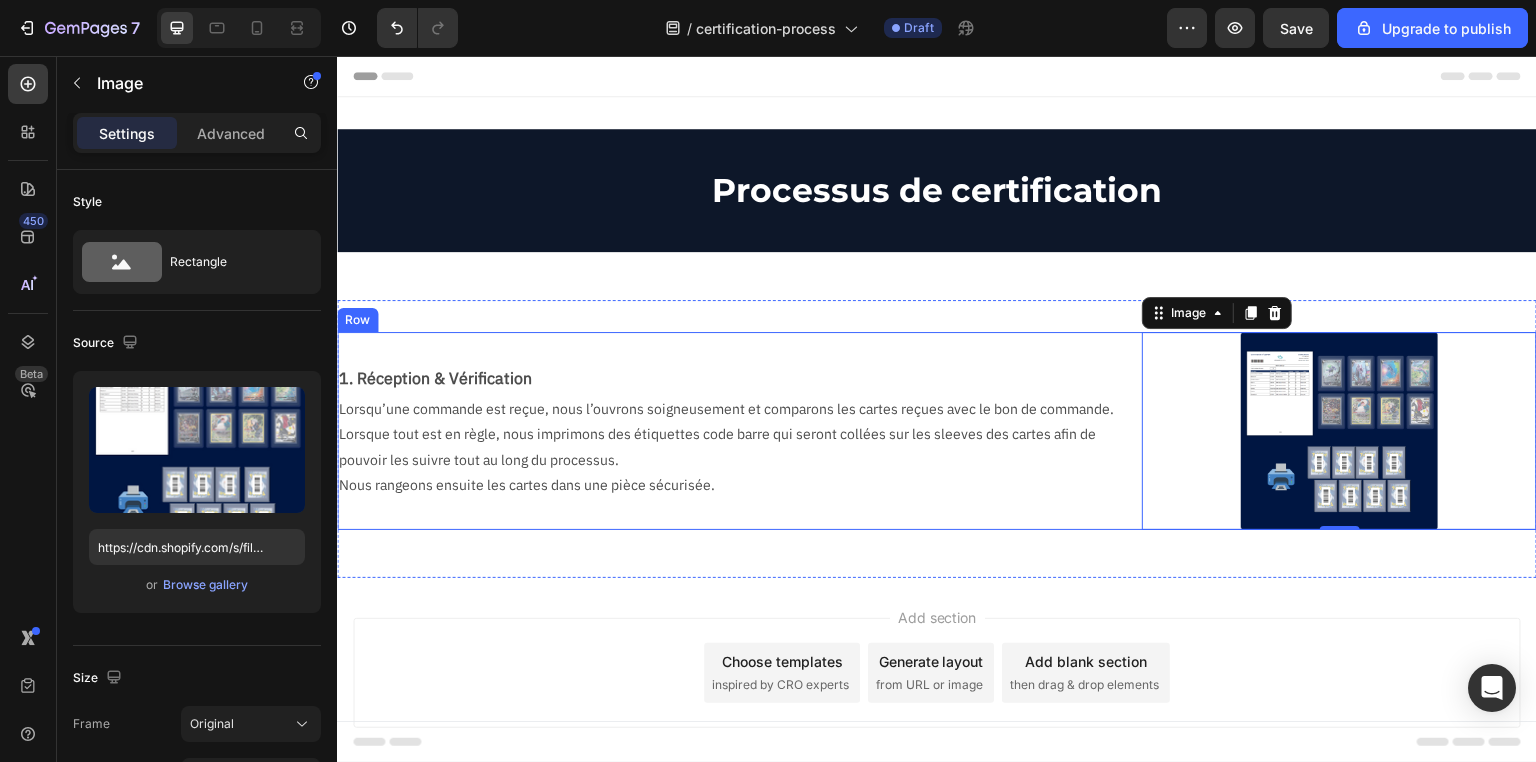 click on "1. Réception & Vérification Text Block Lorsqu’une commande est reçue, nous l’ouvrons soigneusement et comparons les cartes reçues avec le bon de commande. Lorsque tout est en règle, nous imprimons des étiquettes code barre qui seront collées sur les sleeves des cartes afin de pouvoir les suivre tout au long du processus. Nous rangeons ensuite les cartes dans une pièce sécurisée. Text Block" at bounding box center (731, 430) 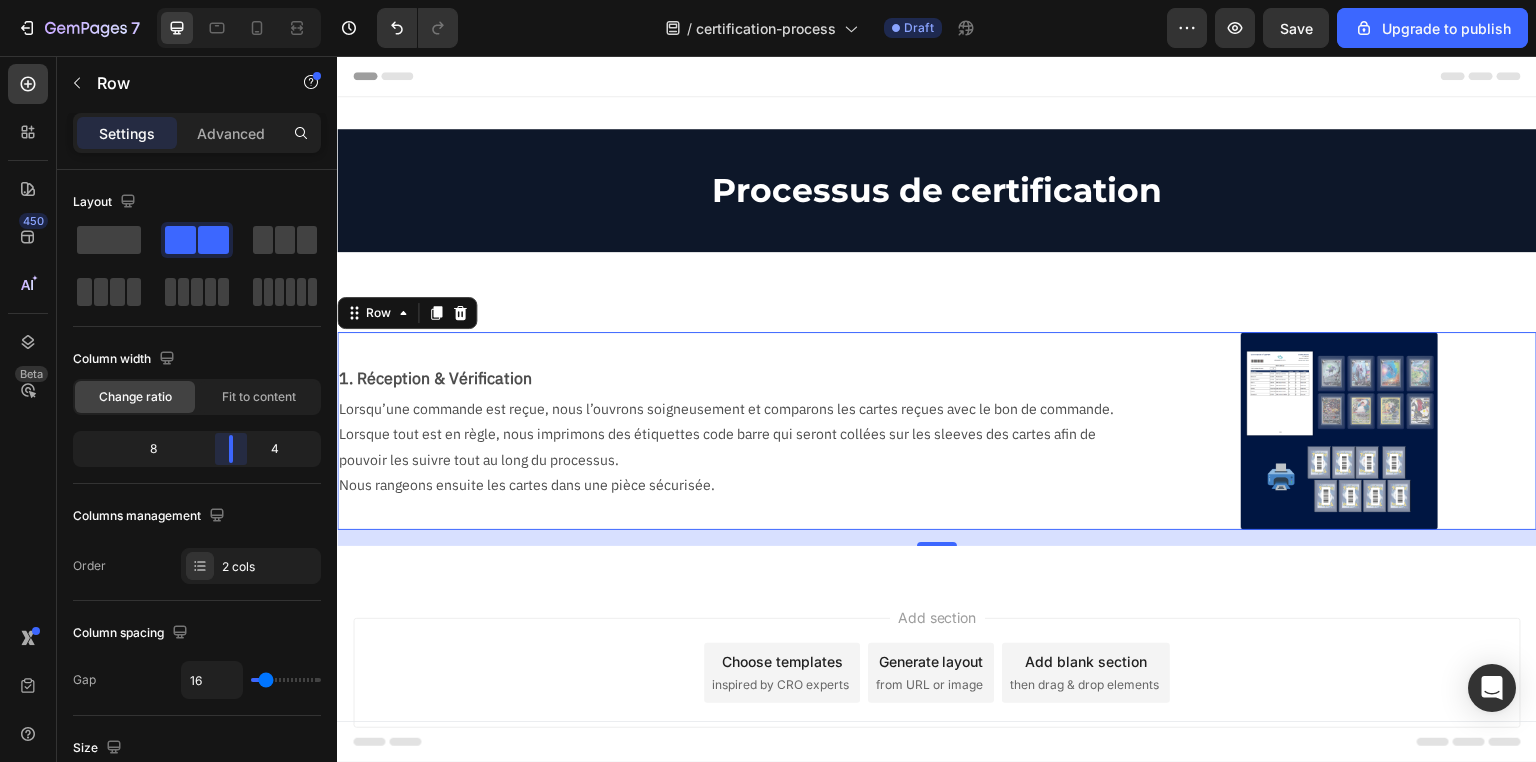 drag, startPoint x: 234, startPoint y: 453, endPoint x: 250, endPoint y: 455, distance: 16.124516 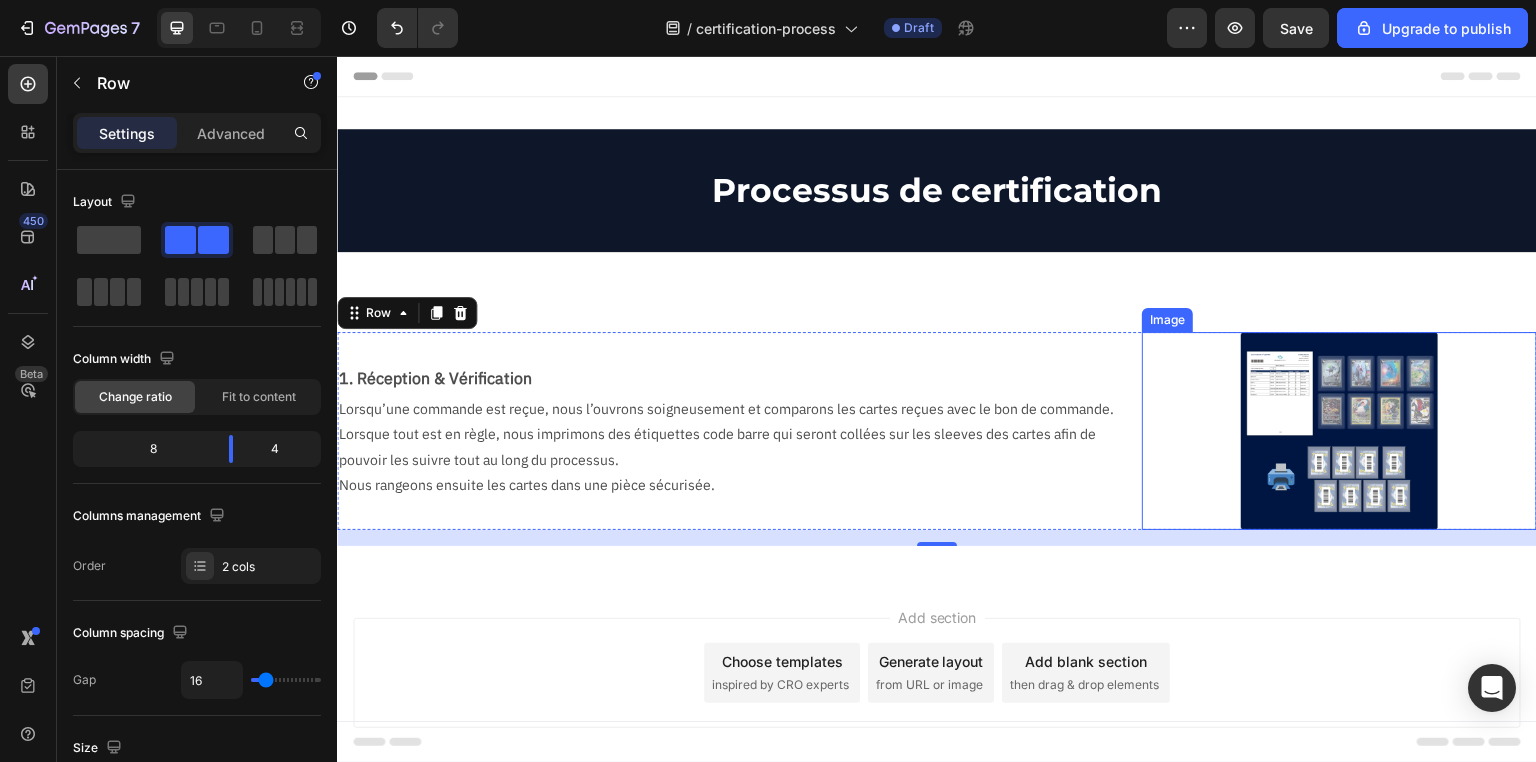 click at bounding box center (1339, 430) 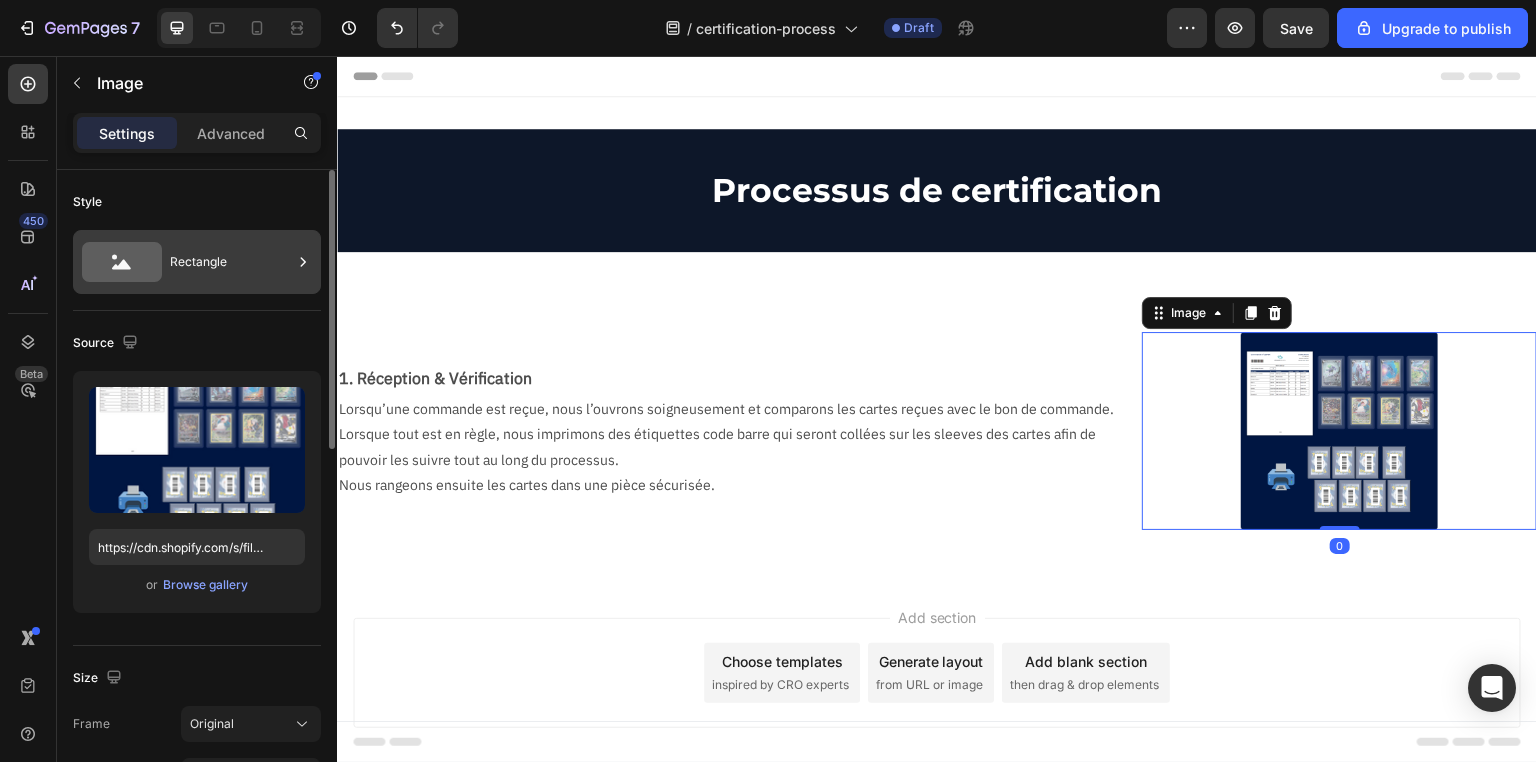 click on "Rectangle" at bounding box center [231, 262] 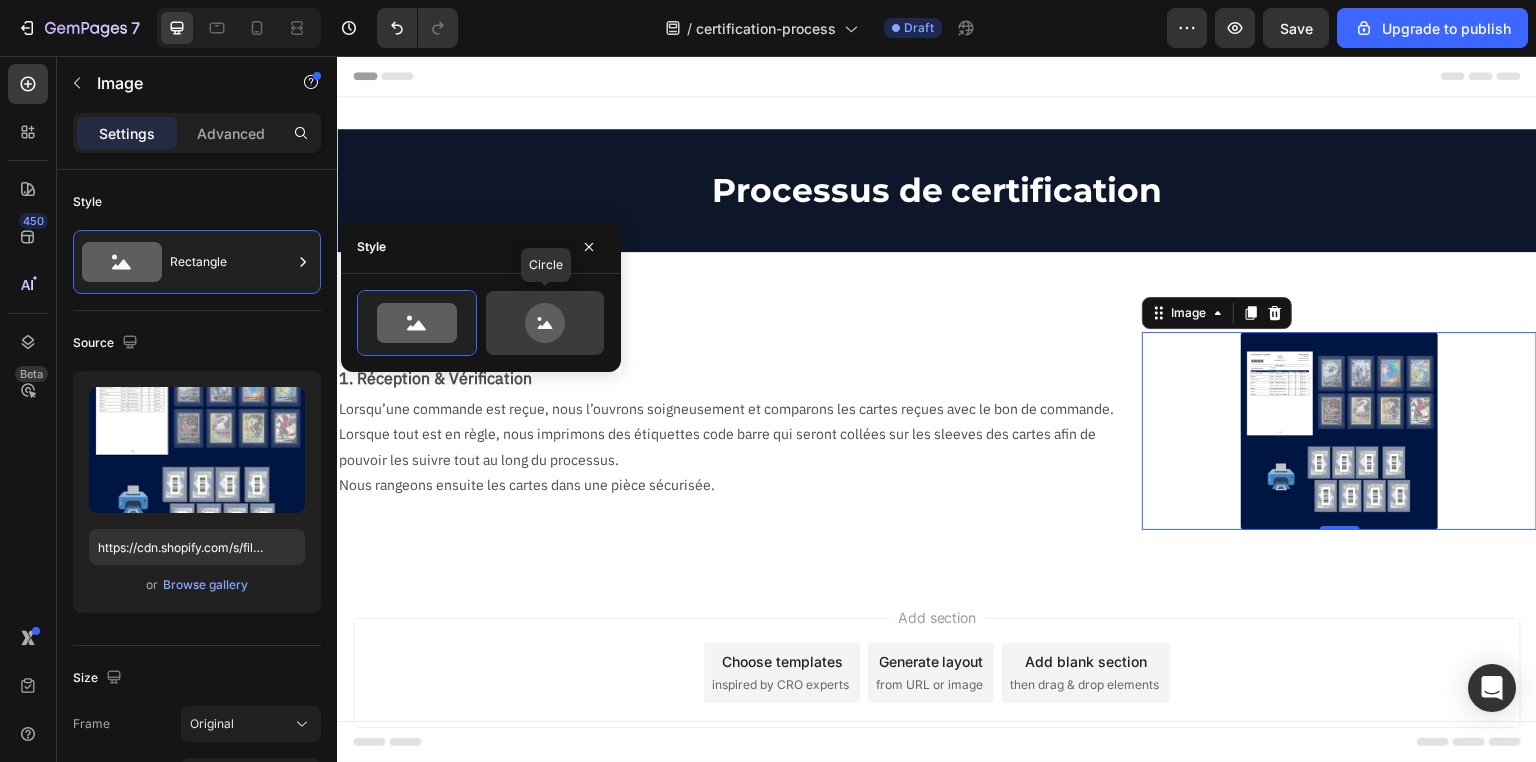 click 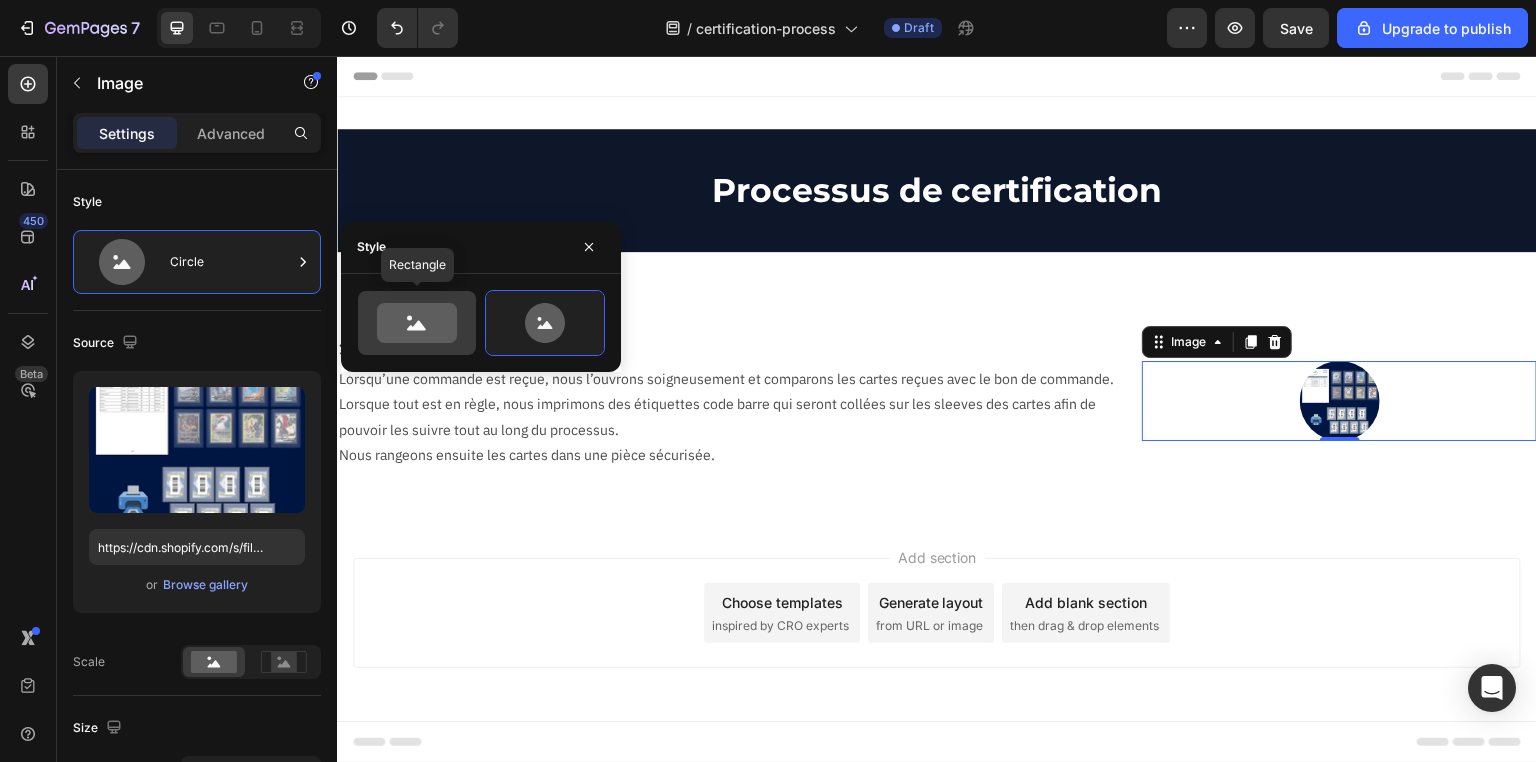 click 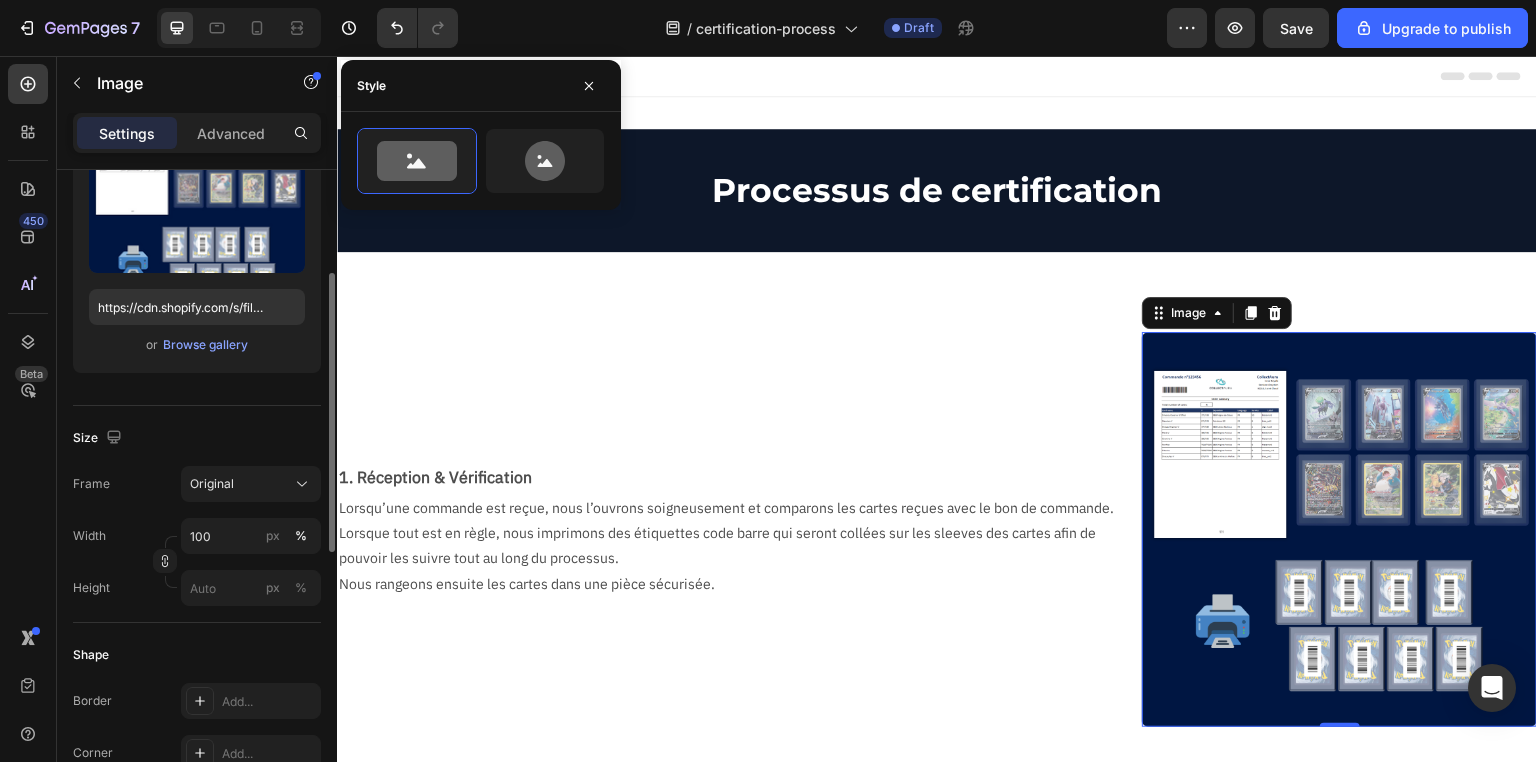 scroll, scrollTop: 320, scrollLeft: 0, axis: vertical 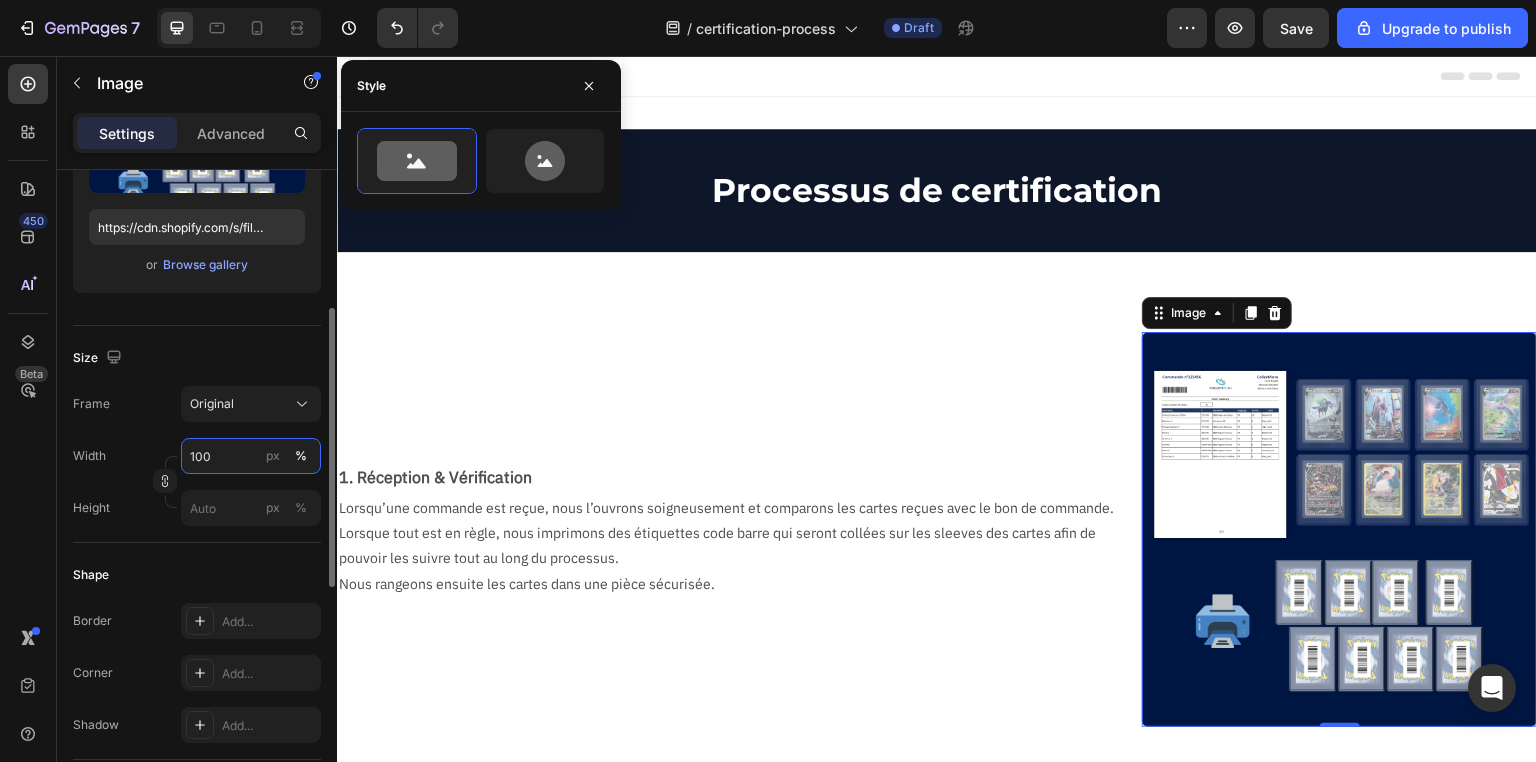 click on "100" at bounding box center (251, 456) 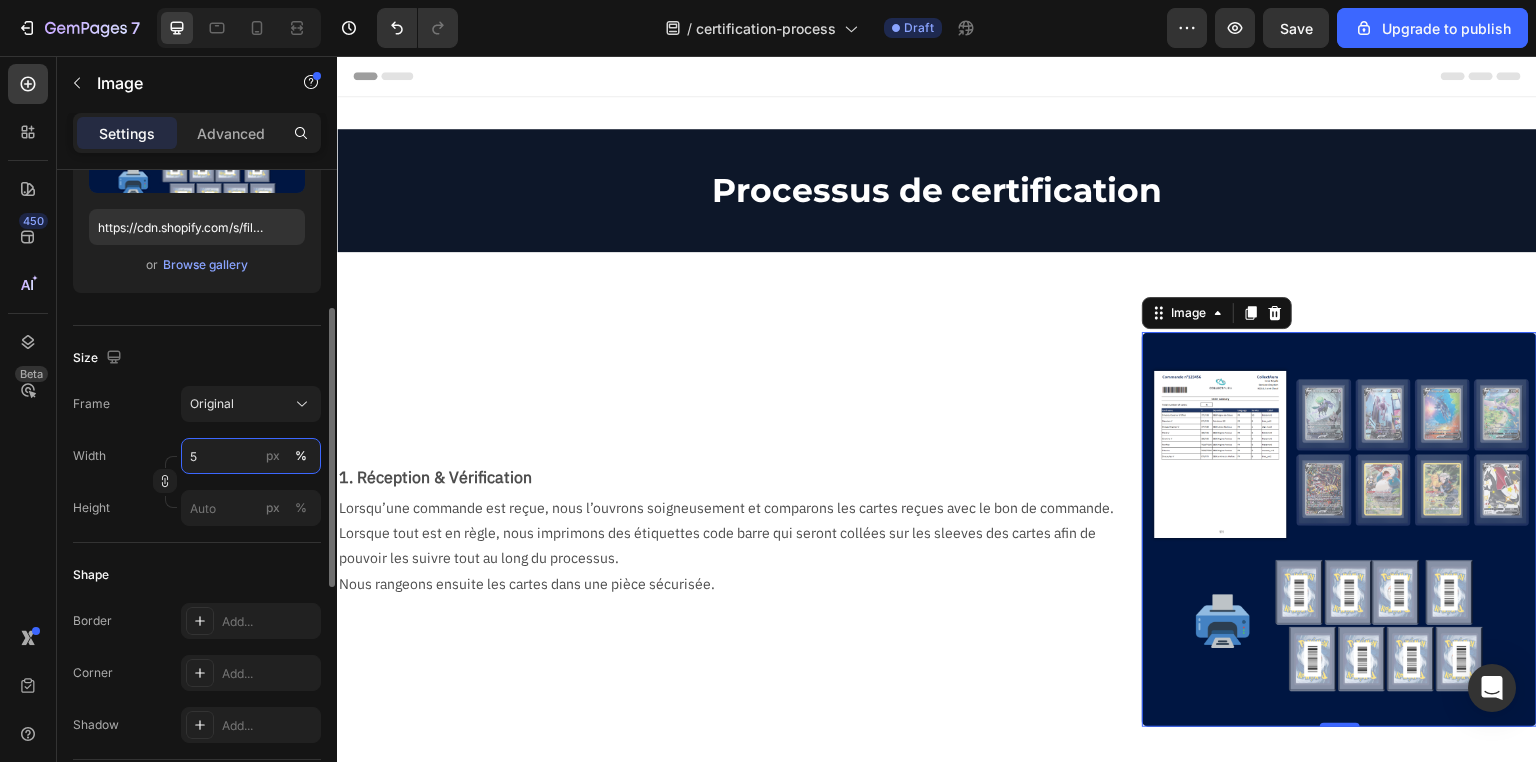 type on "50" 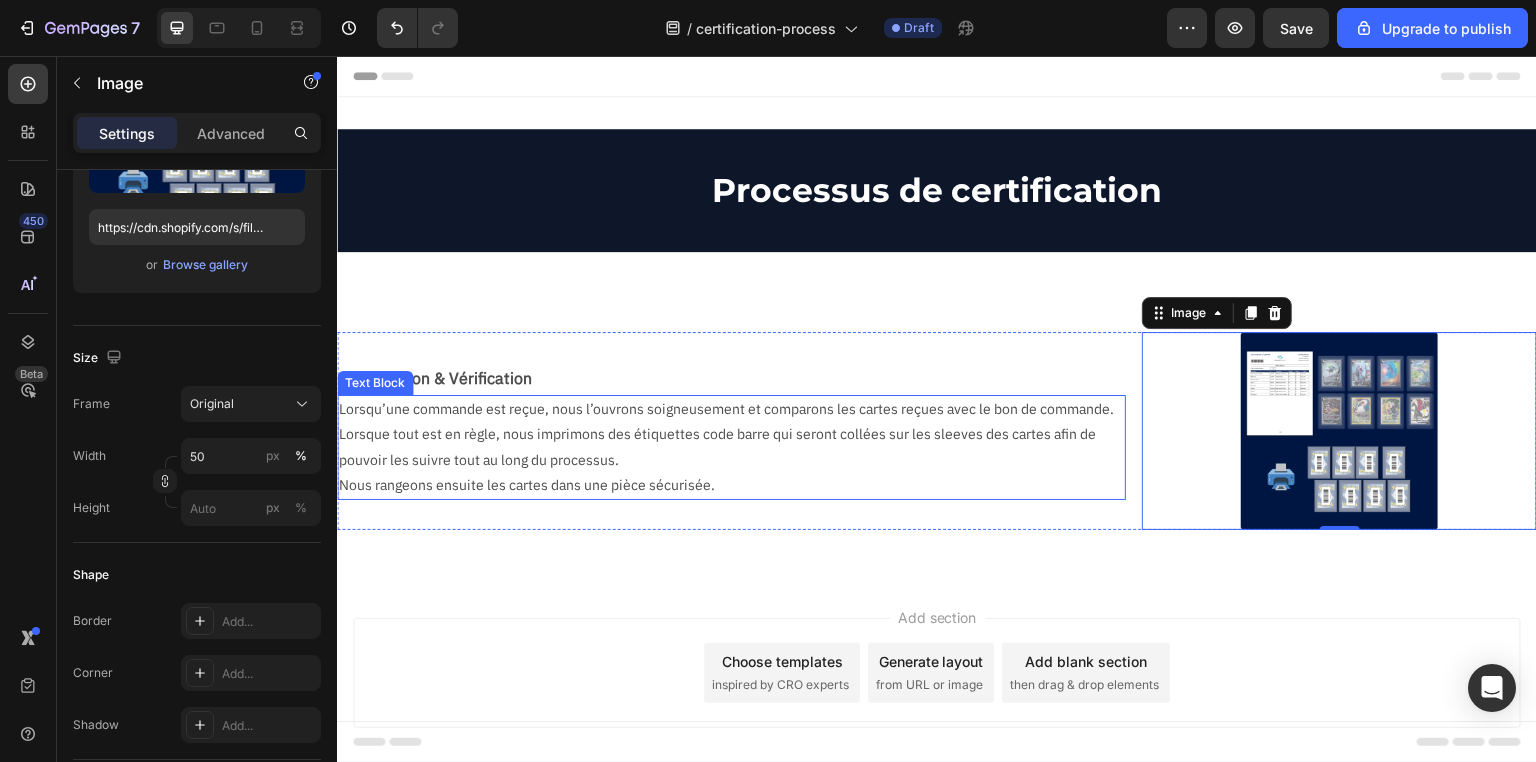click on "Lorsqu’une commande est reçue, nous l’ouvrons soigneusement et comparons les cartes reçues avec le bon de commande. Lorsque tout est en règle, nous imprimons des étiquettes code barre qui seront collées sur les sleeves des cartes afin de pouvoir les suivre tout au long du processus." at bounding box center [731, 435] 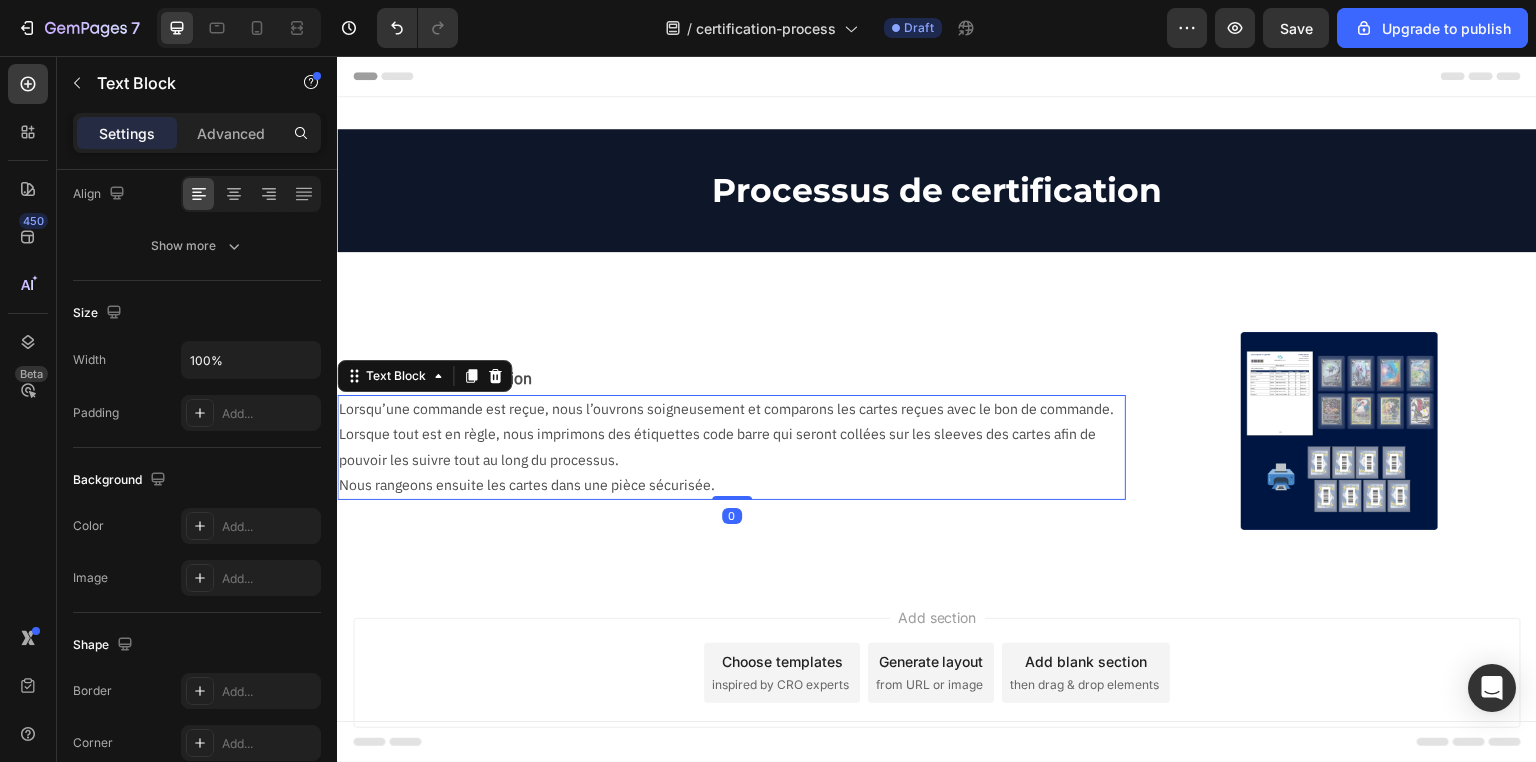scroll, scrollTop: 0, scrollLeft: 0, axis: both 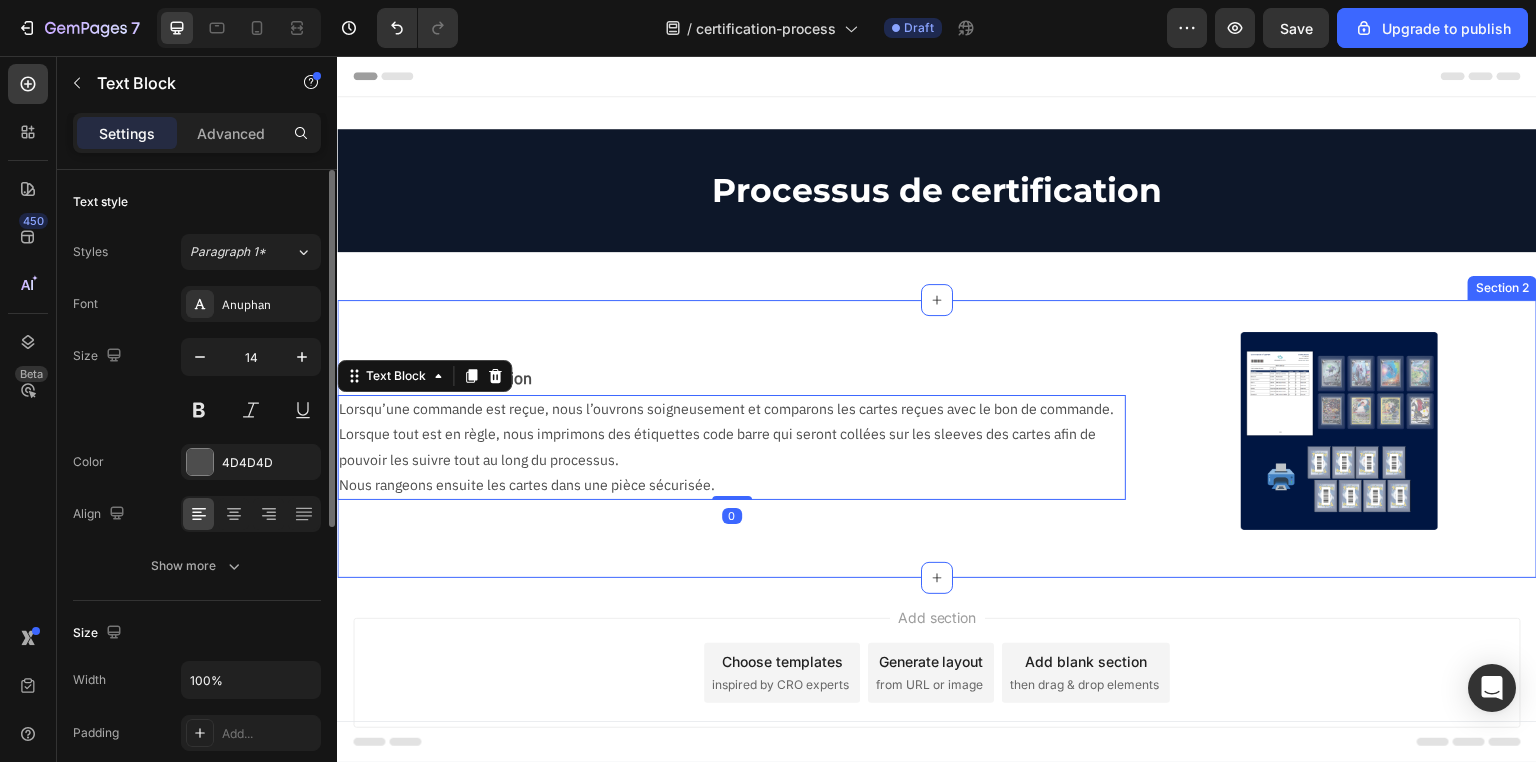 click on "1. Réception & Vérification Text Block Lorsqu’une commande est reçue, nous l’ouvrons soigneusement et comparons les cartes reçues avec le bon de commande. Lorsque tout est en règle, nous imprimons des étiquettes code barre qui seront collées sur les sleeves des cartes afin de pouvoir les suivre tout au long du processus. Nous rangeons ensuite les cartes dans une pièce sécurisée. Text Block   0 Image Row Section 2" at bounding box center [937, 438] 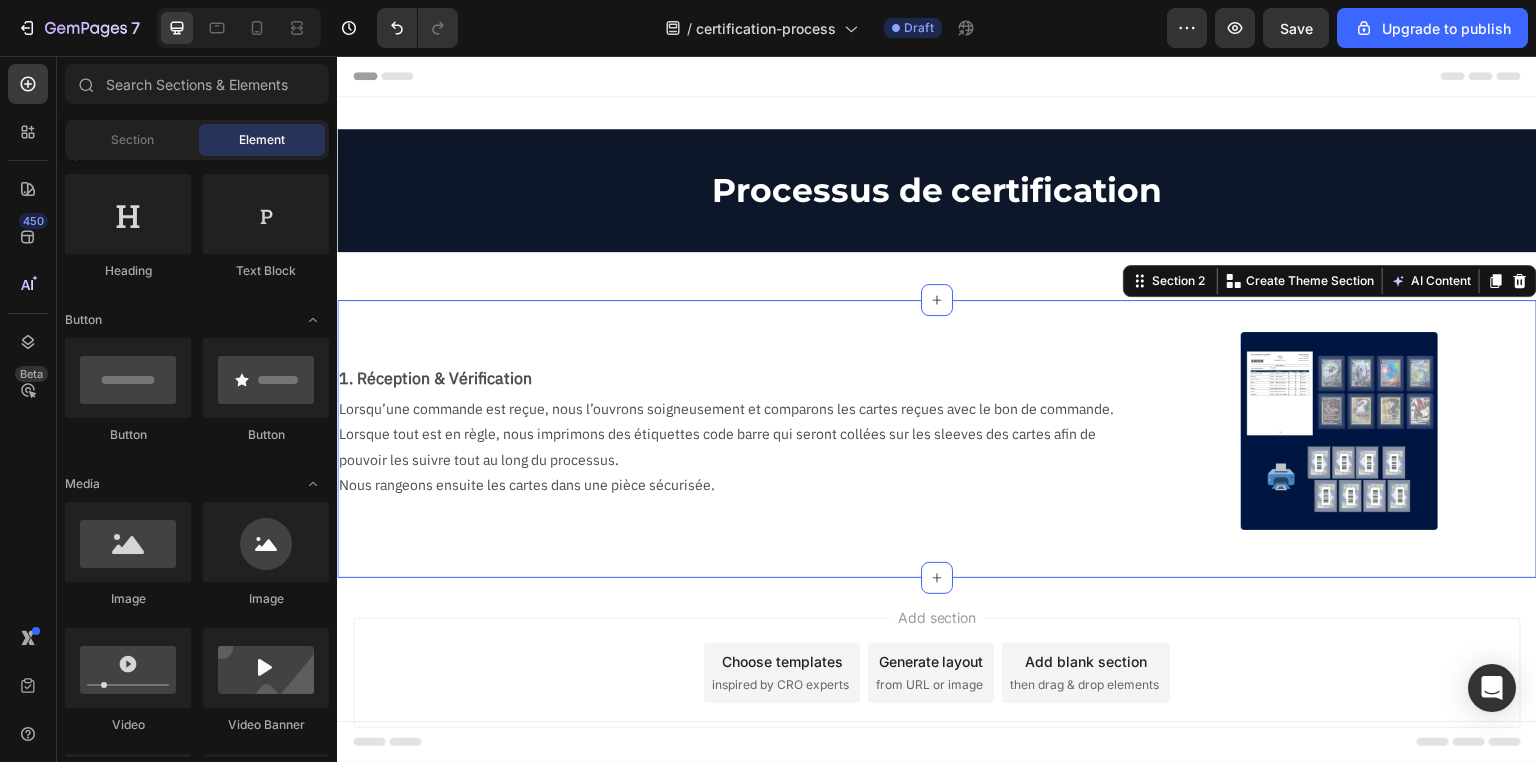 click on "Add section Choose templates inspired by CRO experts Generate layout from URL or image Add blank section then drag & drop elements" at bounding box center (937, 701) 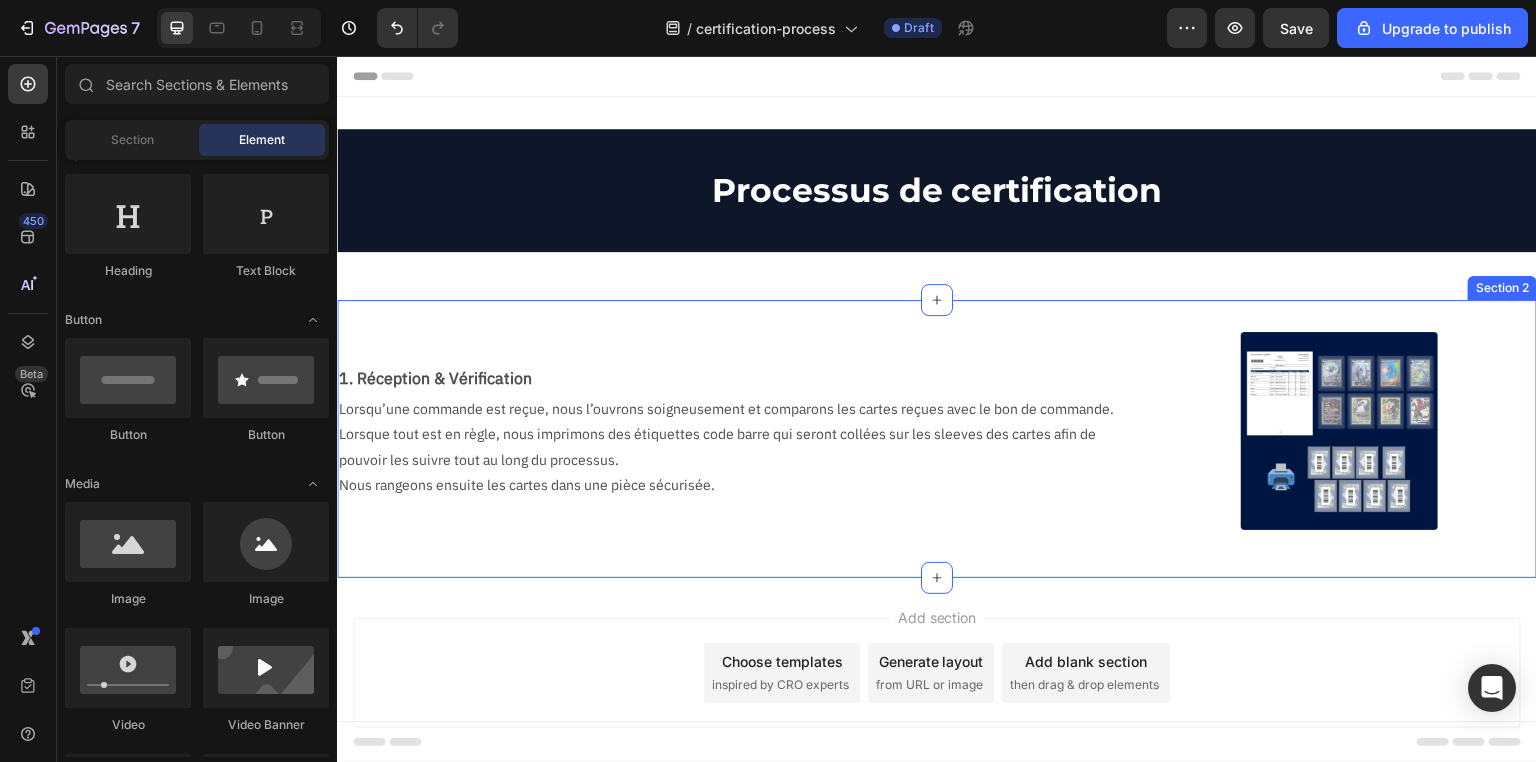click on "1. Réception & Vérification Text Block Lorsqu’une commande est reçue, nous l’ouvrons soigneusement et comparons les cartes reçues avec le bon de commande. Lorsque tout est en règle, nous imprimons des étiquettes code barre qui seront collées sur les sleeves des cartes afin de pouvoir les suivre tout au long du processus. Nous rangeons ensuite les cartes dans une pièce sécurisée. Text Block Image Row Section 2" at bounding box center [937, 438] 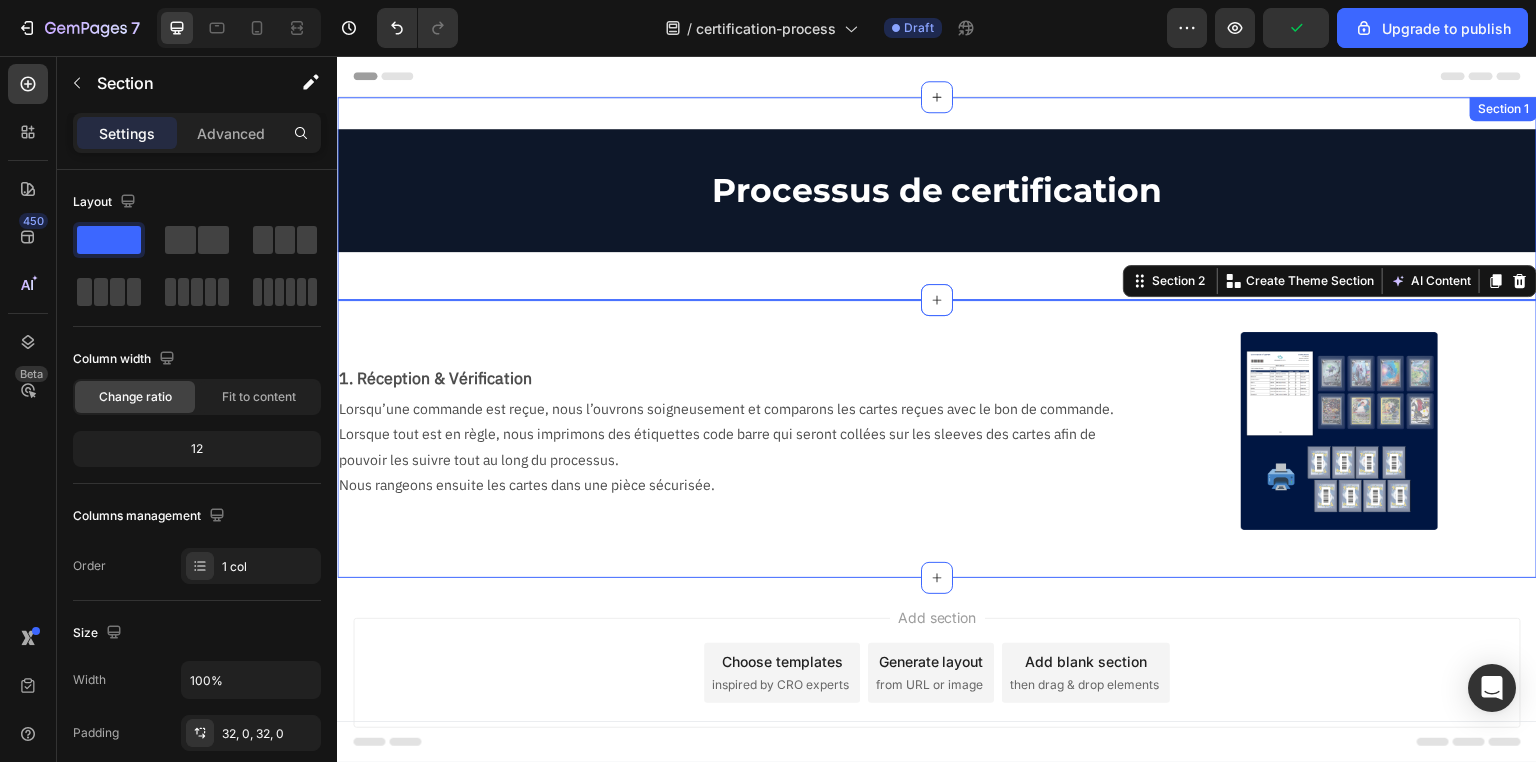 click on "Processus de certification Text Block Row Section 1" at bounding box center [937, 198] 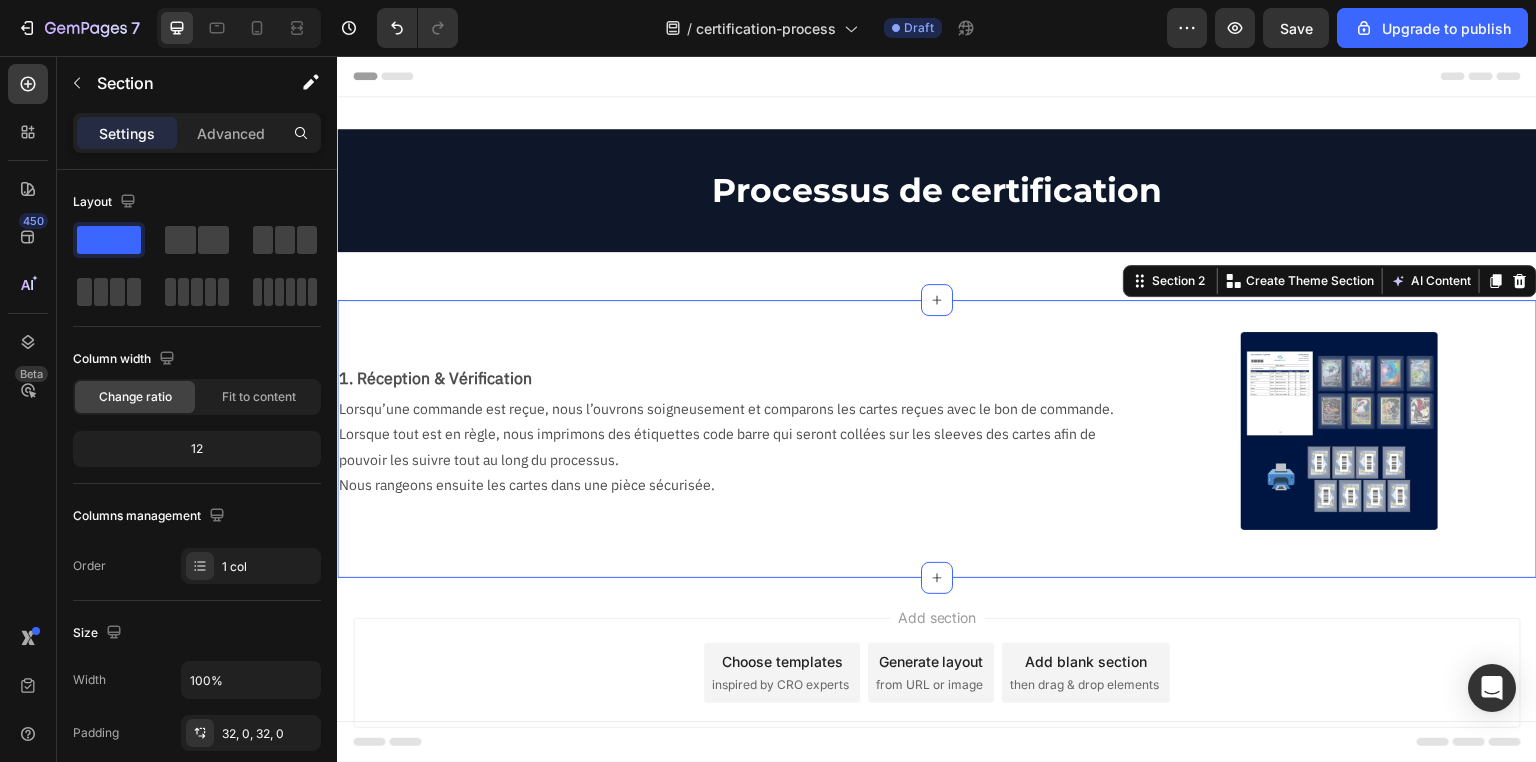 click on "1. Réception & Vérification Text Block Lorsqu’une commande est reçue, nous l’ouvrons soigneusement et comparons les cartes reçues avec le bon de commande. Lorsque tout est en règle, nous imprimons des étiquettes code barre qui seront collées sur les sleeves des cartes afin de pouvoir les suivre tout au long du processus. Nous rangeons ensuite les cartes dans une pièce sécurisée. Text Block Image Row Section 2   You can create reusable sections Create Theme Section AI Content Write with GemAI What would you like to describe here? Tone and Voice Persuasive Product Cadre Premium Latios & Latias SV8 Show more Generate" at bounding box center [937, 438] 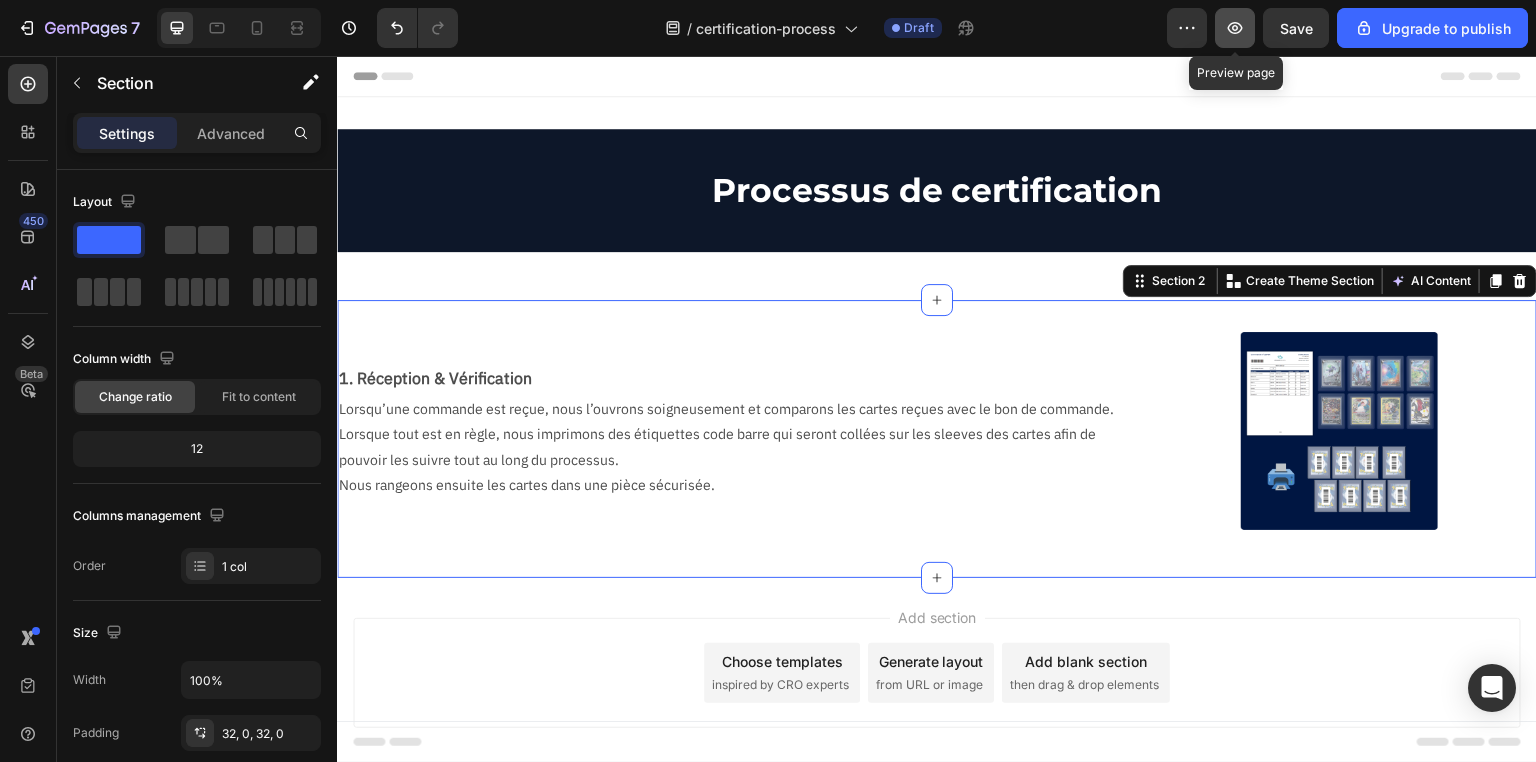 click 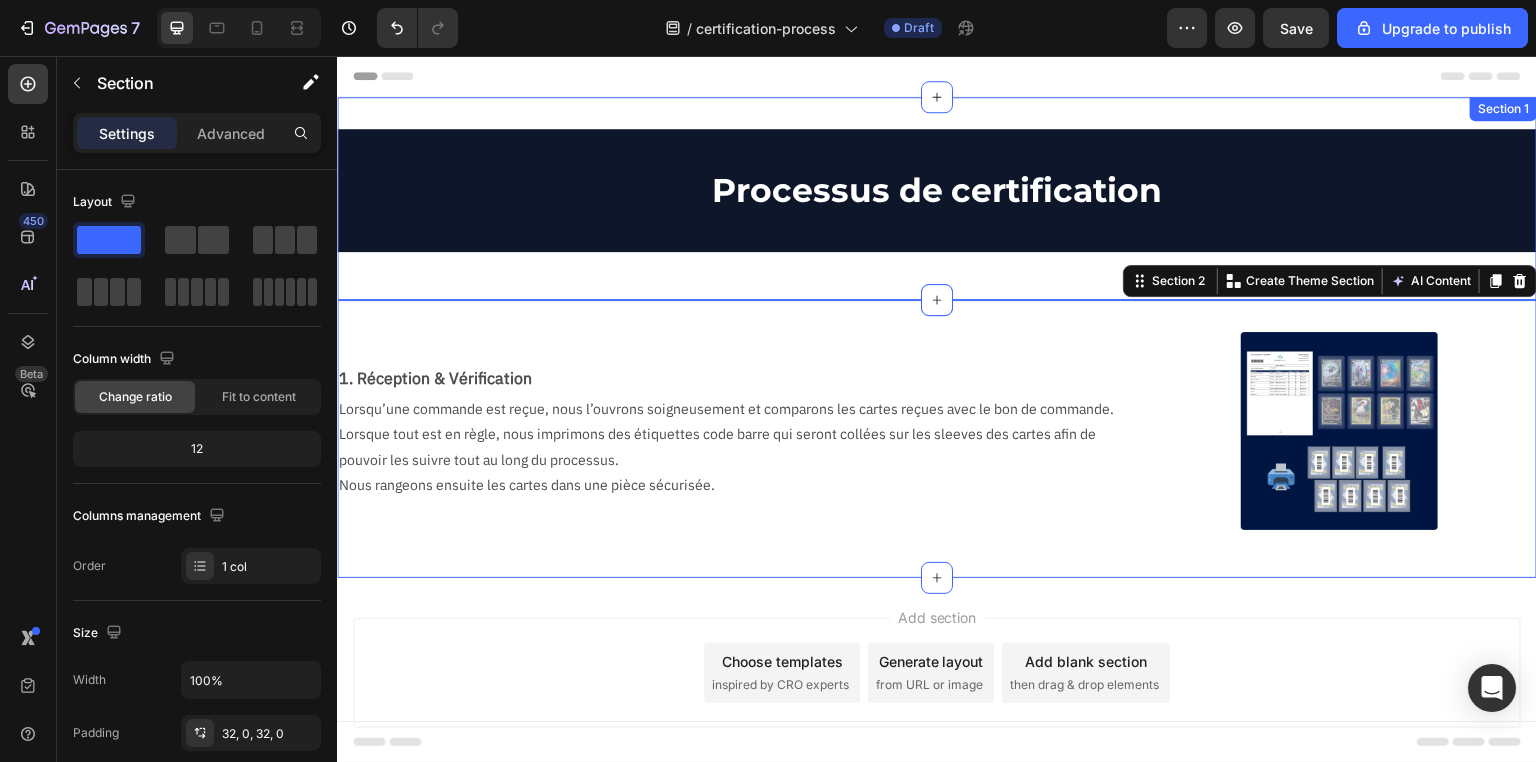 click on "Processus de certification Text Block Row Section 1" at bounding box center [937, 198] 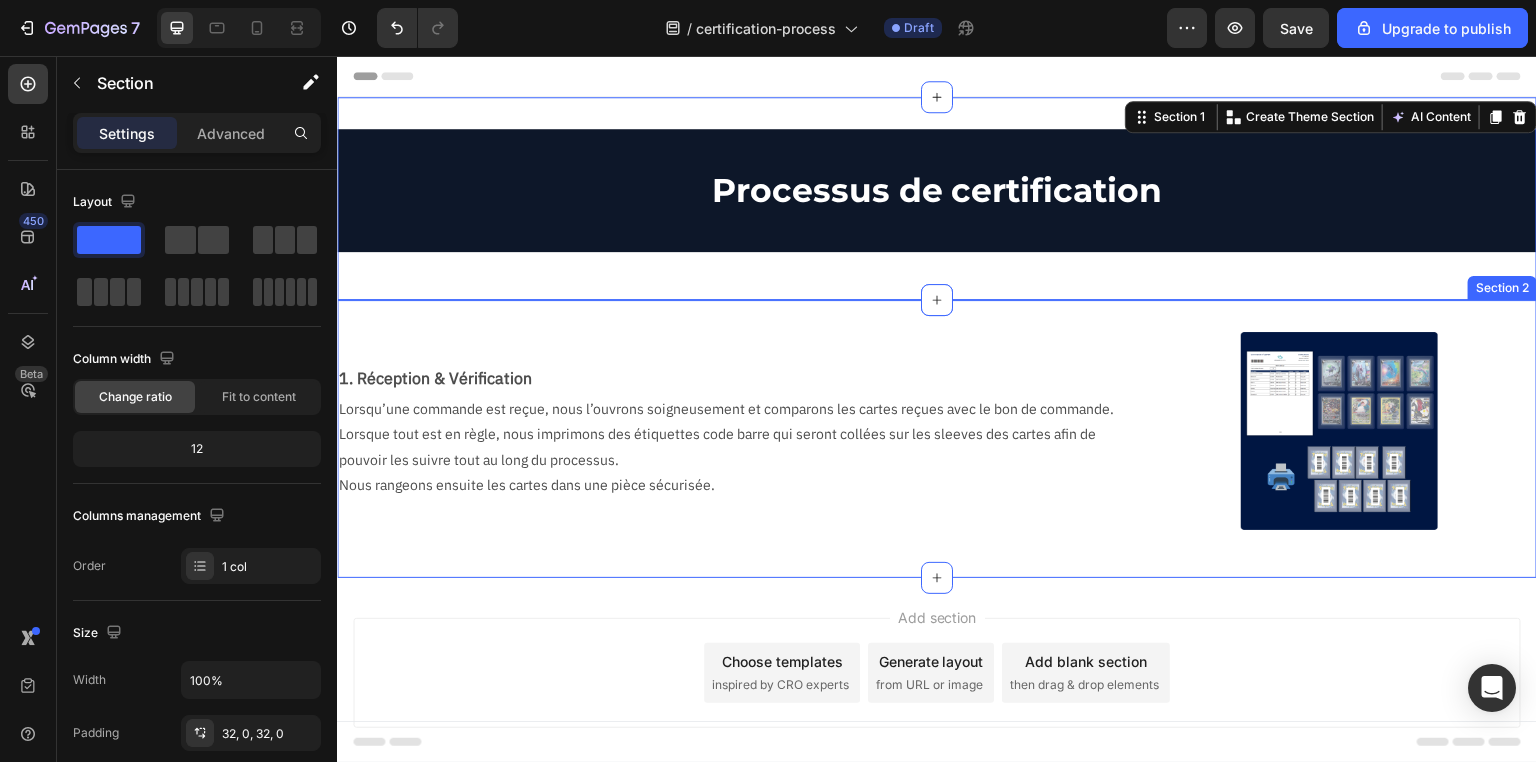 click on "1. Réception & Vérification Text Block Lorsqu’une commande est reçue, nous l’ouvrons soigneusement et comparons les cartes reçues avec le bon de commande. Lorsque tout est en règle, nous imprimons des étiquettes code barre qui seront collées sur les sleeves des cartes afin de pouvoir les suivre tout au long du processus. Nous rangeons ensuite les cartes dans une pièce sécurisée. Text Block Image Row Section 2" at bounding box center (937, 438) 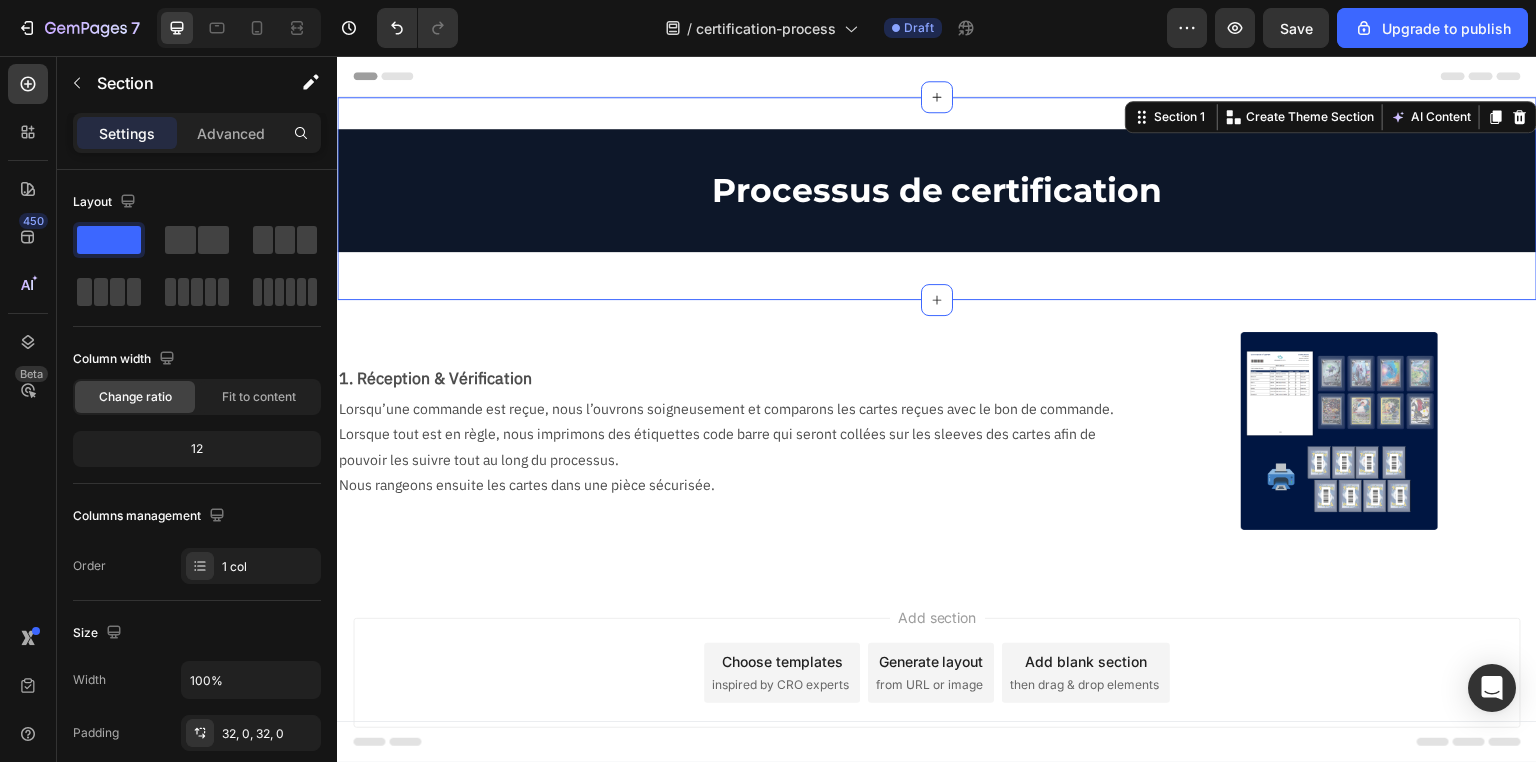 click on "Processus de certification Text Block Row Section 1   You can create reusable sections Create Theme Section AI Content Write with GemAI What would you like to describe here? Tone and Voice Persuasive Product Cadre Premium Latios & Latias SV8 Show more Generate" at bounding box center (937, 198) 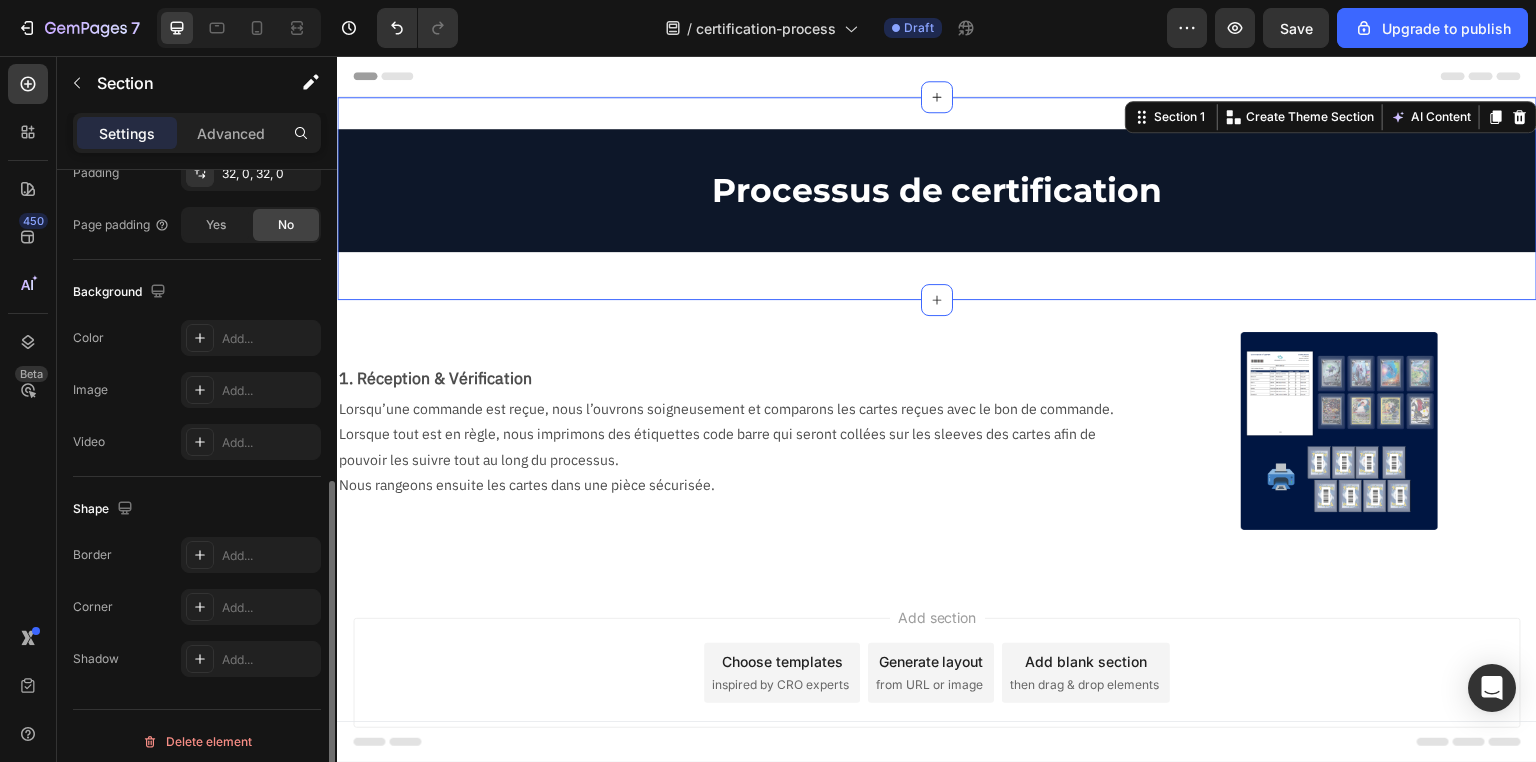 scroll, scrollTop: 568, scrollLeft: 0, axis: vertical 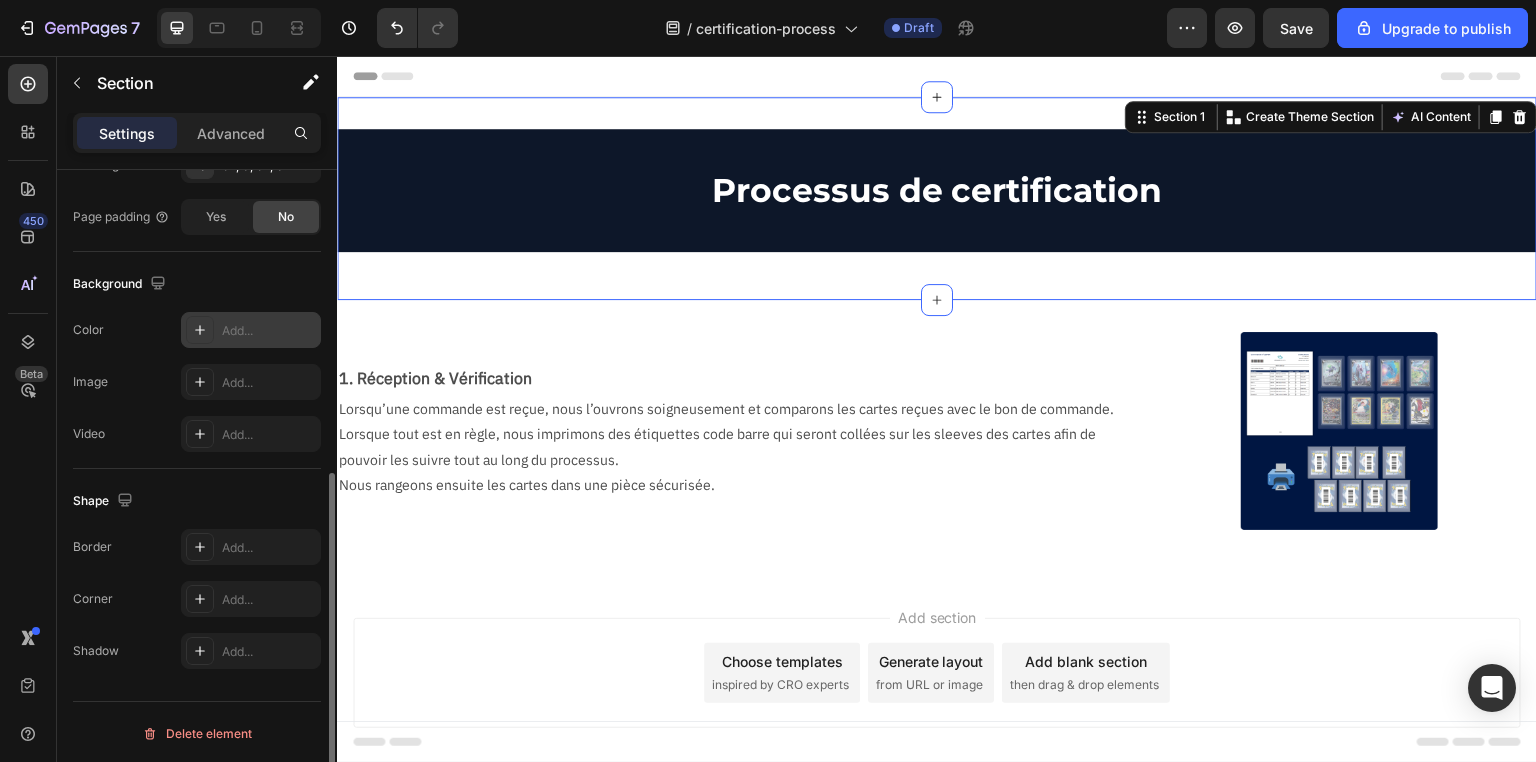 click on "Add..." at bounding box center (251, 330) 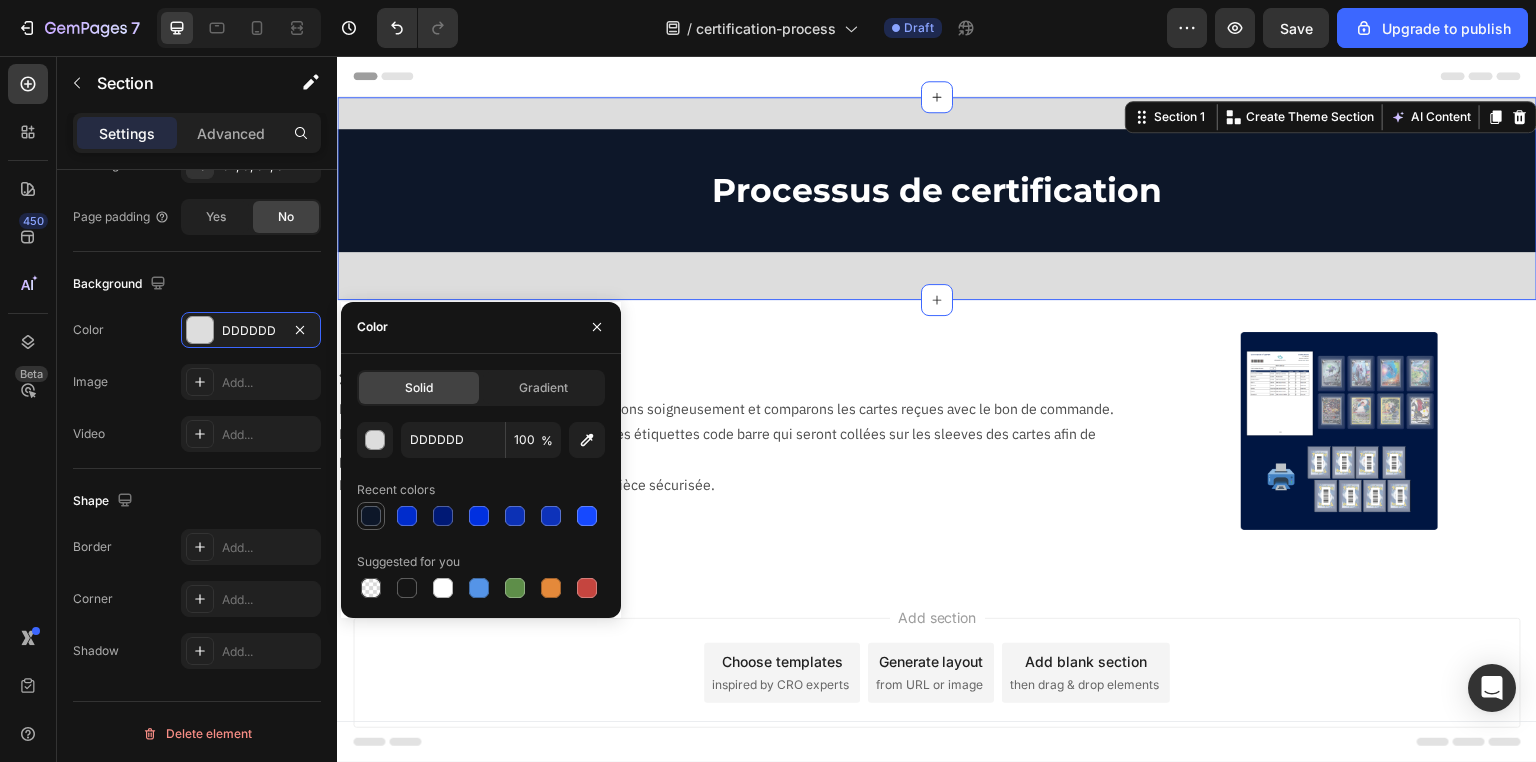 click at bounding box center (371, 516) 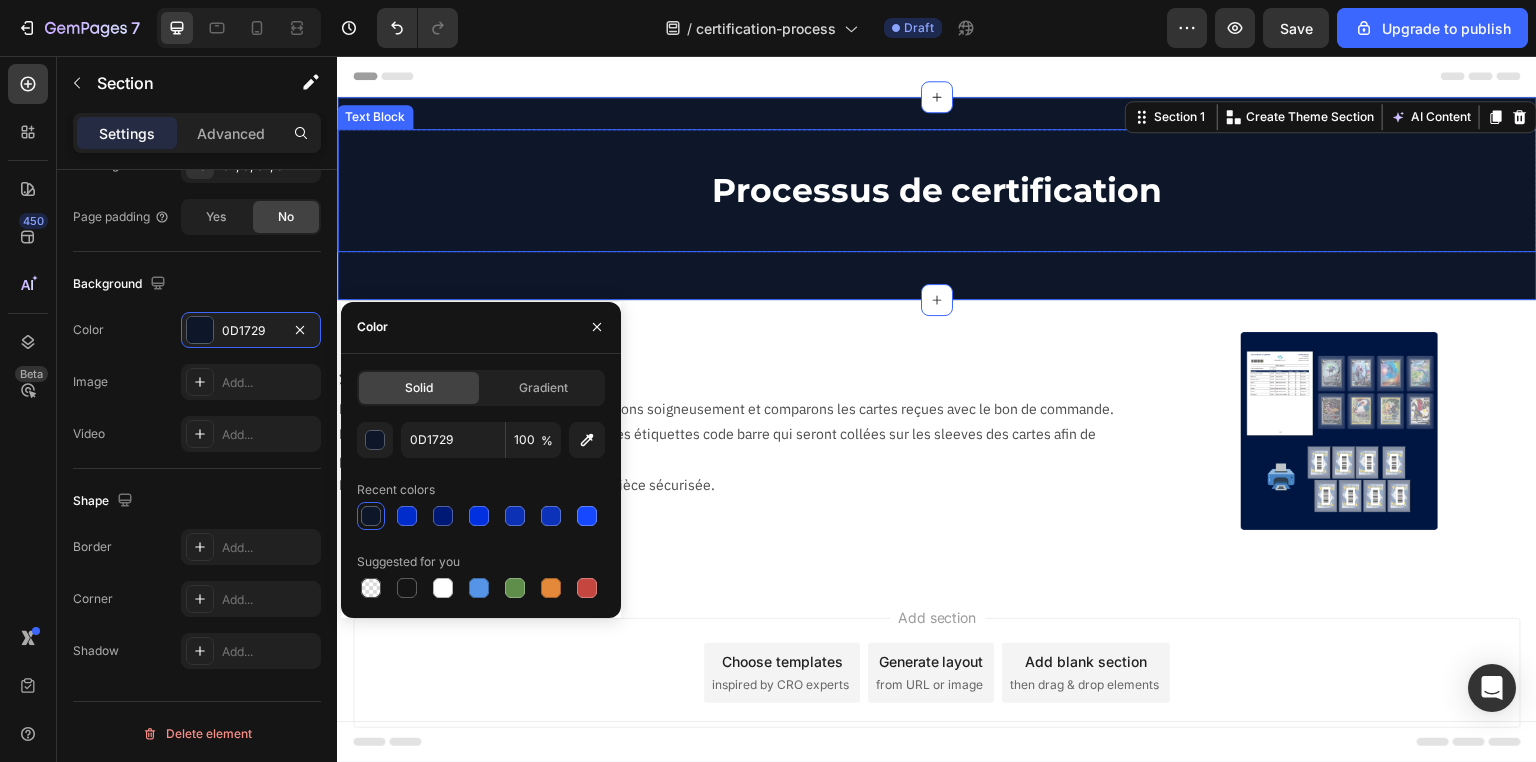 click on "Processus de certification" at bounding box center (937, 190) 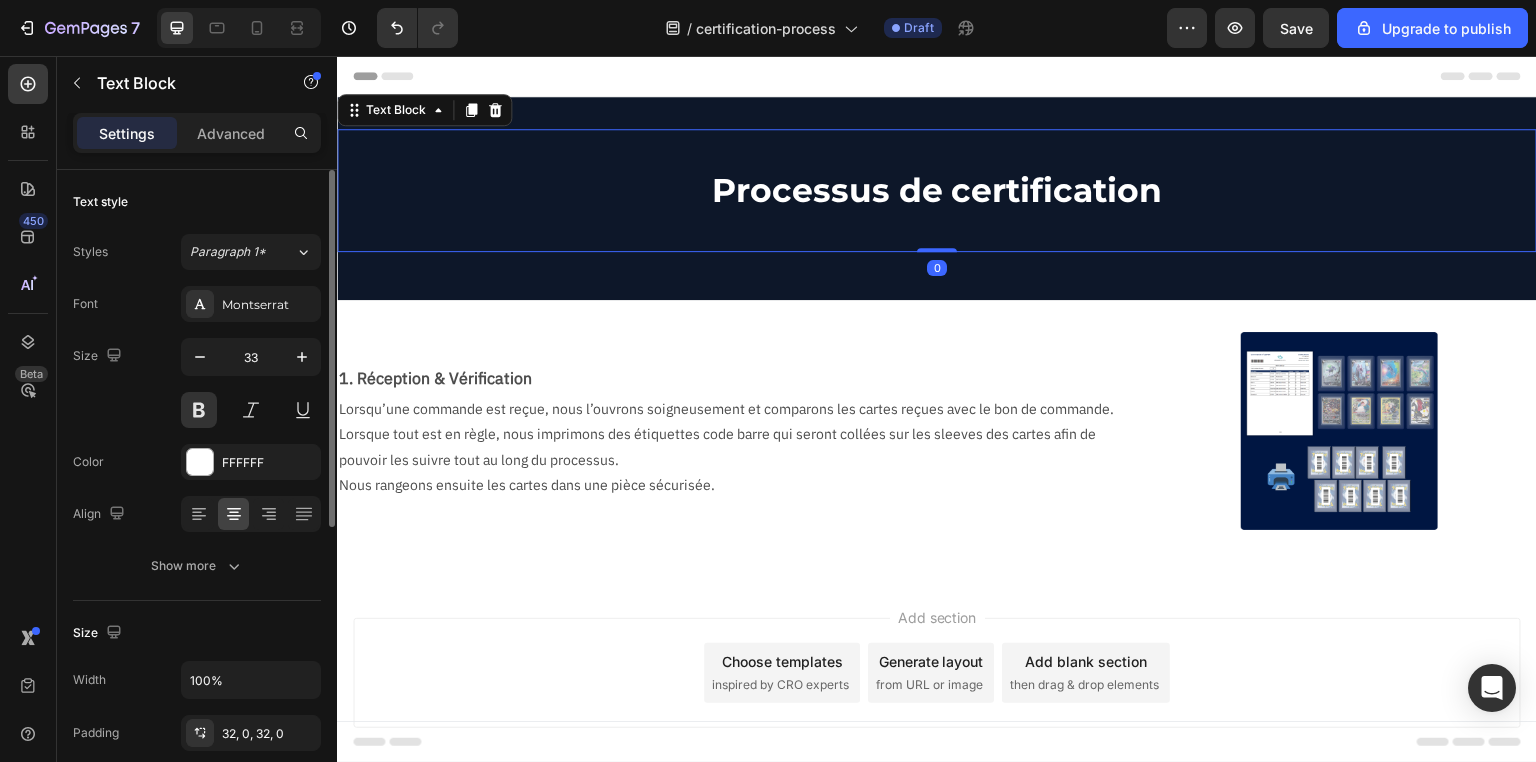 scroll, scrollTop: 320, scrollLeft: 0, axis: vertical 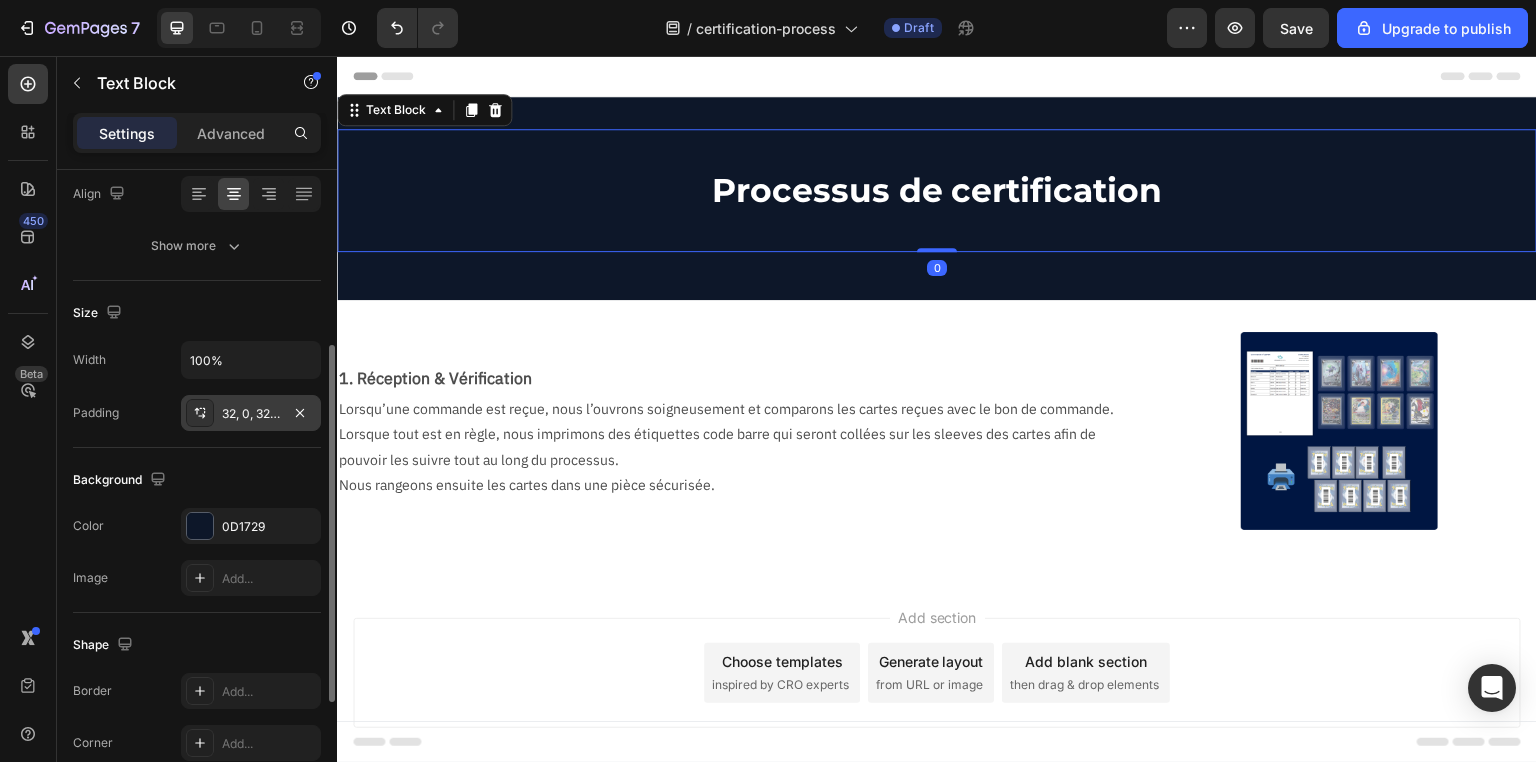 click on "32, 0, 32, 0" at bounding box center (251, 414) 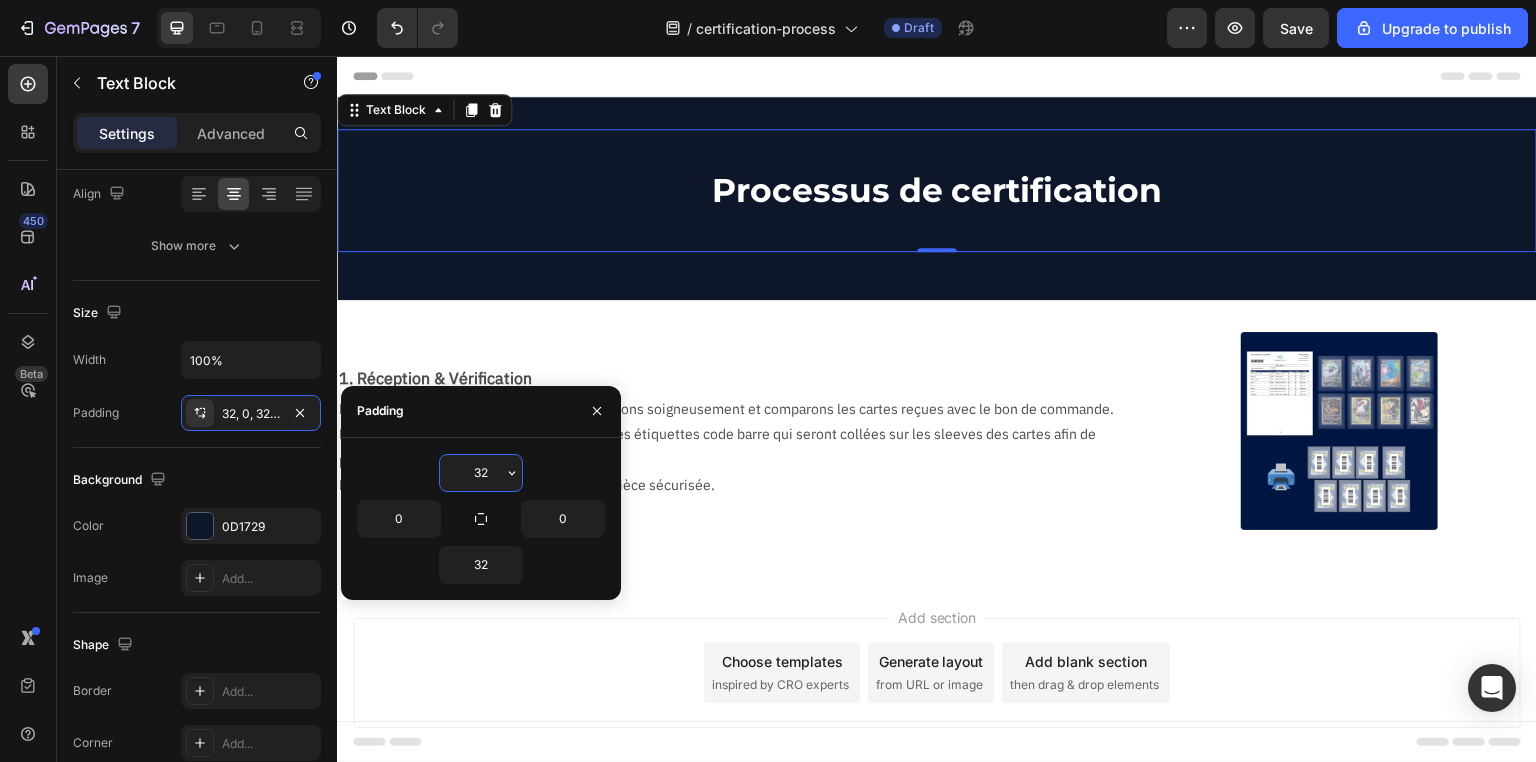 click on "32" at bounding box center [481, 473] 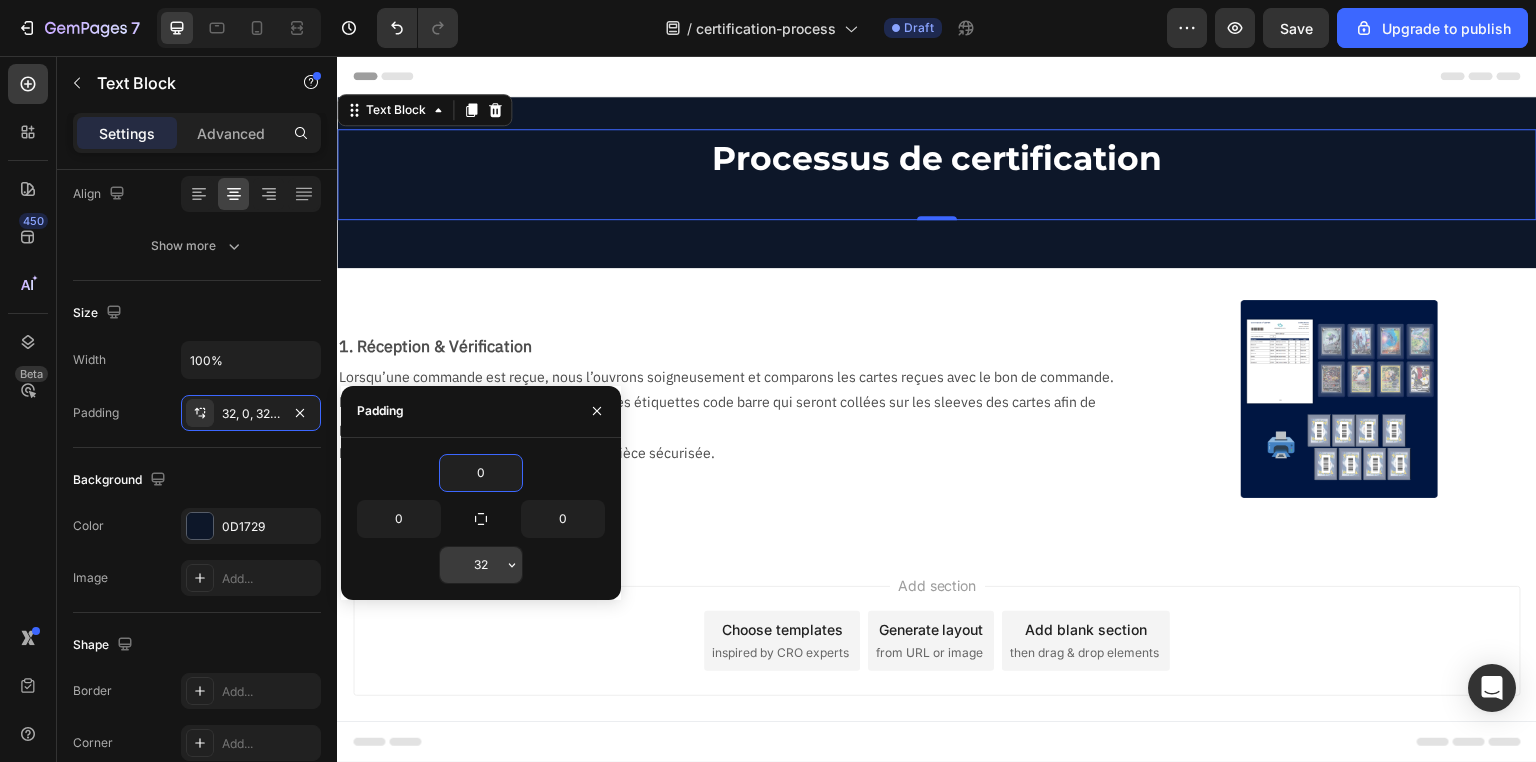 type on "0" 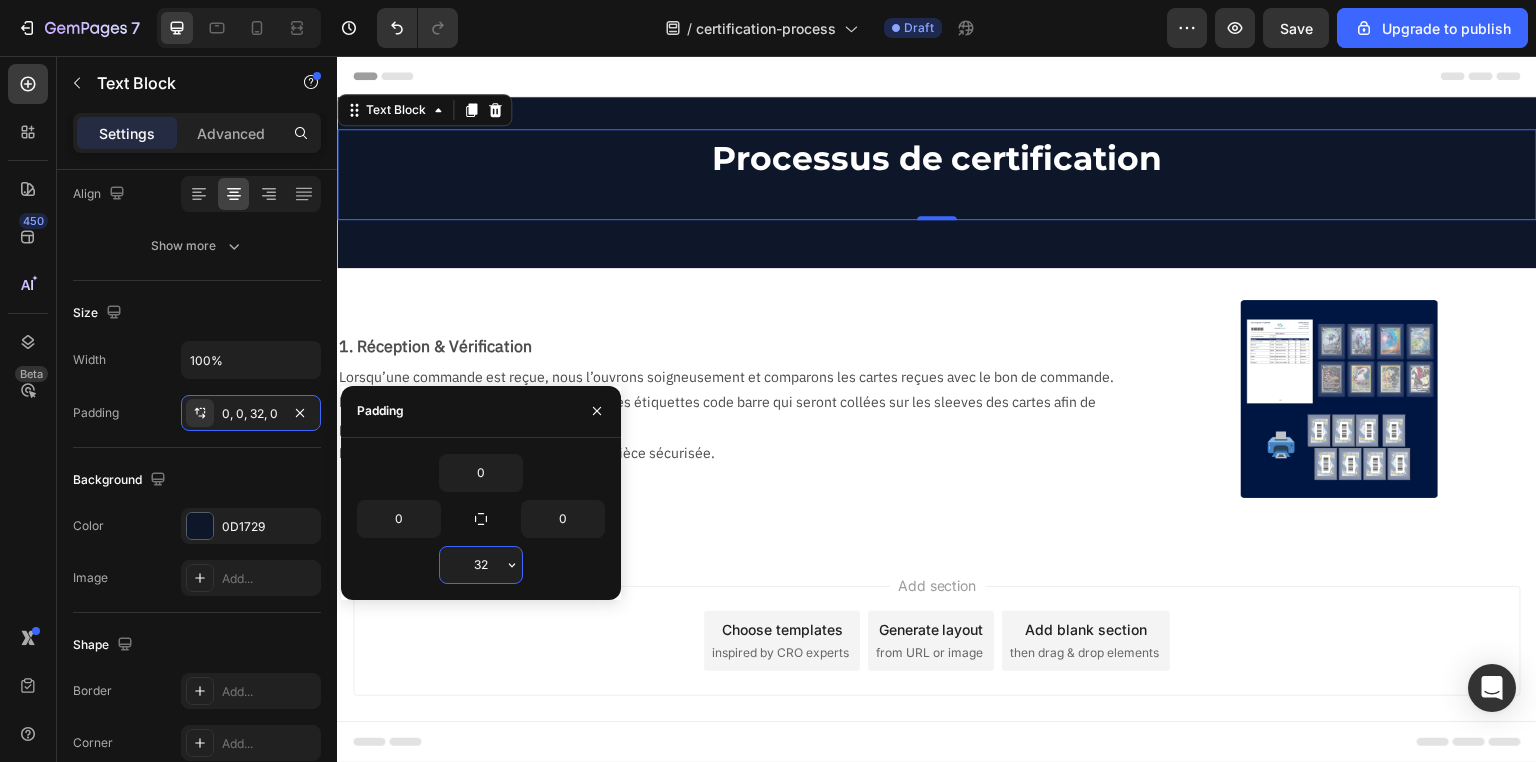 click on "32" at bounding box center (481, 565) 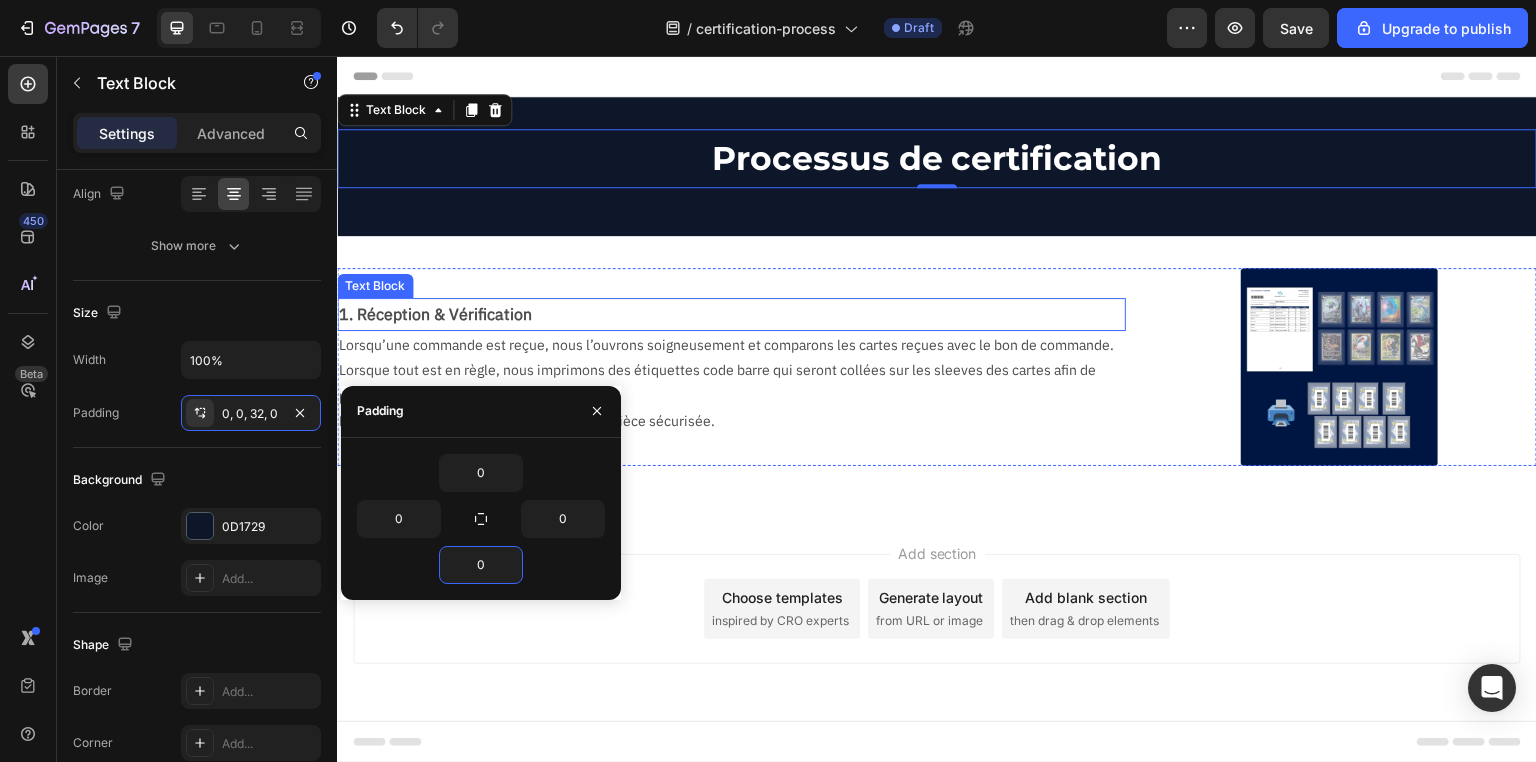 click on "1. Réception & Vérification" at bounding box center [731, 314] 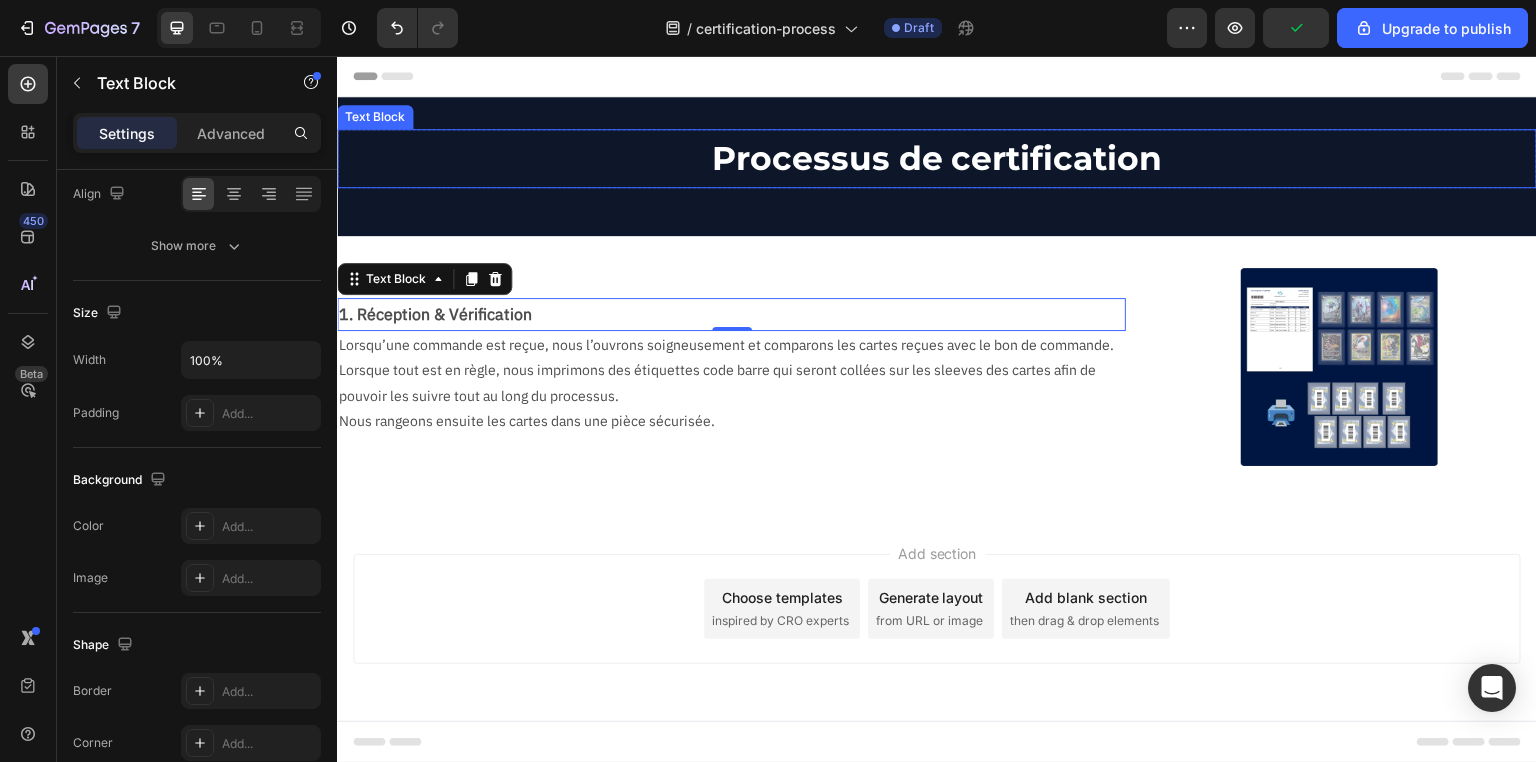 click on "Processus de certification" at bounding box center [937, 158] 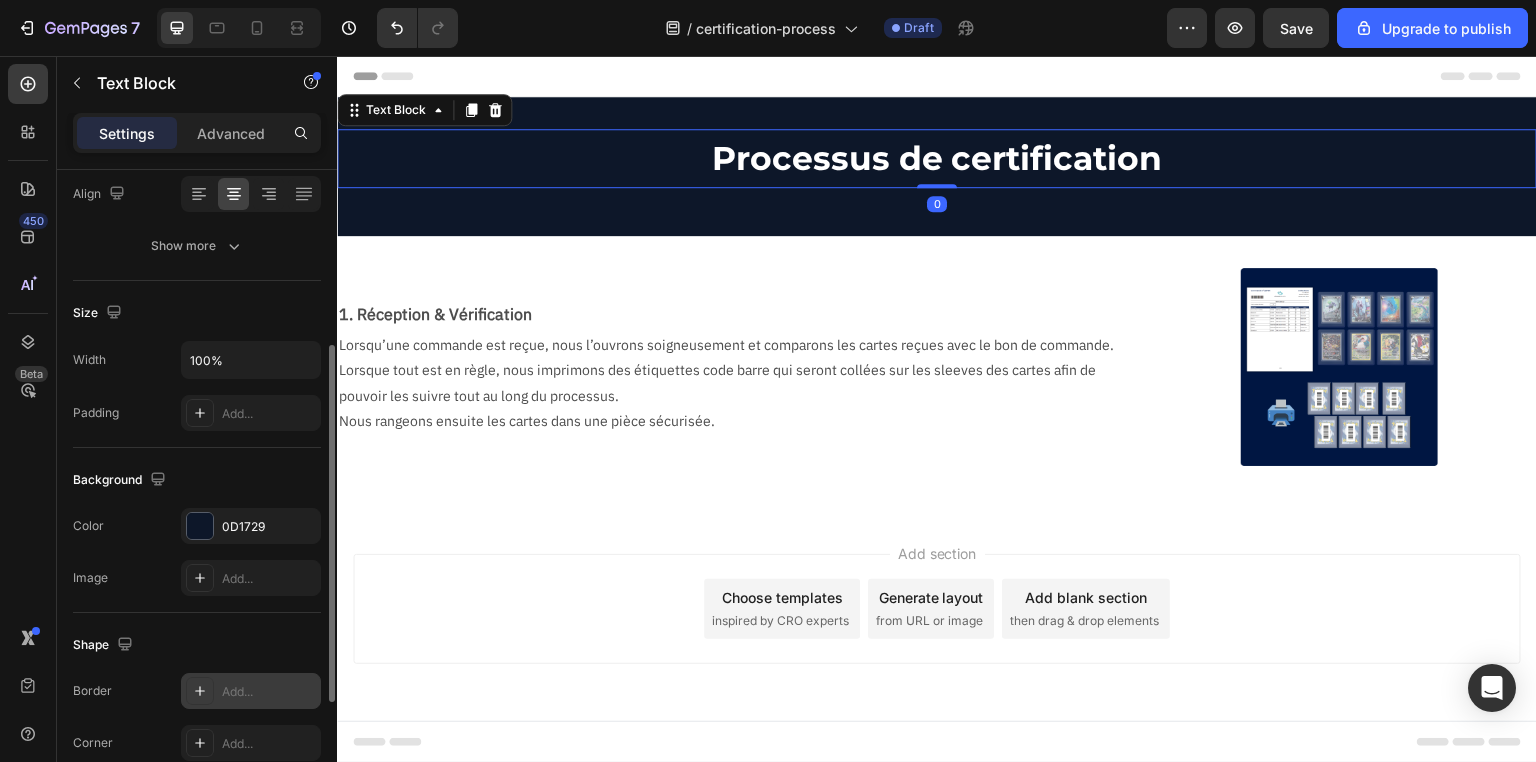 scroll, scrollTop: 533, scrollLeft: 0, axis: vertical 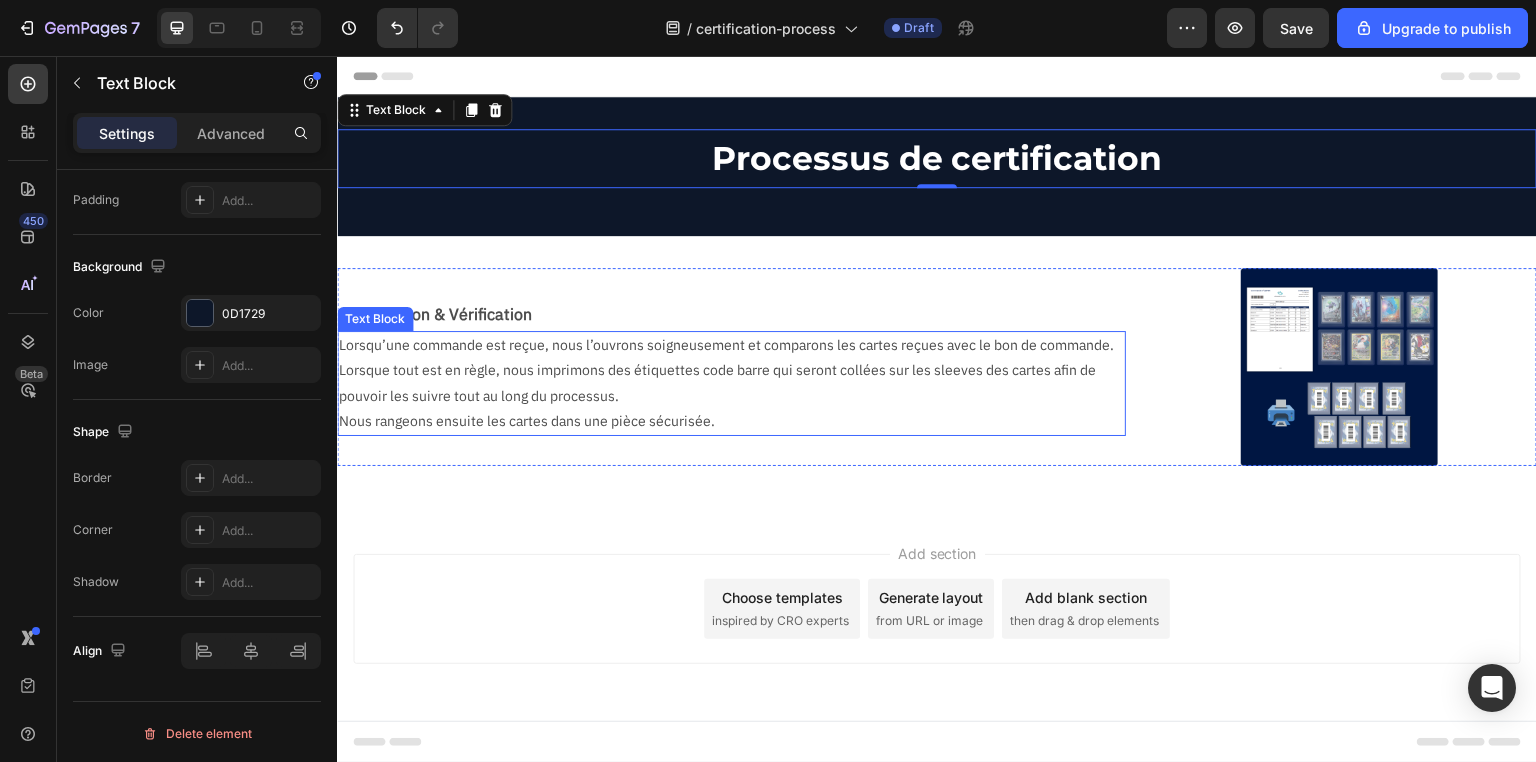 click on "Lorsqu’une commande est reçue, nous l’ouvrons soigneusement et comparons les cartes reçues avec le bon de commande. Lorsque tout est en règle, nous imprimons des étiquettes code barre qui seront collées sur les sleeves des cartes afin de pouvoir les suivre tout au long du processus." at bounding box center [731, 371] 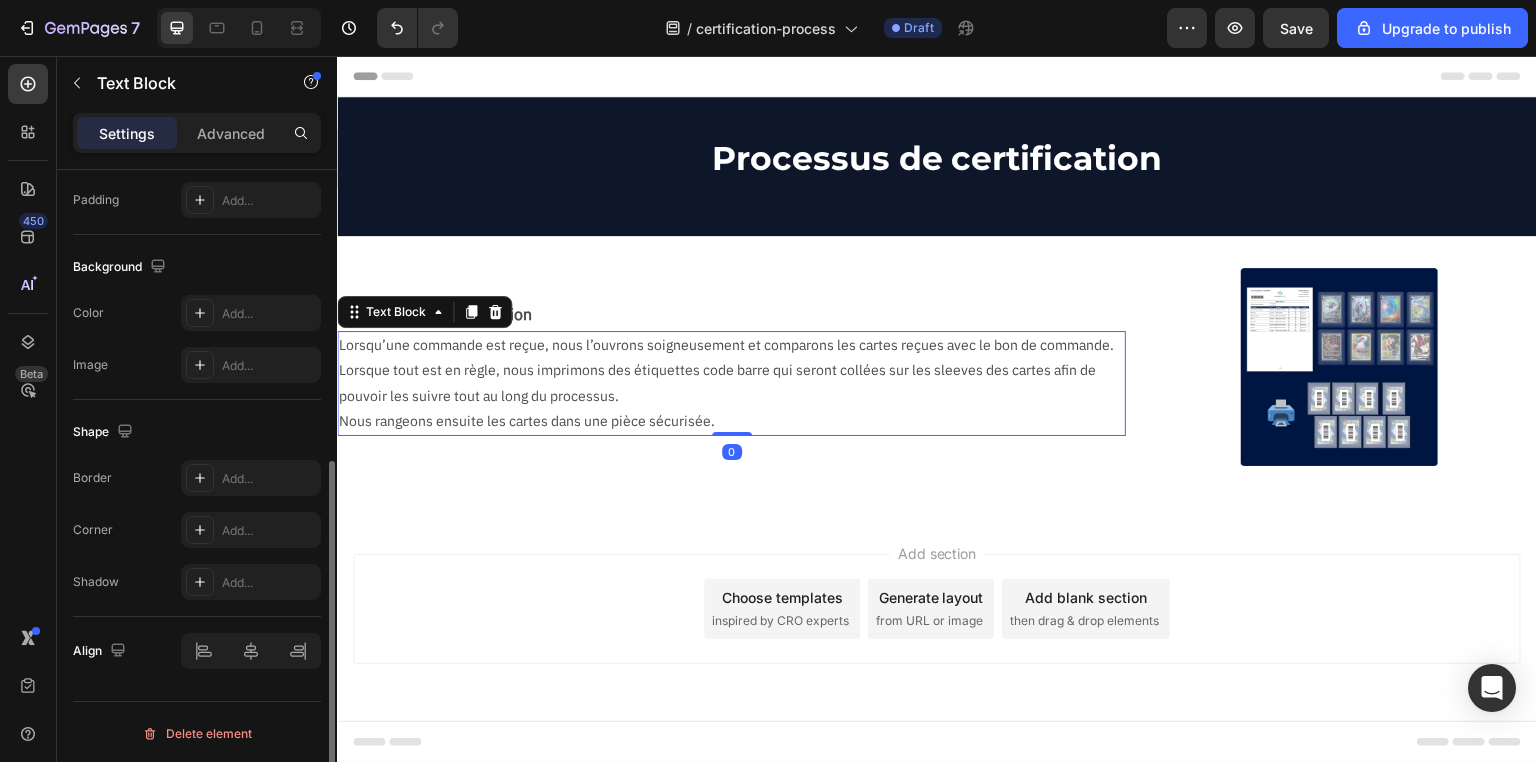 scroll, scrollTop: 532, scrollLeft: 0, axis: vertical 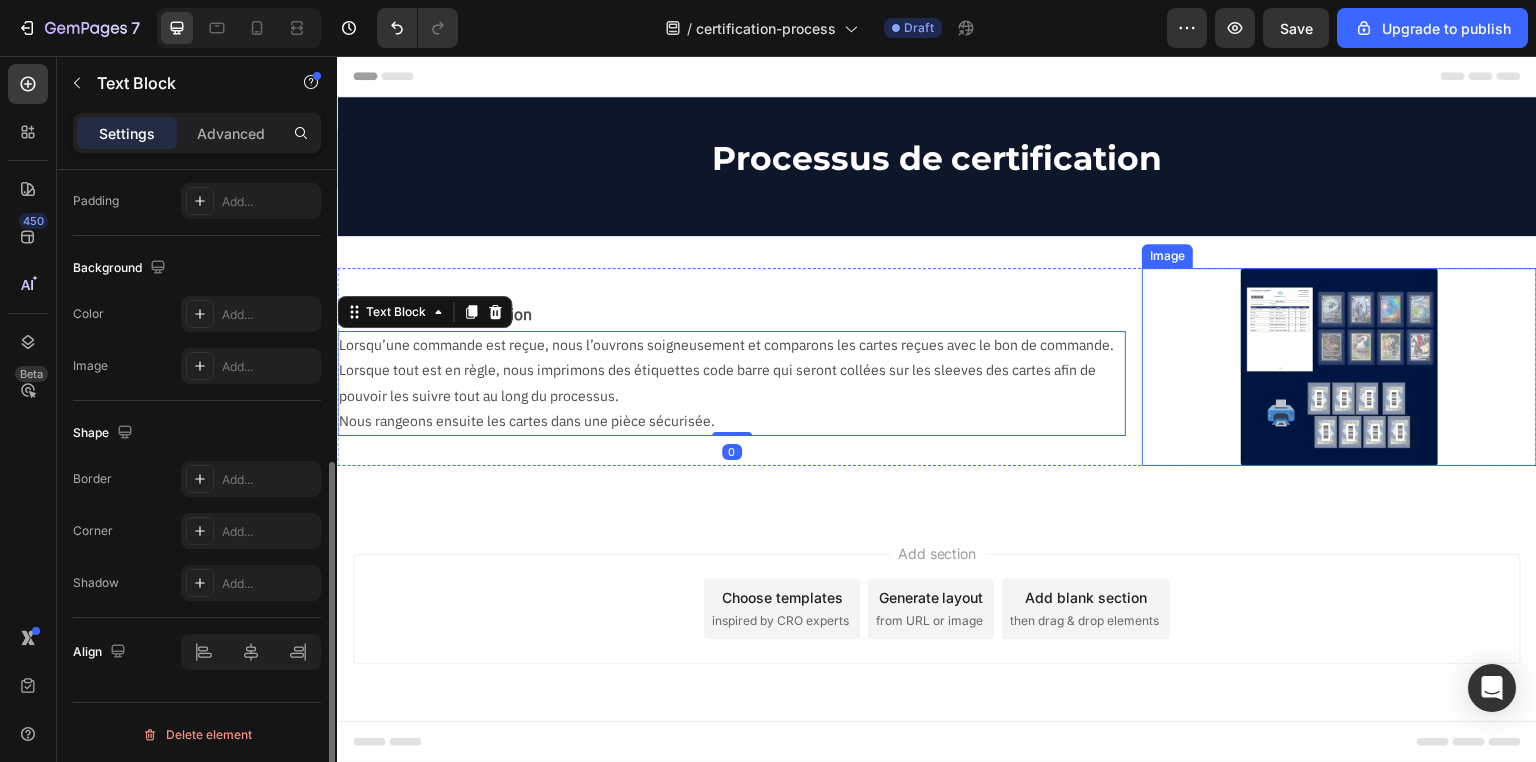 click at bounding box center [1339, 366] 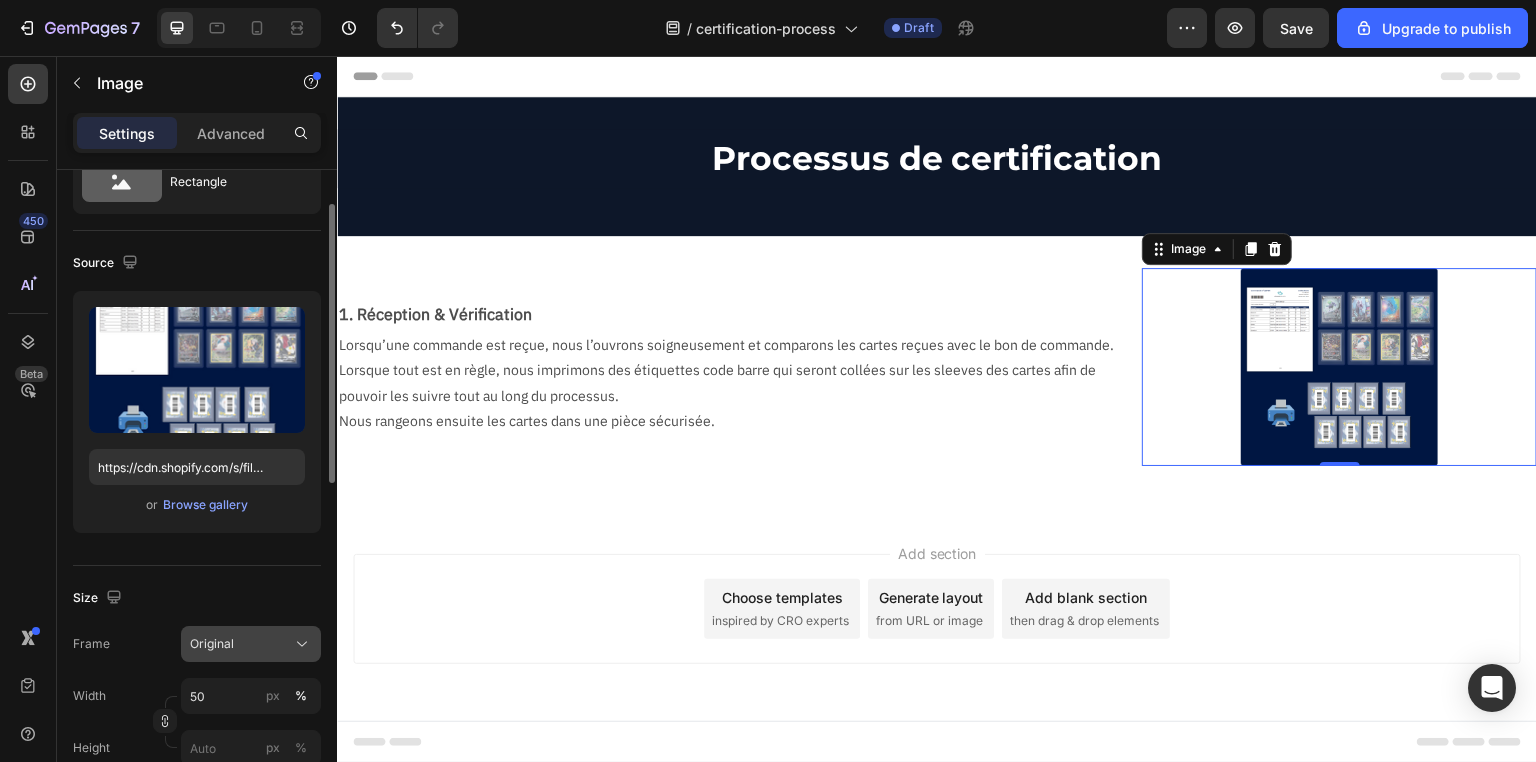 scroll, scrollTop: 0, scrollLeft: 0, axis: both 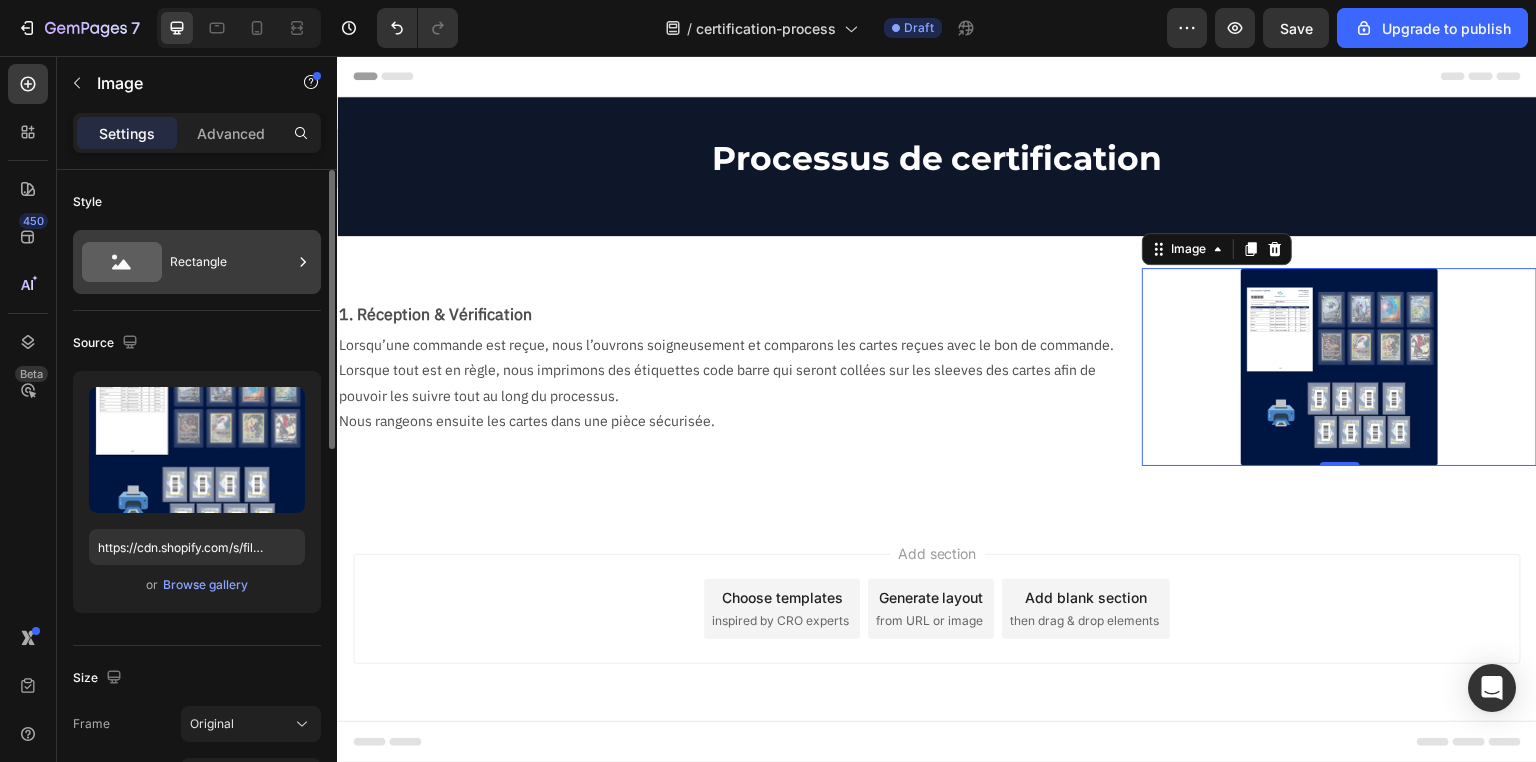 click 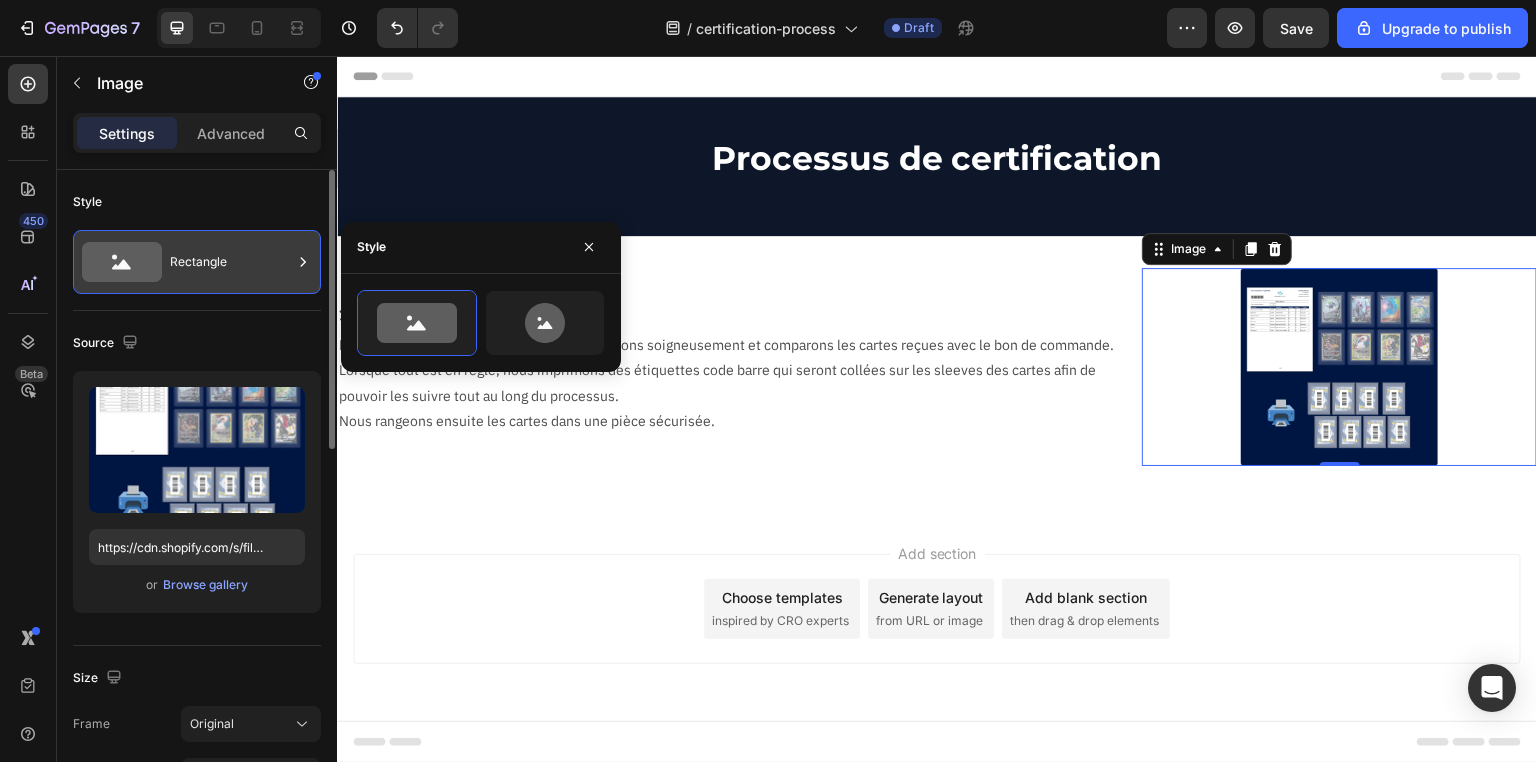 click 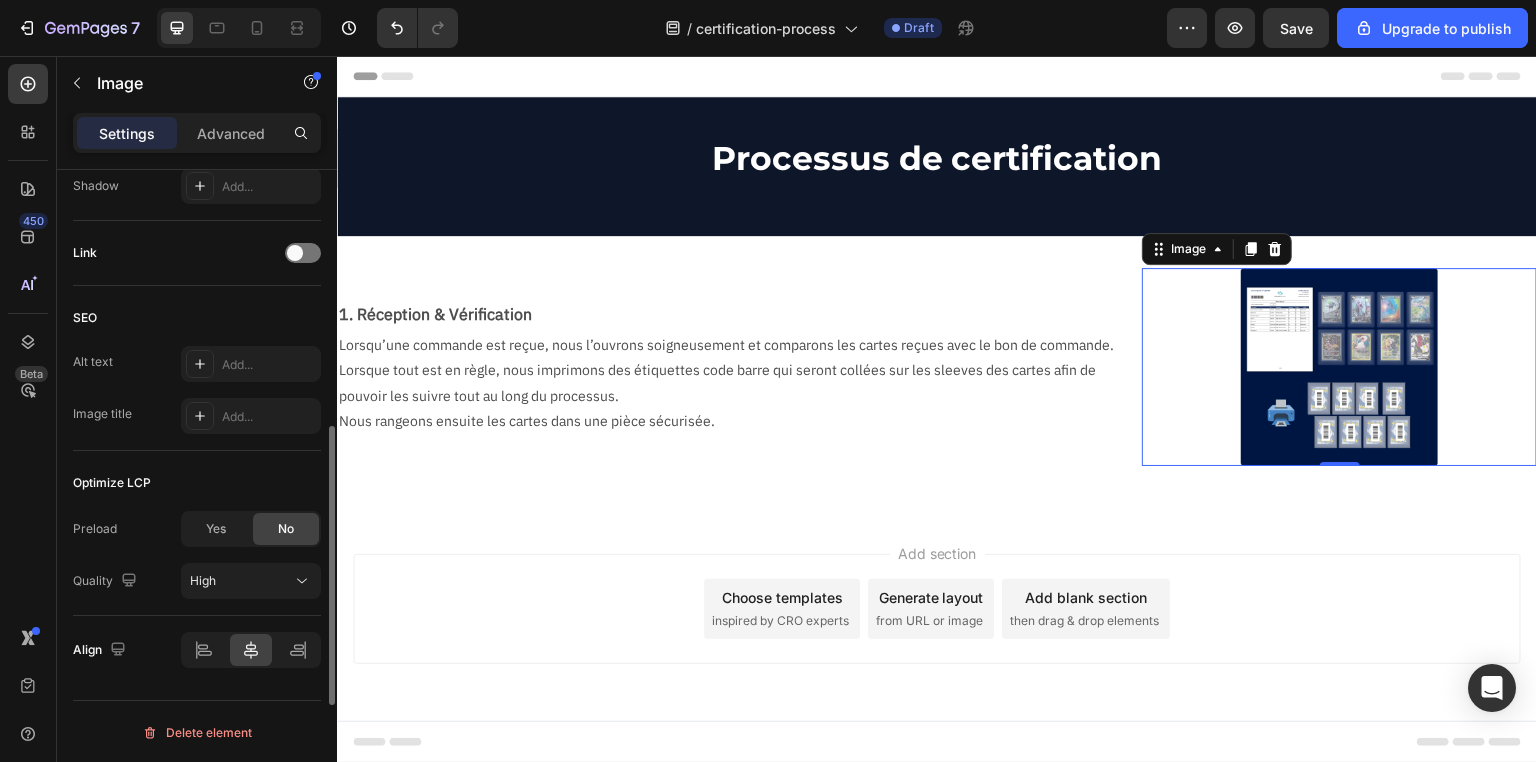 scroll, scrollTop: 539, scrollLeft: 0, axis: vertical 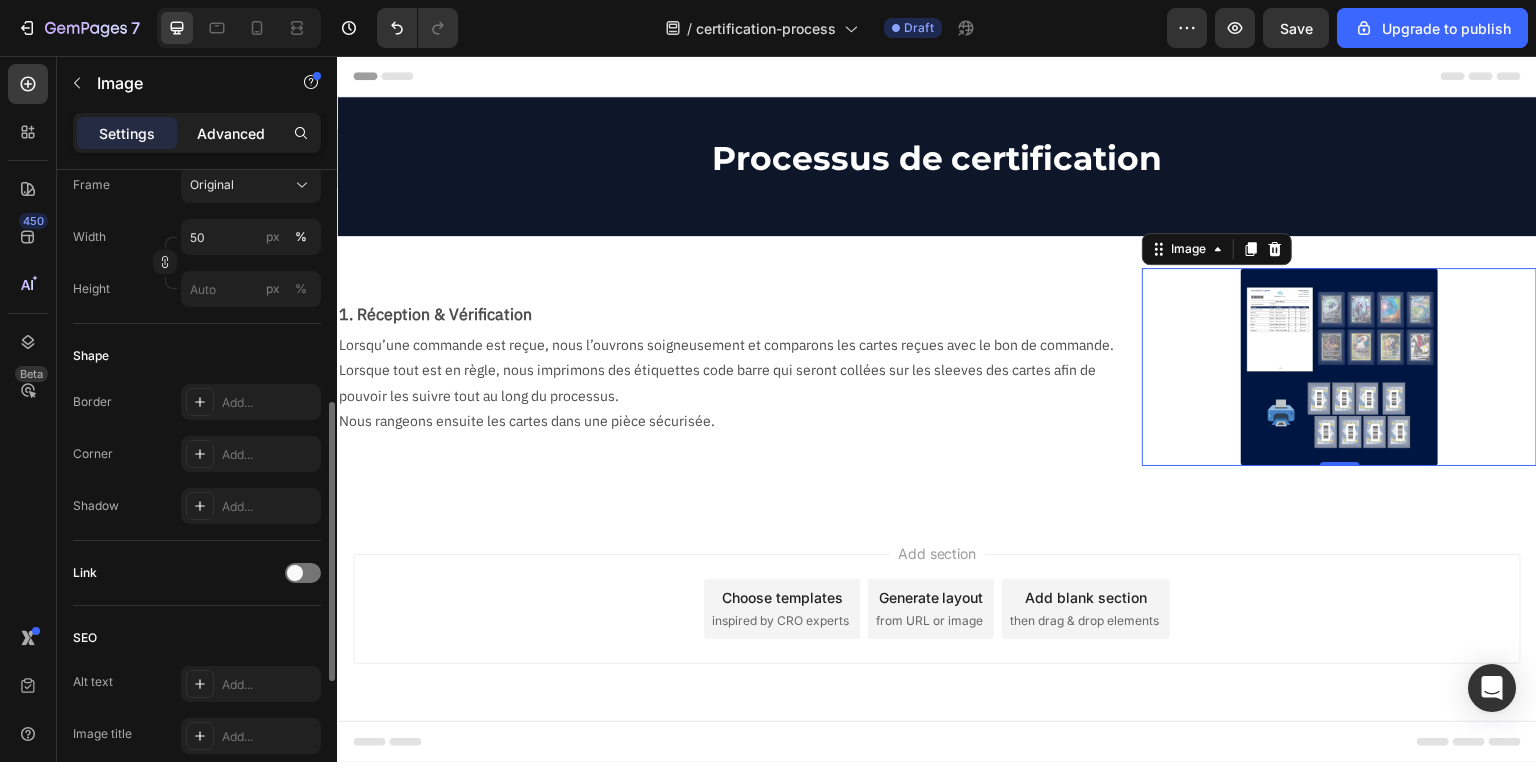 click on "Advanced" at bounding box center (231, 133) 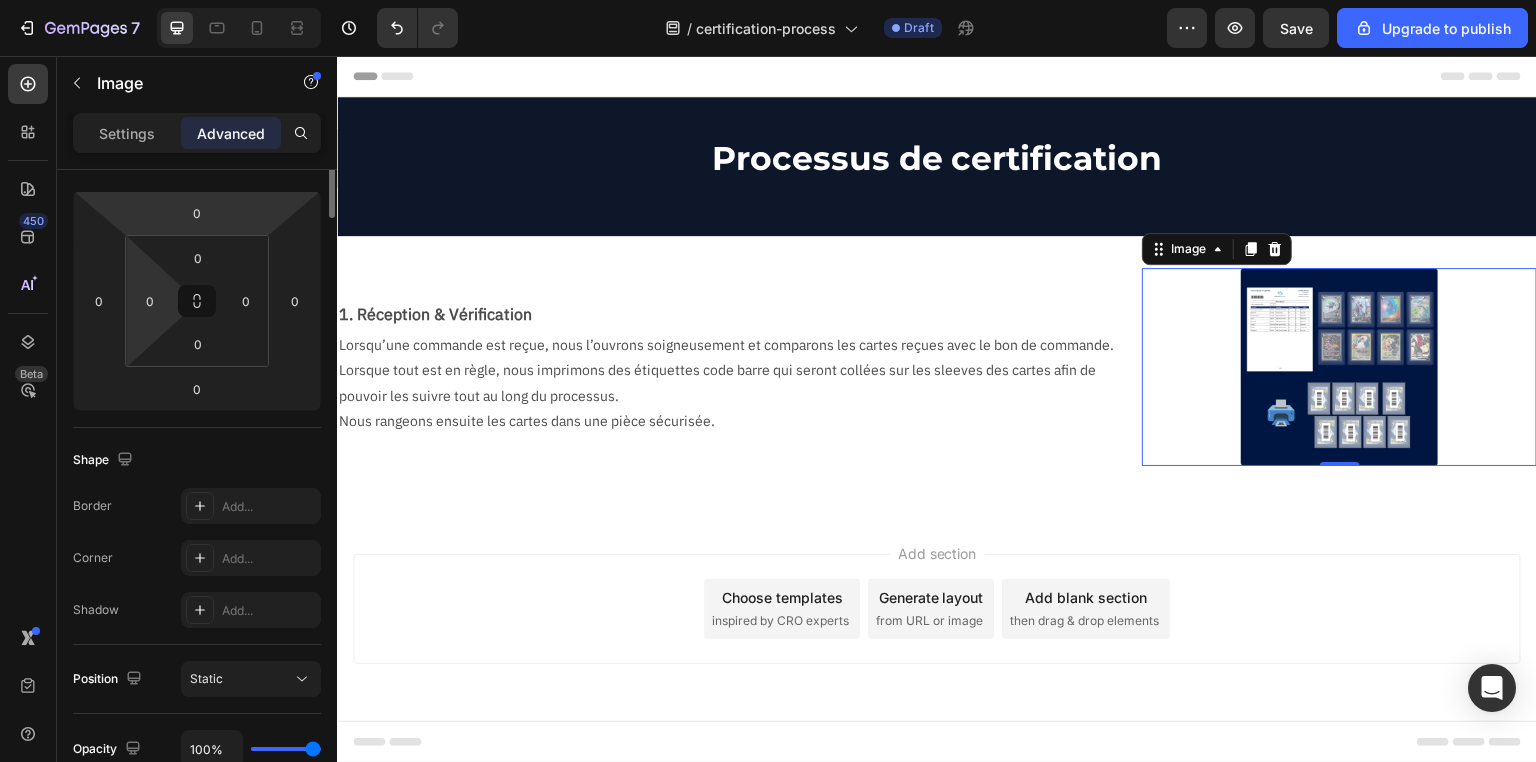 scroll, scrollTop: 0, scrollLeft: 0, axis: both 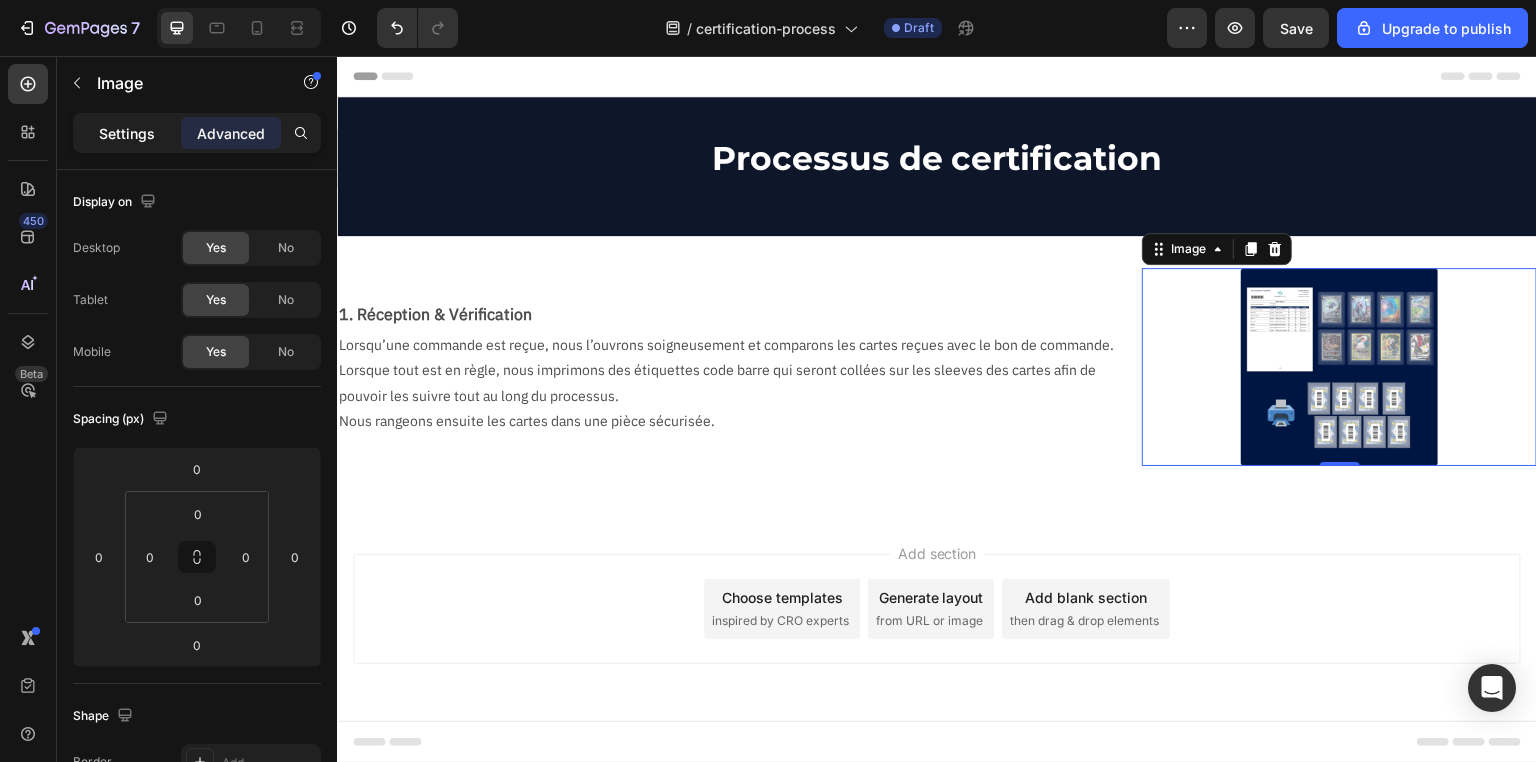 click on "Settings" at bounding box center (127, 133) 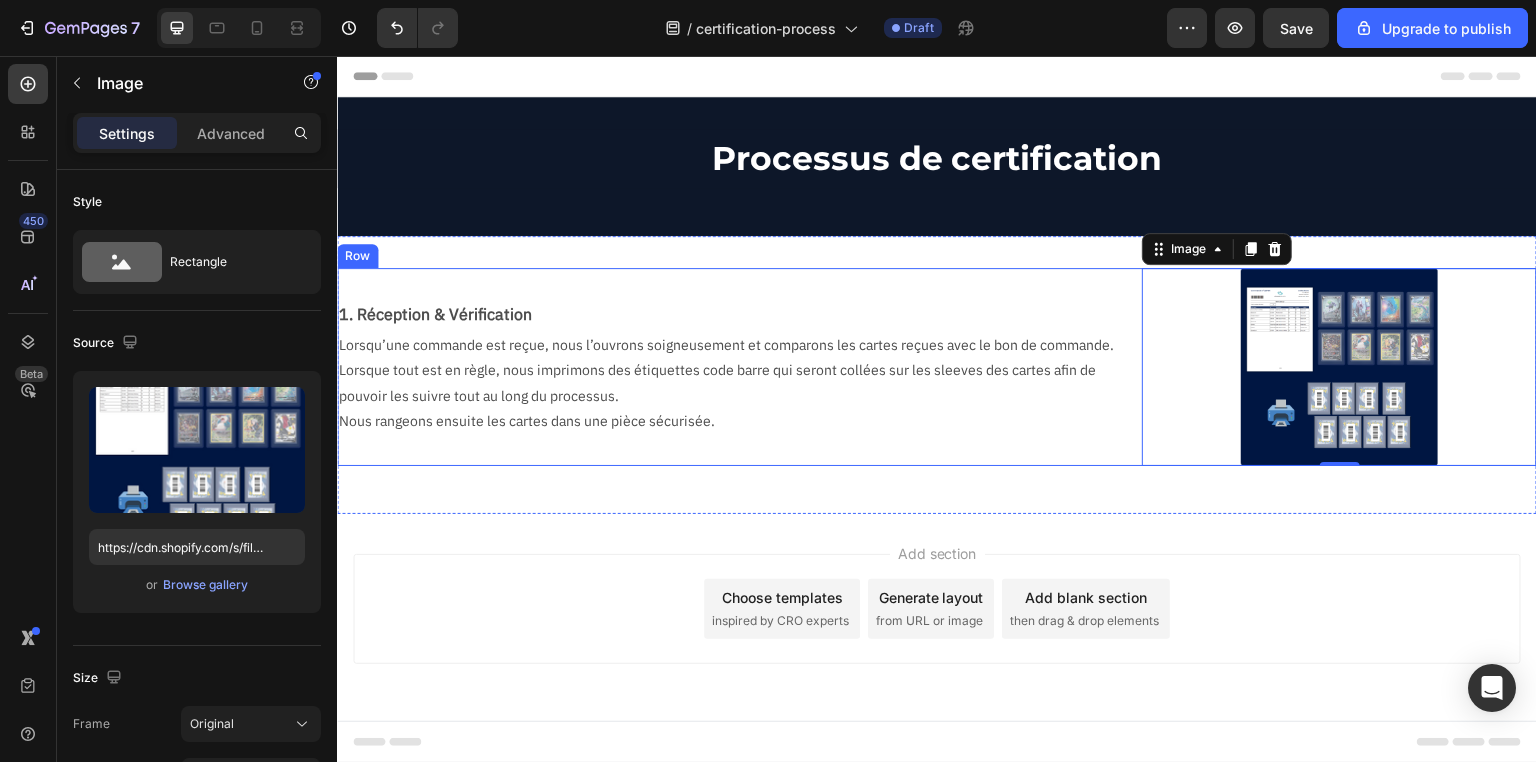 click on "1. Réception & Vérification Text Block Lorsqu’une commande est reçue, nous l’ouvrons soigneusement et comparons les cartes reçues avec le bon de commande. Lorsque tout est en règle, nous imprimons des étiquettes code barre qui seront collées sur les sleeves des cartes afin de pouvoir les suivre tout au long du processus. Nous rangeons ensuite les cartes dans une pièce sécurisée. Text Block" at bounding box center (731, 366) 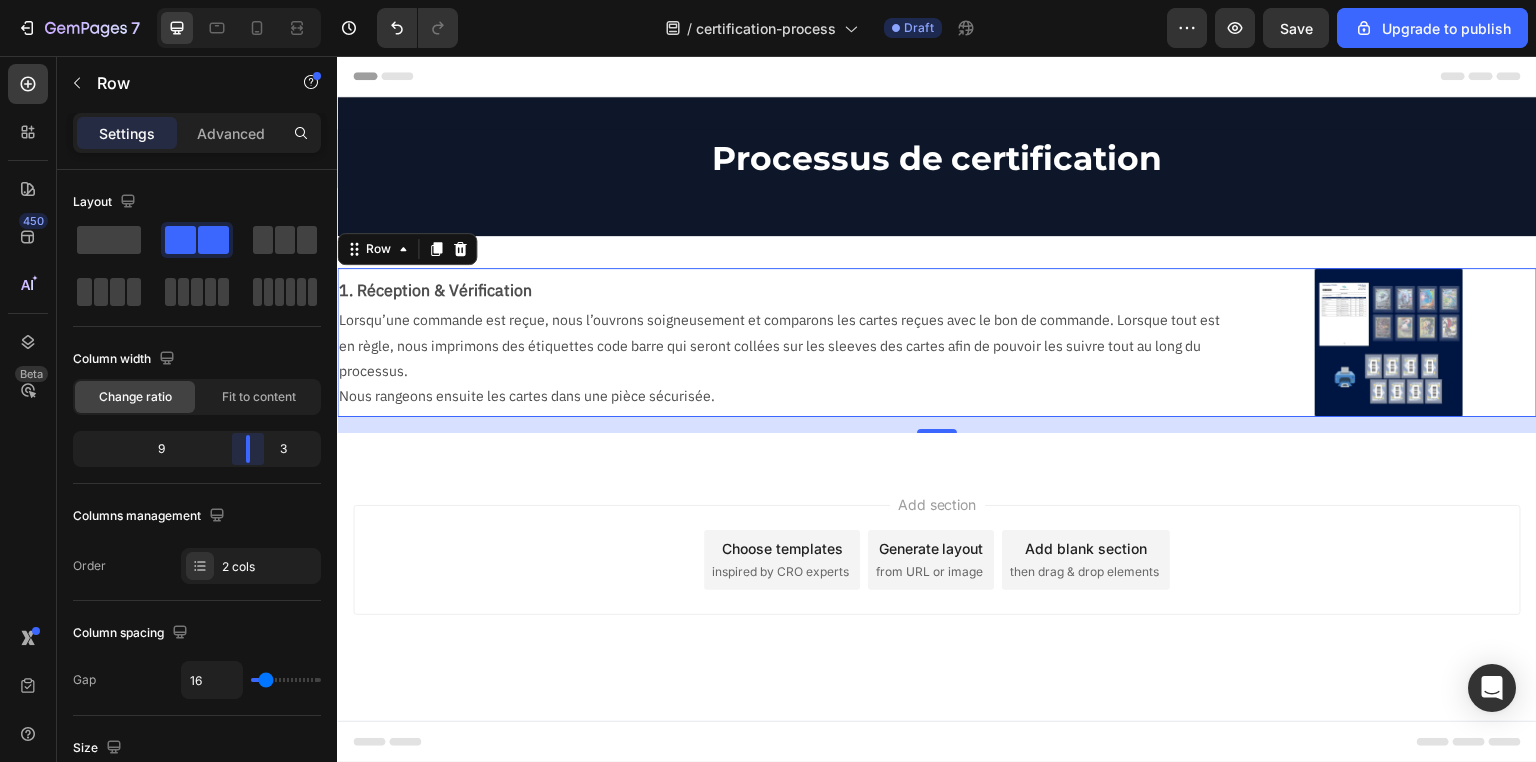 drag, startPoint x: 232, startPoint y: 451, endPoint x: 262, endPoint y: 448, distance: 30.149628 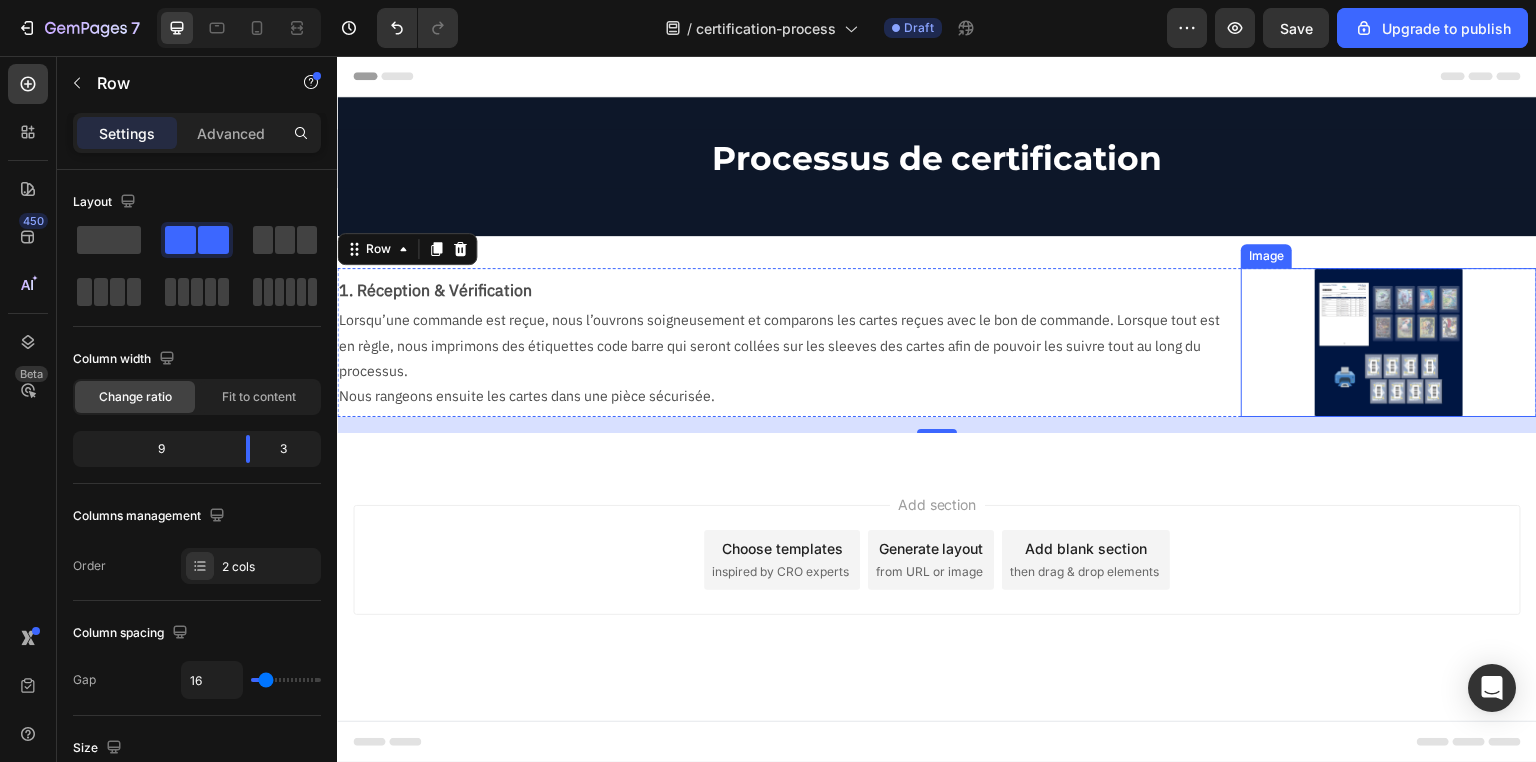 click at bounding box center [1389, 342] 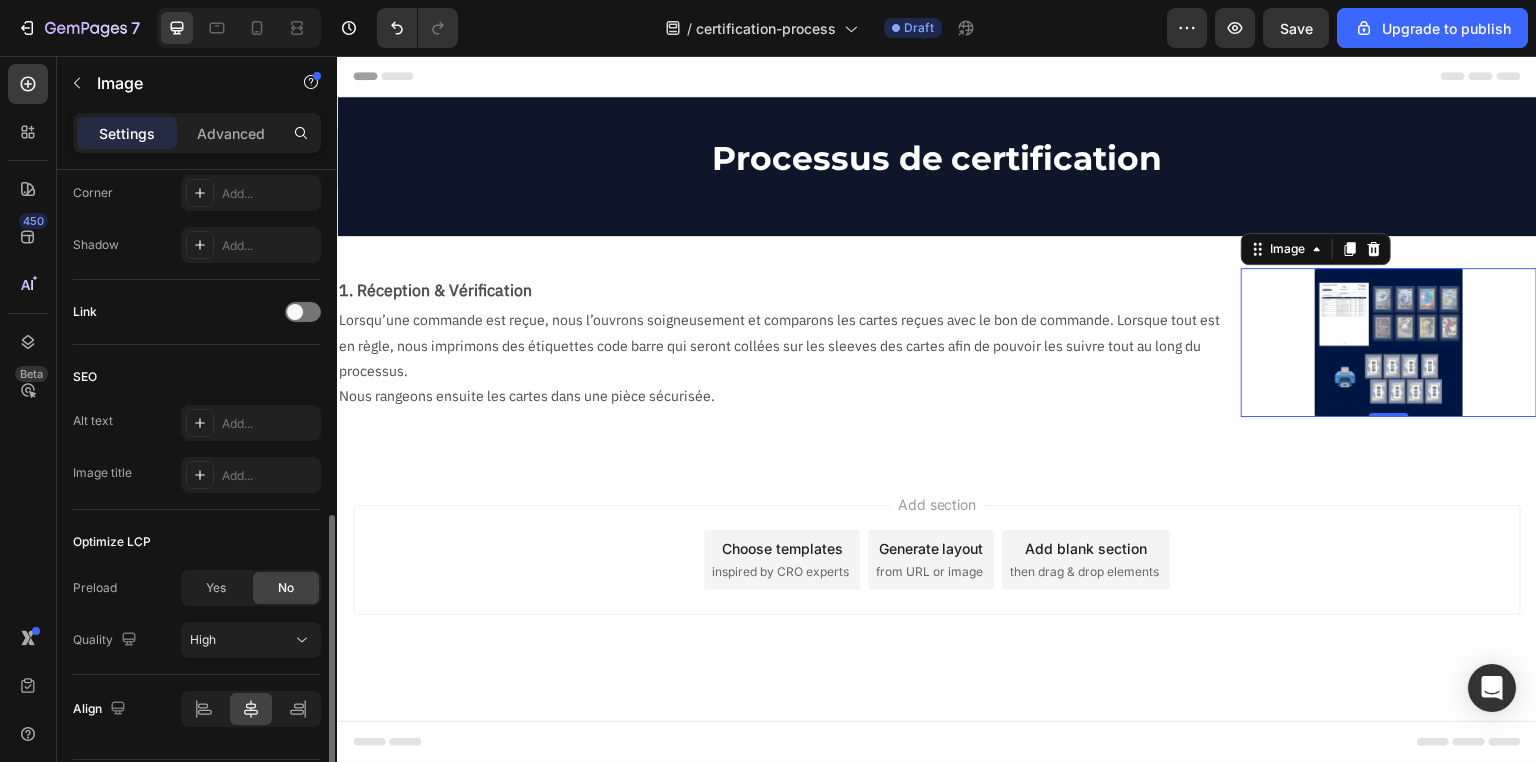 scroll, scrollTop: 859, scrollLeft: 0, axis: vertical 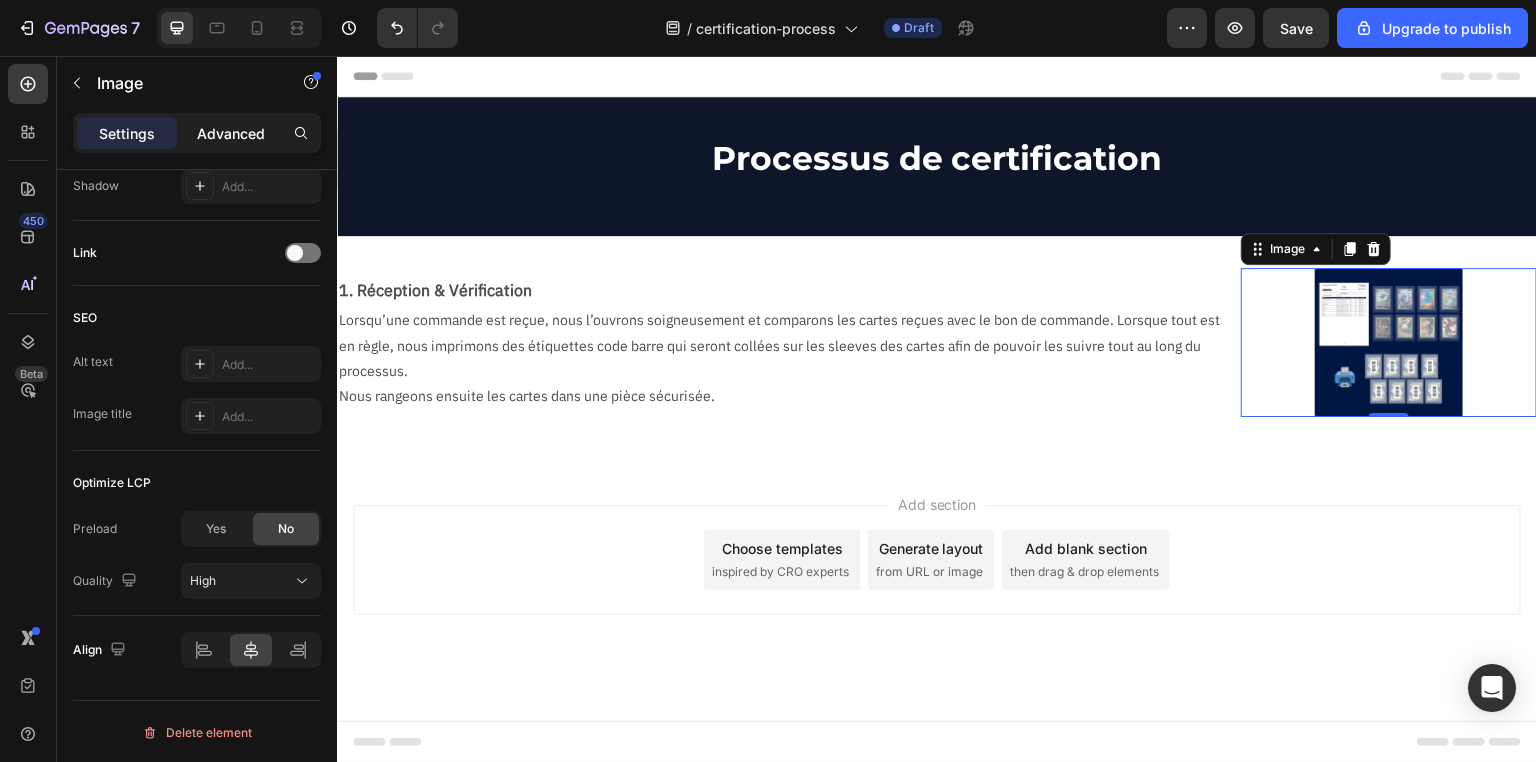 click on "Advanced" at bounding box center [231, 133] 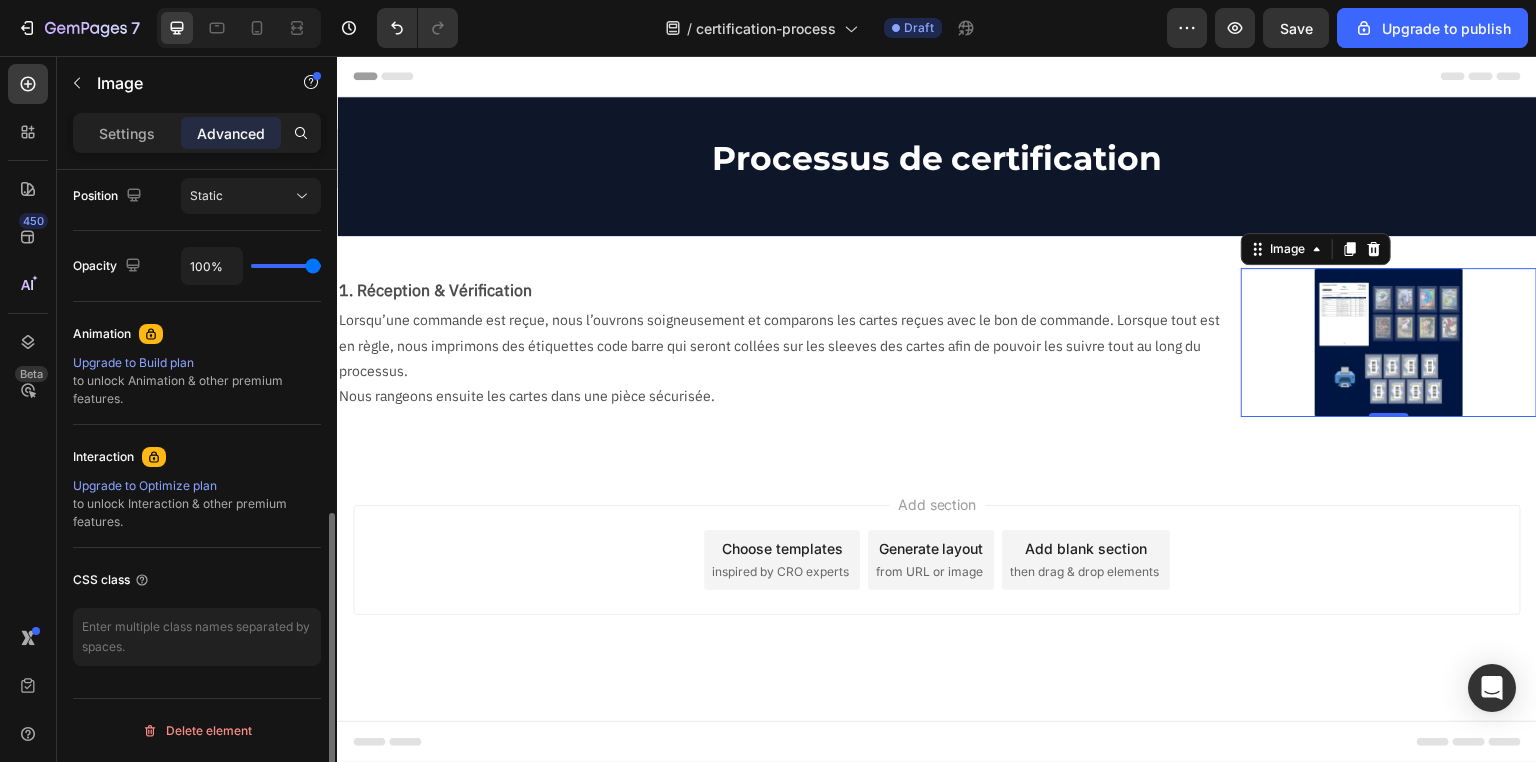 scroll, scrollTop: 736, scrollLeft: 0, axis: vertical 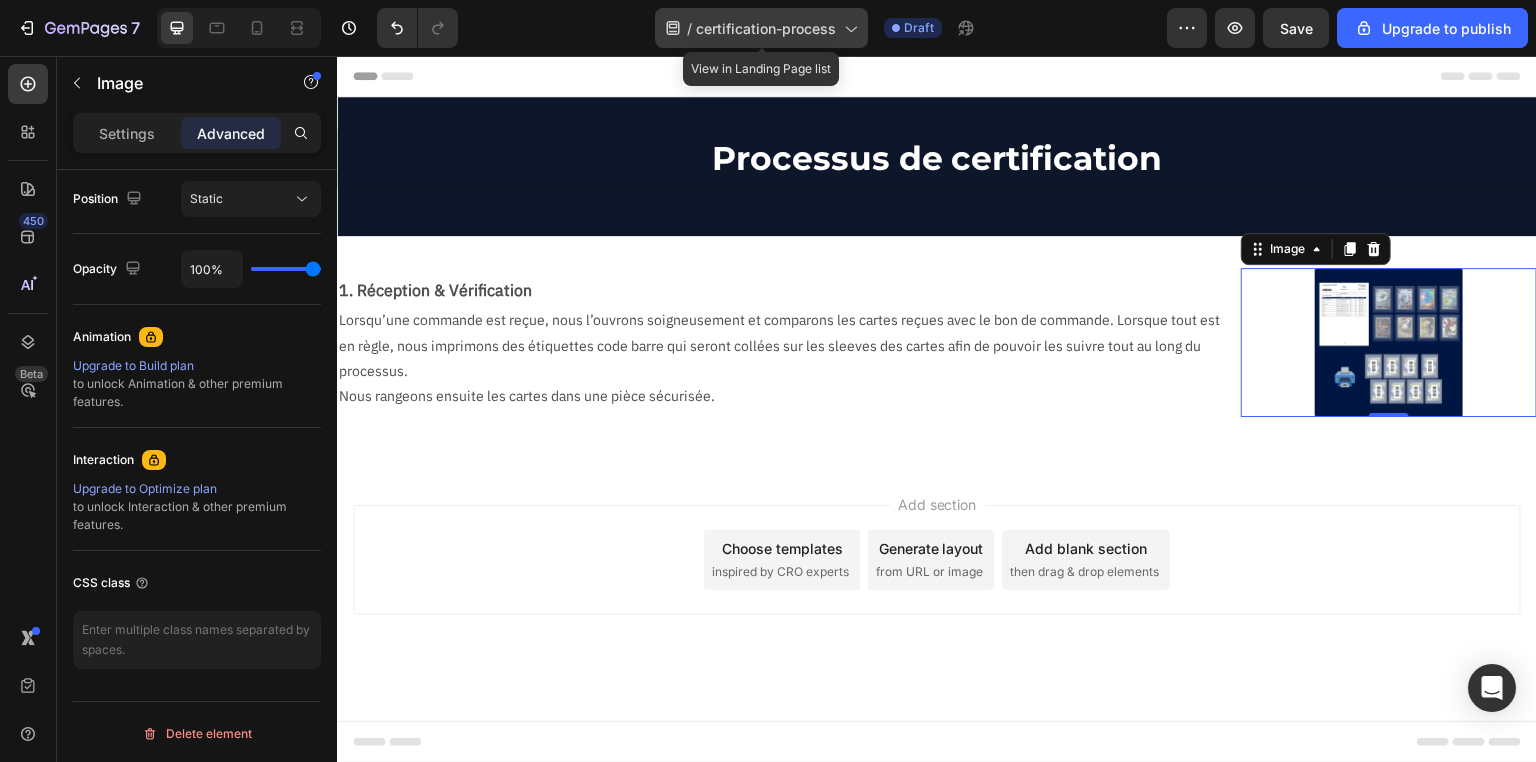 click 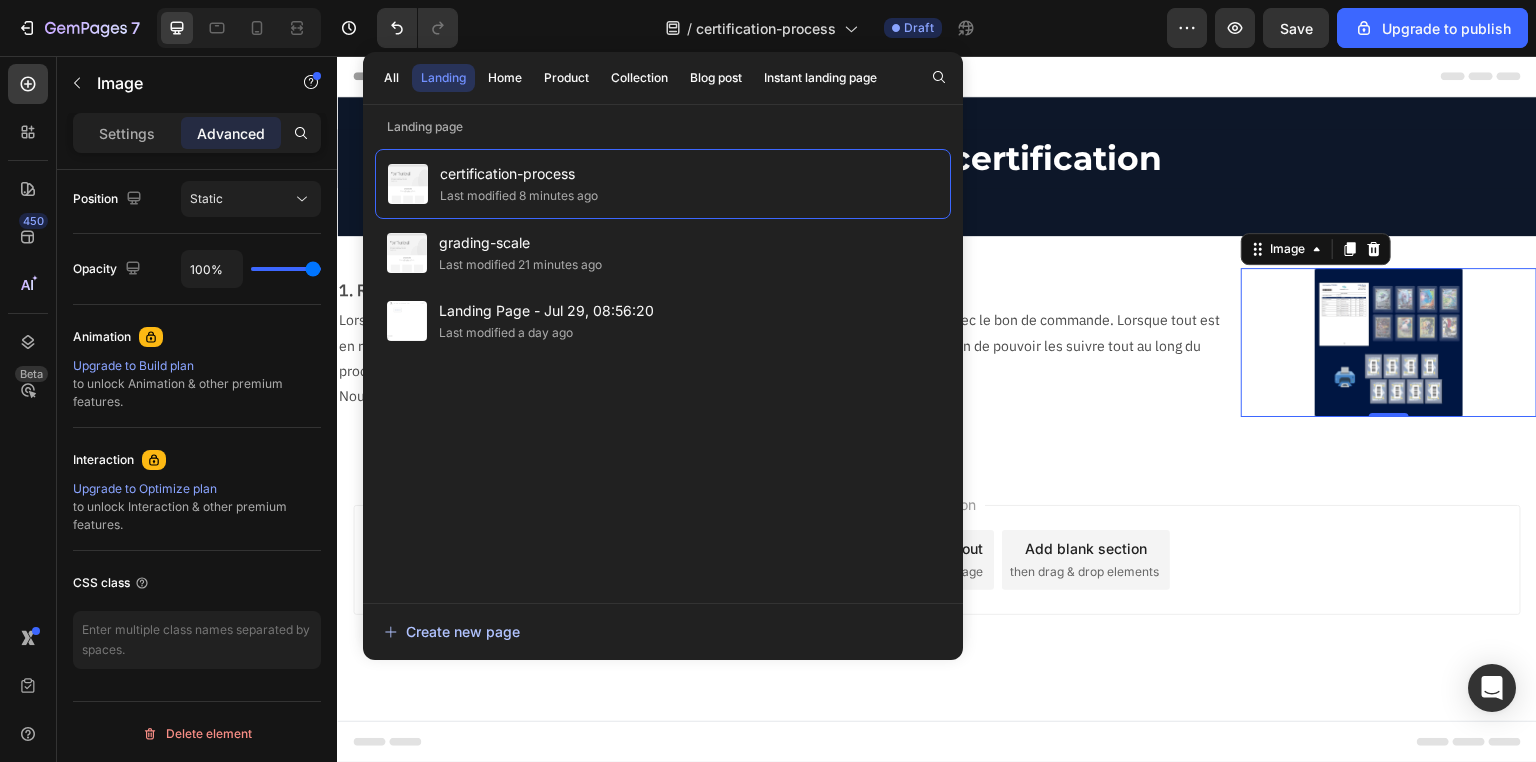 click on "Create new page" at bounding box center [452, 631] 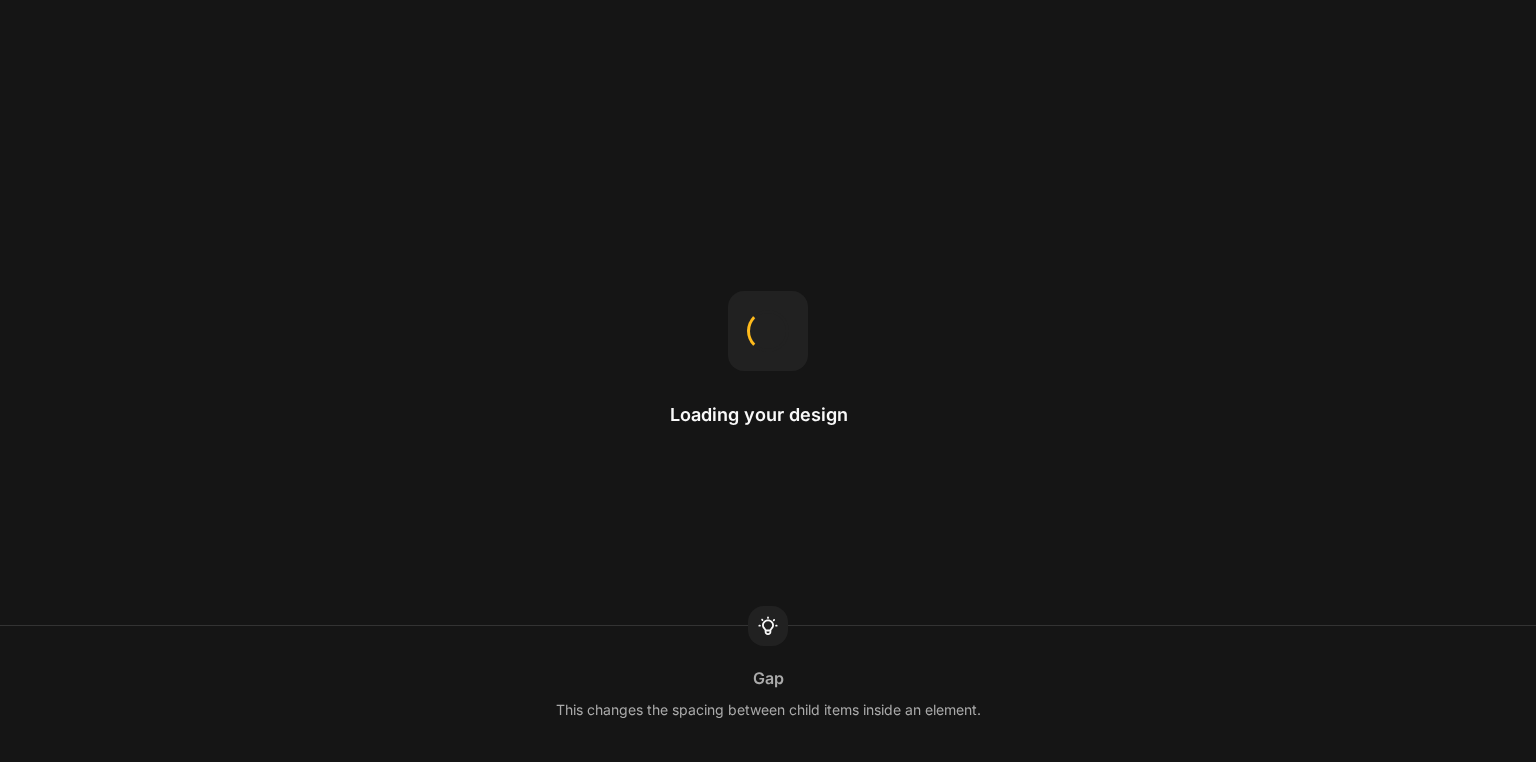scroll, scrollTop: 0, scrollLeft: 0, axis: both 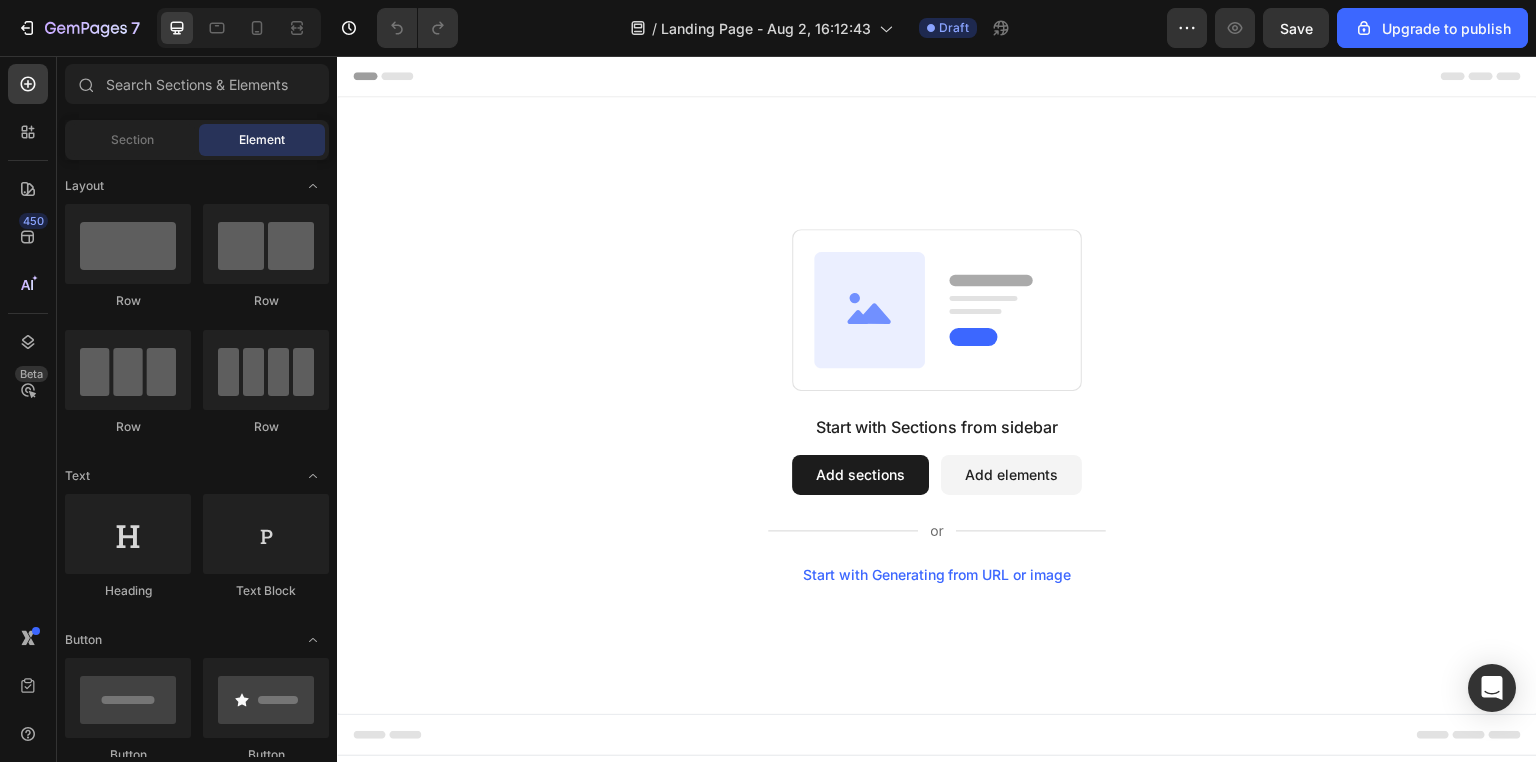 click on "Add sections" at bounding box center (860, 475) 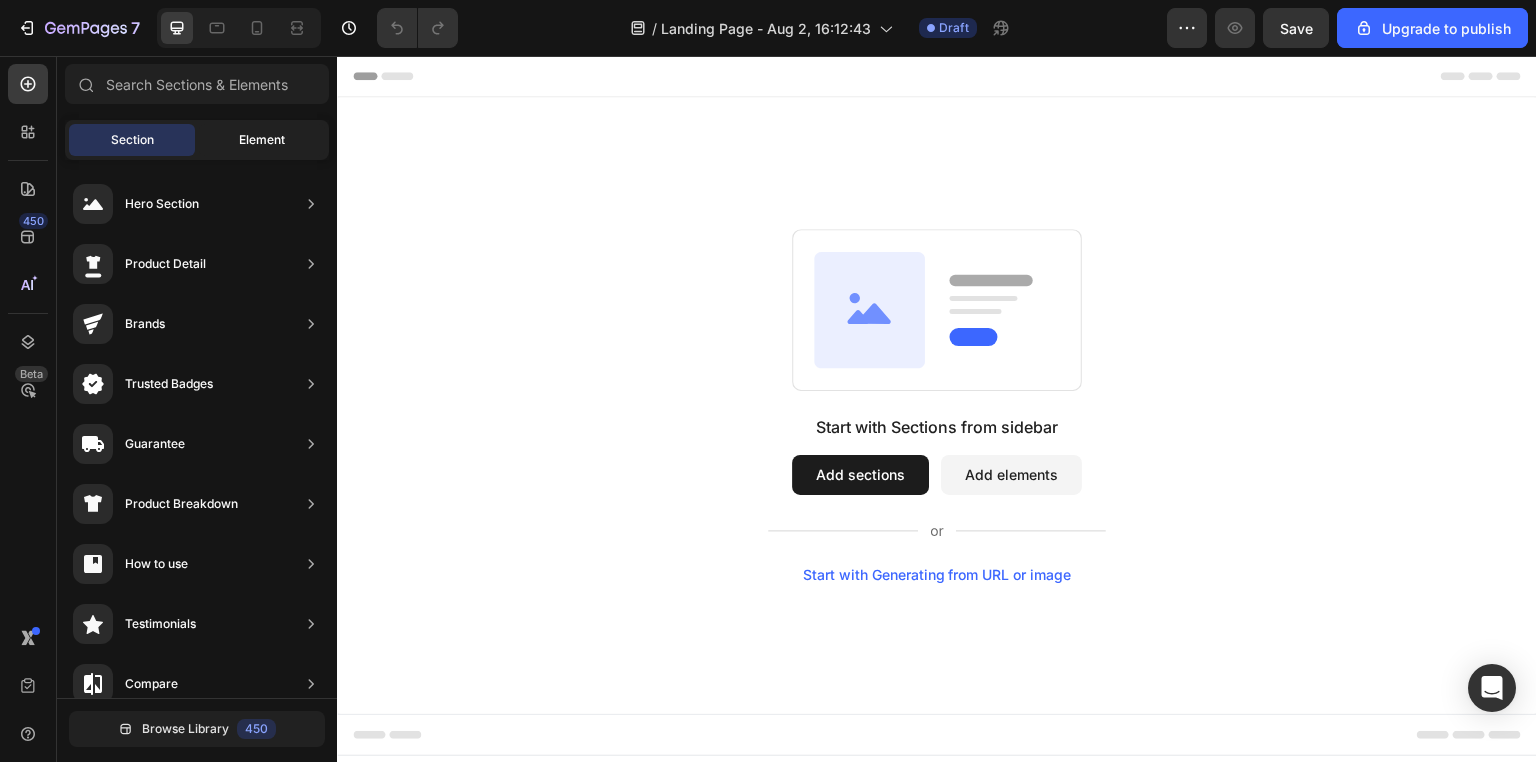 click on "Element" at bounding box center (262, 140) 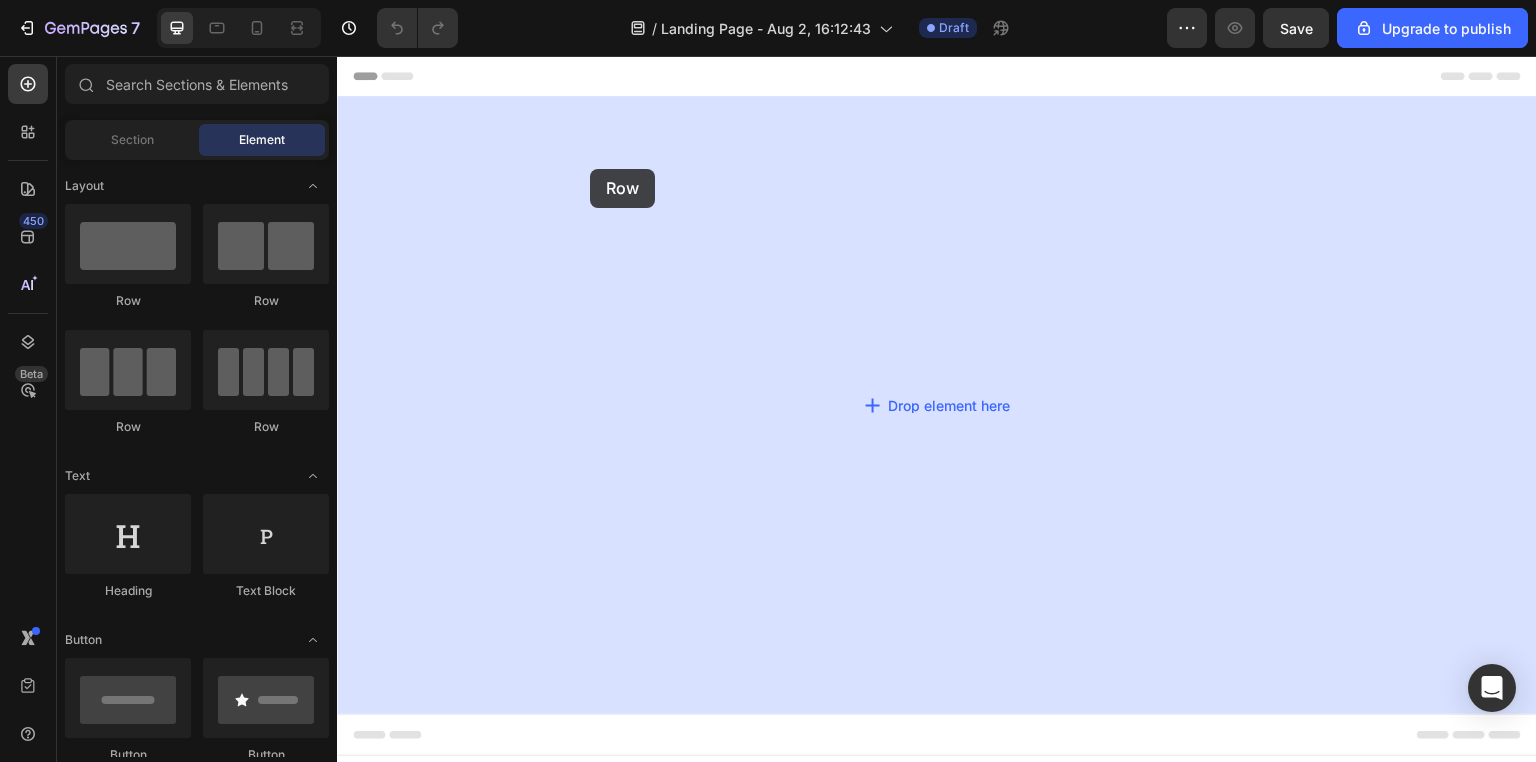 drag, startPoint x: 465, startPoint y: 318, endPoint x: 590, endPoint y: 169, distance: 194.48907 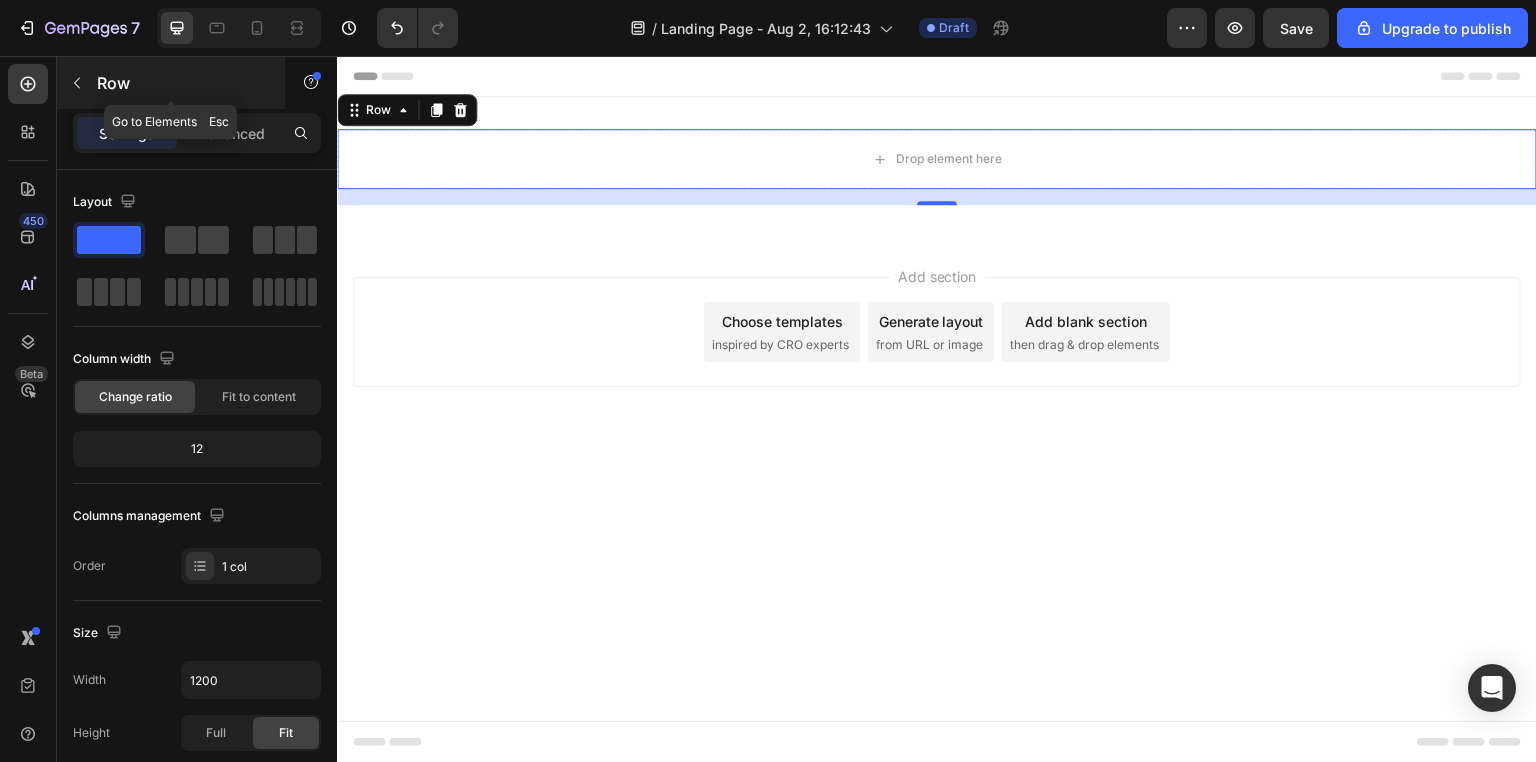 click 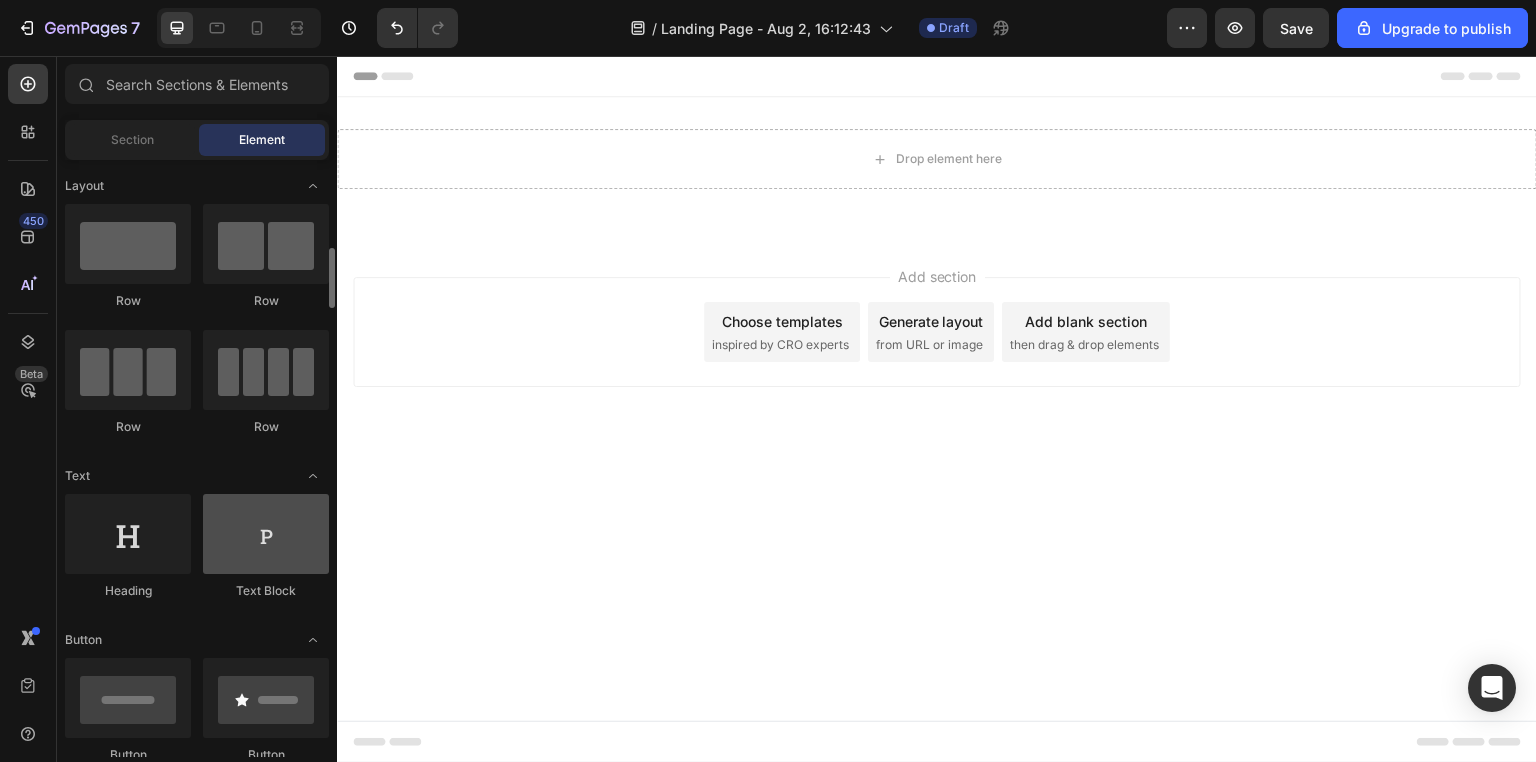 scroll, scrollTop: 80, scrollLeft: 0, axis: vertical 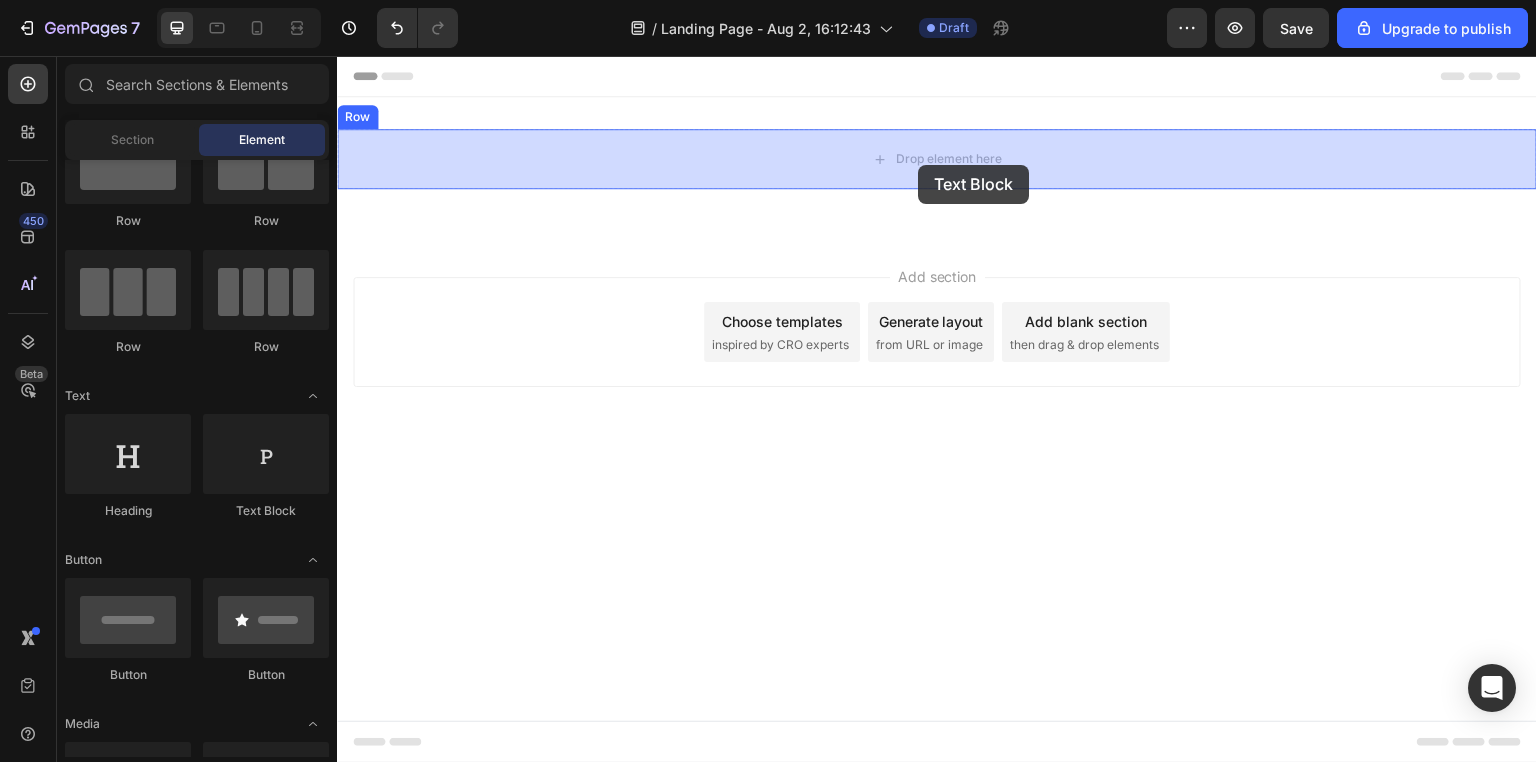 drag, startPoint x: 644, startPoint y: 476, endPoint x: 918, endPoint y: 165, distance: 414.484 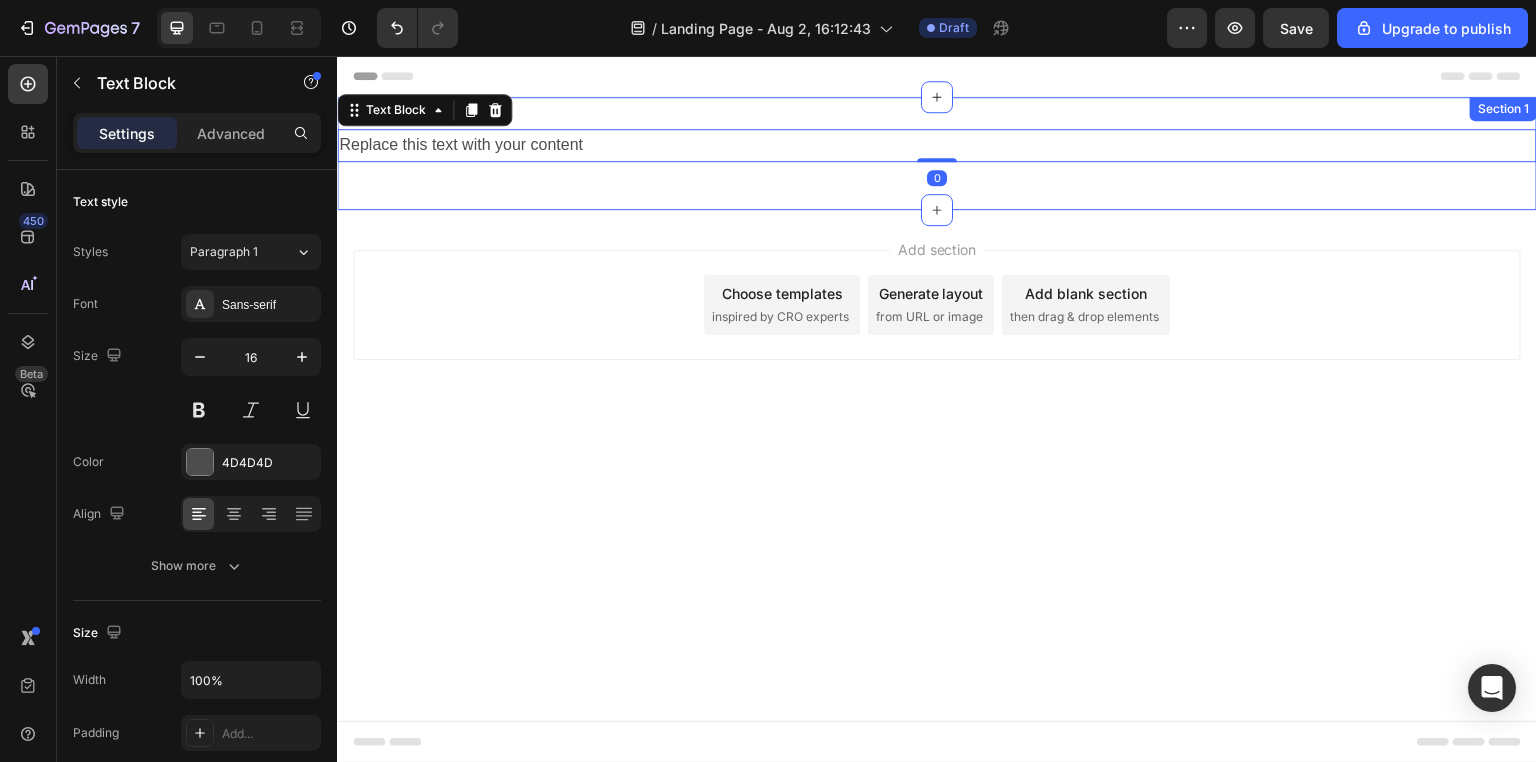 click on "Replace this text with your content Text Block   0 Row Section 1" at bounding box center (937, 153) 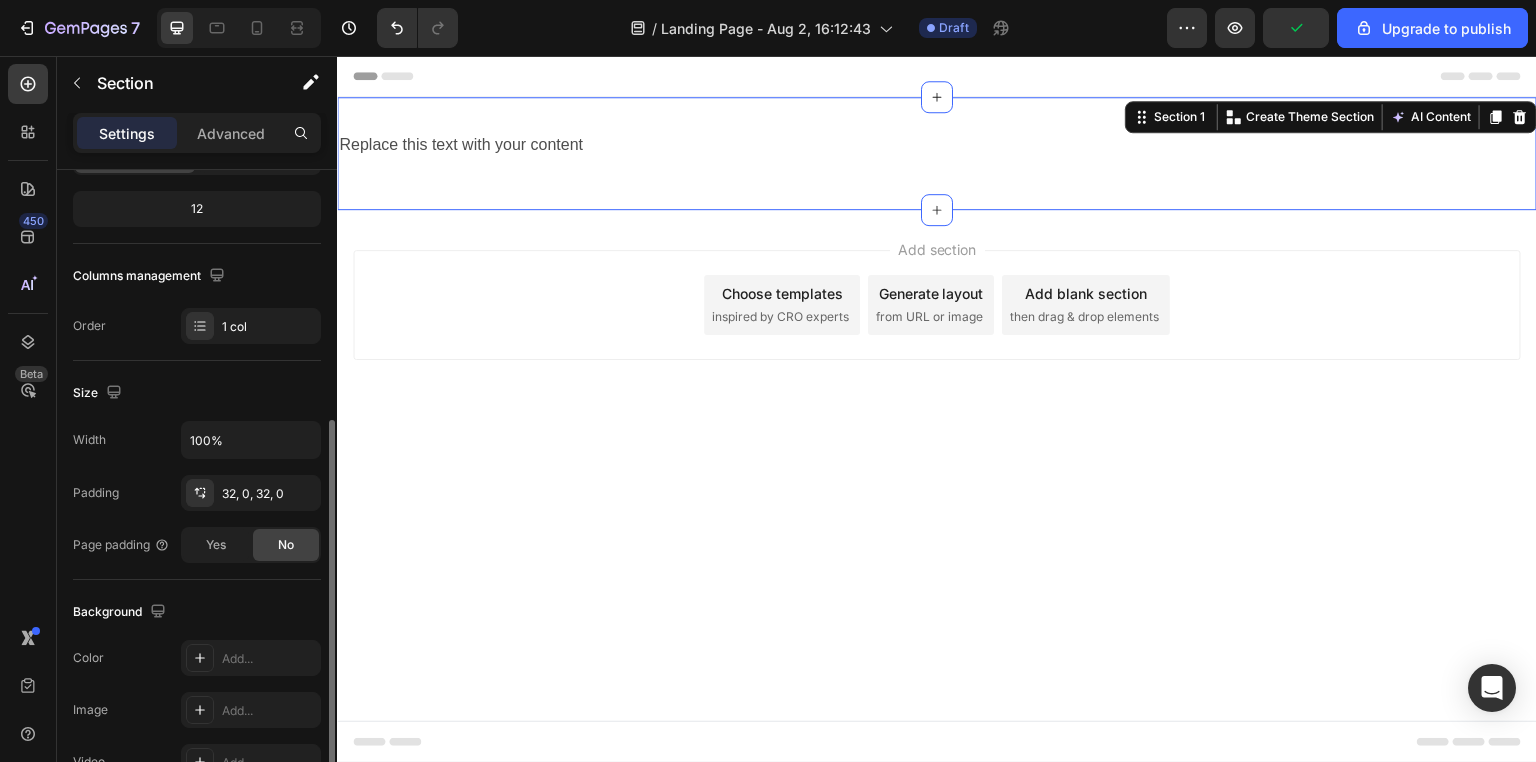 scroll, scrollTop: 320, scrollLeft: 0, axis: vertical 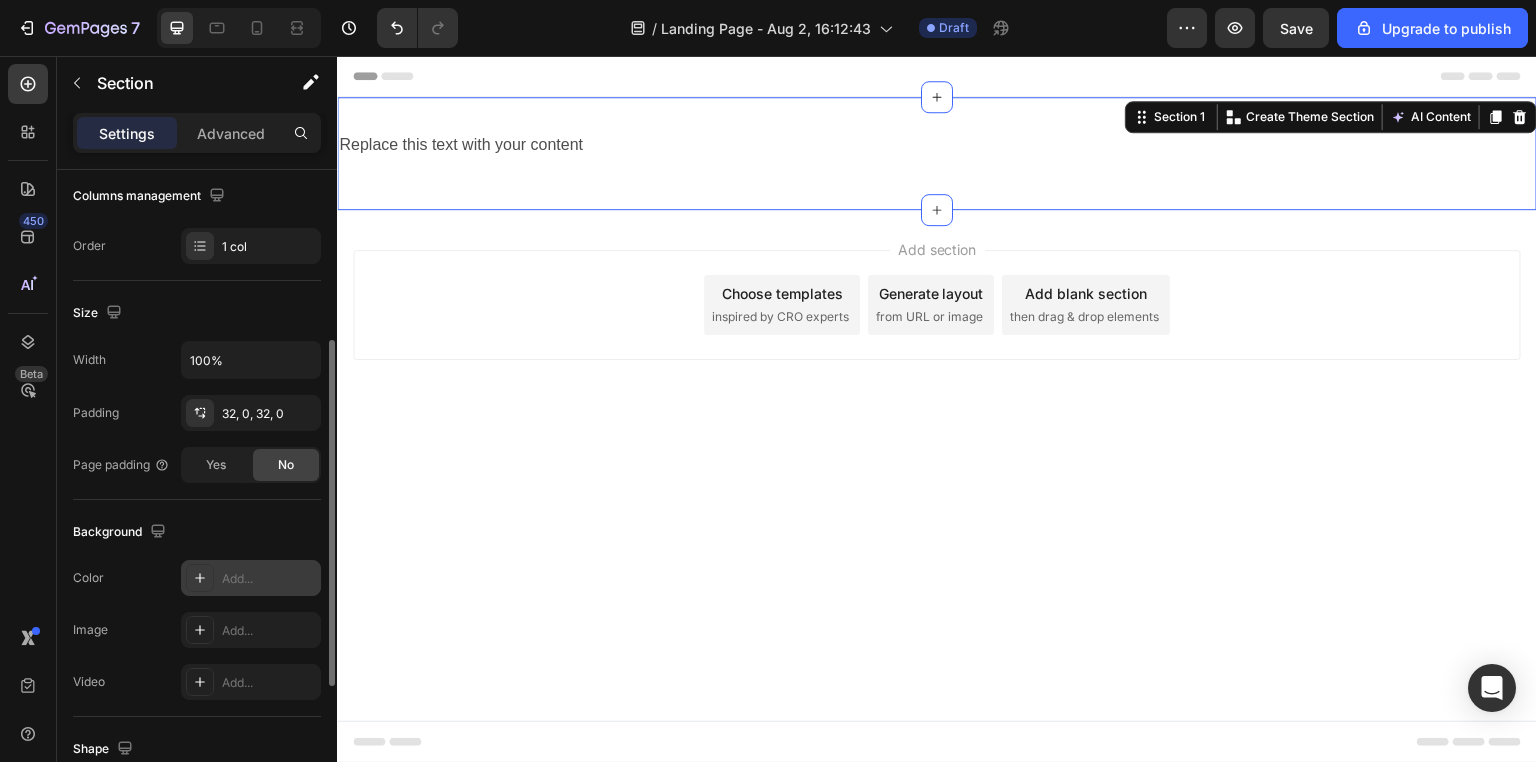 click on "Add..." at bounding box center (269, 579) 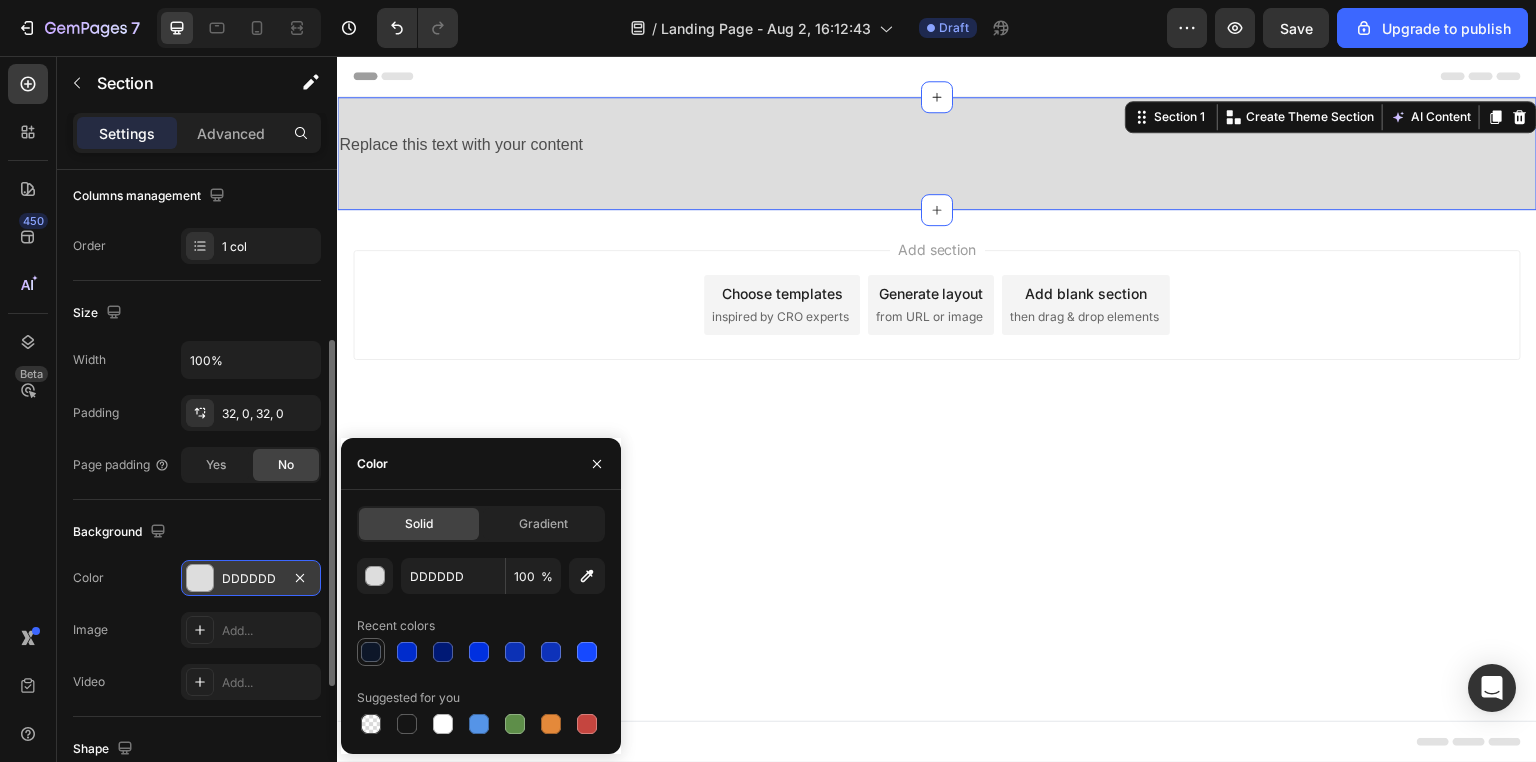 click at bounding box center [371, 652] 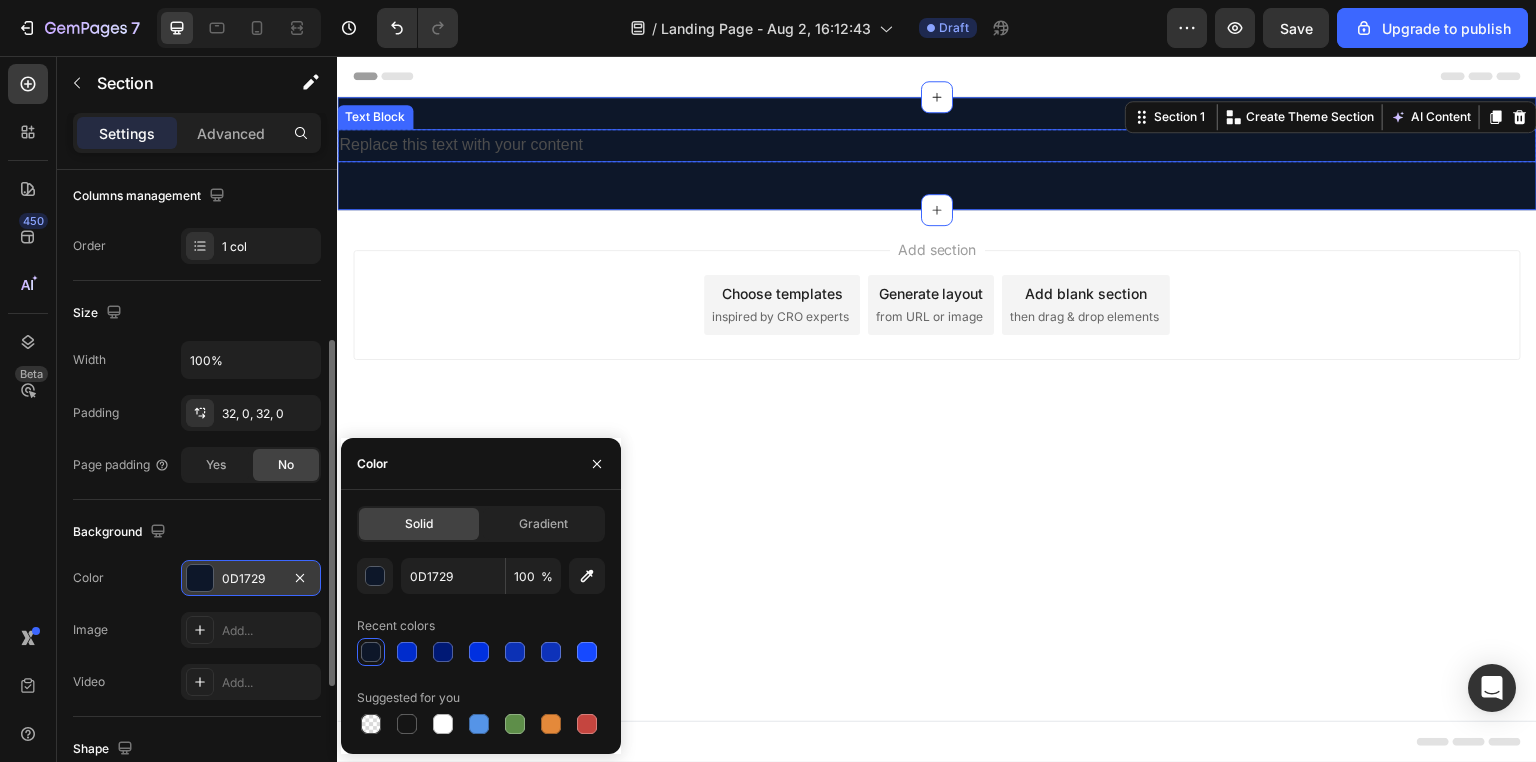 click on "Replace this text with your content" at bounding box center (937, 145) 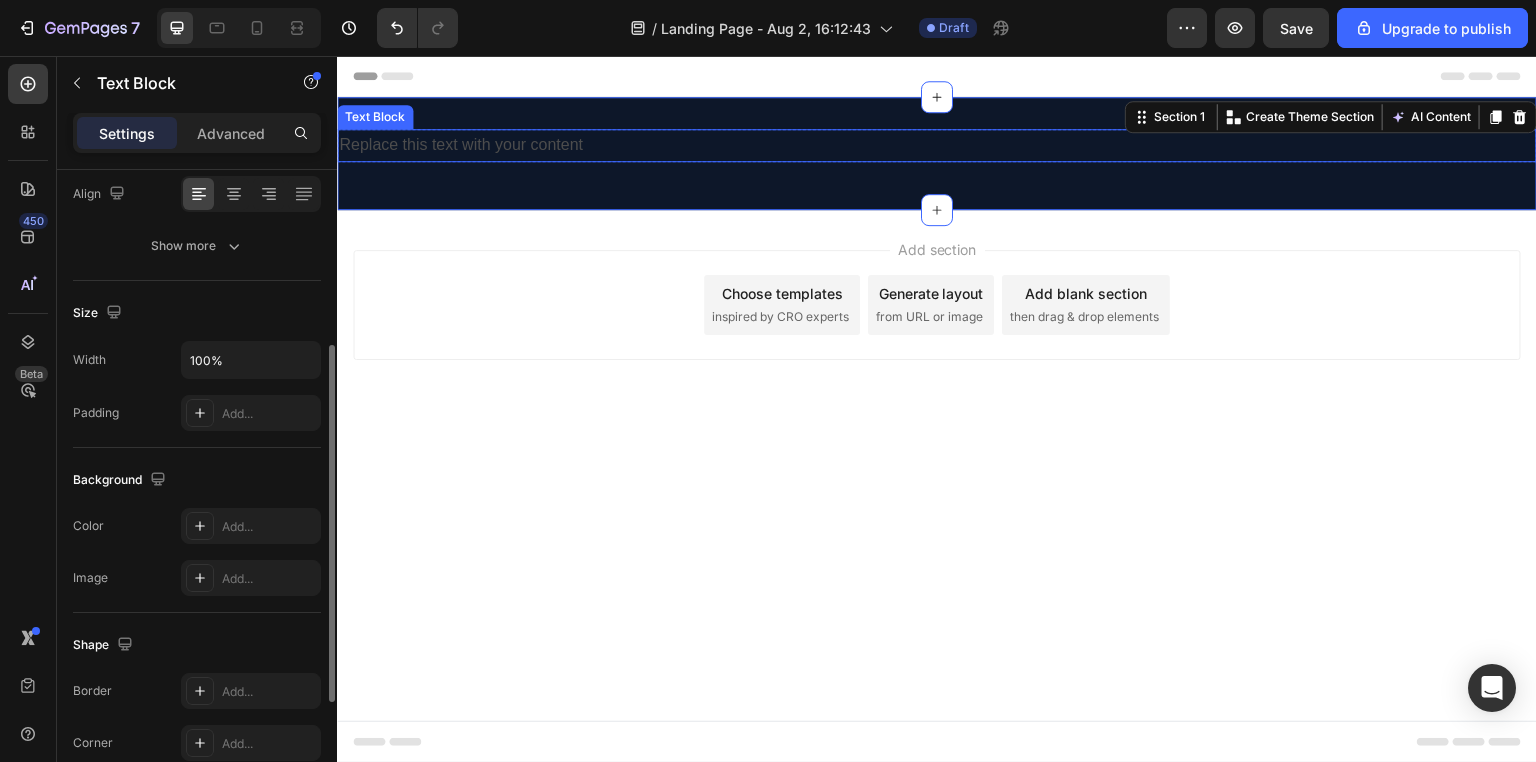scroll, scrollTop: 0, scrollLeft: 0, axis: both 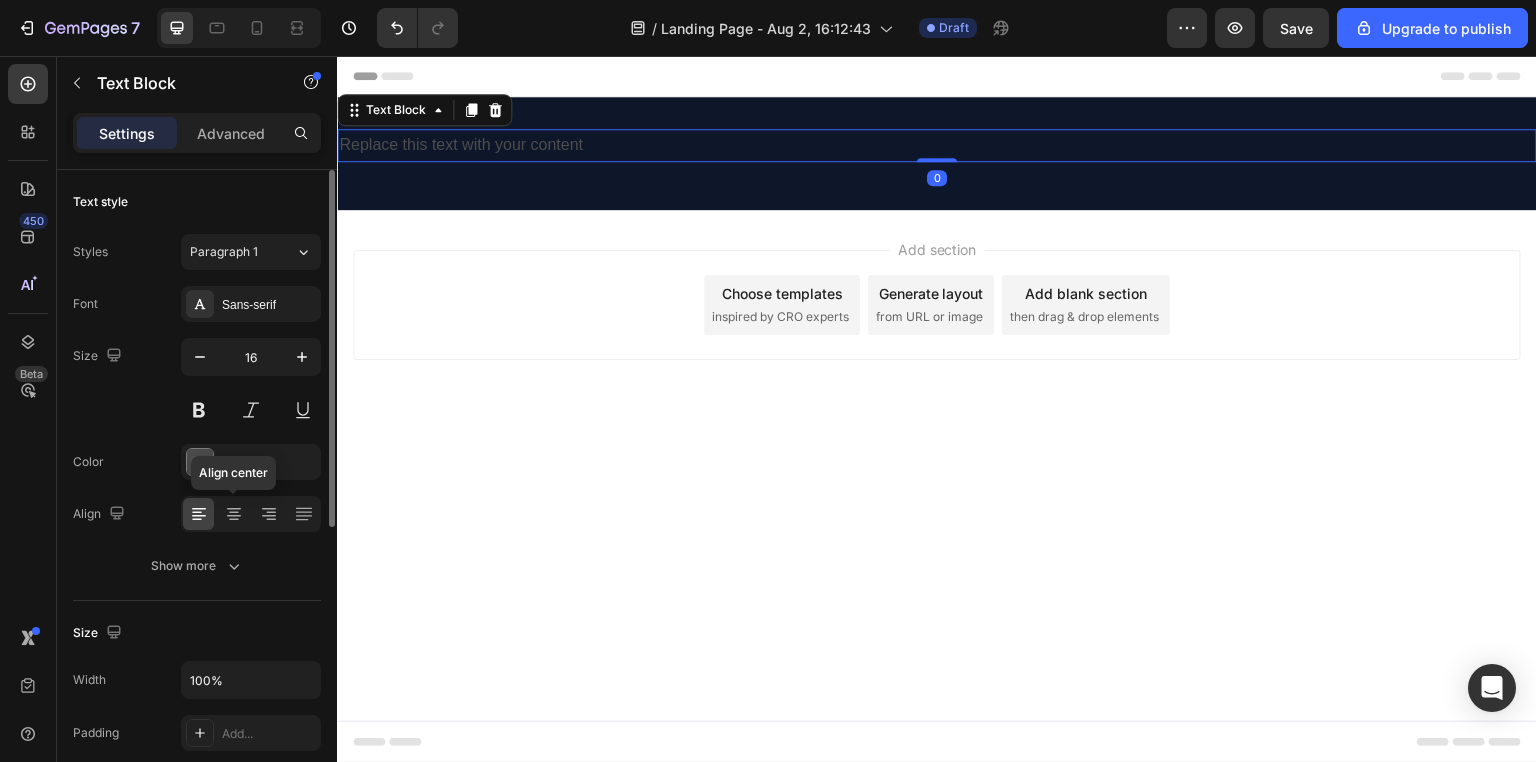 click 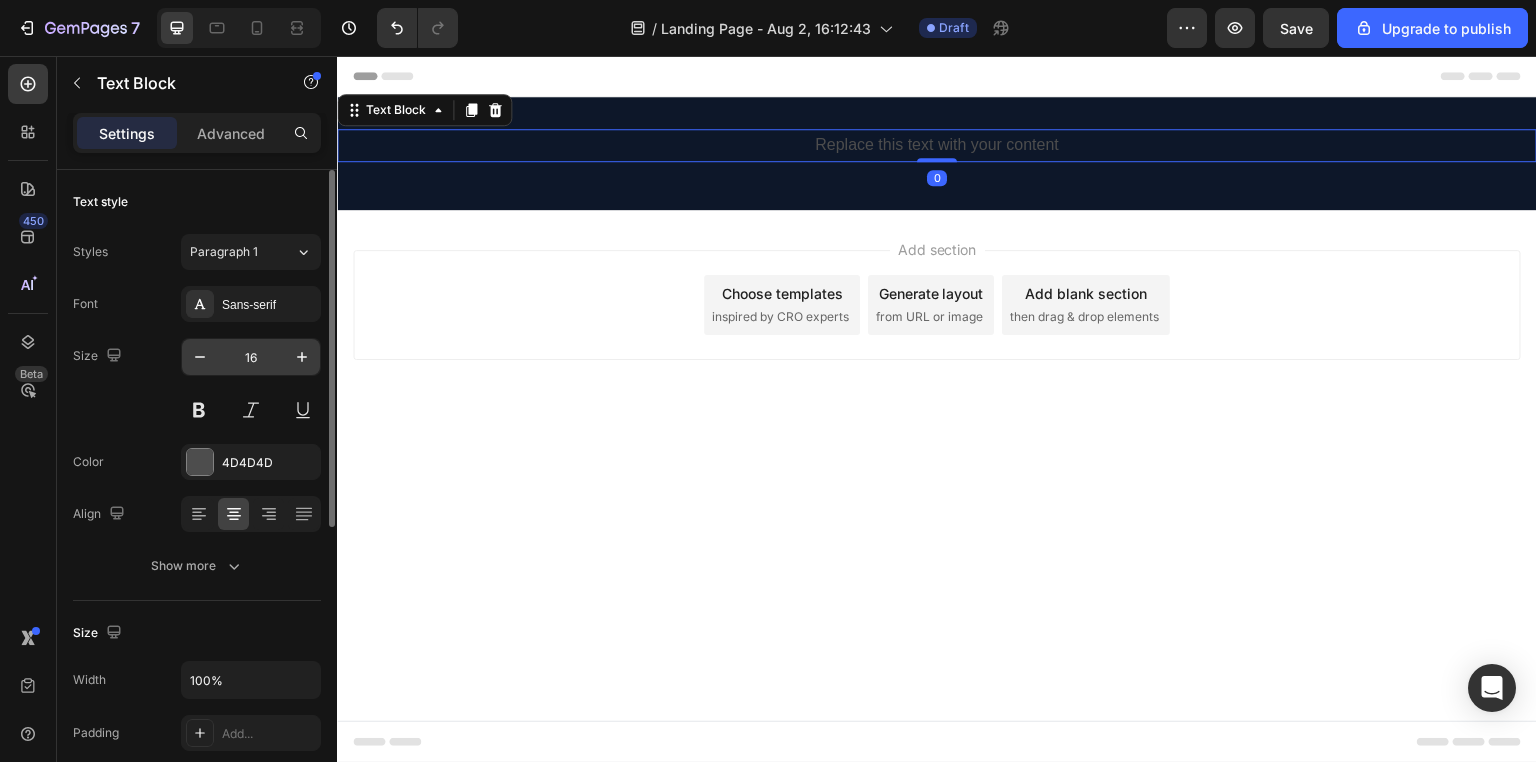 click on "16" at bounding box center [251, 357] 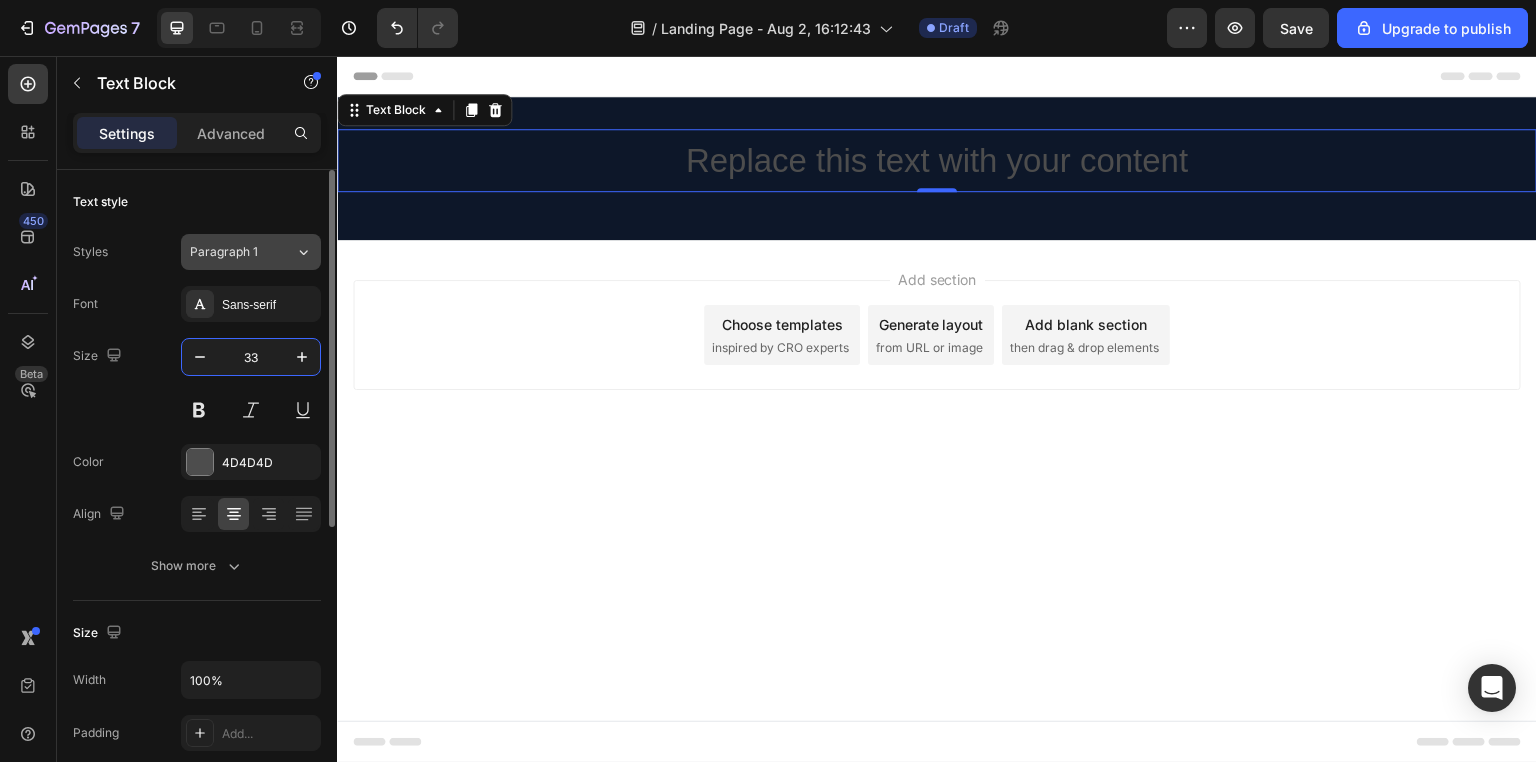 type on "33" 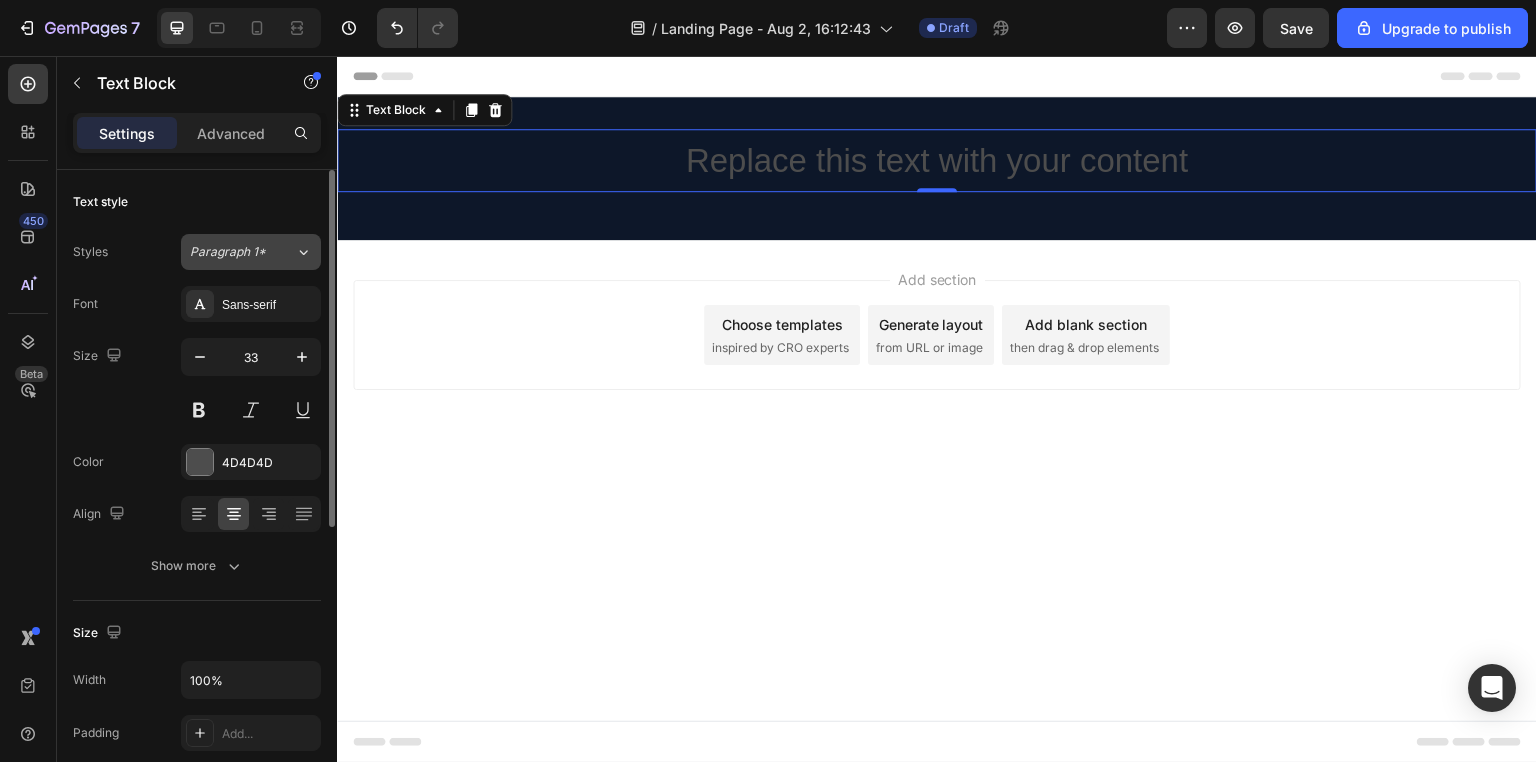 click on "Paragraph 1*" 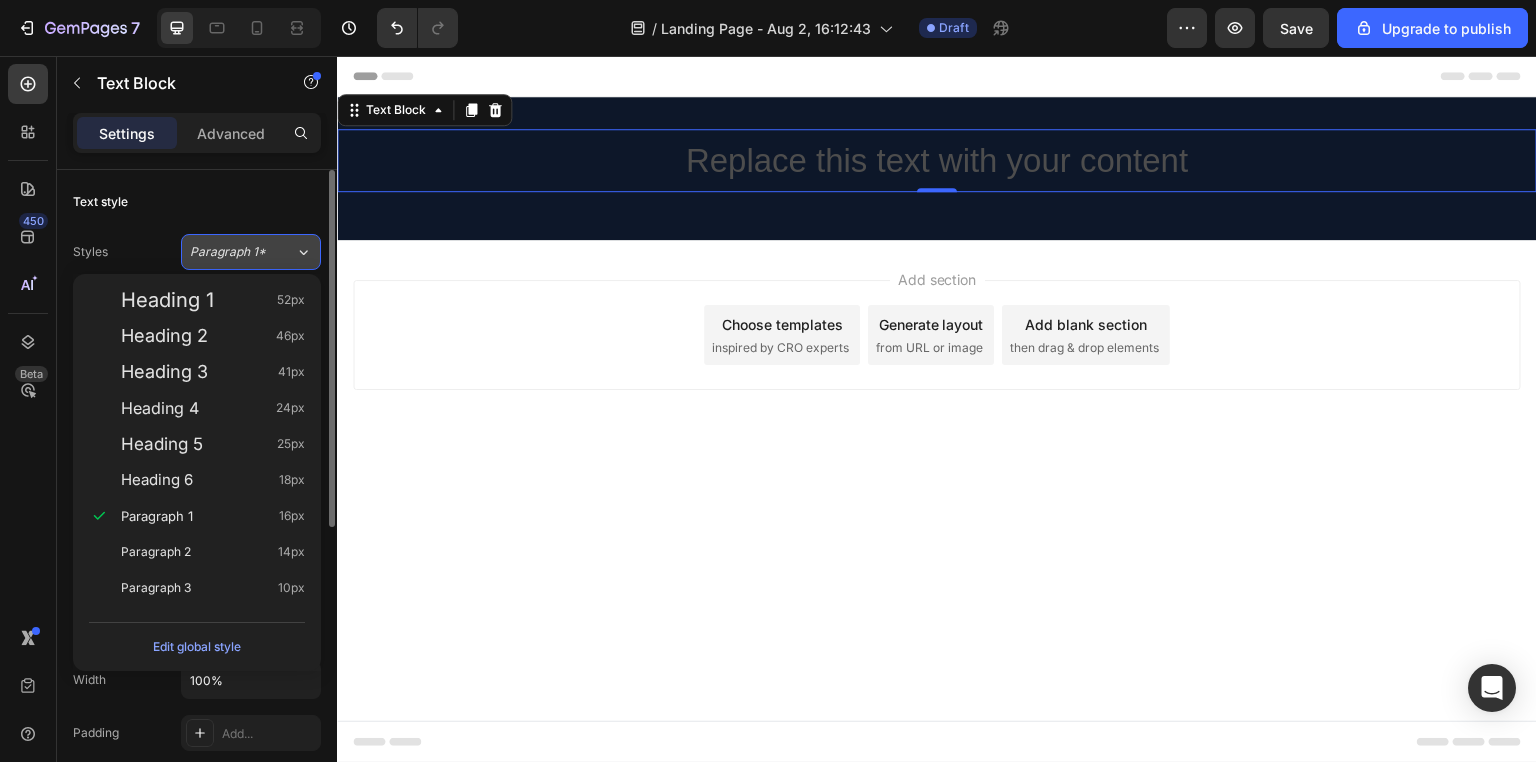 click on "Paragraph 1*" 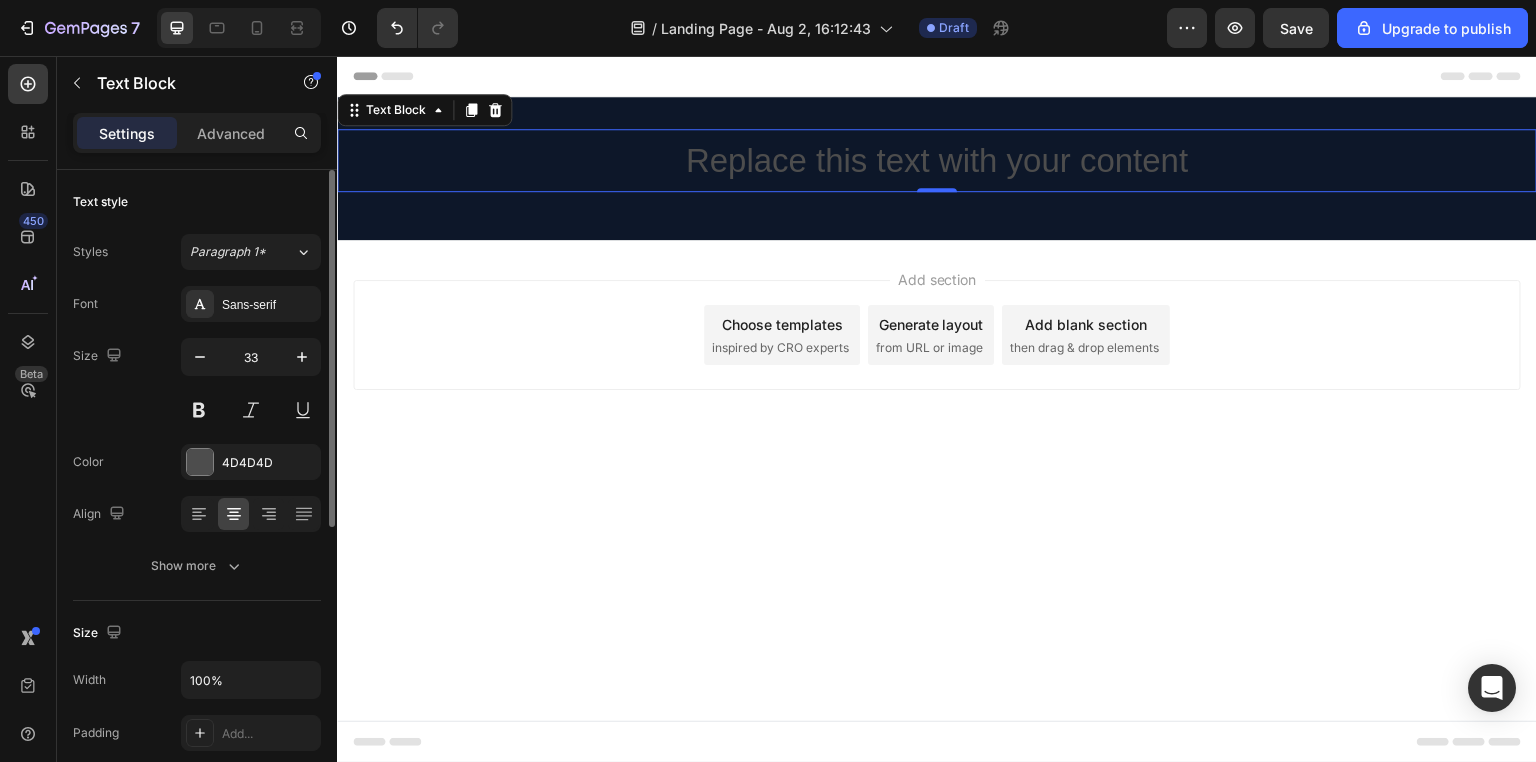 click on "Text style" at bounding box center (197, 202) 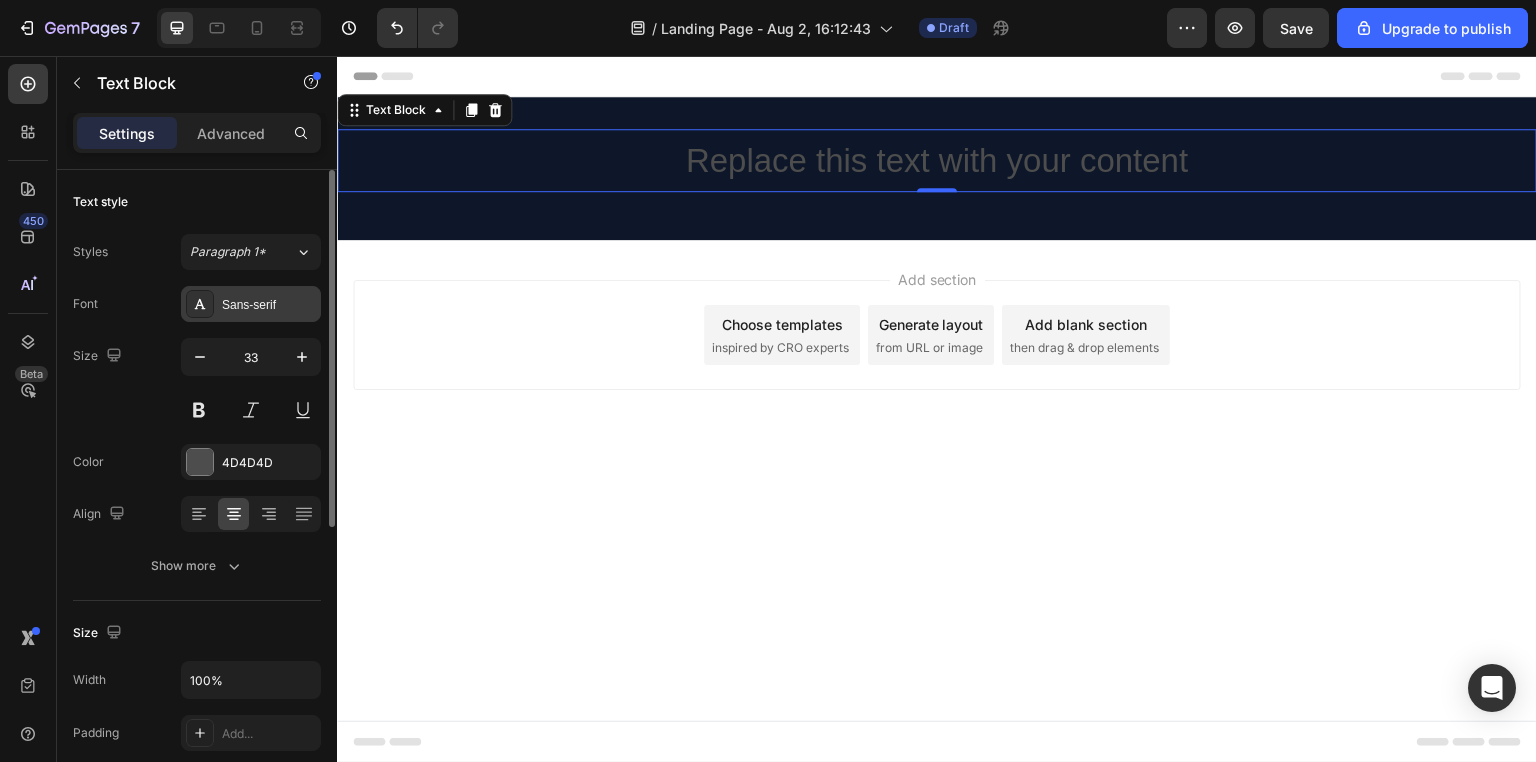 click on "Sans-serif" at bounding box center (269, 305) 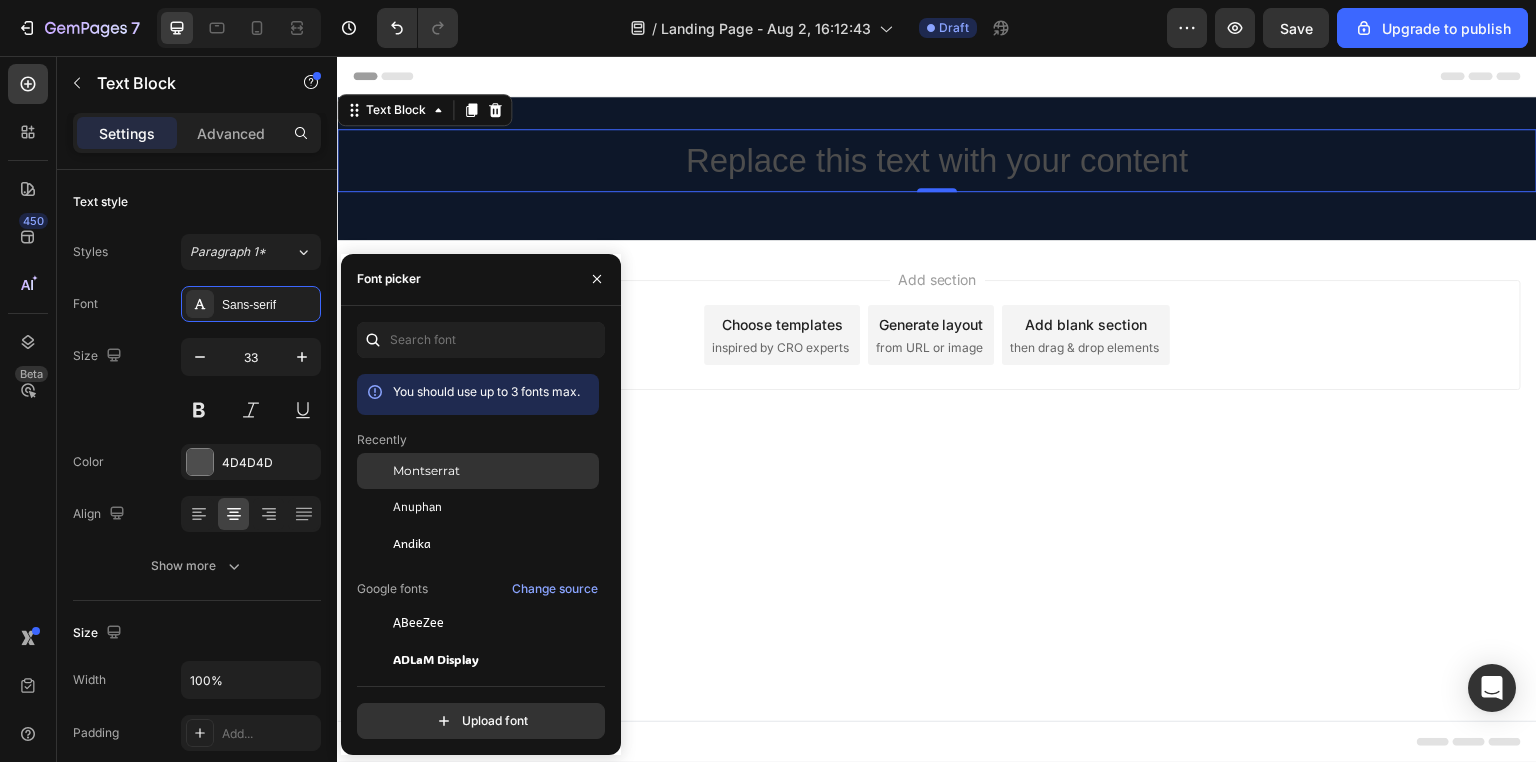 click on "Montserrat" at bounding box center [426, 471] 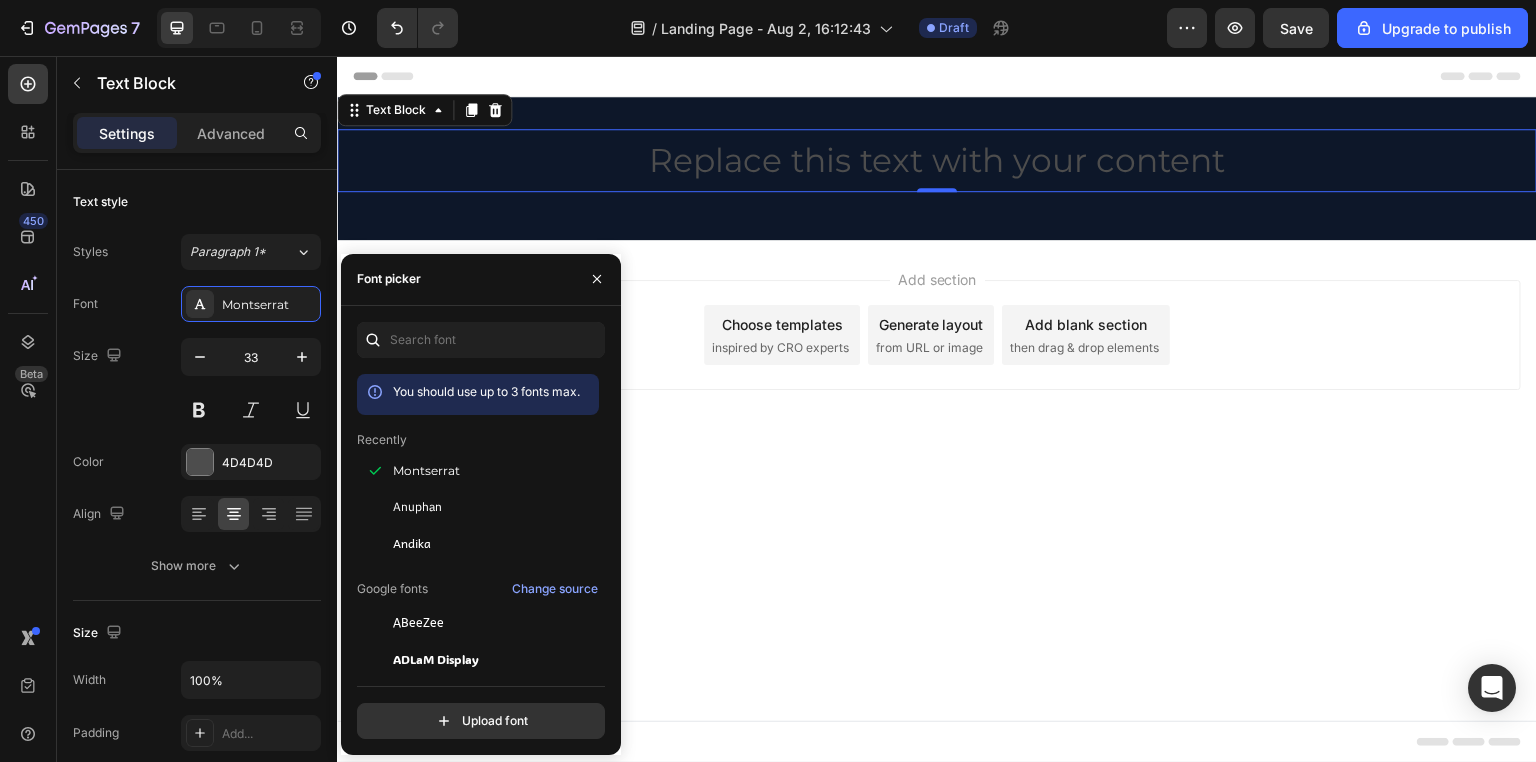 click on "Replace this text with your content" at bounding box center (937, 160) 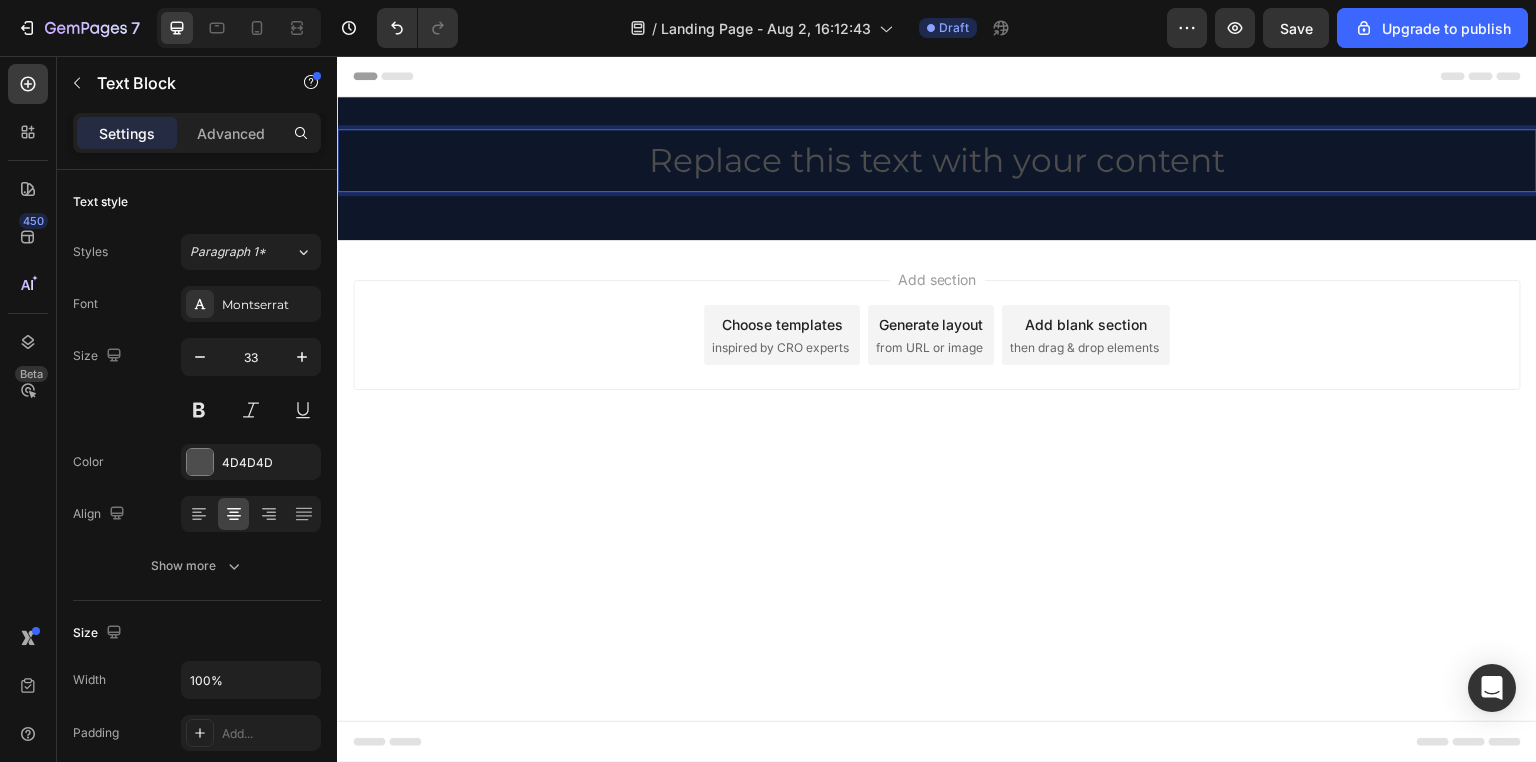 click on "Replace this text with your content" at bounding box center [937, 160] 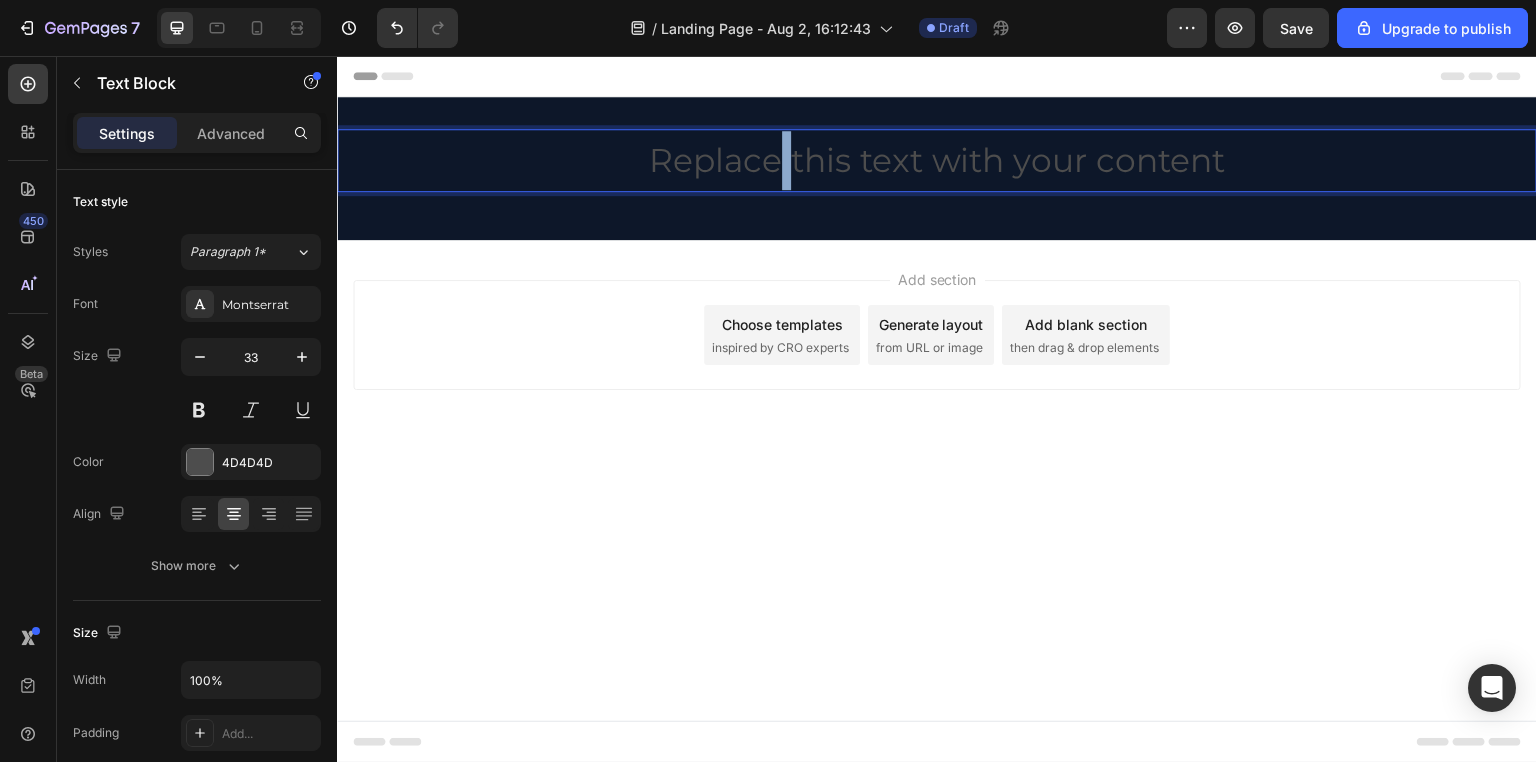 click on "Replace this text with your content" at bounding box center (937, 160) 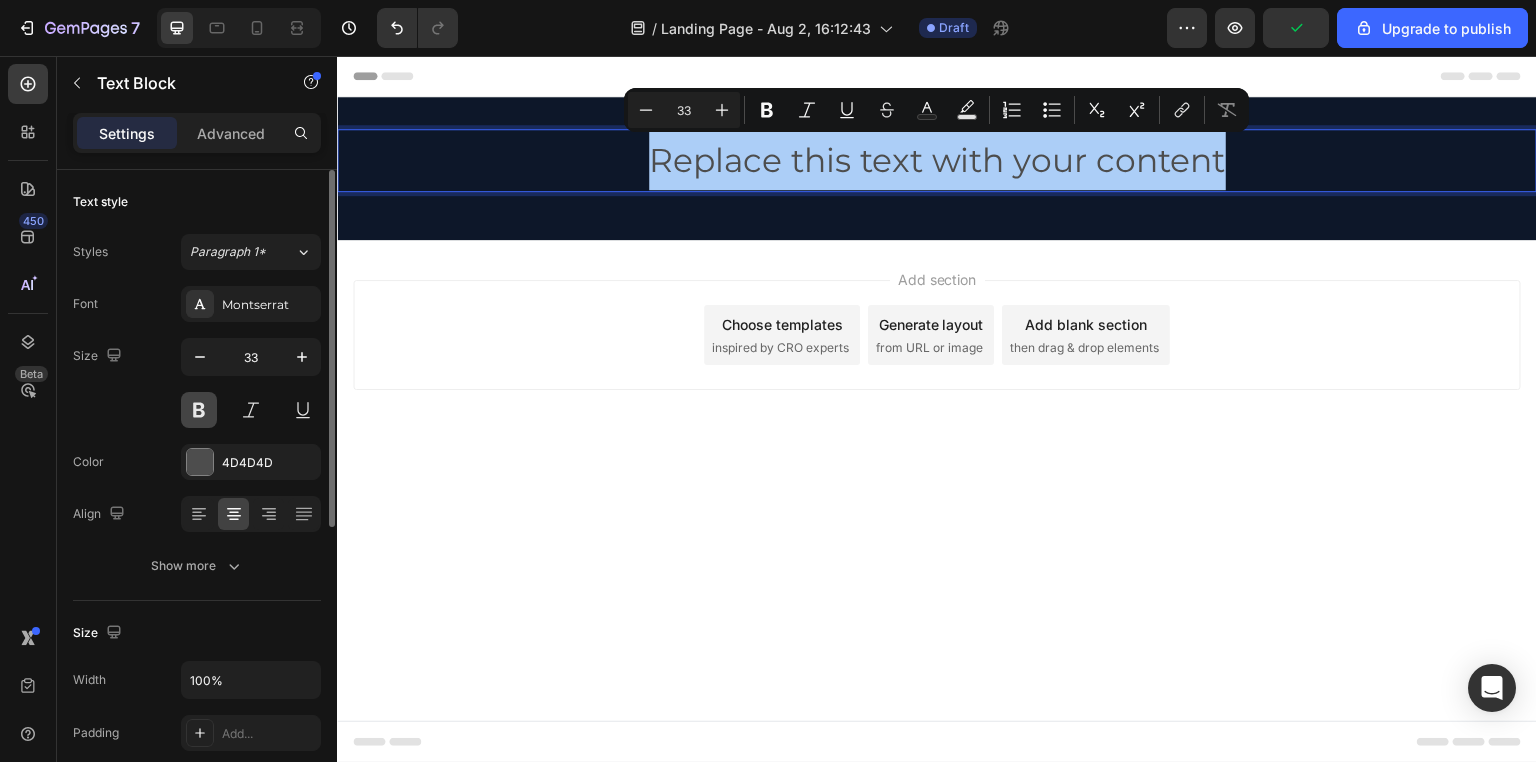 click at bounding box center (199, 410) 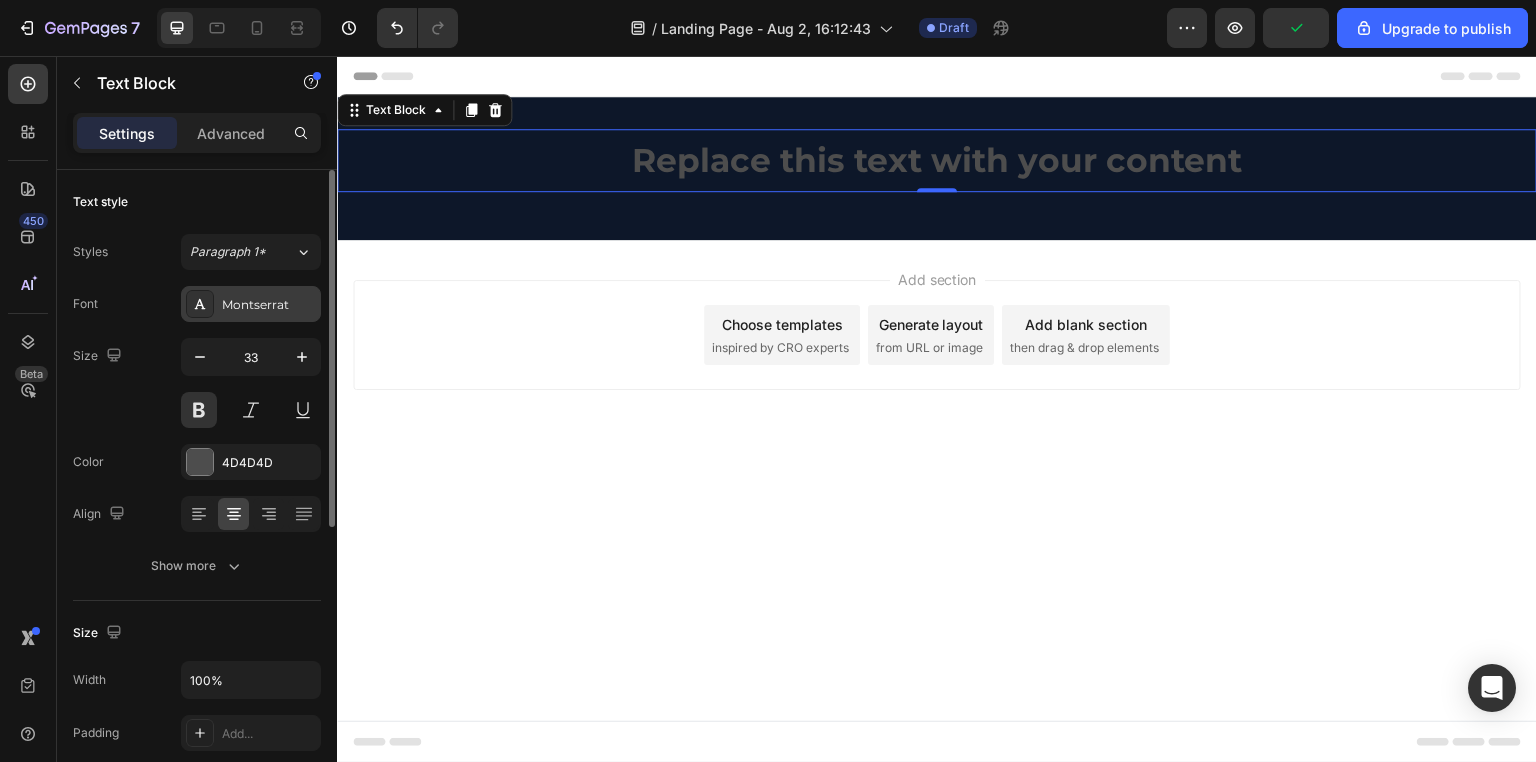 click on "Montserrat" at bounding box center (269, 305) 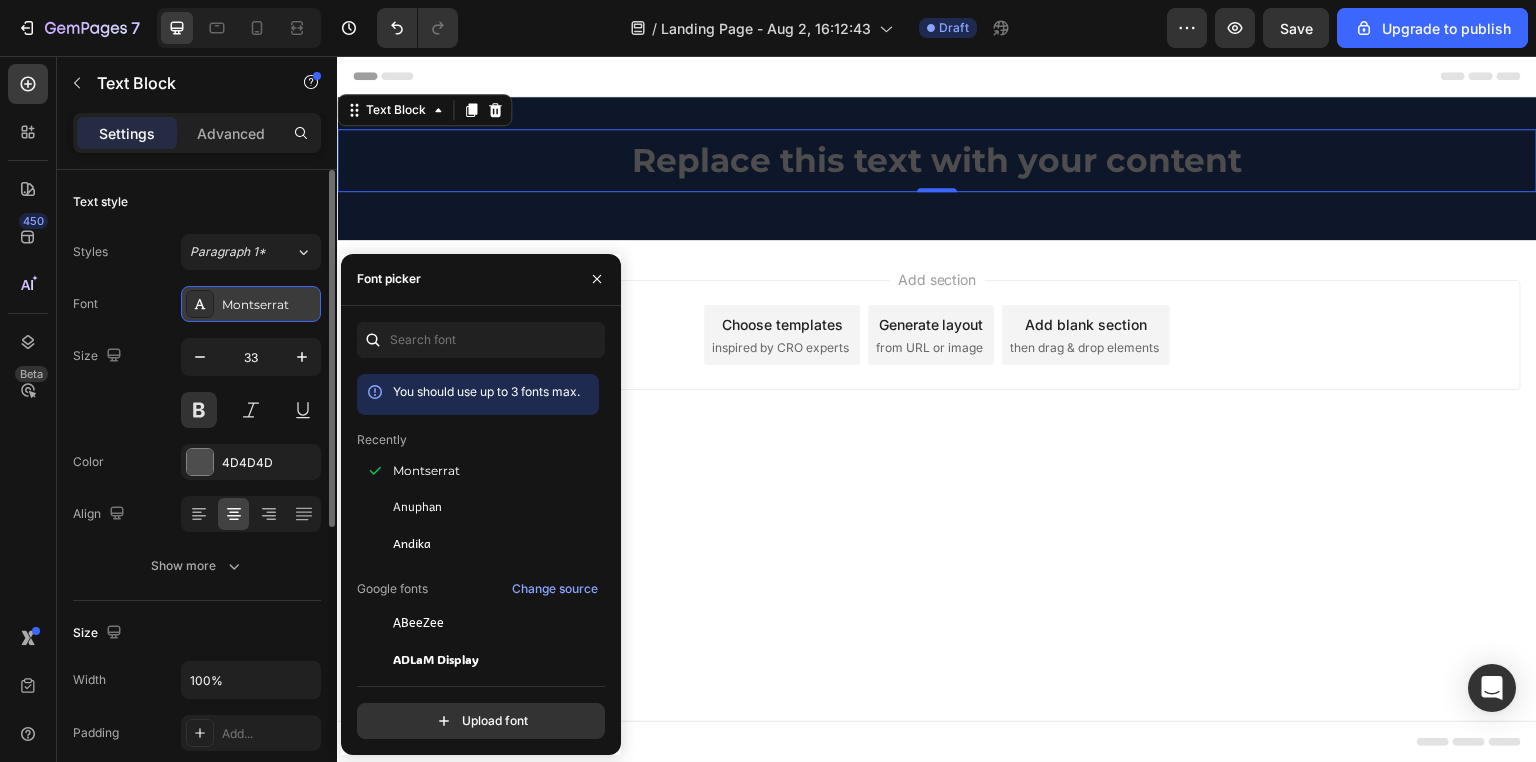 click on "Montserrat" at bounding box center (269, 305) 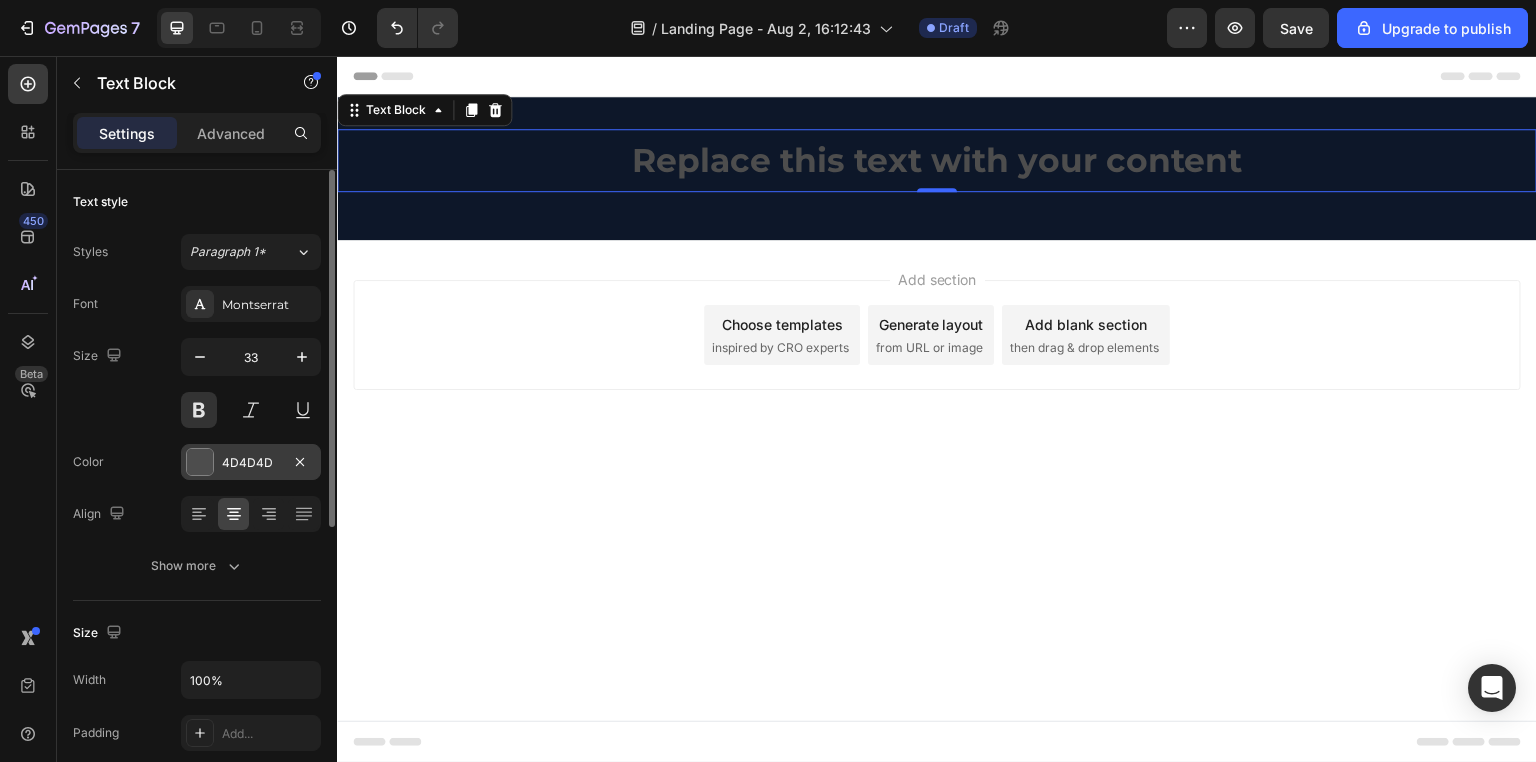 click on "4D4D4D" at bounding box center (251, 463) 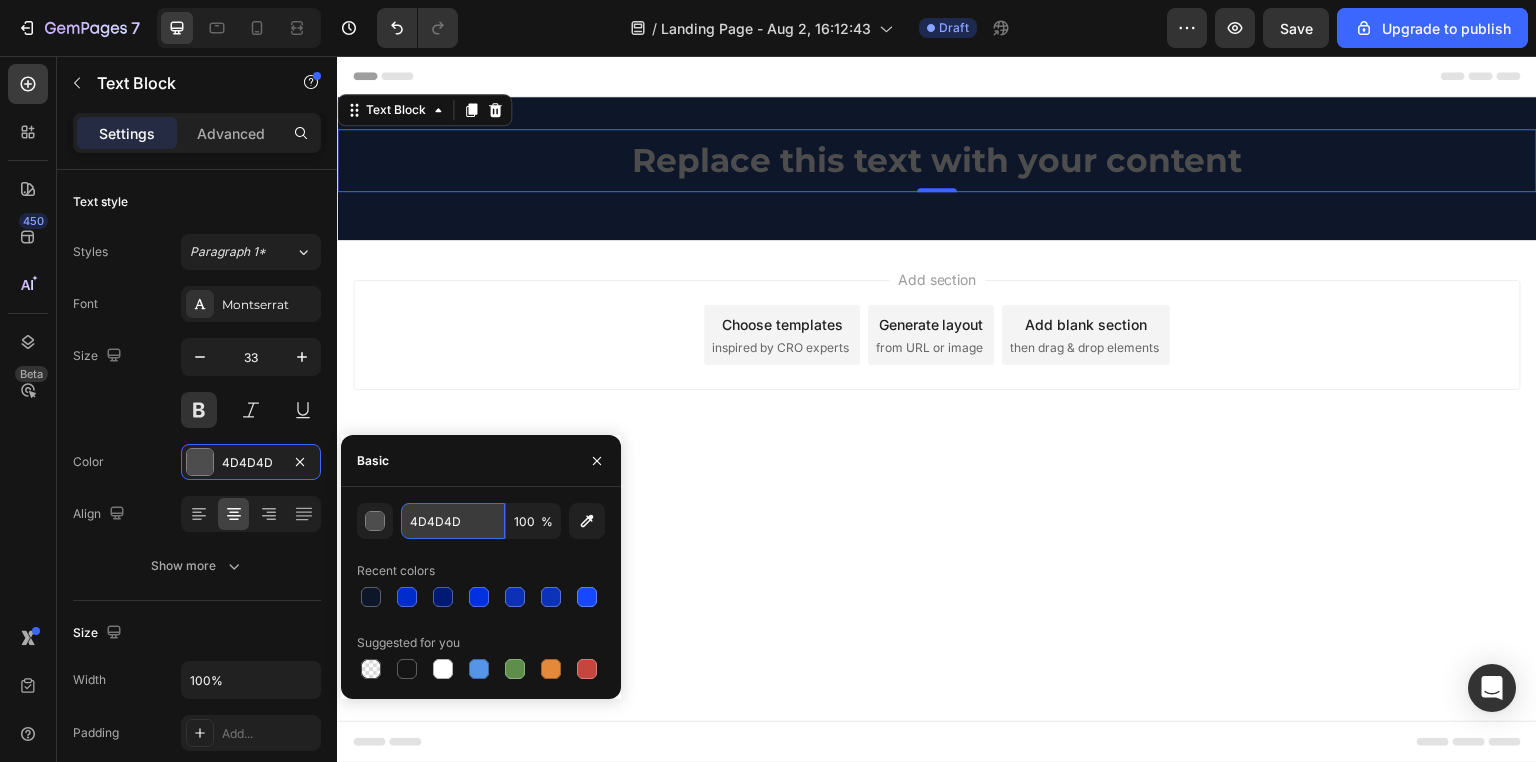 click on "4D4D4D" at bounding box center (453, 521) 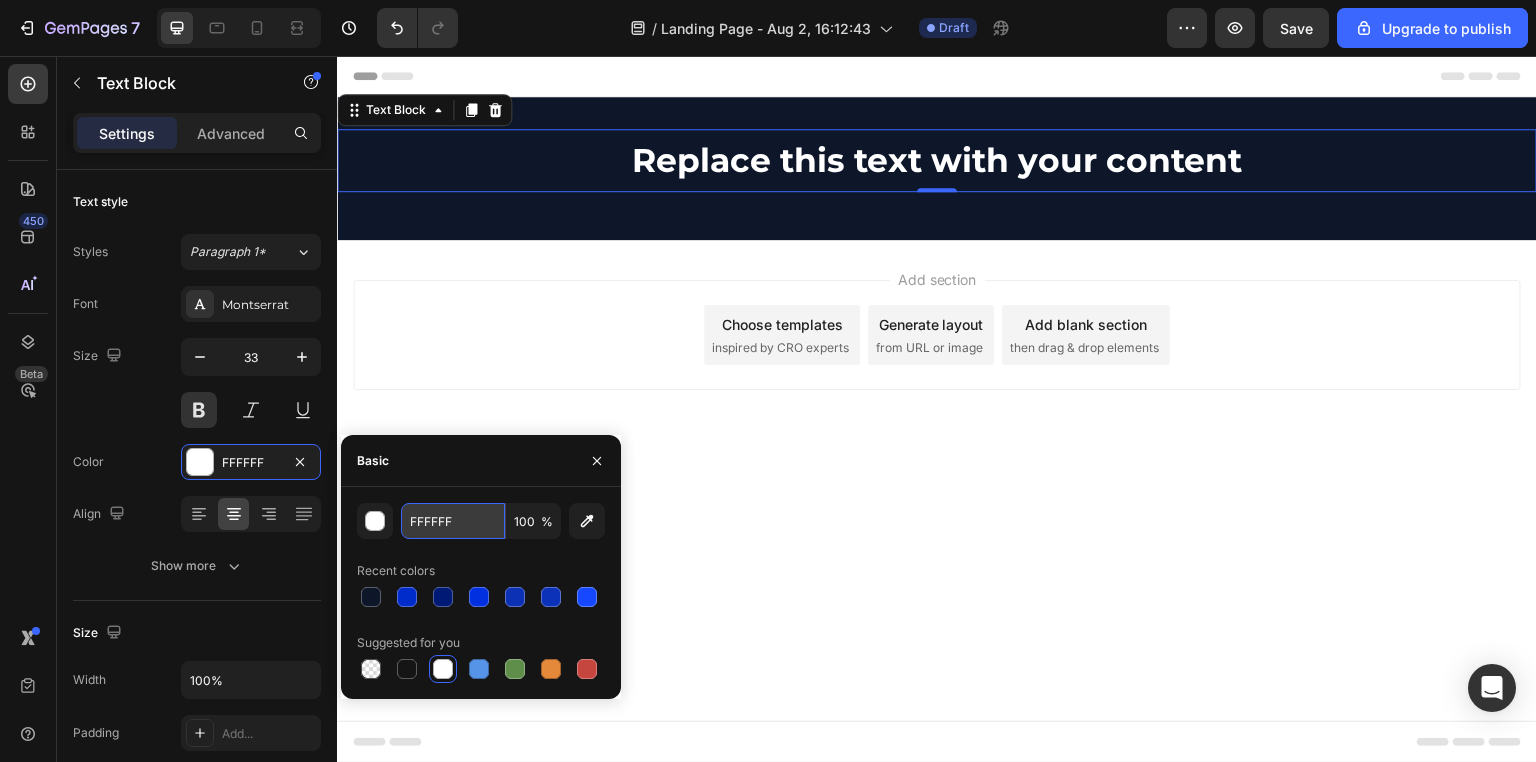 type on "FFFFFF" 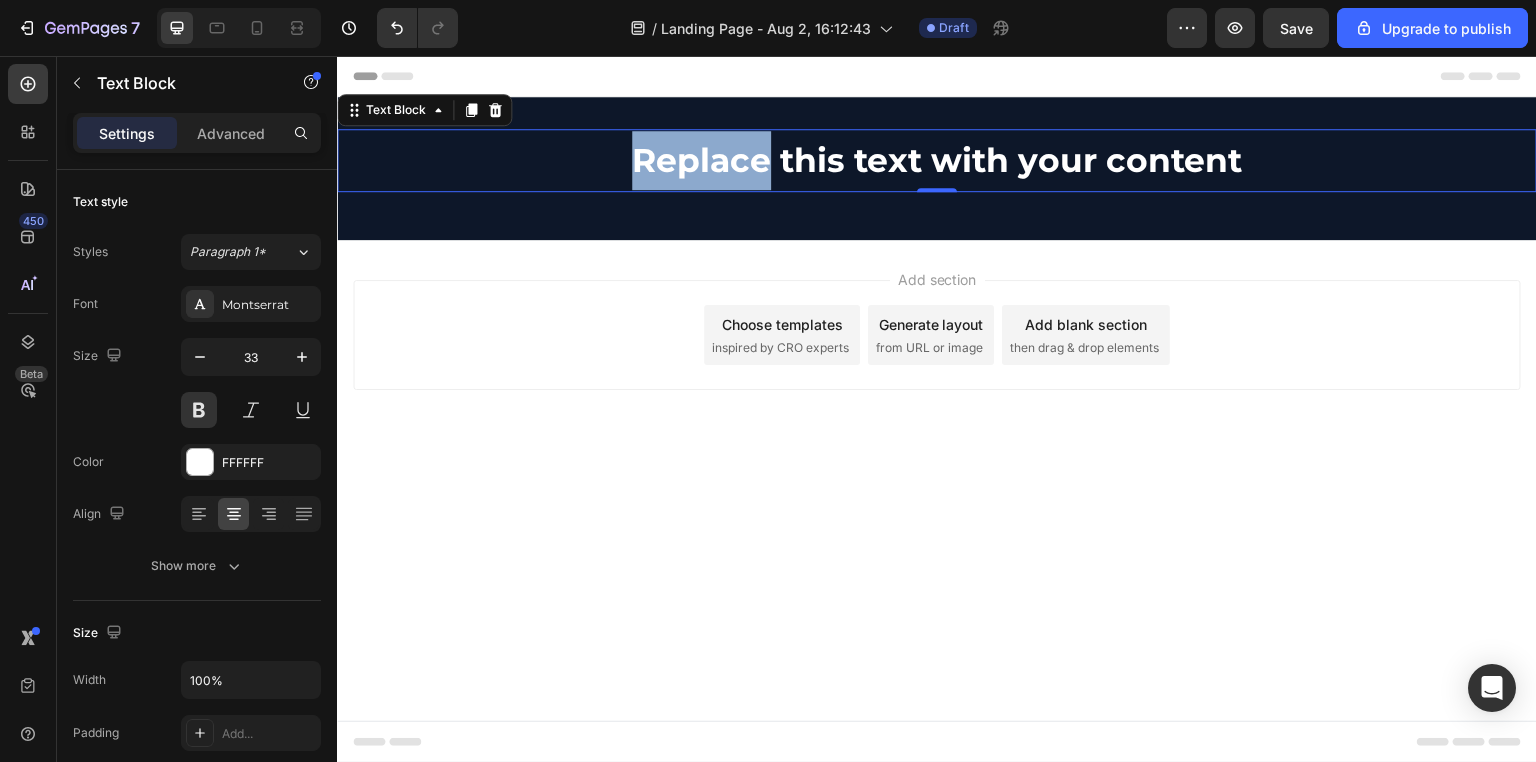 click on "Replace this text with your content" at bounding box center [937, 160] 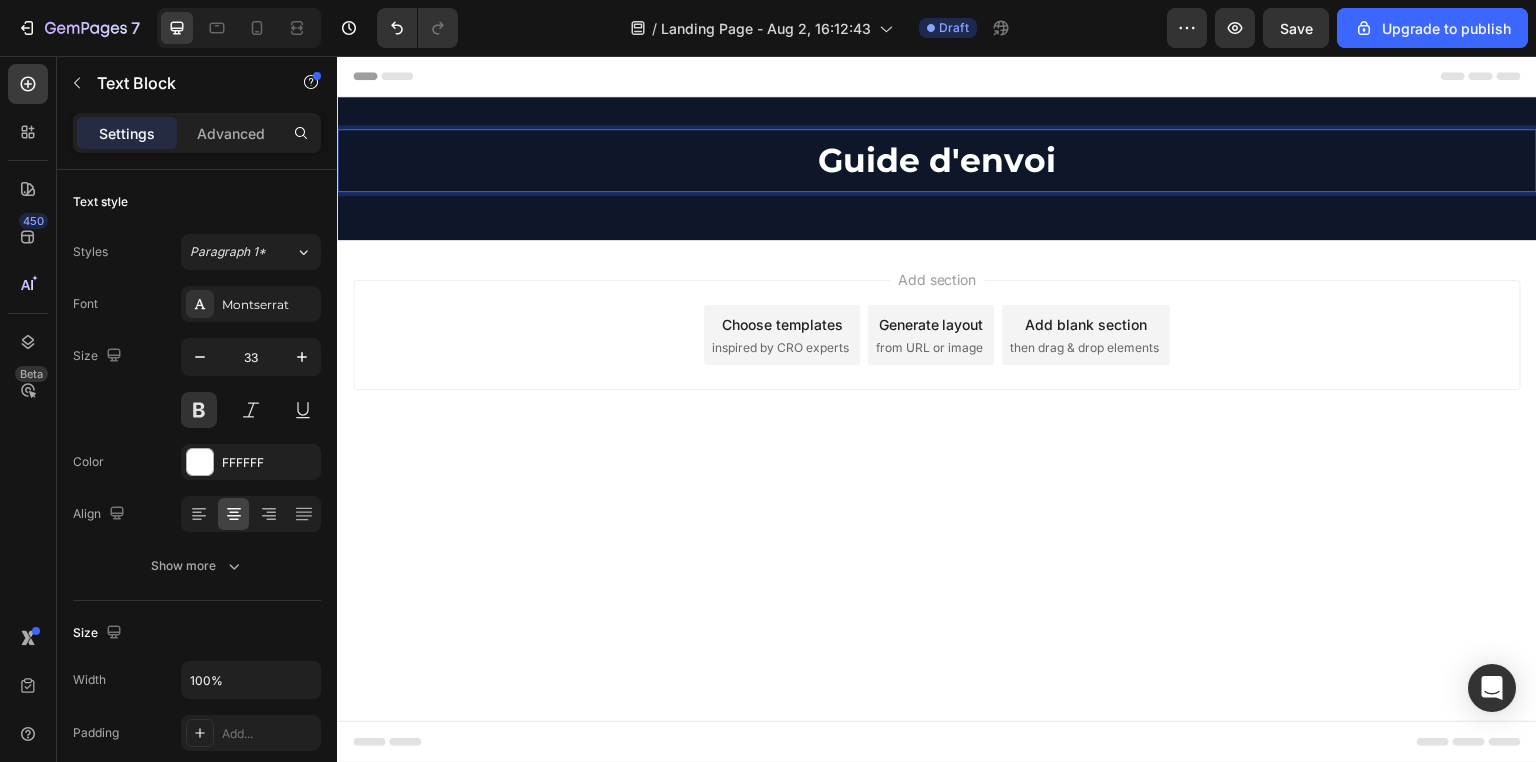 click on "Add section Choose templates inspired by CRO experts Generate layout from URL or image Add blank section then drag & drop elements" at bounding box center (937, 335) 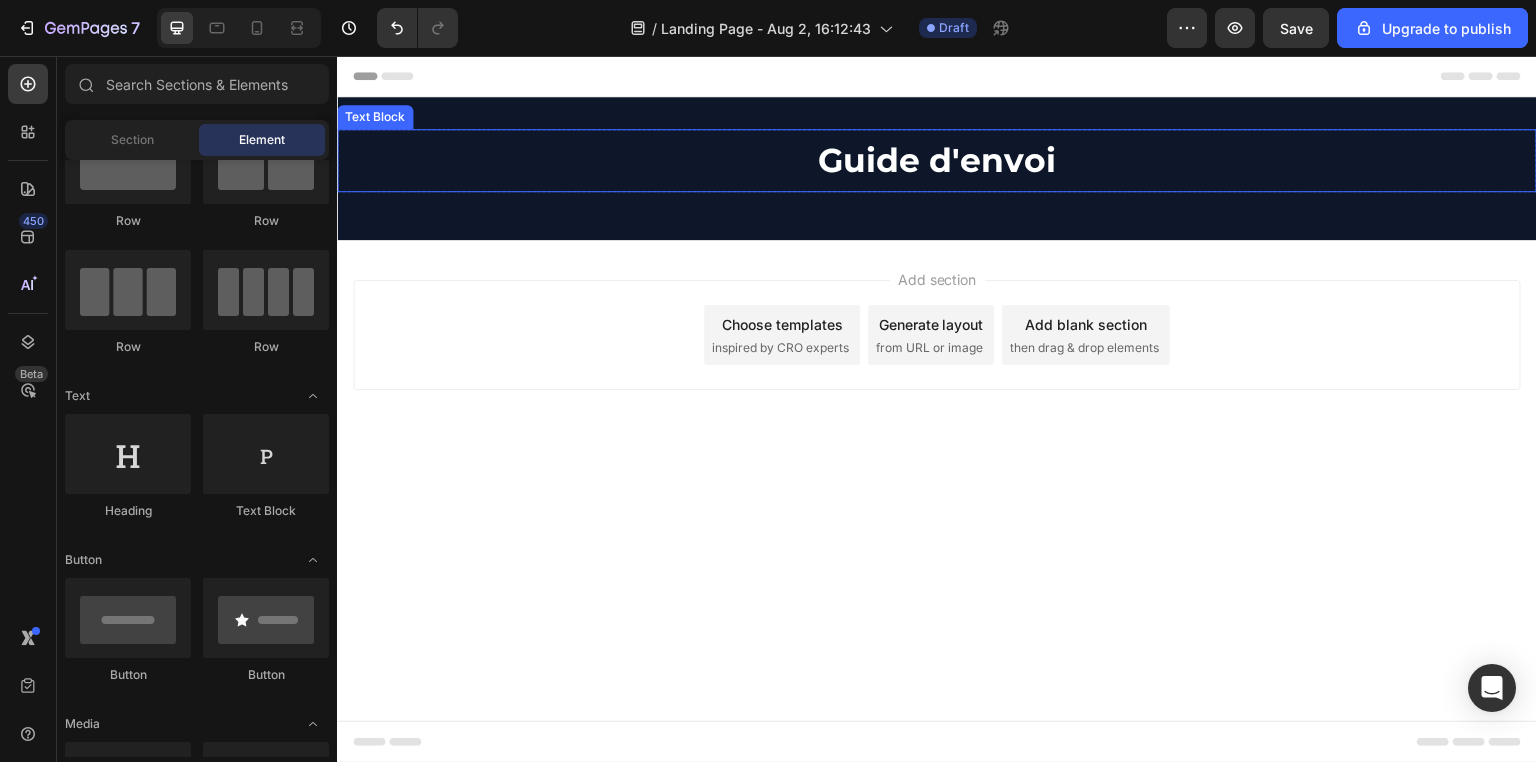 drag, startPoint x: 886, startPoint y: 163, endPoint x: 878, endPoint y: 173, distance: 12.806249 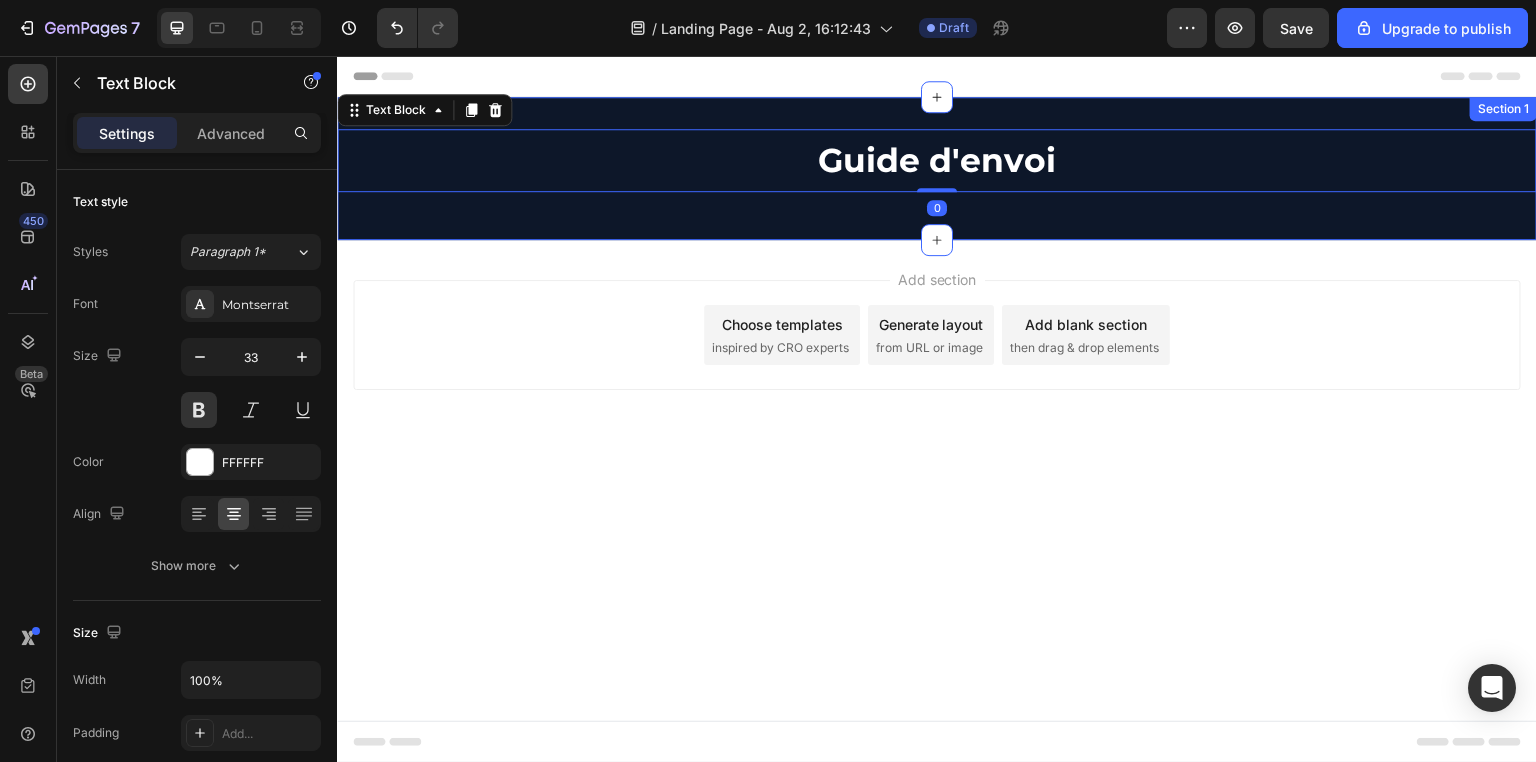 click on "Guide d'envoi Text Block   0 Row Section 1" at bounding box center (937, 168) 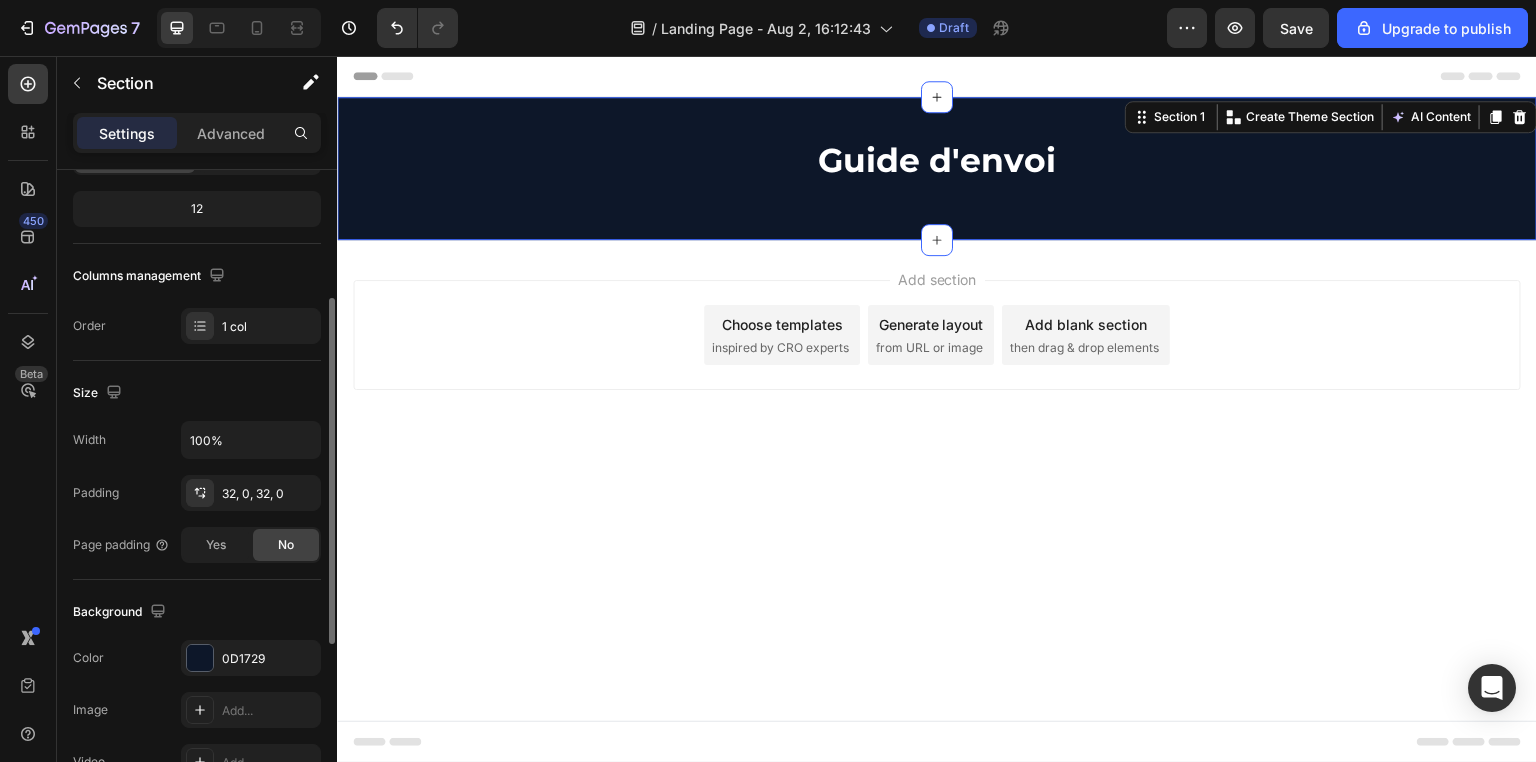 scroll, scrollTop: 0, scrollLeft: 0, axis: both 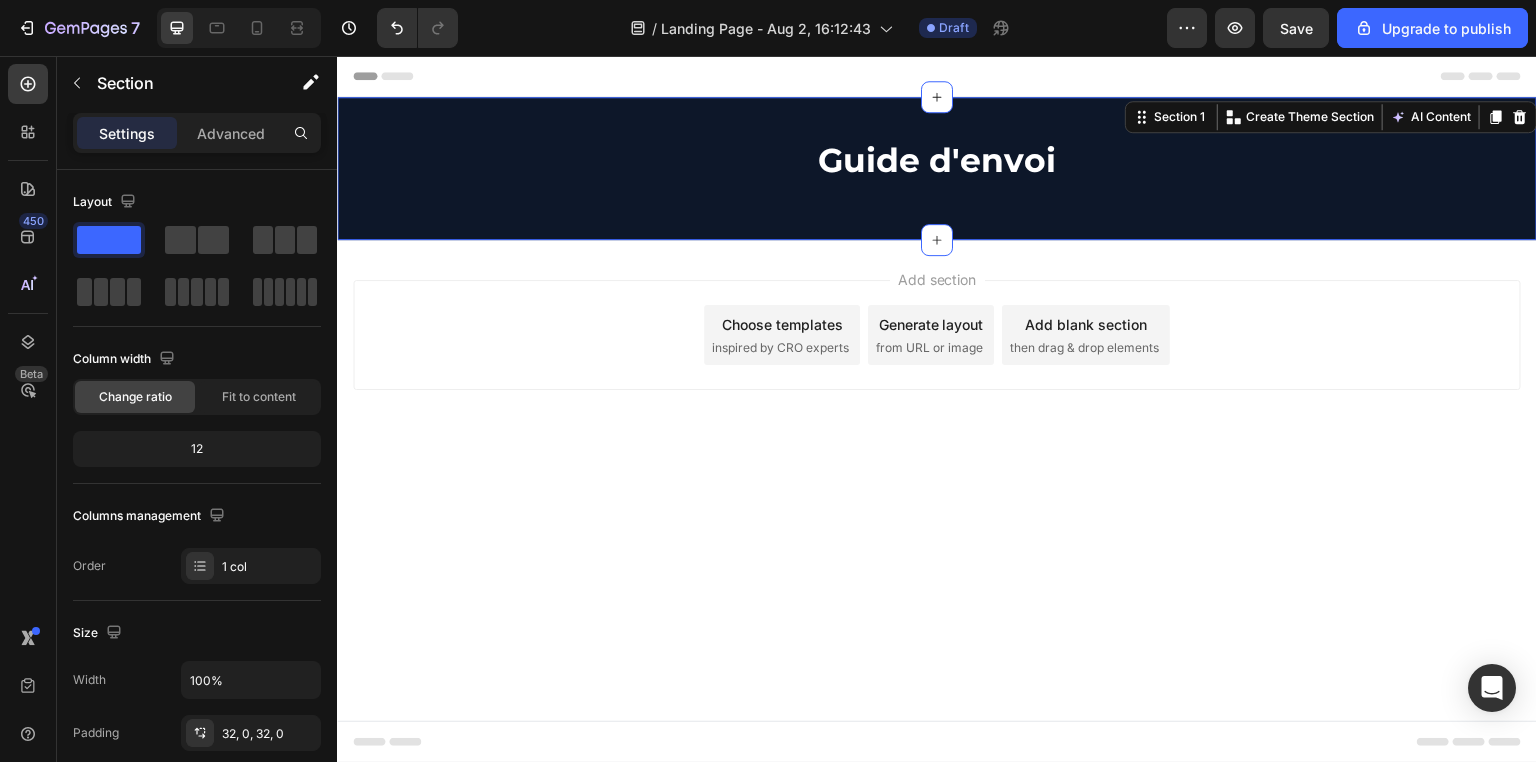 click on "Add section Choose templates inspired by CRO experts Generate layout from URL or image Add blank section then drag & drop elements" at bounding box center (937, 363) 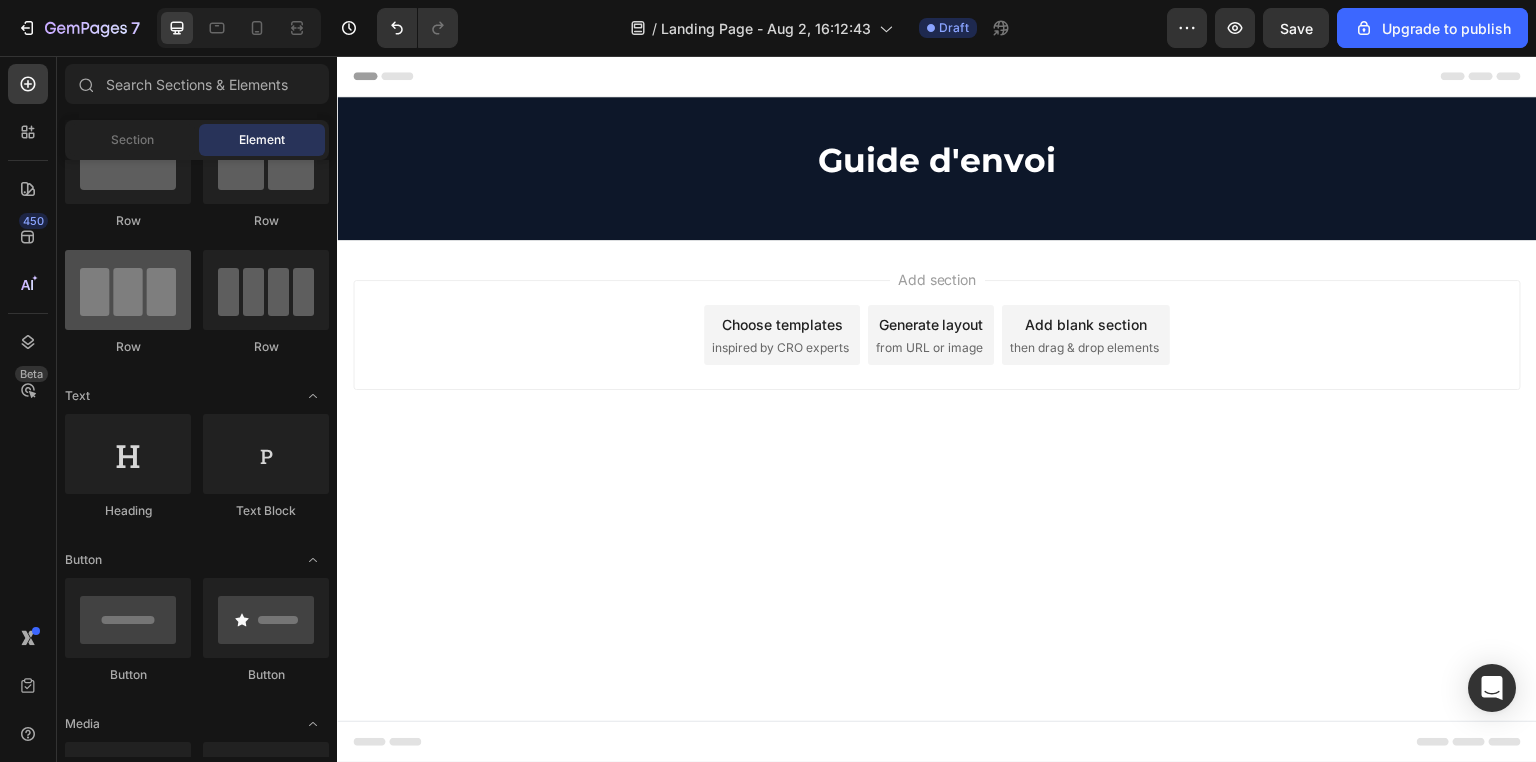scroll, scrollTop: 0, scrollLeft: 0, axis: both 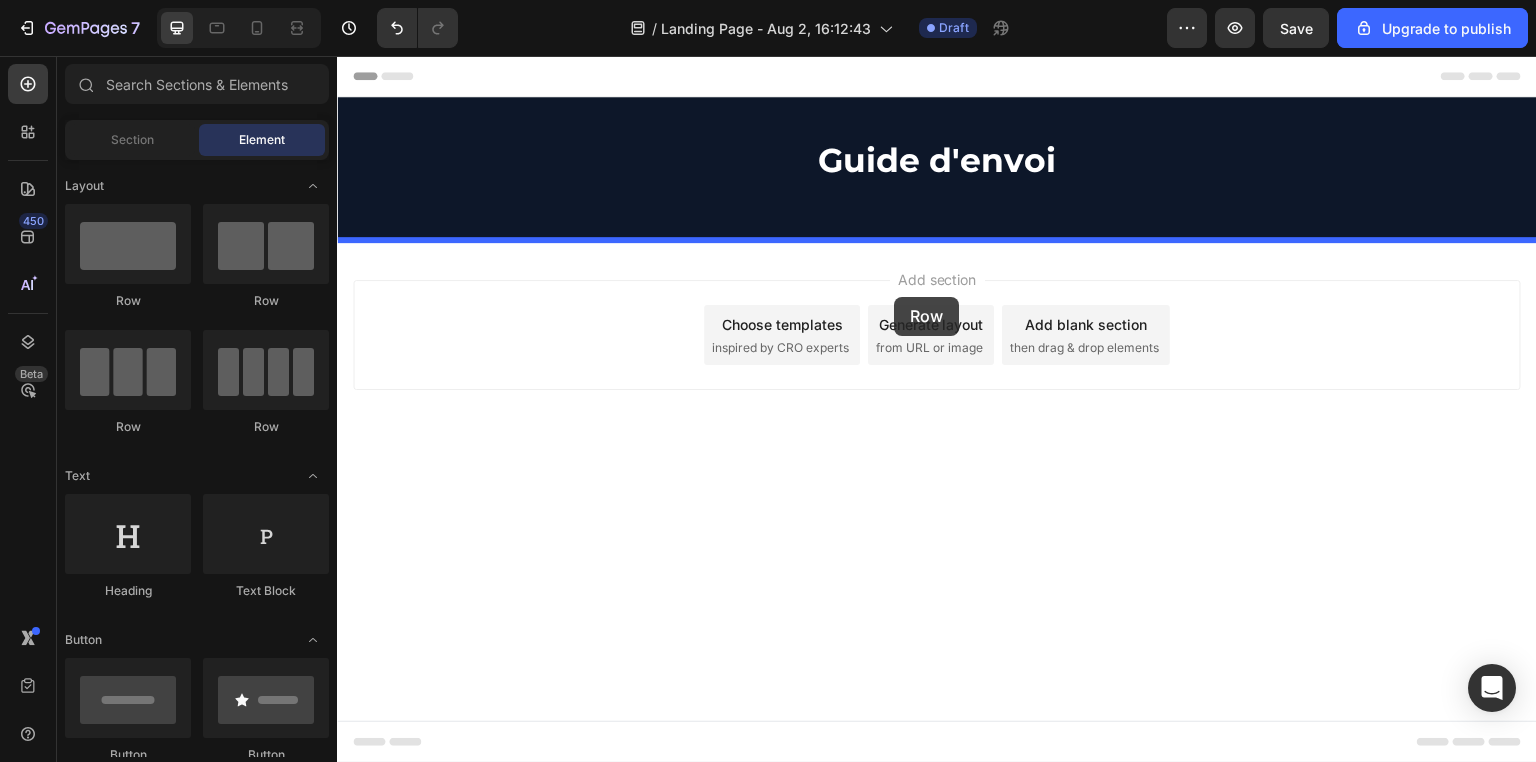 drag, startPoint x: 463, startPoint y: 303, endPoint x: 891, endPoint y: 294, distance: 428.0946 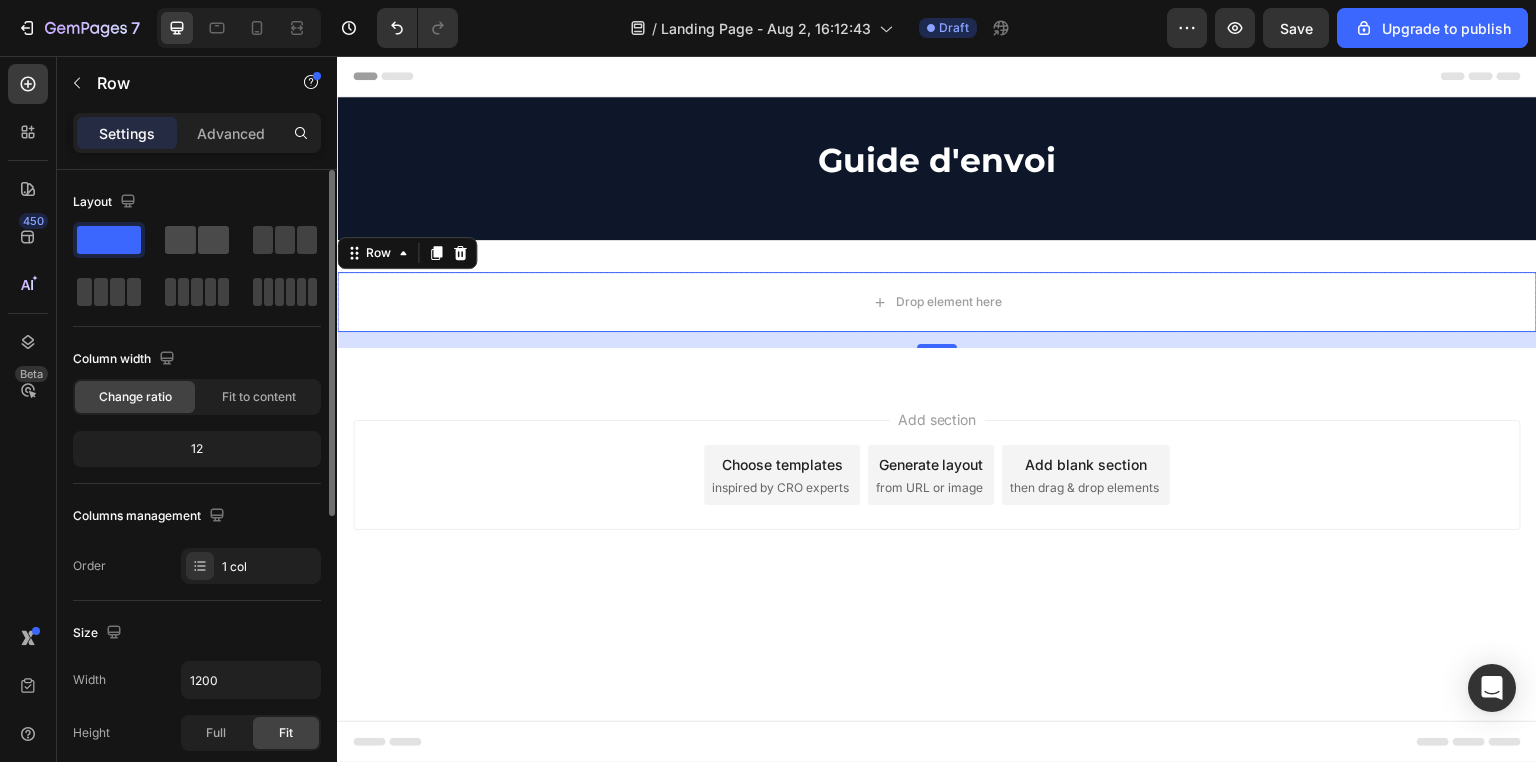 click 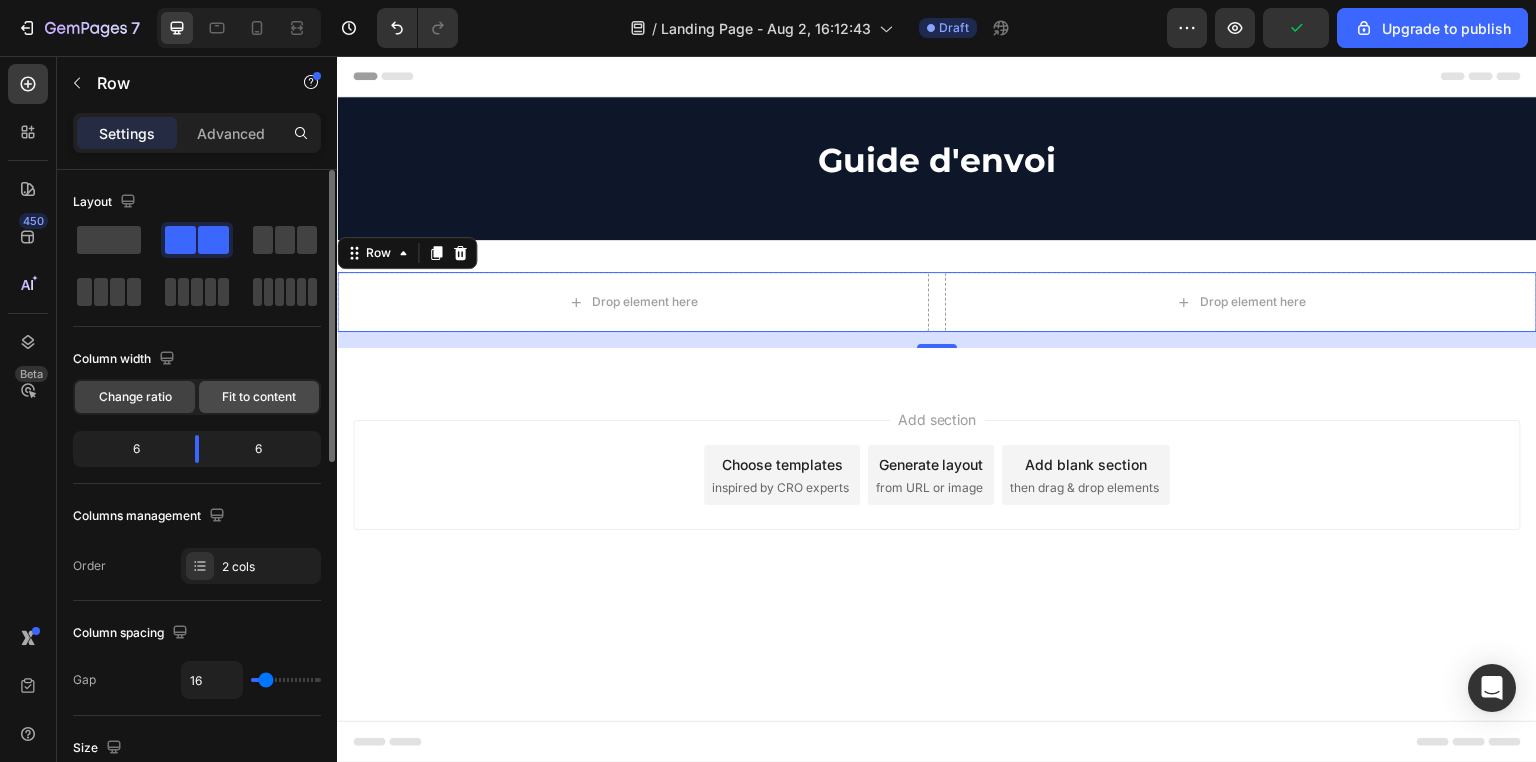 click on "Fit to content" 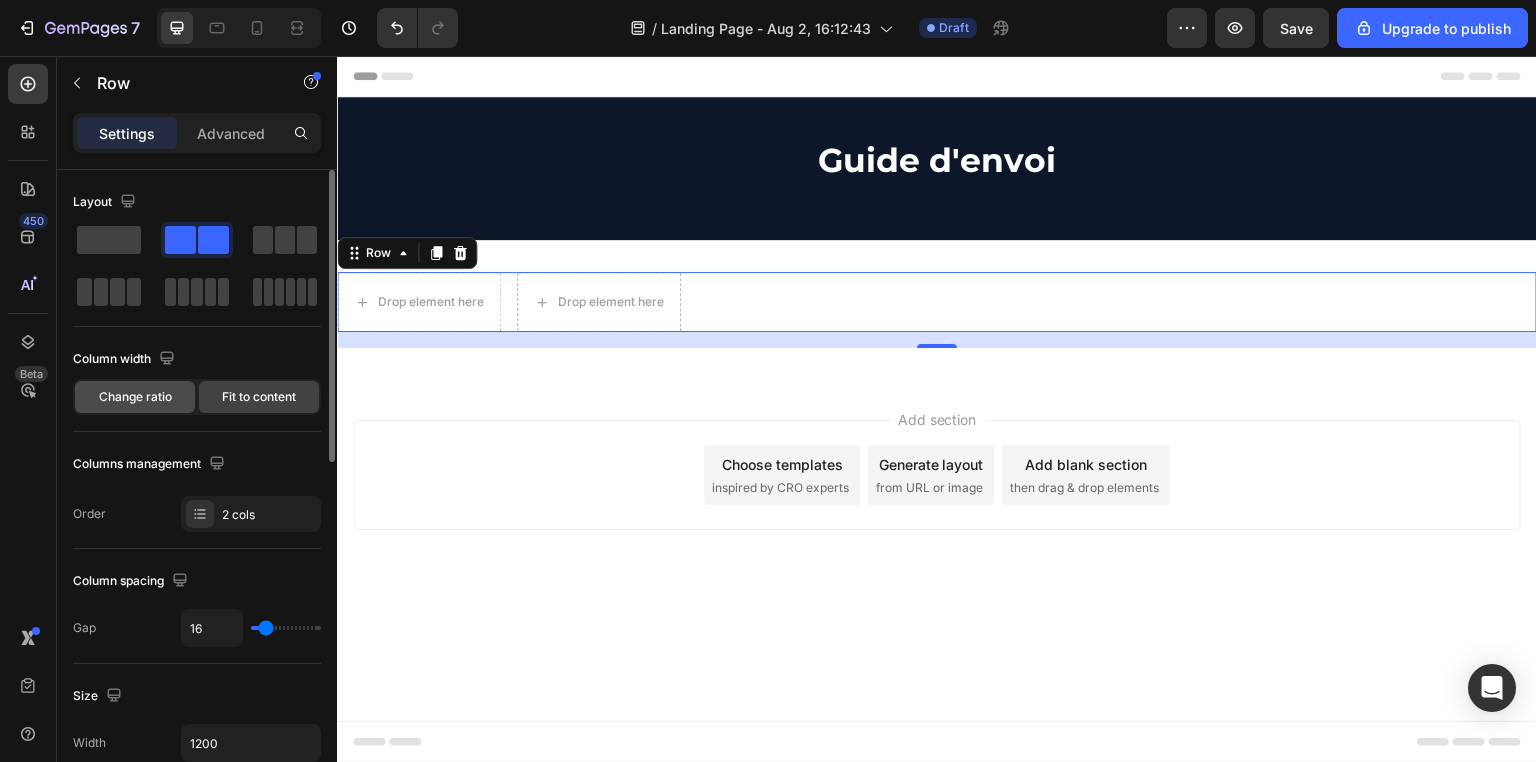 drag, startPoint x: 103, startPoint y: 402, endPoint x: 234, endPoint y: 349, distance: 141.31525 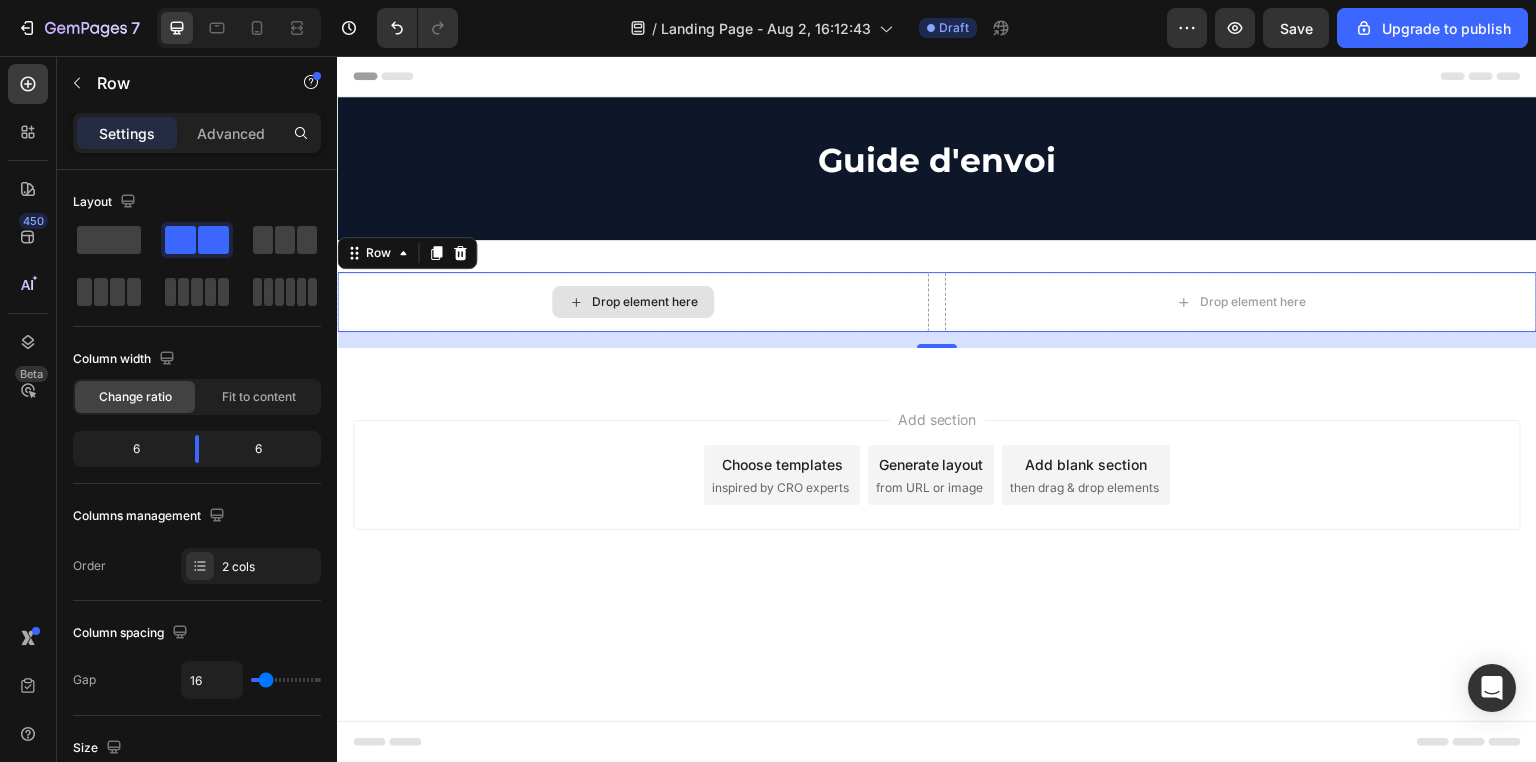 click on "Drop element here" at bounding box center [645, 302] 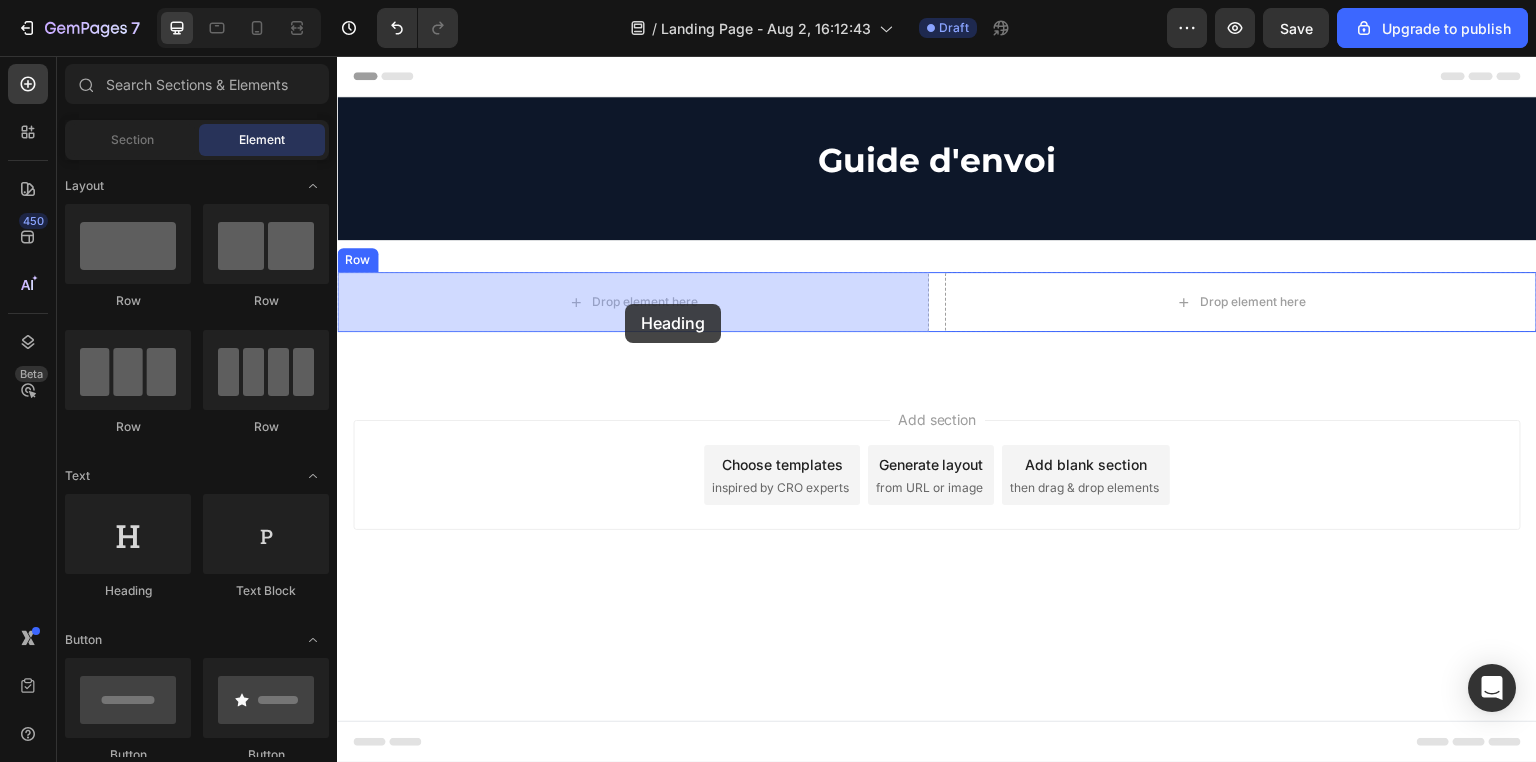 drag, startPoint x: 465, startPoint y: 612, endPoint x: 625, endPoint y: 304, distance: 347.07925 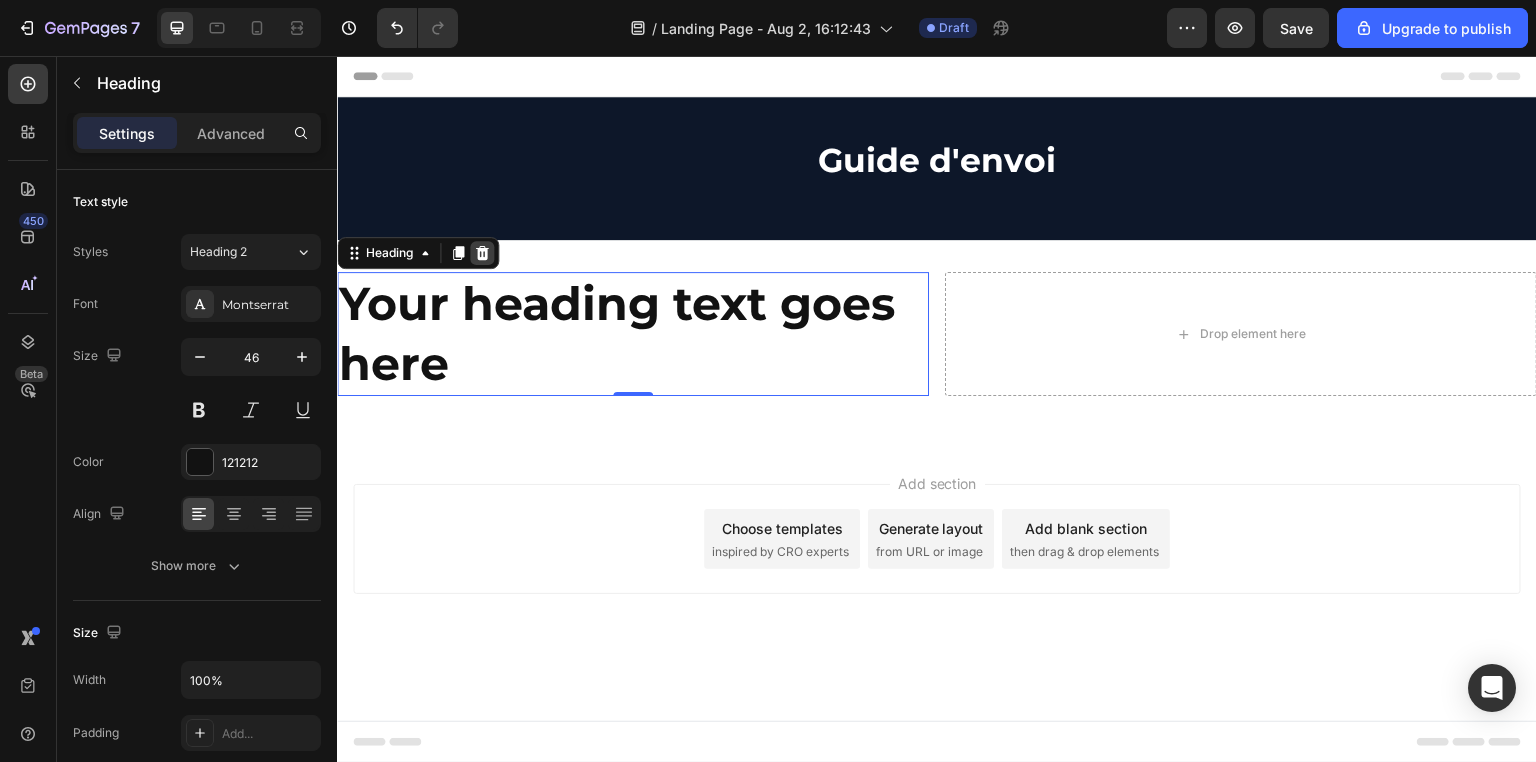 click 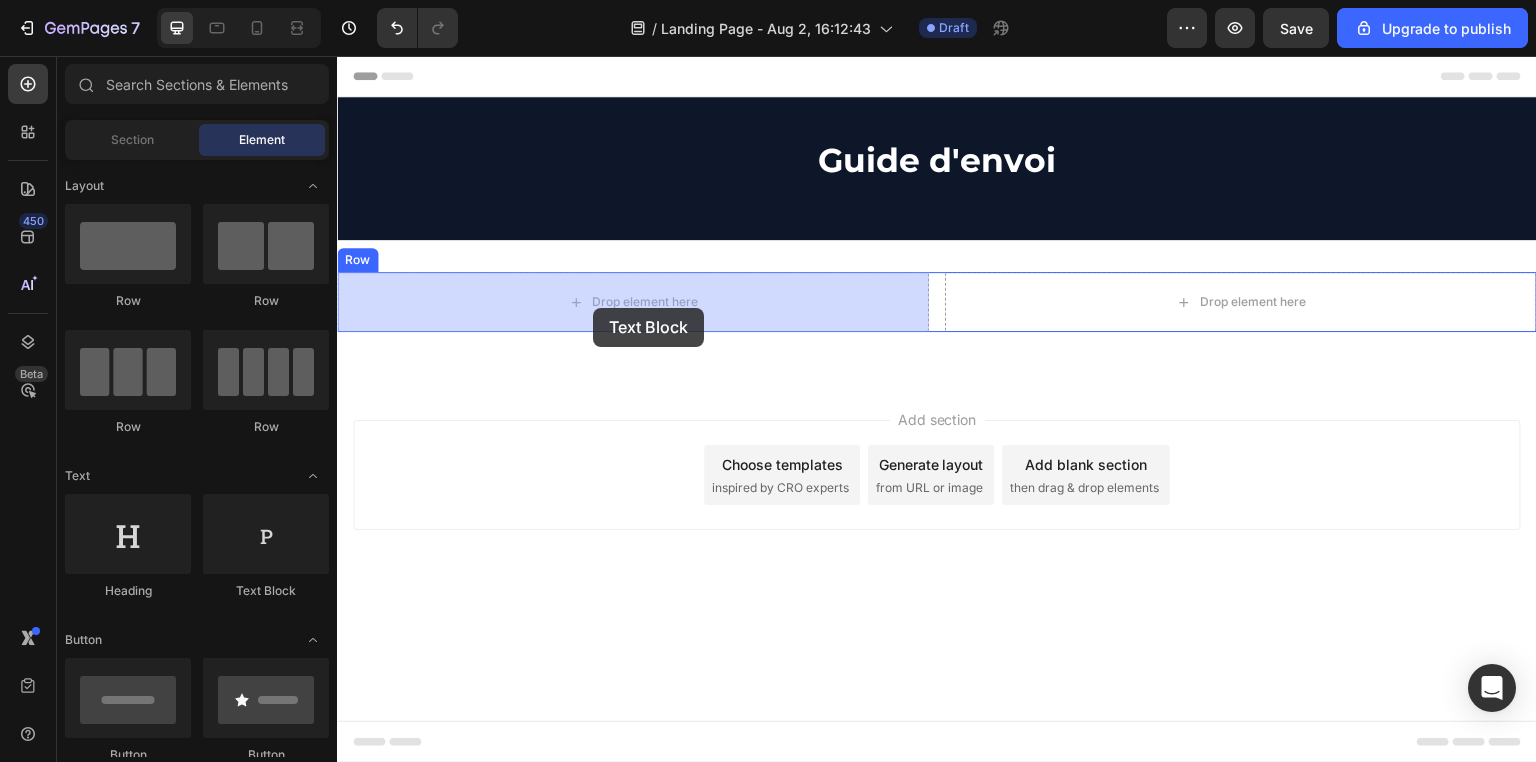drag, startPoint x: 591, startPoint y: 598, endPoint x: 593, endPoint y: 308, distance: 290.0069 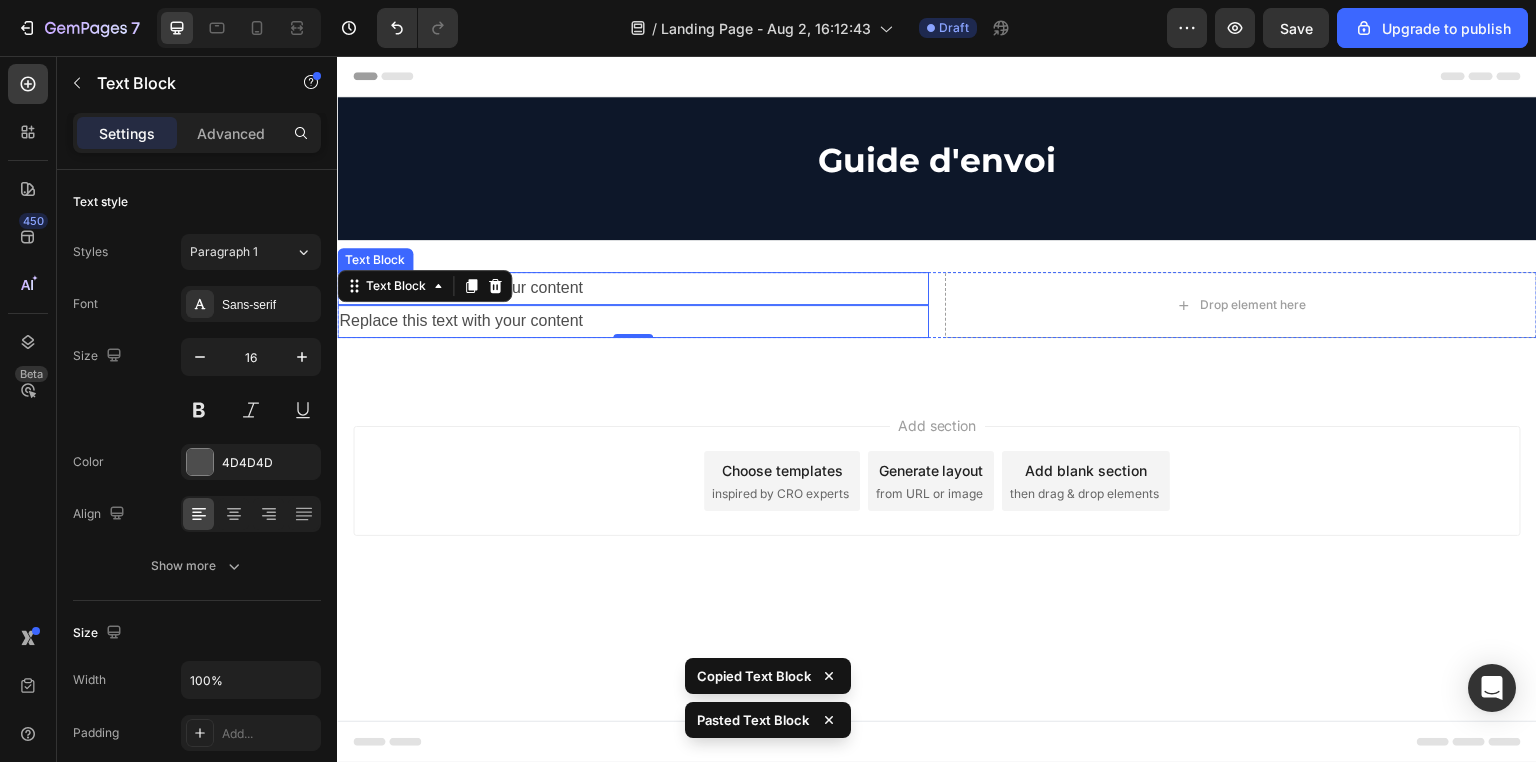 click on "Replace this text with your content" at bounding box center (633, 288) 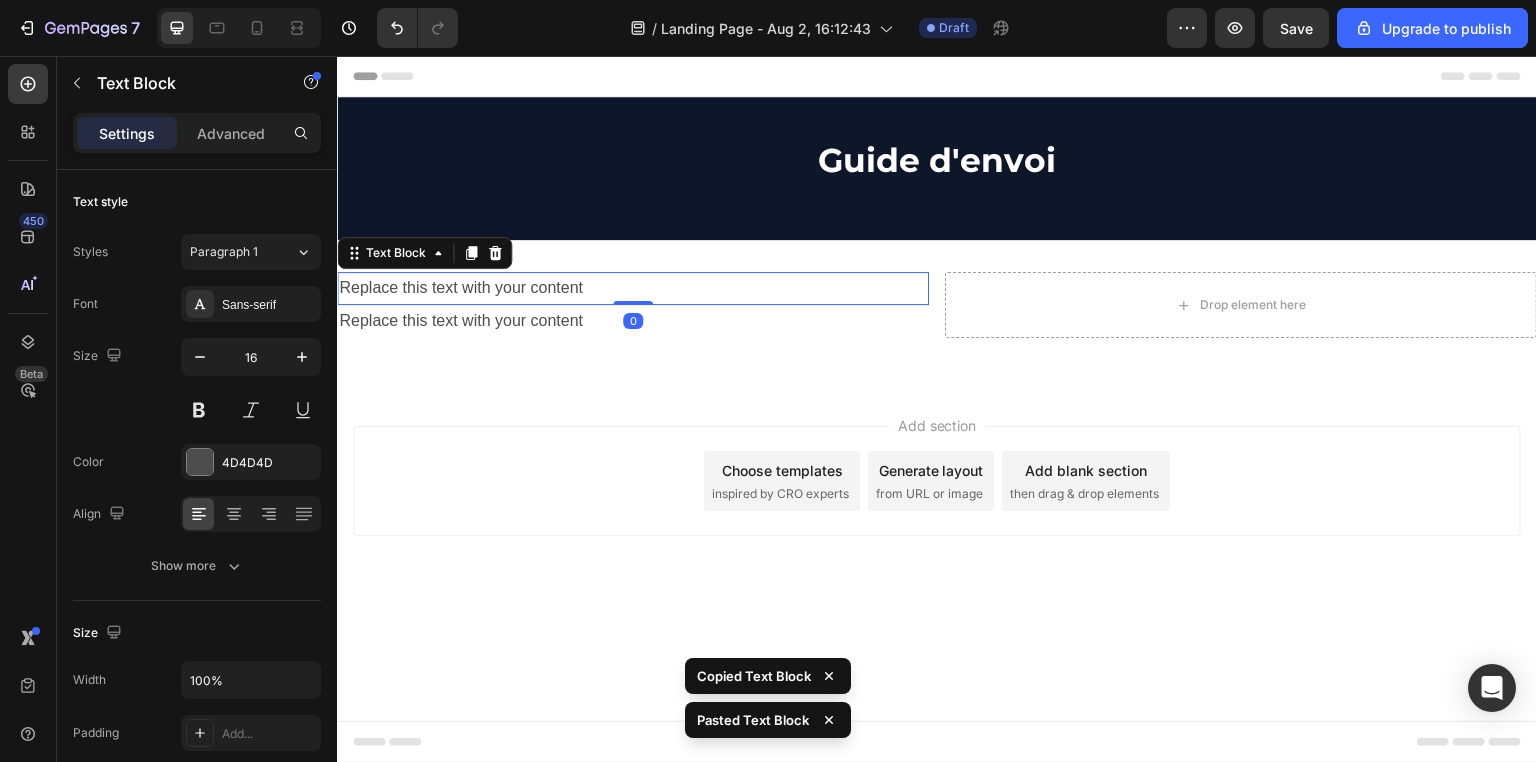 click on "Replace this text with your content" at bounding box center (633, 288) 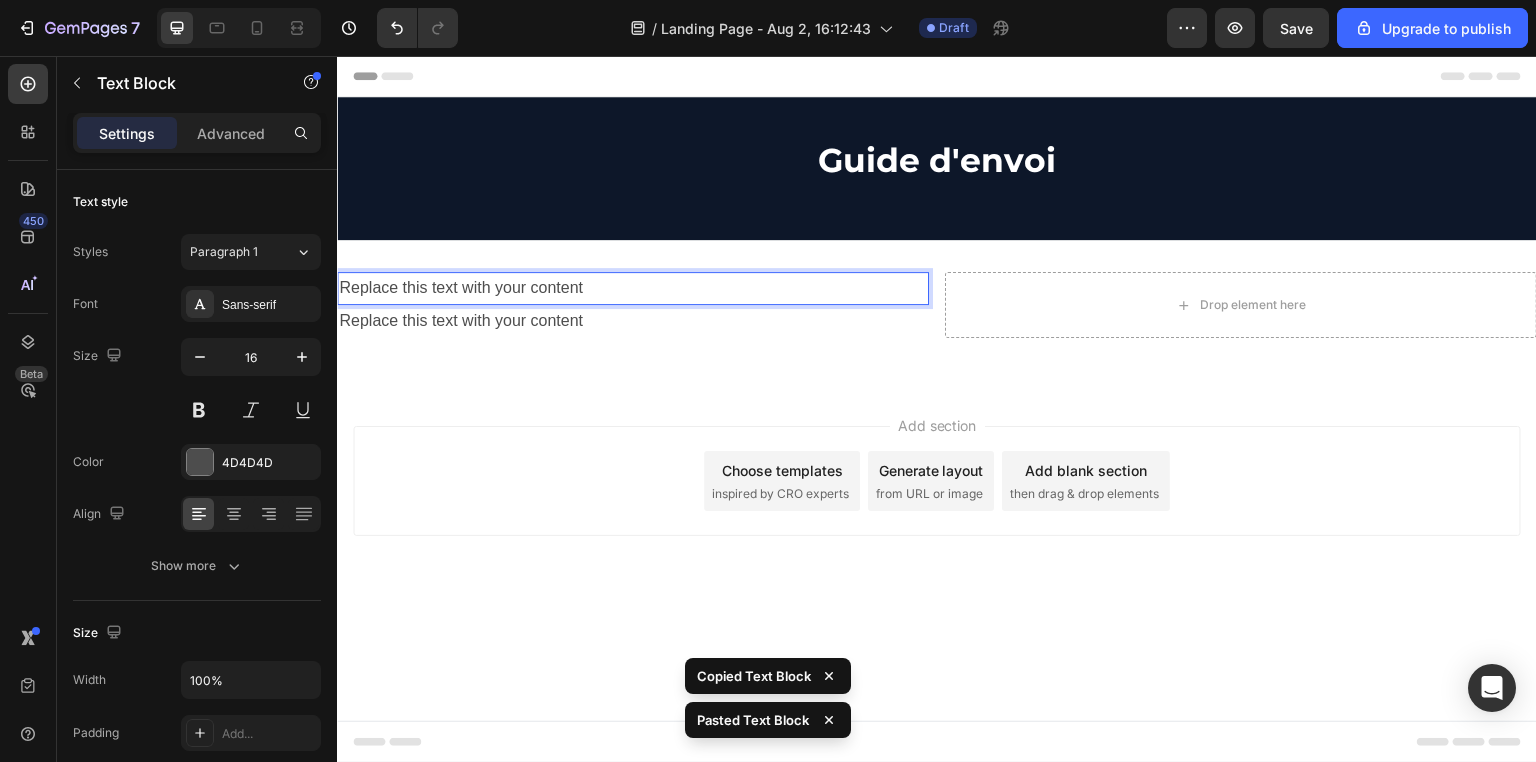 click on "Replace this text with your content" at bounding box center [633, 288] 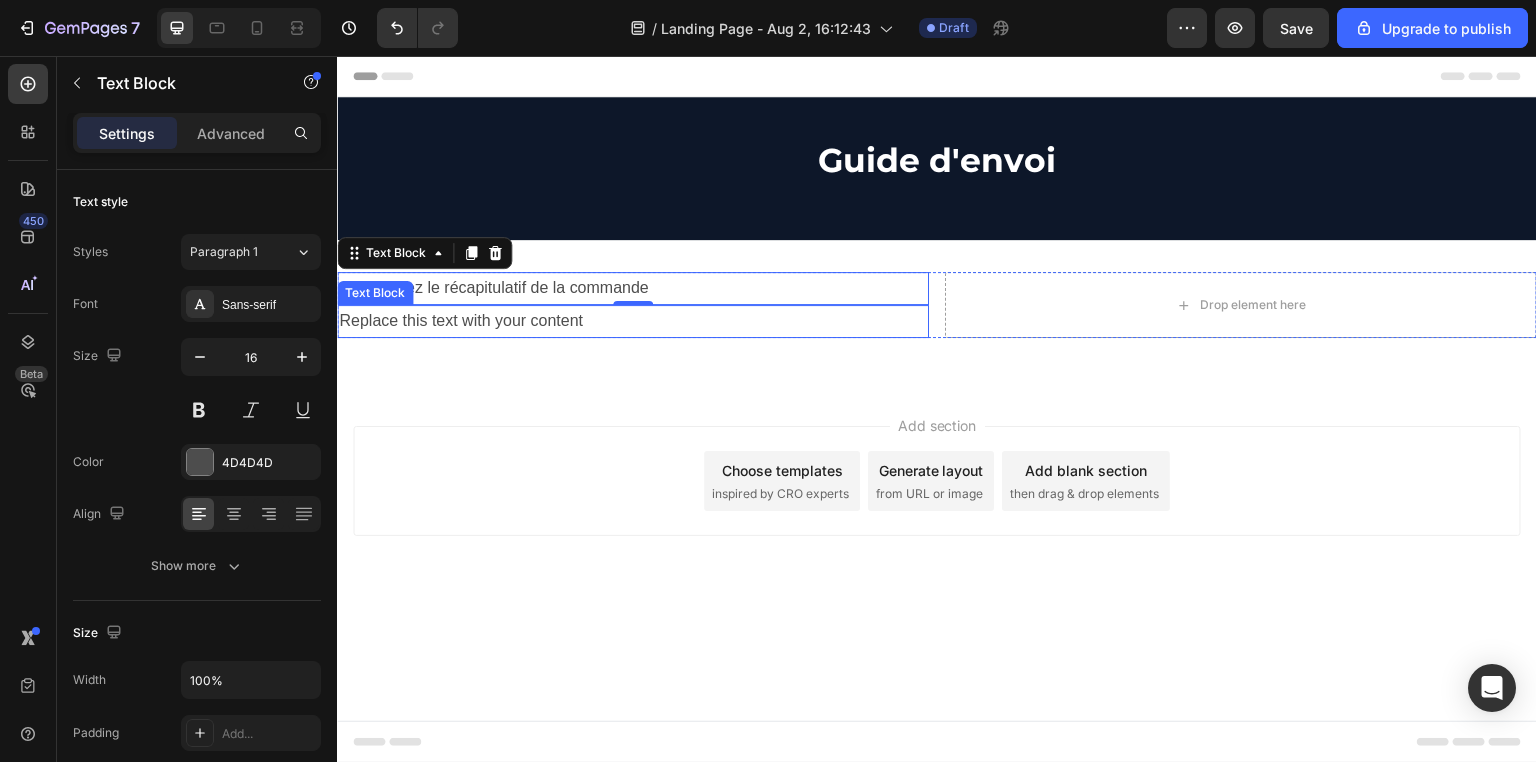 drag, startPoint x: 390, startPoint y: 327, endPoint x: 396, endPoint y: 353, distance: 26.683329 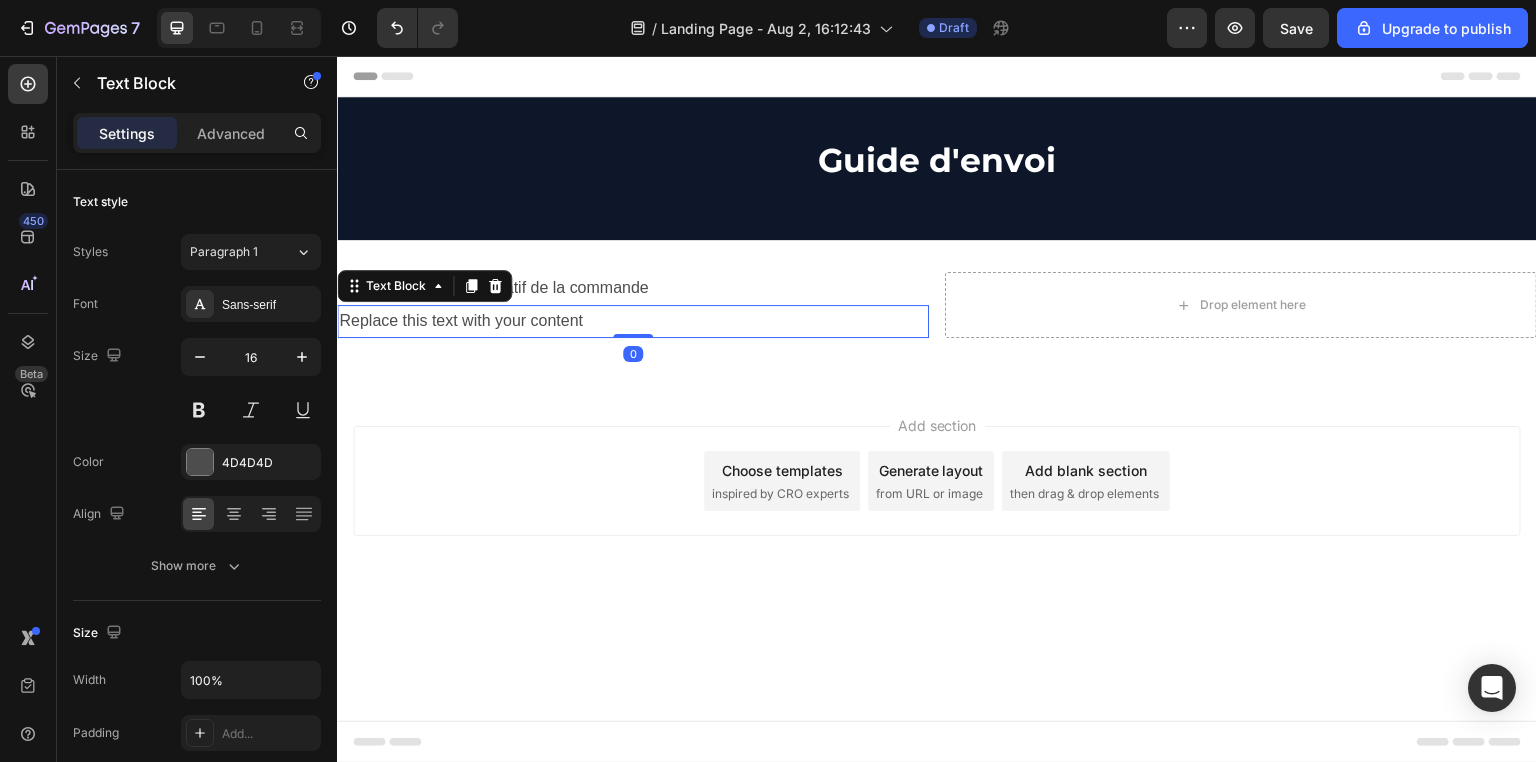 click on "Replace this text with your content" at bounding box center (633, 321) 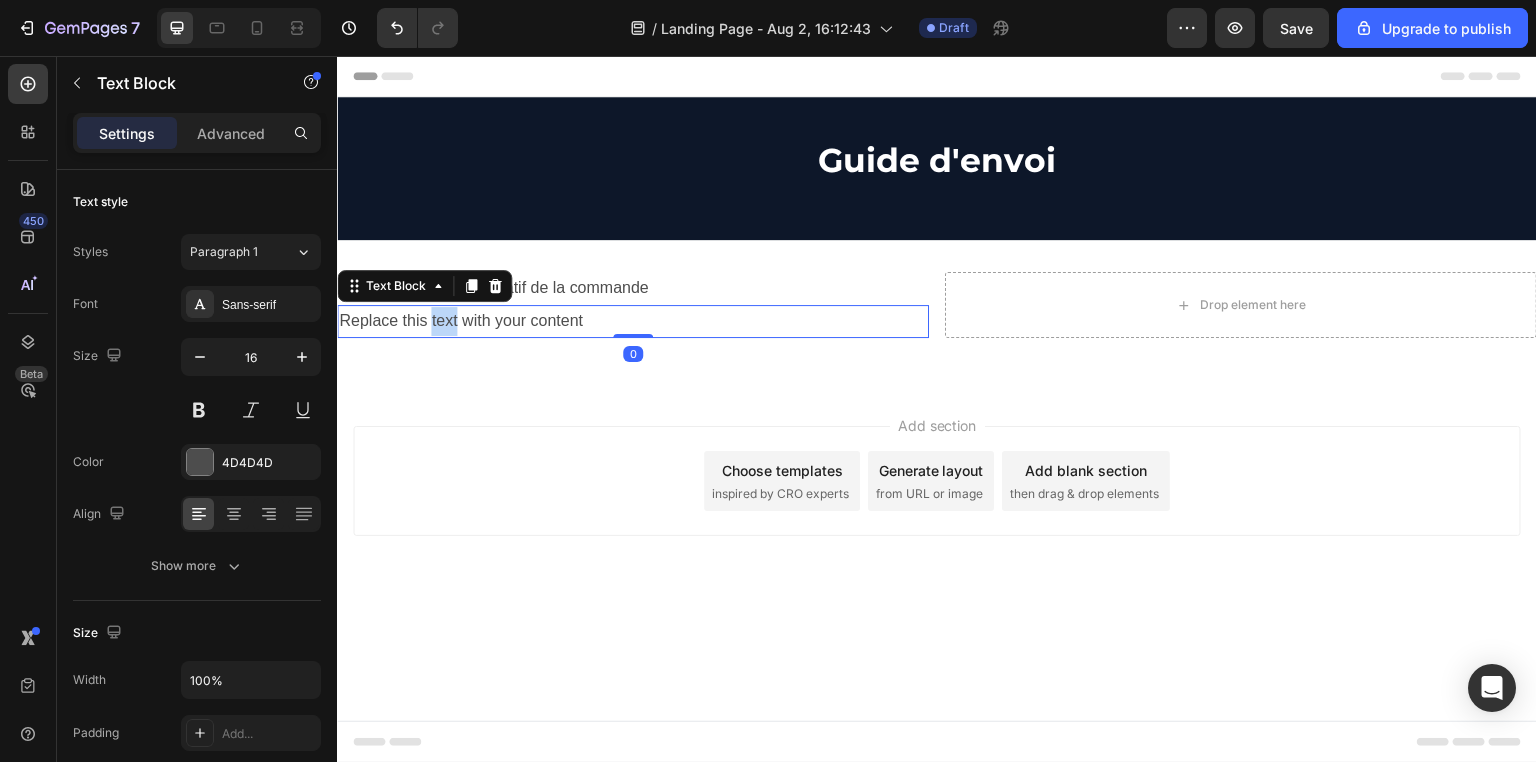 click on "Replace this text with your content" at bounding box center (633, 321) 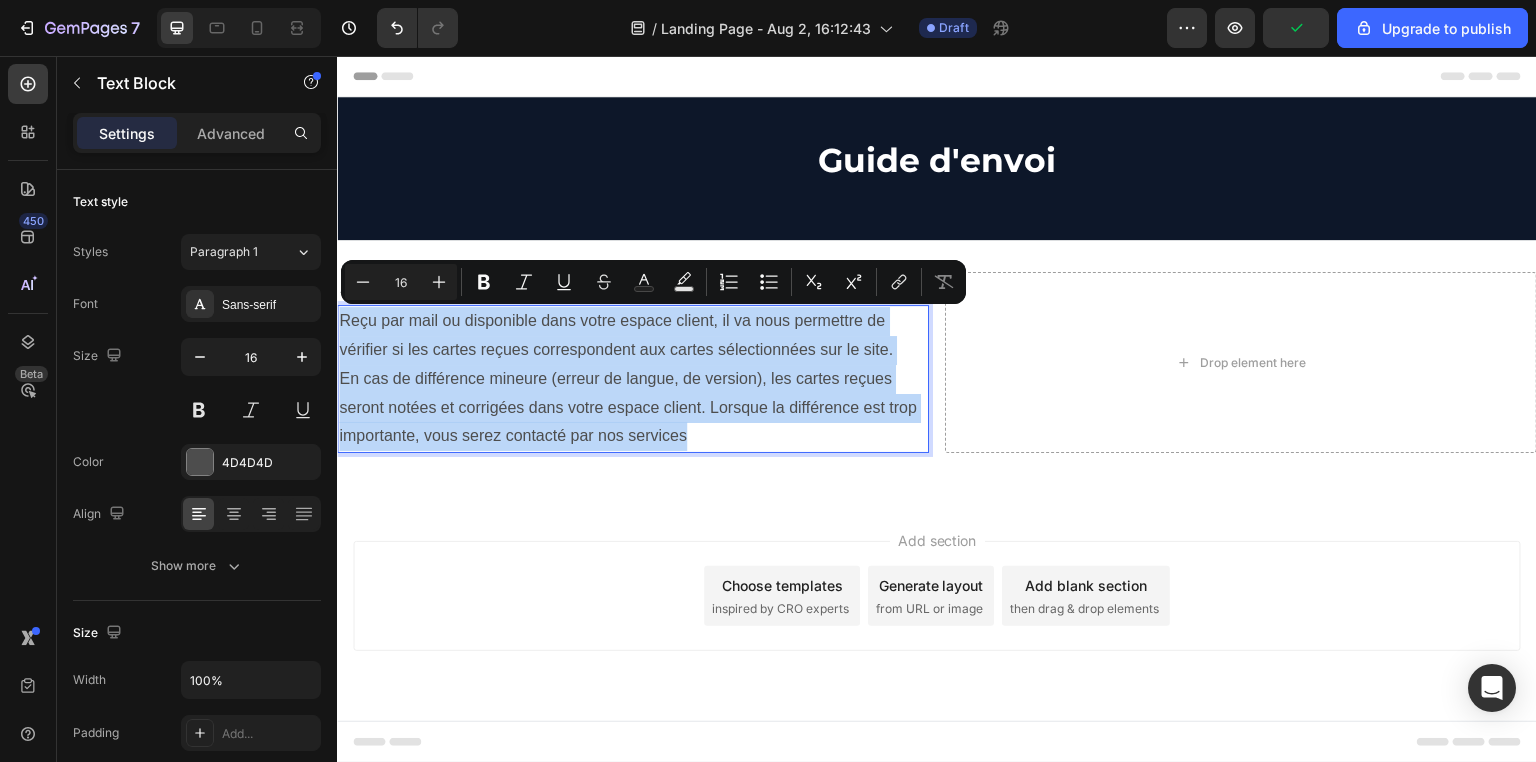 drag, startPoint x: 706, startPoint y: 436, endPoint x: 653, endPoint y: 504, distance: 86.21485 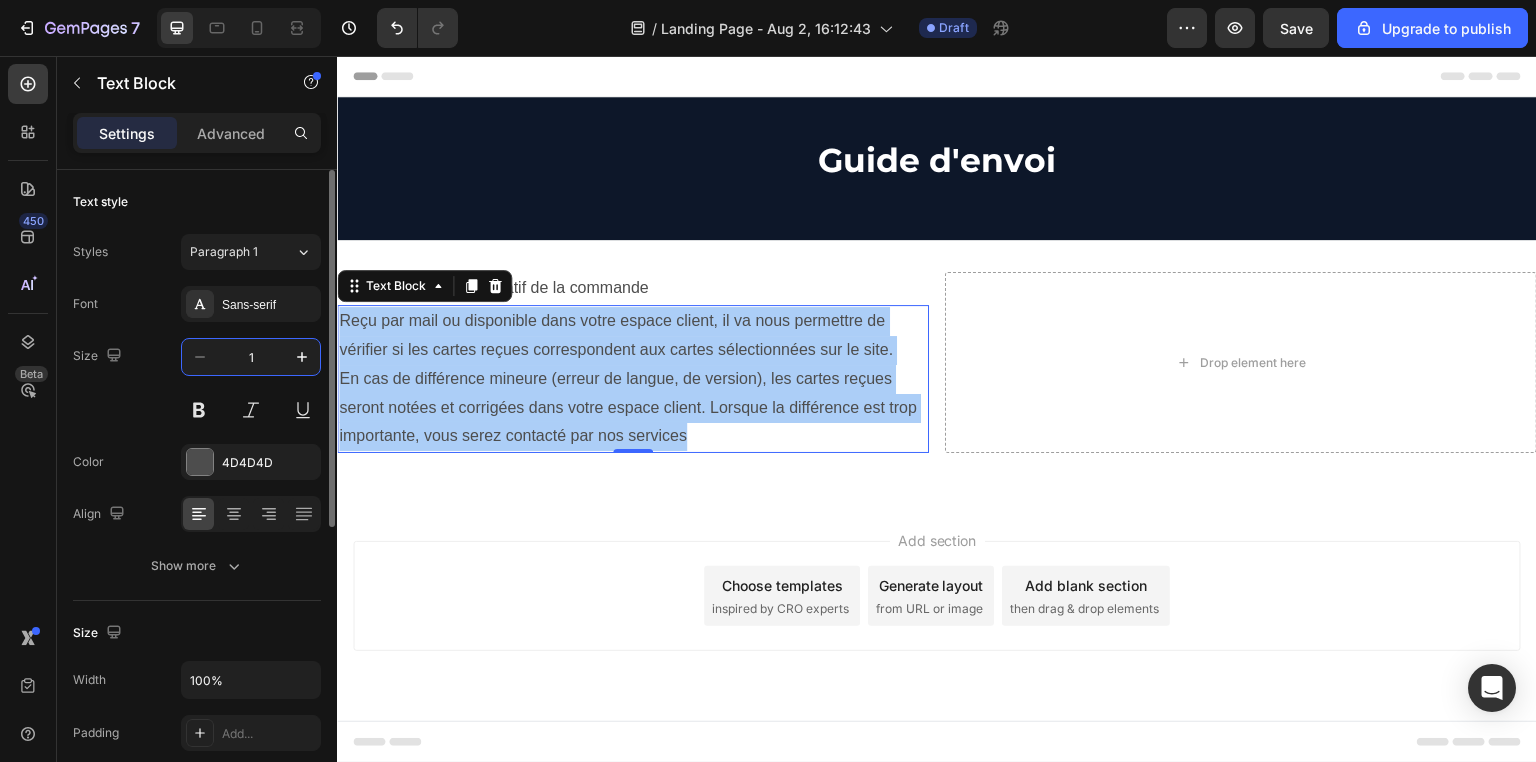 type on "12" 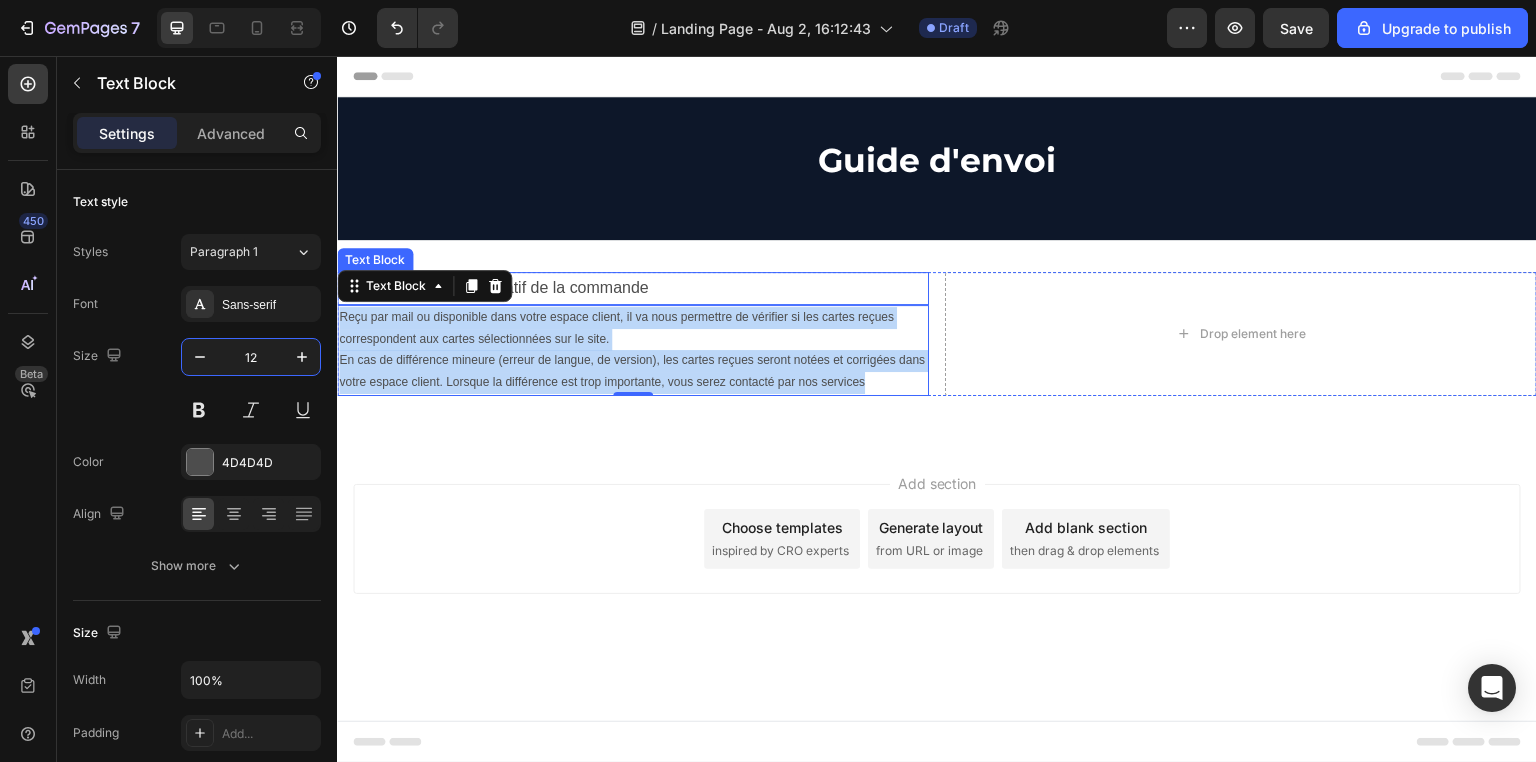 click on "1. Imprimez le récapitulatif de la commande" at bounding box center [633, 288] 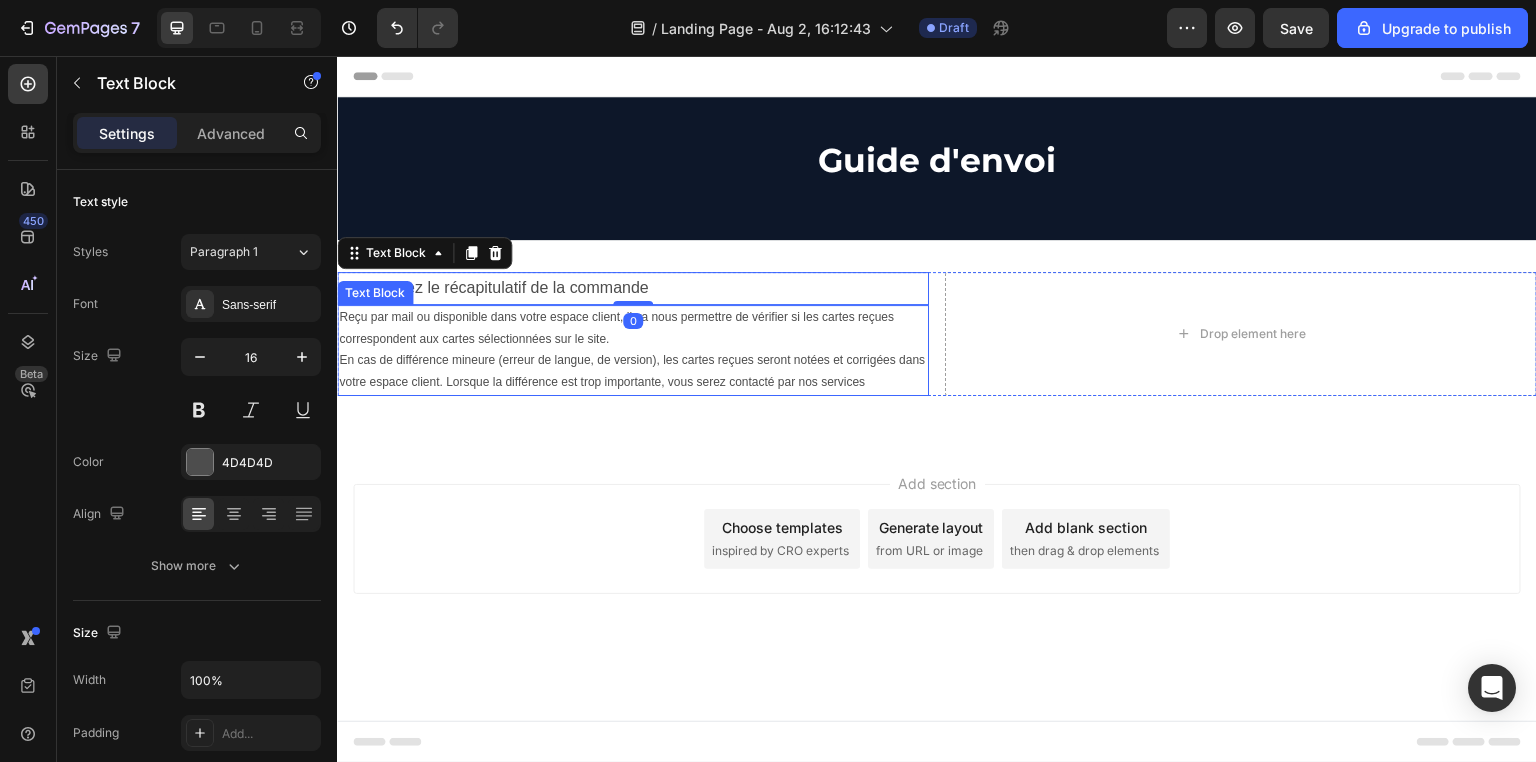 click on "En cas de différence mineure (erreur de langue, de version), les cartes reçues seront notées et corrigées dans votre espace client. Lorsque la différence est trop importante, vous serez contacté par nos services" at bounding box center (633, 371) 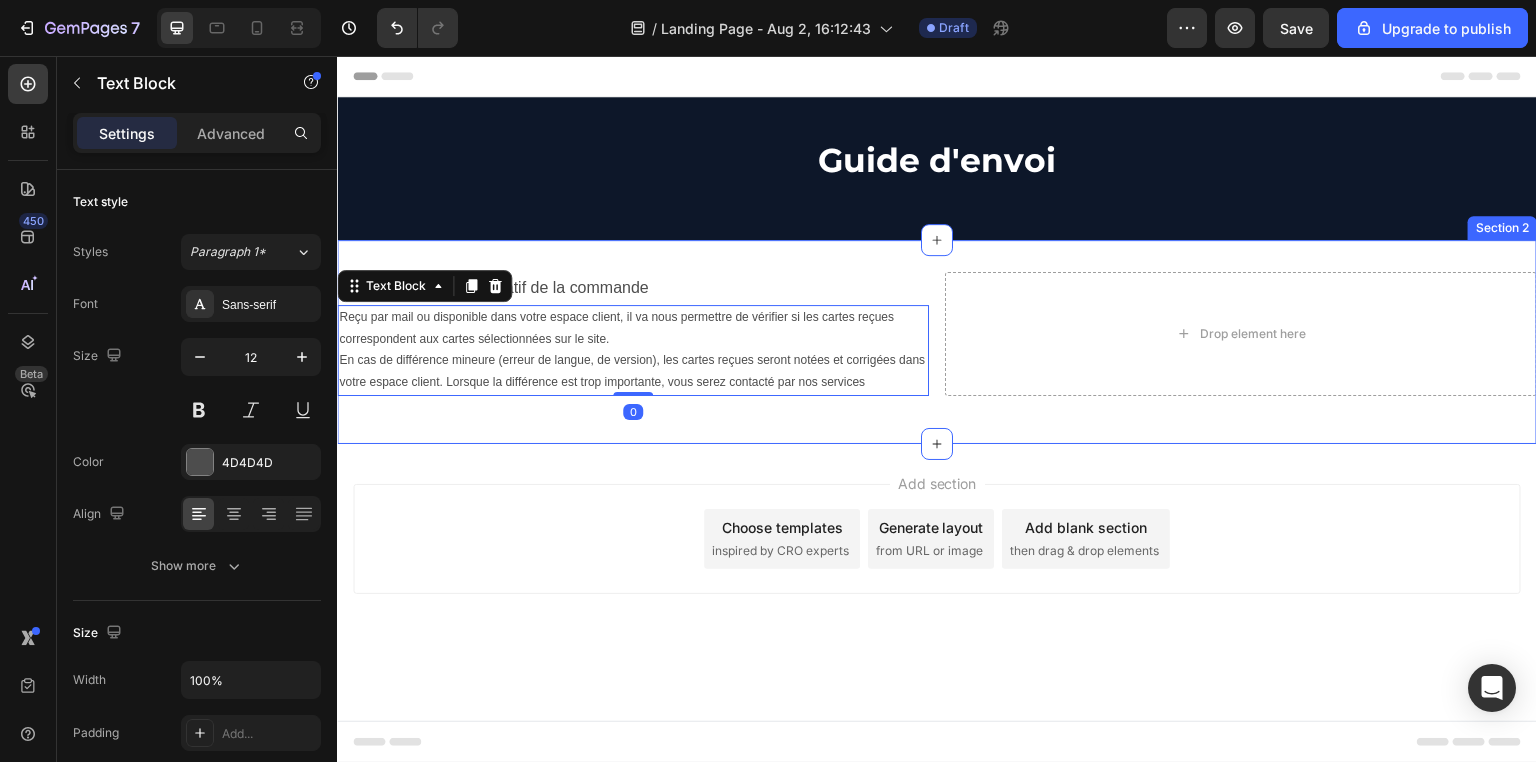 click on "1. Imprimez le récapitulatif de la commande Text Block Reçu par mail ou disponible dans votre espace client, il va nous permettre de vérifier si les cartes reçues correspondent aux cartes sélectionnées sur le site. En cas de différence mineure (erreur de langue, de version), les cartes reçues seront notées et corrigées dans votre espace client. Lorsque la différence est trop importante, vous serez contacté par nos services Text Block   0
Drop element here Row Section 2" at bounding box center [937, 341] 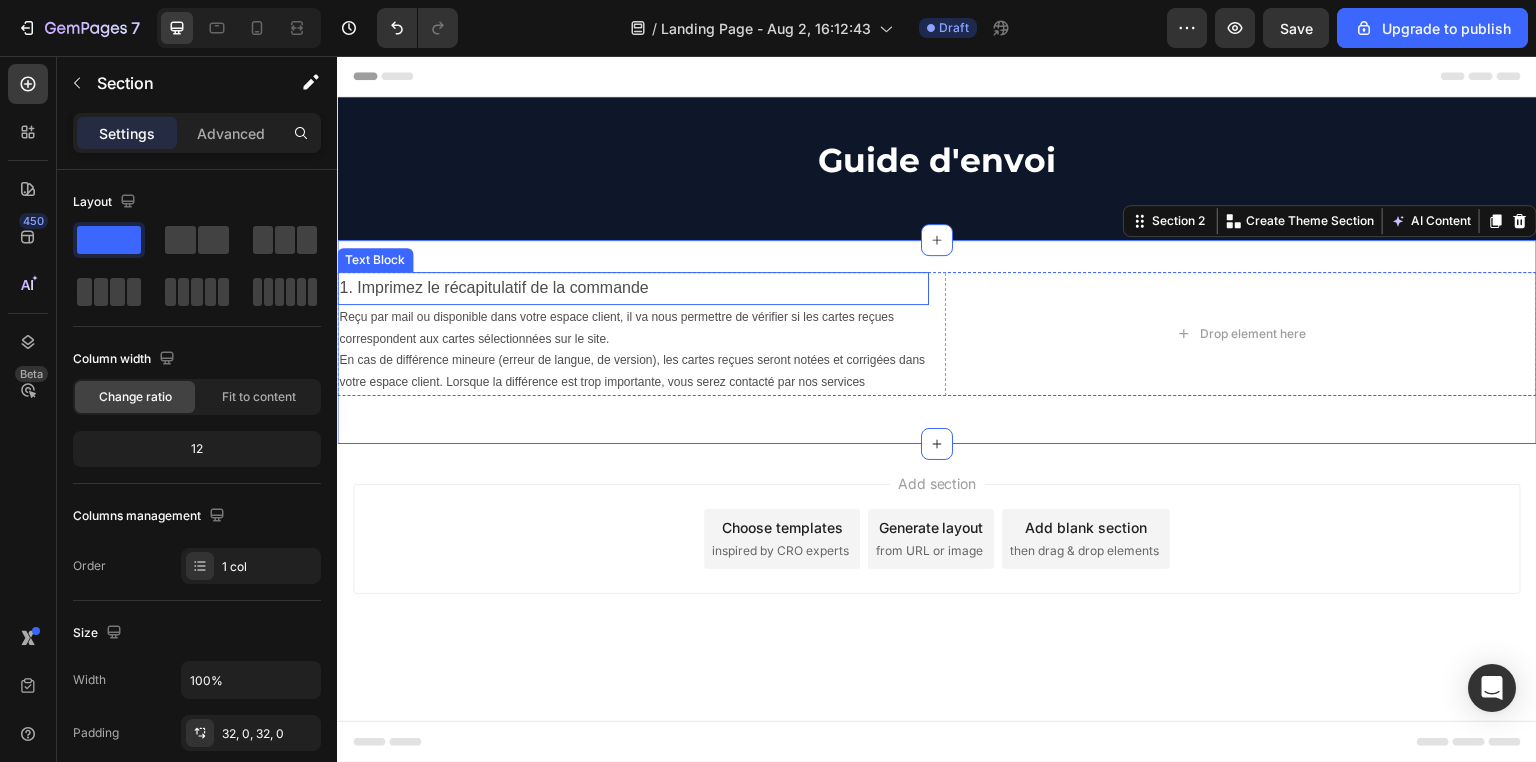 click on "1. Imprimez le récapitulatif de la commande" at bounding box center [633, 288] 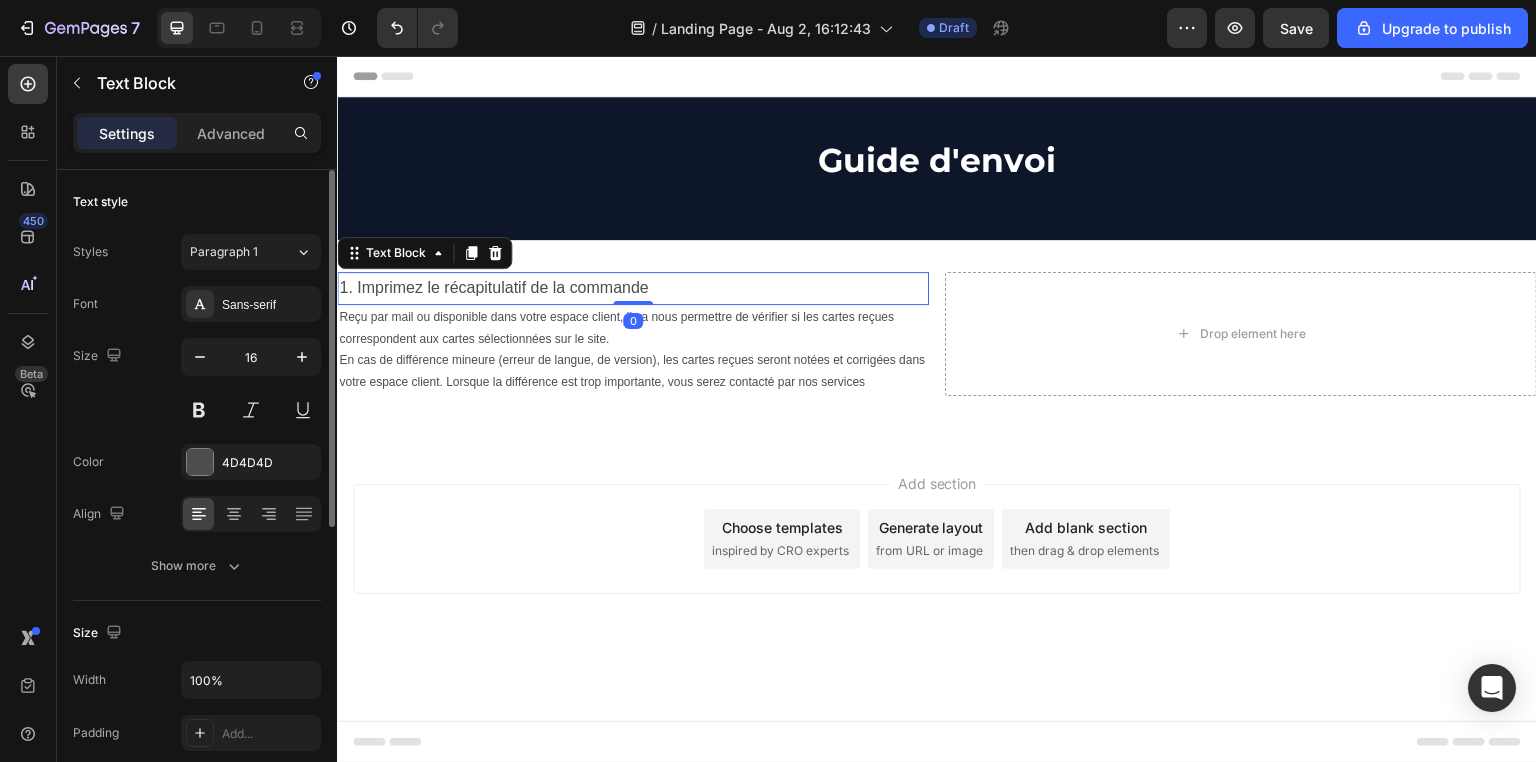 click at bounding box center [199, 410] 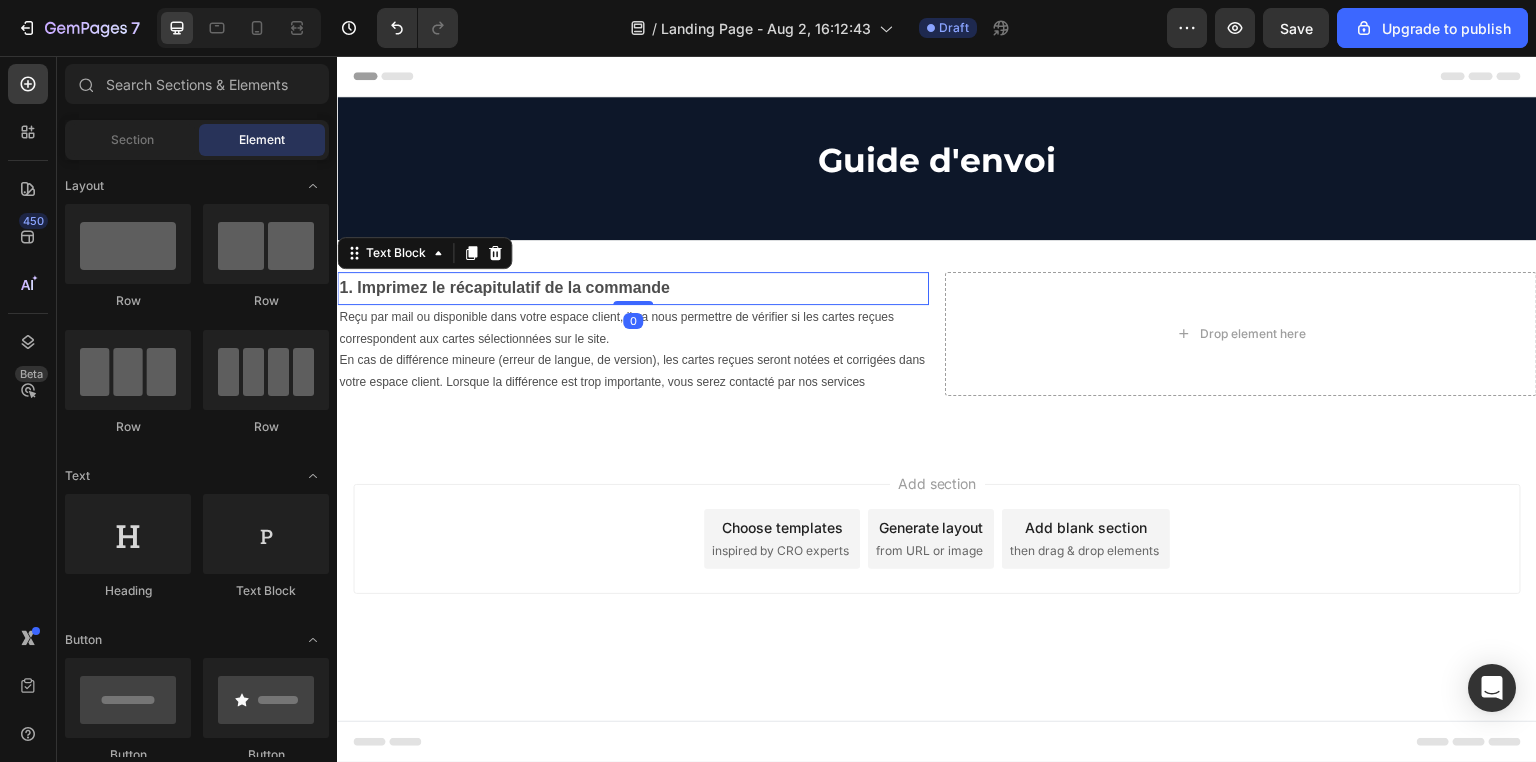 click on "Add section Choose templates inspired by CRO experts Generate layout from URL or image Add blank section then drag & drop elements" at bounding box center (937, 567) 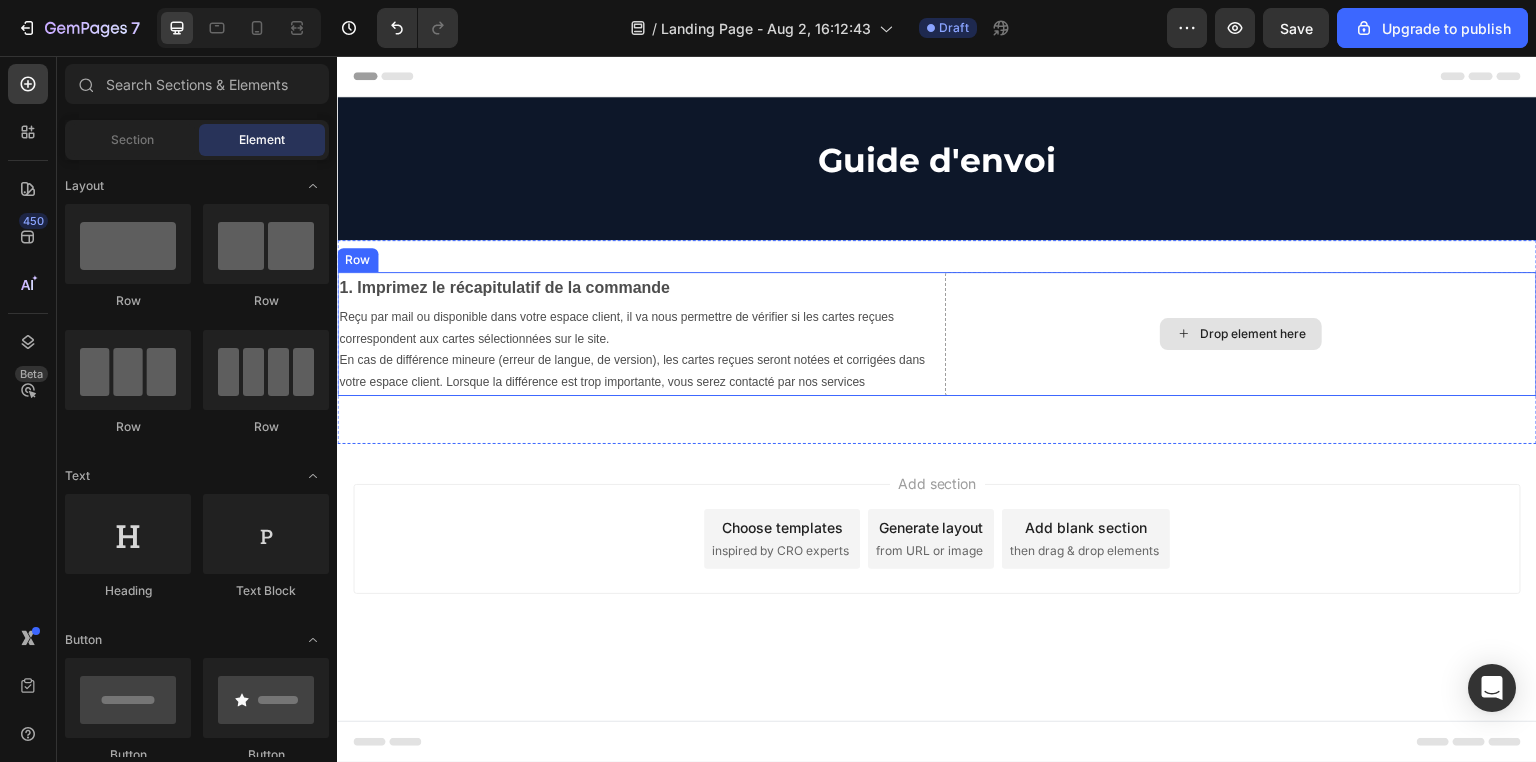 click on "Drop element here" at bounding box center (1253, 334) 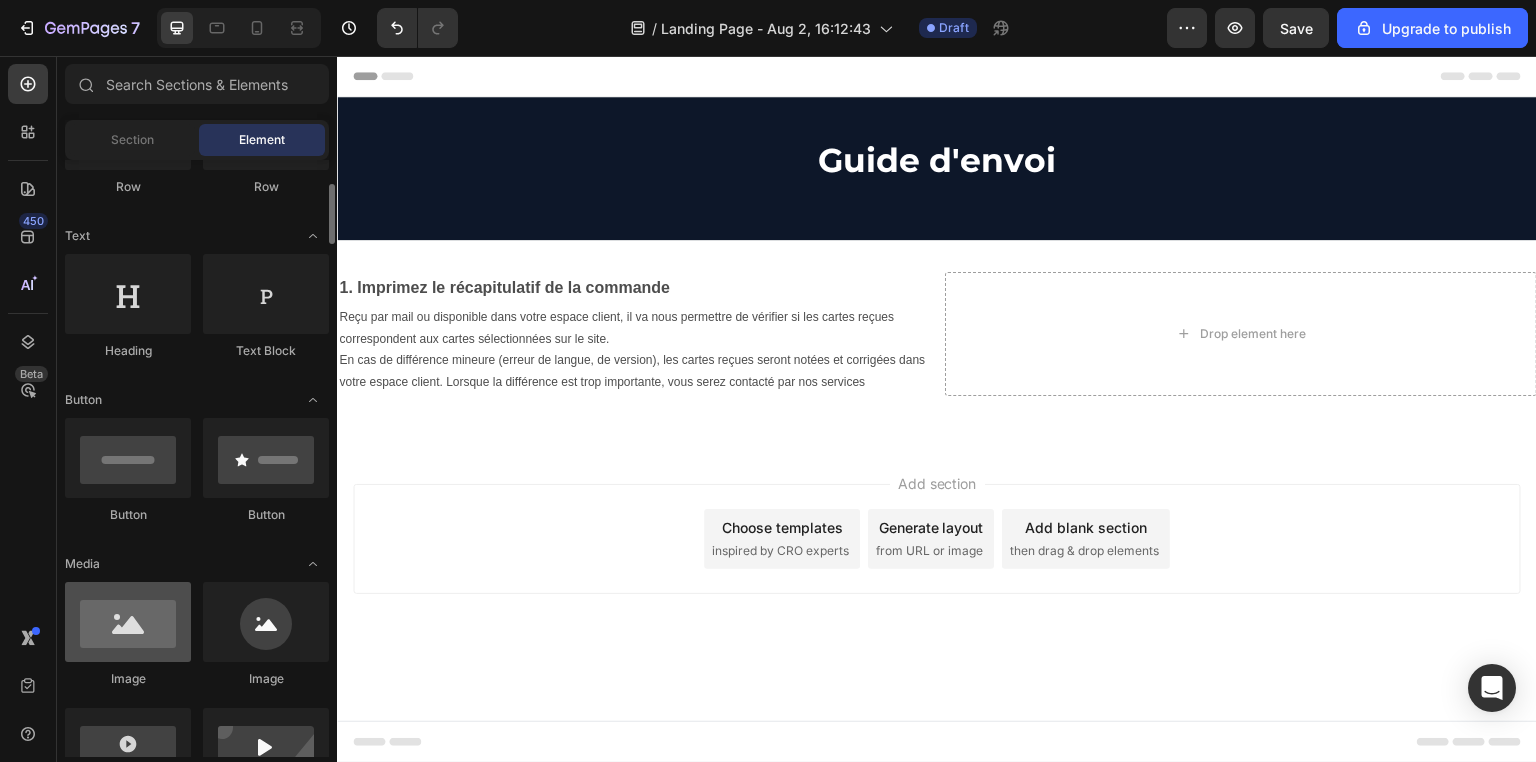 scroll, scrollTop: 400, scrollLeft: 0, axis: vertical 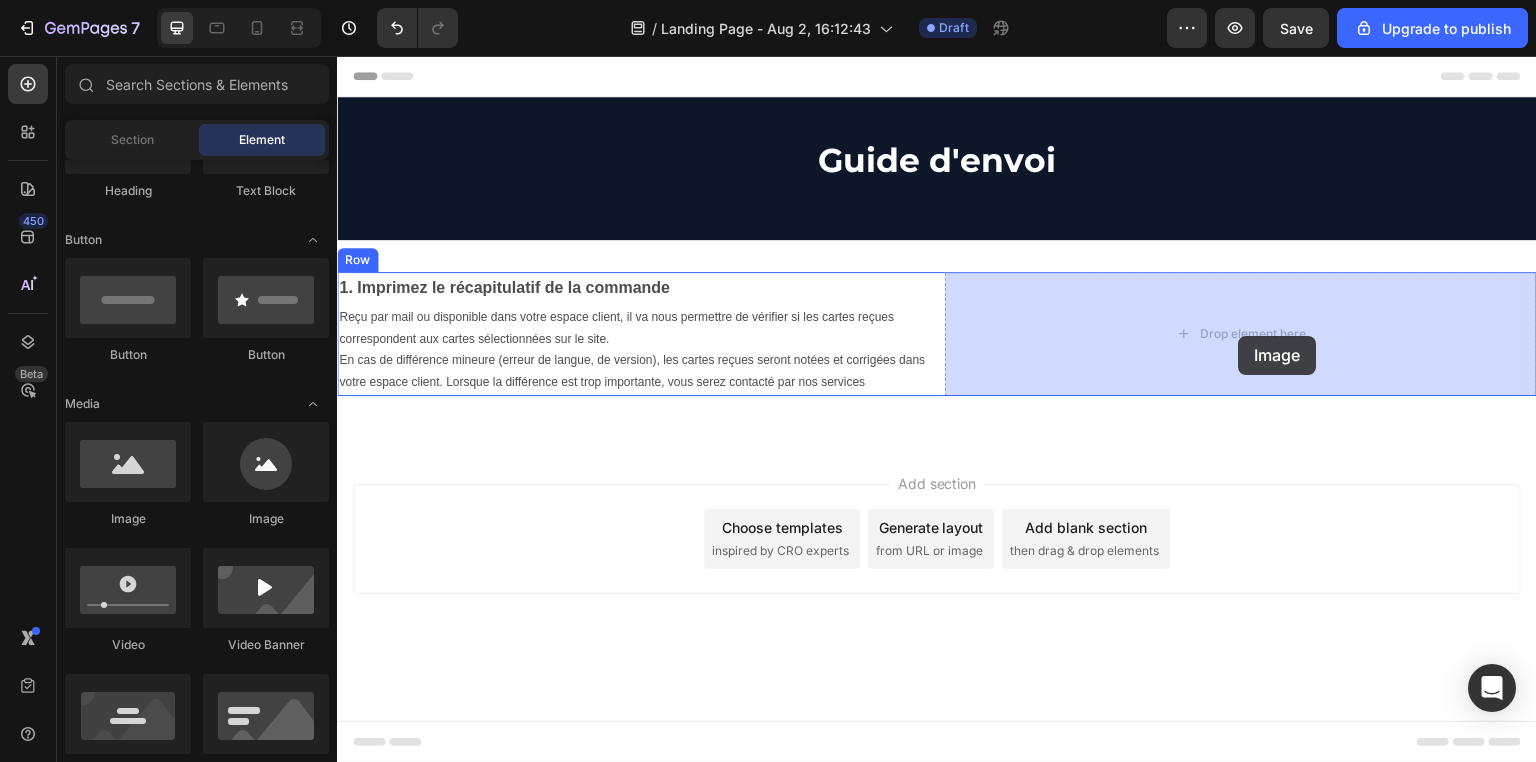 drag, startPoint x: 461, startPoint y: 524, endPoint x: 1239, endPoint y: 336, distance: 800.3924 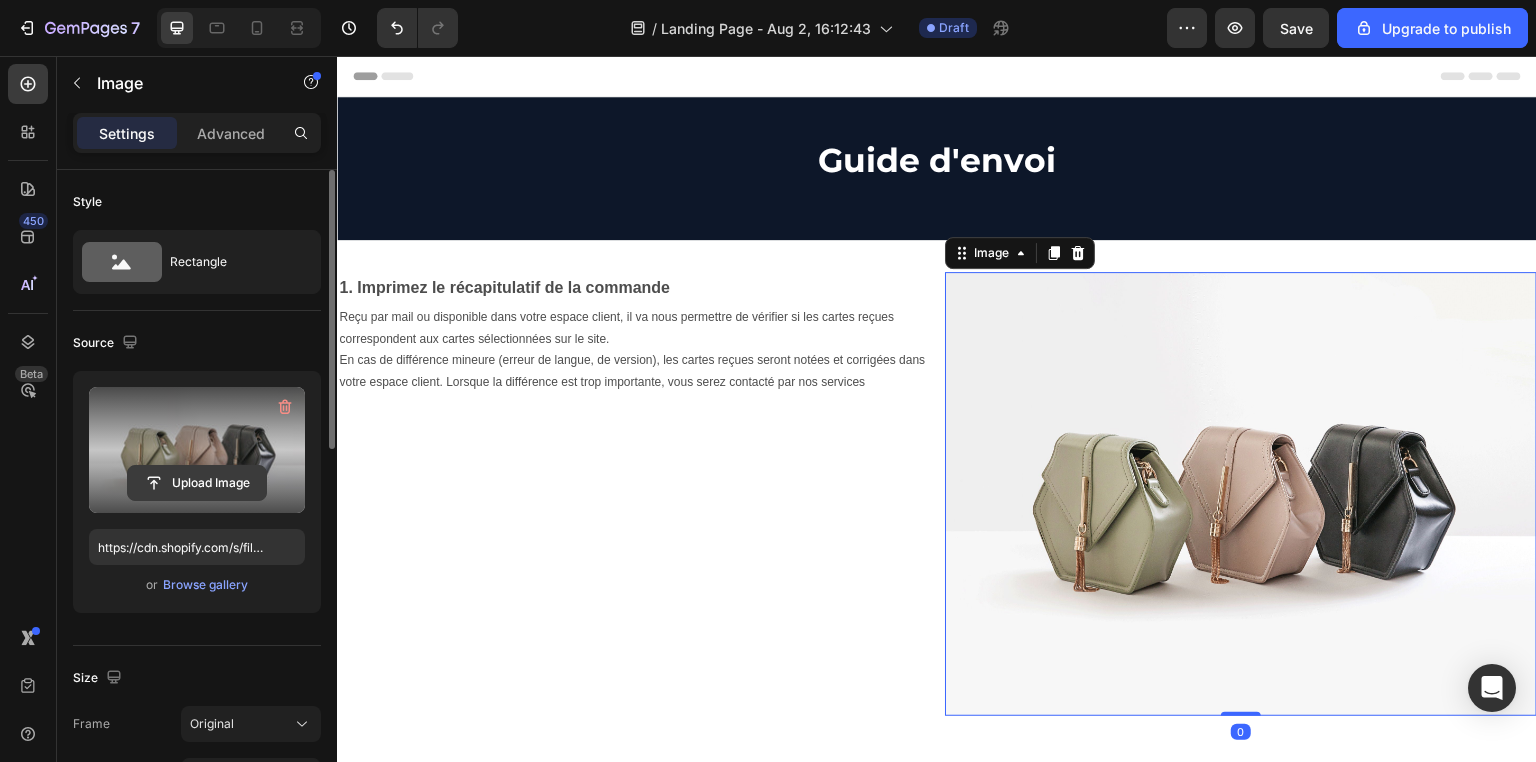 click 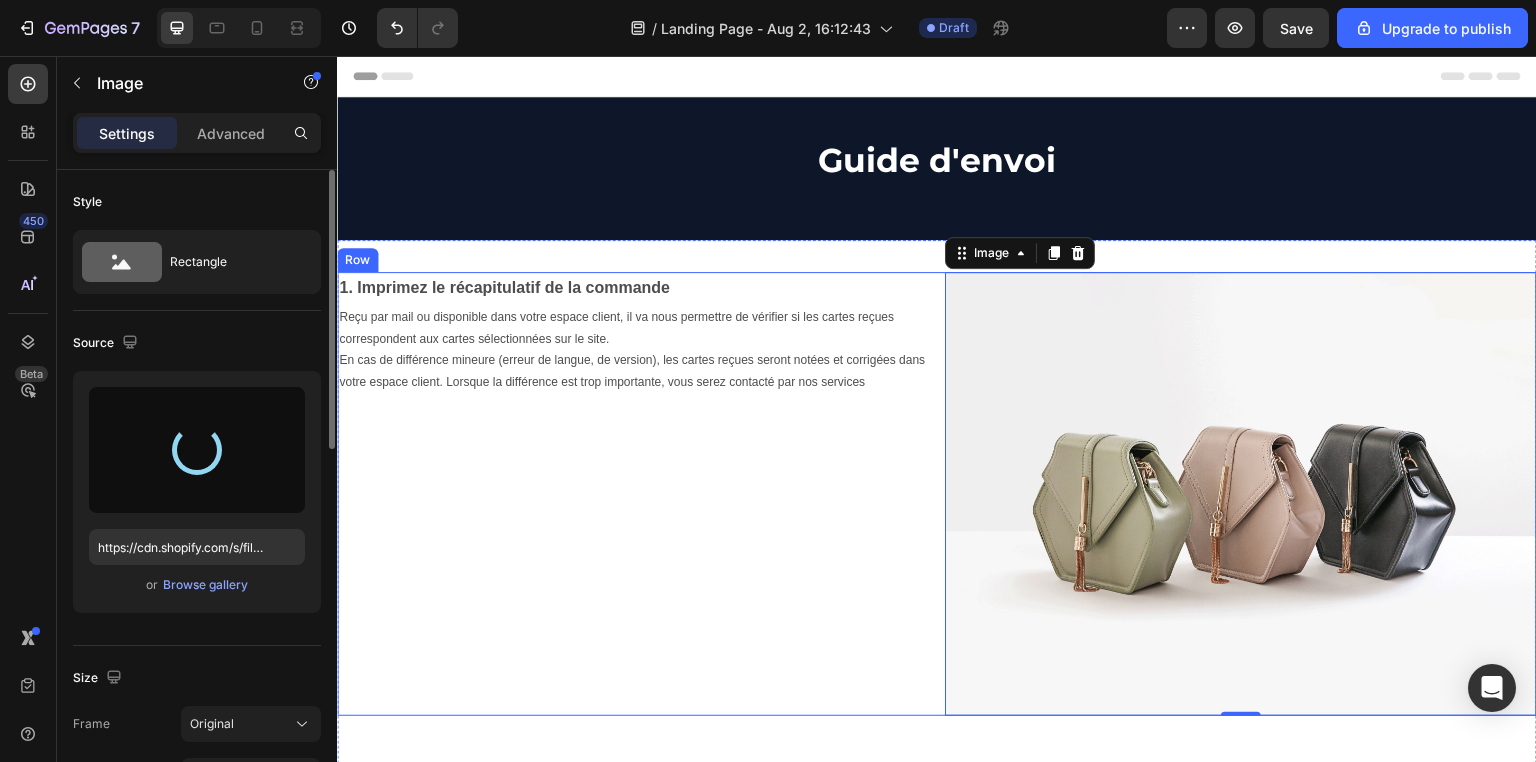 type on "https://cdn.shopify.com/s/files/1/0731/1415/7383/files/gempages_577542015504351971-10271710-197a-408a-8a63-9ec19f73f971.jpg" 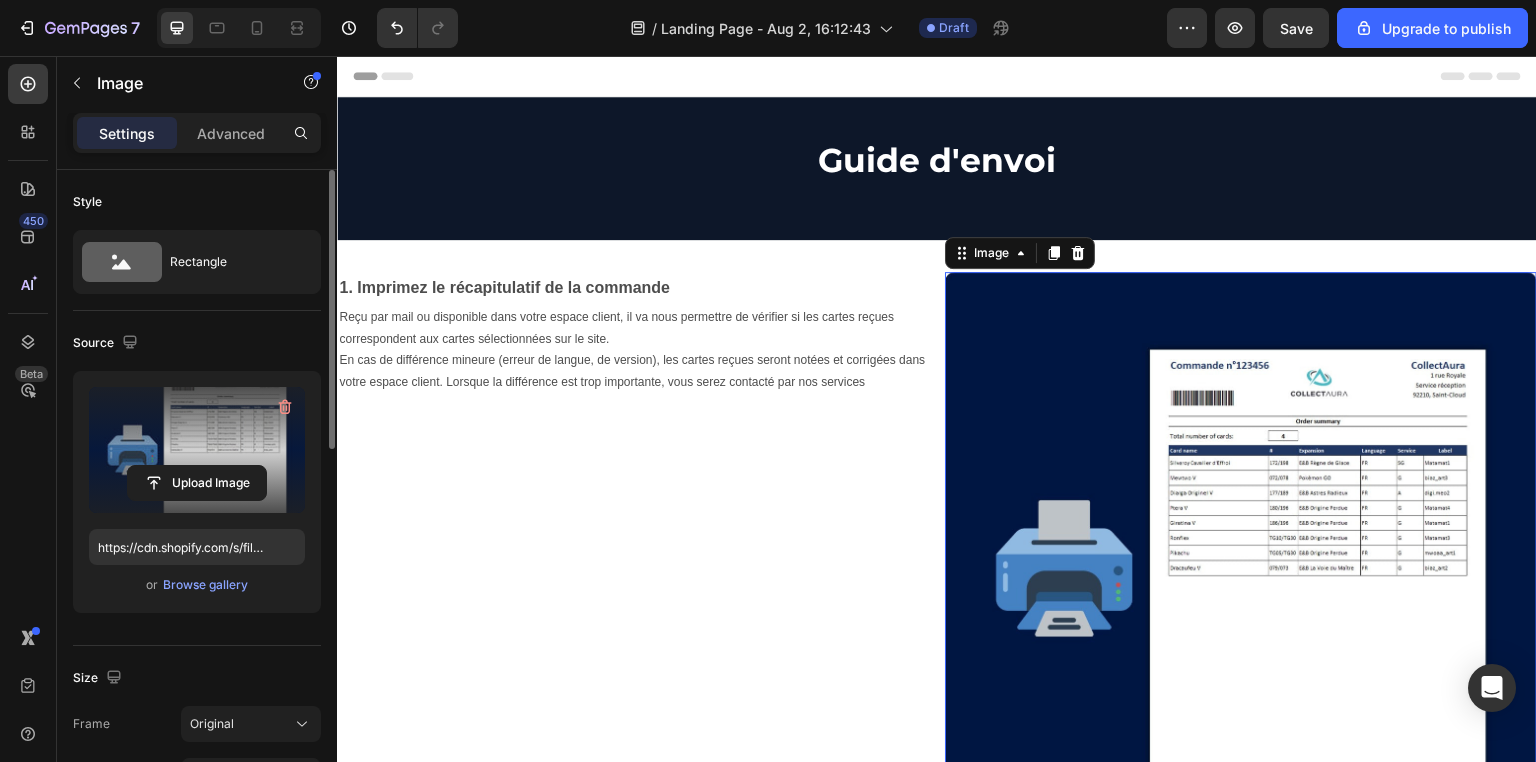 scroll, scrollTop: 320, scrollLeft: 0, axis: vertical 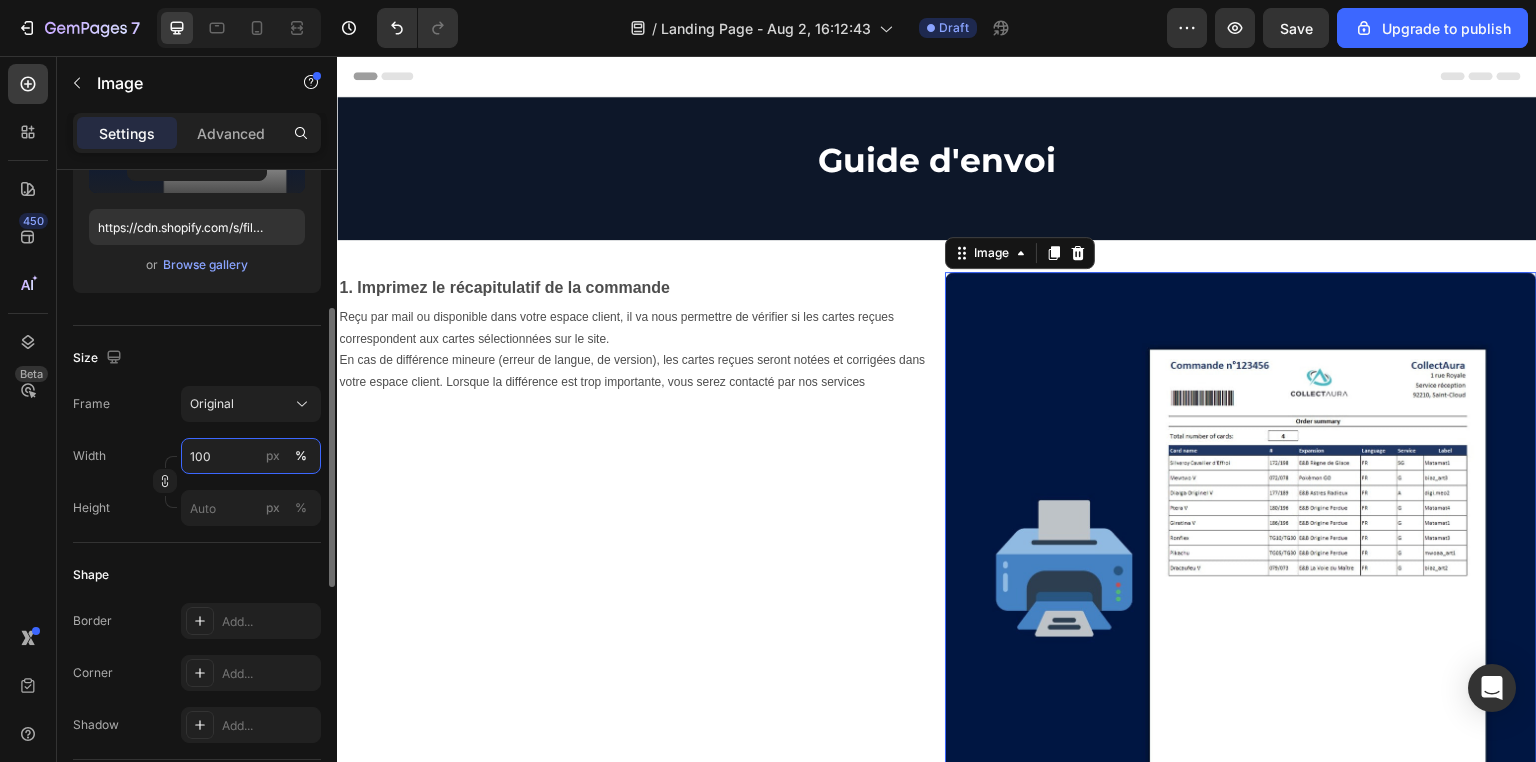 click on "100" at bounding box center (251, 456) 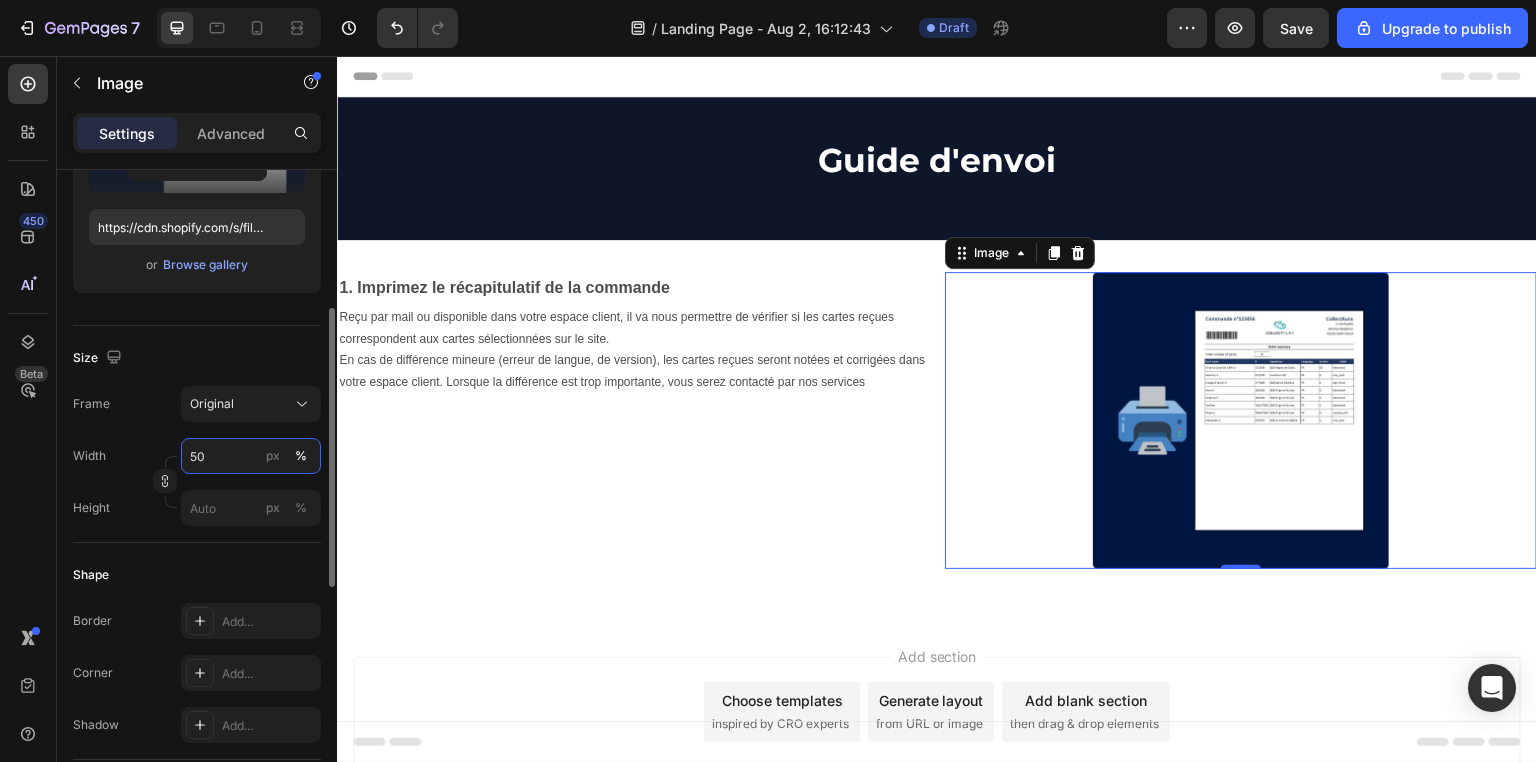 drag, startPoint x: 222, startPoint y: 456, endPoint x: 62, endPoint y: 453, distance: 160.02812 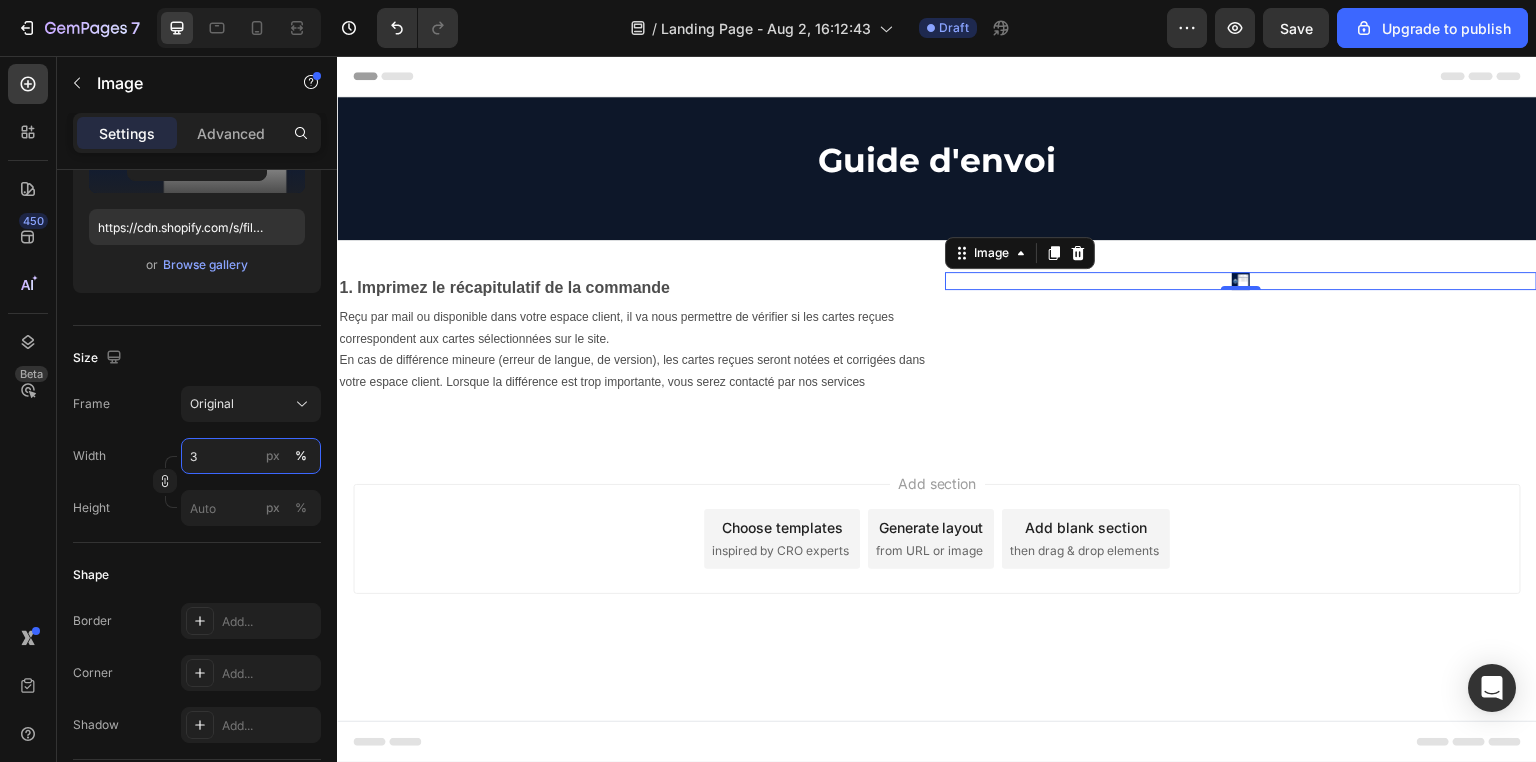 type on "30" 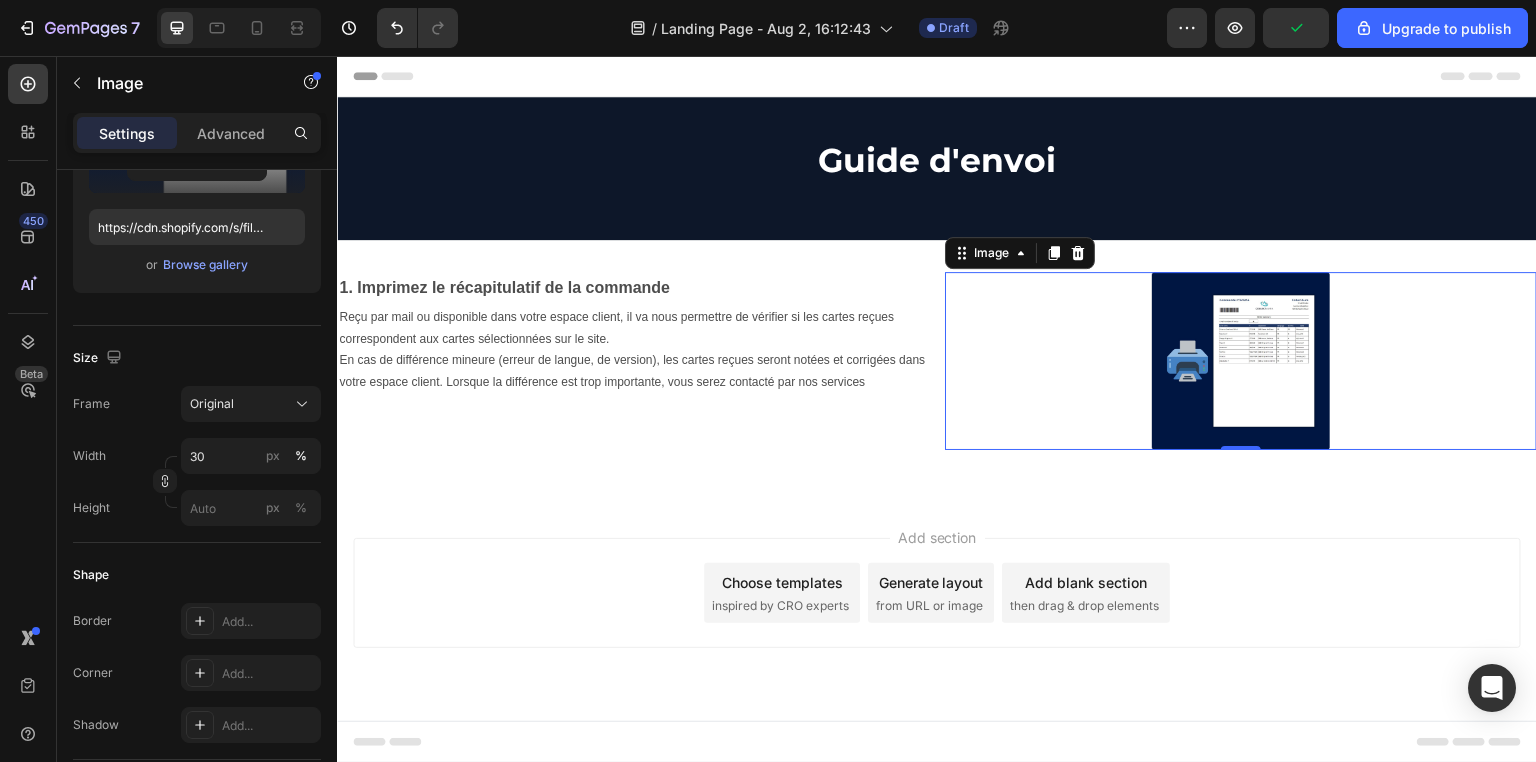 click on "1. Imprimez le récapitulatif de la commande Text Block Reçu par mail ou disponible dans votre espace client, il va nous permettre de vérifier si les cartes reçues correspondent aux cartes sélectionnées sur le site. En cas de différence mineure (erreur de langue, de version), les cartes reçues seront notées et corrigées dans votre espace client. Lorsque la différence est trop importante, vous serez contacté par nos services Text Block Image   0 Row Section 2" at bounding box center (937, 369) 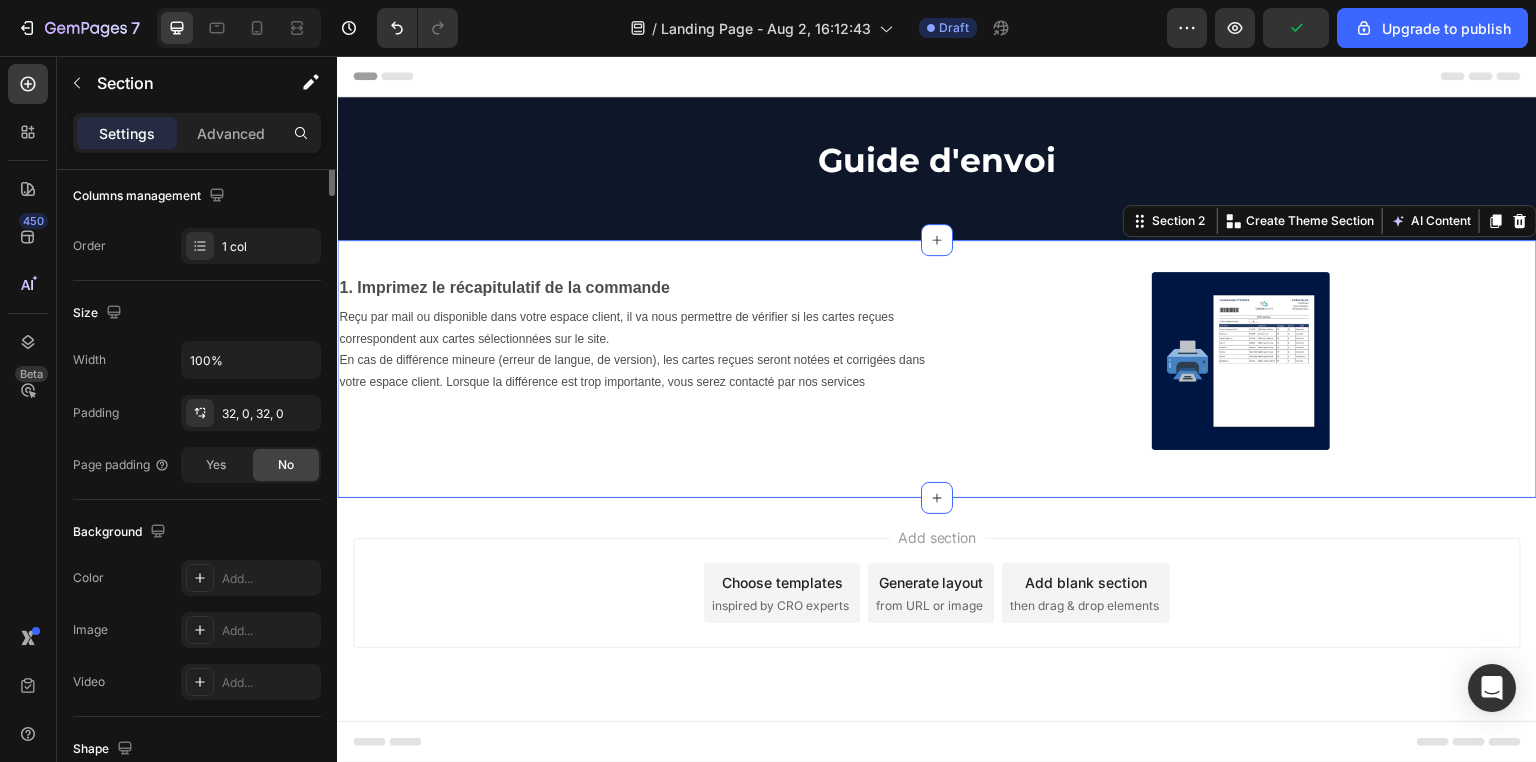 scroll, scrollTop: 0, scrollLeft: 0, axis: both 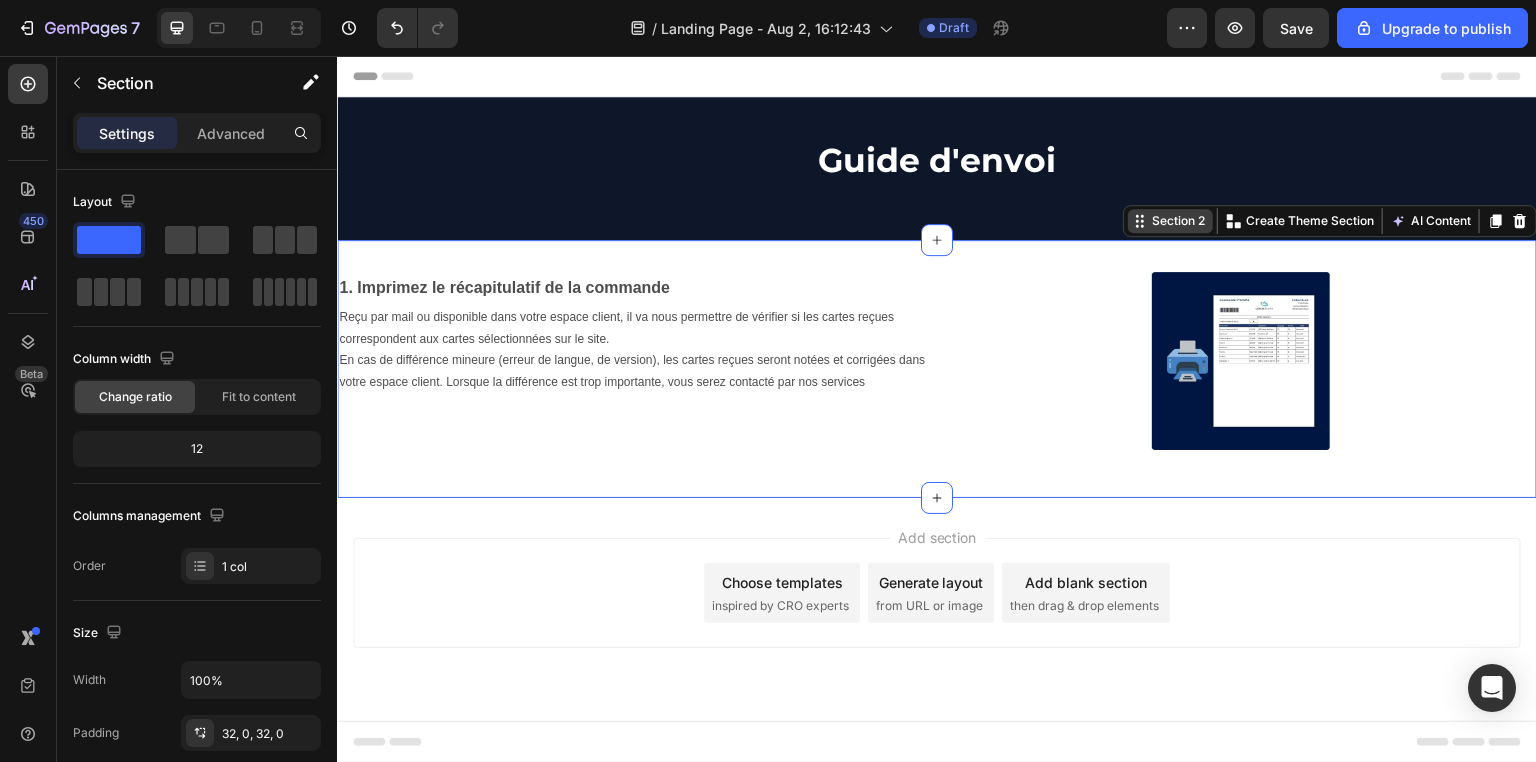 click on "Section 2" at bounding box center [1178, 221] 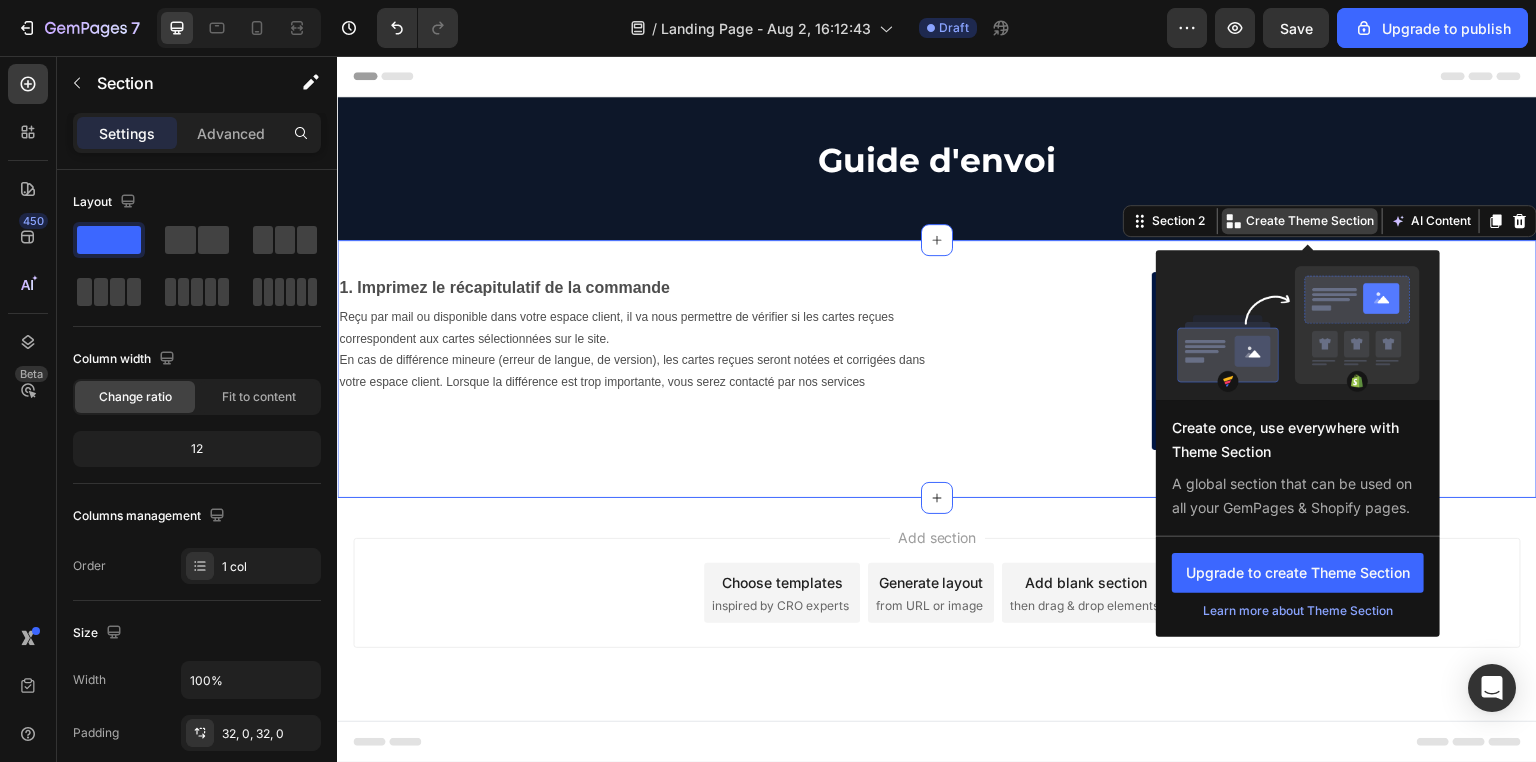 click on "Create Theme Section" at bounding box center [1310, 221] 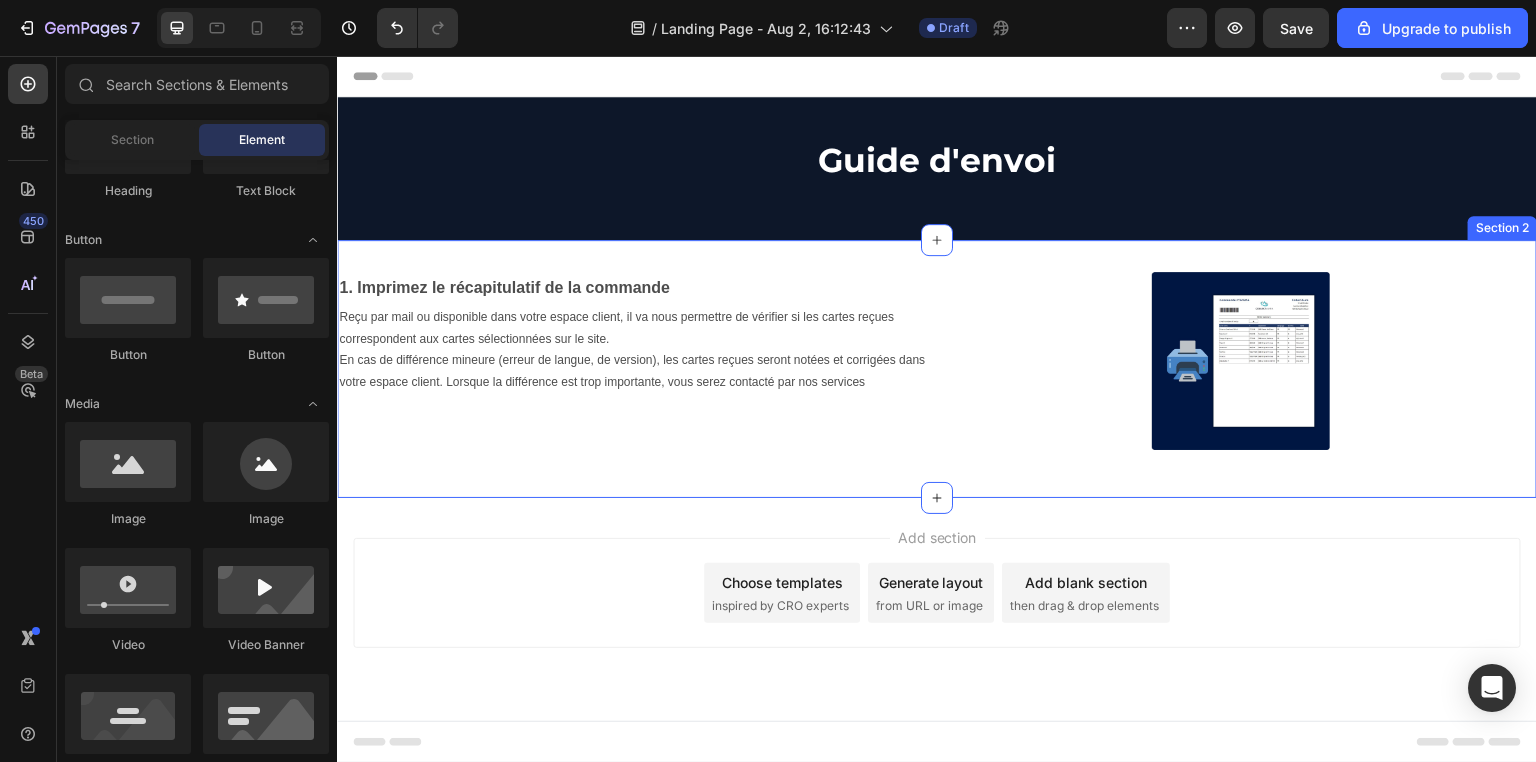 click on "1. Imprimez le récapitulatif de la commande Text Block Reçu par mail ou disponible dans votre espace client, il va nous permettre de vérifier si les cartes reçues correspondent aux cartes sélectionnées sur le site. En cas de différence mineure (erreur de langue, de version), les cartes reçues seront notées et corrigées dans votre espace client. Lorsque la différence est trop importante, vous serez contacté par nos services Text Block Image Row Section 2" at bounding box center (937, 369) 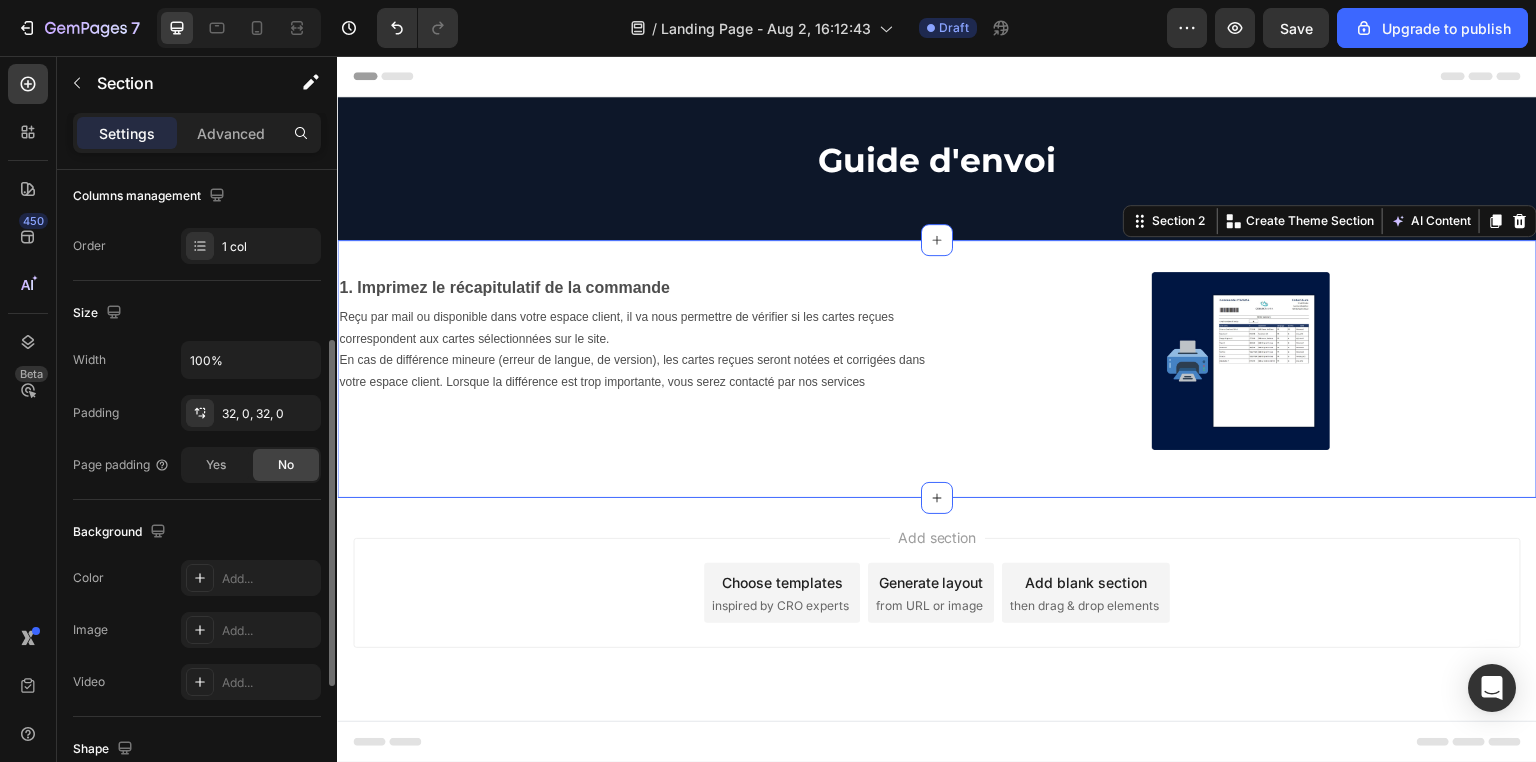 scroll, scrollTop: 560, scrollLeft: 0, axis: vertical 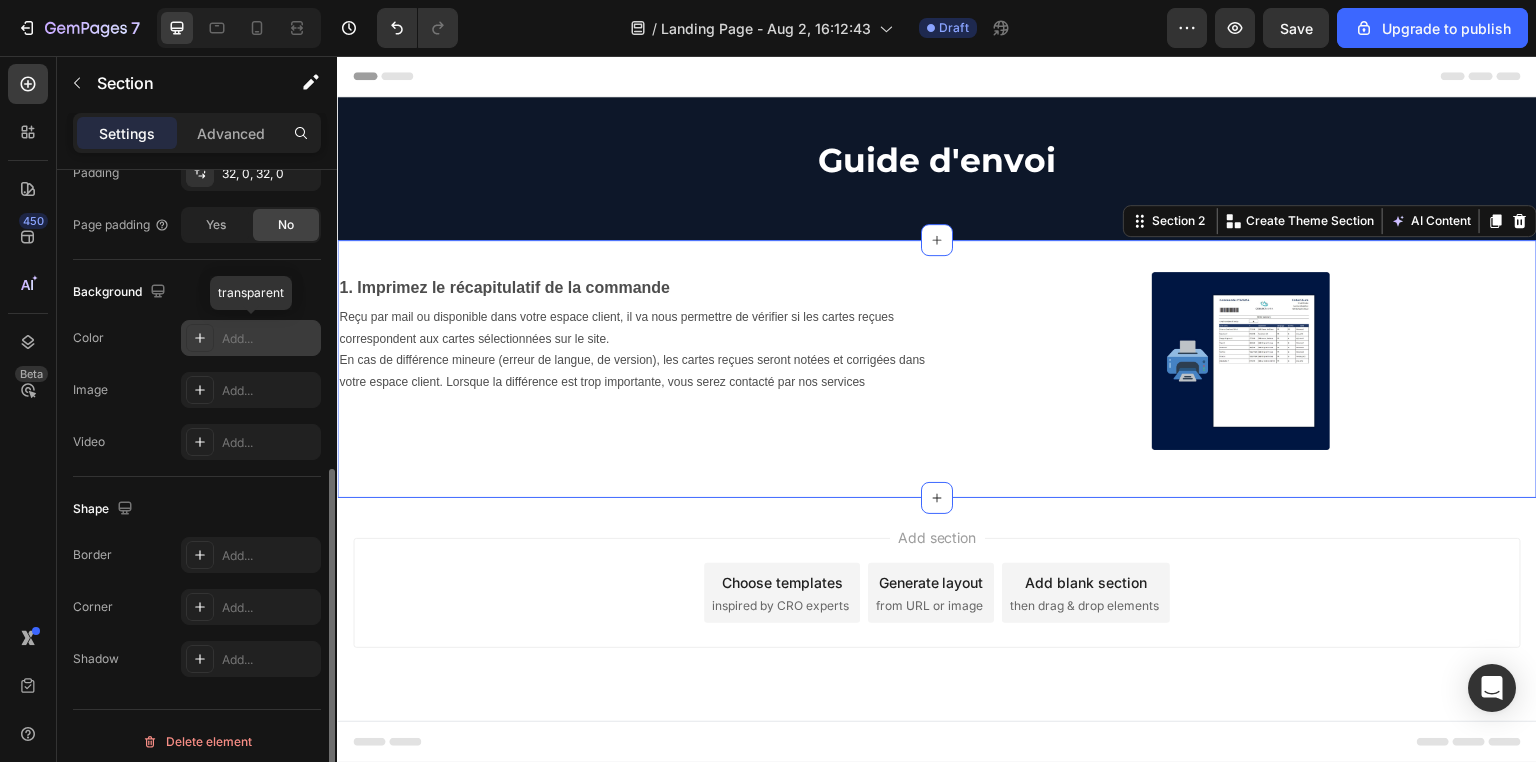 click on "Add..." at bounding box center [269, 339] 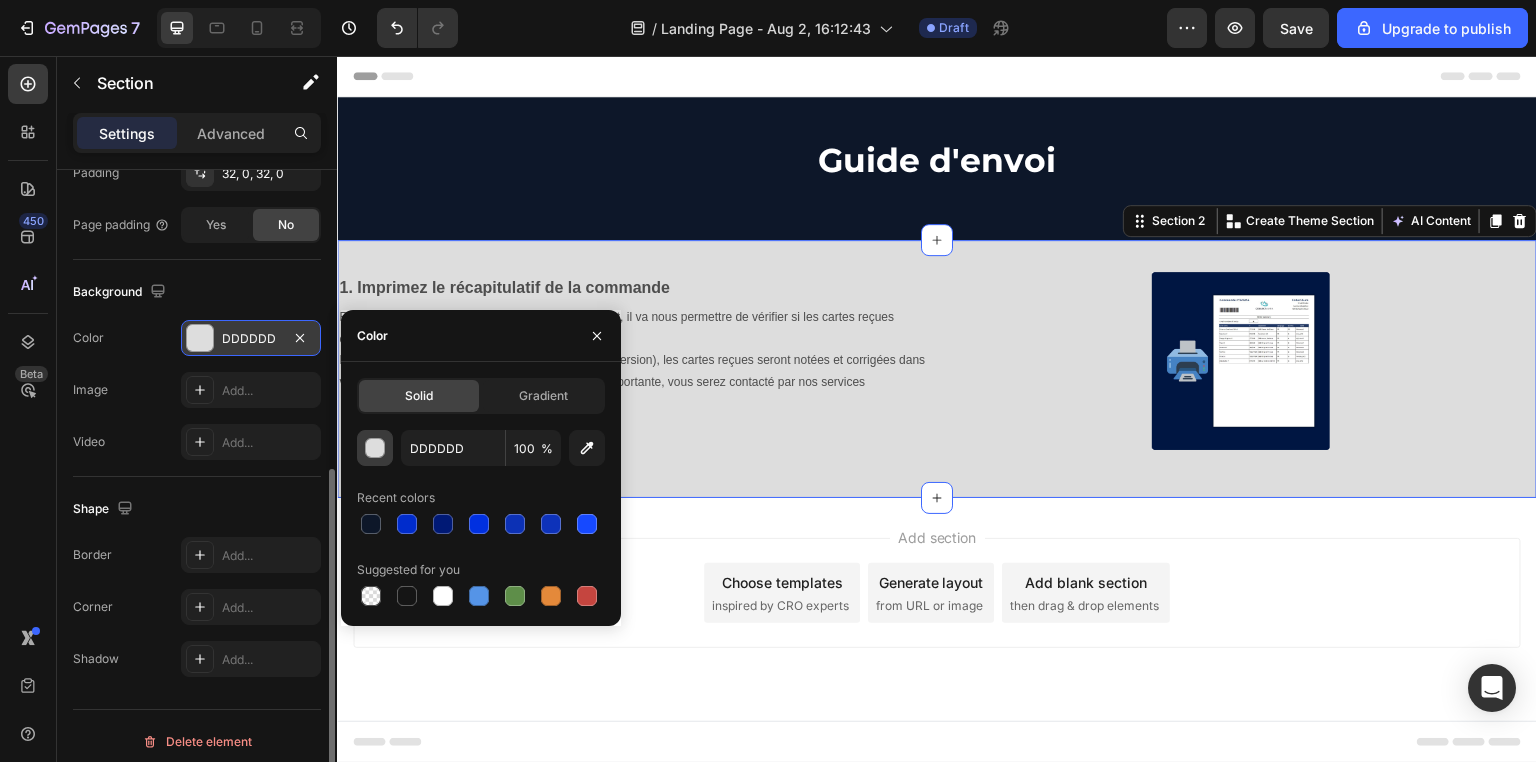 click 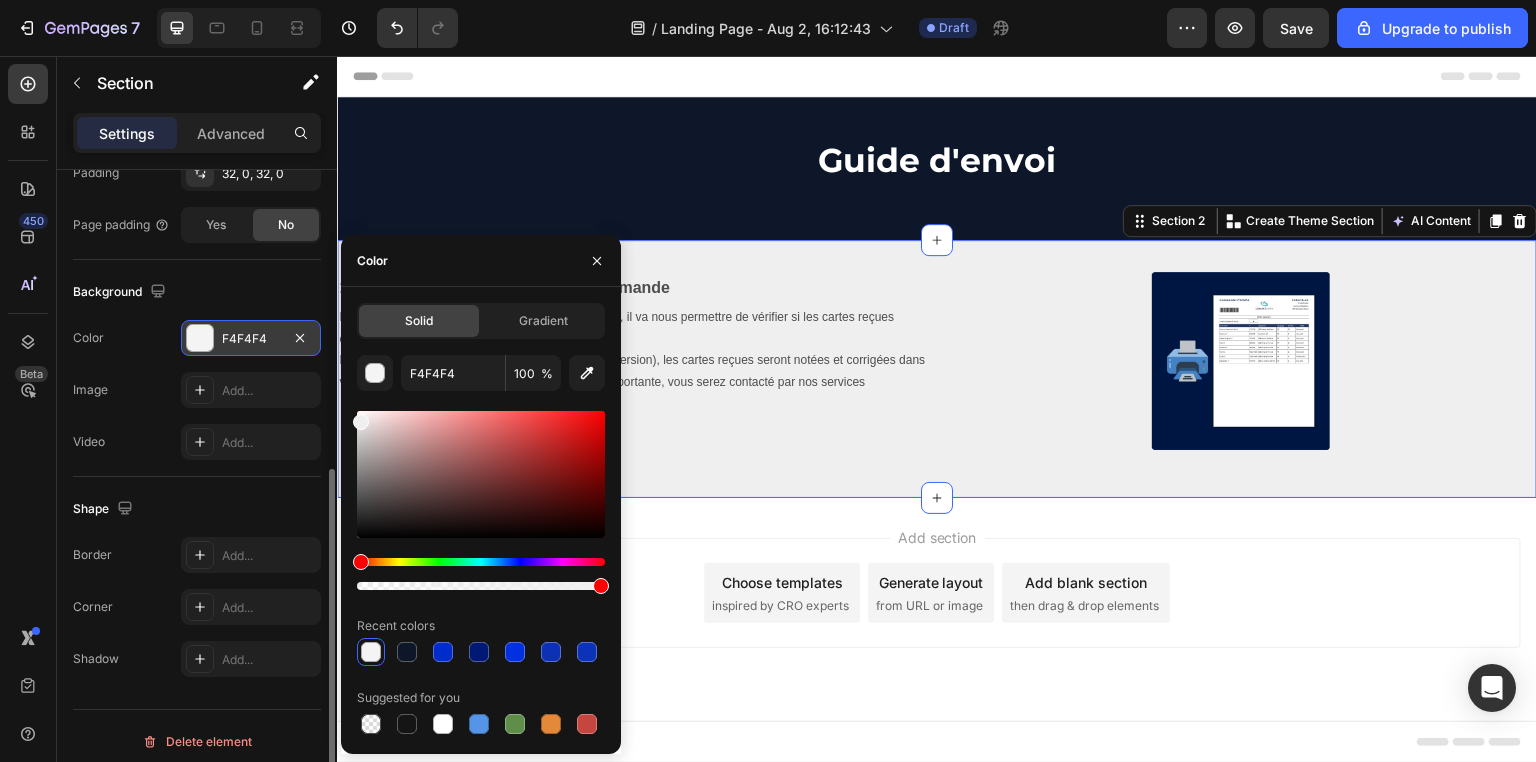 type on "EFEFEF" 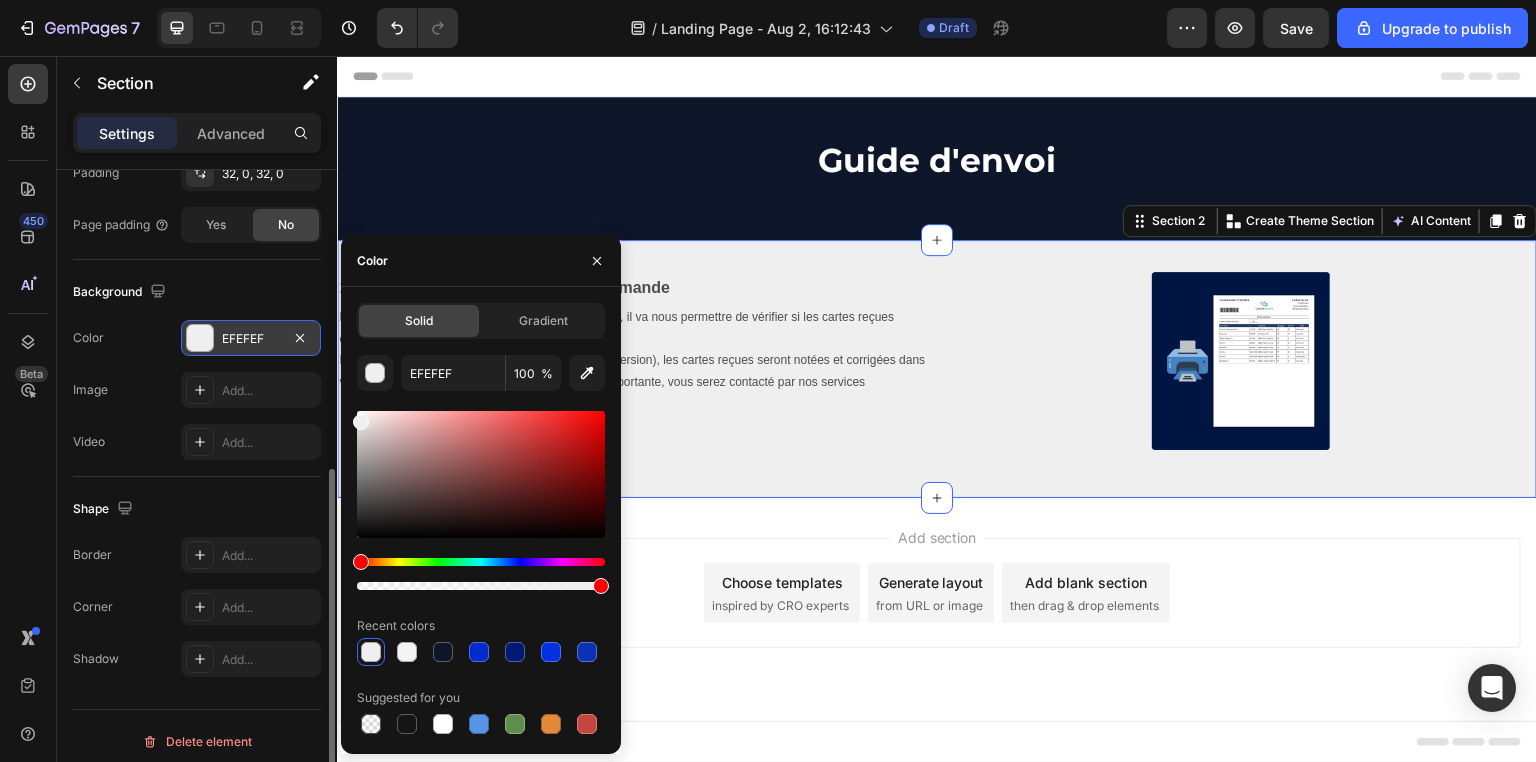 drag, startPoint x: 358, startPoint y: 437, endPoint x: 353, endPoint y: 418, distance: 19.646883 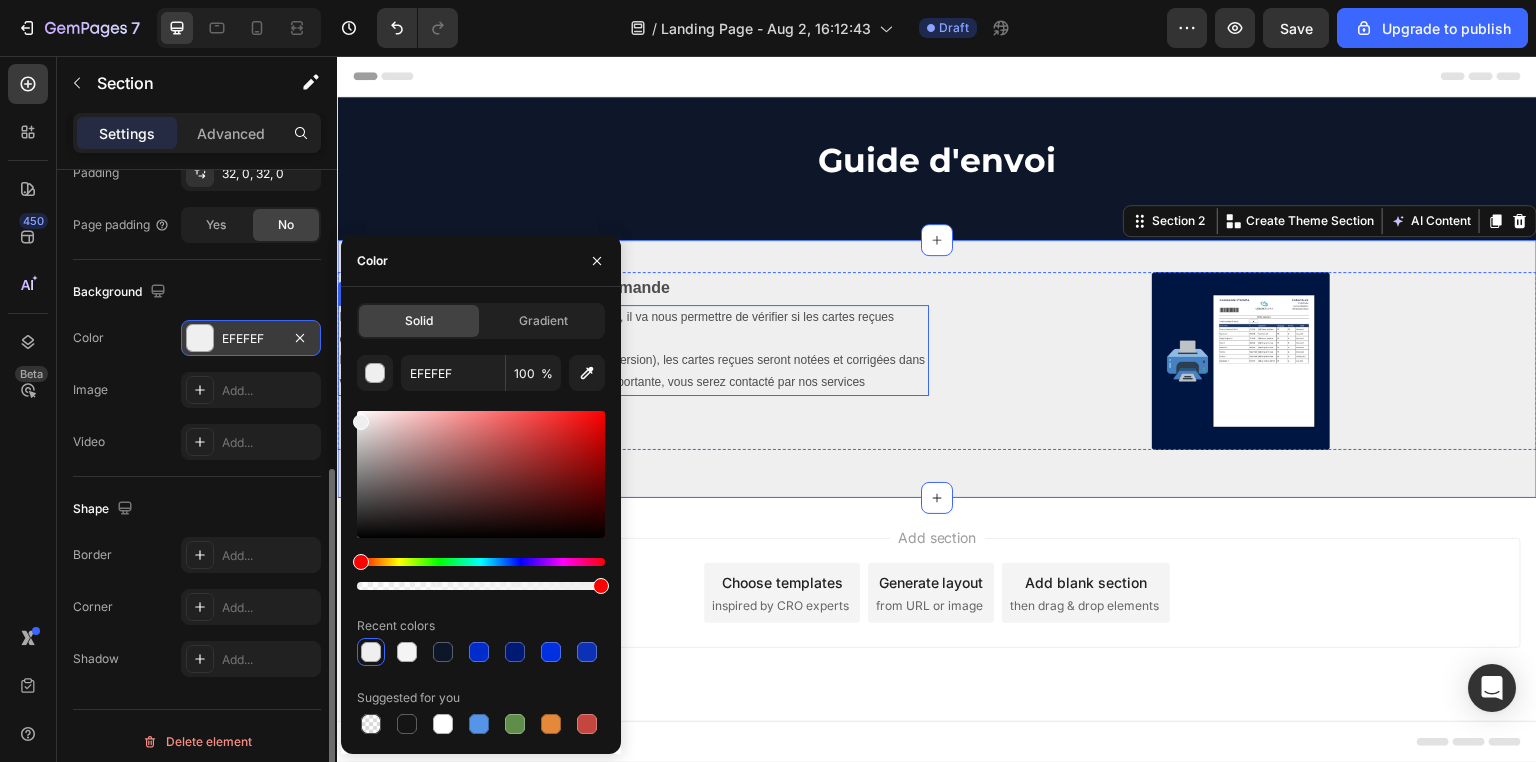 click on "En cas de différence mineure (erreur de langue, de version), les cartes reçues seront notées et corrigées dans votre espace client. Lorsque la différence est trop importante, vous serez contacté par nos services" at bounding box center [633, 371] 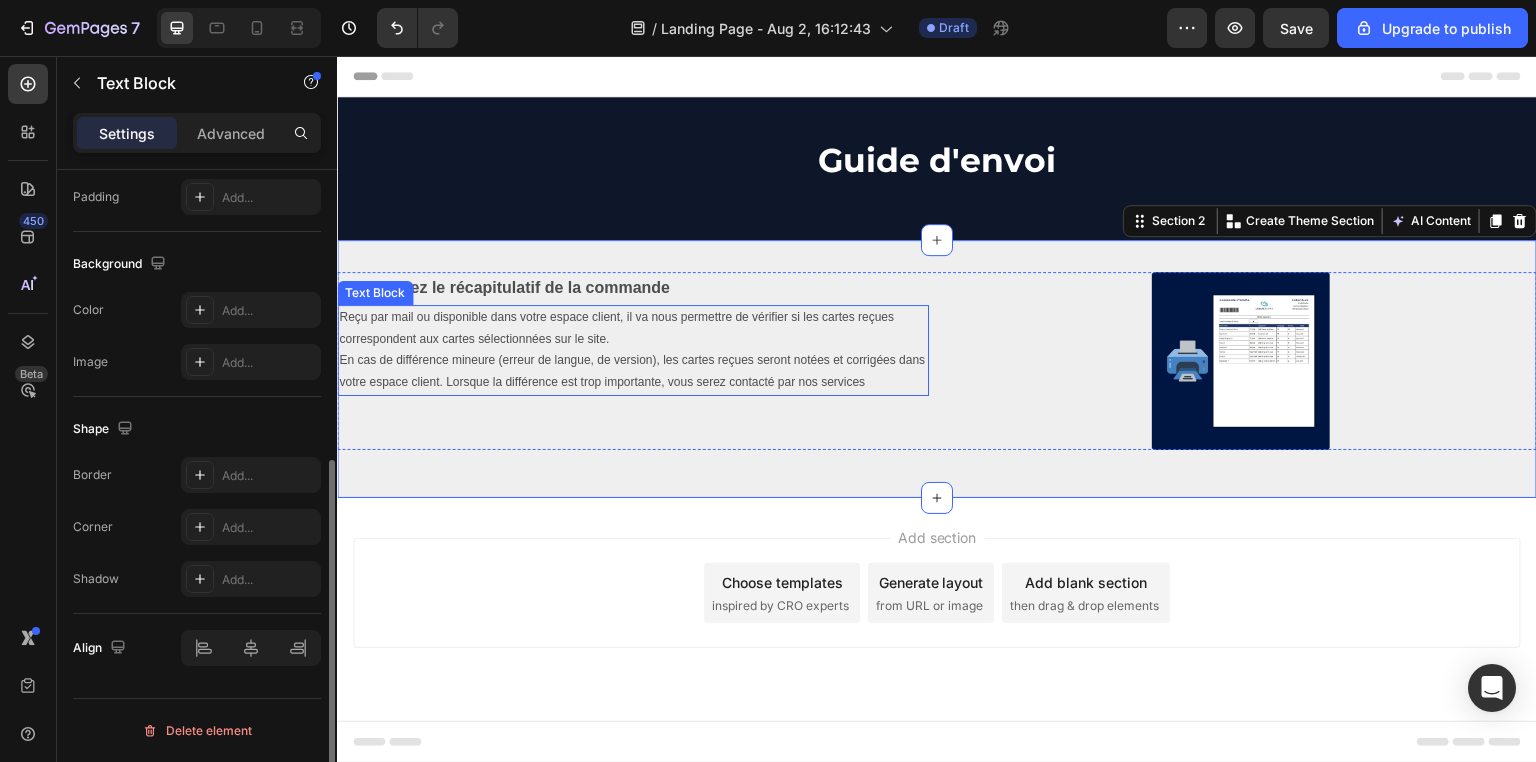scroll, scrollTop: 0, scrollLeft: 0, axis: both 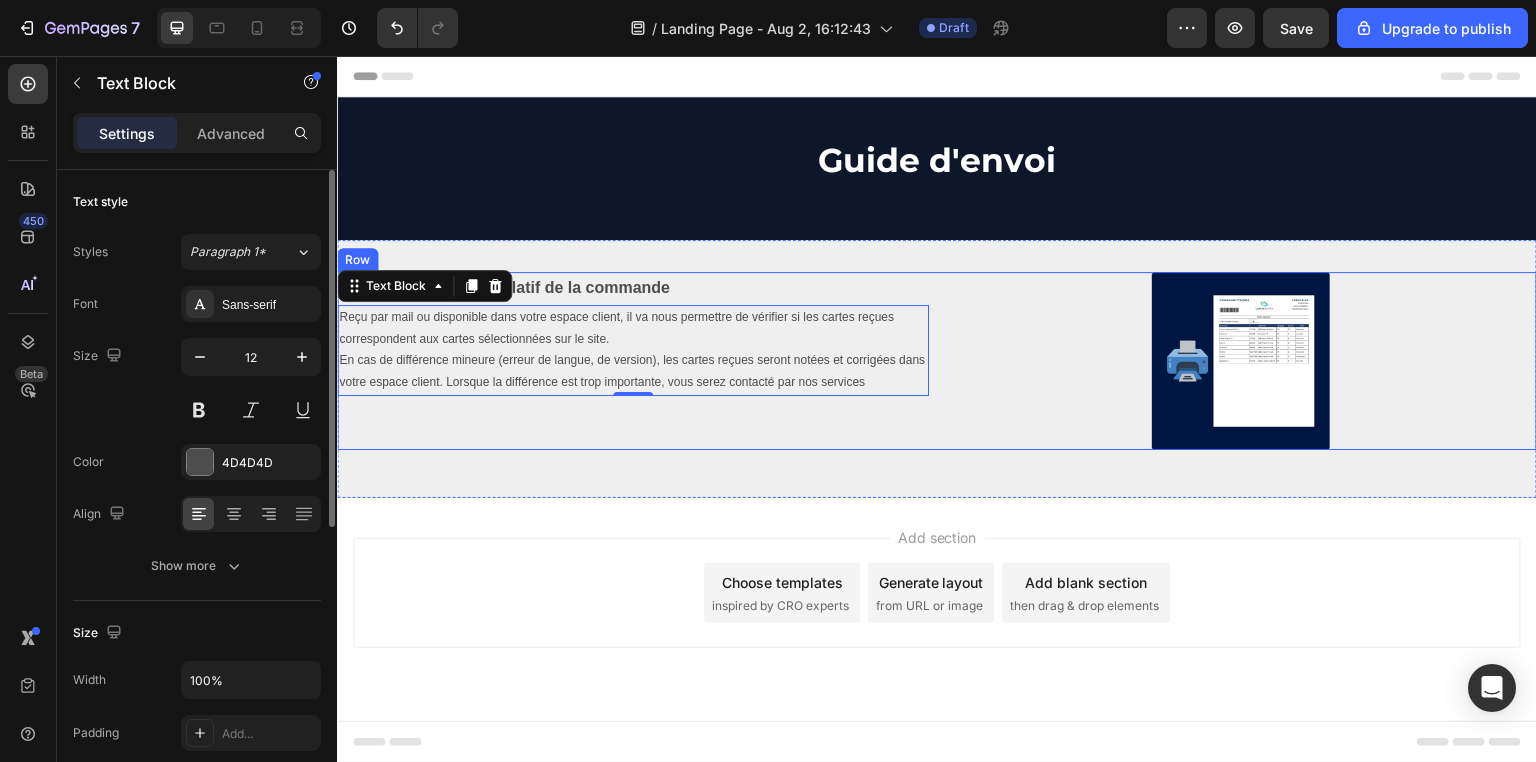 click on "1. Imprimez le récapitulatif de la commande Text Block Reçu par mail ou disponible dans votre espace client, il va nous permettre de vérifier si les cartes reçues correspondent aux cartes sélectionnées sur le site. En cas de différence mineure (erreur de langue, de version), les cartes reçues seront notées et corrigées dans votre espace client. Lorsque la différence est trop importante, vous serez contacté par nos services Text Block   0 Image Row" at bounding box center (937, 361) 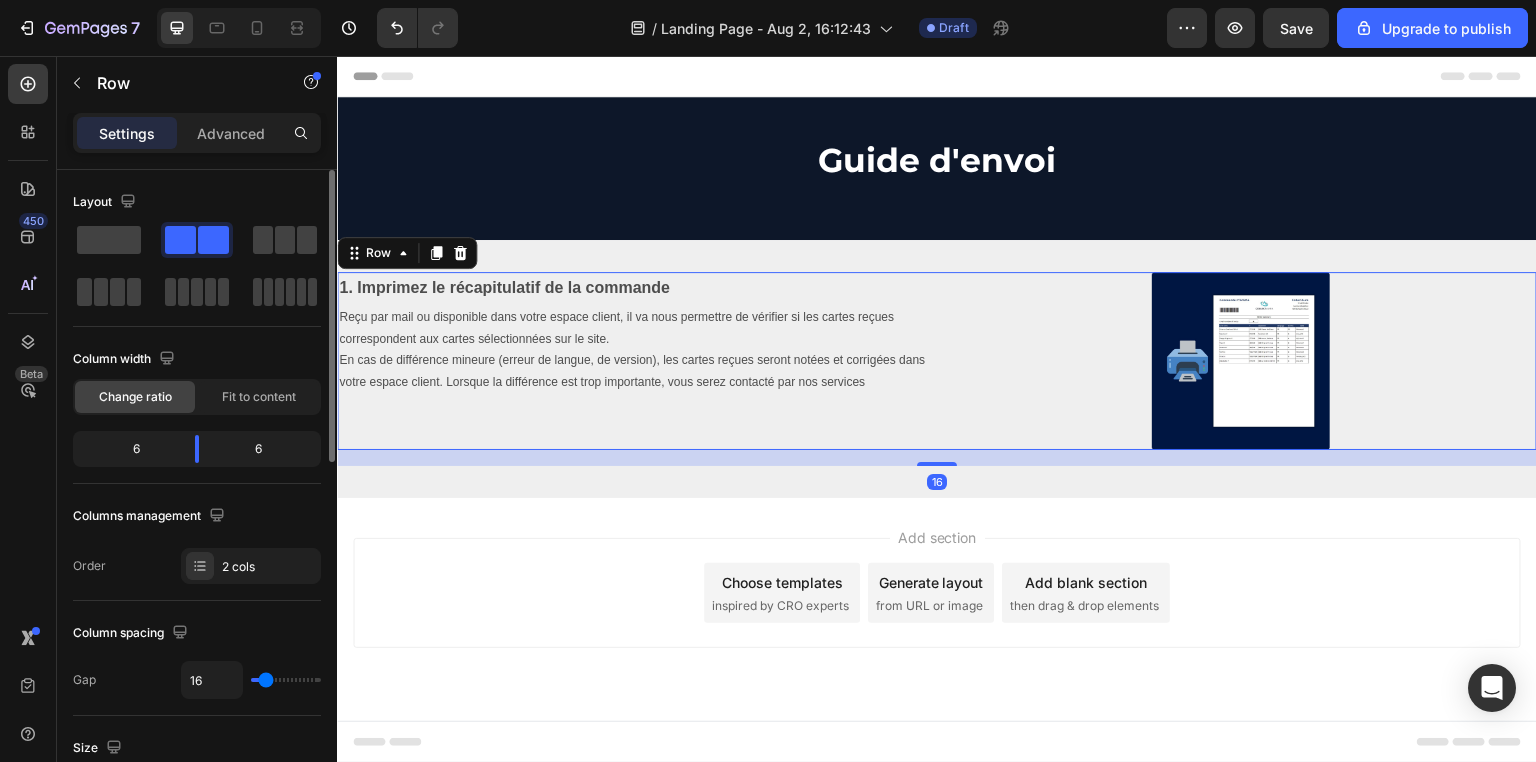 scroll, scrollTop: 480, scrollLeft: 0, axis: vertical 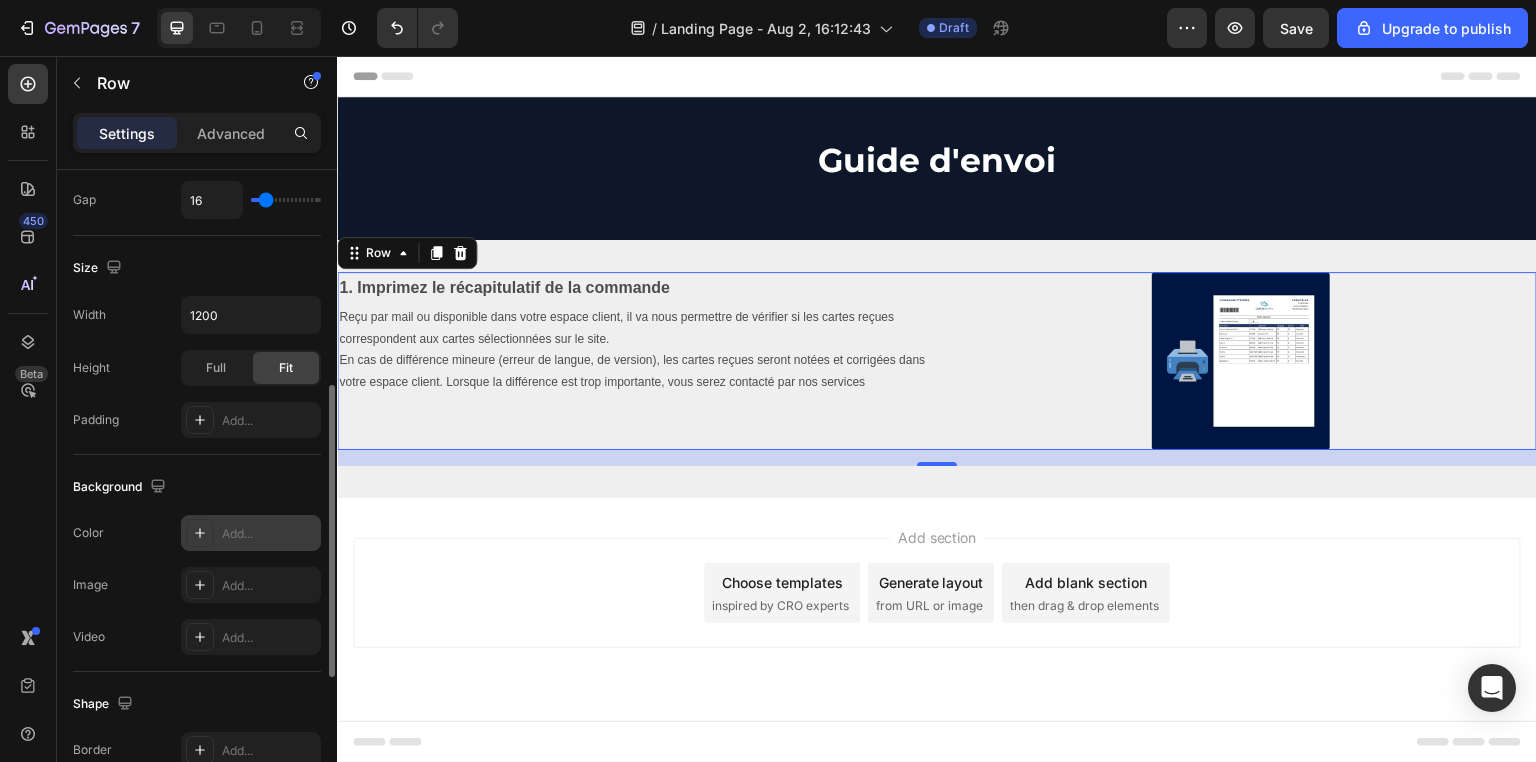 click on "Add..." at bounding box center [269, 534] 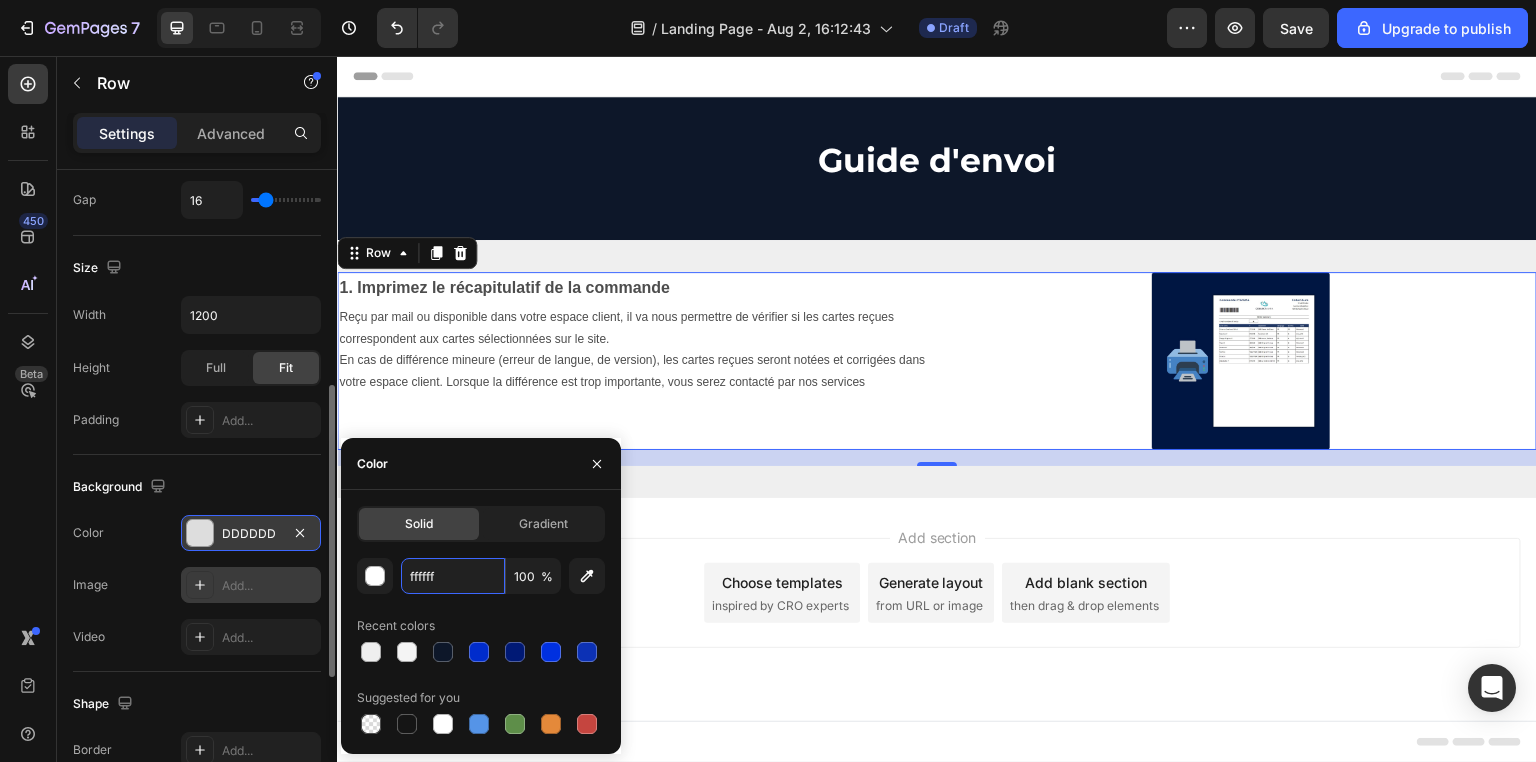 type on "FFFFFF" 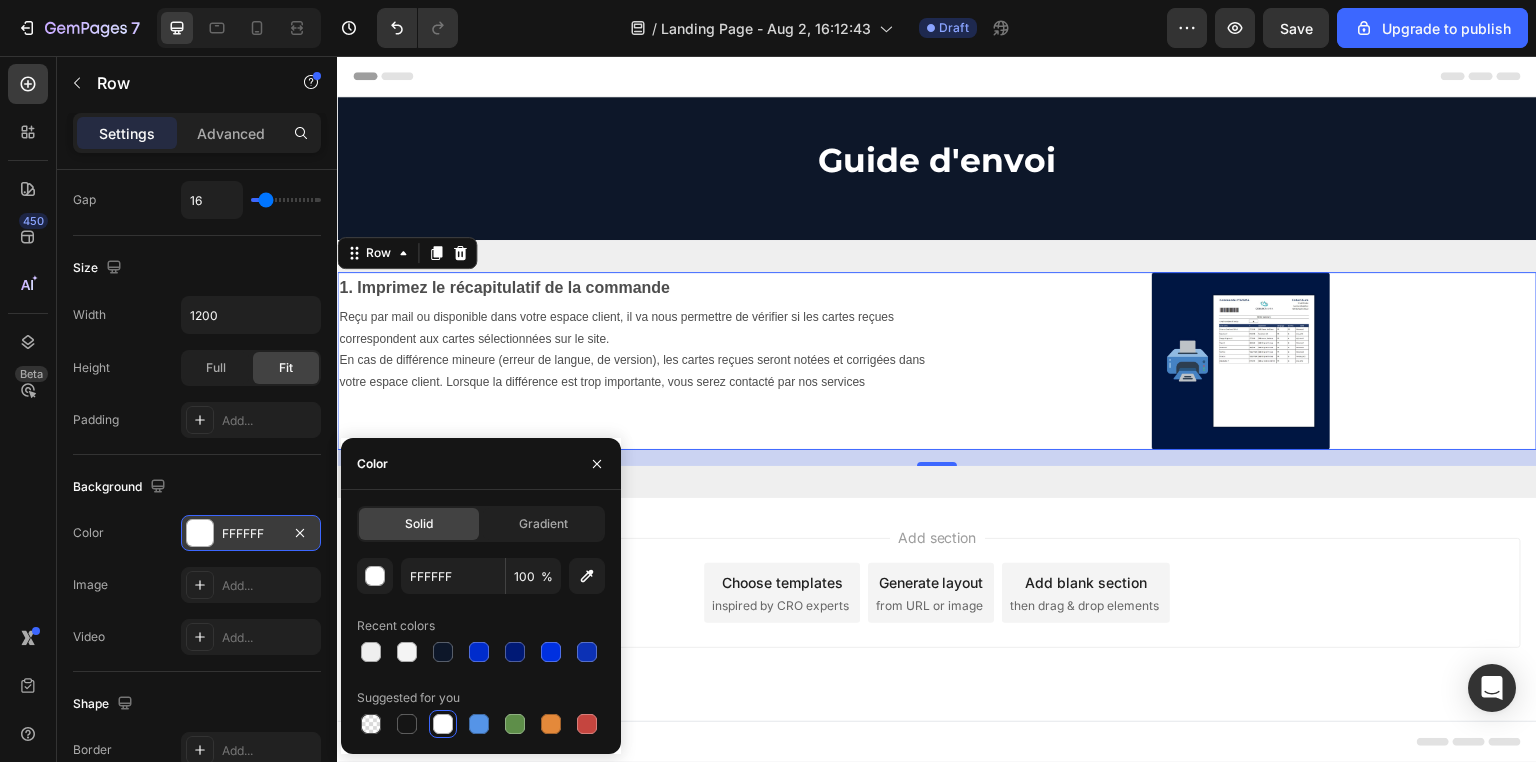 click on "Add section Choose templates inspired by CRO experts Generate layout from URL or image Add blank section then drag & drop elements" at bounding box center [937, 621] 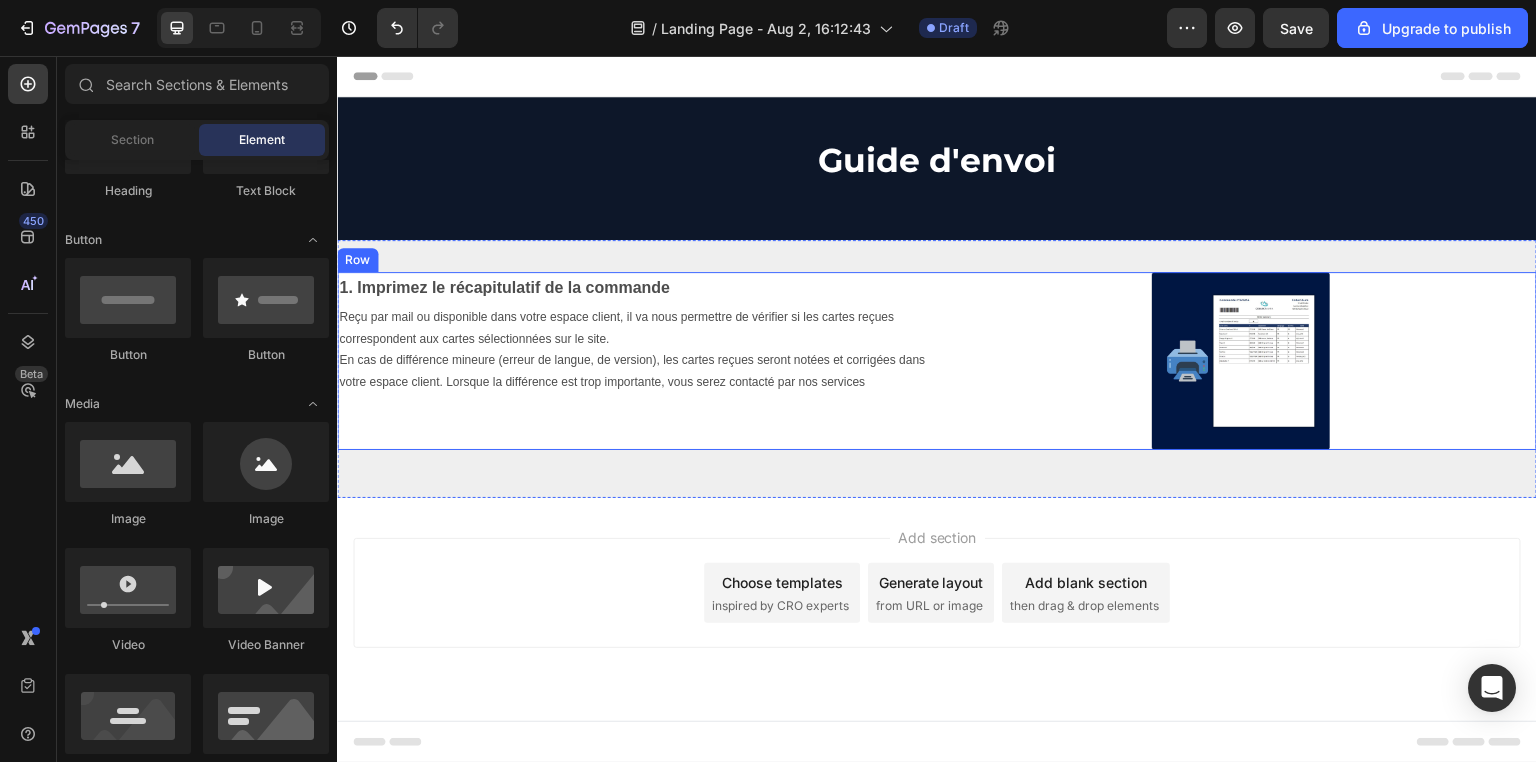 click on "1. Imprimez le récapitulatif de la commande Text Block Reçu par mail ou disponible dans votre espace client, il va nous permettre de vérifier si les cartes reçues correspondent aux cartes sélectionnées sur le site. En cas de différence mineure (erreur de langue, de version), les cartes reçues seront notées et corrigées dans votre espace client. Lorsque la différence est trop importante, vous serez contacté par nos services Text Block Image Row" at bounding box center (937, 361) 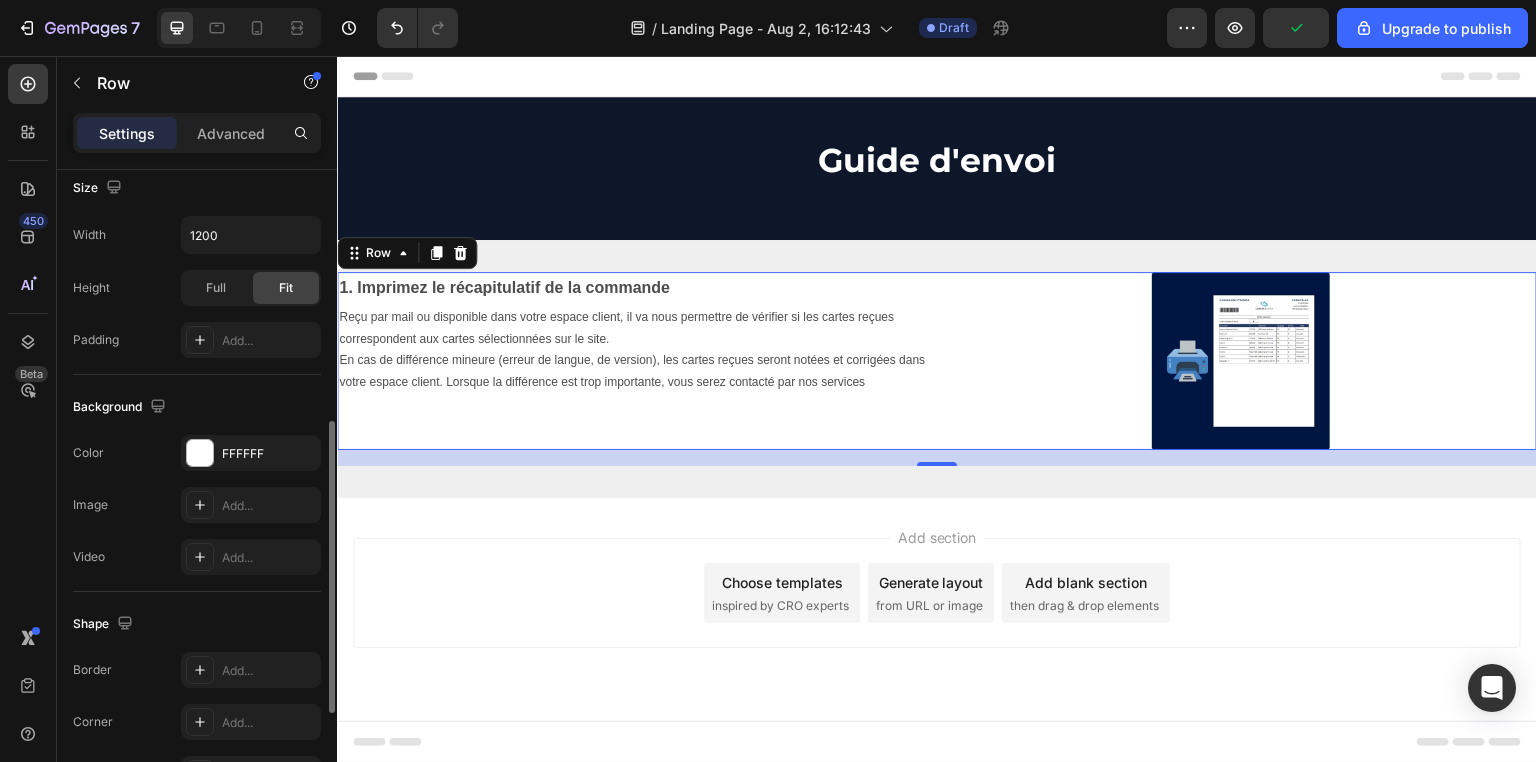 scroll, scrollTop: 720, scrollLeft: 0, axis: vertical 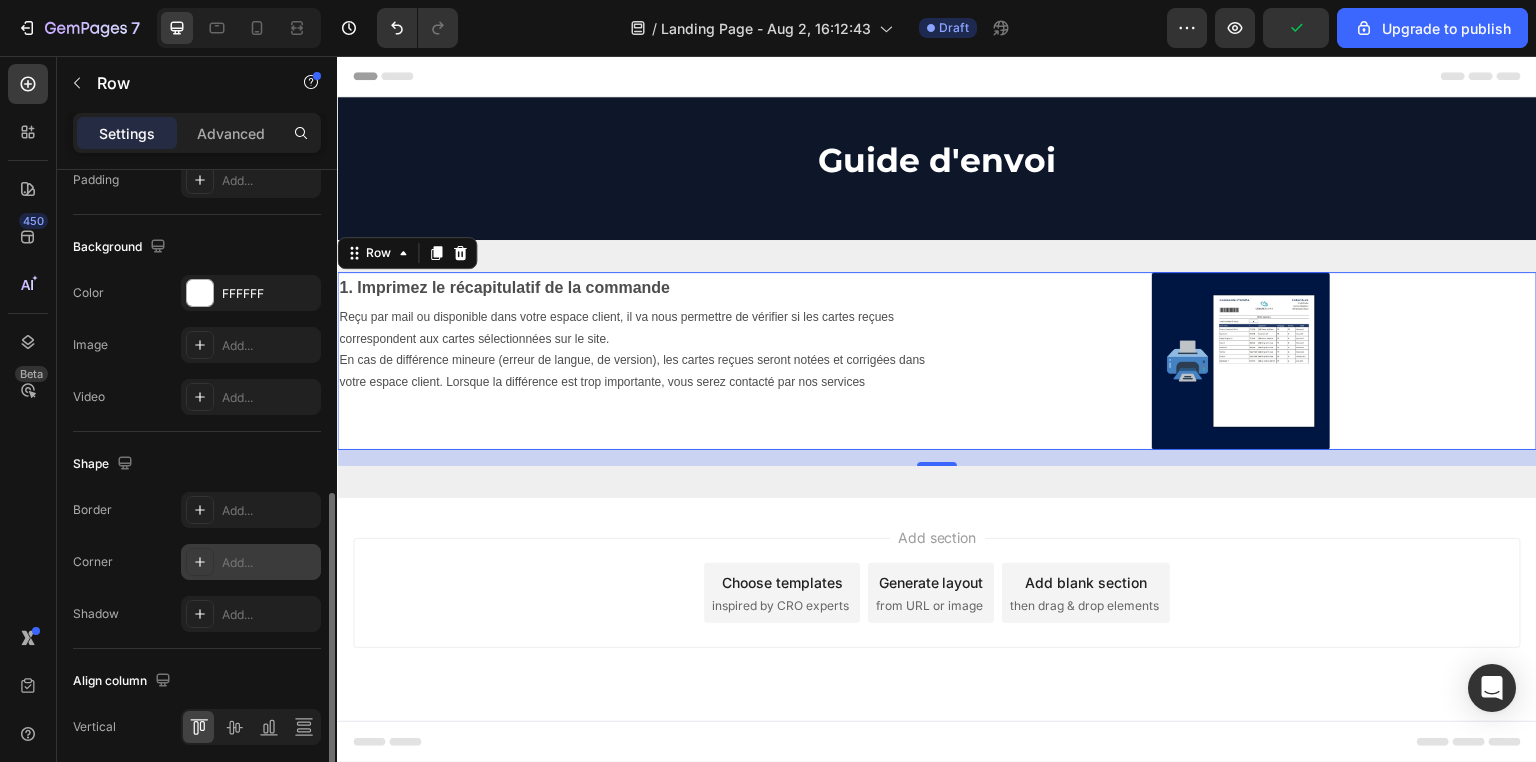 click on "Add..." at bounding box center (269, 563) 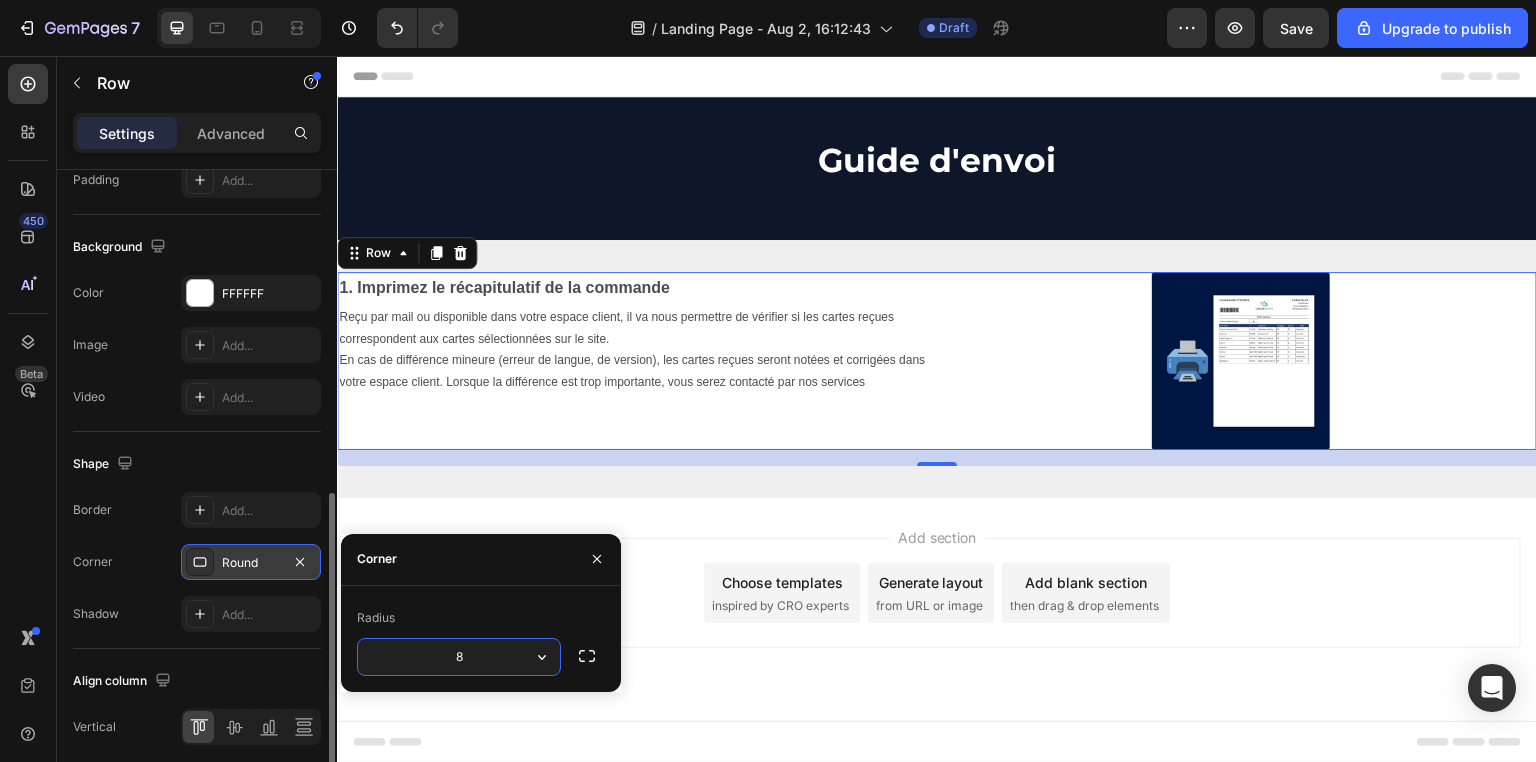 click on "Add section Choose templates inspired by CRO experts Generate layout from URL or image Add blank section then drag & drop elements" at bounding box center (937, 621) 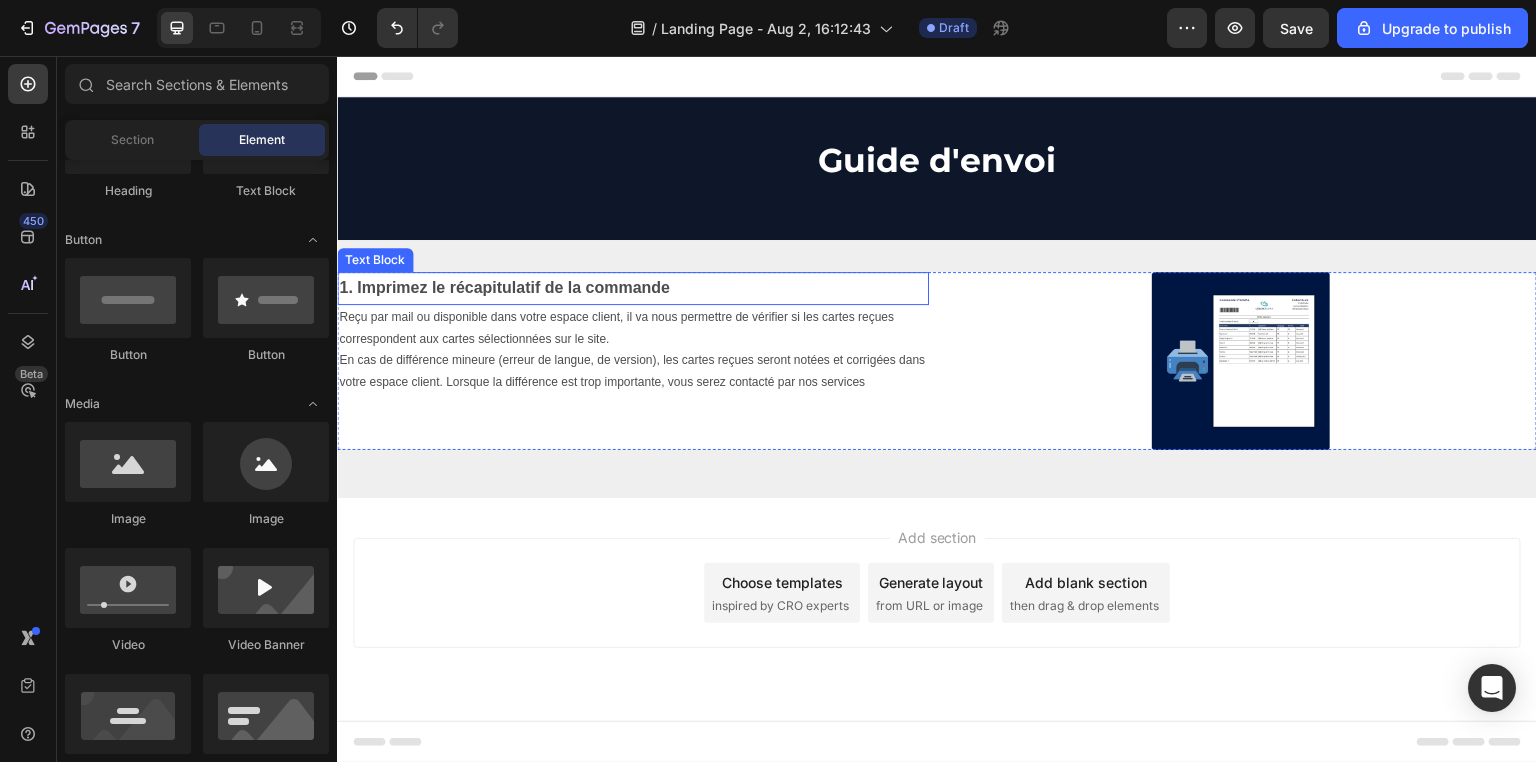 click on "1. Imprimez le récapitulatif de la commande" at bounding box center [633, 288] 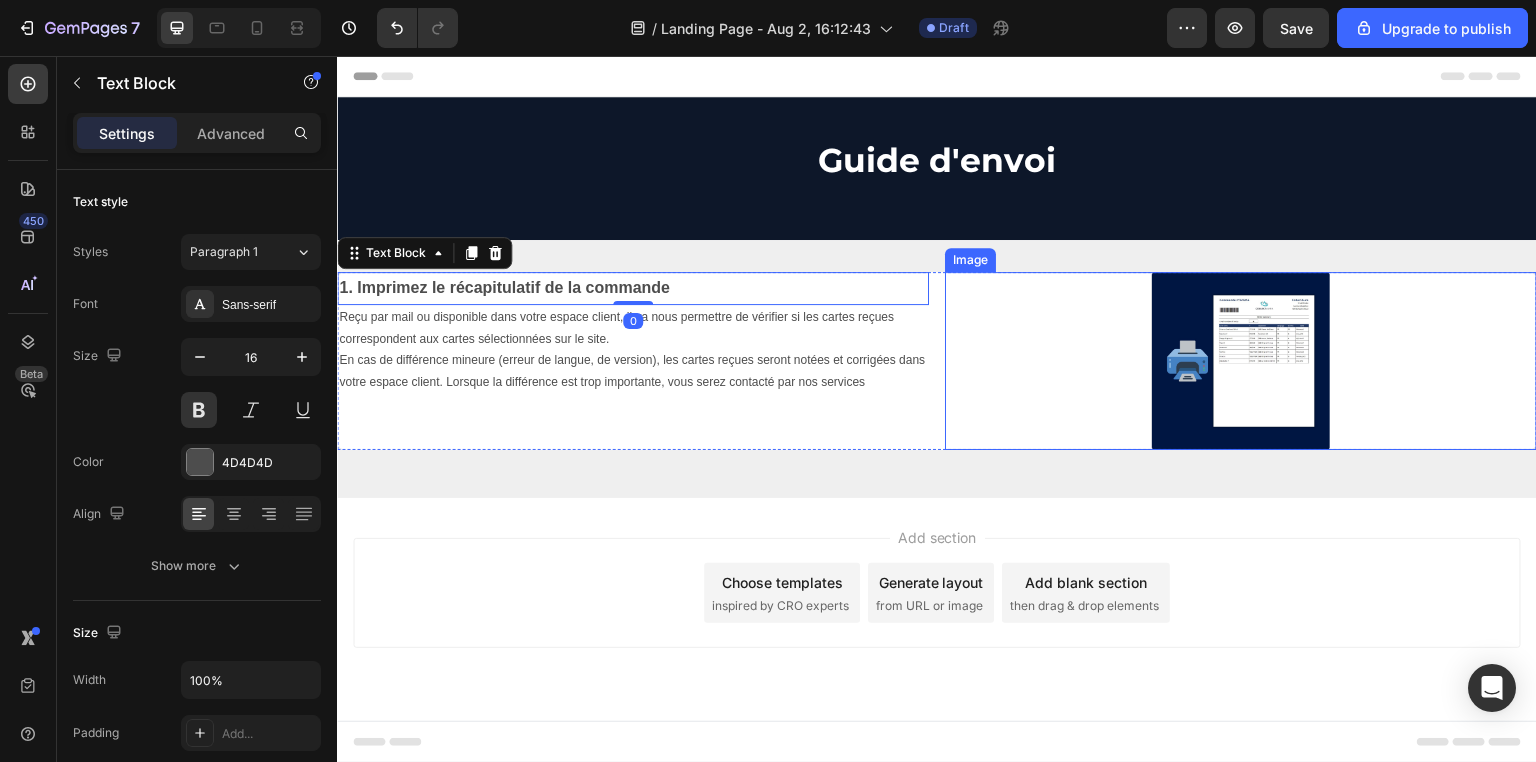click at bounding box center (1241, 361) 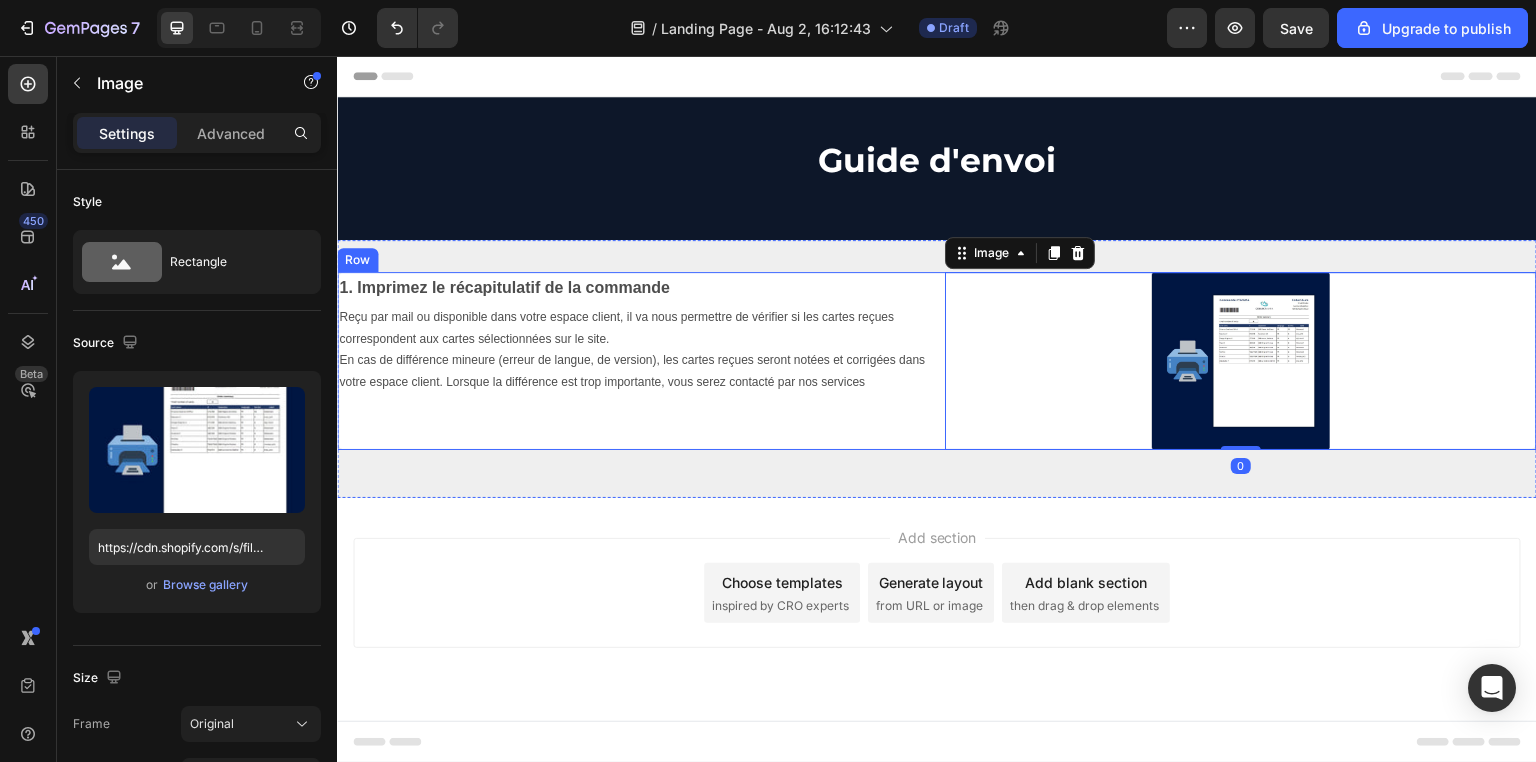 click on "1. Imprimez le récapitulatif de la commande Text Block Reçu par mail ou disponible dans votre espace client, il va nous permettre de vérifier si les cartes reçues correspondent aux cartes sélectionnées sur le site. En cas de différence mineure (erreur de langue, de version), les cartes reçues seront notées et corrigées dans votre espace client. Lorsque la différence est trop importante, vous serez contacté par nos services Text Block Image   0 Row" at bounding box center (937, 361) 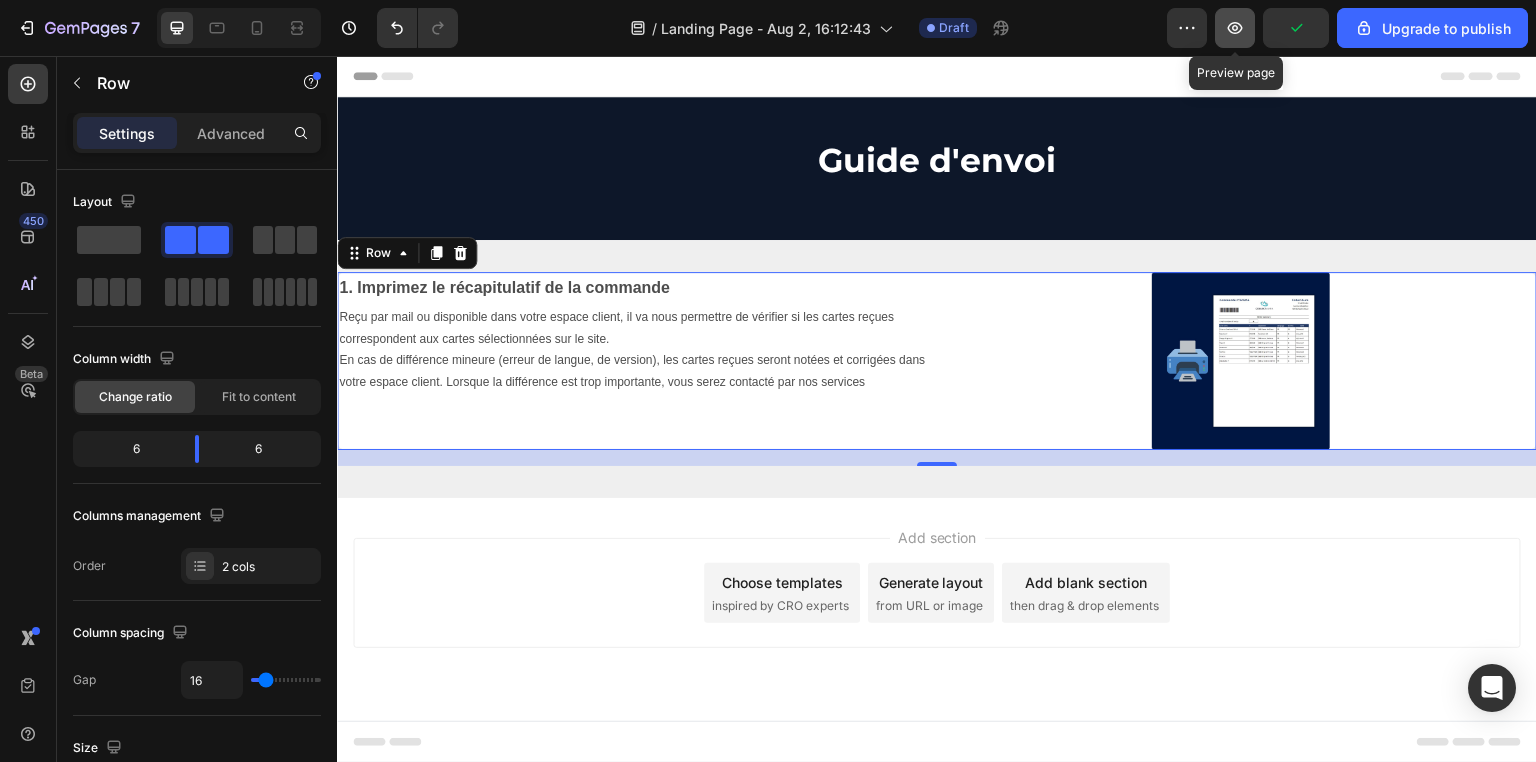 click 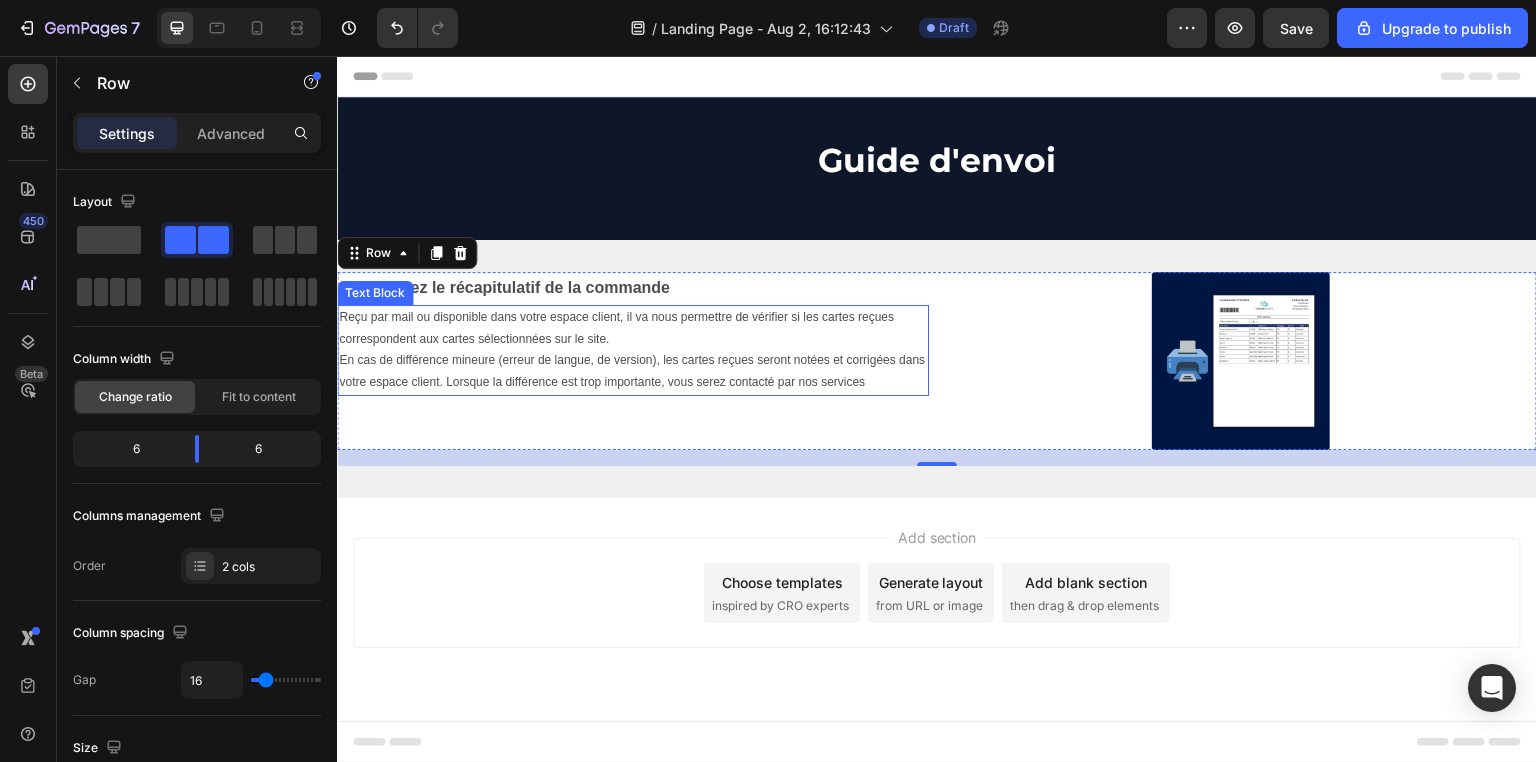 click on "Reçu par mail ou disponible dans votre espace client, il va nous permettre de vérifier si les cartes reçues correspondent aux cartes sélectionnées sur le site." at bounding box center (633, 328) 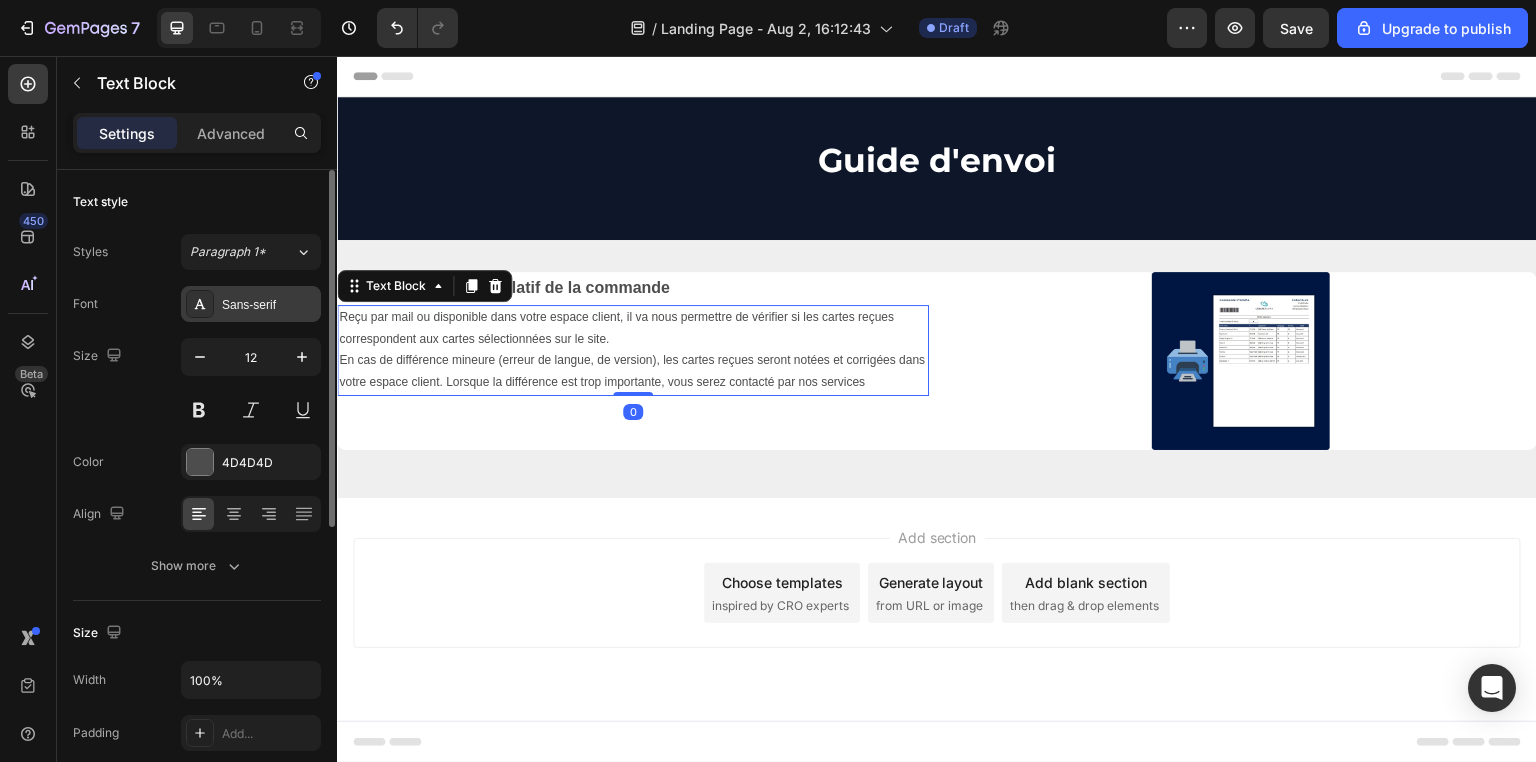 click on "Sans-serif" at bounding box center [269, 305] 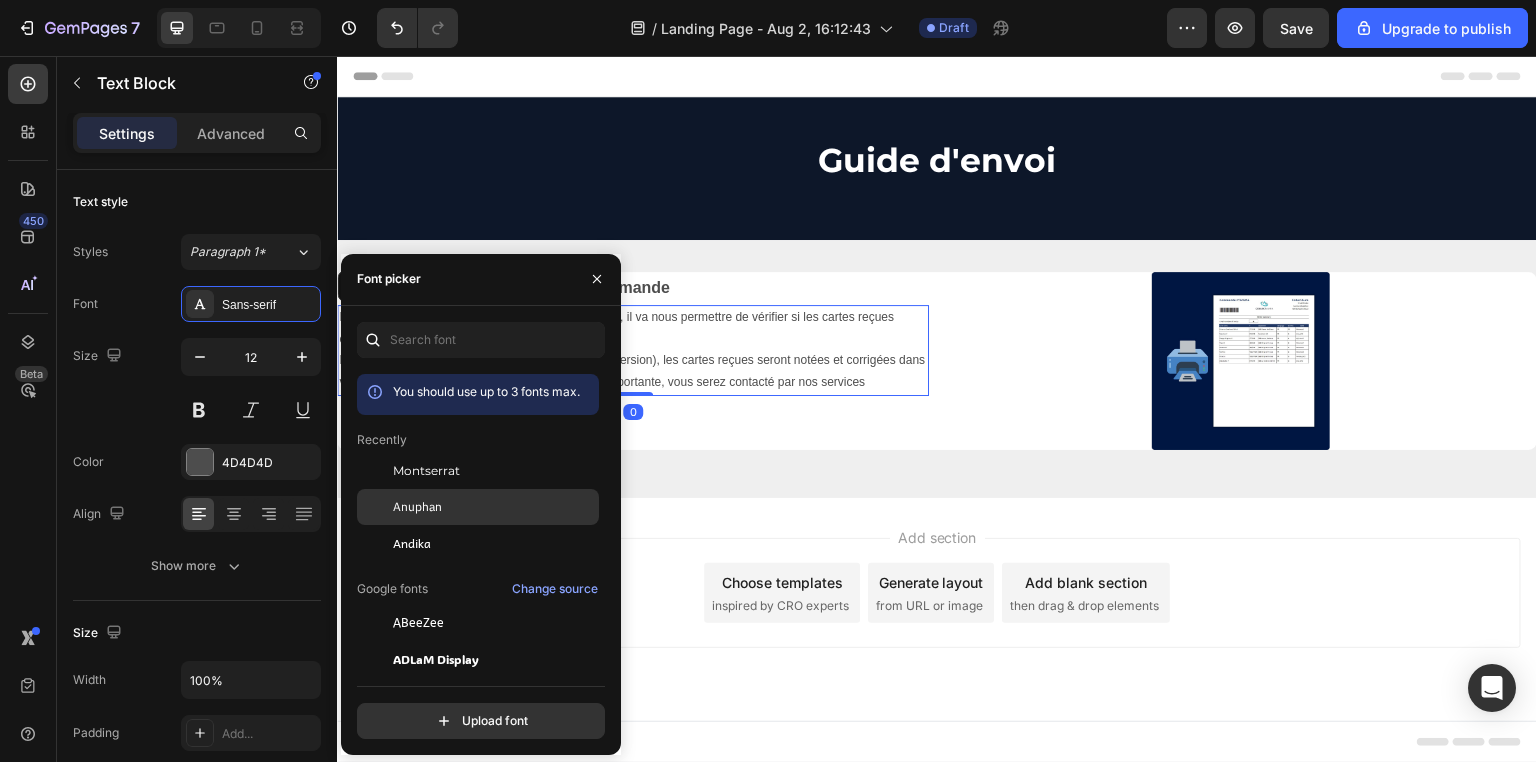 click on "Anuphan" at bounding box center (417, 507) 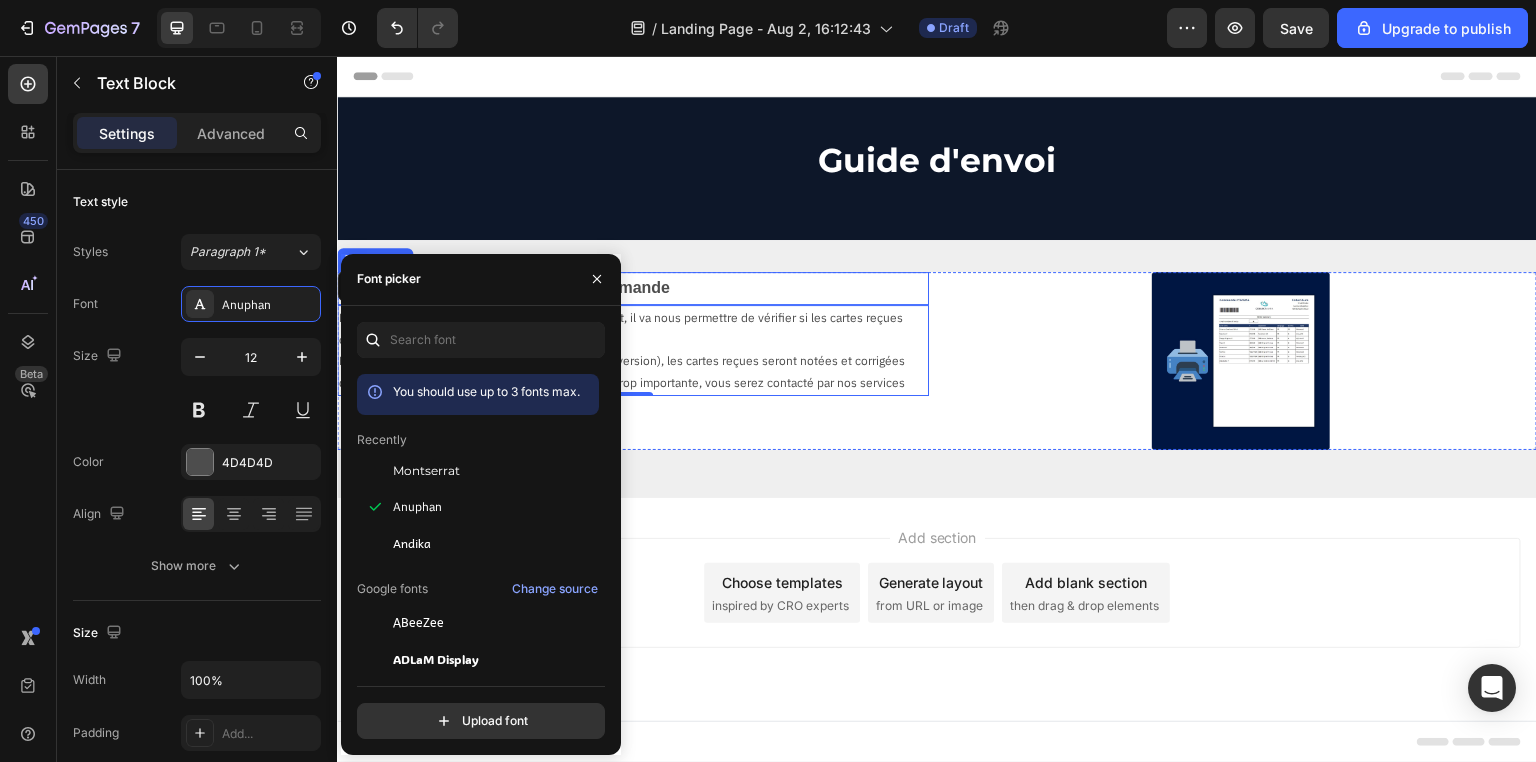 click on "1. Imprimez le récapitulatif de la commande" at bounding box center (633, 288) 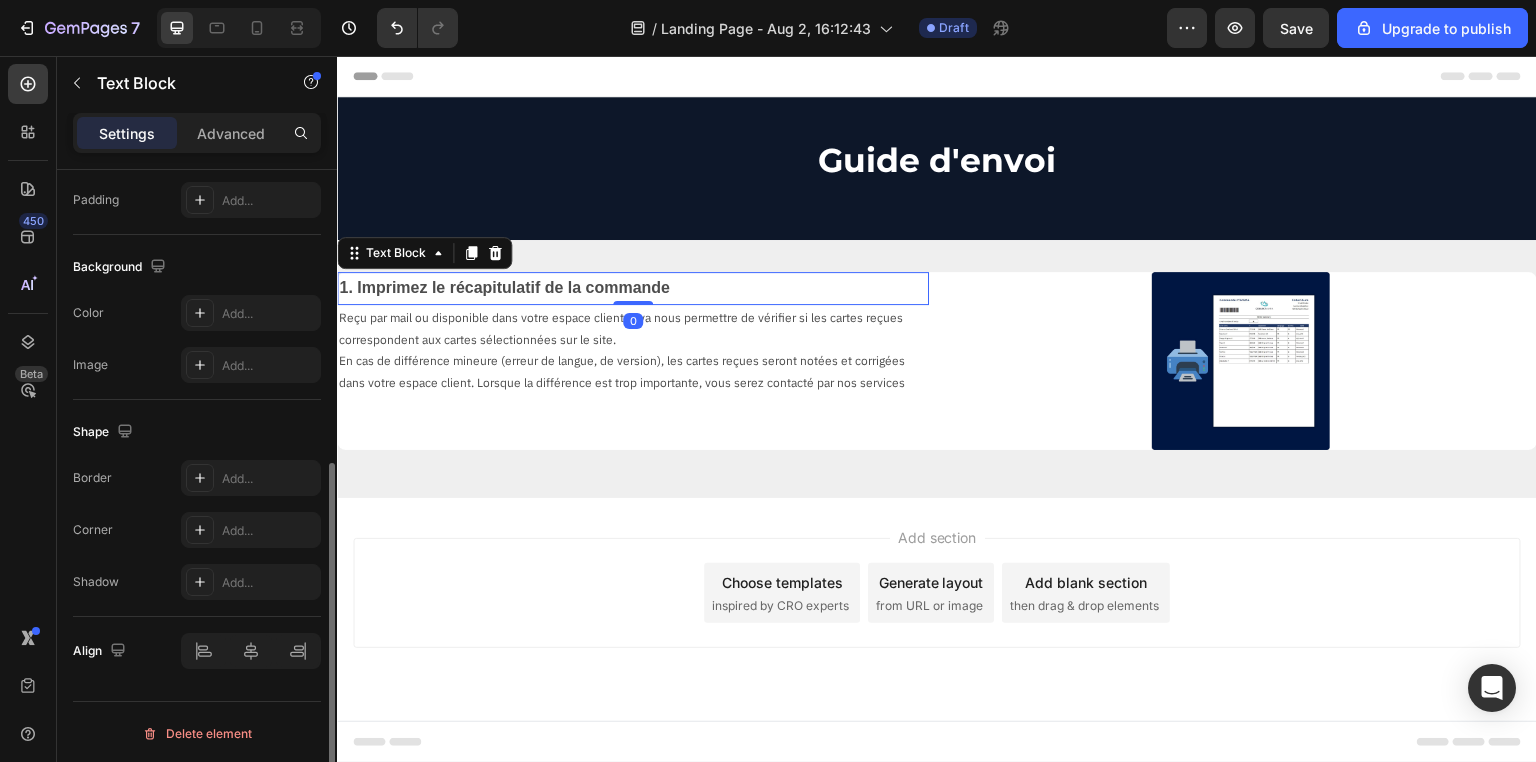 scroll, scrollTop: 53, scrollLeft: 0, axis: vertical 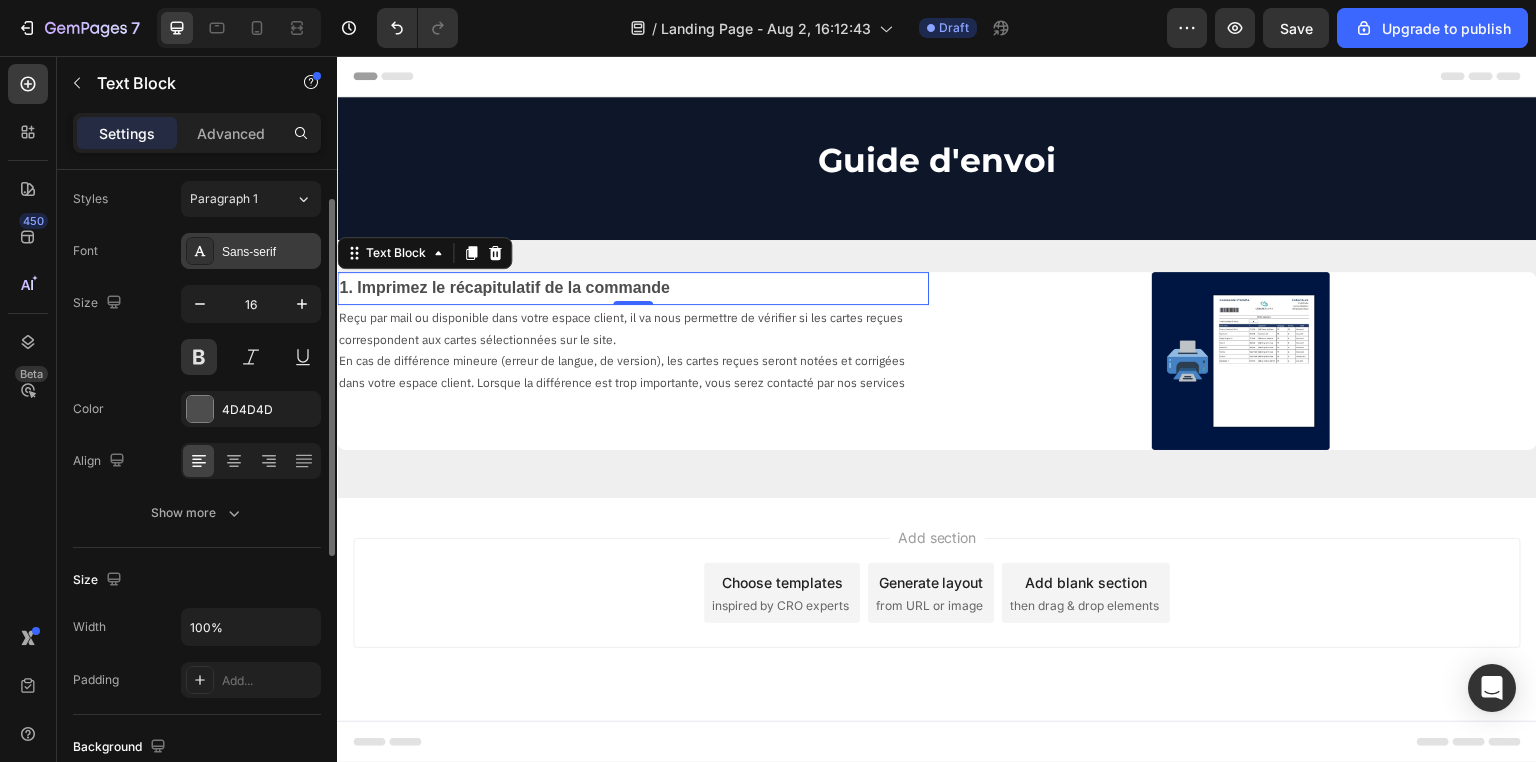 click on "Sans-serif" at bounding box center (269, 252) 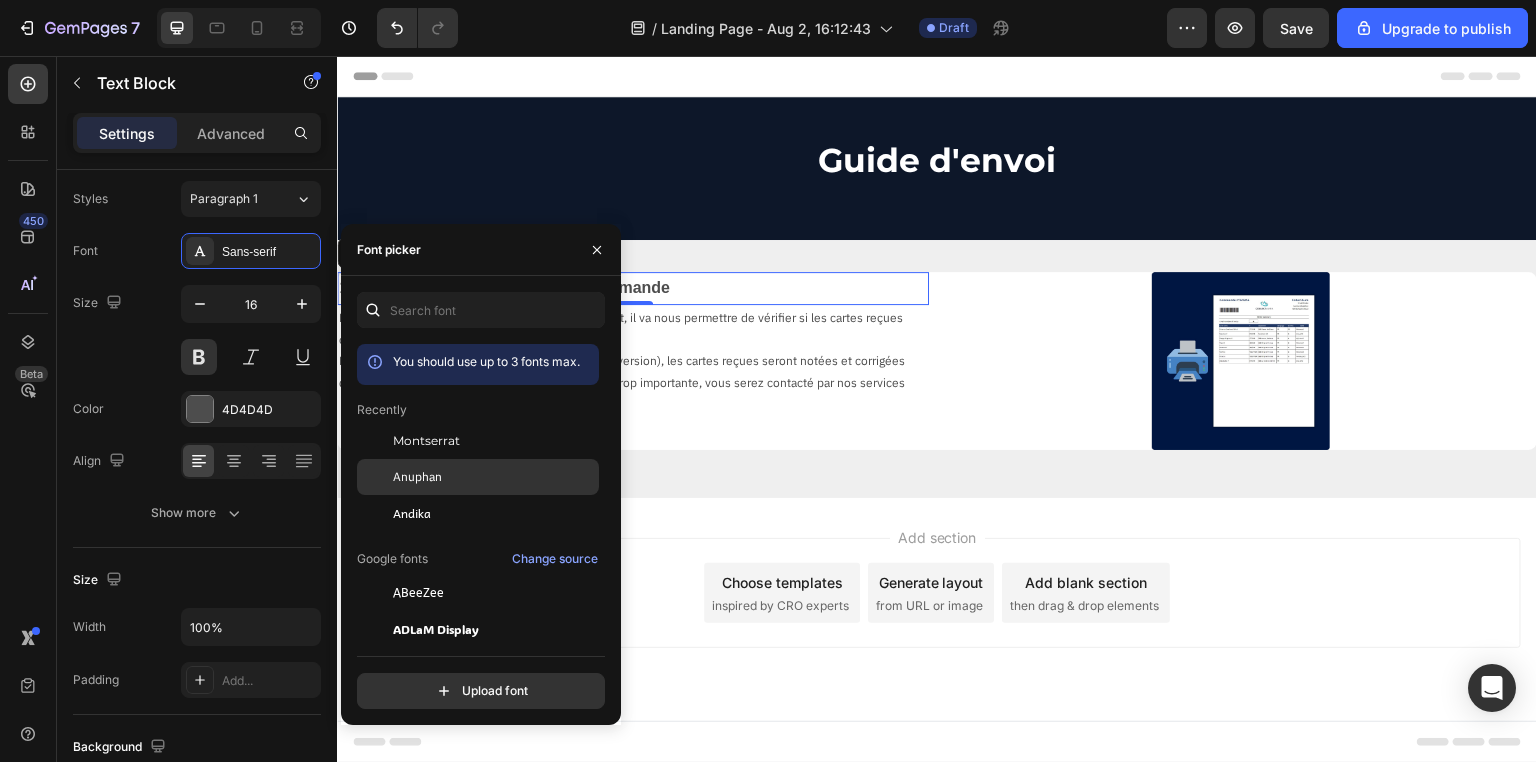 click on "Anuphan" at bounding box center [417, 477] 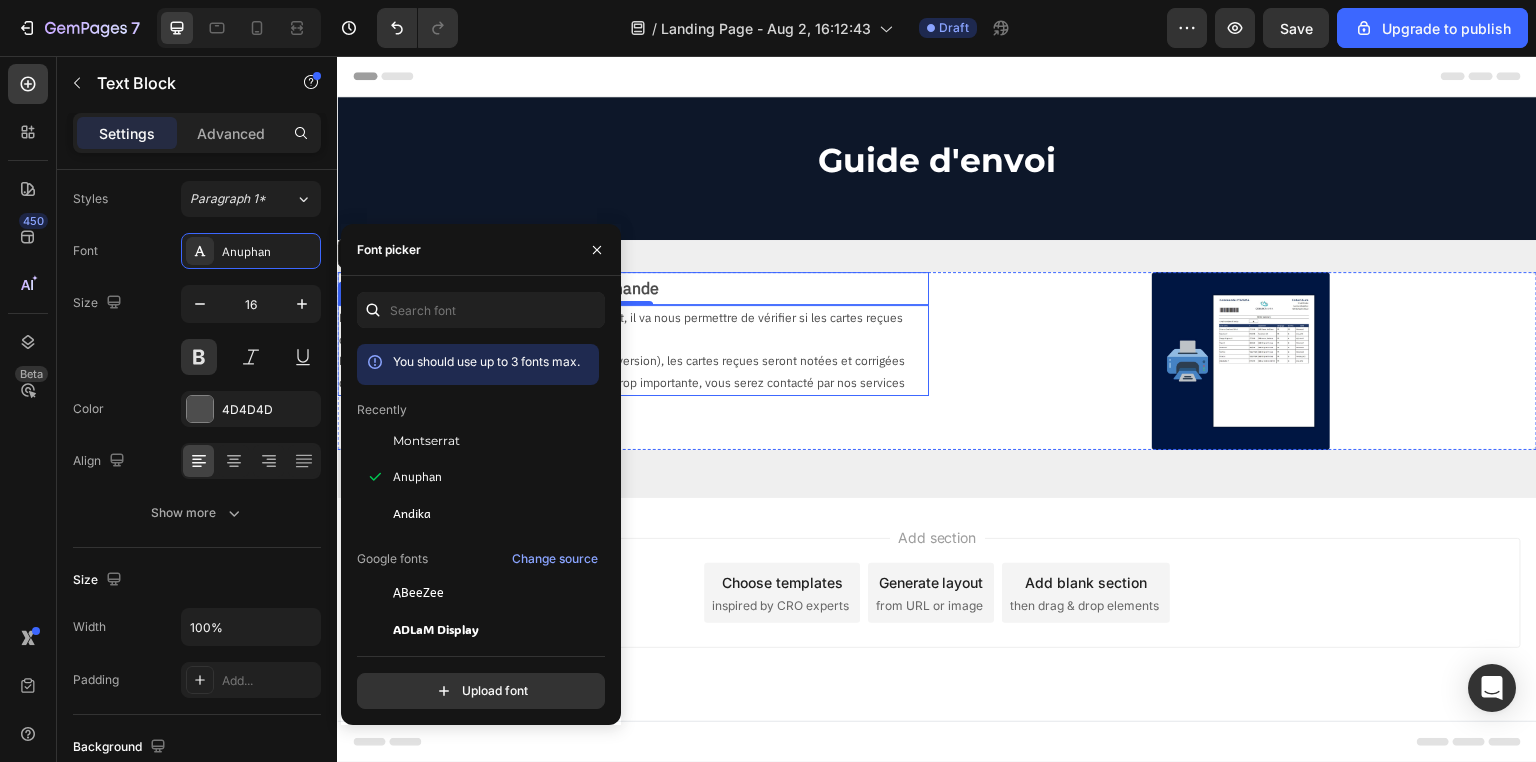 click at bounding box center [1241, 361] 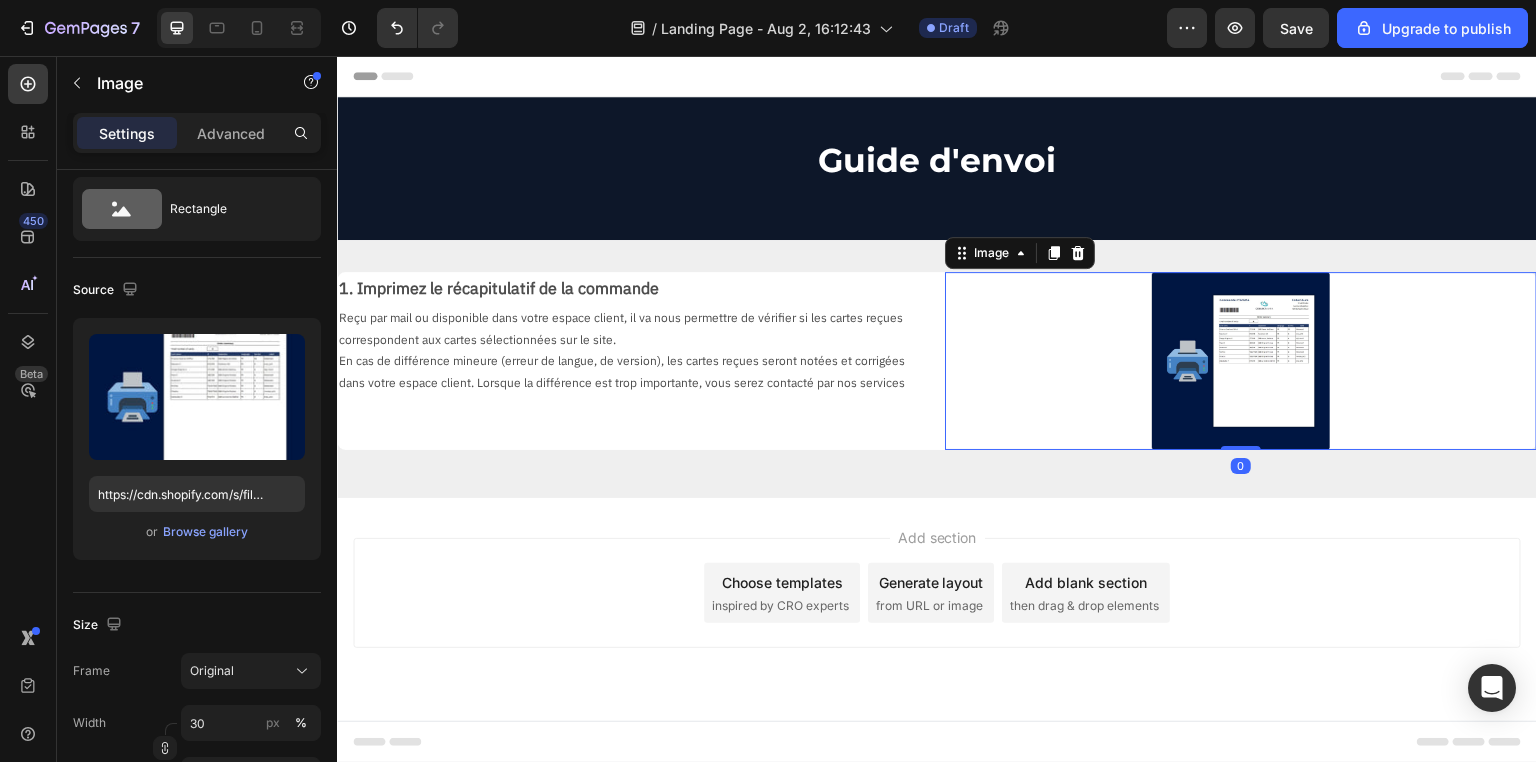 scroll, scrollTop: 0, scrollLeft: 0, axis: both 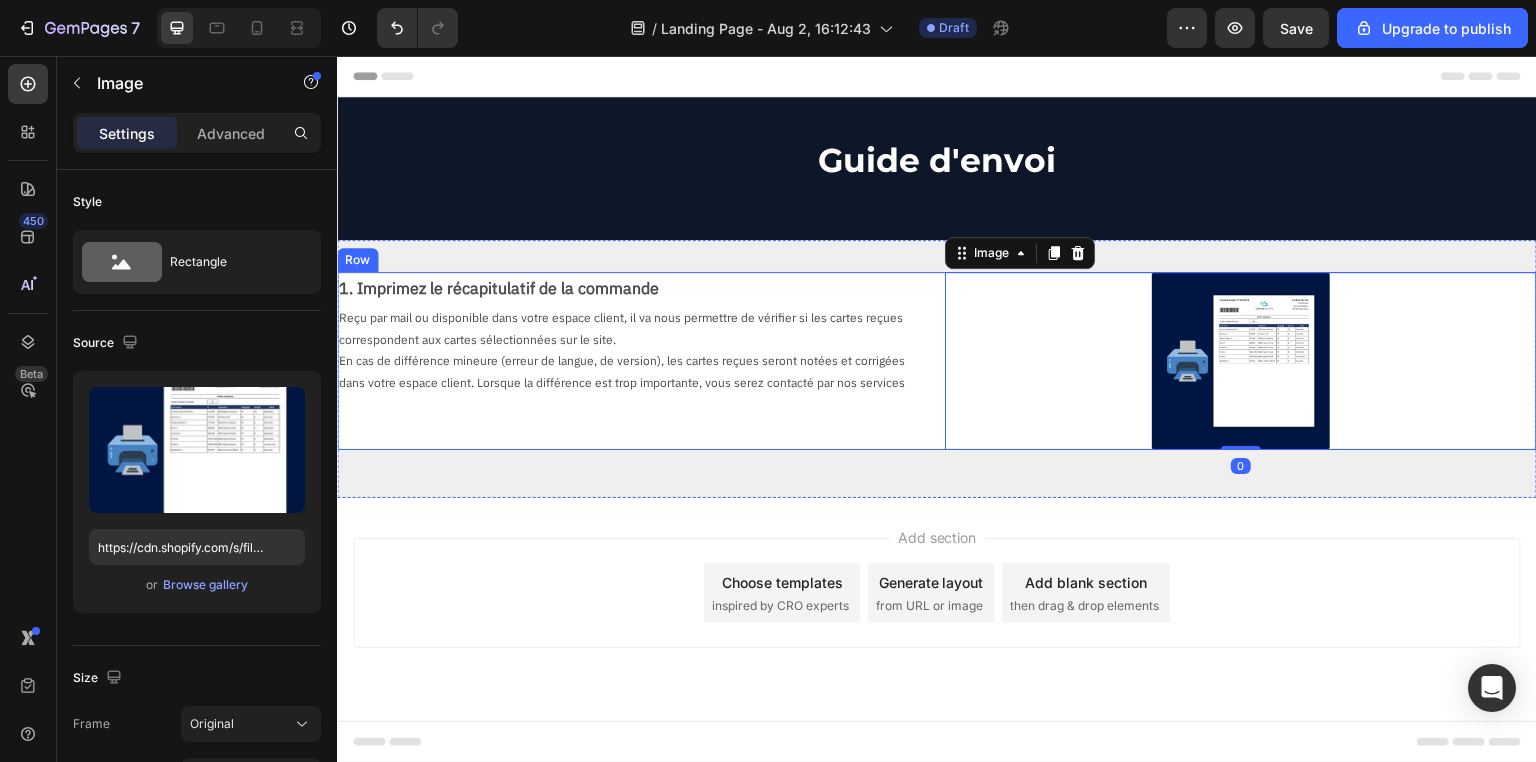 click on "En cas de différence mineure (erreur de langue, de version), les cartes reçues seront notées et corrigées dans votre espace client. Lorsque la différence est trop importante, vous serez contacté par nos services" at bounding box center (633, 371) 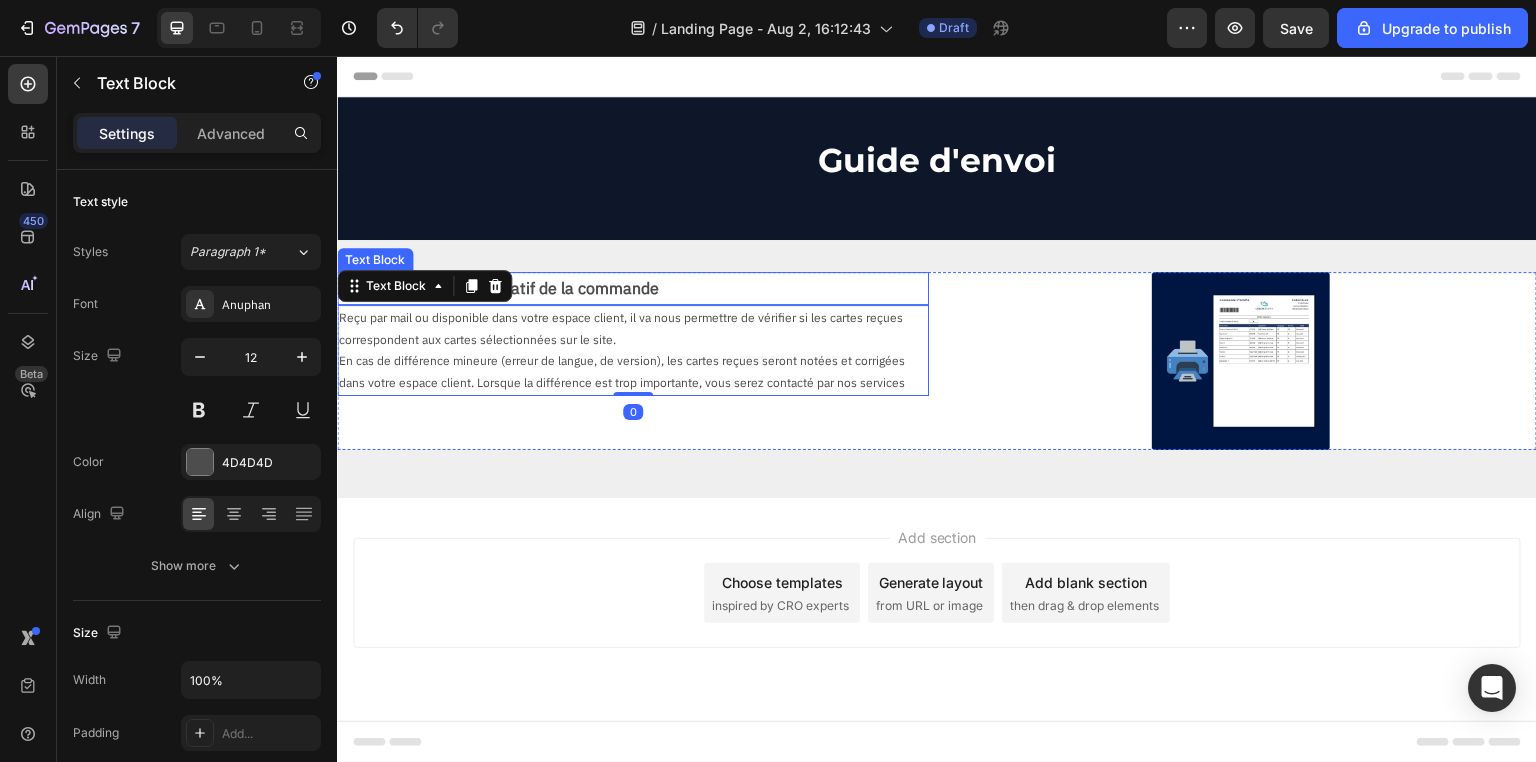click on "1. Imprimez le récapitulatif de la commande" at bounding box center [633, 288] 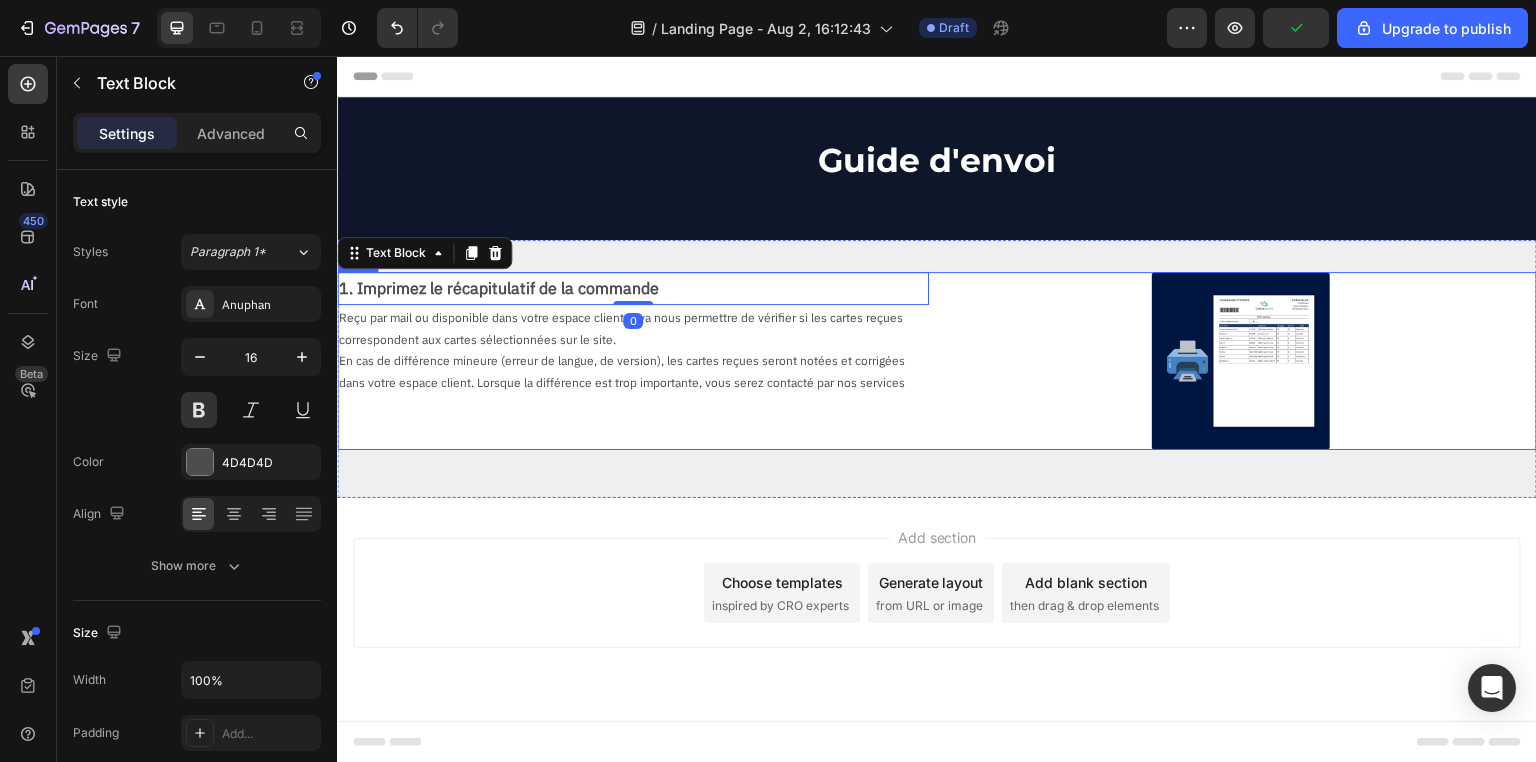click on "1. Imprimez le récapitulatif de la commande Text Block   0 Reçu par mail ou disponible dans votre espace client, il va nous permettre de vérifier si les cartes reçues correspondent aux cartes sélectionnées sur le site. En cas de différence mineure (erreur de langue, de version), les cartes reçues seront notées et corrigées dans votre espace client. Lorsque la différence est trop importante, vous serez contacté par nos services Text Block Image Row" at bounding box center [937, 361] 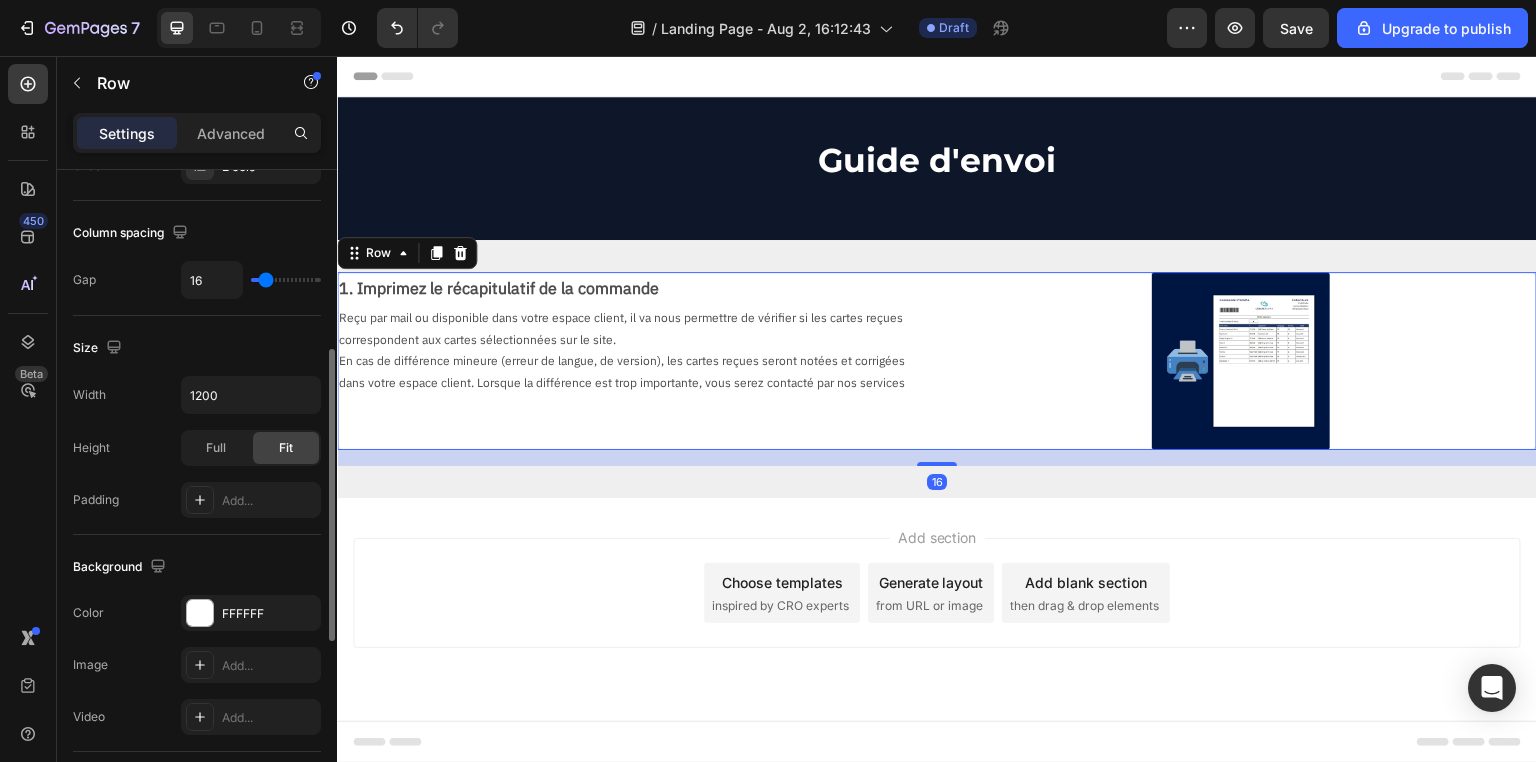 scroll, scrollTop: 796, scrollLeft: 0, axis: vertical 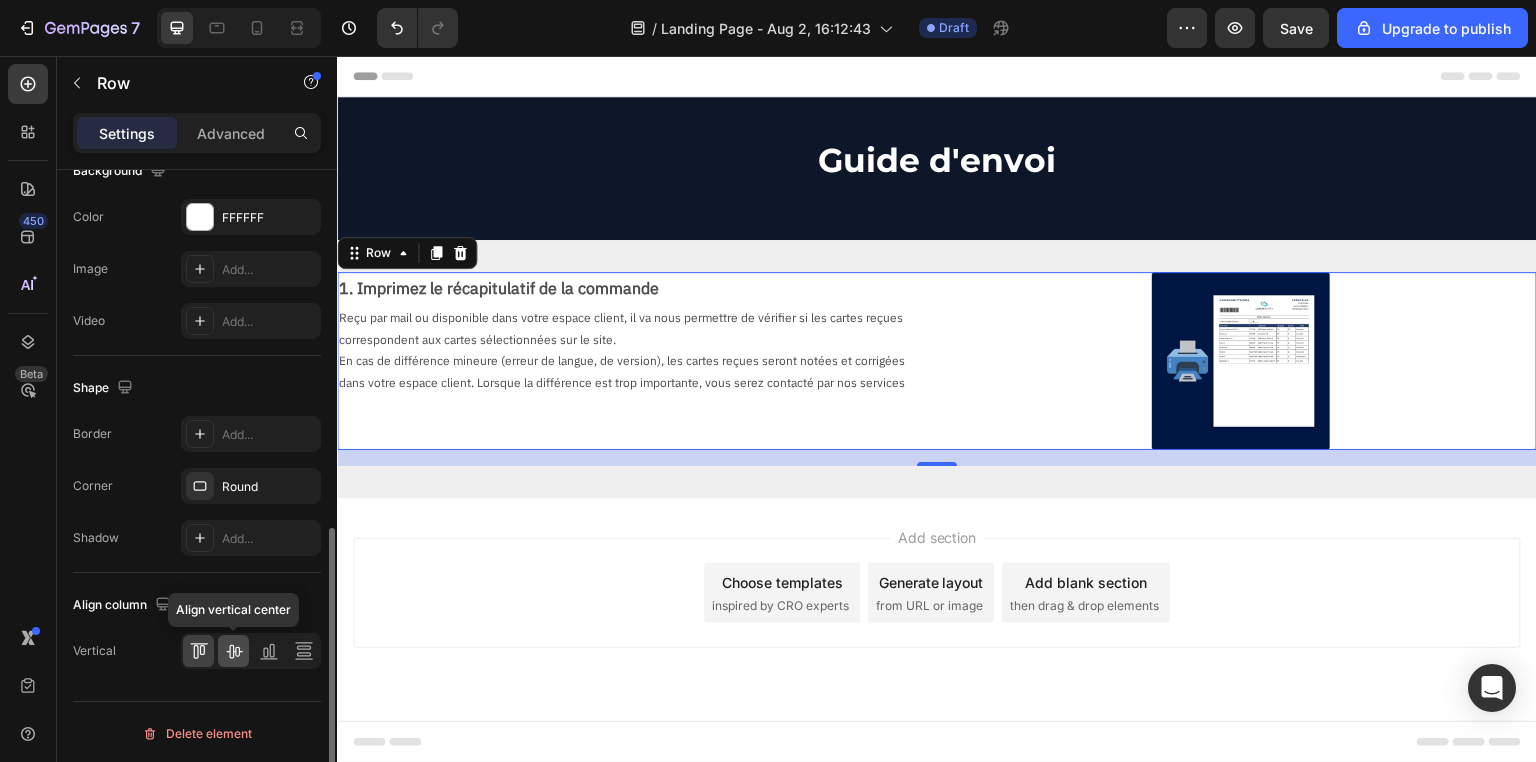 click 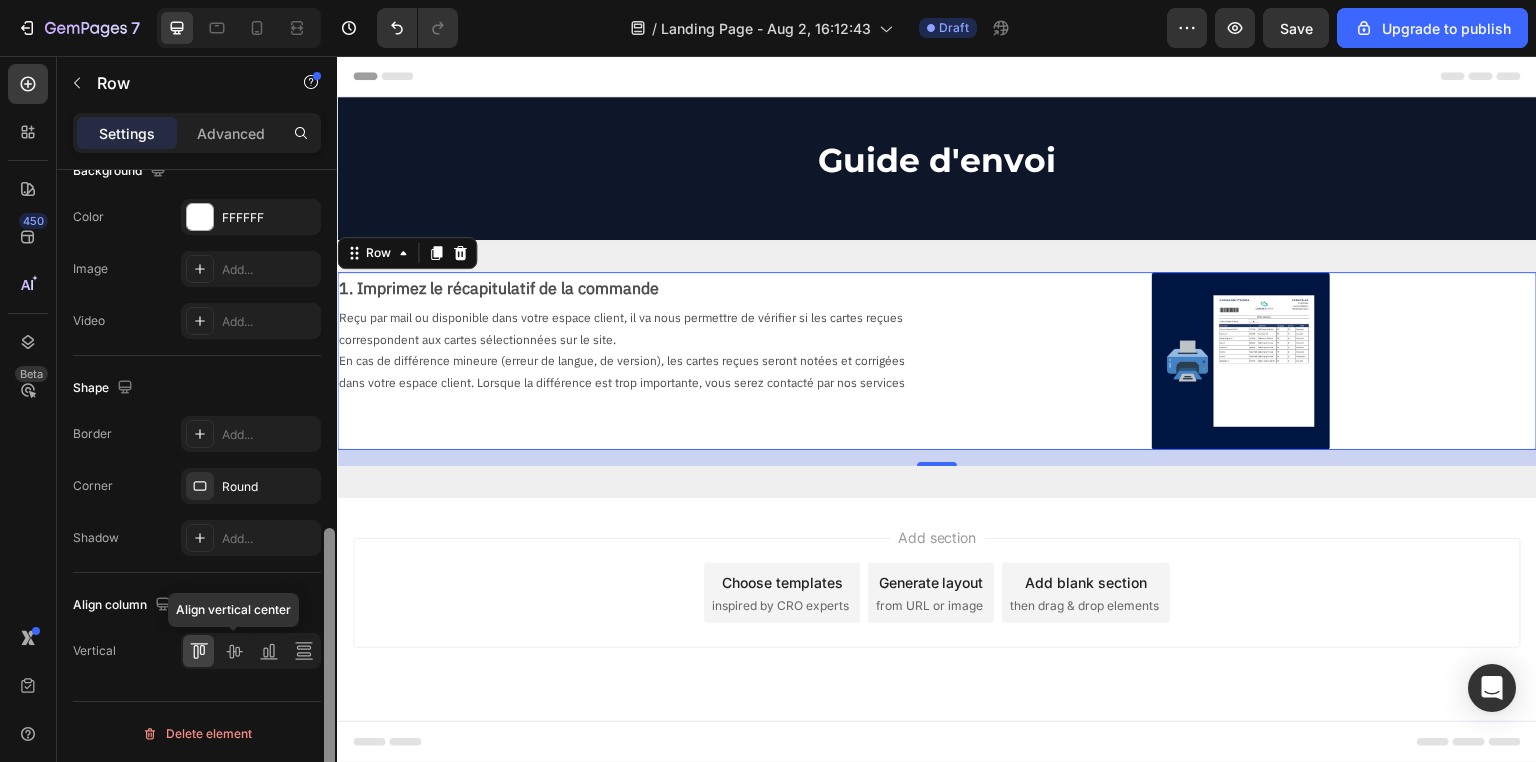 scroll, scrollTop: 796, scrollLeft: 0, axis: vertical 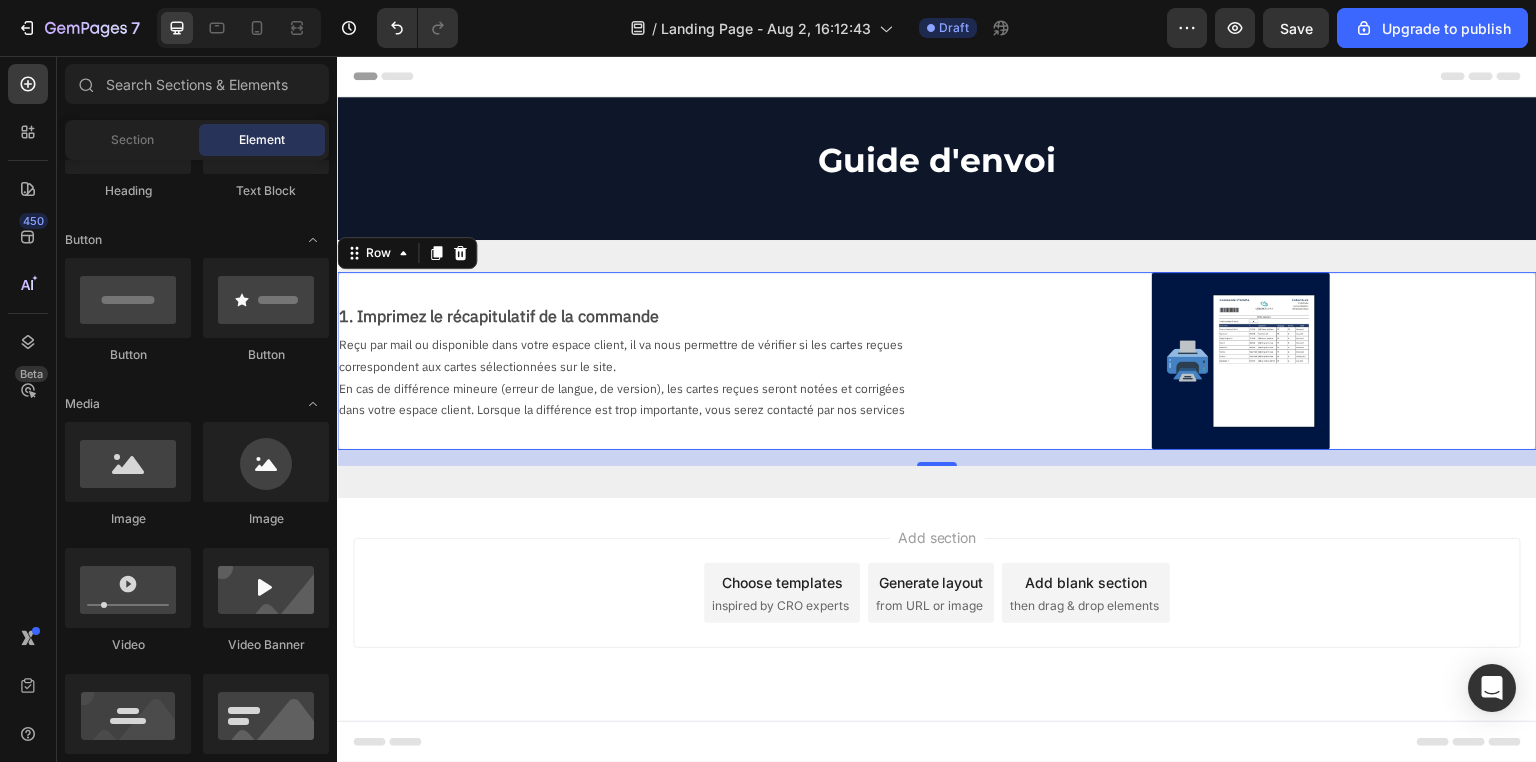 click on "Add section Choose templates inspired by CRO experts Generate layout from URL or image Add blank section then drag & drop elements" at bounding box center [937, 621] 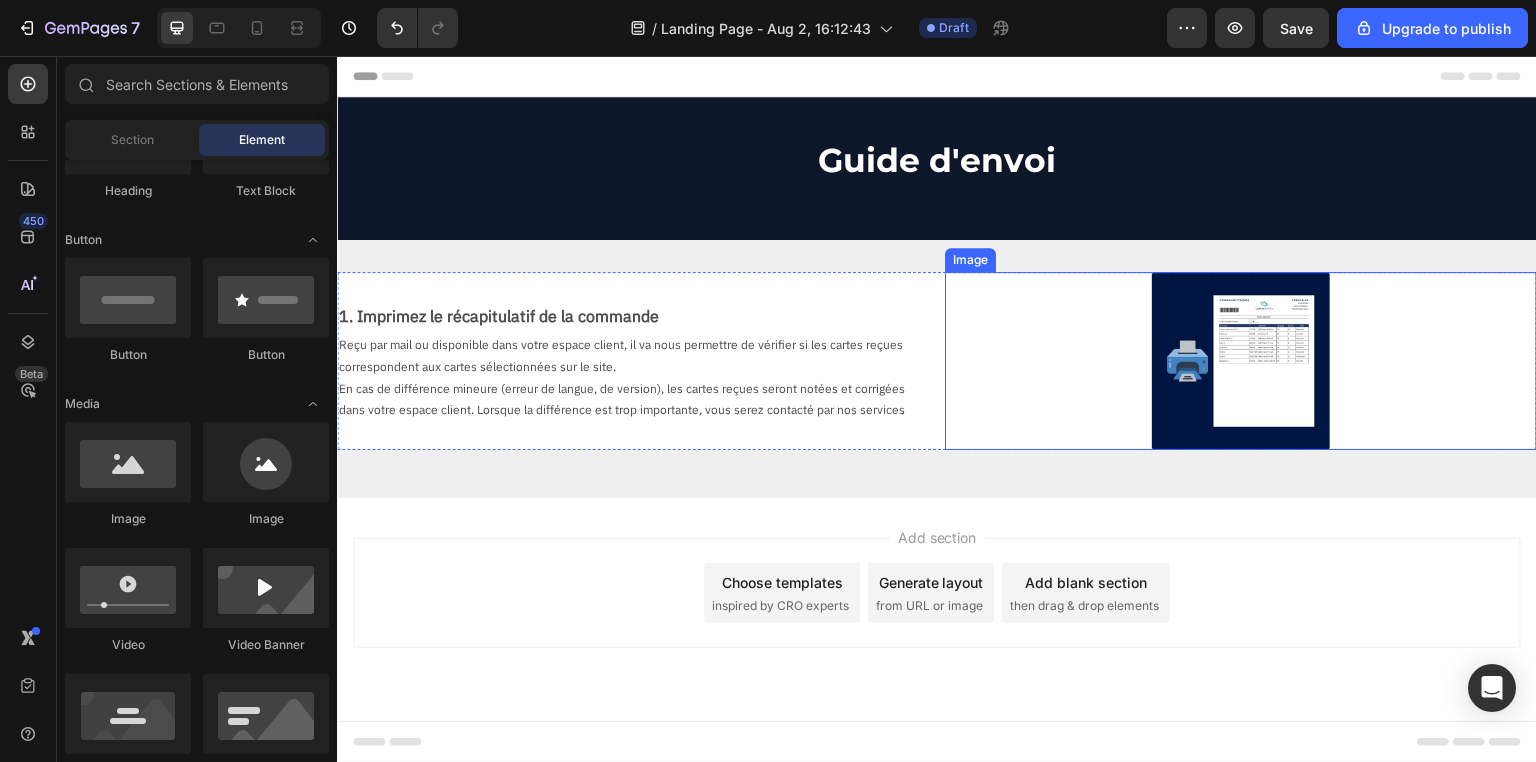 click at bounding box center [1241, 361] 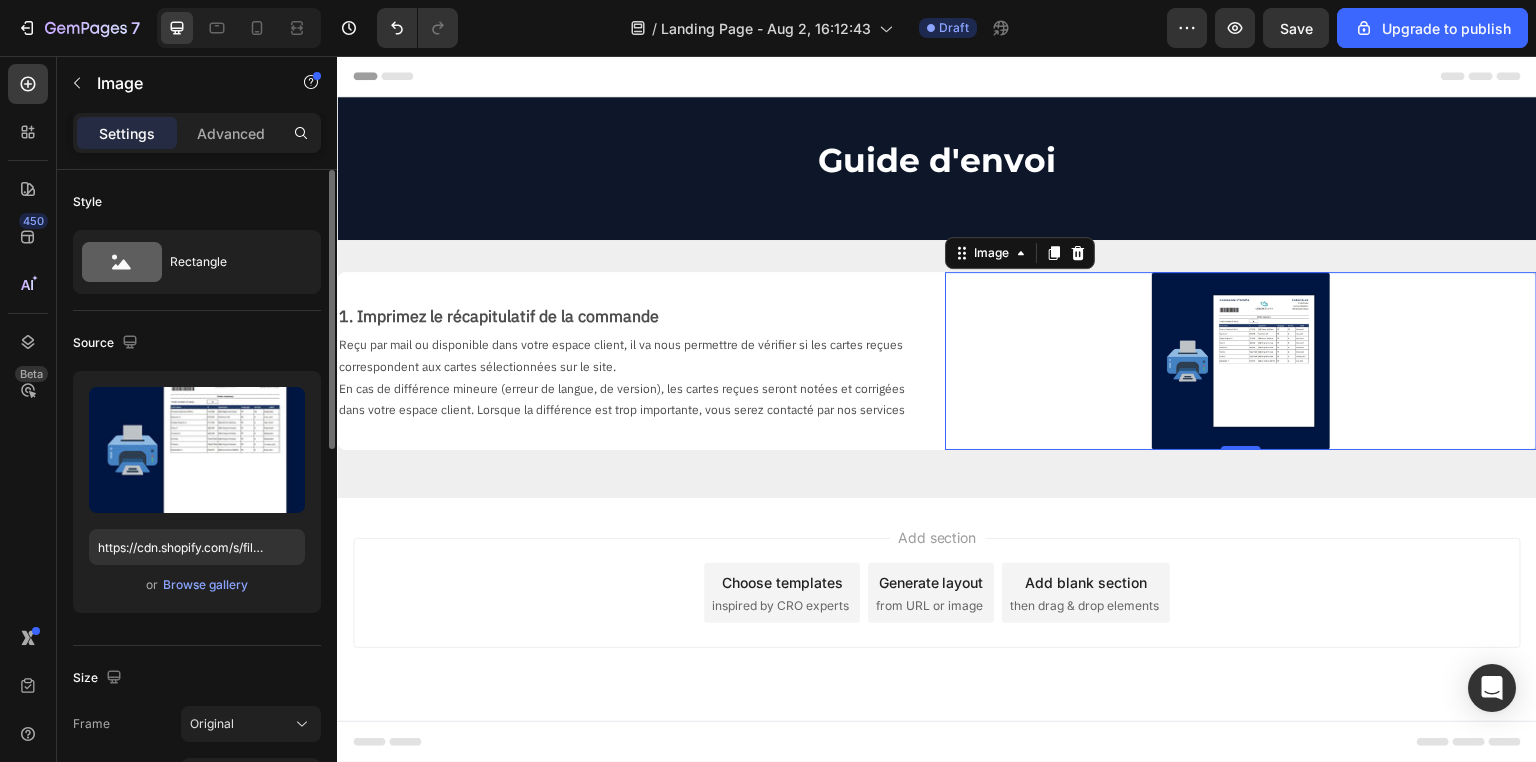 scroll, scrollTop: 240, scrollLeft: 0, axis: vertical 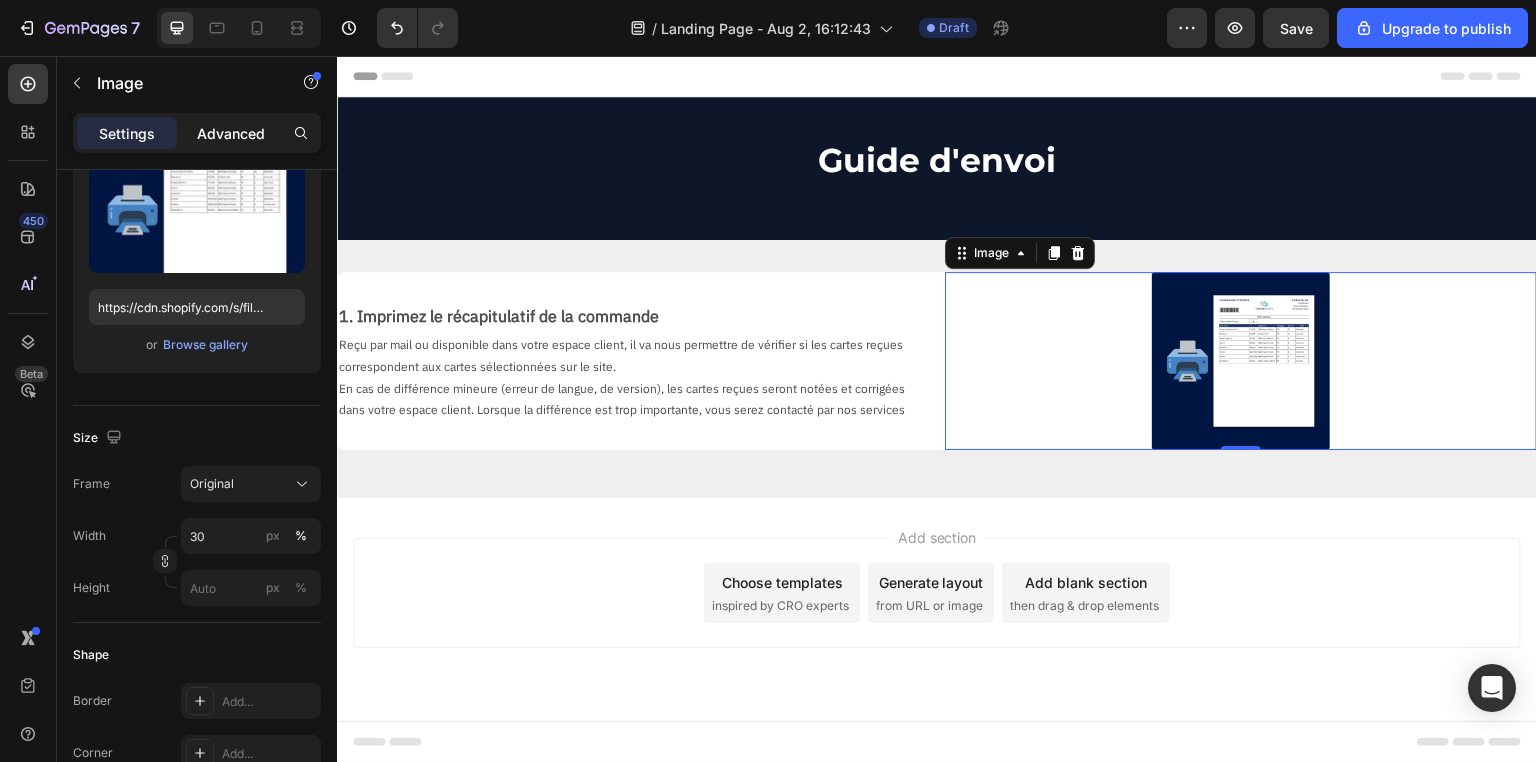 click on "Advanced" at bounding box center (231, 133) 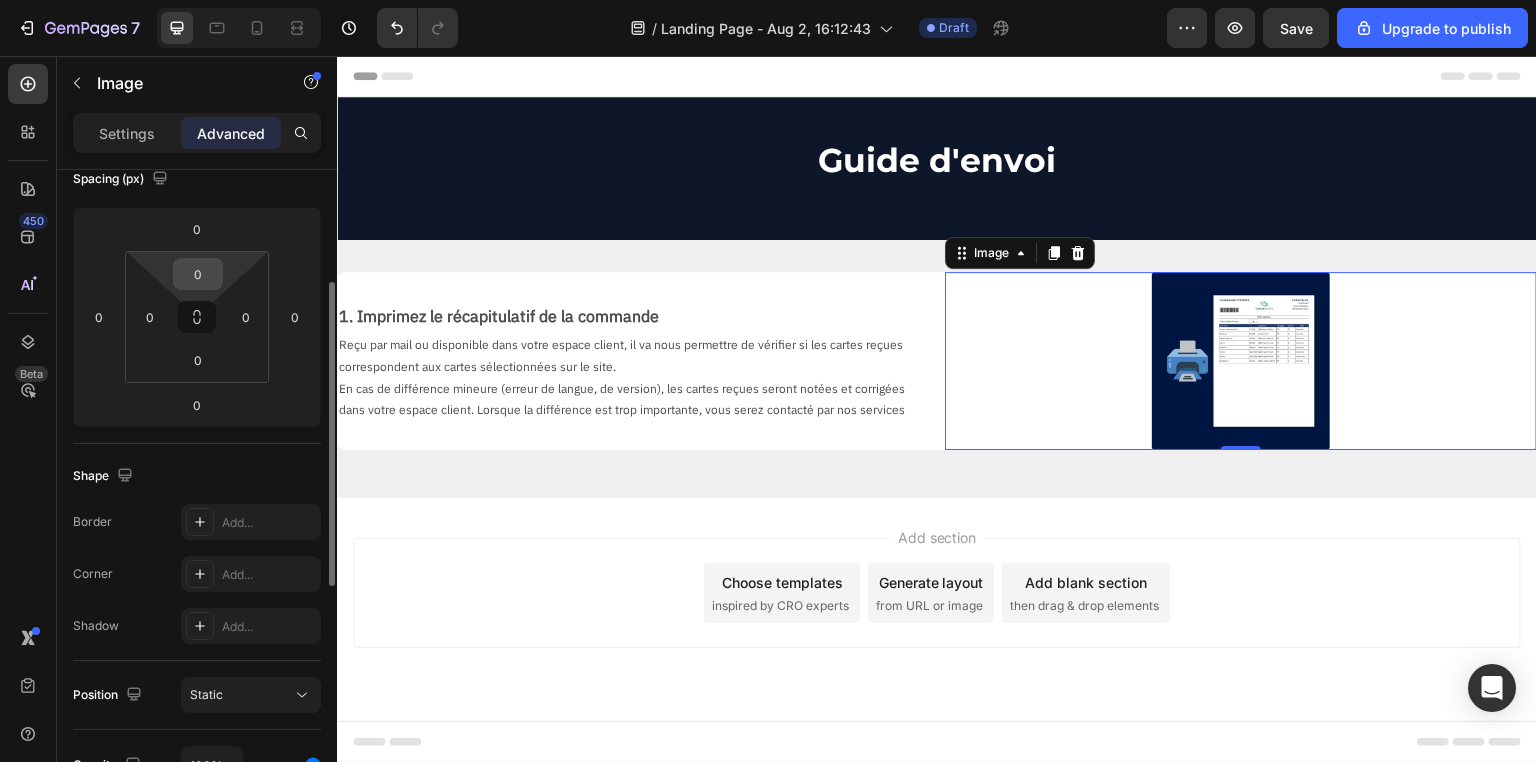 click on "0" at bounding box center (198, 274) 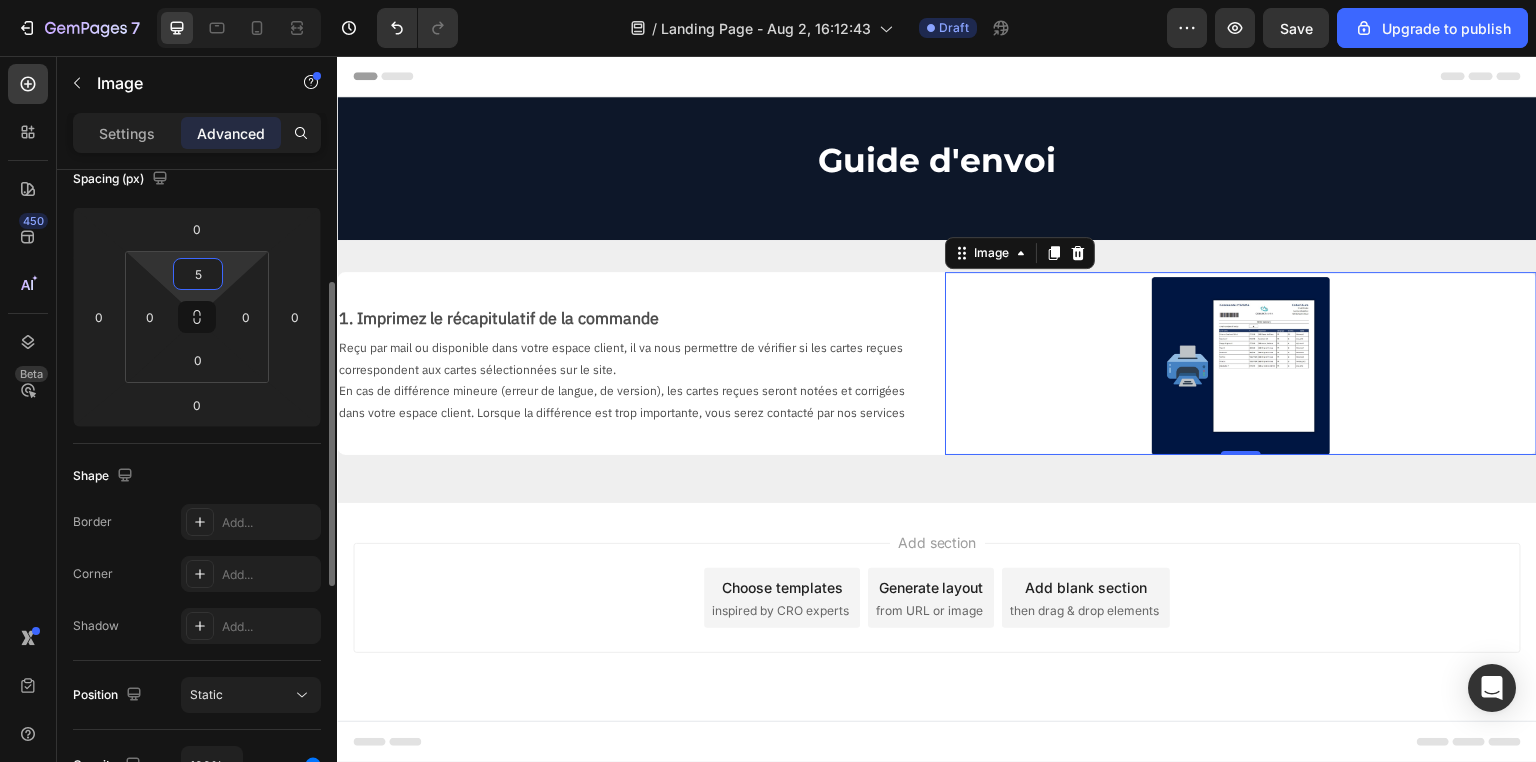 type on "5" 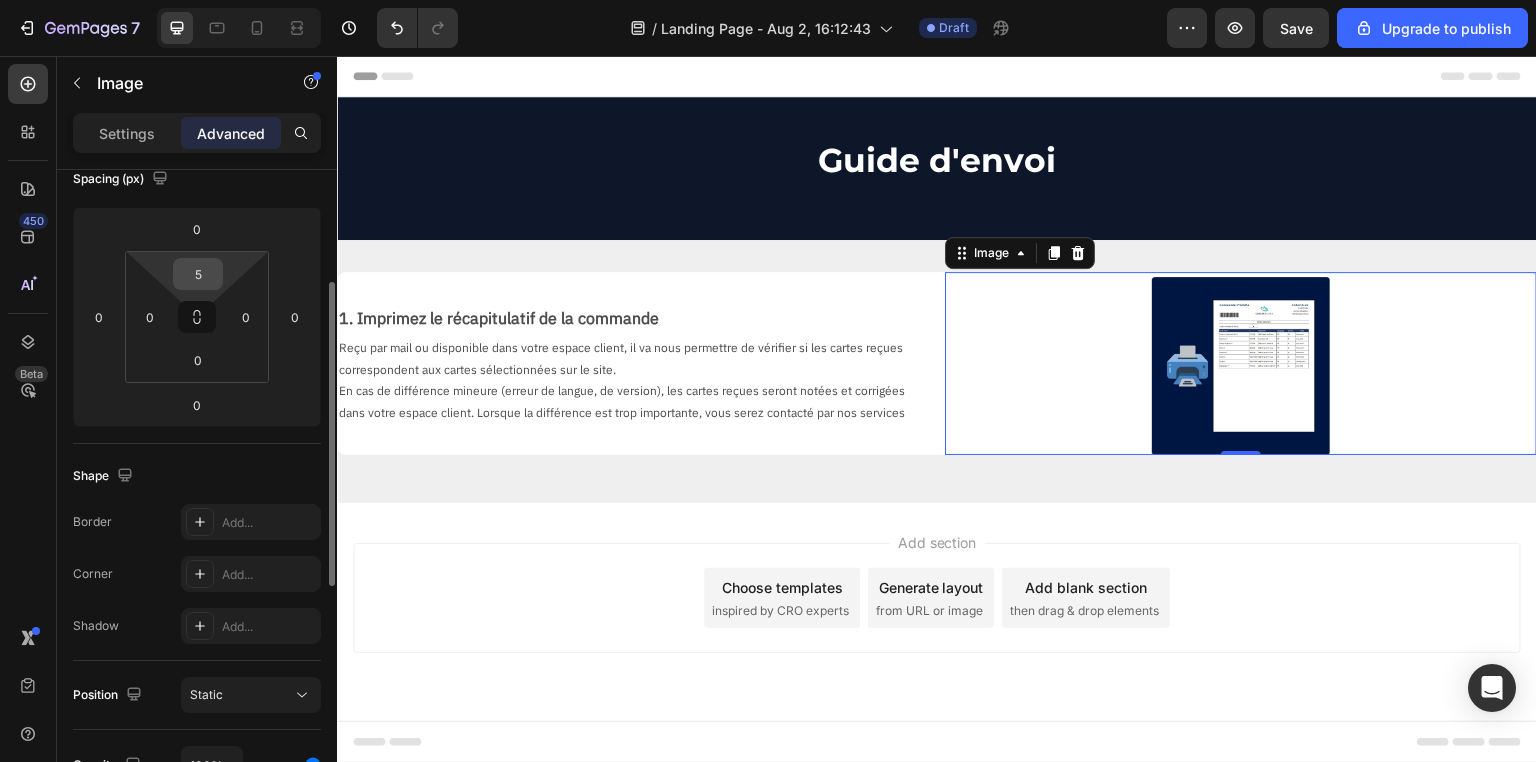 drag, startPoint x: 218, startPoint y: 276, endPoint x: 184, endPoint y: 279, distance: 34.132095 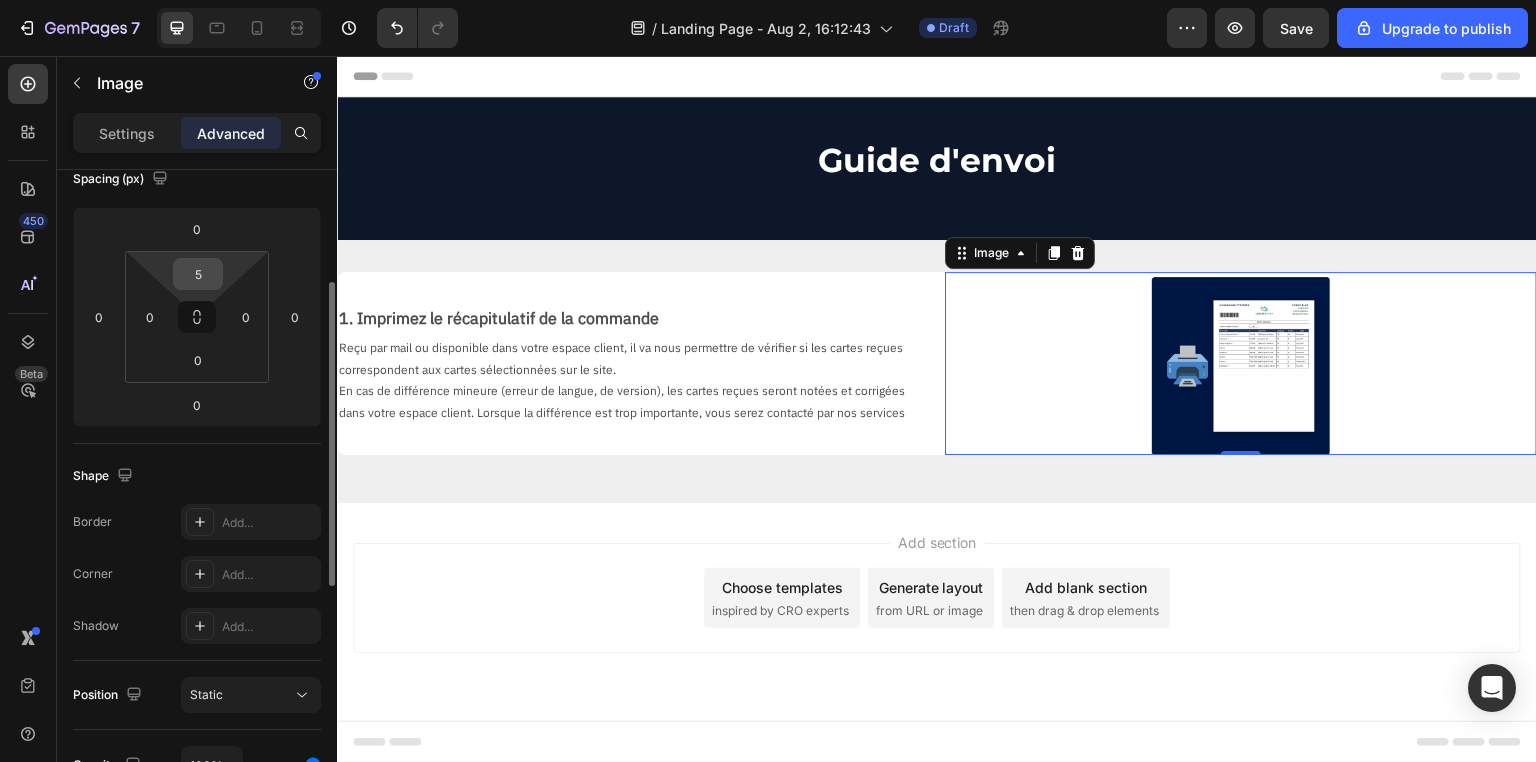 click on "5" at bounding box center (198, 274) 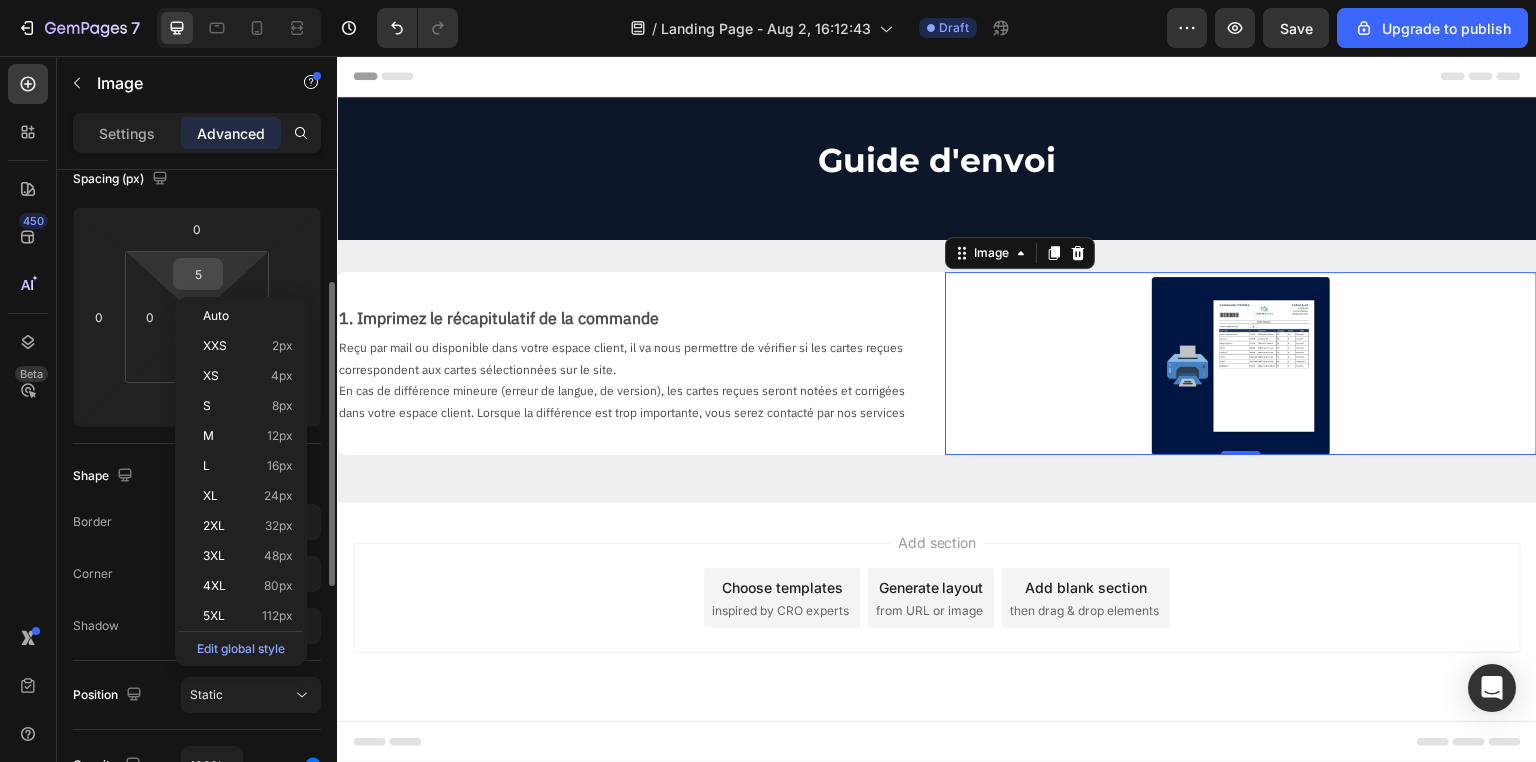 click on "5" at bounding box center (198, 274) 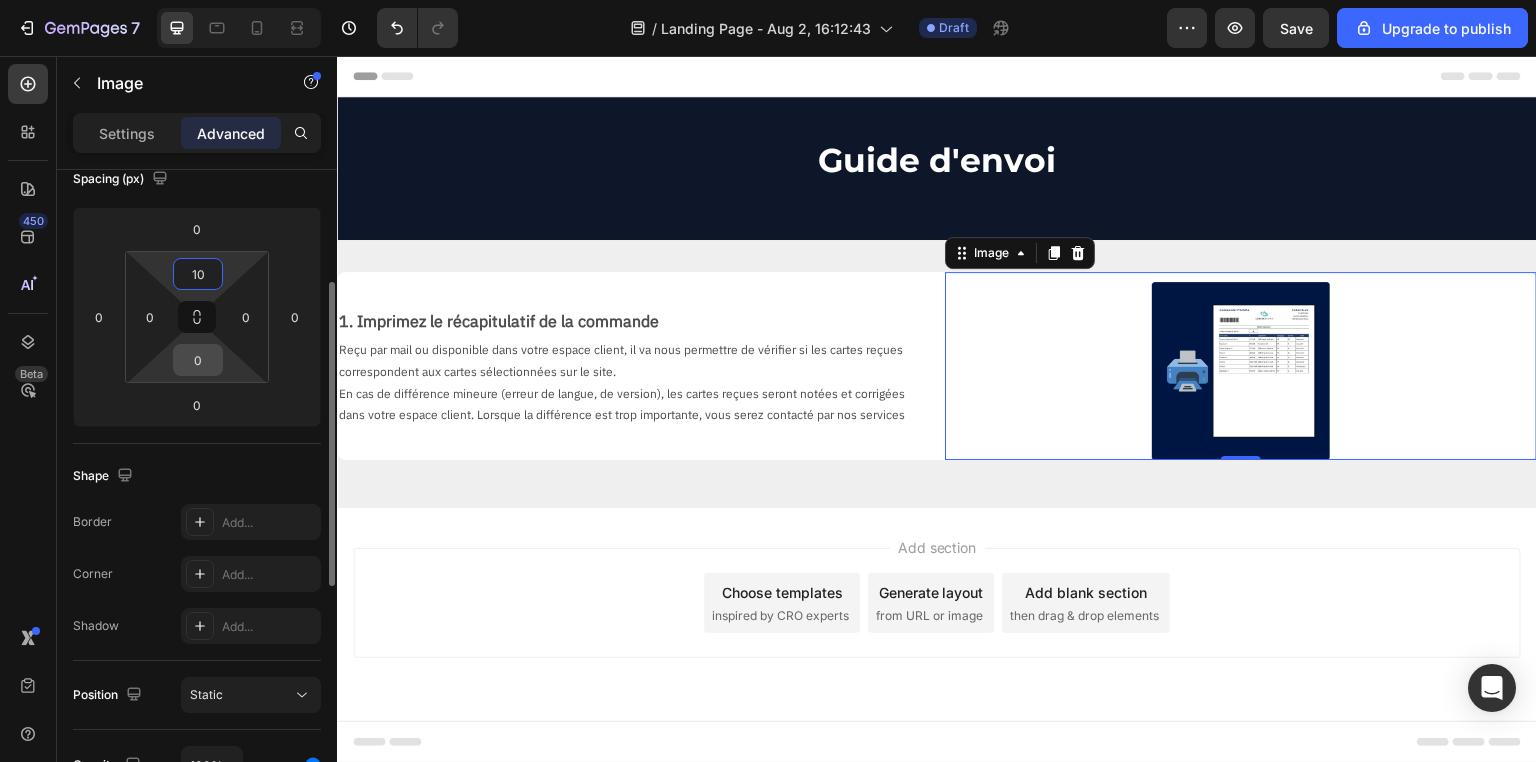 type on "10" 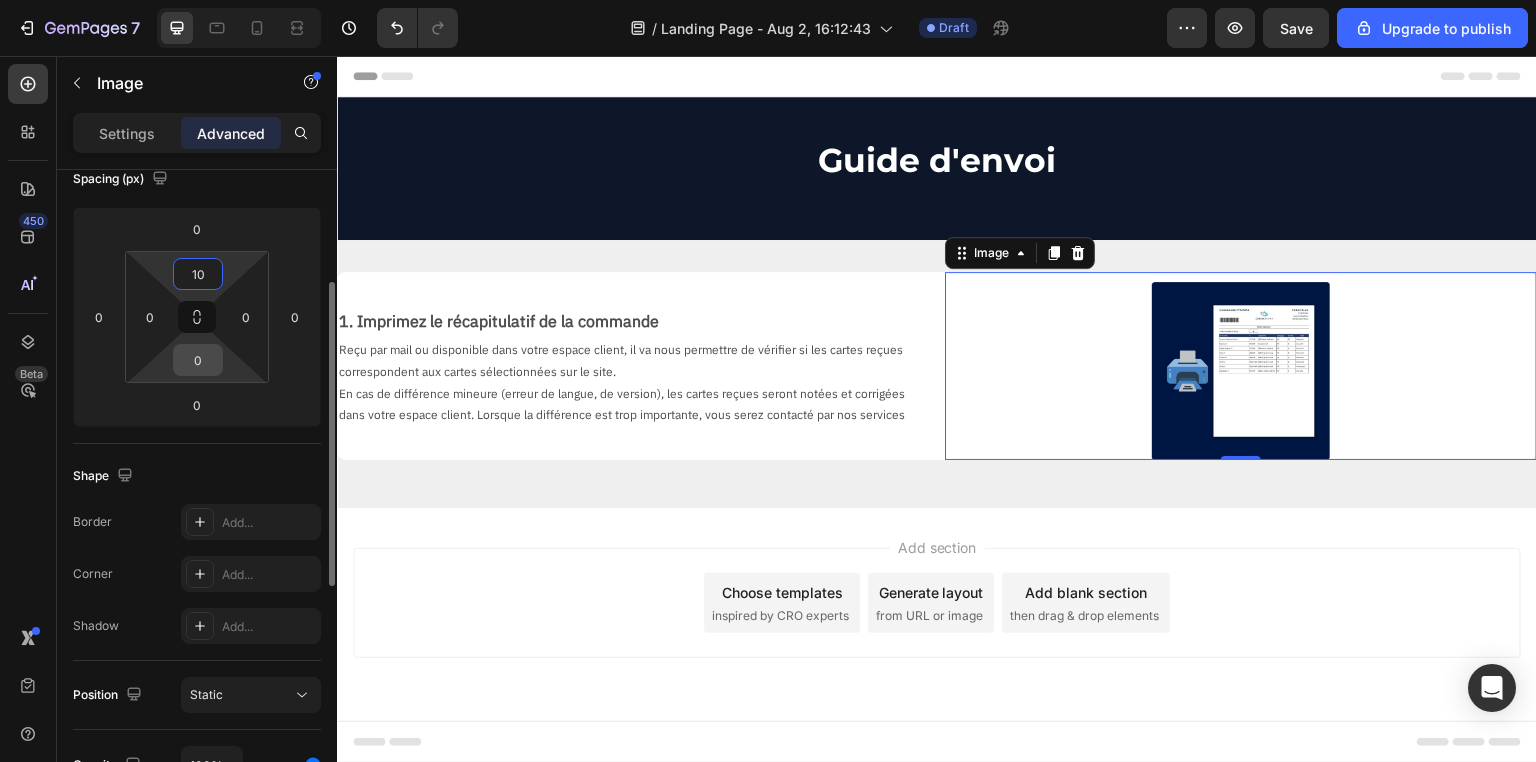click on "0" at bounding box center (198, 360) 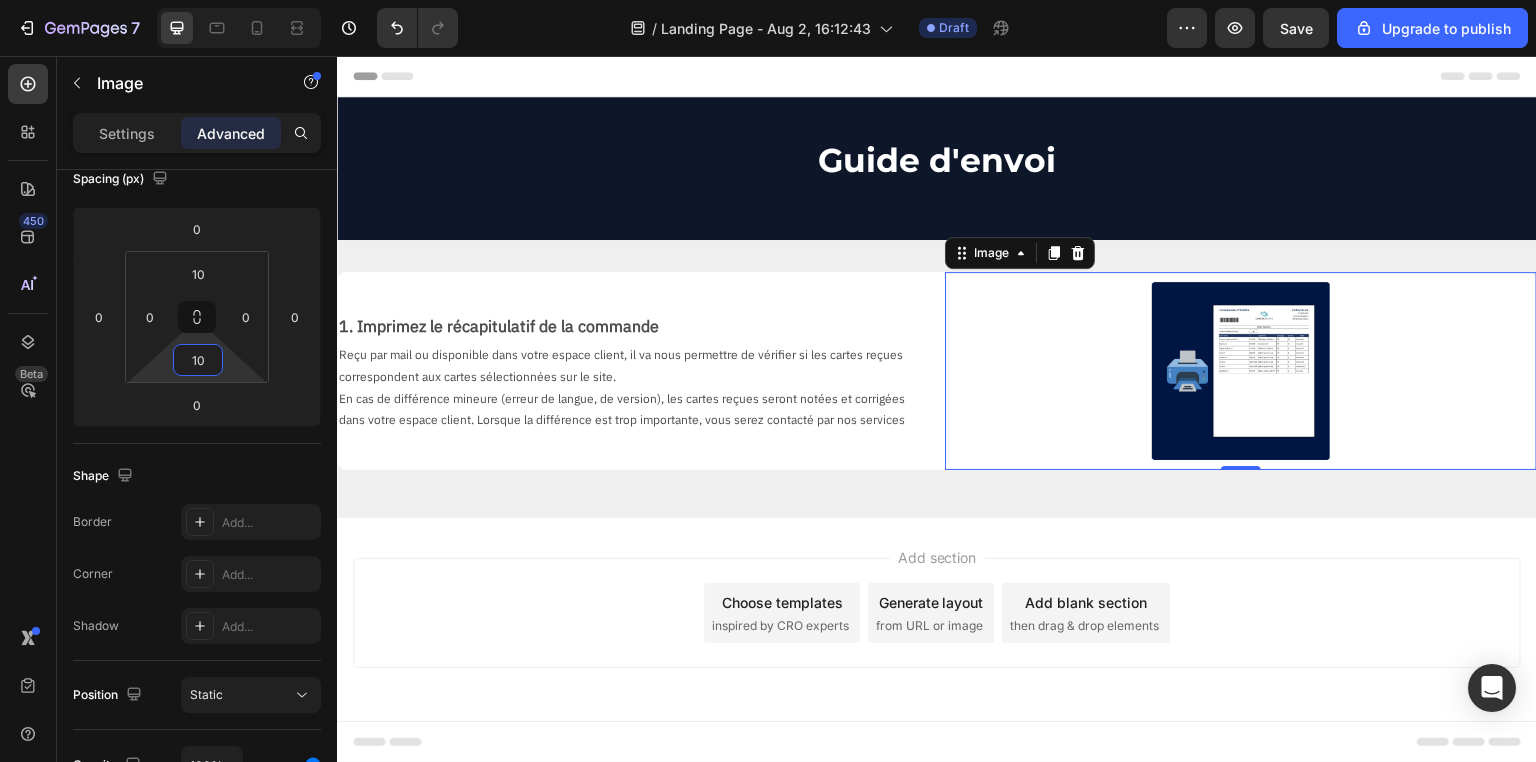 type on "10" 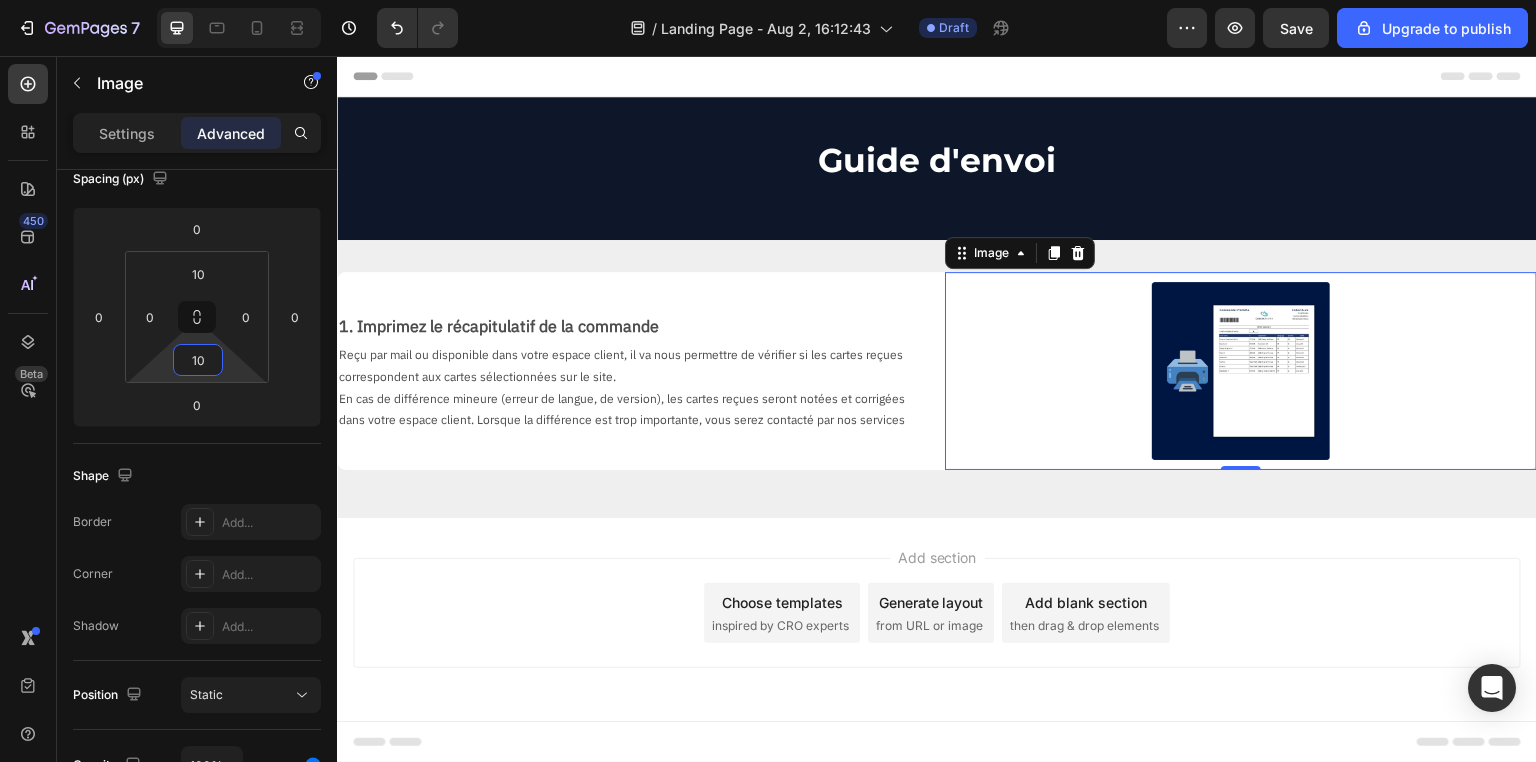 click at bounding box center (1241, 371) 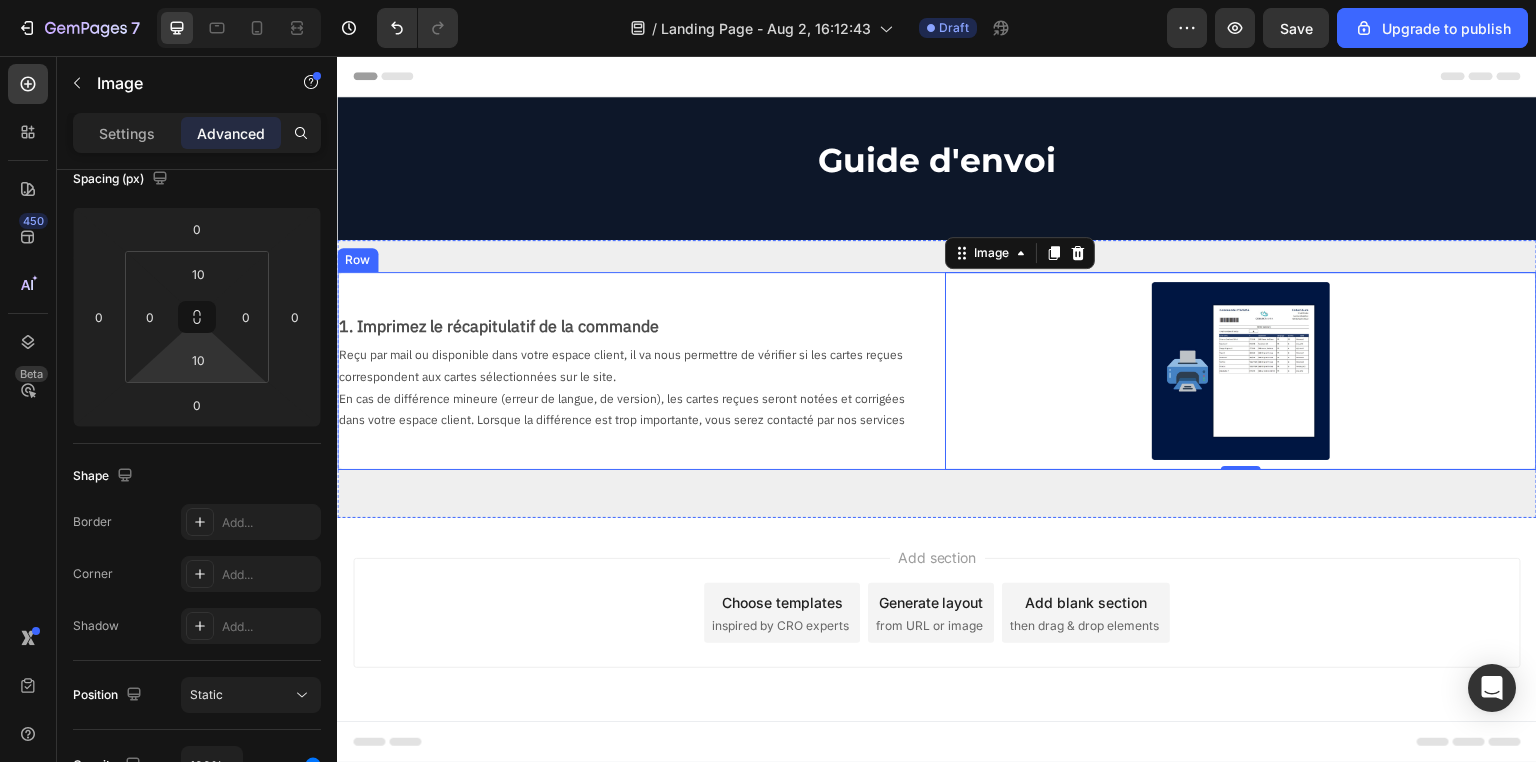 click on "1. Imprimez le récapitulatif de la commande Text Block Reçu par mail ou disponible dans votre espace client, il va nous permettre de vérifier si les cartes reçues correspondent aux cartes sélectionnées sur le site. En cas de différence mineure (erreur de langue, de version), les cartes reçues seront notées et corrigées dans votre espace client. Lorsque la différence est trop importante, vous serez contacté par nos services Text Block Image   0 Row" at bounding box center (937, 371) 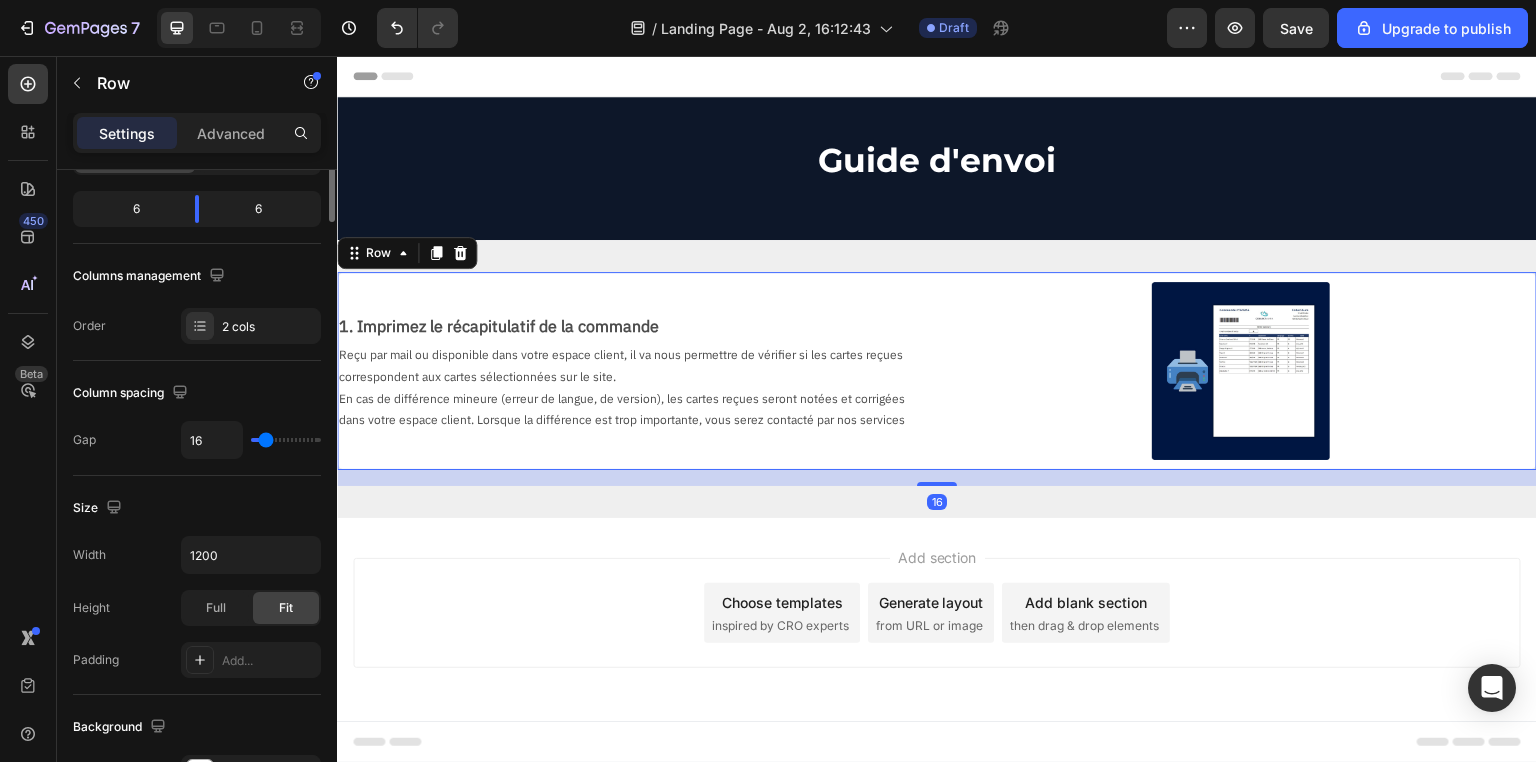 scroll, scrollTop: 0, scrollLeft: 0, axis: both 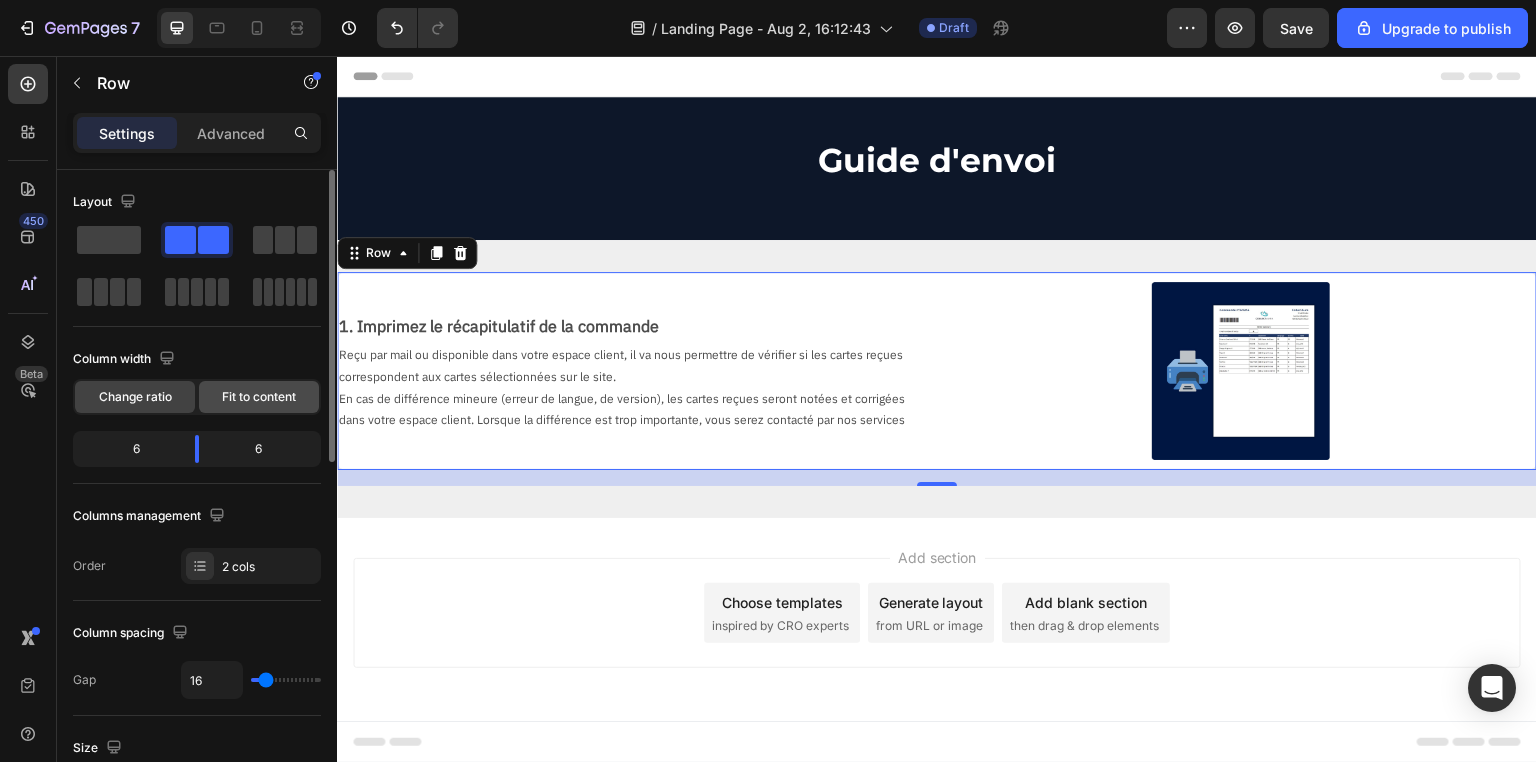 click on "Fit to content" 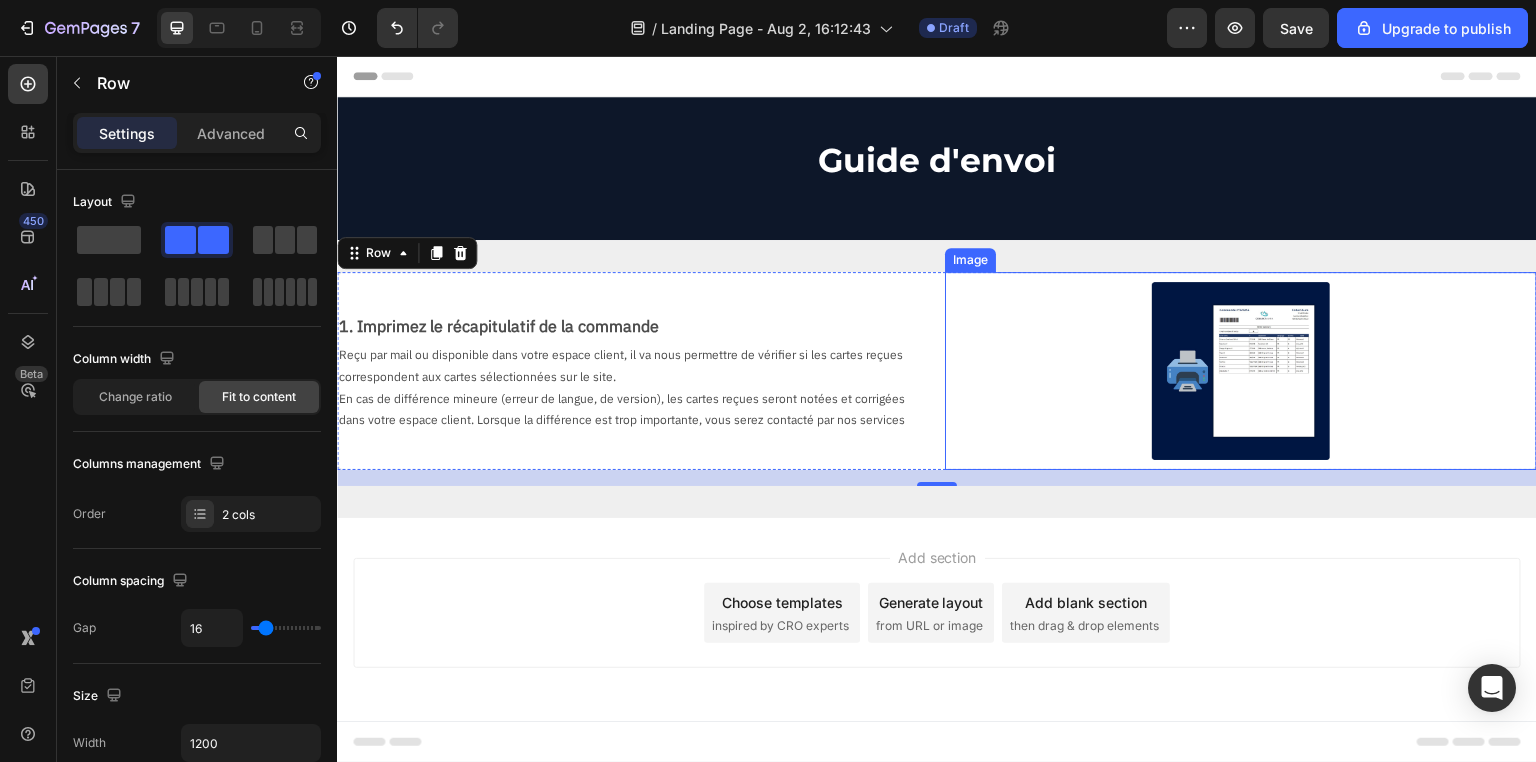click at bounding box center [1241, 371] 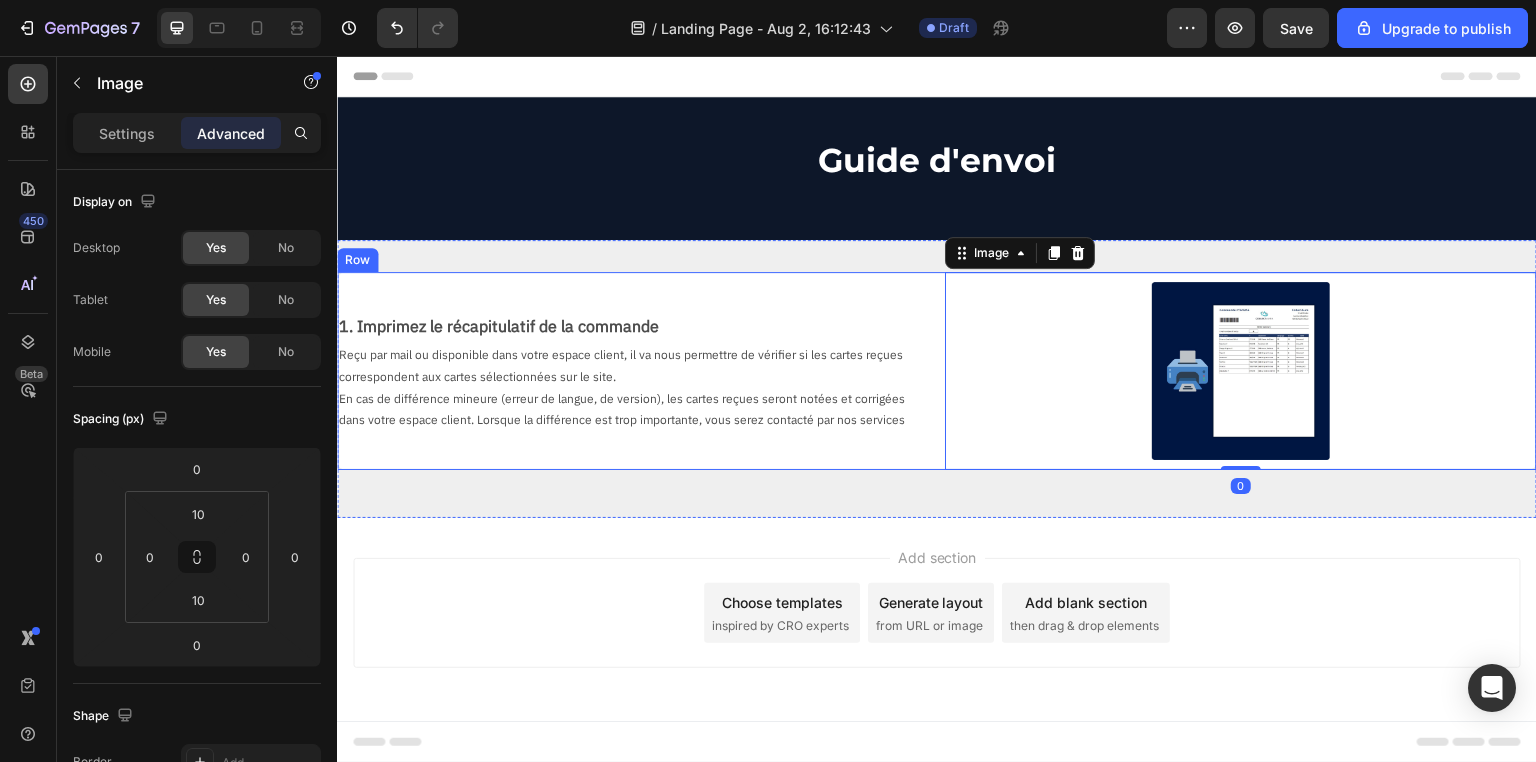 click on "1. Imprimez le récapitulatif de la commande Text Block Reçu par mail ou disponible dans votre espace client, il va nous permettre de vérifier si les cartes reçues correspondent aux cartes sélectionnées sur le site. En cas de différence mineure (erreur de langue, de version), les cartes reçues seront notées et corrigées dans votre espace client. Lorsque la différence est trop importante, vous serez contacté par nos services Text Block" at bounding box center [633, 371] 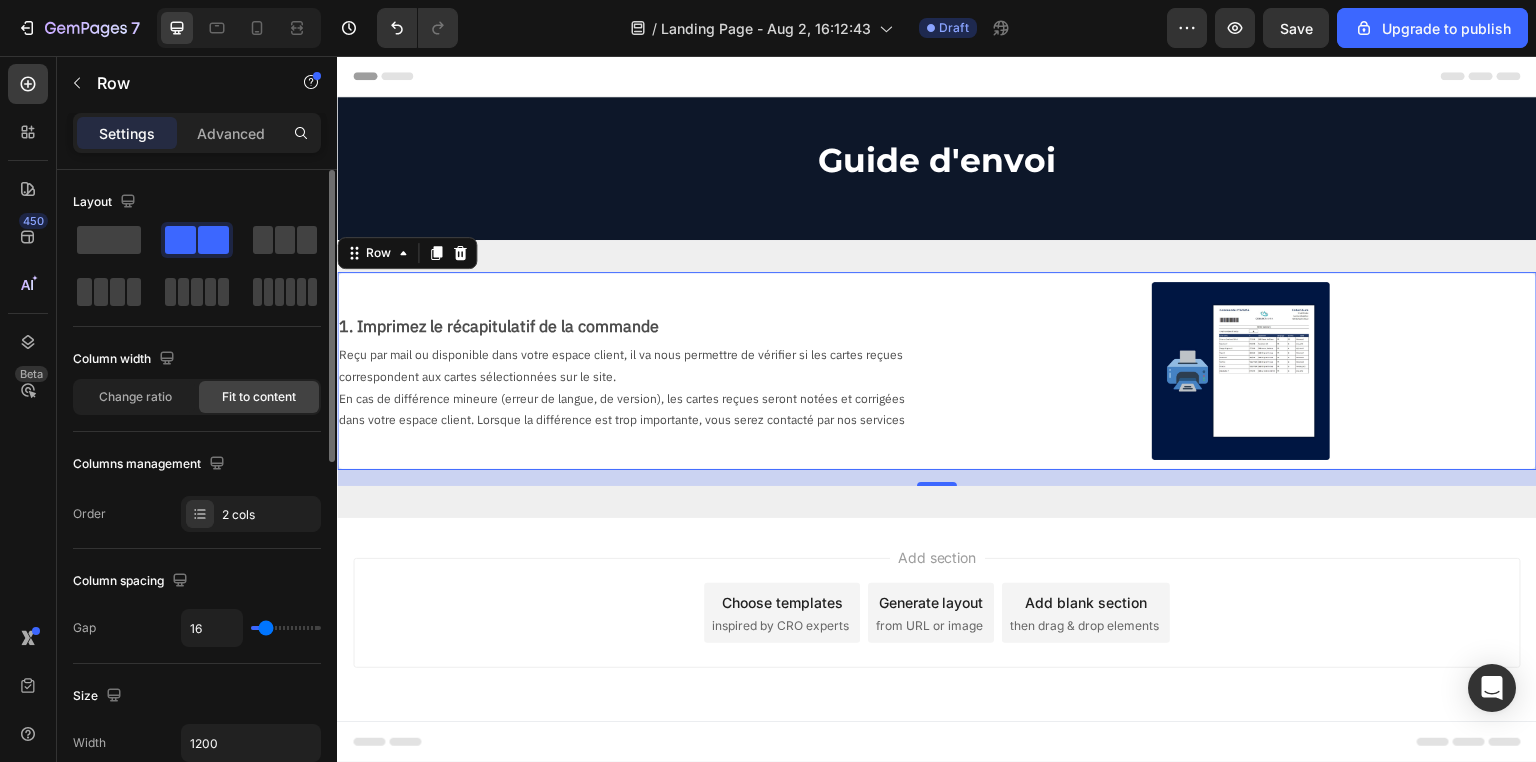 scroll, scrollTop: 80, scrollLeft: 0, axis: vertical 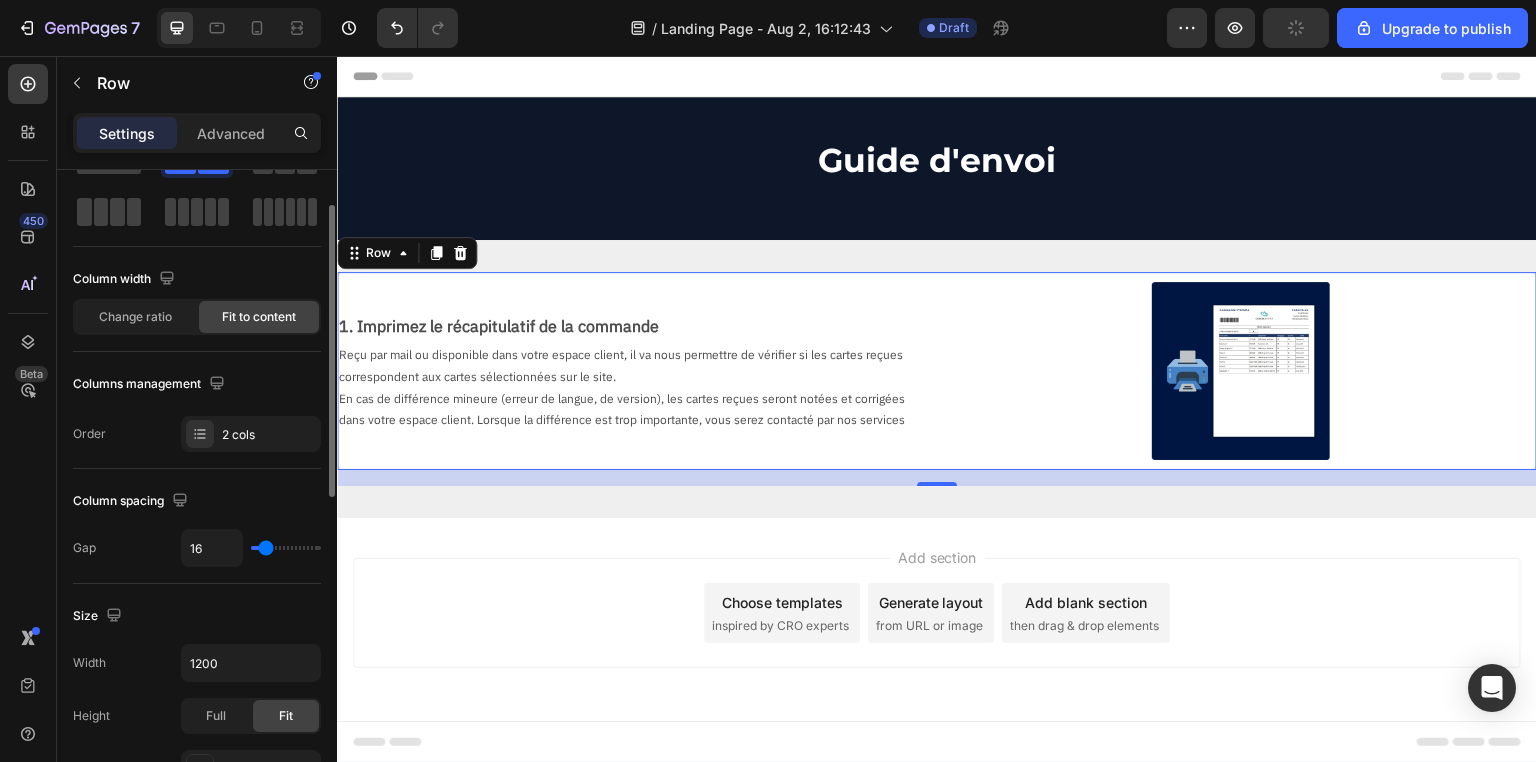 type on "8" 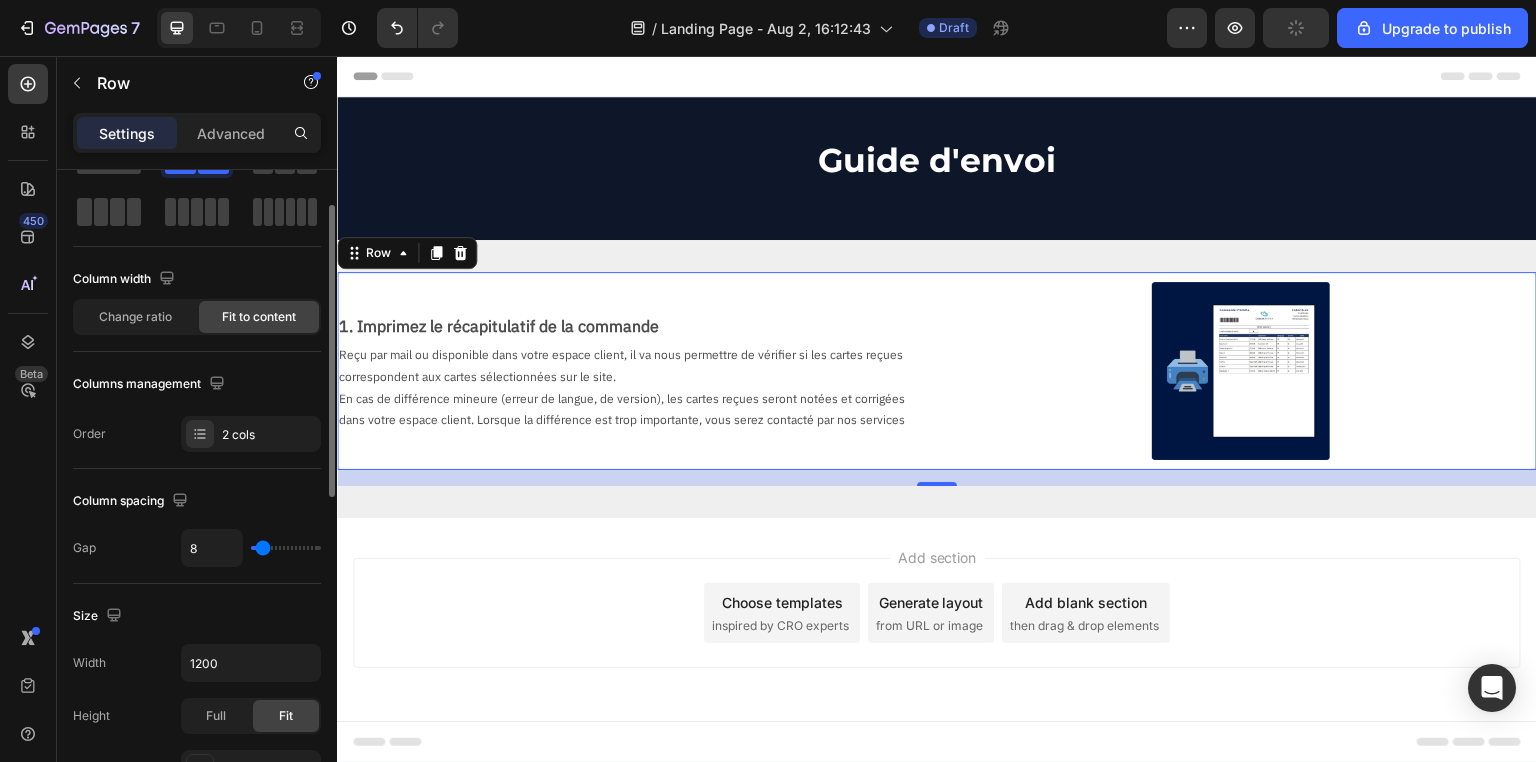 type on "2" 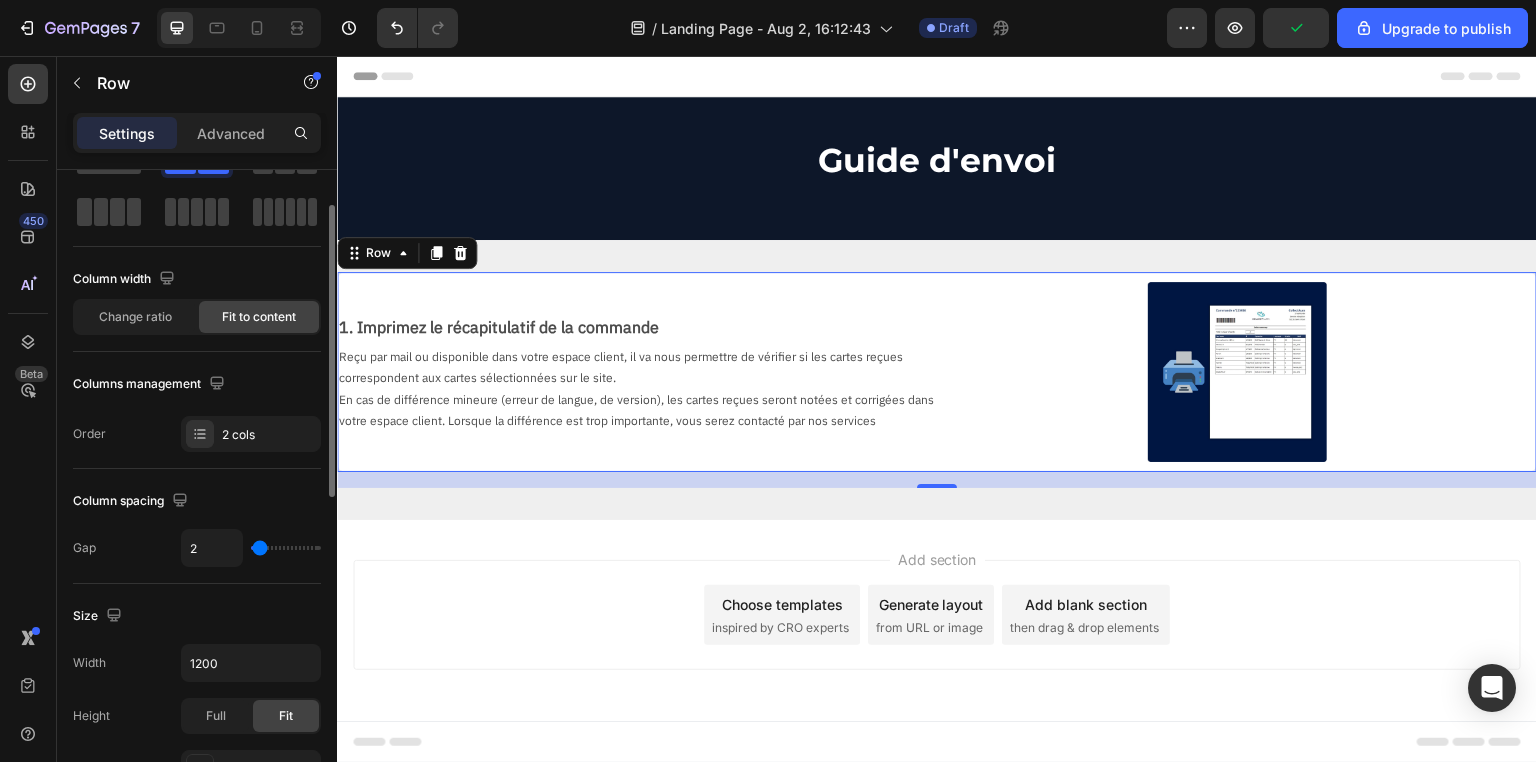 type on "0" 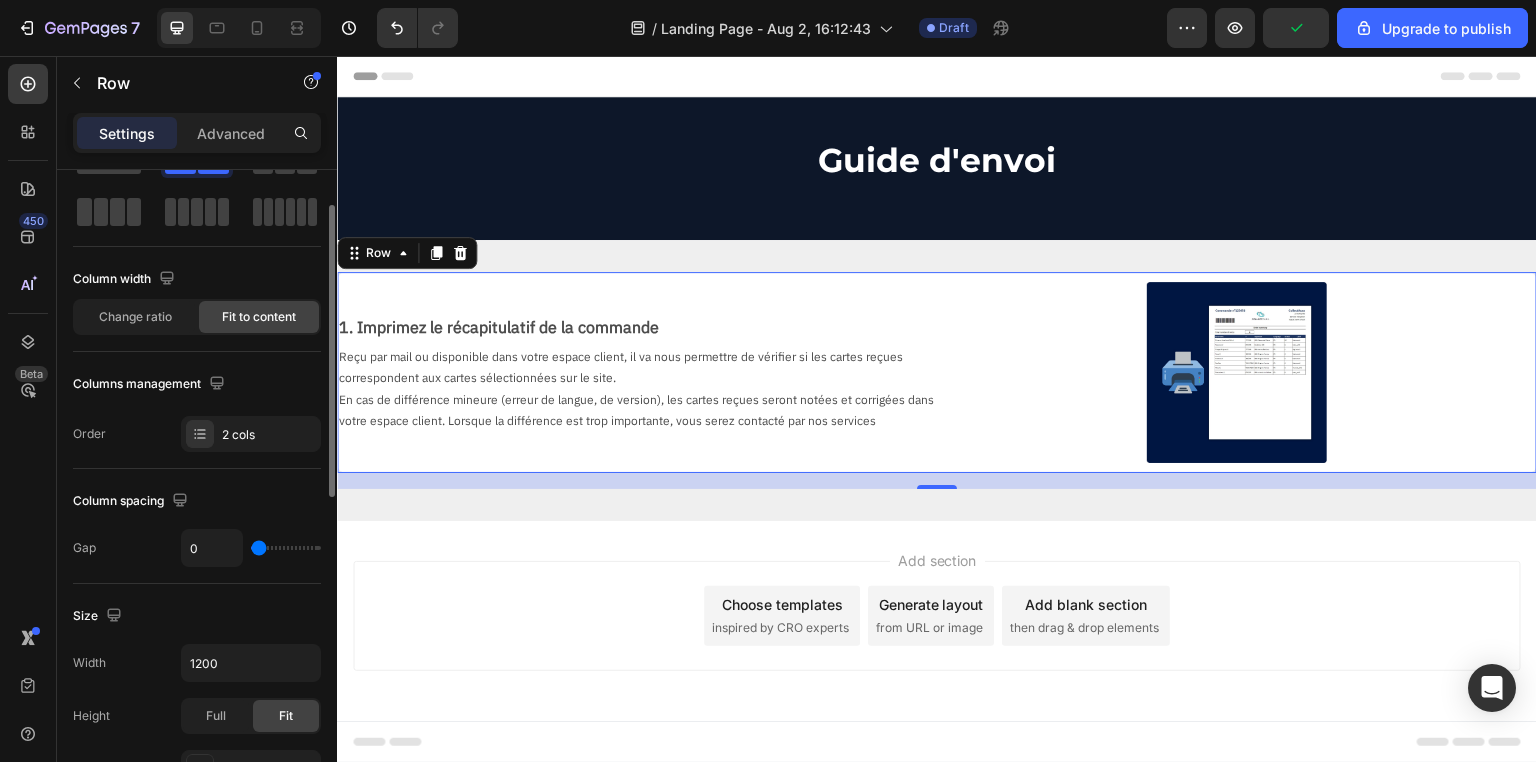 drag, startPoint x: 264, startPoint y: 547, endPoint x: 254, endPoint y: 550, distance: 10.440307 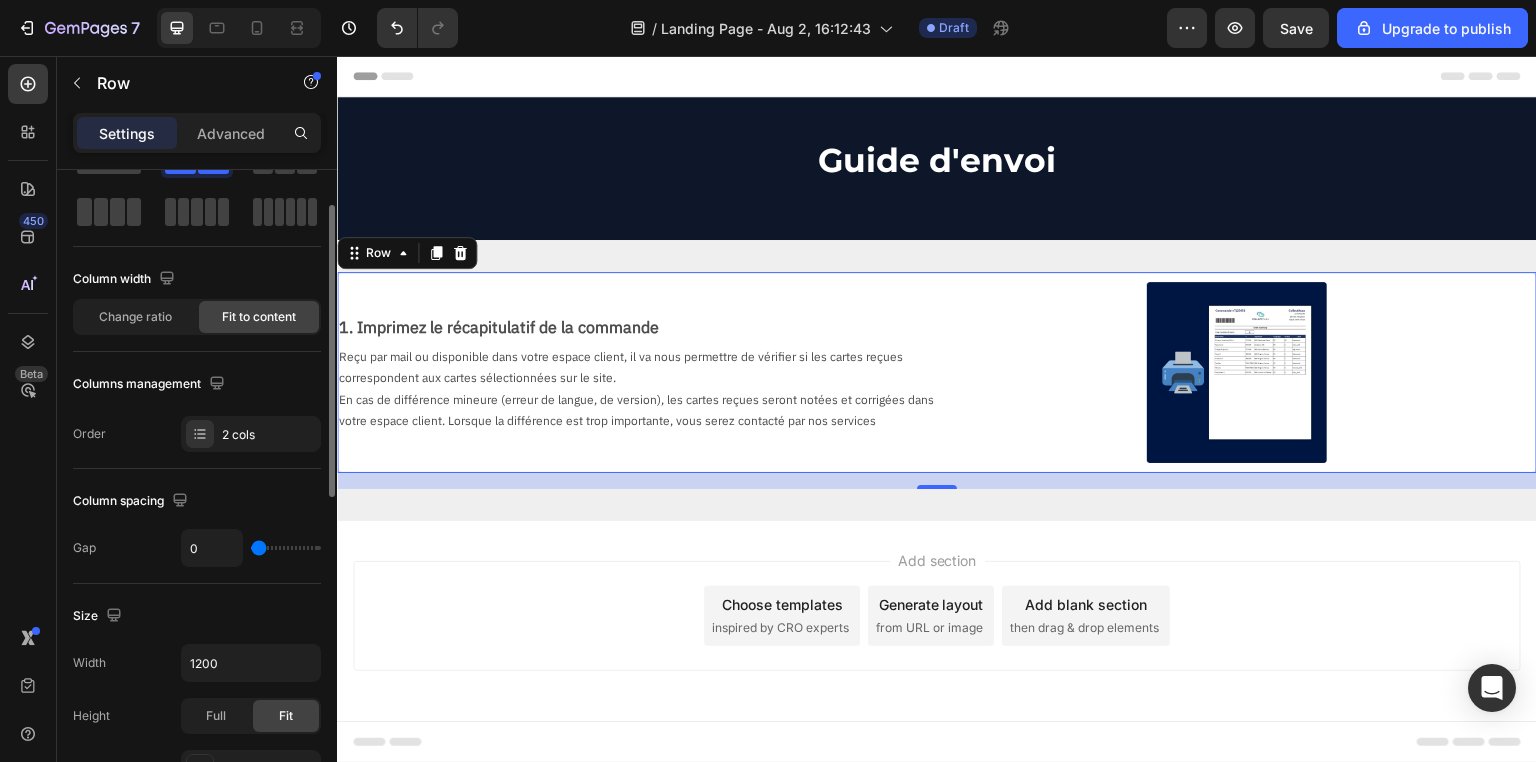 type on "4" 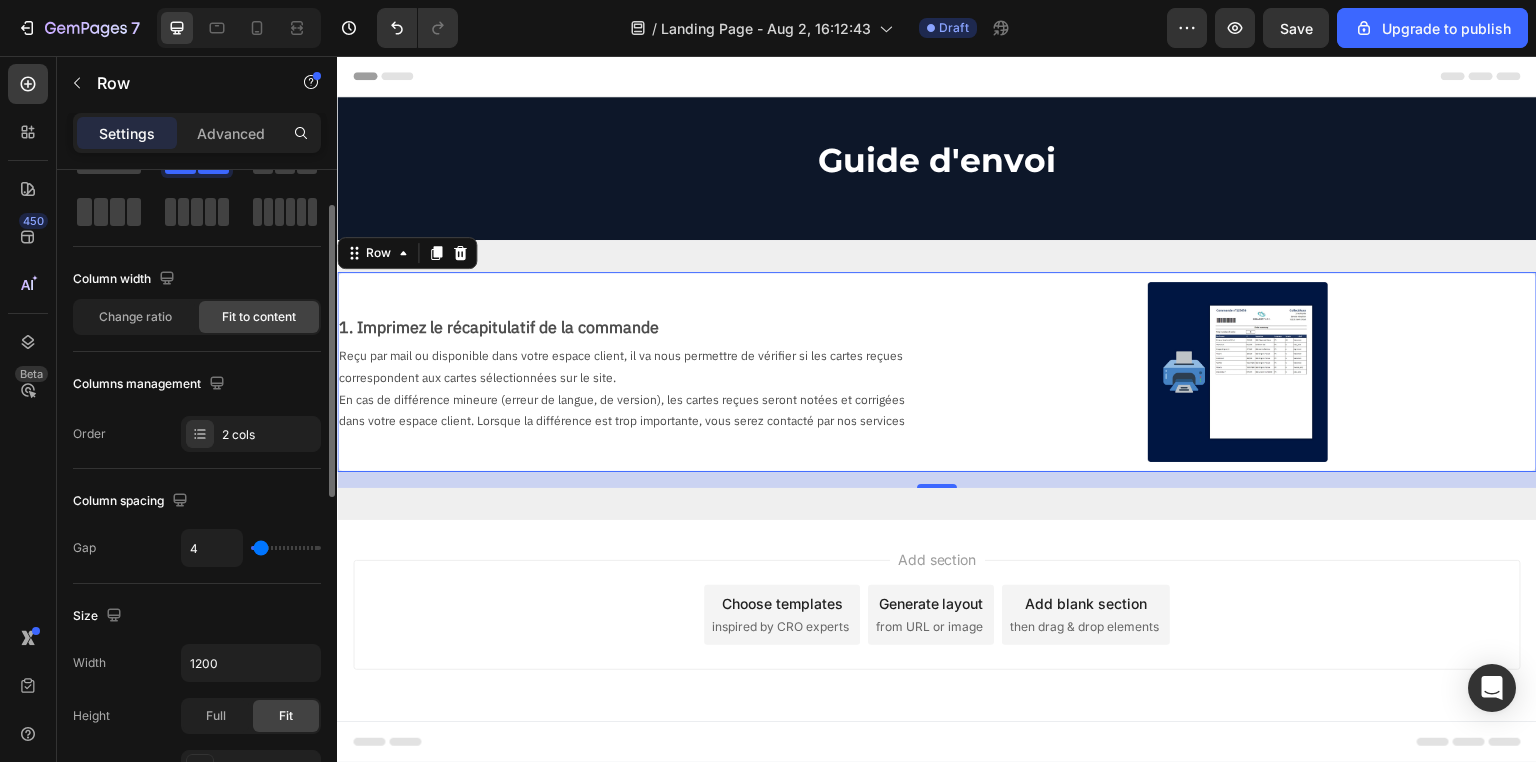 type on "6" 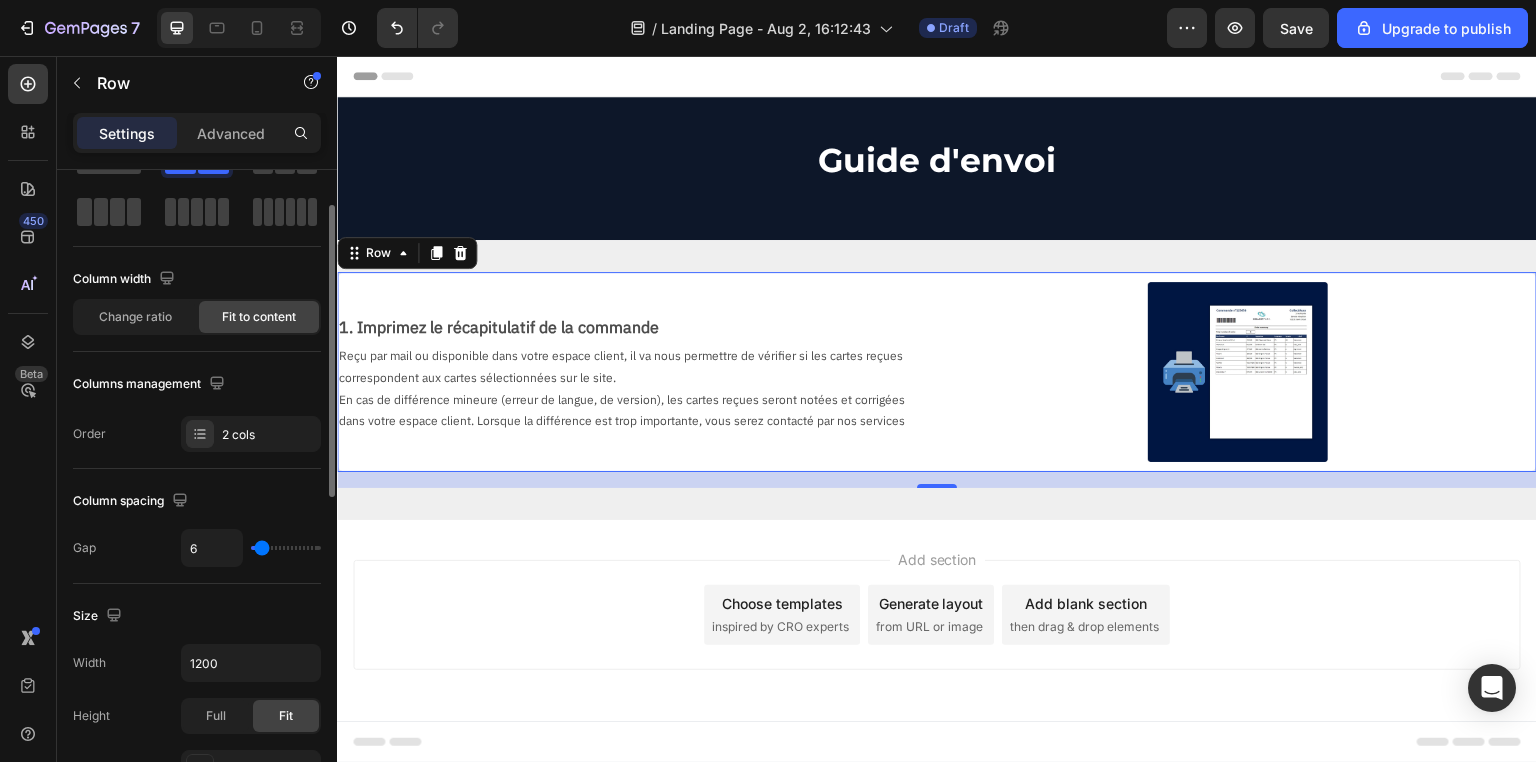 type on "9" 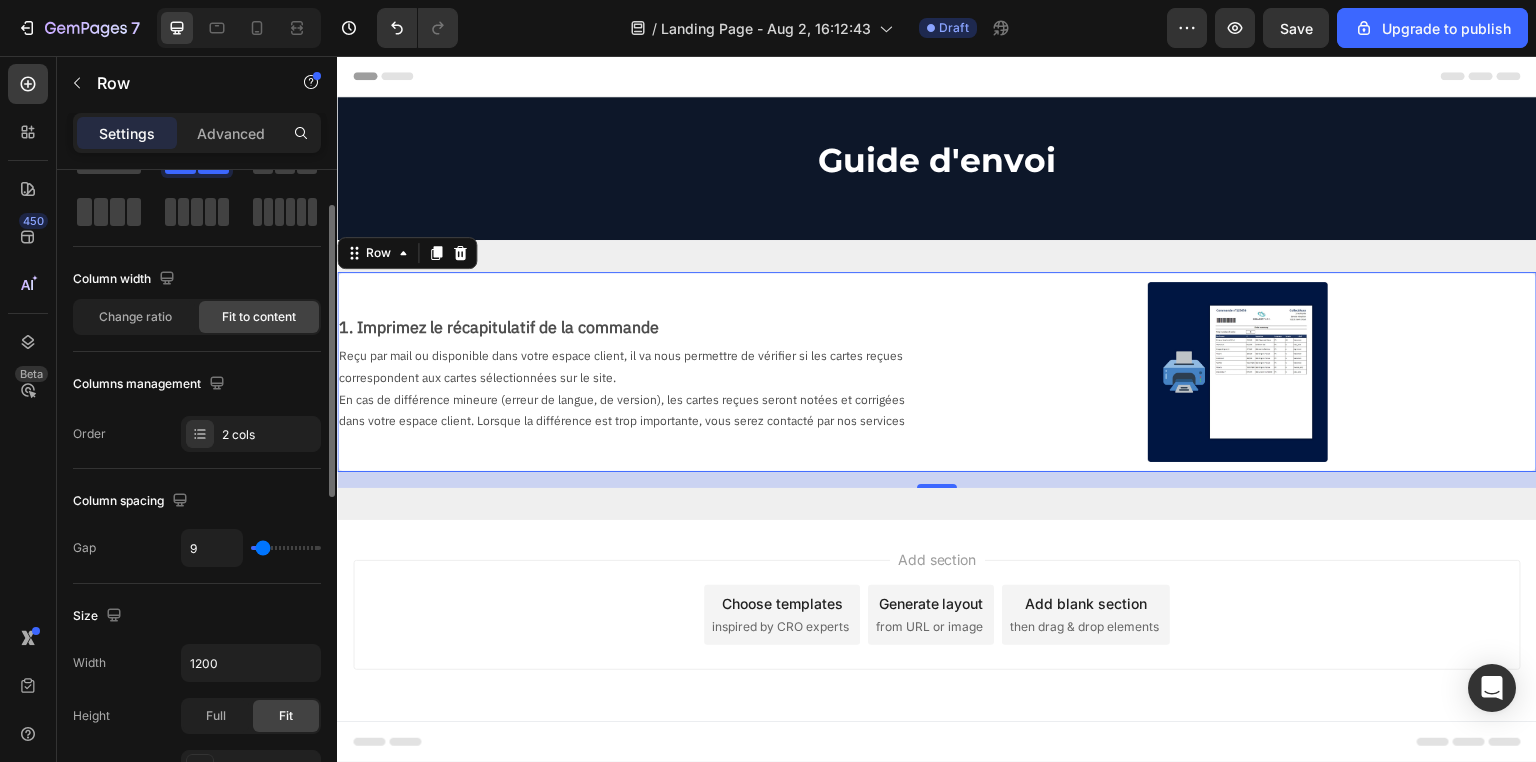 type on "11" 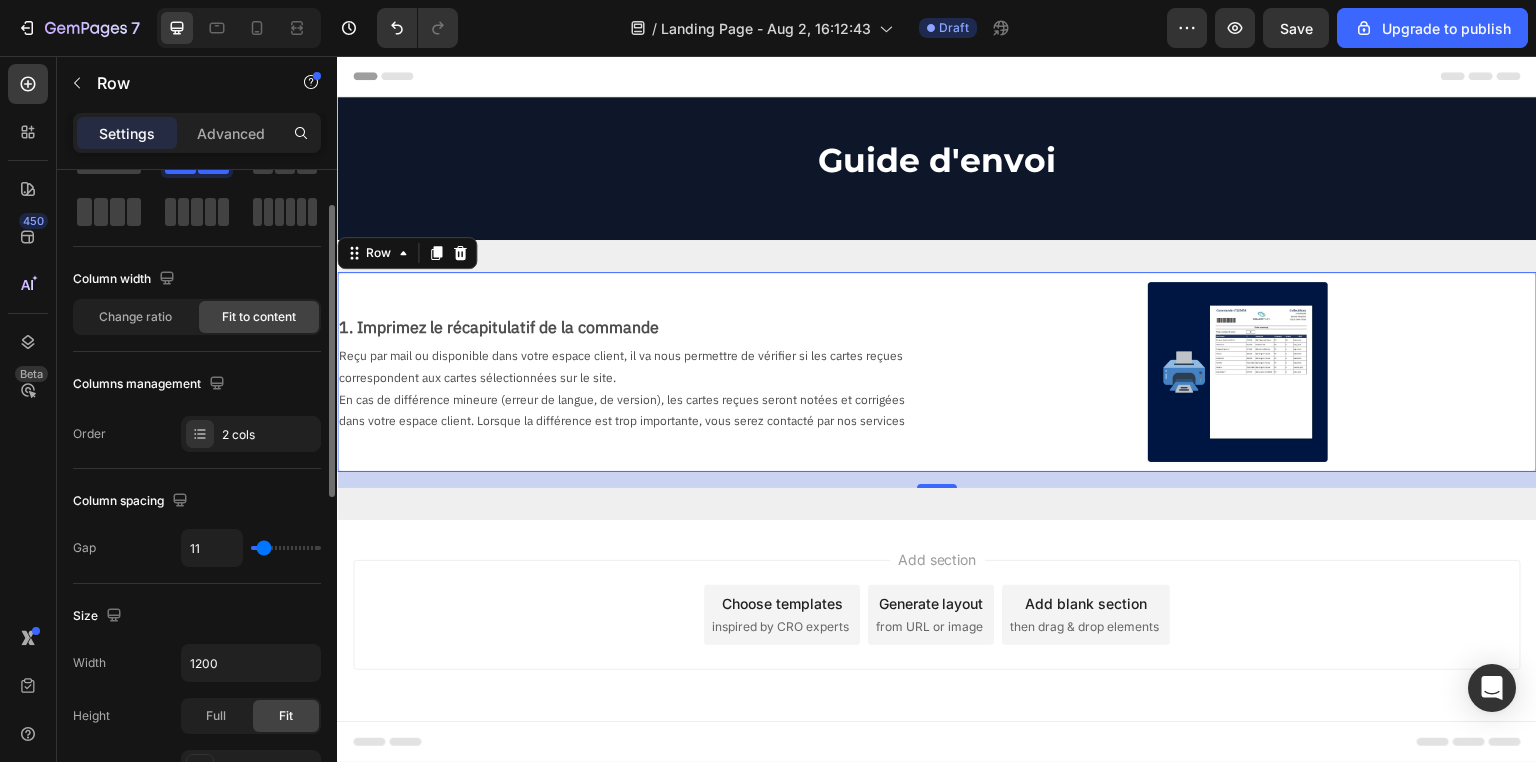 type on "13" 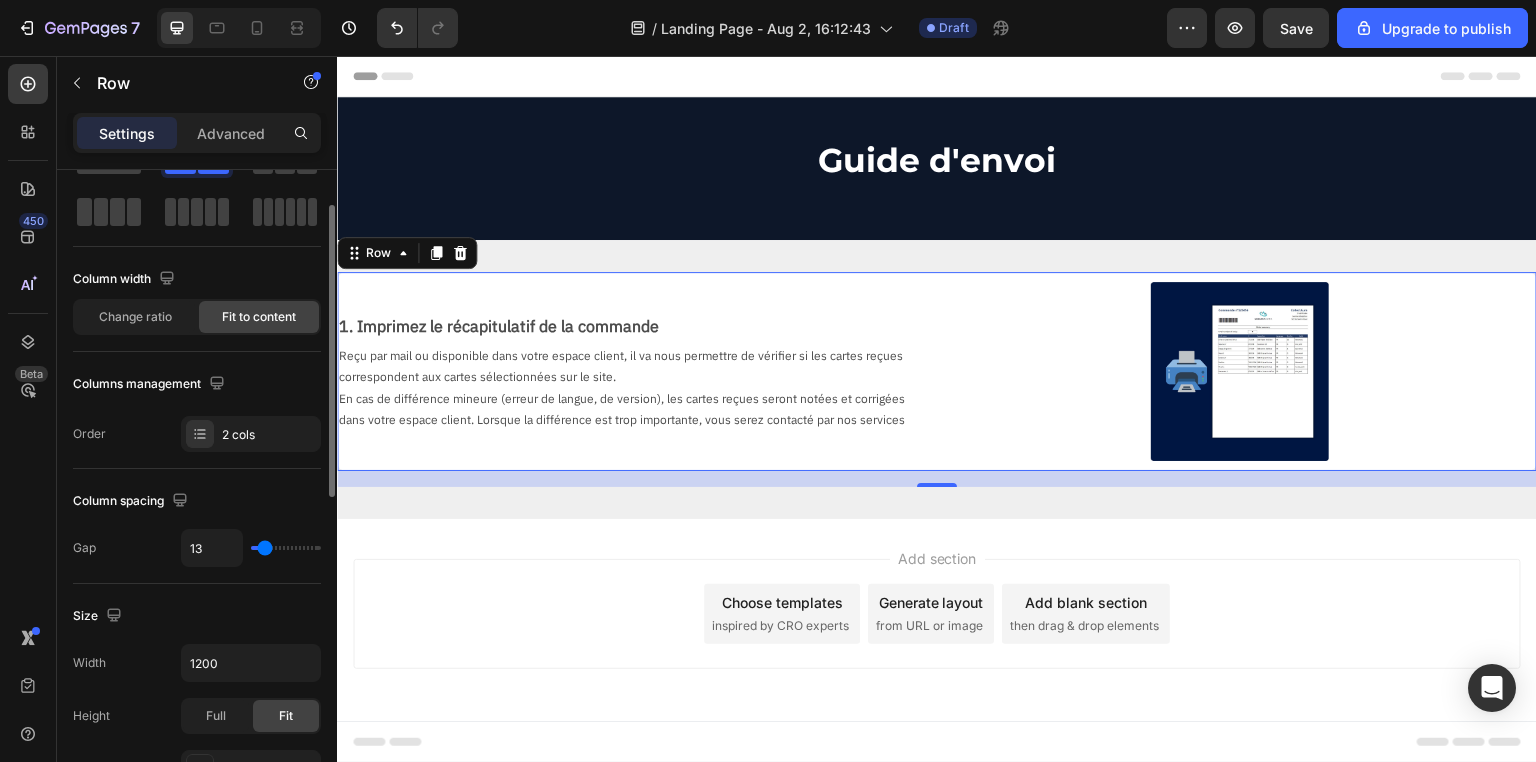 type on "11" 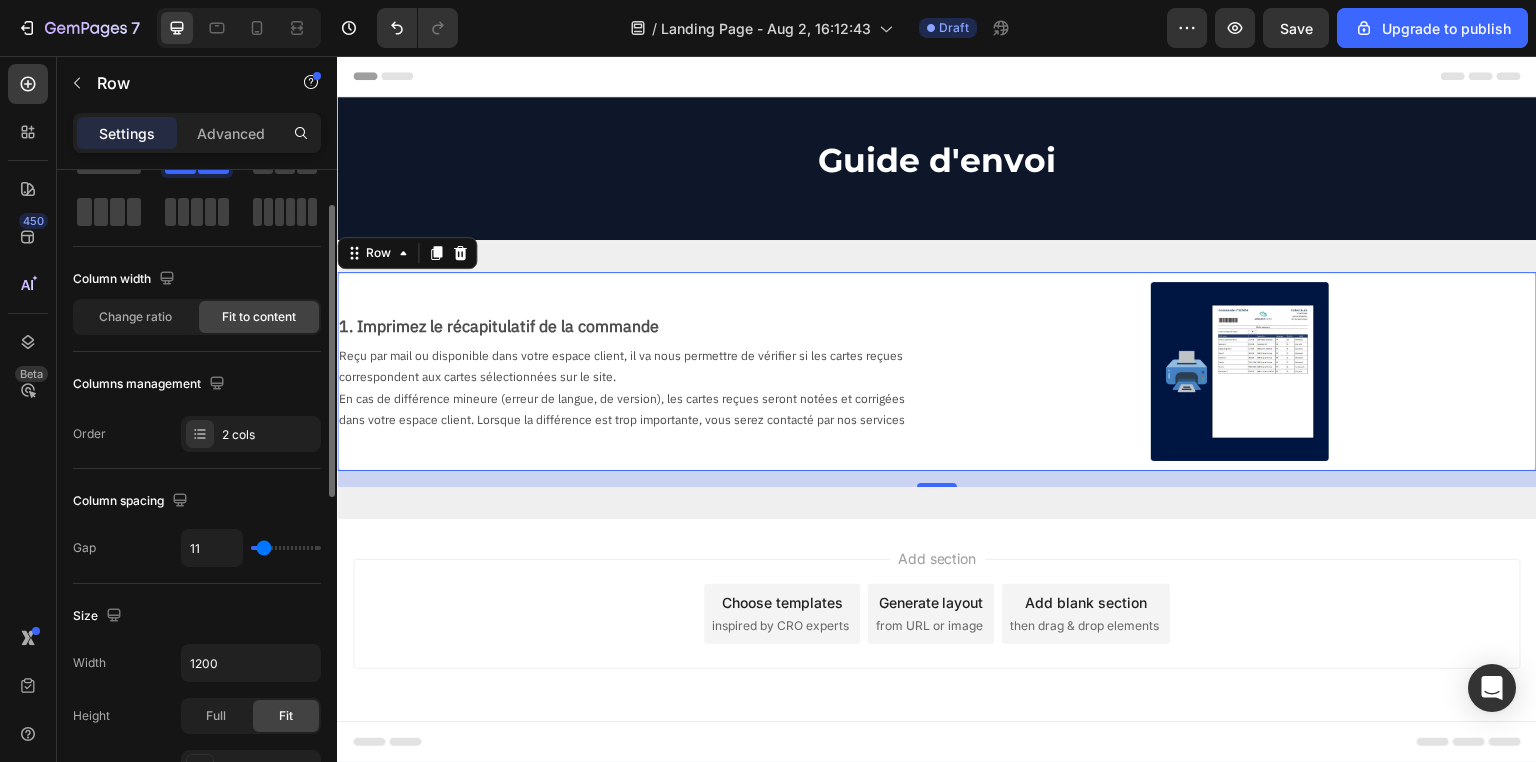 type on "13" 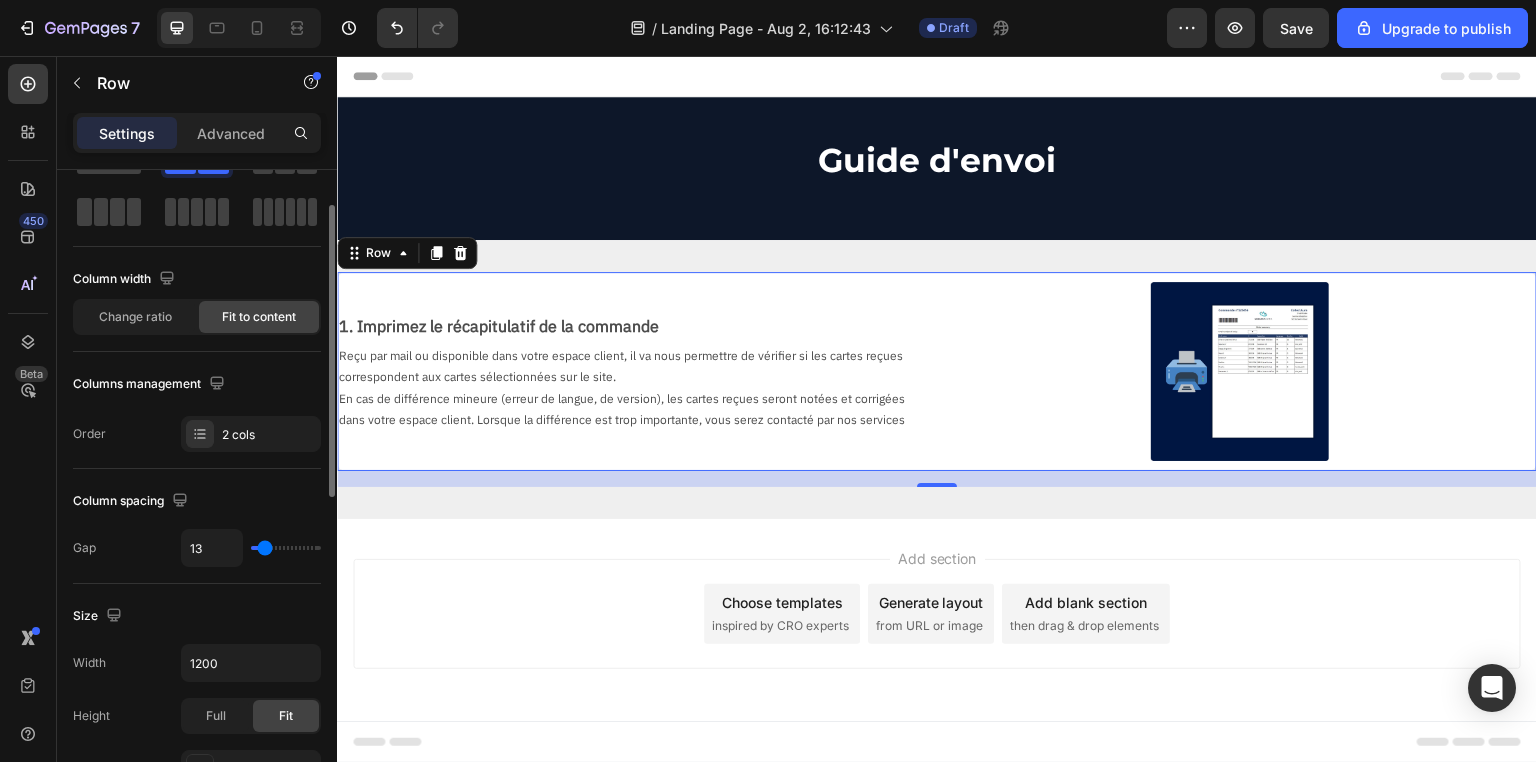 type on "24" 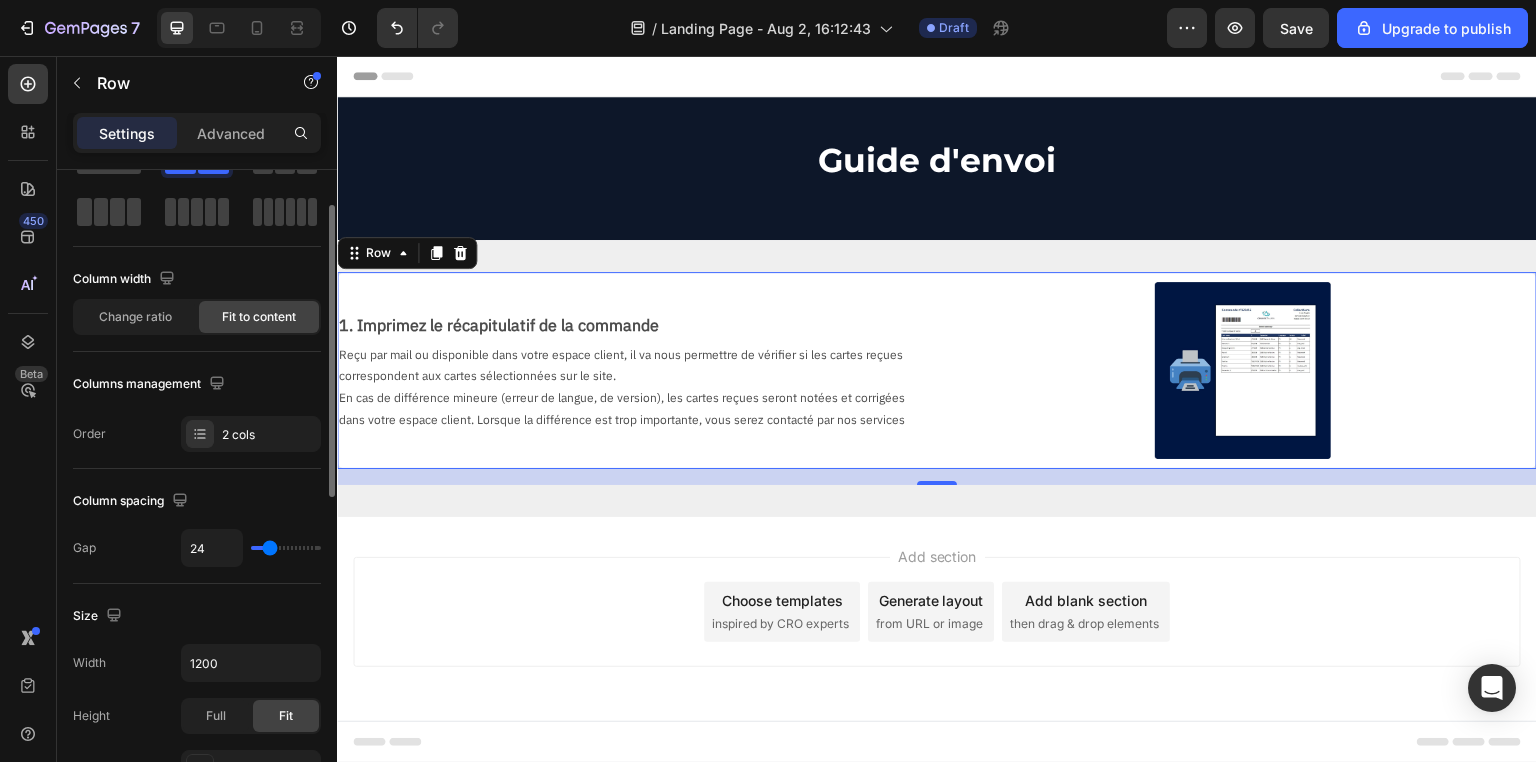 type on "16" 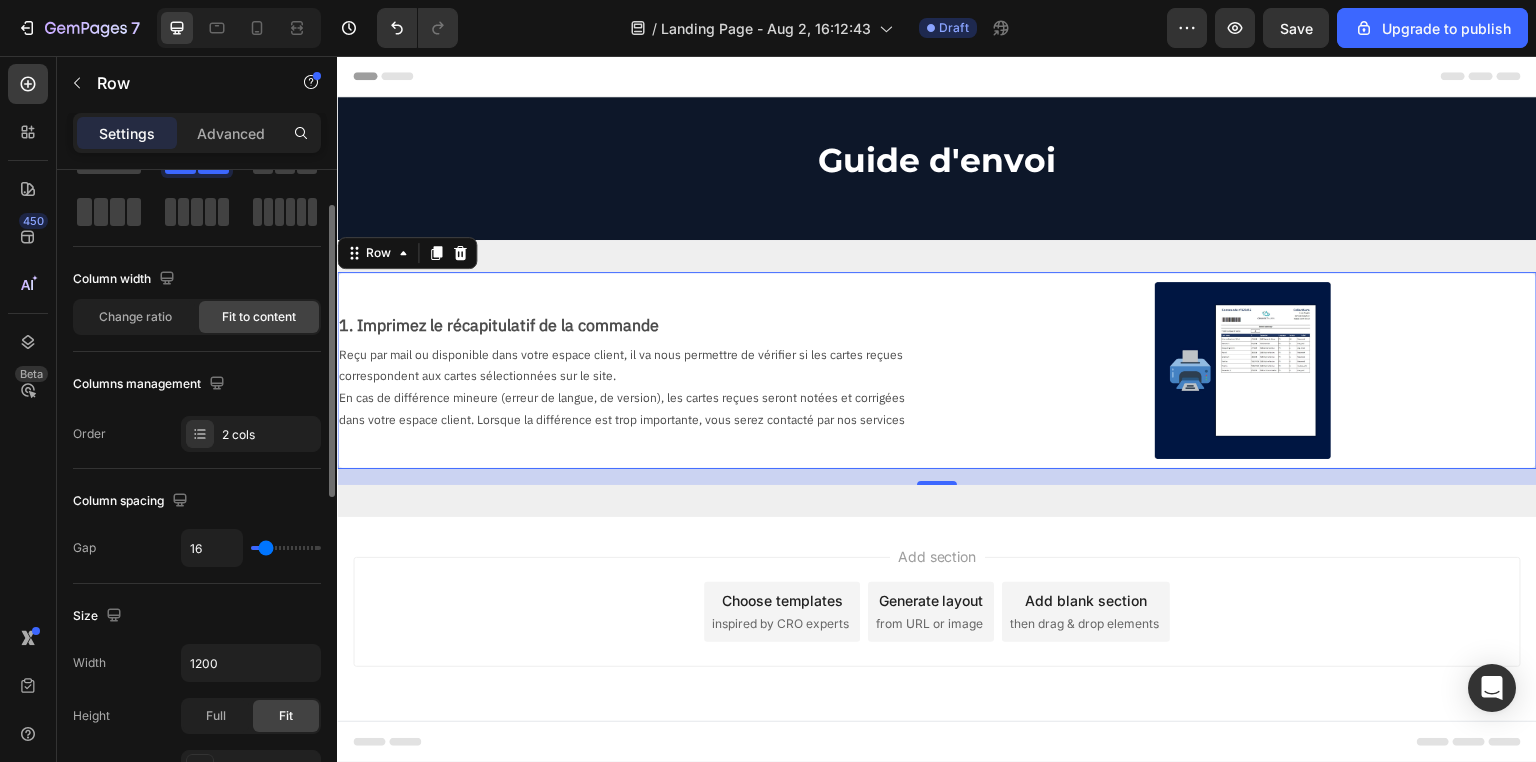 type on "15" 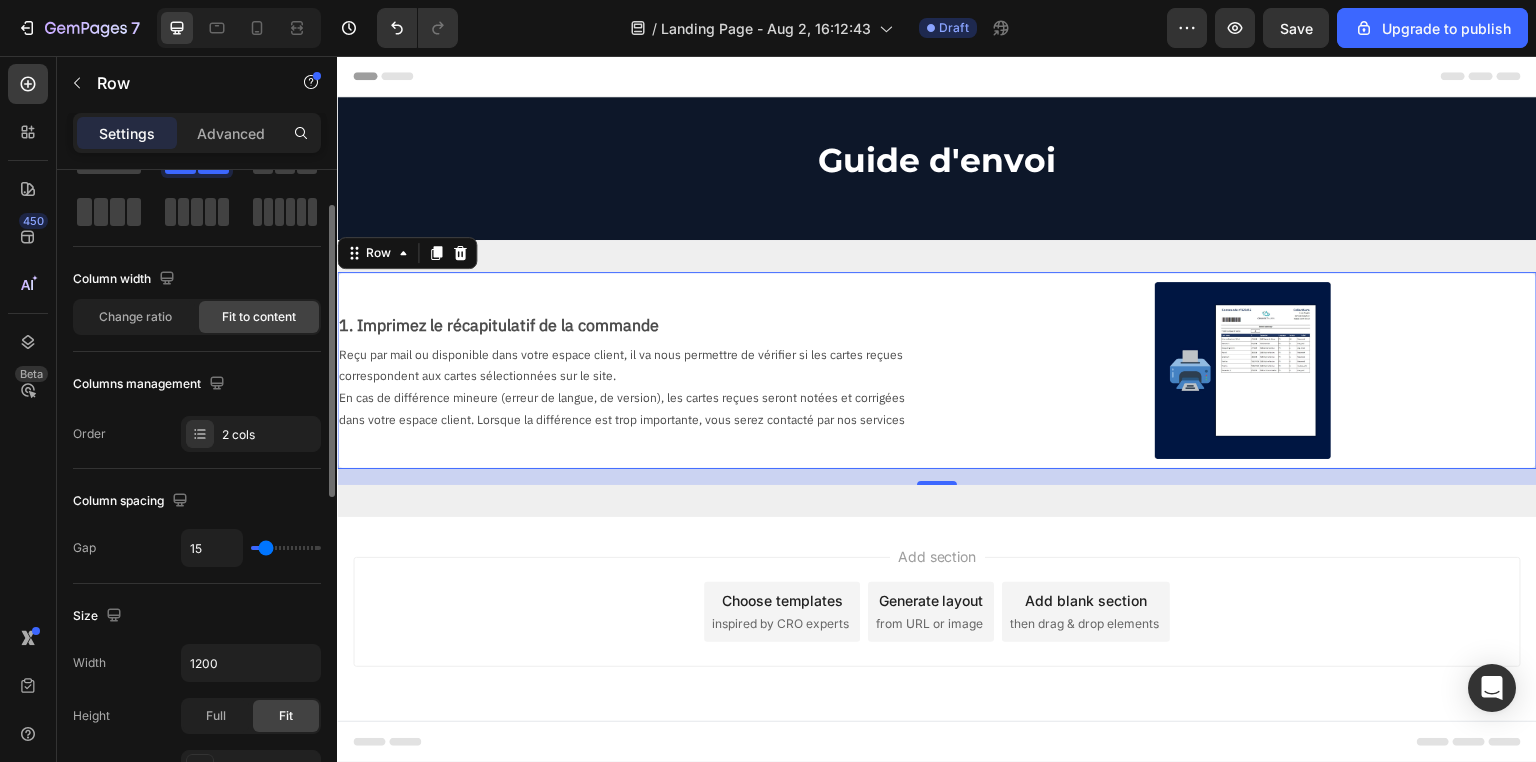 type on "13" 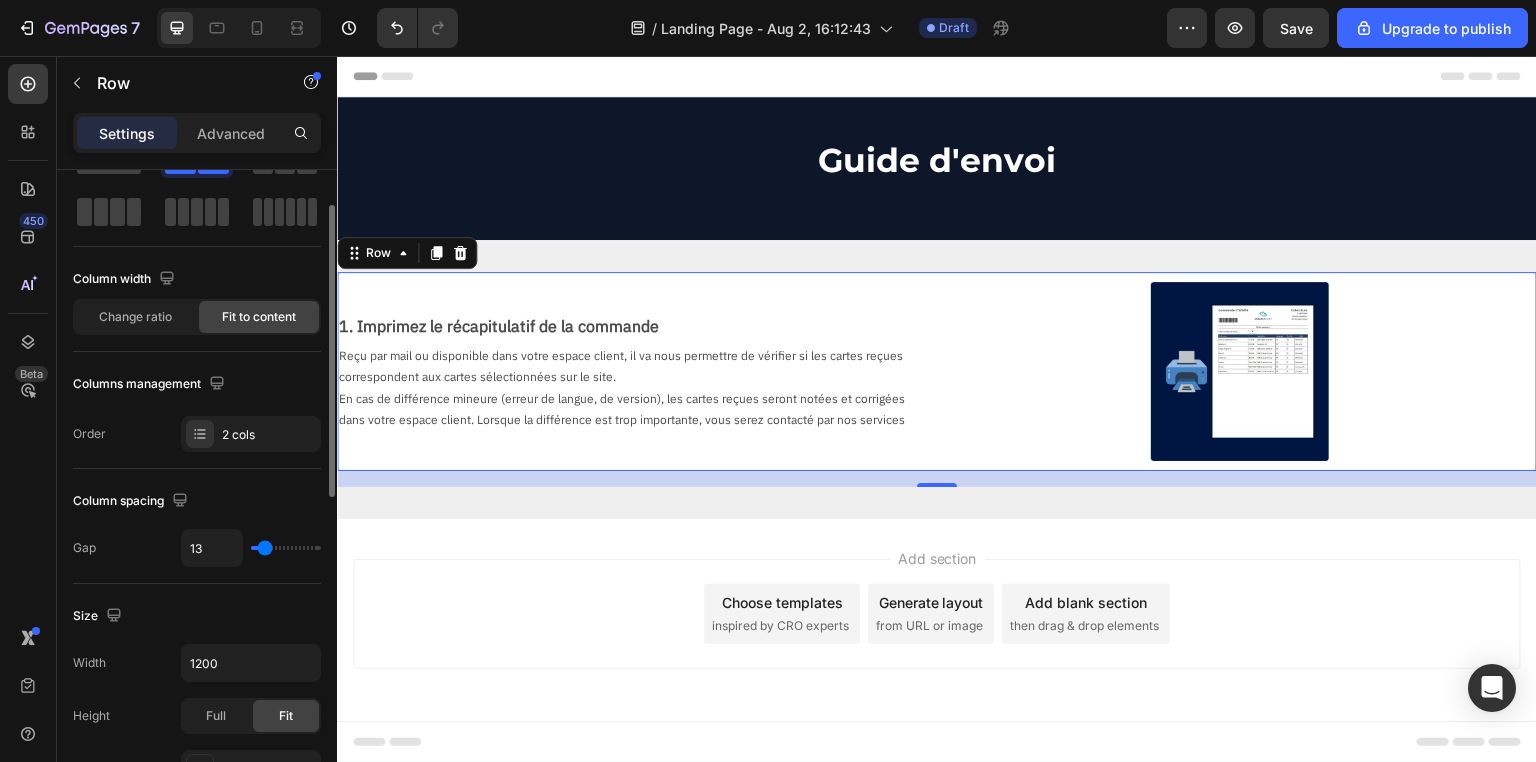 type on "11" 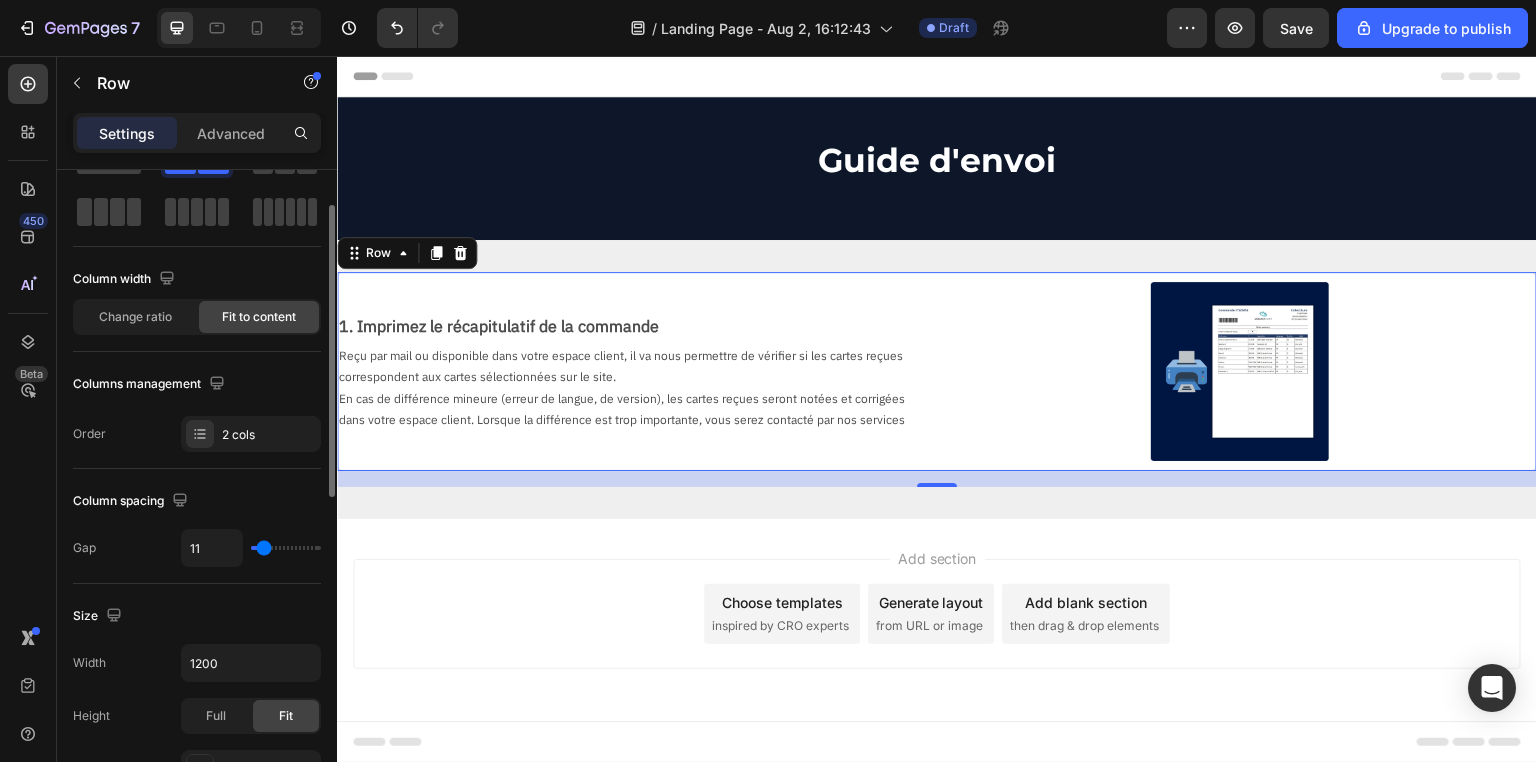 type on "11" 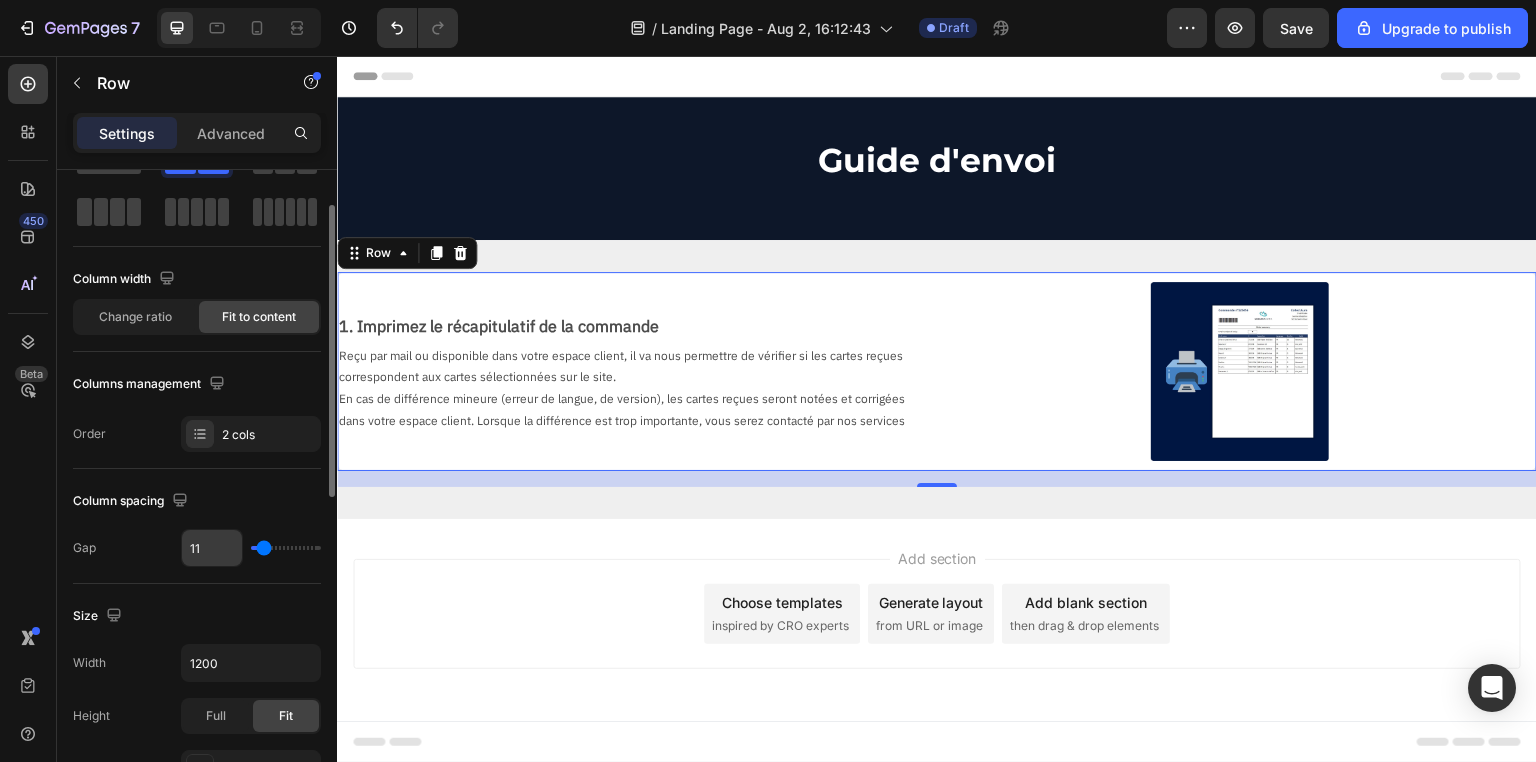 click on "11" at bounding box center (212, 548) 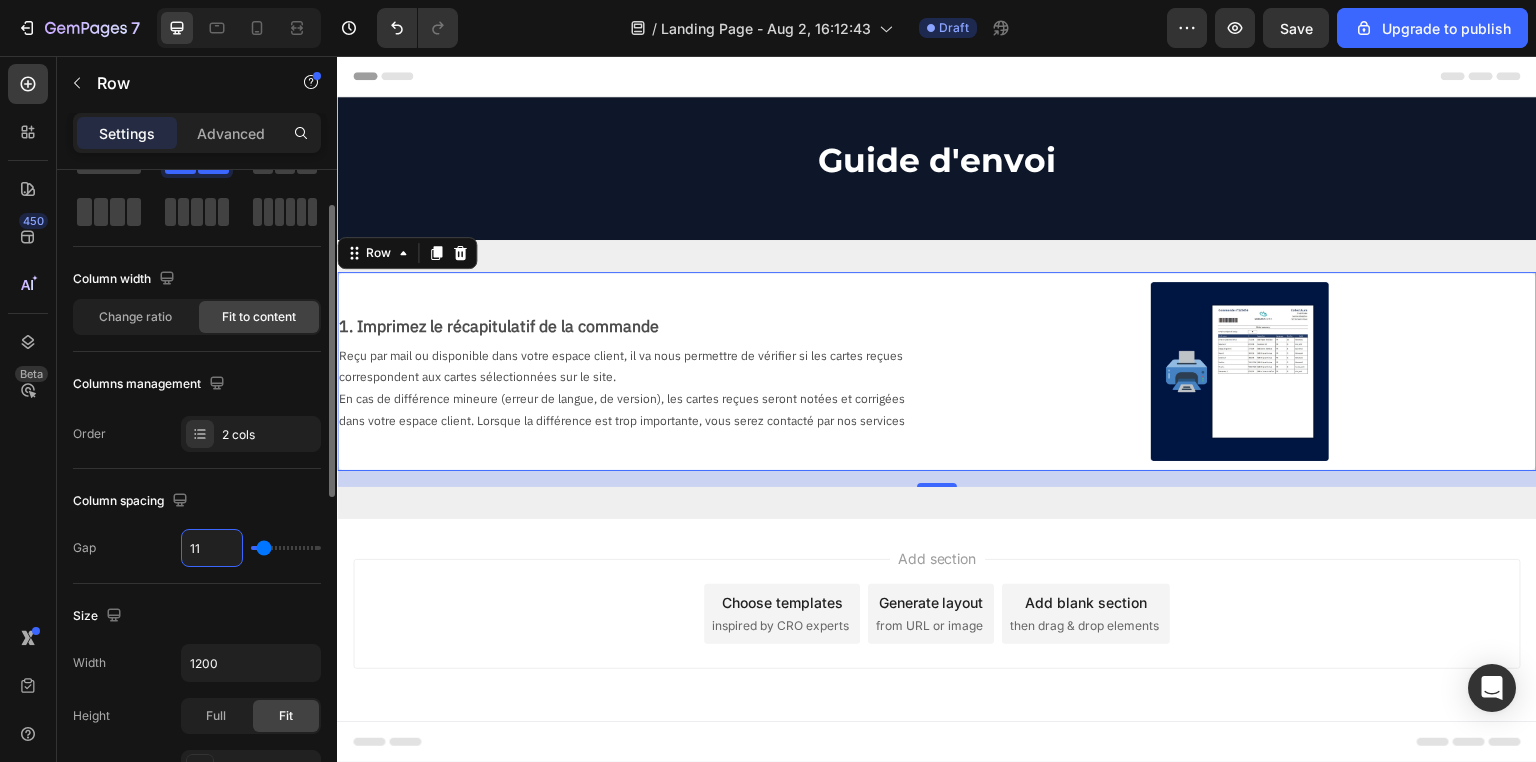type on "1" 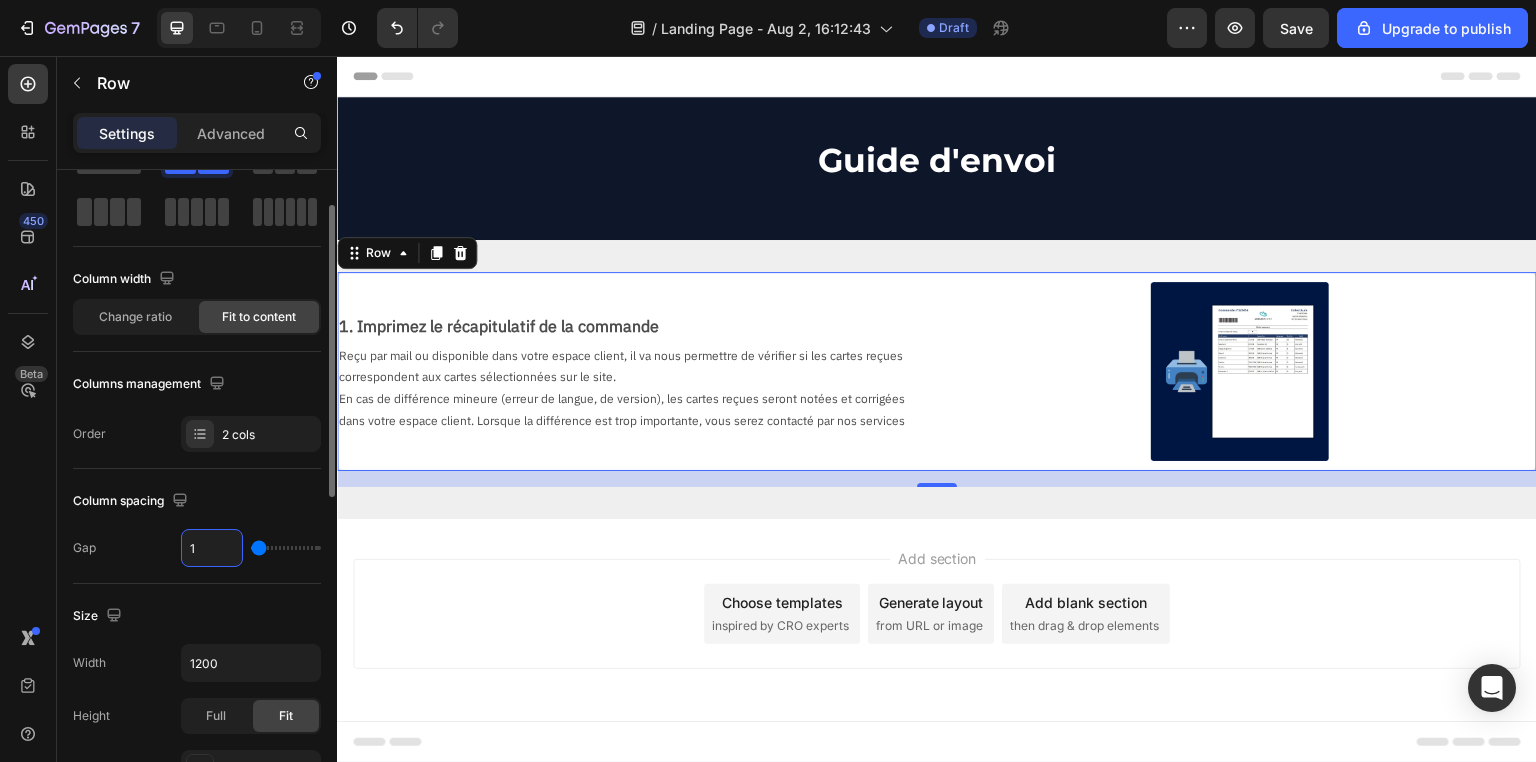 type on "16" 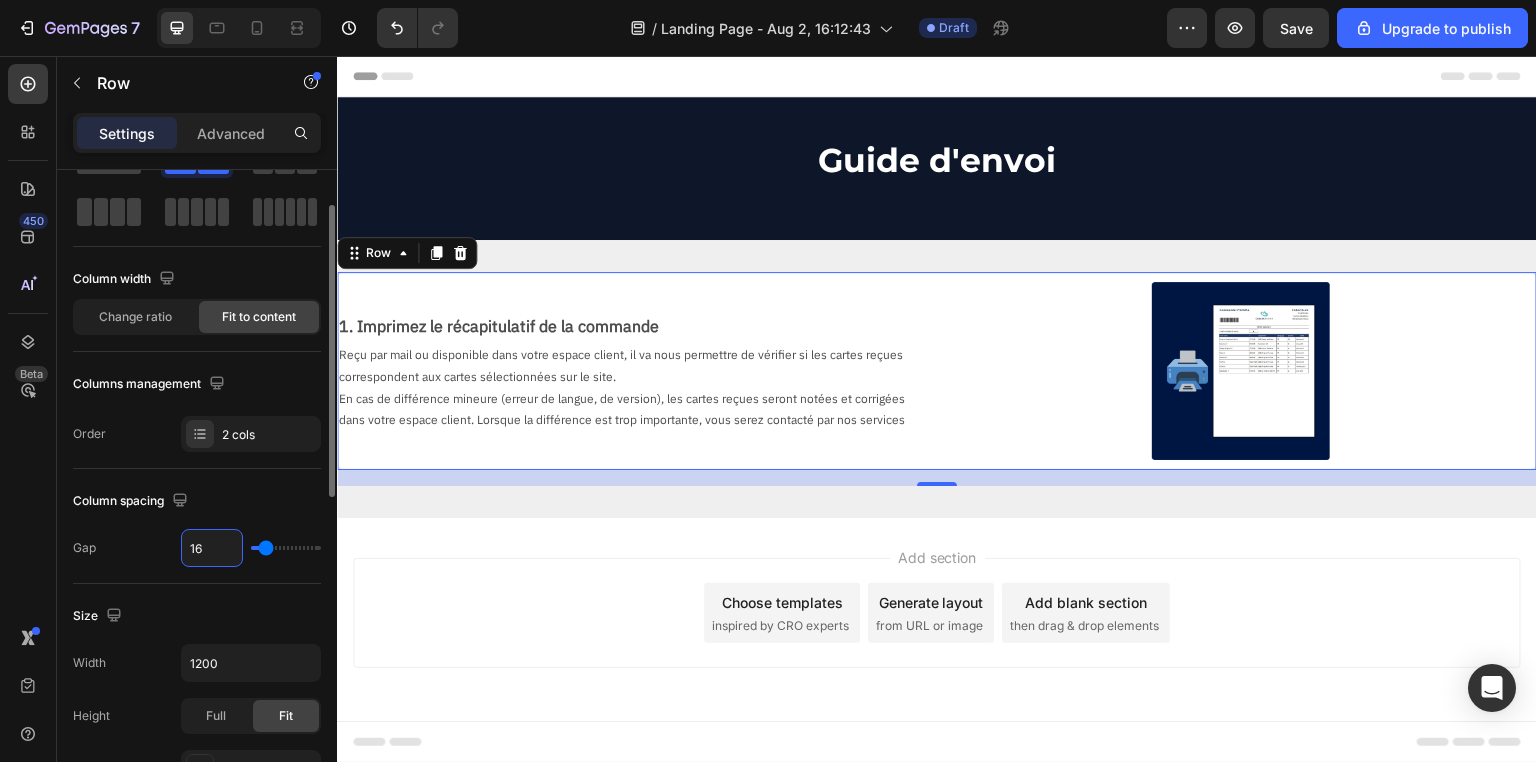 type on "16" 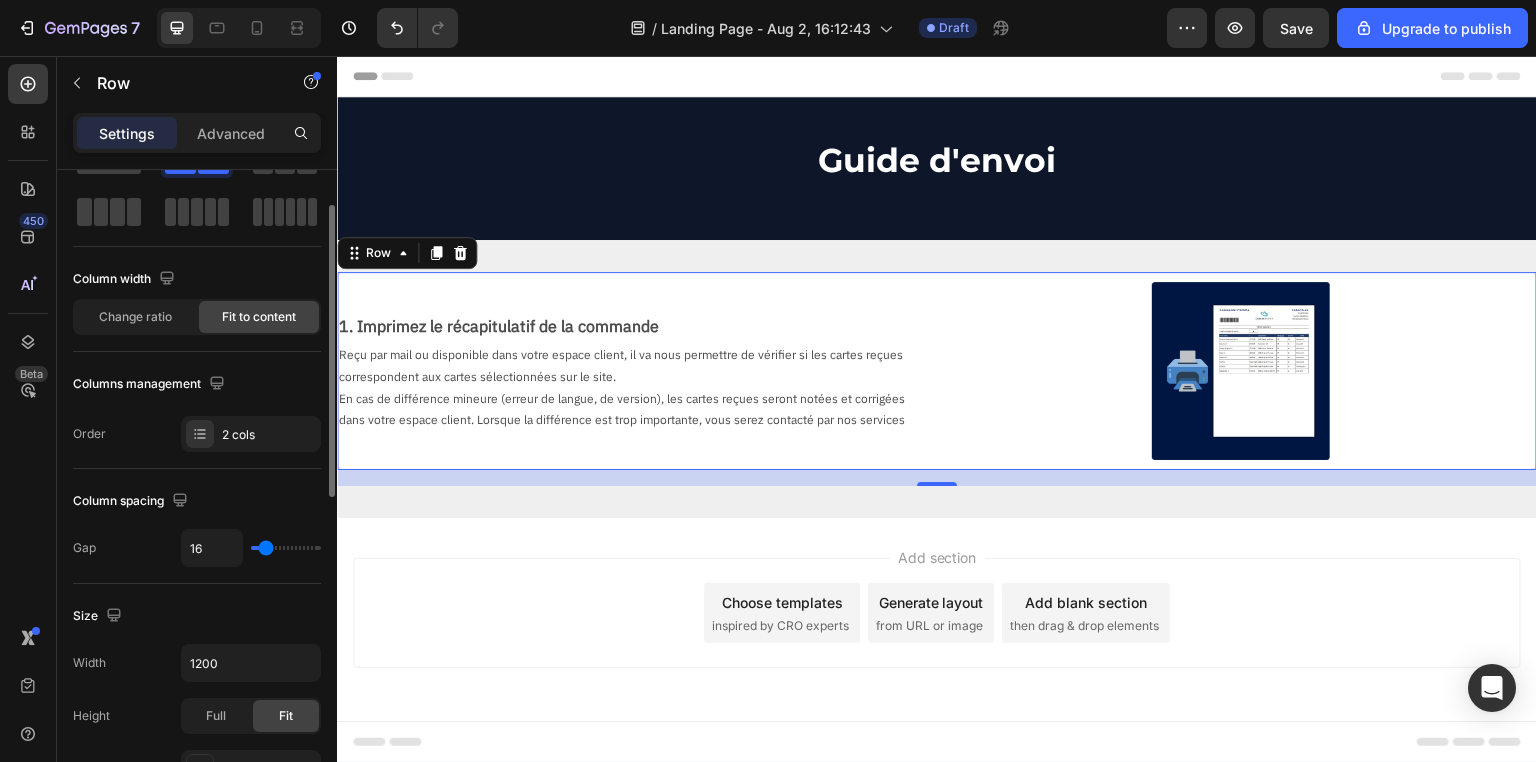 scroll, scrollTop: 0, scrollLeft: 0, axis: both 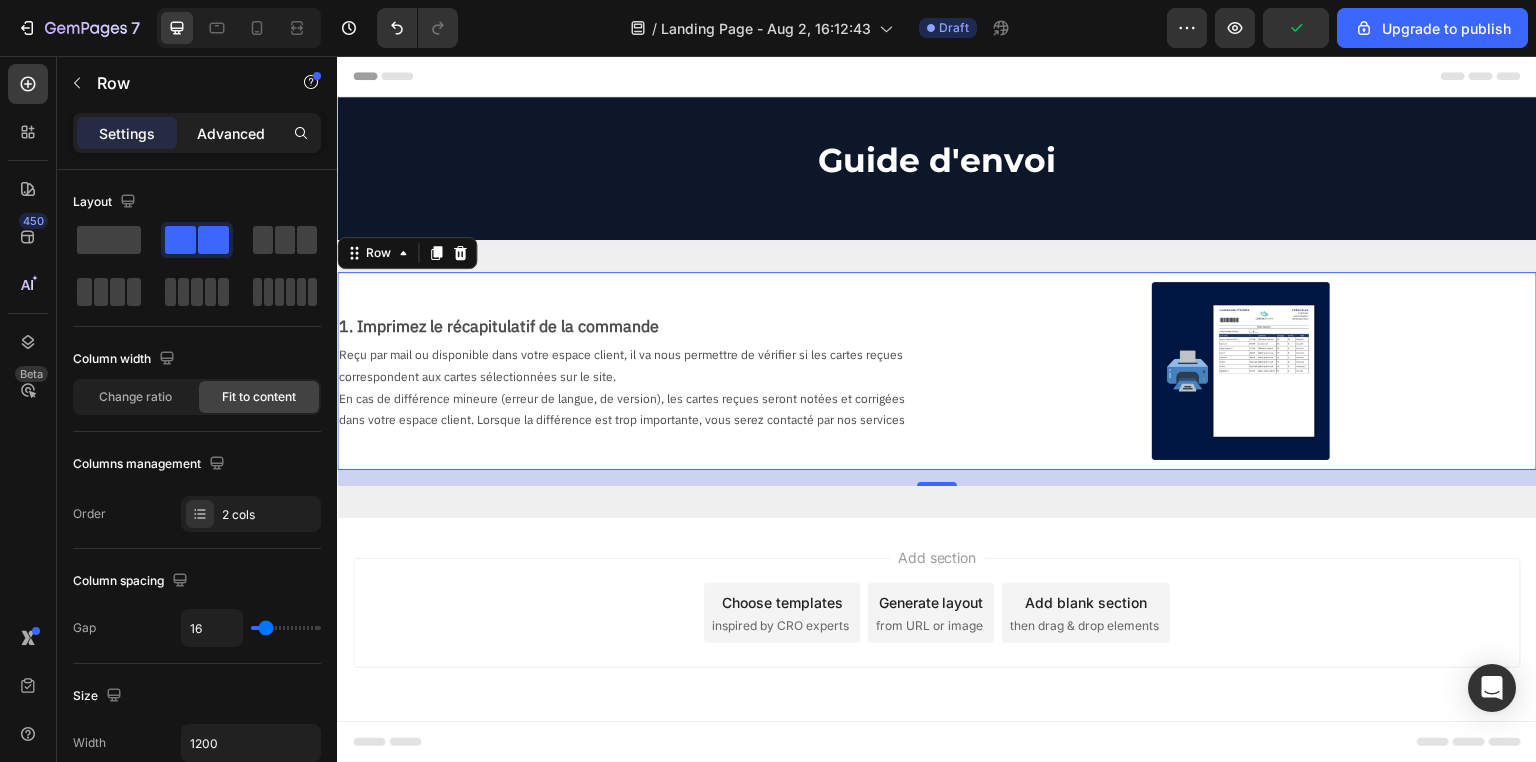 click on "Advanced" at bounding box center (231, 133) 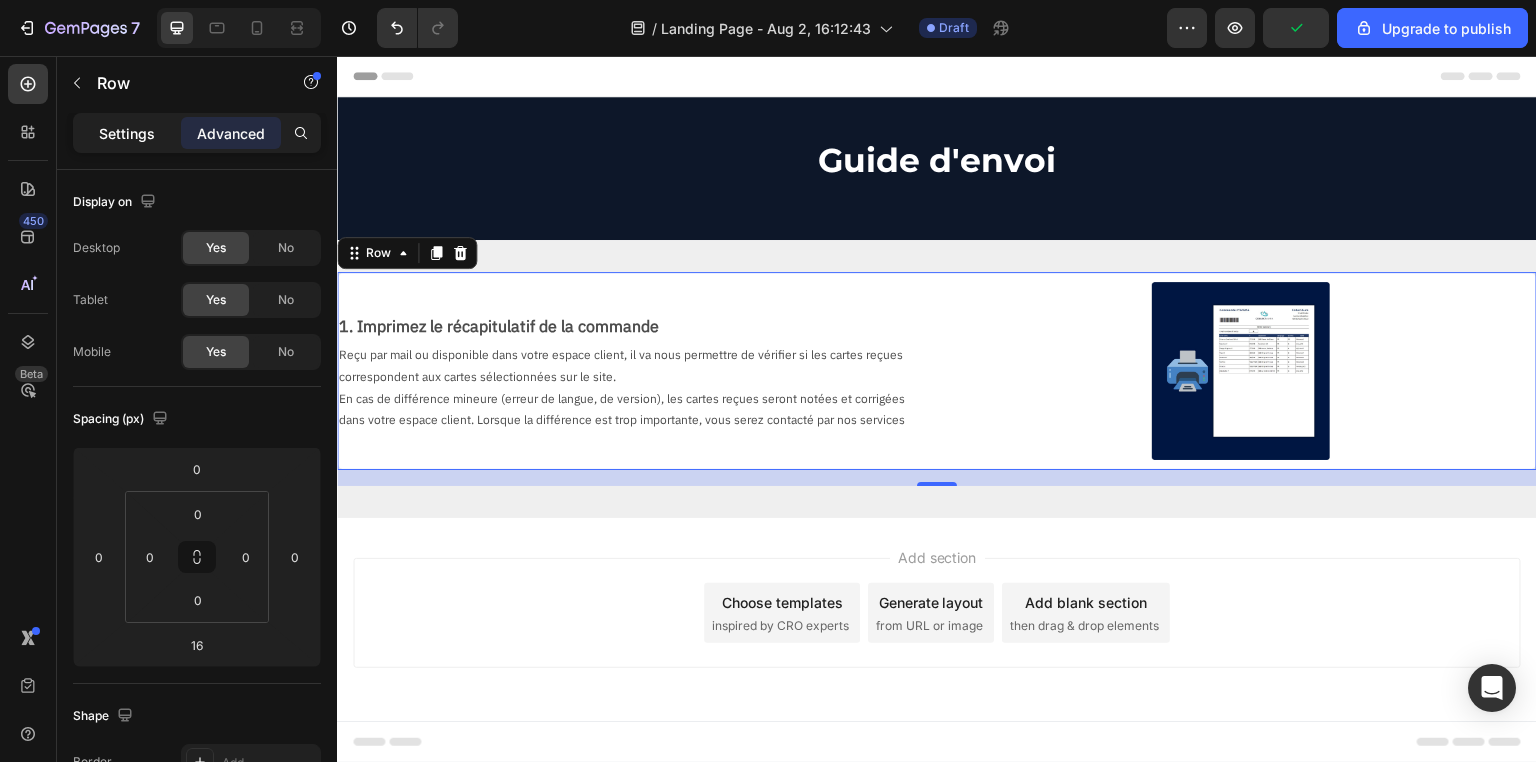 click on "Settings" at bounding box center (127, 133) 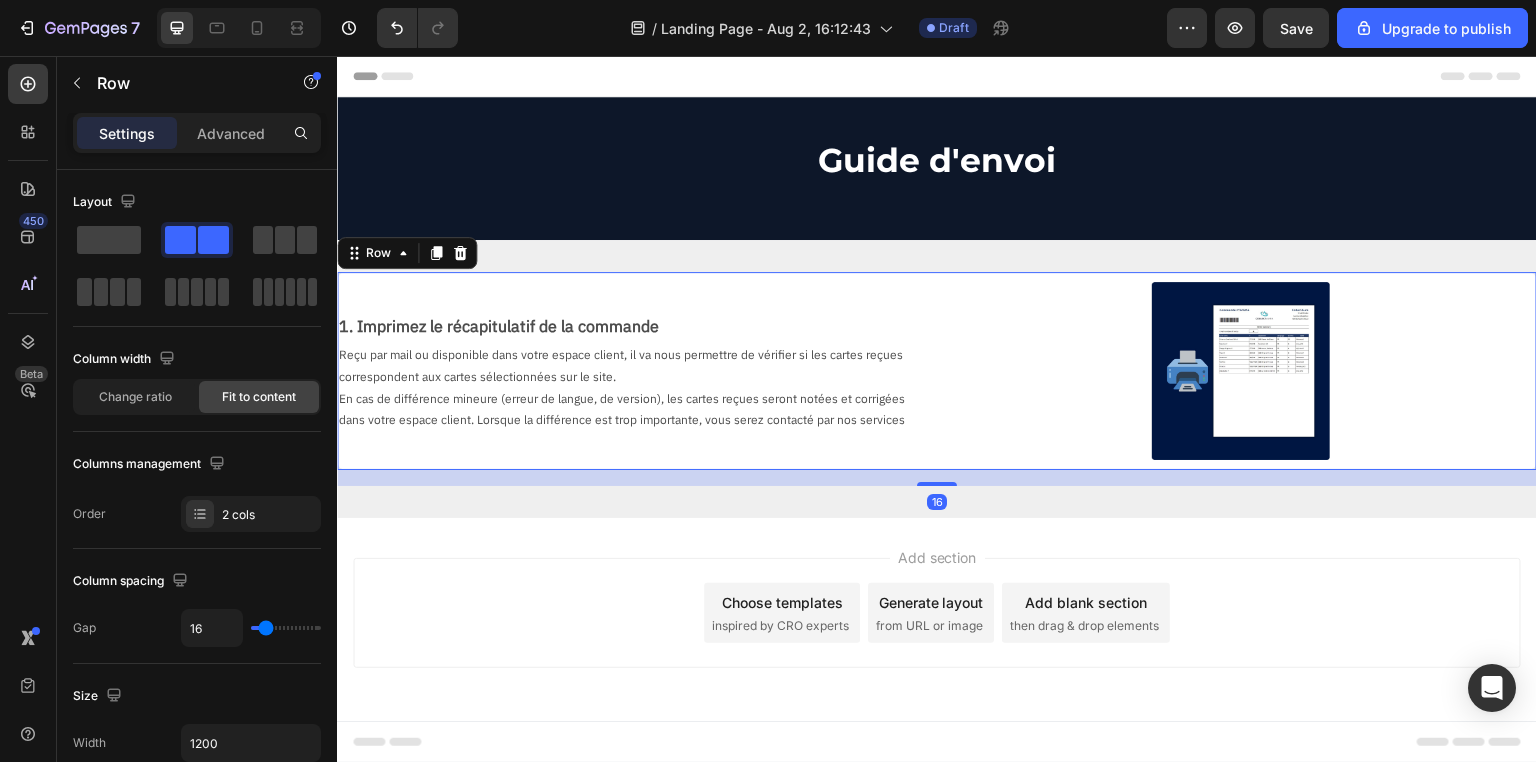 click on "1. Imprimez le récapitulatif de la commande Text Block Reçu par mail ou disponible dans votre espace client, il va nous permettre de vérifier si les cartes reçues correspondent aux cartes sélectionnées sur le site. En cas de différence mineure (erreur de langue, de version), les cartes reçues seront notées et corrigées dans votre espace client. Lorsque la différence est trop importante, vous serez contacté par nos services Text Block" at bounding box center (633, 371) 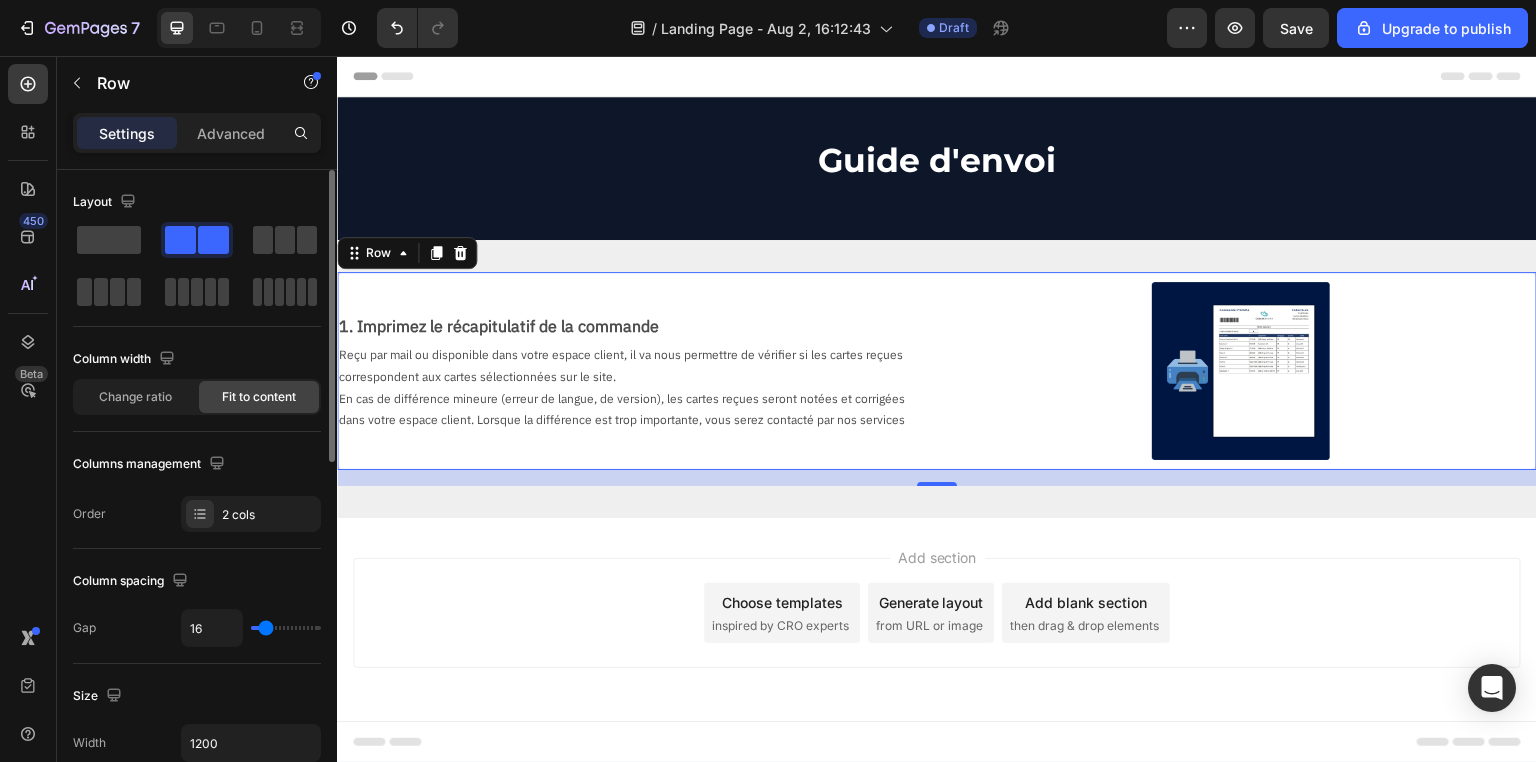 click 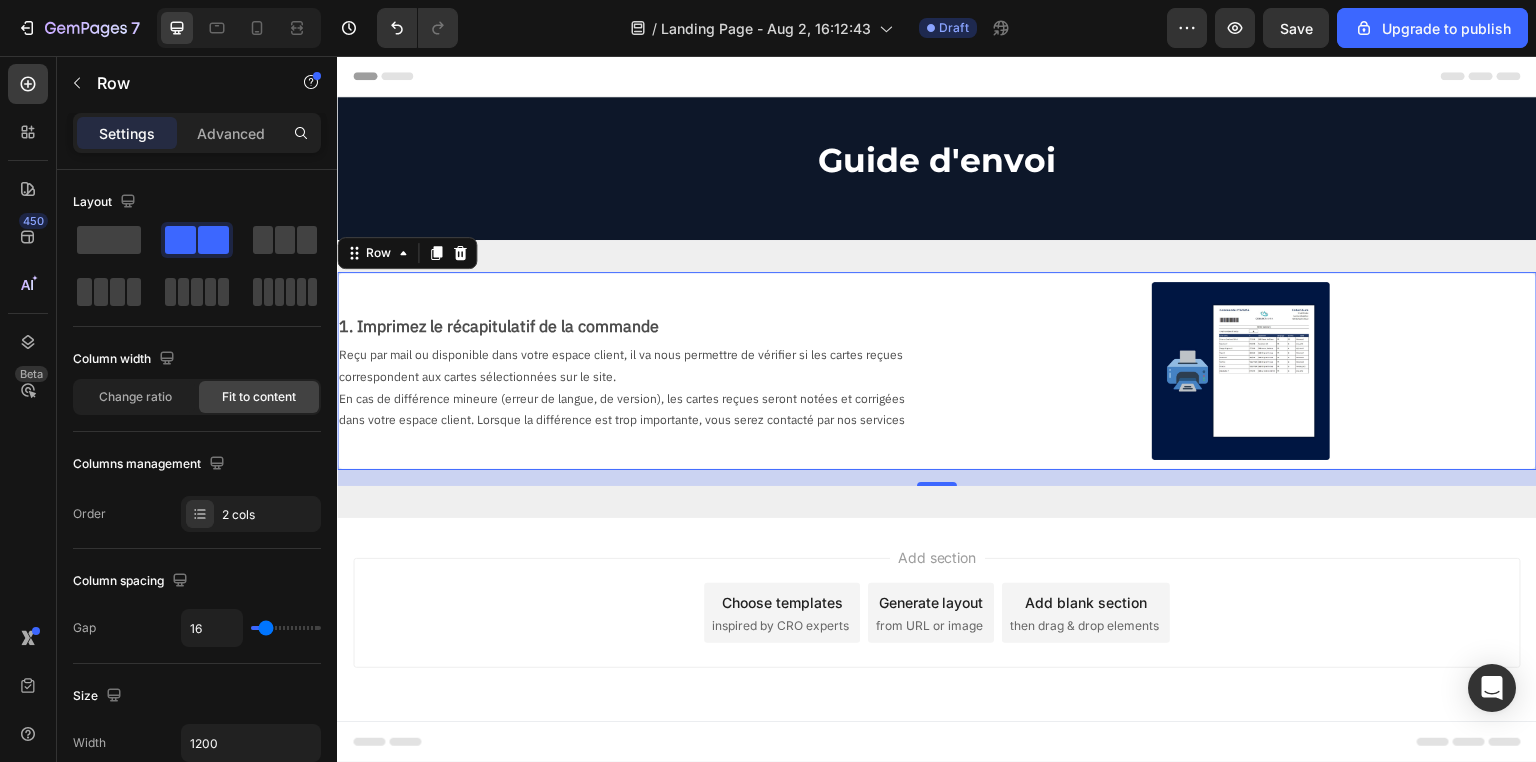 click on "1. Imprimez le récapitulatif de la commande Text Block Reçu par mail ou disponible dans votre espace client, il va nous permettre de vérifier si les cartes reçues correspondent aux cartes sélectionnées sur le site. En cas de différence mineure (erreur de langue, de version), les cartes reçues seront notées et corrigées dans votre espace client. Lorsque la différence est trop importante, vous serez contacté par nos services Text Block" at bounding box center (633, 371) 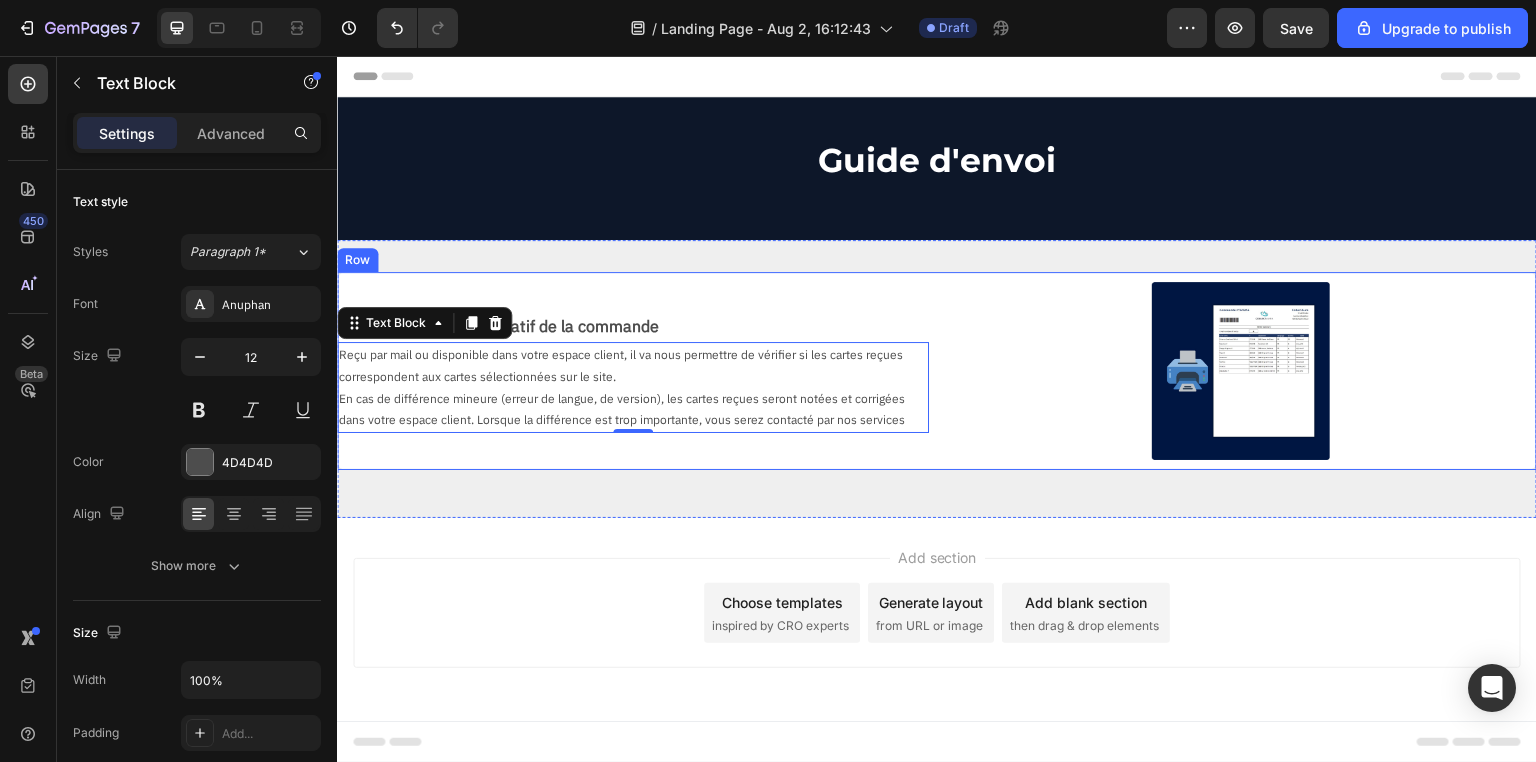 click on "1. Imprimez le récapitulatif de la commande Text Block Reçu par mail ou disponible dans votre espace client, il va nous permettre de vérifier si les cartes reçues correspondent aux cartes sélectionnées sur le site. En cas de différence mineure (erreur de langue, de version), les cartes reçues seront notées et corrigées dans votre espace client. Lorsque la différence est trop importante, vous serez contacté par nos services Text Block   0 Image Row" at bounding box center (937, 371) 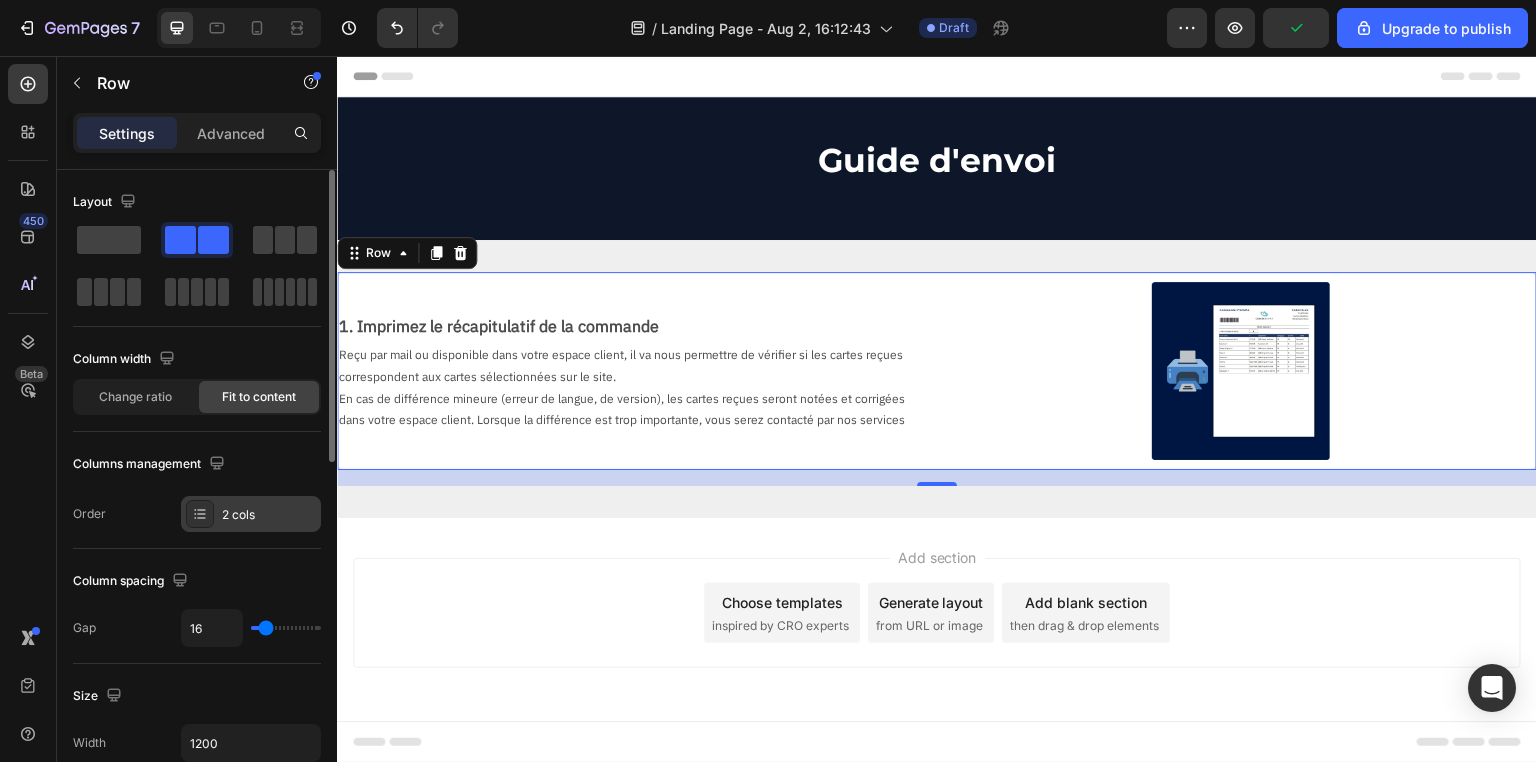 click on "2 cols" at bounding box center (269, 515) 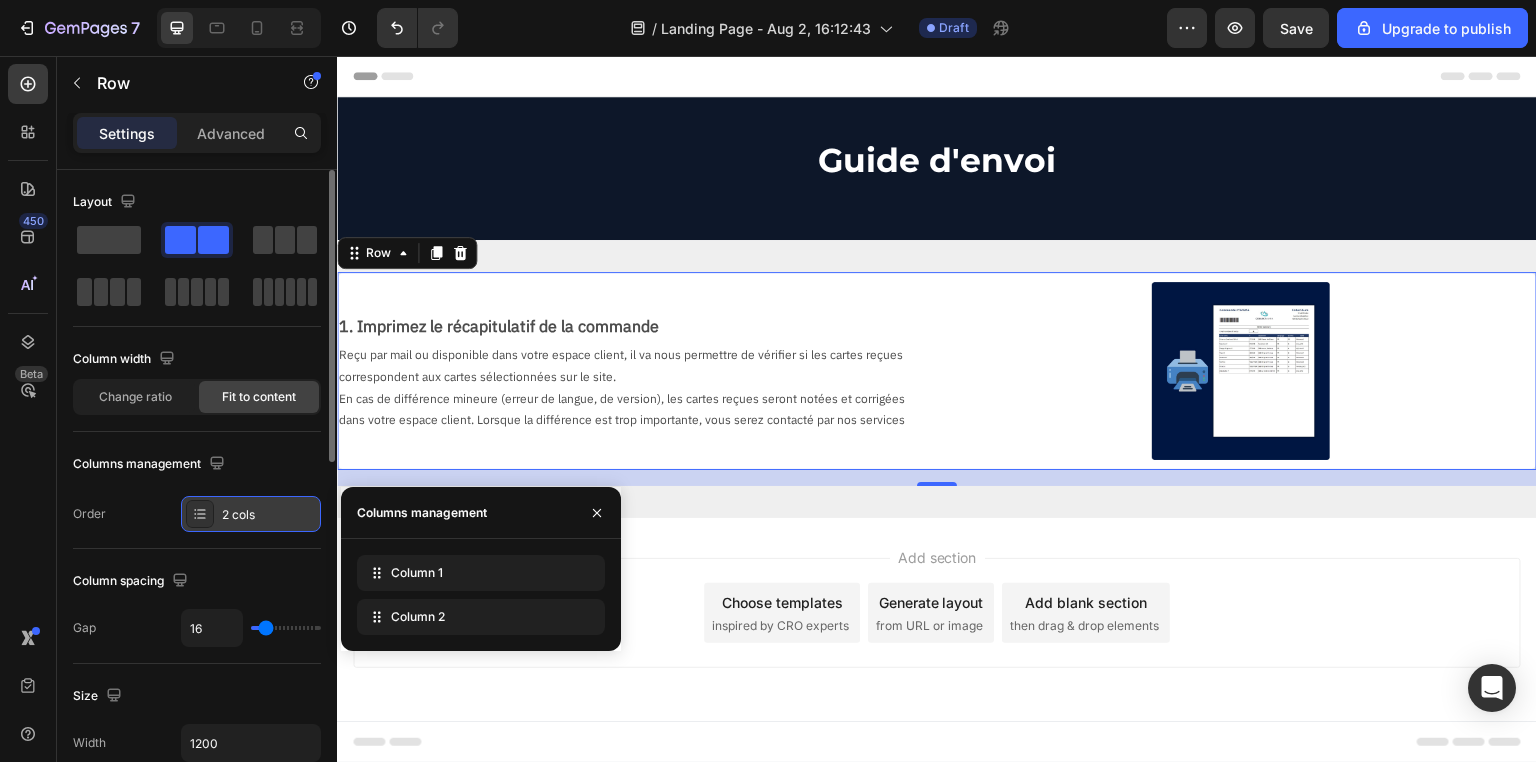 click on "2 cols" at bounding box center (269, 515) 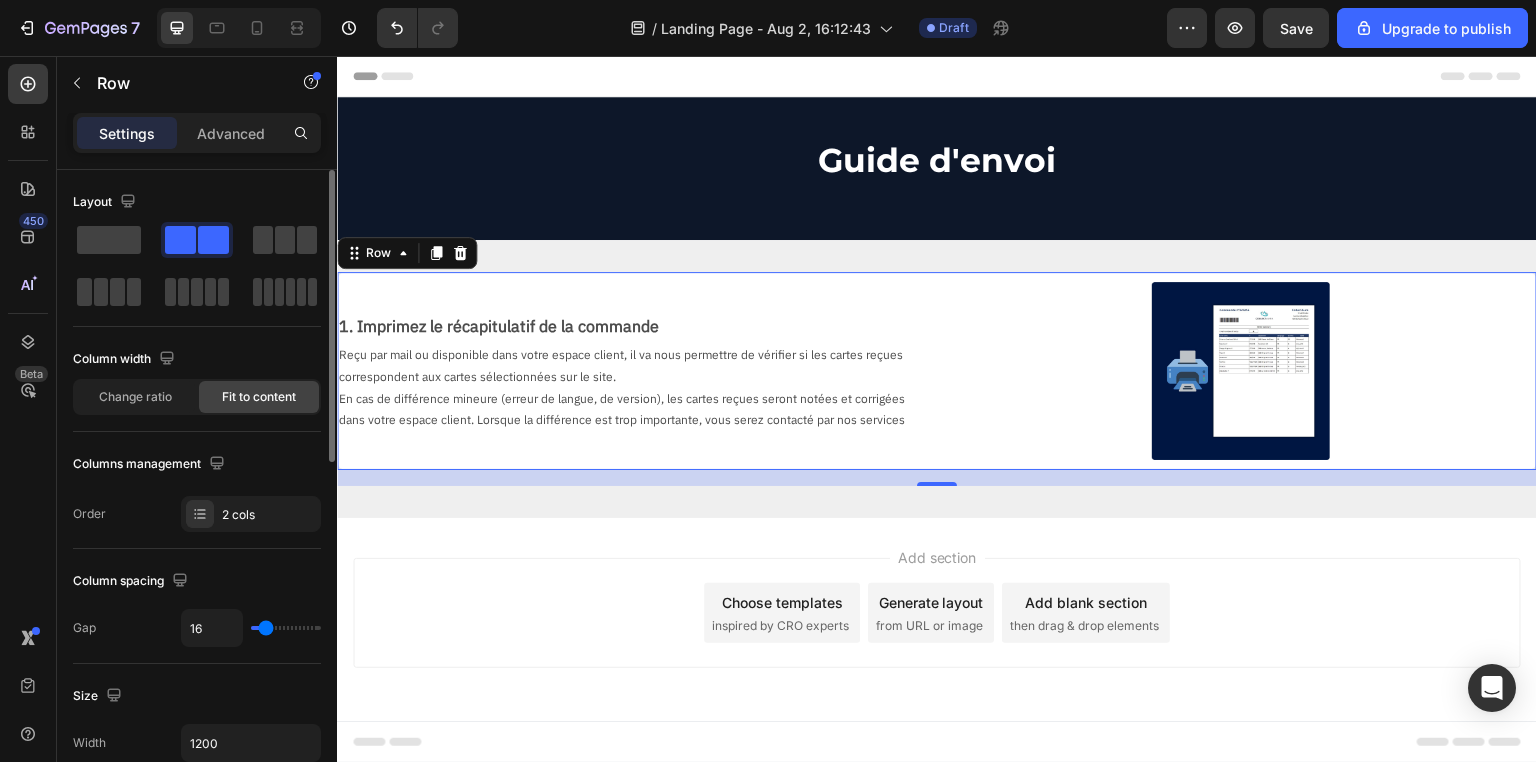 click on "Order 2 cols" at bounding box center (197, 514) 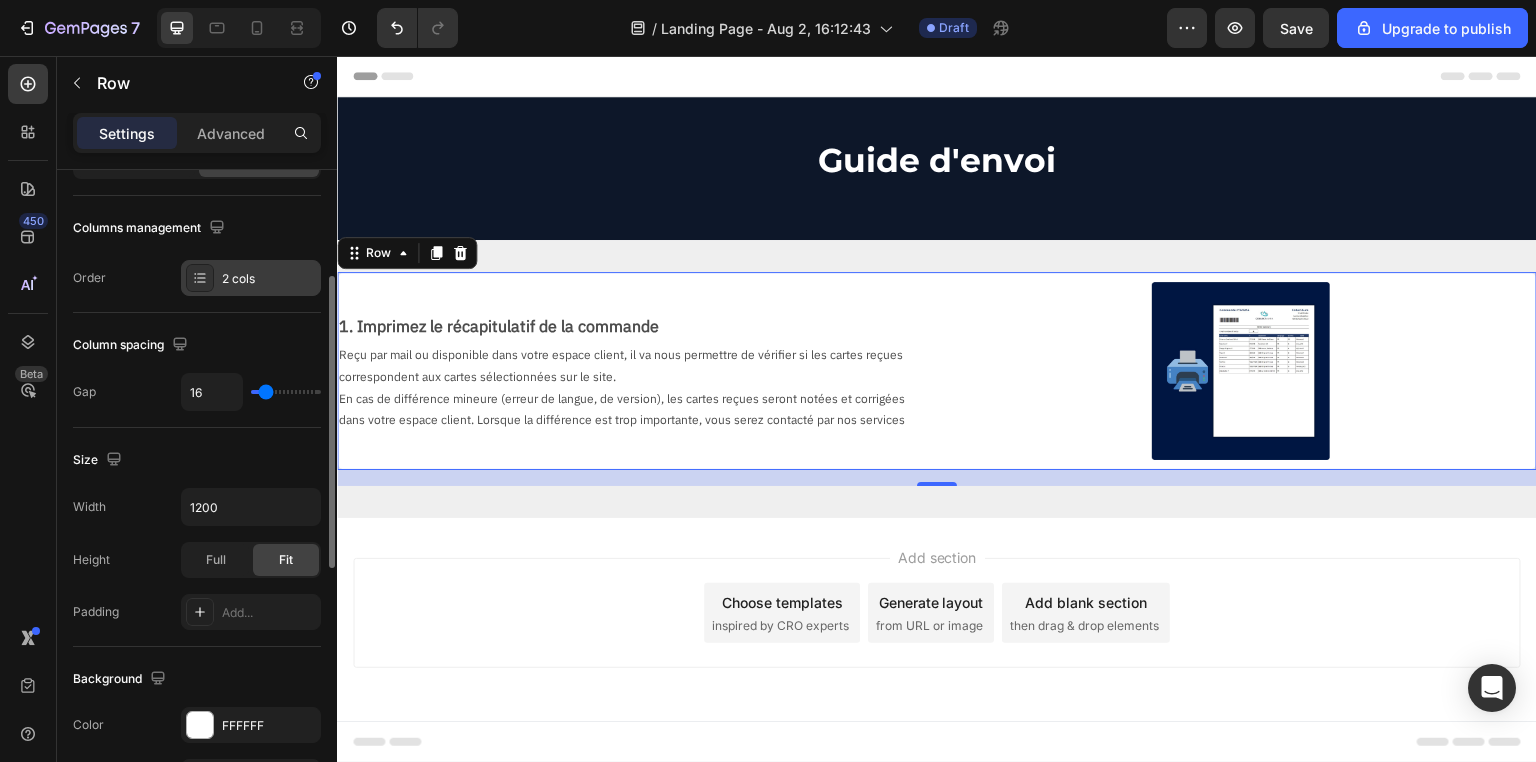 scroll, scrollTop: 0, scrollLeft: 0, axis: both 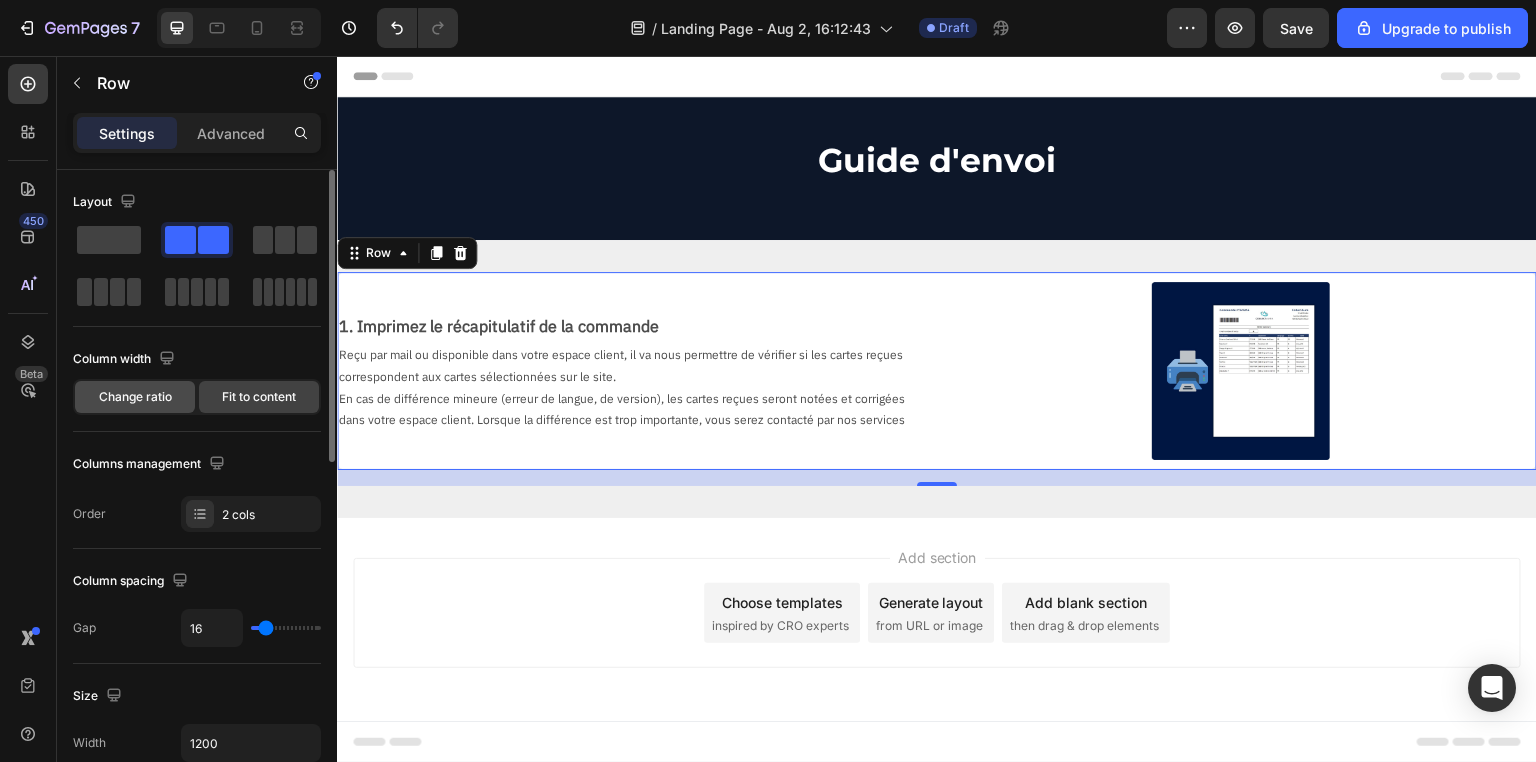 click on "Change ratio" 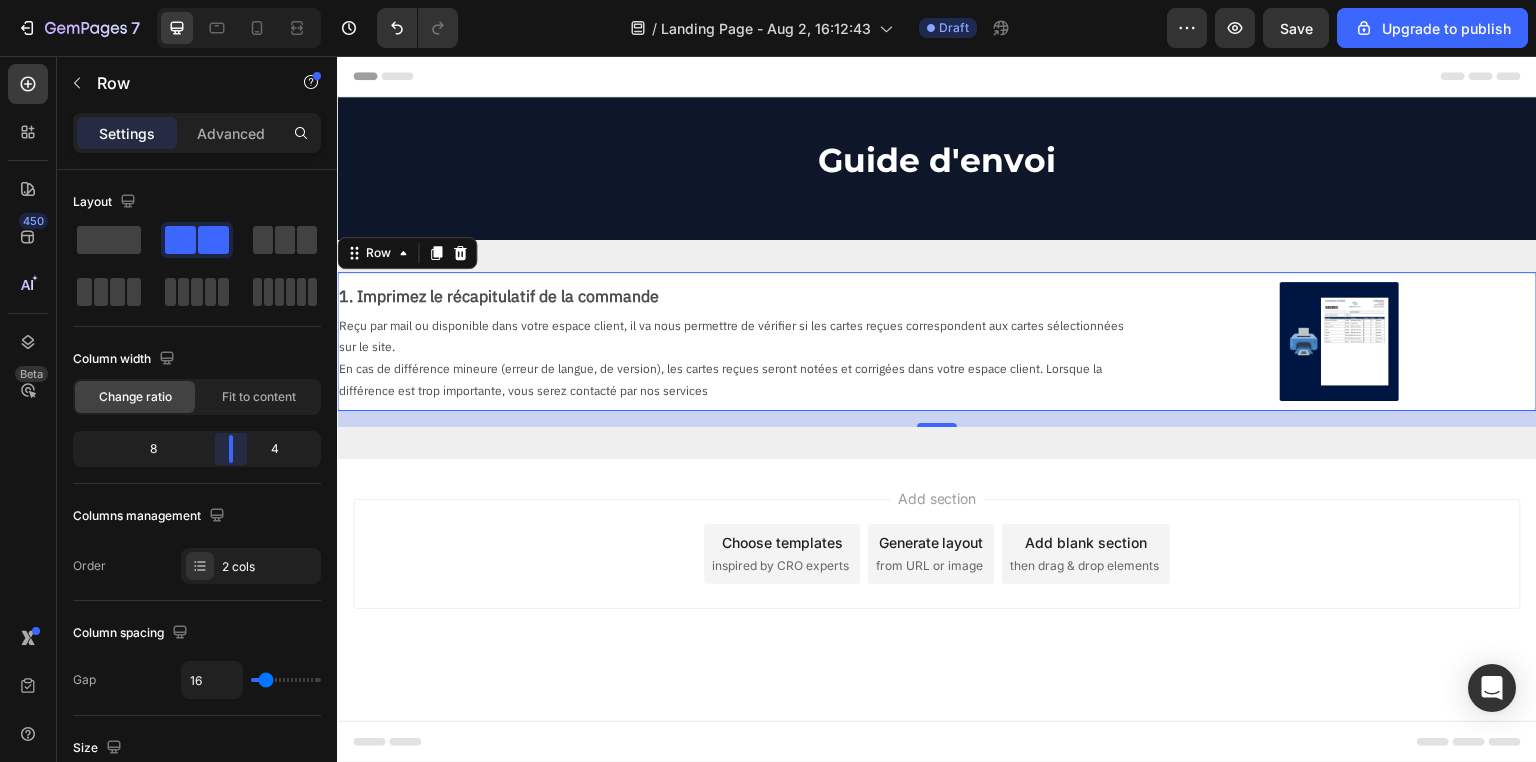 drag, startPoint x: 201, startPoint y: 450, endPoint x: 243, endPoint y: 448, distance: 42.047592 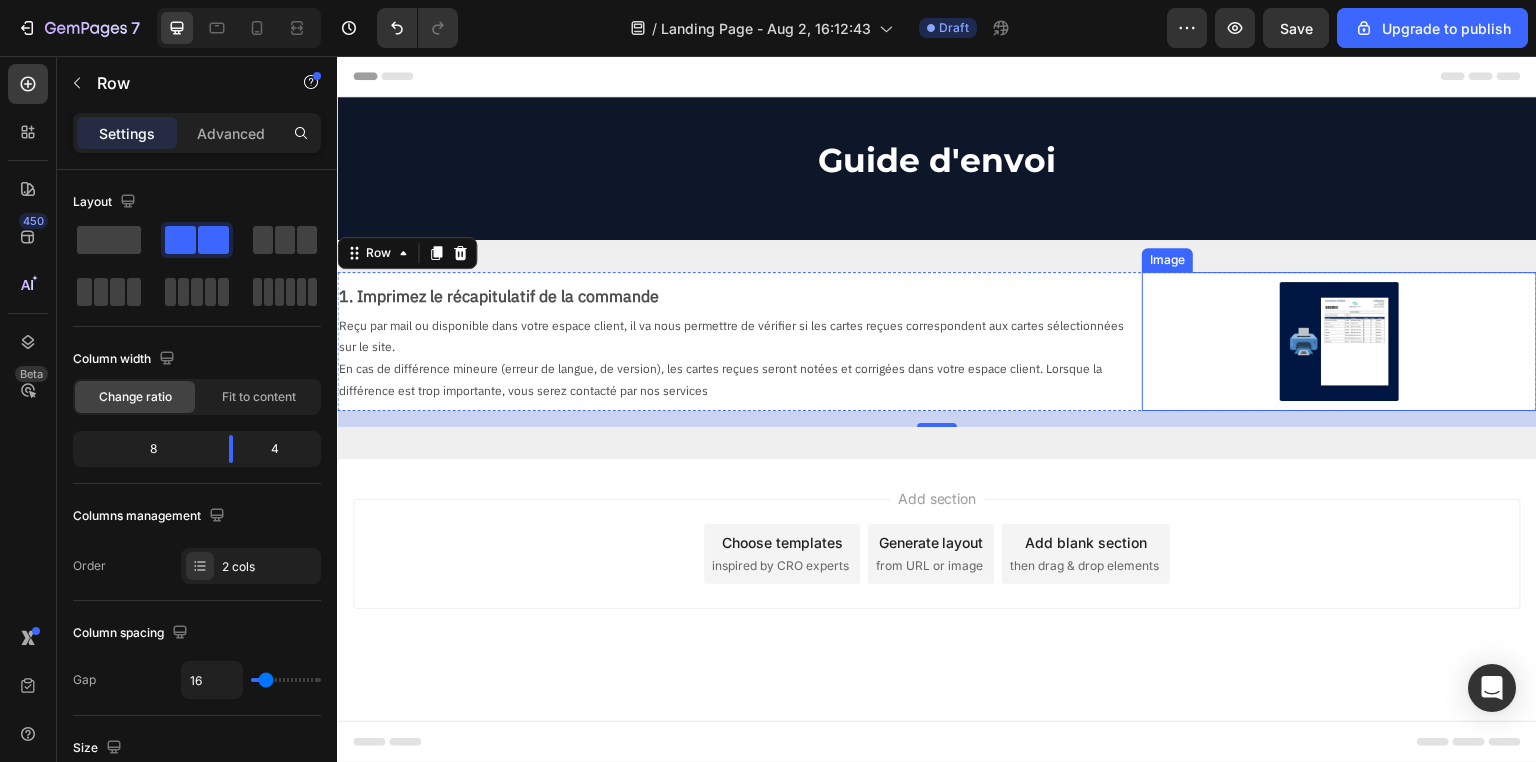 click at bounding box center [1339, 341] 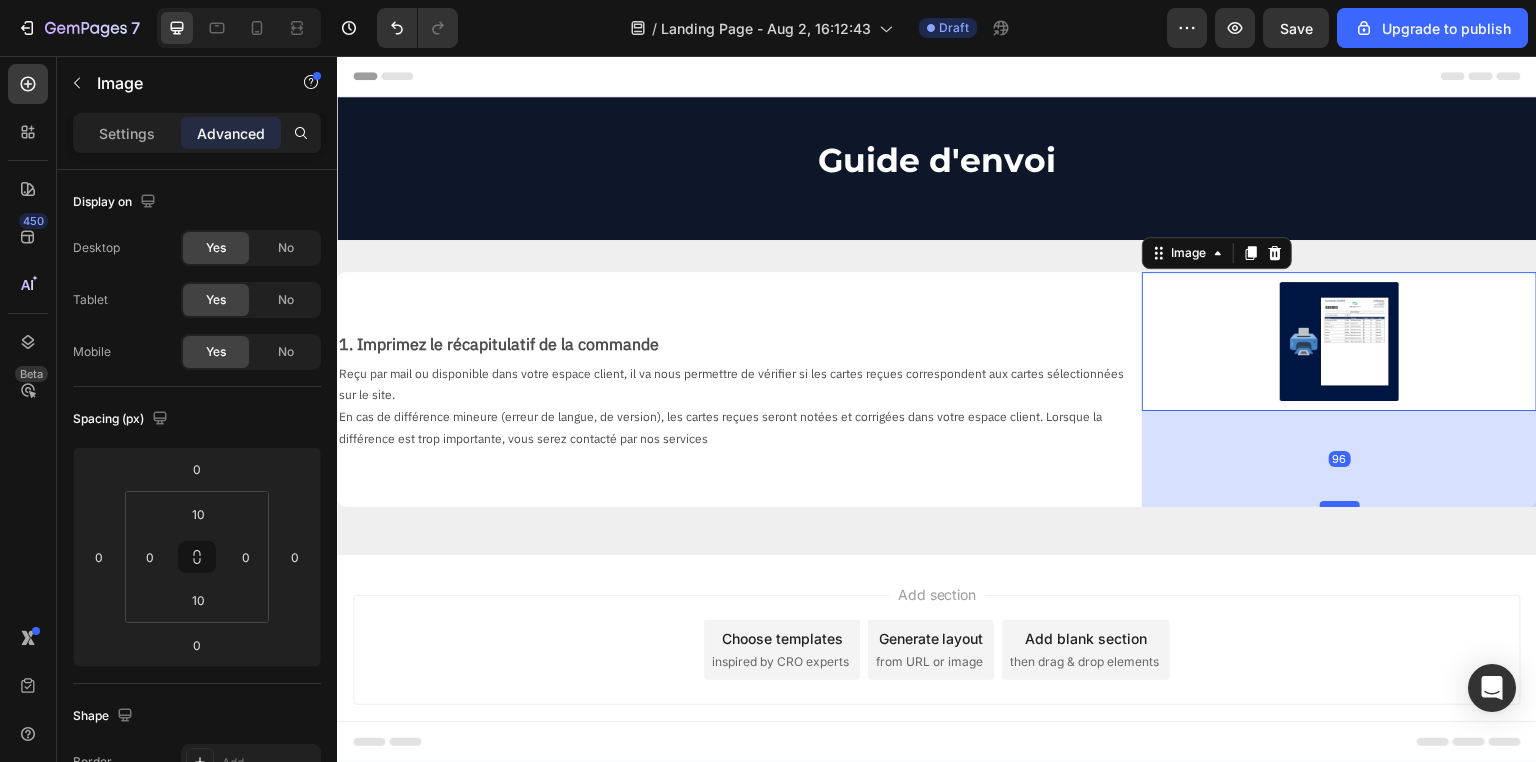drag, startPoint x: 1333, startPoint y: 409, endPoint x: 1340, endPoint y: 500, distance: 91.26884 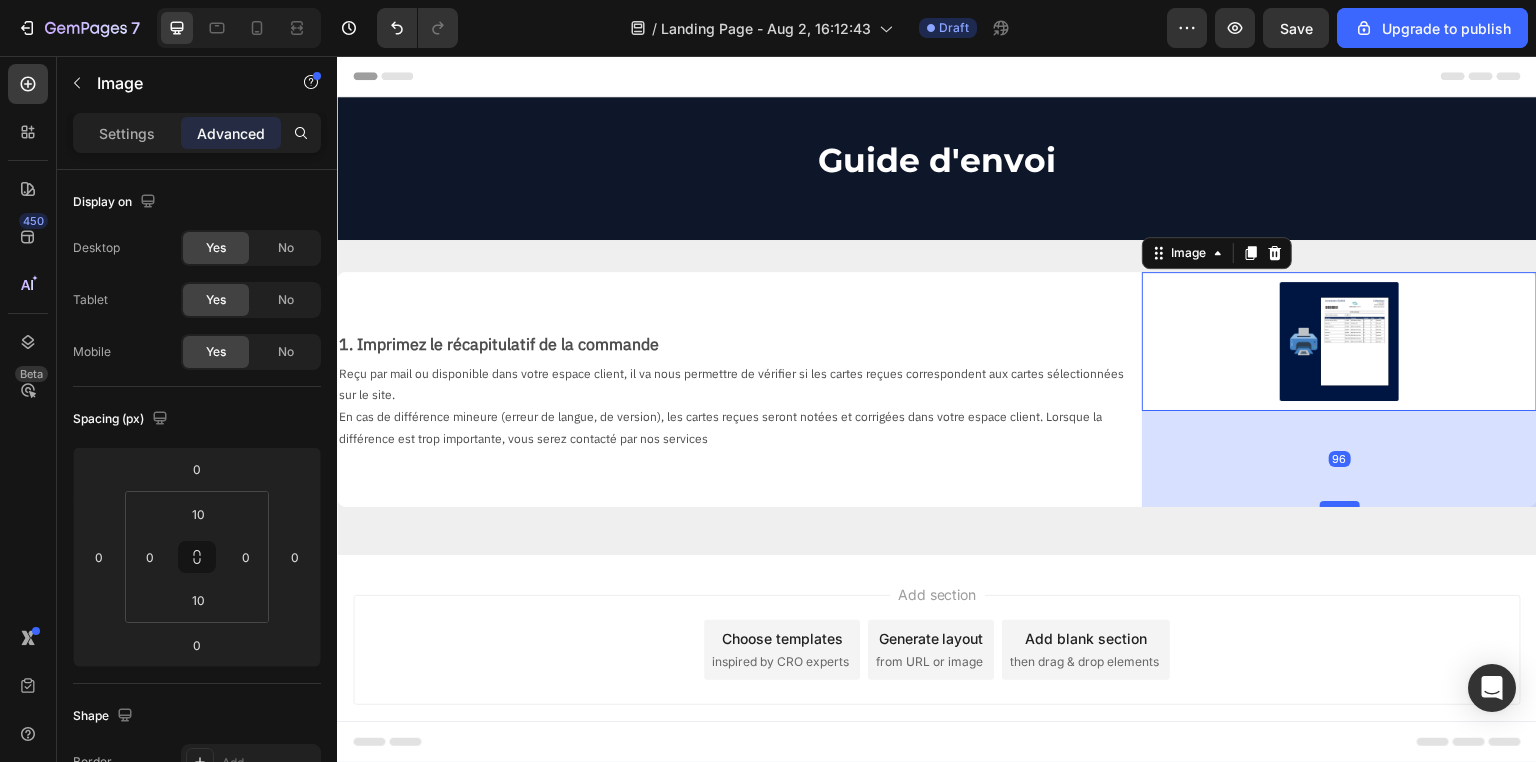 click at bounding box center [1340, 504] 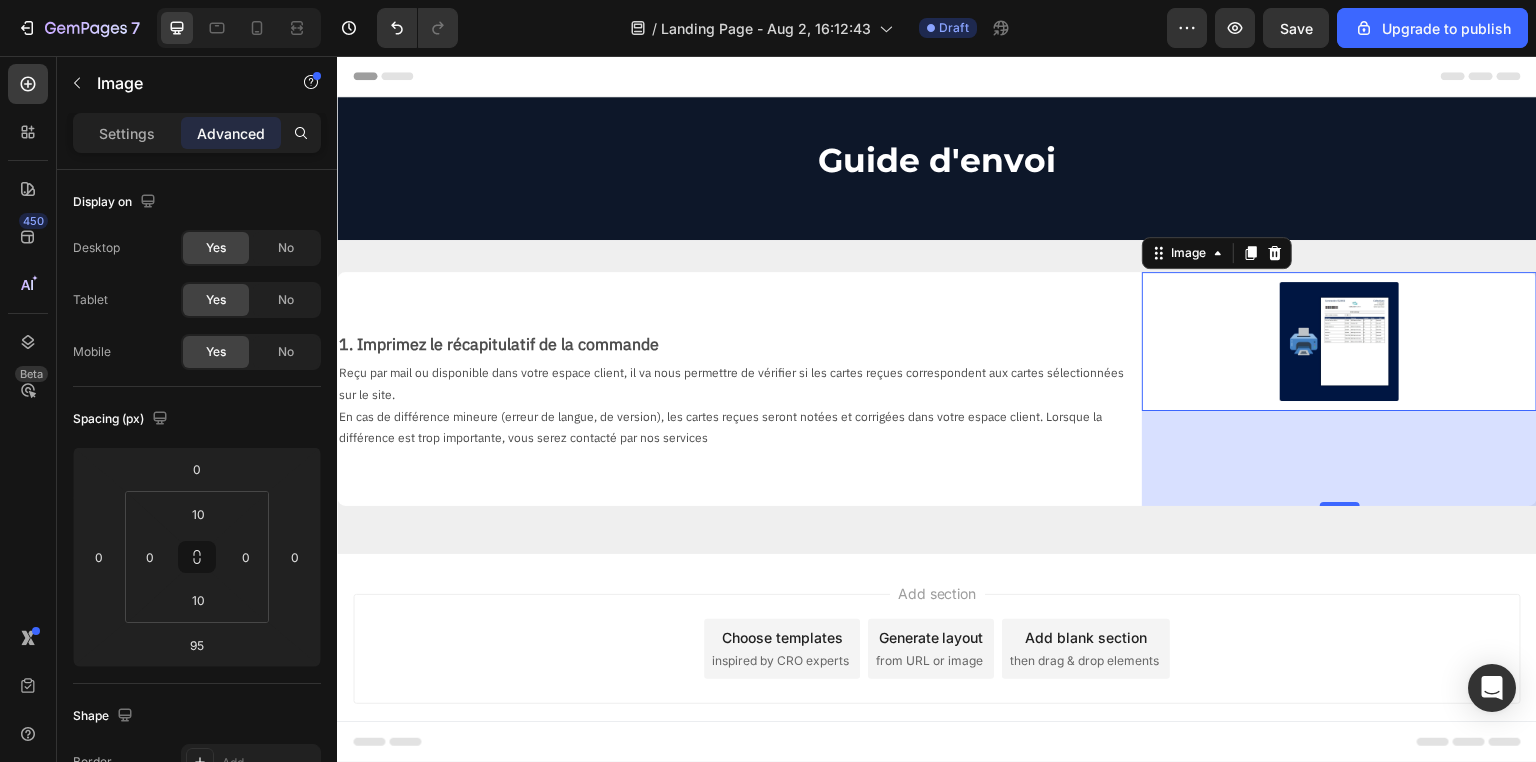 click on "Image" at bounding box center [1217, 253] 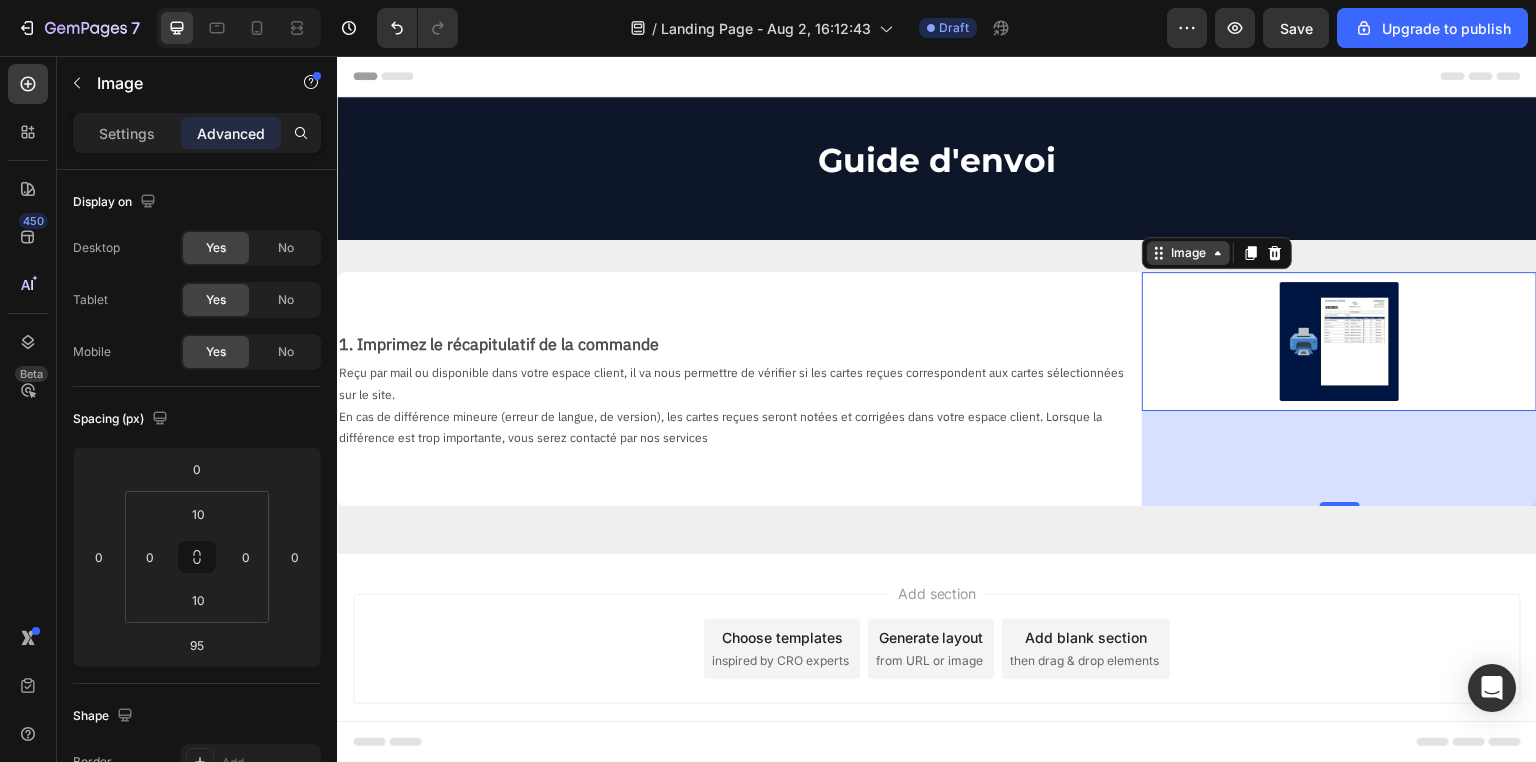 click 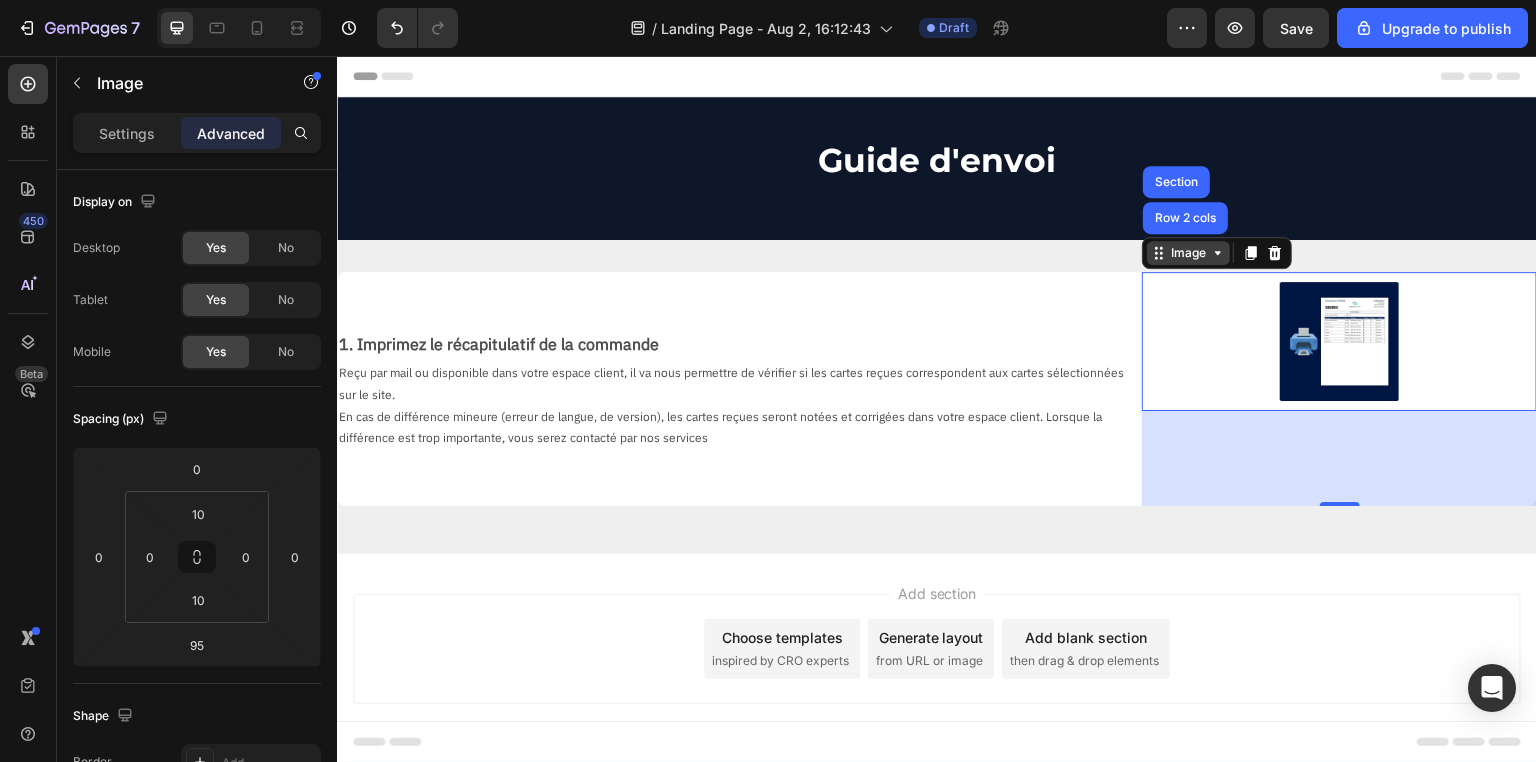 click 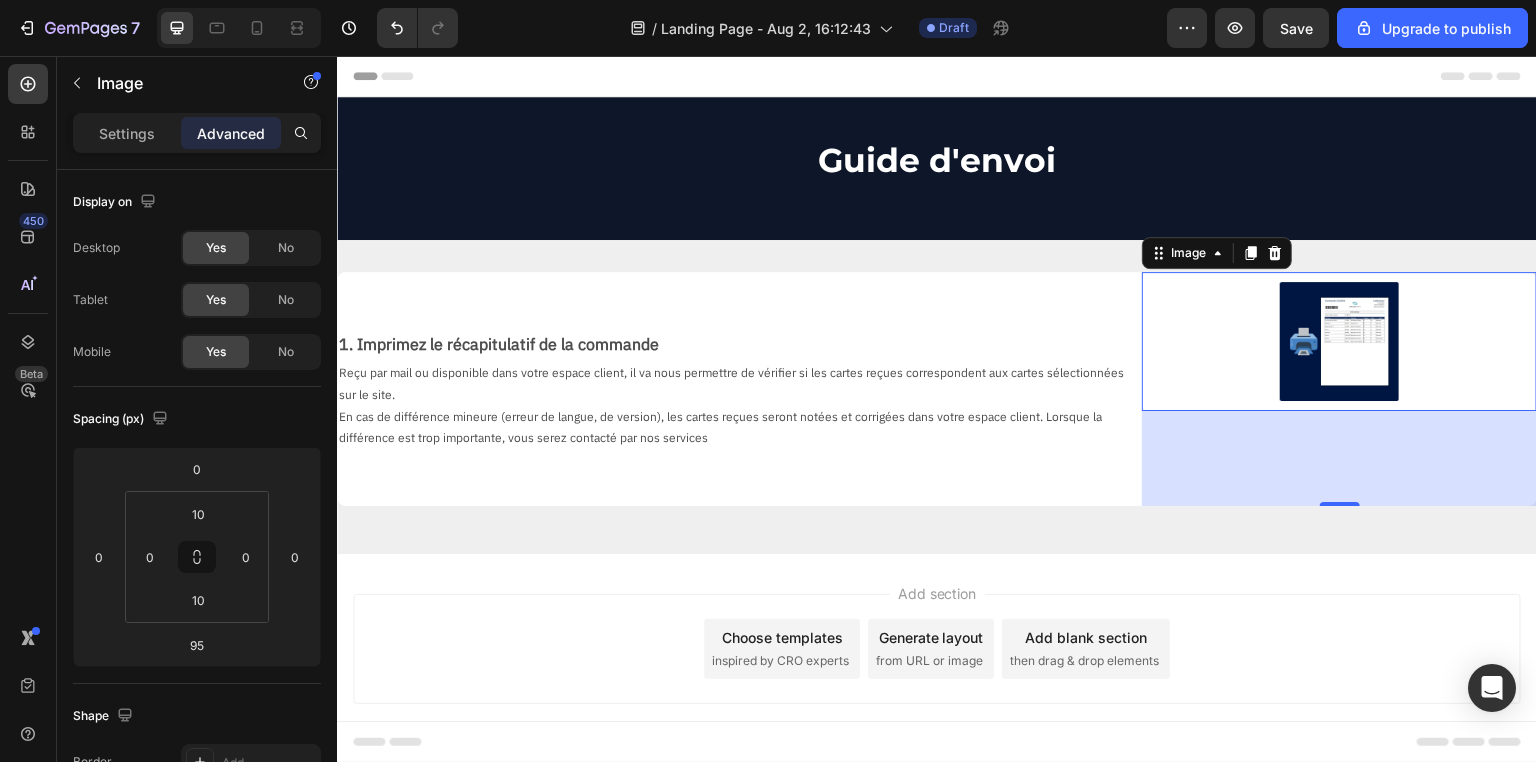 click at bounding box center (1339, 341) 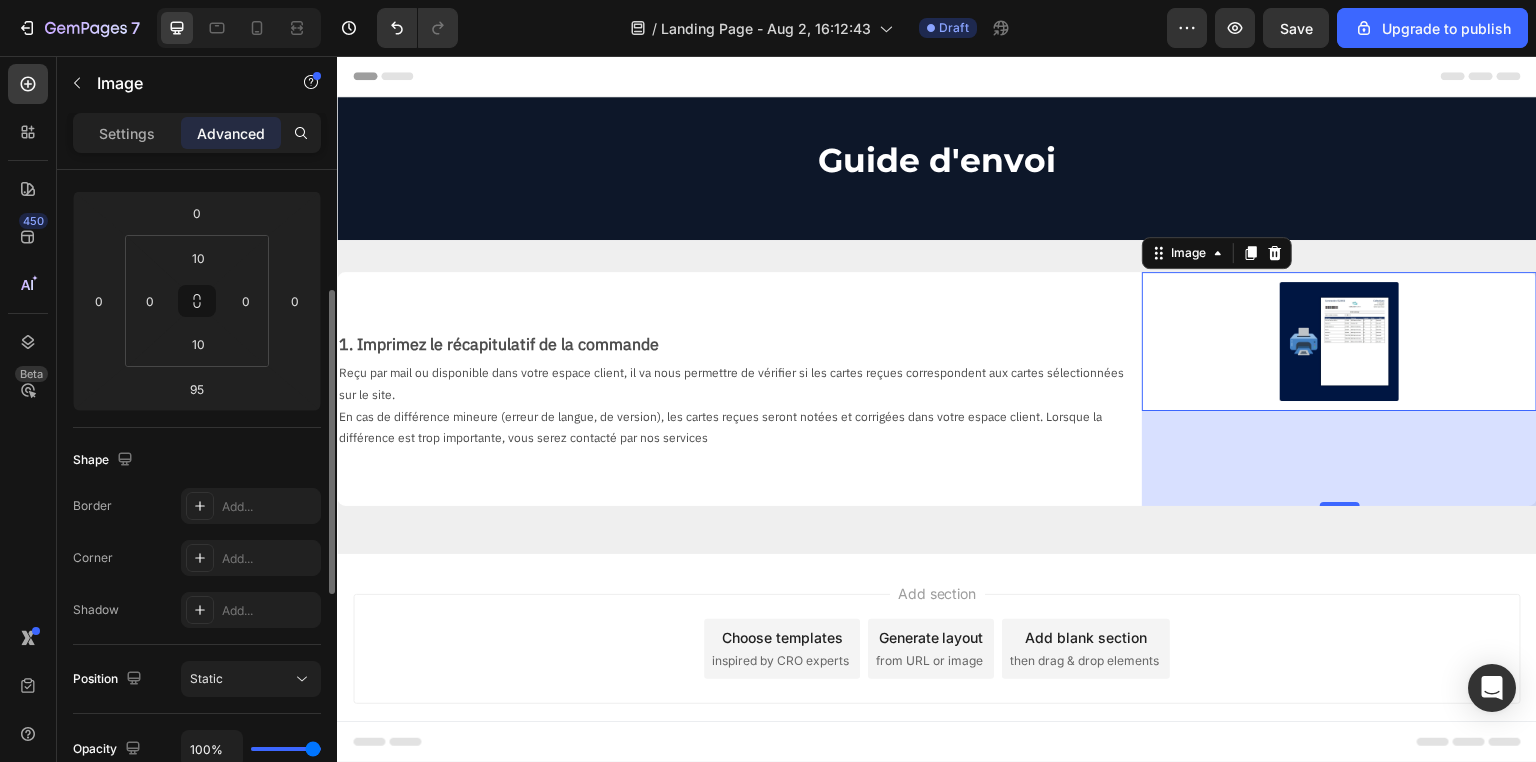 drag, startPoint x: 120, startPoint y: 119, endPoint x: 162, endPoint y: 435, distance: 318.77893 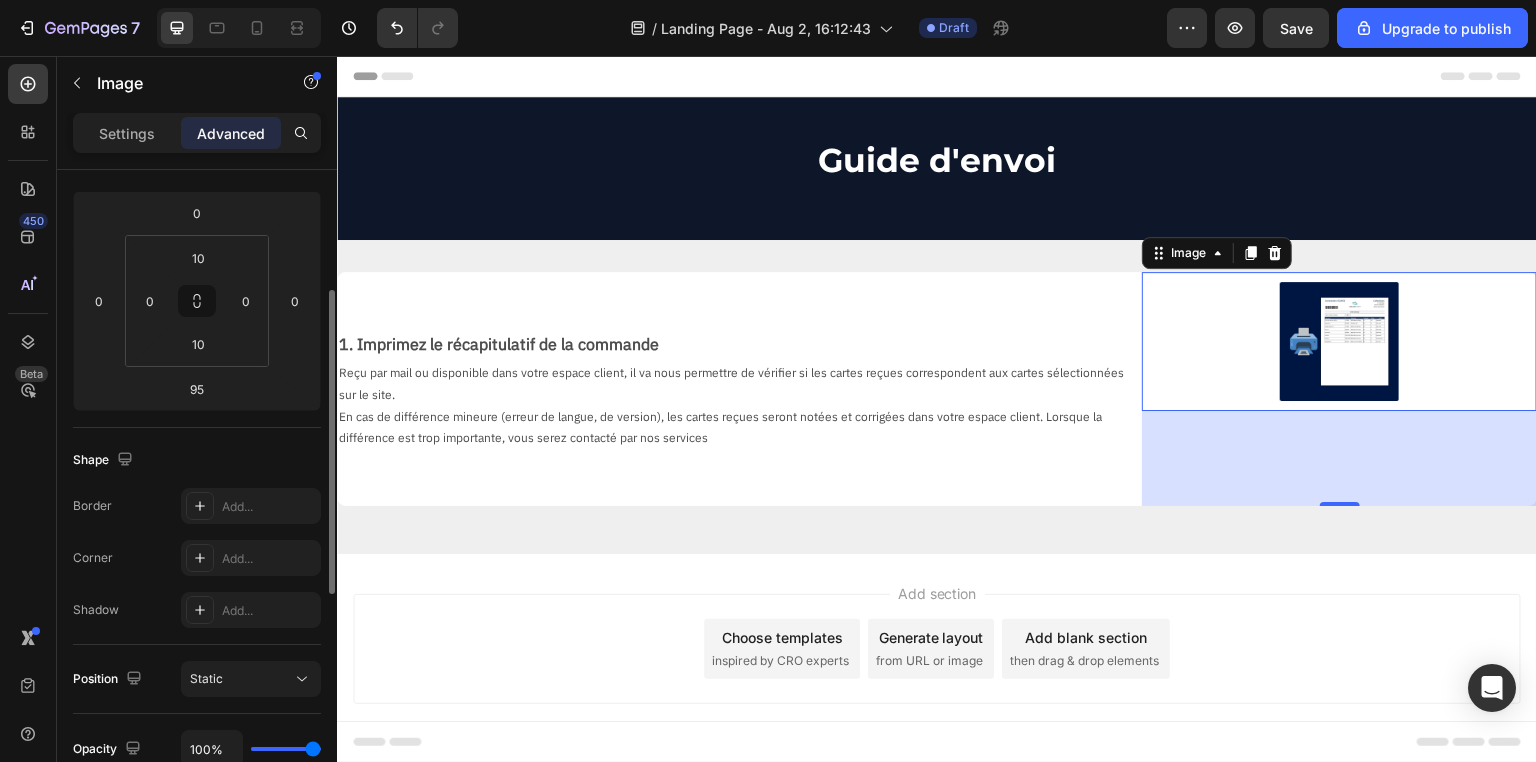 click on "Settings" 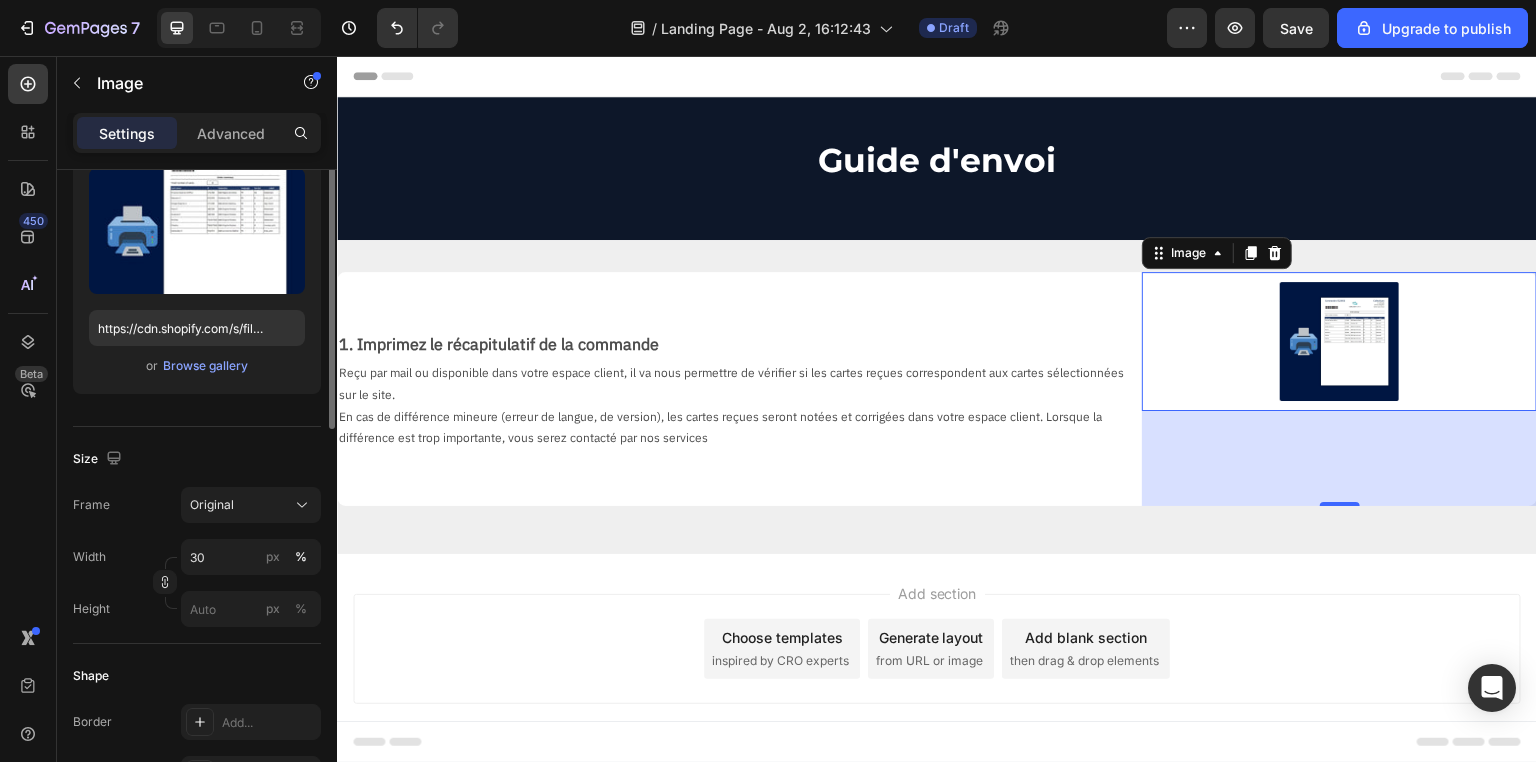 scroll, scrollTop: 0, scrollLeft: 0, axis: both 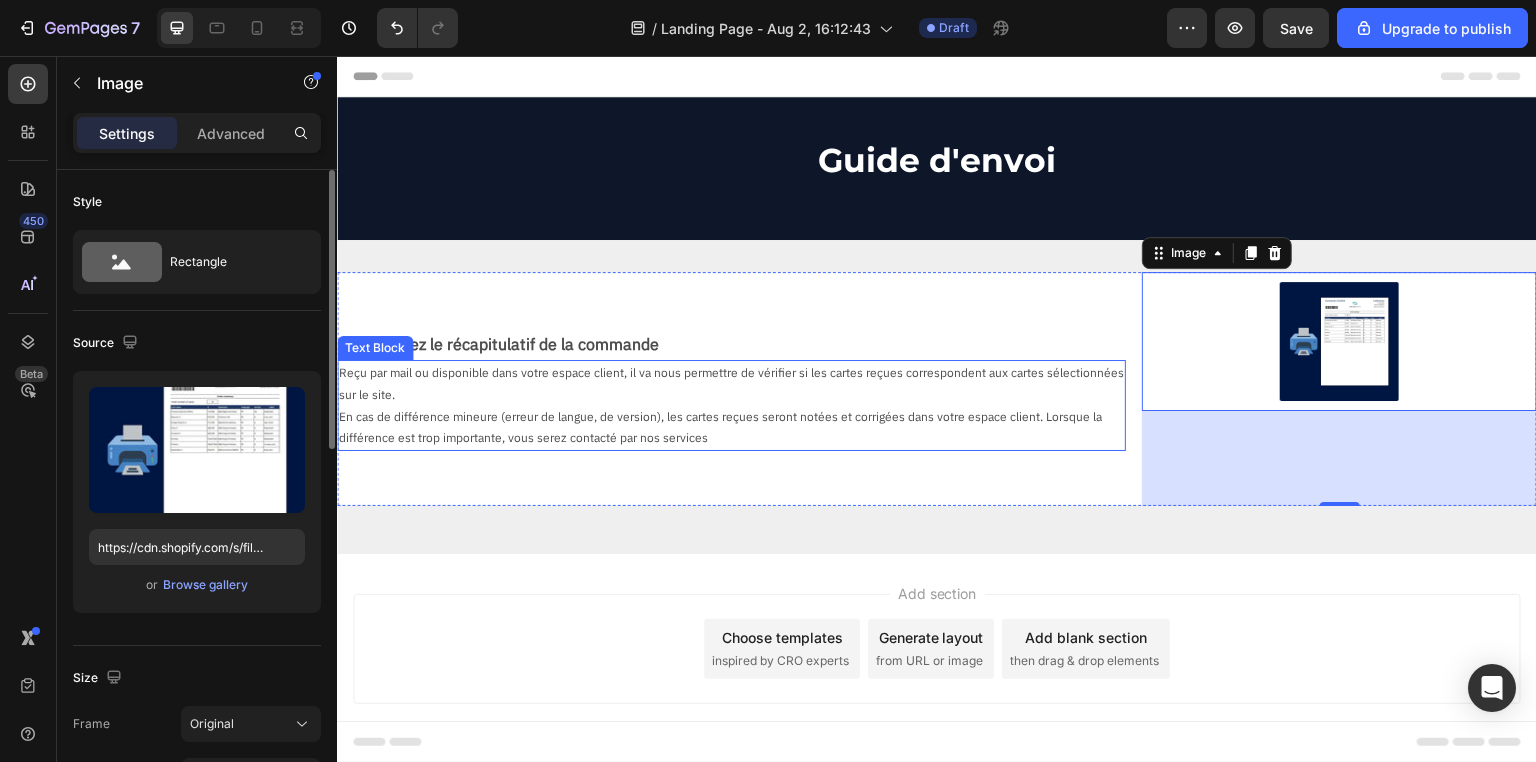 click on "Reçu par mail ou disponible dans votre espace client, il va nous permettre de vérifier si les cartes reçues correspondent aux cartes sélectionnées sur le site." at bounding box center (731, 383) 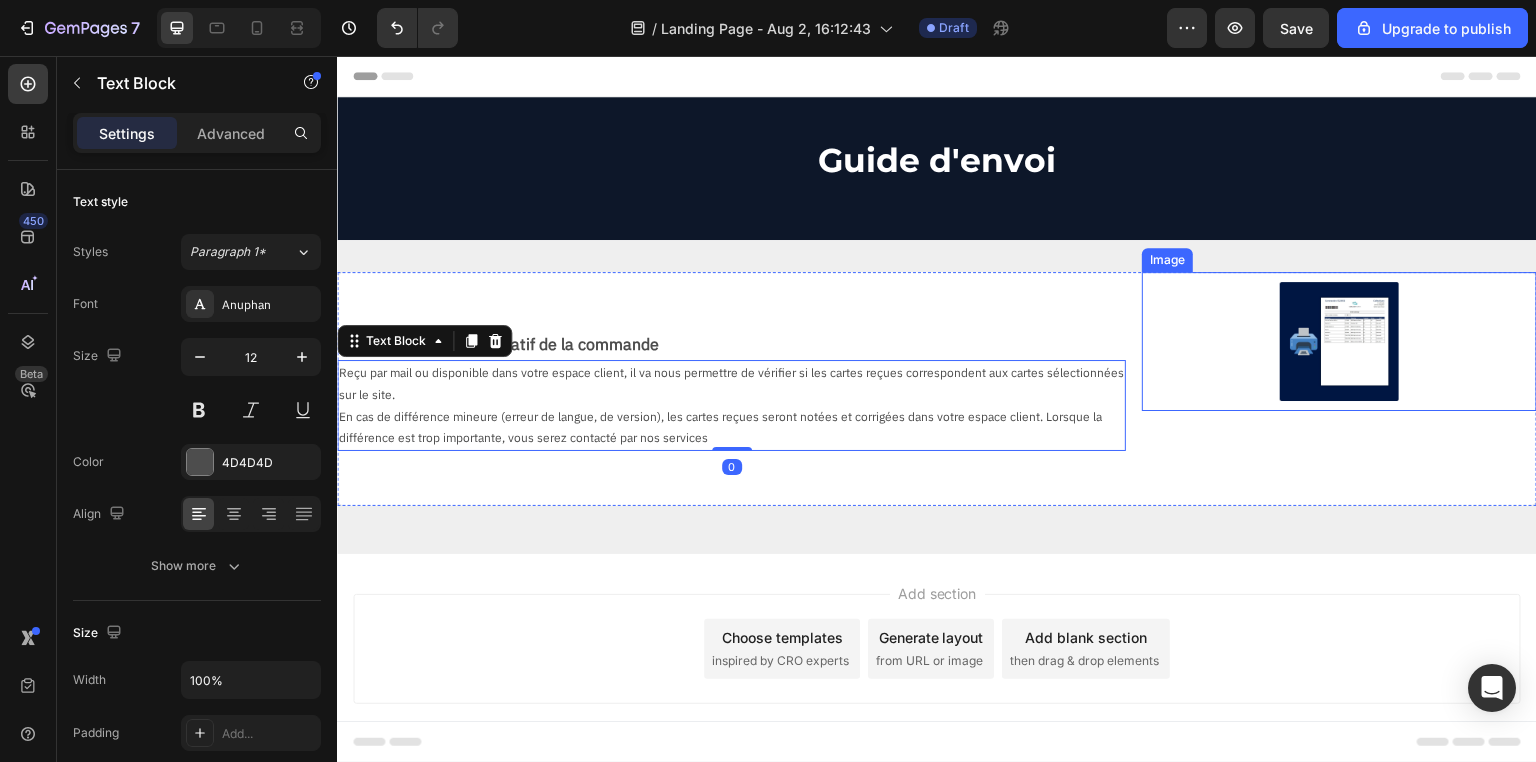 click at bounding box center (1339, 341) 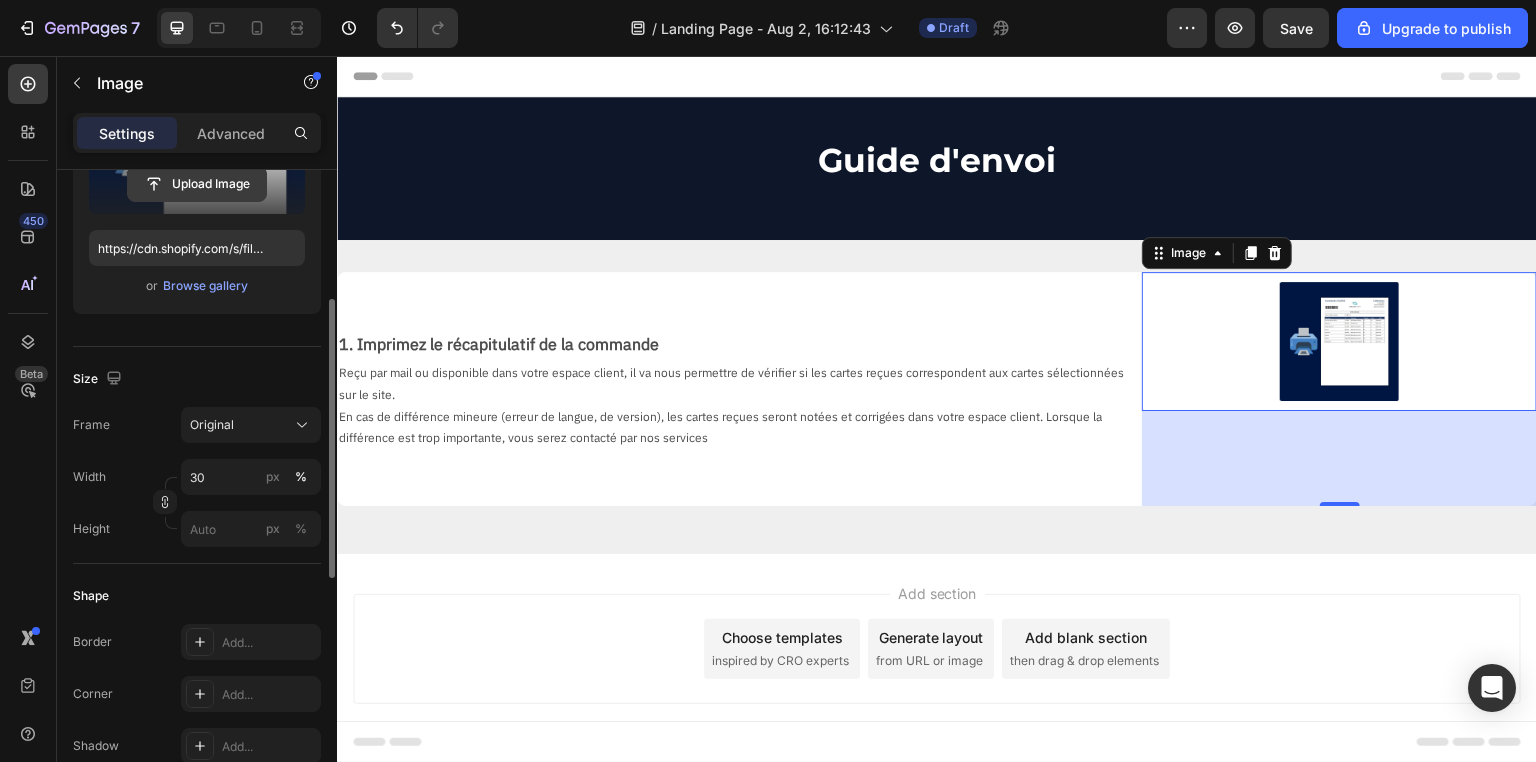 scroll, scrollTop: 0, scrollLeft: 0, axis: both 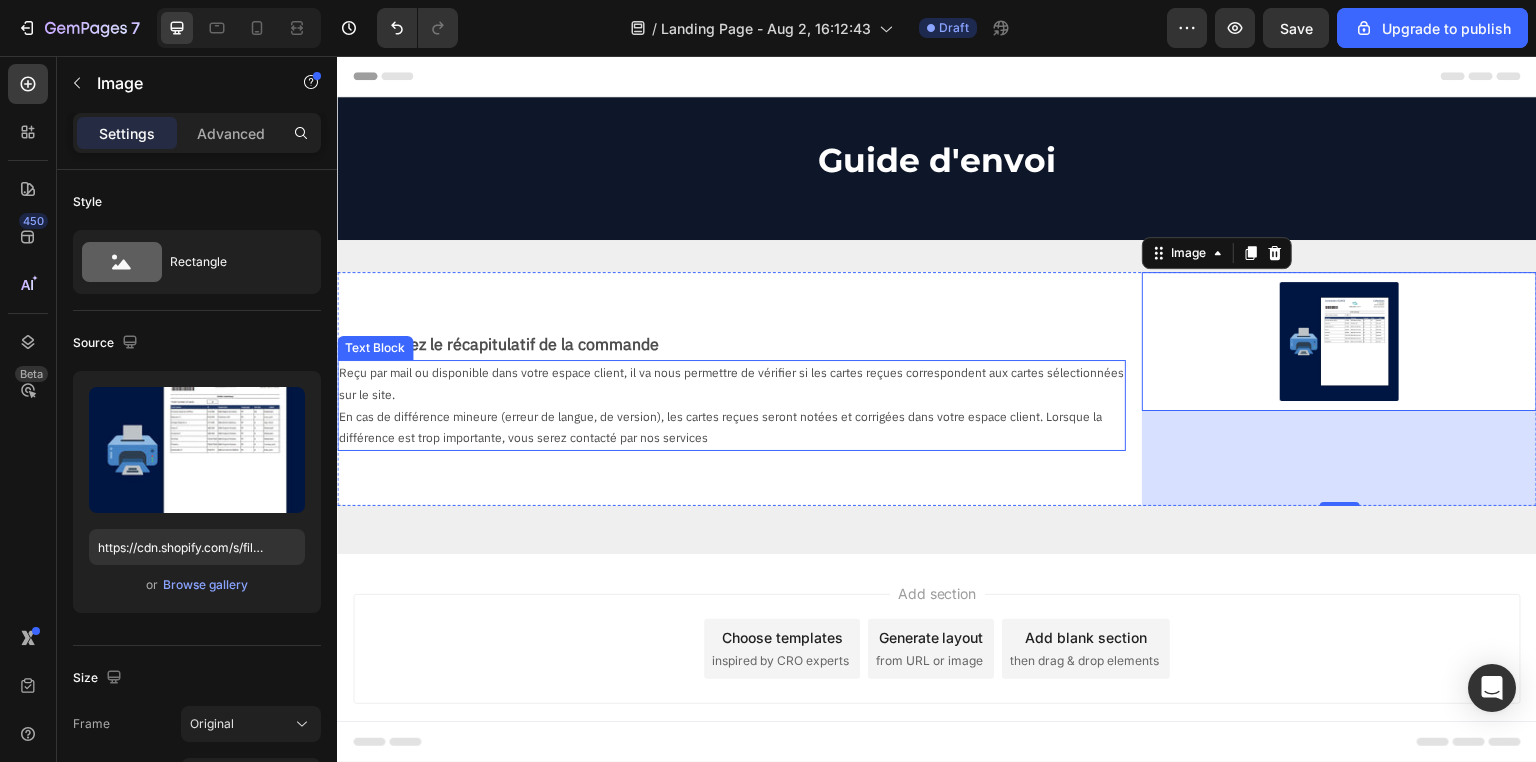 click on "Reçu par mail ou disponible dans votre espace client, il va nous permettre de vérifier si les cartes reçues correspondent aux cartes sélectionnées sur le site." at bounding box center [731, 383] 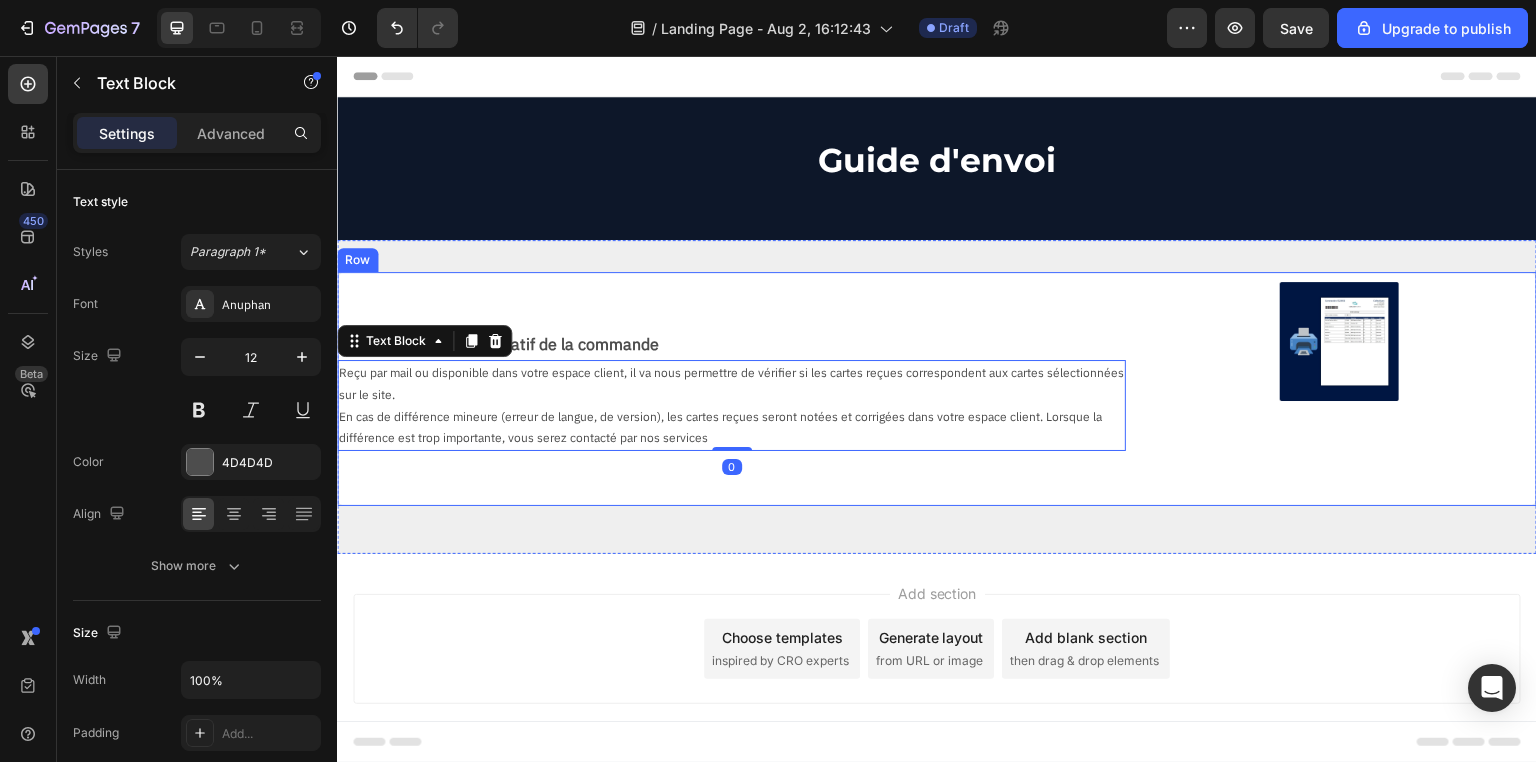 click on "1. Imprimez le récapitulatif de la commande Text Block Reçu par mail ou disponible dans votre espace client, il va nous permettre de vérifier si les cartes reçues correspondent aux cartes sélectionnées sur le site. En cas de différence mineure (erreur de langue, de version), les cartes reçues seront notées et corrigées dans votre espace client. Lorsque la différence est trop importante, vous serez contacté par nos services Text Block   0" at bounding box center [731, 388] 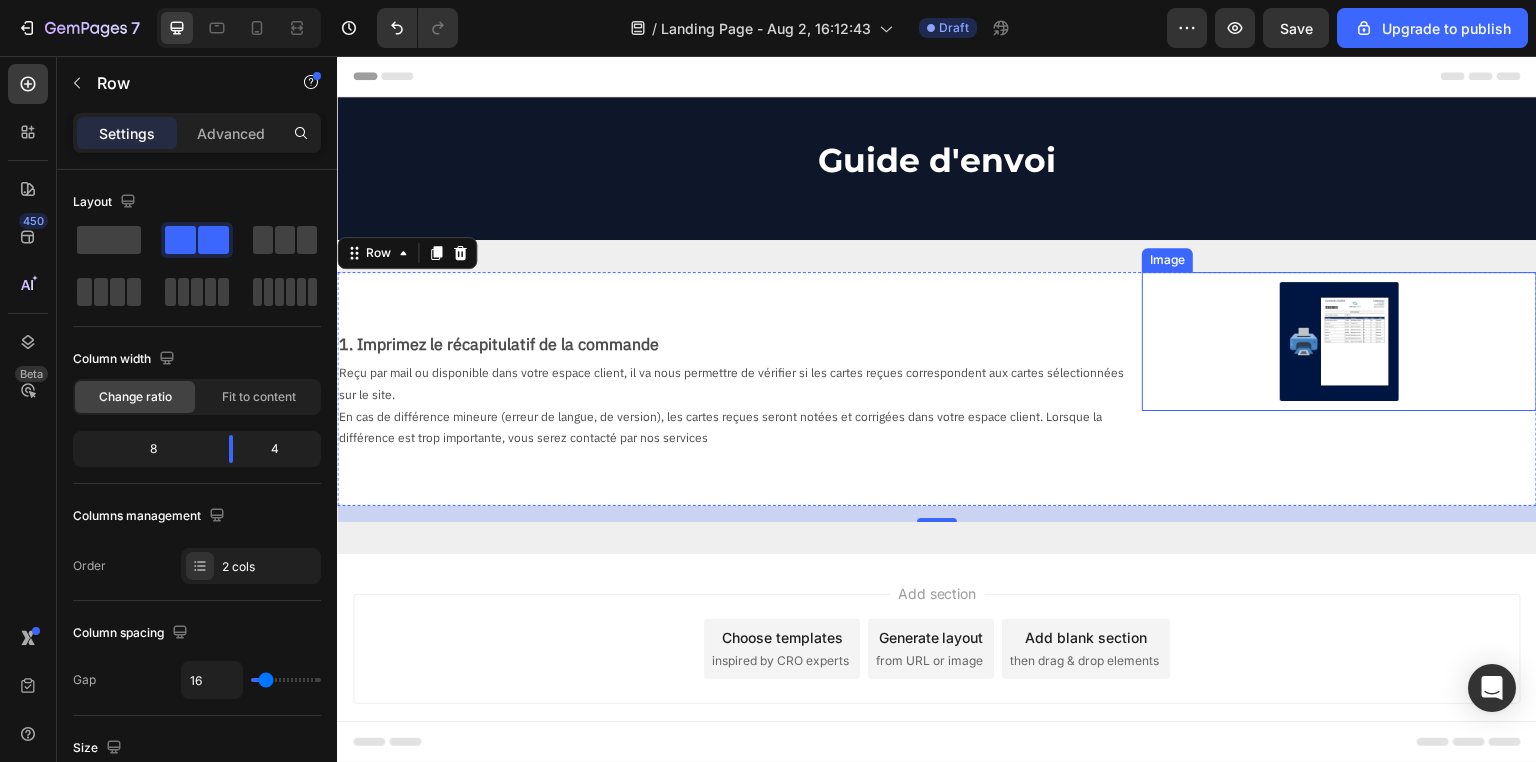 click at bounding box center (1339, 341) 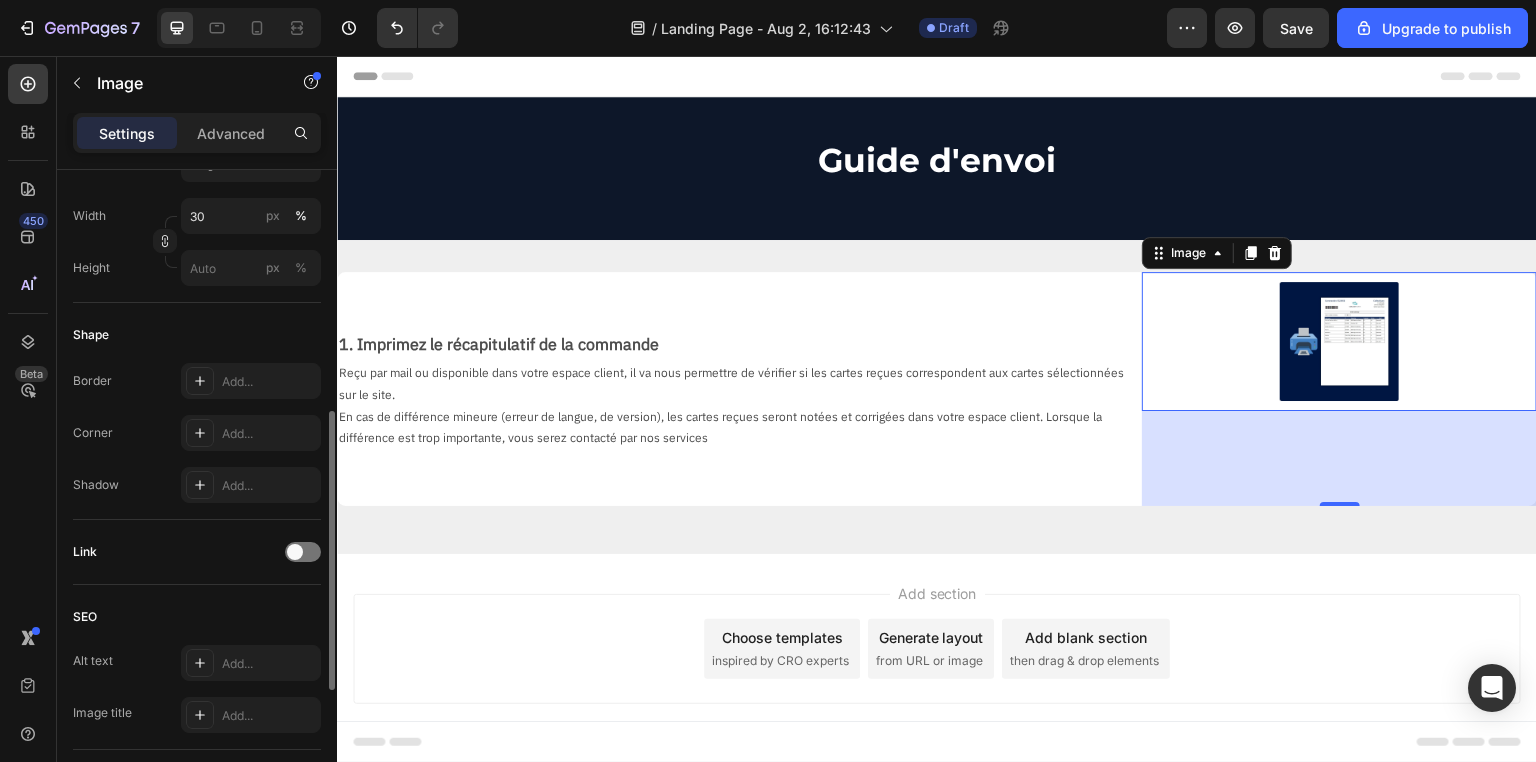 scroll, scrollTop: 80, scrollLeft: 0, axis: vertical 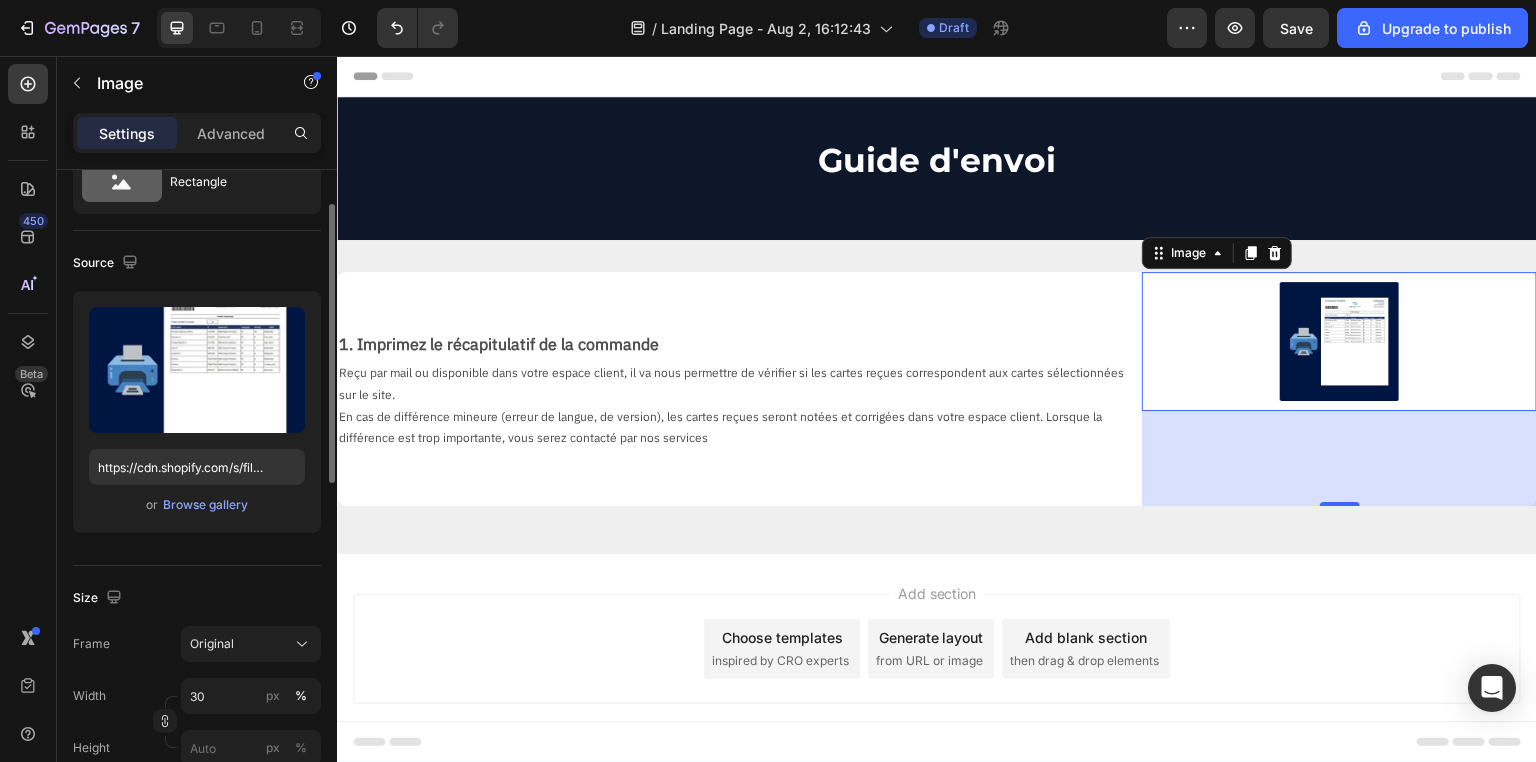 click on "Advanced" at bounding box center [231, 133] 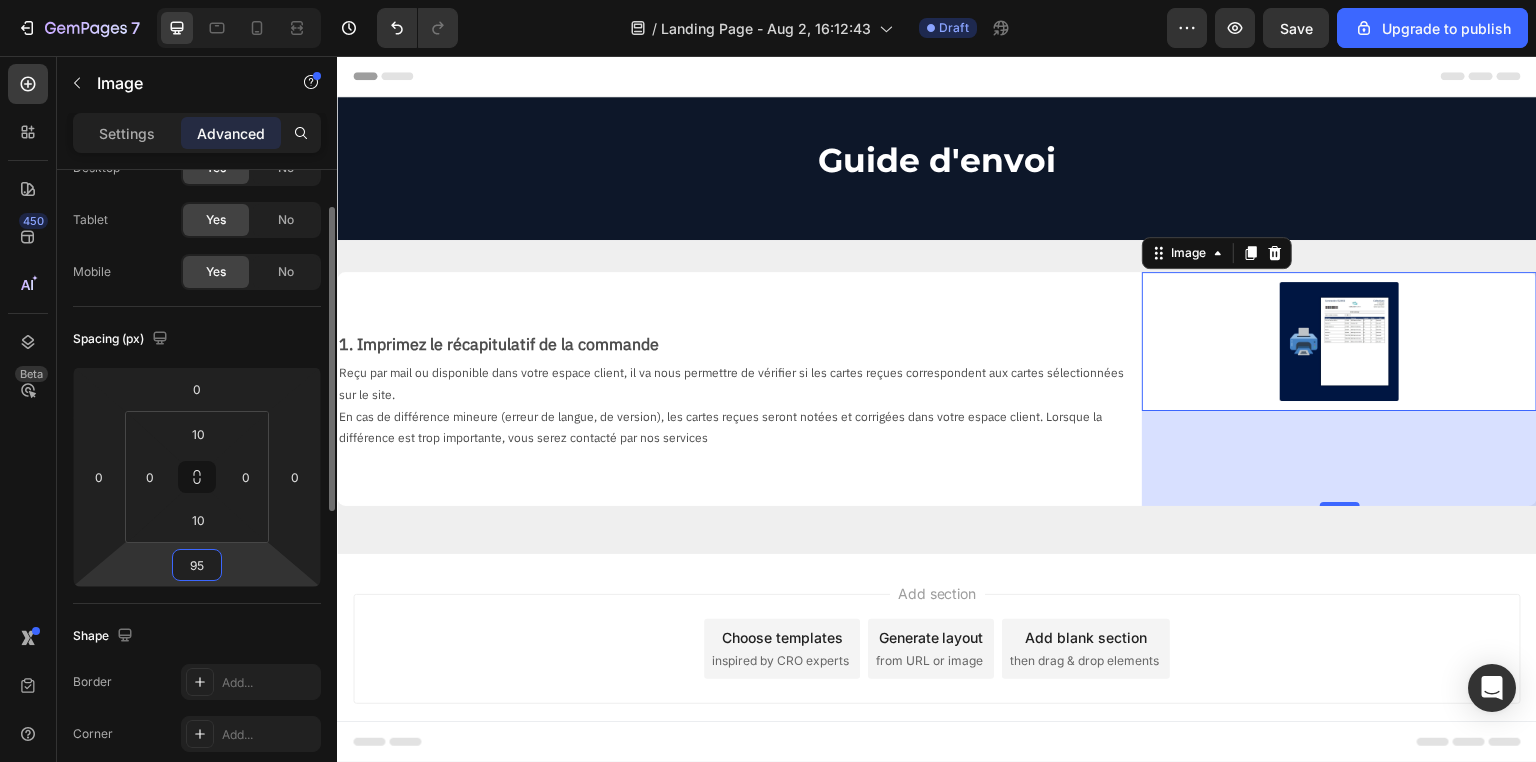 type on "0" 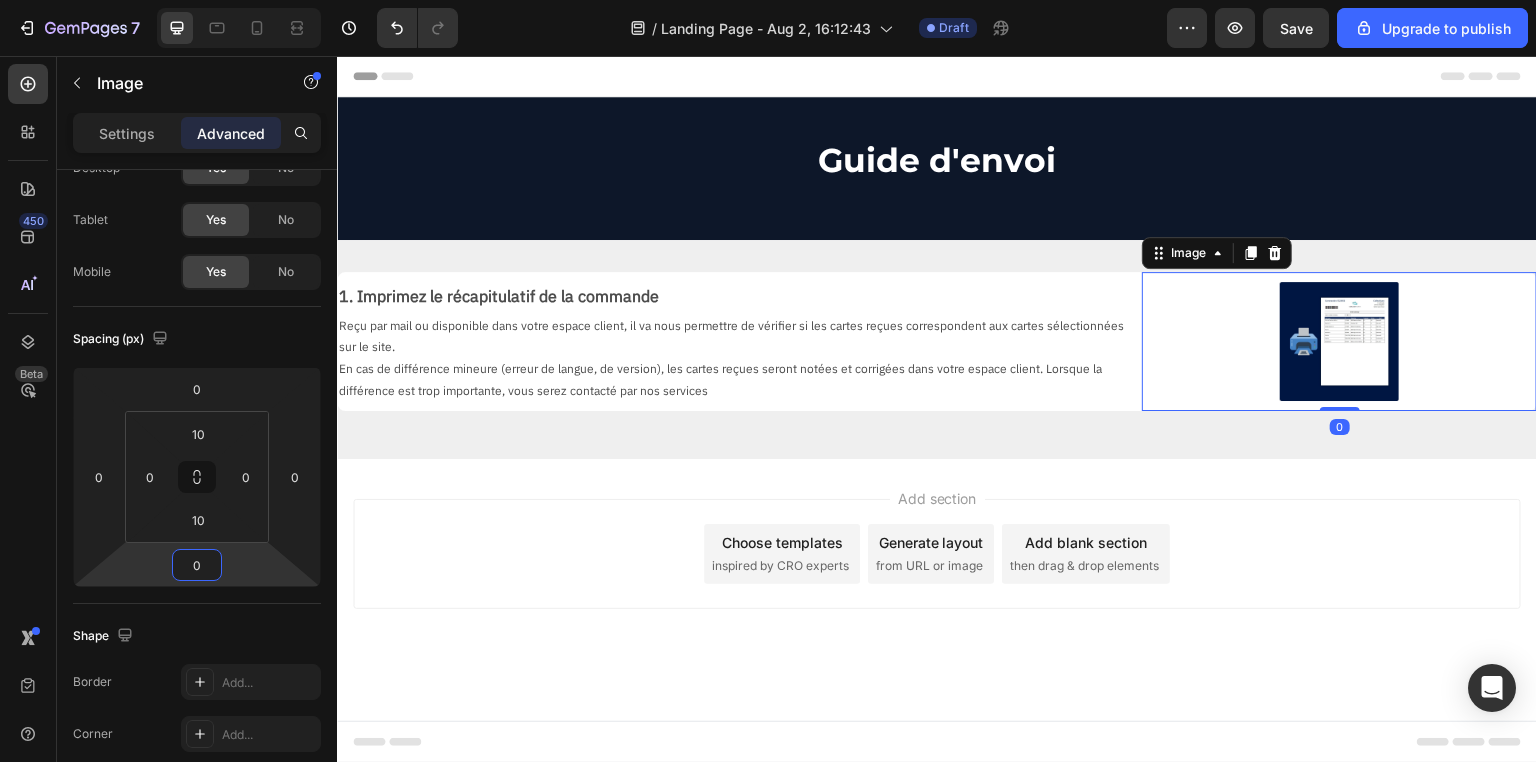 click on "Add section Choose templates inspired by CRO experts Generate layout from URL or image Add blank section then drag & drop elements" at bounding box center (937, 554) 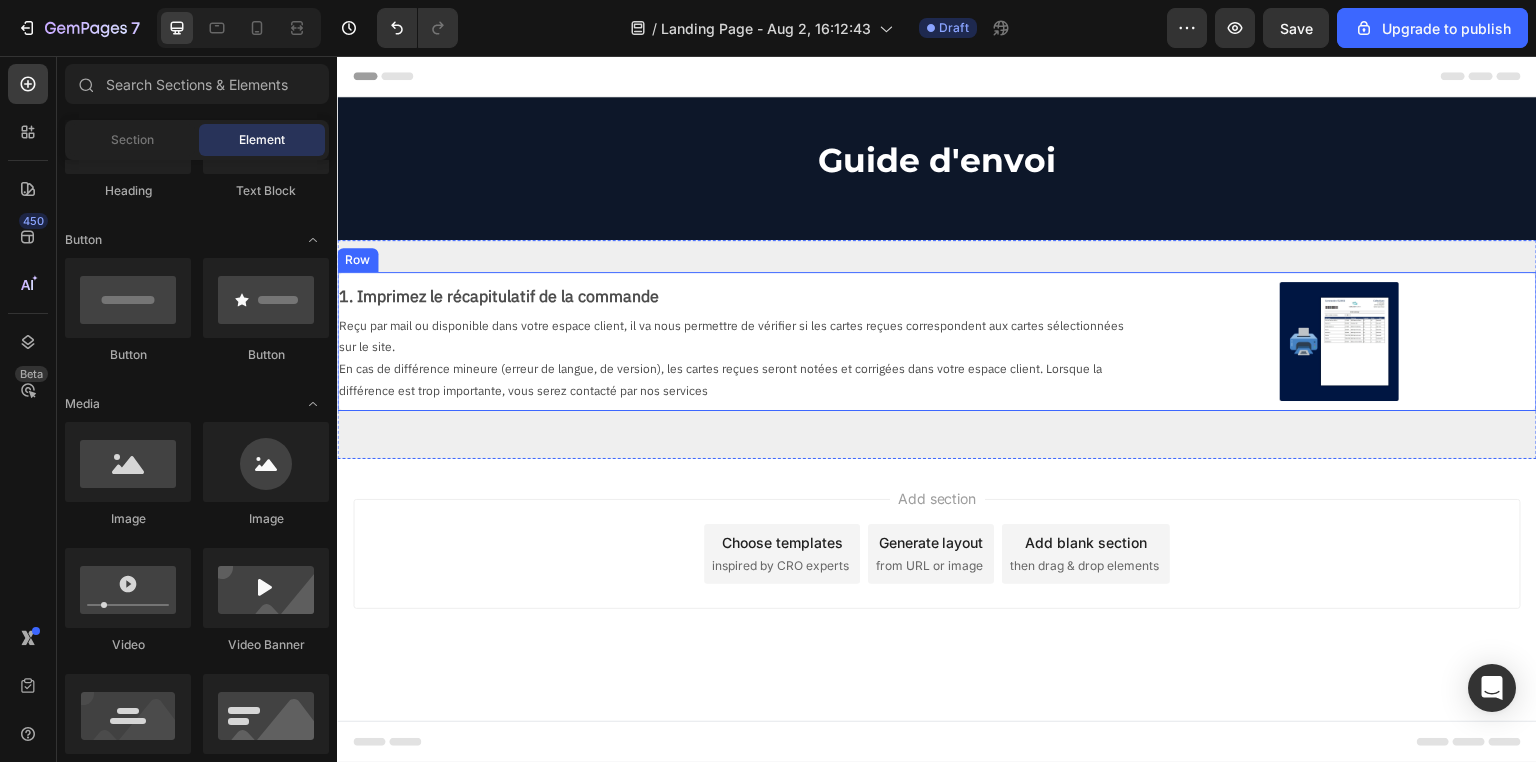 click on "1. Imprimez le récapitulatif de la commande Text Block Reçu par mail ou disponible dans votre espace client, il va nous permettre de vérifier si les cartes reçues correspondent aux cartes sélectionnées sur le site. En cas de différence mineure (erreur de langue, de version), les cartes reçues seront notées et corrigées dans votre espace client. Lorsque la différence est trop importante, vous serez contacté par nos services Text Block Image Row" at bounding box center [937, 341] 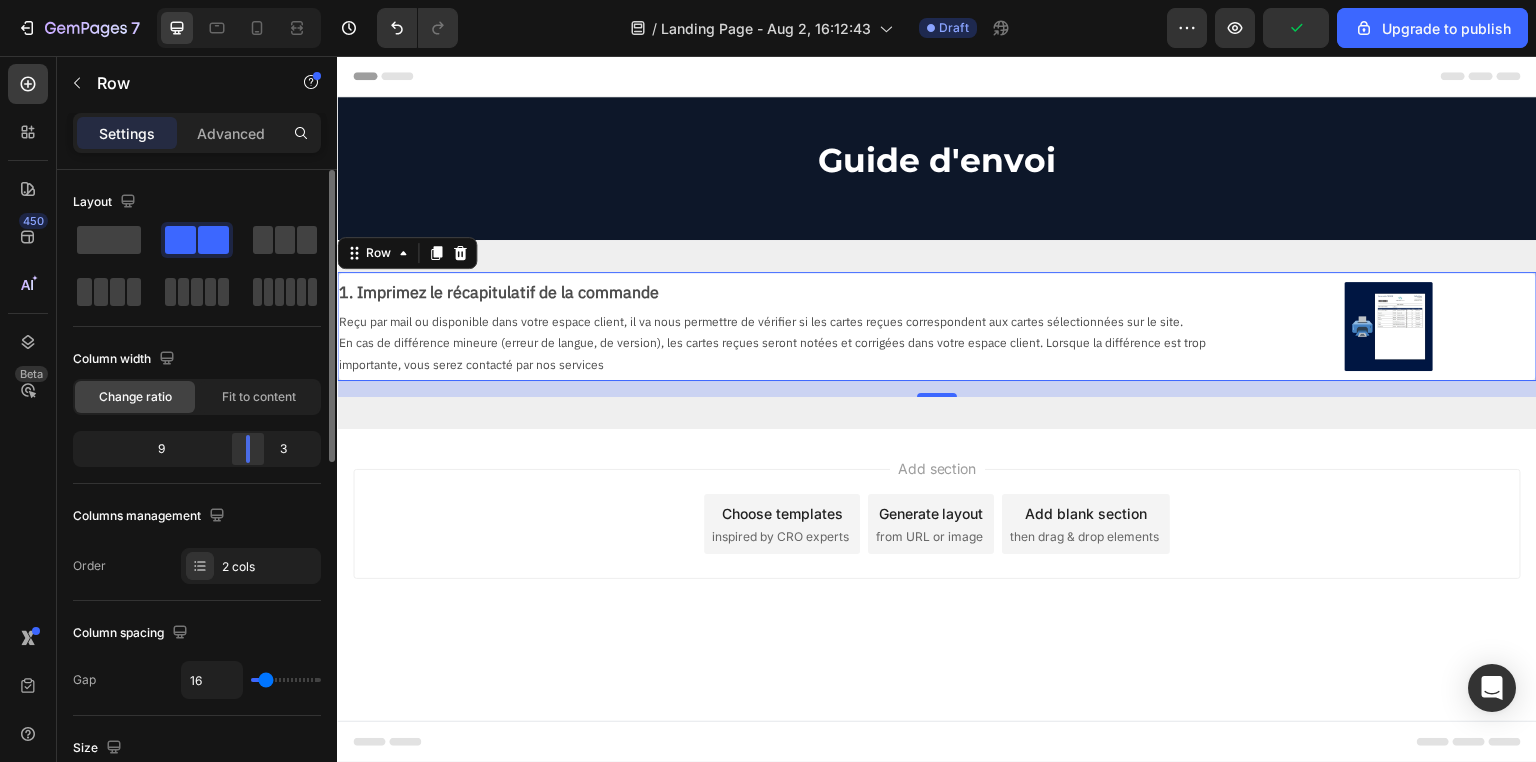 drag, startPoint x: 232, startPoint y: 448, endPoint x: 264, endPoint y: 445, distance: 32.140316 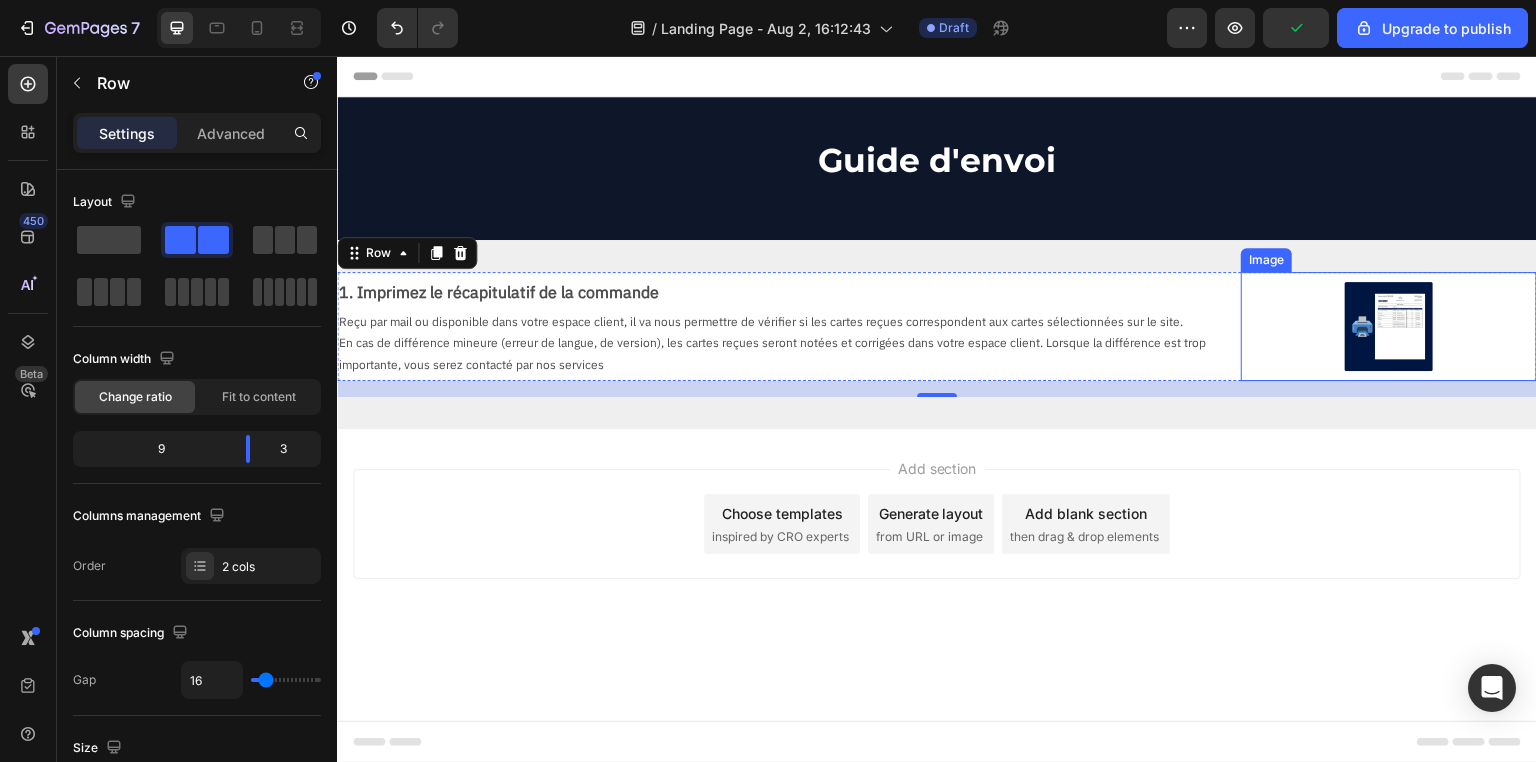 click at bounding box center (1389, 326) 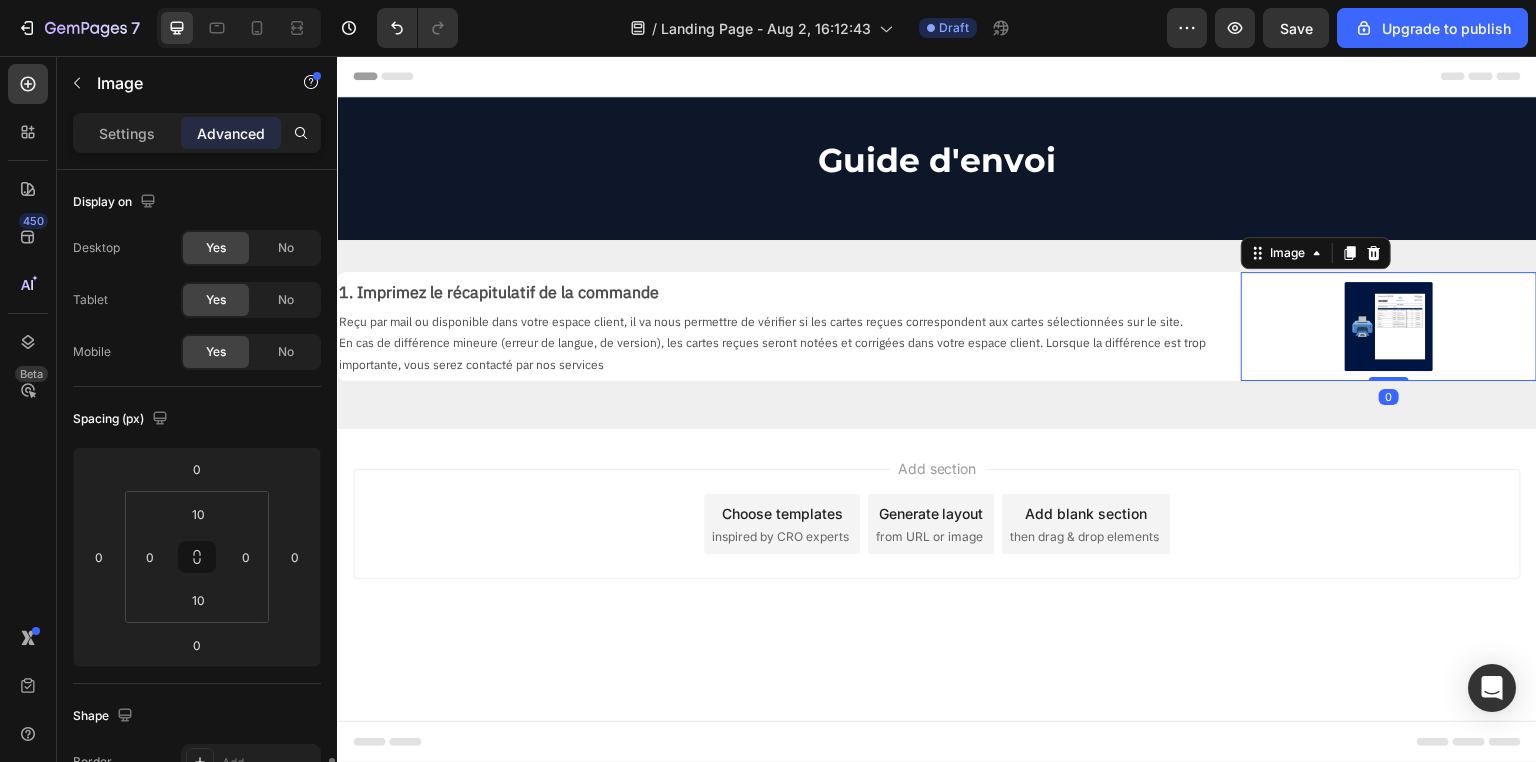 scroll, scrollTop: 400, scrollLeft: 0, axis: vertical 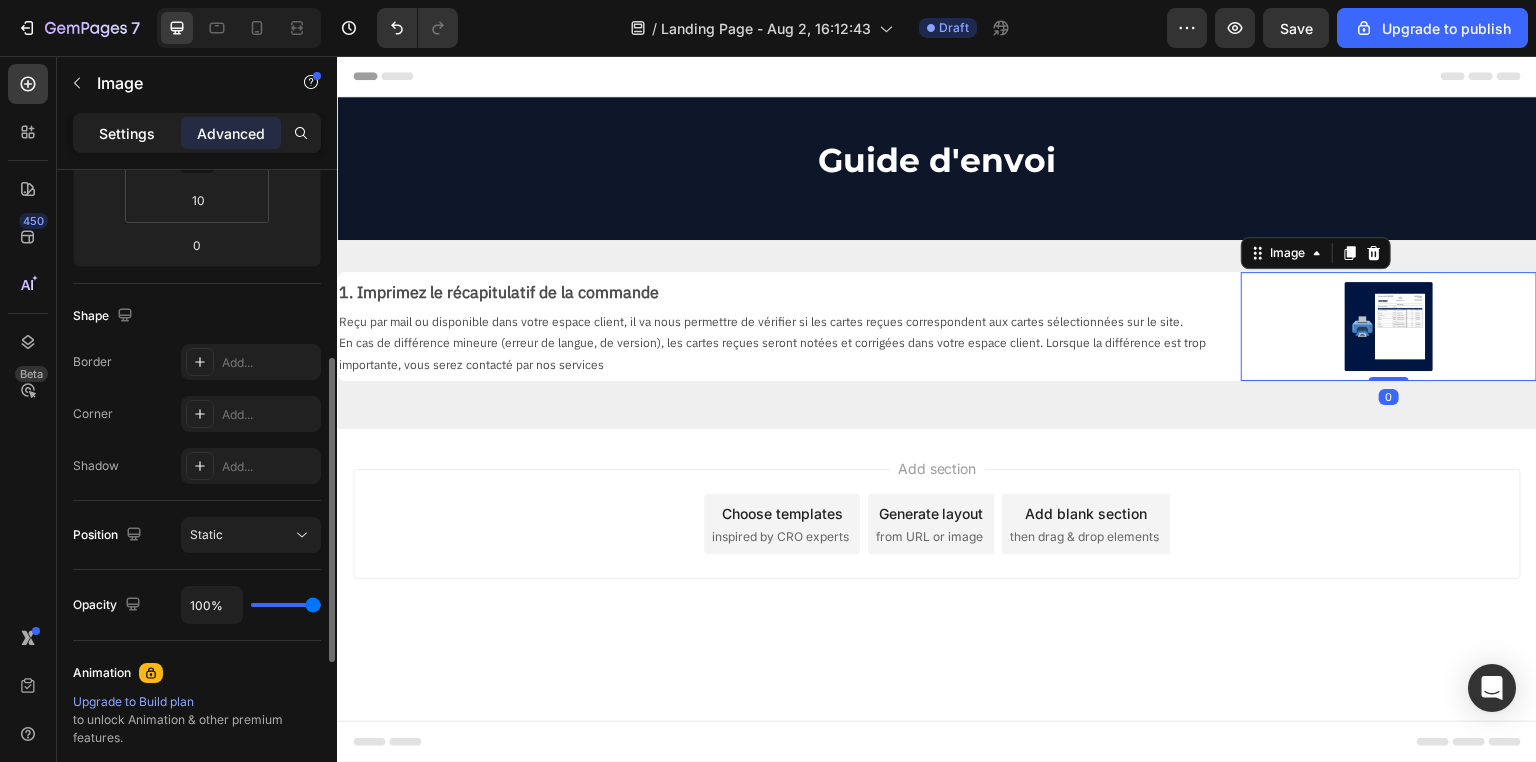 click on "Settings" at bounding box center [127, 133] 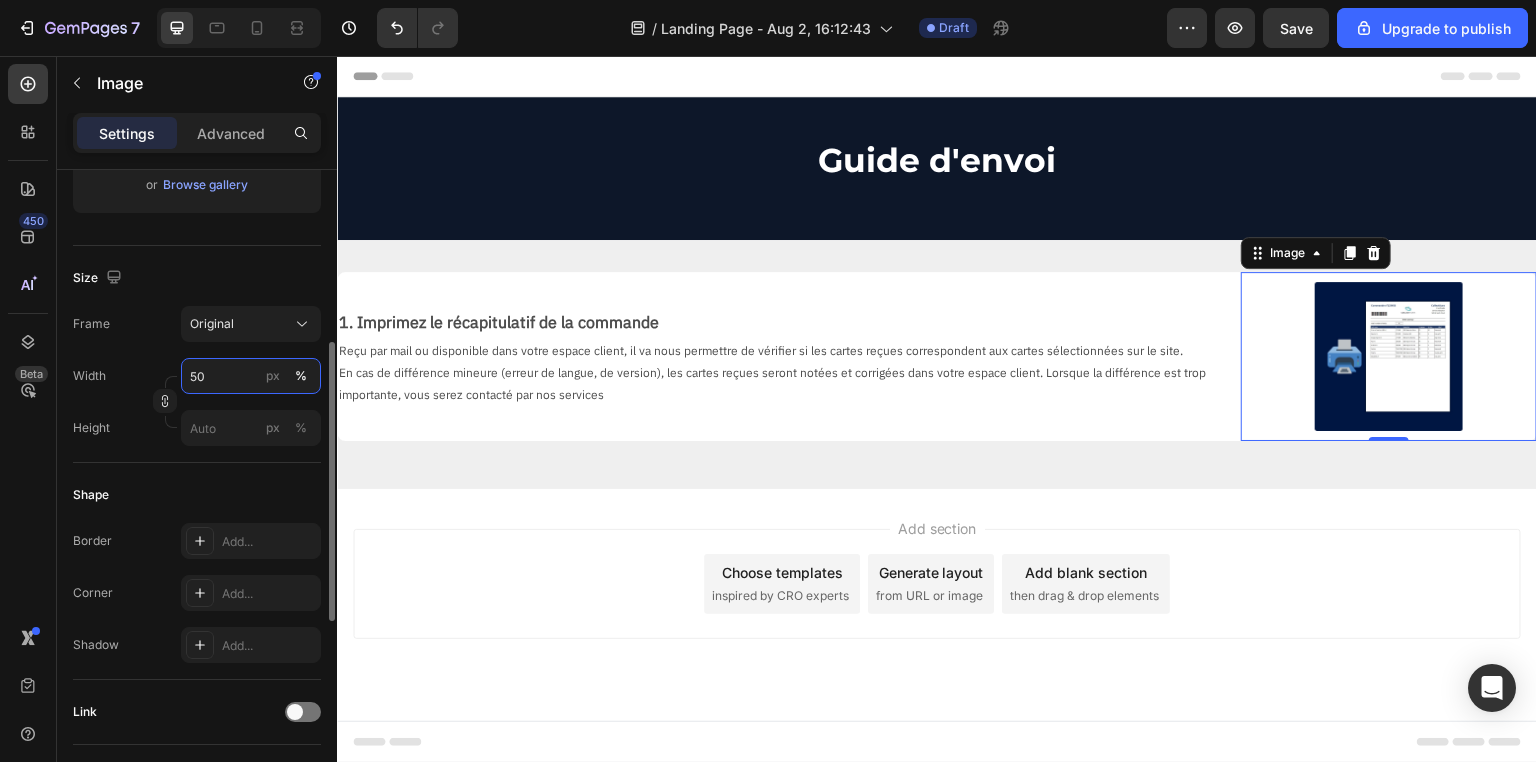 drag, startPoint x: 219, startPoint y: 370, endPoint x: 171, endPoint y: 368, distance: 48.04165 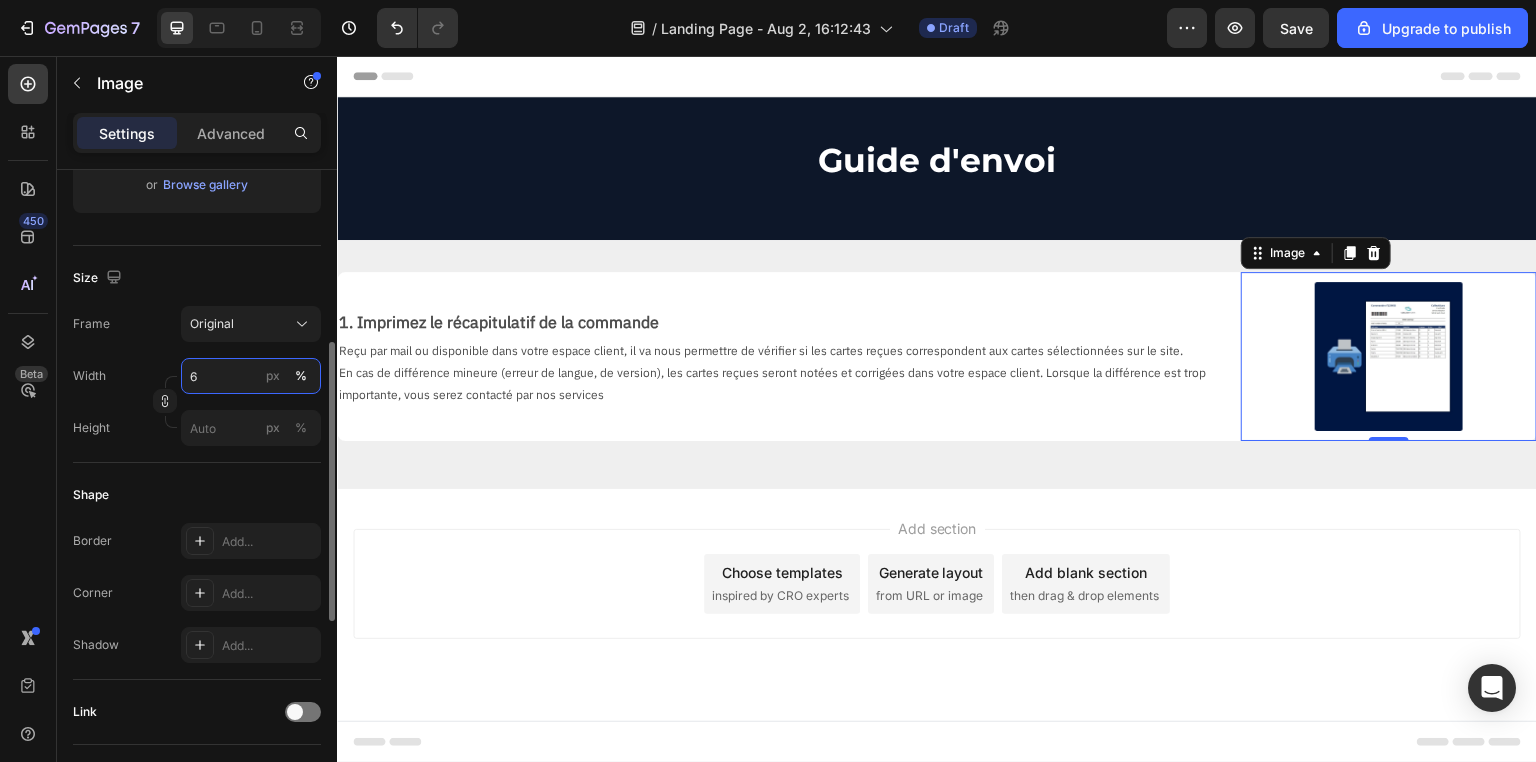 type on "60" 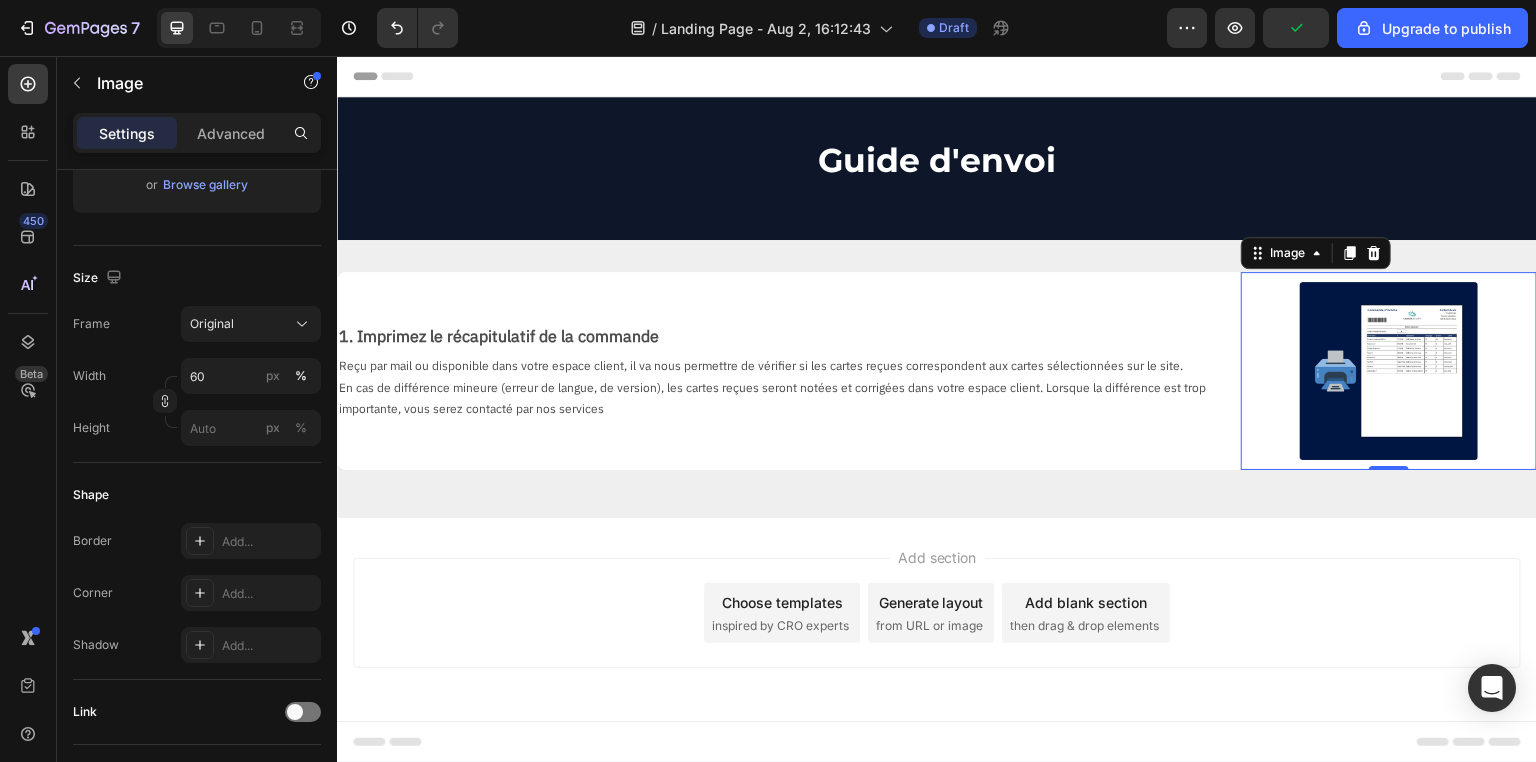 drag, startPoint x: 688, startPoint y: 580, endPoint x: 658, endPoint y: 582, distance: 30.066593 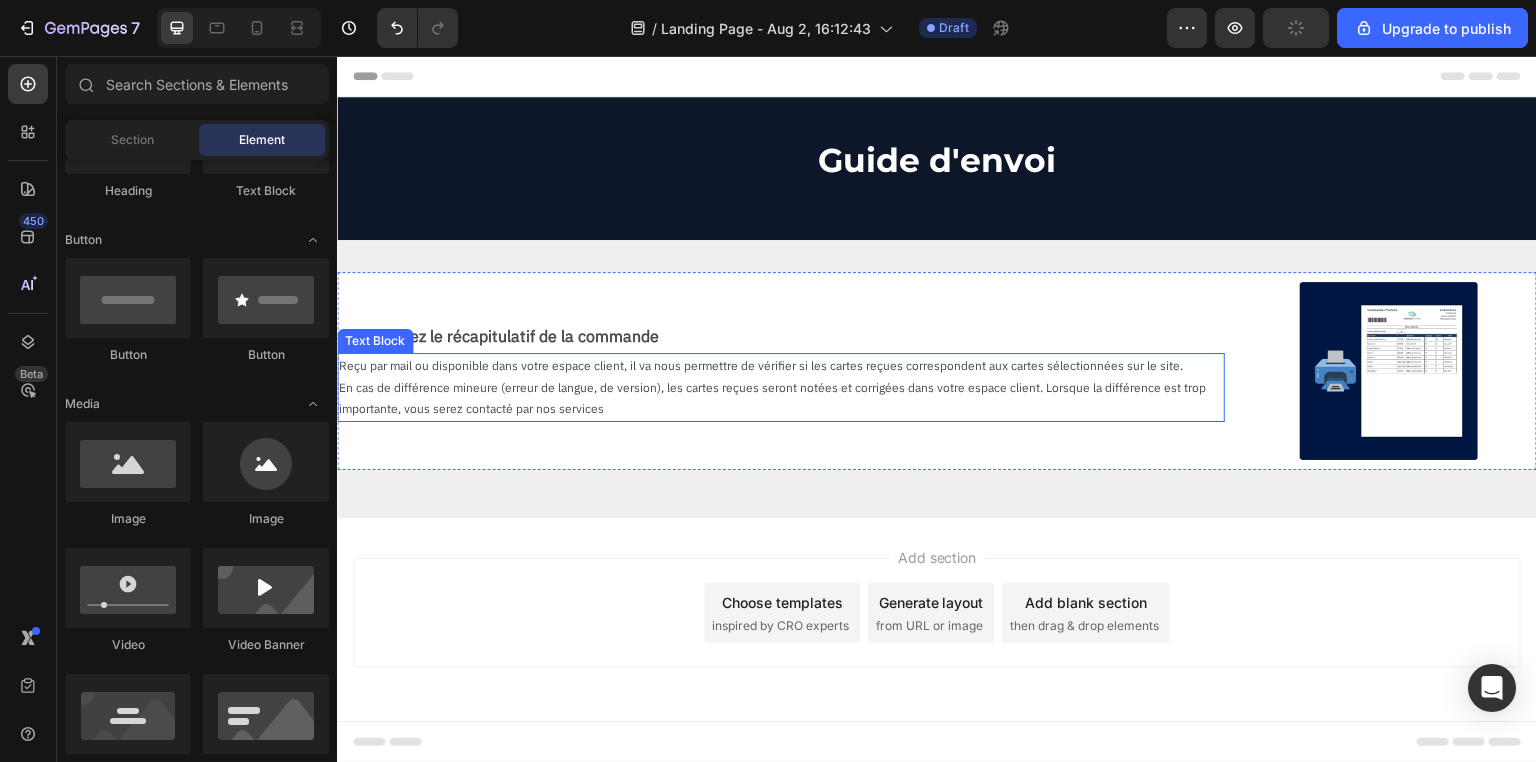click on "En cas de différence mineure (erreur de langue, de version), les cartes reçues seront notées et corrigées dans votre espace client. Lorsque la différence est trop importante, vous serez contacté par nos services" at bounding box center (781, 398) 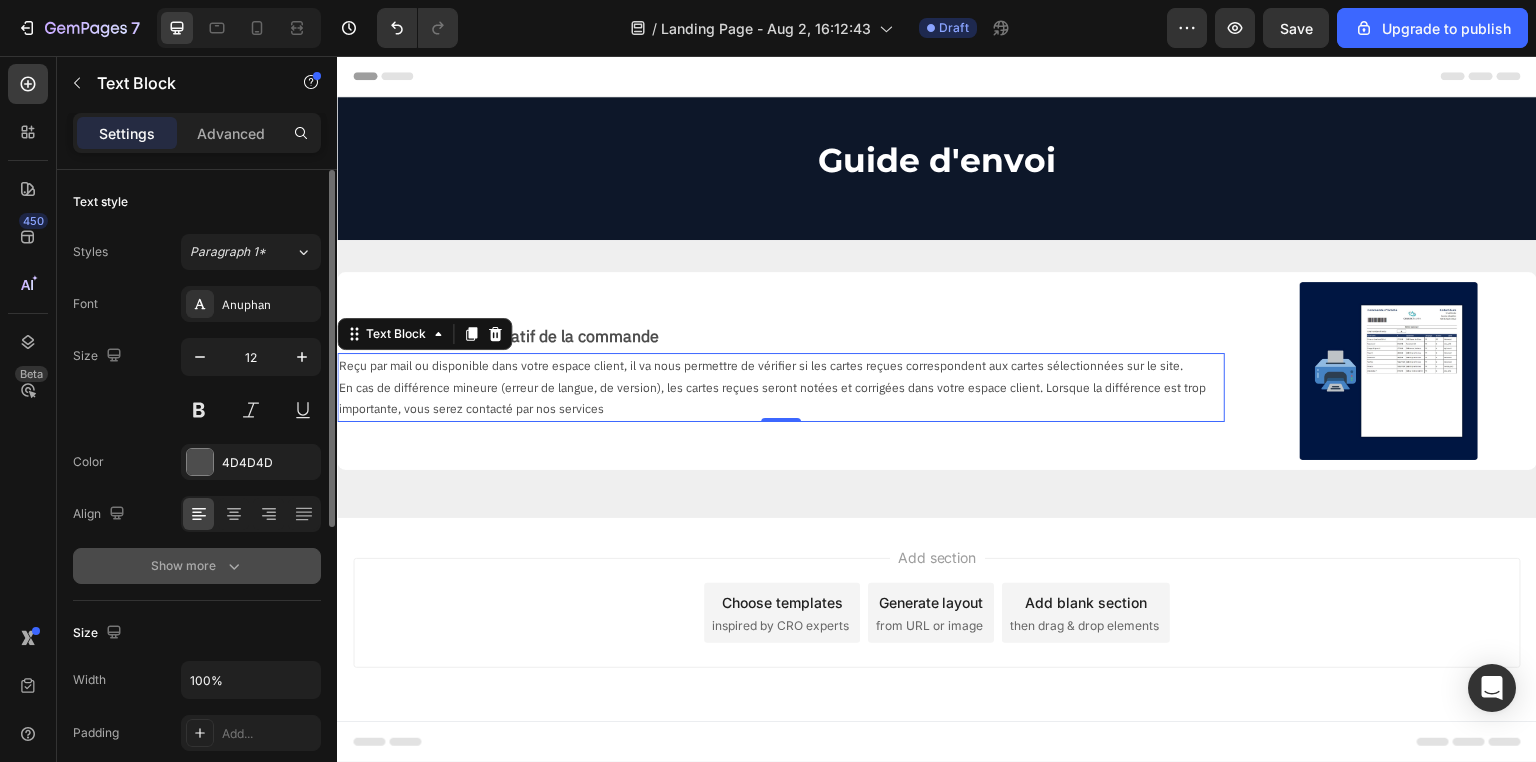 click on "Show more" at bounding box center (197, 566) 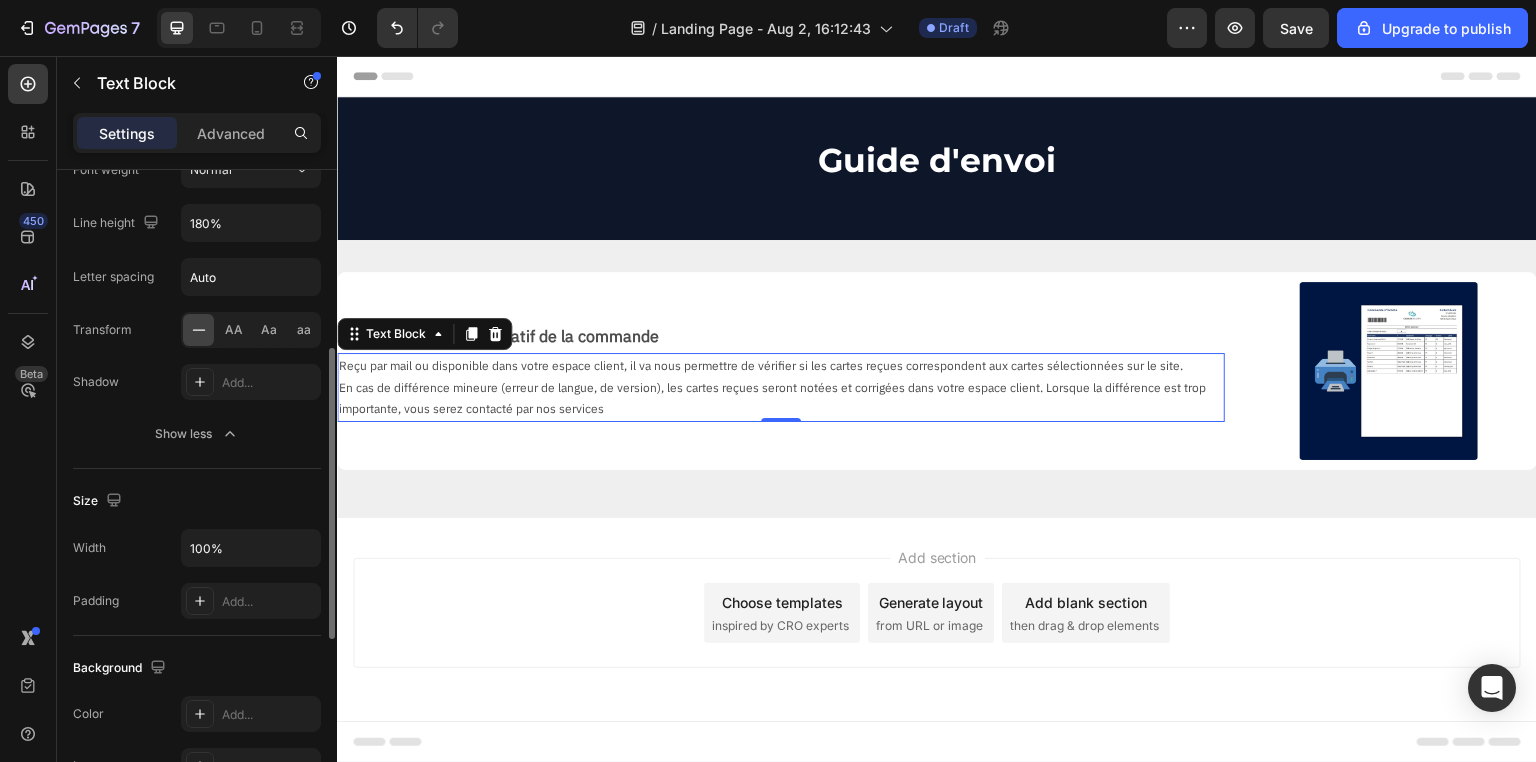 scroll, scrollTop: 0, scrollLeft: 0, axis: both 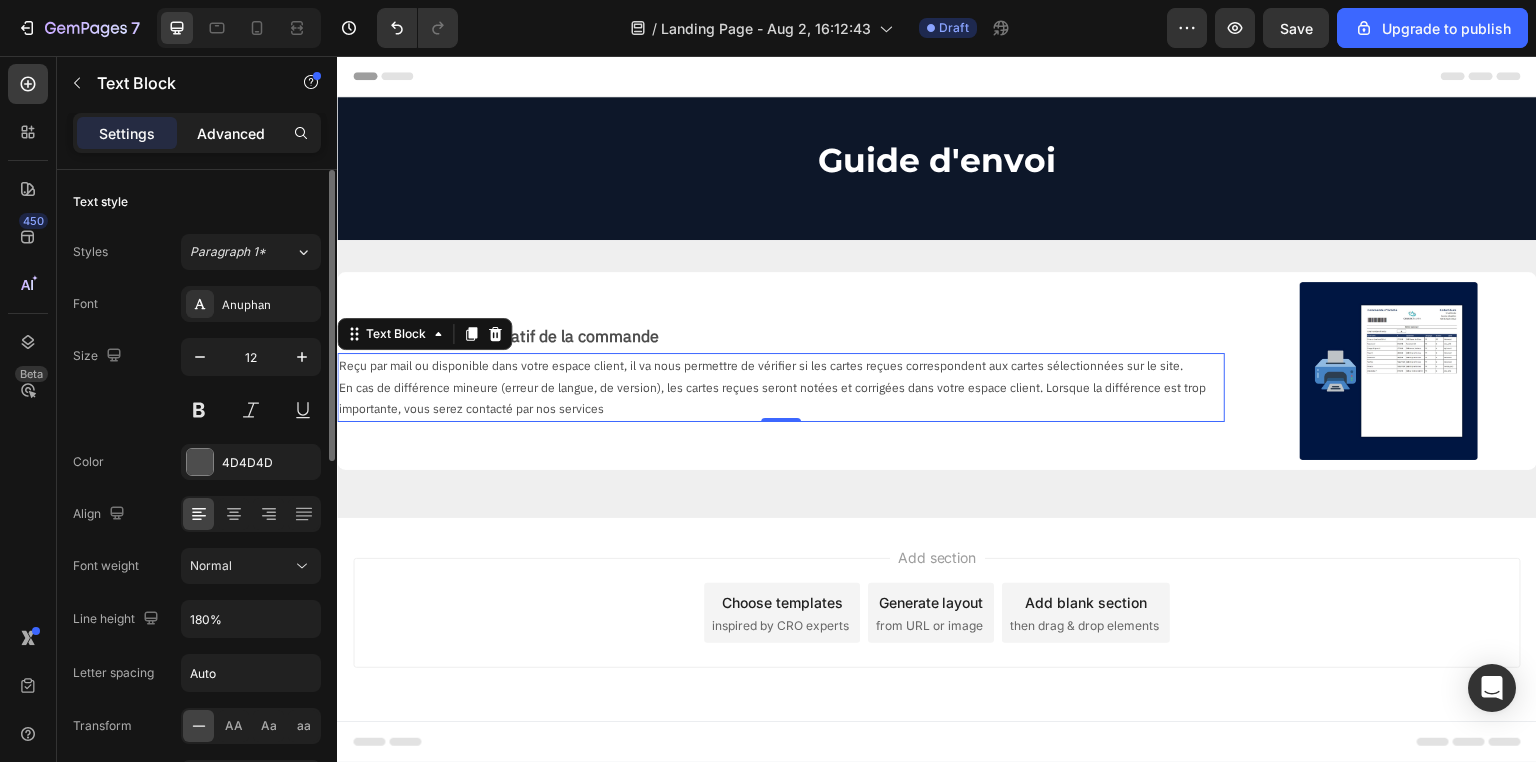 click on "Advanced" at bounding box center [231, 133] 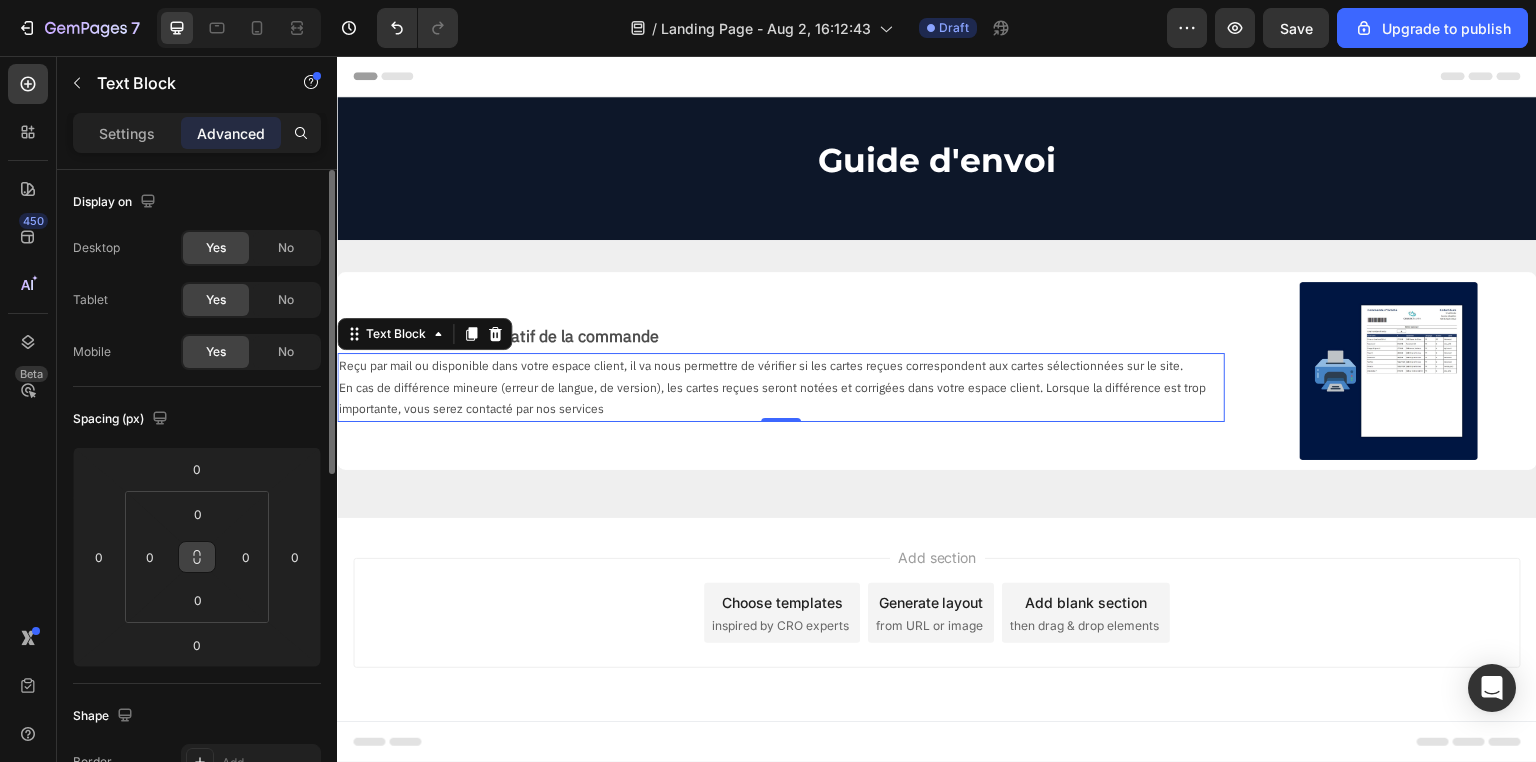 click 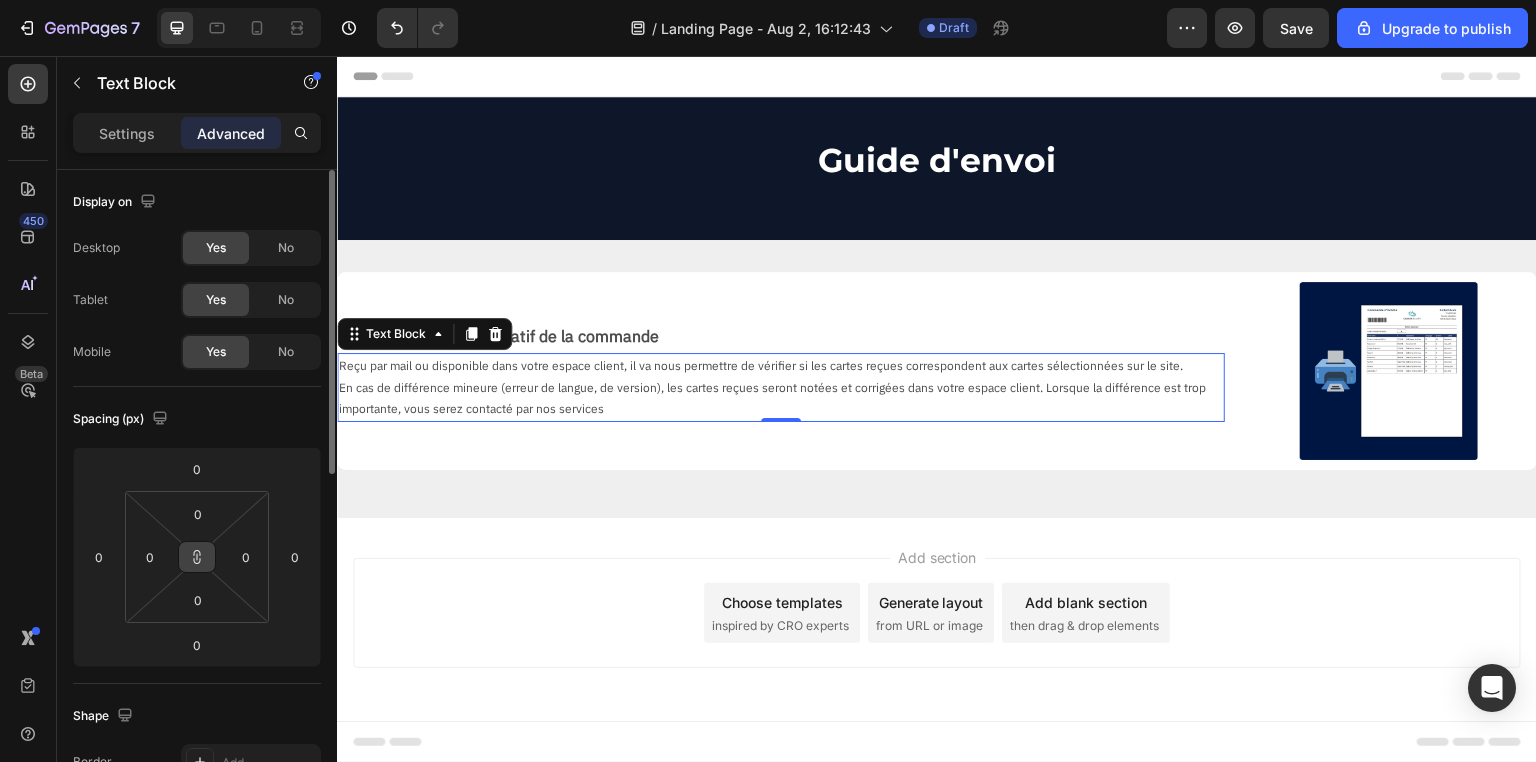 click 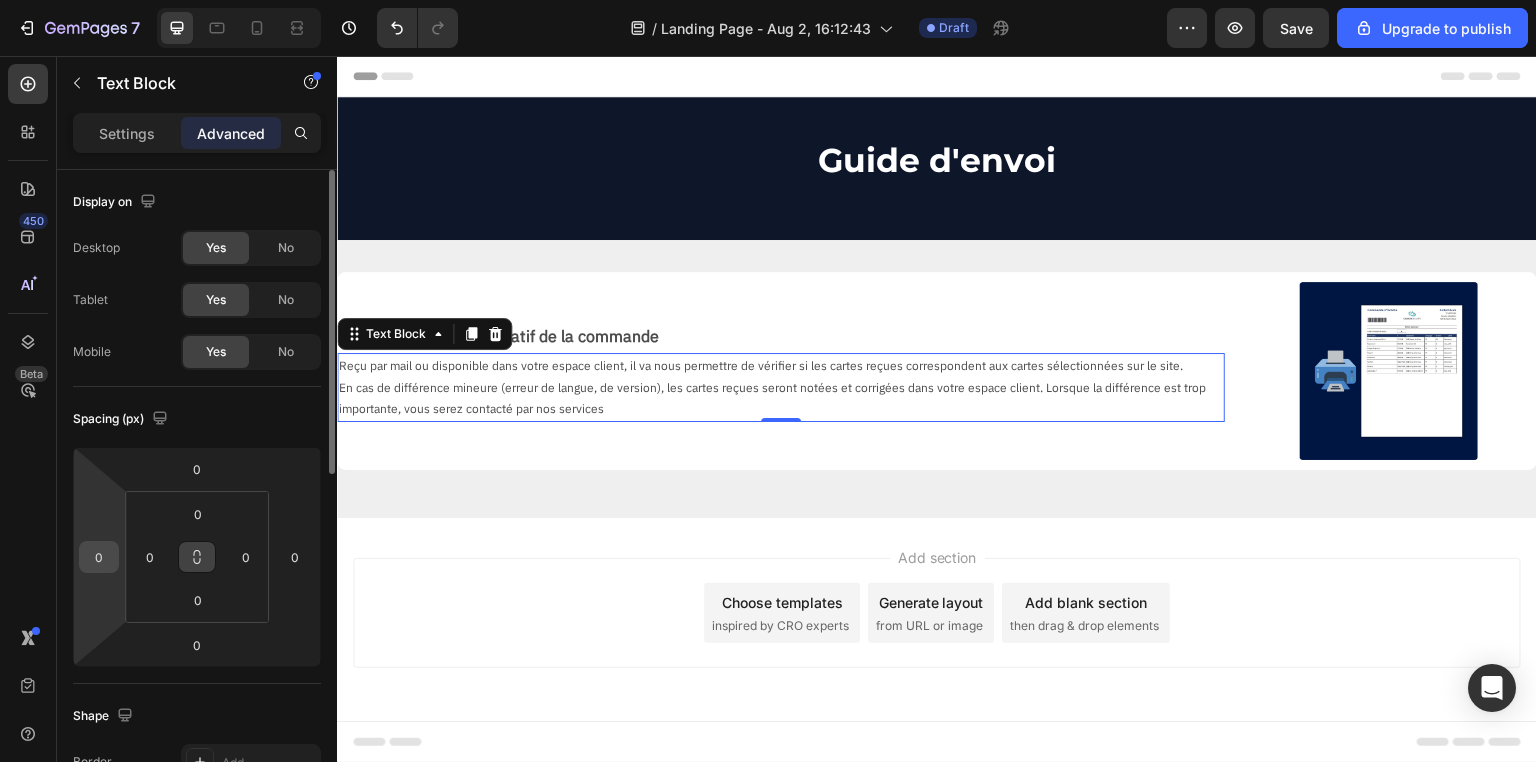click on "0" at bounding box center (99, 557) 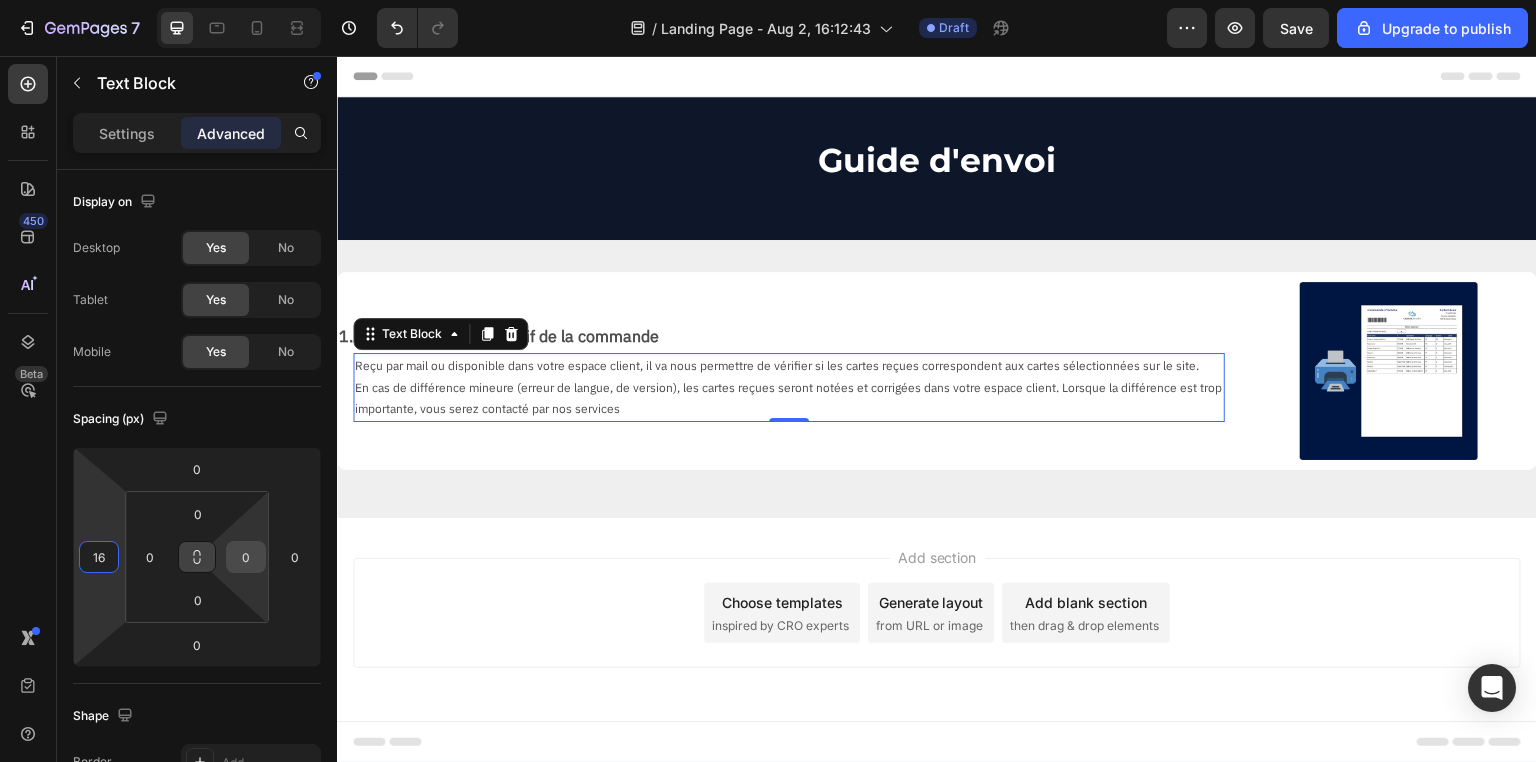 type on "16" 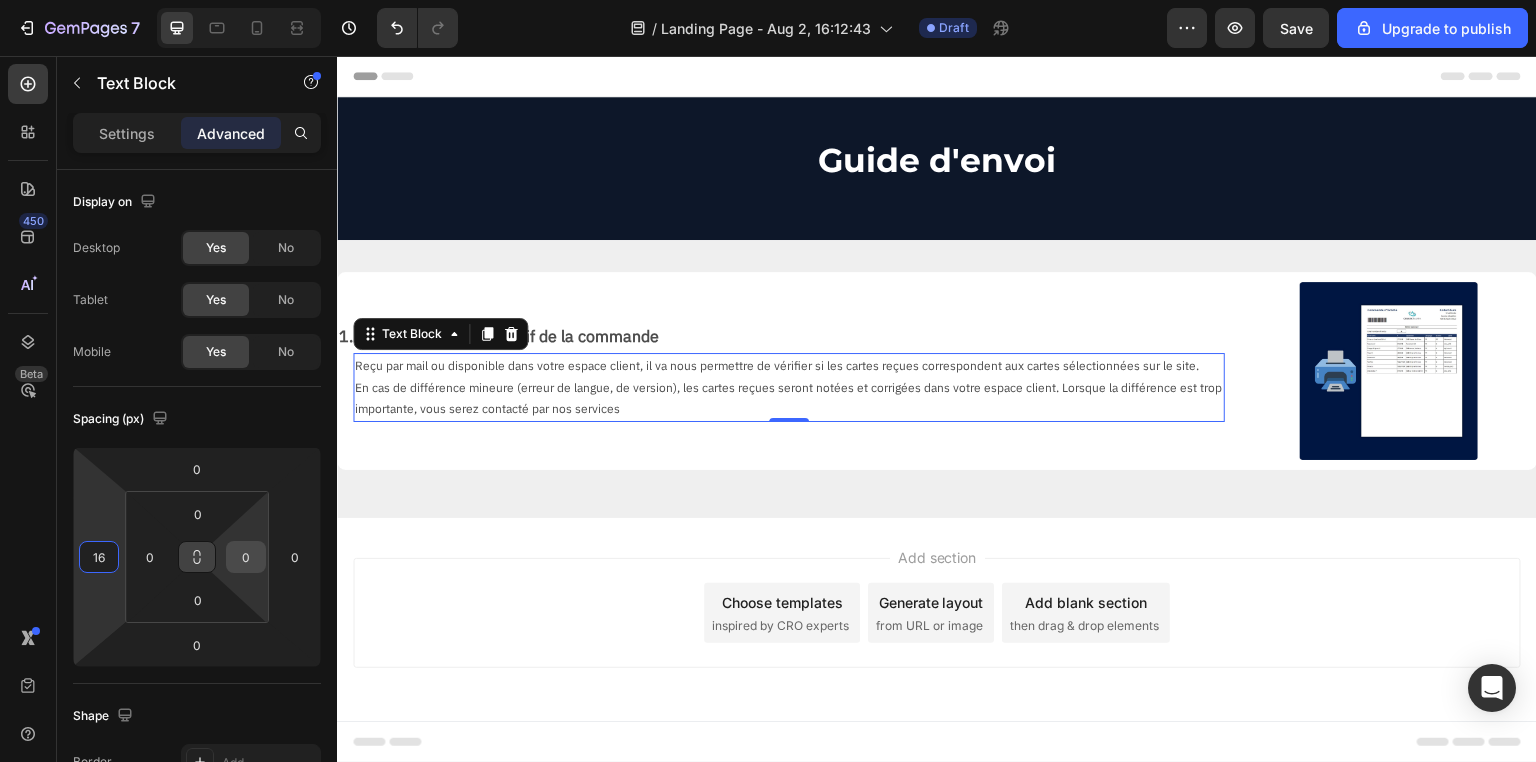 click on "0" at bounding box center [246, 557] 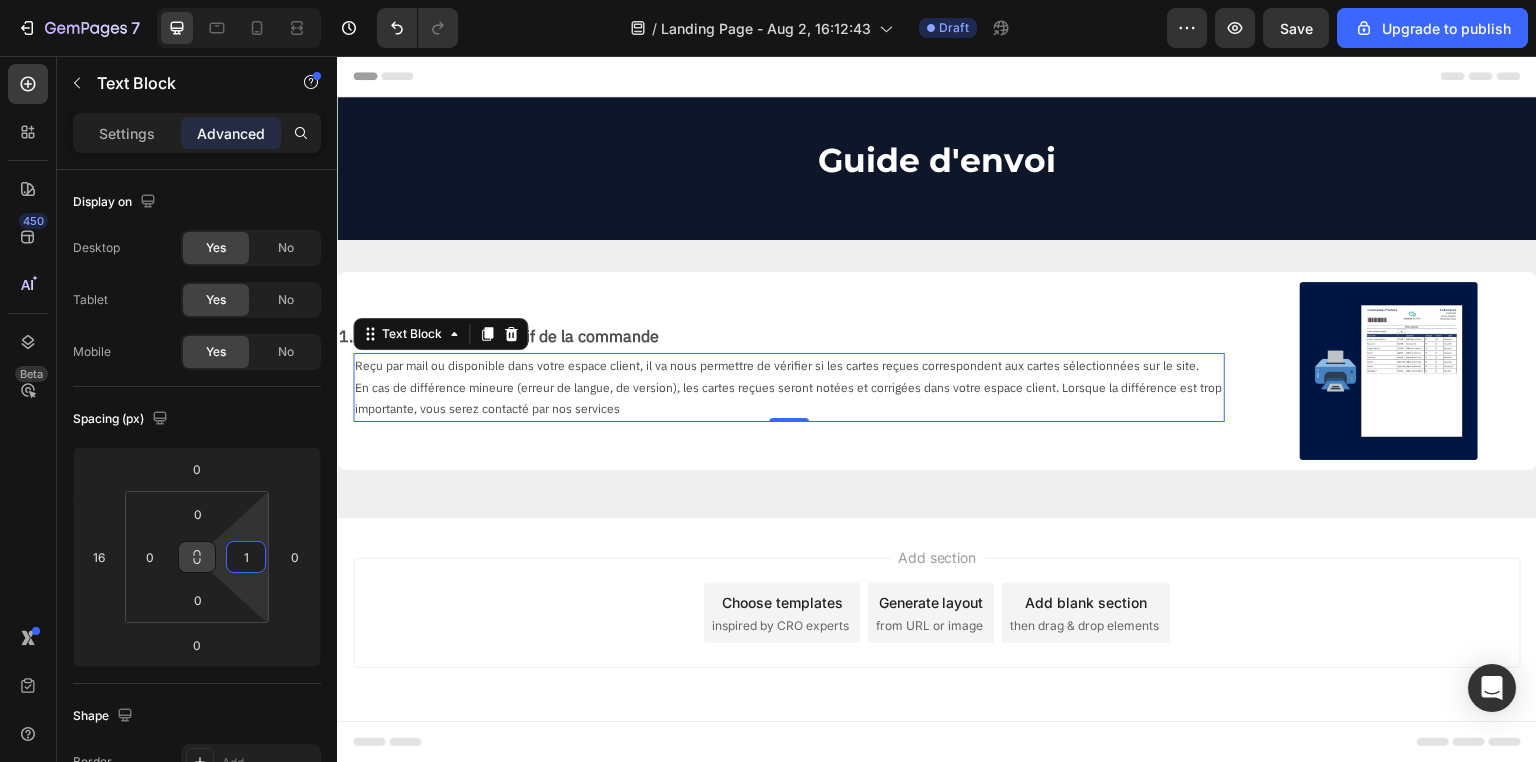 type on "16" 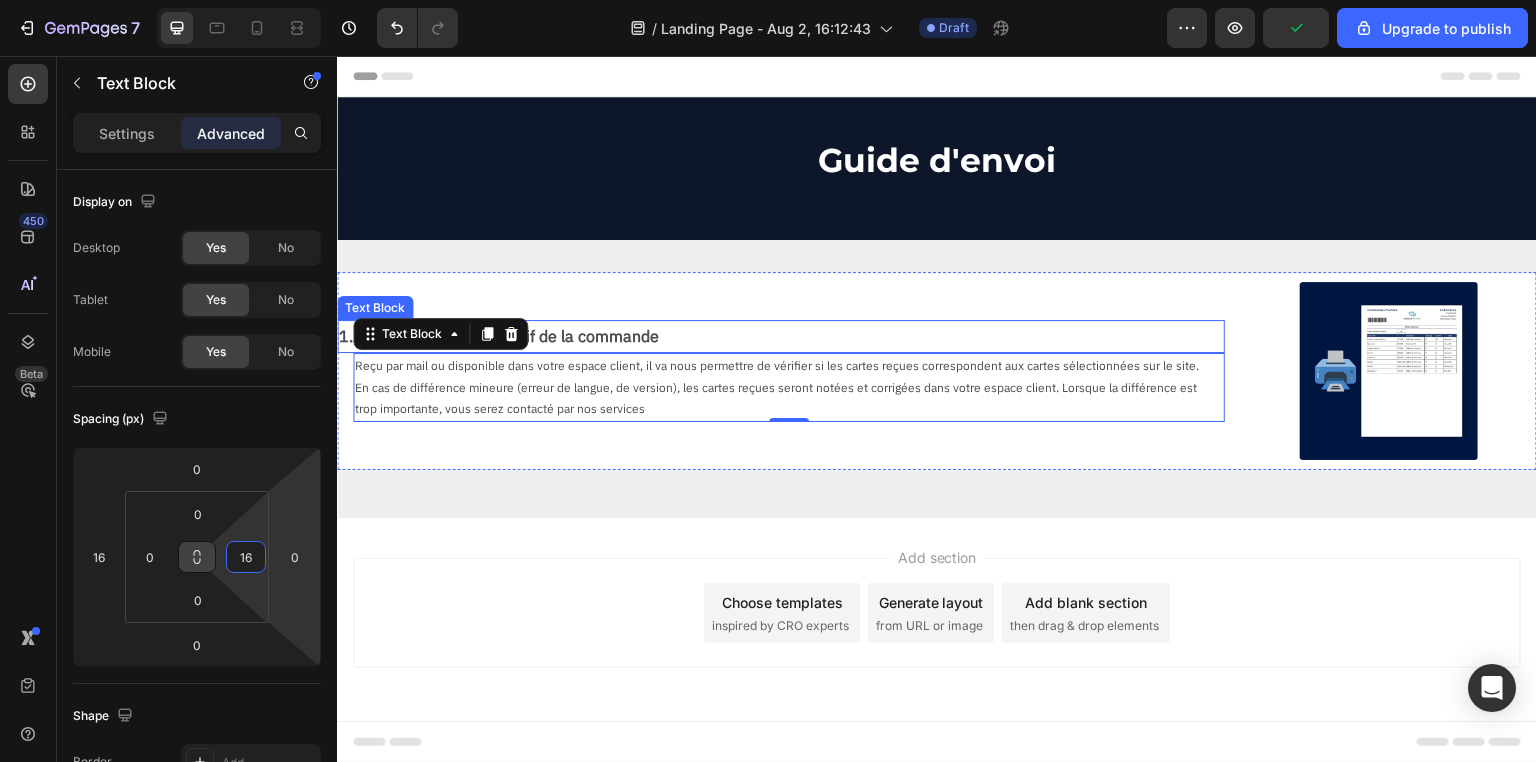 click on "1. Imprimez le récapitulatif de la commande" at bounding box center [781, 336] 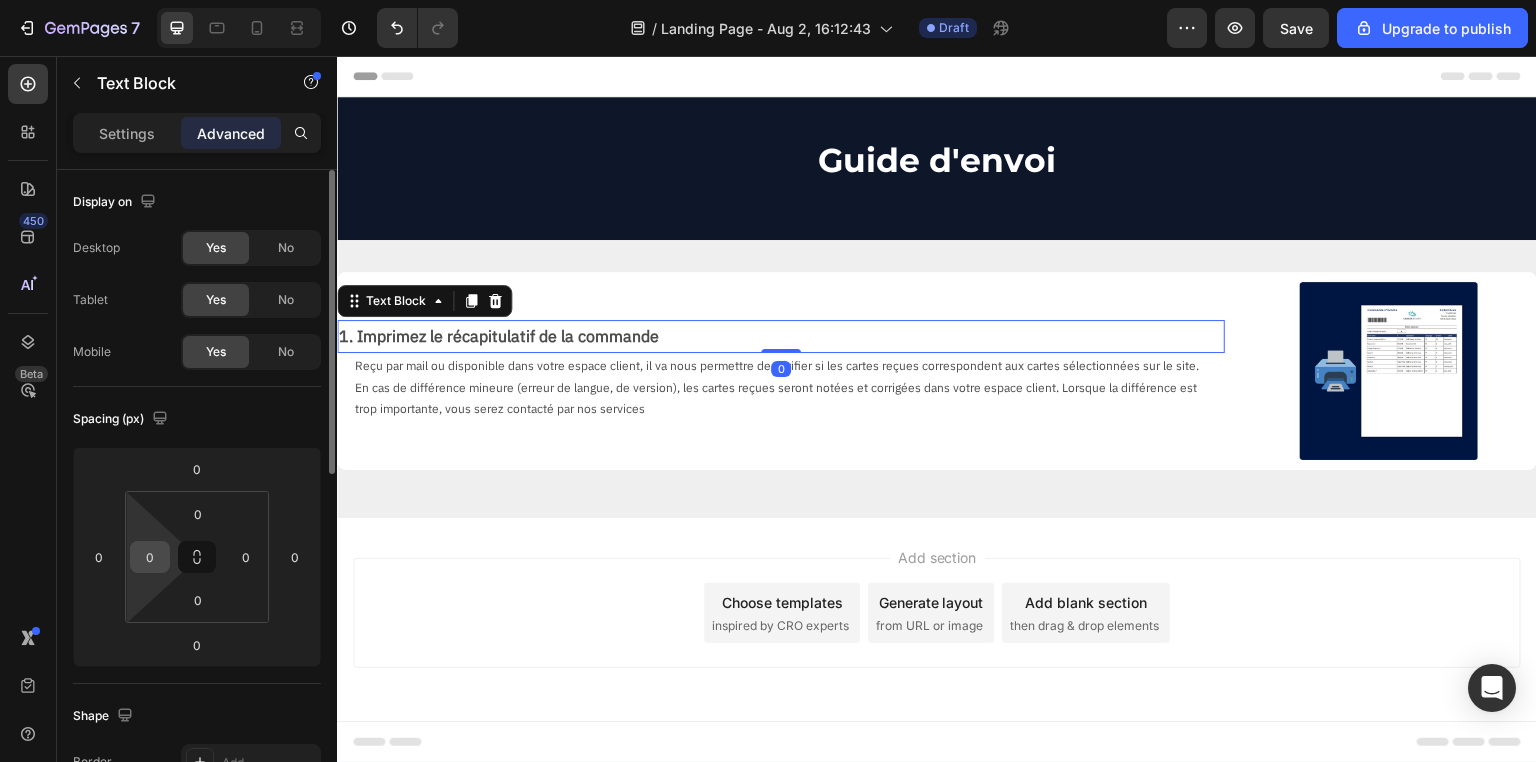 click on "0" at bounding box center (150, 557) 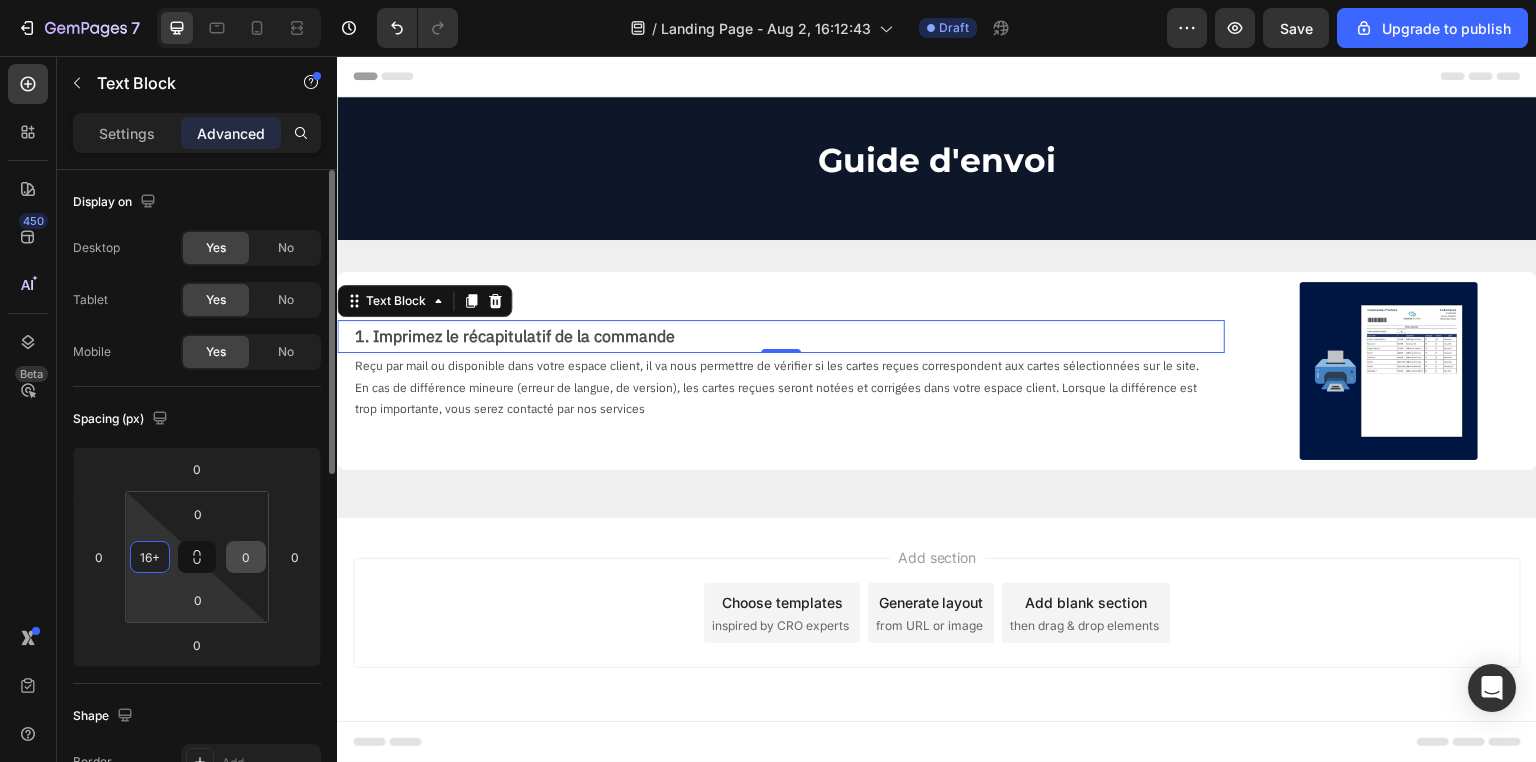 type on "16" 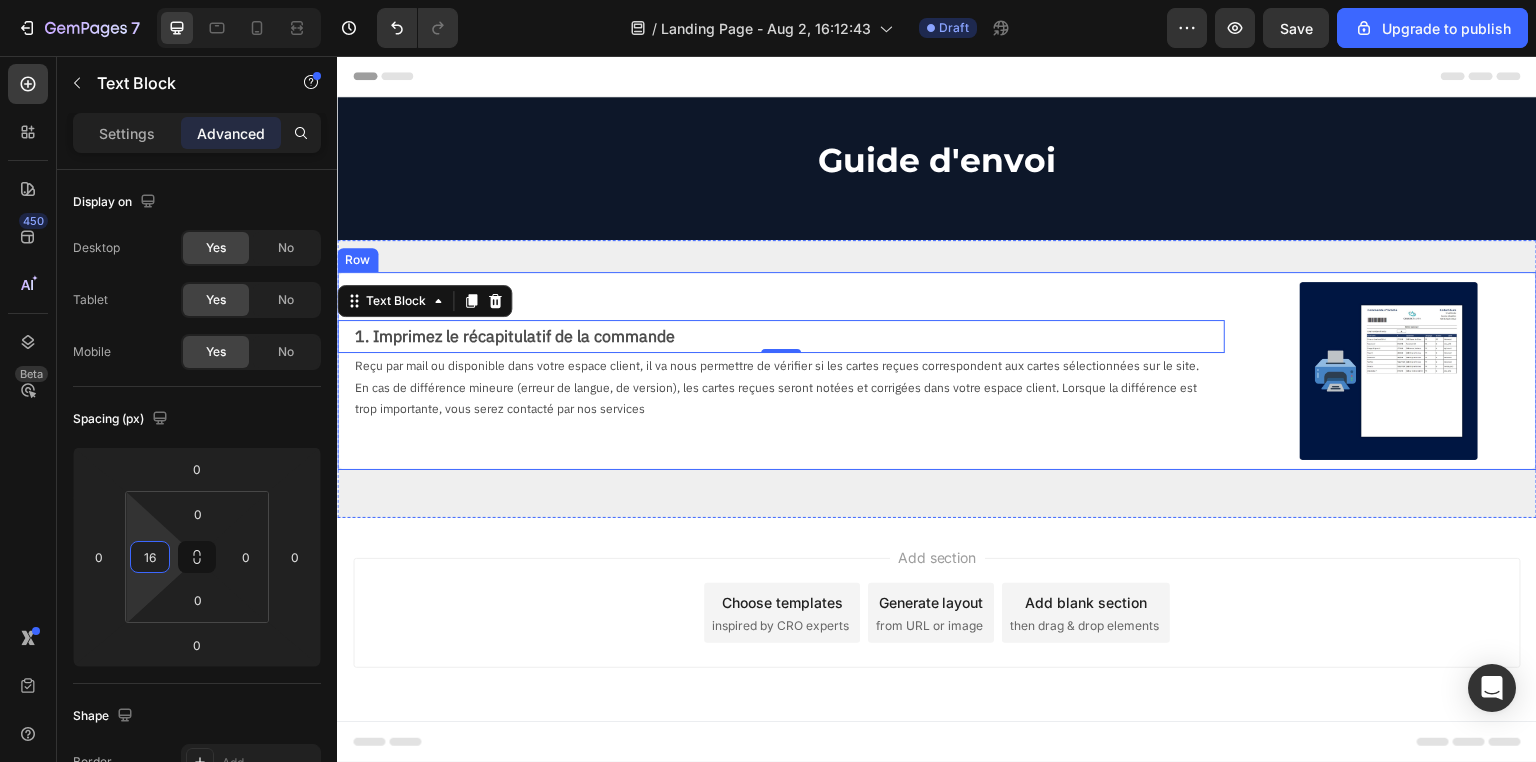 click on "1. Imprimez le récapitulatif de la commande Text Block   0 Reçu par mail ou disponible dans votre espace client, il va nous permettre de vérifier si les cartes reçues correspondent aux cartes sélectionnées sur le site. En cas de différence mineure (erreur de langue, de version), les cartes reçues seront notées et corrigées dans votre espace client. Lorsque la différence est trop importante, vous serez contacté par nos services Text Block" at bounding box center [781, 371] 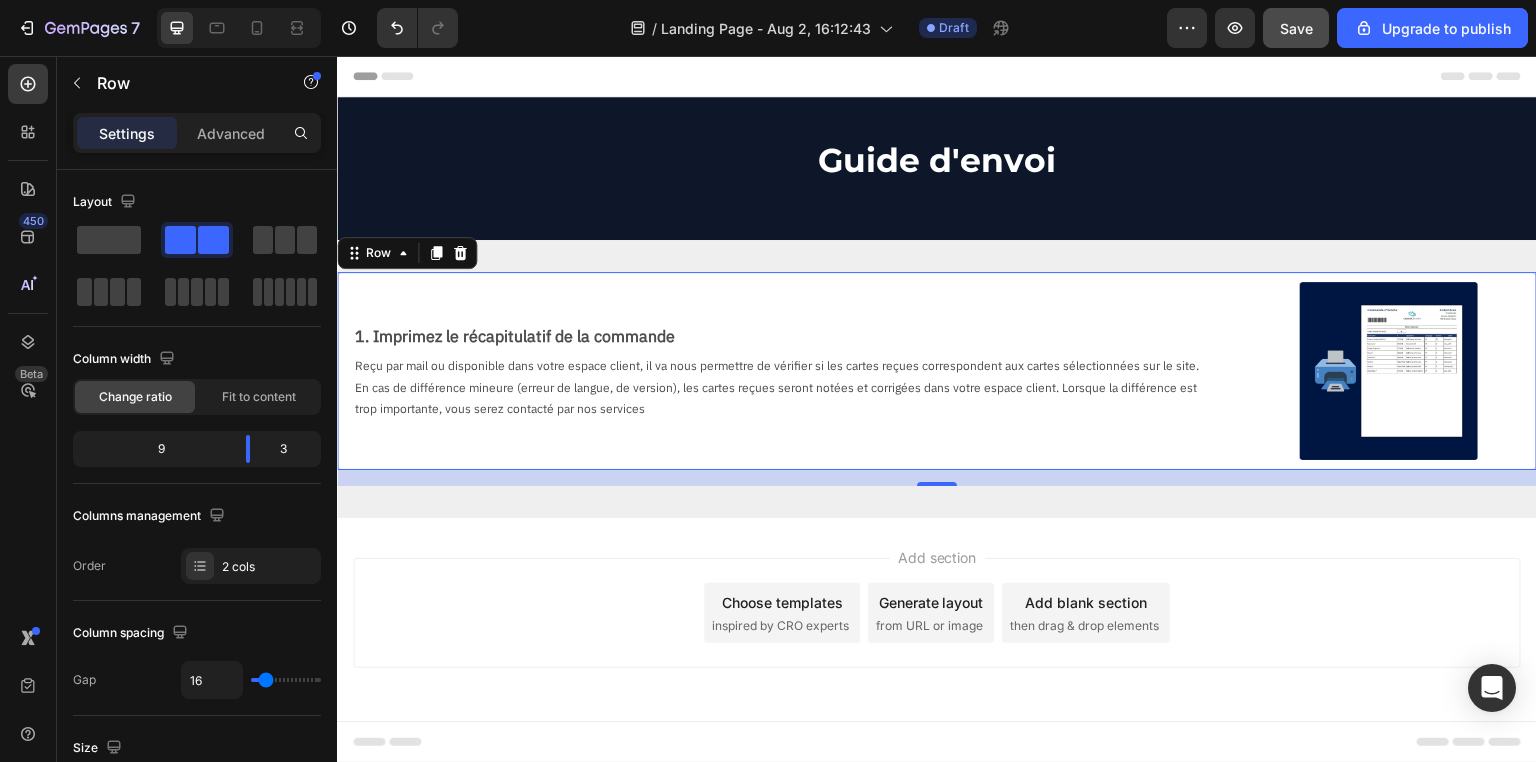 click on "Save" at bounding box center (1296, 28) 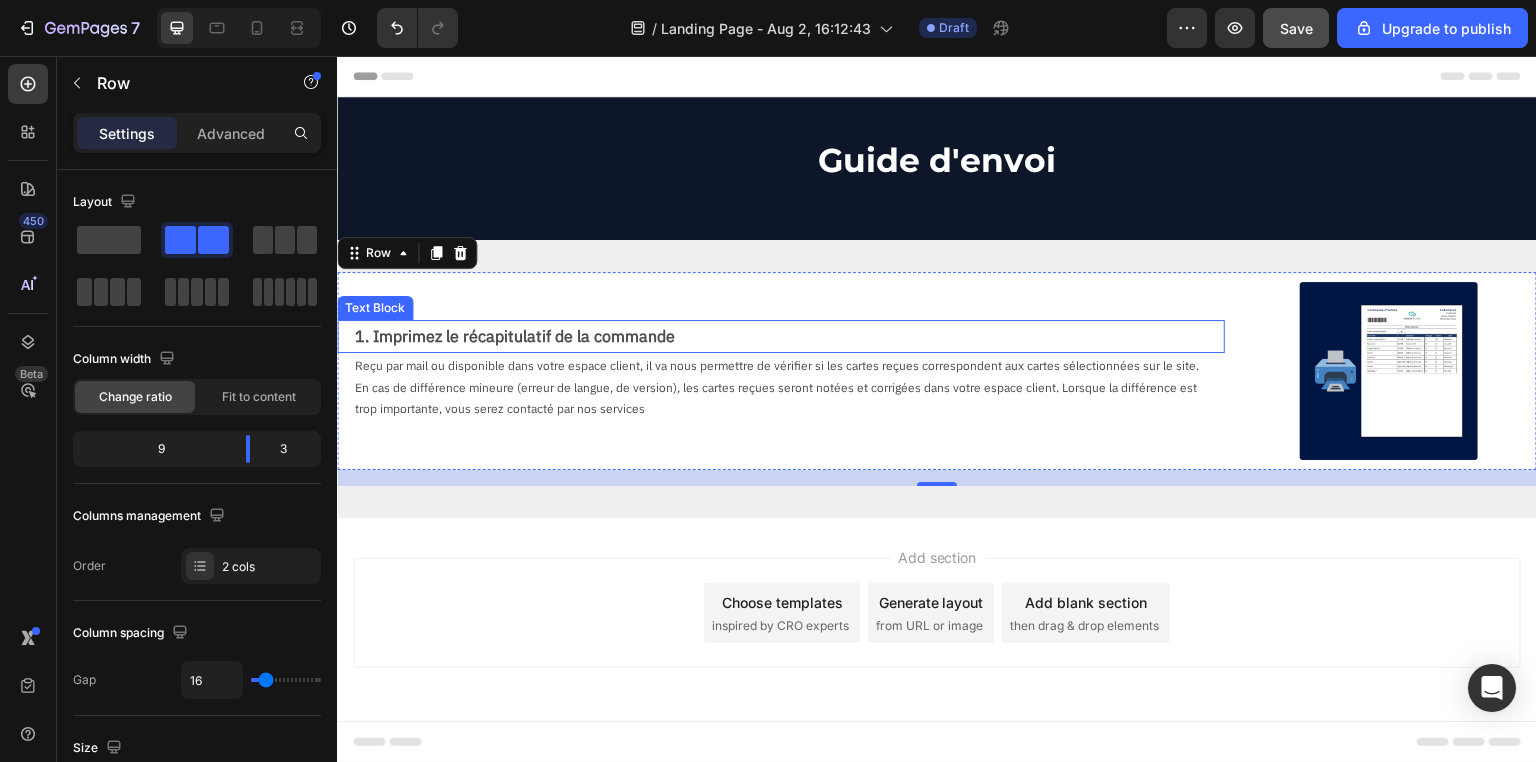 click on "1. Imprimez le récapitulatif de la commande" at bounding box center [789, 336] 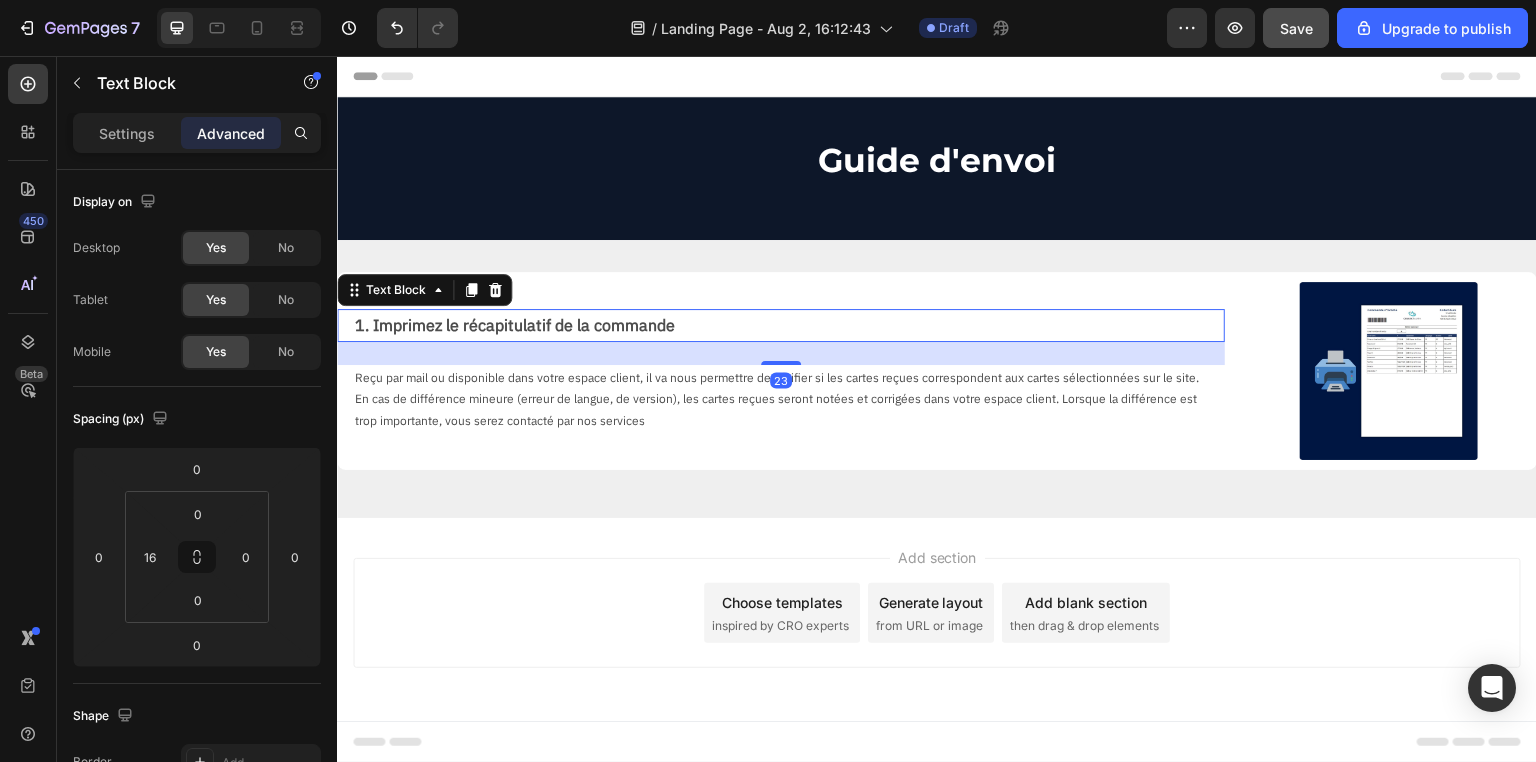 drag, startPoint x: 764, startPoint y: 351, endPoint x: 765, endPoint y: 374, distance: 23.021729 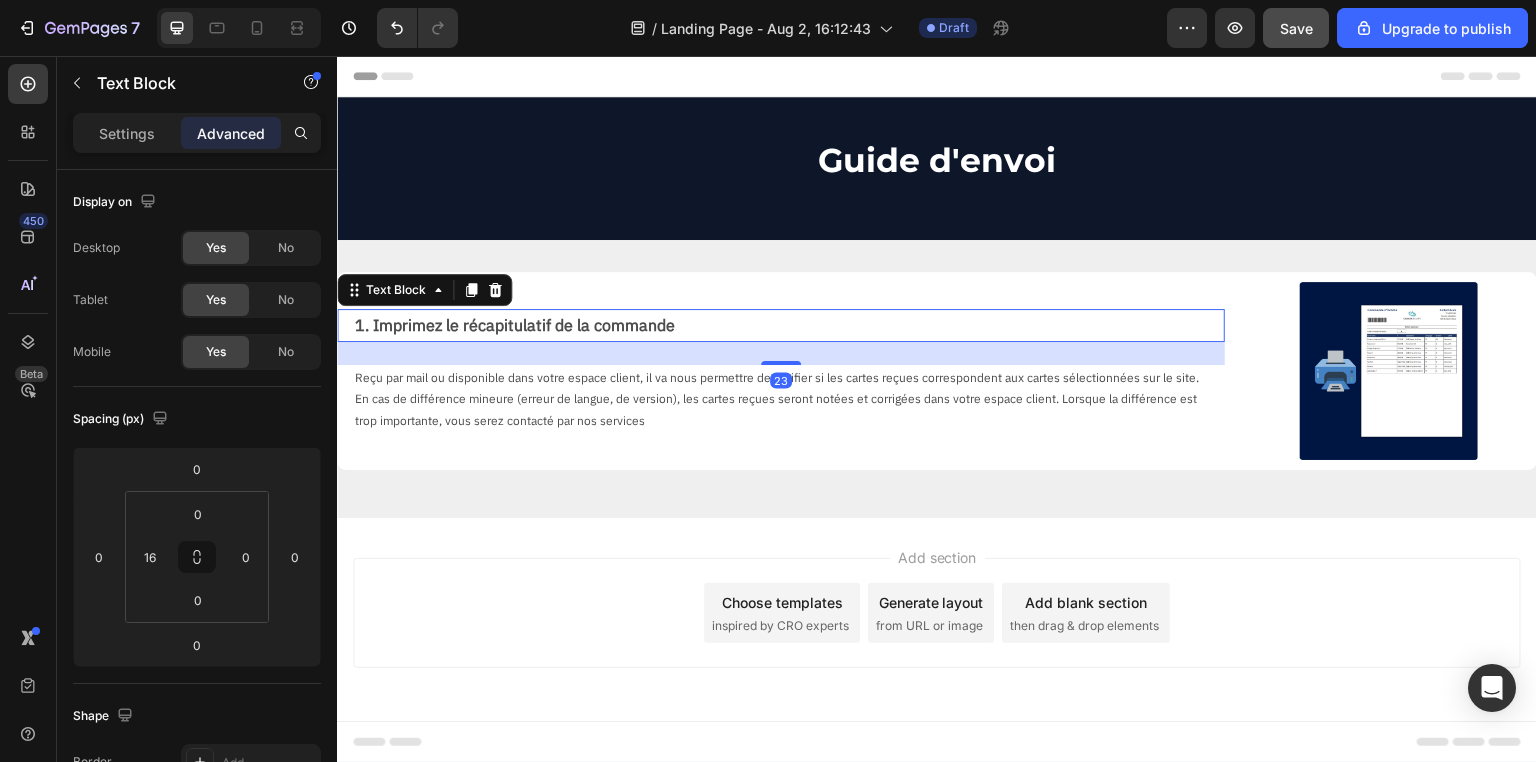 click on "23" at bounding box center (797, 342) 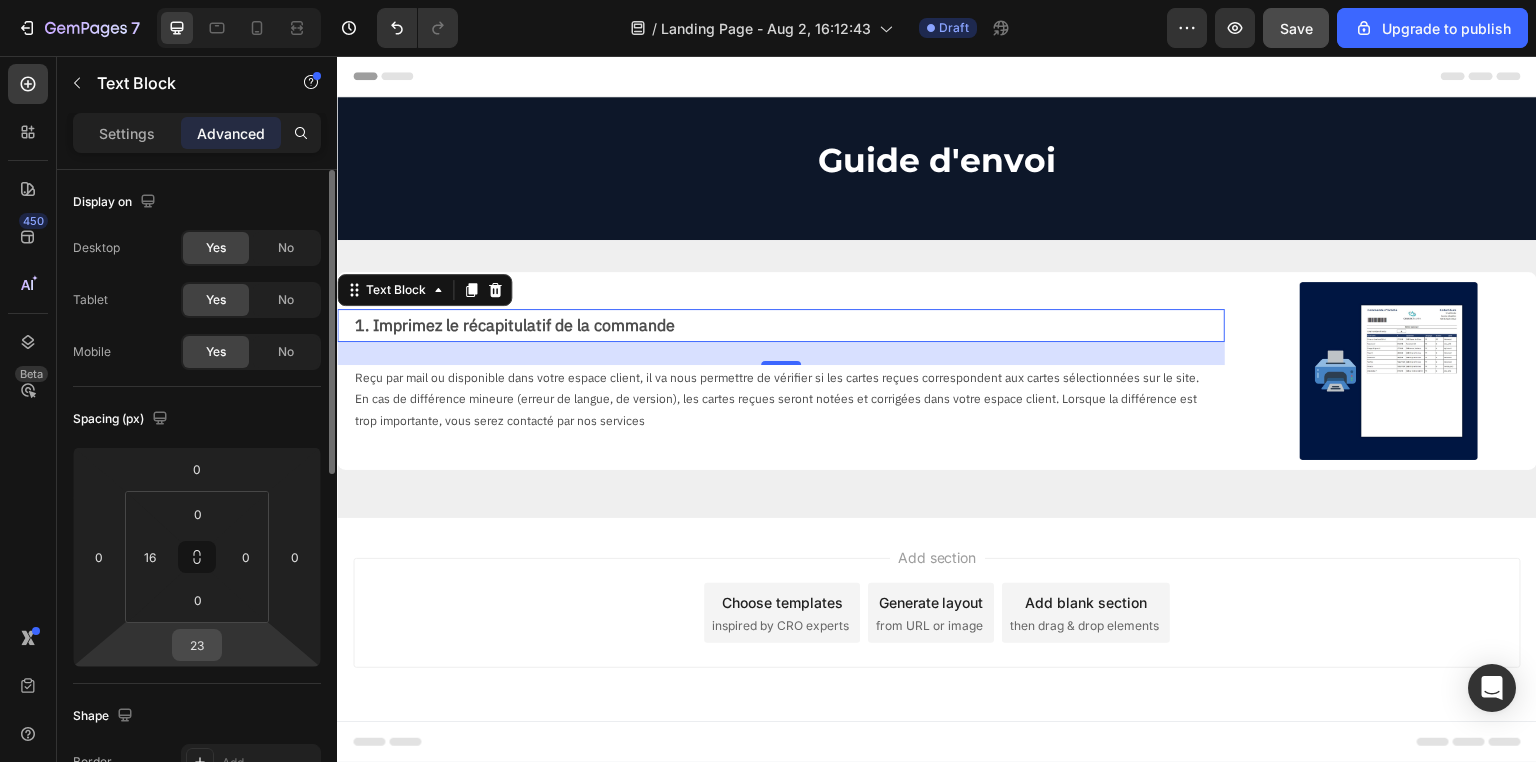 click on "23" at bounding box center [197, 645] 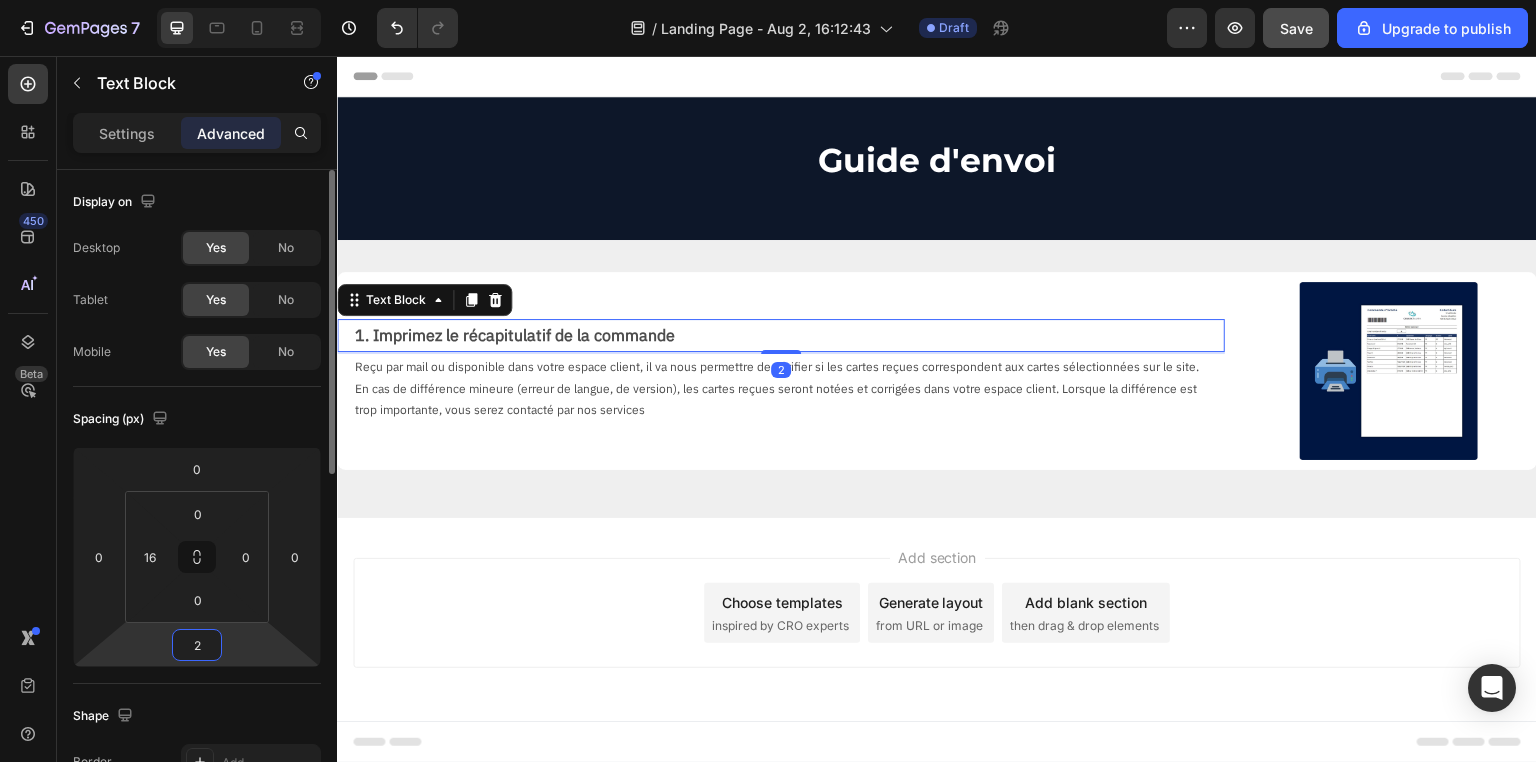 type on "20" 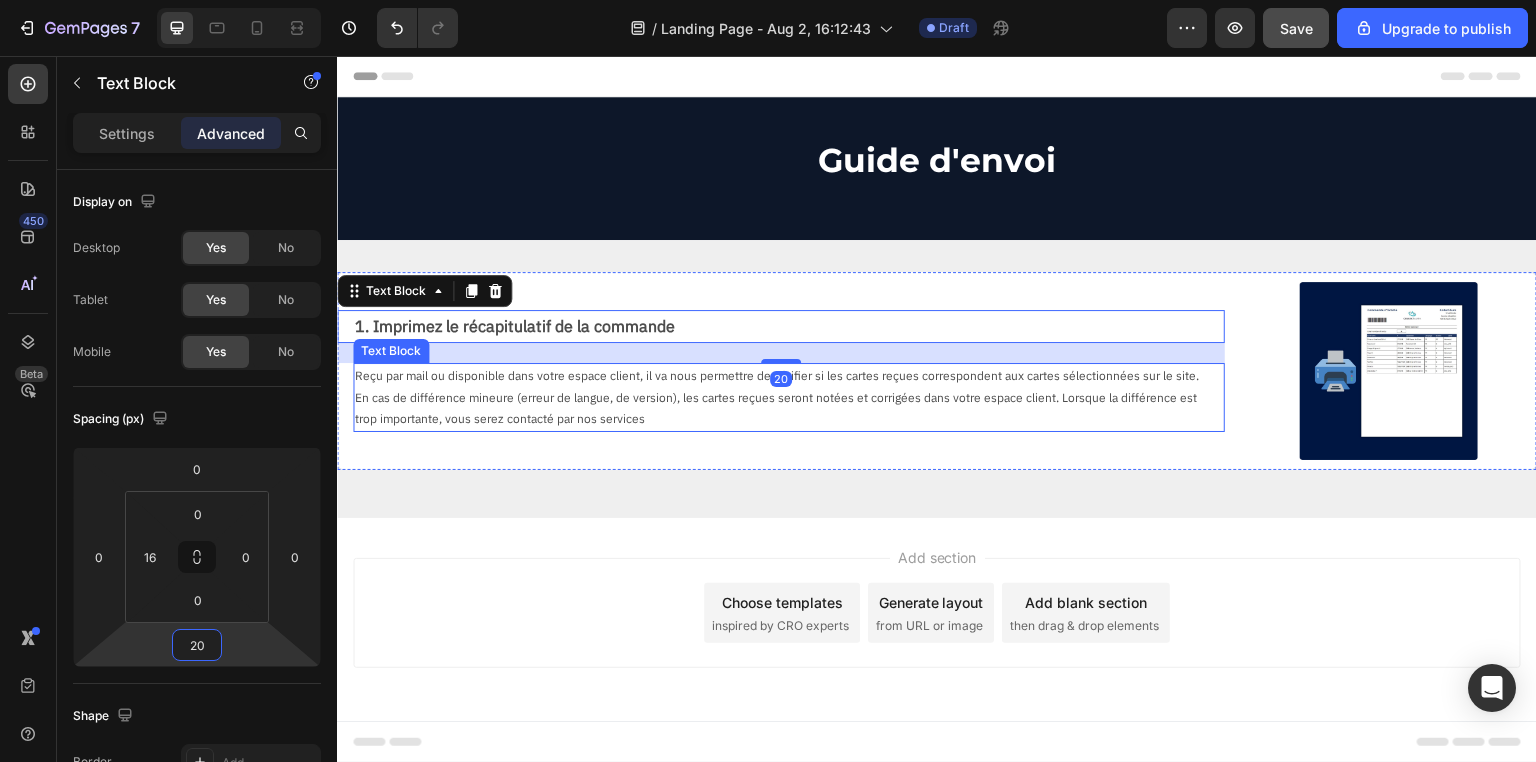 click on "En cas de différence mineure (erreur de langue, de version), les cartes reçues seront notées et corrigées dans votre espace client. Lorsque la différence est trop importante, vous serez contacté par nos services" at bounding box center (781, 408) 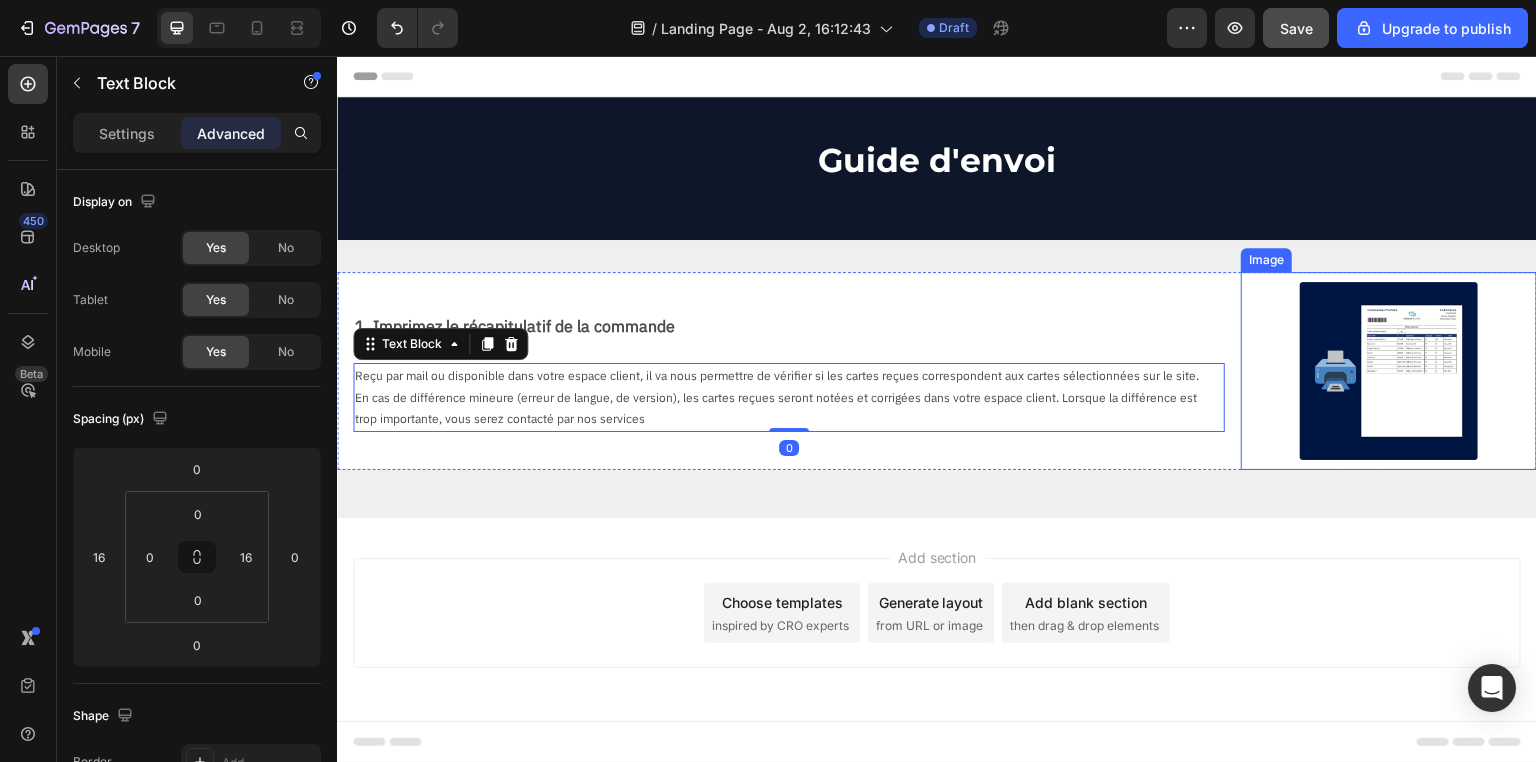 click at bounding box center (1389, 371) 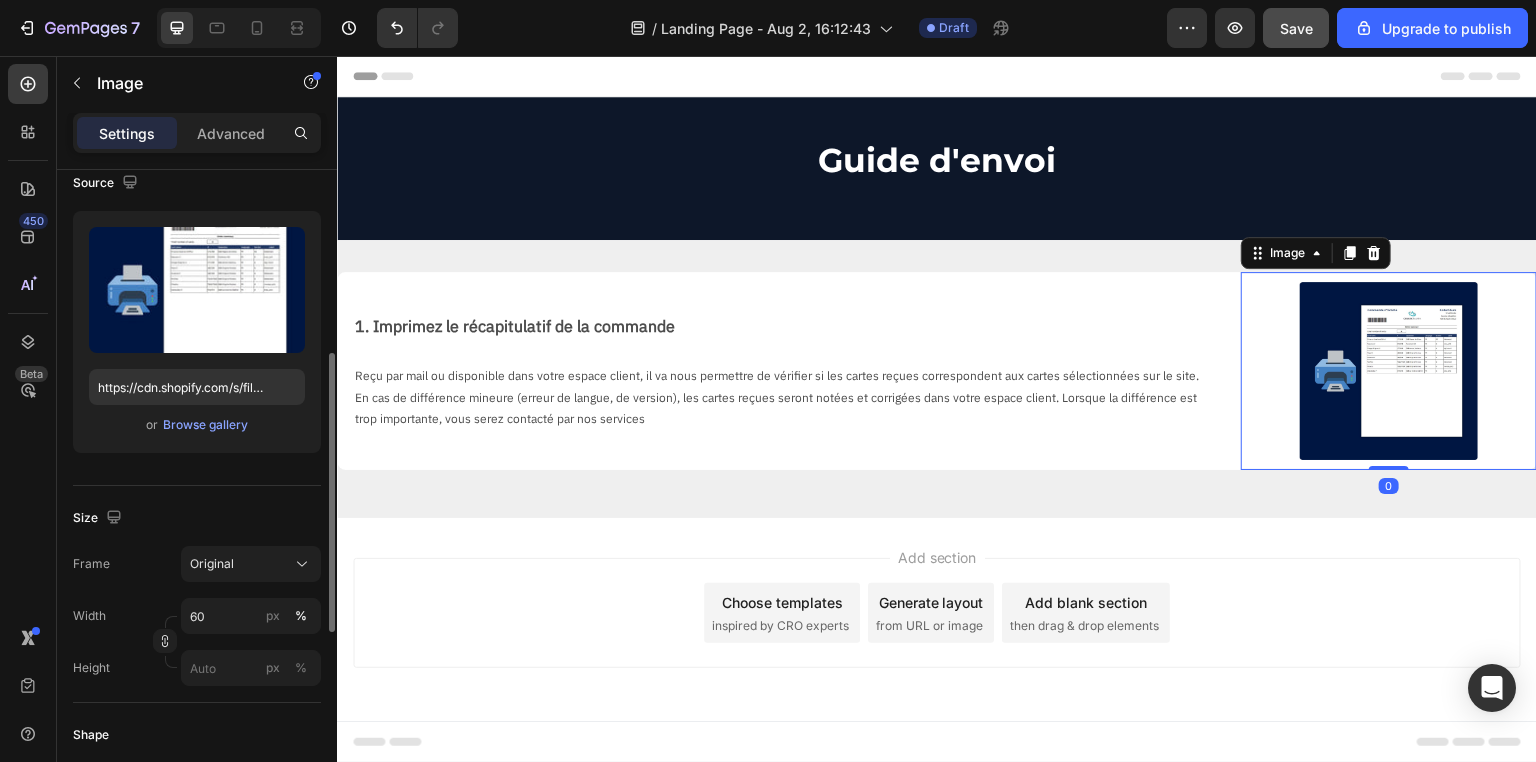 scroll, scrollTop: 240, scrollLeft: 0, axis: vertical 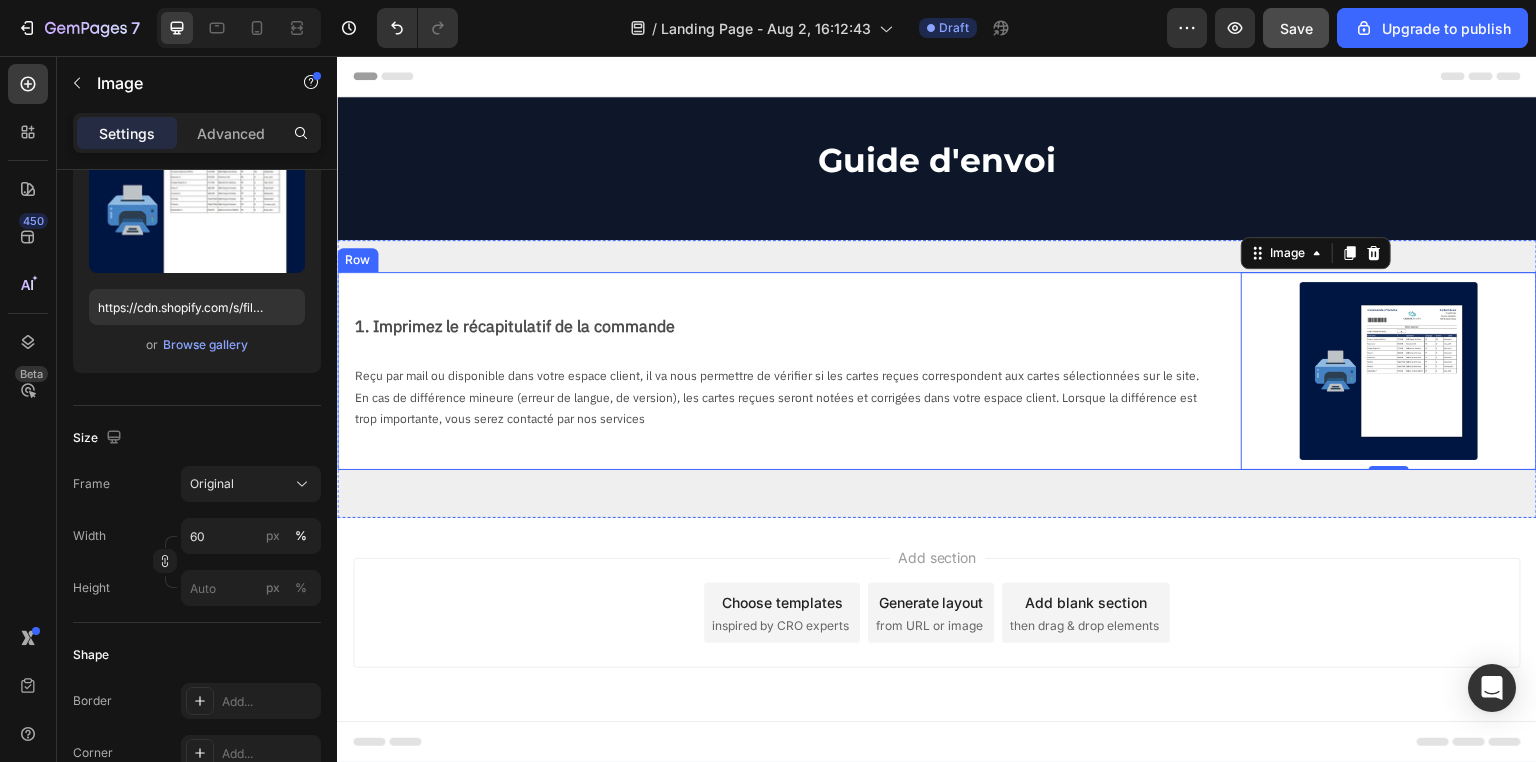 click on "1. Imprimez le récapitulatif de la commande Text Block Reçu par mail ou disponible dans votre espace client, il va nous permettre de vérifier si les cartes reçues correspondent aux cartes sélectionnées sur le site. En cas de différence mineure (erreur de langue, de version), les cartes reçues seront notées et corrigées dans votre espace client. Lorsque la différence est trop importante, vous serez contacté par nos services Text Block" at bounding box center (781, 371) 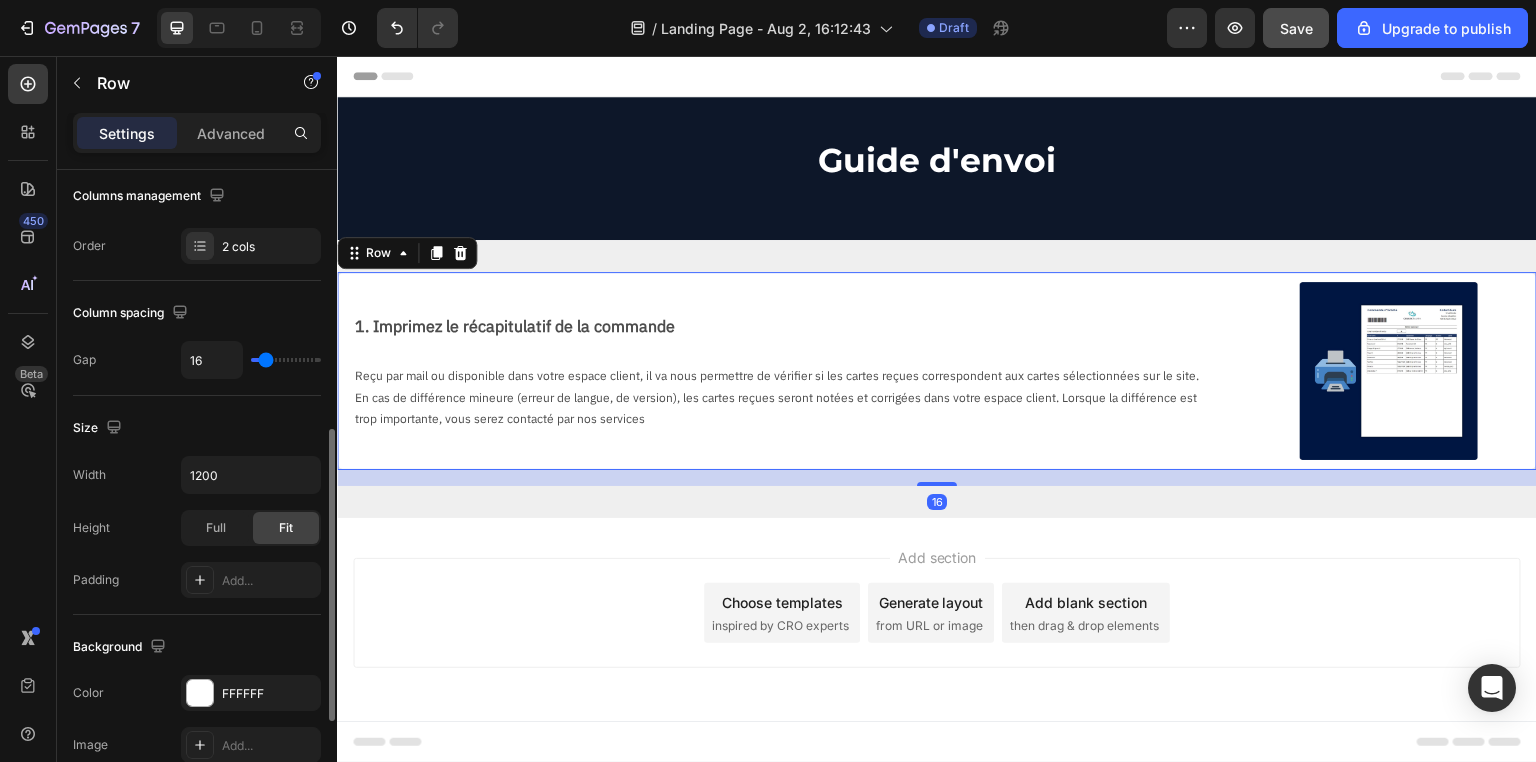 scroll, scrollTop: 400, scrollLeft: 0, axis: vertical 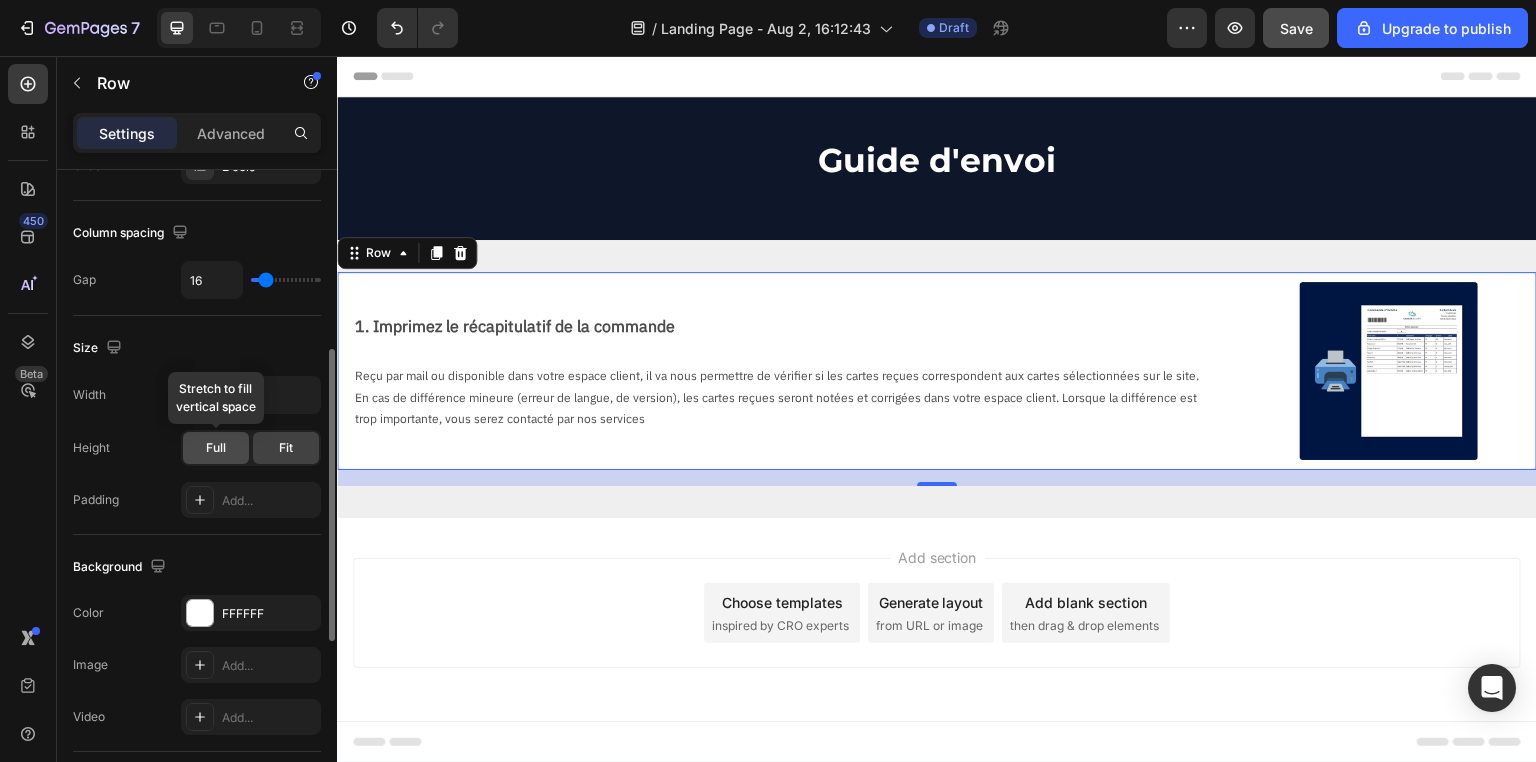 click on "Full" 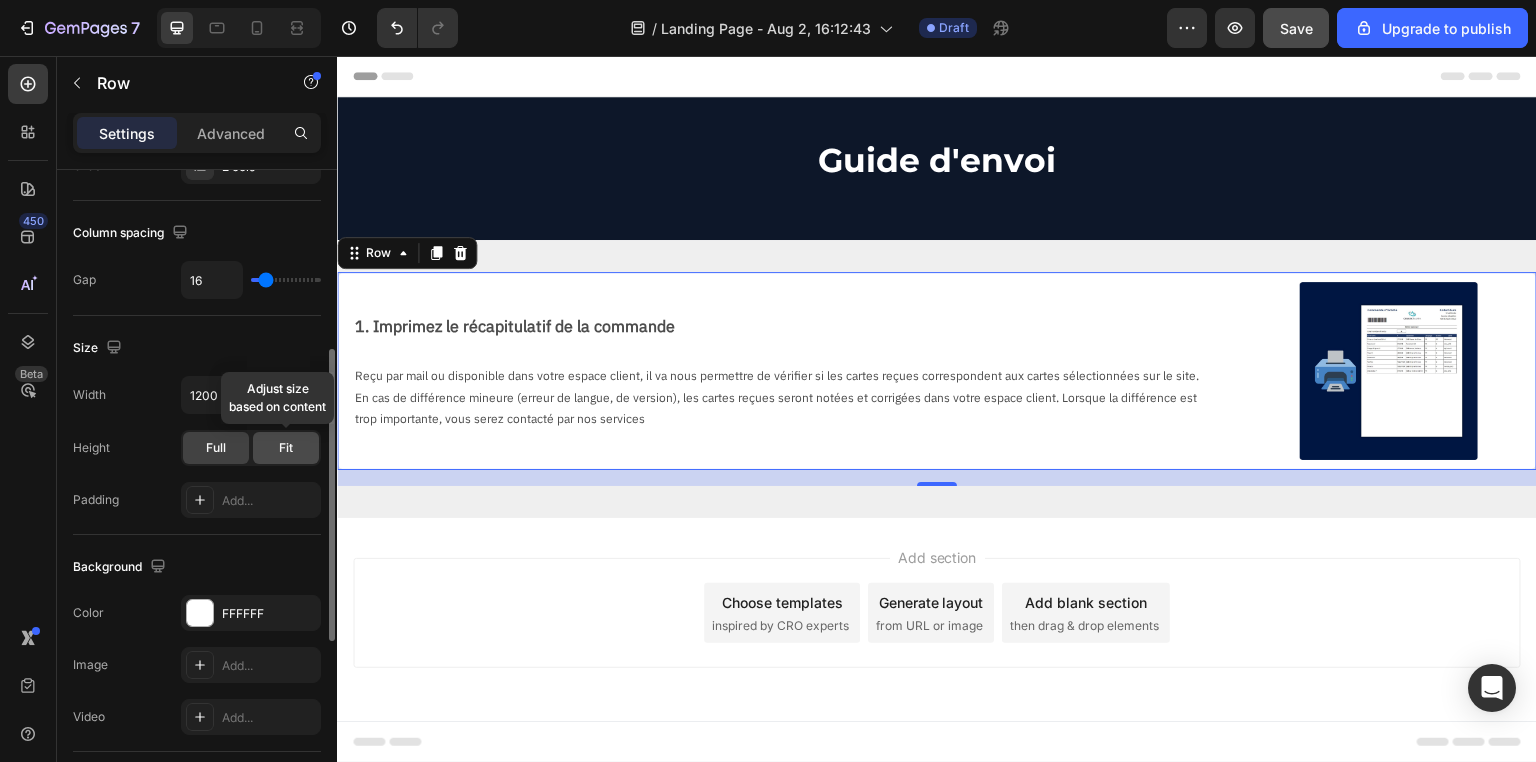 click on "Fit" 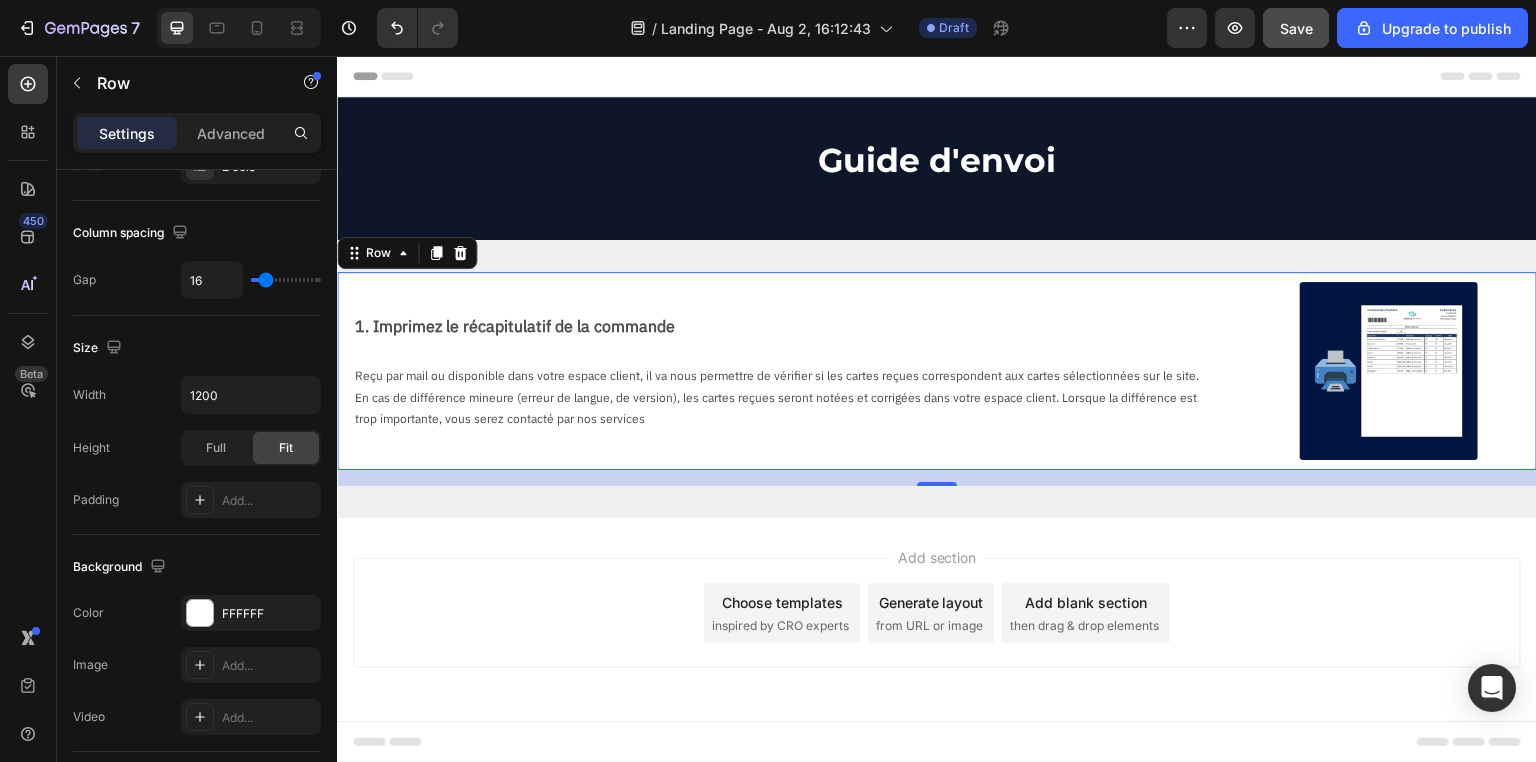 click on "1. Imprimez le récapitulatif de la commande Text Block Reçu par mail ou disponible dans votre espace client, il va nous permettre de vérifier si les cartes reçues correspondent aux cartes sélectionnées sur le site. En cas de différence mineure (erreur de langue, de version), les cartes reçues seront notées et corrigées dans votre espace client. Lorsque la différence est trop importante, vous serez contacté par nos services Text Block" at bounding box center (781, 371) 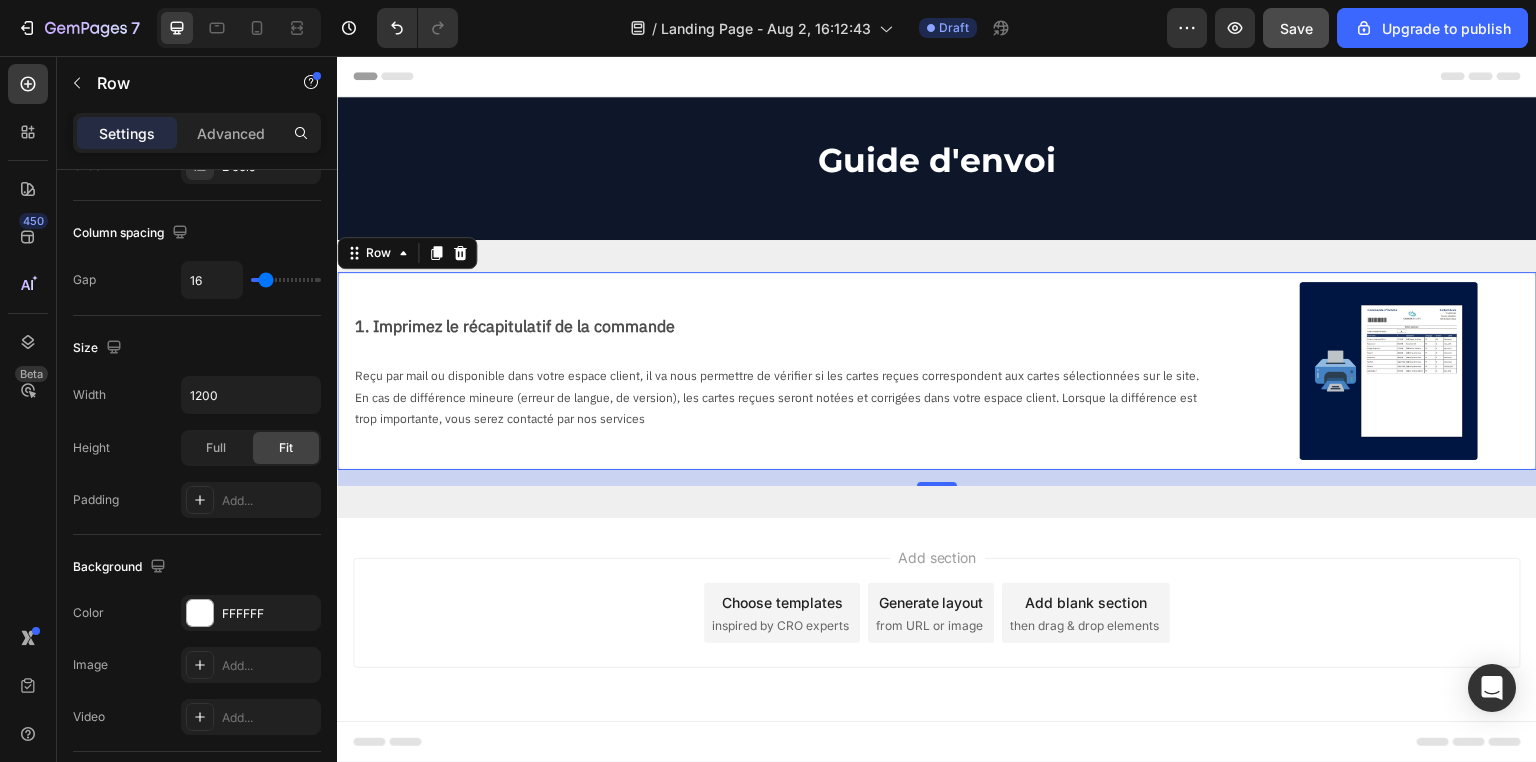 click on "1. Imprimez le récapitulatif de la commande Text Block Reçu par mail ou disponible dans votre espace client, il va nous permettre de vérifier si les cartes reçues correspondent aux cartes sélectionnées sur le site. En cas de différence mineure (erreur de langue, de version), les cartes reçues seront notées et corrigées dans votre espace client. Lorsque la différence est trop importante, vous serez contacté par nos services Text Block" at bounding box center [781, 371] 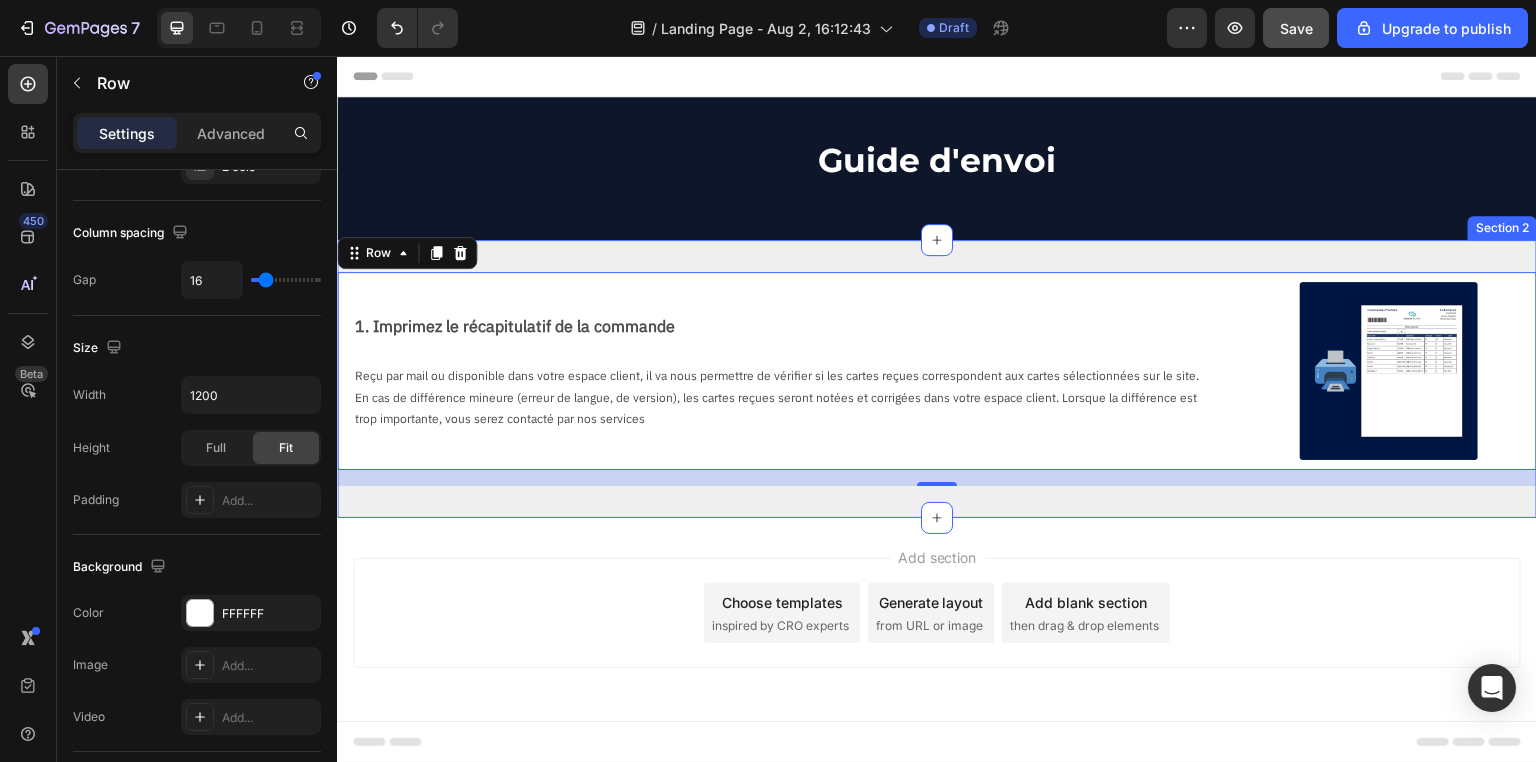 click on "1. Imprimez le récapitulatif de la commande Text Block Reçu par mail ou disponible dans votre espace client, il va nous permettre de vérifier si les cartes reçues correspondent aux cartes sélectionnées sur le site. En cas de différence mineure (erreur de langue, de version), les cartes reçues seront notées et corrigées dans votre espace client. Lorsque la différence est trop importante, vous serez contacté par nos services Text Block Image Row   16 Section 2" at bounding box center (937, 379) 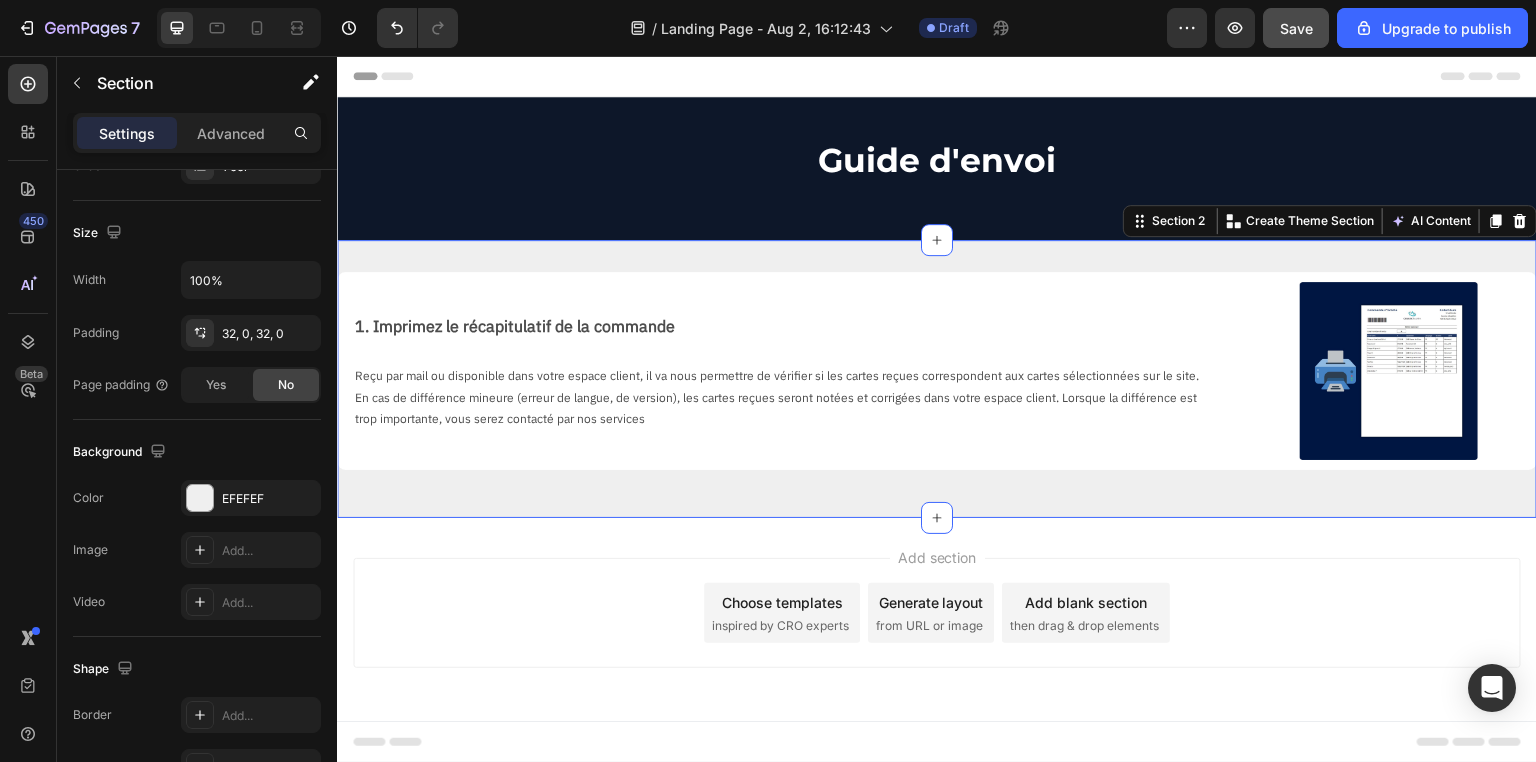 scroll, scrollTop: 0, scrollLeft: 0, axis: both 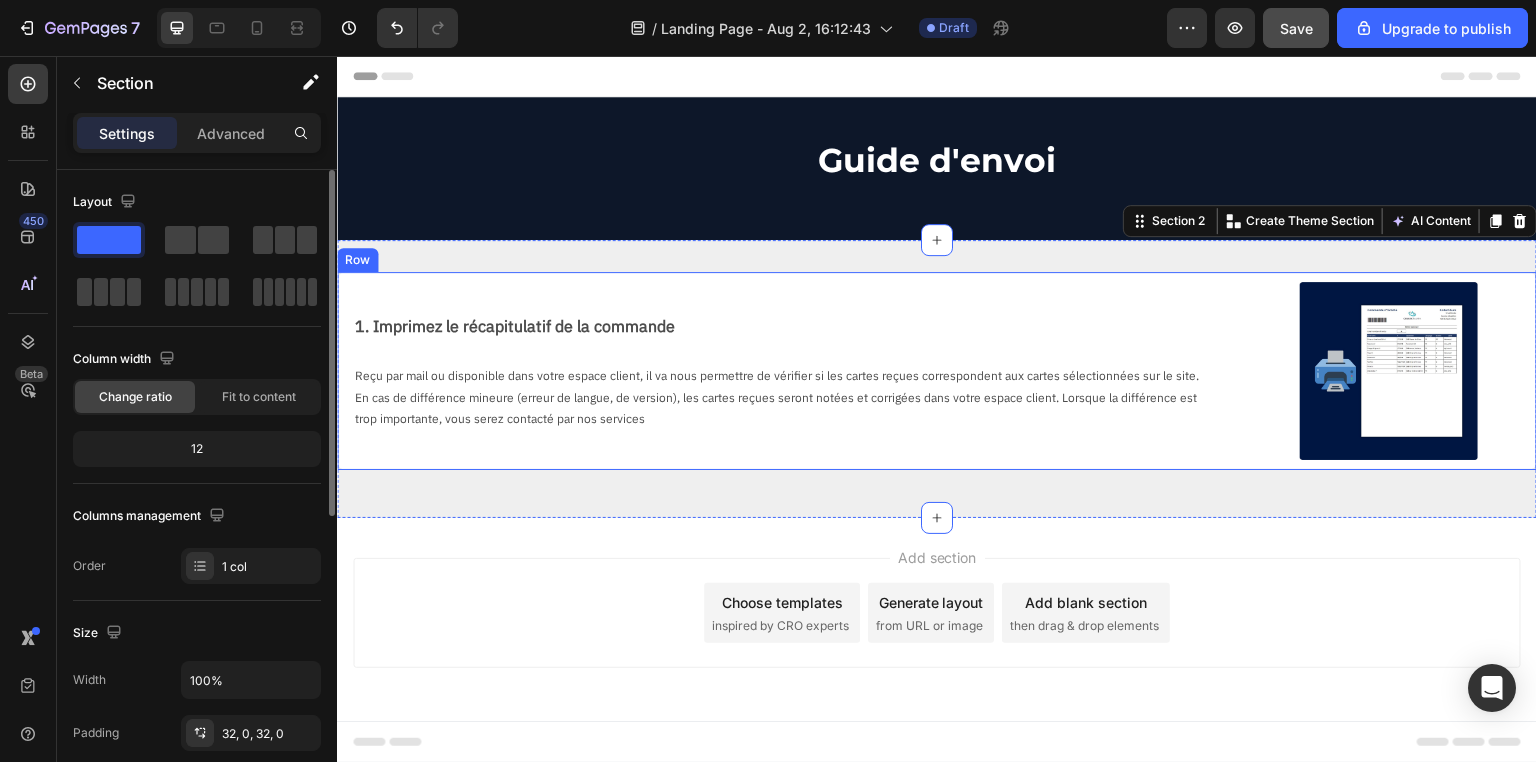 click on "1. Imprimez le récapitulatif de la commande" at bounding box center [789, 326] 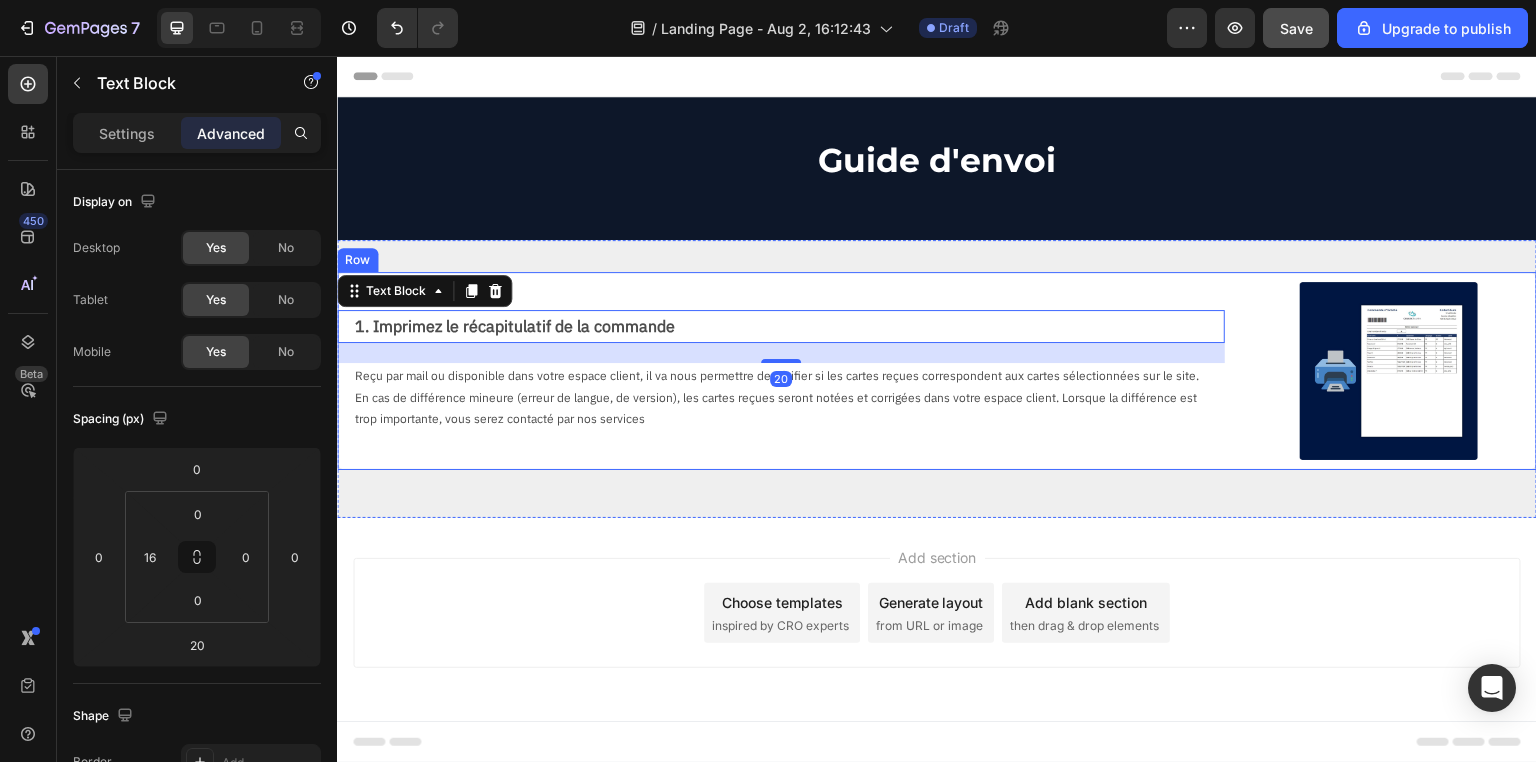 click on "1. Imprimez le récapitulatif de la commande Text Block   20 Reçu par mail ou disponible dans votre espace client, il va nous permettre de vérifier si les cartes reçues correspondent aux cartes sélectionnées sur le site. En cas de différence mineure (erreur de langue, de version), les cartes reçues seront notées et corrigées dans votre espace client. Lorsque la différence est trop importante, vous serez contacté par nos services Text Block" at bounding box center (781, 371) 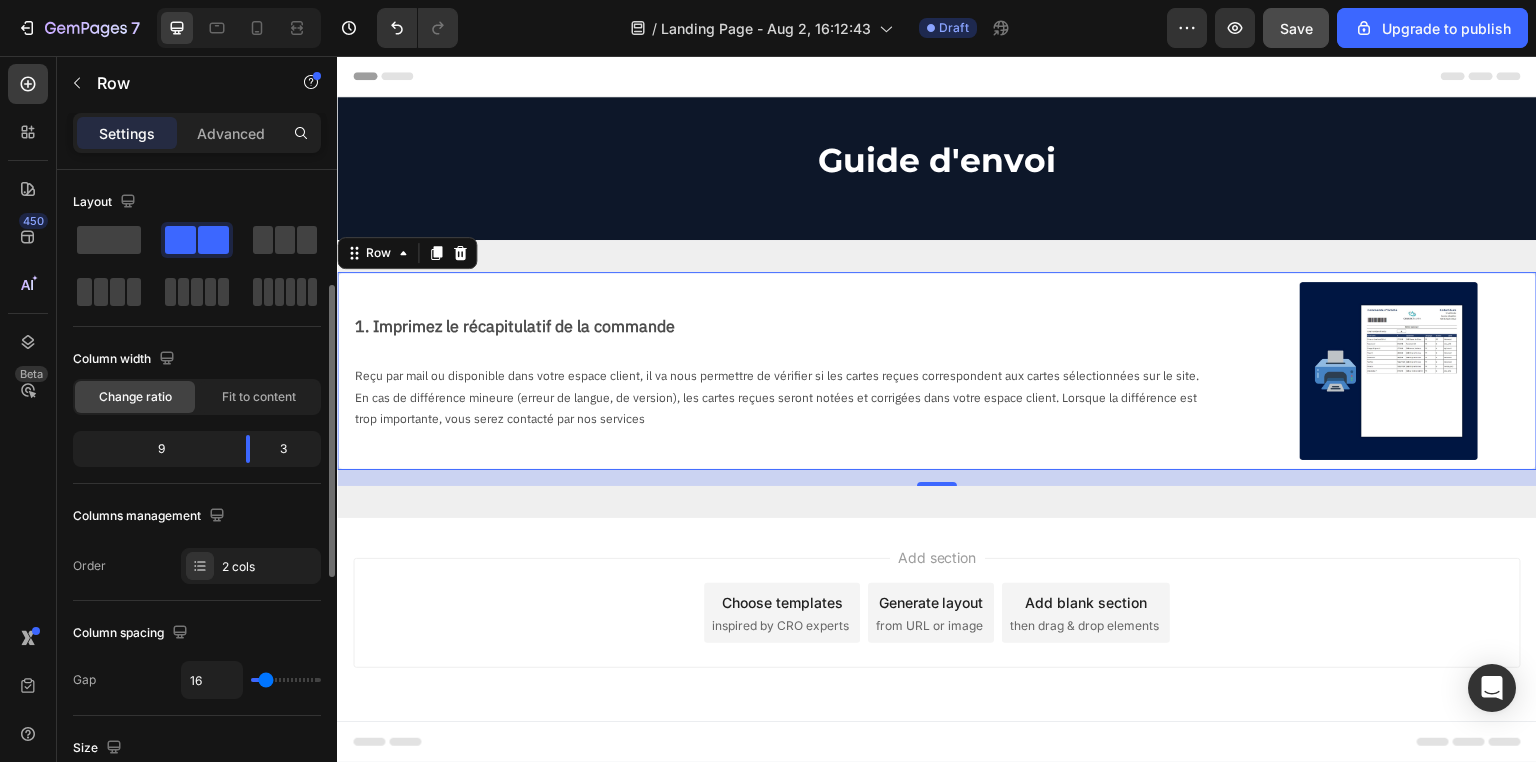 scroll, scrollTop: 320, scrollLeft: 0, axis: vertical 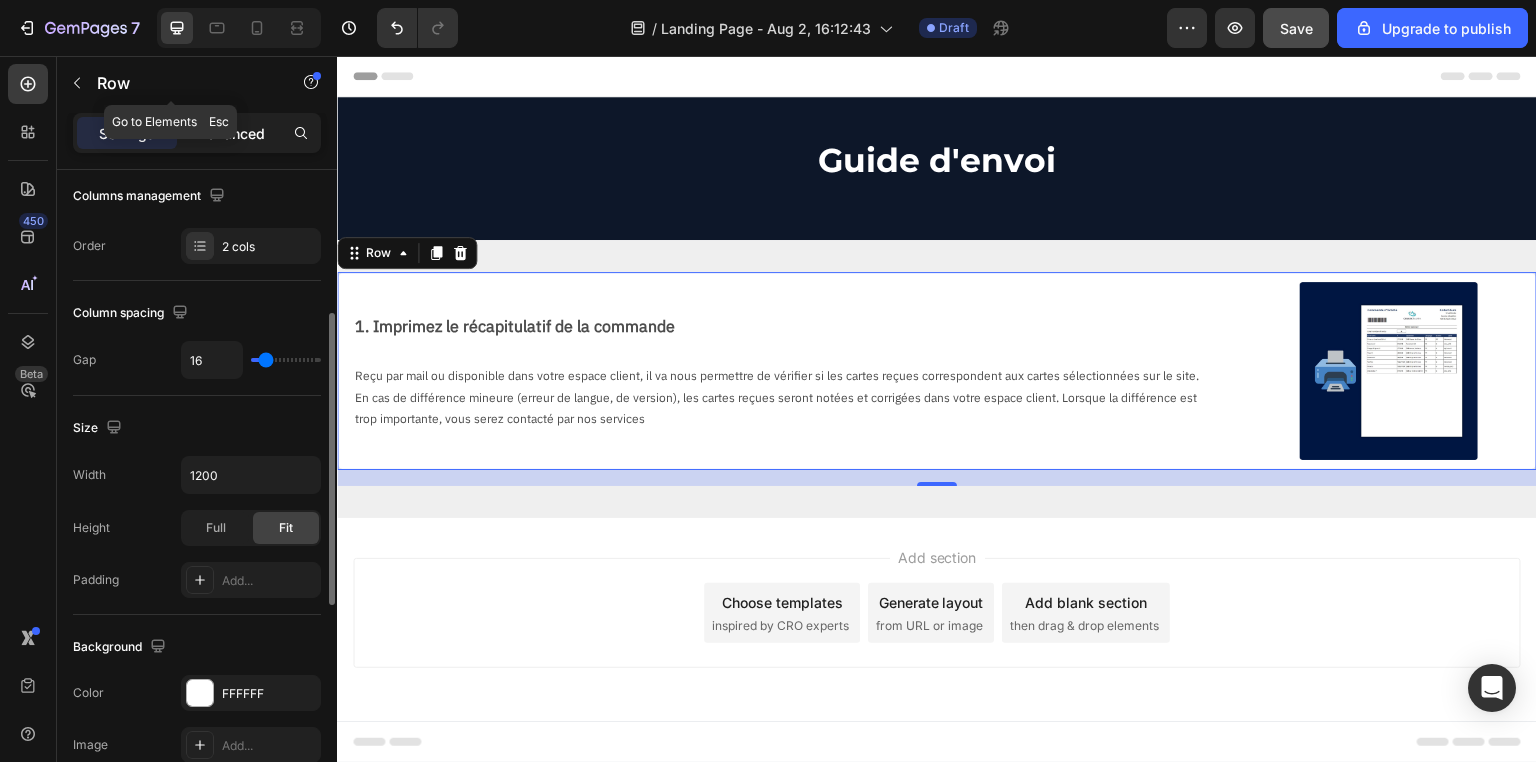 click on "Advanced" at bounding box center [231, 133] 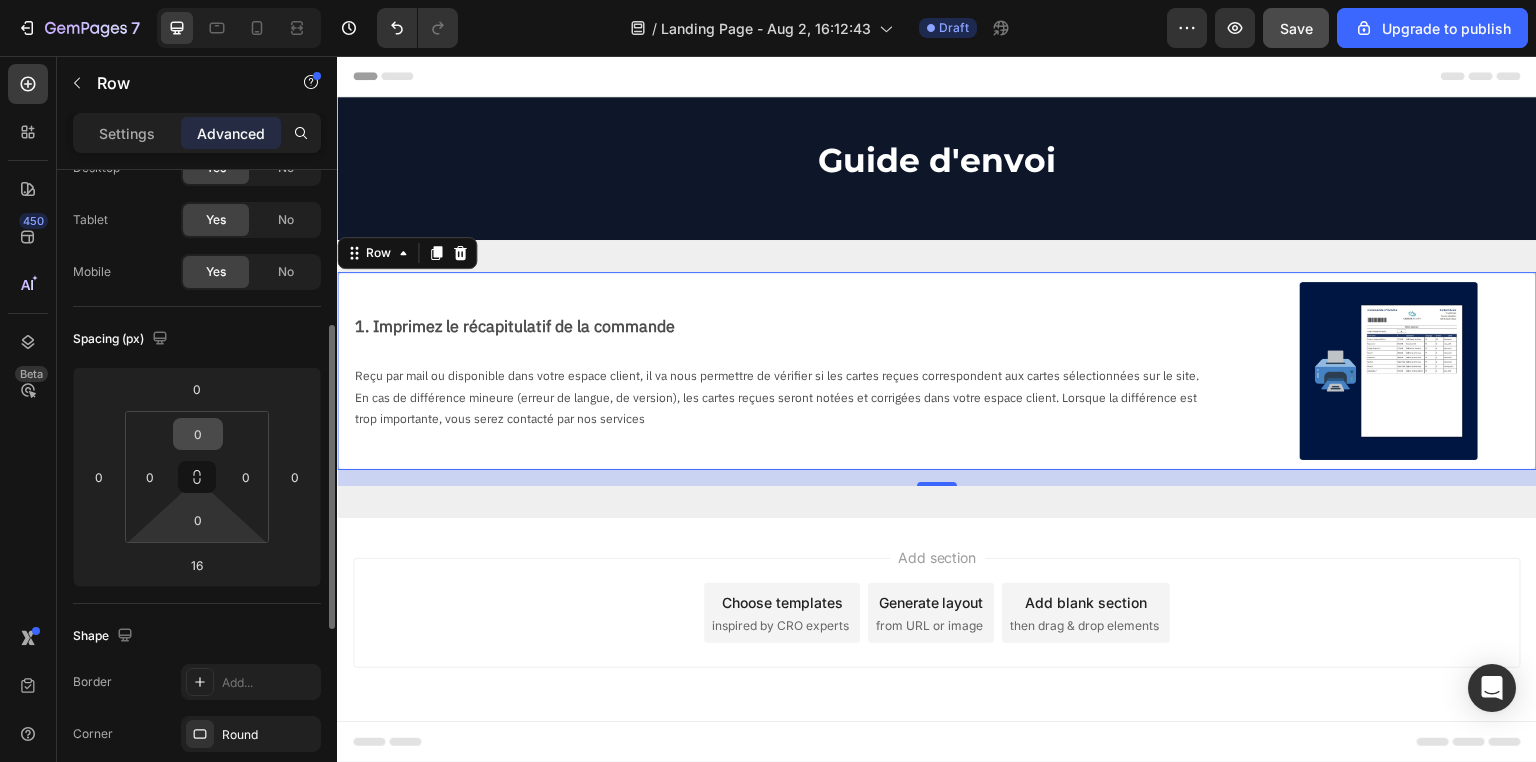 scroll, scrollTop: 160, scrollLeft: 0, axis: vertical 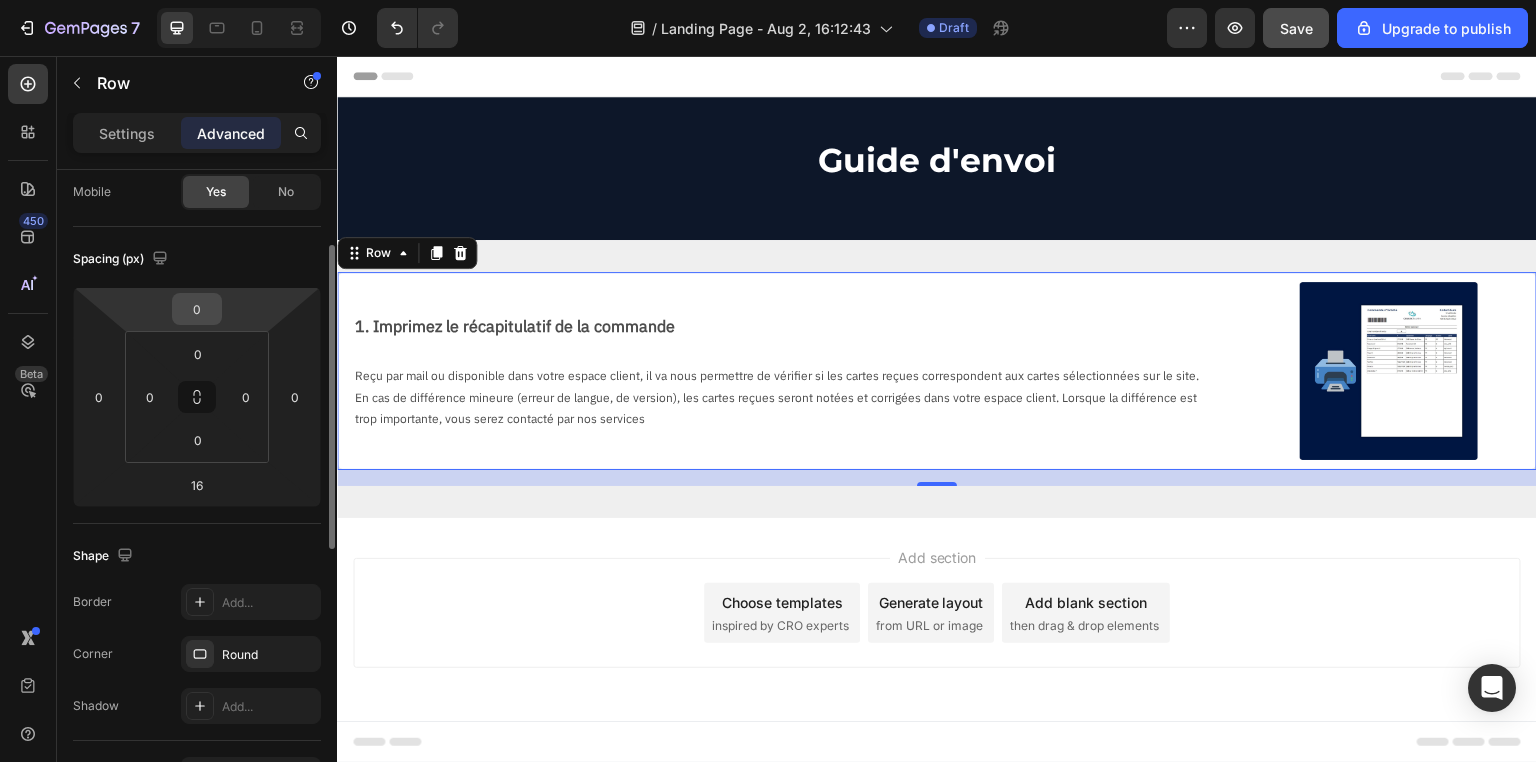 click on "0" at bounding box center (197, 309) 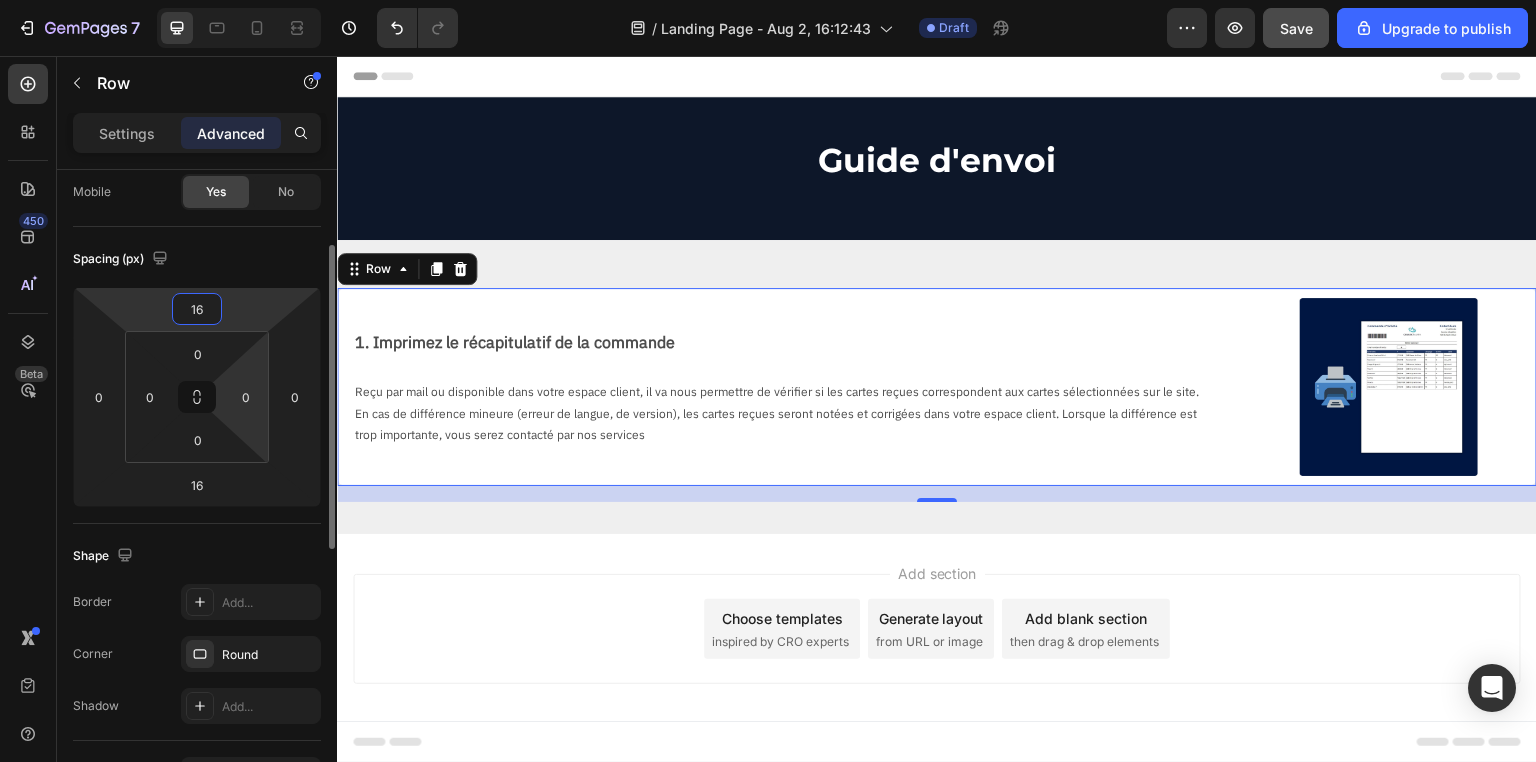 type on "0" 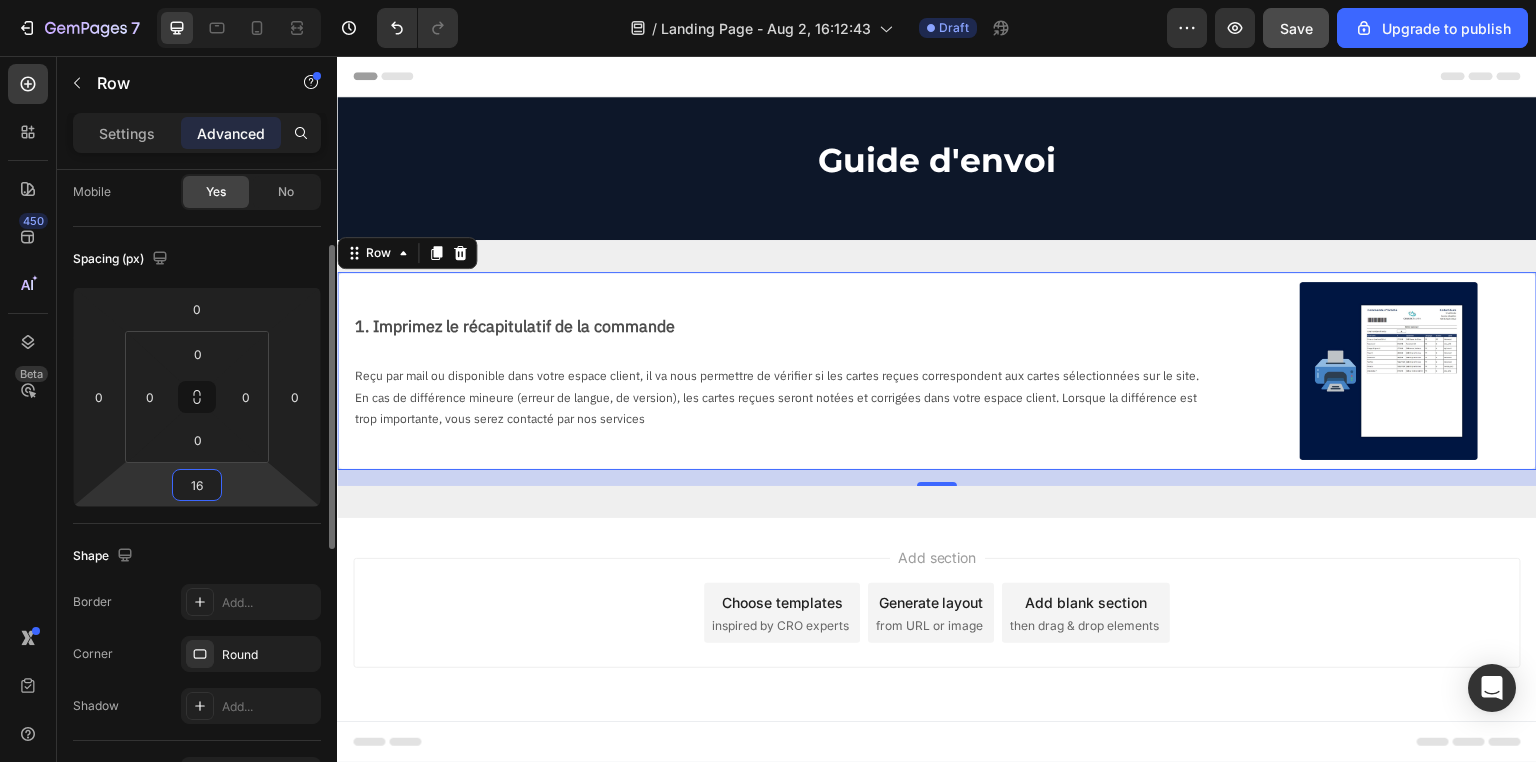 click on "16" at bounding box center (197, 485) 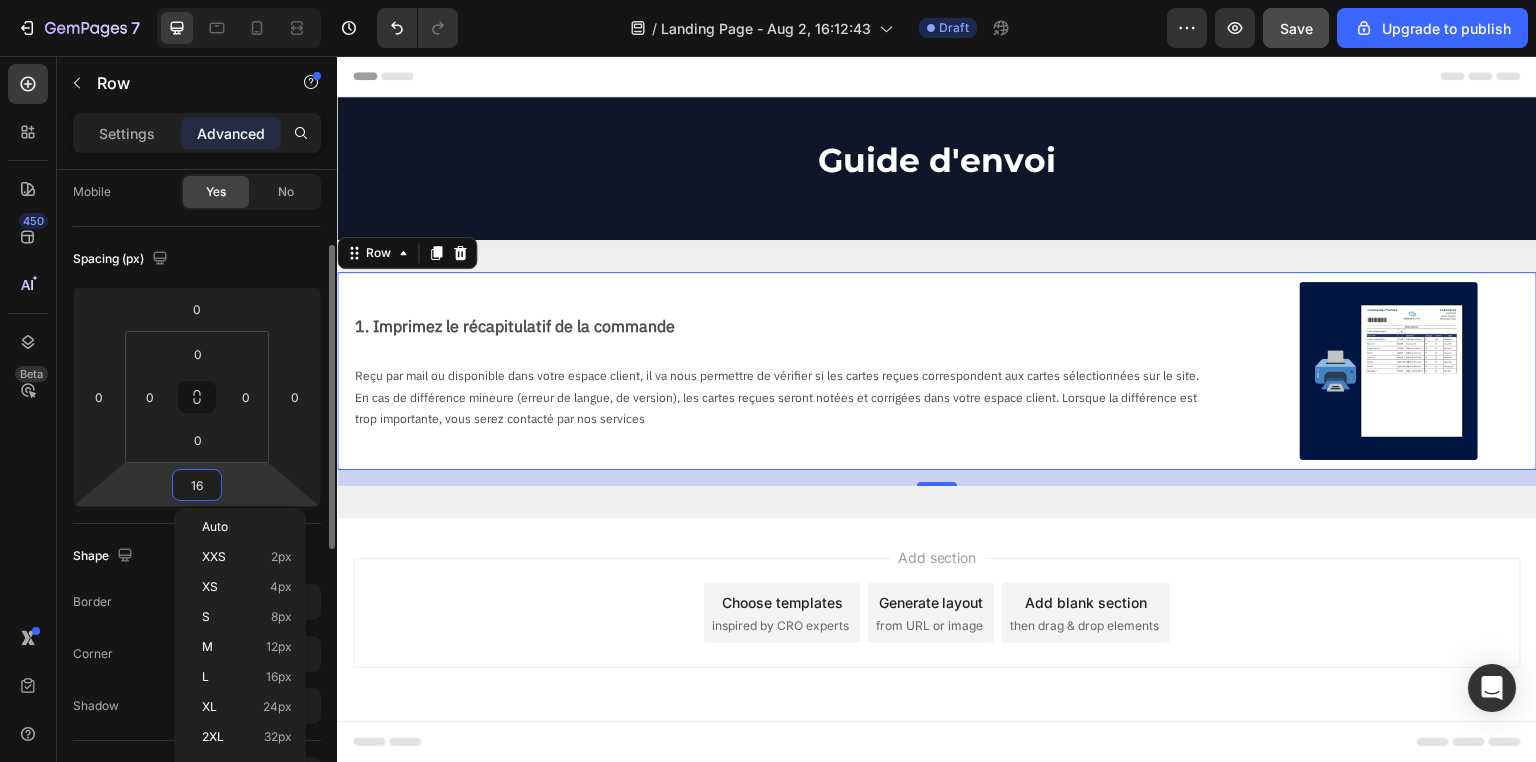 type on "0" 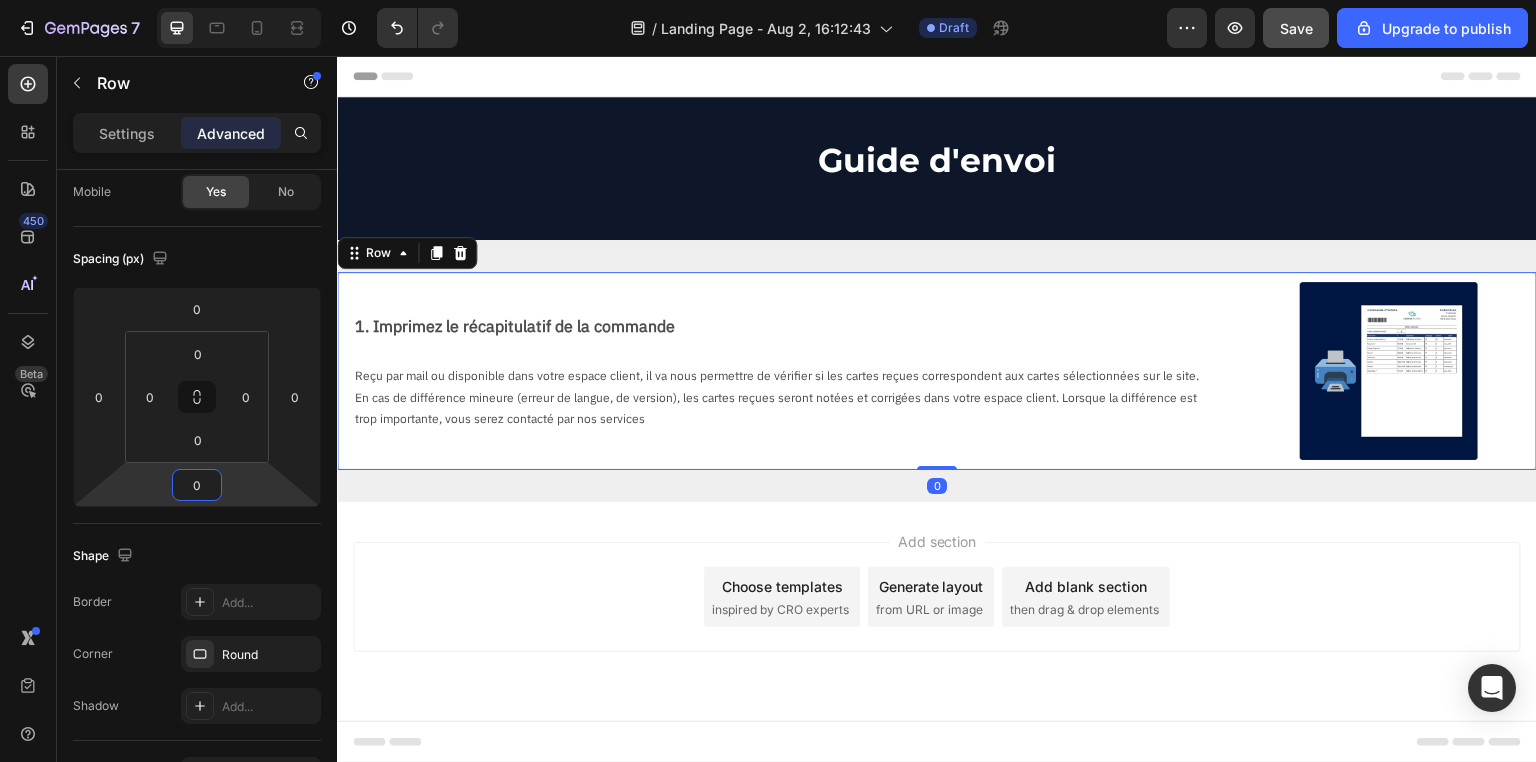 click on "Add section Choose templates inspired by CRO experts Generate layout from URL or image Add blank section then drag & drop elements" at bounding box center (937, 597) 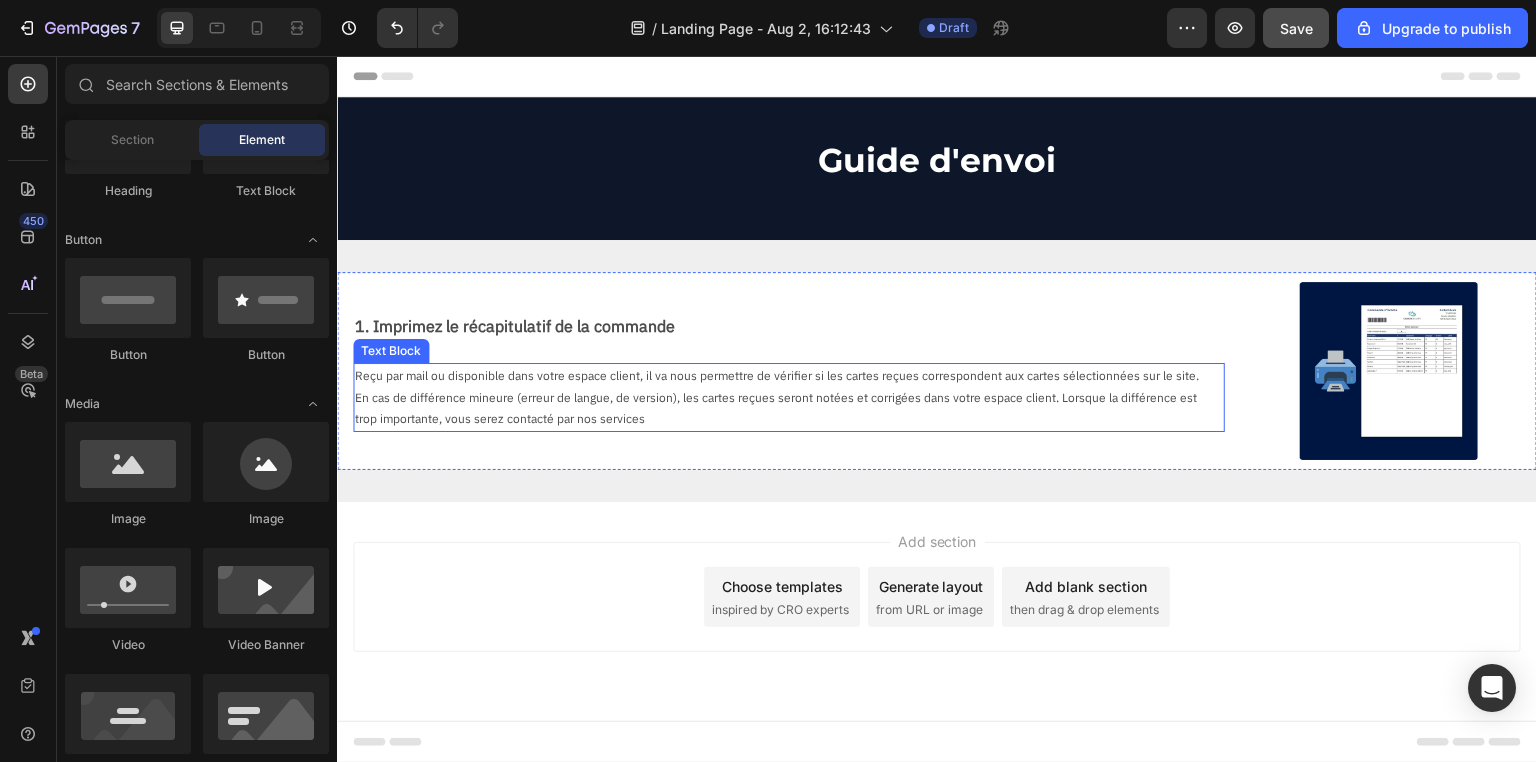 click on "En cas de différence mineure (erreur de langue, de version), les cartes reçues seront notées et corrigées dans votre espace client. Lorsque la différence est trop importante, vous serez contacté par nos services" at bounding box center (781, 408) 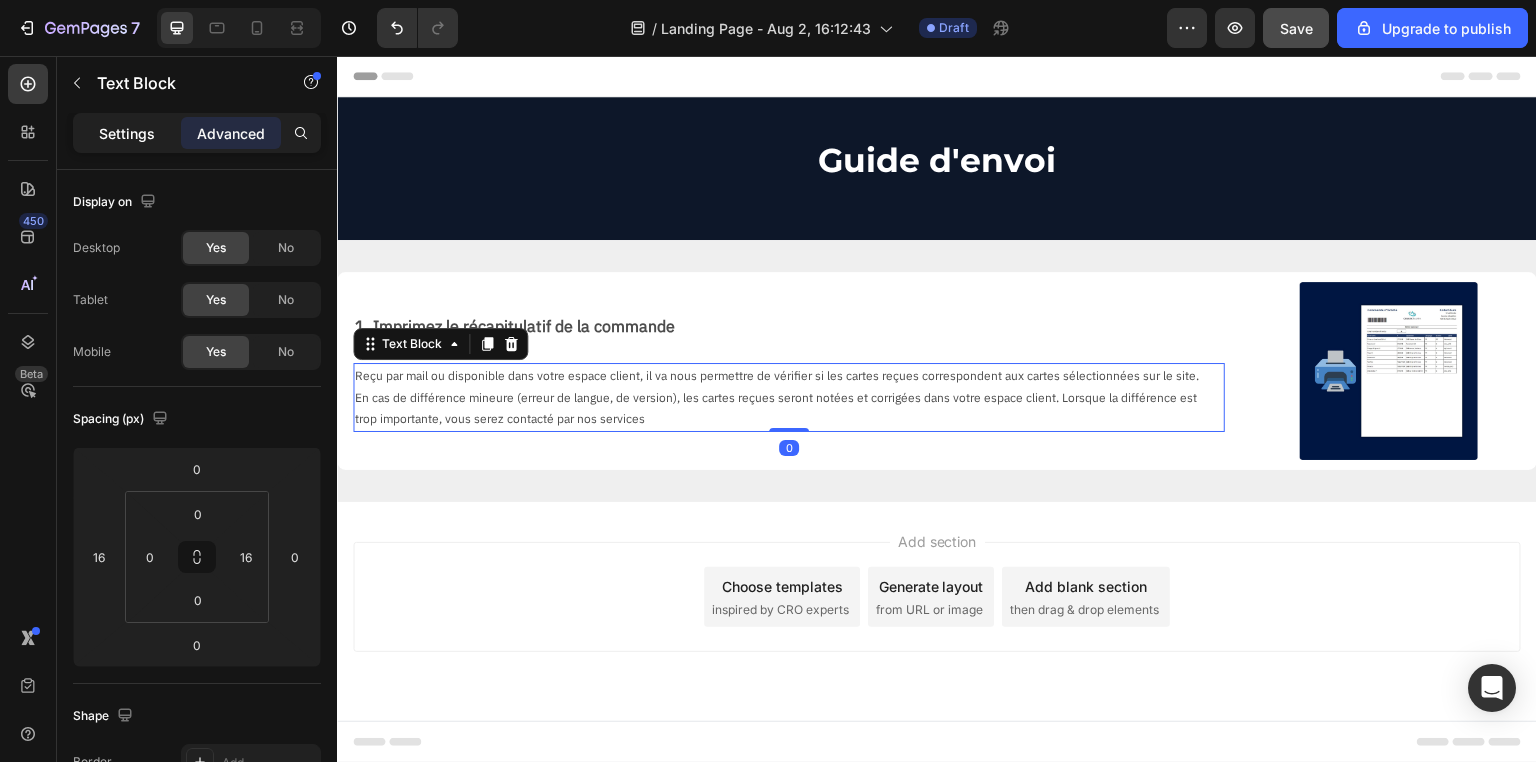 click on "Settings" at bounding box center [127, 133] 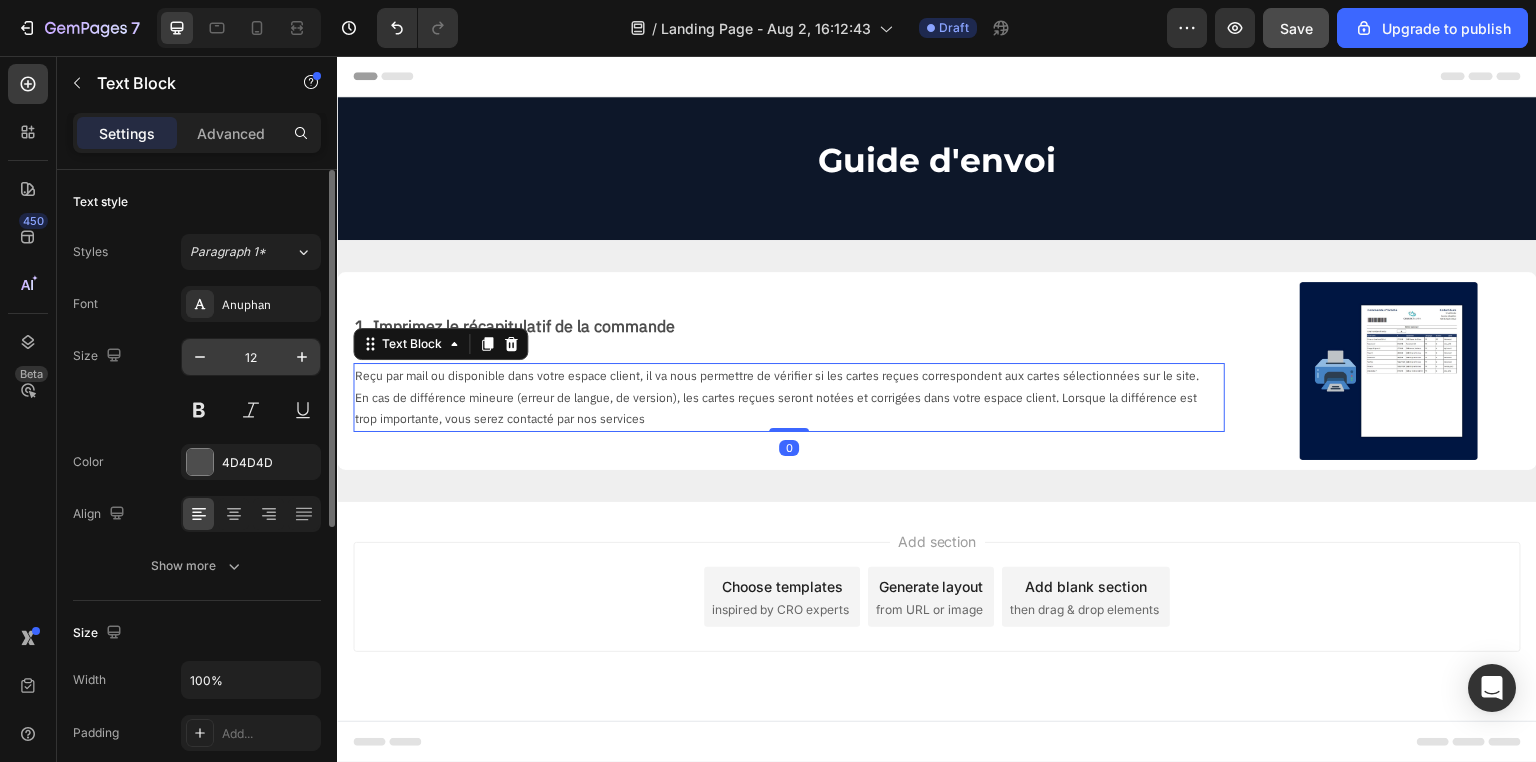 click on "12" at bounding box center (251, 357) 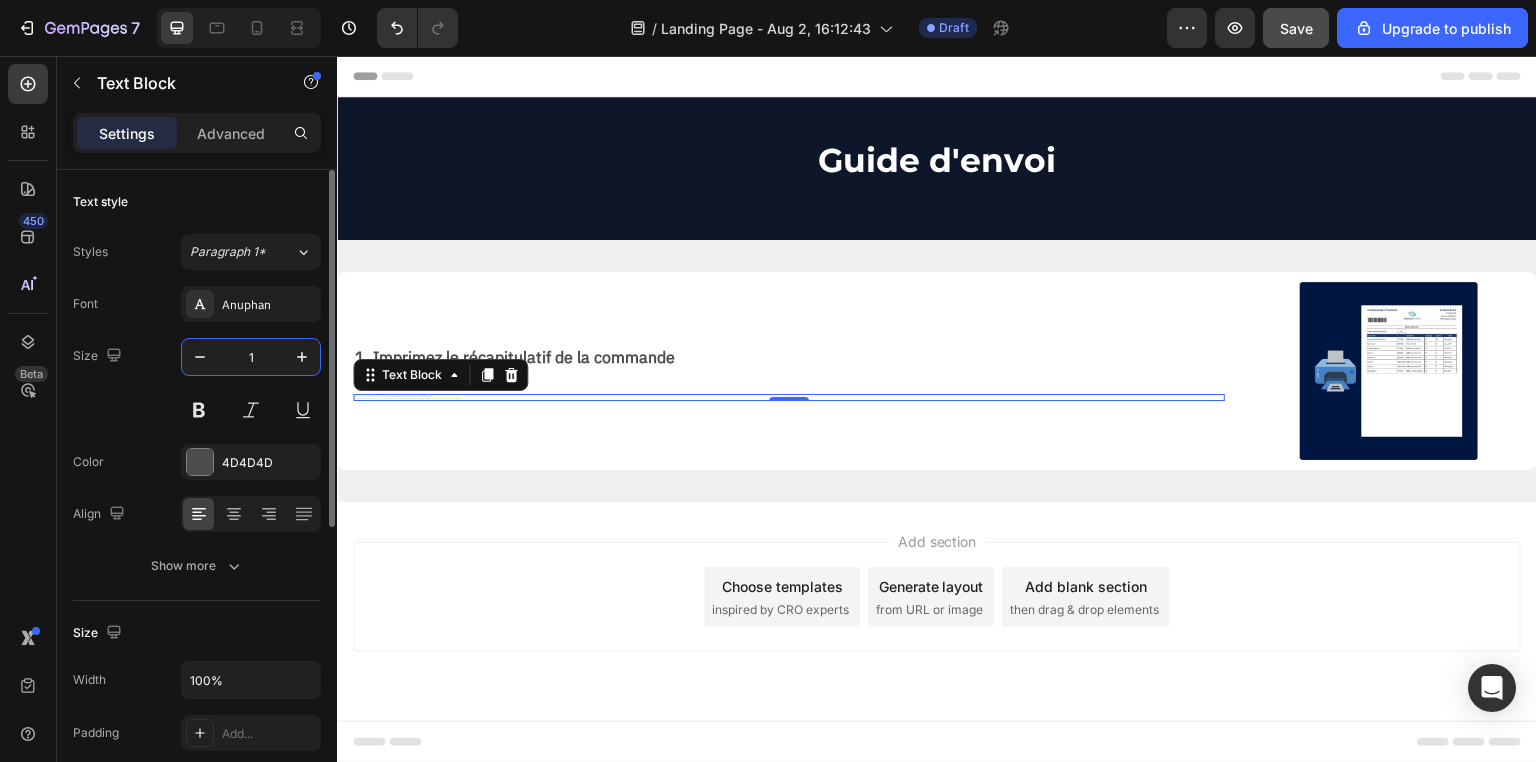 type on "14" 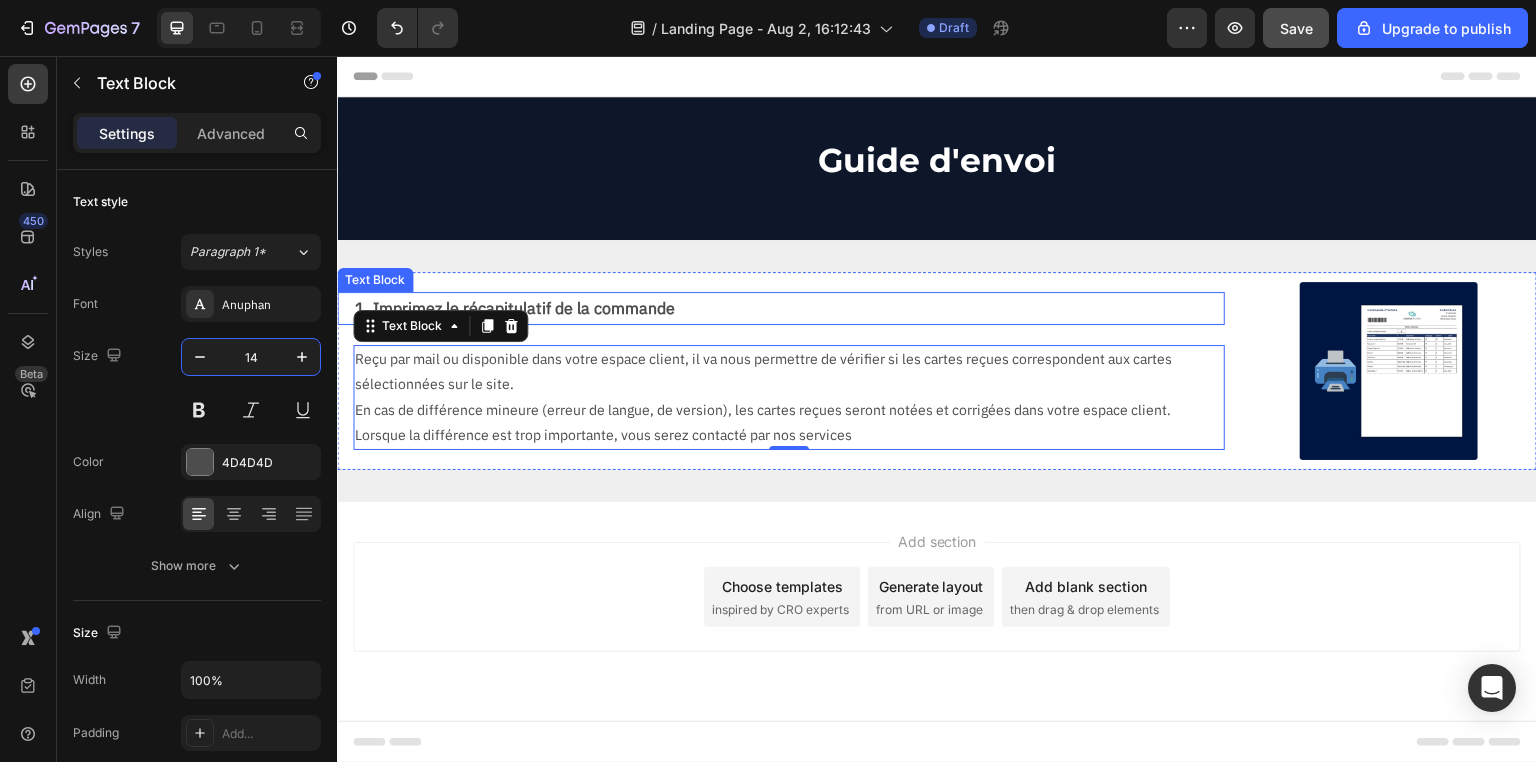 click on "1. Imprimez le récapitulatif de la commande" at bounding box center [789, 308] 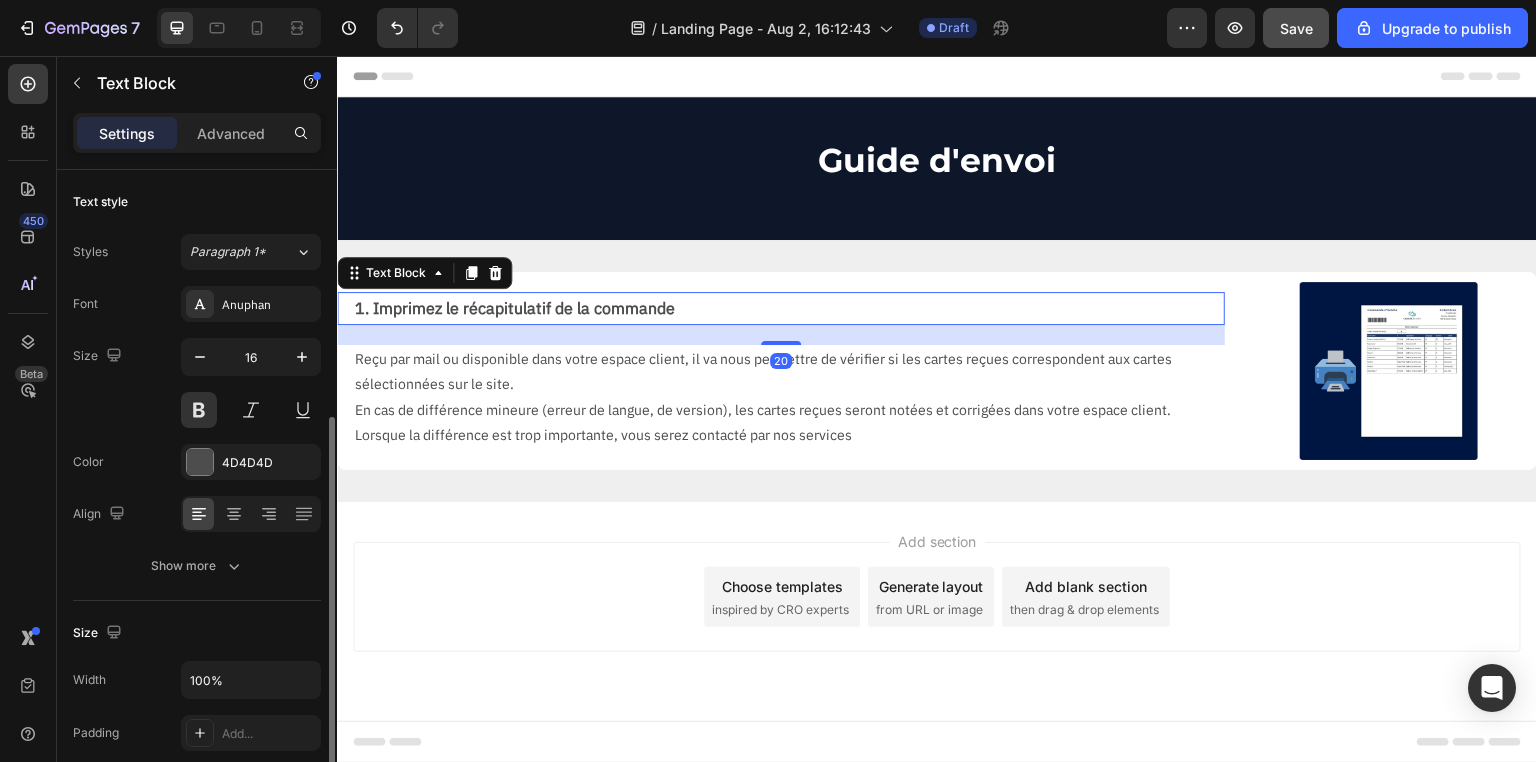 scroll, scrollTop: 160, scrollLeft: 0, axis: vertical 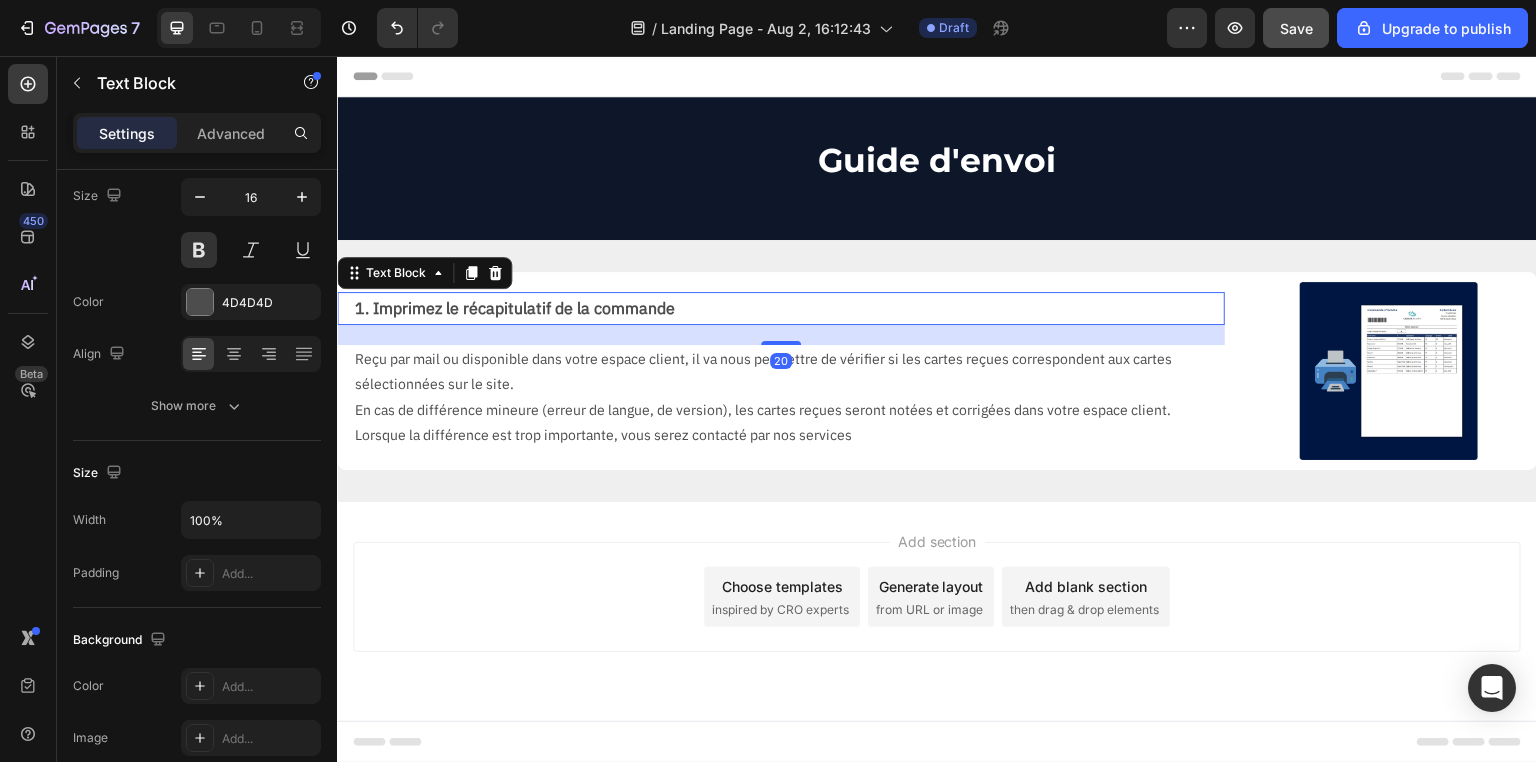click on "En cas de différence mineure (erreur de langue, de version), les cartes reçues seront notées et corrigées dans votre espace client. Lorsque la différence est trop importante, vous serez contacté par nos services" at bounding box center [781, 423] 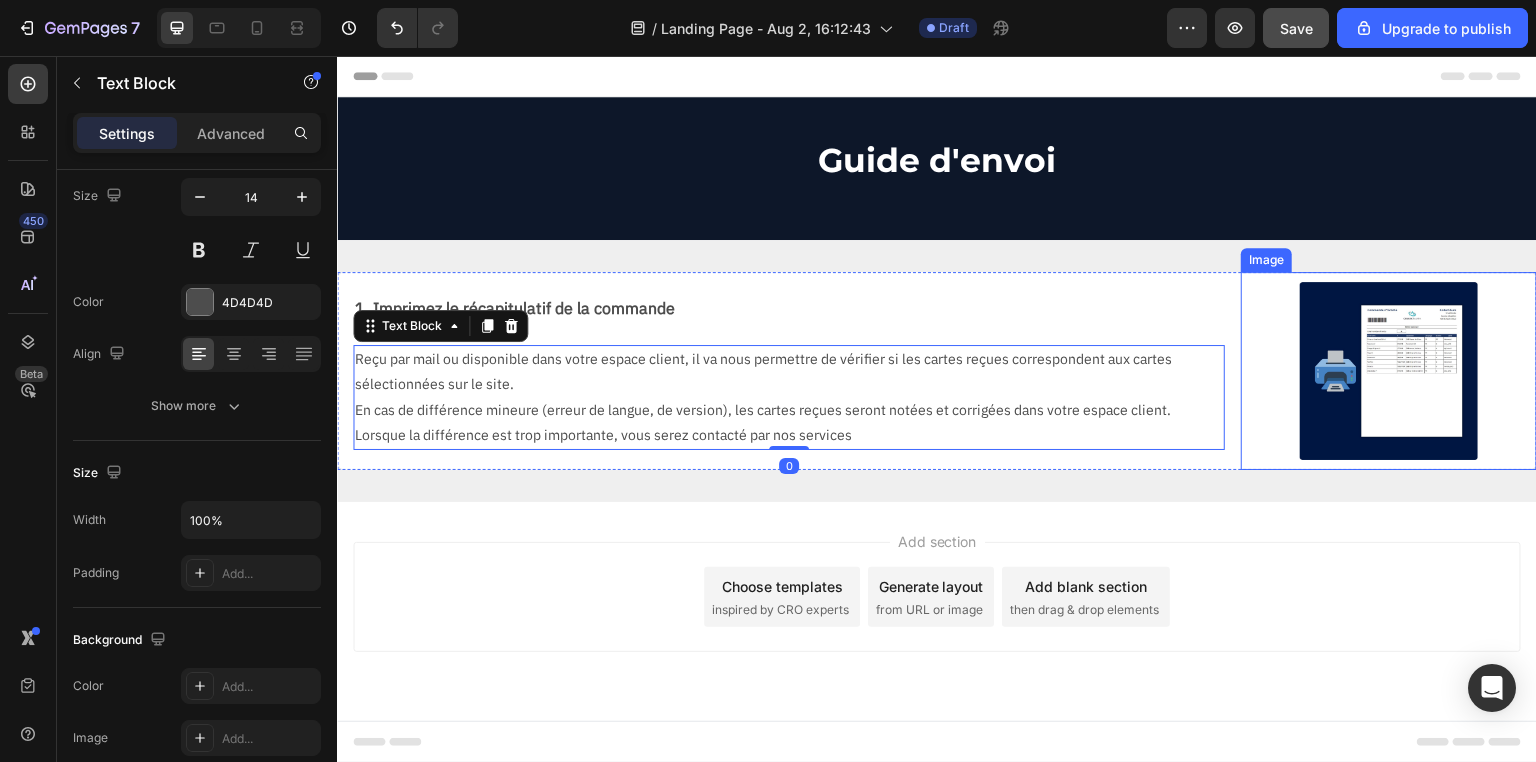 click at bounding box center [1389, 371] 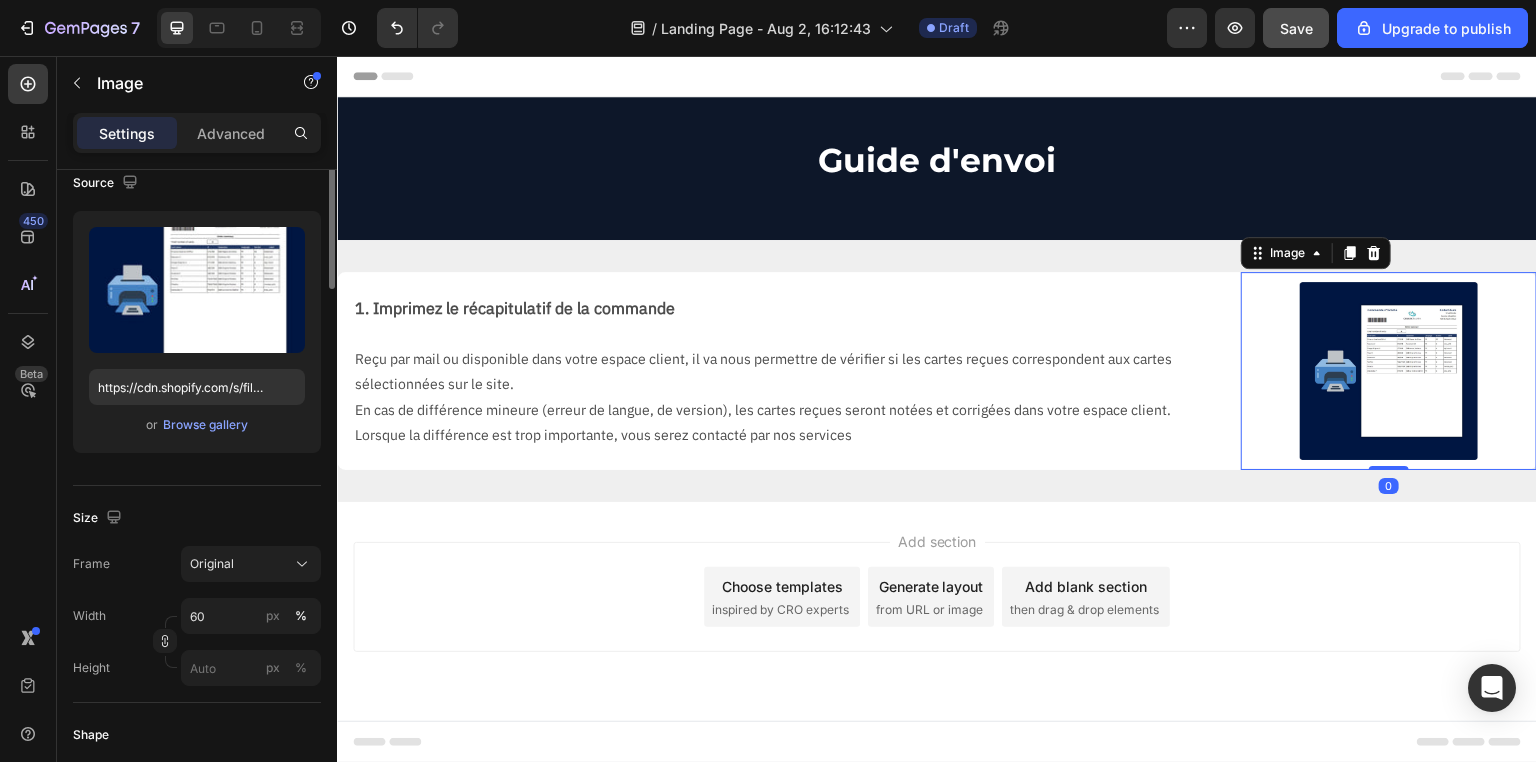scroll, scrollTop: 0, scrollLeft: 0, axis: both 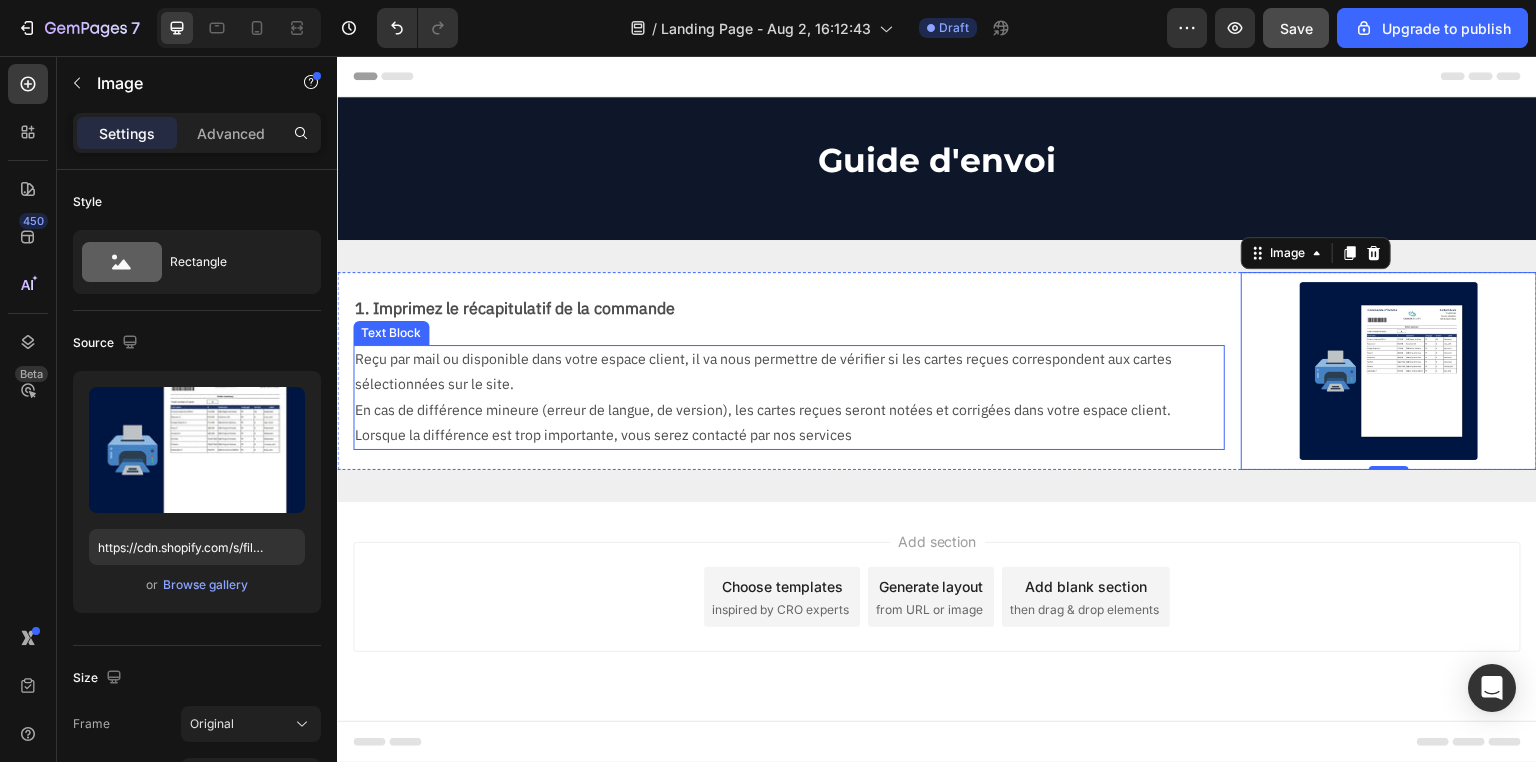 click on "Reçu par mail ou disponible dans votre espace client, il va nous permettre de vérifier si les cartes reçues correspondent aux cartes sélectionnées sur le site." at bounding box center (781, 372) 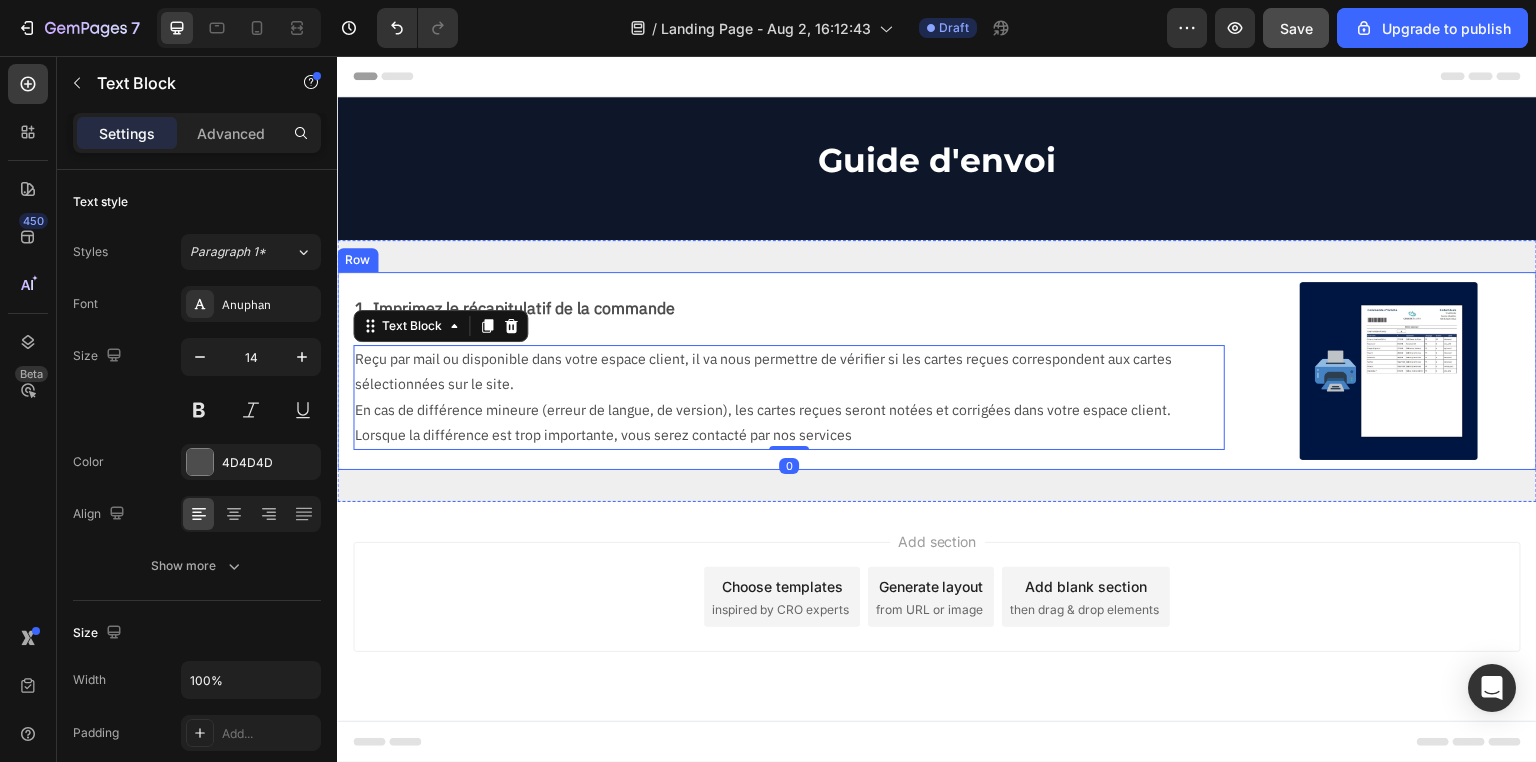 click on "1. Imprimez le récapitulatif de la commande Text Block Reçu par mail ou disponible dans votre espace client, il va nous permettre de vérifier si les cartes reçues correspondent aux cartes sélectionnées sur le site. En cas de différence mineure (erreur de langue, de version), les cartes reçues seront notées et corrigées dans votre espace client. Lorsque la différence est trop importante, vous serez contacté par nos services Text Block   0" at bounding box center [781, 371] 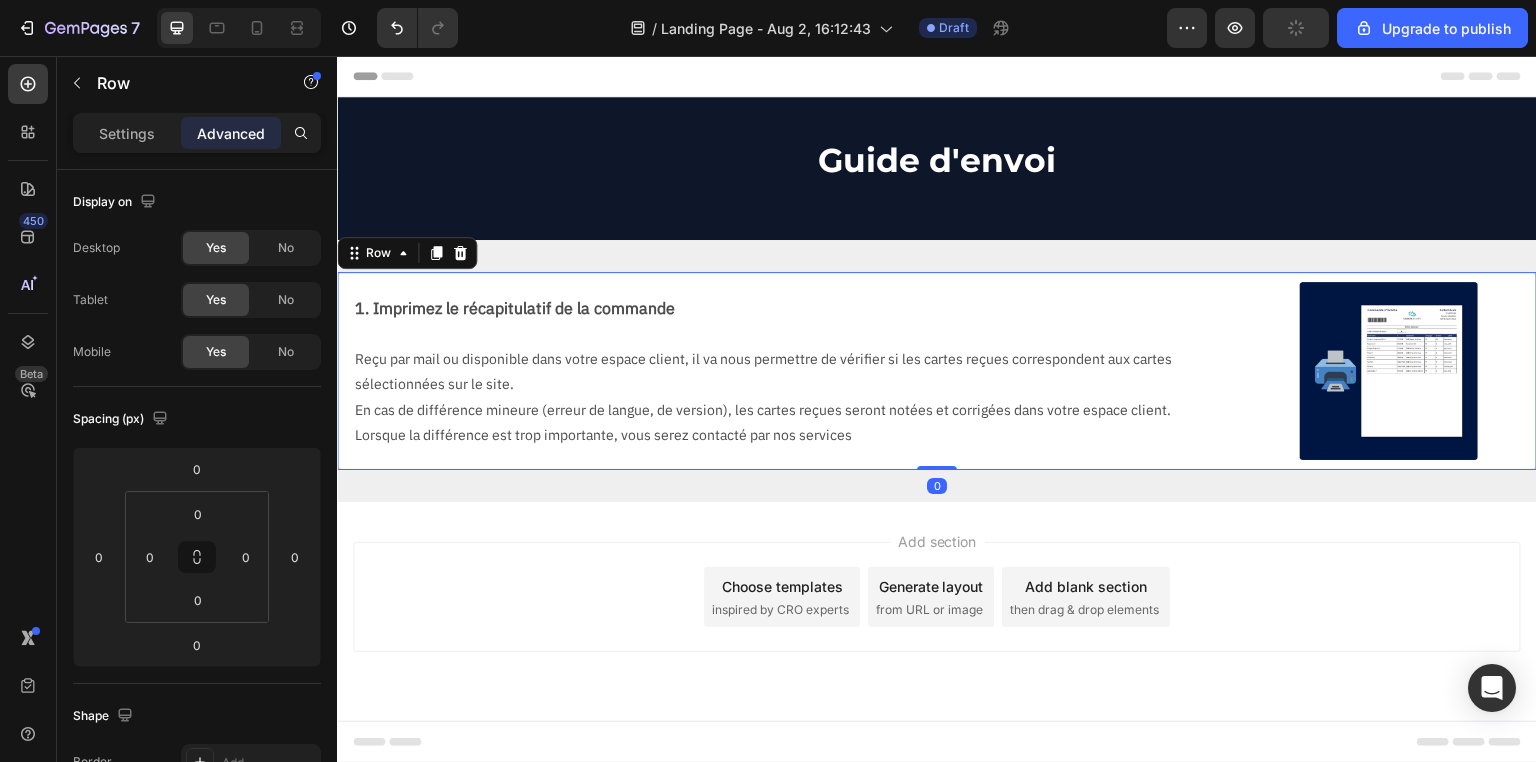 click on "1. Imprimez le récapitulatif de la commande Text Block Reçu par mail ou disponible dans votre espace client, il va nous permettre de vérifier si les cartes reçues correspondent aux cartes sélectionnées sur le site. En cas de différence mineure (erreur de langue, de version), les cartes reçues seront notées et corrigées dans votre espace client. Lorsque la différence est trop importante, vous serez contacté par nos services Text Block" at bounding box center [781, 371] 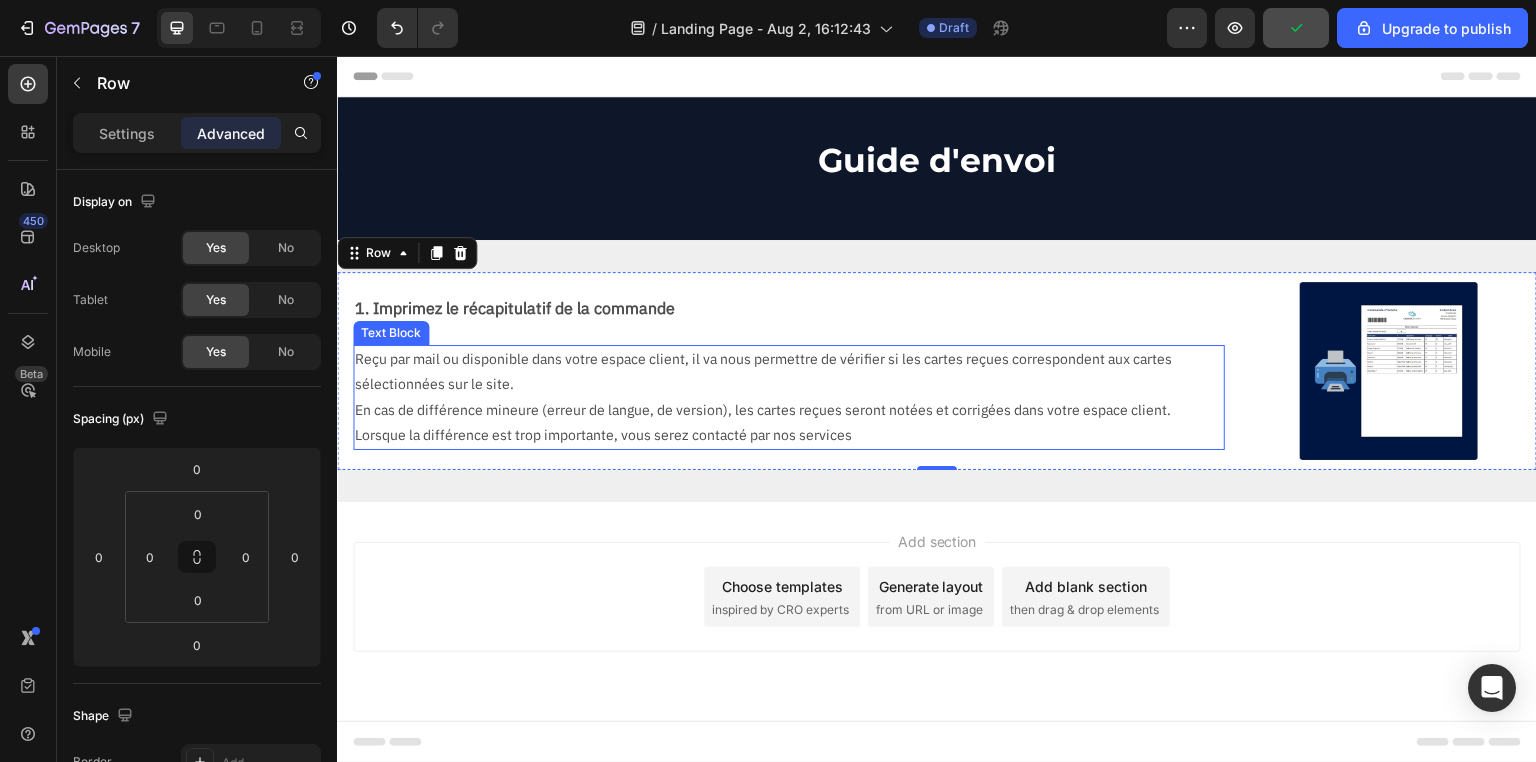 click on "Reçu par mail ou disponible dans votre espace client, il va nous permettre de vérifier si les cartes reçues correspondent aux cartes sélectionnées sur le site." at bounding box center (781, 372) 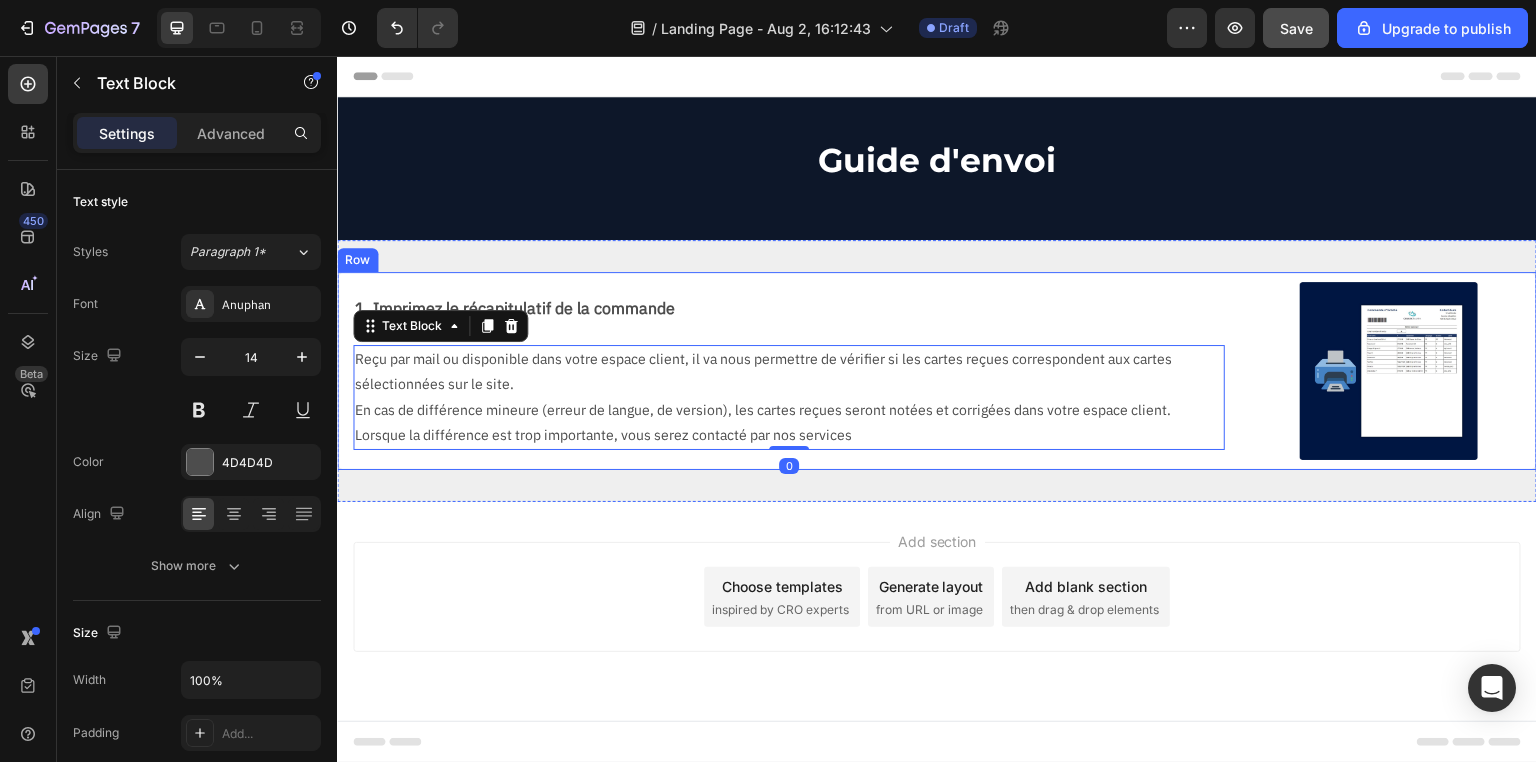 click on "1. Imprimez le récapitulatif de la commande Text Block Reçu par mail ou disponible dans votre espace client, il va nous permettre de vérifier si les cartes reçues correspondent aux cartes sélectionnées sur le site. En cas de différence mineure (erreur de langue, de version), les cartes reçues seront notées et corrigées dans votre espace client. Lorsque la différence est trop importante, vous serez contacté par nos services Text Block   0 Image Row" at bounding box center [937, 371] 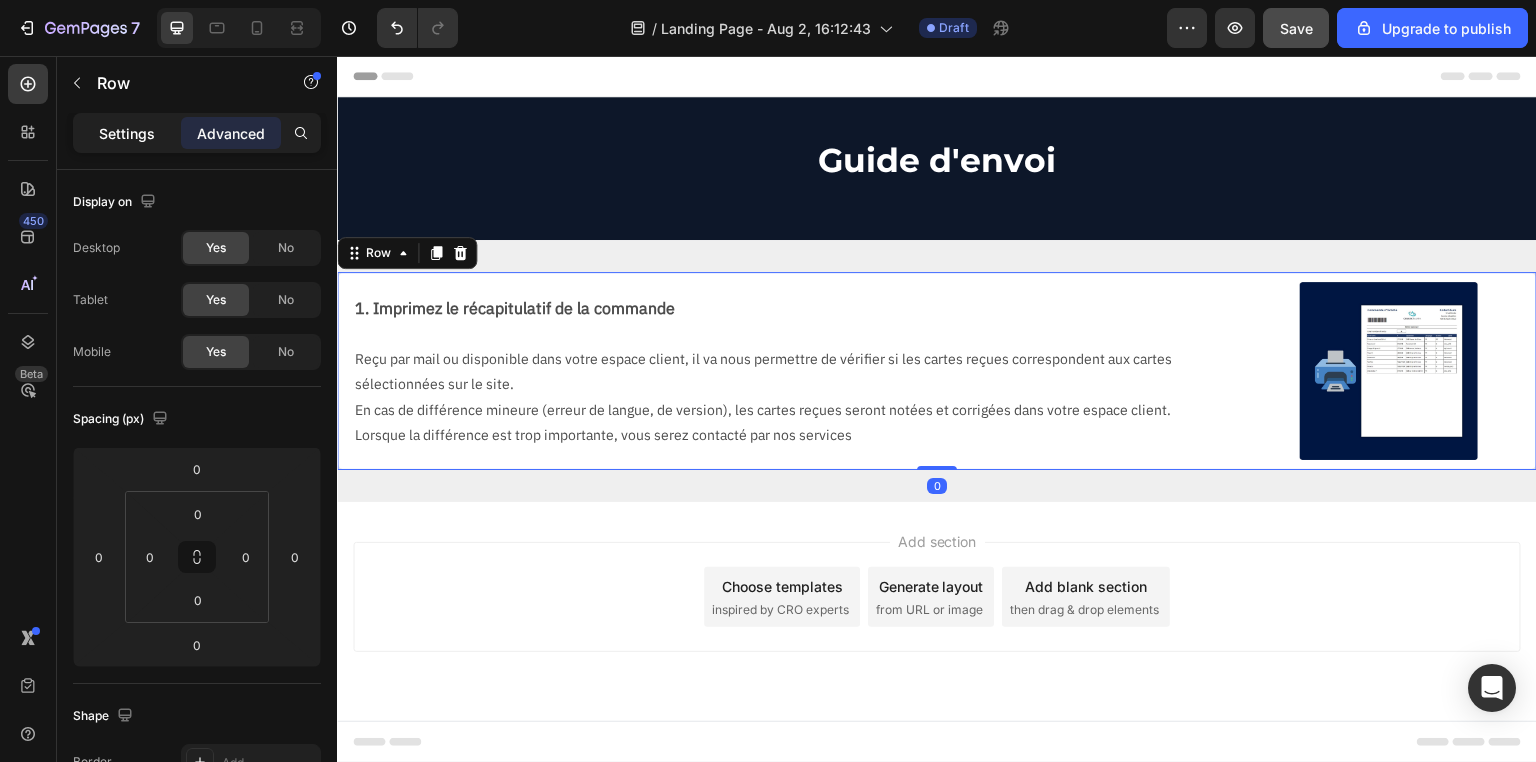 click on "Settings" at bounding box center [127, 133] 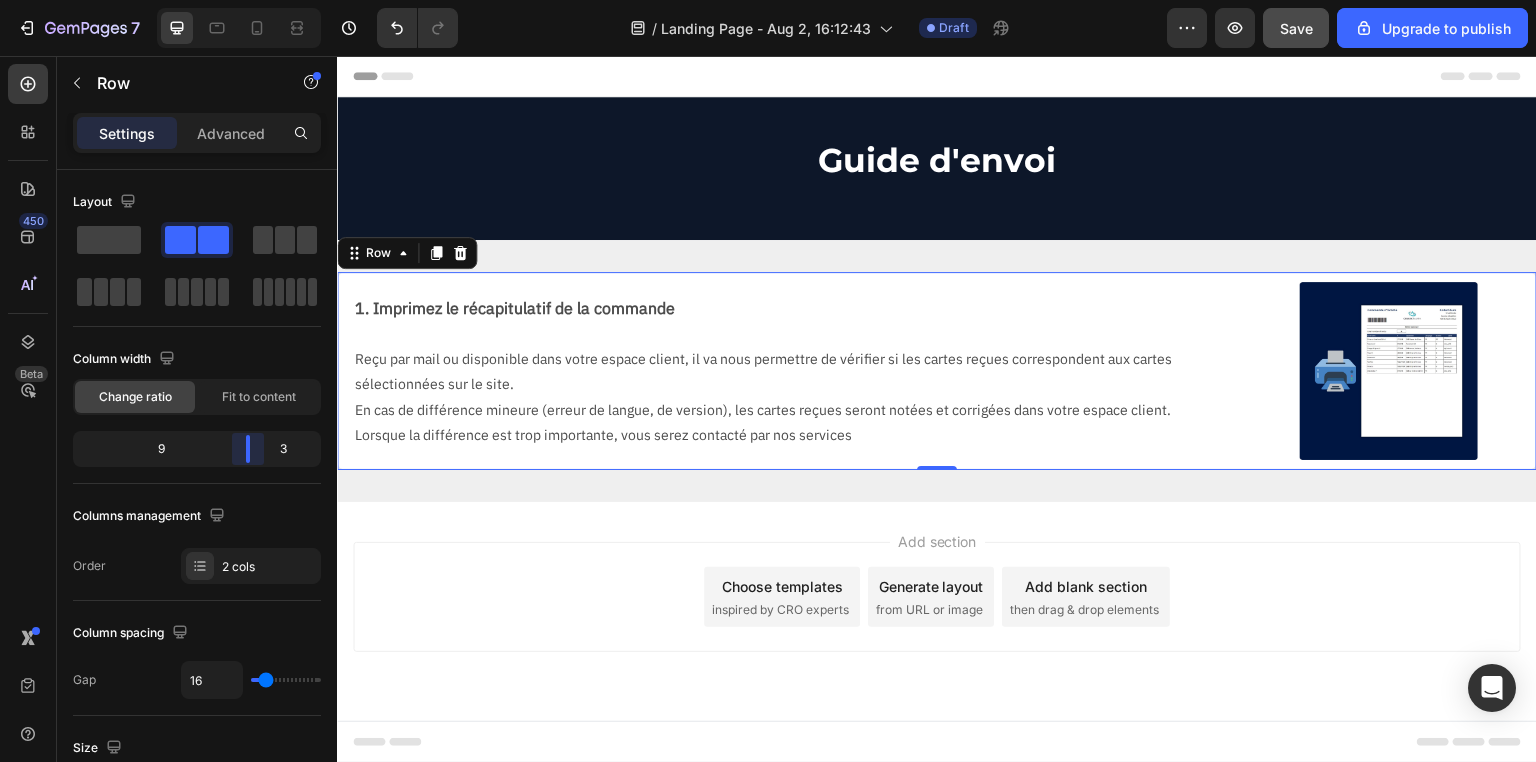 drag, startPoint x: 248, startPoint y: 454, endPoint x: 272, endPoint y: 458, distance: 24.33105 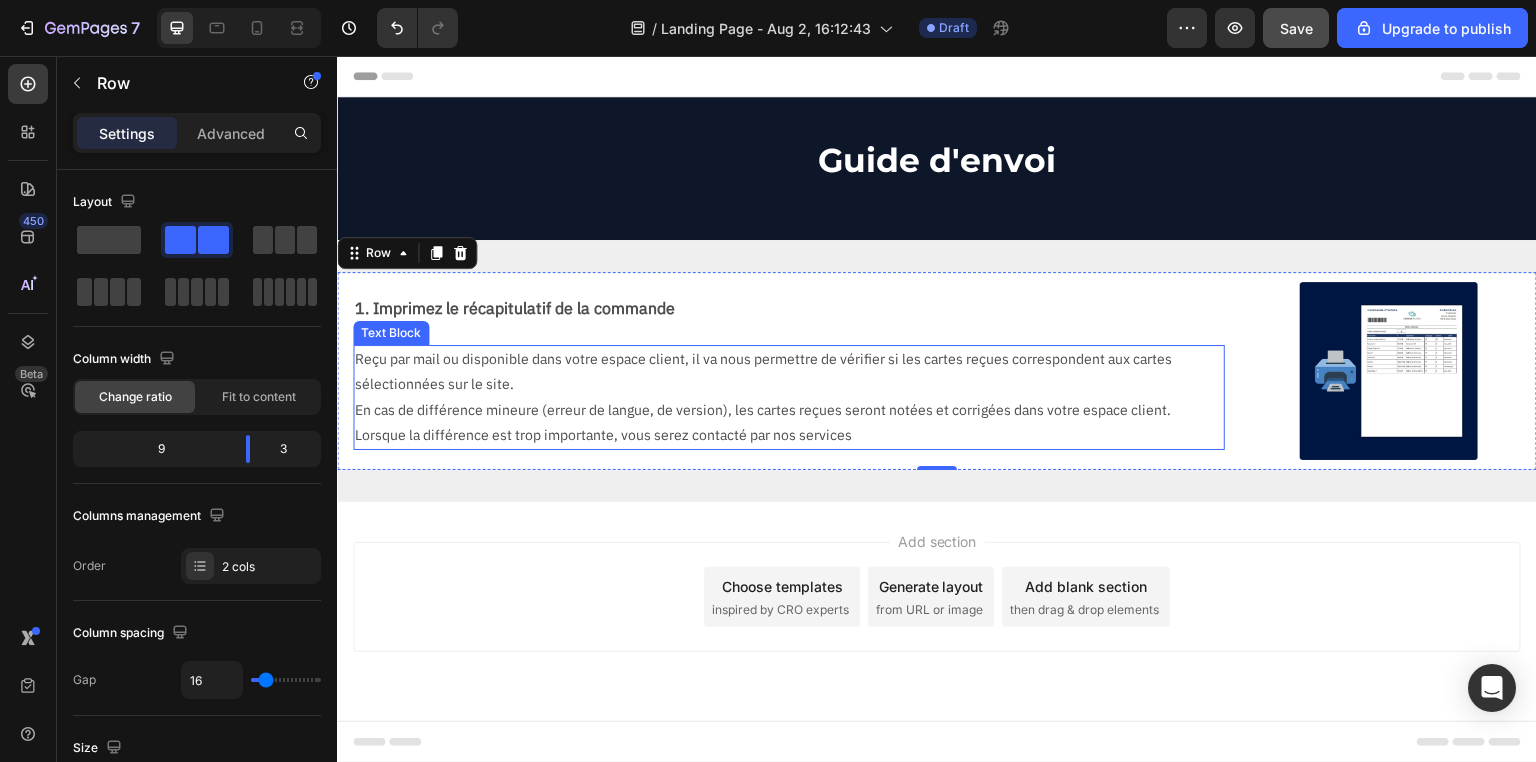 click on "En cas de différence mineure (erreur de langue, de version), les cartes reçues seront notées et corrigées dans votre espace client. Lorsque la différence est trop importante, vous serez contacté par nos services" at bounding box center [781, 423] 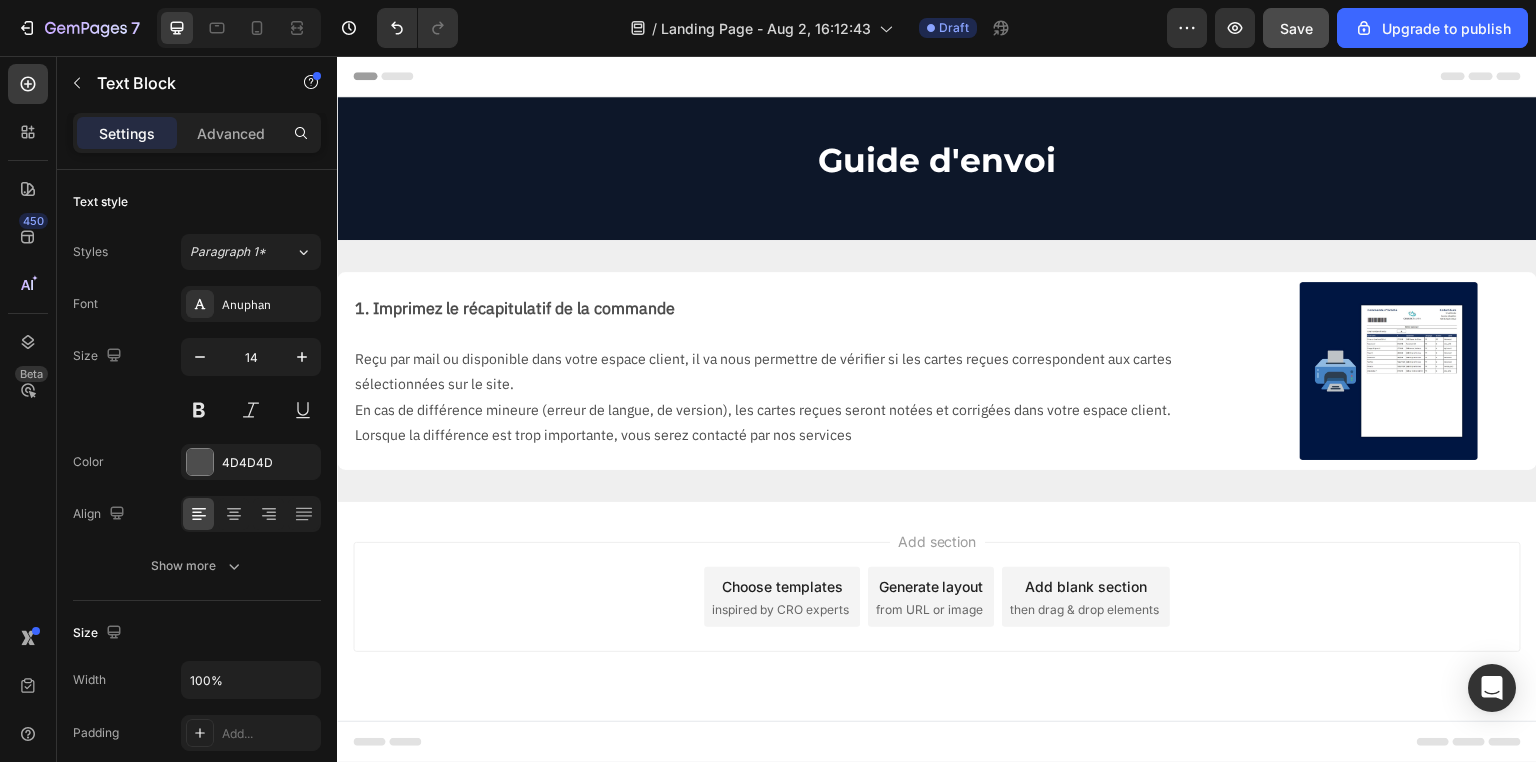click on "Add section Choose templates inspired by CRO experts Generate layout from URL or image Add blank section then drag & drop elements" at bounding box center (937, 597) 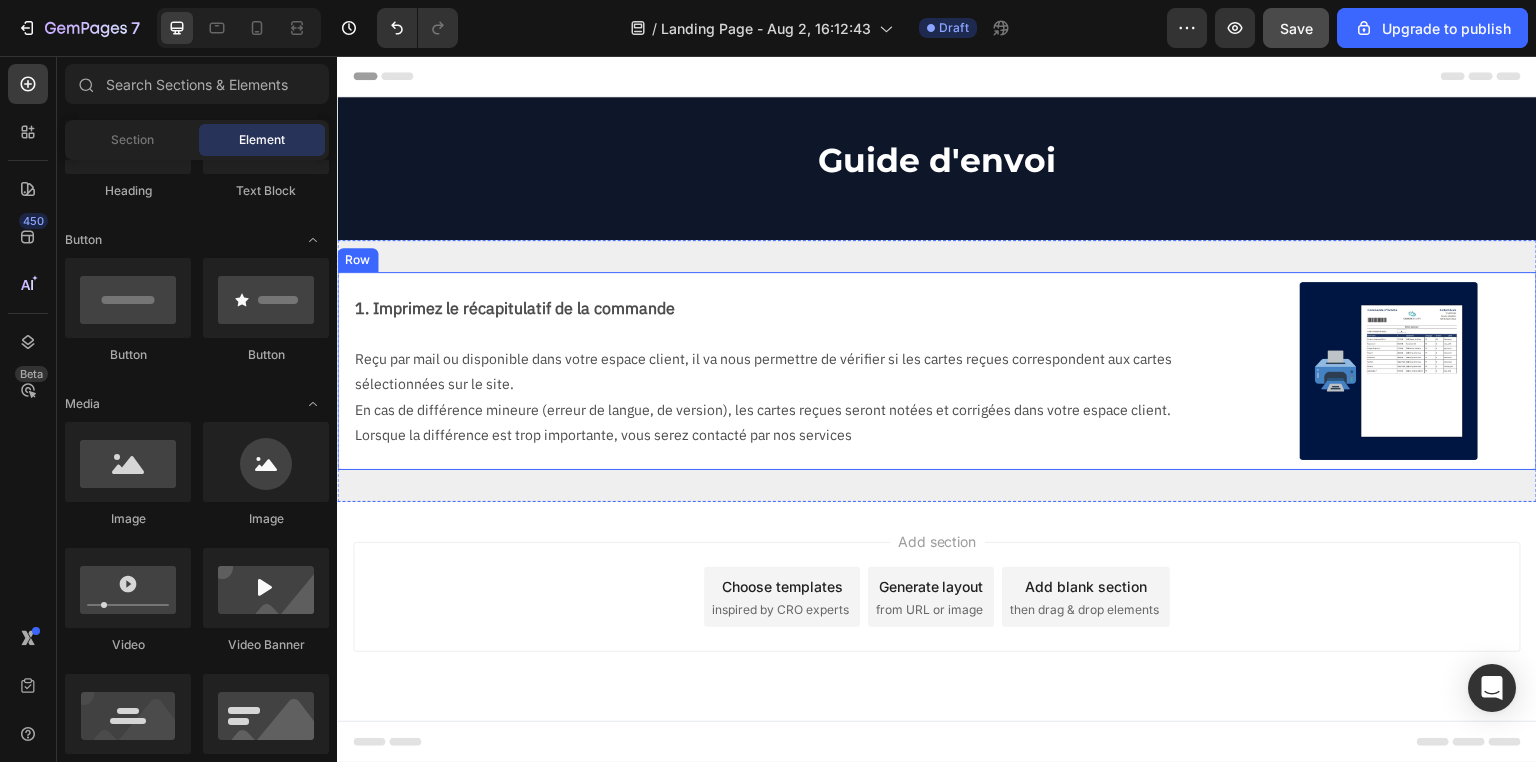 click on "1. Imprimez le récapitulatif de la commande Text Block Reçu par mail ou disponible dans votre espace client, il va nous permettre de vérifier si les cartes reçues correspondent aux cartes sélectionnées sur le site. En cas de différence mineure (erreur de langue, de version), les cartes reçues seront notées et corrigées dans votre espace client. Lorsque la différence est trop importante, vous serez contacté par nos services Text Block" at bounding box center [781, 371] 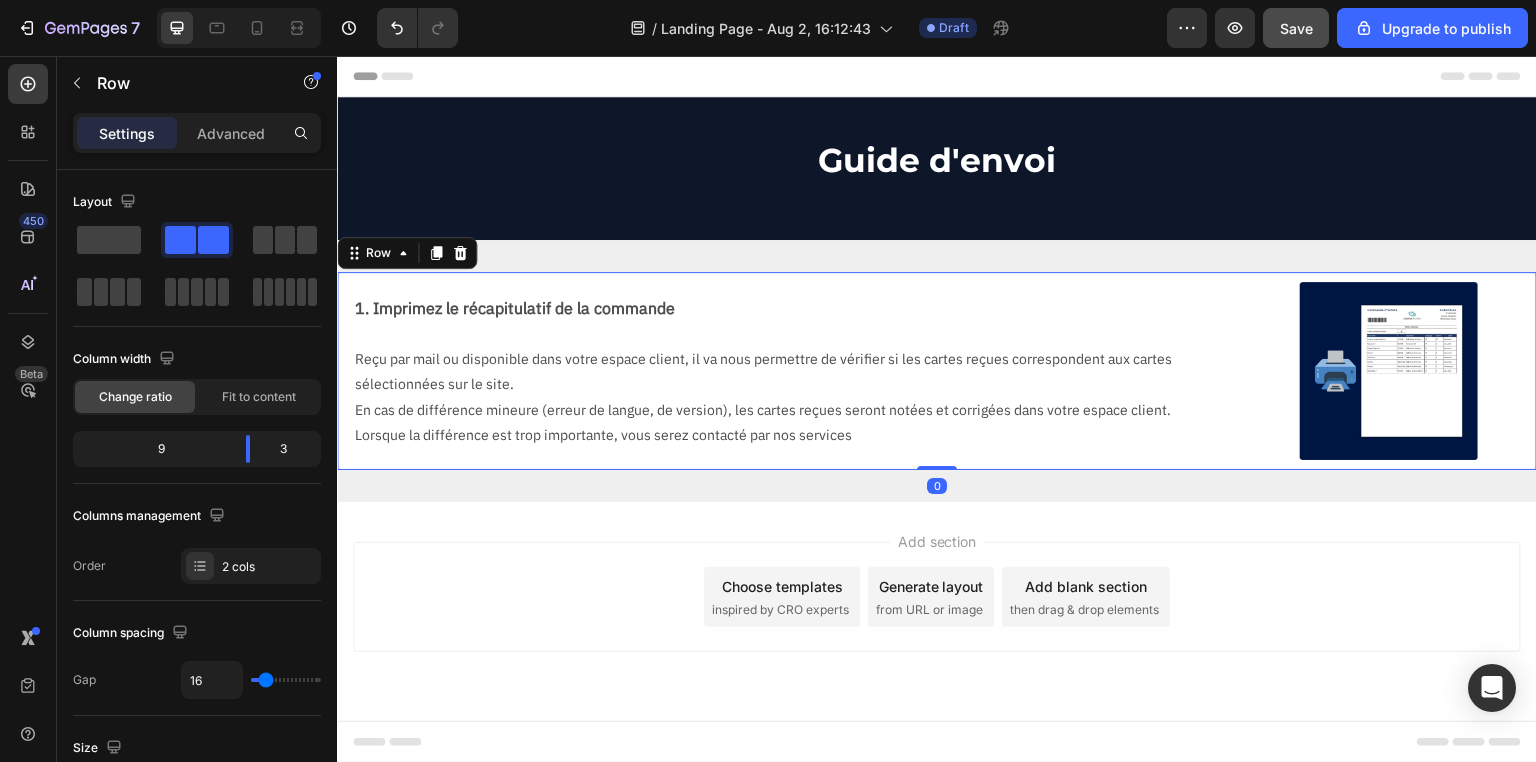drag, startPoint x: 934, startPoint y: 465, endPoint x: 893, endPoint y: 211, distance: 257.28778 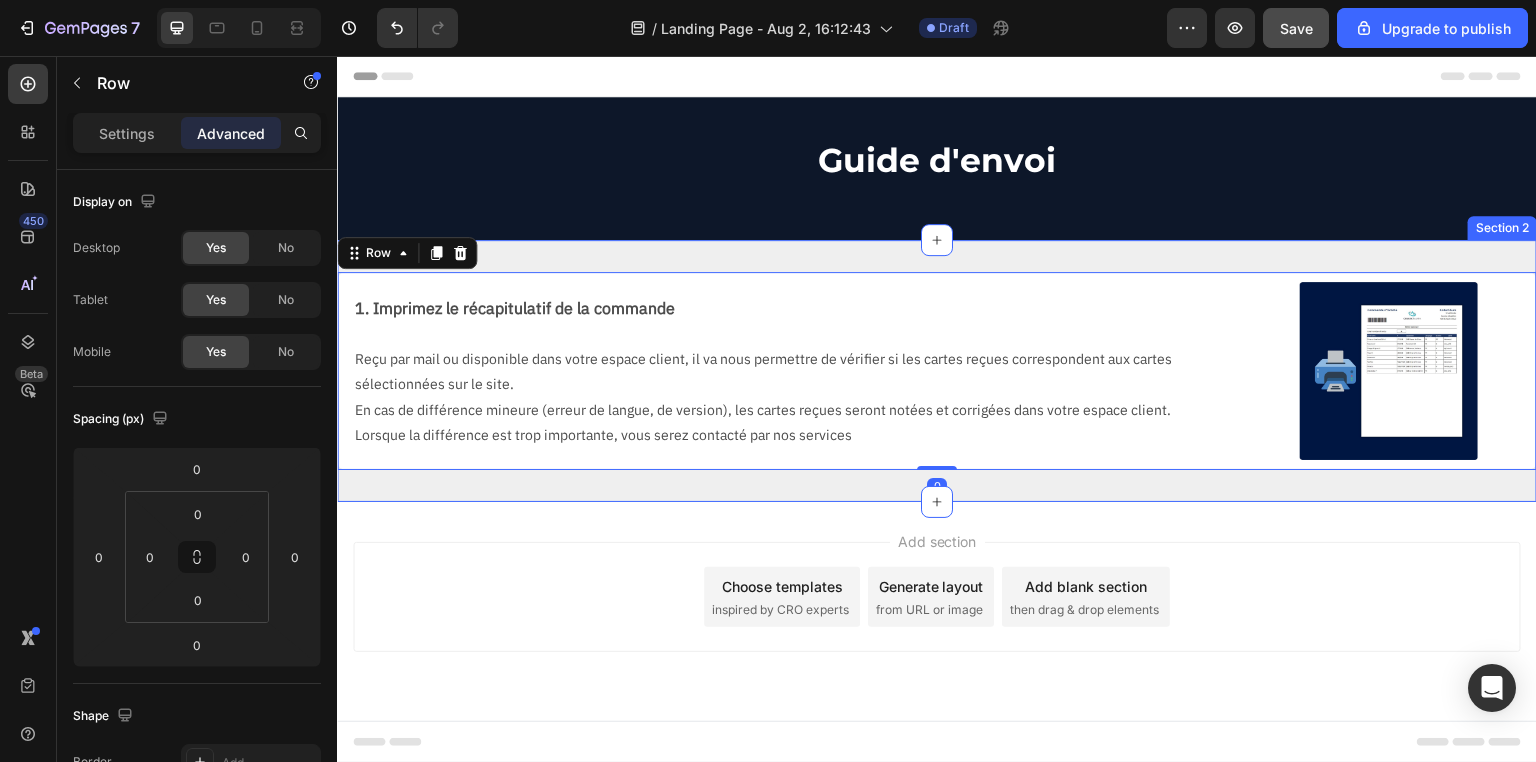 click on "1. Imprimez le récapitulatif de la commande Text Block Reçu par mail ou disponible dans votre espace client, il va nous permettre de vérifier si les cartes reçues correspondent aux cartes sélectionnées sur le site. En cas de différence mineure (erreur de langue, de version), les cartes reçues seront notées et corrigées dans votre espace client. Lorsque la différence est trop importante, vous serez contacté par nos services Text Block Image Row   0 Section 2" at bounding box center [937, 371] 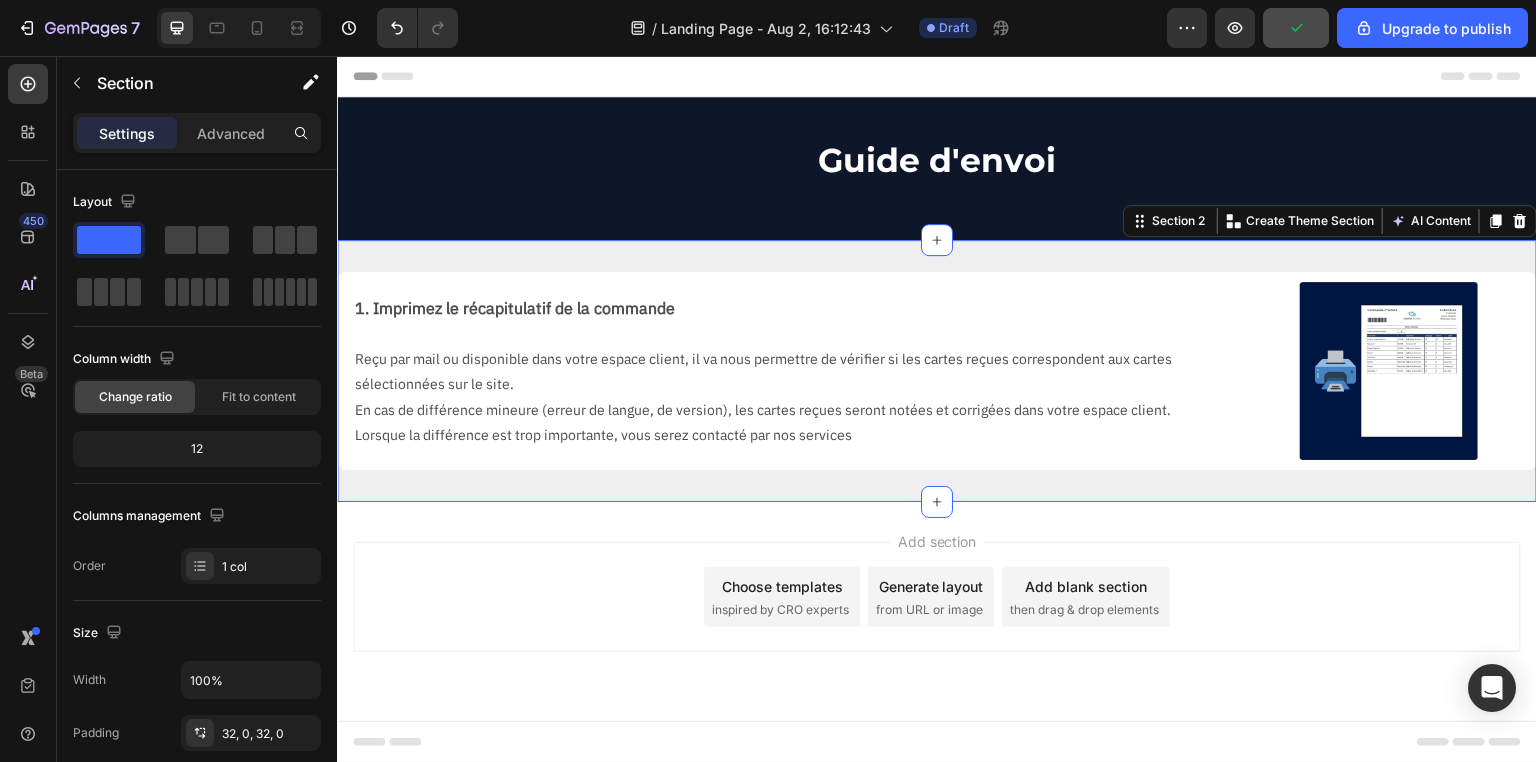 click on "1. Imprimez le récapitulatif de la commande Text Block Reçu par mail ou disponible dans votre espace client, il va nous permettre de vérifier si les cartes reçues correspondent aux cartes sélectionnées sur le site. En cas de différence mineure (erreur de langue, de version), les cartes reçues seront notées et corrigées dans votre espace client. Lorsque la différence est trop importante, vous serez contacté par nos services Text Block Image Row Section 2   You can create reusable sections Create Theme Section AI Content Write with GemAI What would you like to describe here? Tone and Voice Persuasive Product Cadre Premium Latios & Latias SV8 Show more Generate" at bounding box center (937, 371) 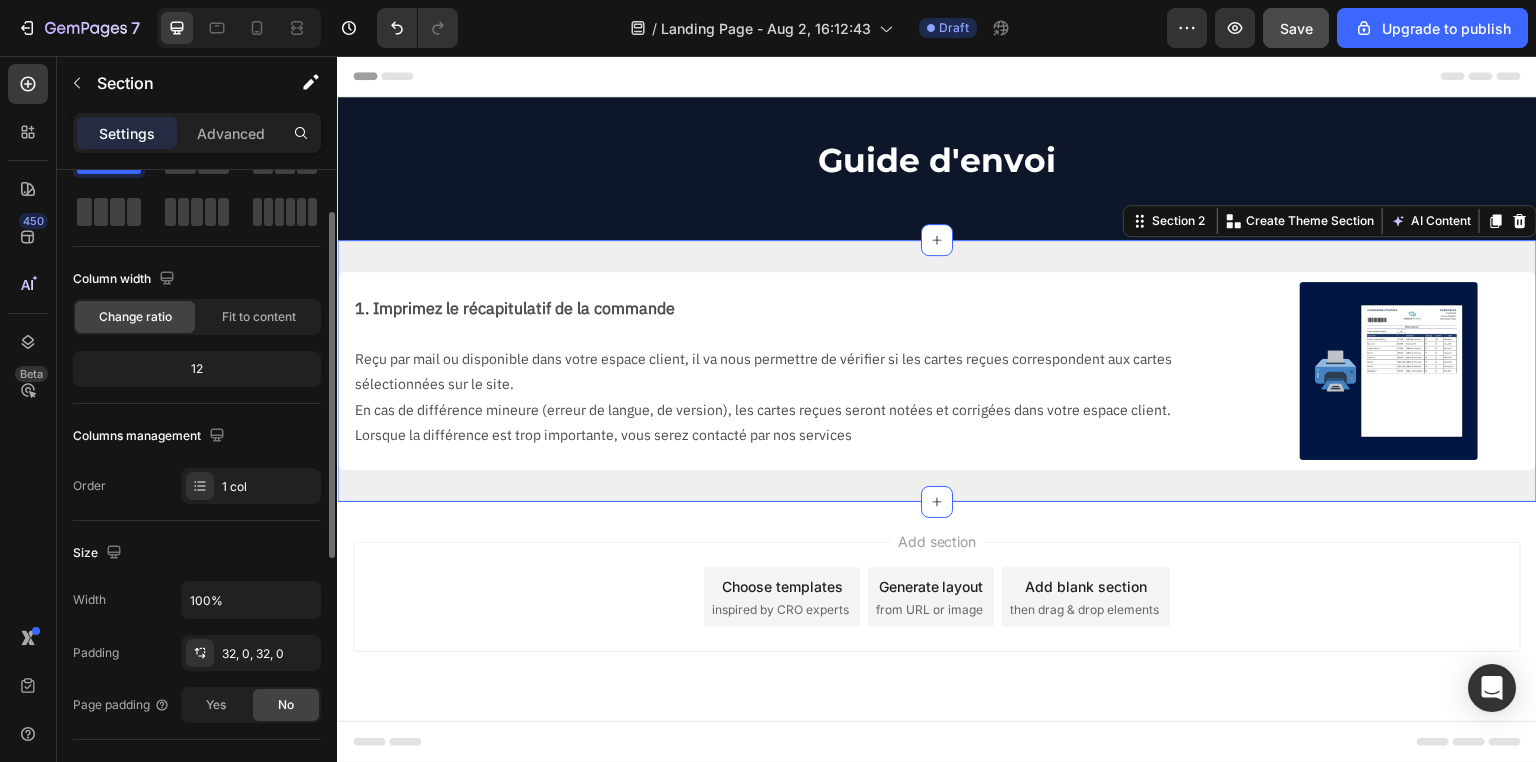 scroll, scrollTop: 160, scrollLeft: 0, axis: vertical 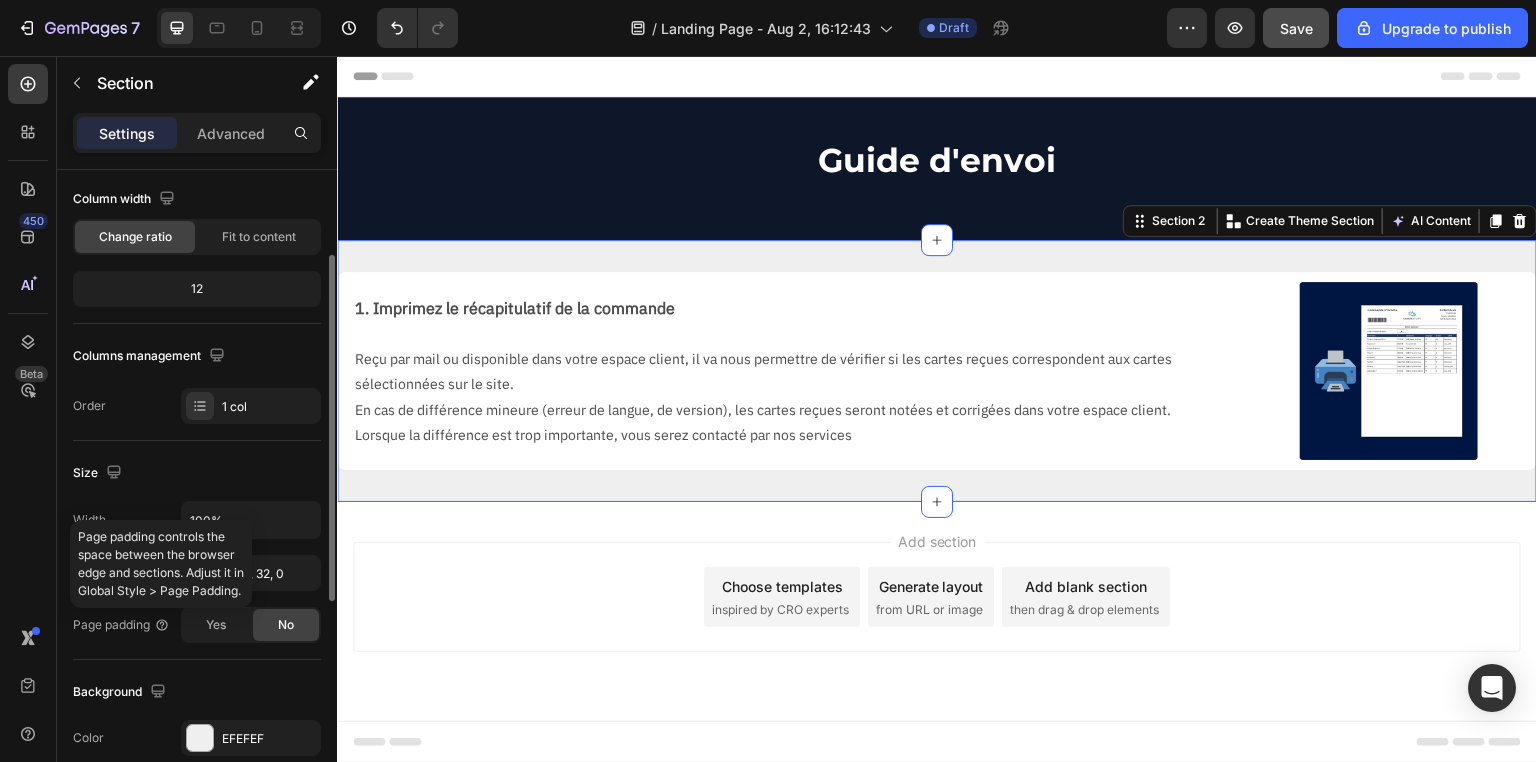 click on "Page padding controls the   space between the browser   edge and sections. Adjust it in   Global Style > Page Padding." 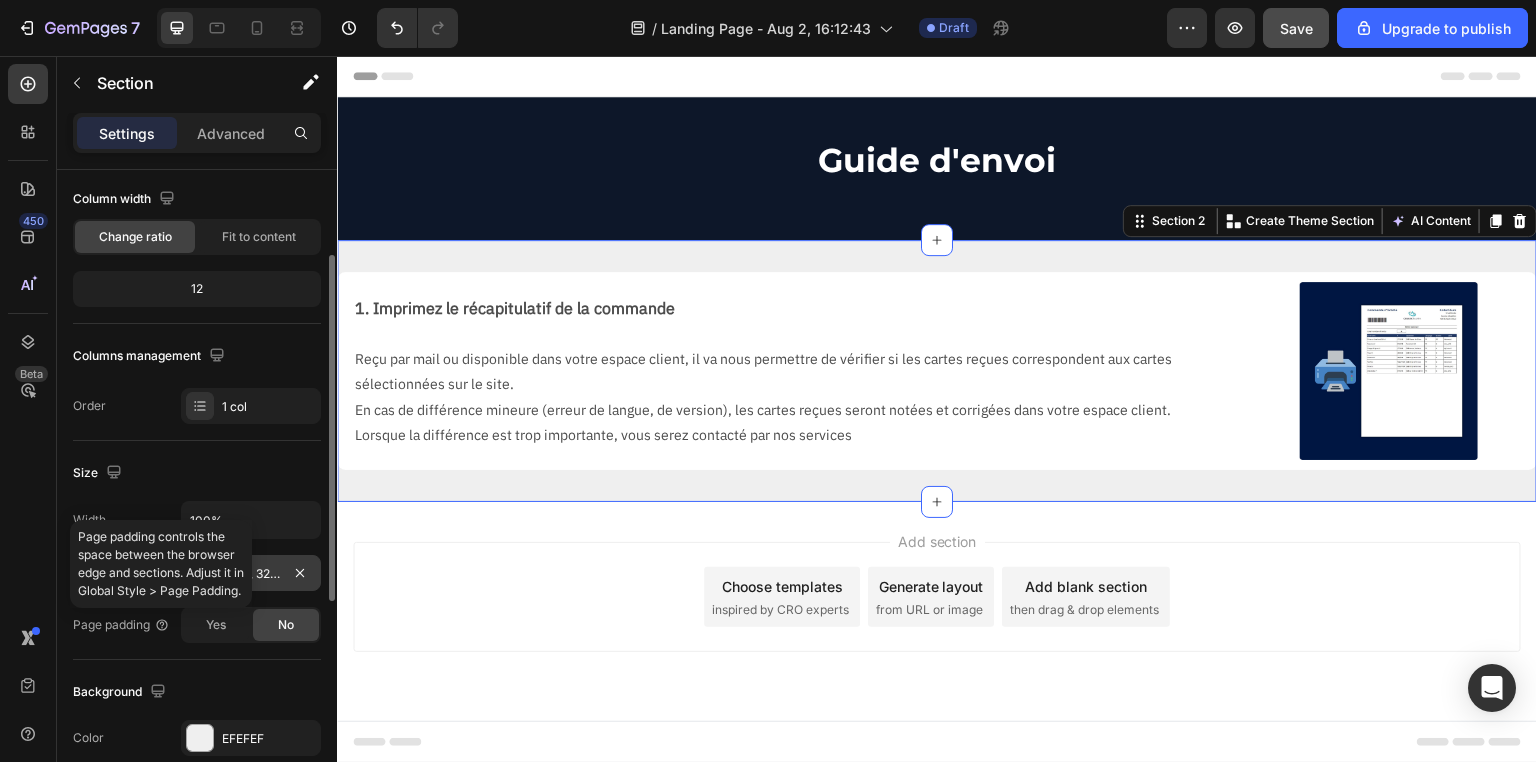 click on "32, 0, 32, 0" at bounding box center (251, 573) 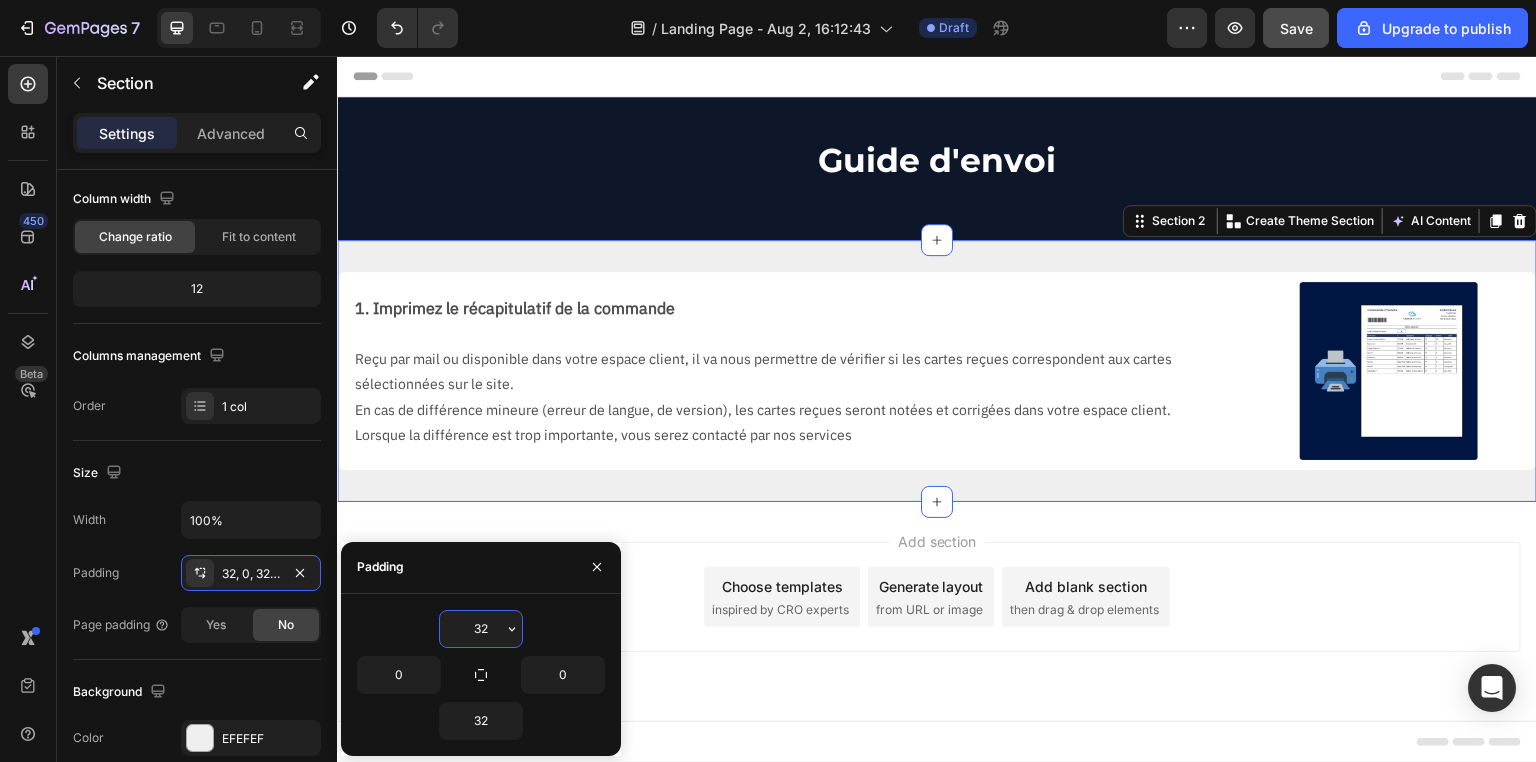 click on "32" at bounding box center [481, 629] 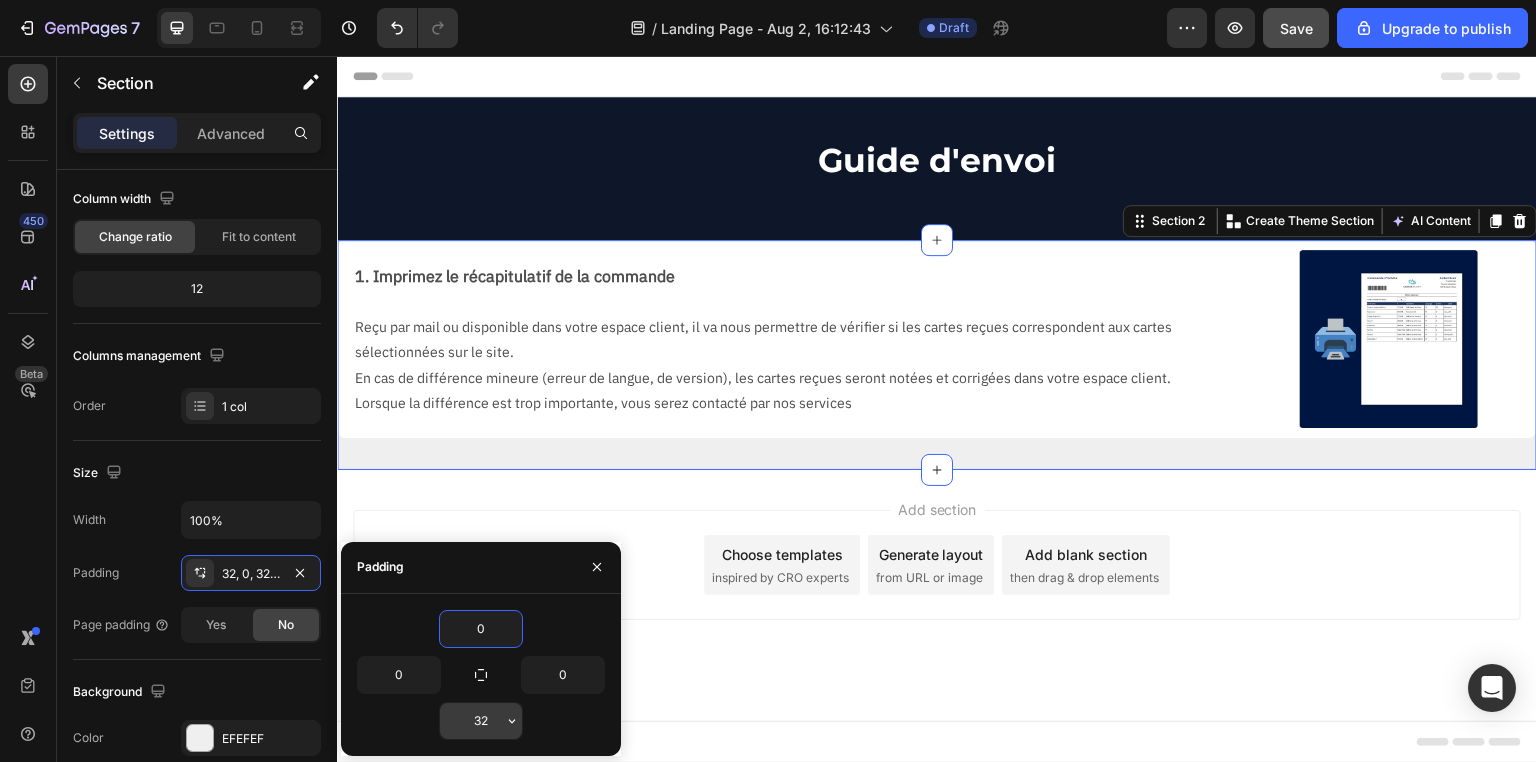 type on "0" 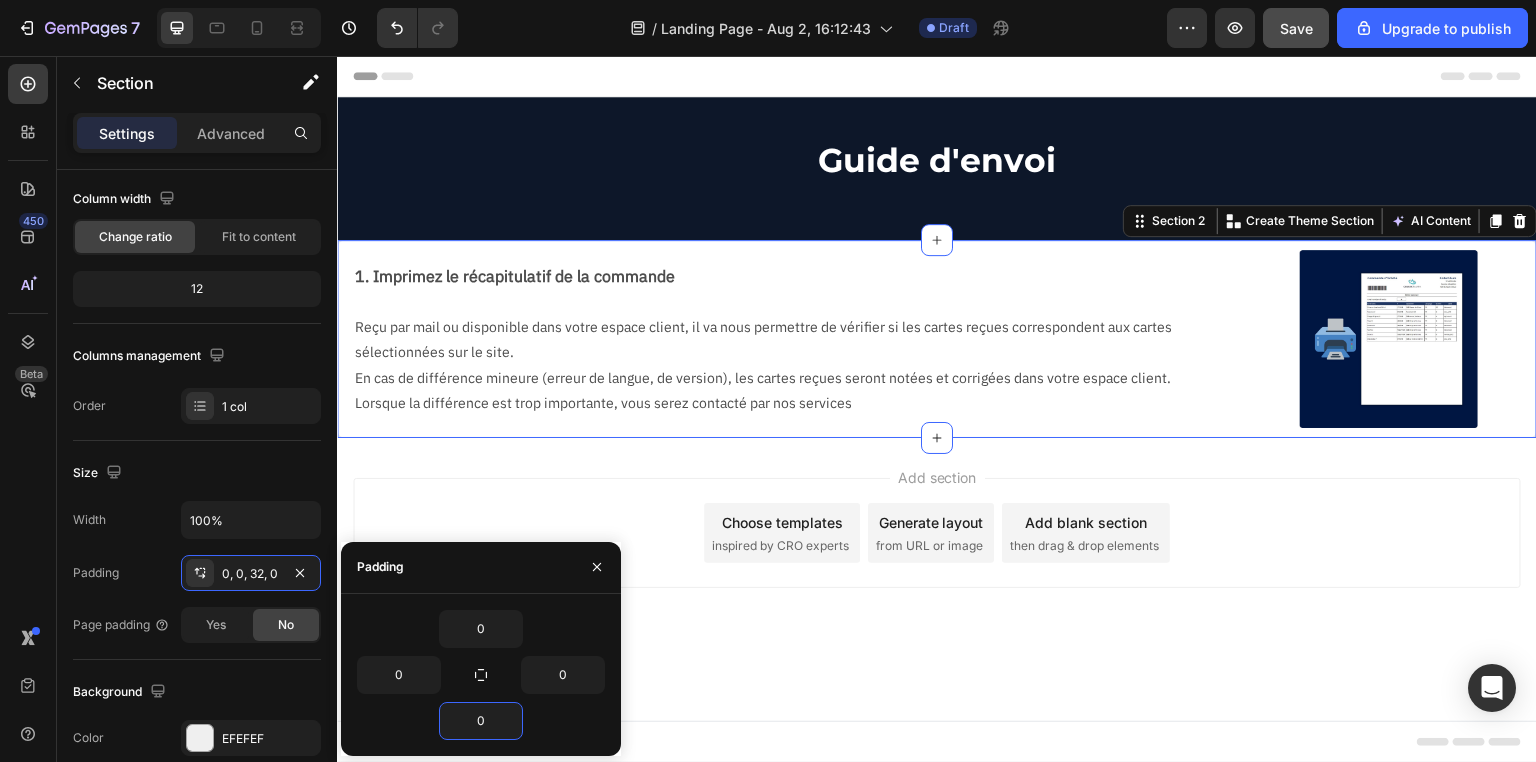 type on "0" 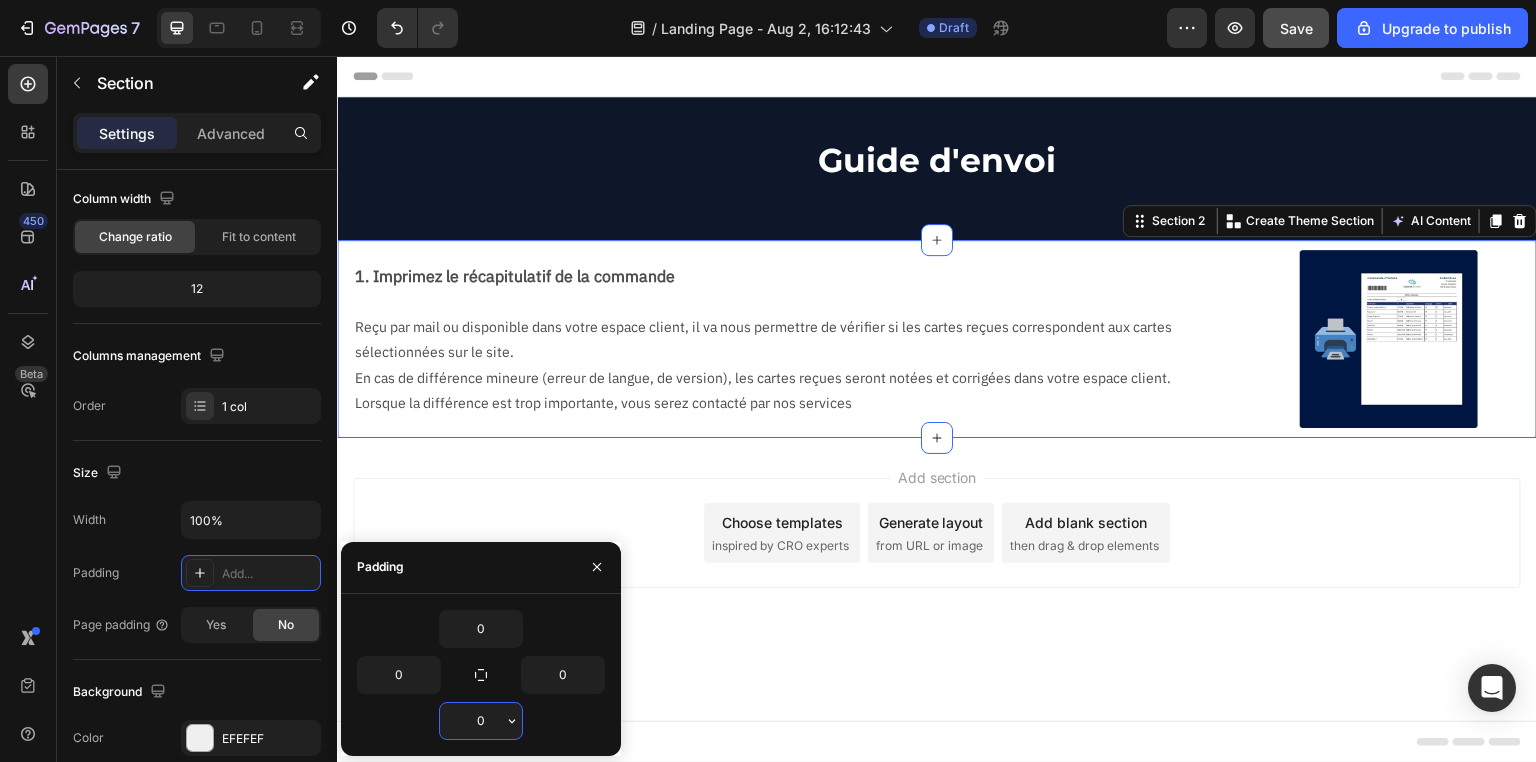 click on "Add section Choose templates inspired by CRO experts Generate layout from URL or image Add blank section then drag & drop elements" at bounding box center (937, 533) 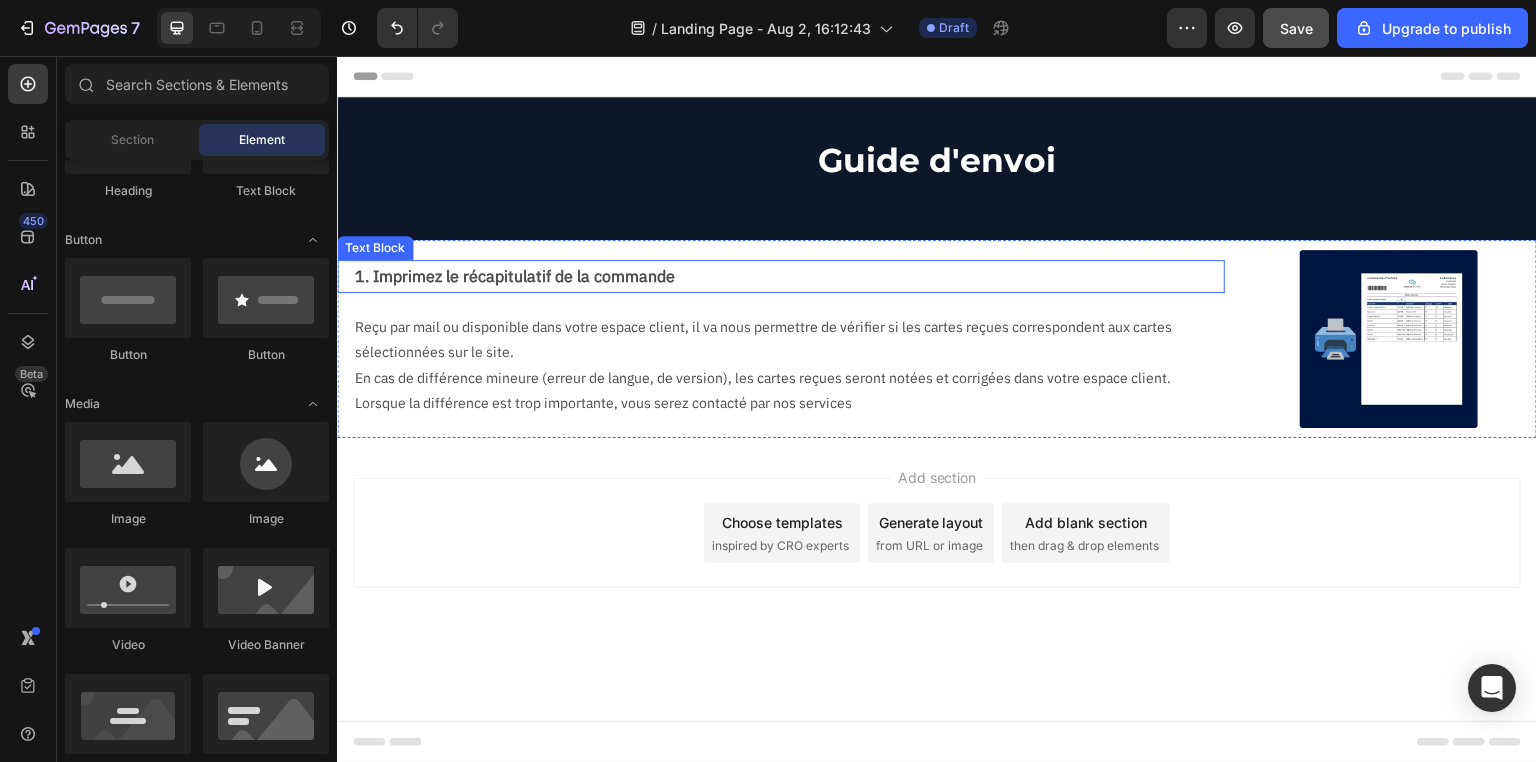 click on "1. Imprimez le récapitulatif de la commande" at bounding box center [789, 276] 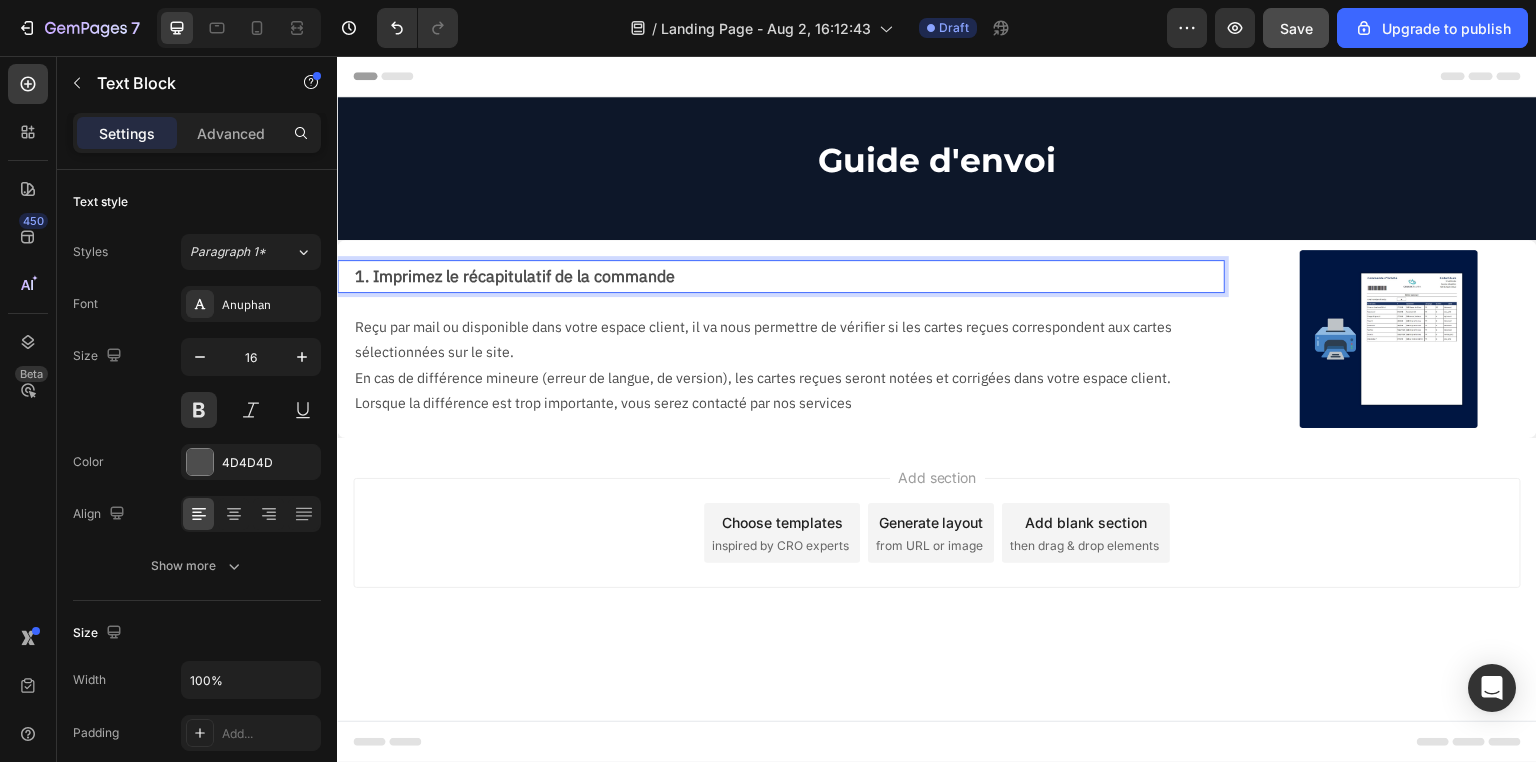 click on "Reçu par mail ou disponible dans votre espace client, il va nous permettre de vérifier si les cartes reçues correspondent aux cartes sélectionnées sur le site." at bounding box center (781, 340) 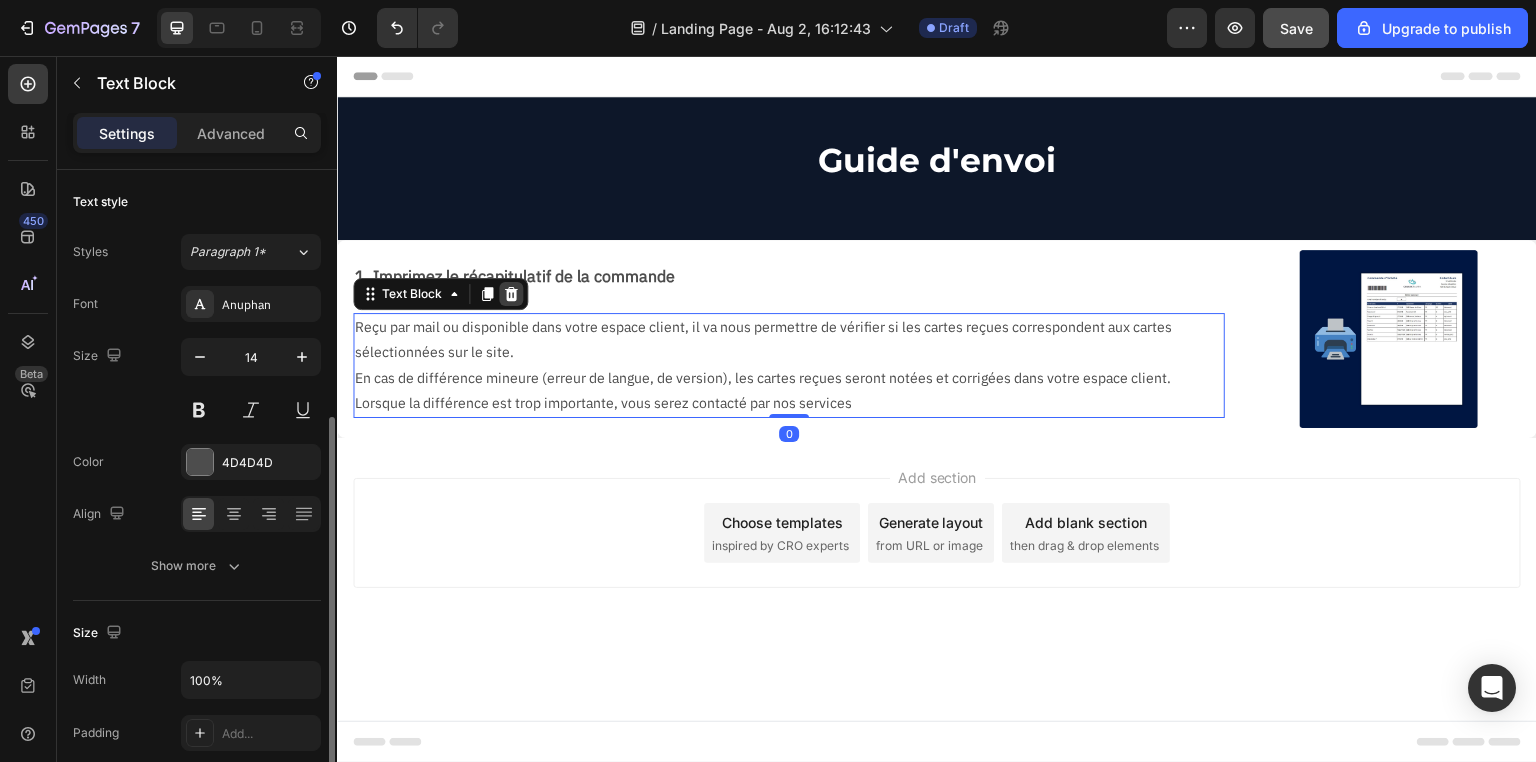 scroll, scrollTop: 160, scrollLeft: 0, axis: vertical 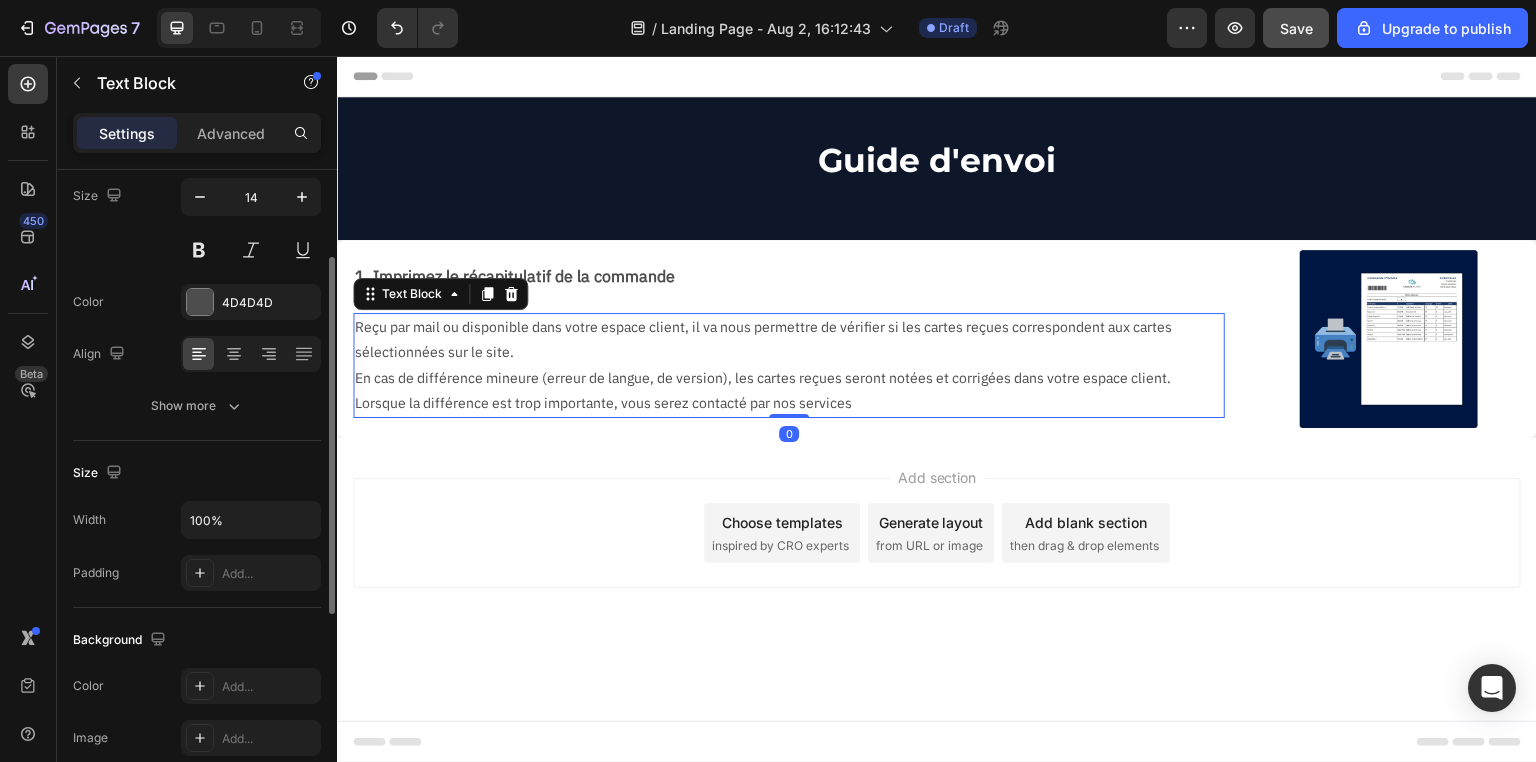 click on "1. Imprimez le récapitulatif de la commande" at bounding box center [789, 276] 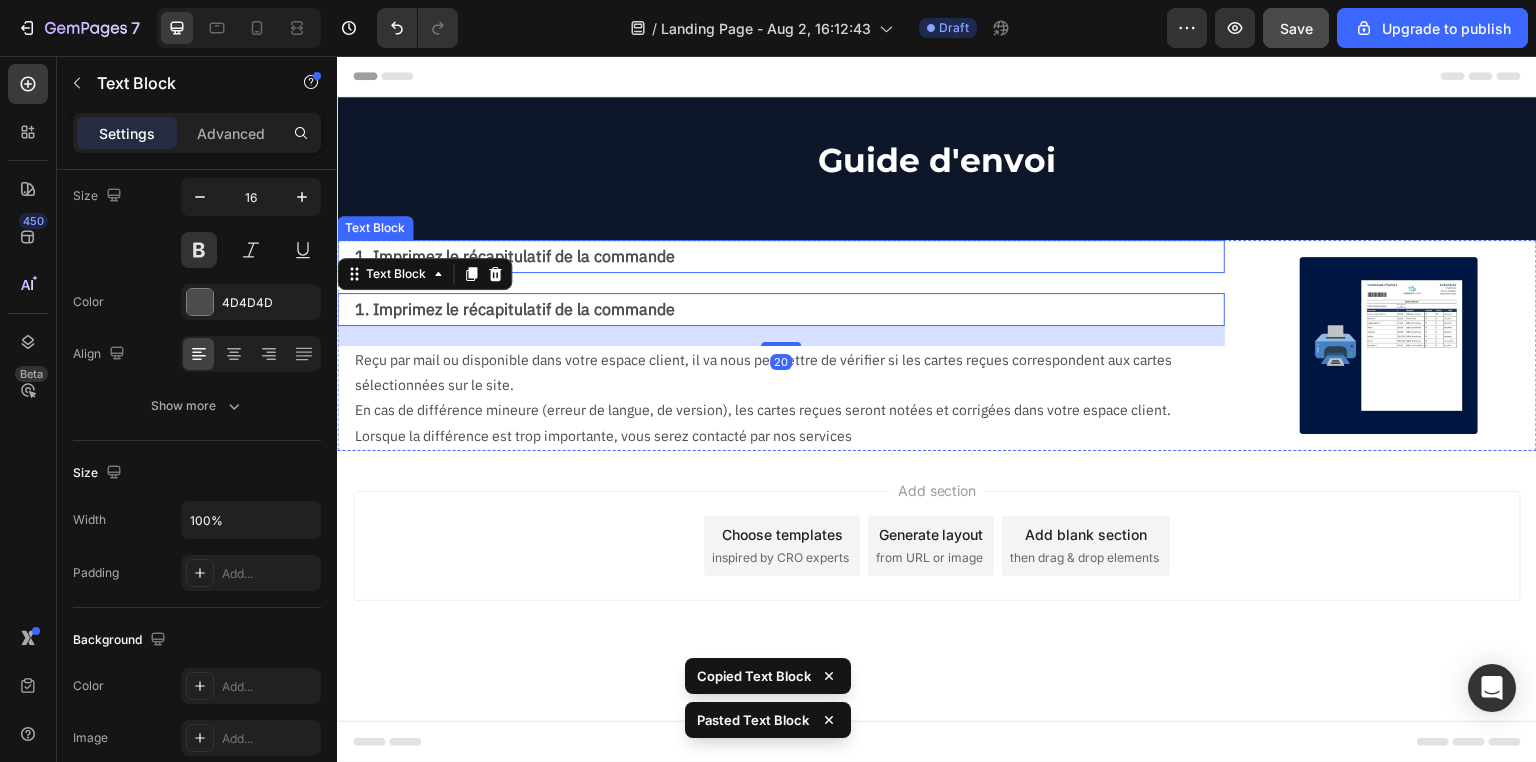 click on "1. Imprimez le récapitulatif de la commande" at bounding box center (789, 256) 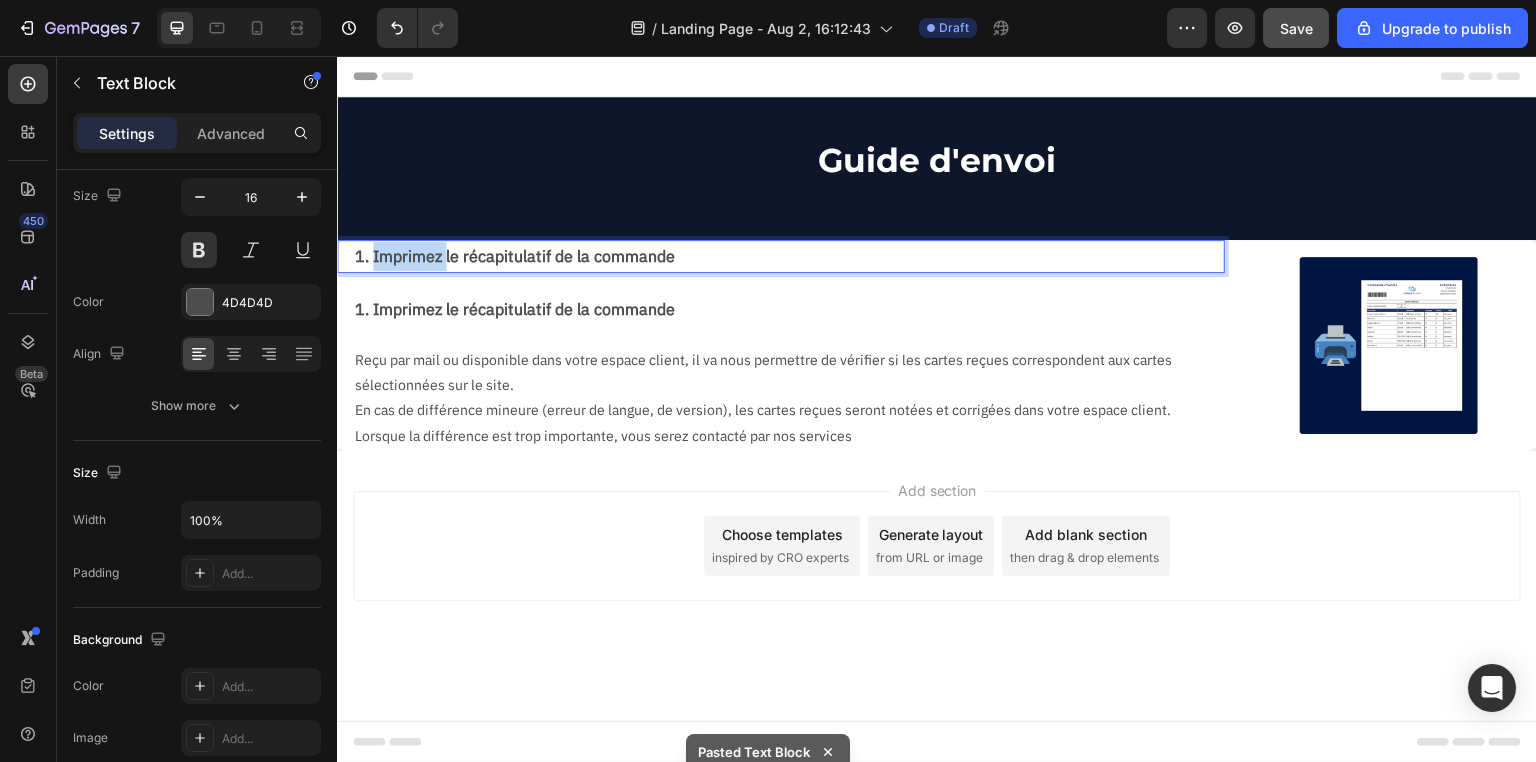 click on "1. Imprimez le récapitulatif de la commande" at bounding box center [789, 256] 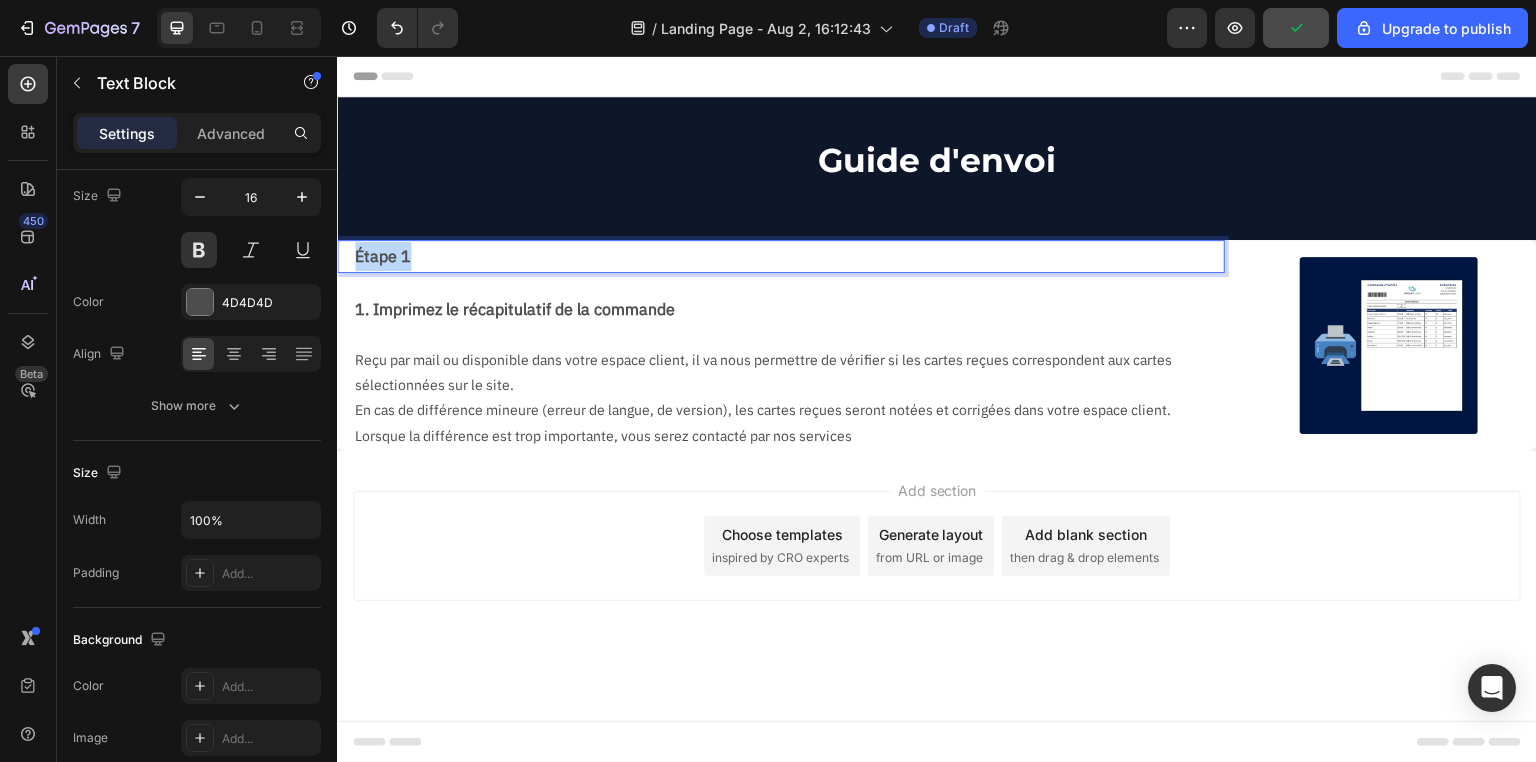 drag, startPoint x: 366, startPoint y: 252, endPoint x: 324, endPoint y: 256, distance: 42.190044 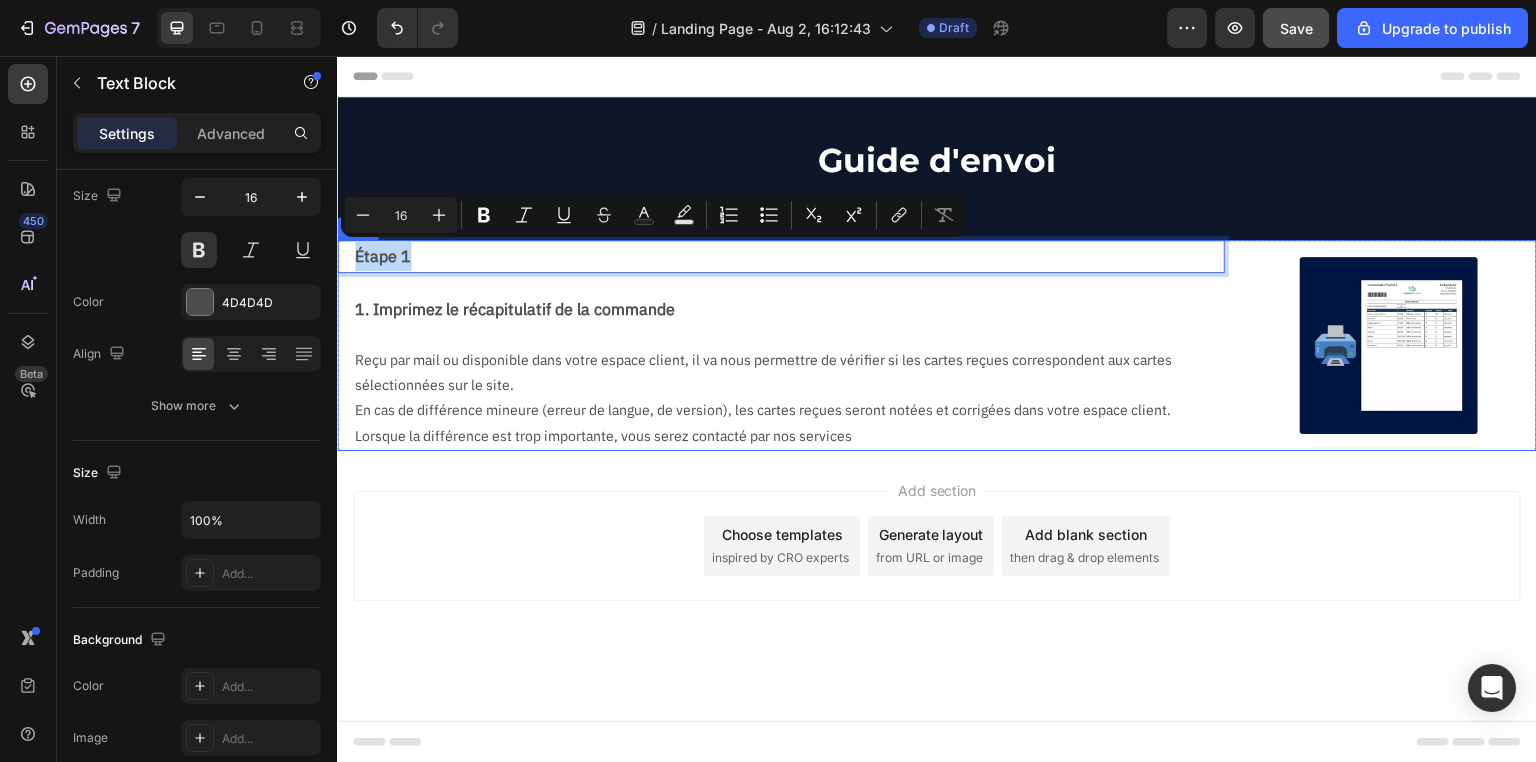 click on "Étape 1 Text Block   20 1. Imprimez le récapitulatif de la commande Text Block Reçu par mail ou disponible dans votre espace client, il va nous permettre de vérifier si les cartes reçues correspondent aux cartes sélectionnées sur le site. En cas de différence mineure (erreur de langue, de version), les cartes reçues seront notées et corrigées dans votre espace client. Lorsque la différence est trop importante, vous serez contacté par nos services Text Block" at bounding box center (781, 345) 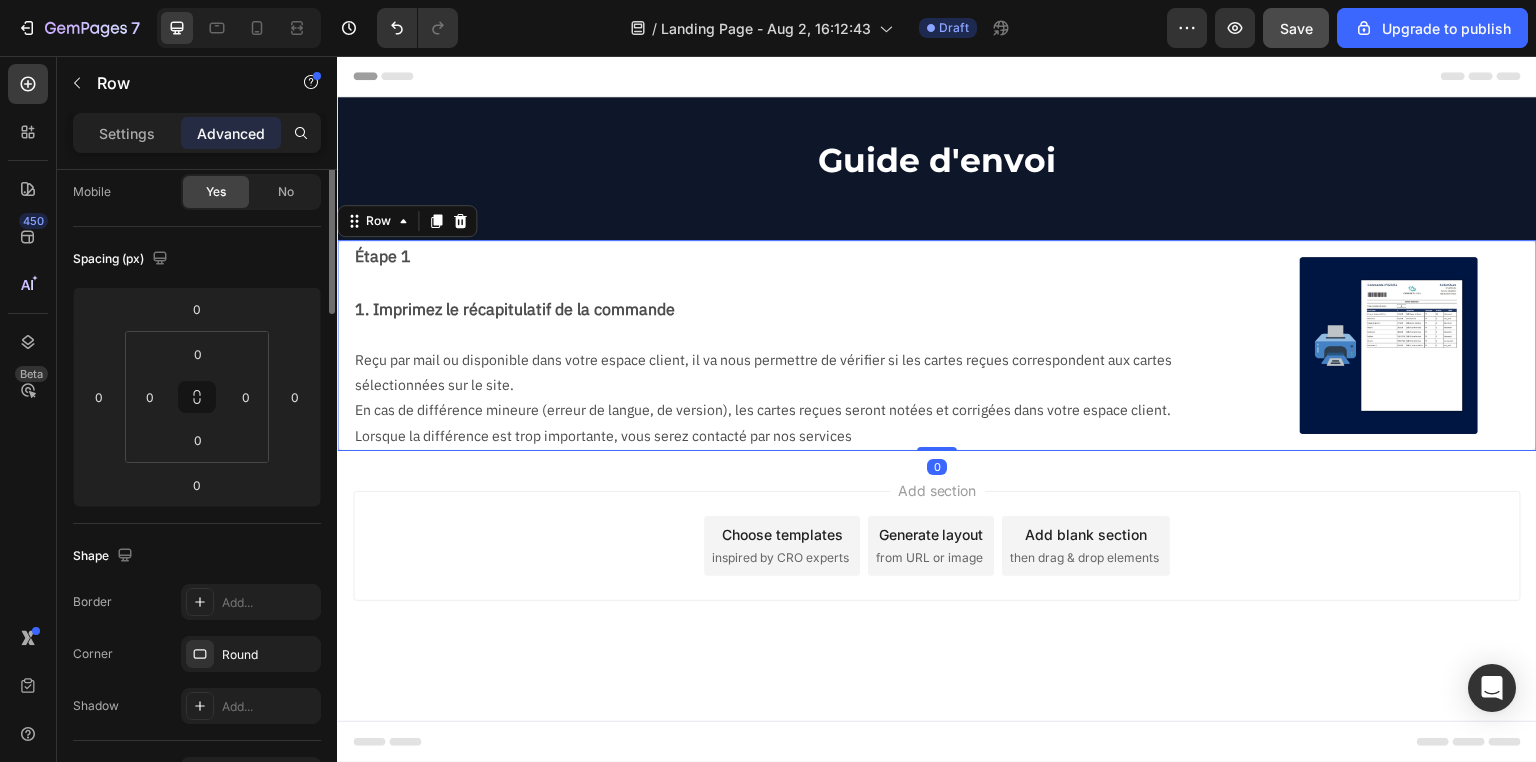 scroll, scrollTop: 0, scrollLeft: 0, axis: both 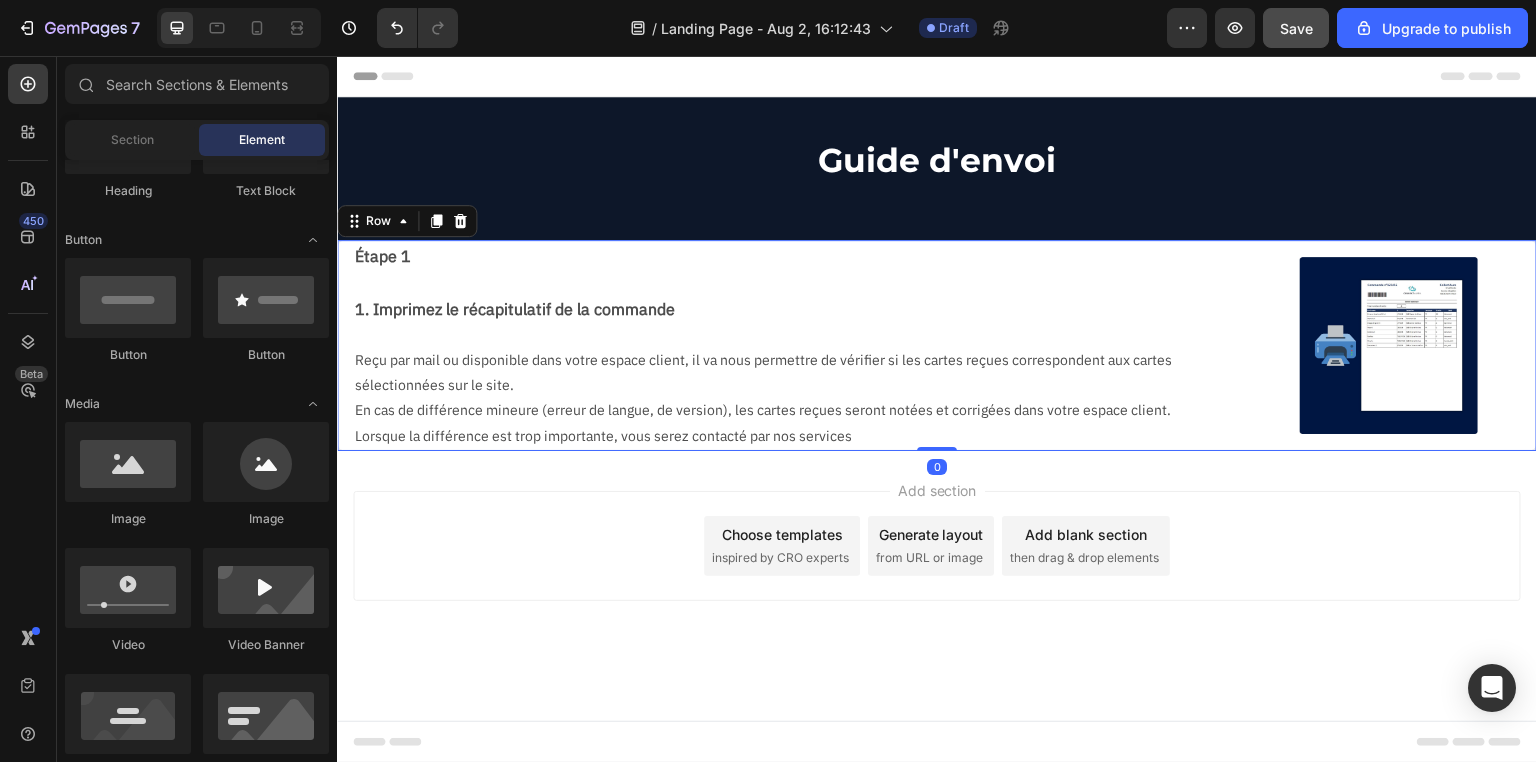 click on "Add section Choose templates inspired by CRO experts Generate layout from URL or image Add blank section then drag & drop elements" at bounding box center (937, 574) 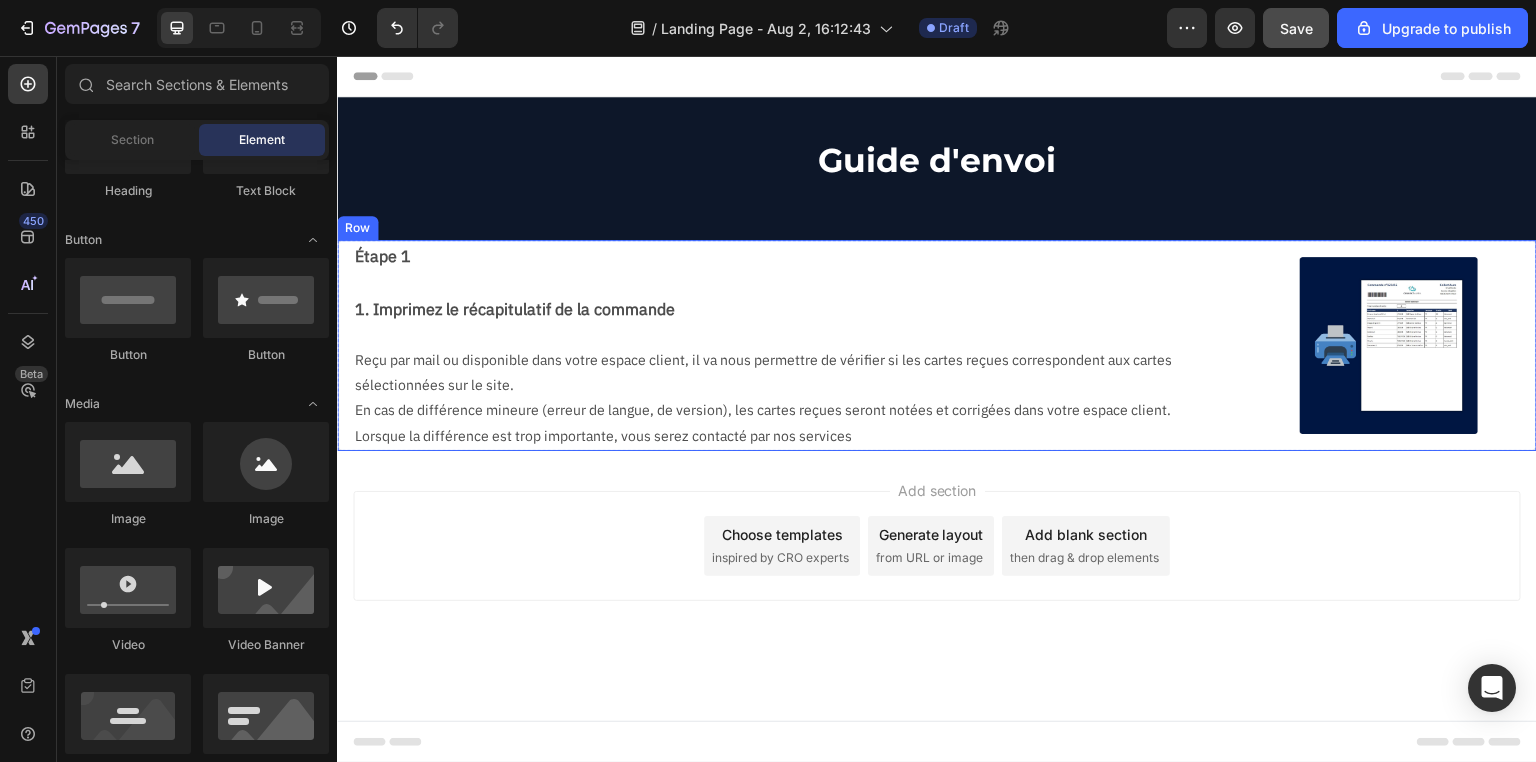 click on "Image" at bounding box center (1389, 345) 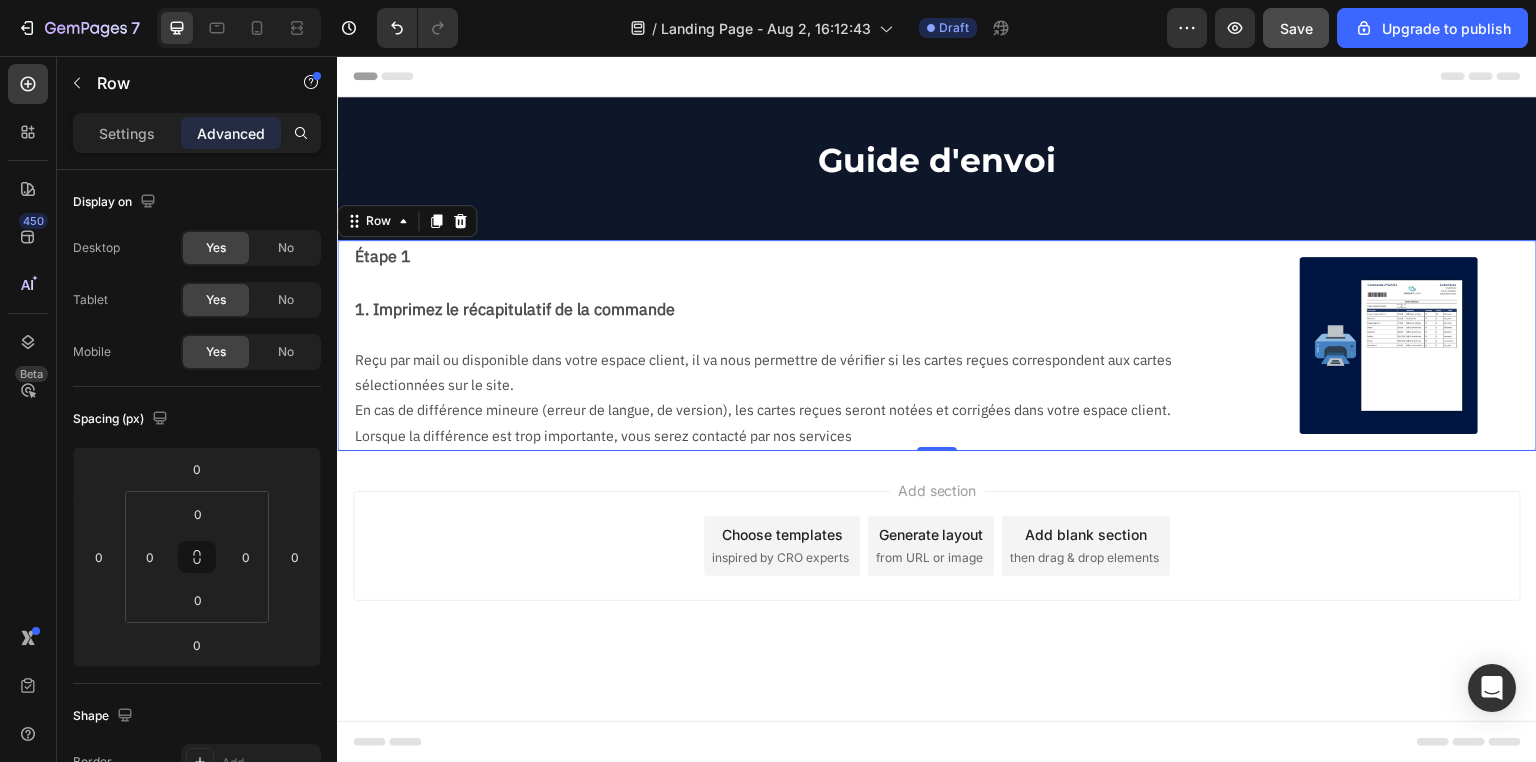 click on "Add section Choose templates inspired by CRO experts Generate layout from URL or image Add blank section then drag & drop elements" at bounding box center (937, 546) 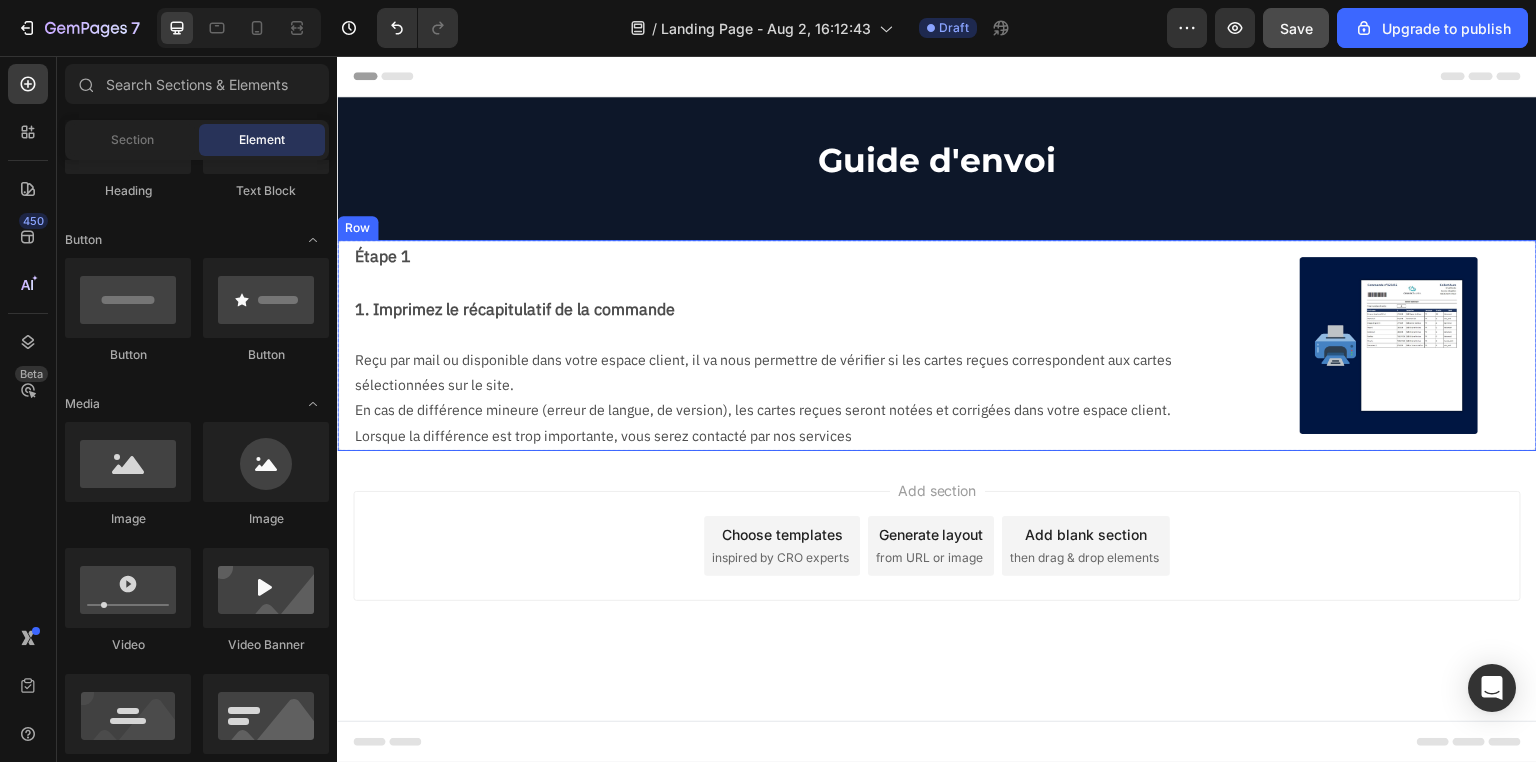 click on "Image" at bounding box center (1389, 345) 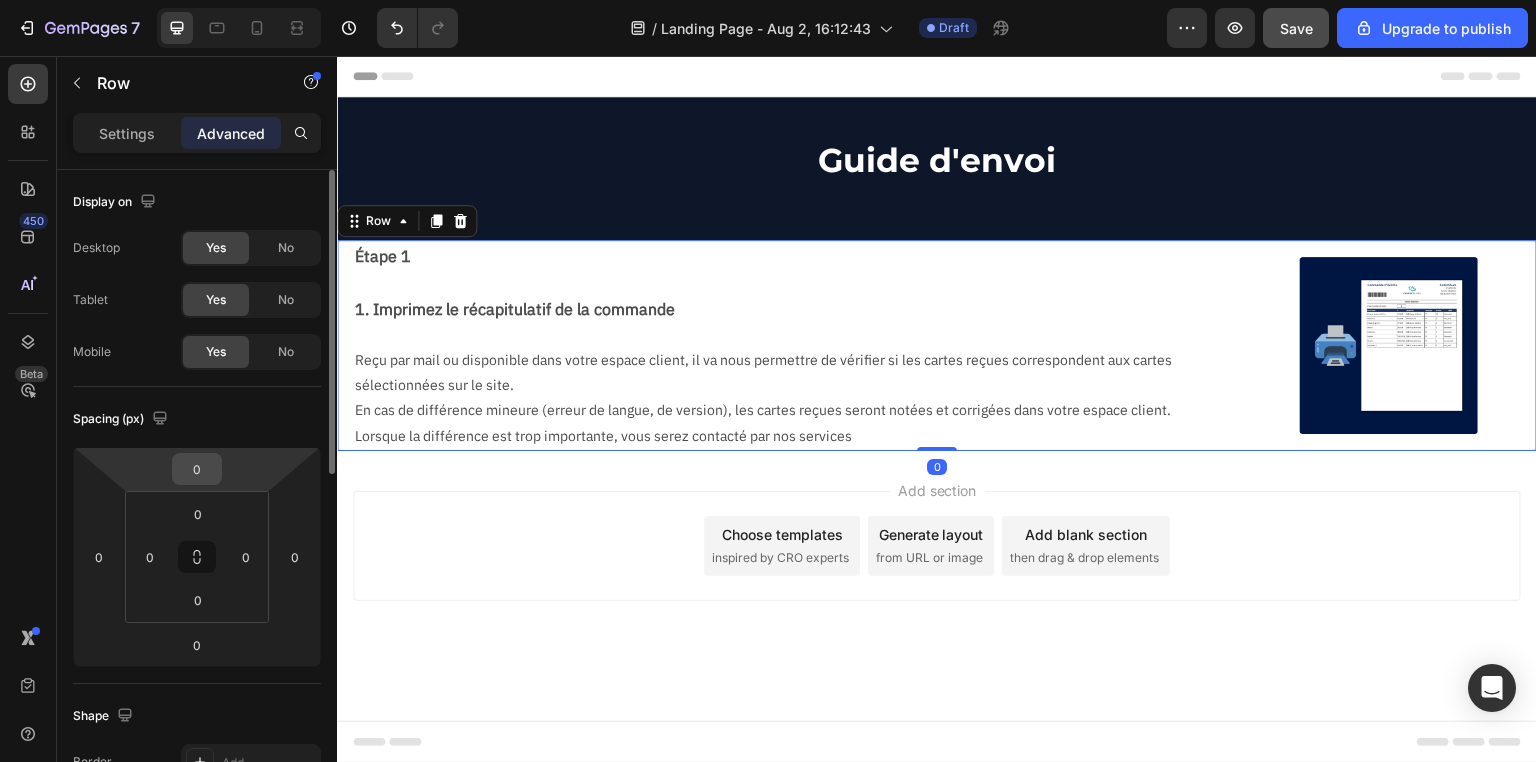 click on "0" at bounding box center (197, 469) 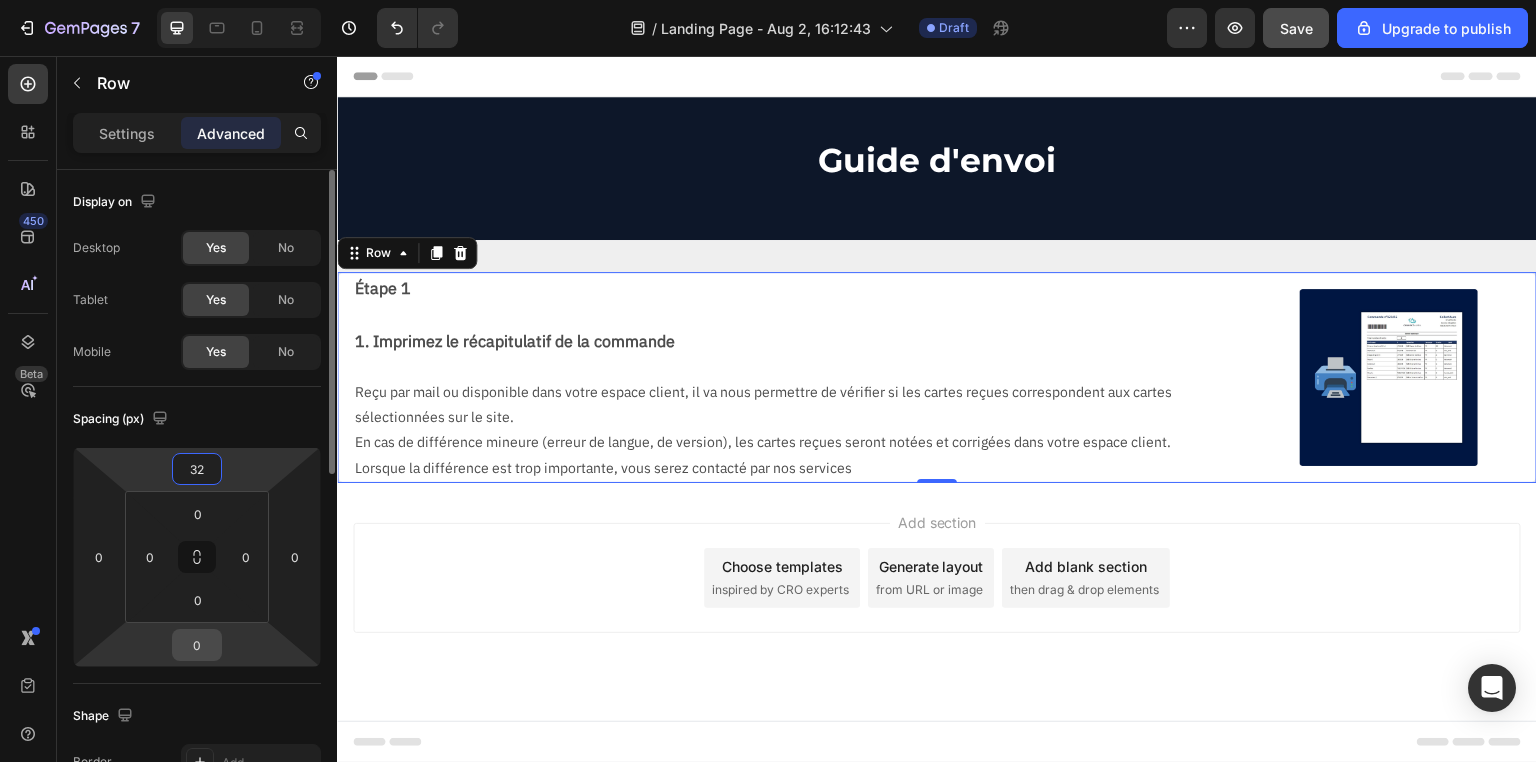 type on "32" 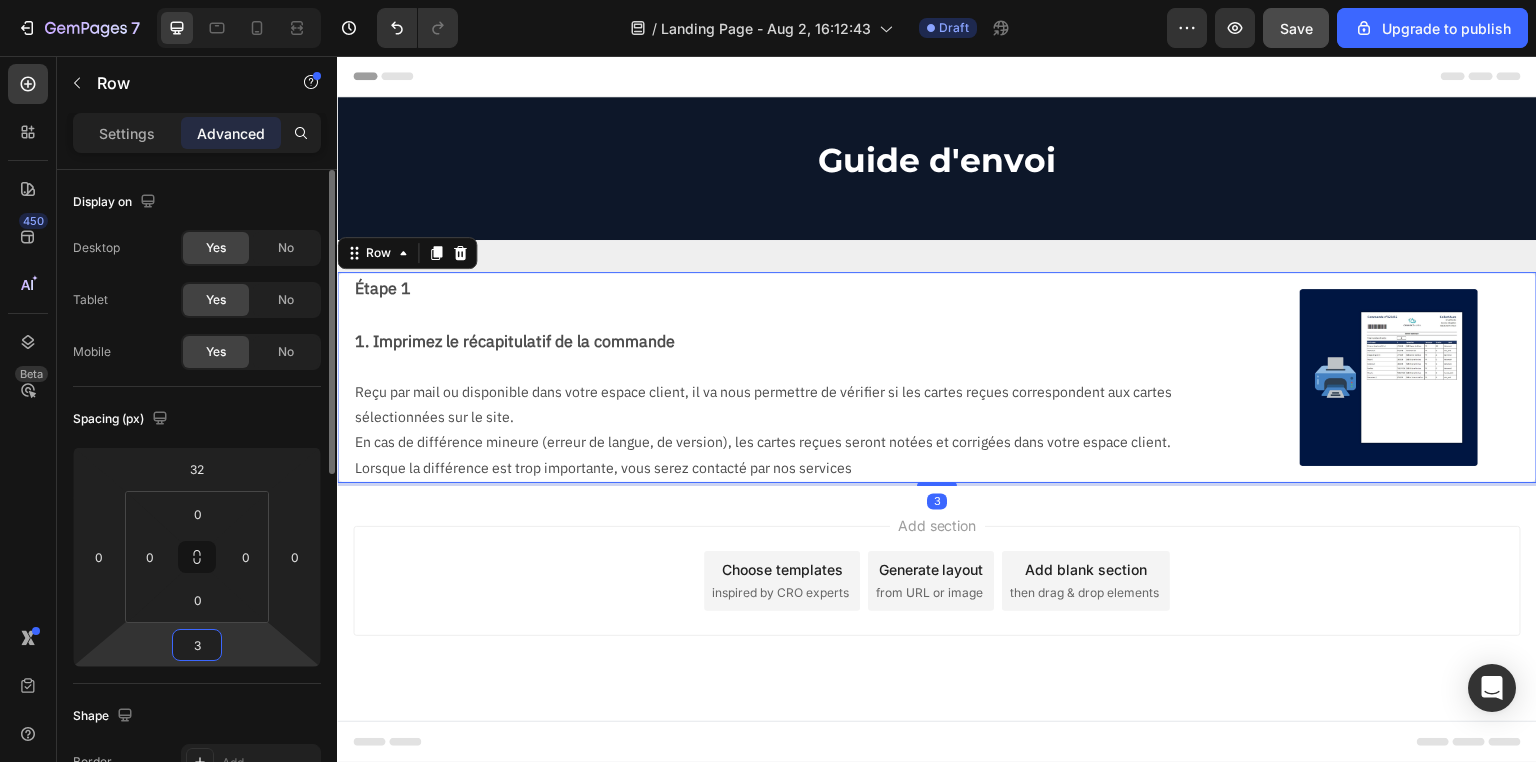 type on "32" 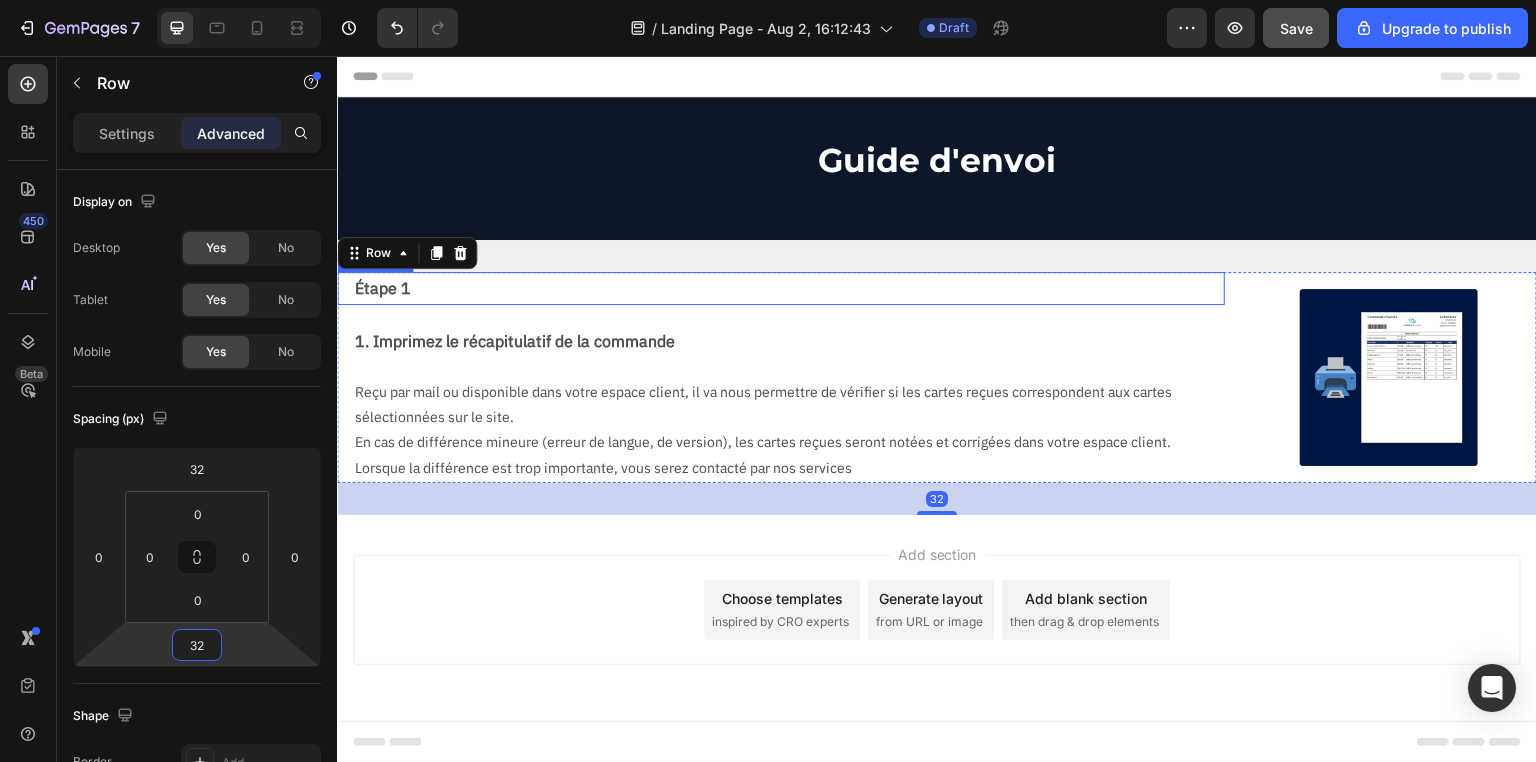 click on "Étape 1" at bounding box center (789, 288) 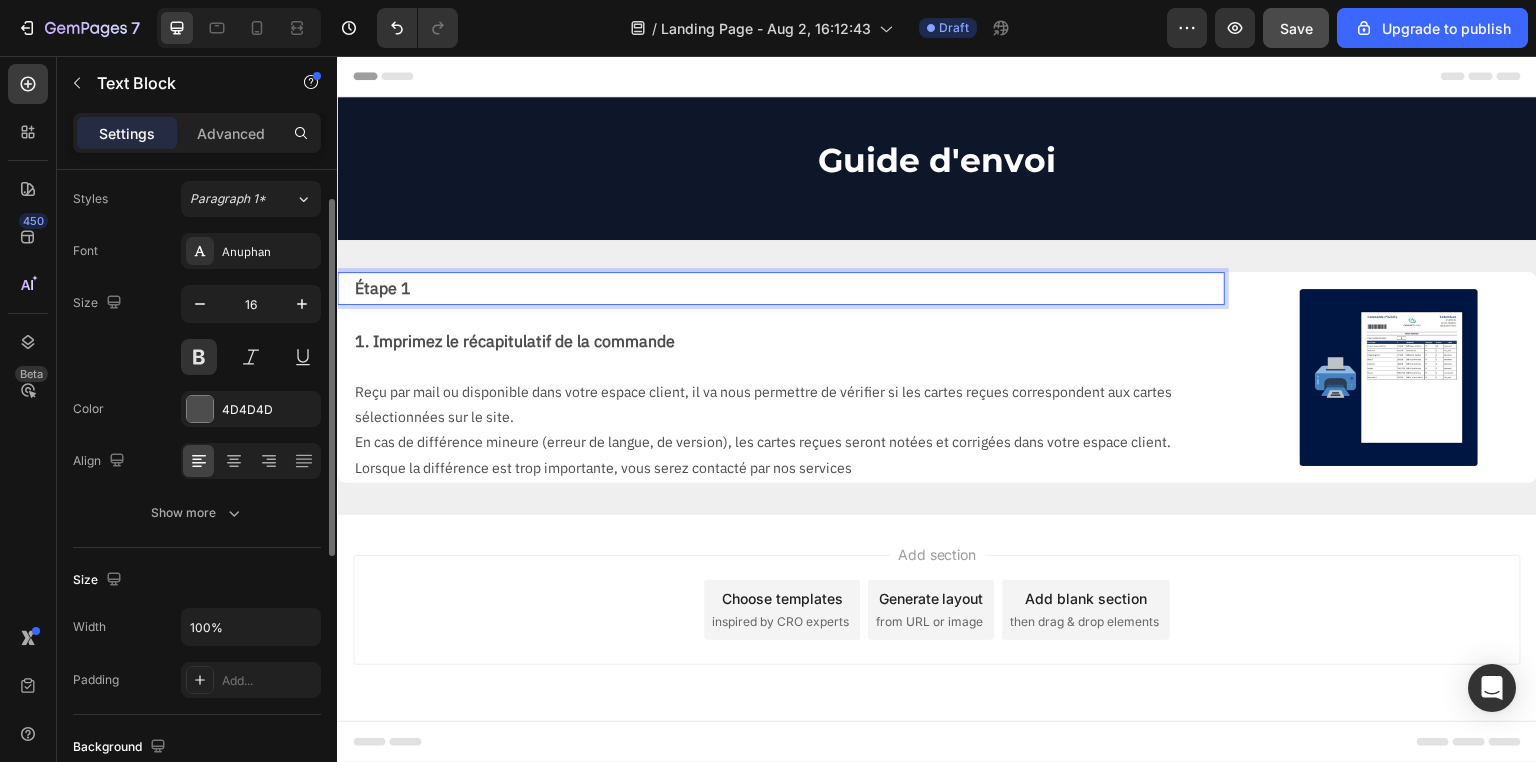 scroll, scrollTop: 0, scrollLeft: 0, axis: both 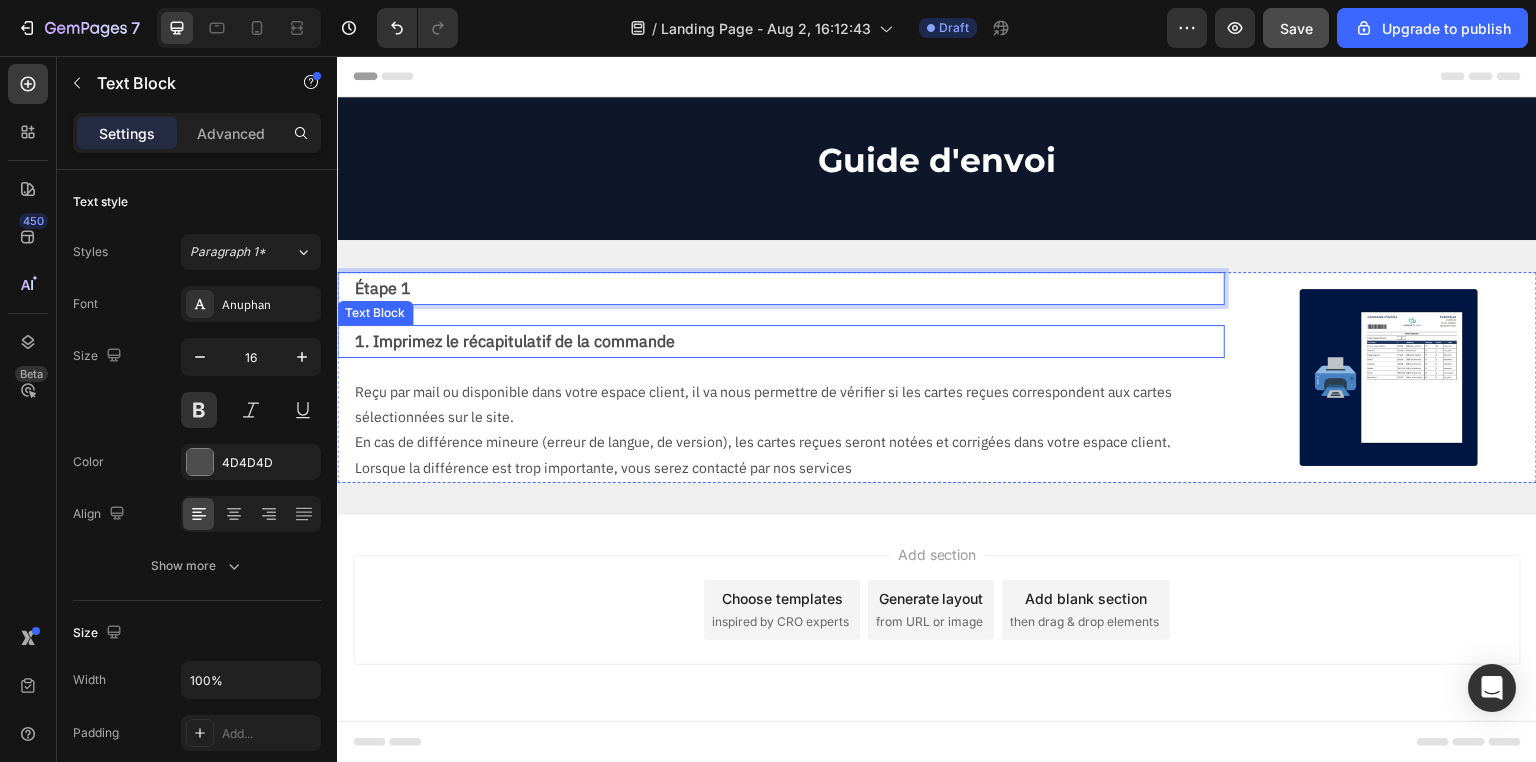 click on "1. Imprimez le récapitulatif de la commande" at bounding box center [789, 341] 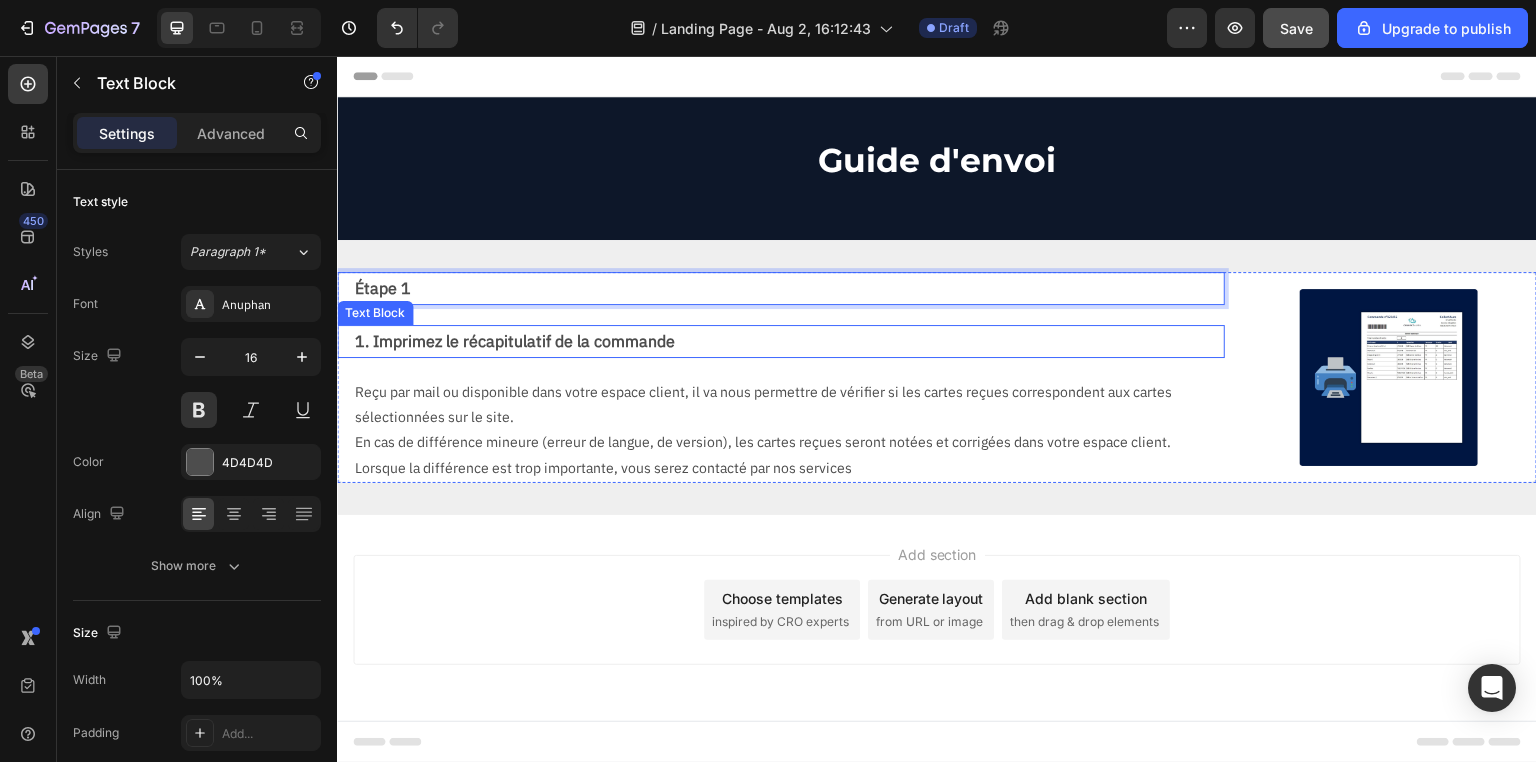 click on "1. Imprimez le récapitulatif de la commande" at bounding box center (789, 341) 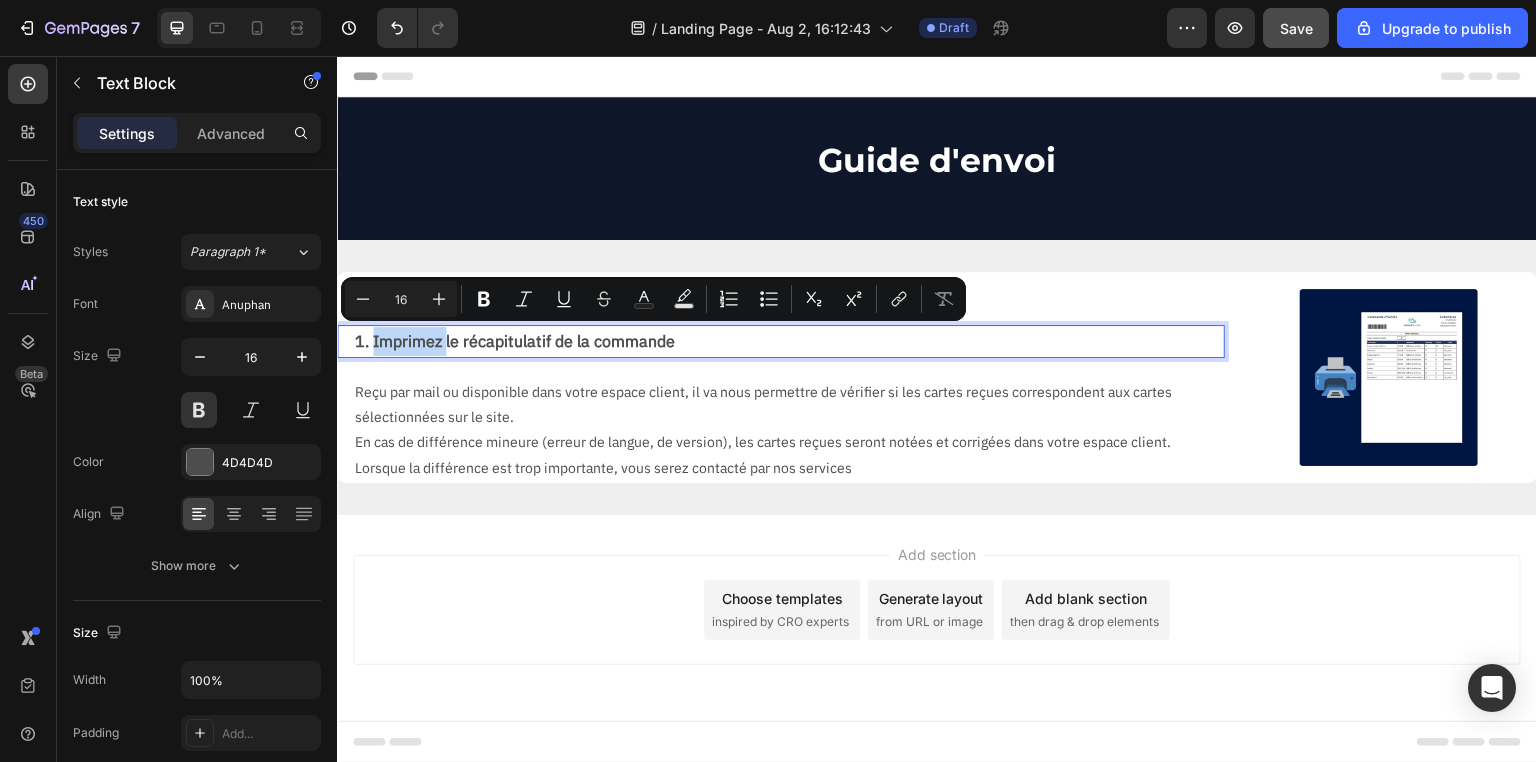 click on "1. Imprimez le récapitulatif de la commande" at bounding box center [789, 341] 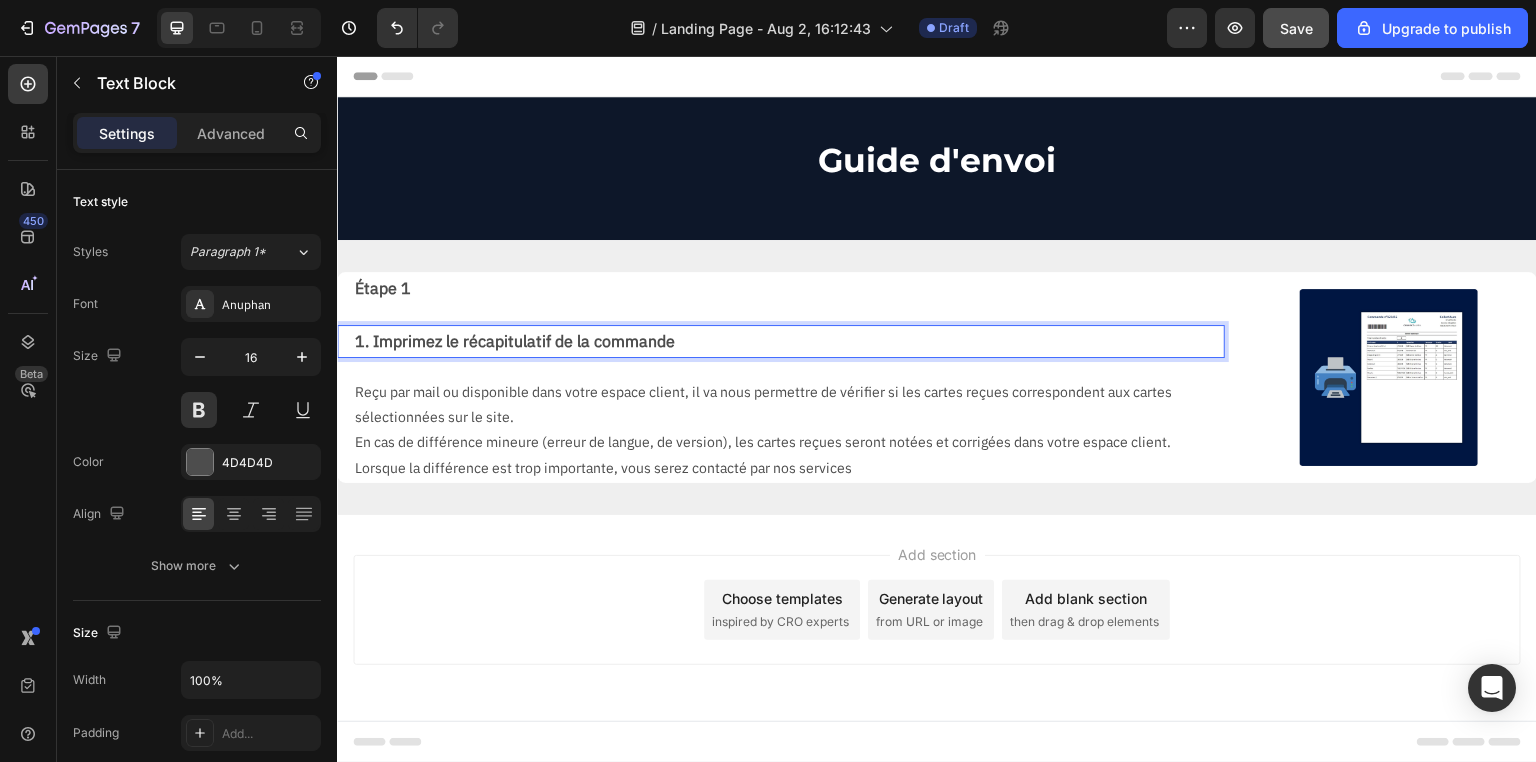 click on "1. Imprimez le récapitulatif de la commande" at bounding box center [789, 341] 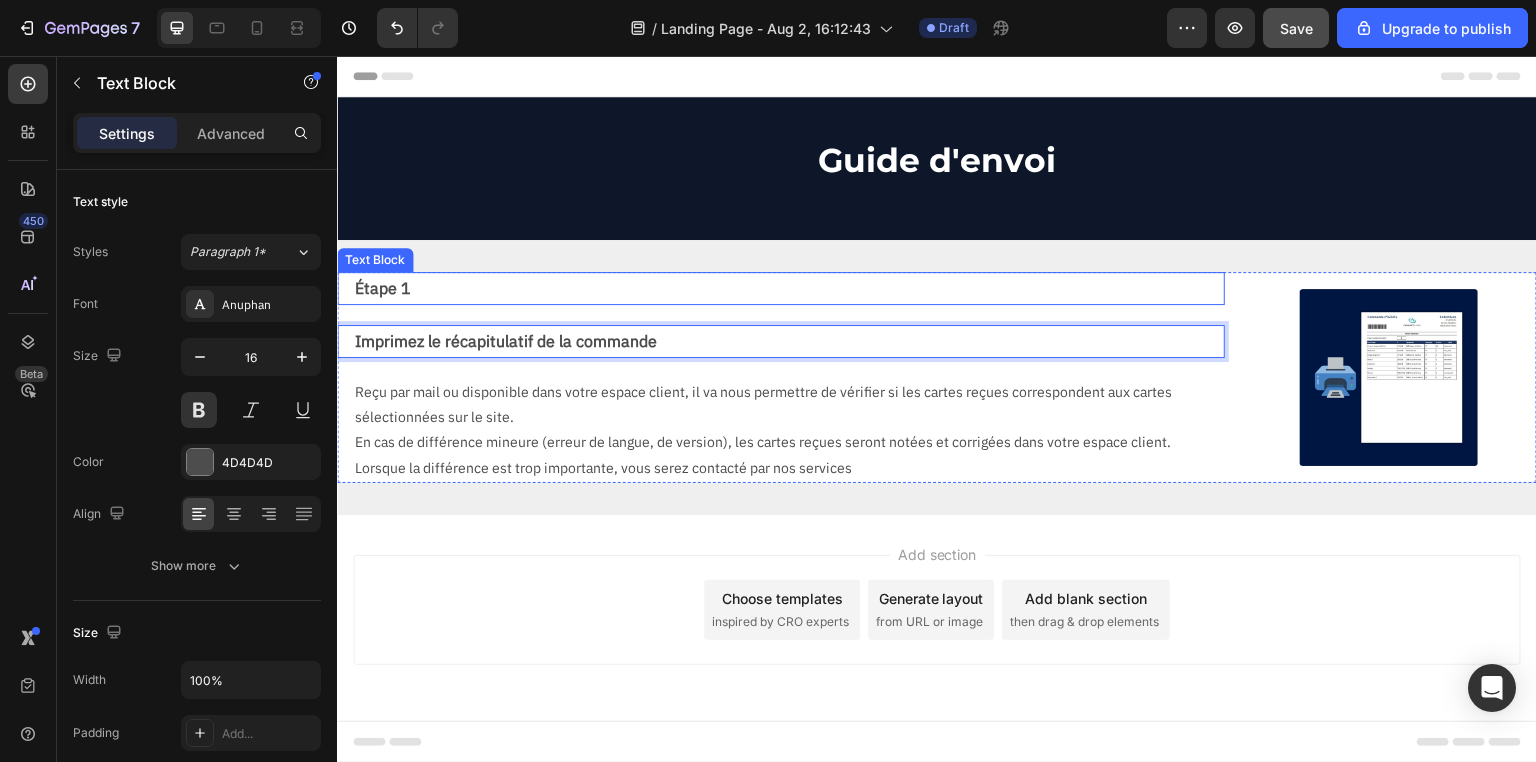 click on "Étape 1" at bounding box center (789, 288) 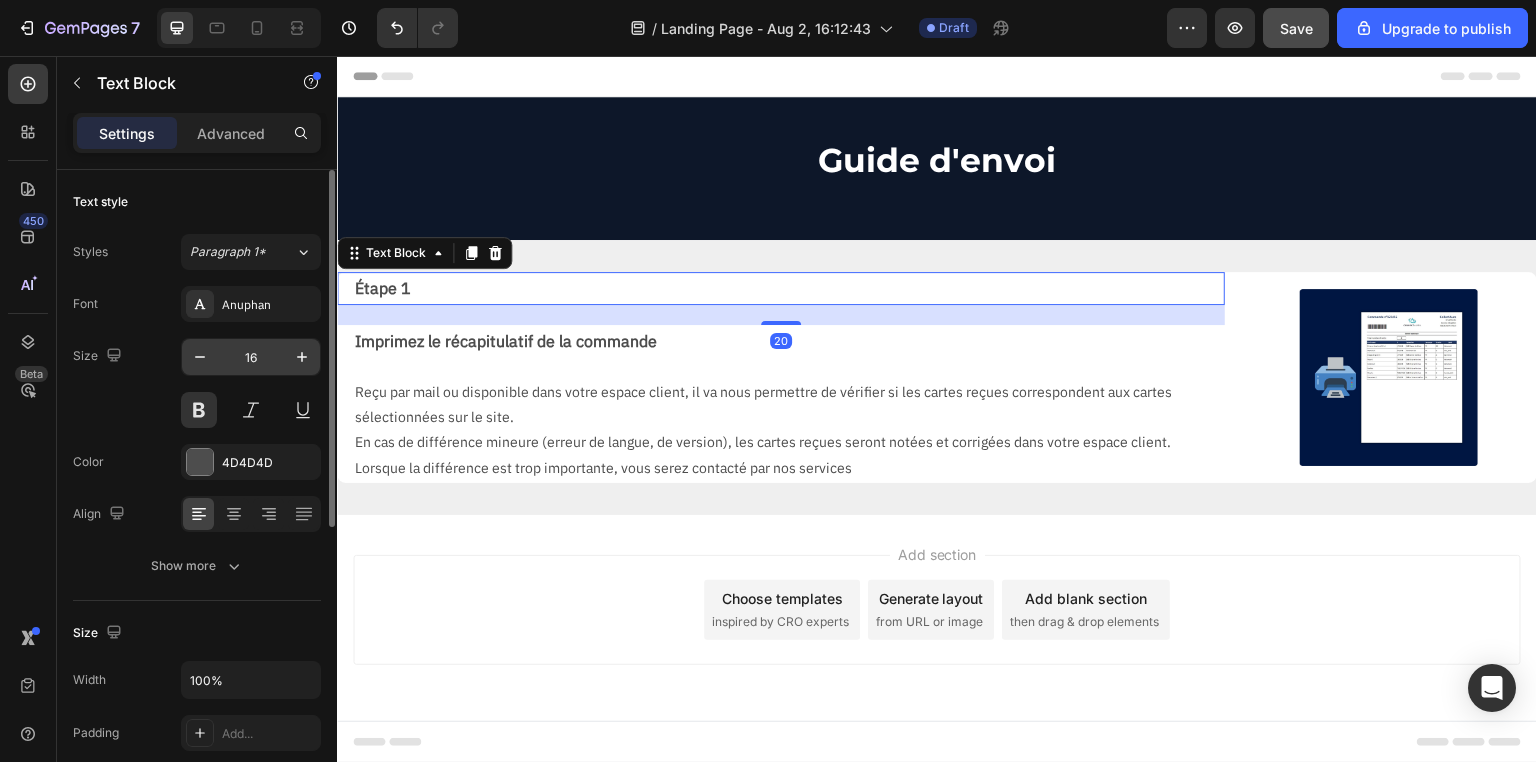 click on "16" at bounding box center [251, 357] 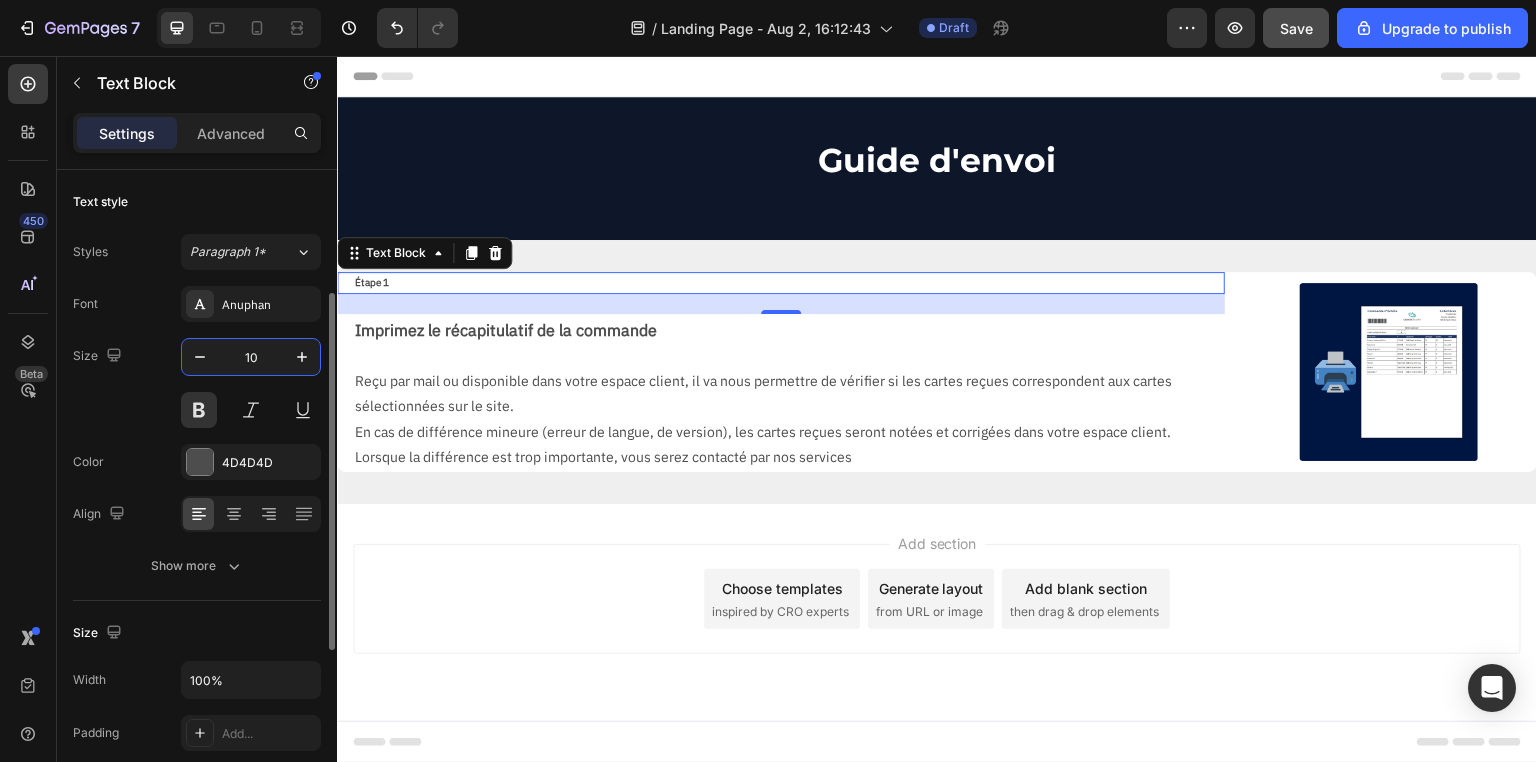 scroll, scrollTop: 400, scrollLeft: 0, axis: vertical 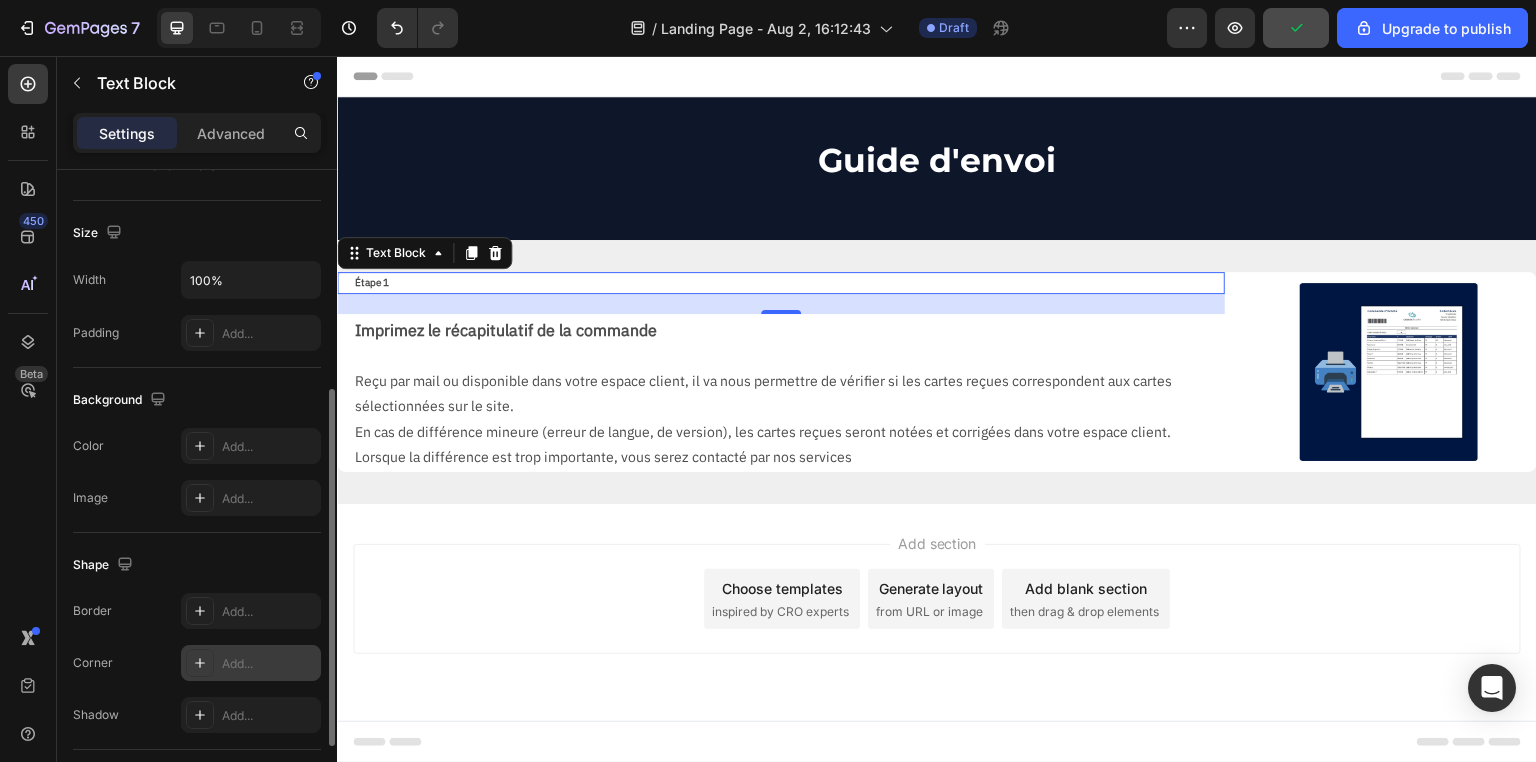 type on "10" 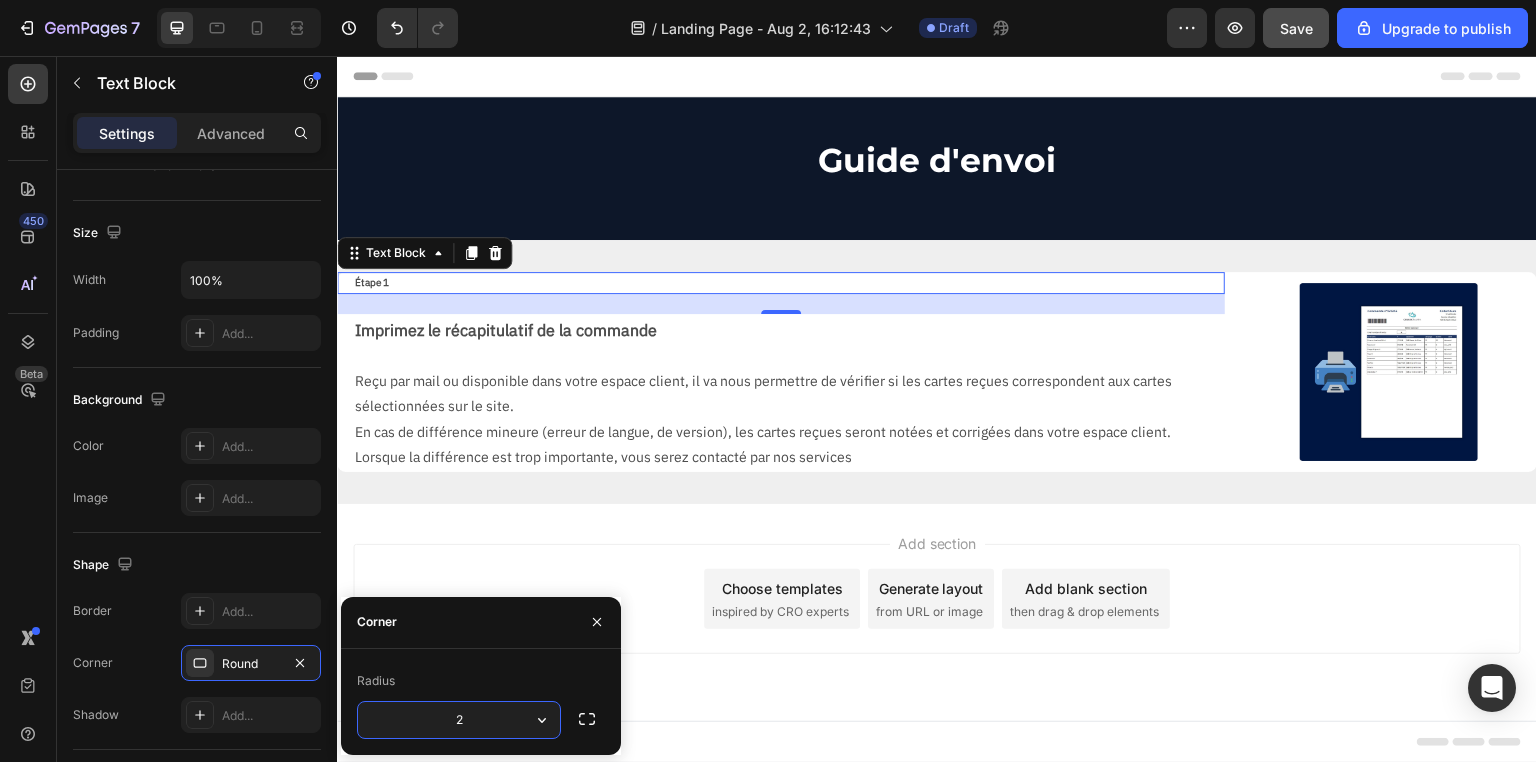 type on "20" 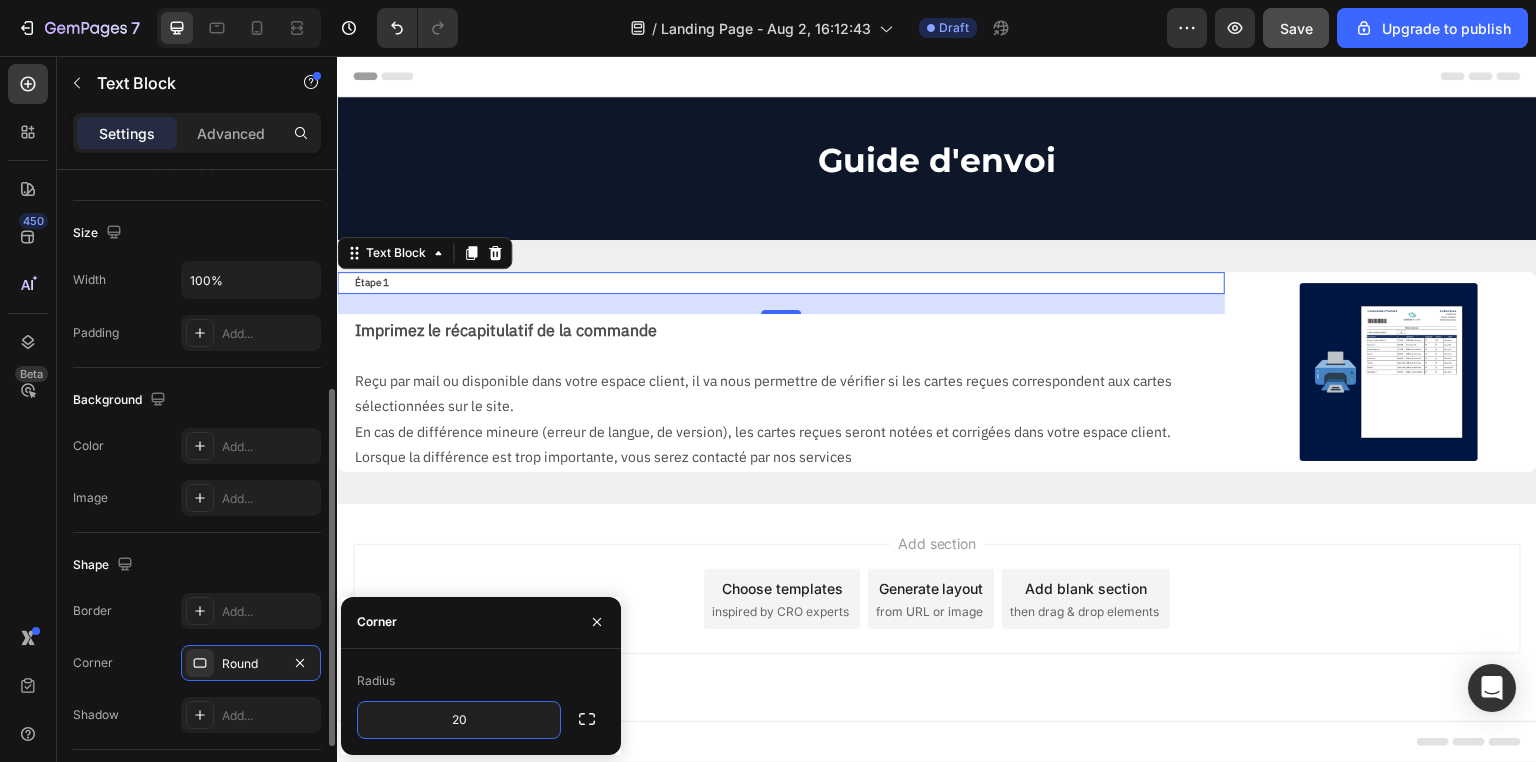 click on "Shape" at bounding box center (197, 565) 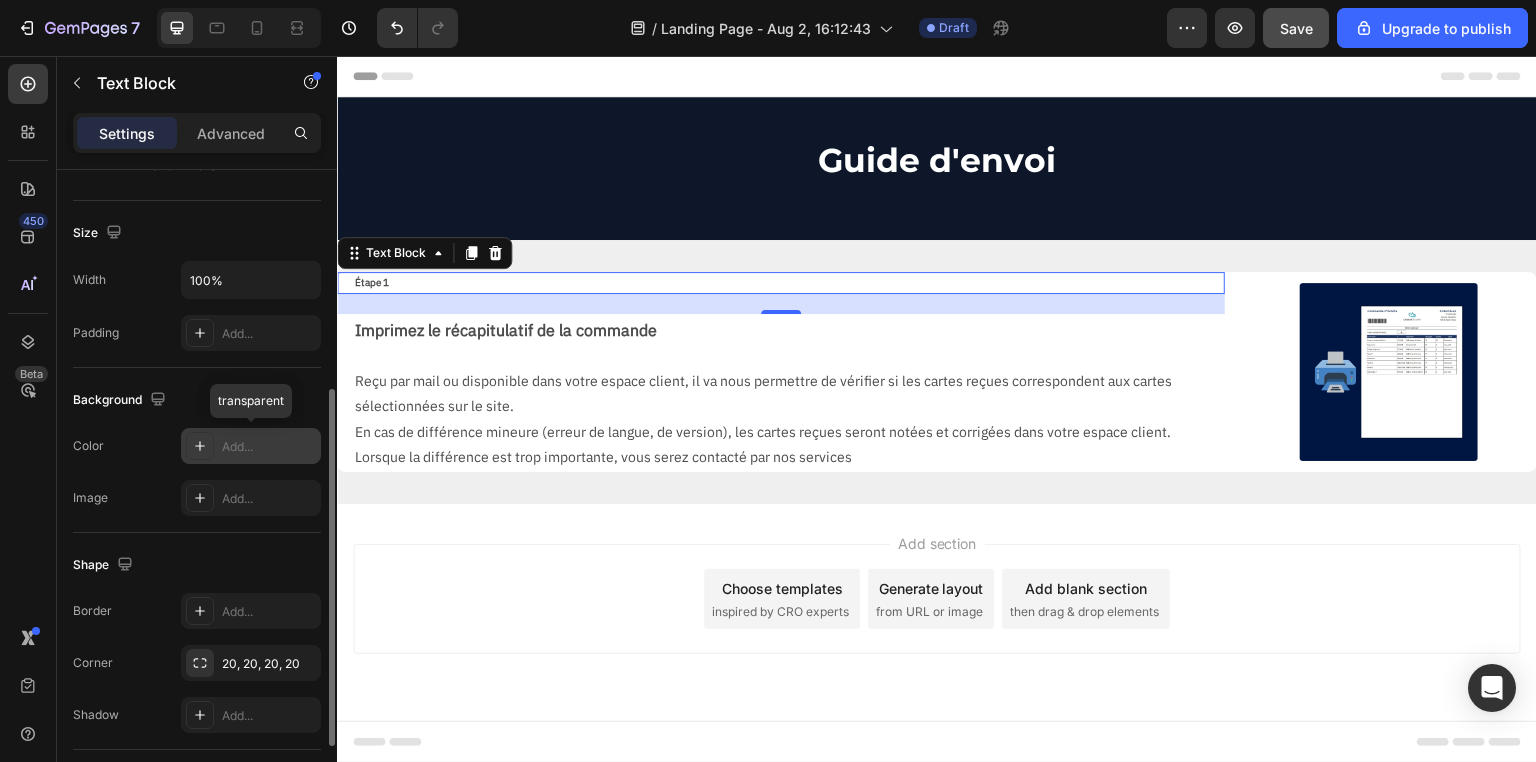 click on "Add..." at bounding box center (269, 447) 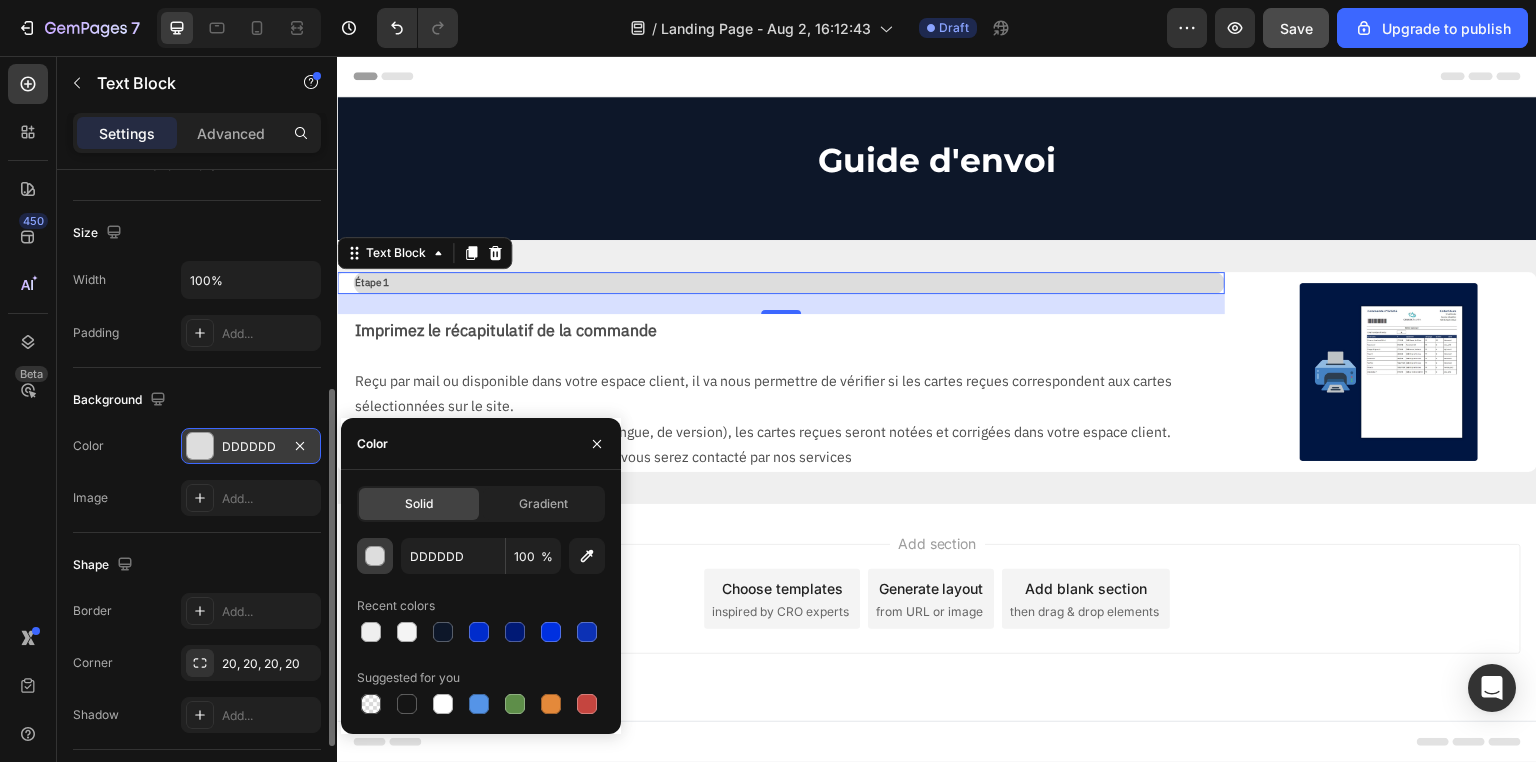 click at bounding box center (376, 557) 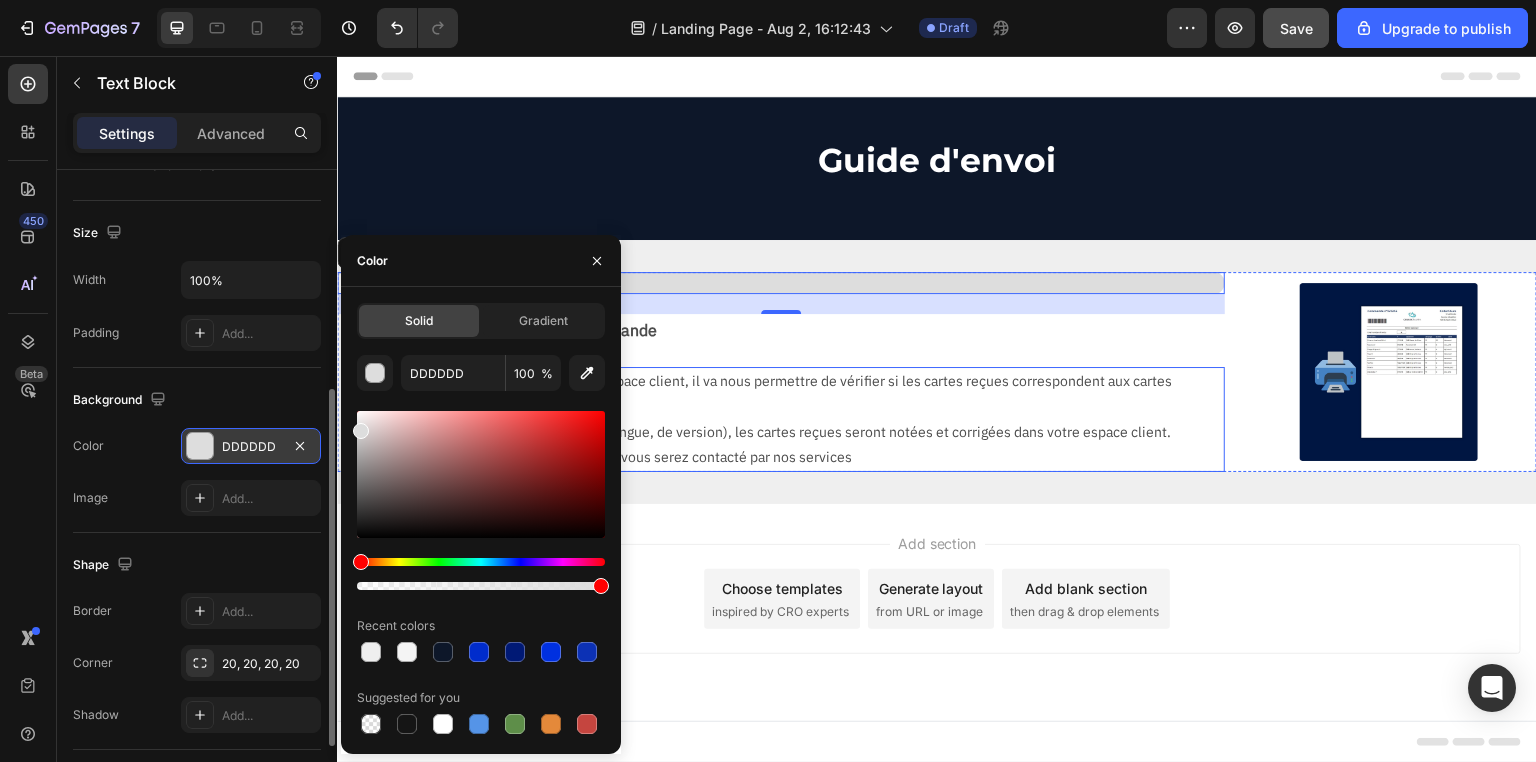 drag, startPoint x: 749, startPoint y: 400, endPoint x: 741, endPoint y: 382, distance: 19.697716 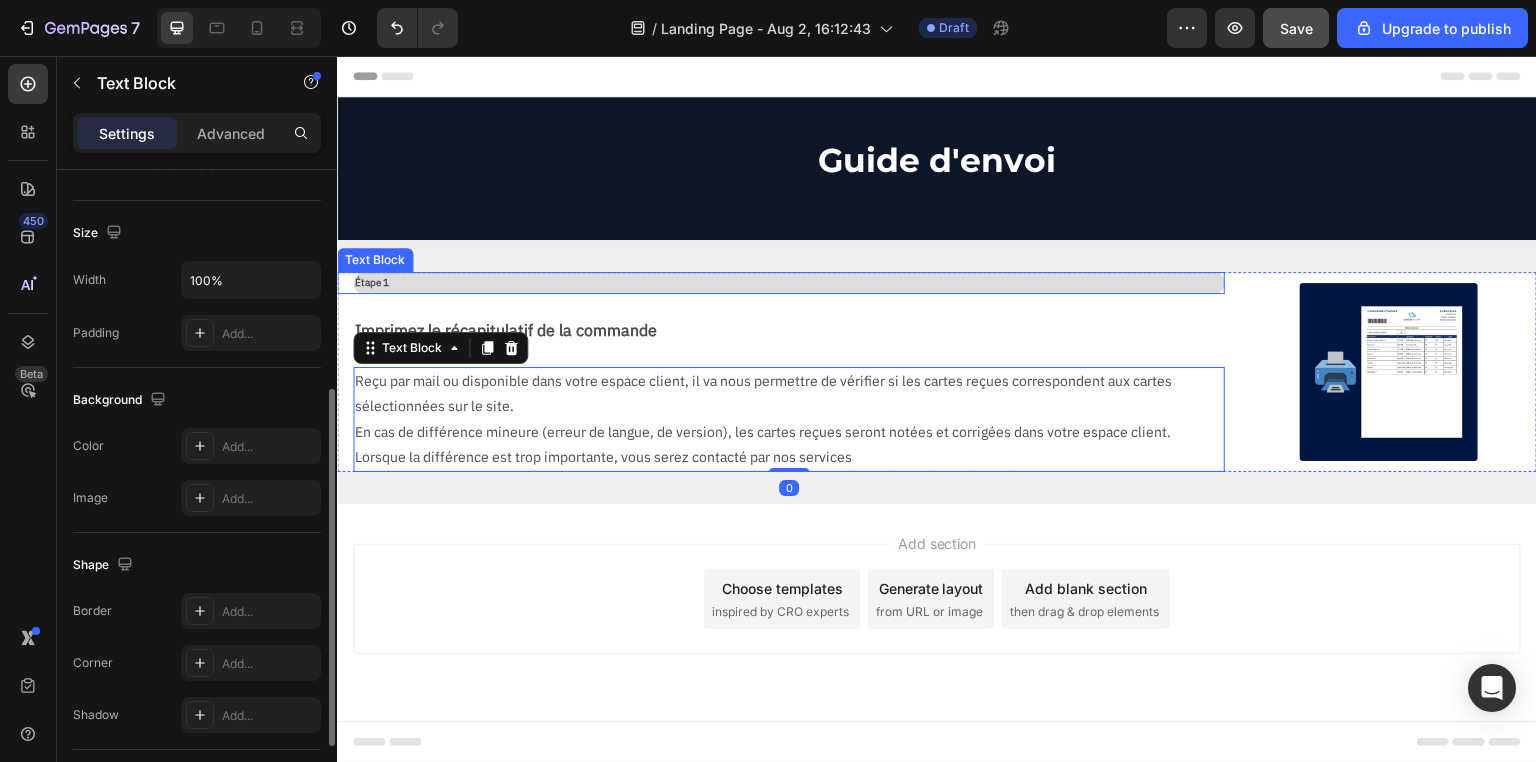 click on "Étape 1" at bounding box center [789, 283] 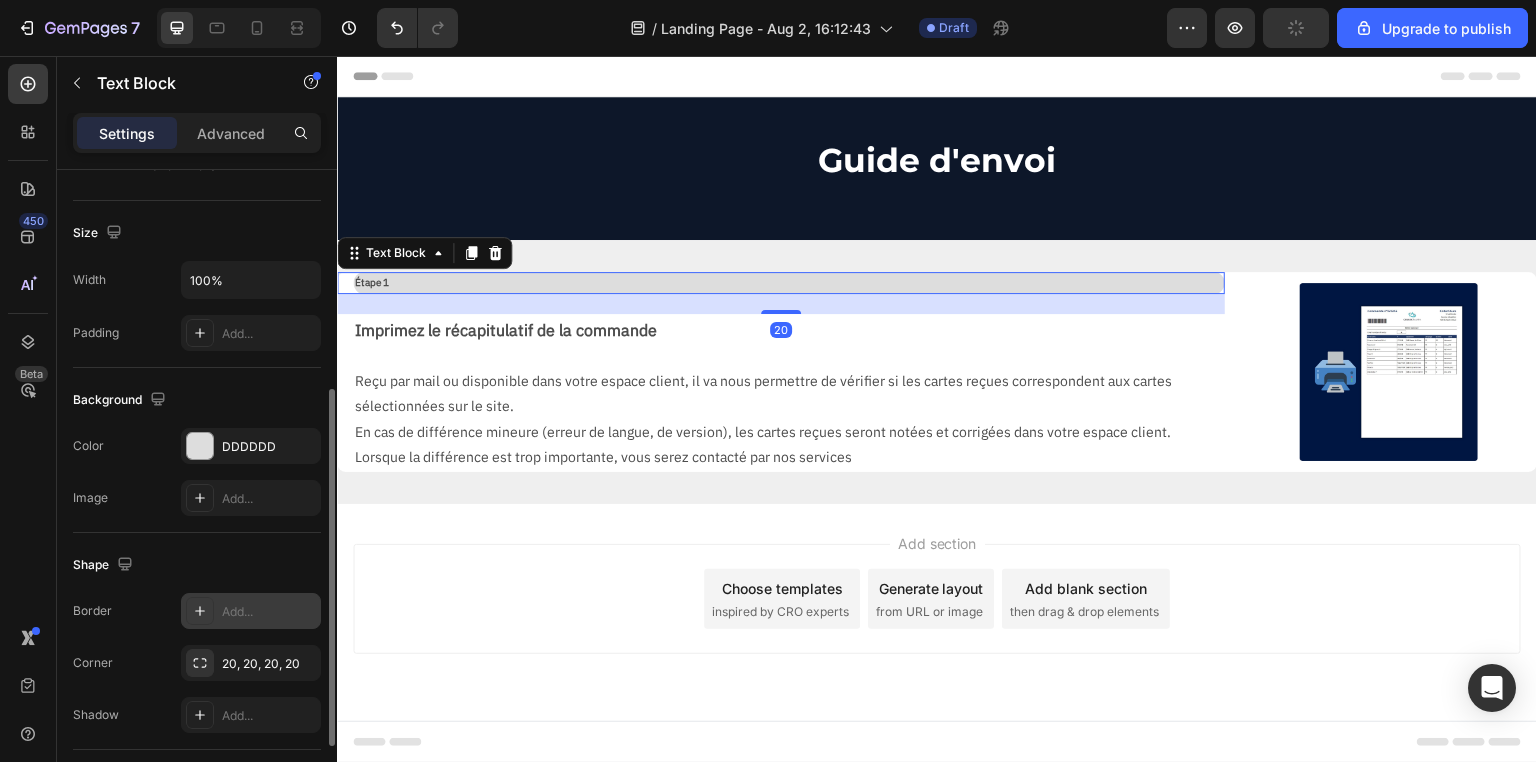 scroll, scrollTop: 533, scrollLeft: 0, axis: vertical 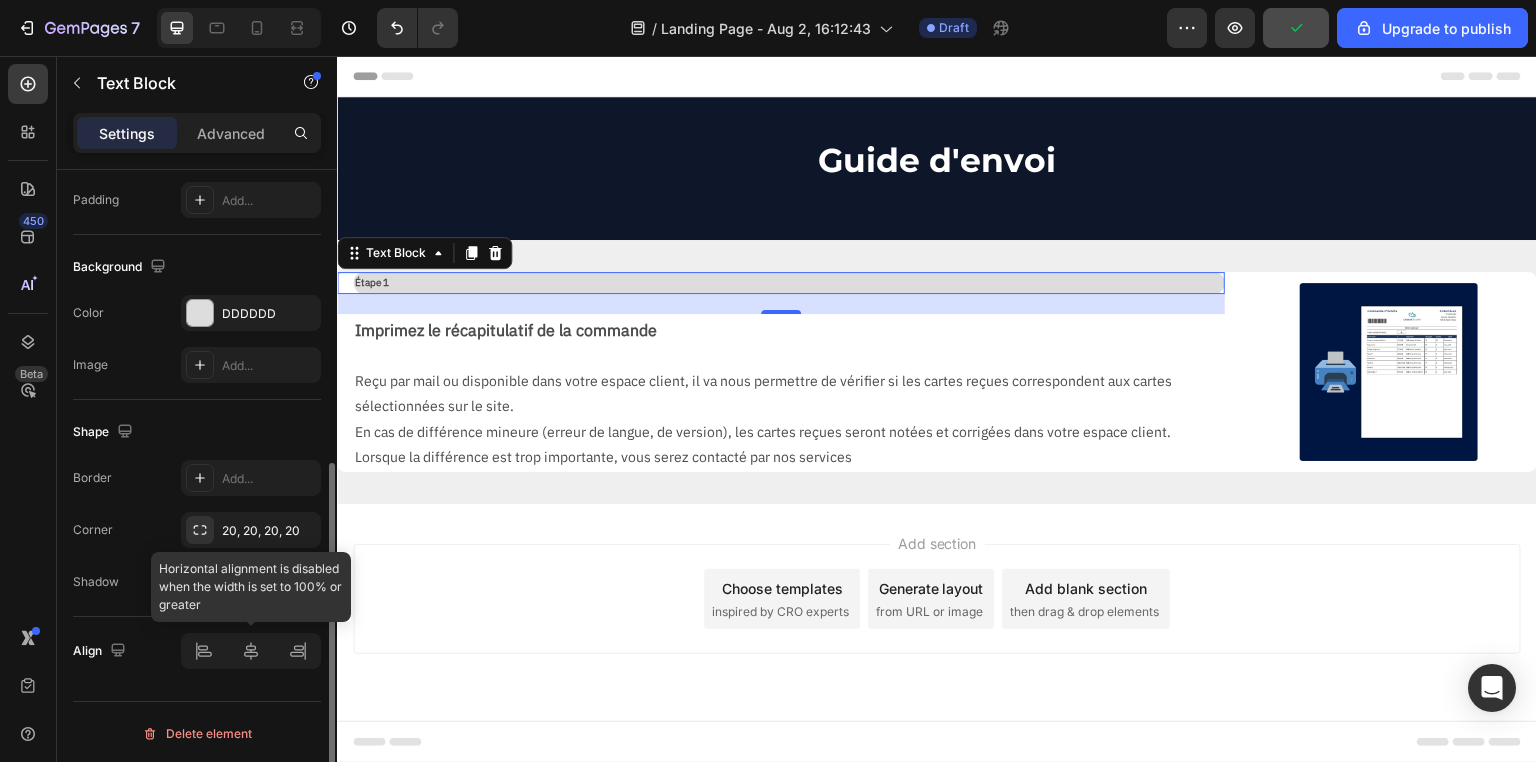 click 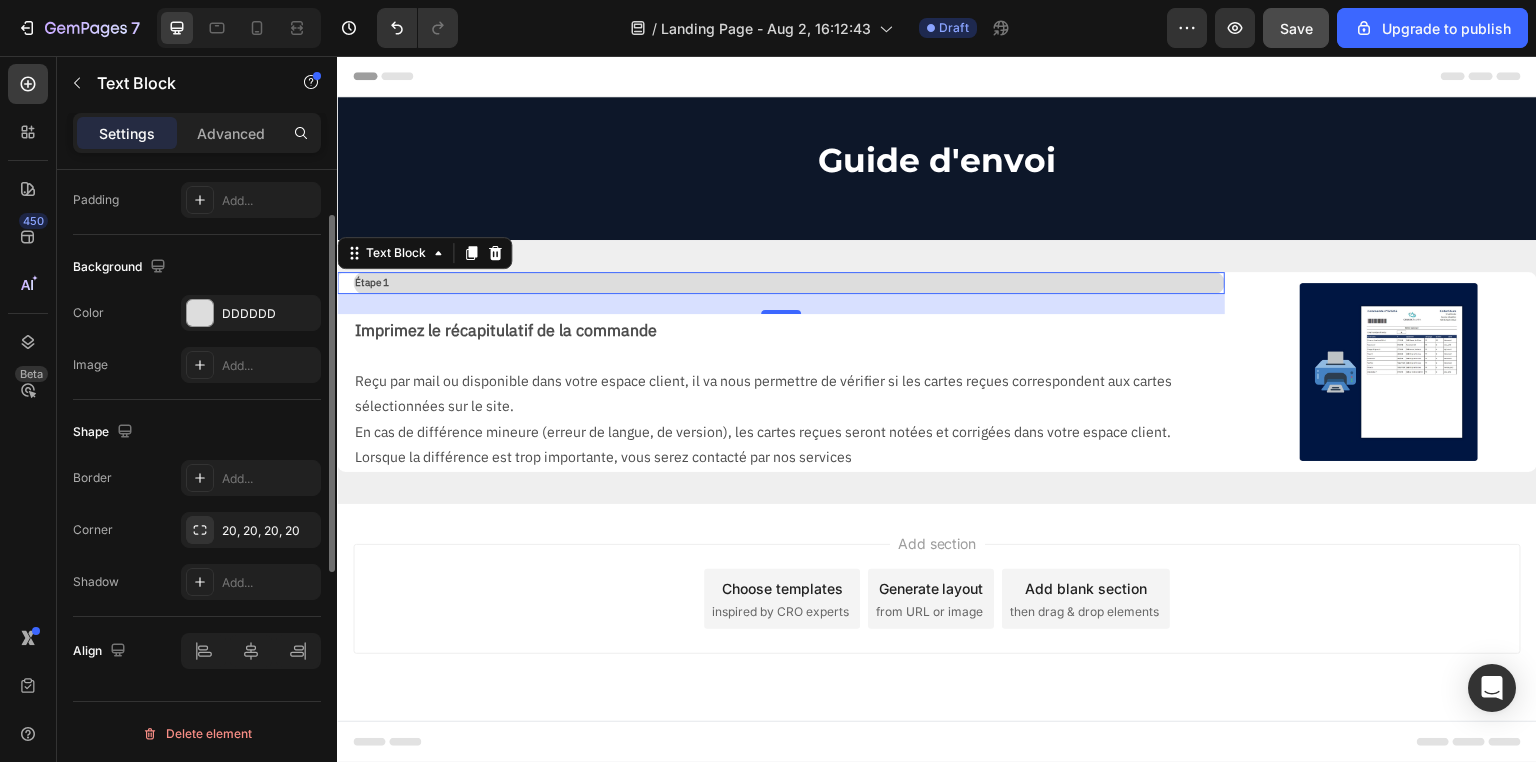 scroll, scrollTop: 53, scrollLeft: 0, axis: vertical 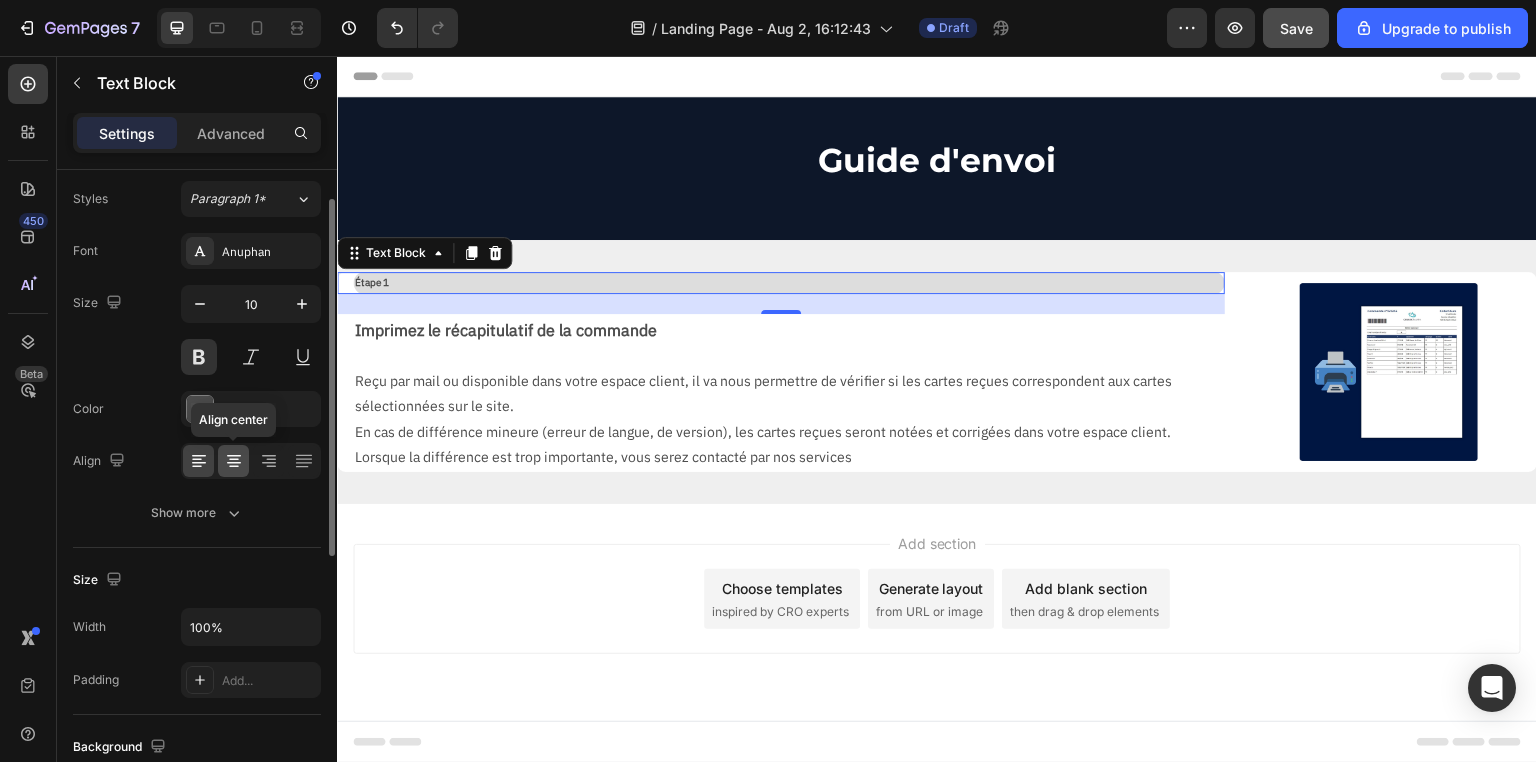 click 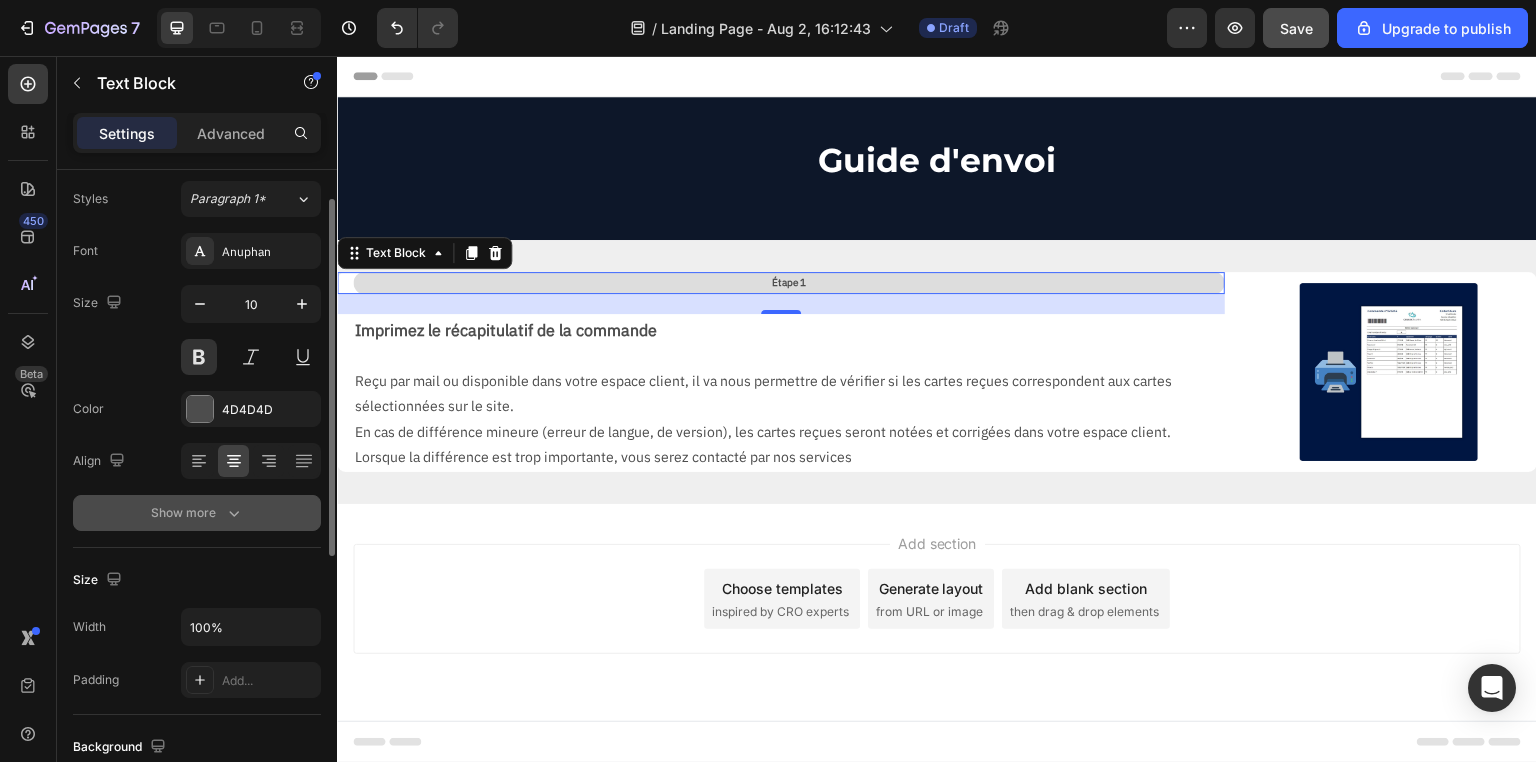 click 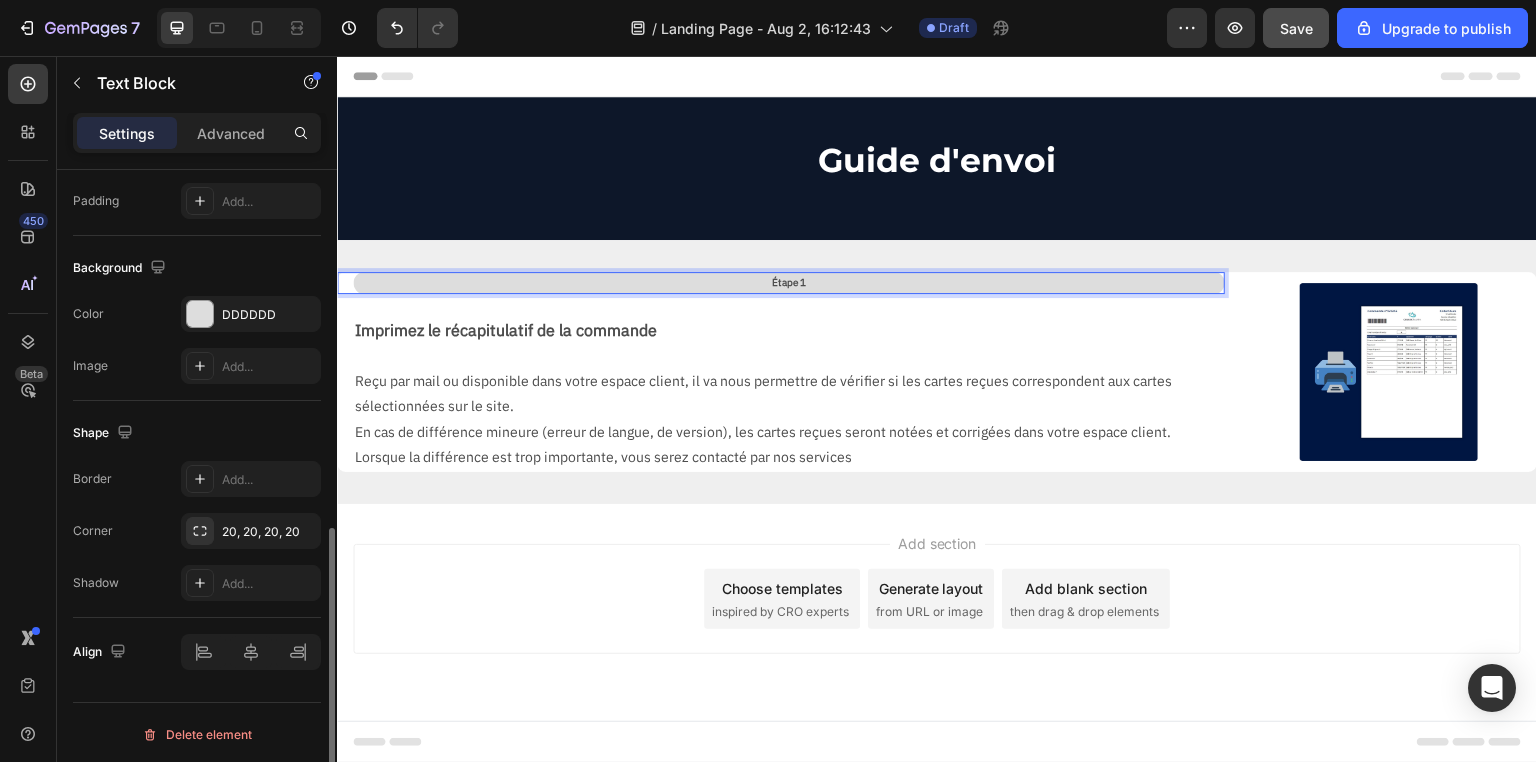 scroll, scrollTop: 156, scrollLeft: 0, axis: vertical 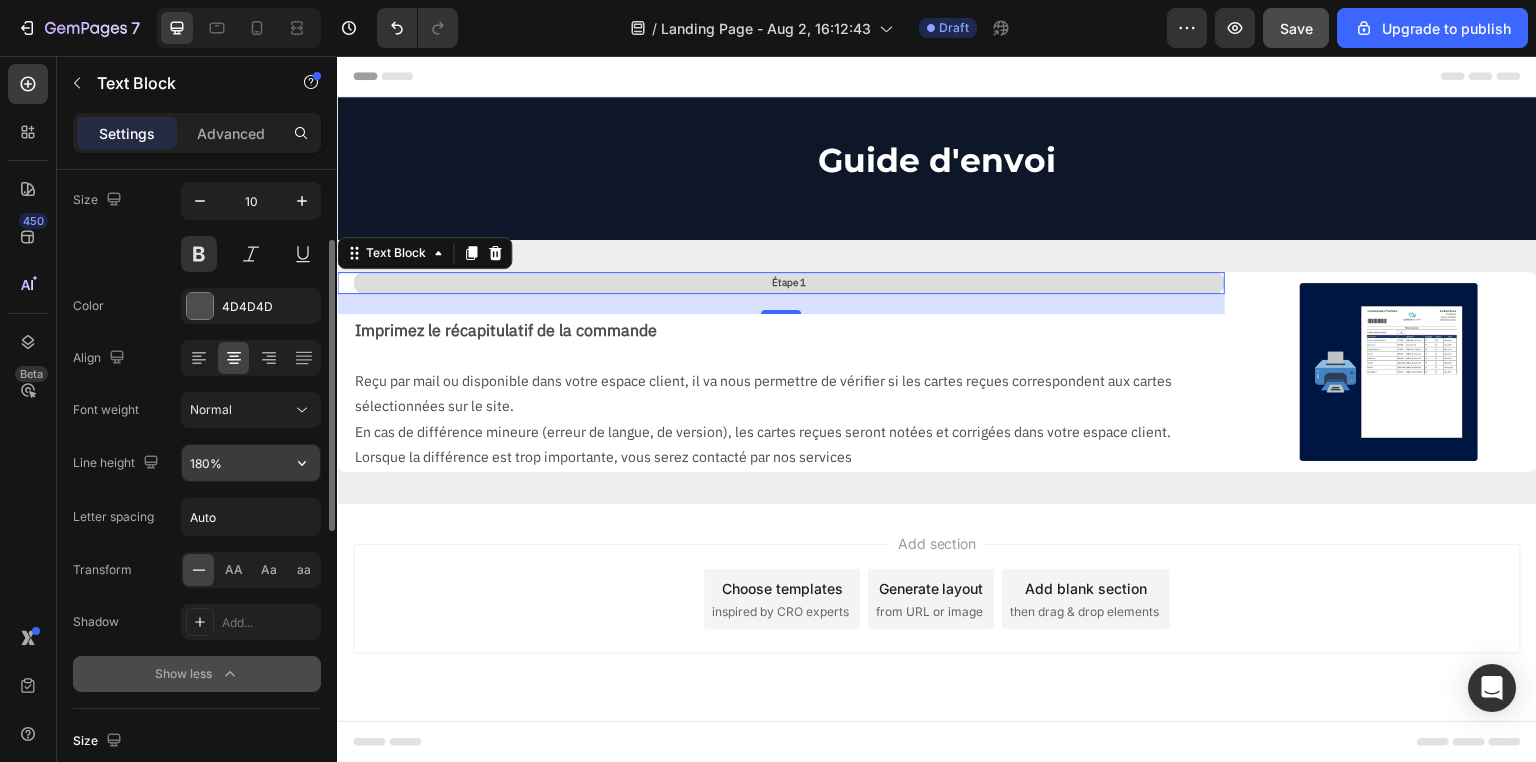 click on "180%" at bounding box center [251, 463] 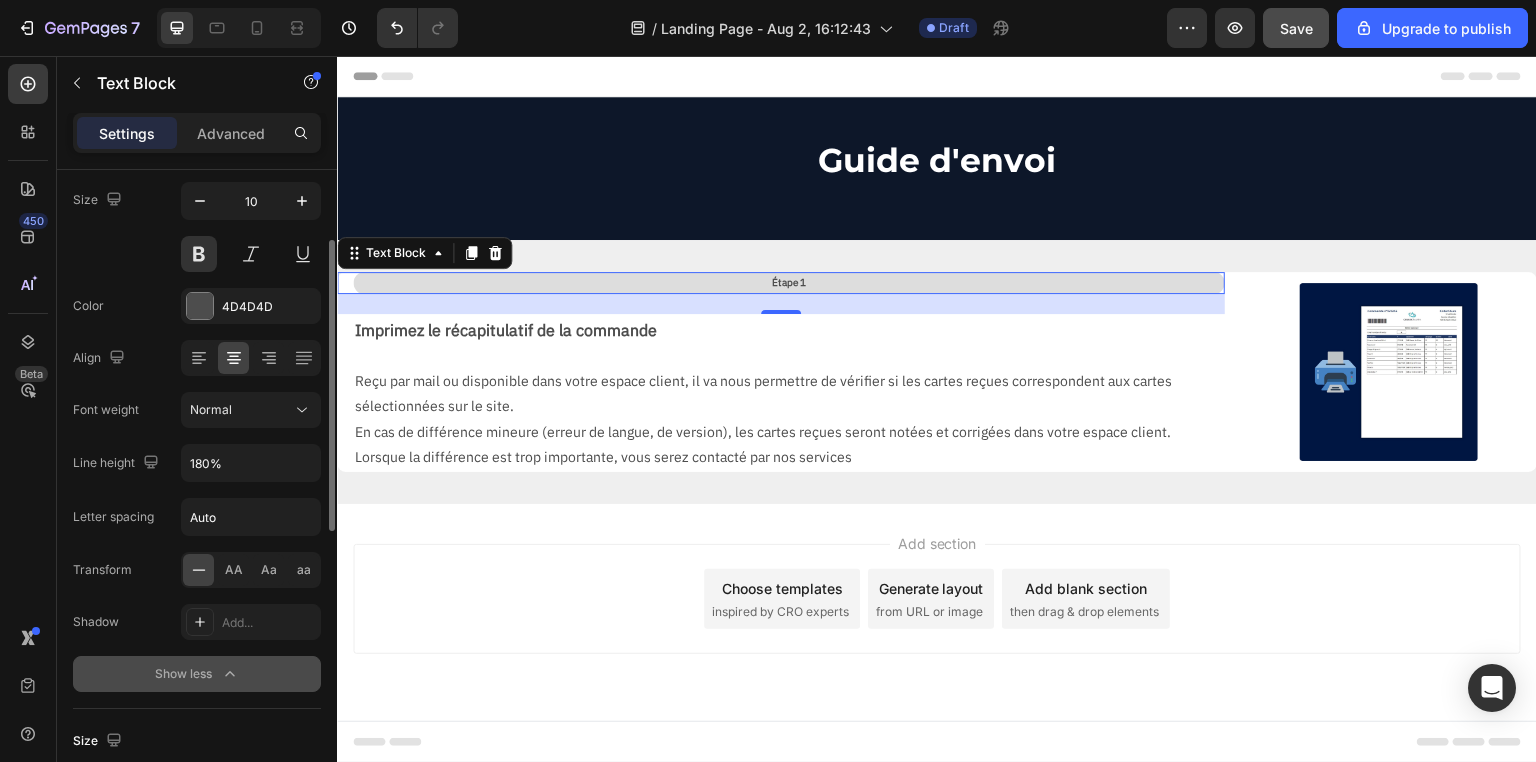 click on "Line height 180%" at bounding box center (197, 463) 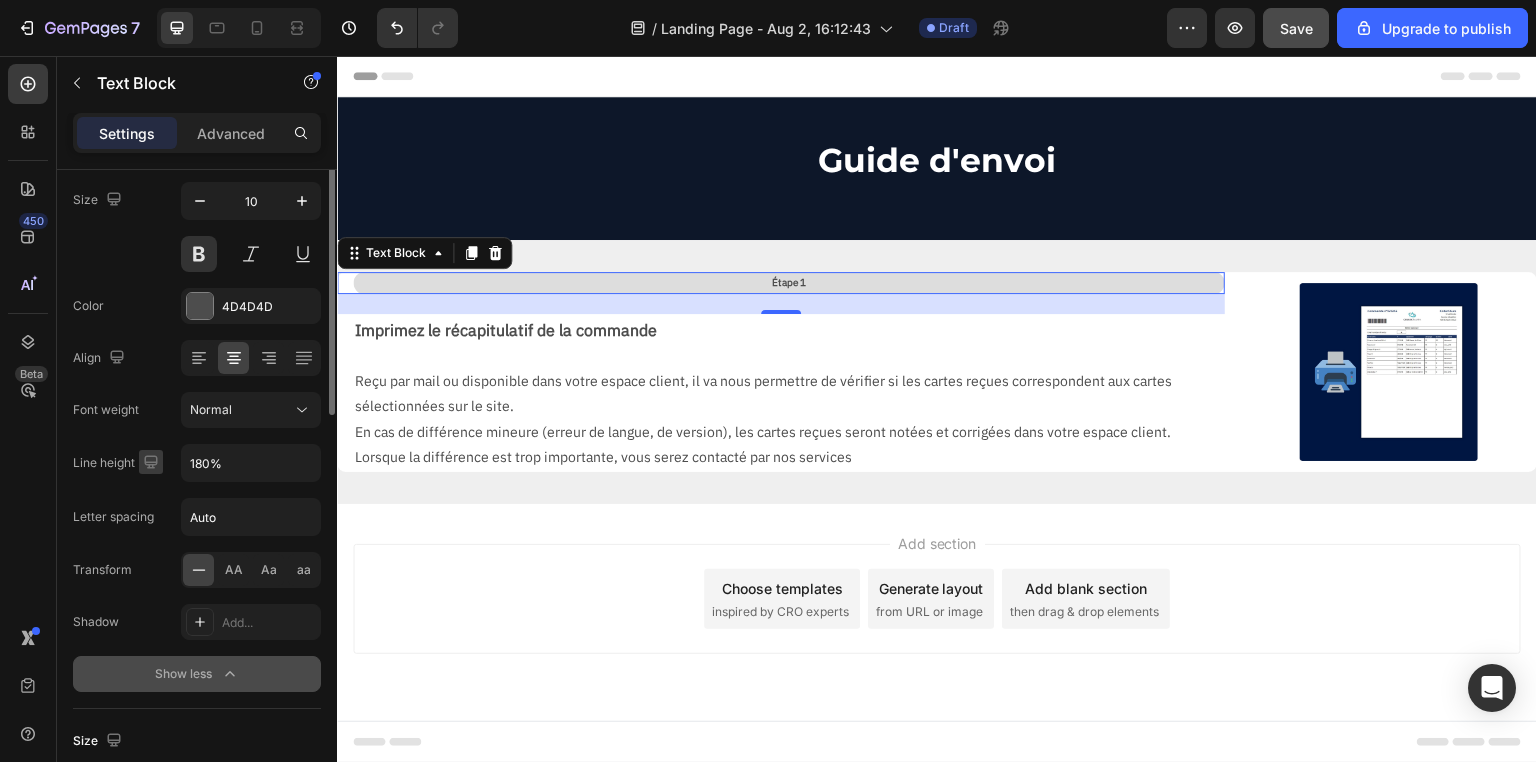 scroll, scrollTop: 0, scrollLeft: 0, axis: both 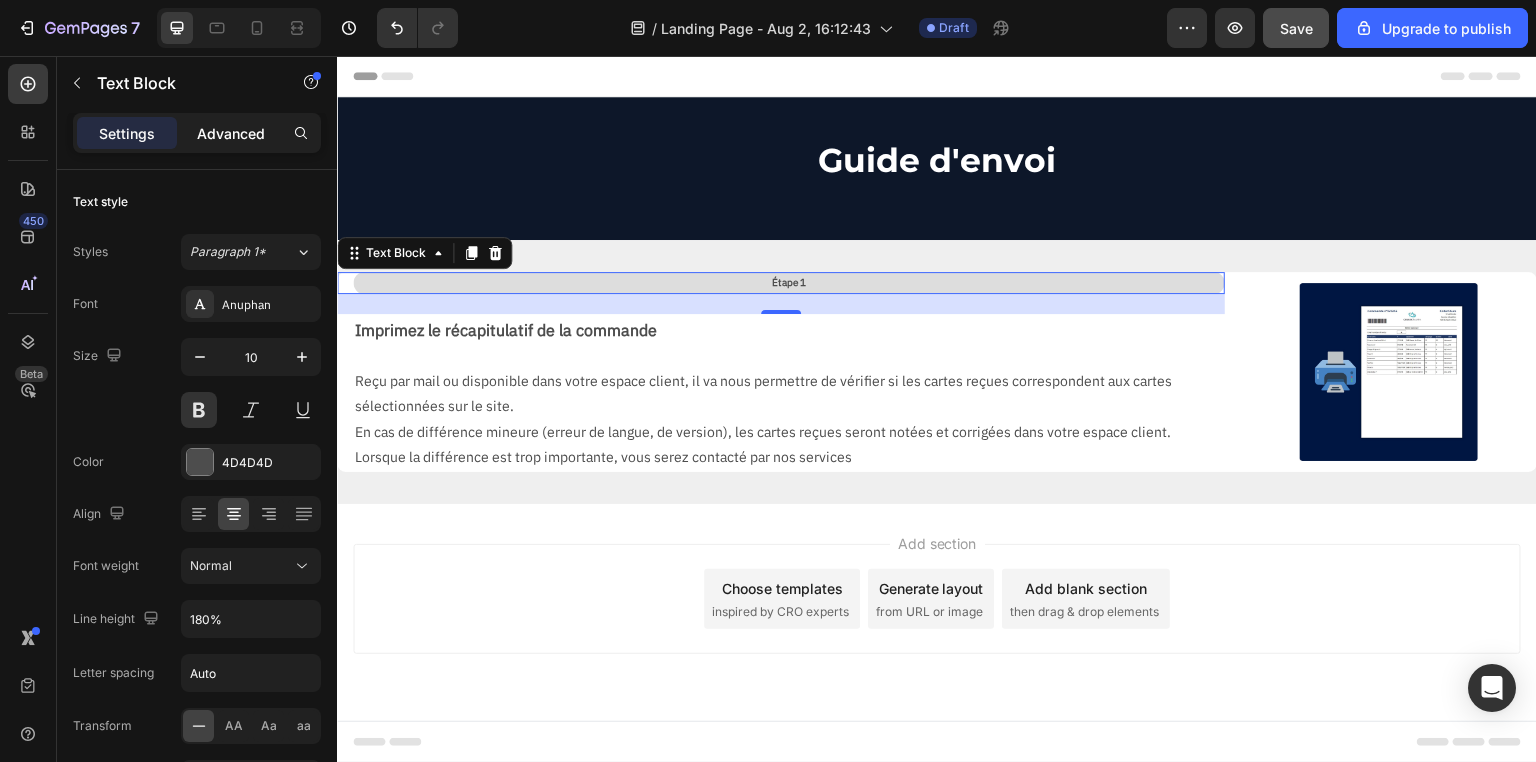 click on "Advanced" at bounding box center (231, 133) 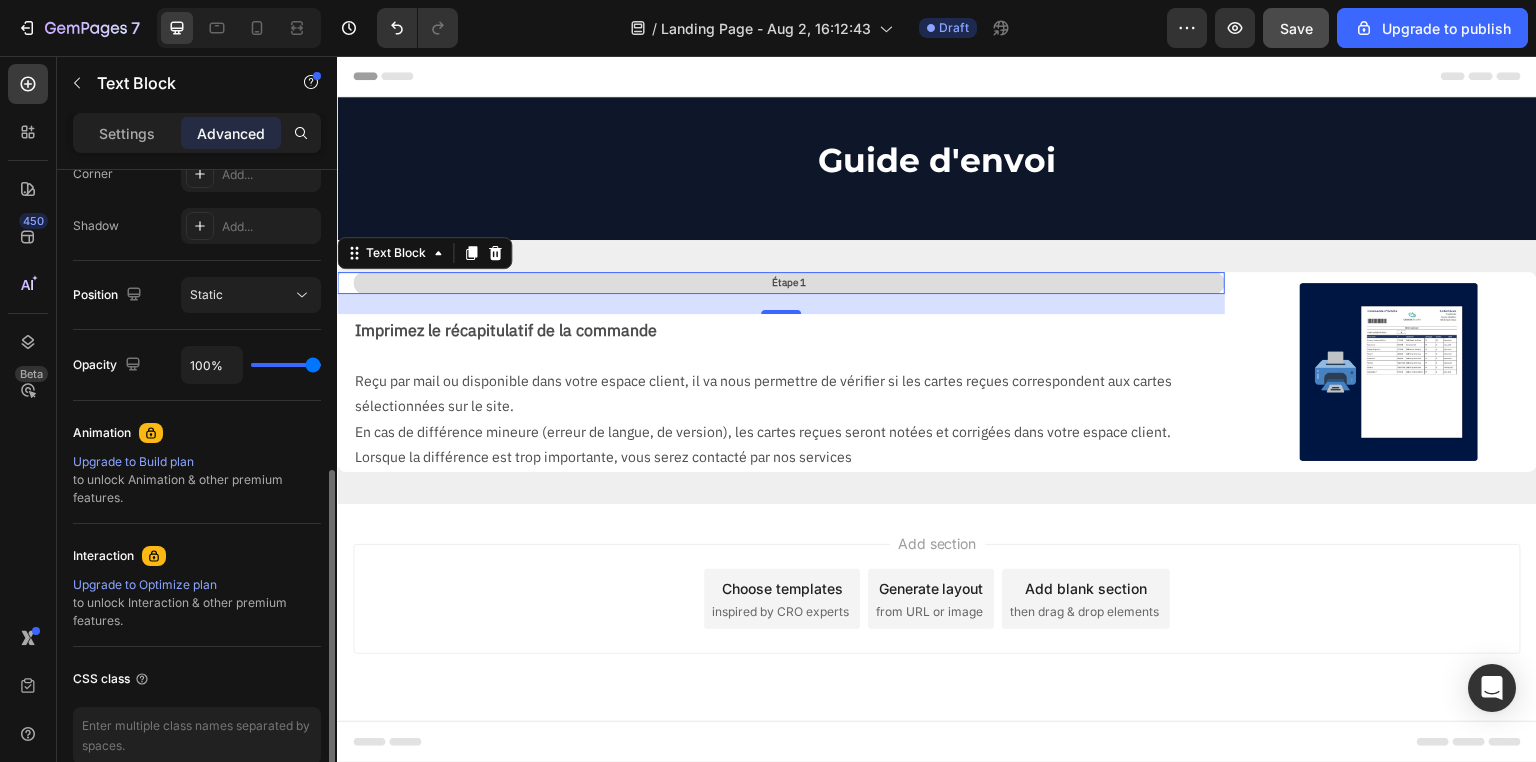 scroll, scrollTop: 736, scrollLeft: 0, axis: vertical 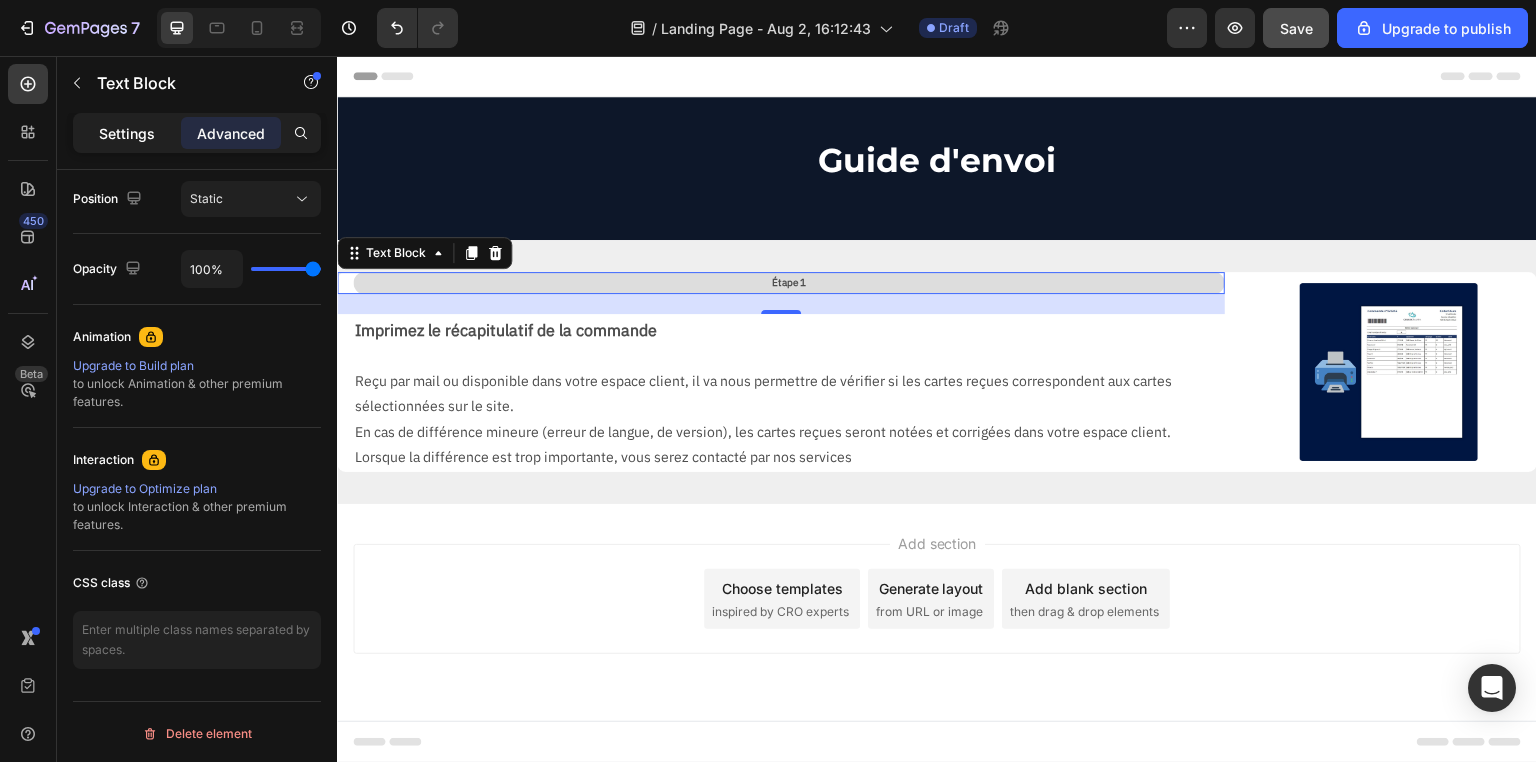 click on "Settings" at bounding box center (127, 133) 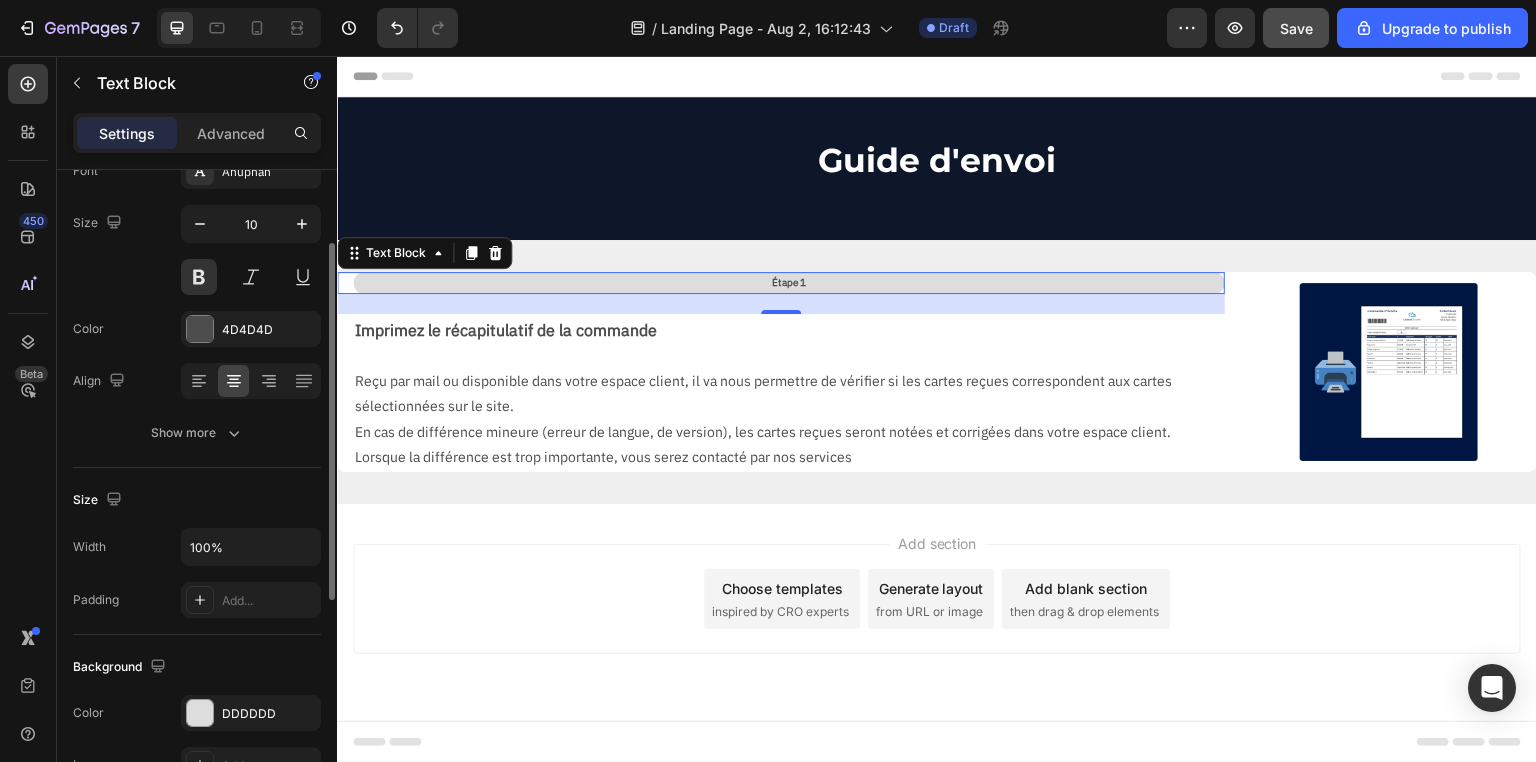 scroll, scrollTop: 0, scrollLeft: 0, axis: both 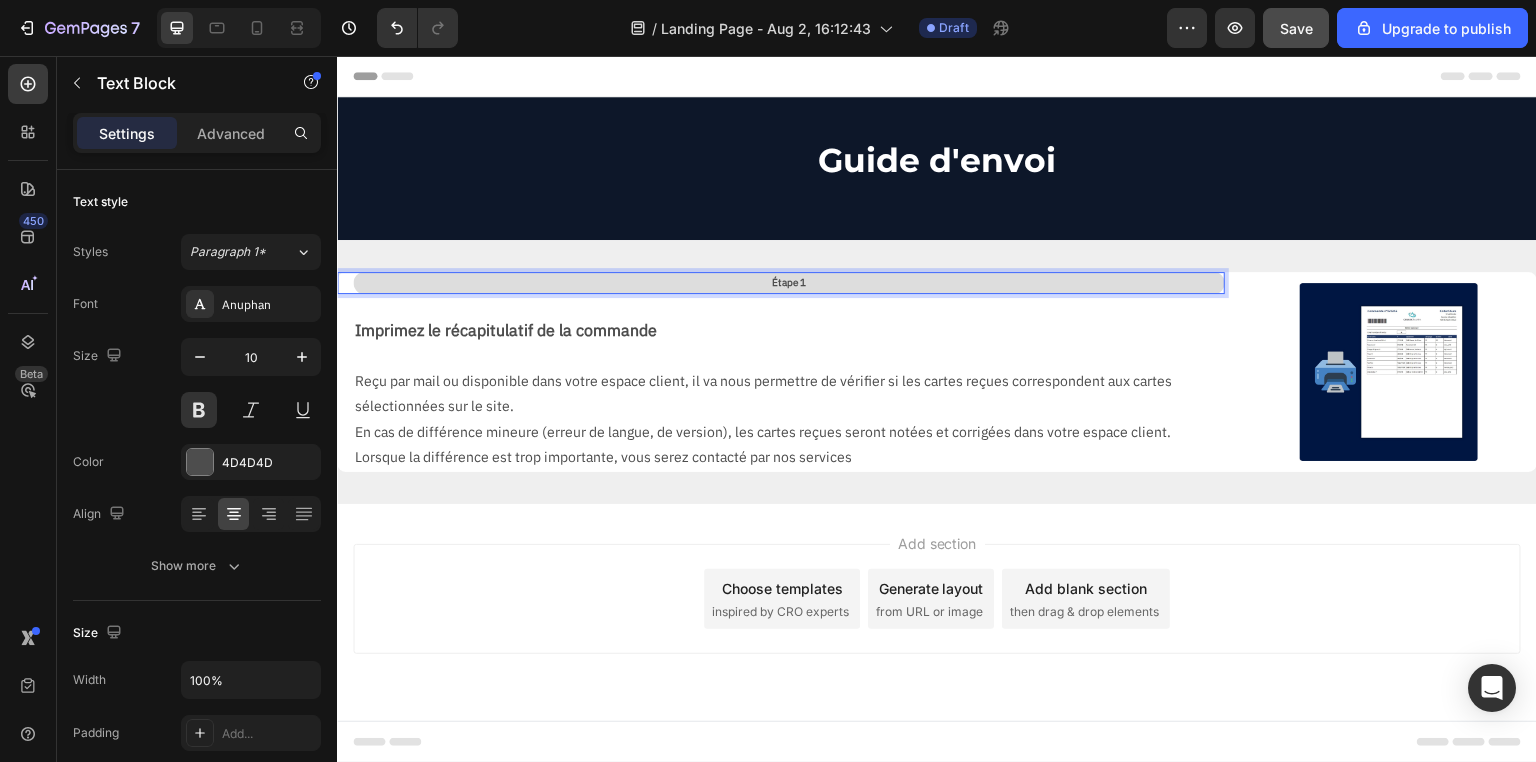 click on "Étape 1" at bounding box center (789, 283) 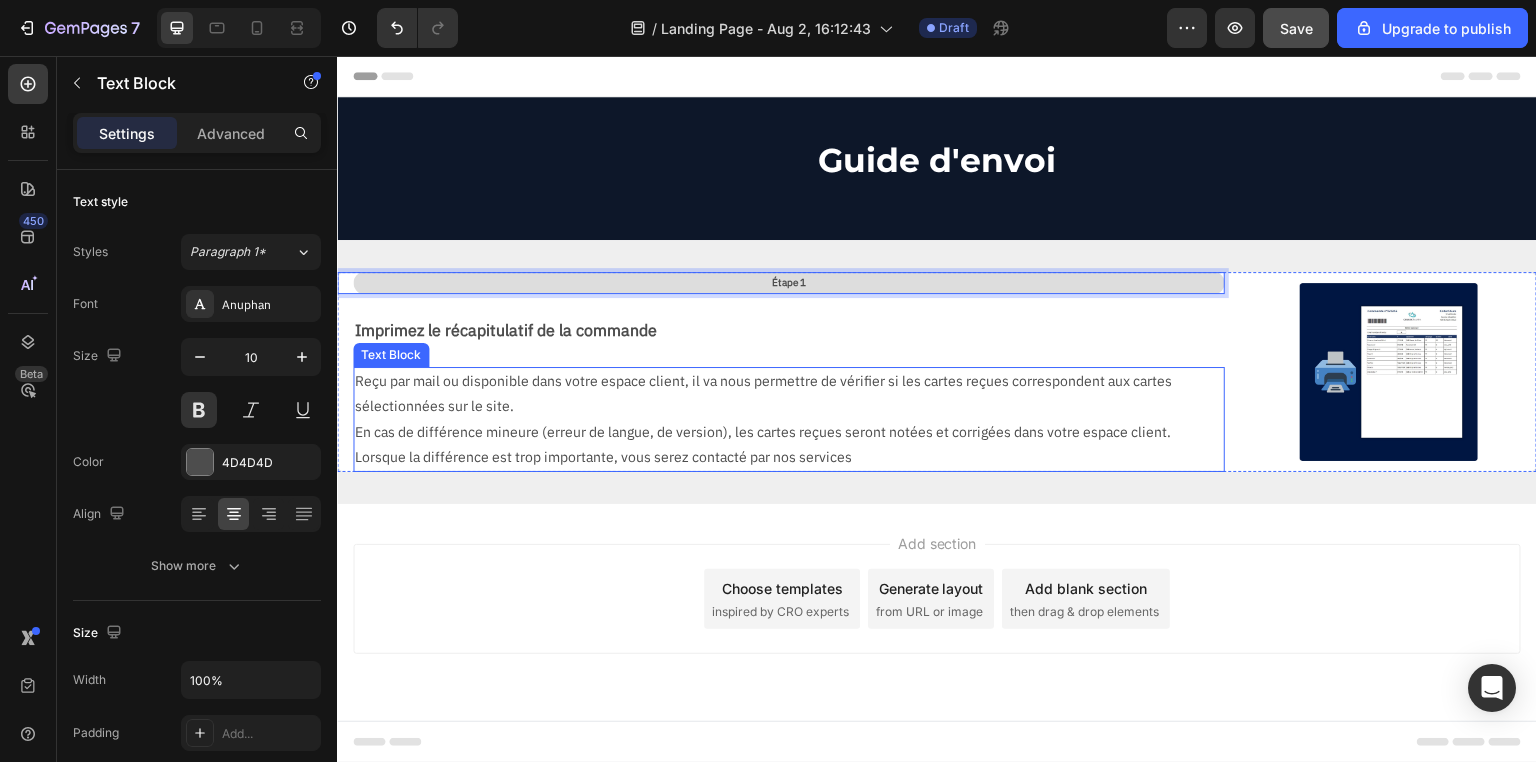 click on "Reçu par mail ou disponible dans votre espace client, il va nous permettre de vérifier si les cartes reçues correspondent aux cartes sélectionnées sur le site." at bounding box center [781, 394] 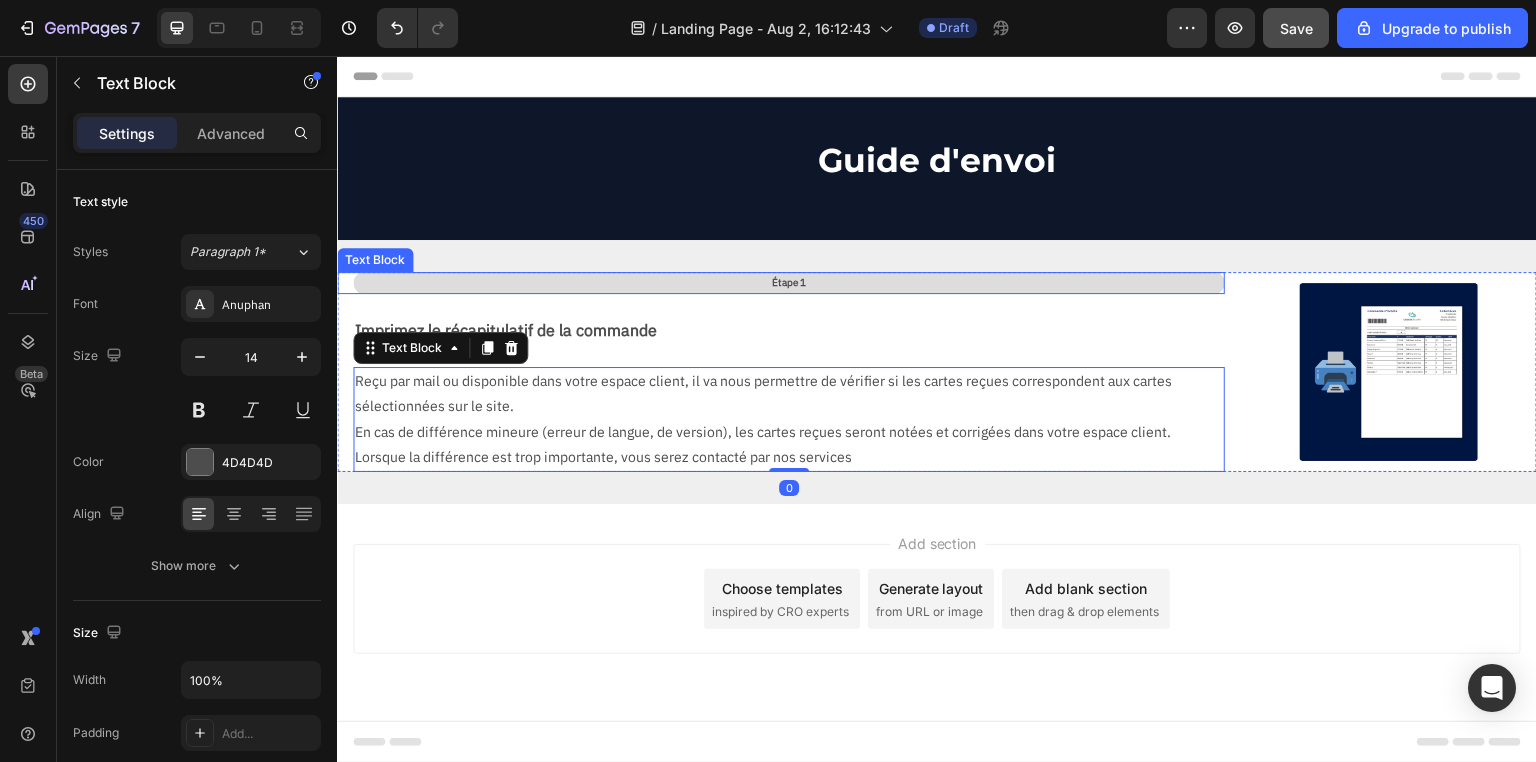 click on "Étape 1" at bounding box center [789, 283] 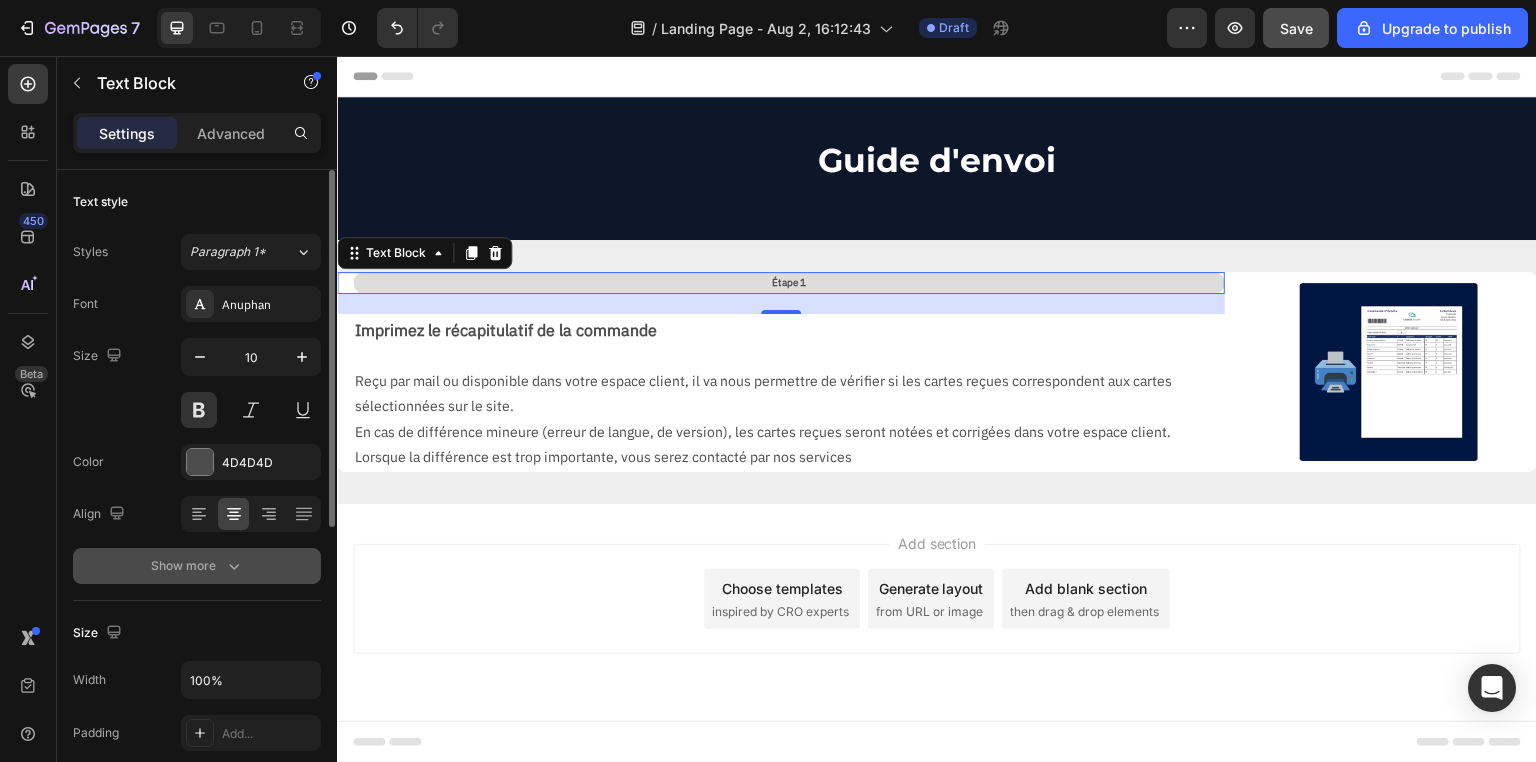 click 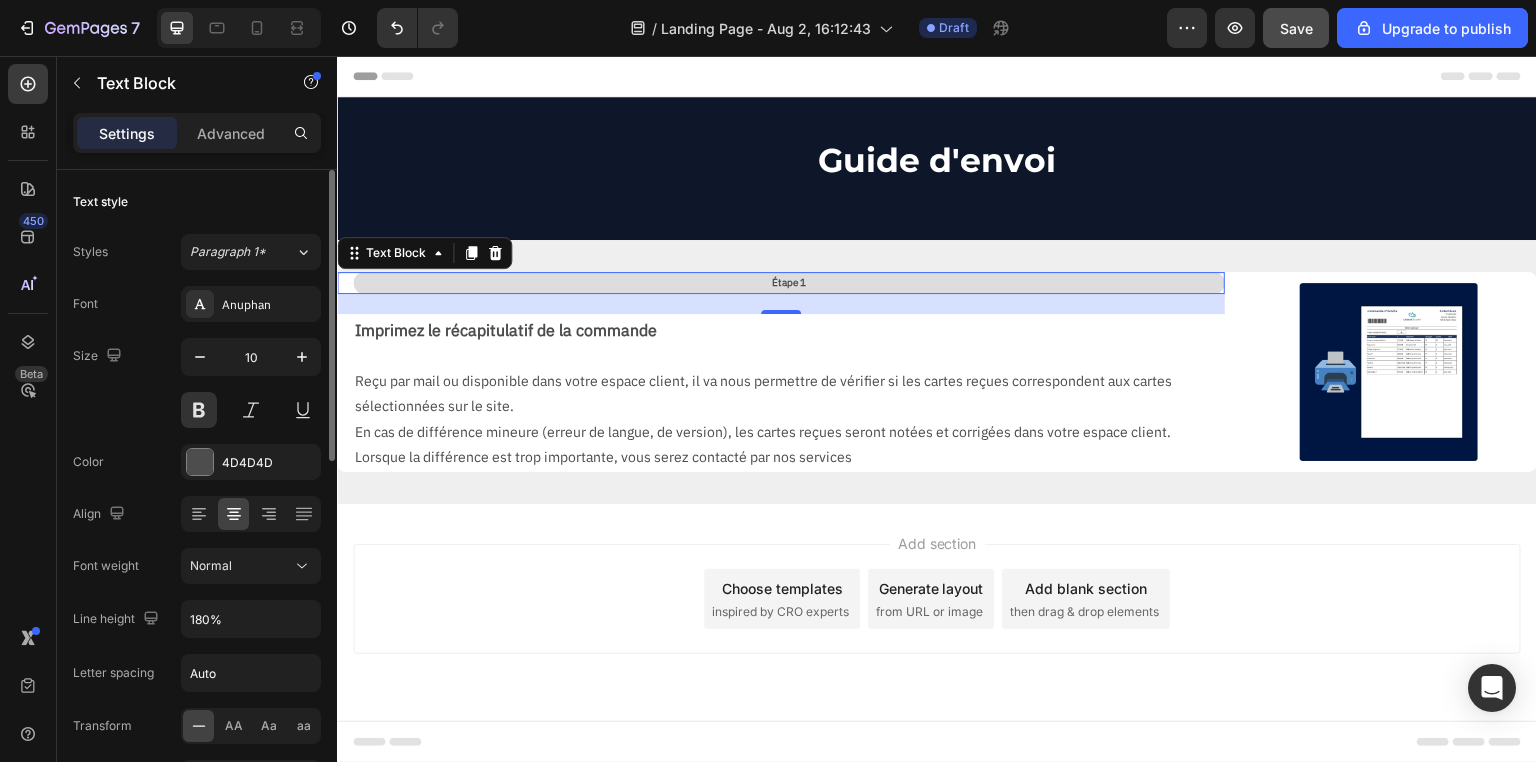 scroll, scrollTop: 320, scrollLeft: 0, axis: vertical 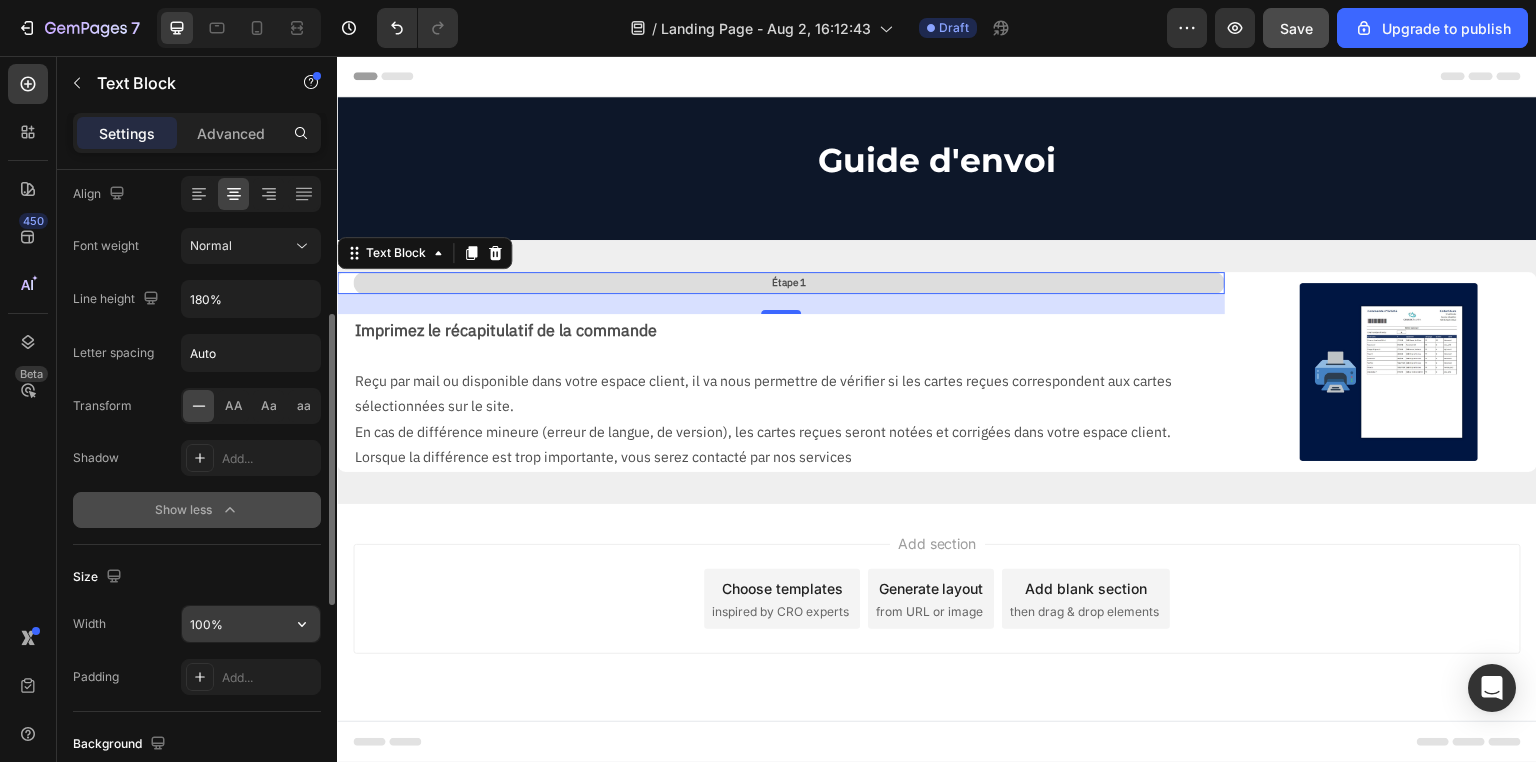 click on "100%" at bounding box center [251, 624] 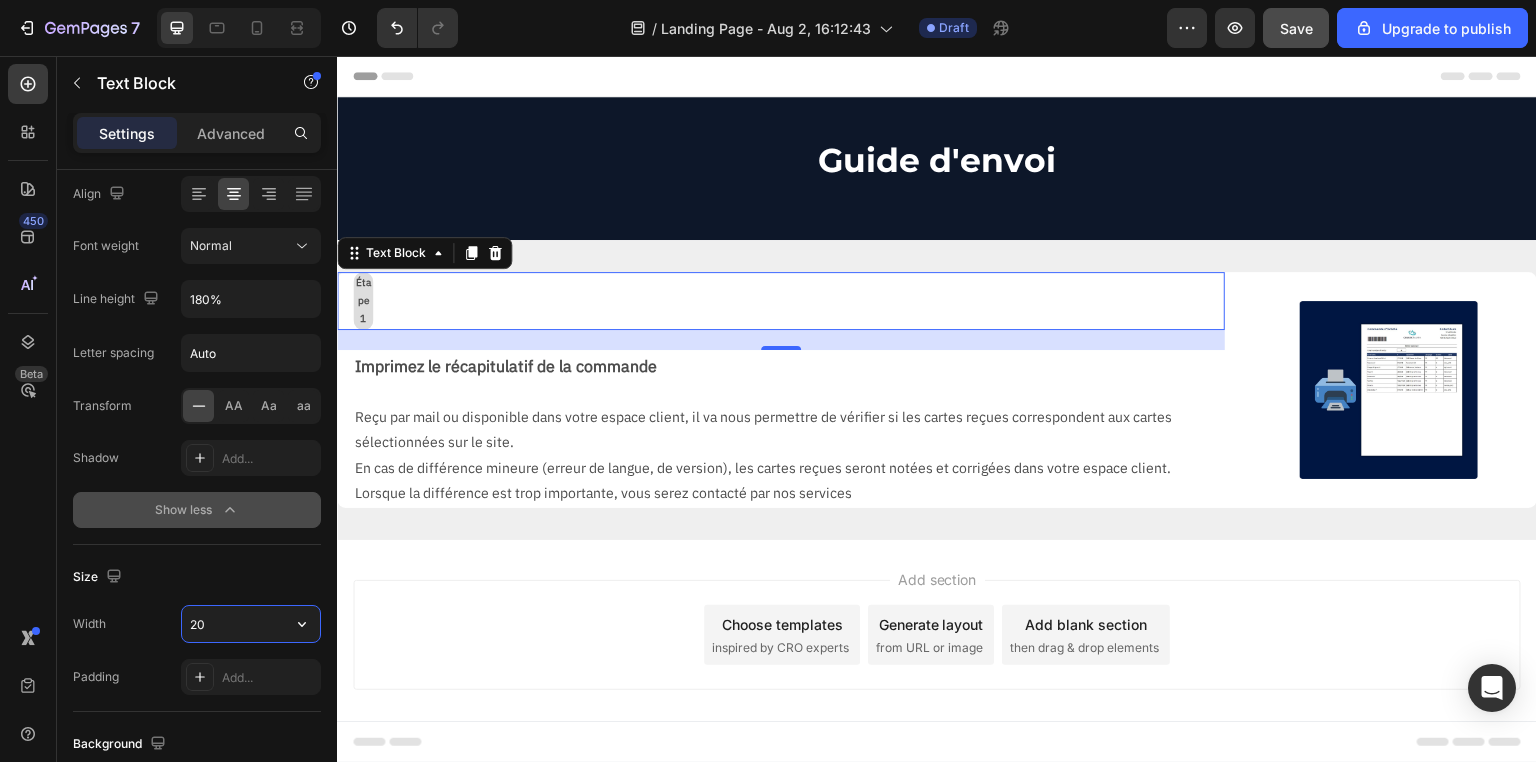 drag, startPoint x: 240, startPoint y: 623, endPoint x: -196, endPoint y: 626, distance: 436.0103 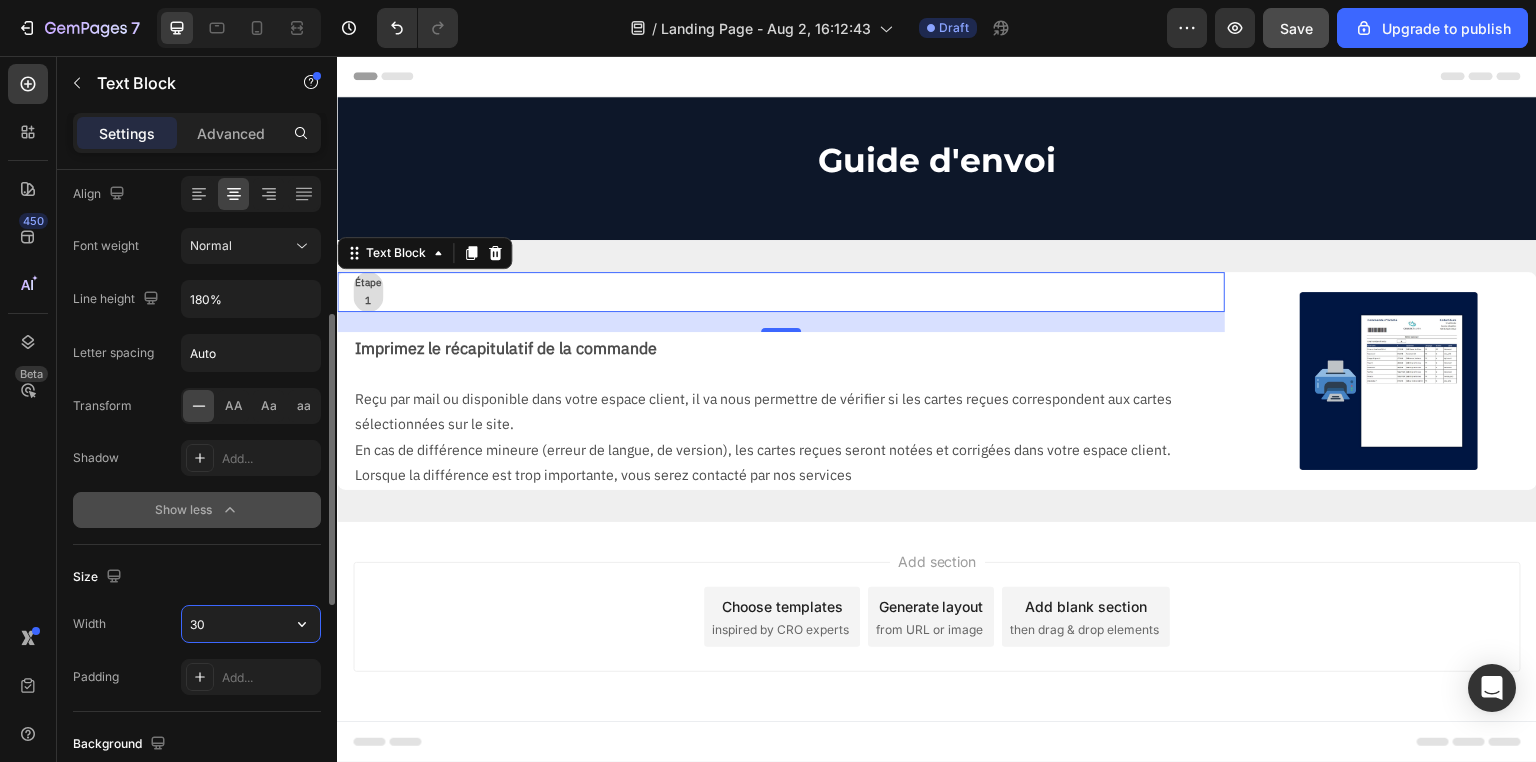 drag, startPoint x: 234, startPoint y: 620, endPoint x: 145, endPoint y: 614, distance: 89.20202 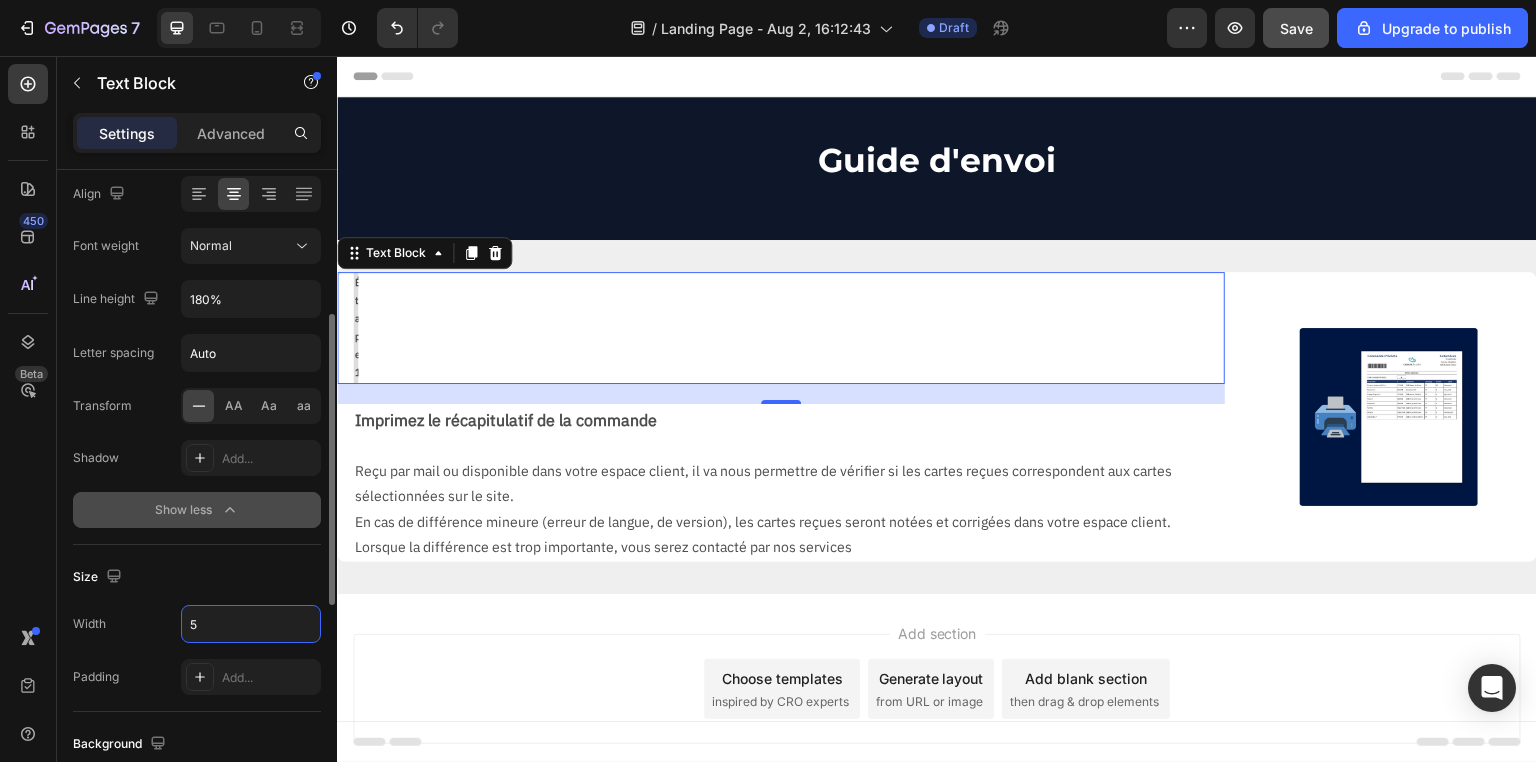 type on "50" 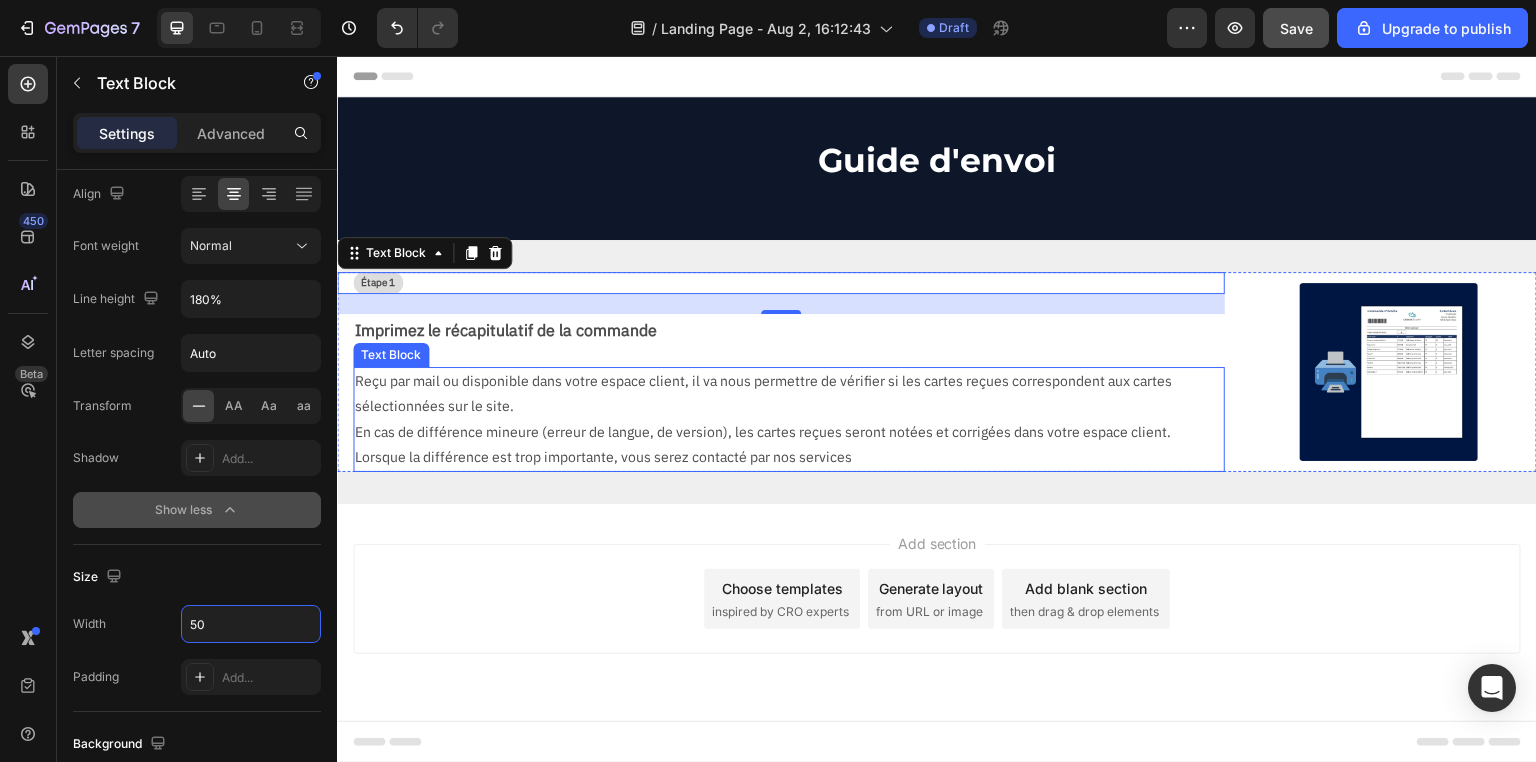 click on "Reçu par mail ou disponible dans votre espace client, il va nous permettre de vérifier si les cartes reçues correspondent aux cartes sélectionnées sur le site." at bounding box center [781, 394] 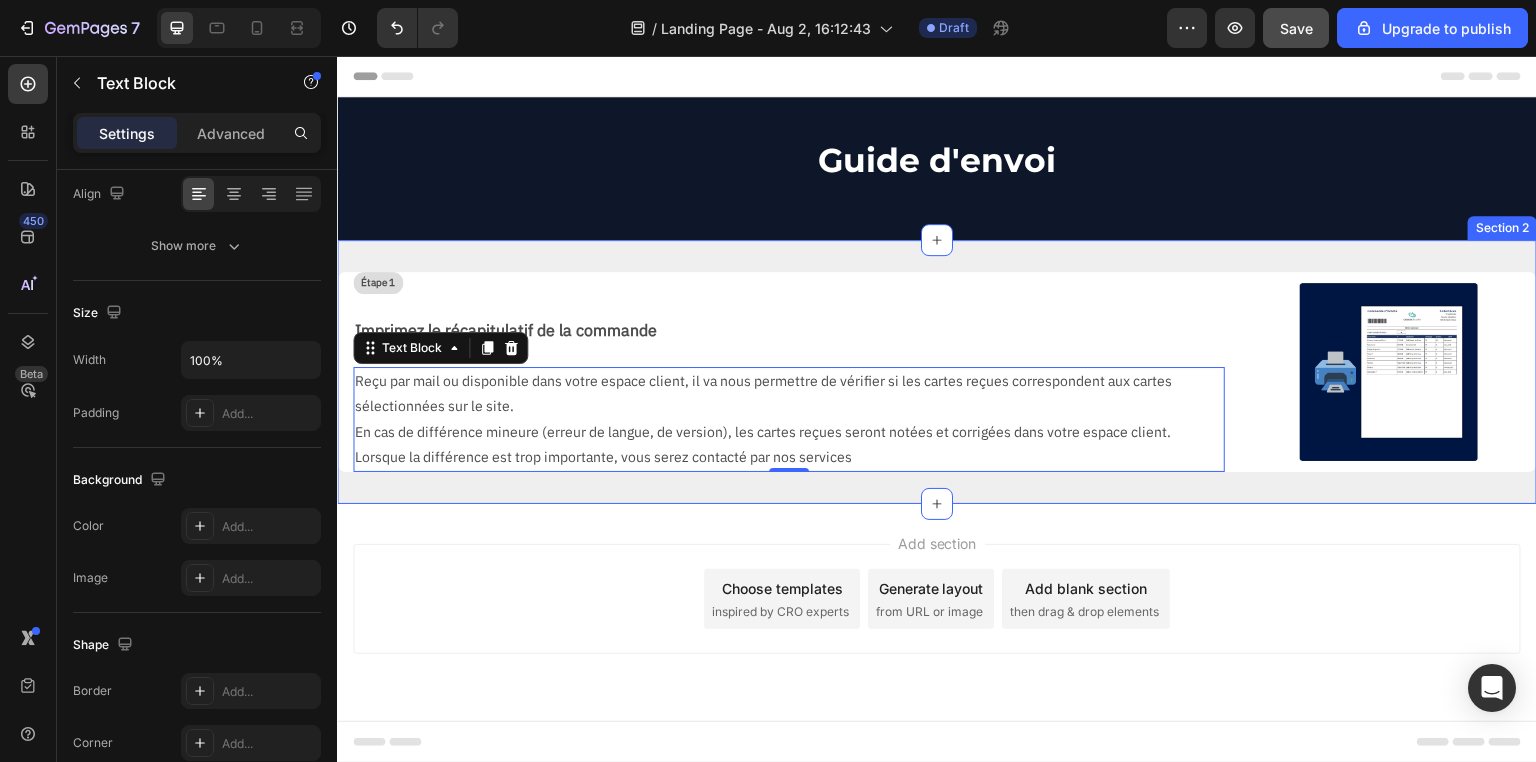 click on "Étape 1 Text Block Imprimez le récapitulatif de la commande Text Block Reçu par mail ou disponible dans votre espace client, il va nous permettre de vérifier si les cartes reçues correspondent aux cartes sélectionnées sur le site. En cas de différence mineure (erreur de langue, de version), les cartes reçues seront notées et corrigées dans votre espace client. Lorsque la différence est trop importante, vous serez contacté par nos services Text Block   0 Image Row" at bounding box center [937, 372] 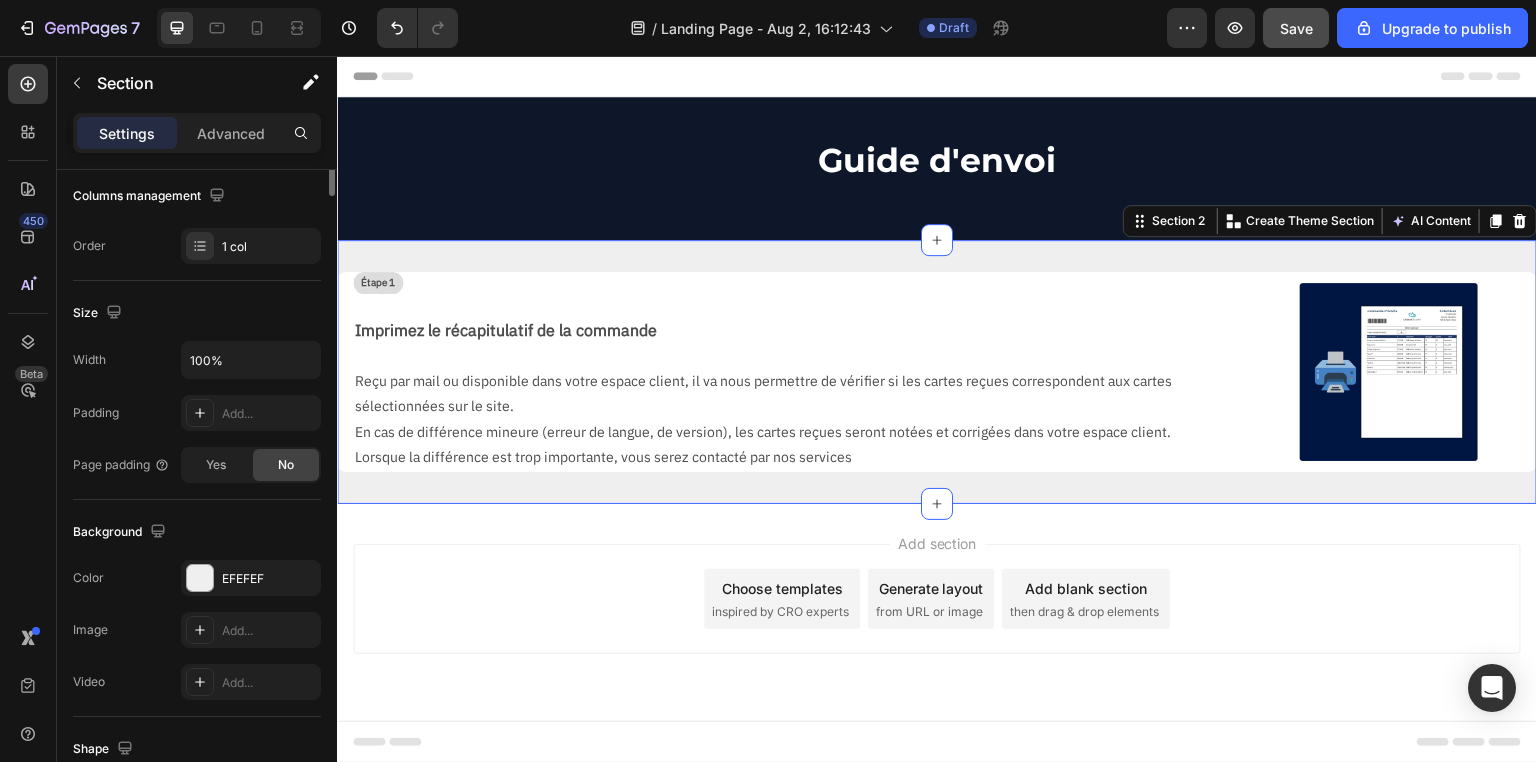 scroll, scrollTop: 0, scrollLeft: 0, axis: both 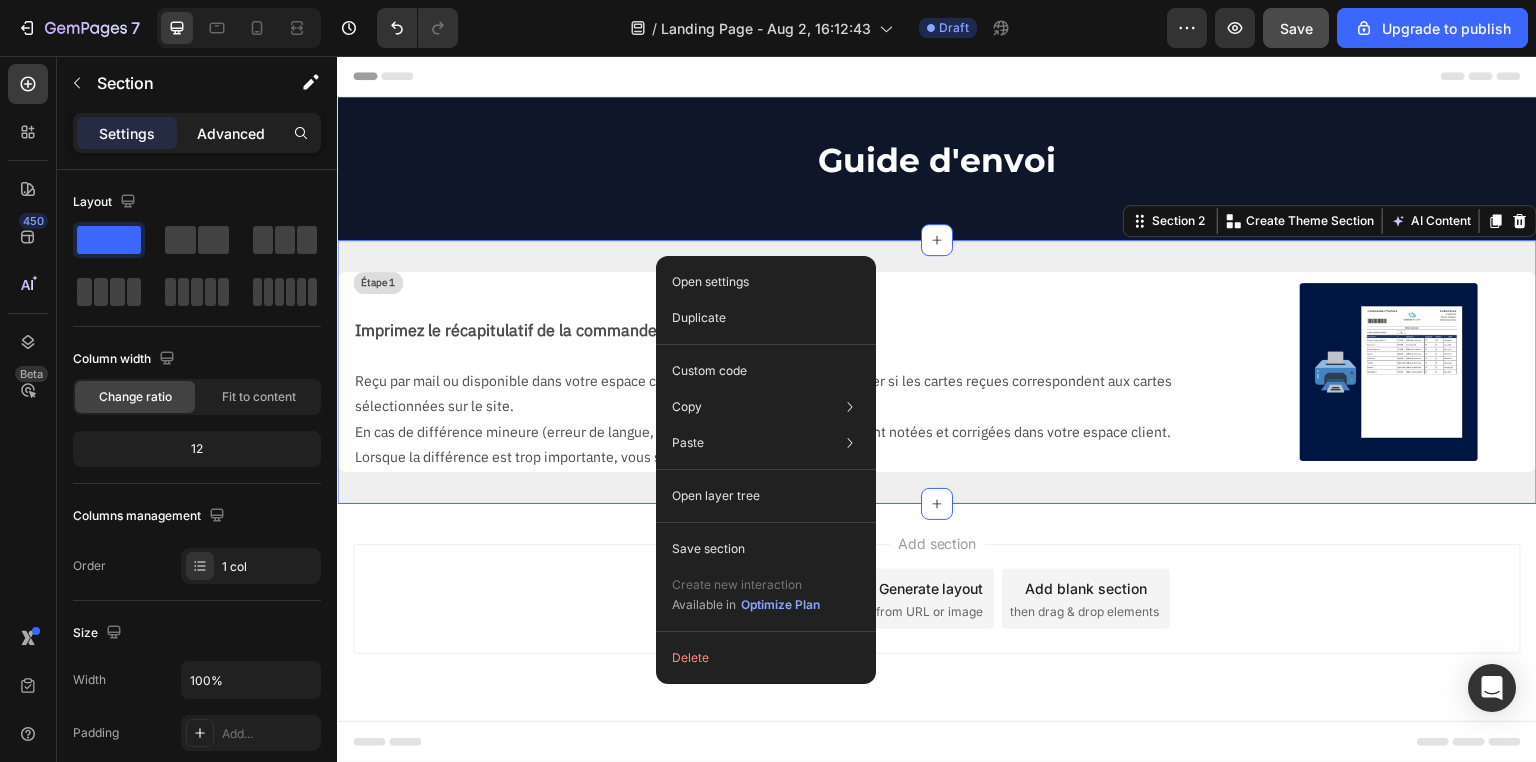 click on "Advanced" at bounding box center [231, 133] 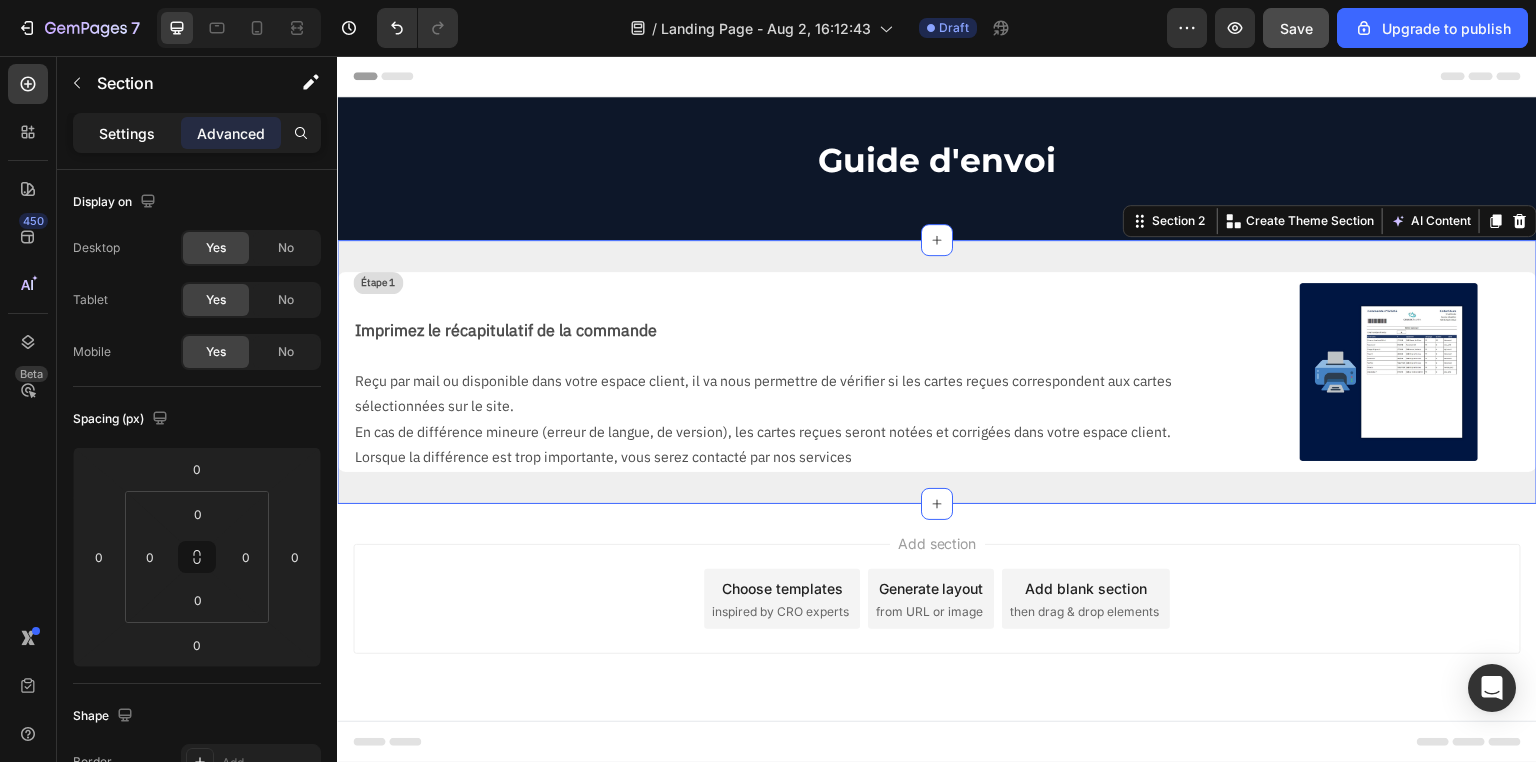 click on "Settings" at bounding box center (127, 133) 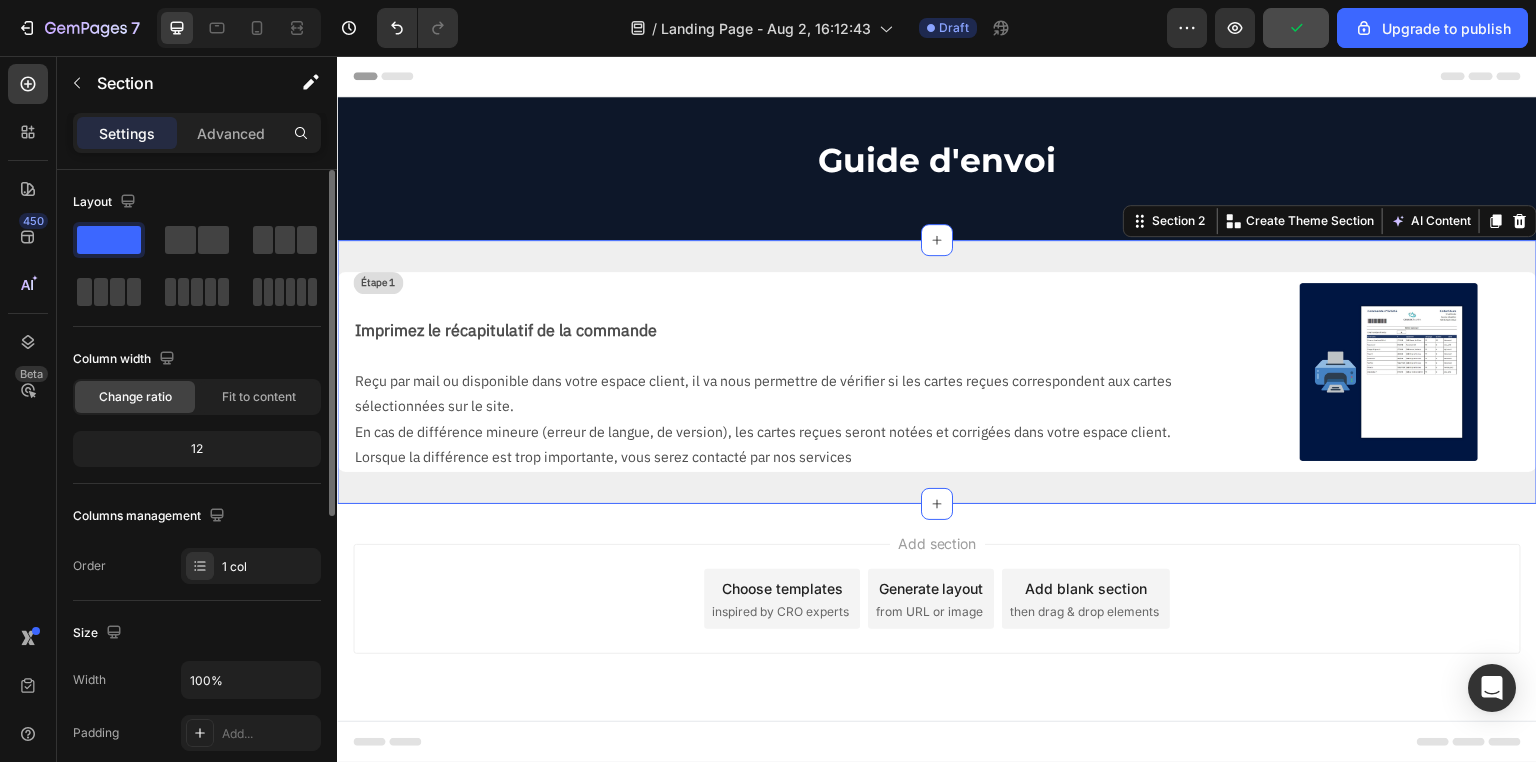 scroll, scrollTop: 240, scrollLeft: 0, axis: vertical 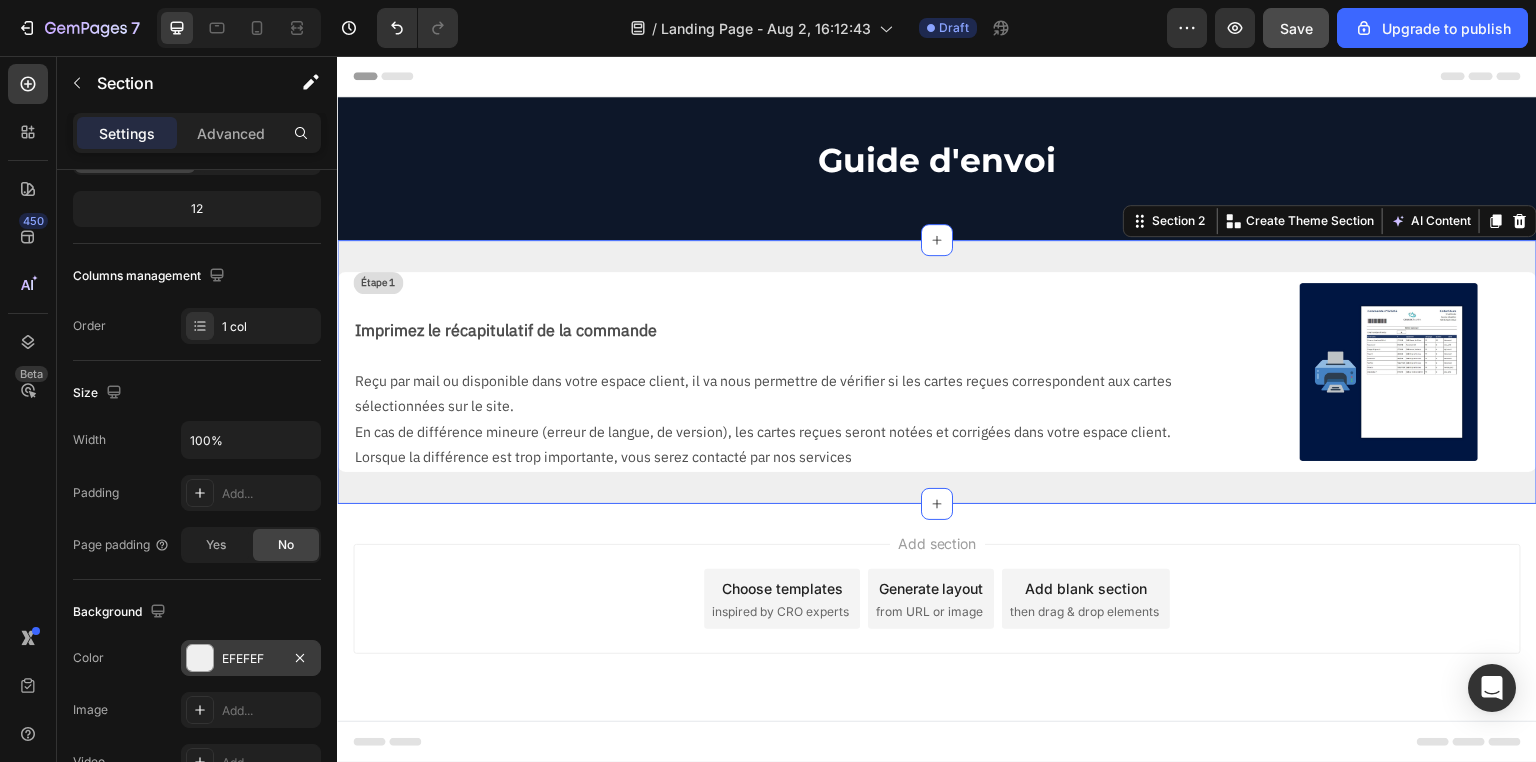 click on "EFEFEF" at bounding box center [251, 659] 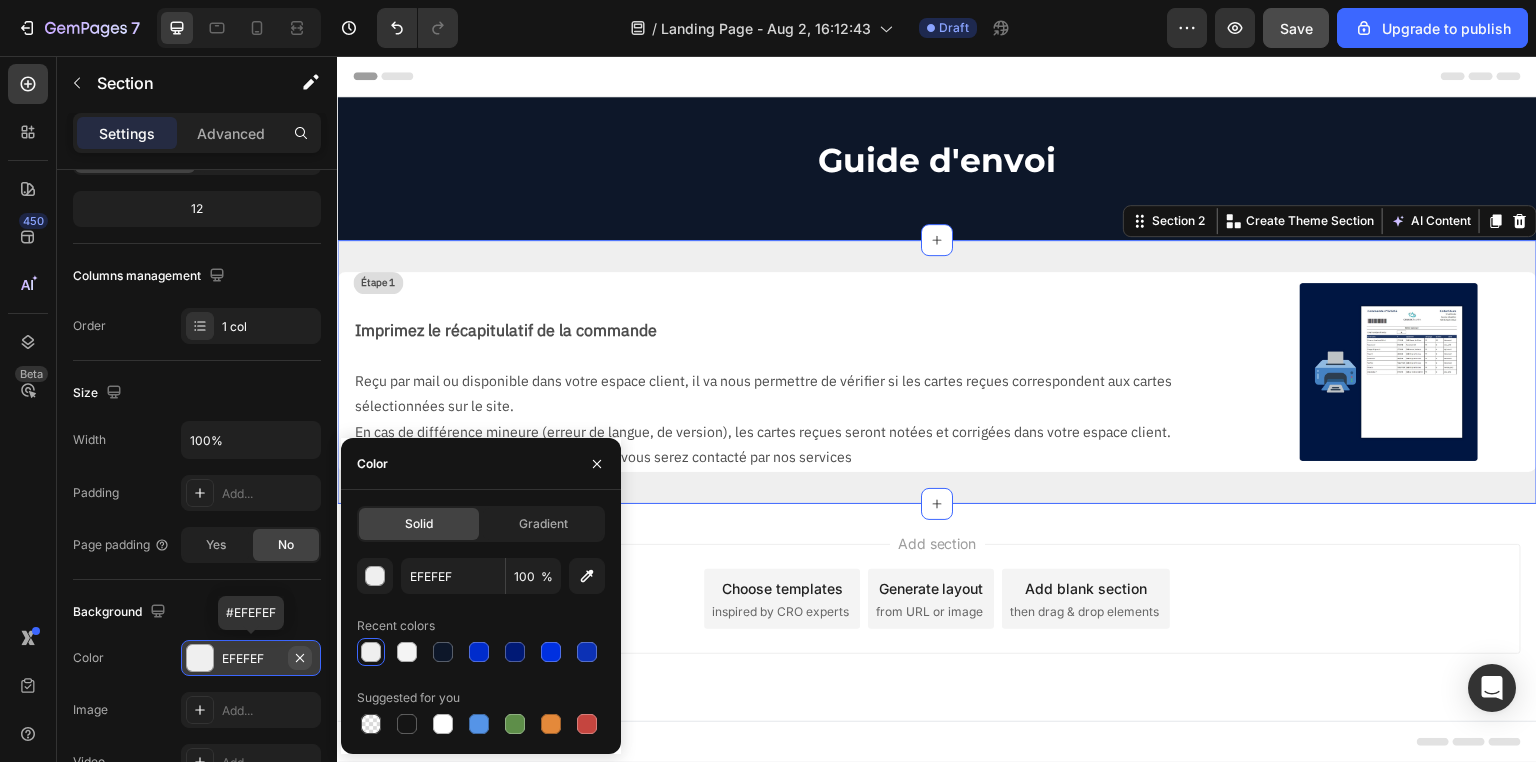 click 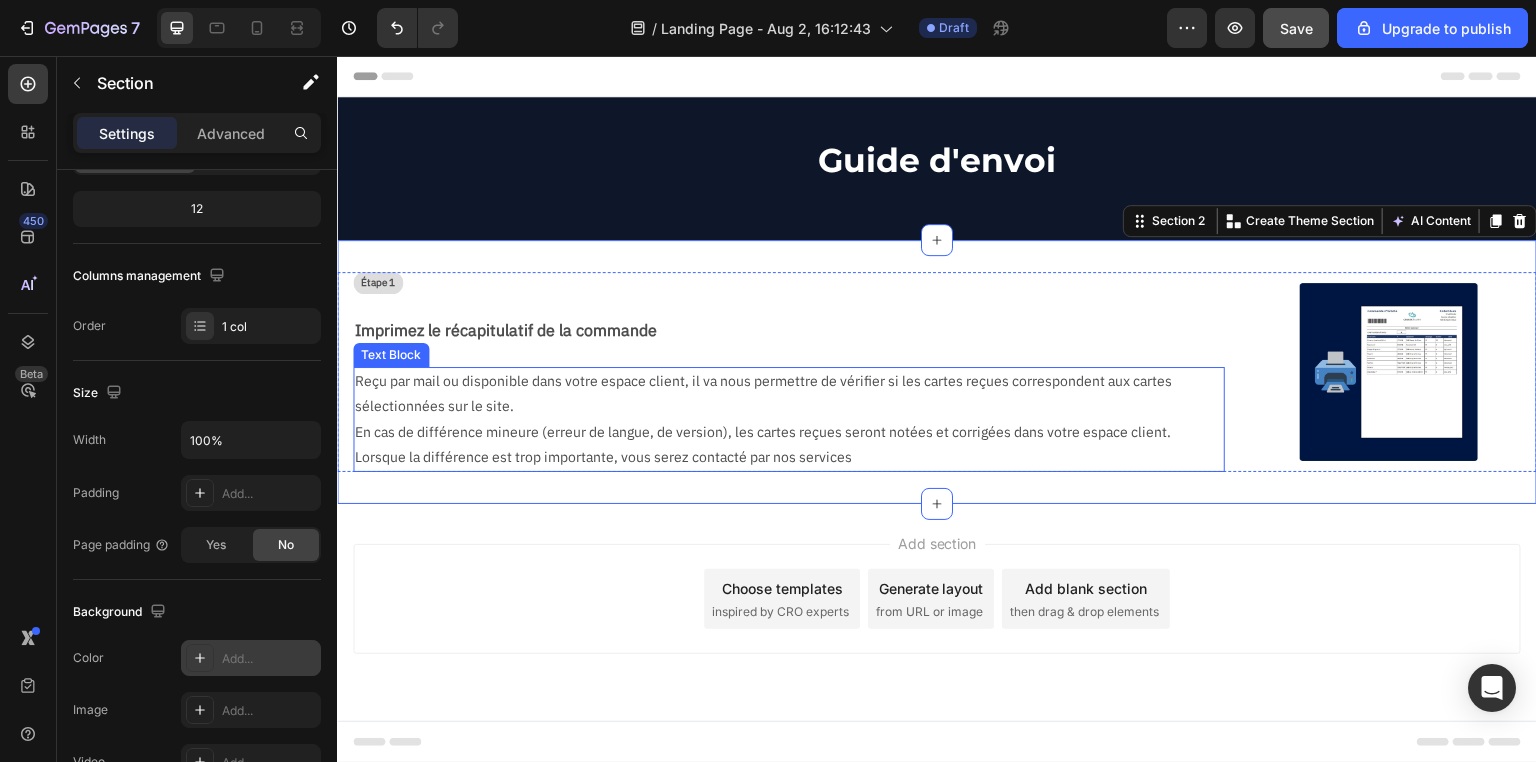 click on "En cas de différence mineure (erreur de langue, de version), les cartes reçues seront notées et corrigées dans votre espace client. Lorsque la différence est trop importante, vous serez contacté par nos services" at bounding box center [781, 445] 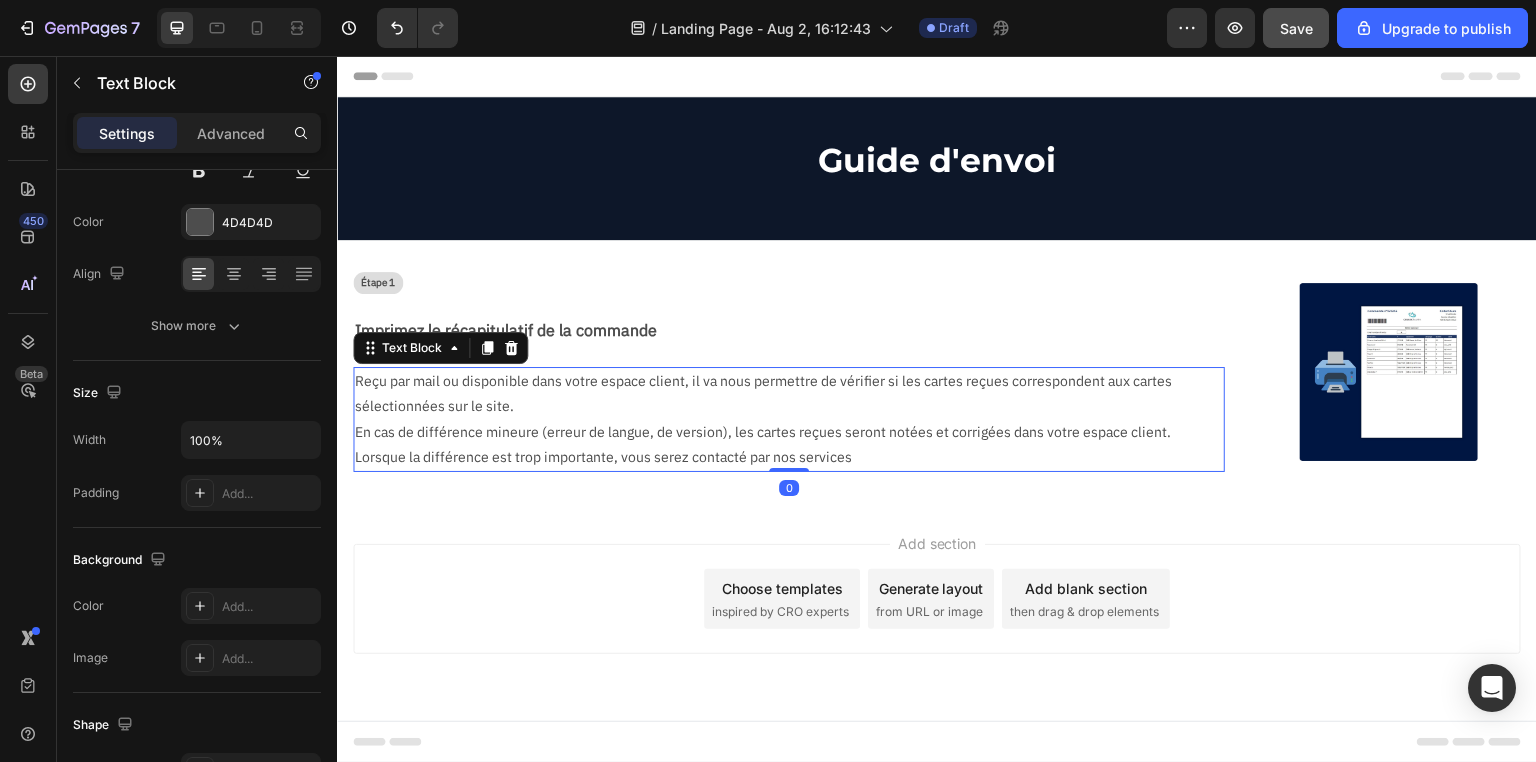 scroll, scrollTop: 0, scrollLeft: 0, axis: both 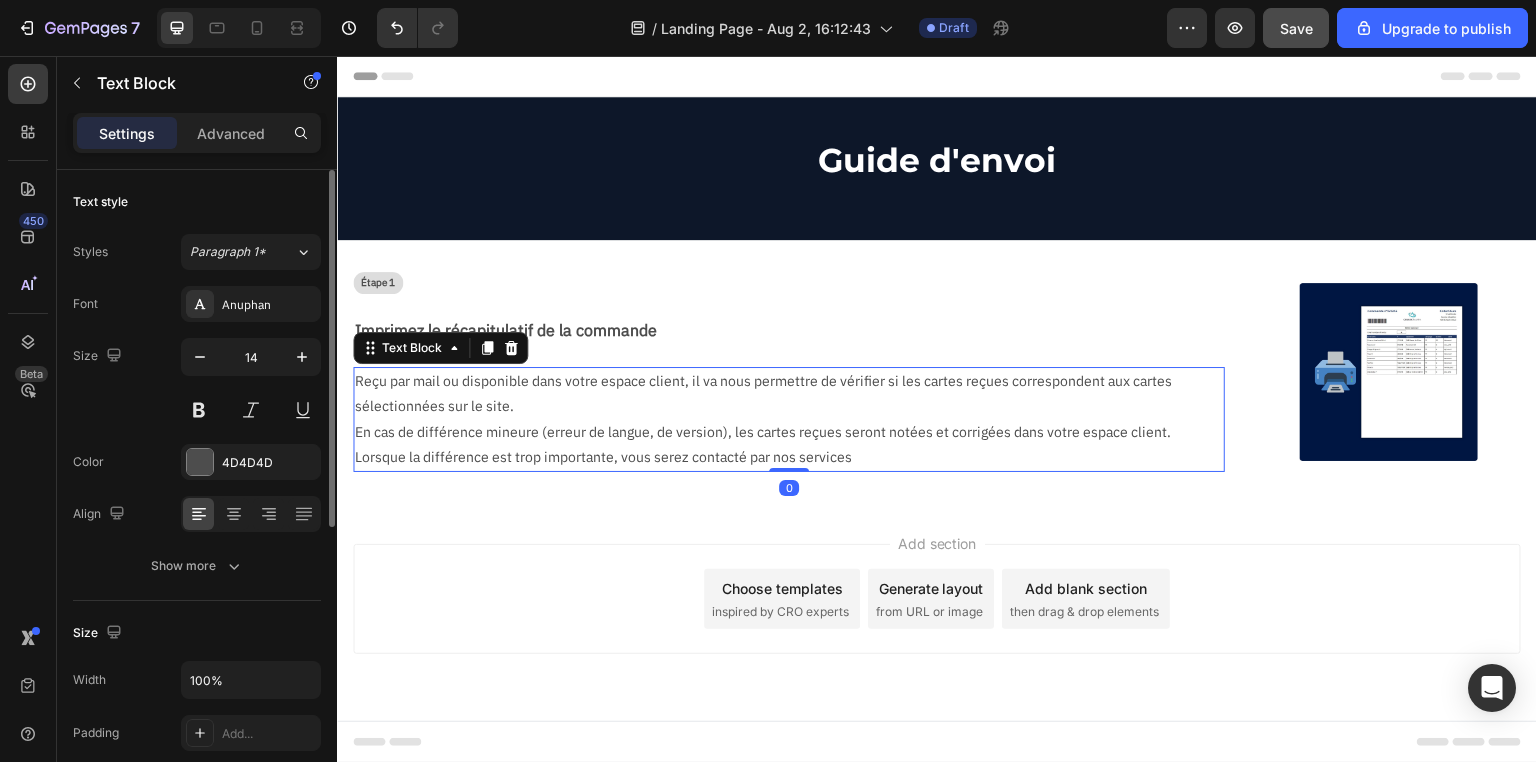 click on "Add section Choose templates inspired by CRO experts Generate layout from URL or image Add blank section then drag & drop elements" at bounding box center [937, 599] 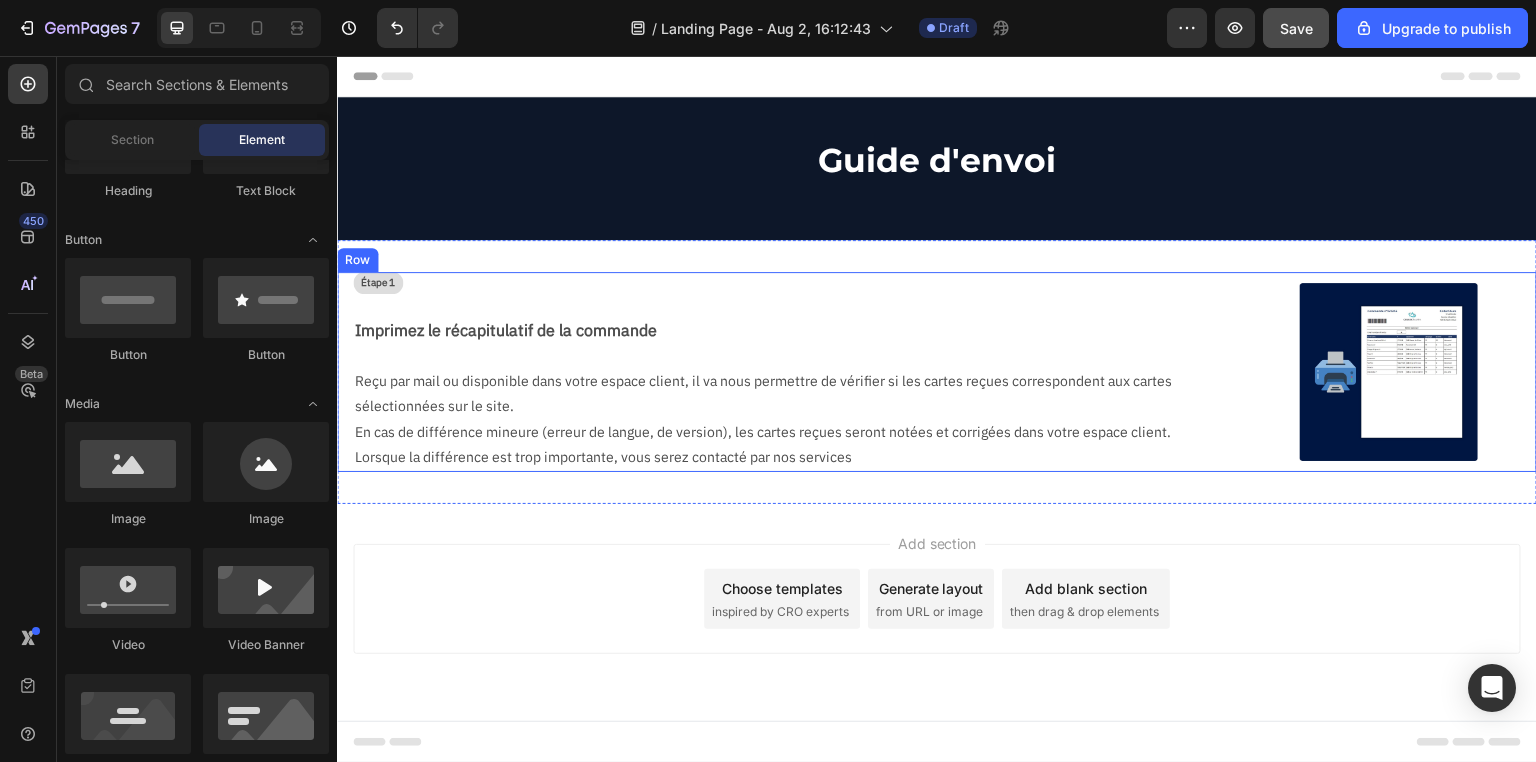 click on "Étape 1 Text Block Imprimez le récapitulatif de la commande Text Block Reçu par mail ou disponible dans votre espace client, il va nous permettre de vérifier si les cartes reçues correspondent aux cartes sélectionnées sur le site. En cas de différence mineure (erreur de langue, de version), les cartes reçues seront notées et corrigées dans votre espace client. Lorsque la différence est trop importante, vous serez contacté par nos services Text Block Image Row" at bounding box center (937, 372) 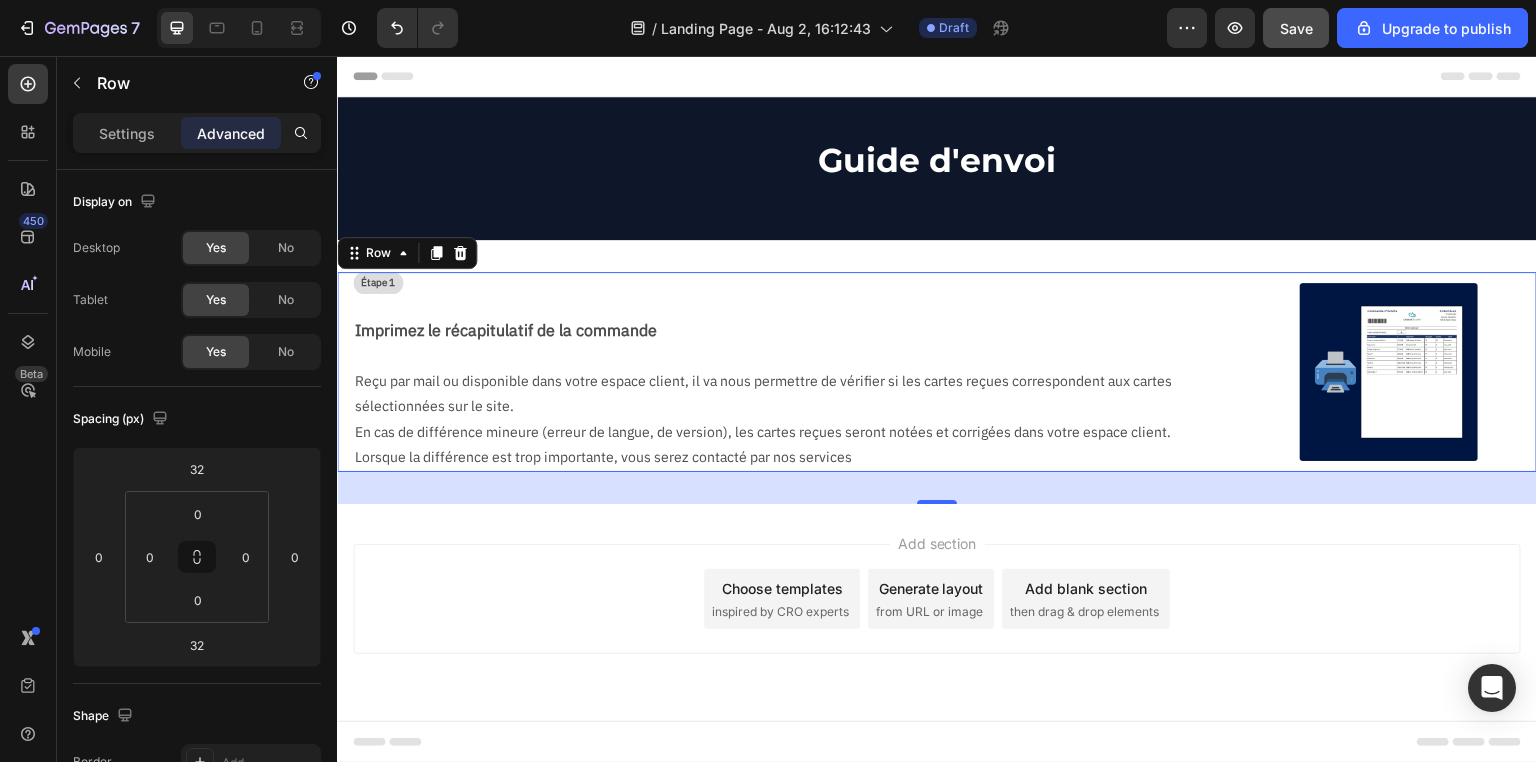 click on "Étape 1 Text Block Imprimez le récapitulatif de la commande Text Block Reçu par mail ou disponible dans votre espace client, il va nous permettre de vérifier si les cartes reçues correspondent aux cartes sélectionnées sur le site. En cas de différence mineure (erreur de langue, de version), les cartes reçues seront notées et corrigées dans votre espace client. Lorsque la différence est trop importante, vous serez contacté par nos services Text Block Image Row   32" at bounding box center [937, 372] 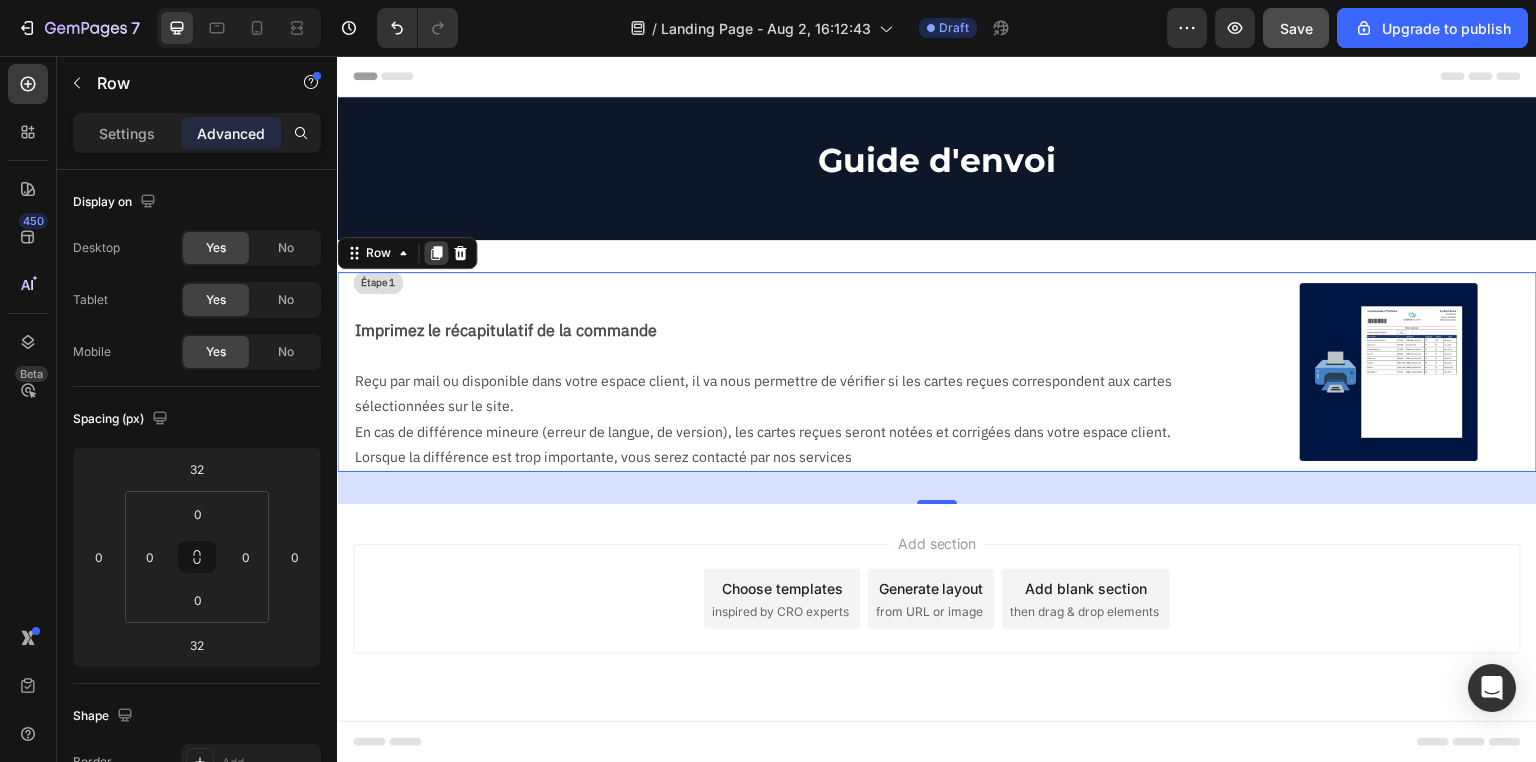 click 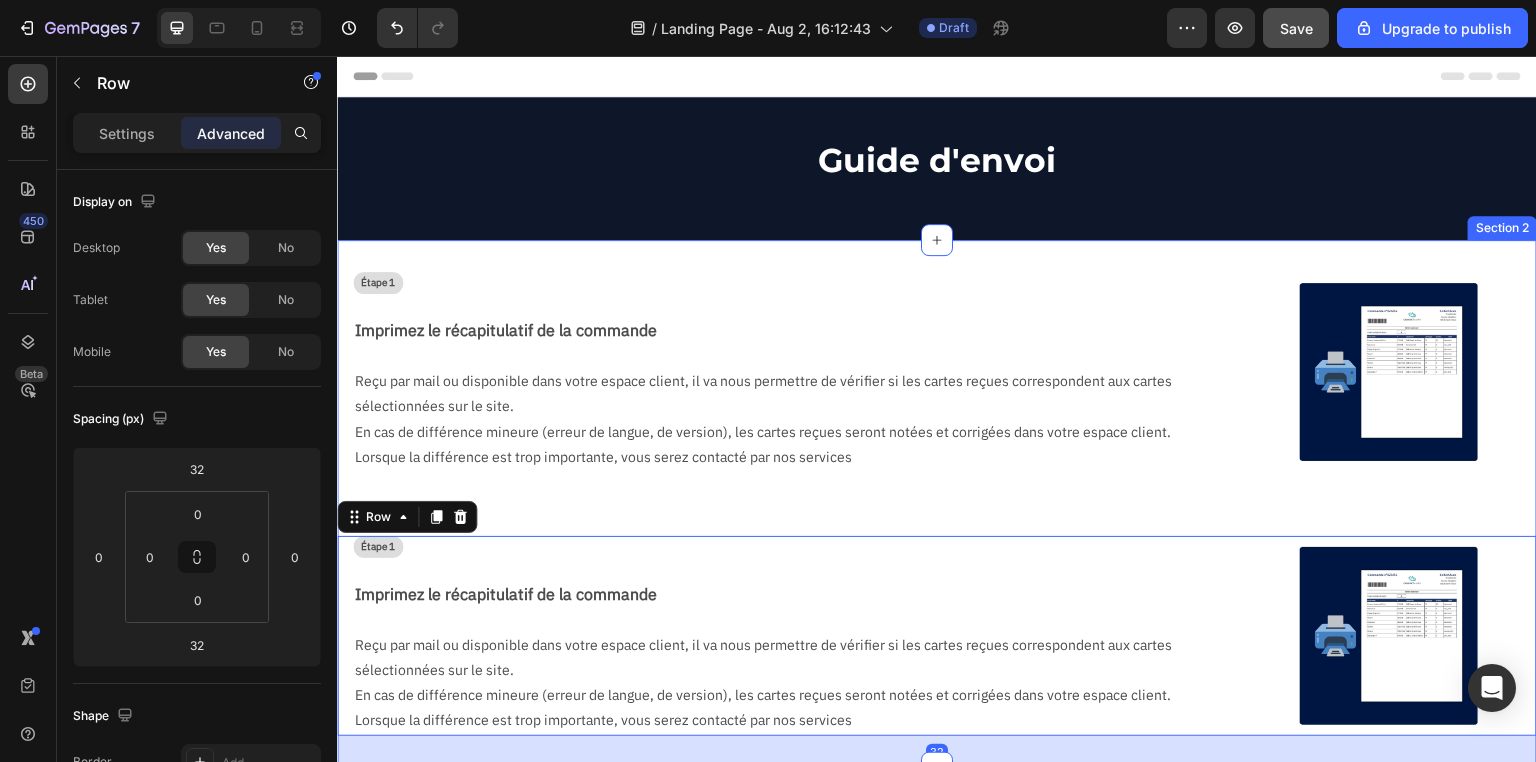 scroll, scrollTop: 80, scrollLeft: 0, axis: vertical 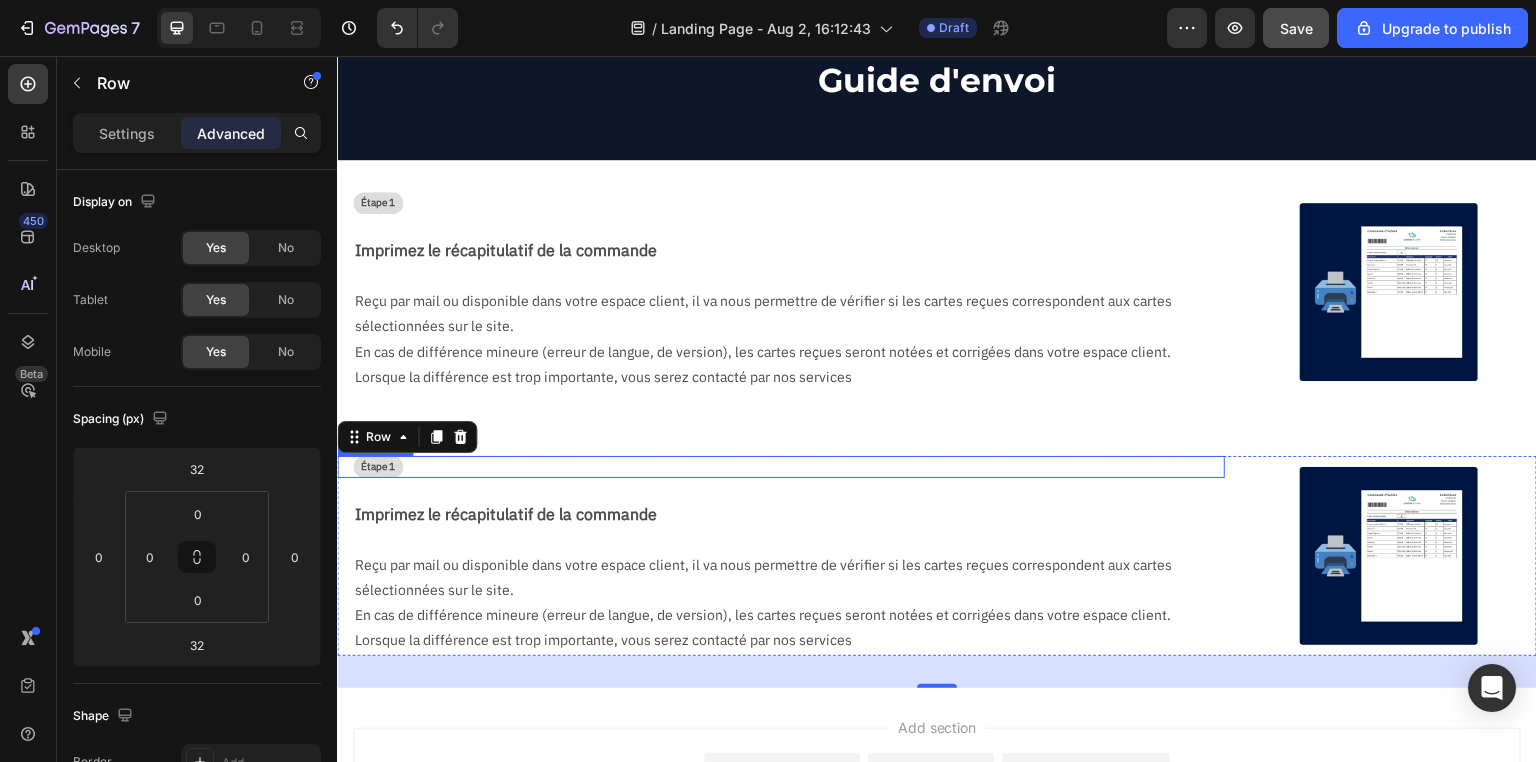 click on "Étape 1" at bounding box center [378, 467] 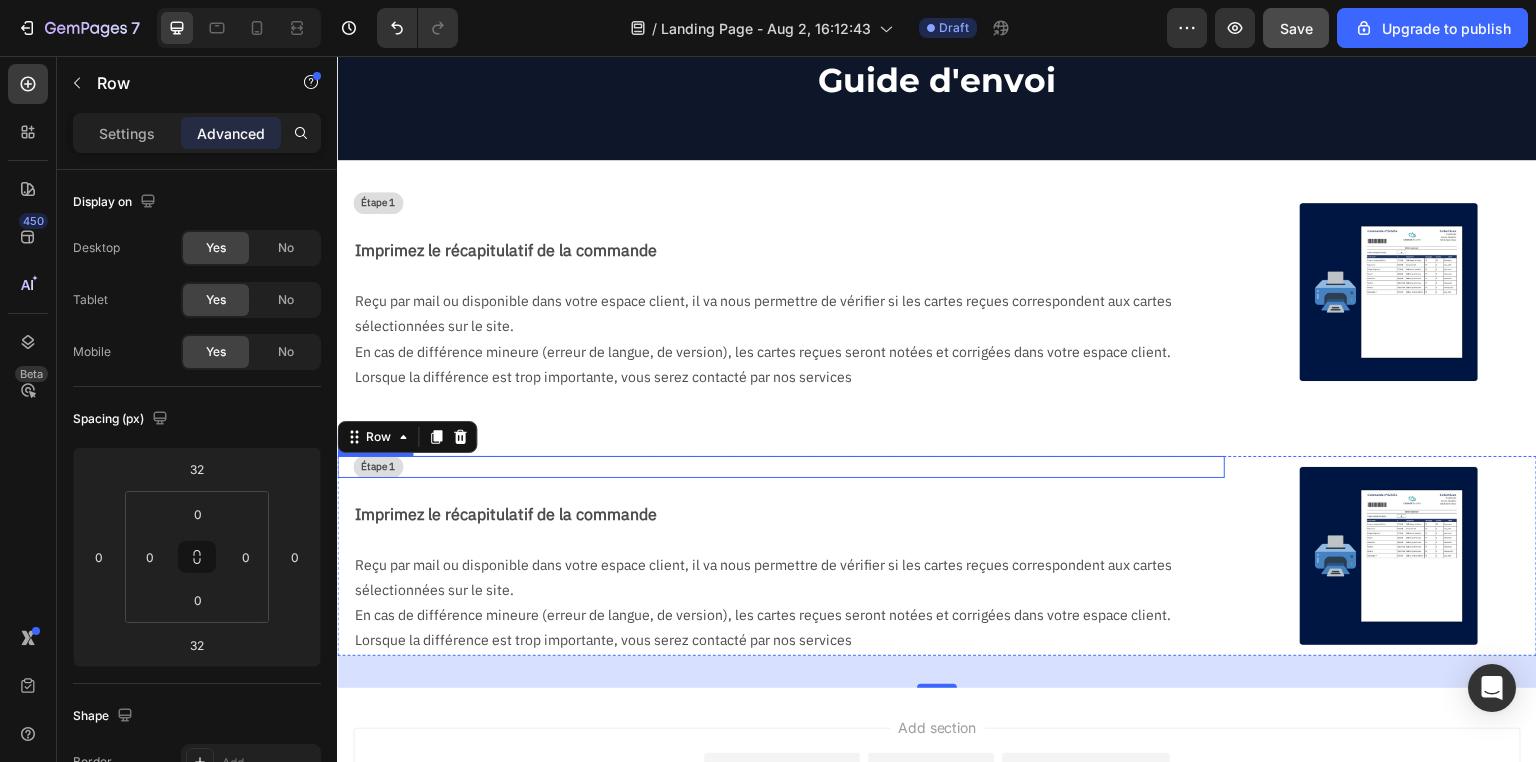 click on "Étape 1" at bounding box center [378, 467] 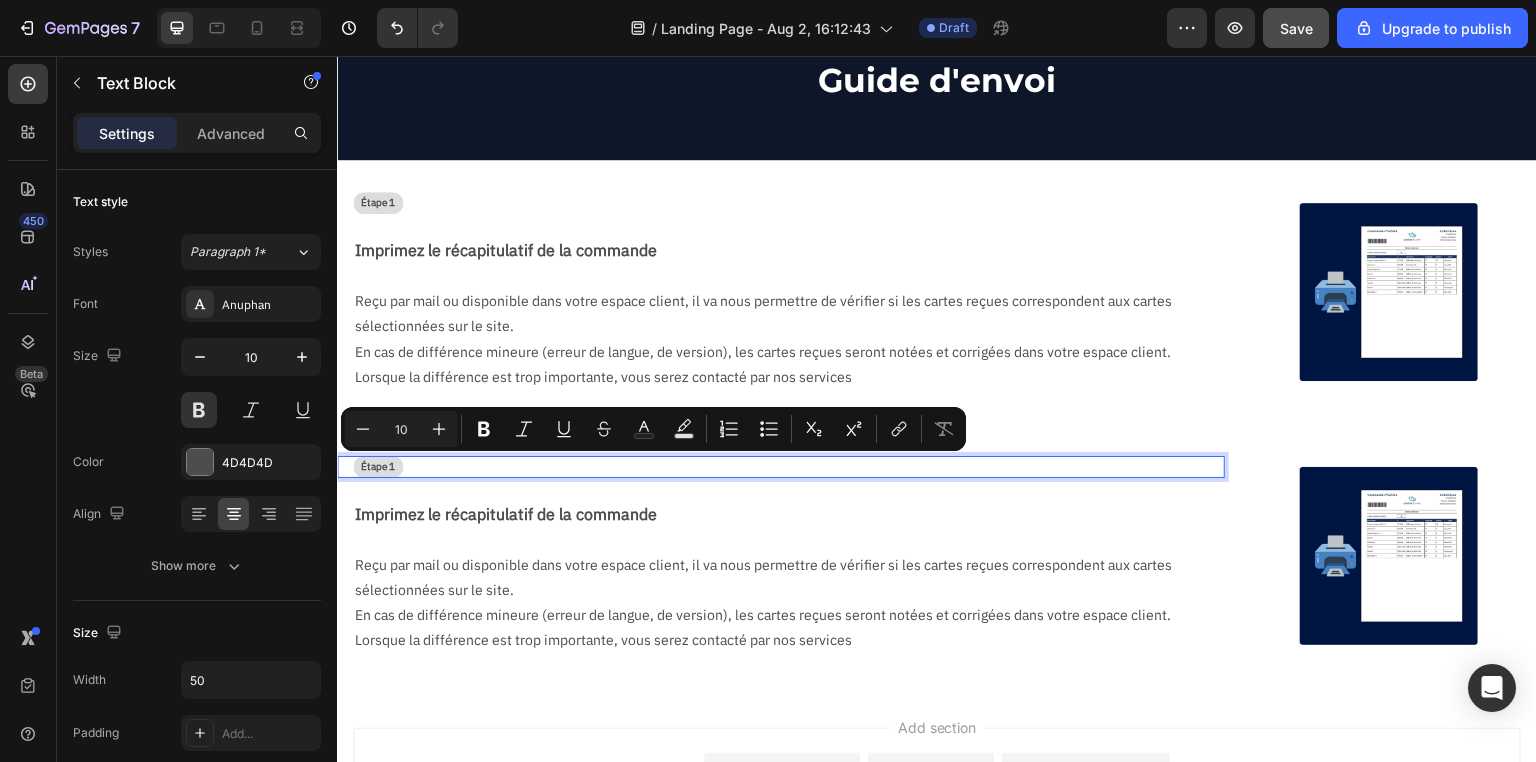 click on "Étape 1" at bounding box center (378, 467) 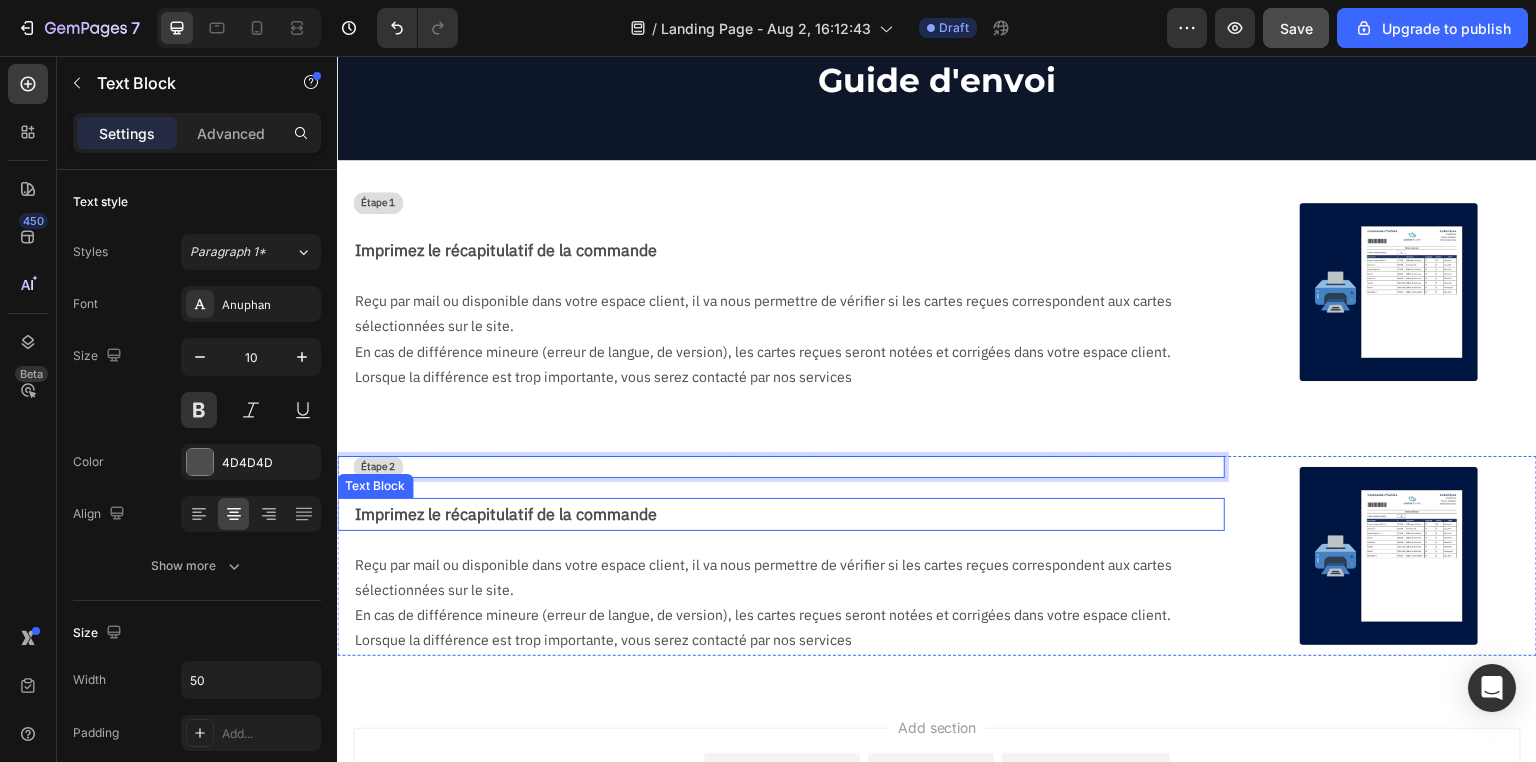 click on "Reçu par mail ou disponible dans votre espace client, il va nous permettre de vérifier si les cartes reçues correspondent aux cartes sélectionnées sur le site." at bounding box center (781, 578) 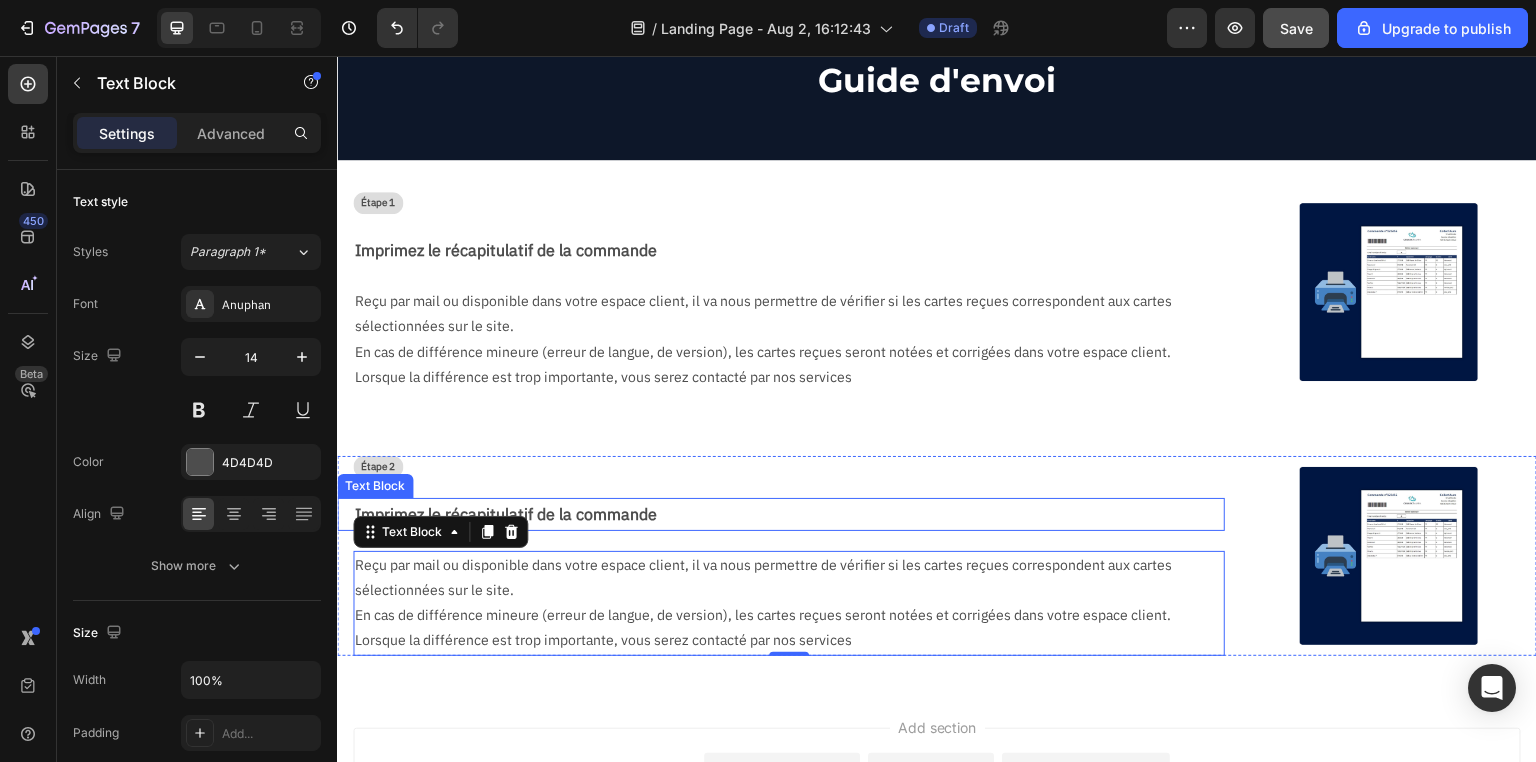 click on "Imprimez le récapitulatif de la commande" at bounding box center (789, 514) 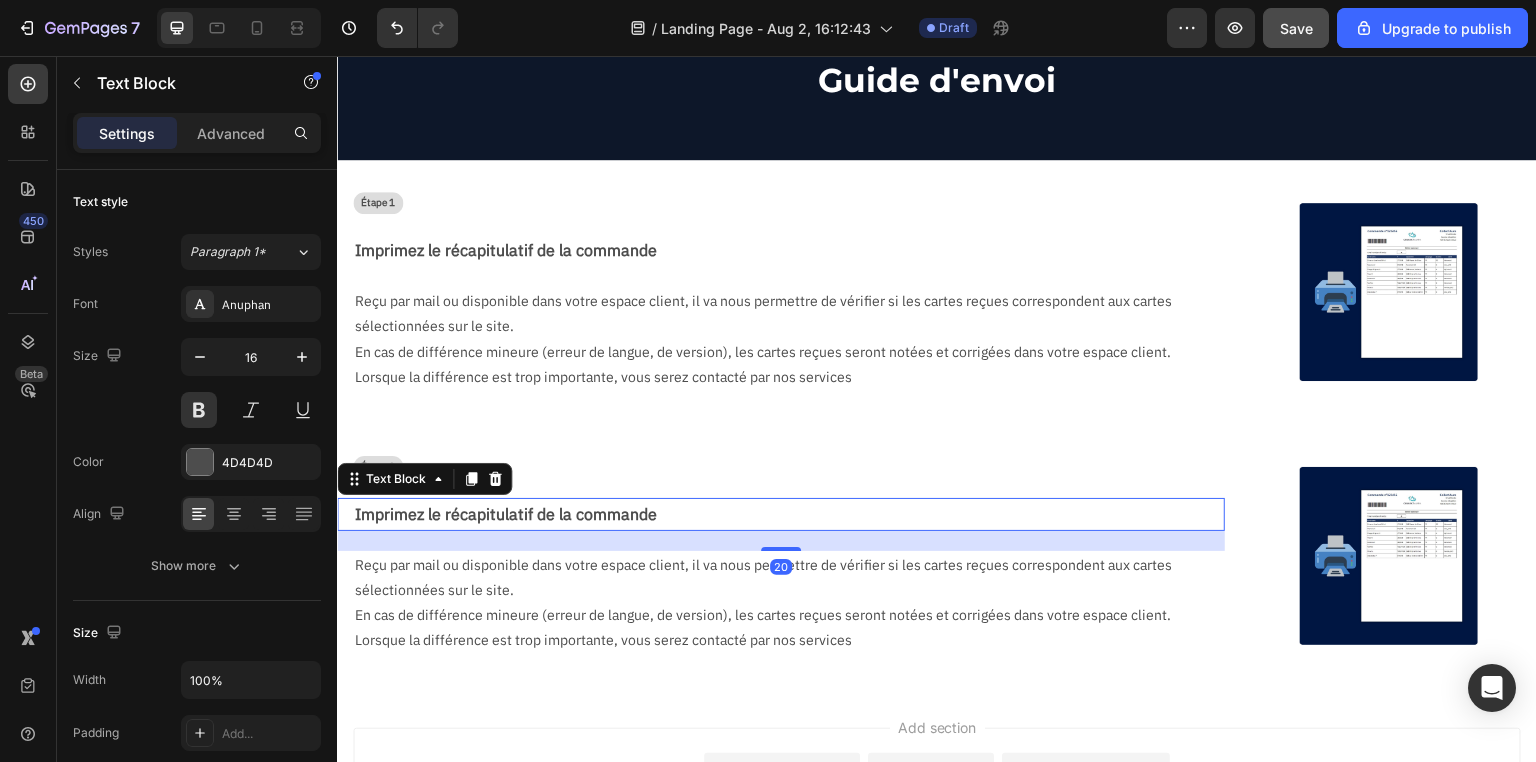 click on "Imprimez le récapitulatif de la commande" at bounding box center (789, 514) 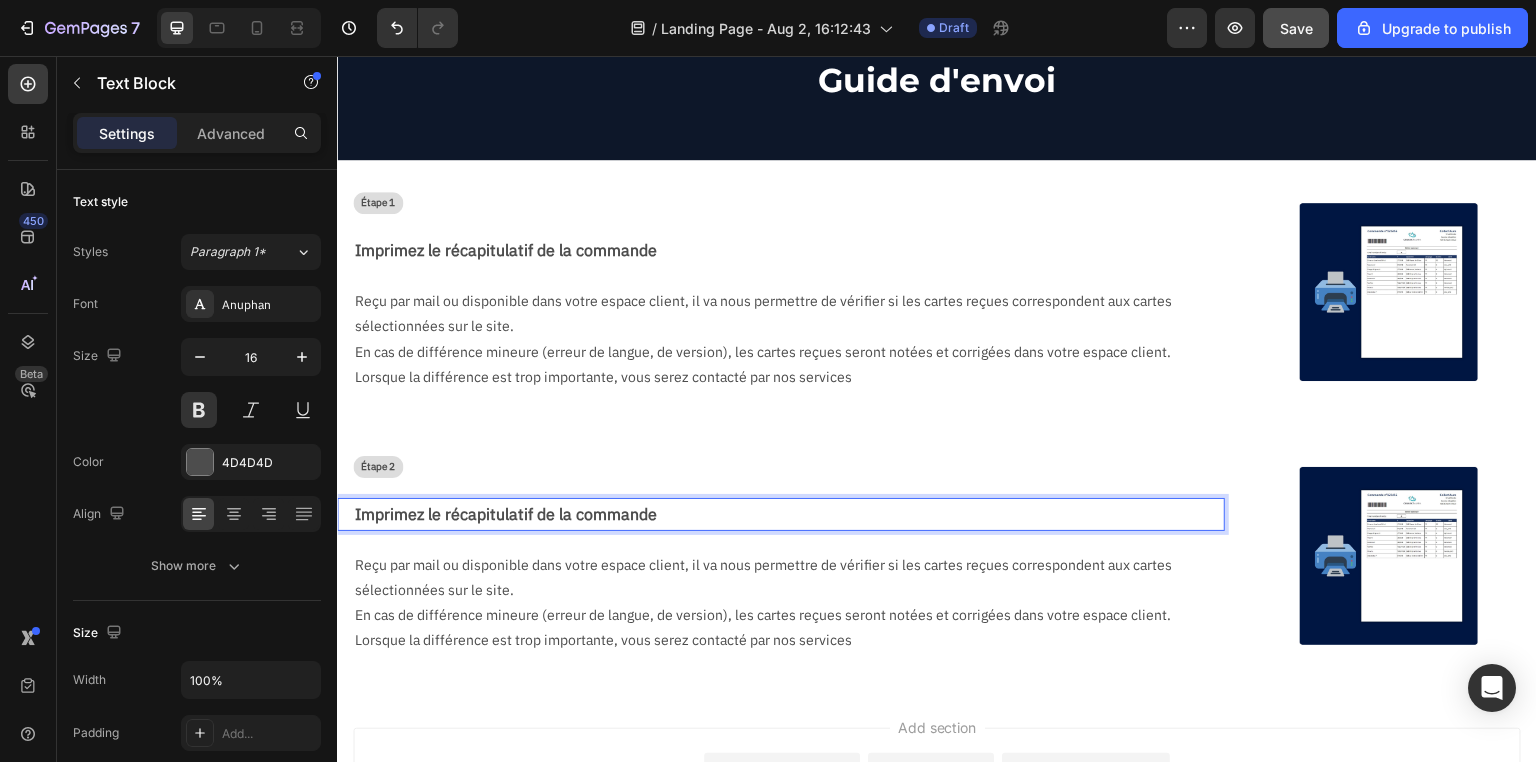 click on "Imprimez le récapitulatif de la commande" at bounding box center [789, 514] 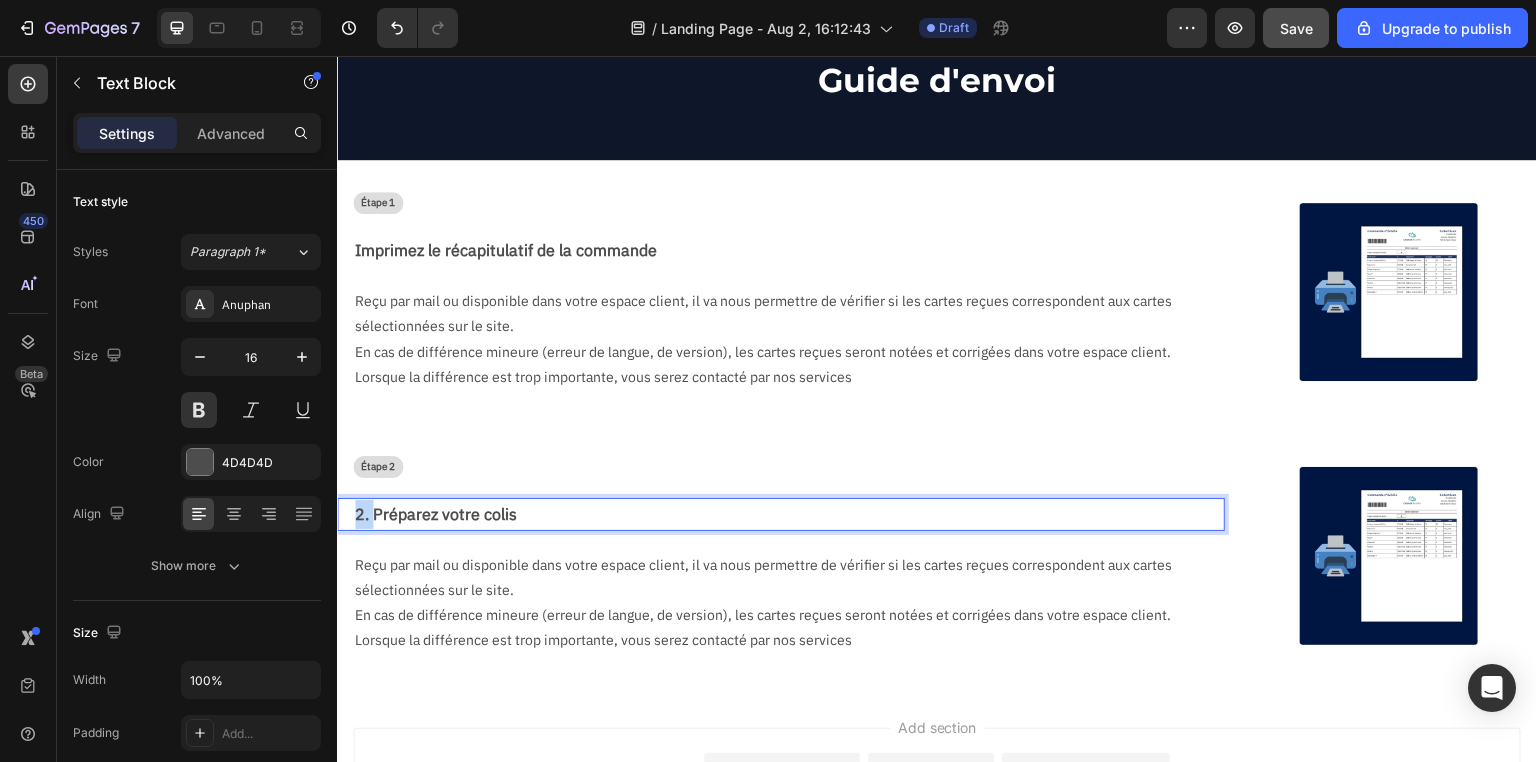 drag, startPoint x: 376, startPoint y: 516, endPoint x: 352, endPoint y: 516, distance: 24 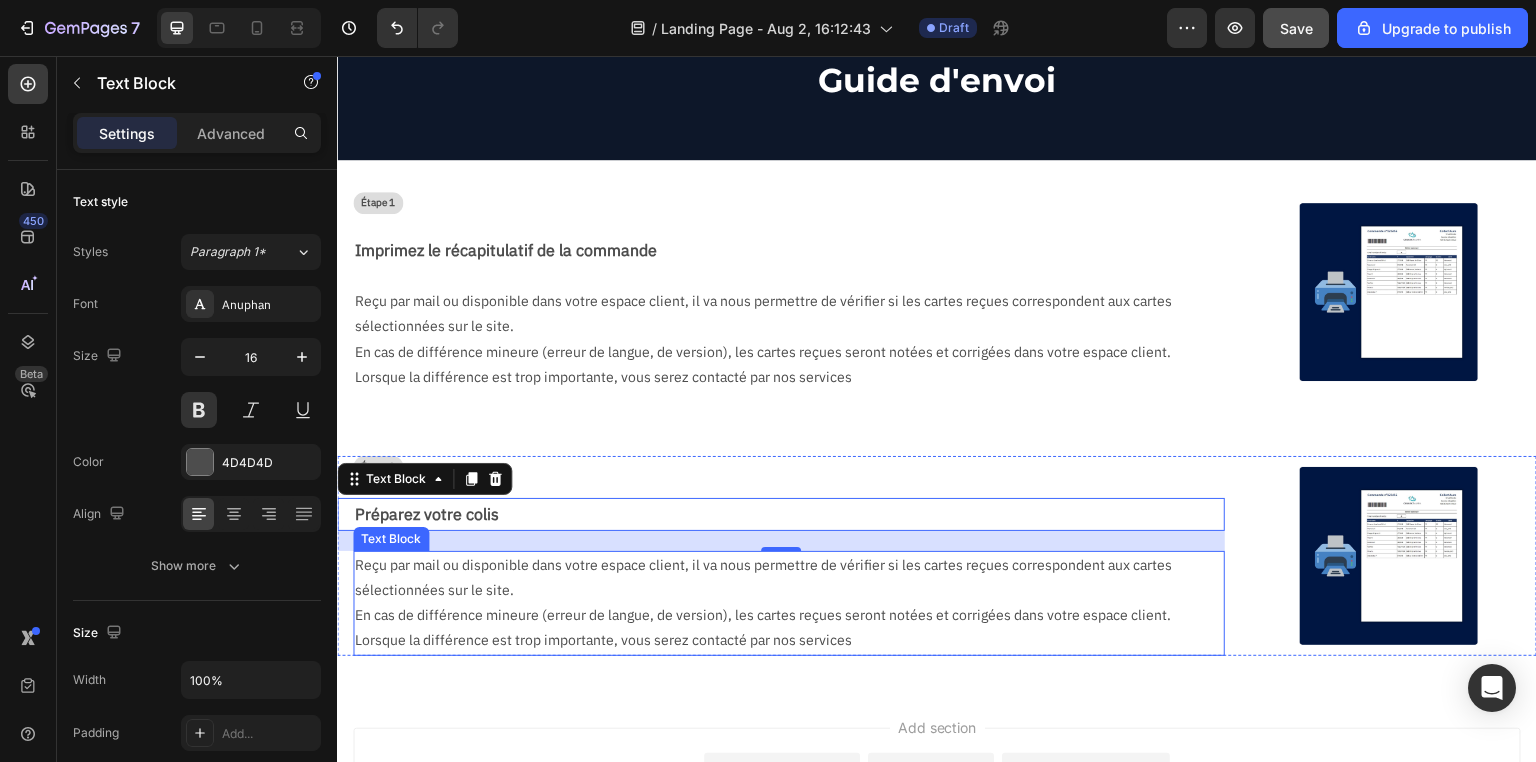 click on "Reçu par mail ou disponible dans votre espace client, il va nous permettre de vérifier si les cartes reçues correspondent aux cartes sélectionnées sur le site." at bounding box center [781, 578] 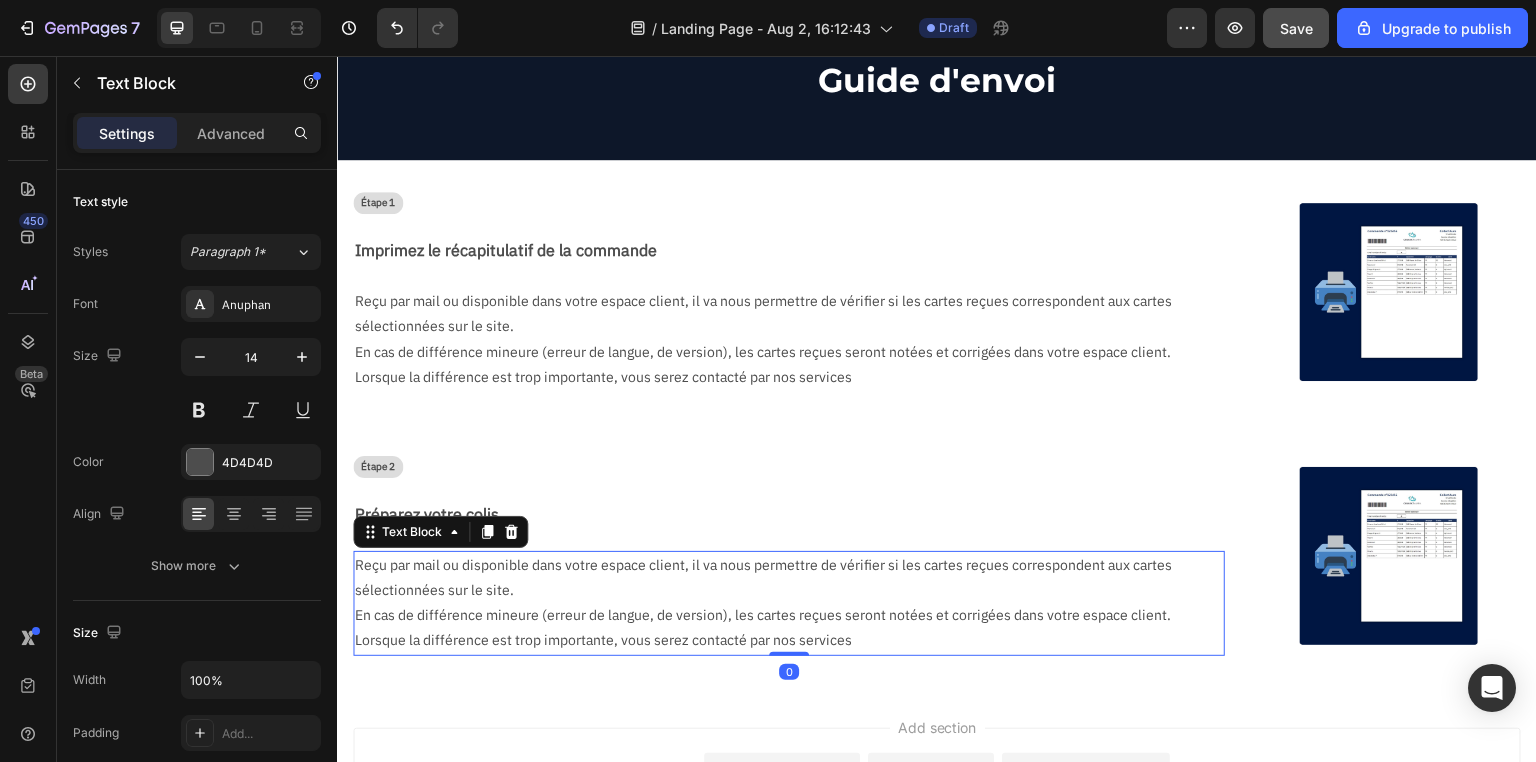 click on "Reçu par mail ou disponible dans votre espace client, il va nous permettre de vérifier si les cartes reçues correspondent aux cartes sélectionnées sur le site." at bounding box center (781, 578) 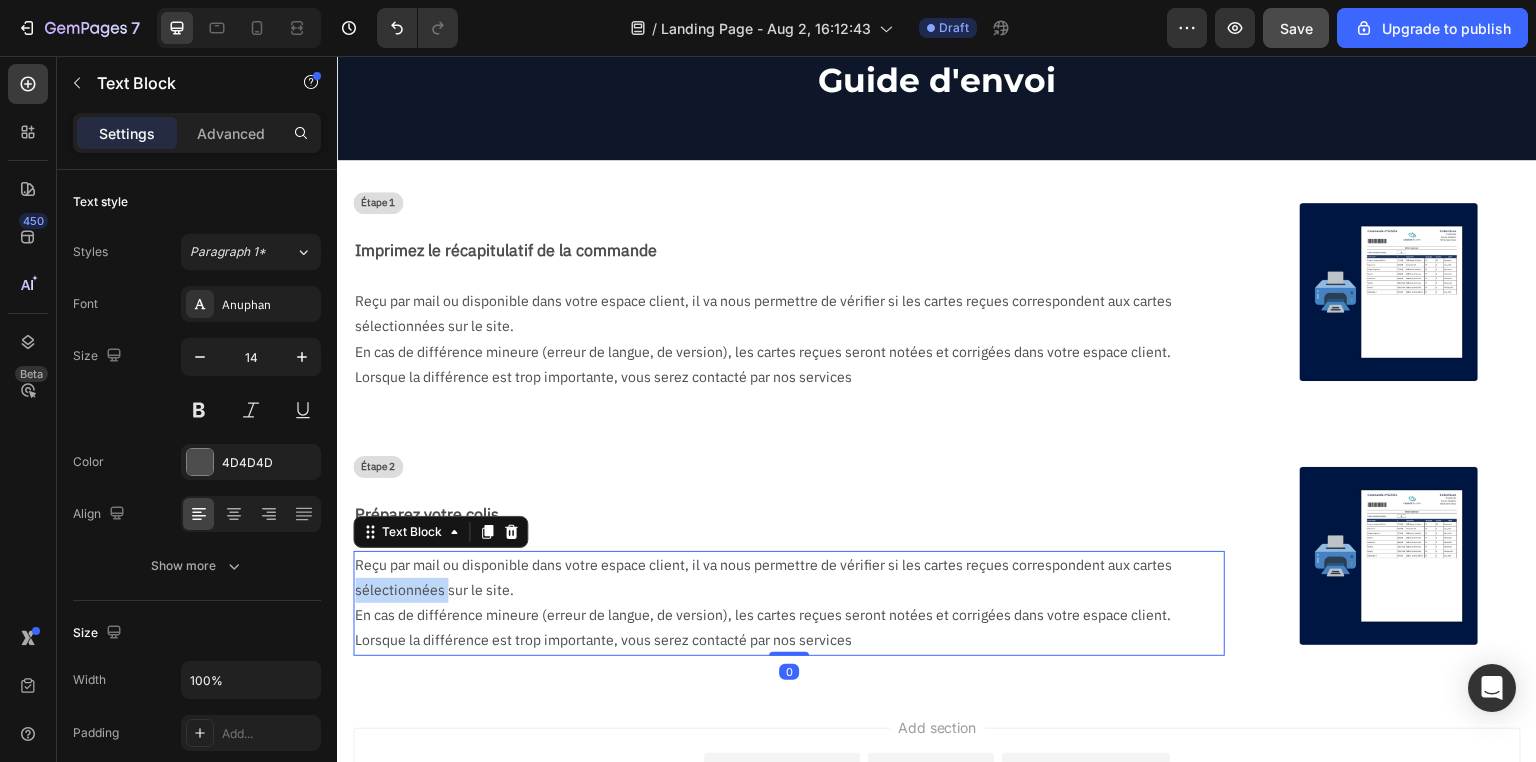 click on "Reçu par mail ou disponible dans votre espace client, il va nous permettre de vérifier si les cartes reçues correspondent aux cartes sélectionnées sur le site." at bounding box center (781, 578) 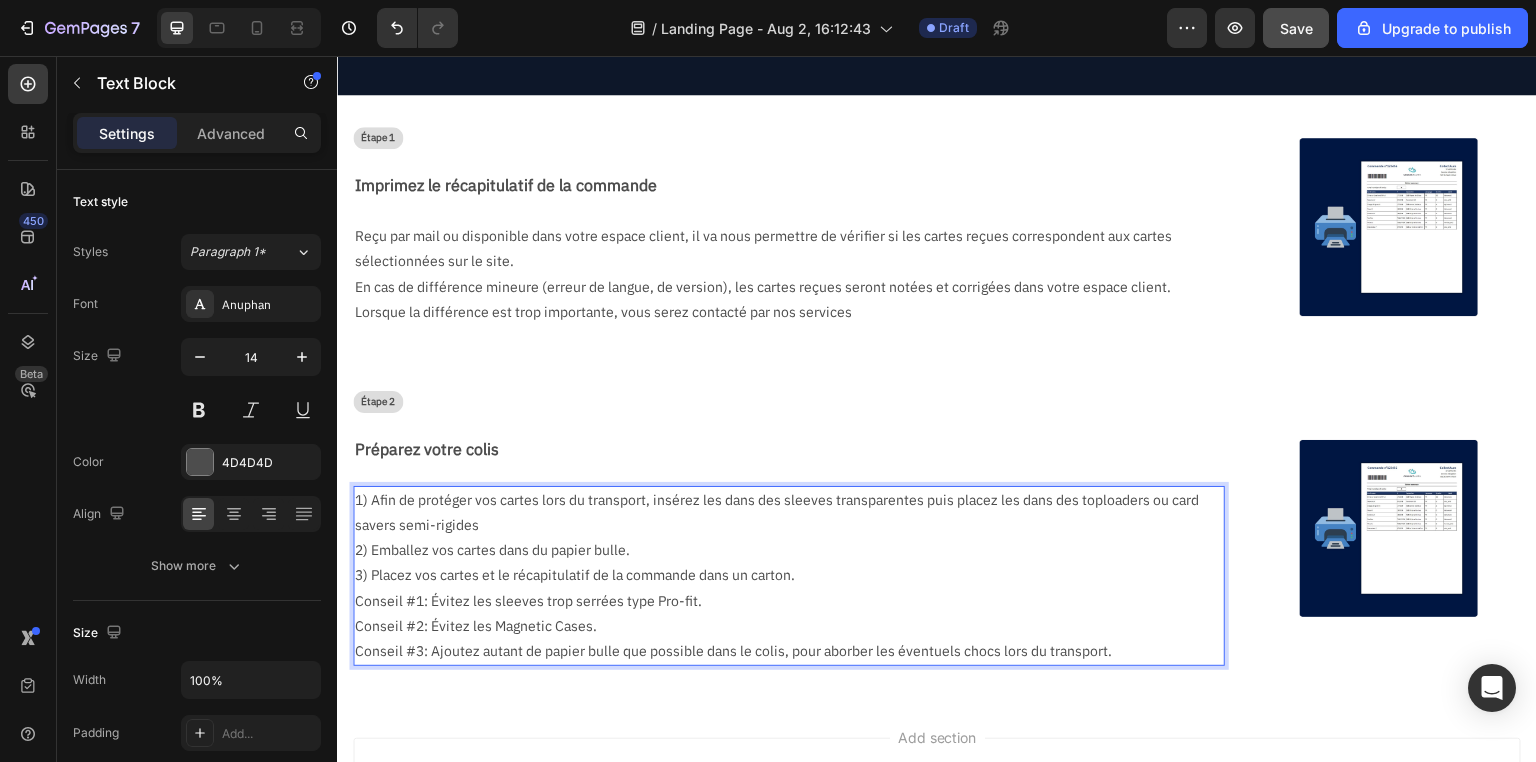 scroll, scrollTop: 320, scrollLeft: 0, axis: vertical 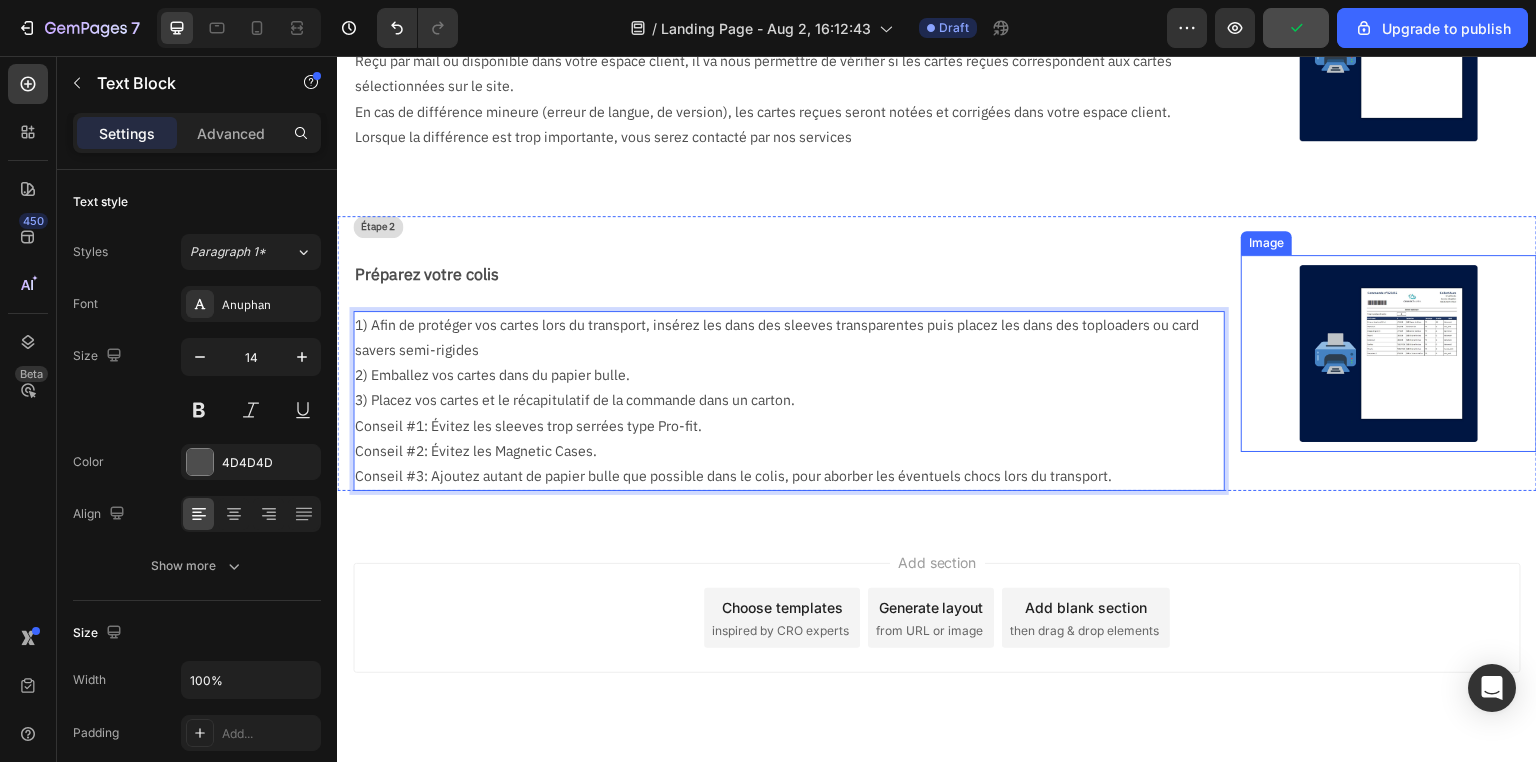 click at bounding box center (1389, 354) 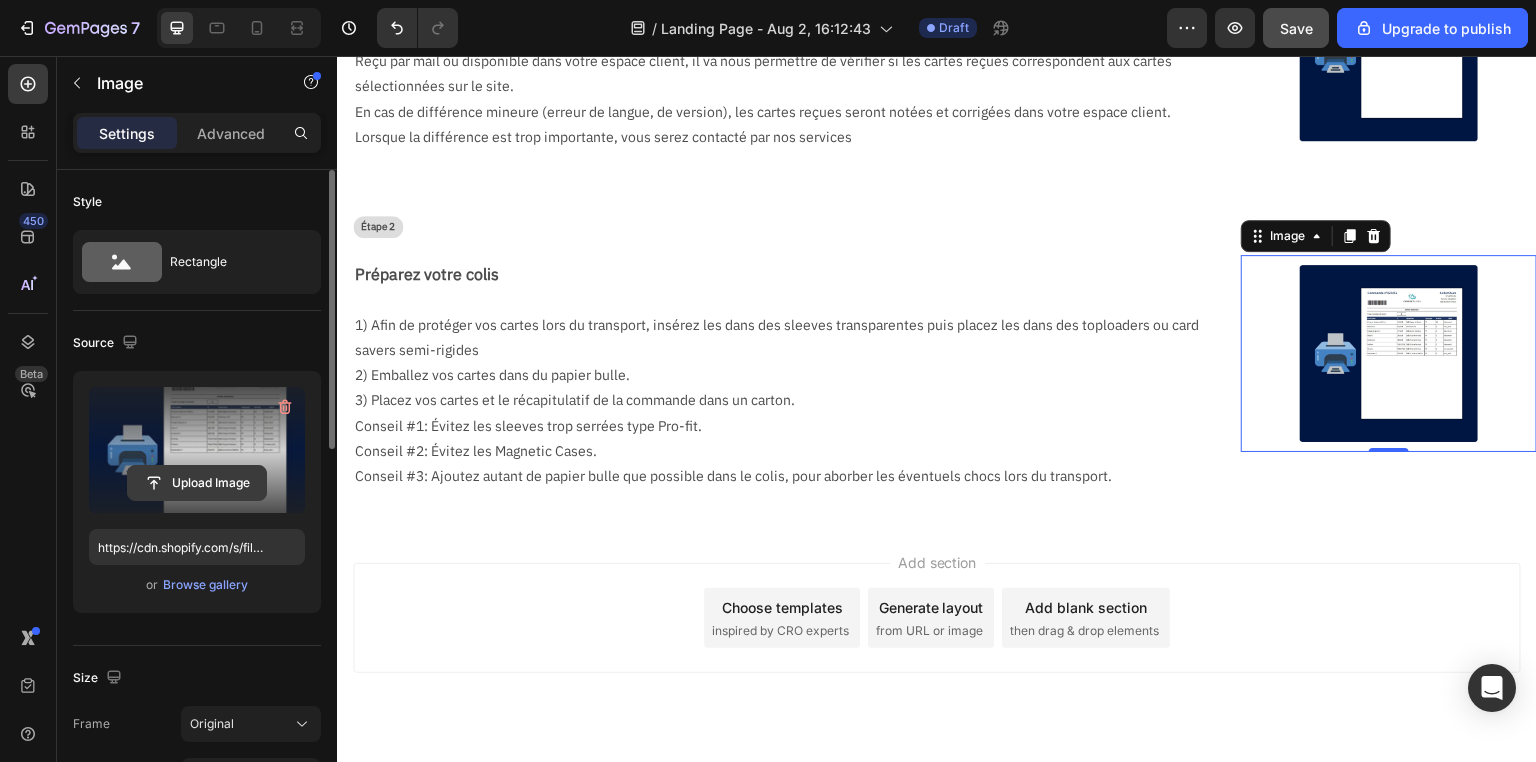 click 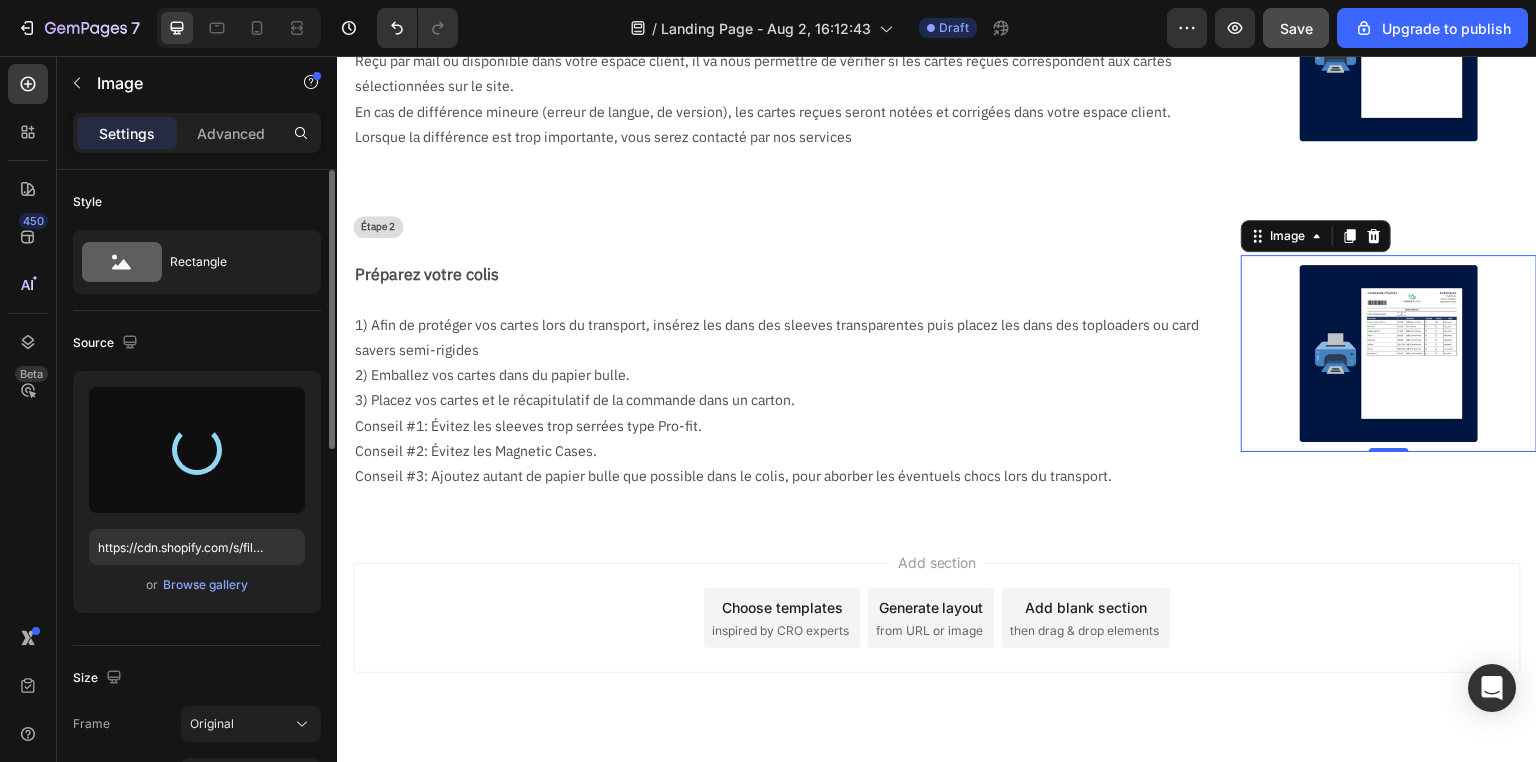 type on "https://cdn.shopify.com/s/files/1/0731/1415/7383/files/gempages_577542015504351971-acbdce47-5691-45c7-901a-a46717c607d0.png" 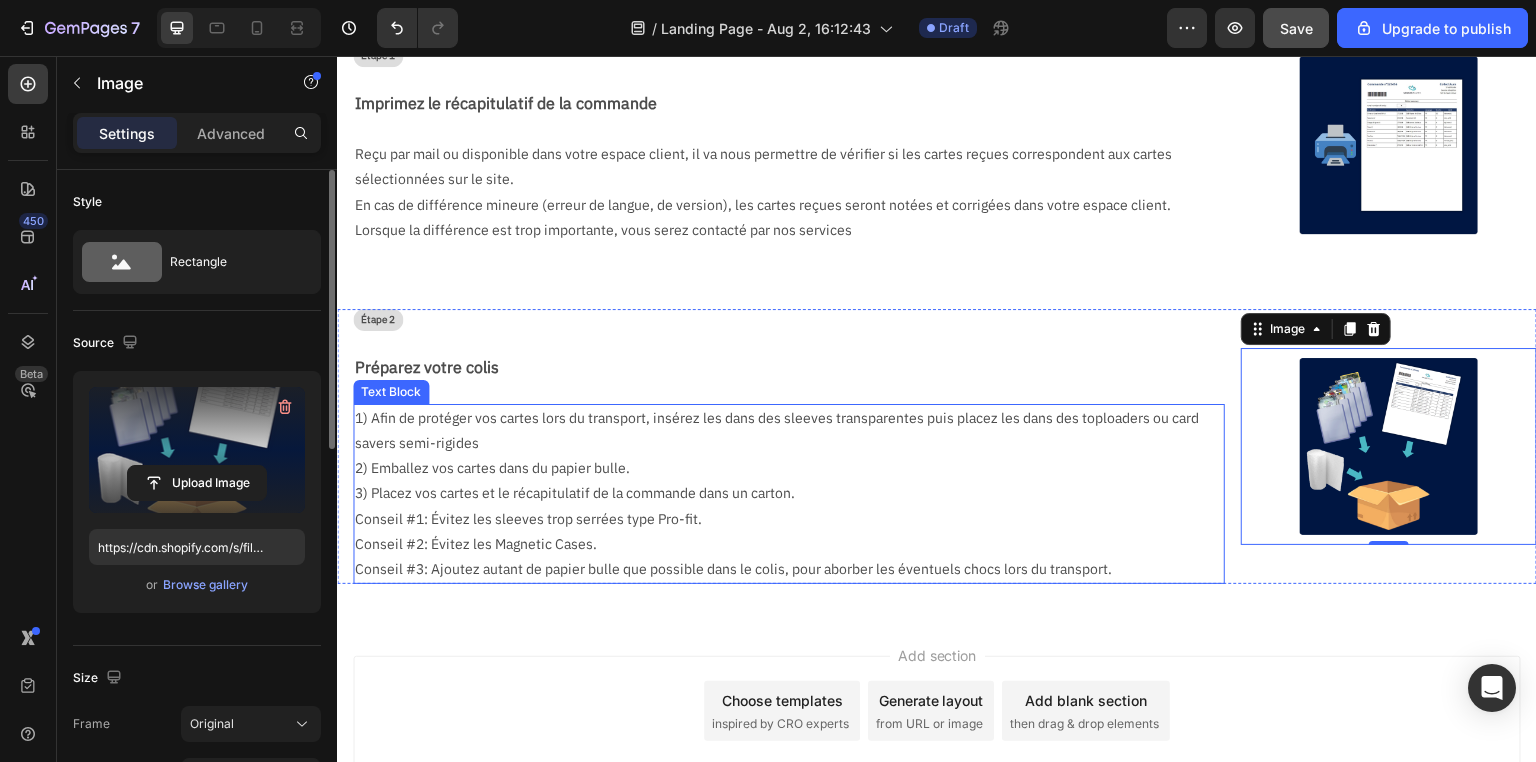 scroll, scrollTop: 368, scrollLeft: 0, axis: vertical 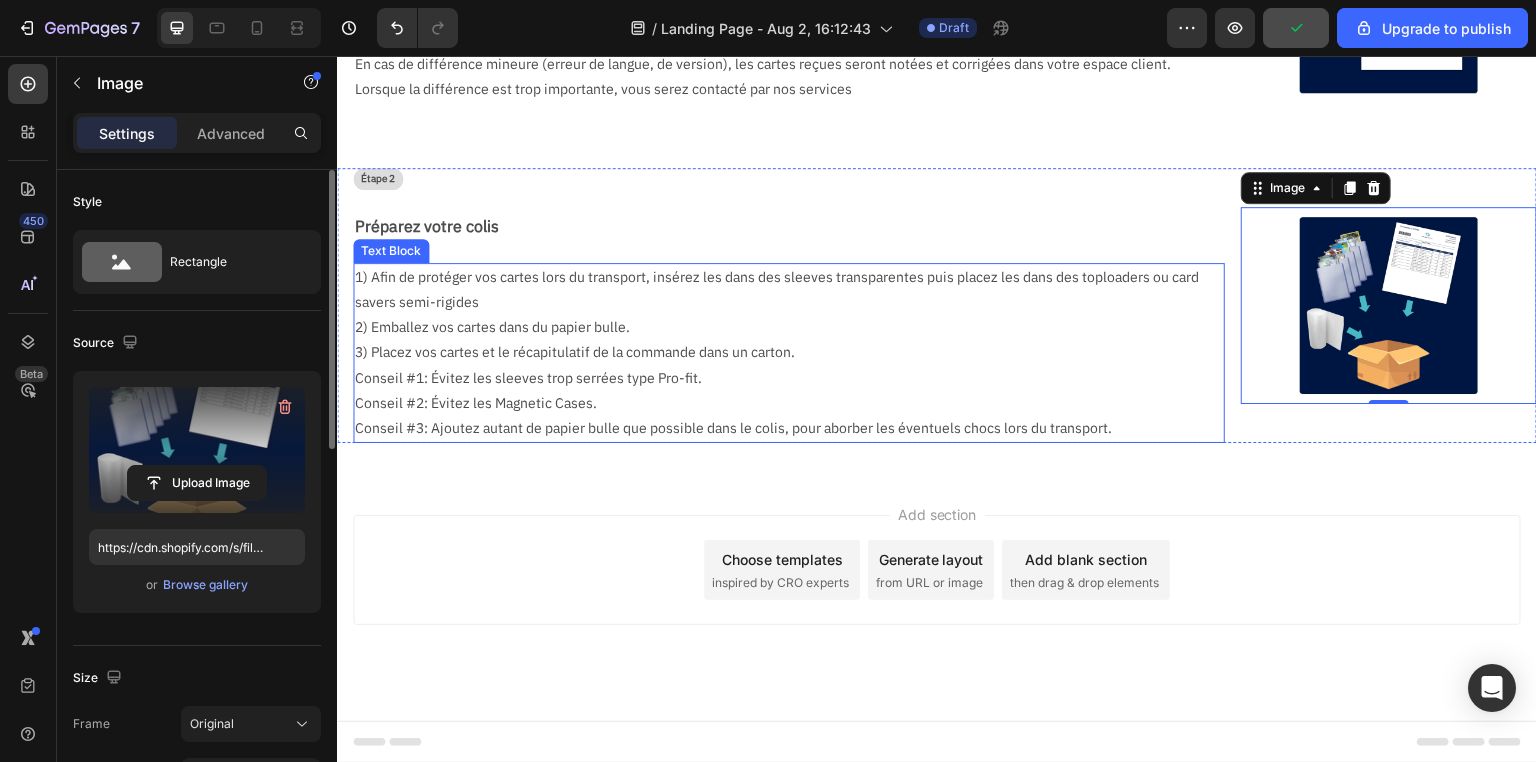 click on "1) Afin de protéger vos cartes lors du transport, insérez les dans des sleeves transparentes puis placez les dans des toploaders ou card savers semi-rigides" at bounding box center [781, 290] 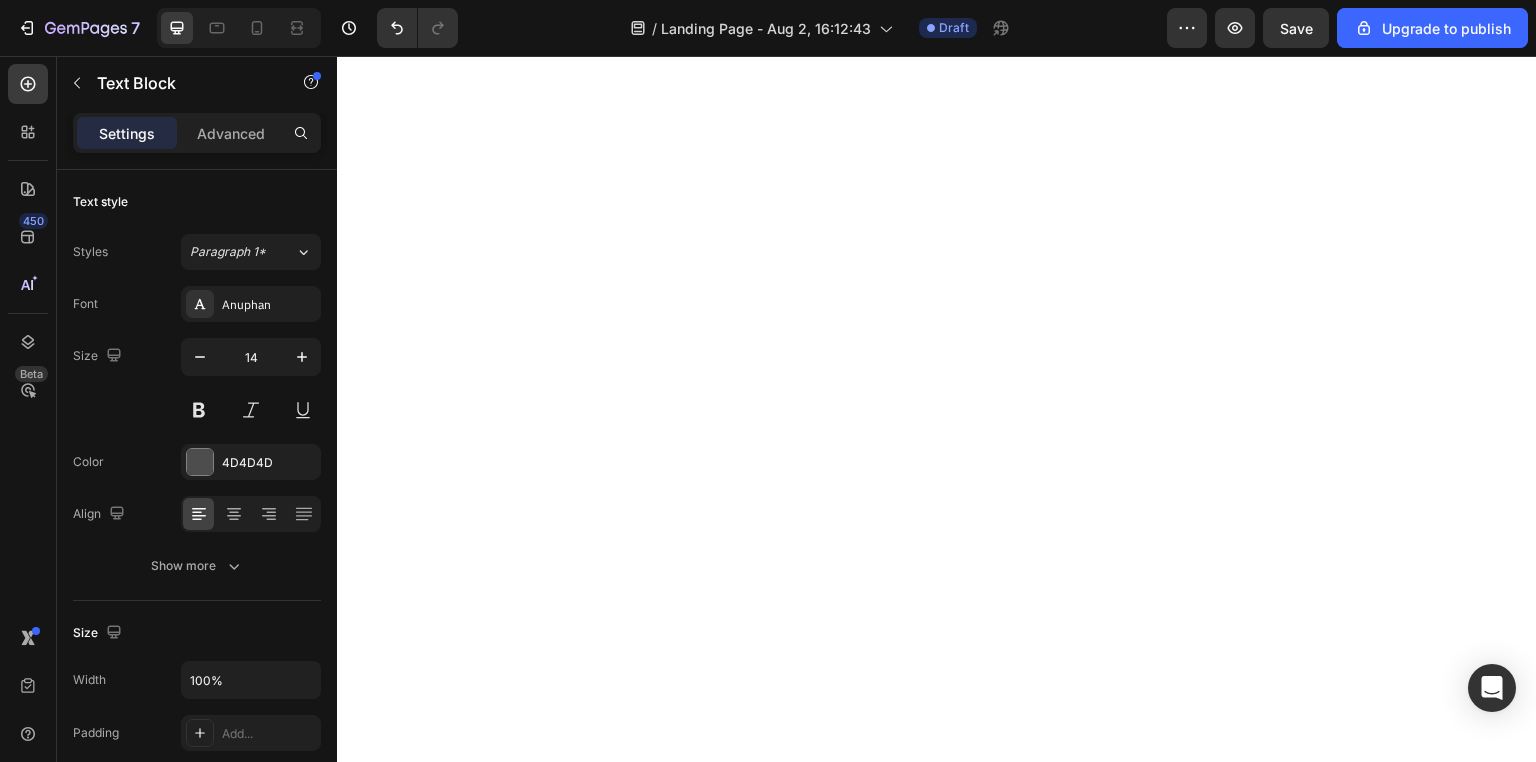 scroll, scrollTop: 0, scrollLeft: 0, axis: both 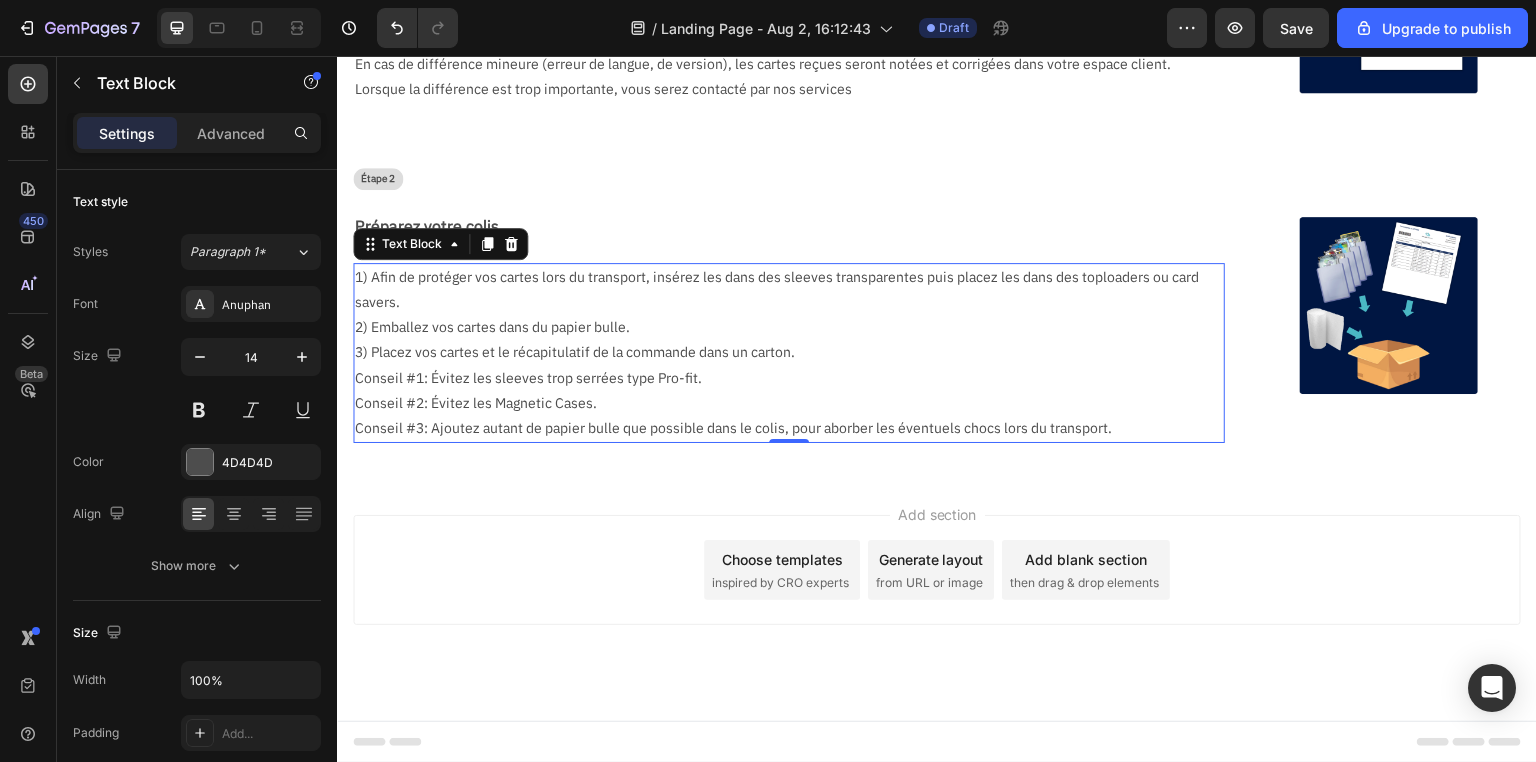 click on "2) Emballez vos cartes dans du papier bulle." at bounding box center [781, 327] 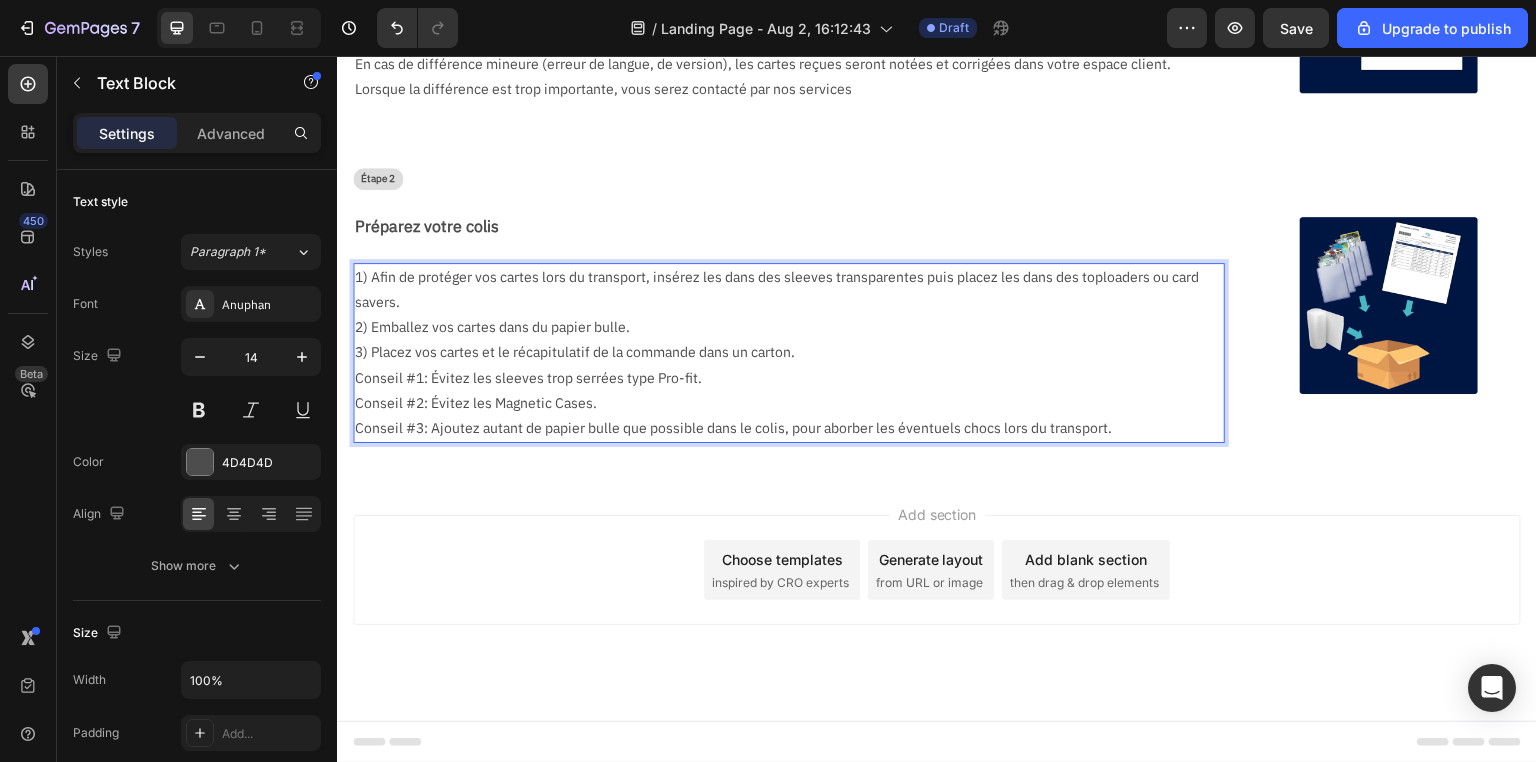 click on "2) Emballez vos cartes dans du papier bulle." at bounding box center [781, 327] 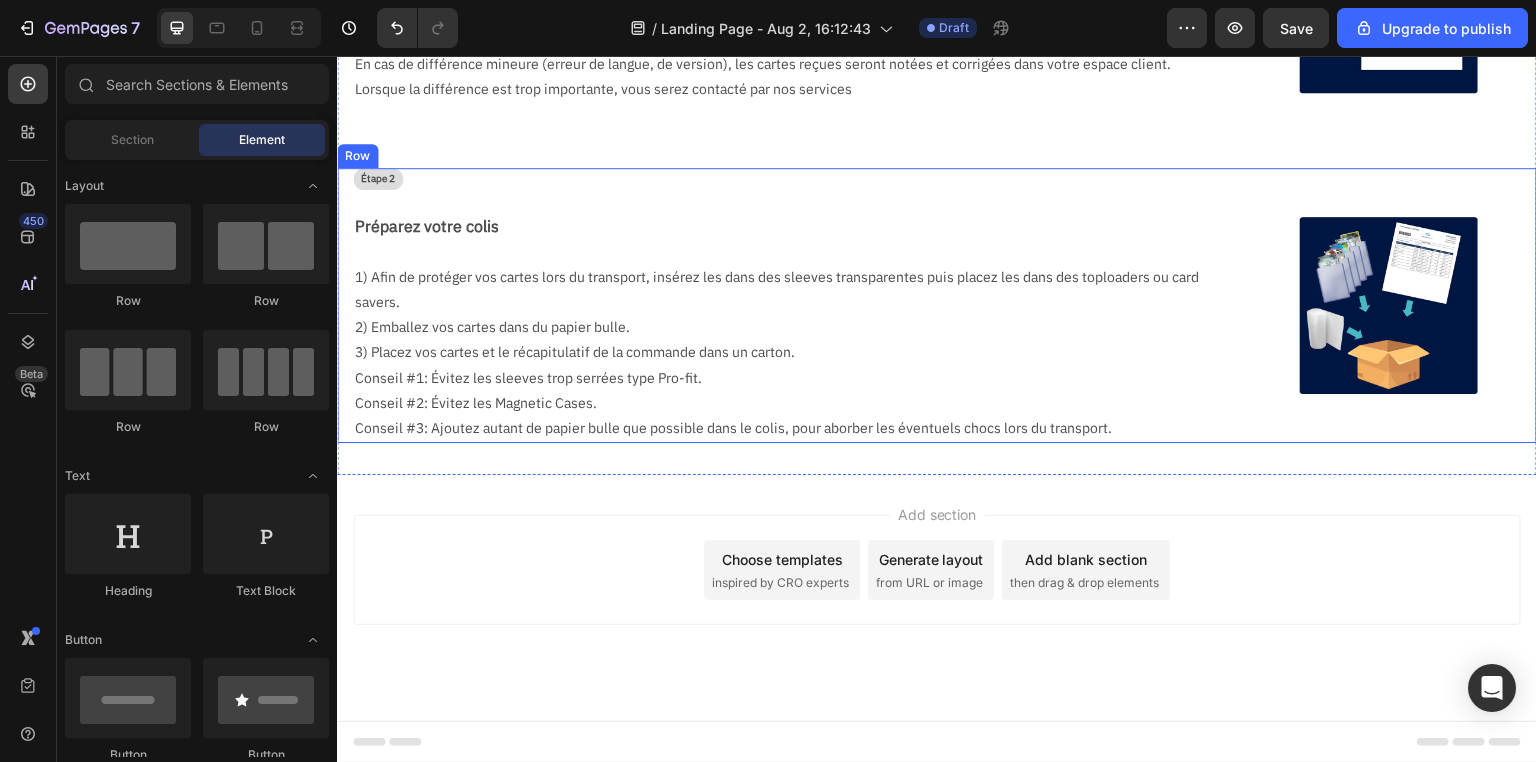 click on "Étape 2 Text Block Préparez votre colis Text Block 1) Afin de protéger vos cartes lors du transport, insérez les dans des sleeves transparentes puis placez les dans des toploaders ou card savers. 2) Emballez vos cartes dans du papier bulle. 3) Placez vos cartes et le récapitulatif de la commande dans un carton. Conseil #1: Évitez les sleeves trop serrées type Pro-fit. Conseil #2: Évitez les Magnetic Cases. Conseil #3: Ajoutez autant de papier bulle que possible dans le colis, pour aborber les éventuels chocs lors du transport. Text Block" at bounding box center [781, 305] 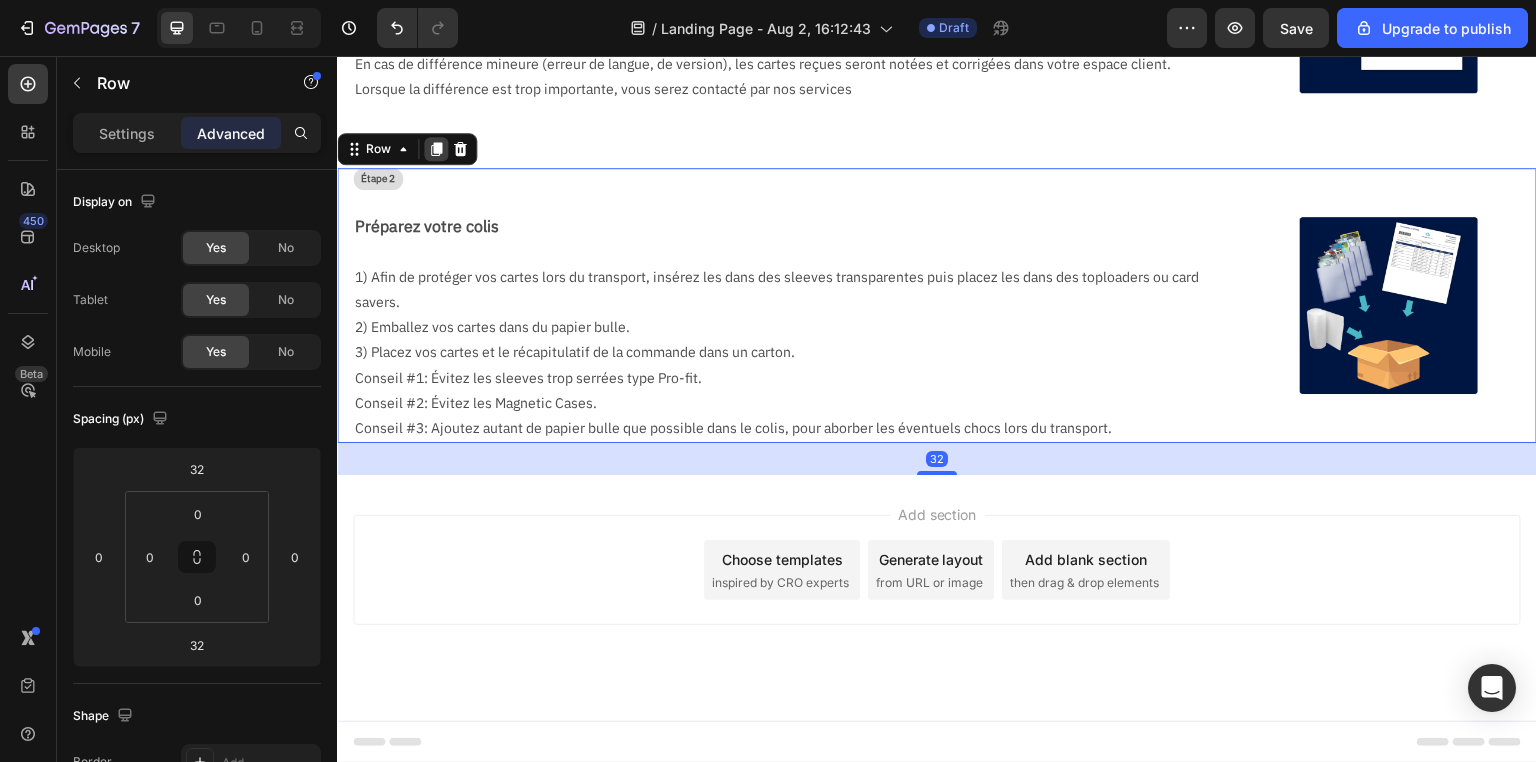 click 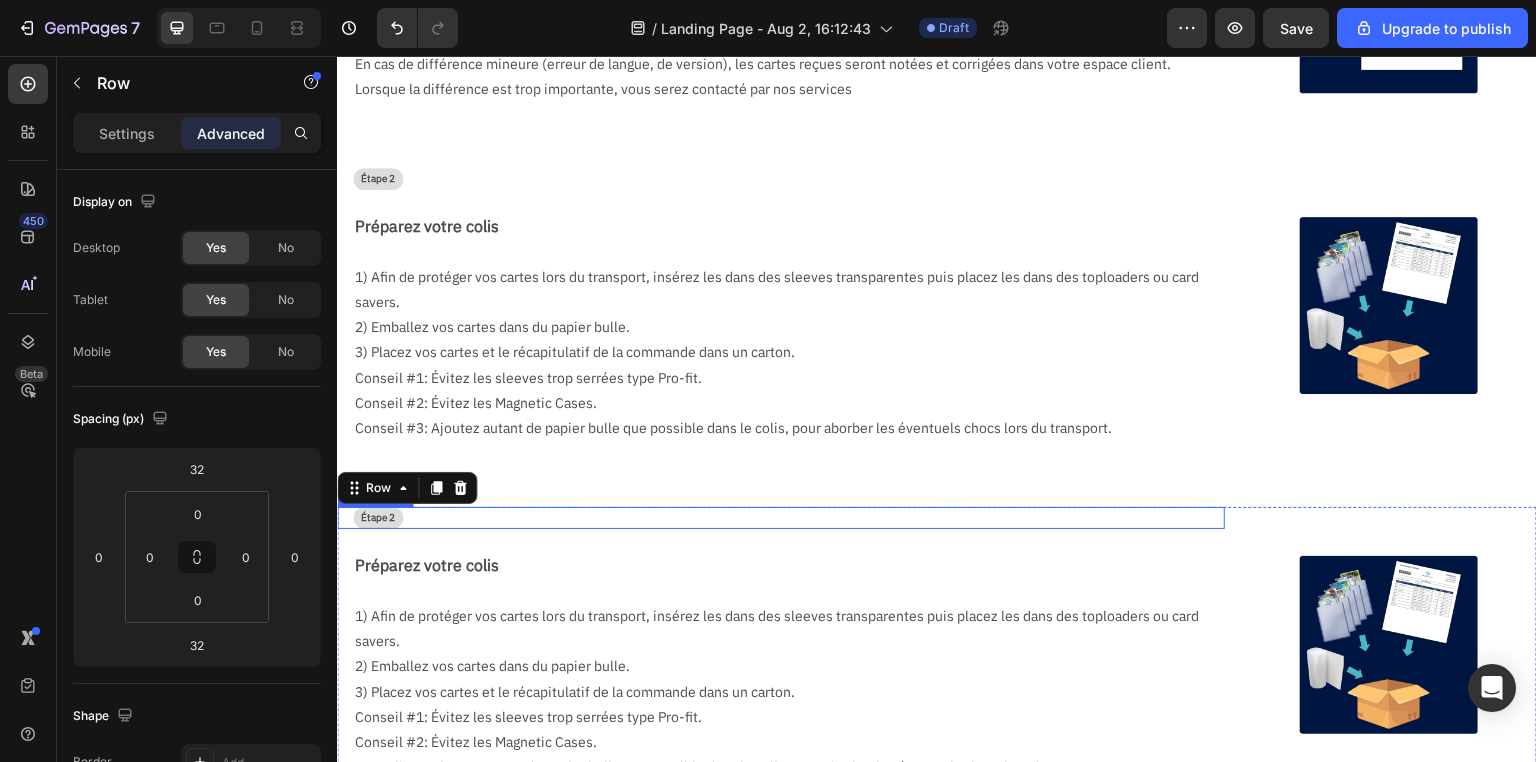 click on "Étape 2" at bounding box center (378, 518) 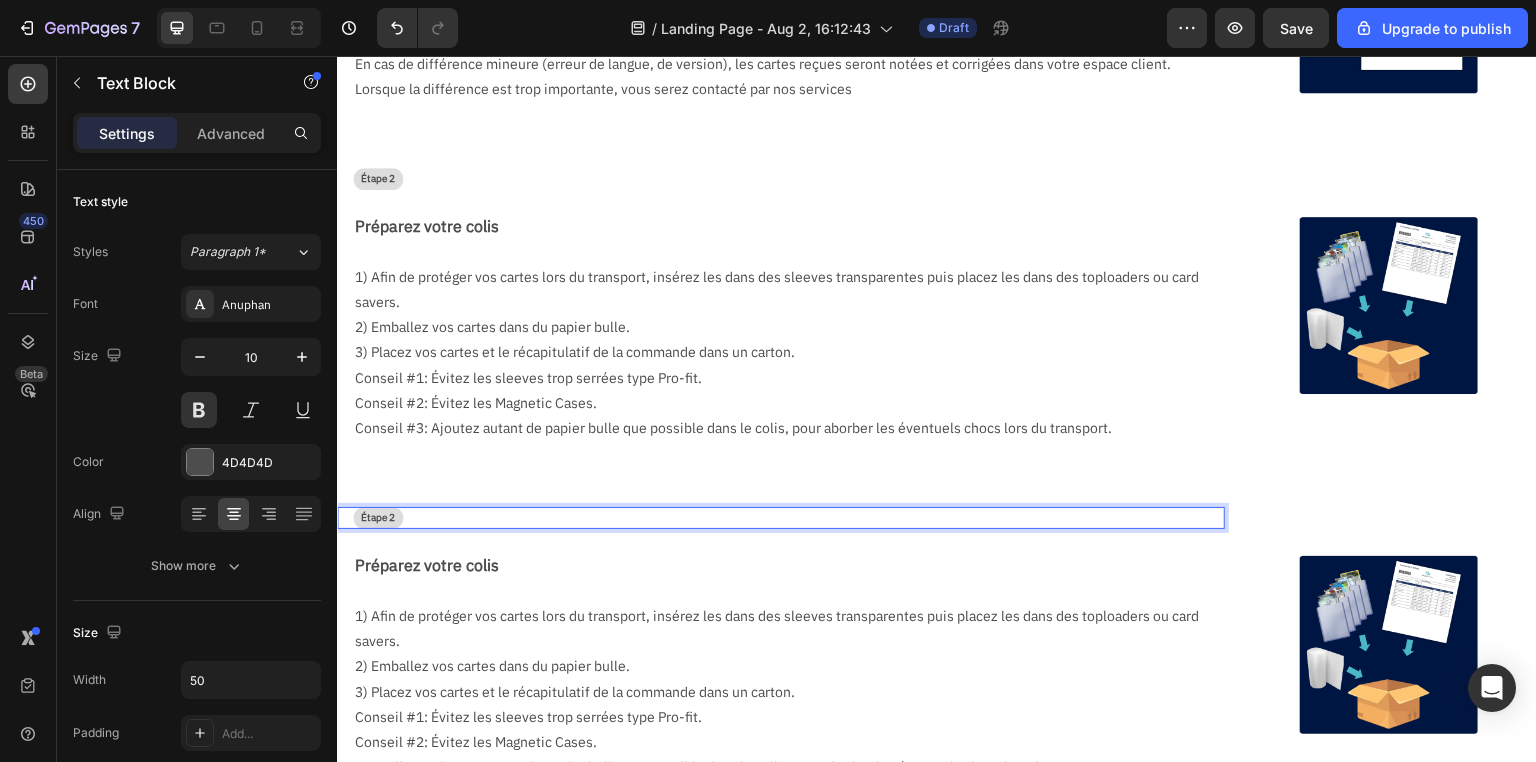 click on "Étape 2" at bounding box center (378, 518) 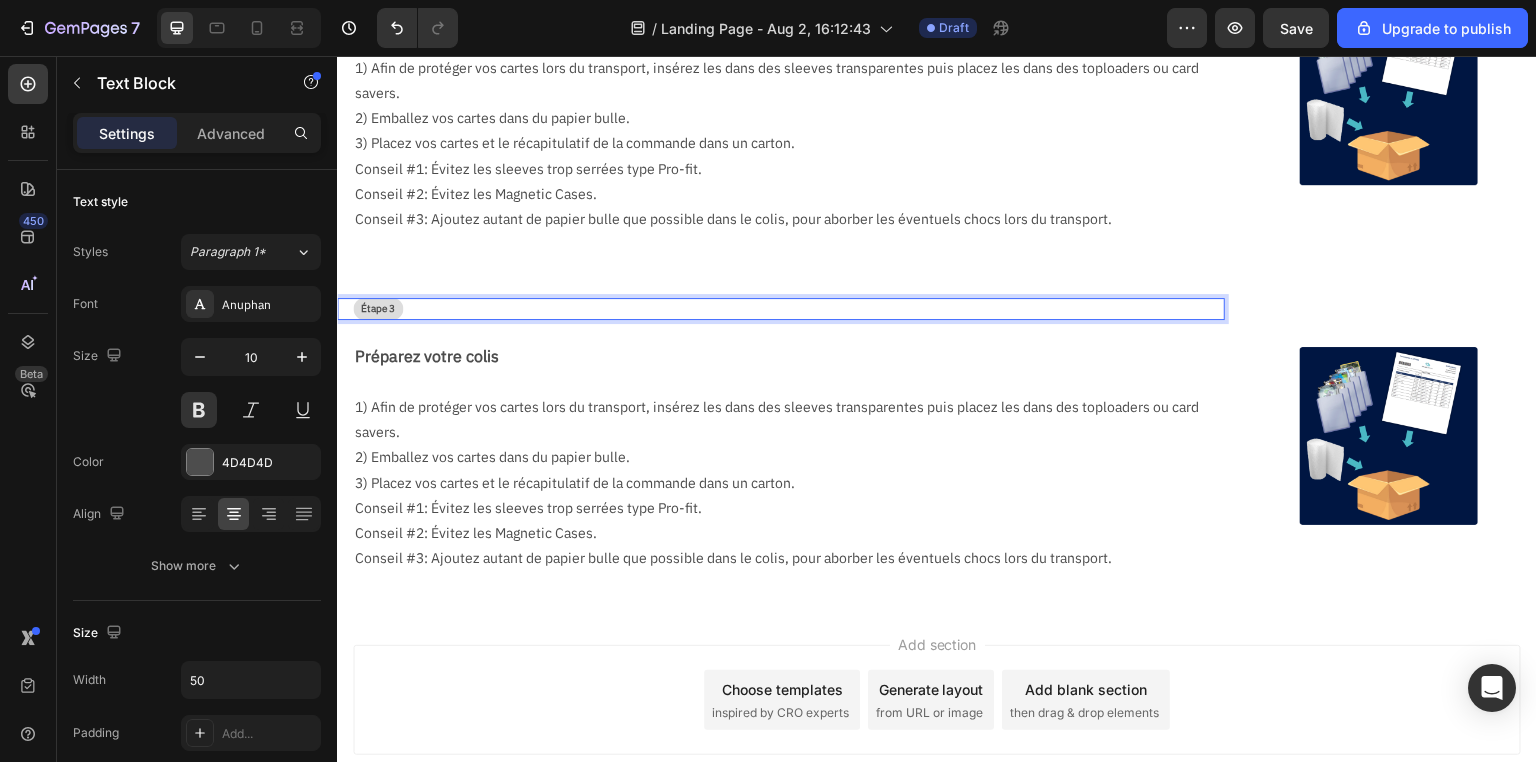 scroll, scrollTop: 608, scrollLeft: 0, axis: vertical 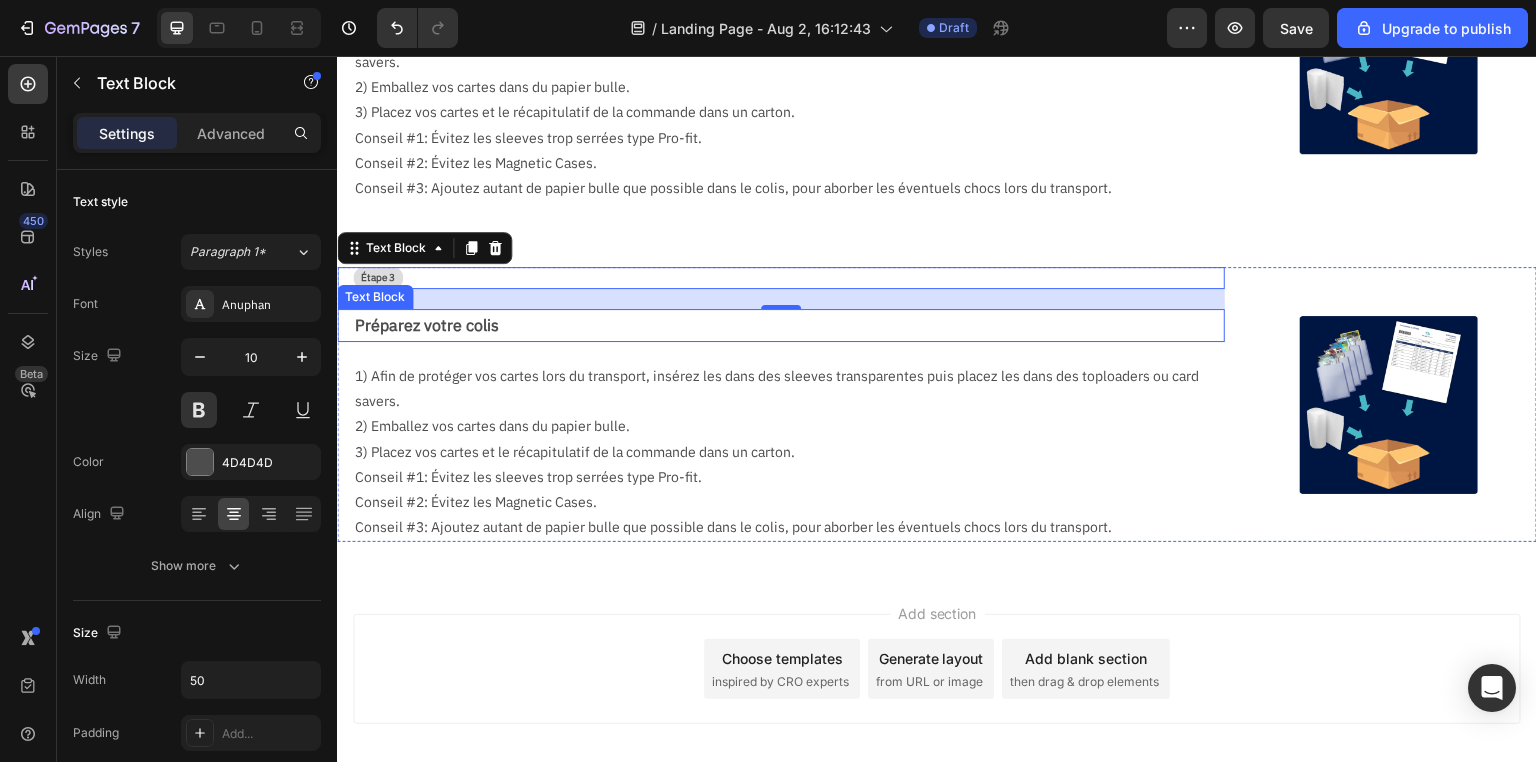 click on "Préparez votre colis" at bounding box center (789, 325) 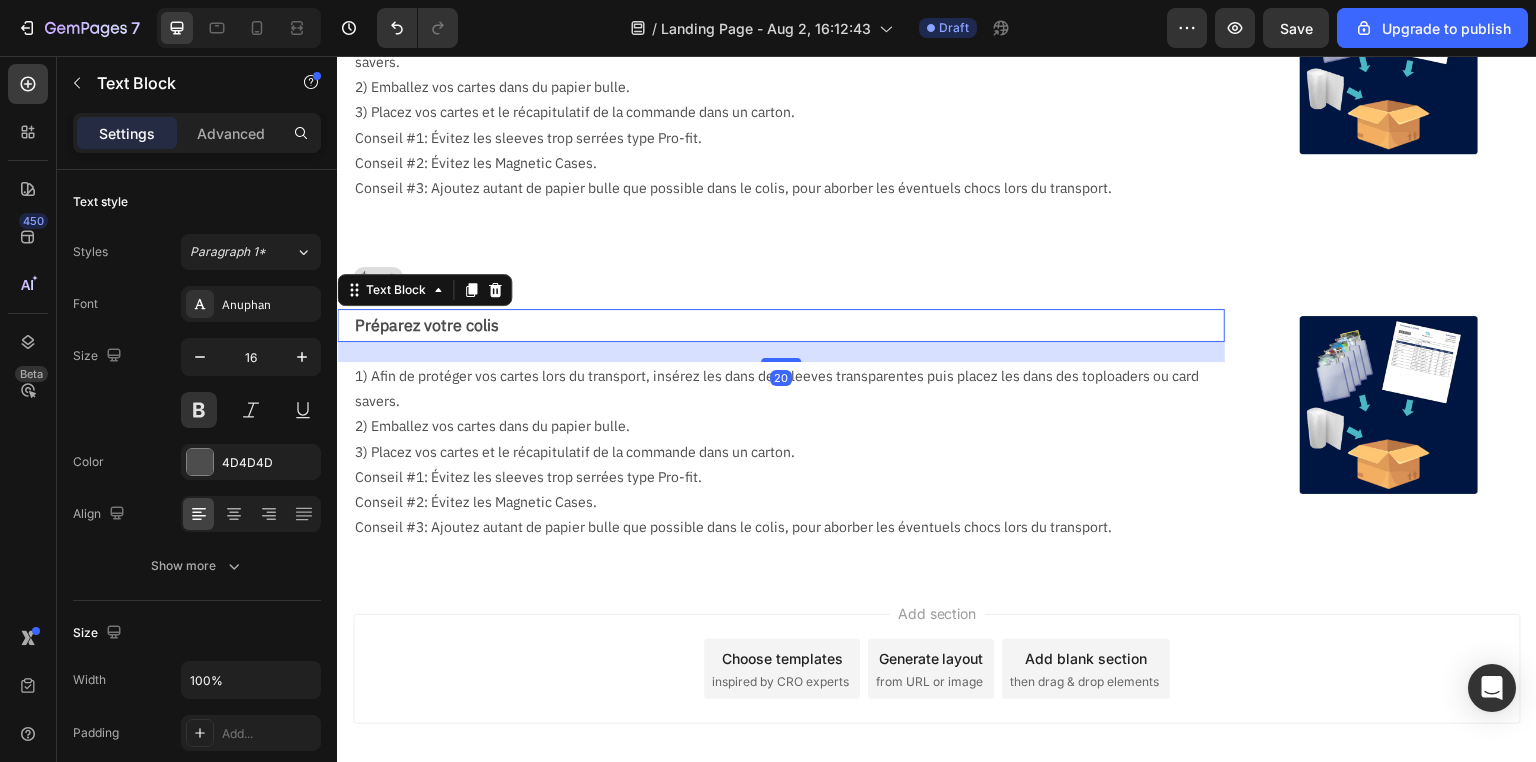 click on "Préparez votre colis" at bounding box center (789, 325) 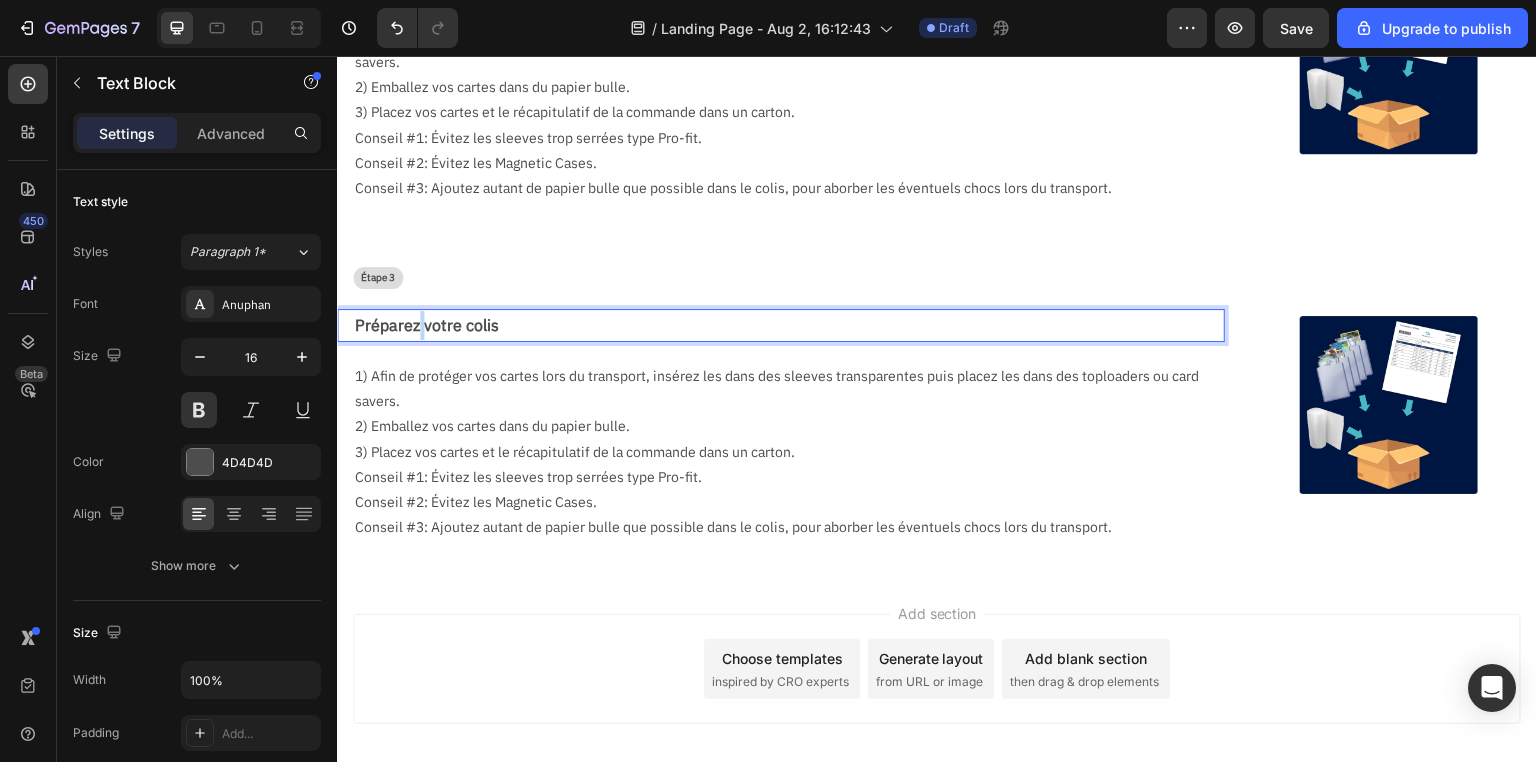 click on "Préparez votre colis" at bounding box center (789, 325) 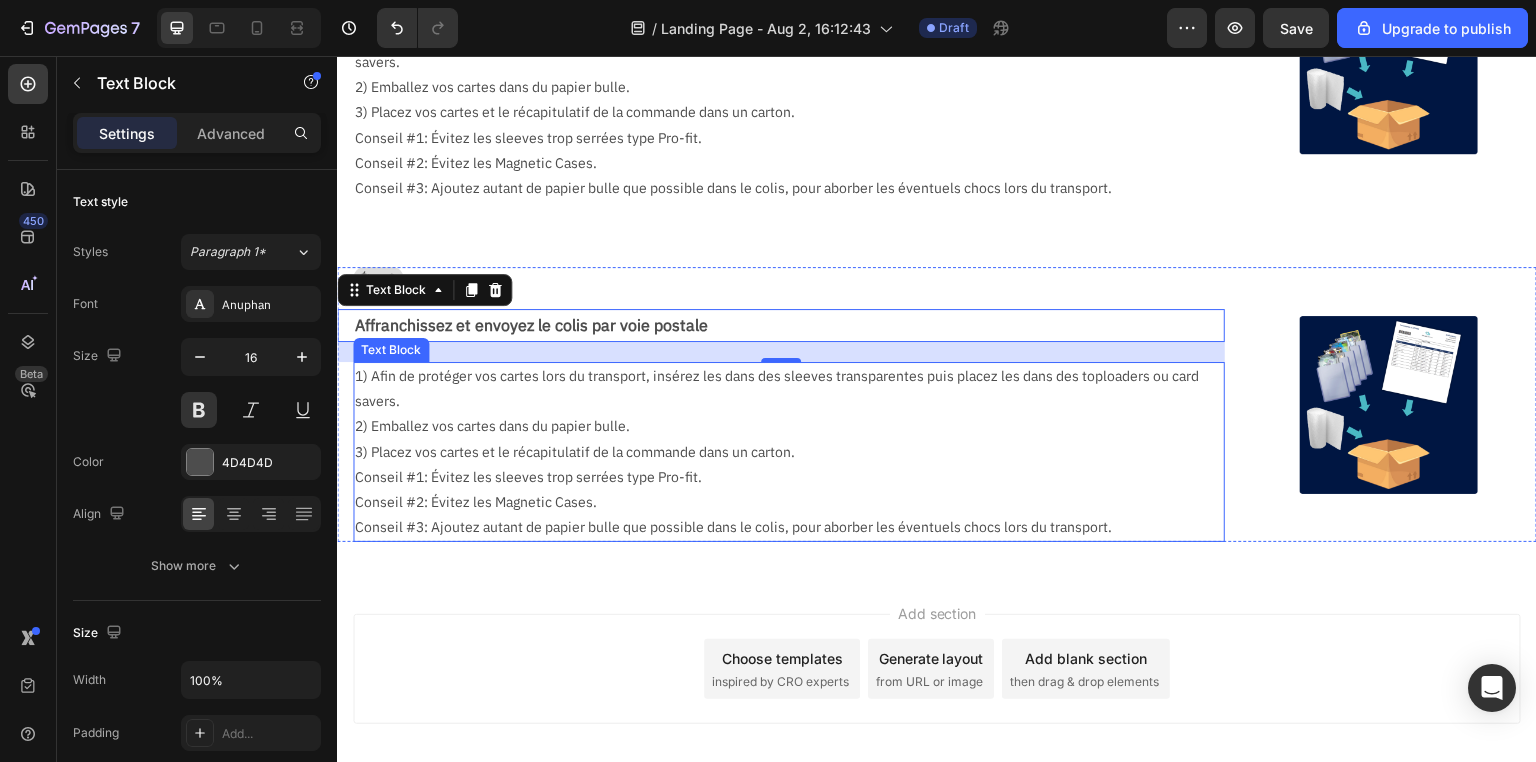 click on "2) Emballez vos cartes dans du papier bulle." at bounding box center (781, 426) 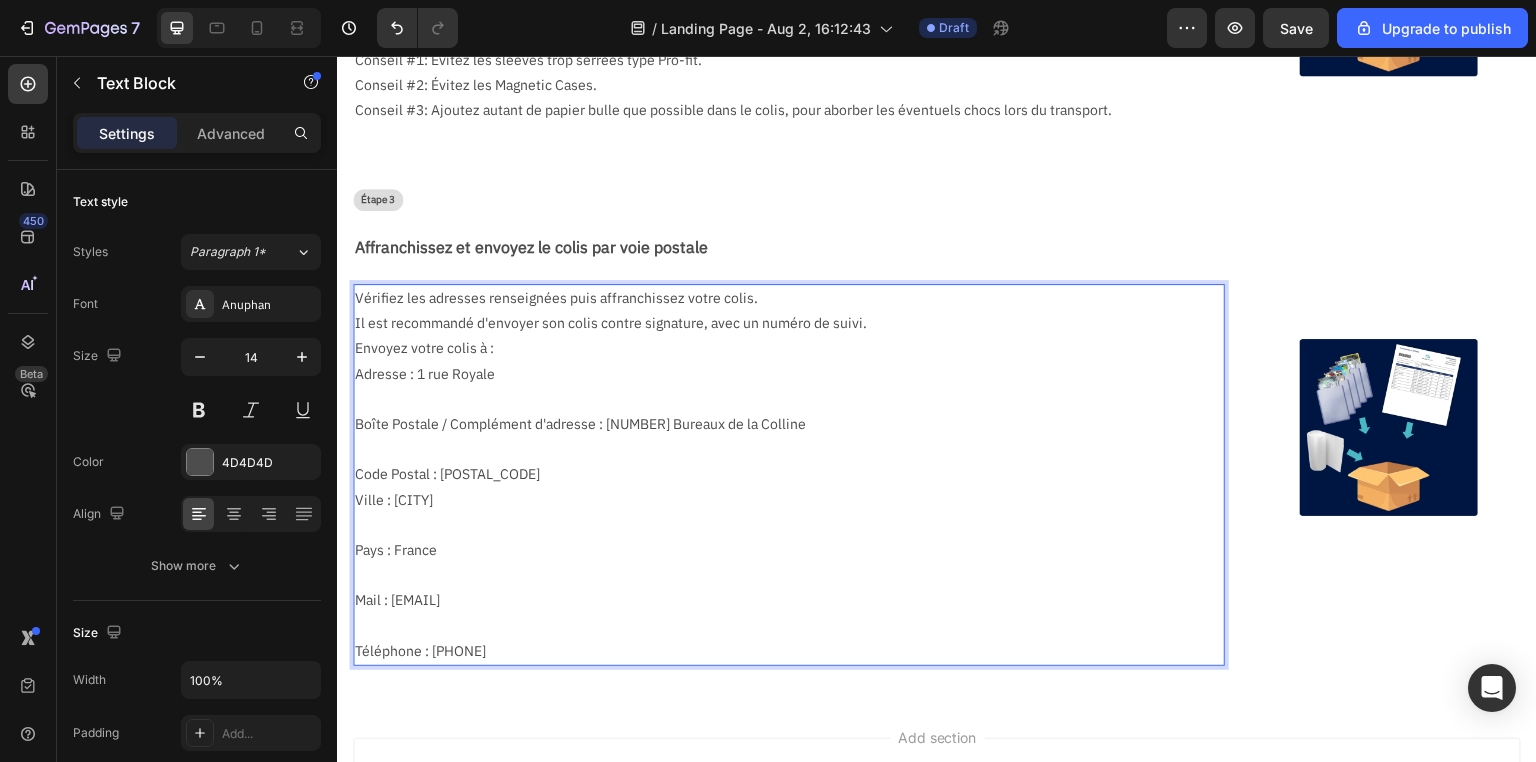 scroll, scrollTop: 688, scrollLeft: 0, axis: vertical 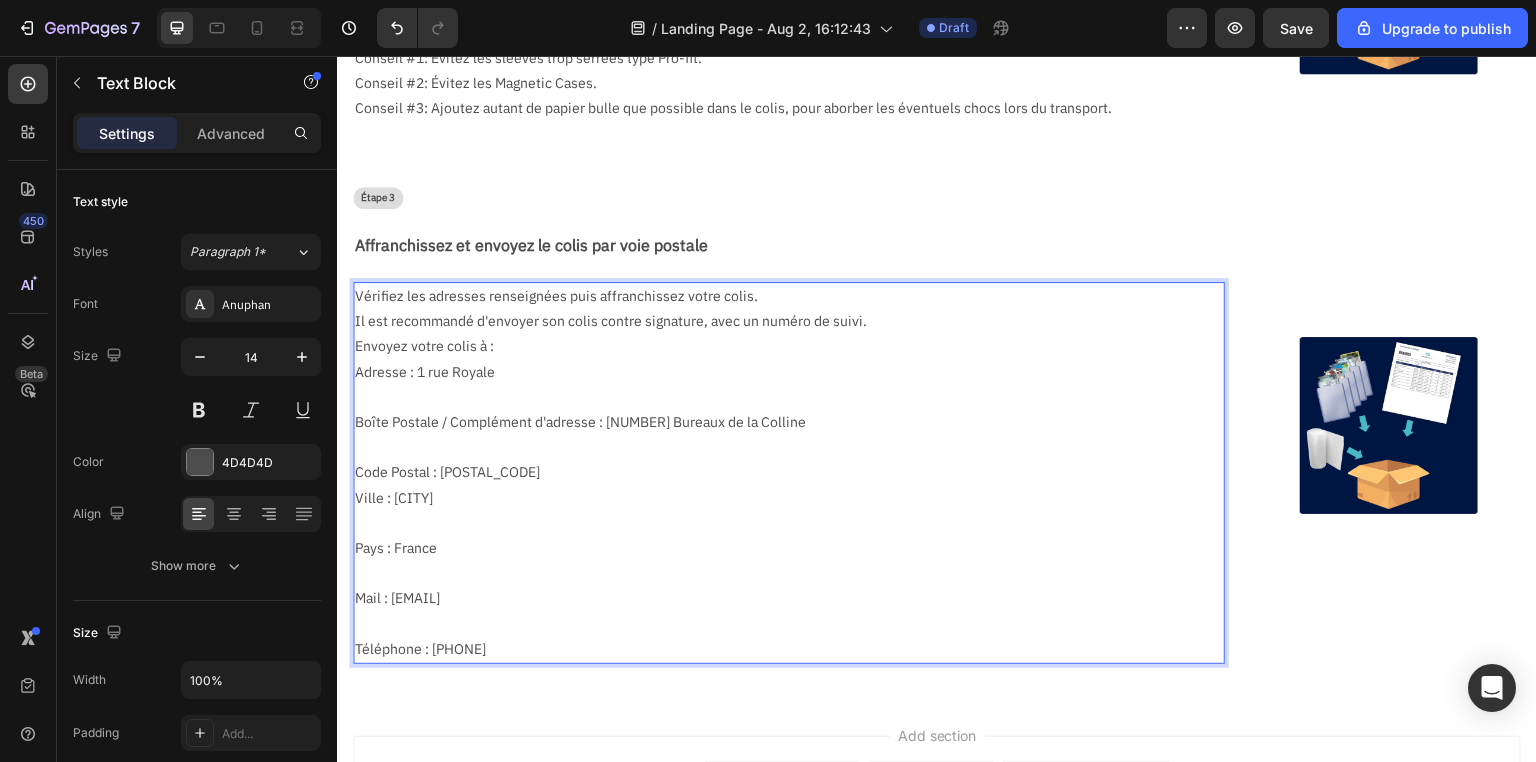 click at bounding box center [781, 397] 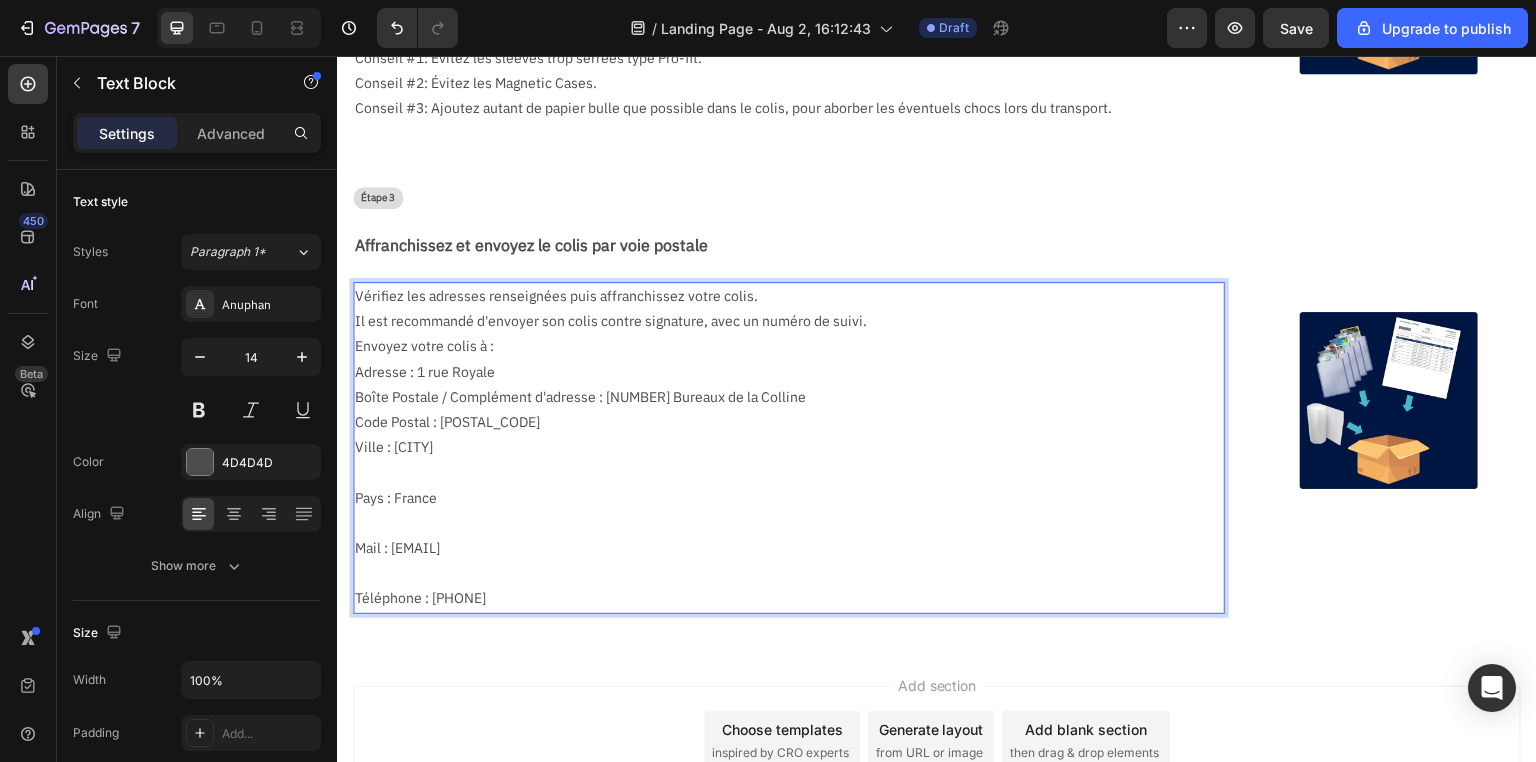 click at bounding box center (781, 472) 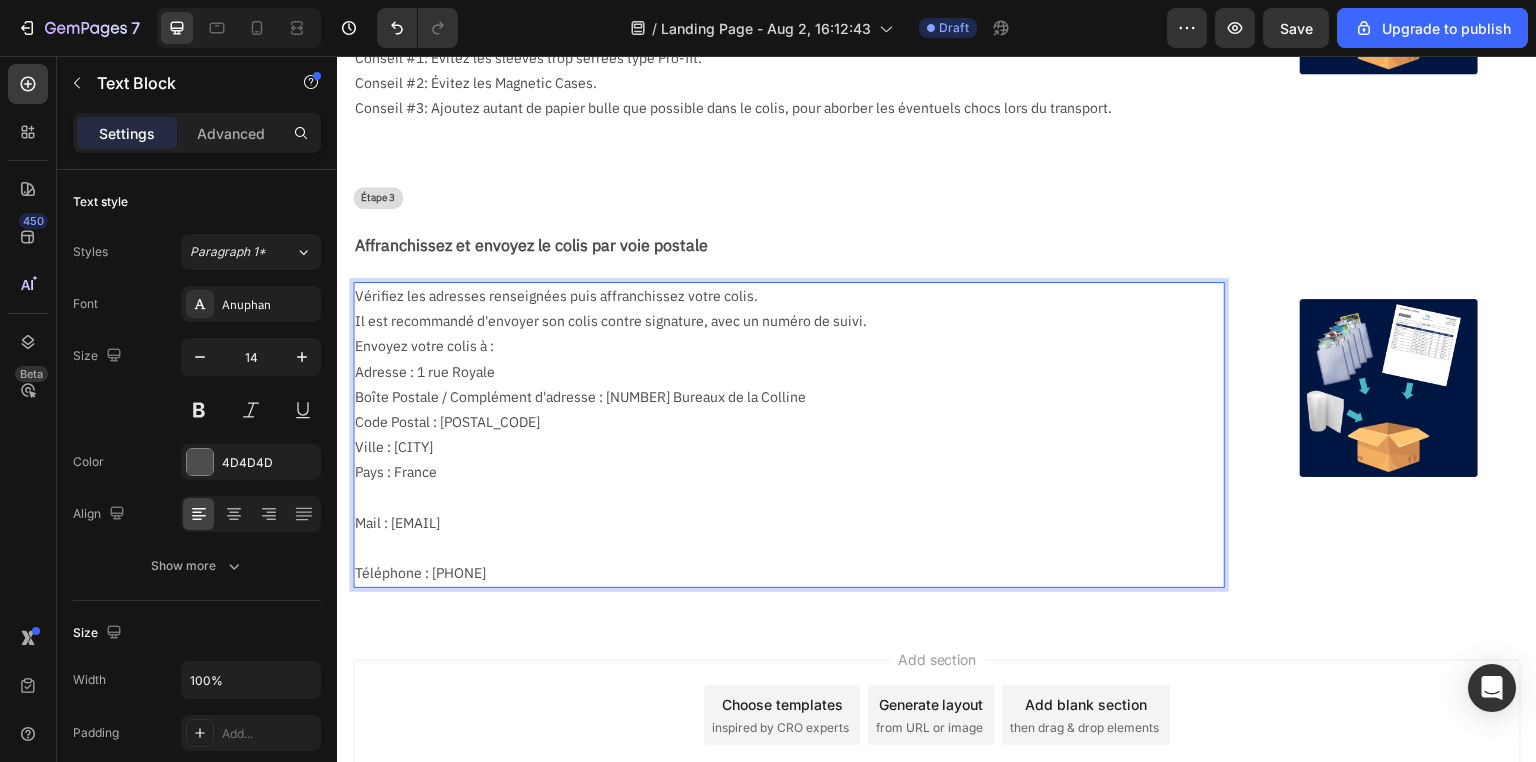 click at bounding box center [781, 498] 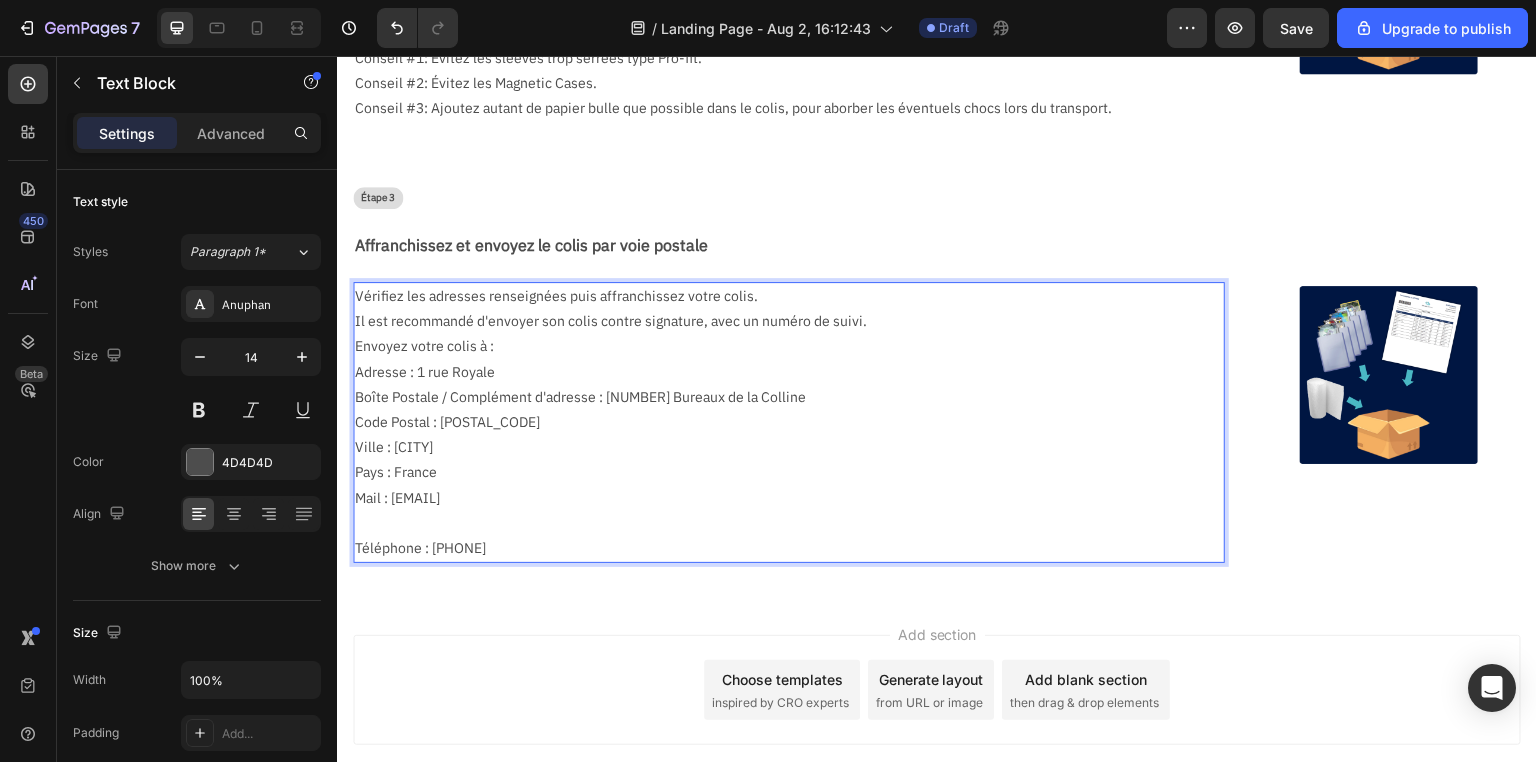 click at bounding box center (781, 523) 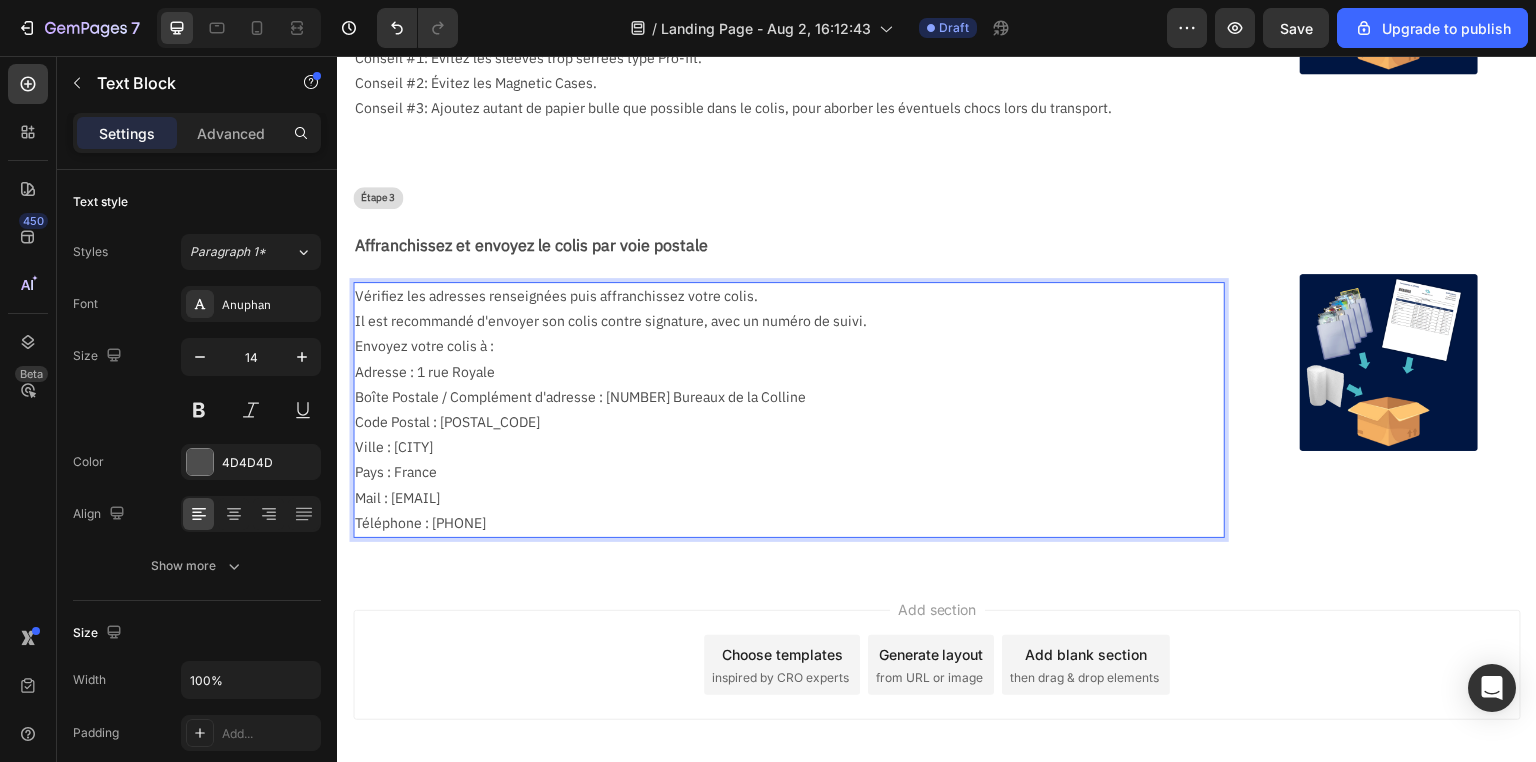 click on "Pays : France" at bounding box center (781, 472) 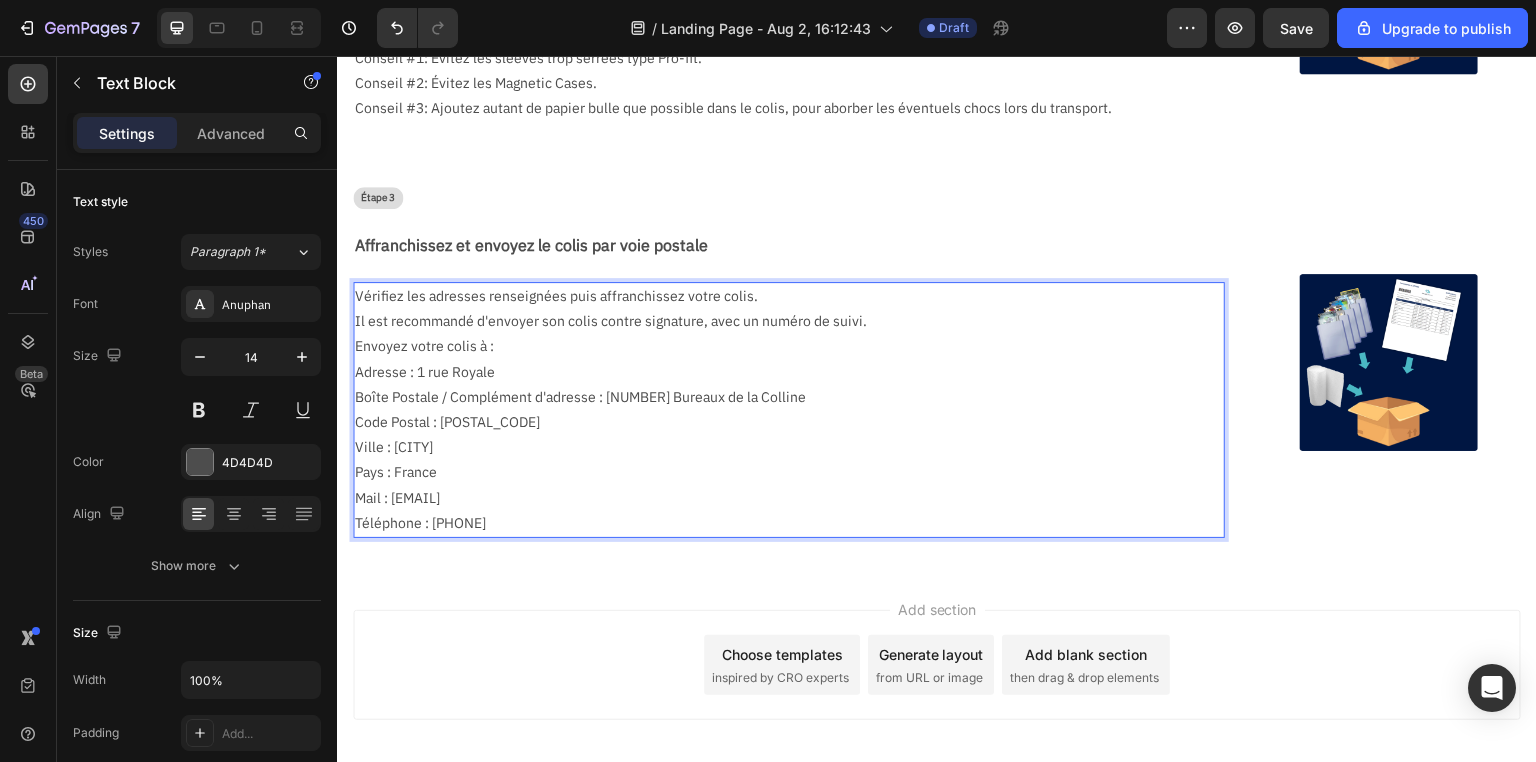 click on "Vérifiez les adresses renseignées puis affranchissez votre colis. Il est recommandé d'envoyer son colis contre signature, avec un numéro de suivi. Envoyez votre colis à : Adresse : [NUMBER] [STREET] Boîte Postale / Complément d'adresse : [NUMBER] Bureaux de la Colline Code Postal : [POSTAL_CODE] Ville : [CITY] Pays : France Mail : [EMAIL] Téléphone : [PHONE]" at bounding box center [781, 410] 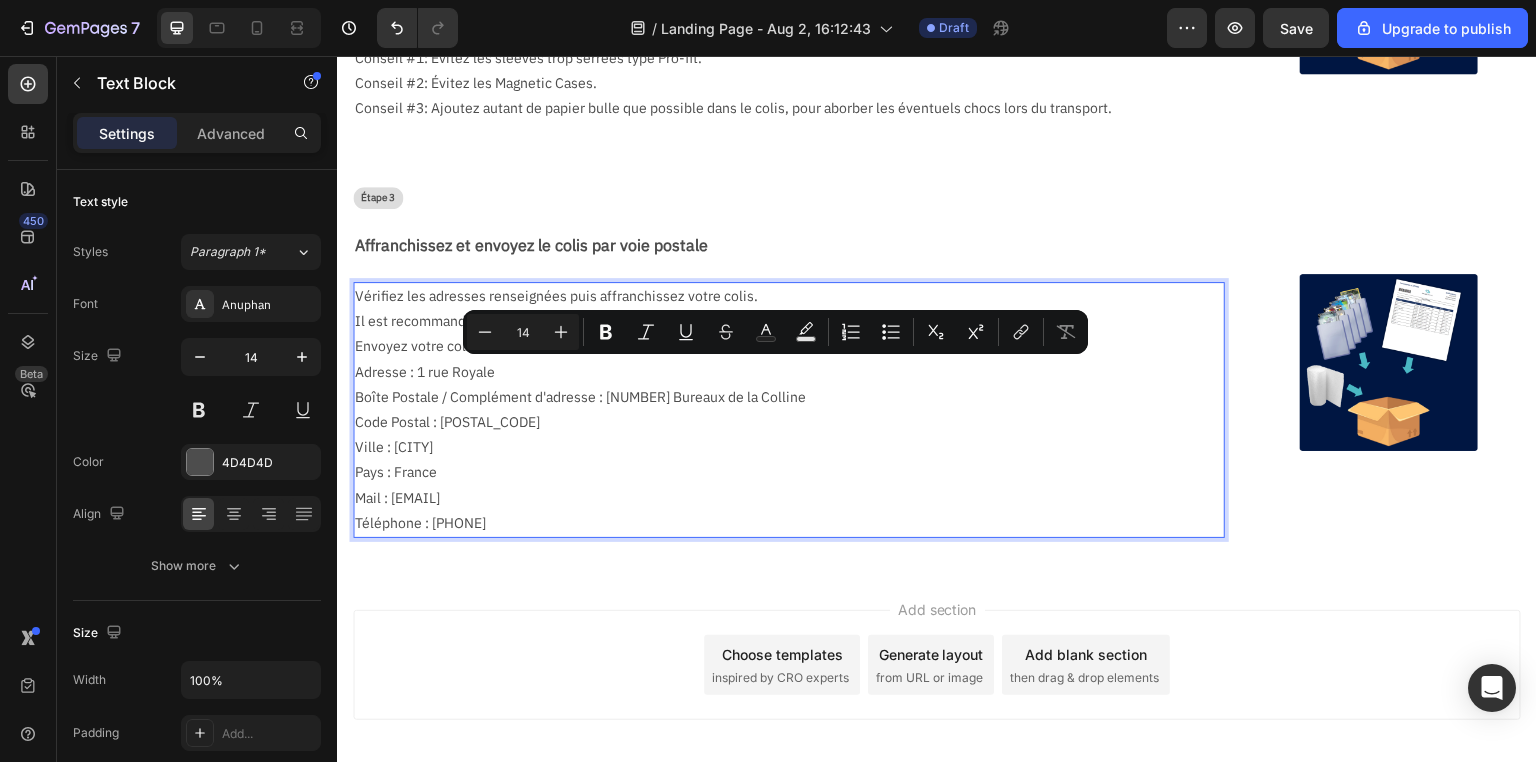 click on "Ville : [CITY]" at bounding box center [781, 447] 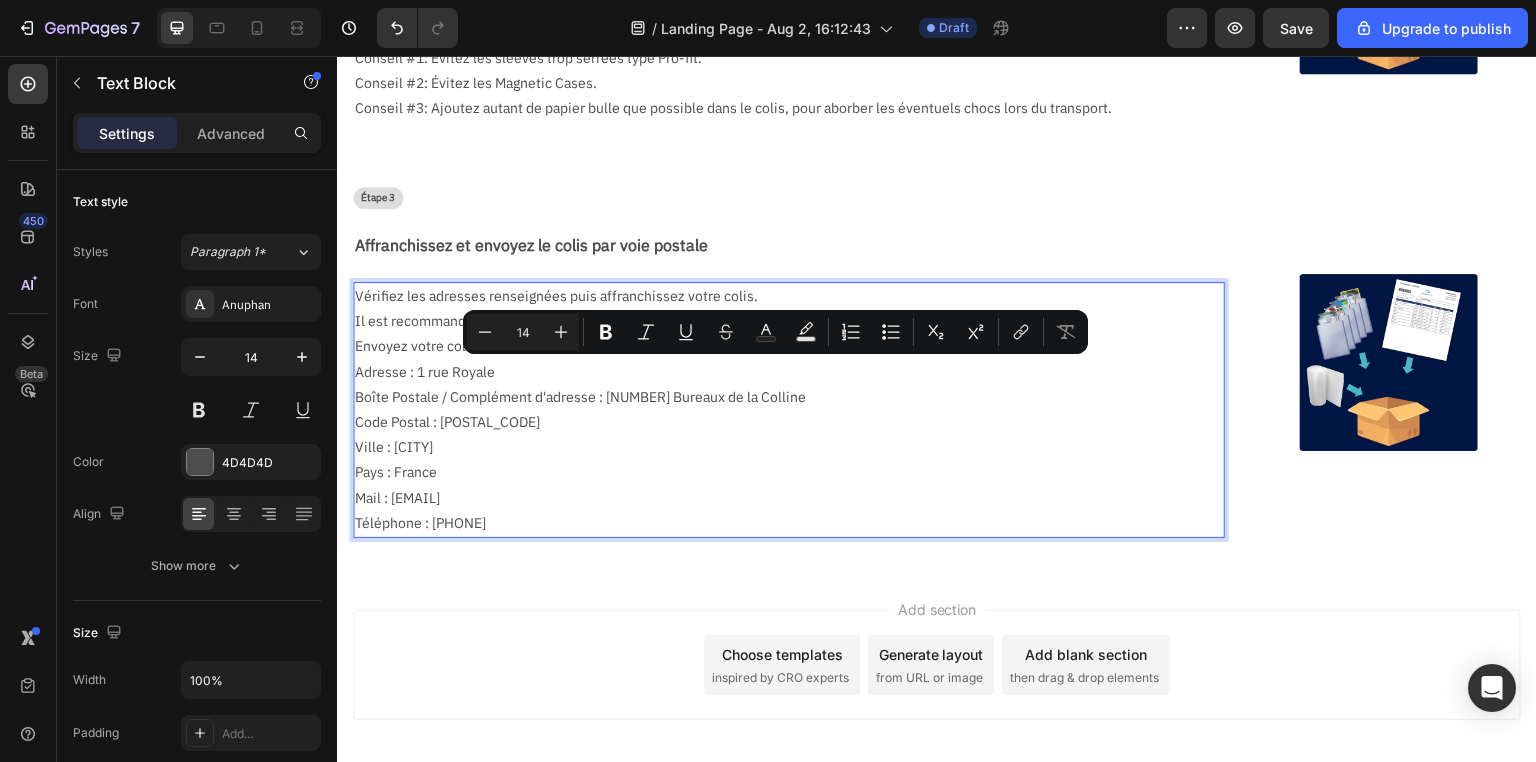 drag, startPoint x: 562, startPoint y: 520, endPoint x: 354, endPoint y: 369, distance: 257.03113 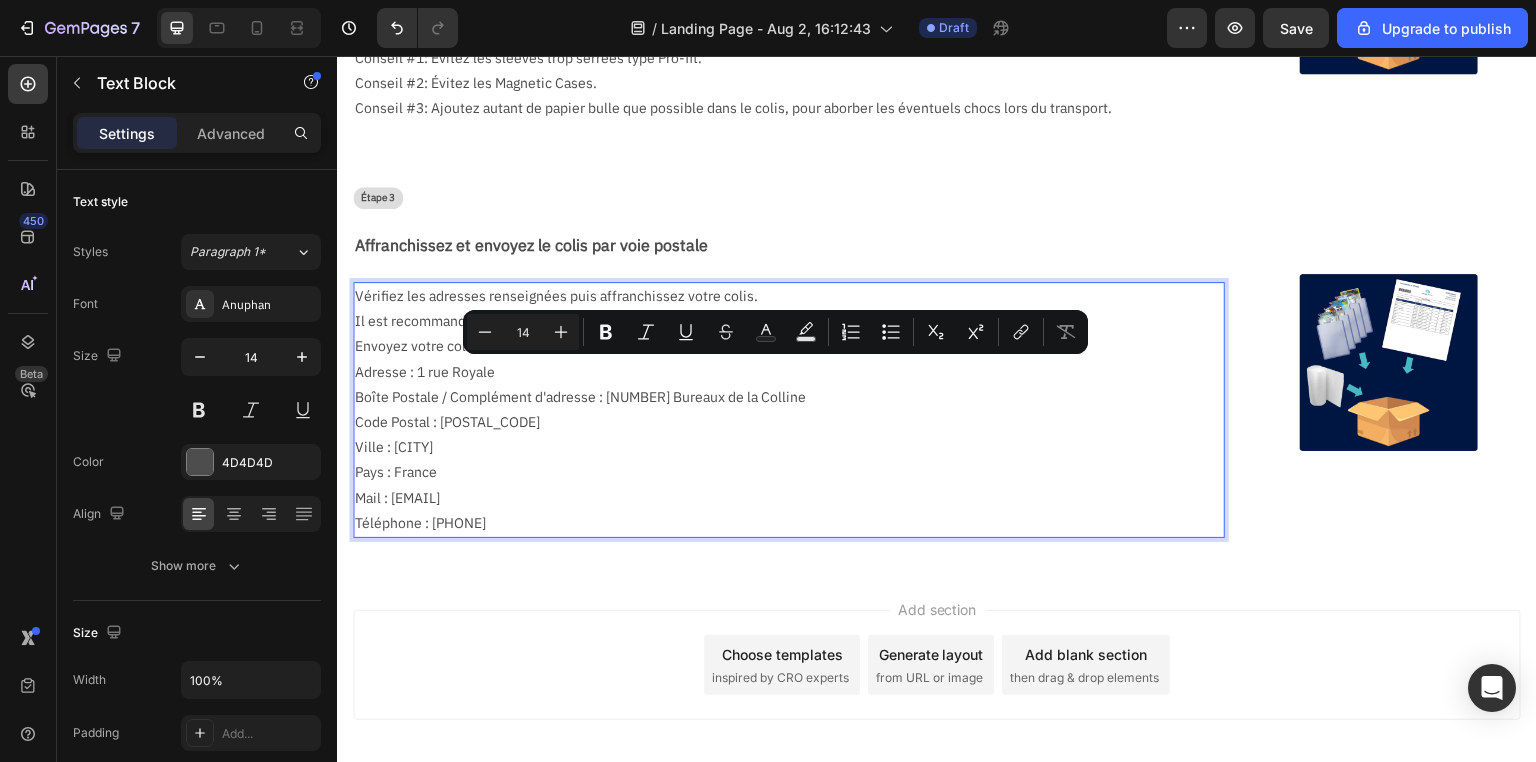 click on "Vérifiez les adresses renseignées puis affranchissez votre colis. Il est recommandé d'envoyer son colis contre signature, avec un numéro de suivi. Envoyez votre colis à : Adresse : [NUMBER] [STREET] Boîte Postale / Complément d'adresse : [NUMBER] Bureaux de la Colline Code Postal : [POSTAL_CODE] Ville : [CITY] Pays : France Mail : [EMAIL] Téléphone : [PHONE]" at bounding box center [781, 410] 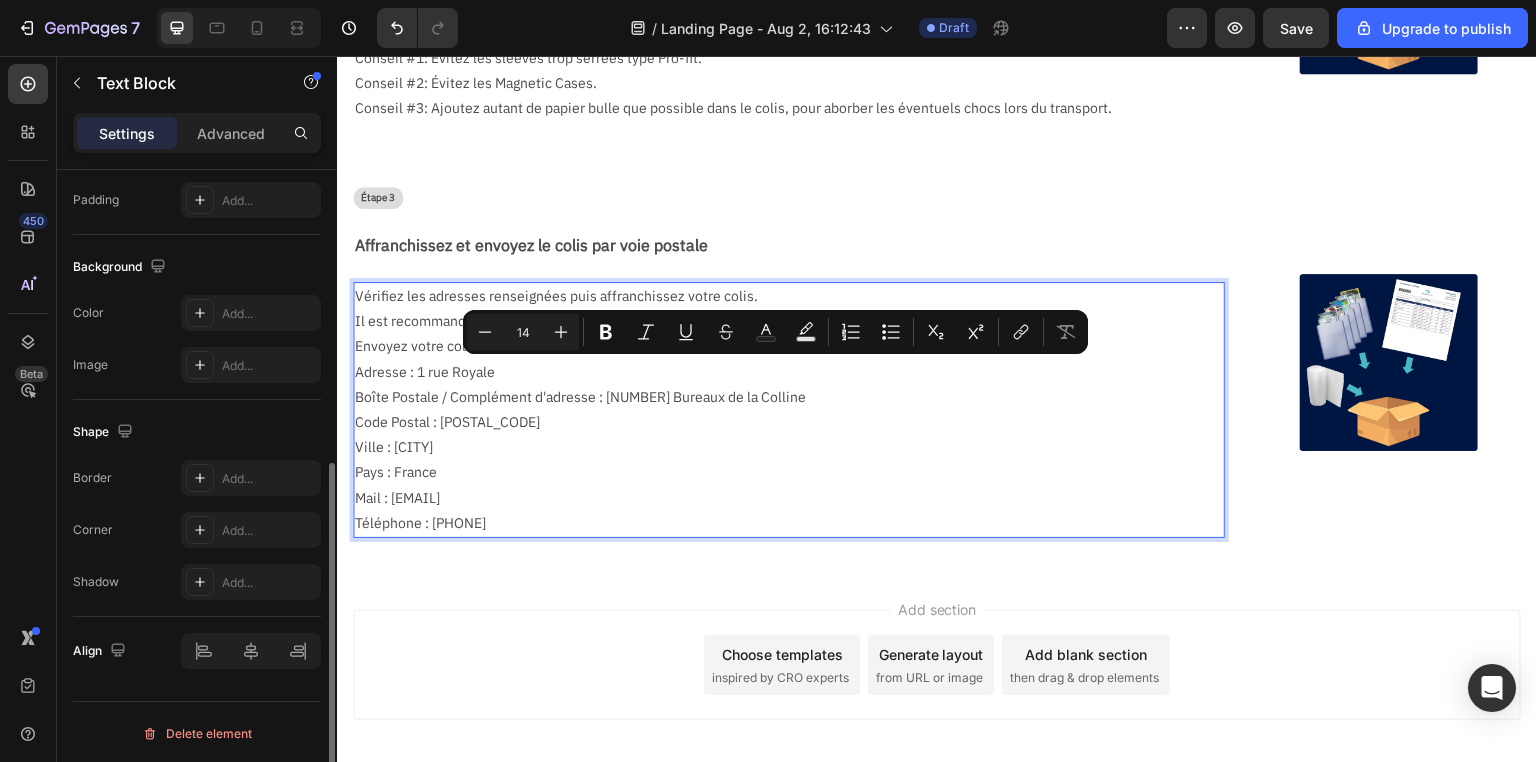 scroll, scrollTop: 0, scrollLeft: 0, axis: both 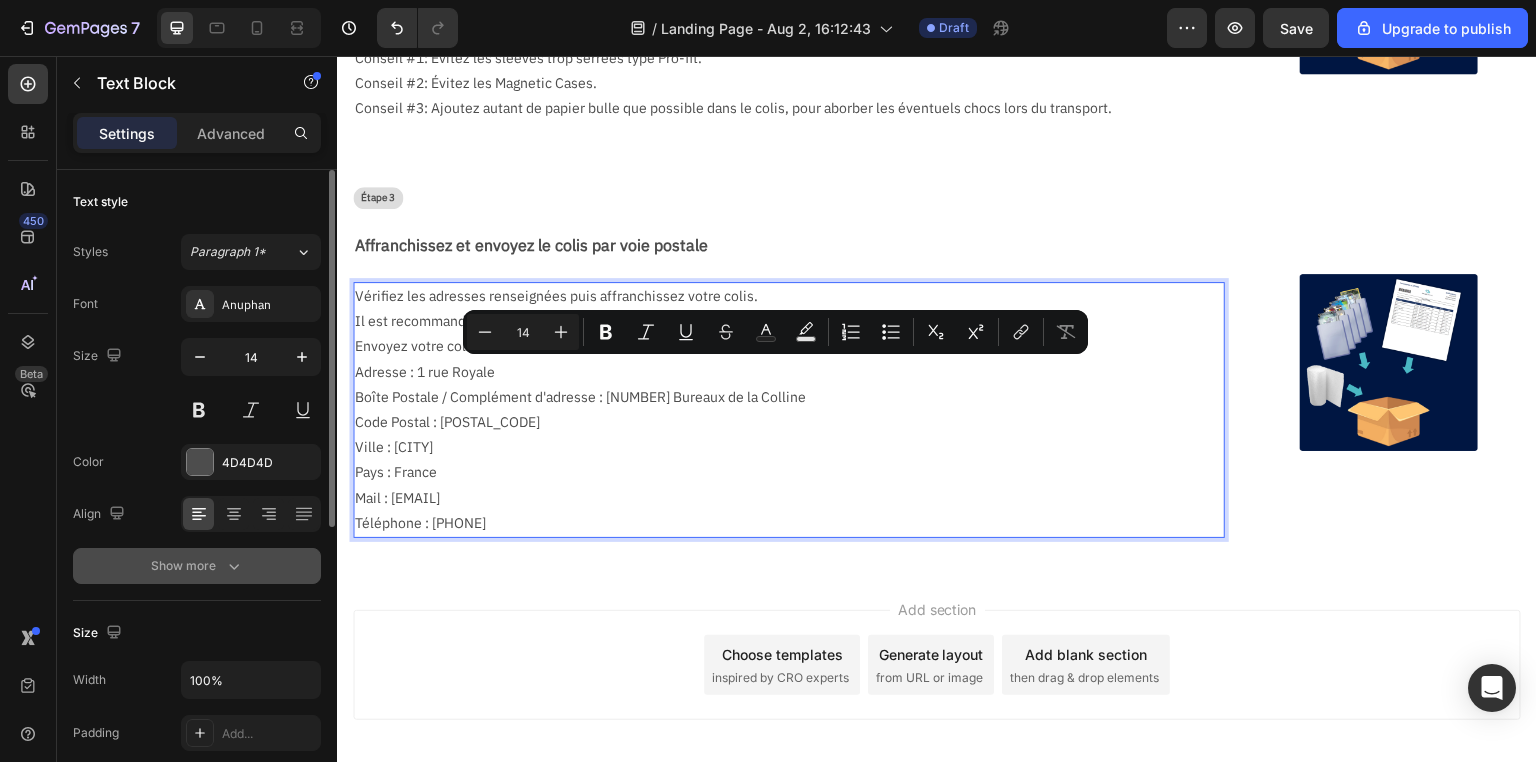 click on "Show more" at bounding box center [197, 566] 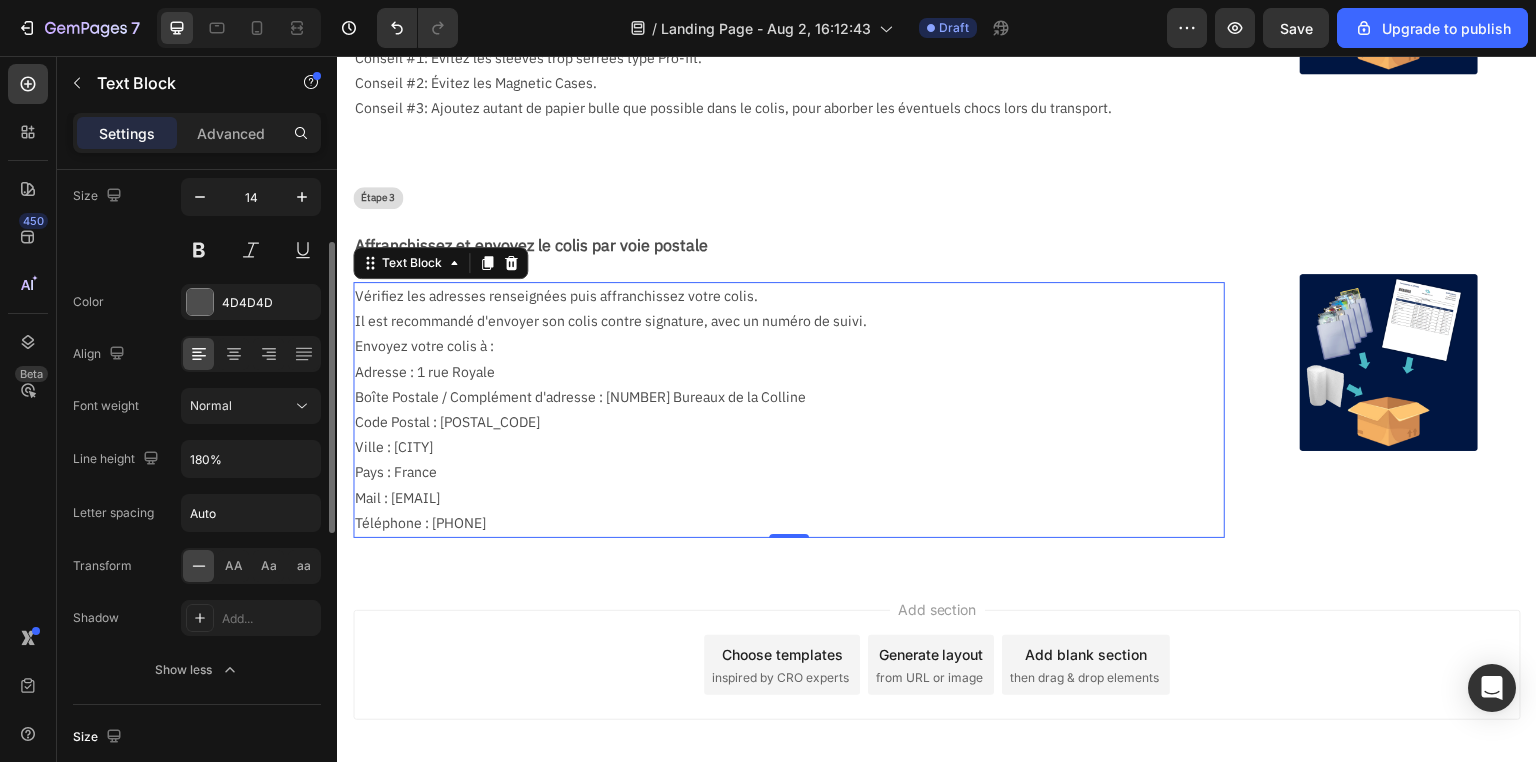 scroll, scrollTop: 0, scrollLeft: 0, axis: both 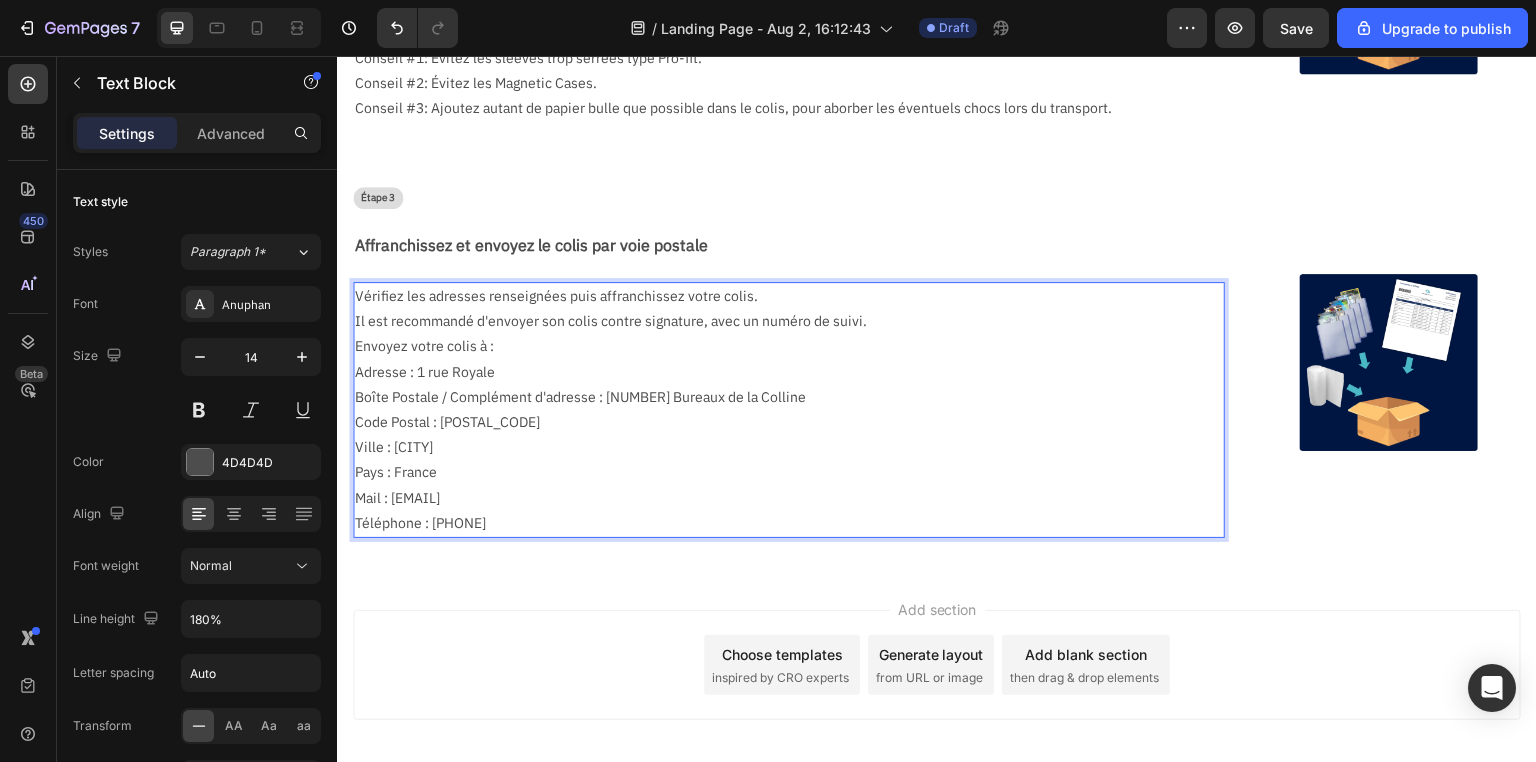 click on "Boîte Postale / Complément d'adresse : [NUMBER] Bureaux de la Colline" at bounding box center [781, 397] 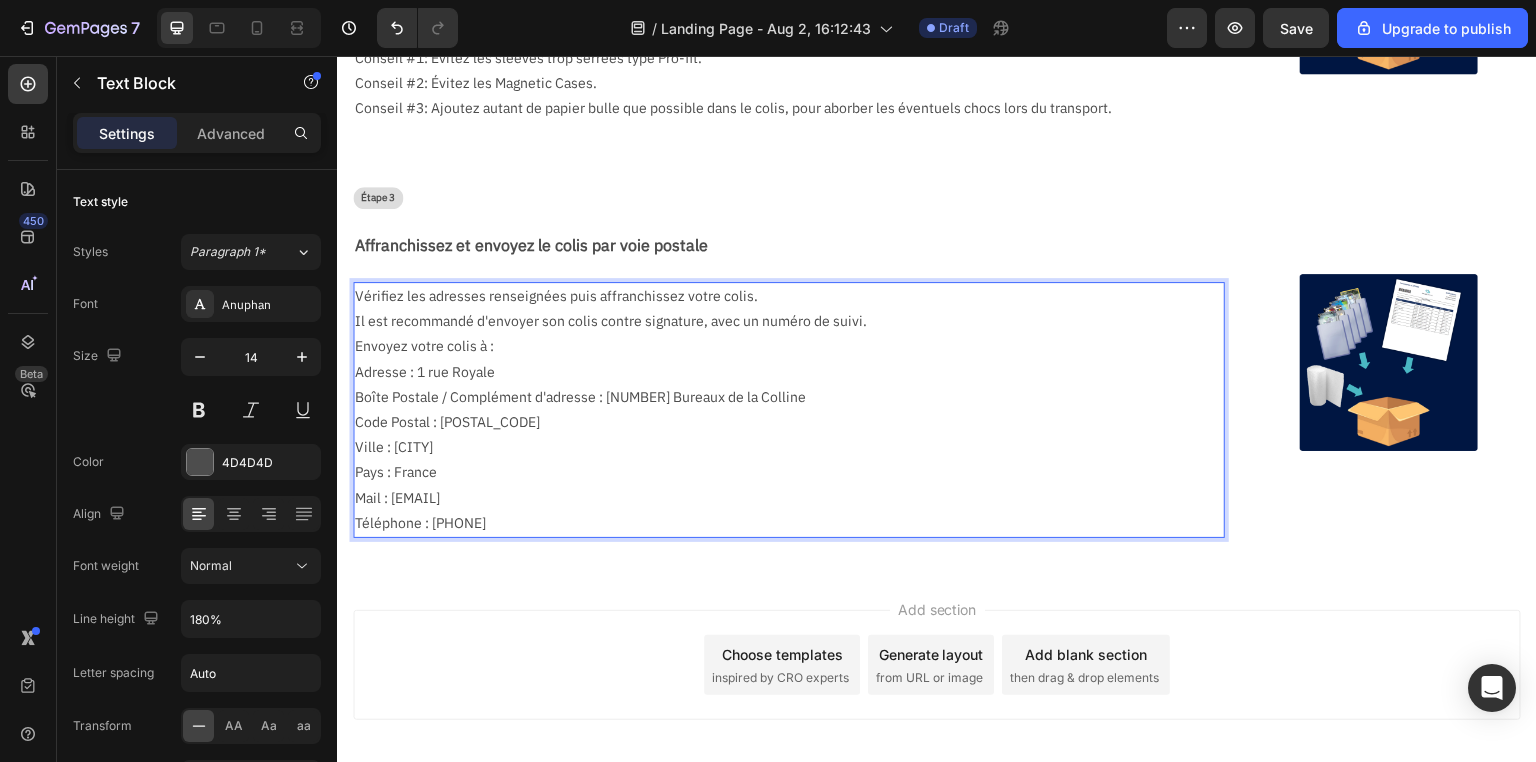 click on "Add section Choose templates inspired by CRO experts Generate layout from URL or image Add blank section then drag & drop elements" at bounding box center [937, 693] 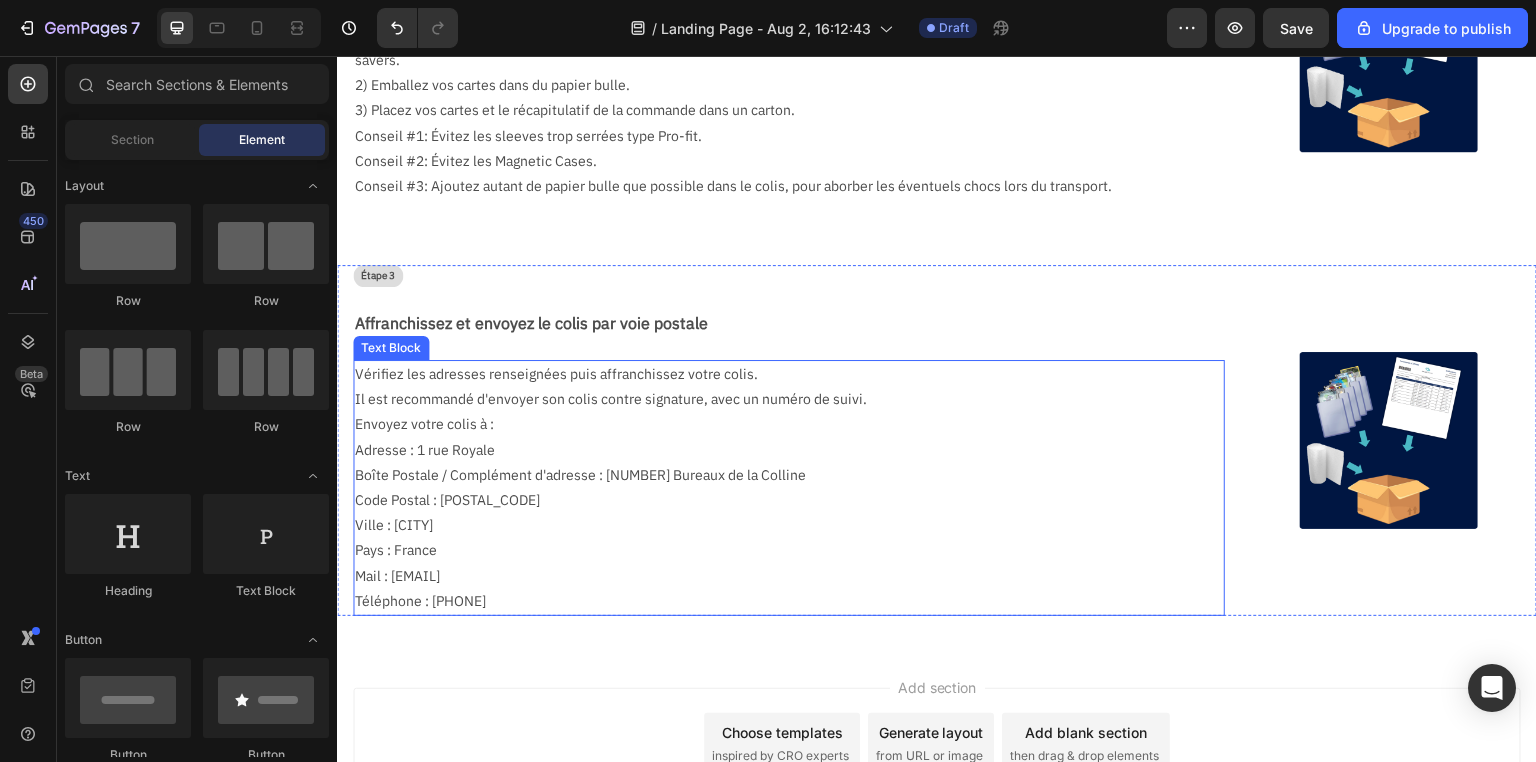 scroll, scrollTop: 608, scrollLeft: 0, axis: vertical 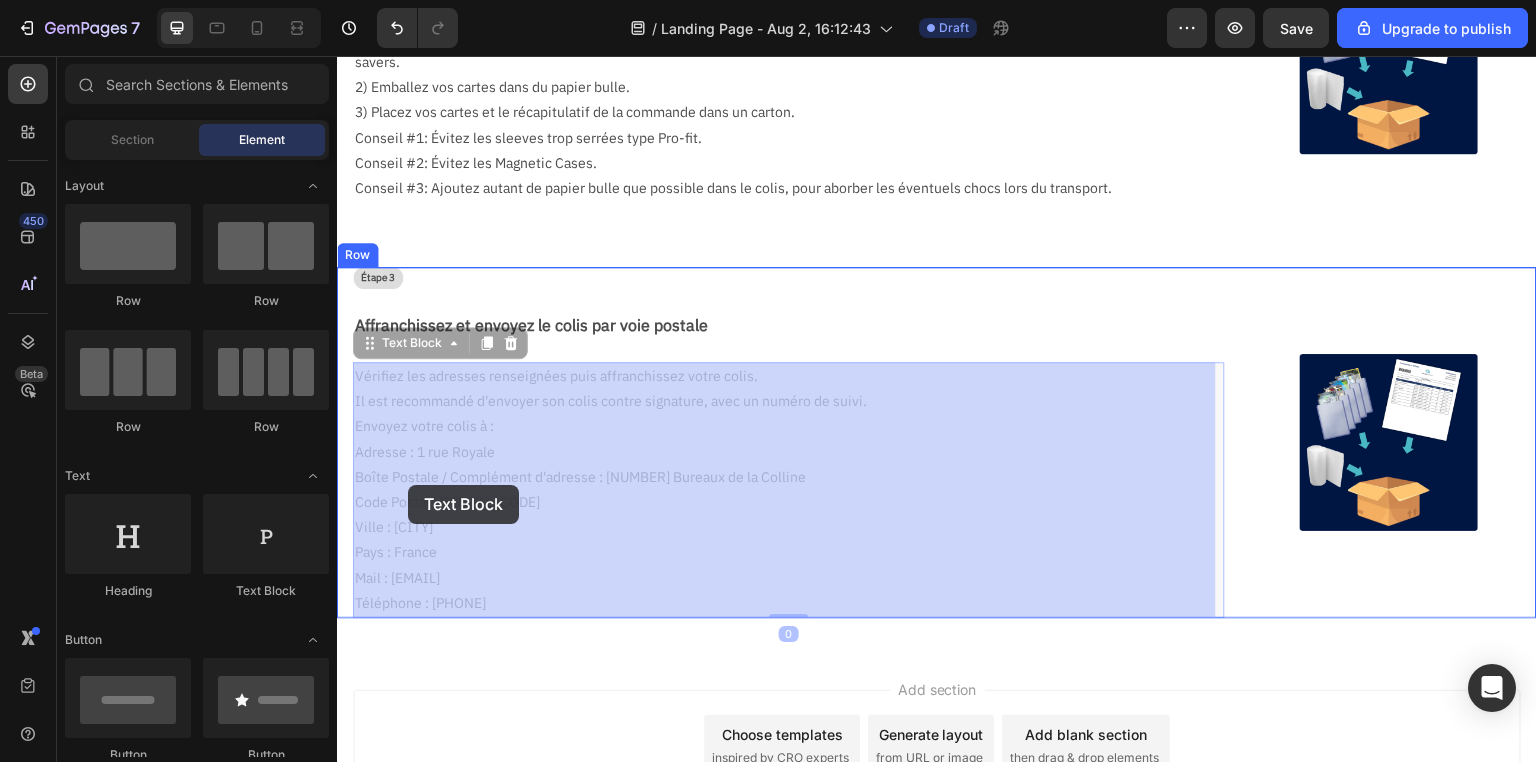 drag, startPoint x: 551, startPoint y: 599, endPoint x: 545, endPoint y: 578, distance: 21.84033 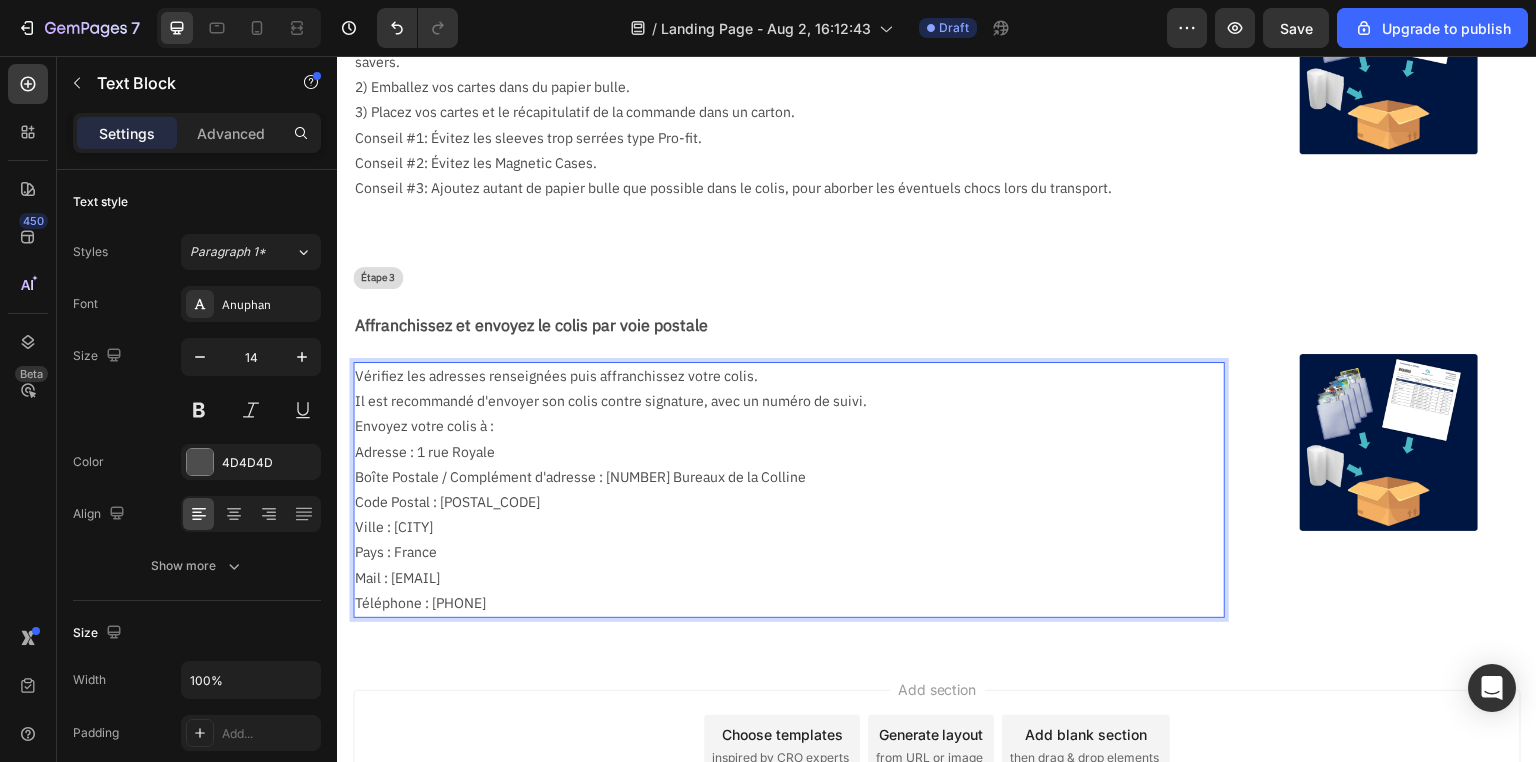 click on "Téléphone : [PHONE]" at bounding box center (781, 603) 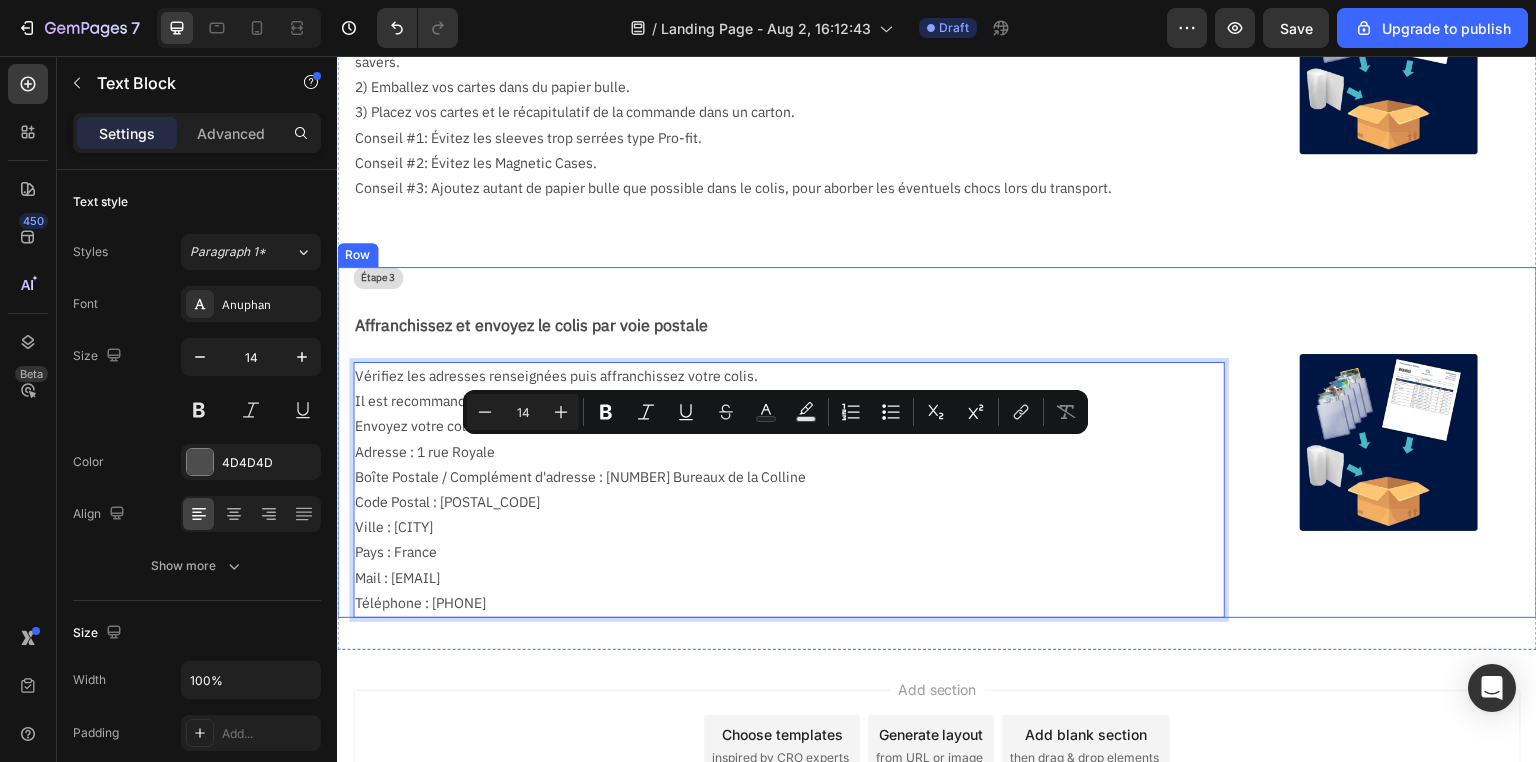 drag, startPoint x: 554, startPoint y: 599, endPoint x: 346, endPoint y: 443, distance: 260 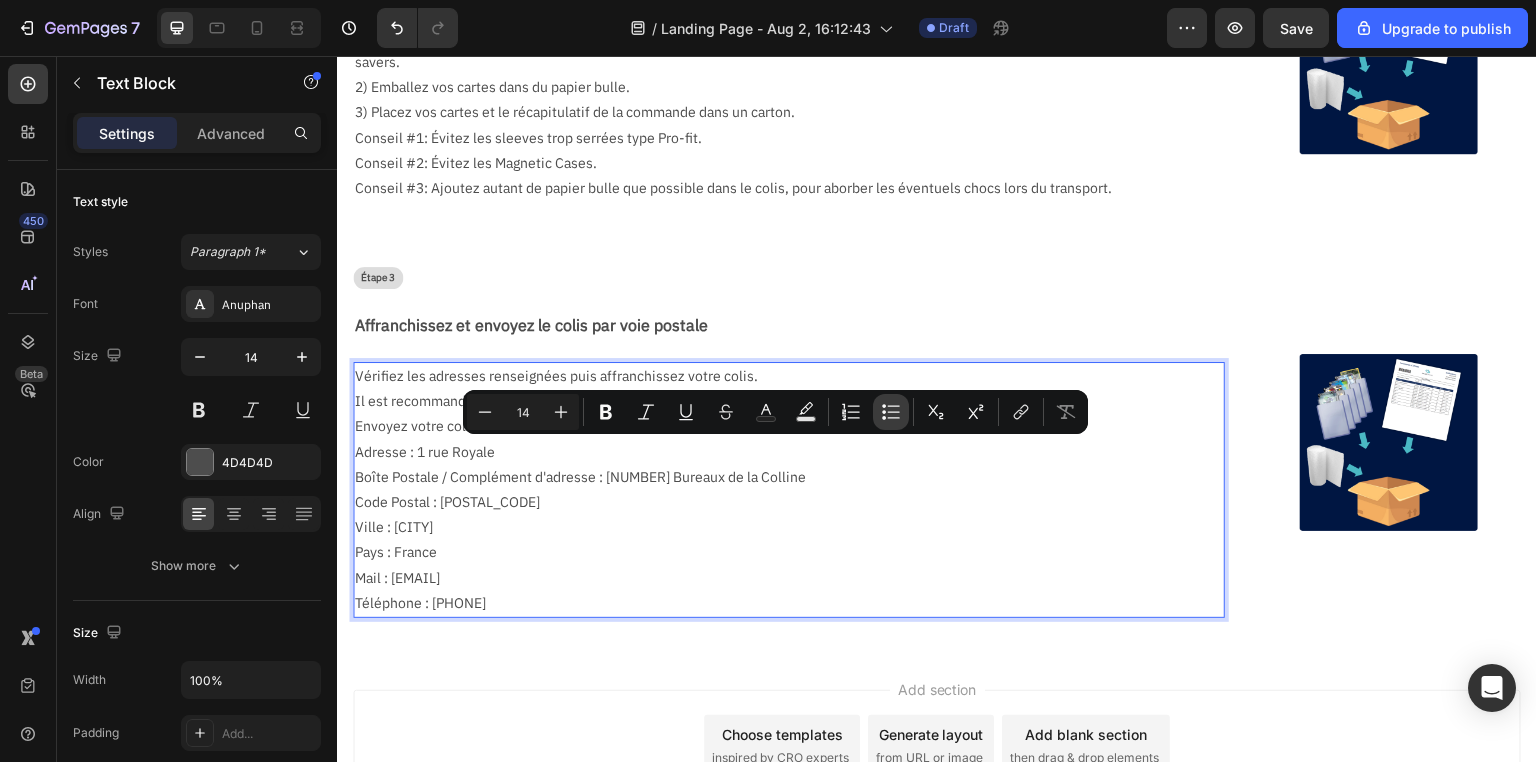 click 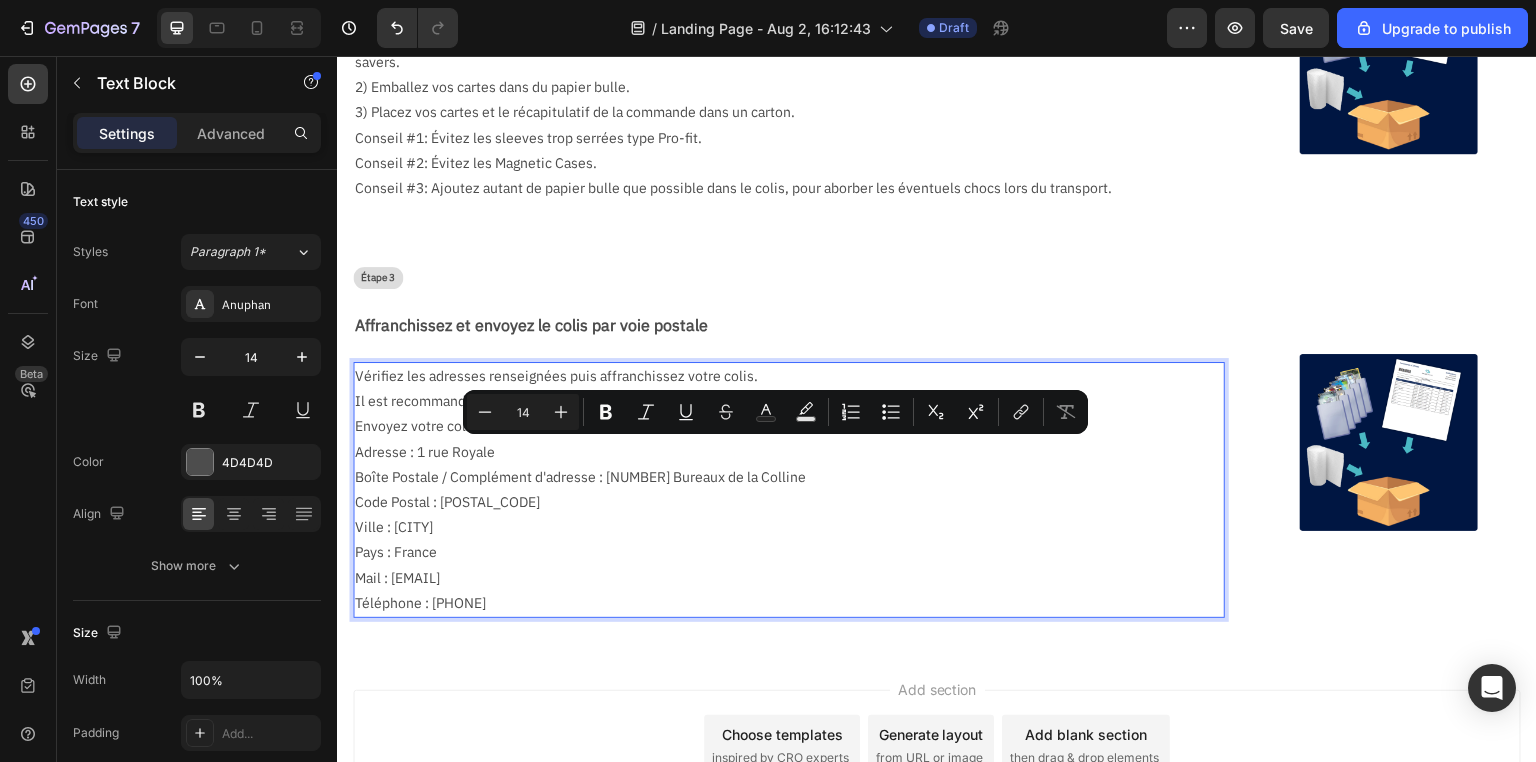 type on "14" 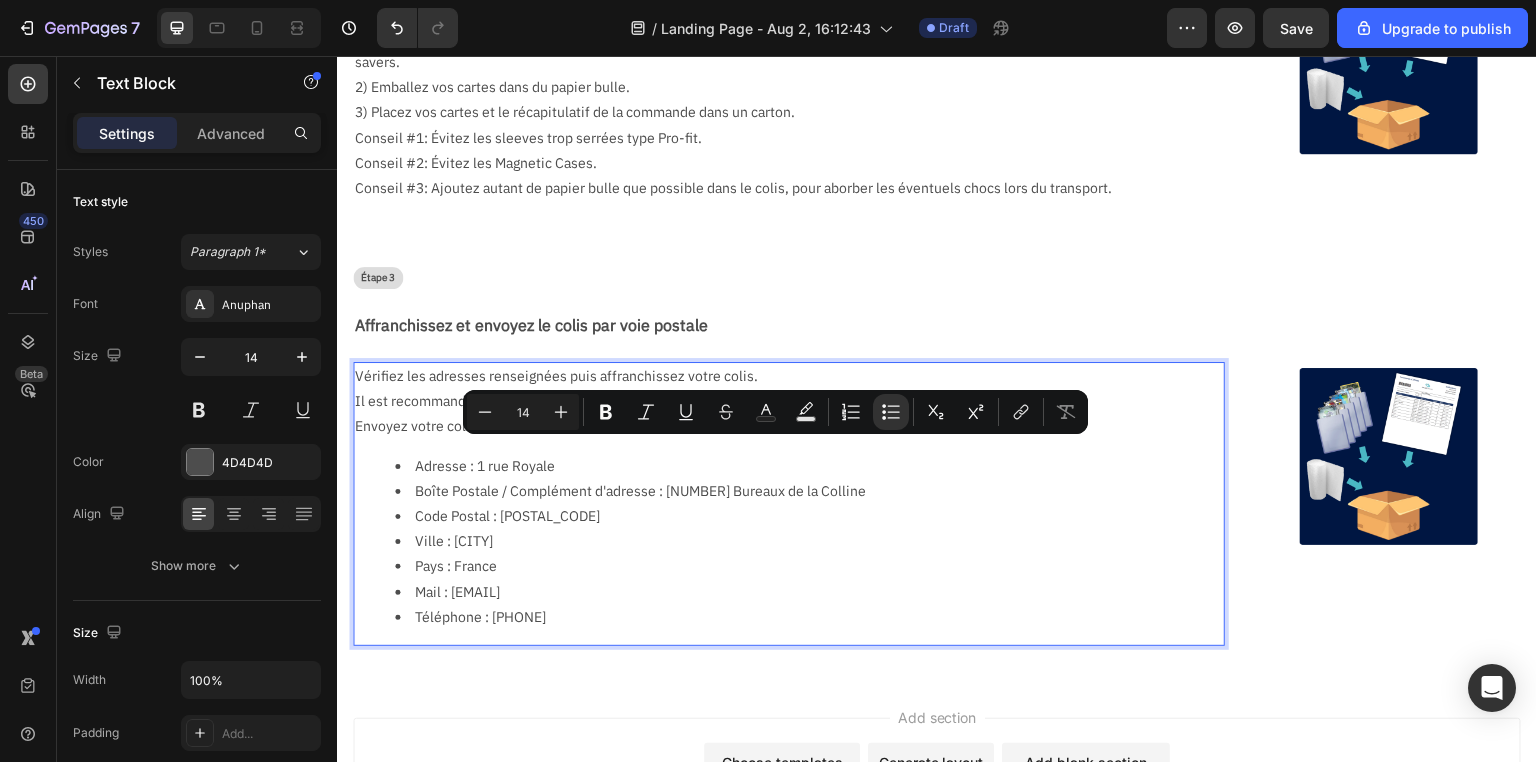click on "Pays : France" at bounding box center (801, 566) 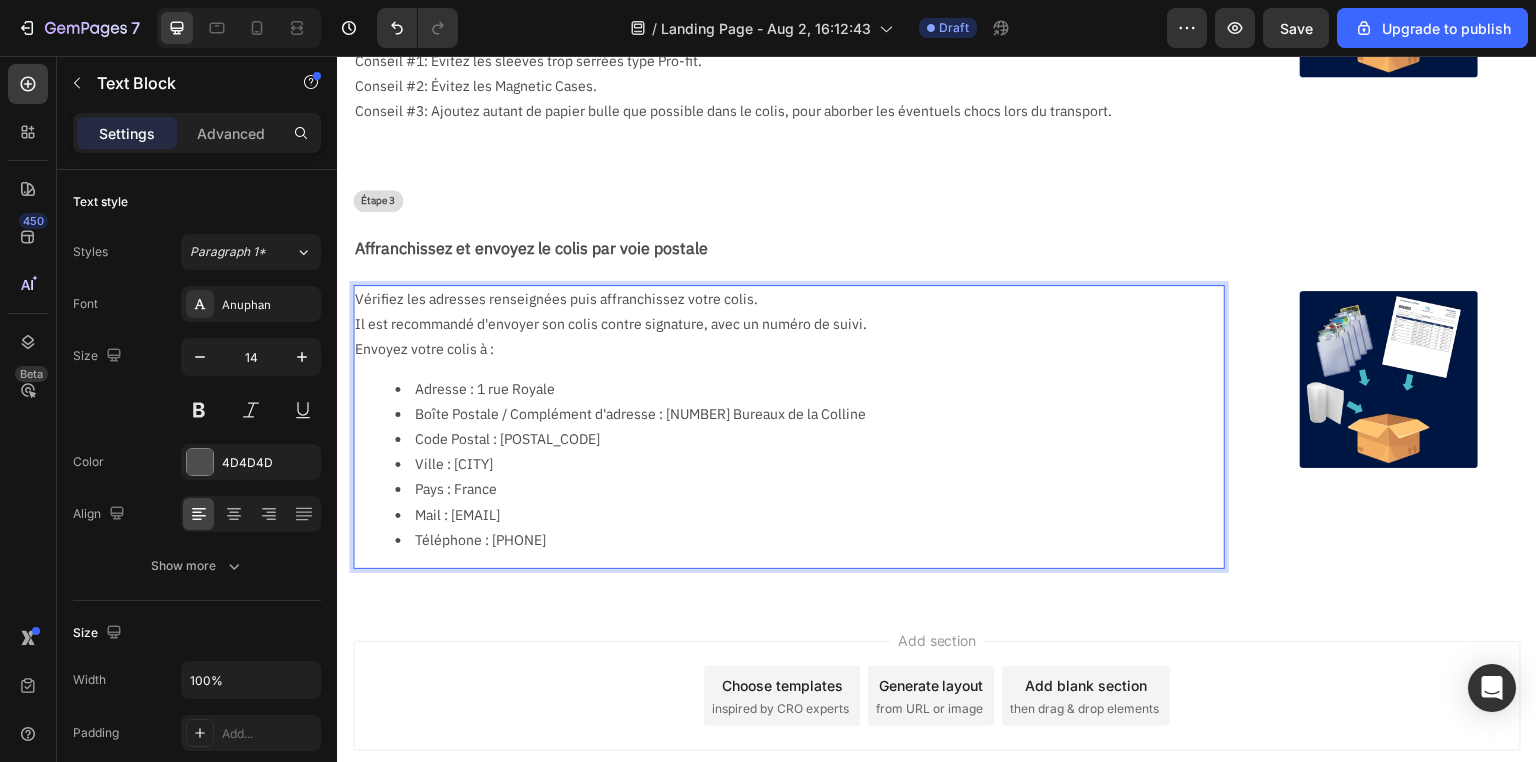 scroll, scrollTop: 688, scrollLeft: 0, axis: vertical 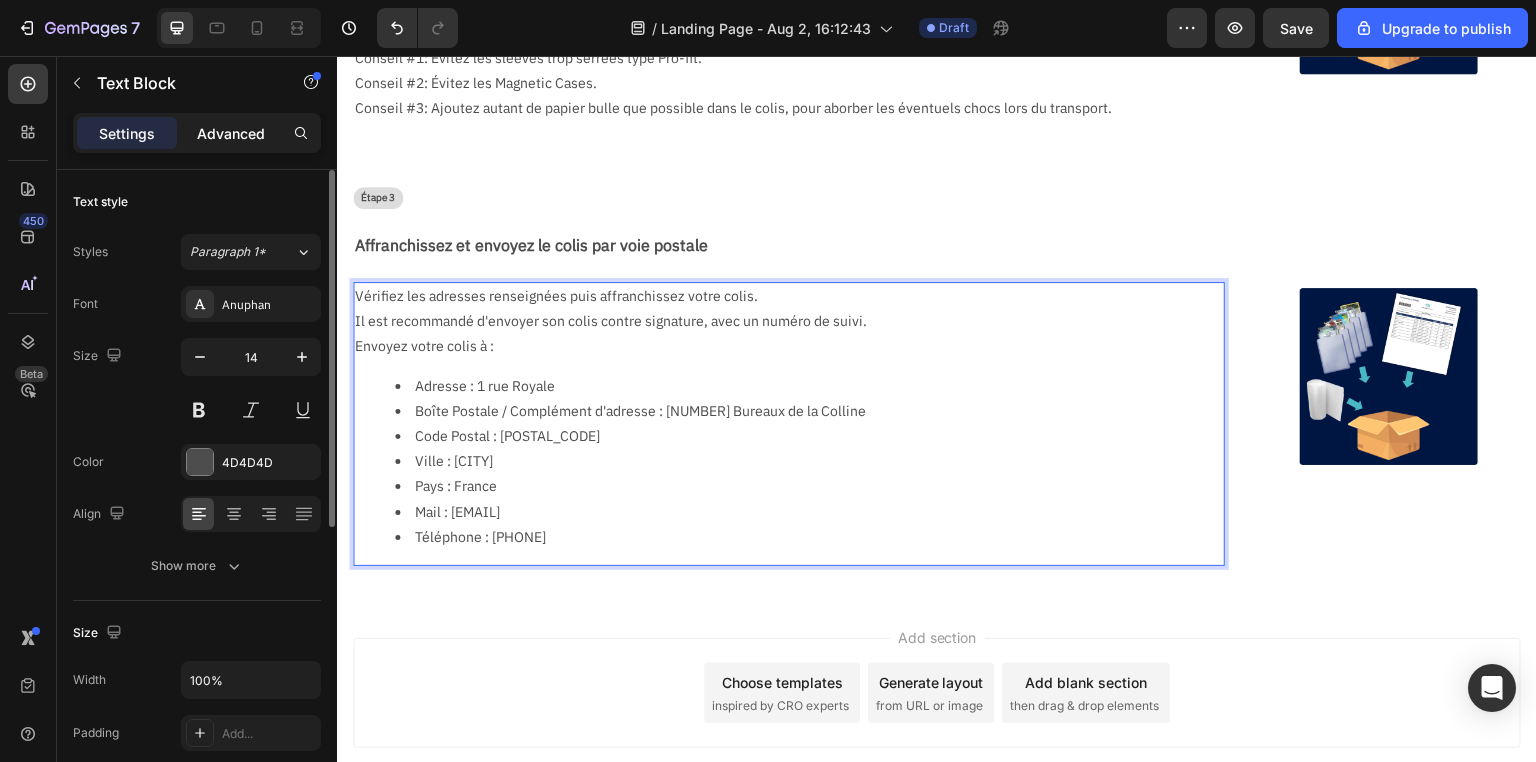 click on "Advanced" at bounding box center [231, 133] 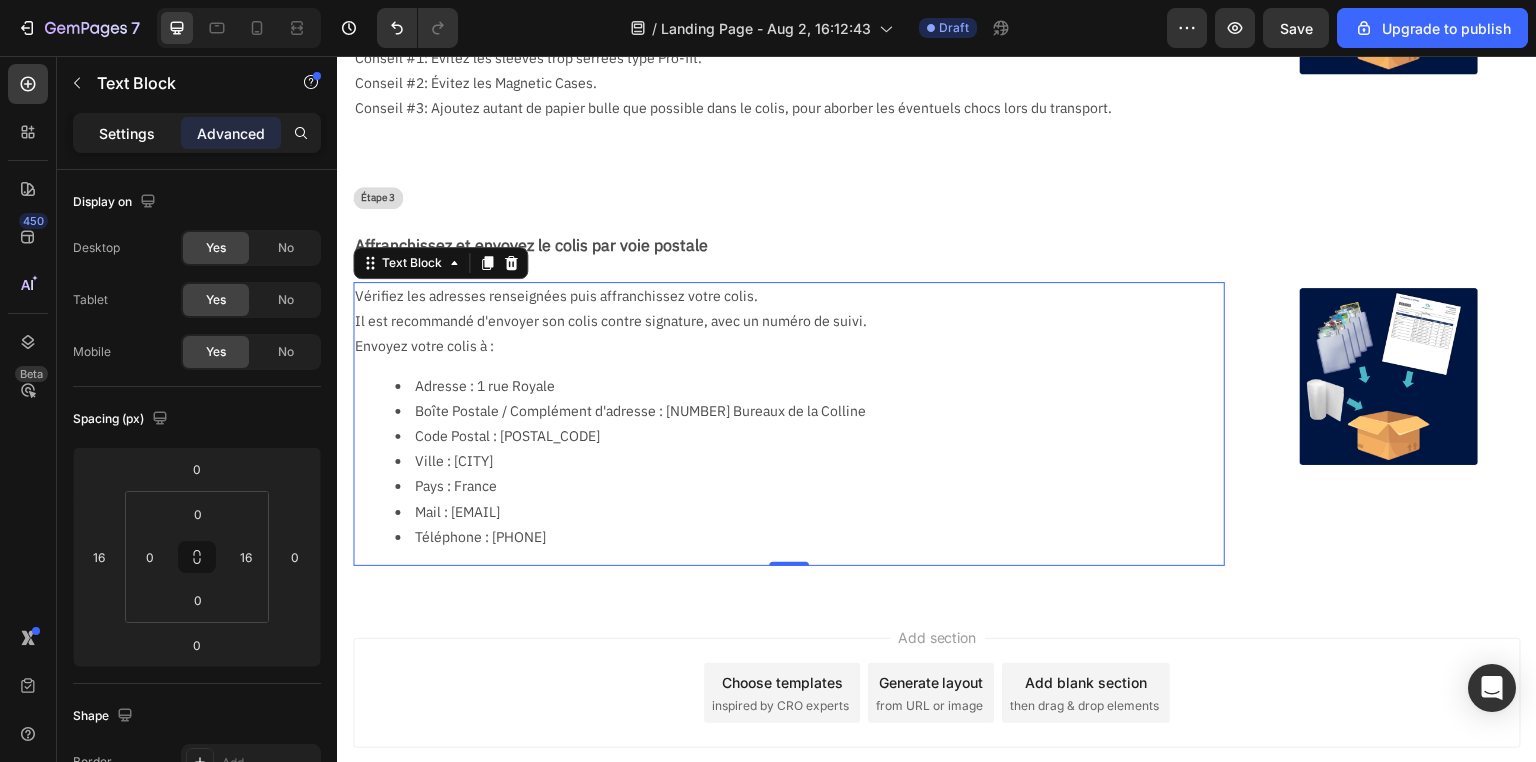 click on "Settings" at bounding box center (127, 133) 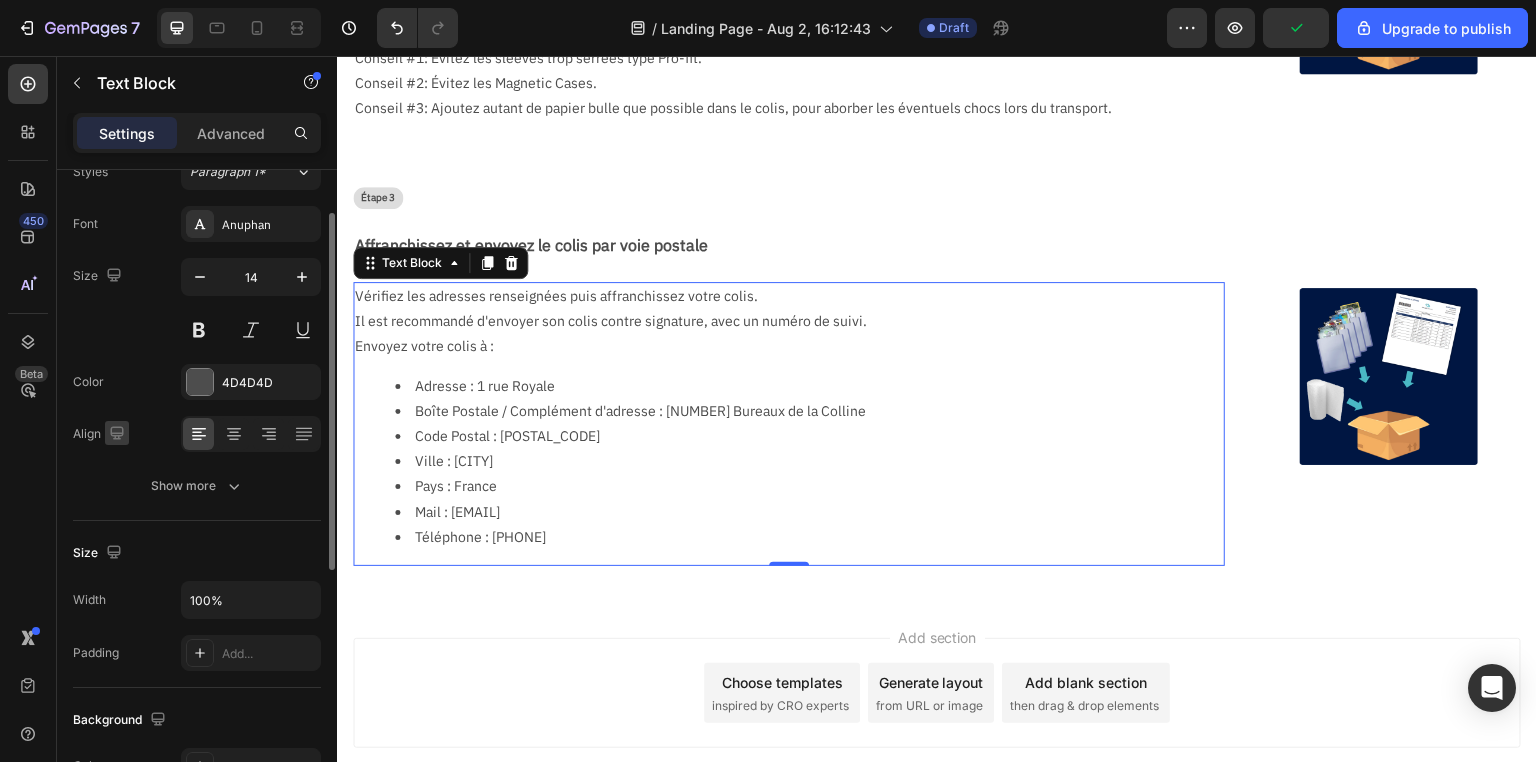 scroll, scrollTop: 0, scrollLeft: 0, axis: both 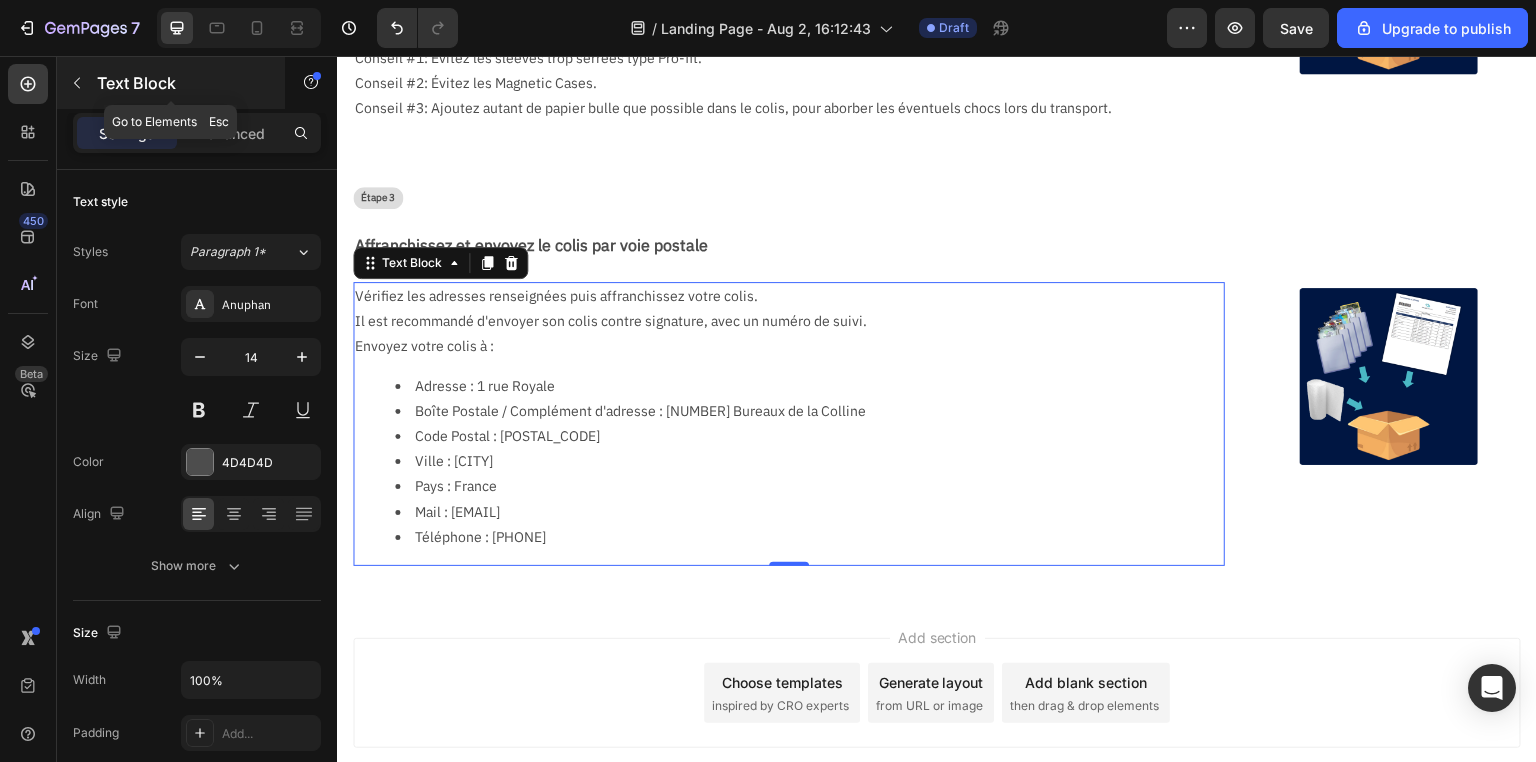 click 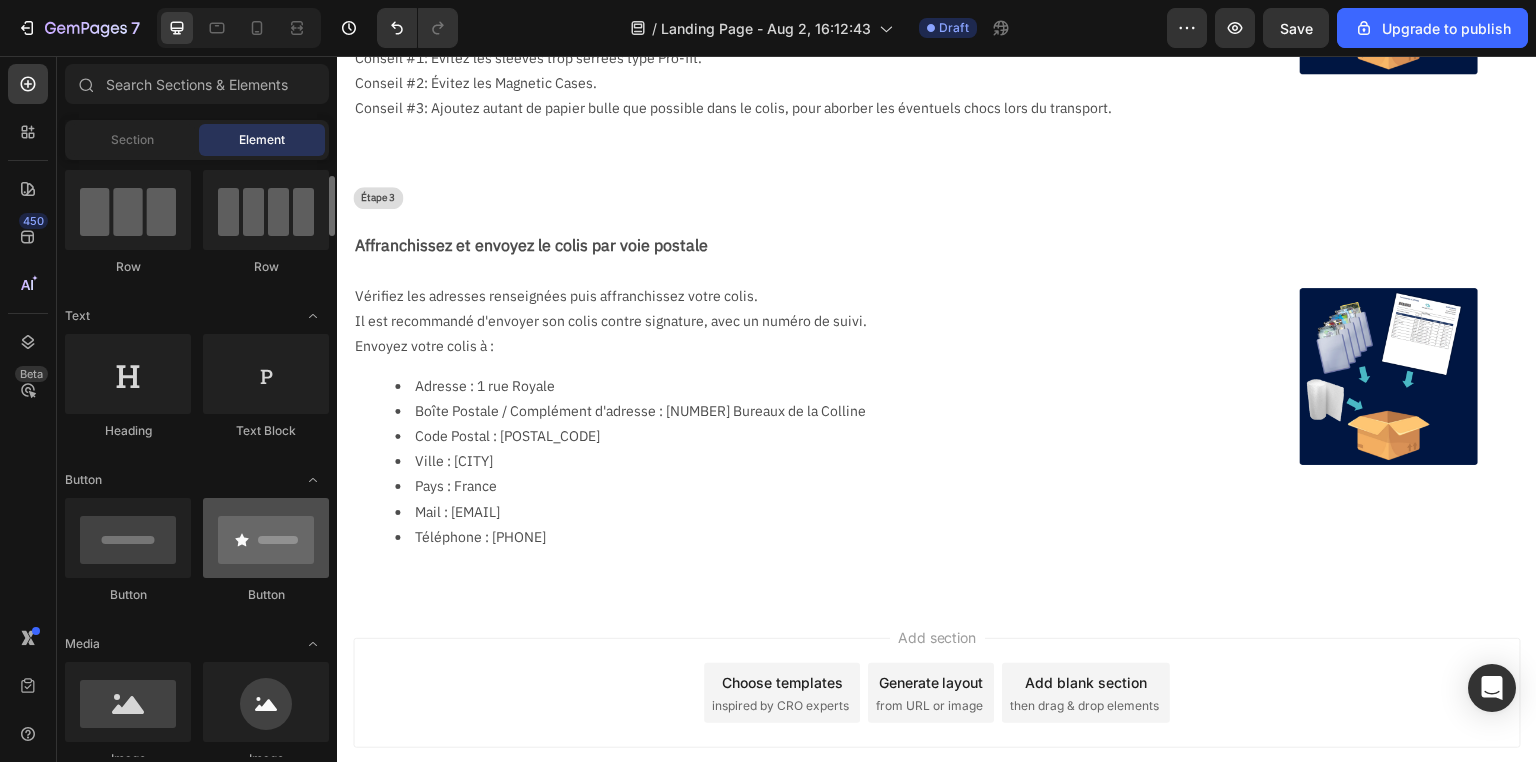 scroll, scrollTop: 0, scrollLeft: 0, axis: both 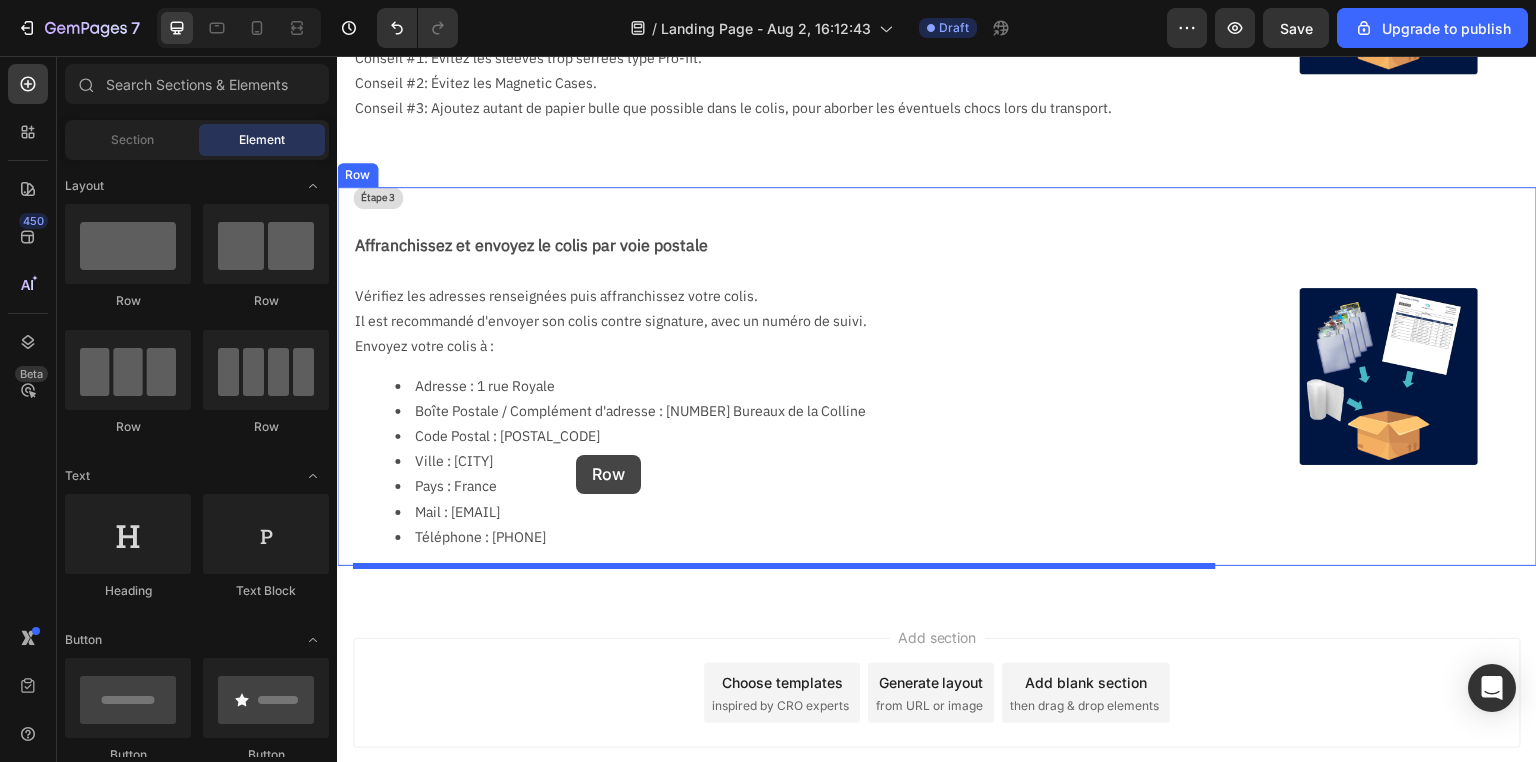 drag, startPoint x: 590, startPoint y: 309, endPoint x: 576, endPoint y: 455, distance: 146.6697 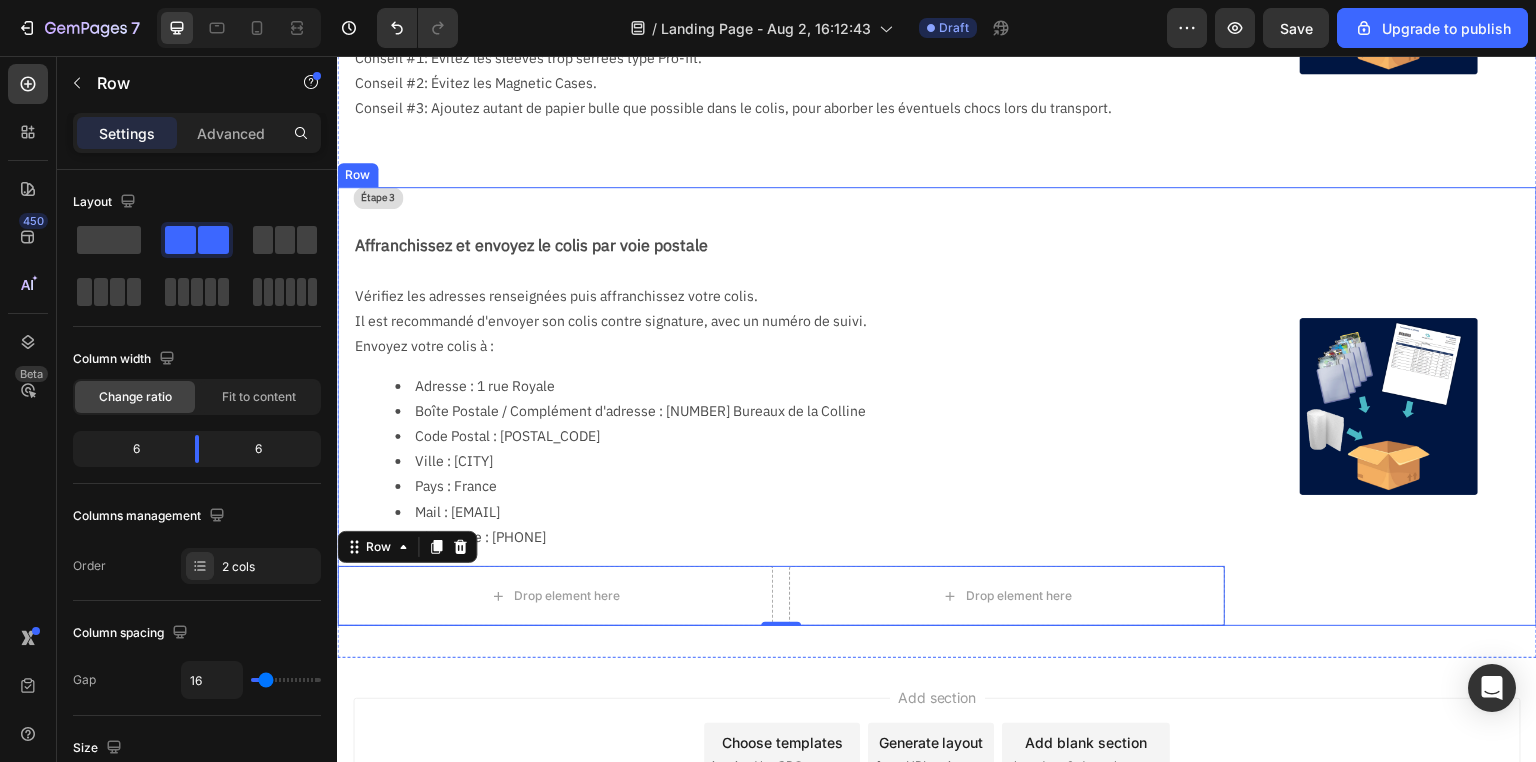 click on "Étape 3 Text Block Affranchissez et envoyez le colis par voie postale Text Block Vérifiez les adresses renseignées puis affranchissez votre colis. Il est recommandé d'envoyer son colis contre signature, avec un numéro de suivi. Envoyez votre colis à : Adresse : [NUMBER] [STREET] Boîte Postale / Complément d'adresse : [NUMBER] Bureaux de la Colline Code Postal : [POSTAL_CODE] Ville : [CITY] Pays : France Mail : [EMAIL] Téléphone : [PHONE] Text Block
Drop element here
Drop element here Row   0" at bounding box center (781, 406) 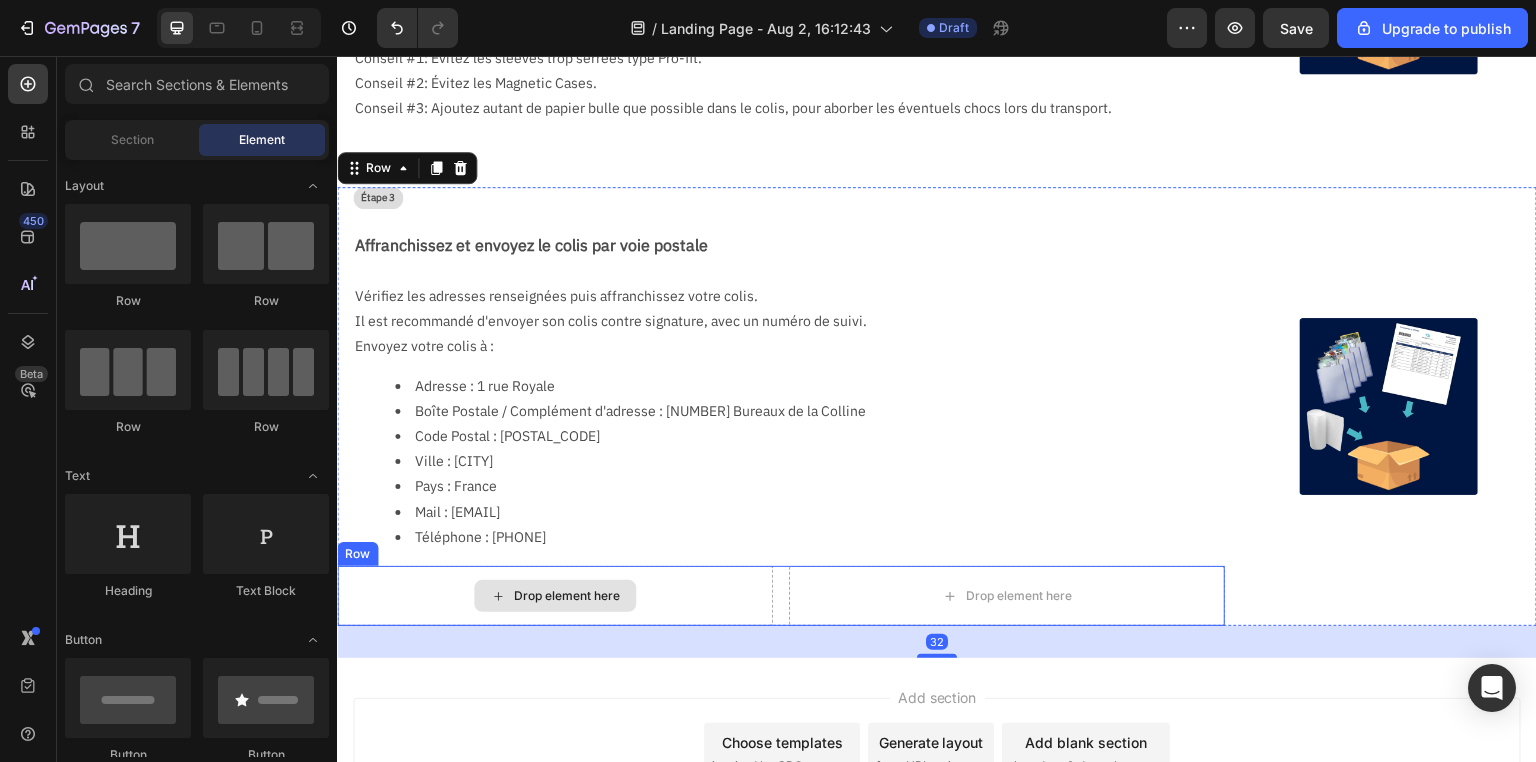 click on "Drop element here" at bounding box center (567, 596) 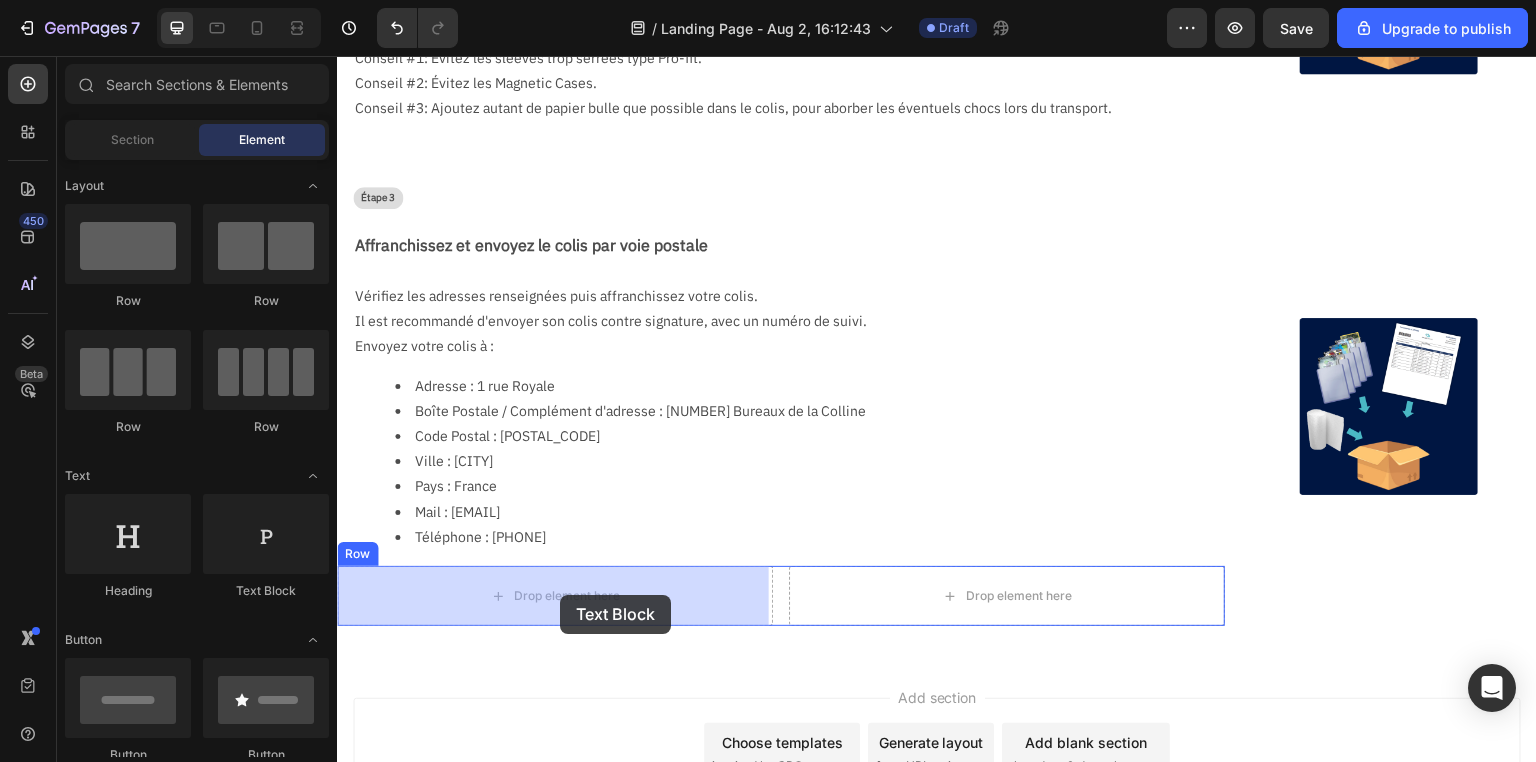 drag, startPoint x: 602, startPoint y: 588, endPoint x: 560, endPoint y: 595, distance: 42.579338 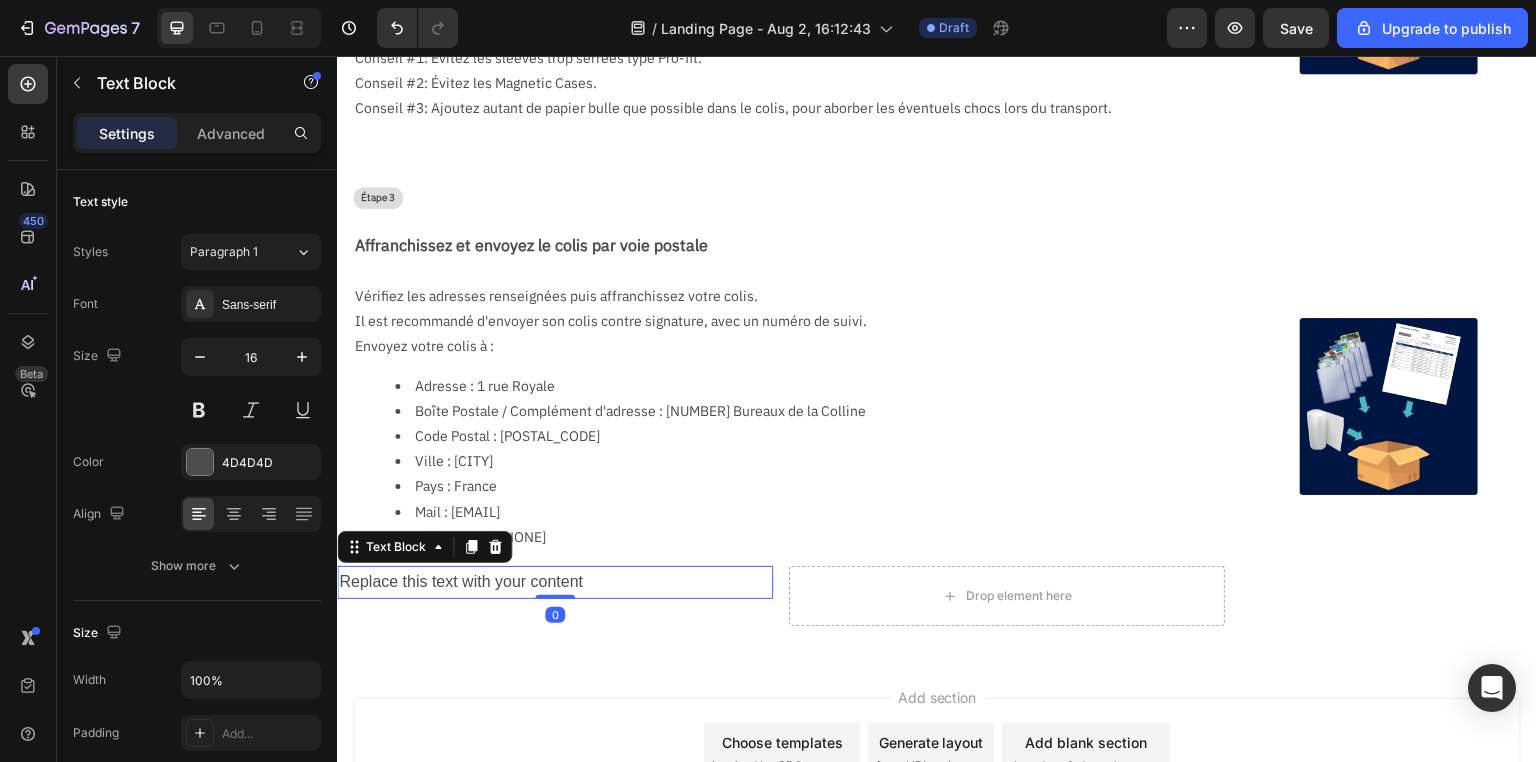 click on "Replace this text with your content" at bounding box center [555, 582] 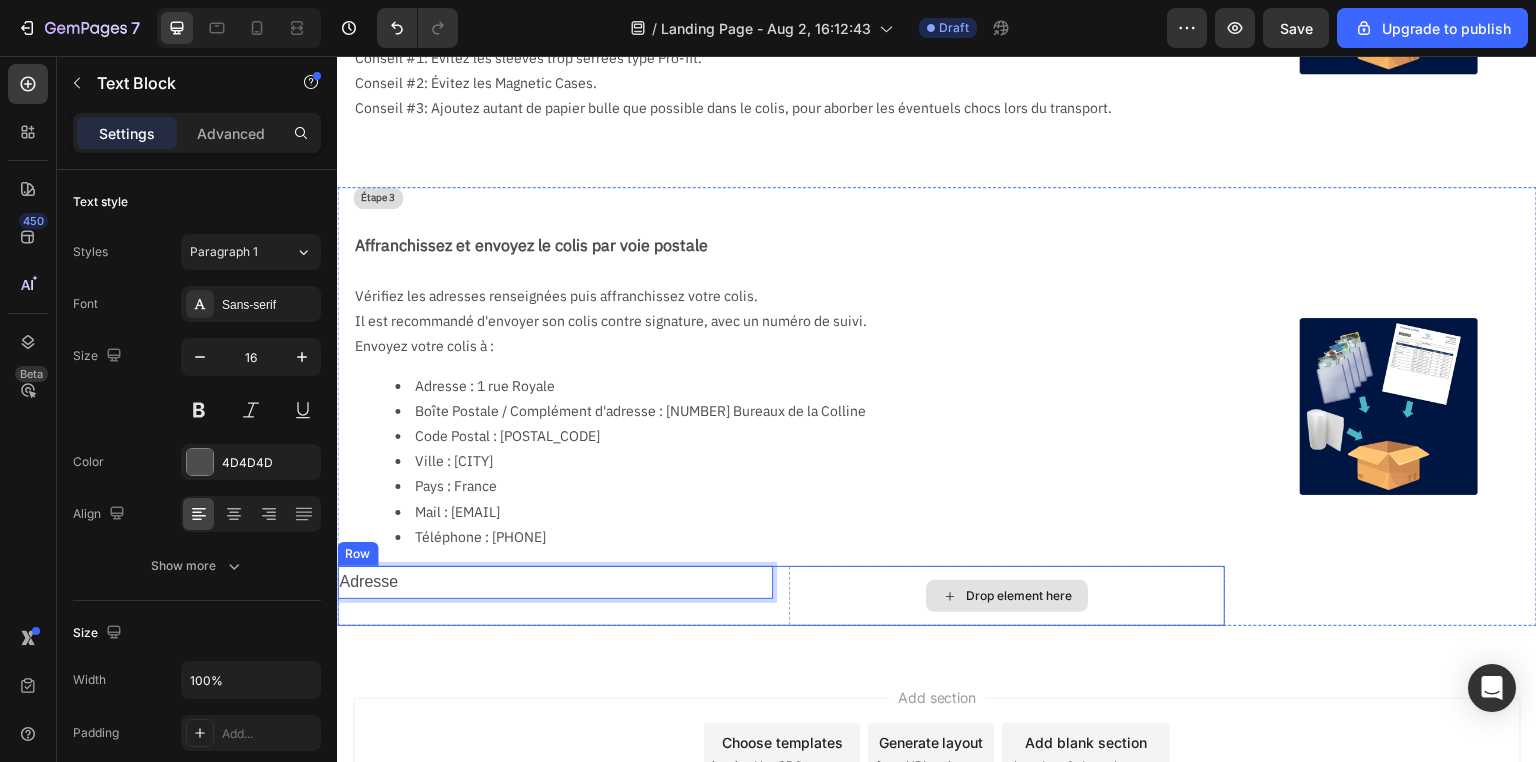 click on "Drop element here" at bounding box center (1007, 596) 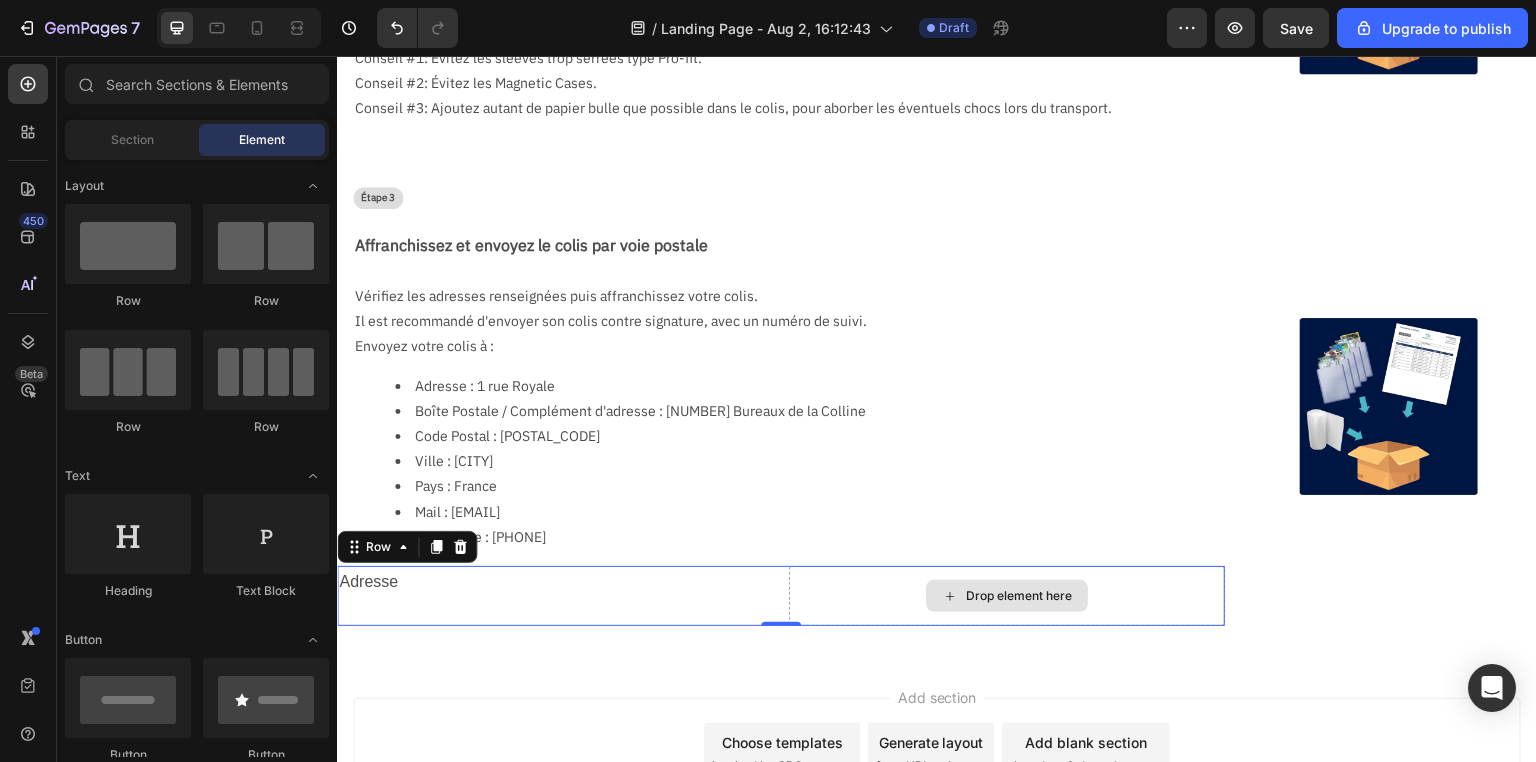 click on "Drop element here" at bounding box center (1019, 596) 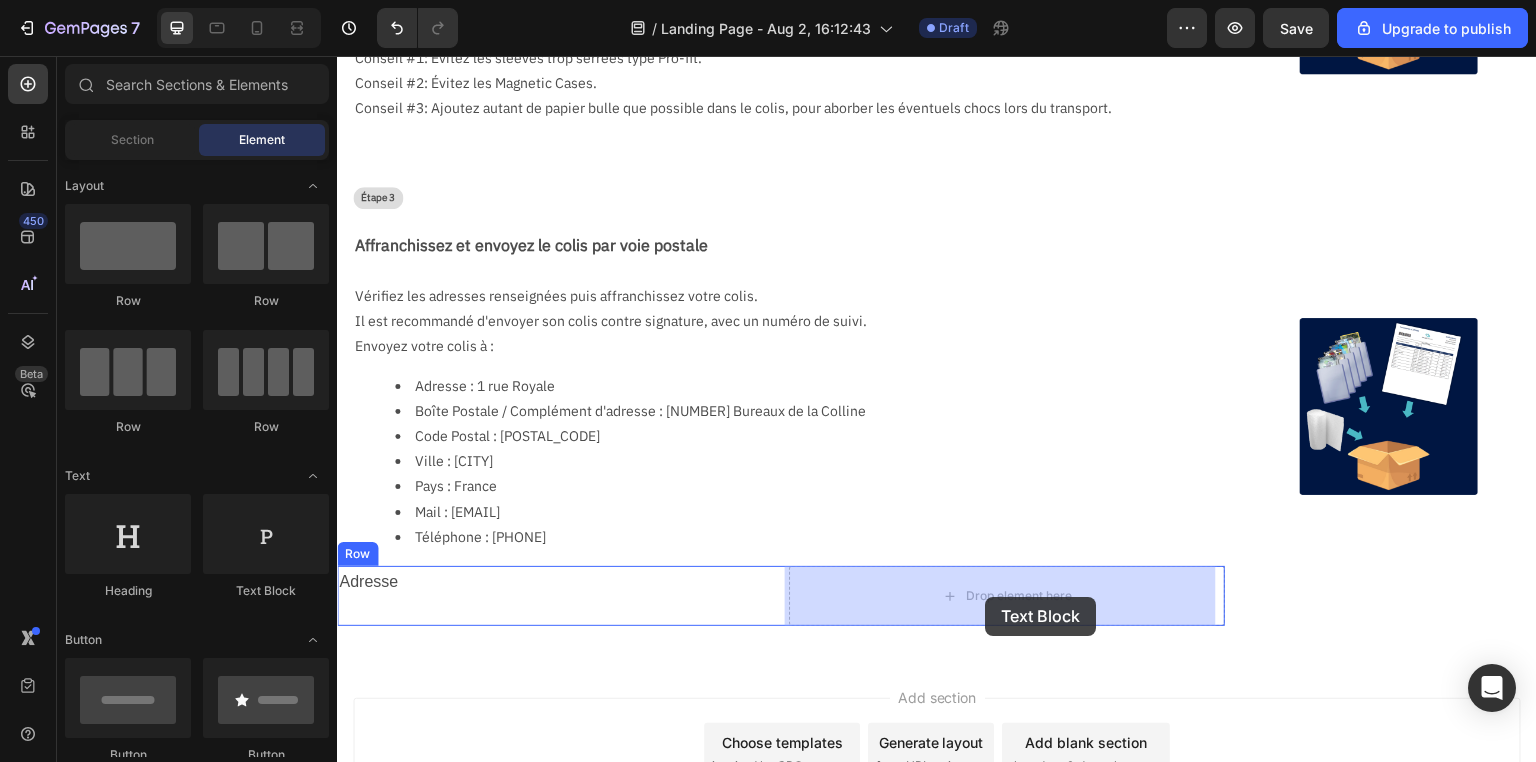 drag, startPoint x: 606, startPoint y: 600, endPoint x: 985, endPoint y: 597, distance: 379.01187 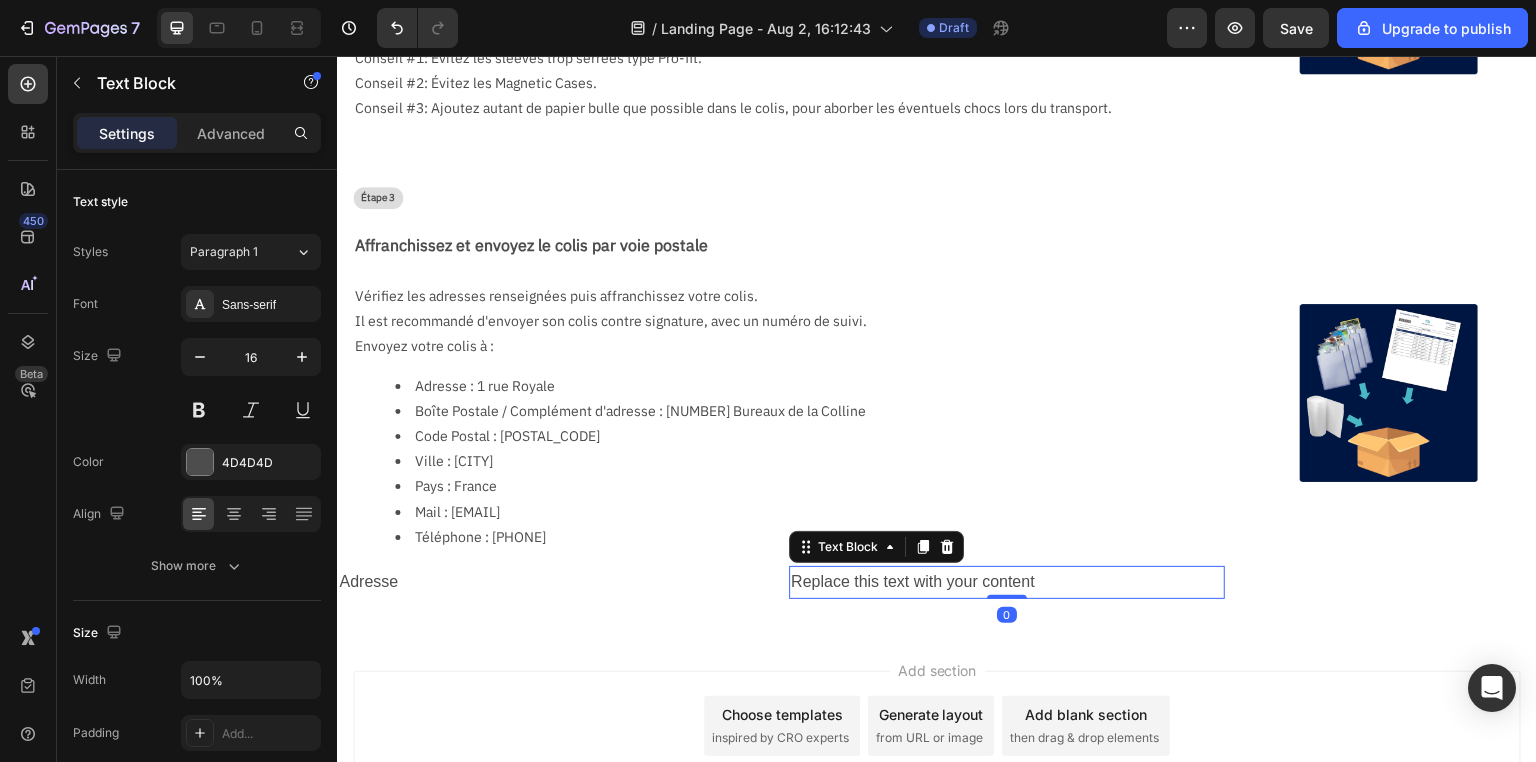 click on "Replace this text with your content" at bounding box center (1007, 582) 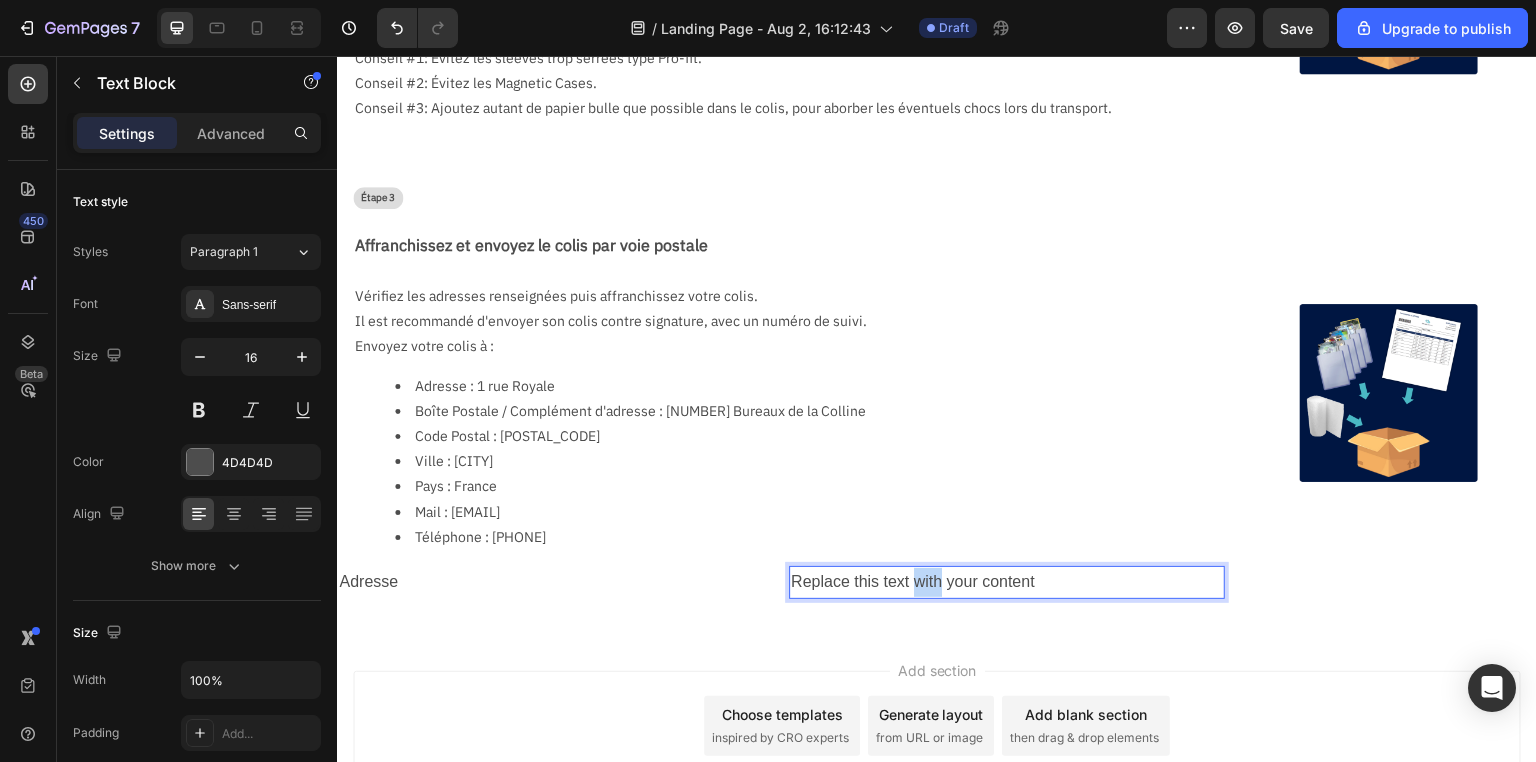 click on "Replace this text with your content" at bounding box center (1007, 582) 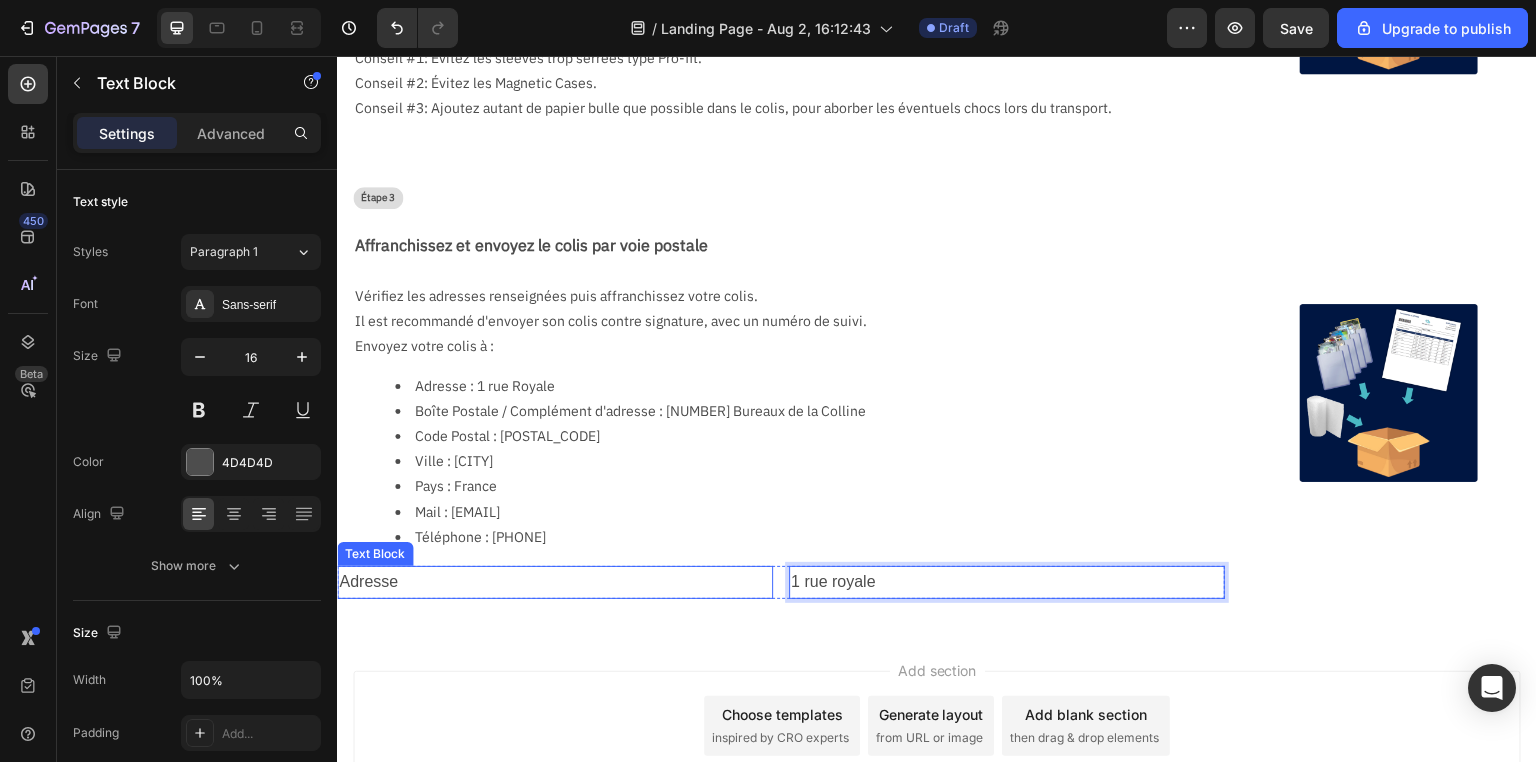 click on "Adresse" at bounding box center [555, 582] 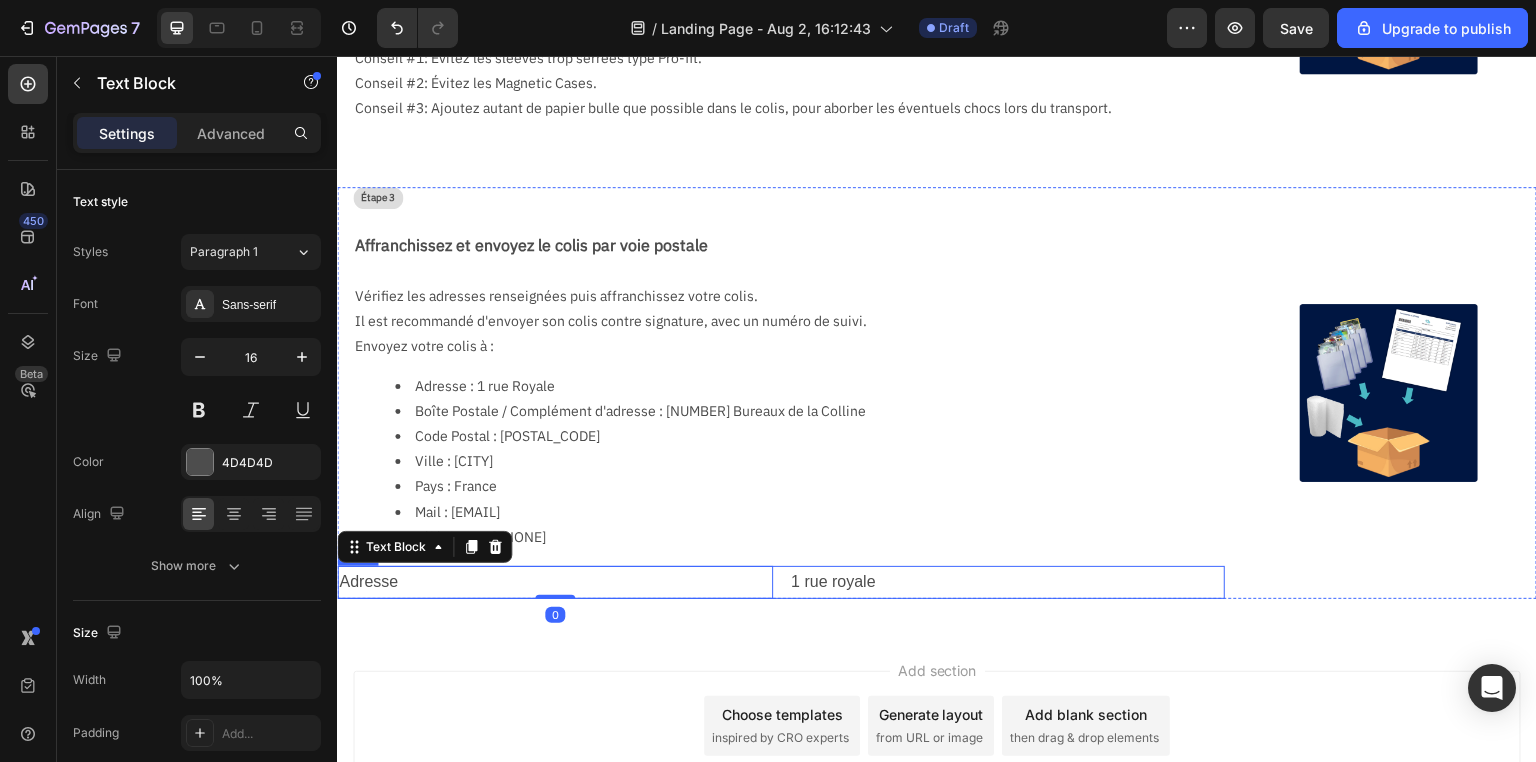 click on "Adresse Text Block   0 1 rue royale Text Block Row" at bounding box center (781, 582) 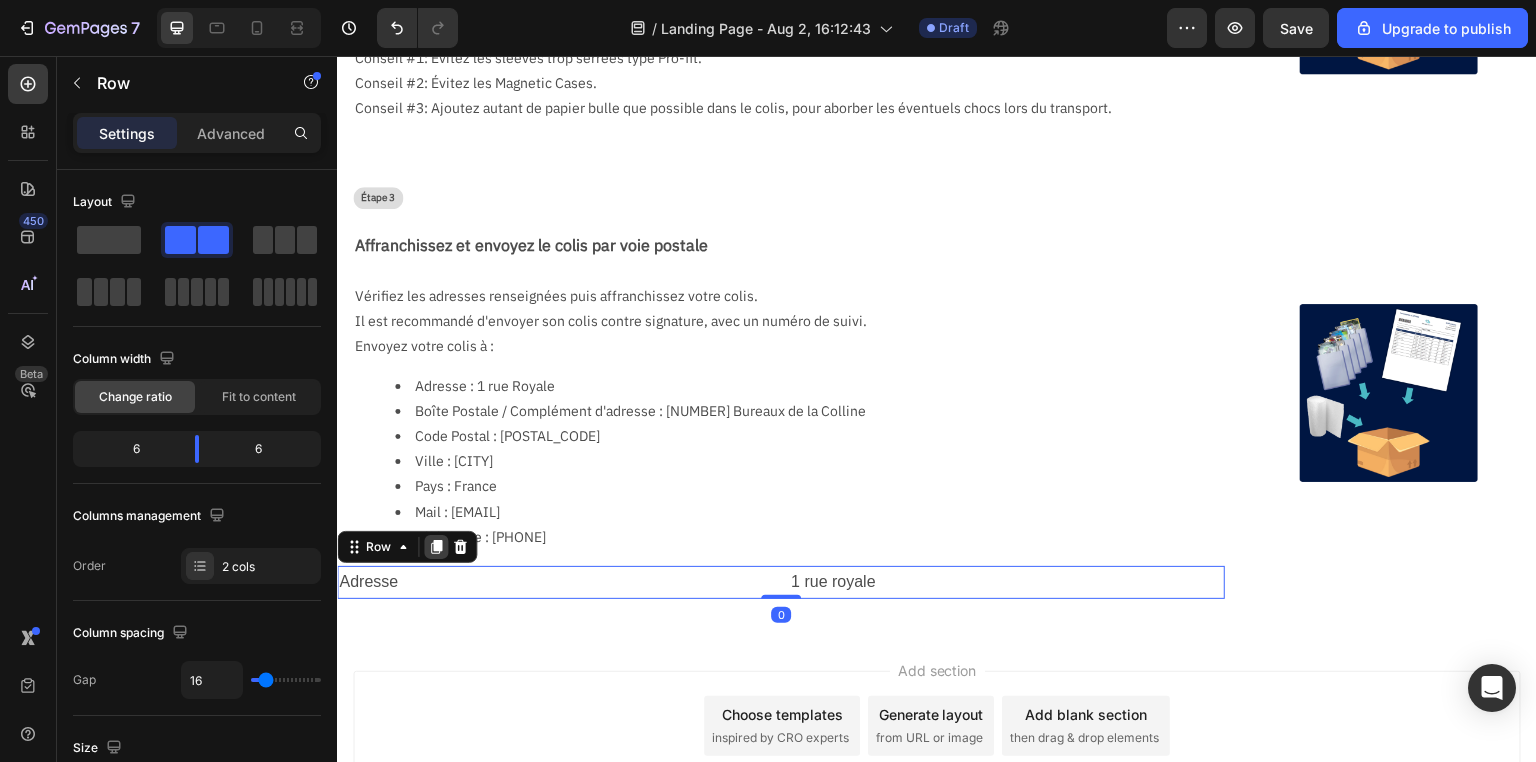 click 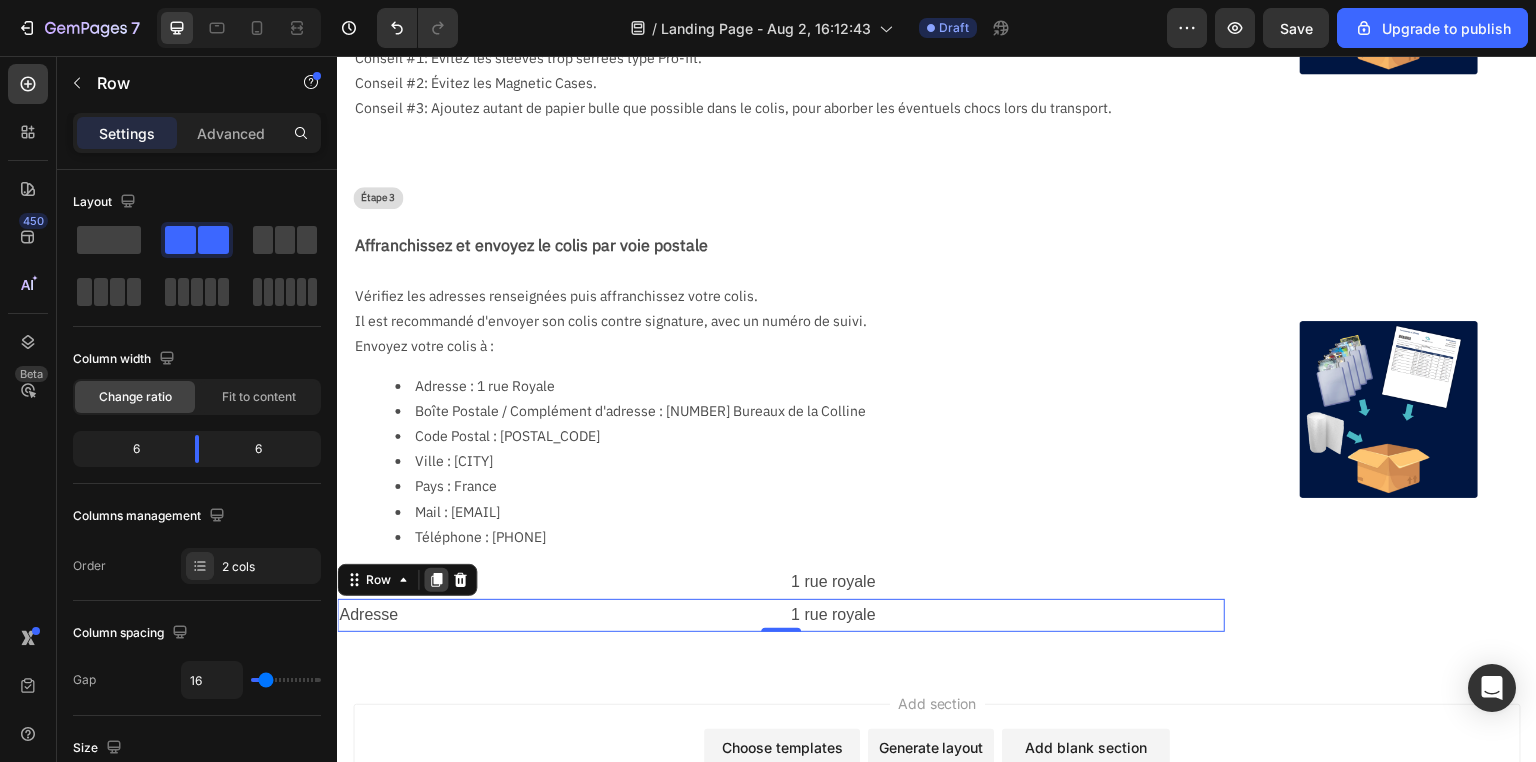 click 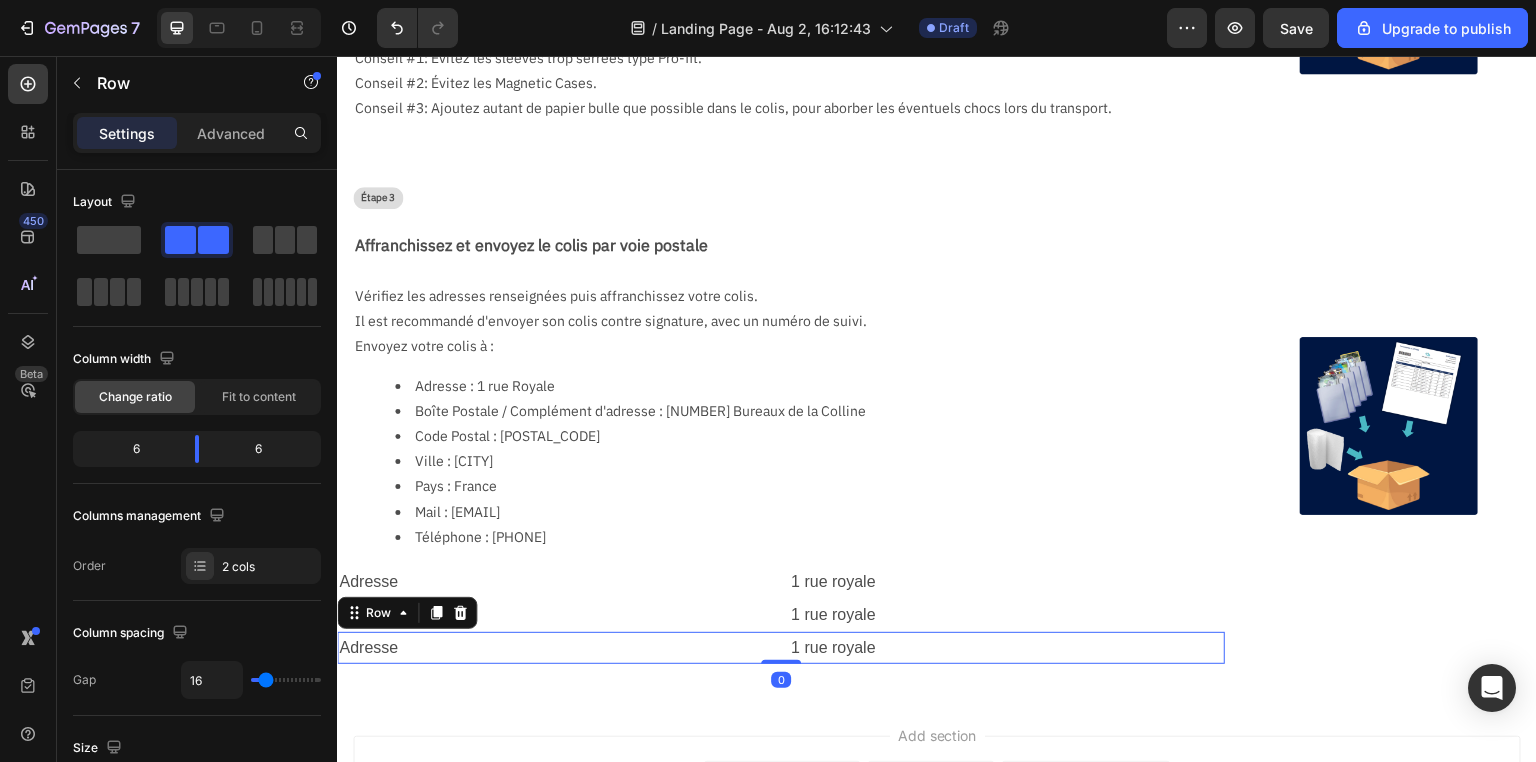 click on "Adresse" at bounding box center [555, 582] 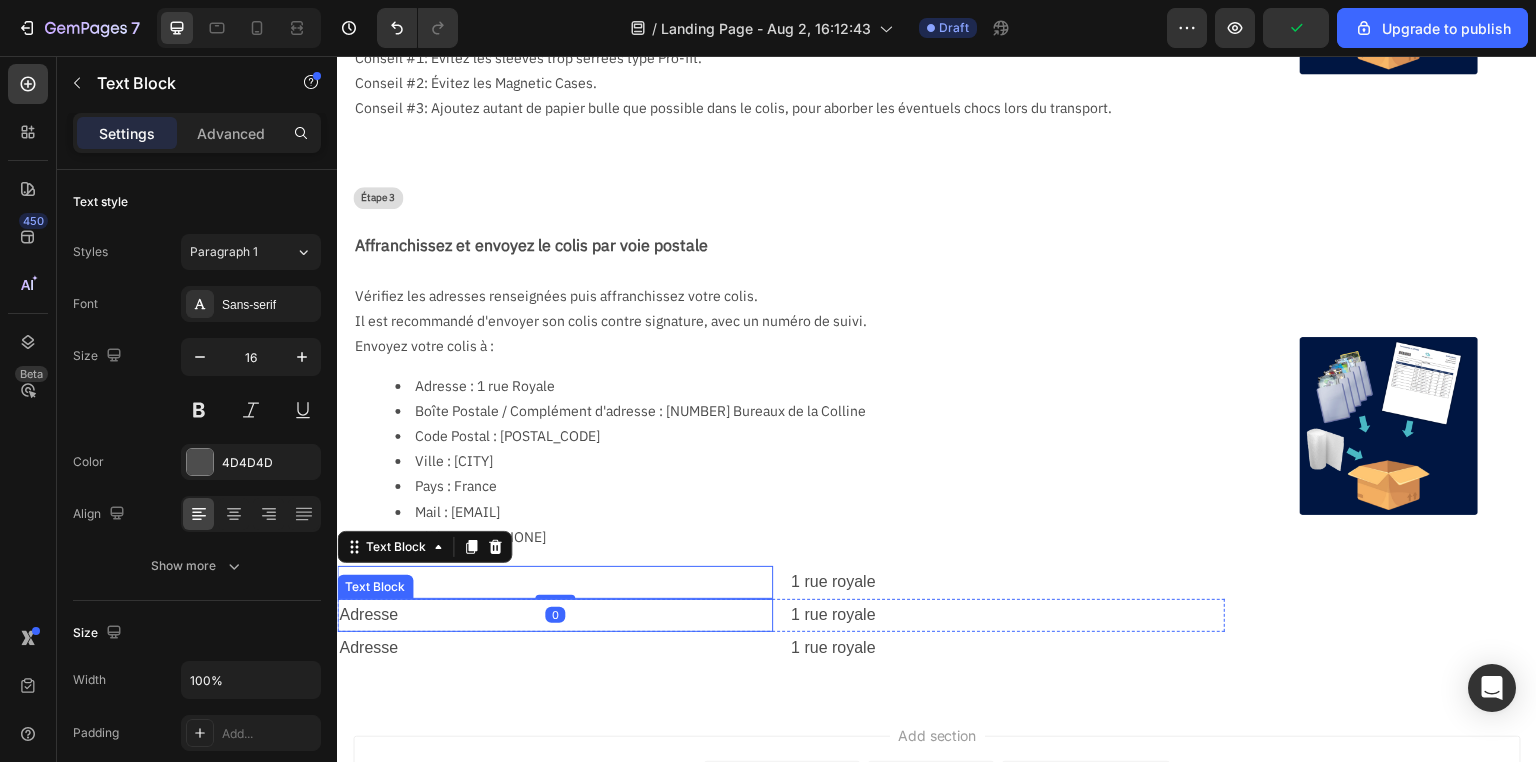 click on "Adresse" at bounding box center (555, 615) 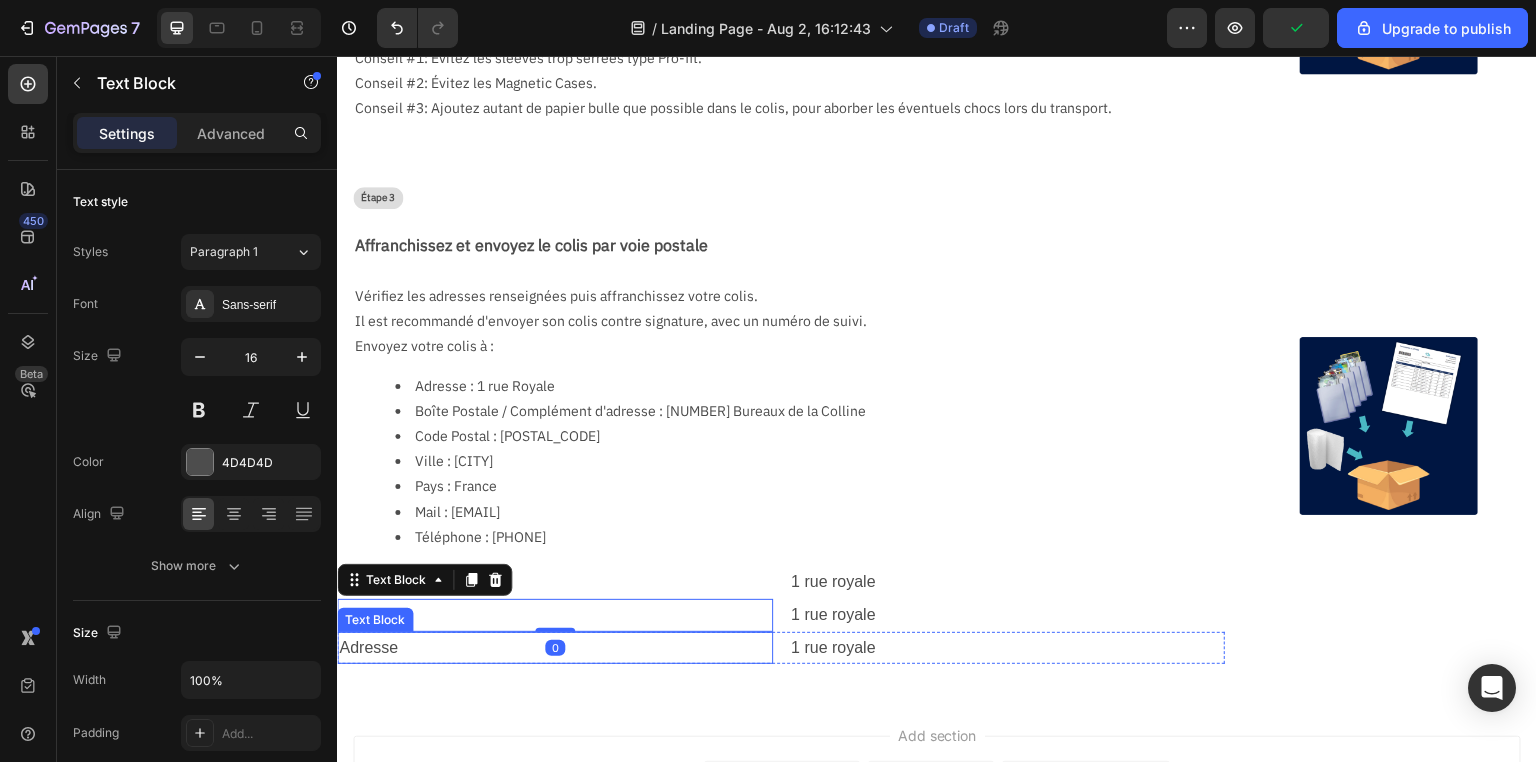 click on "Adresse" at bounding box center (555, 648) 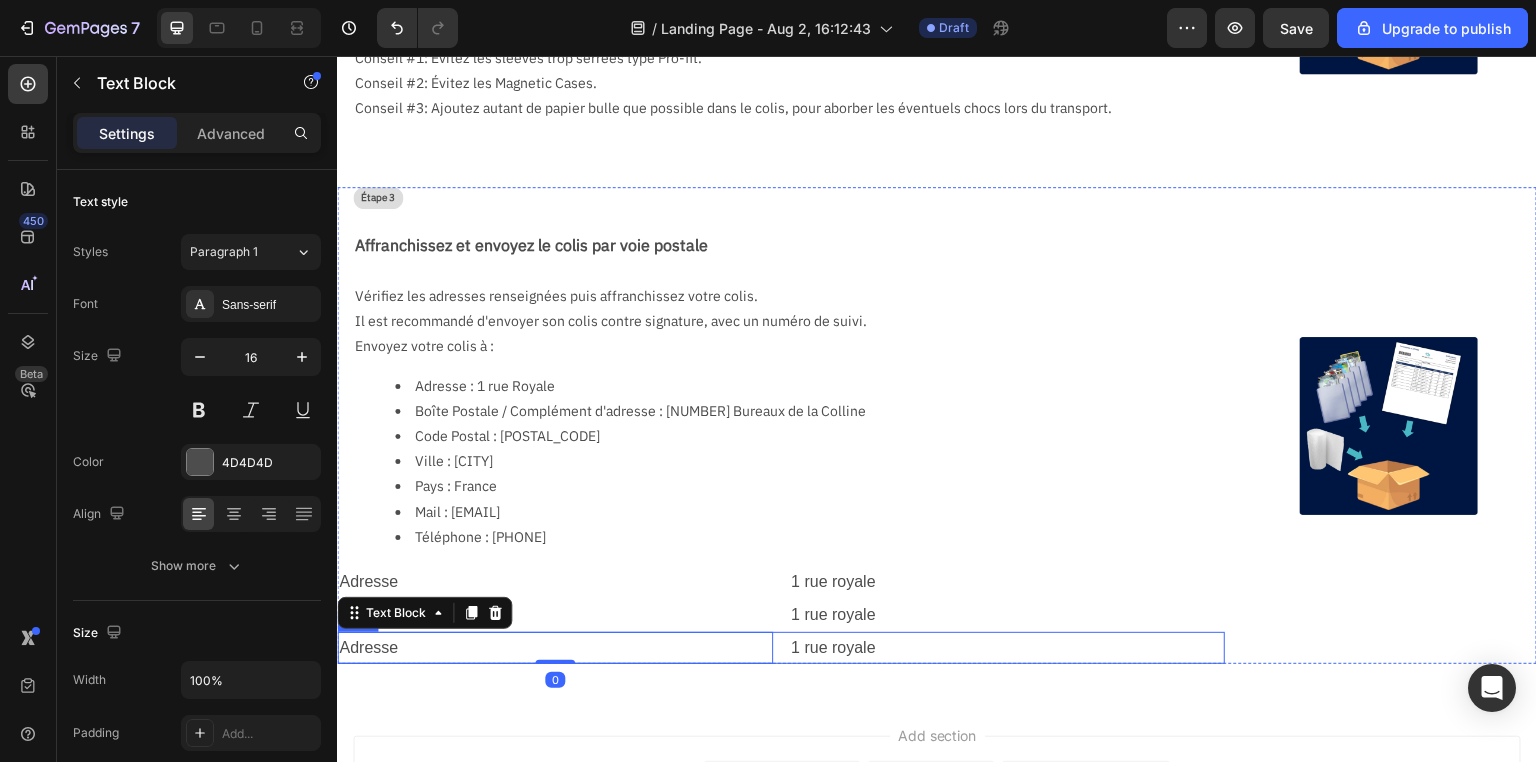 click on "Adresse Text Block   0 1 rue royale Text Block Row" at bounding box center [781, 648] 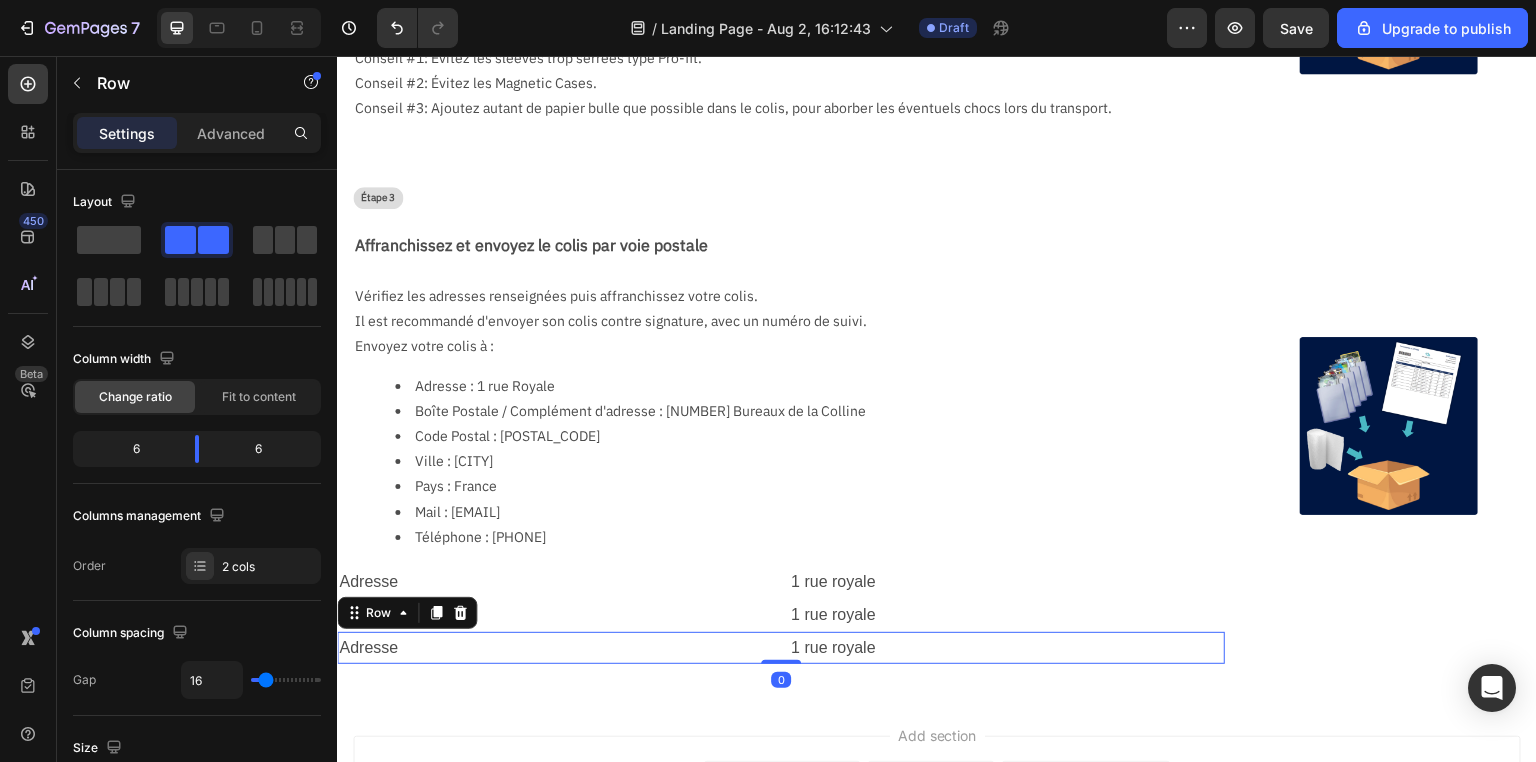 click 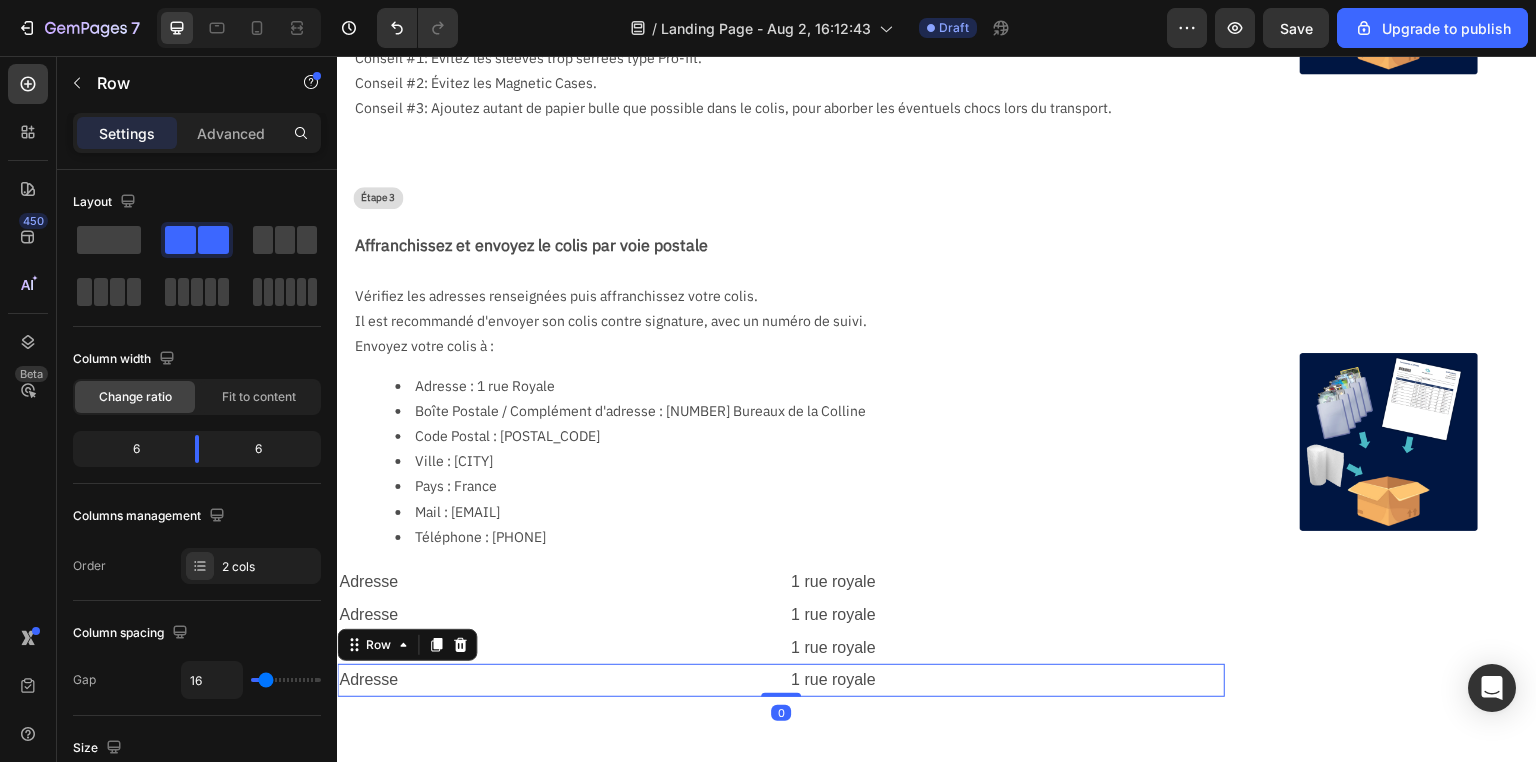 click 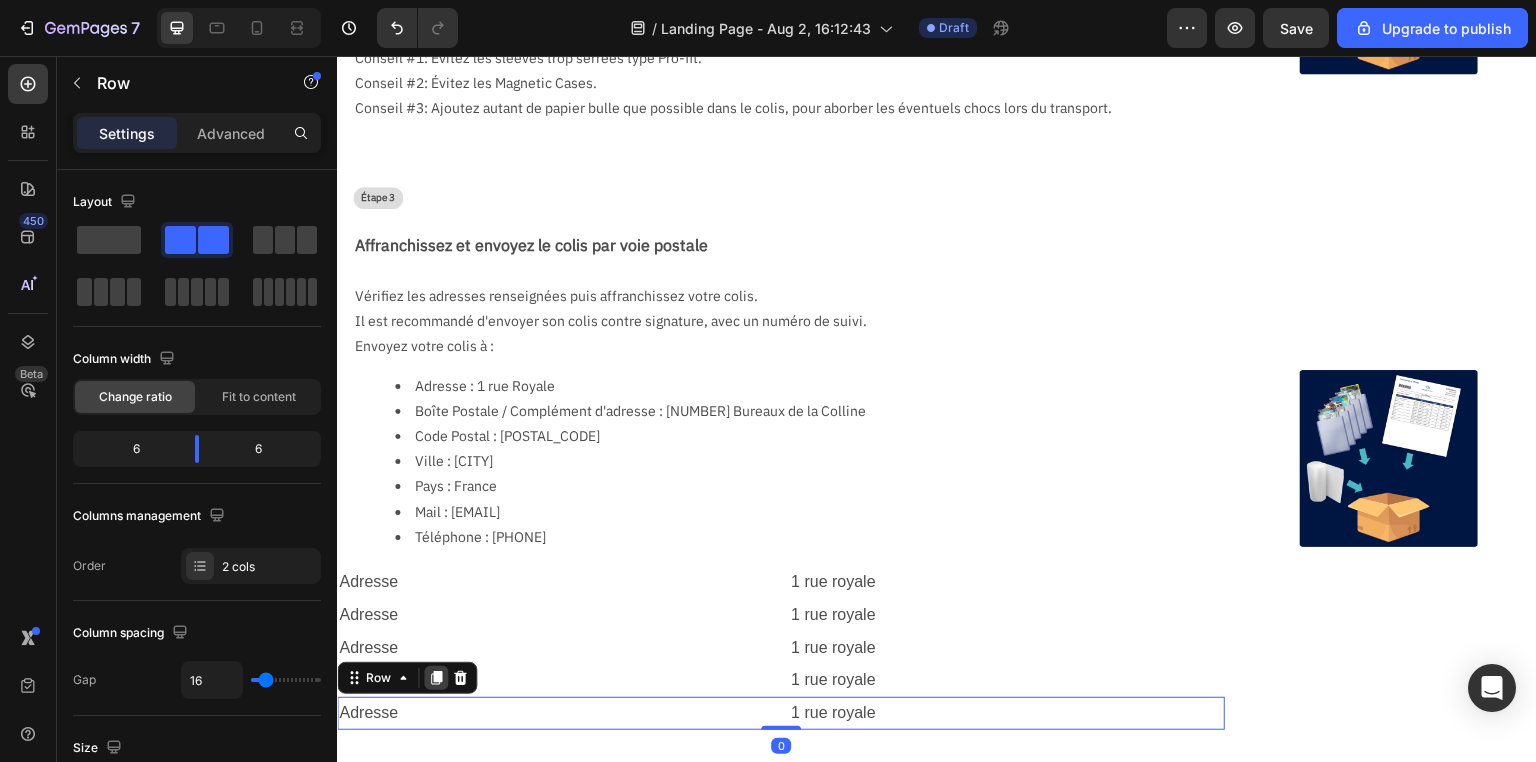 click 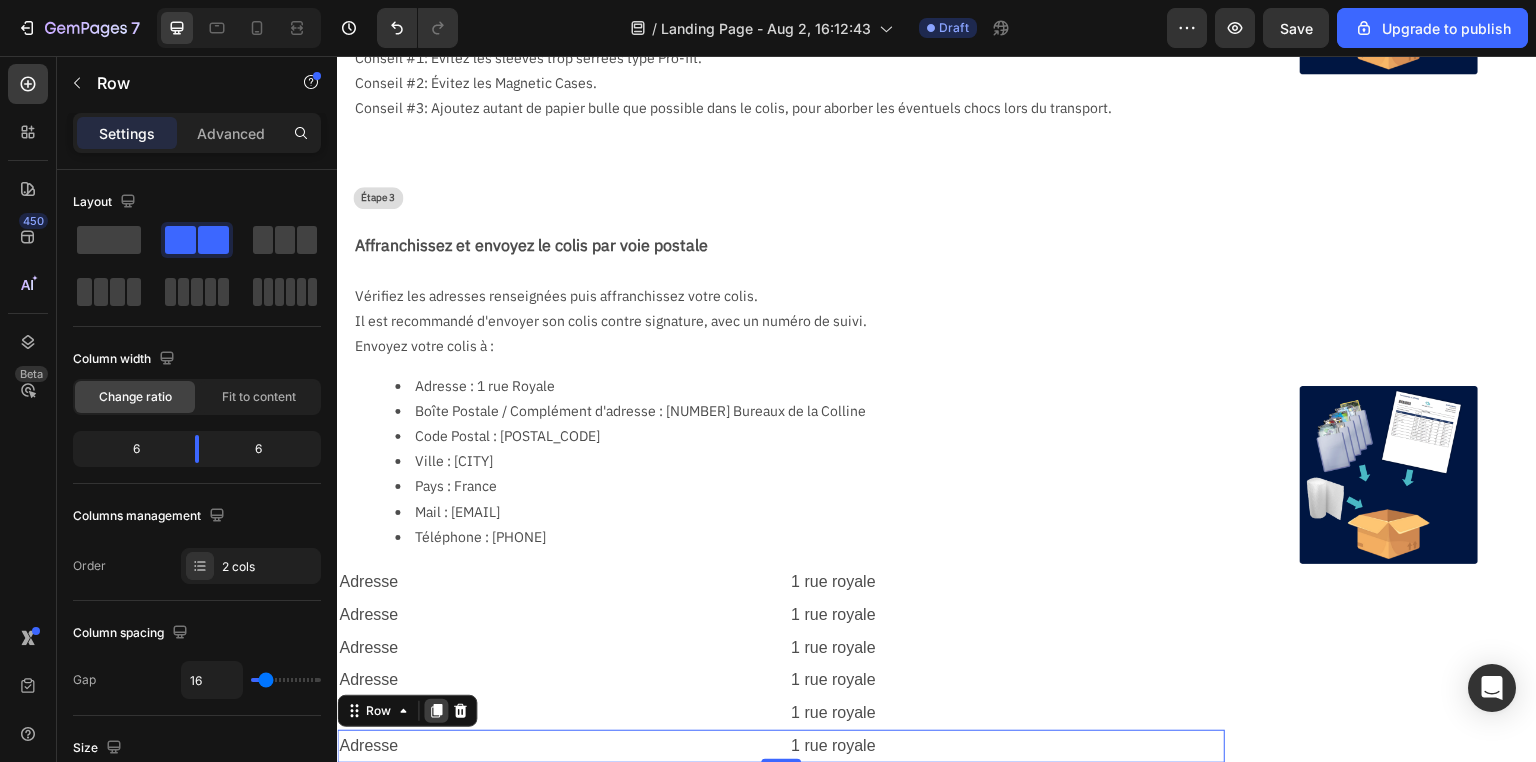 click 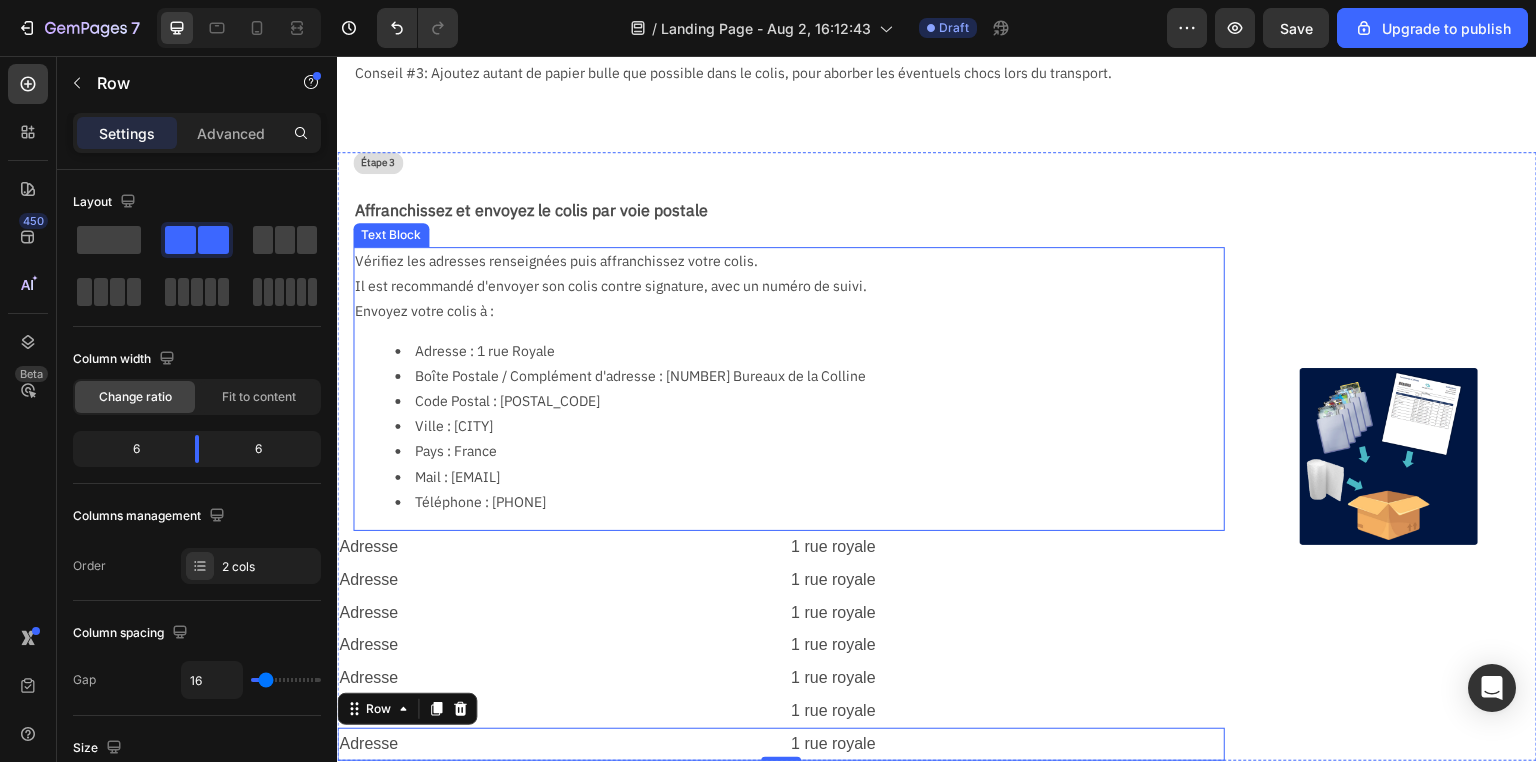 scroll, scrollTop: 800, scrollLeft: 0, axis: vertical 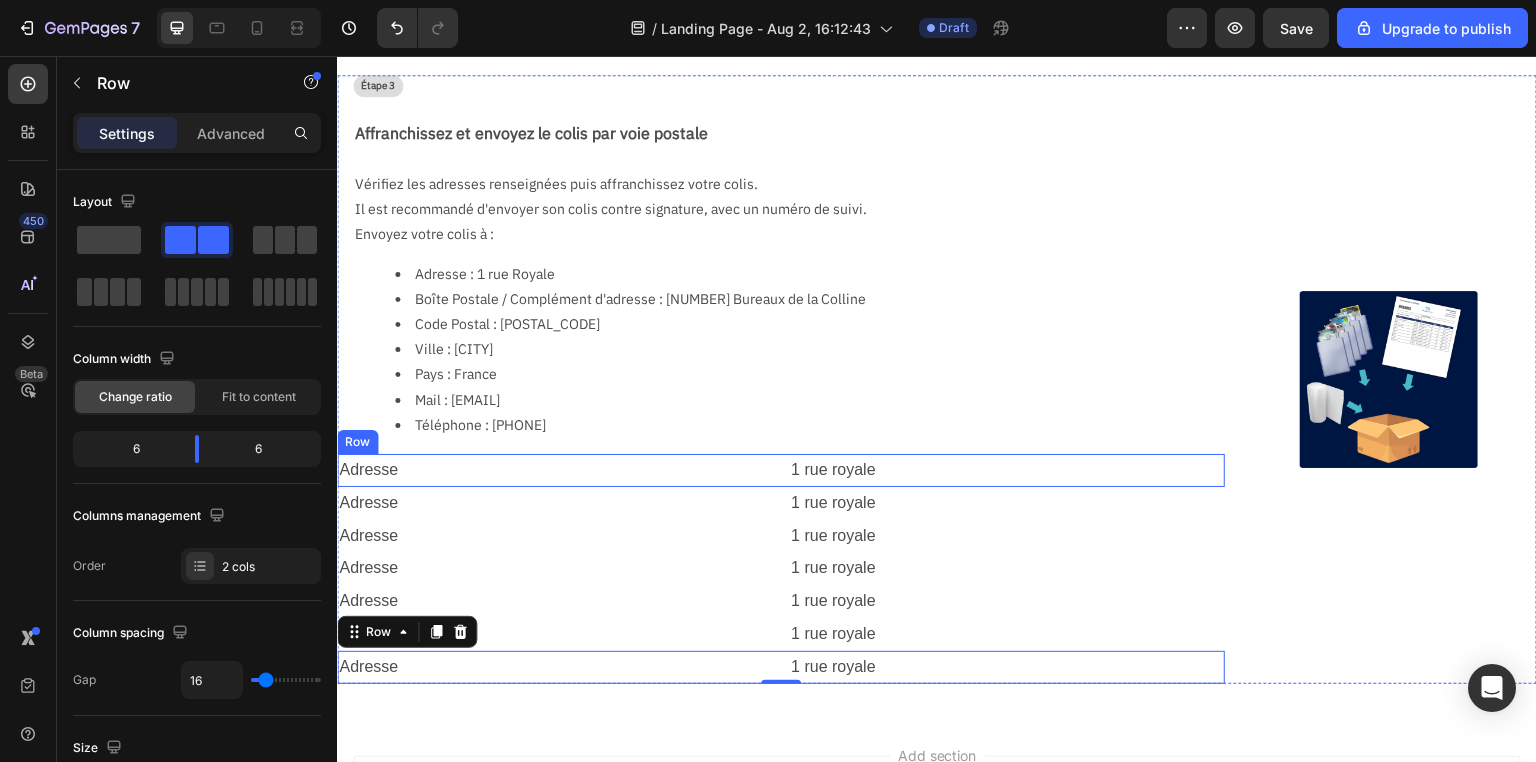 click on "1 rue royale" at bounding box center [1007, 470] 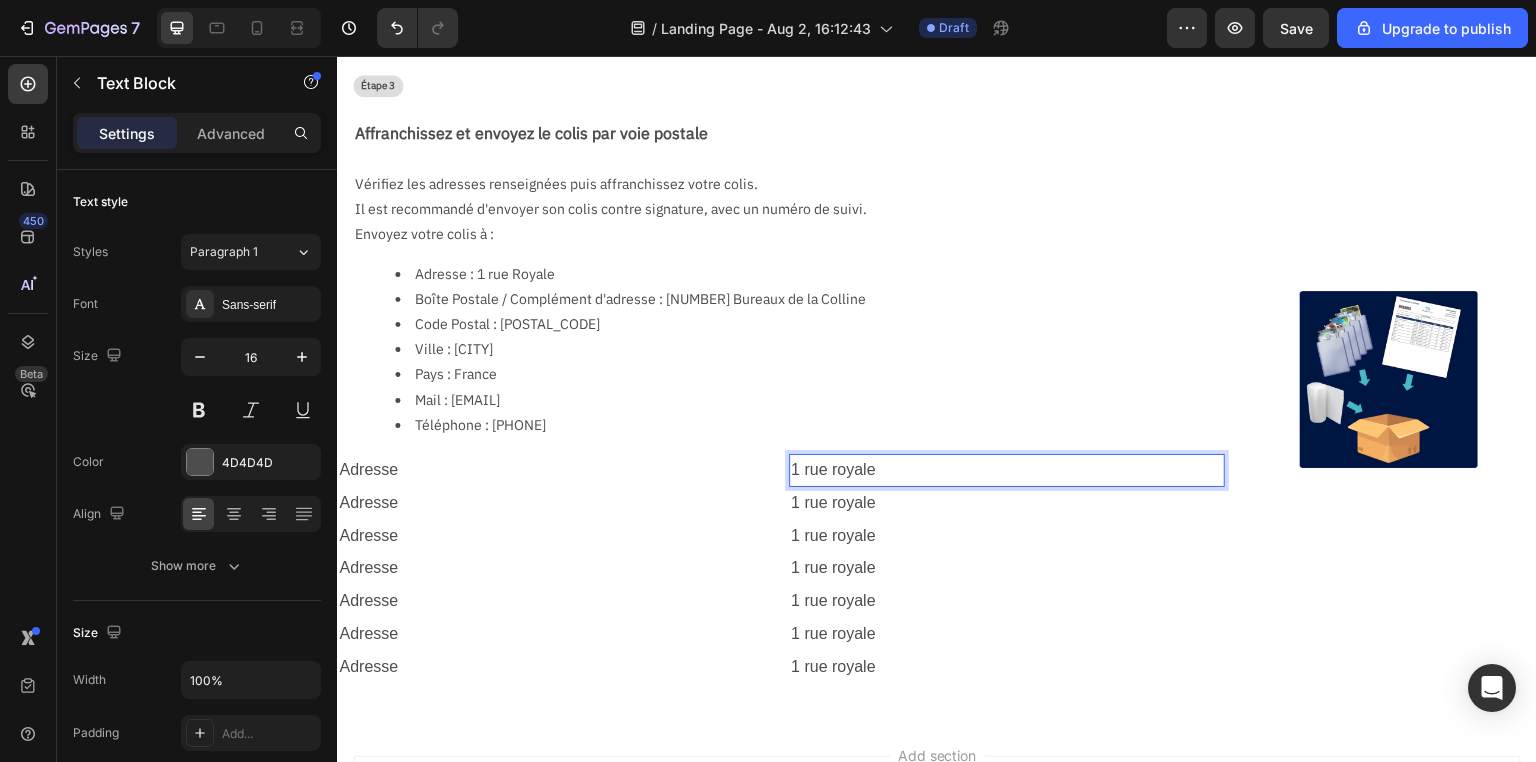 click on "1 rue royale" at bounding box center (1007, 470) 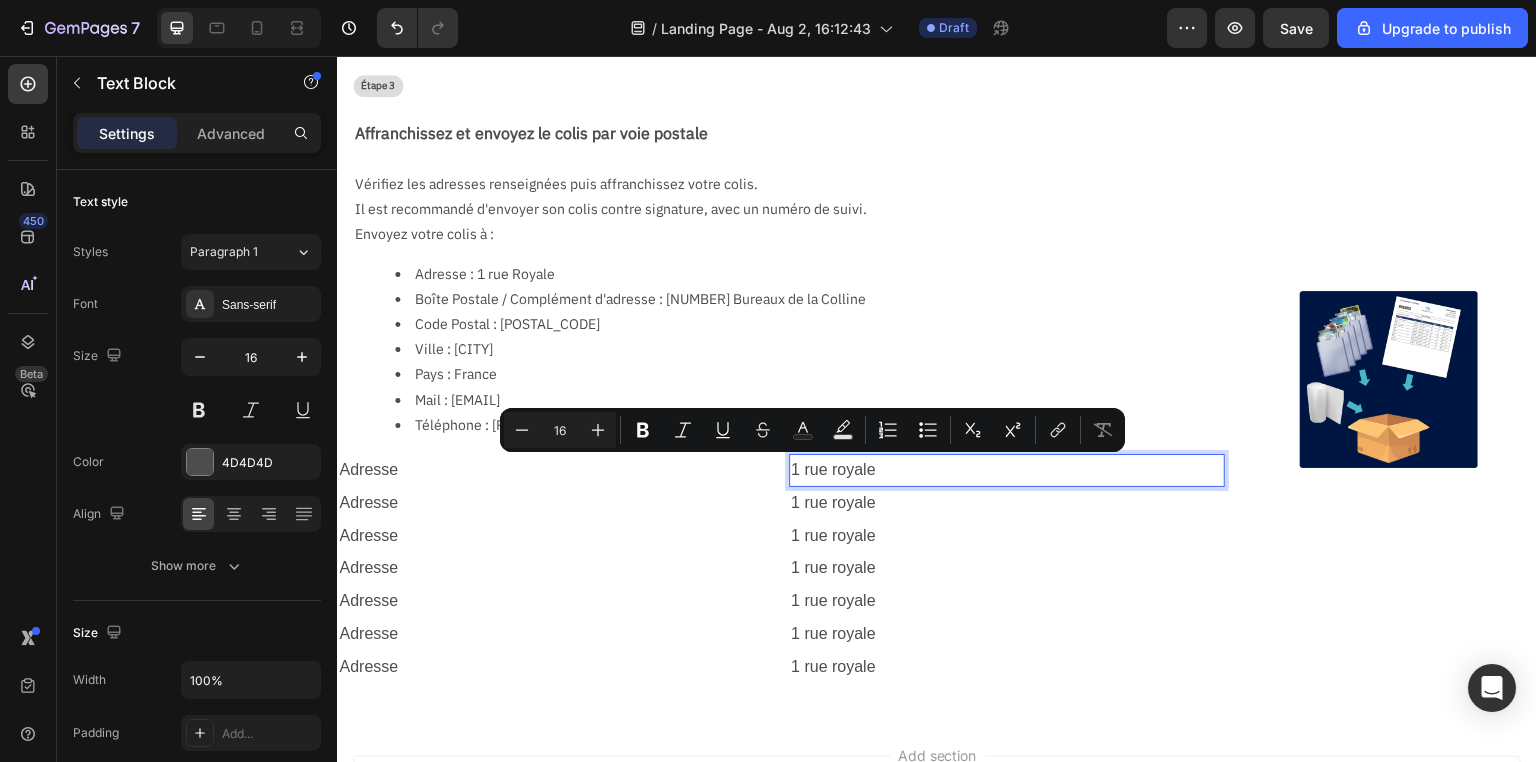 click on "1 rue royale" at bounding box center [1007, 470] 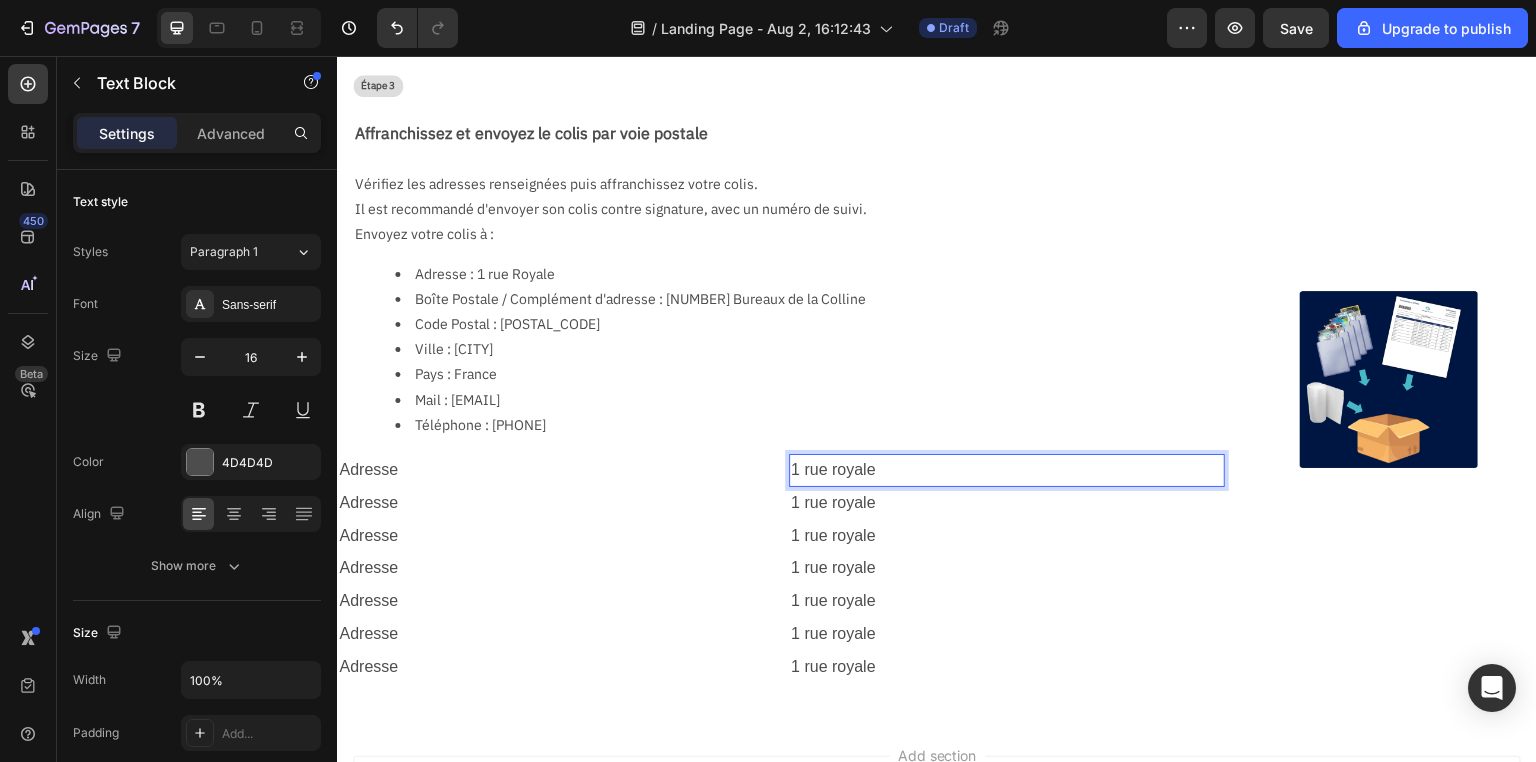click on "1 rue royale" at bounding box center [1007, 470] 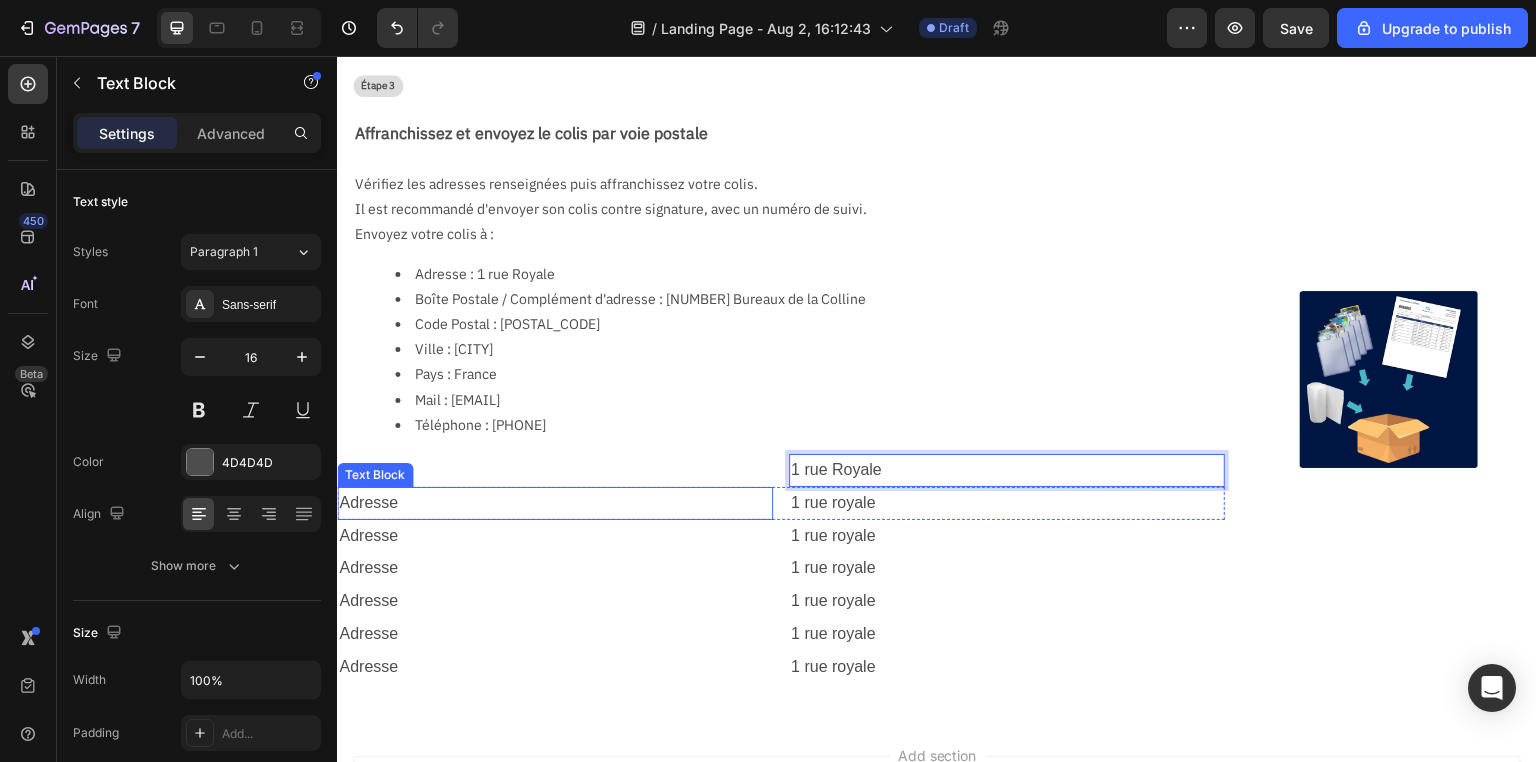 click on "Adresse" at bounding box center [555, 503] 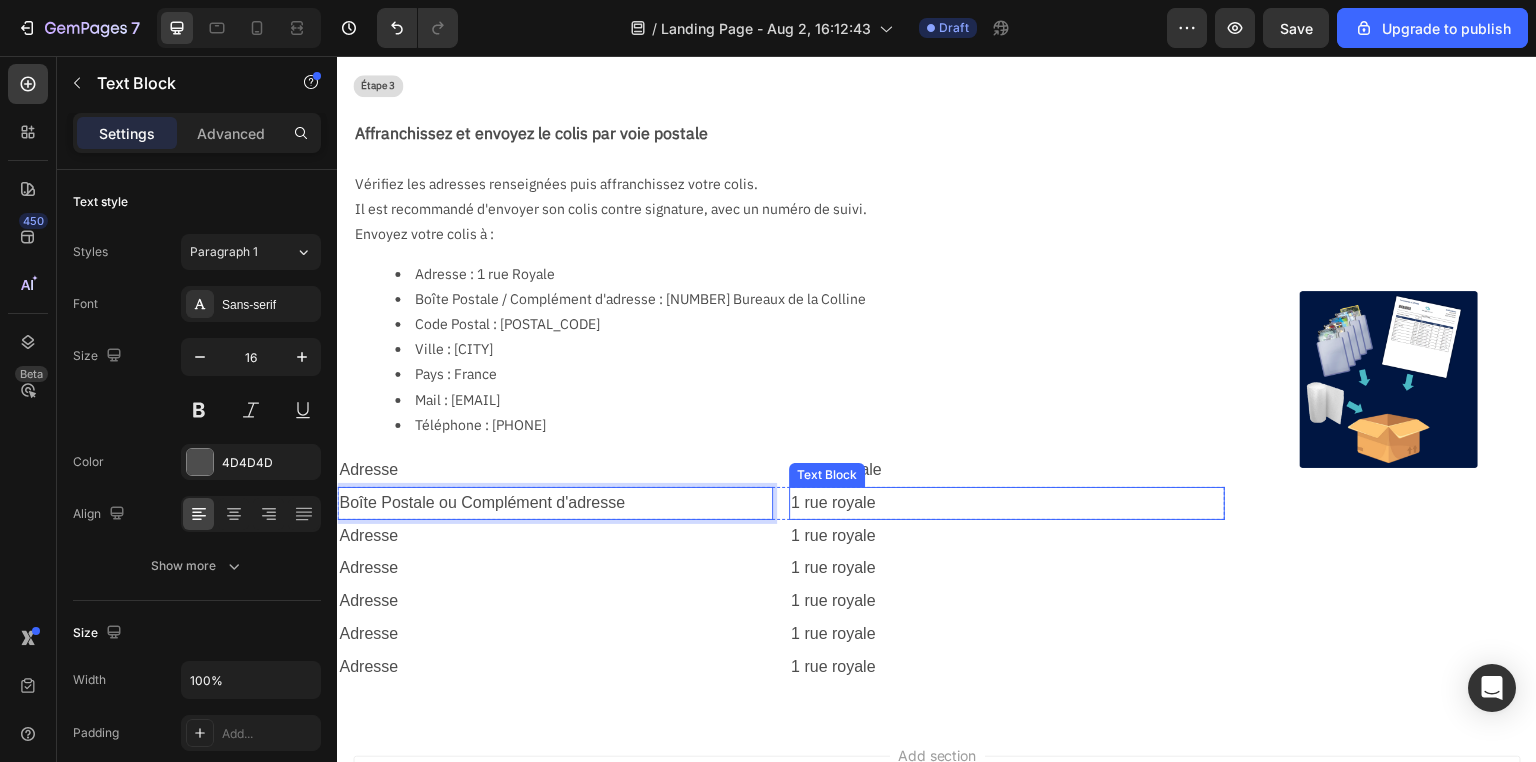 click on "1 rue royale" at bounding box center [1007, 503] 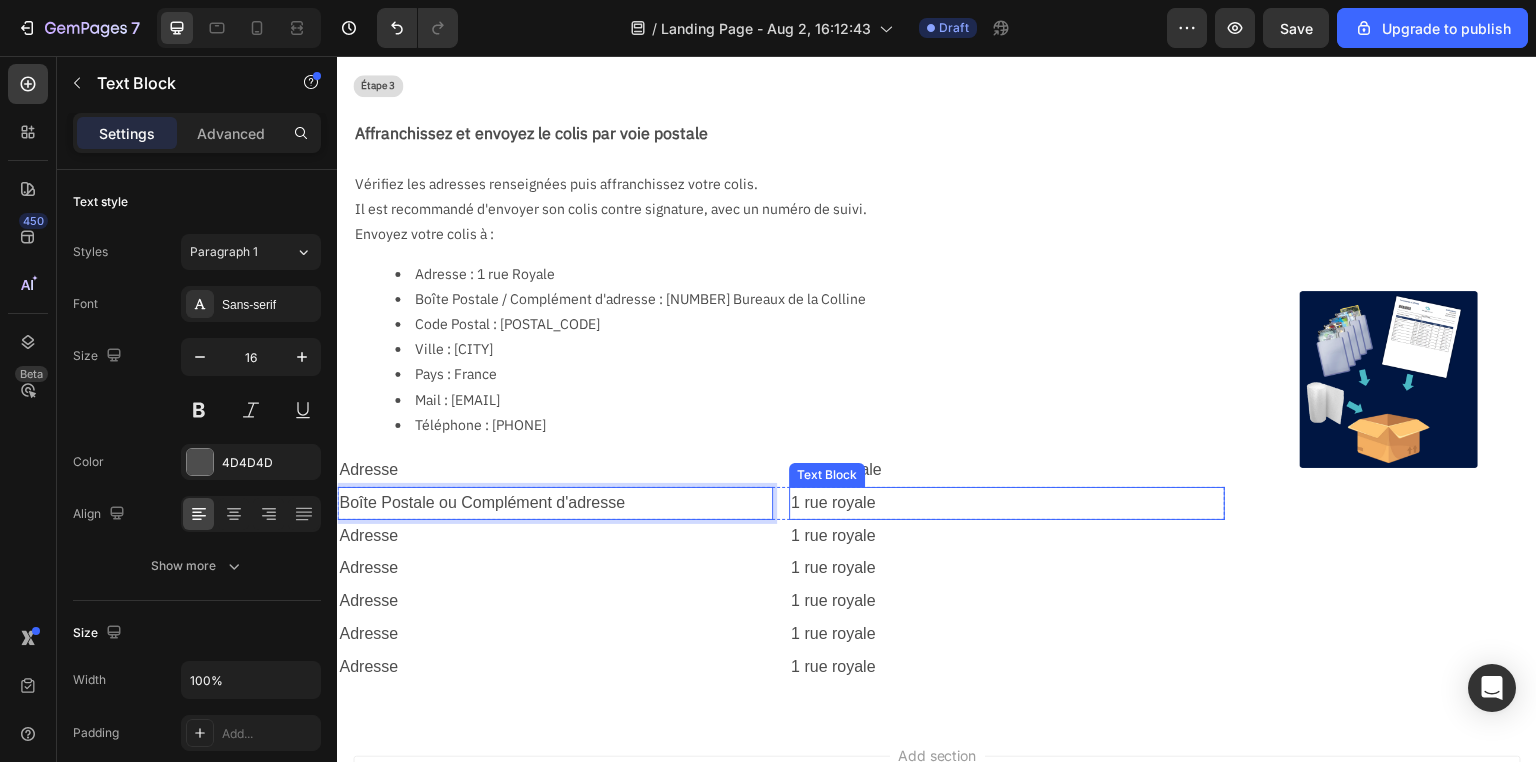 click on "1 rue royale" at bounding box center (1007, 503) 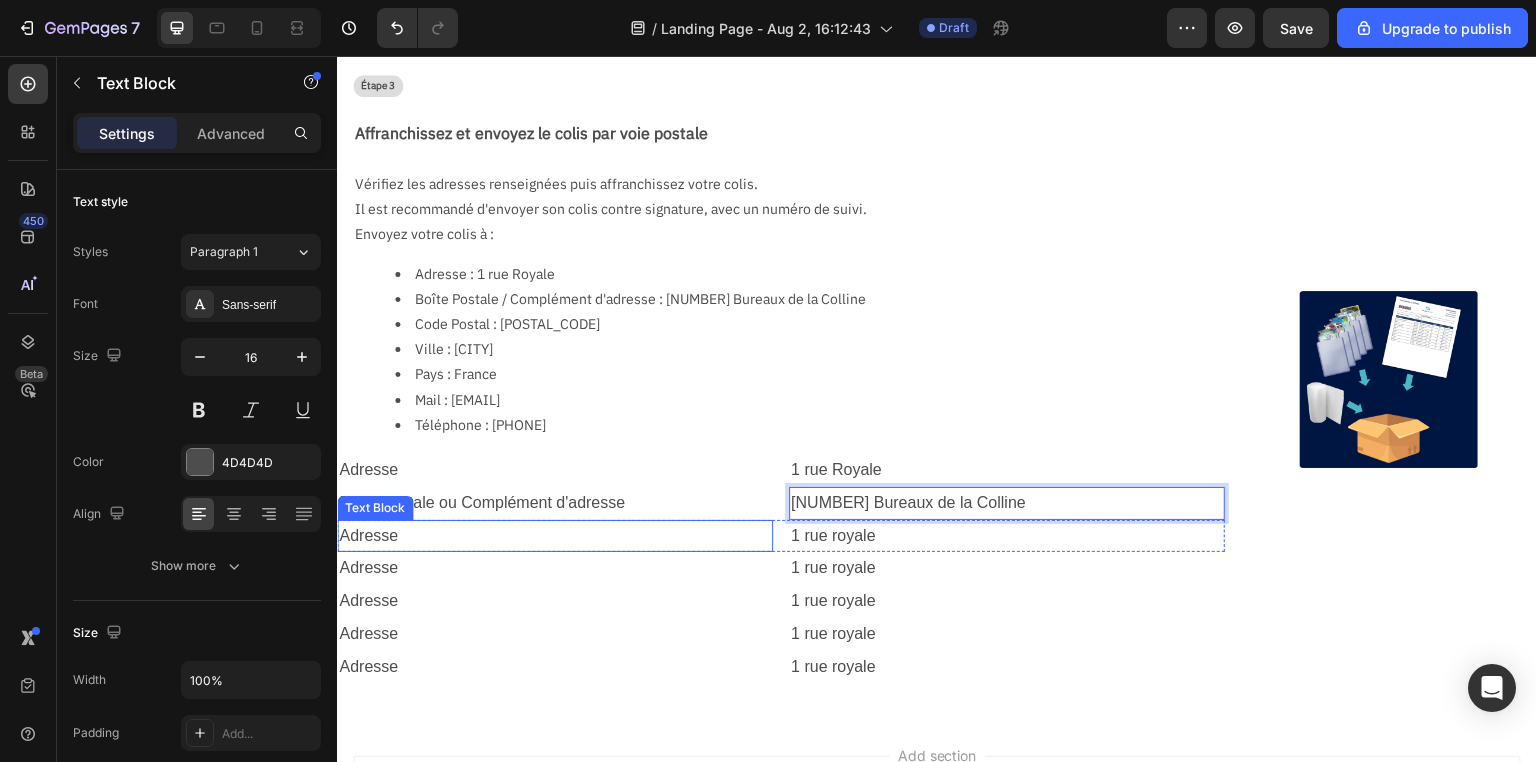 click on "Adresse" at bounding box center (555, 536) 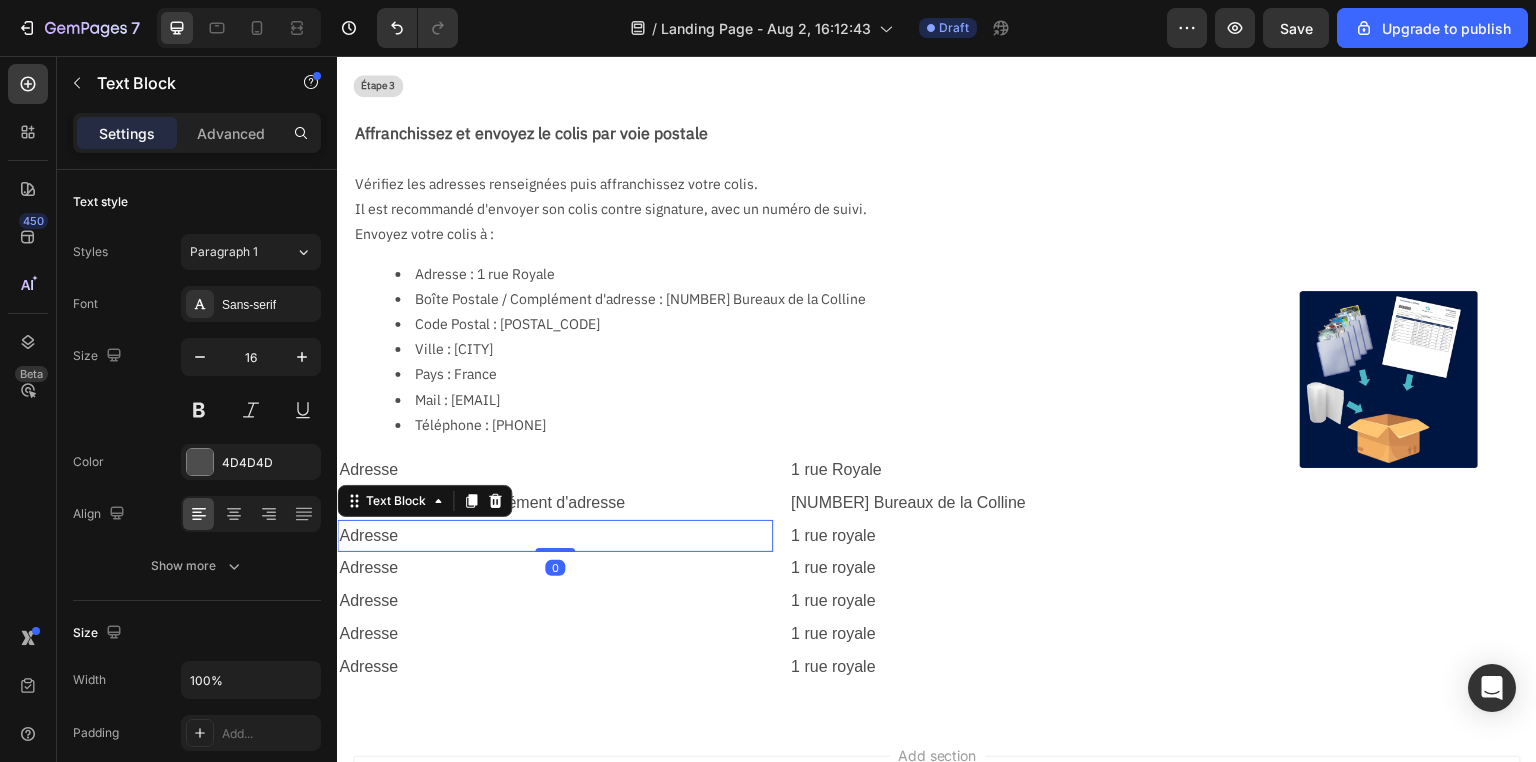 click on "Adresse" at bounding box center [555, 536] 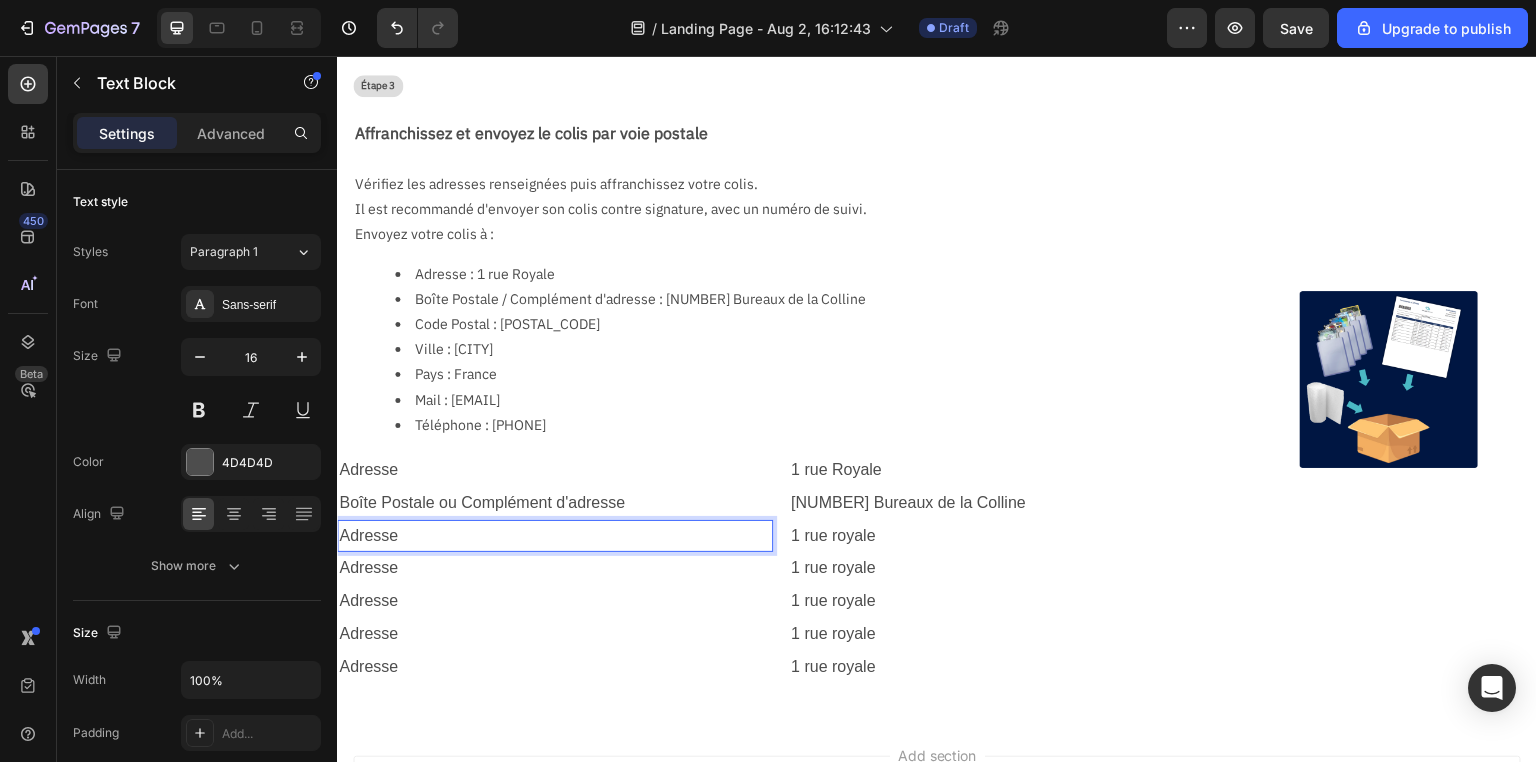 click on "Adresse" at bounding box center (555, 536) 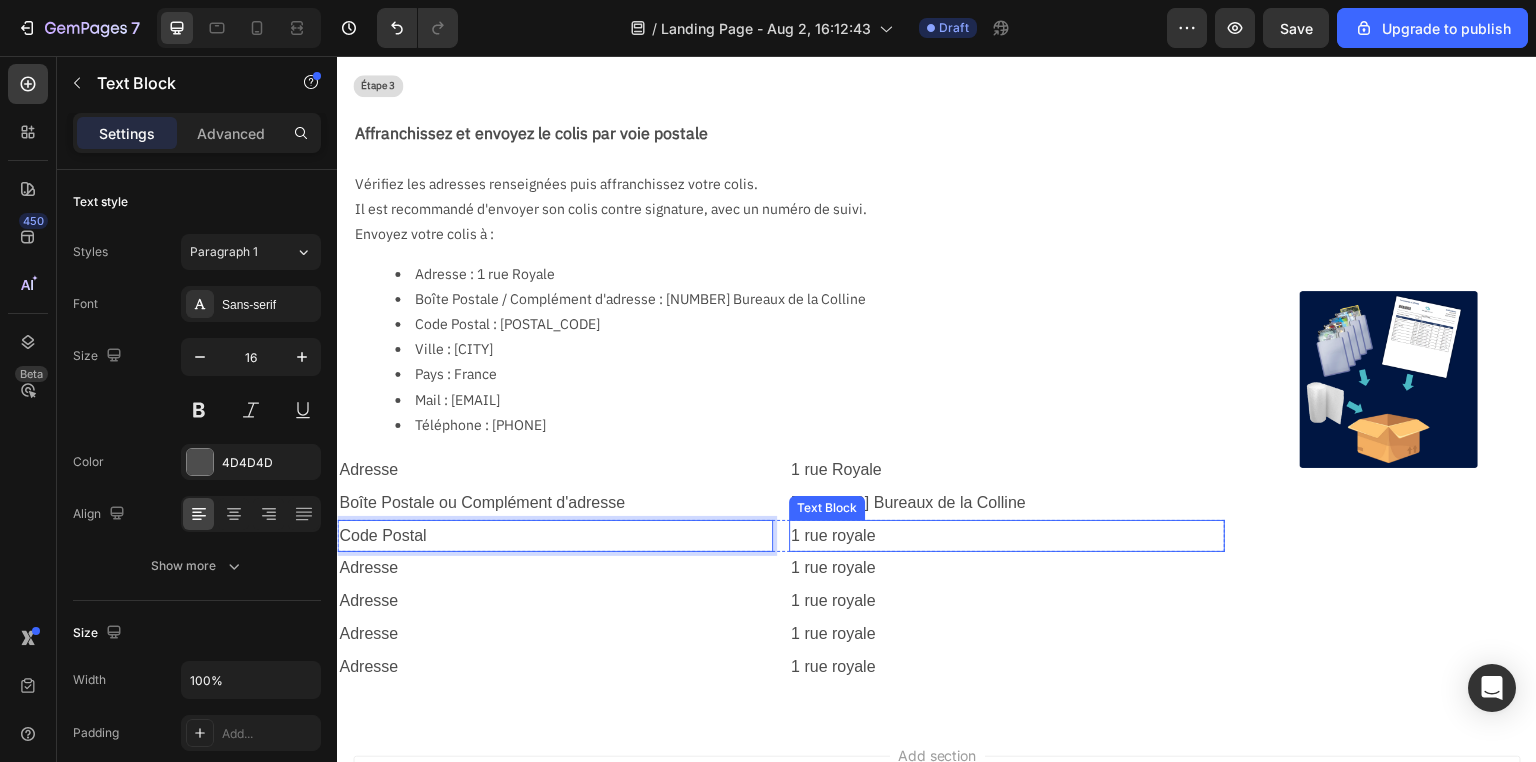 click on "1 rue royale" at bounding box center (1007, 536) 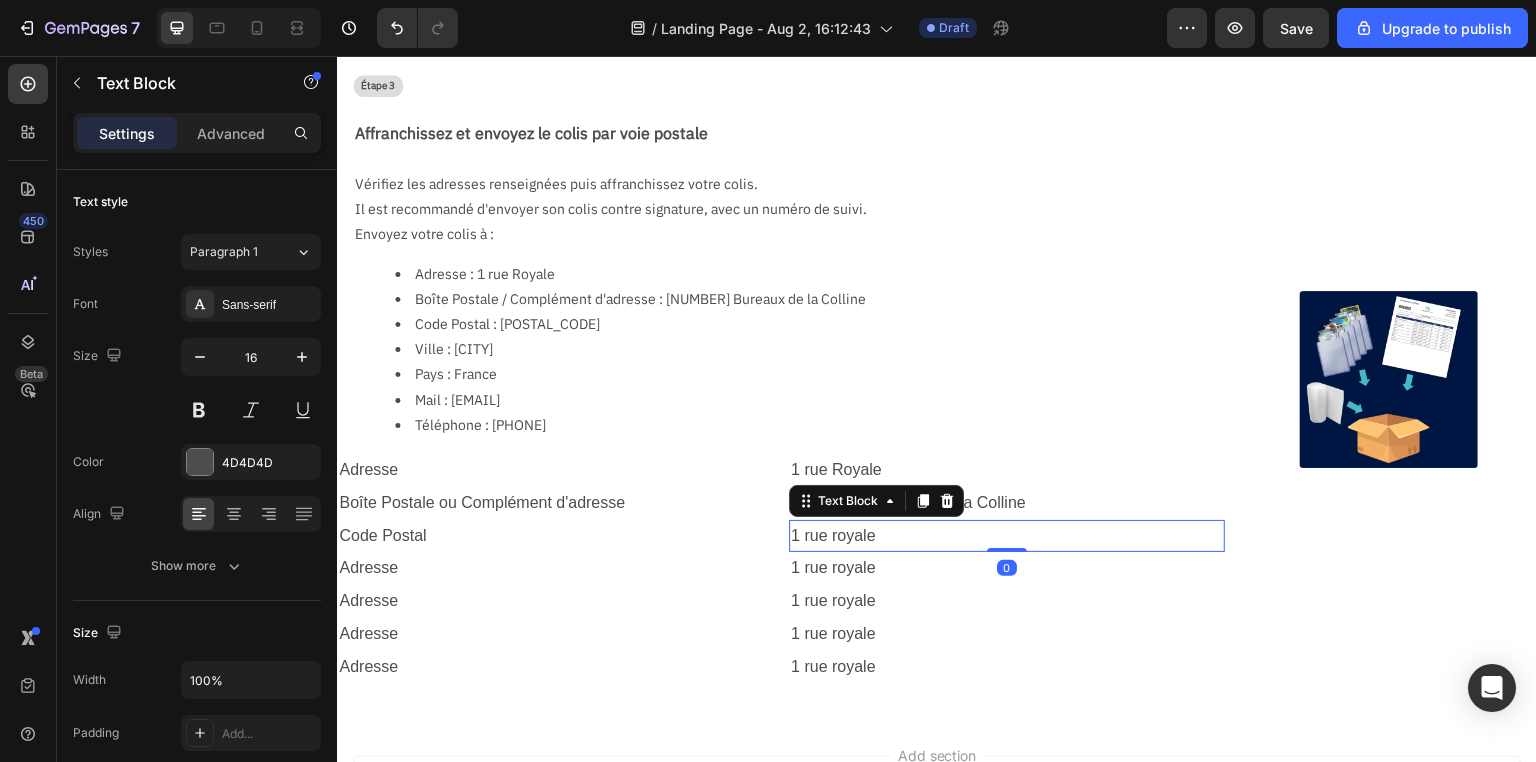 click on "1 rue royale" at bounding box center (1007, 536) 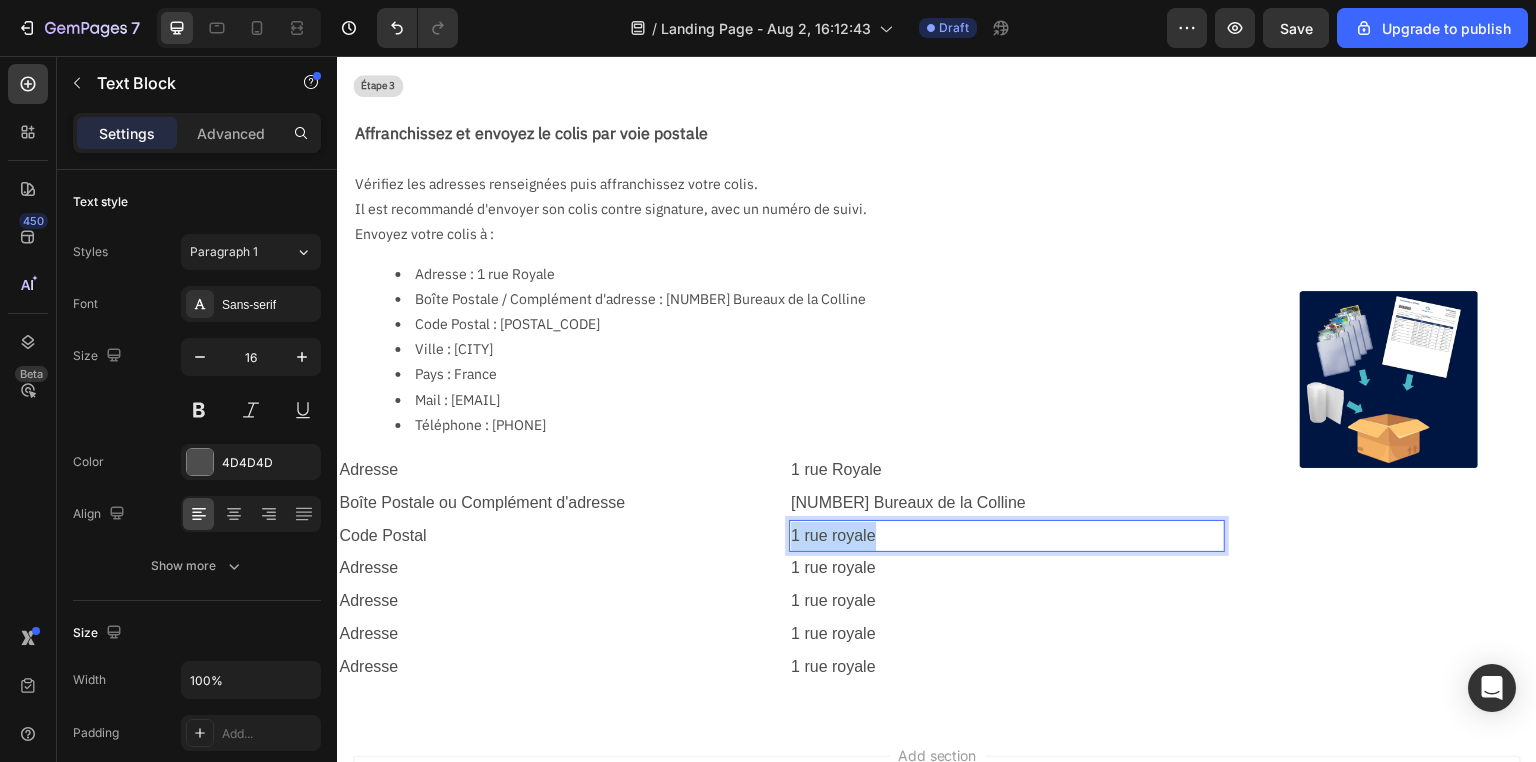 click on "1 rue royale" at bounding box center (1007, 536) 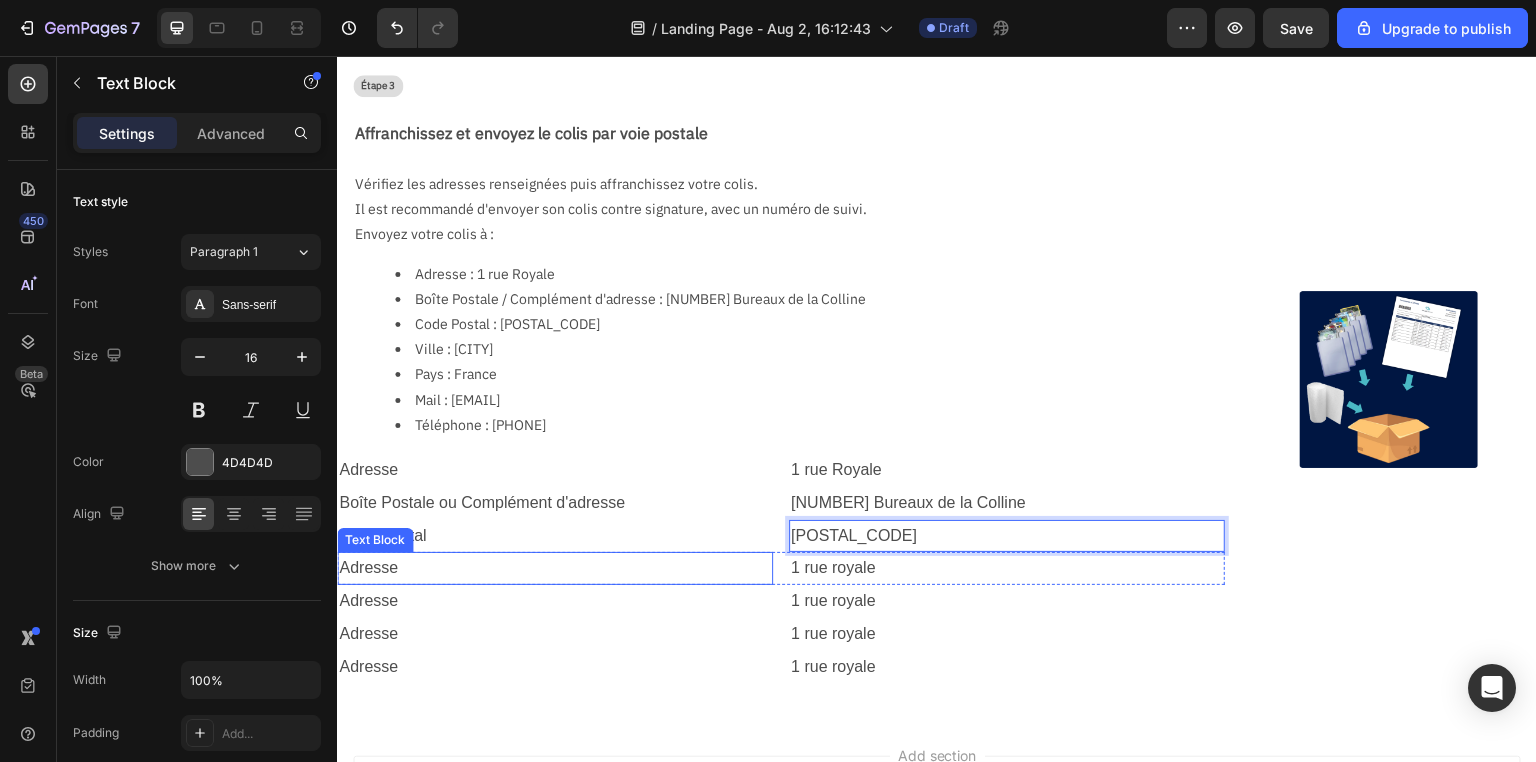 click on "Adresse" at bounding box center [555, 568] 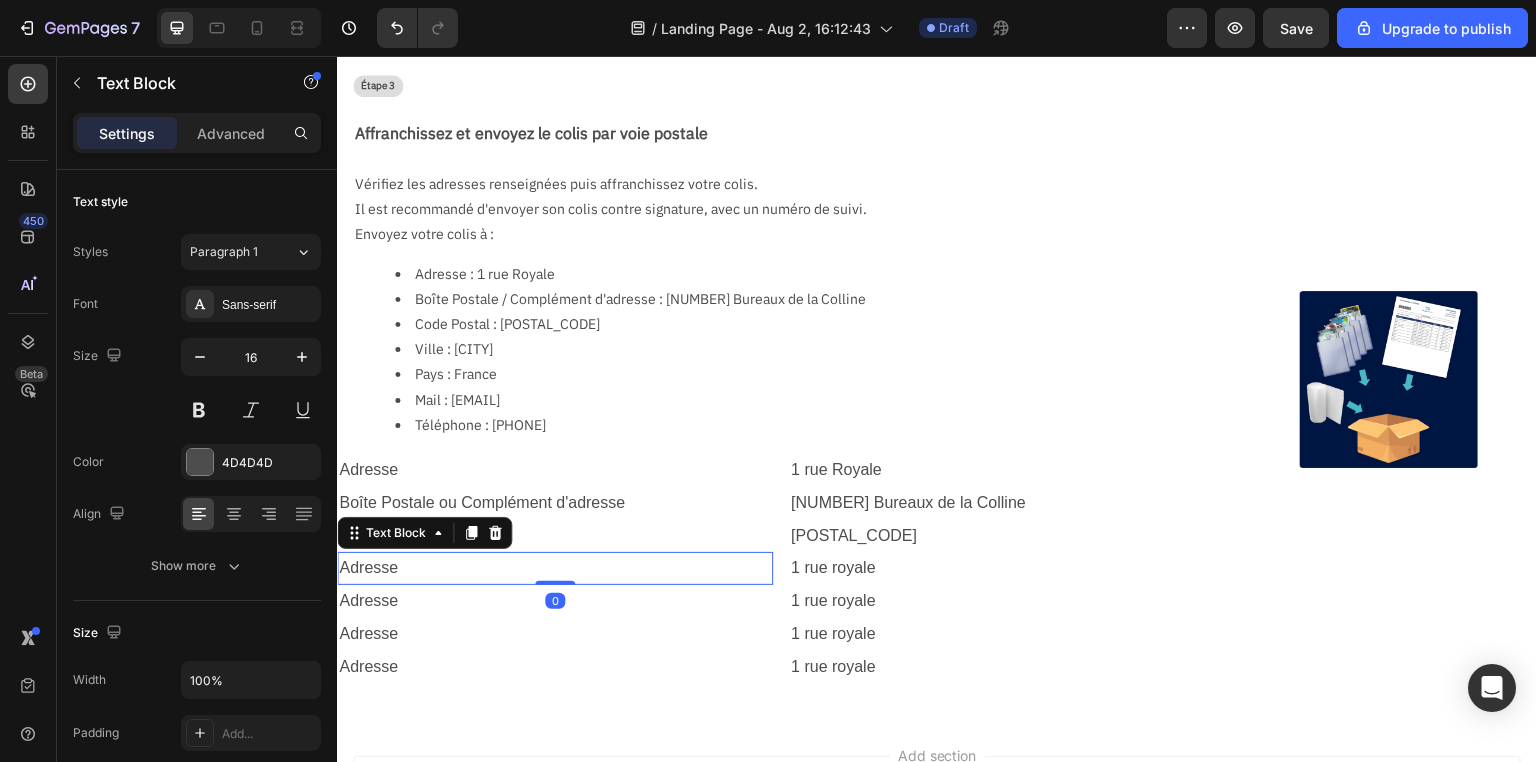 click on "Adresse" at bounding box center [555, 568] 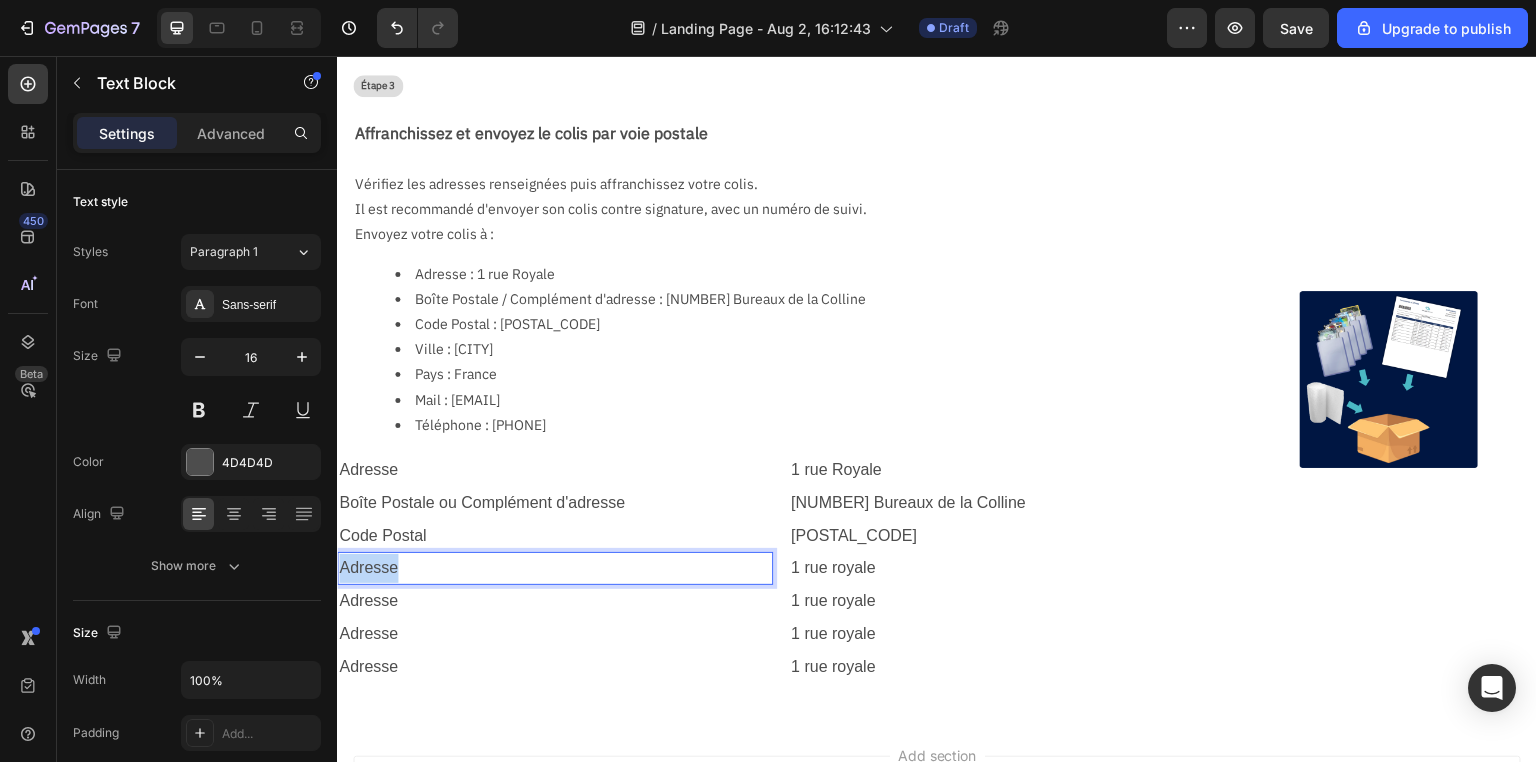 click on "Adresse" at bounding box center (555, 568) 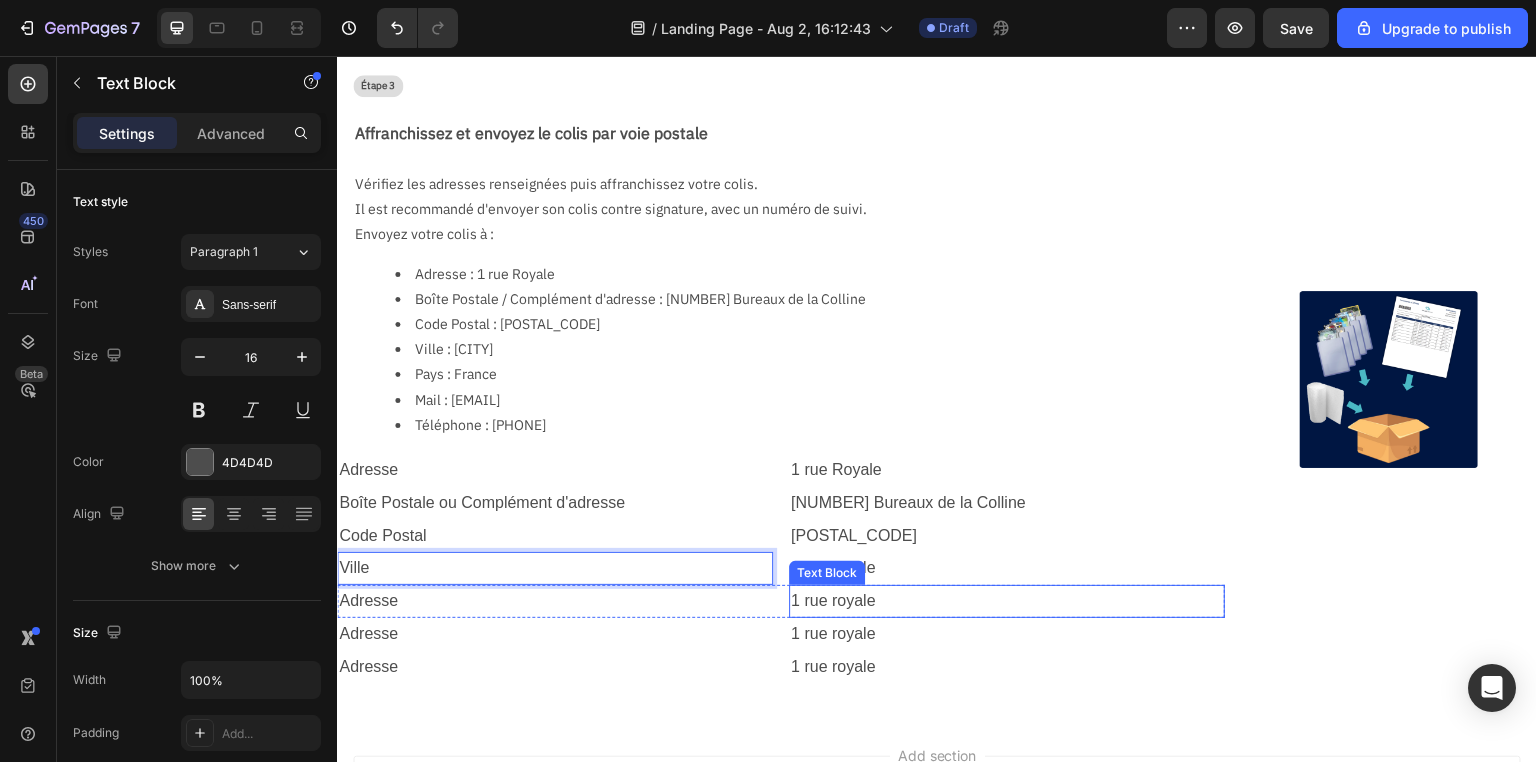 click on "1 rue royale" at bounding box center [1007, 568] 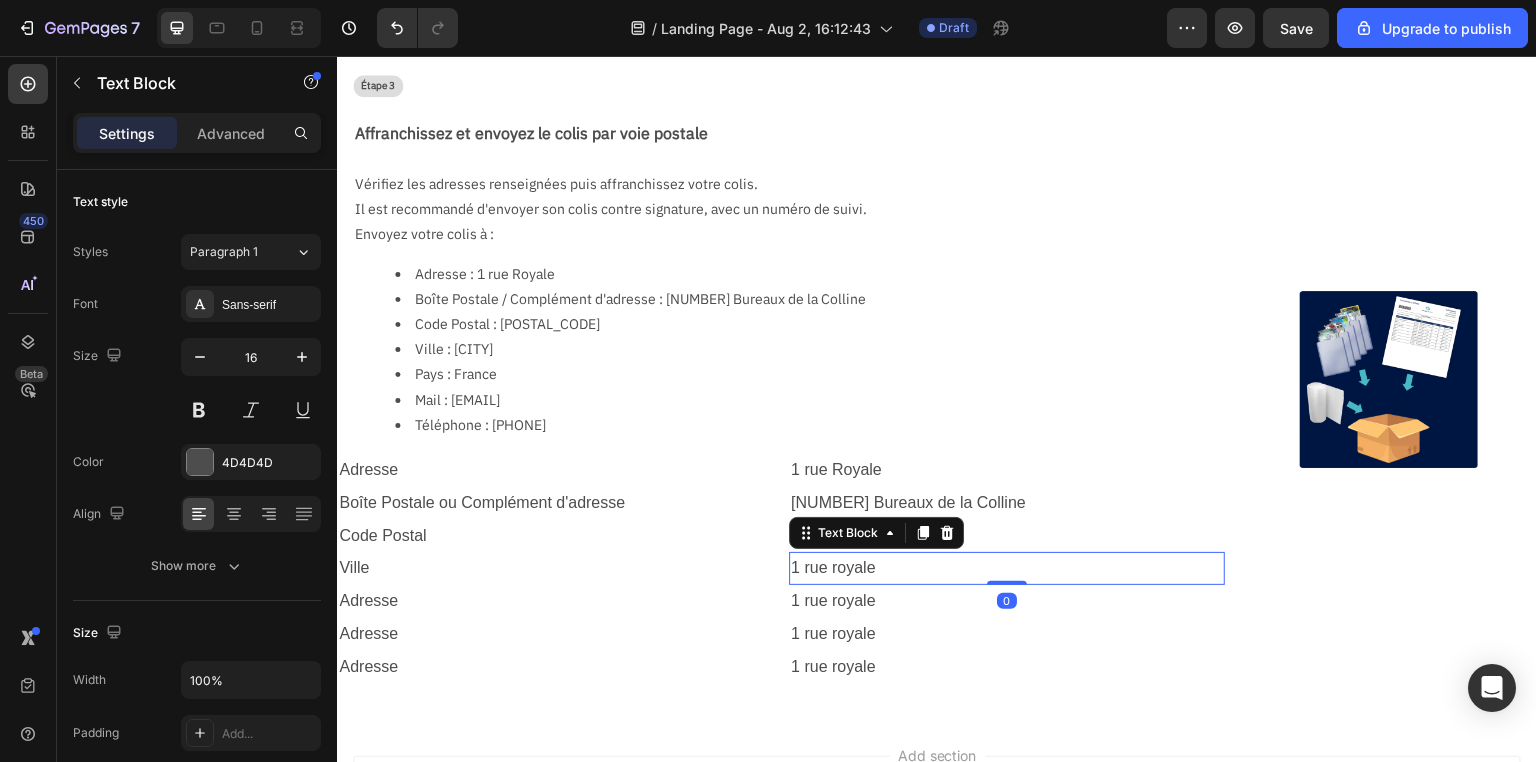 click on "1 rue royale" at bounding box center (1007, 568) 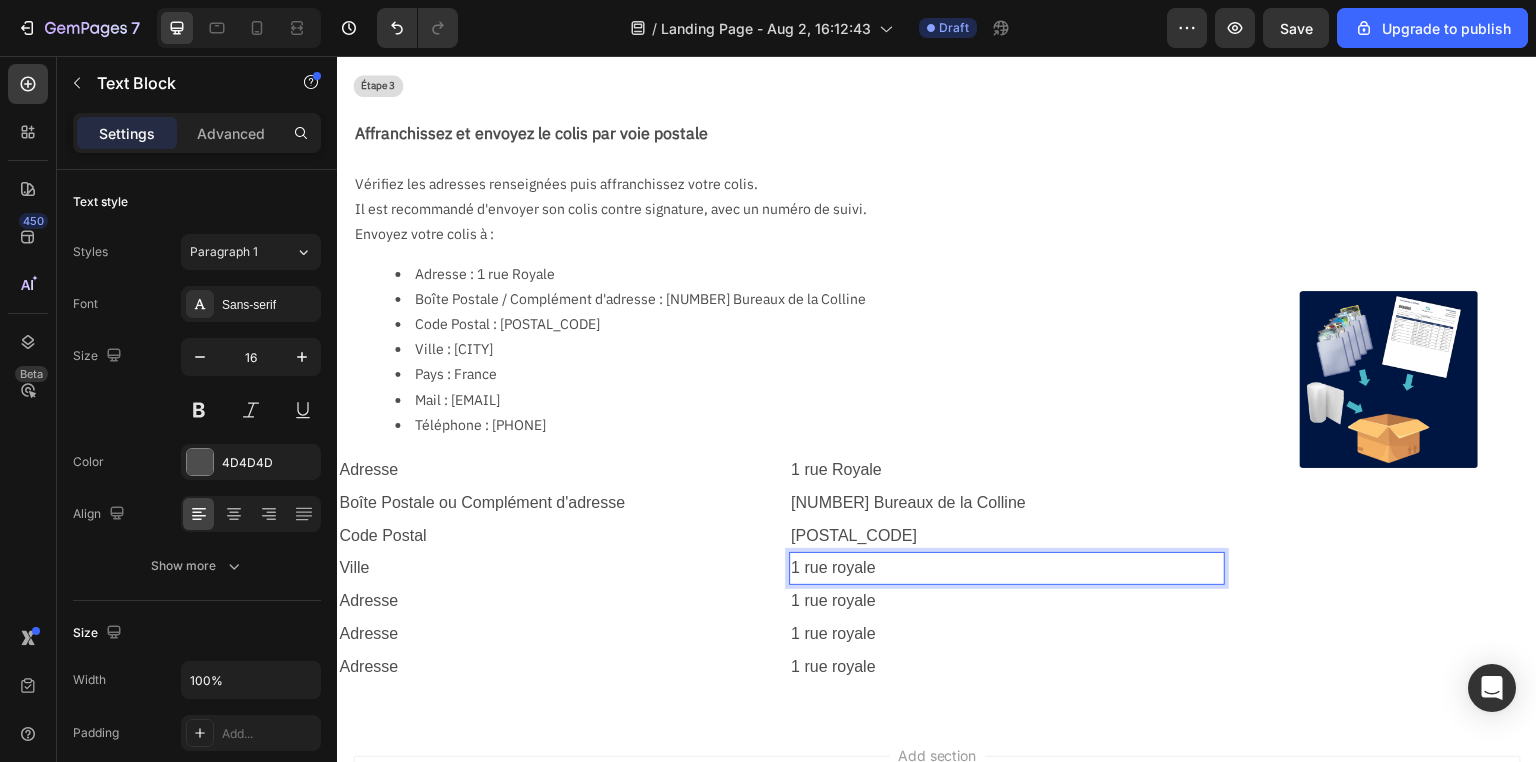 click on "1 rue royale" at bounding box center [1007, 568] 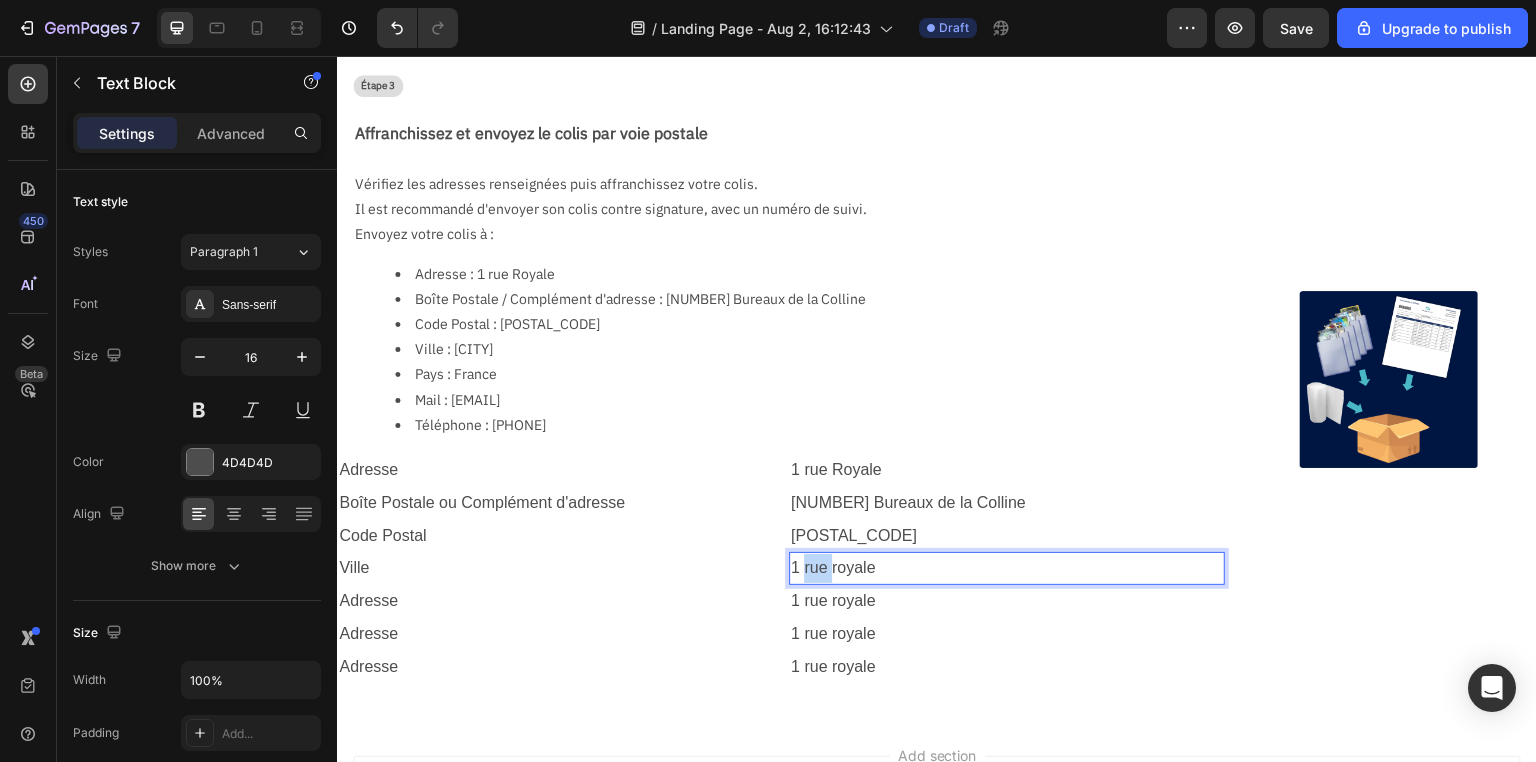 click on "1 rue royale" at bounding box center (1007, 568) 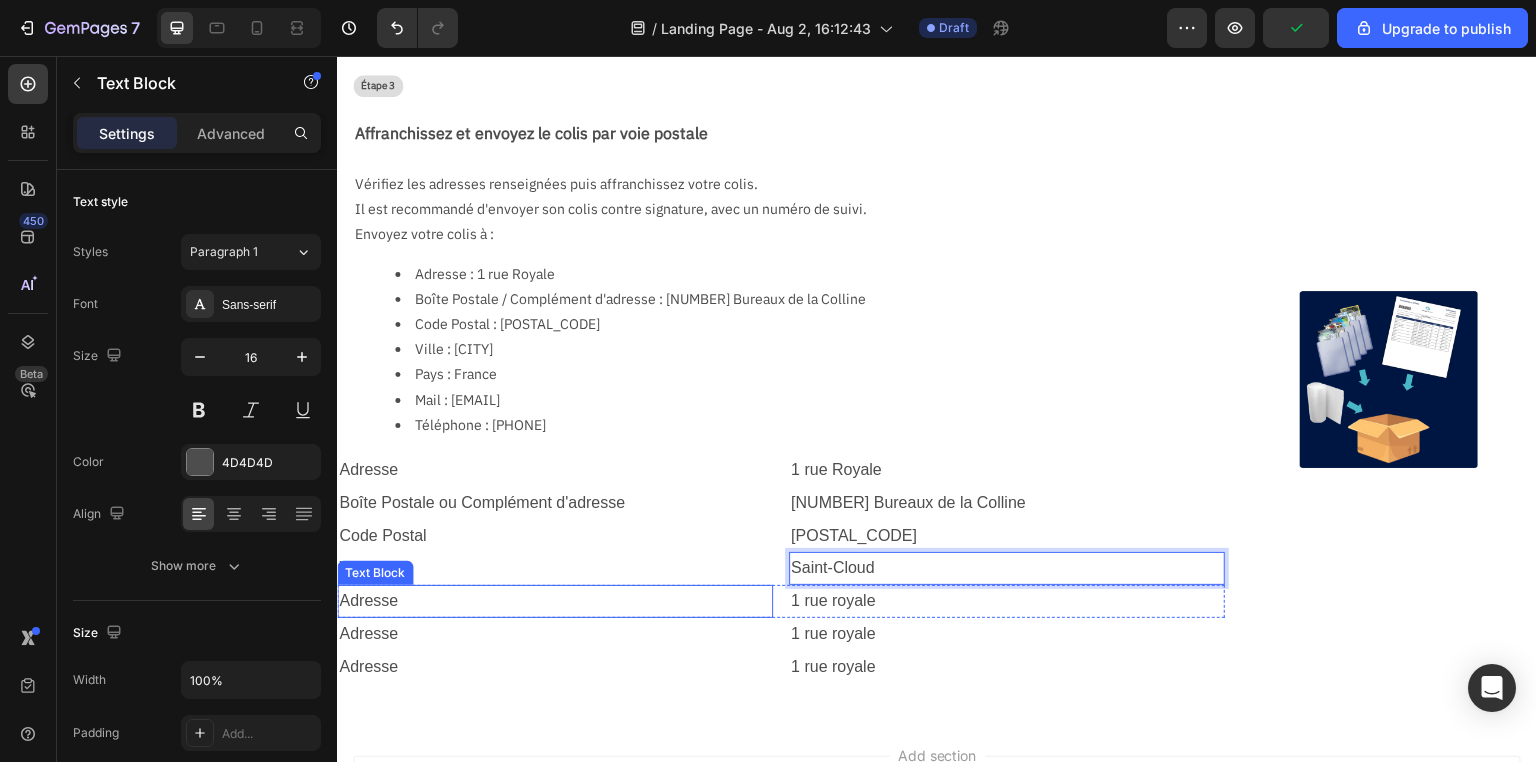 click on "Adresse" at bounding box center [555, 601] 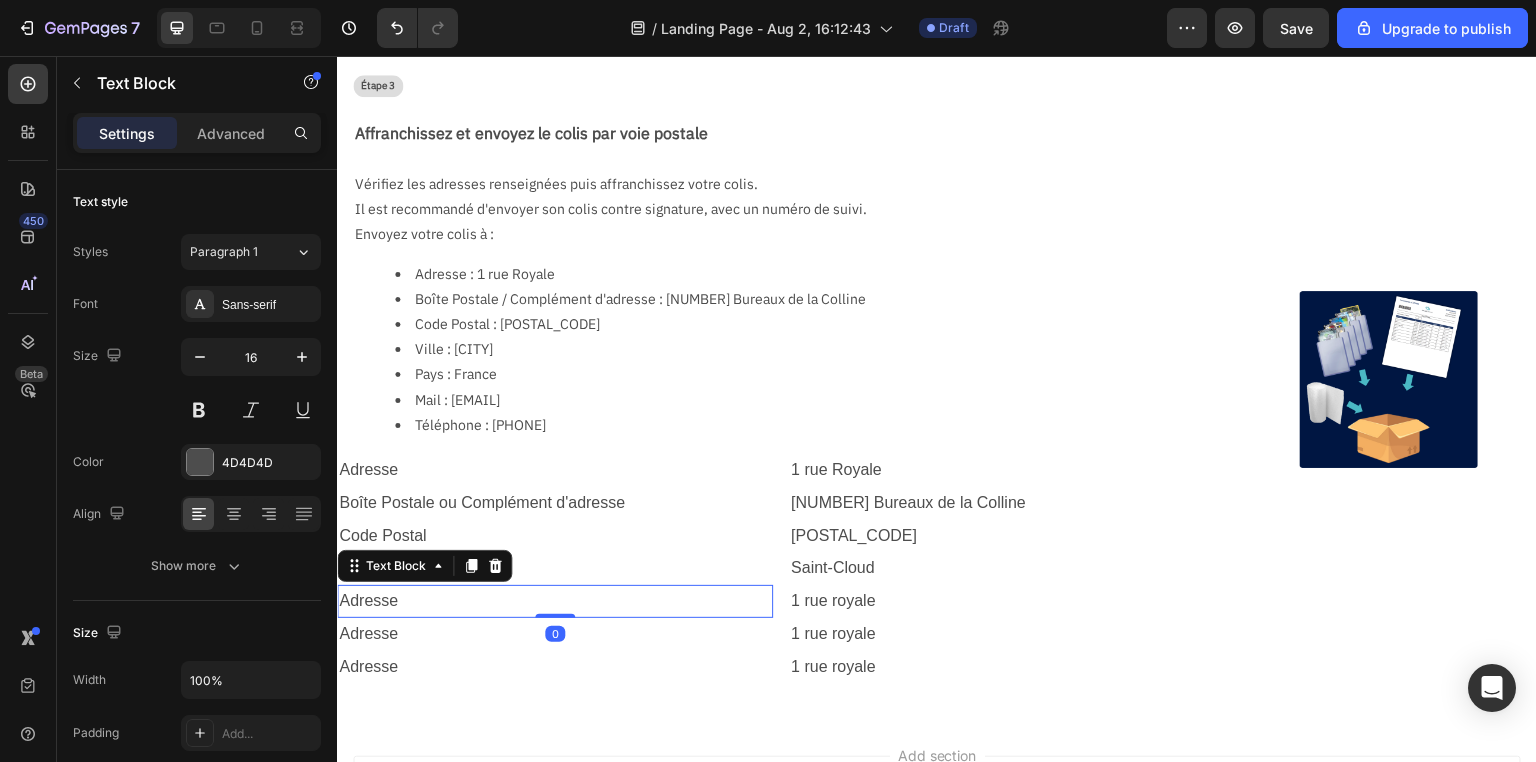click on "Adresse" at bounding box center (555, 601) 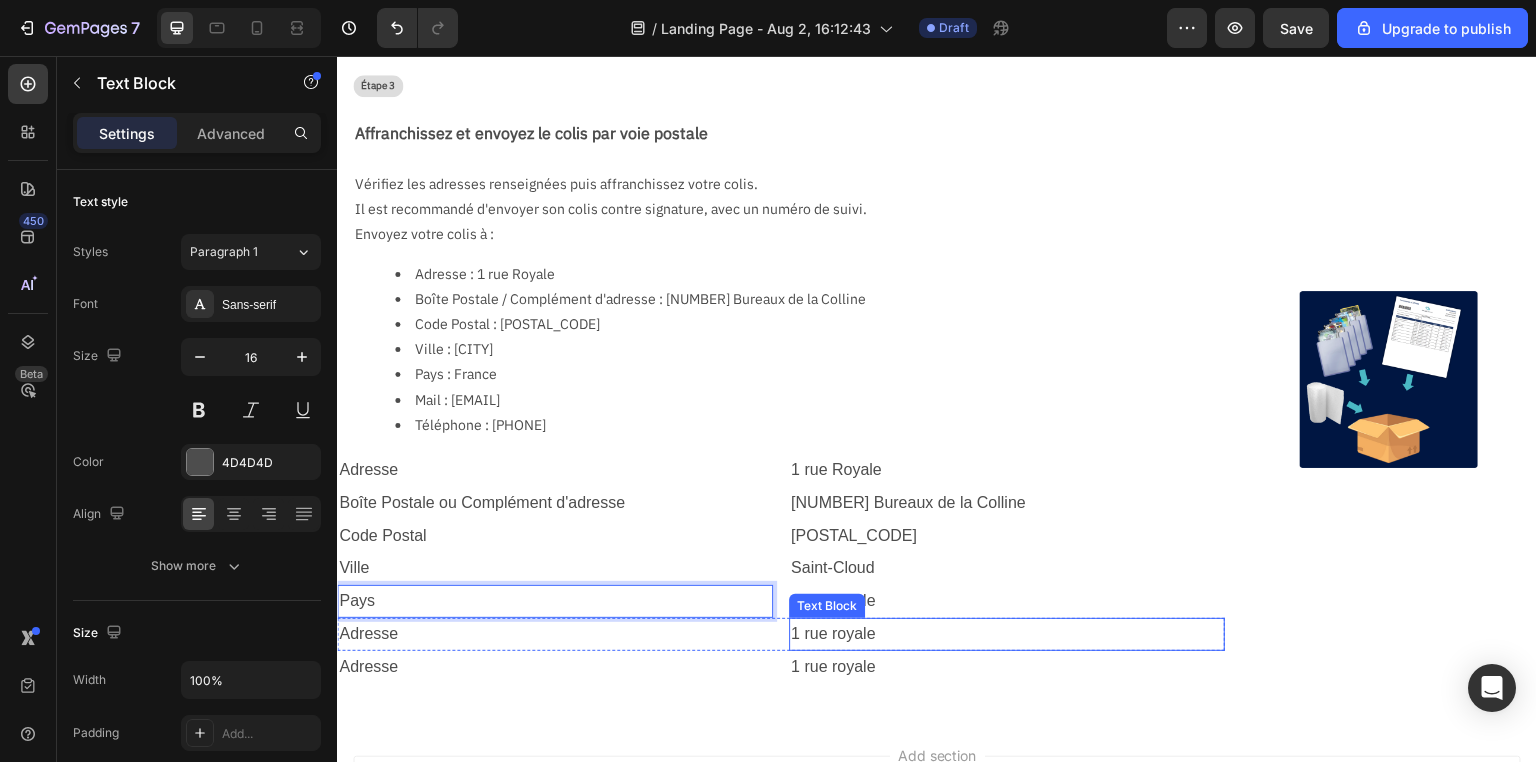 click on "Text Block" at bounding box center (827, 606) 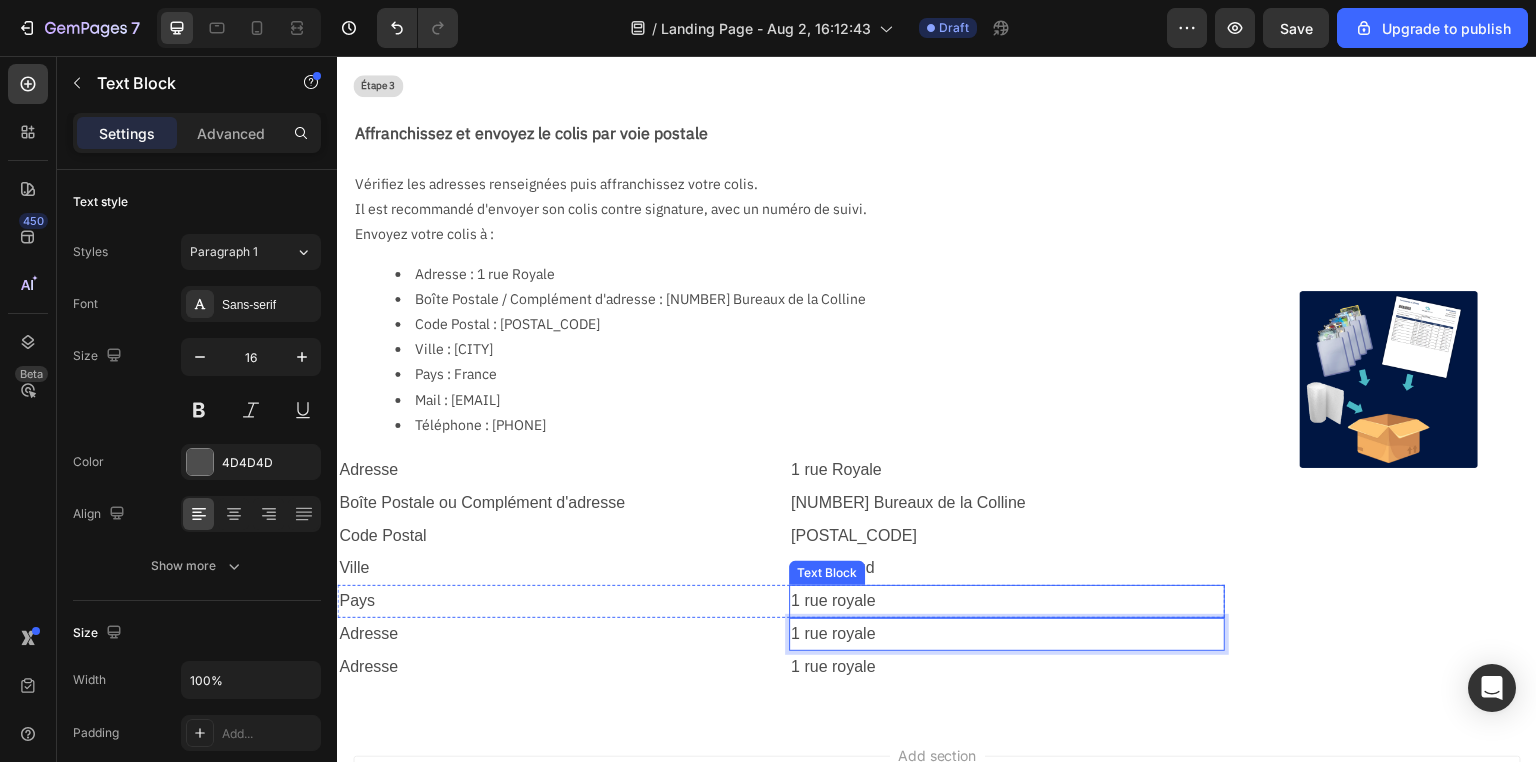 click on "1 rue royale" at bounding box center [1007, 601] 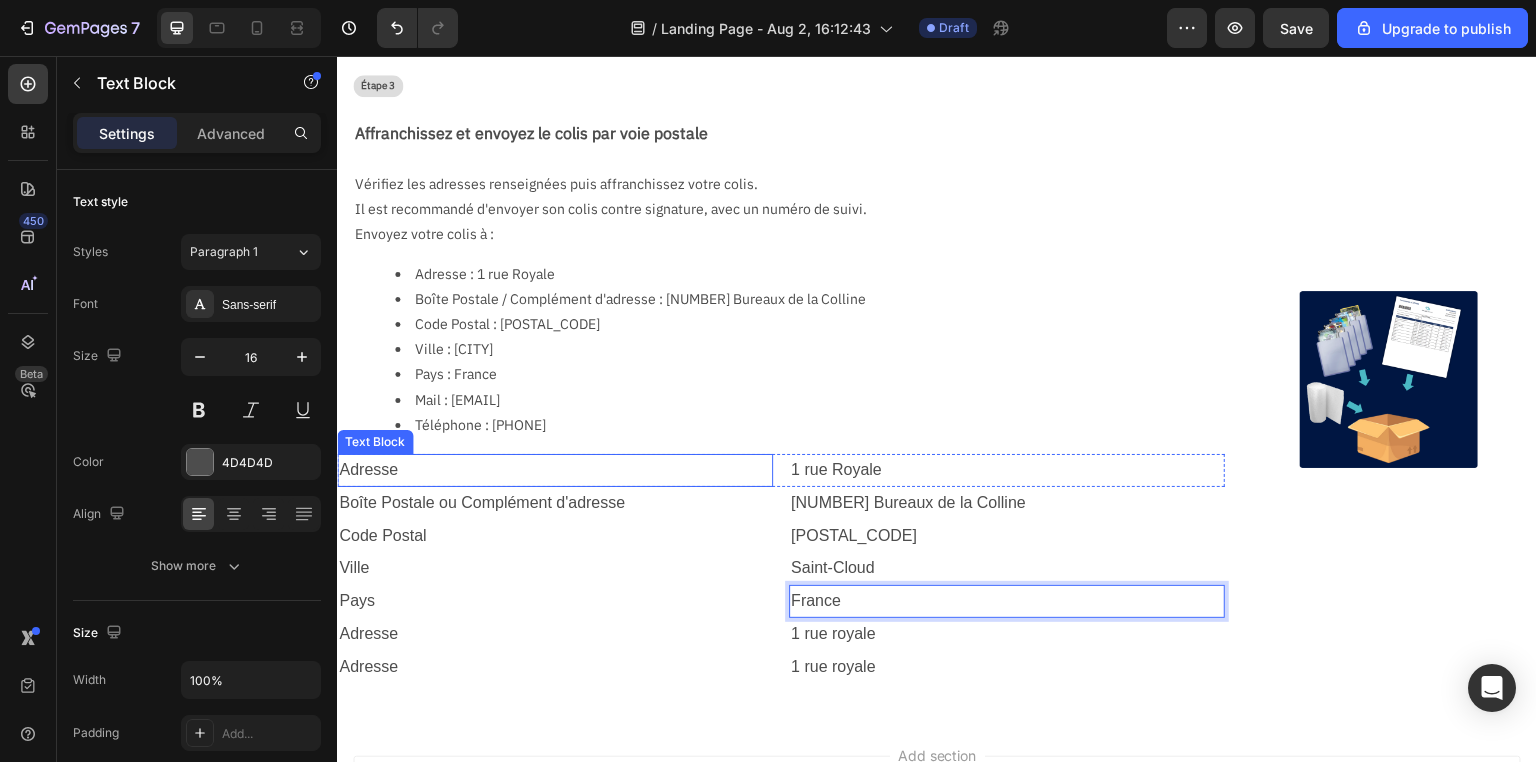 click on "Adresse" at bounding box center [555, 470] 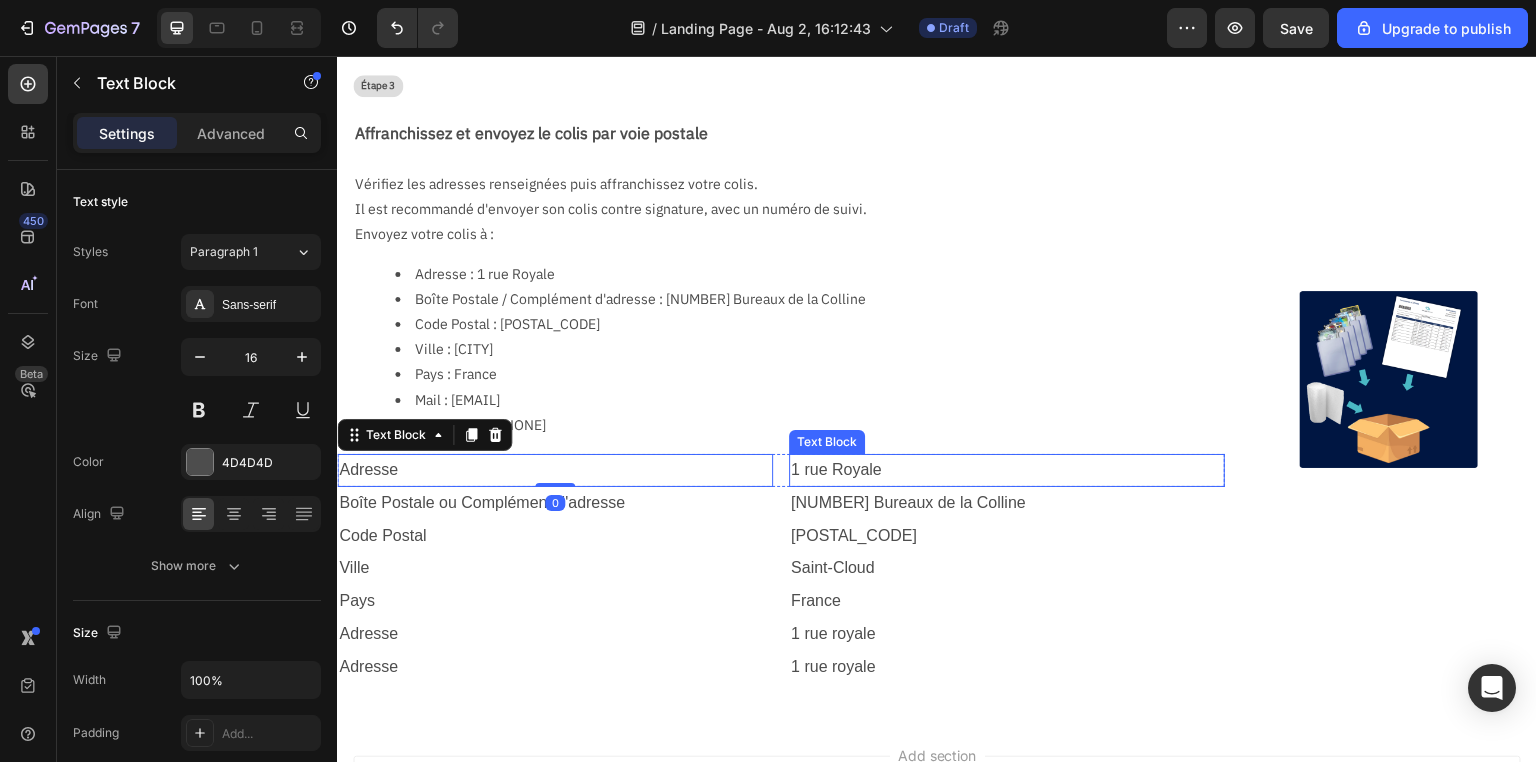 click on "1 rue Royale" at bounding box center [1007, 470] 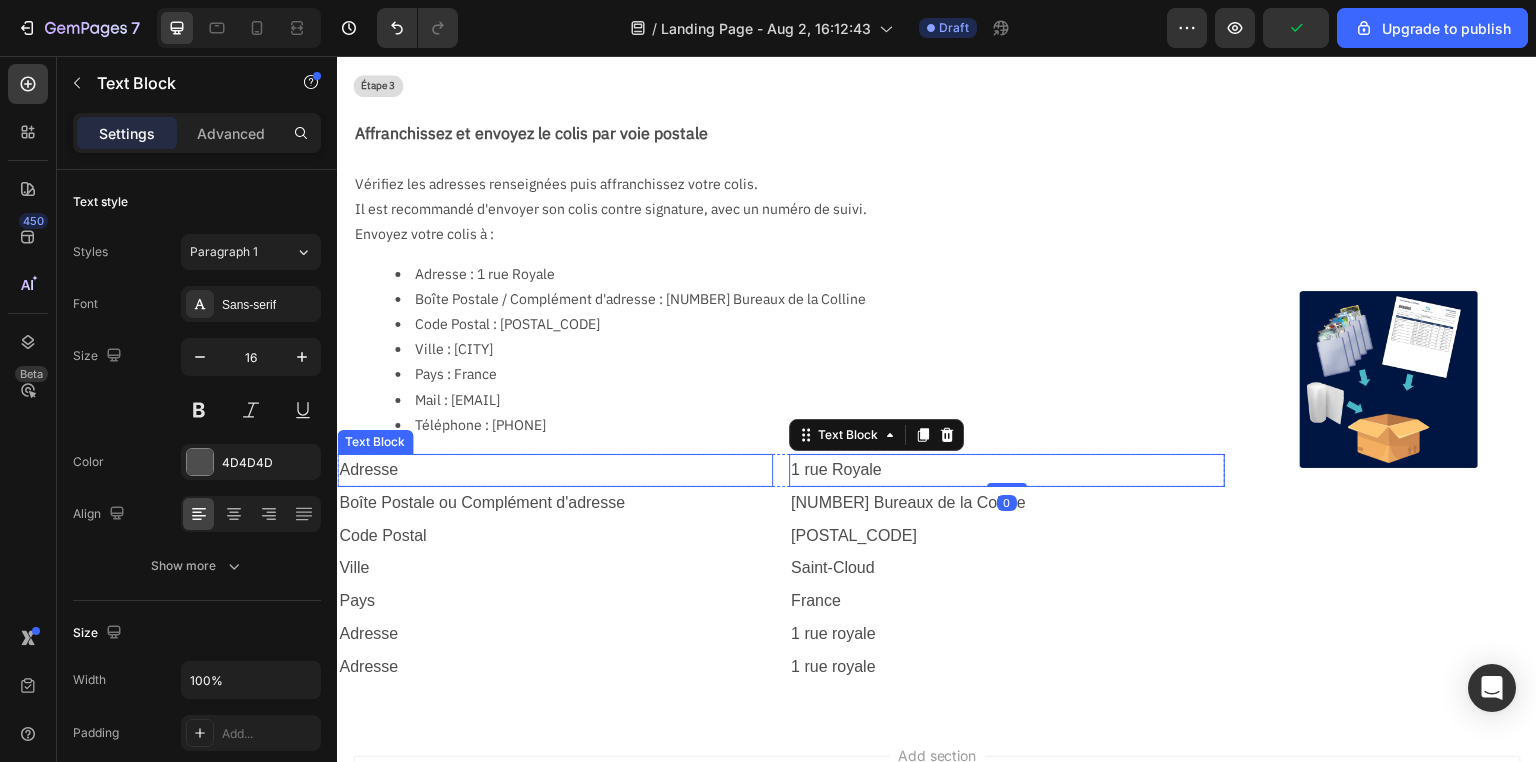 click on "Adresse" at bounding box center (555, 470) 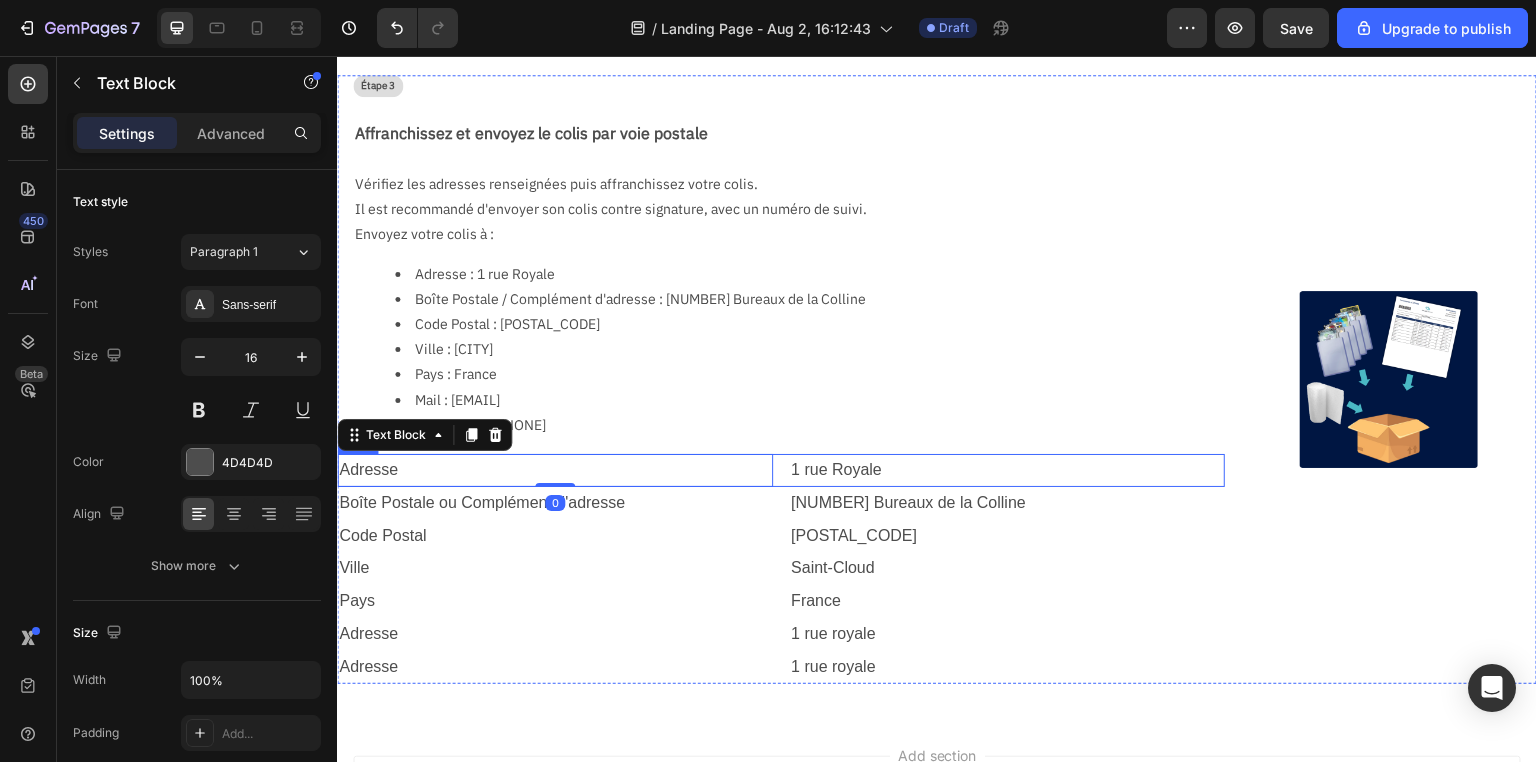 click on "Adresse Text Block 0 [NUMBER] [STREET] Text Block Row" at bounding box center [781, 470] 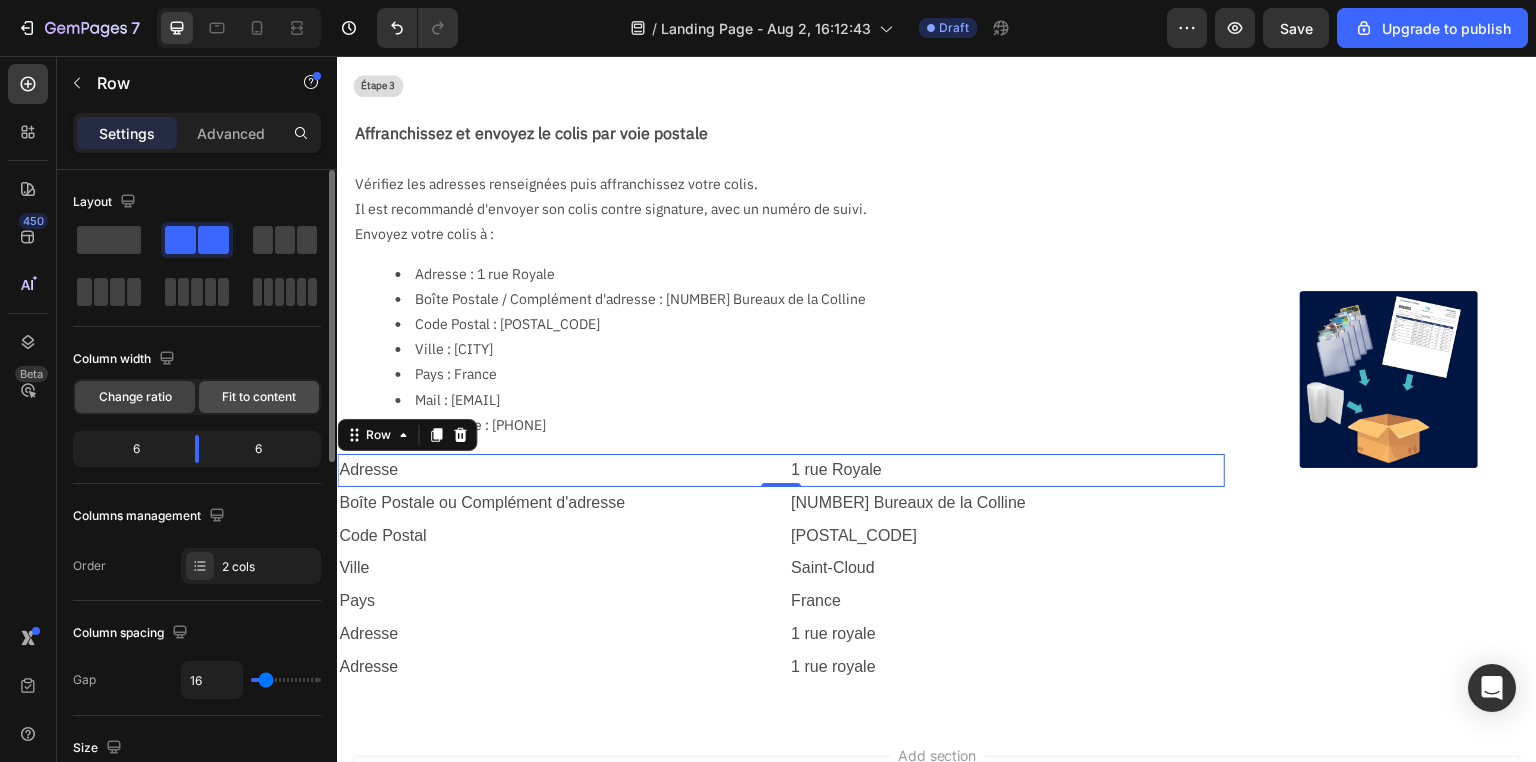 click on "Fit to content" 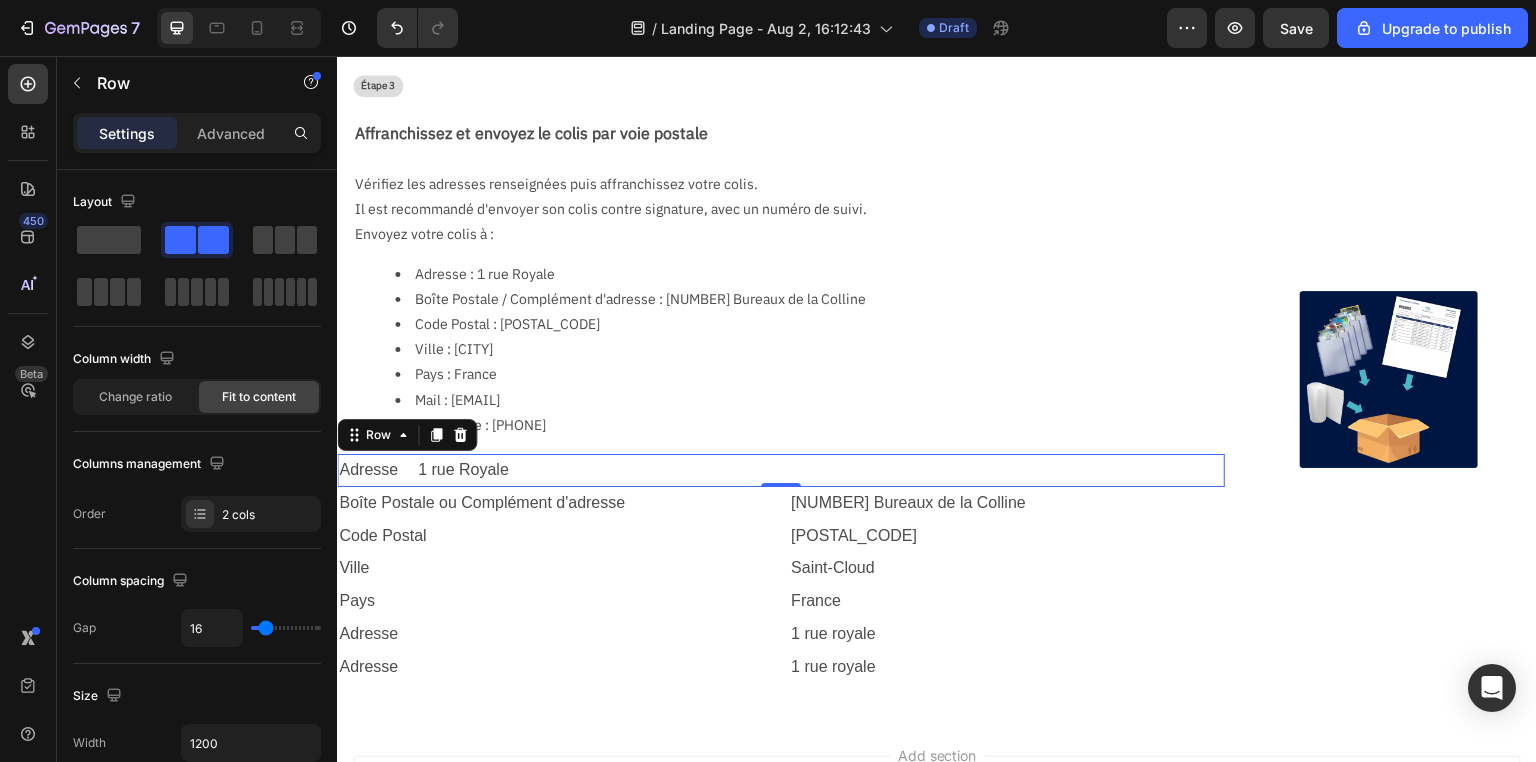 click on "Adresse Text Block 1 rue Royale Text Block Row   0" at bounding box center [781, 470] 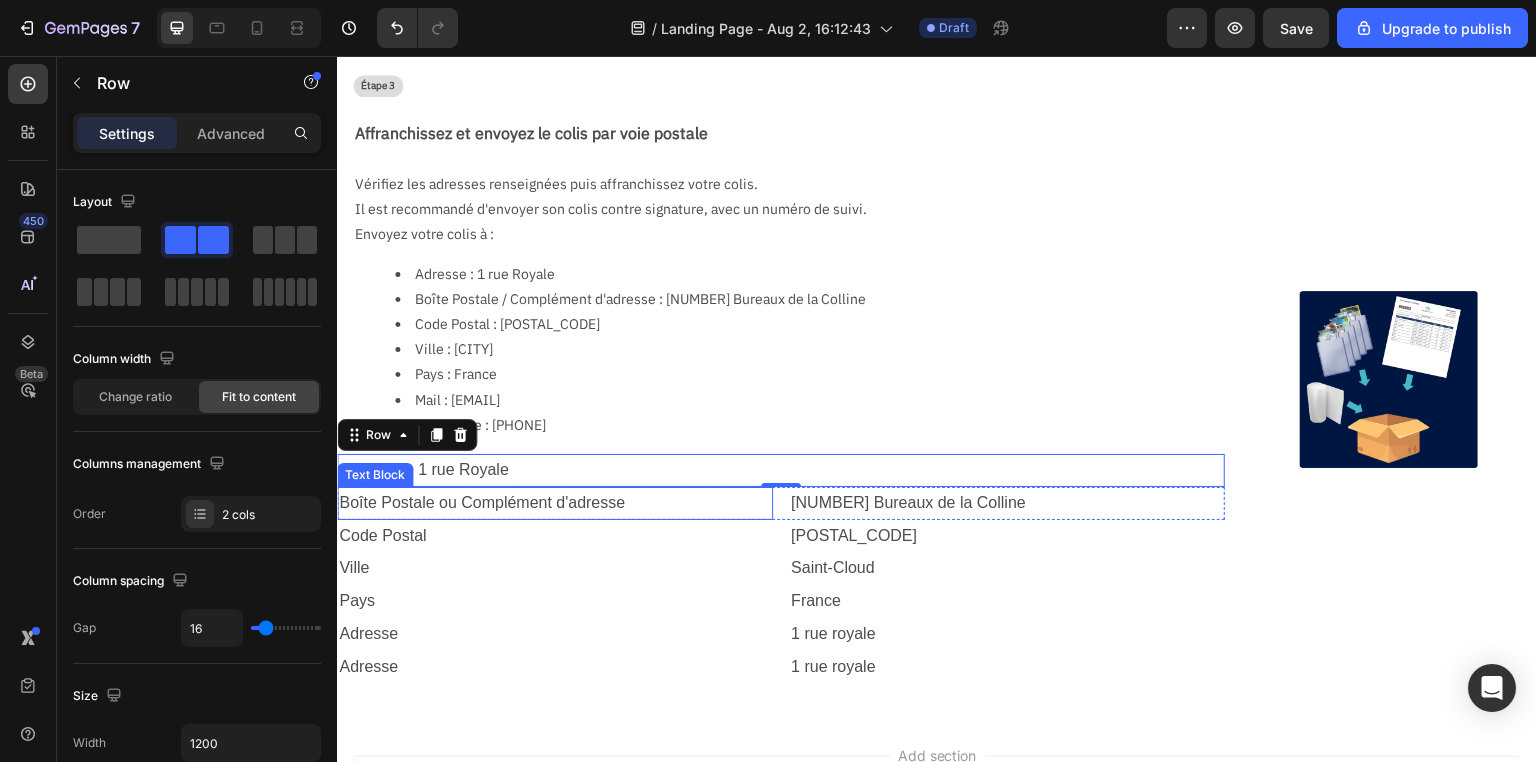 click on "Boîte Postale ou Complément d'adresse" at bounding box center (555, 503) 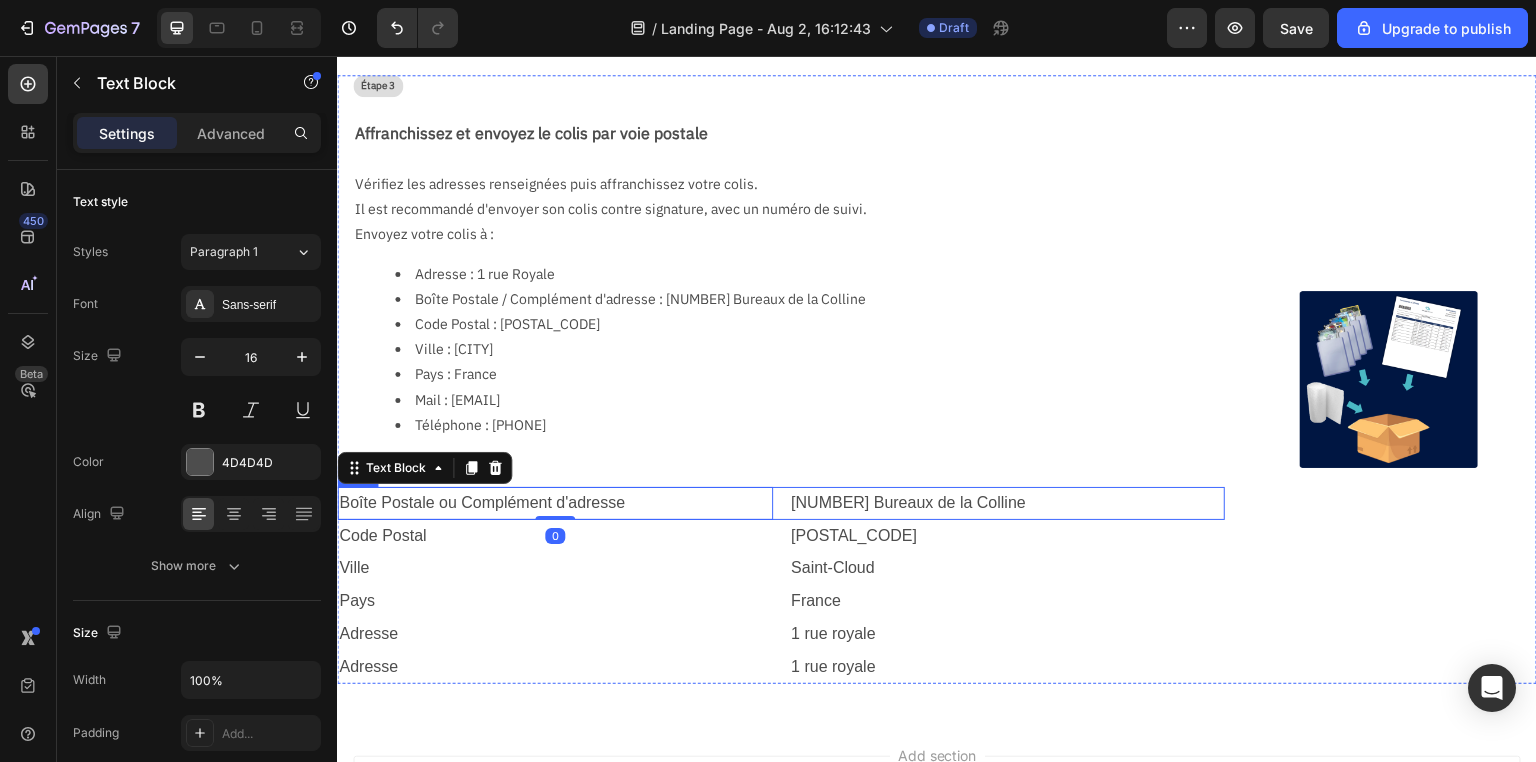 click on "Boîte Postale ou Complément d'adresse Text Block   0 [NUMBER] Bureaux de la Colline Text Block Row" at bounding box center (781, 503) 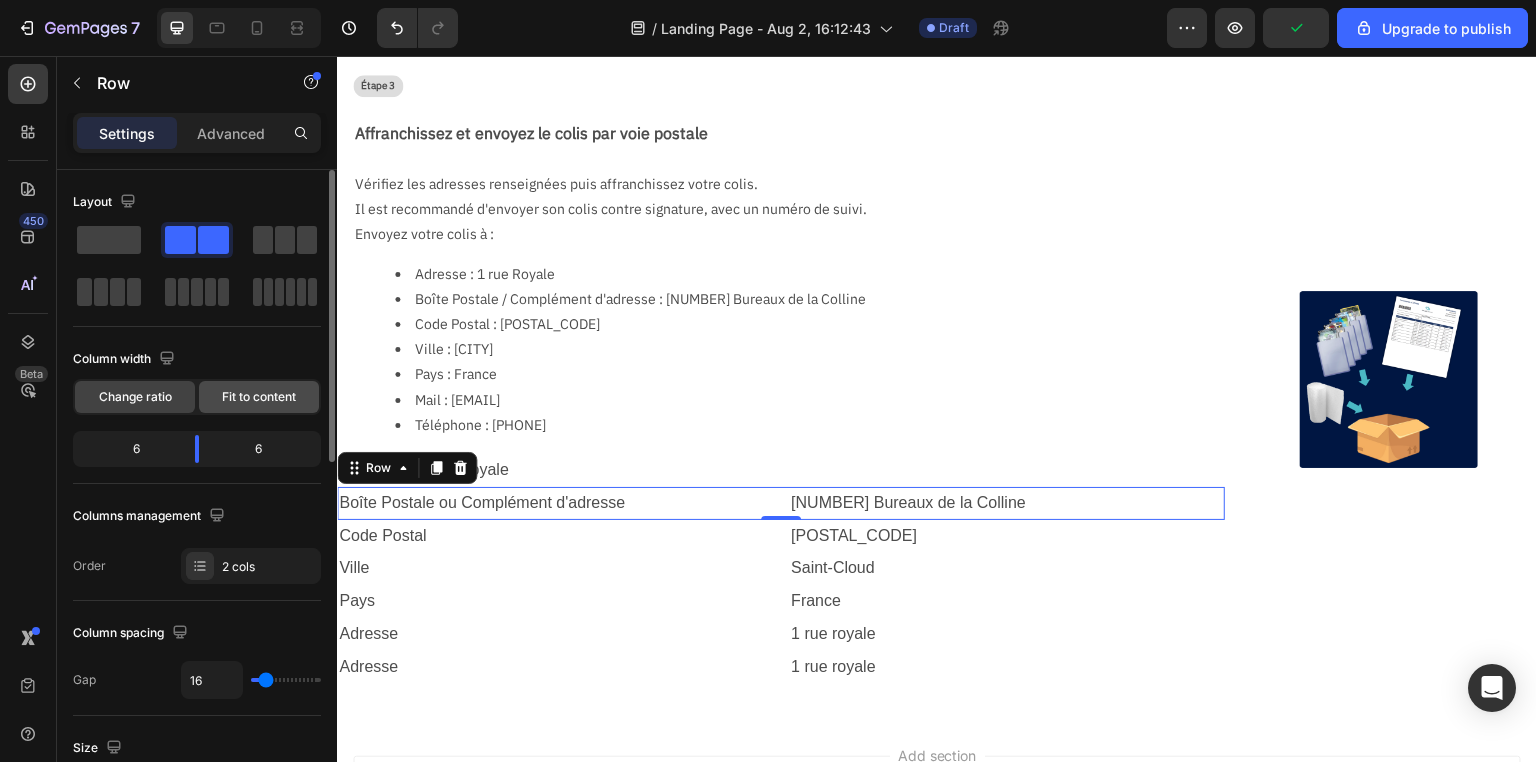 click on "Fit to content" 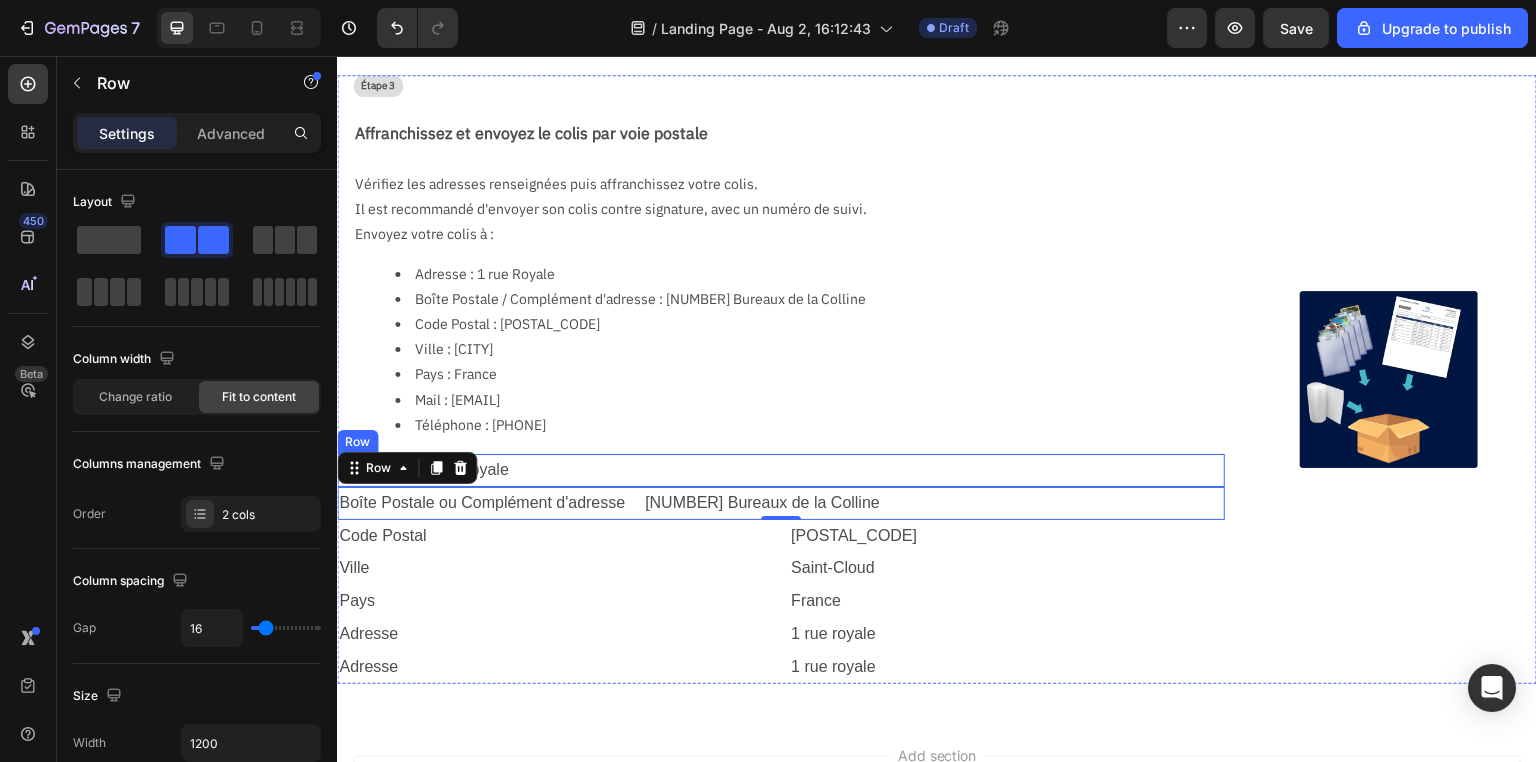 click on "Adresse Text Block 1 rue Royale Text Block Row" at bounding box center [781, 470] 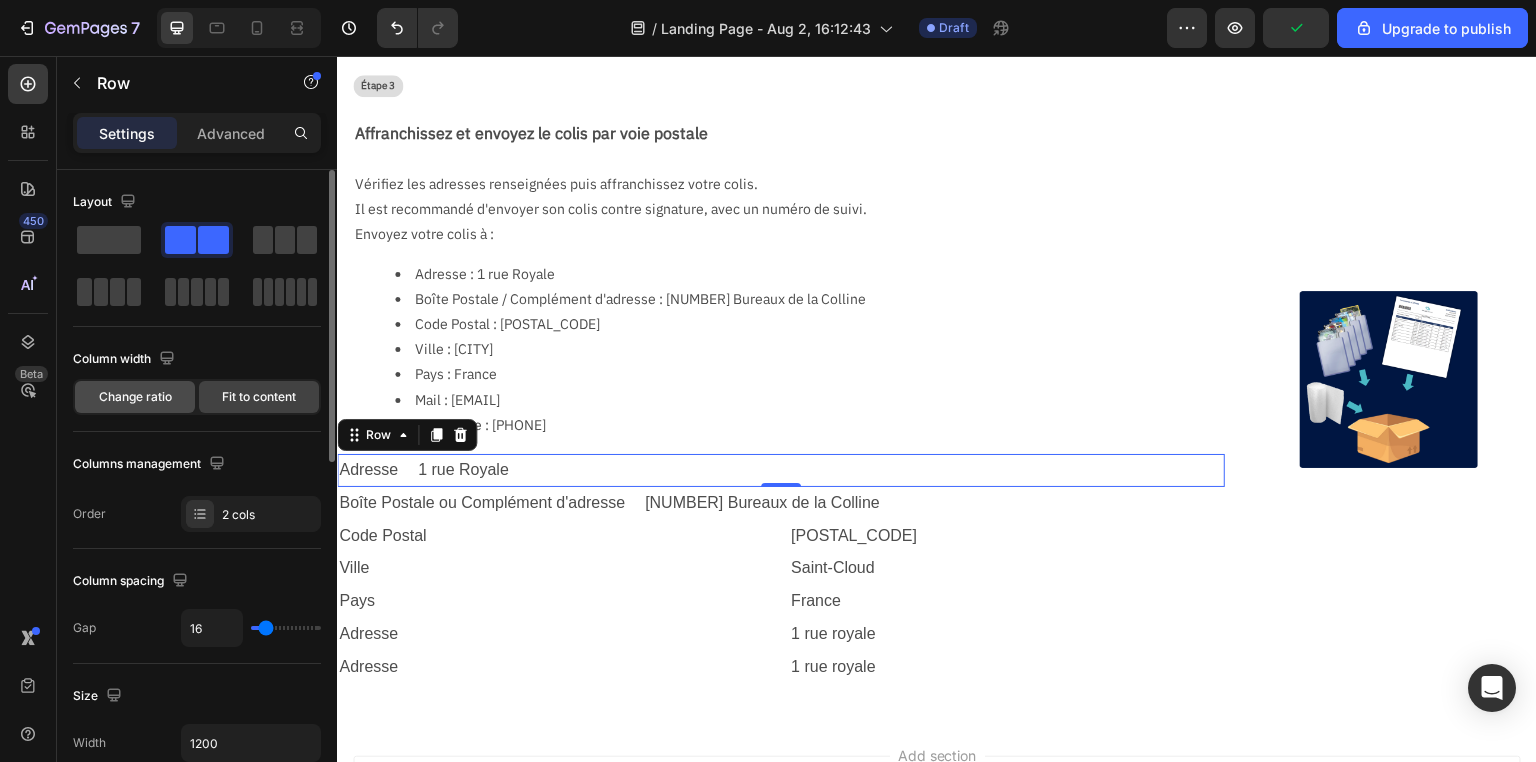 click on "Change ratio" 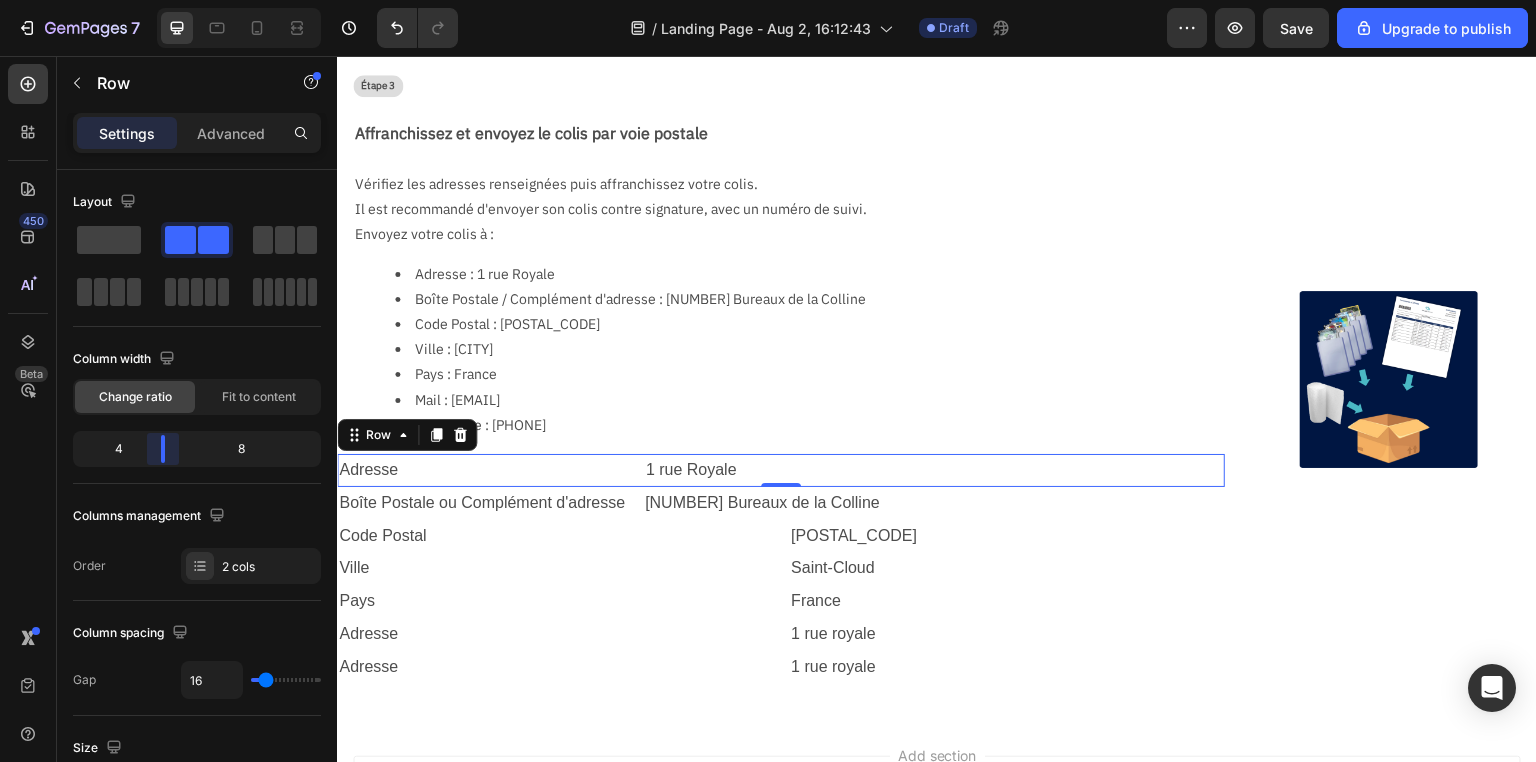 drag, startPoint x: 194, startPoint y: 456, endPoint x: 163, endPoint y: 457, distance: 31.016125 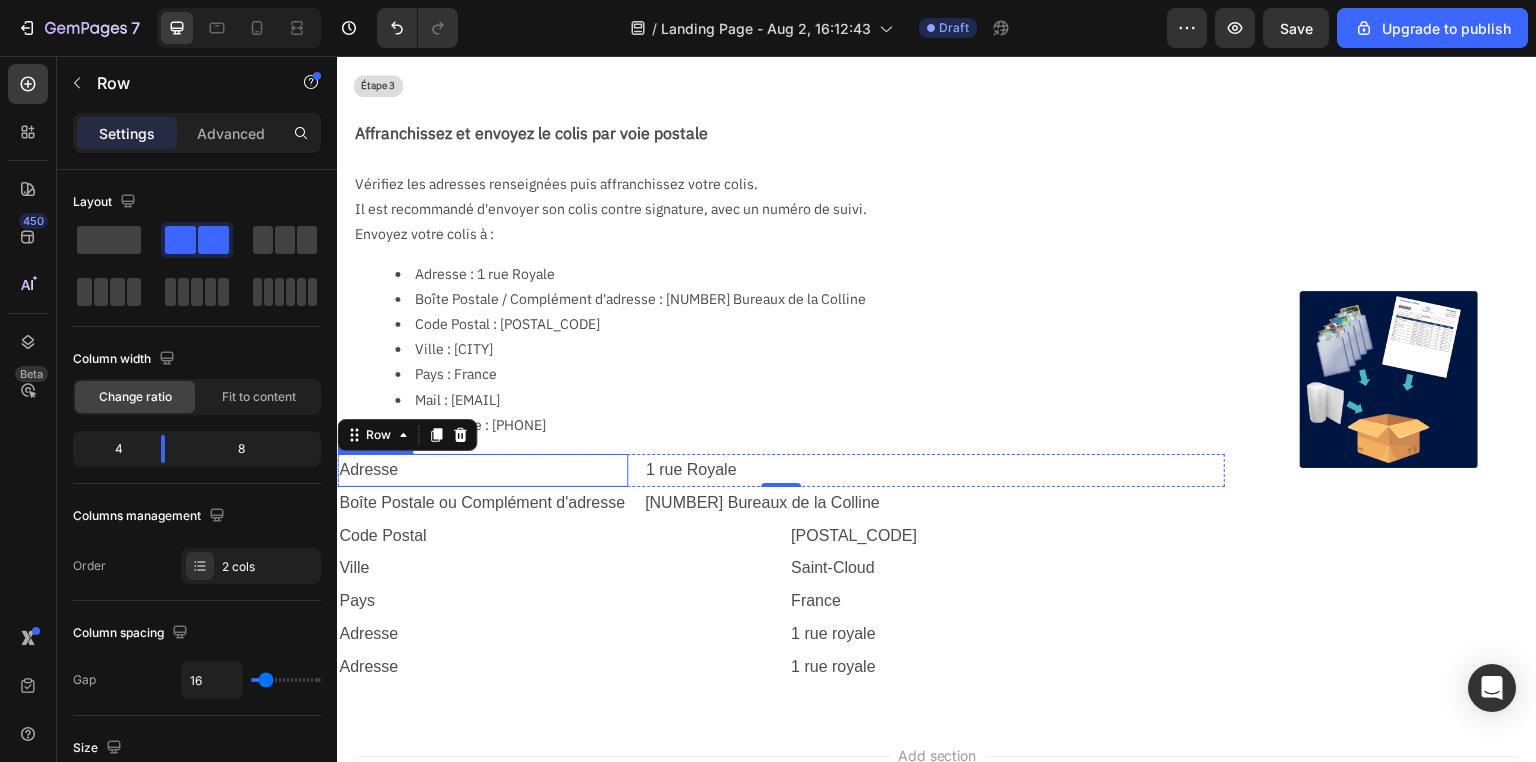 click on "Adresse" at bounding box center (482, 470) 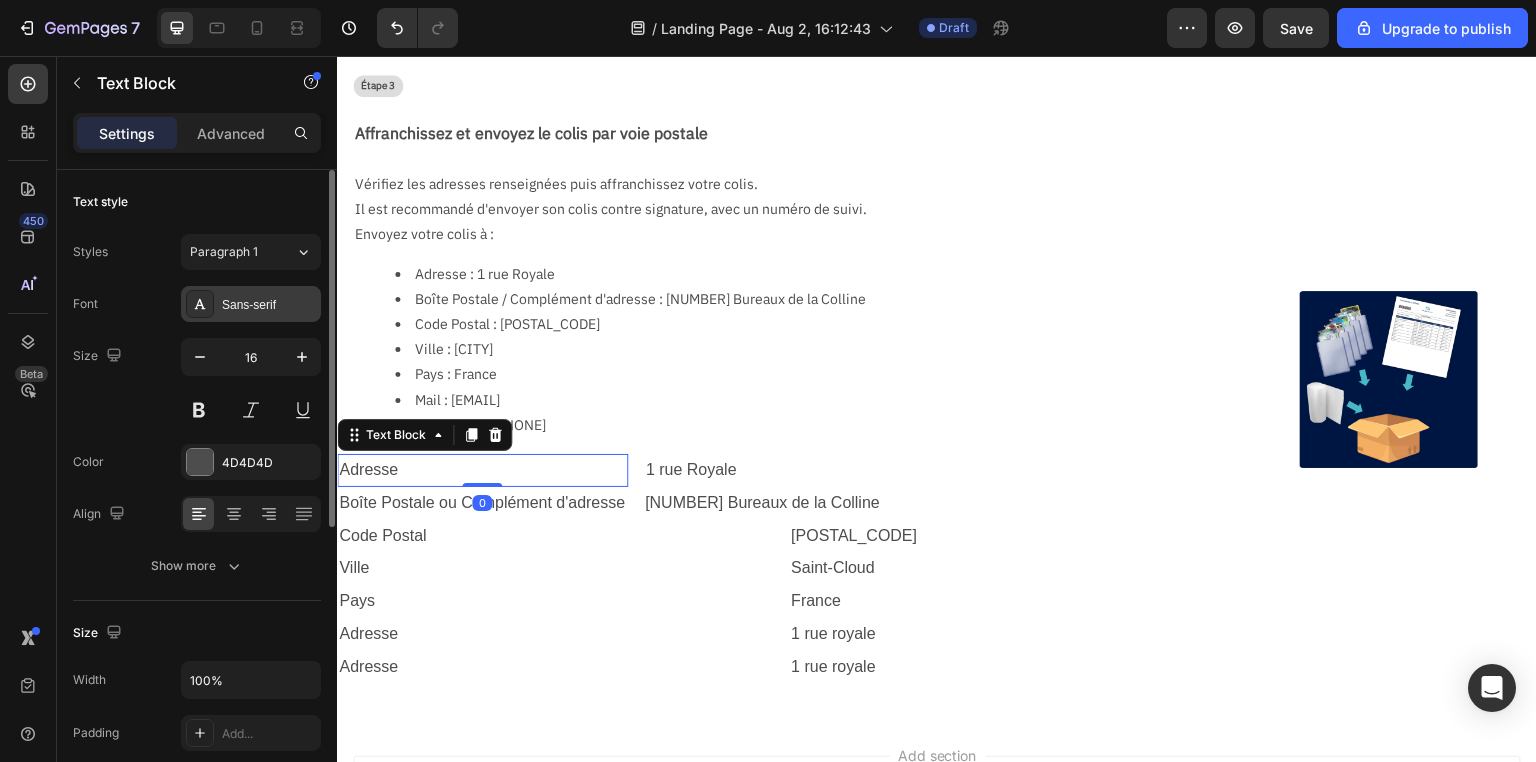 click on "Sans-serif" at bounding box center (269, 305) 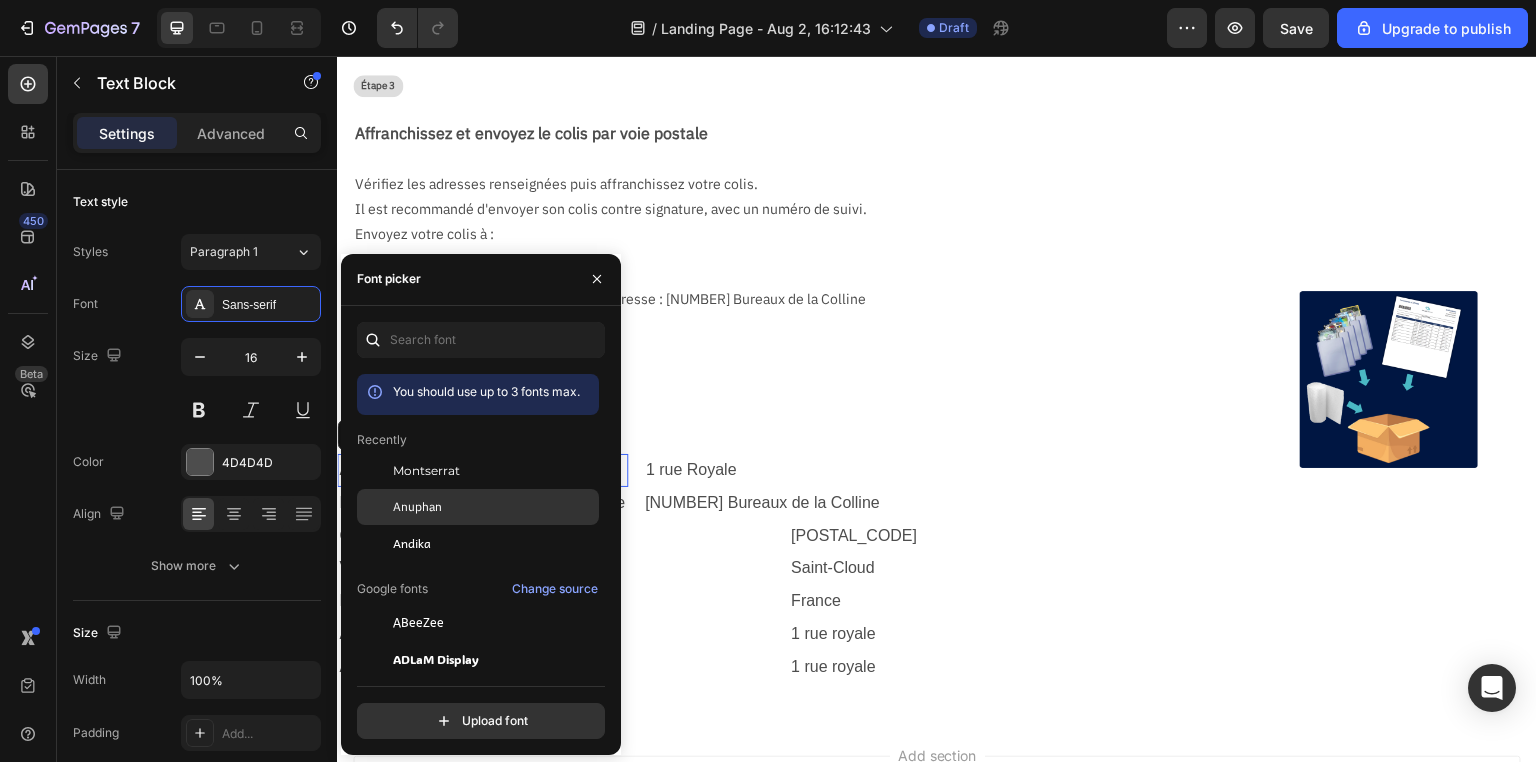 click on "Anuphan" at bounding box center [417, 507] 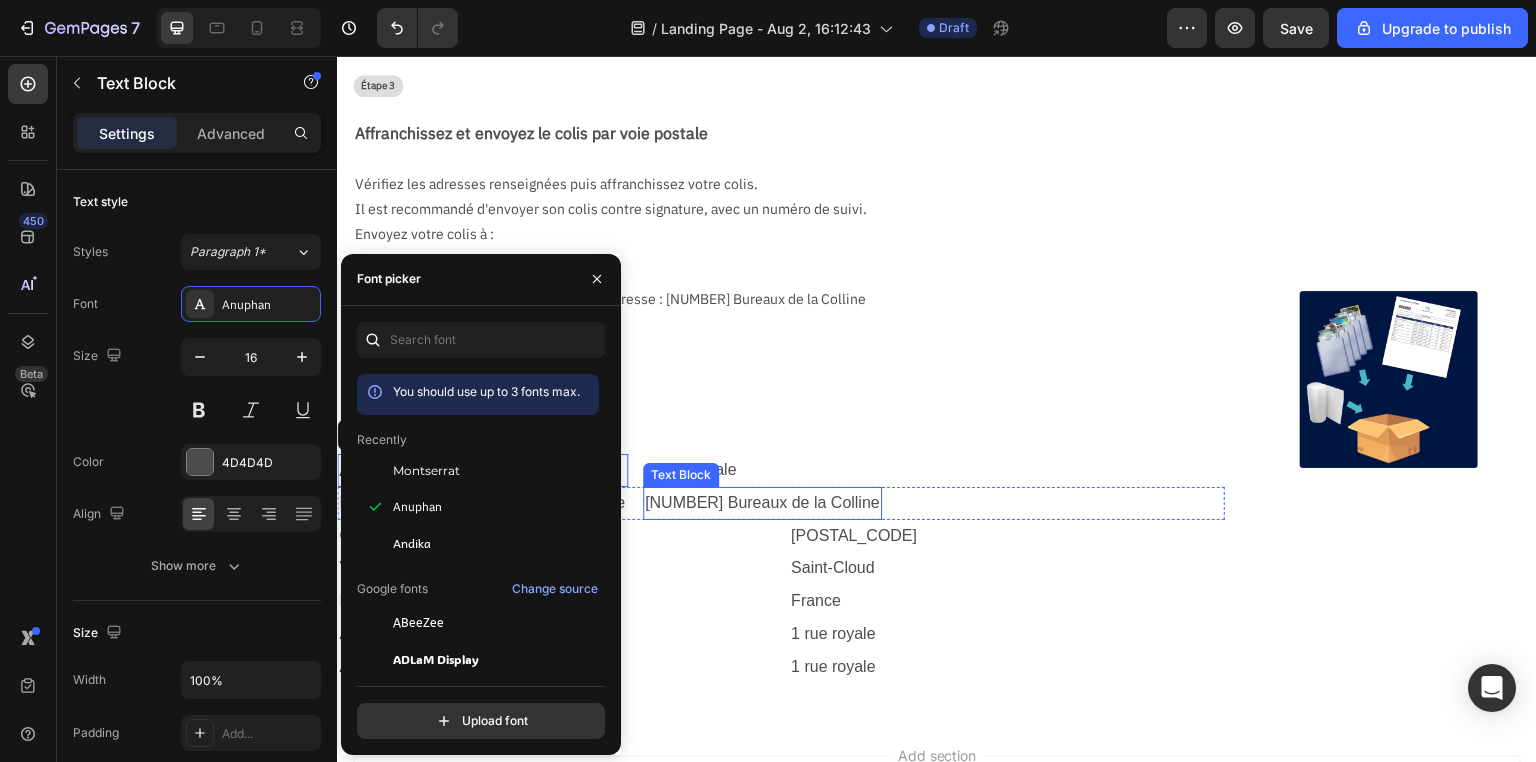 click on "Text Block" at bounding box center [681, 475] 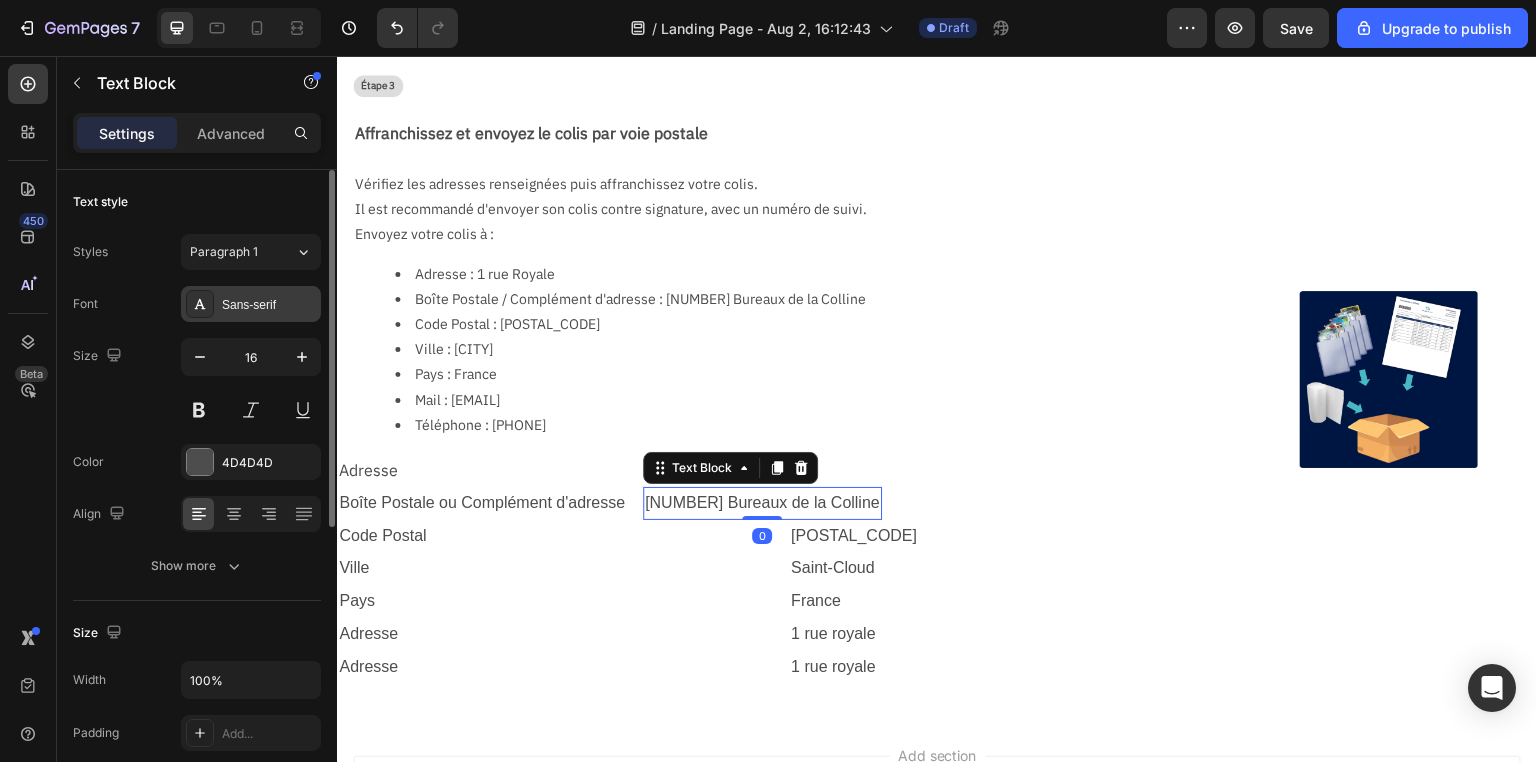 click on "Sans-serif" at bounding box center (269, 305) 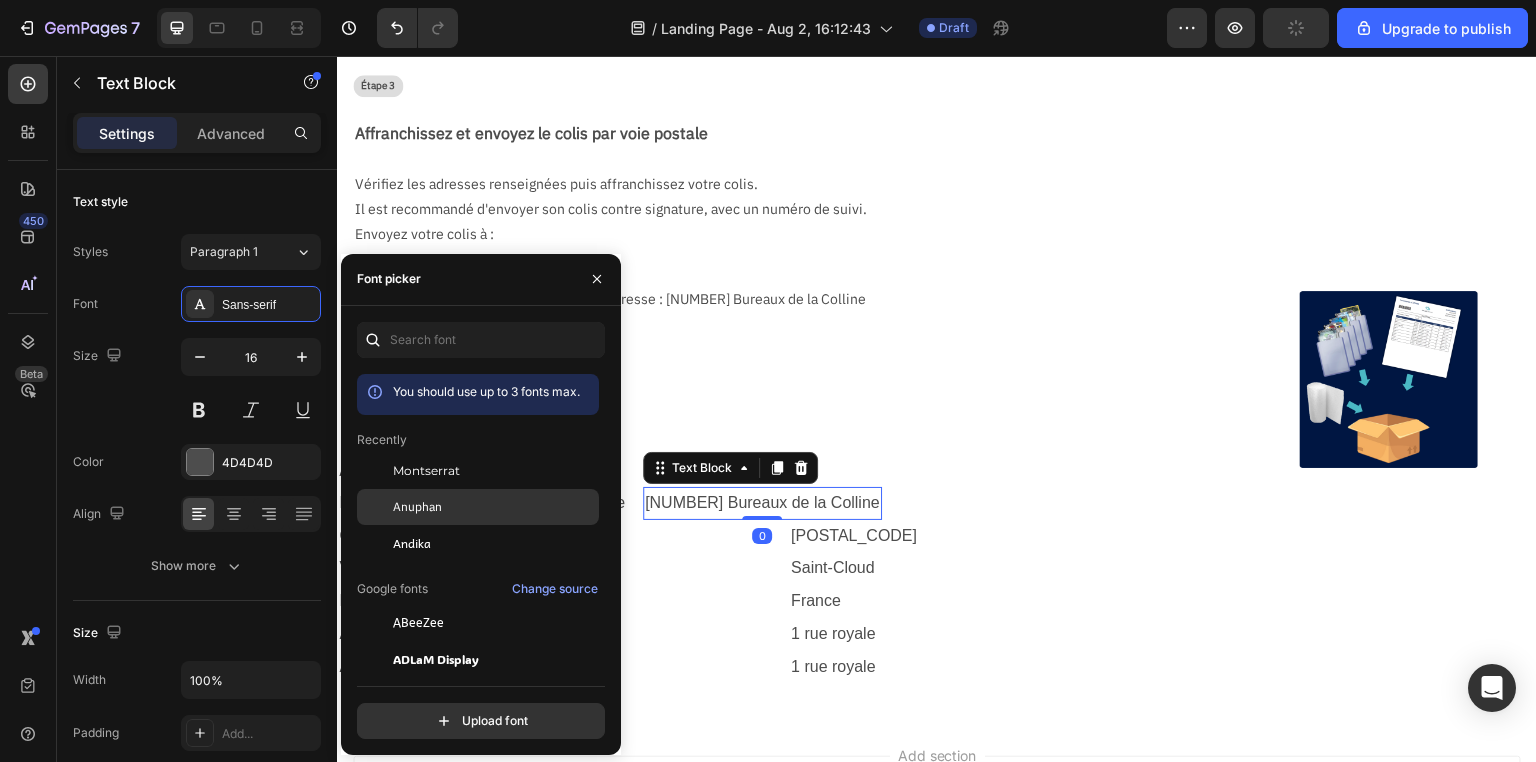 click on "Anuphan" at bounding box center (417, 507) 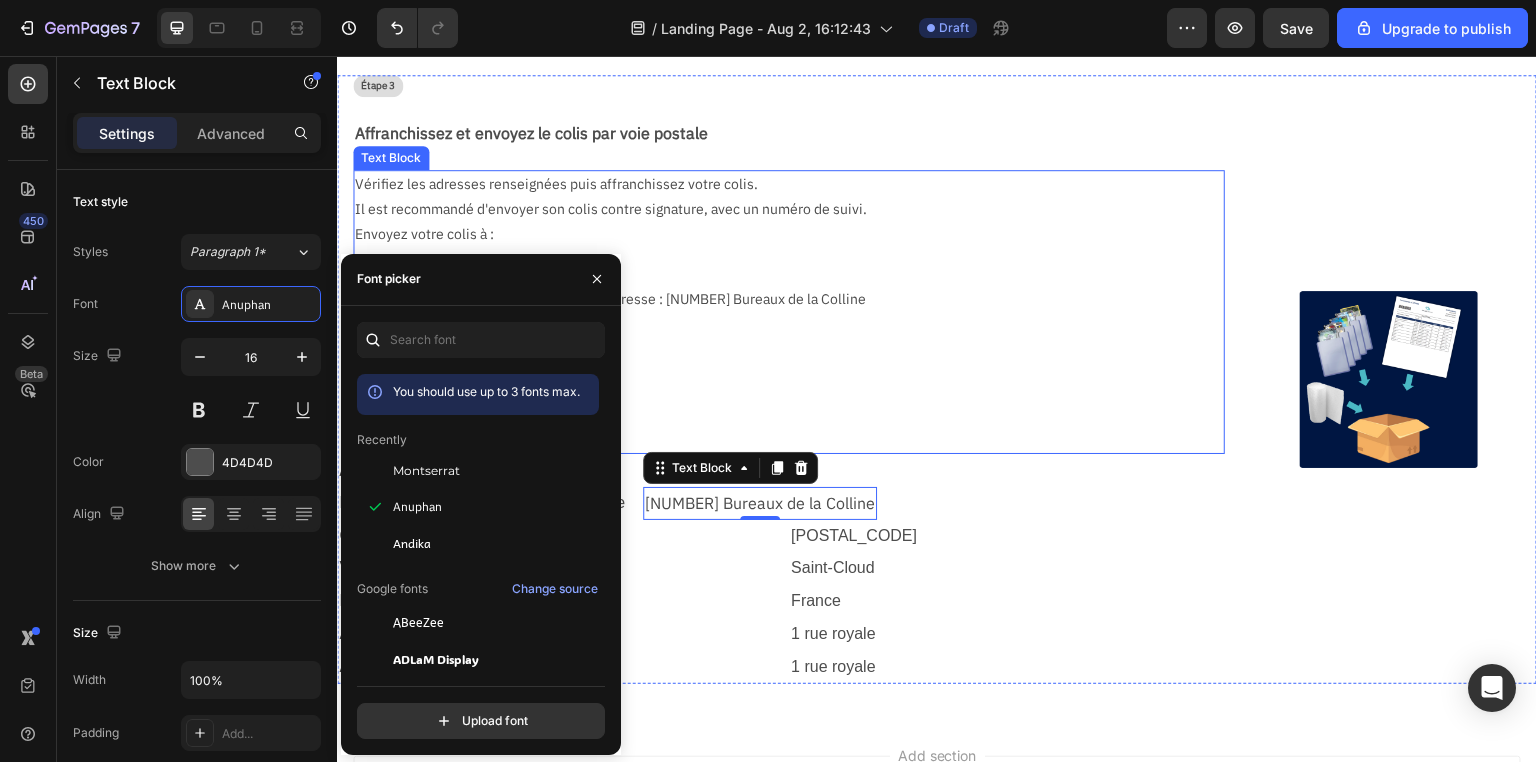 click on "Envoyez votre colis à :" at bounding box center (781, 234) 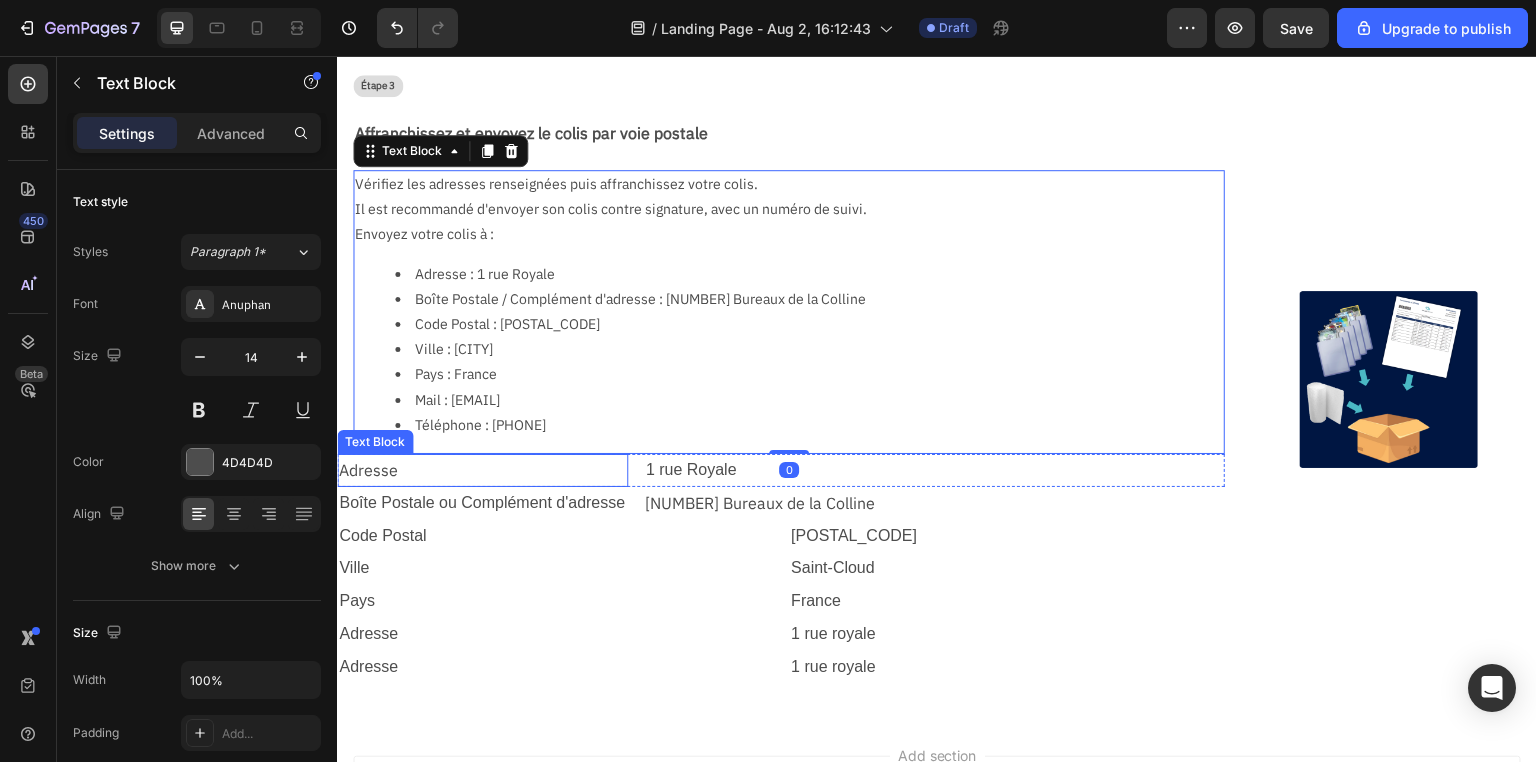 click on "Adresse" at bounding box center [482, 470] 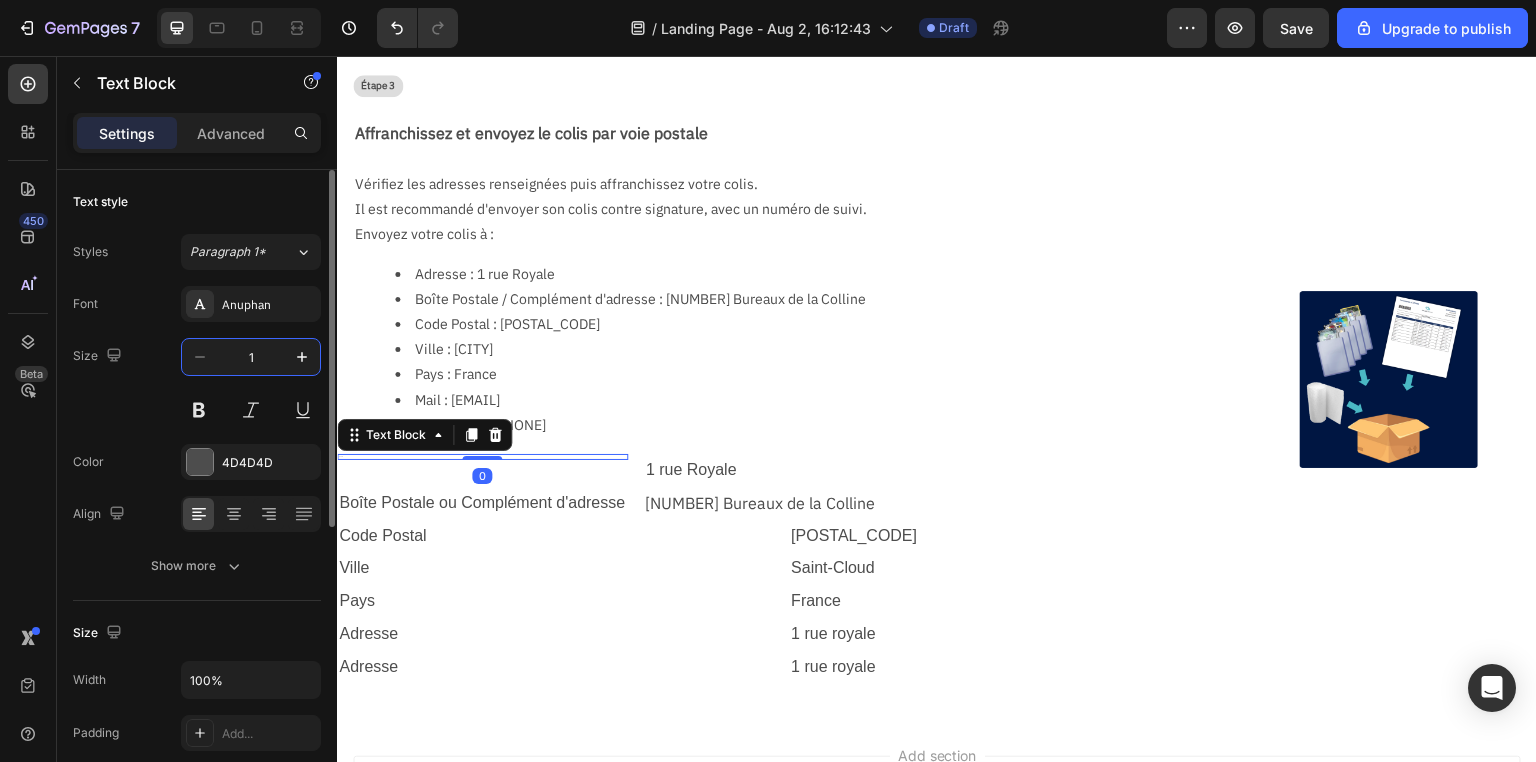 type on "16" 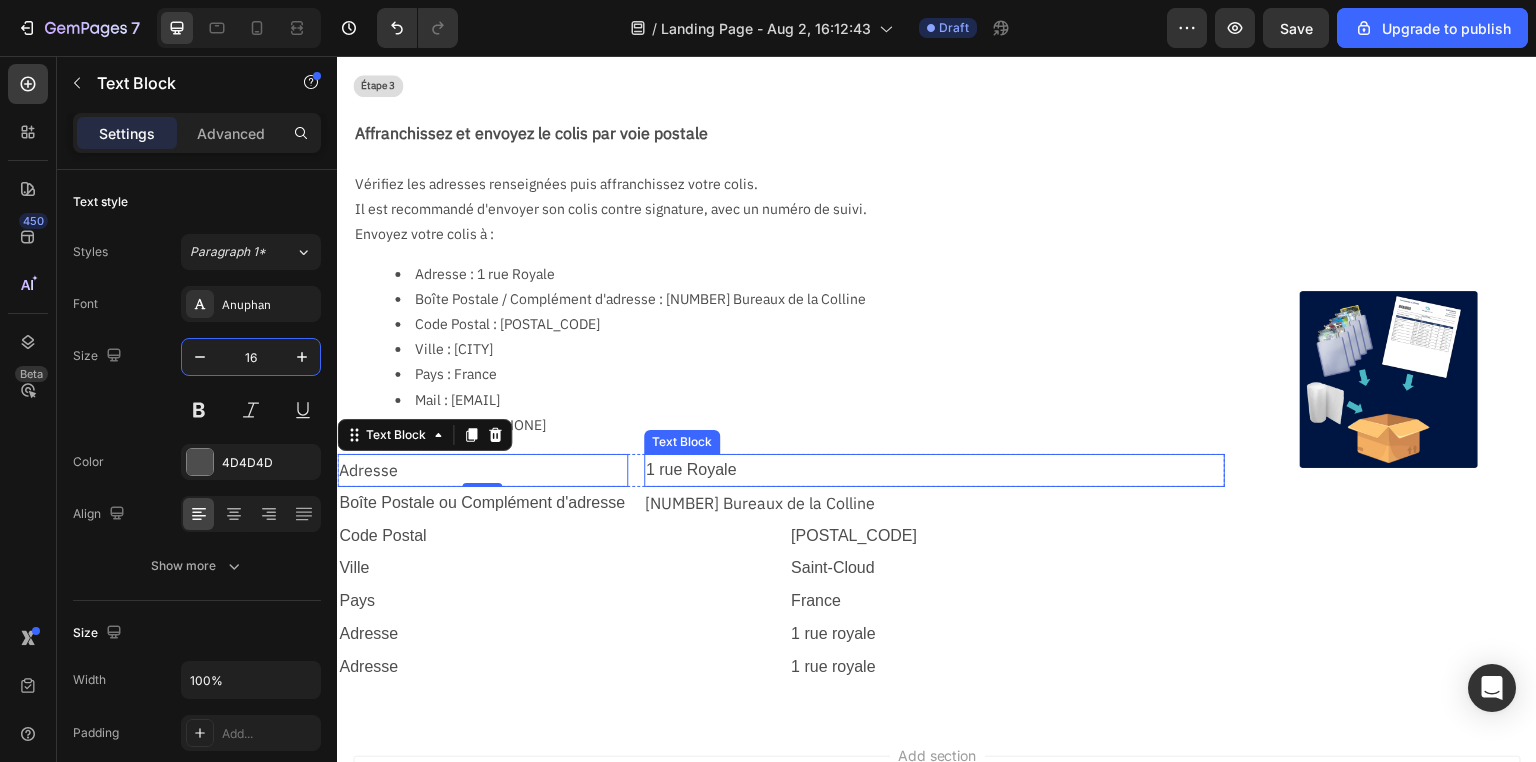 click on "1 rue Royale" at bounding box center [934, 470] 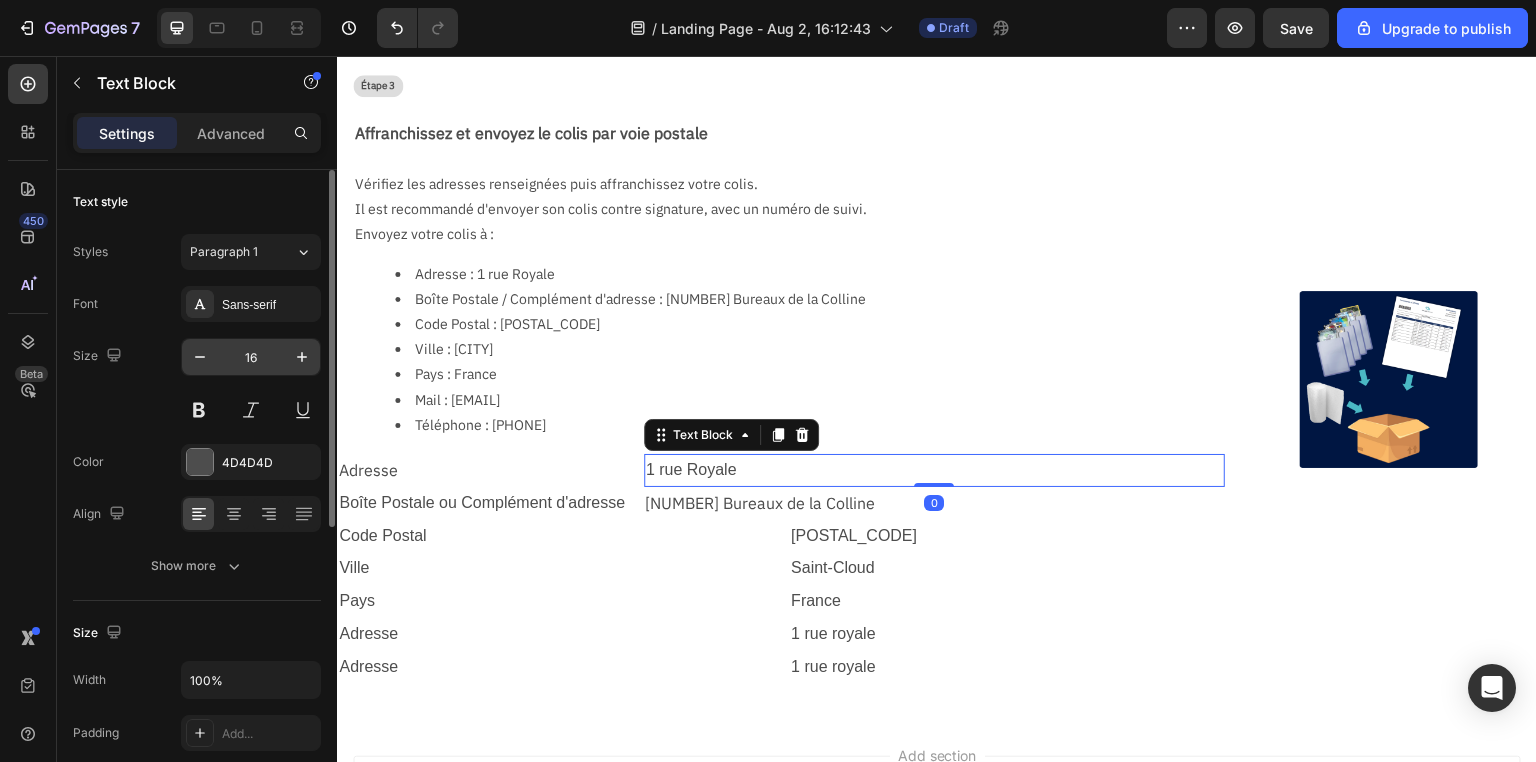 click on "16" at bounding box center [251, 357] 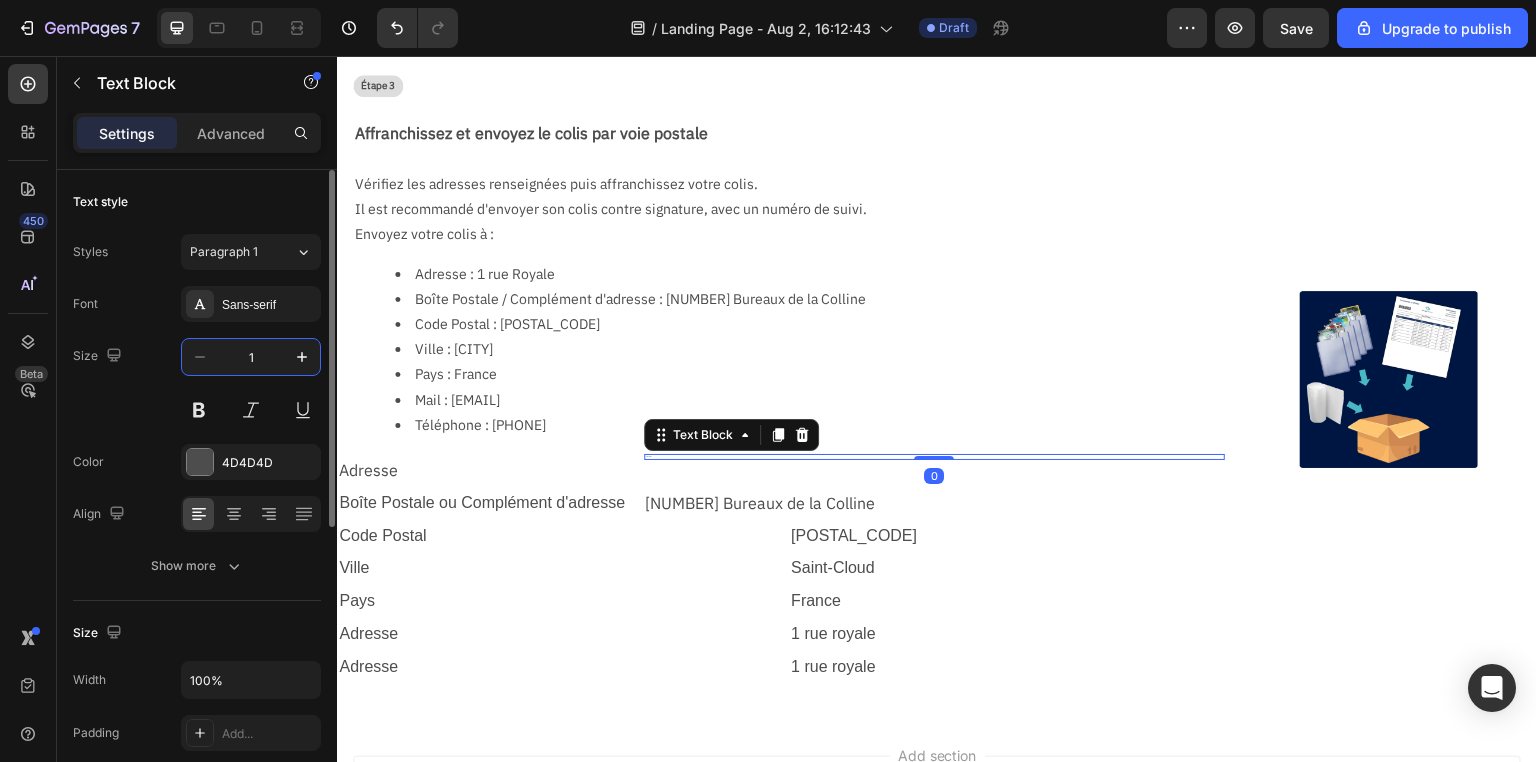 type on "14" 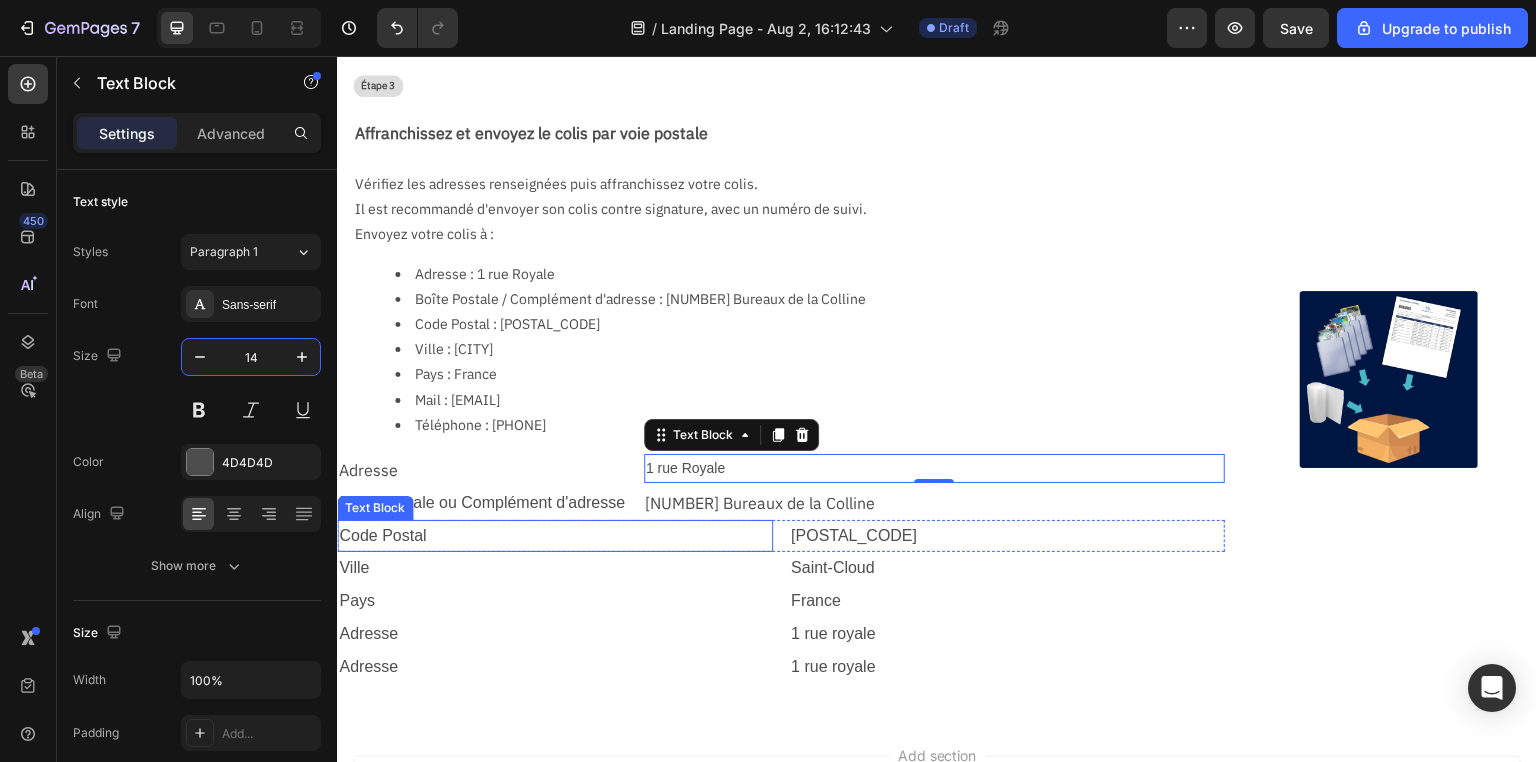 click on "Code Postal" at bounding box center [555, 536] 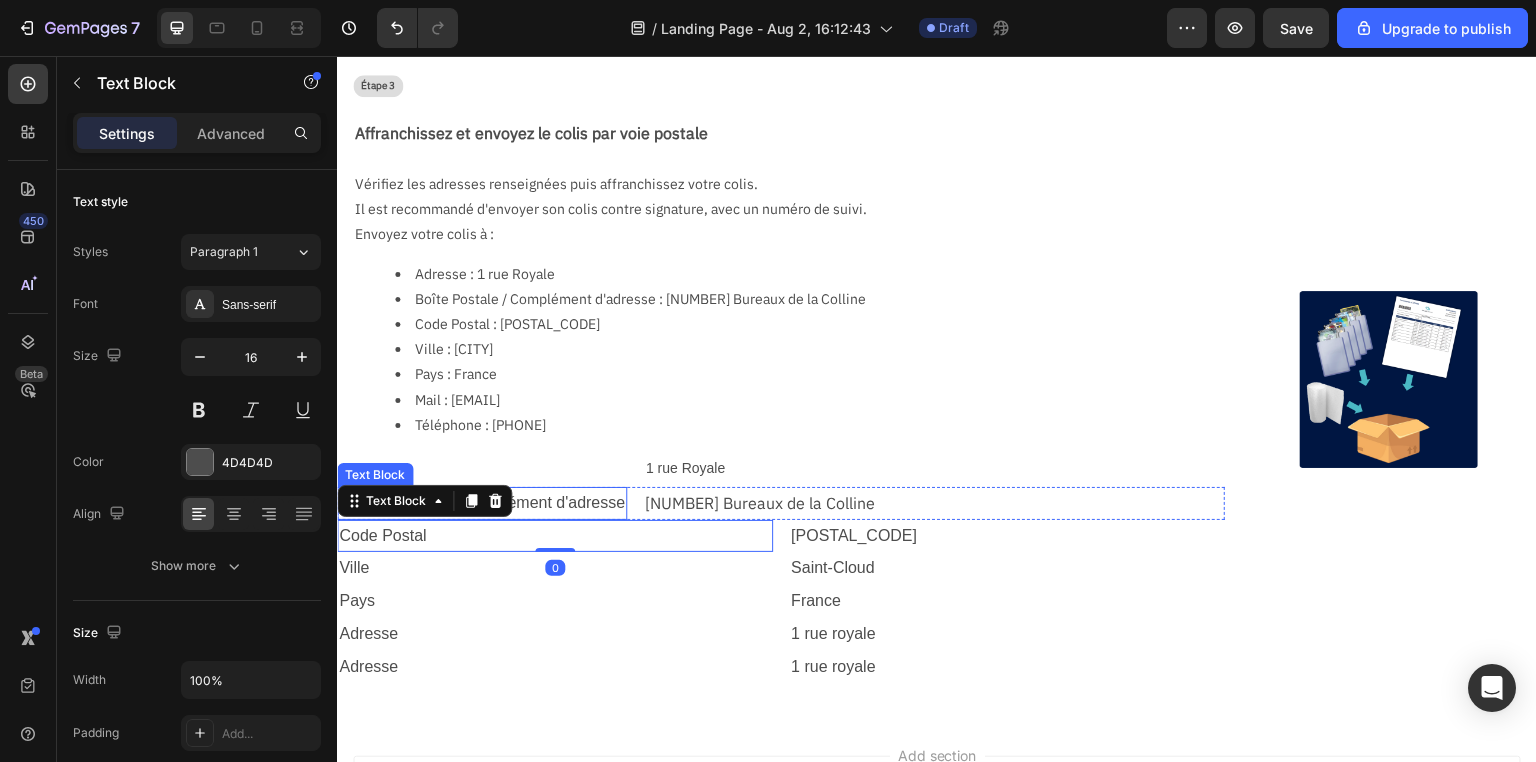 click on "Boîte Postale ou Complément d'adresse" at bounding box center (482, 503) 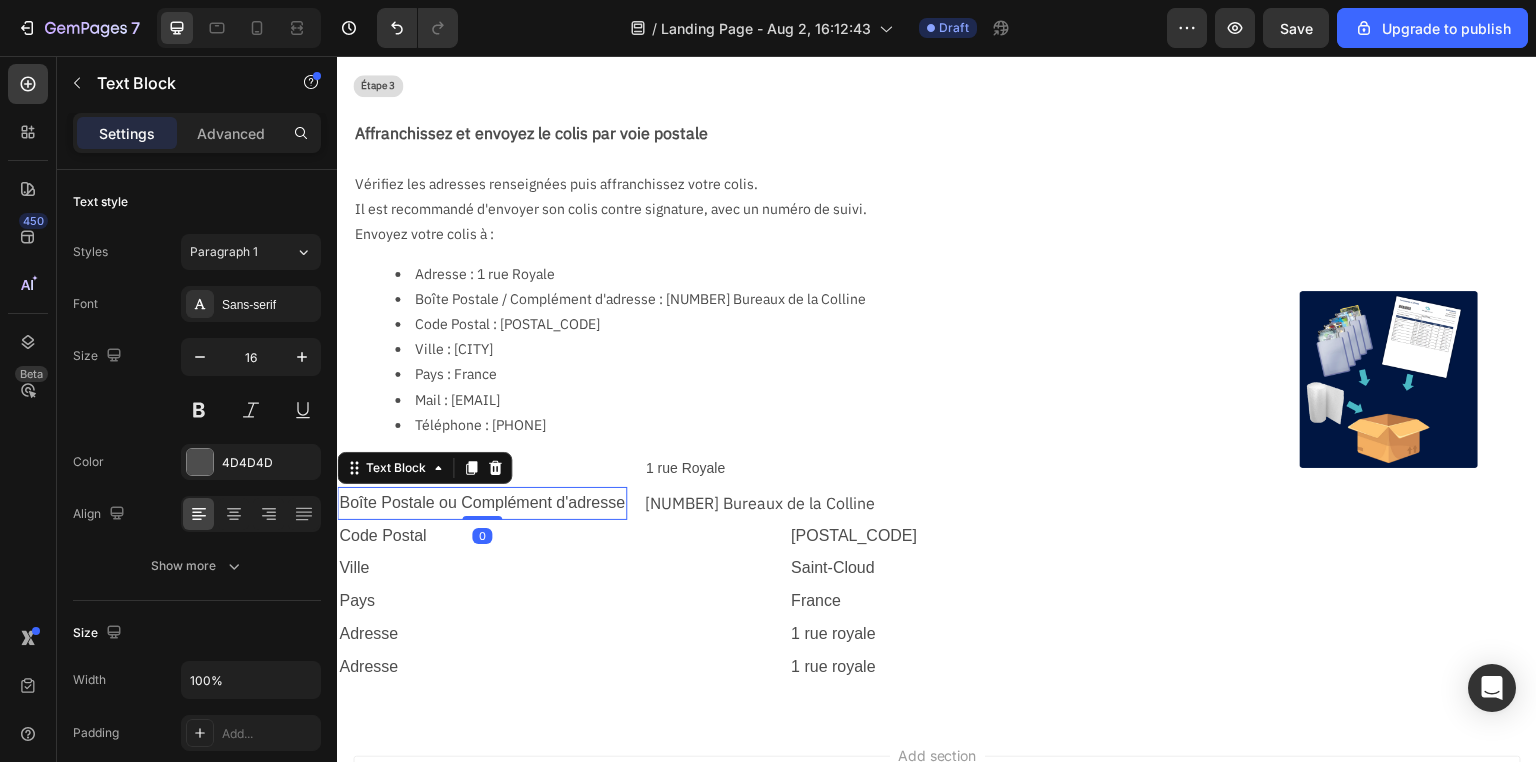 drag, startPoint x: 258, startPoint y: 447, endPoint x: 264, endPoint y: 353, distance: 94.19129 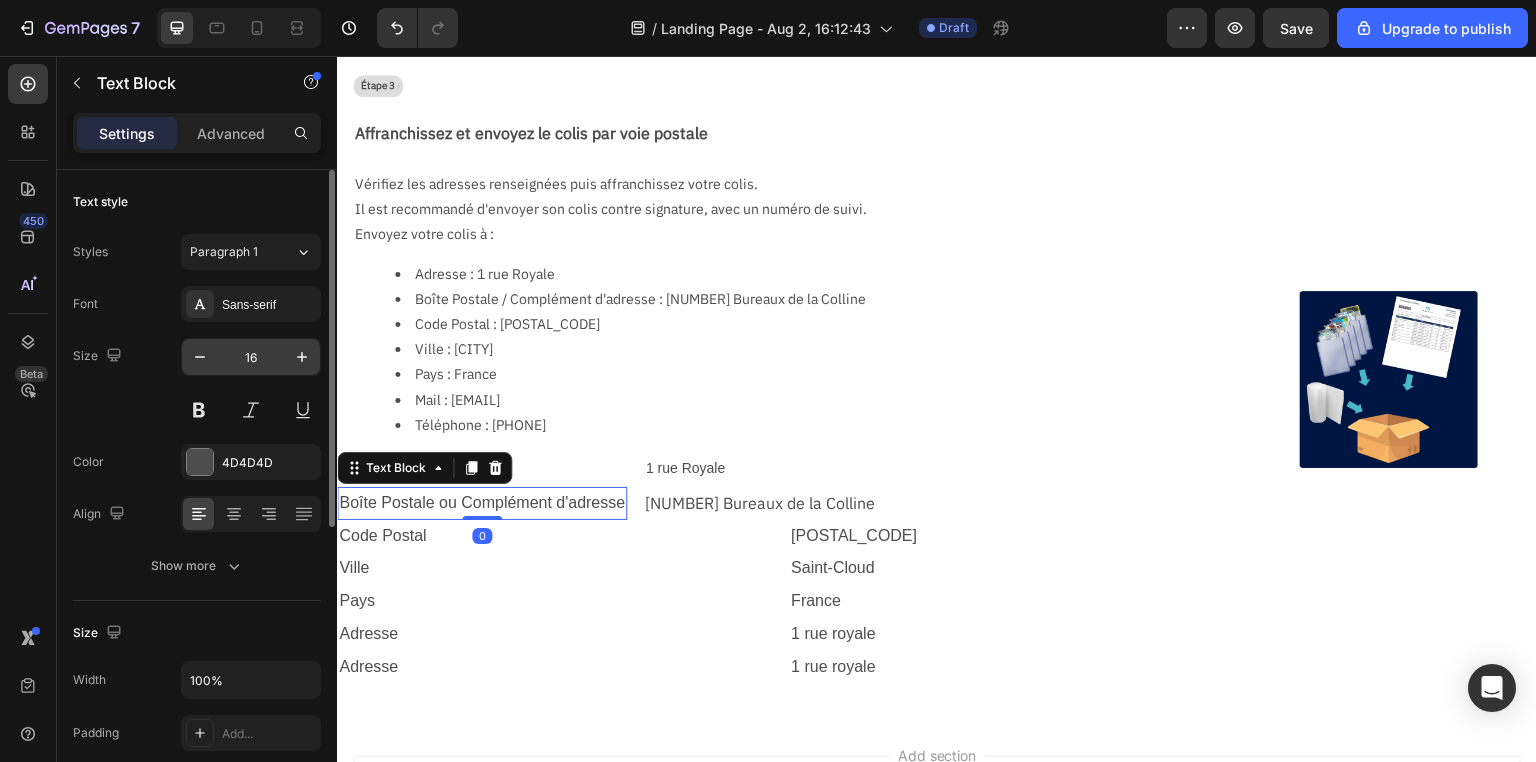 click on "16" at bounding box center (251, 357) 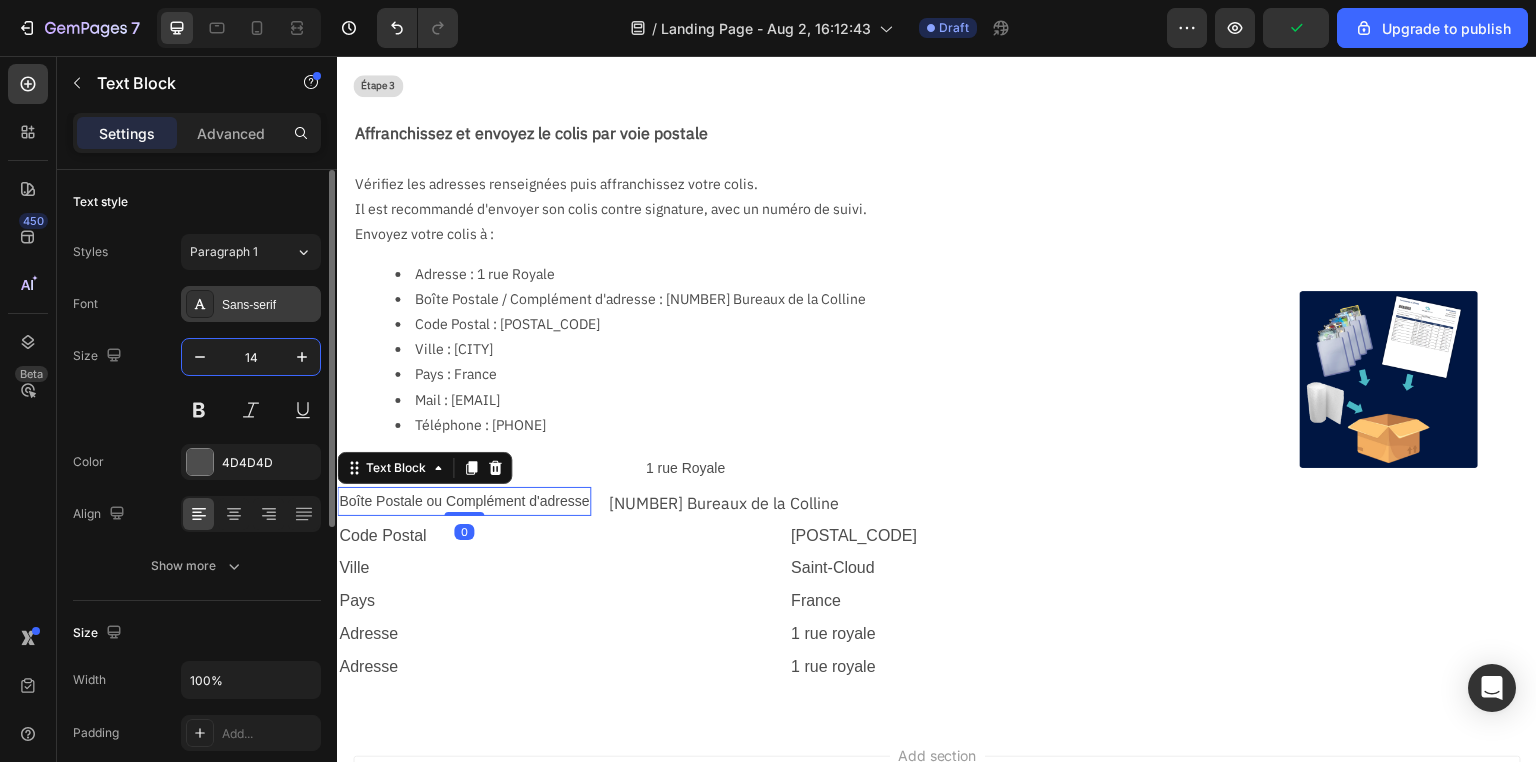 type on "14" 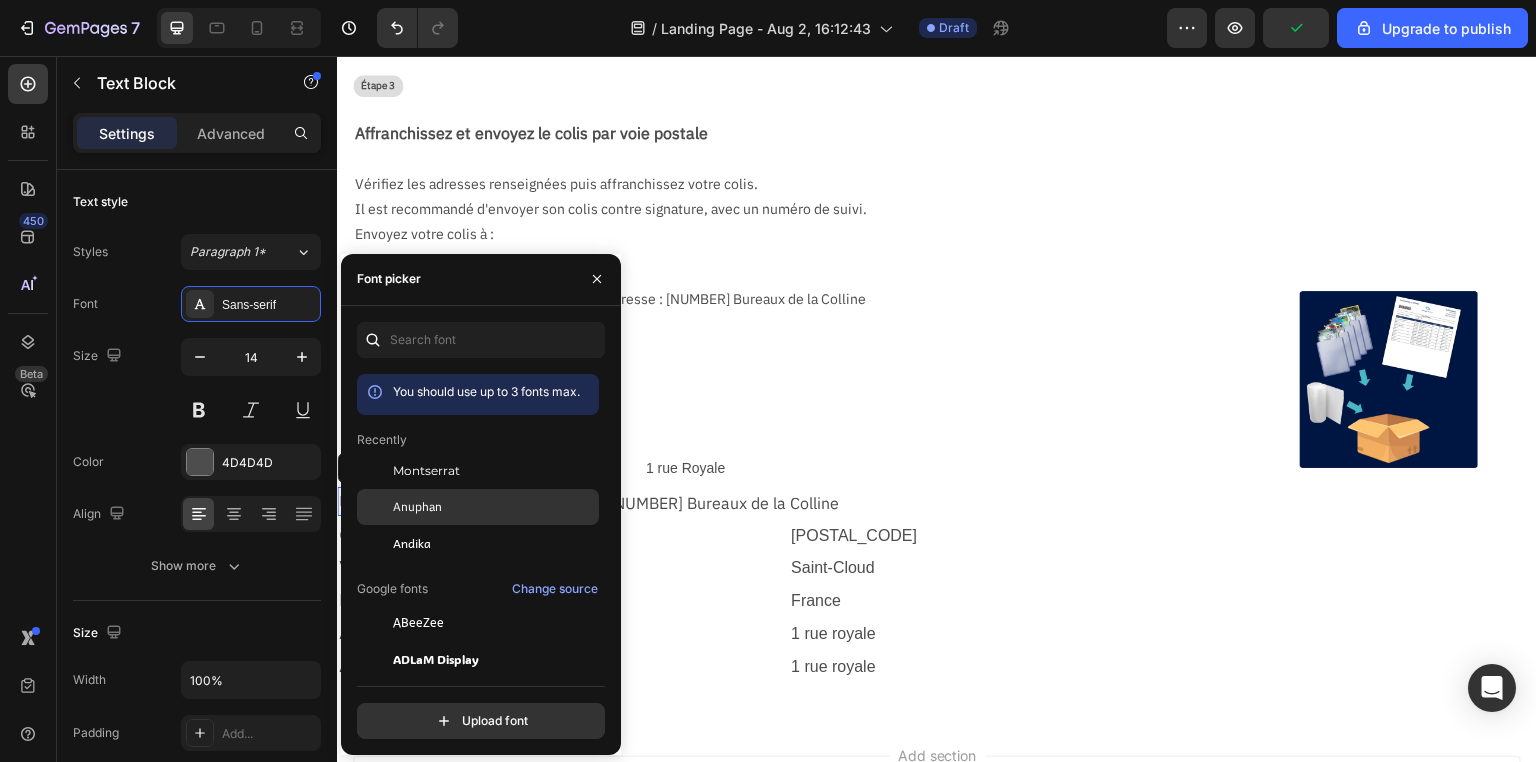 click on "Anuphan" at bounding box center (494, 507) 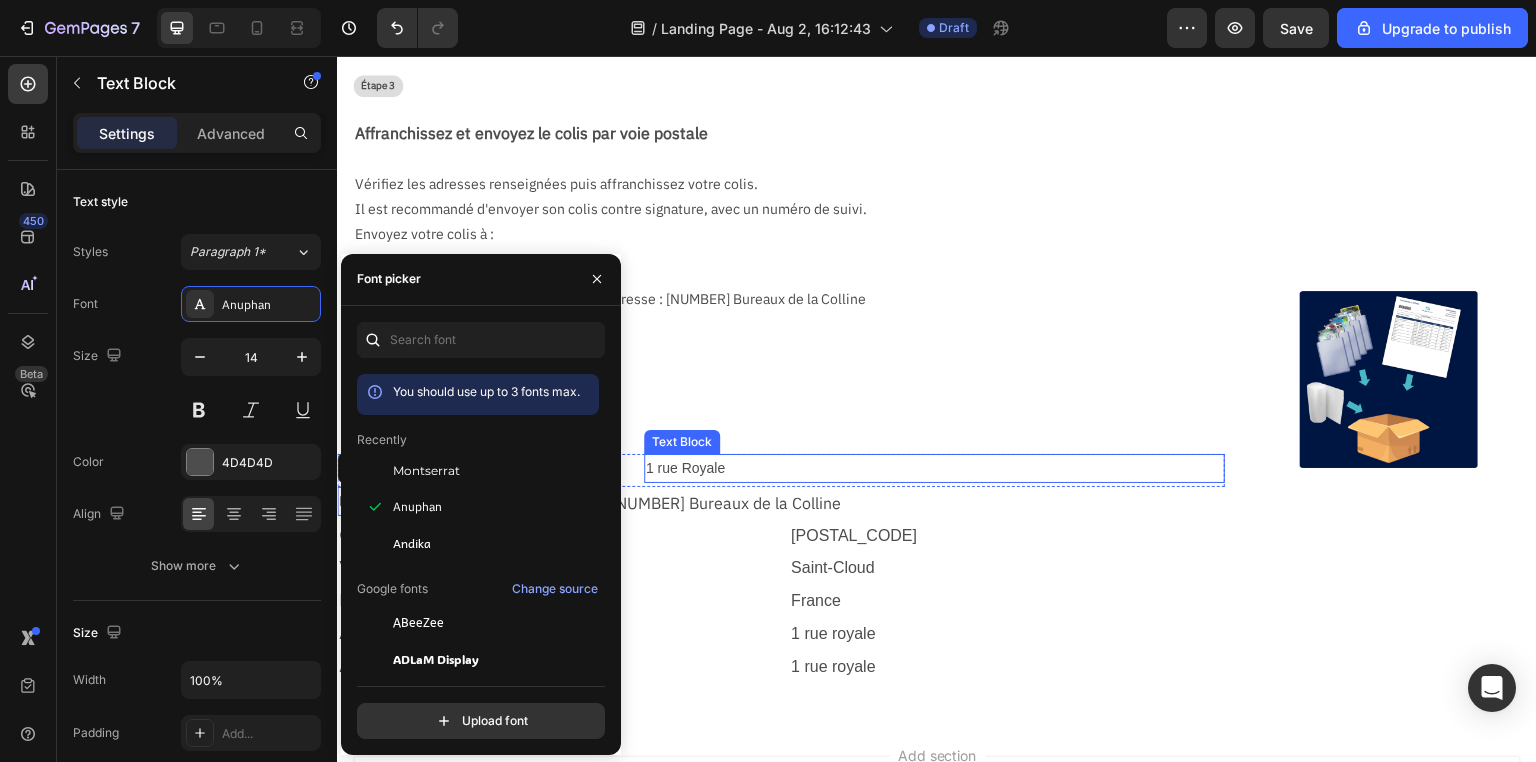 click on "1 rue Royale" at bounding box center (934, 468) 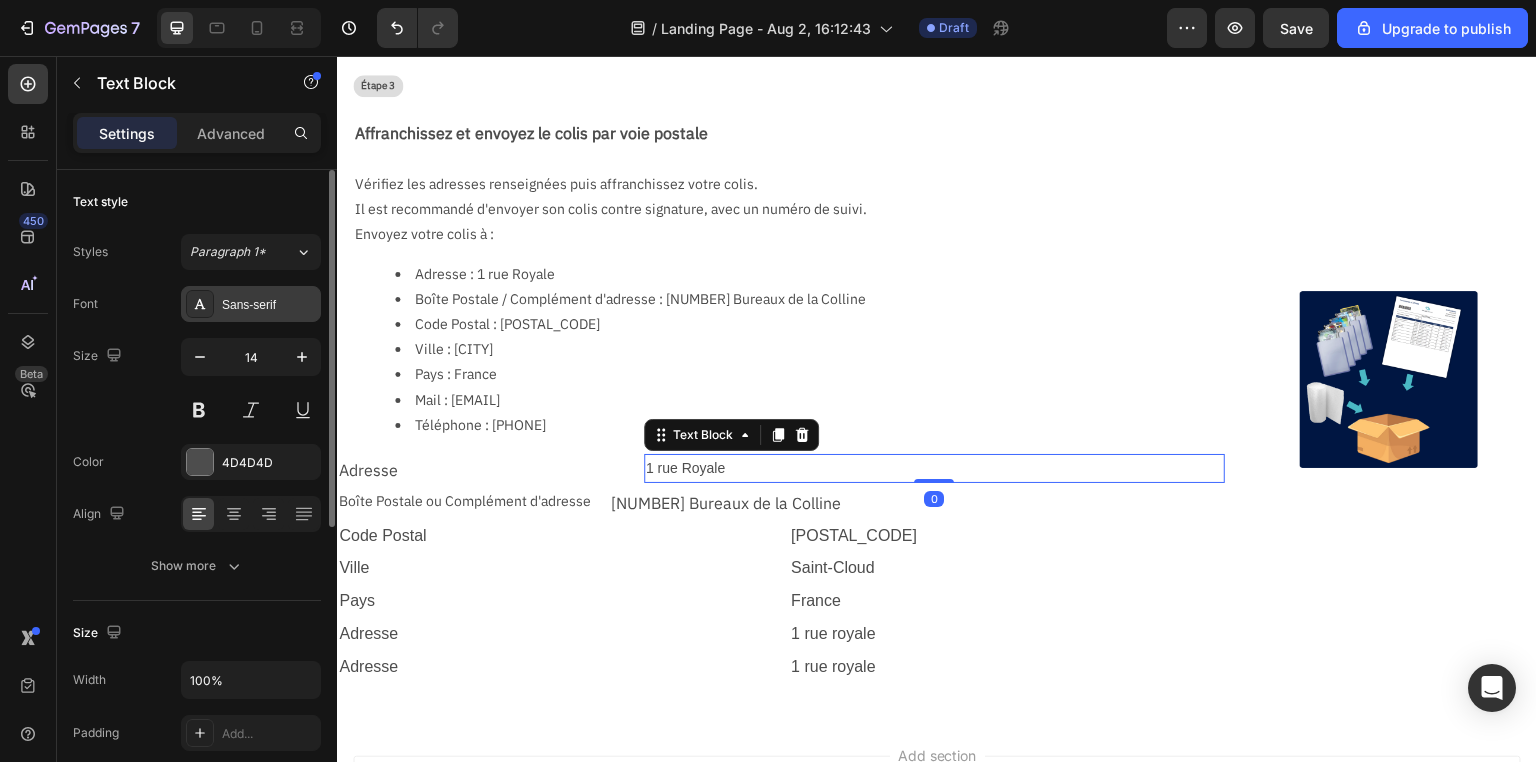 click on "Sans-serif" at bounding box center (269, 305) 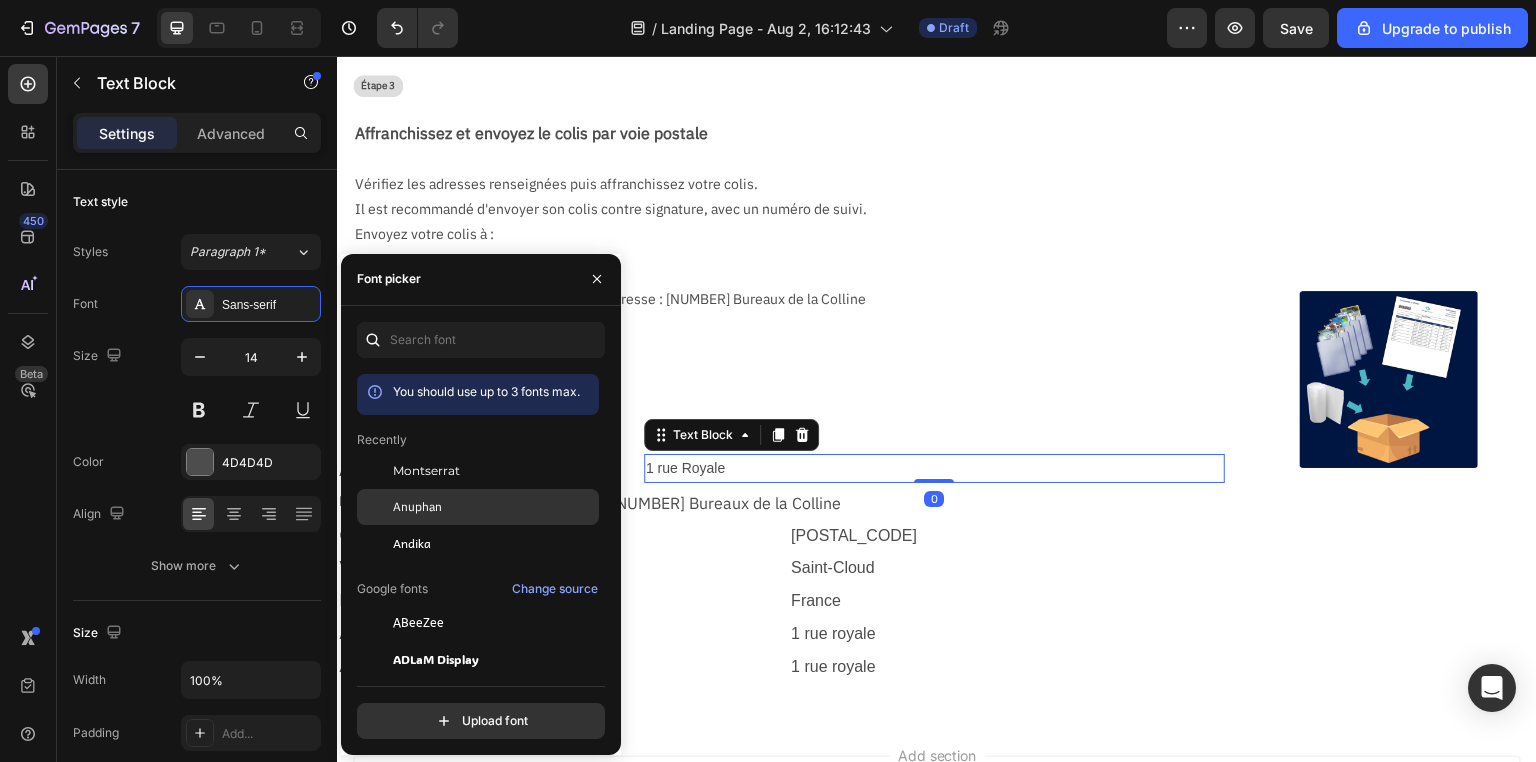 click on "Anuphan" at bounding box center (417, 507) 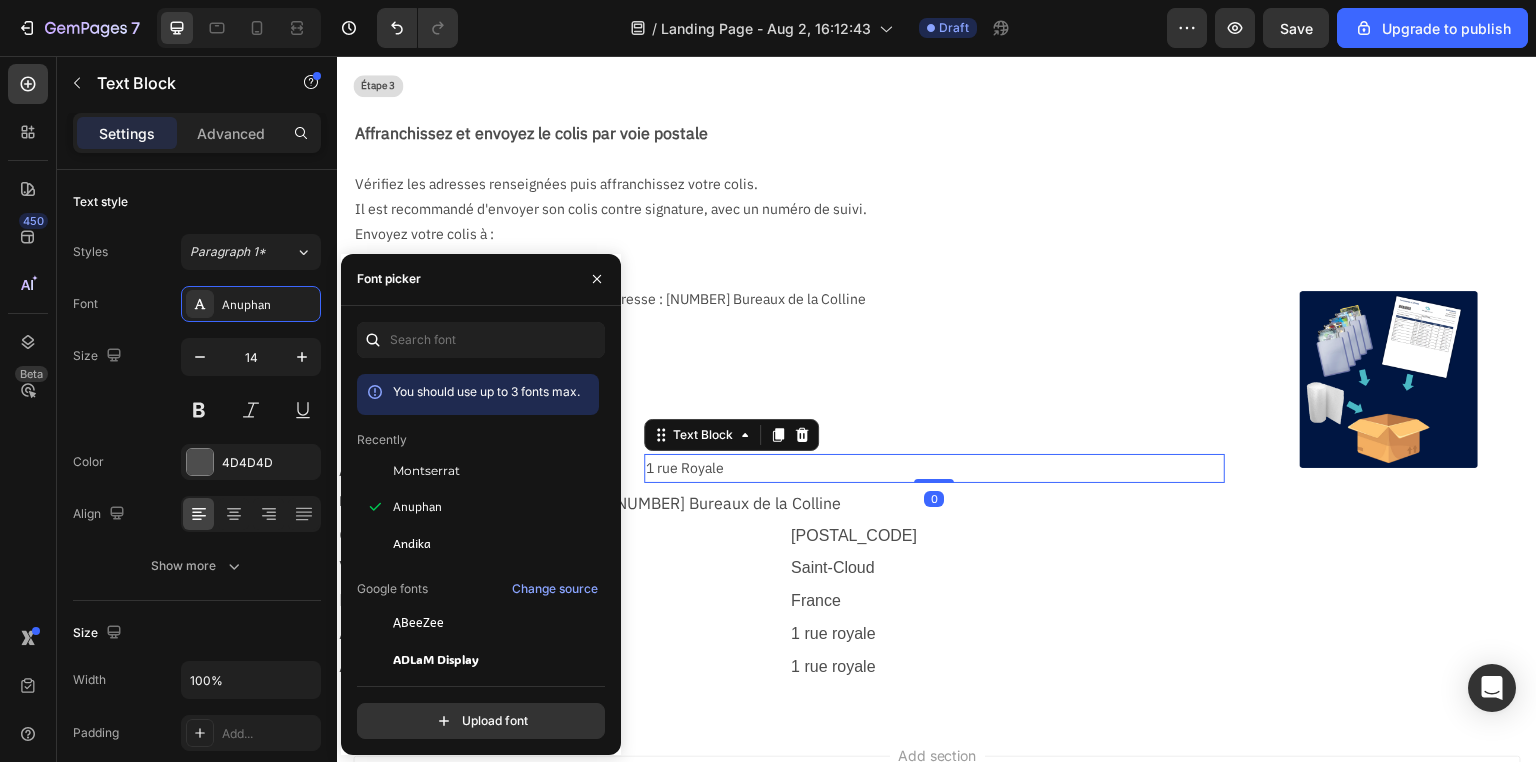 click on "Pays" at bounding box center [555, 601] 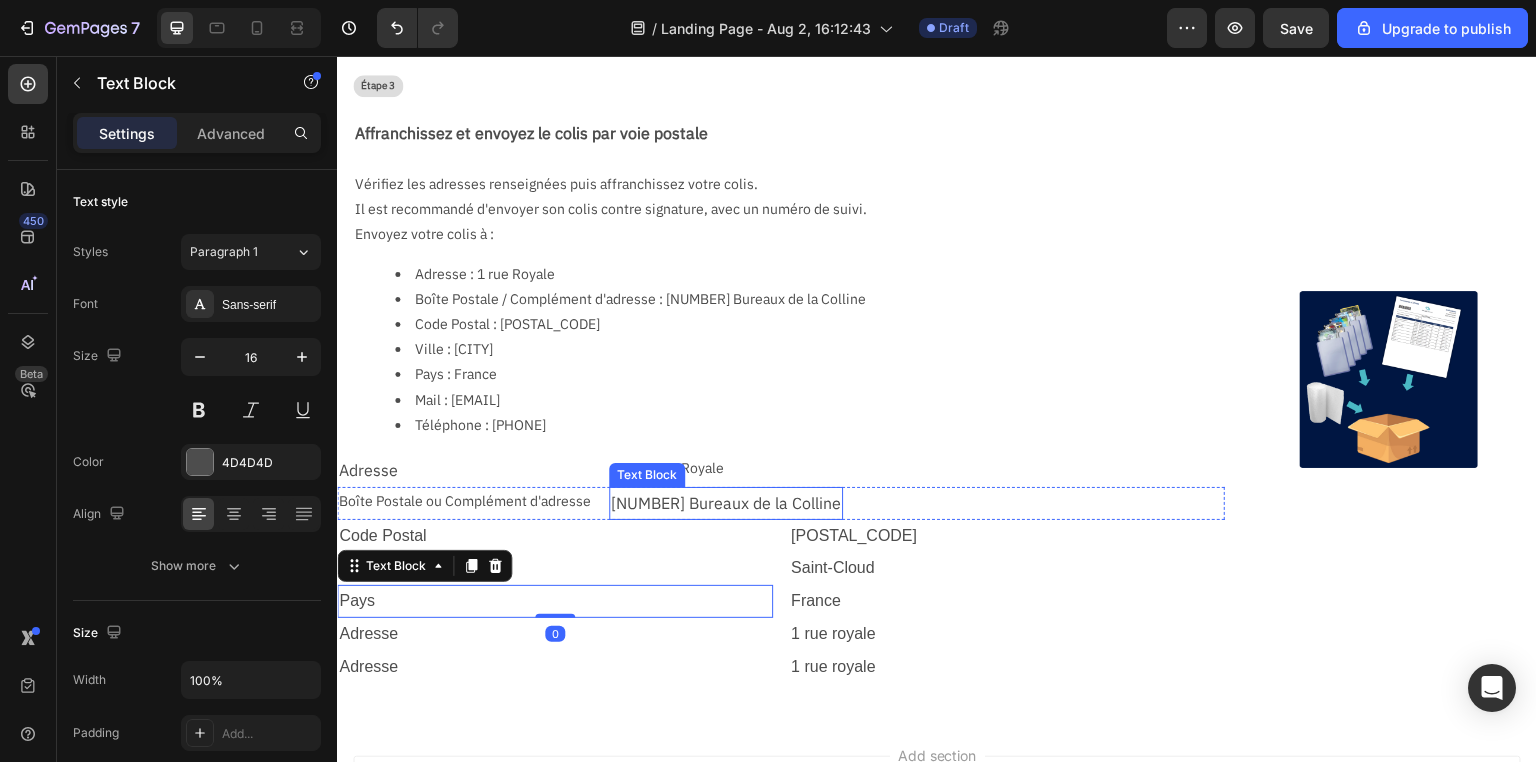 click on "202 Bureaux de la Colline" at bounding box center (726, 503) 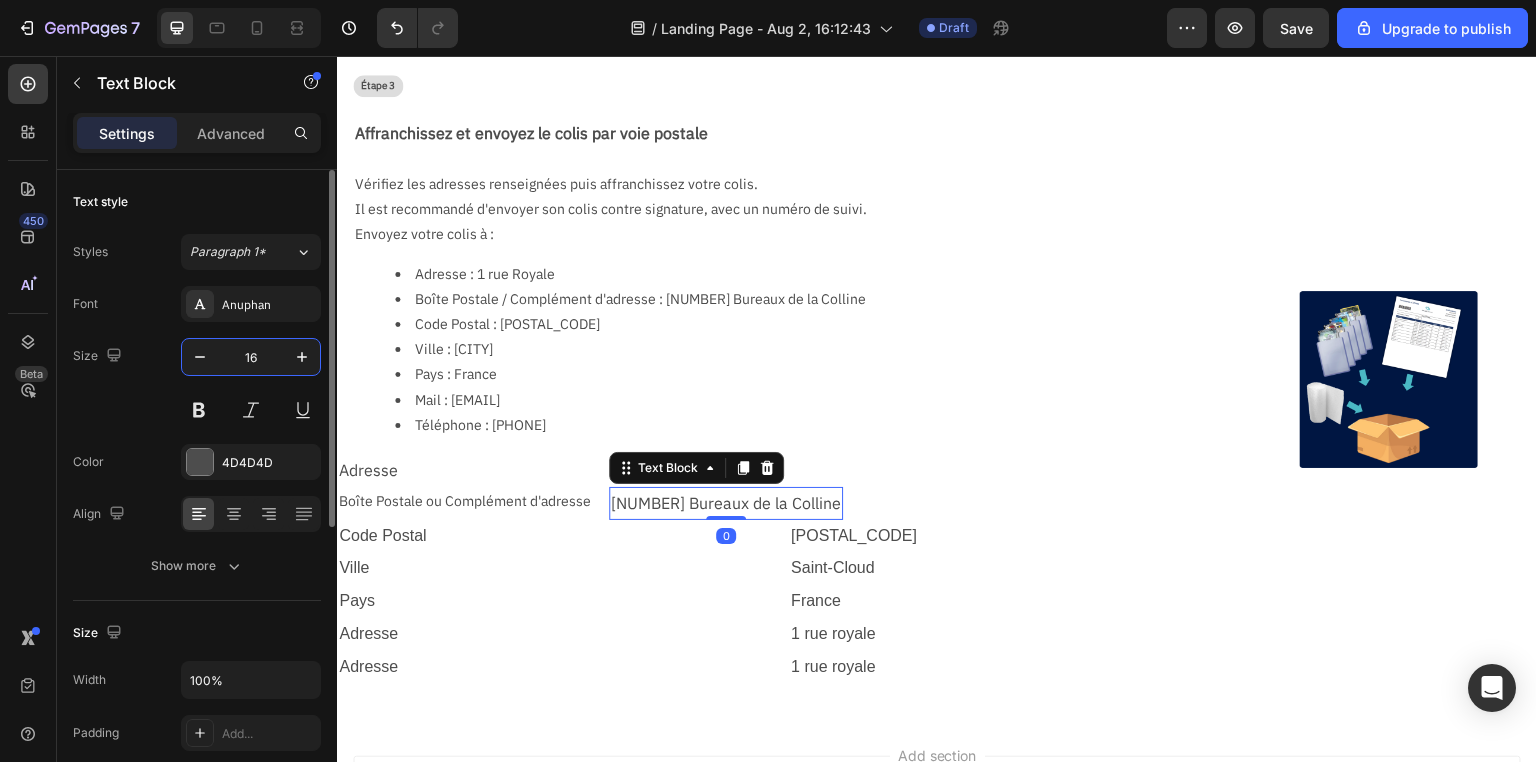 click on "16" at bounding box center [251, 357] 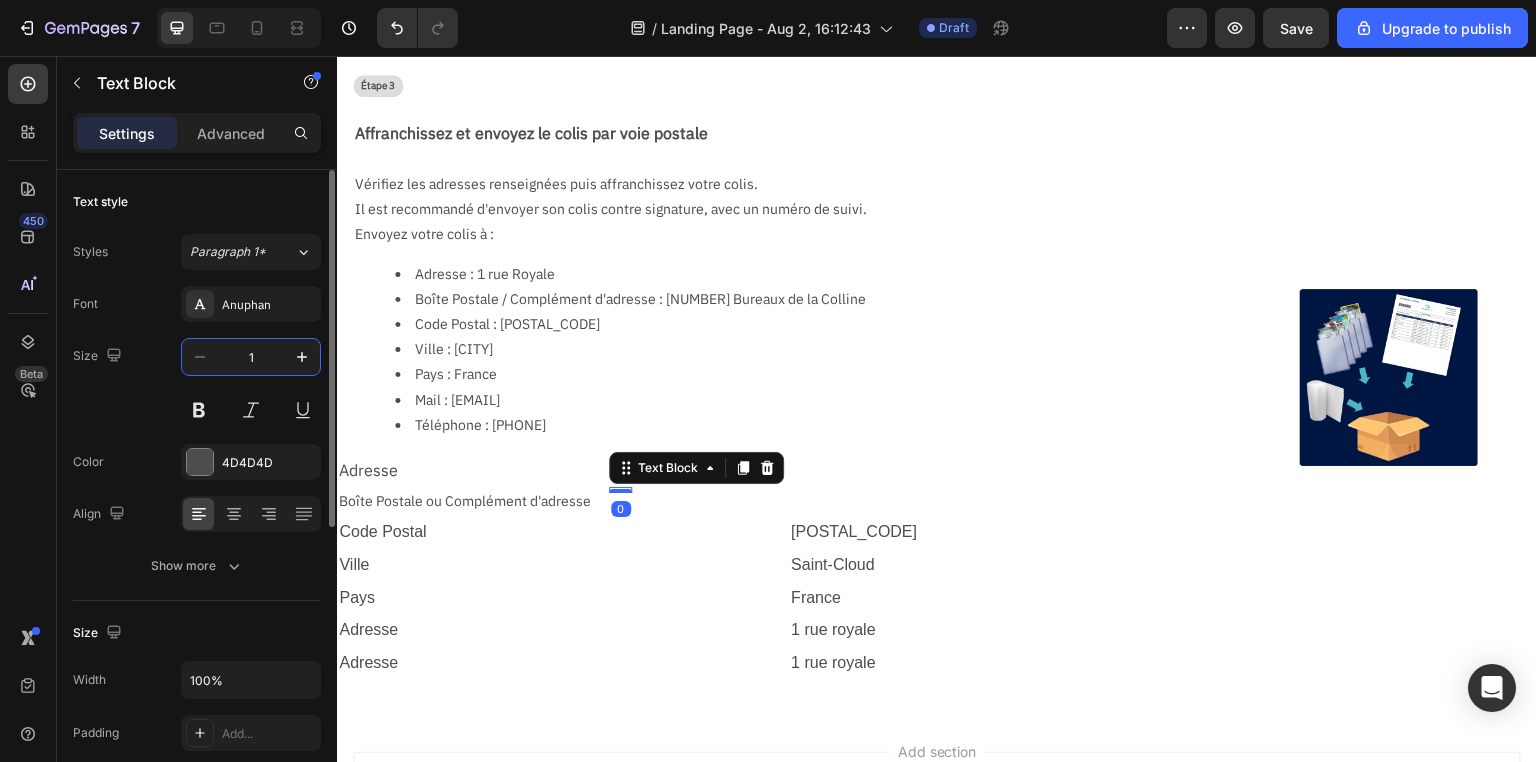 type on "14" 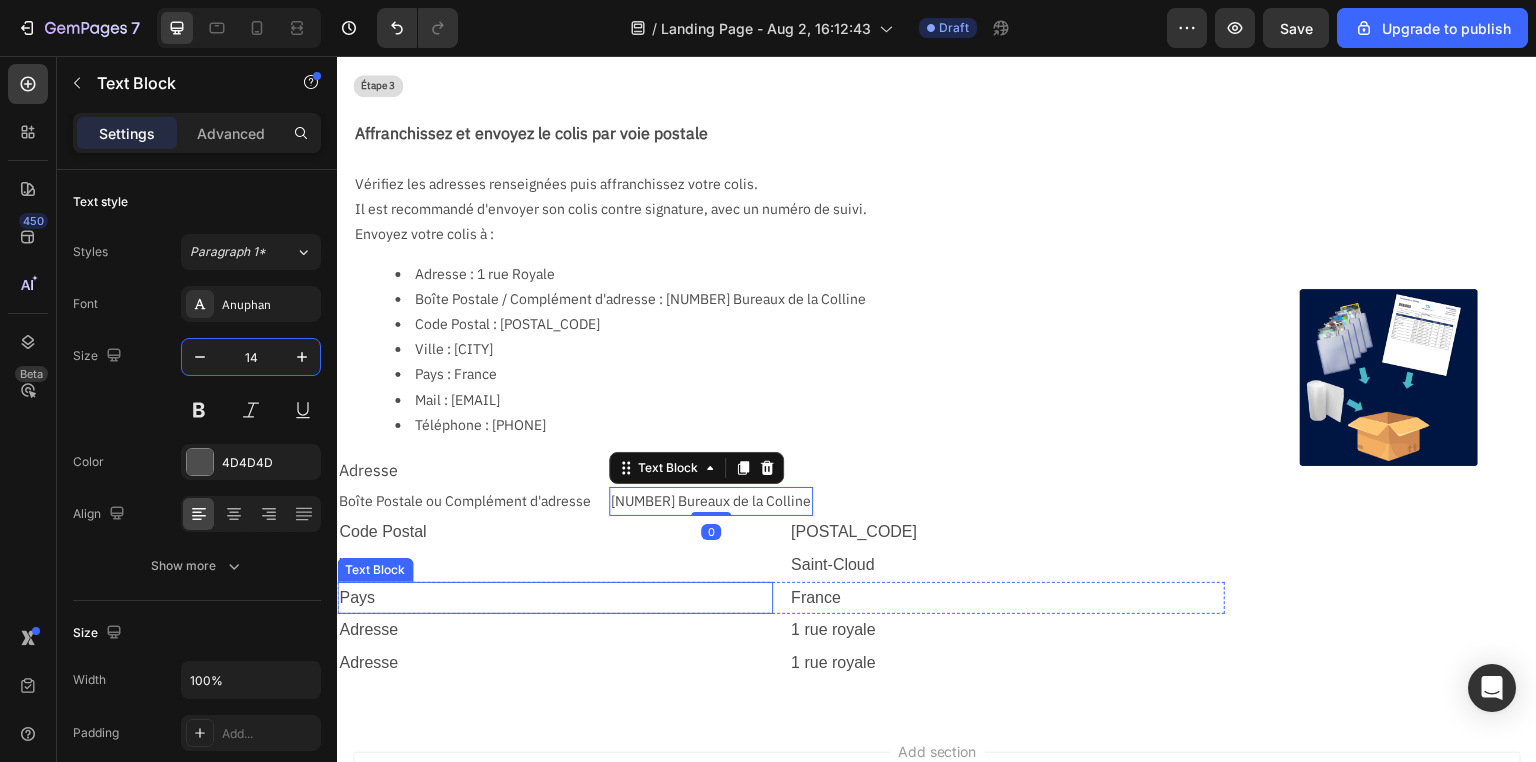 click on "Pays" at bounding box center (555, 598) 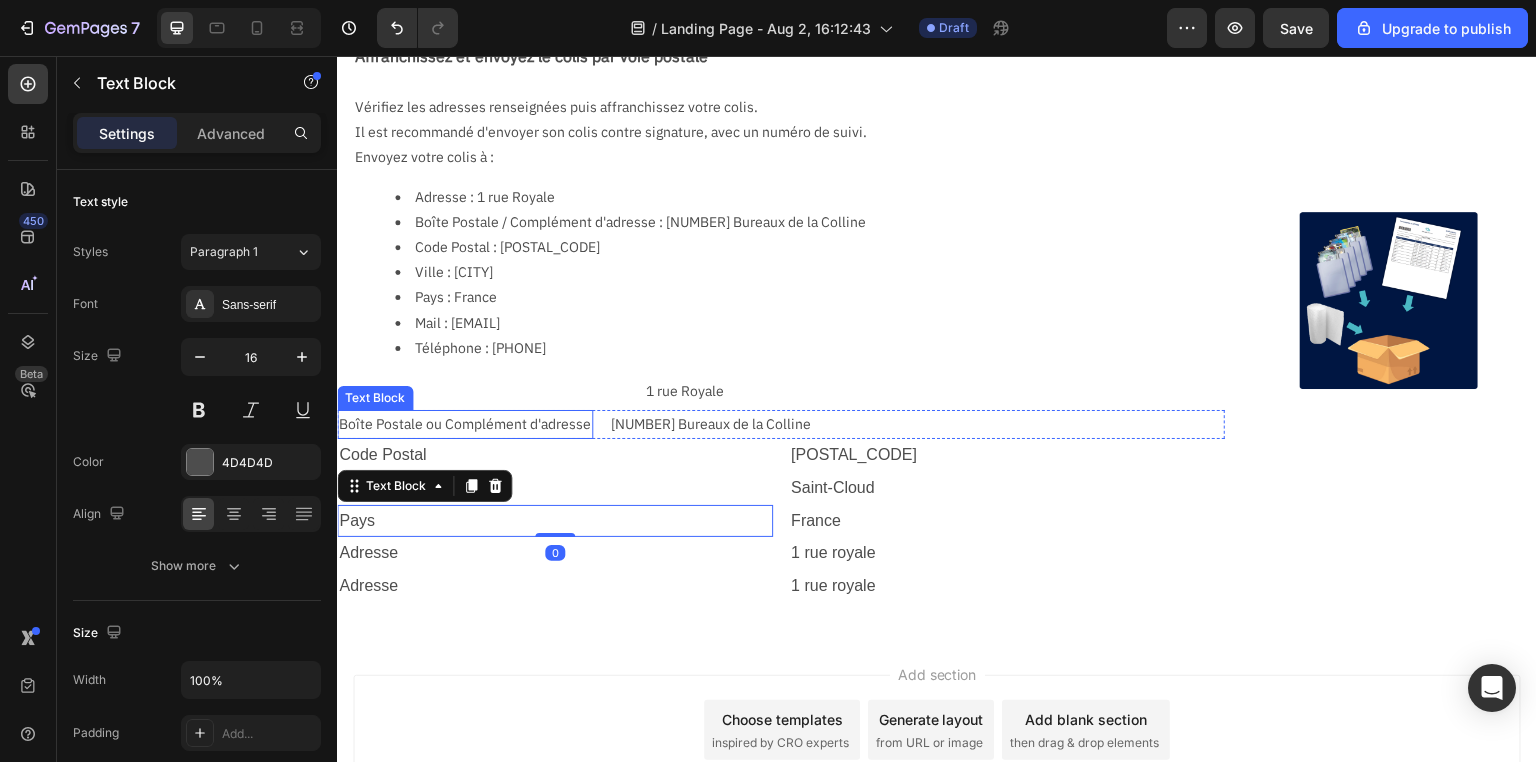 scroll, scrollTop: 880, scrollLeft: 0, axis: vertical 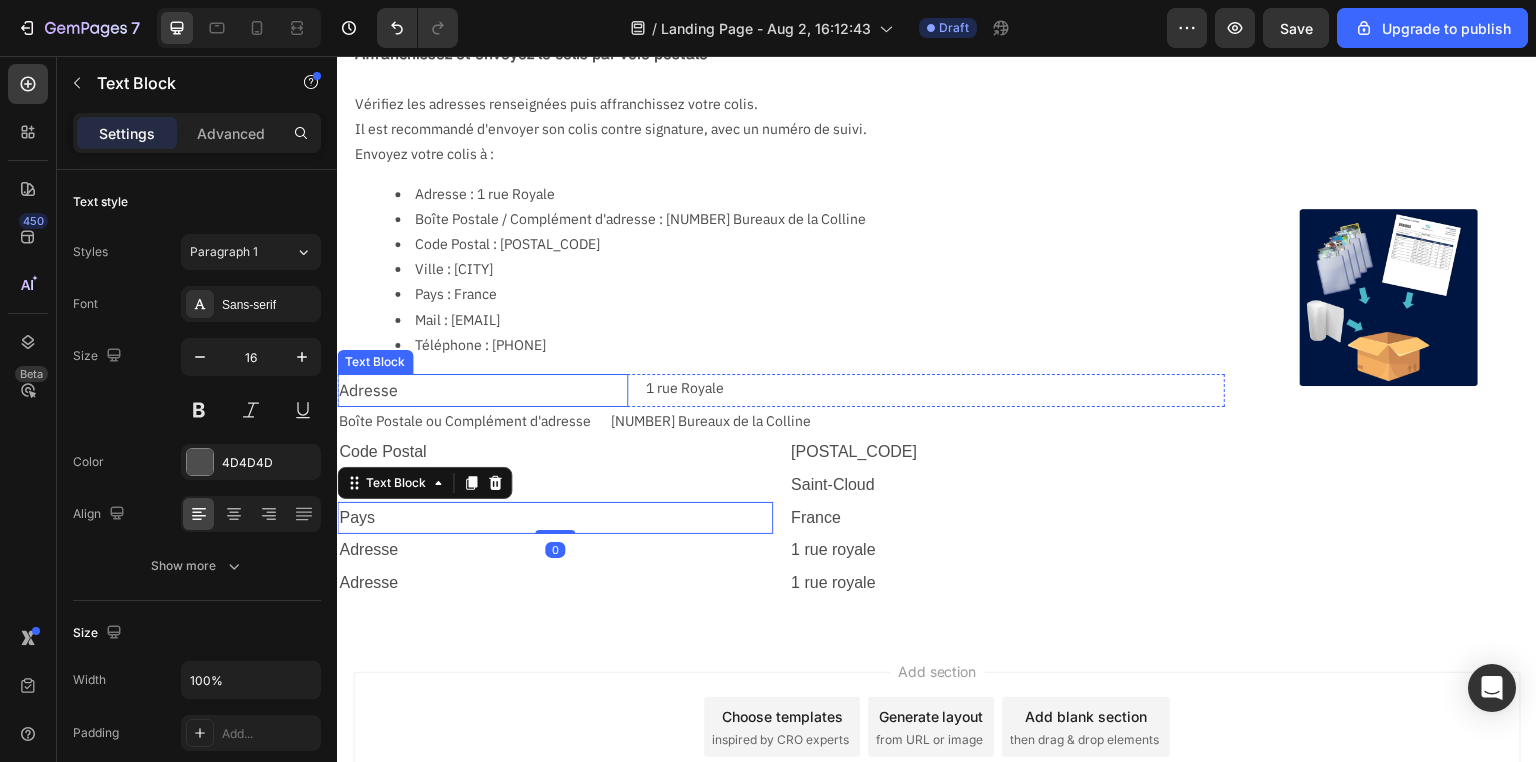 click on "Adresse" at bounding box center [482, 390] 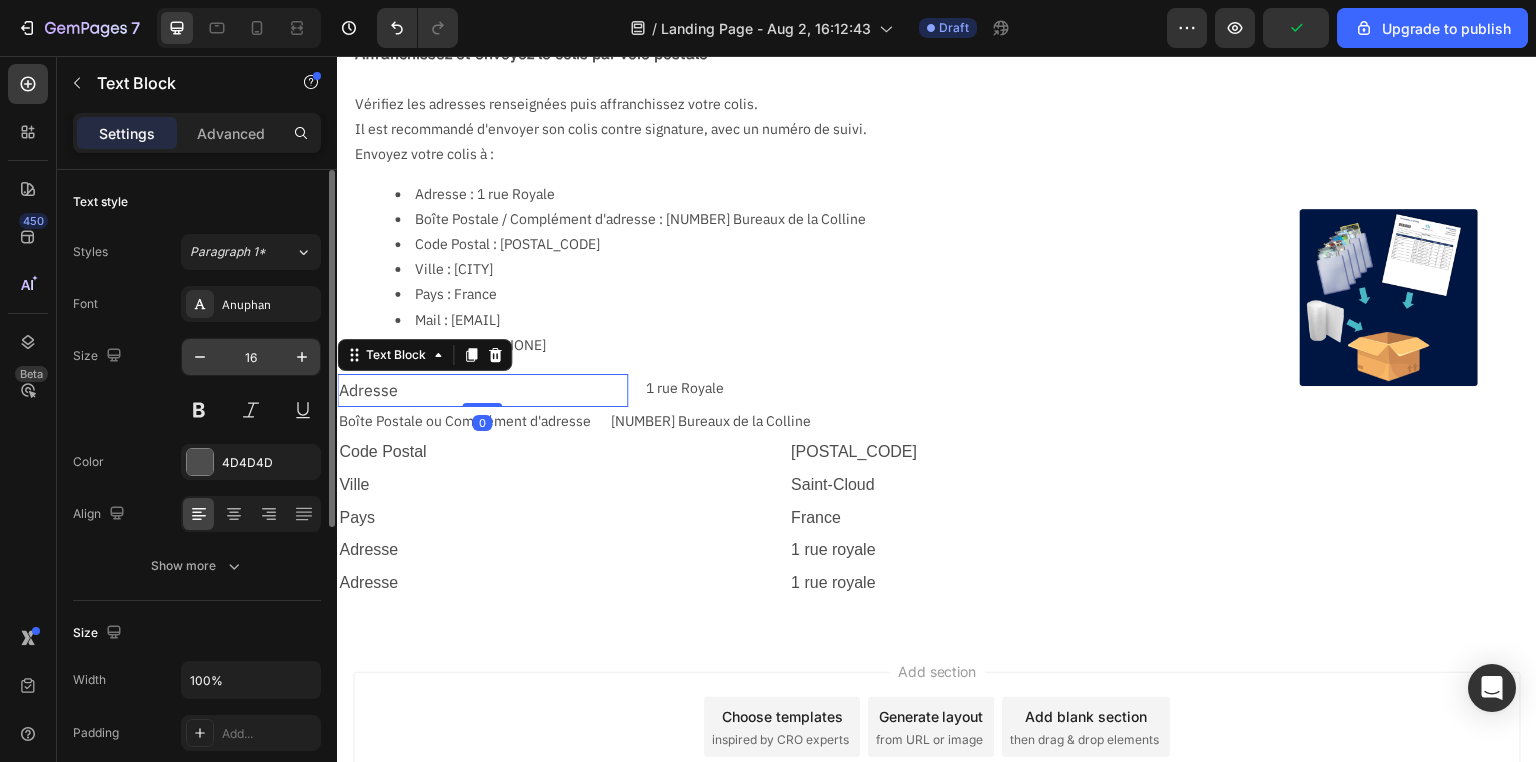 click on "16" at bounding box center [251, 357] 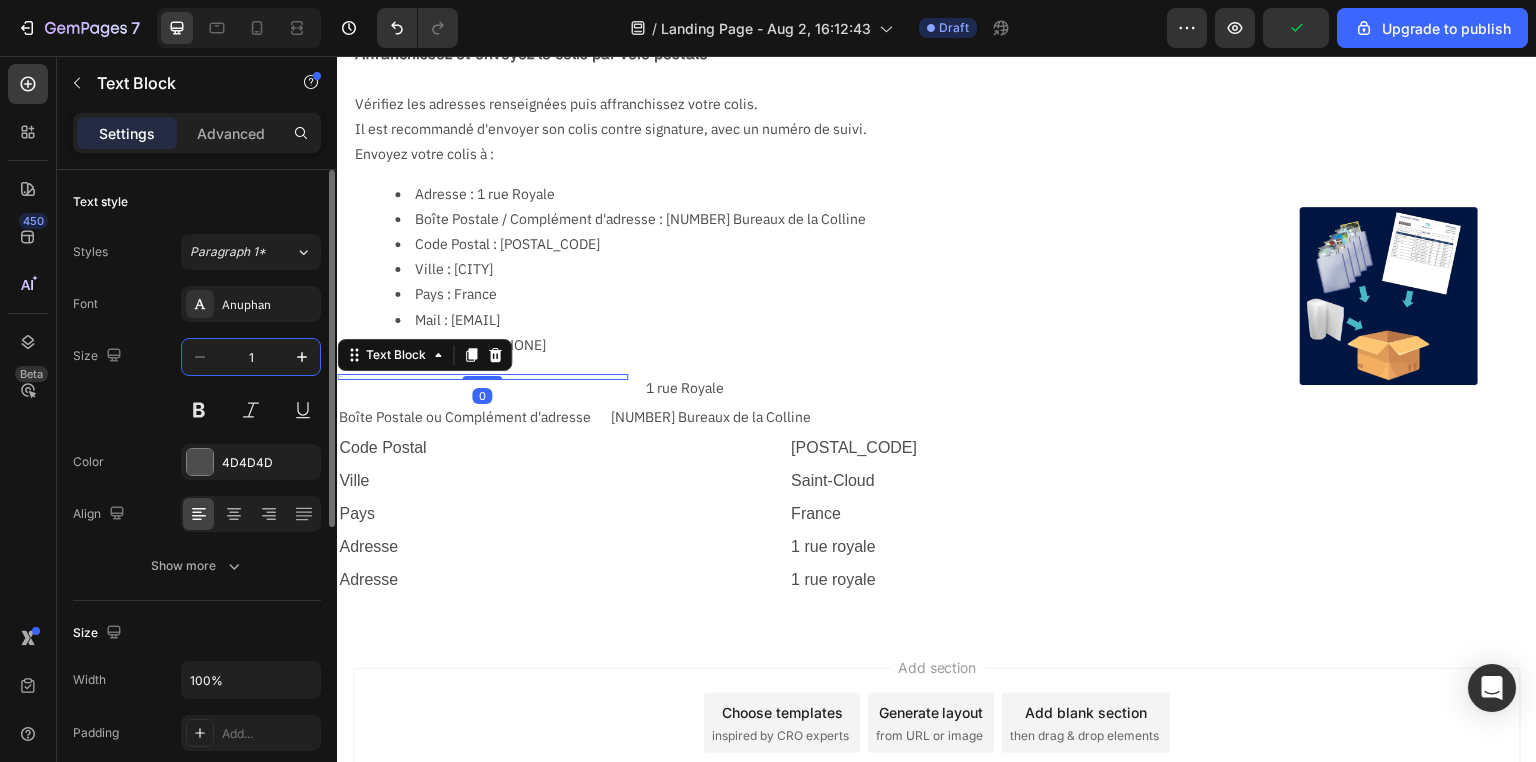 type on "14" 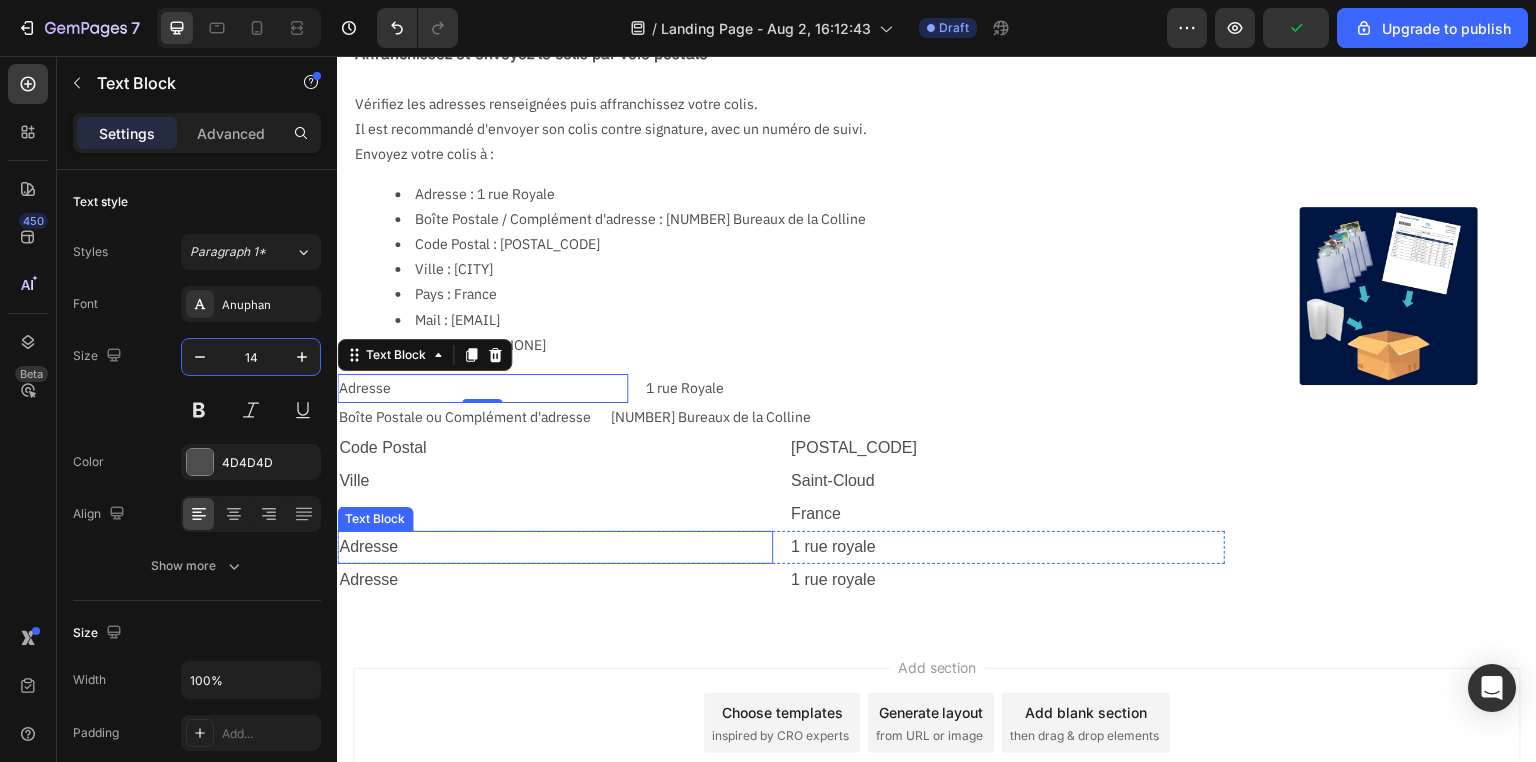 click on "Adresse" at bounding box center (555, 547) 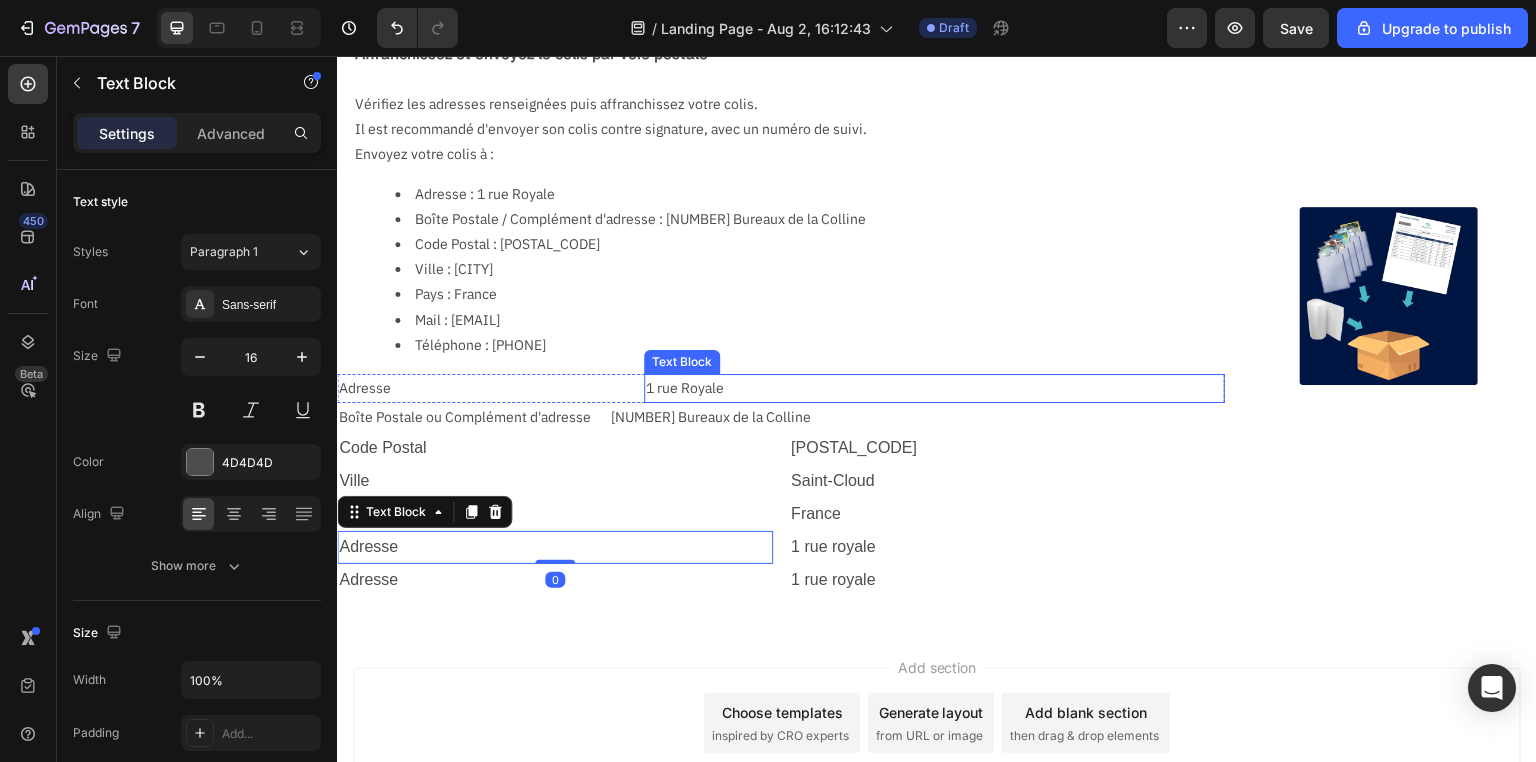 click on "1 rue Royale" at bounding box center [934, 388] 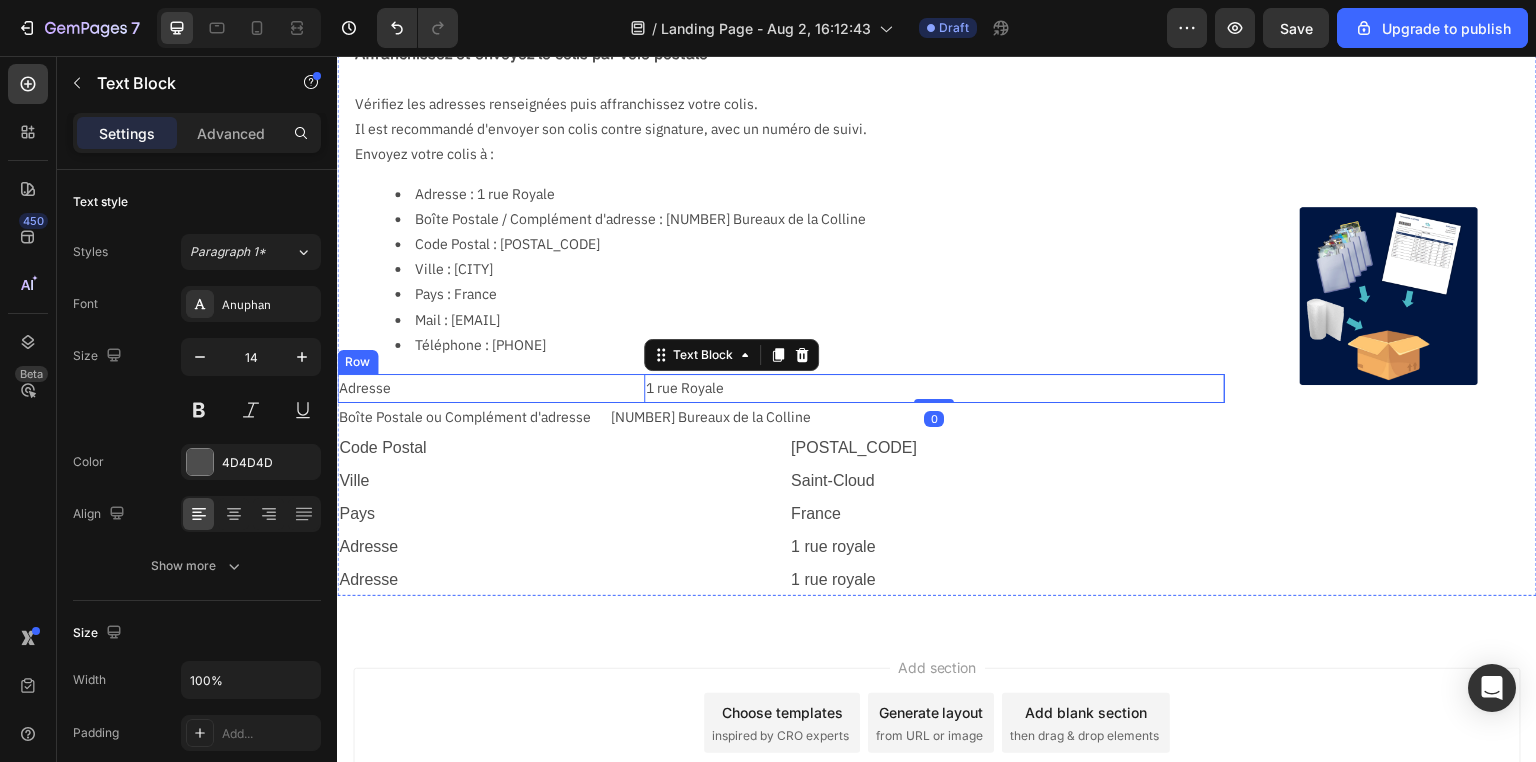 click on "Adresse Text Block 1 rue Royale Text Block   0 Row" at bounding box center [781, 388] 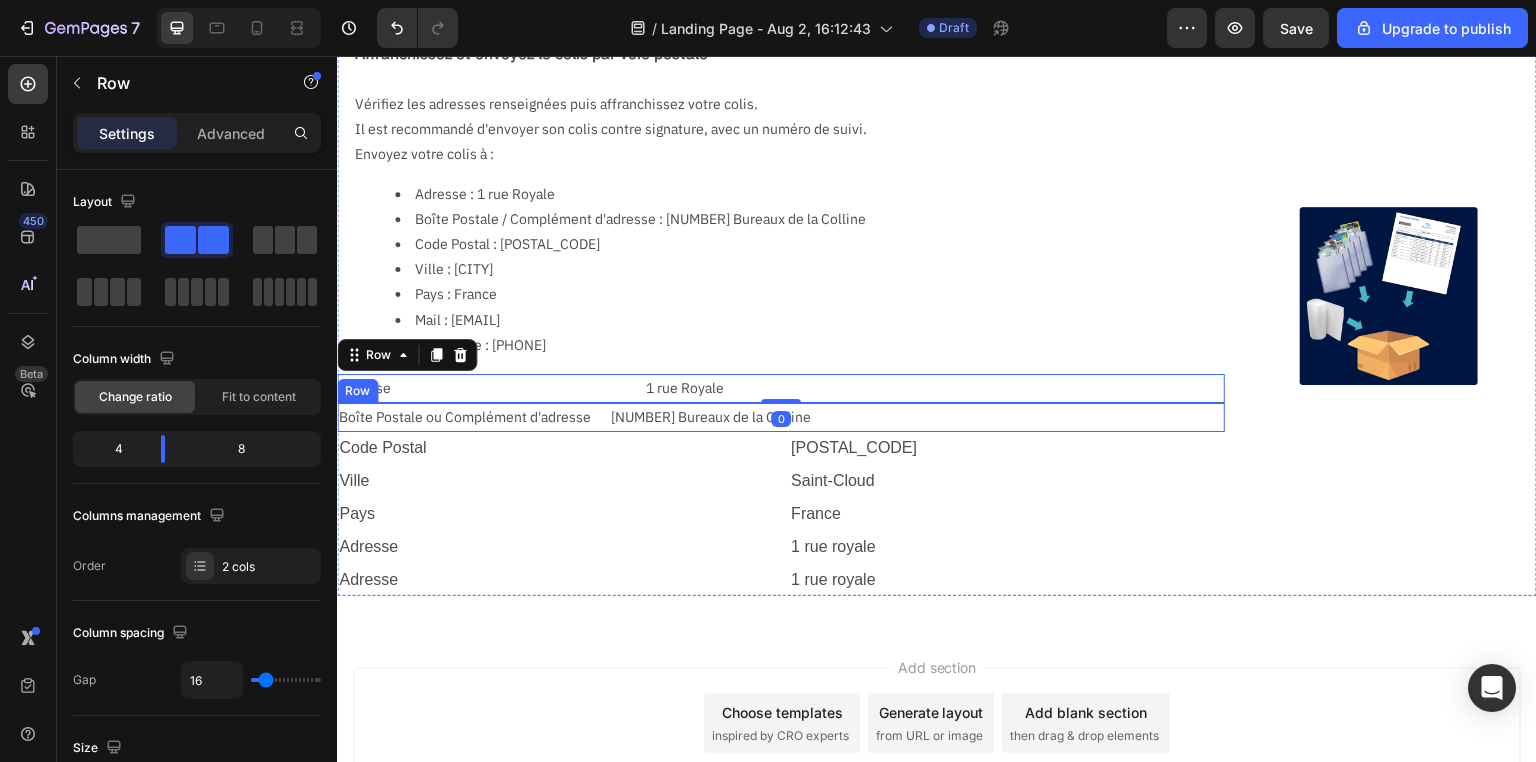 click on "Boîte Postale ou Complément d'adresse Text Block 202 Bureaux de la Colline Text Block Row" at bounding box center [781, 417] 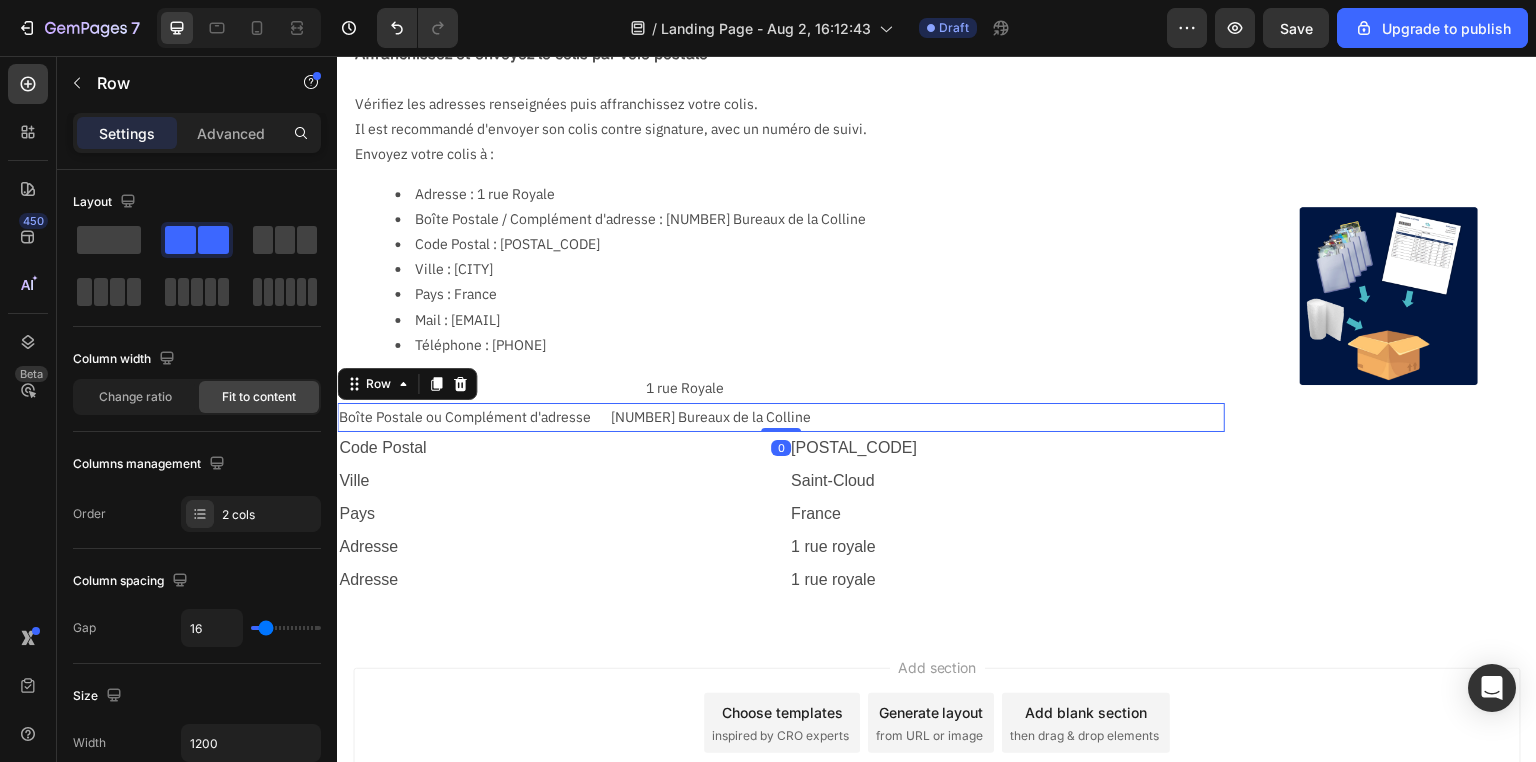 click on "Boîte Postale ou Complément d'adresse Text Block 202 Bureaux de la Colline Text Block Row   0" at bounding box center [781, 417] 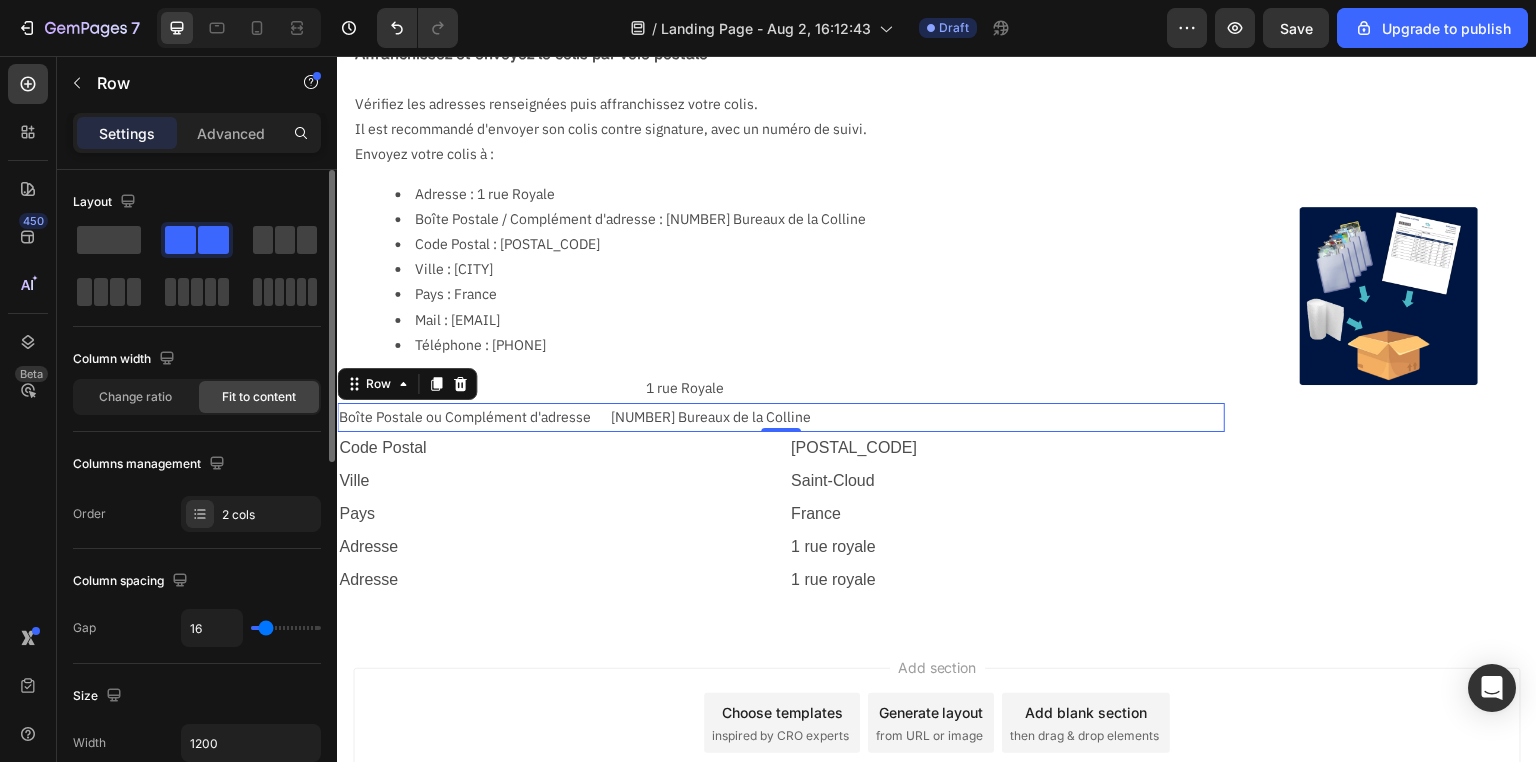 scroll, scrollTop: 80, scrollLeft: 0, axis: vertical 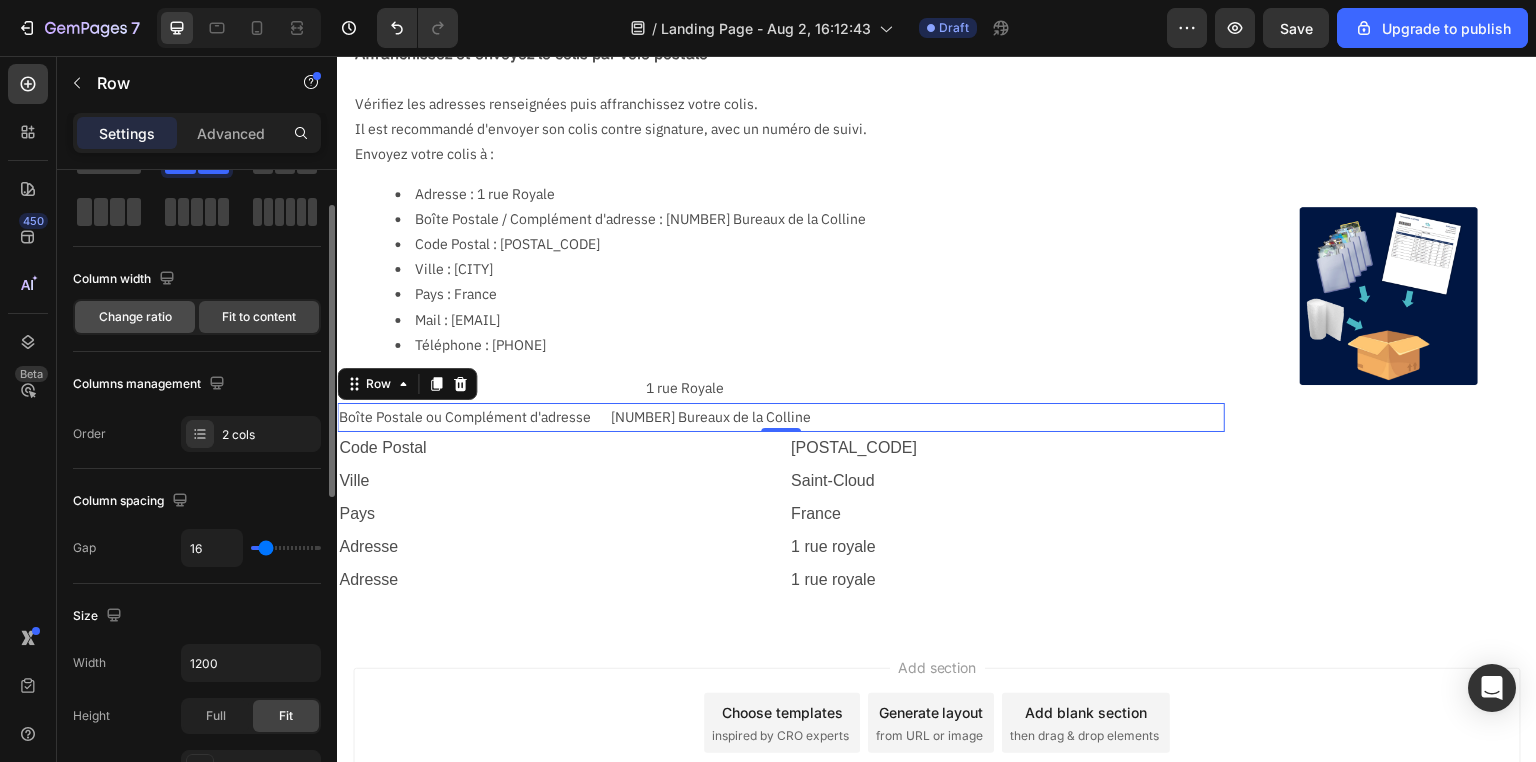 click on "Change ratio" 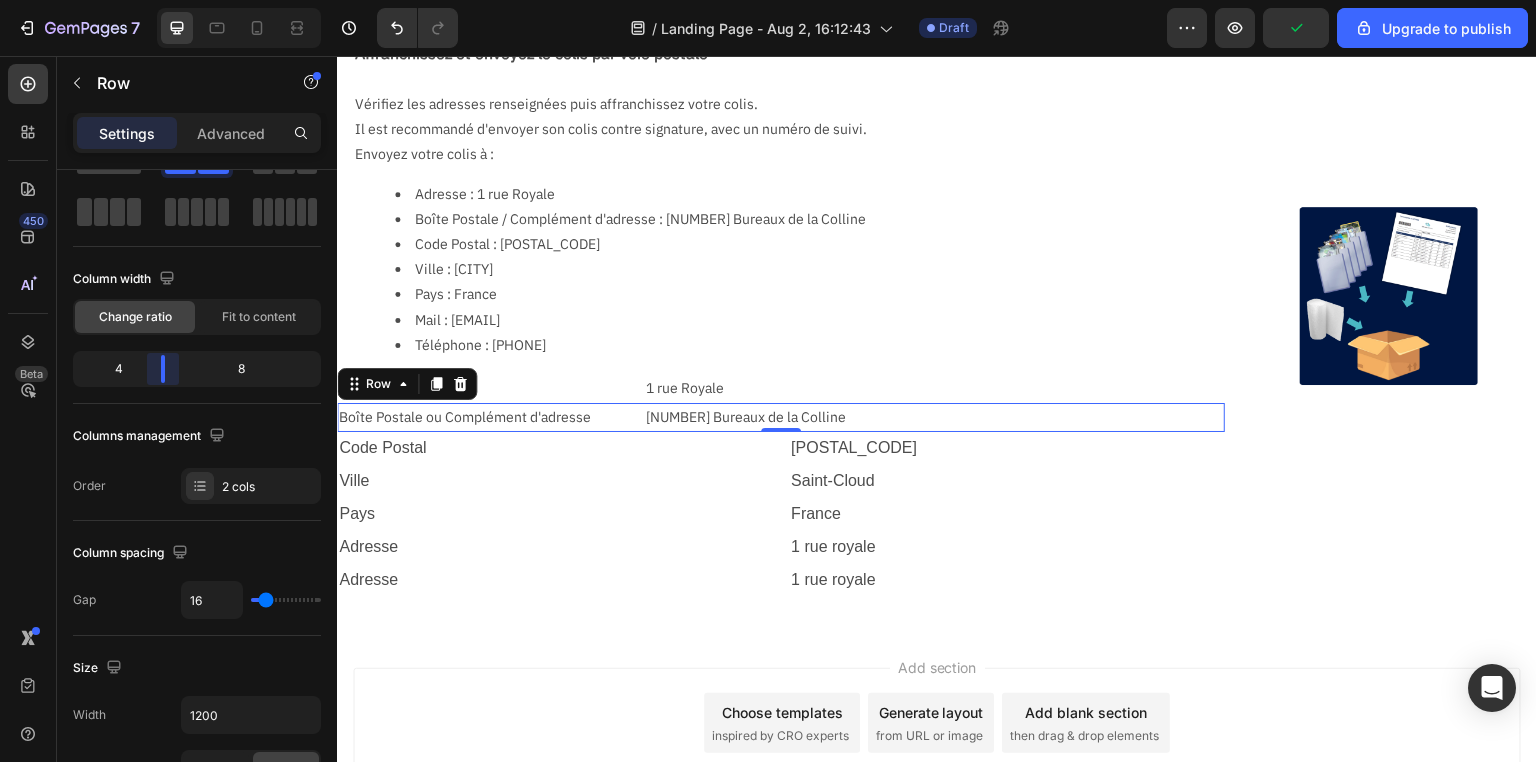click on "7   /  Landing Page - Aug 2, 16:12:43 Draft Preview Upgrade to publish 450 Beta Sections(18) Elements(83) Section Element Hero Section Product Detail Brands Trusted Badges Guarantee Product Breakdown How to use Testimonials Compare Bundle FAQs Social Proof Brand Story Product List Collection Blog List Contact Sticky Add to Cart Custom Footer Browse Library 450 Layout
Row
Row
Row
Row Text
Heading
Text Block Button
Button
Button Media
Image
Image" at bounding box center [768, 0] 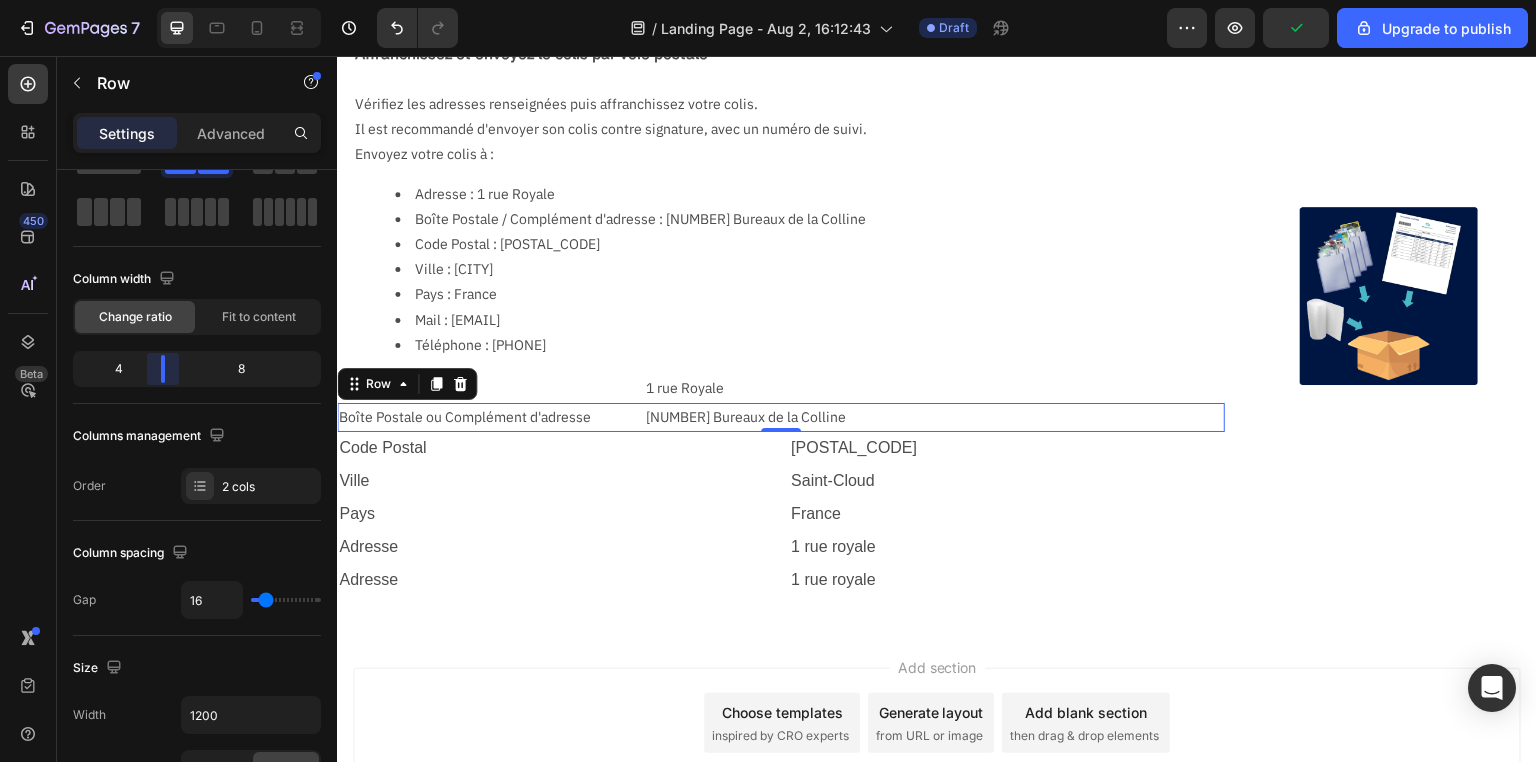click on "Pays" at bounding box center [555, 514] 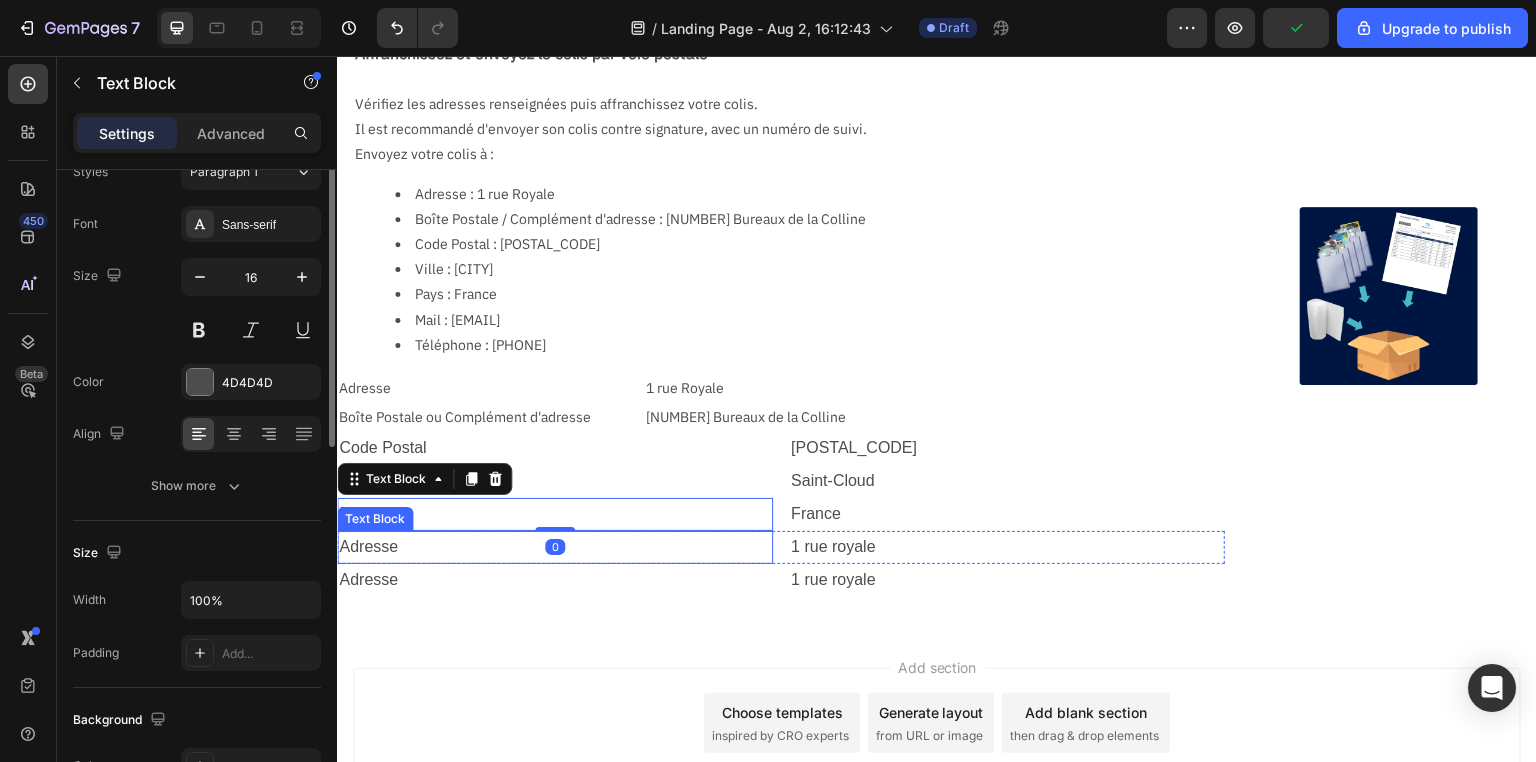 scroll, scrollTop: 0, scrollLeft: 0, axis: both 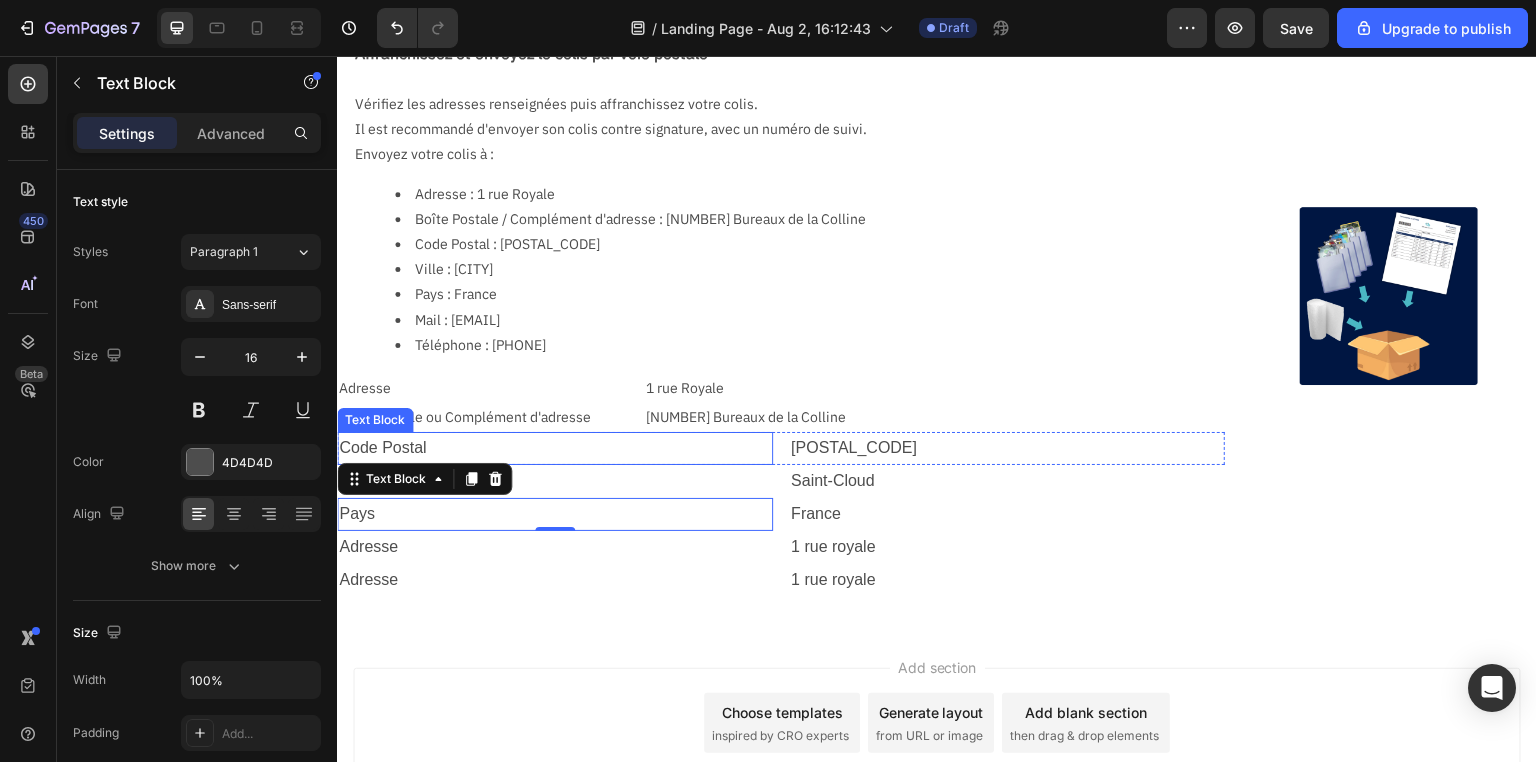 click on "Code Postal" at bounding box center (555, 448) 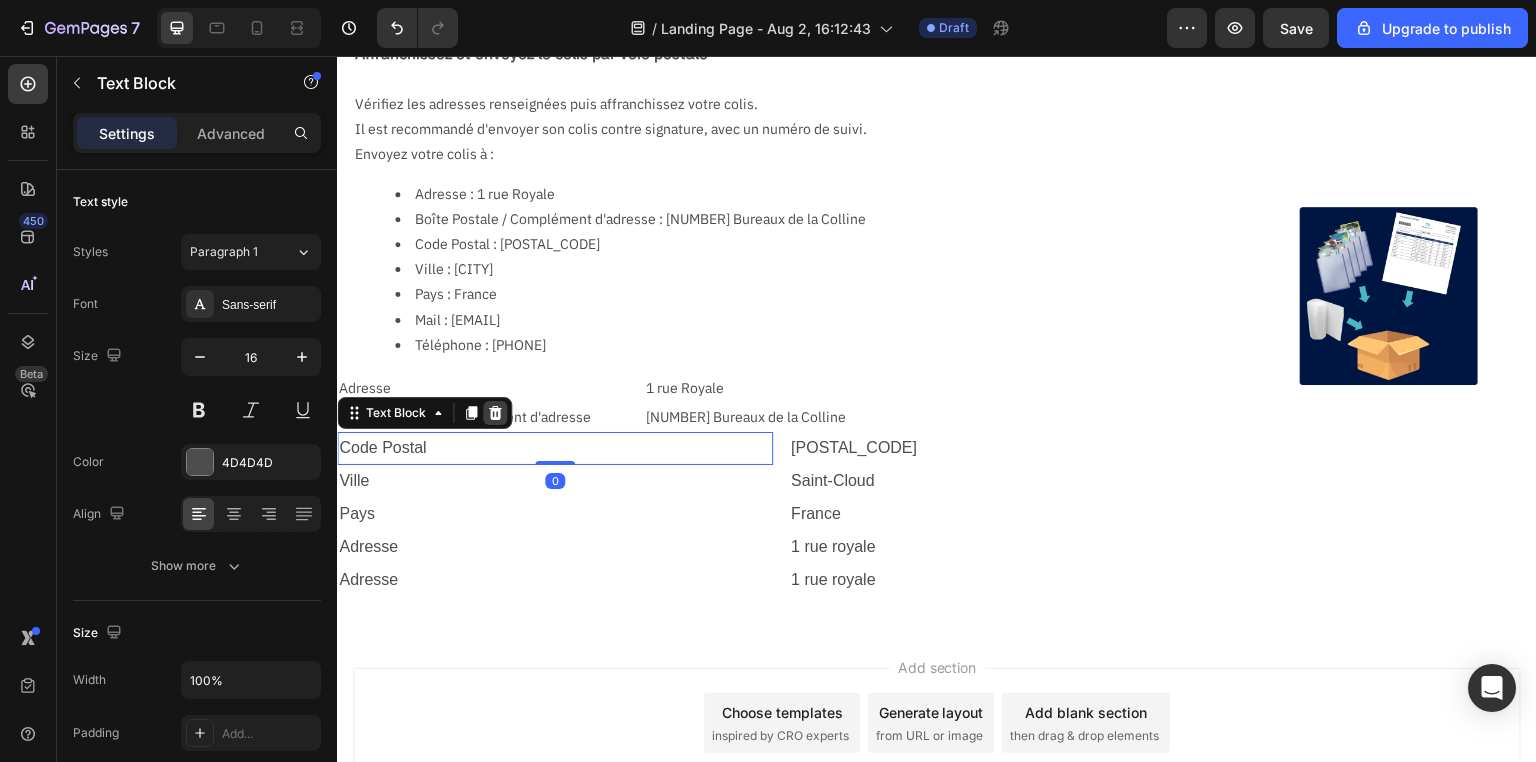 click 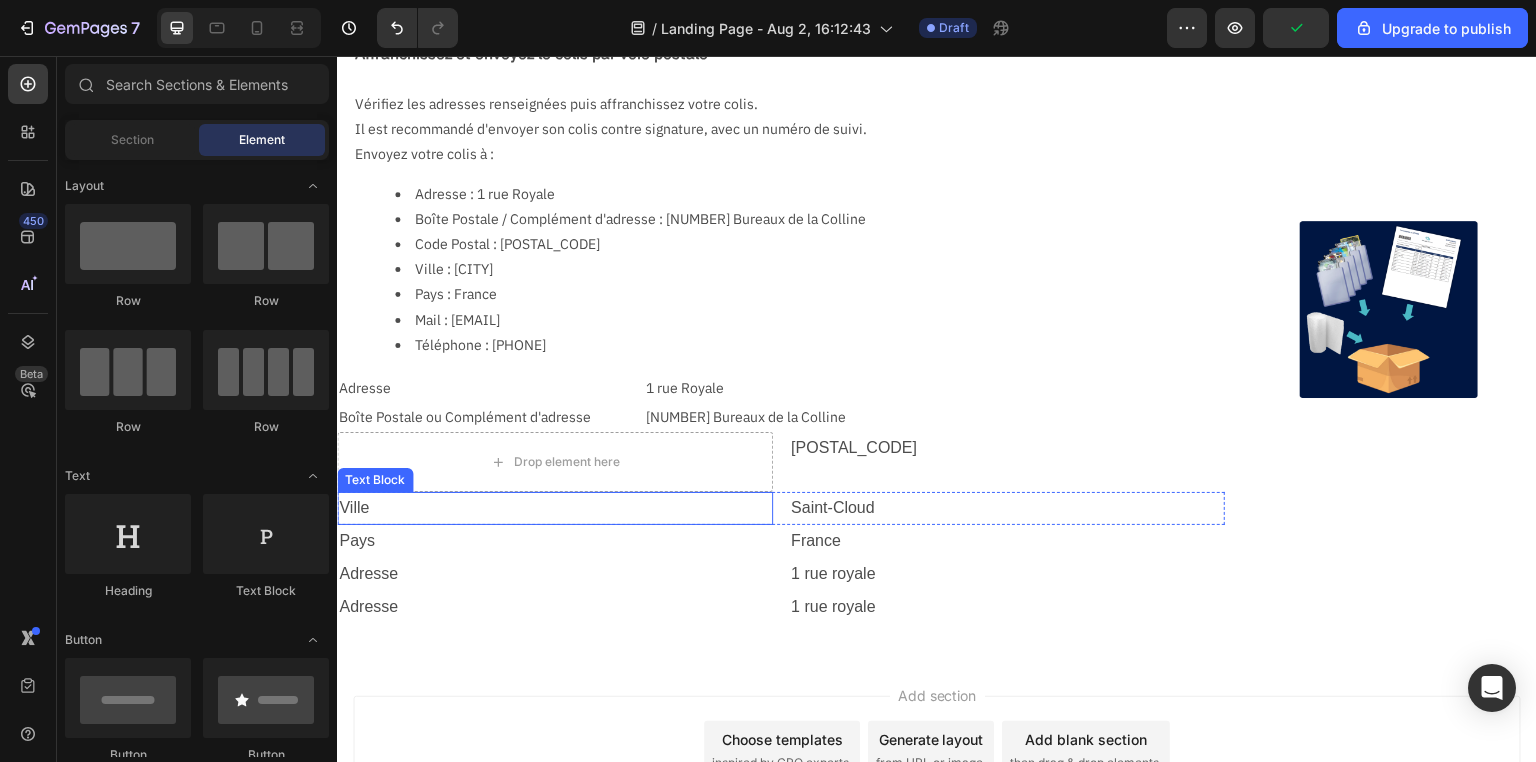 click on "Ville" at bounding box center [555, 508] 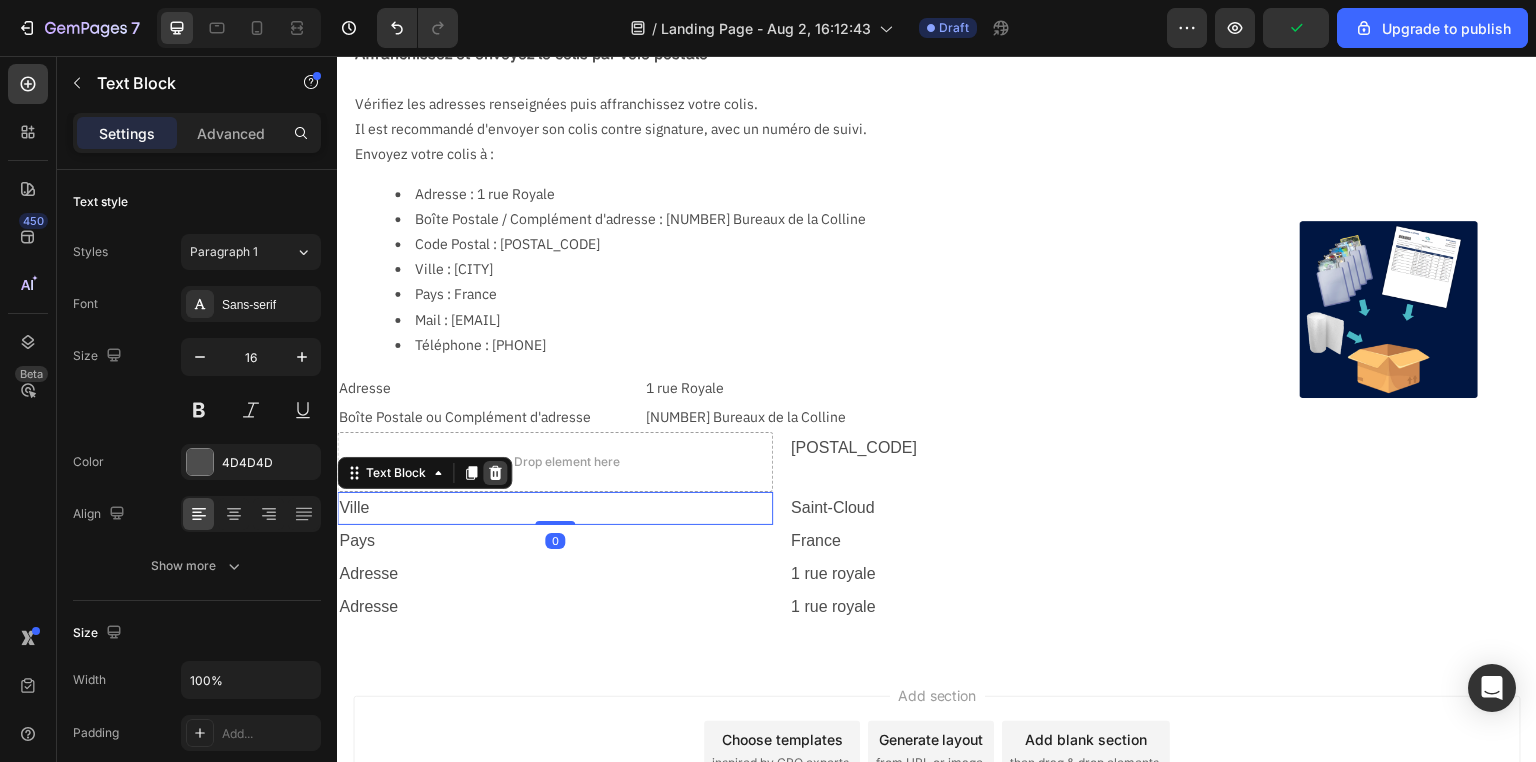click at bounding box center (495, 473) 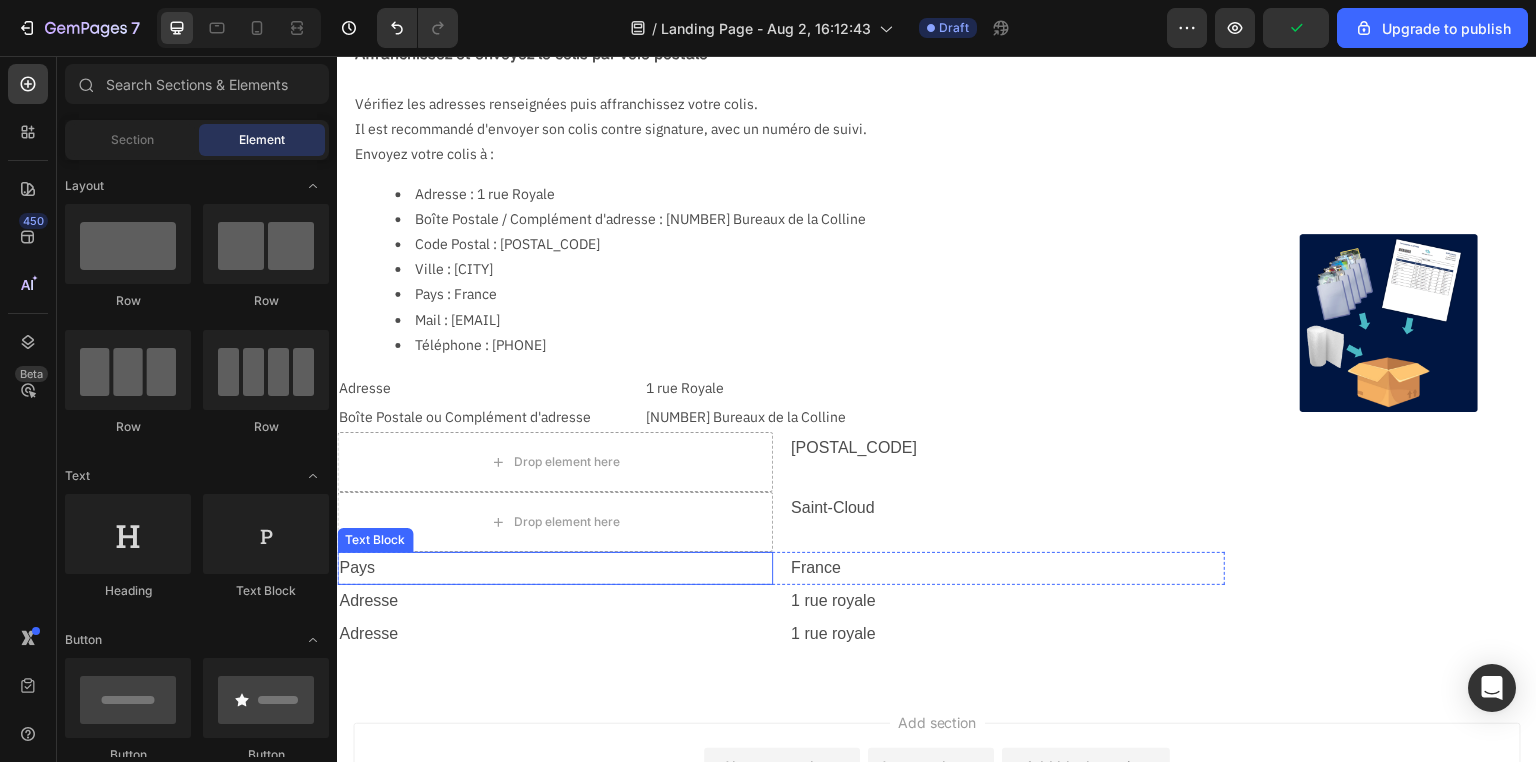 click on "Pays" at bounding box center [555, 568] 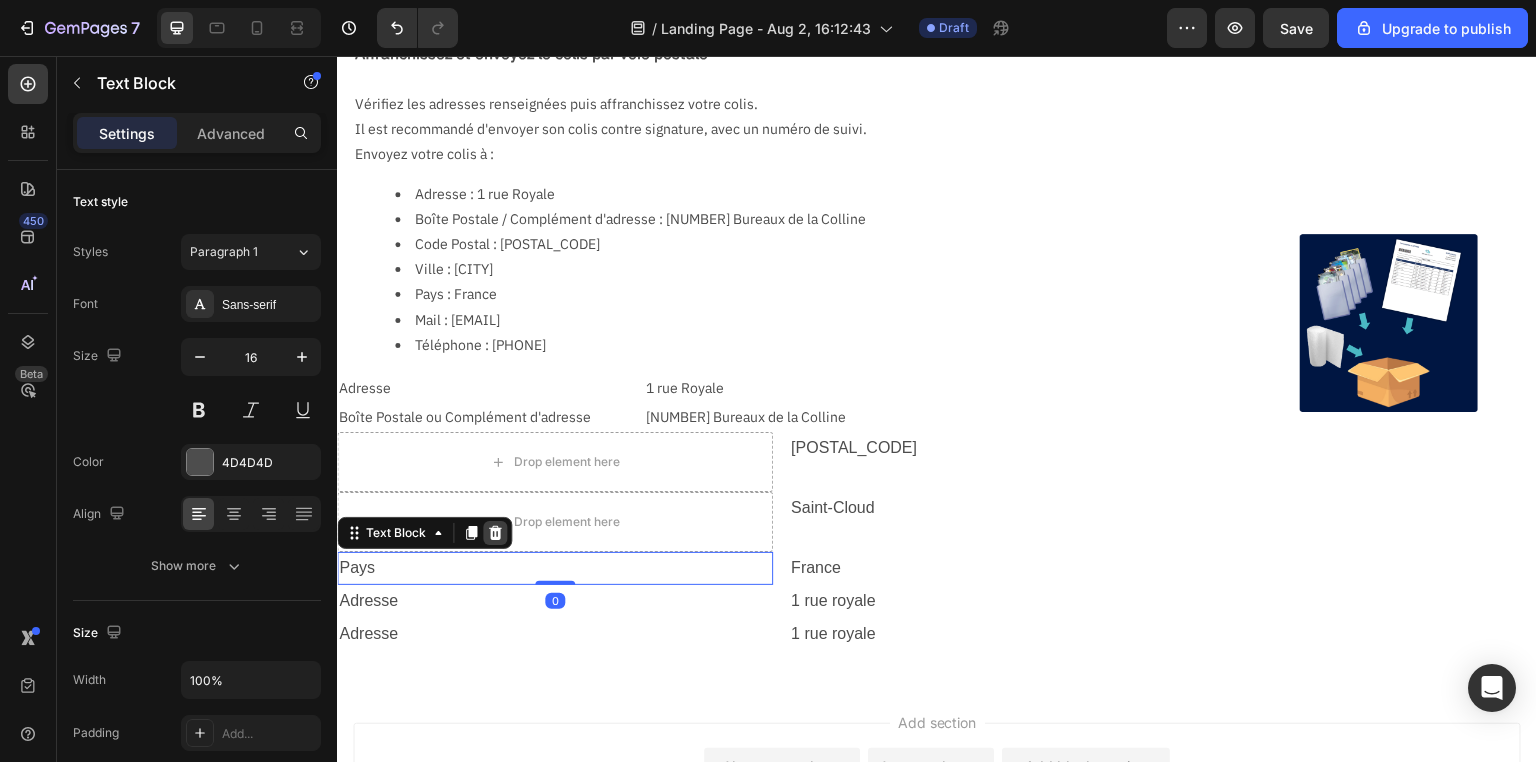 click 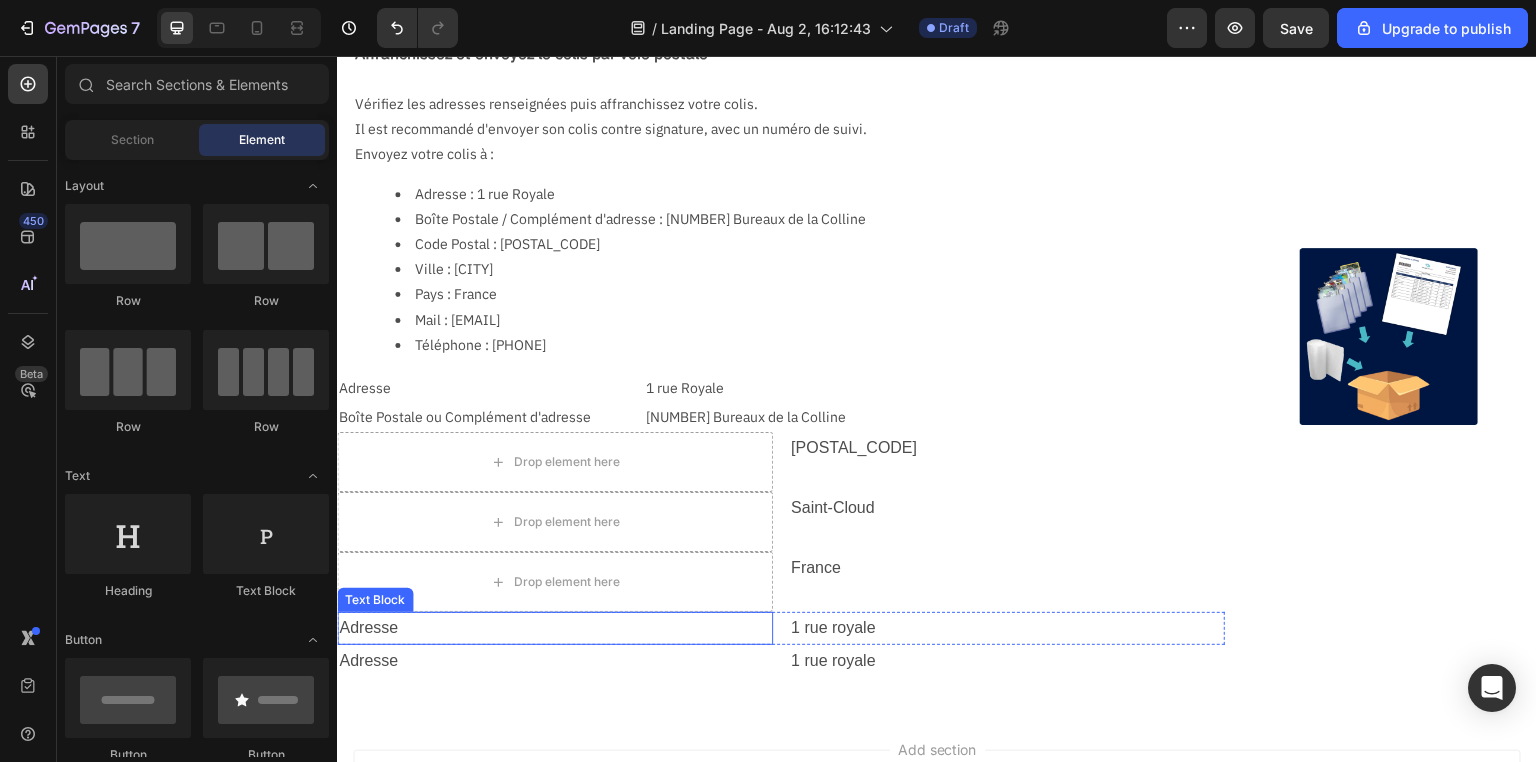 click on "Adresse" at bounding box center [555, 628] 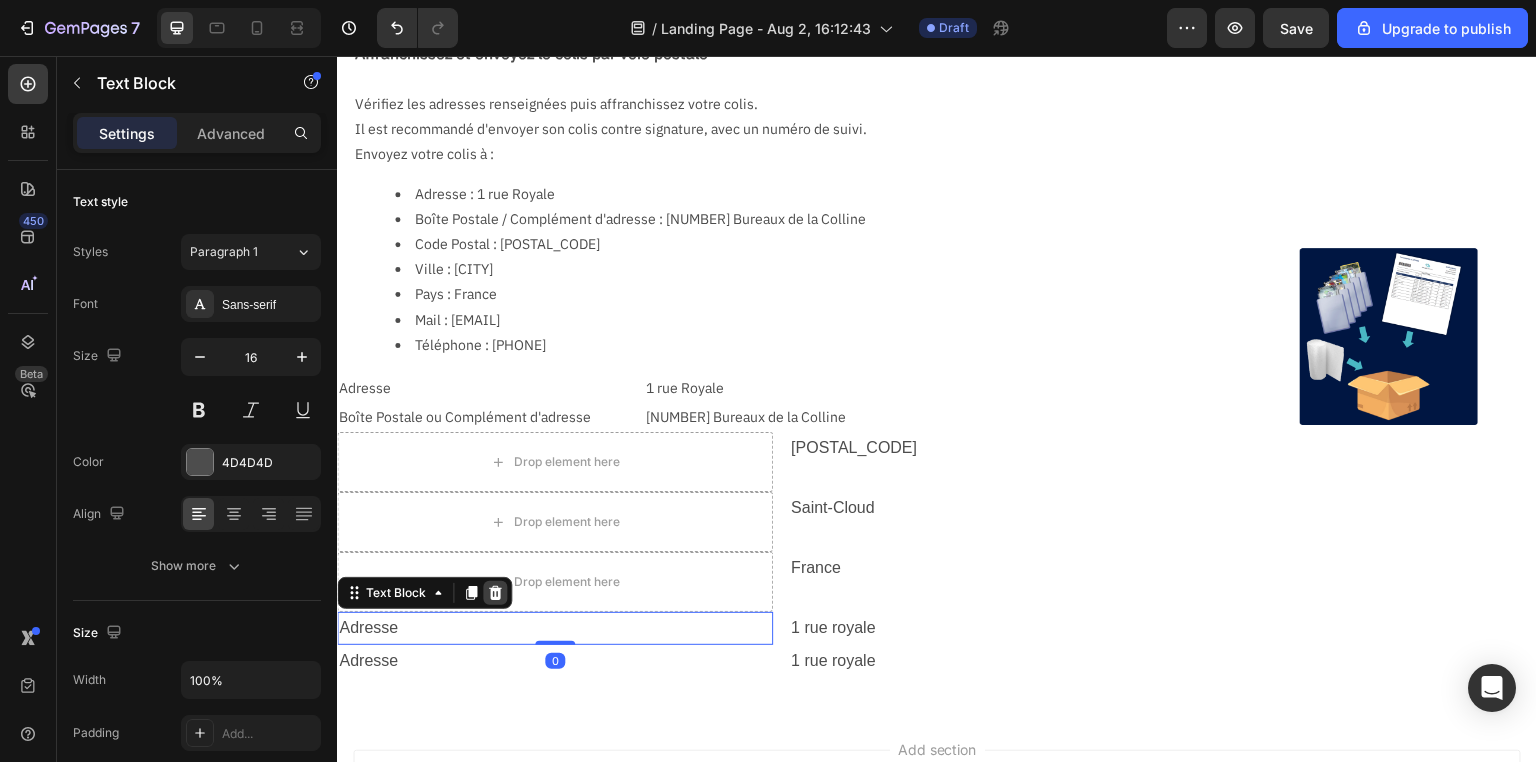 click 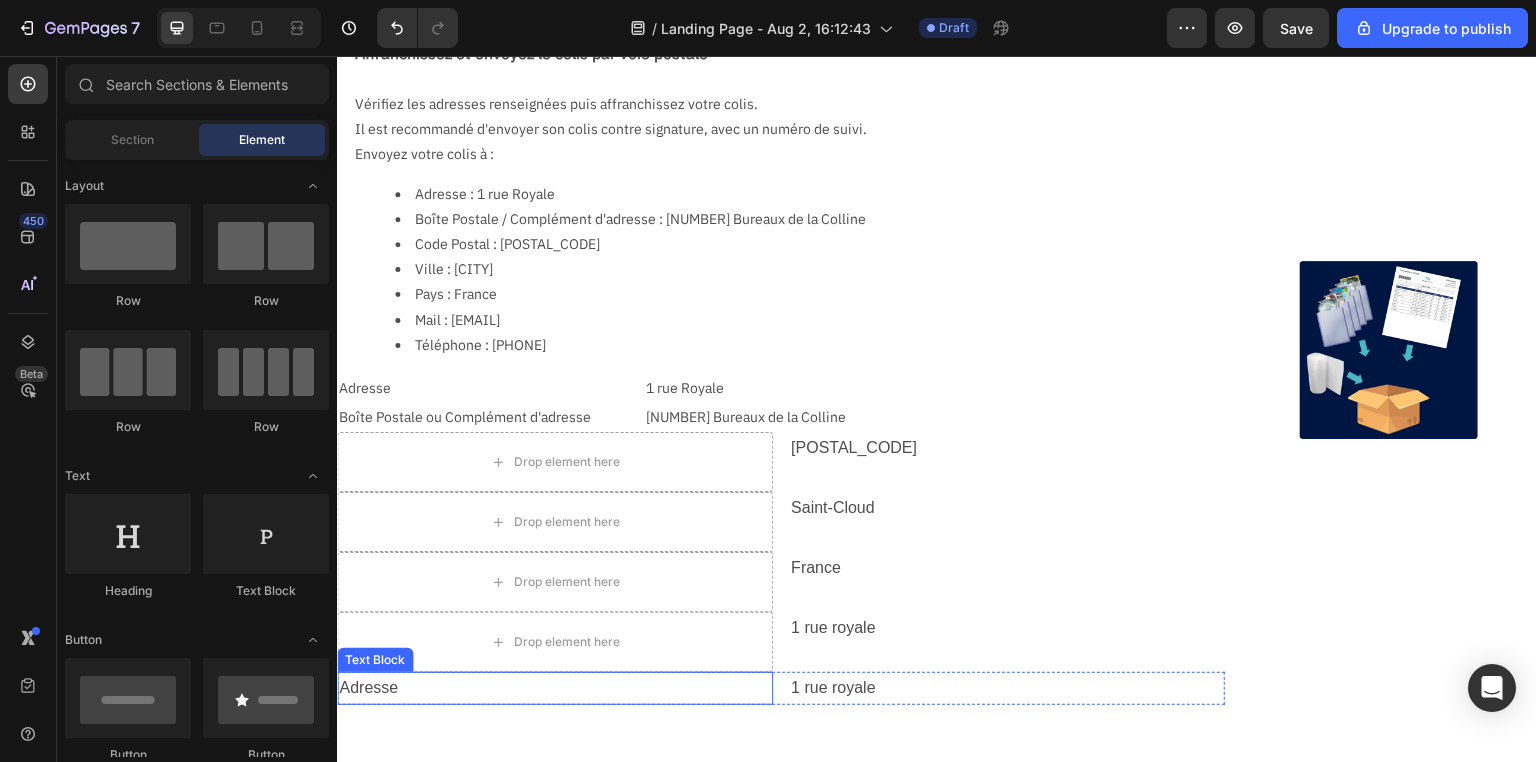 click on "Adresse" at bounding box center (555, 688) 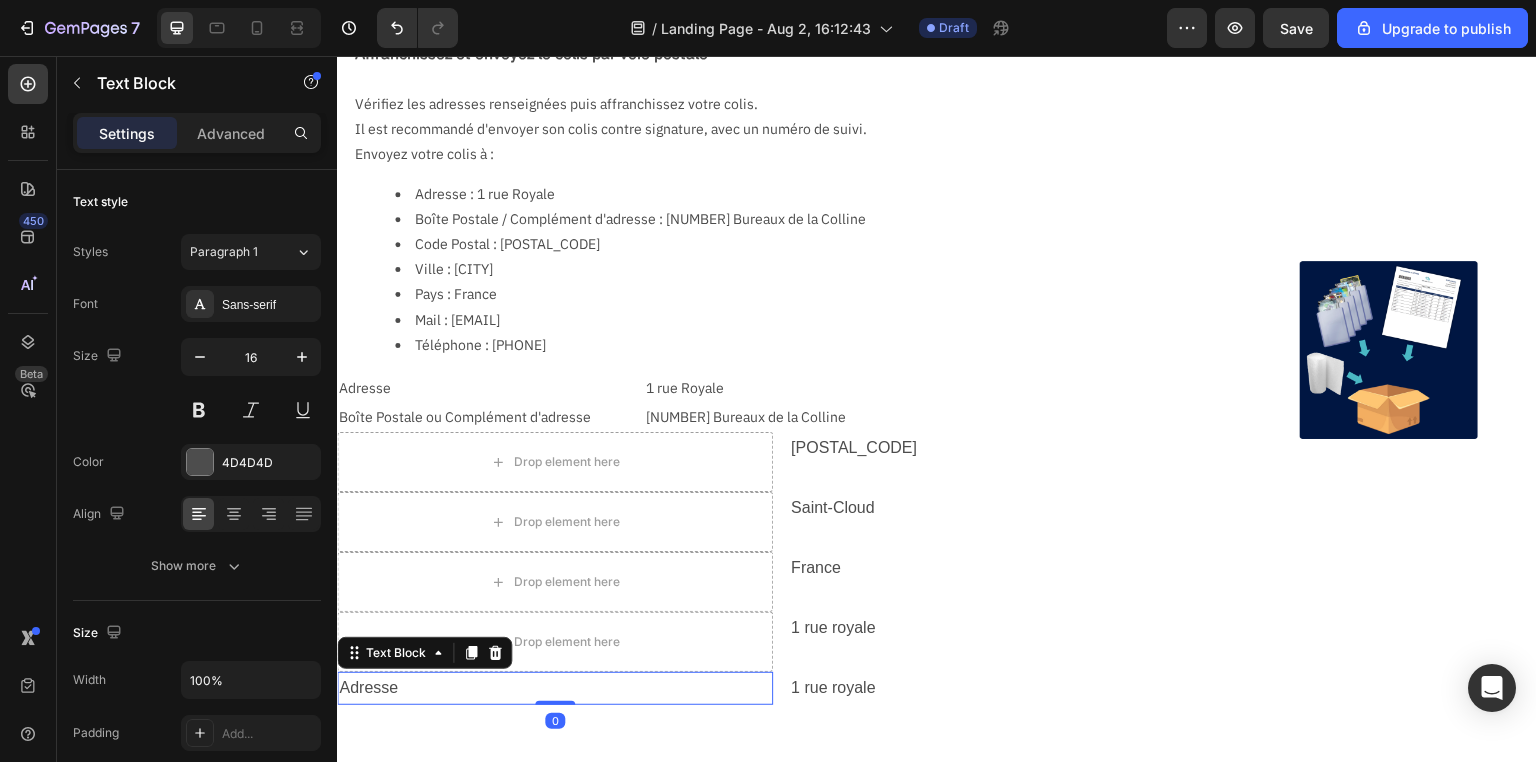 click 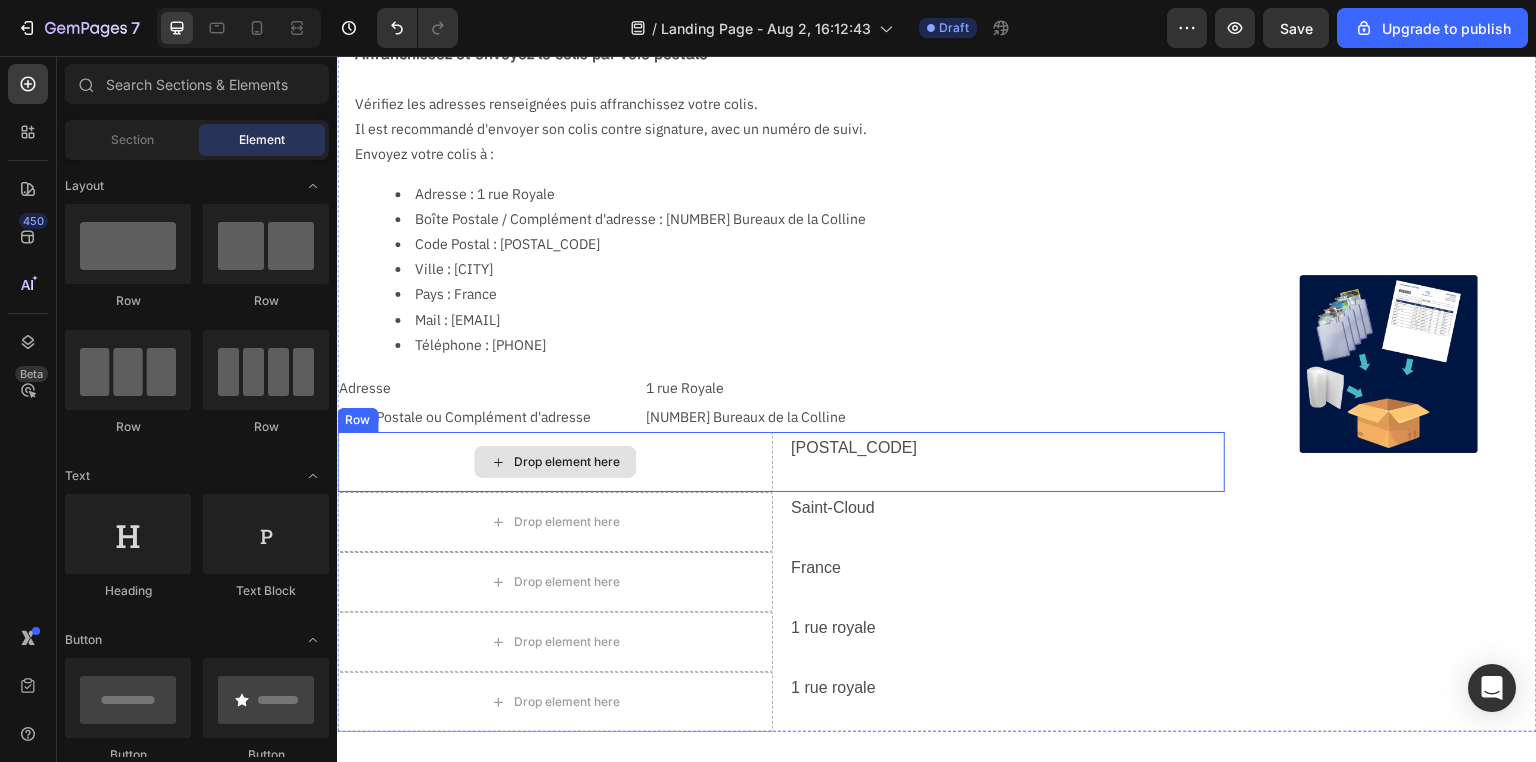 click on "Drop element here" at bounding box center (555, 462) 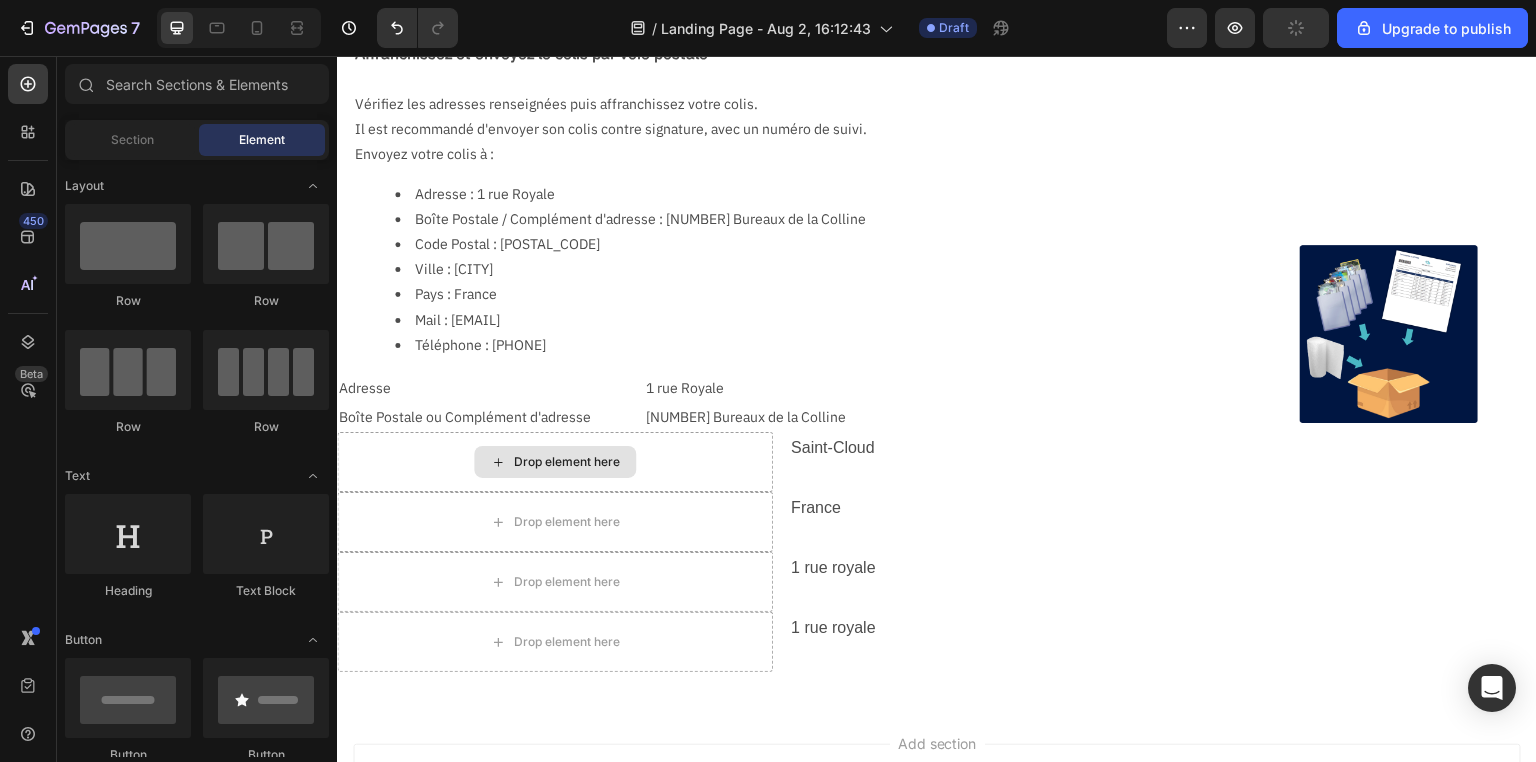 click on "Drop element here" at bounding box center [555, 462] 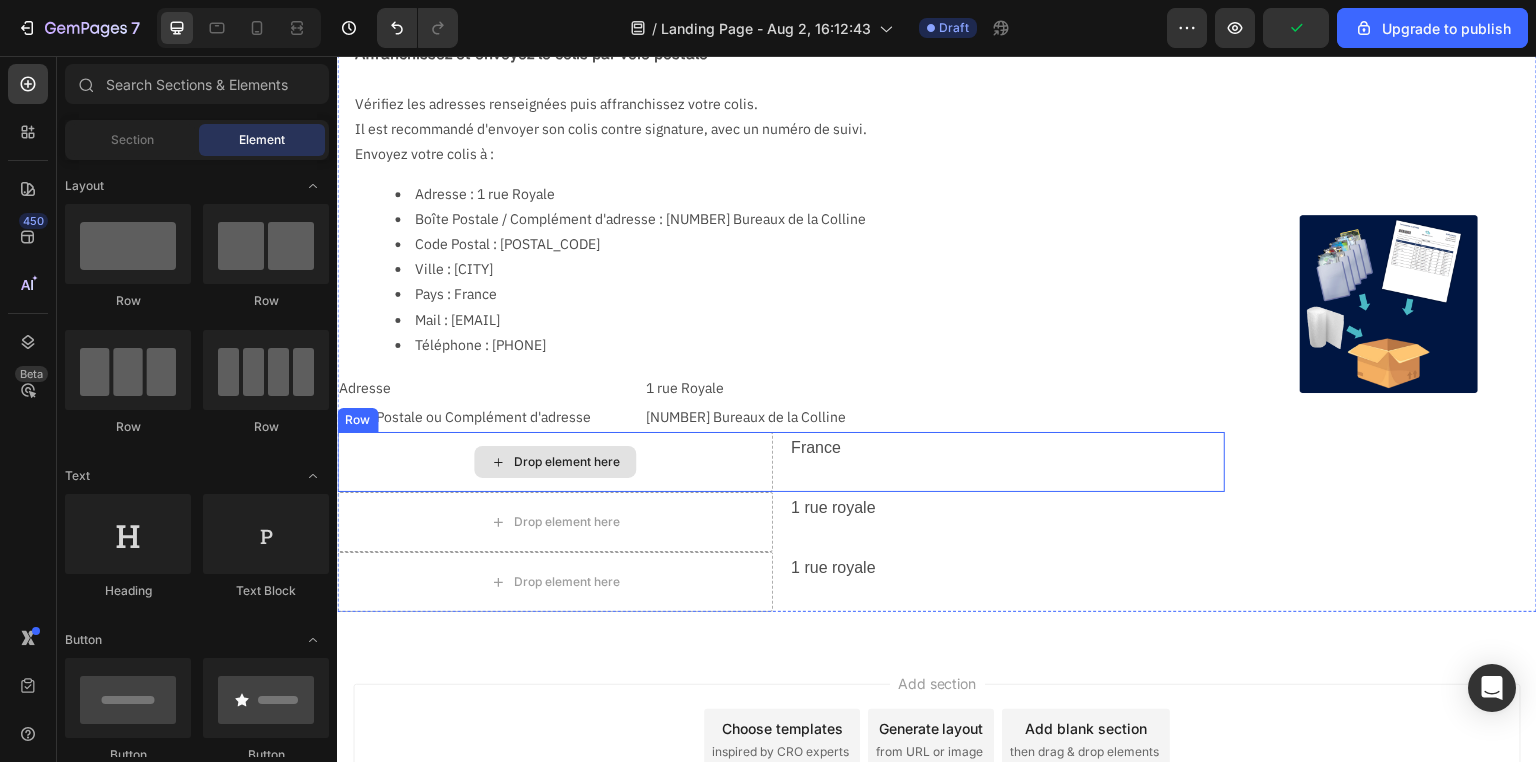click on "Drop element here" at bounding box center [555, 462] 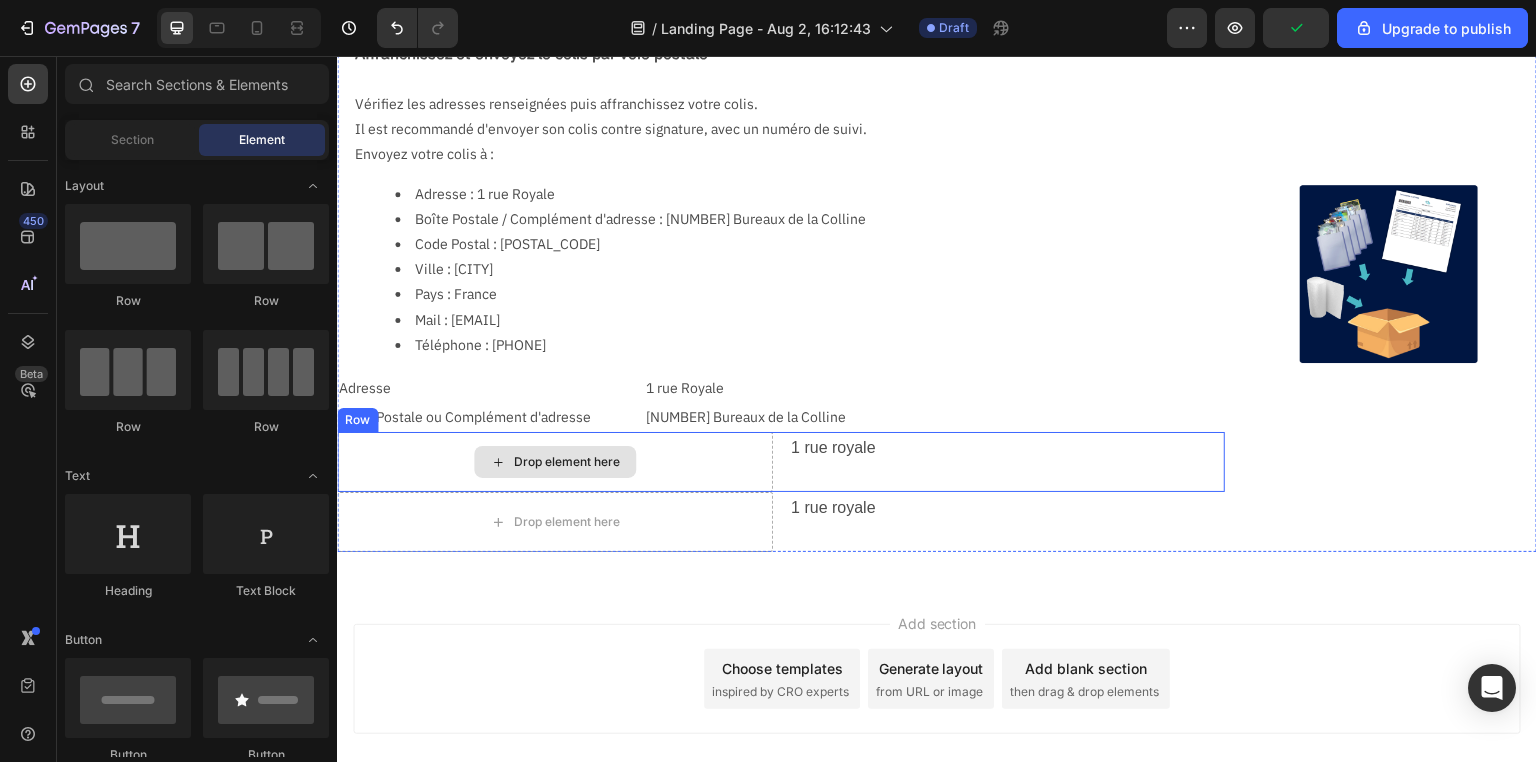 click on "Drop element here" at bounding box center [555, 462] 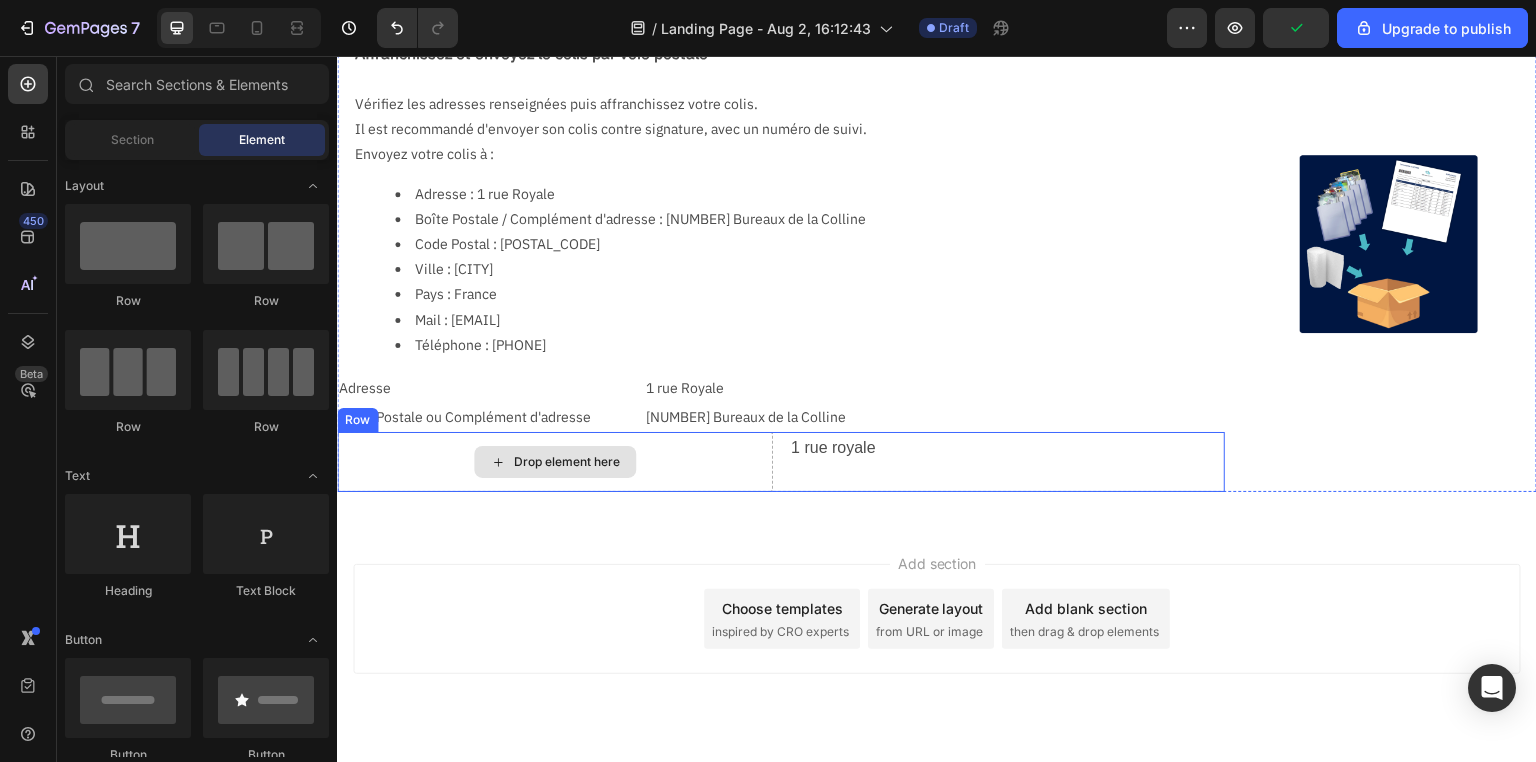 click on "Drop element here" at bounding box center [555, 462] 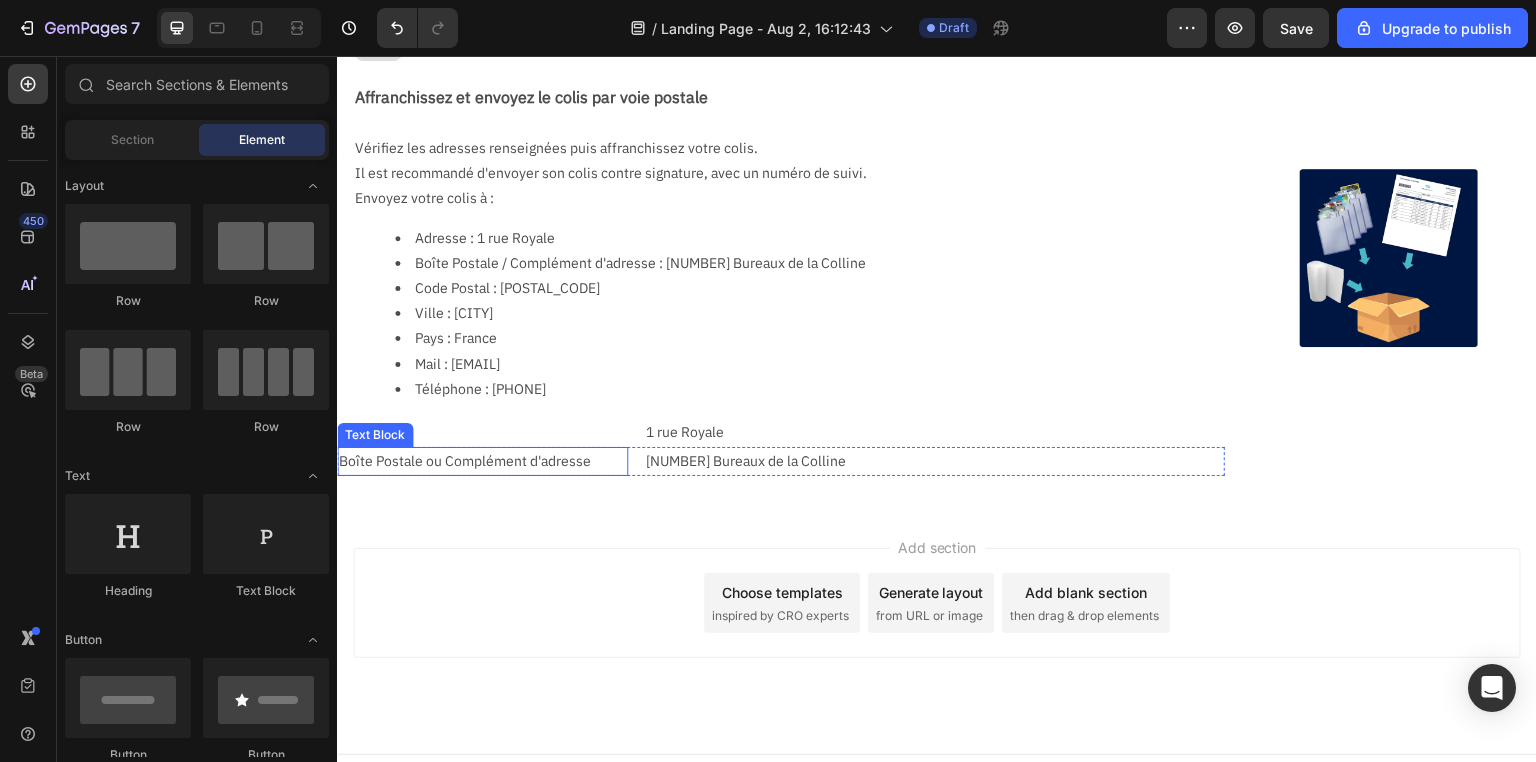 scroll, scrollTop: 708, scrollLeft: 0, axis: vertical 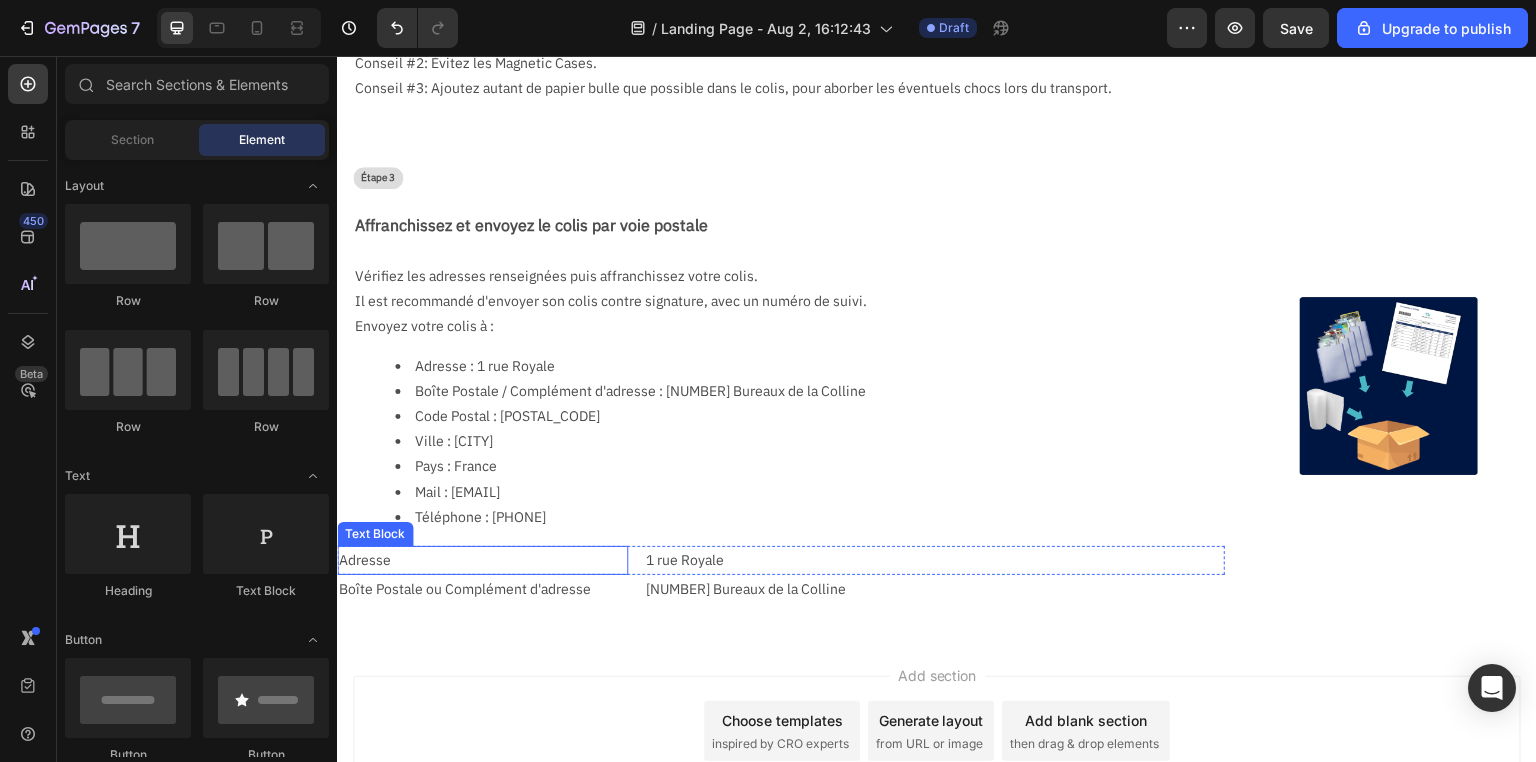 click on "Adresse" at bounding box center (482, 560) 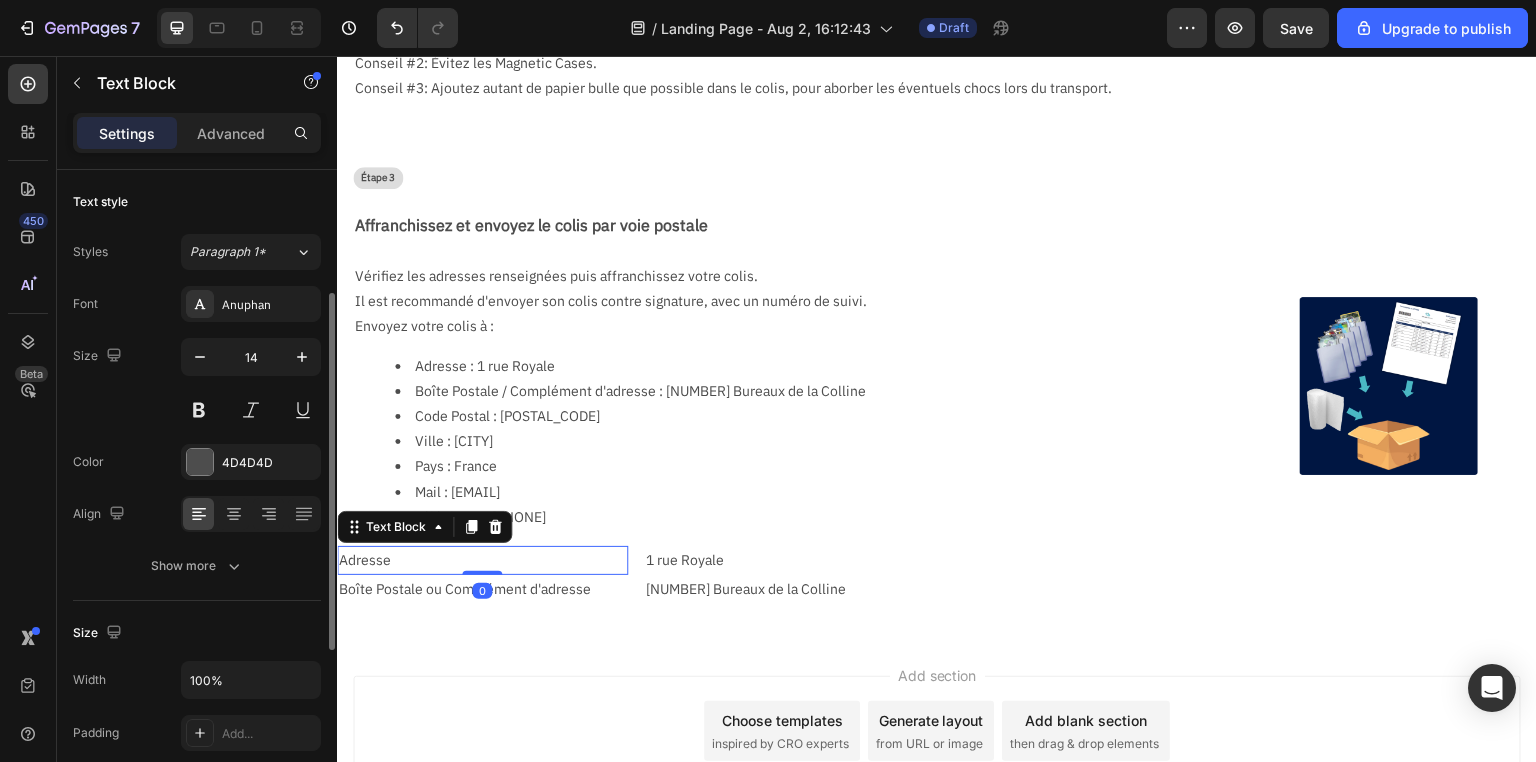 scroll, scrollTop: 160, scrollLeft: 0, axis: vertical 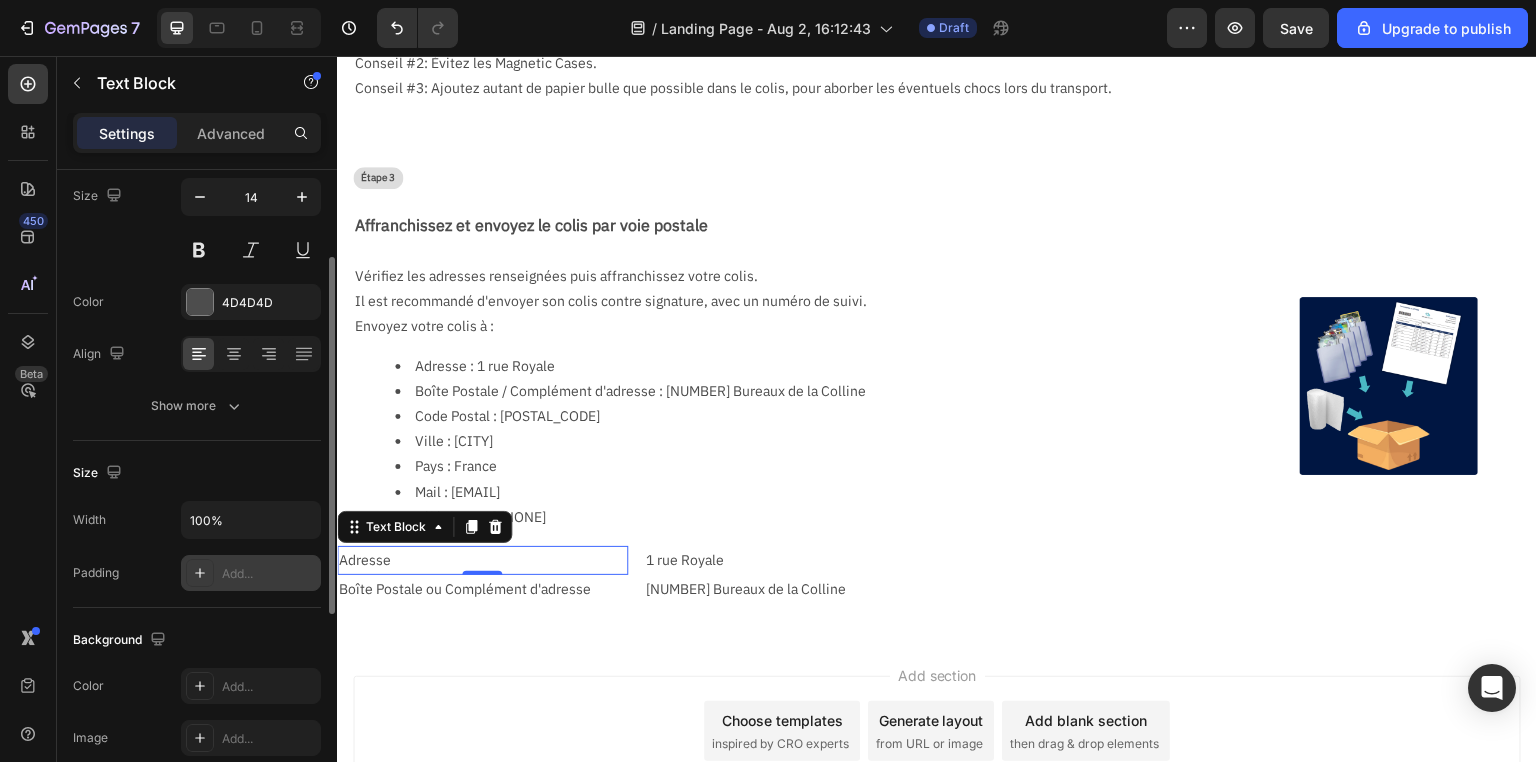 click on "Add..." at bounding box center (269, 574) 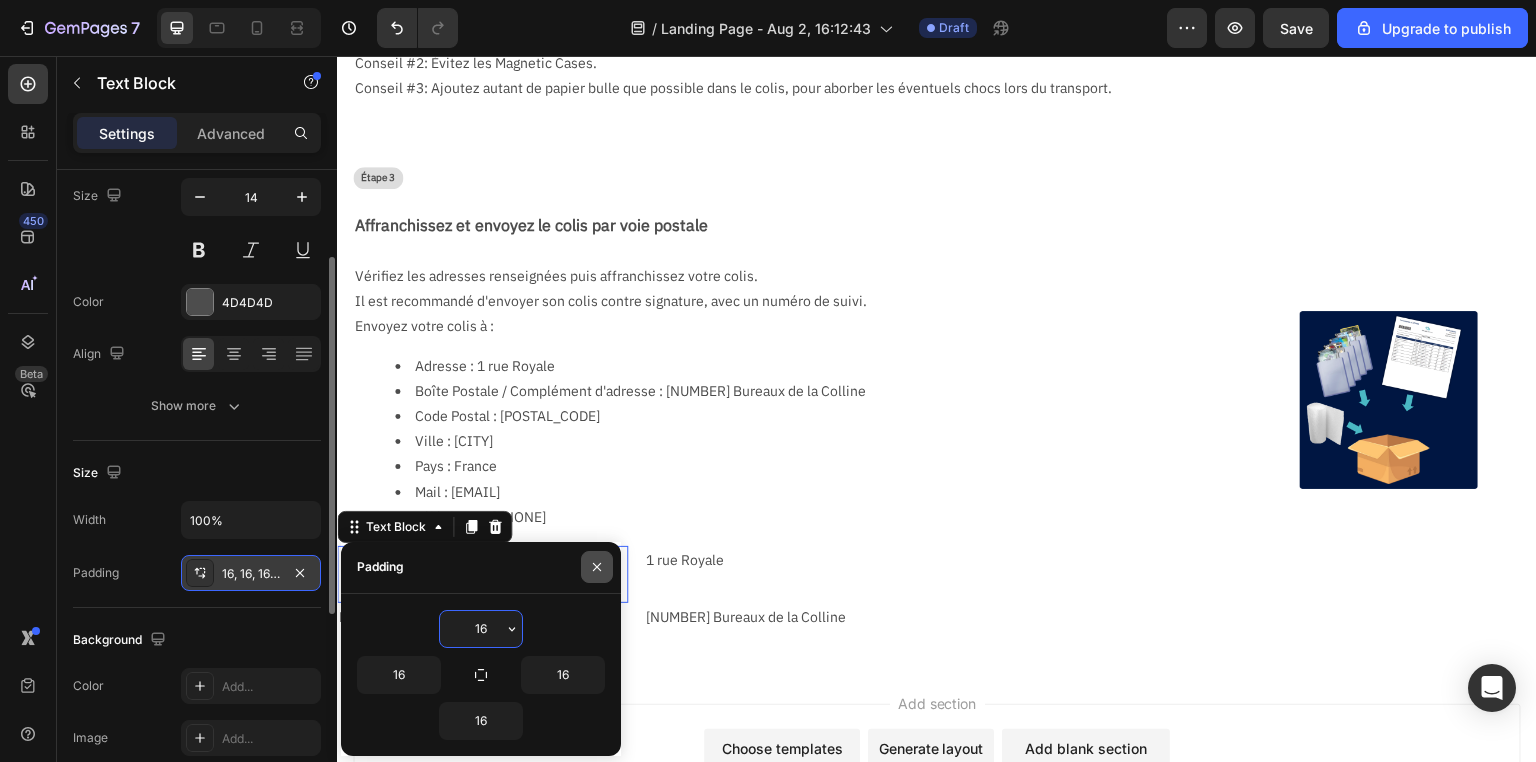 click 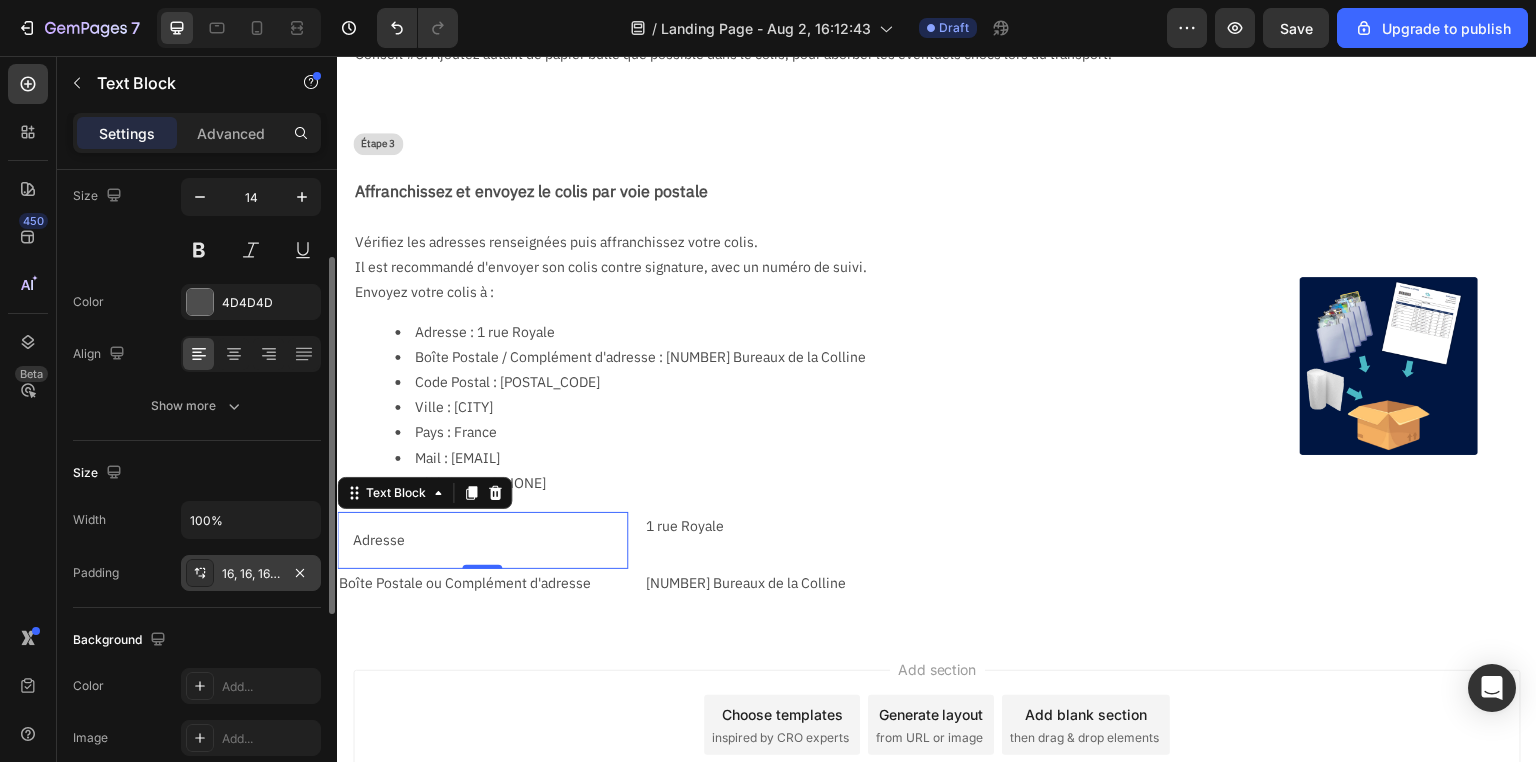 scroll, scrollTop: 788, scrollLeft: 0, axis: vertical 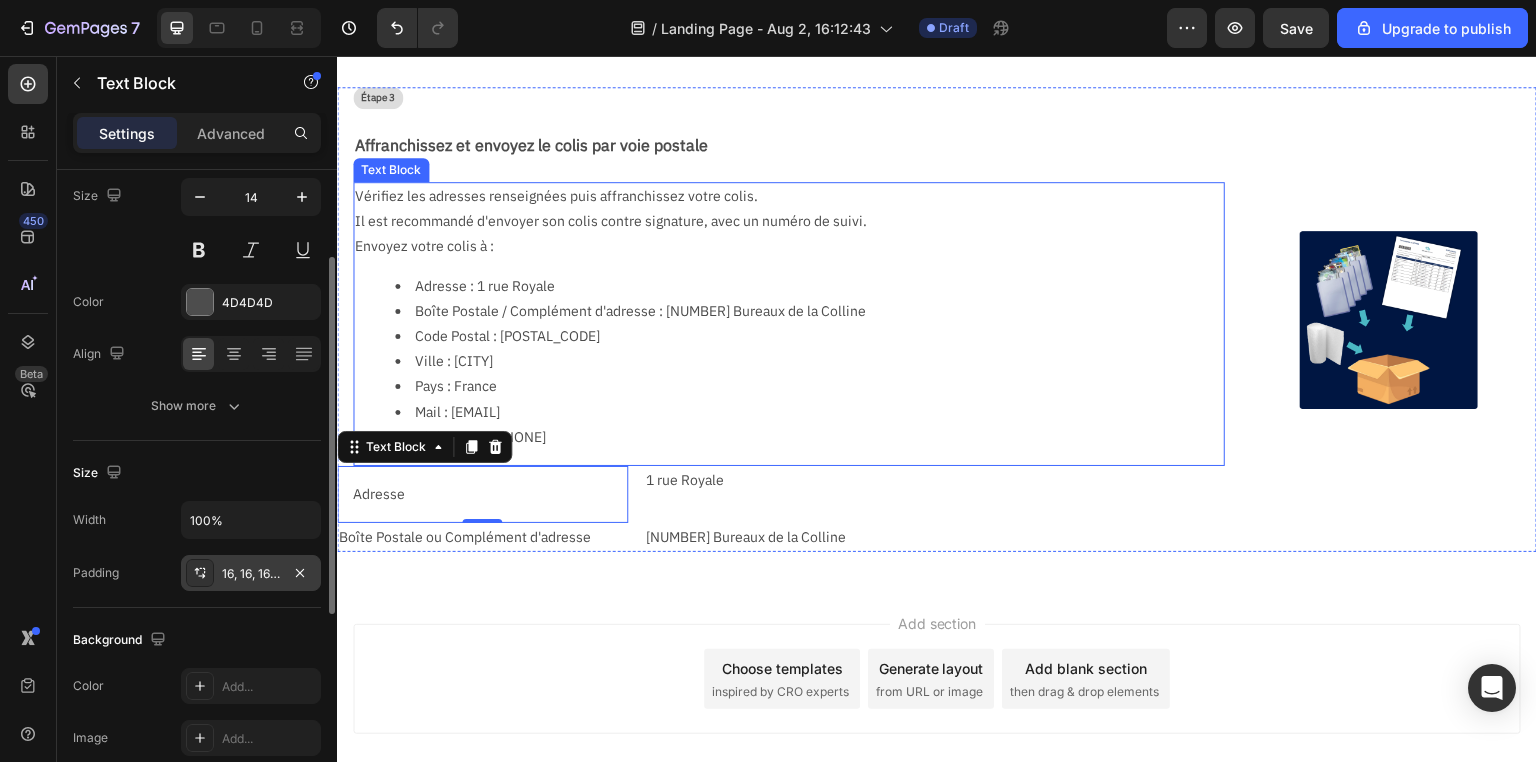 click on "Il est recommandé d'envoyer son colis contre signature, avec un numéro de suivi." at bounding box center [781, 221] 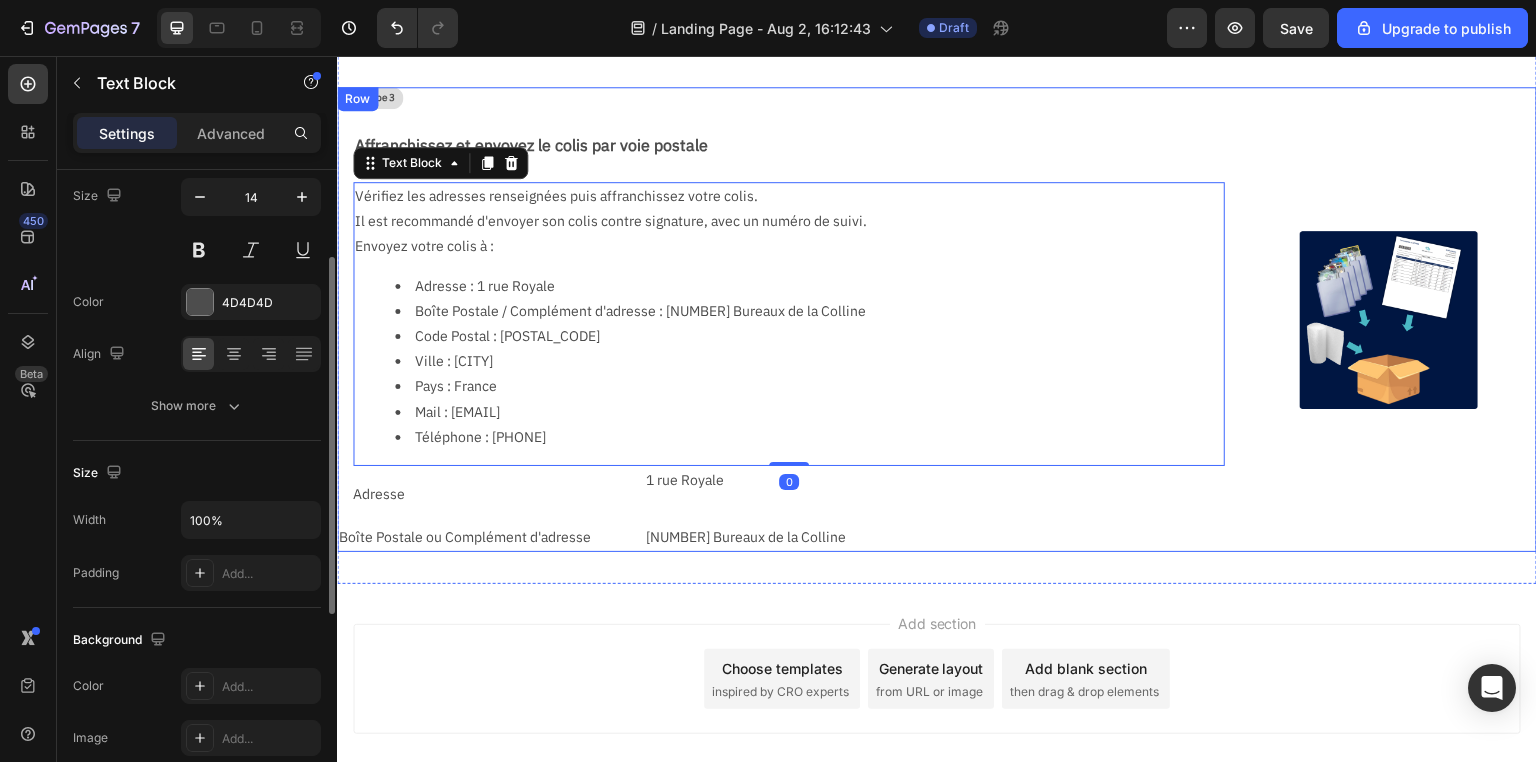 click on "Étape 3 Text Block Affranchissez et envoyez le colis par voie postale Text Block Vérifiez les adresses renseignées puis affranchissez votre colis. Il est recommandé d'envoyer son colis contre signature, avec un numéro de suivi. Envoyez votre colis à : Adresse : 1 rue Royale Boîte Postale / Complément d'adresse : 202 Bureaux de la Colline Code Postal : 92213 Ville : Saint-Cloud Pays : France Mail : contact@collectaura.com Téléphone : (+33)0695213583 Text Block   0 Adresse Text Block 1 rue Royale Text Block Row Boîte Postale ou Complément d'adresse Text Block 202 Bureaux de la Colline Text Block Row" at bounding box center [781, 319] 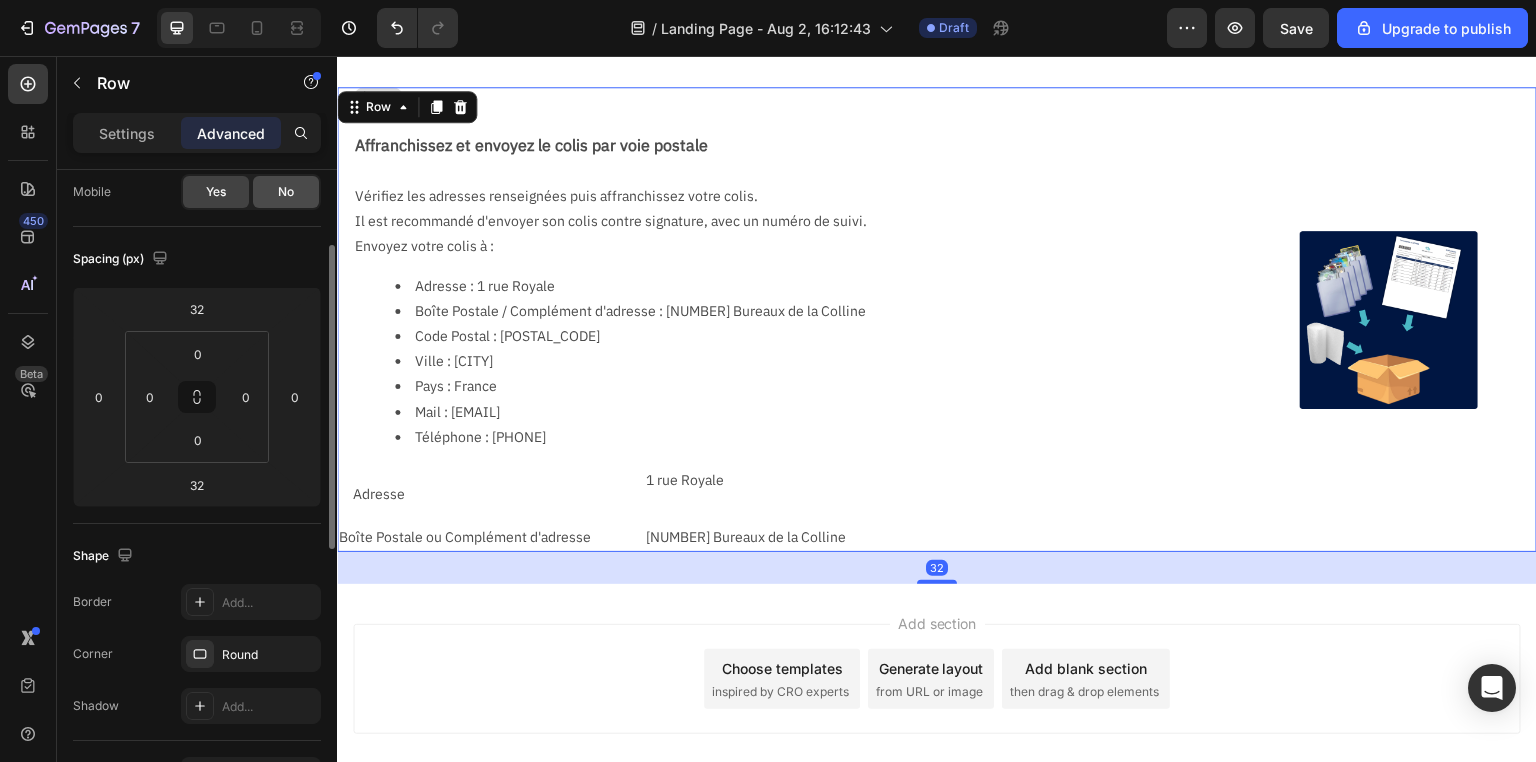 scroll, scrollTop: 0, scrollLeft: 0, axis: both 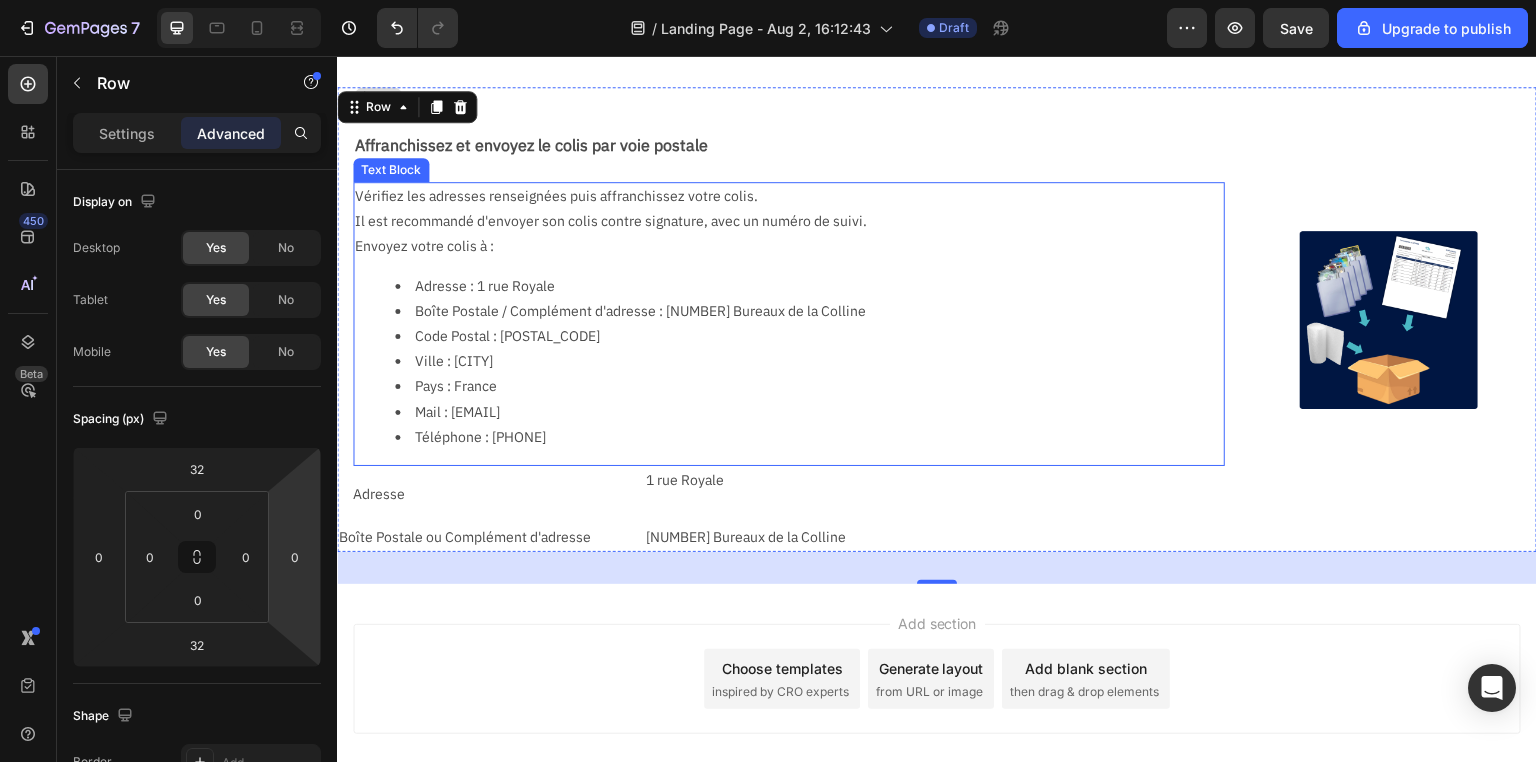click on "Il est recommandé d'envoyer son colis contre signature, avec un numéro de suivi." at bounding box center [781, 221] 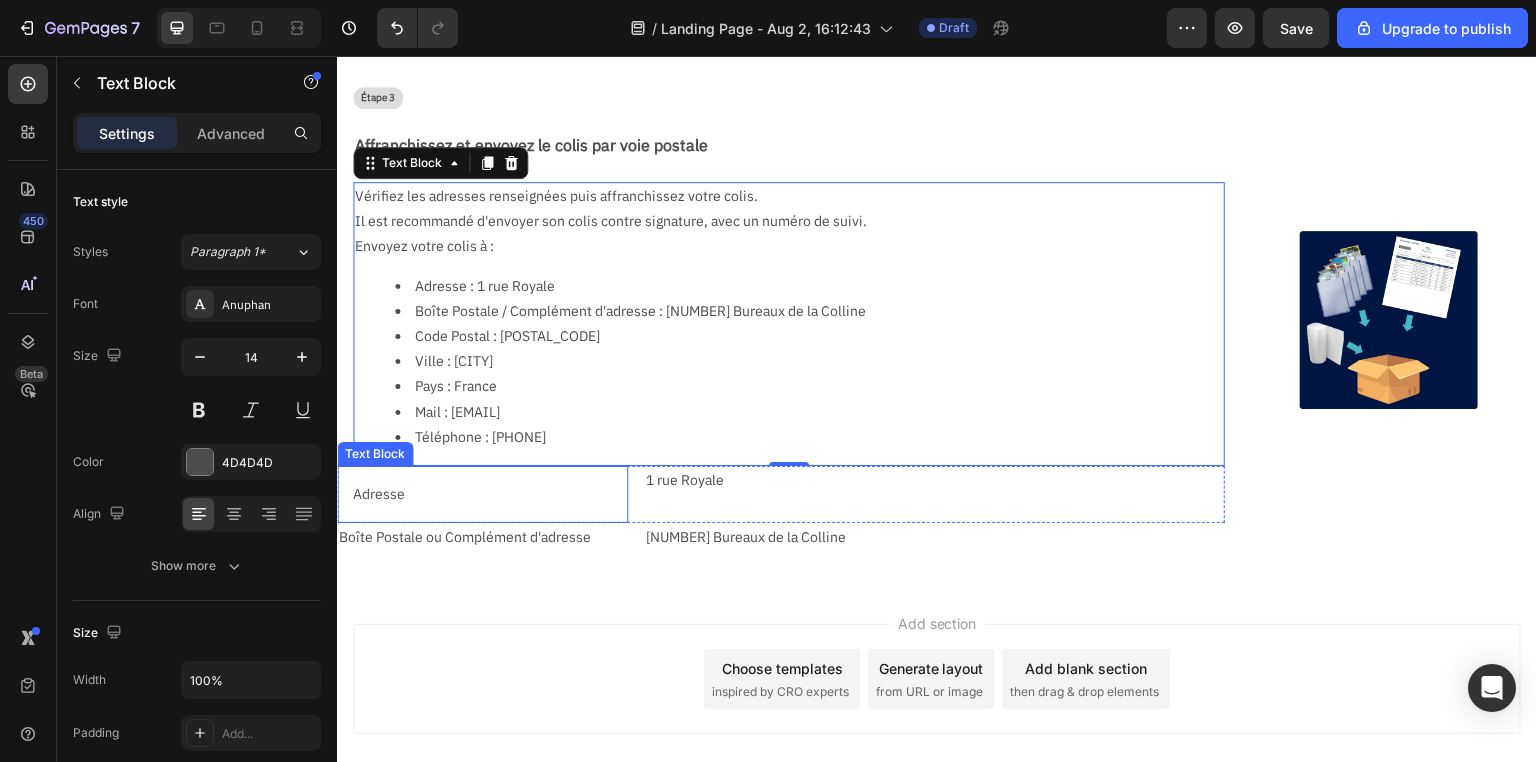 click on "Adresse" at bounding box center (482, 494) 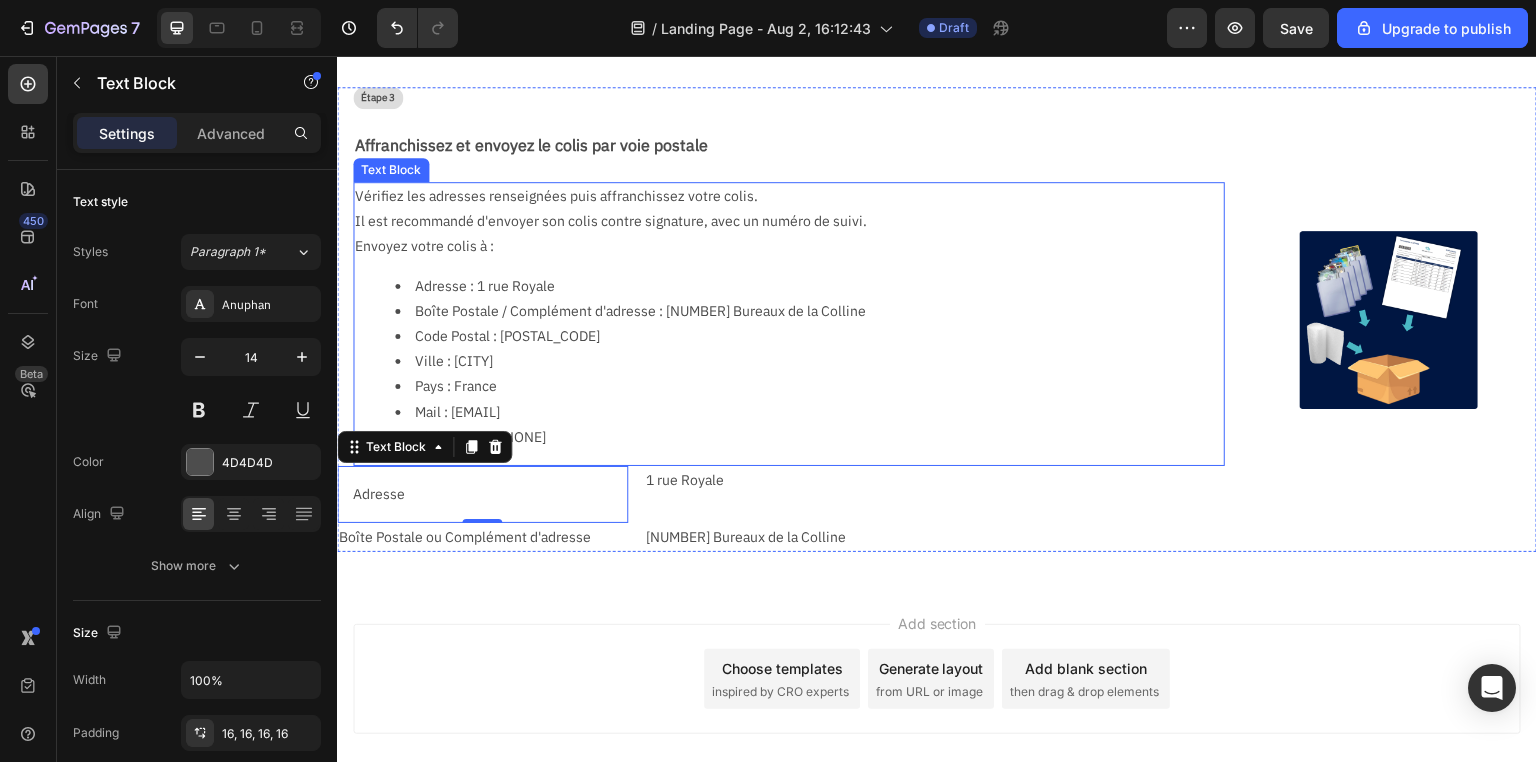 click on "Adresse : 1 rue Royale" at bounding box center [801, 286] 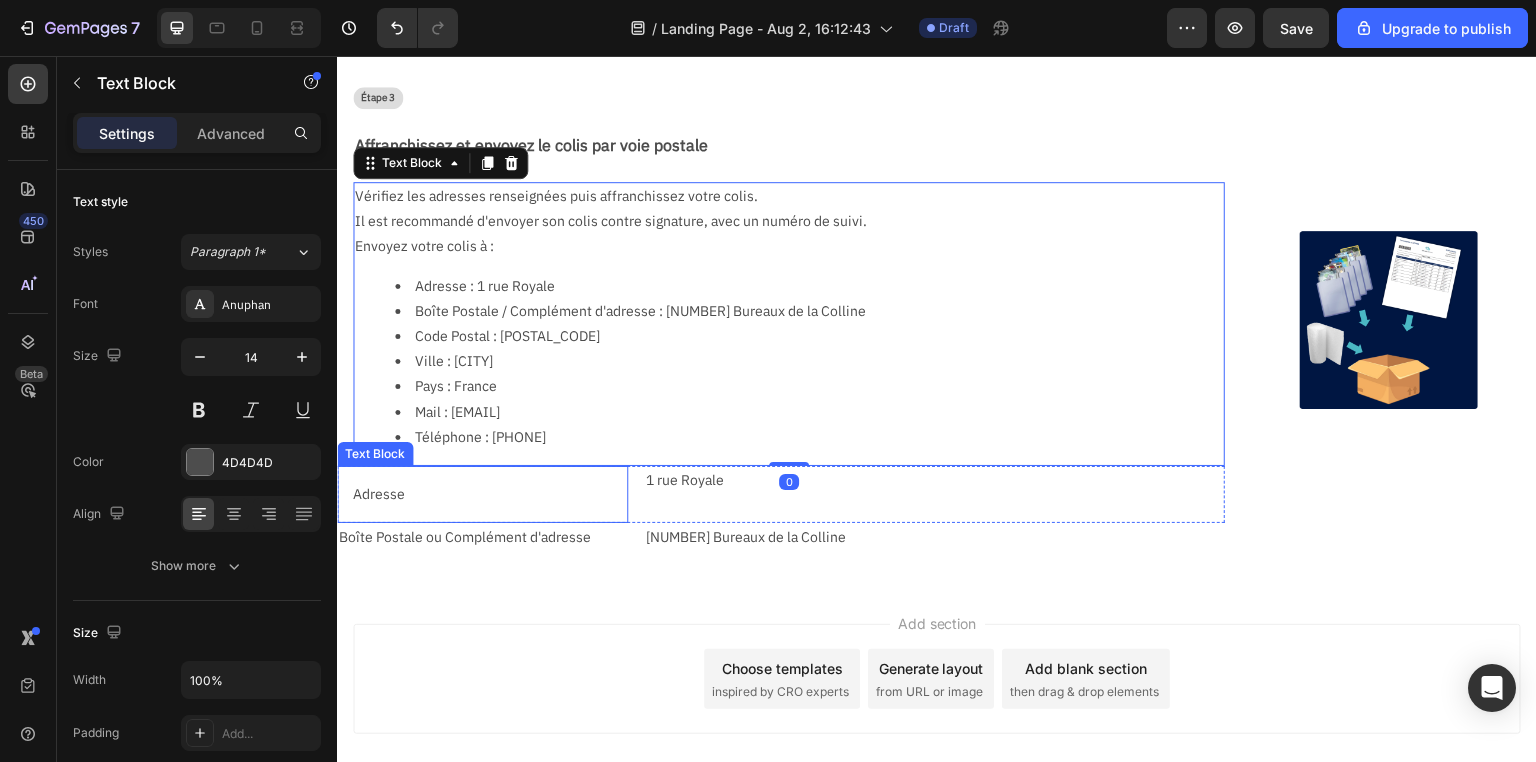 click on "Adresse" at bounding box center [482, 494] 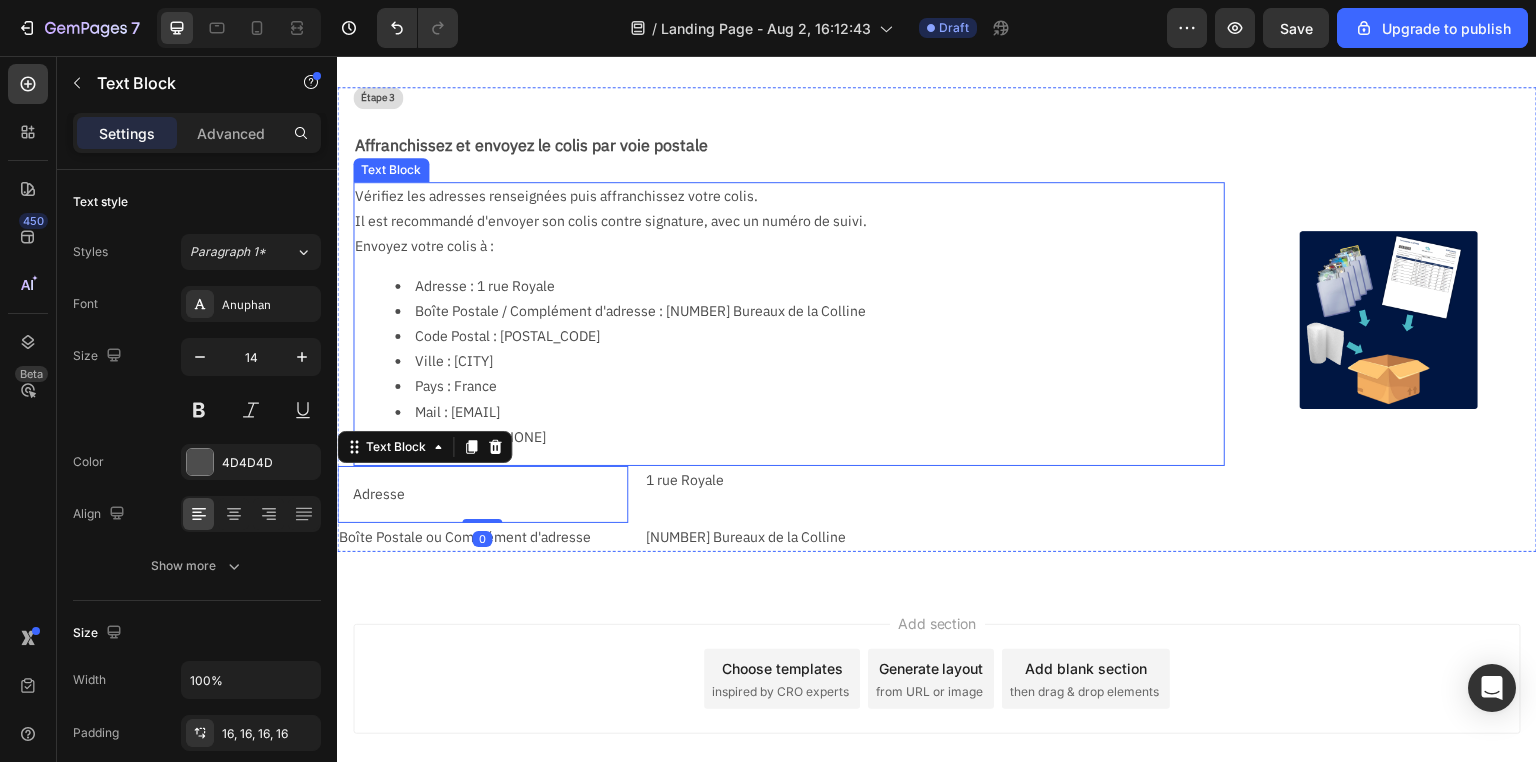 click on "Code Postal : 92213" at bounding box center [801, 336] 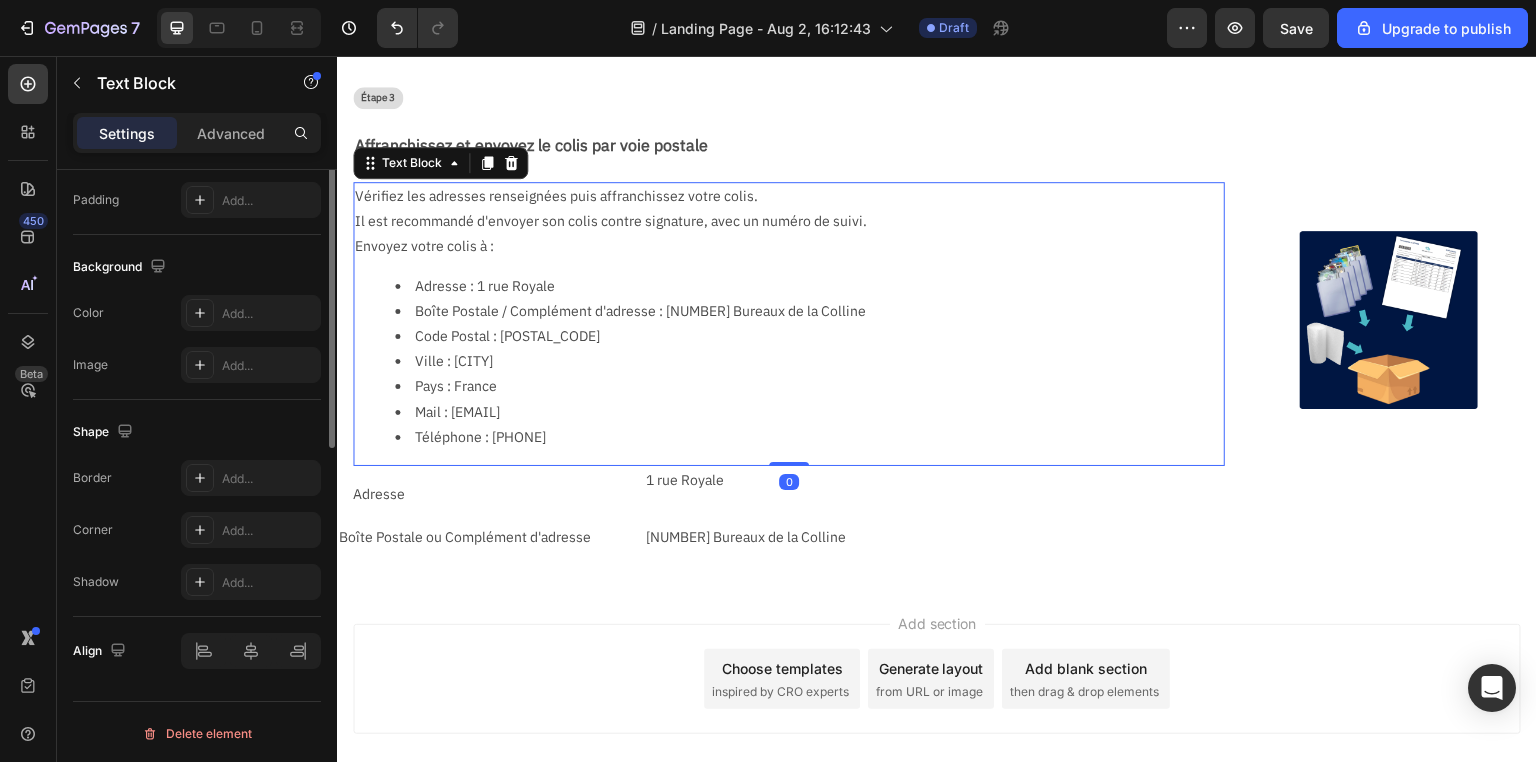 scroll, scrollTop: 0, scrollLeft: 0, axis: both 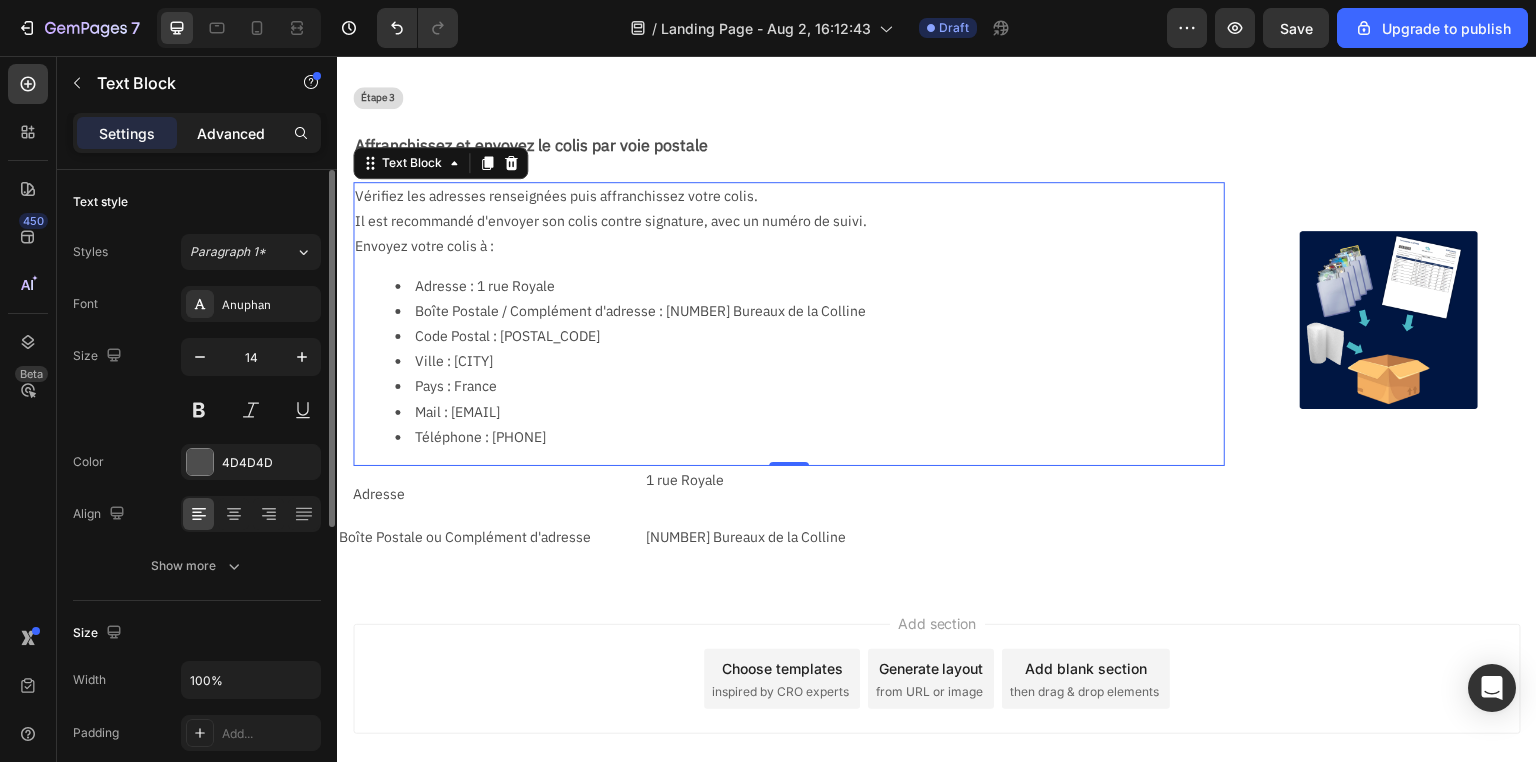 click on "Advanced" at bounding box center (231, 133) 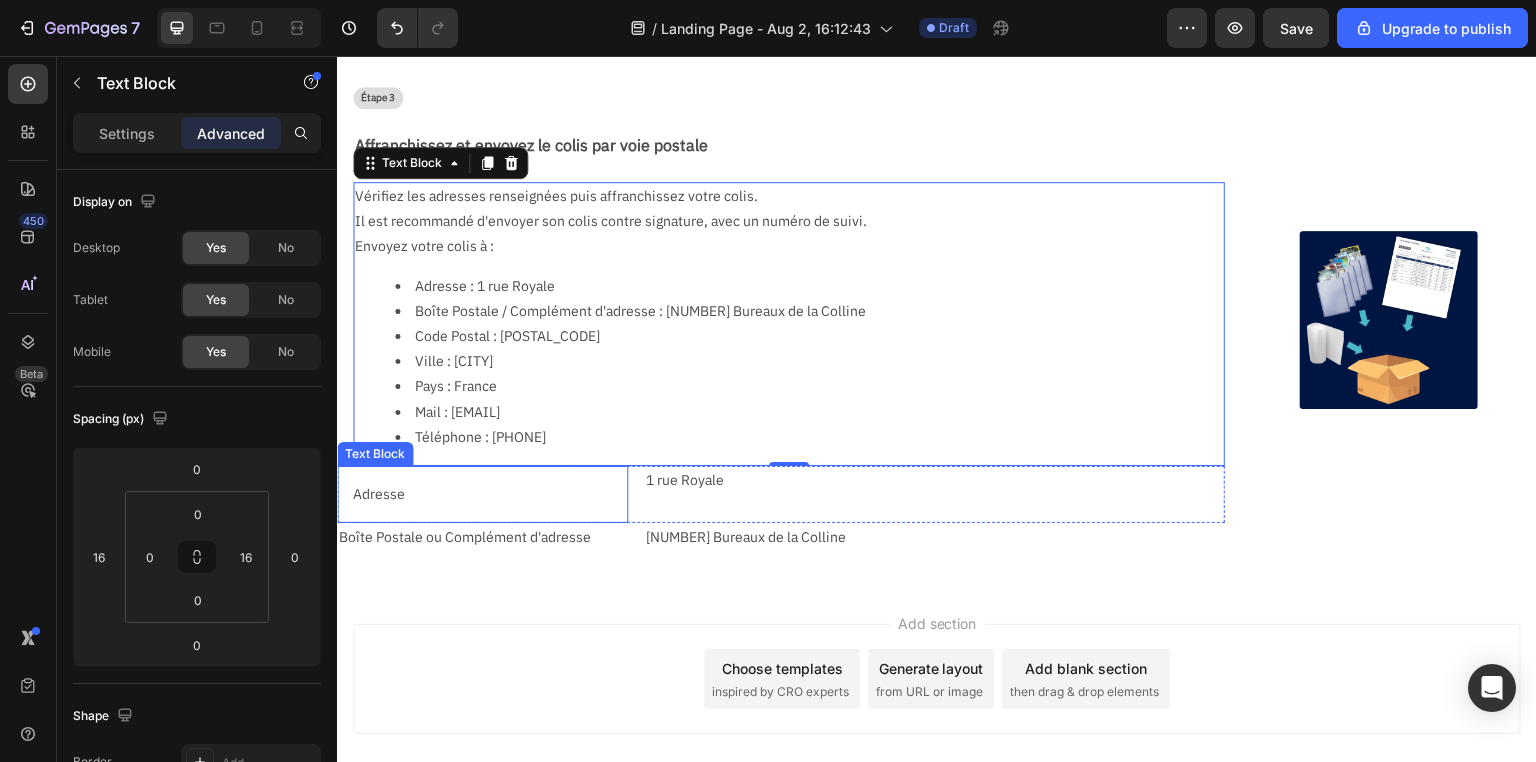 click on "Adresse" at bounding box center (482, 494) 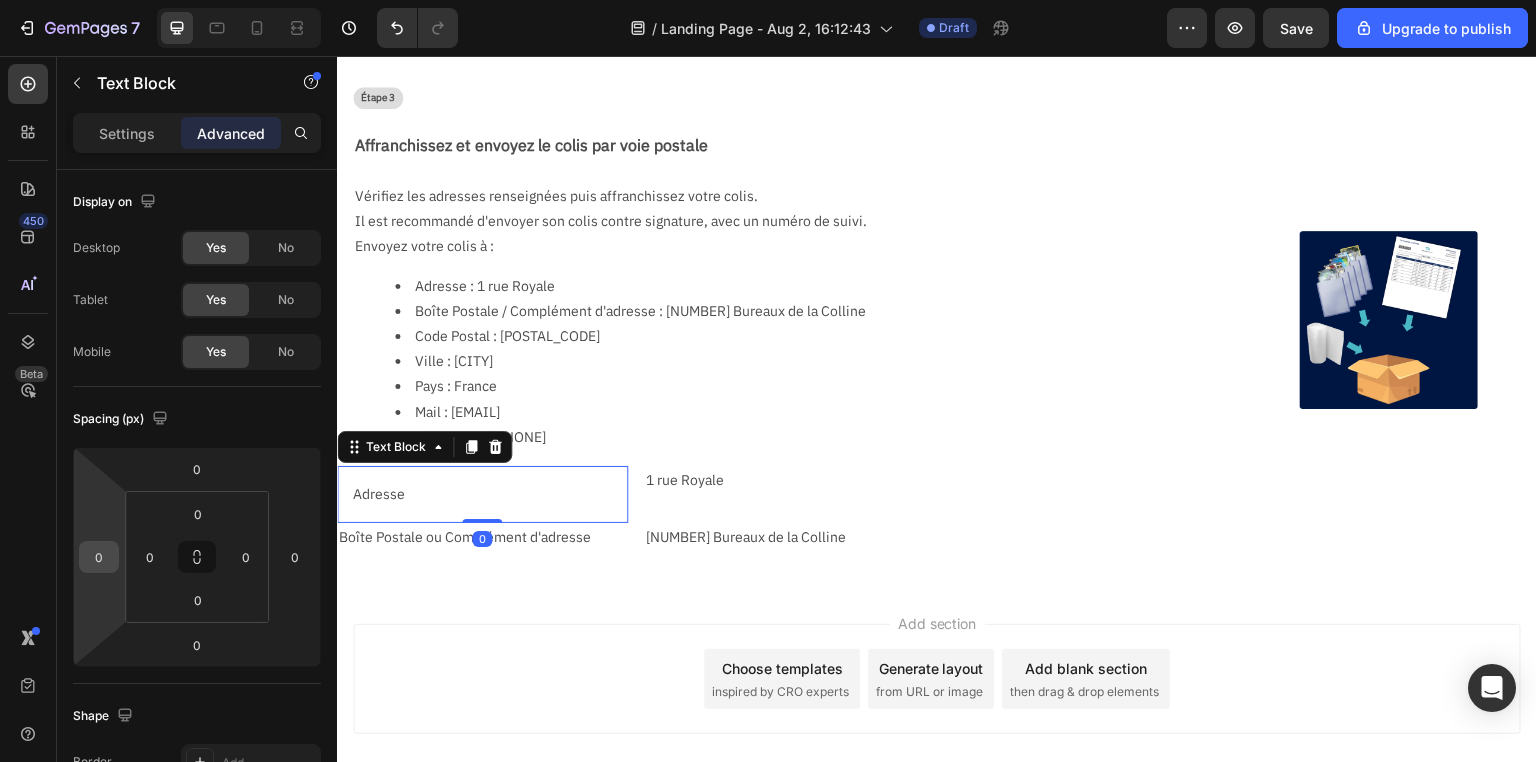 click on "0" at bounding box center [99, 557] 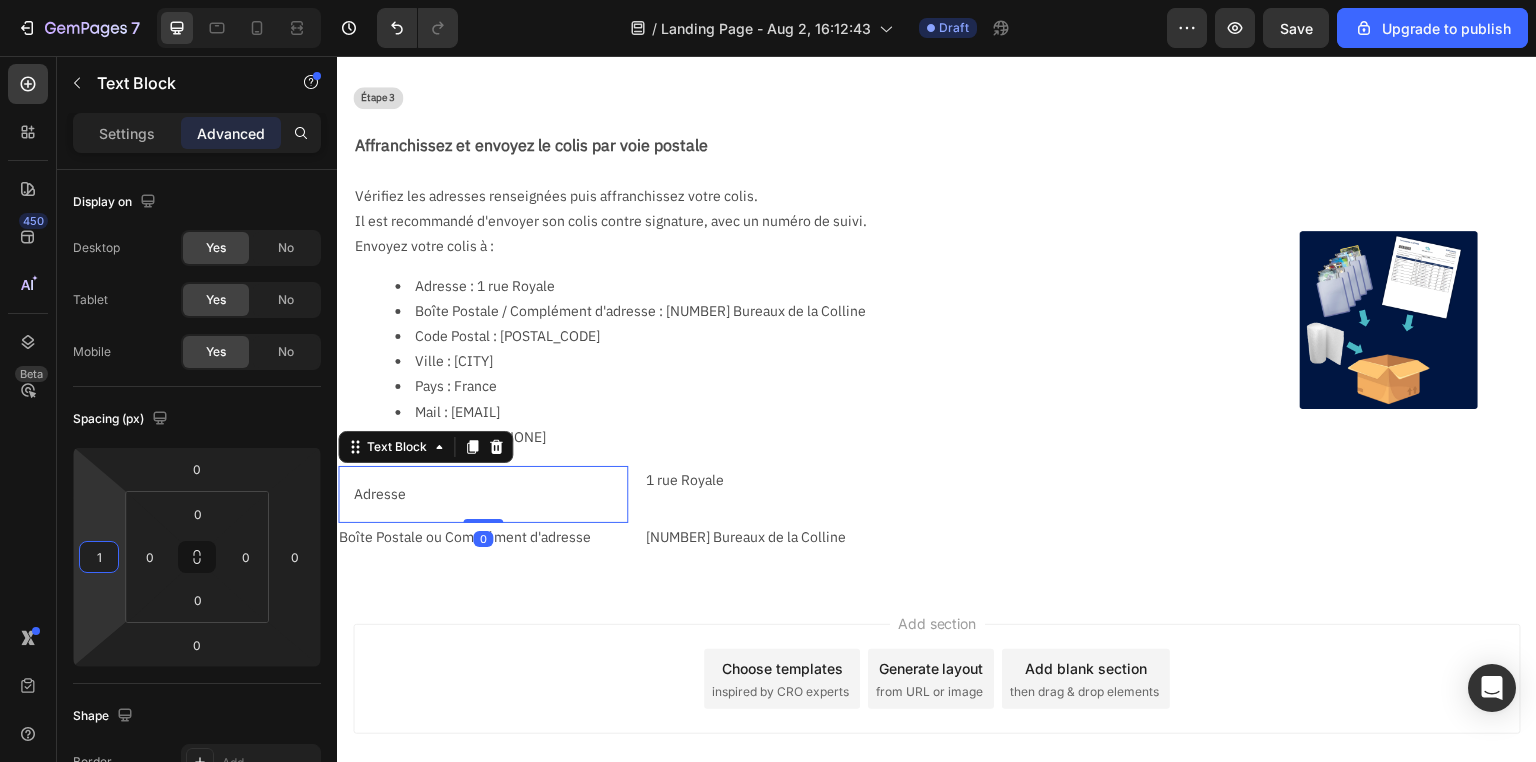 type on "16" 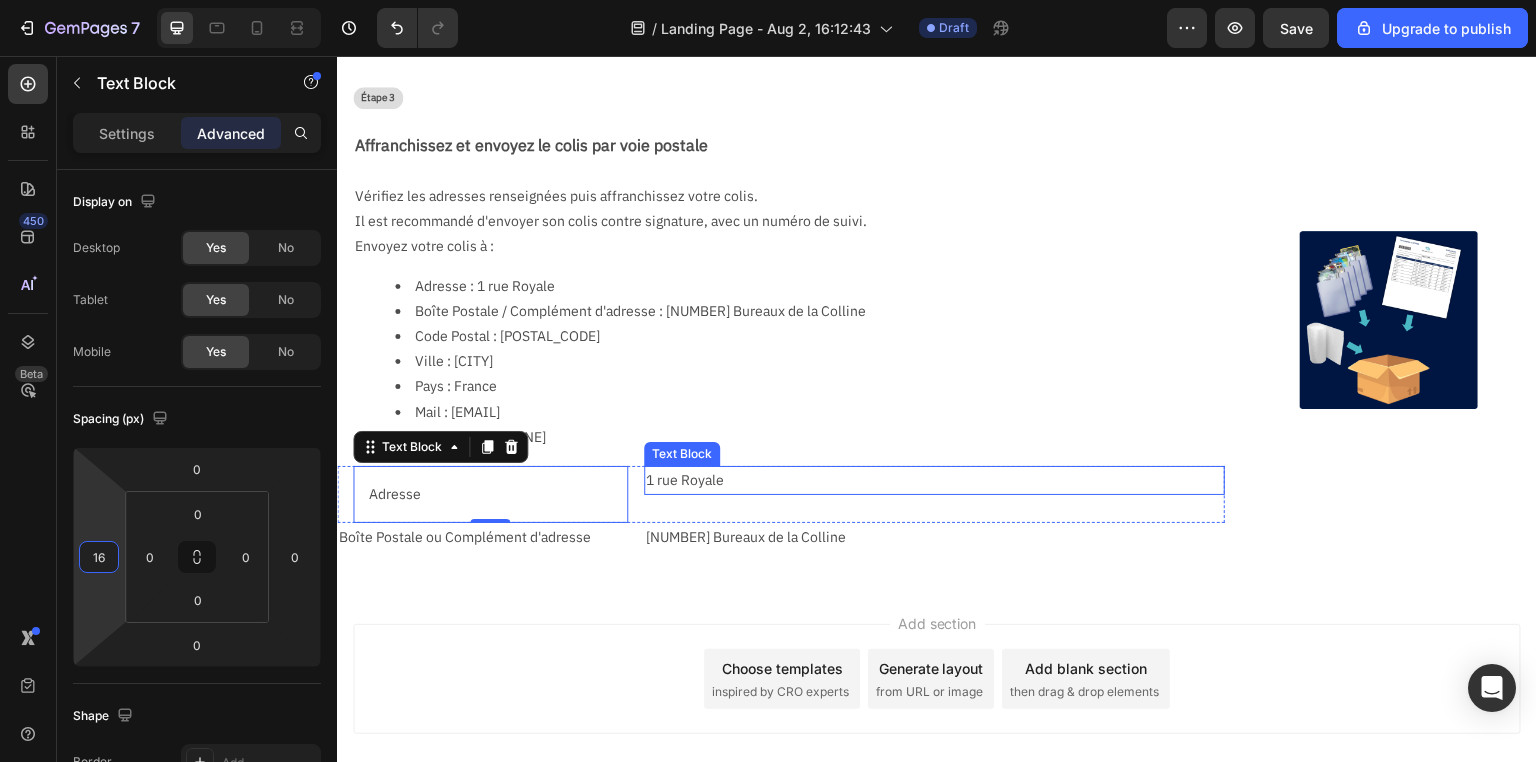 click on "1 rue Royale" at bounding box center [934, 480] 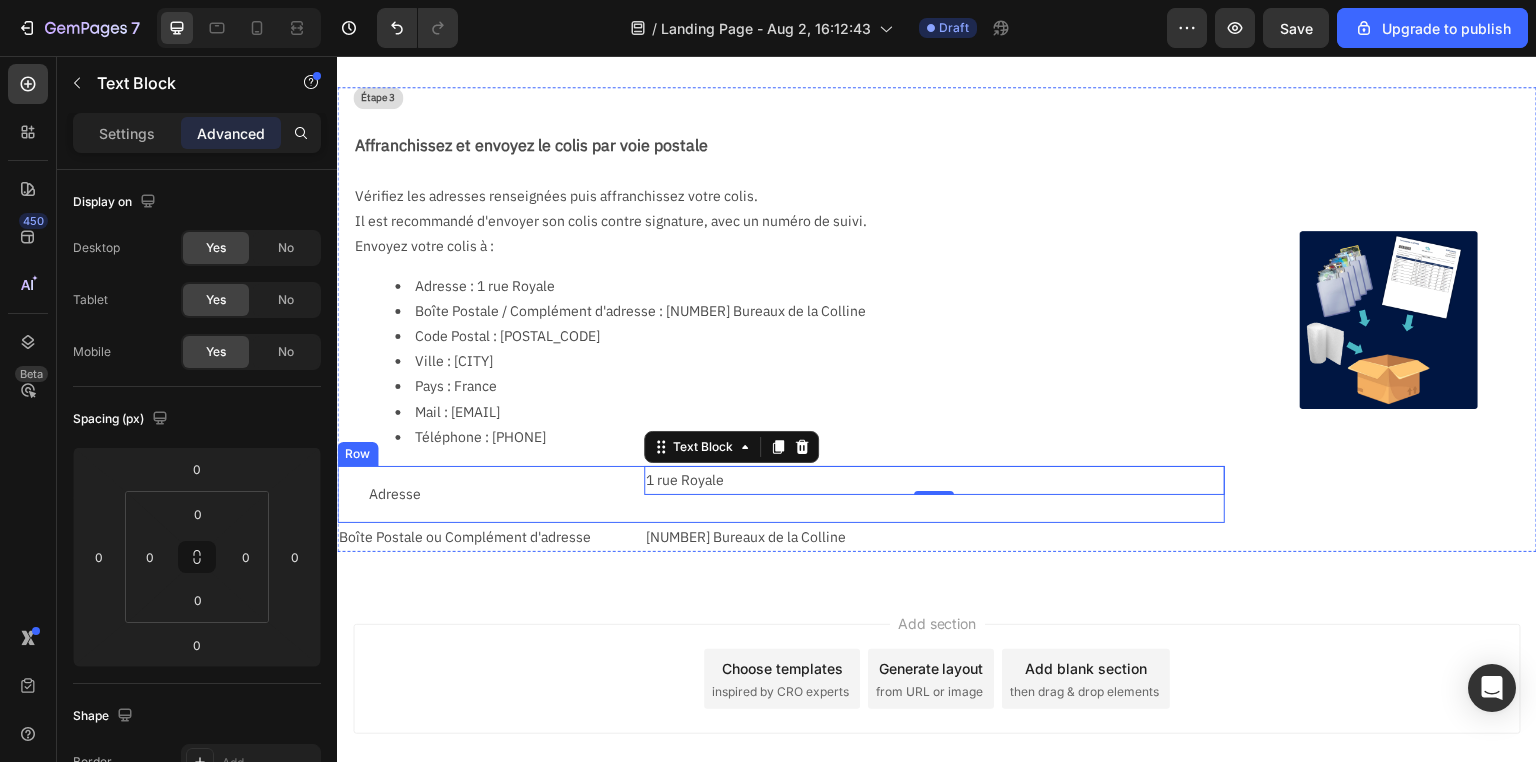 click on "Adresse Text Block 1 rue Royale Text Block   0 Row" at bounding box center (781, 494) 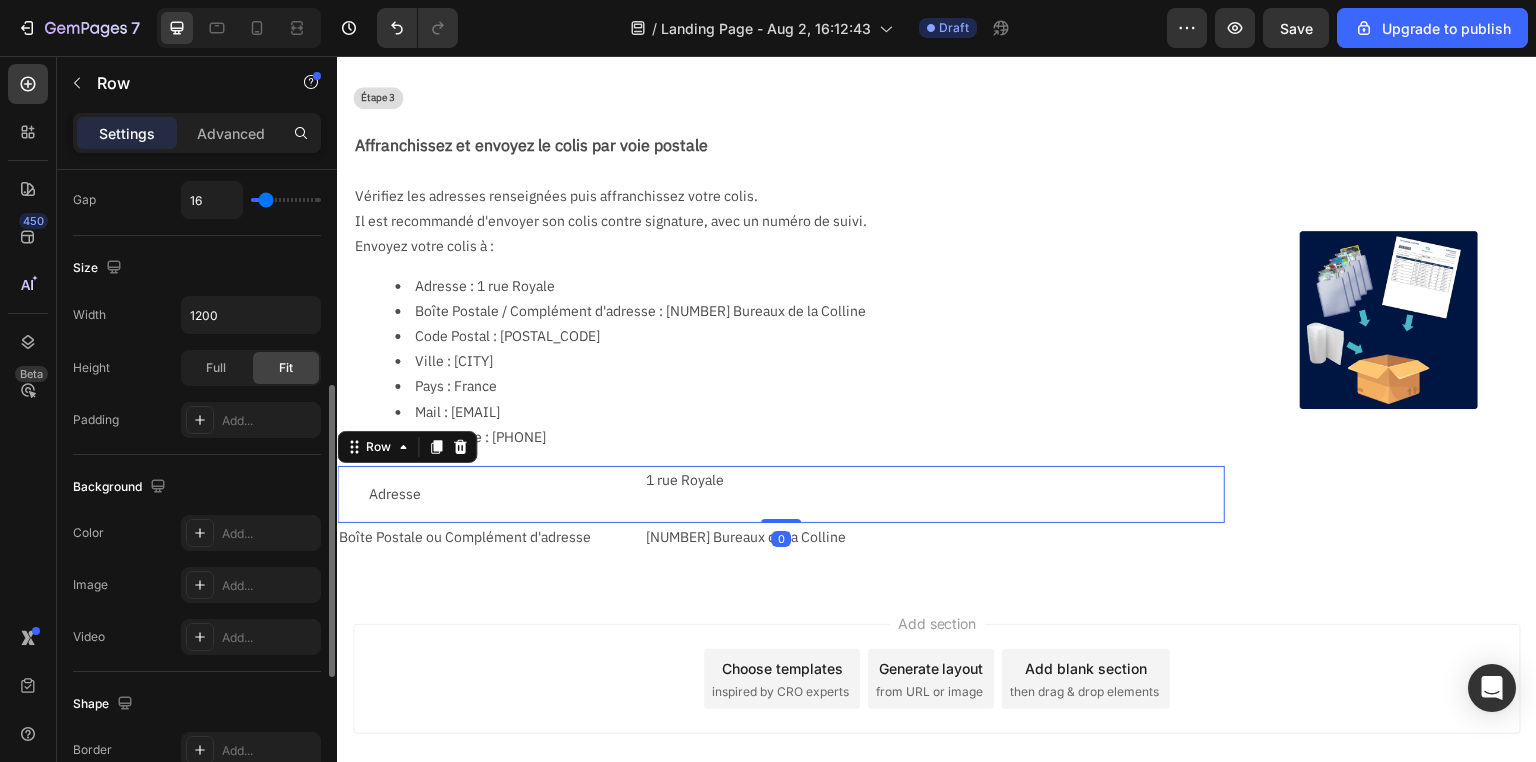 scroll, scrollTop: 796, scrollLeft: 0, axis: vertical 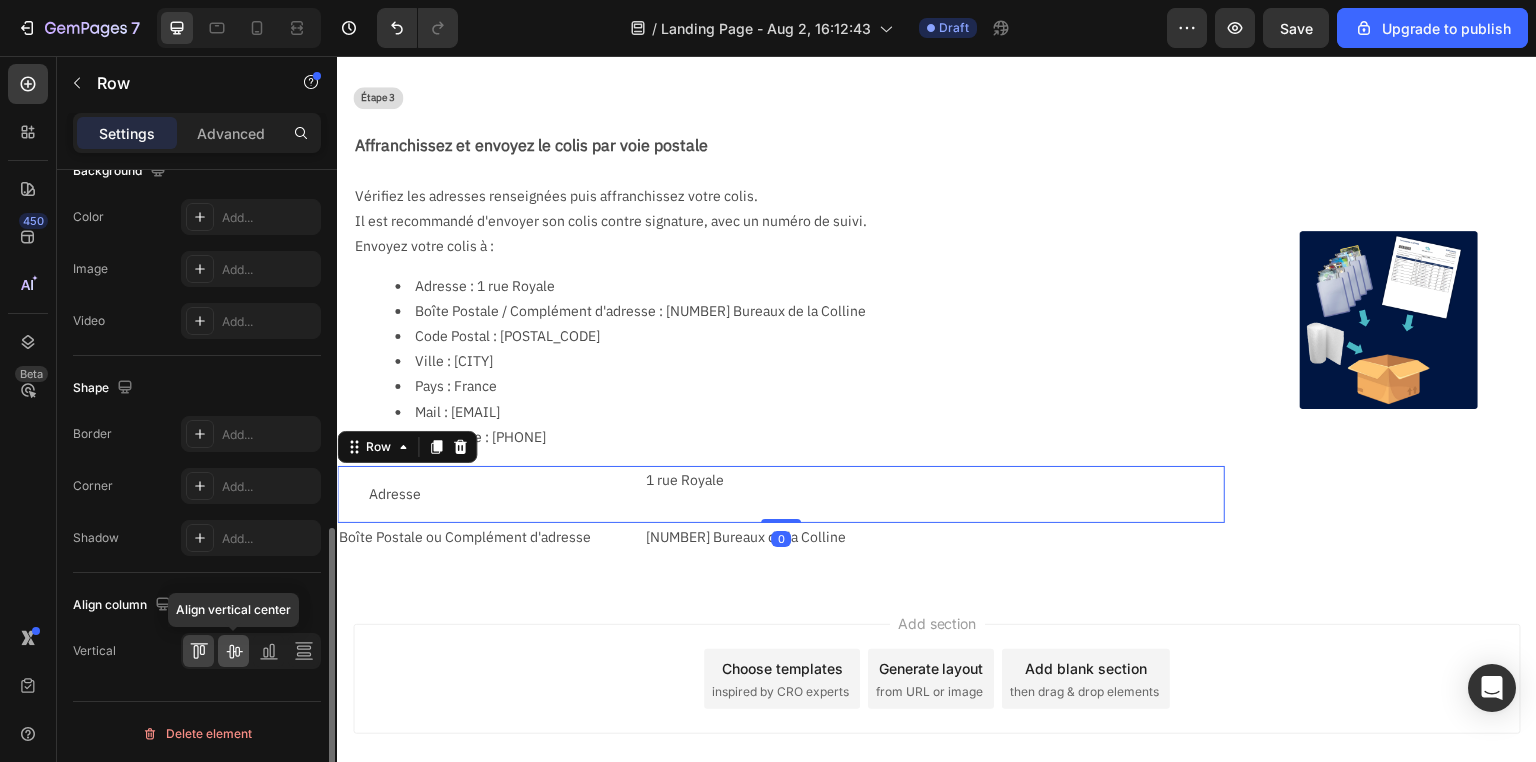 click 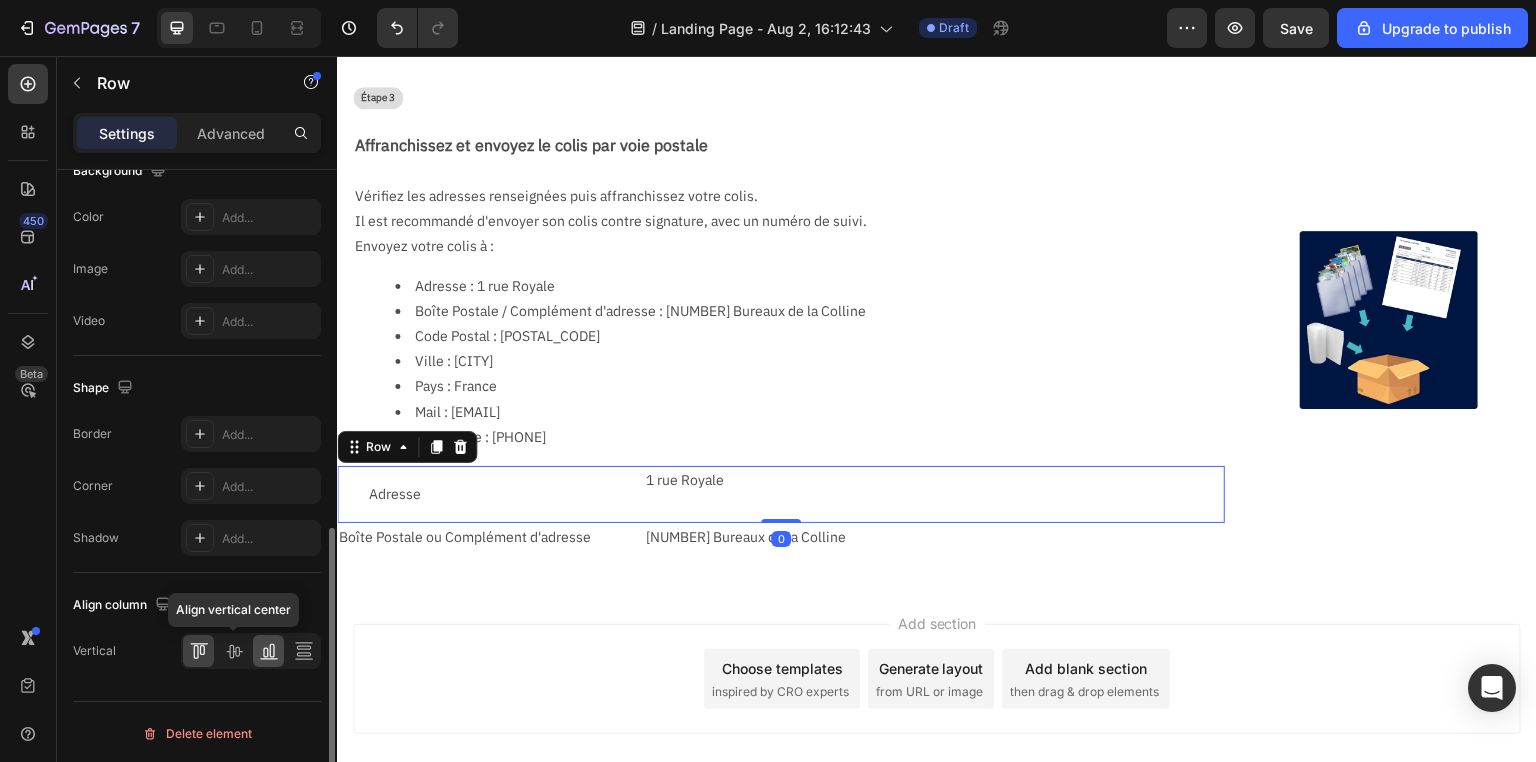 scroll, scrollTop: 796, scrollLeft: 0, axis: vertical 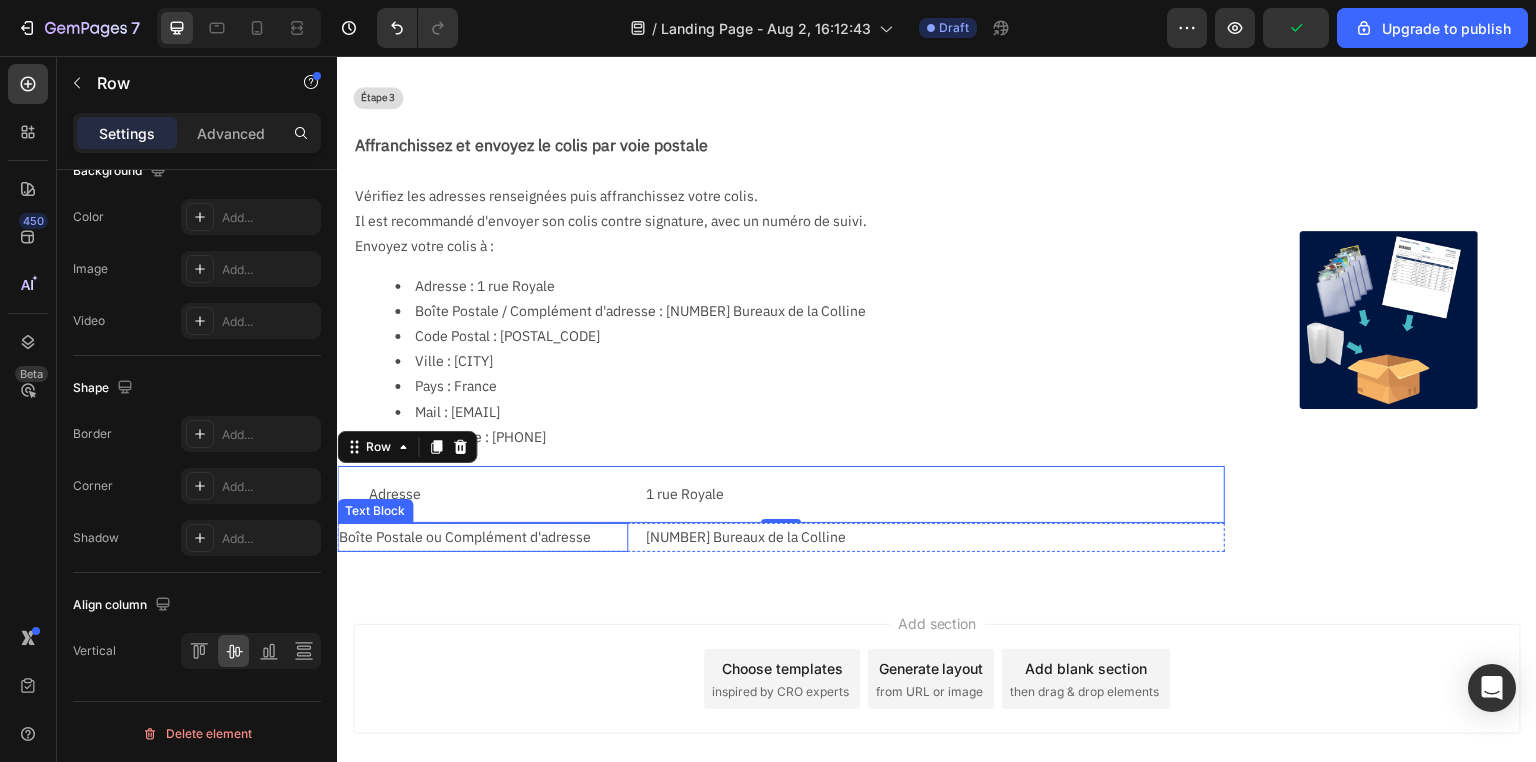 click on "Boîte Postale ou Complément d'adresse" at bounding box center [482, 537] 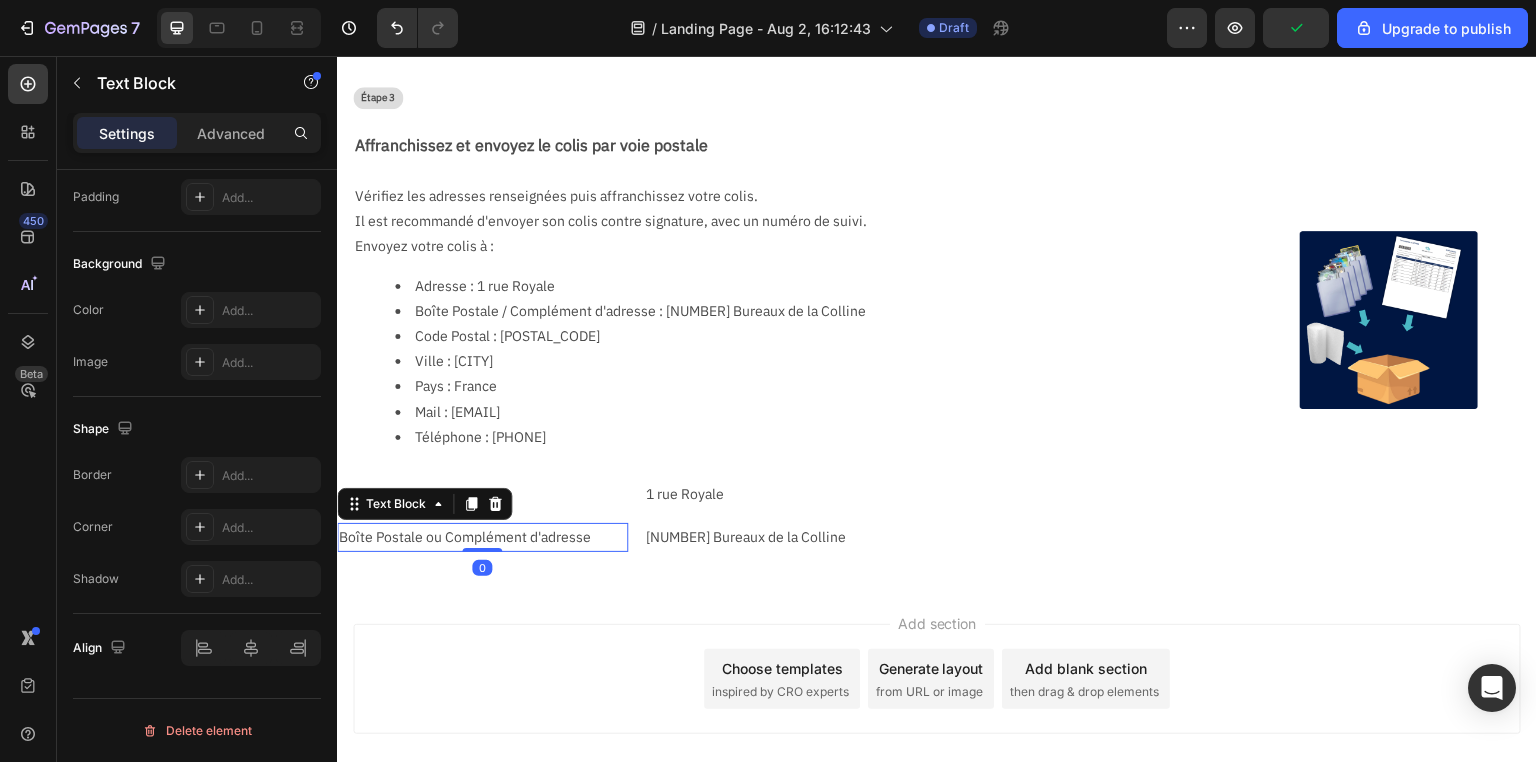 scroll, scrollTop: 0, scrollLeft: 0, axis: both 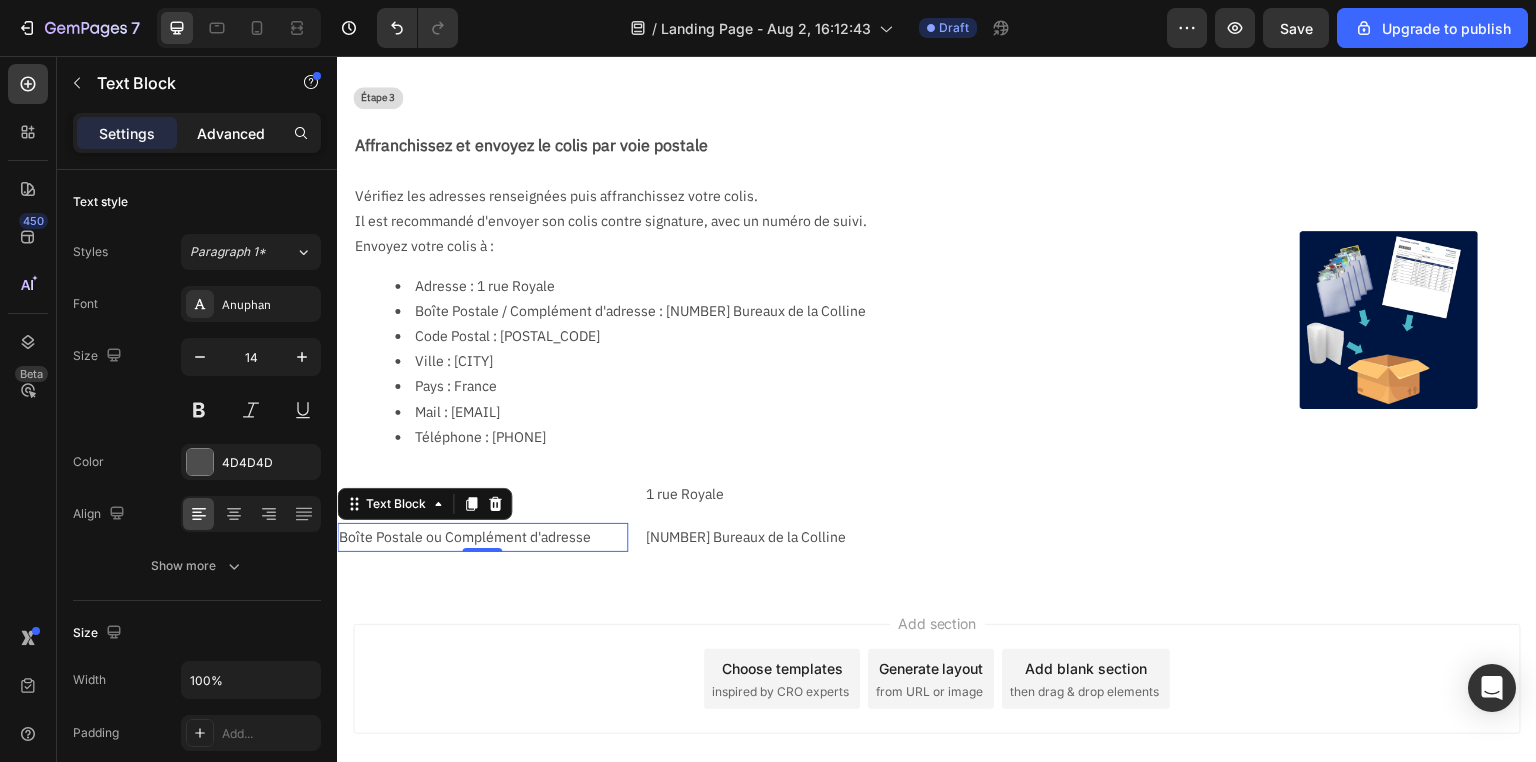 click on "Advanced" at bounding box center [231, 133] 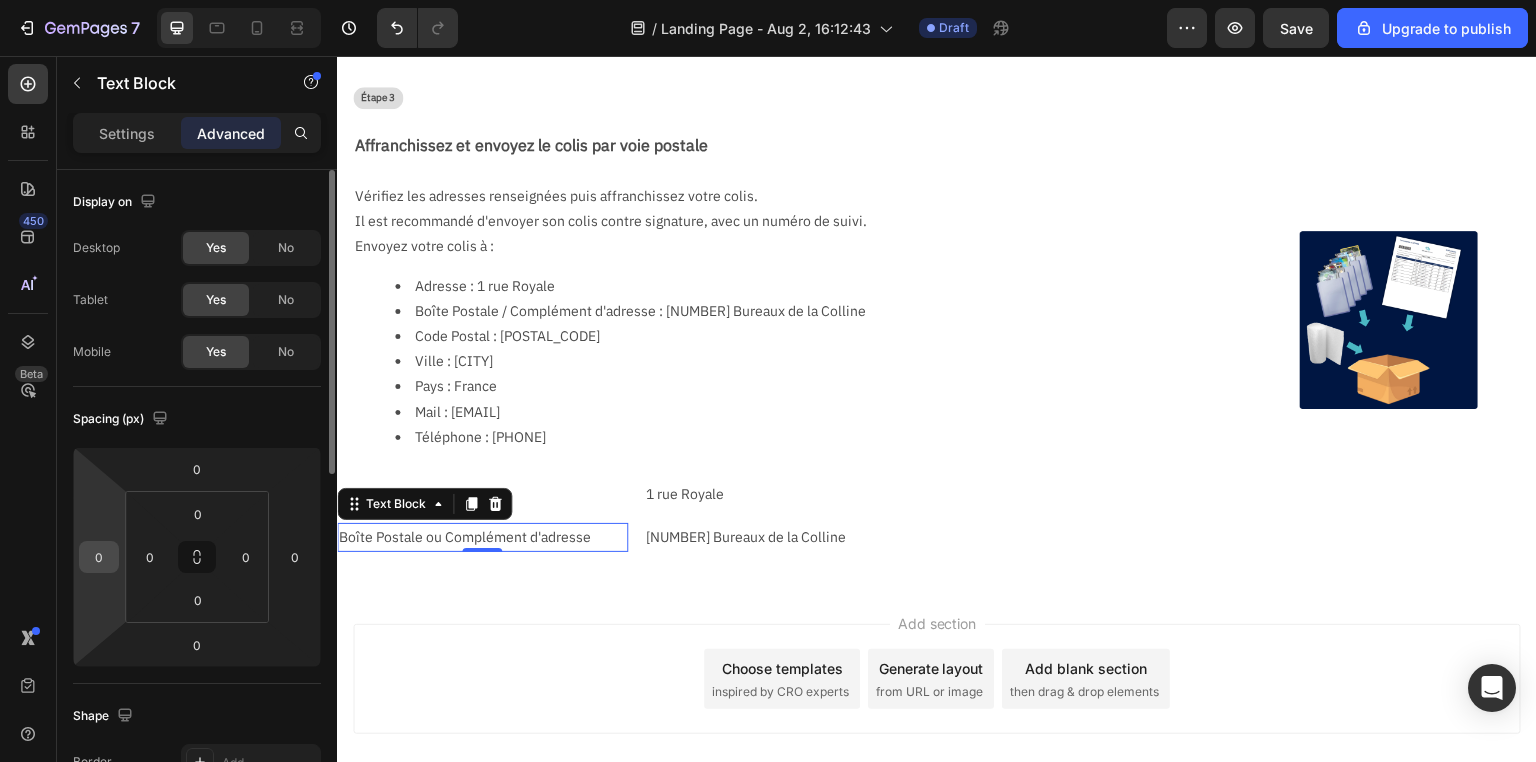 click on "0" at bounding box center (99, 557) 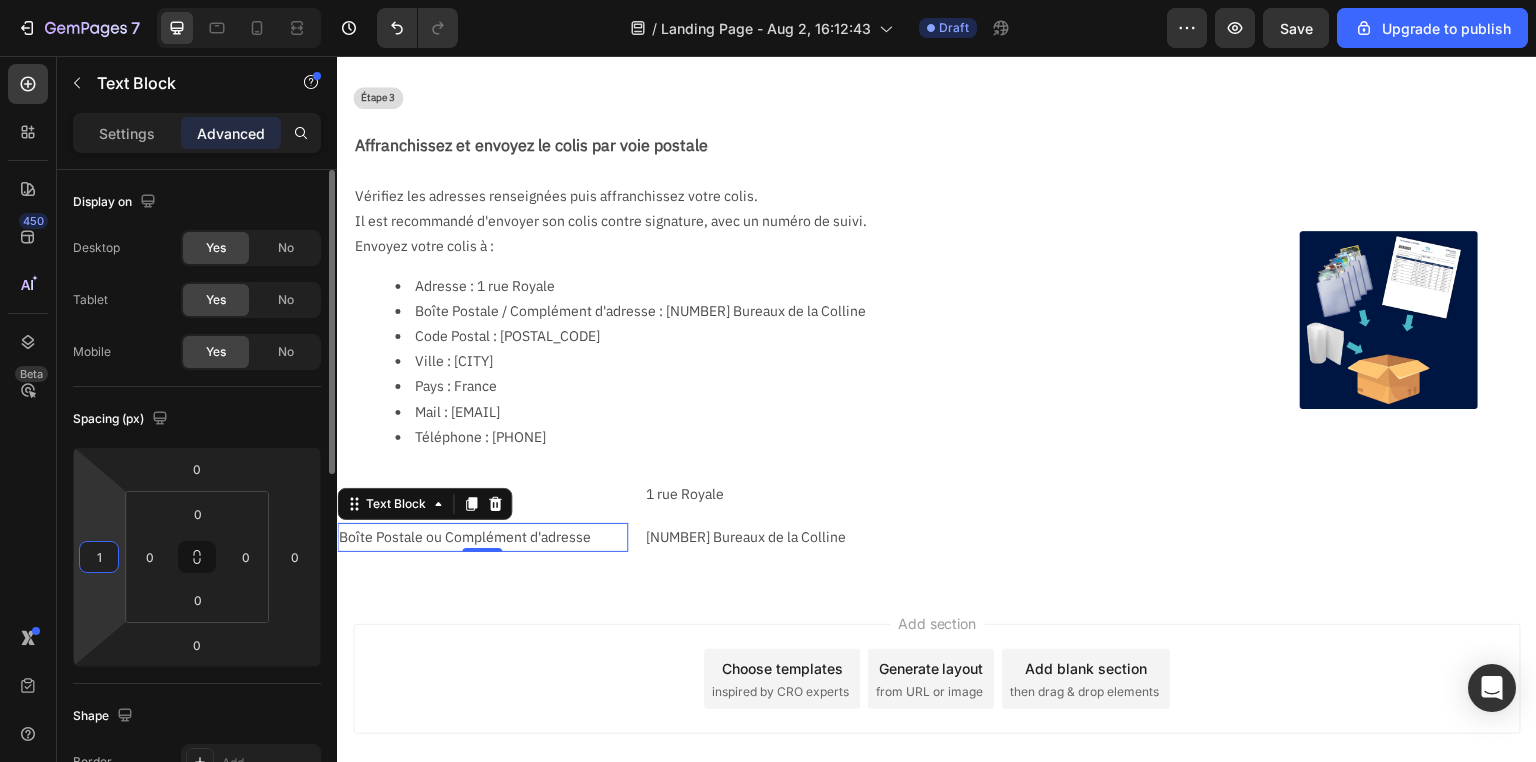 type on "16" 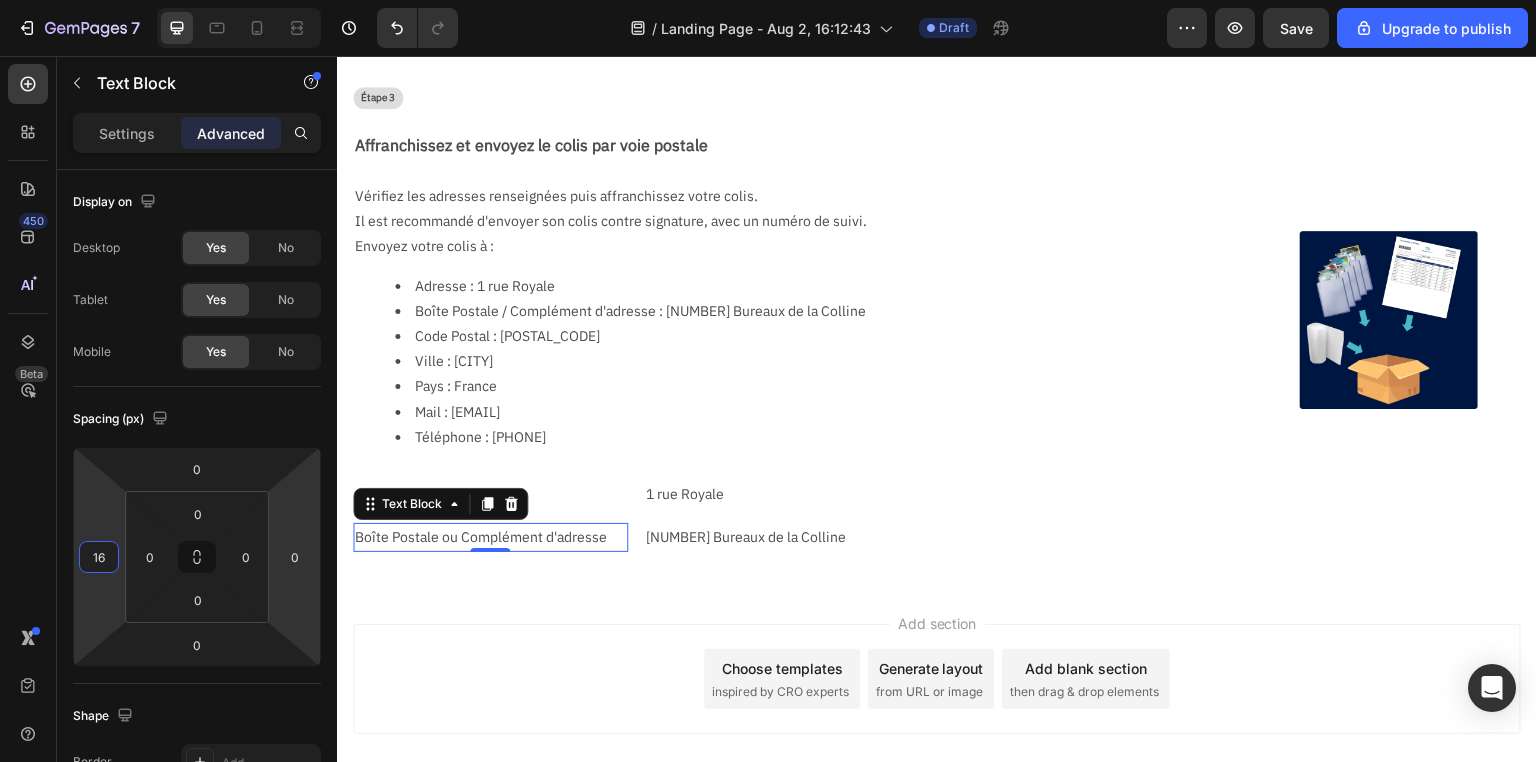click on "Add section Choose templates inspired by CRO experts Generate layout from URL or image Add blank section then drag & drop elements" at bounding box center [937, 707] 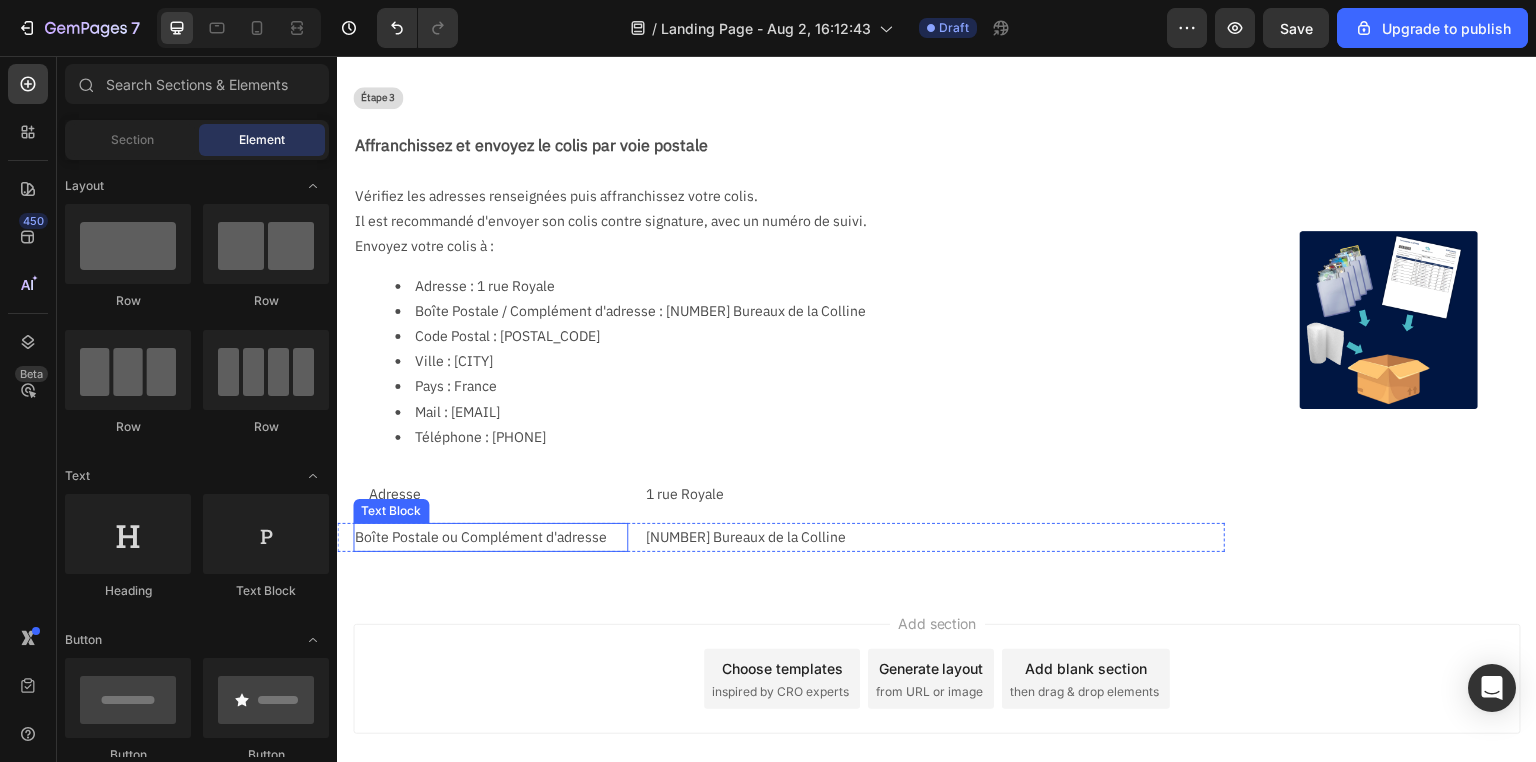 click on "Boîte Postale ou Complément d'adresse" at bounding box center [490, 537] 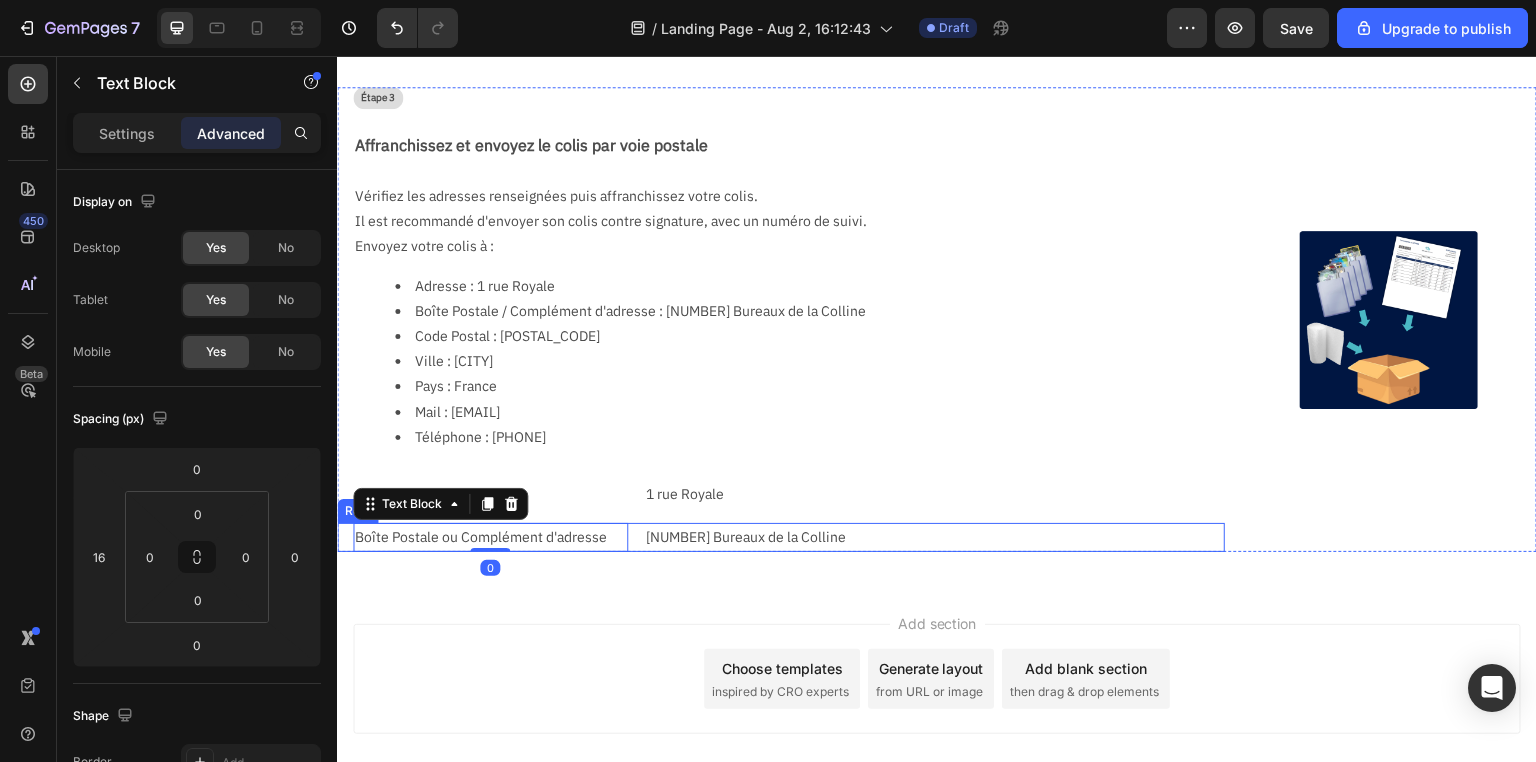 click on "Boîte Postale ou Complément d'adresse Text Block   0" at bounding box center (482, 537) 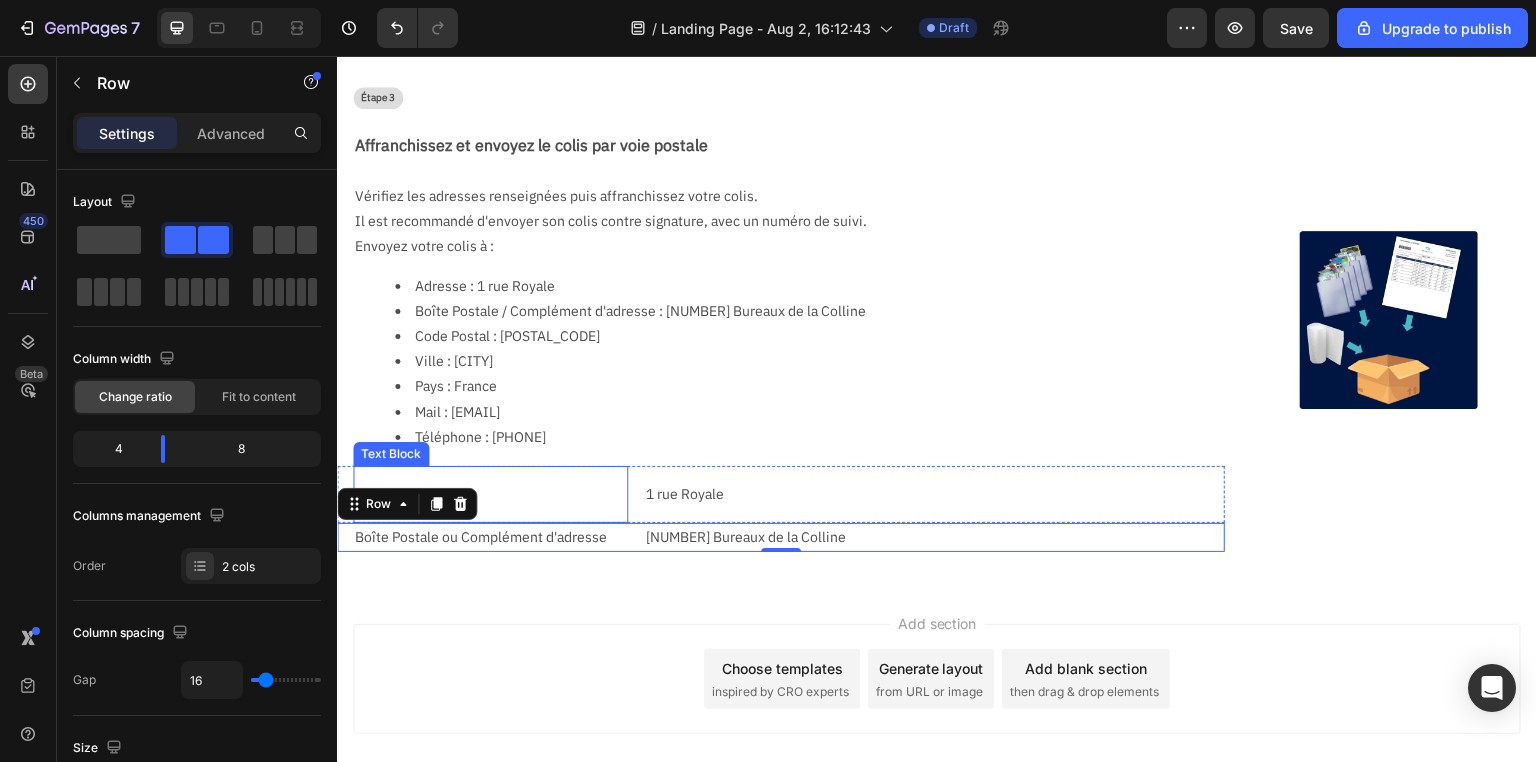 click on "Adresse" at bounding box center [490, 494] 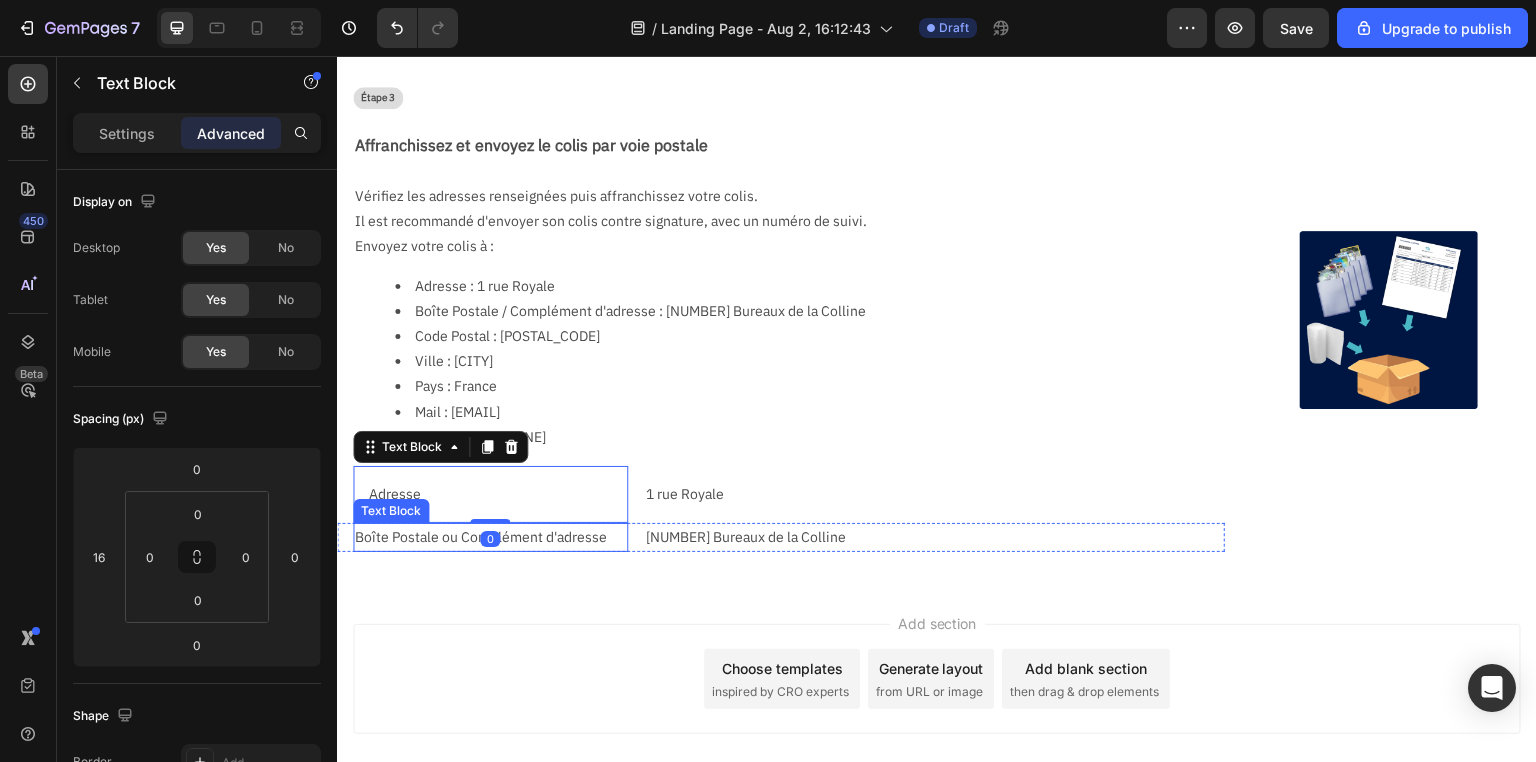 click on "Boîte Postale ou Complément d'adresse" at bounding box center (490, 537) 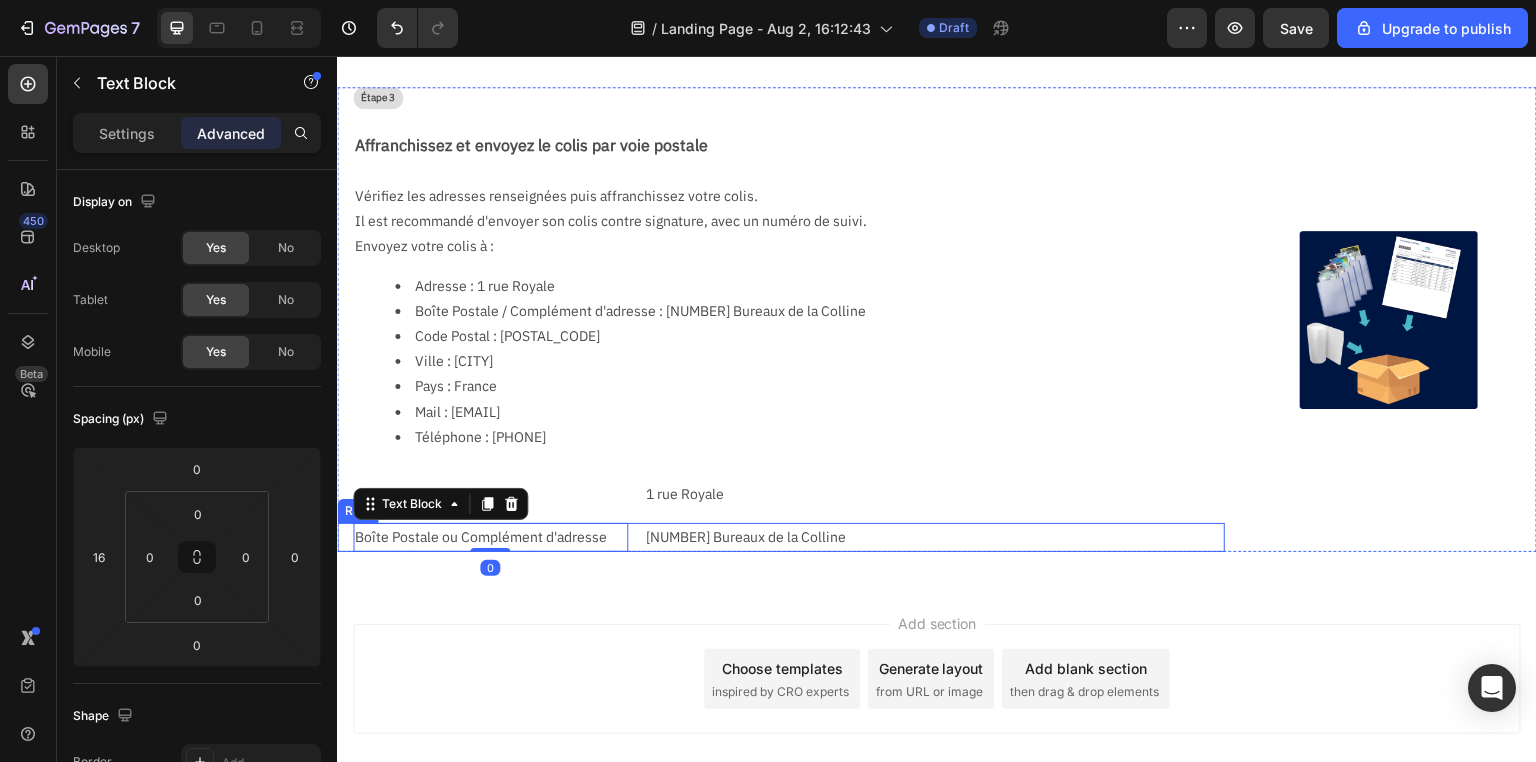 click on "Boîte Postale ou Complément d'adresse Text Block   0 202 Bureaux de la Colline Text Block Row" at bounding box center [781, 537] 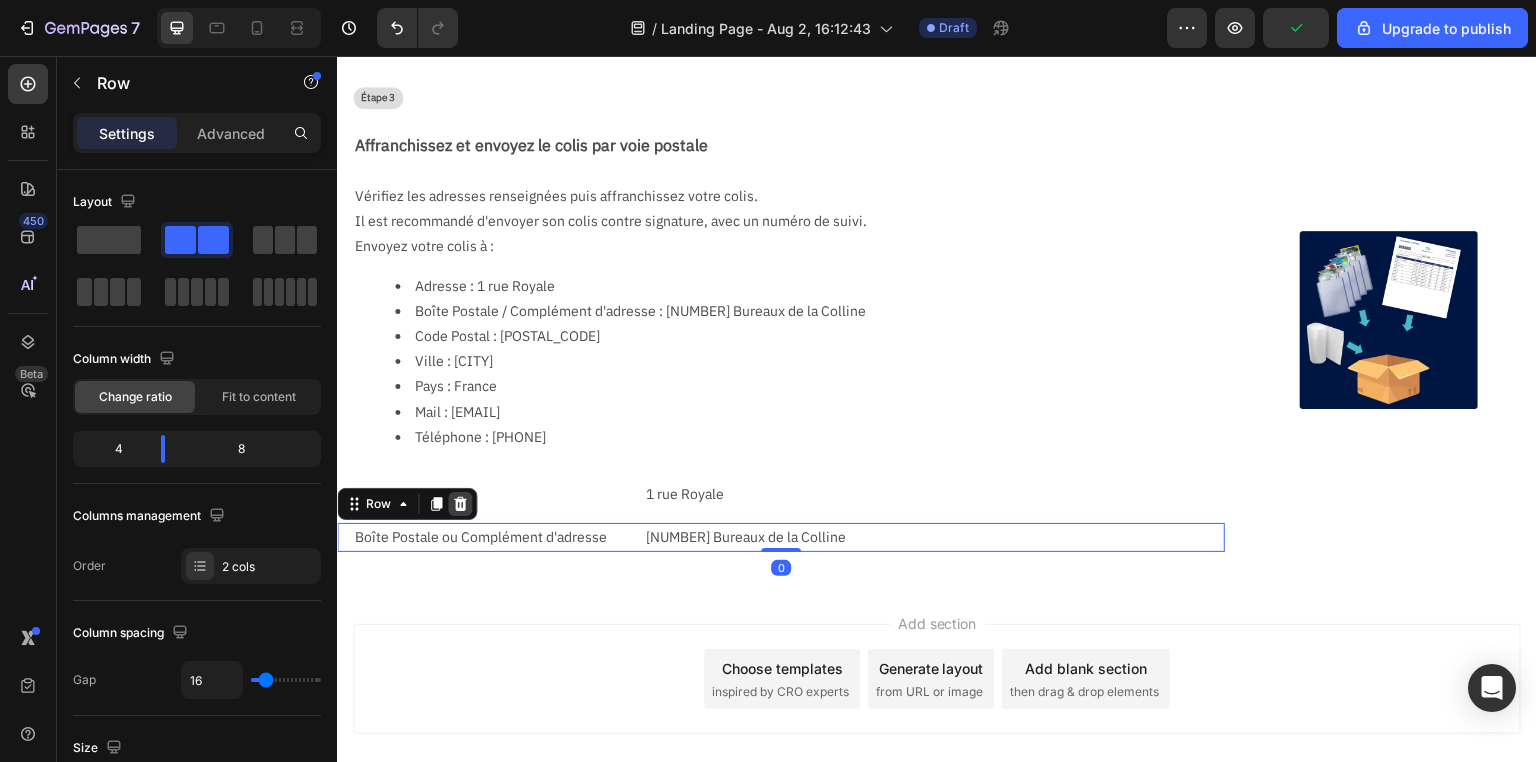 click 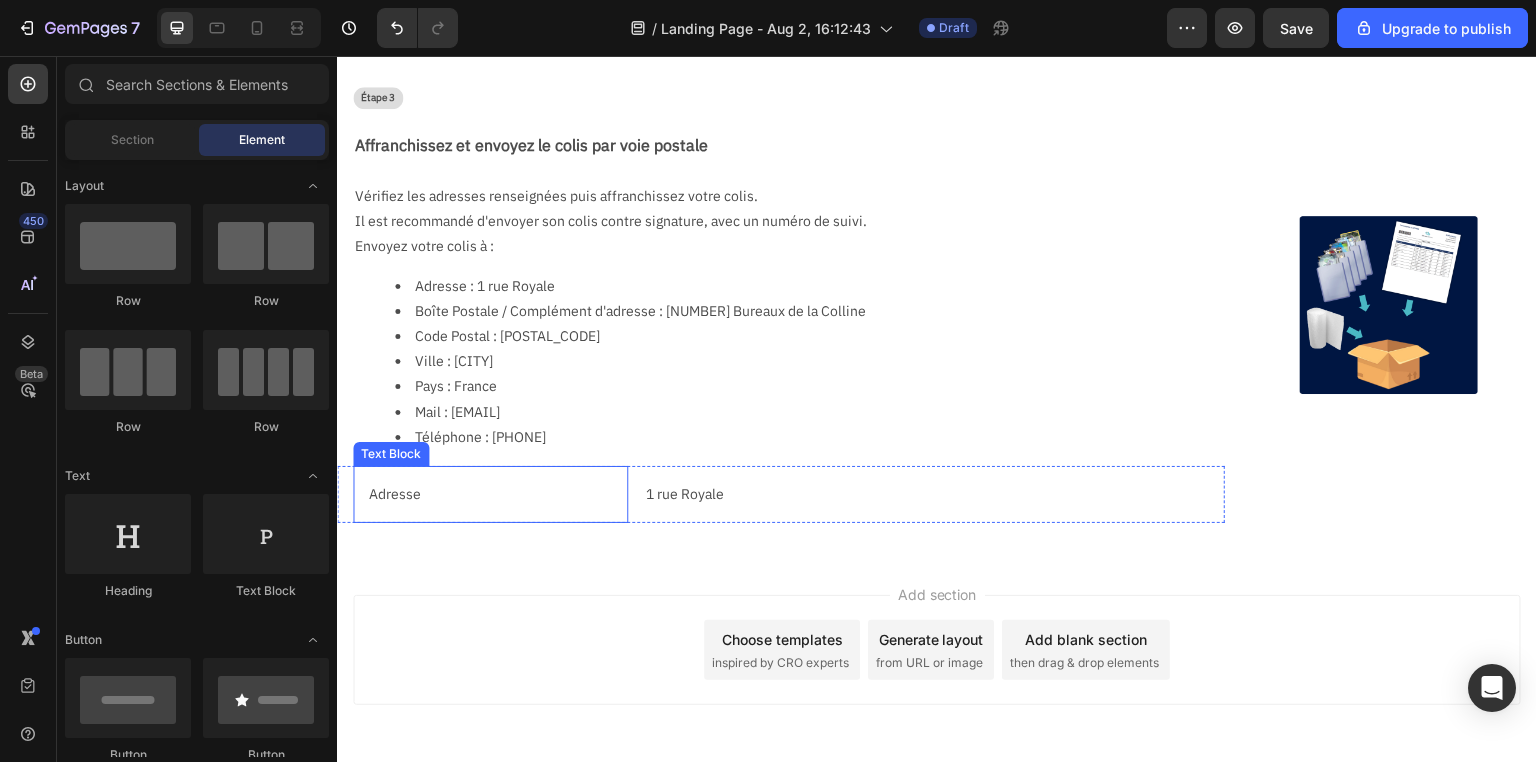 click on "Adresse" at bounding box center [490, 494] 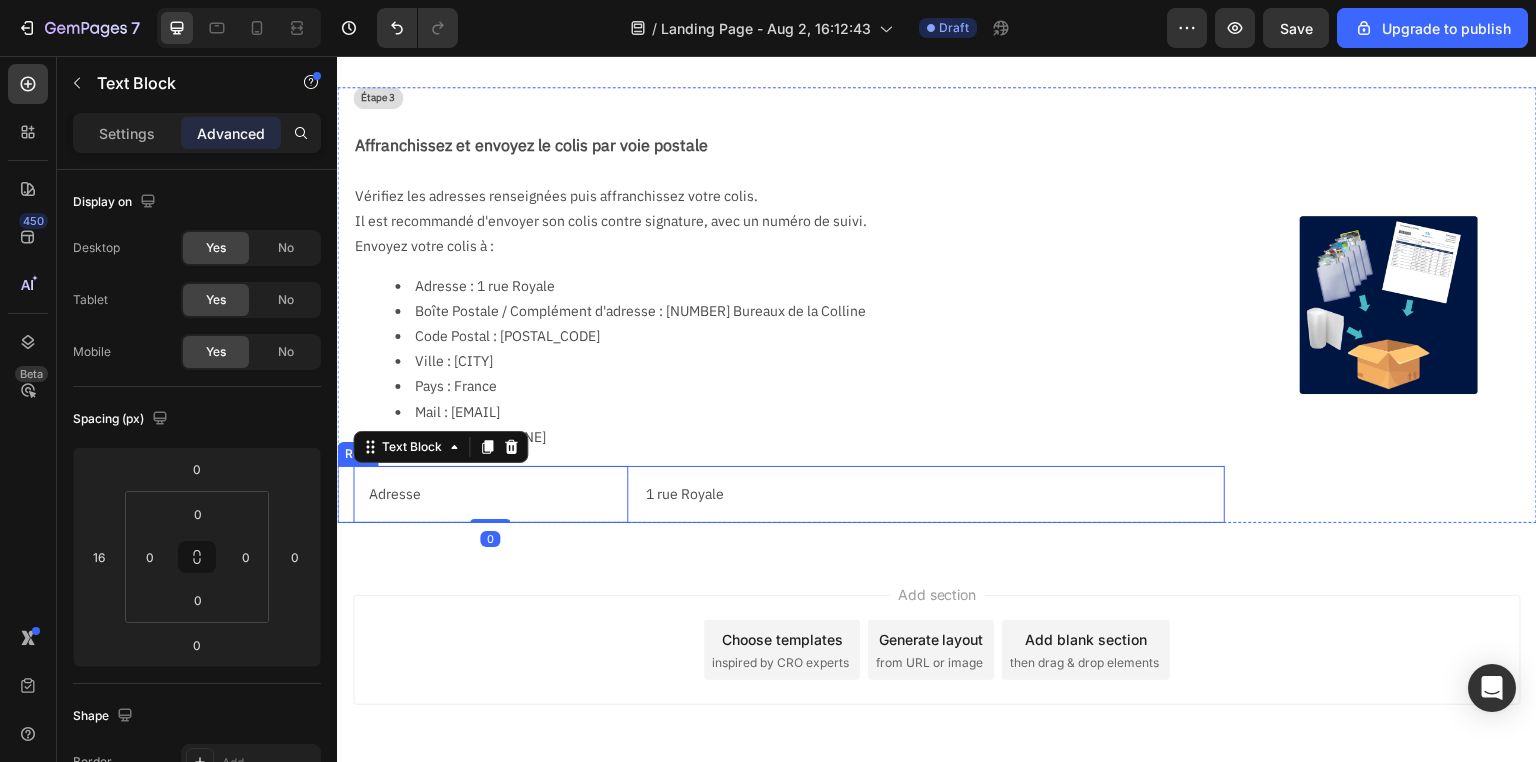 click on "Adresse Text Block   0" at bounding box center (482, 494) 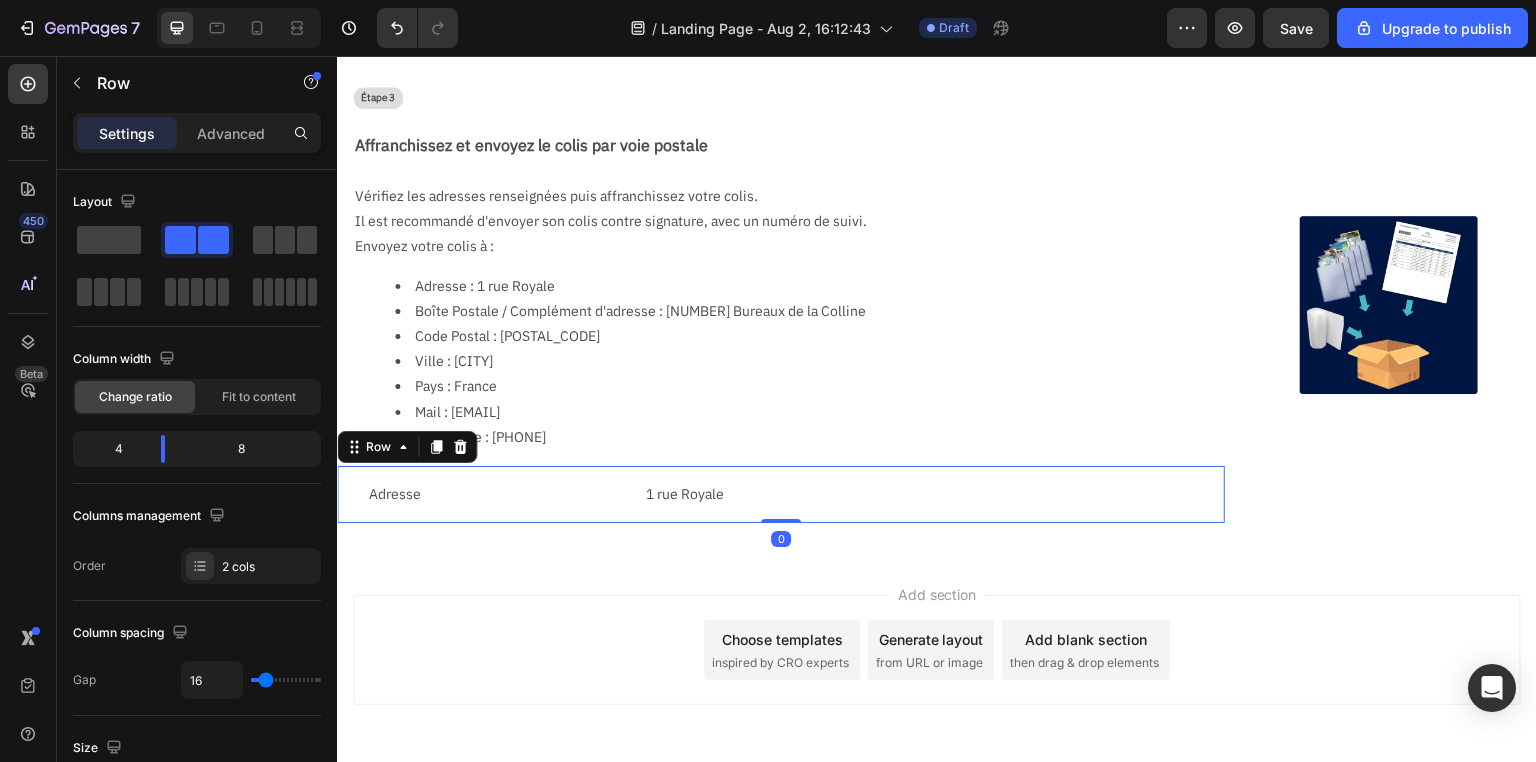 click 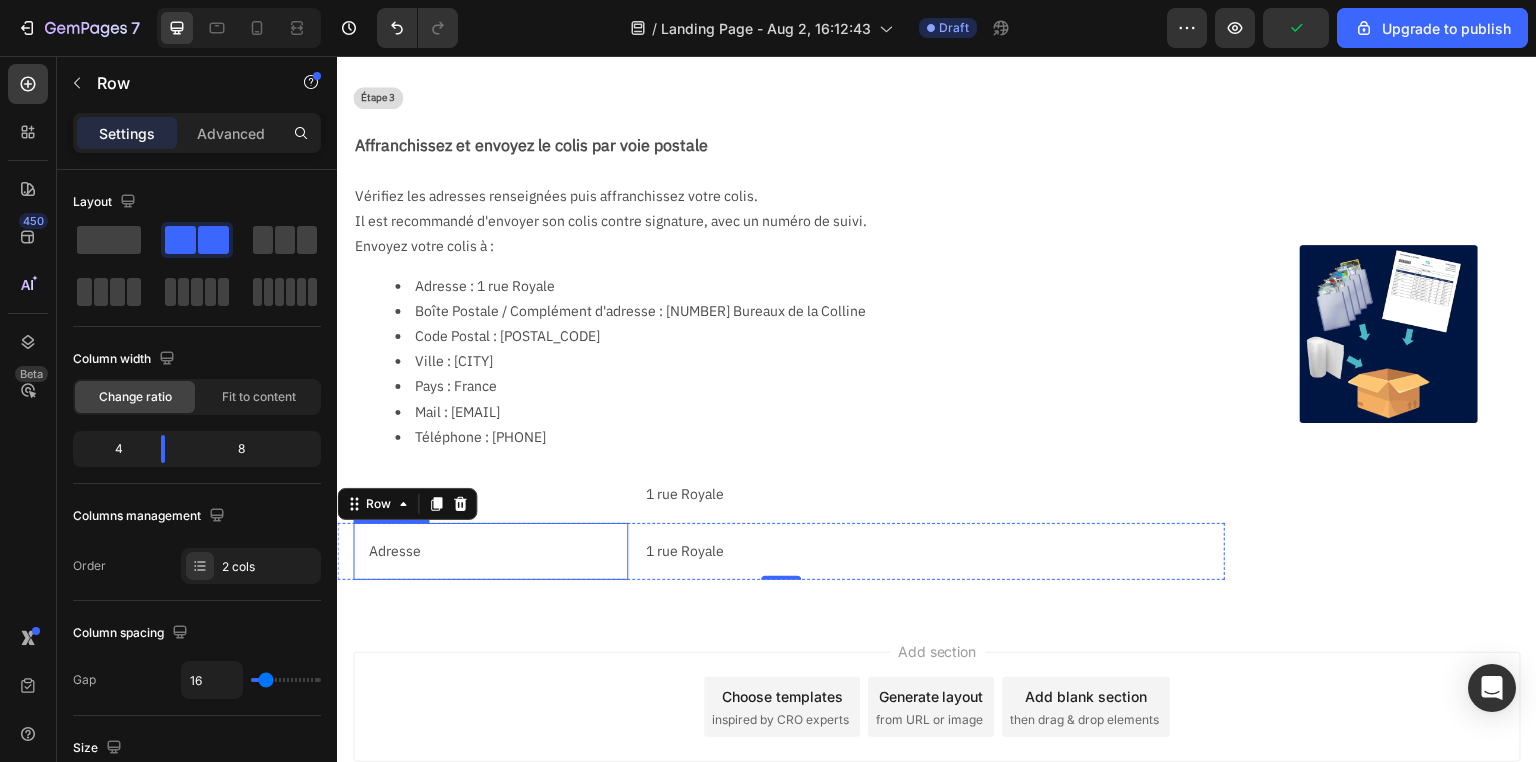 click on "Adresse" at bounding box center (490, 551) 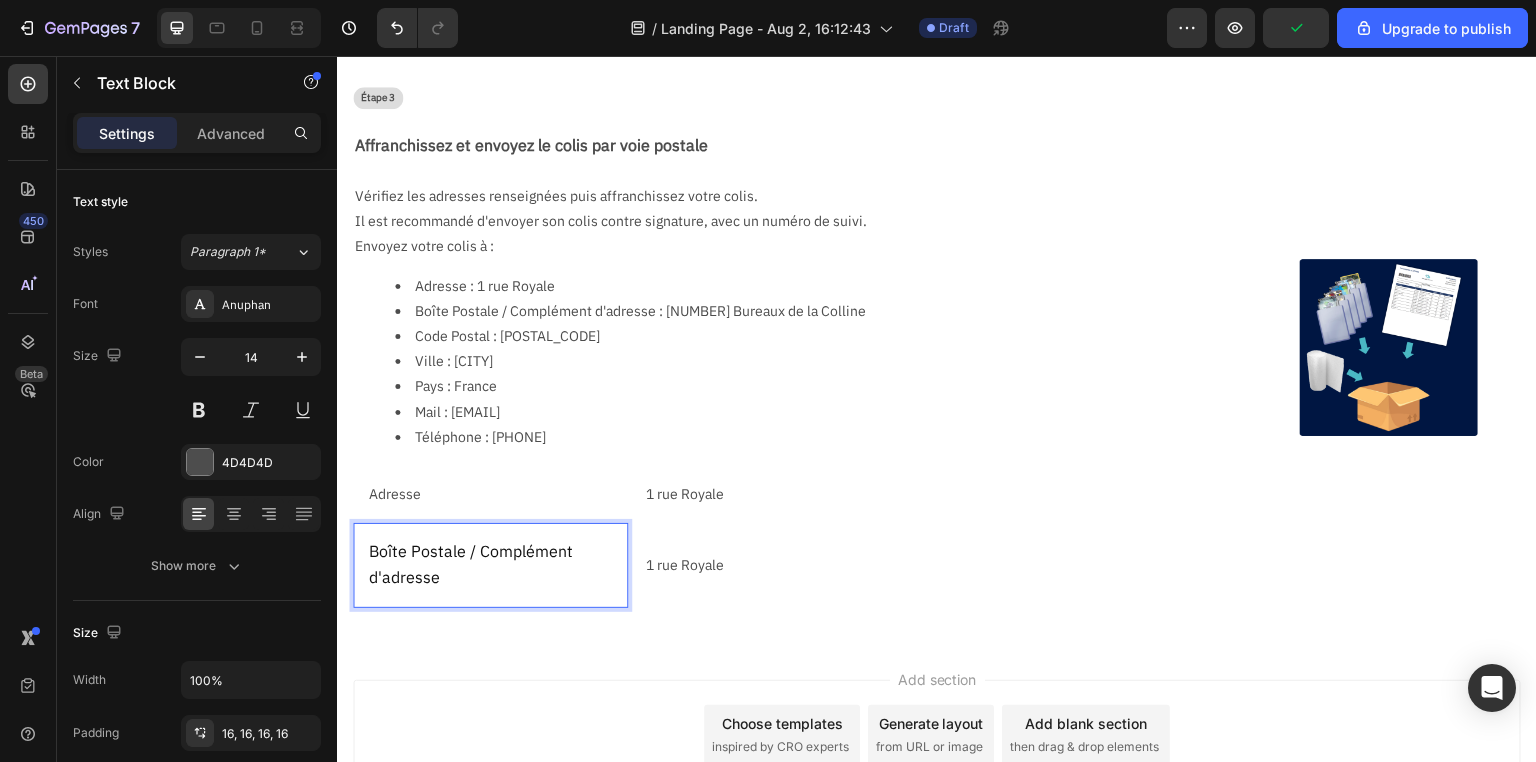click on "Boîte Postale / Complément d'adresse" at bounding box center [471, 564] 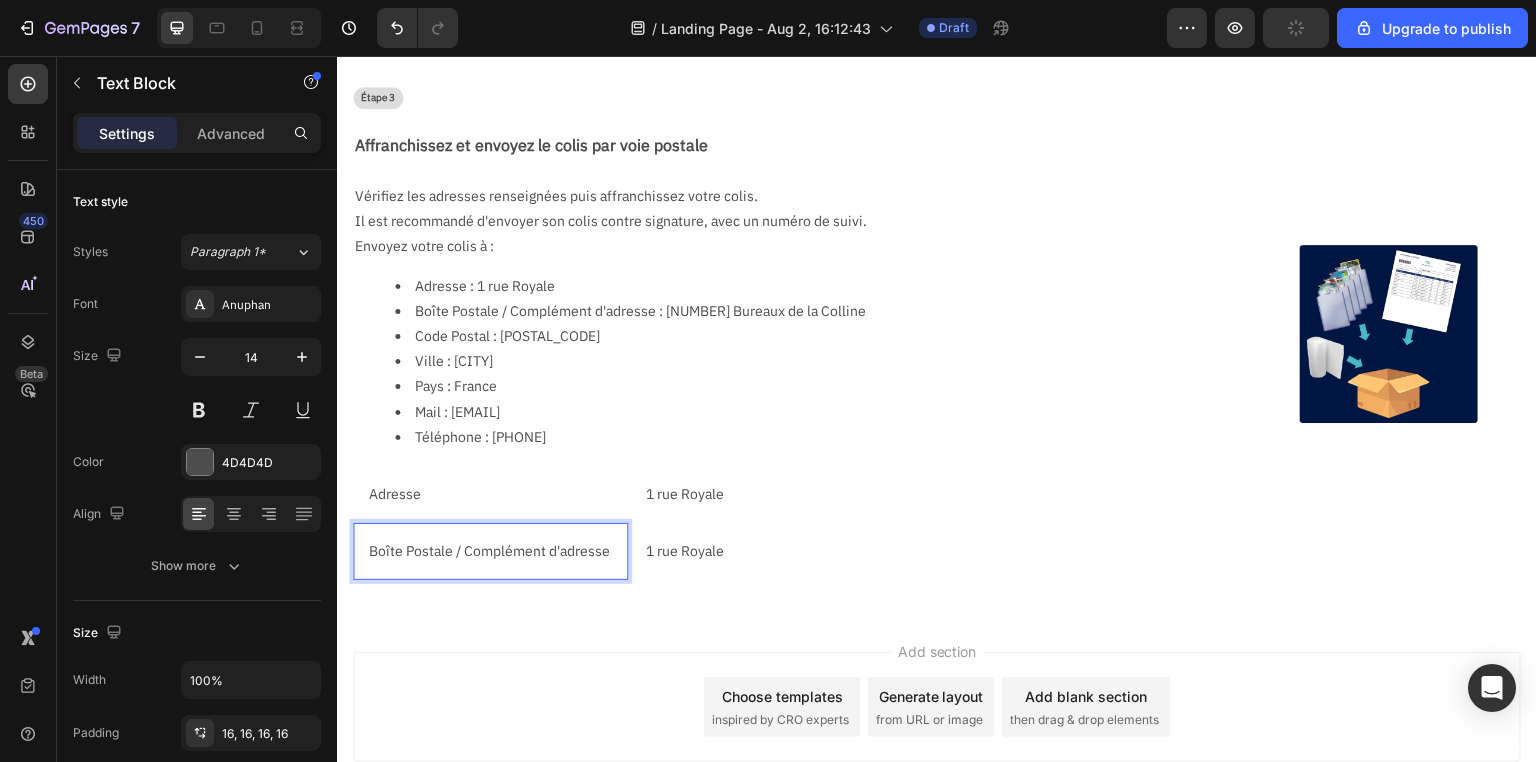click on "Boîte Postale / Complément d'adresse" at bounding box center [490, 551] 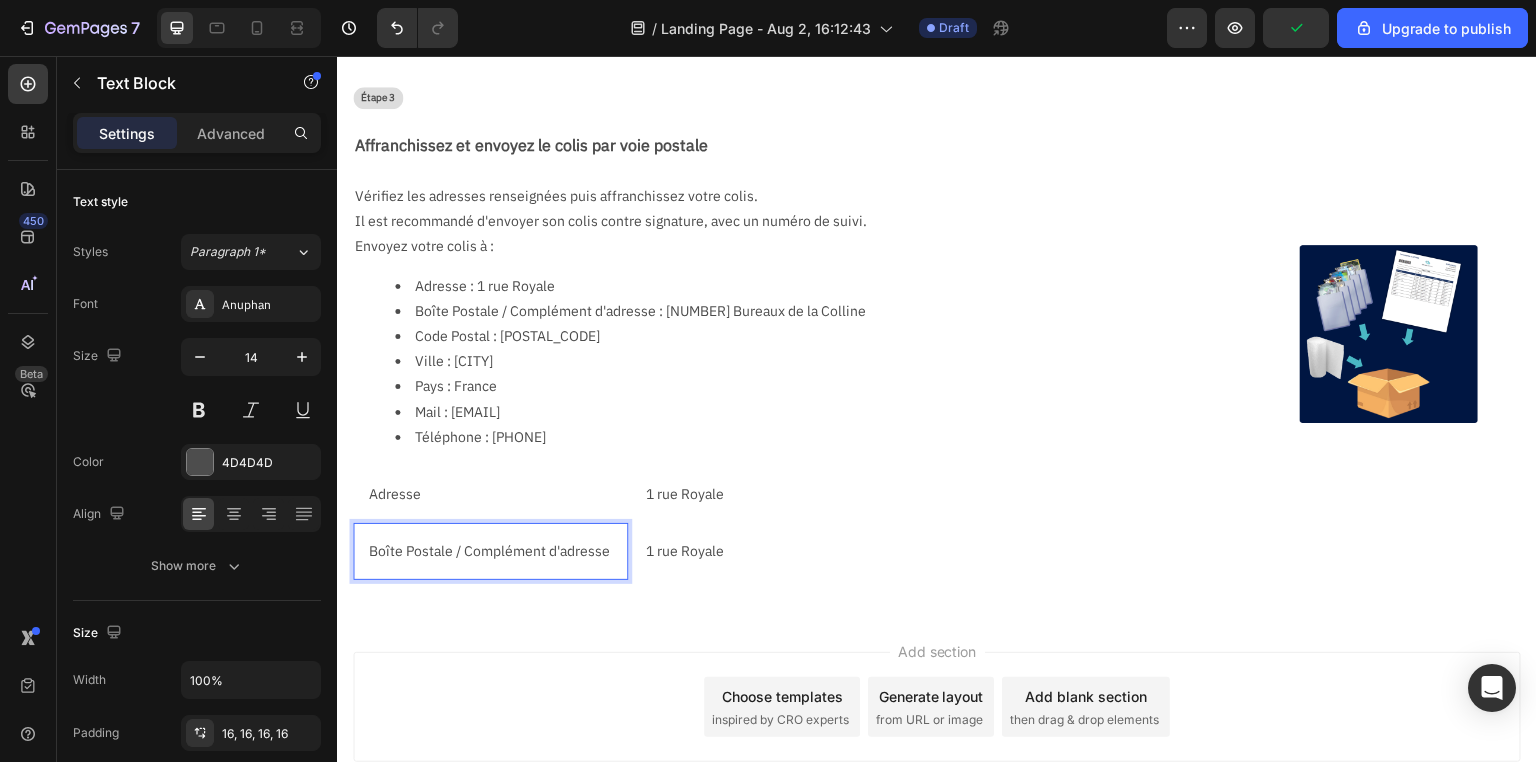 click on "Boîte Postale / Complément d'adresse" at bounding box center [490, 551] 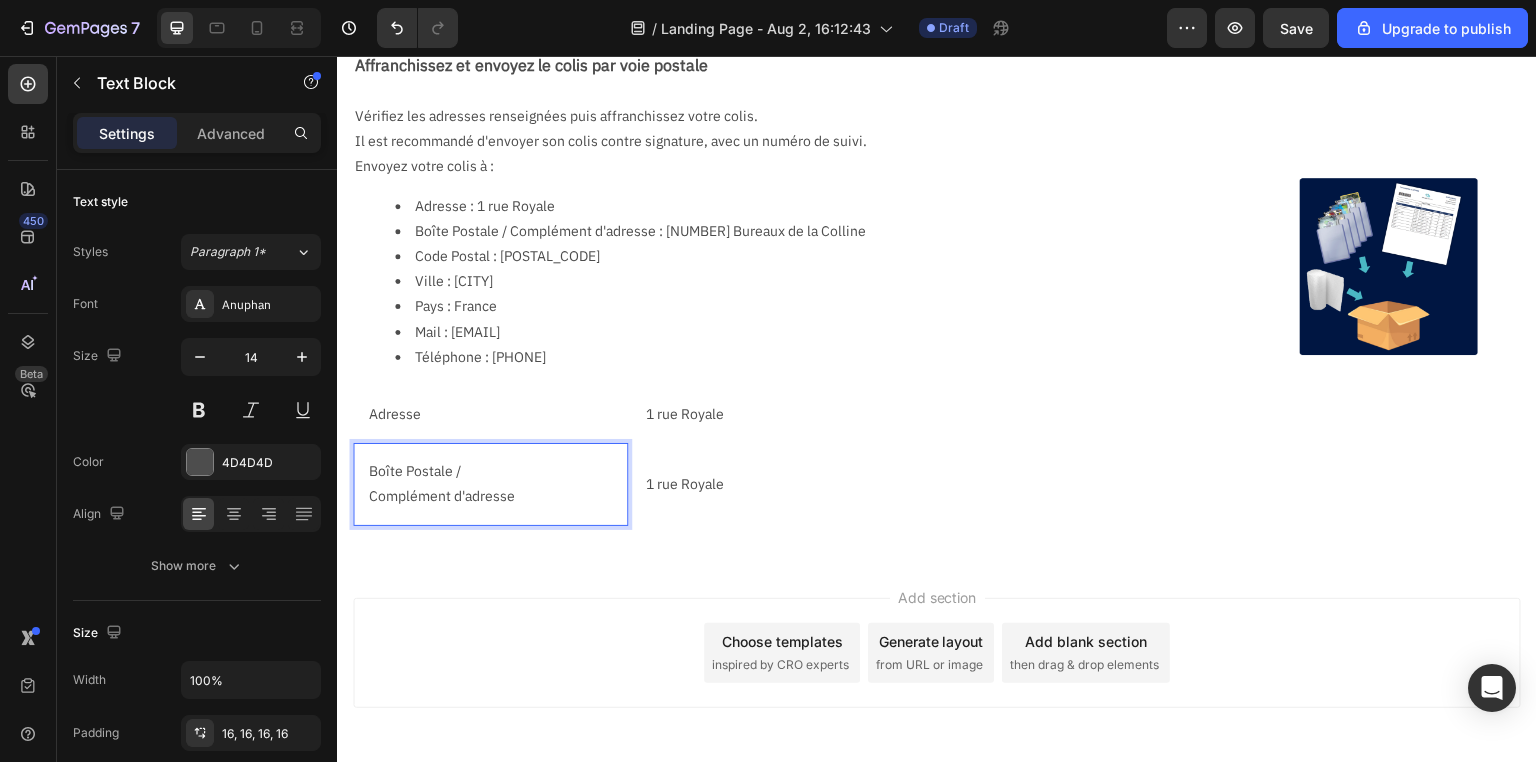 scroll, scrollTop: 868, scrollLeft: 0, axis: vertical 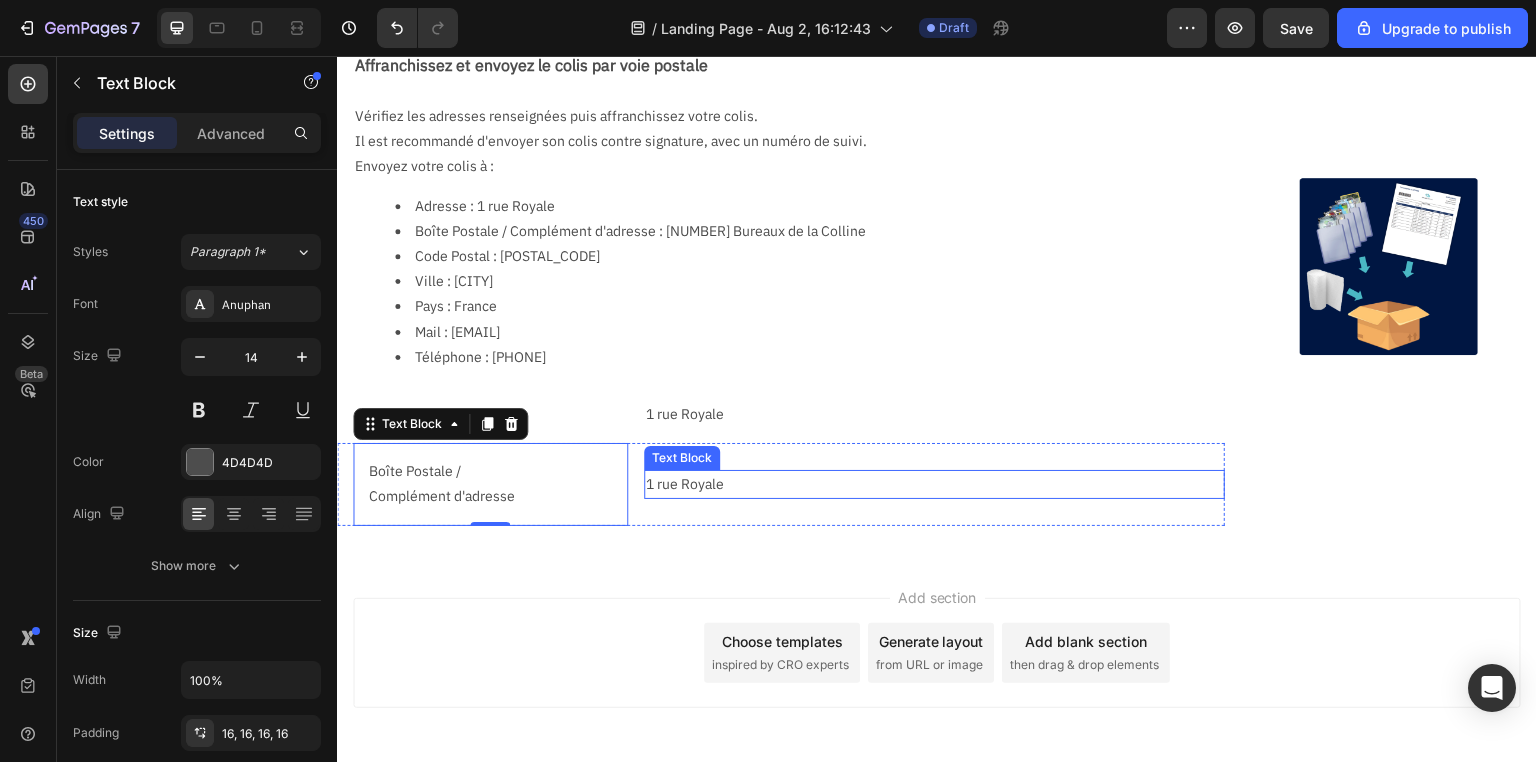 click on "1 rue Royale" at bounding box center [934, 484] 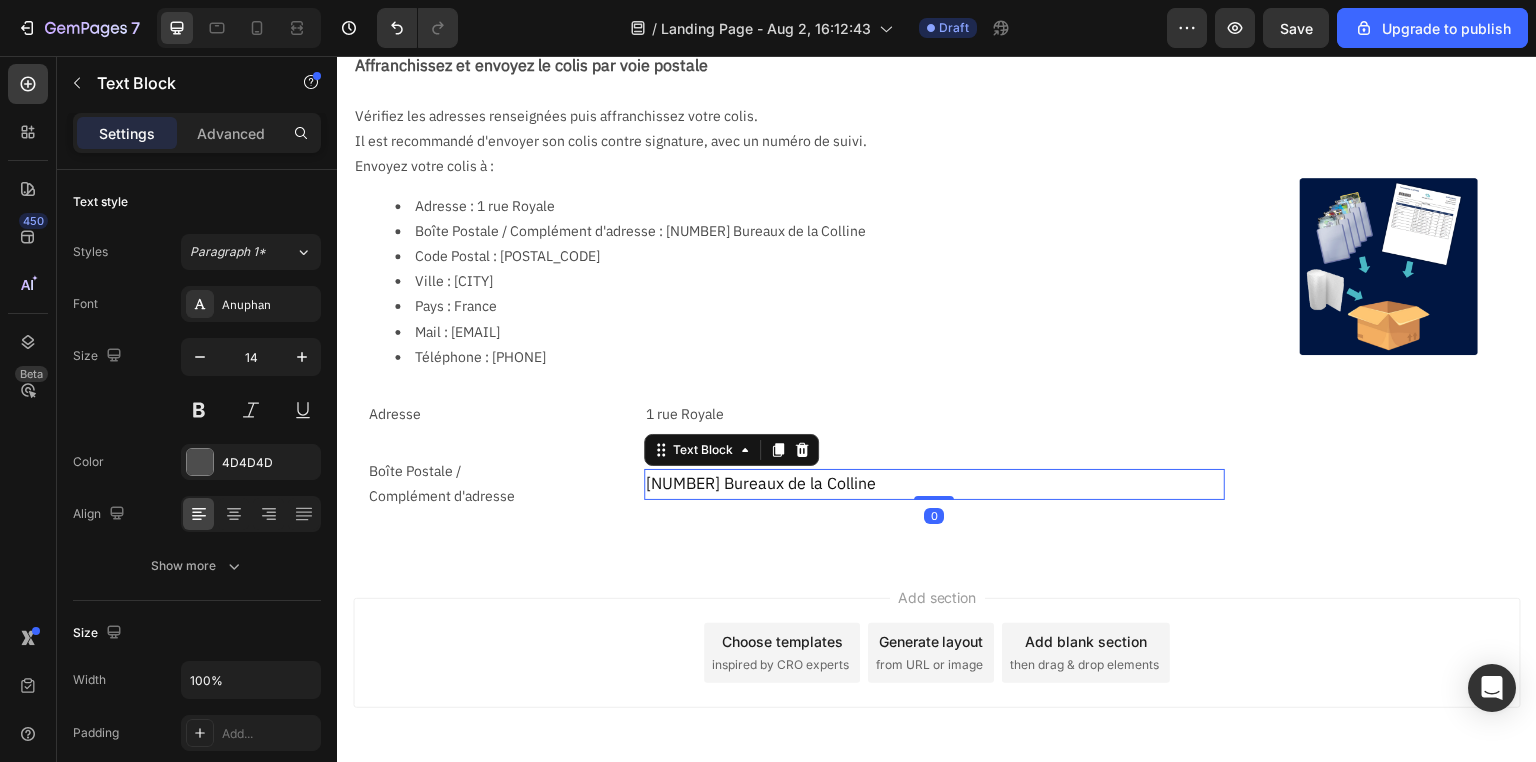 click on "Boîte Postale / Complément d'adresse" at bounding box center (490, 484) 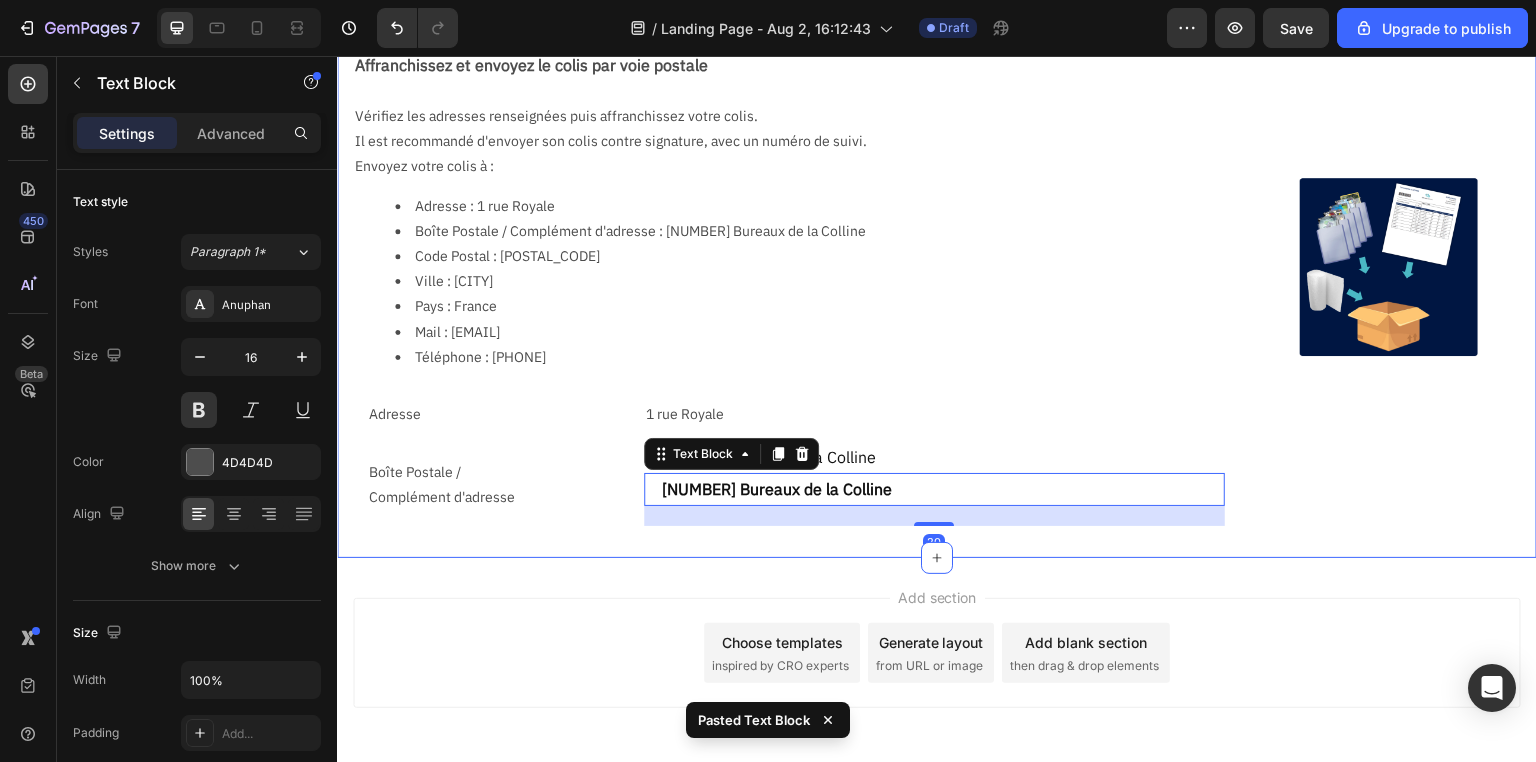 scroll, scrollTop: 842, scrollLeft: 0, axis: vertical 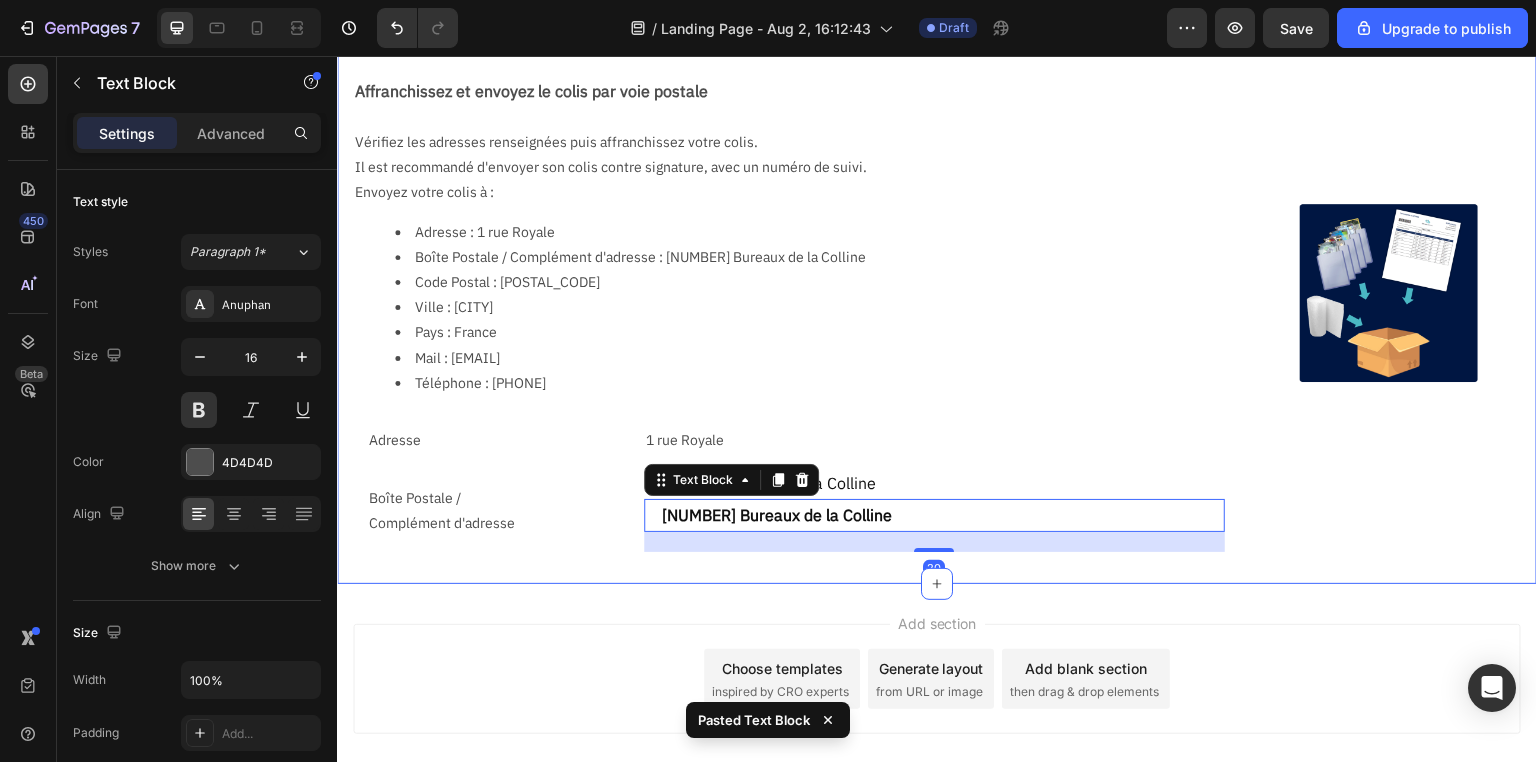 click on "Add section Choose templates inspired by CRO experts Generate layout from URL or image Add blank section then drag & drop elements" at bounding box center [937, 707] 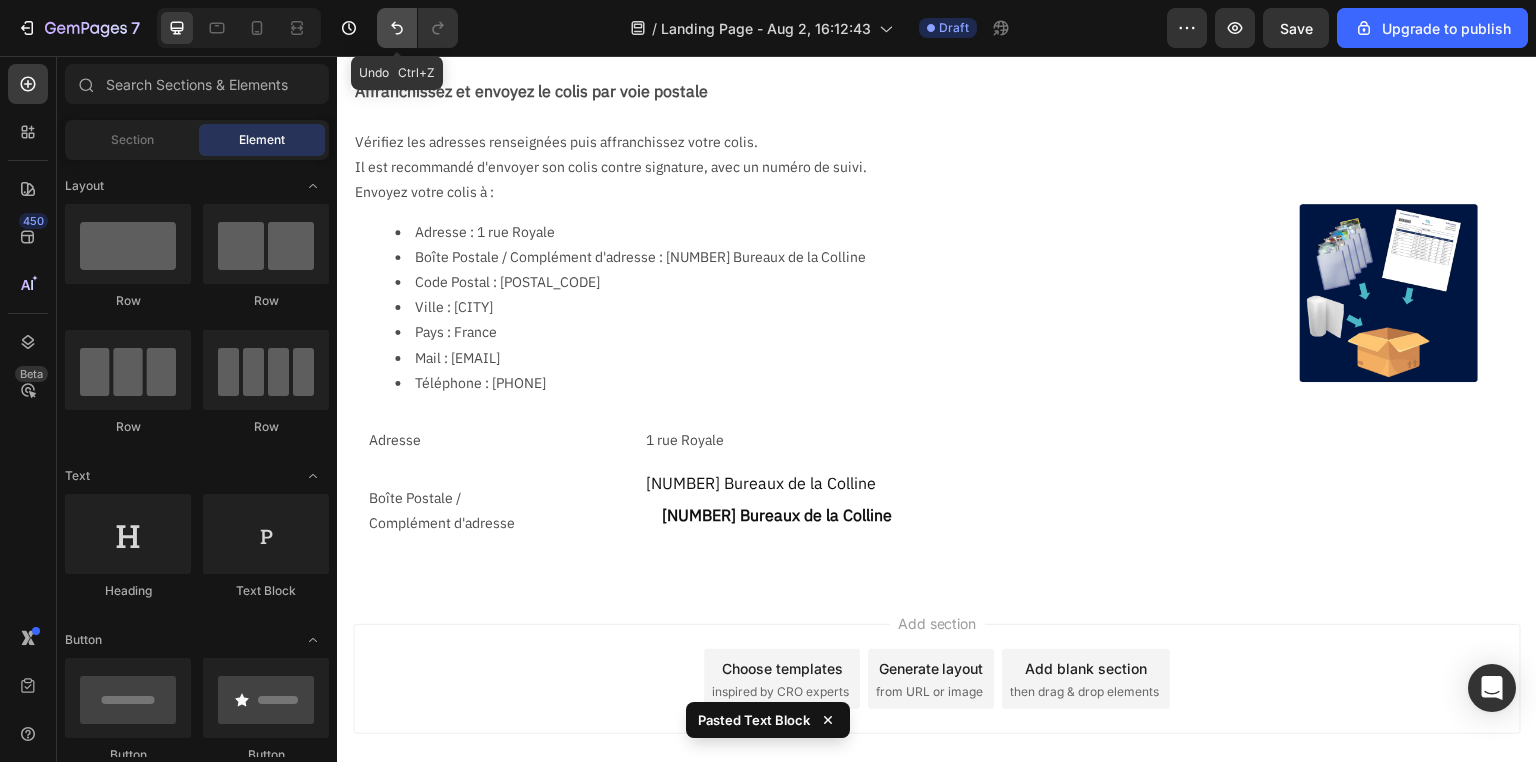 click 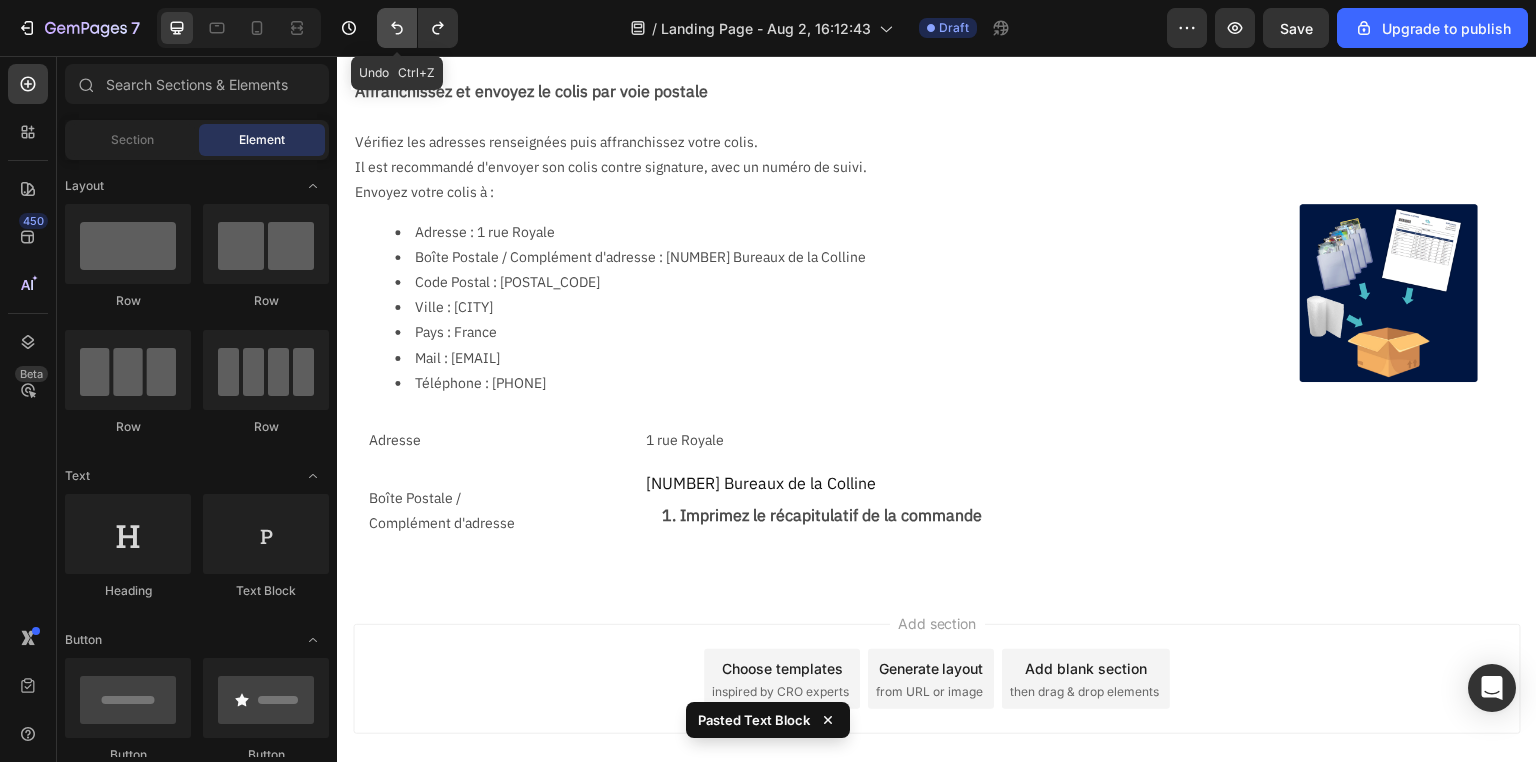 click 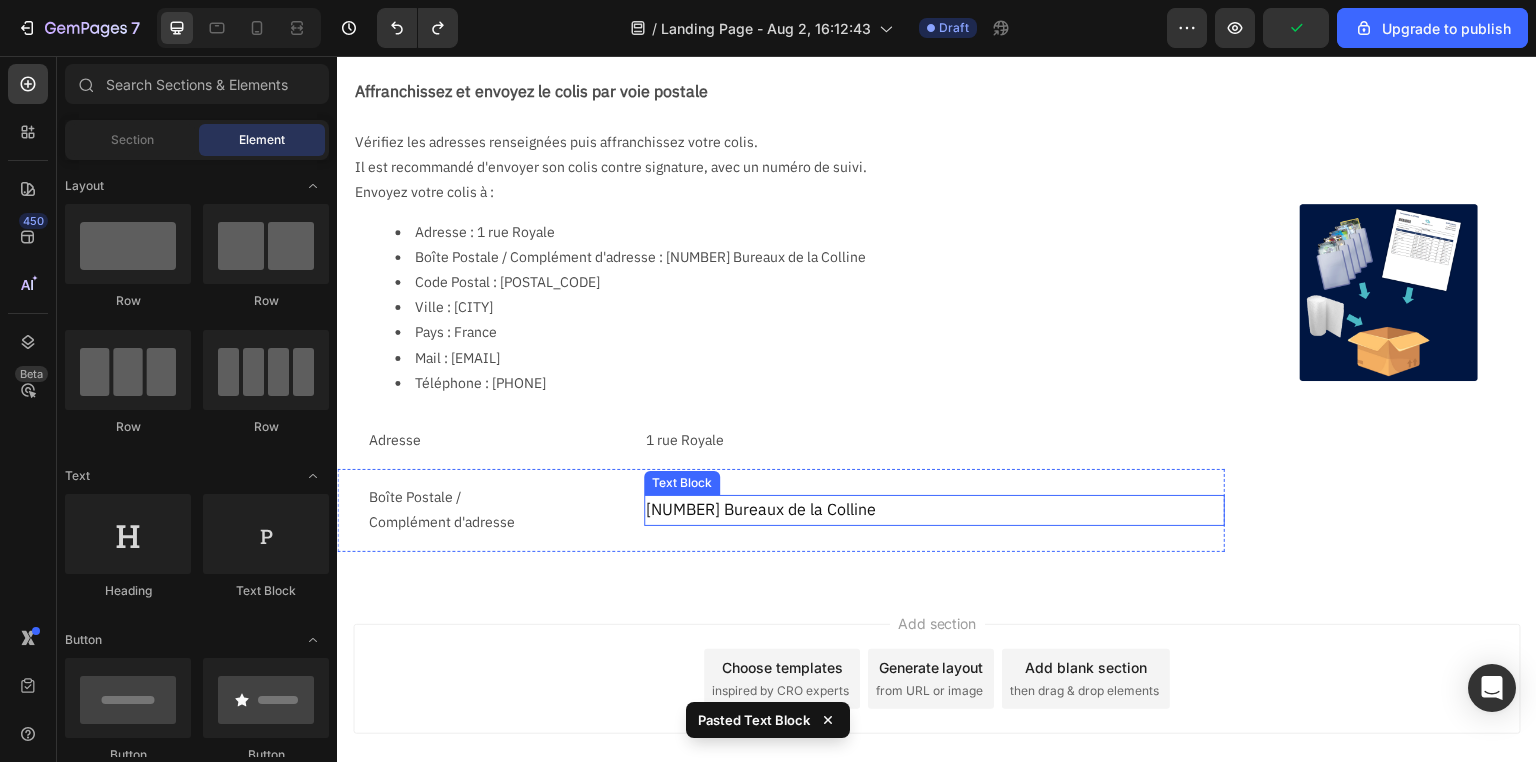 click on "[NUMBER] [STREET]" at bounding box center [761, 509] 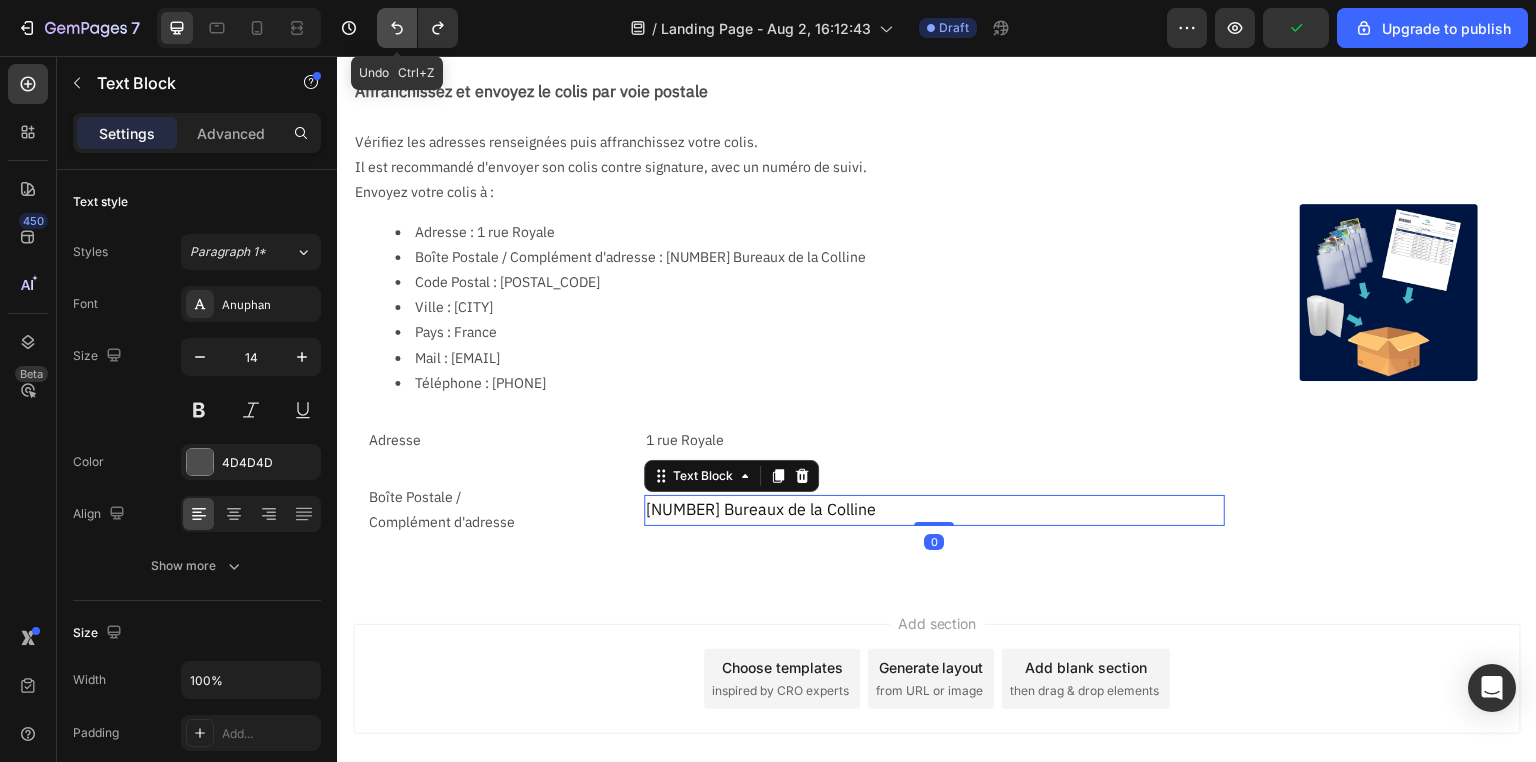 click 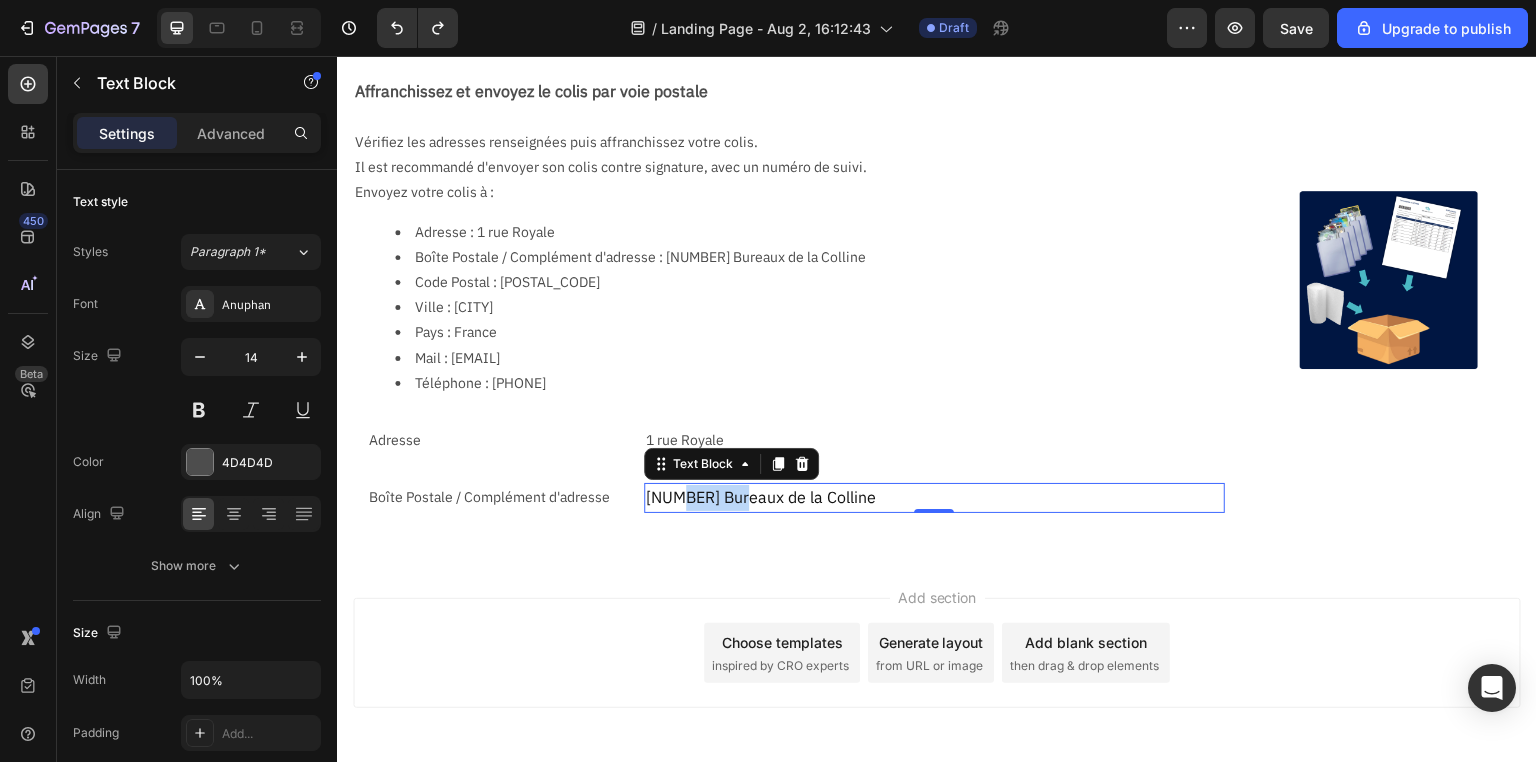 click on "[NUMBER] [STREET]" at bounding box center [761, 497] 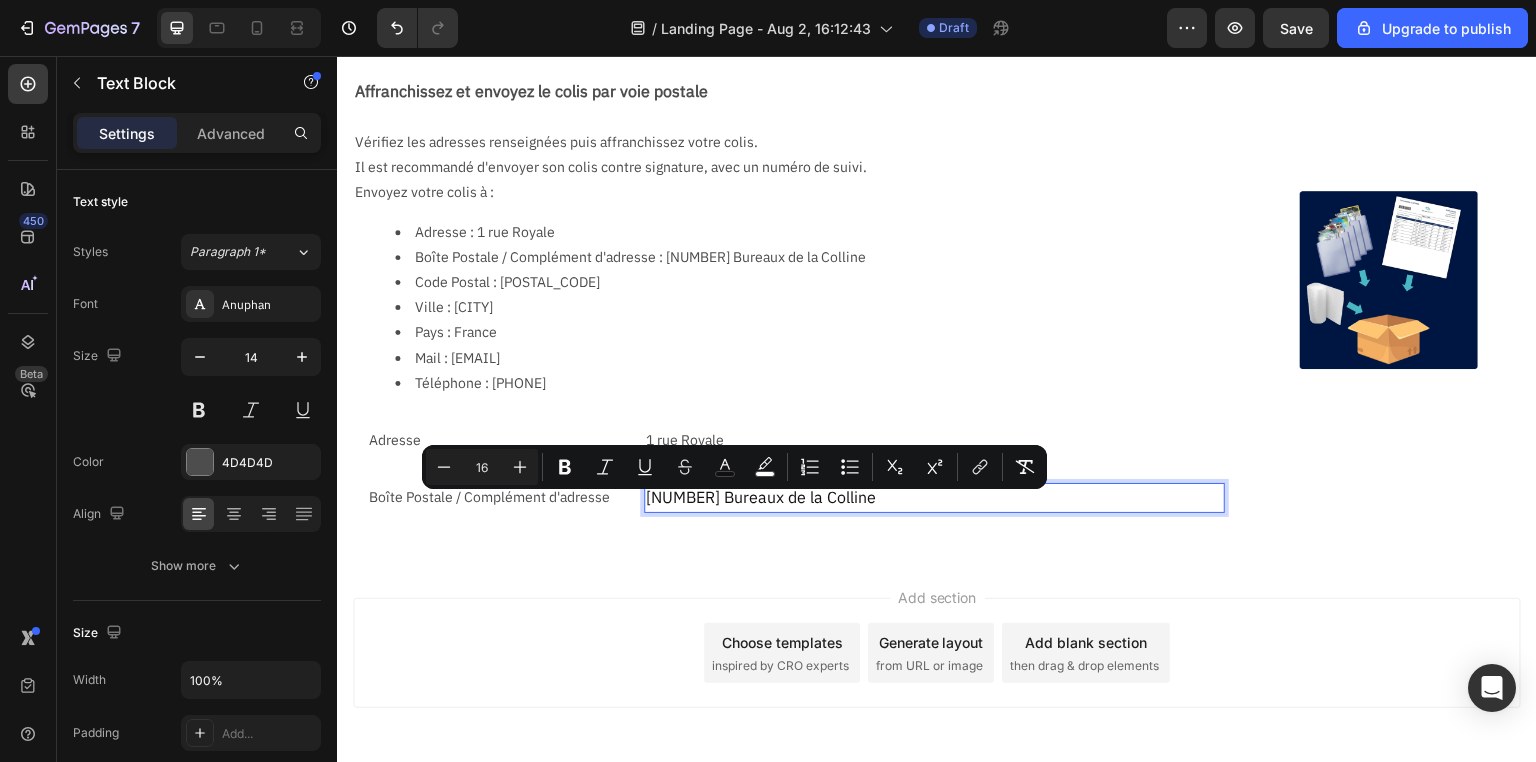 click on "Add section Choose templates inspired by CRO experts Generate layout from URL or image Add blank section then drag & drop elements" at bounding box center (937, 681) 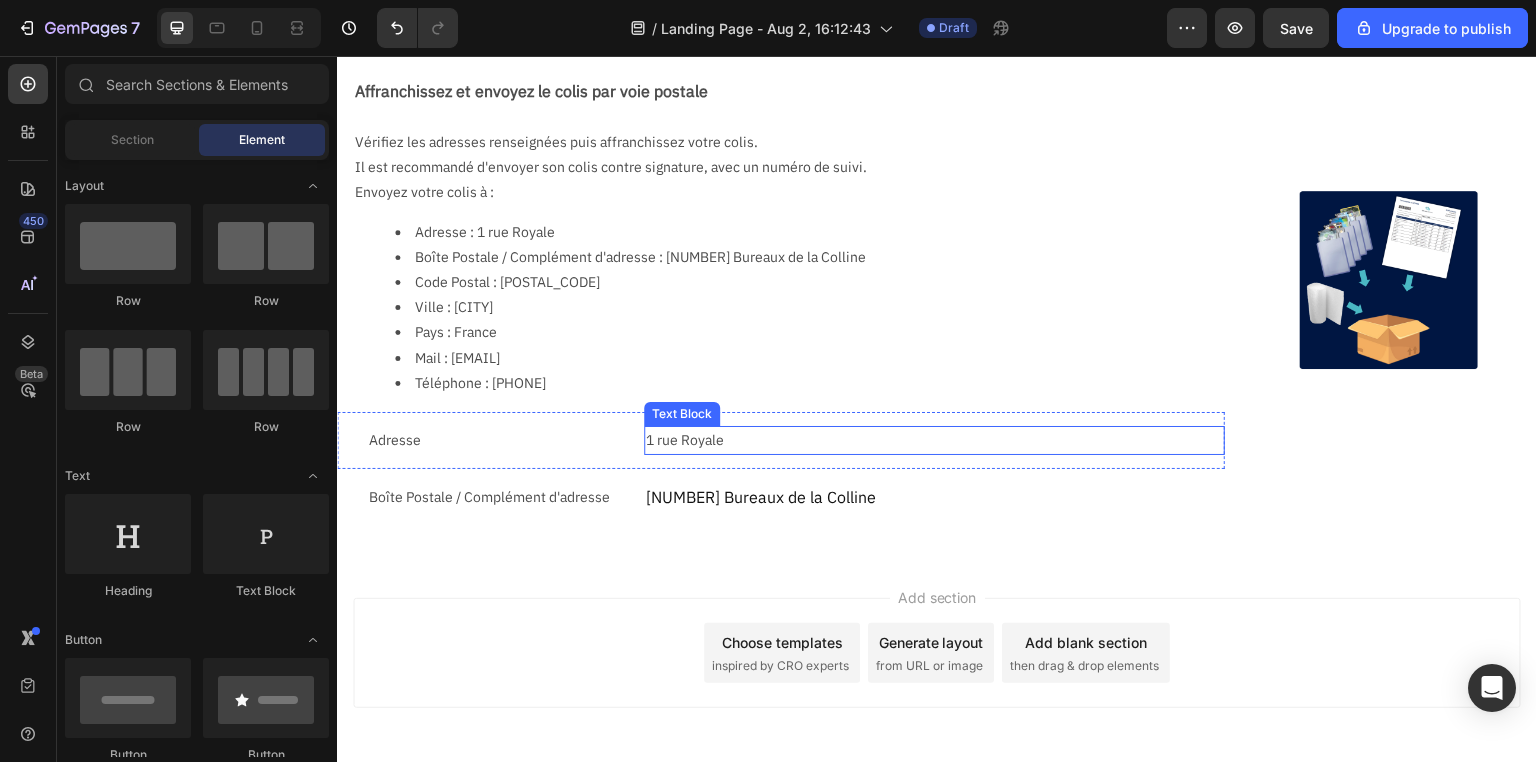 click on "1 rue Royale" at bounding box center [934, 440] 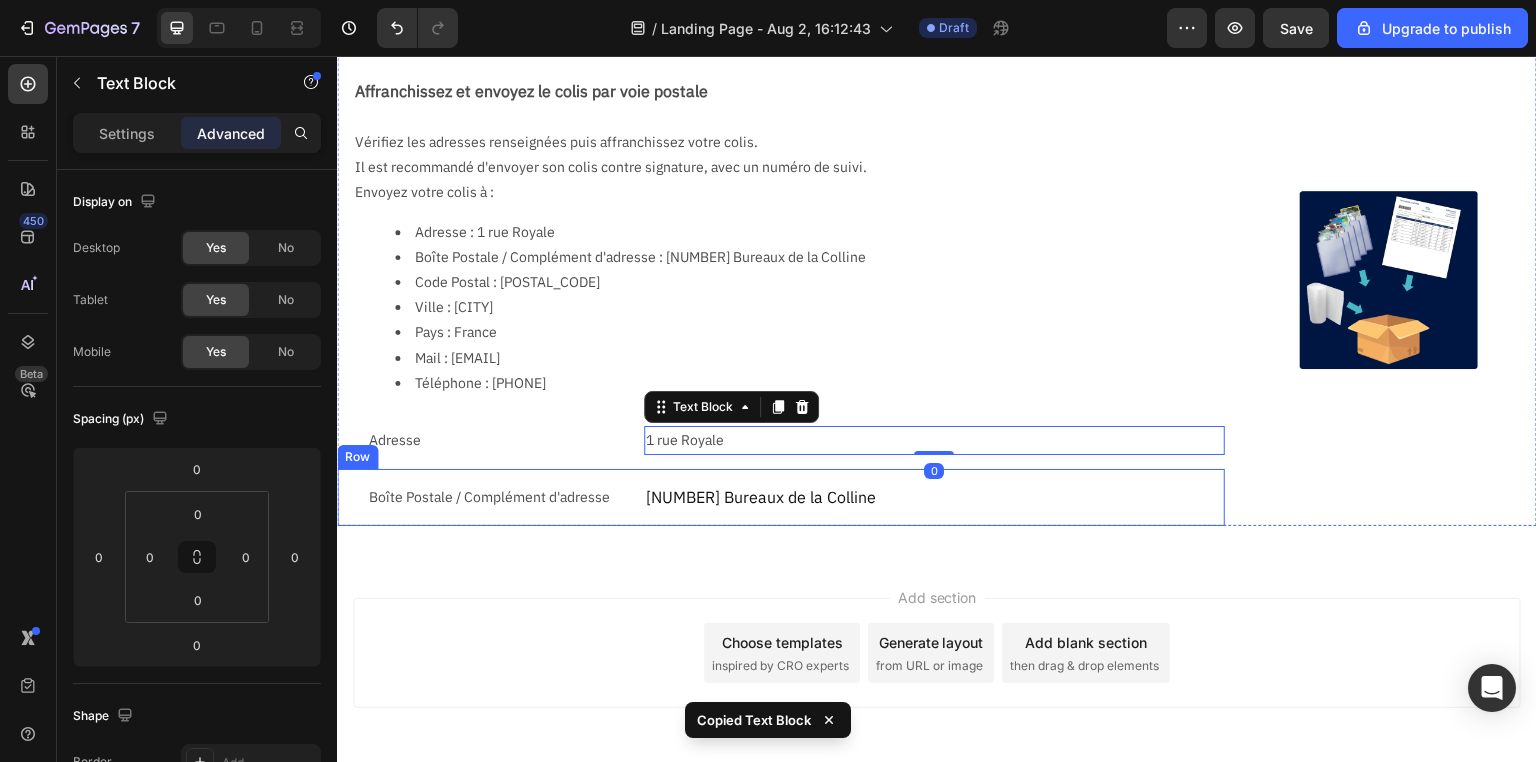click on "[NUMBER] [STREET]" at bounding box center [761, 497] 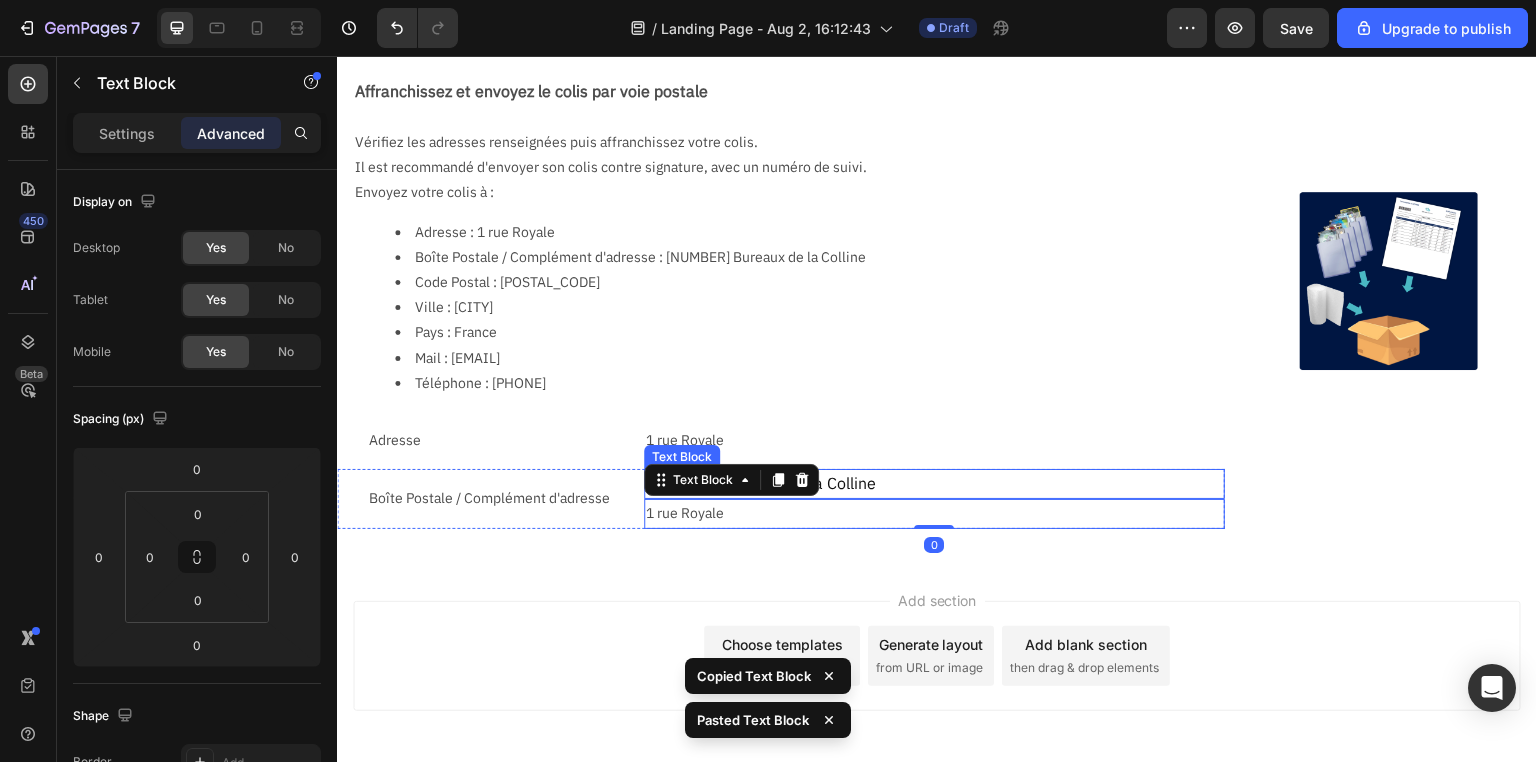 click on "[NUMBER] [STREET]" at bounding box center (761, 483) 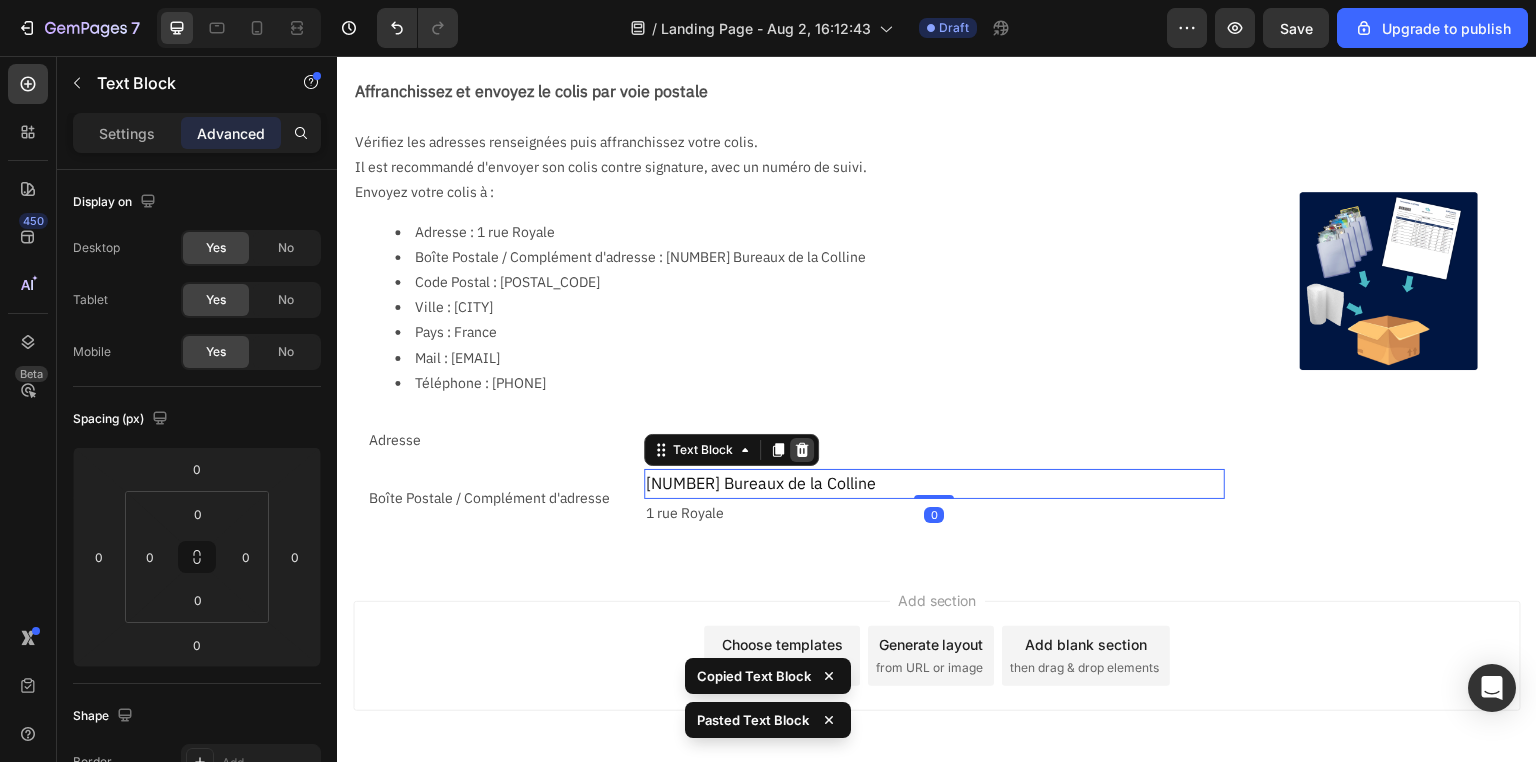 click 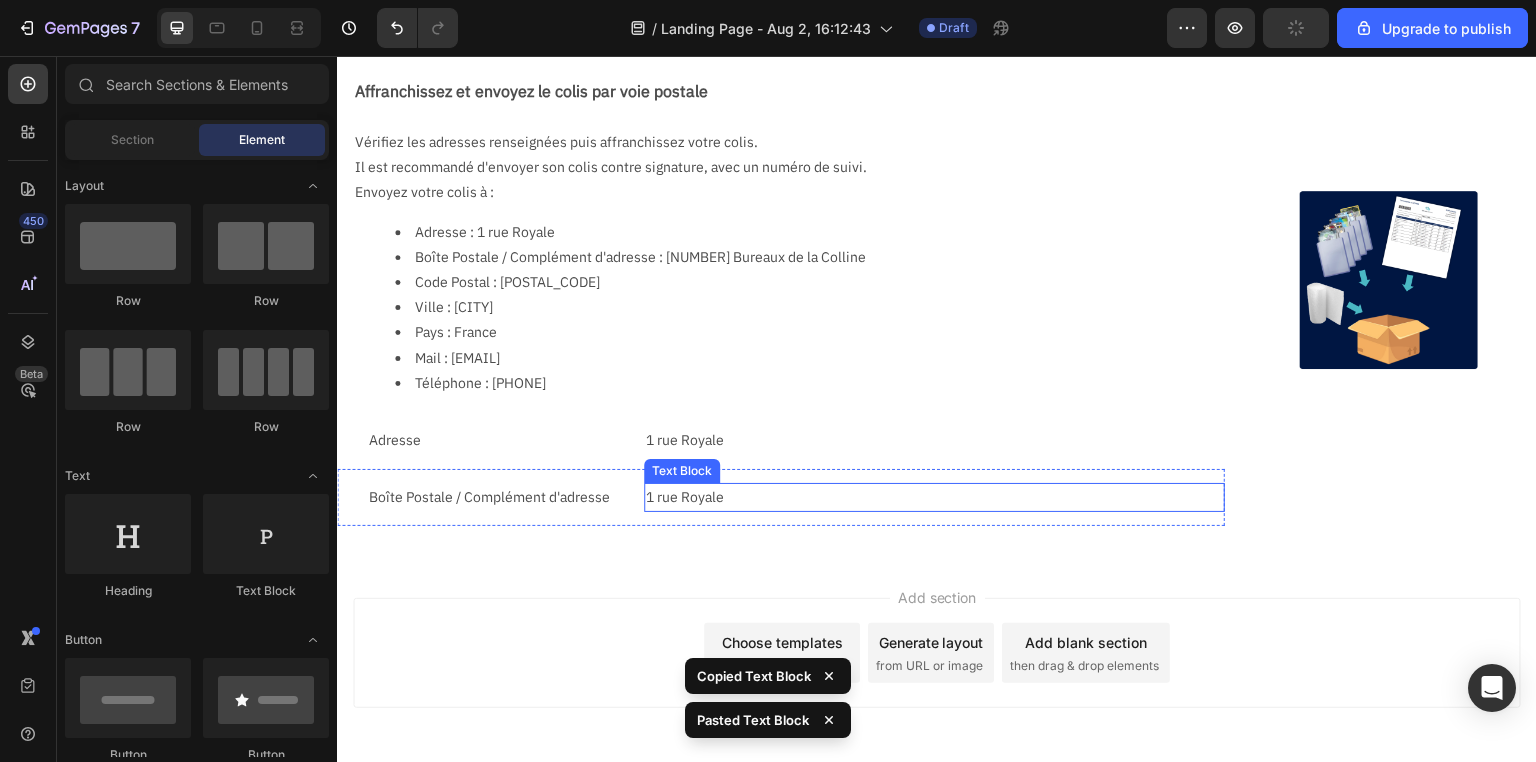 click on "1 rue Royale" at bounding box center (934, 497) 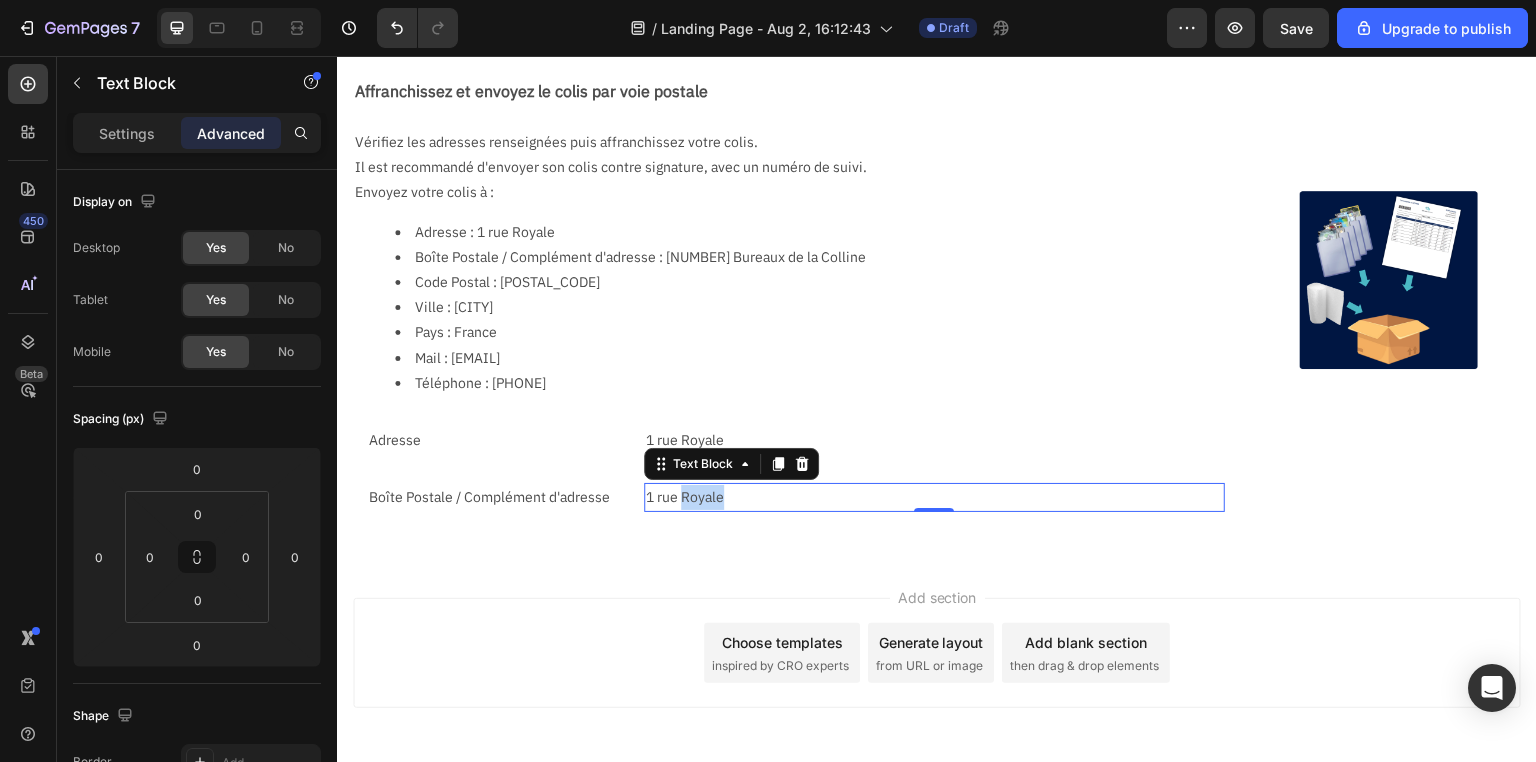 click on "1 rue Royale" at bounding box center [934, 497] 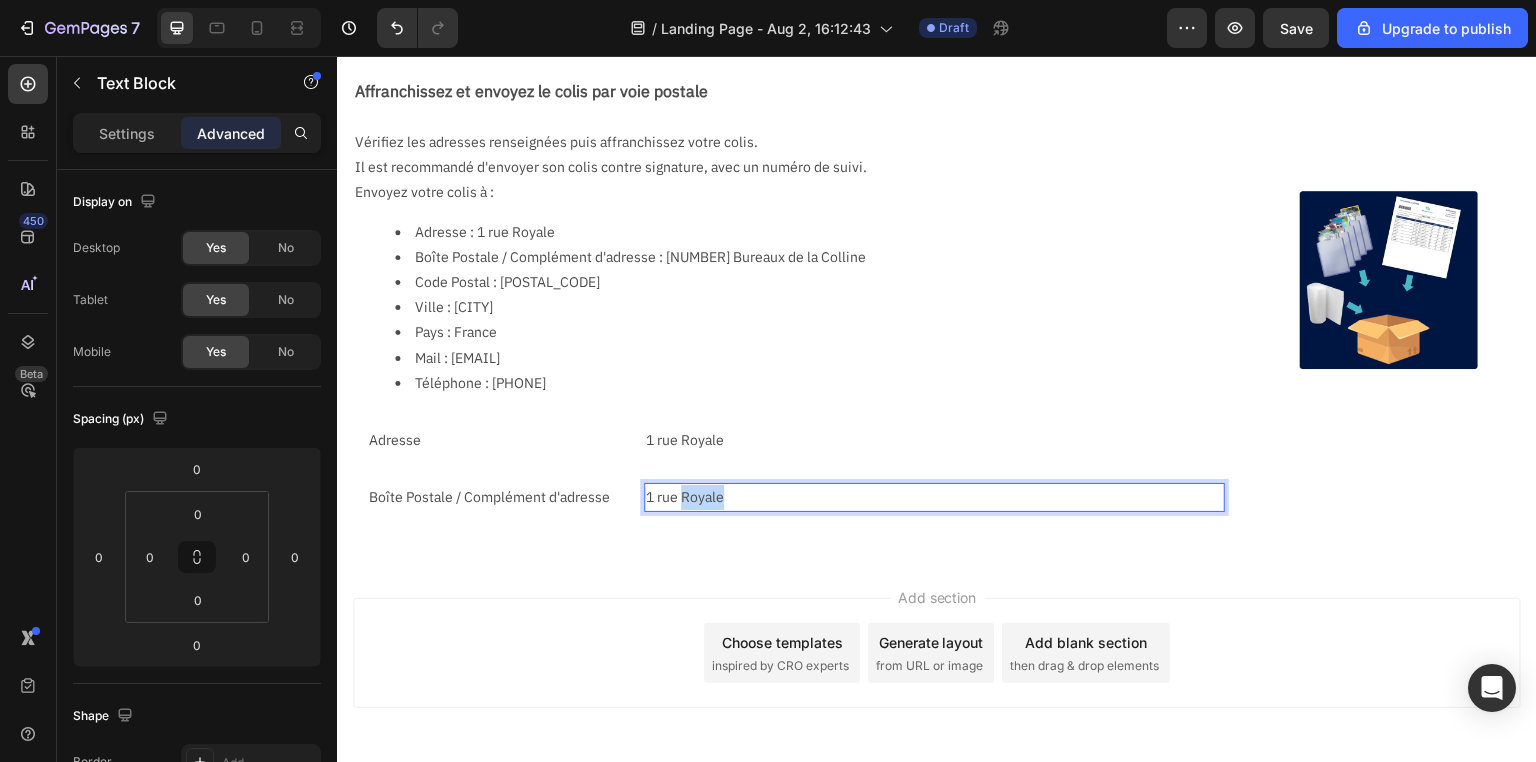 click on "1 rue Royale" at bounding box center [934, 497] 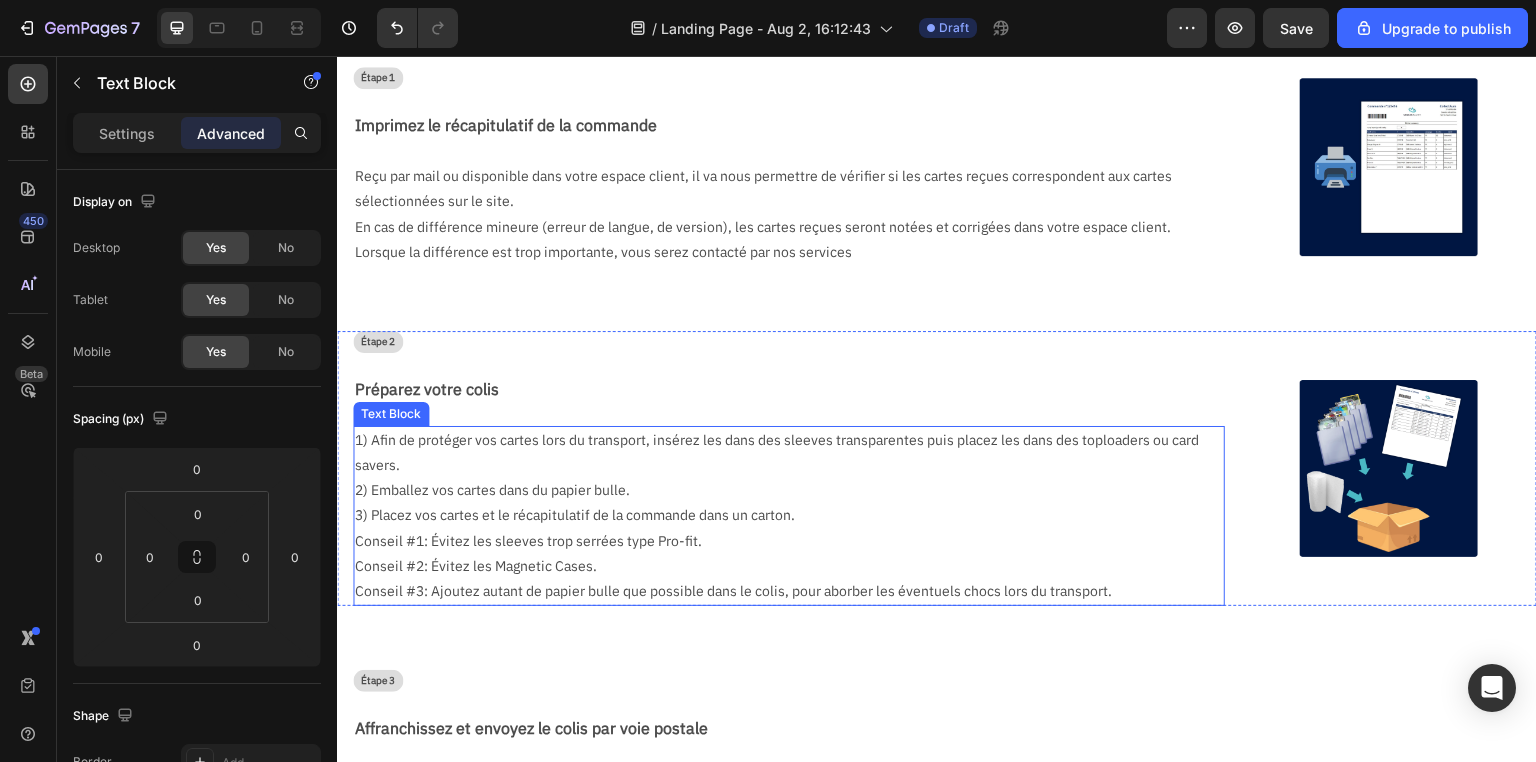scroll, scrollTop: 762, scrollLeft: 0, axis: vertical 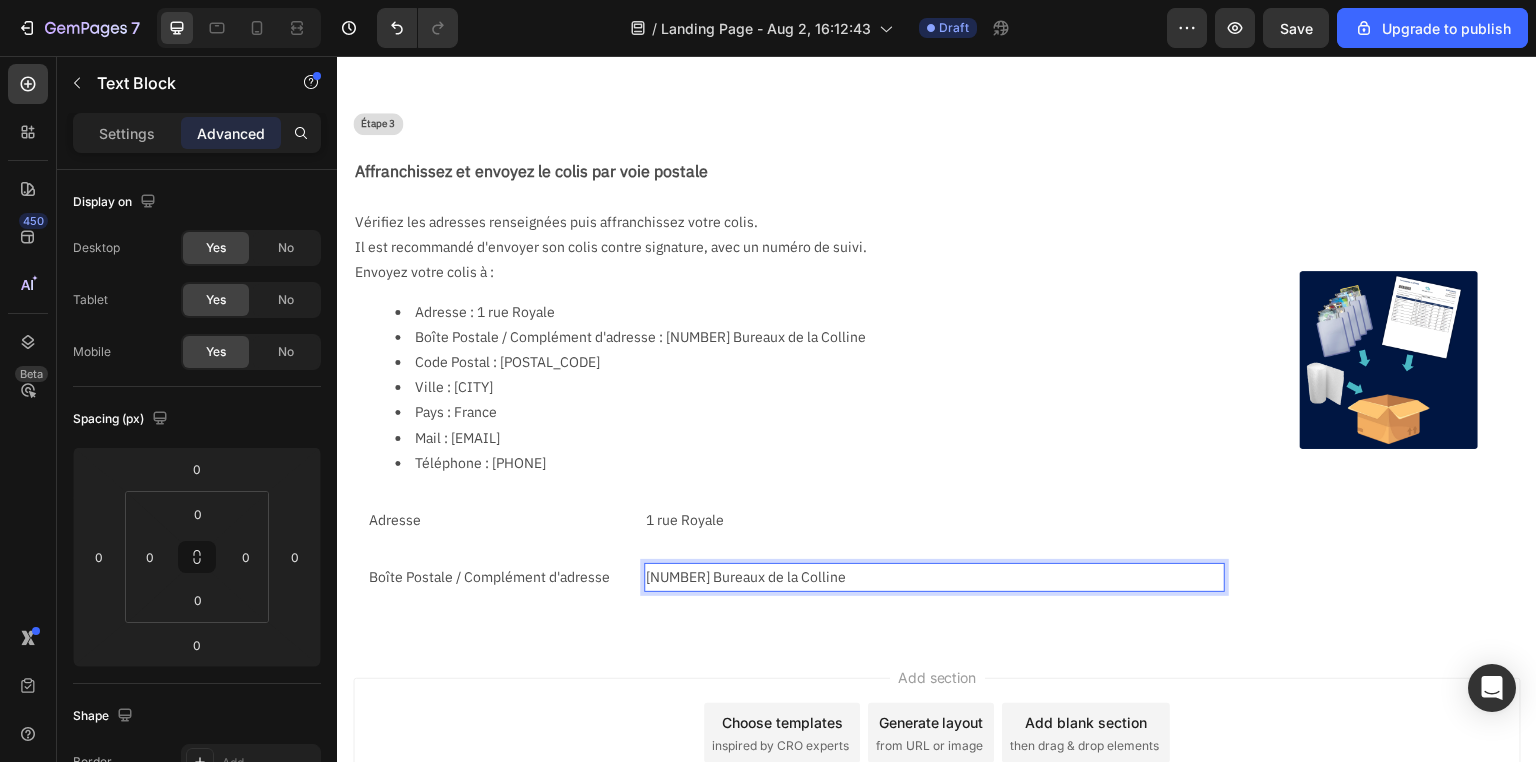 click on "Add section Choose templates inspired by CRO experts Generate layout from URL or image Add blank section then drag & drop elements" at bounding box center (937, 733) 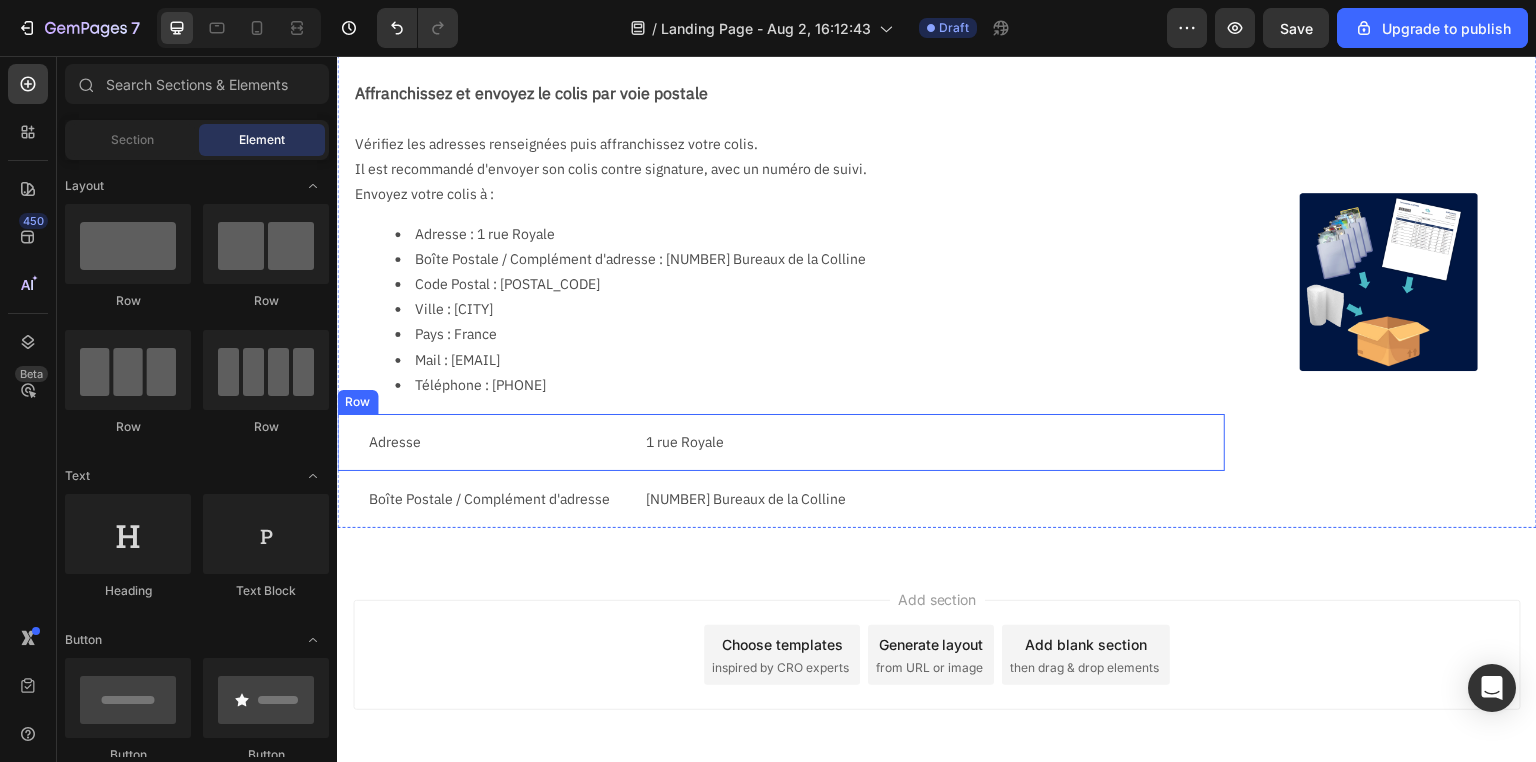 scroll, scrollTop: 842, scrollLeft: 0, axis: vertical 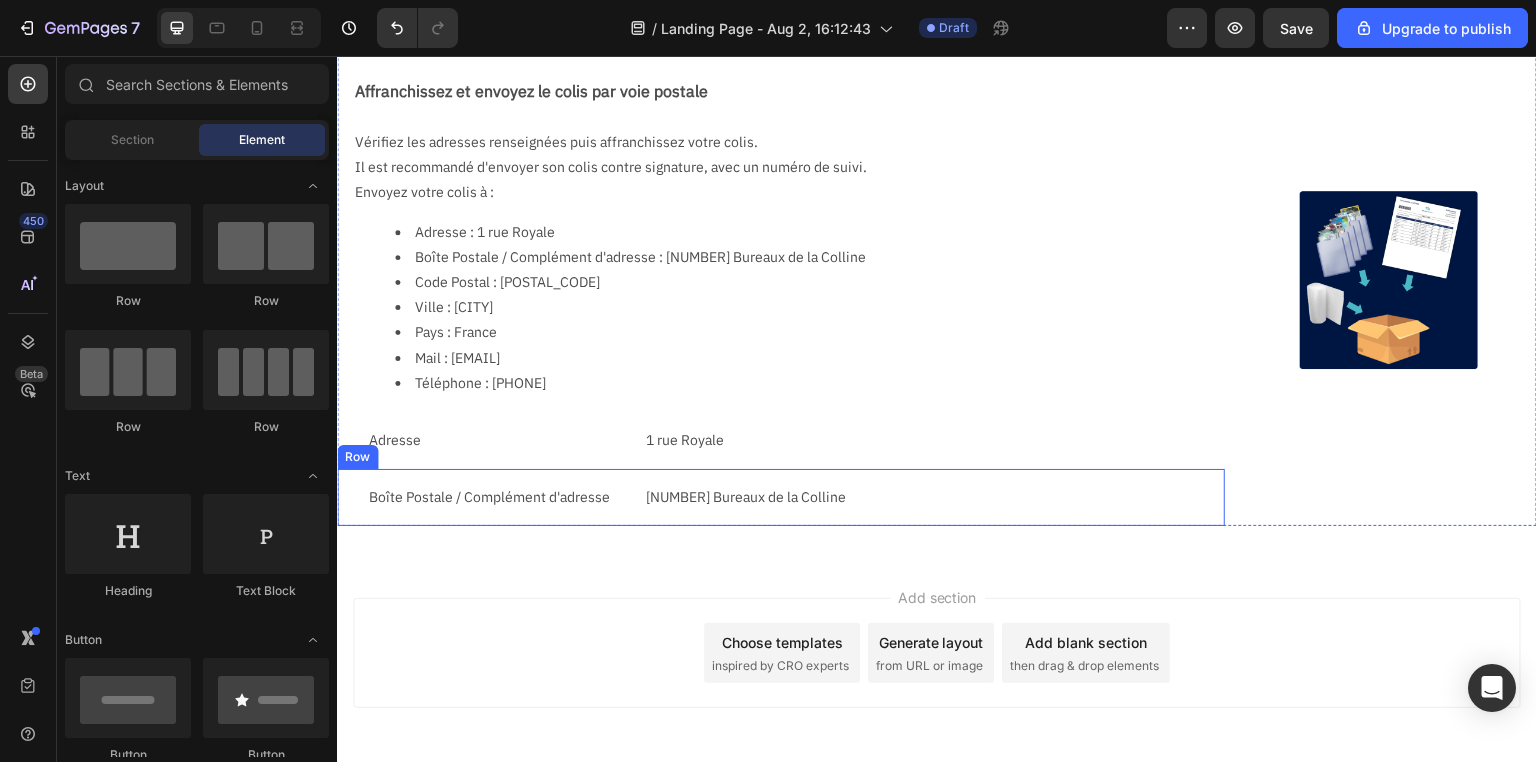 click on "202 Bureaux de la Colline Text Block" at bounding box center [934, 497] 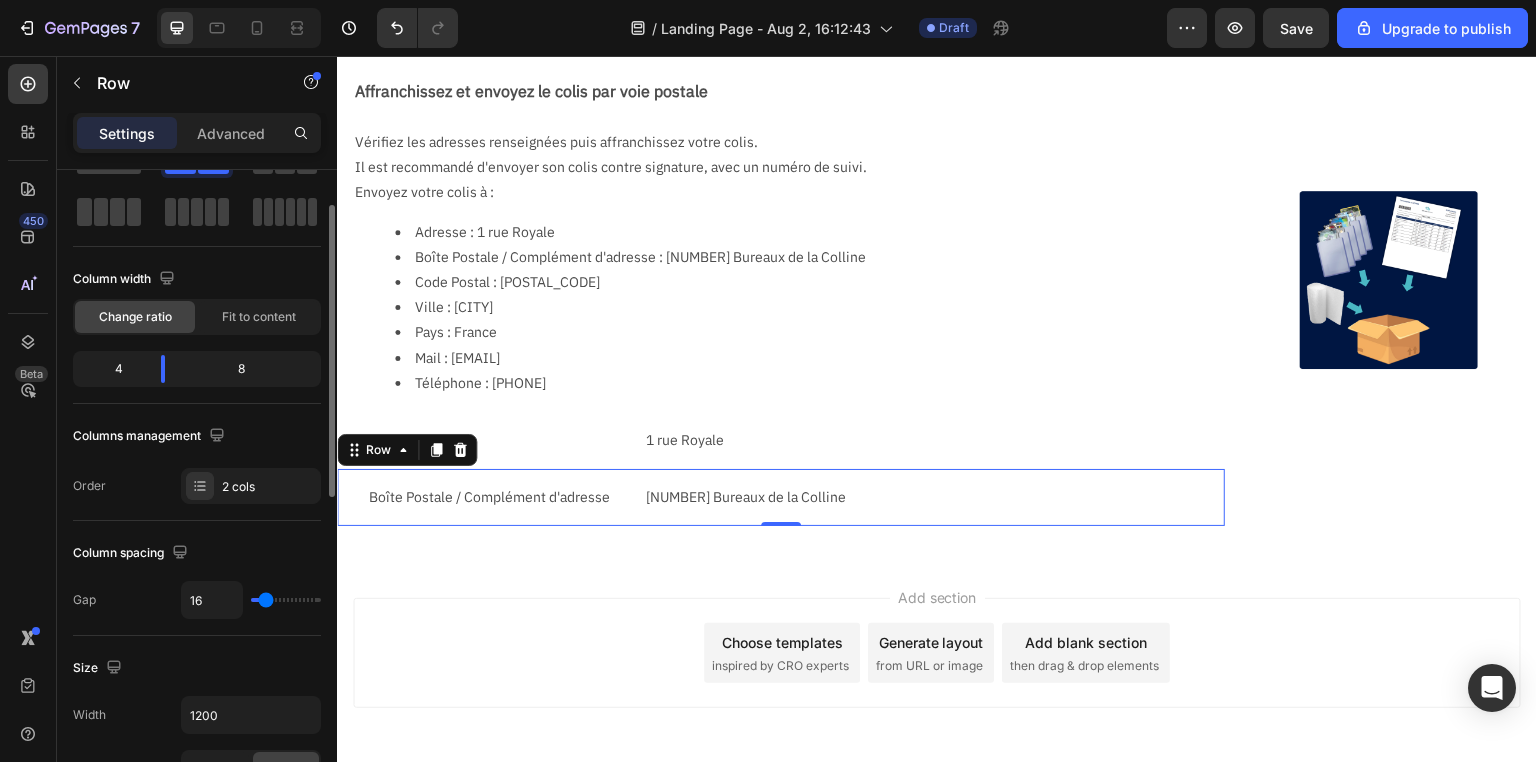 scroll, scrollTop: 0, scrollLeft: 0, axis: both 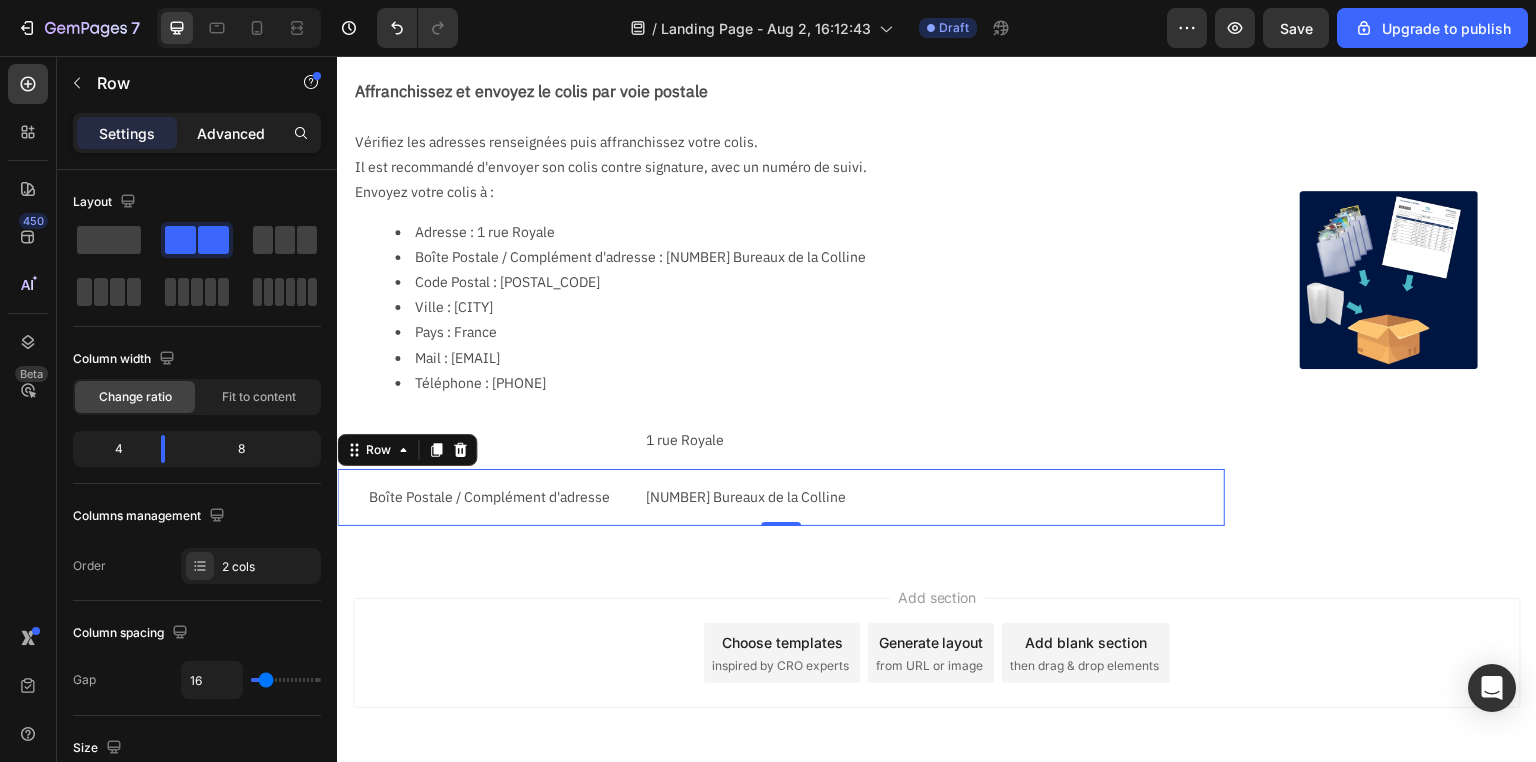 click on "Advanced" at bounding box center (231, 133) 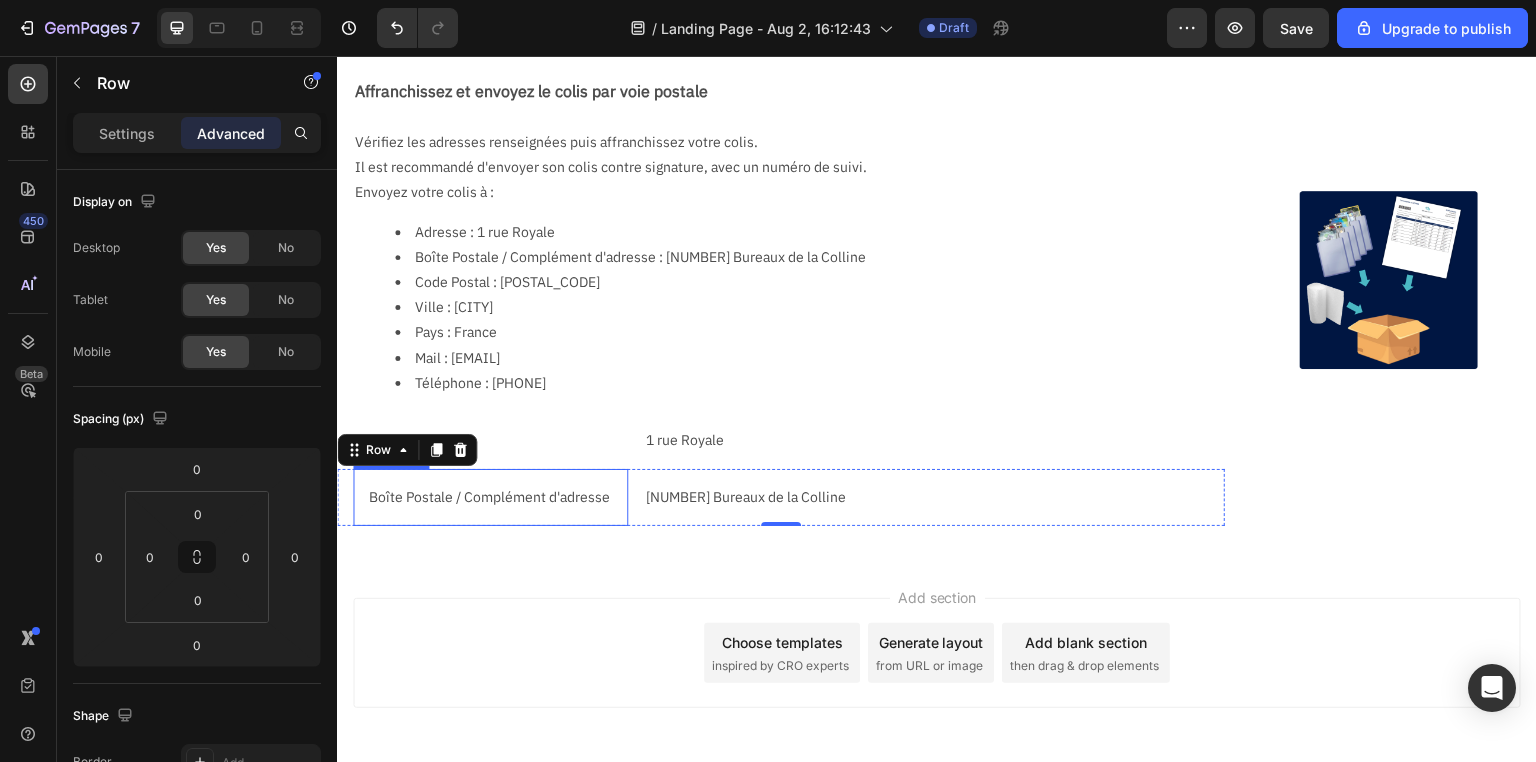 click on "Boîte Postale / Complément d'adresse" at bounding box center (490, 497) 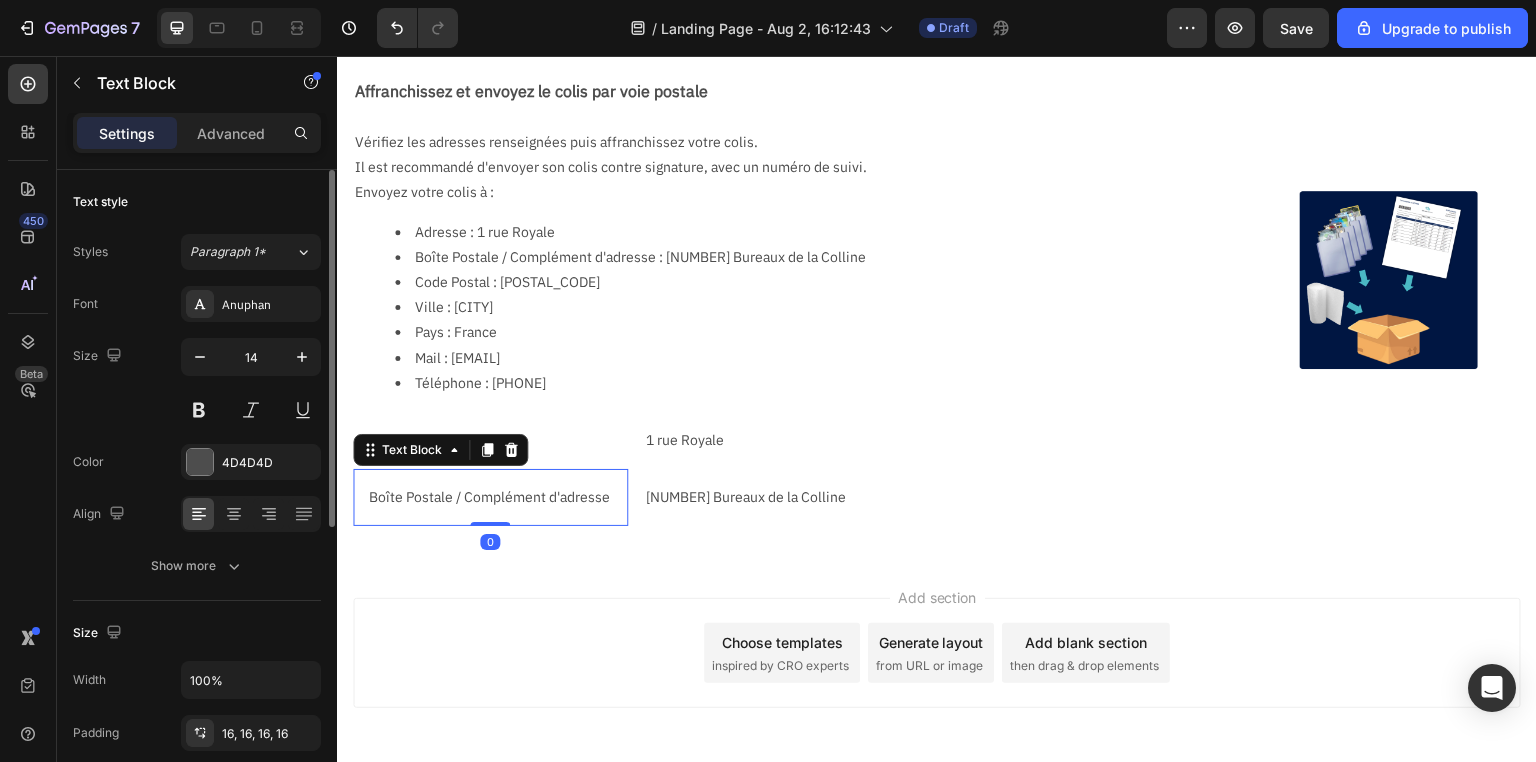 scroll, scrollTop: 160, scrollLeft: 0, axis: vertical 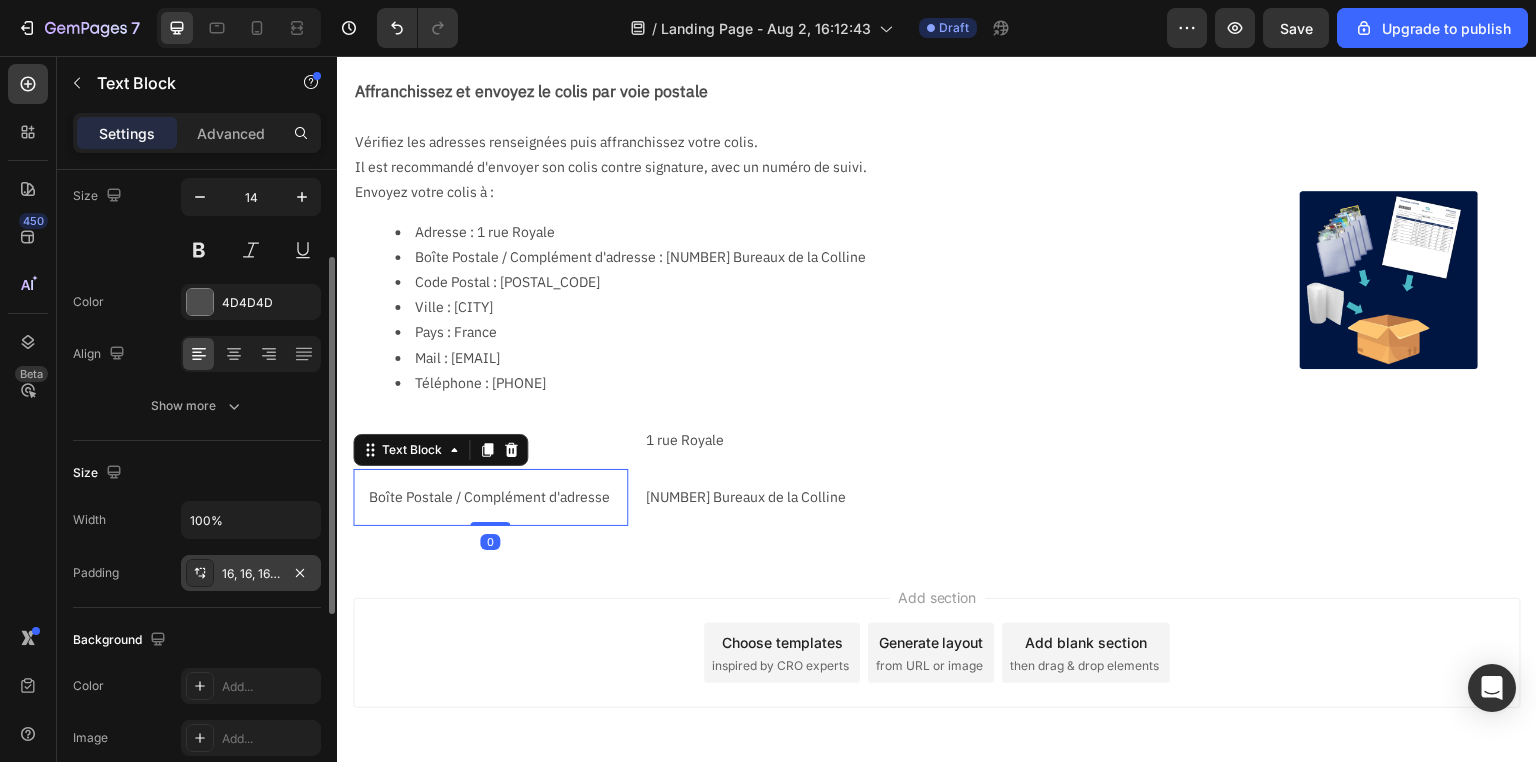 click on "16, 16, 16, 16" at bounding box center [251, 574] 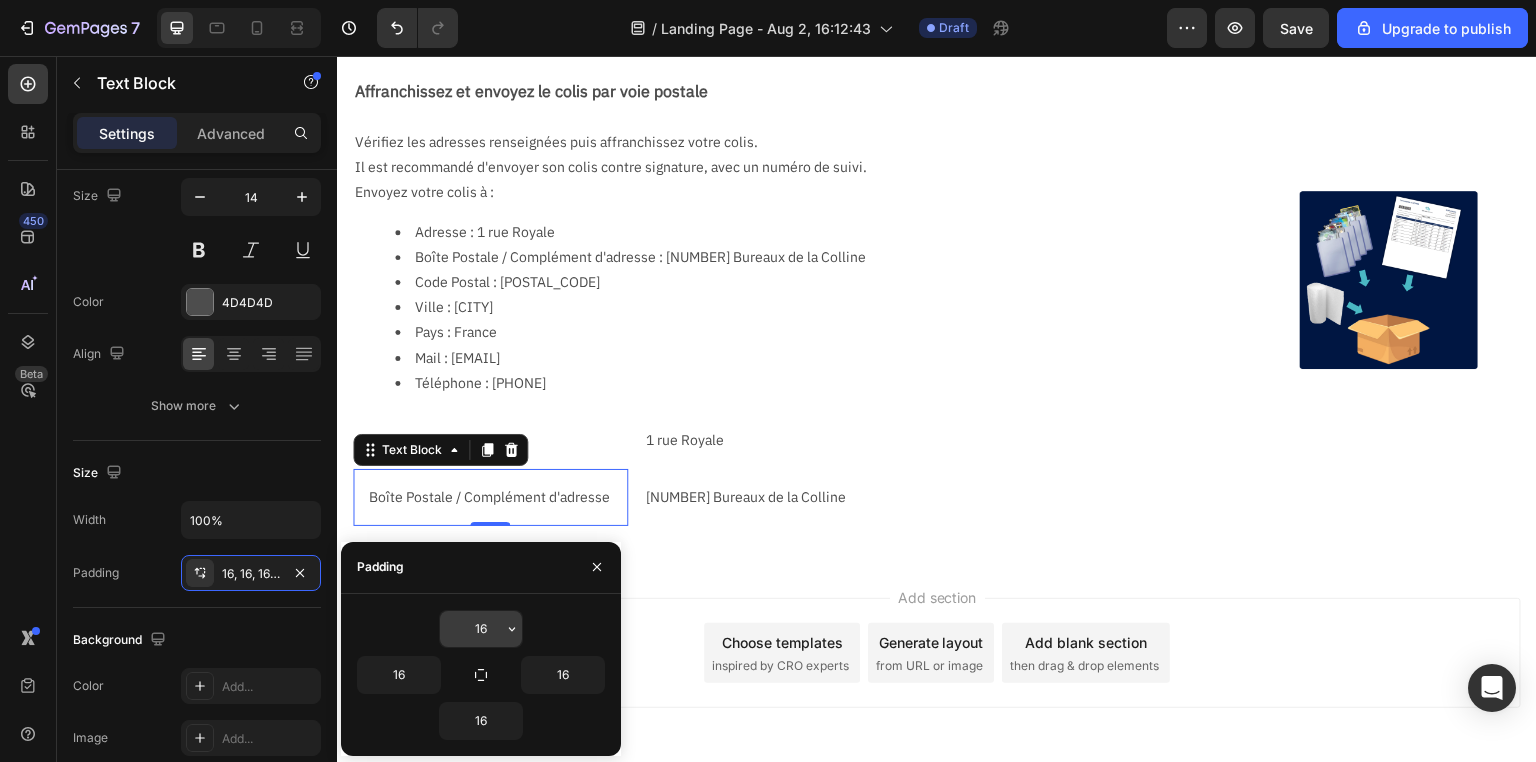 click on "16" at bounding box center (481, 629) 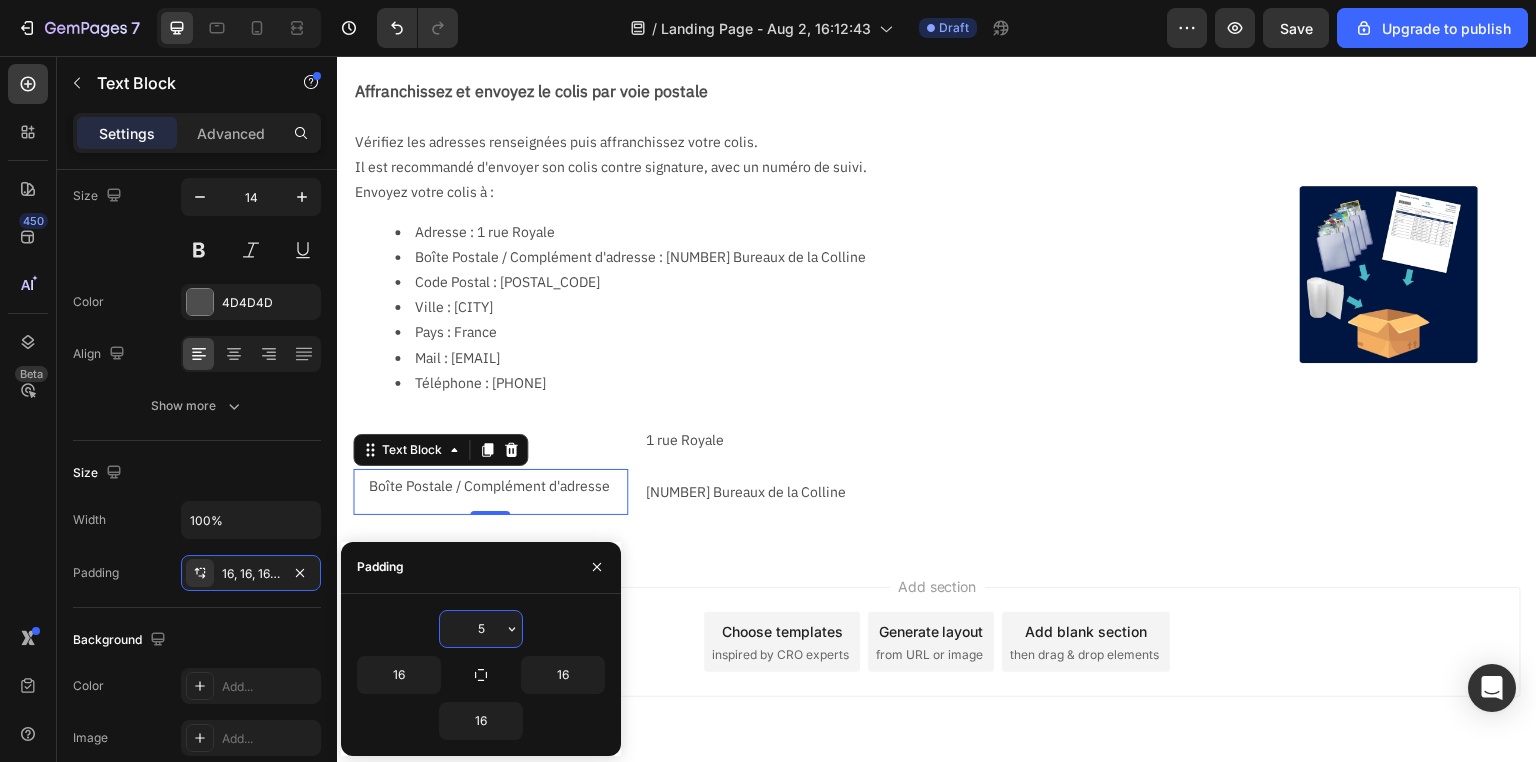 type on "5" 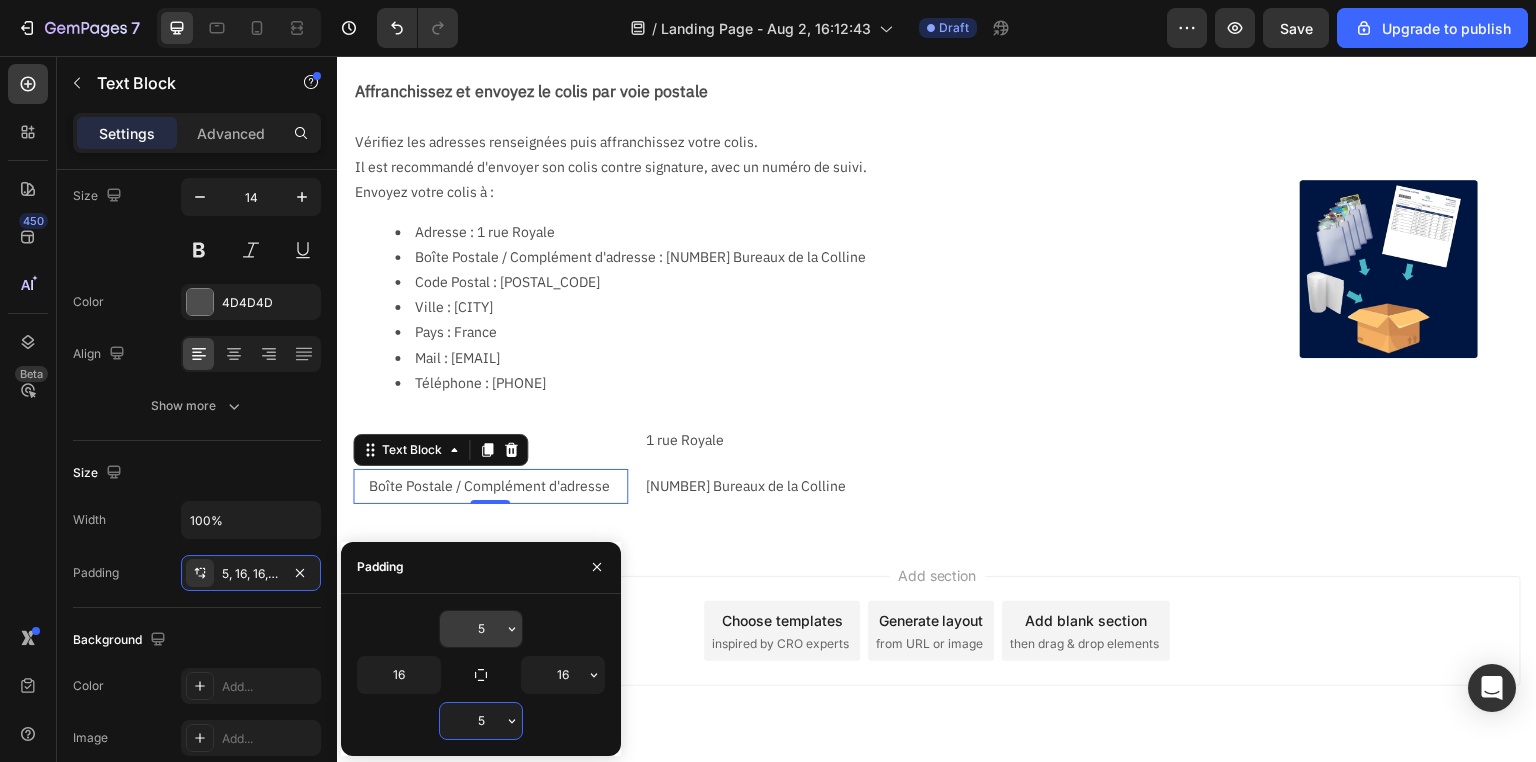 type on "5" 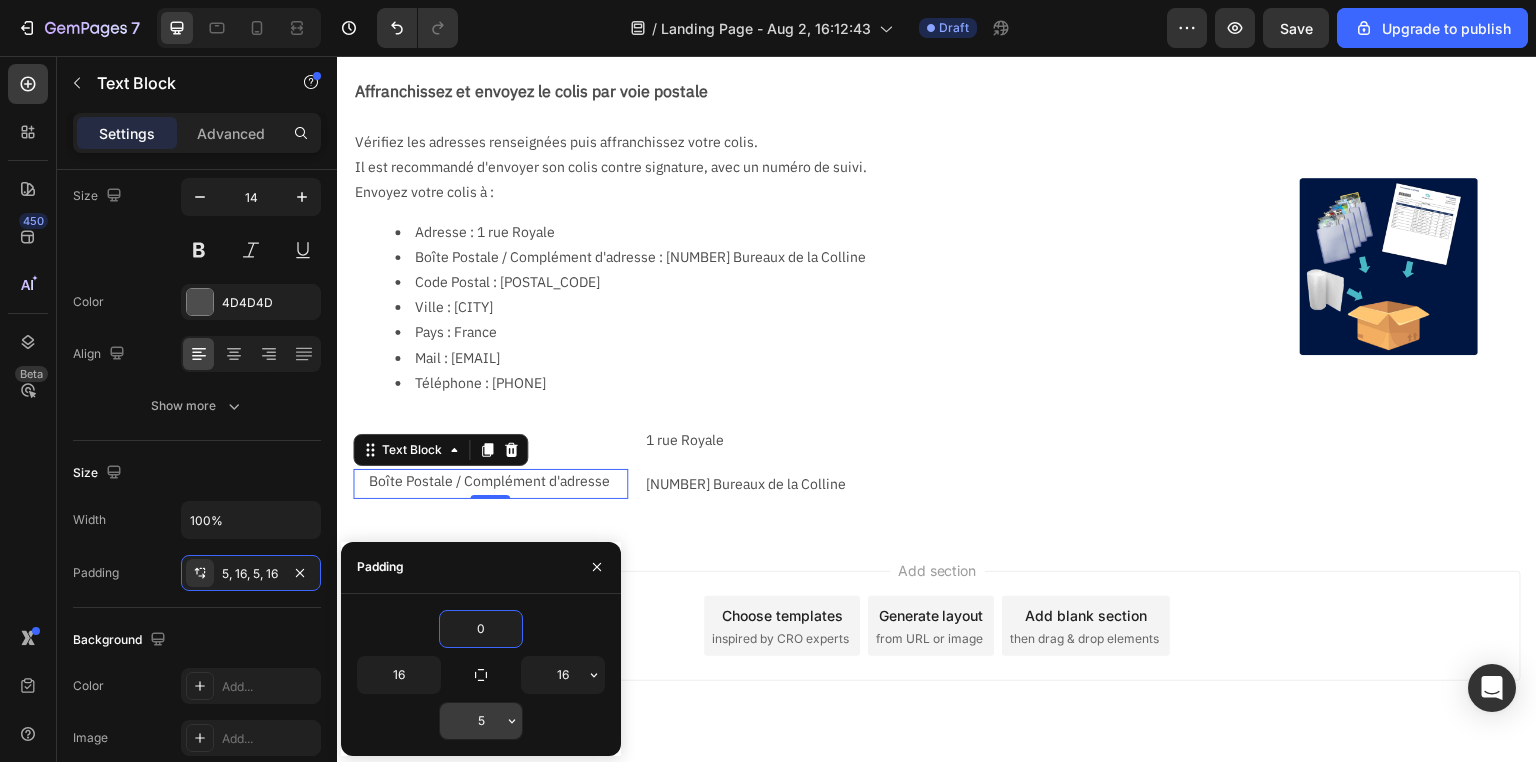type on "0" 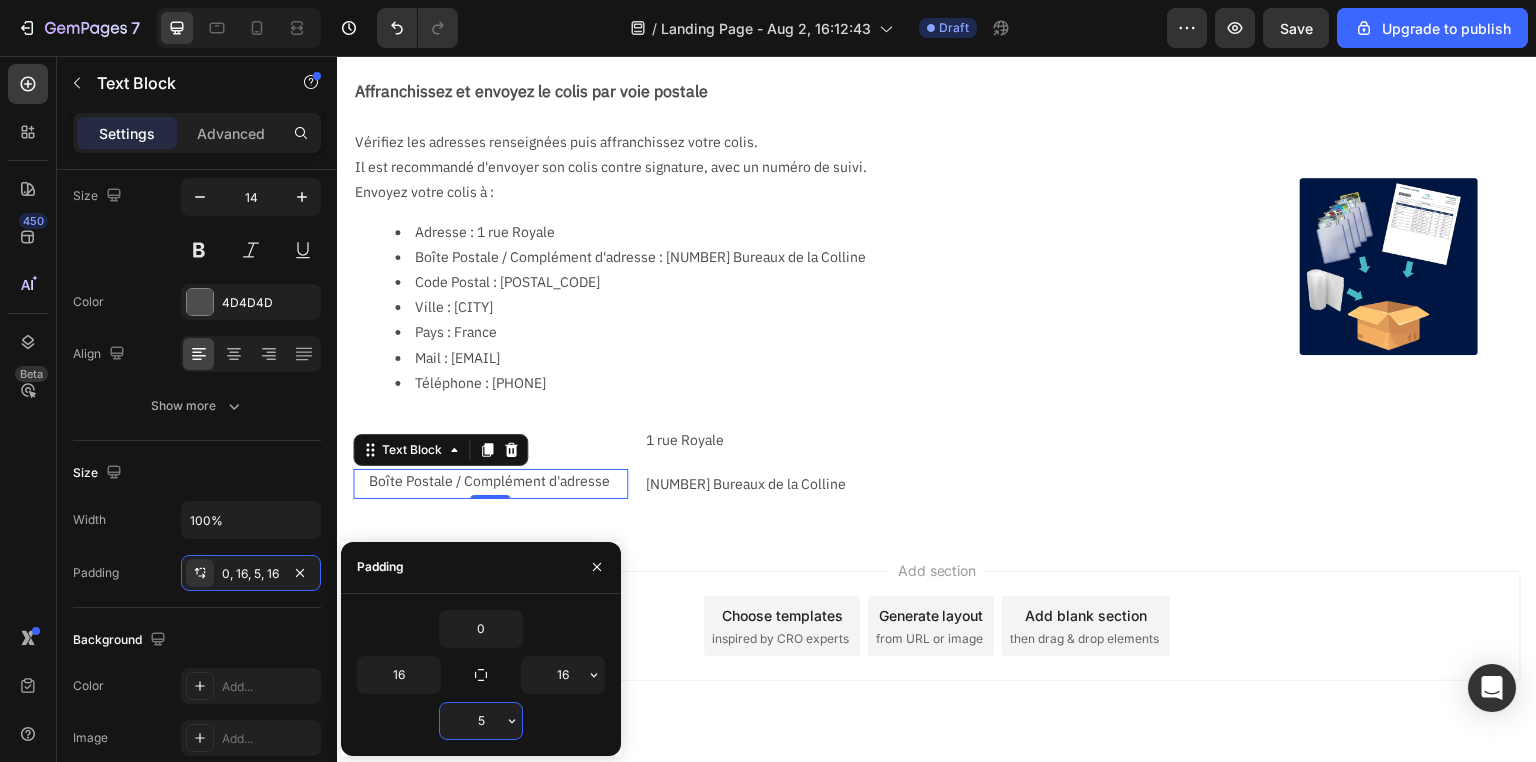 type on "0" 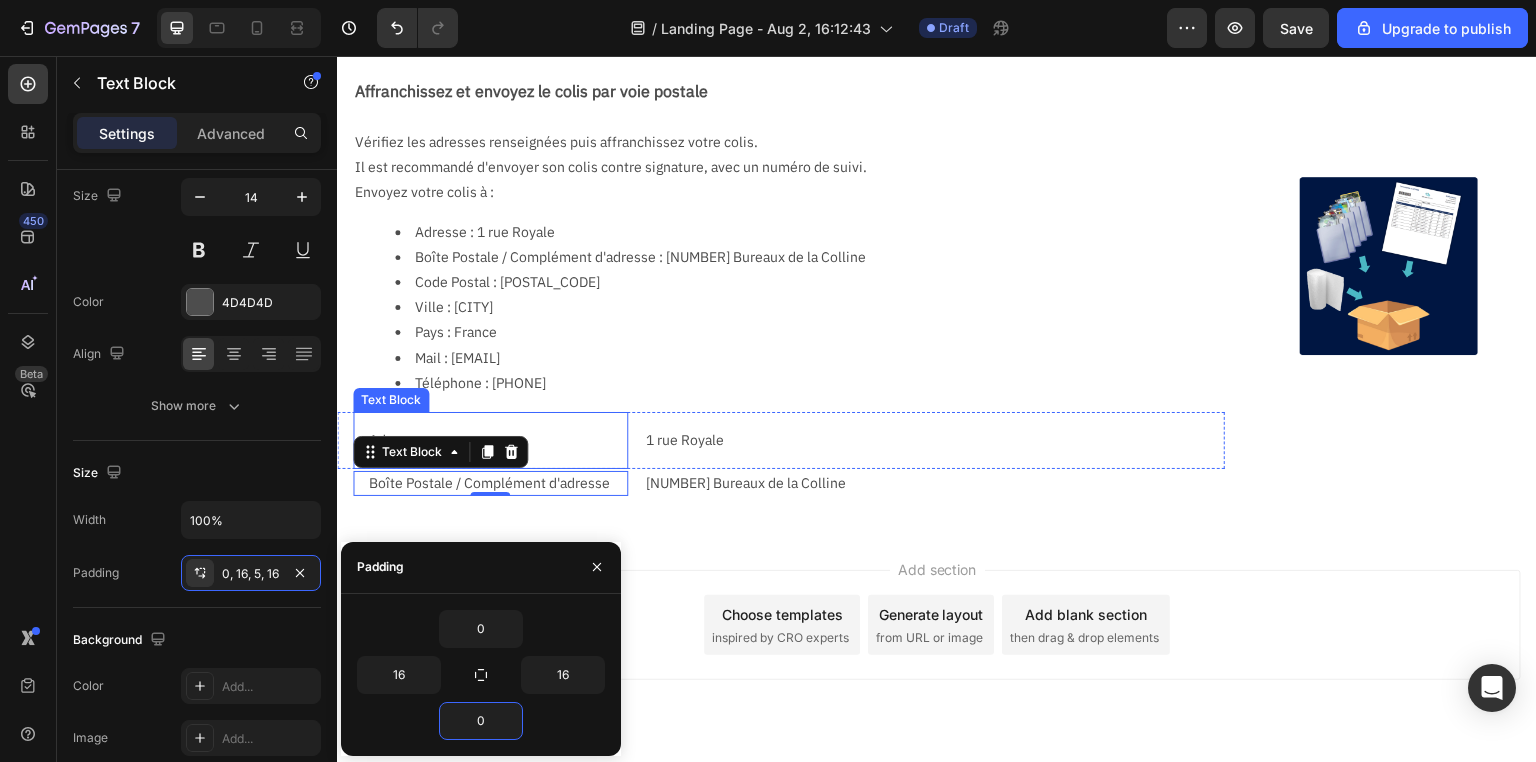 click on "Adresse" at bounding box center (490, 440) 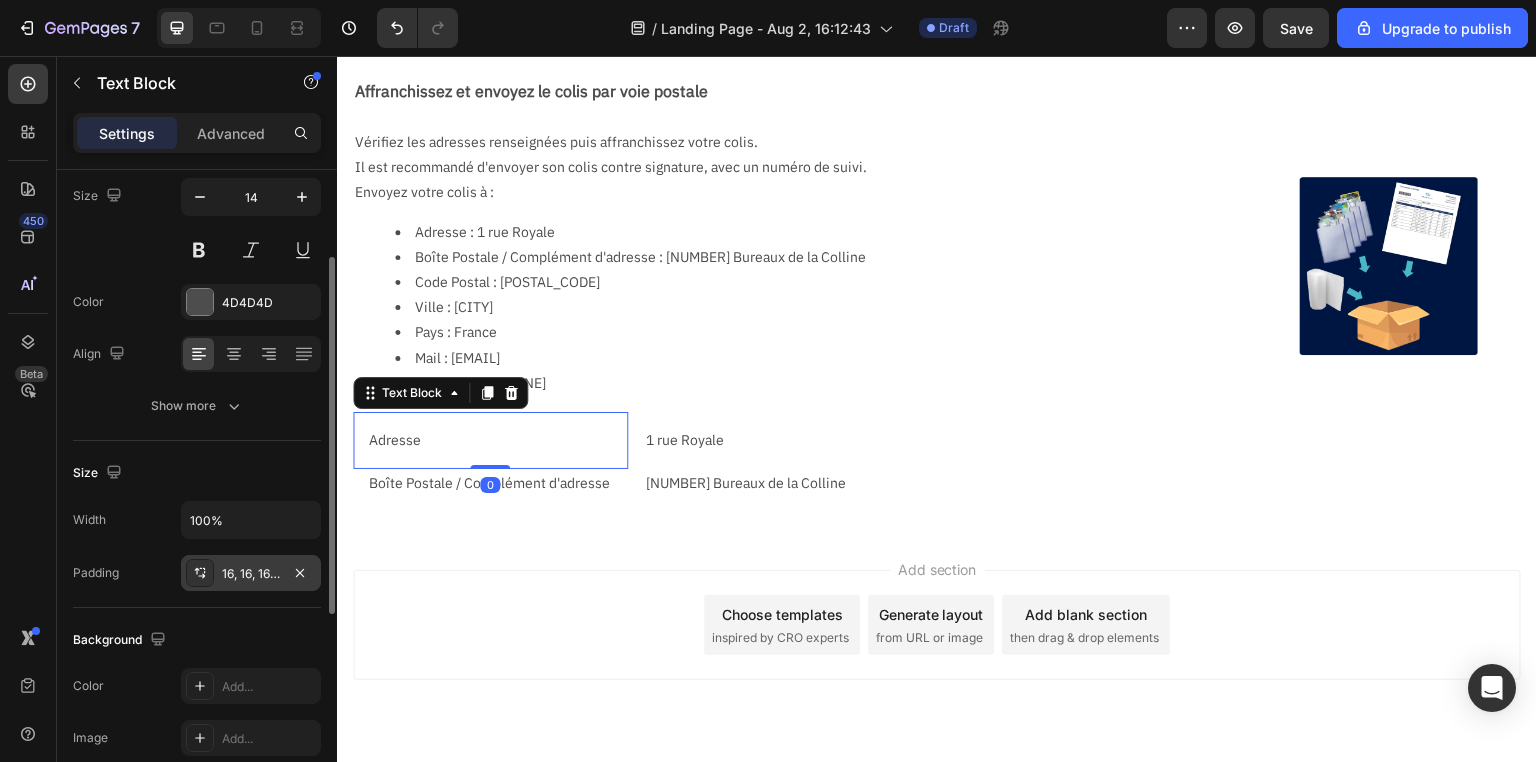 click on "16, 16, 16, 16" at bounding box center [251, 574] 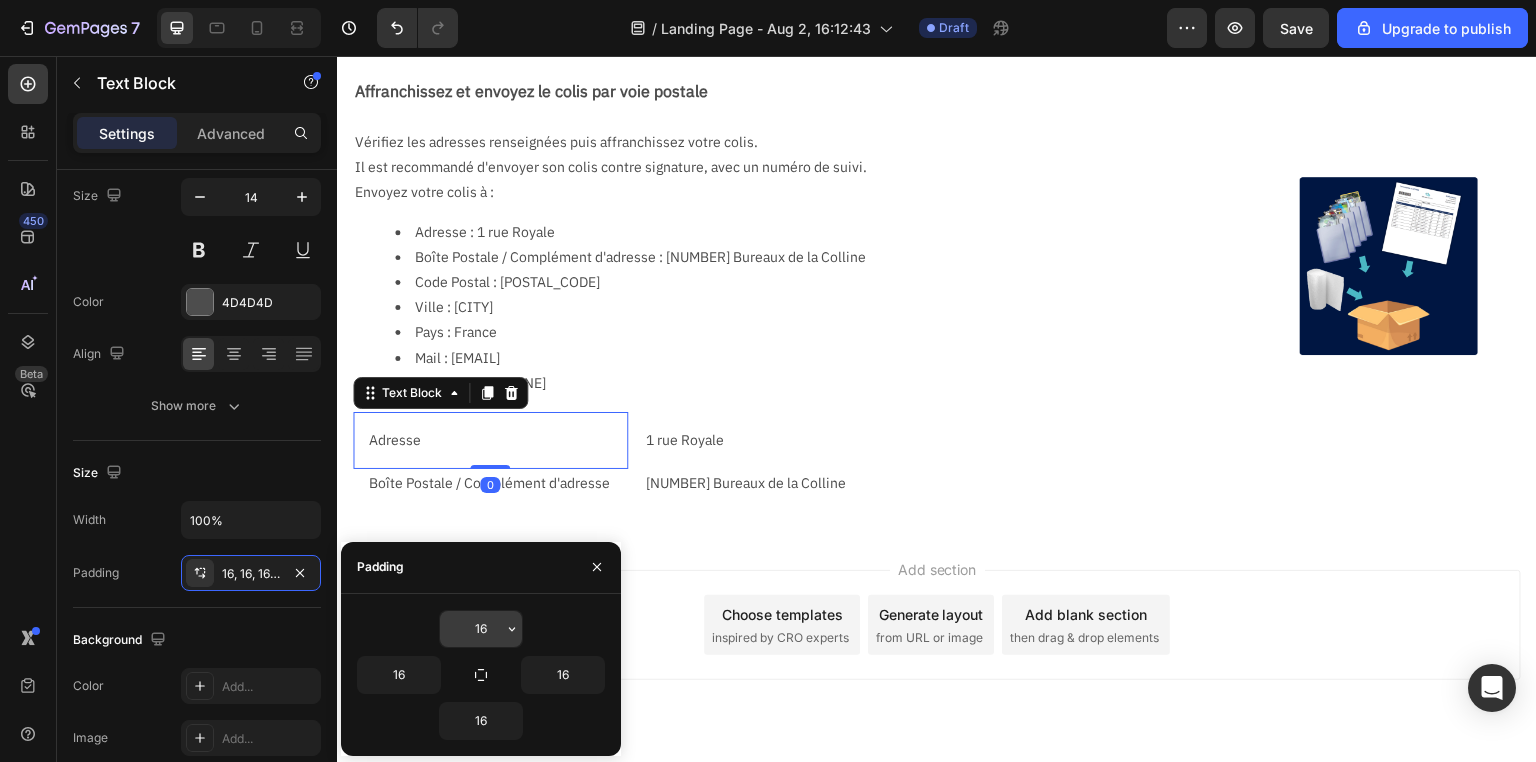 click on "16" at bounding box center [481, 629] 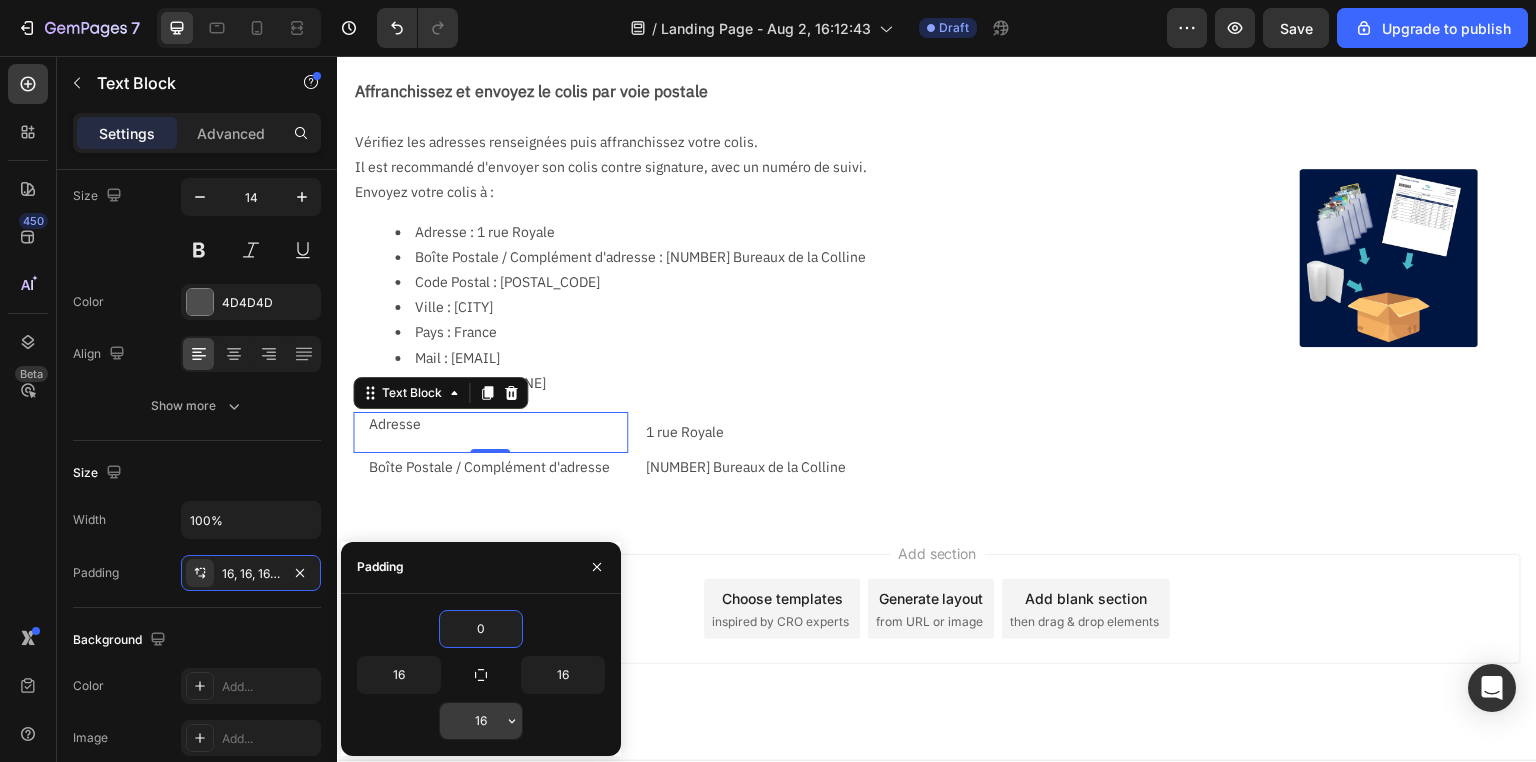 type on "0" 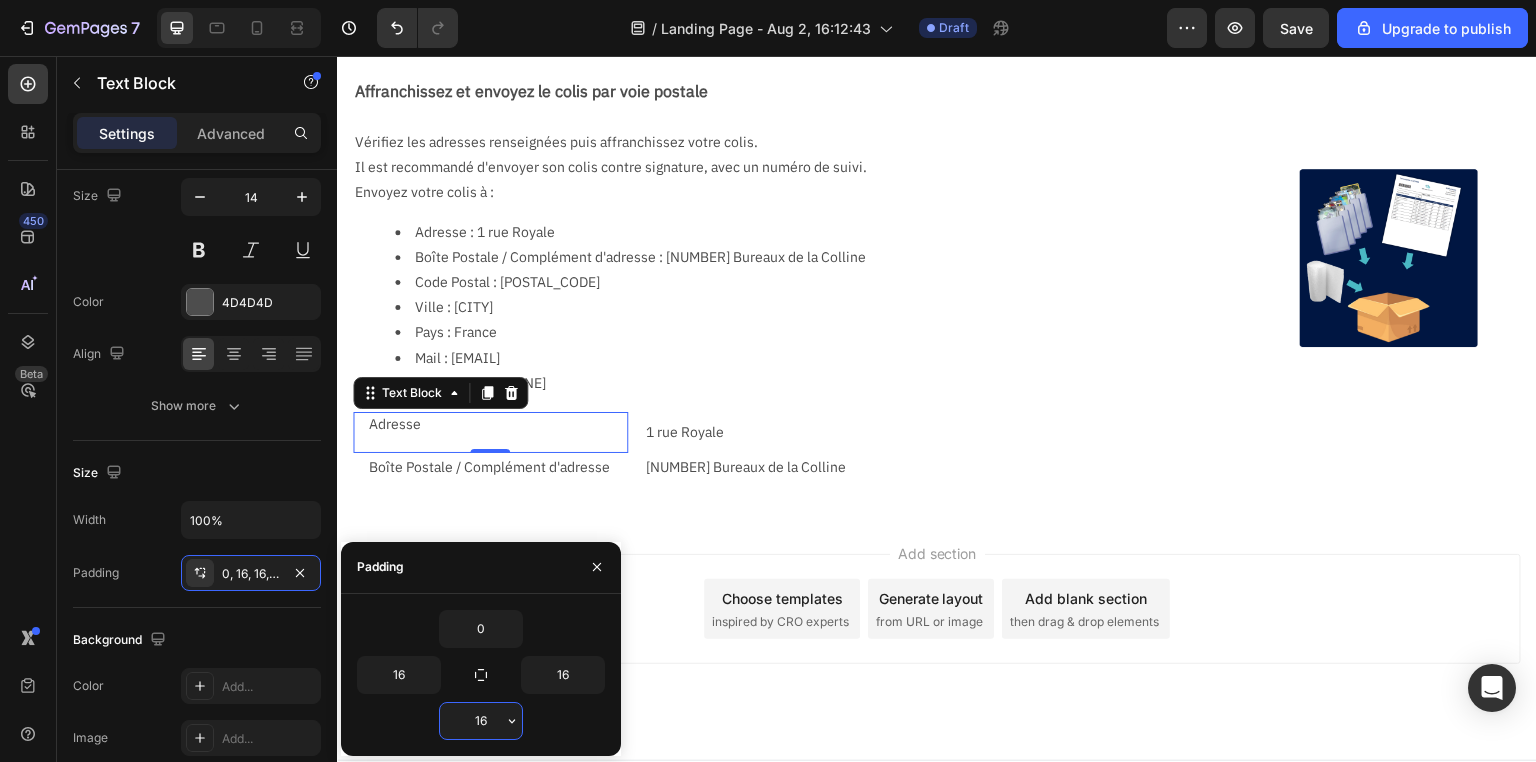 type on "0" 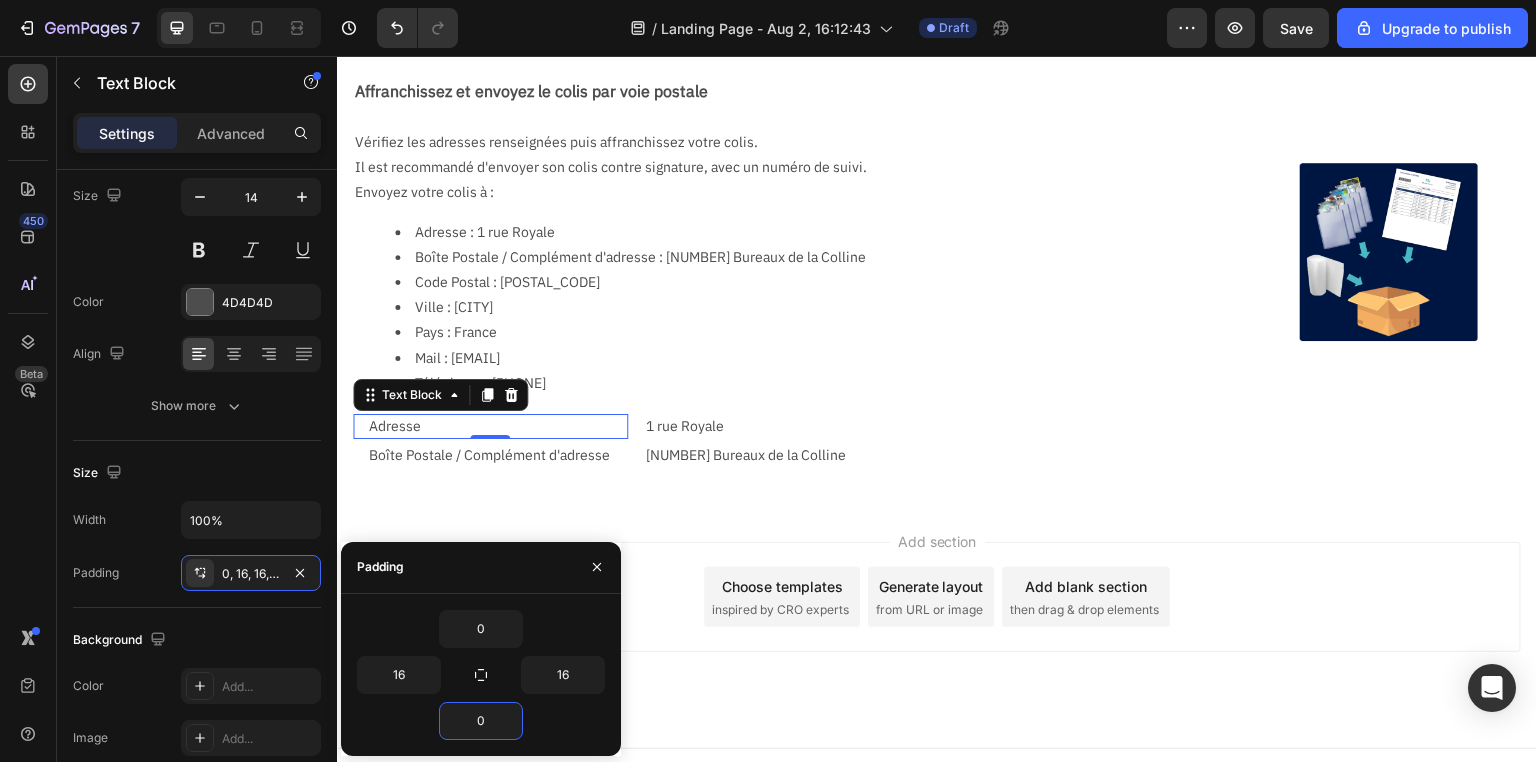 click on "Add section Choose templates inspired by CRO experts Generate layout from URL or image Add blank section then drag & drop elements" at bounding box center (937, 625) 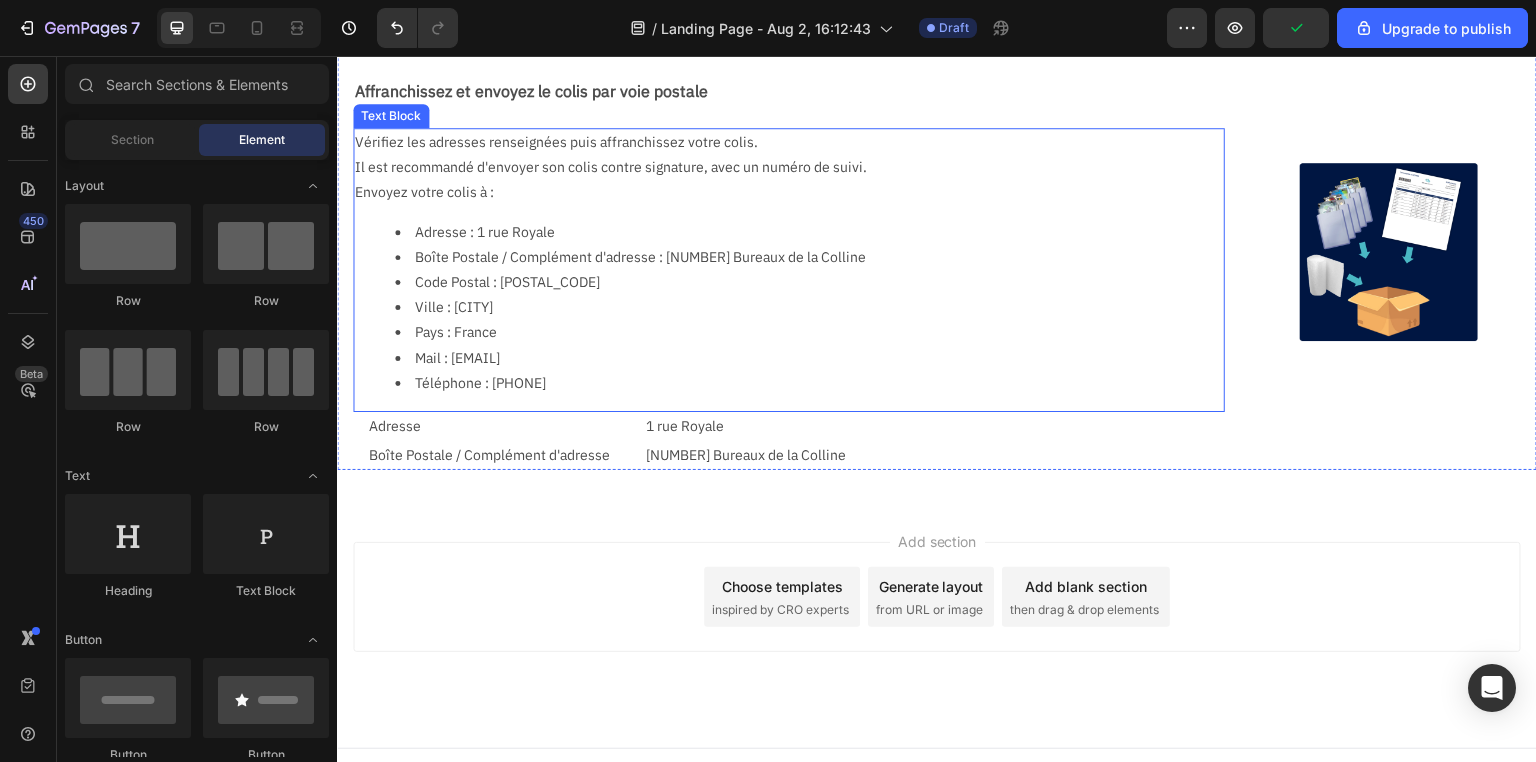 drag, startPoint x: 540, startPoint y: 336, endPoint x: 612, endPoint y: 387, distance: 88.23265 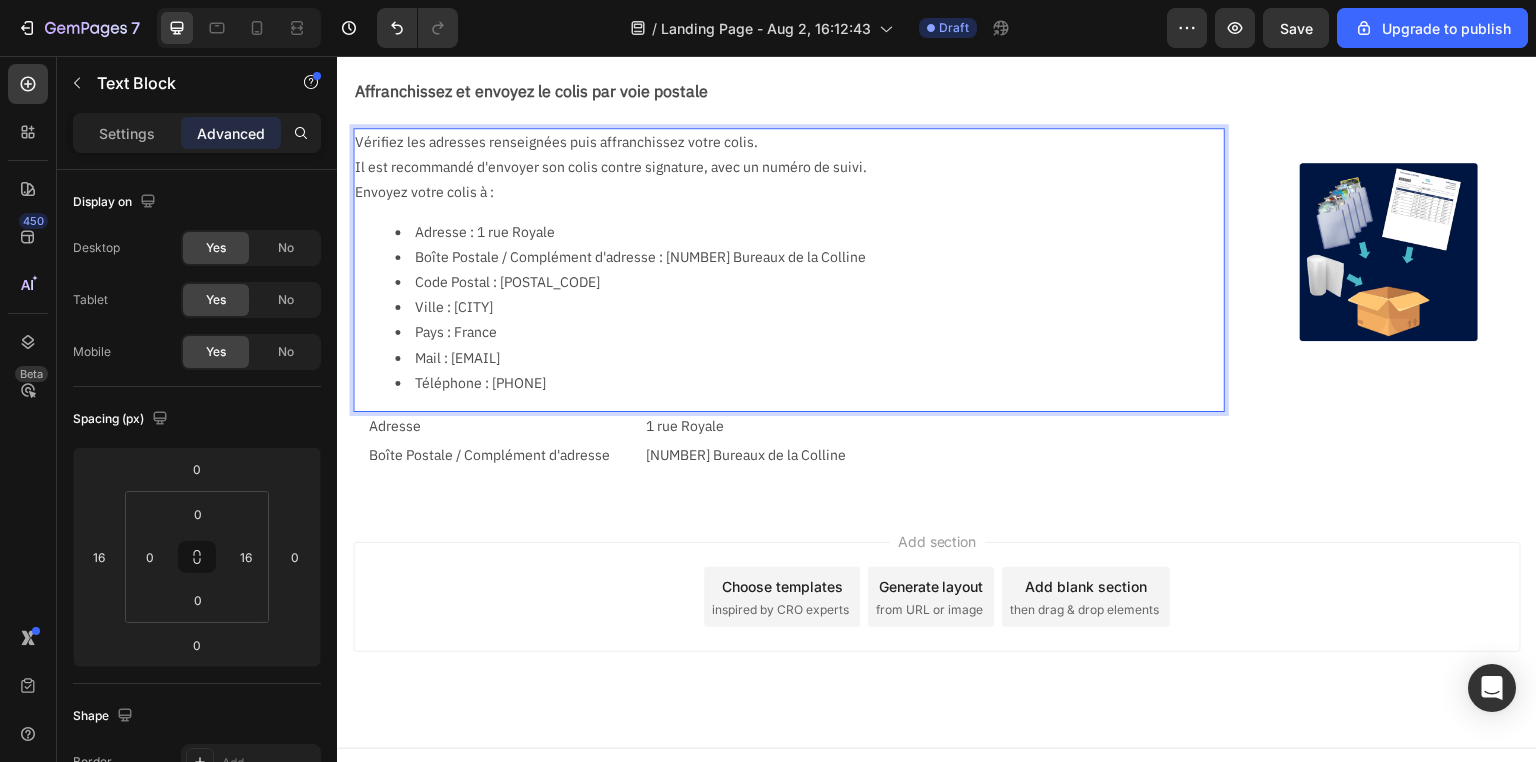 click on "Téléphone : (+33)0695213583" at bounding box center (801, 383) 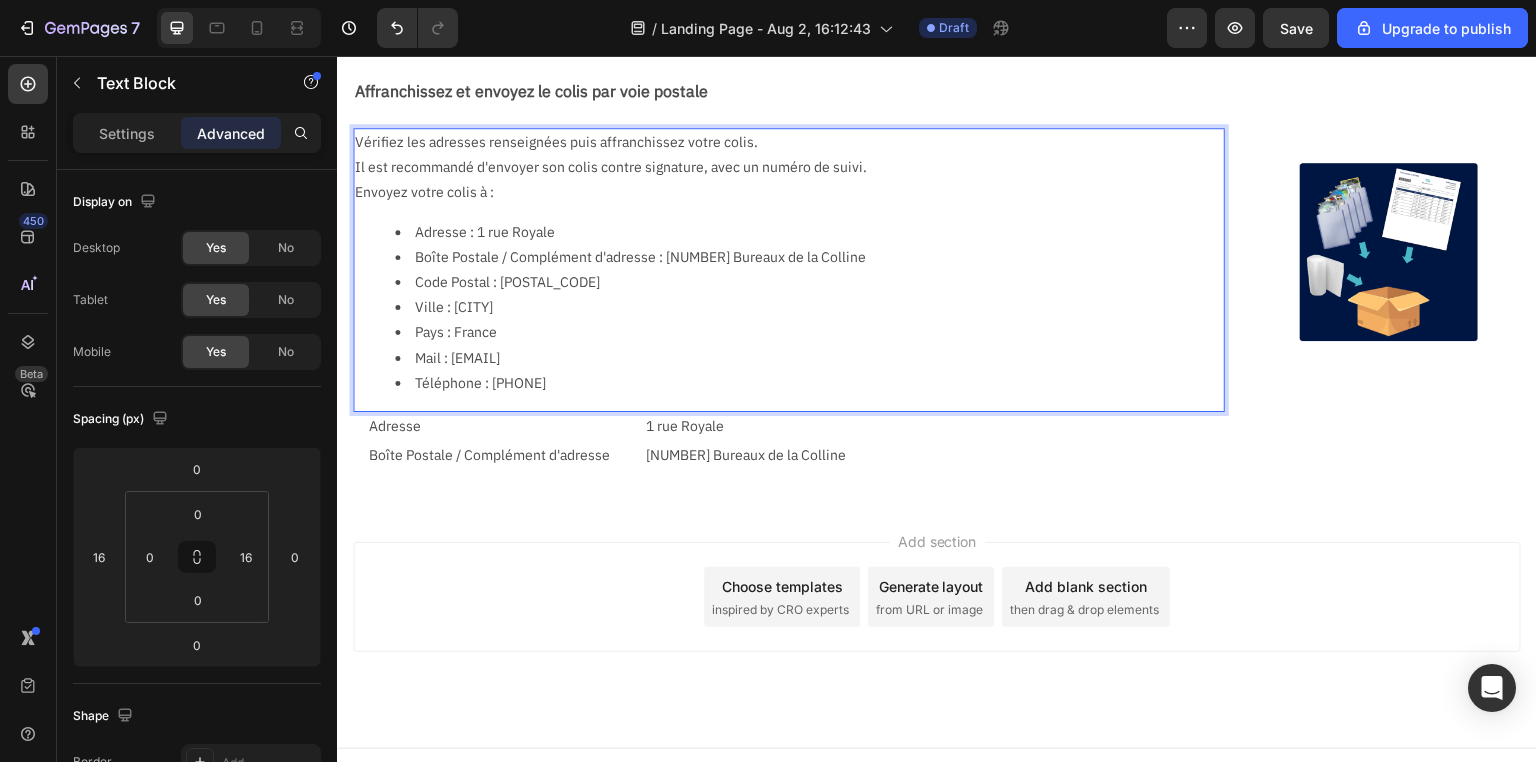 click on "Téléphone : (+33)0695213583" at bounding box center (801, 383) 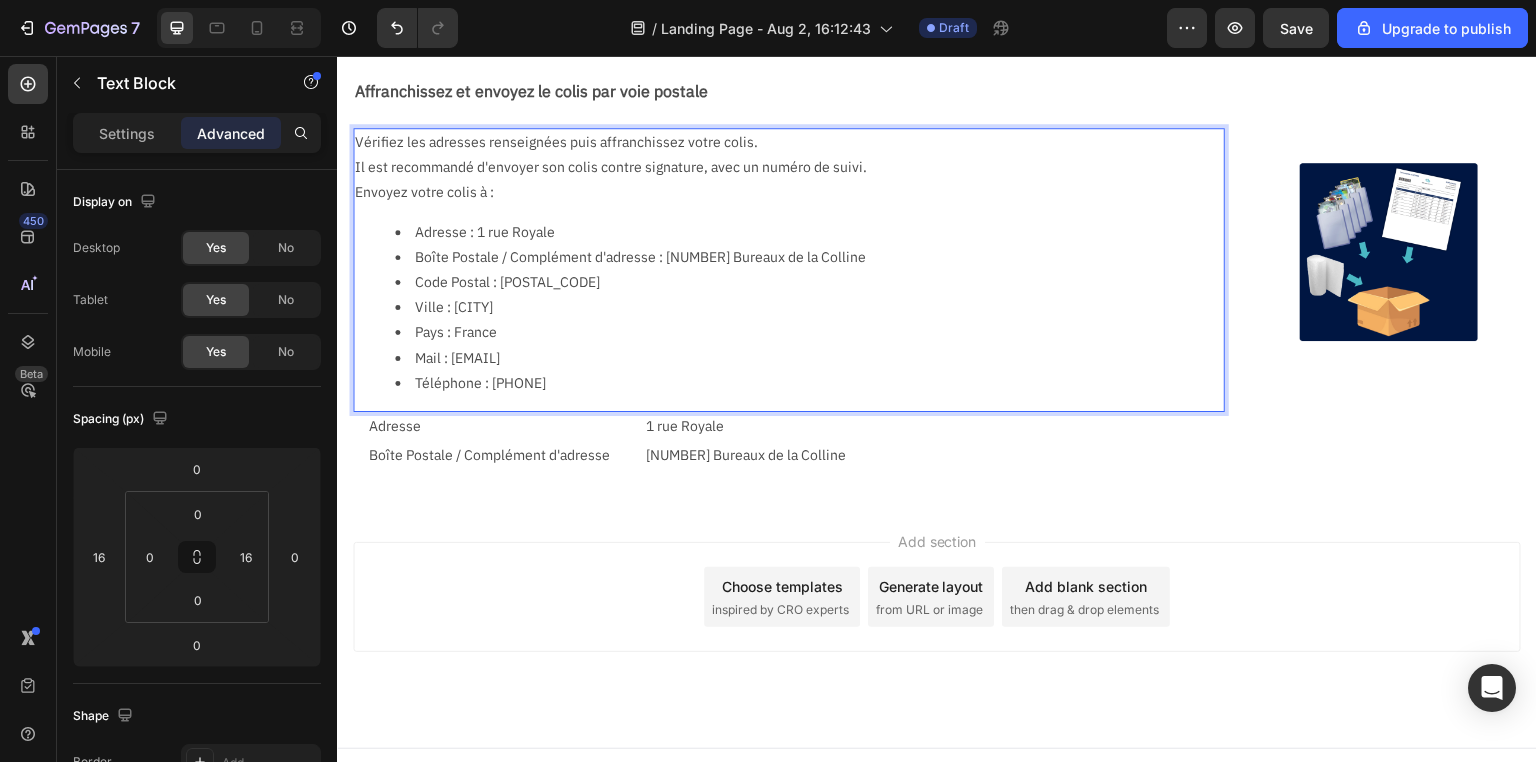 drag, startPoint x: 609, startPoint y: 382, endPoint x: 360, endPoint y: 221, distance: 296.51645 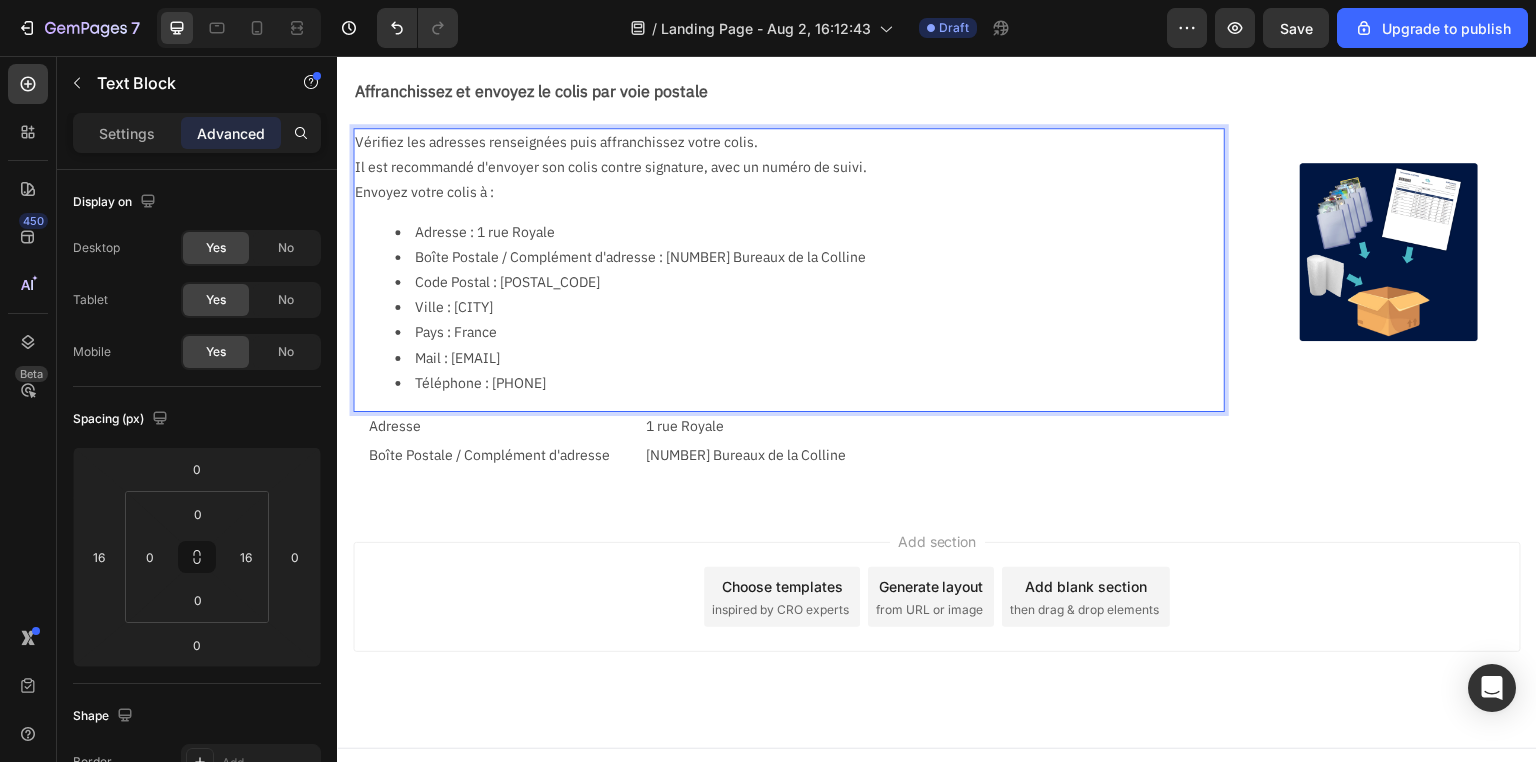 click on "Adresse : 1 rue Royale Boîte Postale / Complément d'adresse : 202 Bureaux de la Colline Code Postal : 92213 Ville : Saint-Cloud Pays : France Mail : contact@collectaura.com Téléphone : (+33)0695213583" at bounding box center [781, 308] 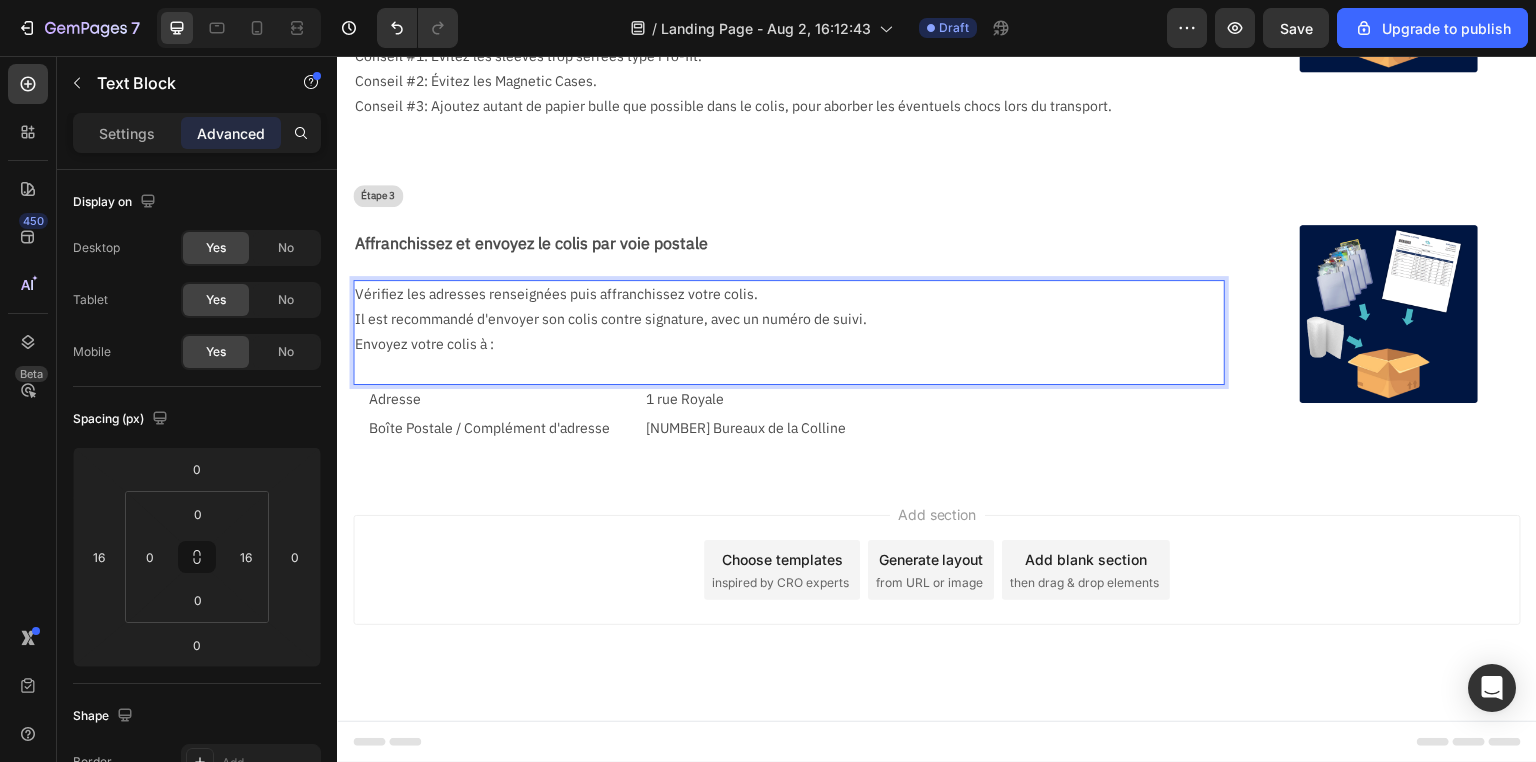 scroll, scrollTop: 711, scrollLeft: 0, axis: vertical 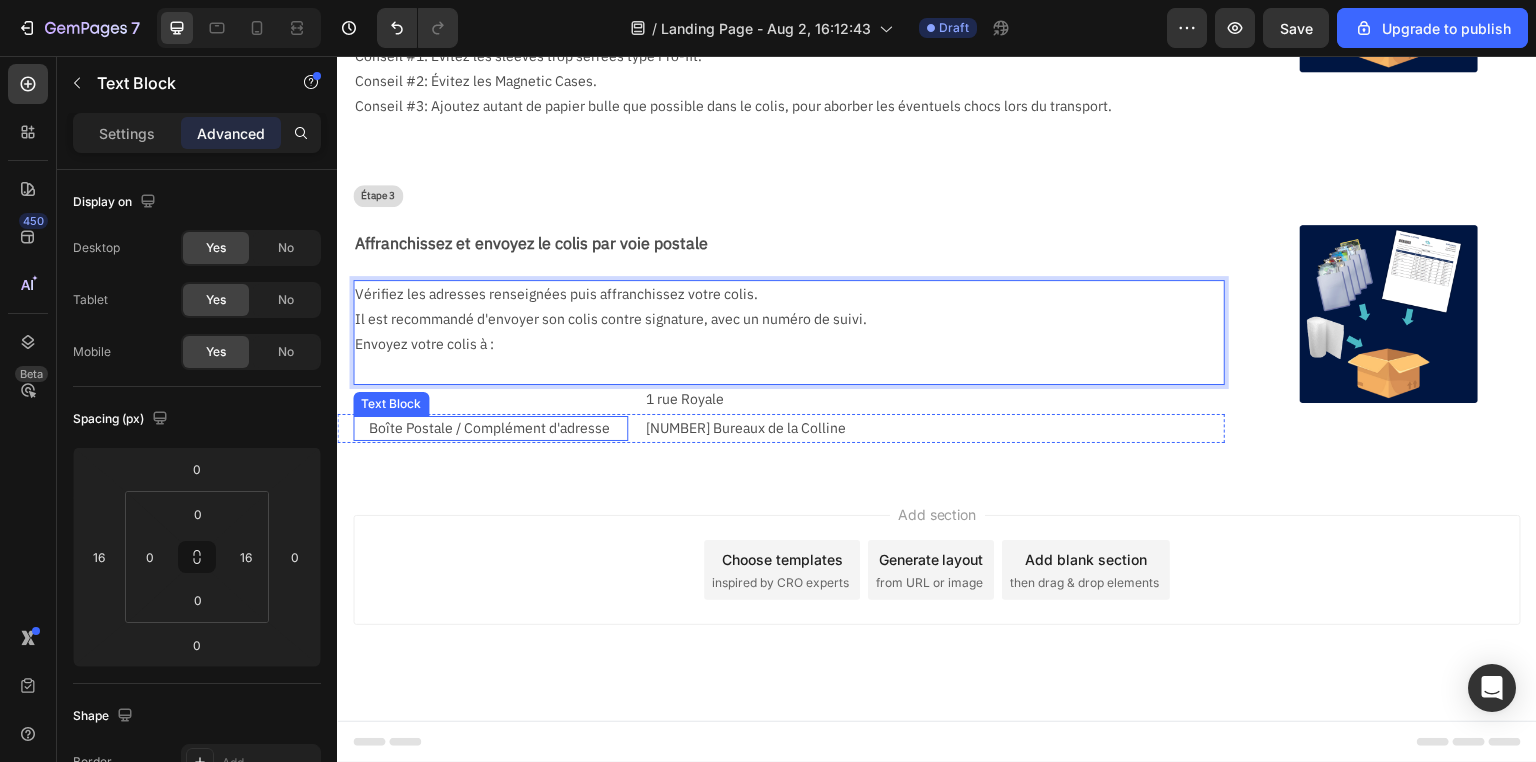 click on "Boîte Postale / Complément d'adresse" at bounding box center (490, 428) 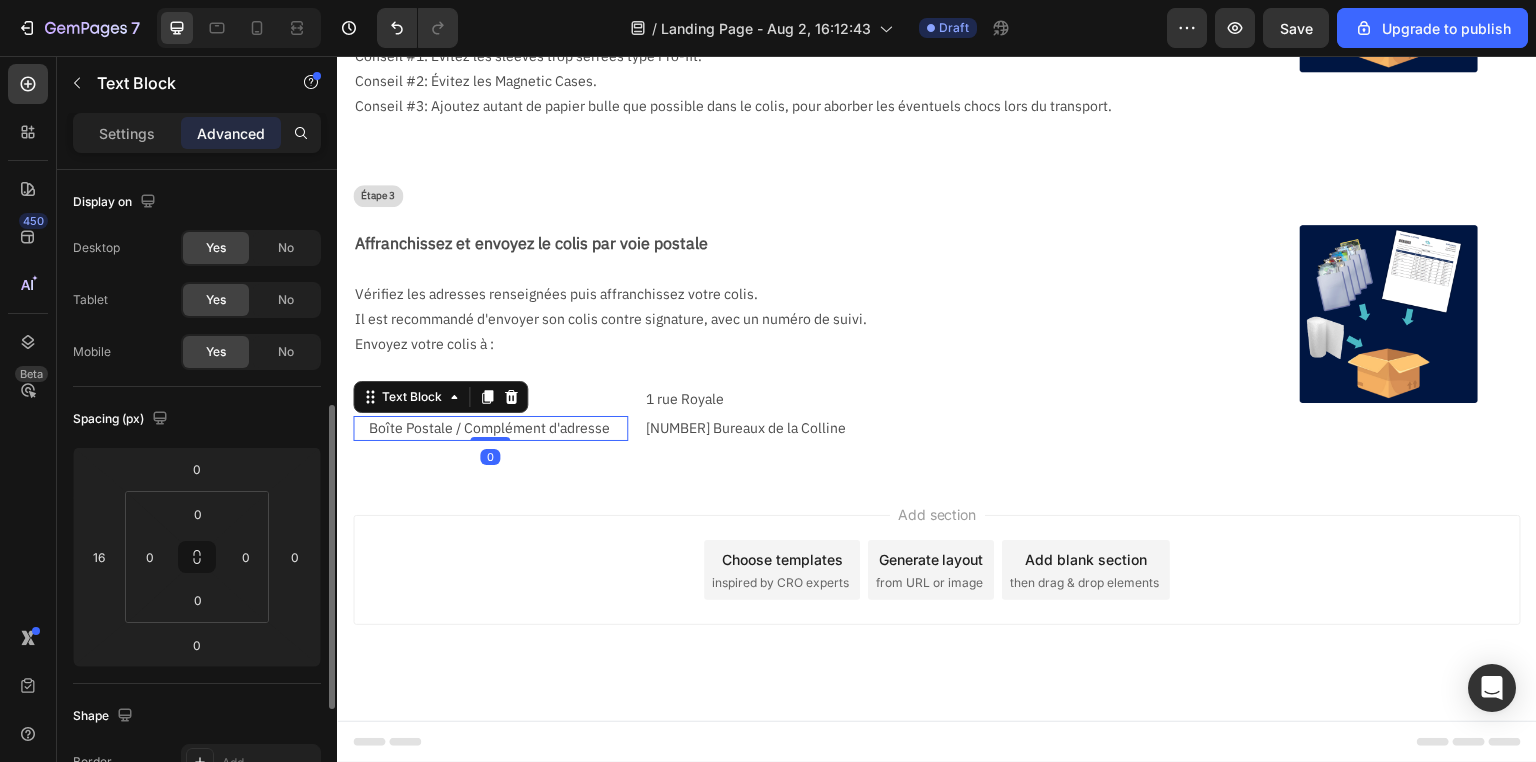 scroll, scrollTop: 160, scrollLeft: 0, axis: vertical 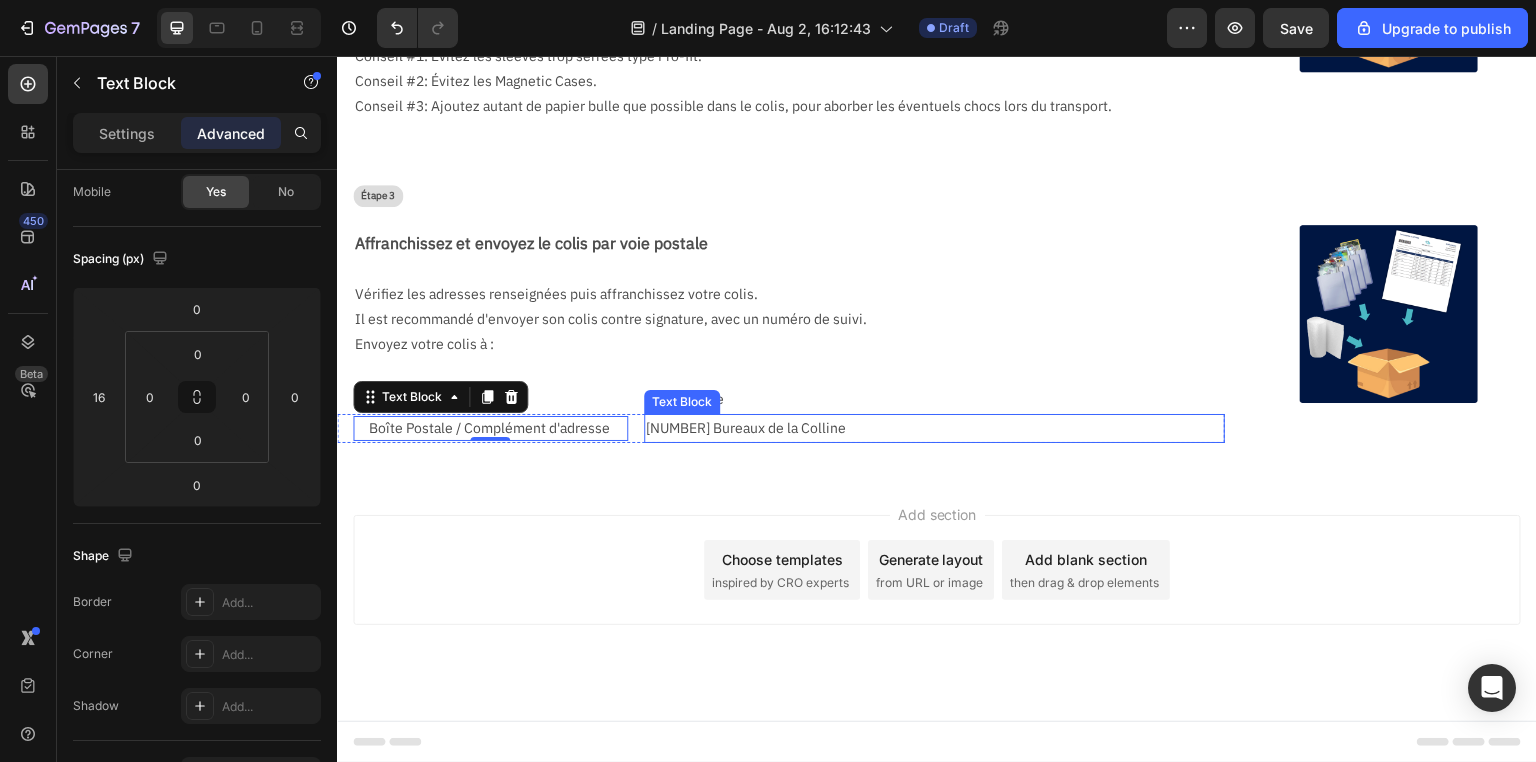 click on "[NUMBER] [STREET]" at bounding box center [934, 428] 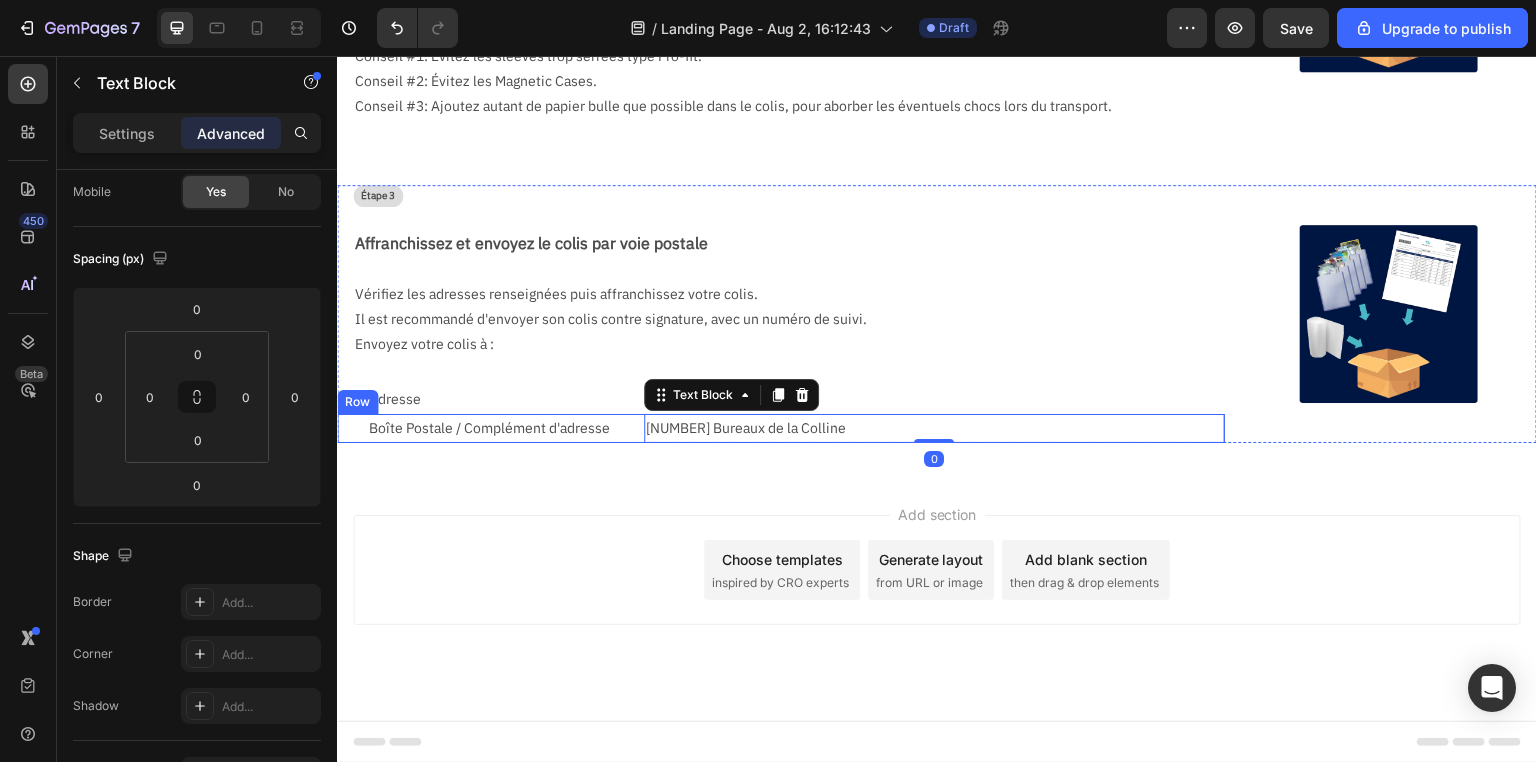 click on "Boîte Postale / Complément d'adresse Text Block 202 Bureaux de la Colline Text Block   0 Row" at bounding box center (781, 428) 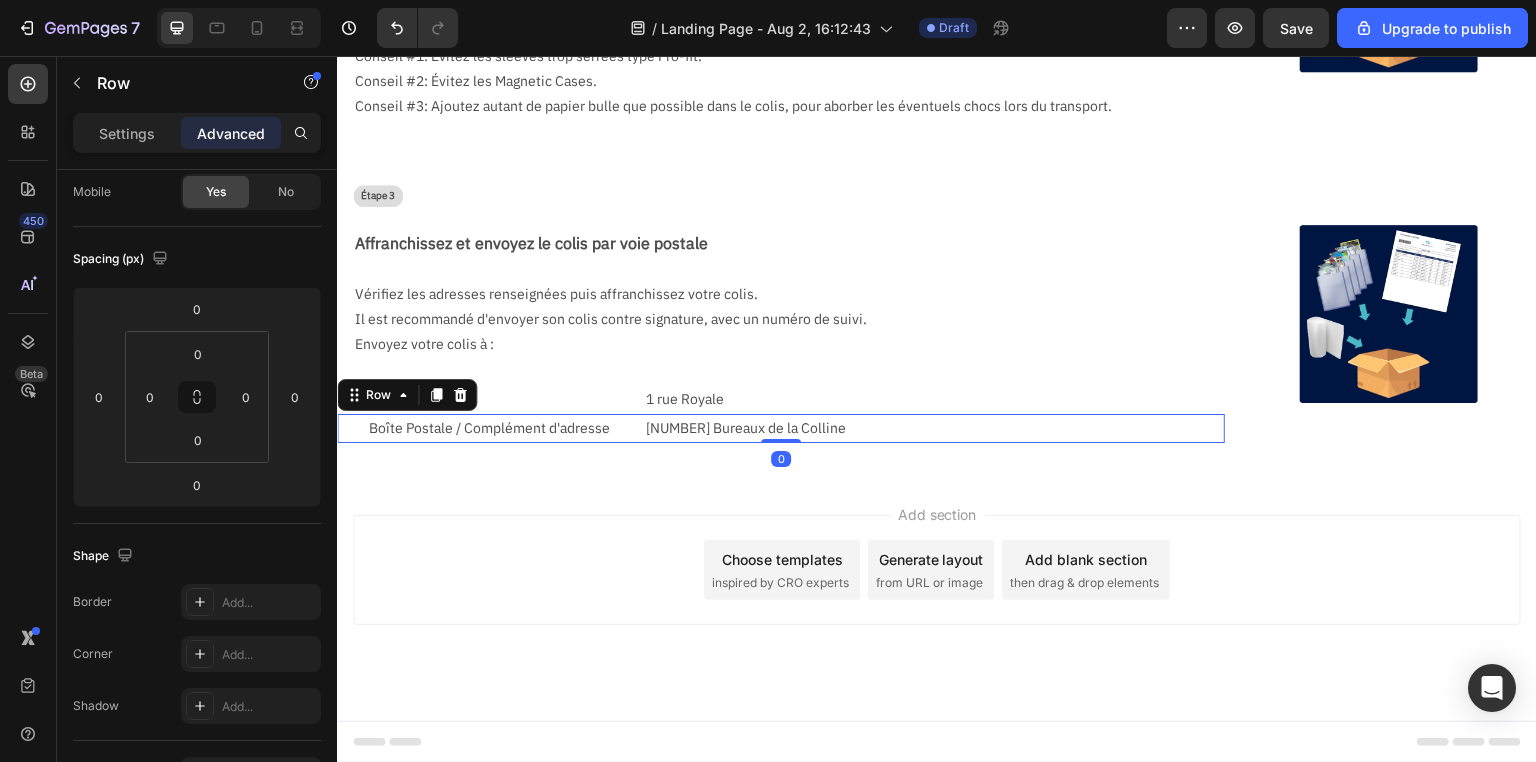 scroll, scrollTop: 0, scrollLeft: 0, axis: both 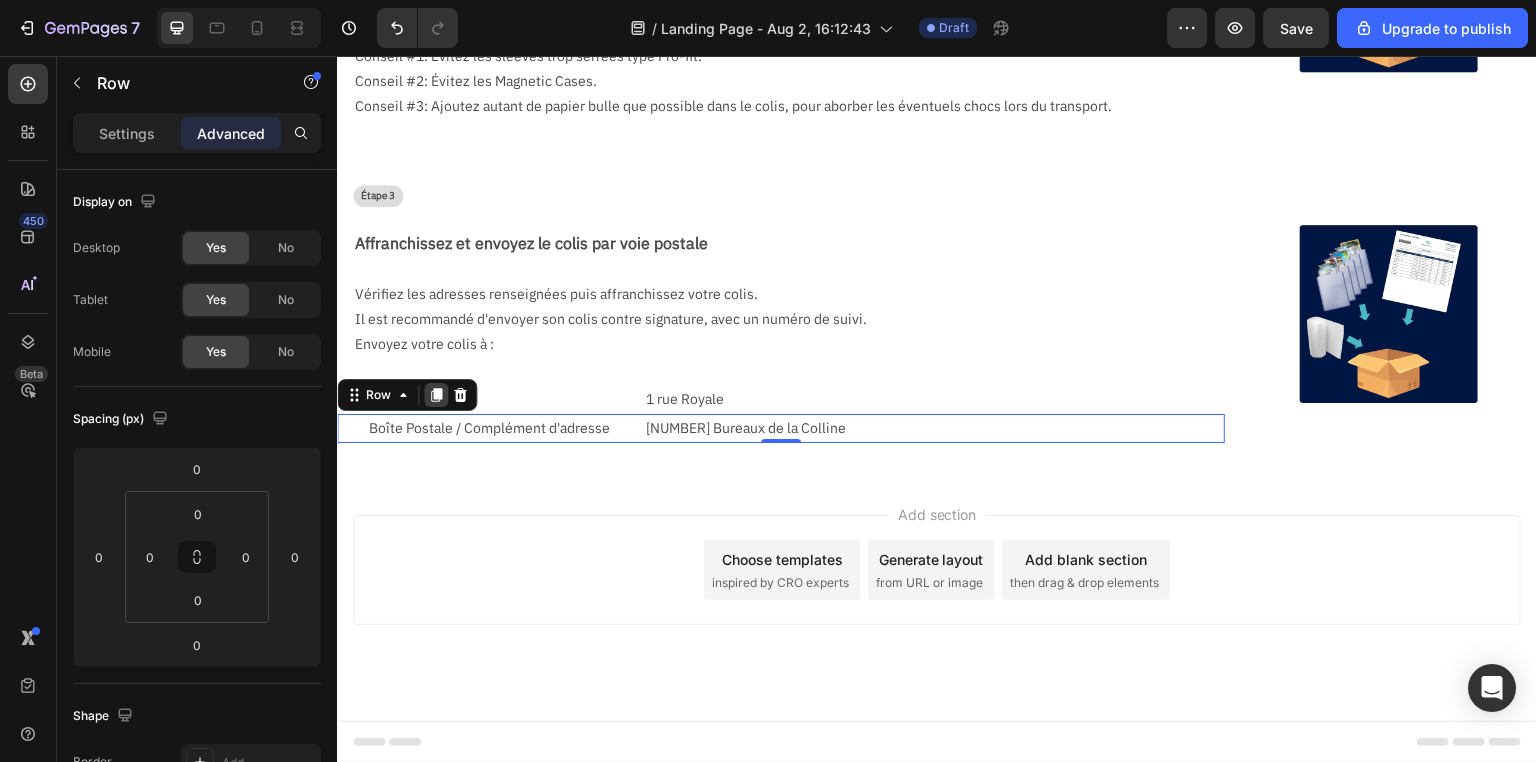 click 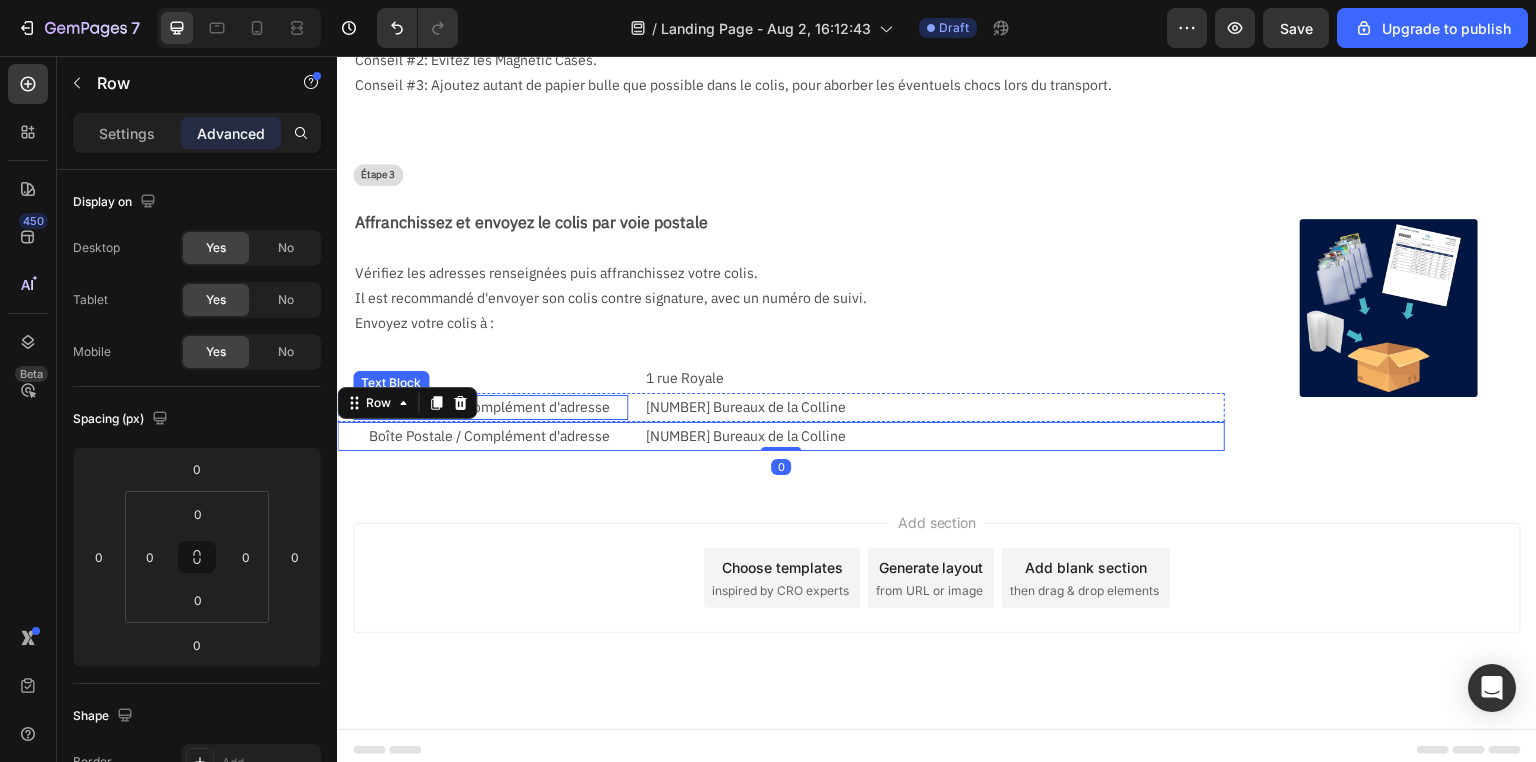 click on "Text Block" at bounding box center [391, 383] 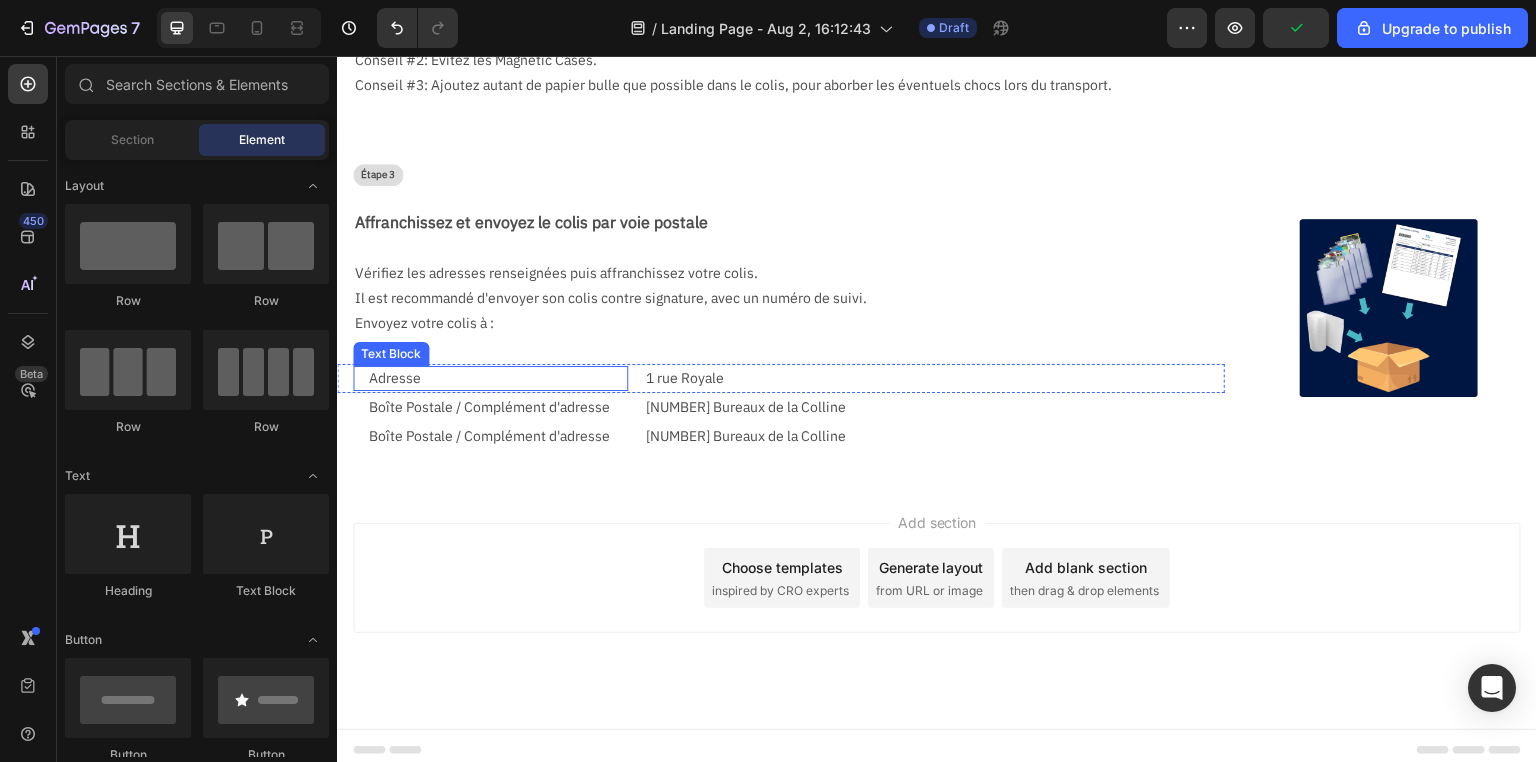 click on "Adresse" at bounding box center [490, 378] 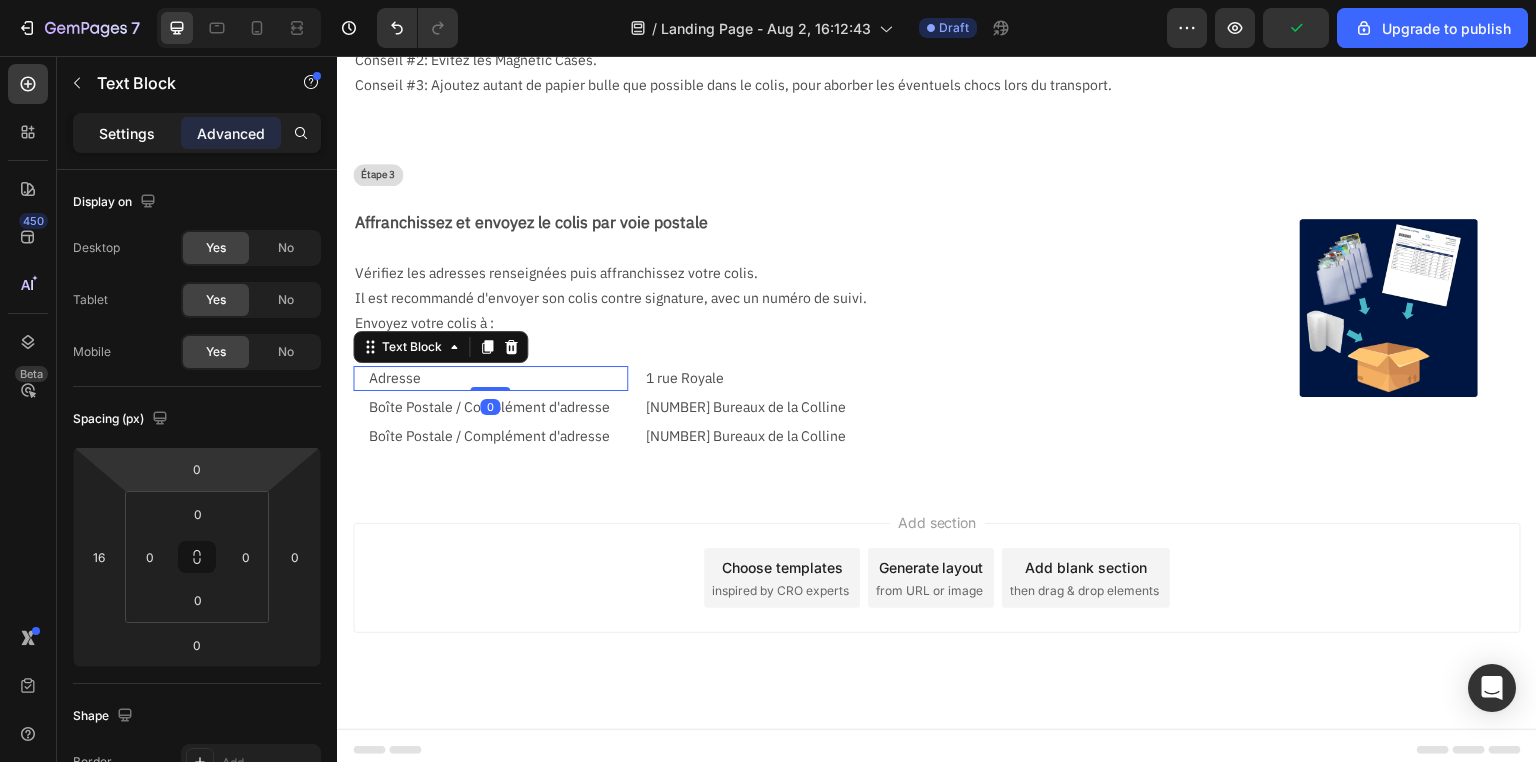 click on "Settings Advanced" at bounding box center (197, 133) 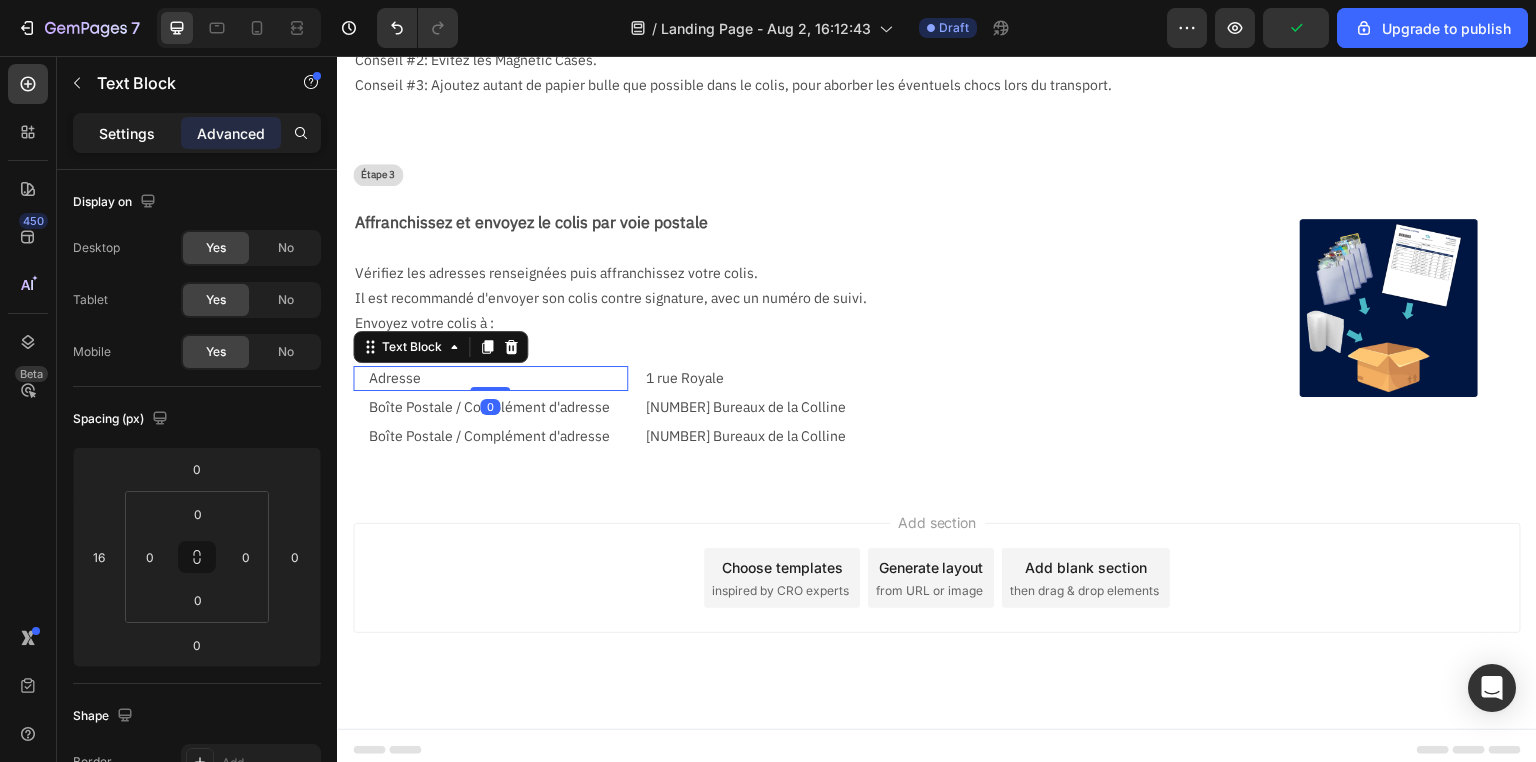 click on "Settings" at bounding box center [127, 133] 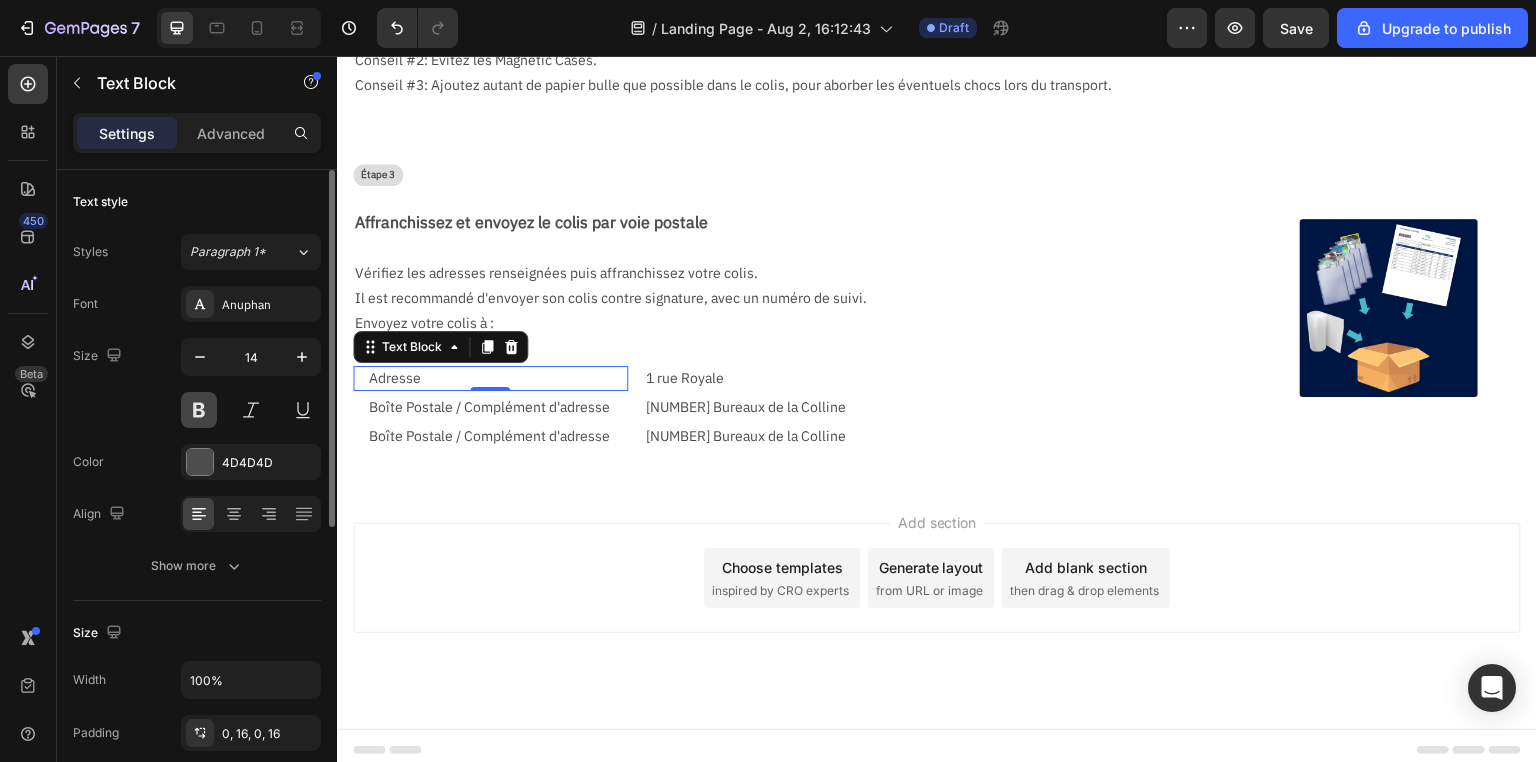 click at bounding box center [199, 410] 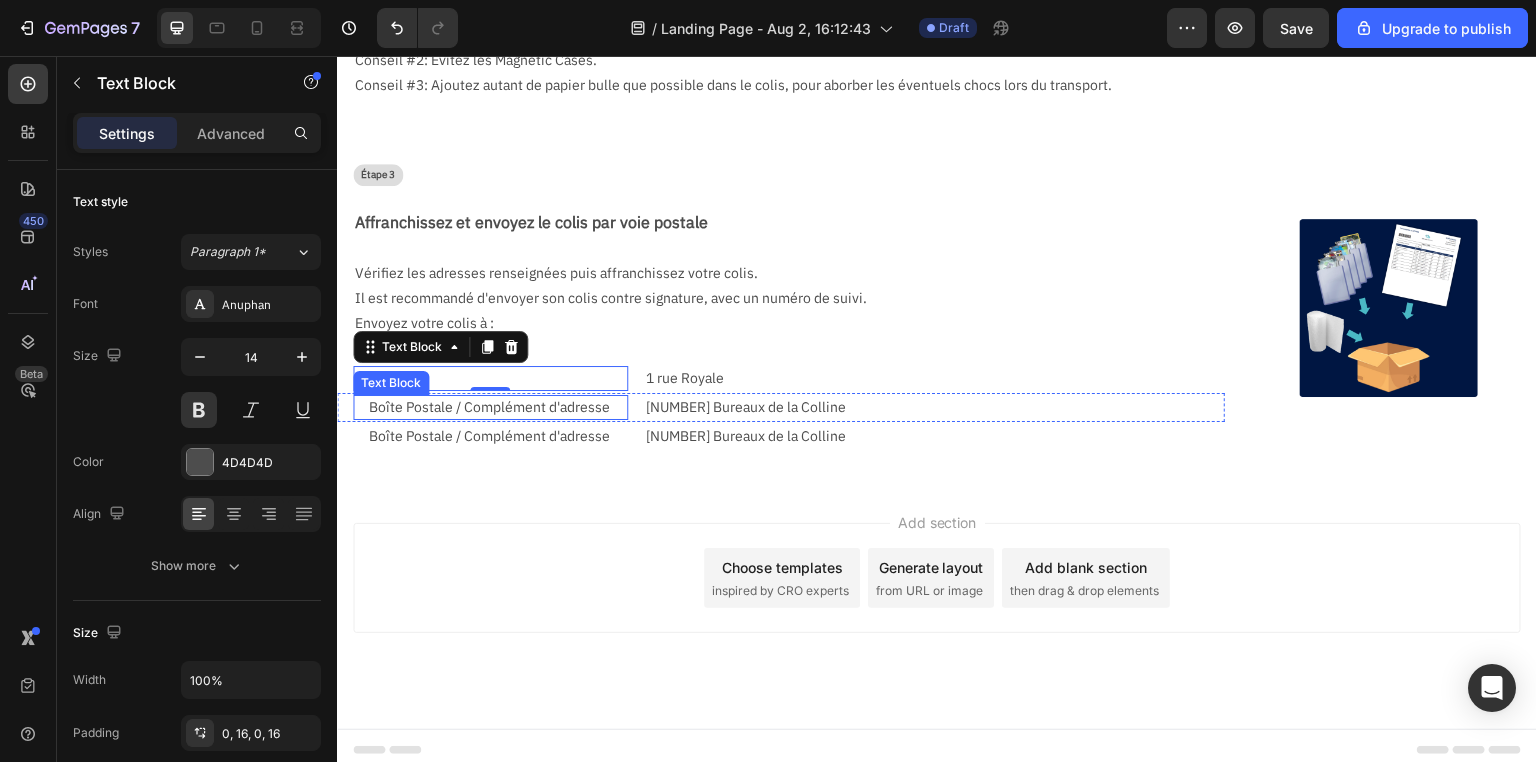 click on "Boîte Postale / Complément d'adresse" at bounding box center [490, 407] 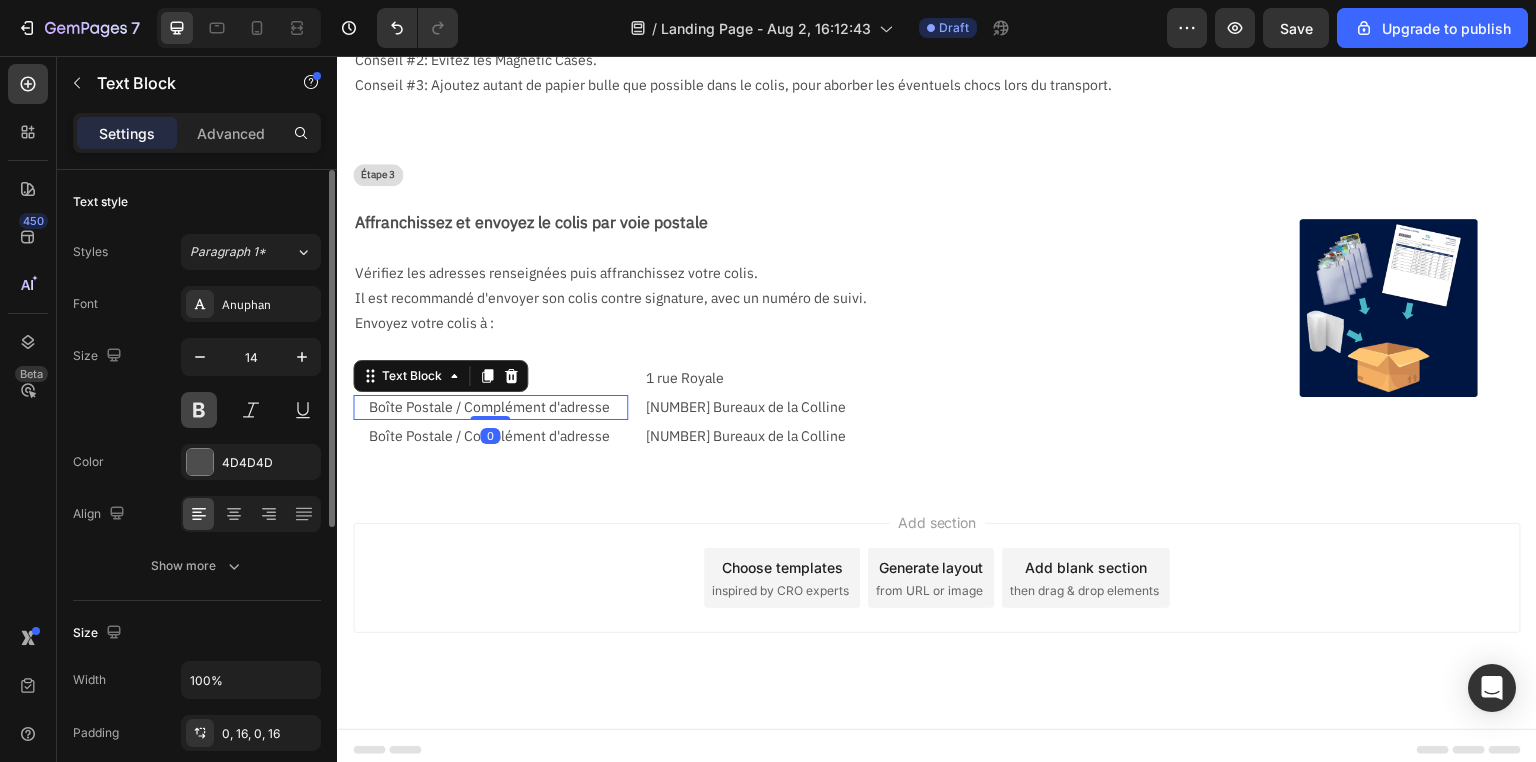 click at bounding box center [199, 410] 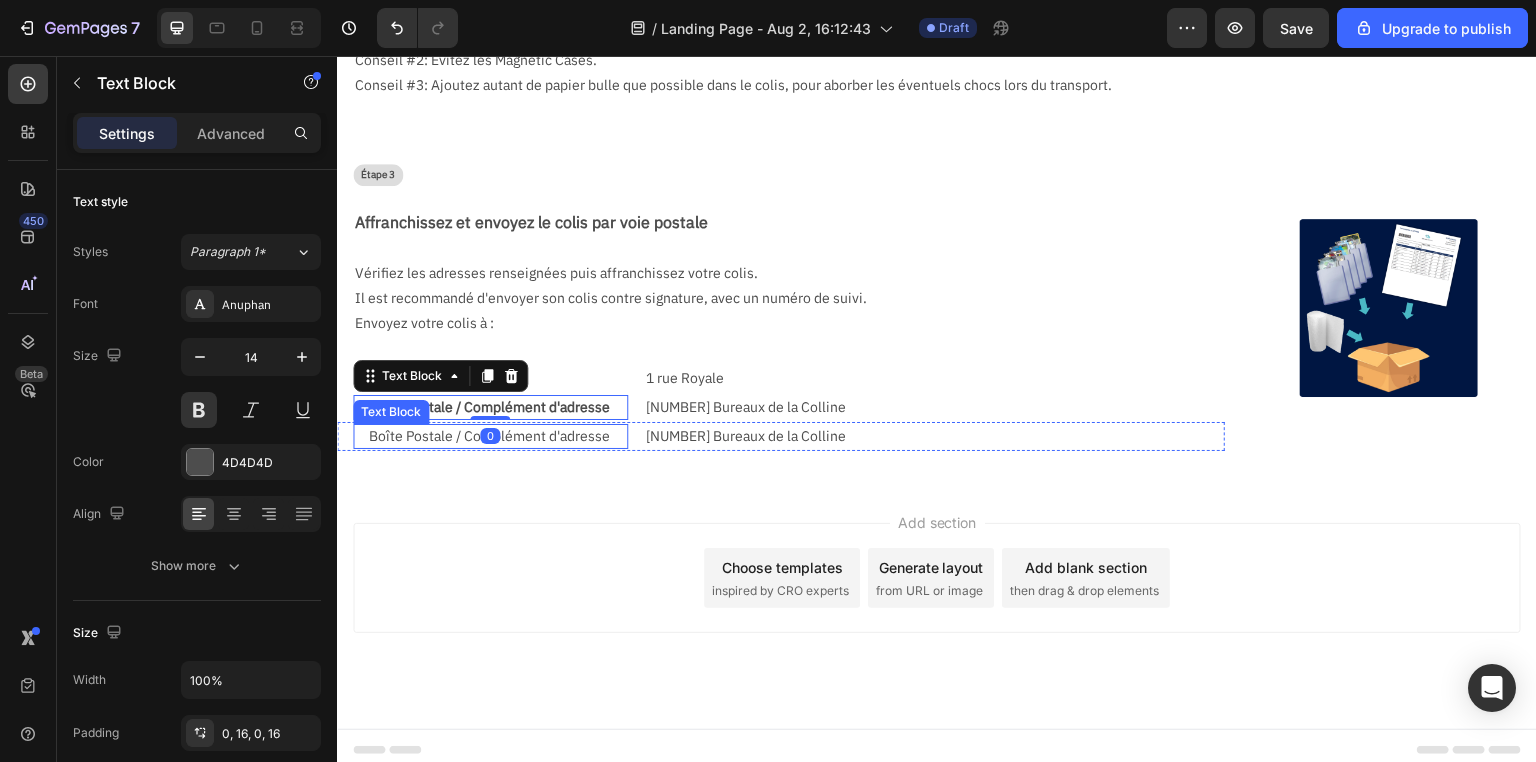 click on "Boîte Postale / Complément d'adresse" at bounding box center [490, 436] 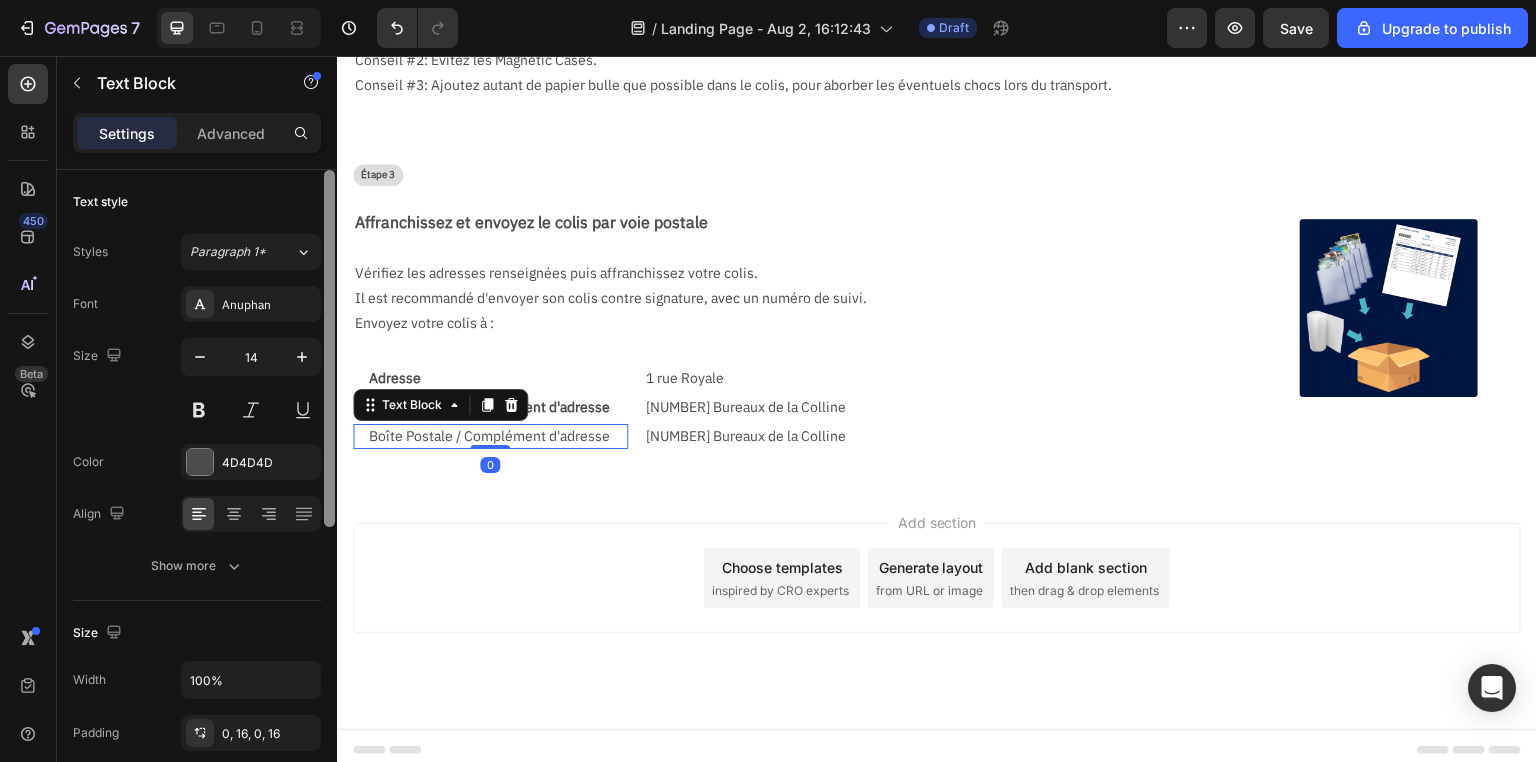 drag, startPoint x: 192, startPoint y: 404, endPoint x: 331, endPoint y: 484, distance: 160.37769 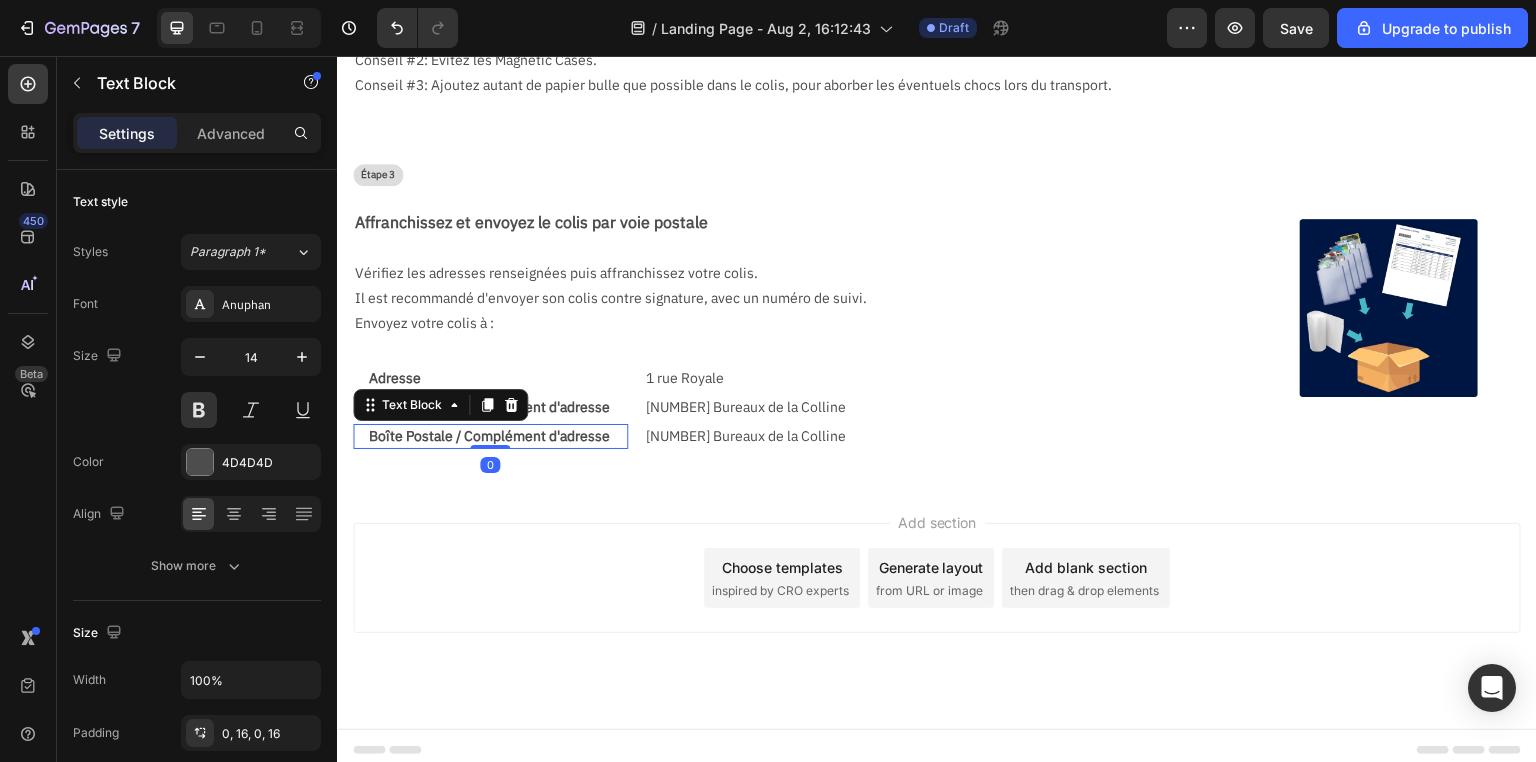 click on "Add section Choose templates inspired by CRO experts Generate layout from URL or image Add blank section then drag & drop elements" at bounding box center [937, 578] 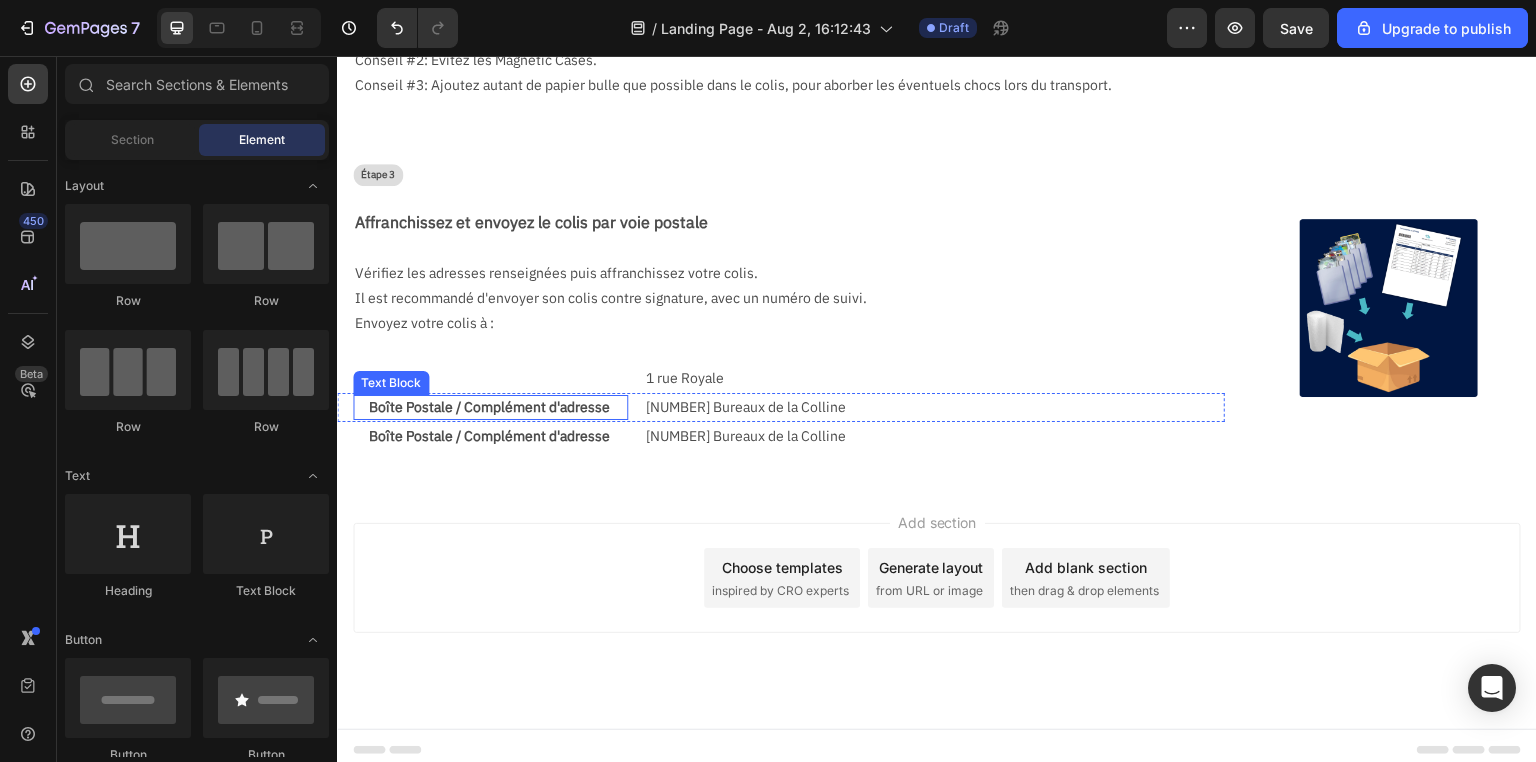 drag, startPoint x: 441, startPoint y: 406, endPoint x: 452, endPoint y: 397, distance: 14.21267 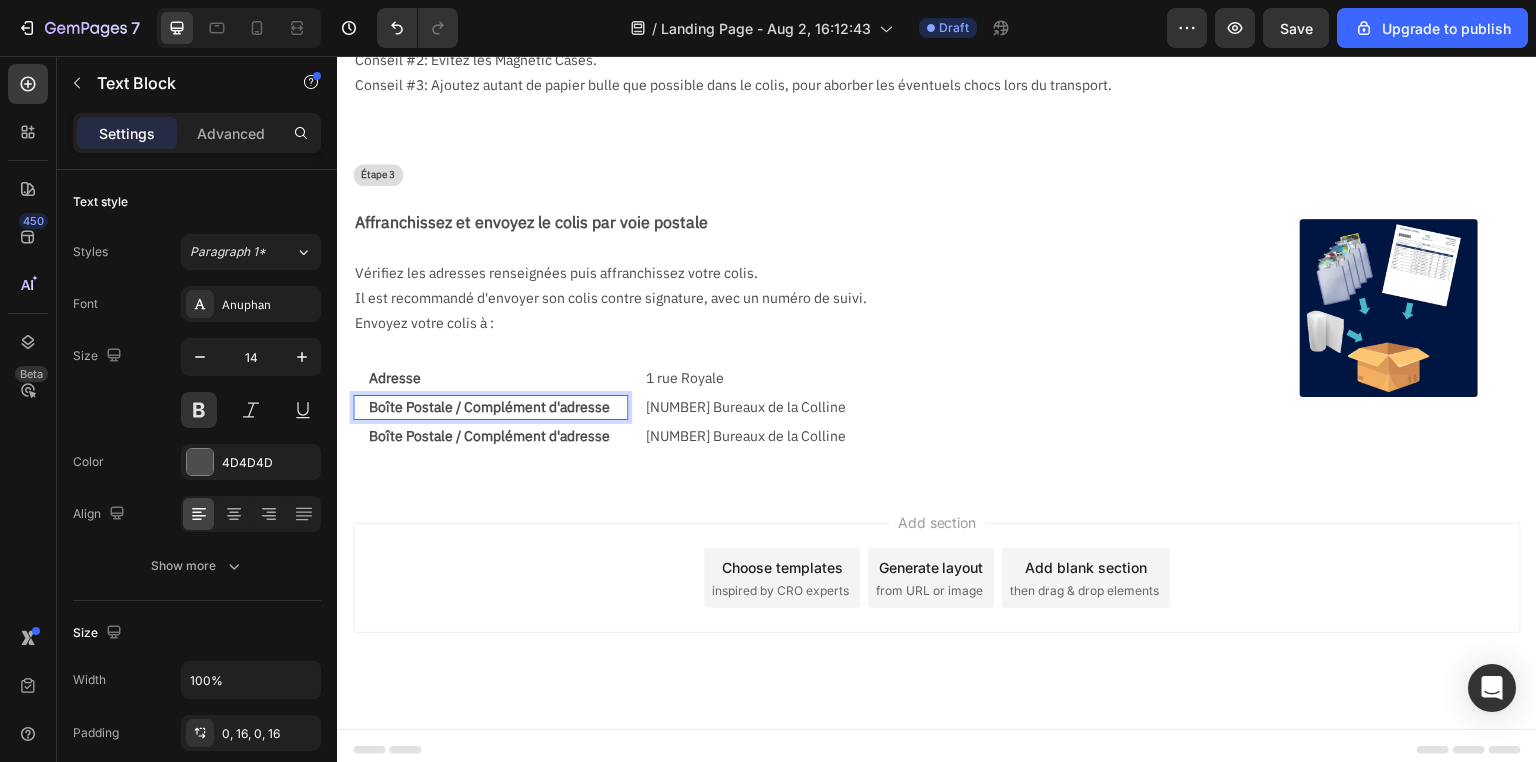 click on "Boîte Postale / Complément d'adresse" at bounding box center (490, 407) 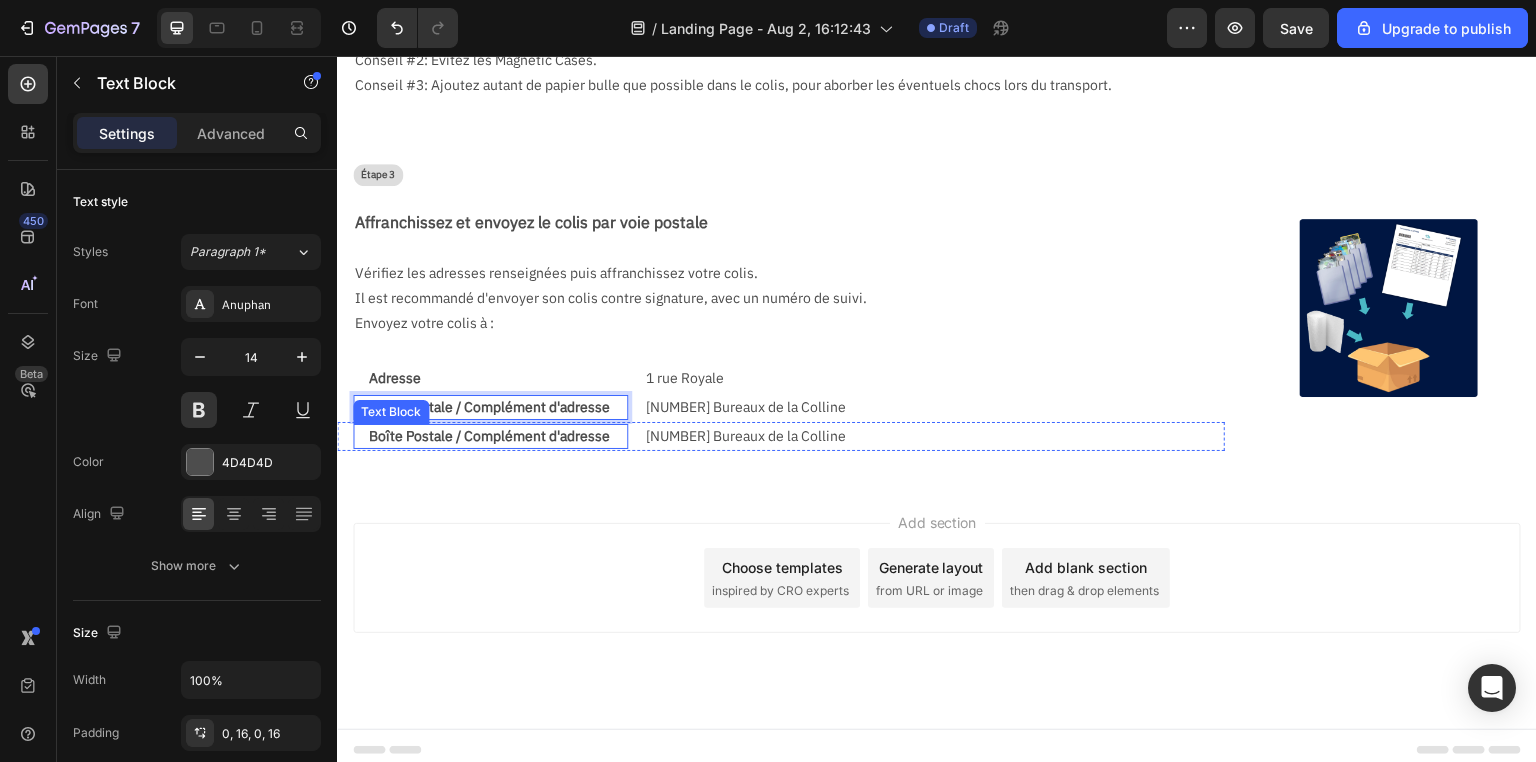 click on "Boîte Postale / Complément d'adresse" at bounding box center [490, 436] 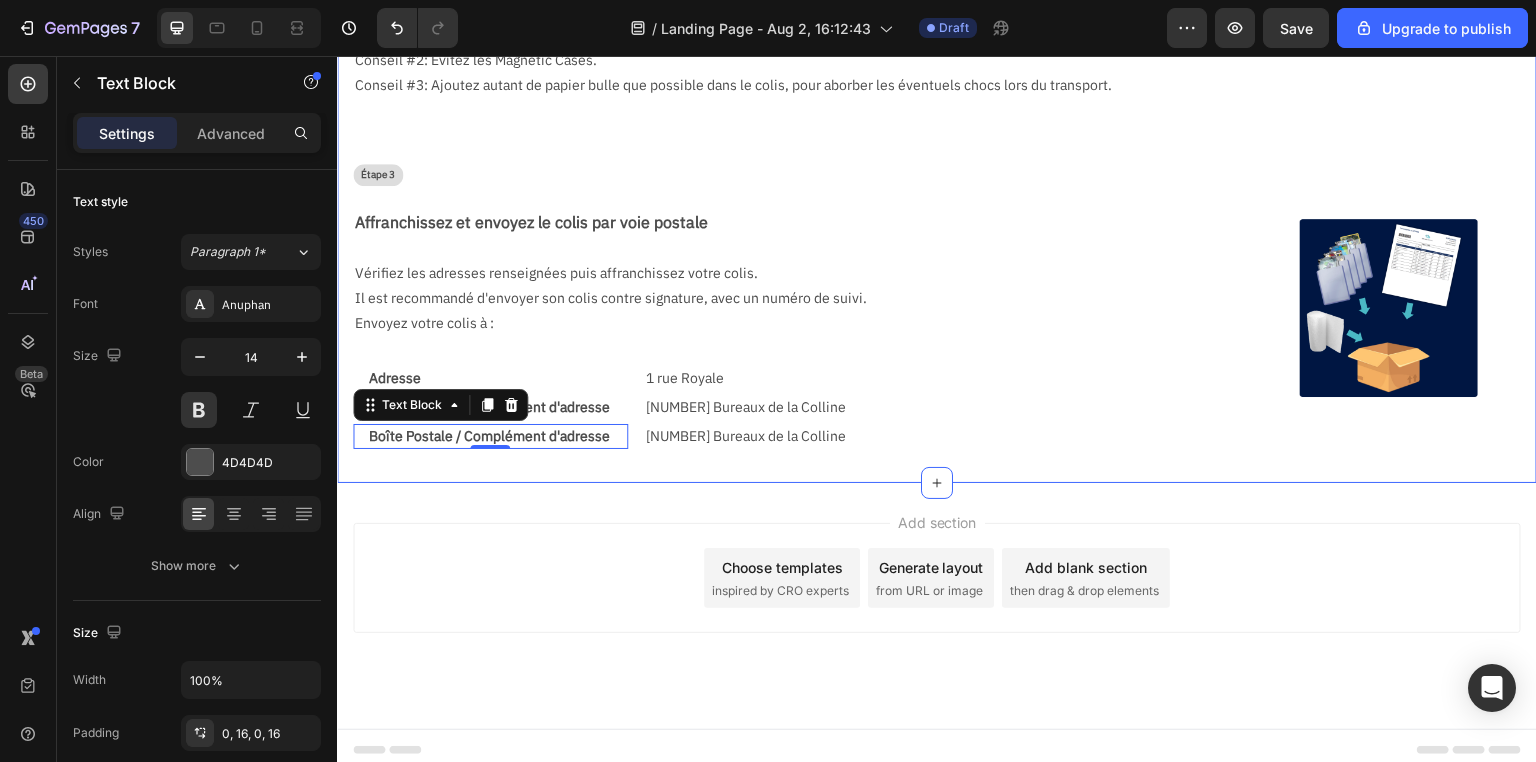 click on "Boîte Postale / Complément d'adresse" at bounding box center [490, 436] 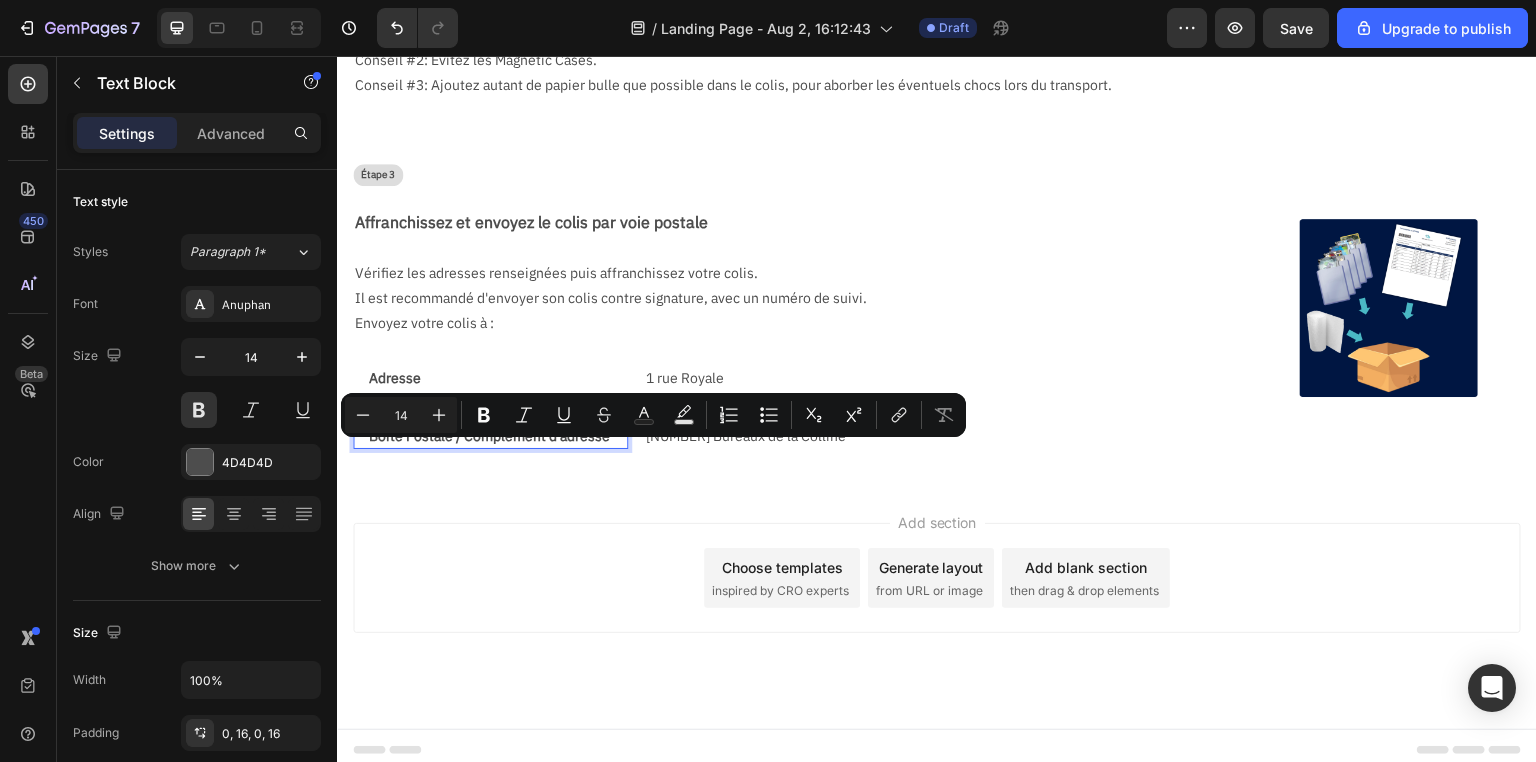 scroll, scrollTop: 712, scrollLeft: 0, axis: vertical 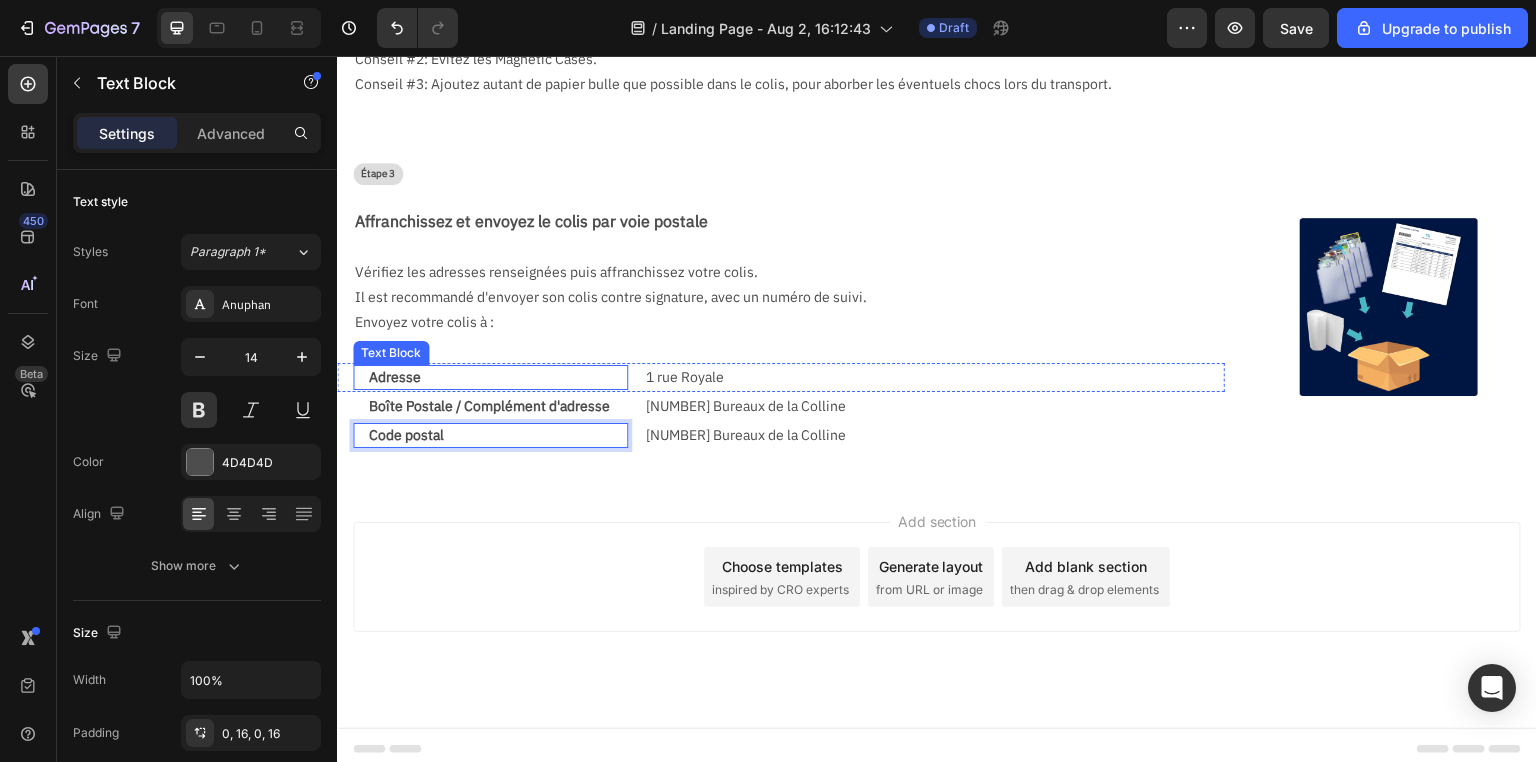 click on "Adresse" at bounding box center (490, 377) 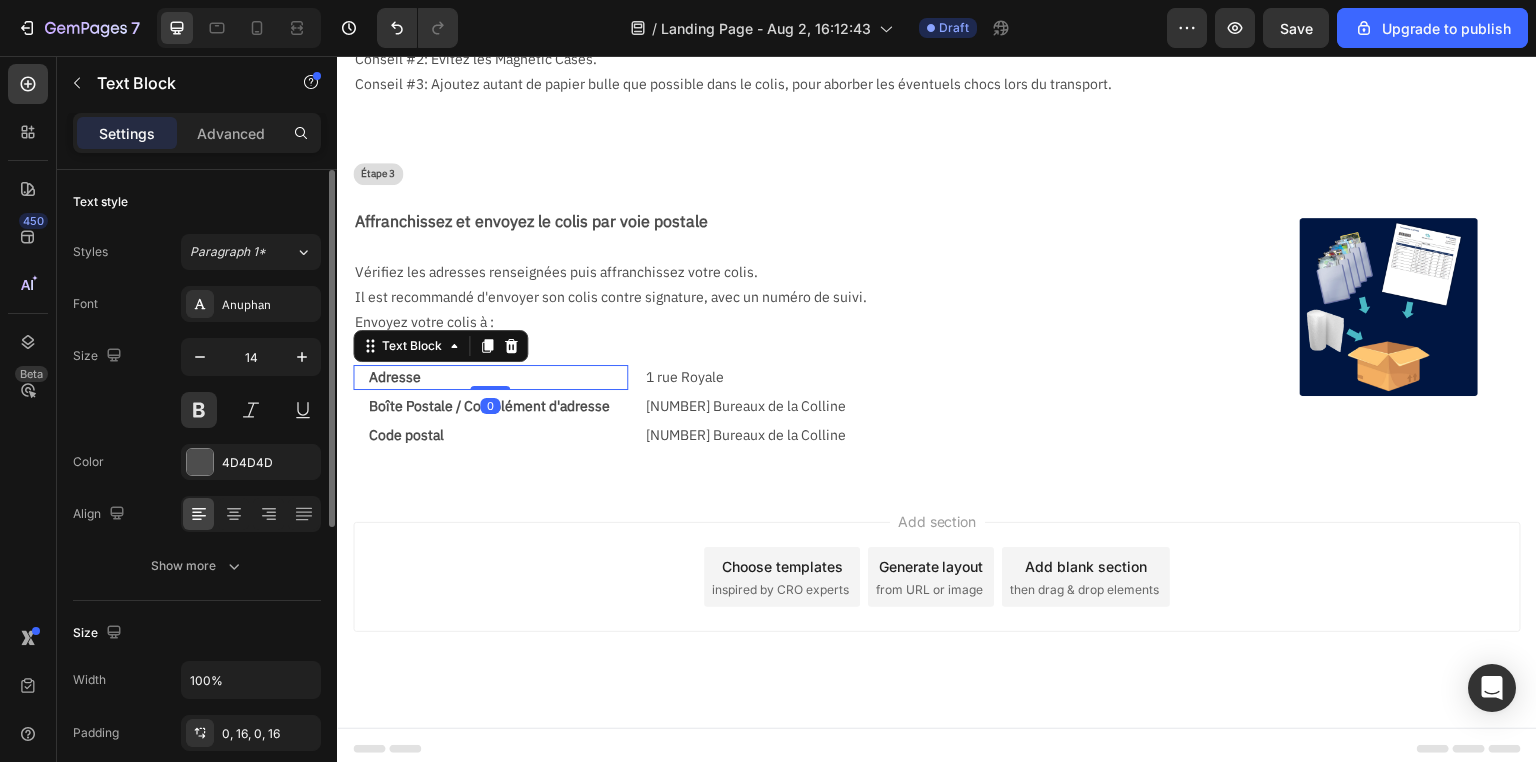 scroll, scrollTop: 160, scrollLeft: 0, axis: vertical 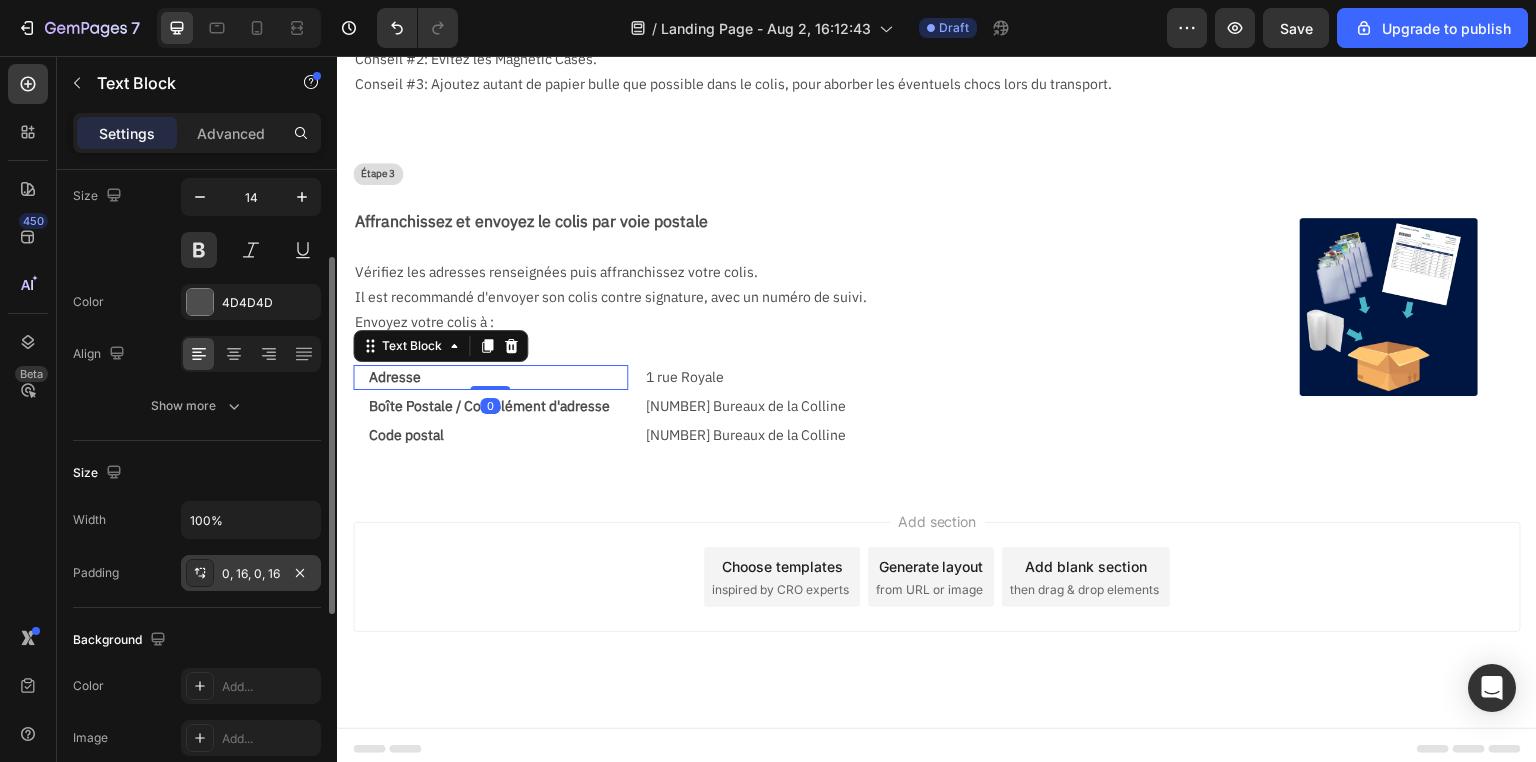 click on "0, 16, 0, 16" at bounding box center [251, 574] 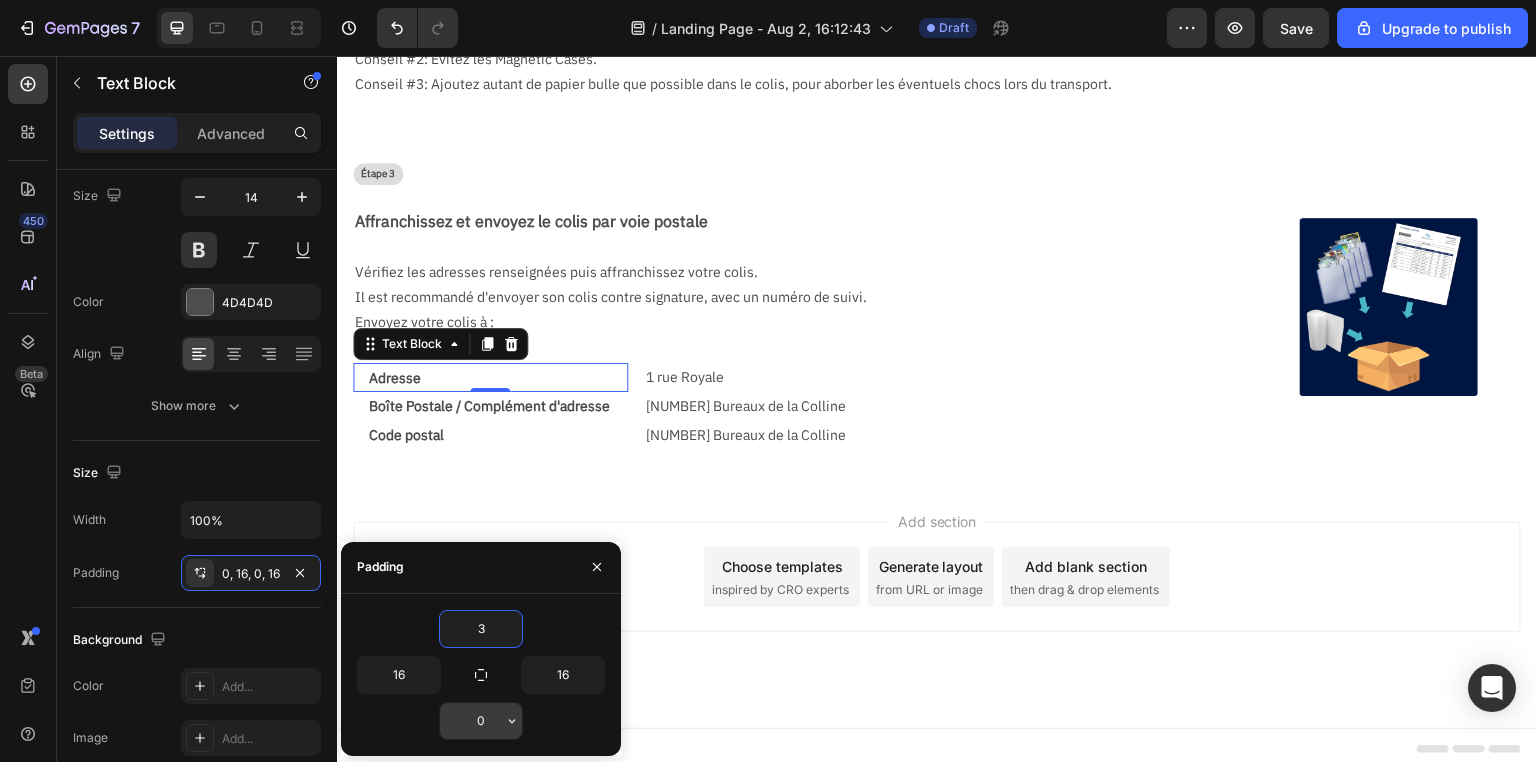 type on "3" 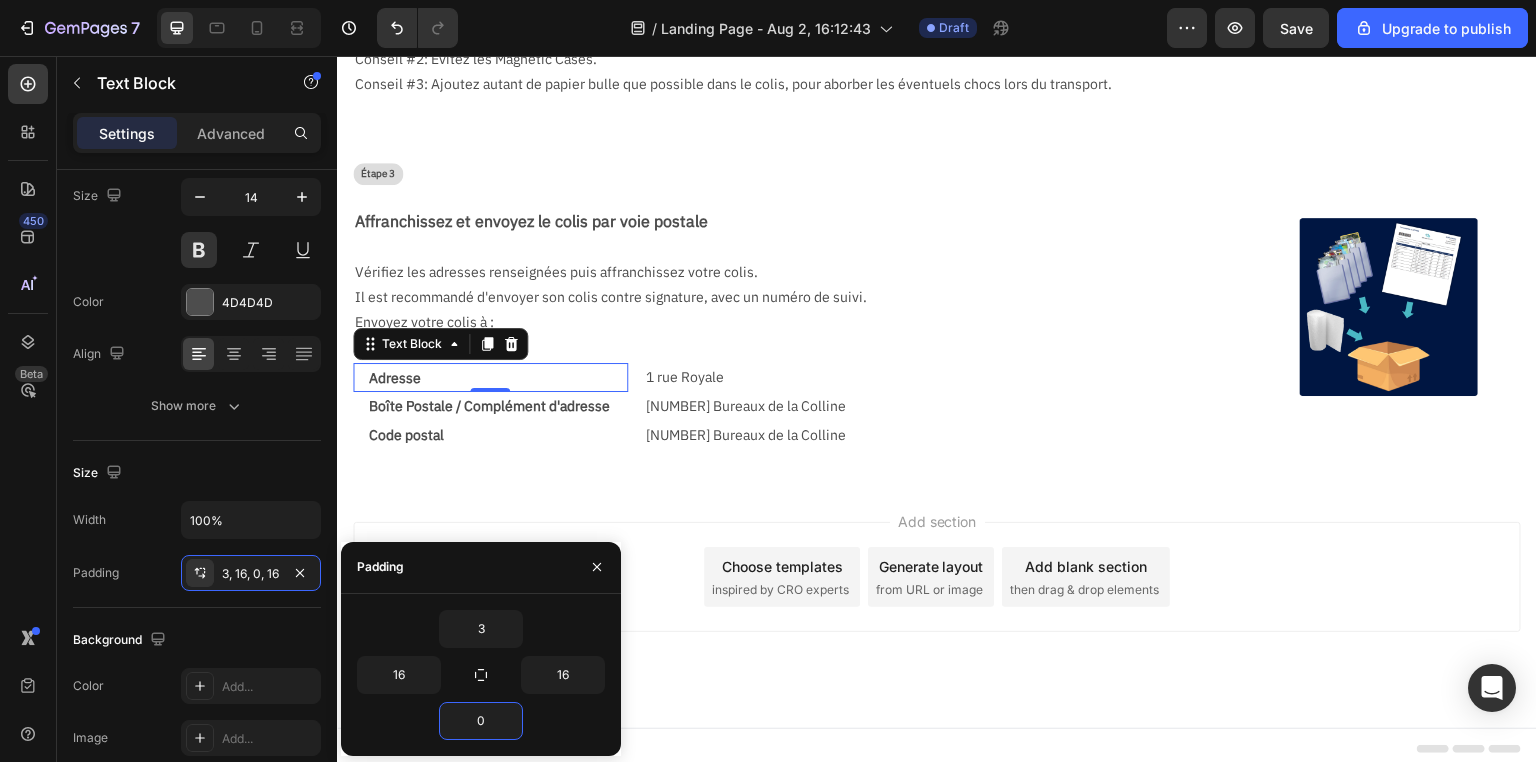 type on "3" 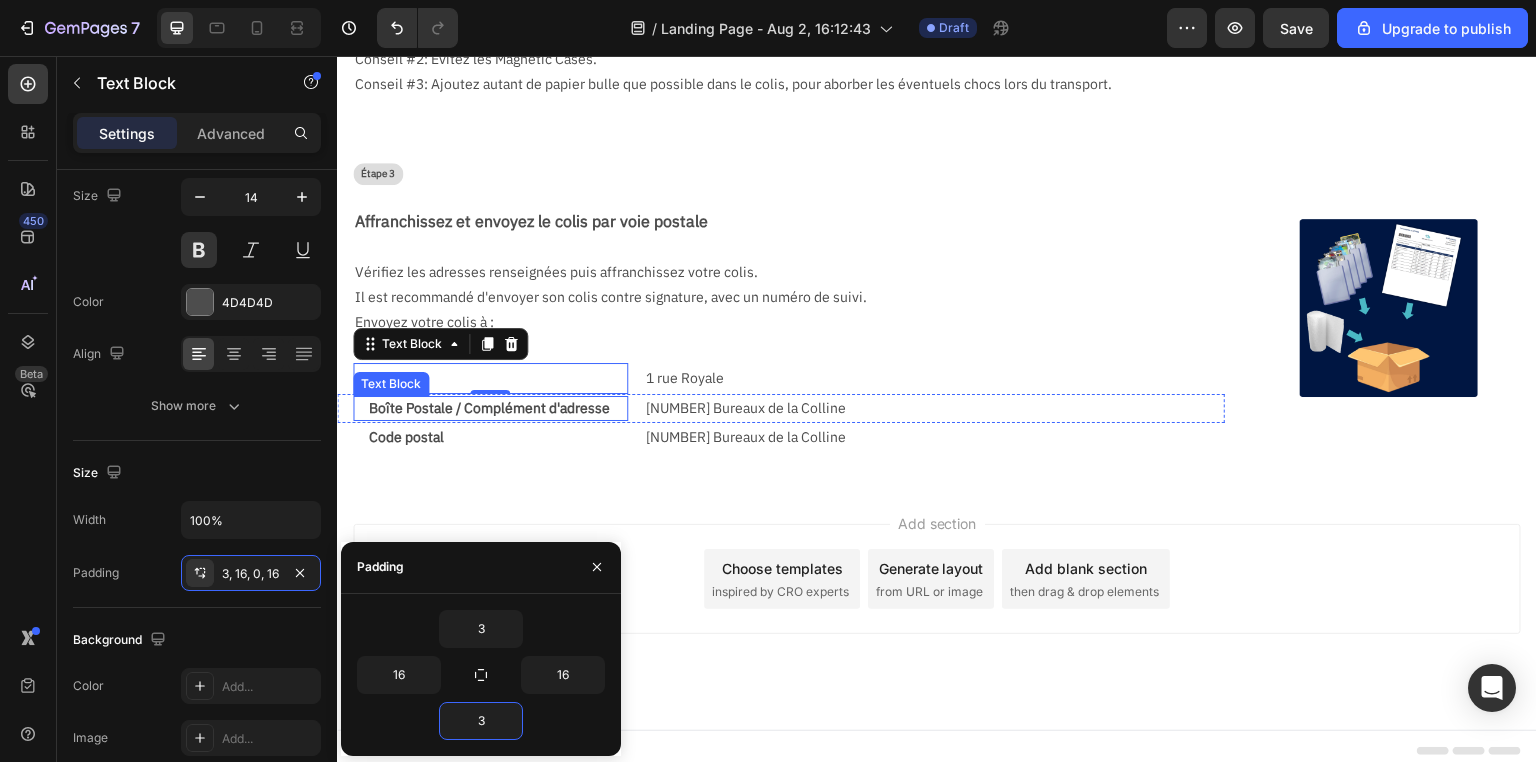click on "Boîte Postale / Complément d'adresse" at bounding box center (490, 408) 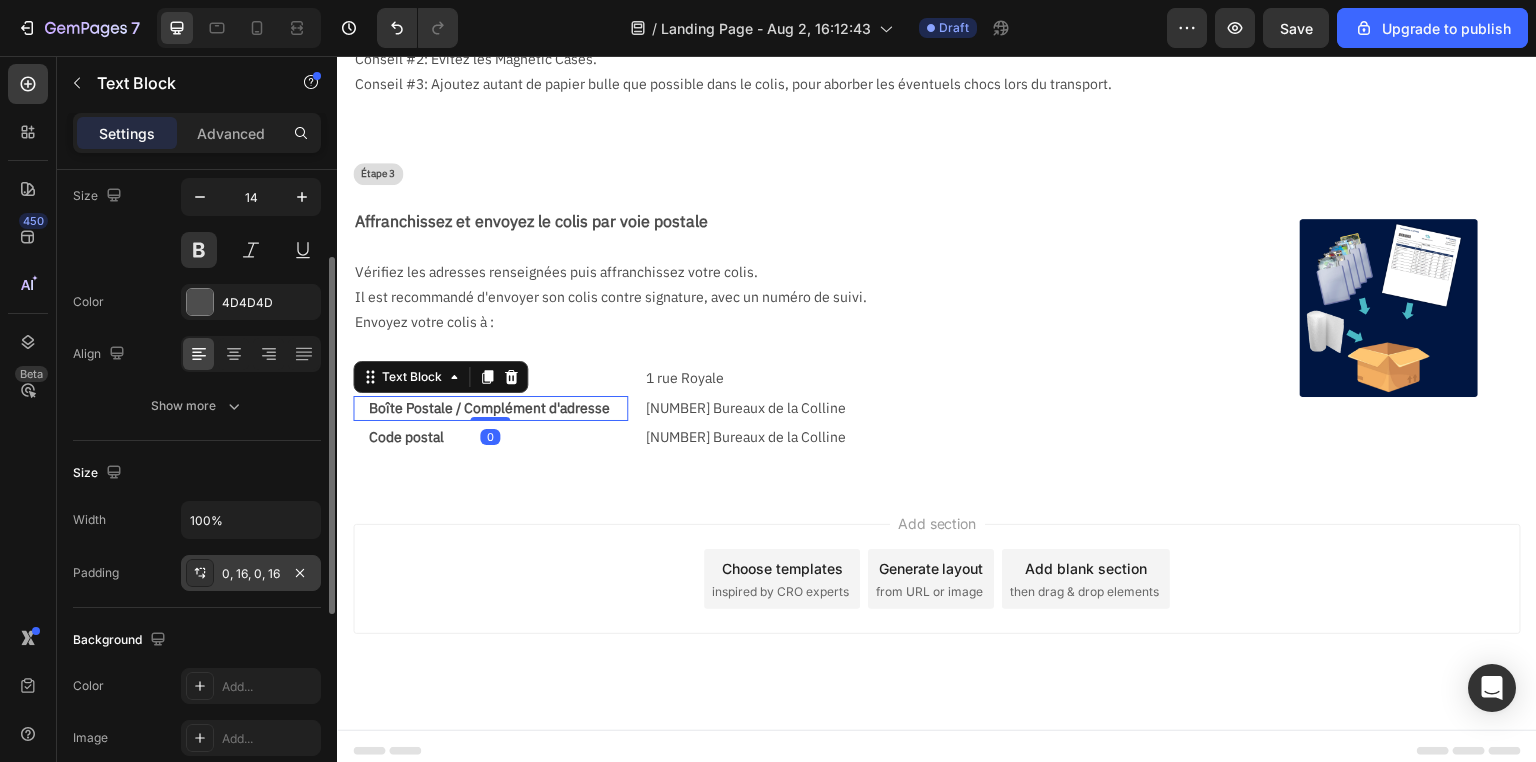 click on "0, 16, 0, 16" at bounding box center [251, 574] 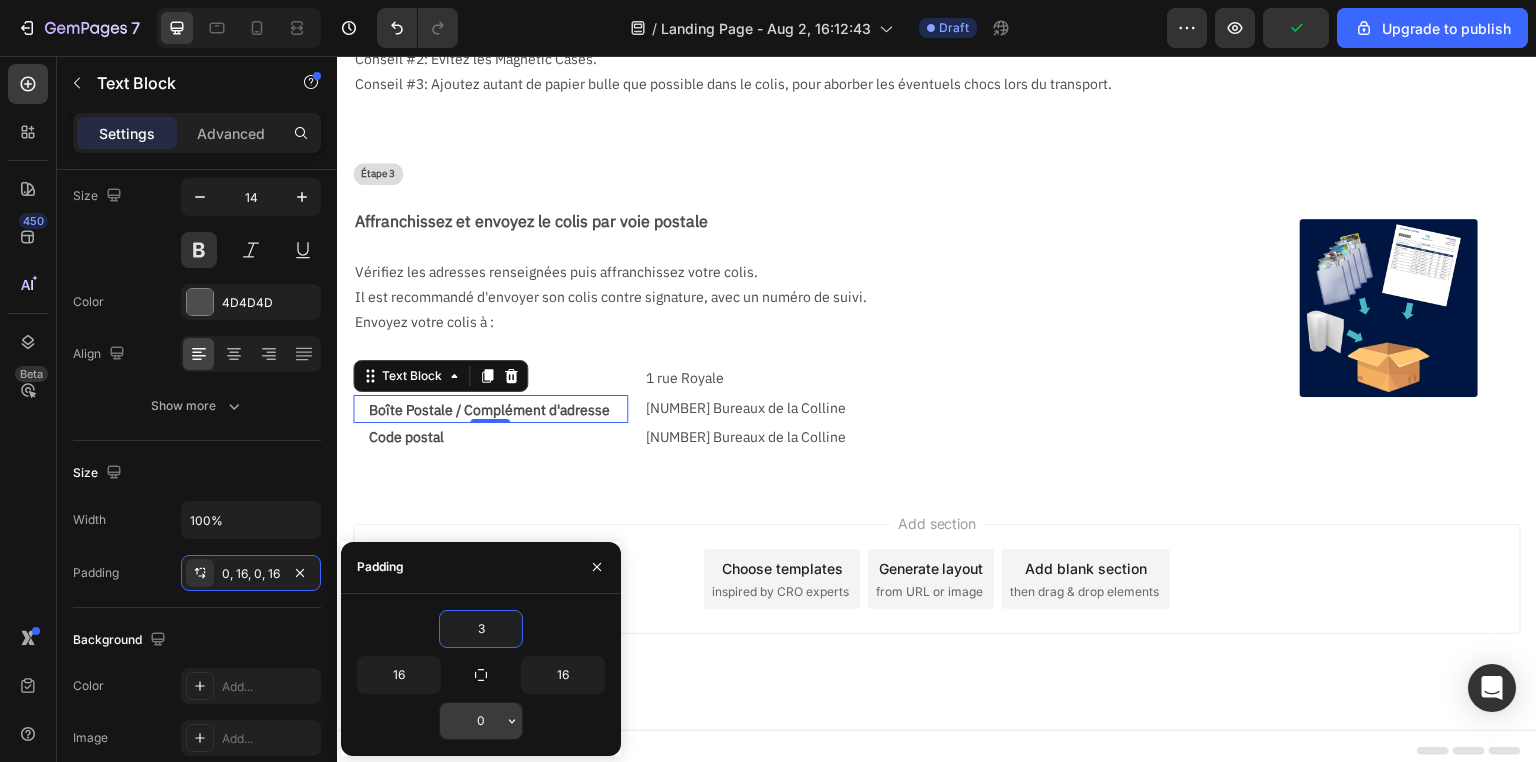 type on "3" 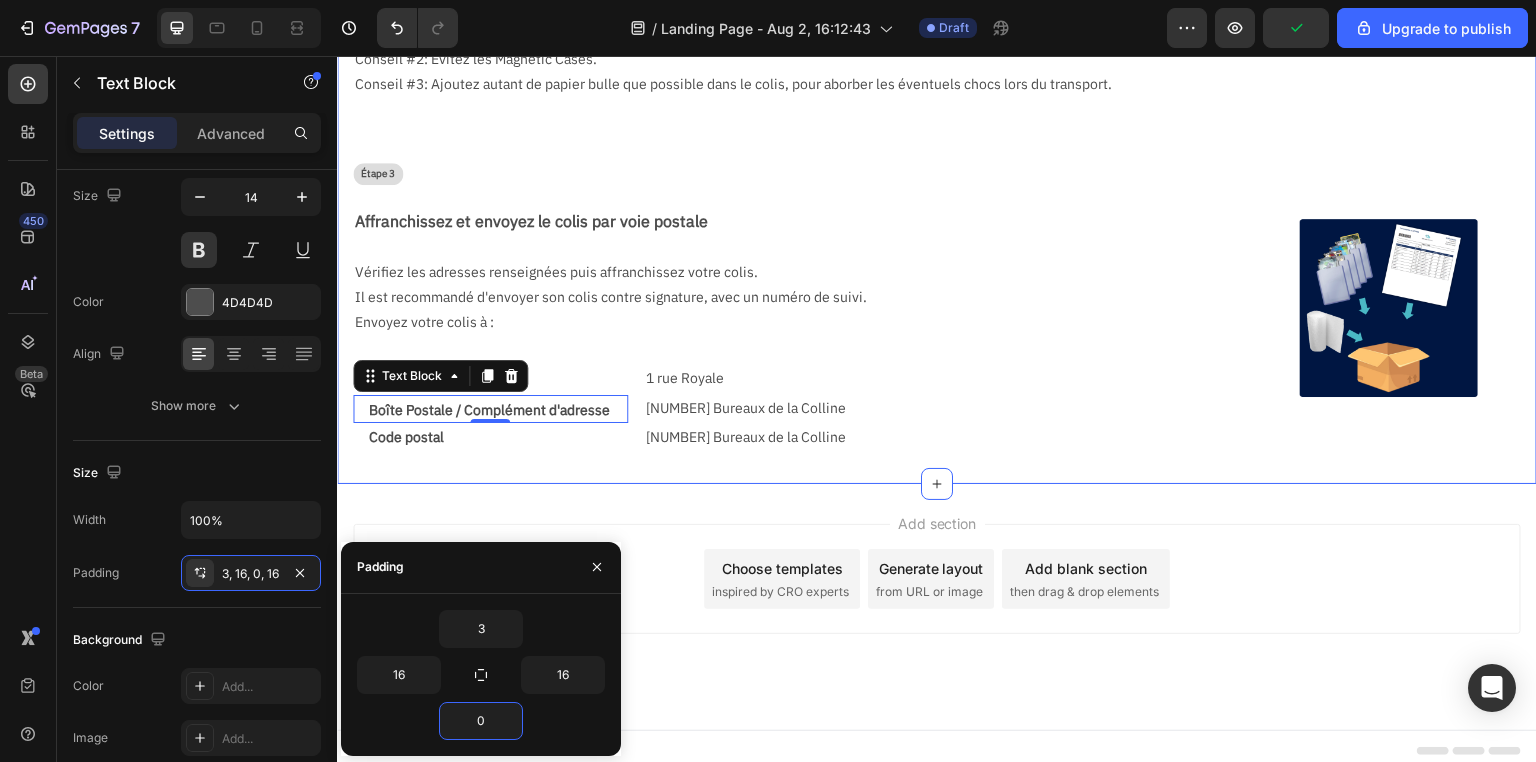 type on "3" 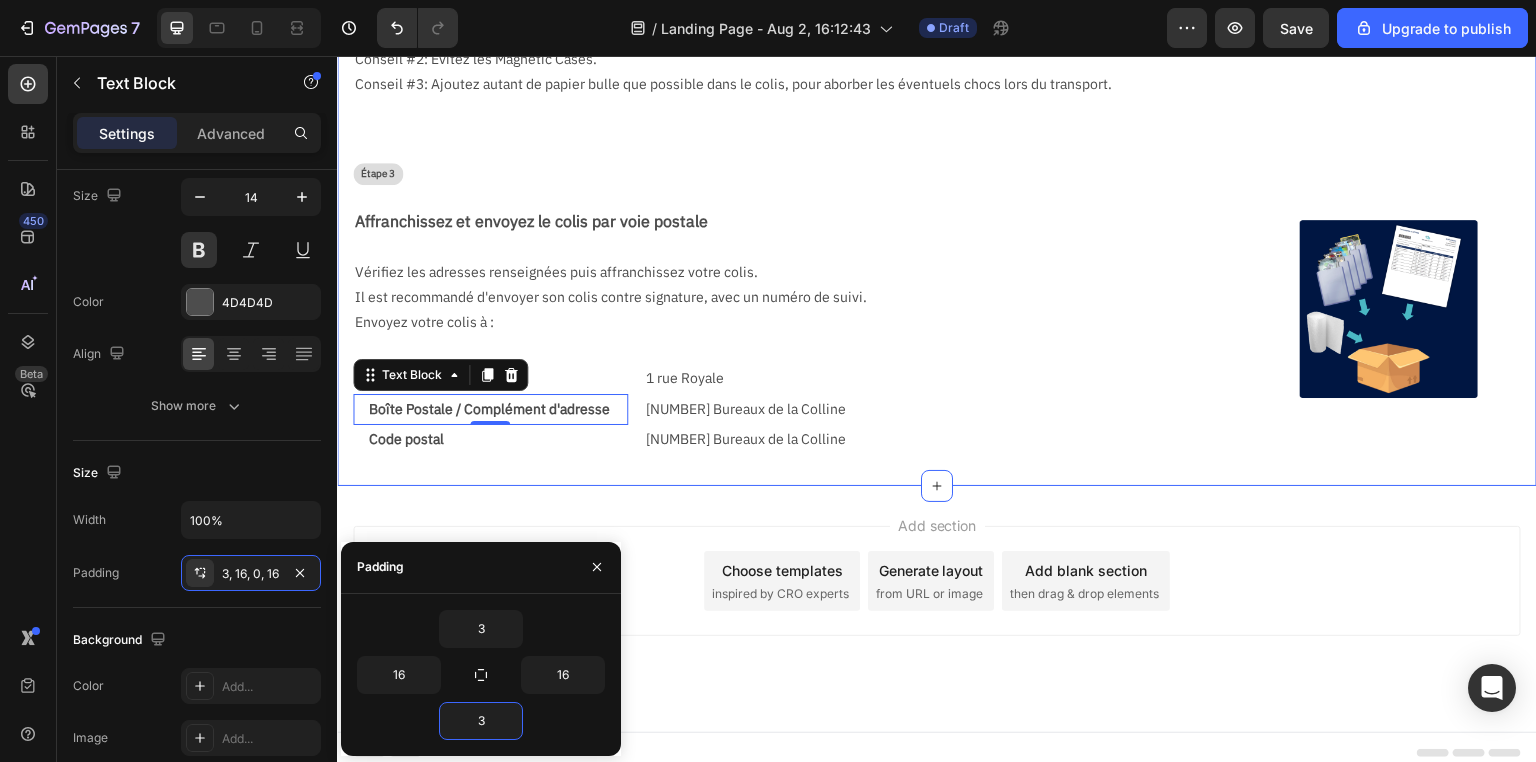 click on "Code postal" at bounding box center (490, 439) 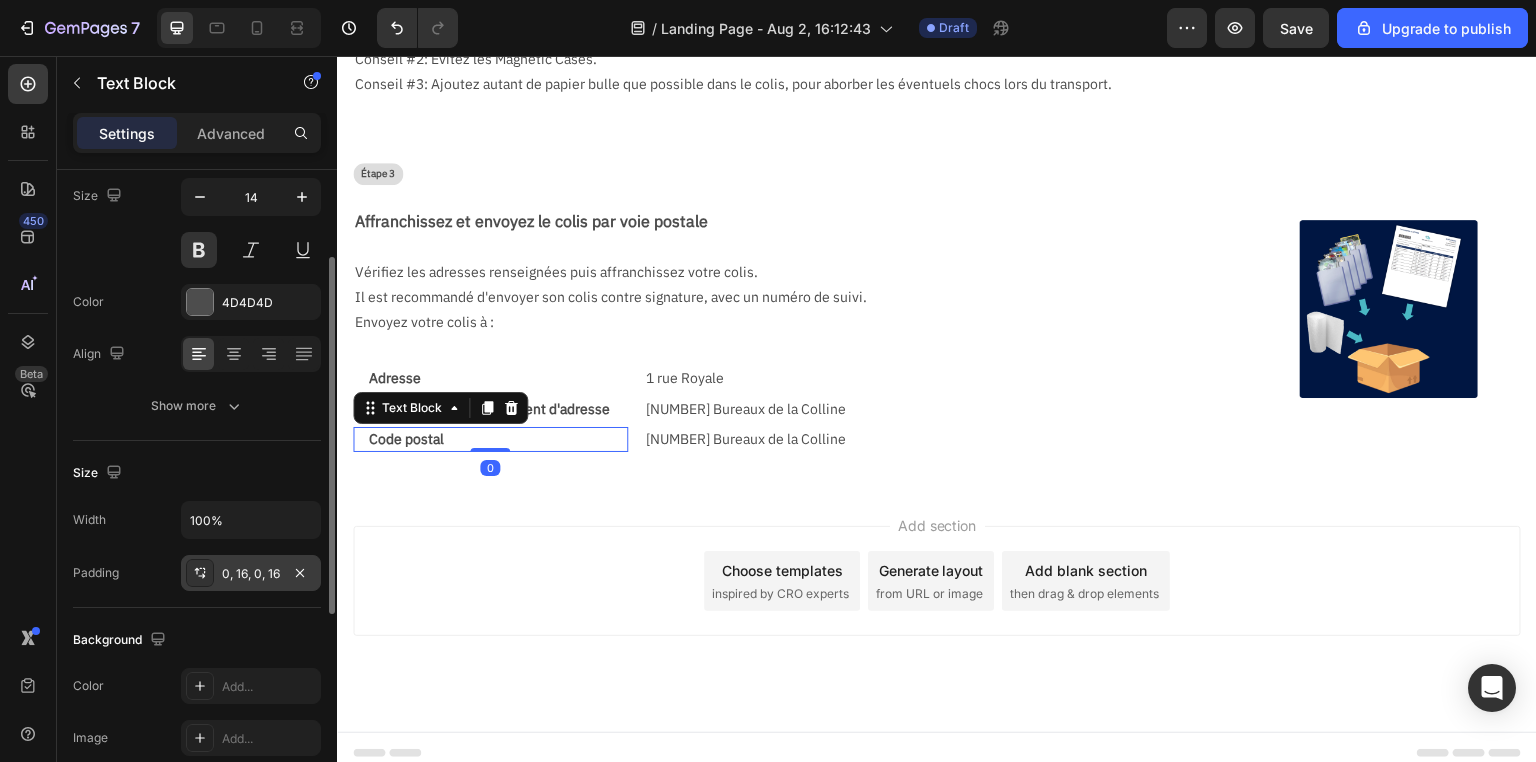 click on "0, 16, 0, 16" at bounding box center [251, 574] 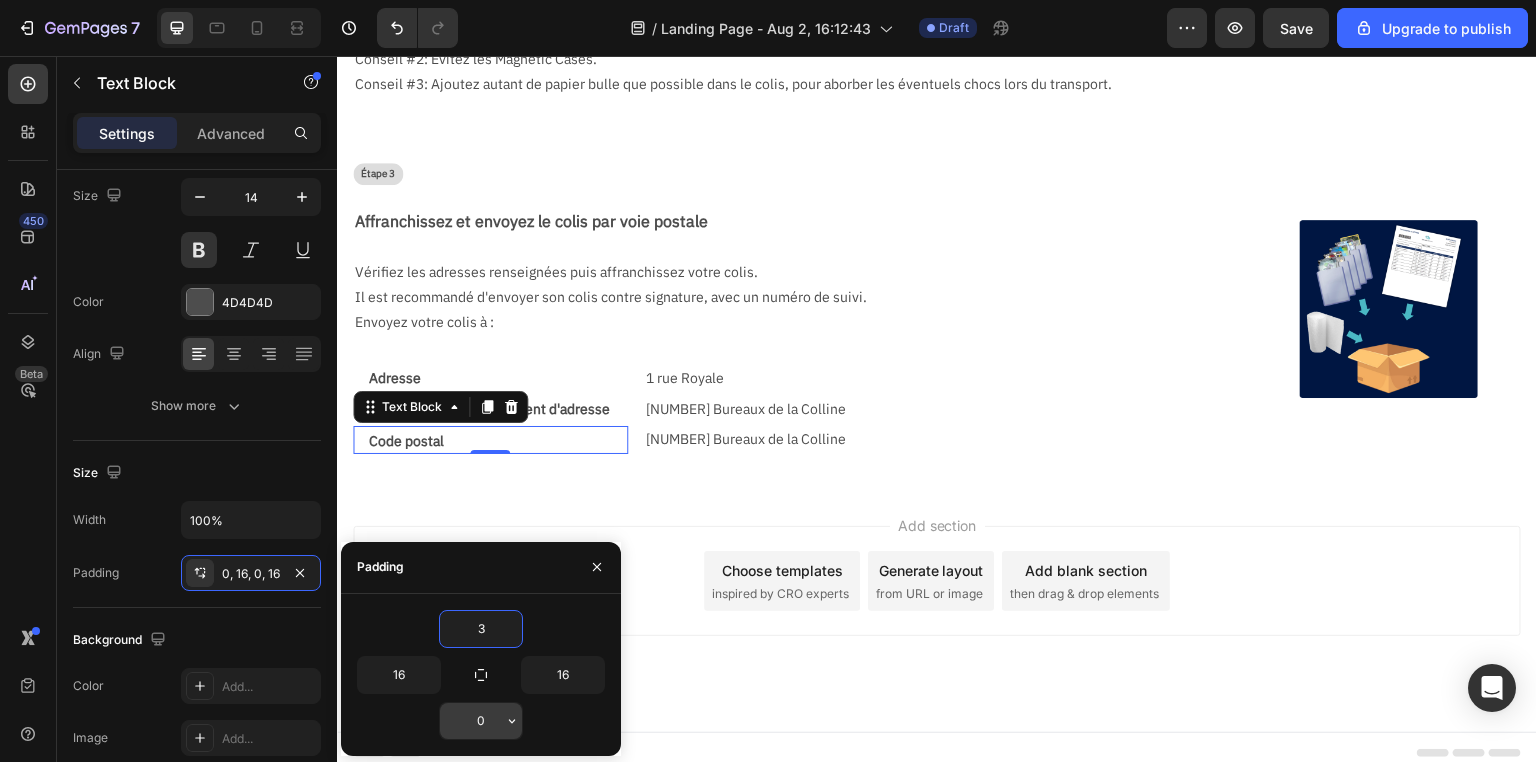 type on "3" 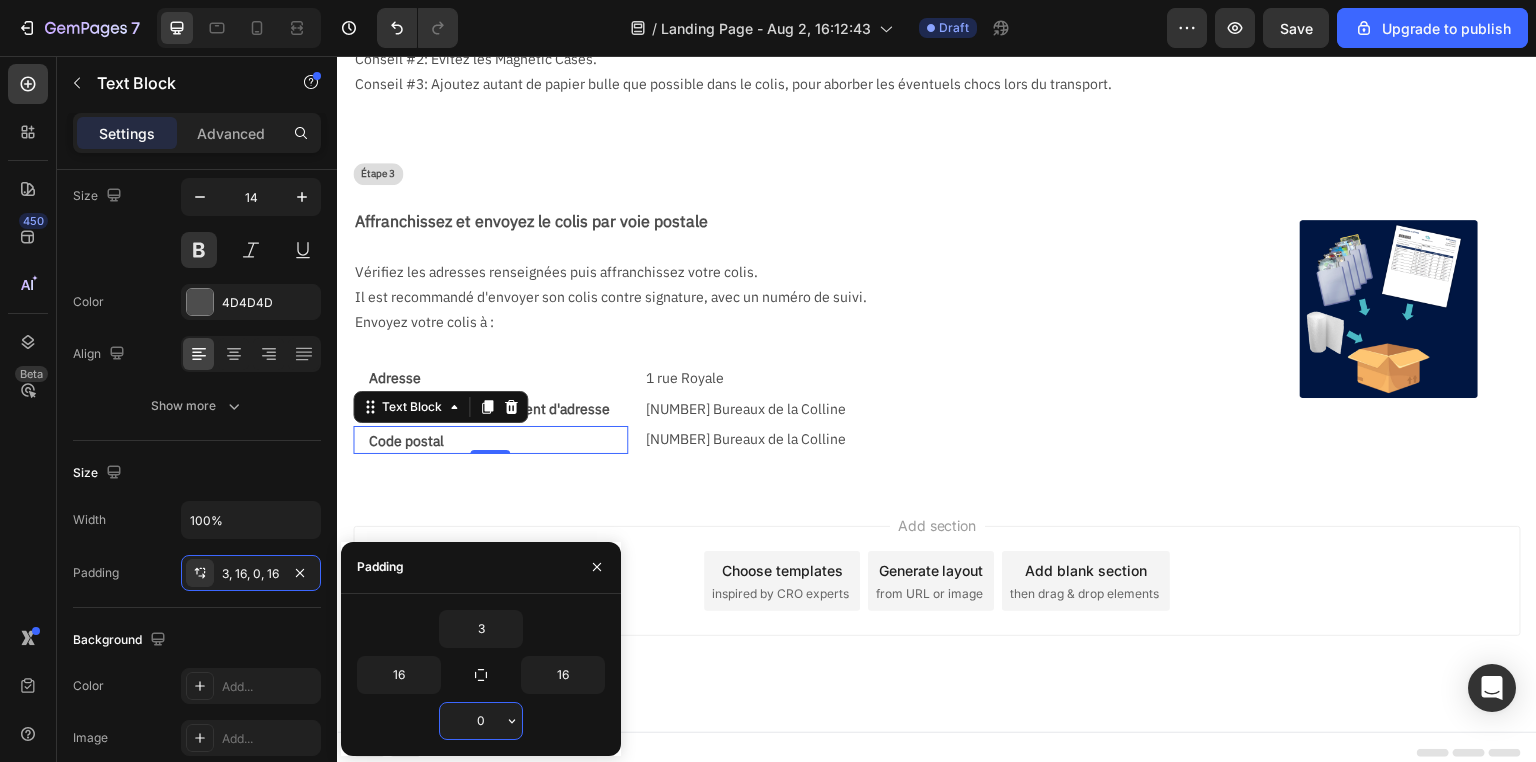 type on "3" 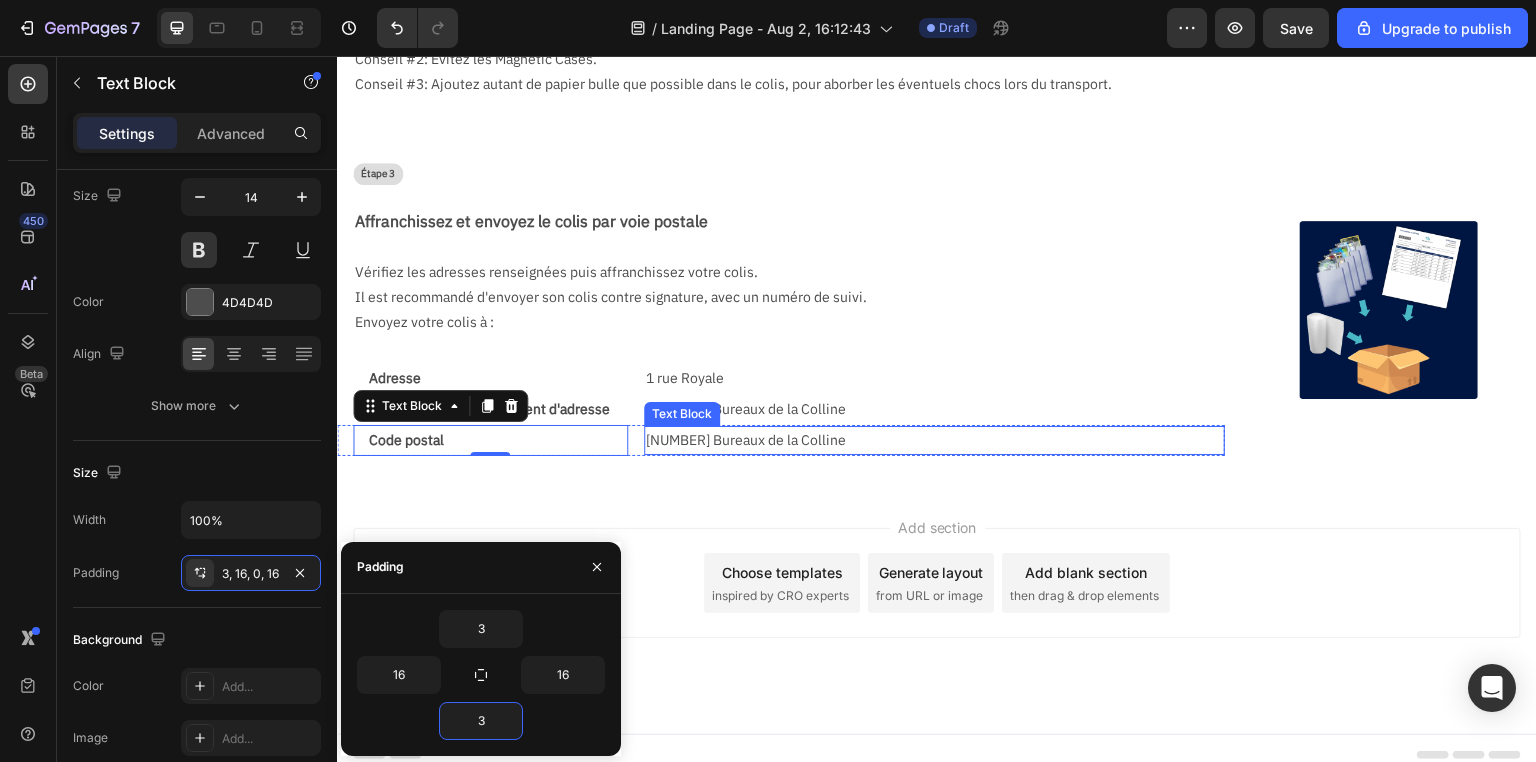 click on "[NUMBER] [STREET]" at bounding box center (934, 440) 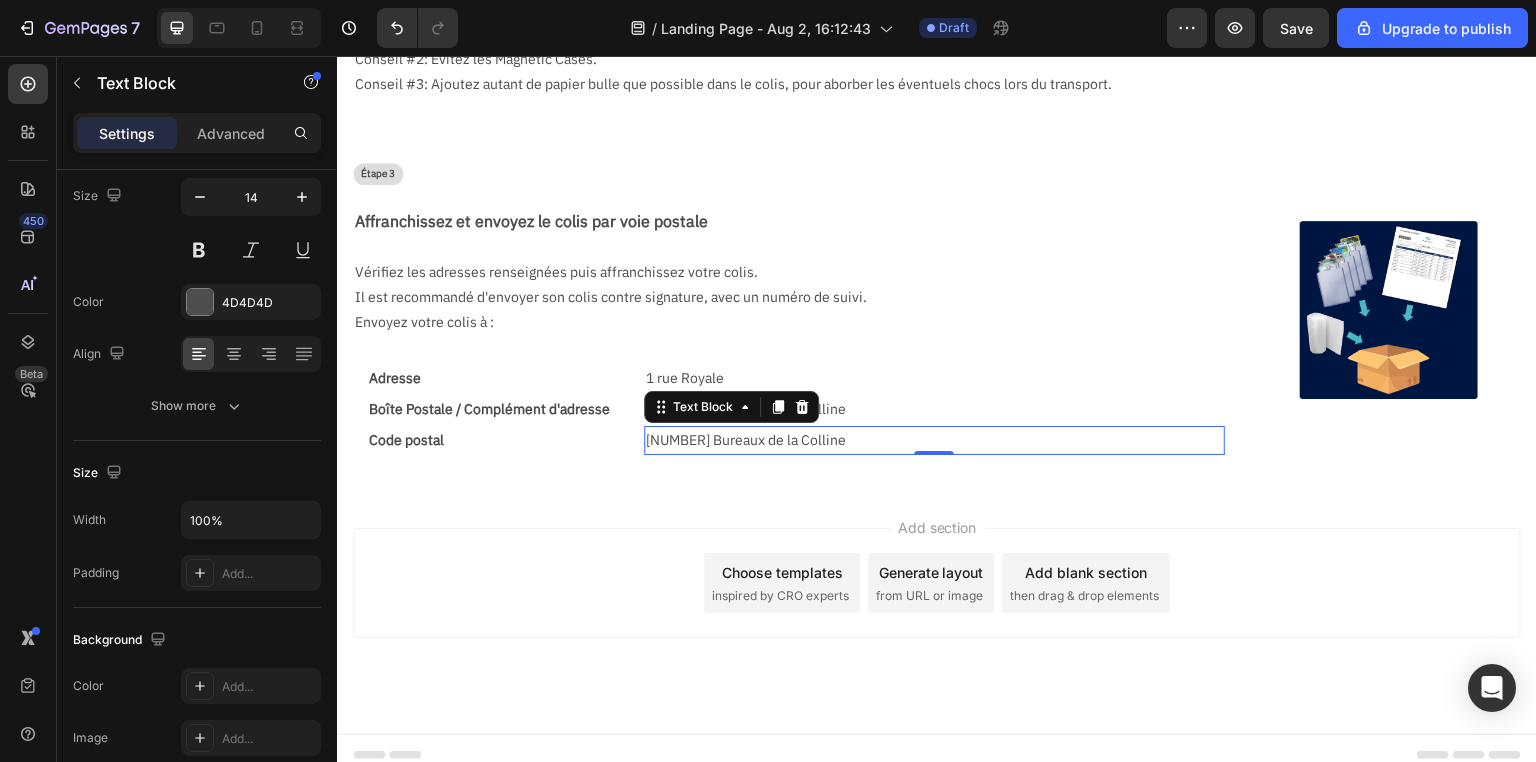 click on "[NUMBER] [STREET]" at bounding box center [934, 440] 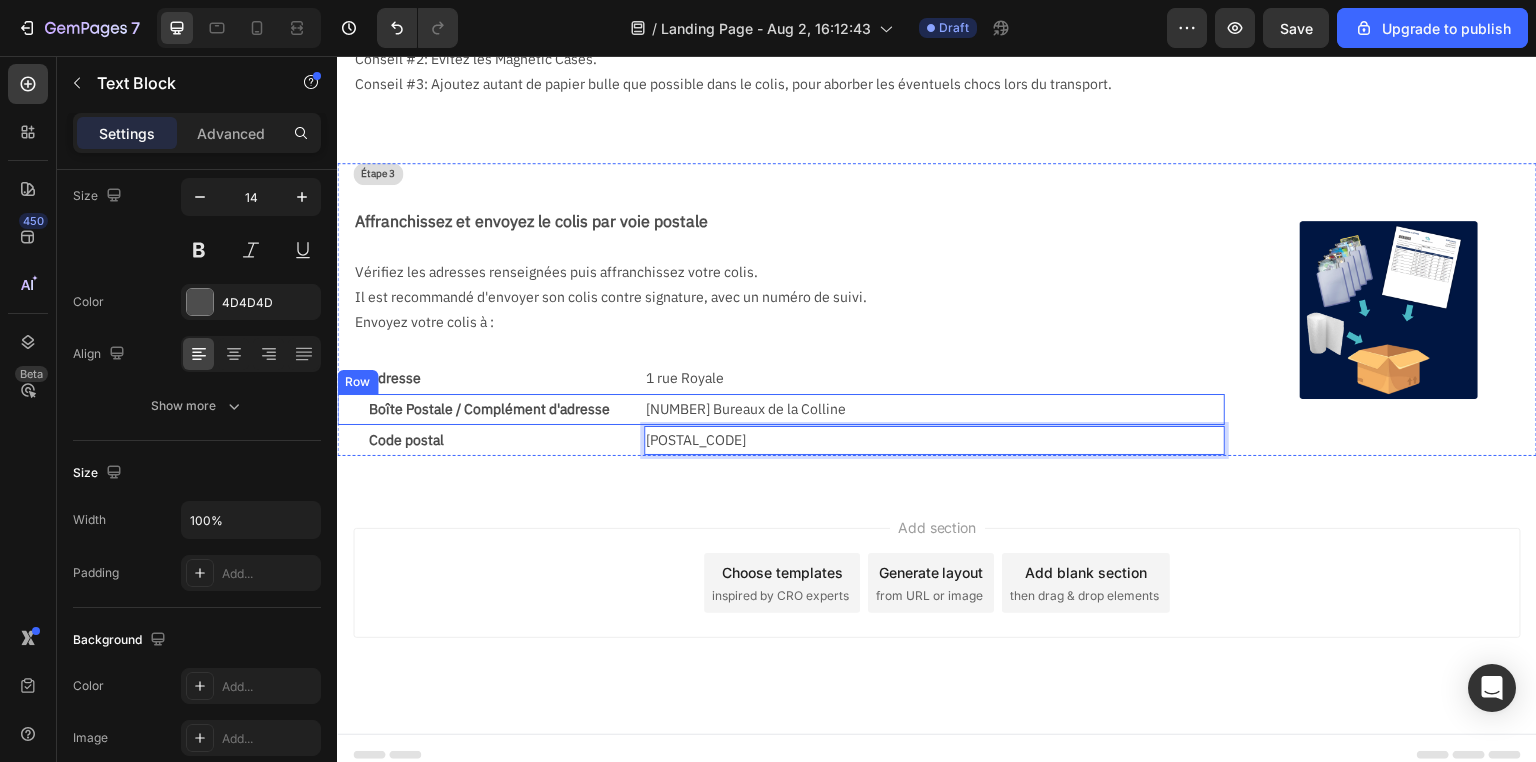 click on "Boîte Postale / Complément d'adresse Text Block 202 Bureaux de la Colline Text Block Row" at bounding box center [781, 409] 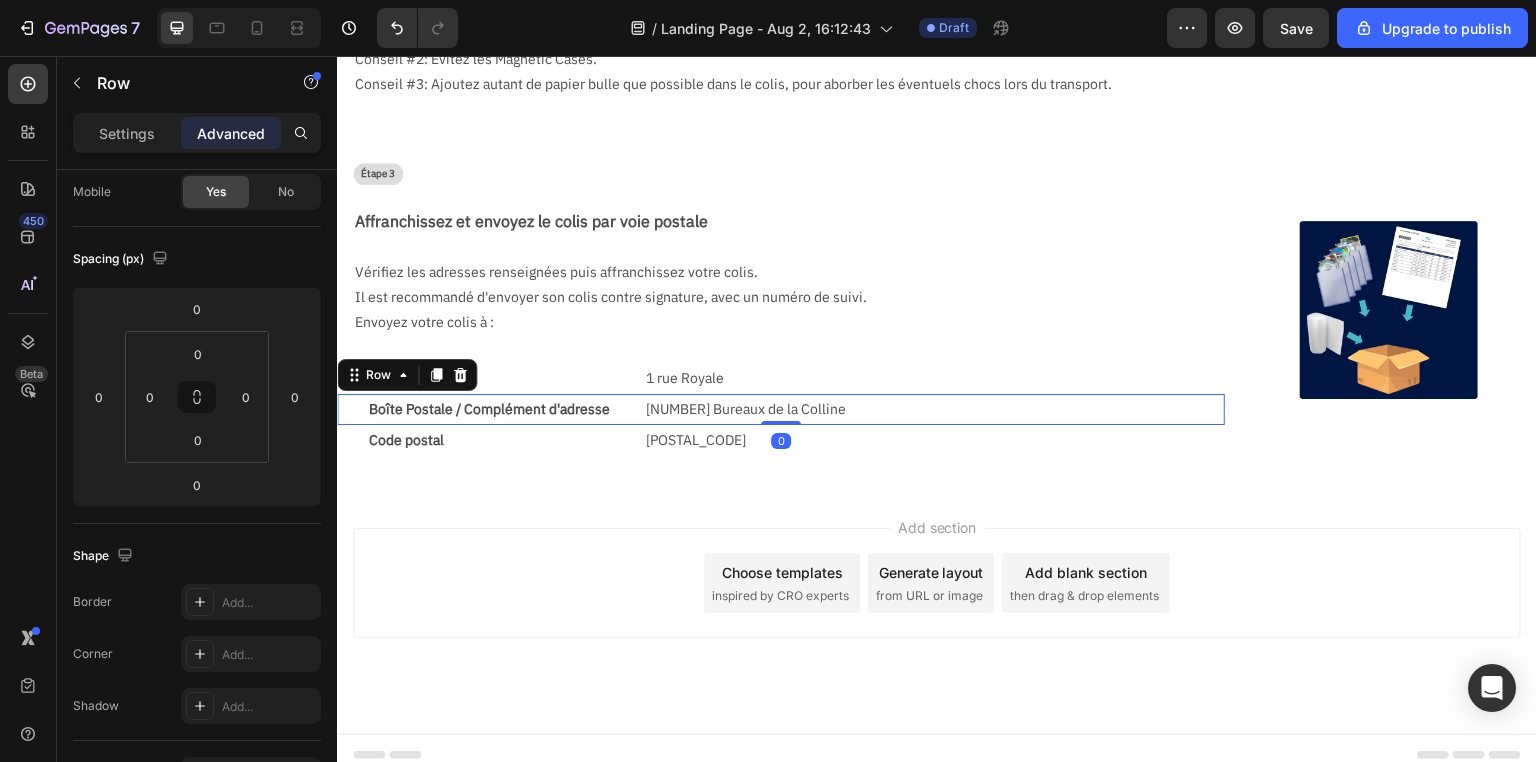 scroll, scrollTop: 0, scrollLeft: 0, axis: both 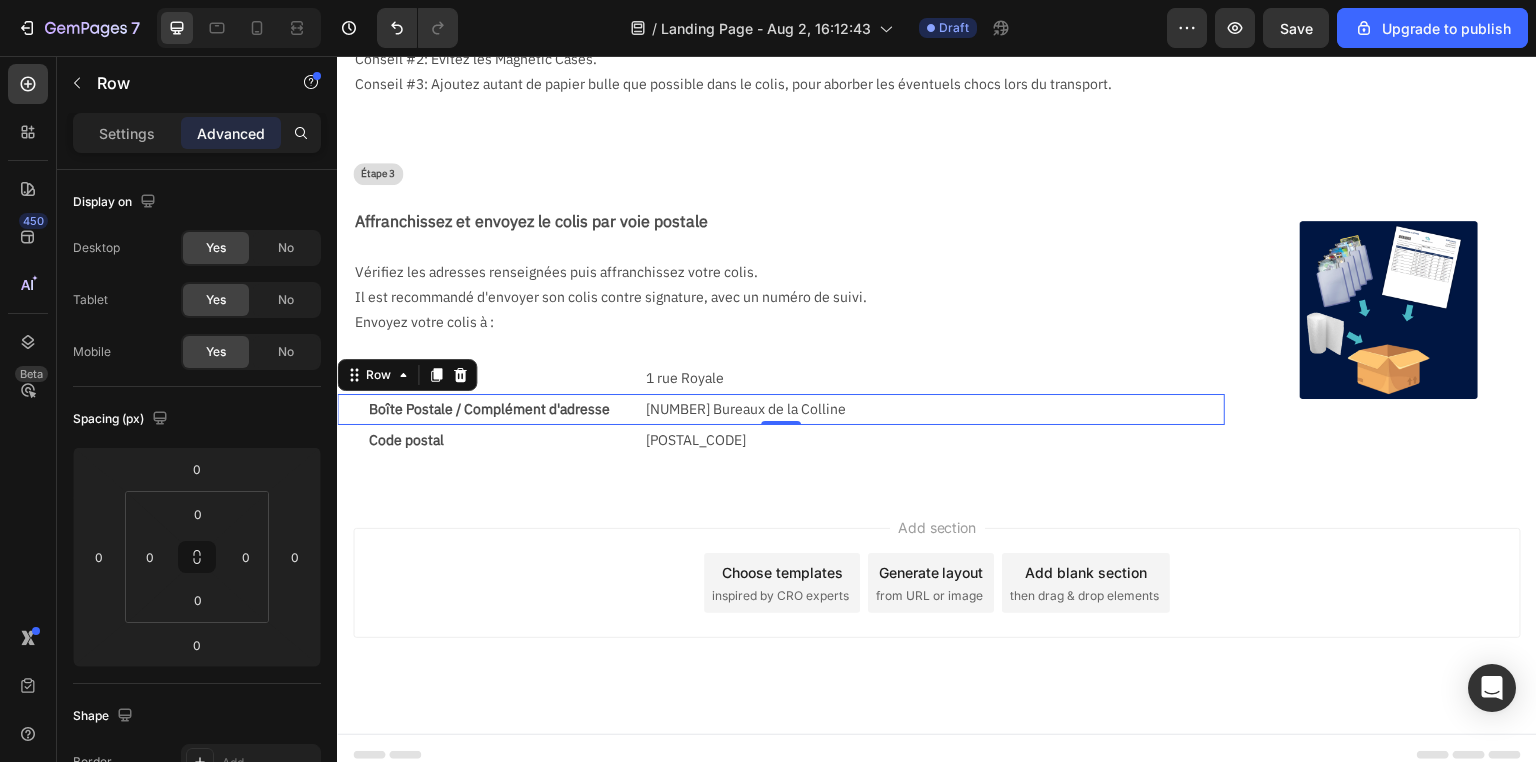 click on "Add section Choose templates inspired by CRO experts Generate layout from URL or image Add blank section then drag & drop elements" at bounding box center (937, 611) 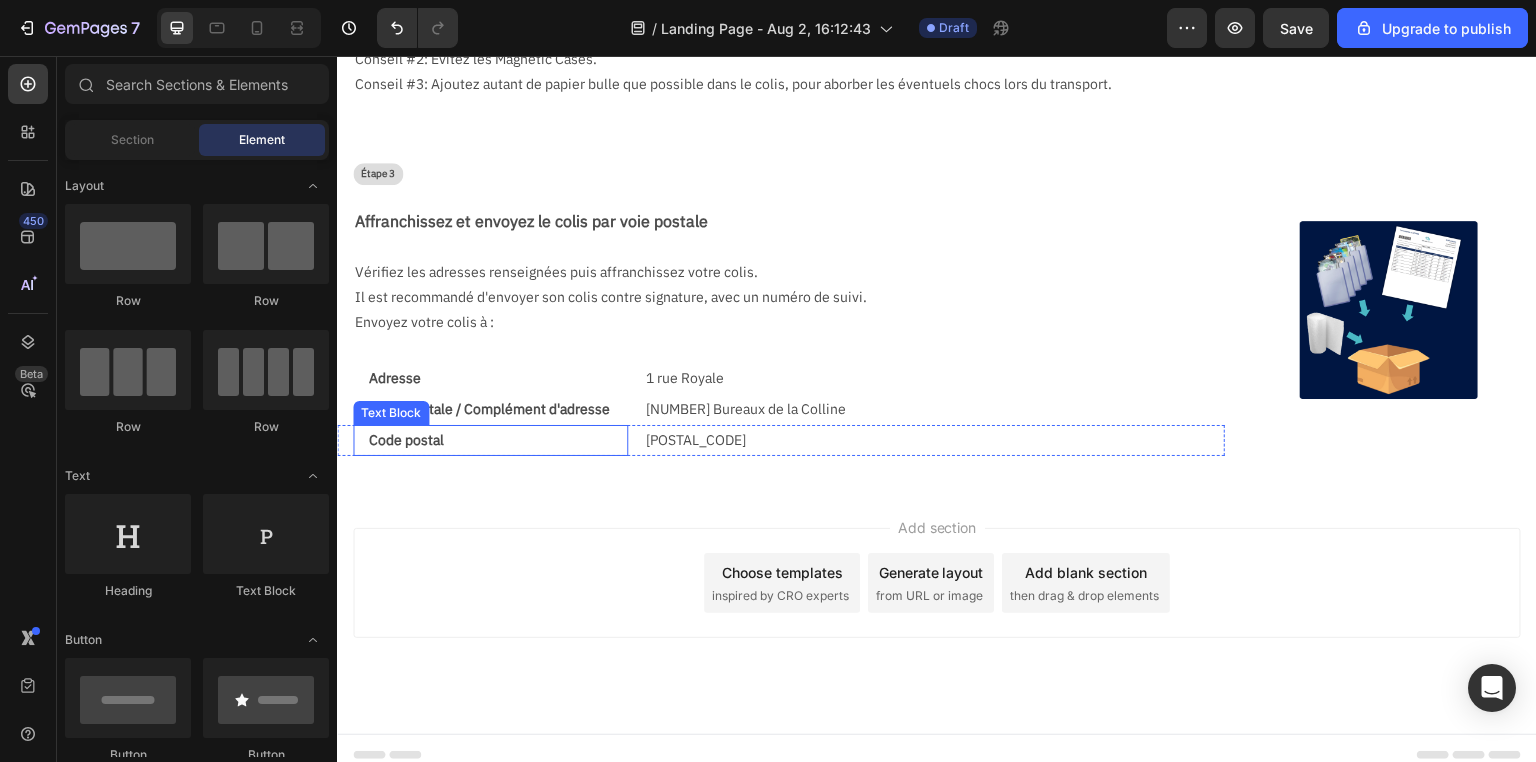 click on "Code postal" at bounding box center [490, 440] 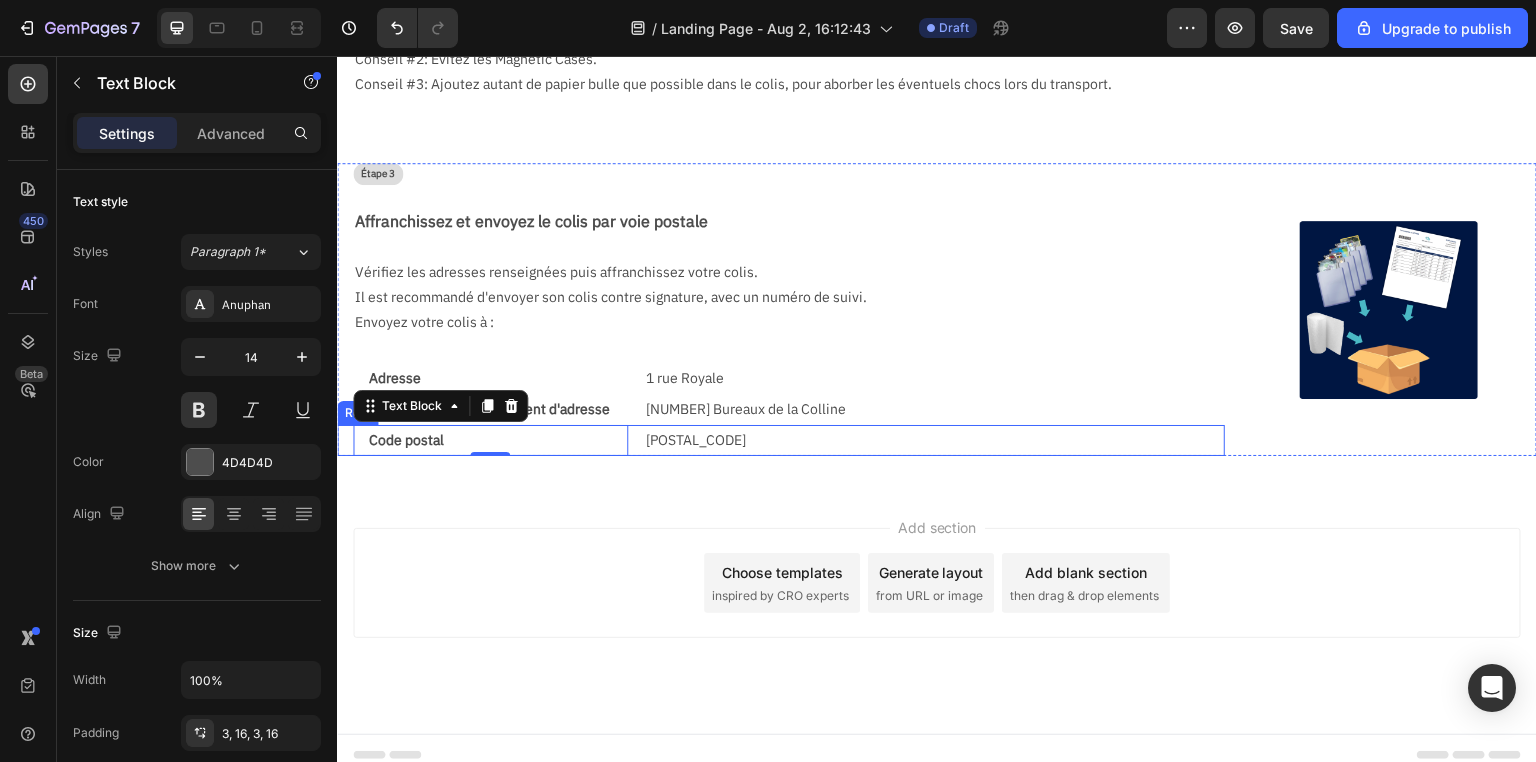 click on "Code postal Text Block   0 92210 Text Block Row" at bounding box center (781, 440) 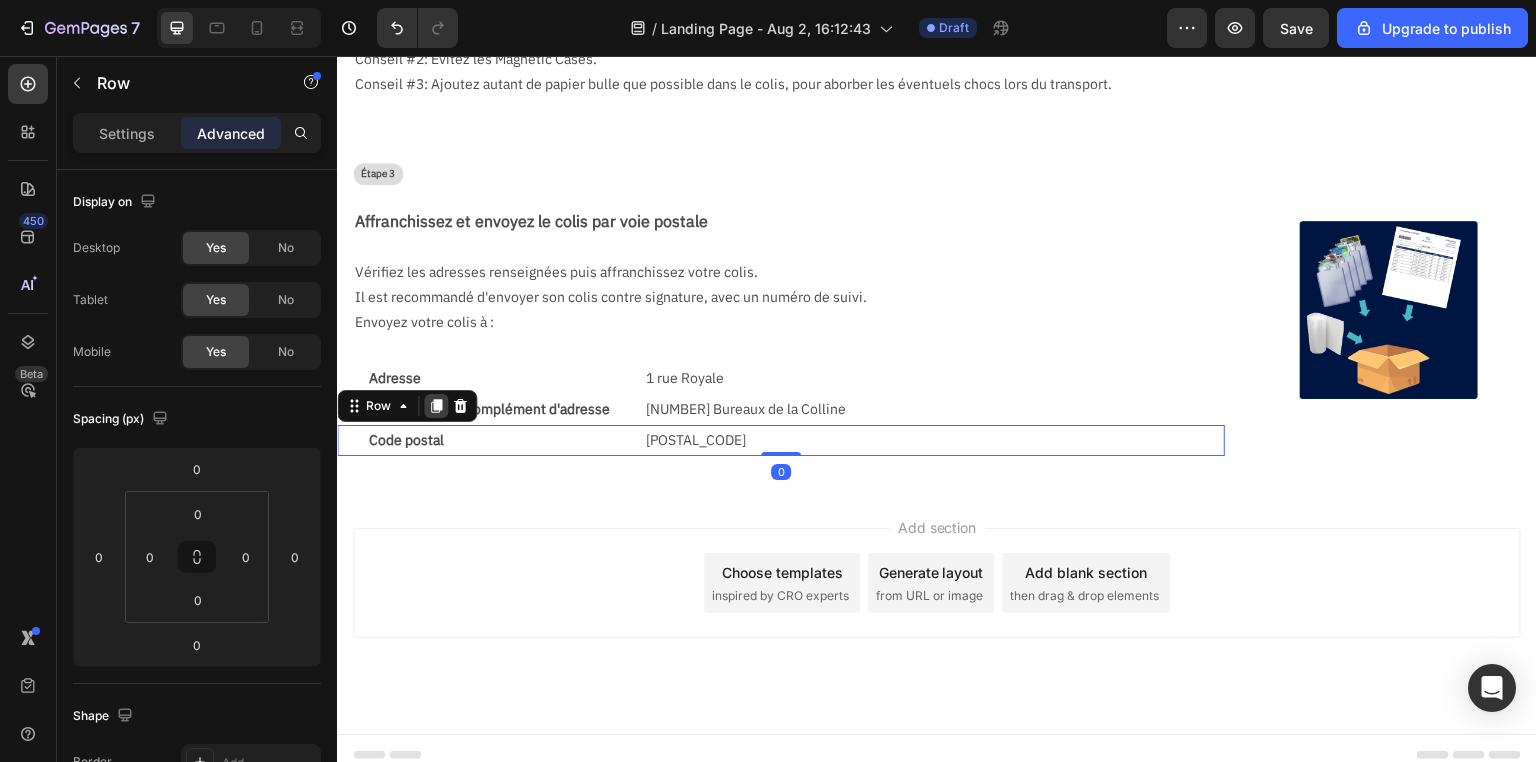 click 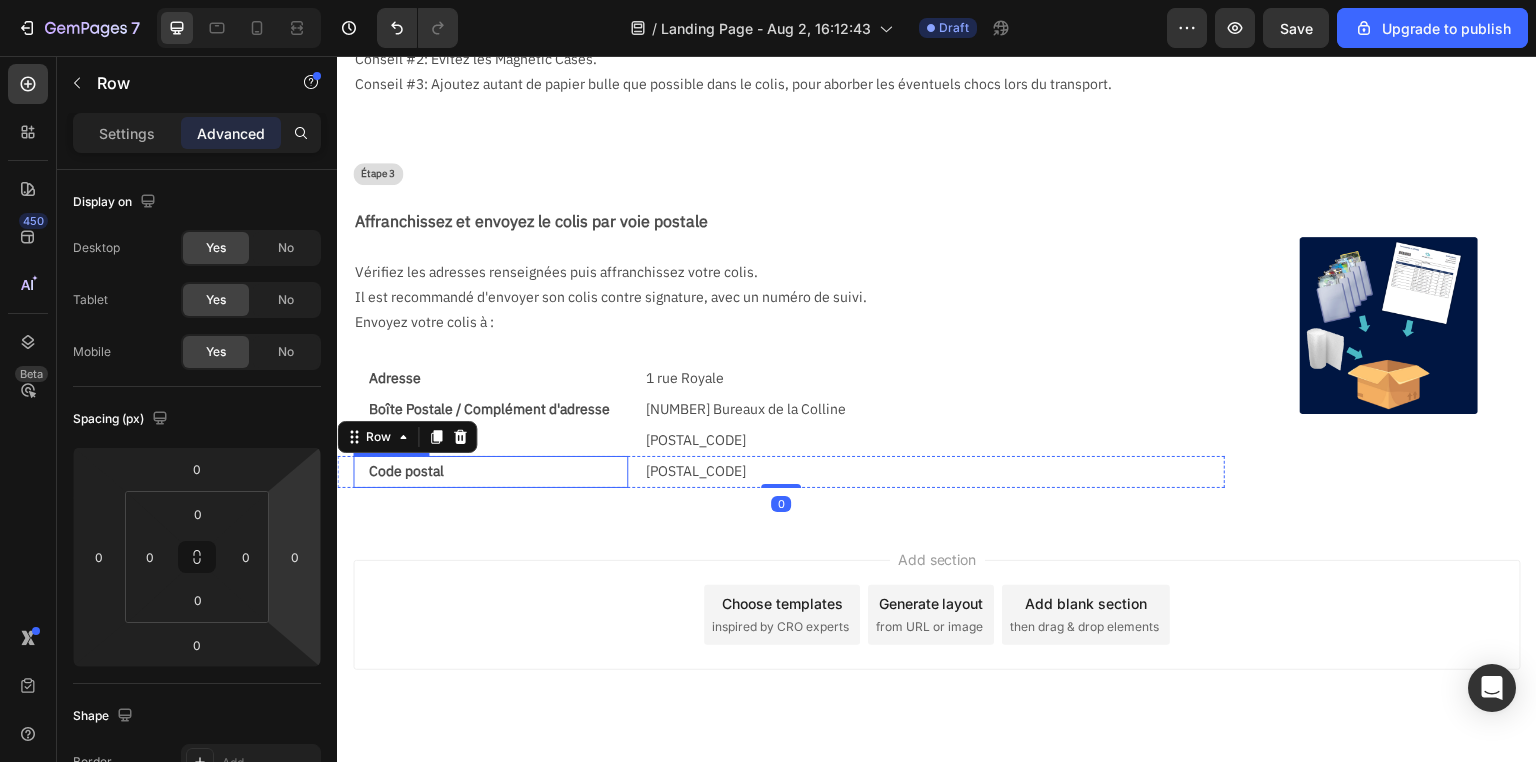 click on "Code postal" at bounding box center [490, 471] 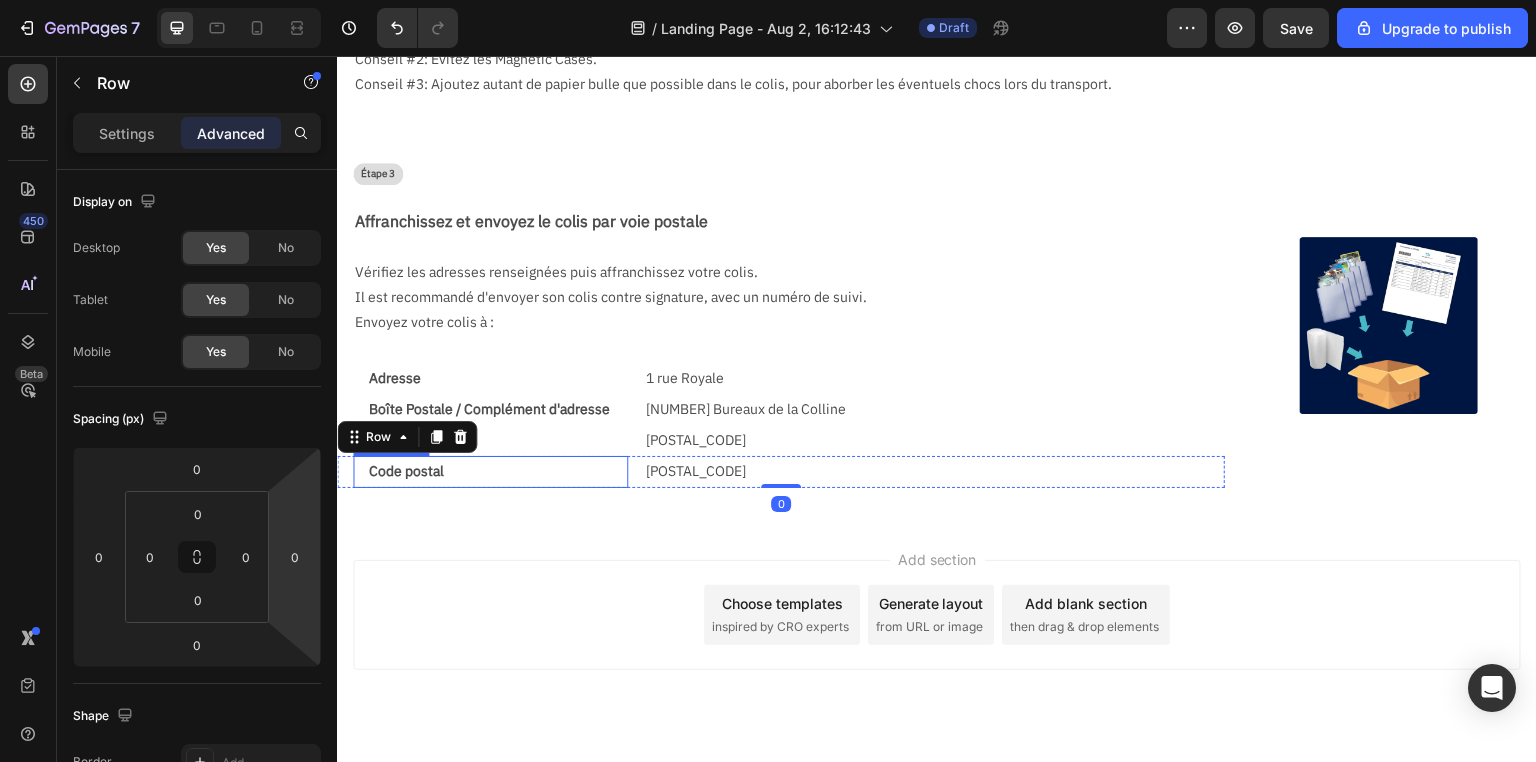 click on "Code postal" at bounding box center [490, 471] 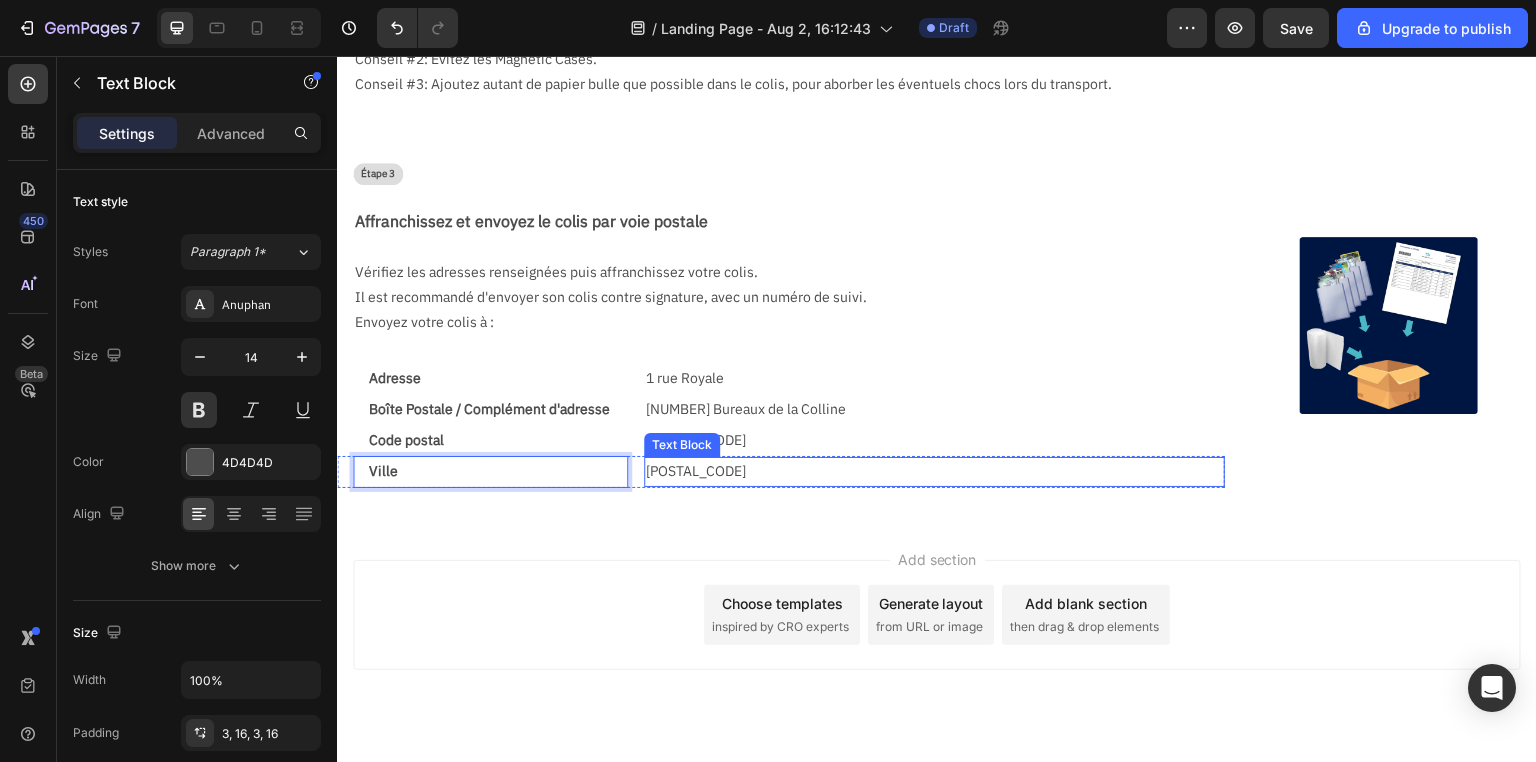 click on "[POSTAL_CODE]" at bounding box center [934, 471] 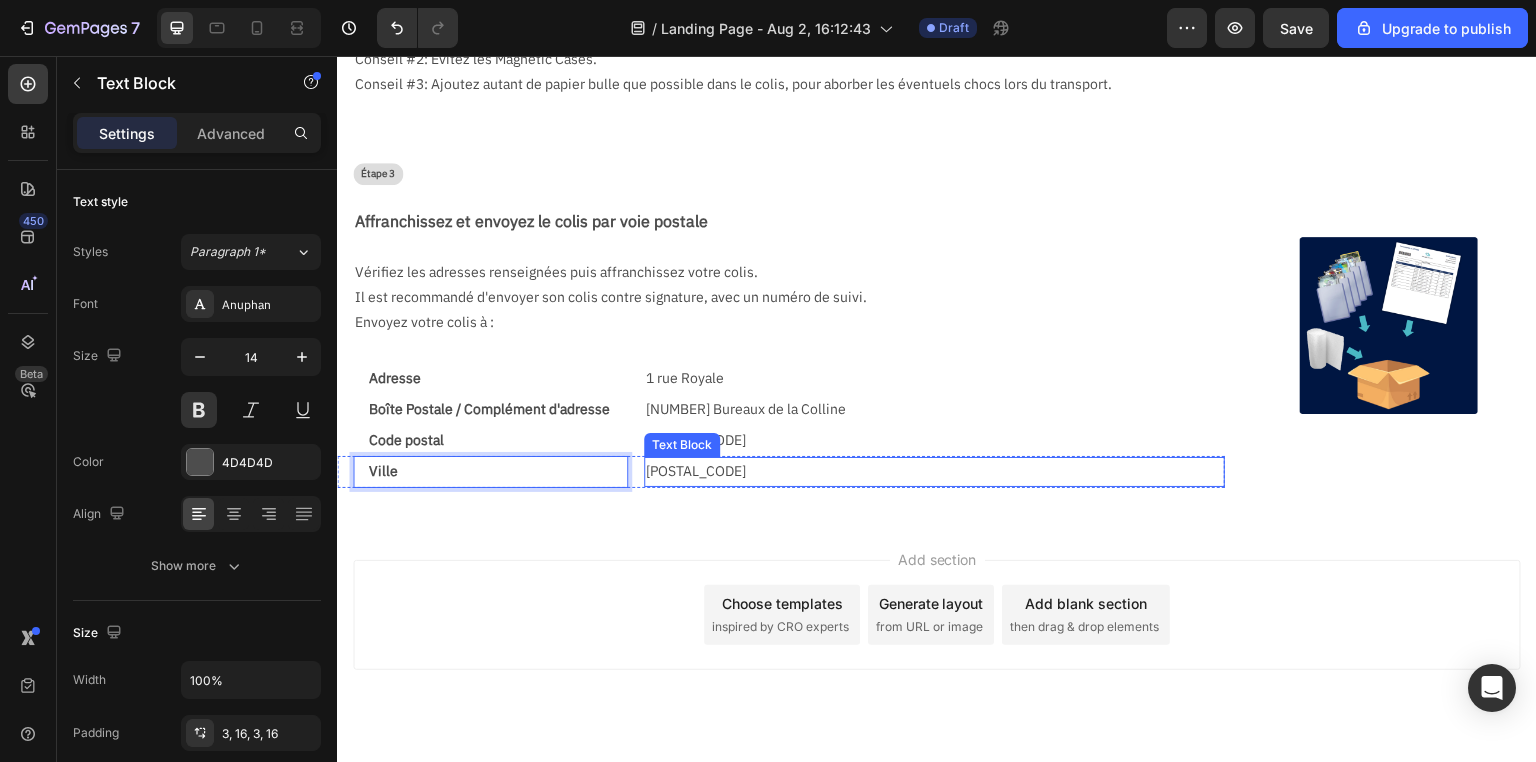 click on "[POSTAL_CODE]" at bounding box center [934, 471] 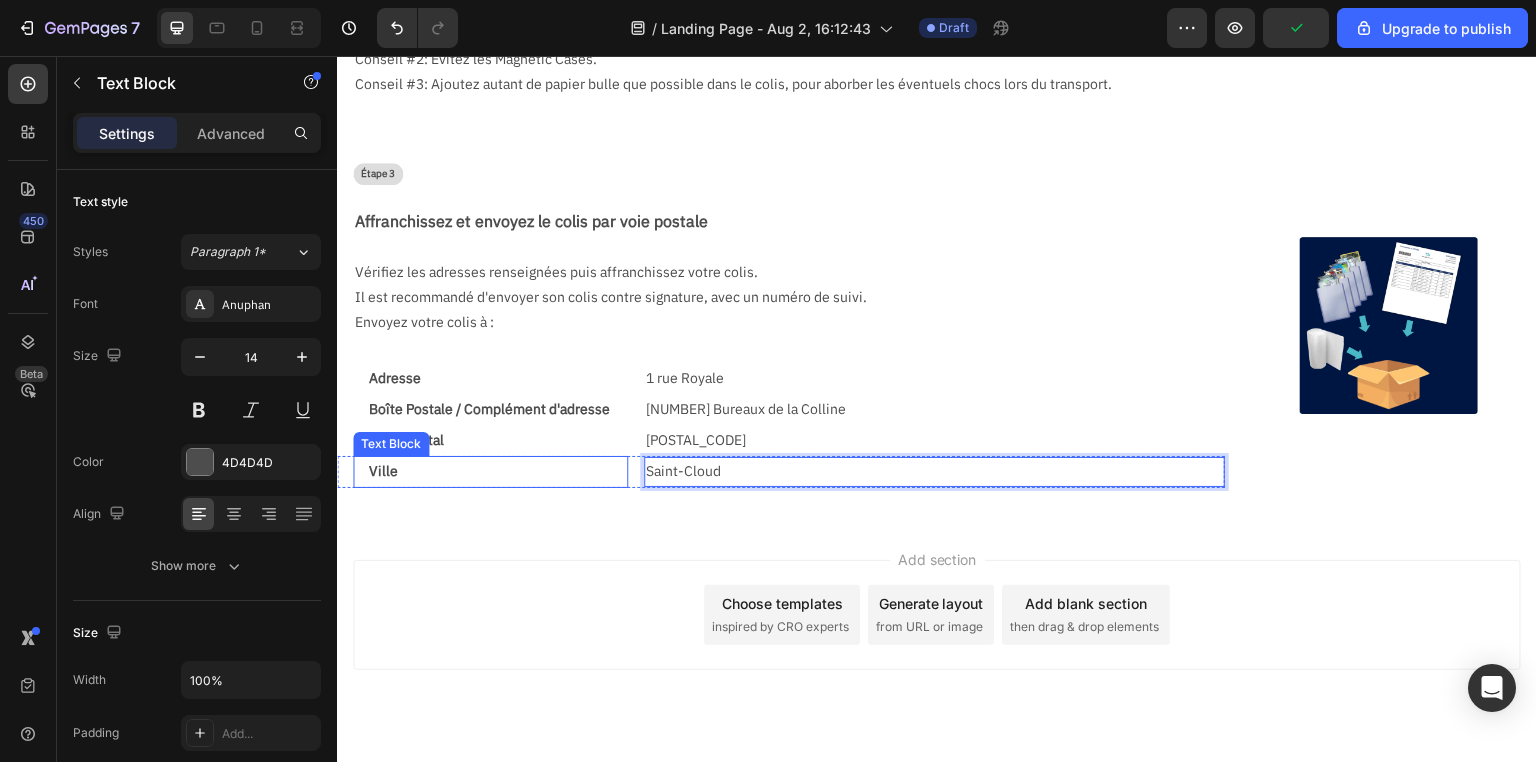 click on "Ville" at bounding box center [490, 471] 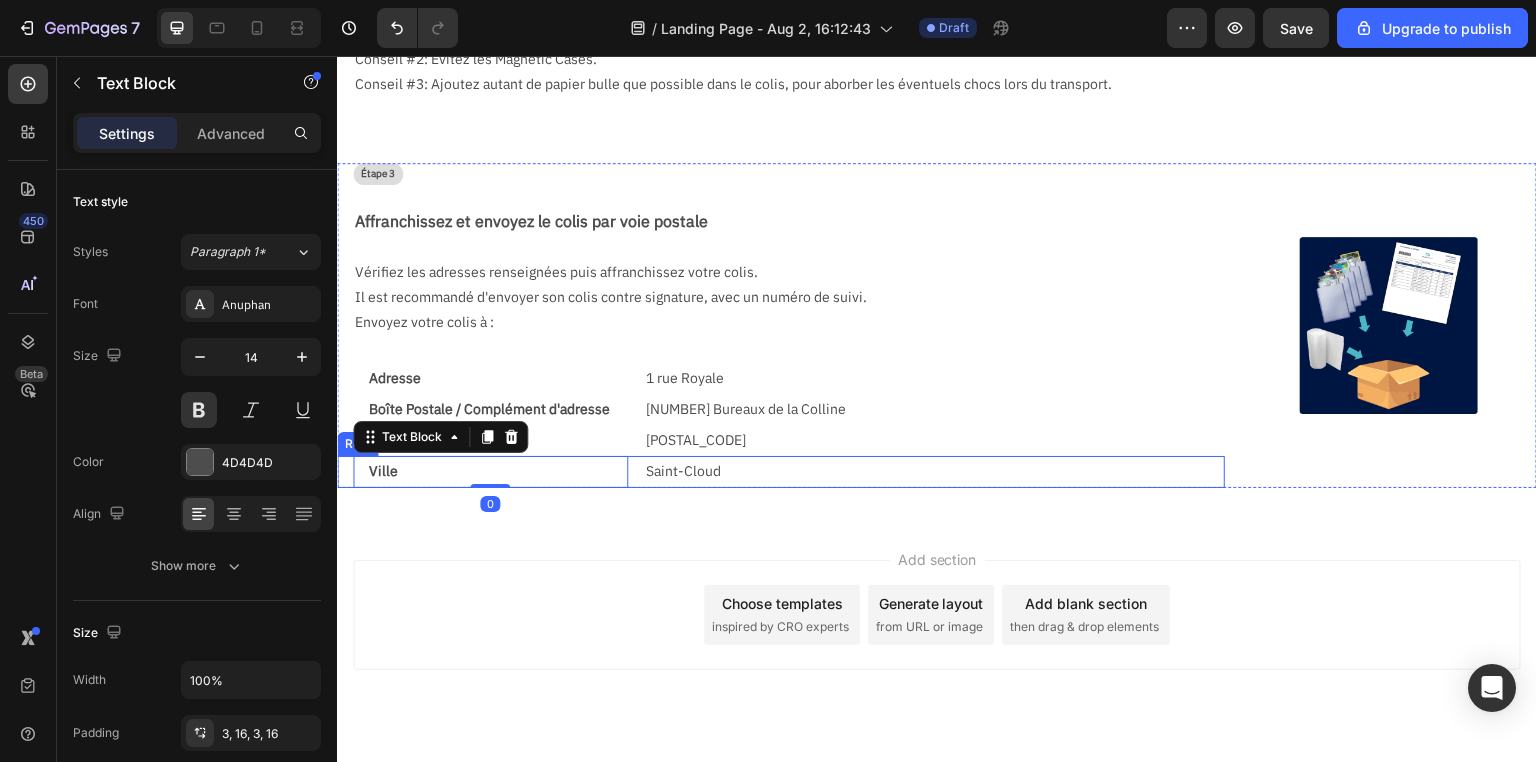 click on "Ville Text Block   0 Saint-Cloud Text Block Row" at bounding box center (781, 471) 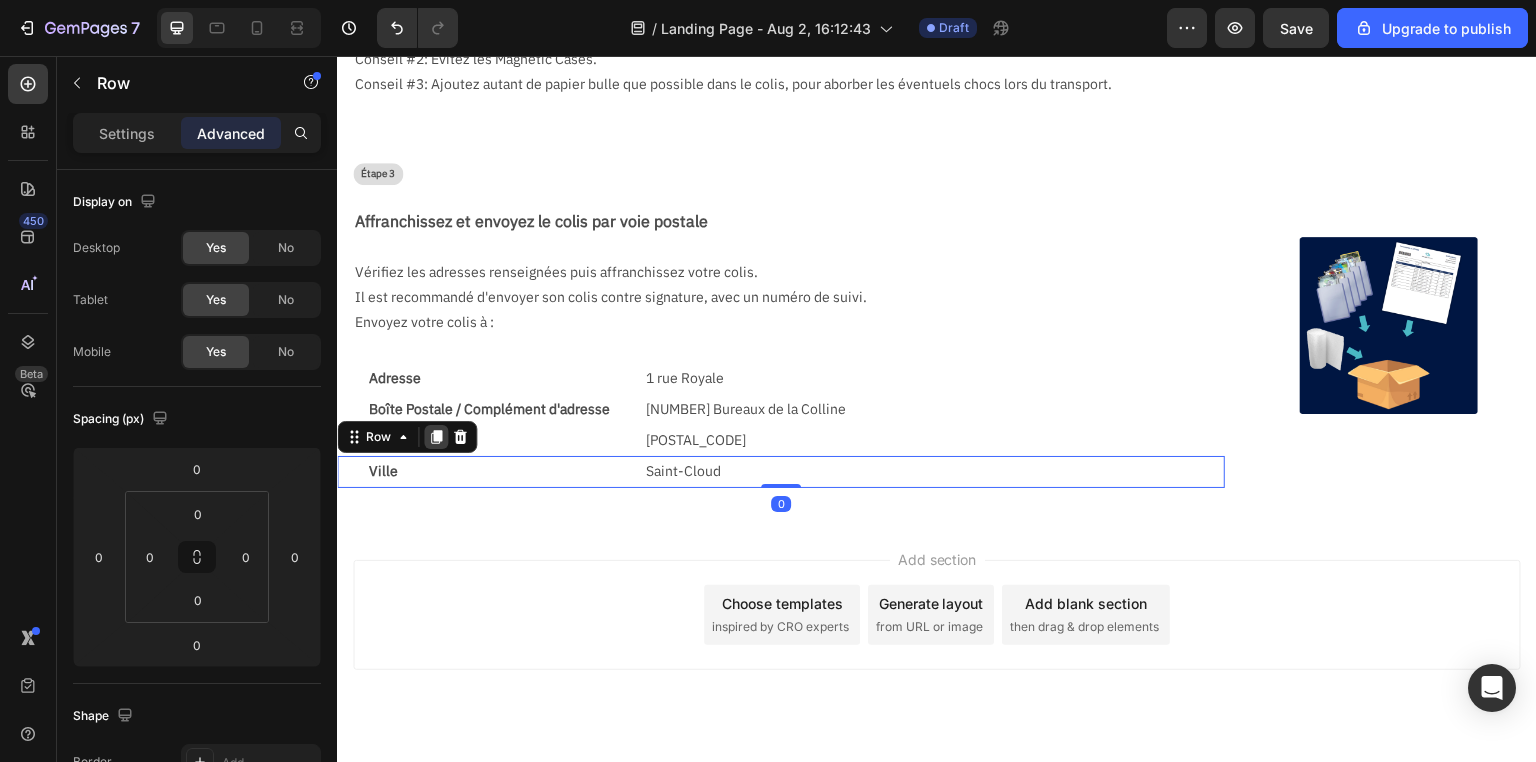 click 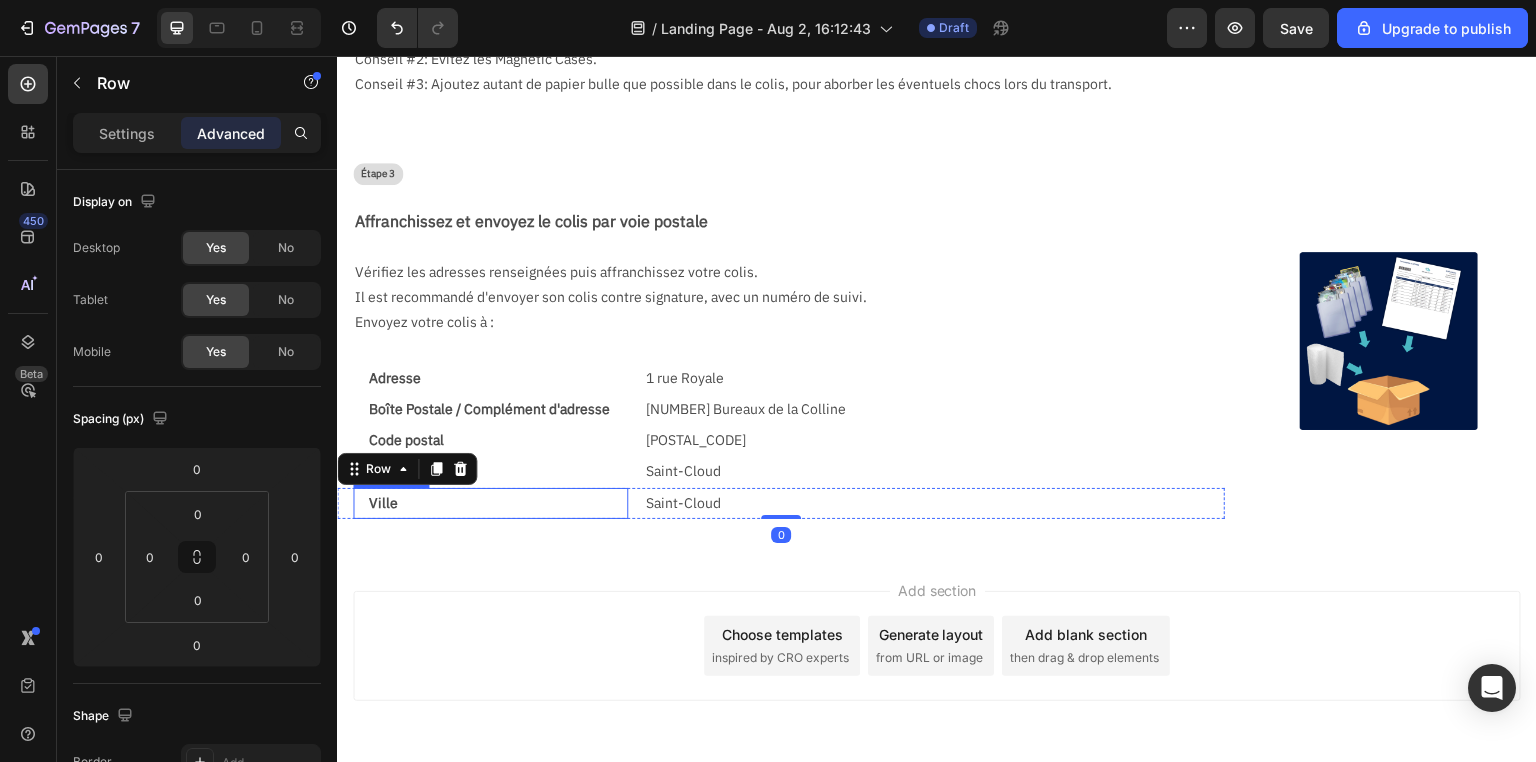 click on "Ville" at bounding box center (490, 503) 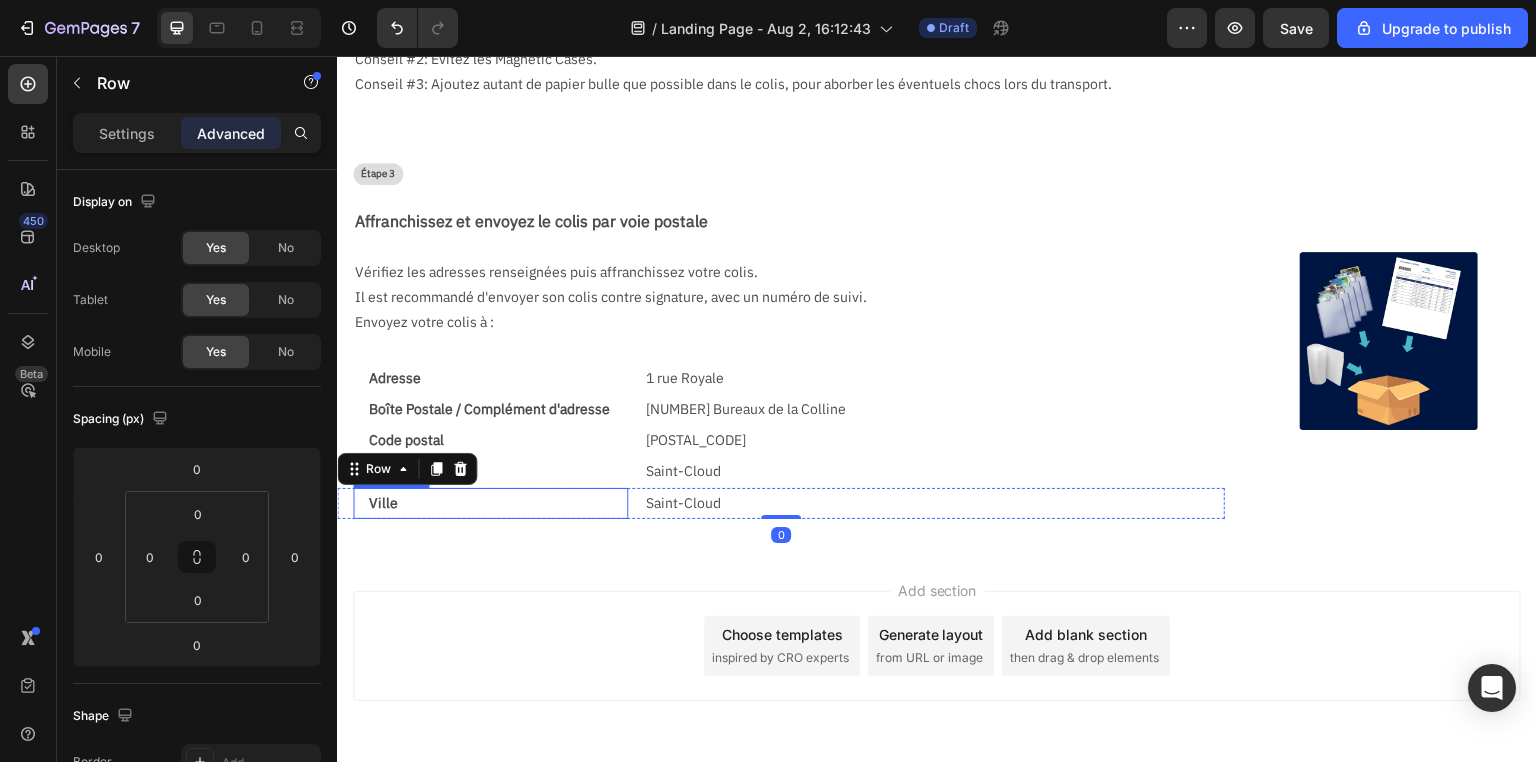 click on "Ville" at bounding box center [490, 503] 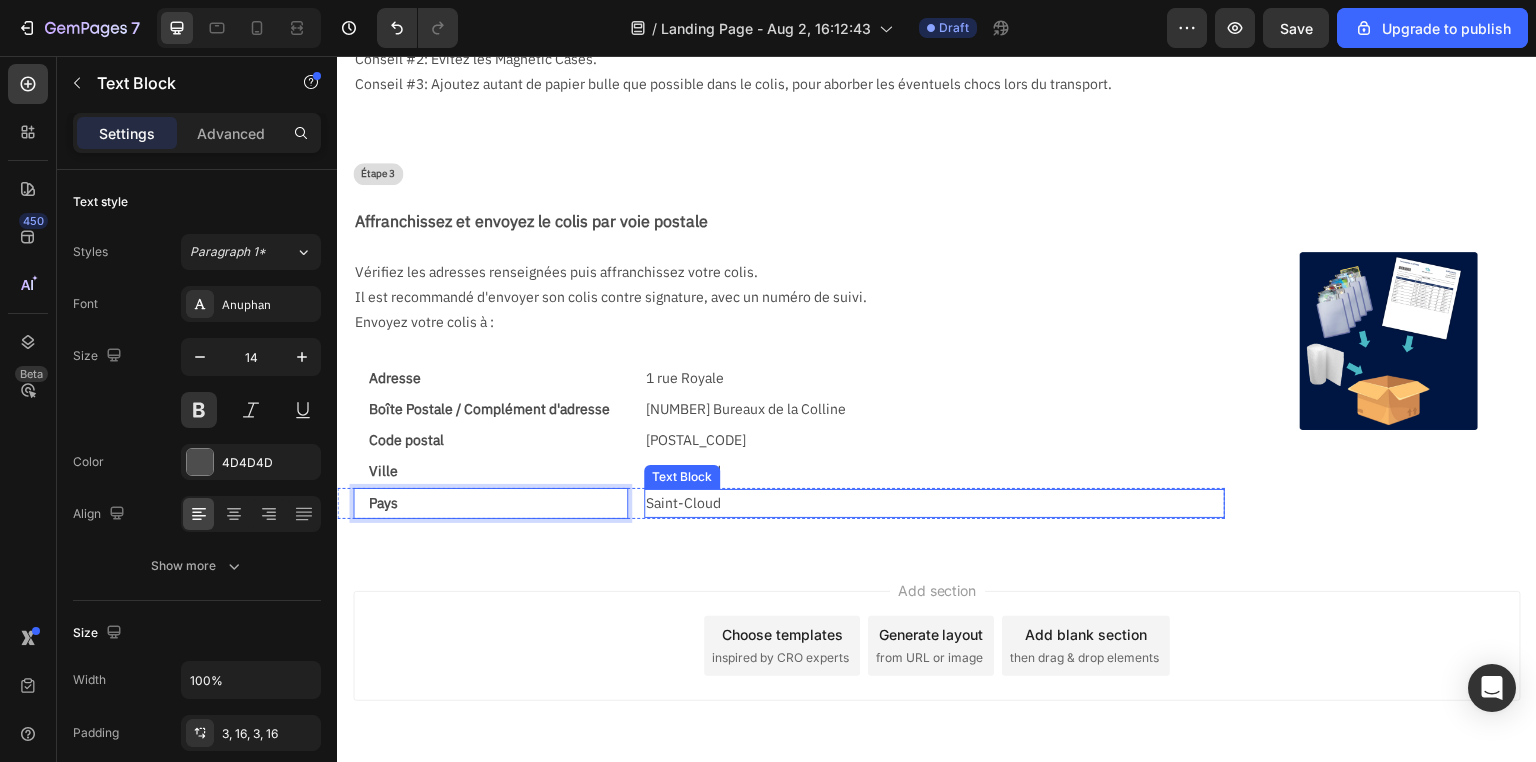 click on "Saint-Cloud" at bounding box center [934, 503] 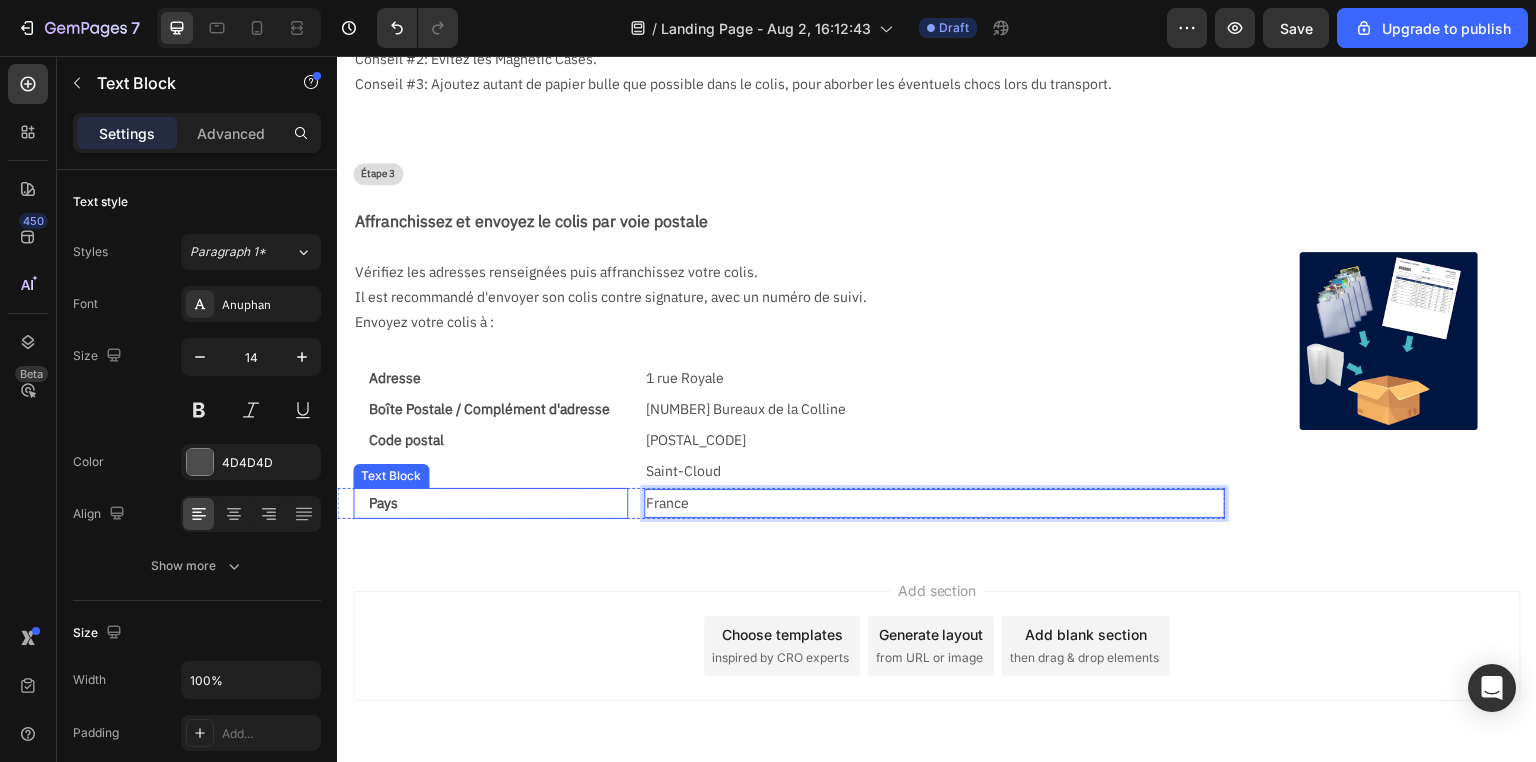 click on "Pays" at bounding box center [490, 503] 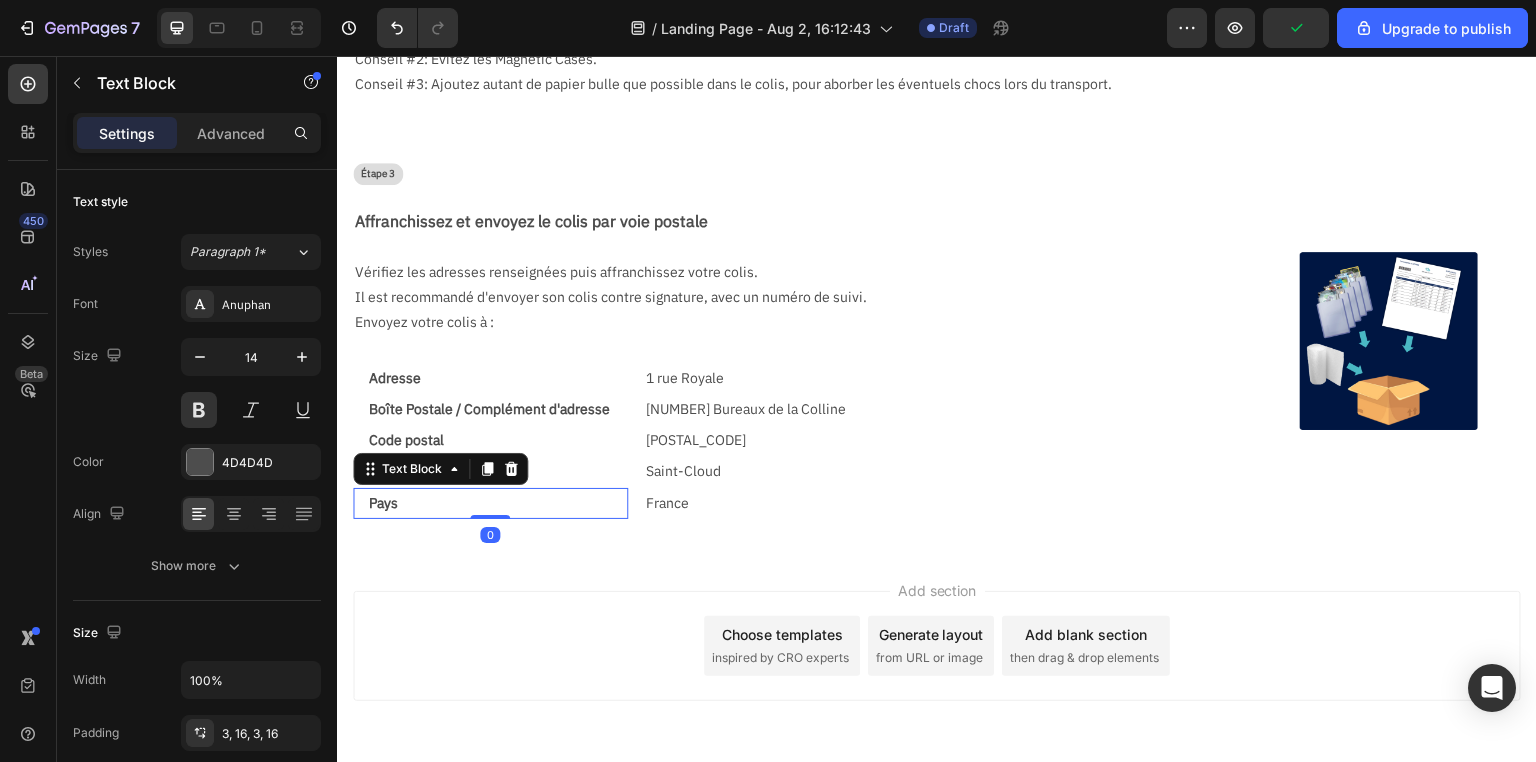 click 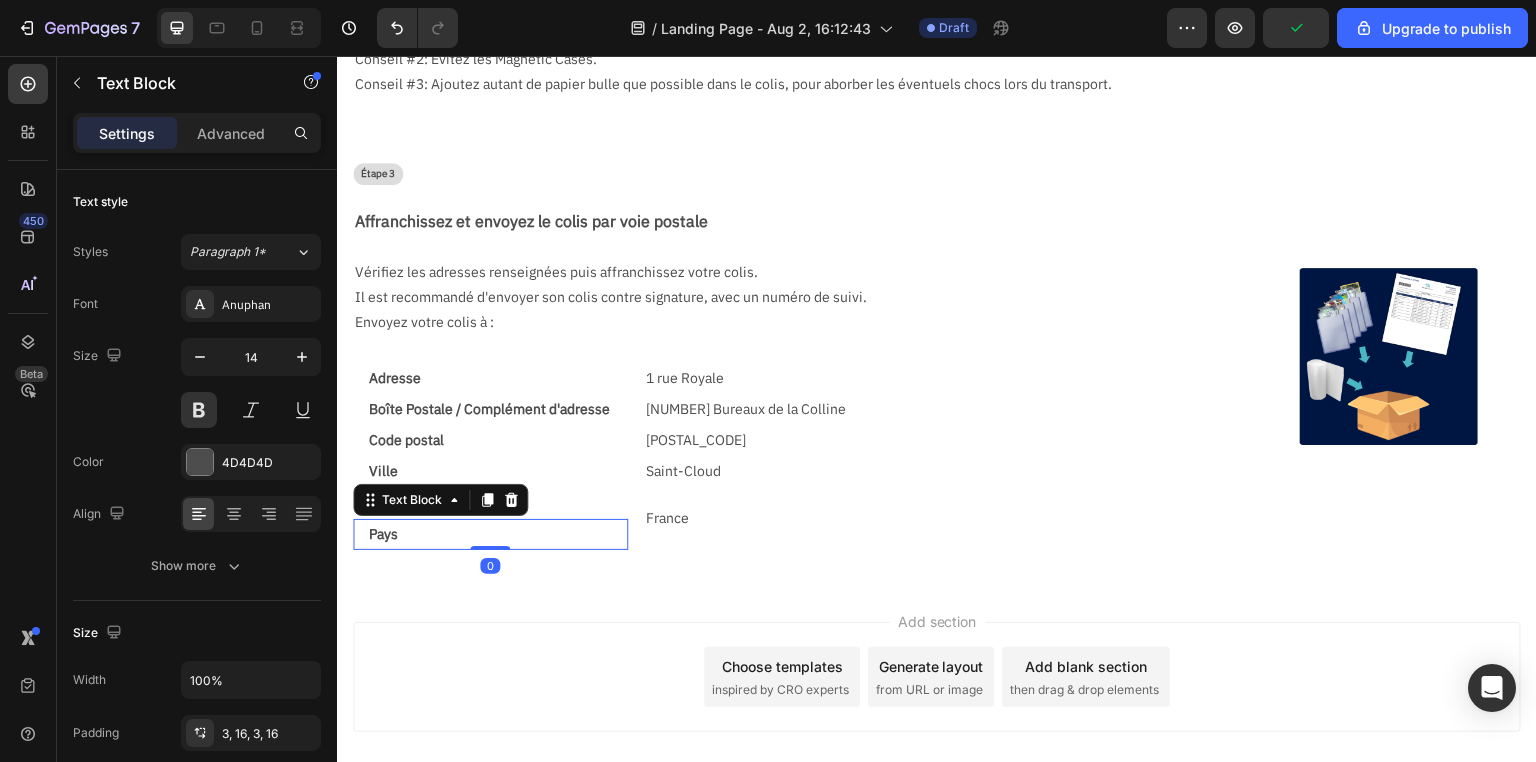 click on "Pays" at bounding box center [490, 534] 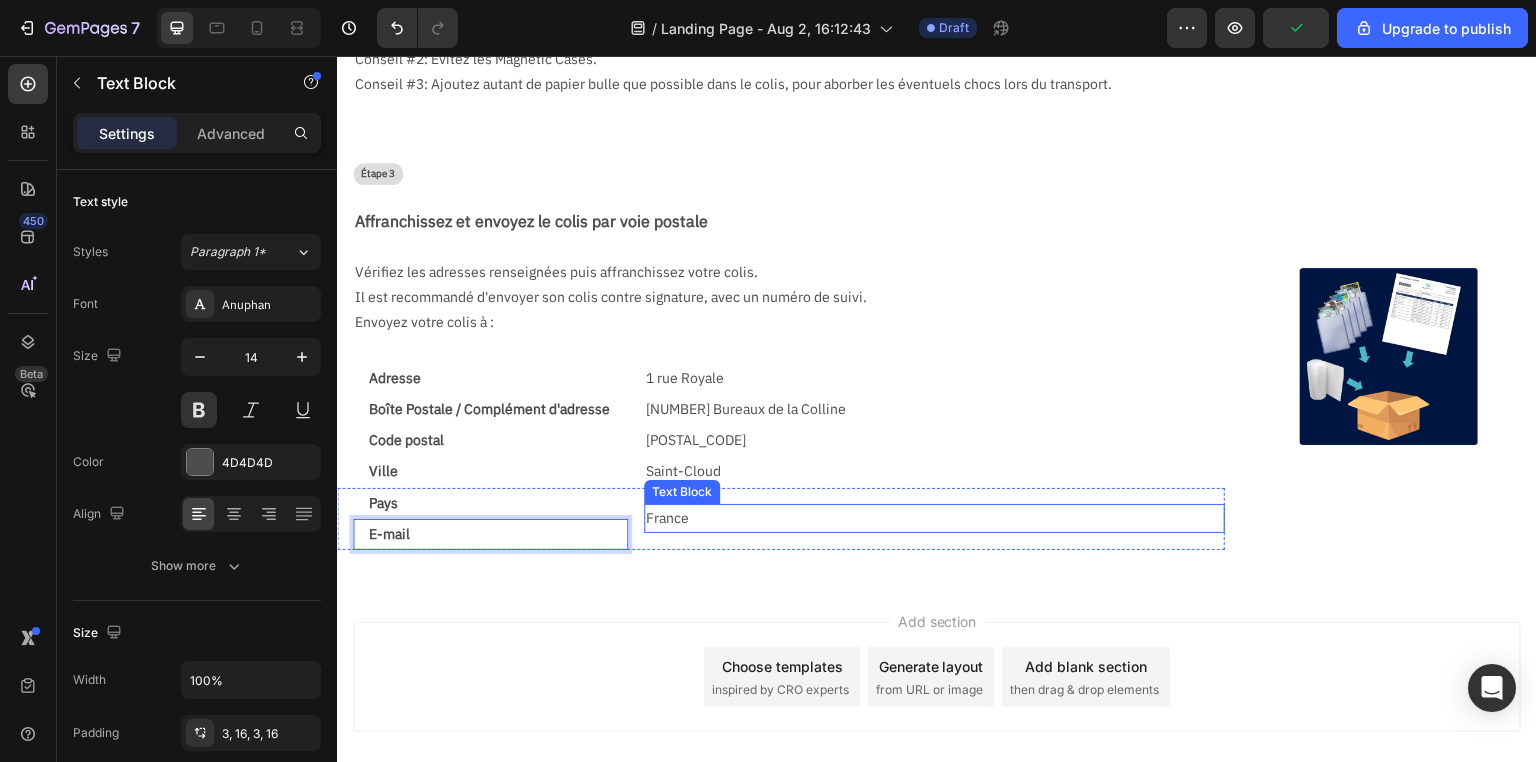 click on "Add section Choose templates inspired by CRO experts Generate layout from URL or image Add blank section then drag & drop elements" at bounding box center (937, 677) 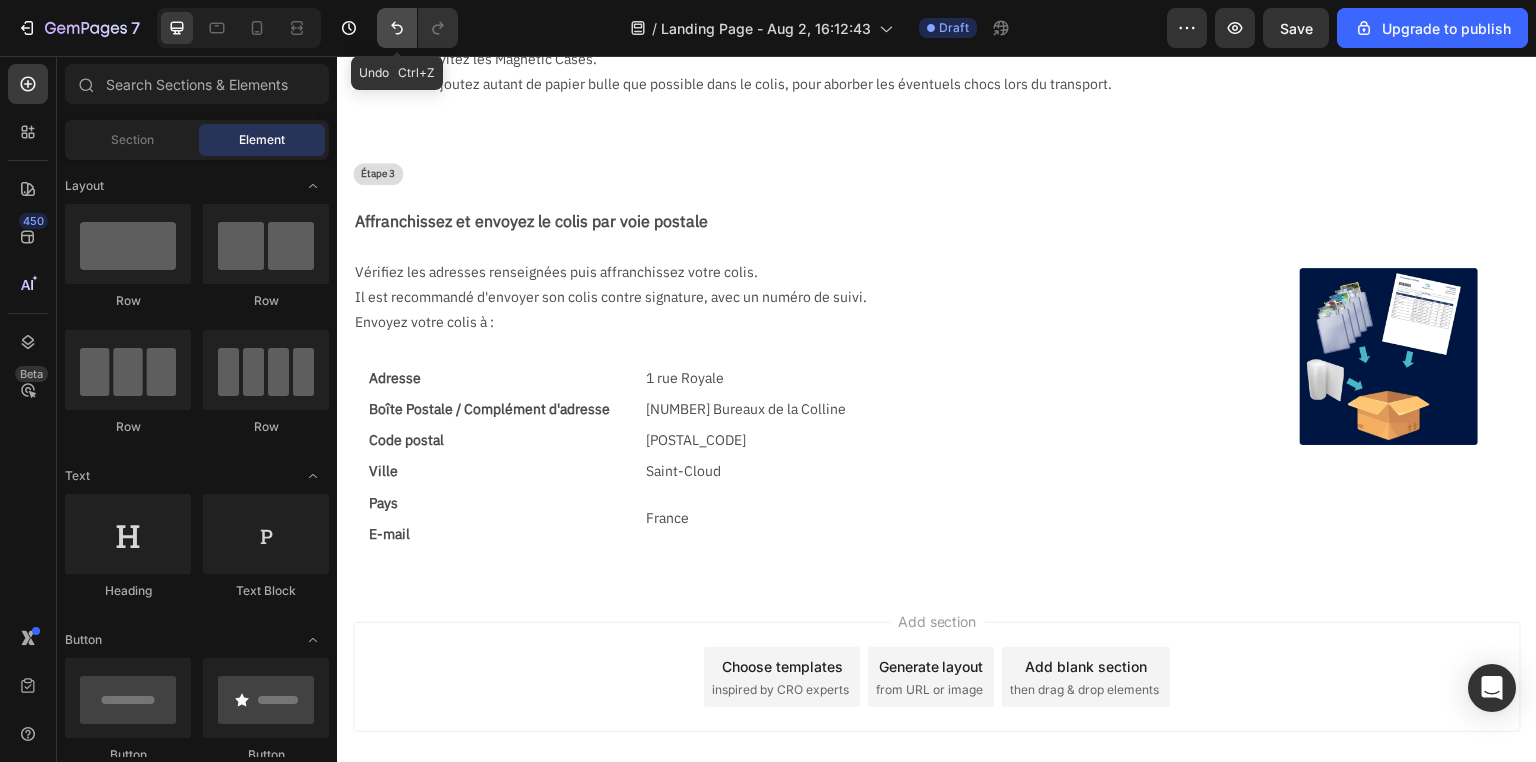 click 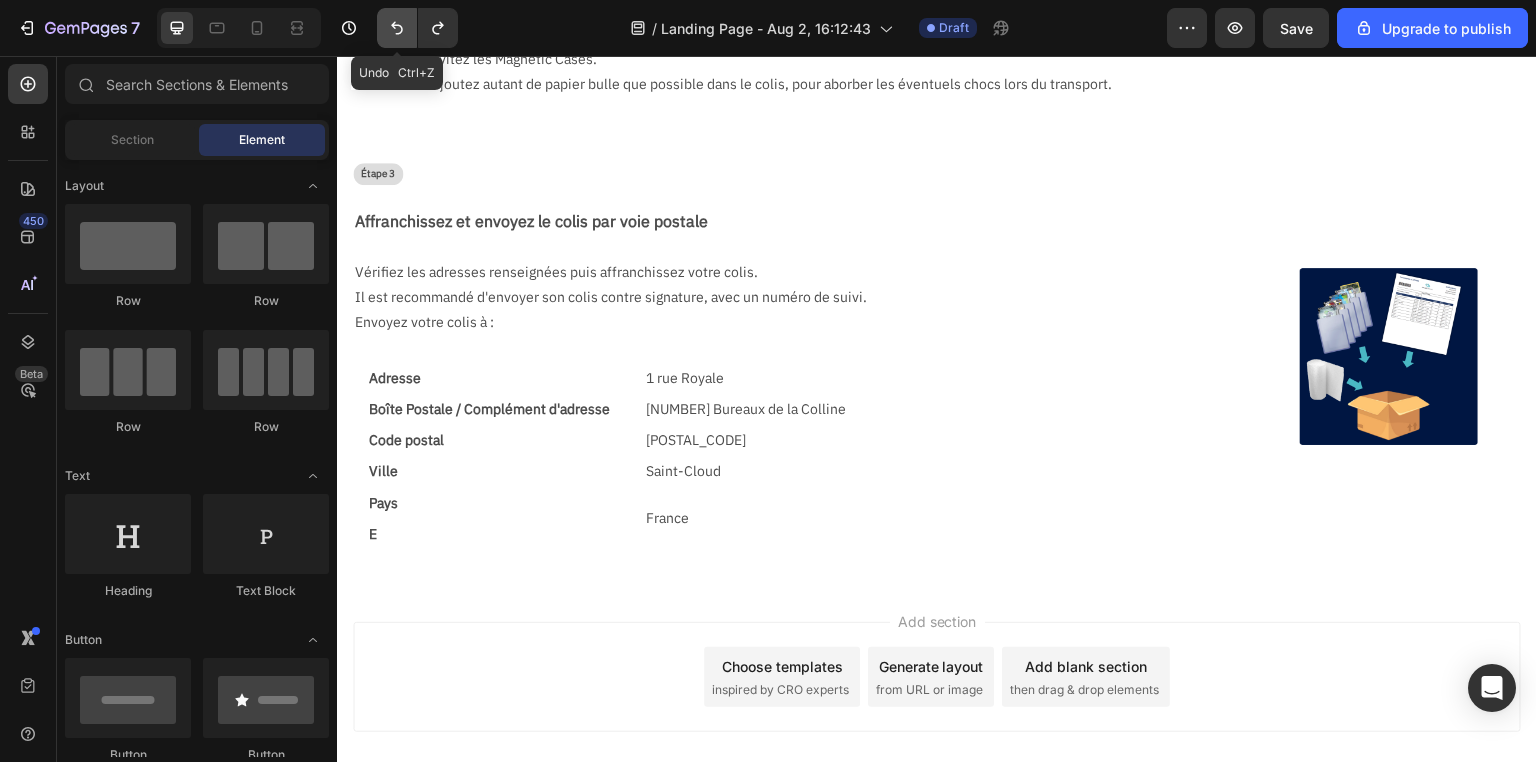 click 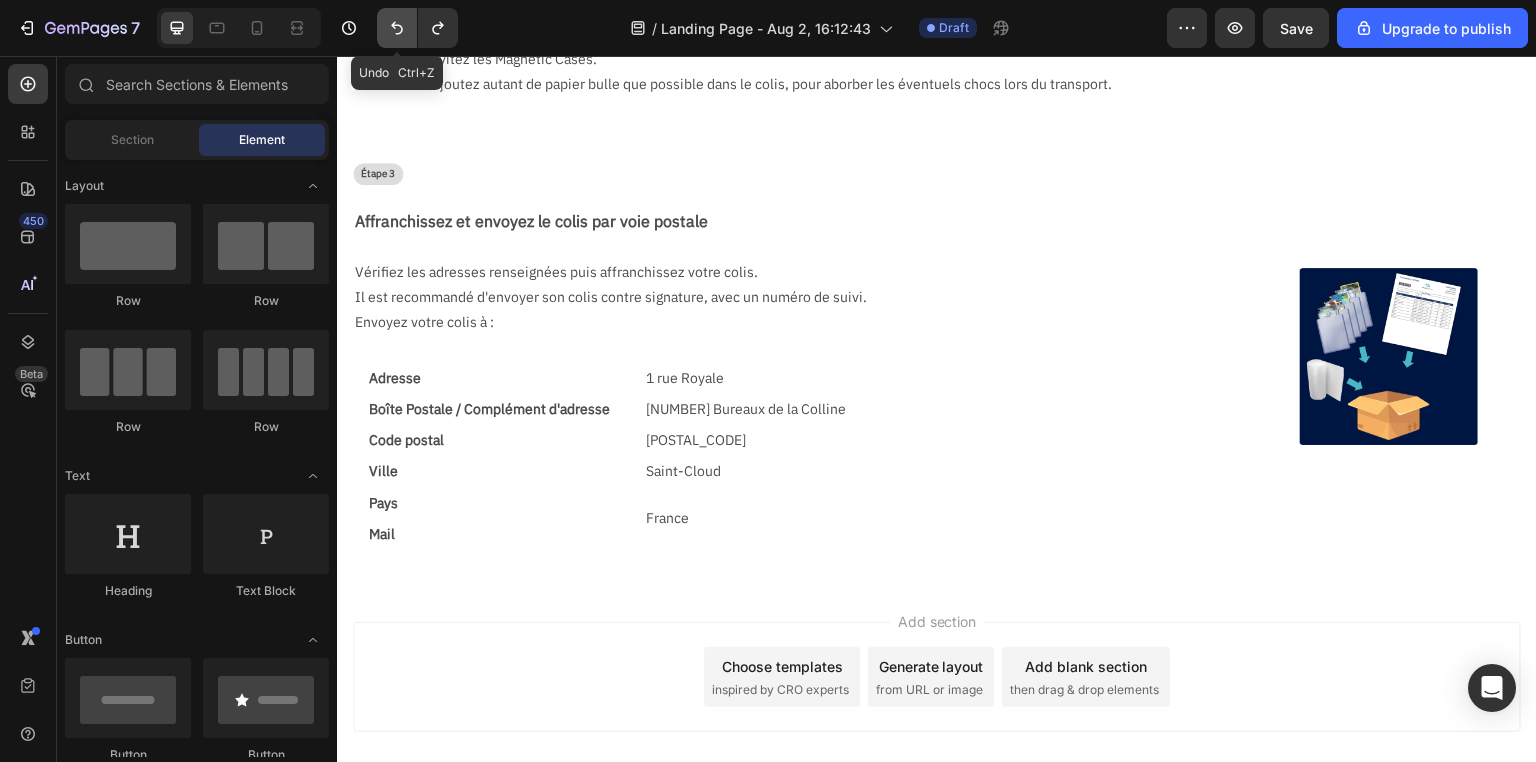 click 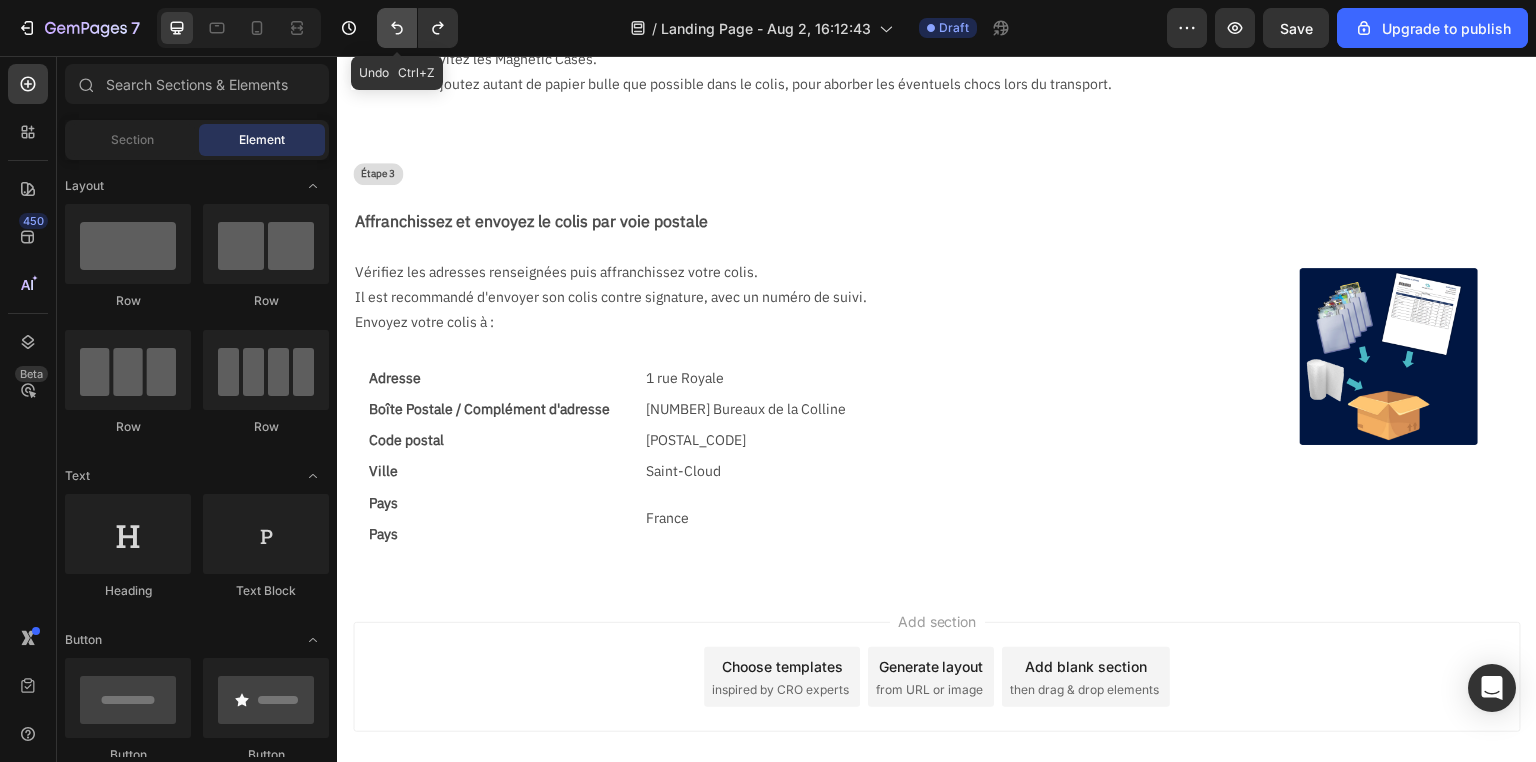 click 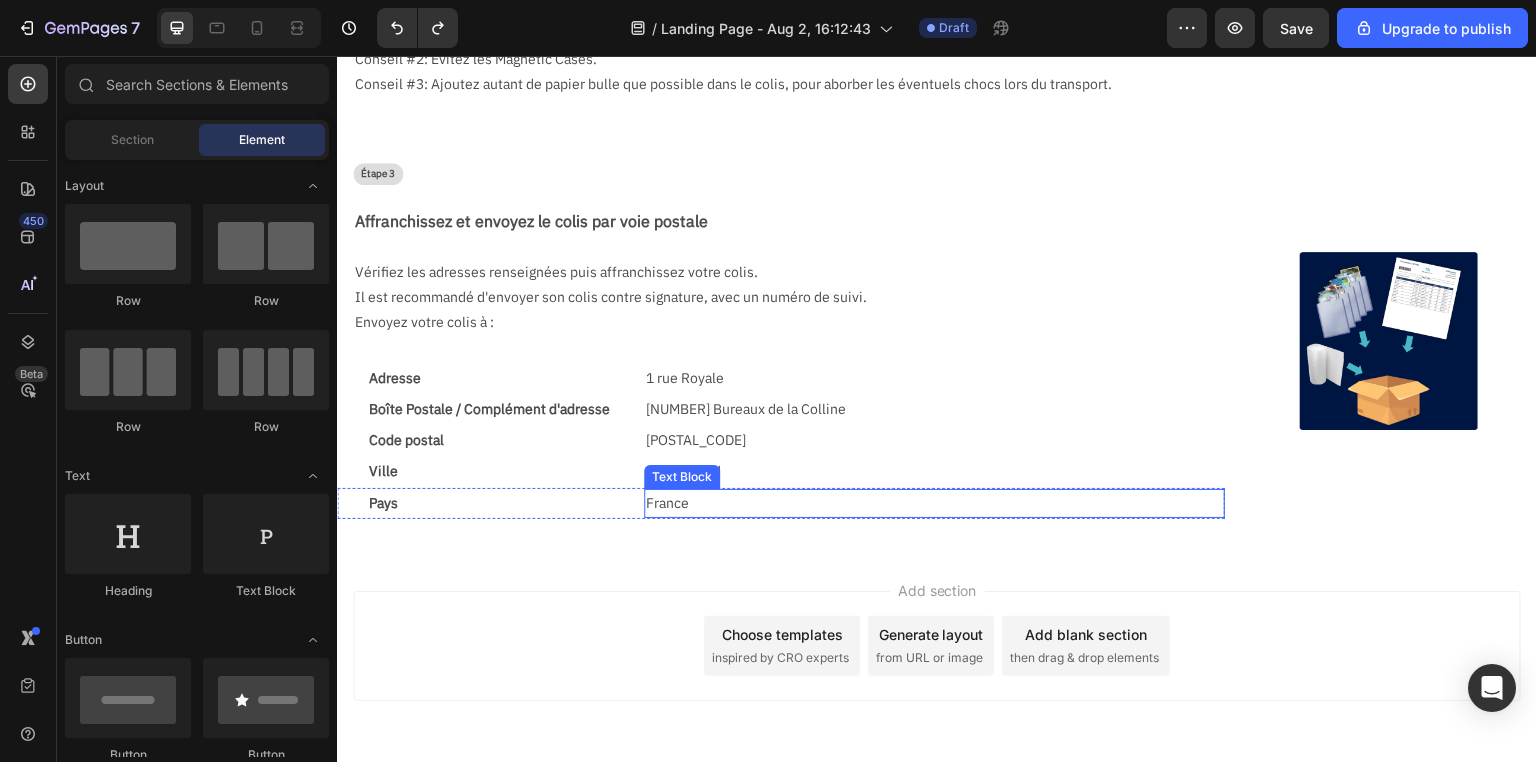 click on "France" at bounding box center (934, 503) 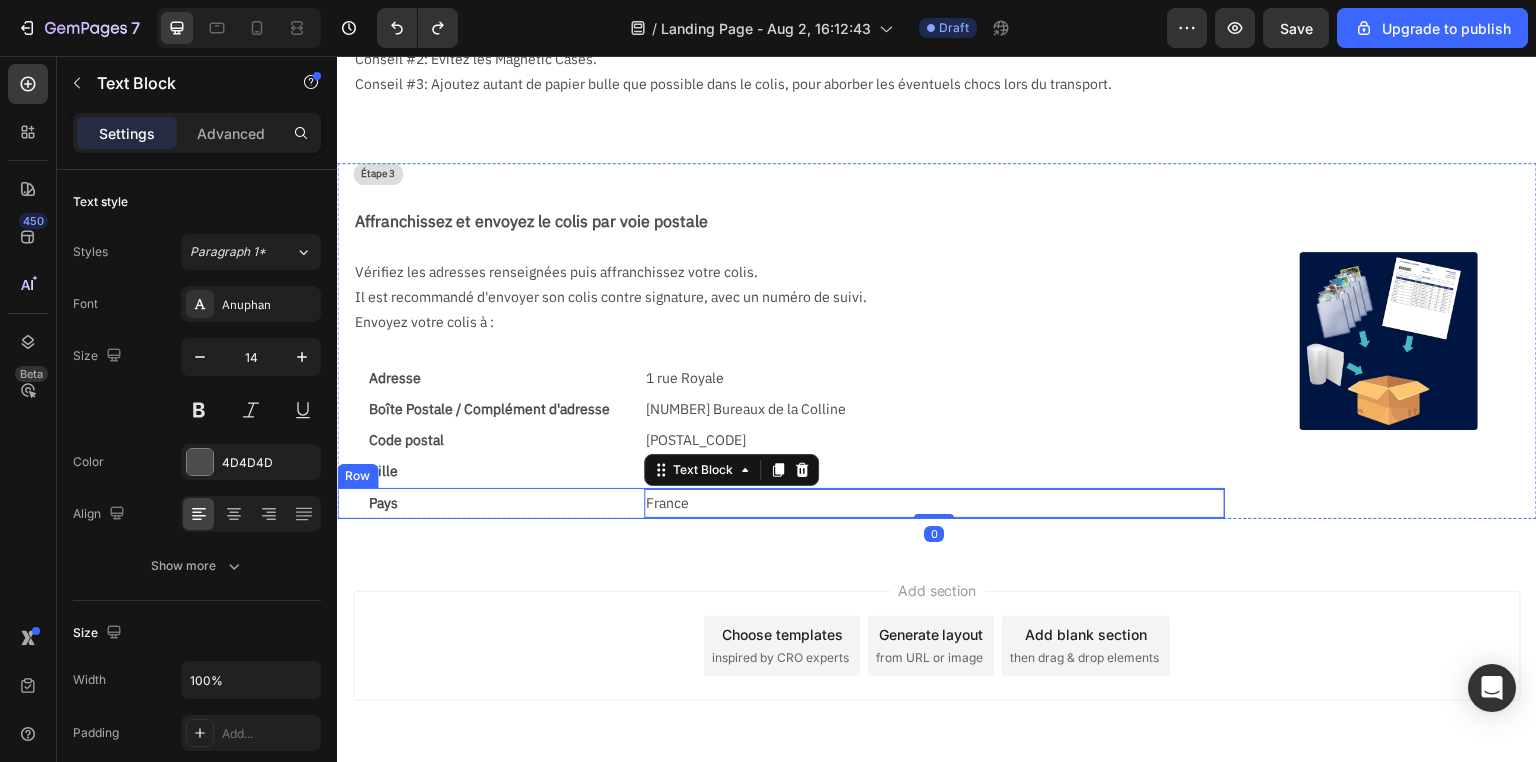 click on "Pays Text Block France Text Block   0 Row" at bounding box center (781, 503) 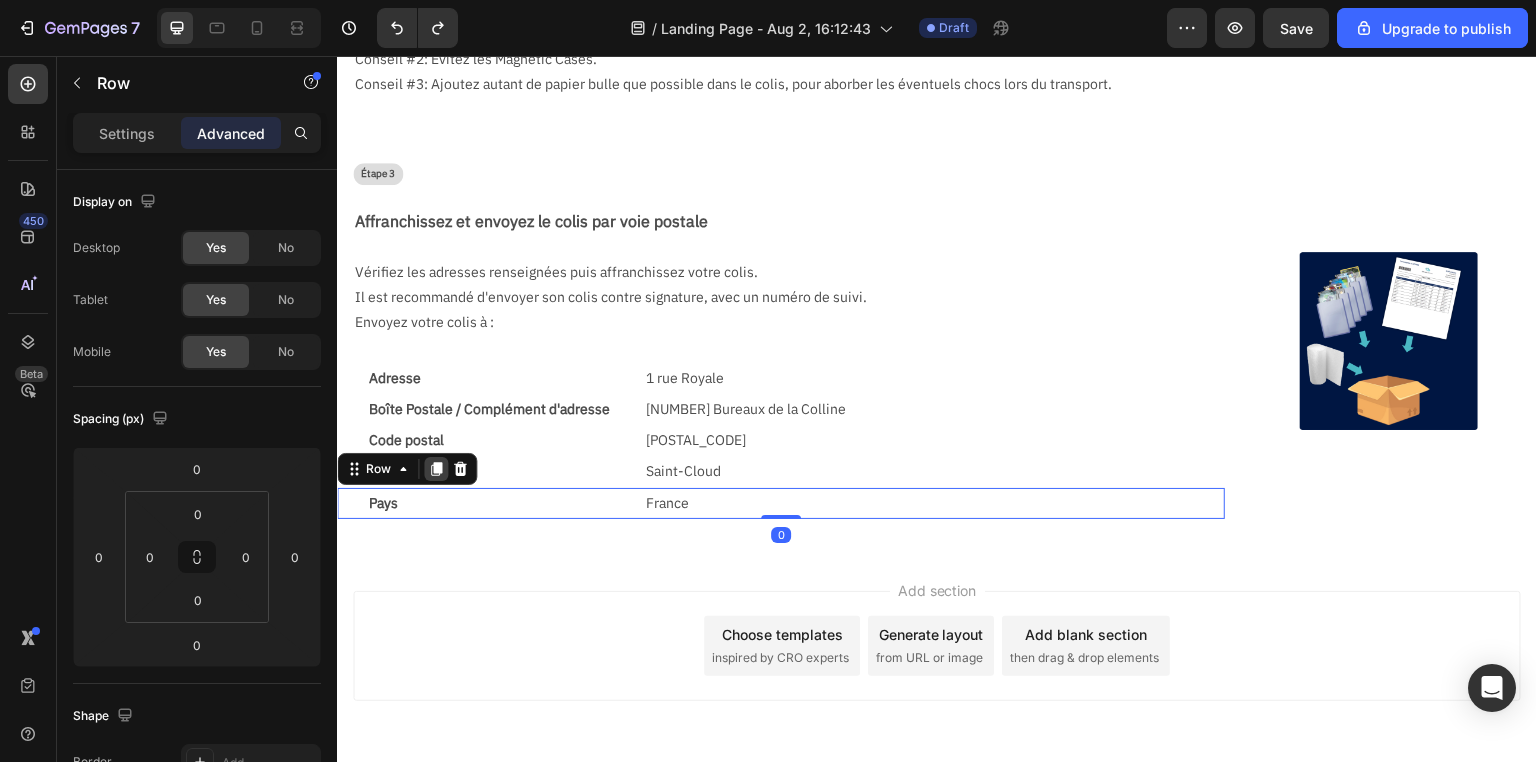 click 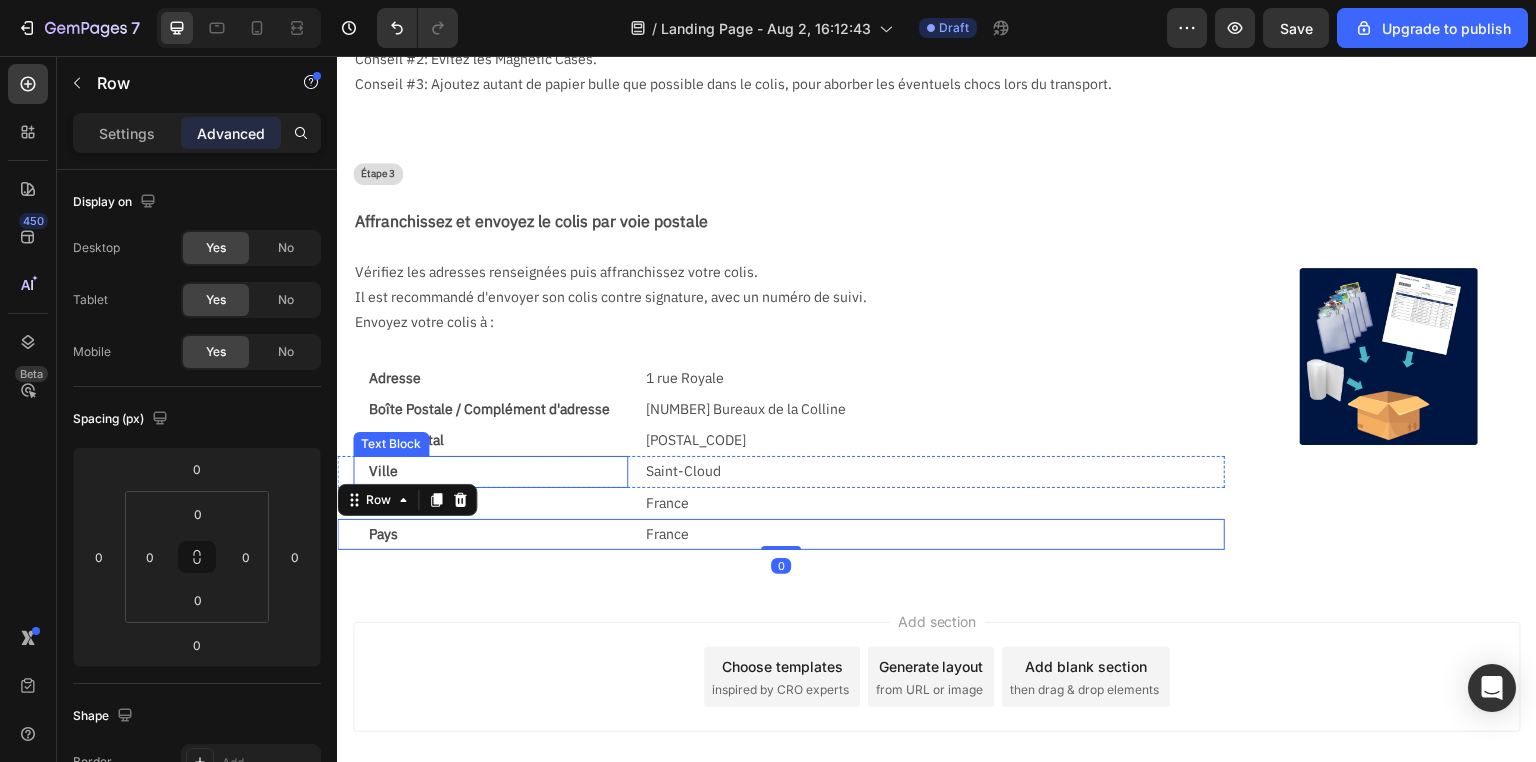 click on "Ville" at bounding box center [490, 471] 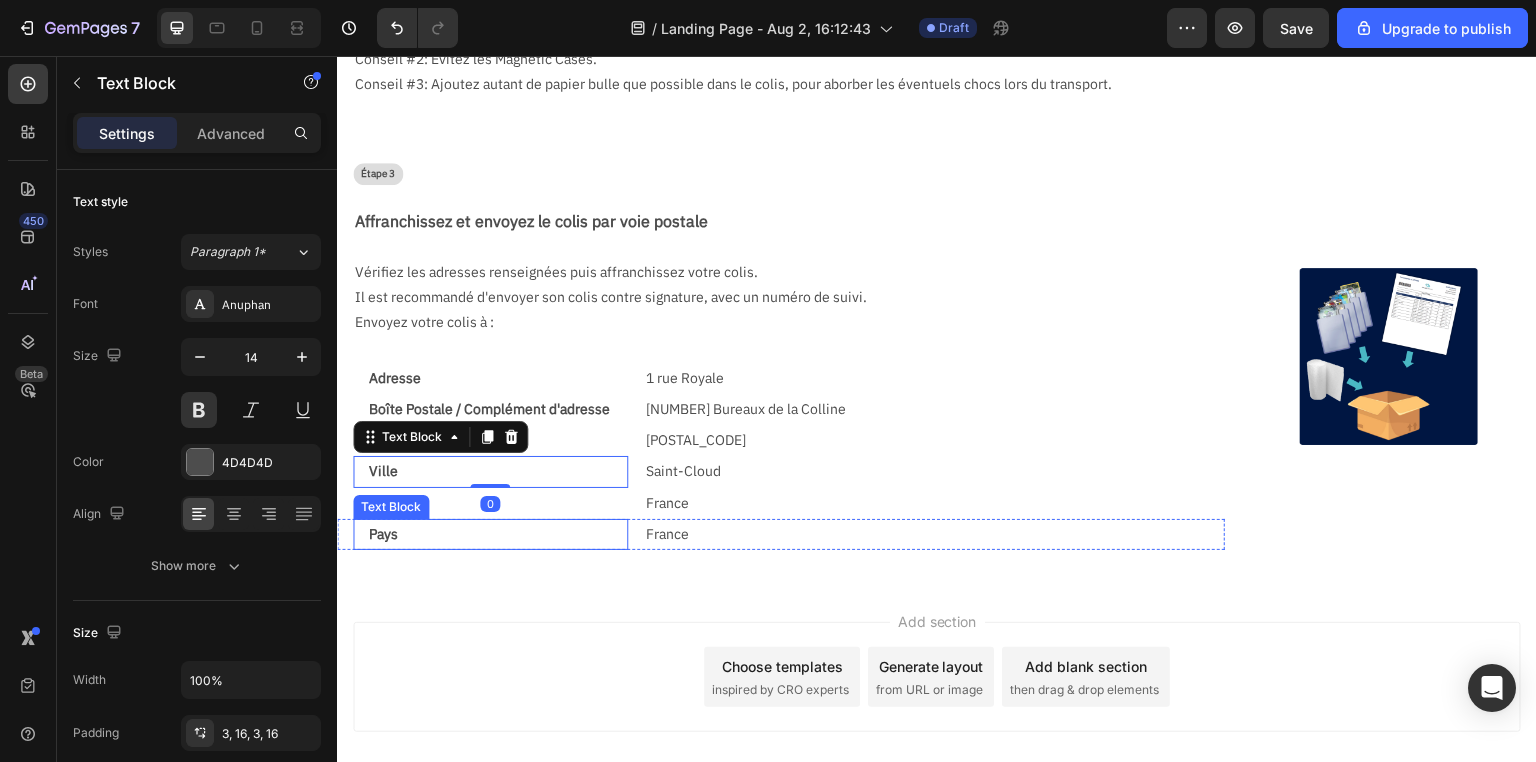 click on "Pays" at bounding box center [490, 534] 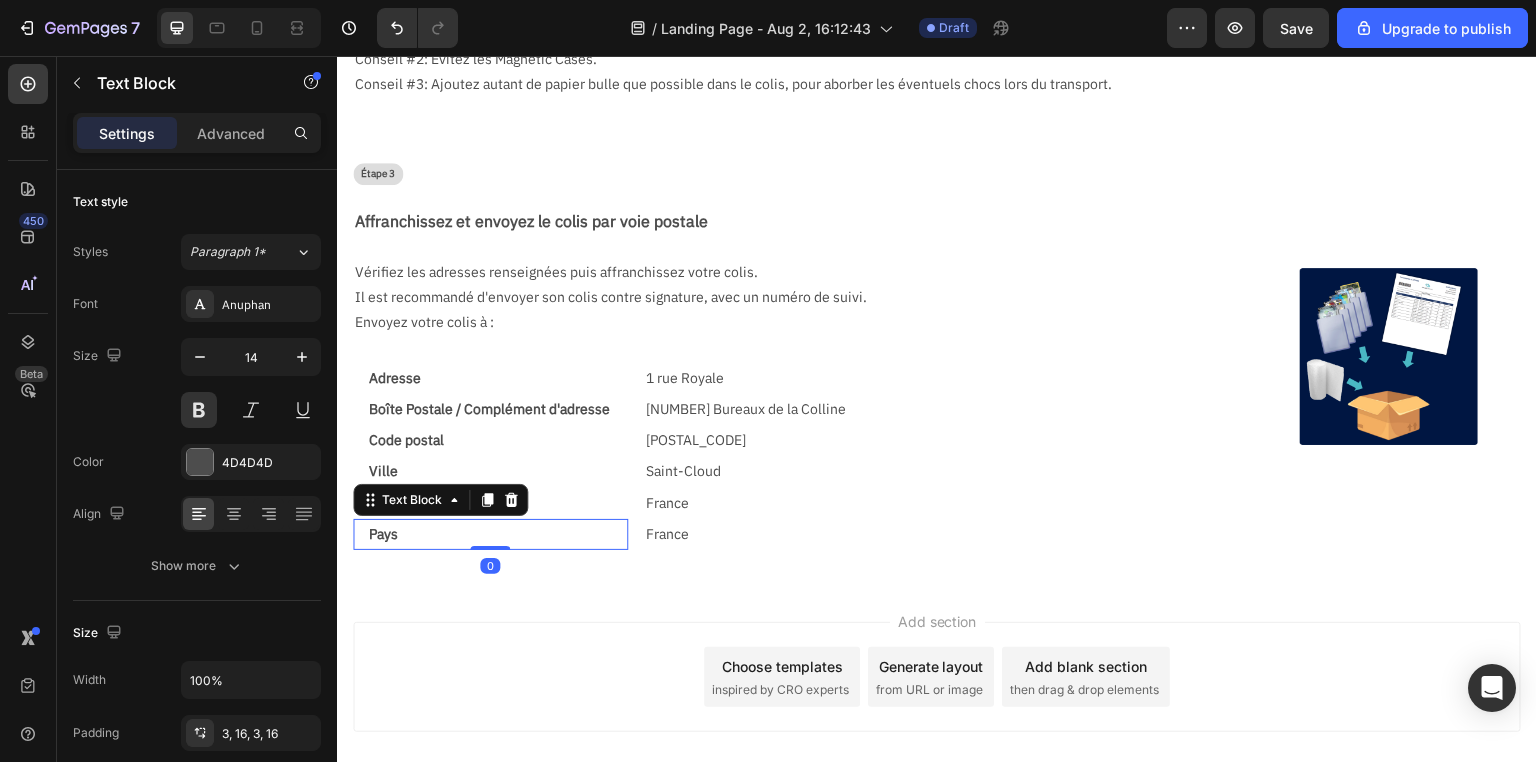 click on "Pays" at bounding box center (490, 534) 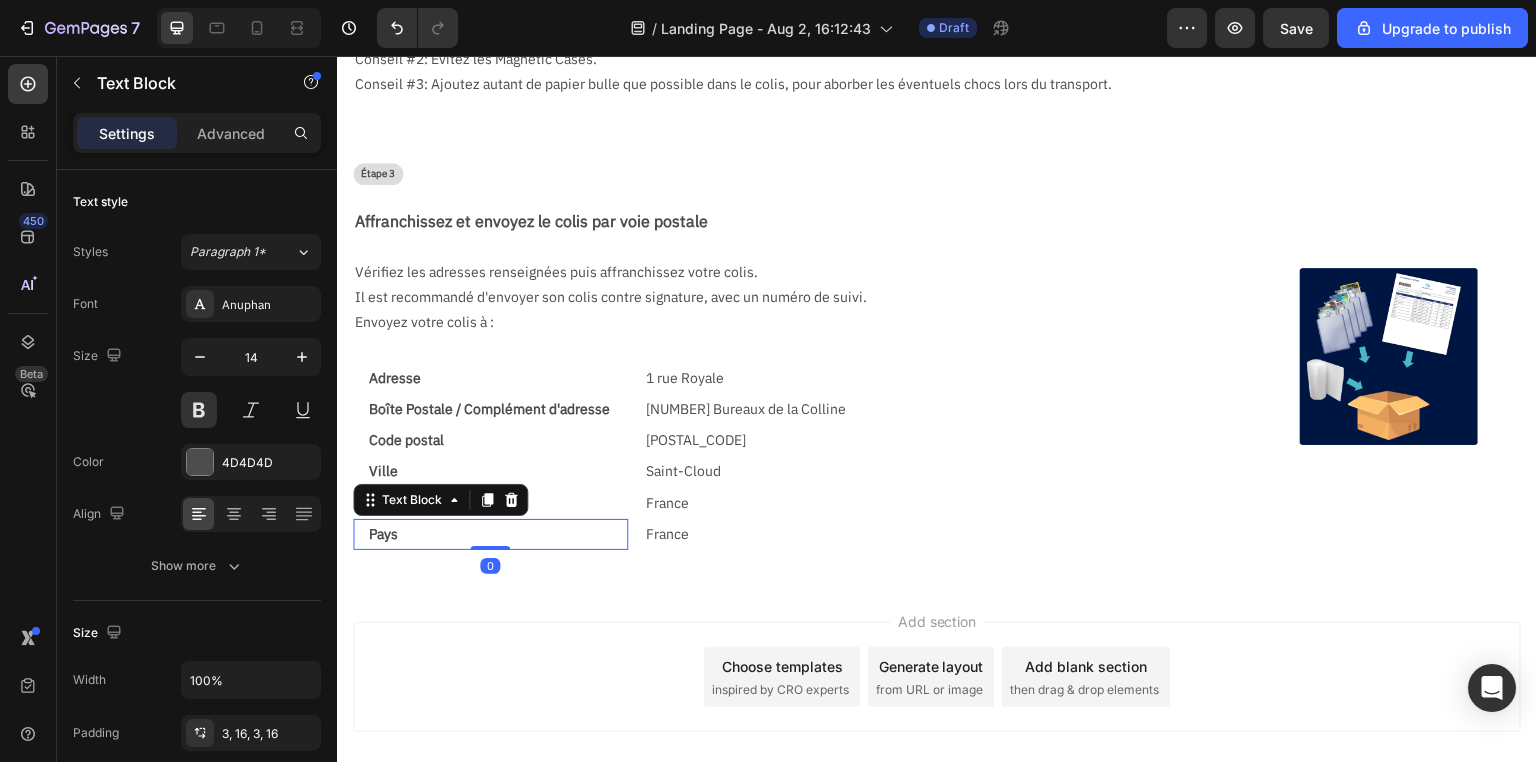 click on "Pays" at bounding box center [490, 534] 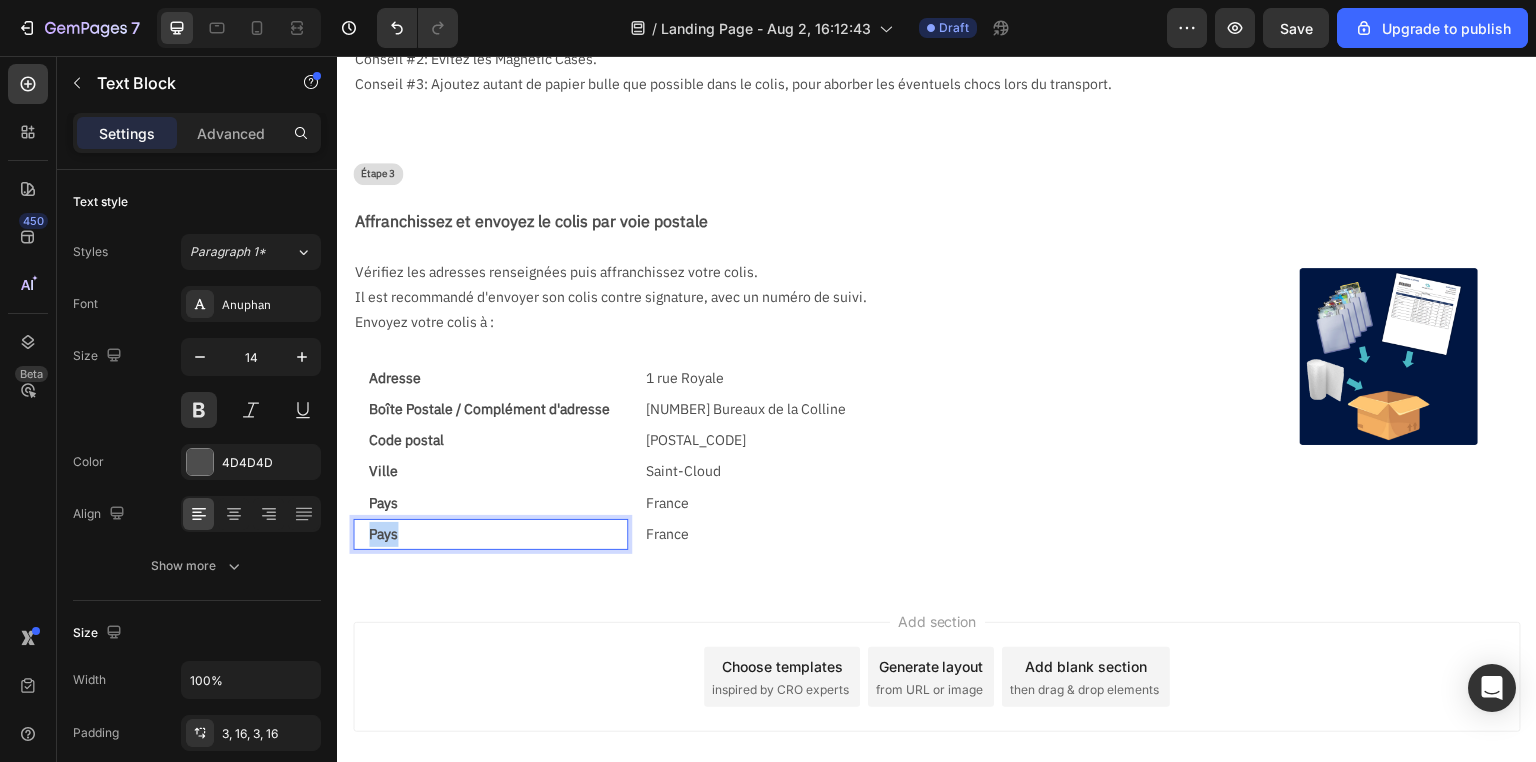 click on "Pays" at bounding box center (490, 534) 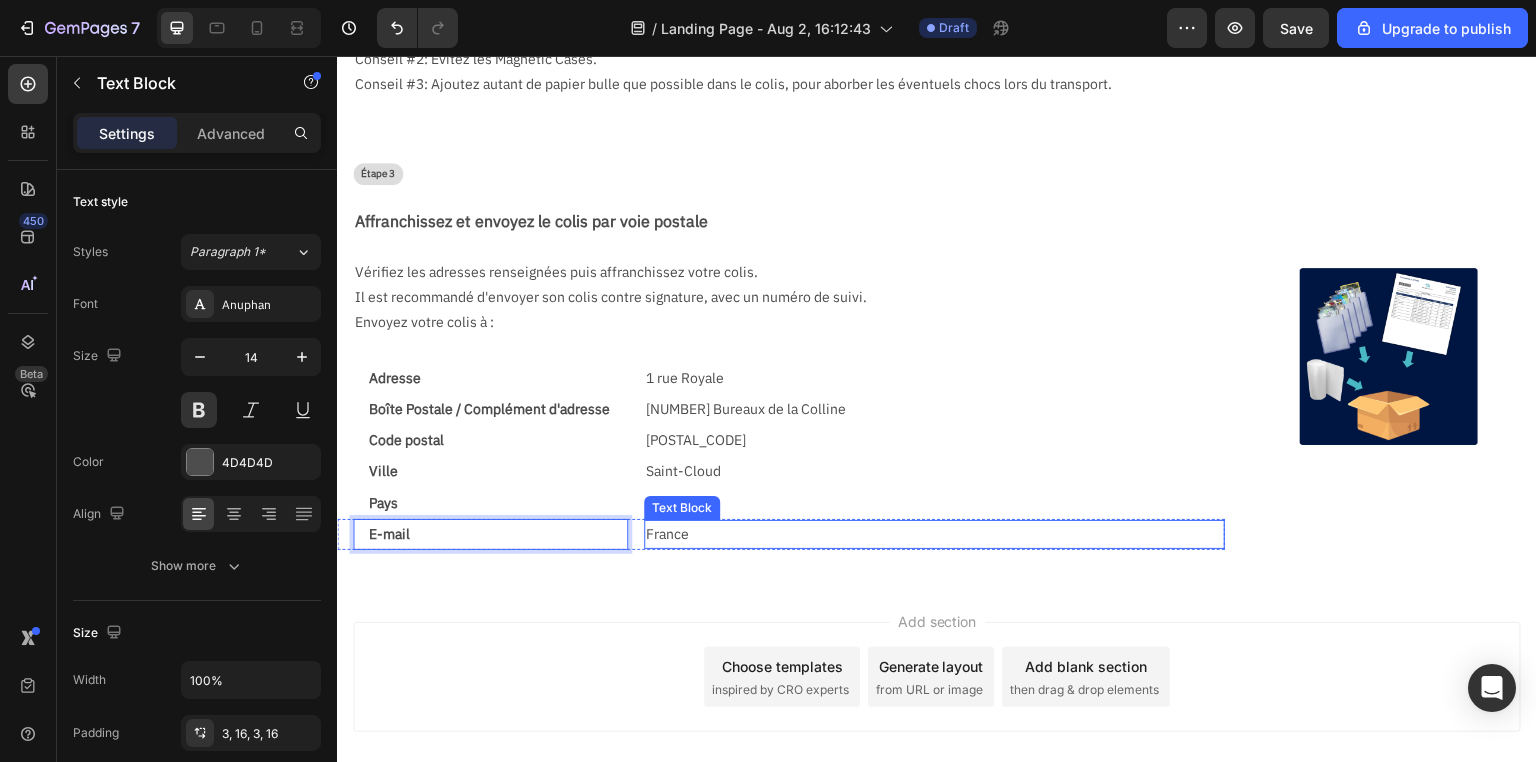 click on "France" at bounding box center (934, 534) 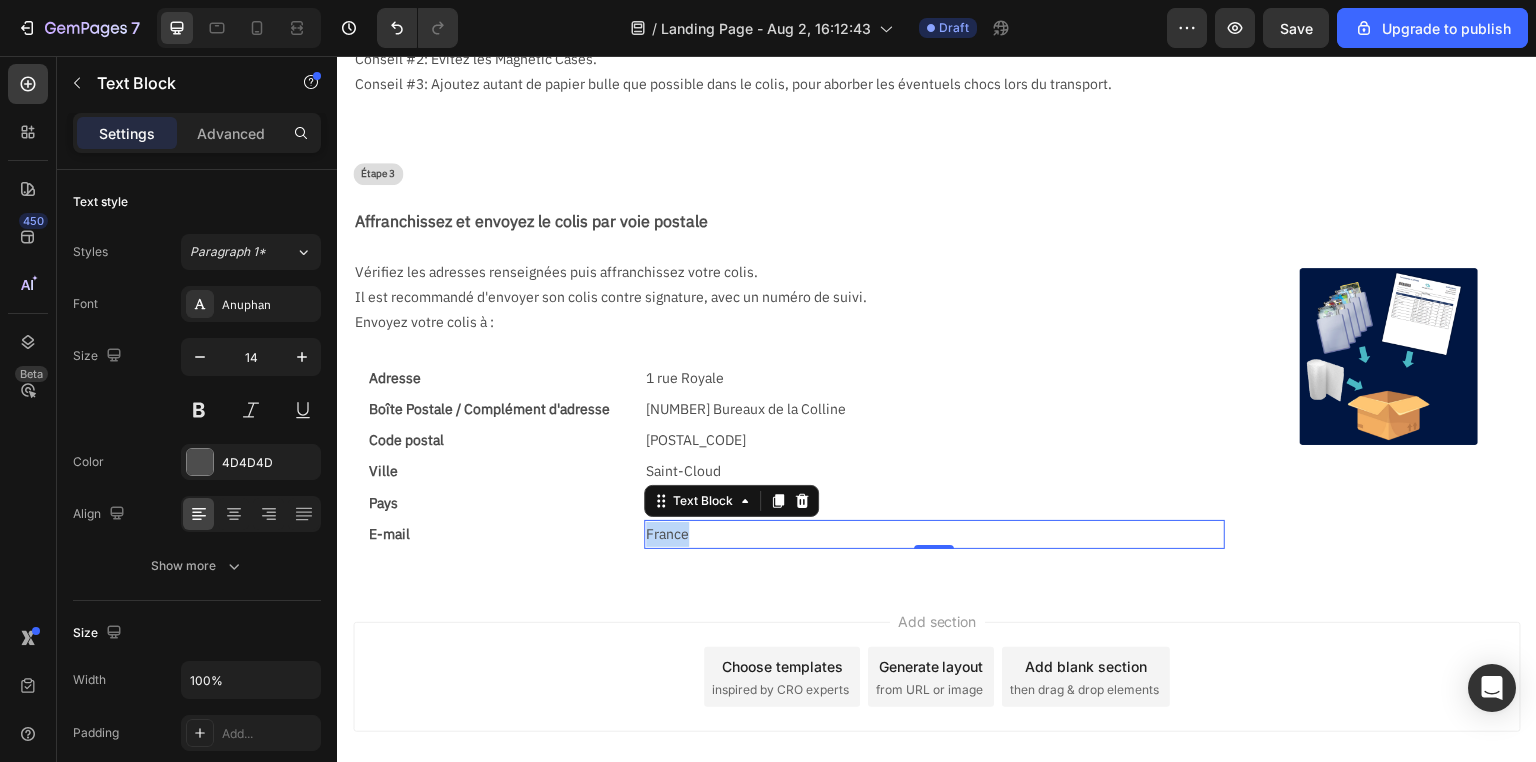 click on "France" at bounding box center [934, 534] 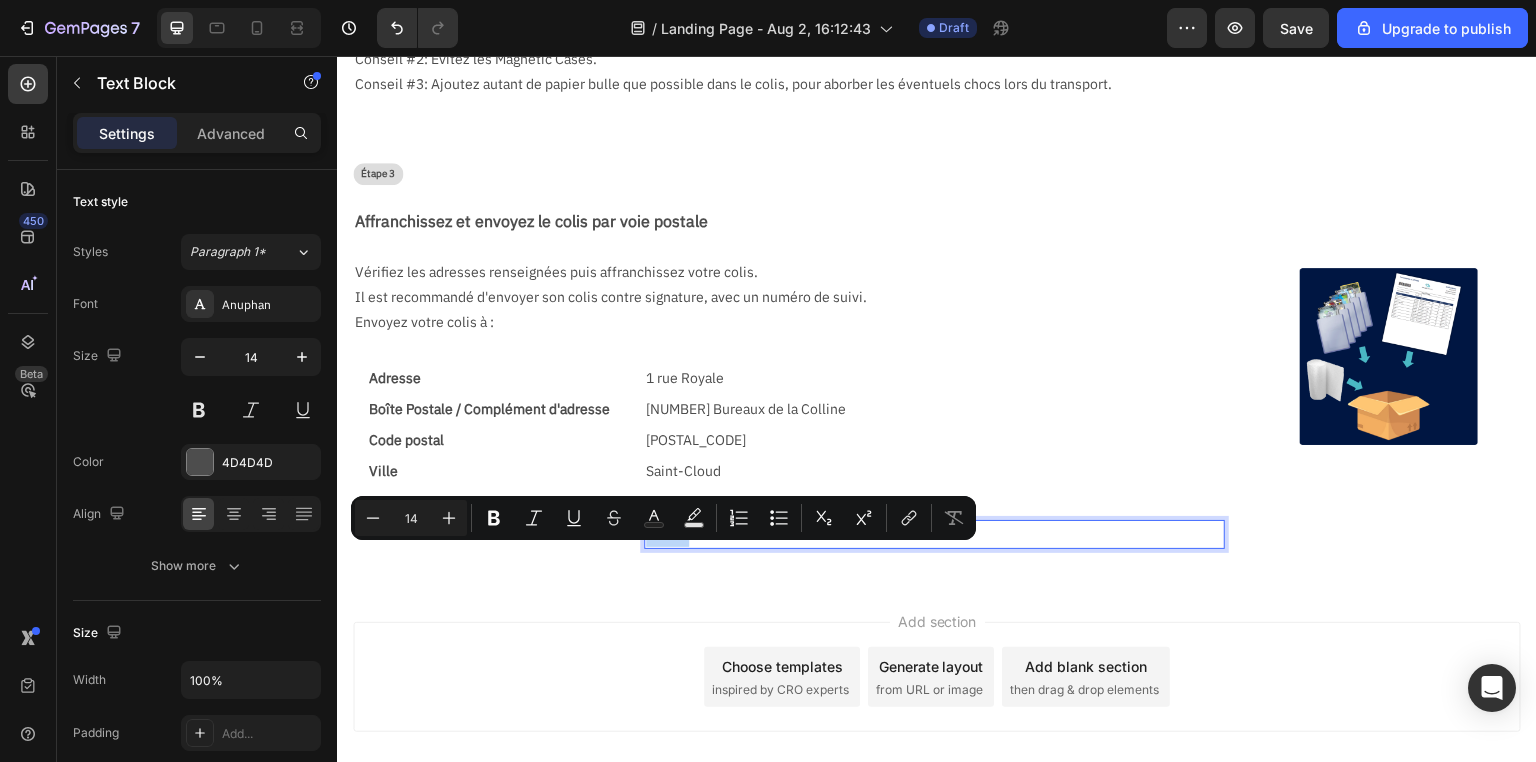 click on "France" at bounding box center (934, 534) 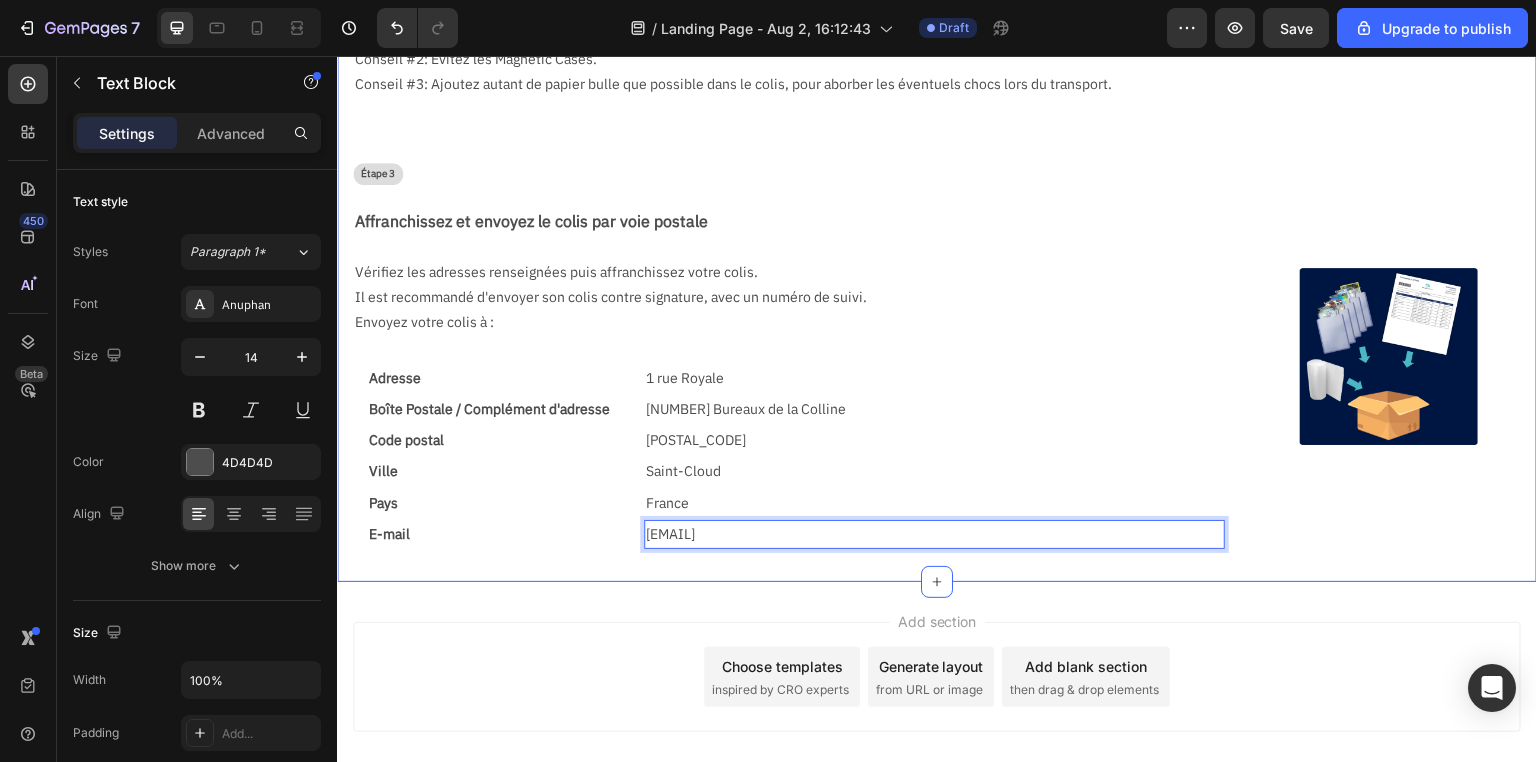 click on "Add section Choose templates inspired by CRO experts Generate layout from URL or image Add blank section then drag & drop elements" at bounding box center [937, 705] 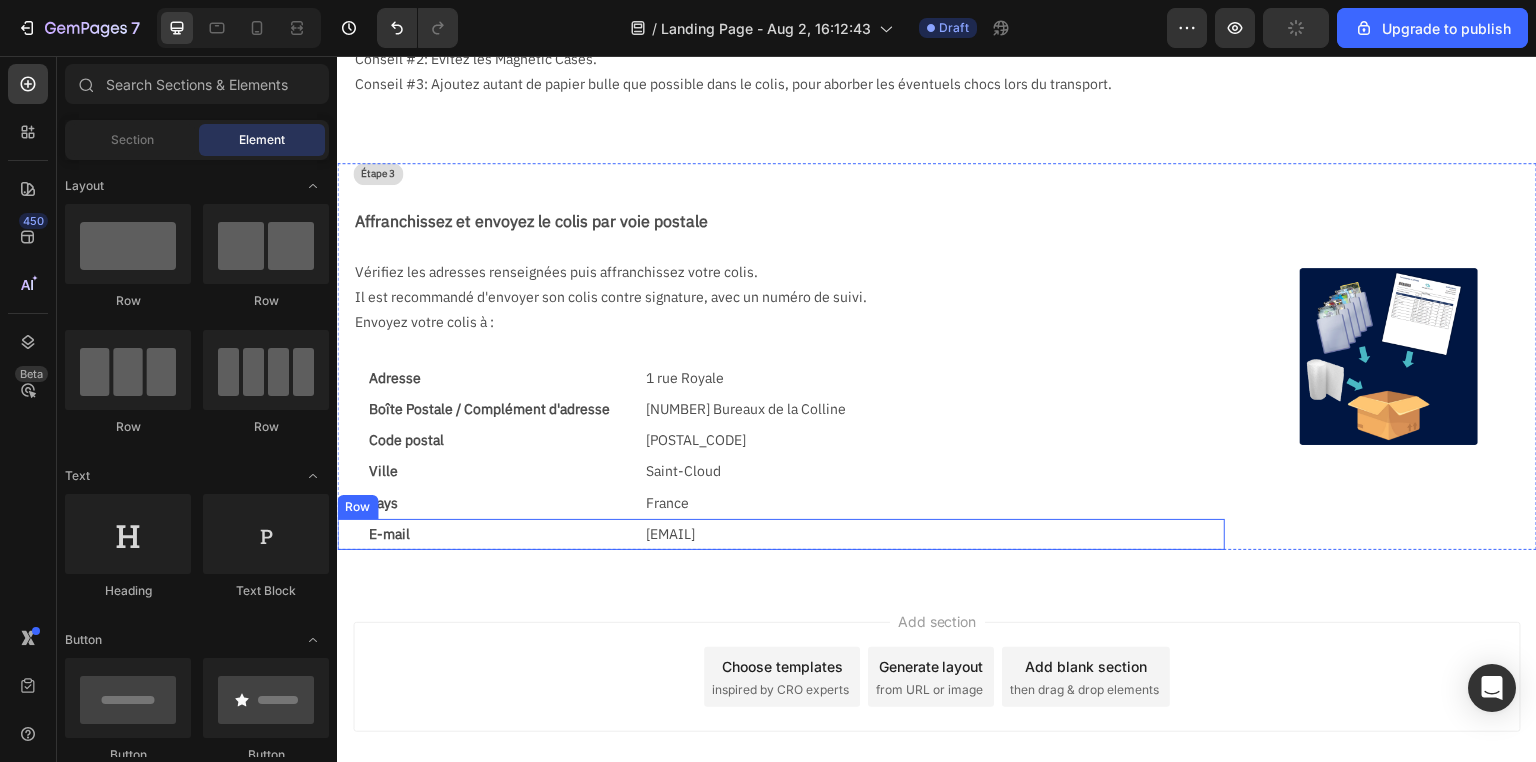 click on "E-mail Text Block contact@collectaura.com Text Block Row" at bounding box center (781, 534) 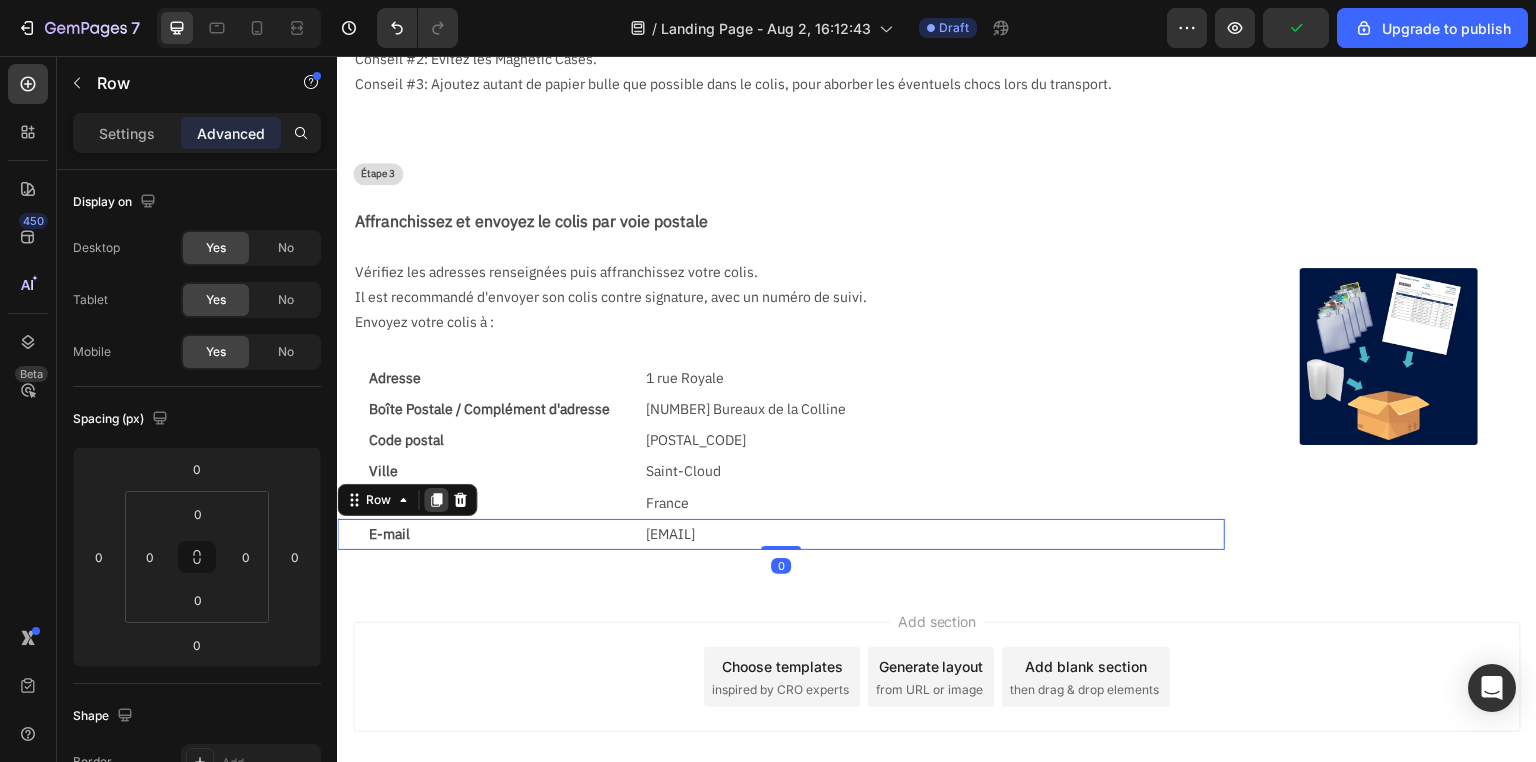 click 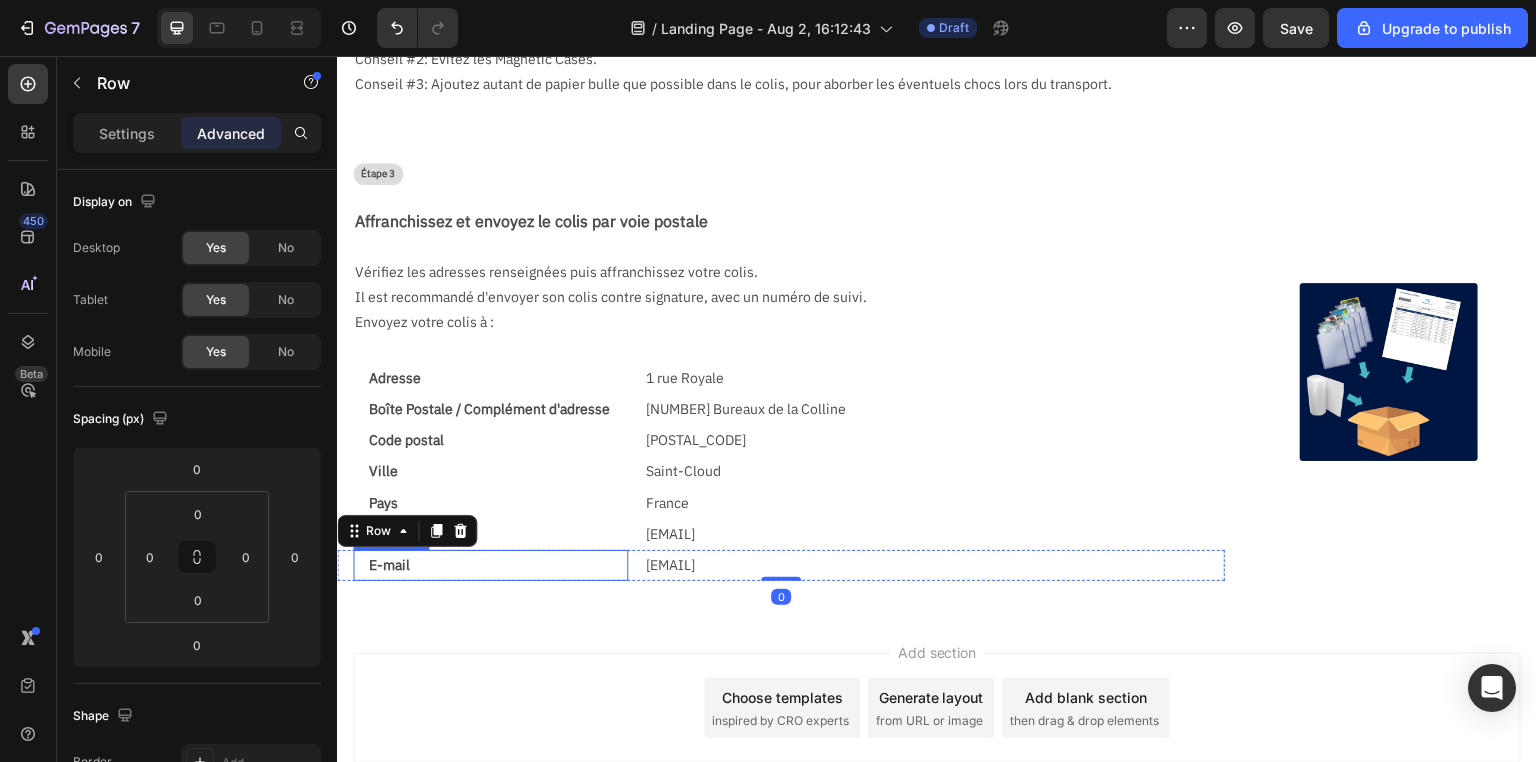 click on "E-mail" at bounding box center (490, 565) 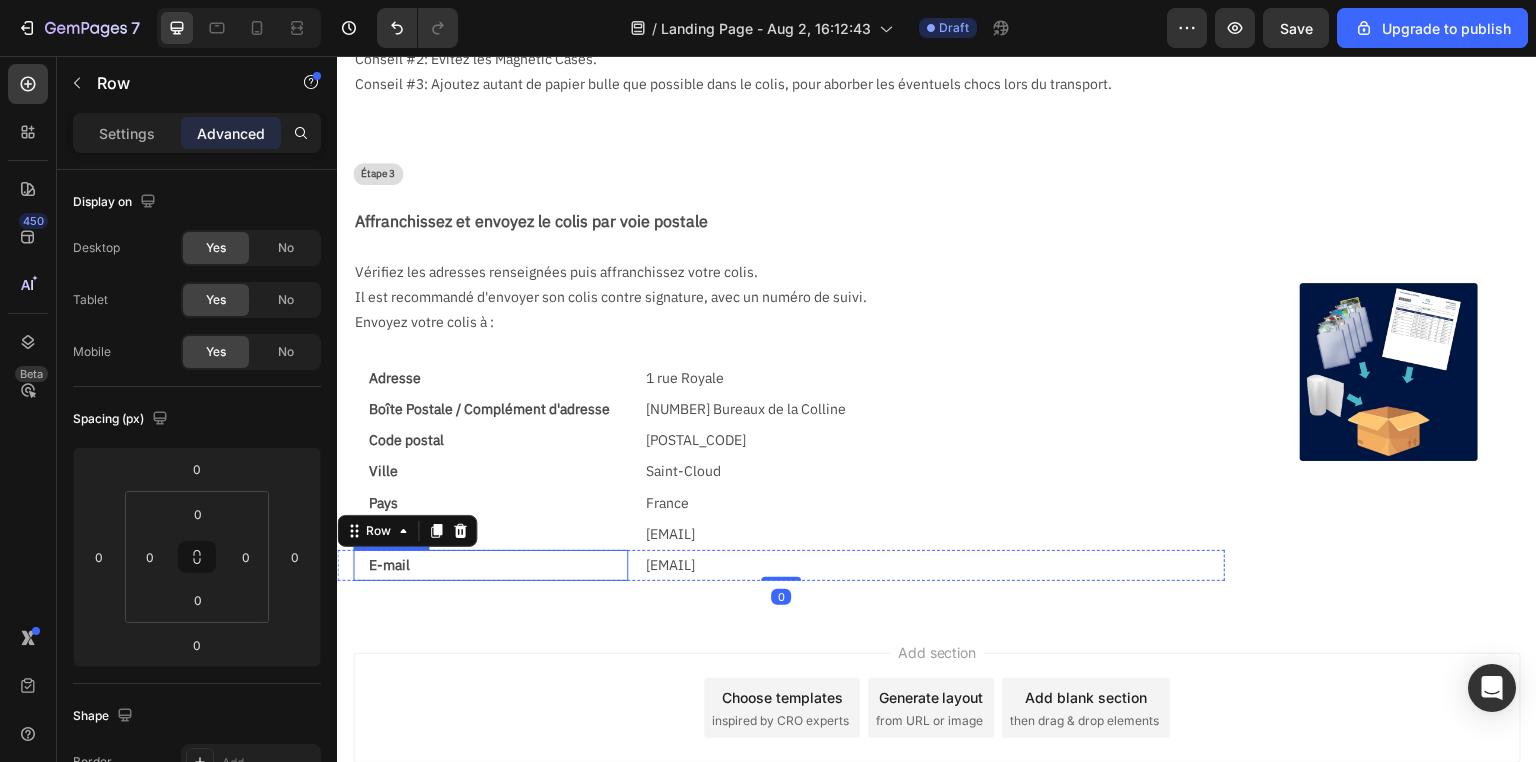 click on "E-mail" at bounding box center (490, 565) 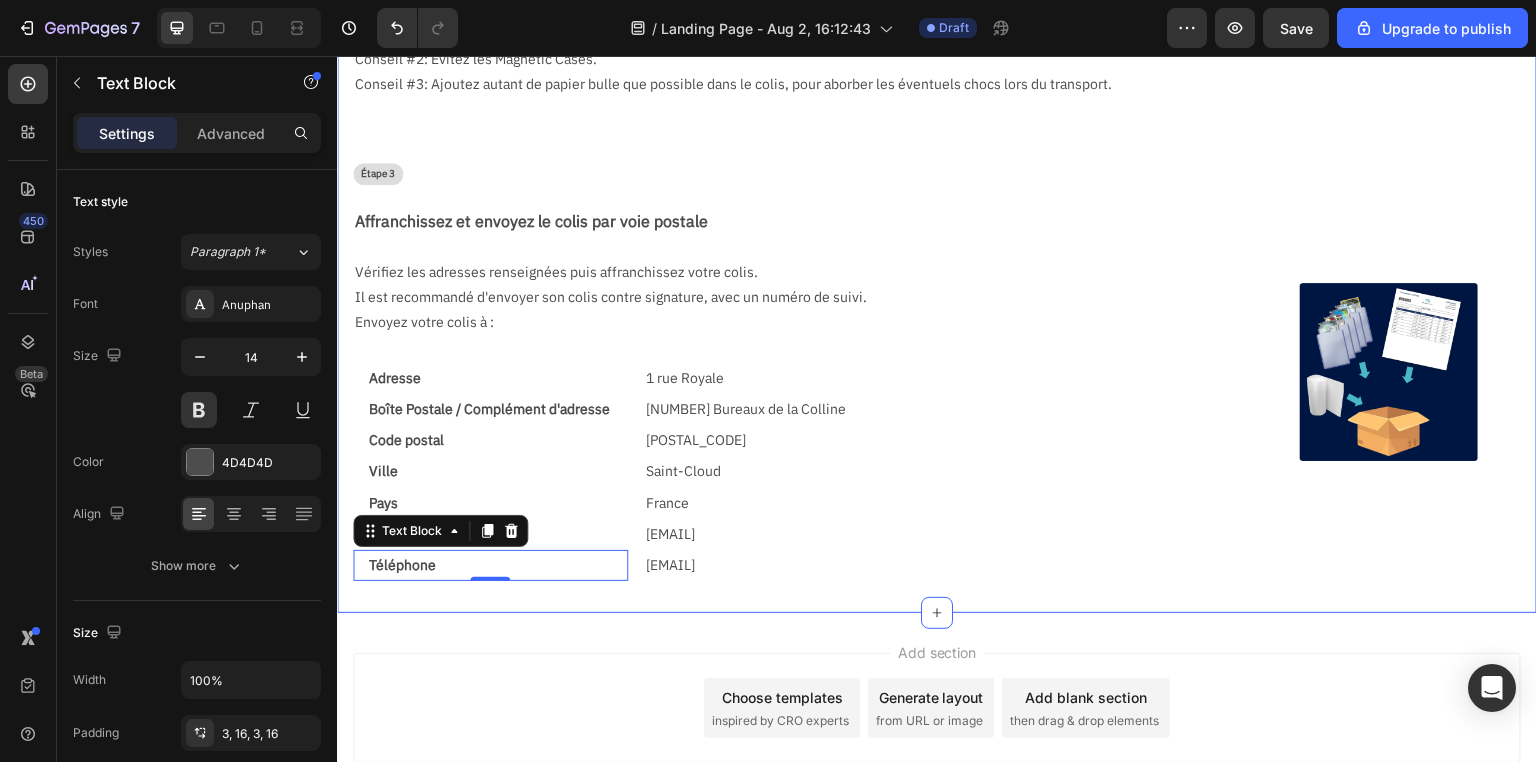 drag, startPoint x: 697, startPoint y: 586, endPoint x: 687, endPoint y: 593, distance: 12.206555 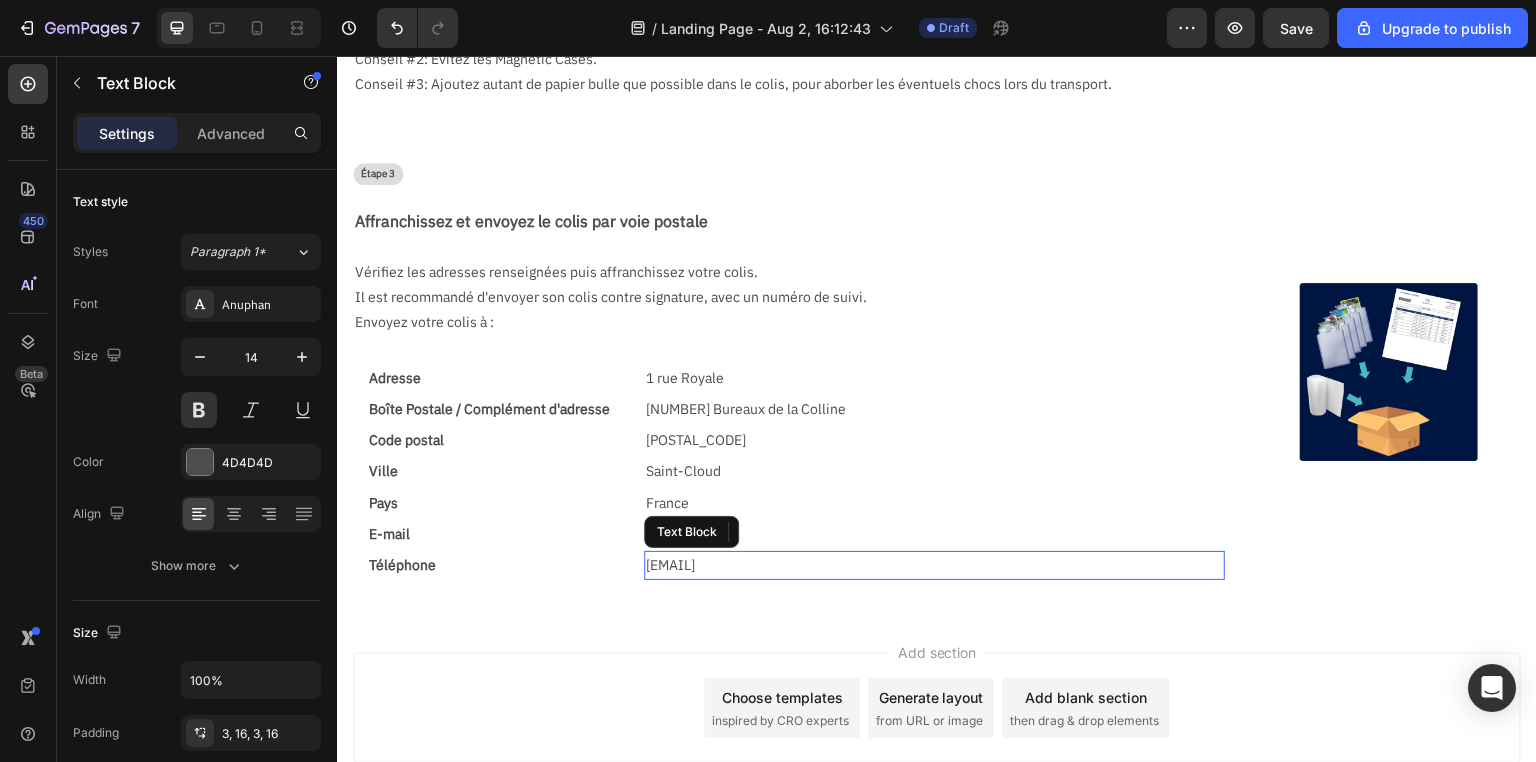 click on "[EMAIL]" at bounding box center [934, 565] 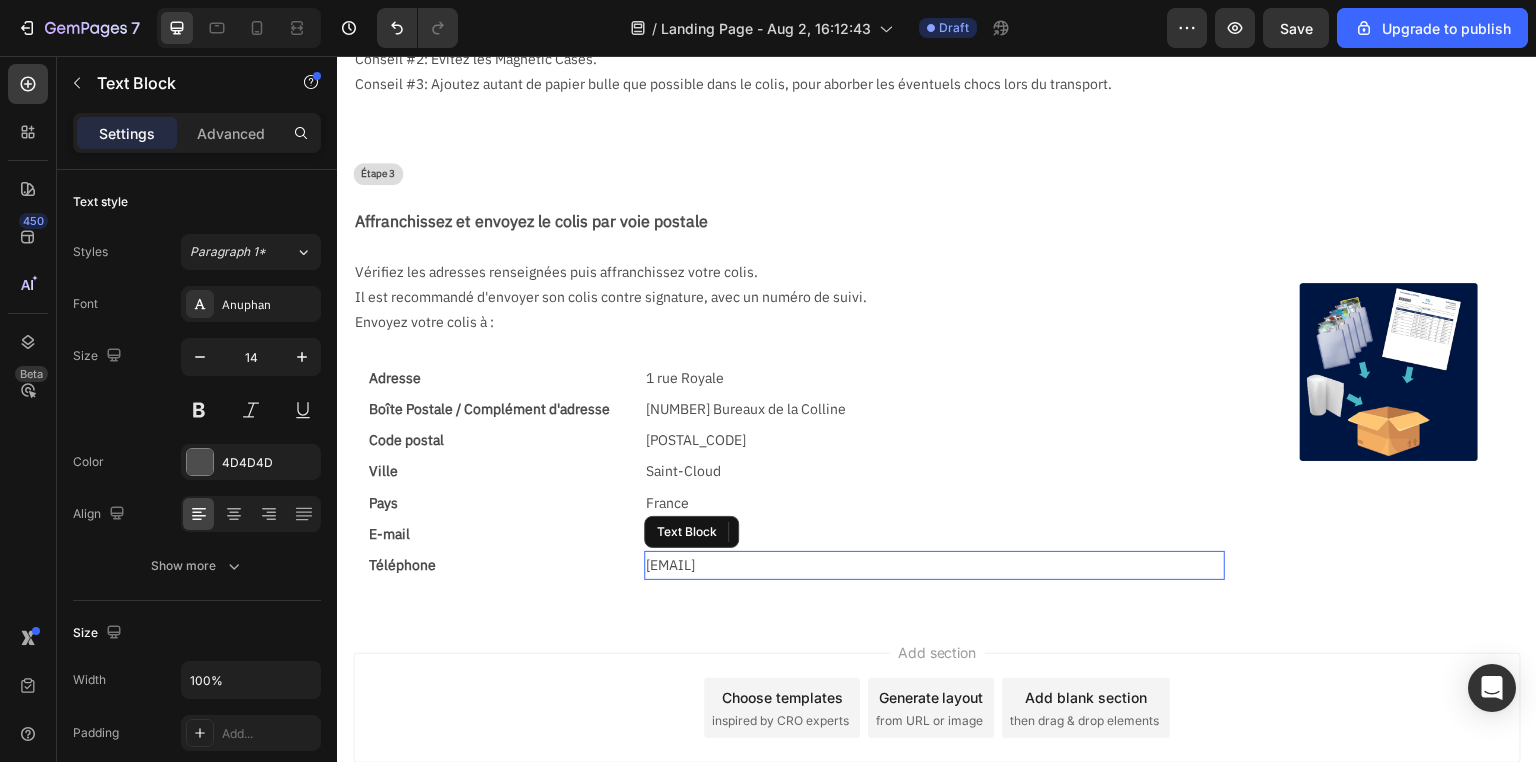 click on "[EMAIL]" at bounding box center (934, 565) 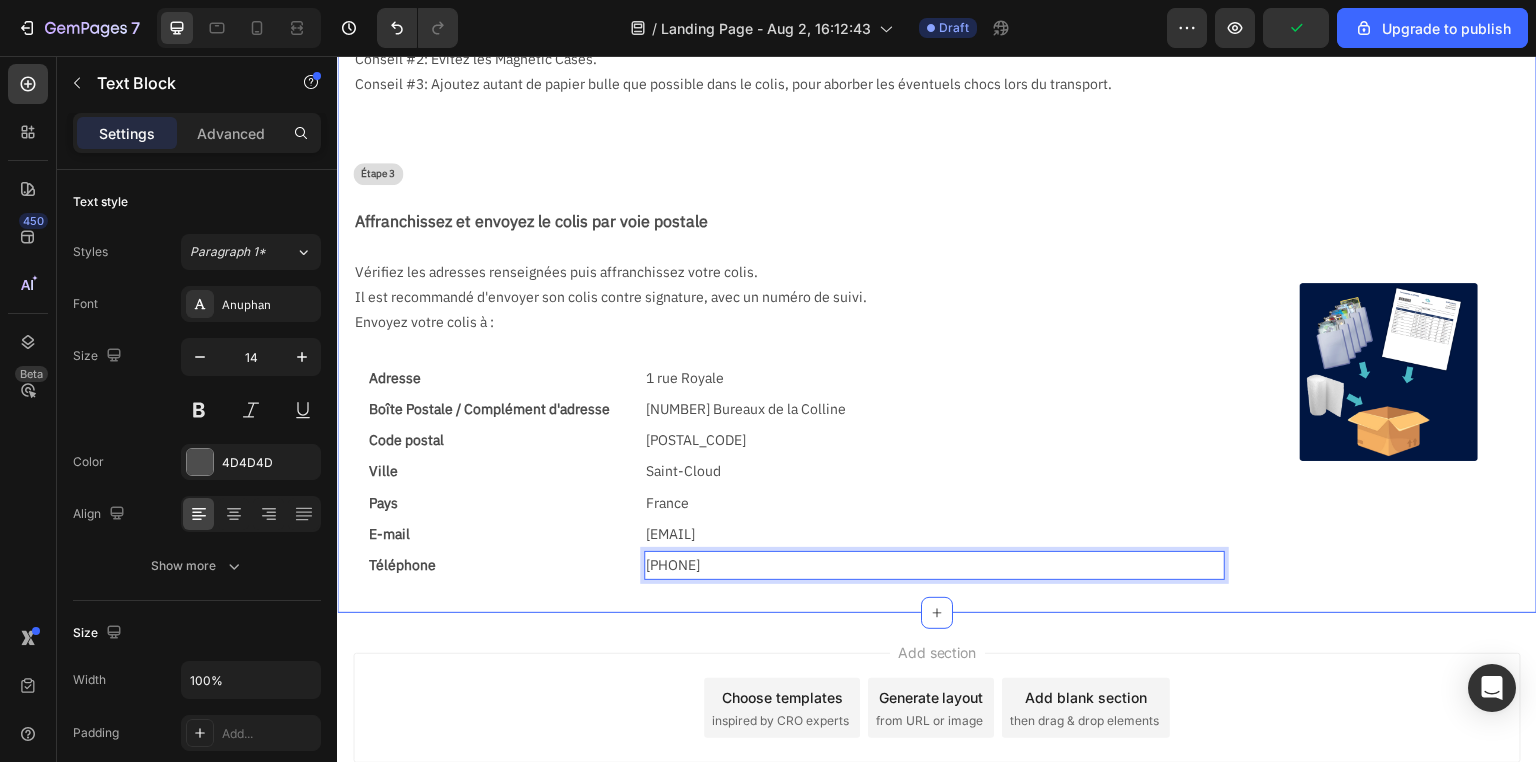 click on "Étape 1 Text Block Imprimez le récapitulatif de la commande Text Block Reçu par mail ou disponible dans votre espace client, il va nous permettre de vérifier si les cartes reçues correspondent aux cartes sélectionnées sur le site. En cas de différence mineure (erreur de langue, de version), les cartes reçues seront notées et corrigées dans votre espace client. Lorsque la différence est trop importante, vous serez contacté par nos services Text Block Image Row Étape 2 Text Block Préparez votre colis Text Block 1) Afin de protéger vos cartes lors du transport, insérez les dans des sleeves transparentes puis placez les dans des toploaders ou card savers. 2) Emballez vos cartes dans du papier bulle. 3) Placez vos cartes et le récapitulatif de la commande dans un carton. Conseil #1: Évitez les sleeves trop serrées type Pro-fit. Conseil #2: Évitez les Magnetic Cases. Conseil #3: Ajoutez autant de papier bulle que possible dans le colis, pour aborber les éventuels chocs lors du transport. Image" at bounding box center (937, 70) 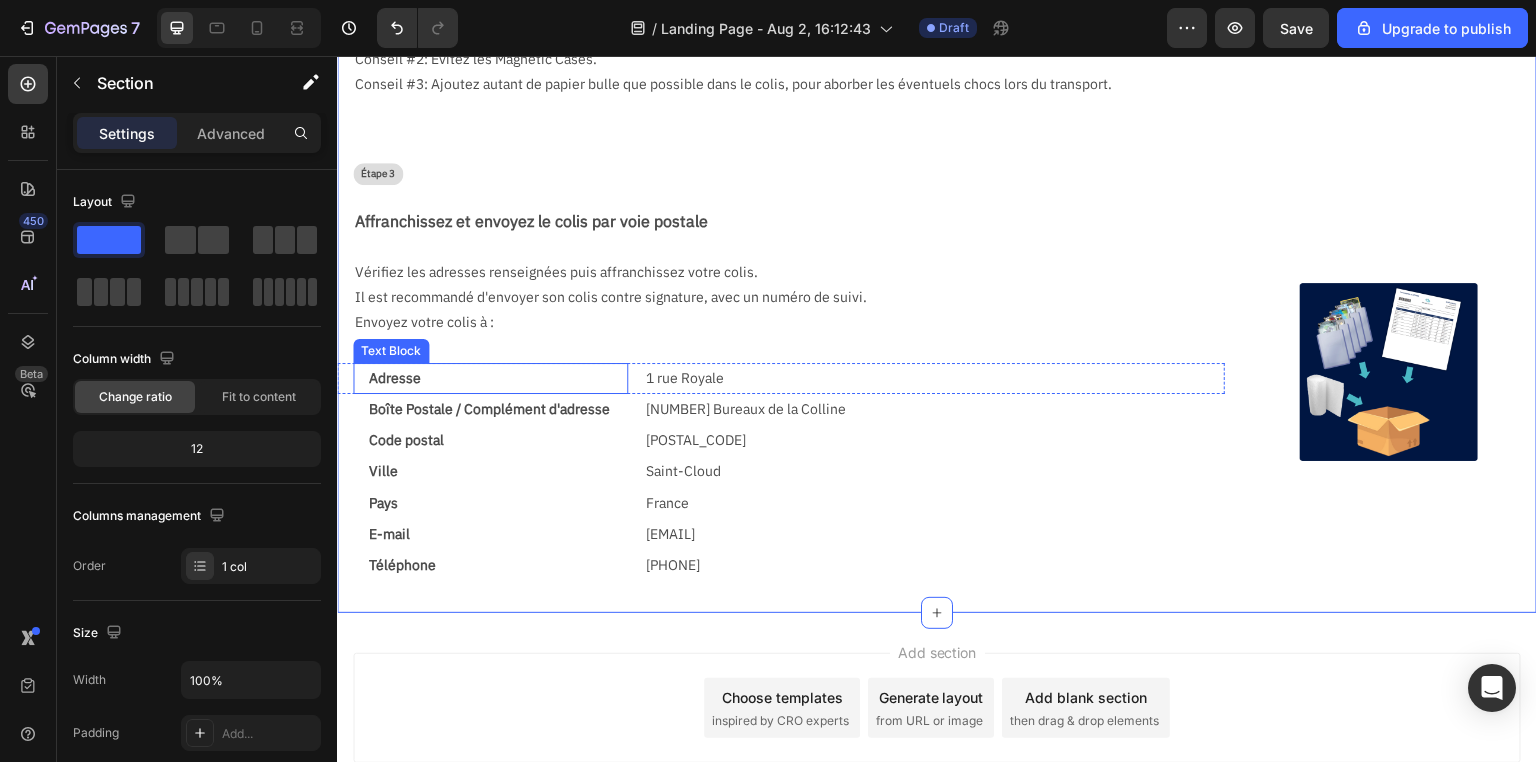 click on "Adresse" at bounding box center (490, 378) 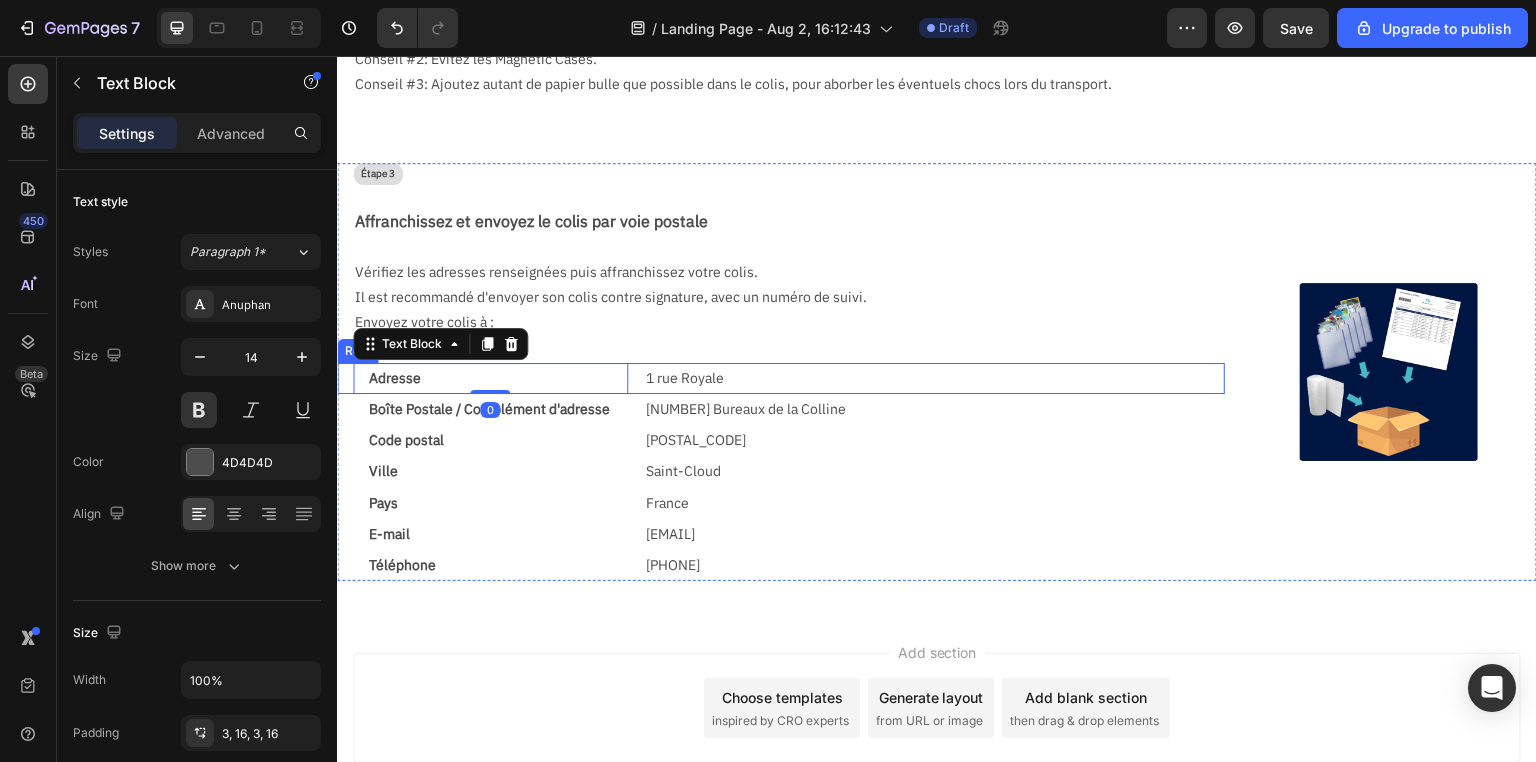 click on "Adresse Text Block   0 1 rue Royale Text Block Row" at bounding box center (781, 378) 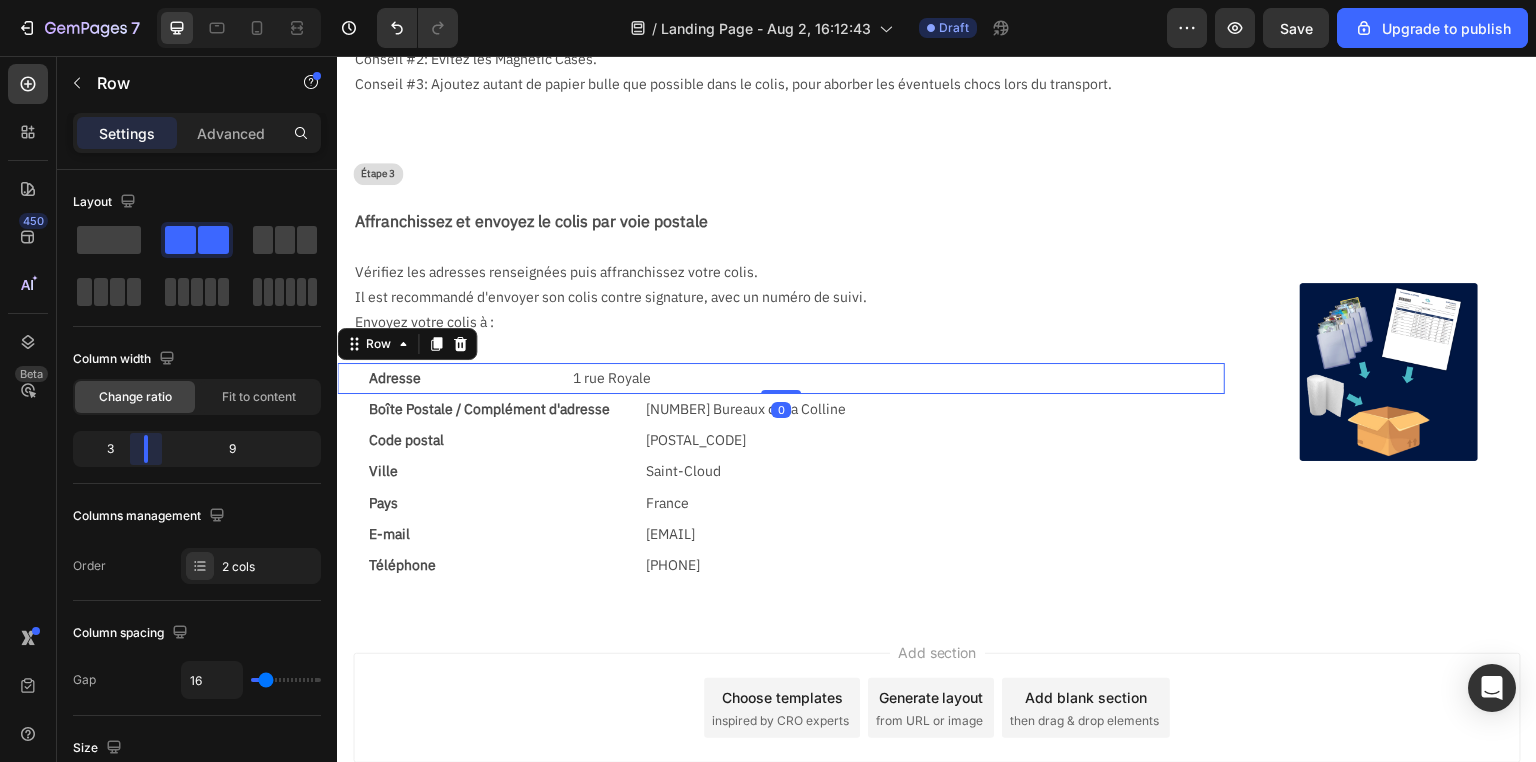 drag, startPoint x: 162, startPoint y: 446, endPoint x: 136, endPoint y: 448, distance: 26.076809 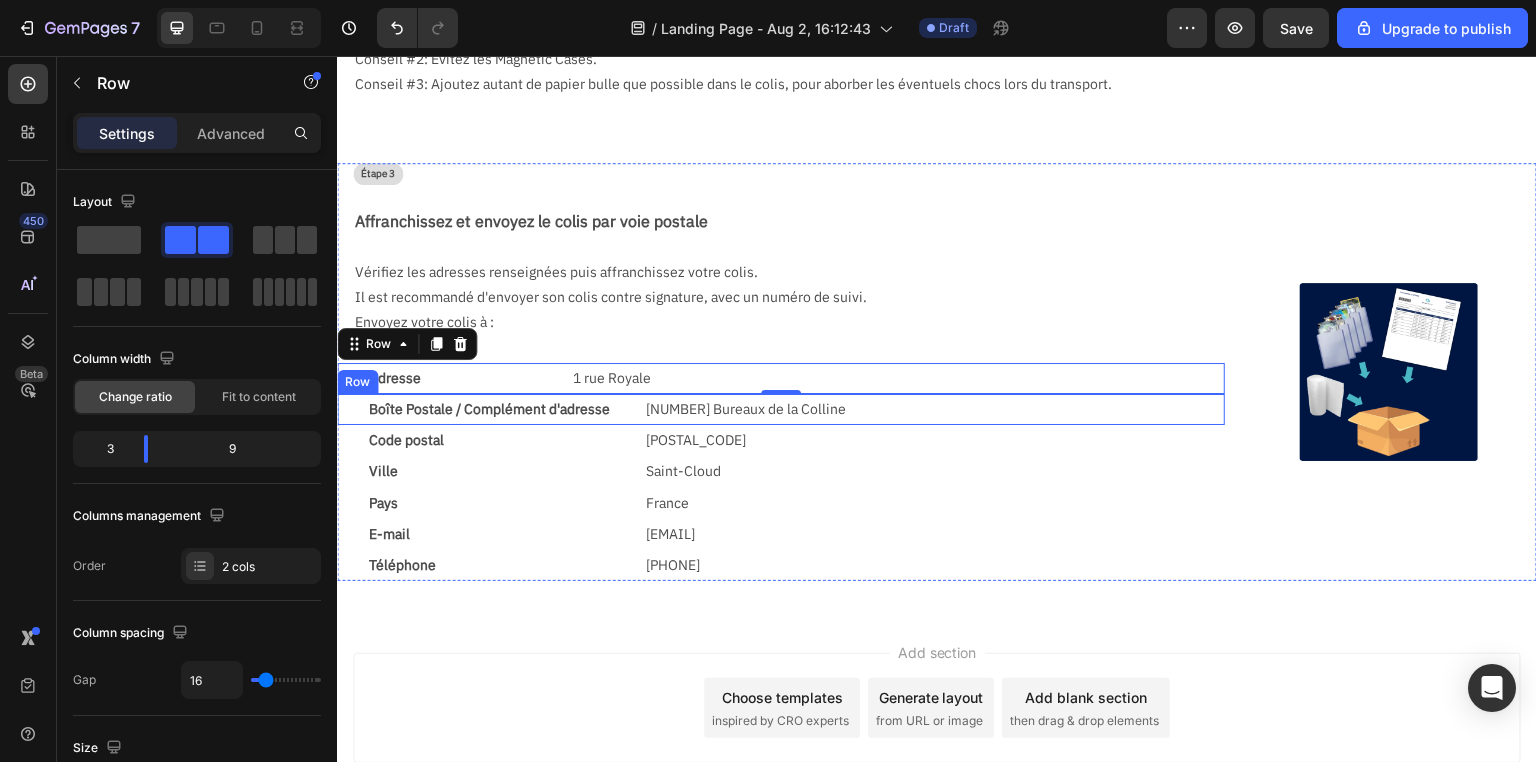 click on "Boîte Postale / Complément d'adresse Text Block 202 Bureaux de la Colline Text Block Row" at bounding box center [781, 409] 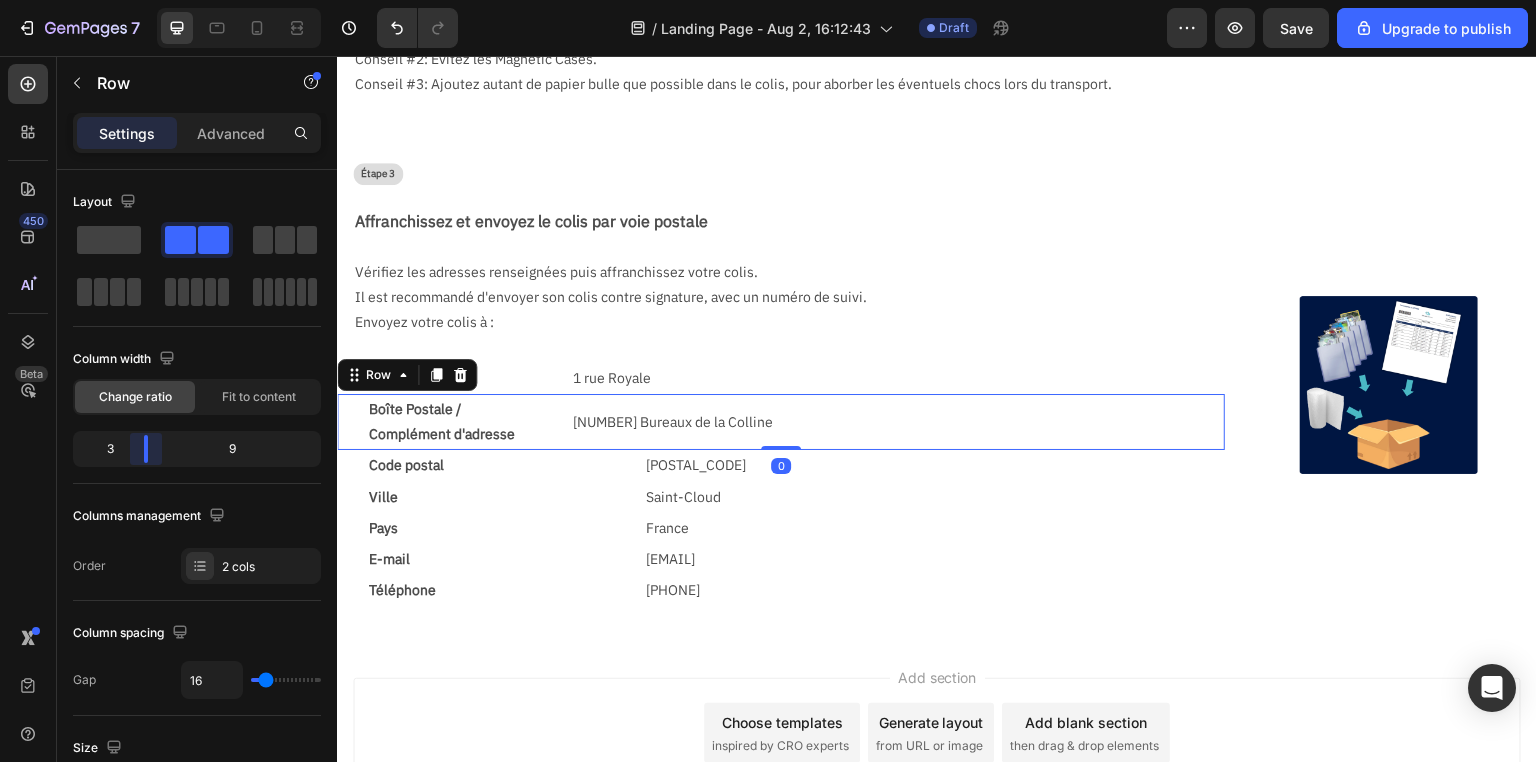 drag, startPoint x: 158, startPoint y: 449, endPoint x: 339, endPoint y: 408, distance: 185.58556 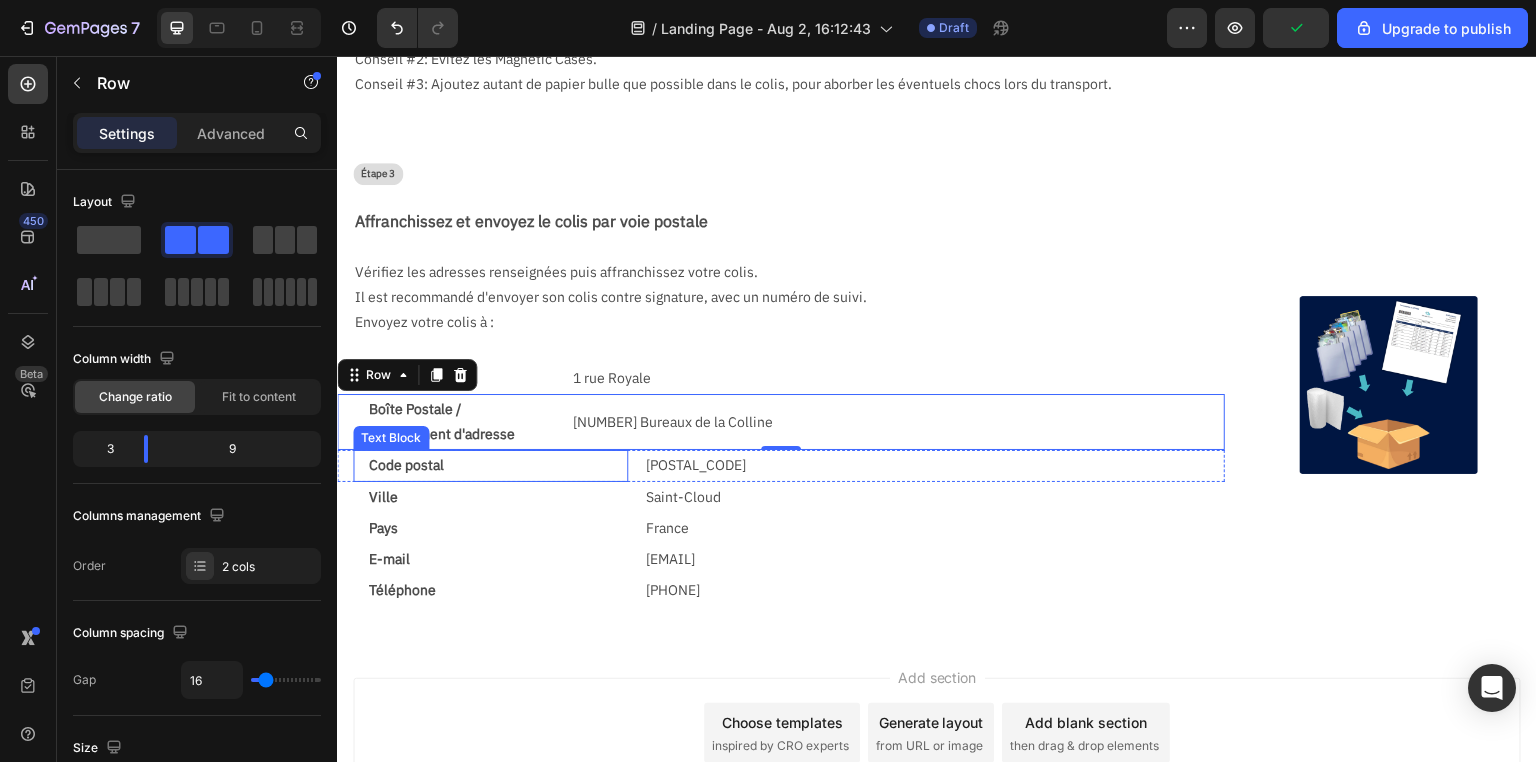 click on "Code postal" at bounding box center [490, 465] 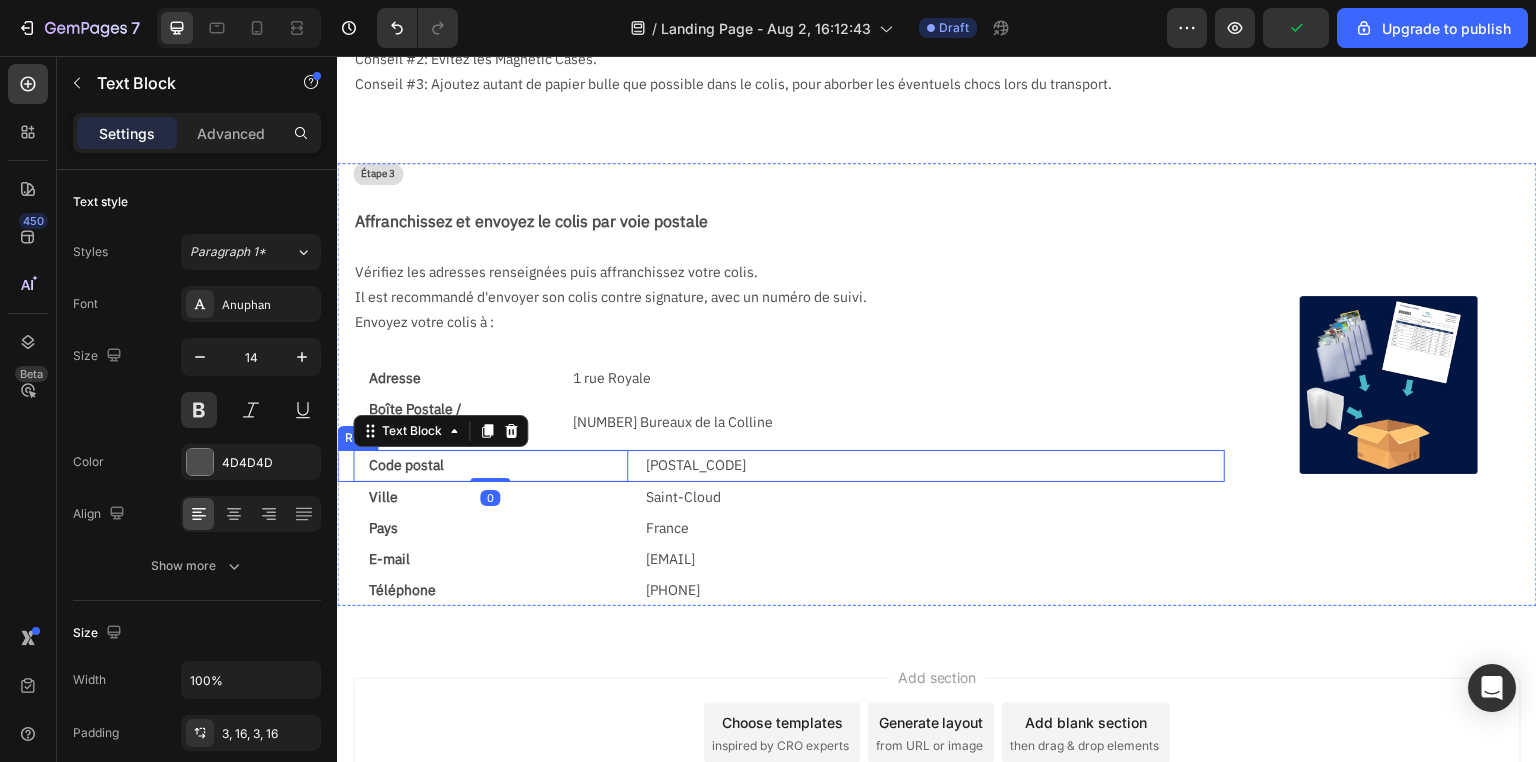 click on "Code postal Text Block   0 92210 Text Block Row" at bounding box center [781, 465] 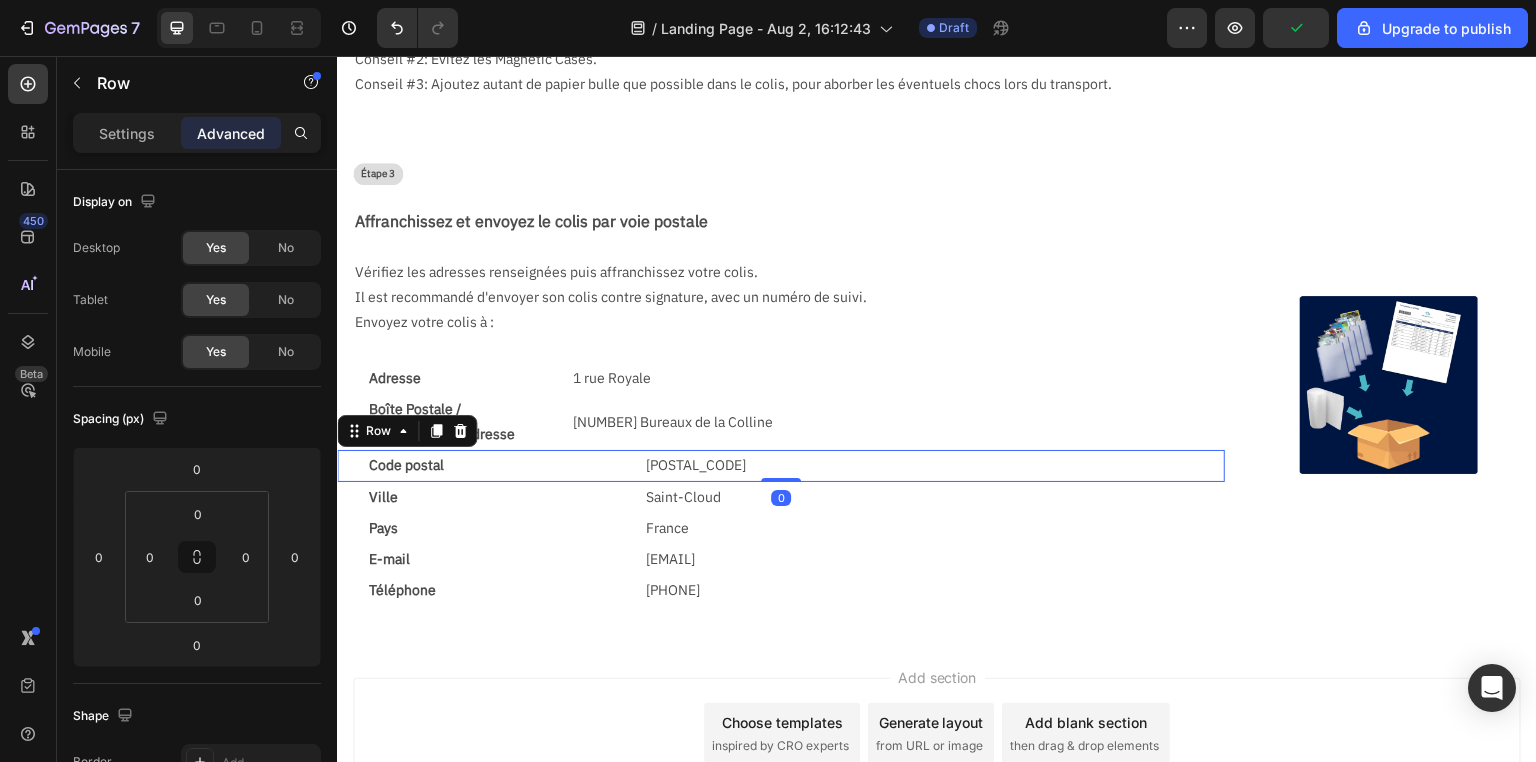 click on "Code postal Text Block 92210 Text Block Row   0" at bounding box center [781, 465] 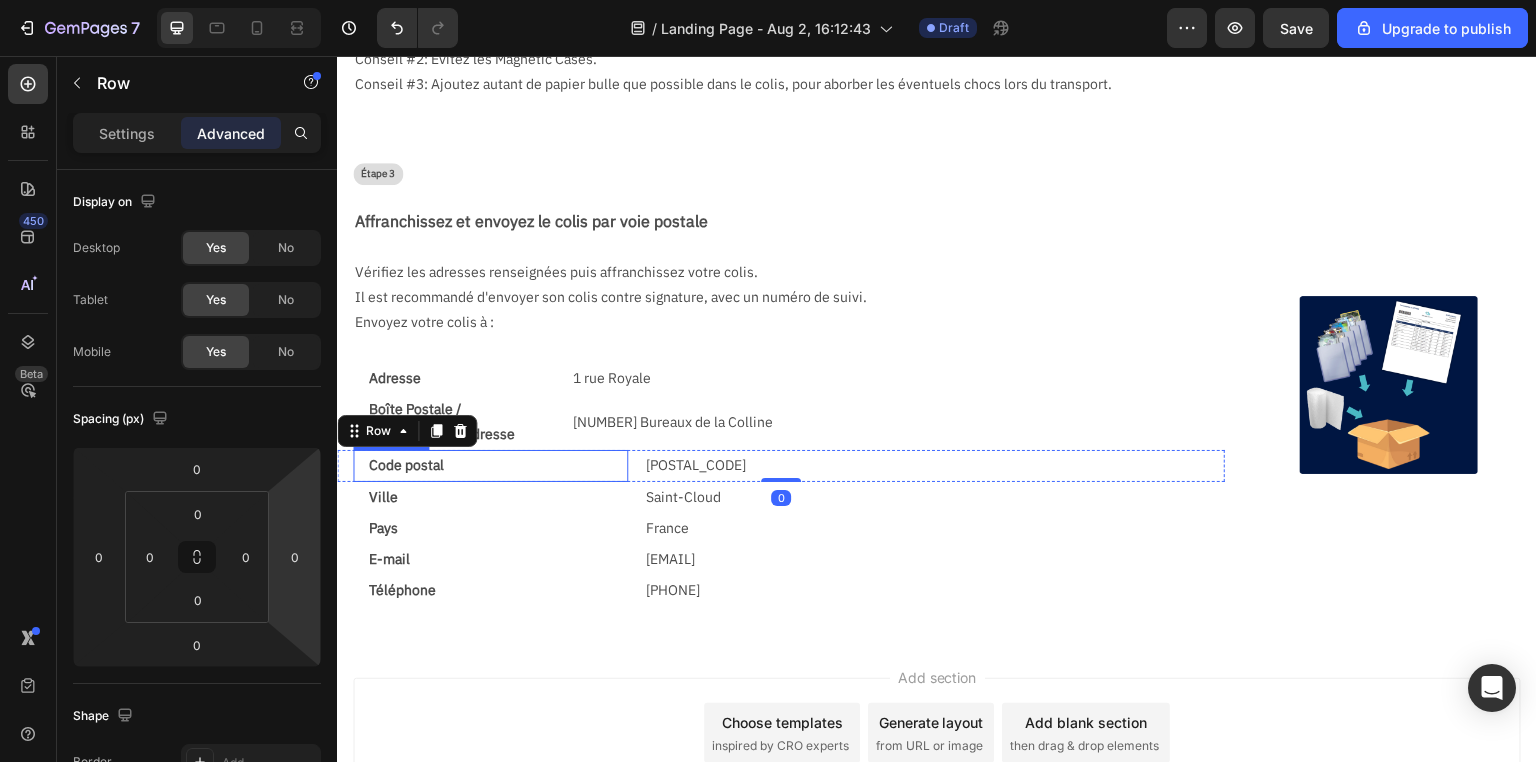 click on "Code postal" at bounding box center (490, 465) 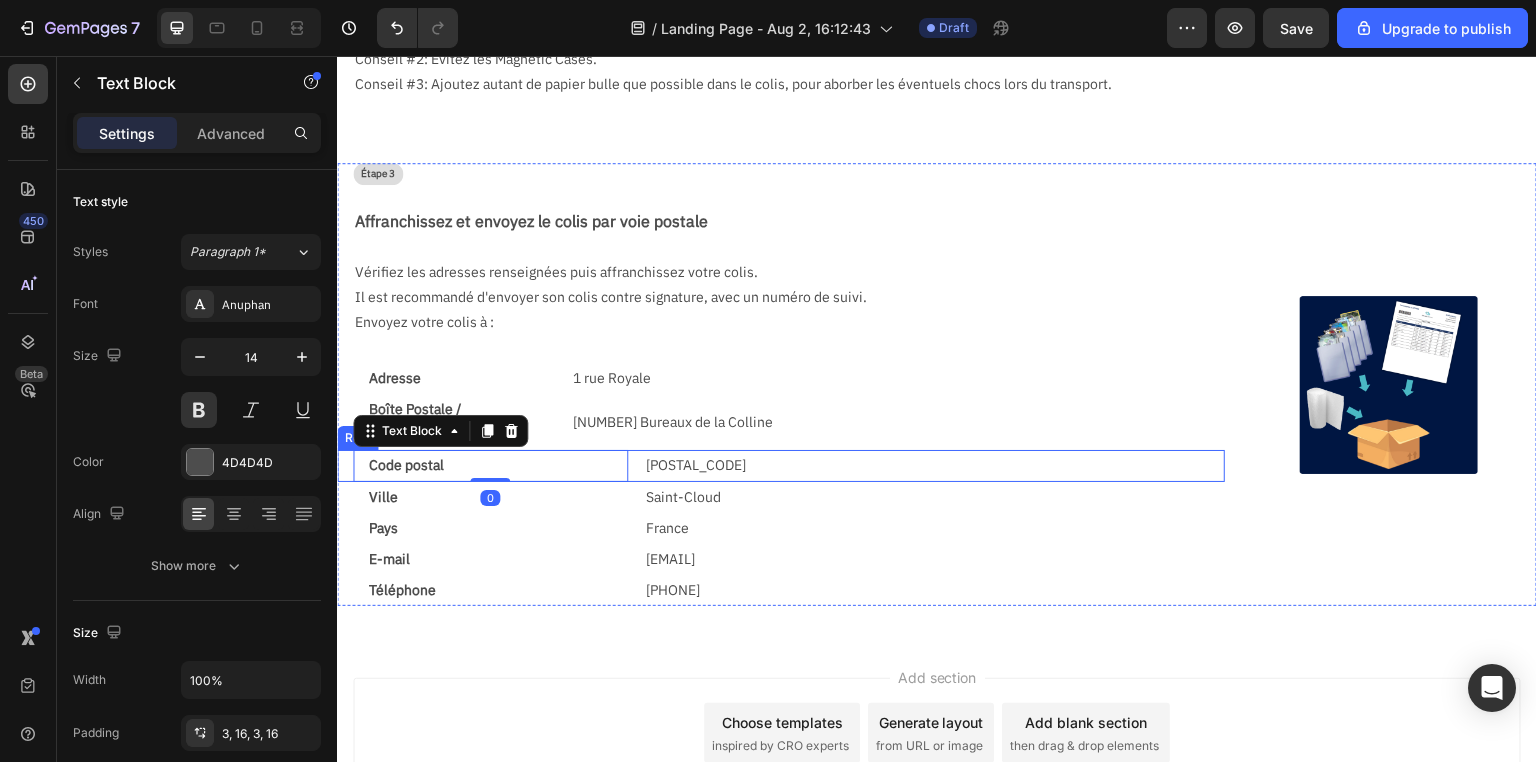 click on "Code postal Text Block   0 92210 Text Block Row" at bounding box center (781, 465) 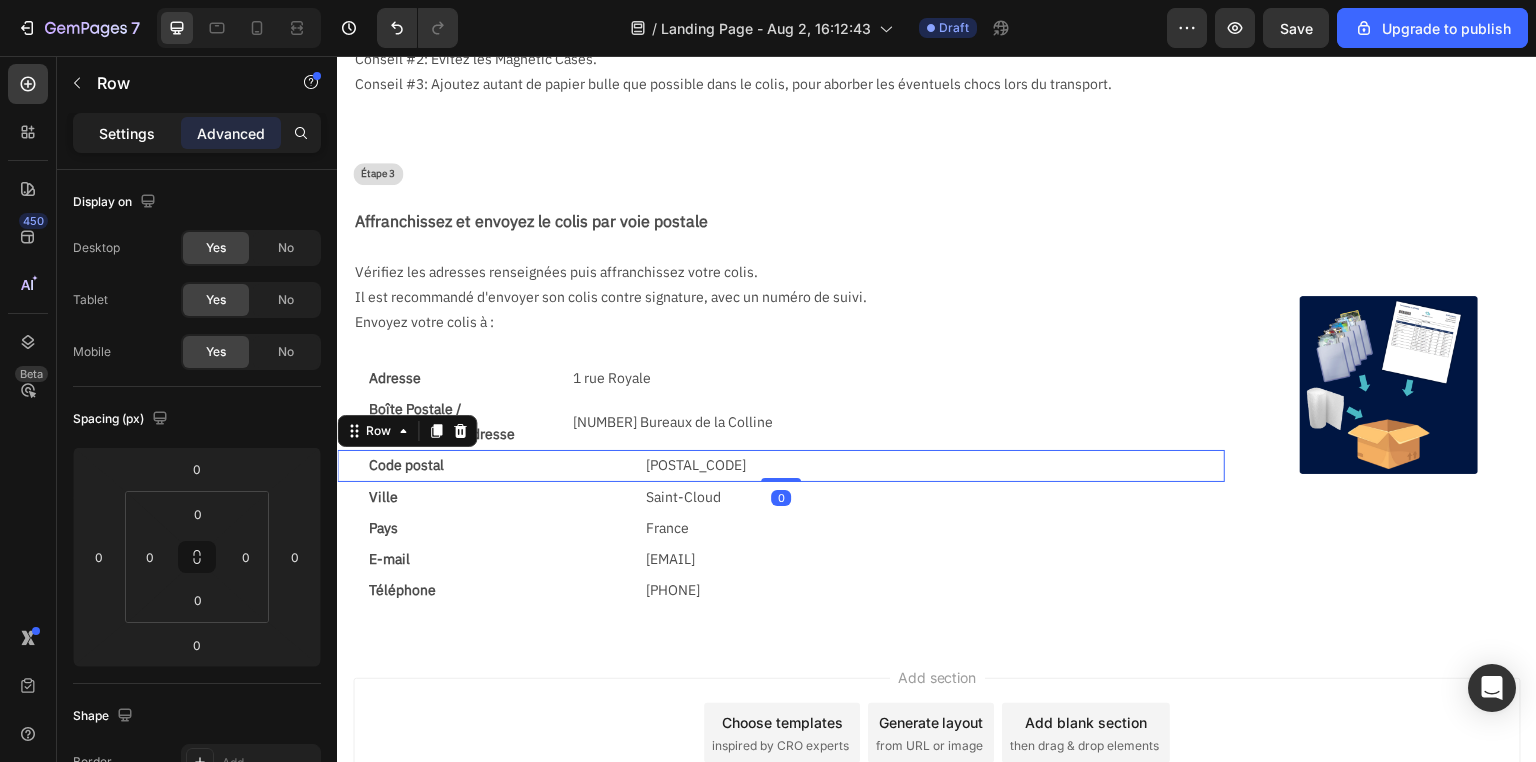 click on "Settings" at bounding box center [127, 133] 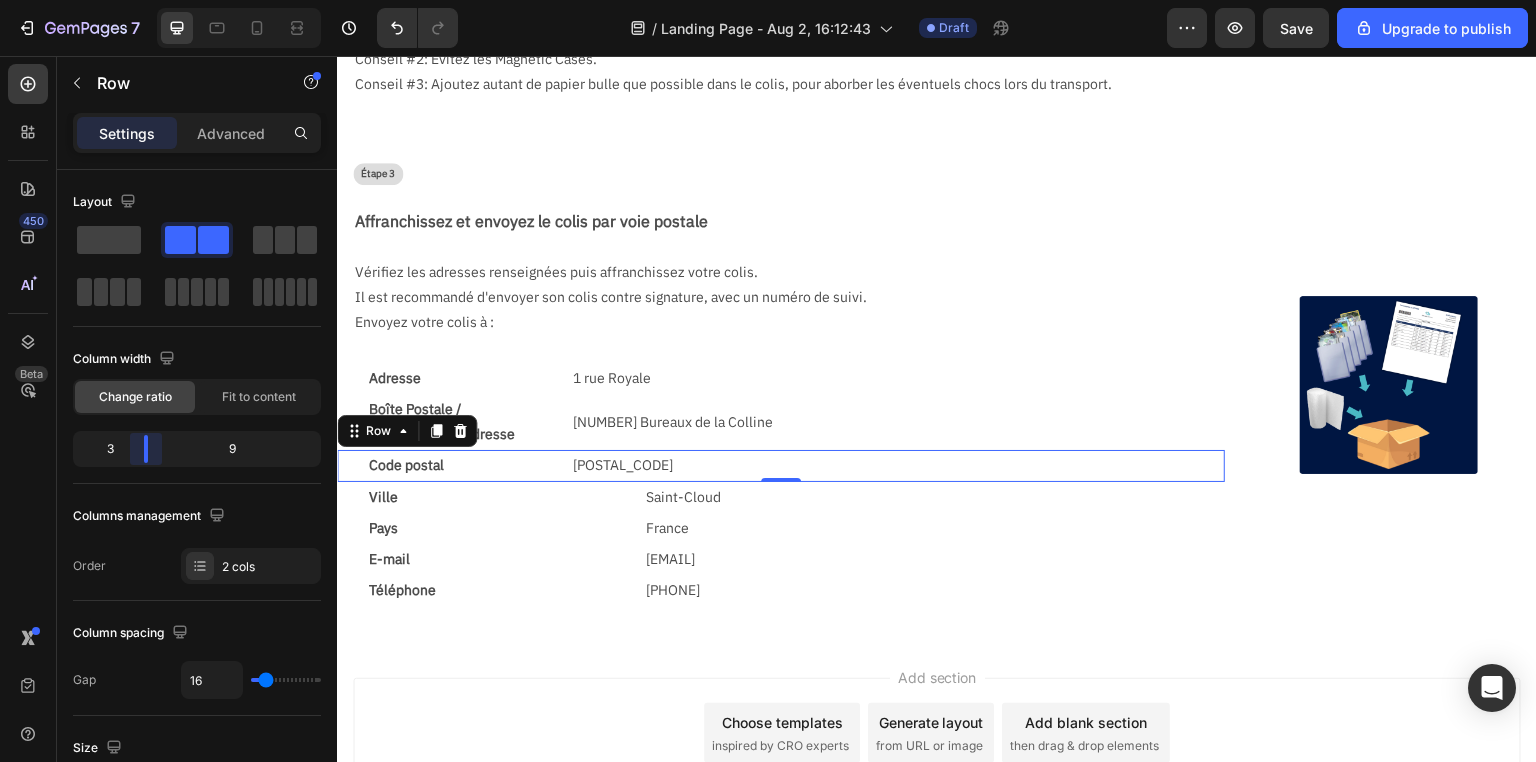 drag, startPoint x: 160, startPoint y: 454, endPoint x: 309, endPoint y: 449, distance: 149.08386 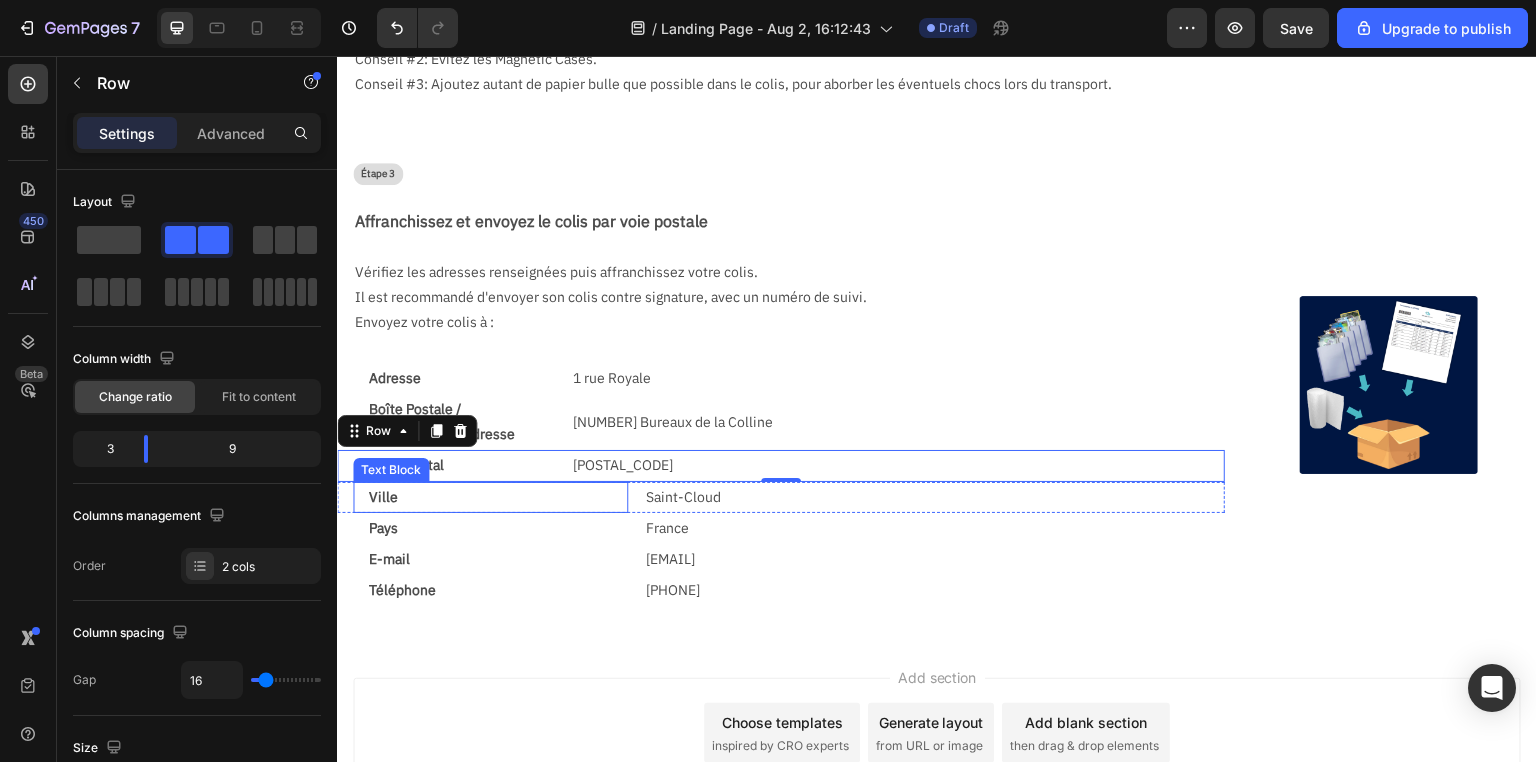 click on "Ville" at bounding box center (490, 497) 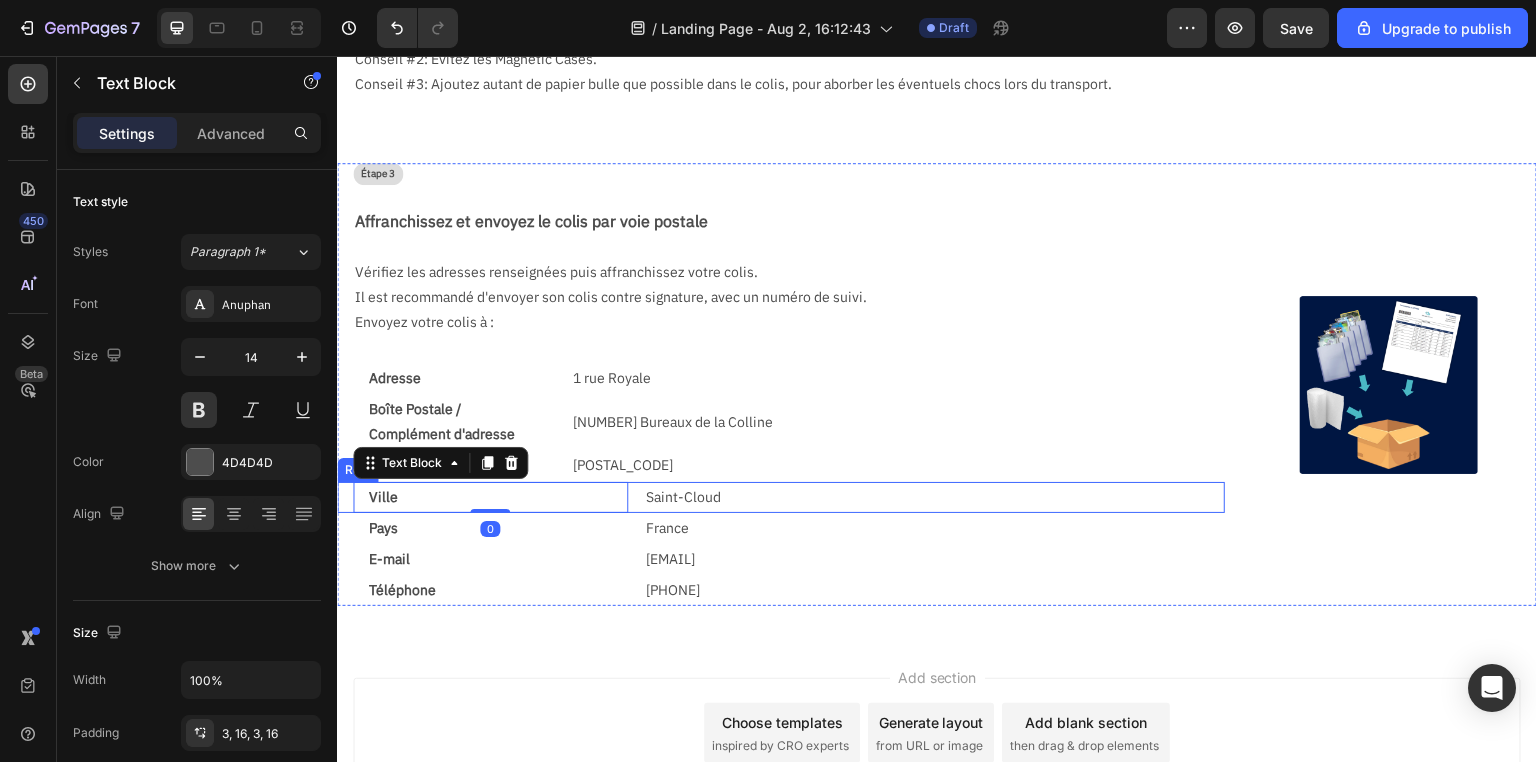 click on "Ville Text Block   0 Saint-Cloud Text Block Row" at bounding box center [781, 497] 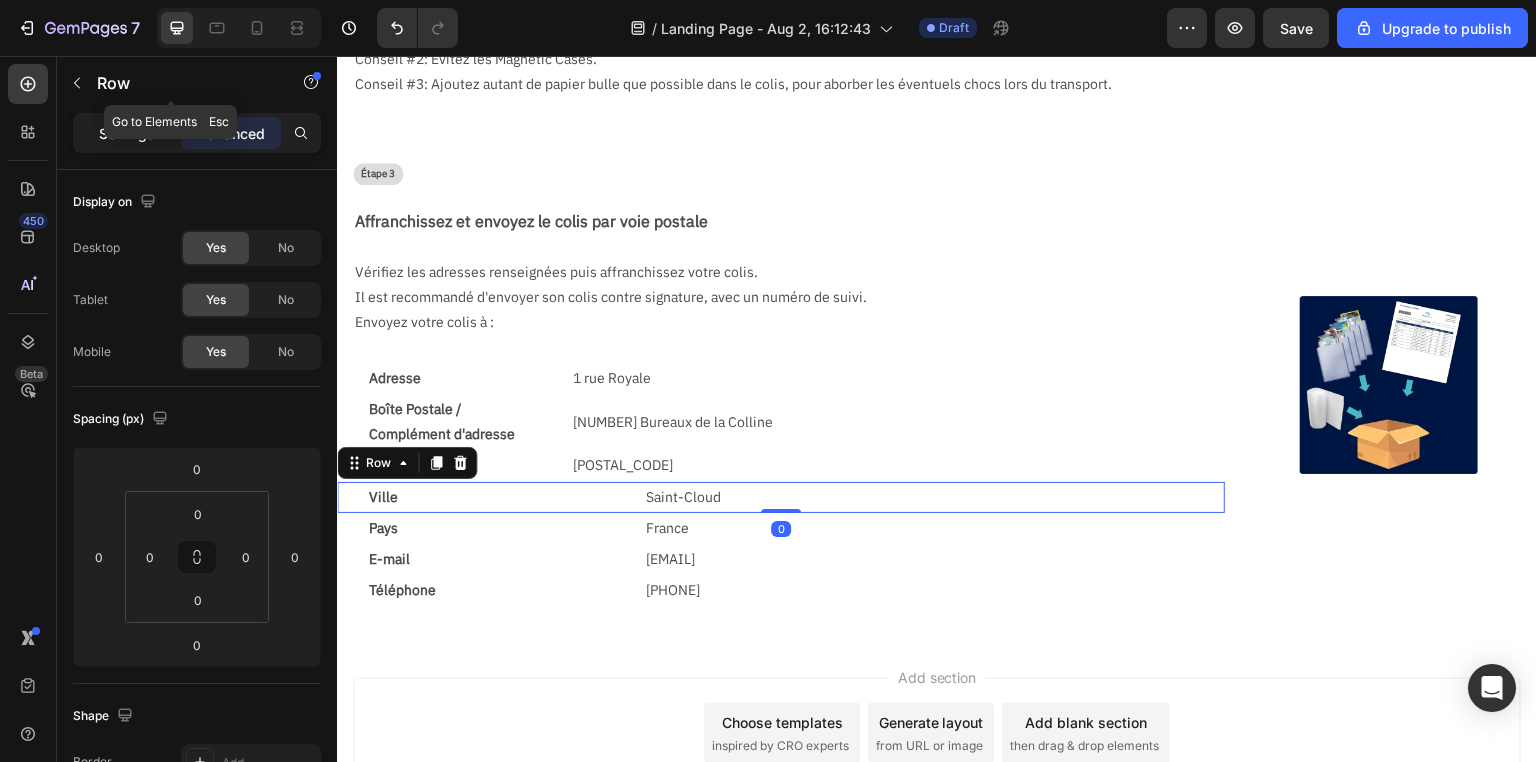 click on "Settings" at bounding box center (127, 133) 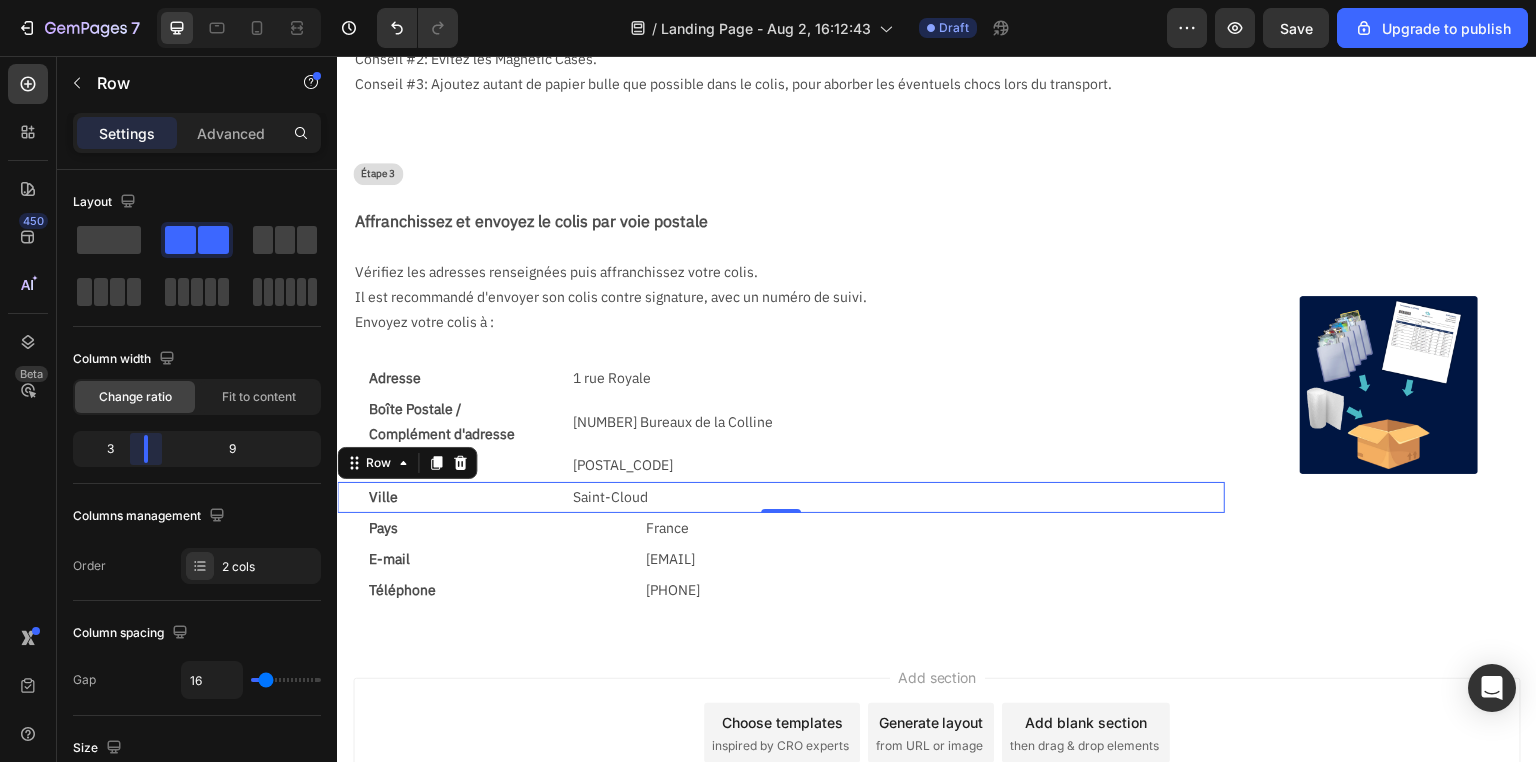drag, startPoint x: 155, startPoint y: 448, endPoint x: 137, endPoint y: 450, distance: 18.110771 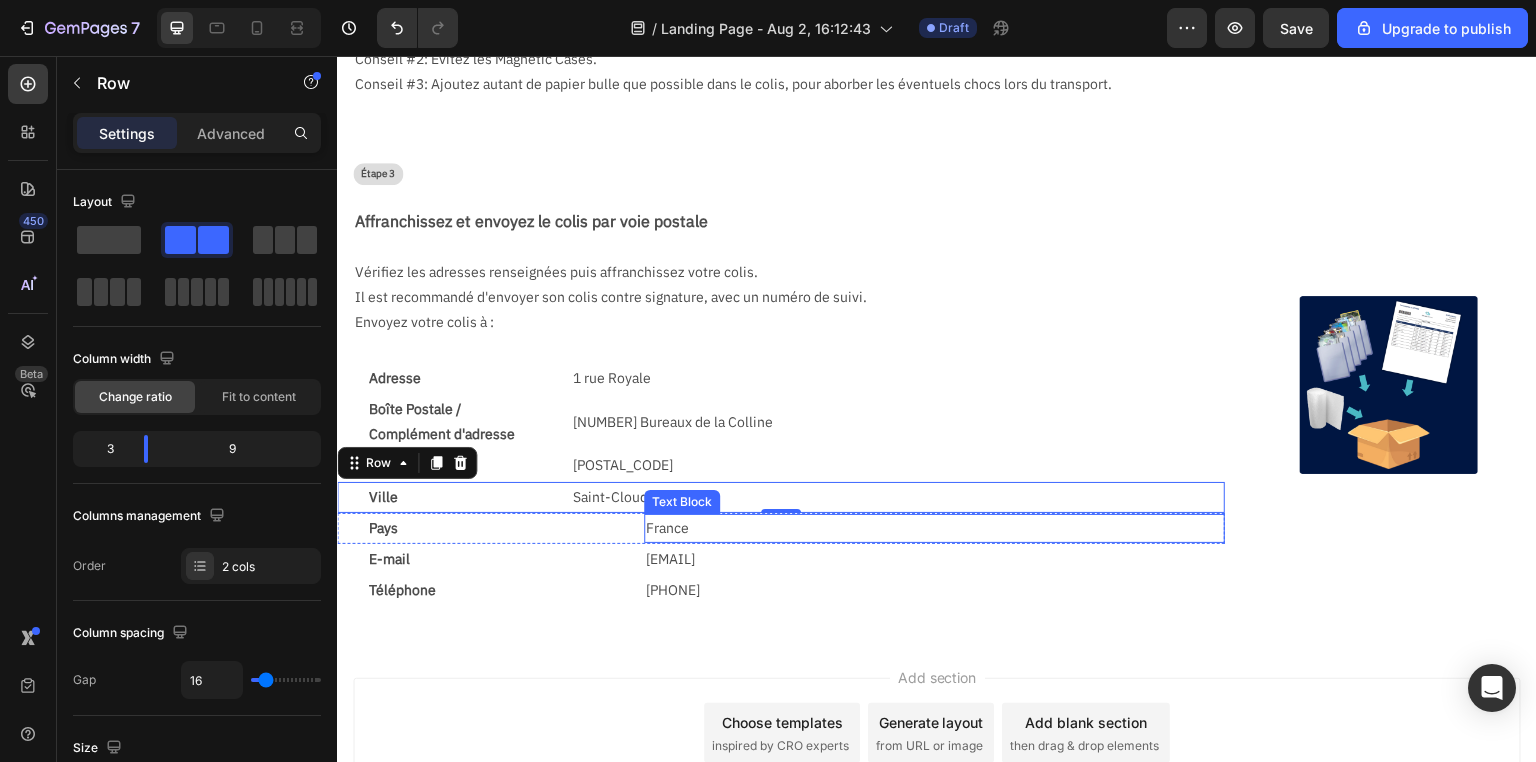 click on "Pays Text Block France Text Block Row" at bounding box center [781, 528] 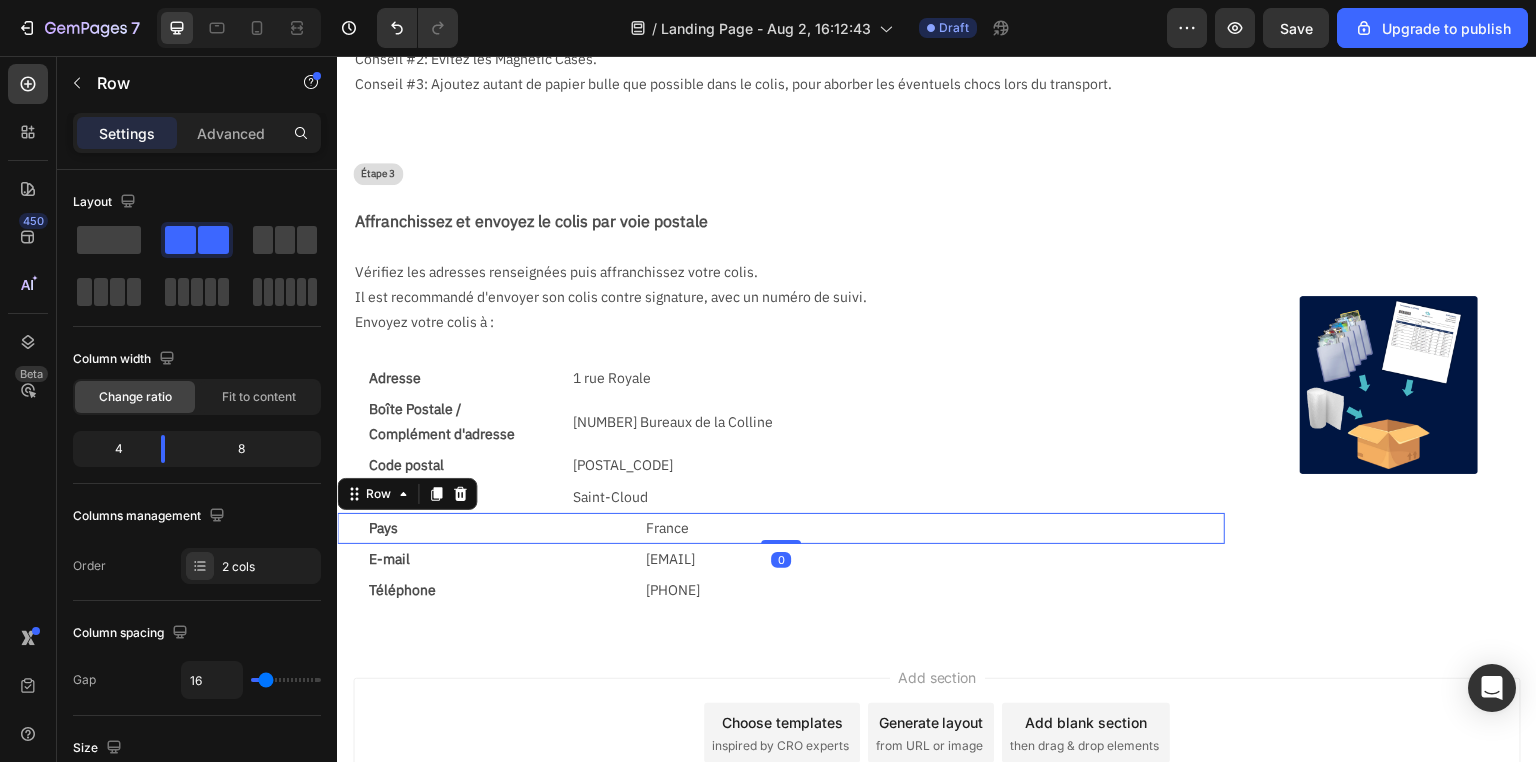 click on "Pays Text Block France Text Block Row   0" at bounding box center (781, 528) 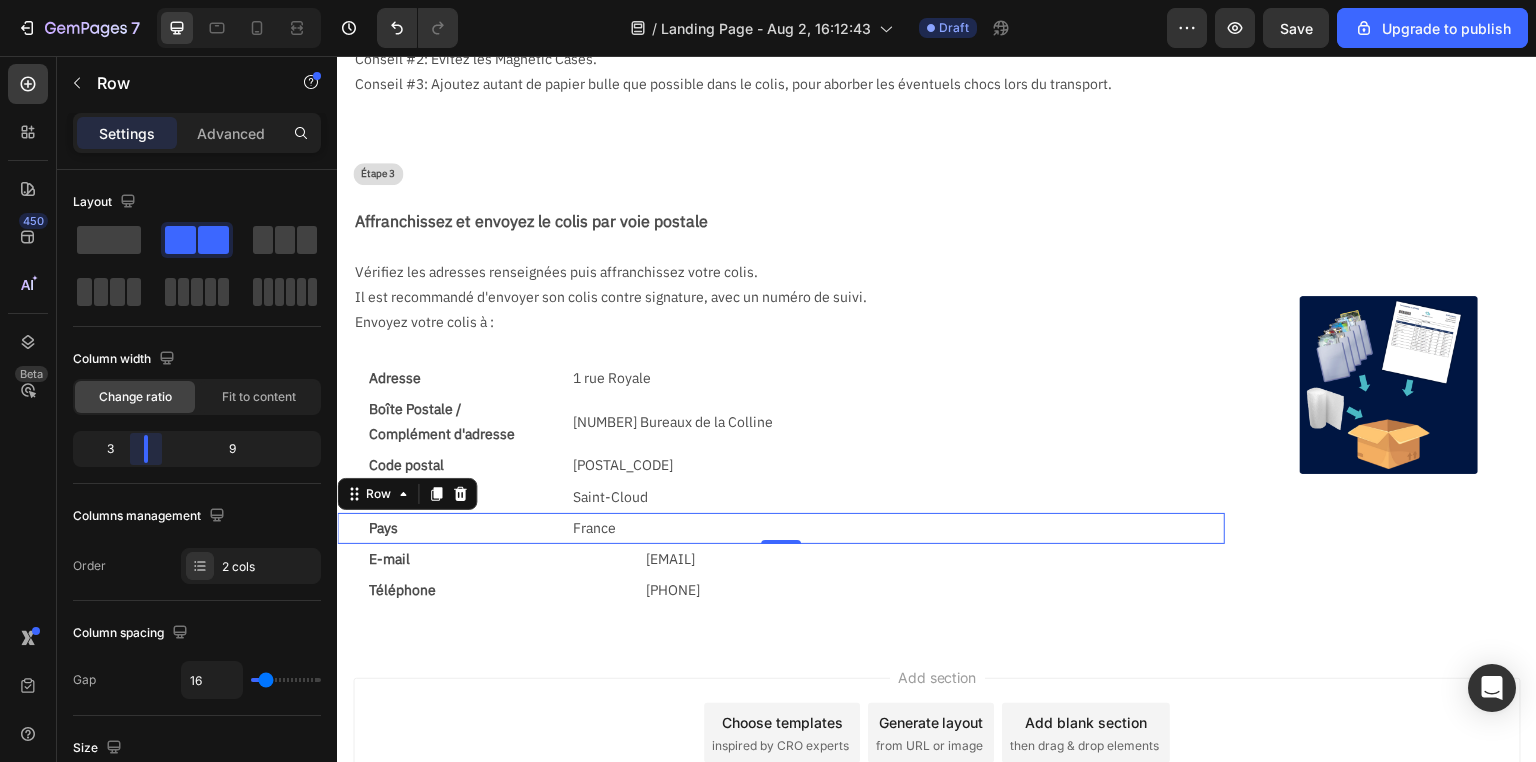 drag, startPoint x: 155, startPoint y: 449, endPoint x: 134, endPoint y: 449, distance: 21 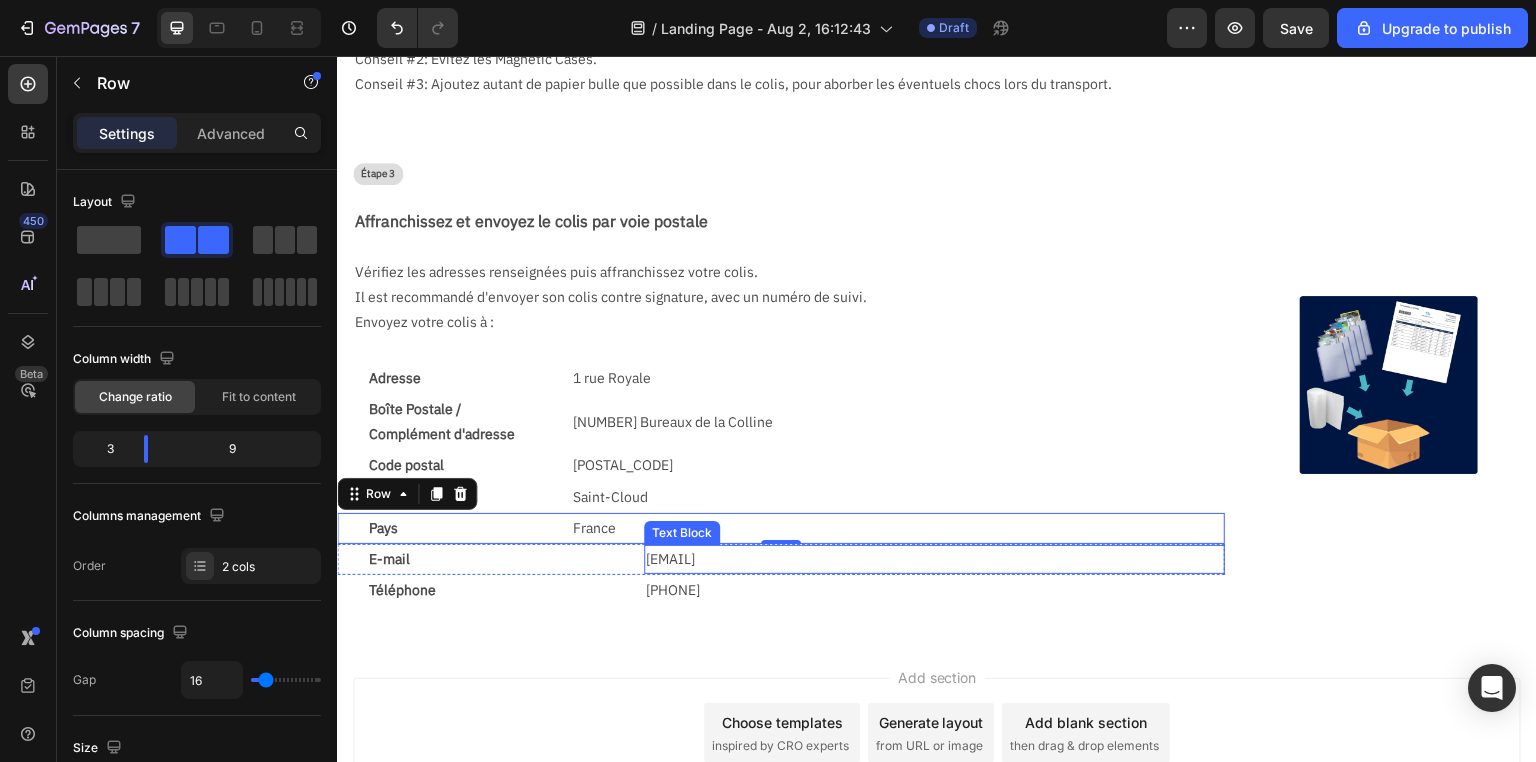click on "[EMAIL]" at bounding box center [934, 559] 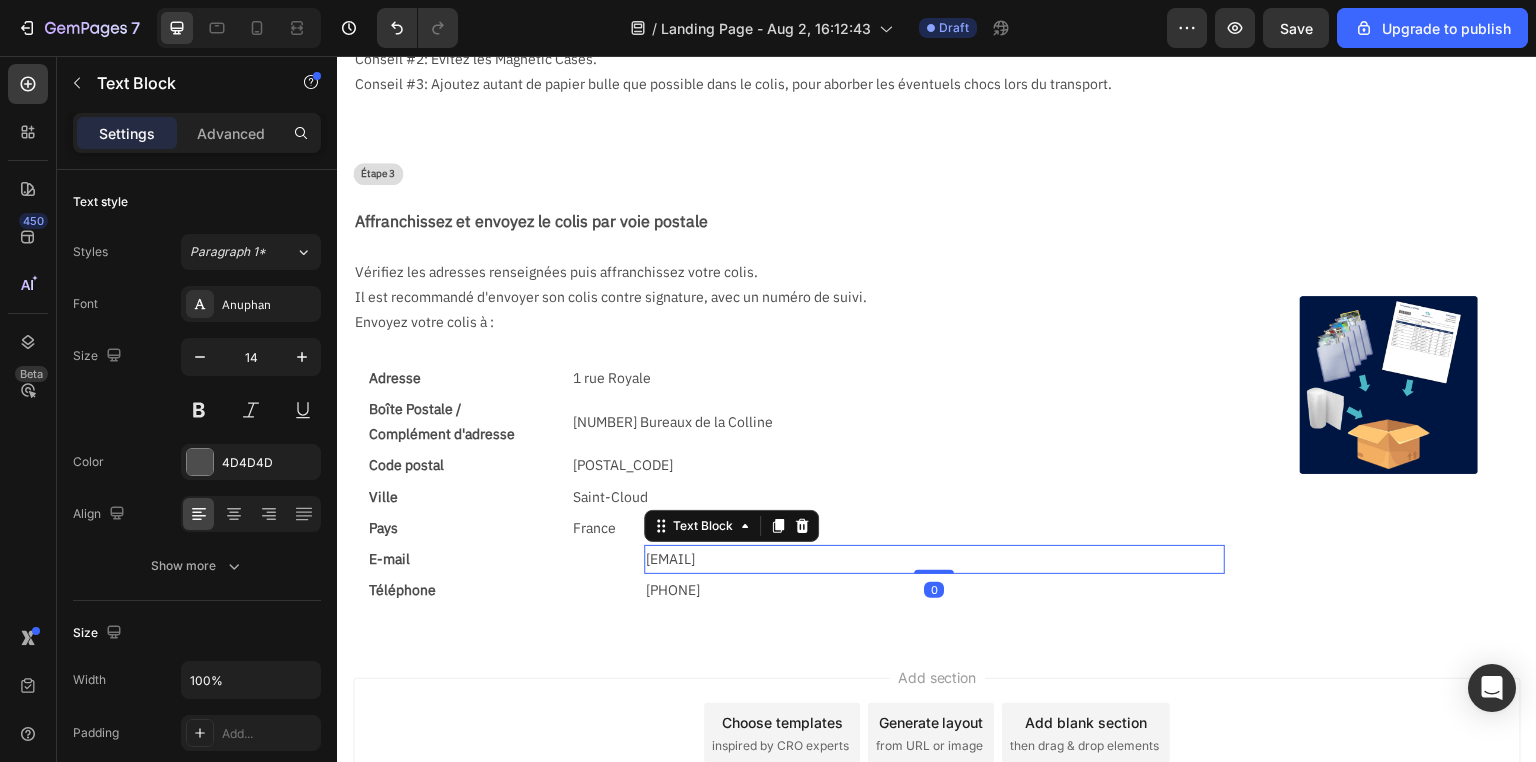 click on "E-mail Text Block contact@collectaura.com Text Block   0 Row" at bounding box center (781, 559) 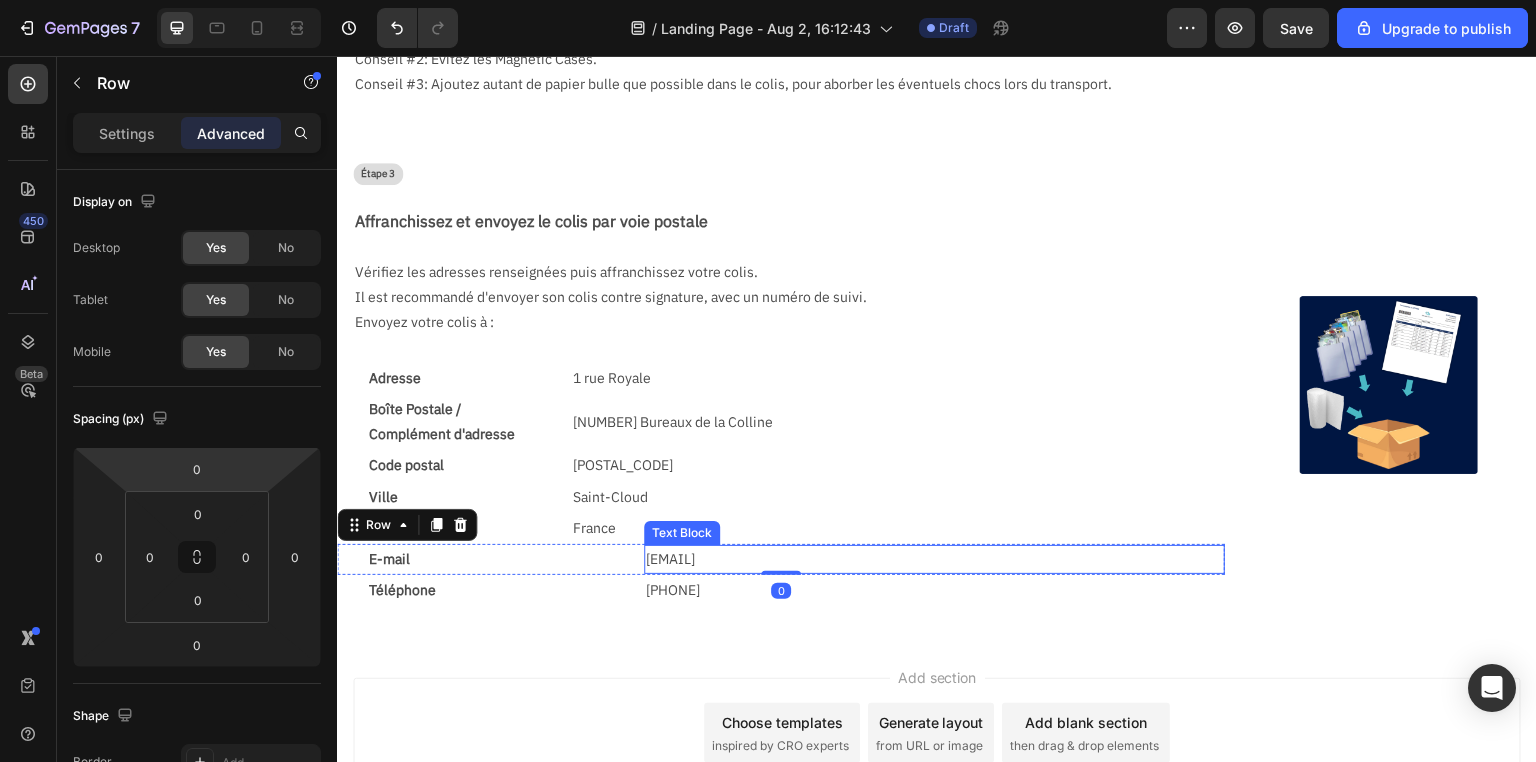 click on "[EMAIL]" at bounding box center (934, 559) 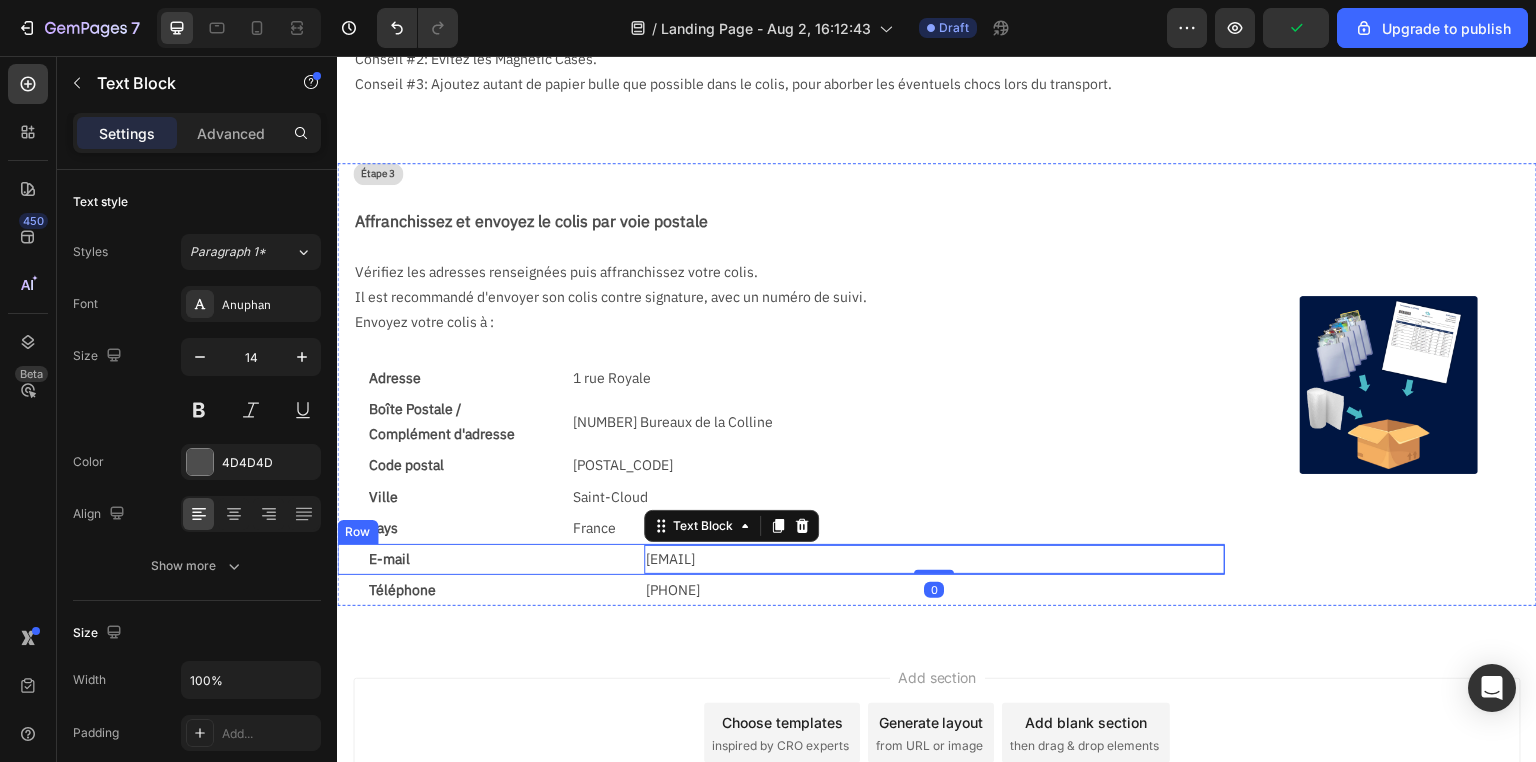 click on "E-mail Text Block contact@collectaura.com Text Block   0 Row" at bounding box center (781, 559) 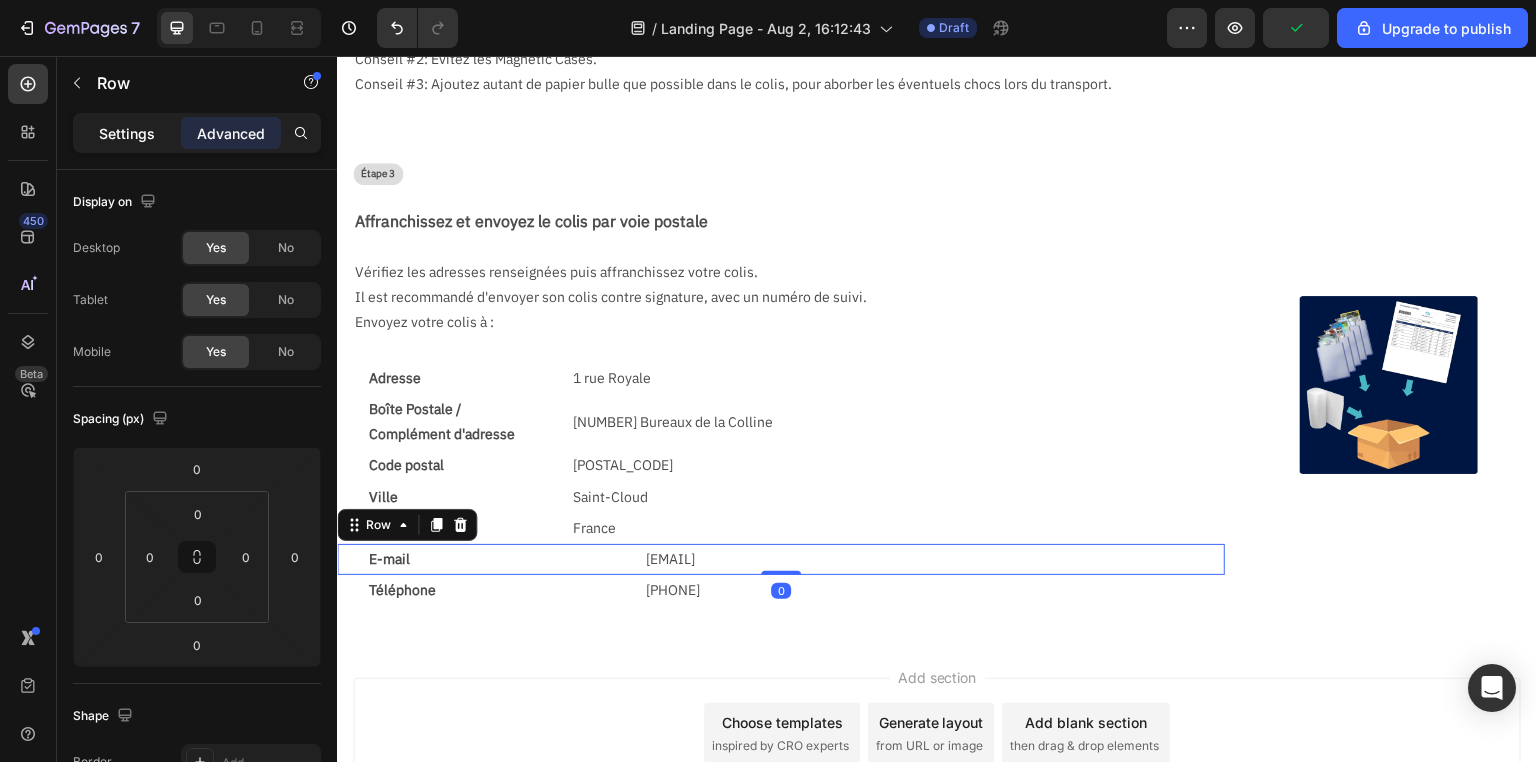 click on "Settings" at bounding box center [127, 133] 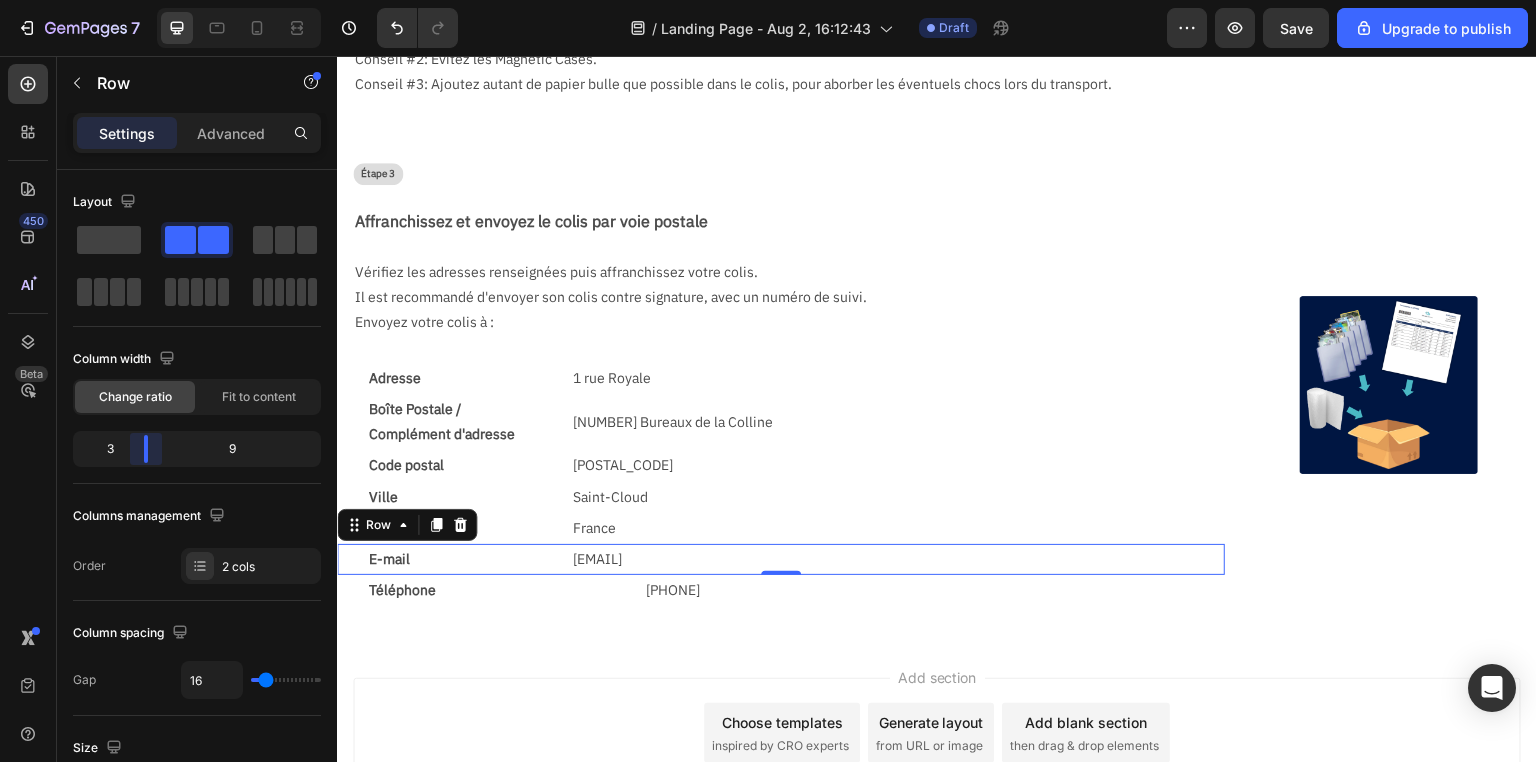 drag, startPoint x: 164, startPoint y: 445, endPoint x: 136, endPoint y: 448, distance: 28.160255 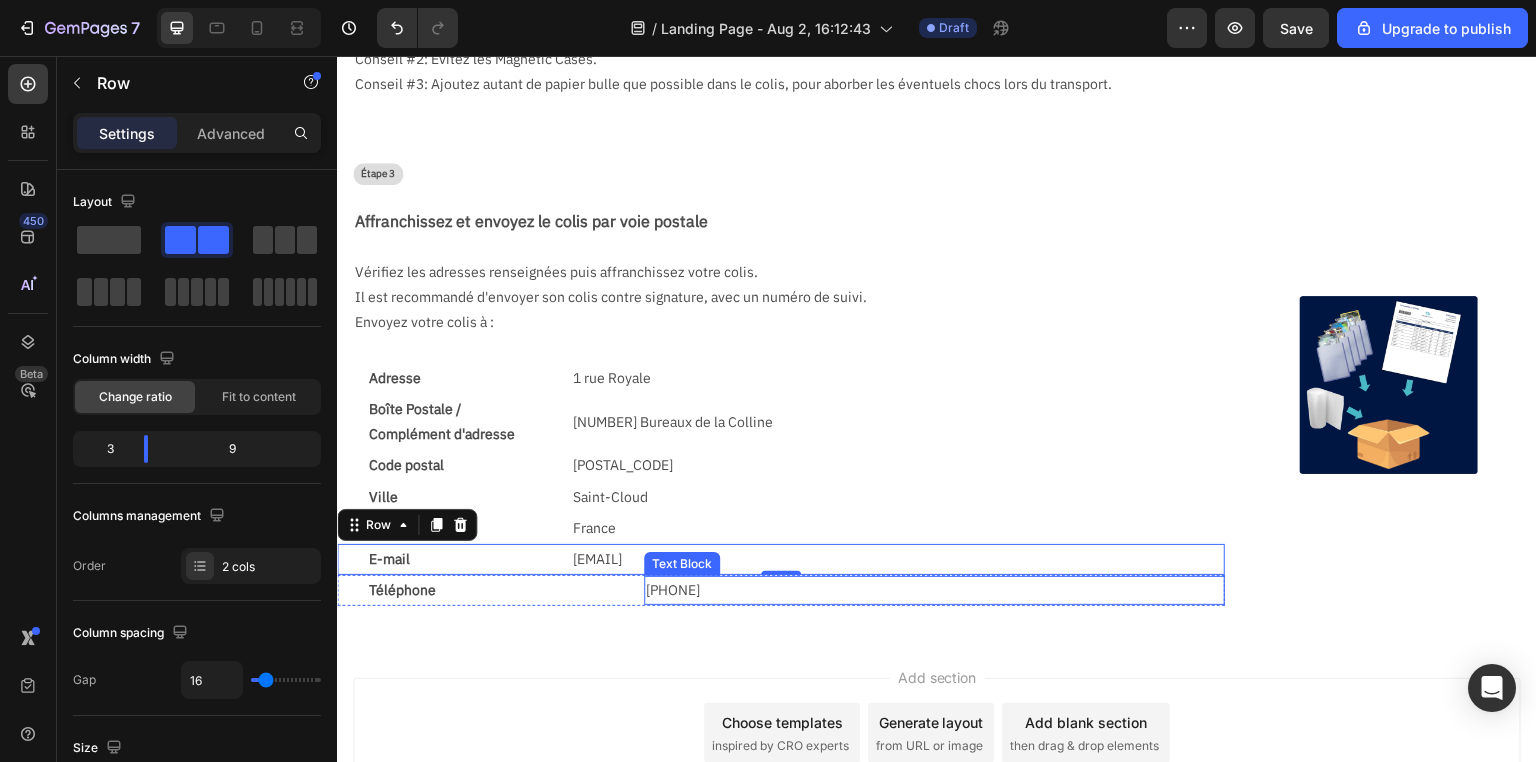 click on "[PHONE]" at bounding box center [934, 590] 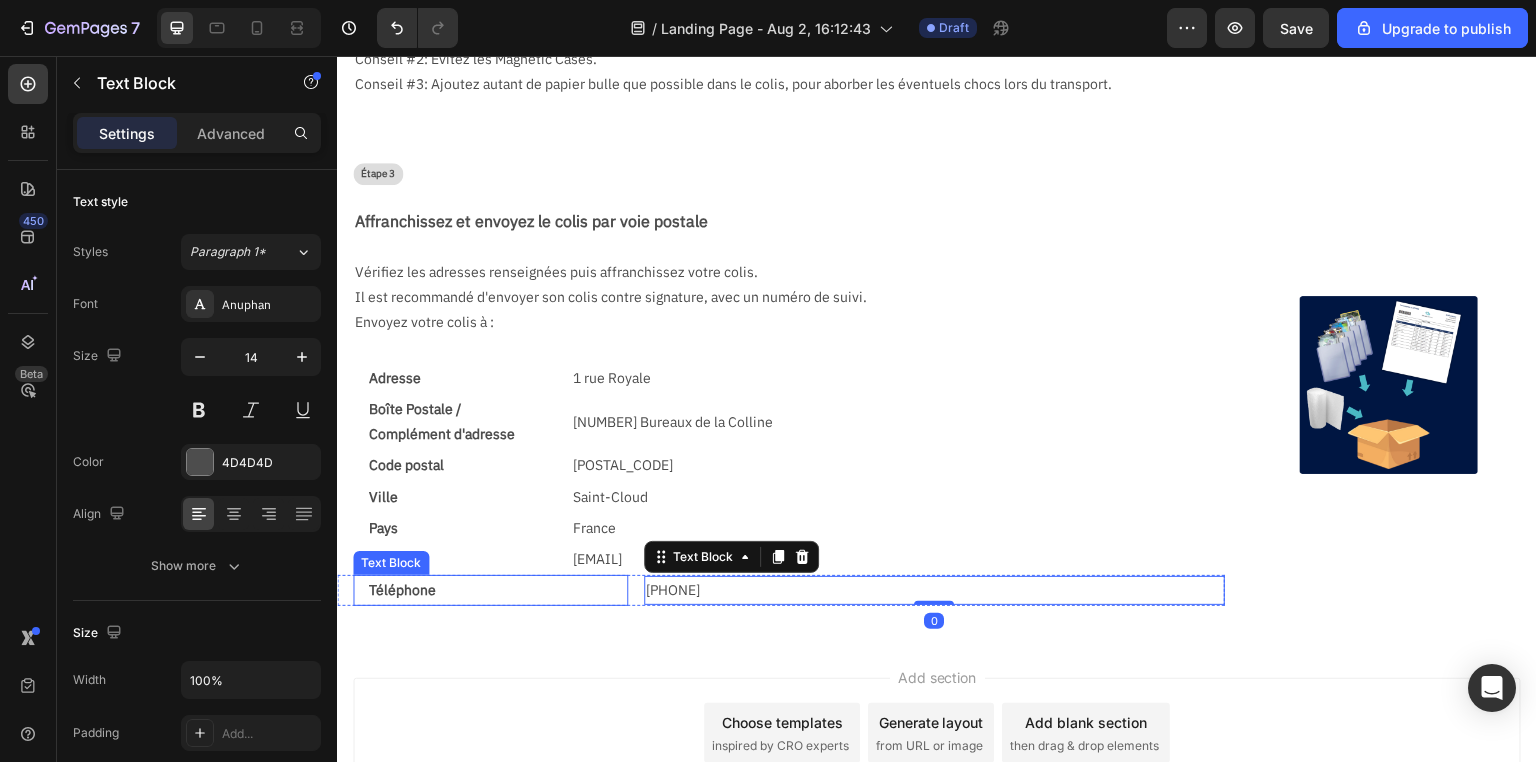 click on "Téléphone" at bounding box center [490, 590] 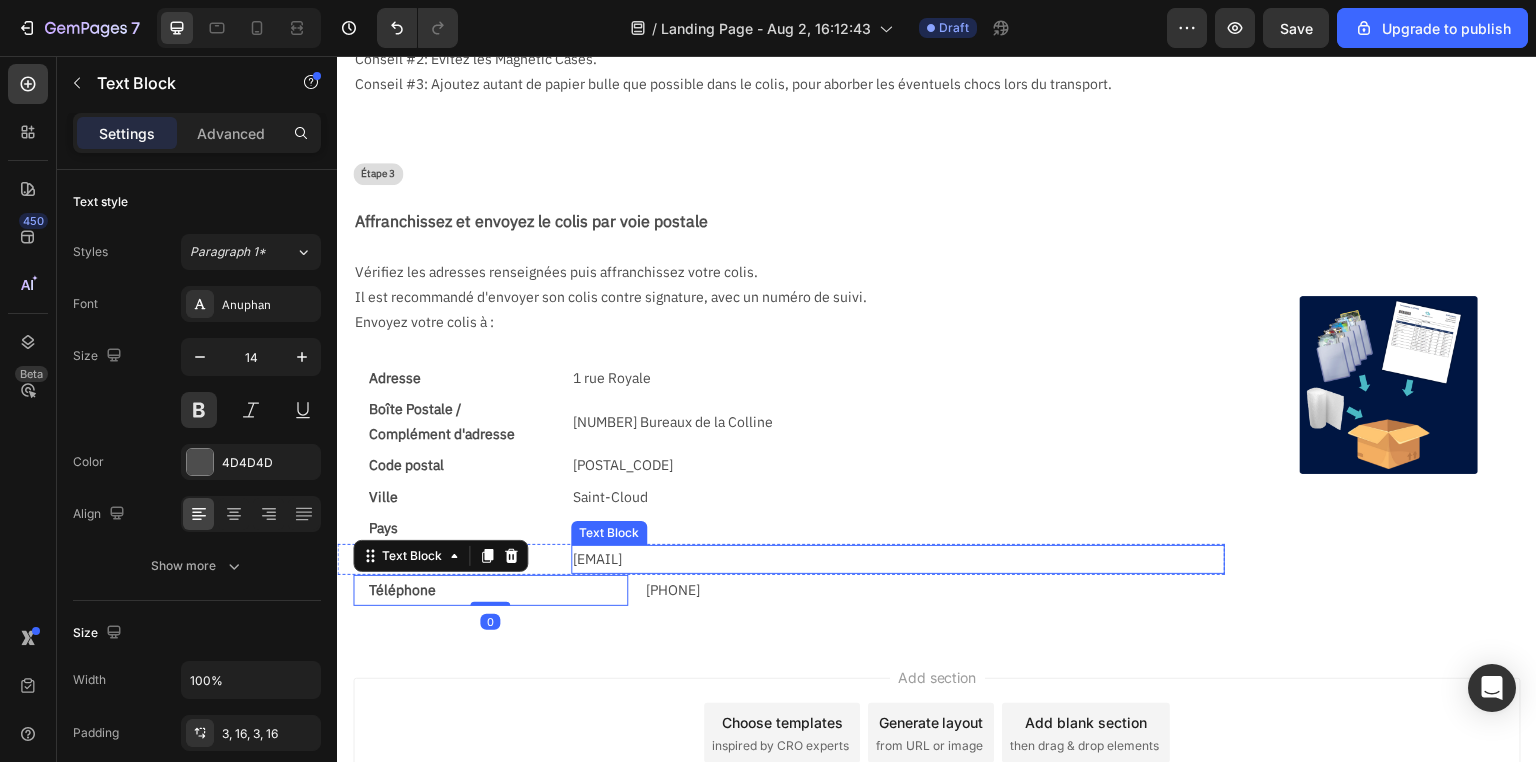 click on "contact@collectaura.com Text Block" at bounding box center [898, 559] 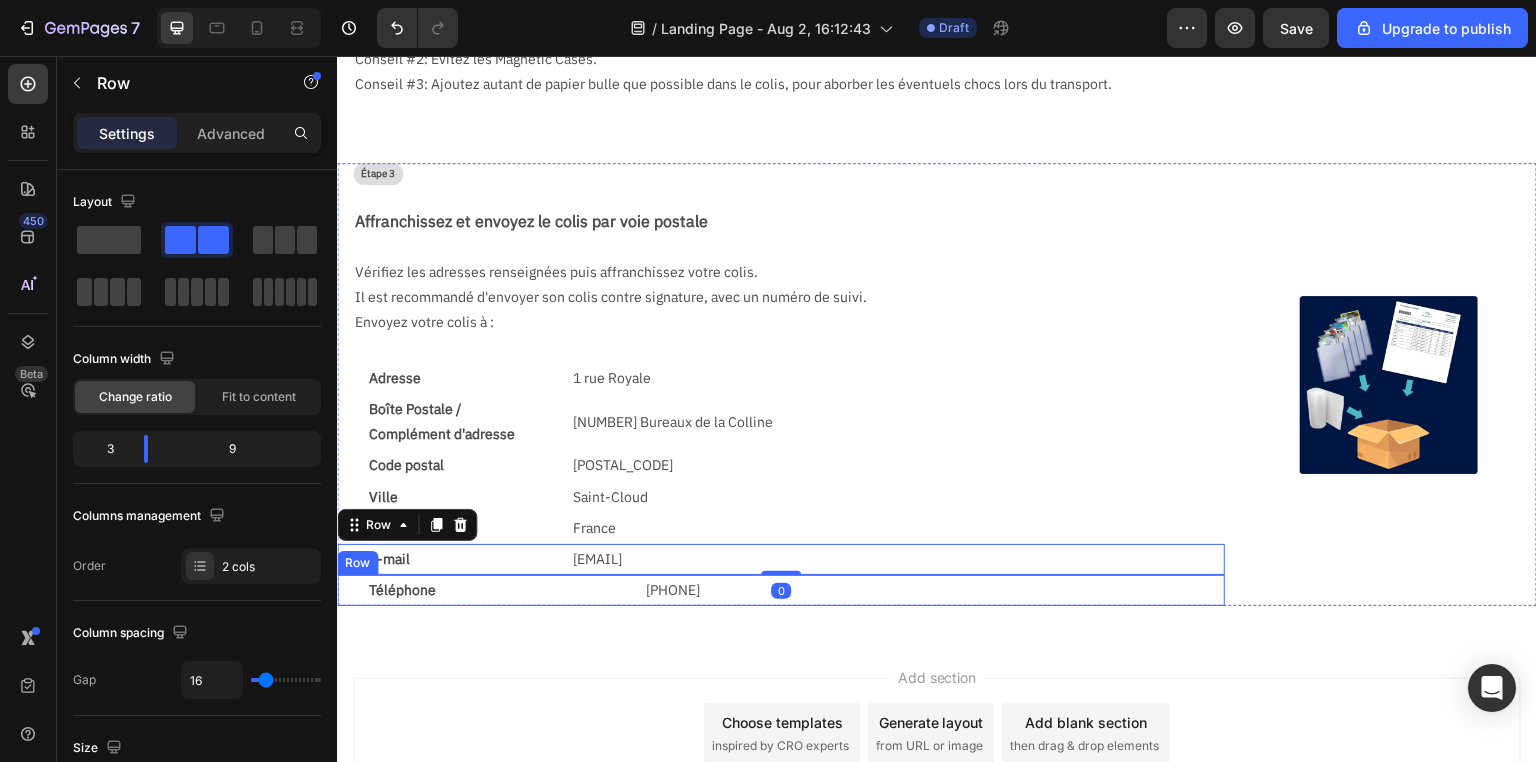 click on "Téléphone Text Block (+33)0695213583 Text Block Row" at bounding box center (781, 590) 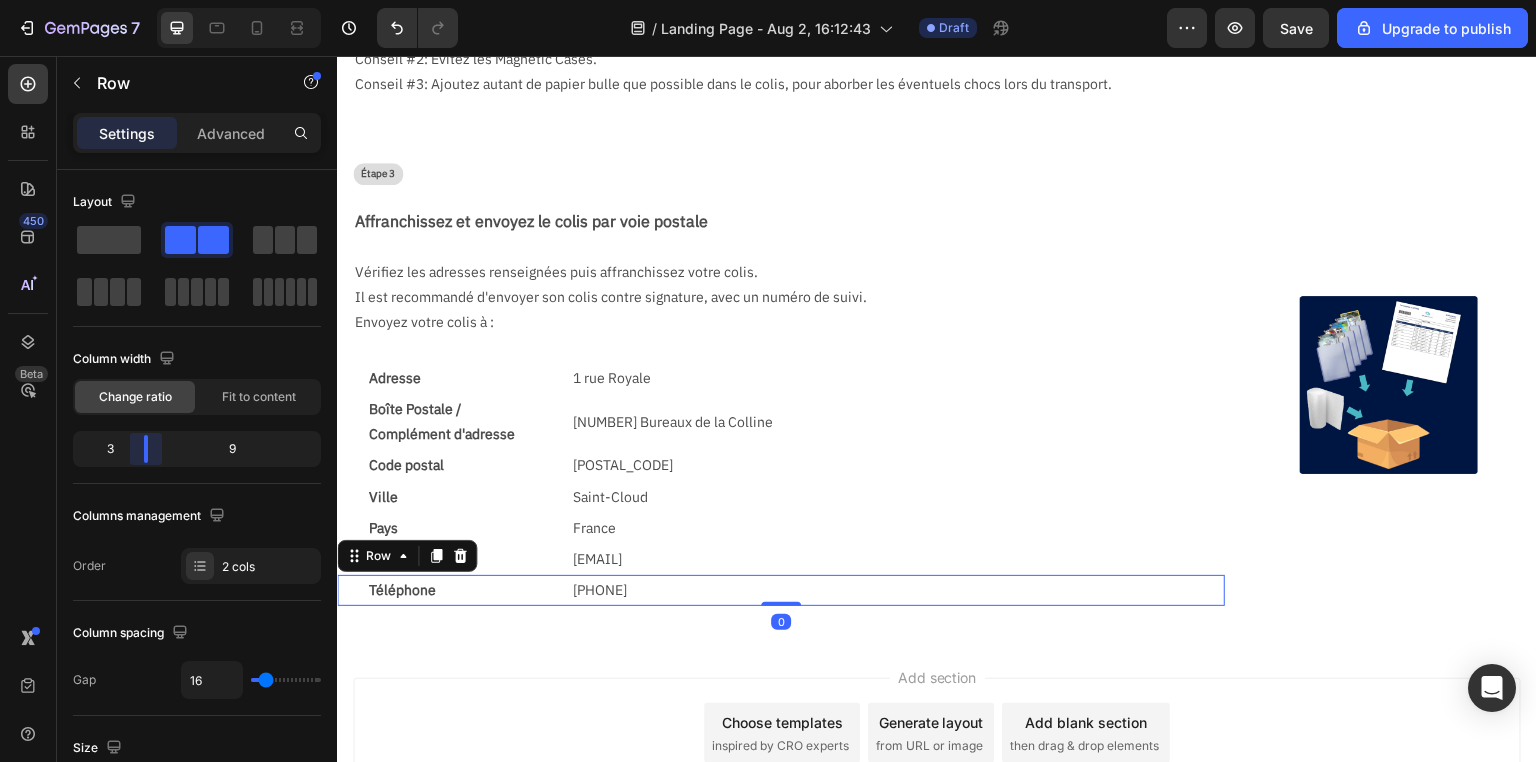 drag, startPoint x: 157, startPoint y: 446, endPoint x: 128, endPoint y: 448, distance: 29.068884 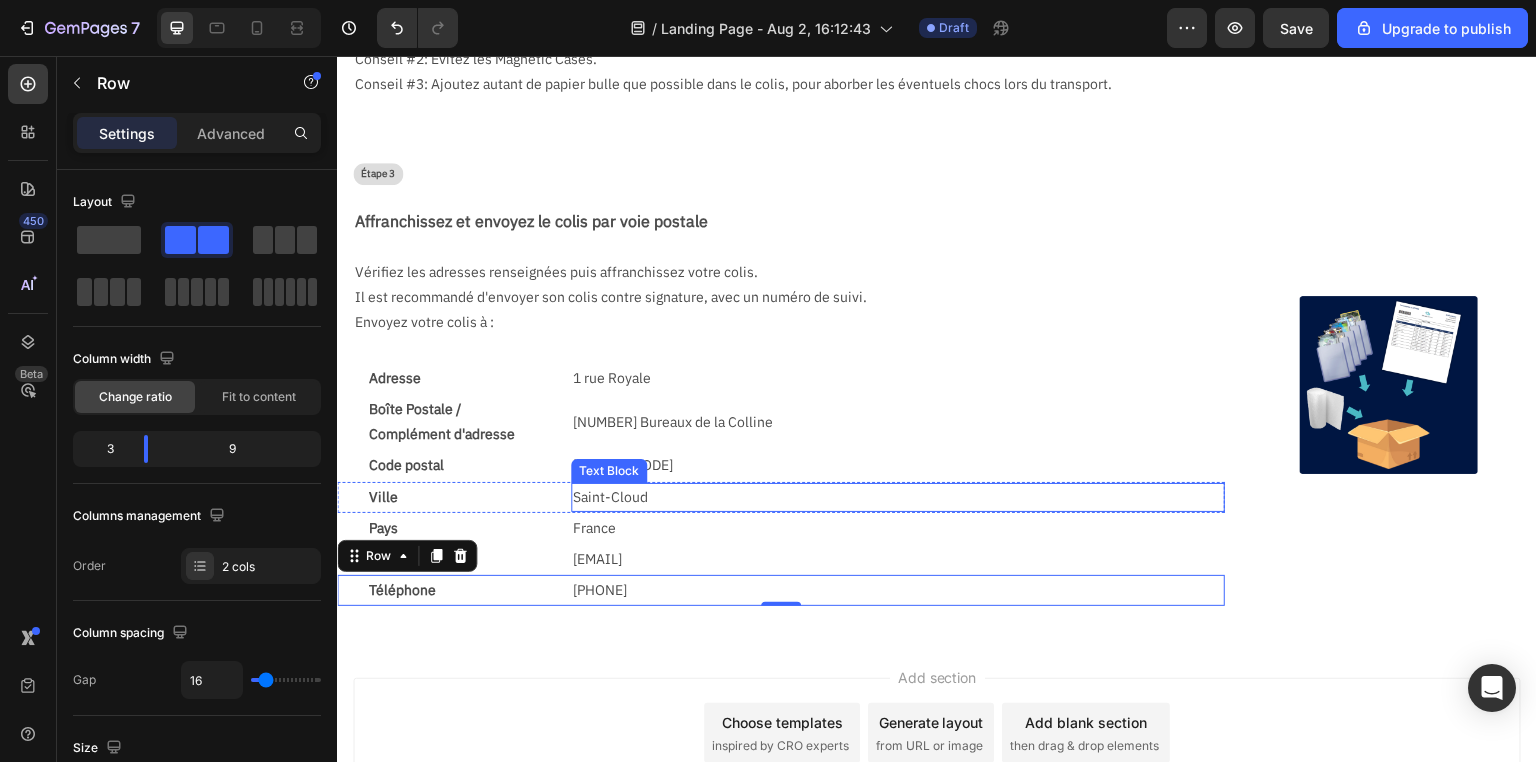 click on "Saint-Cloud" at bounding box center (898, 497) 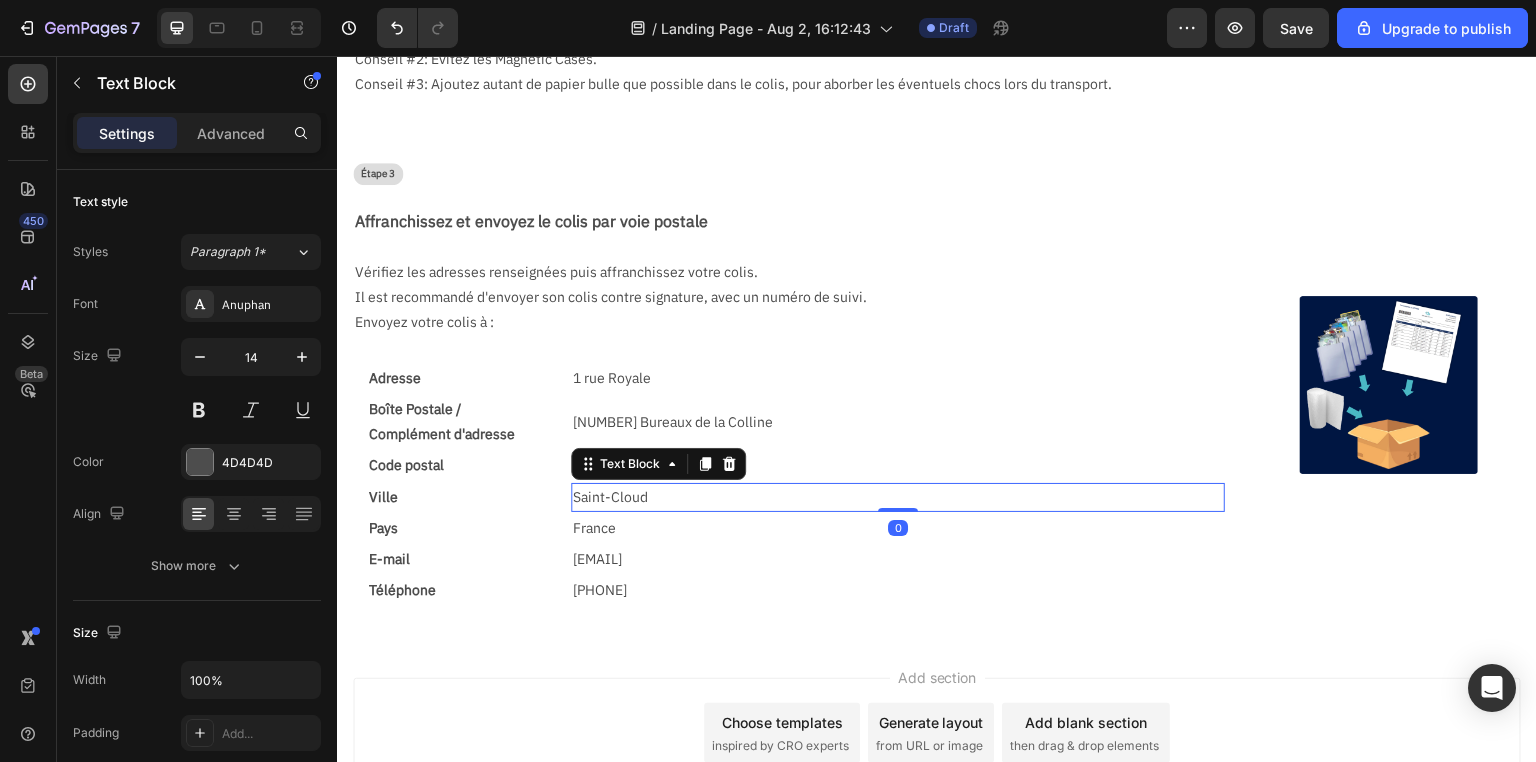 click on "Add section Choose templates inspired by CRO experts Generate layout from URL or image Add blank section then drag & drop elements" at bounding box center [937, 761] 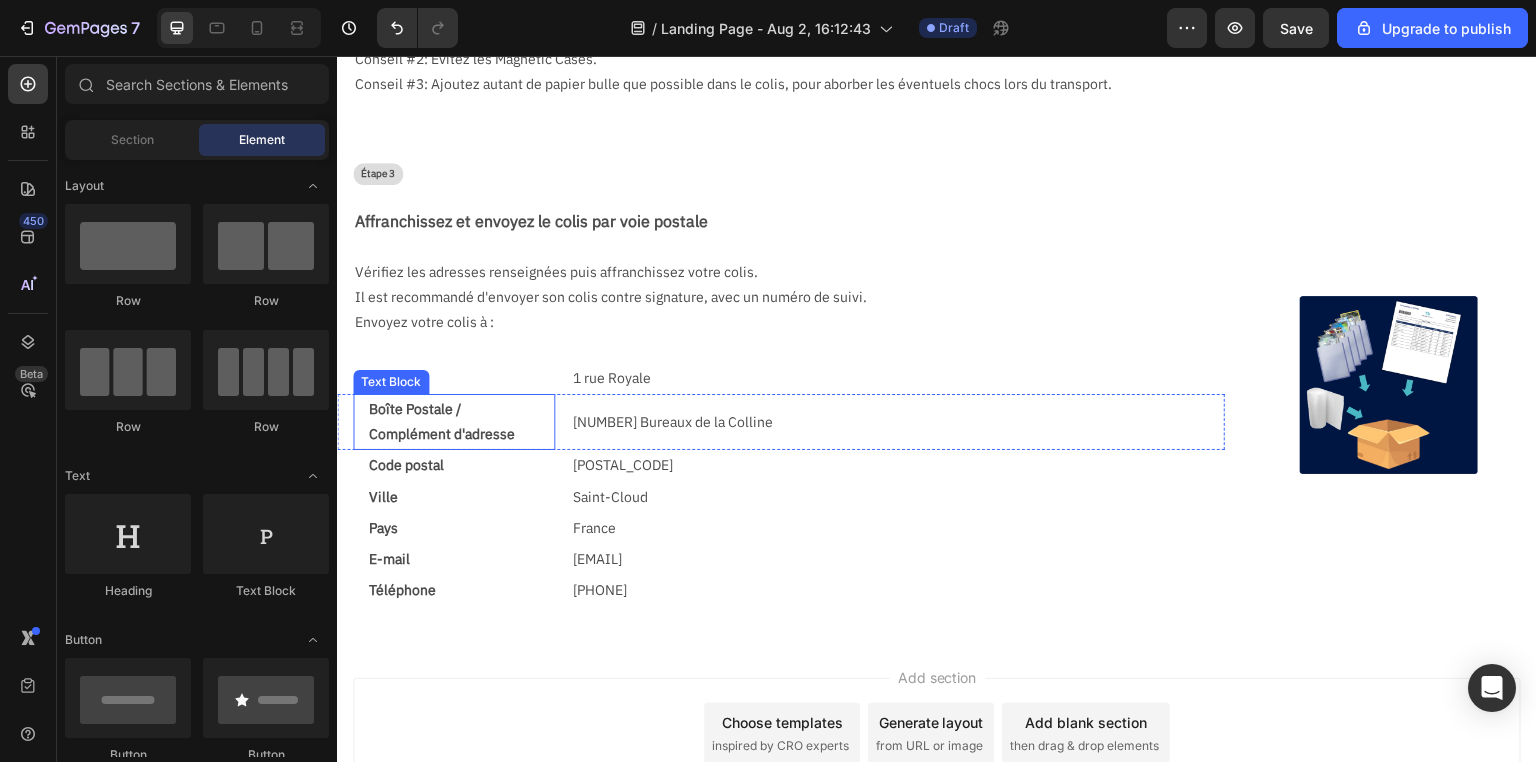 click on "Boîte Postale / Complément d'adresse" at bounding box center [454, 422] 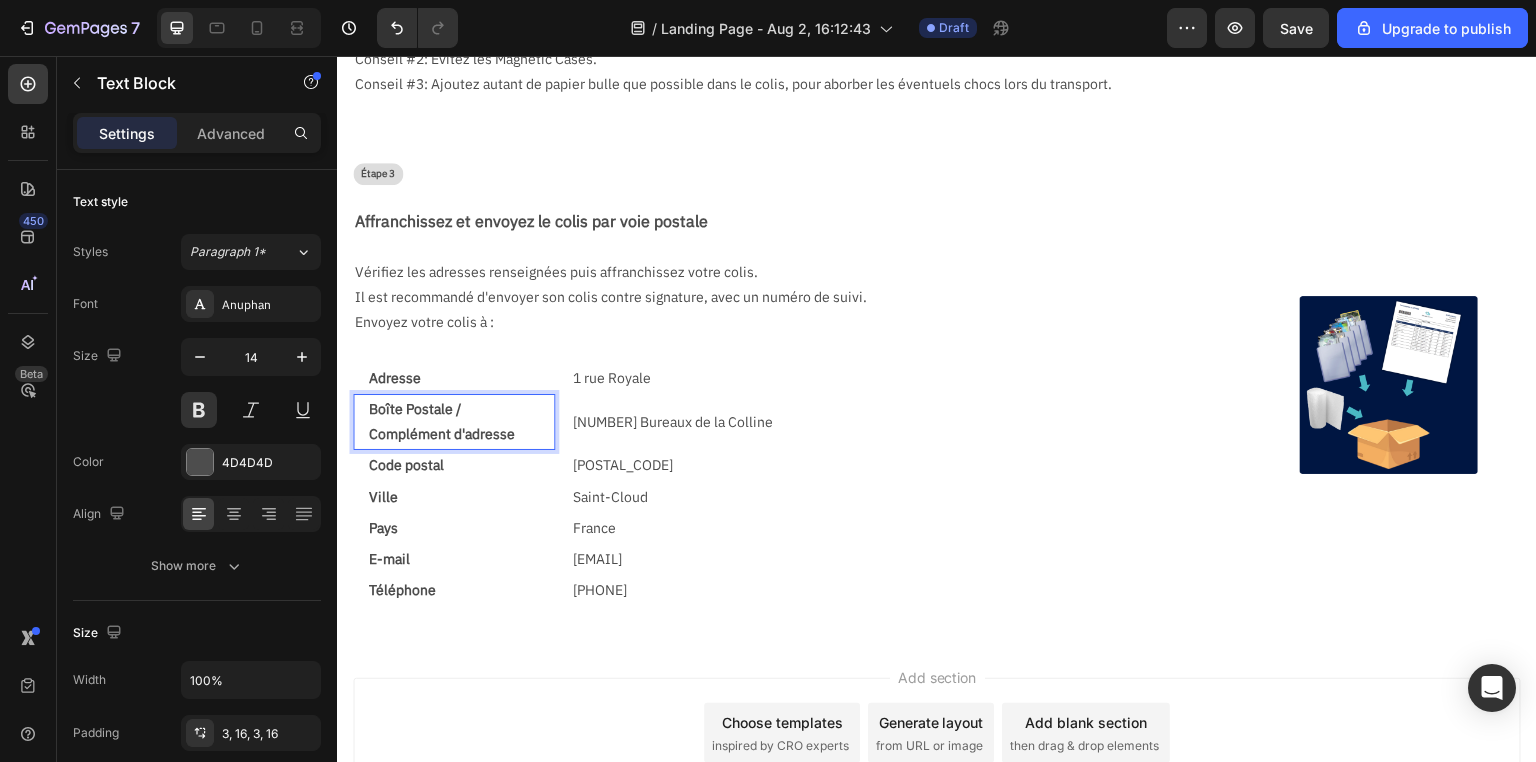 click on "Boîte Postale / Complément d'adresse" at bounding box center [454, 422] 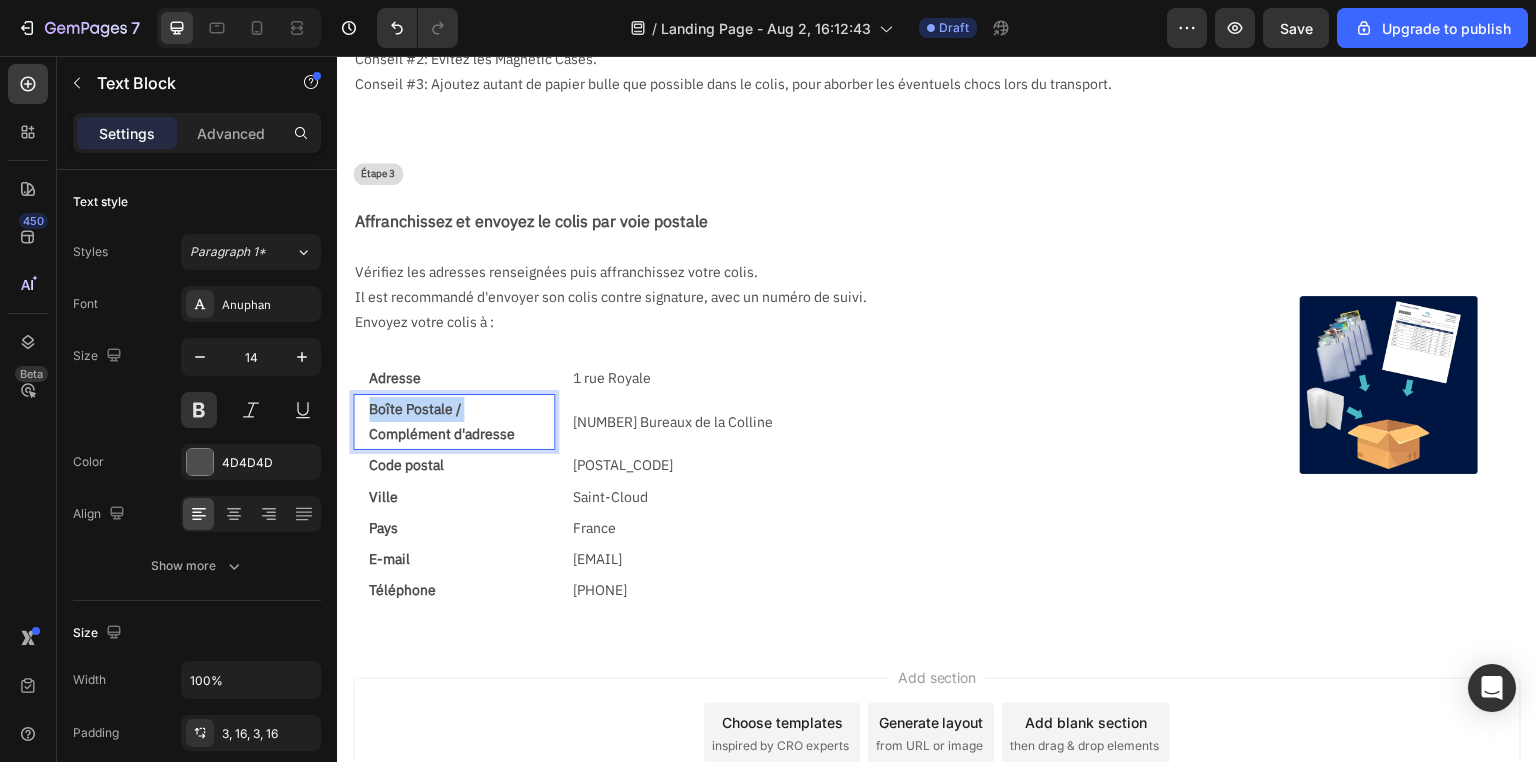 drag, startPoint x: 368, startPoint y: 432, endPoint x: 367, endPoint y: 396, distance: 36.013885 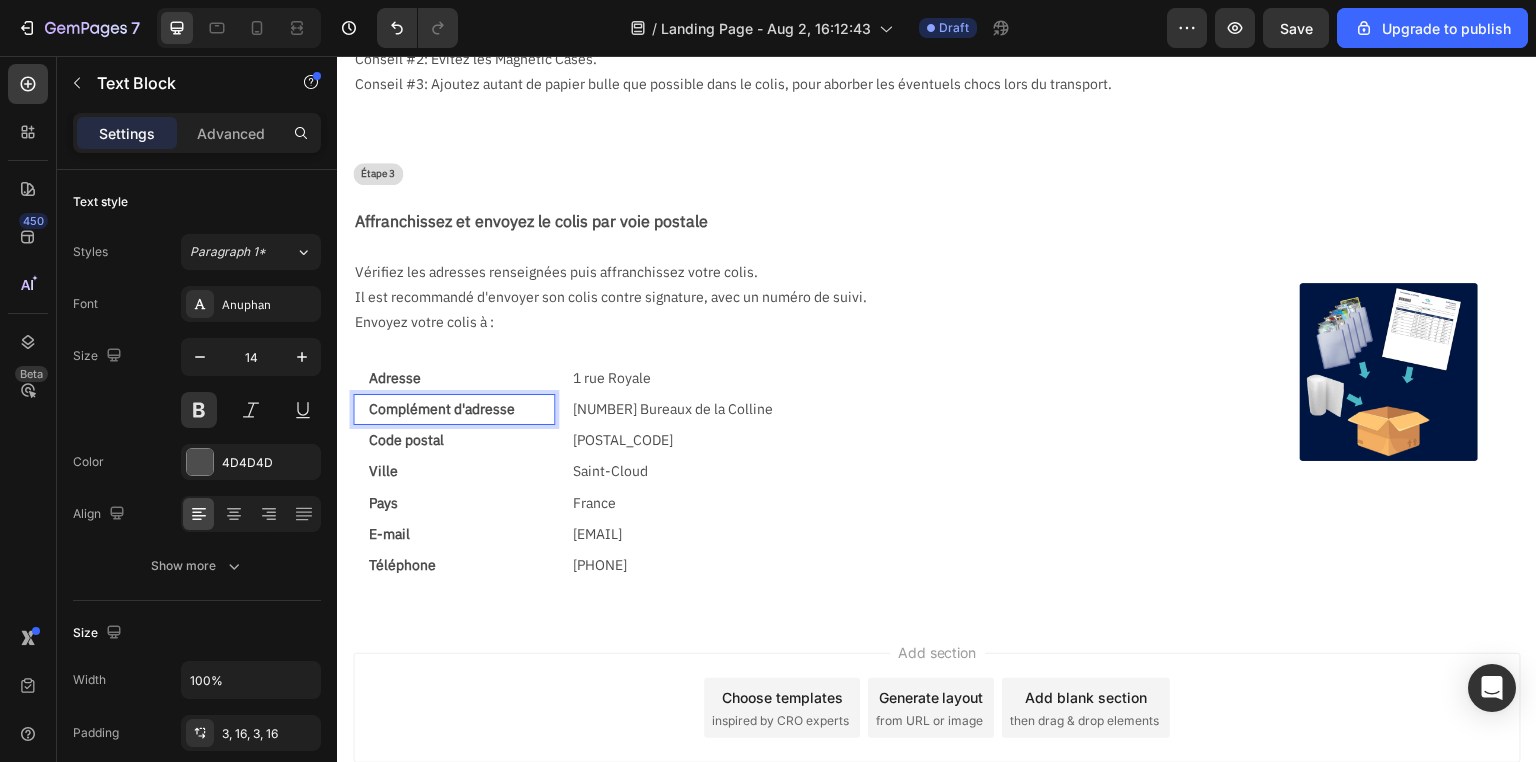 click on "Add section Choose templates inspired by CRO experts Generate layout from URL or image Add blank section then drag & drop elements" at bounding box center (937, 736) 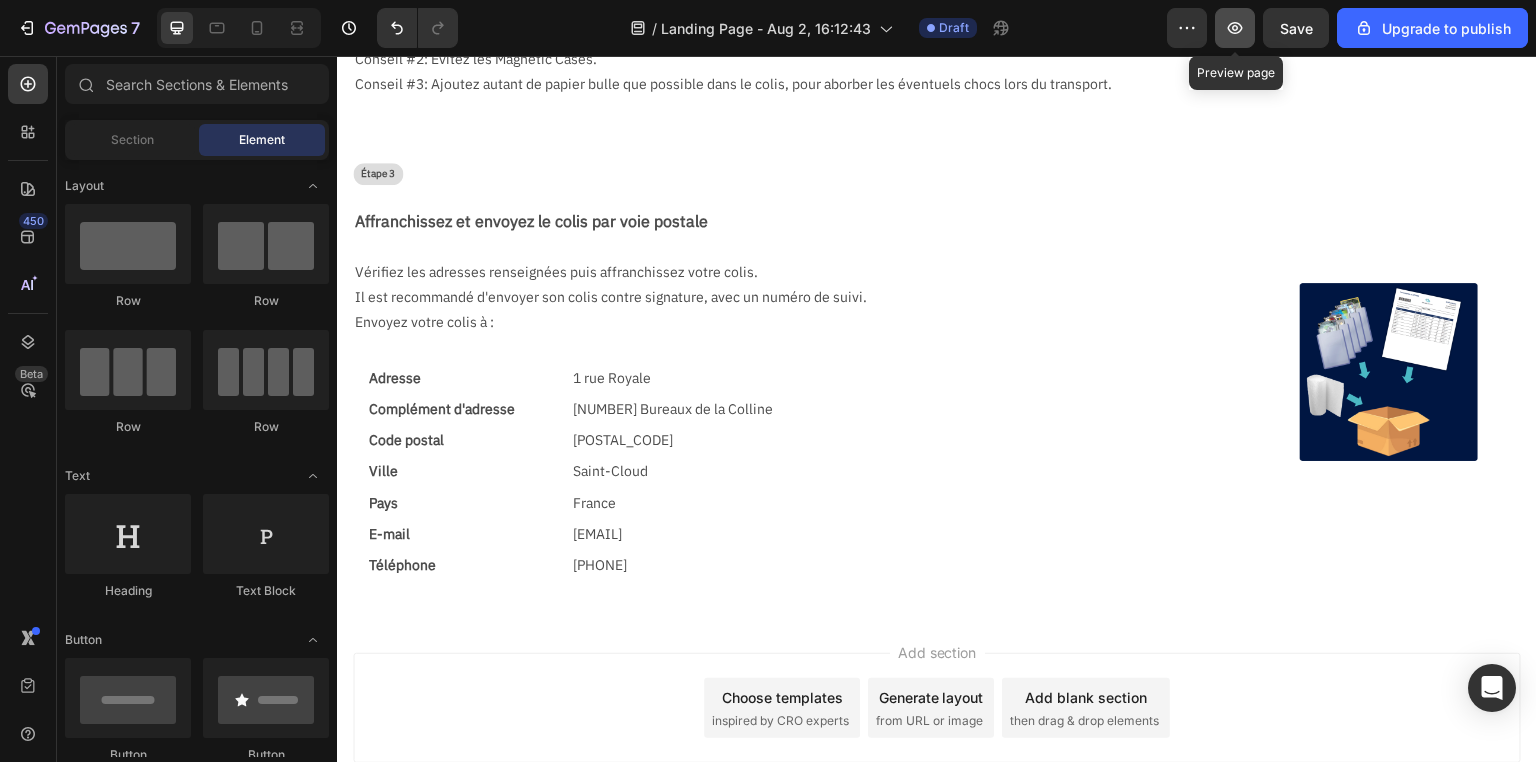 click 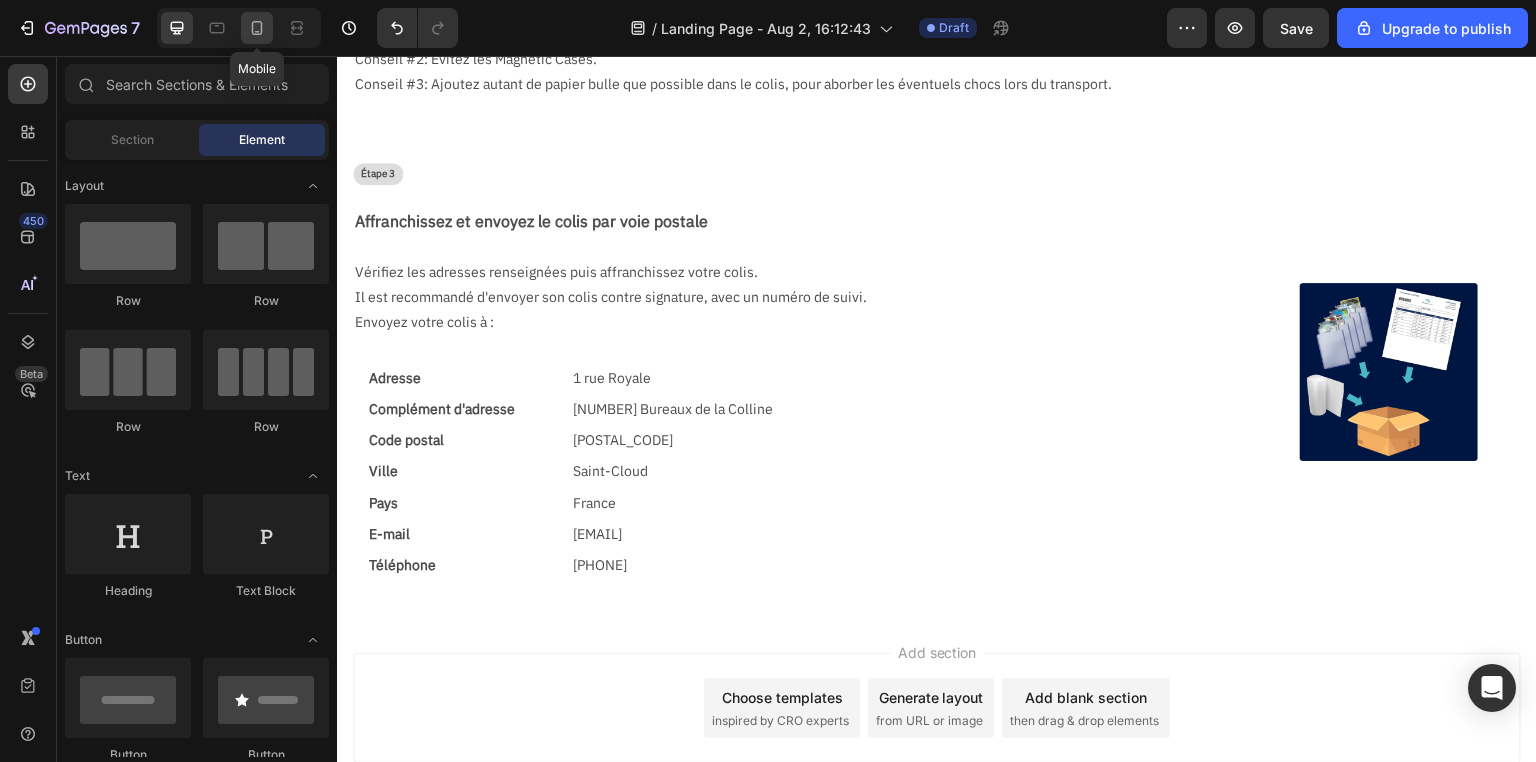 click 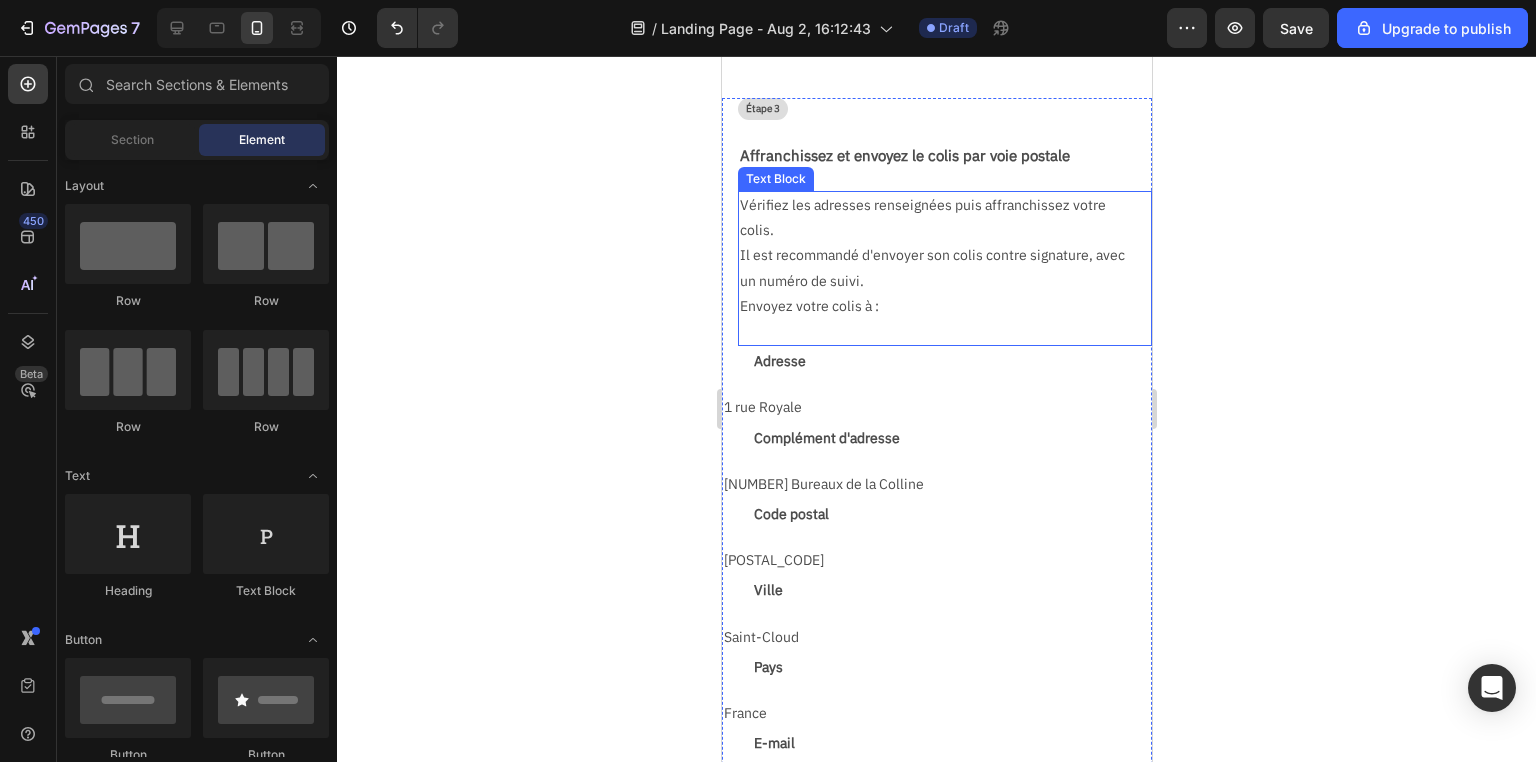 scroll, scrollTop: 1483, scrollLeft: 0, axis: vertical 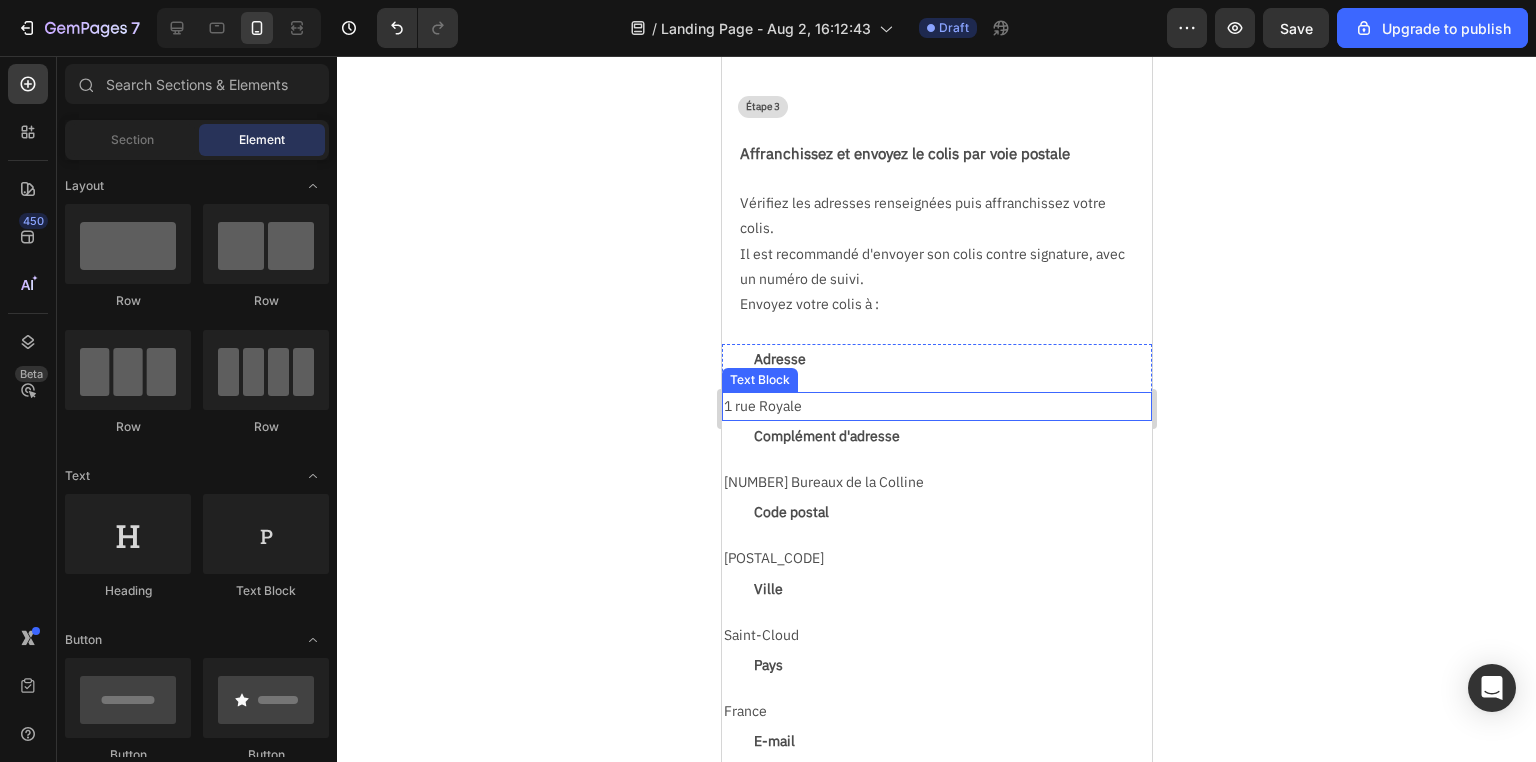 click on "1 rue Royale" at bounding box center [936, 406] 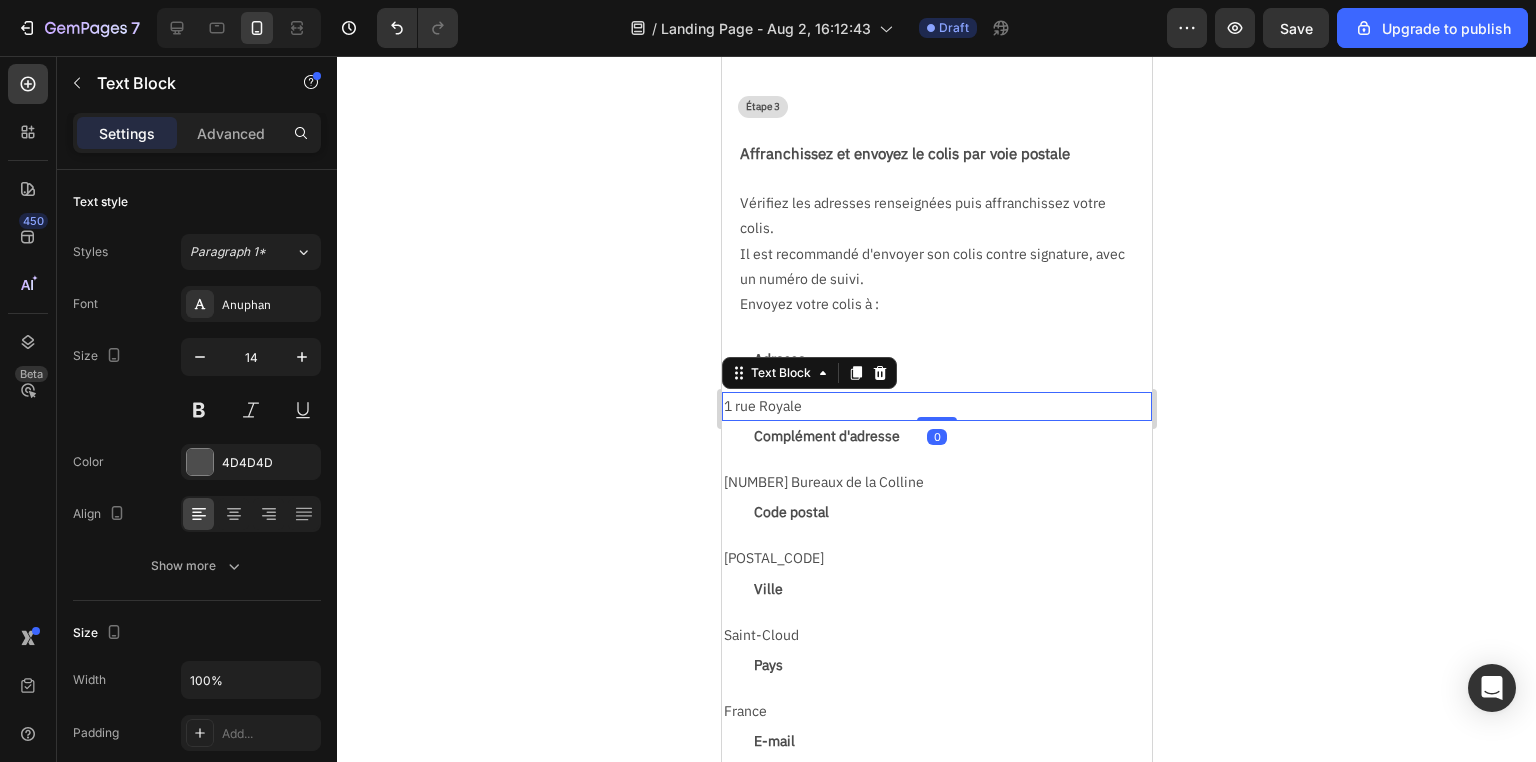 click 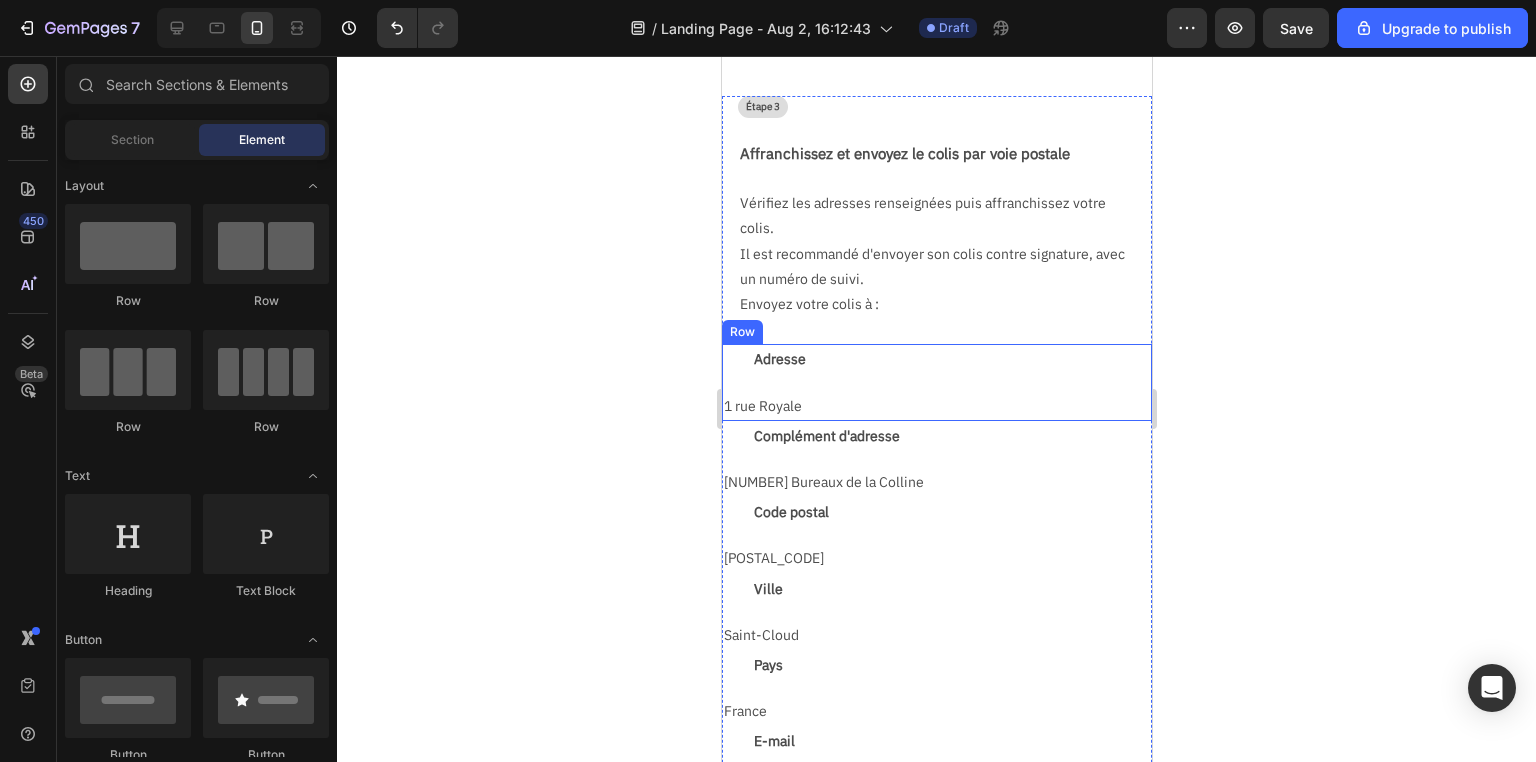 click on "Adresse Text Block" at bounding box center [936, 359] 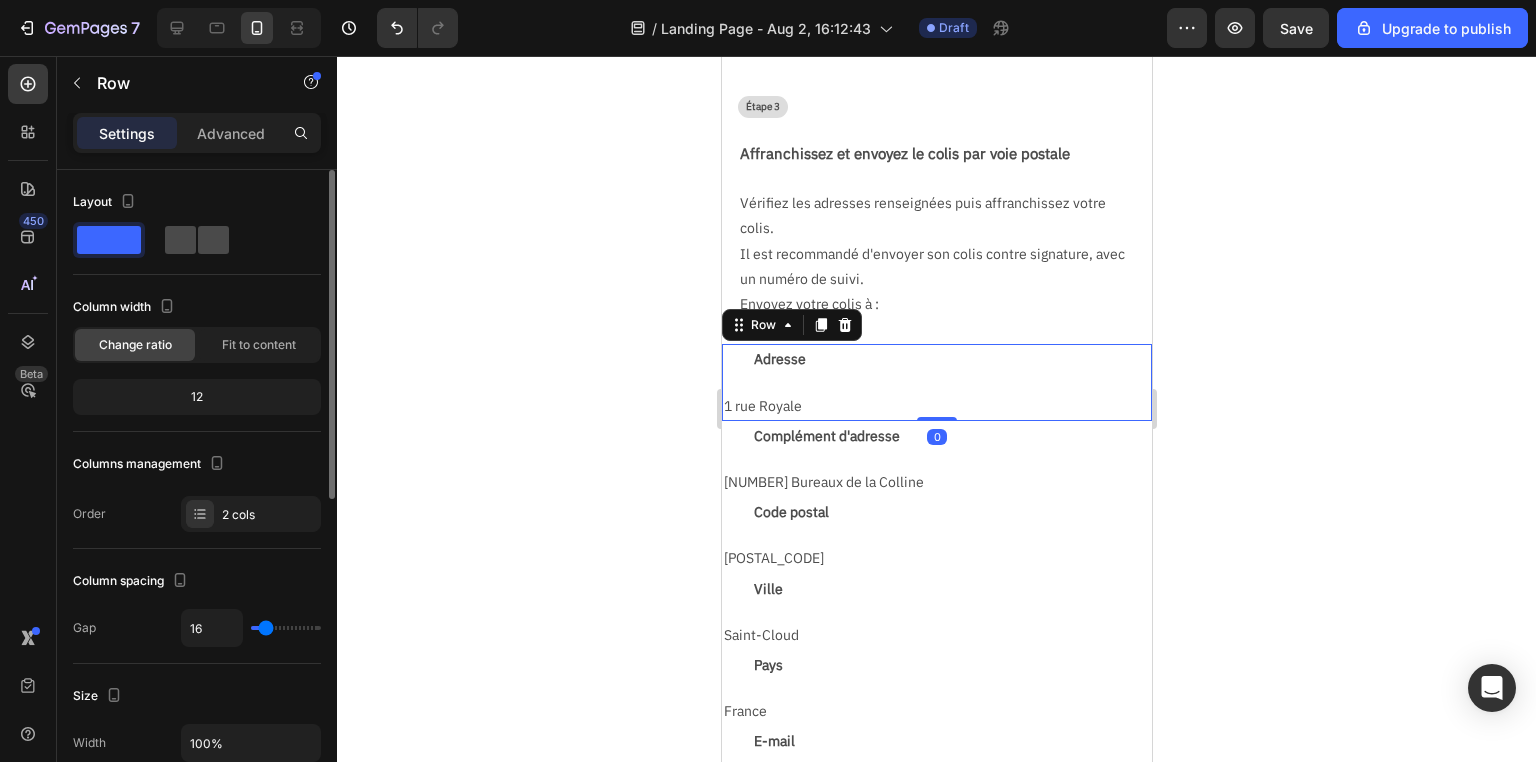 click 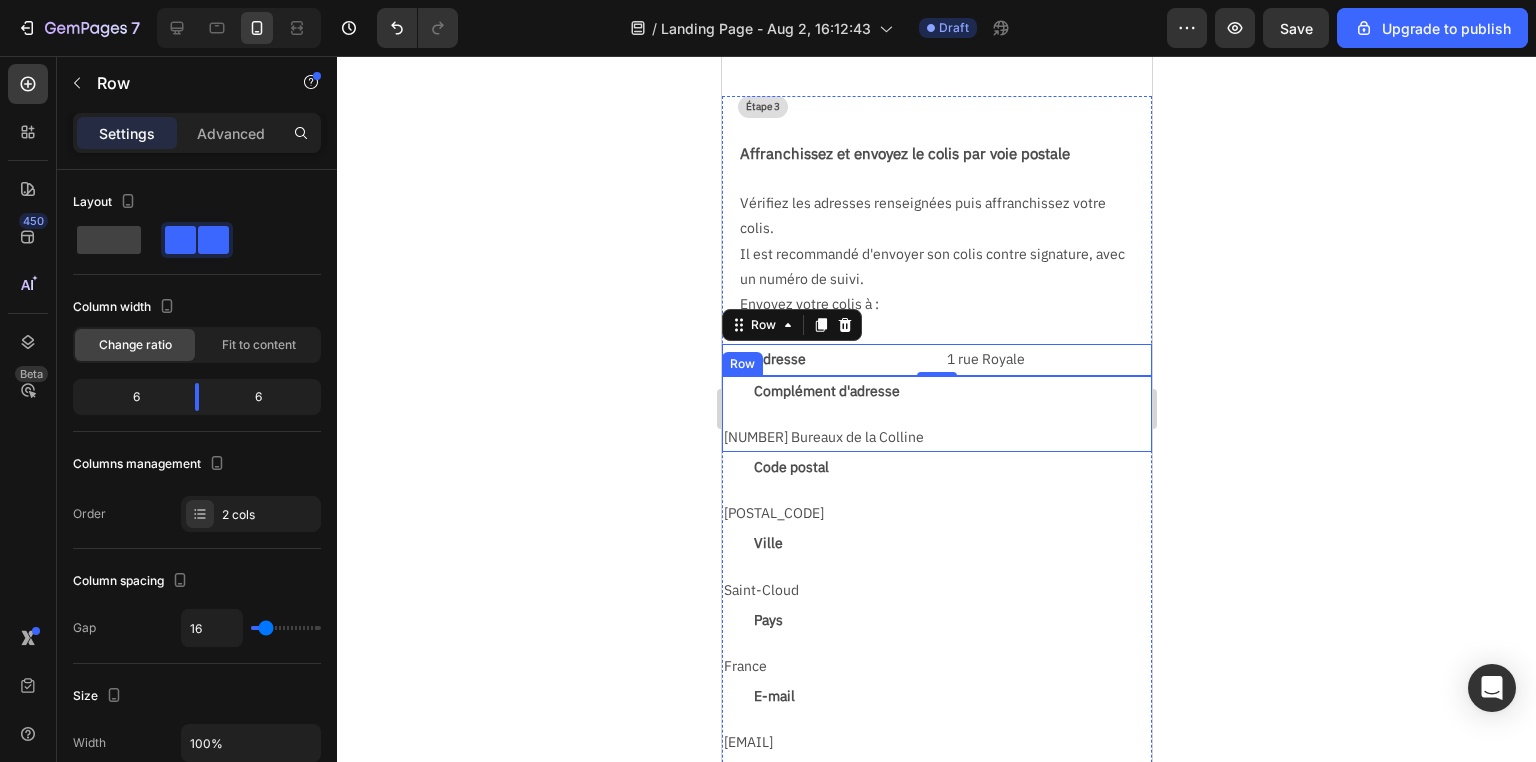 click on "Complément d'adresse Text Block 202 Bureaux de la Colline Text Block Row" at bounding box center [936, 414] 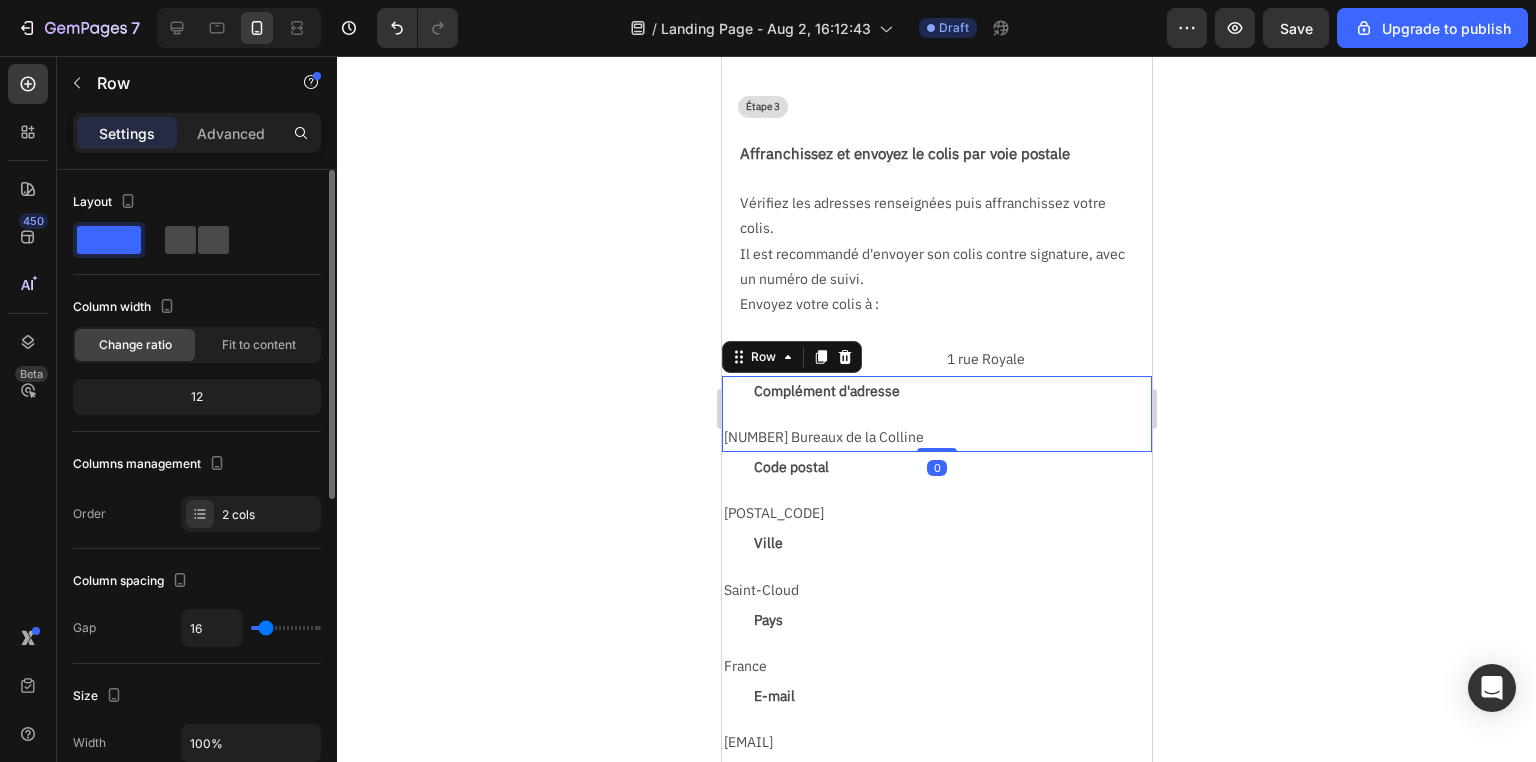 click 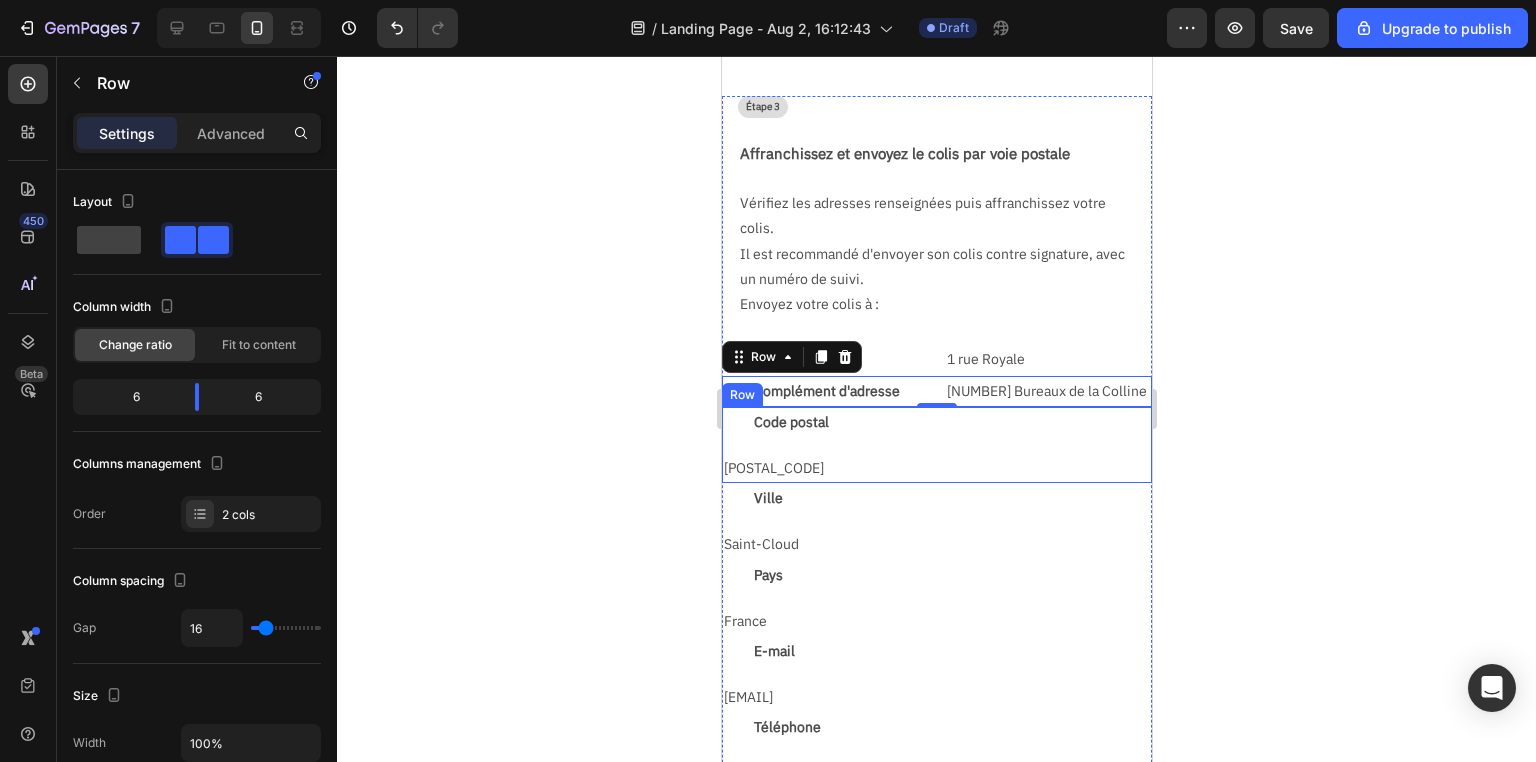 click on "Code postal Text Block 92210 Text Block Row" at bounding box center [936, 445] 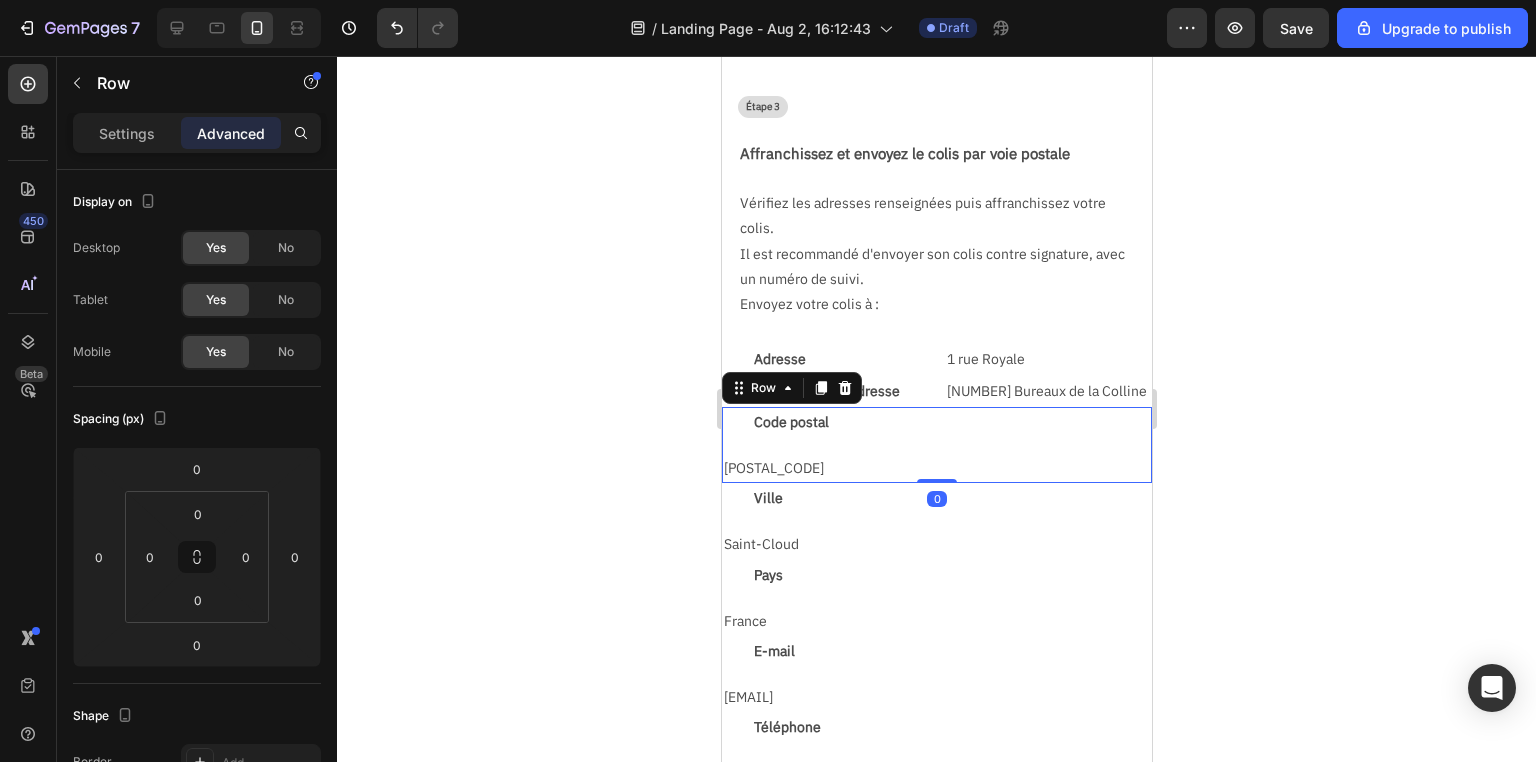 click on "Settings" at bounding box center [127, 133] 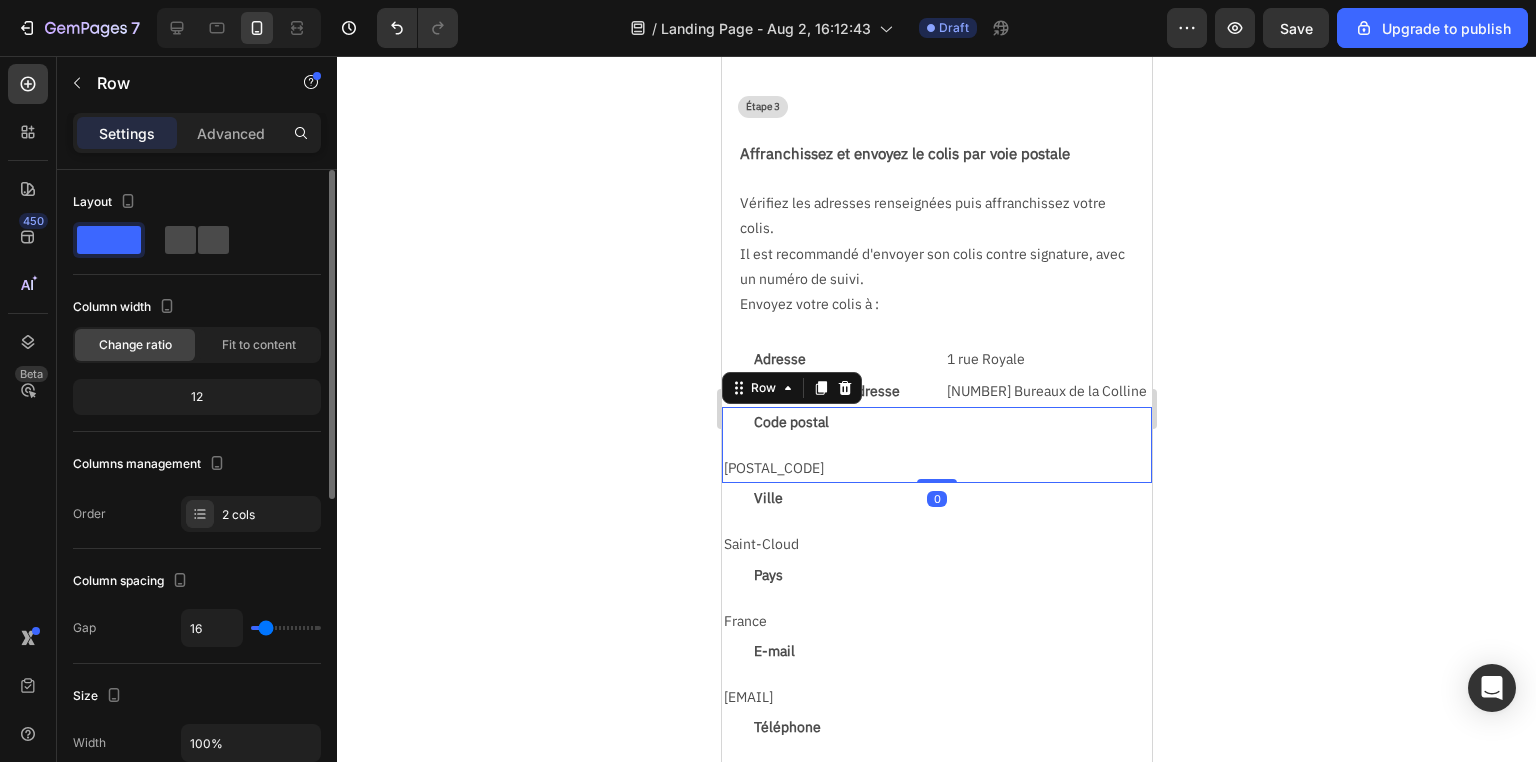 click 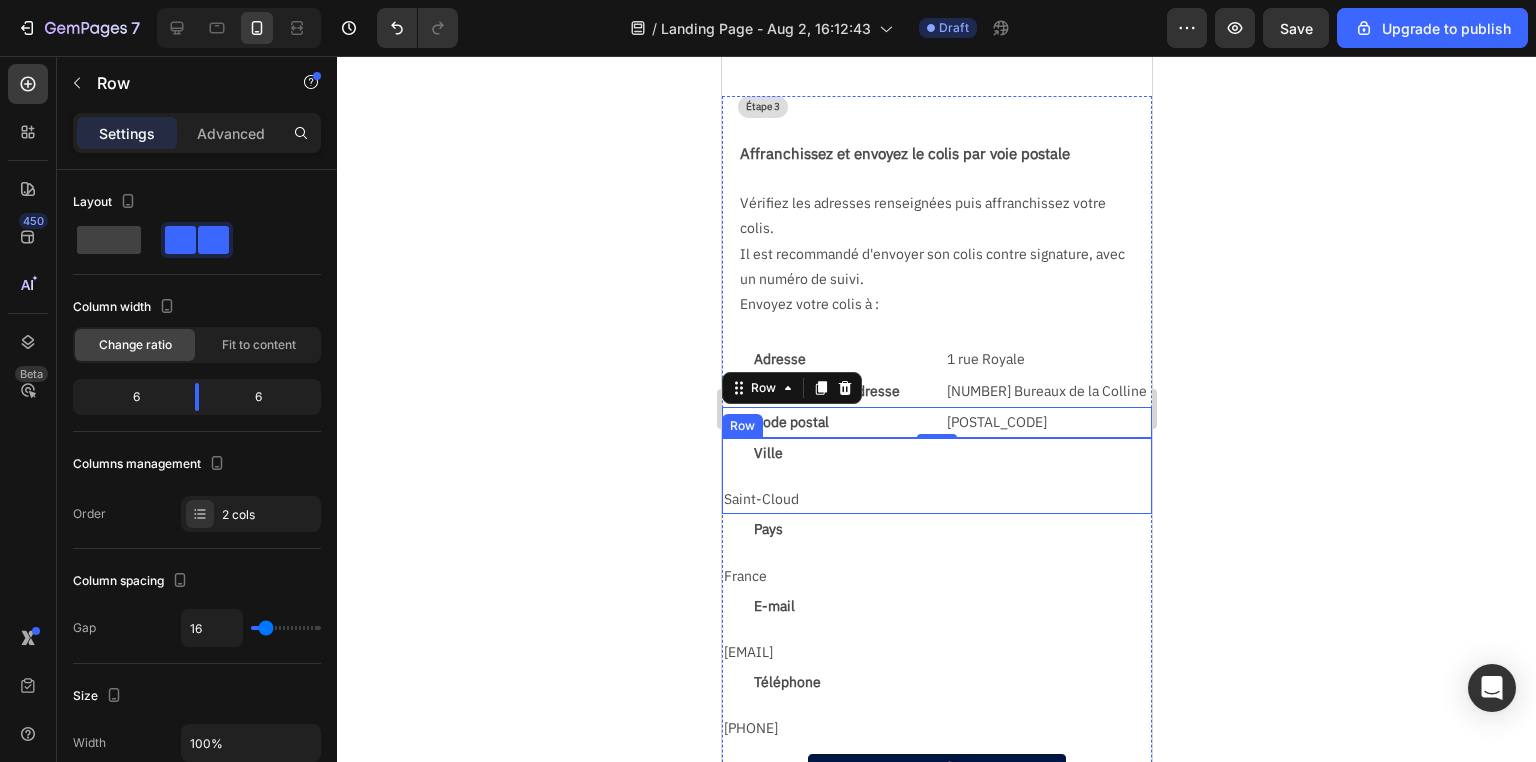 click on "Ville Text Block Saint-Cloud Text Block Row" at bounding box center [936, 476] 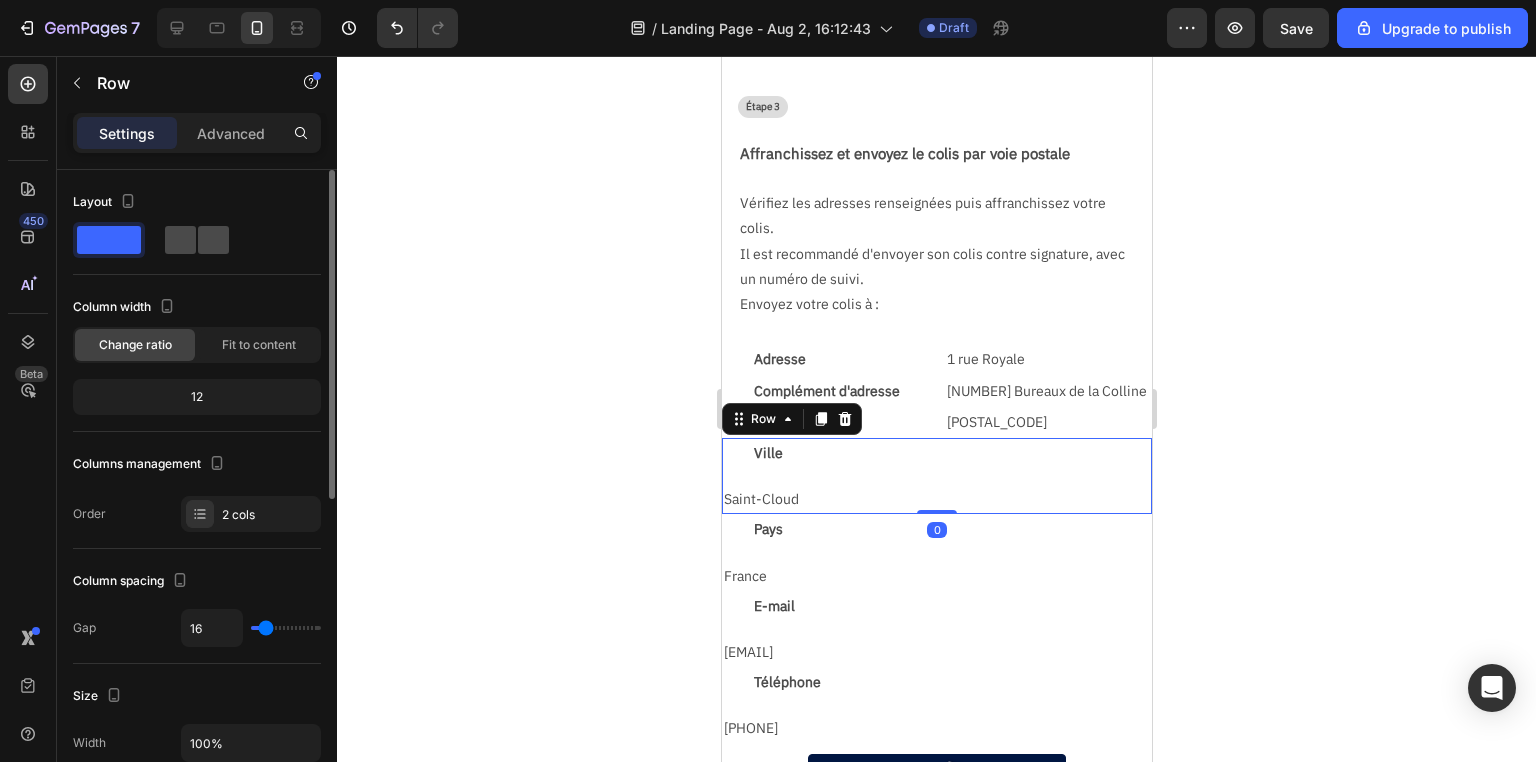 click 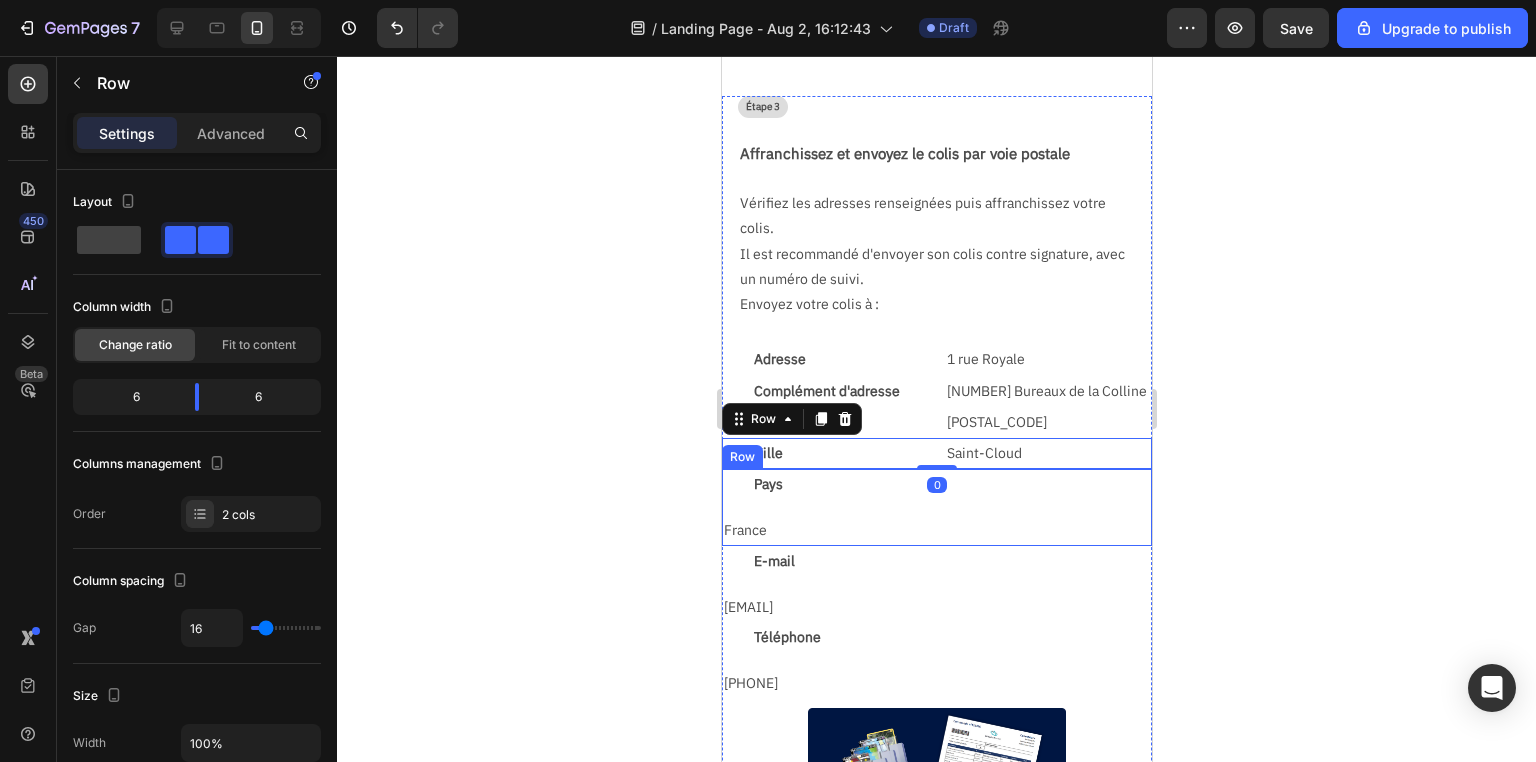 click on "Pays Text Block France Text Block Row" at bounding box center (936, 507) 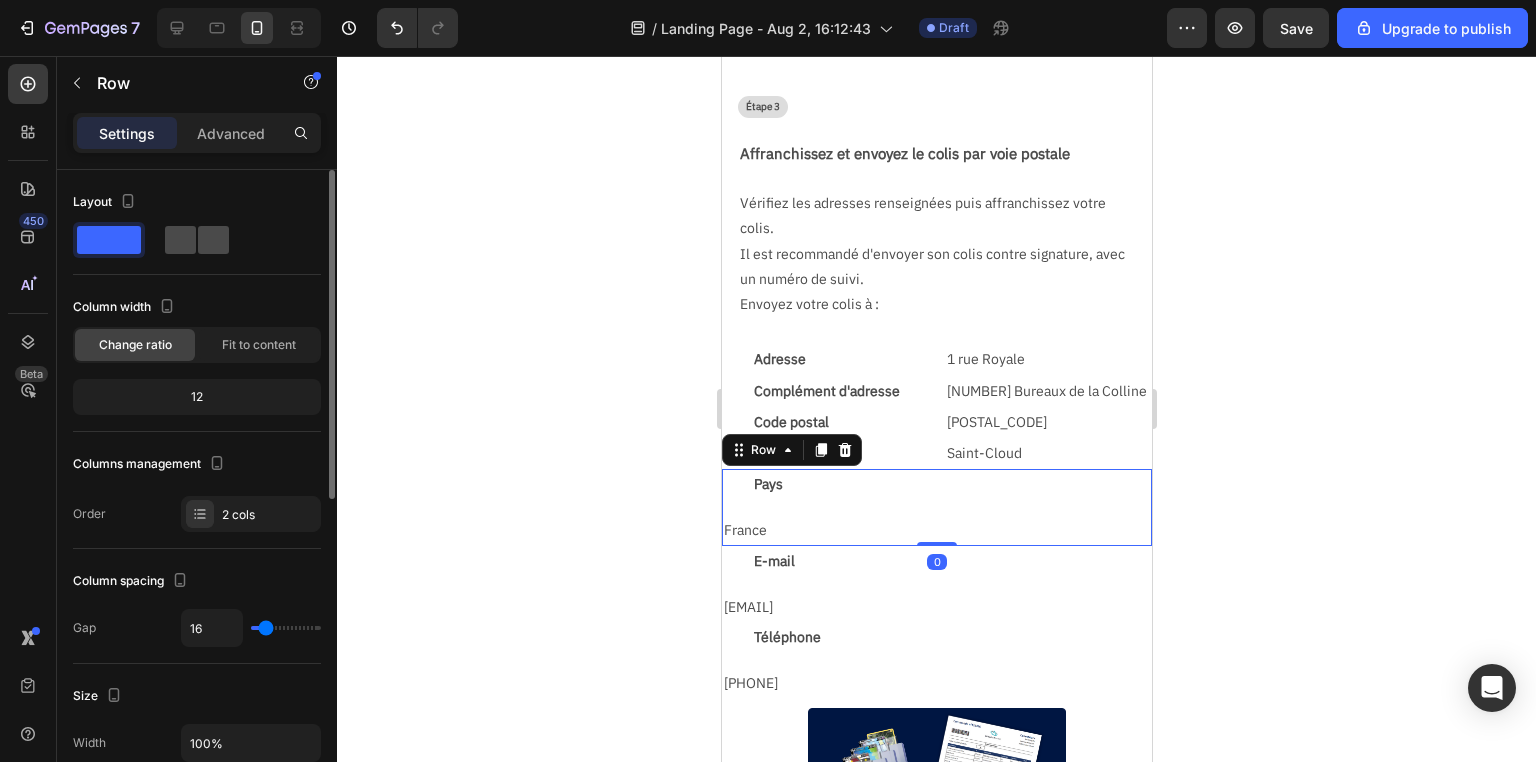 click 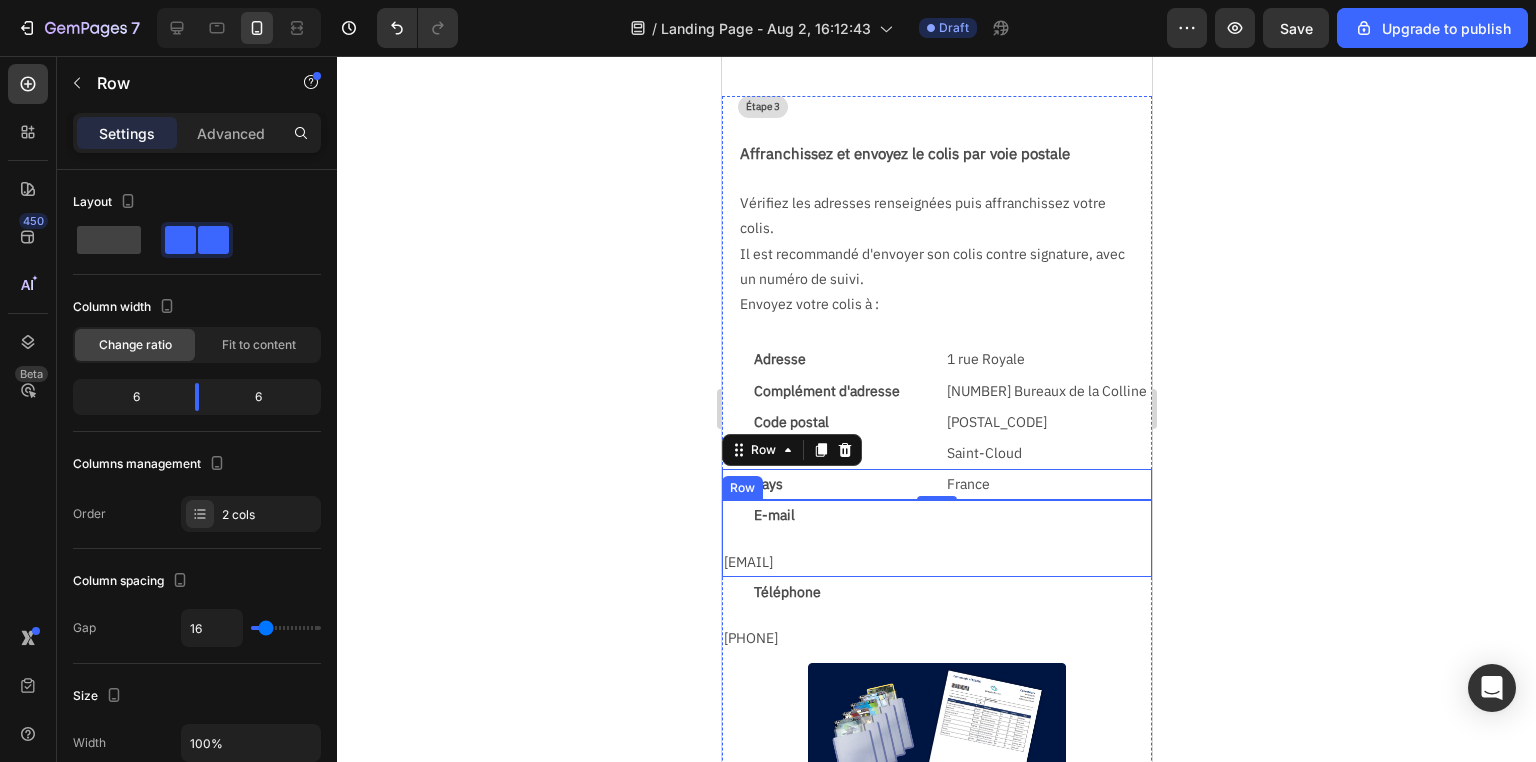 click on "E-mail Text Block contact@collectaura.com Text Block Row" at bounding box center (936, 538) 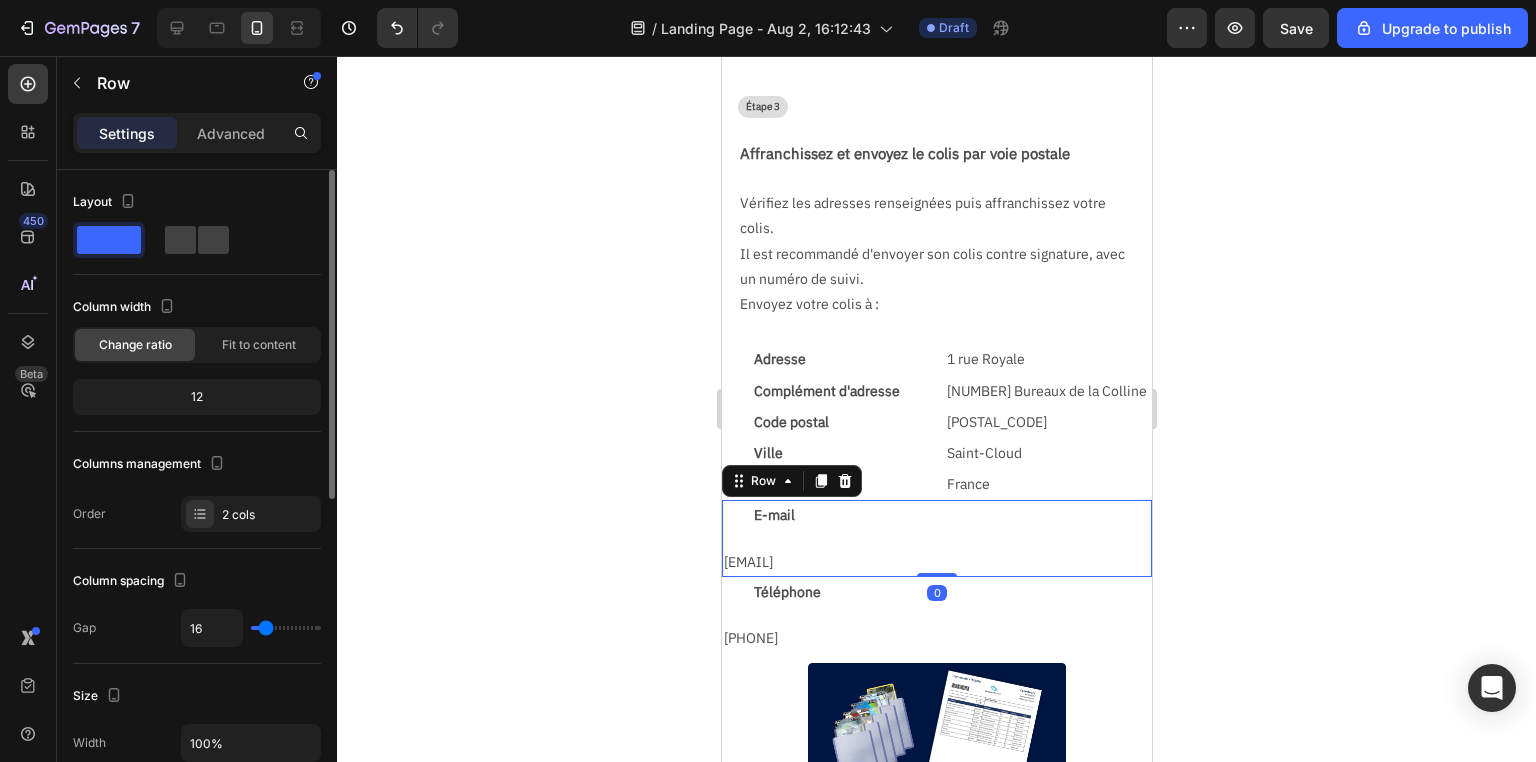 drag, startPoint x: 206, startPoint y: 242, endPoint x: 252, endPoint y: 258, distance: 48.703182 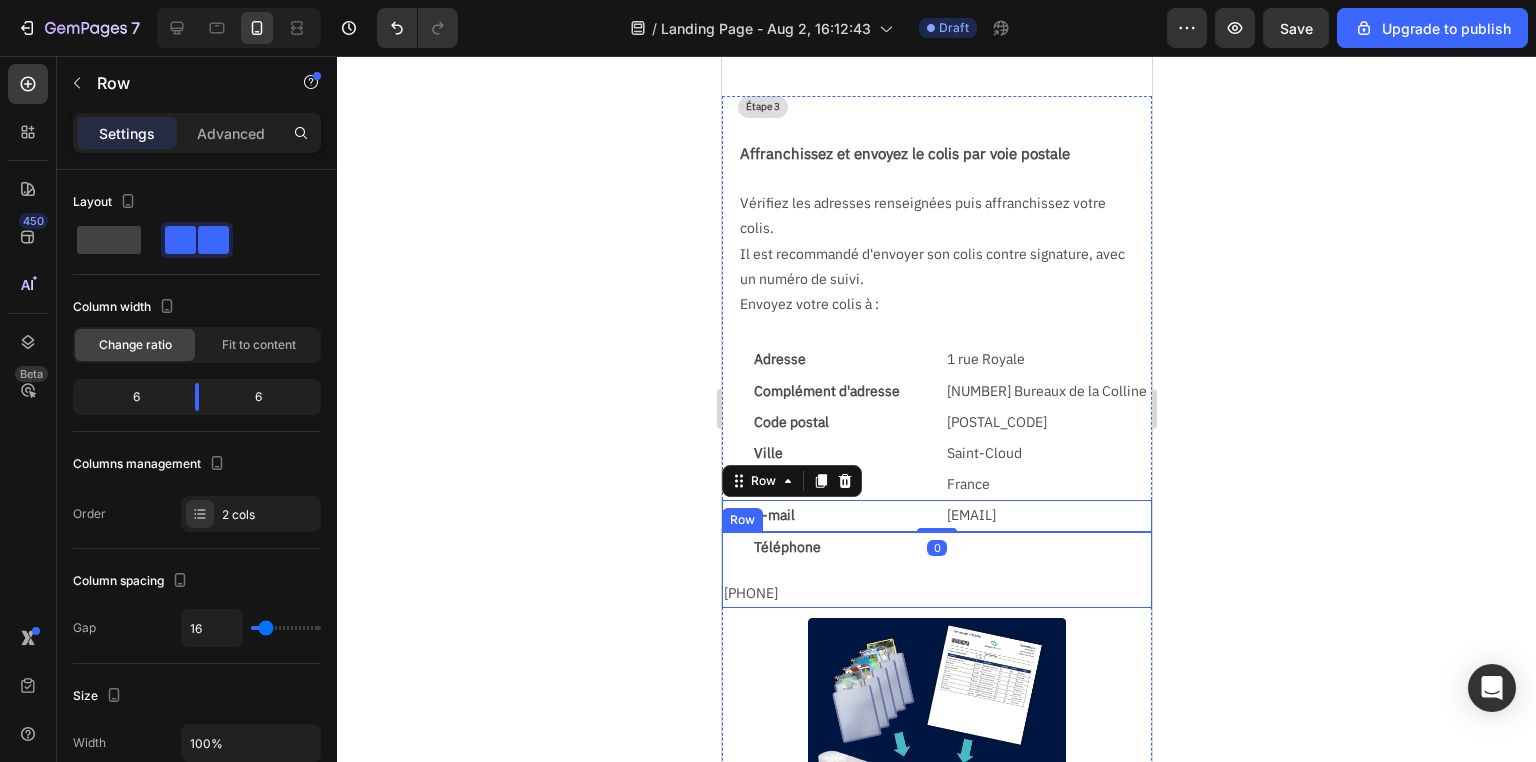 click on "Téléphone Text Block (+33)0695213583 Text Block Row" at bounding box center [936, 570] 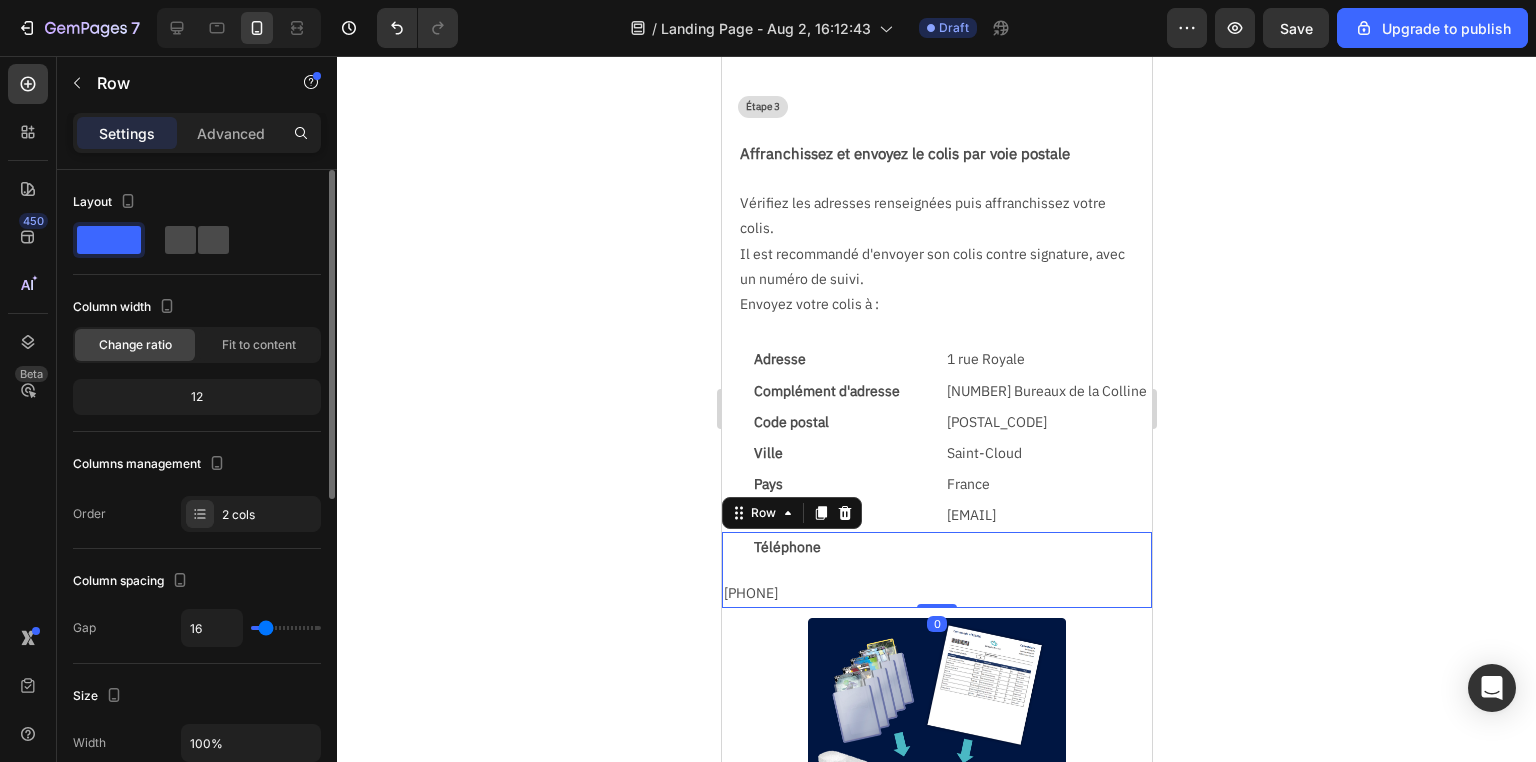 click 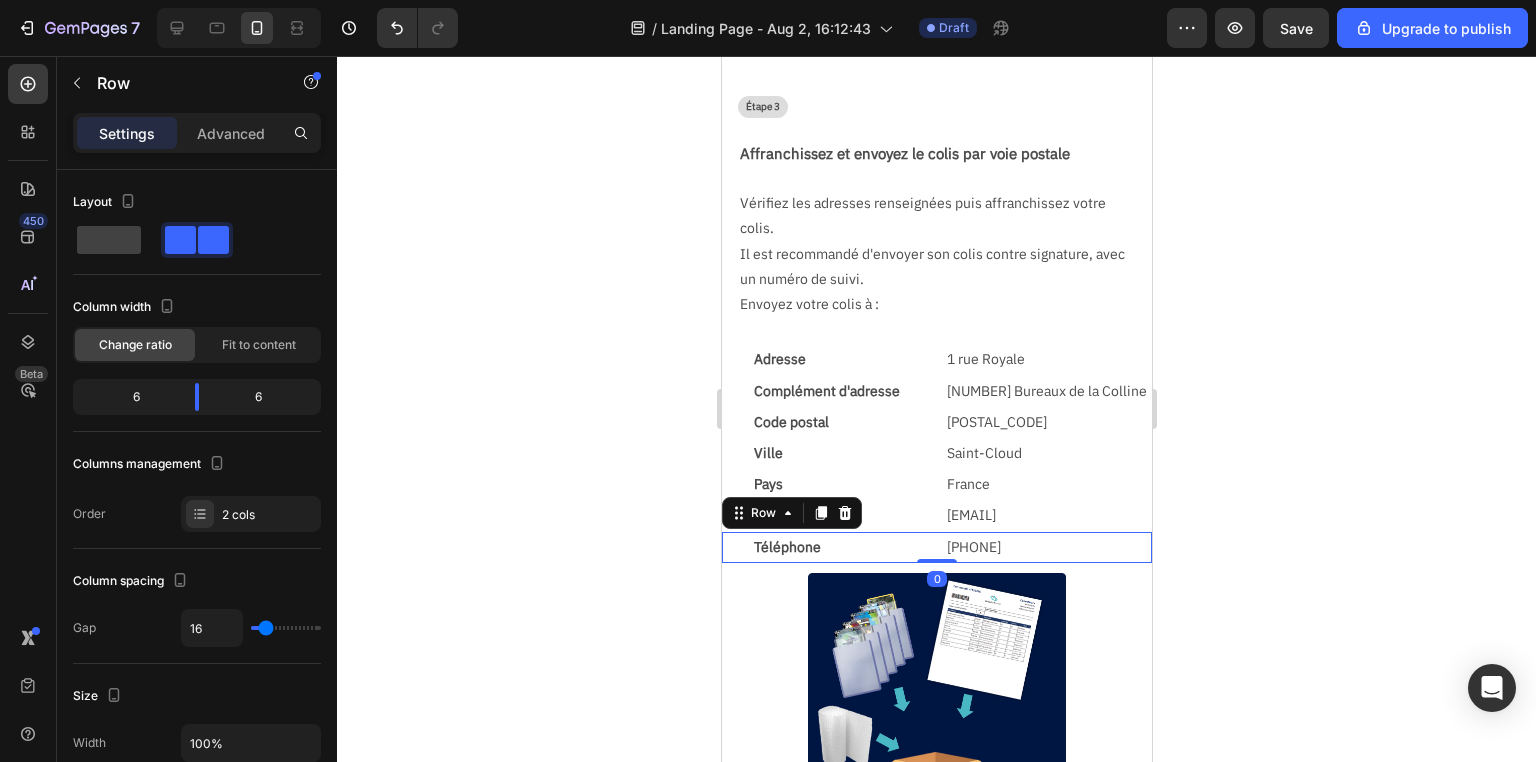 click 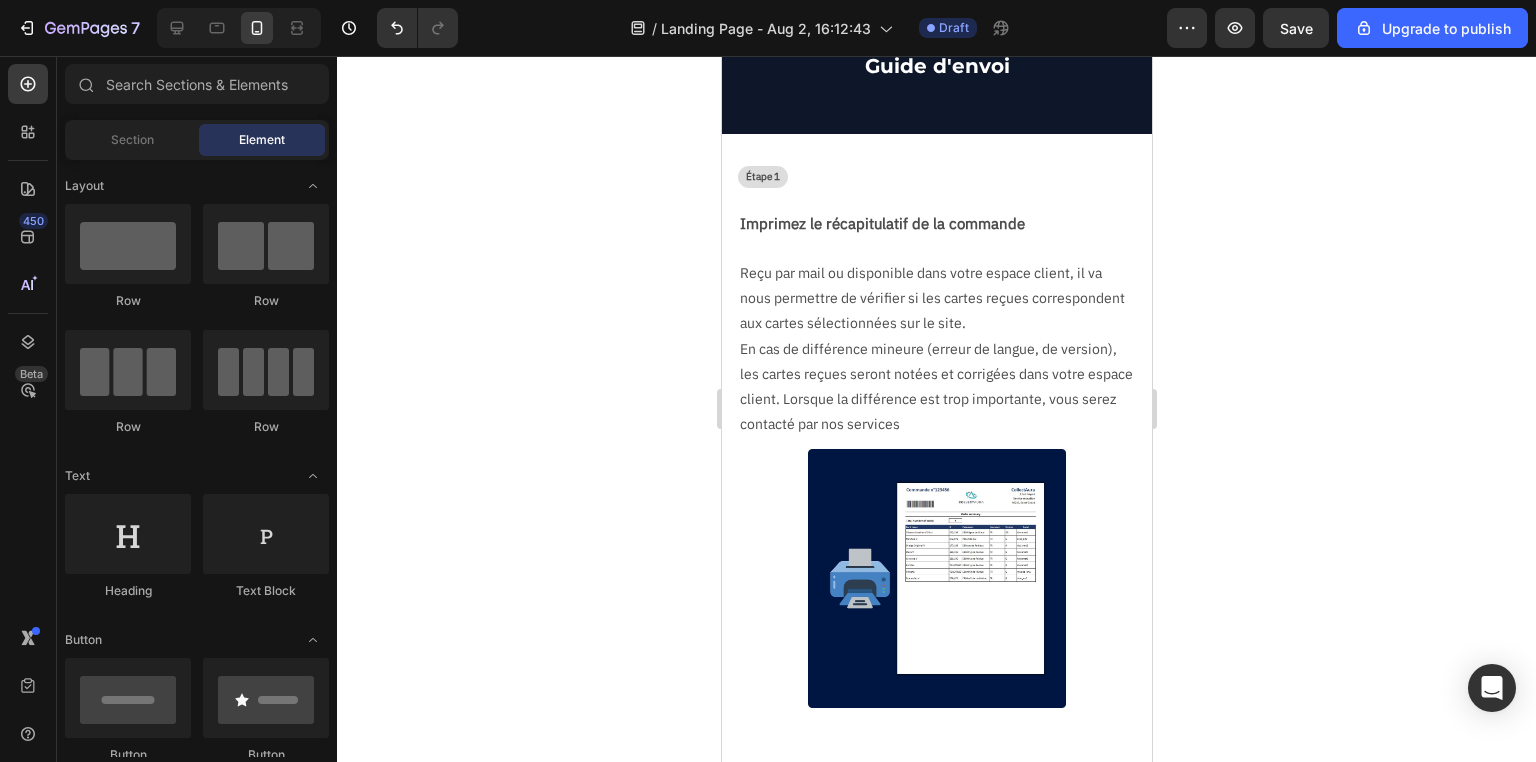 scroll, scrollTop: 0, scrollLeft: 0, axis: both 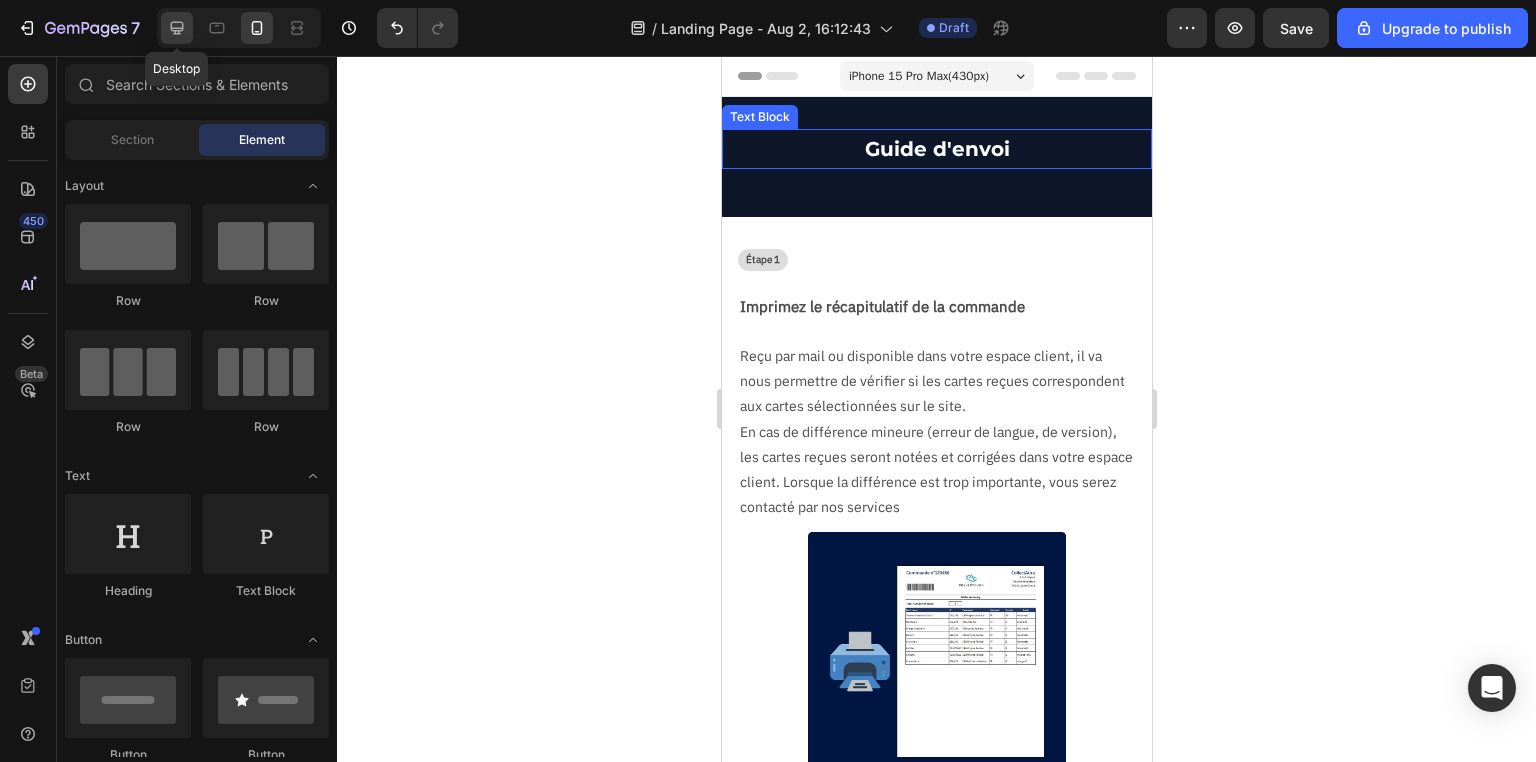 click 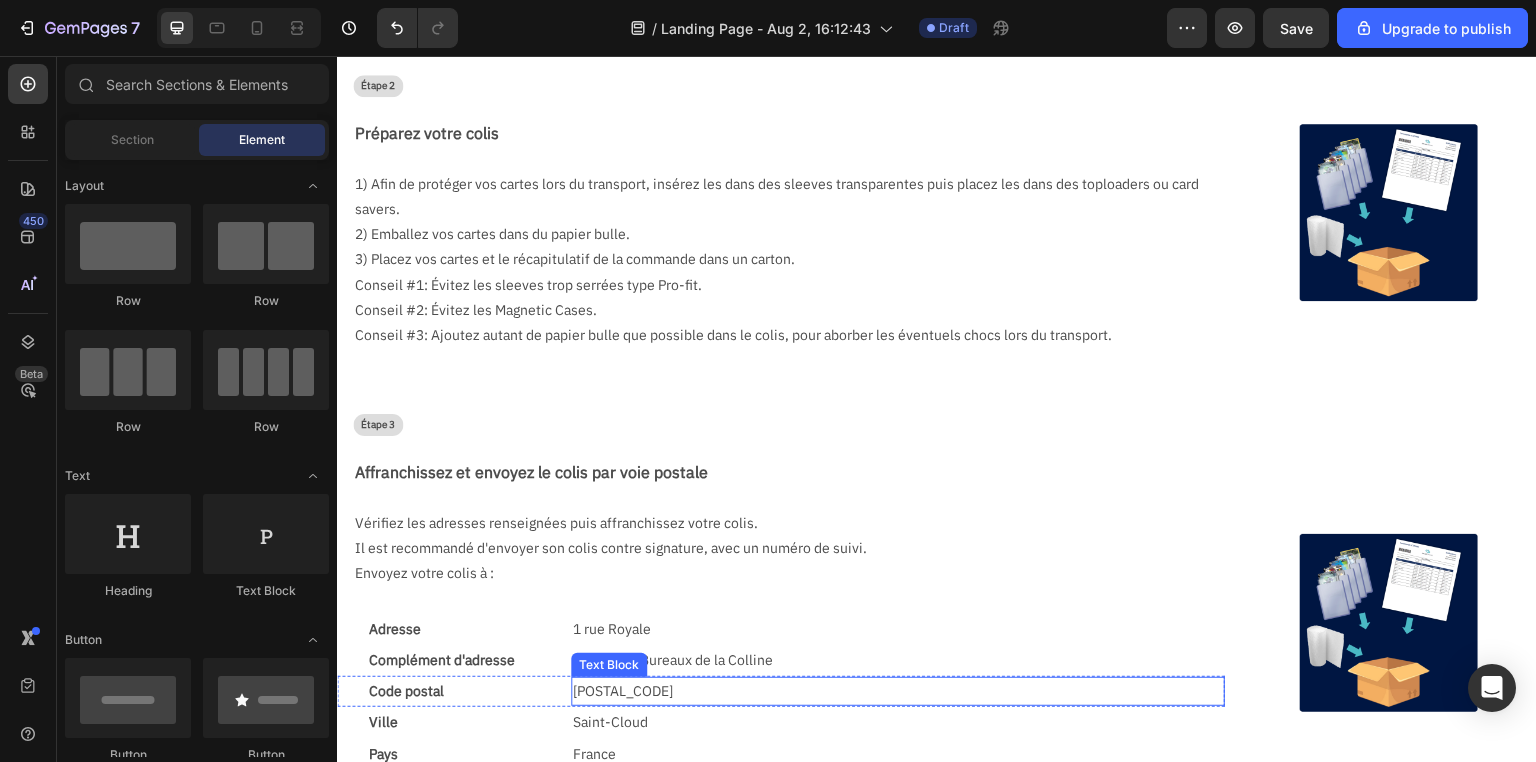 scroll, scrollTop: 400, scrollLeft: 0, axis: vertical 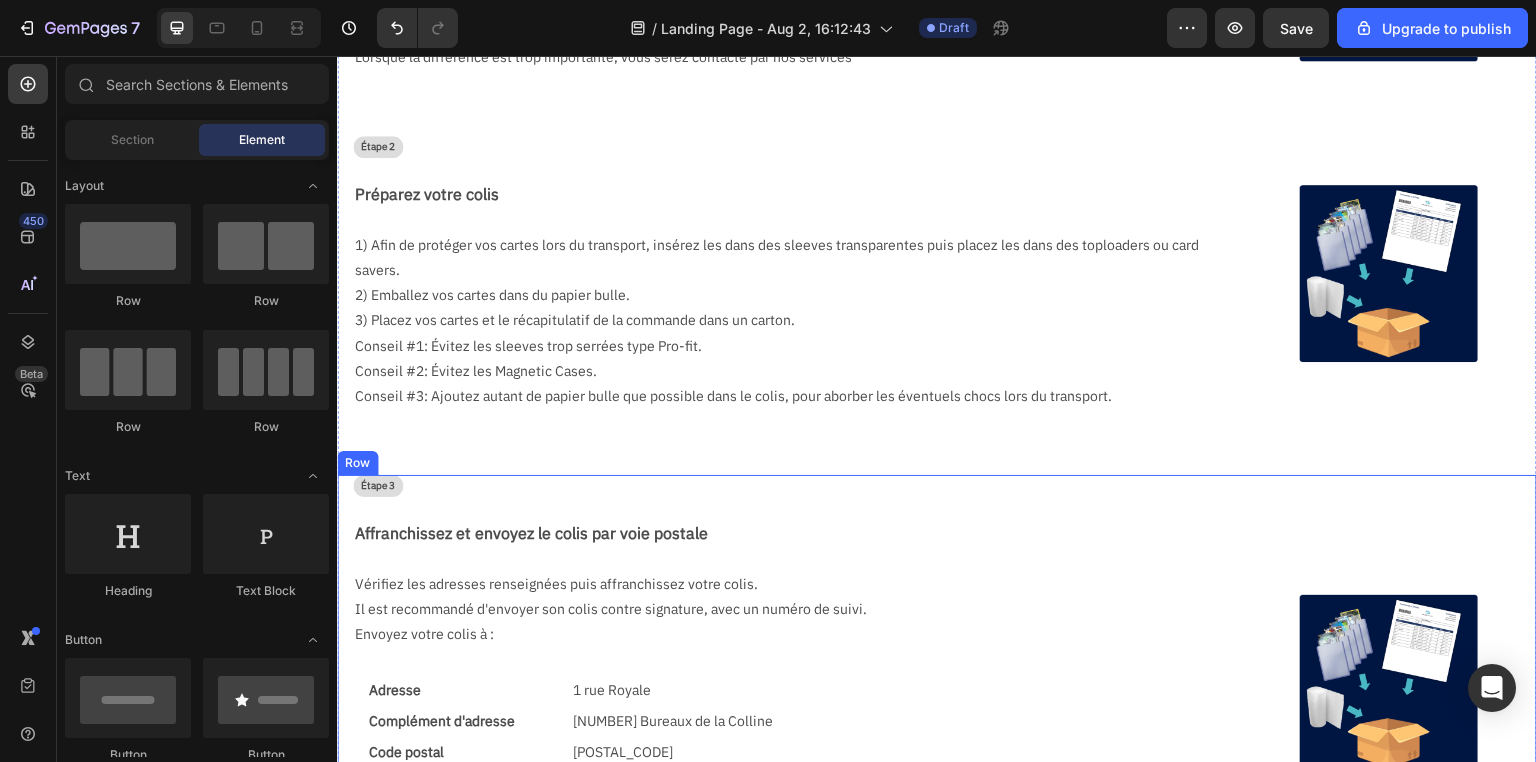 click on "Étape 3 Text Block Affranchissez et envoyez le colis par voie postale Text Block Vérifiez les adresses renseignées puis affranchissez votre colis. Il est recommandé d'envoyer son colis contre signature, avec un numéro de suivi. Envoyez votre colis à : Text Block Adresse Text Block 1 rue Royale Text Block Row Complément d'adresse Text Block 202 Bureaux de la Colline Text Block Row Code postal Text Block 92210 Text Block Row Ville Text Block Saint-Cloud Text Block Row Pays Text Block France Text Block Row E-mail Text Block contact@collectaura.com Text Block Row Téléphone Text Block (+33)0695213583 Text Block Row" at bounding box center [781, 684] 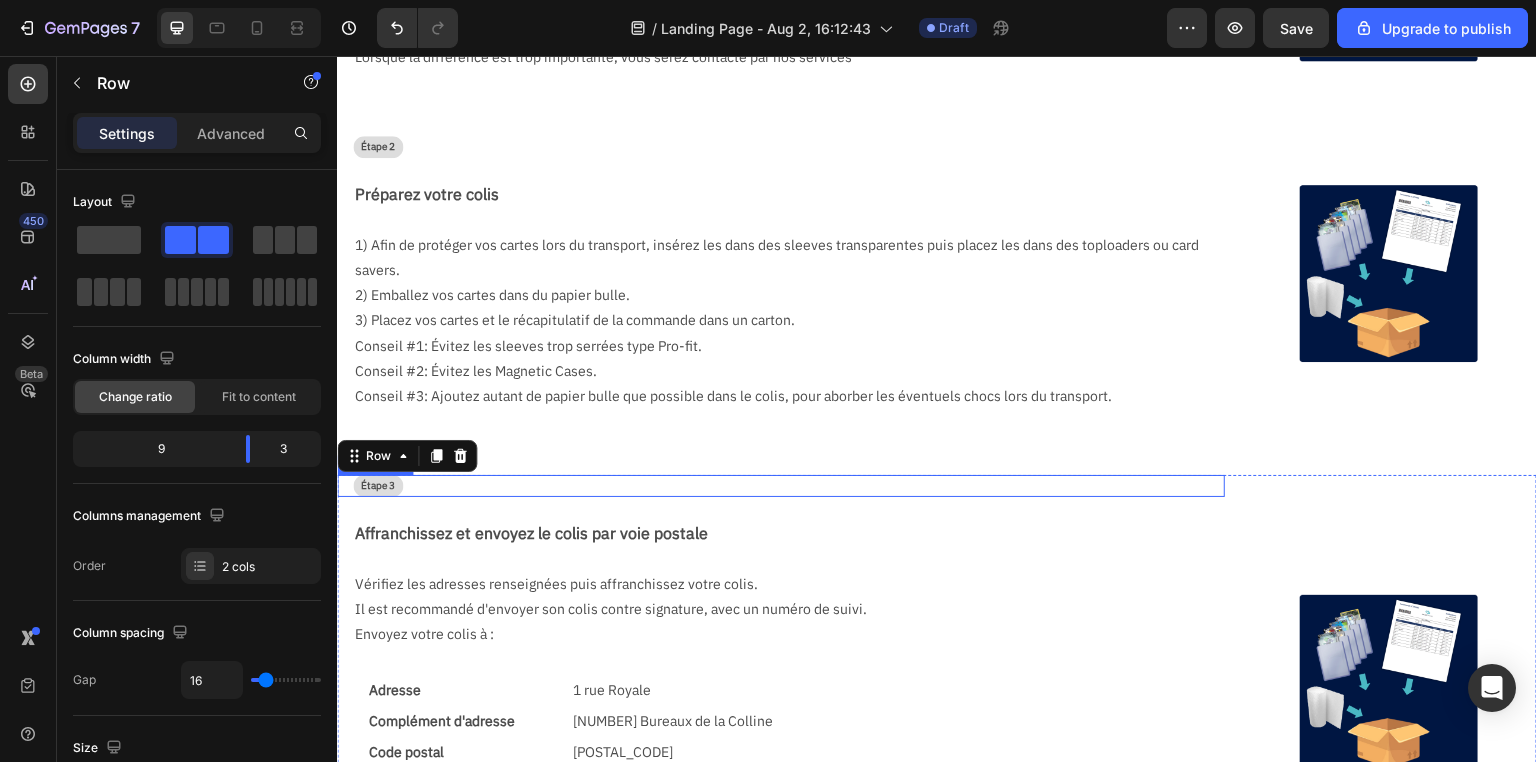 click on "Étape 3" at bounding box center [378, 486] 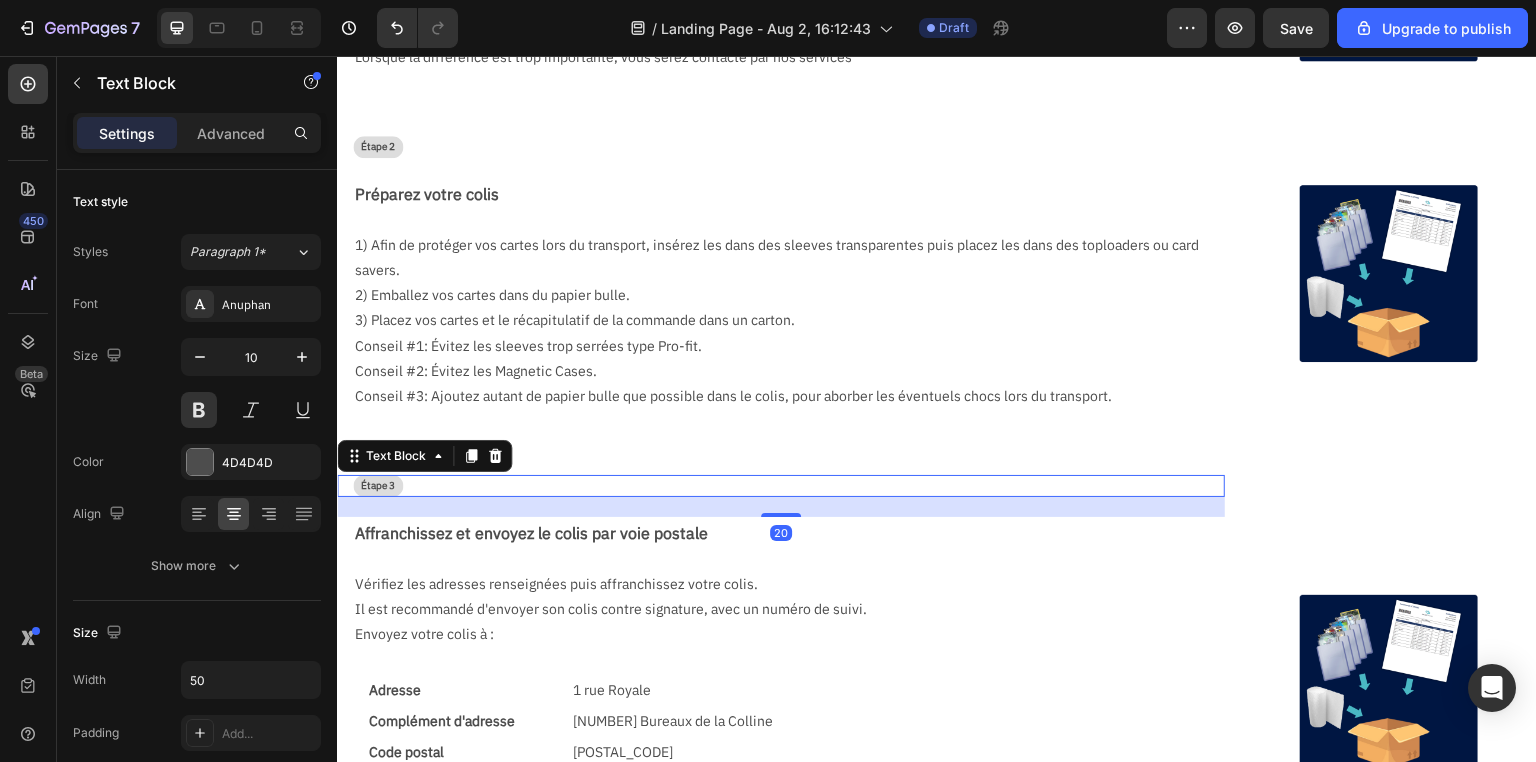 click on "20" at bounding box center (781, 507) 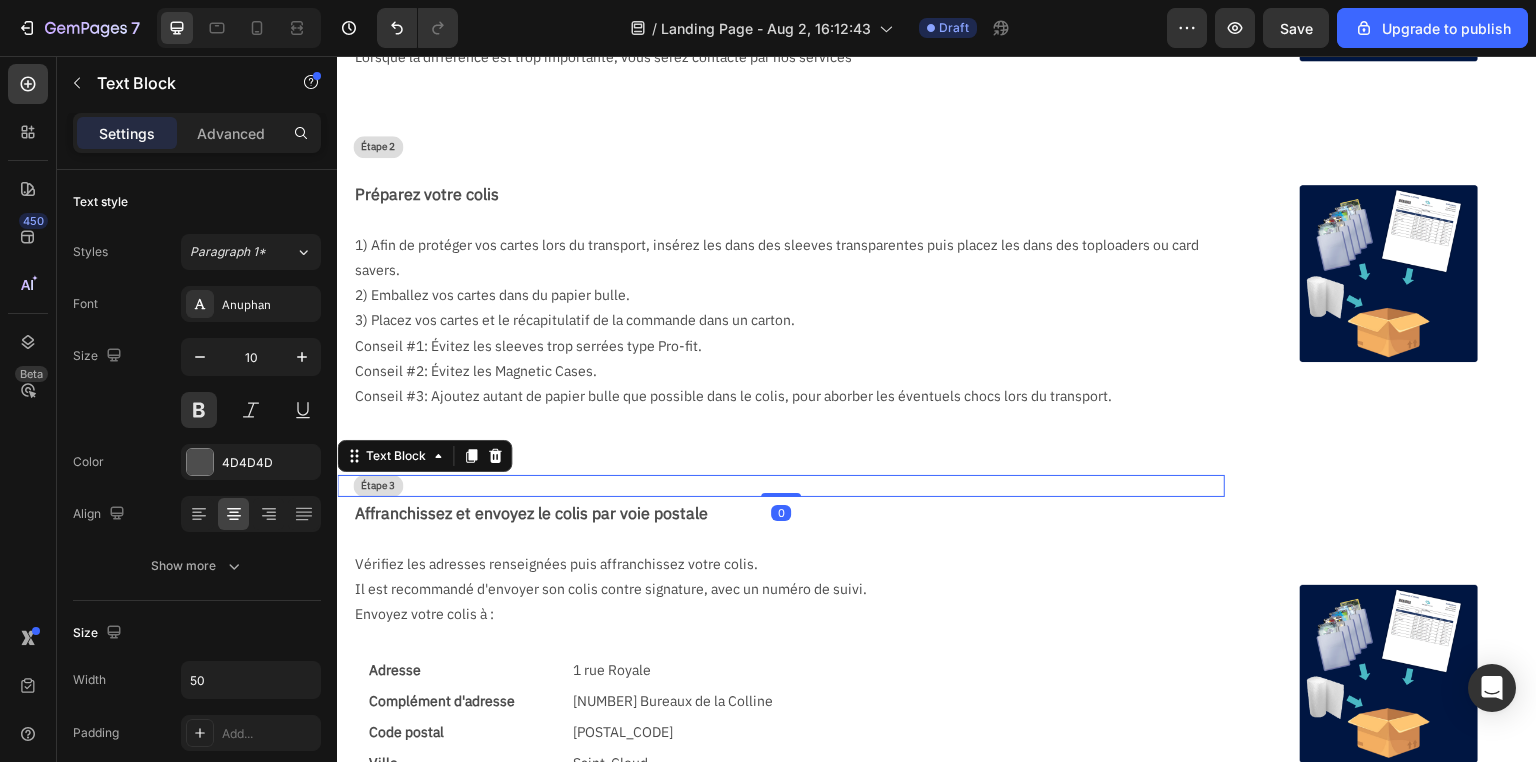 drag, startPoint x: 767, startPoint y: 513, endPoint x: 767, endPoint y: 476, distance: 37 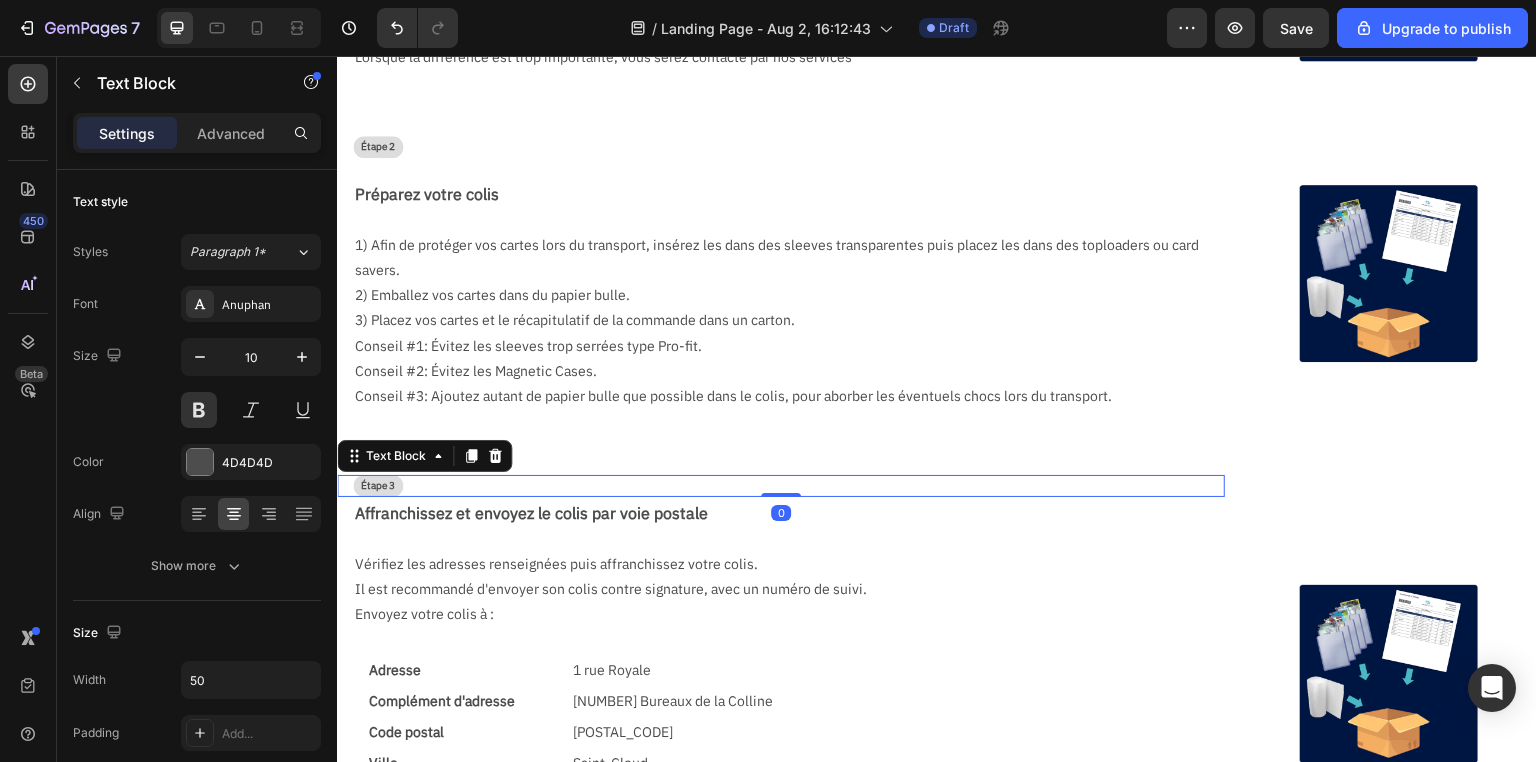 click on "Il est recommandé d'envoyer son colis contre signature, avec un numéro de suivi." at bounding box center [781, 589] 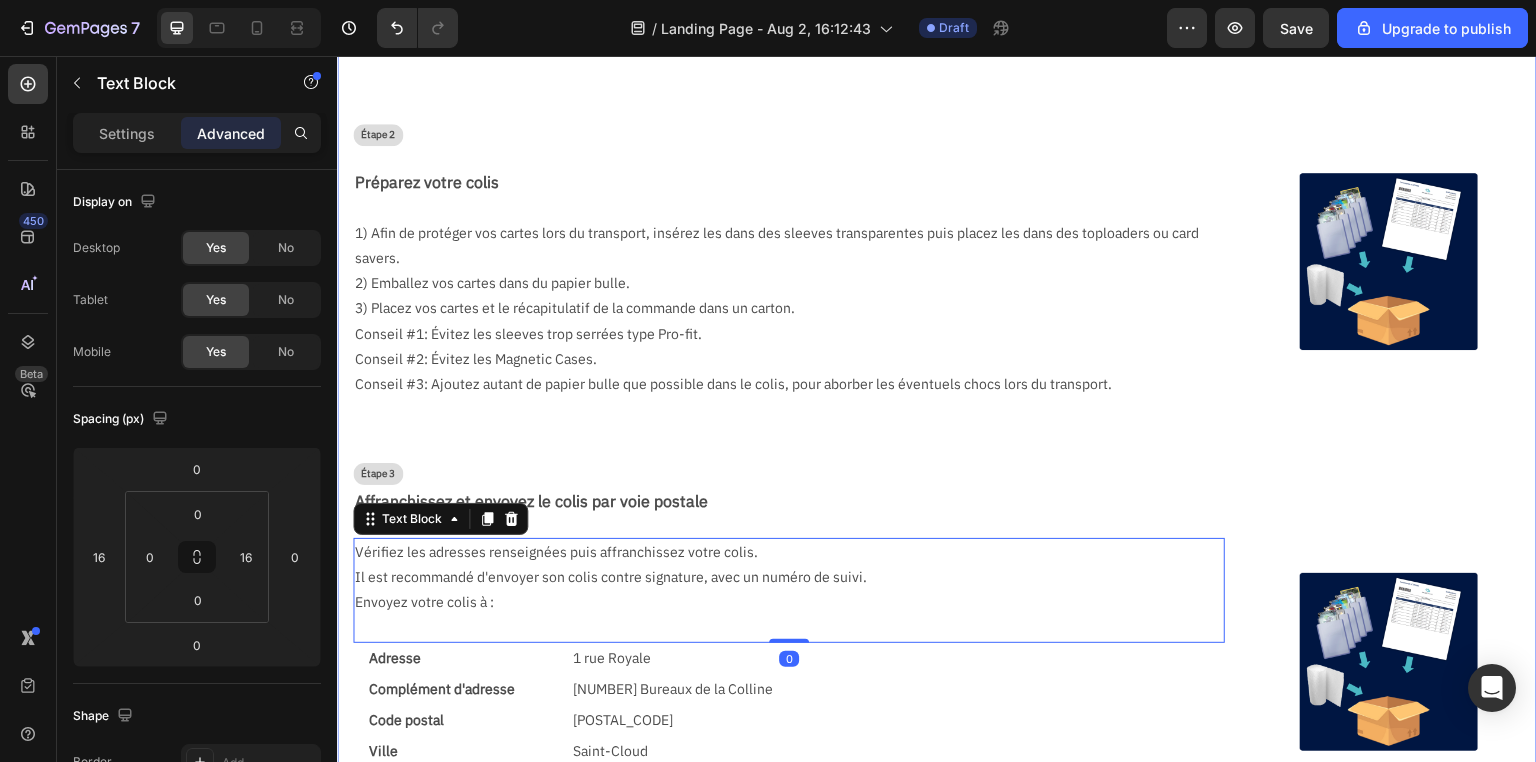 scroll, scrollTop: 240, scrollLeft: 0, axis: vertical 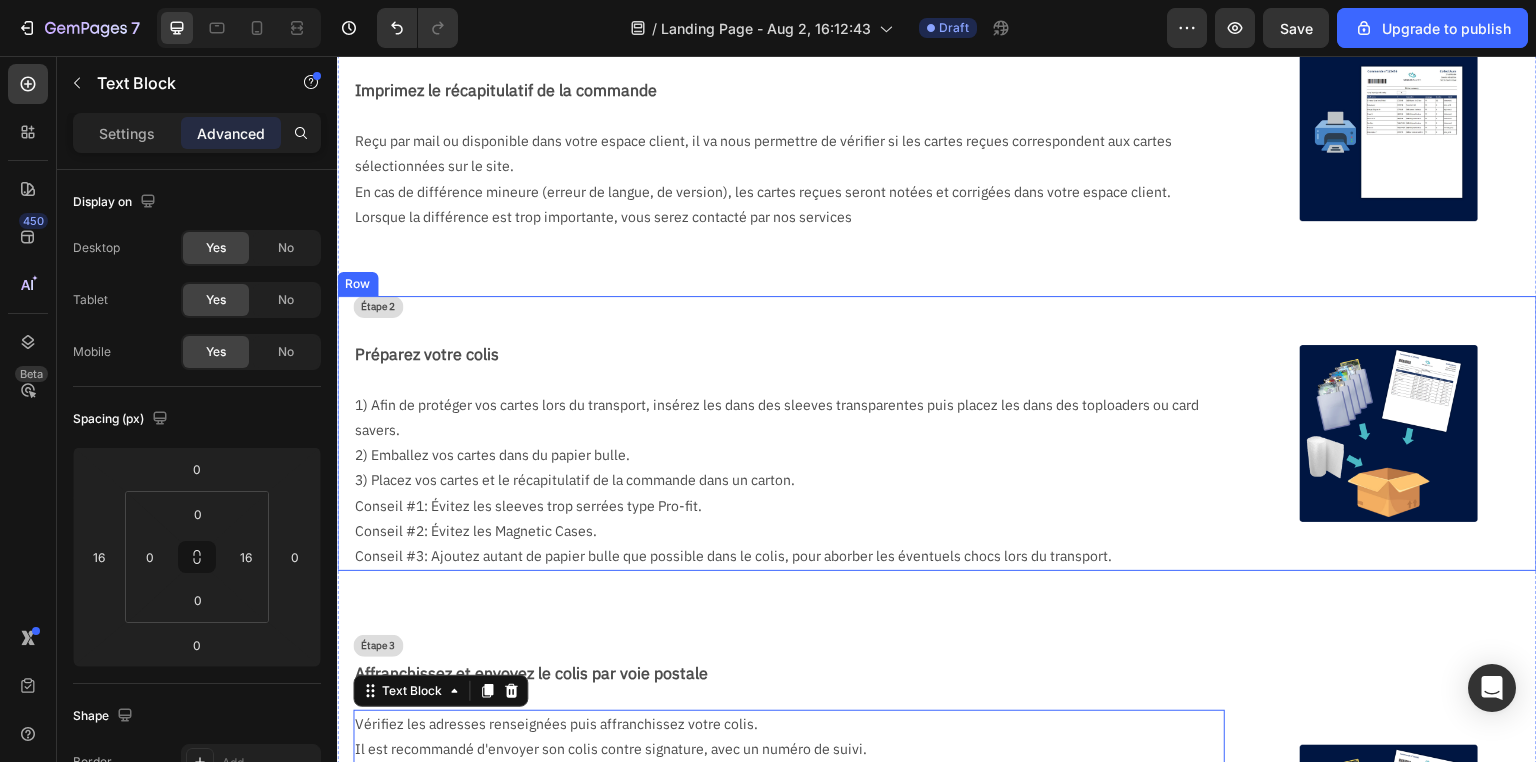click on "Étape 2 Text Block Préparez votre colis Text Block 1) Afin de protéger vos cartes lors du transport, insérez les dans des sleeves transparentes puis placez les dans des toploaders ou card savers. 2) Emballez vos cartes dans du papier bulle. 3) Placez vos cartes et le récapitulatif de la commande dans un carton. Conseil #1: Évitez les sleeves trop serrées type Pro-fit. Conseil #2: Évitez les Magnetic Cases. Conseil #3: Ajoutez autant de papier bulle que possible dans le colis, pour aborber les éventuels chocs lors du transport. Text Block" at bounding box center [781, 433] 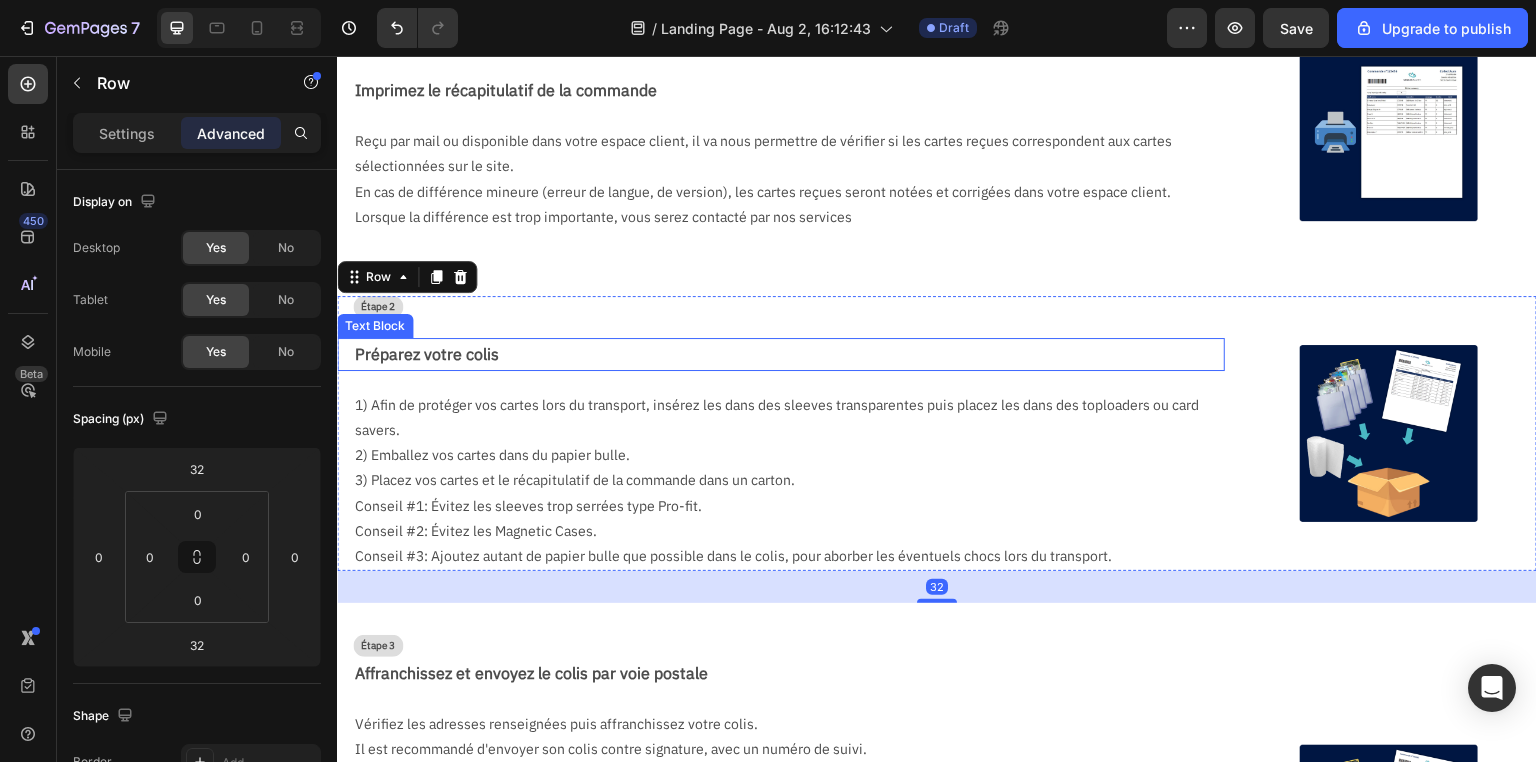 click on "Préparez votre colis" at bounding box center (789, 354) 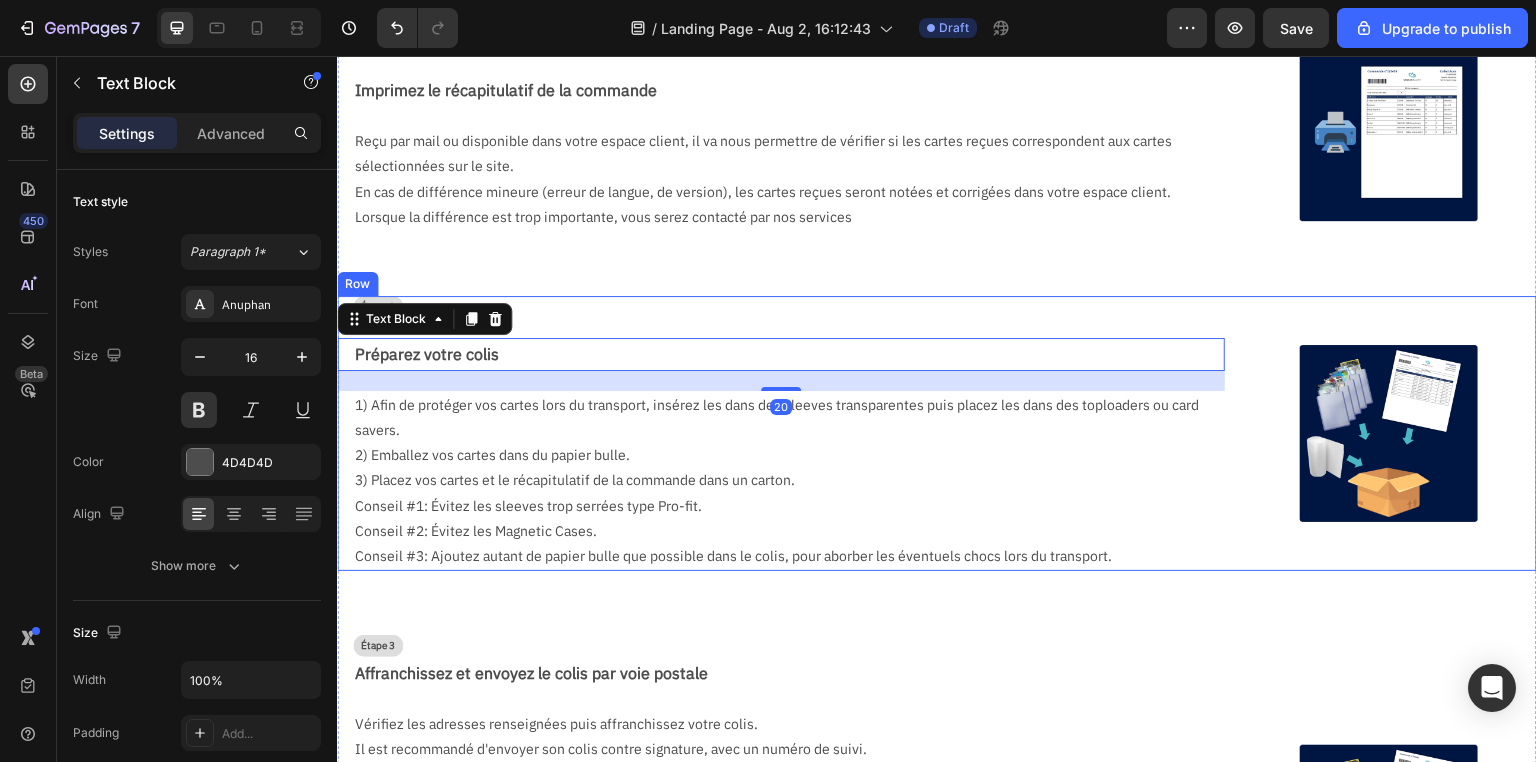click on "Étape 2 Text Block Préparez votre colis Text Block   20 1) Afin de protéger vos cartes lors du transport, insérez les dans des sleeves transparentes puis placez les dans des toploaders ou card savers. 2) Emballez vos cartes dans du papier bulle. 3) Placez vos cartes et le récapitulatif de la commande dans un carton. Conseil #1: Évitez les sleeves trop serrées type Pro-fit. Conseil #2: Évitez les Magnetic Cases. Conseil #3: Ajoutez autant de papier bulle que possible dans le colis, pour aborber les éventuels chocs lors du transport. Text Block" at bounding box center (781, 433) 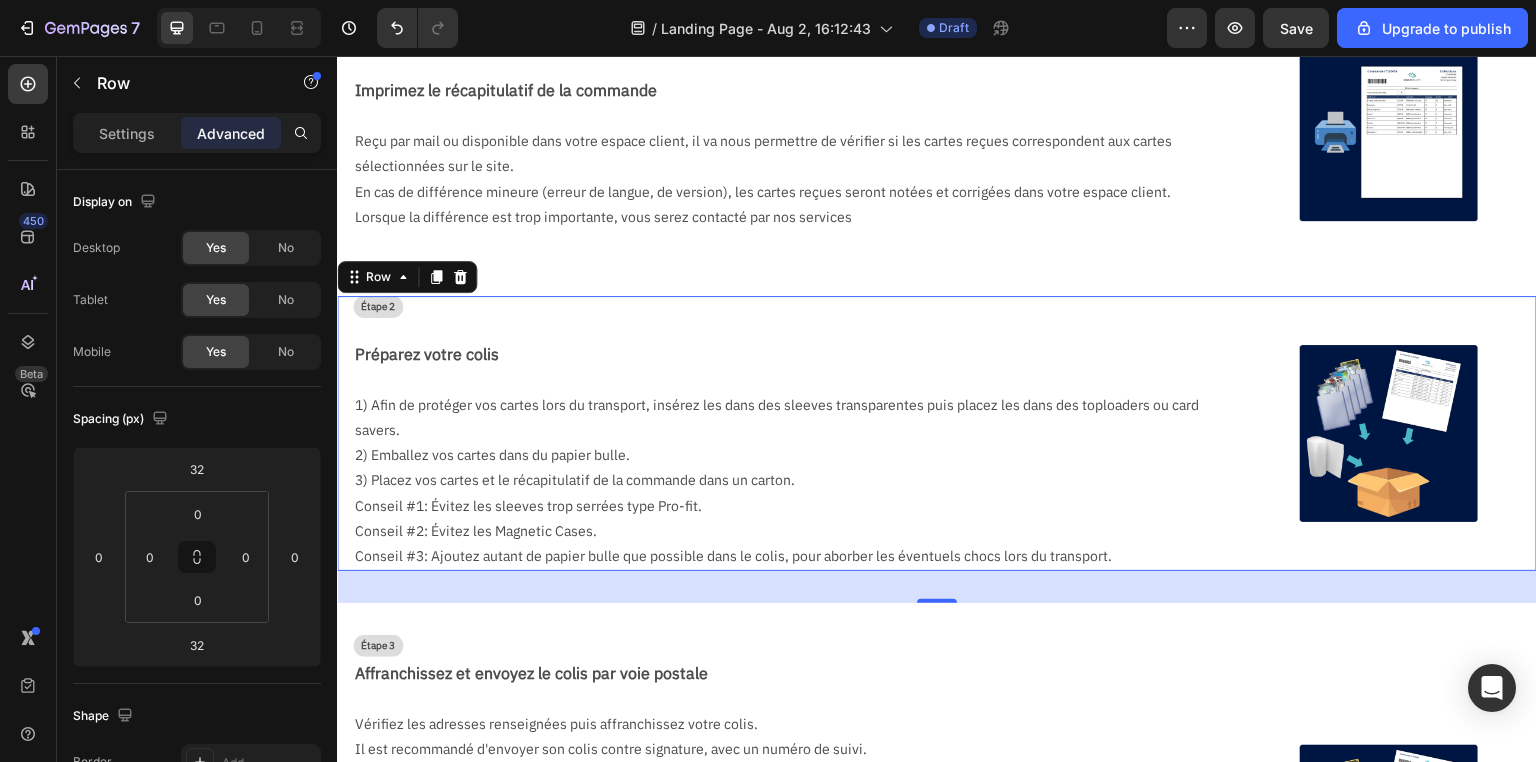 click on "Étape 2 Text Block Préparez votre colis Text Block 1) Afin de protéger vos cartes lors du transport, insérez les dans des sleeves transparentes puis placez les dans des toploaders ou card savers. 2) Emballez vos cartes dans du papier bulle. 3) Placez vos cartes et le récapitulatif de la commande dans un carton. Conseil #1: Évitez les sleeves trop serrées type Pro-fit. Conseil #2: Évitez les Magnetic Cases. Conseil #3: Ajoutez autant de papier bulle que possible dans le colis, pour aborber les éventuels chocs lors du transport. Text Block" at bounding box center [781, 433] 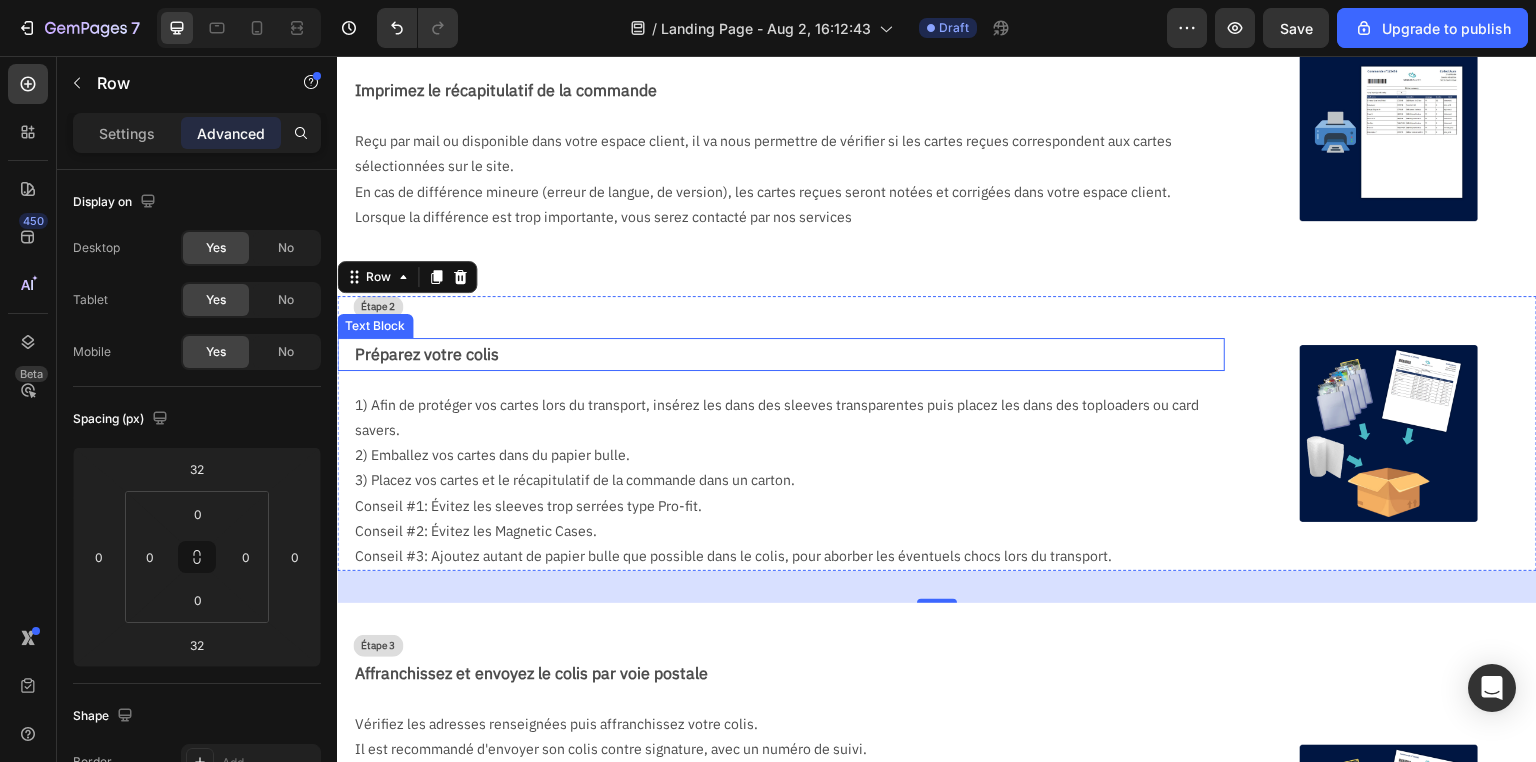 click on "Préparez votre colis" at bounding box center (789, 354) 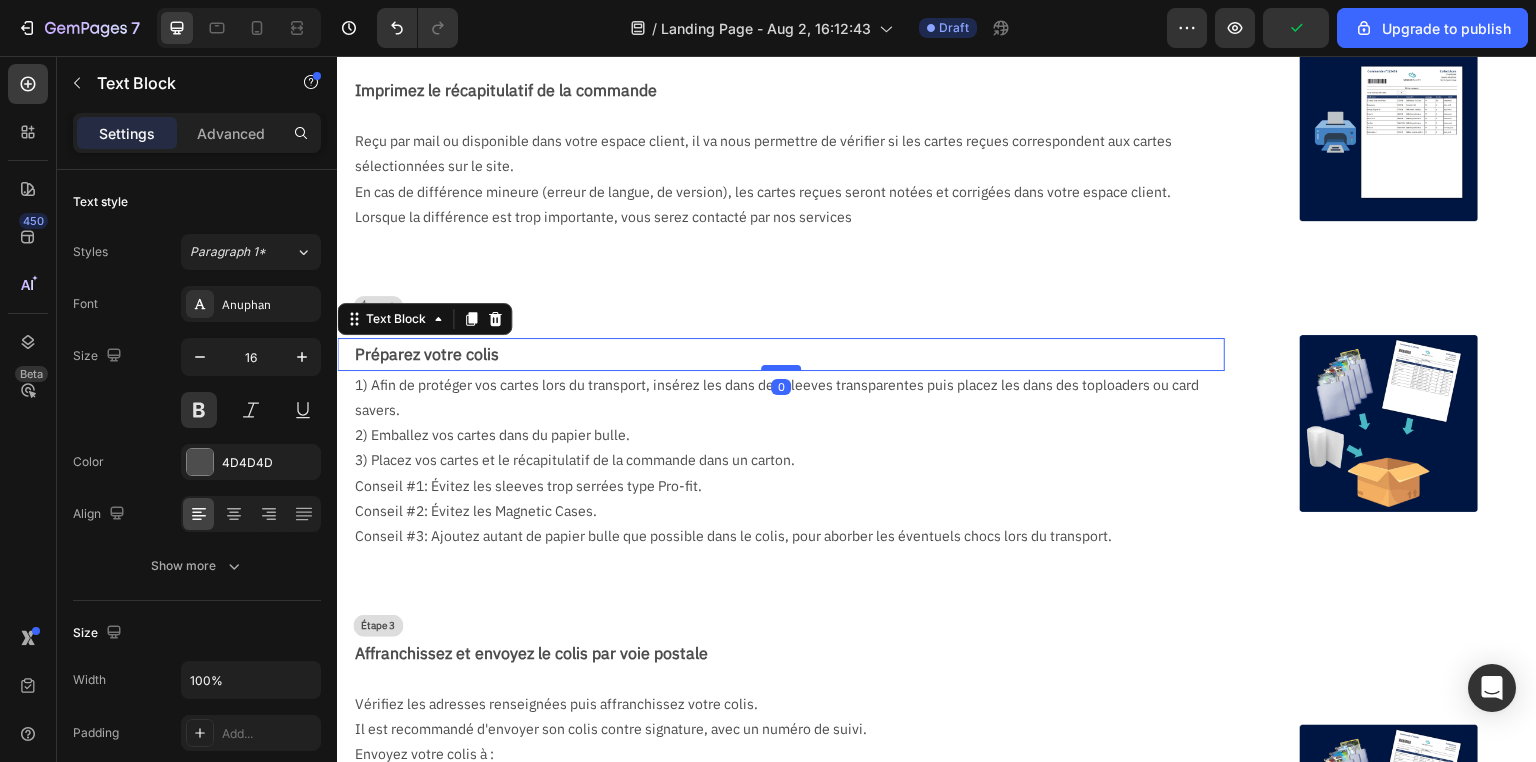 drag, startPoint x: 774, startPoint y: 387, endPoint x: 773, endPoint y: 364, distance: 23.021729 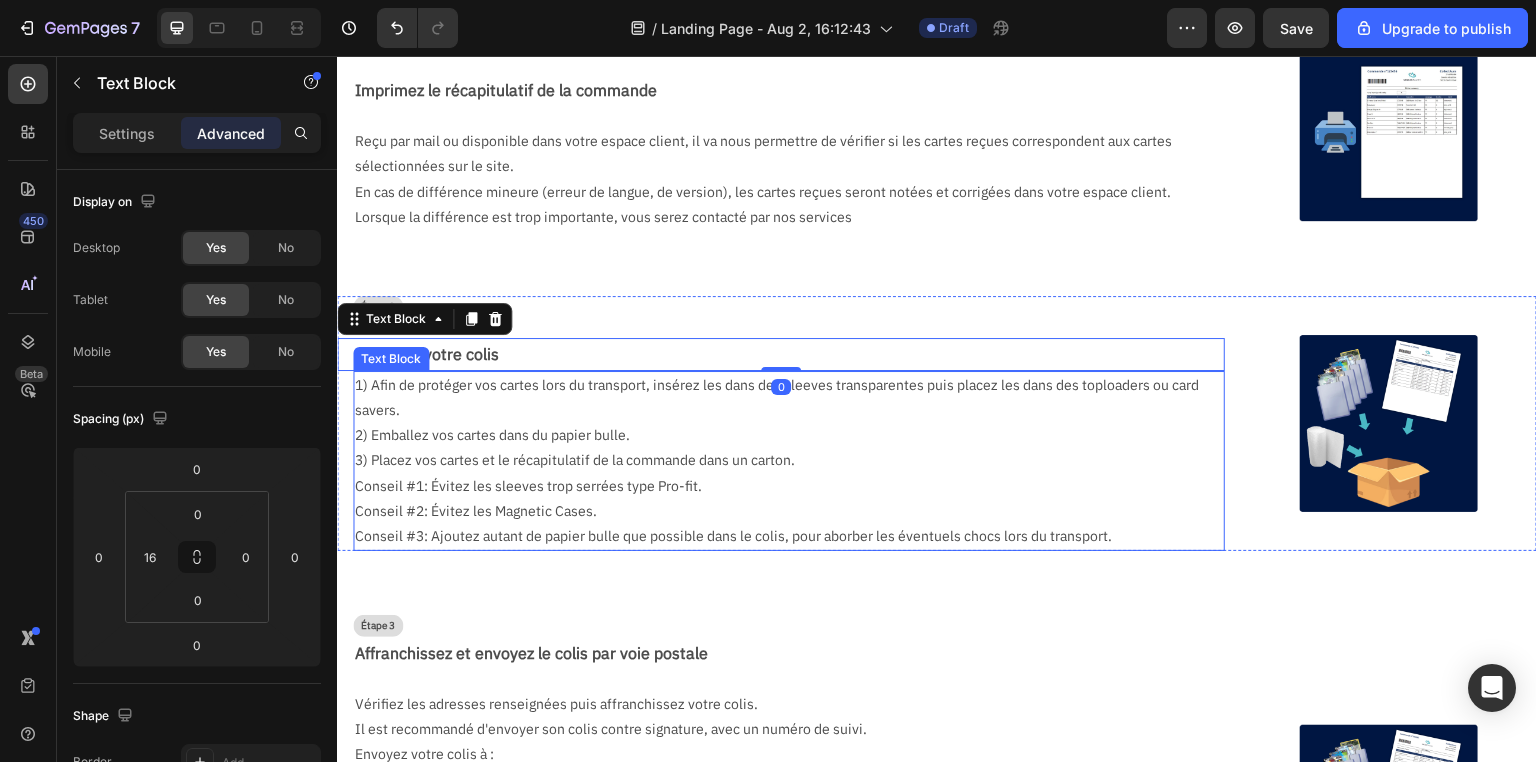 drag, startPoint x: 666, startPoint y: 463, endPoint x: 727, endPoint y: 534, distance: 93.60555 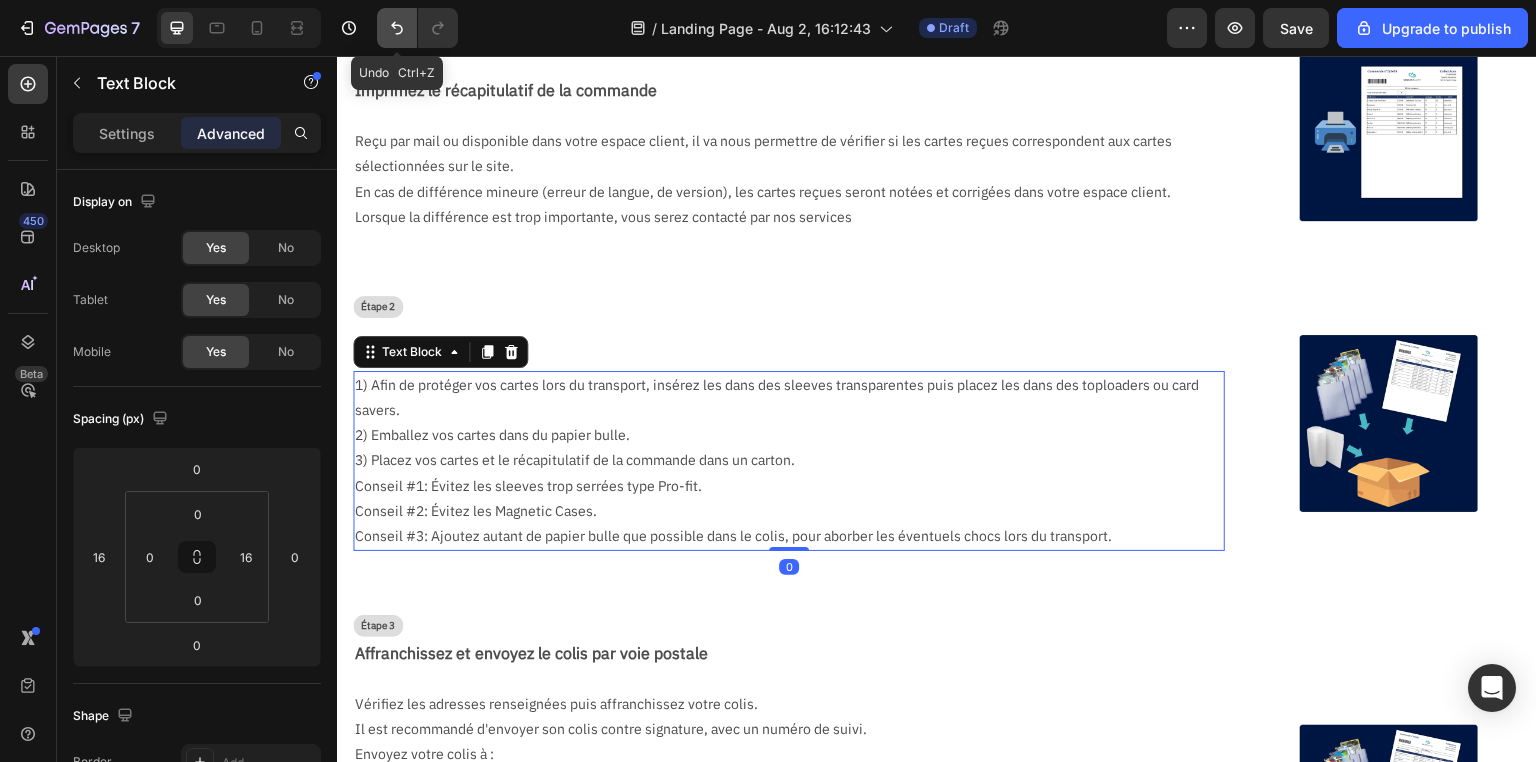 click 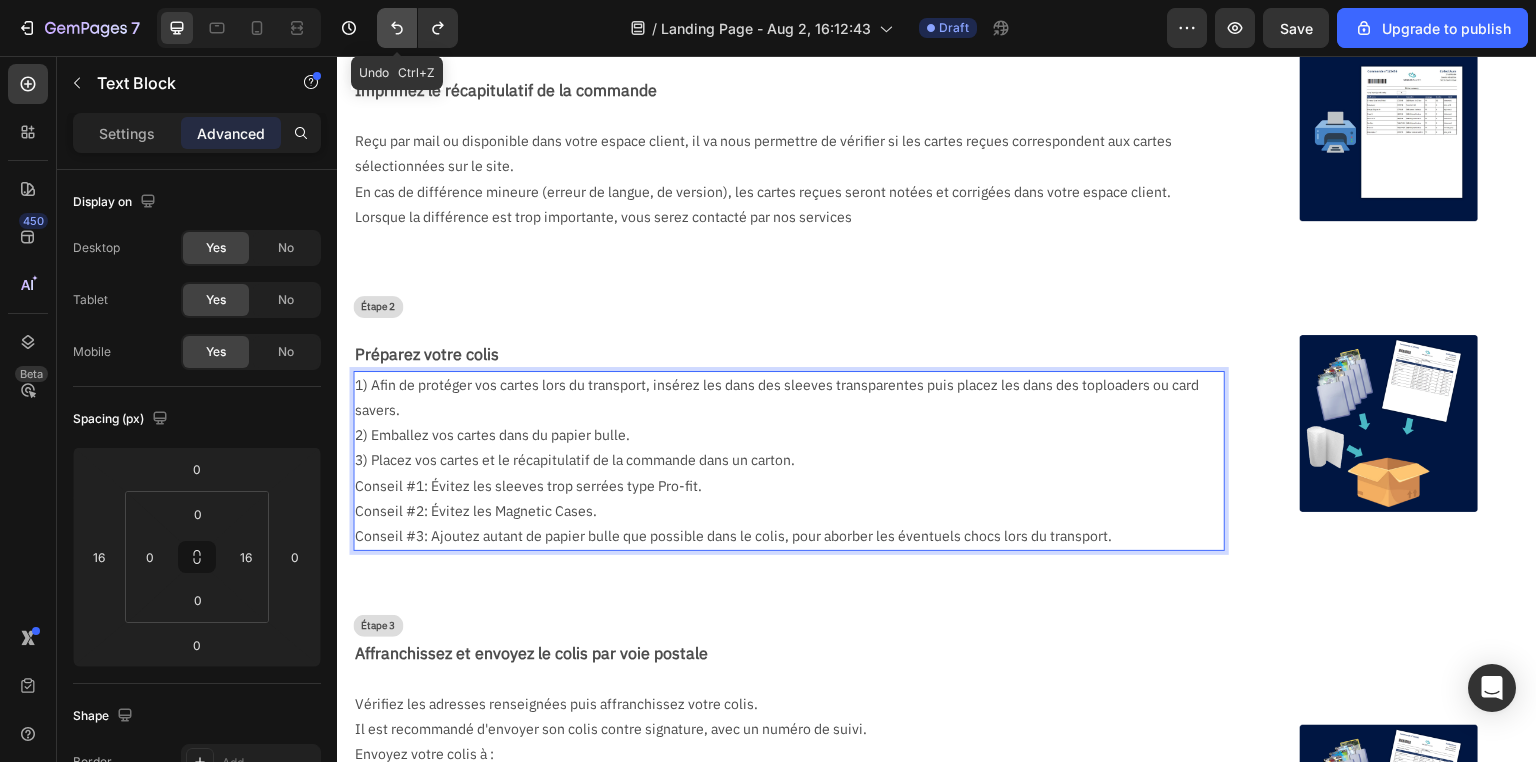 click 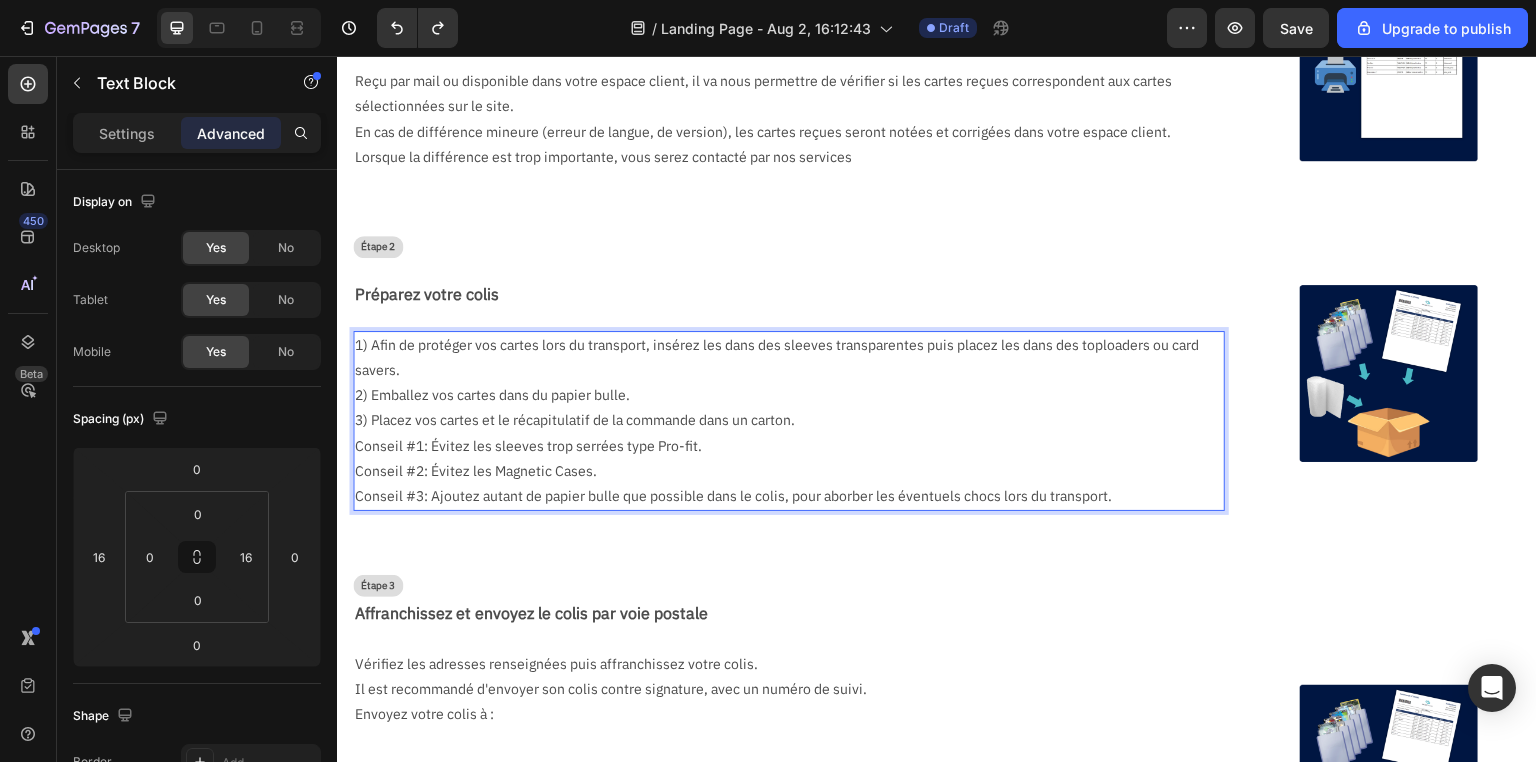 scroll, scrollTop: 400, scrollLeft: 0, axis: vertical 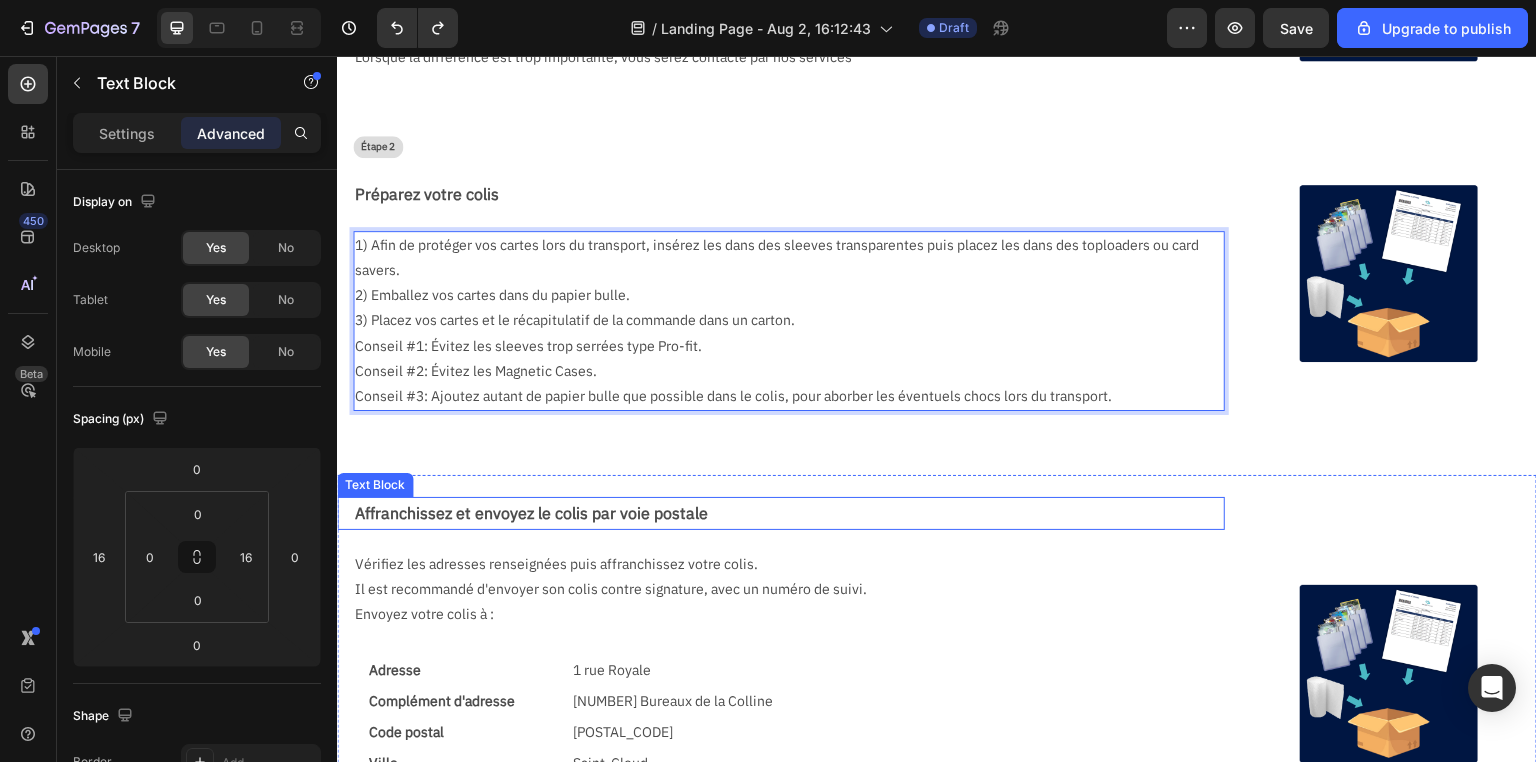click on "Affranchissez et envoyez le colis par voie postale" at bounding box center [789, 513] 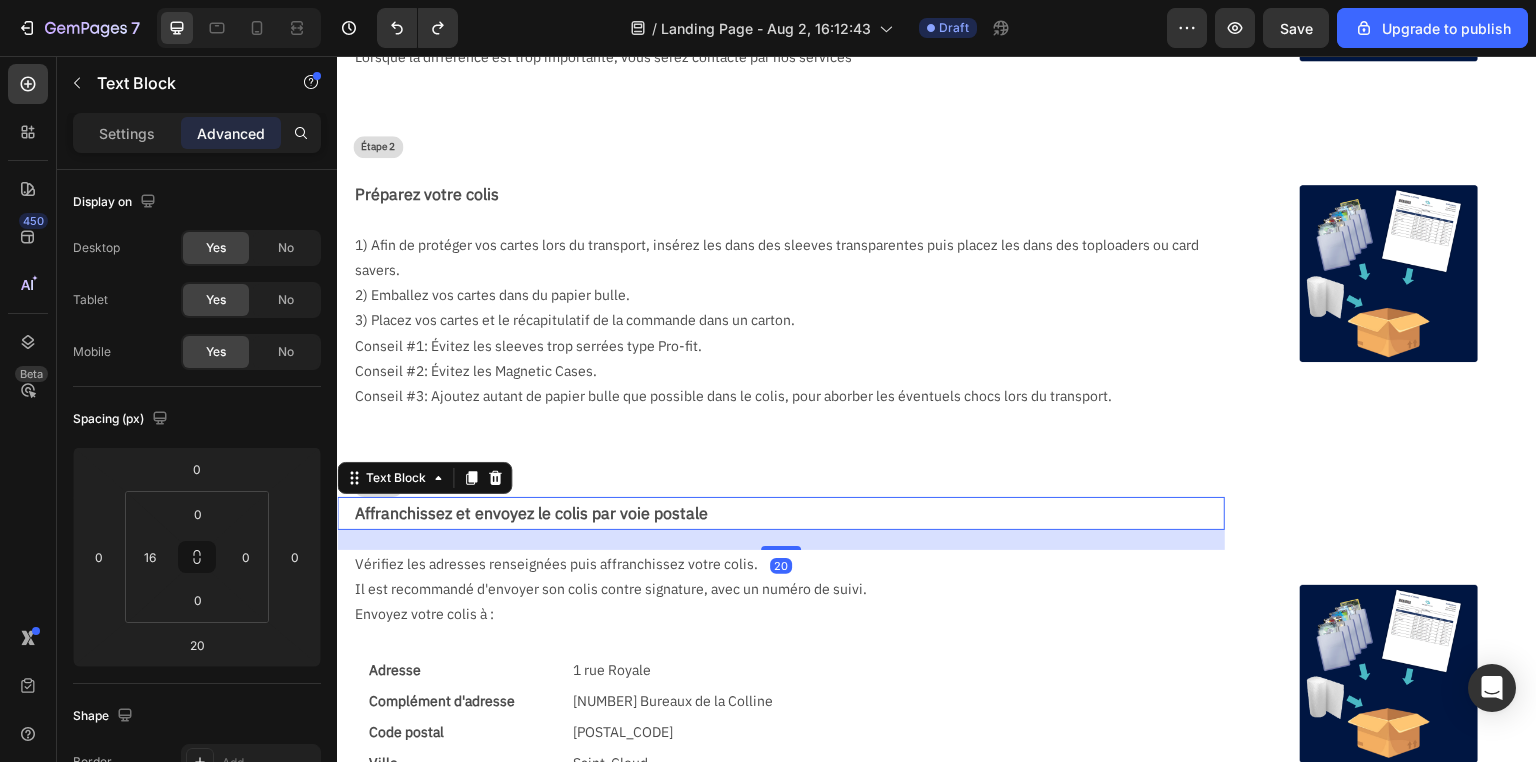 click on "20" at bounding box center [781, 540] 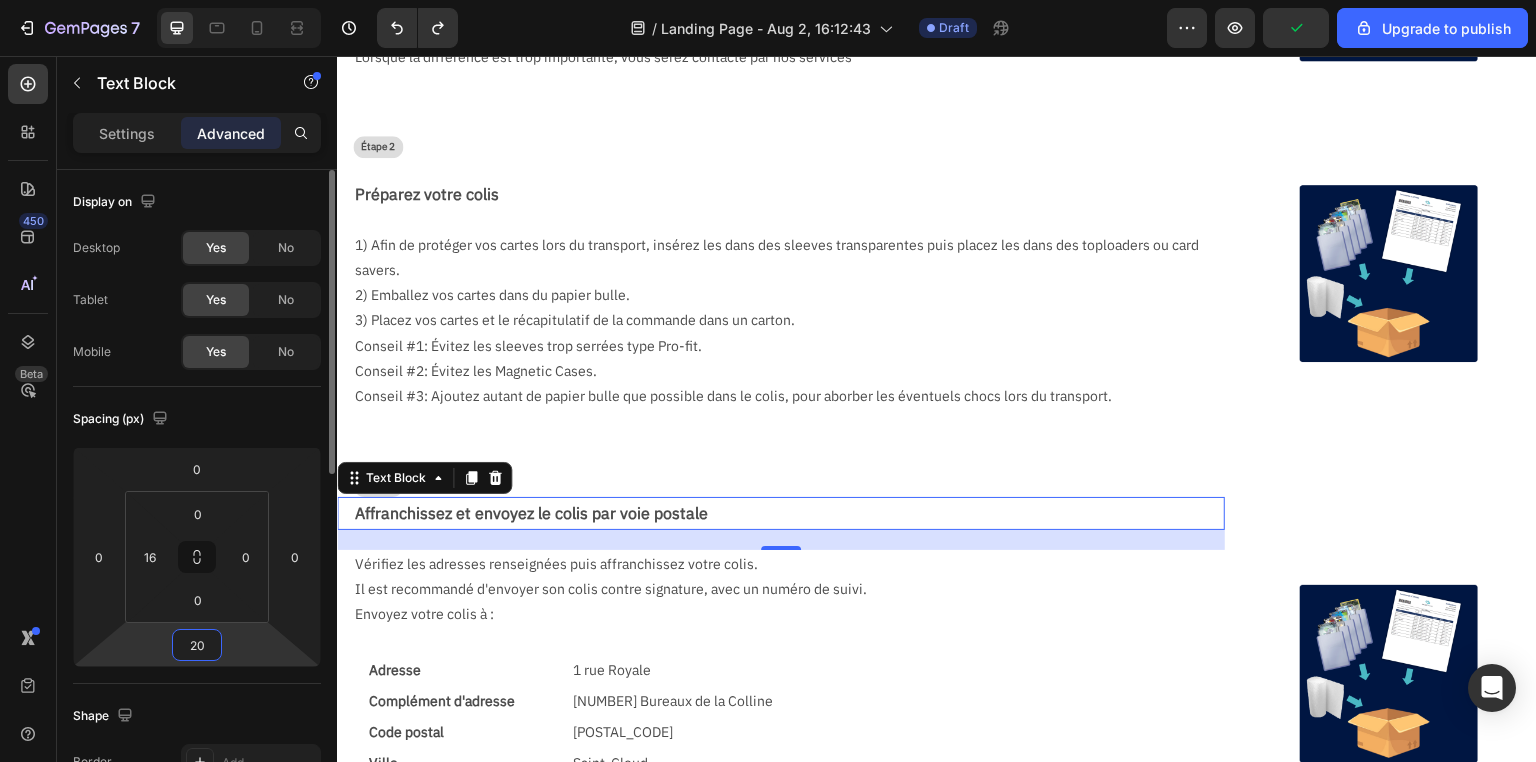 click on "20" at bounding box center [197, 645] 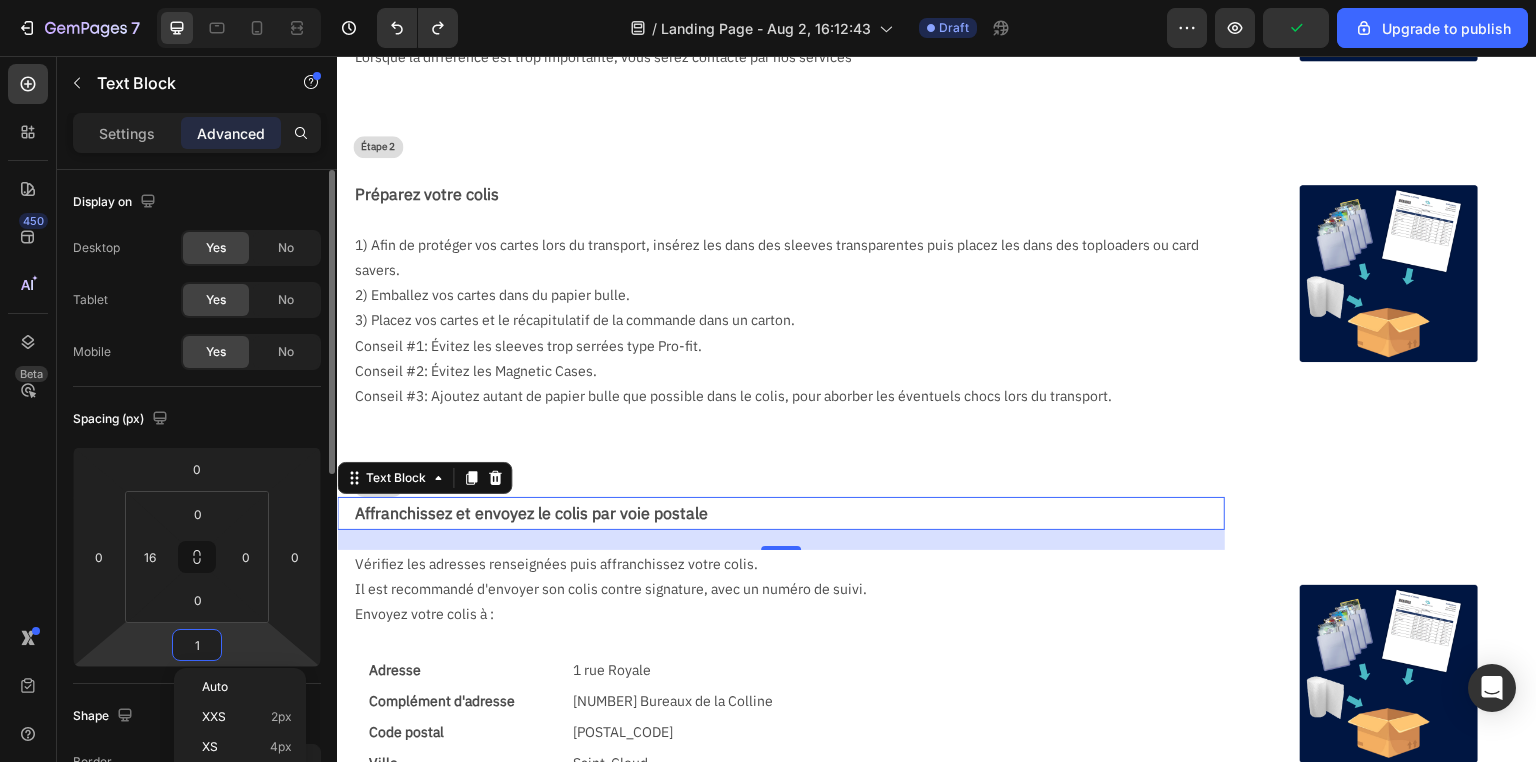 type on "10" 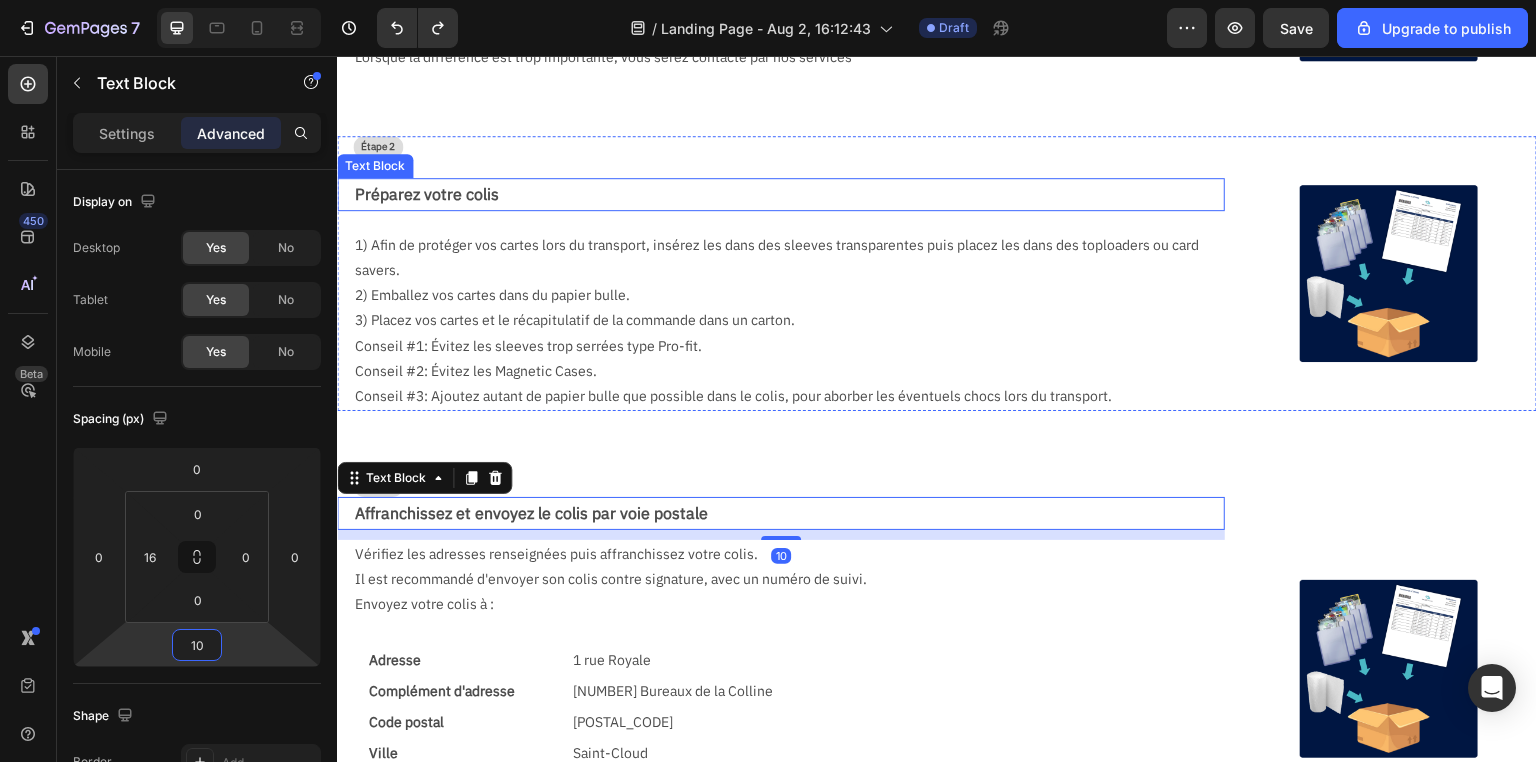 click on "Préparez votre colis" at bounding box center (789, 194) 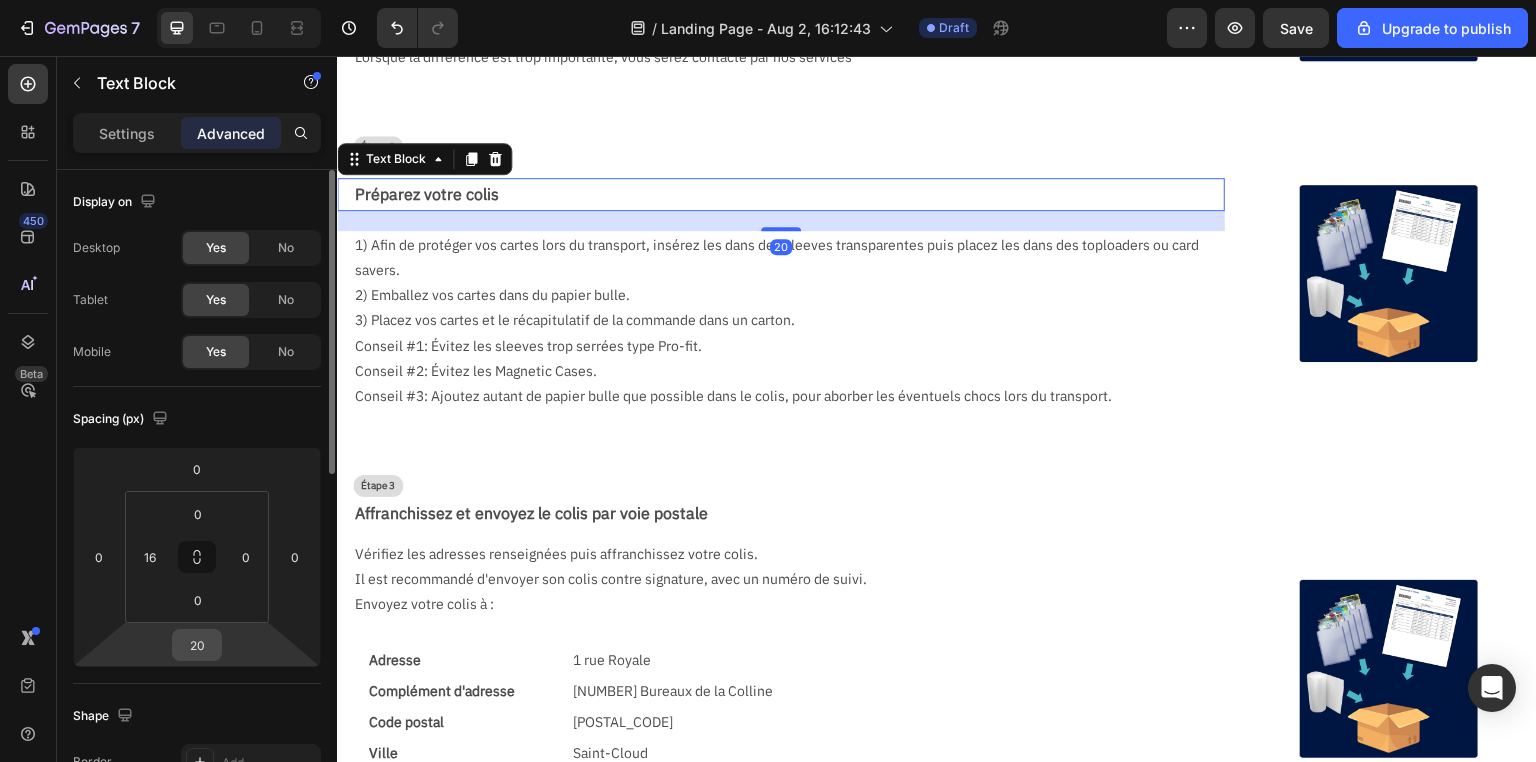 click on "20" at bounding box center (197, 645) 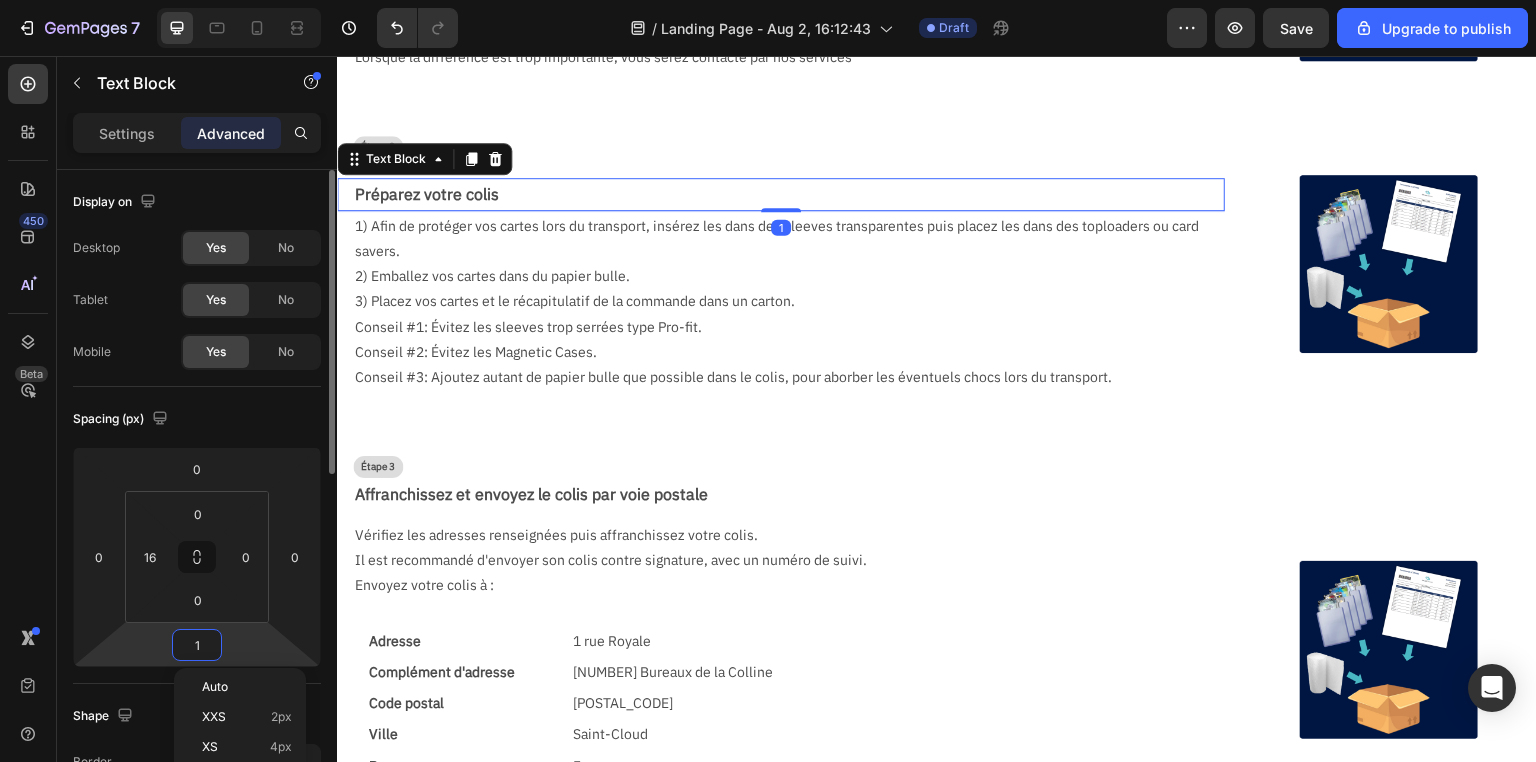 type on "10" 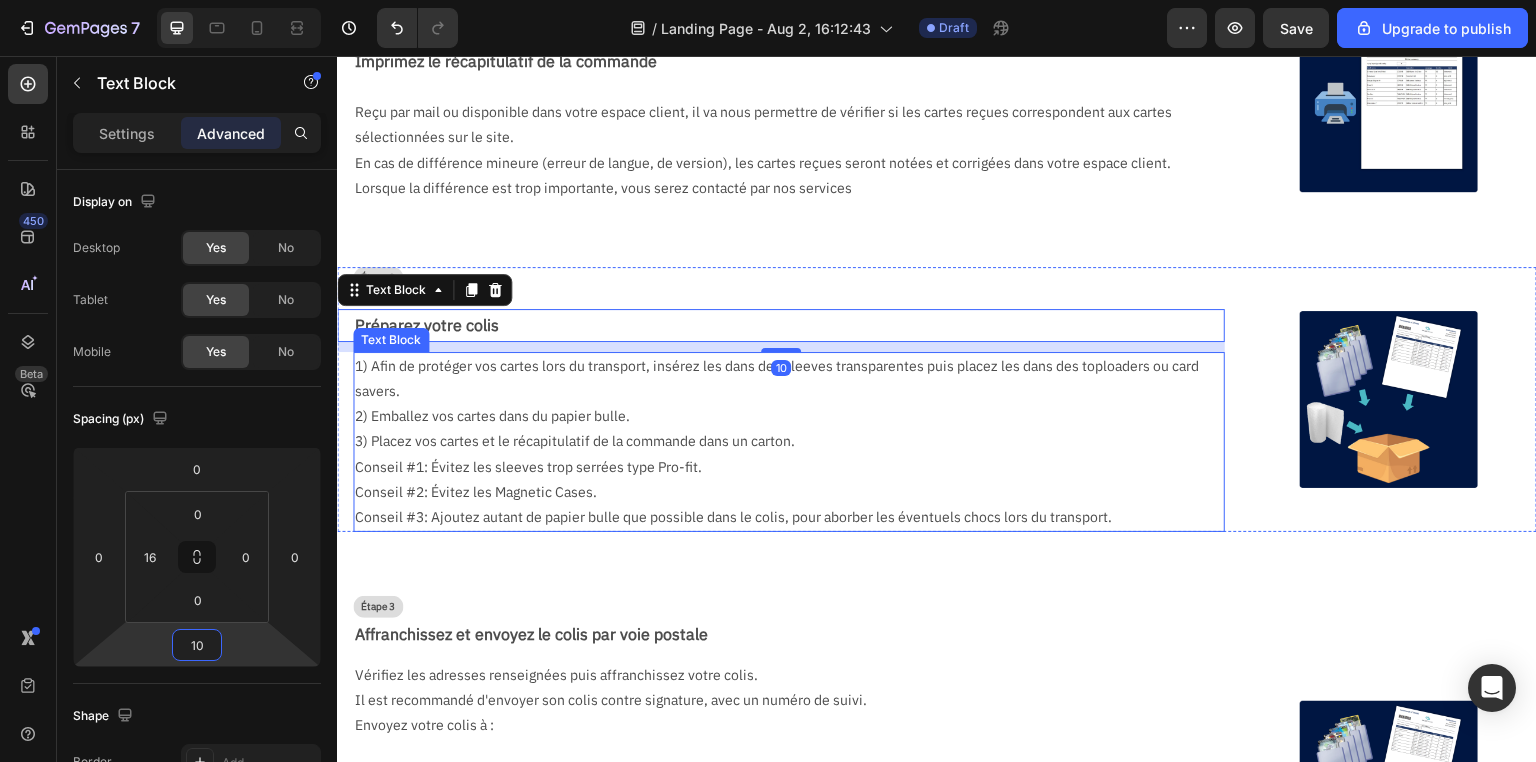 scroll, scrollTop: 240, scrollLeft: 0, axis: vertical 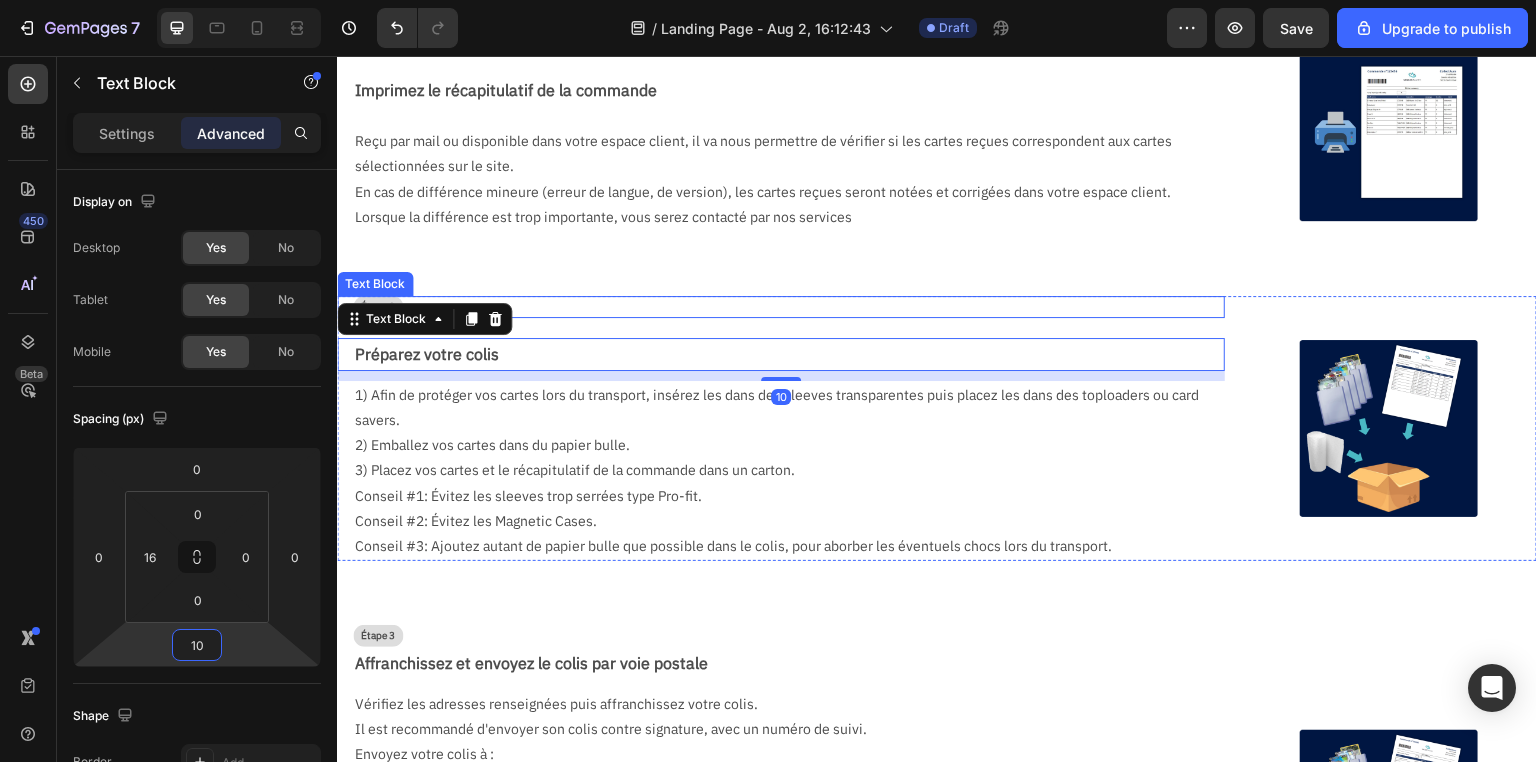 click on "Étape 2" at bounding box center (789, 307) 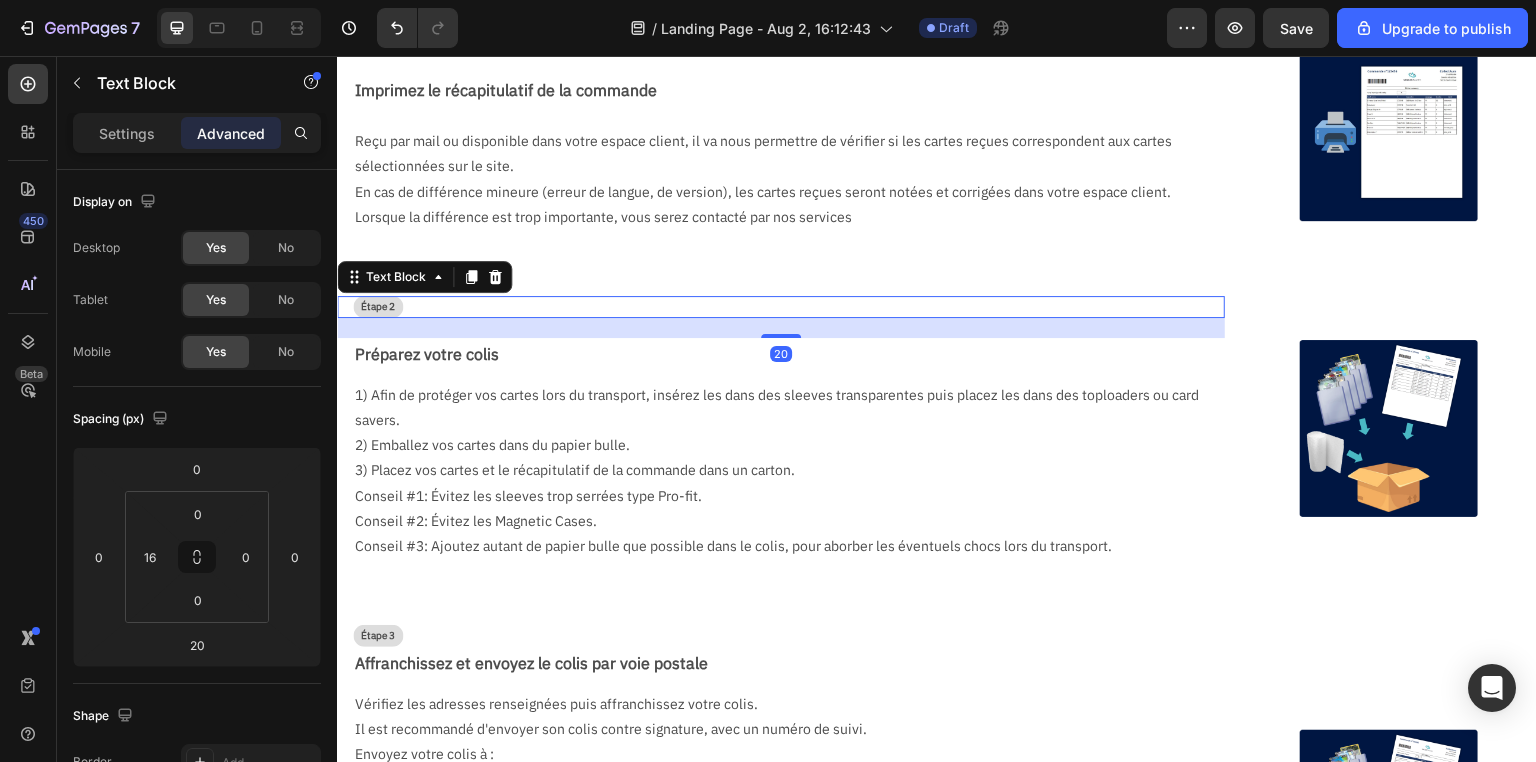click on "Étape 2" at bounding box center [789, 307] 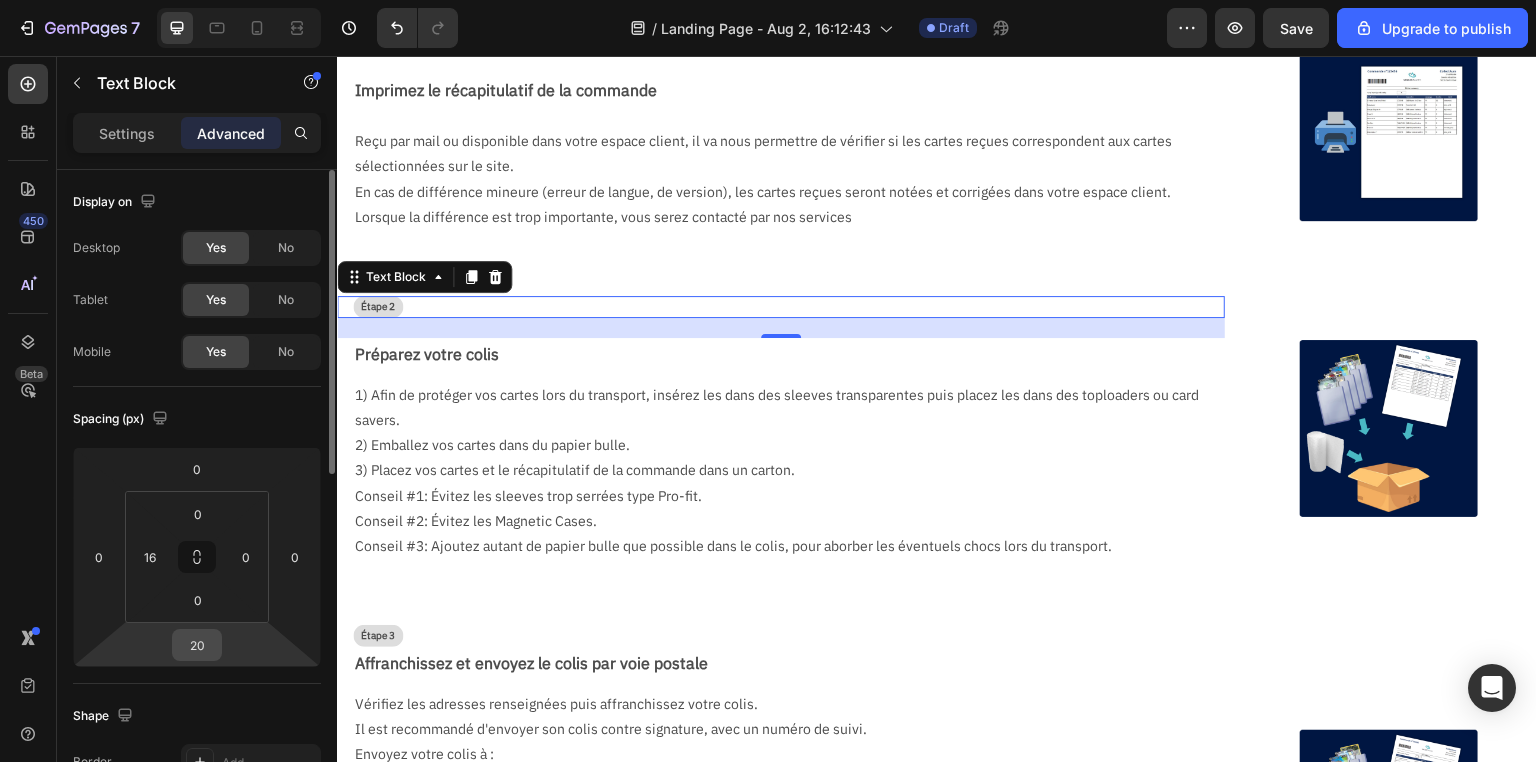 click on "20" at bounding box center [197, 645] 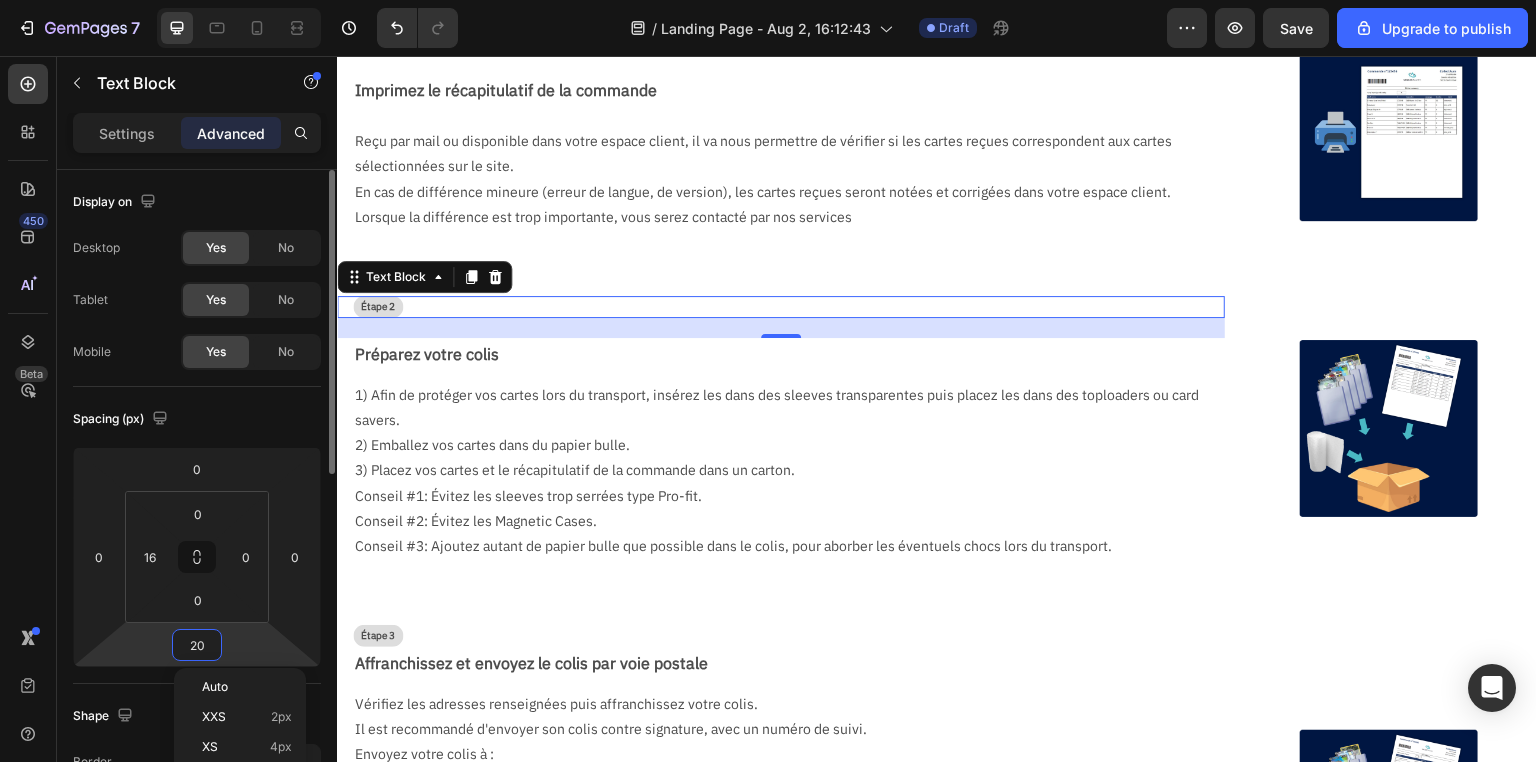 type on "5" 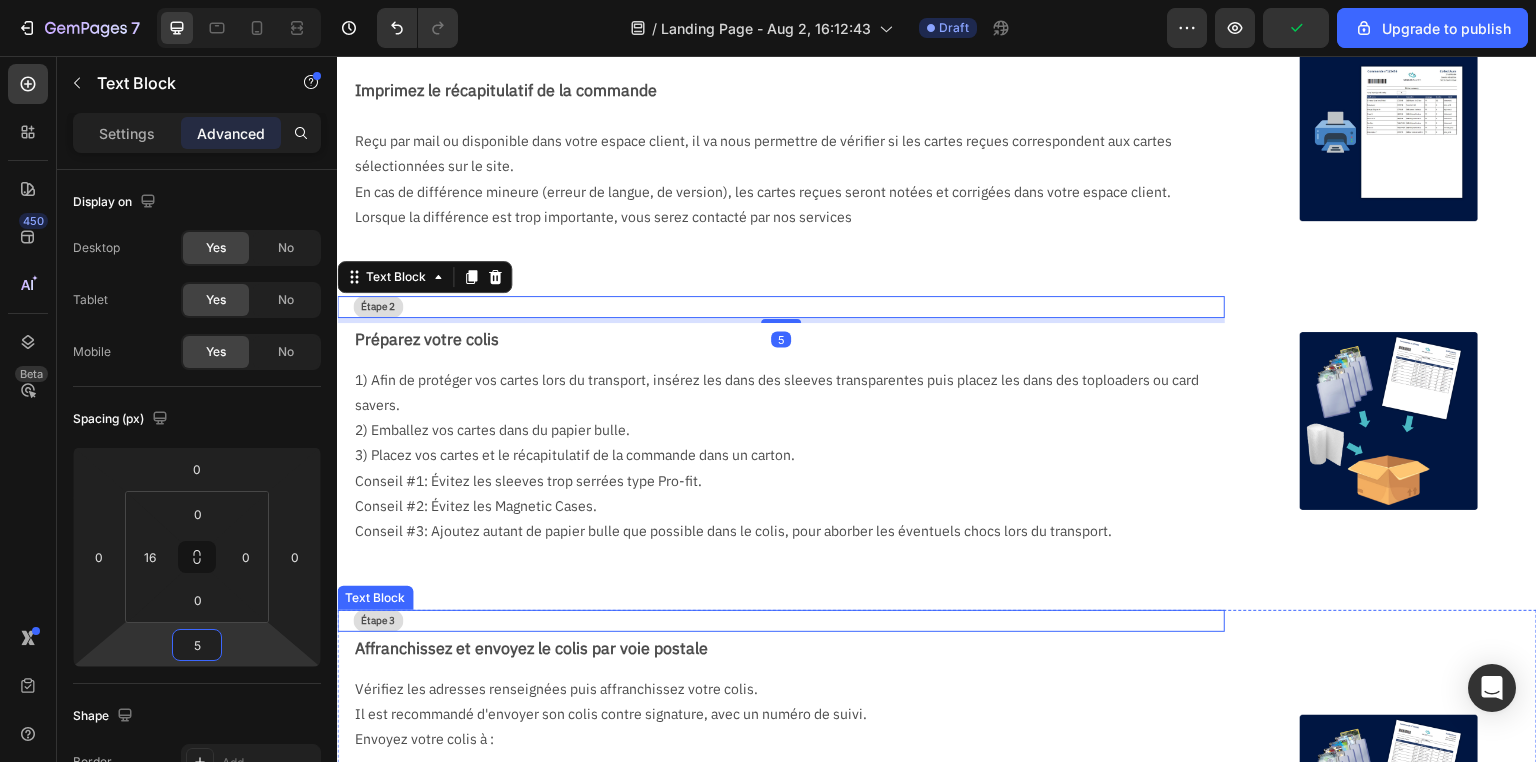 click on "Étape 3" at bounding box center (789, 621) 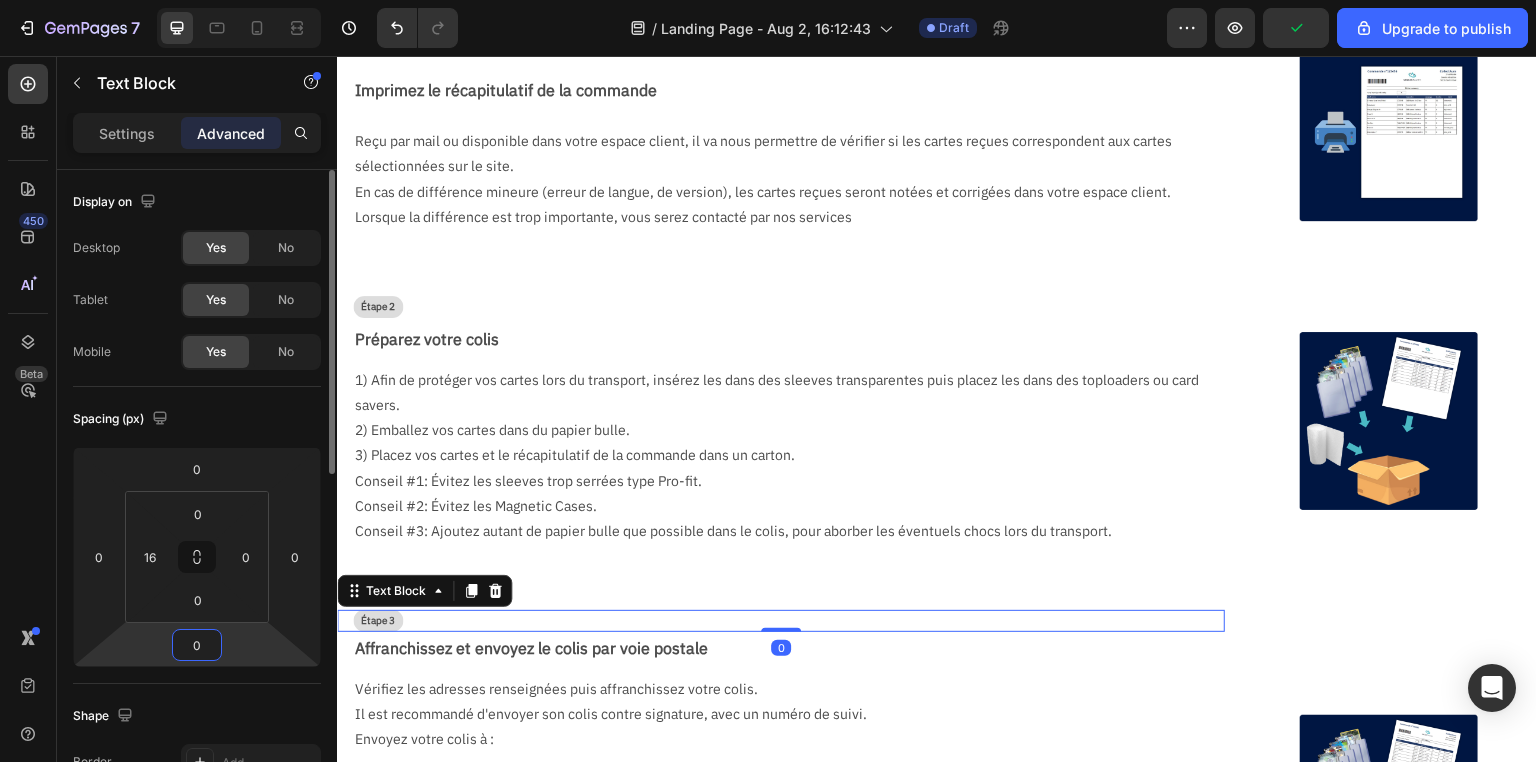 click on "0" at bounding box center [197, 645] 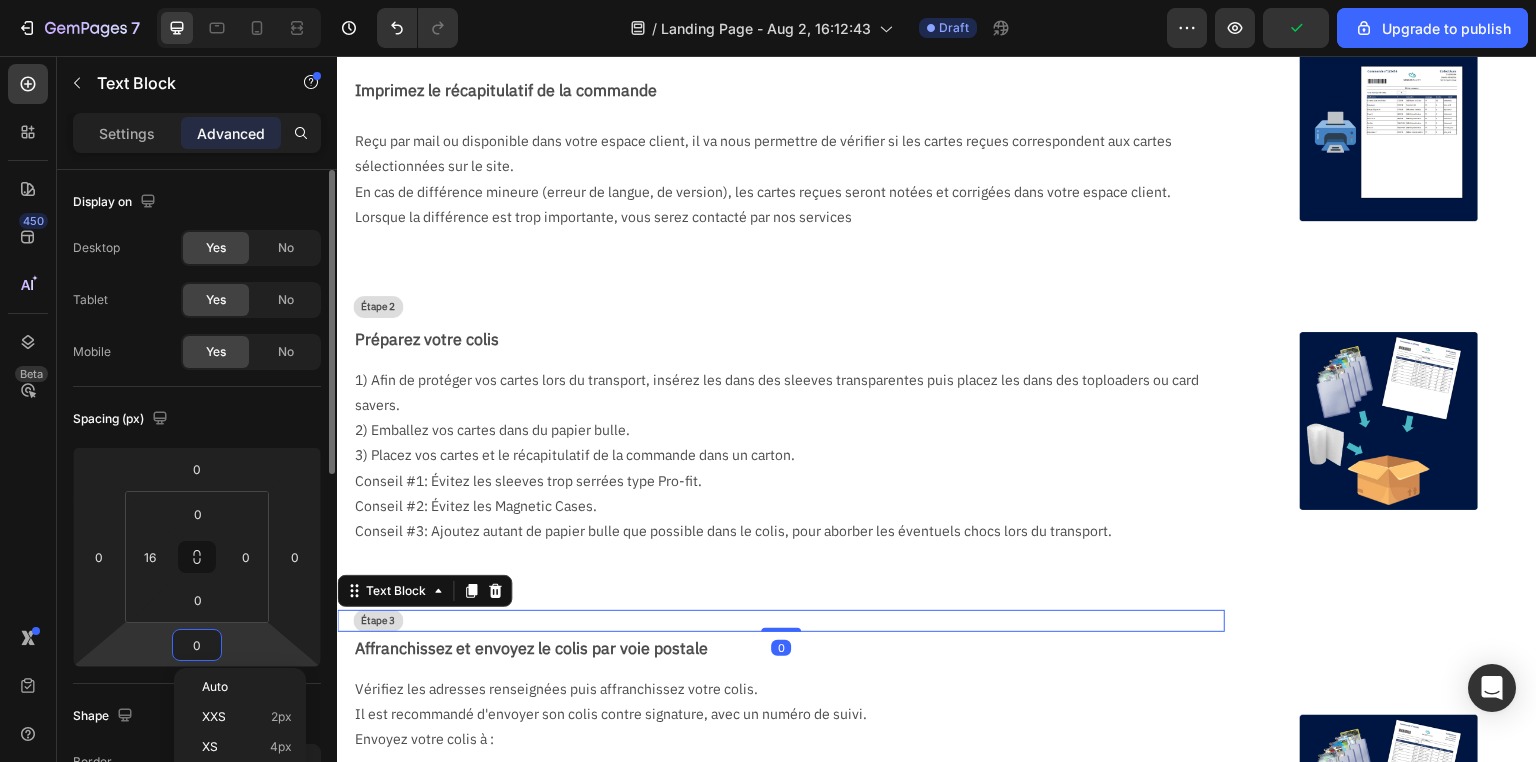 type on "5" 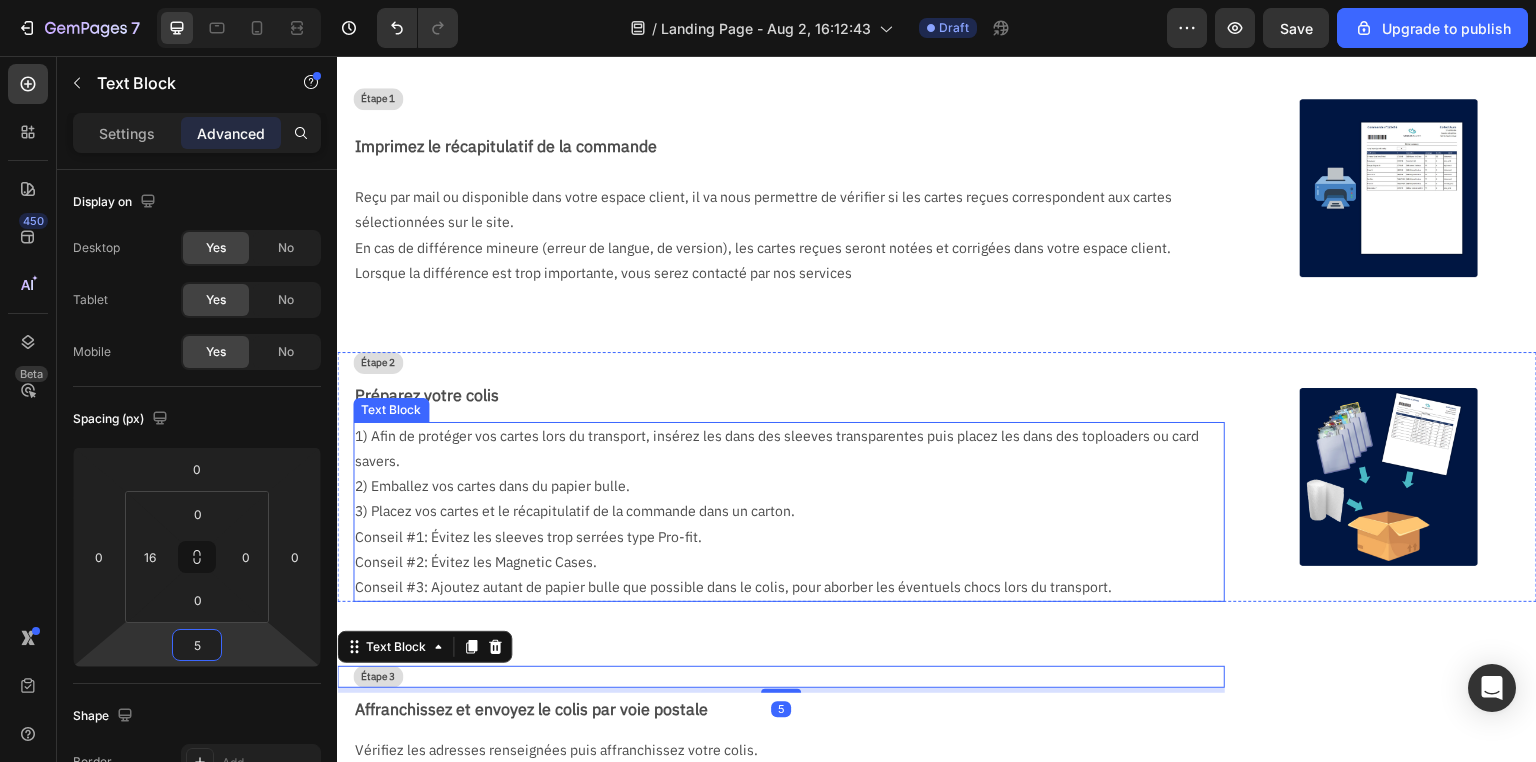 scroll, scrollTop: 0, scrollLeft: 0, axis: both 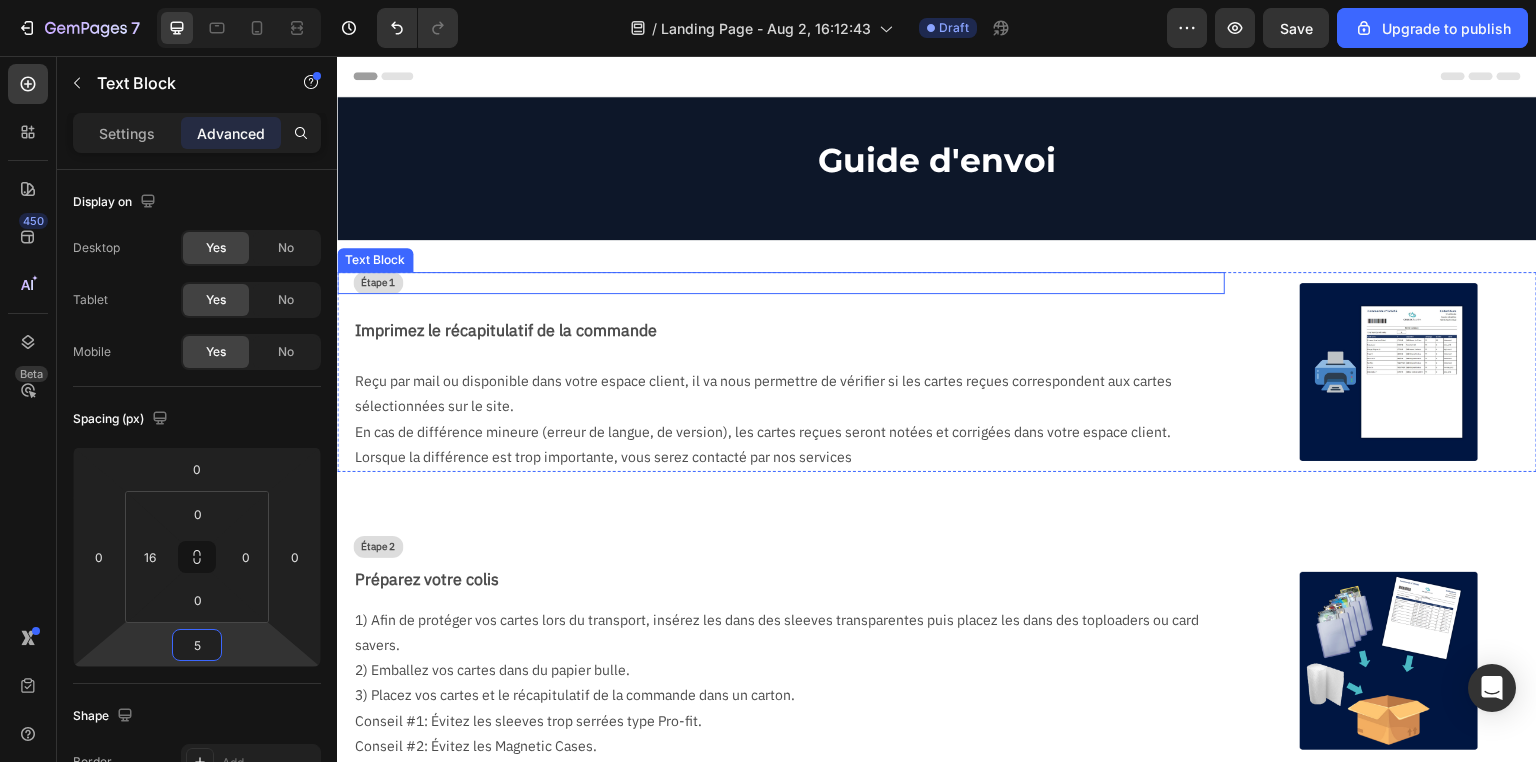 click on "Étape 1" at bounding box center (789, 283) 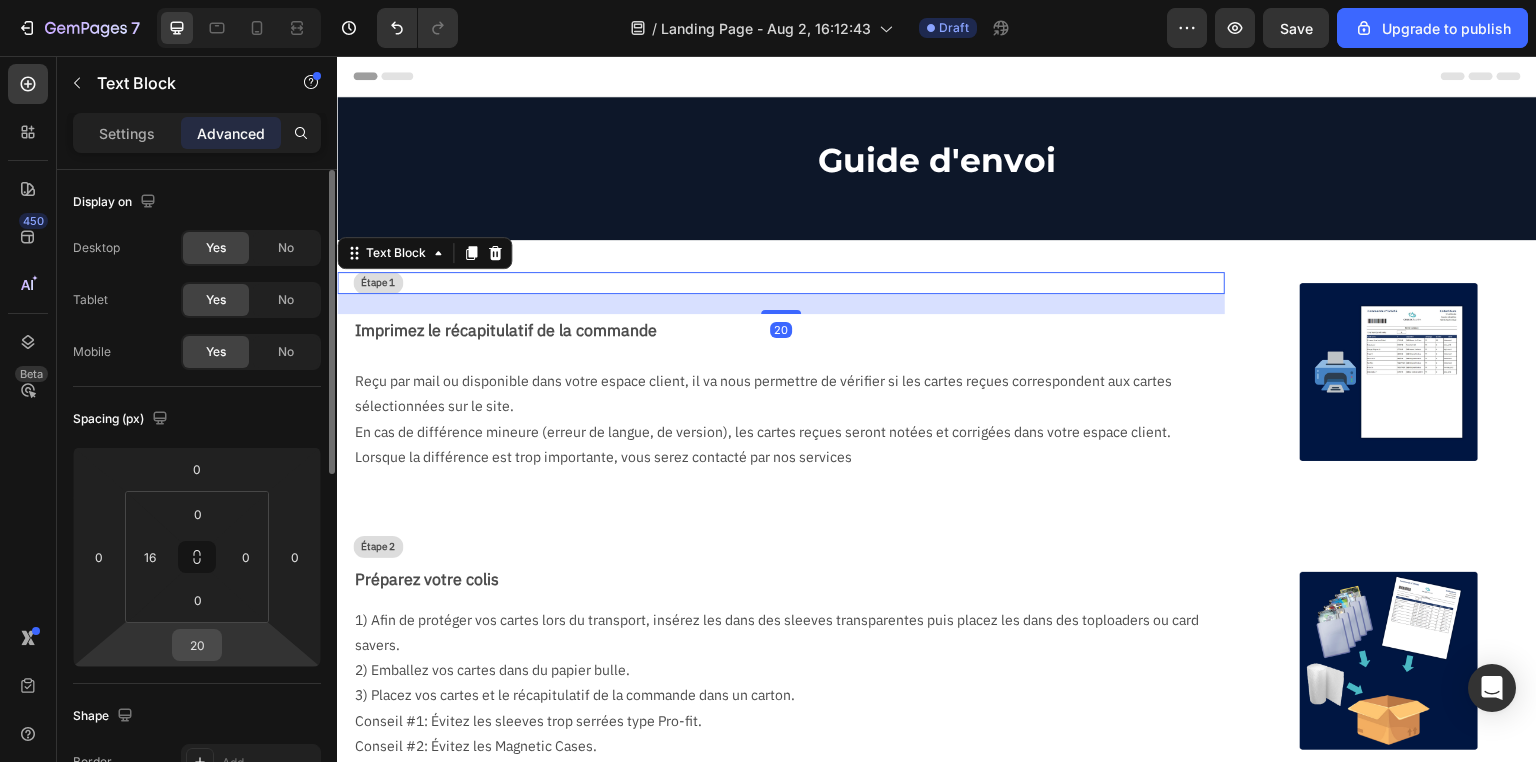 click on "20" at bounding box center [197, 645] 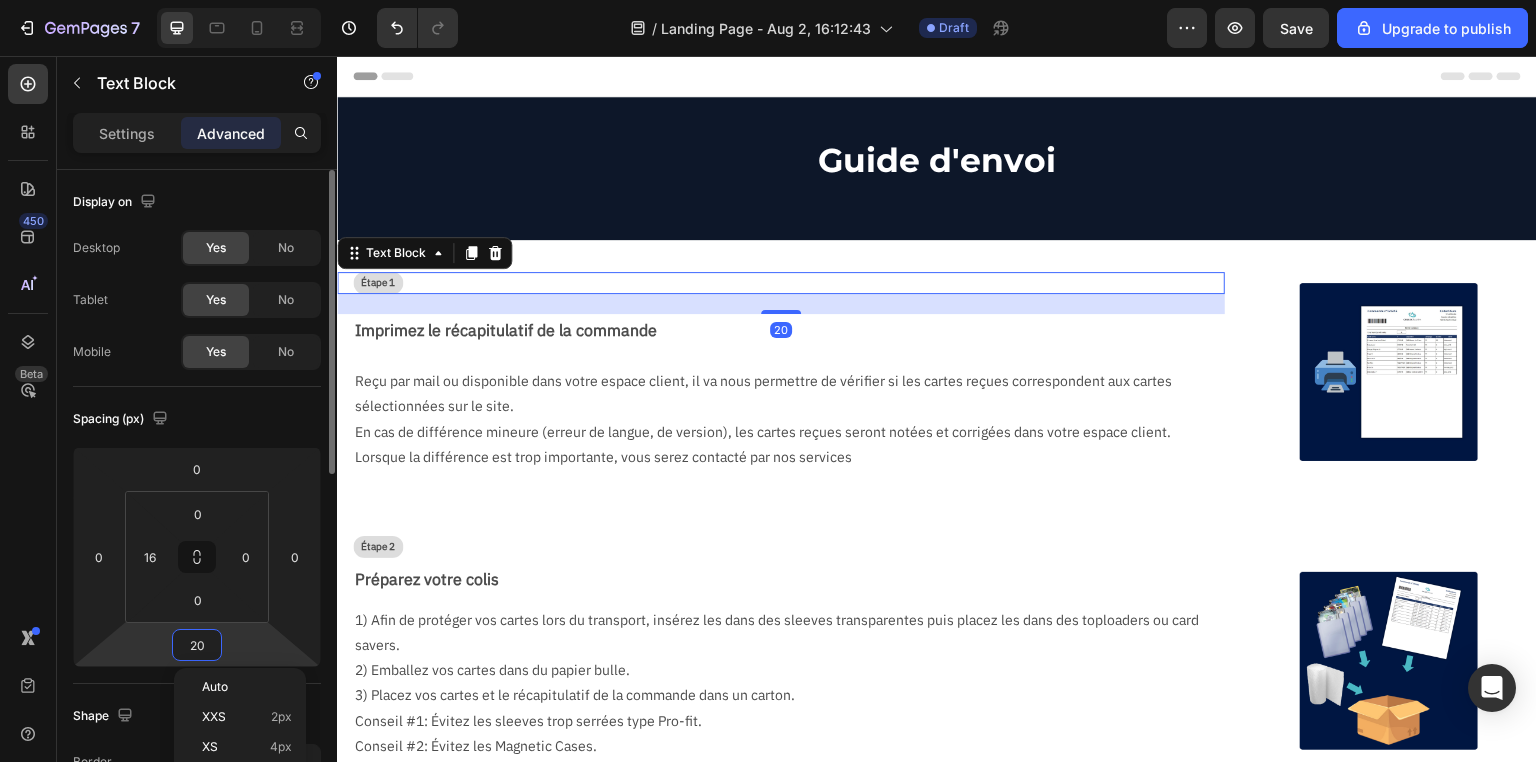type on "5" 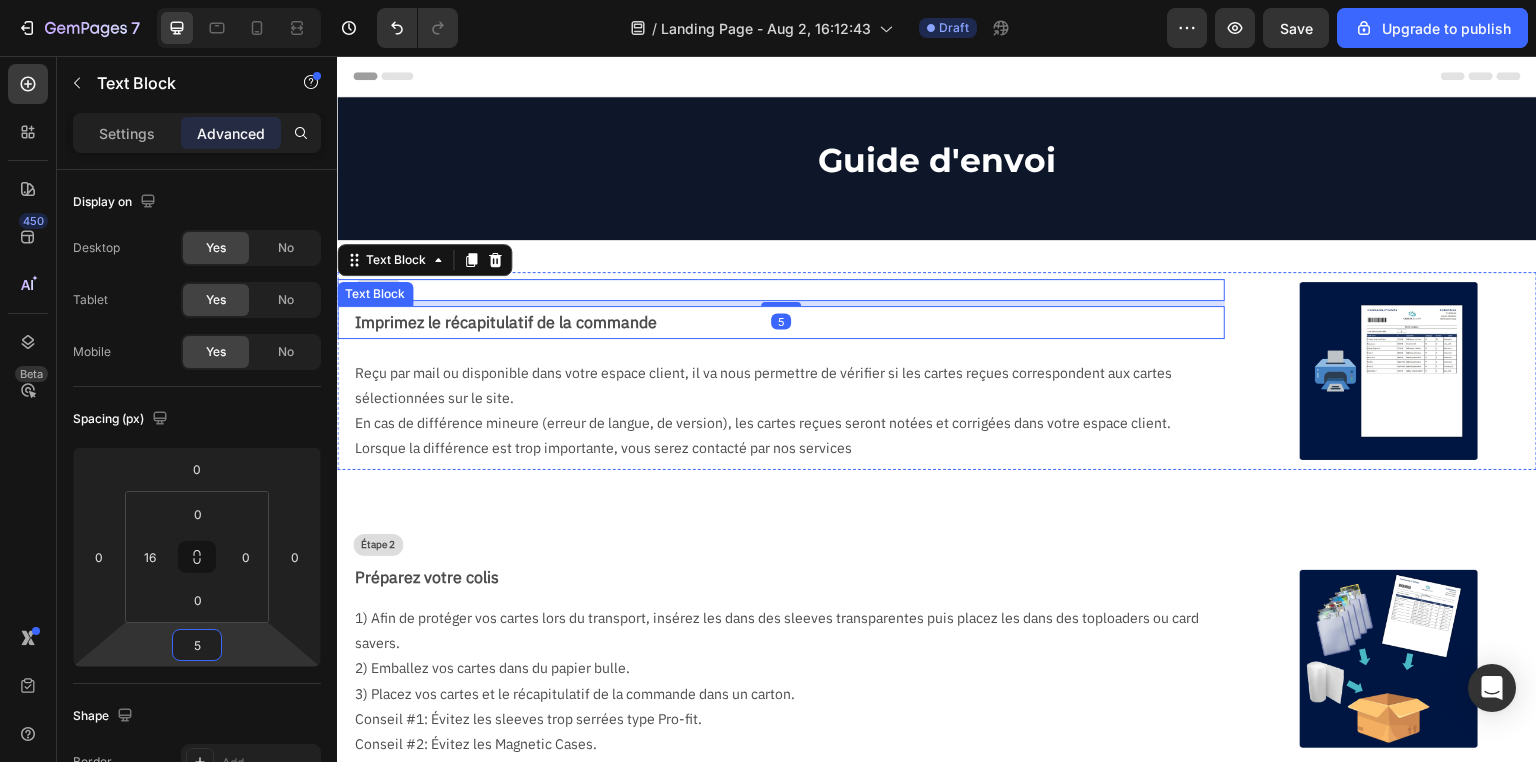 click on "Imprimez le récapitulatif de la commande" at bounding box center [789, 322] 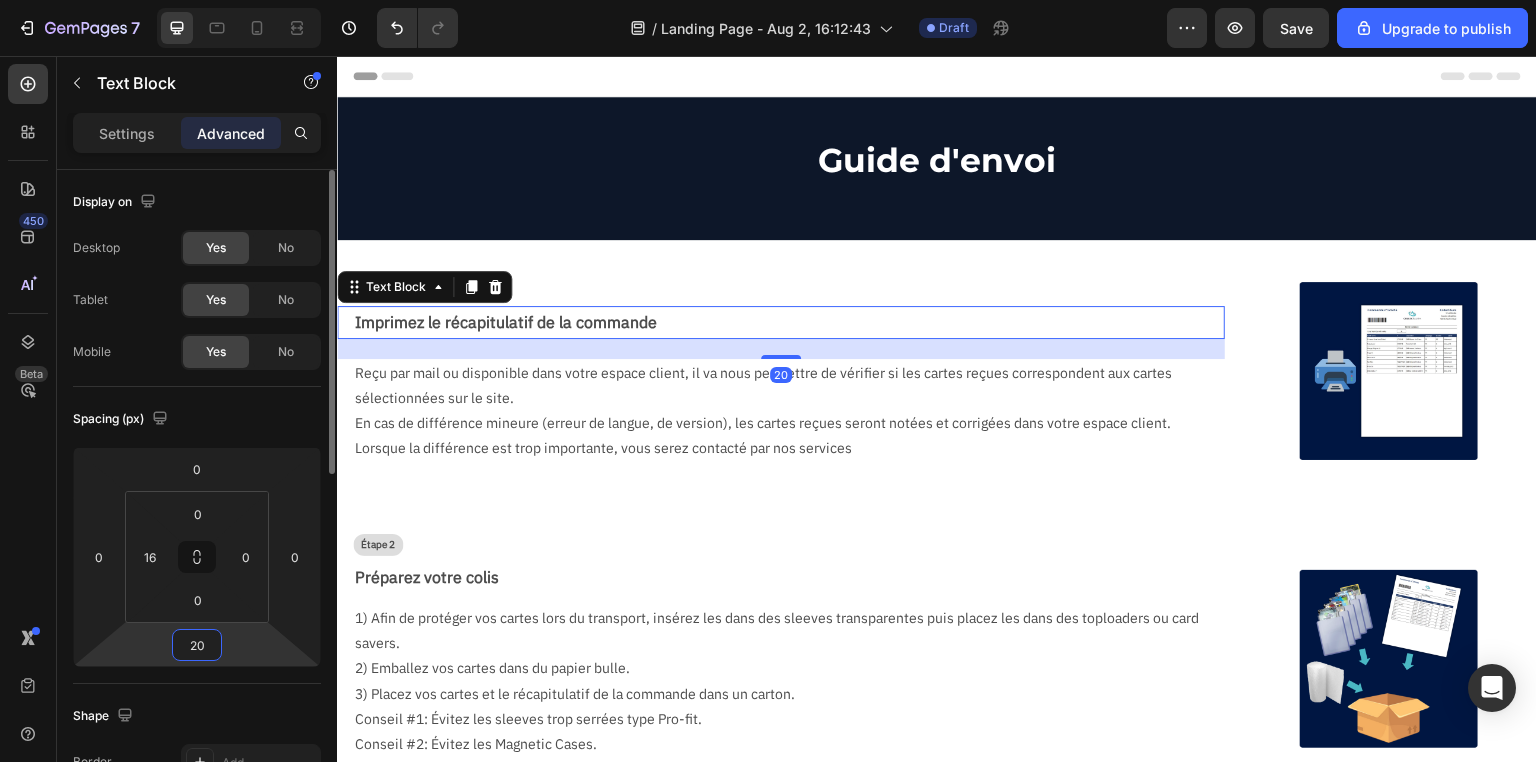 click on "20" at bounding box center [197, 645] 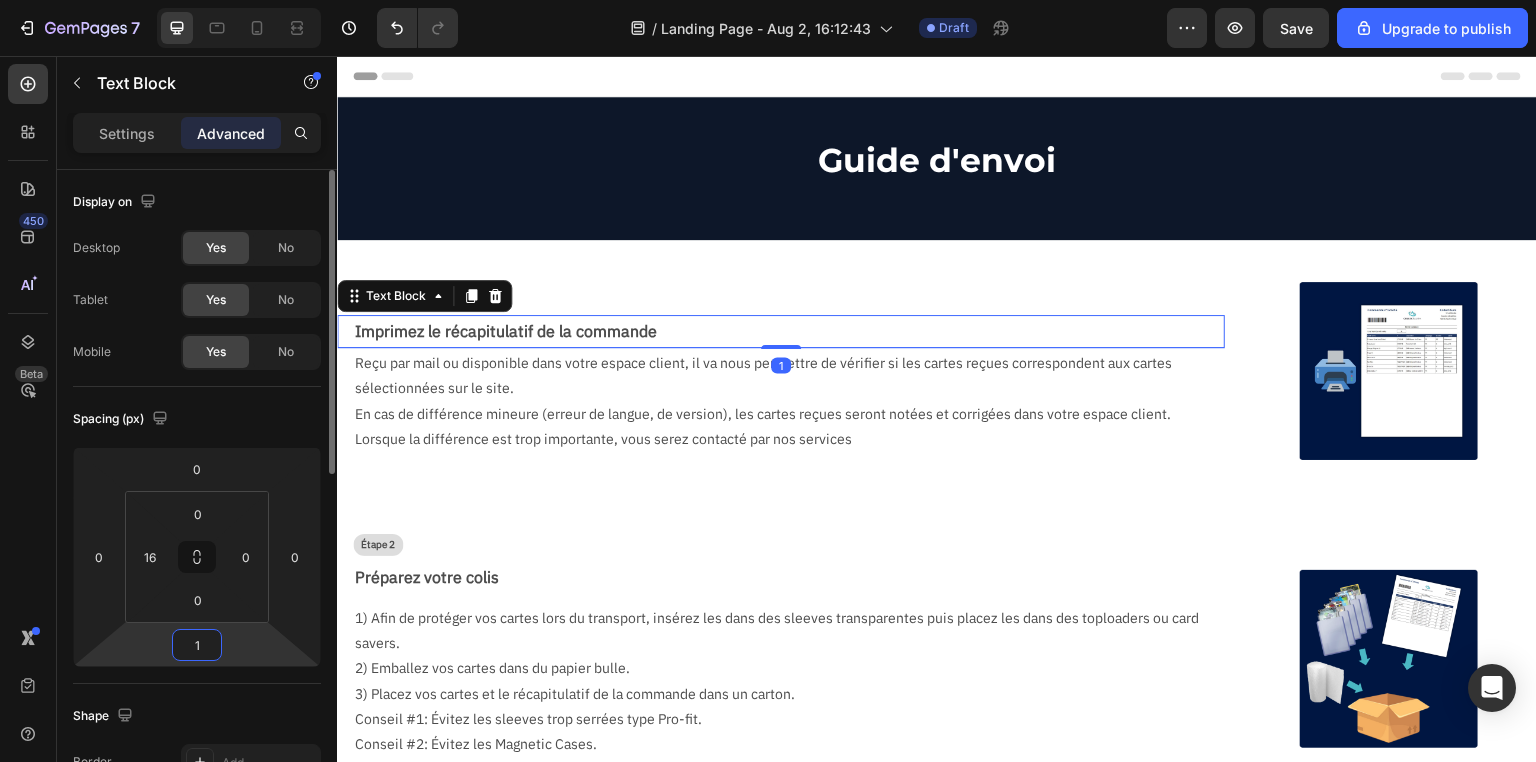 type on "10" 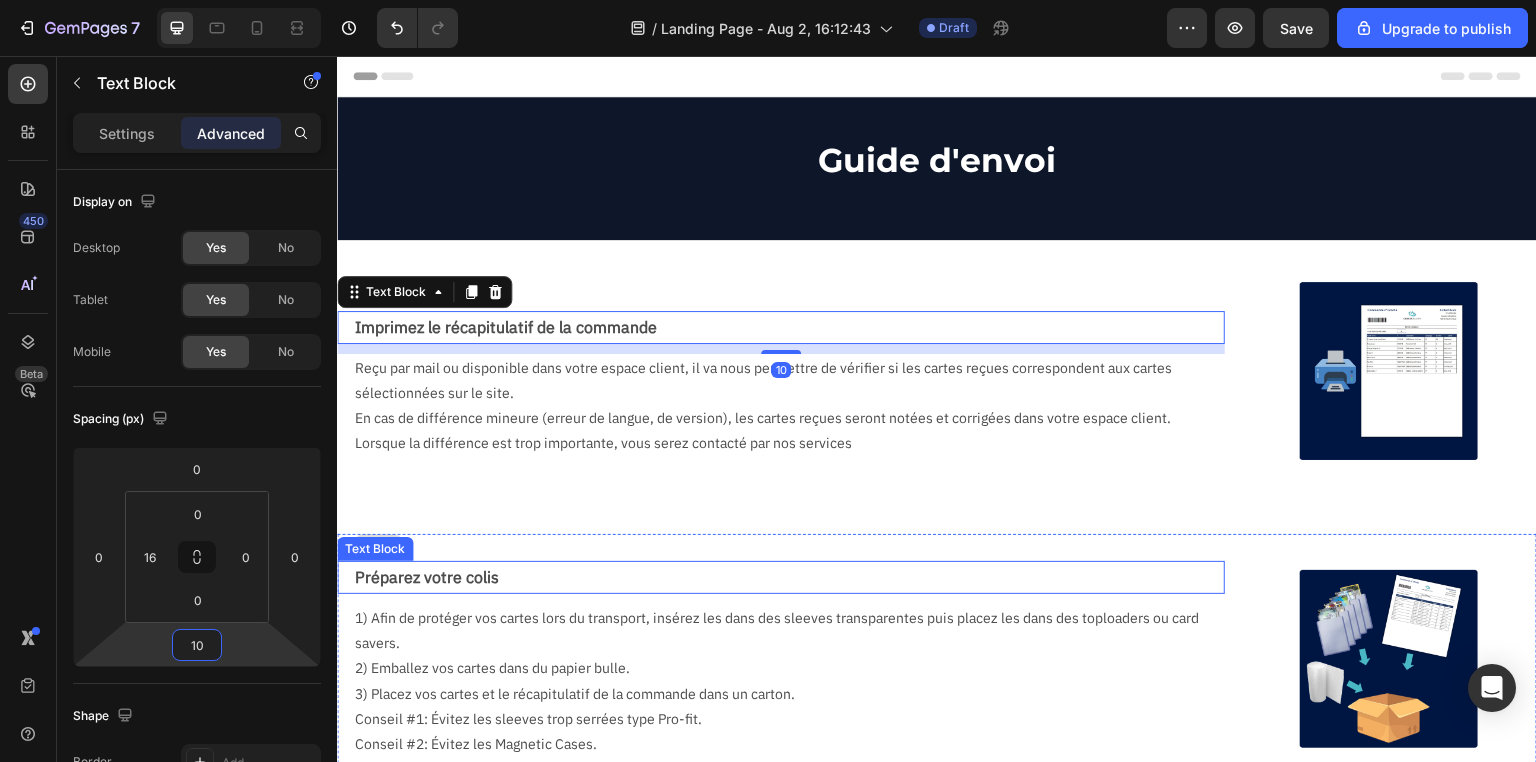 click on "Étape 1 Text Block Imprimez le récapitulatif de la commande Text Block   10 Reçu par mail ou disponible dans votre espace client, il va nous permettre de vérifier si les cartes reçues correspondent aux cartes sélectionnées sur le site. En cas de différence mineure (erreur de langue, de version), les cartes reçues seront notées et corrigées dans votre espace client. Lorsque la différence est trop importante, vous serez contacté par nos services Text Block Image Row Étape 2 Text Block Préparez votre colis Text Block 1) Afin de protéger vos cartes lors du transport, insérez les dans des sleeves transparentes puis placez les dans des toploaders ou card savers. 2) Emballez vos cartes dans du papier bulle. 3) Placez vos cartes et le récapitulatif de la commande dans un carton. Conseil #1: Évitez les sleeves trop serrées type Pro-fit. Conseil #2: Évitez les Magnetic Cases. Conseil #3: Ajoutez autant de papier bulle que possible dans le colis, pour aborber les éventuels chocs lors du transport." at bounding box center [937, 756] 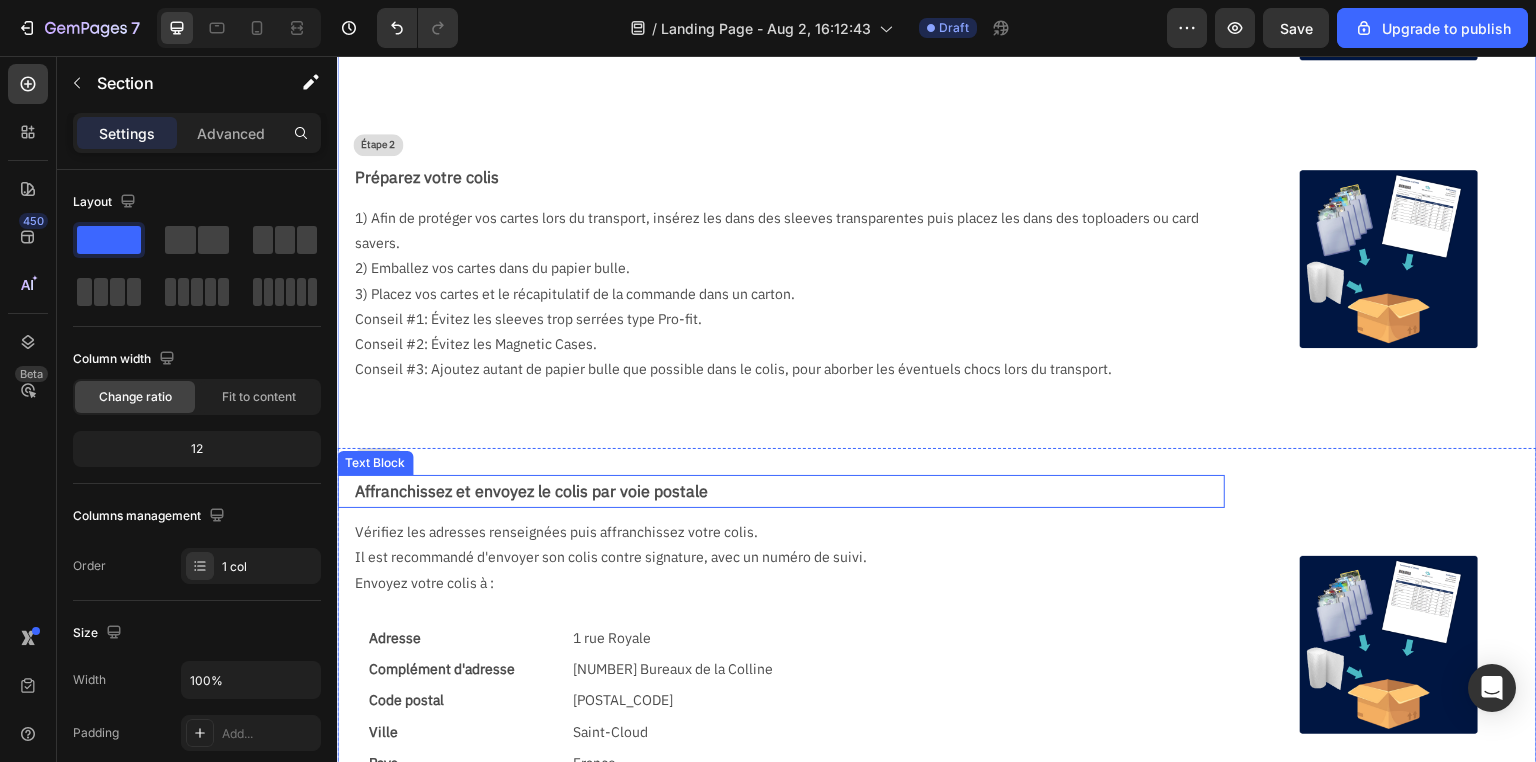 scroll, scrollTop: 560, scrollLeft: 0, axis: vertical 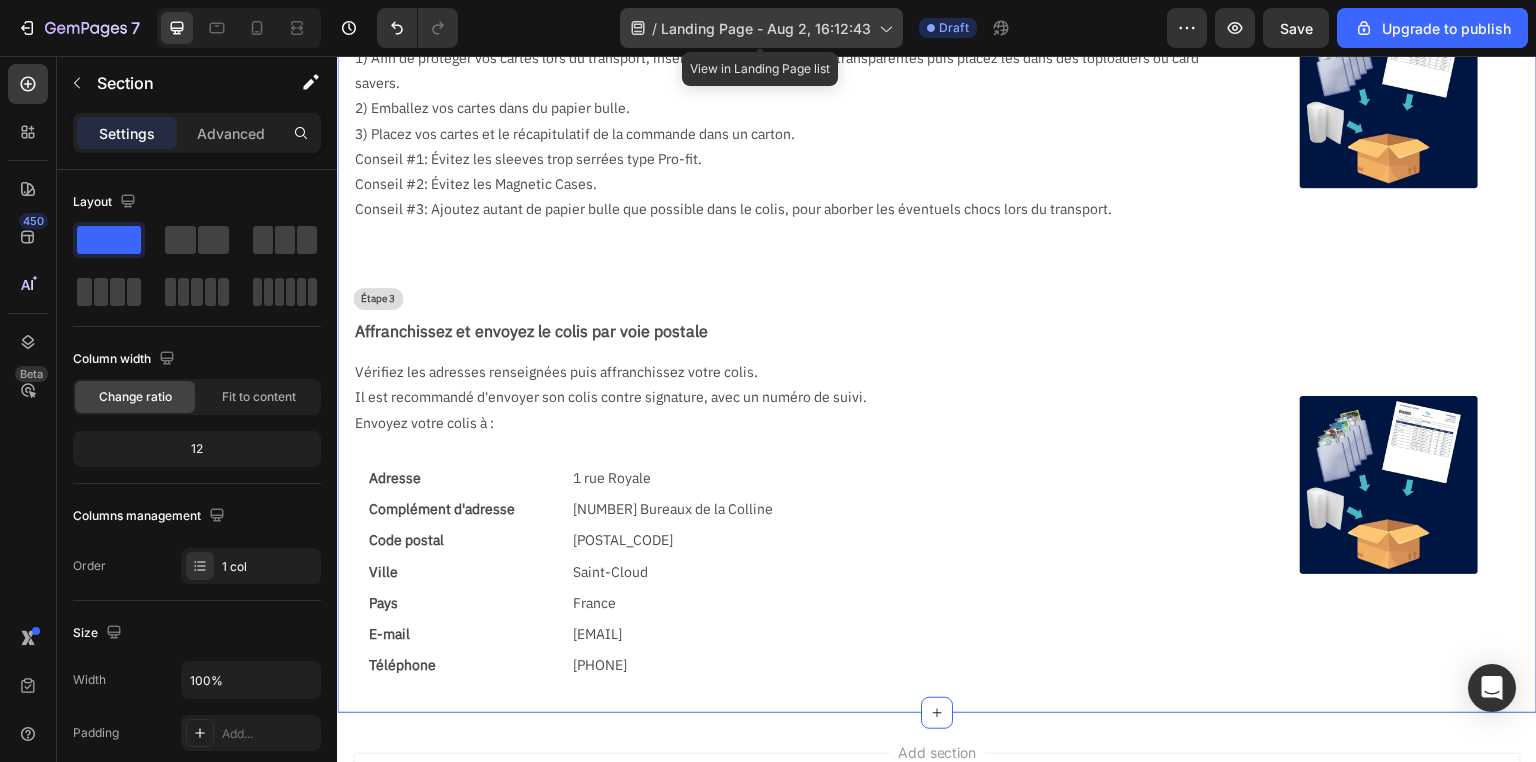 click 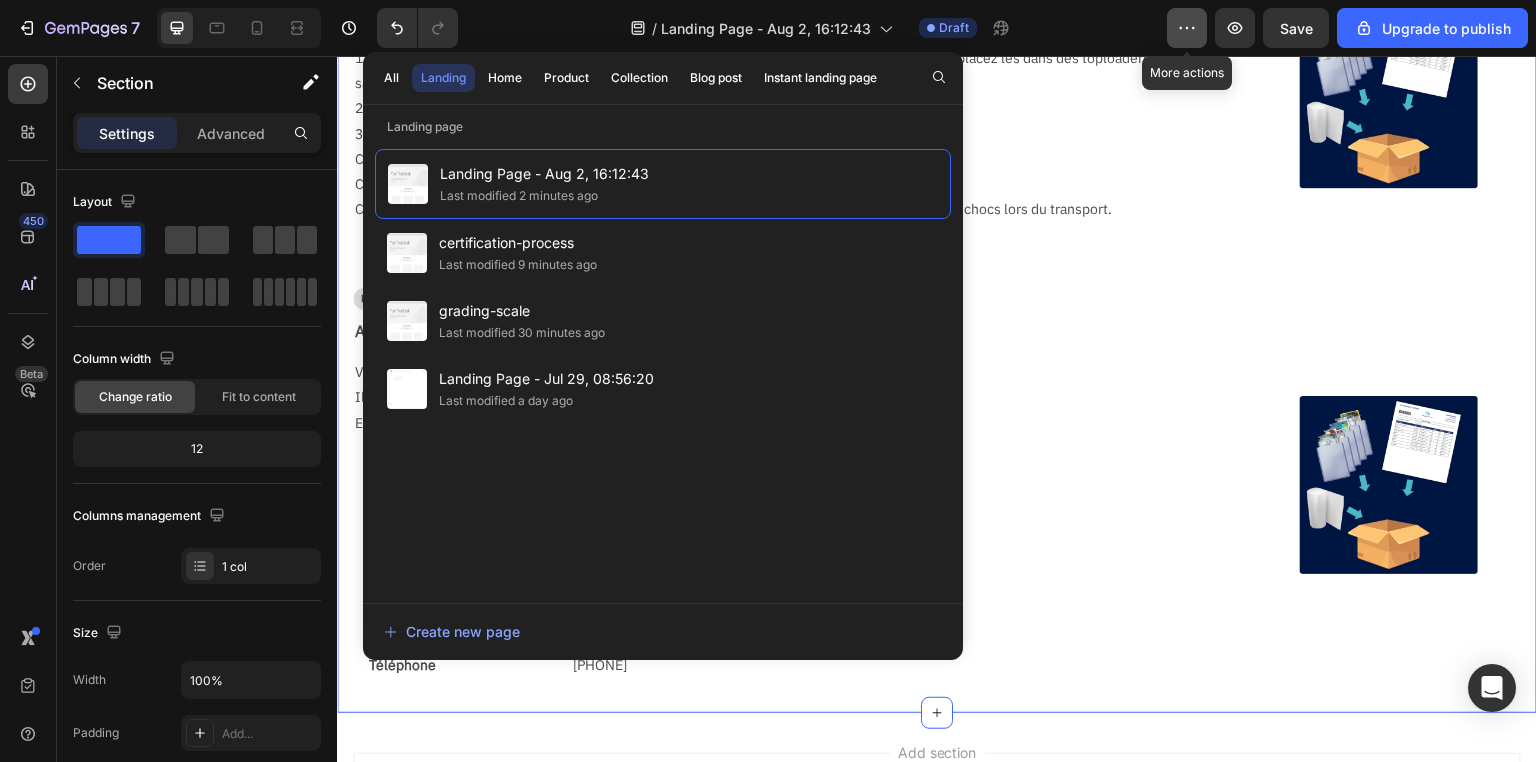 click 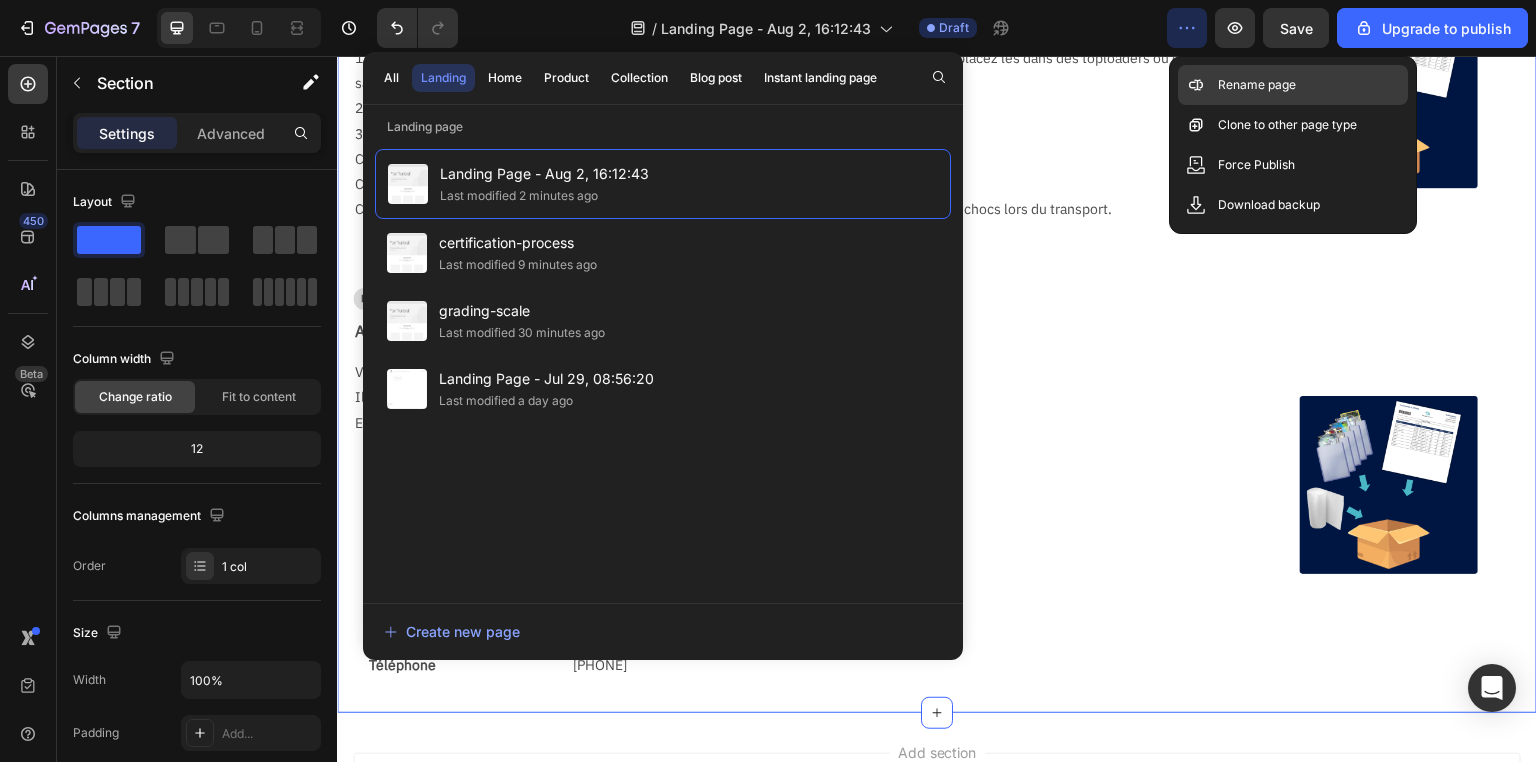 click on "Rename page" at bounding box center (1257, 85) 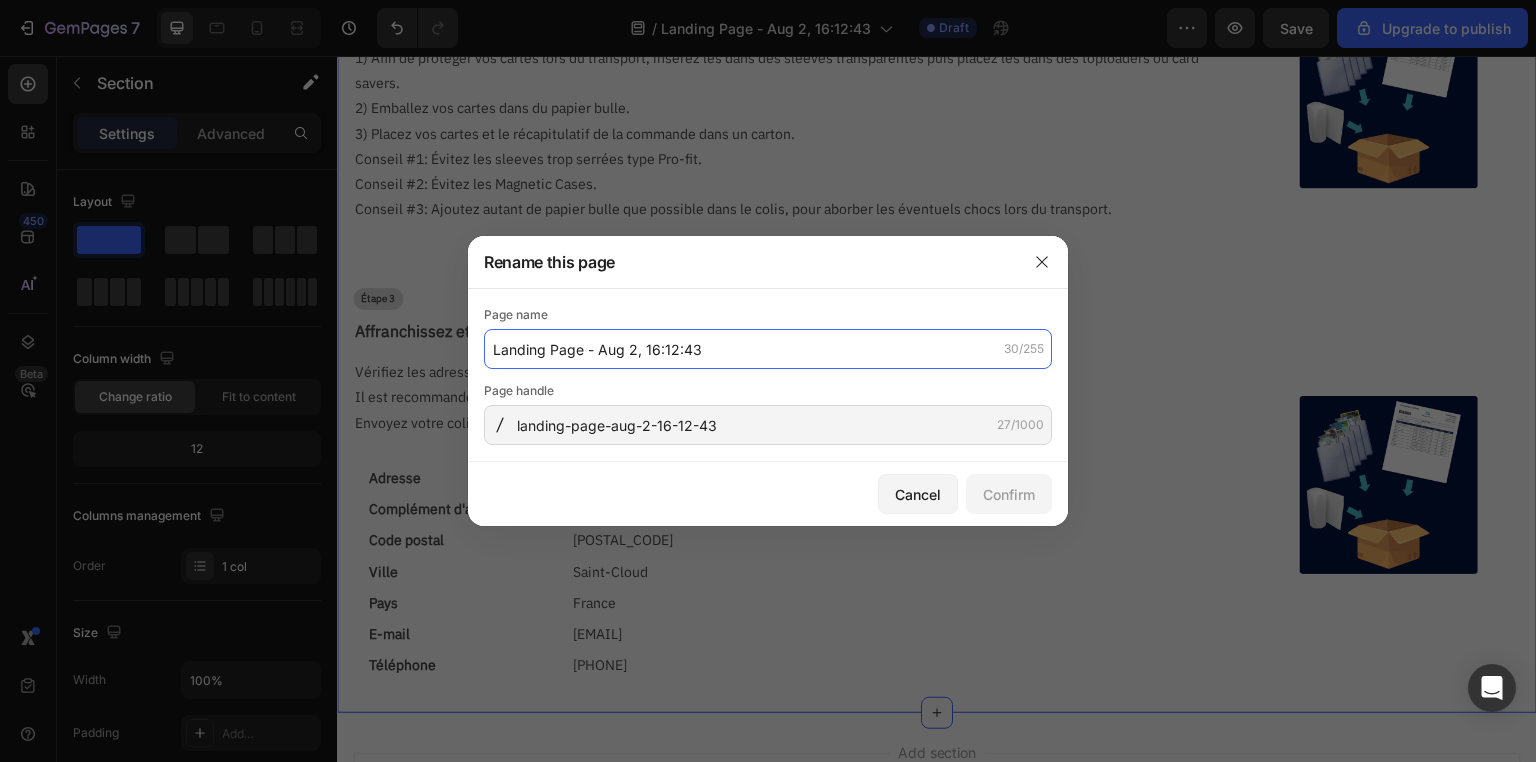 click on "Landing Page - Aug 2, 16:12:43" 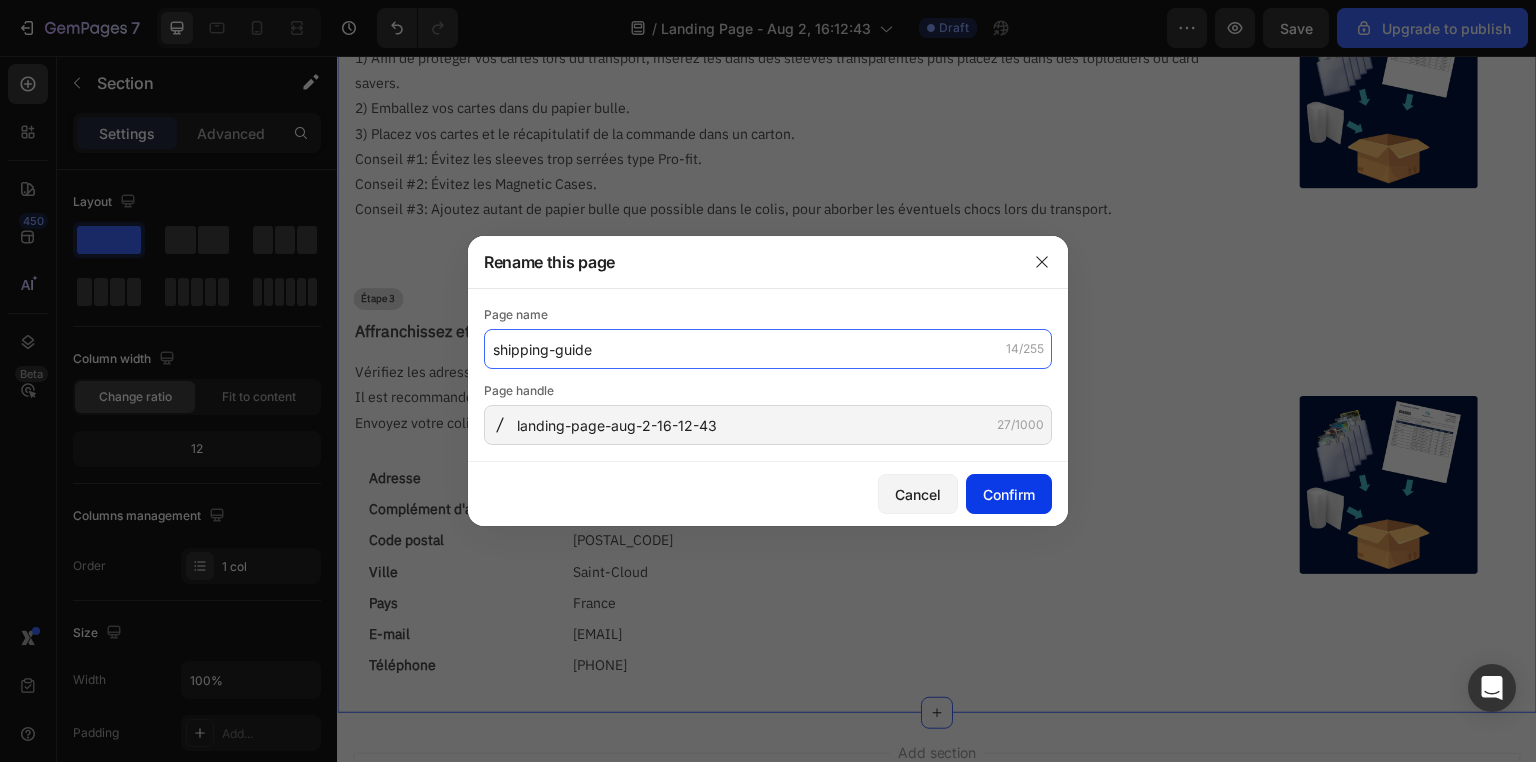 type on "shipping-guide" 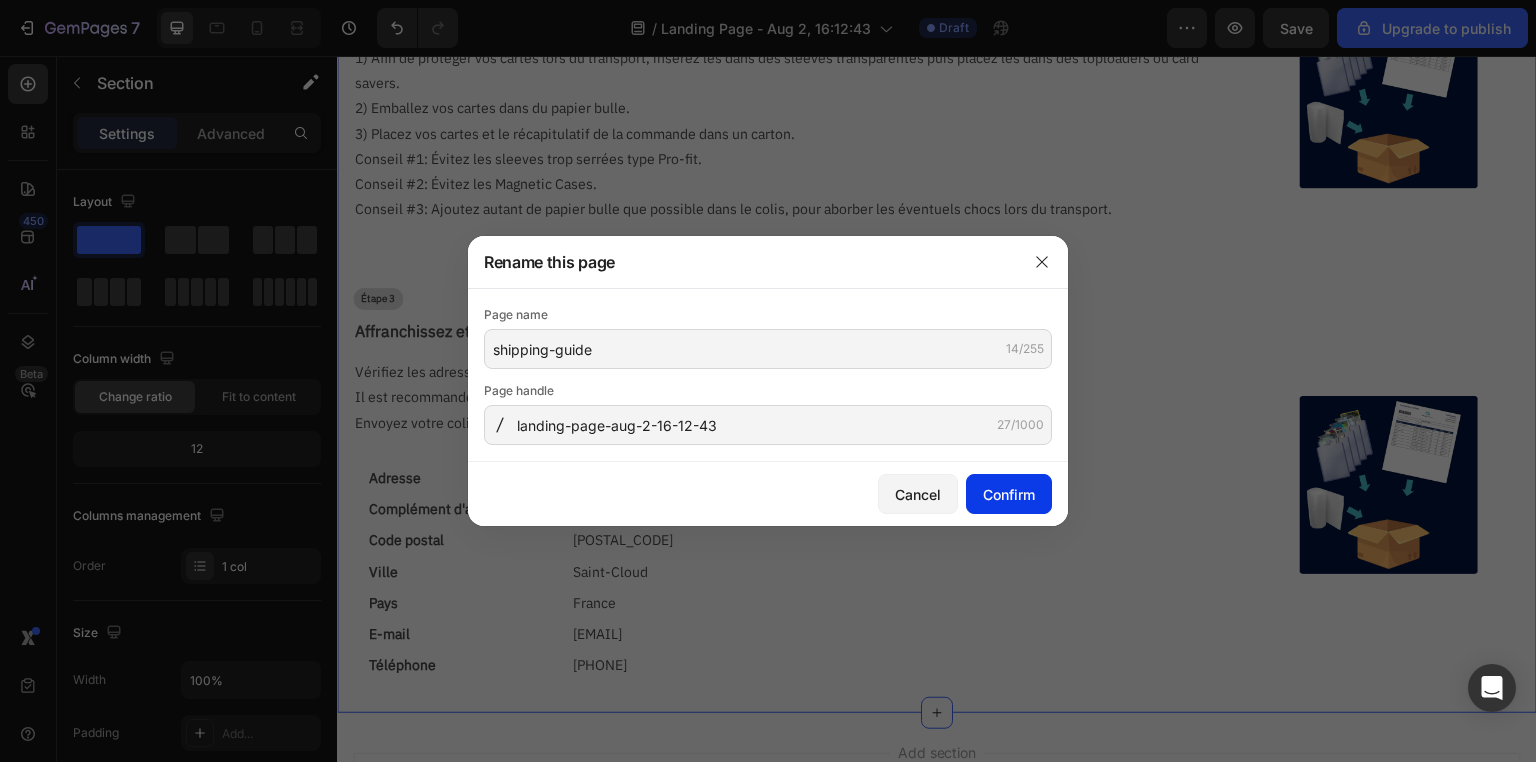 click on "Confirm" at bounding box center [1009, 494] 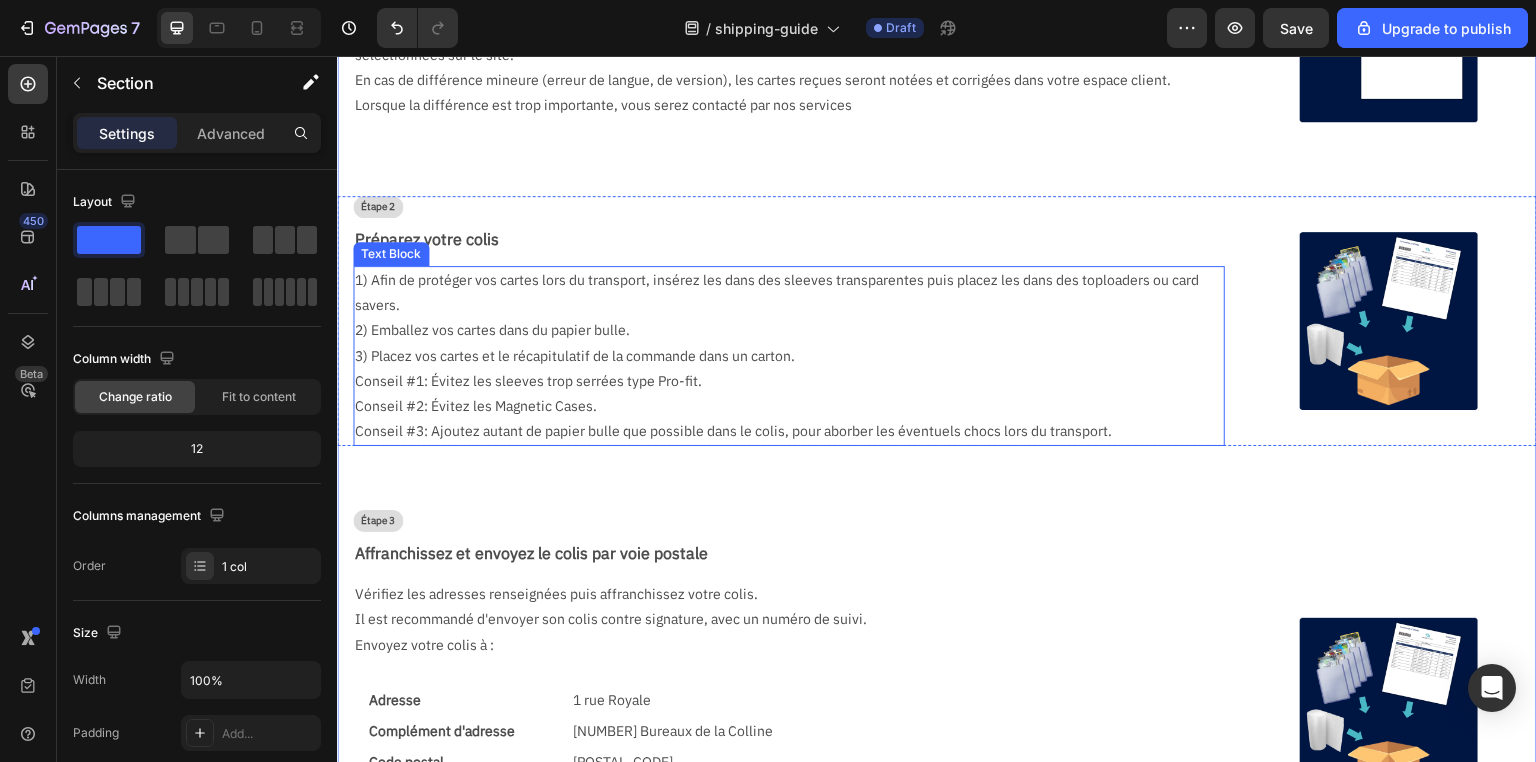 scroll, scrollTop: 0, scrollLeft: 0, axis: both 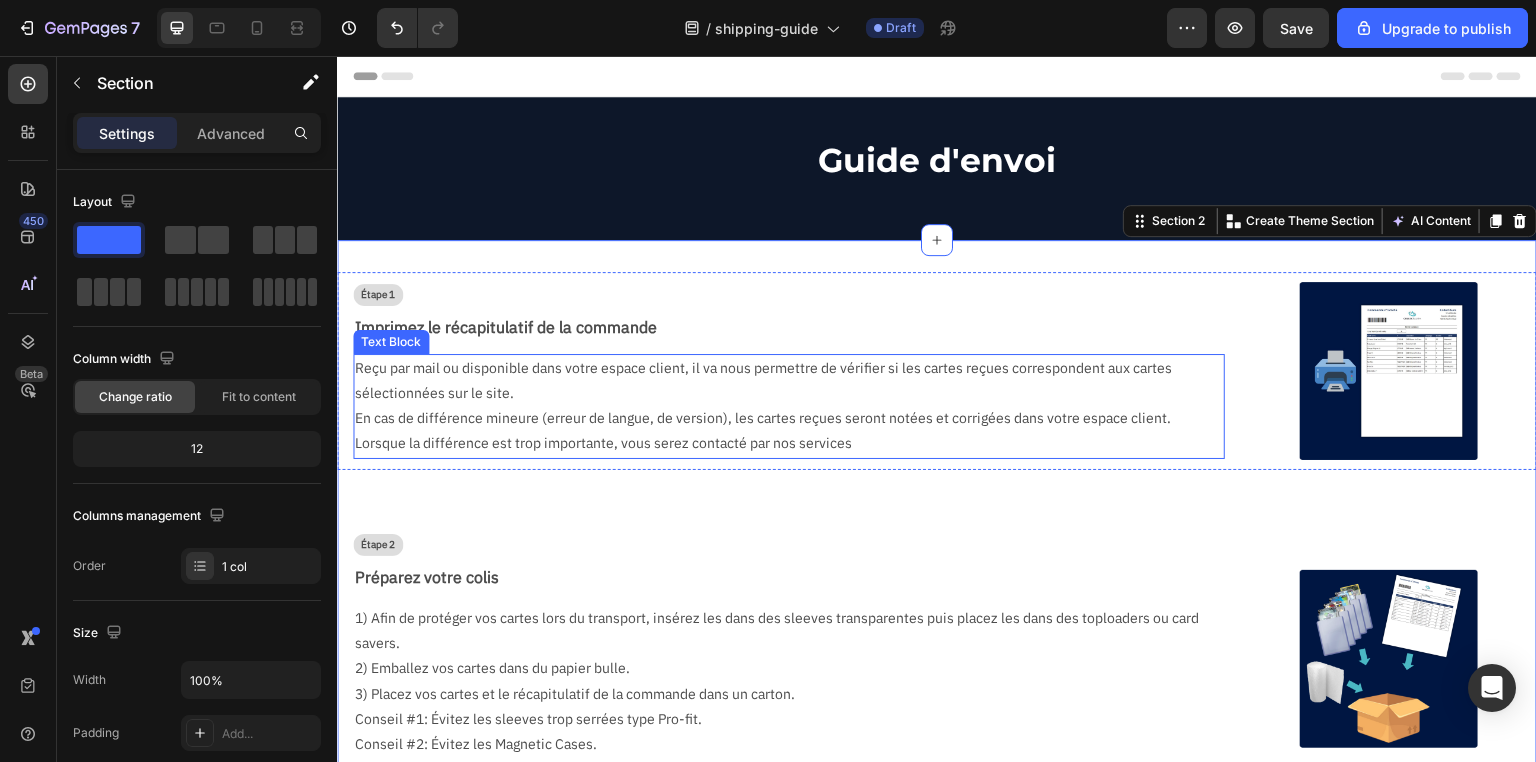 click on "En cas de différence mineure (erreur de langue, de version), les cartes reçues seront notées et corrigées dans votre espace client. Lorsque la différence est trop importante, vous serez contacté par nos services" at bounding box center (781, 431) 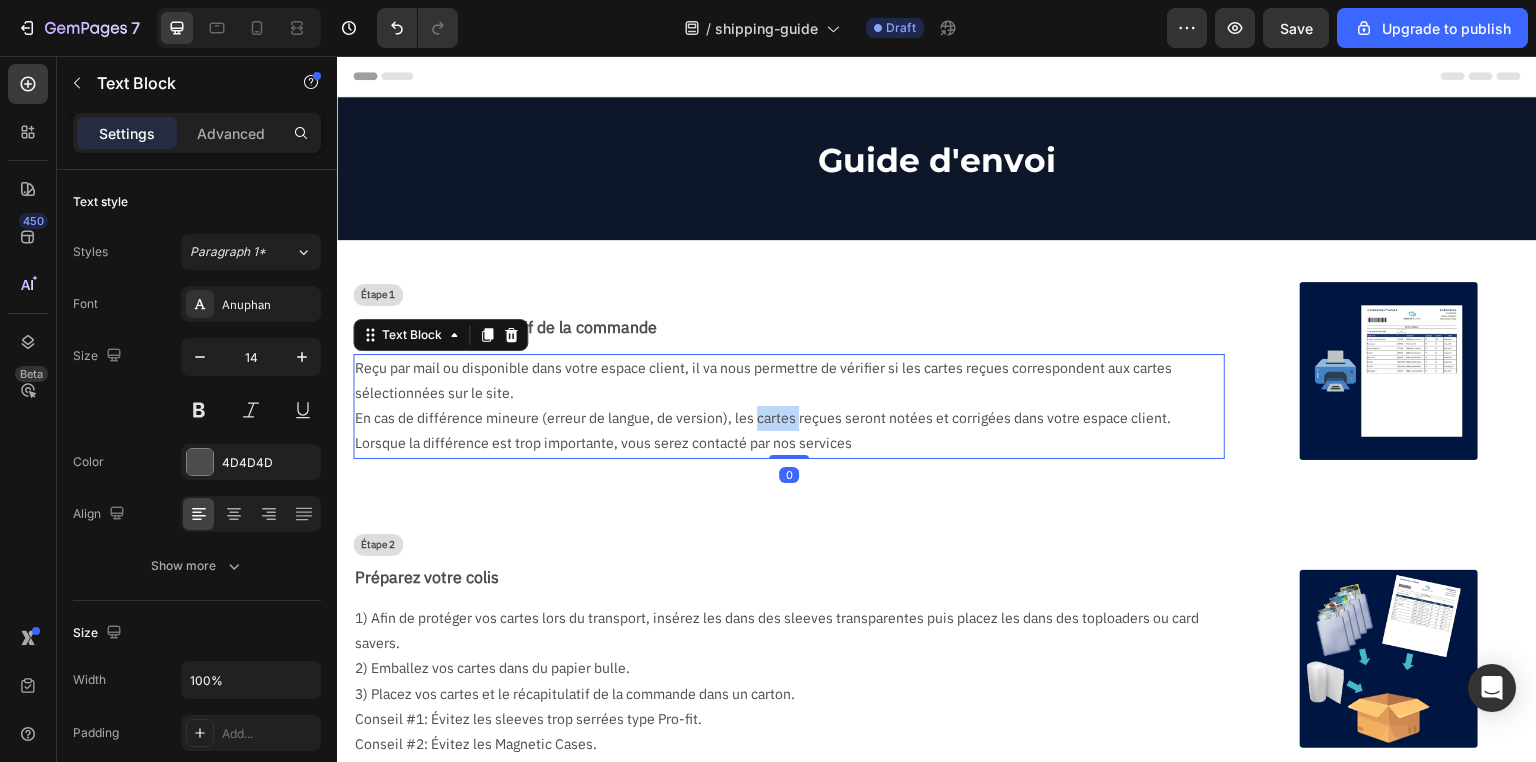 click on "En cas de différence mineure (erreur de langue, de version), les cartes reçues seront notées et corrigées dans votre espace client. Lorsque la différence est trop importante, vous serez contacté par nos services" at bounding box center (781, 431) 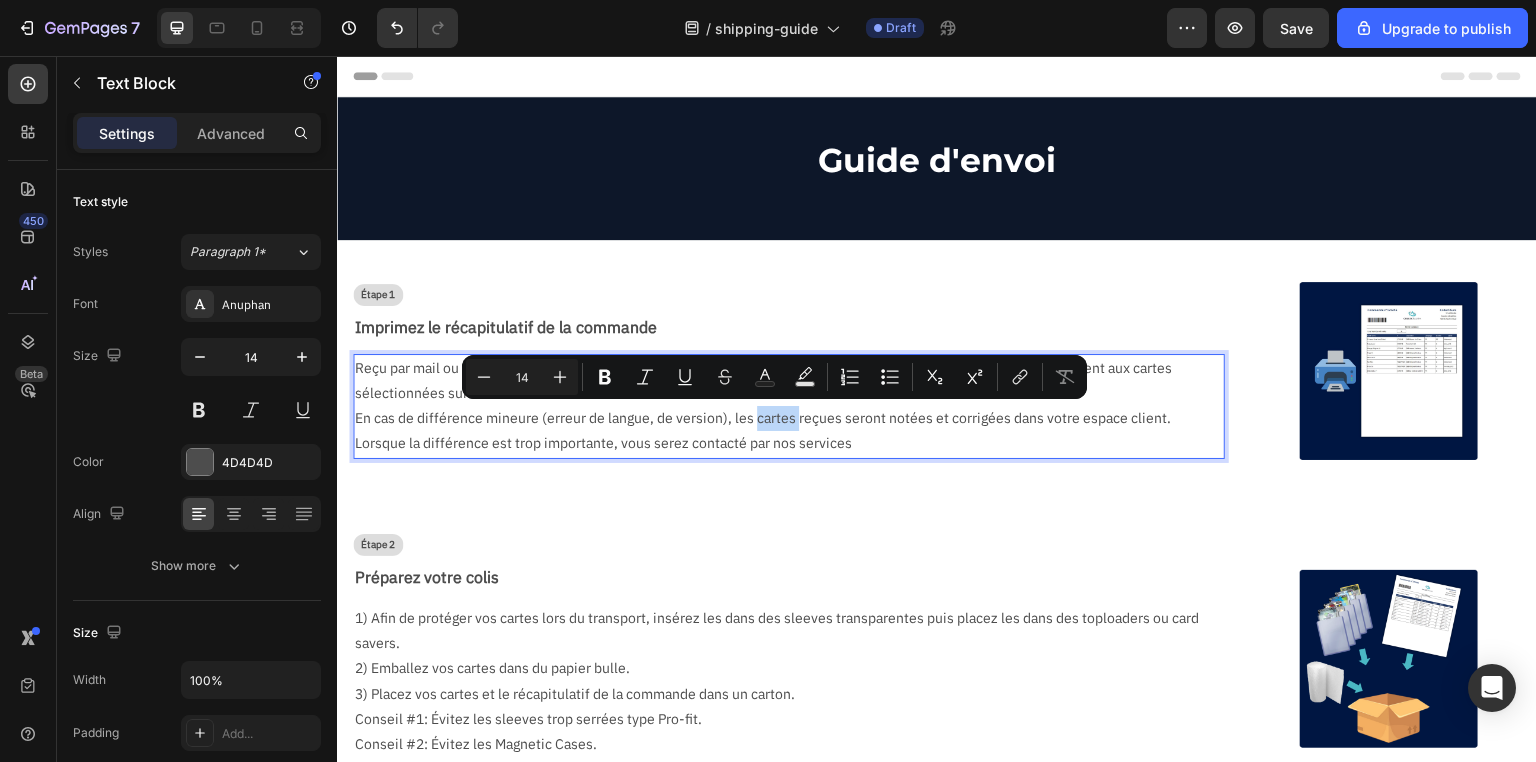 scroll, scrollTop: 560, scrollLeft: 0, axis: vertical 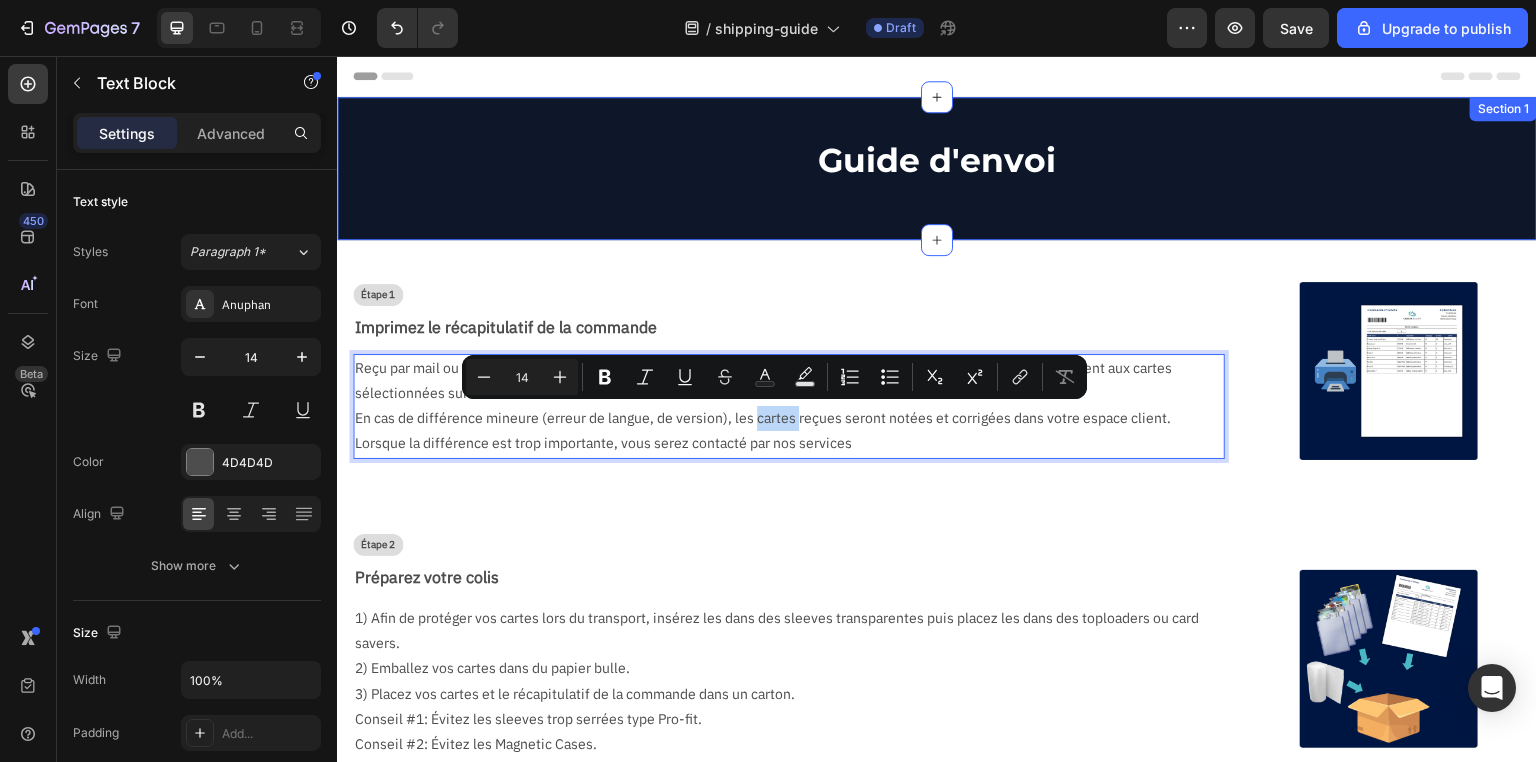 click on "Guide d'envoi Text Block Row" at bounding box center [937, 168] 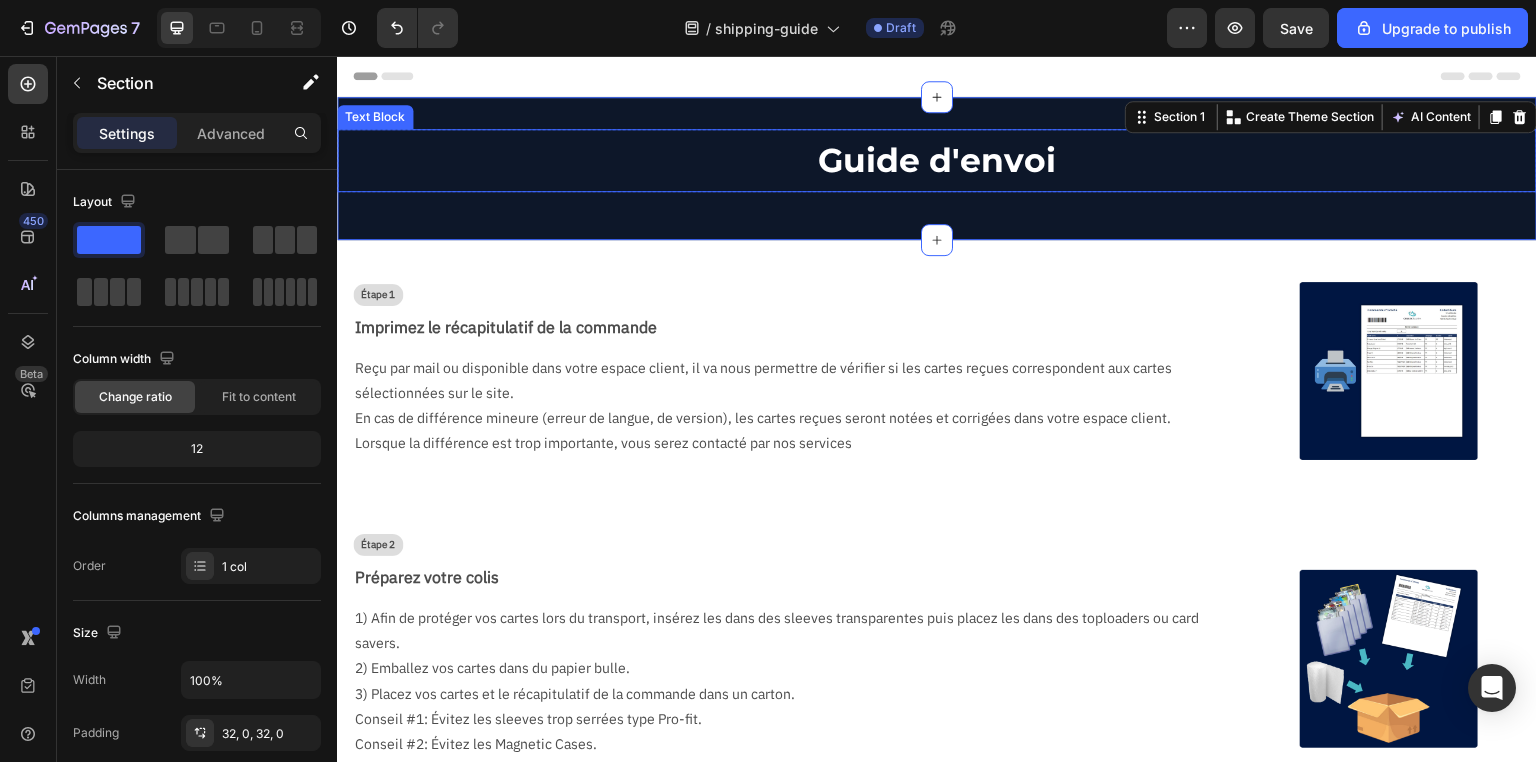 click on "Guide d'envoi" at bounding box center [937, 160] 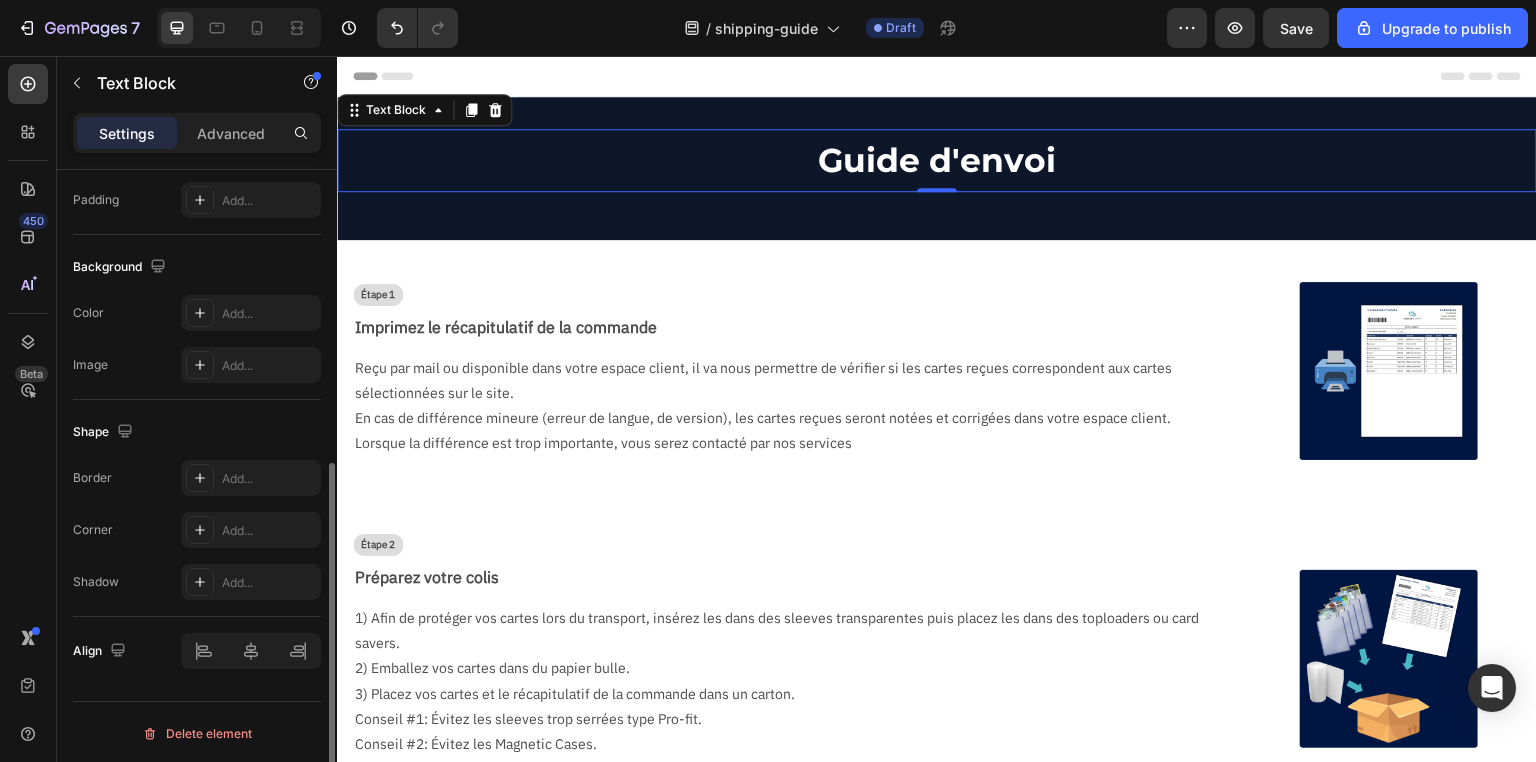 scroll, scrollTop: 0, scrollLeft: 0, axis: both 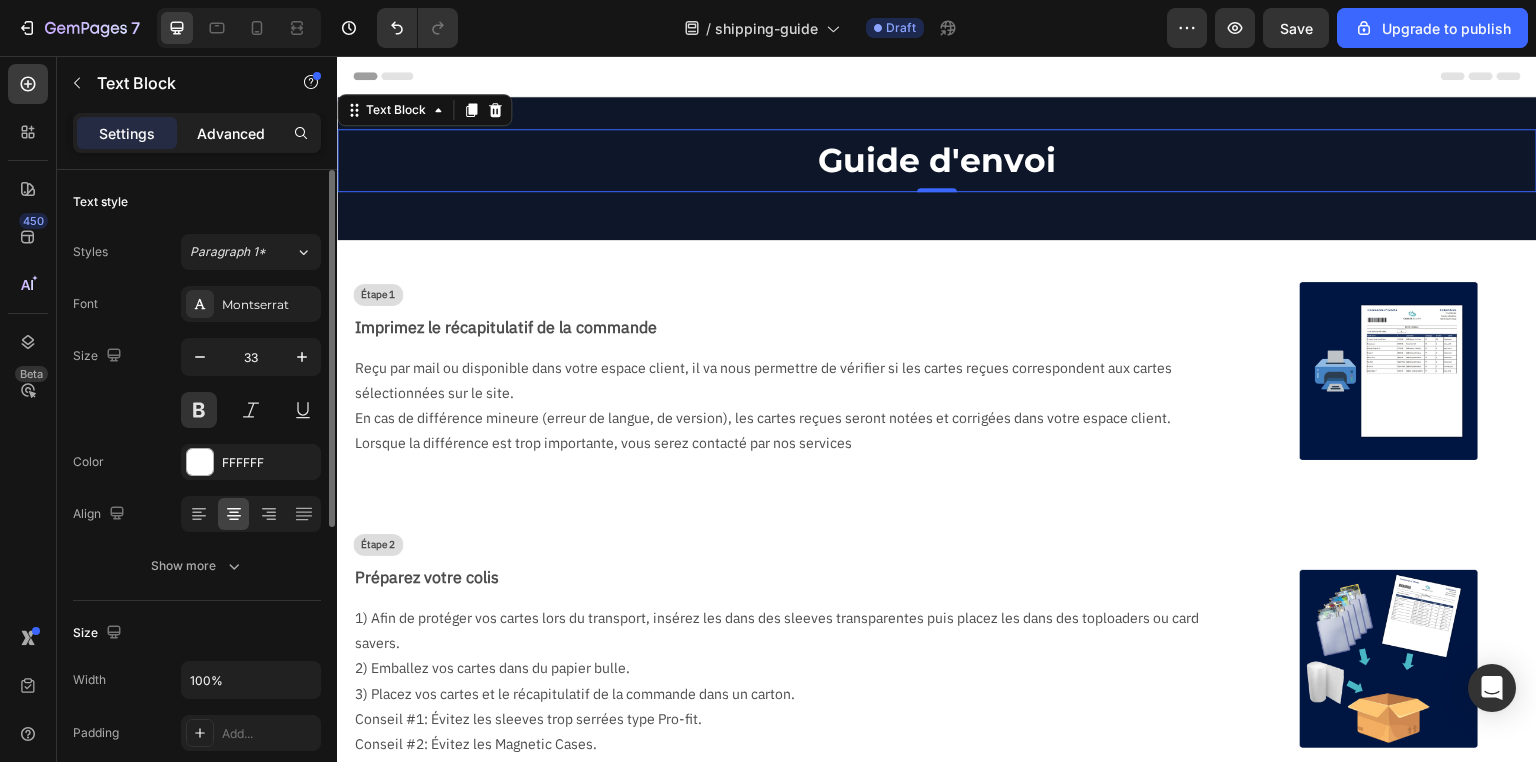 click on "Advanced" at bounding box center [231, 133] 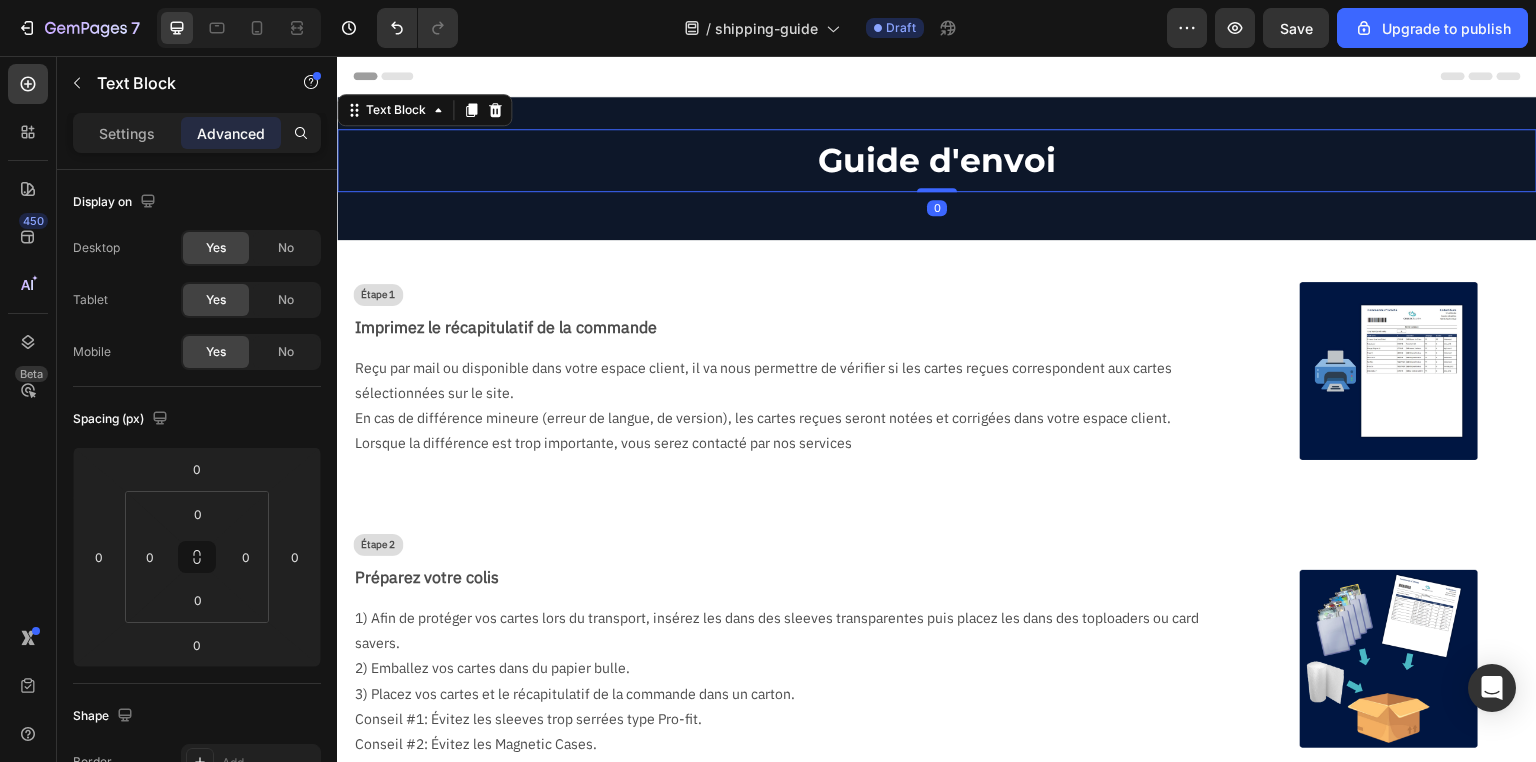 drag, startPoint x: 930, startPoint y: 189, endPoint x: 931, endPoint y: 173, distance: 16.03122 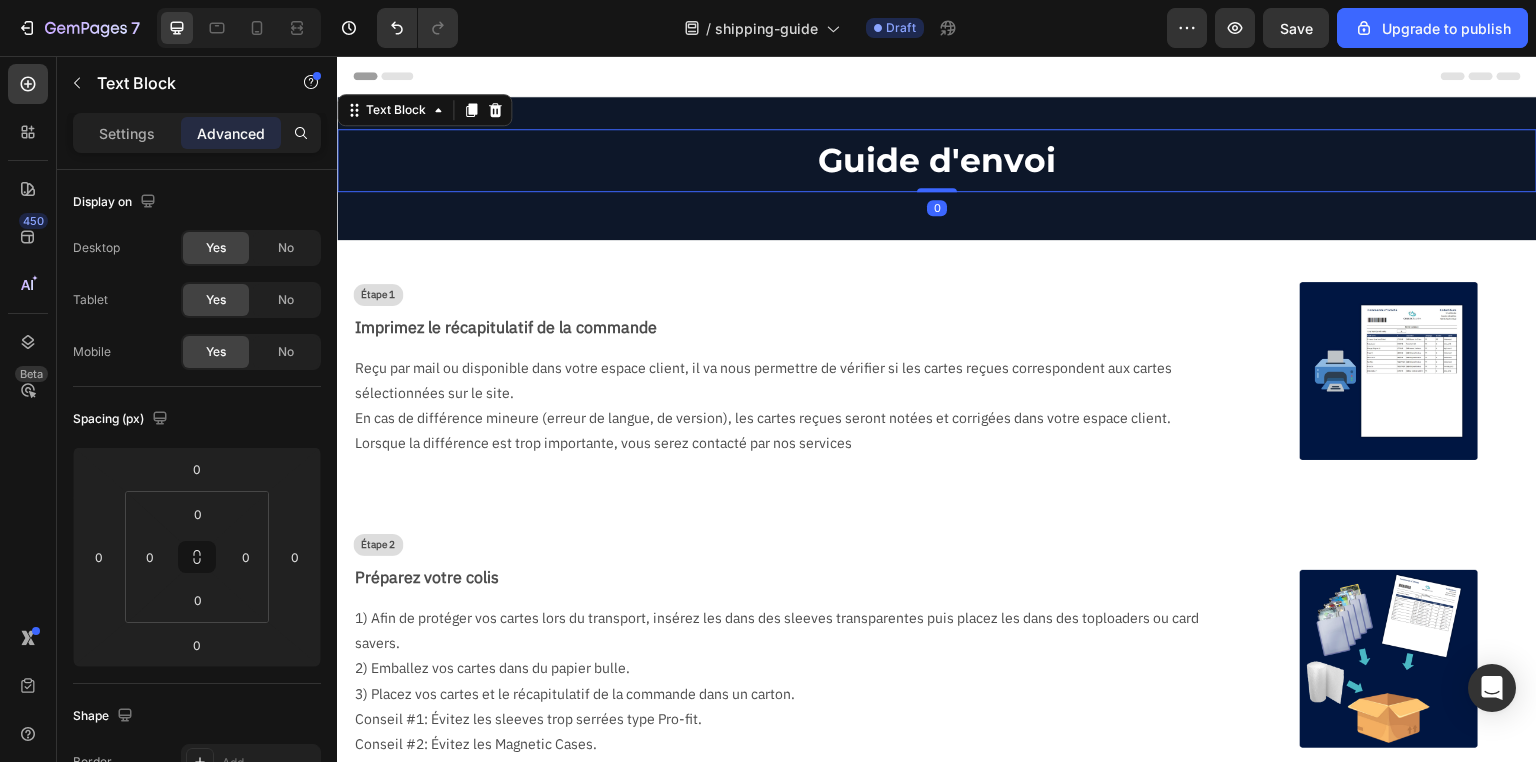 click on "Guide d'envoi Text Block   0" at bounding box center [937, 160] 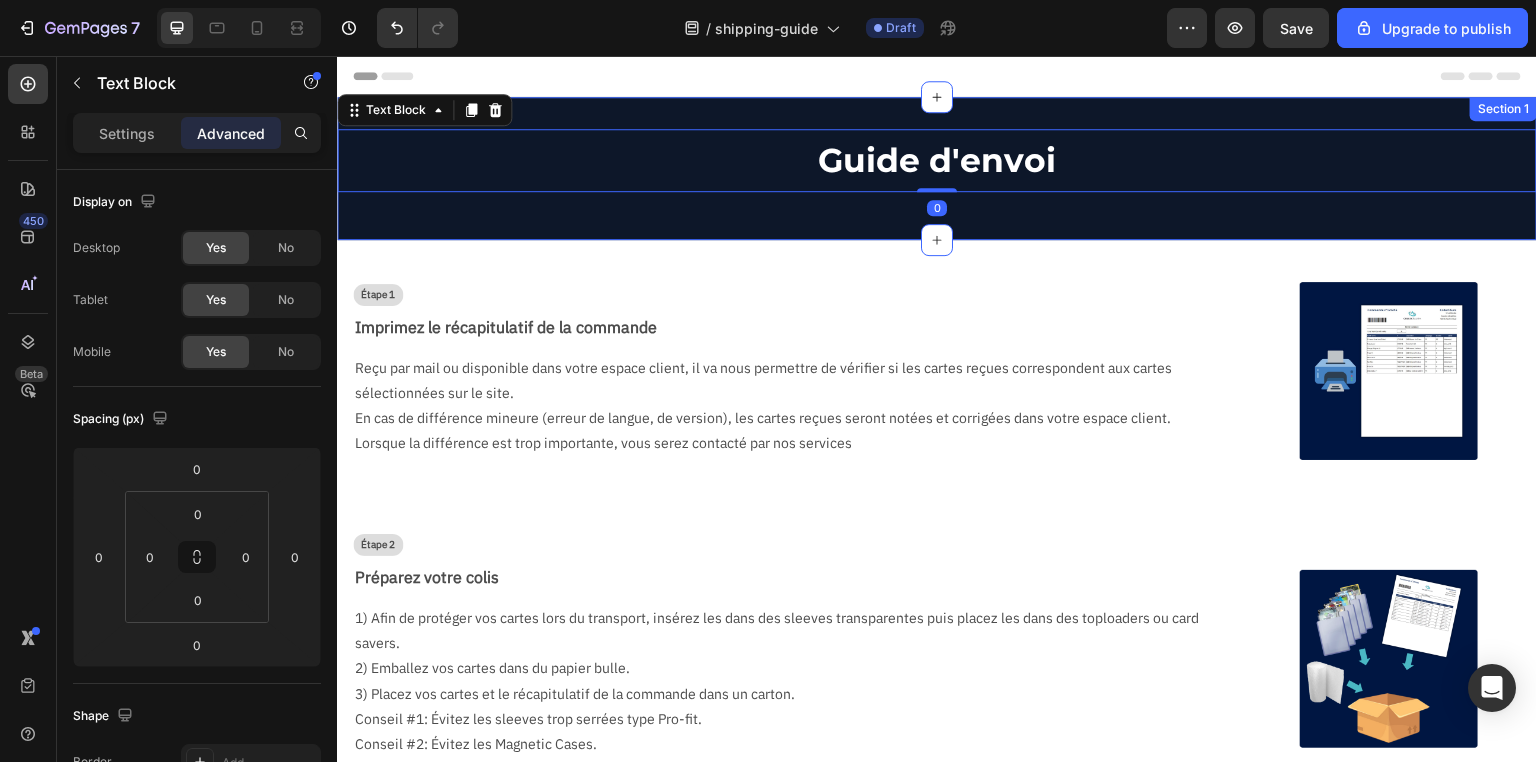 click on "Guide d'envoi Text Block   0 Row Section 1" at bounding box center (937, 168) 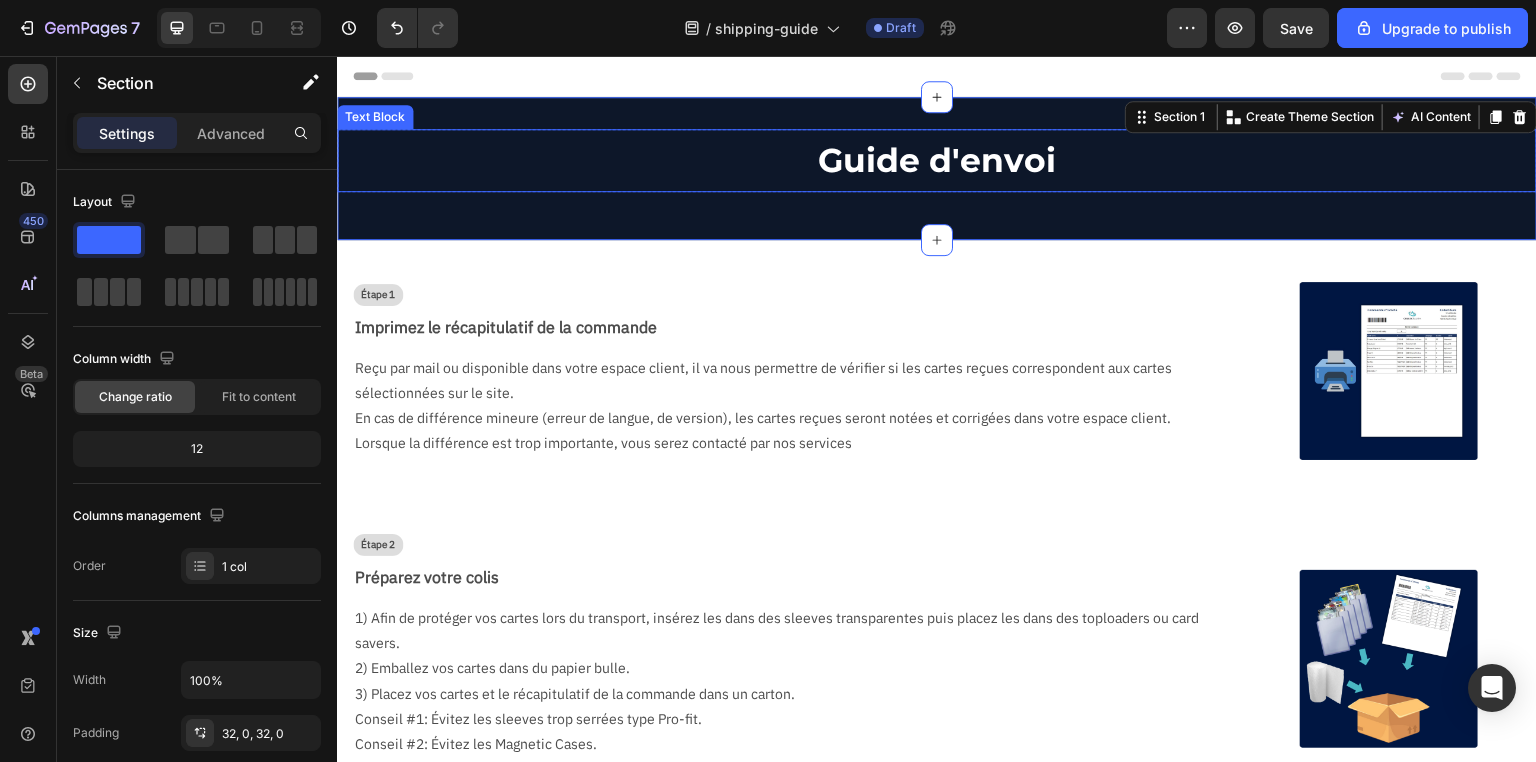 click on "Guide d'envoi" at bounding box center [937, 160] 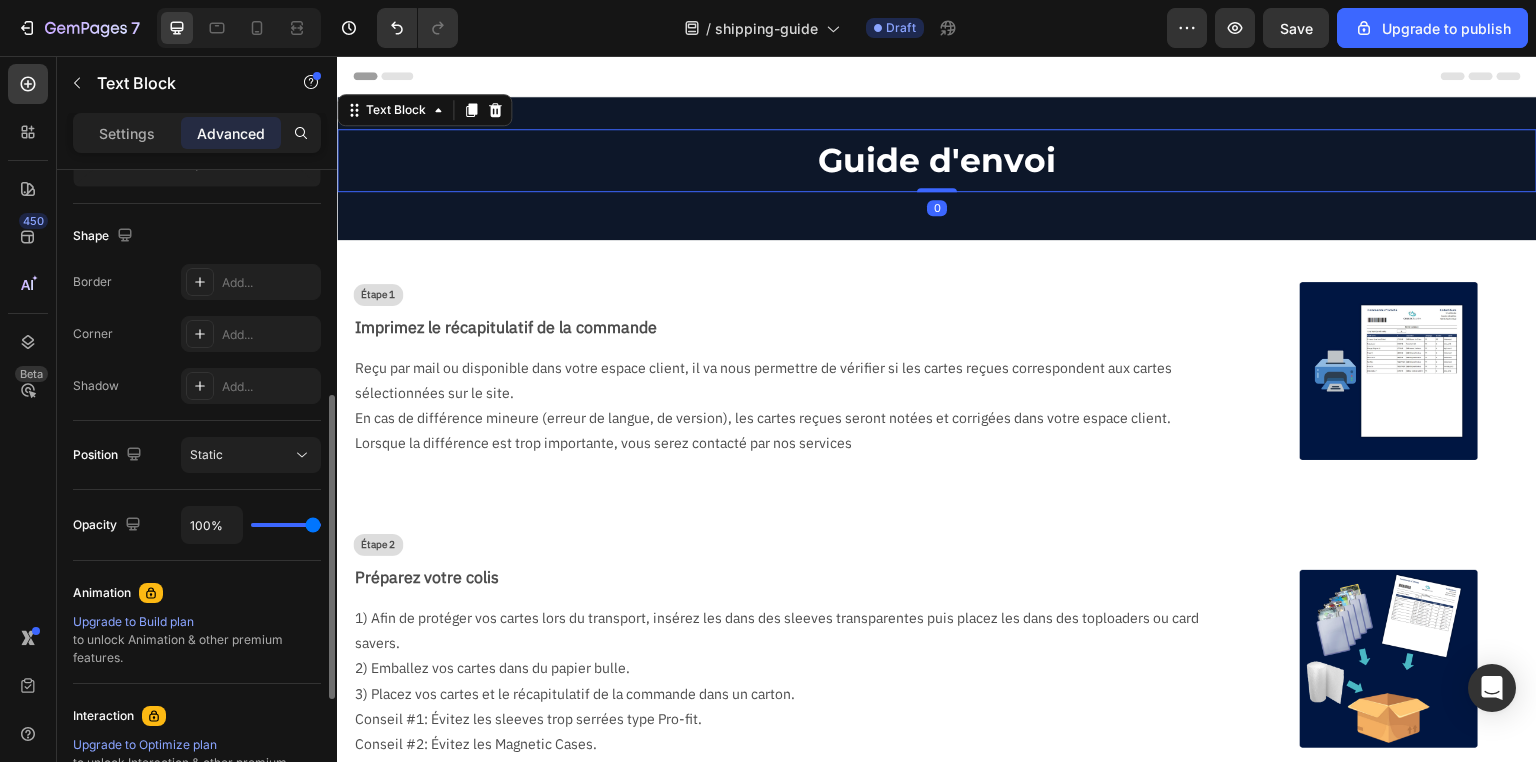 scroll, scrollTop: 736, scrollLeft: 0, axis: vertical 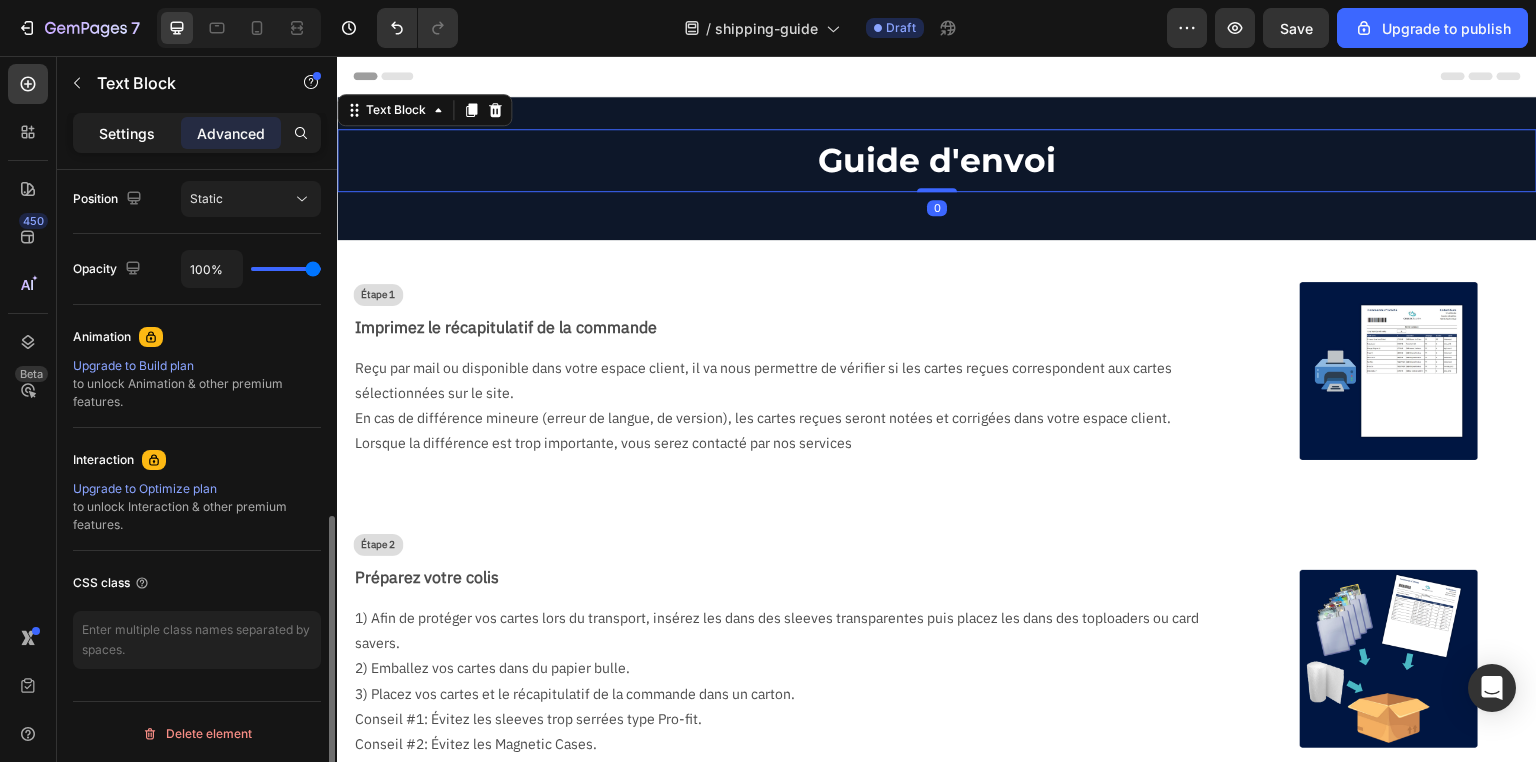 click on "Settings" at bounding box center [127, 133] 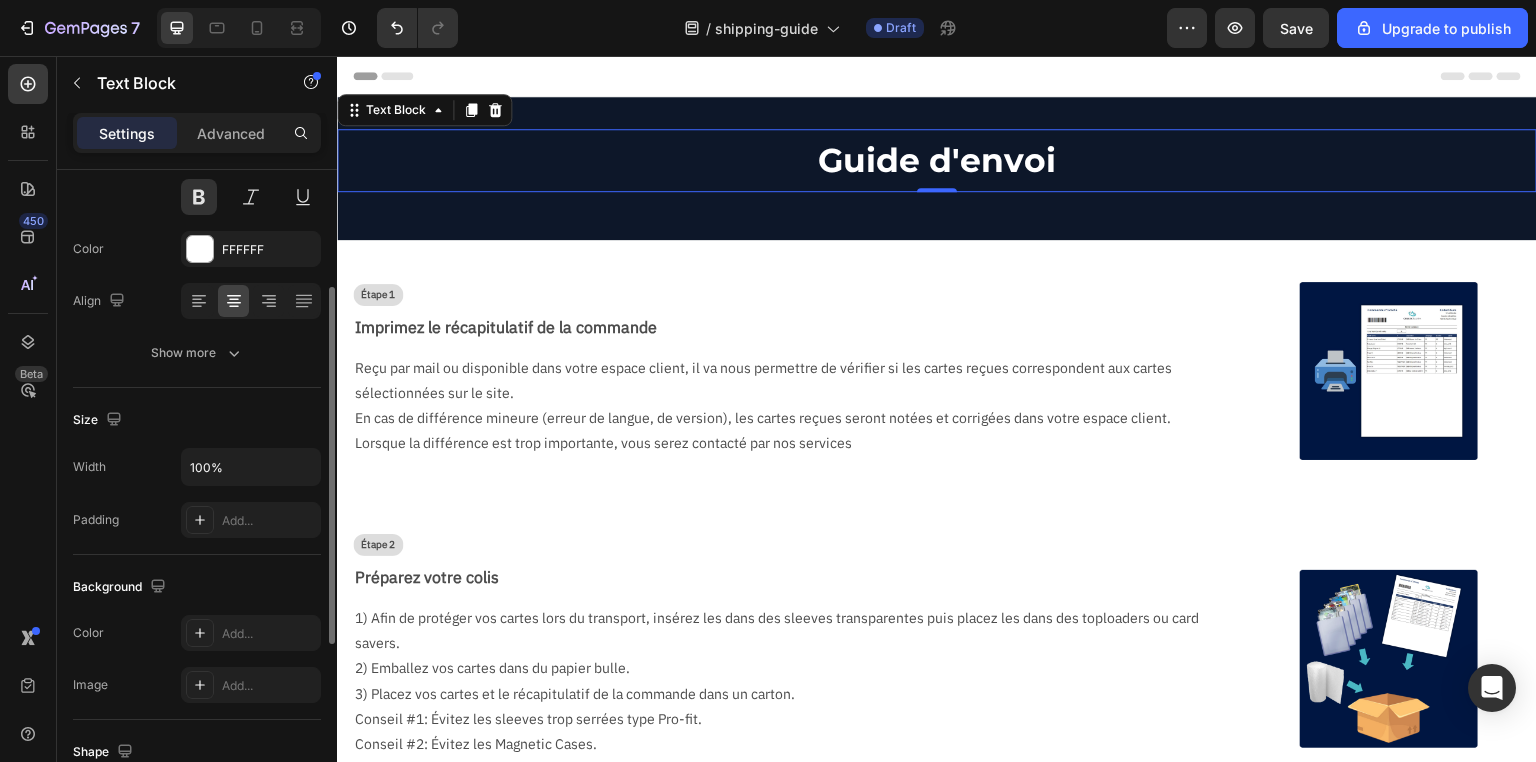 scroll, scrollTop: 0, scrollLeft: 0, axis: both 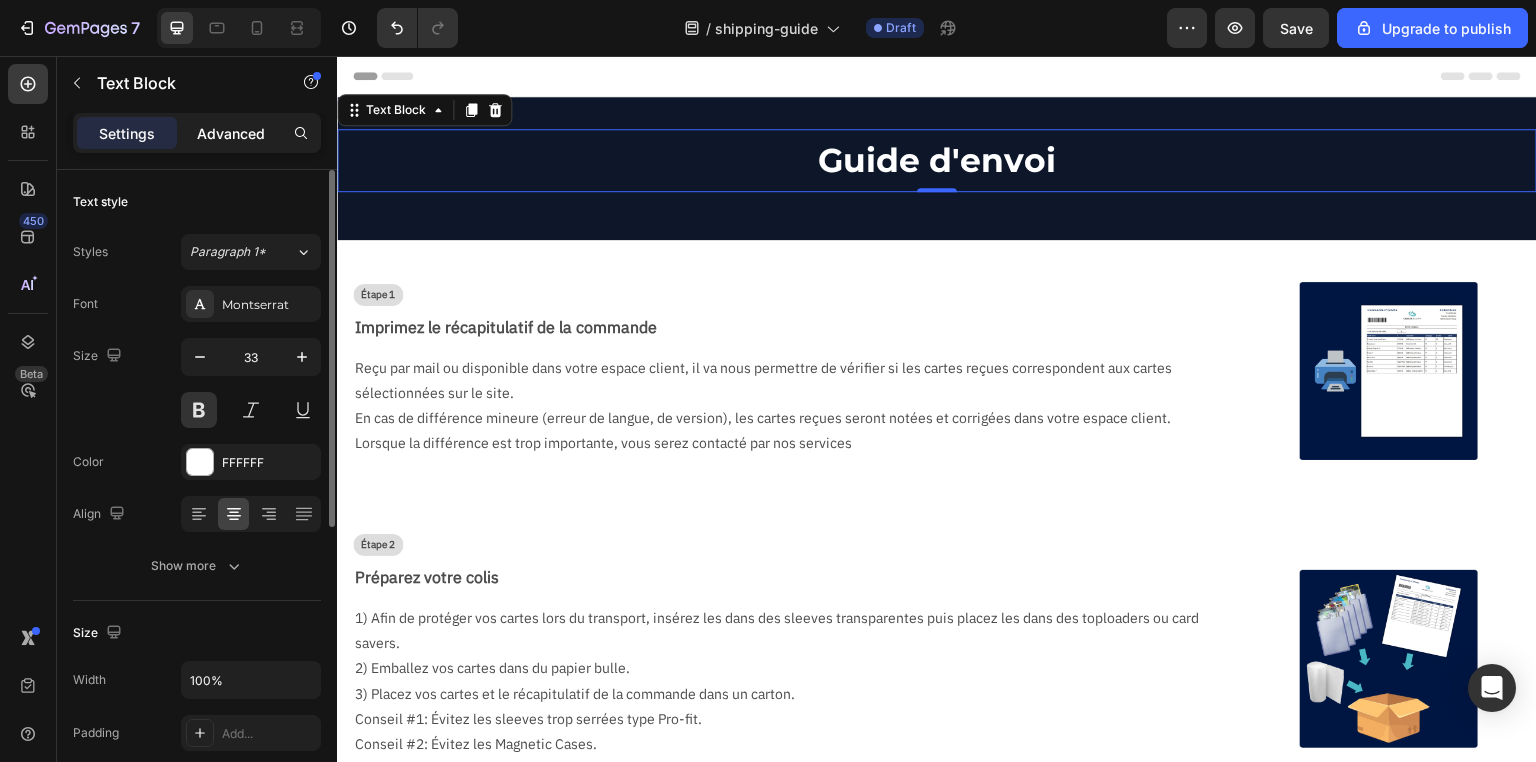 click on "Advanced" at bounding box center [231, 133] 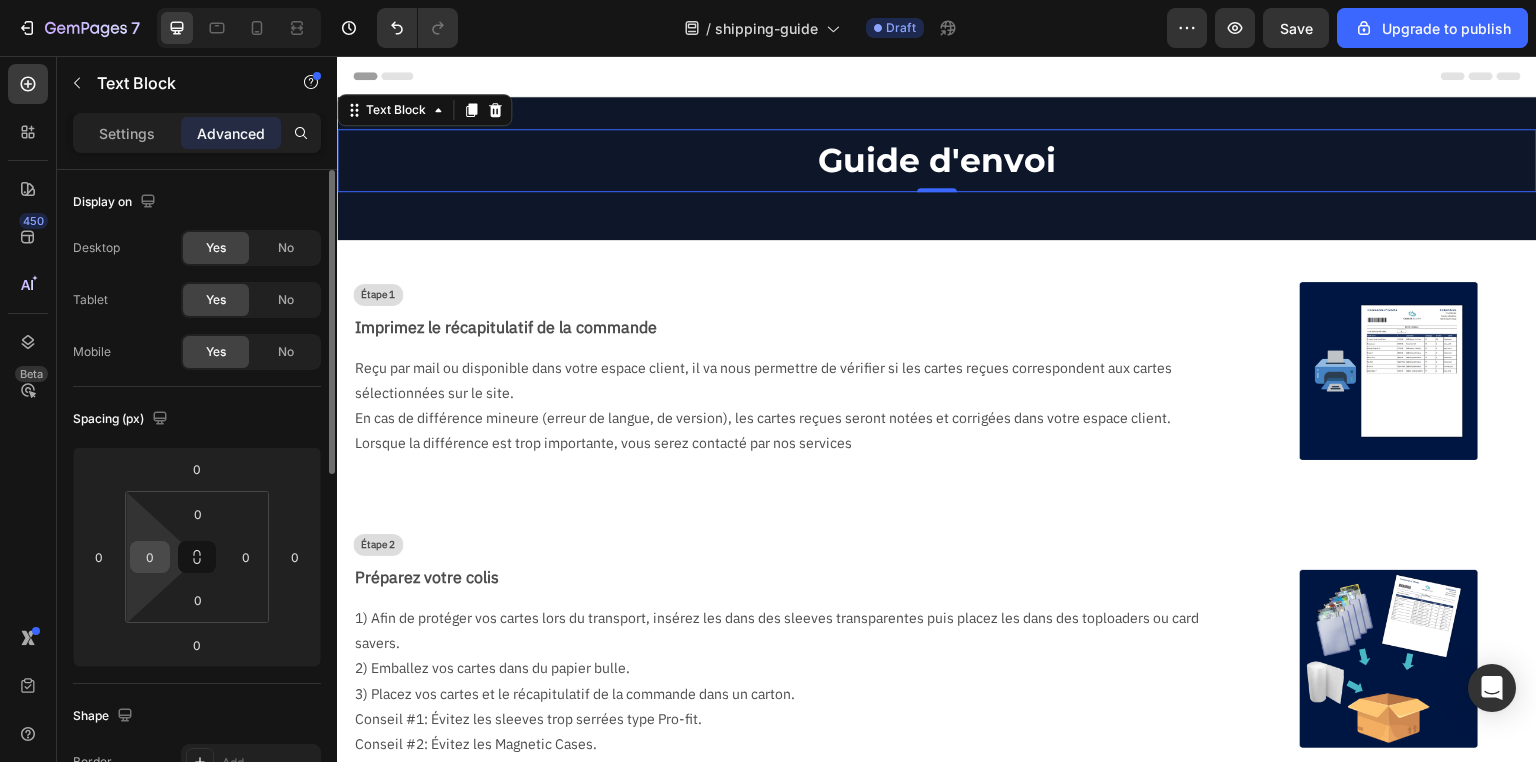 scroll, scrollTop: 320, scrollLeft: 0, axis: vertical 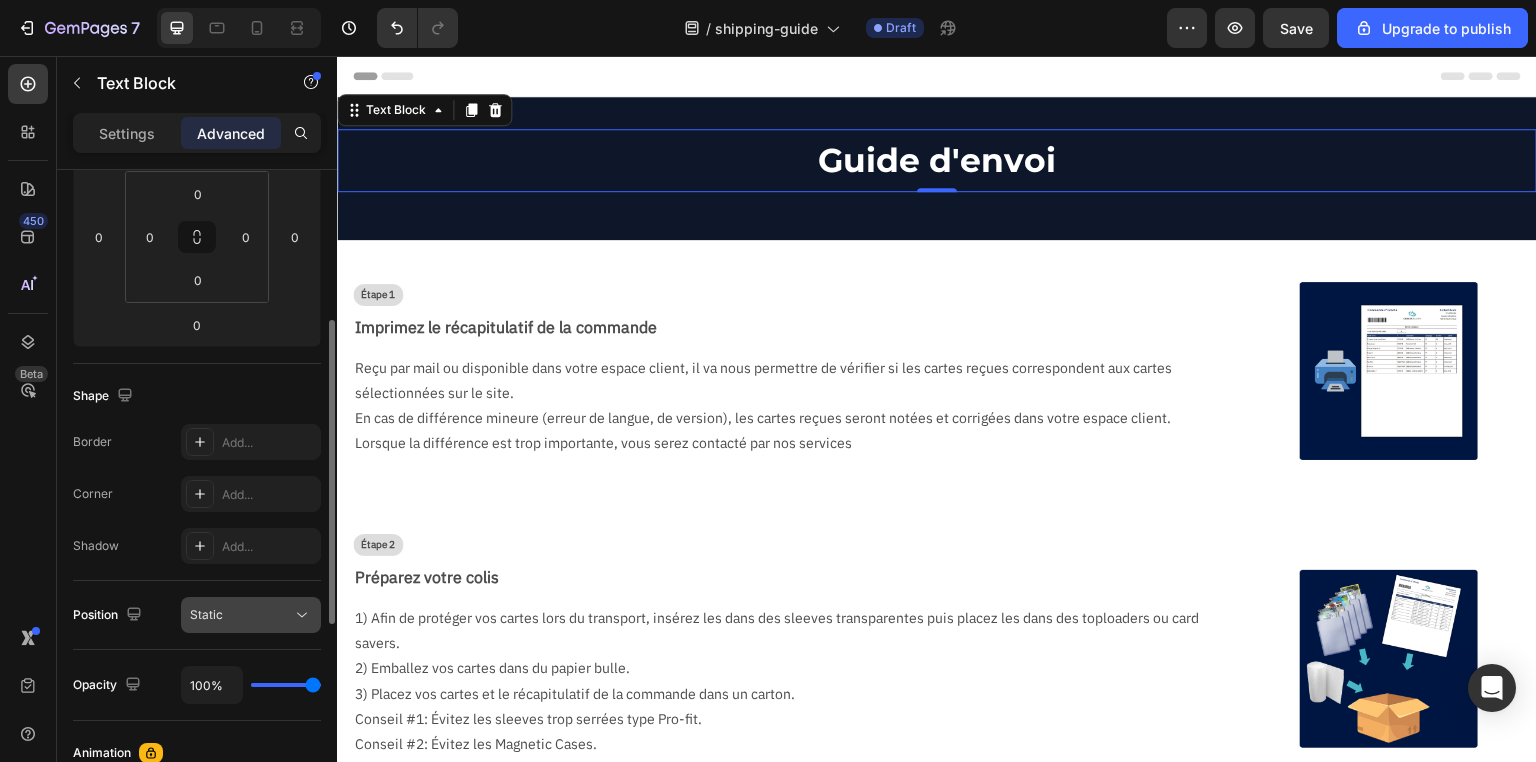 click on "Static" at bounding box center [241, 615] 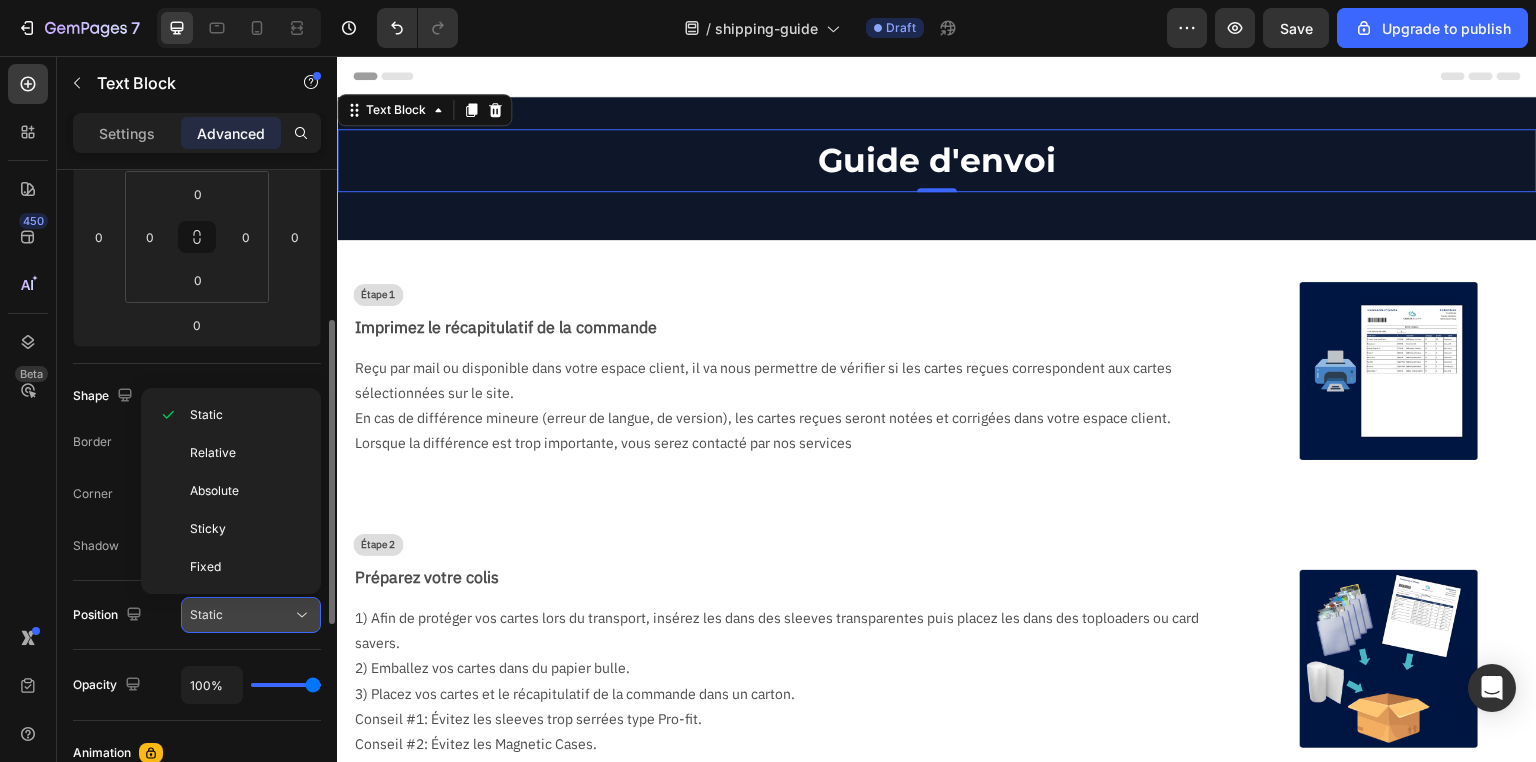 click on "Static" at bounding box center [241, 615] 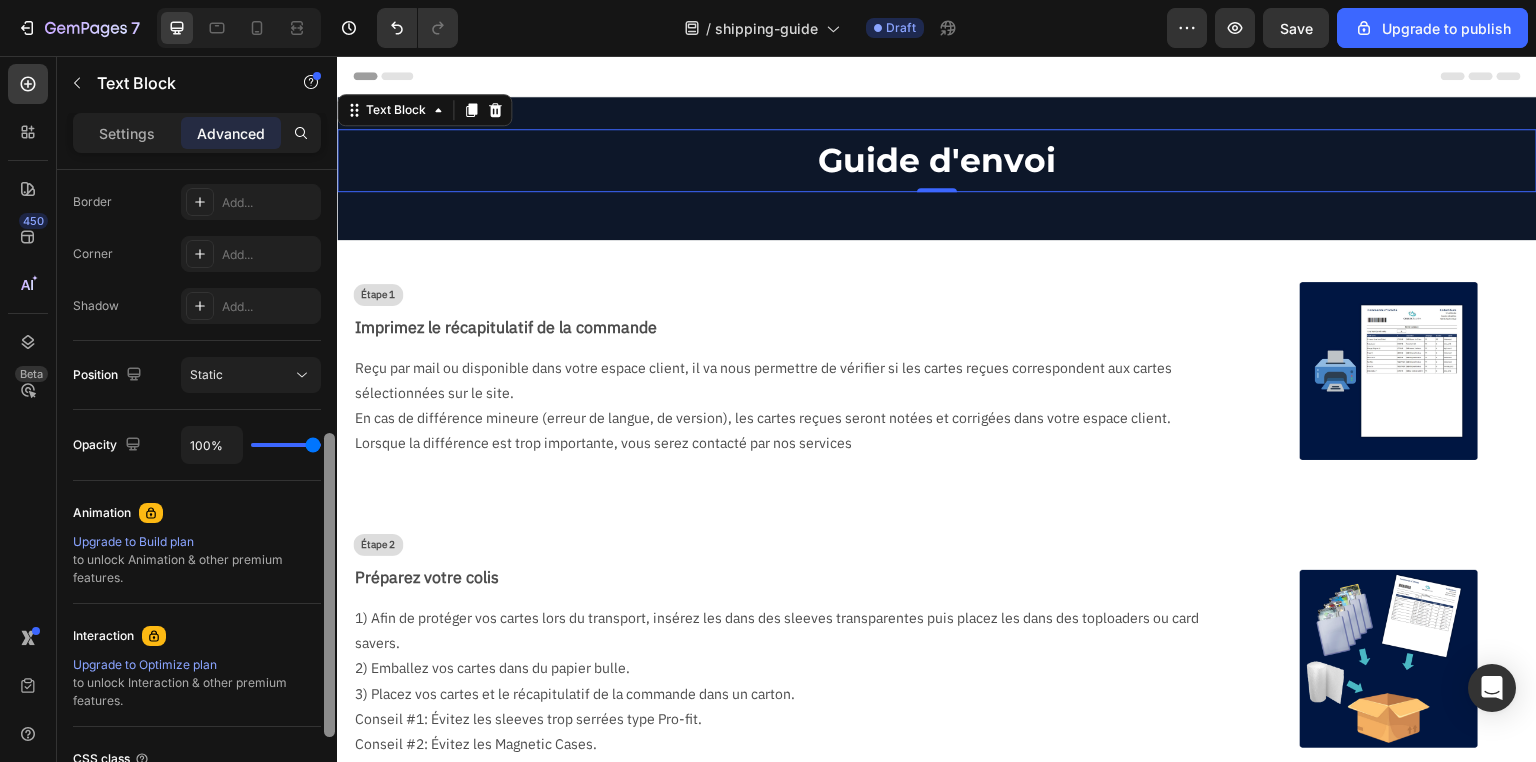 scroll, scrollTop: 240, scrollLeft: 0, axis: vertical 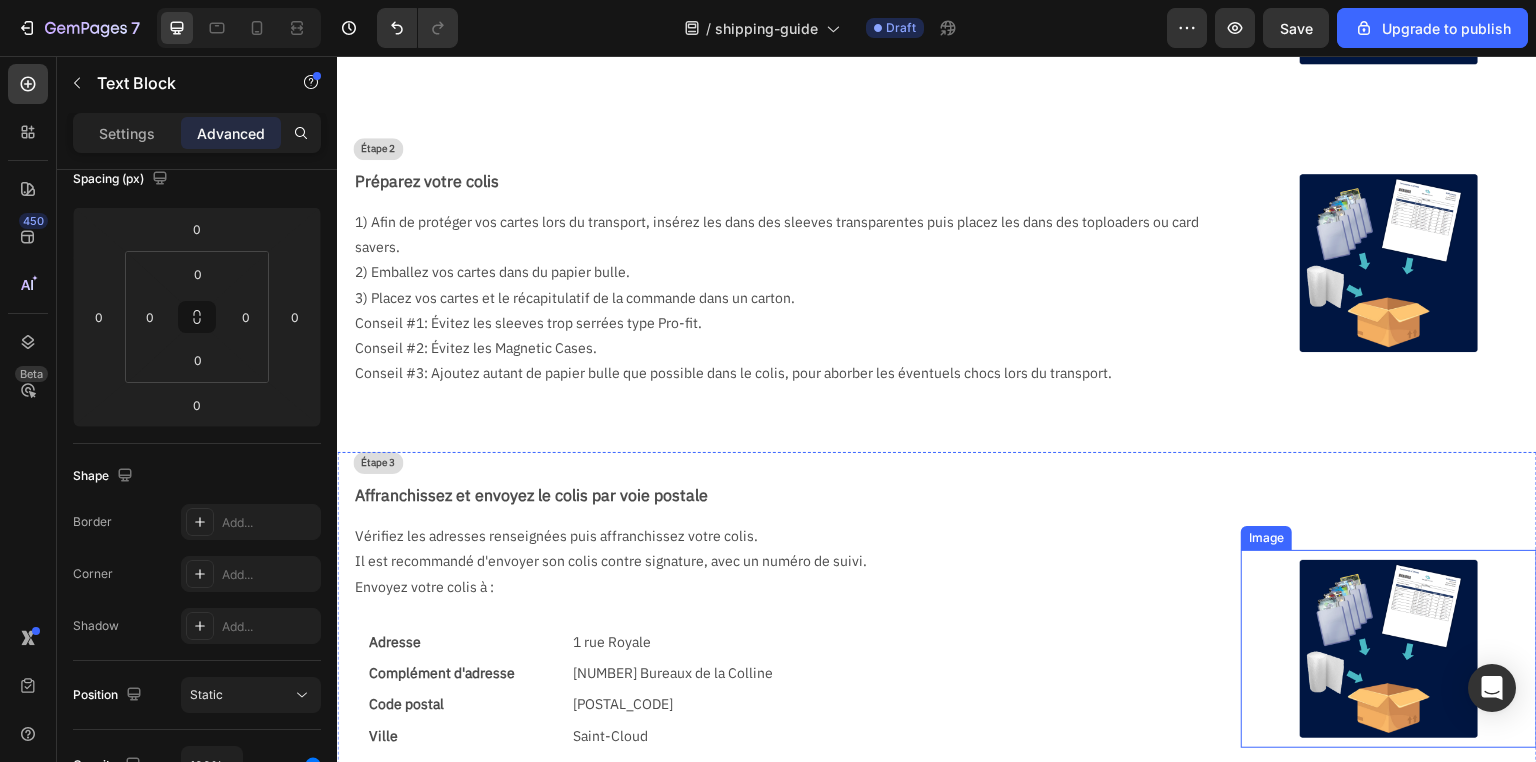 click at bounding box center (1389, 649) 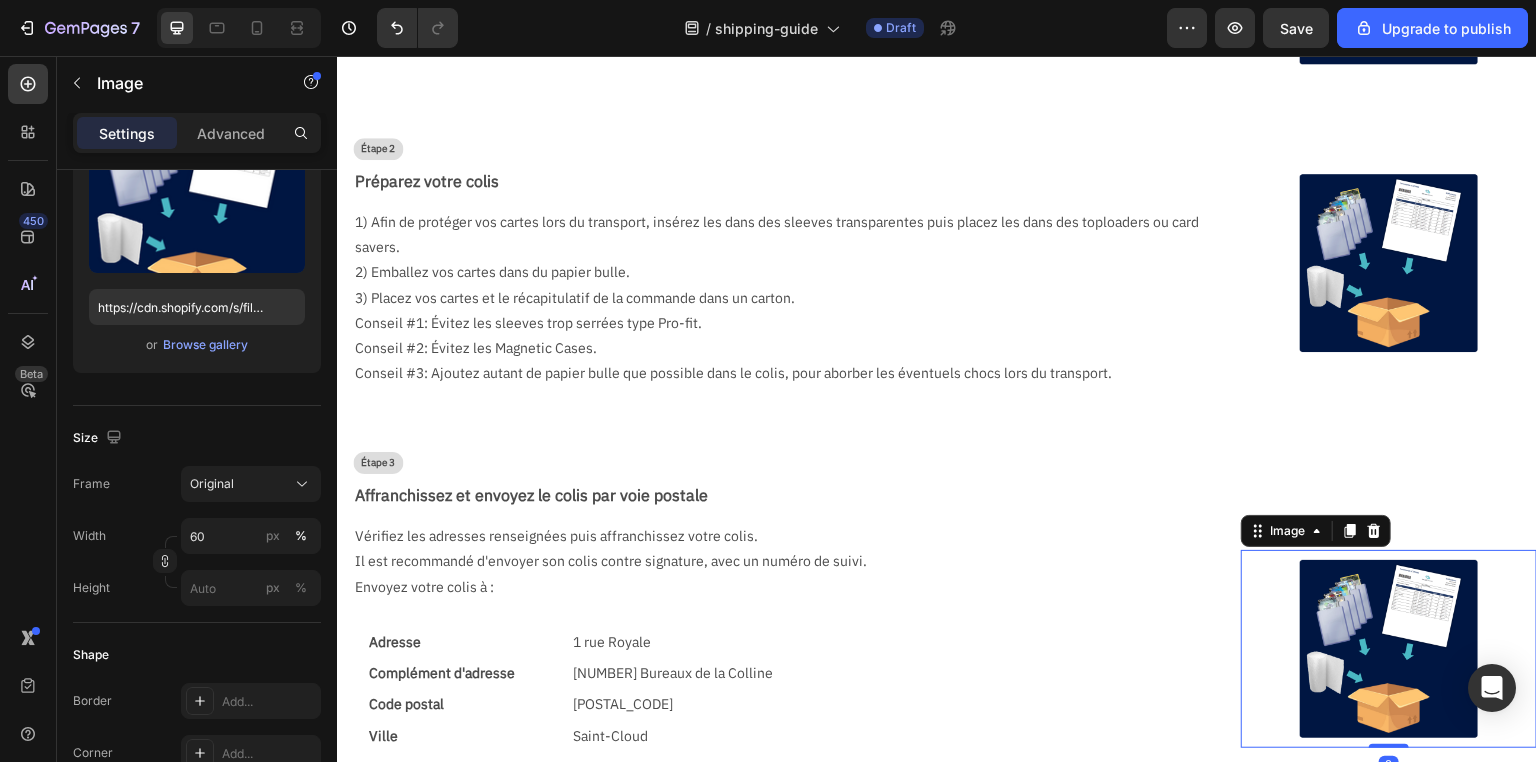 scroll, scrollTop: 0, scrollLeft: 0, axis: both 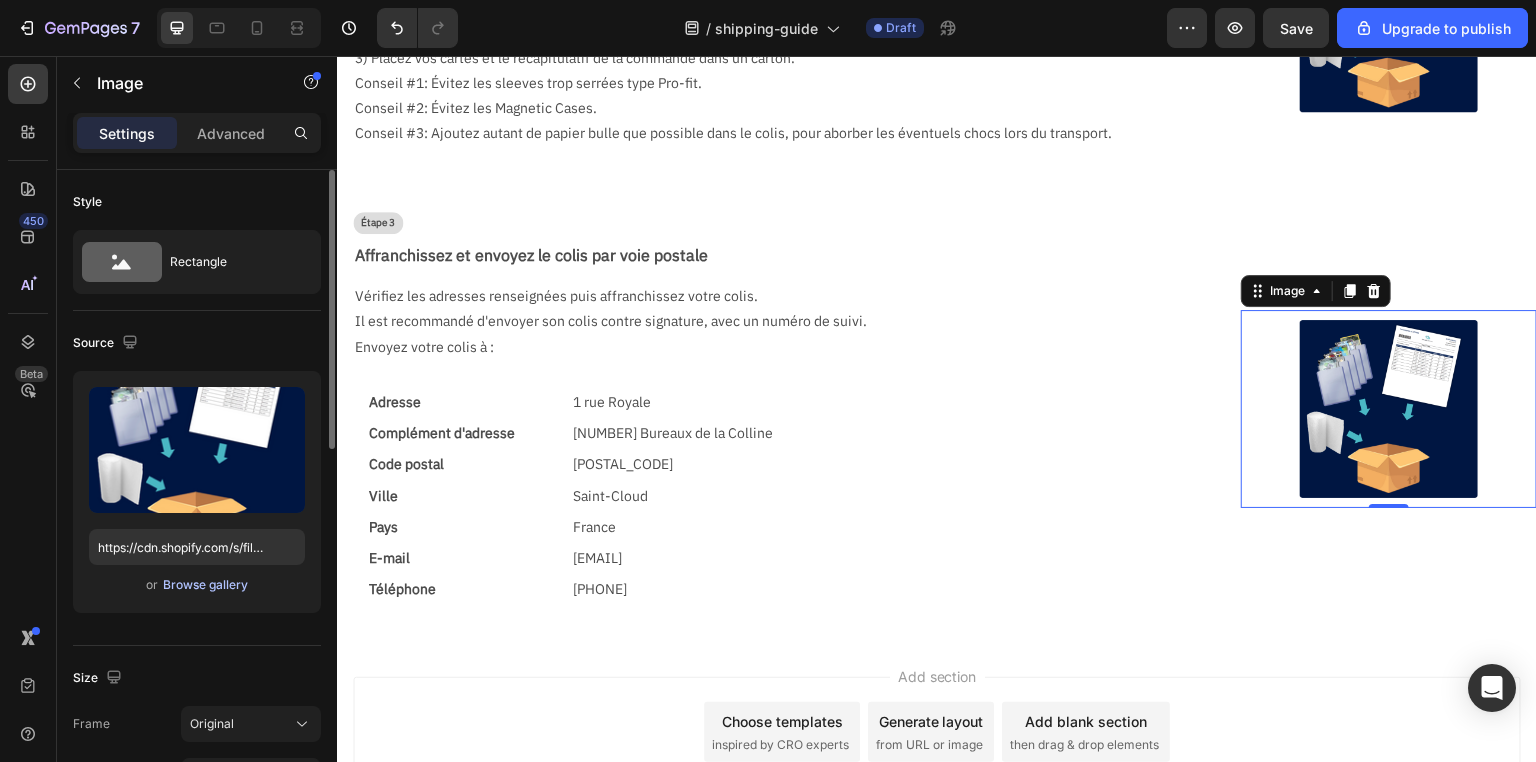 click on "Browse gallery" at bounding box center (205, 585) 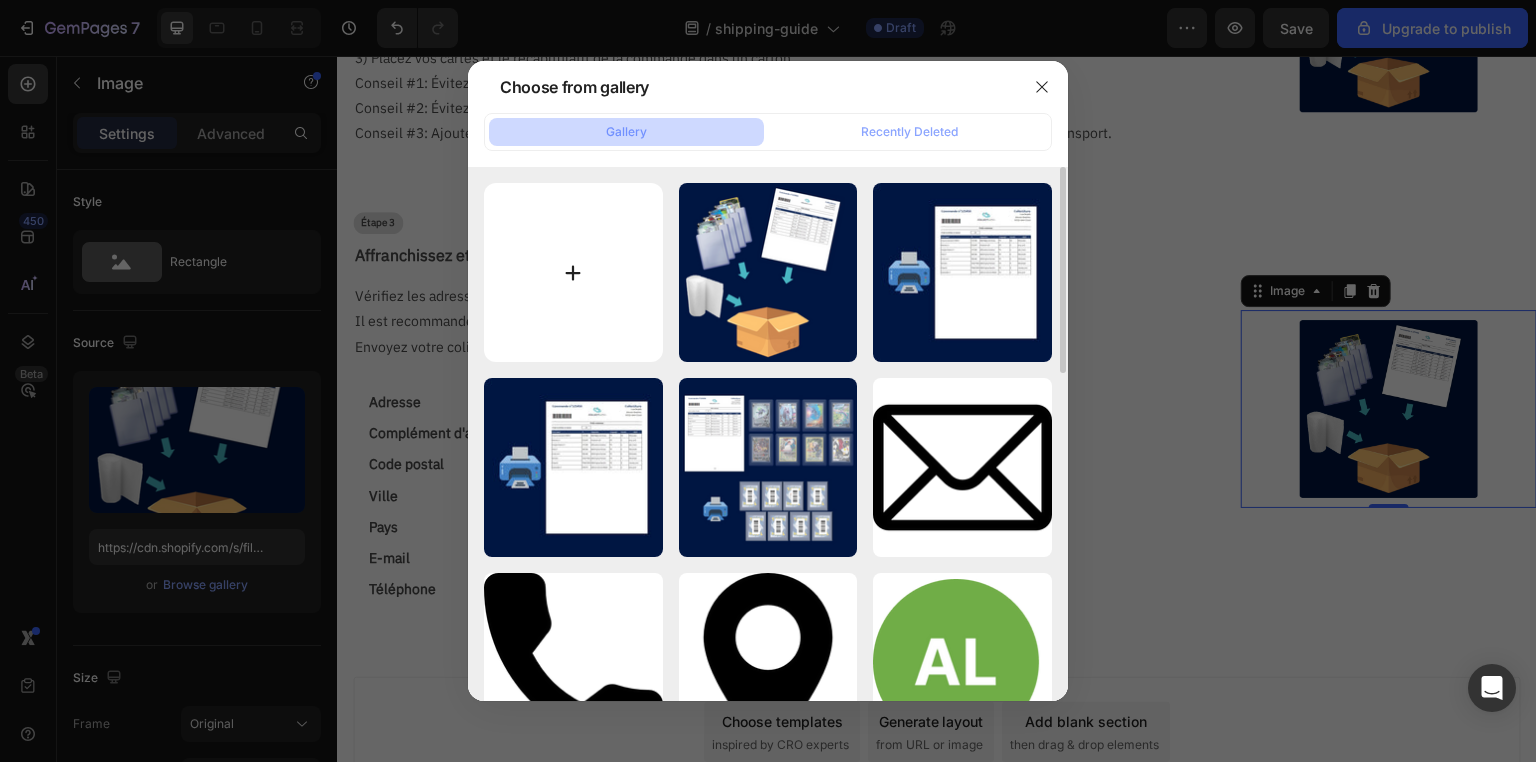 click at bounding box center (573, 272) 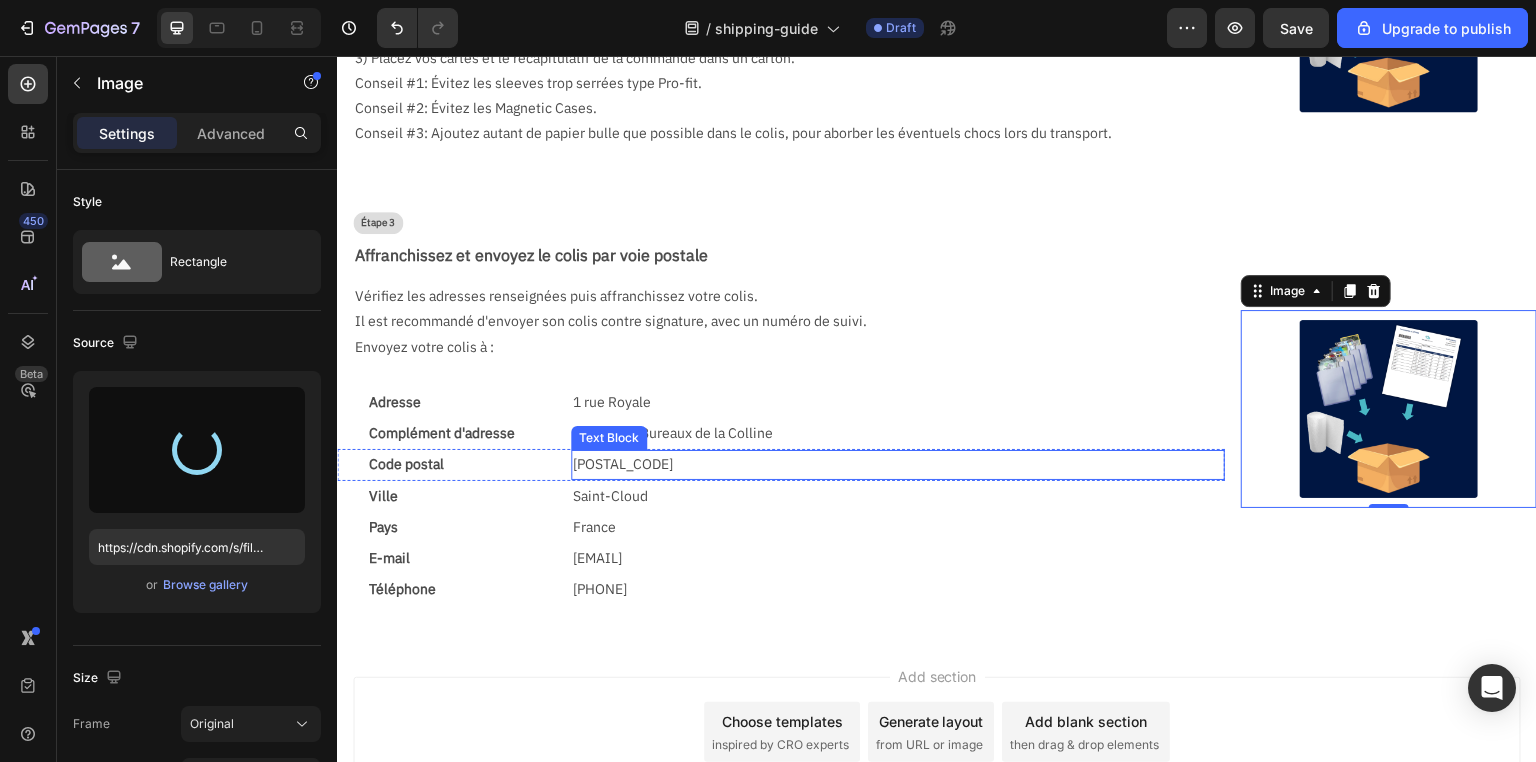 type on "https://cdn.shopify.com/s/files/1/0731/1415/7383/files/gempages_577542015504351971-c02d254c-b240-4062-b62b-da0c59a2e3e5.png" 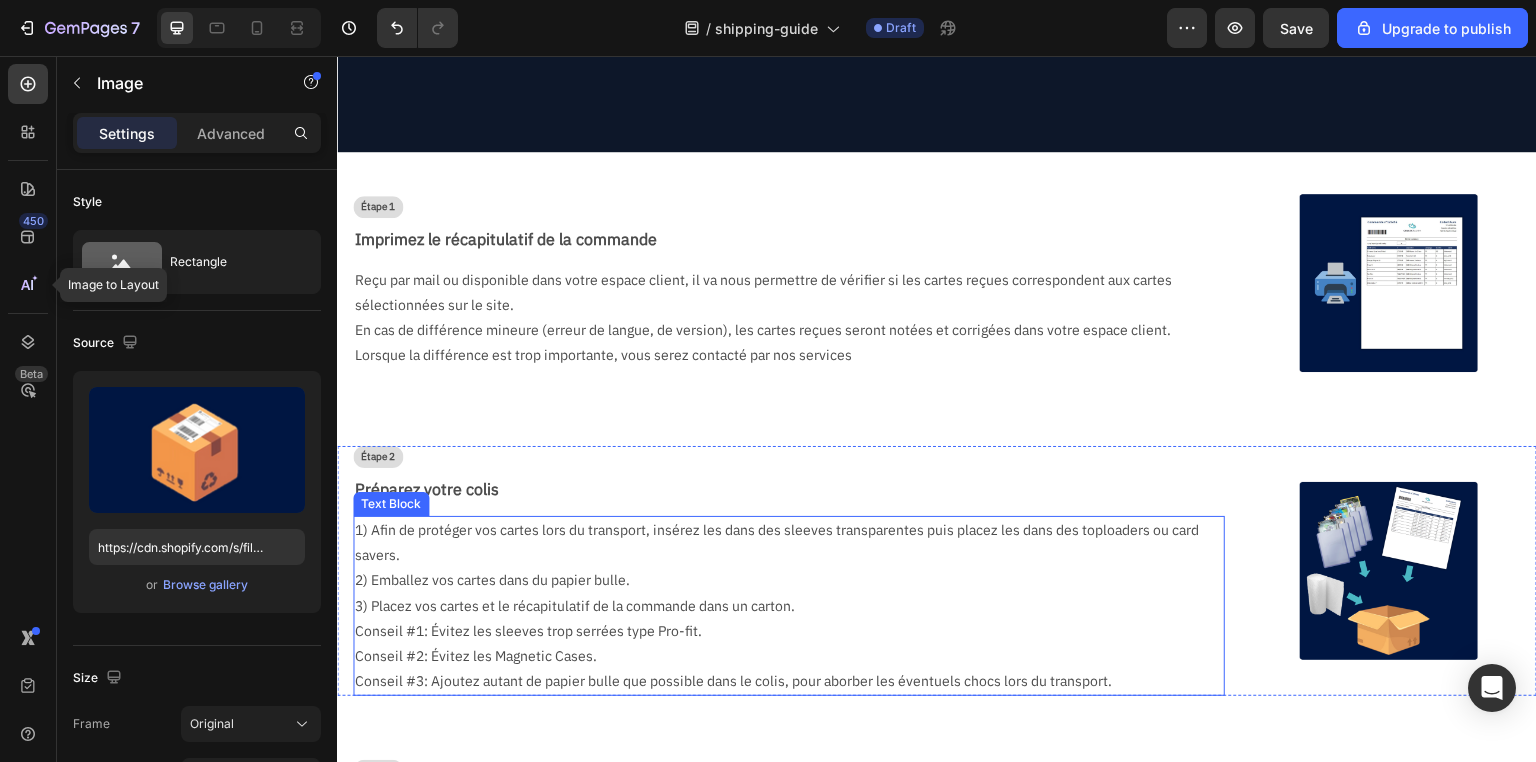 scroll, scrollTop: 76, scrollLeft: 0, axis: vertical 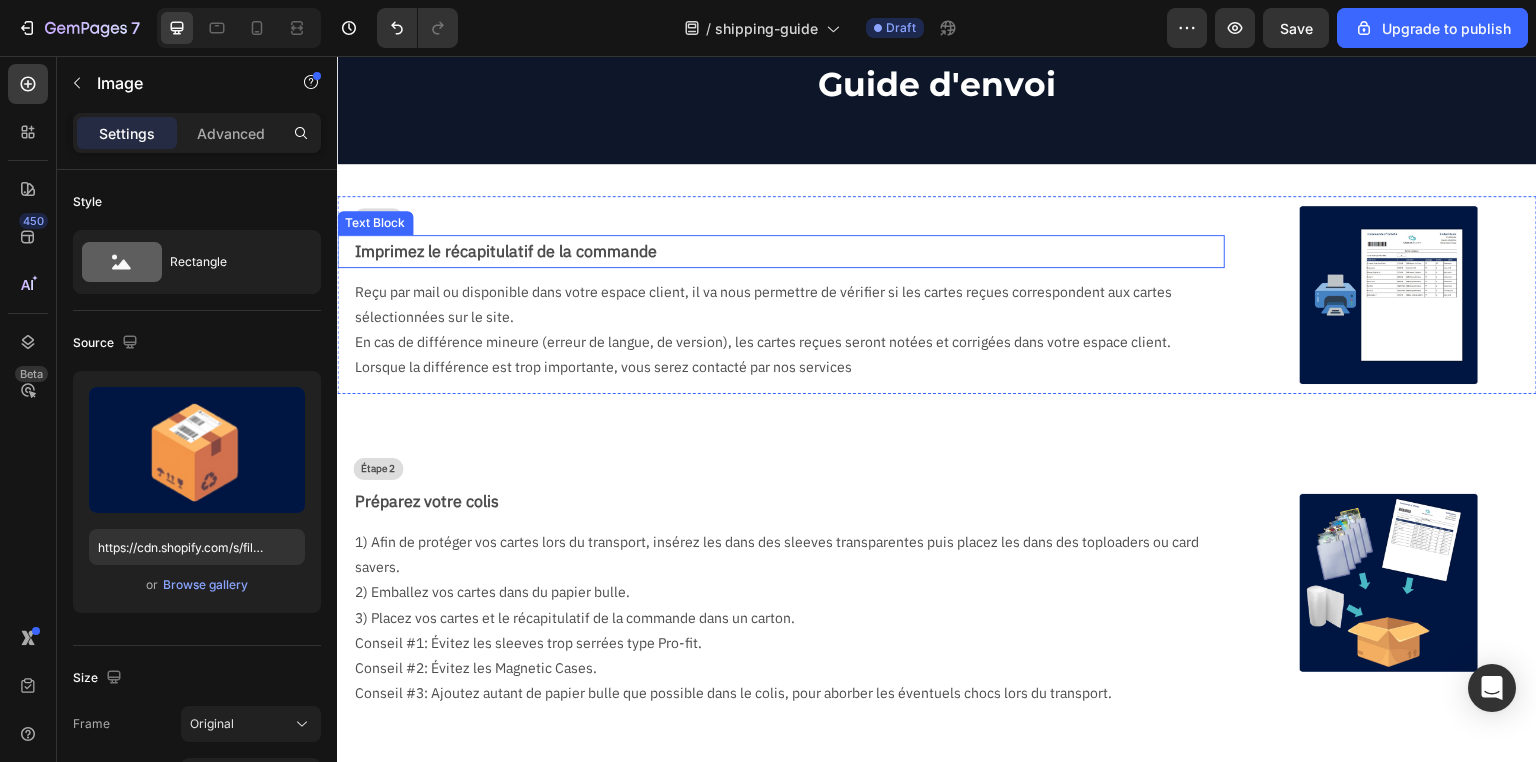 click on "Imprimez le récapitulatif de la commande" at bounding box center [789, 251] 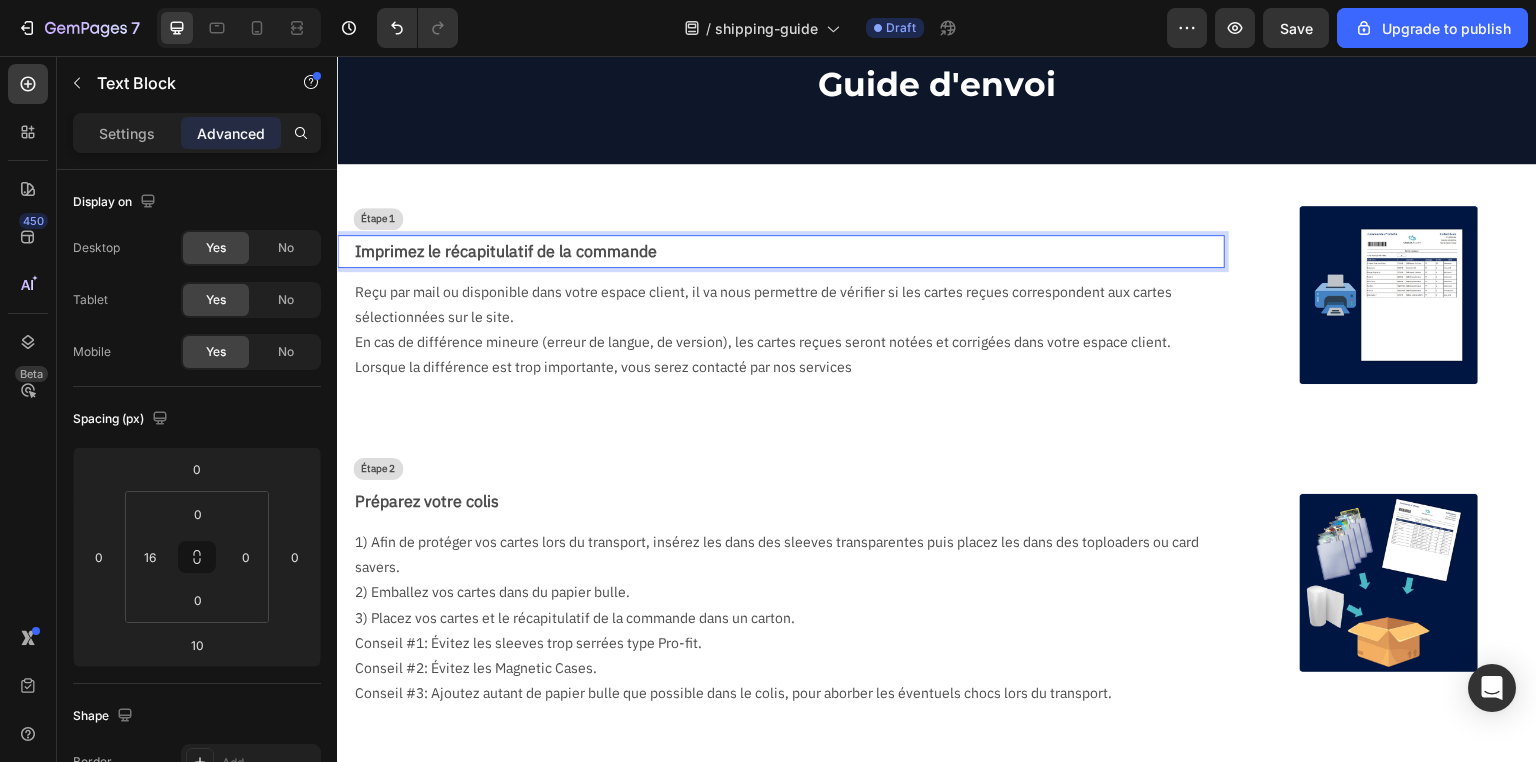 click on "Imprimez le récapitulatif de la commande" at bounding box center (789, 251) 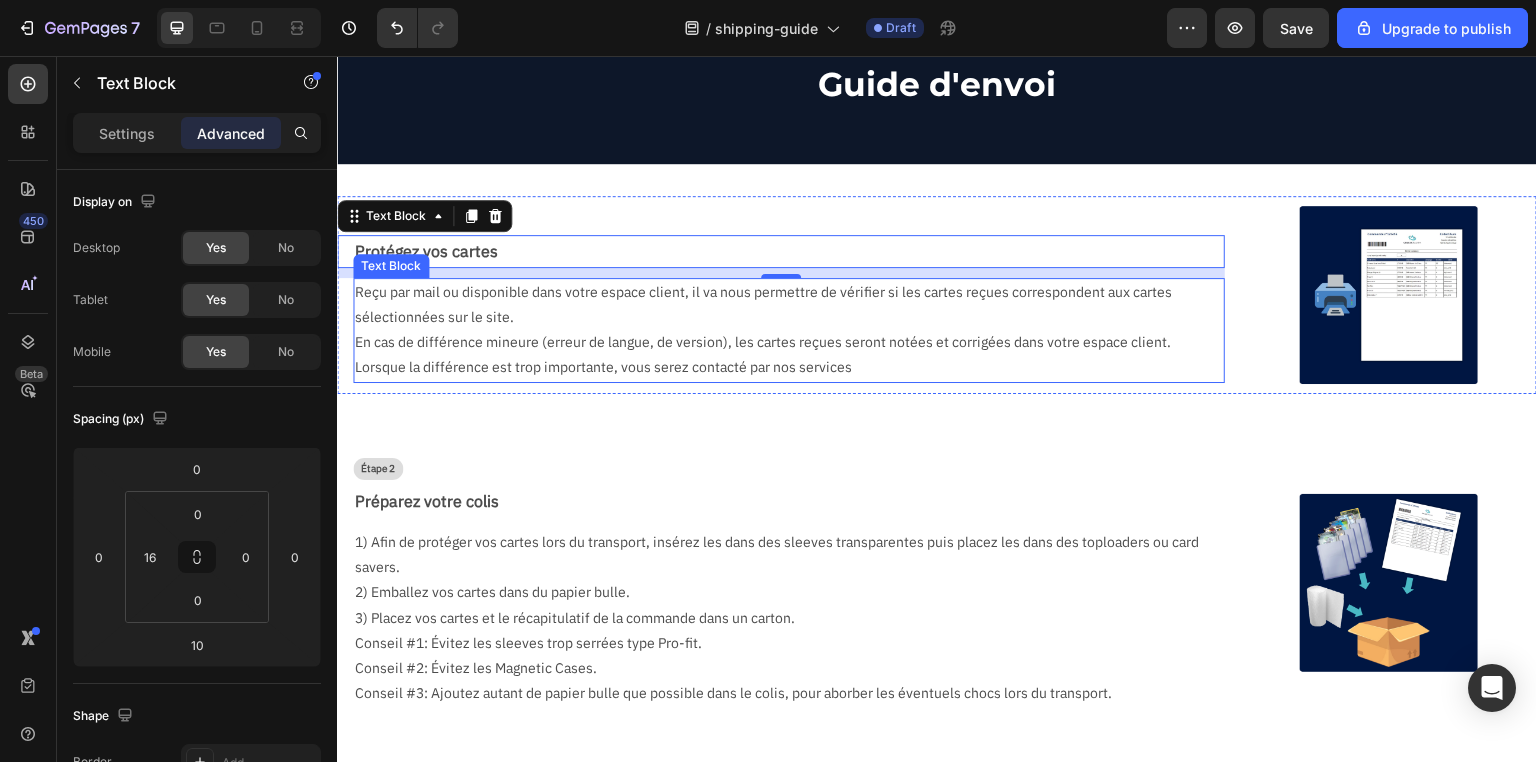 click on "En cas de différence mineure (erreur de langue, de version), les cartes reçues seront notées et corrigées dans votre espace client. Lorsque la différence est trop importante, vous serez contacté par nos services" at bounding box center [781, 355] 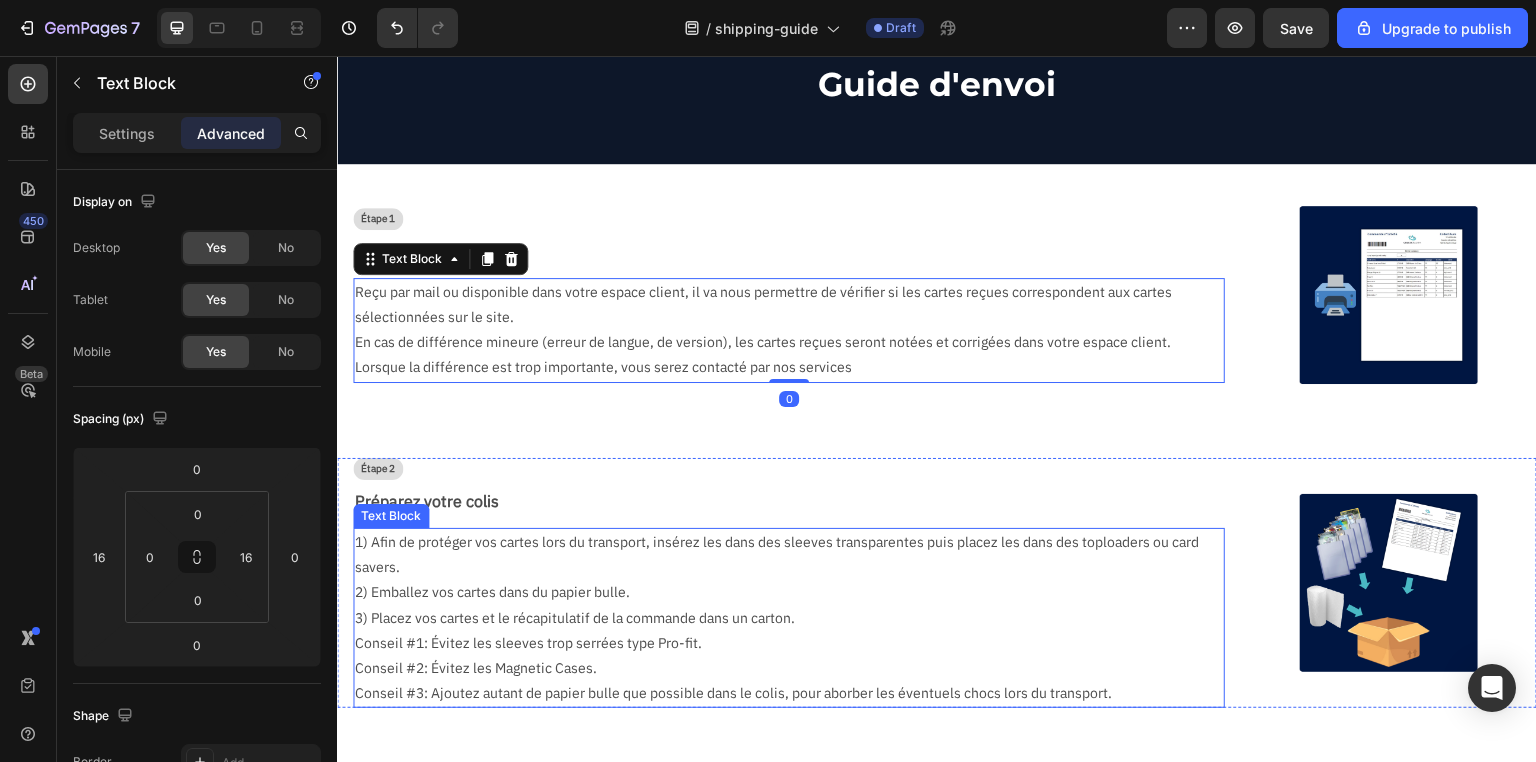 click on "1) Afin de protéger vos cartes lors du transport, insérez les dans des sleeves transparentes puis placez les dans des toploaders ou card savers." at bounding box center (781, 555) 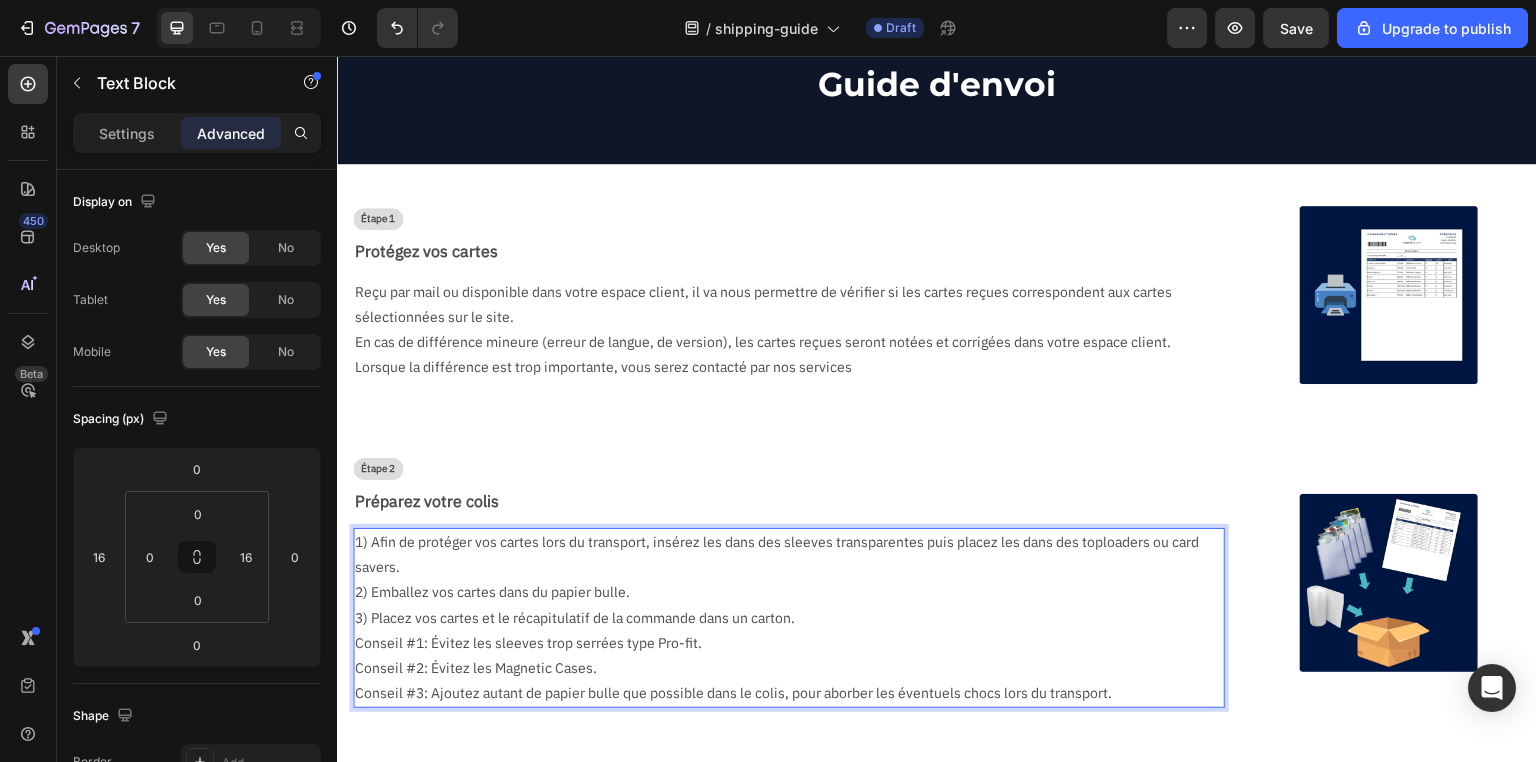 click on "3) Placez vos cartes et le récapitulatif de la commande dans un carton." at bounding box center [781, 618] 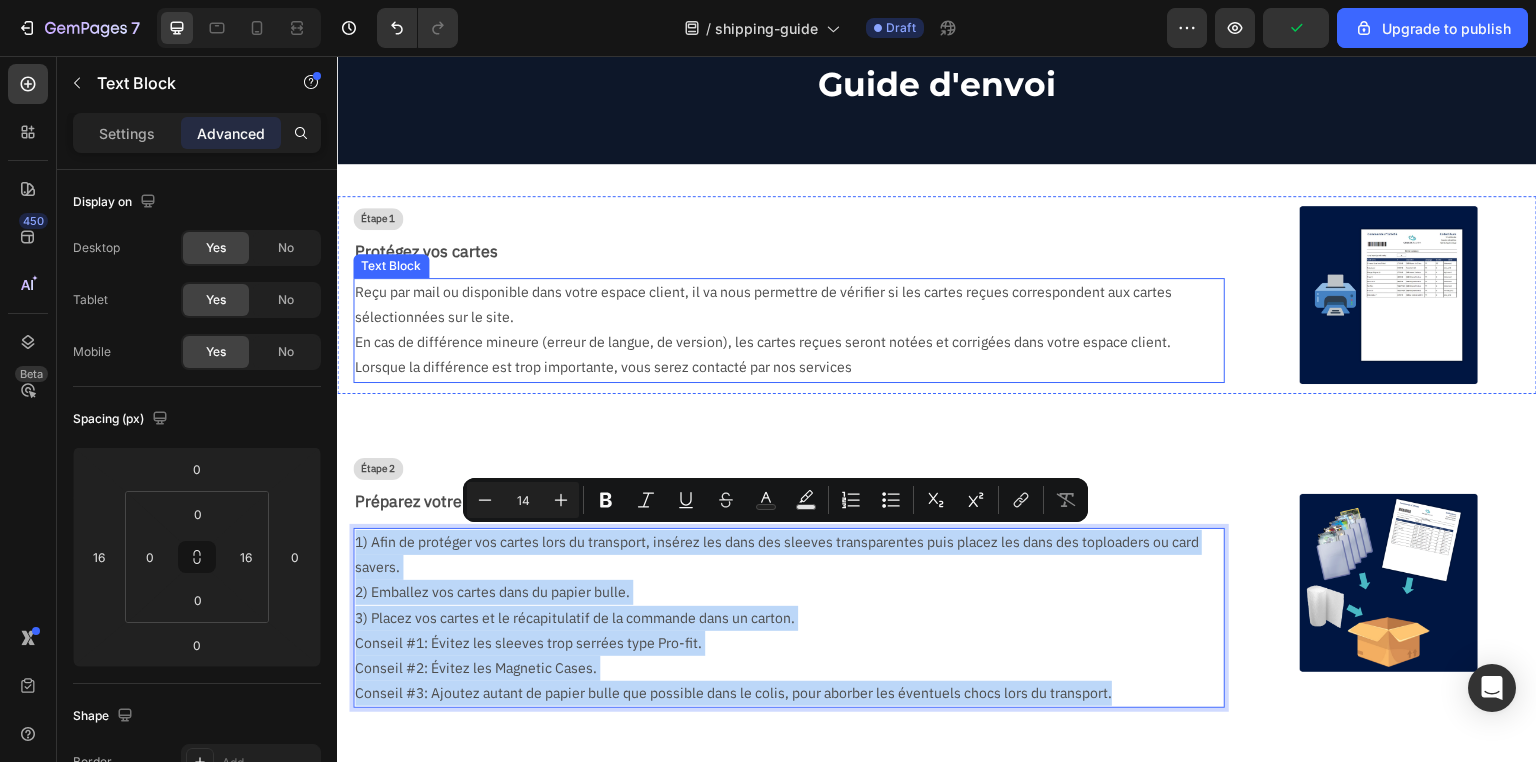 click on "Reçu par mail ou disponible dans votre espace client, il va nous permettre de vérifier si les cartes reçues correspondent aux cartes sélectionnées sur le site." at bounding box center (781, 305) 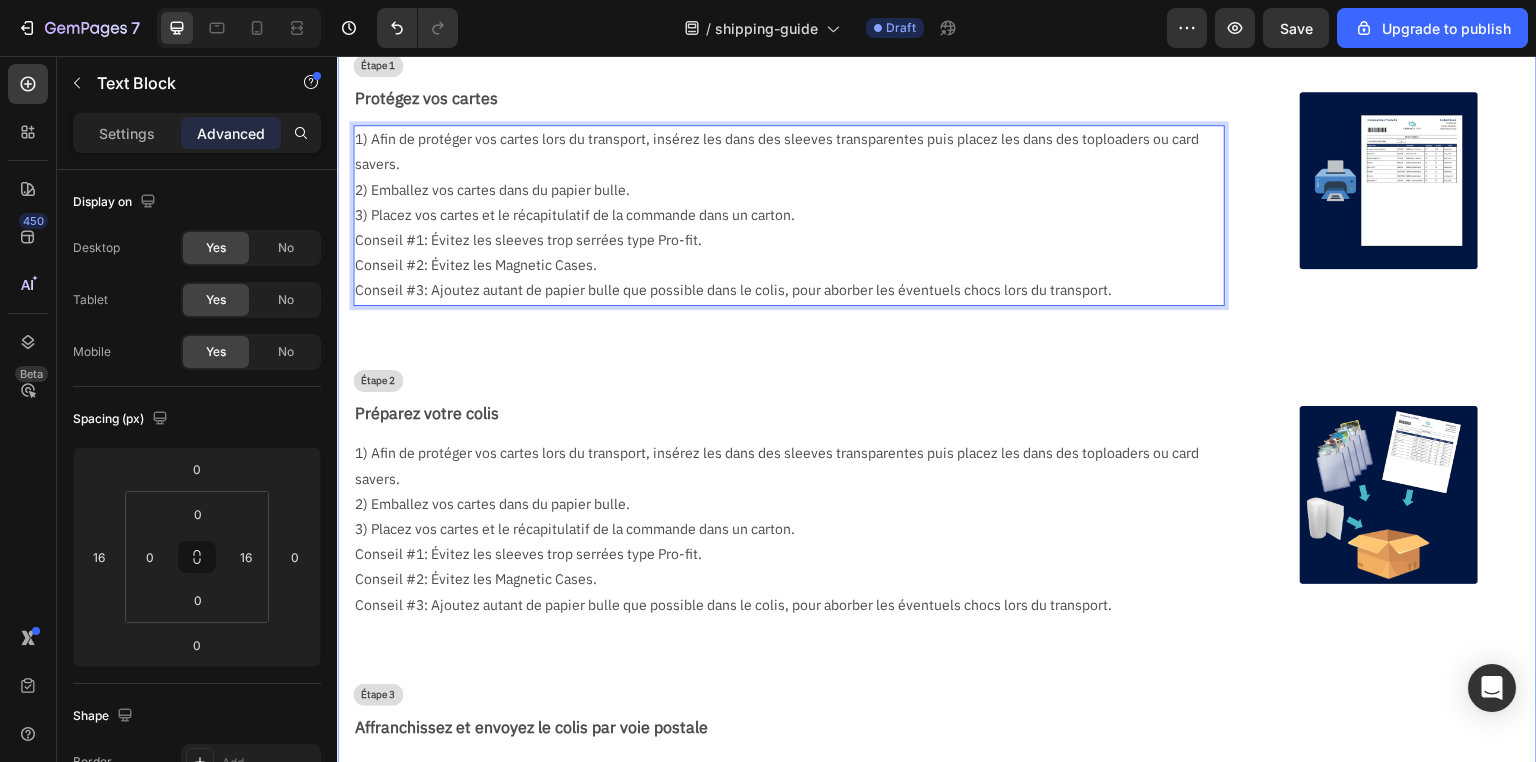 scroll, scrollTop: 225, scrollLeft: 0, axis: vertical 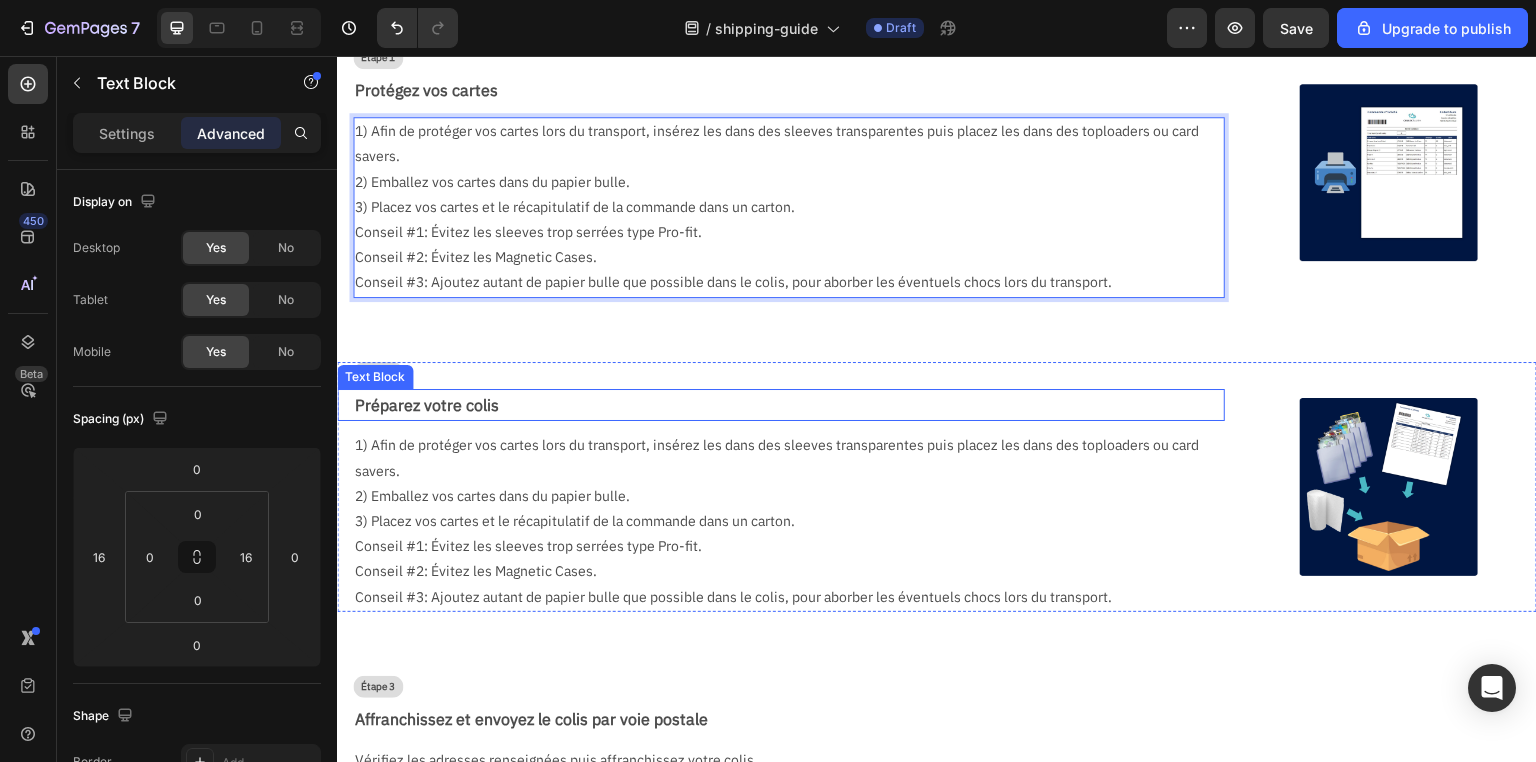 click on "Préparez votre colis" at bounding box center [789, 405] 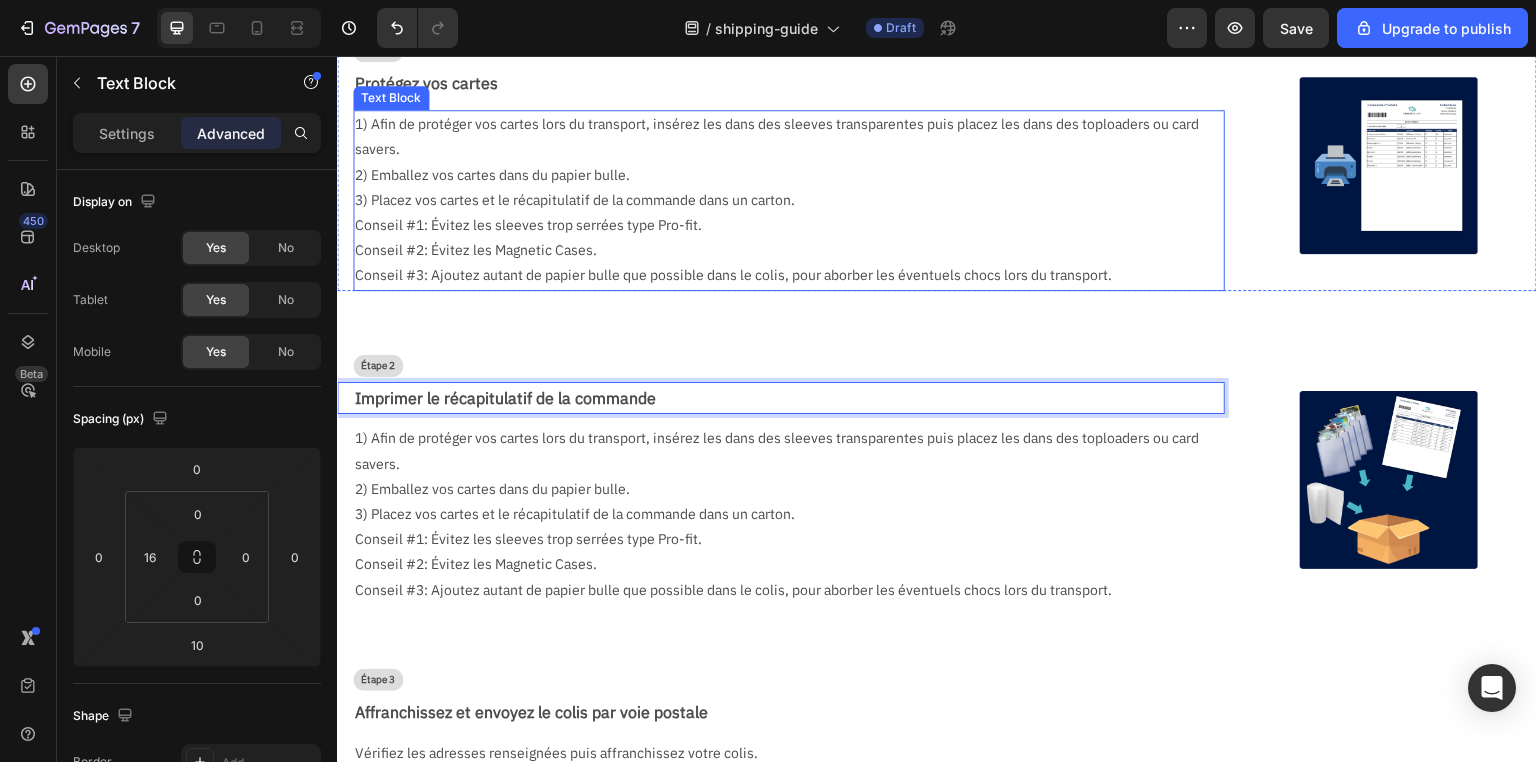 scroll, scrollTop: 240, scrollLeft: 0, axis: vertical 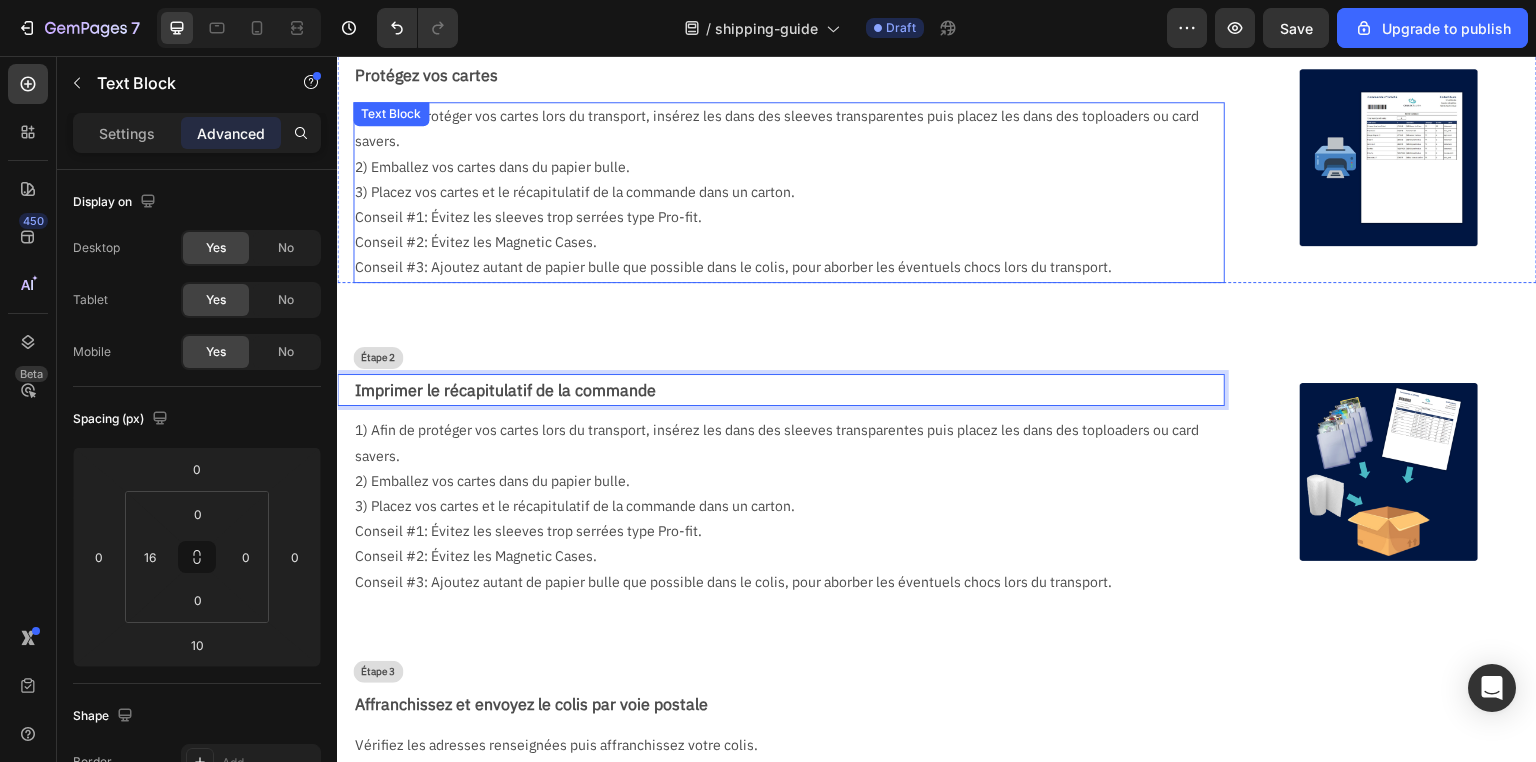click on "1) Afin de protéger vos cartes lors du transport, insérez les dans des sleeves transparentes puis placez les dans des toploaders ou card savers." at bounding box center (781, 129) 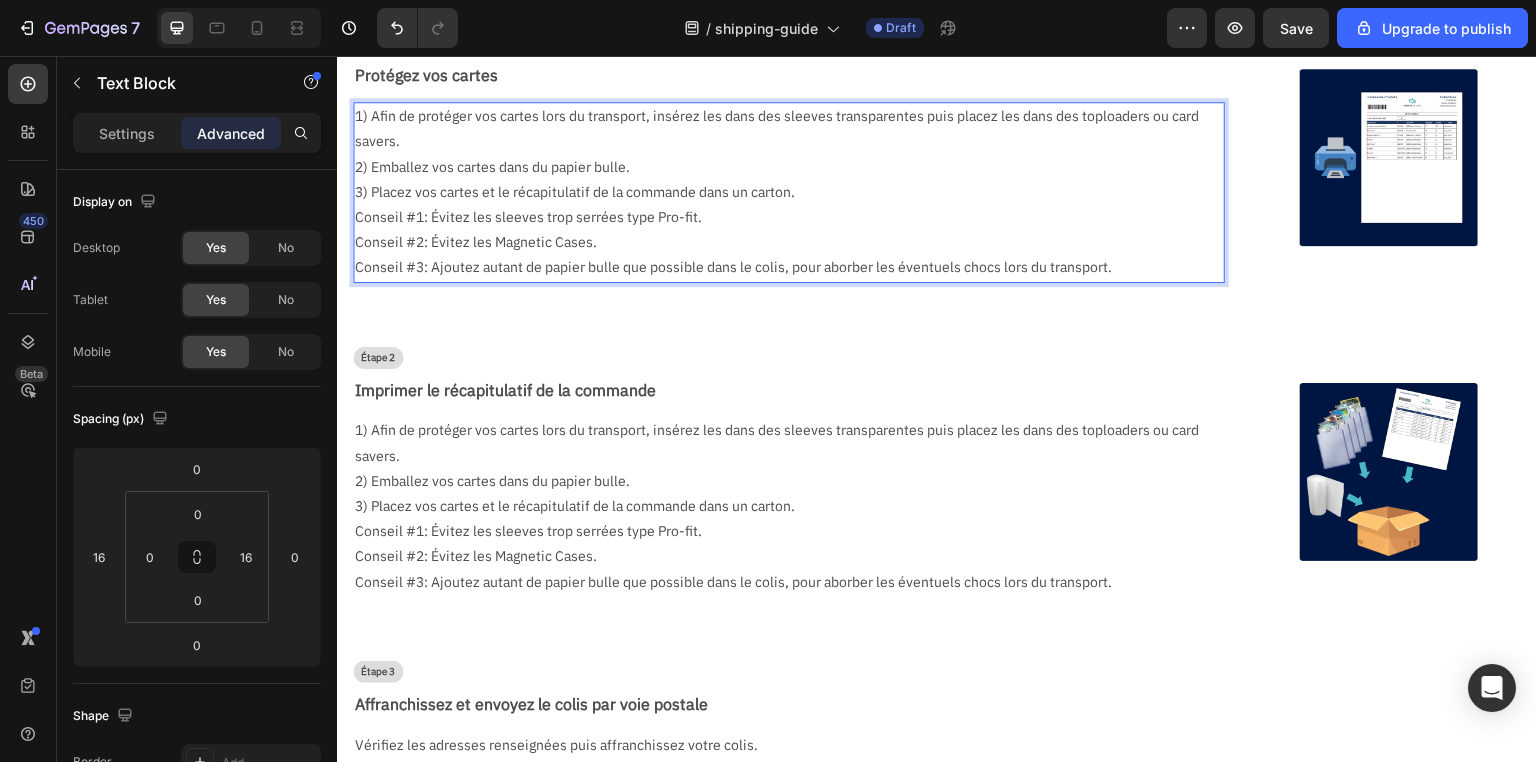click on "1) Afin de protéger vos cartes lors du transport, insérez les dans des sleeves transparentes puis placez les dans des toploaders ou card savers." at bounding box center (781, 129) 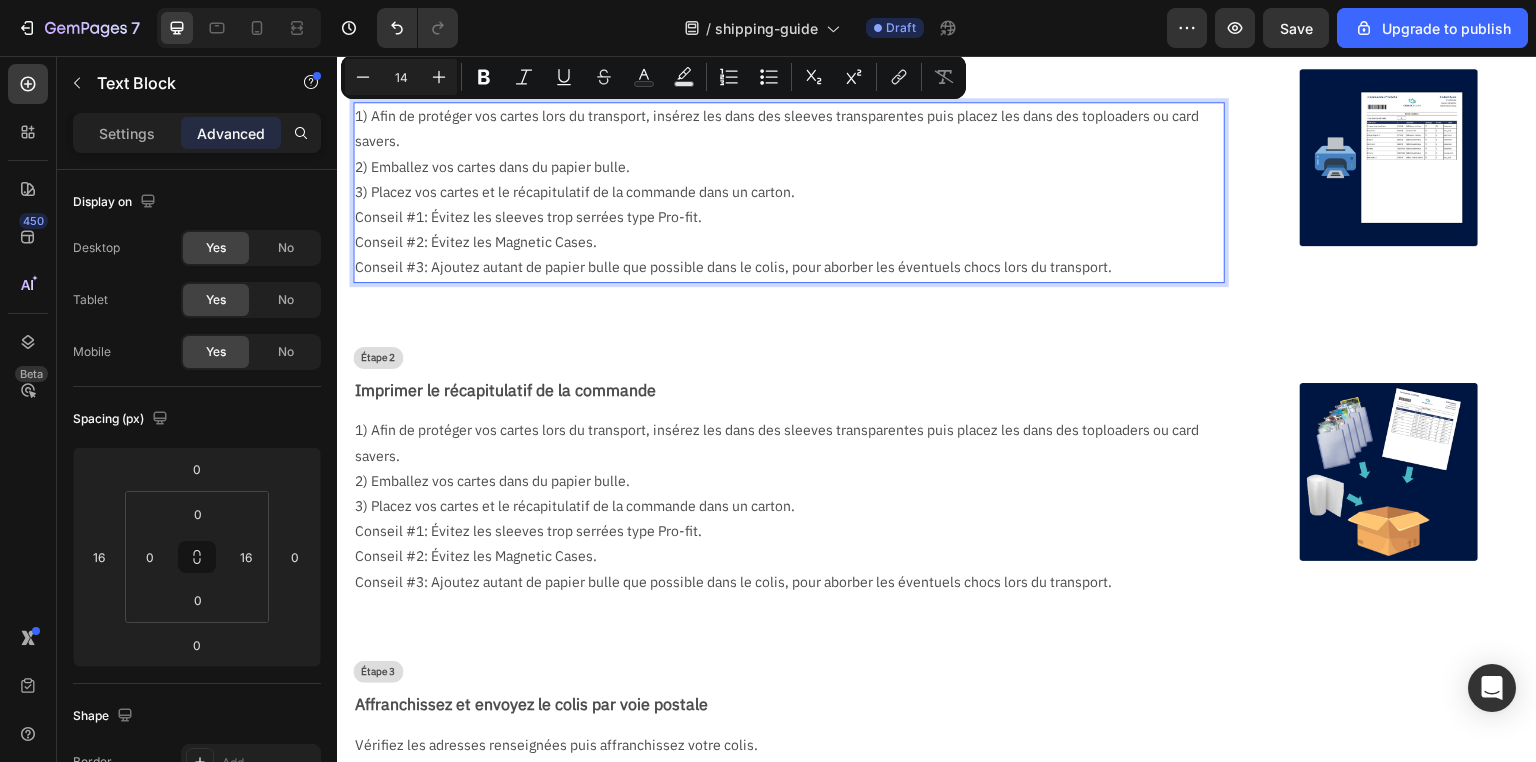 click on "1) Afin de protéger vos cartes lors du transport, insérez les dans des sleeves transparentes puis placez les dans des toploaders ou card savers." at bounding box center (781, 129) 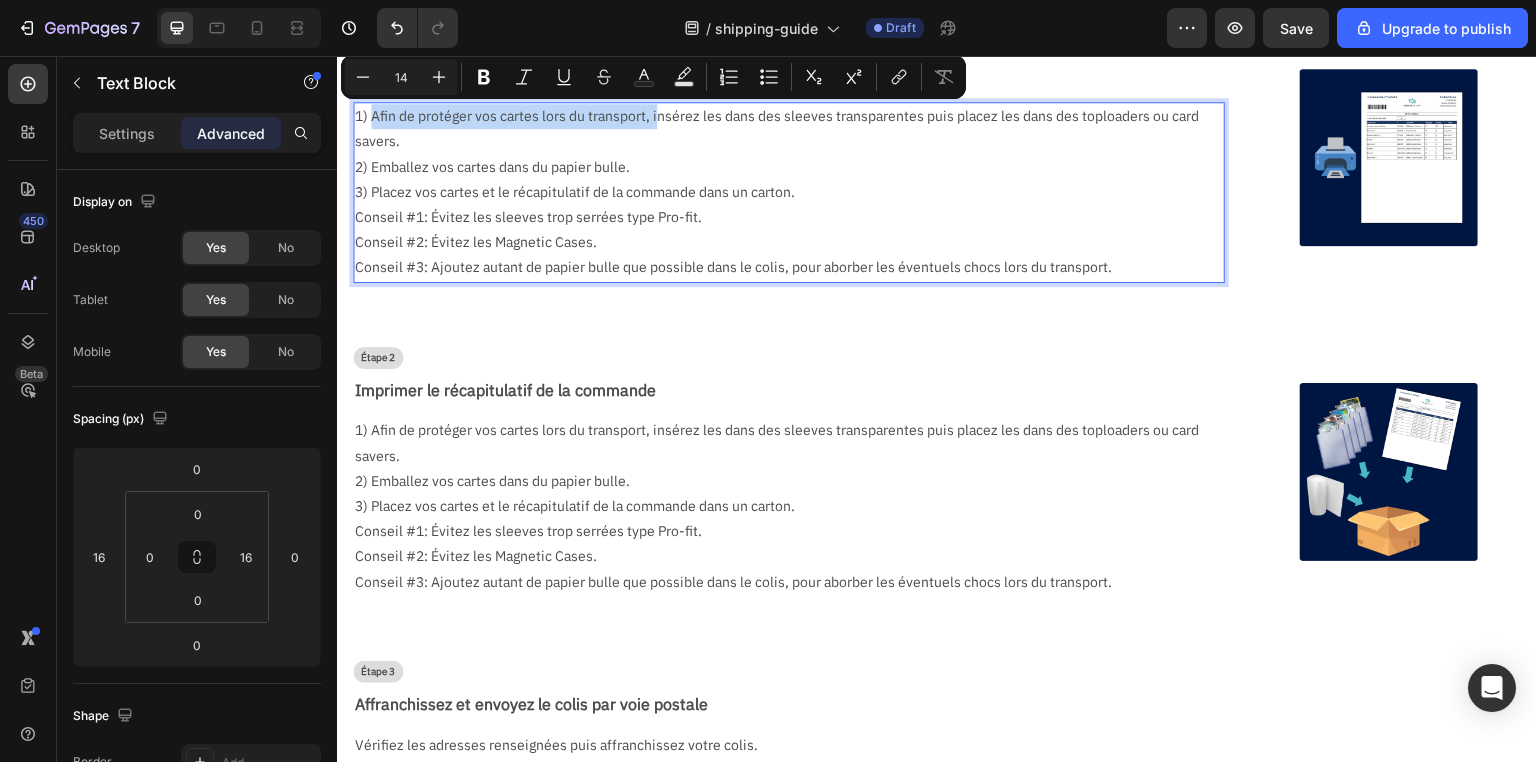 drag, startPoint x: 658, startPoint y: 116, endPoint x: 372, endPoint y: 123, distance: 286.08566 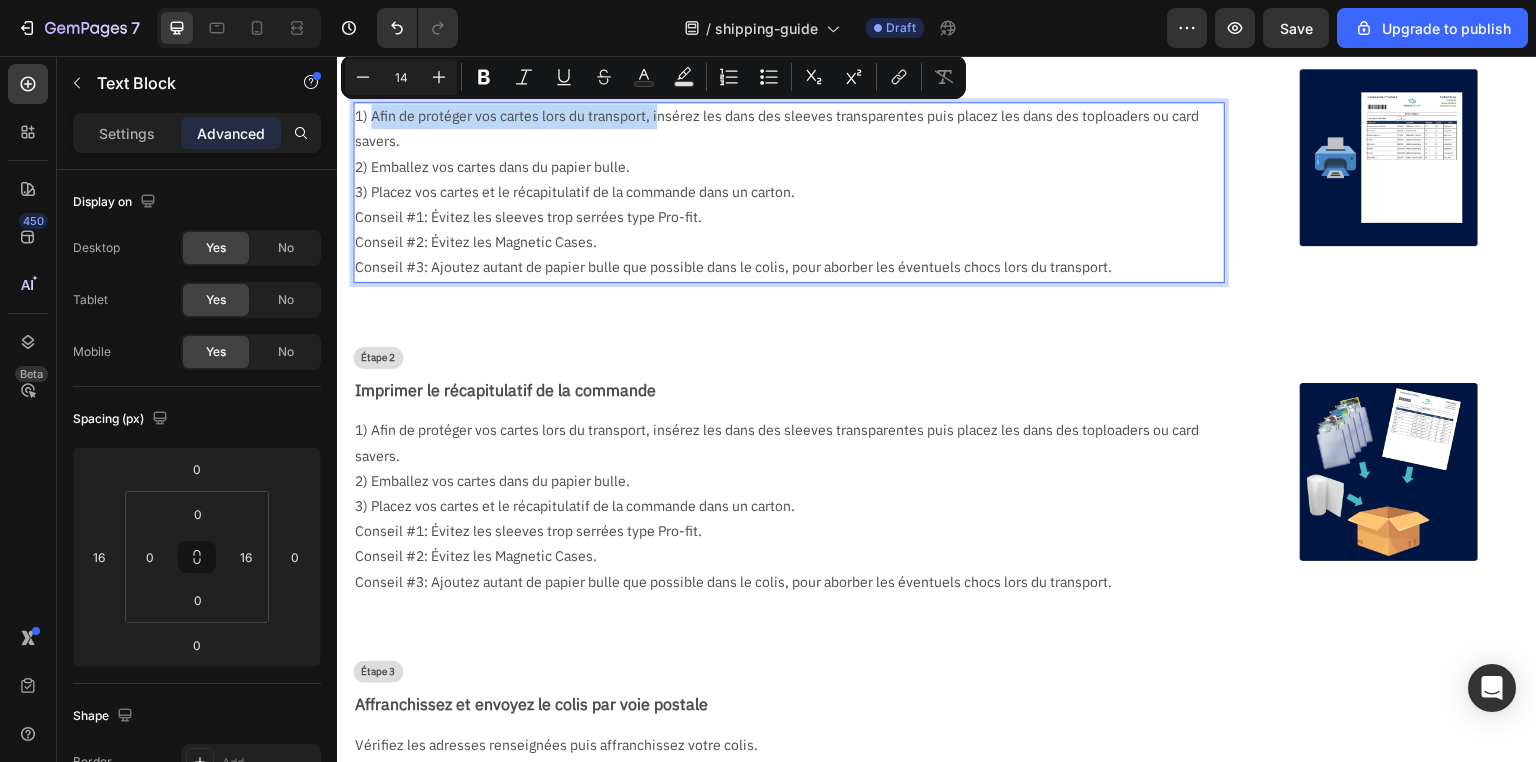 click on "1) Afin de protéger vos cartes lors du transport, insérez les dans des sleeves transparentes puis placez les dans des toploaders ou card savers." at bounding box center (781, 129) 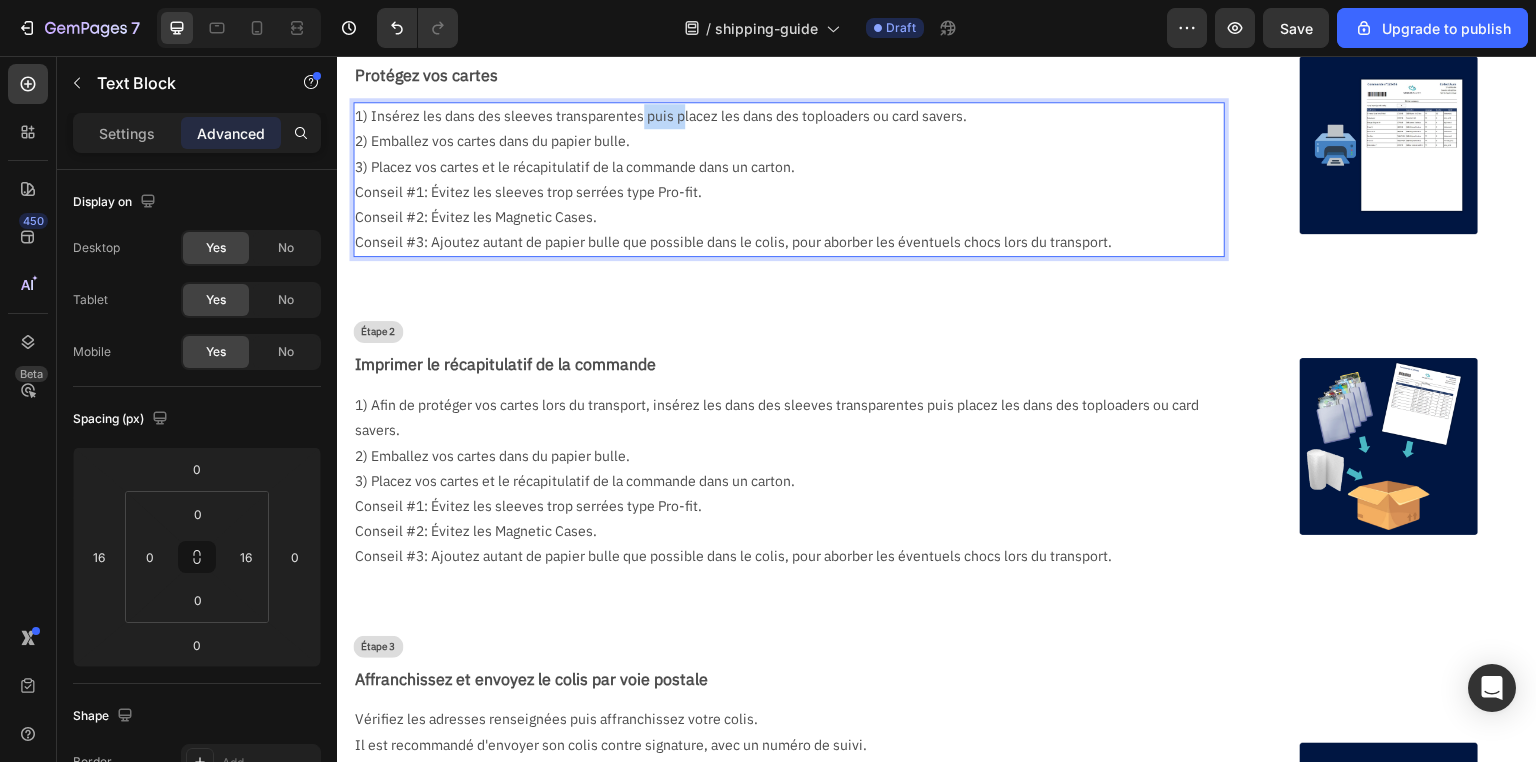 drag, startPoint x: 681, startPoint y: 116, endPoint x: 641, endPoint y: 122, distance: 40.4475 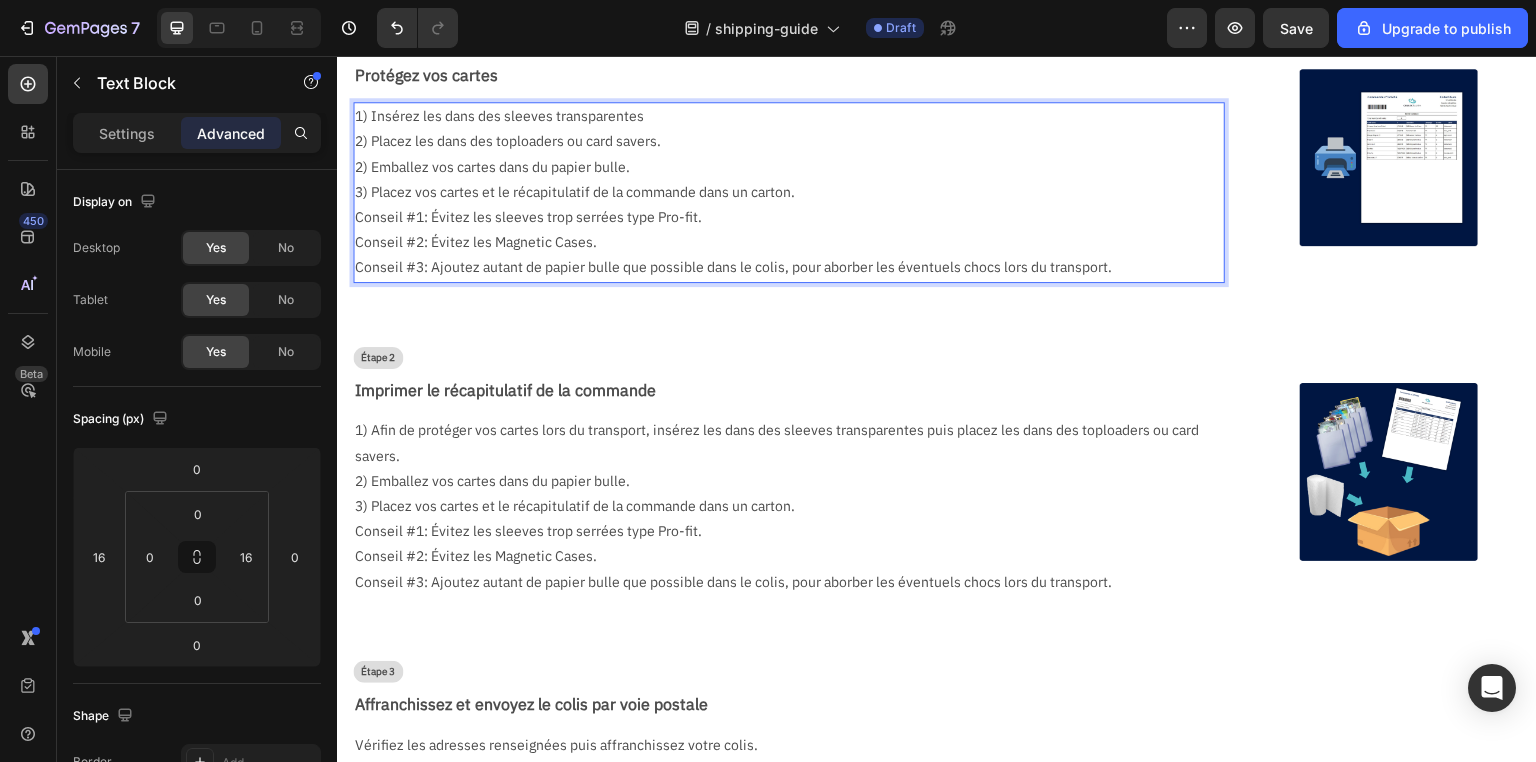 click on "2) Placez les dans des toploaders ou card savers." at bounding box center (781, 141) 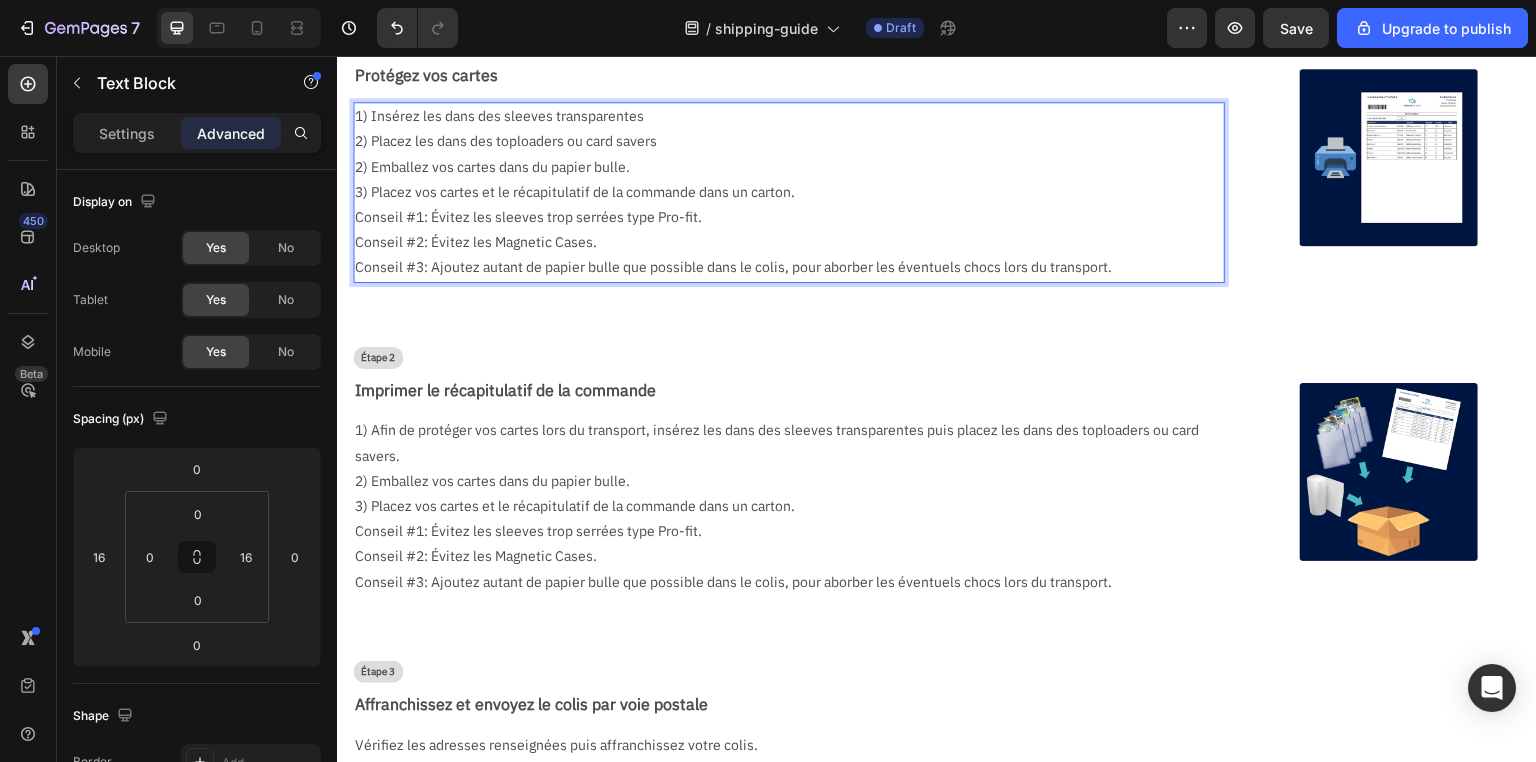 click on "1) Insérez les dans des sleeves transparentes" at bounding box center (781, 116) 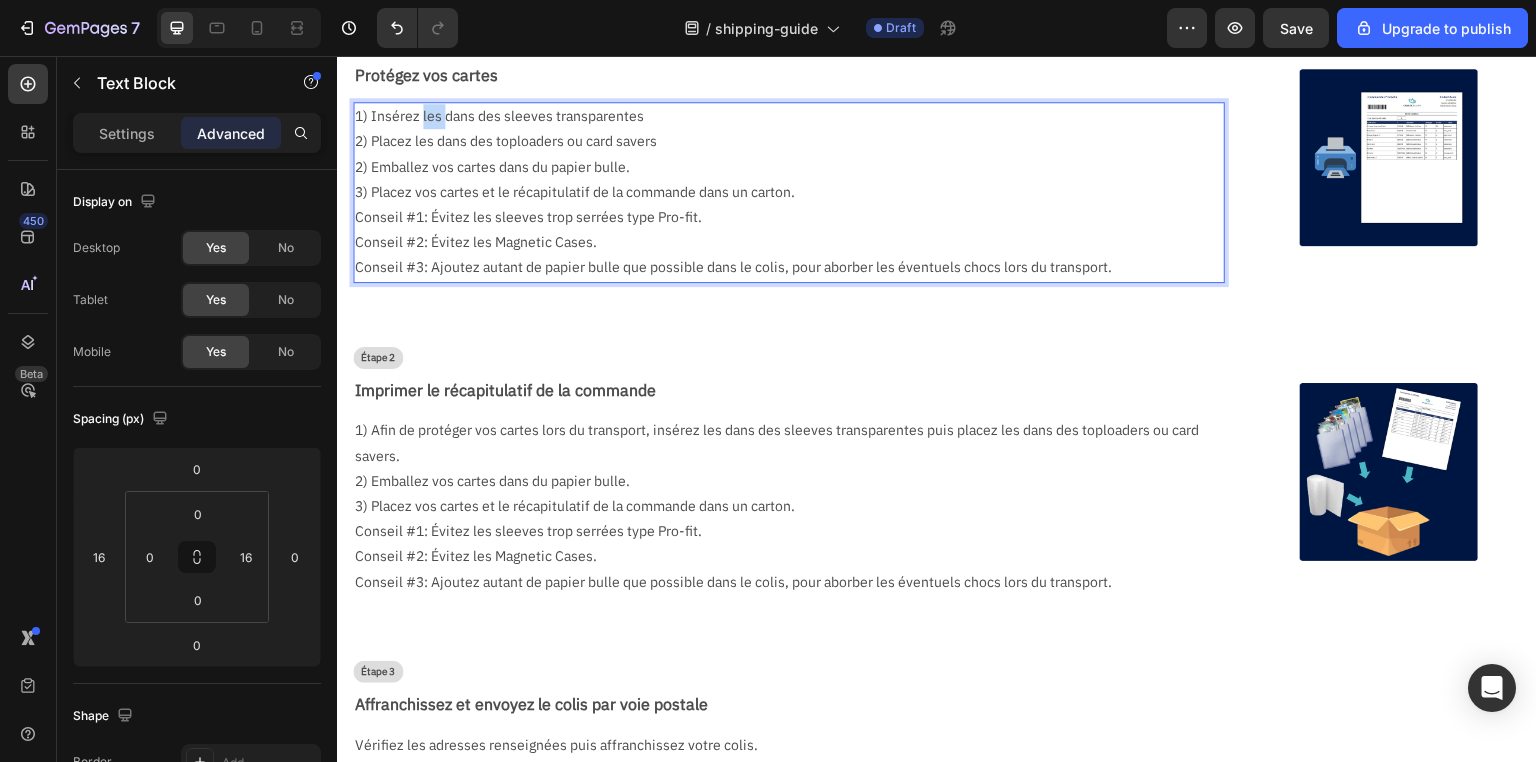 click on "1) Insérez les dans des sleeves transparentes" at bounding box center [781, 116] 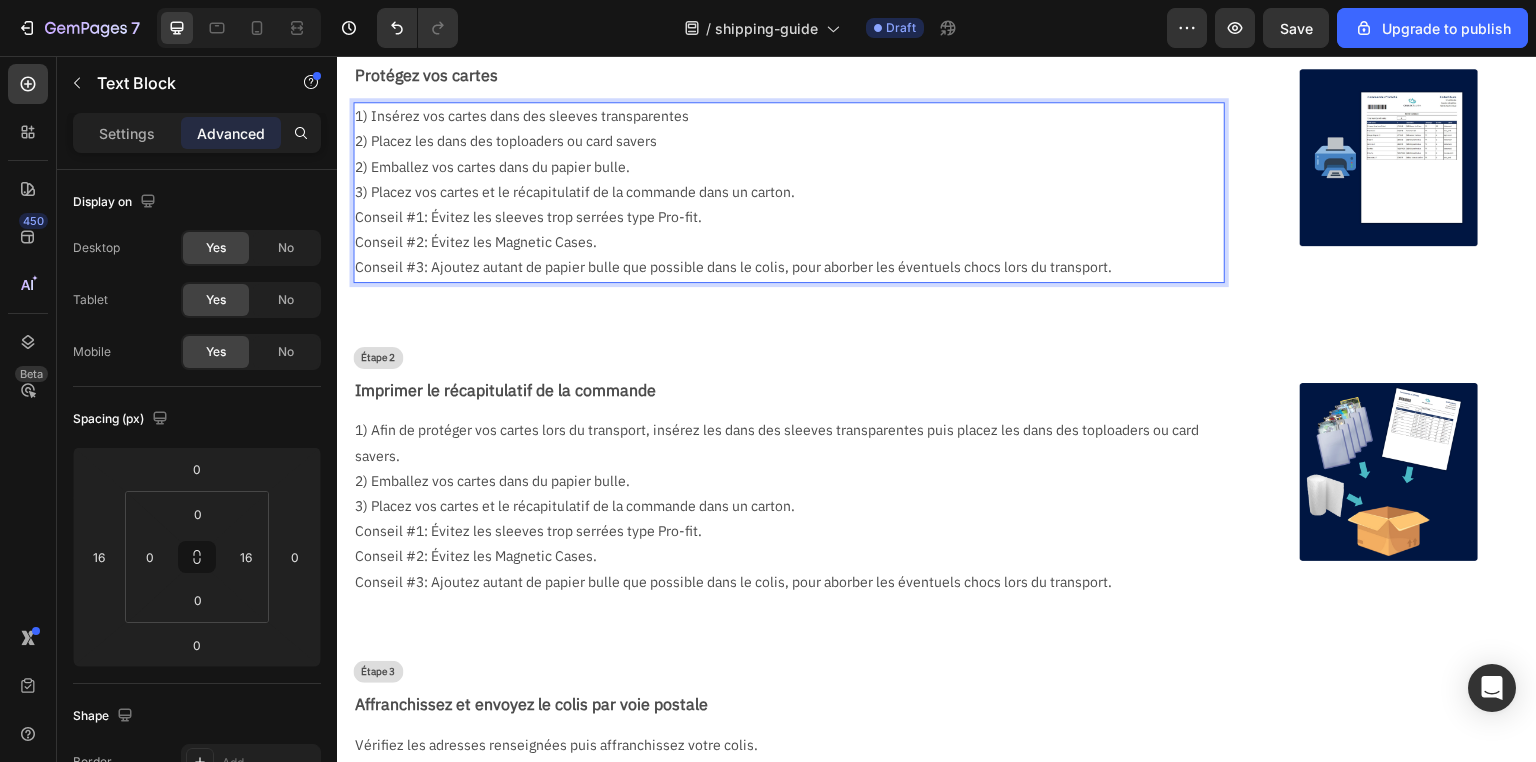 click on "2) Emballez vos cartes dans du papier bulle." at bounding box center [781, 167] 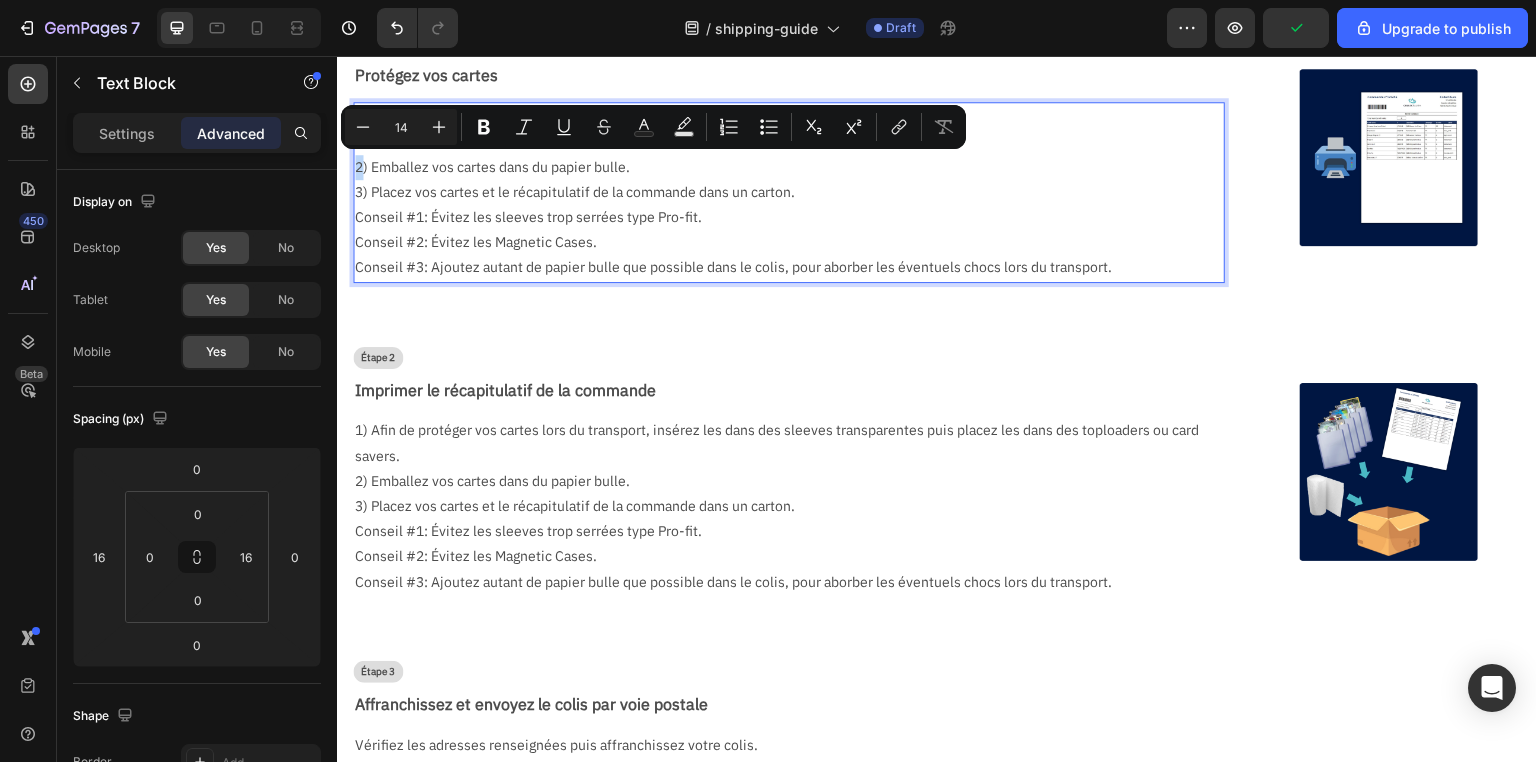 click on "2) Emballez vos cartes dans du papier bulle." at bounding box center [781, 167] 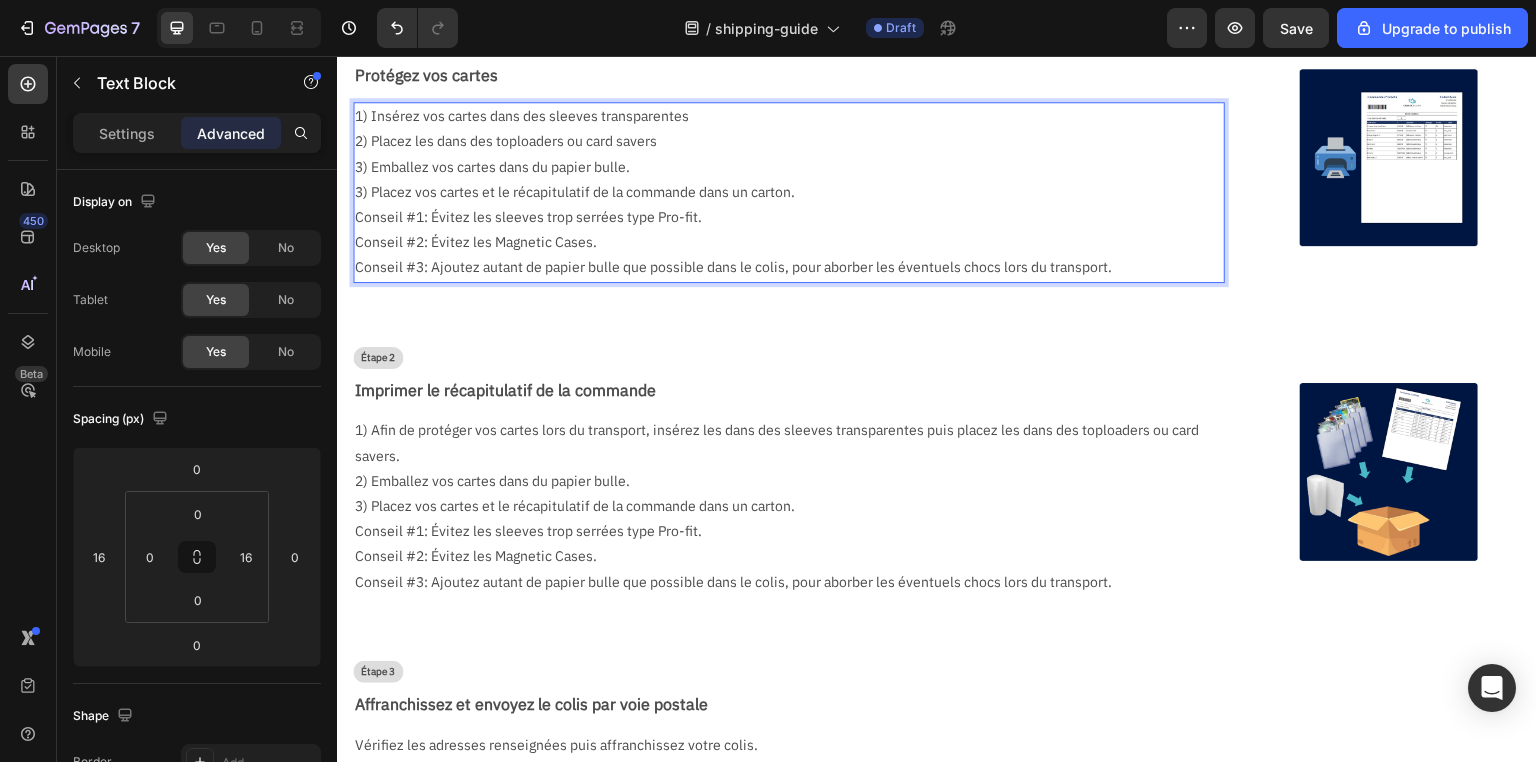 click on "3) Placez vos cartes et le récapitulatif de la commande dans un carton." at bounding box center [781, 192] 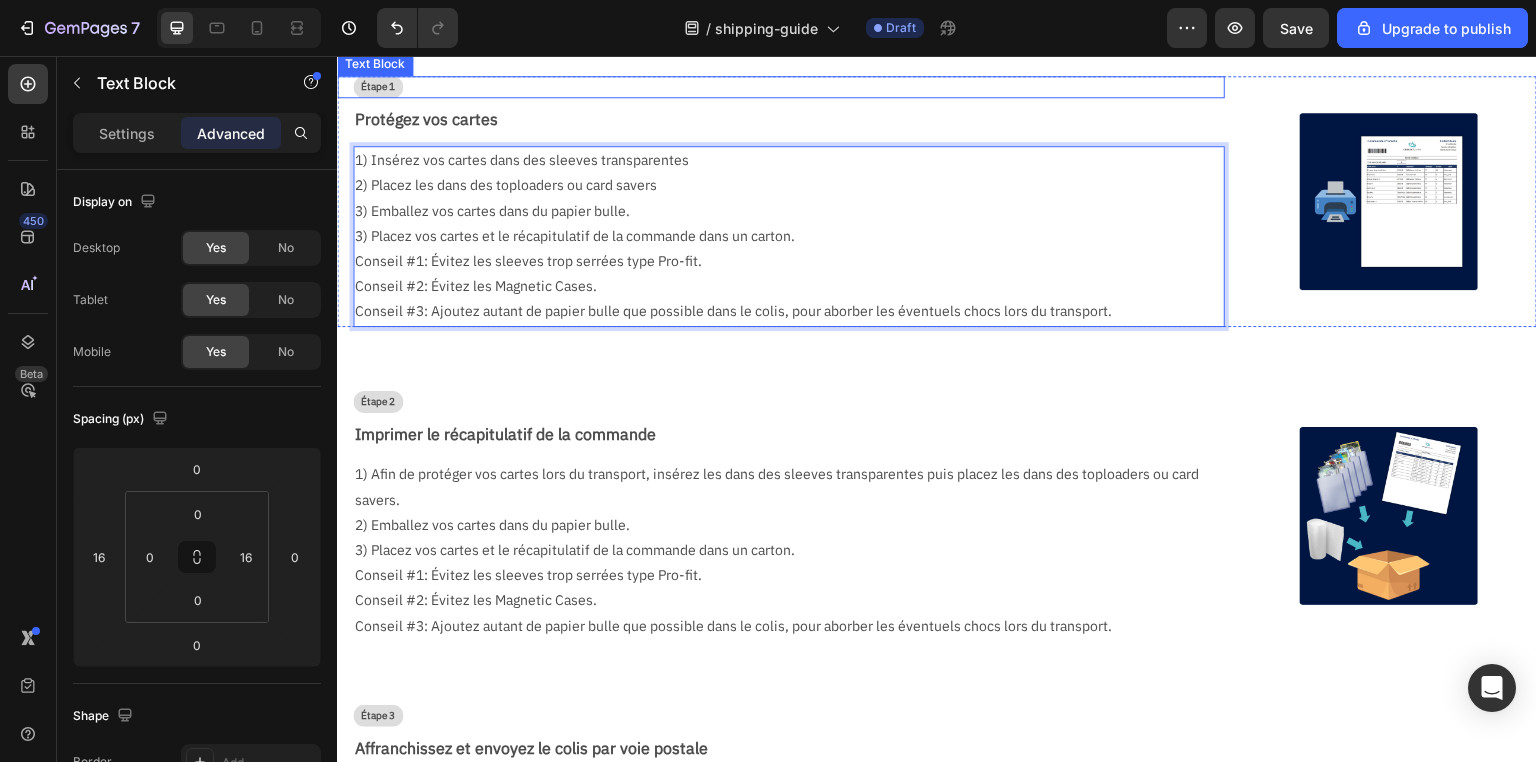 scroll, scrollTop: 0, scrollLeft: 0, axis: both 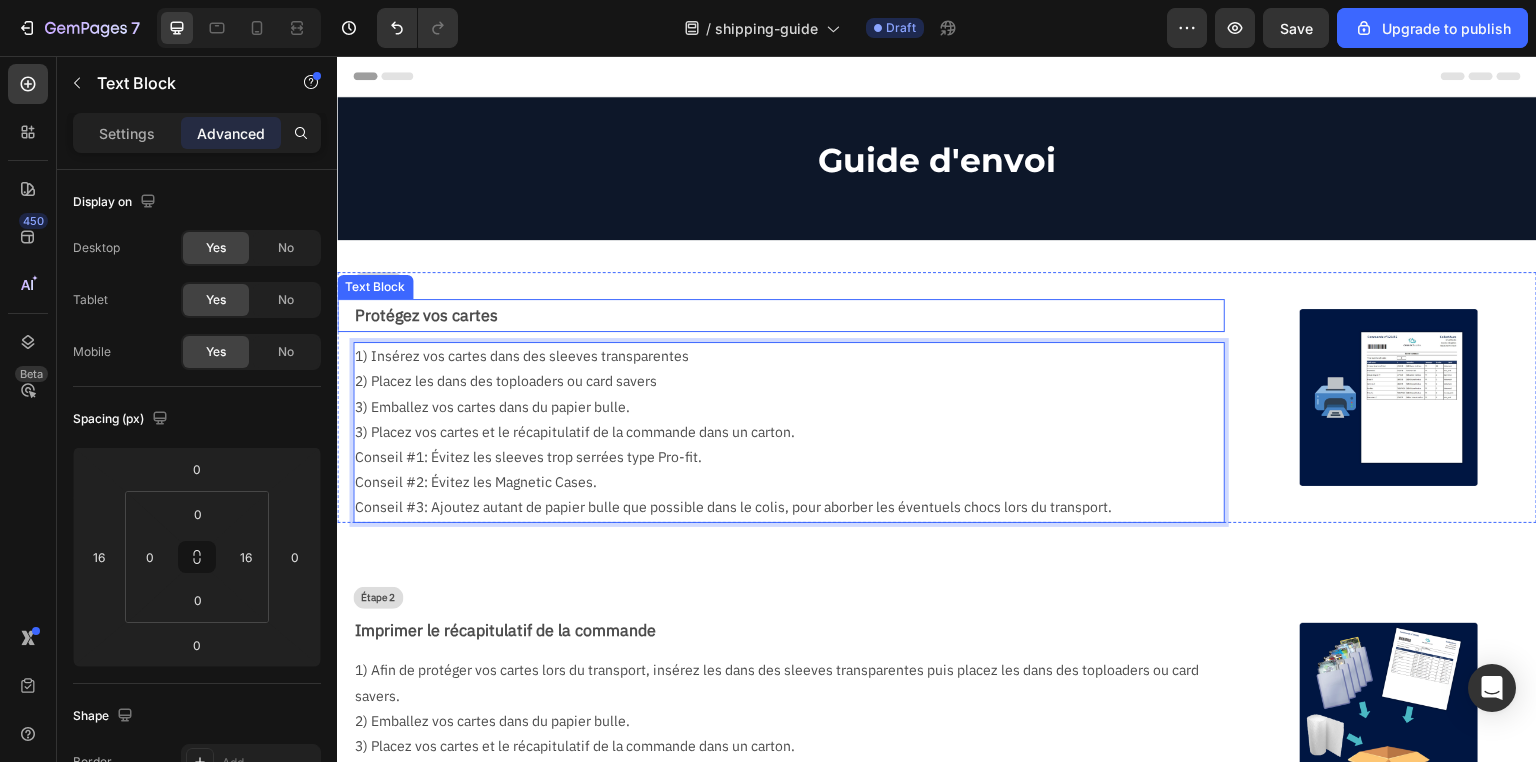 click on "Protégez vos cartes" at bounding box center [789, 315] 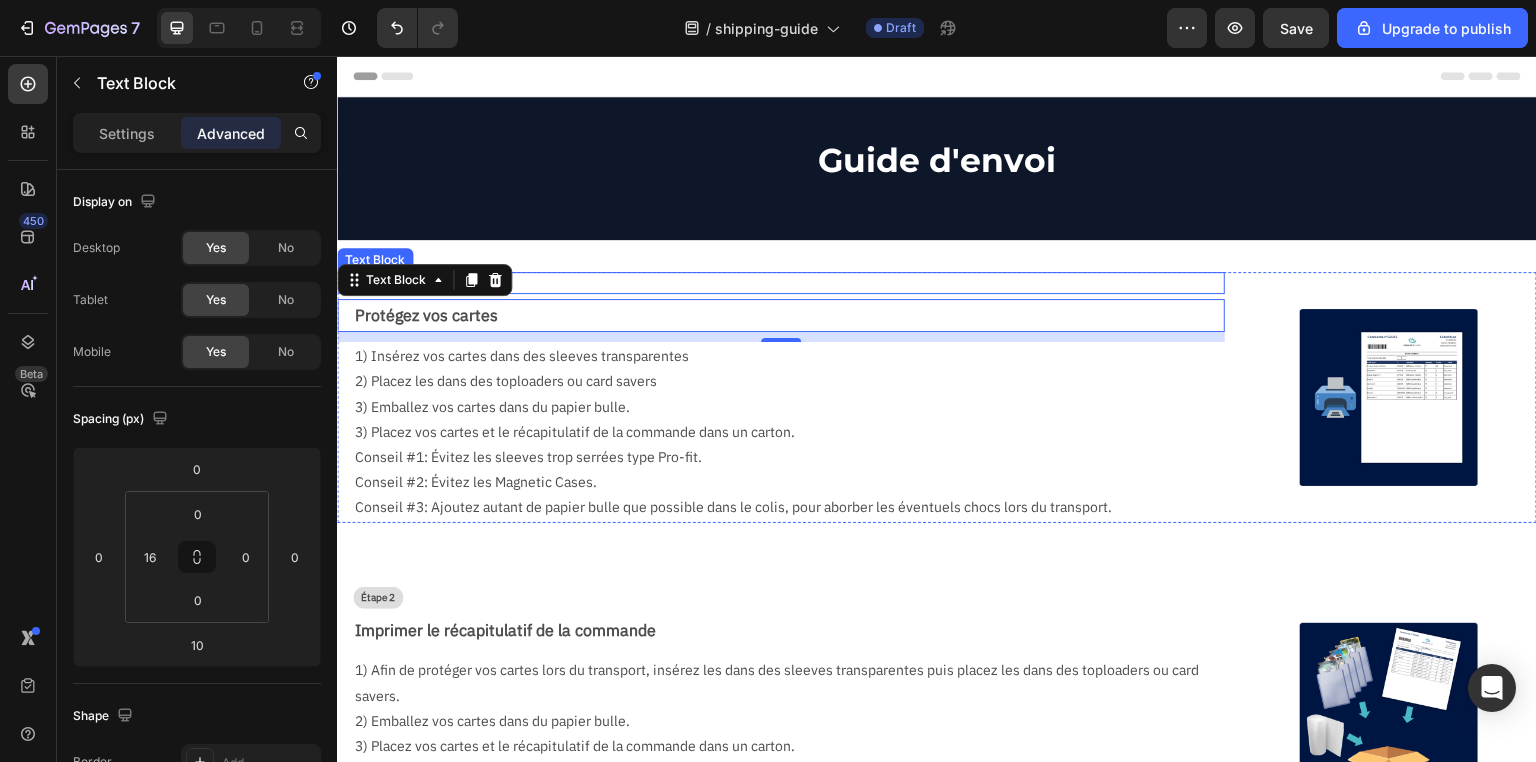 click on "Étape 1" at bounding box center (789, 283) 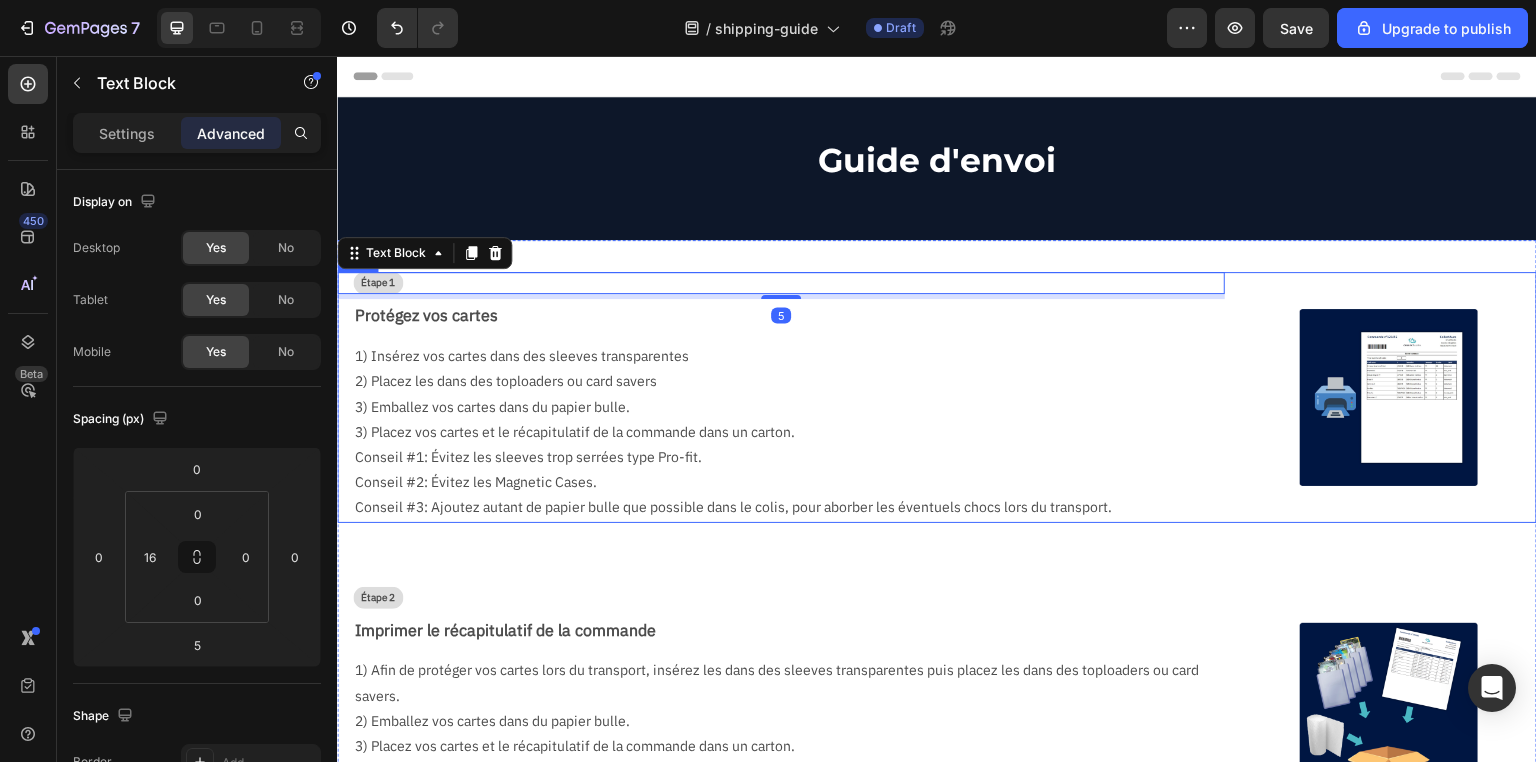 click on "Étape 1 Text Block   5 Protégez vos cartes Text Block 1) Insérez vos cartes dans des sleeves transparentes 2) Placez les dans des toploaders ou card savers 3) Emballez vos cartes dans du papier bulle. 3) Placez vos cartes et le récapitulatif de la commande dans un carton. Conseil #1: Évitez les sleeves trop serrées type Pro-fit. Conseil #2: Évitez les Magnetic Cases. Conseil #3: Ajoutez autant de papier bulle que possible dans le colis, pour aborber les éventuels chocs lors du transport. Text Block" at bounding box center (781, 397) 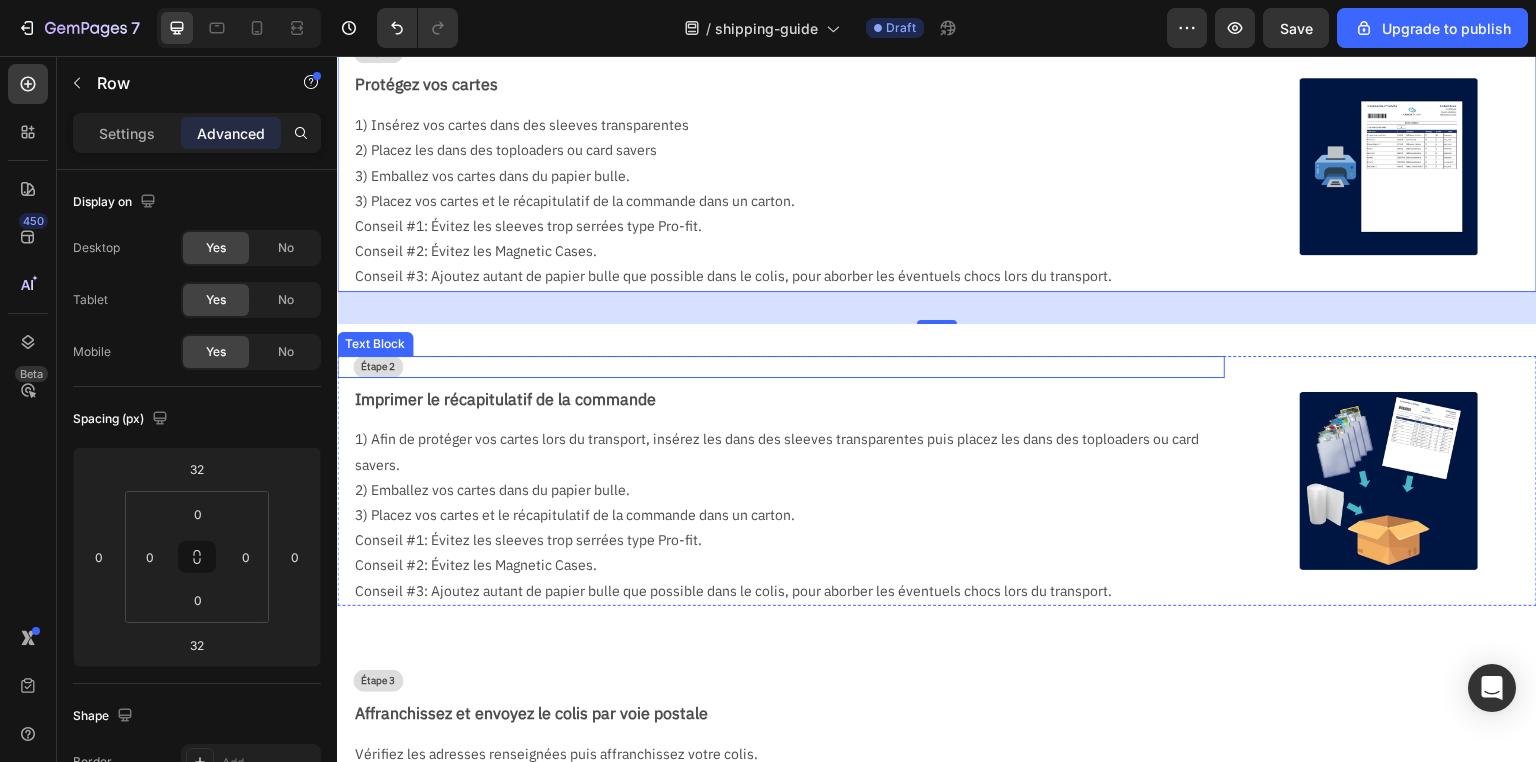 scroll, scrollTop: 320, scrollLeft: 0, axis: vertical 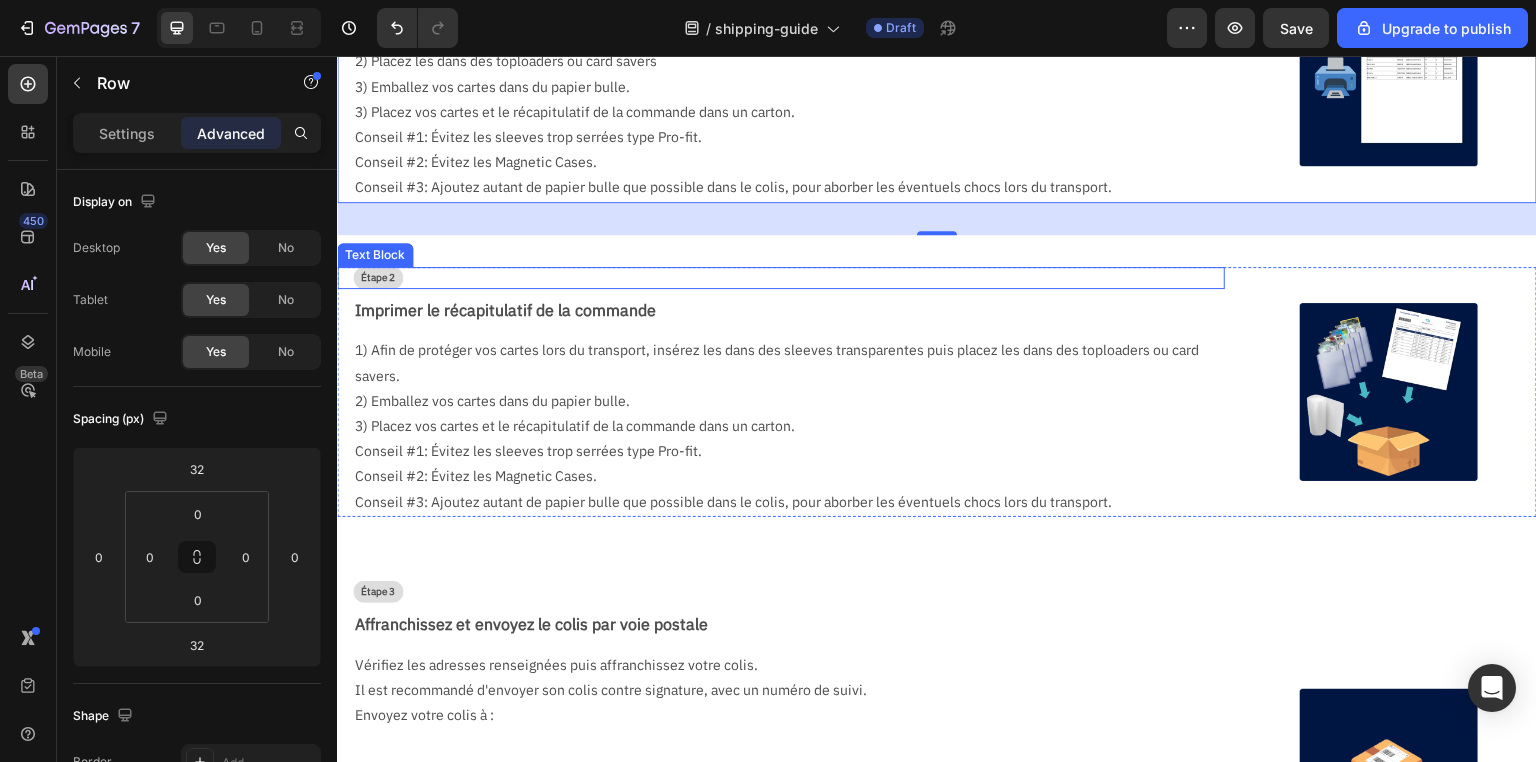 click on "Étape 2" at bounding box center [789, 278] 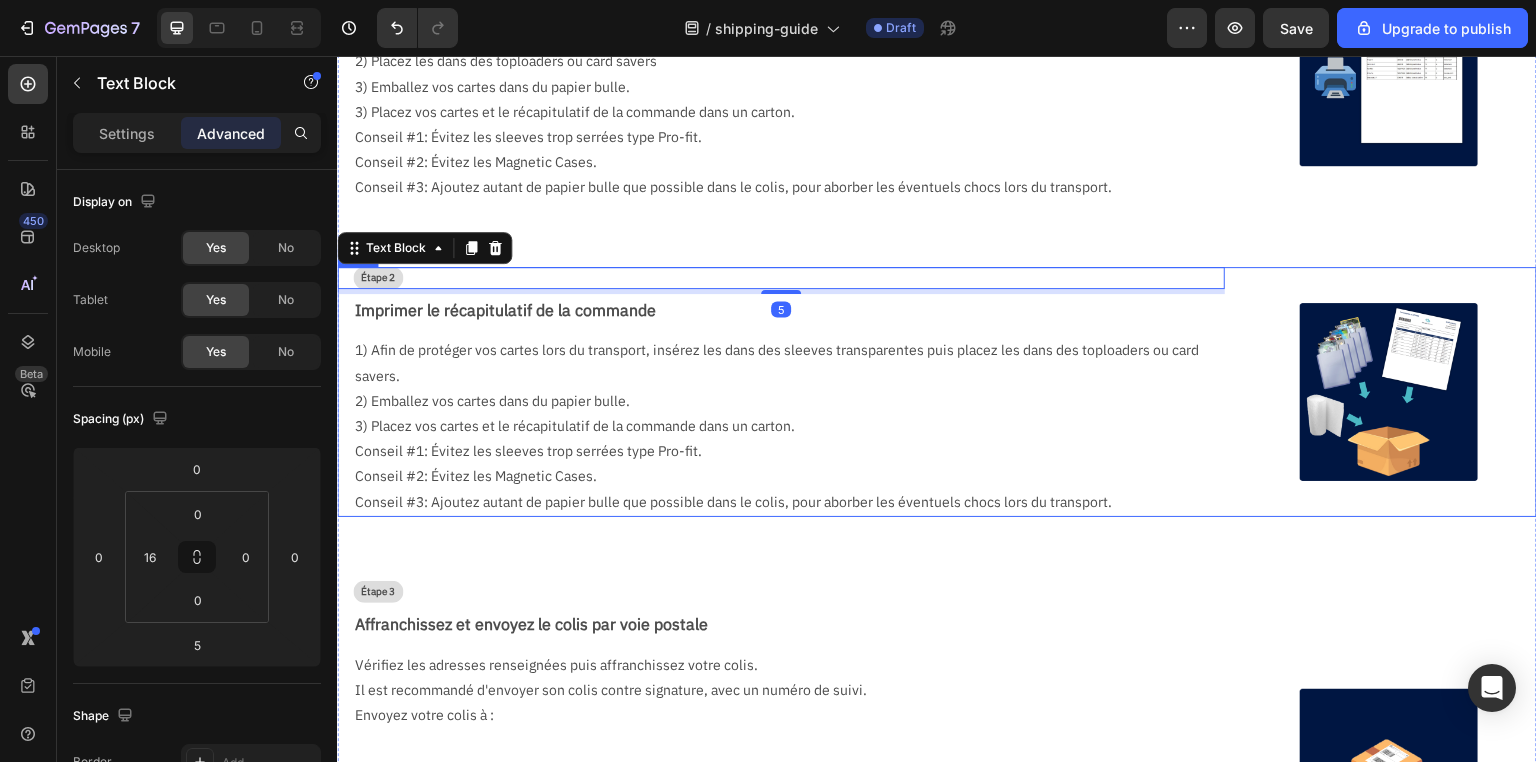 click on "Étape 2 Text Block   5 Imprimer le récapitulatif de la commande Text Block 1) Afin de protéger vos cartes lors du transport, insérez les dans des sleeves transparentes puis placez les dans des toploaders ou card savers. 2) Emballez vos cartes dans du papier bulle. 3) Placez vos cartes et le récapitulatif de la commande dans un carton. Conseil #1: Évitez les sleeves trop serrées type Pro-fit. Conseil #2: Évitez les Magnetic Cases. Conseil #3: Ajoutez autant de papier bulle que possible dans le colis, pour aborber les éventuels chocs lors du transport. Text Block" at bounding box center [781, 392] 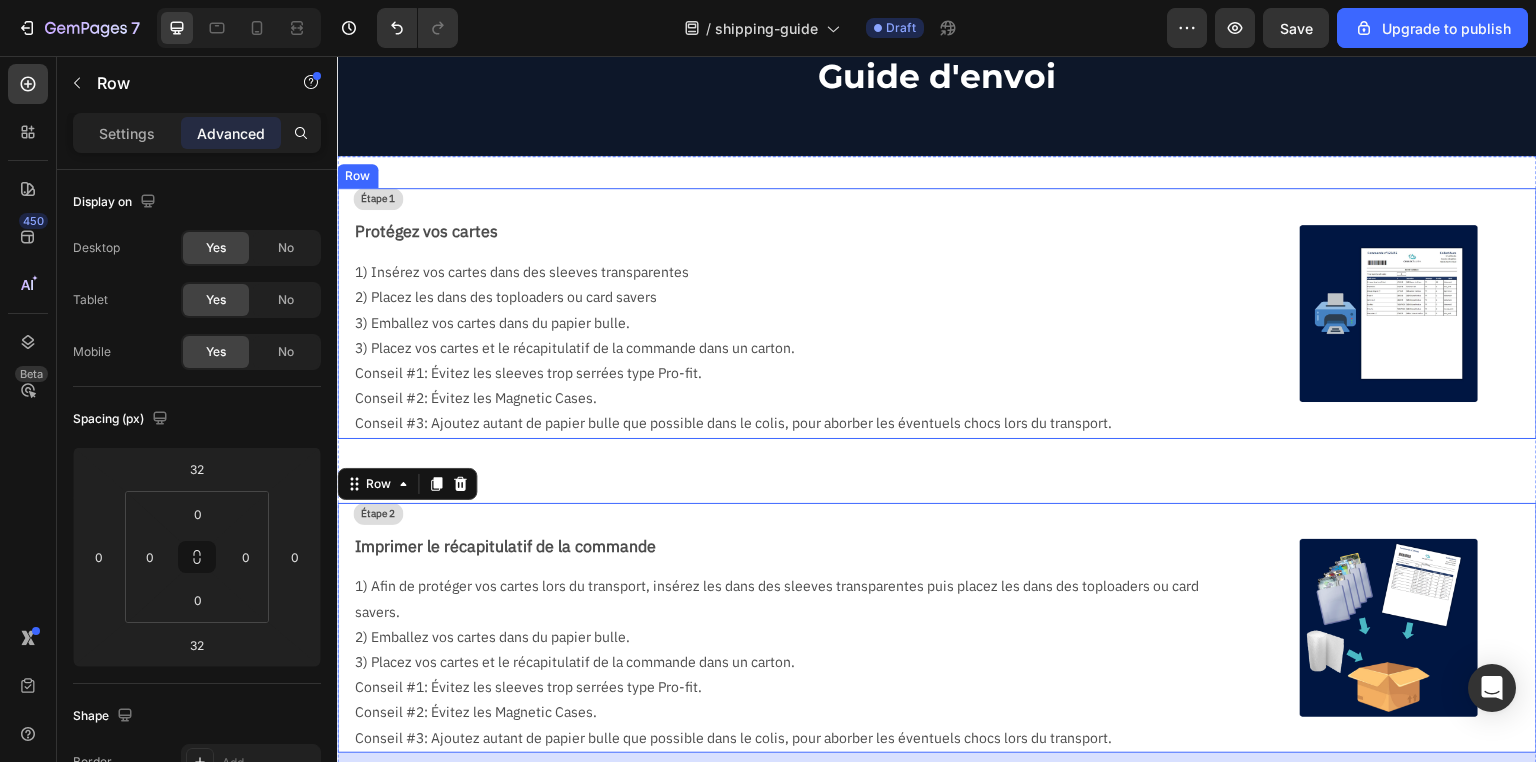 scroll, scrollTop: 80, scrollLeft: 0, axis: vertical 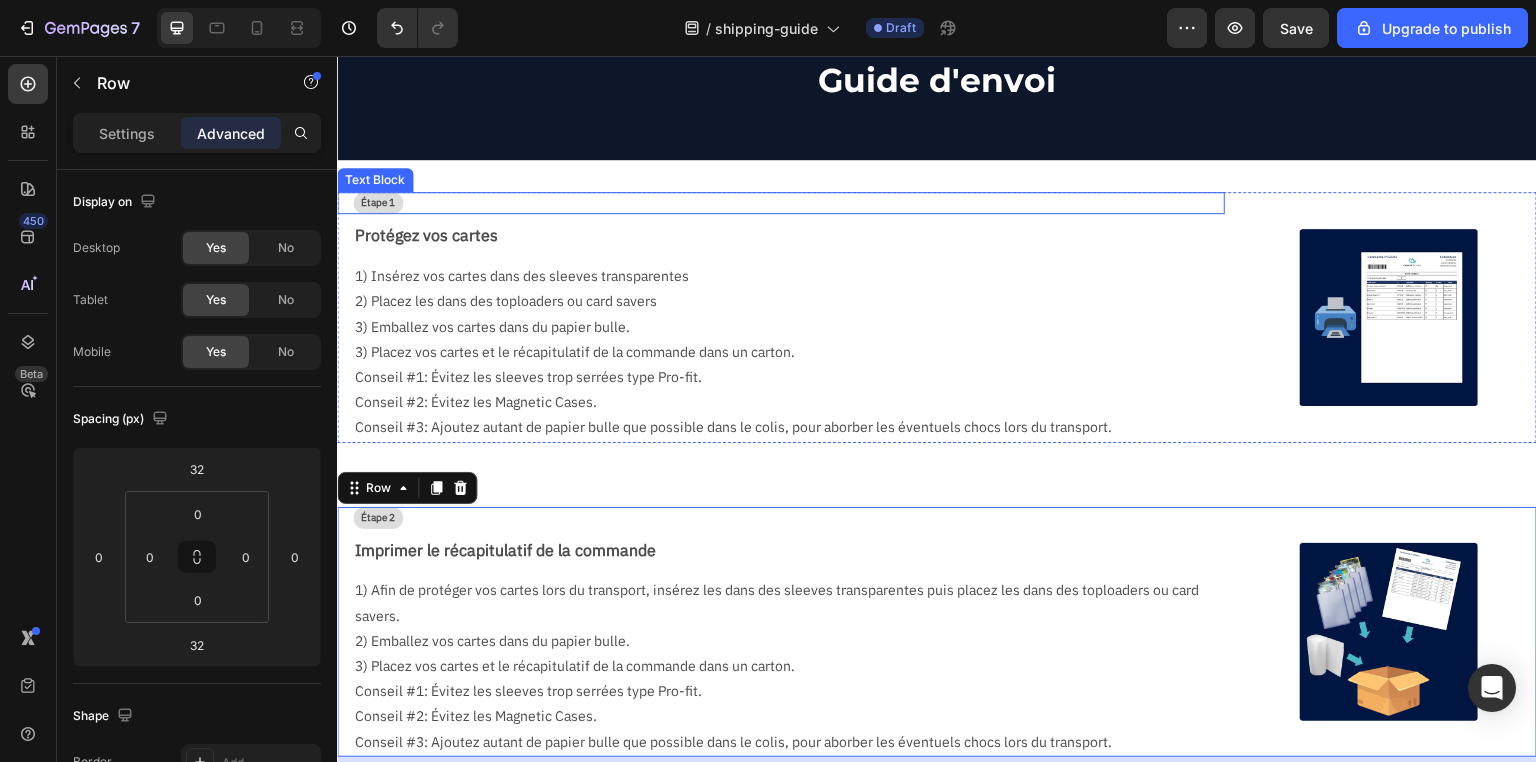 click on "Étape 1" at bounding box center [789, 203] 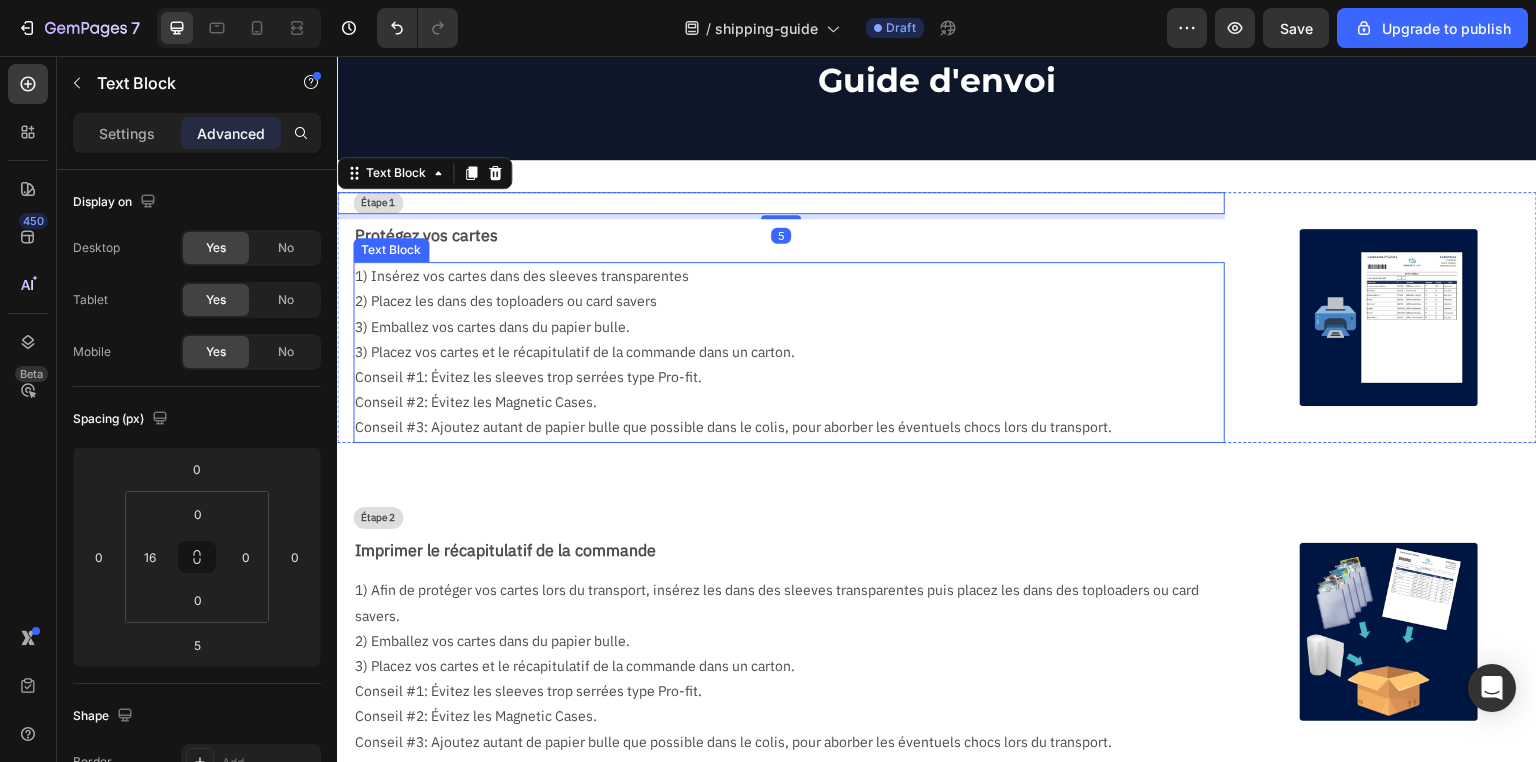 click on "1) Insérez vos cartes dans des sleeves transparentes 2) Placez les dans des toploaders ou card savers 3) Emballez vos cartes dans du papier bulle. 3) Placez vos cartes et le récapitulatif de la commande dans un carton. Conseil #1: Évitez les sleeves trop serrées type Pro-fit. Conseil #2: Évitez les Magnetic Cases. Conseil #3: Ajoutez autant de papier bulle que possible dans le colis, pour aborber les éventuels chocs lors du transport." at bounding box center (781, 352) 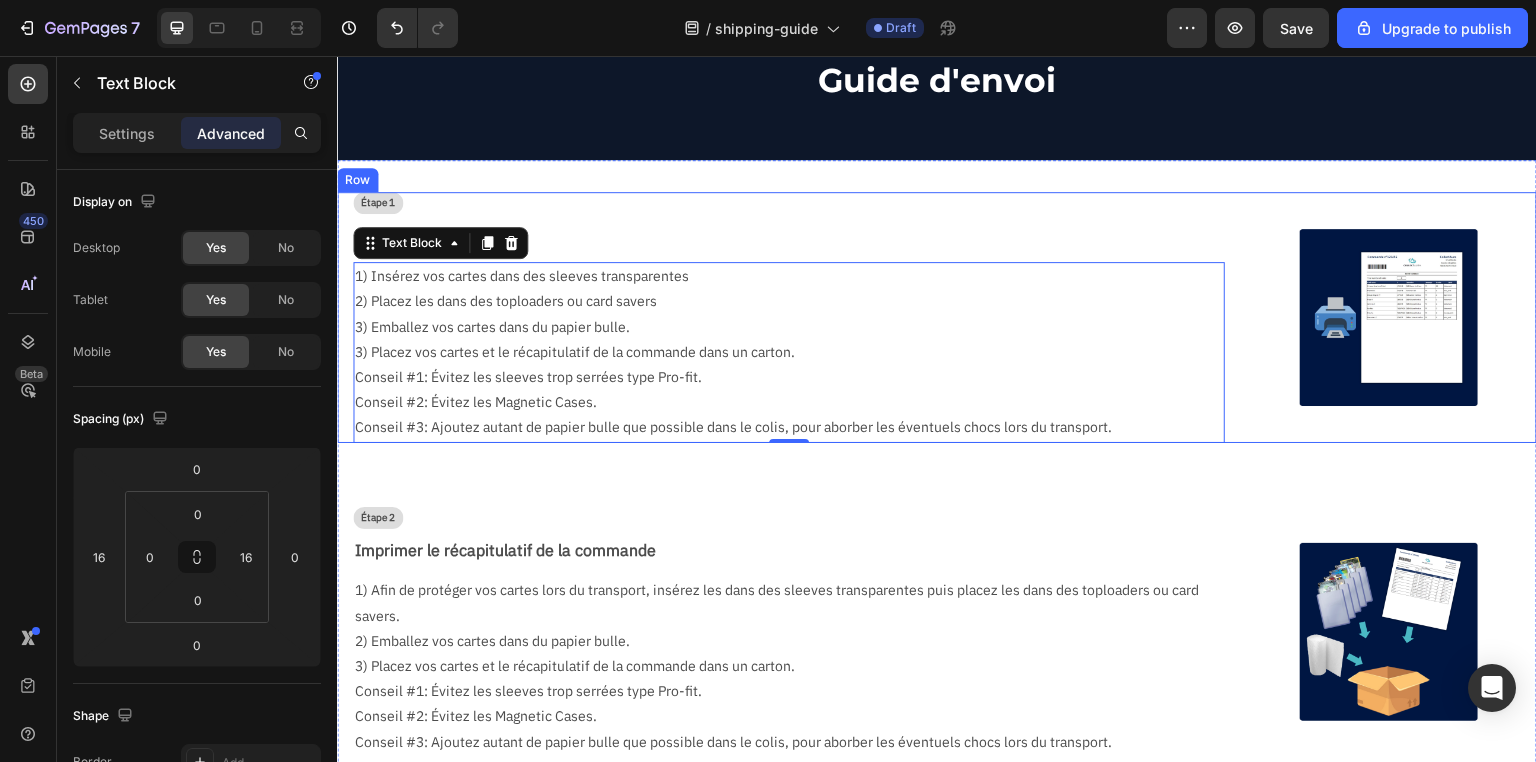 click on "Étape 1 Text Block Protégez vos cartes Text Block 1) Insérez vos cartes dans des sleeves transparentes 2) Placez les dans des toploaders ou card savers 3) Emballez vos cartes dans du papier bulle. 3) Placez vos cartes et le récapitulatif de la commande dans un carton. Conseil #1: Évitez les sleeves trop serrées type Pro-fit. Conseil #2: Évitez les Magnetic Cases. Conseil #3: Ajoutez autant de papier bulle que possible dans le colis, pour aborber les éventuels chocs lors du transport. Text Block   0" at bounding box center [781, 317] 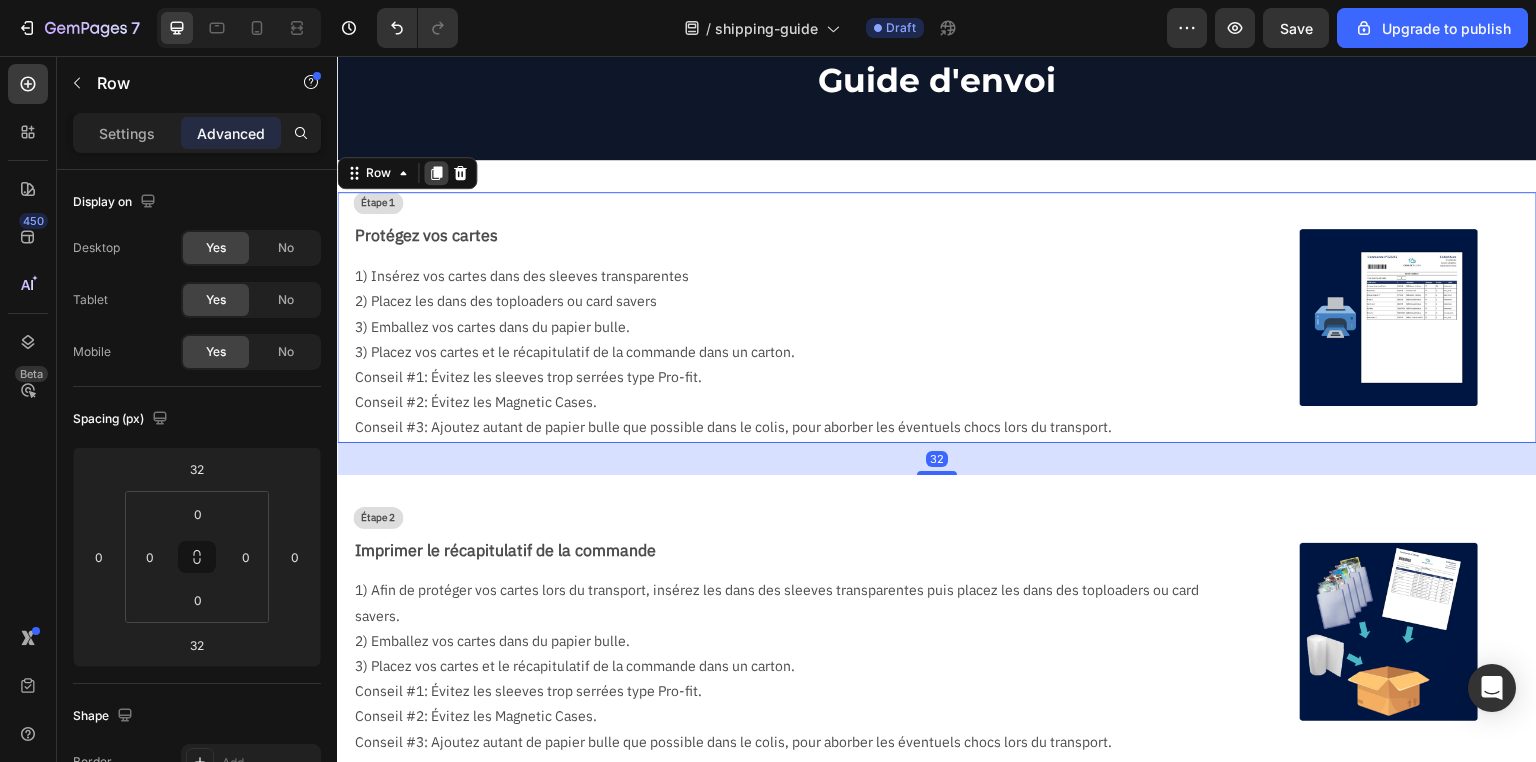 click 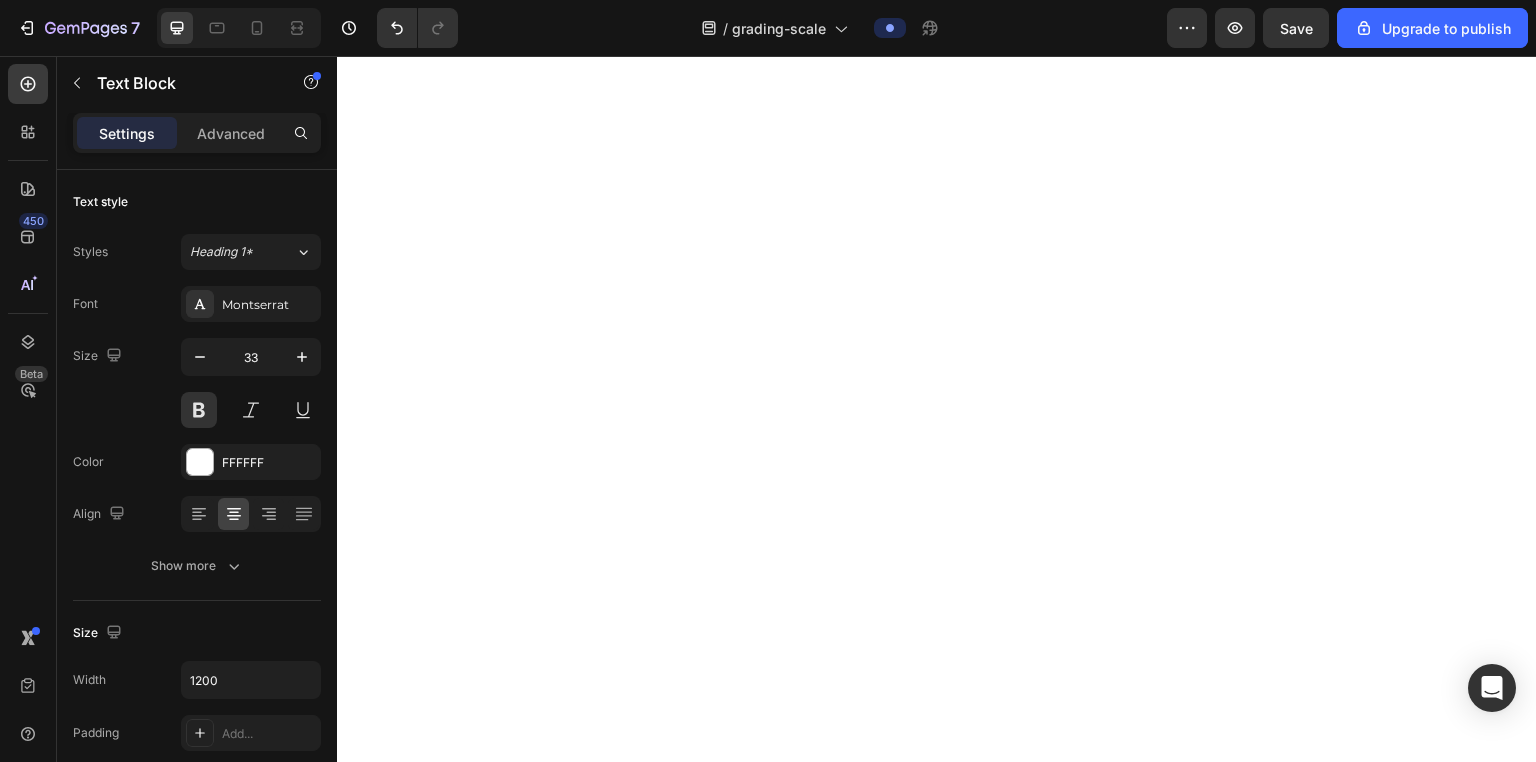 scroll, scrollTop: 0, scrollLeft: 0, axis: both 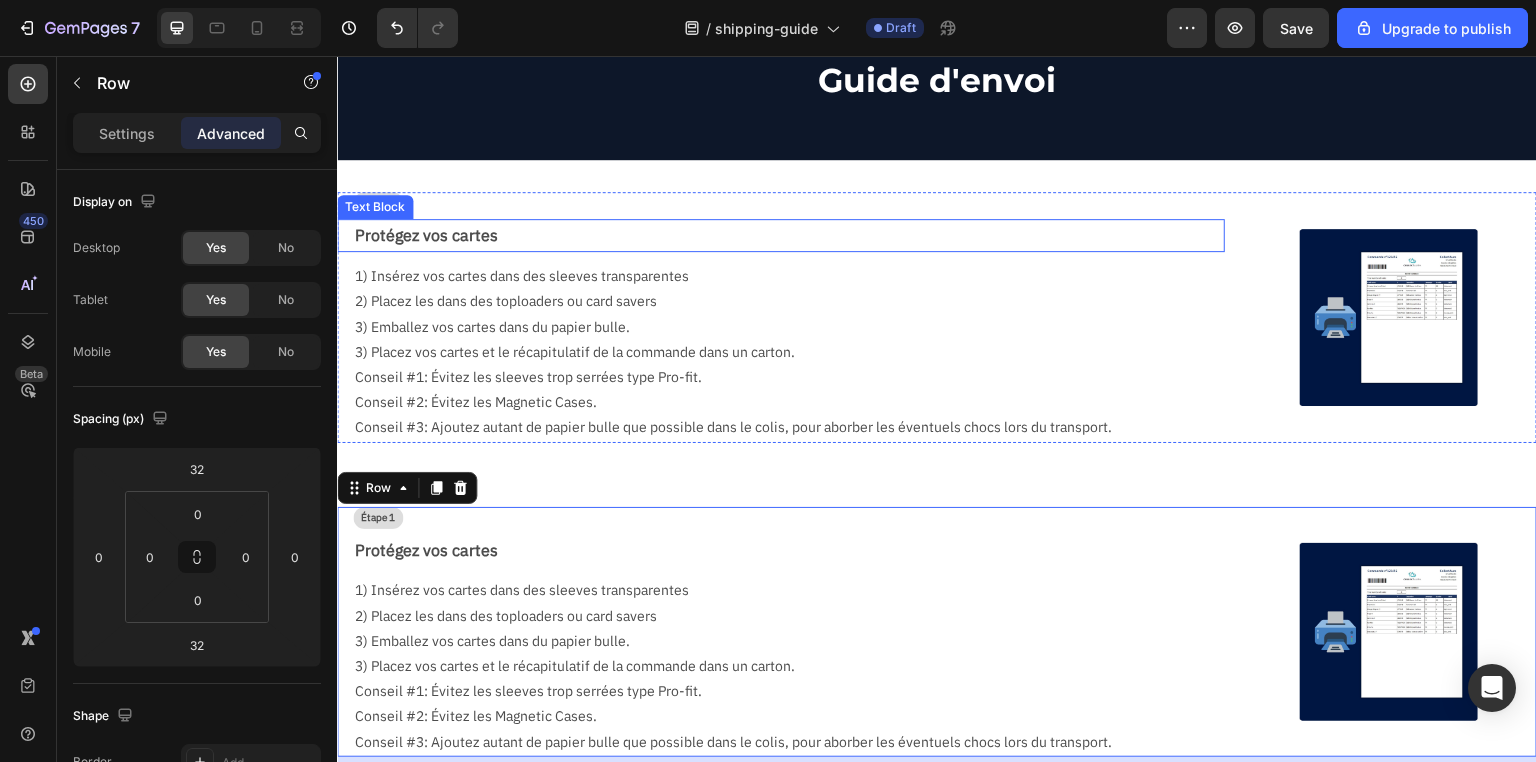 click on "Protégez vos cartes" at bounding box center (789, 235) 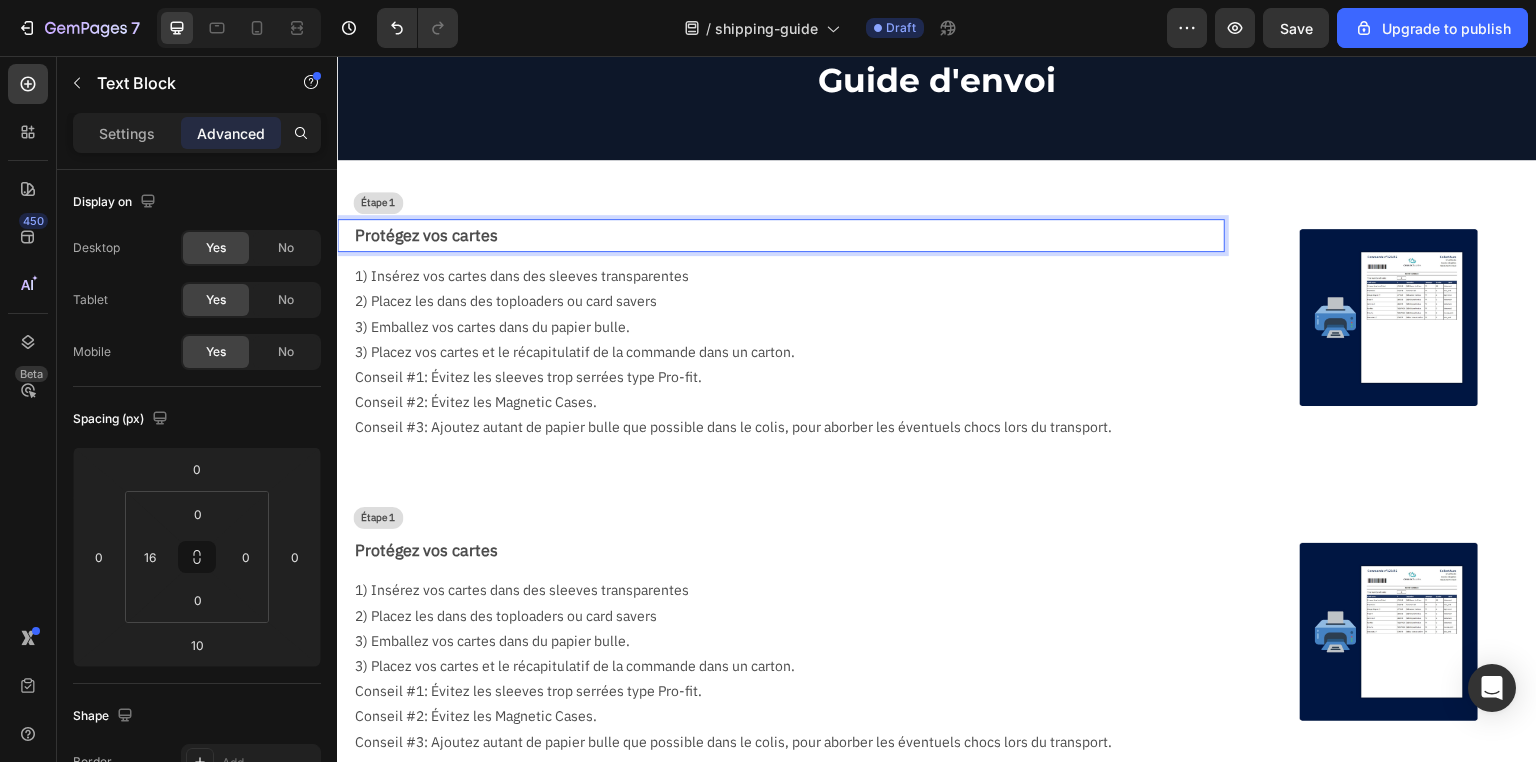 click on "Protégez vos cartes" at bounding box center [789, 235] 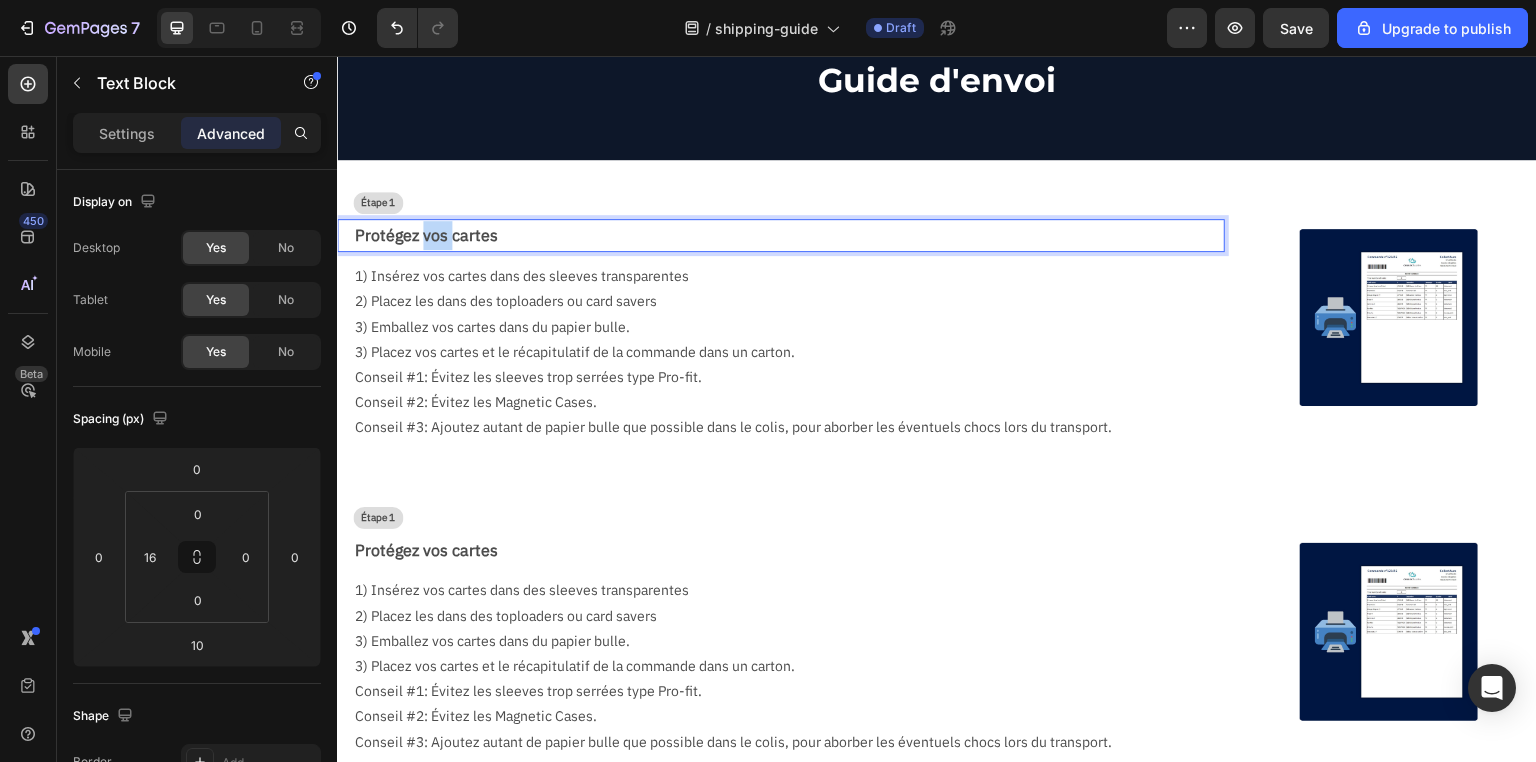 click on "Protégez vos cartes" at bounding box center [789, 235] 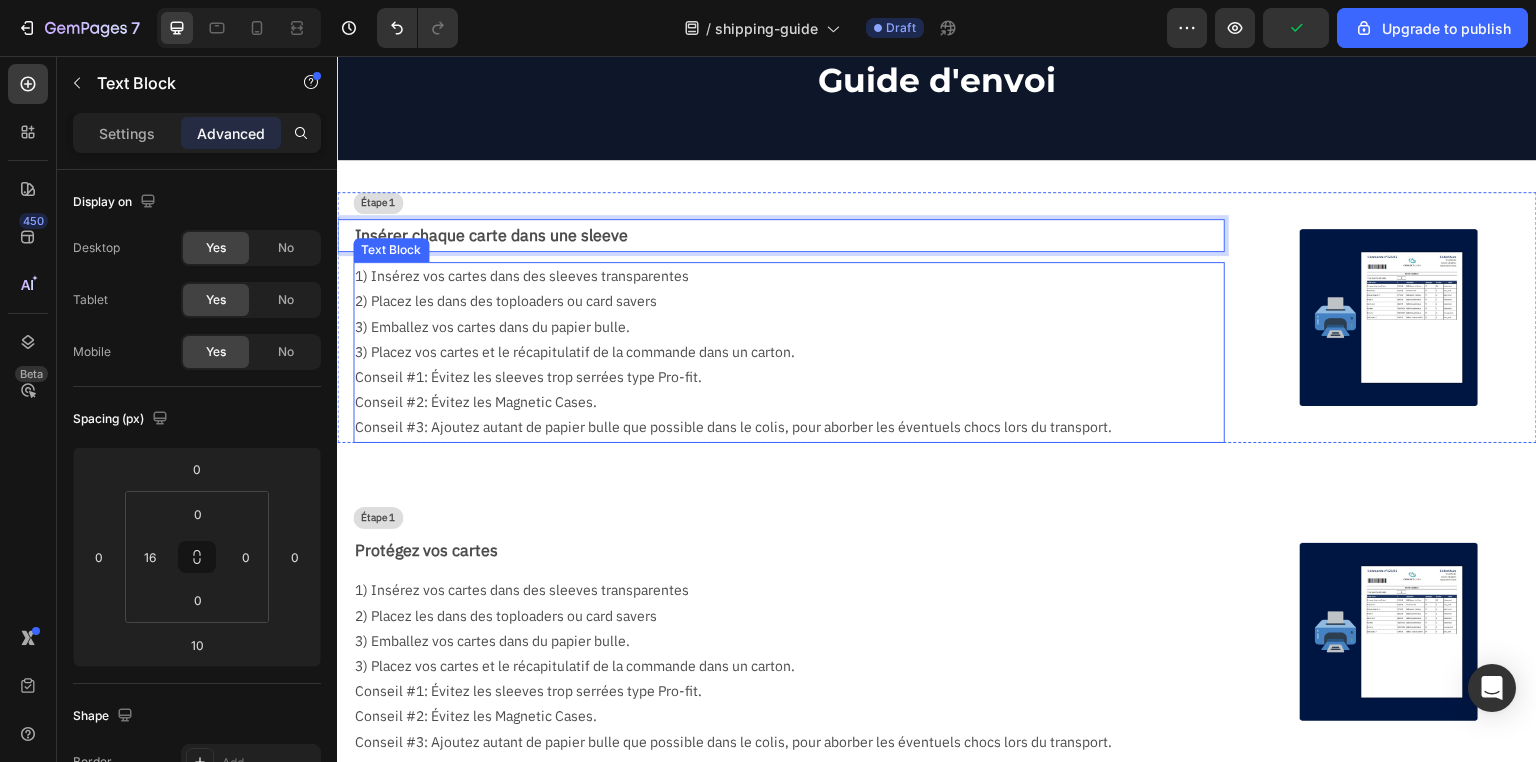 click on "2) Placez les dans des toploaders ou card savers" at bounding box center (781, 301) 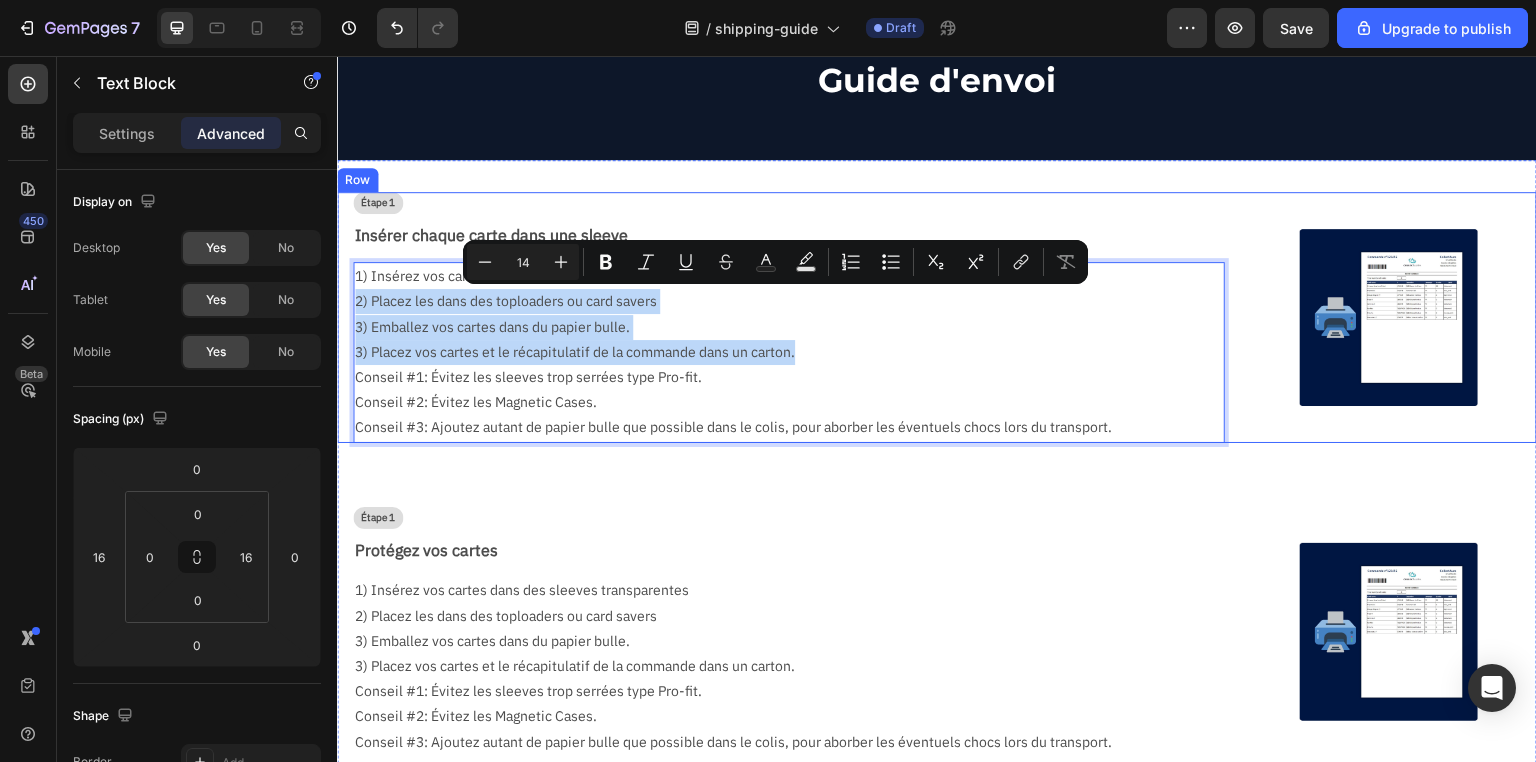 drag, startPoint x: 801, startPoint y: 354, endPoint x: 363, endPoint y: 293, distance: 442.22733 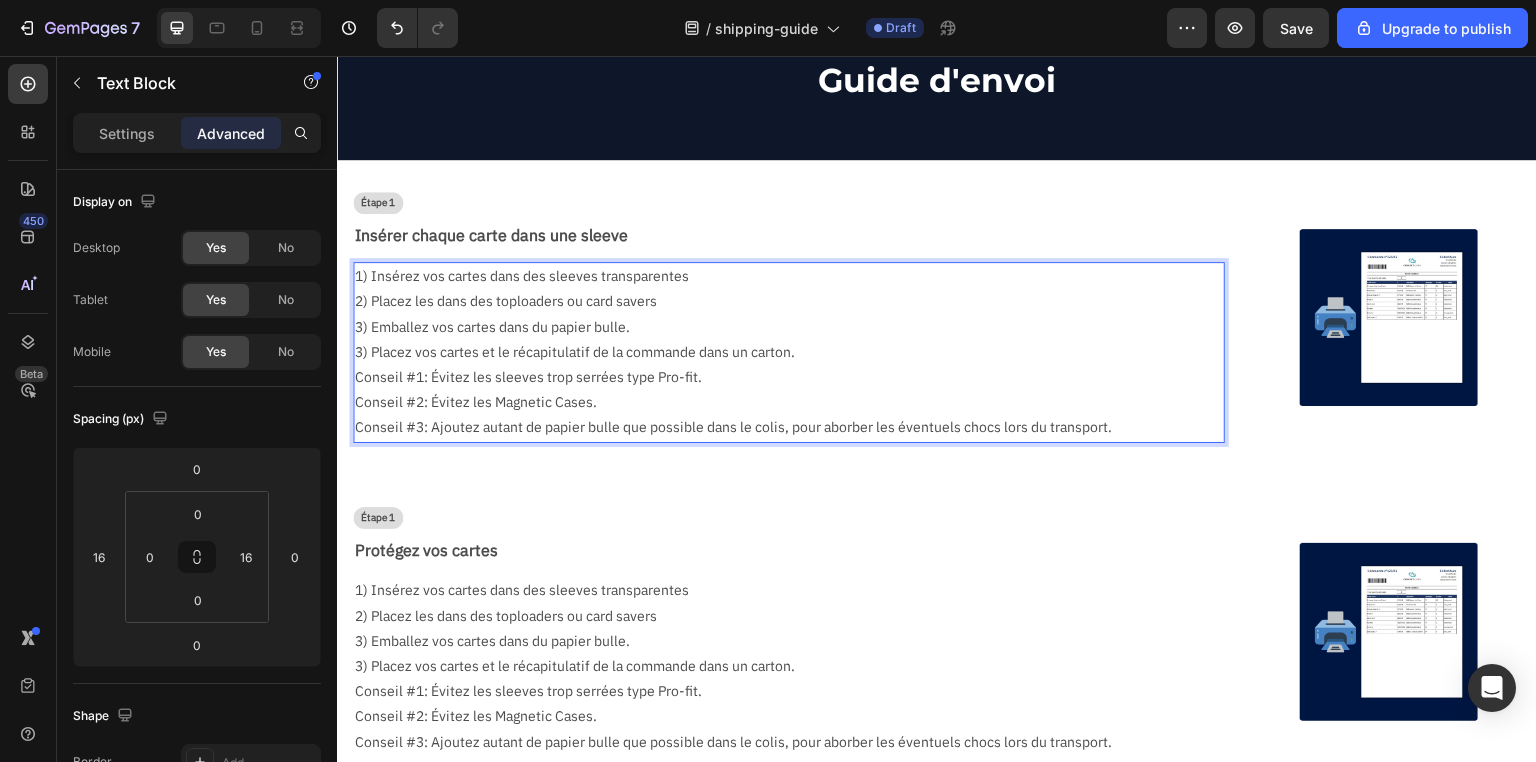 click on "1) Insérez vos cartes dans des sleeves transparentes" at bounding box center (781, 276) 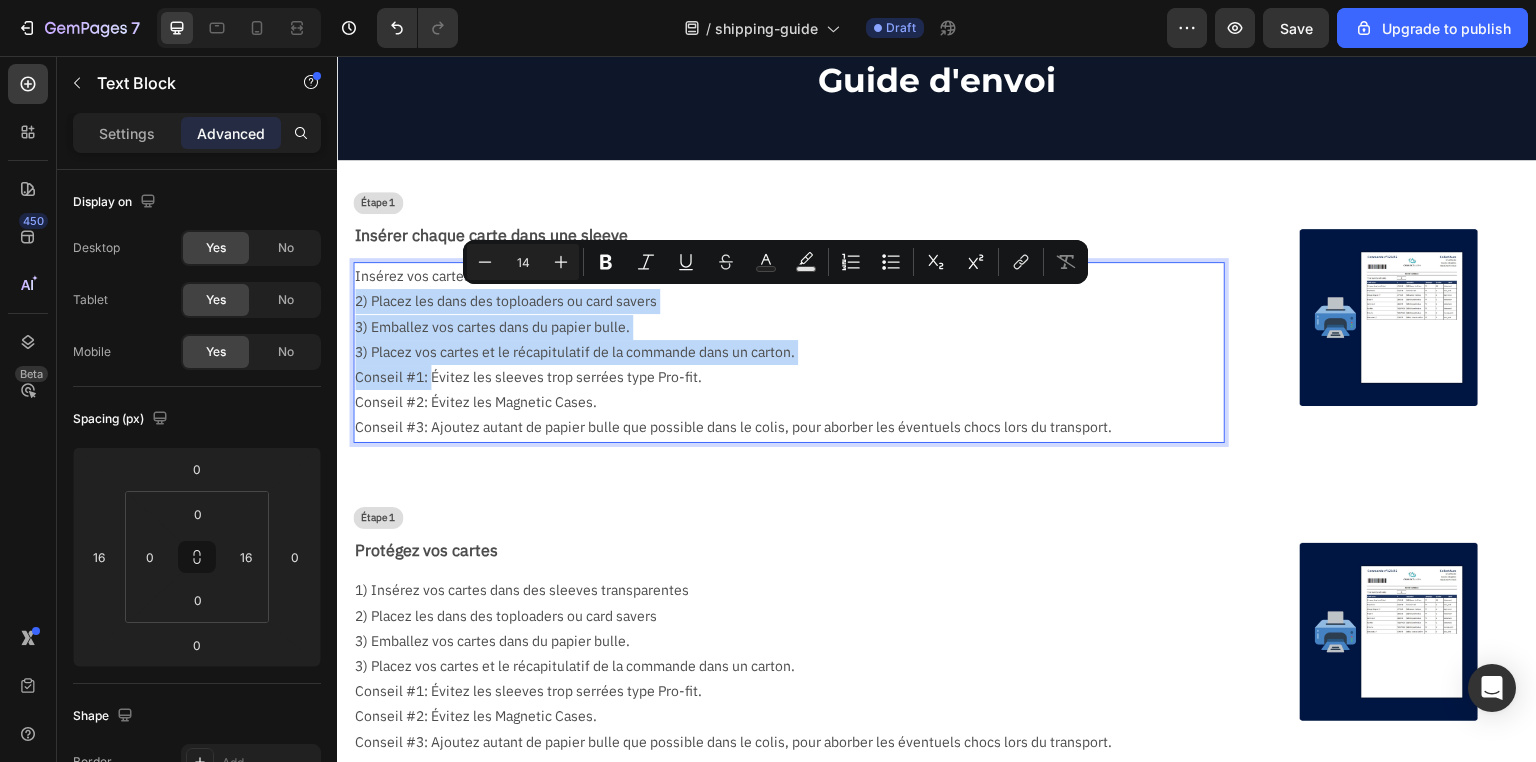 drag, startPoint x: 432, startPoint y: 381, endPoint x: 356, endPoint y: 304, distance: 108.18965 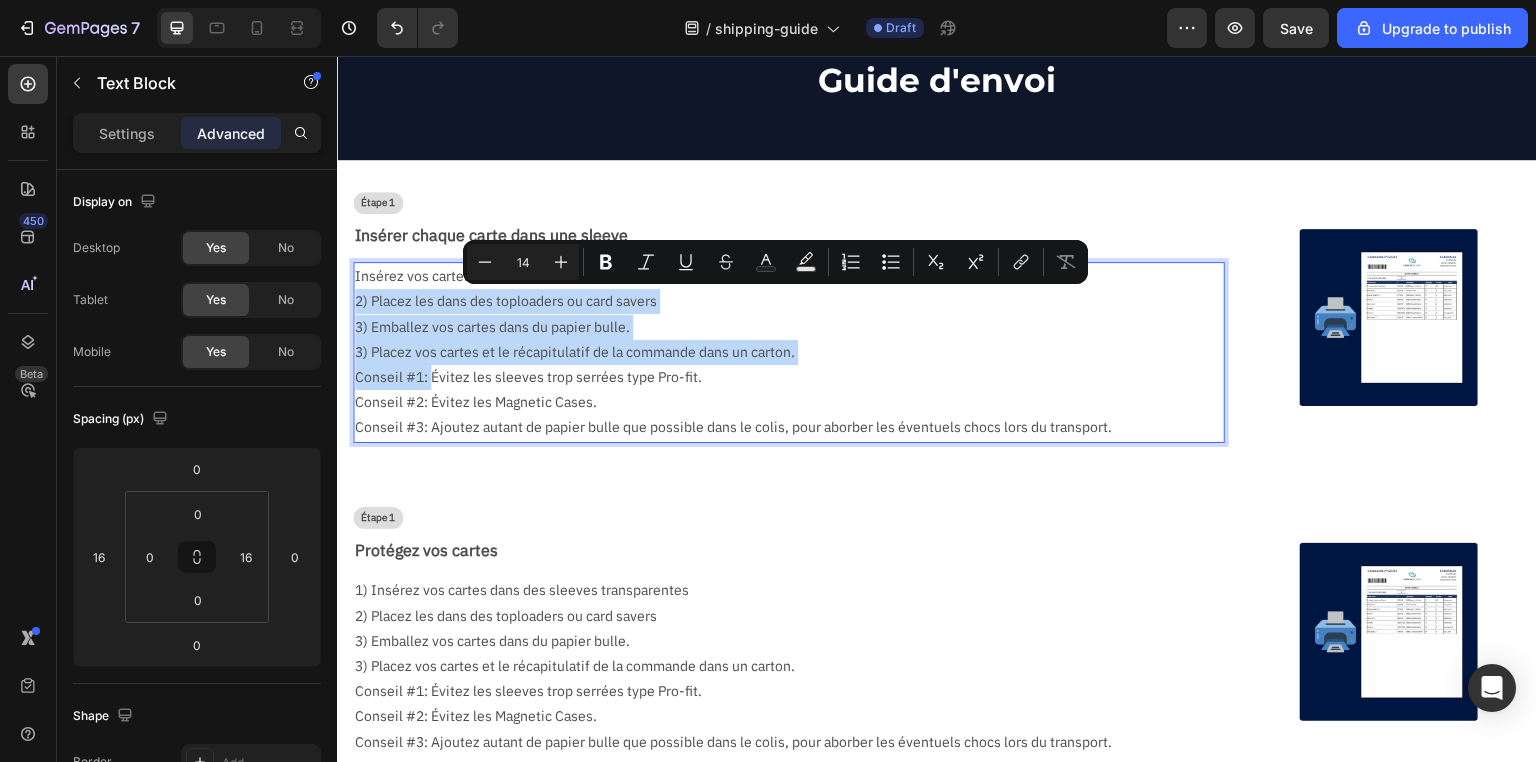 click on "Insérez vos cartes dans des sleeves transparentes 2) Placez les dans des toploaders ou card savers 3) Emballez vos cartes dans du papier bulle. 3) Placez vos cartes et le récapitulatif de la commande dans un carton. Conseil #1: Évitez les sleeves trop serrées type Pro-fit. Conseil #2: Évitez les Magnetic Cases. Conseil #3: Ajoutez autant de papier bulle que possible dans le colis, pour aborber les éventuels chocs lors du transport." at bounding box center [781, 352] 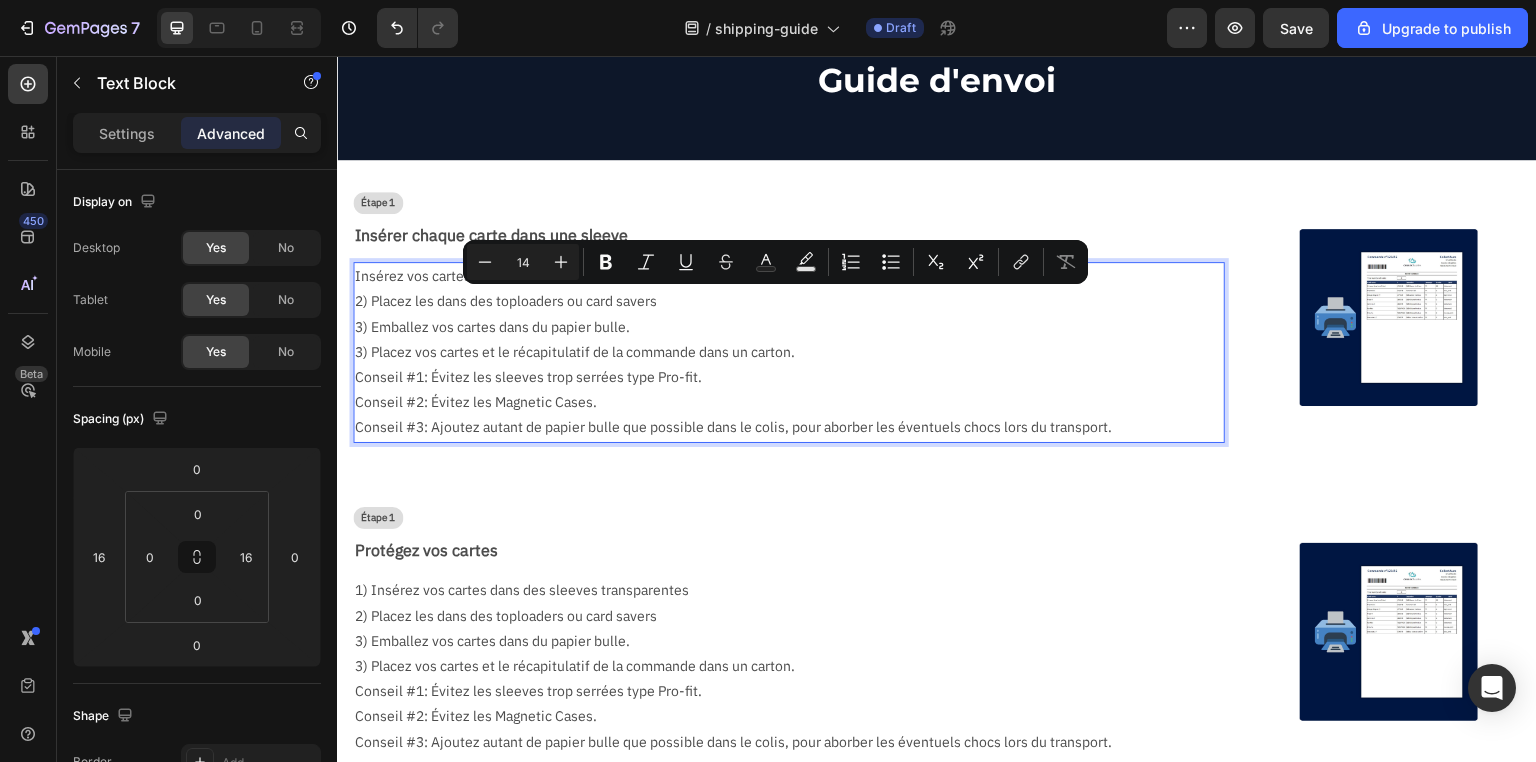 scroll, scrollTop: 90, scrollLeft: 0, axis: vertical 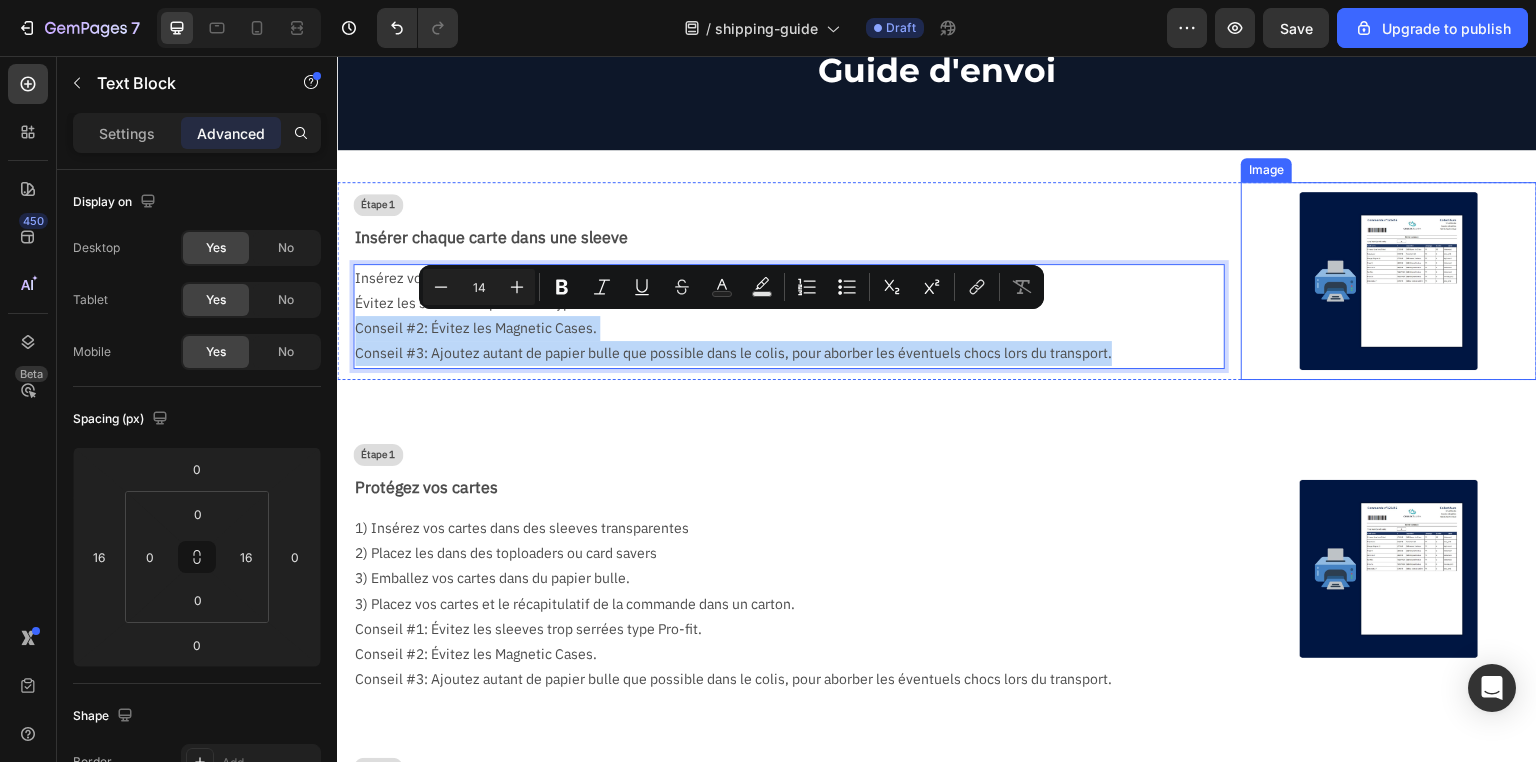 drag, startPoint x: 356, startPoint y: 325, endPoint x: 1256, endPoint y: 358, distance: 900.6048 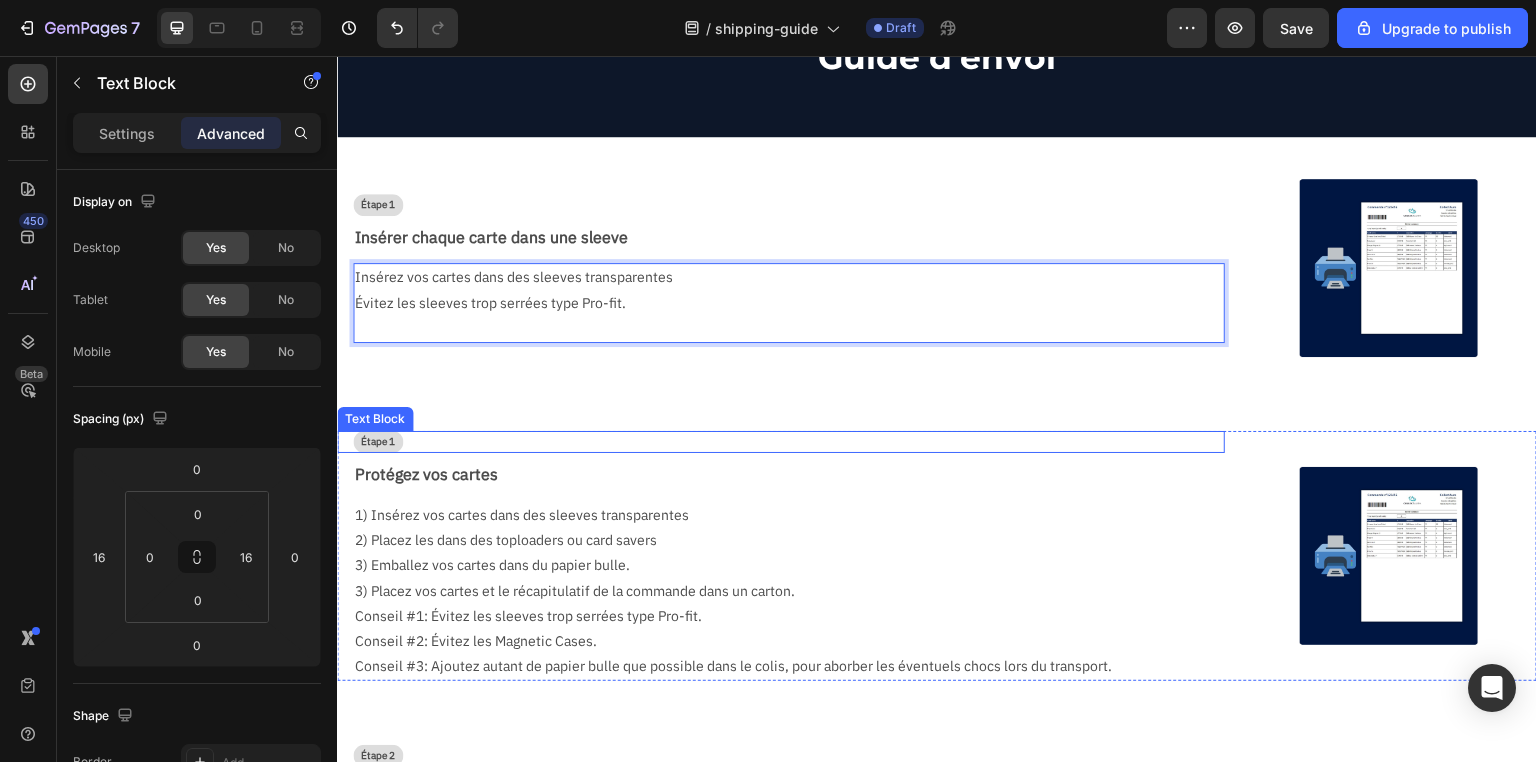 scroll, scrollTop: 115, scrollLeft: 0, axis: vertical 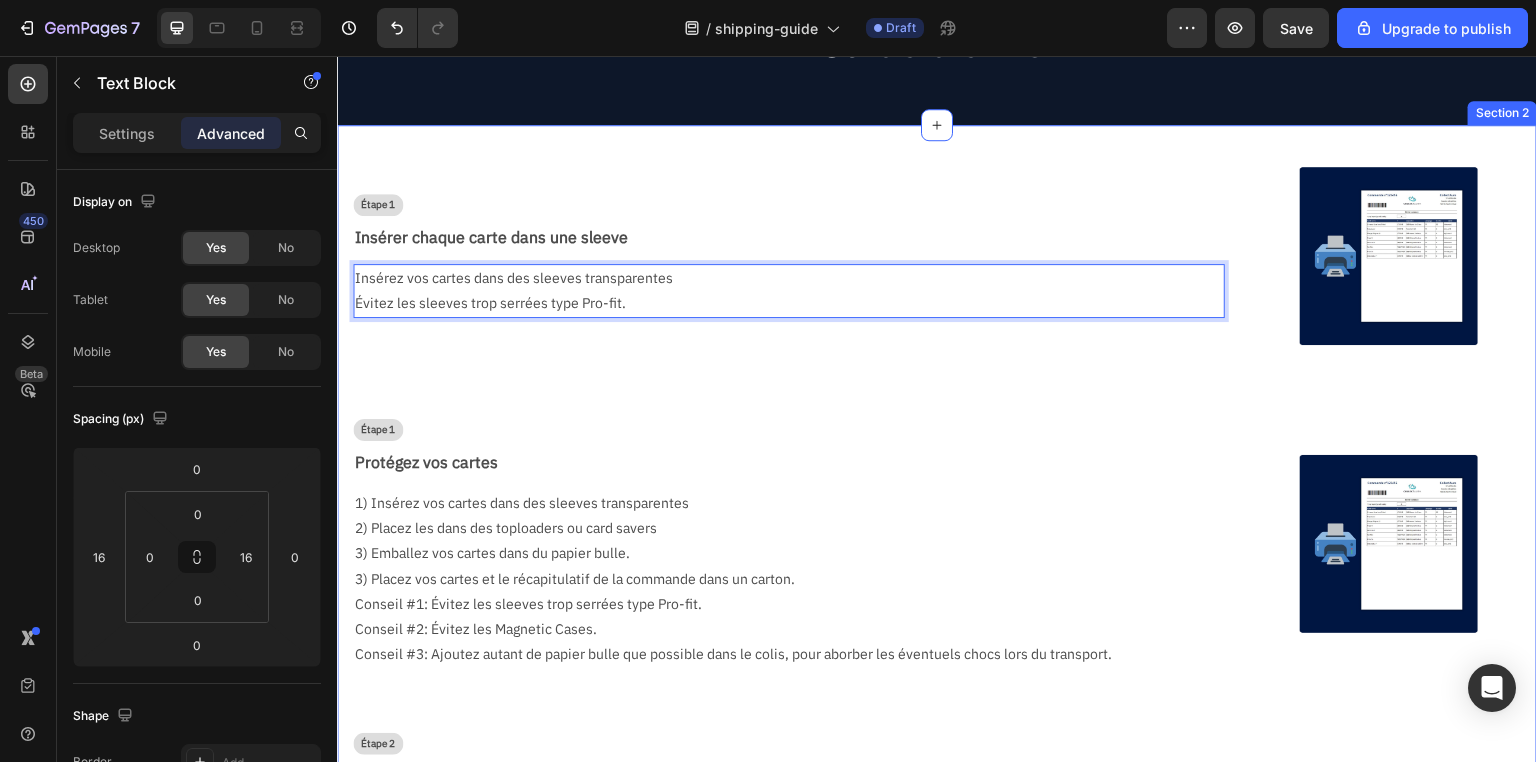 drag, startPoint x: 827, startPoint y: 361, endPoint x: 834, endPoint y: 353, distance: 10.630146 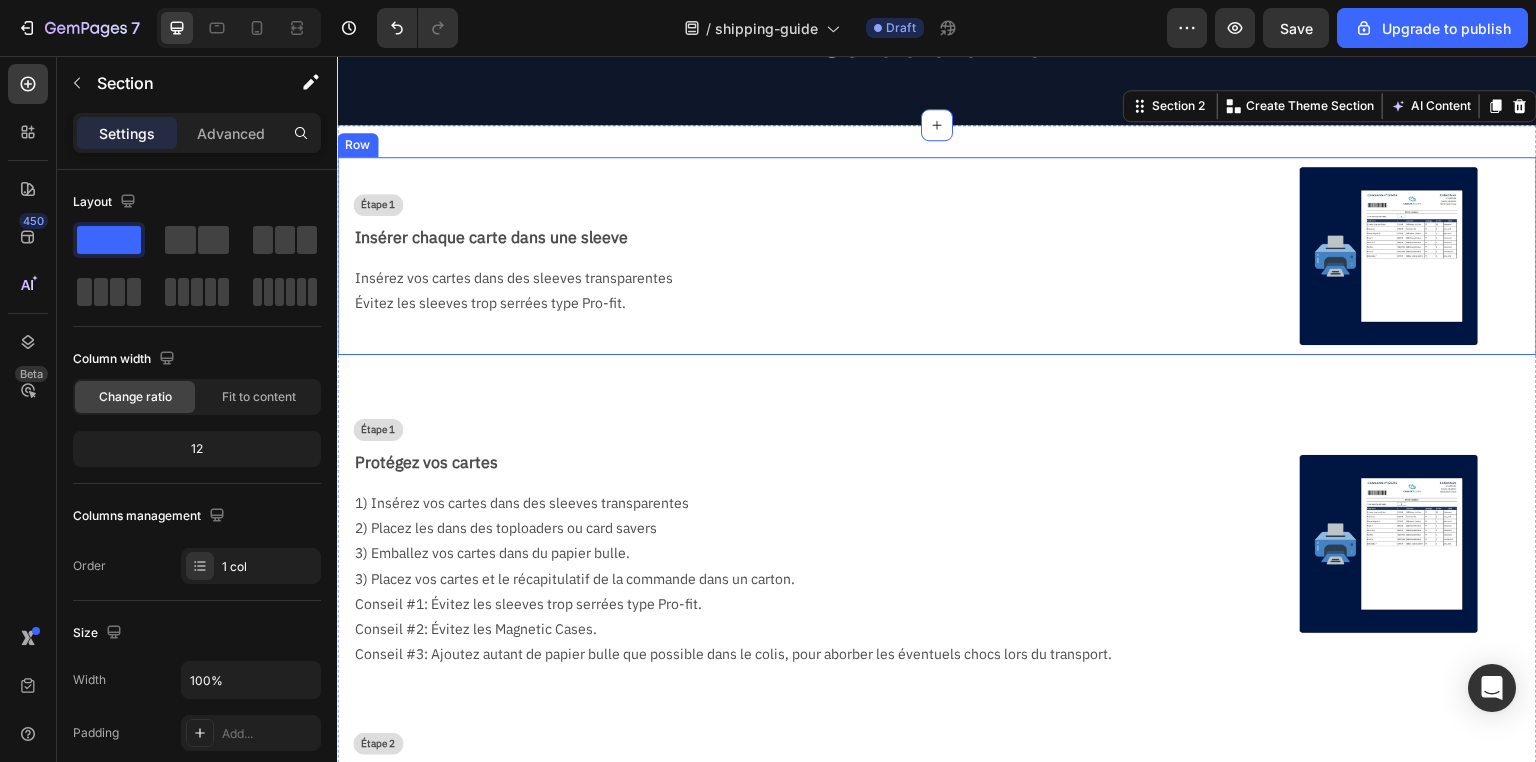 click on "Étape 1 Text Block Insérer chaque carte dans une sleeve Text Block Insérez vos cartes dans des sleeves transparentes Évitez les sleeves trop serrées type Pro-fit. Text Block" at bounding box center [781, 256] 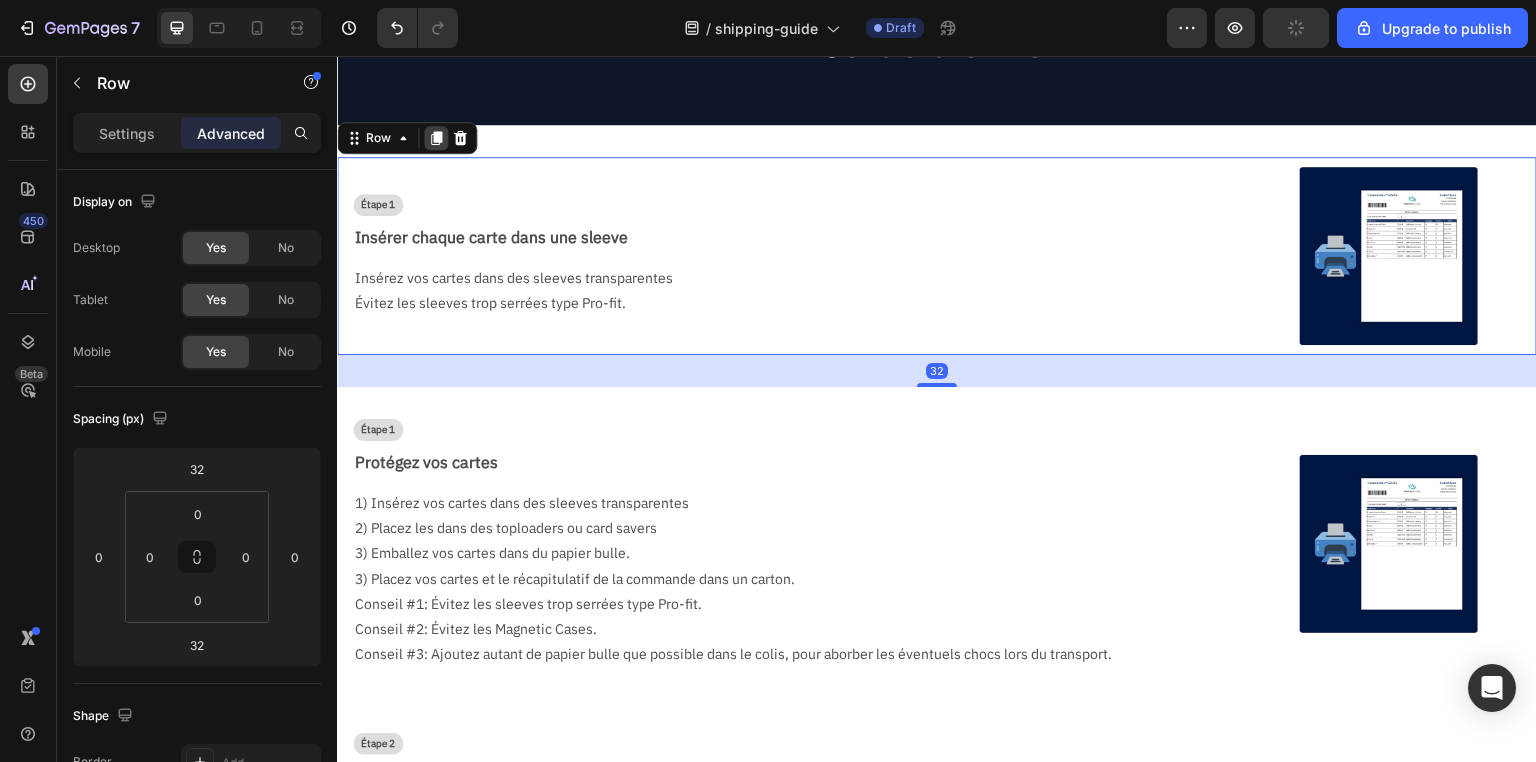 click 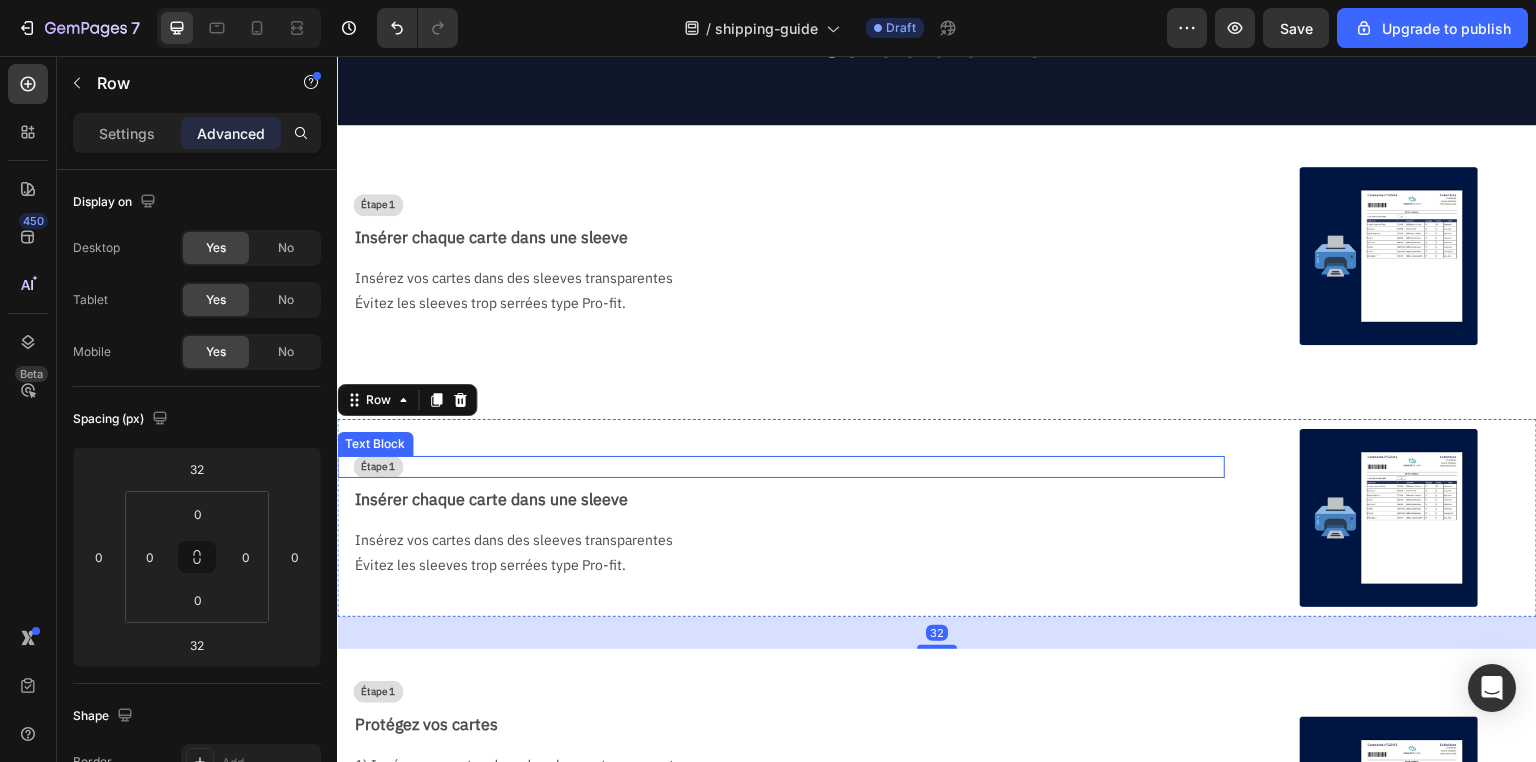 click on "Étape 1" at bounding box center (378, 467) 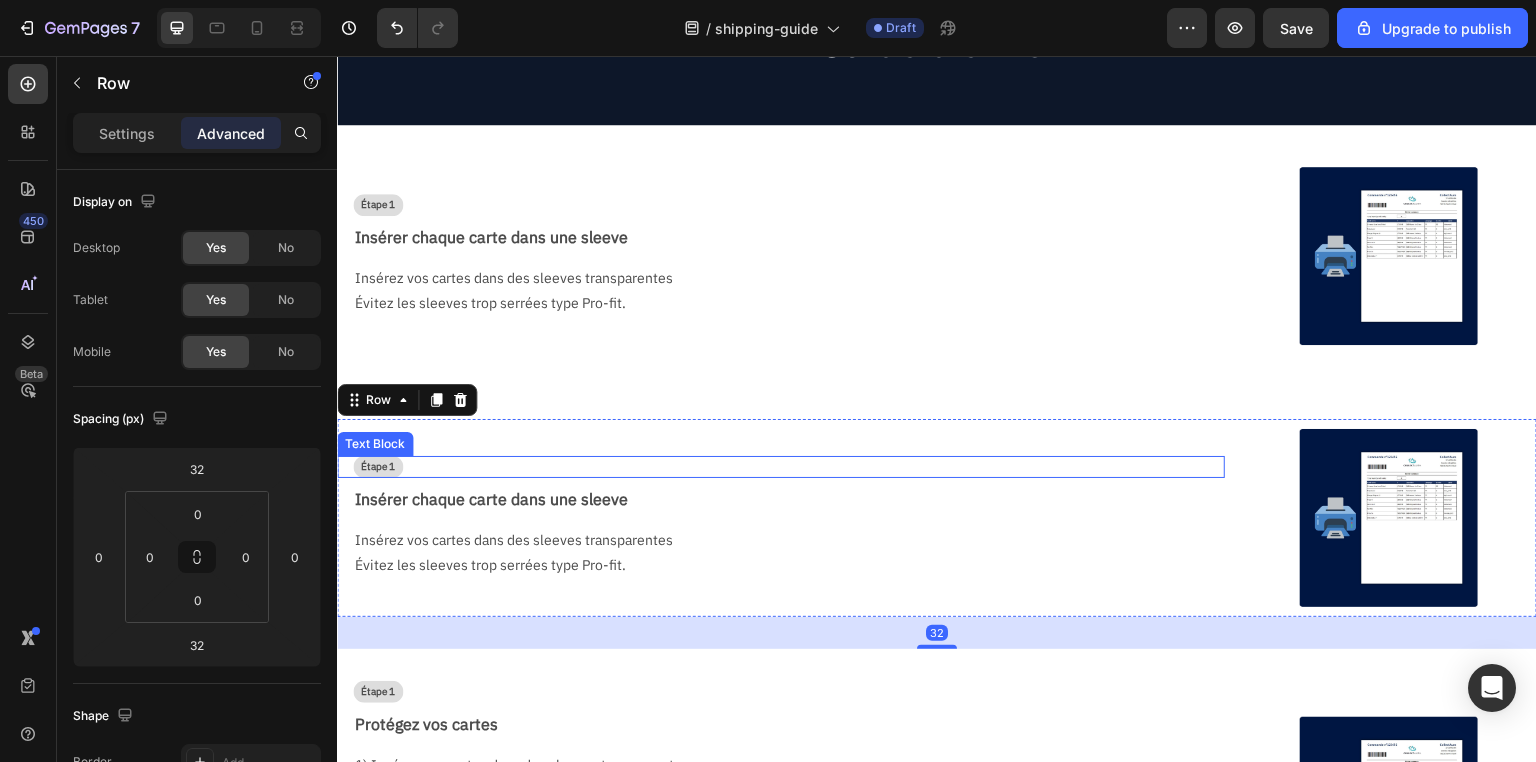click on "Étape 1" at bounding box center (378, 467) 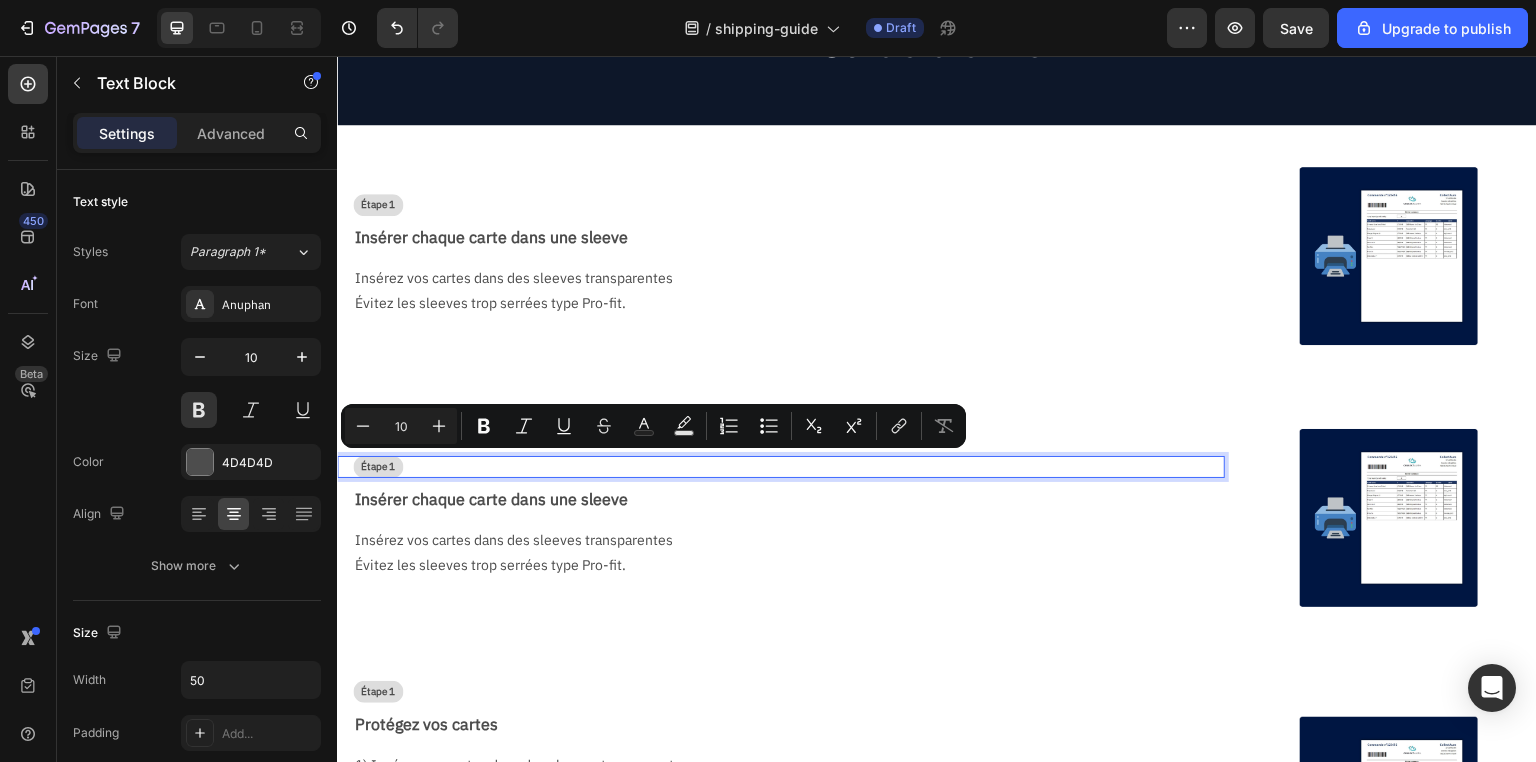 click on "Étape 1" at bounding box center [378, 467] 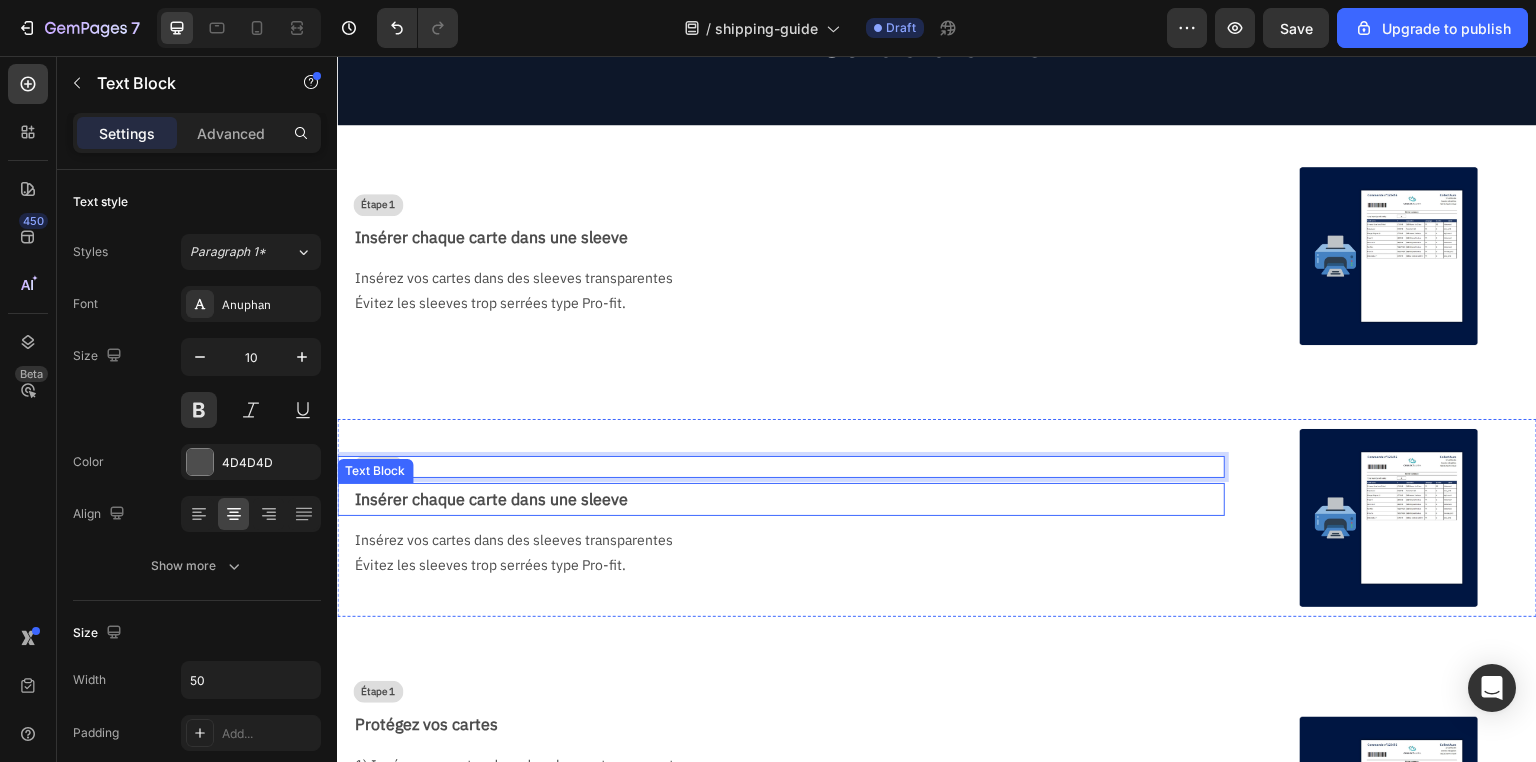 click on "Insérer chaque carte dans une sleeve" at bounding box center [789, 499] 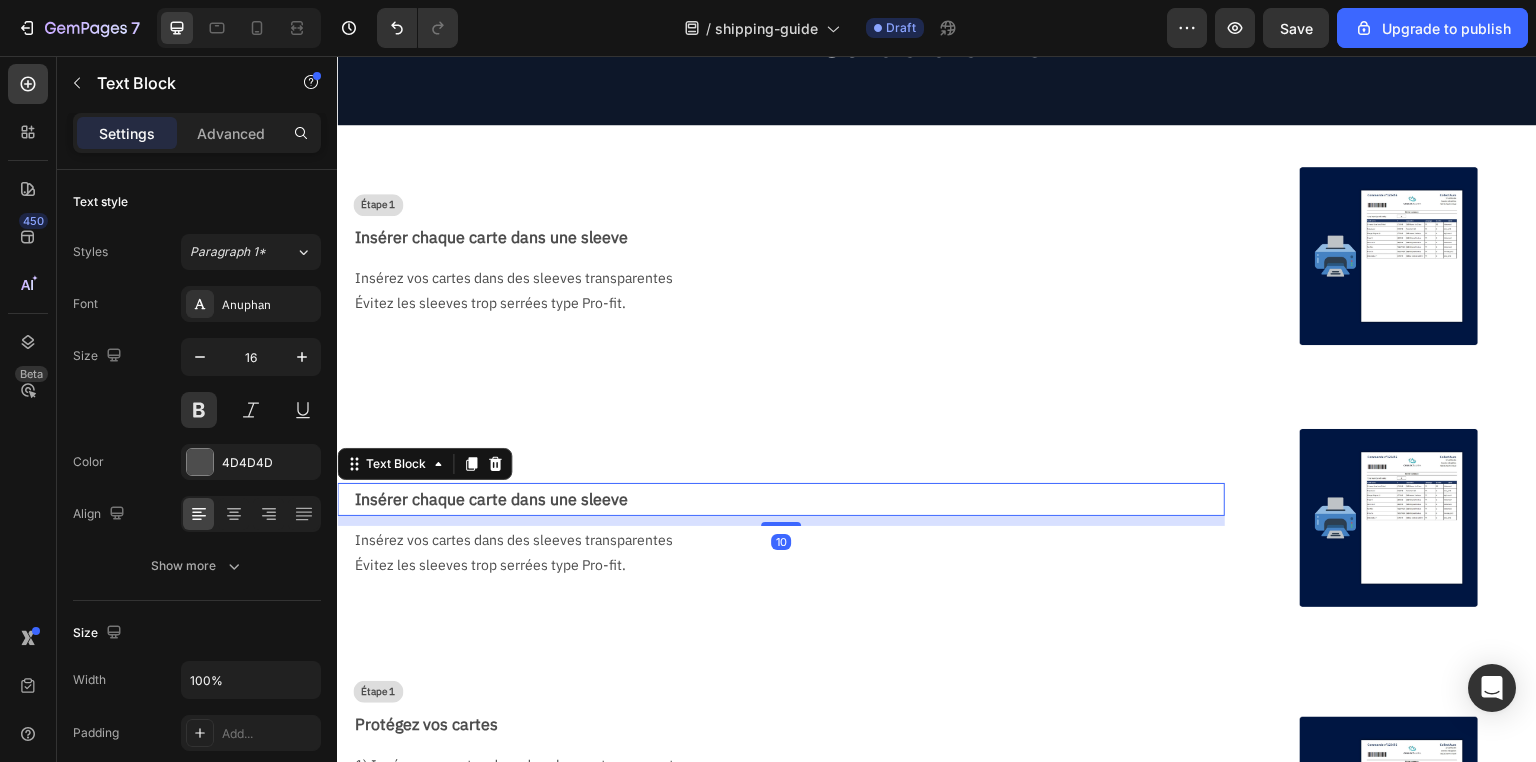 click on "Insérer chaque carte dans une sleeve" at bounding box center [789, 499] 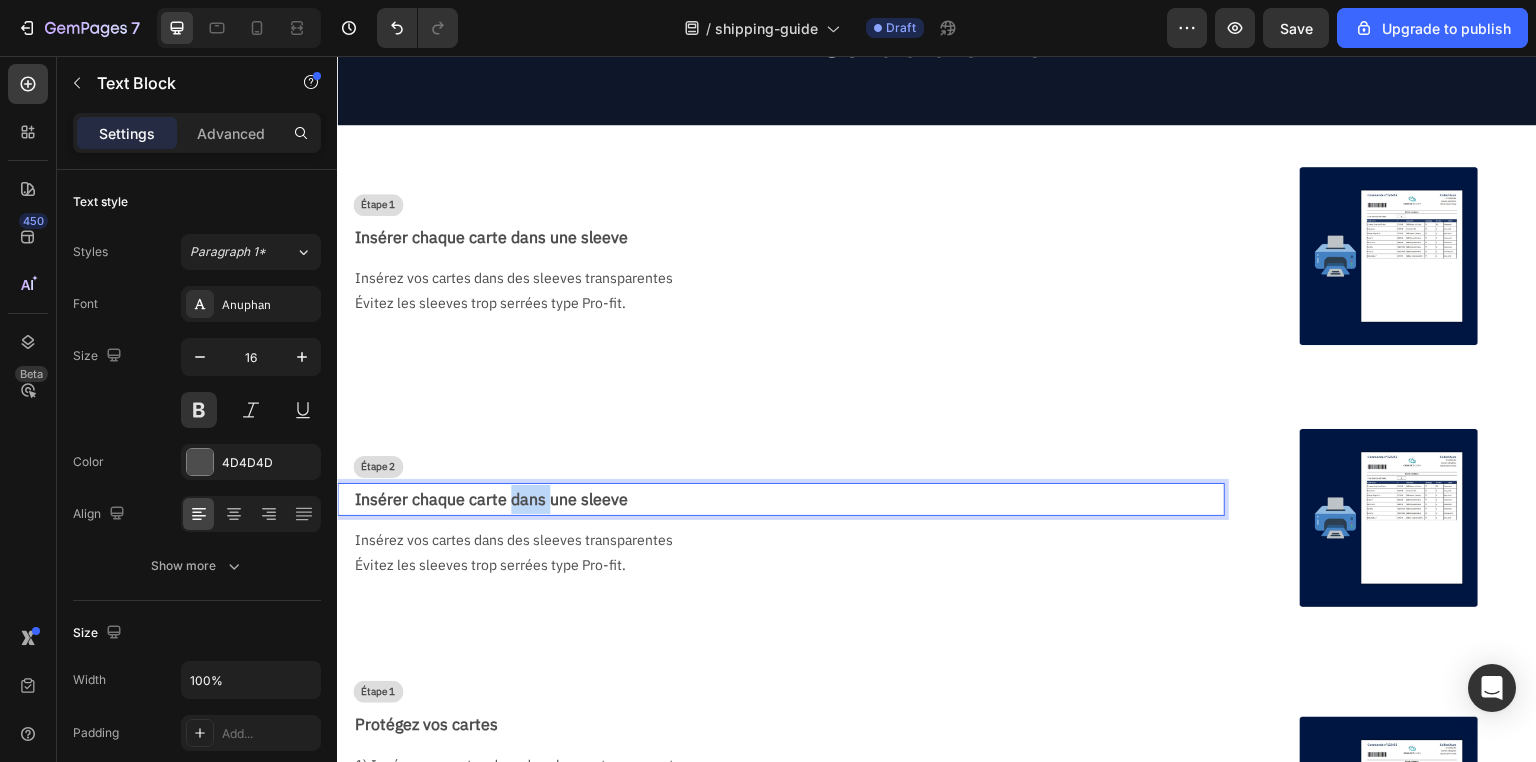 click on "Insérer chaque carte dans une sleeve" at bounding box center (789, 499) 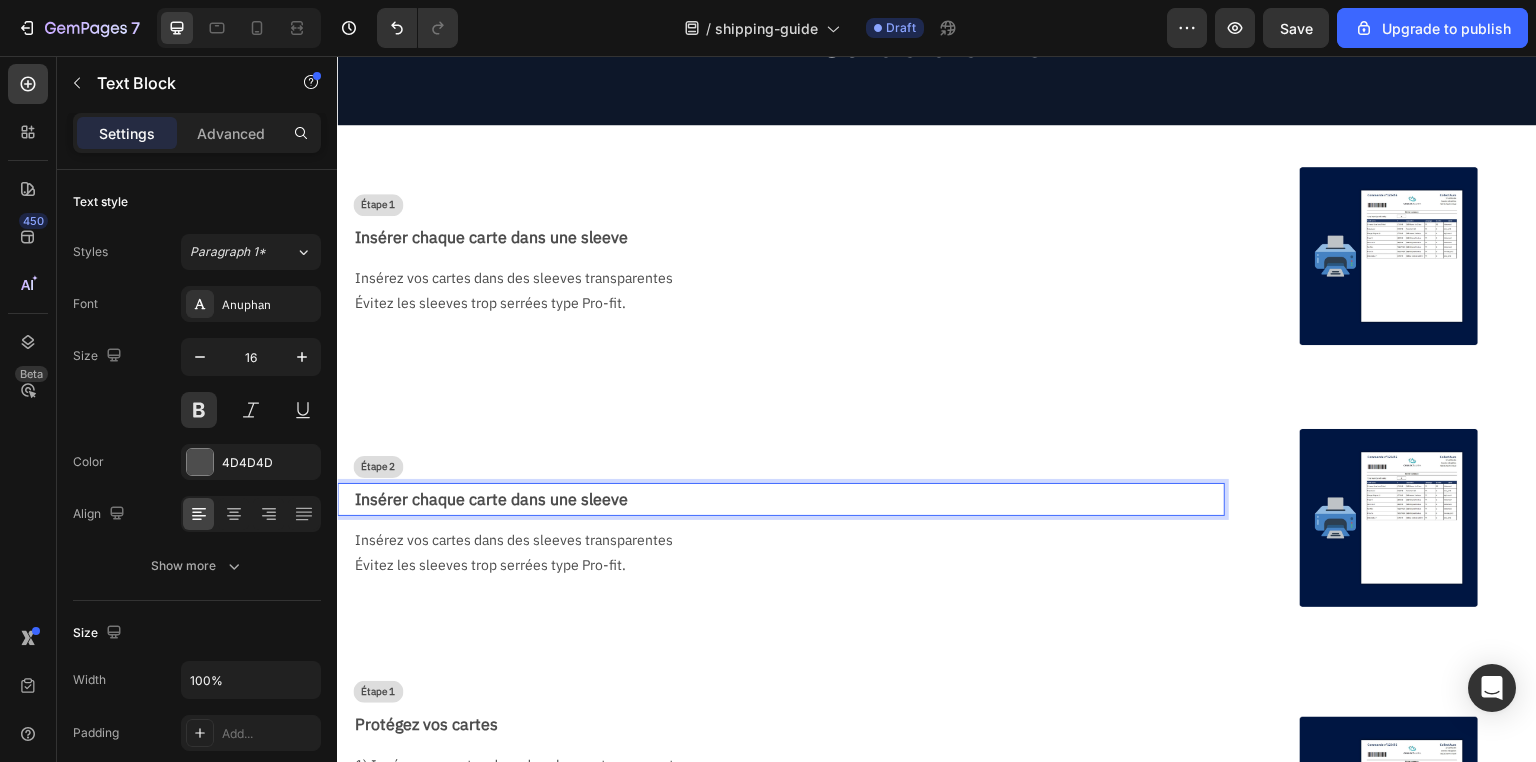 click on "Insérer chaque carte dans une sleeve" at bounding box center [789, 499] 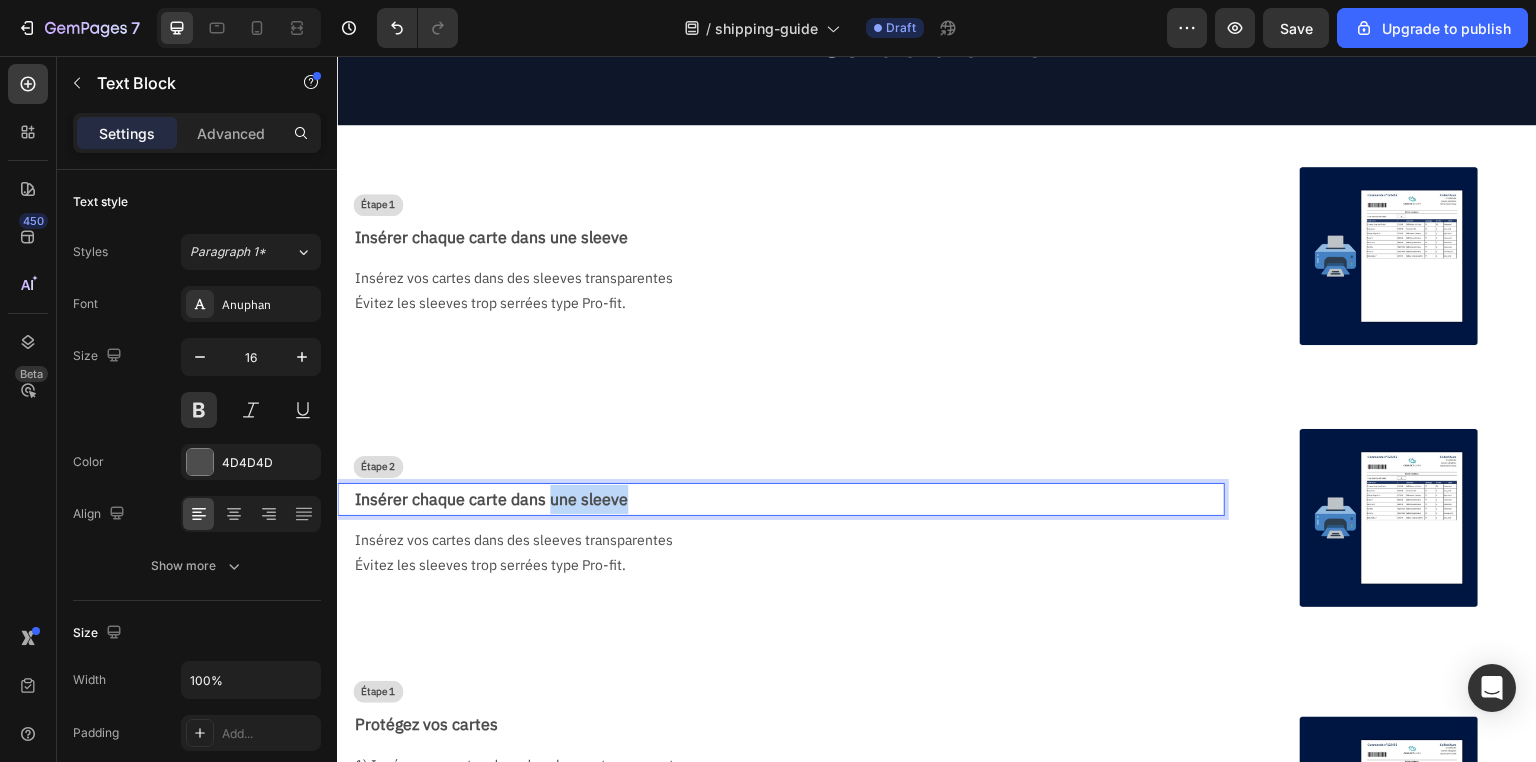 drag, startPoint x: 550, startPoint y: 497, endPoint x: 722, endPoint y: 498, distance: 172.00291 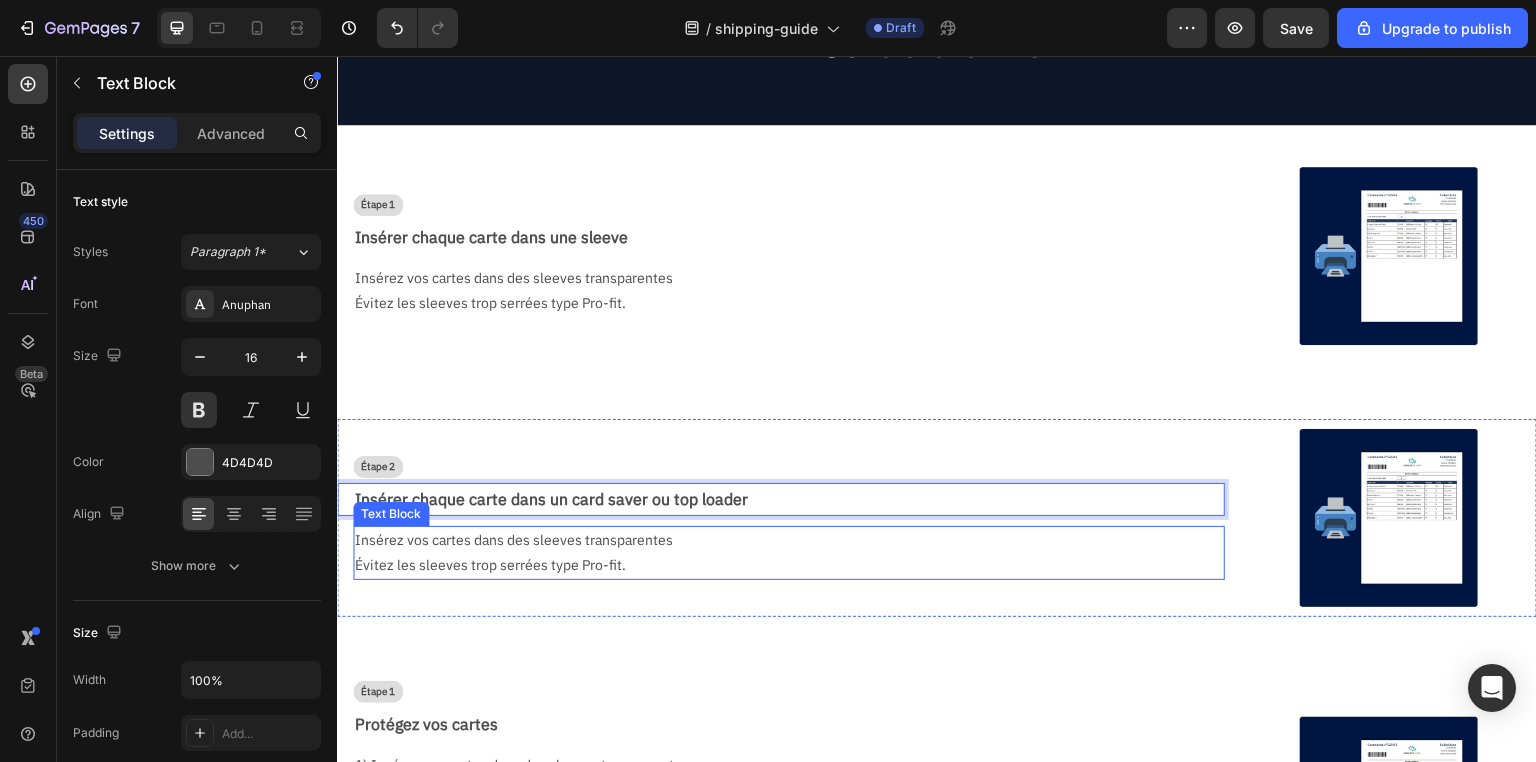 click on "Évitez les sleeves trop serrées type Pro-fit." at bounding box center (781, 565) 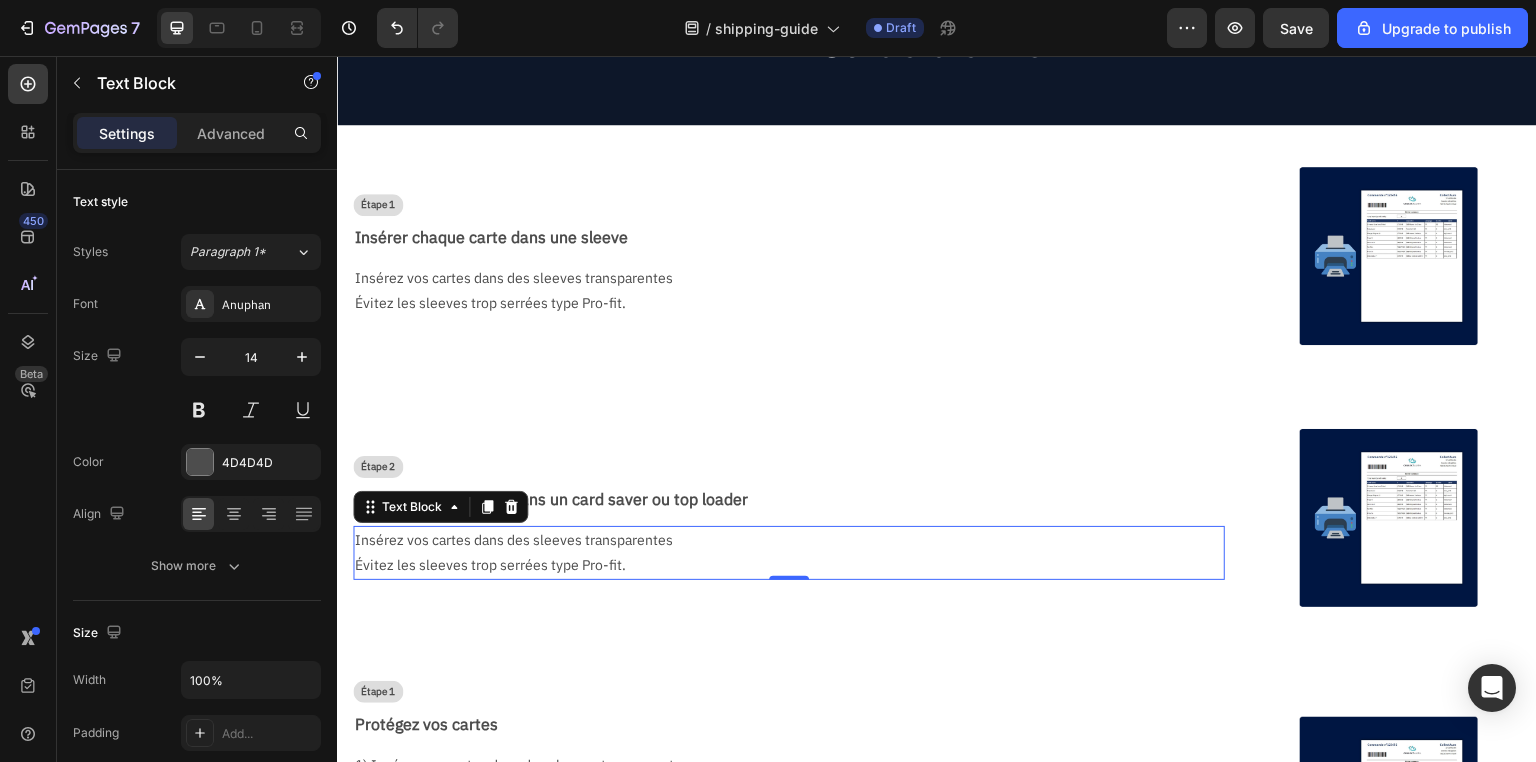 click on "Insérez vos cartes dans des sleeves transparentes" at bounding box center [781, 540] 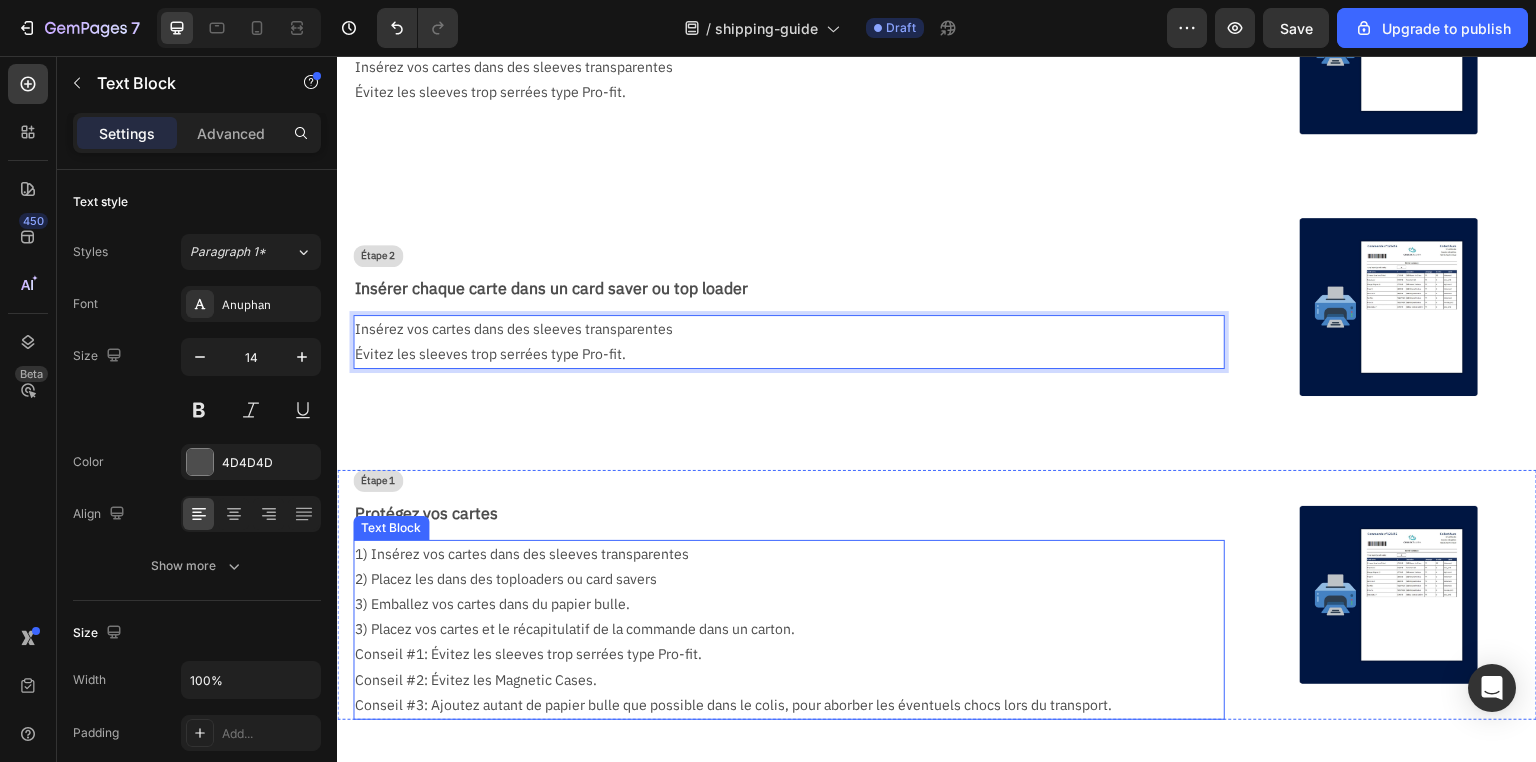 scroll, scrollTop: 355, scrollLeft: 0, axis: vertical 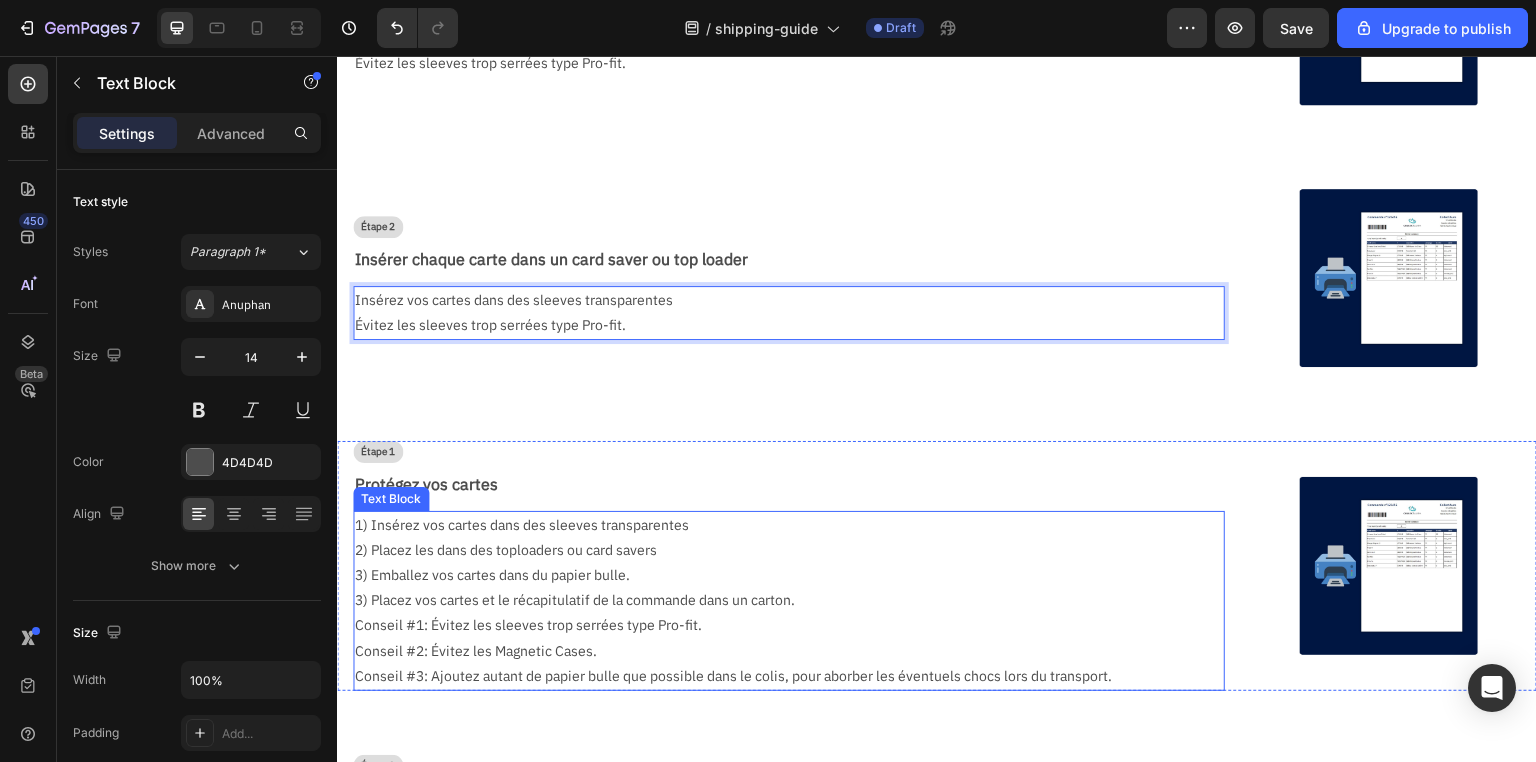 click on "3) Placez vos cartes et le récapitulatif de la commande dans un carton." at bounding box center (781, 600) 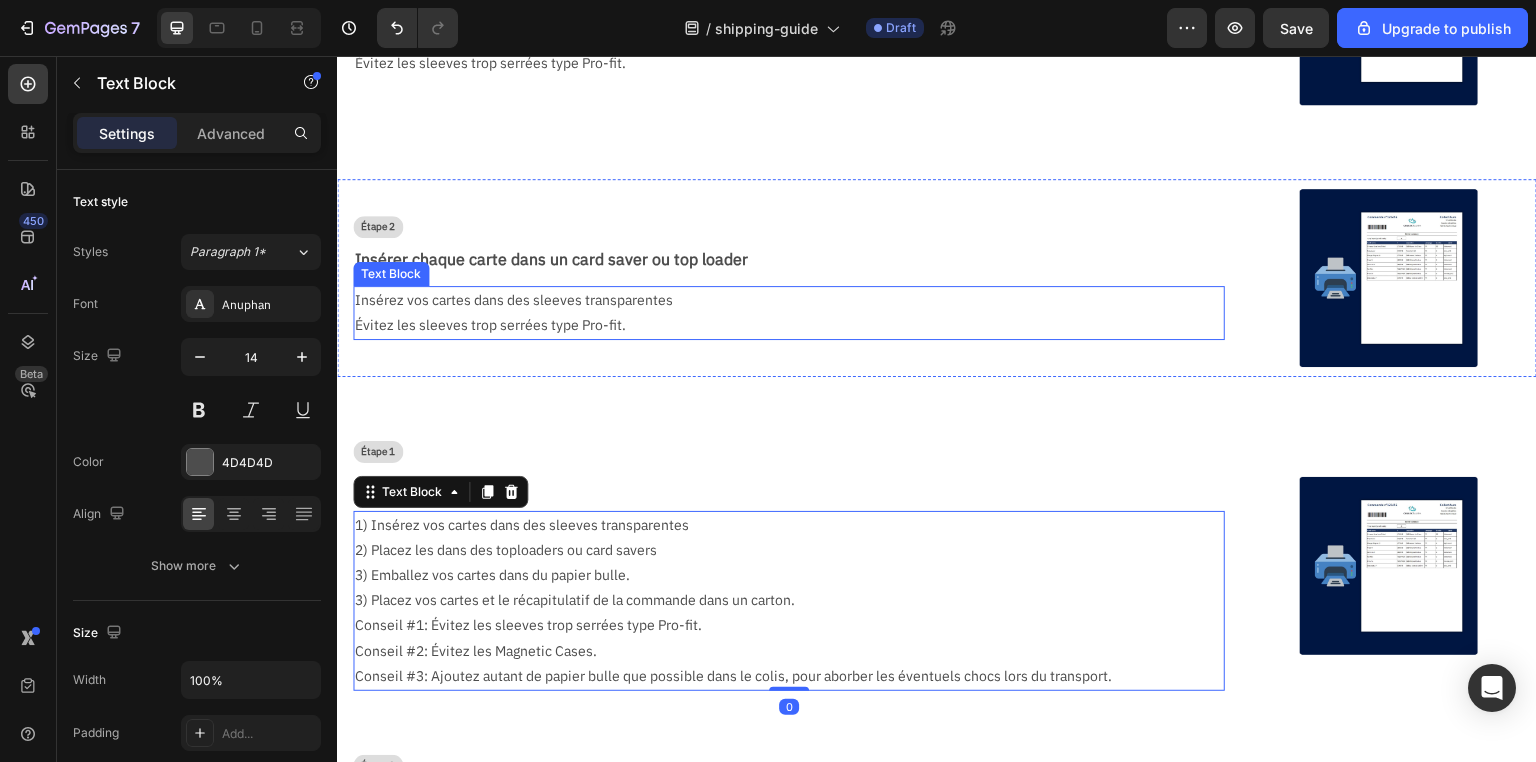 click on "Évitez les sleeves trop serrées type Pro-fit." at bounding box center [781, 325] 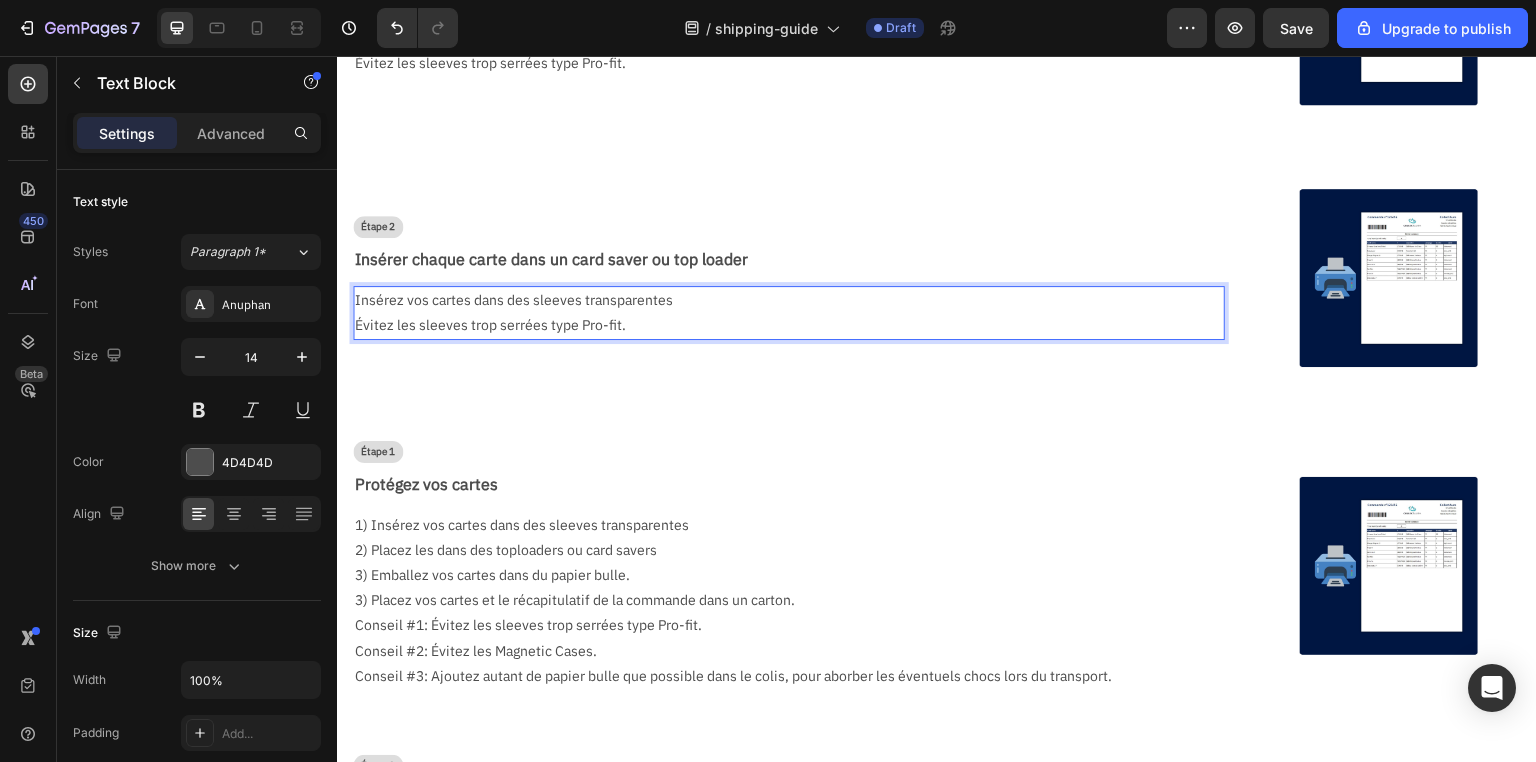 click on "Évitez les sleeves trop serrées type Pro-fit." at bounding box center [781, 325] 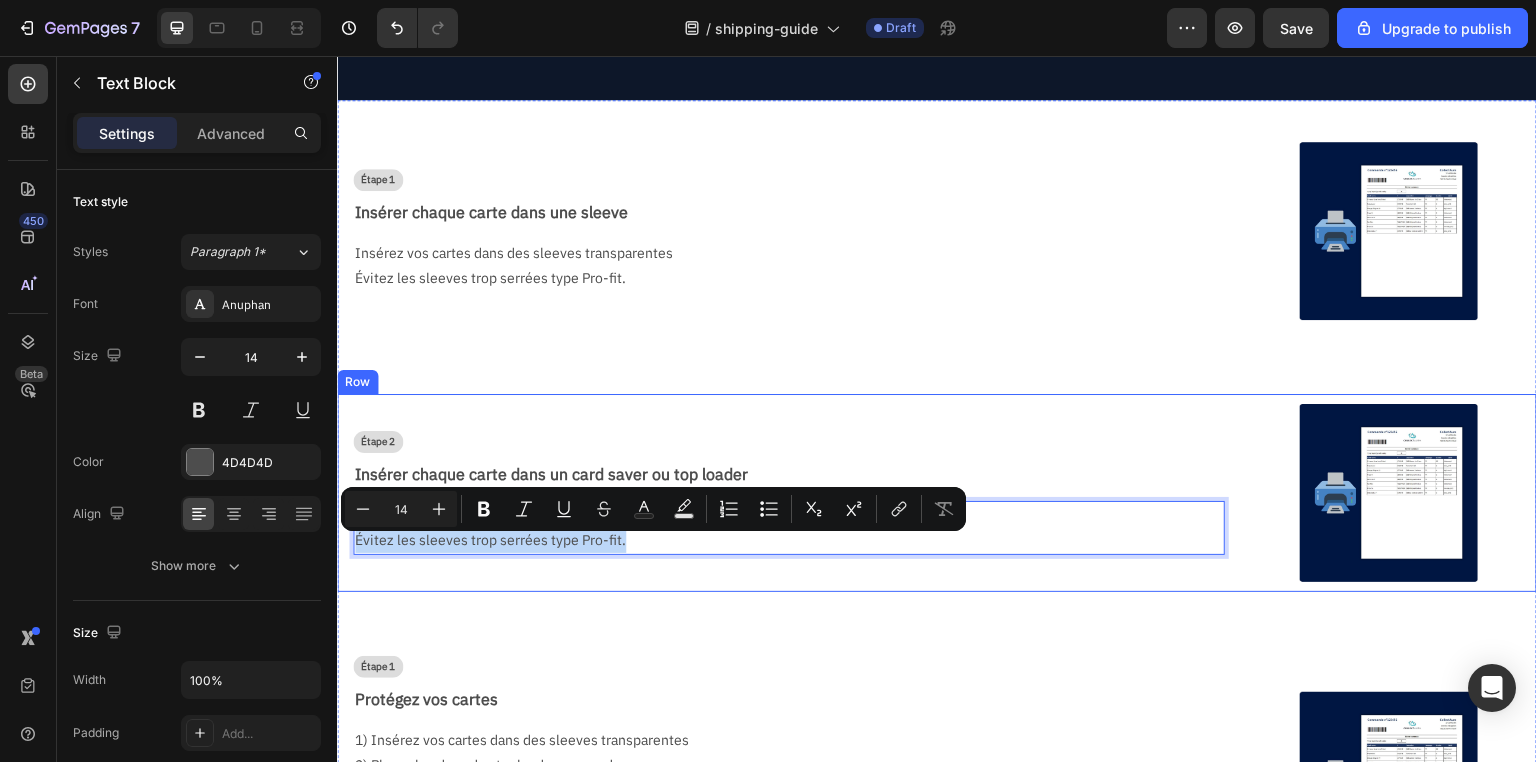 scroll, scrollTop: 195, scrollLeft: 0, axis: vertical 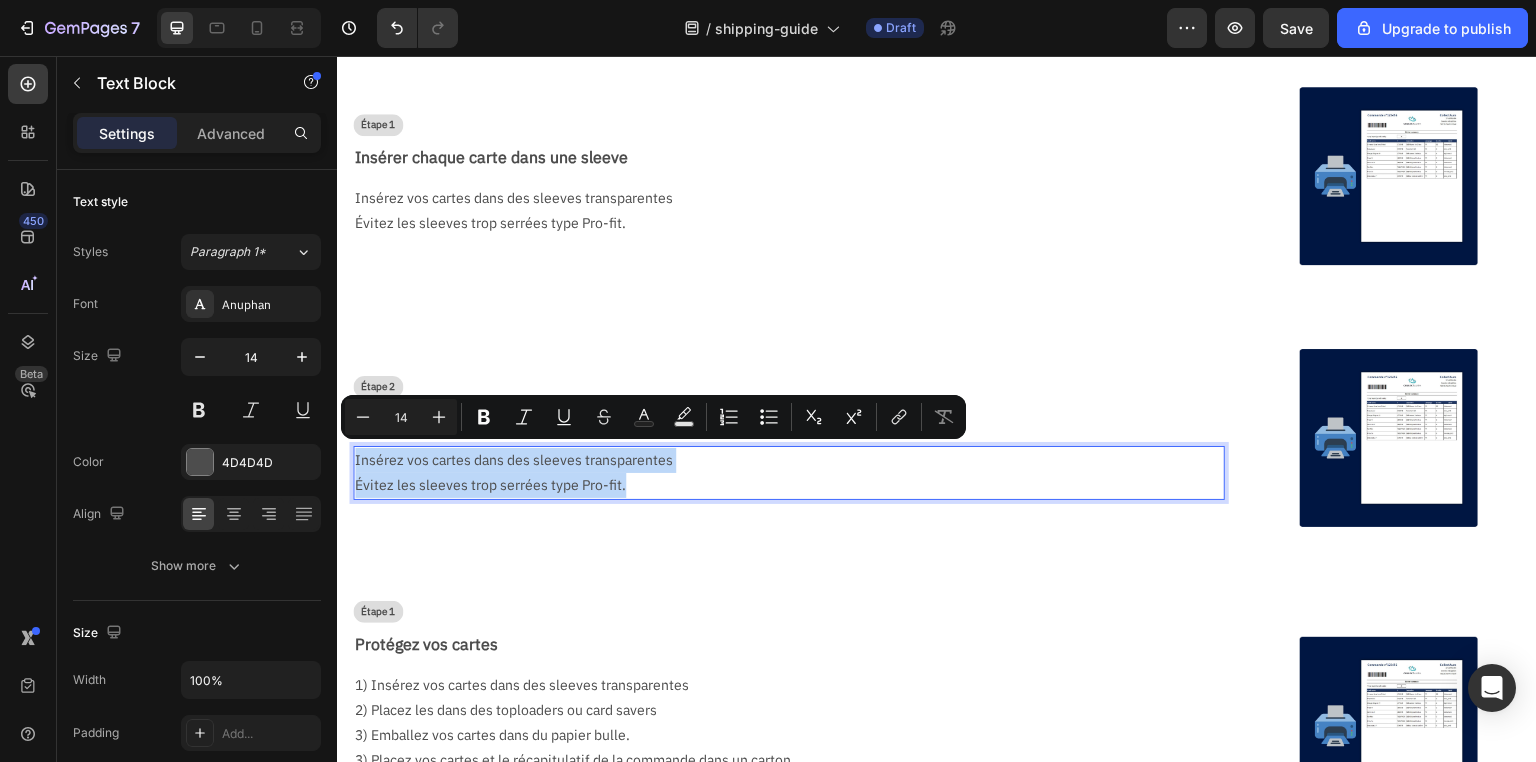click on "Évitez les sleeves trop serrées type Pro-fit." at bounding box center [781, 485] 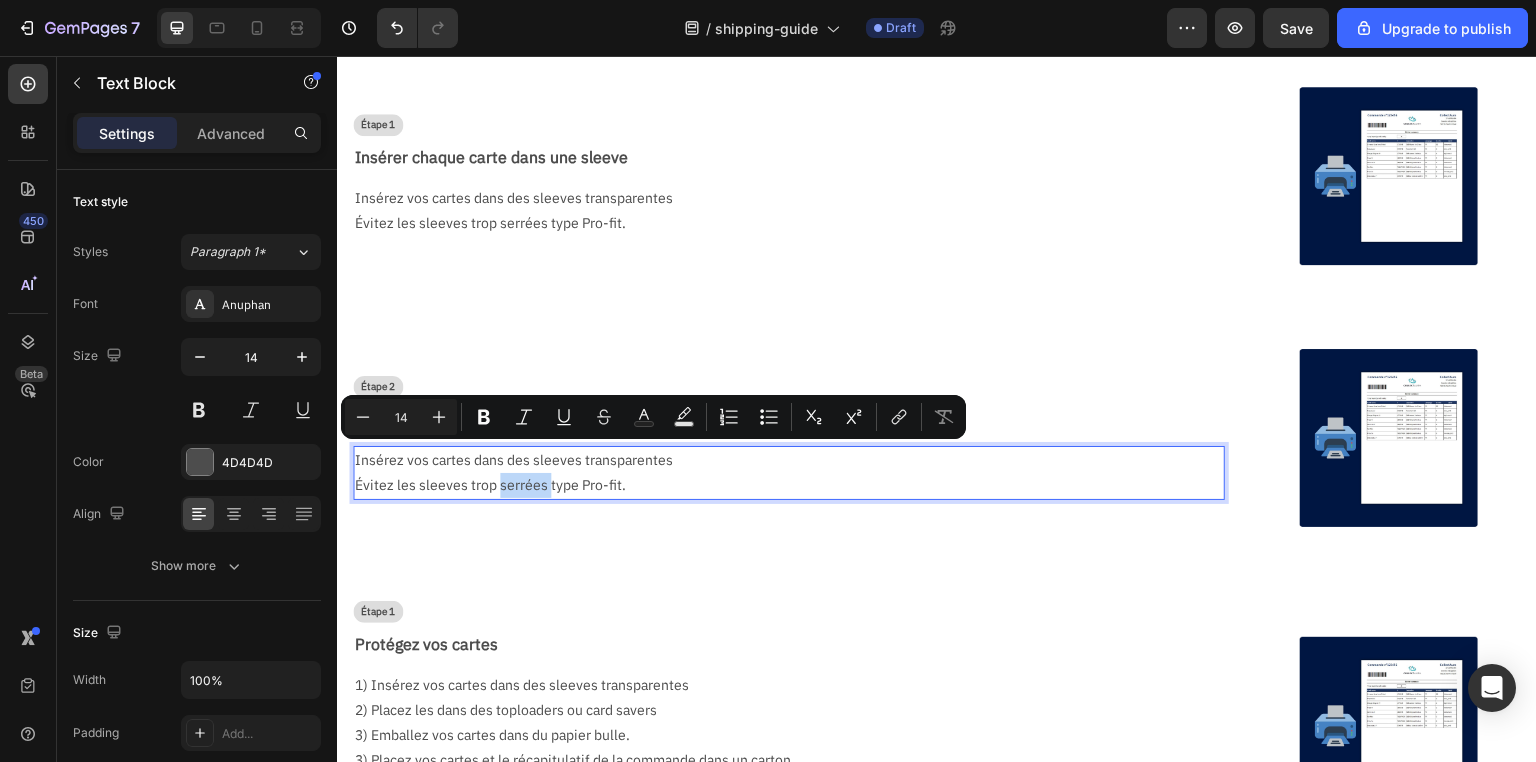 click on "Évitez les sleeves trop serrées type Pro-fit." at bounding box center (781, 485) 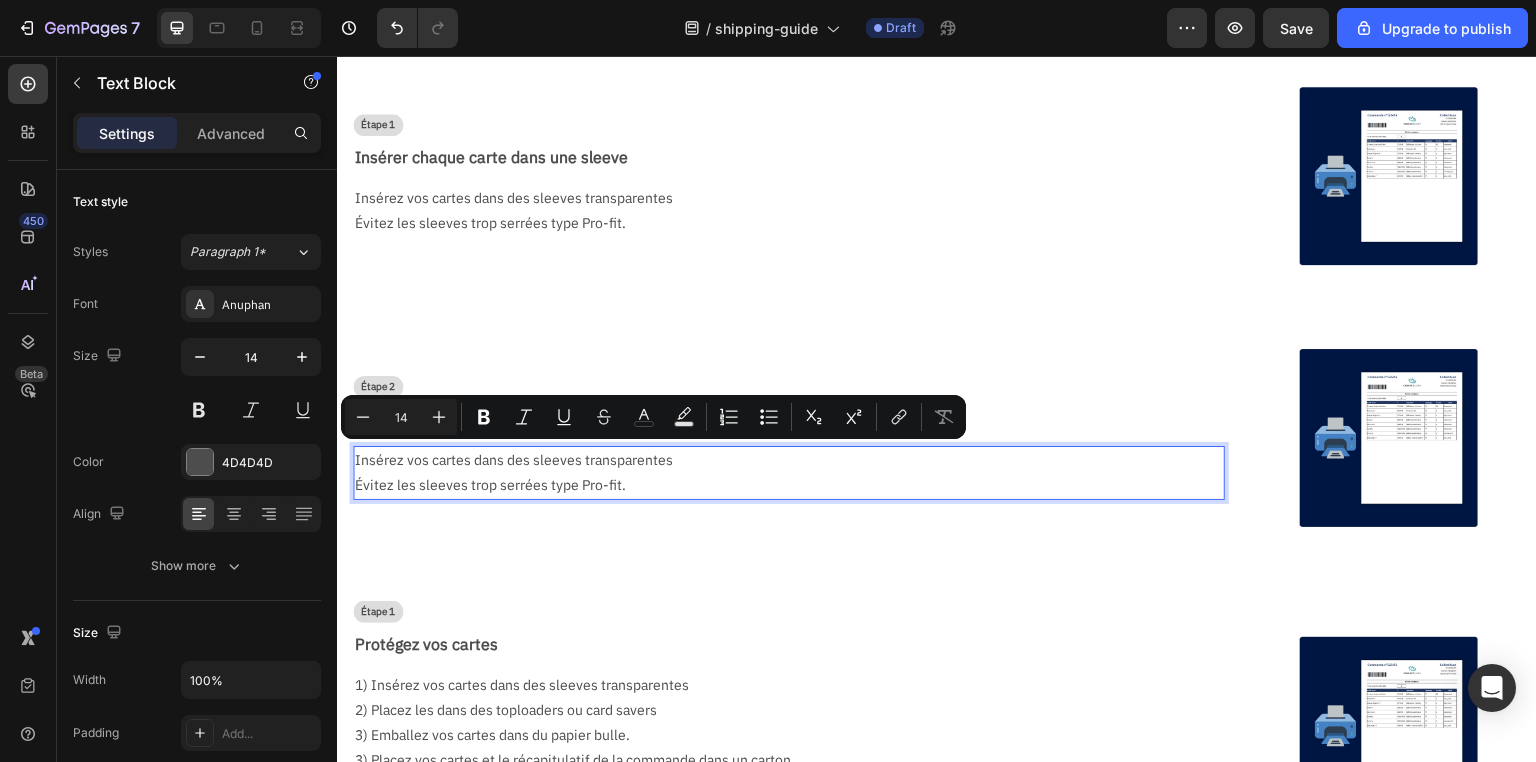 scroll, scrollTop: 208, scrollLeft: 0, axis: vertical 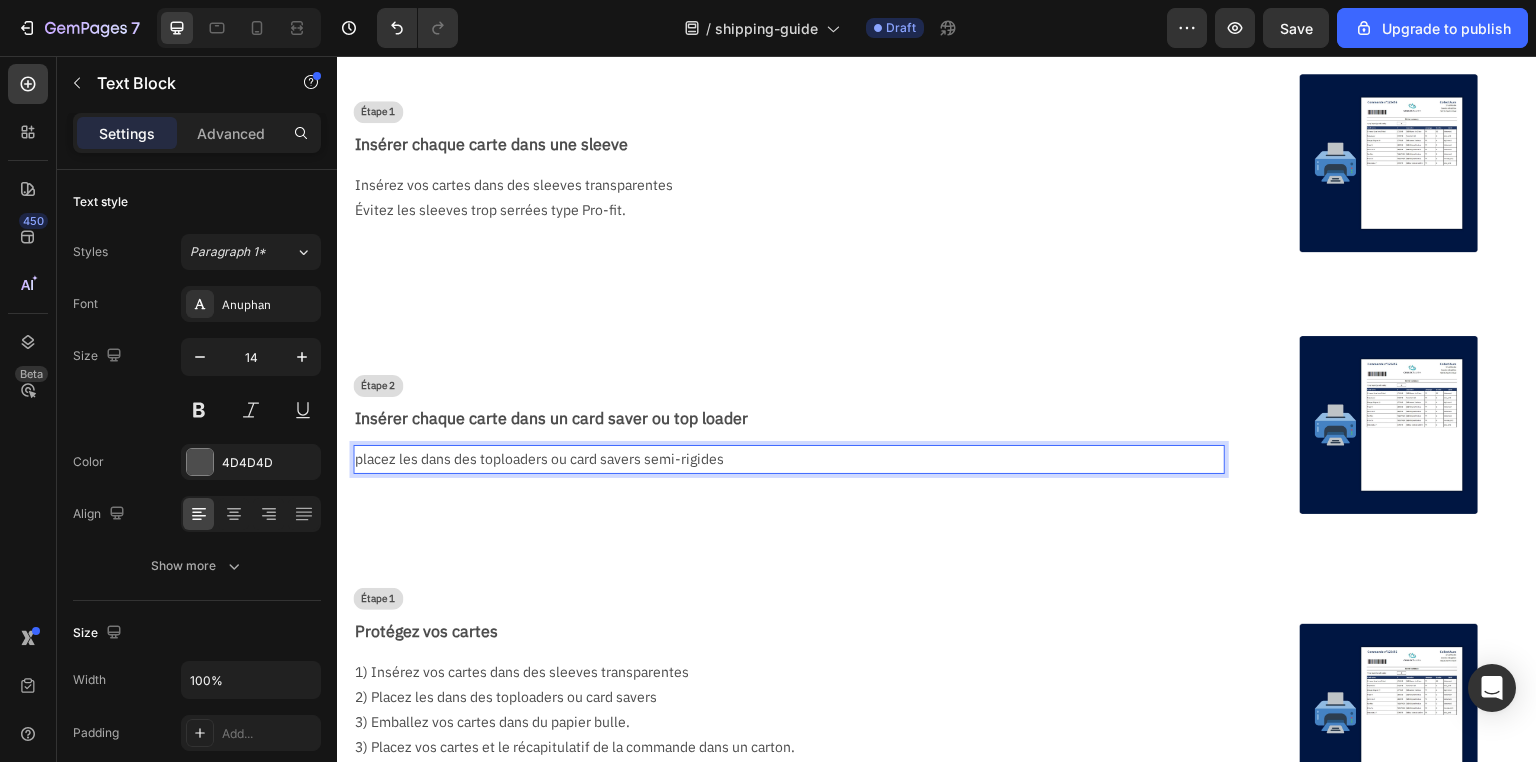click on "placez les dans des toploaders ou card savers semi-rigides" at bounding box center [781, 459] 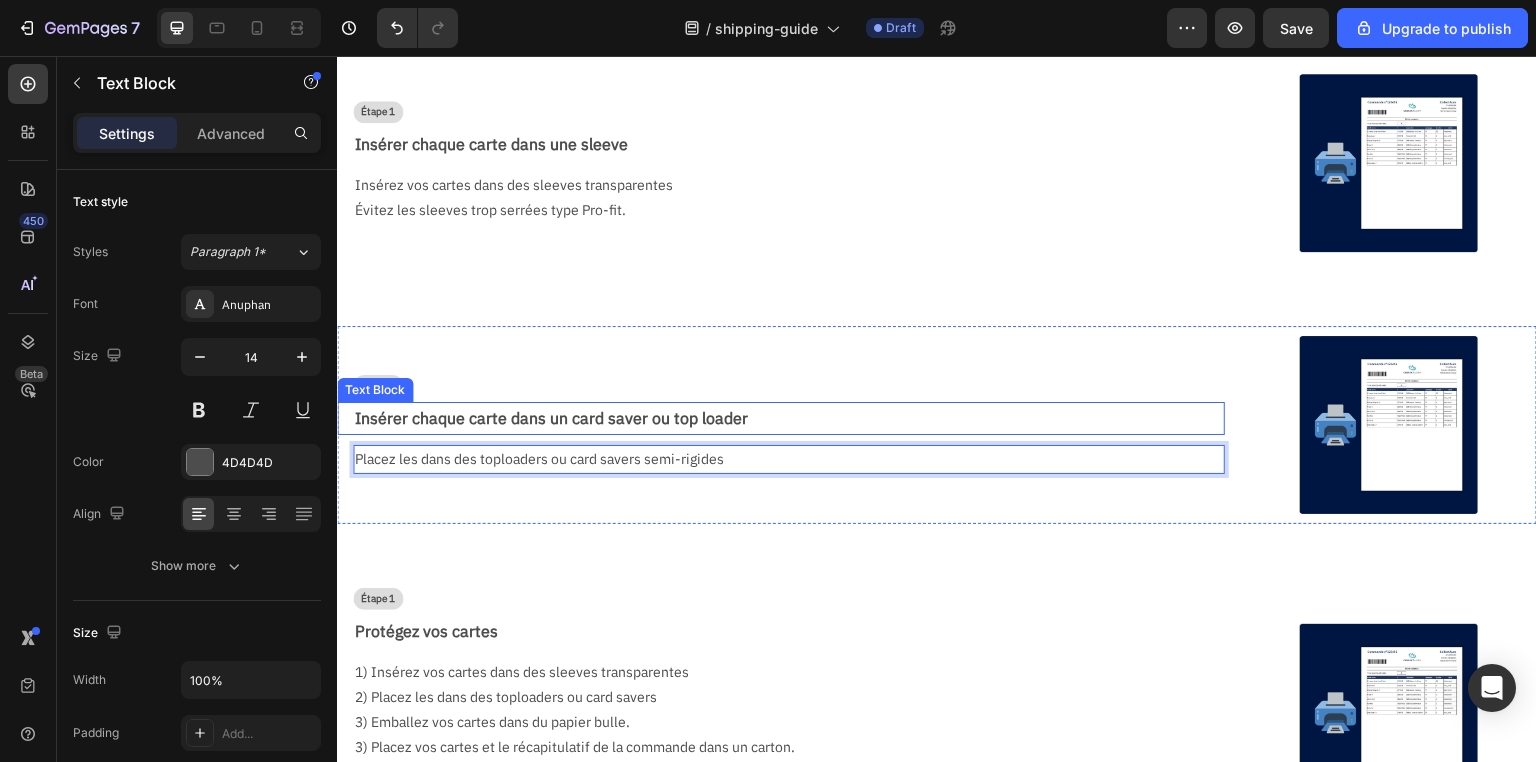 click on "Insérer chaque carte dans un card saver ou top loader" at bounding box center [789, 418] 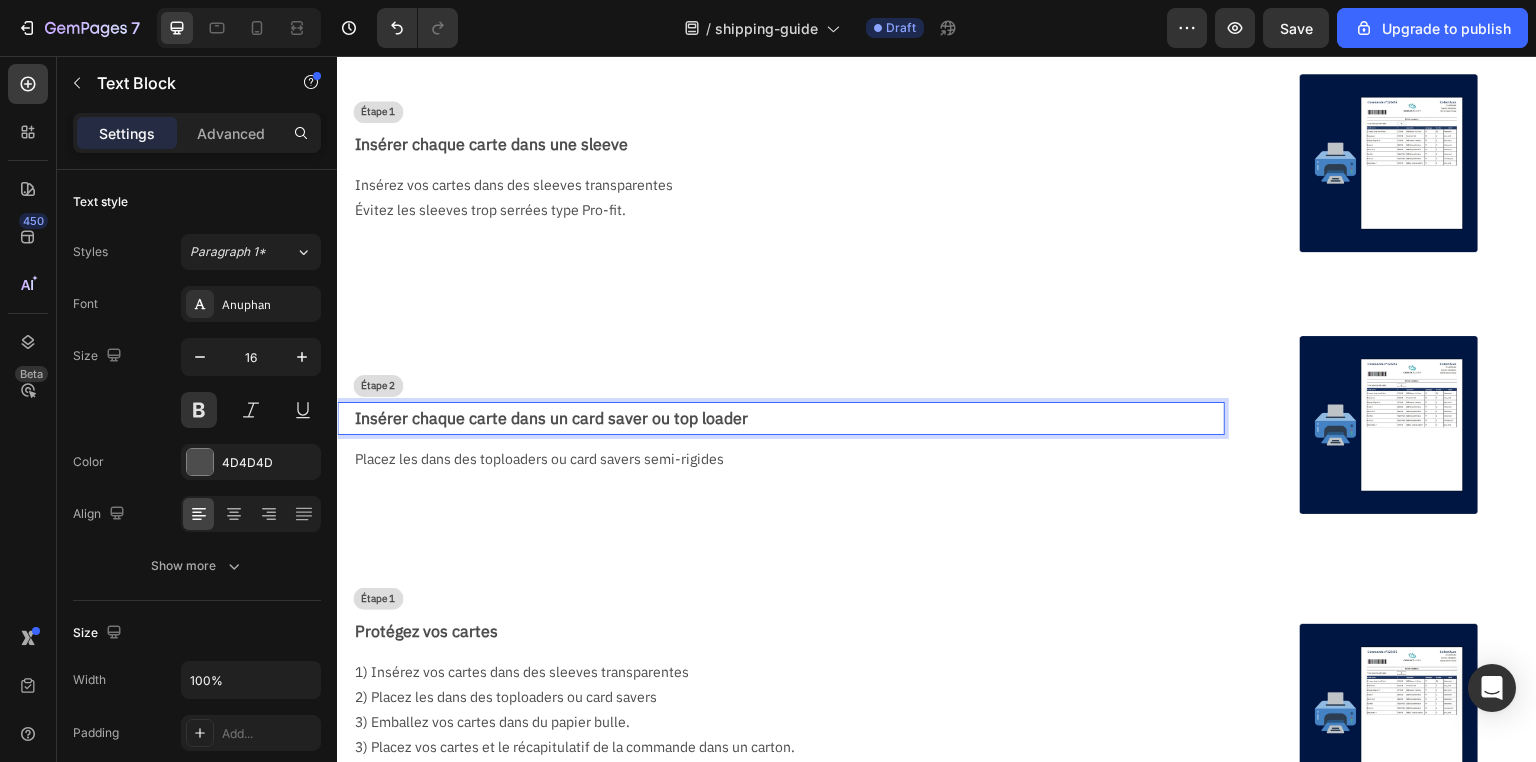 click on "Insérer chaque carte dans un card saver ou top loader" at bounding box center (789, 418) 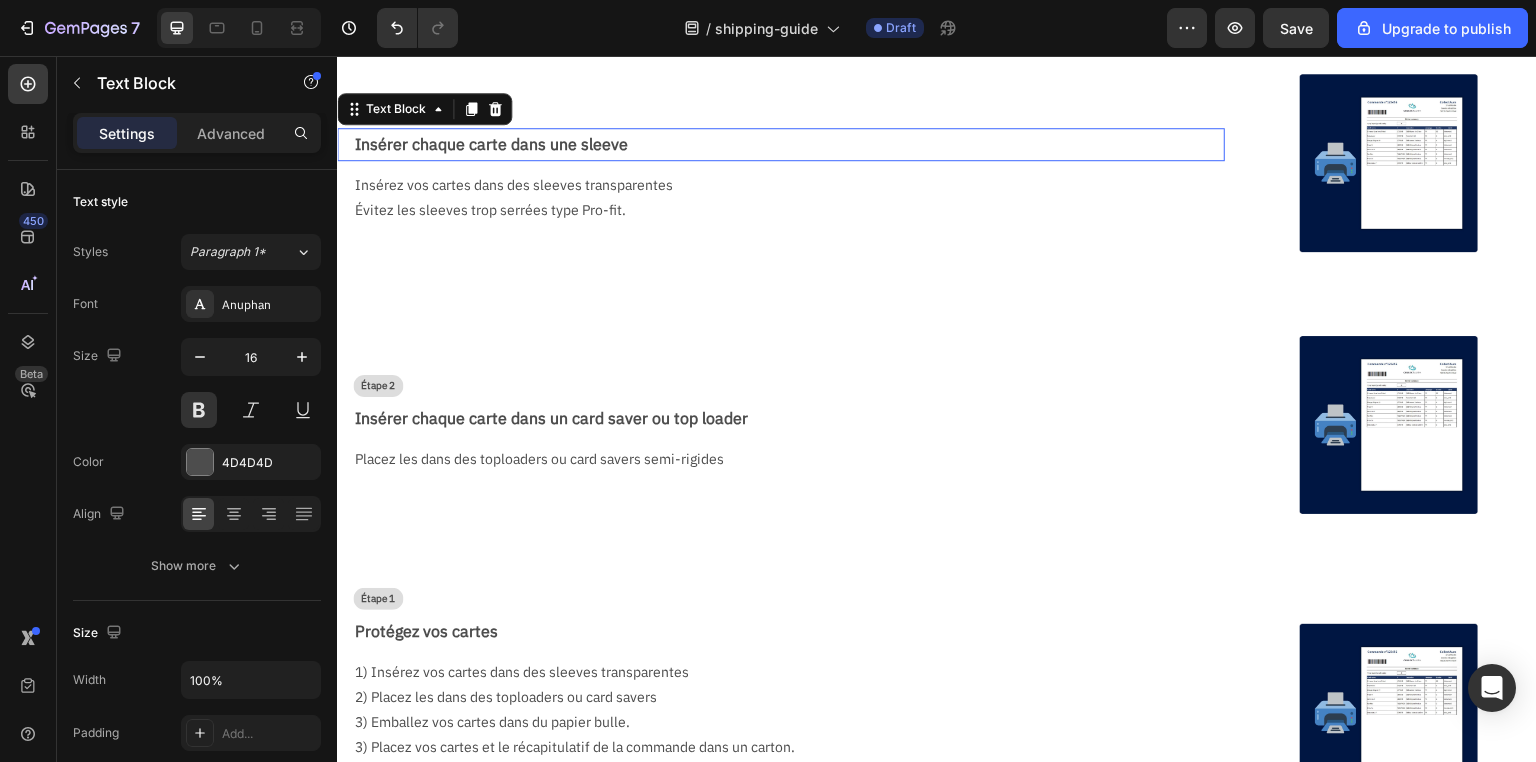 click on "Insérer chaque carte dans une sleeve" at bounding box center [789, 144] 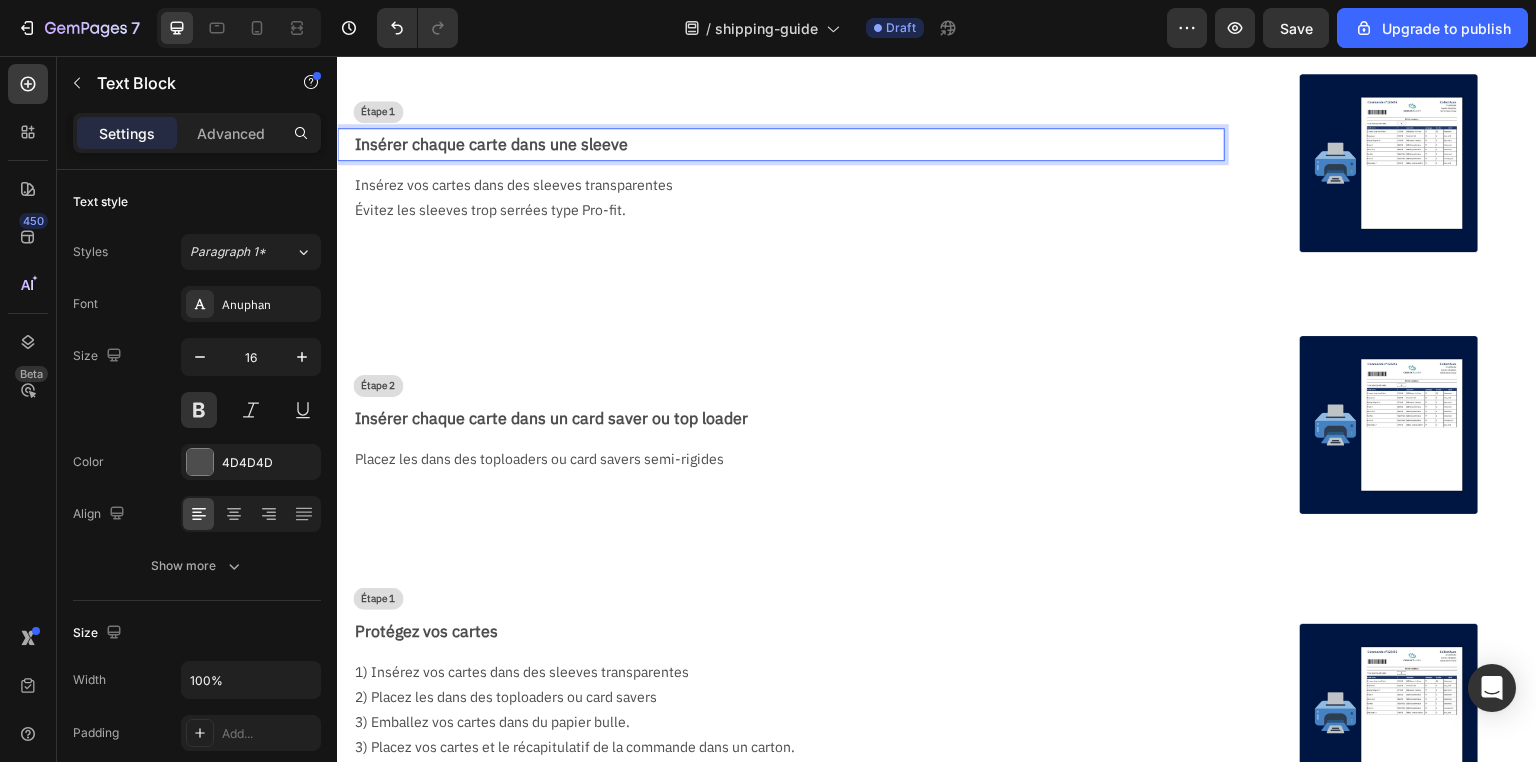 click on "Insérer chaque carte dans une sleeve" at bounding box center (789, 144) 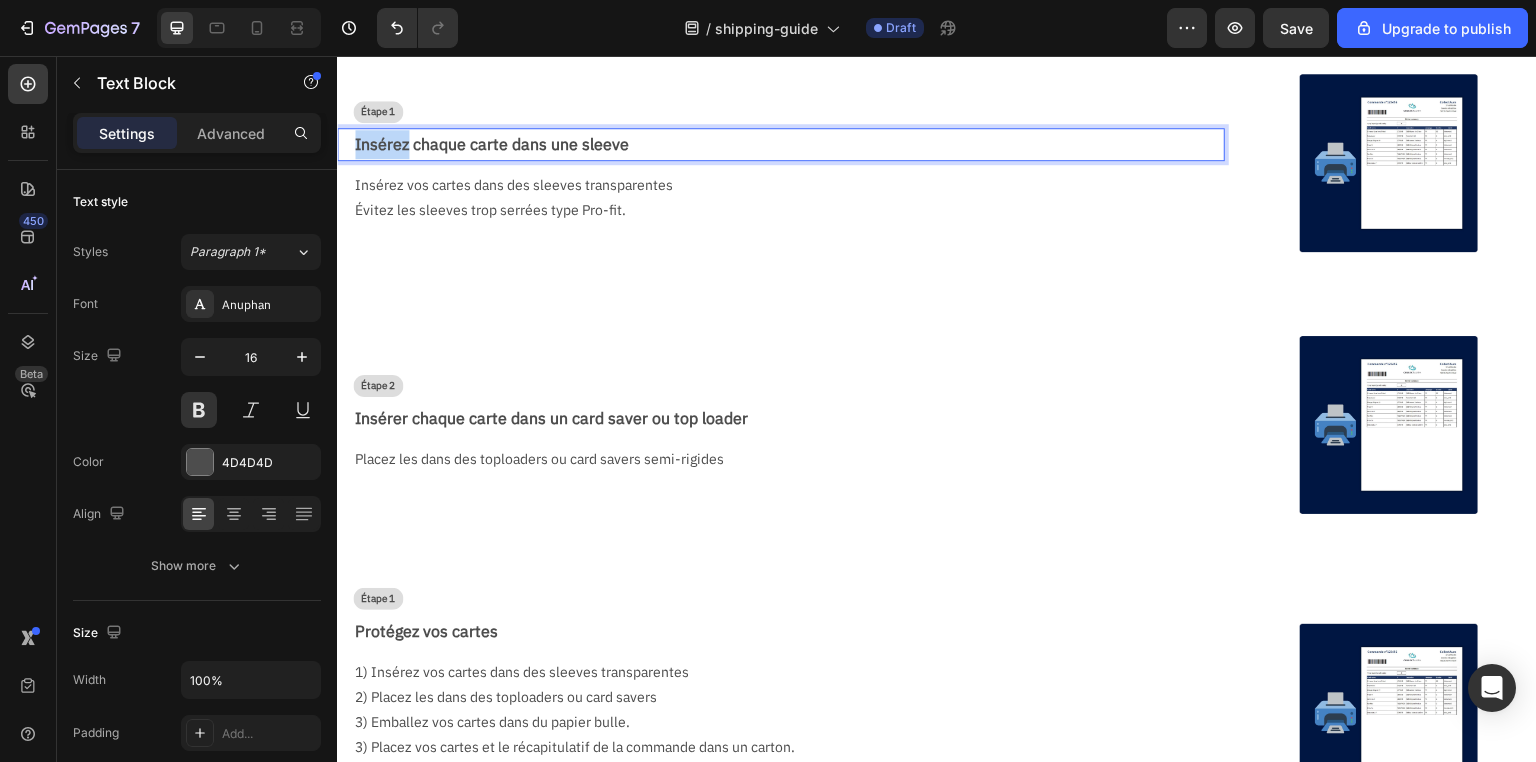 drag, startPoint x: 408, startPoint y: 144, endPoint x: 199, endPoint y: 139, distance: 209.0598 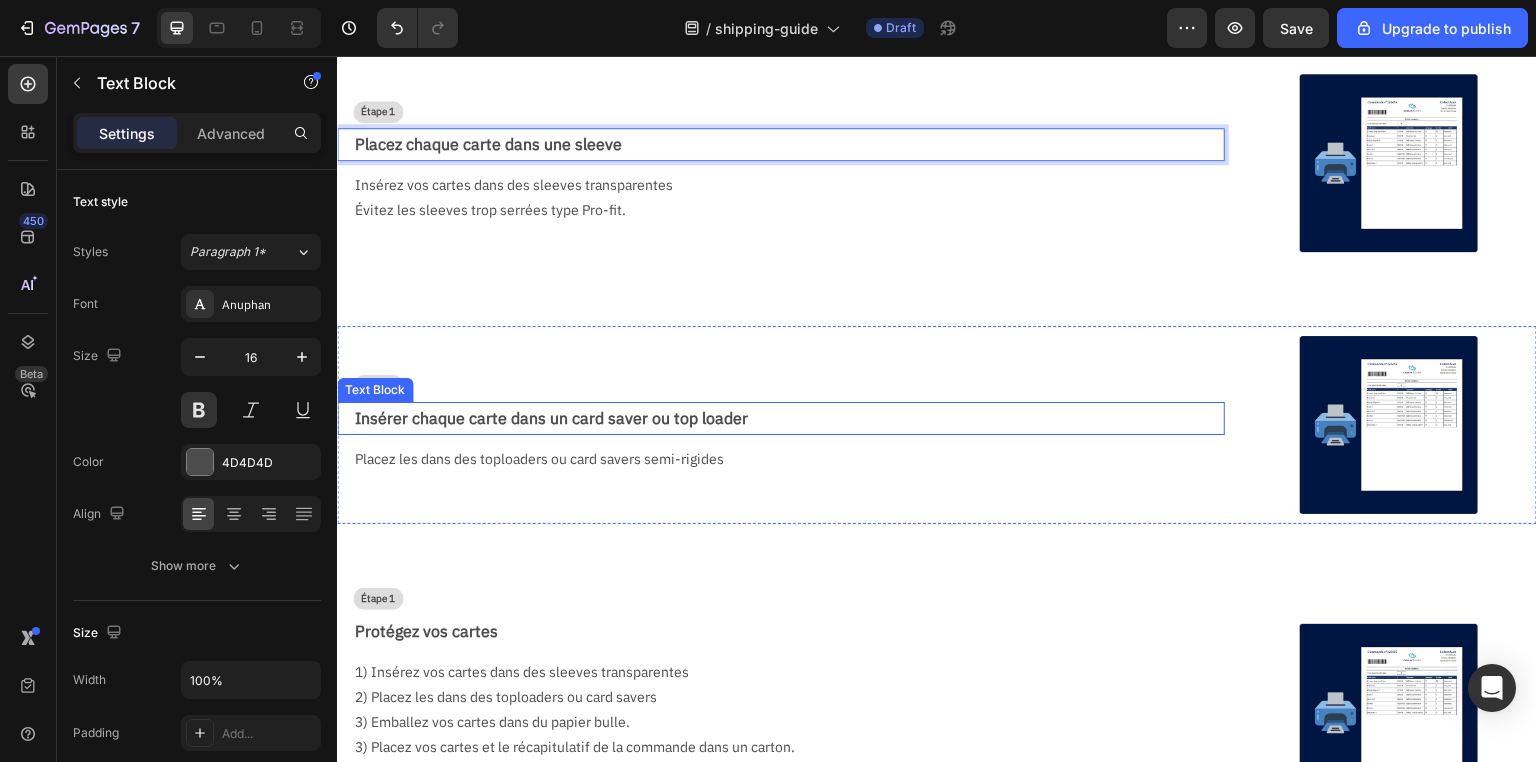 click on "Insérer chaque carte dans un card saver ou top loader" at bounding box center (789, 418) 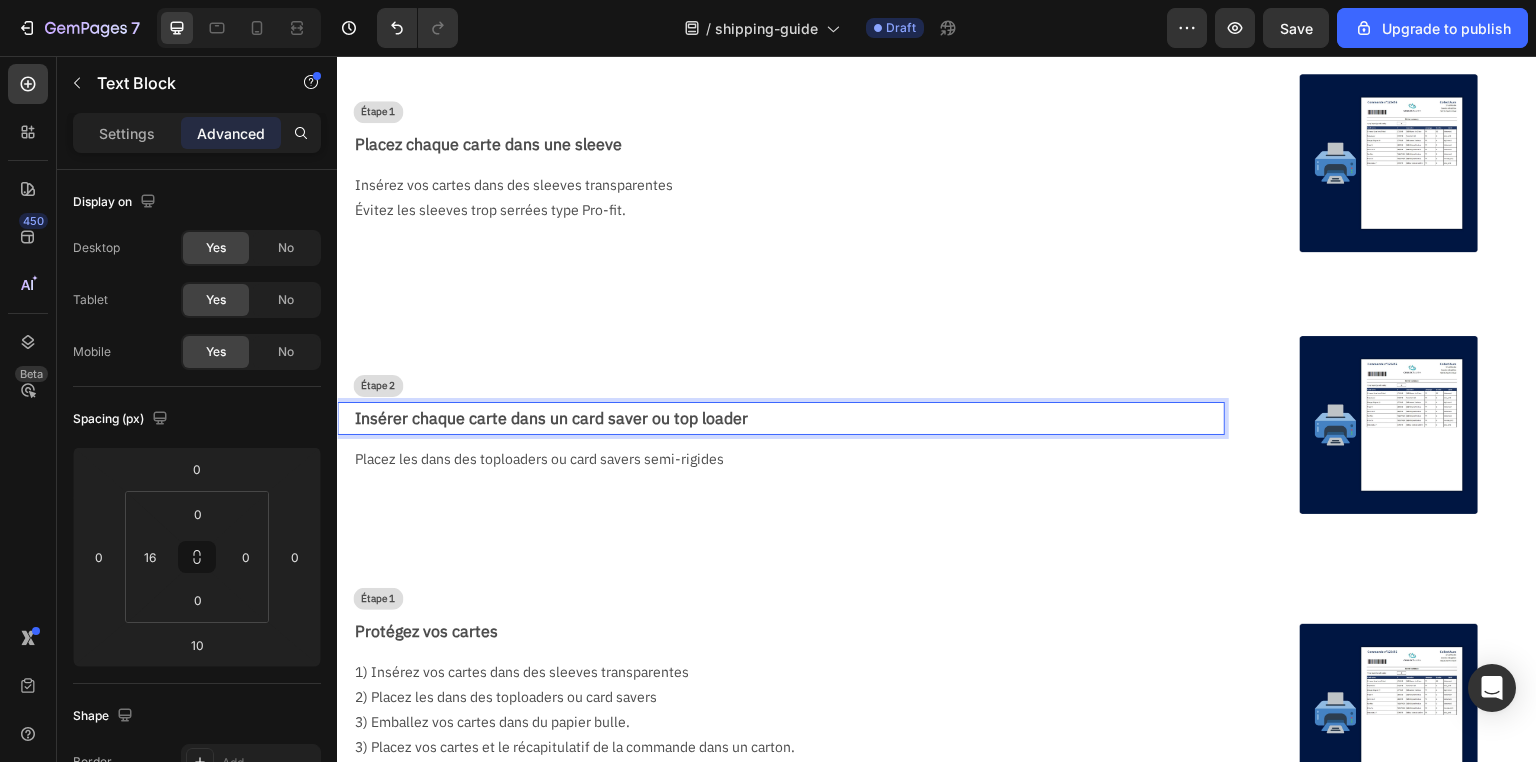 click on "Insérer chaque carte dans un card saver ou top loader" at bounding box center (789, 418) 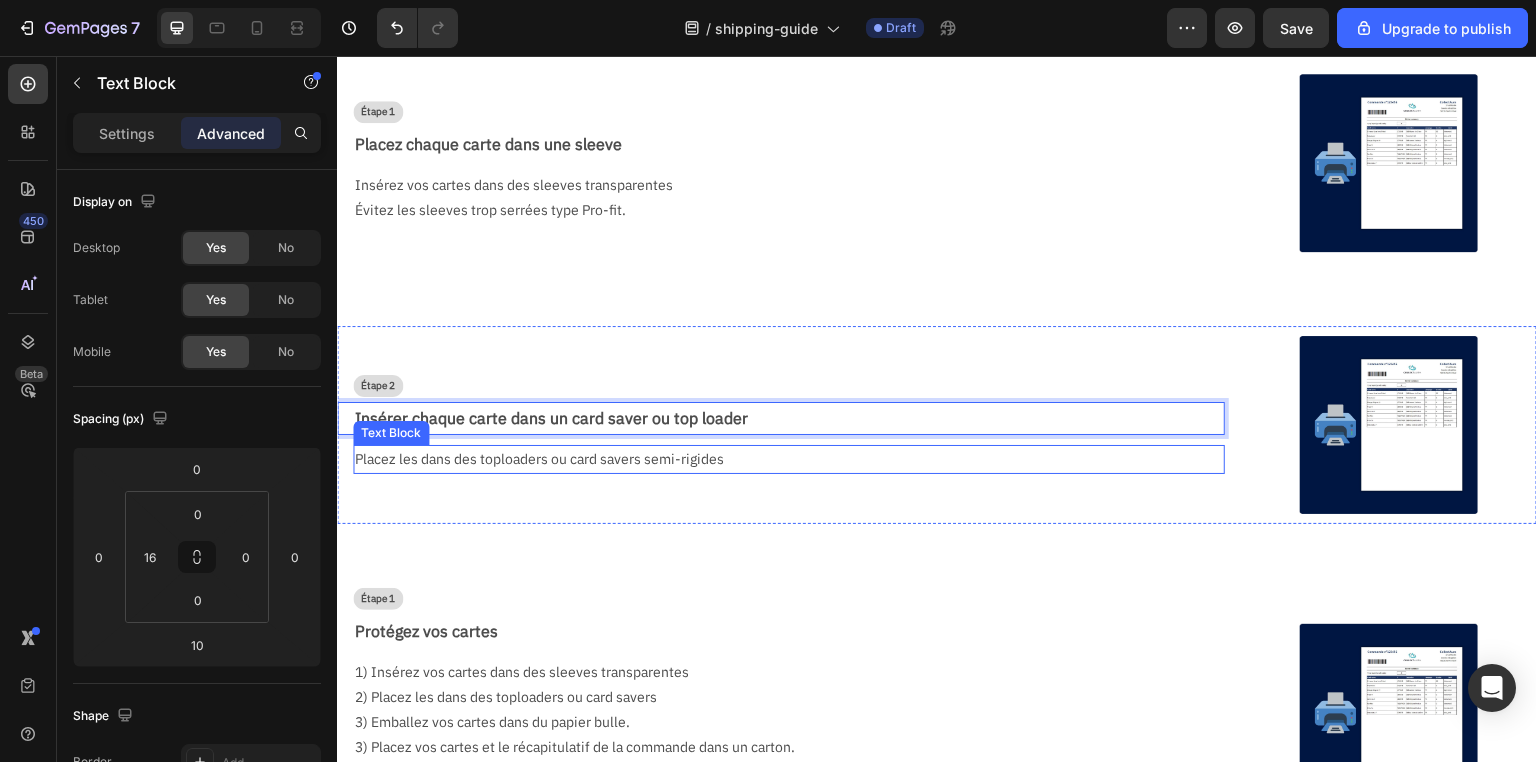 click on "Placez les dans des toploaders ou card savers semi-rigides" at bounding box center (781, 459) 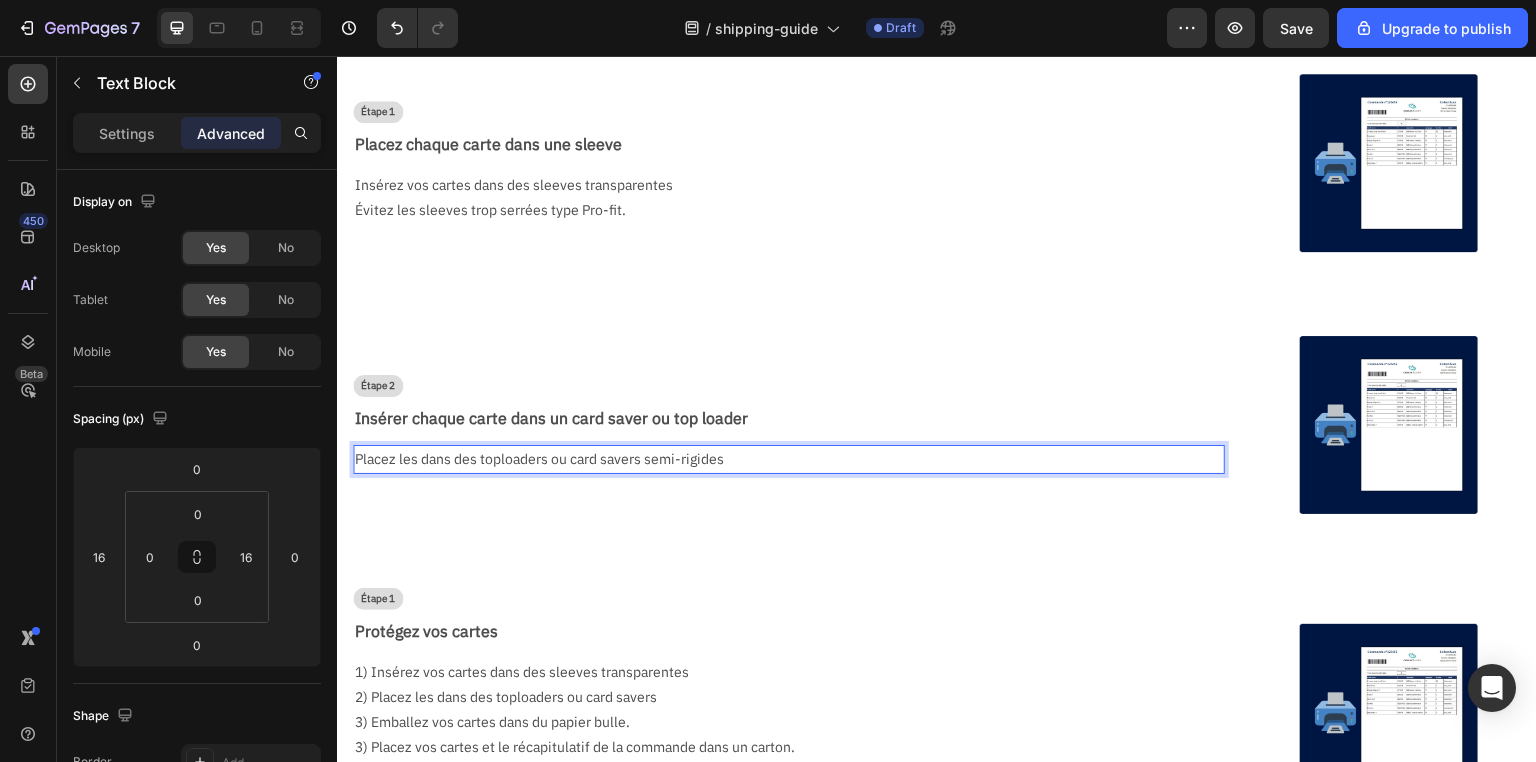 click on "Placez les dans des toploaders ou card savers semi-rigides" at bounding box center [781, 459] 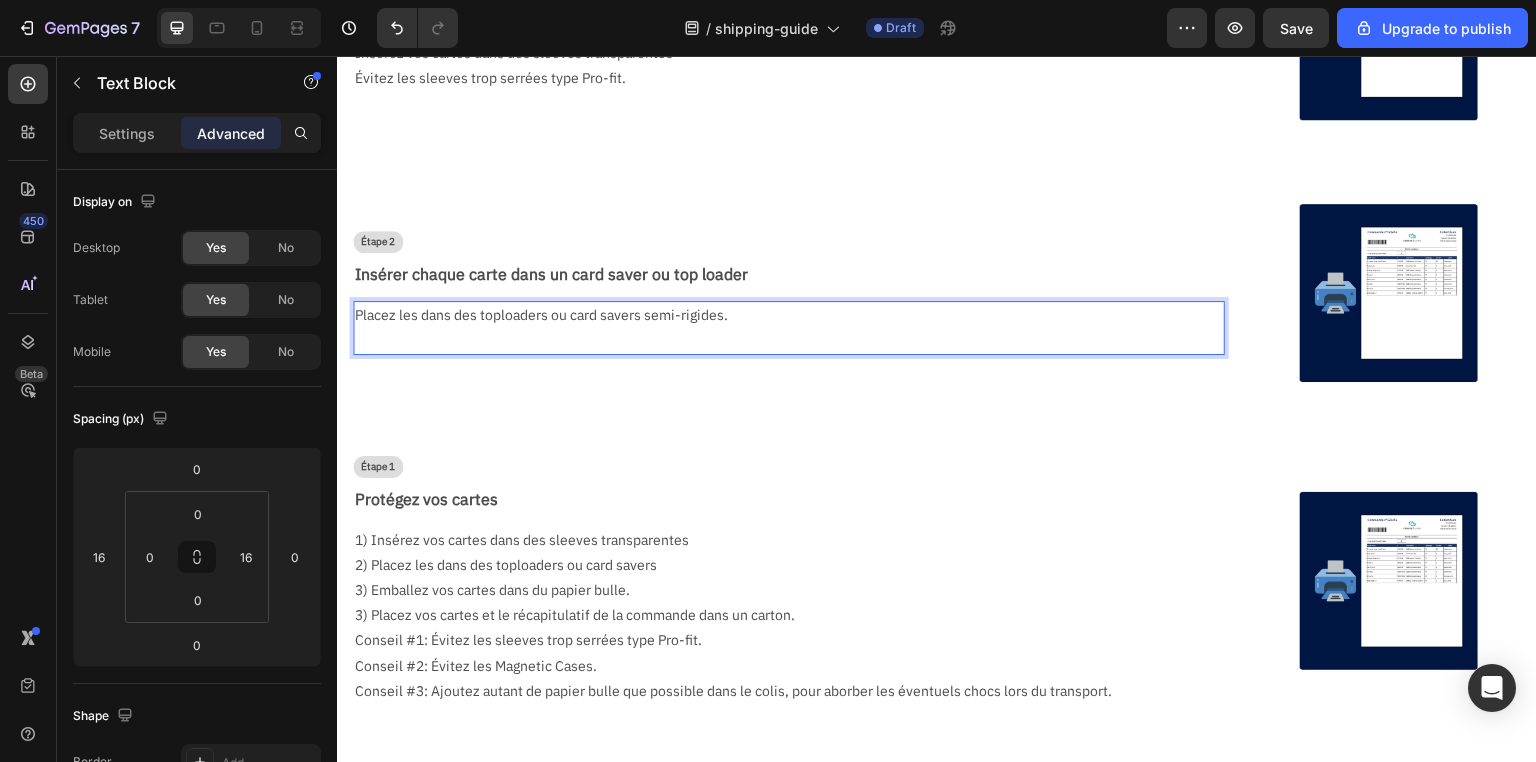 scroll, scrollTop: 355, scrollLeft: 0, axis: vertical 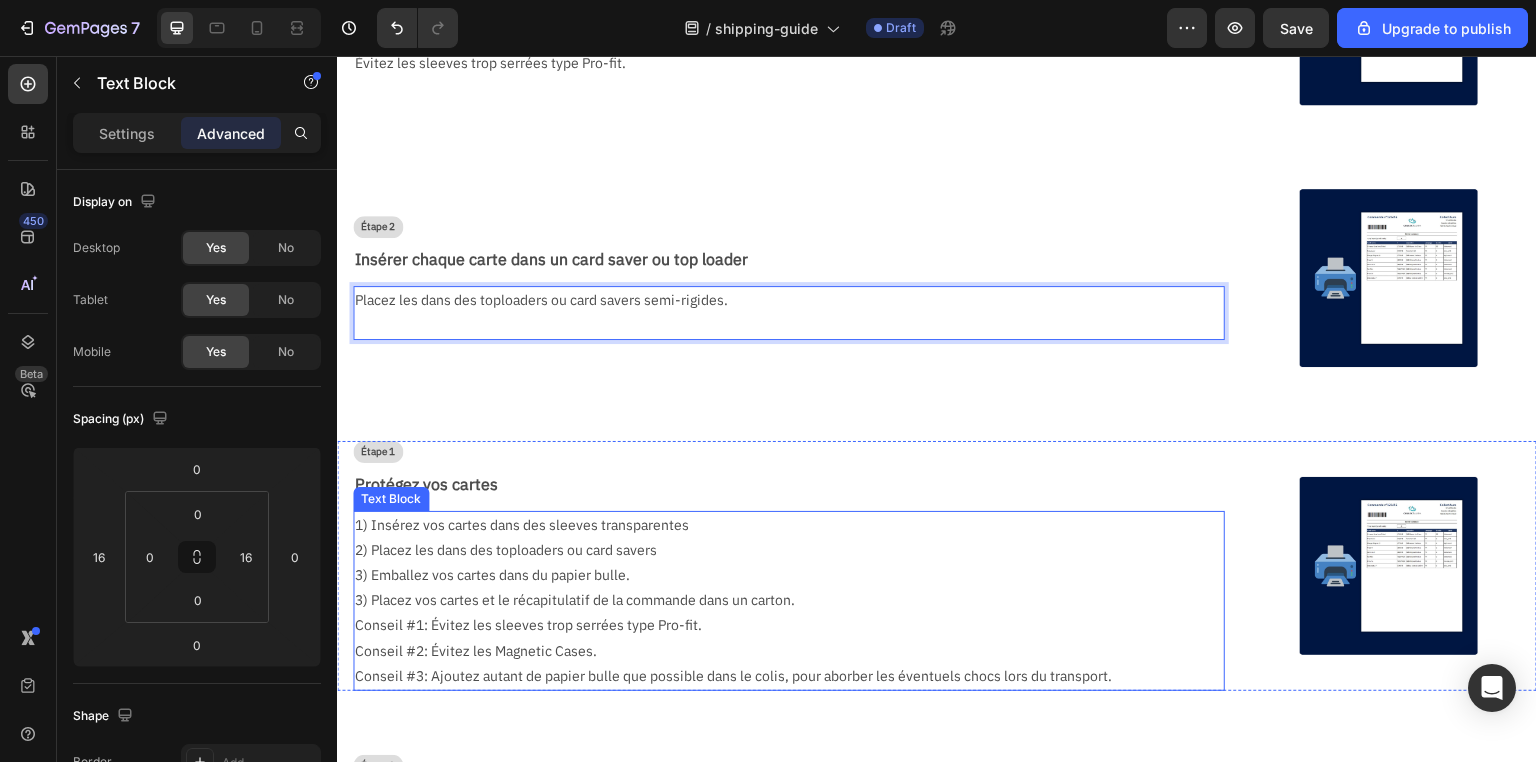click on "Conseil #2: Évitez les Magnetic Cases." at bounding box center (781, 651) 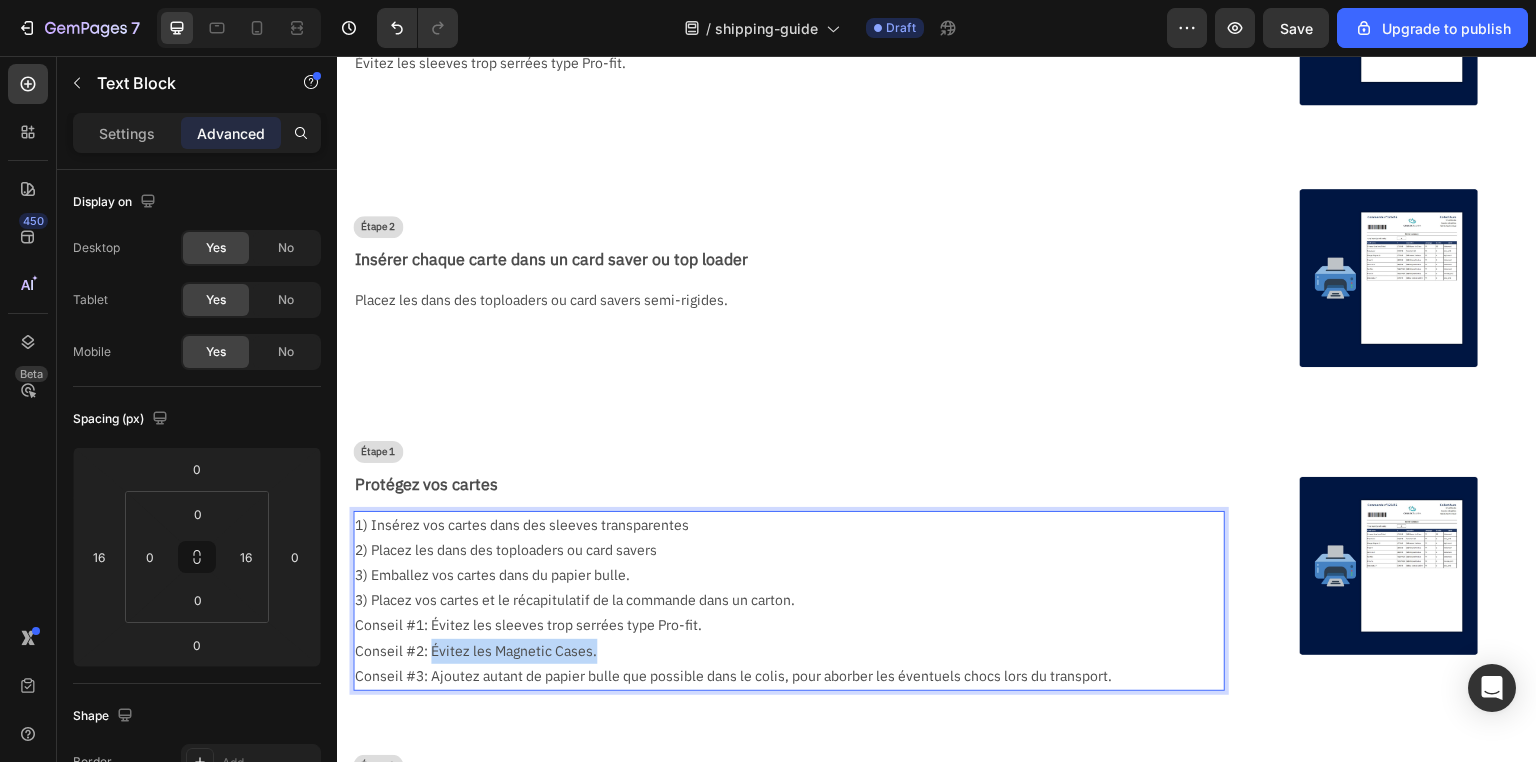 drag, startPoint x: 610, startPoint y: 650, endPoint x: 432, endPoint y: 648, distance: 178.01123 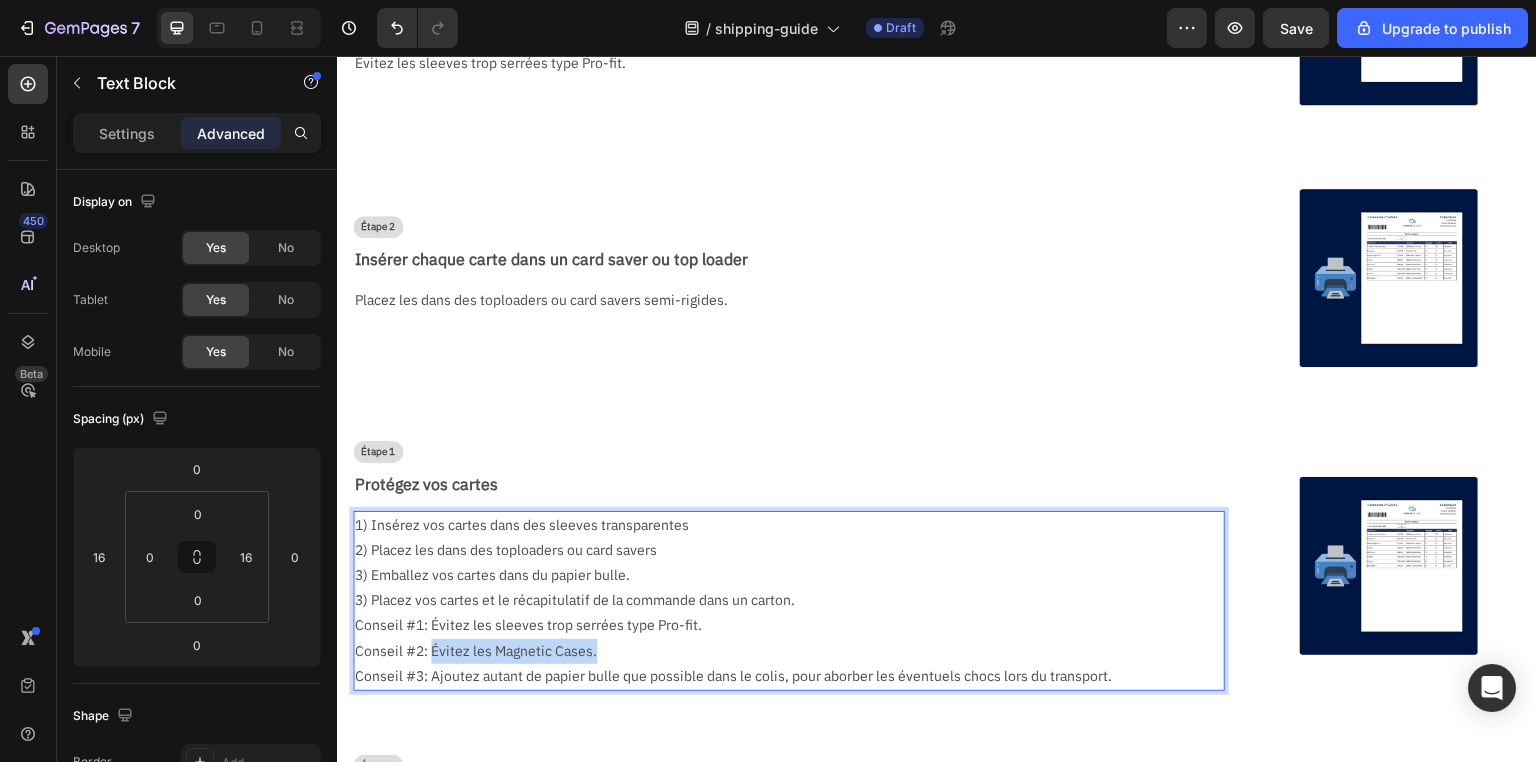 click on "Conseil #2: Évitez les Magnetic Cases." at bounding box center (781, 651) 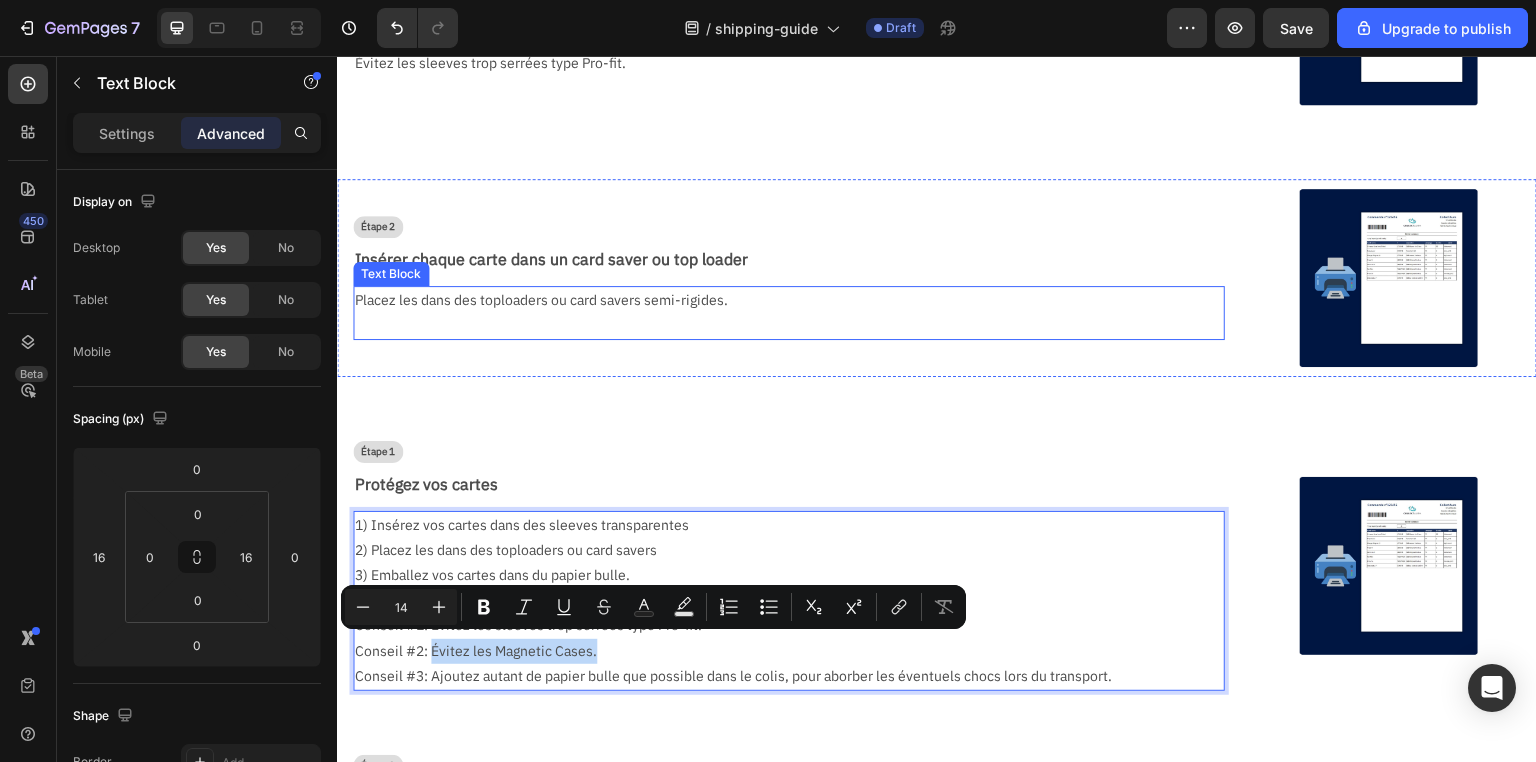 click at bounding box center (781, 325) 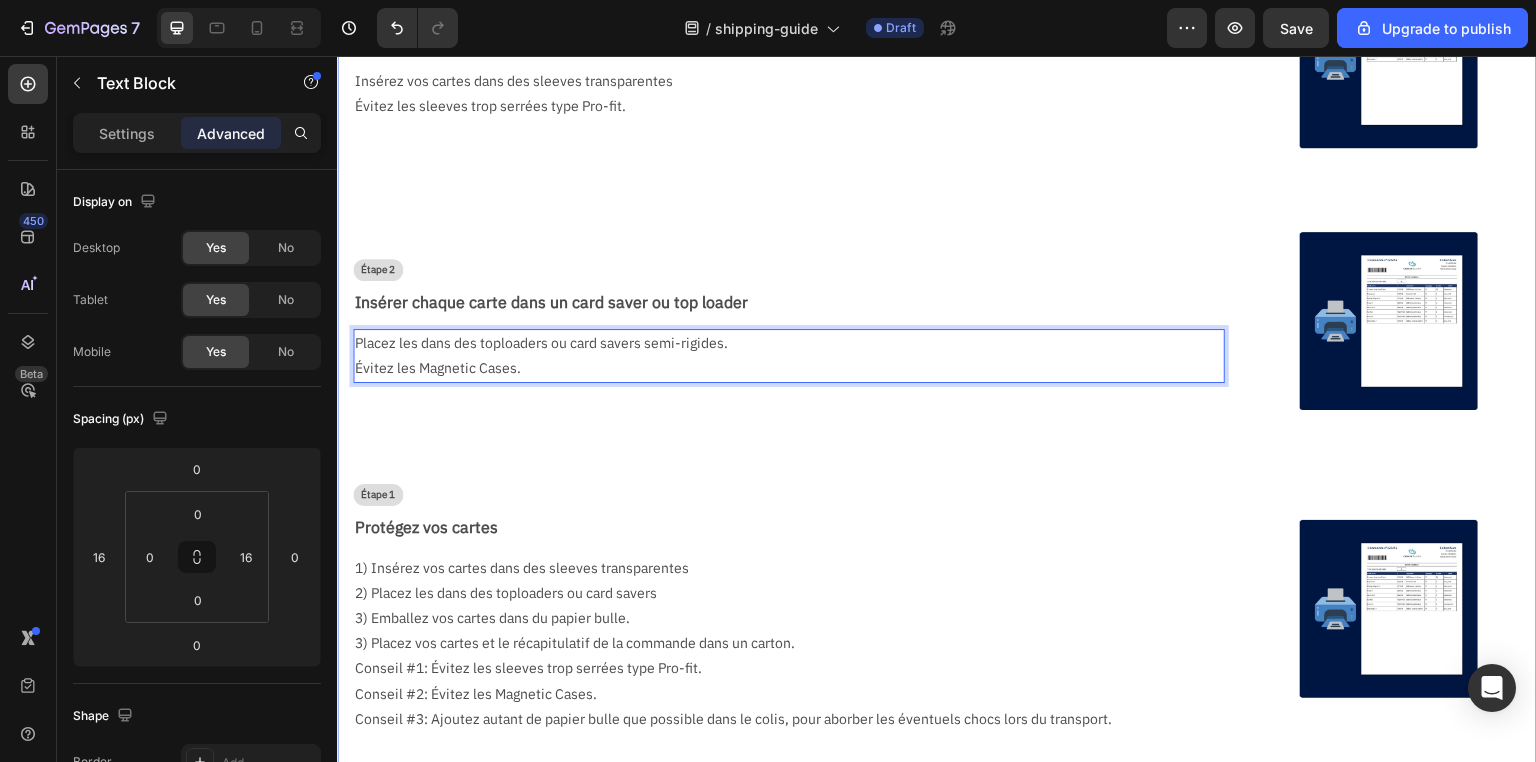 scroll, scrollTop: 195, scrollLeft: 0, axis: vertical 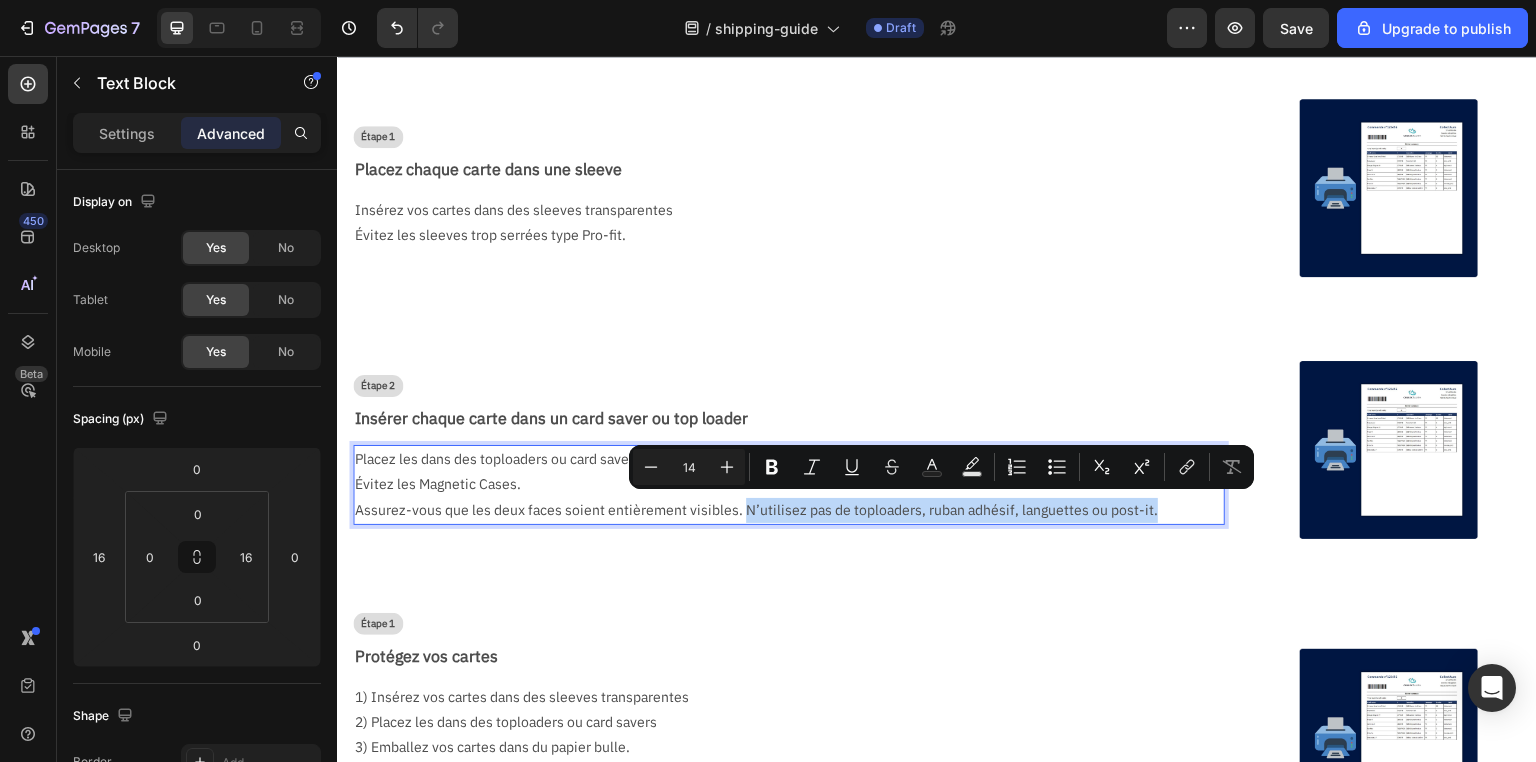 drag, startPoint x: 741, startPoint y: 509, endPoint x: 1206, endPoint y: 506, distance: 465.00967 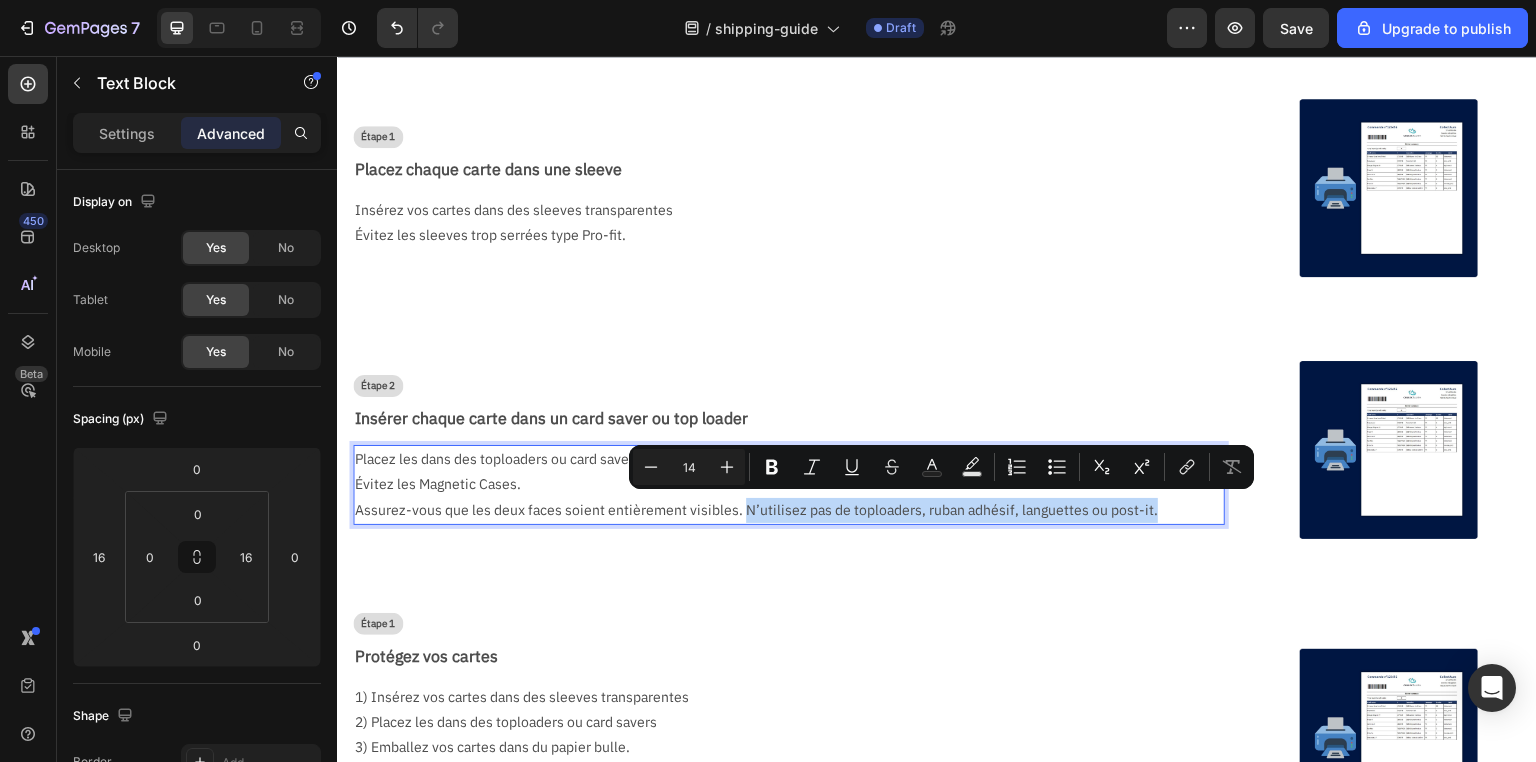 click on "Placez les dans des toploaders ou card savers semi-rigides. Évitez les Magnetic Cases. Assurez-vous que les deux faces soient entièrement visibles. N’utilisez pas de toploaders, ruban adhésif, languettes ou post-it. Text Block   0" at bounding box center [789, 485] 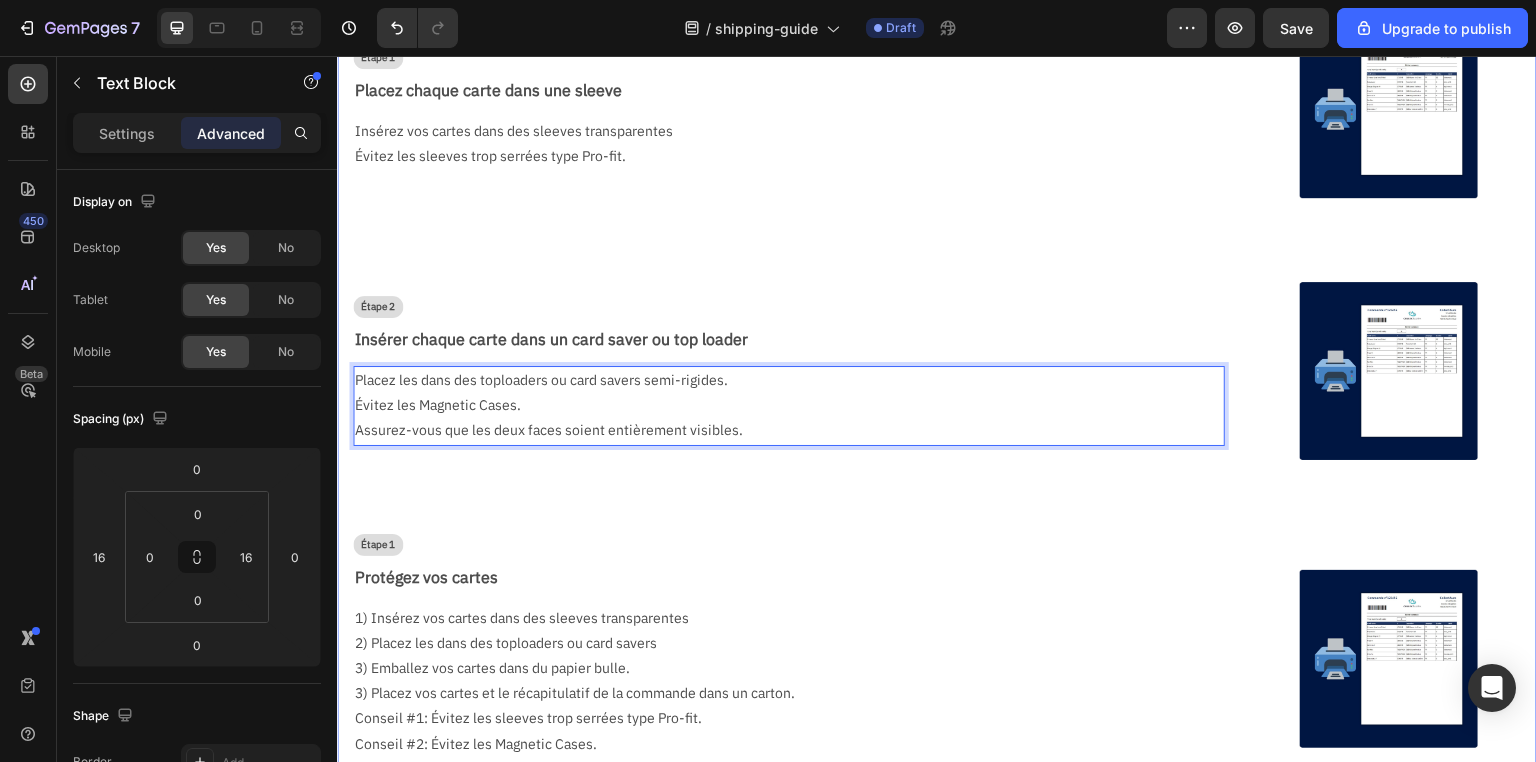 scroll, scrollTop: 263, scrollLeft: 0, axis: vertical 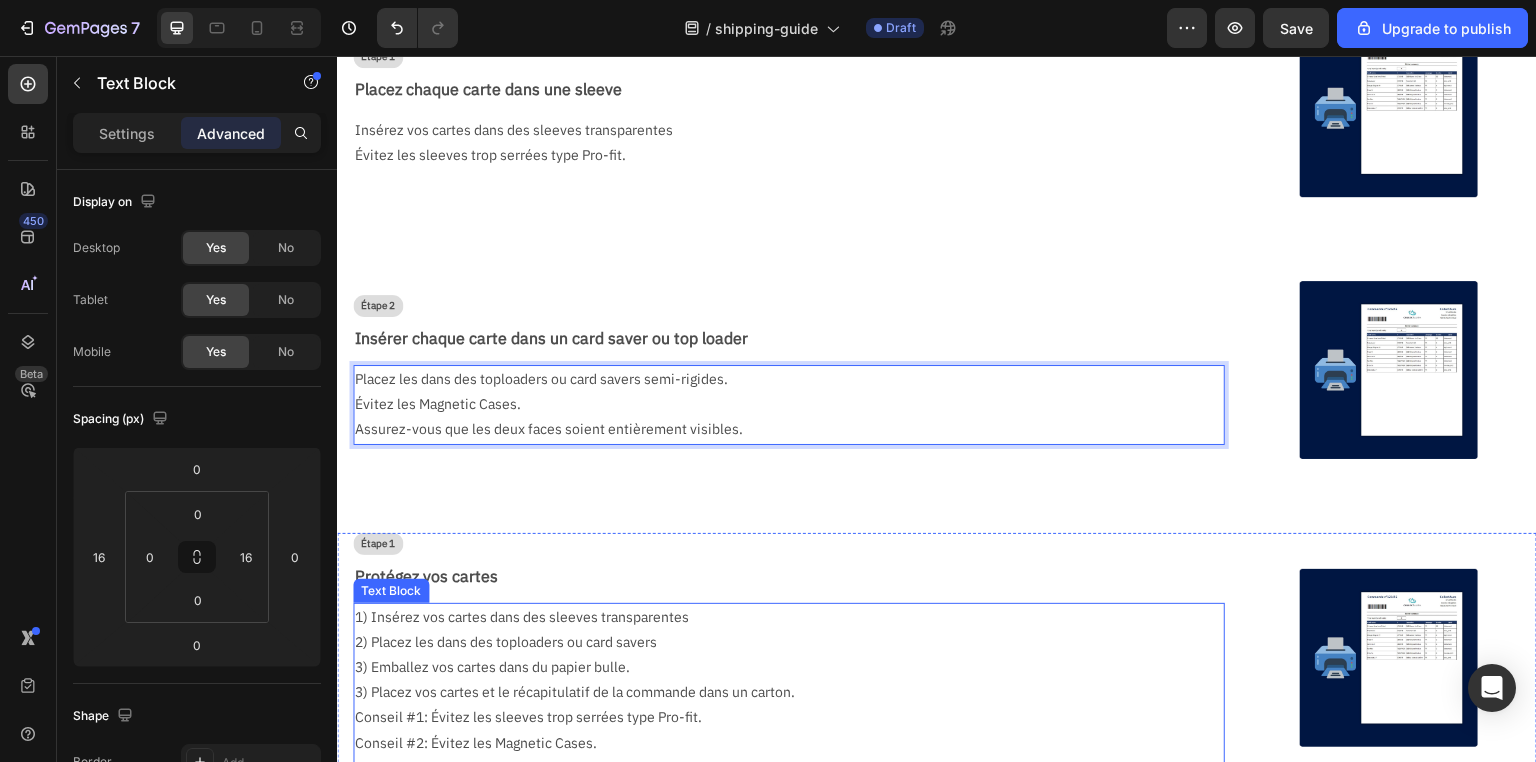 click on "3) Emballez vos cartes dans du papier bulle." at bounding box center (781, 667) 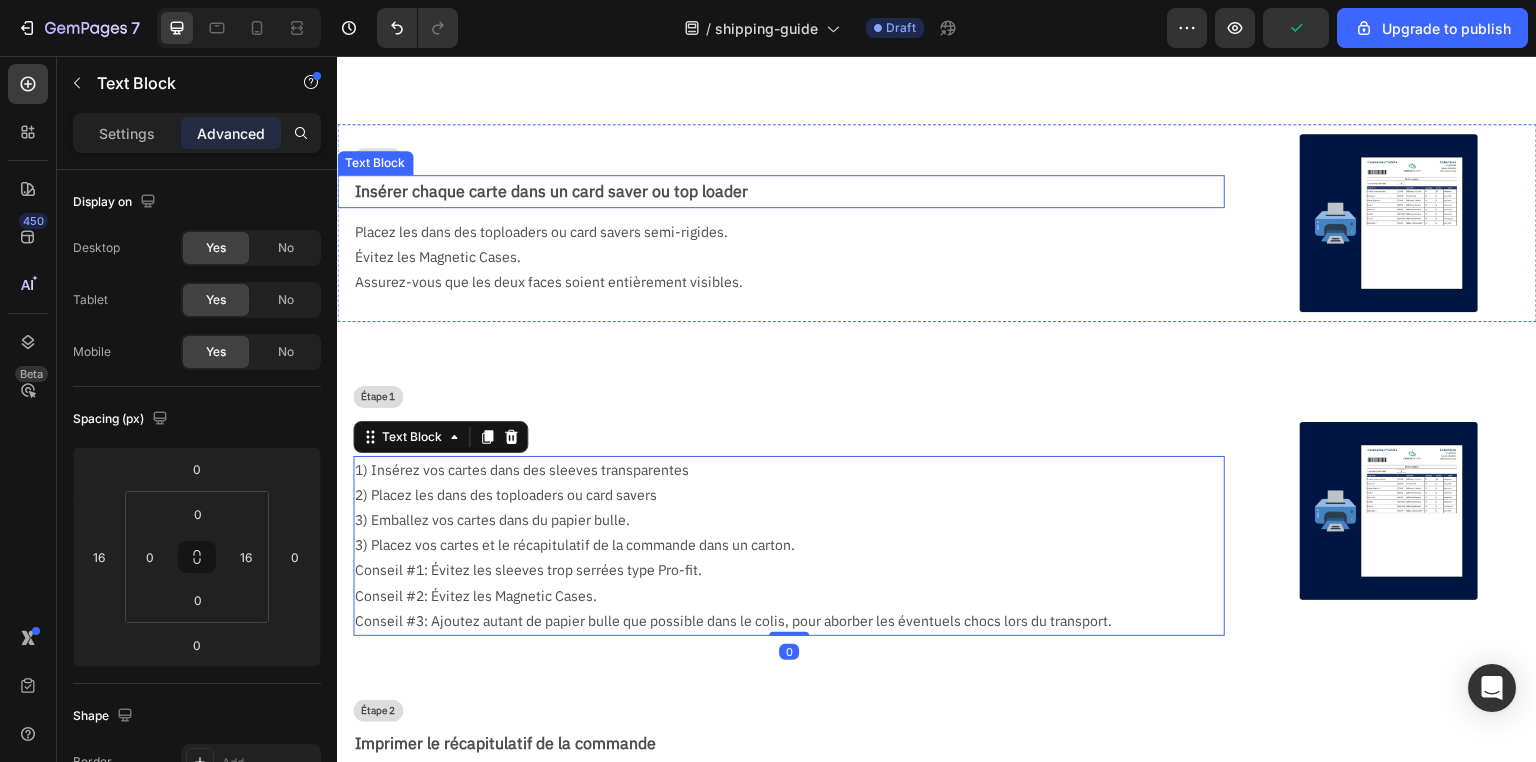 scroll, scrollTop: 423, scrollLeft: 0, axis: vertical 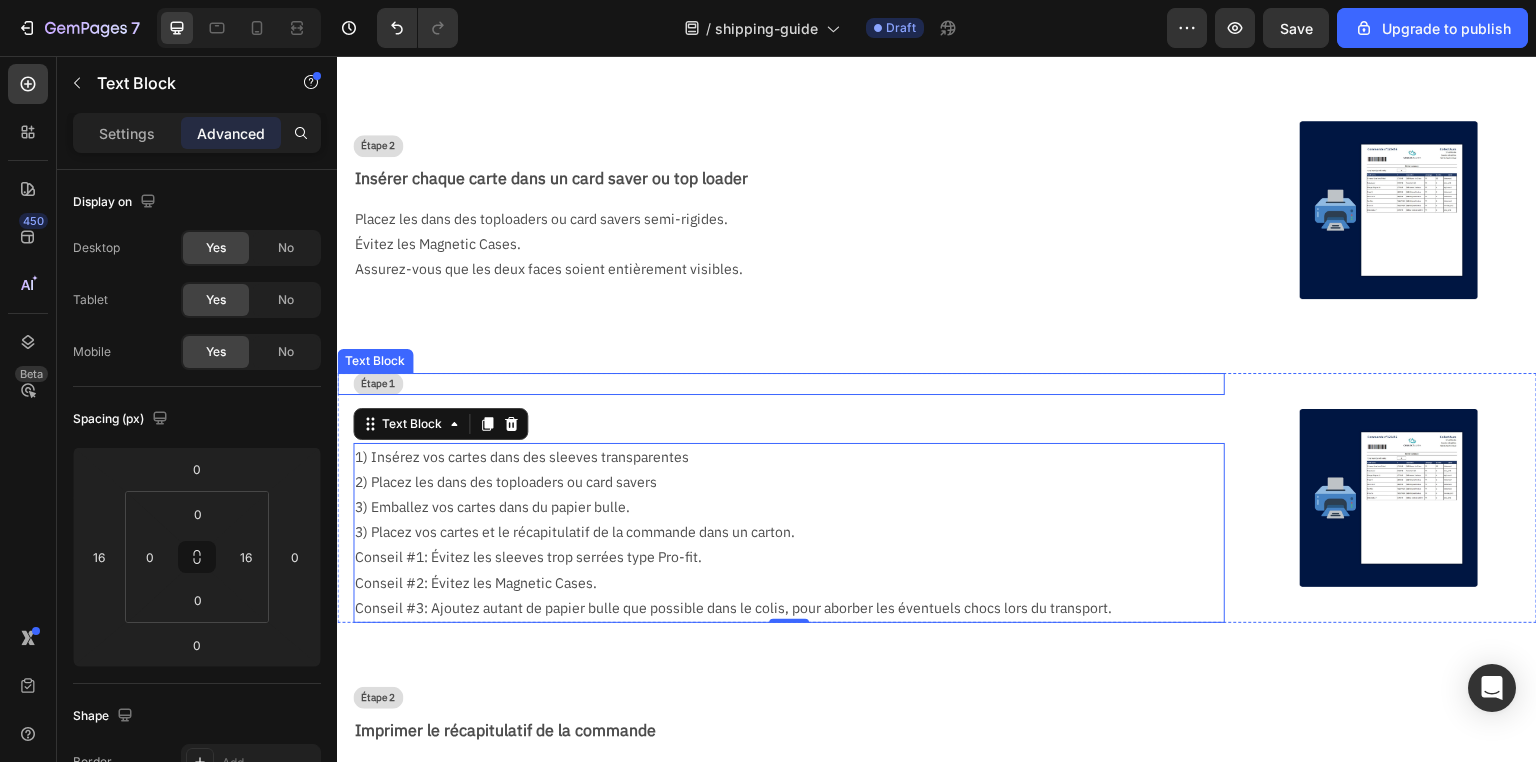 click on "Étape 1" at bounding box center (378, 384) 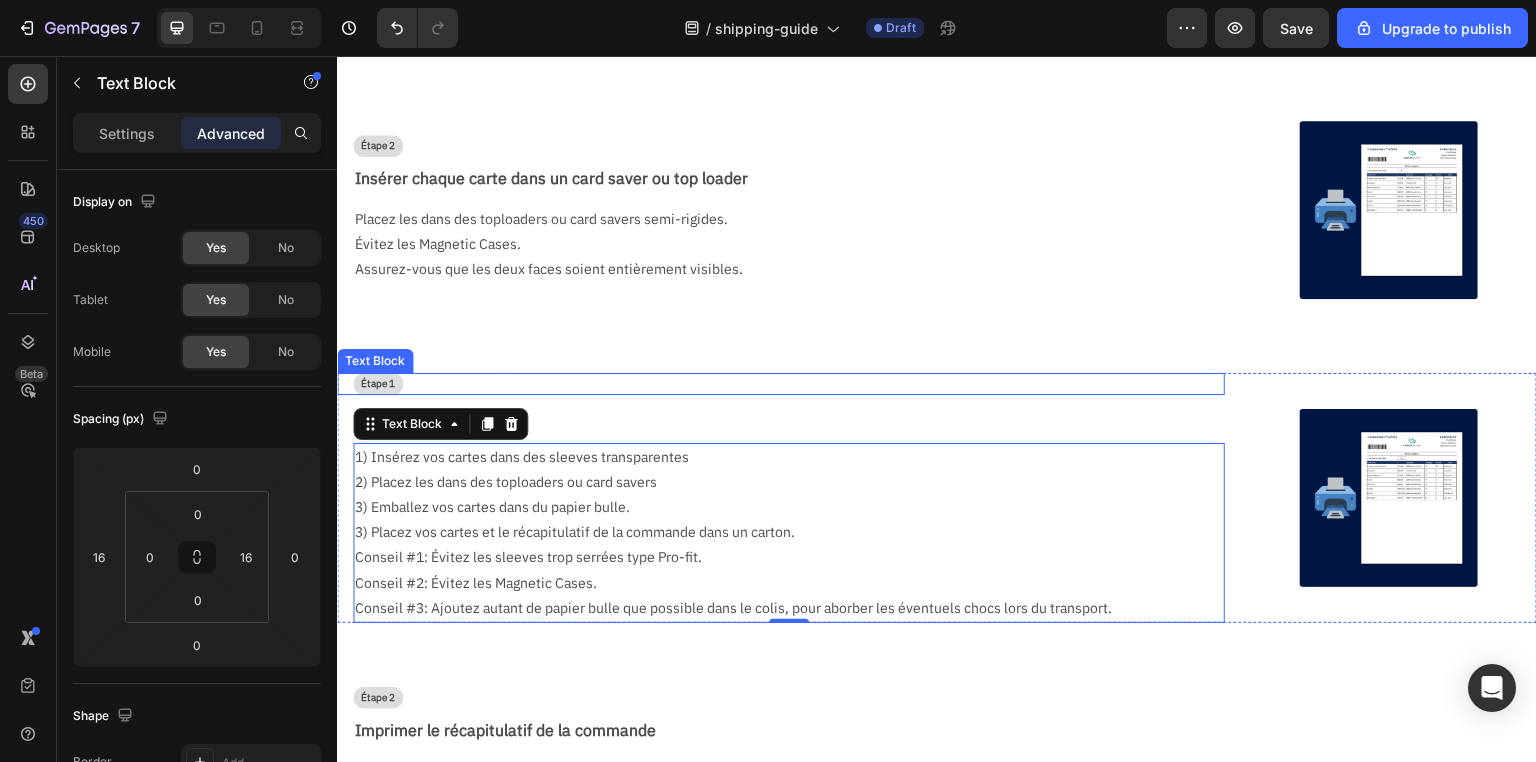 click on "Étape 1" at bounding box center (378, 384) 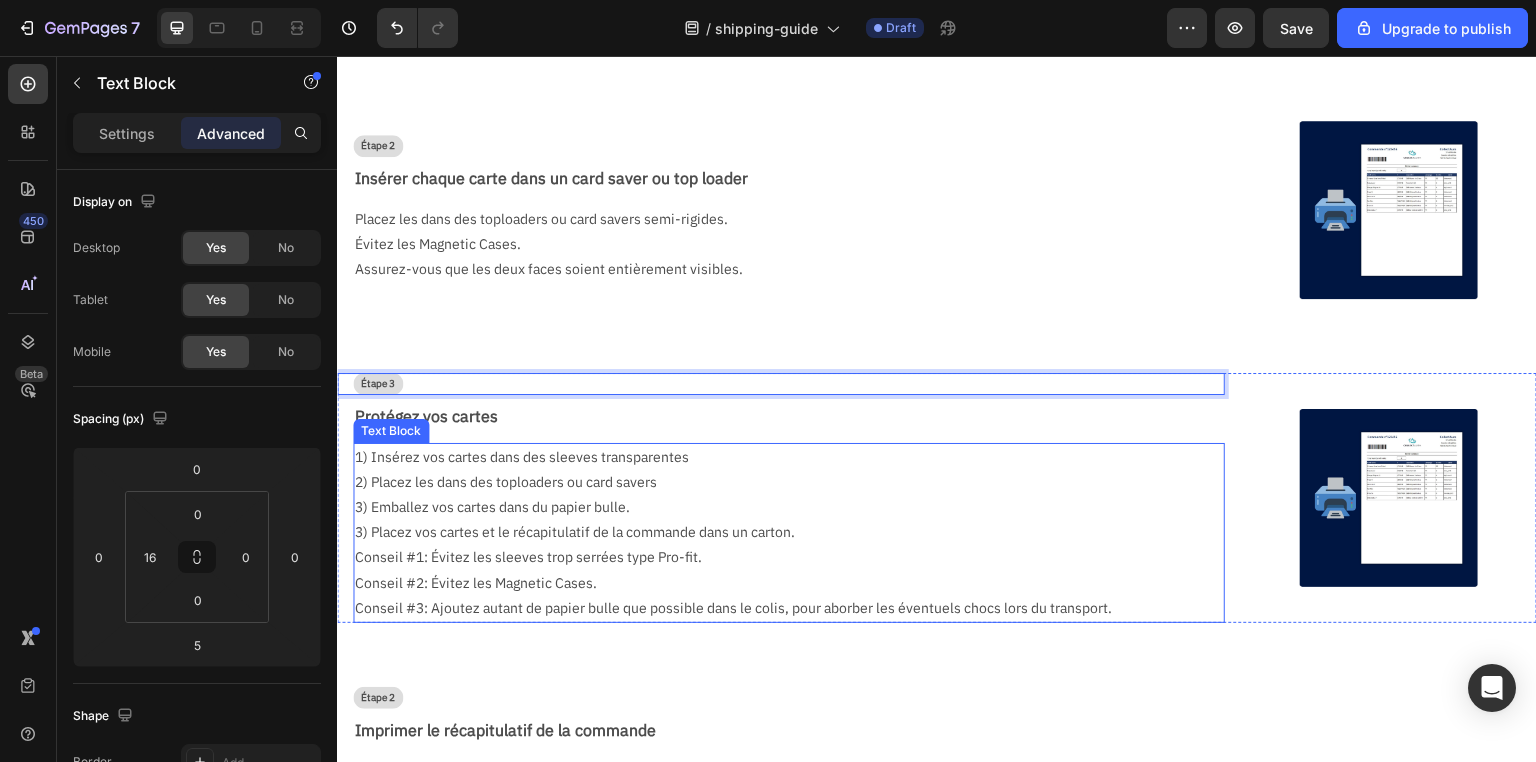 click on "Conseil #1: Évitez les sleeves trop serrées type Pro-fit." at bounding box center [781, 557] 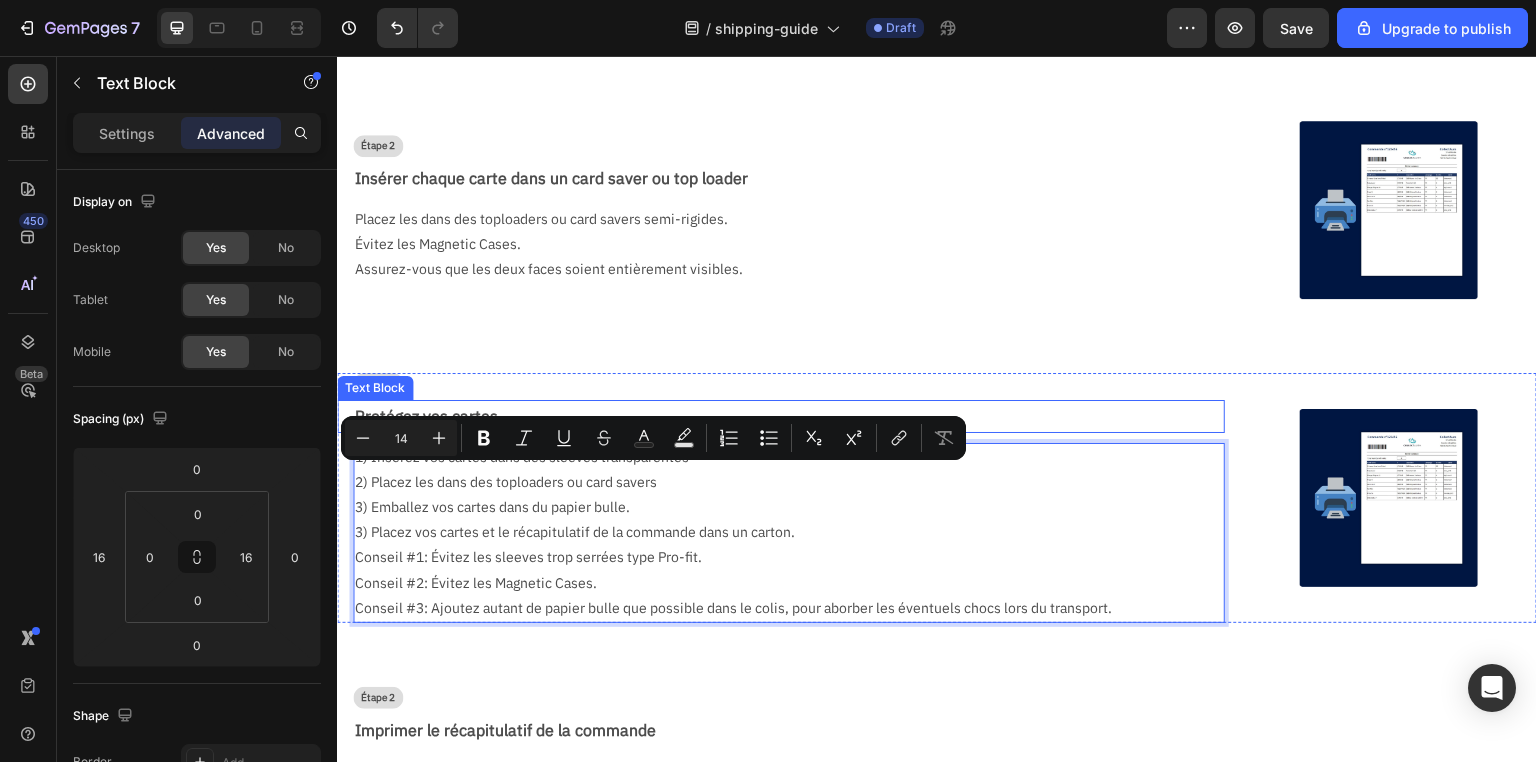click on "Protégez vos cartes" at bounding box center [789, 416] 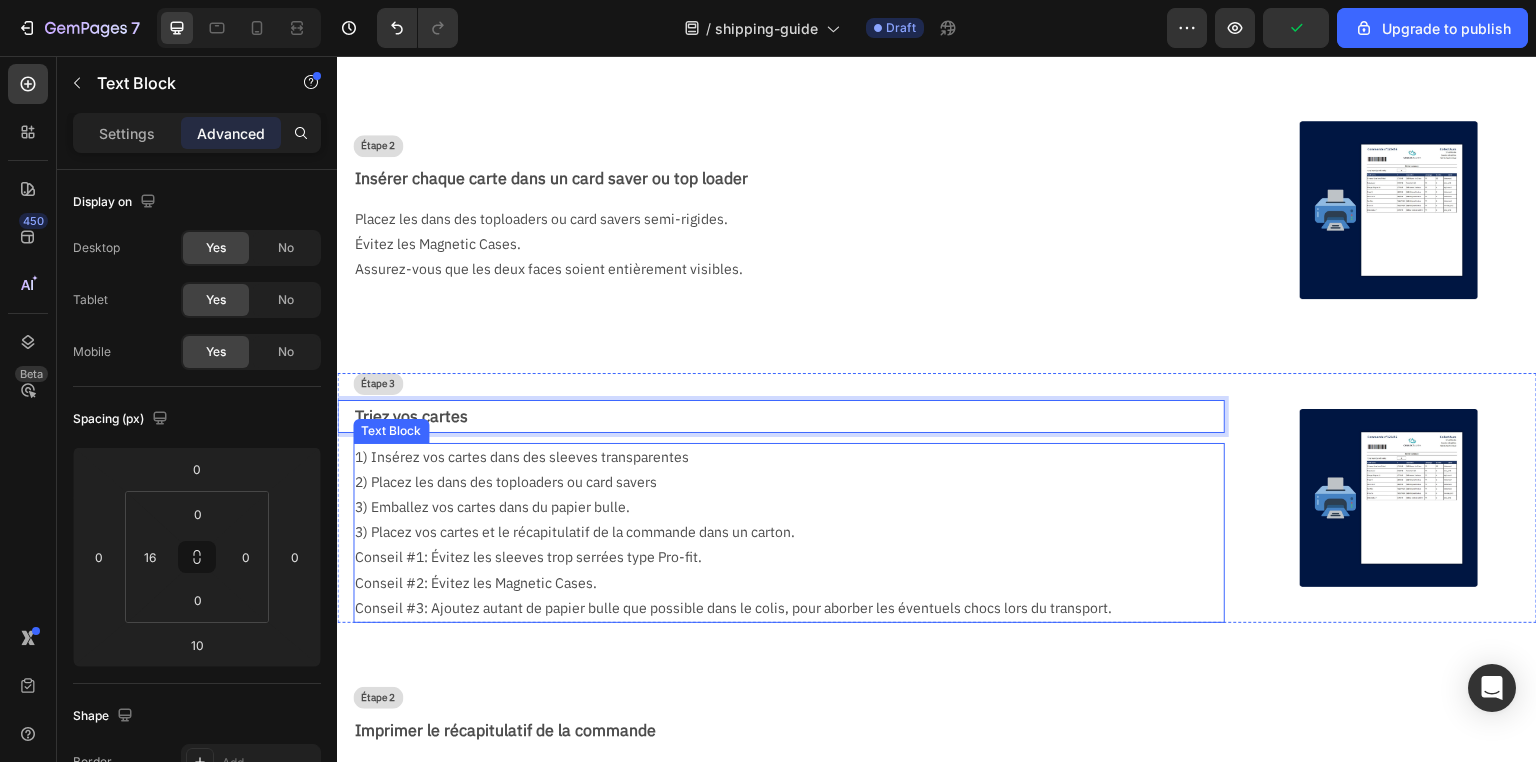 click on "2) Placez les dans des toploaders ou card savers" at bounding box center (781, 482) 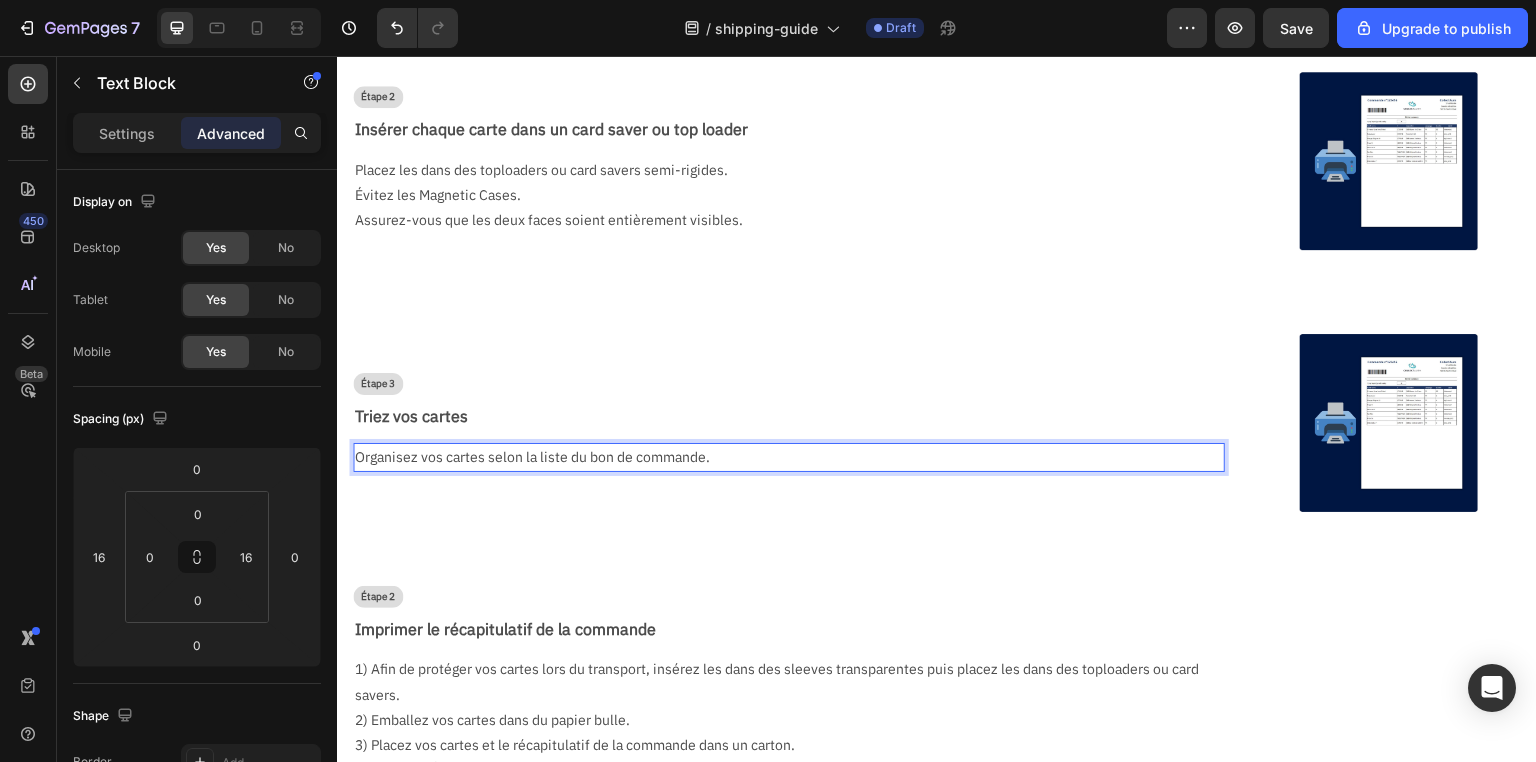 scroll, scrollTop: 459, scrollLeft: 0, axis: vertical 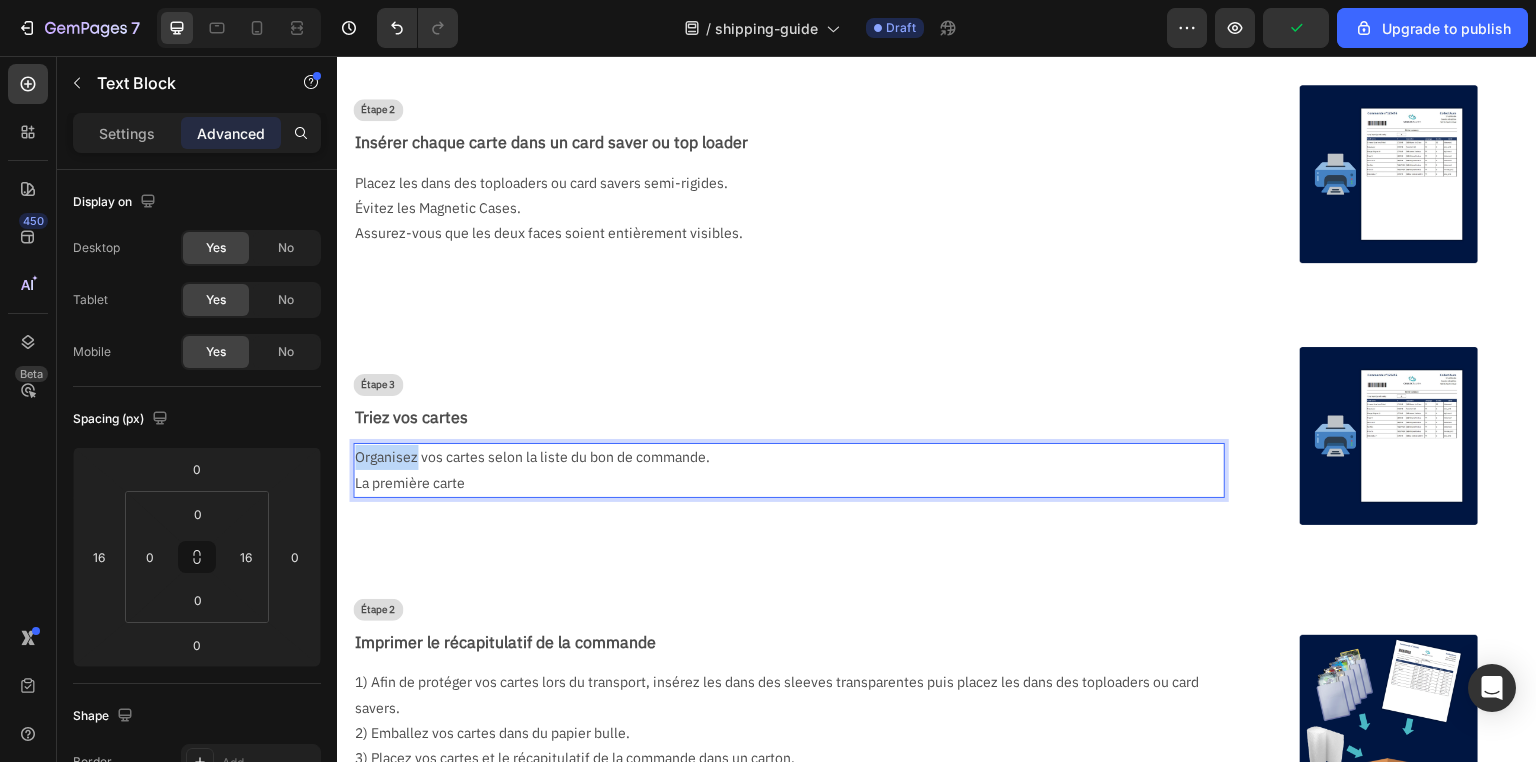 drag, startPoint x: 417, startPoint y: 452, endPoint x: 614, endPoint y: 504, distance: 203.74739 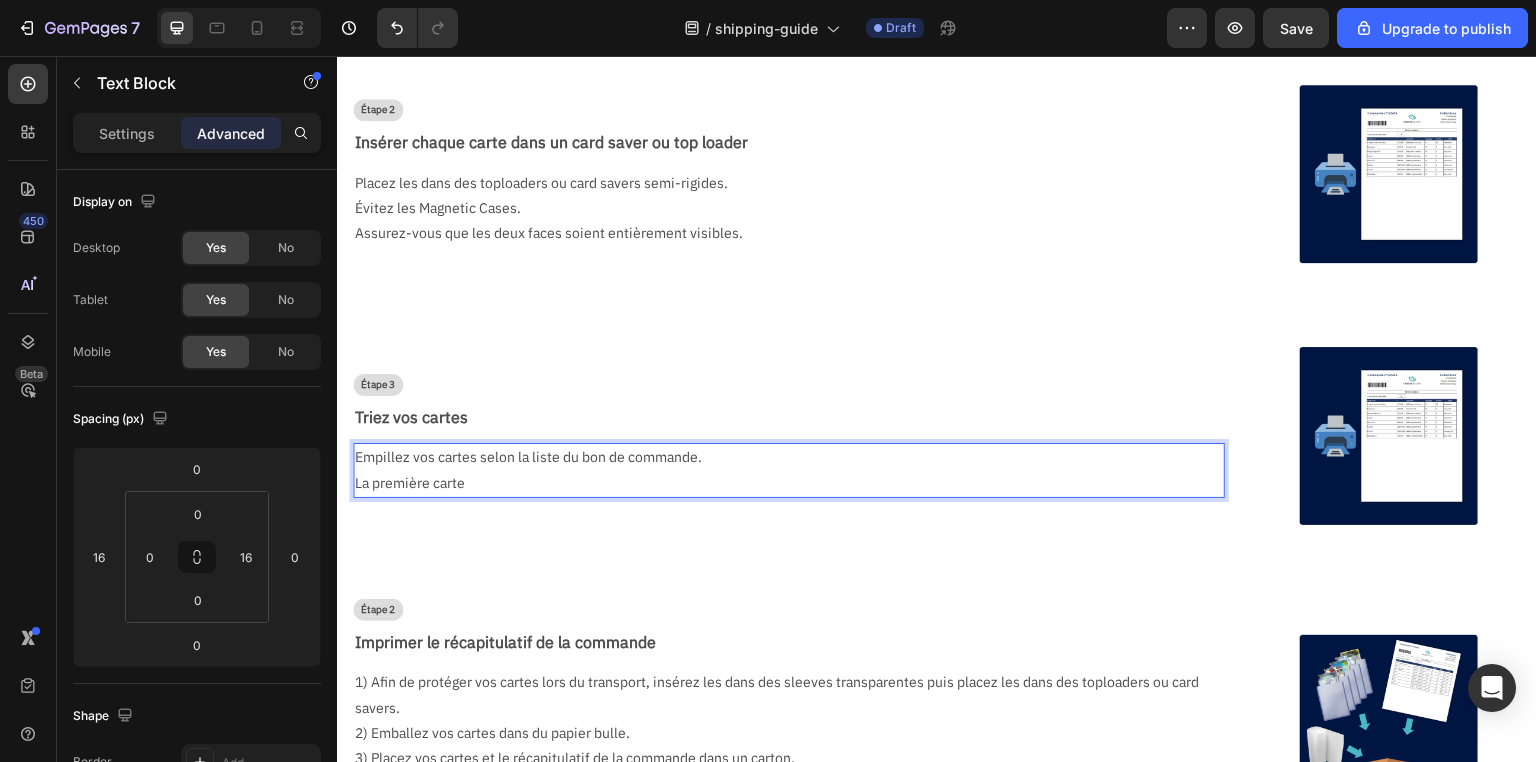 click on "La première carte" at bounding box center (781, 483) 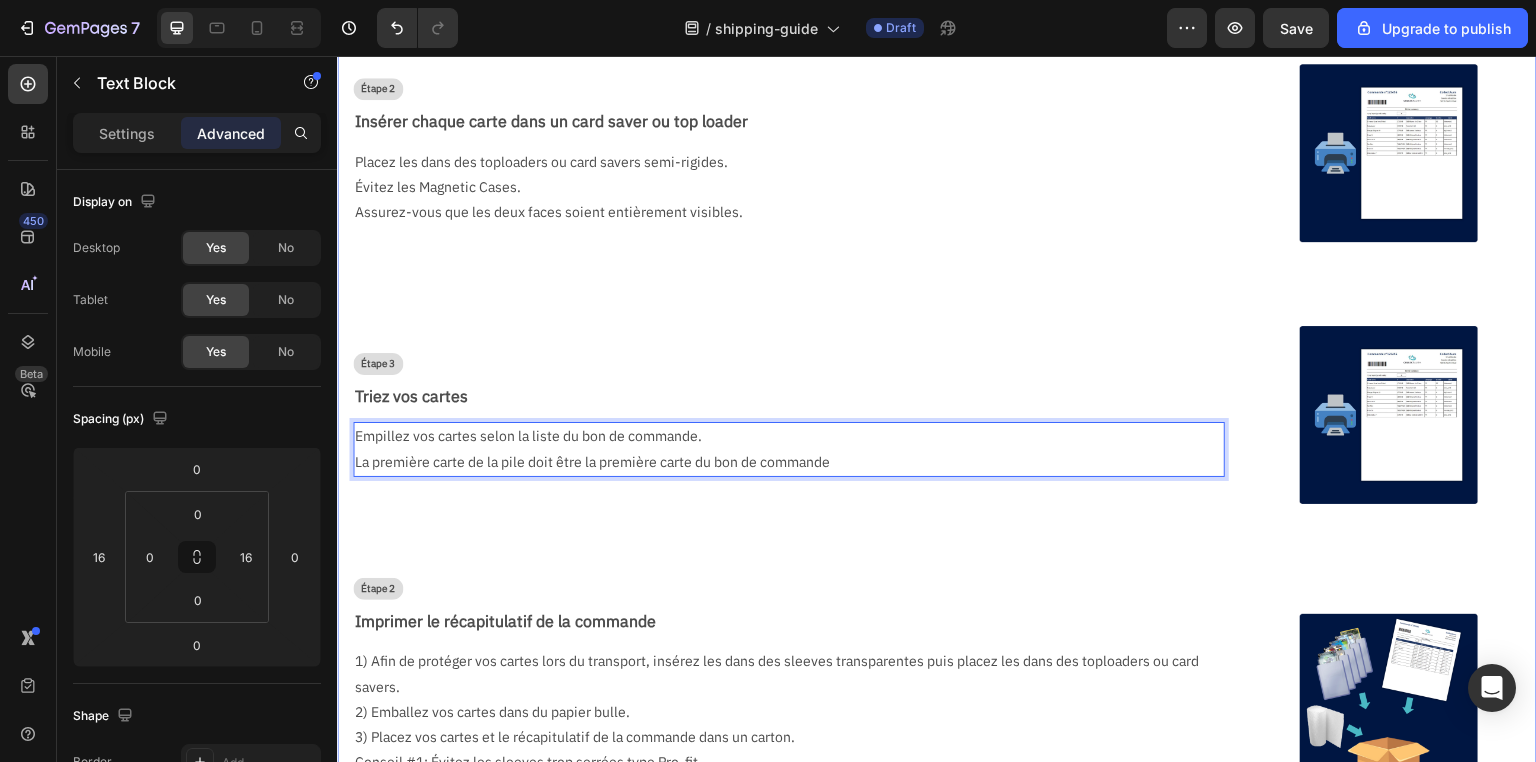 scroll, scrollTop: 560, scrollLeft: 0, axis: vertical 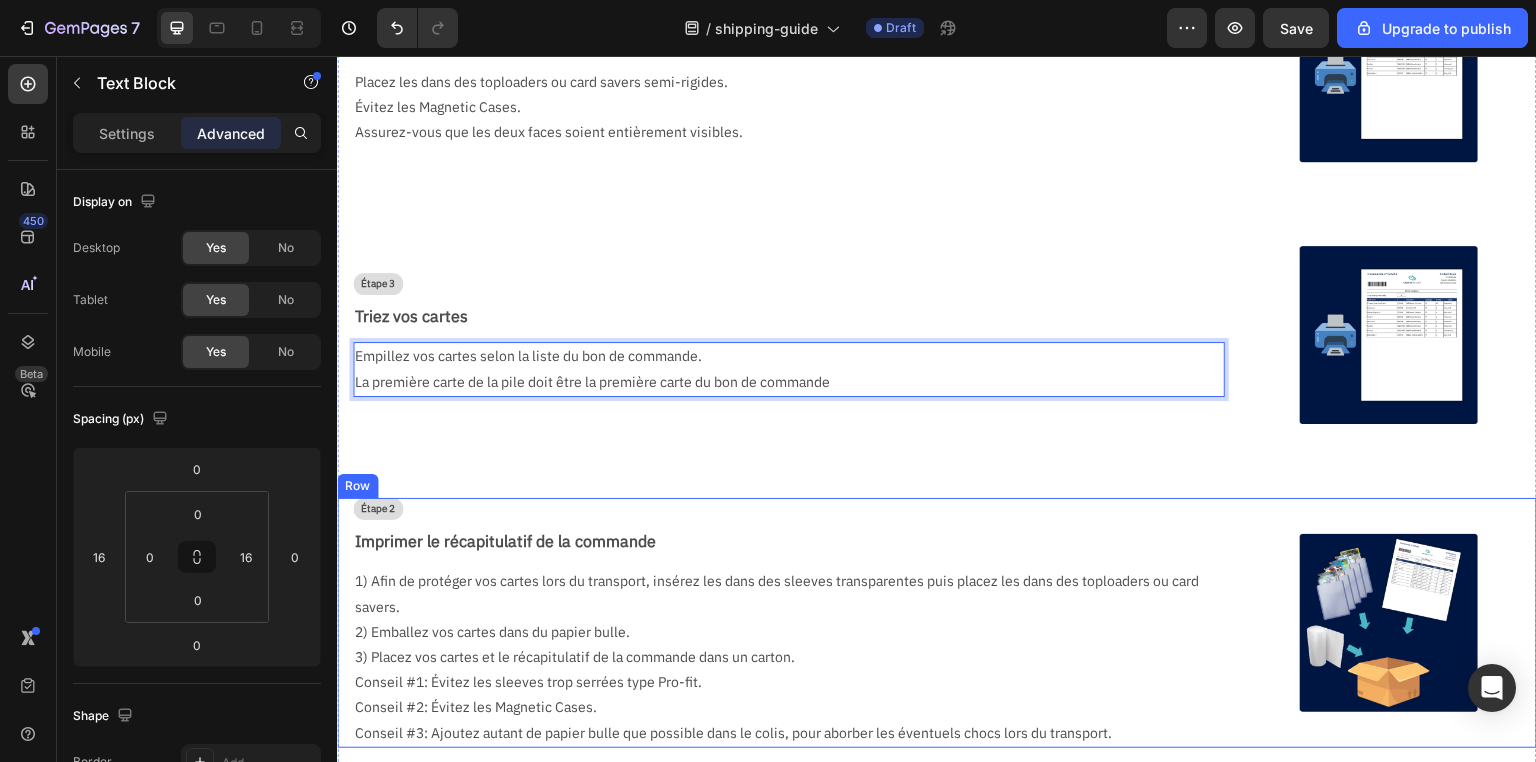 click on "Étape 2 Text Block Imprimer le récapitulatif de la commande Text Block 1) Afin de protéger vos cartes lors du transport, insérez les dans des sleeves transparentes puis placez les dans des toploaders ou card savers. 2) Emballez vos cartes dans du papier bulle. 3) Placez vos cartes et le récapitulatif de la commande dans un carton. Conseil #1: Évitez les sleeves trop serrées type Pro-fit. Conseil #2: Évitez les Magnetic Cases. Conseil #3: Ajoutez autant de papier bulle que possible dans le colis, pour aborber les éventuels chocs lors du transport. Text Block" at bounding box center [781, 623] 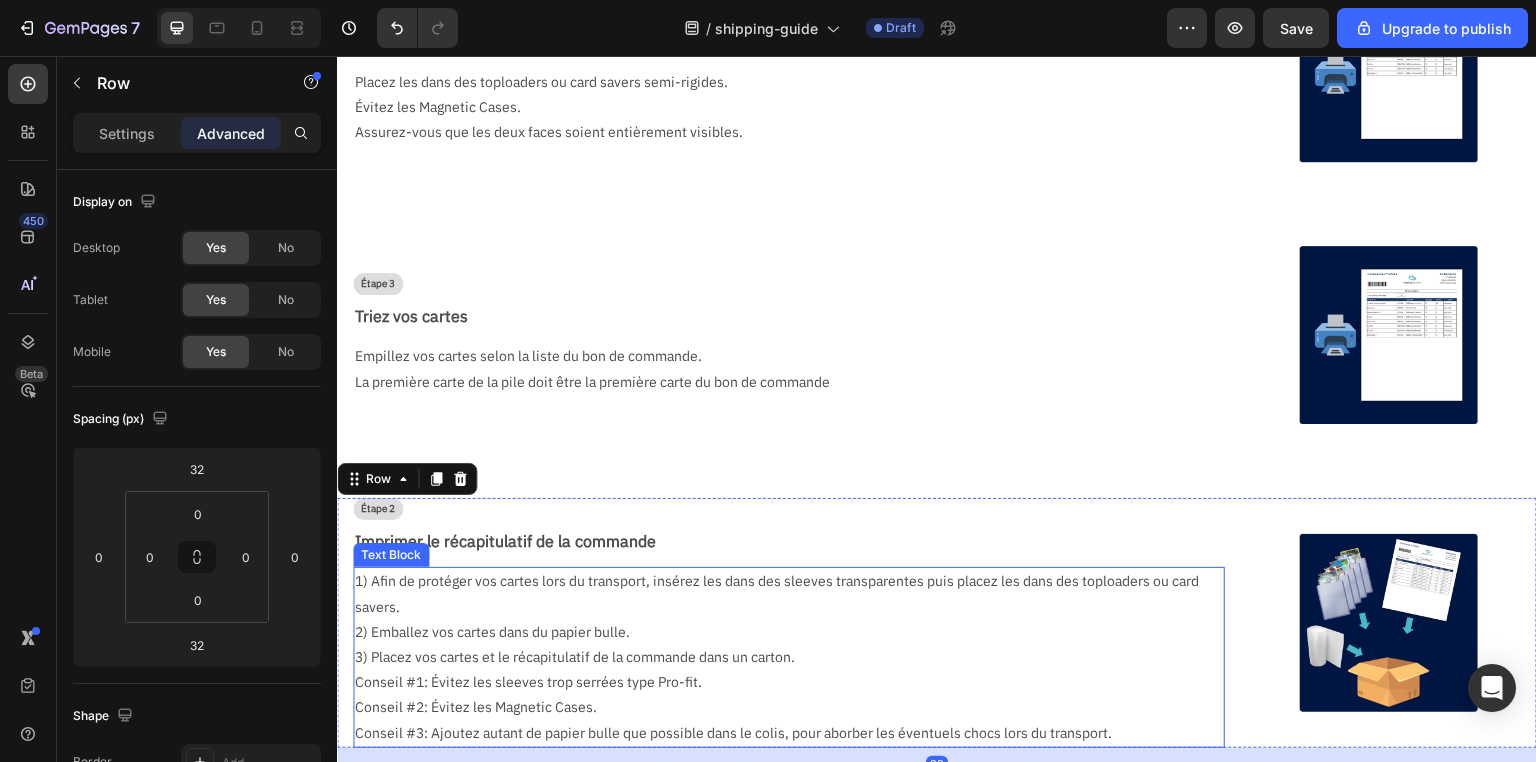 click on "2) Emballez vos cartes dans du papier bulle." at bounding box center (781, 632) 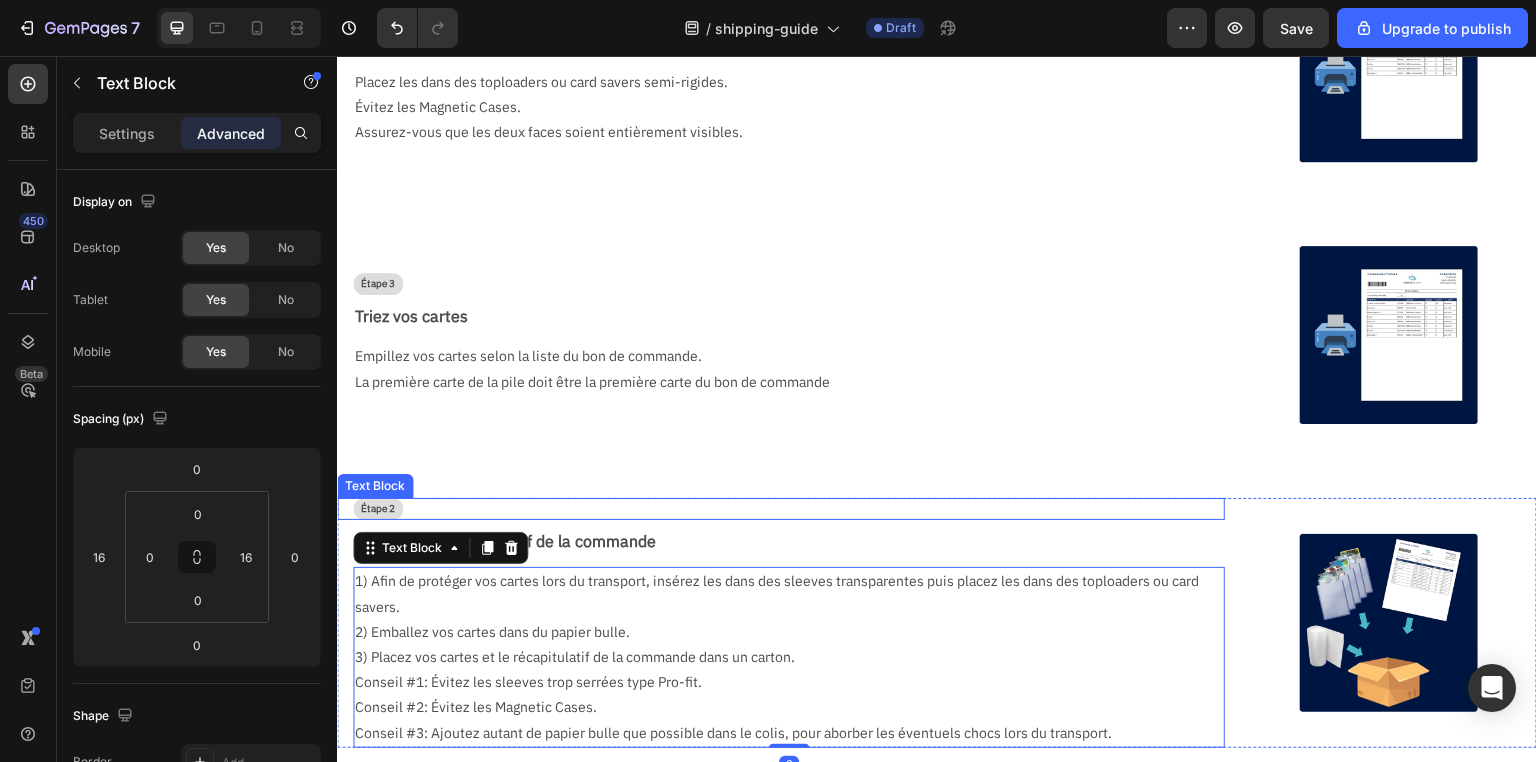click on "Étape 2" at bounding box center (378, 509) 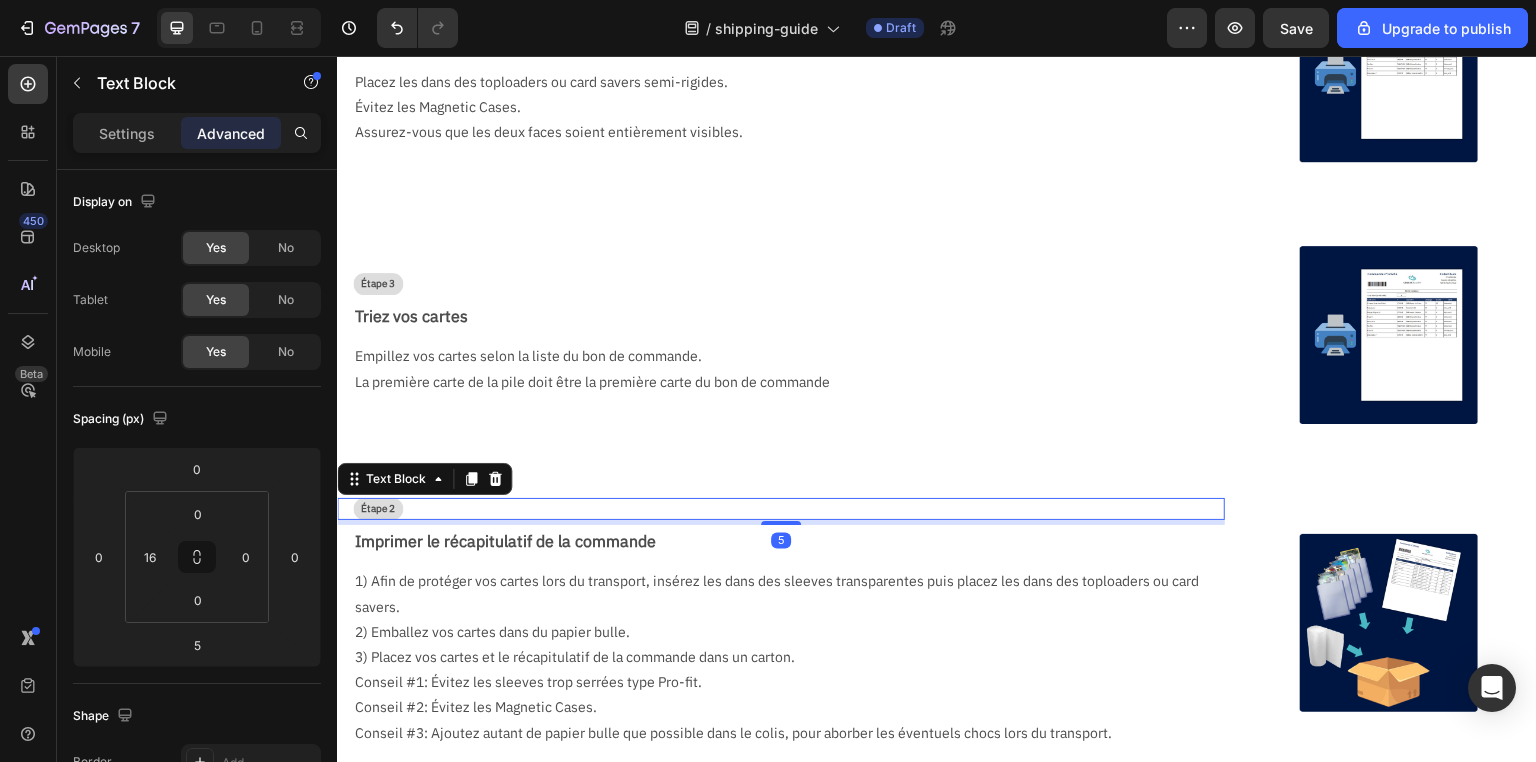 click on "Étape 2" at bounding box center [378, 509] 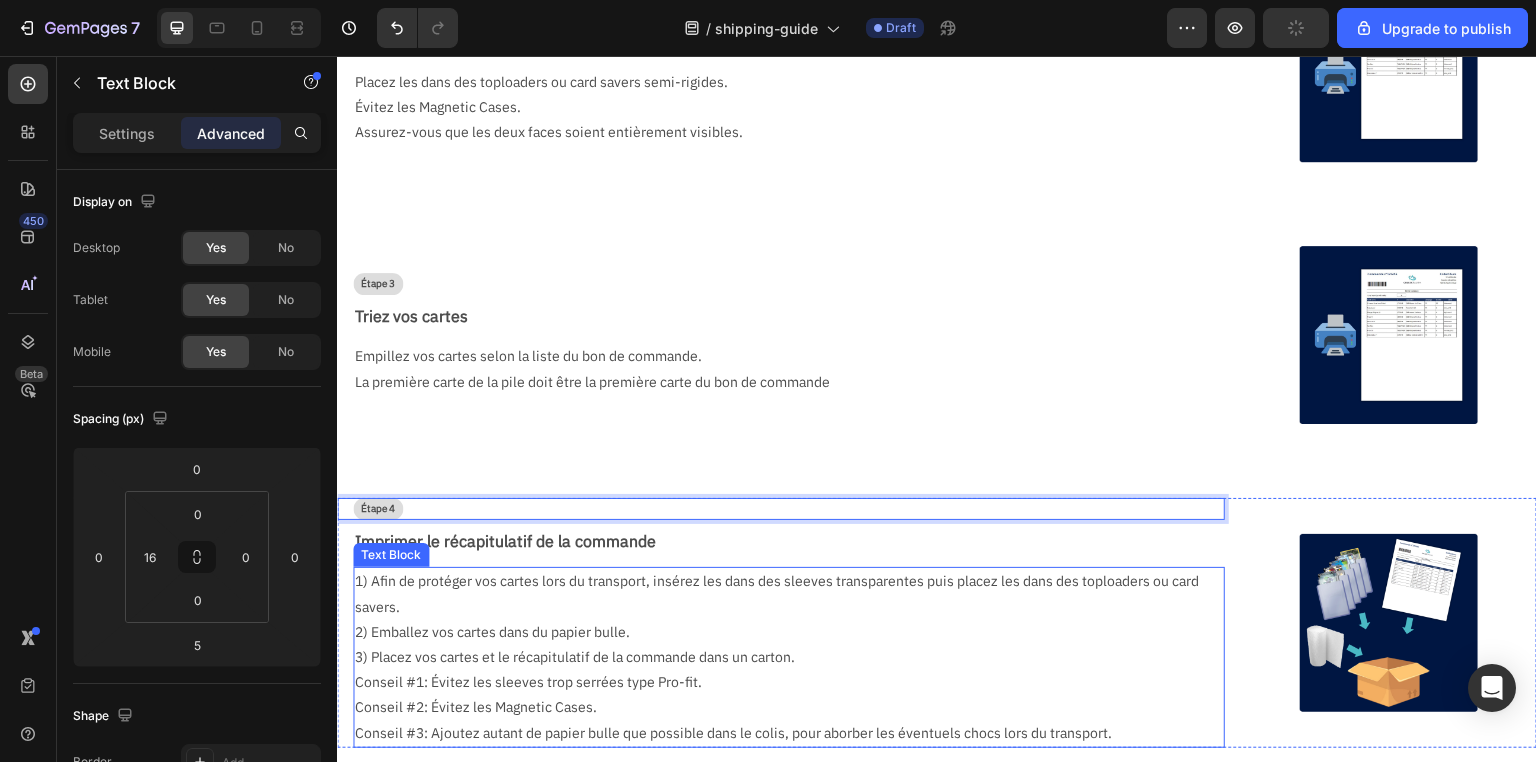 click on "2) Emballez vos cartes dans du papier bulle." at bounding box center [781, 632] 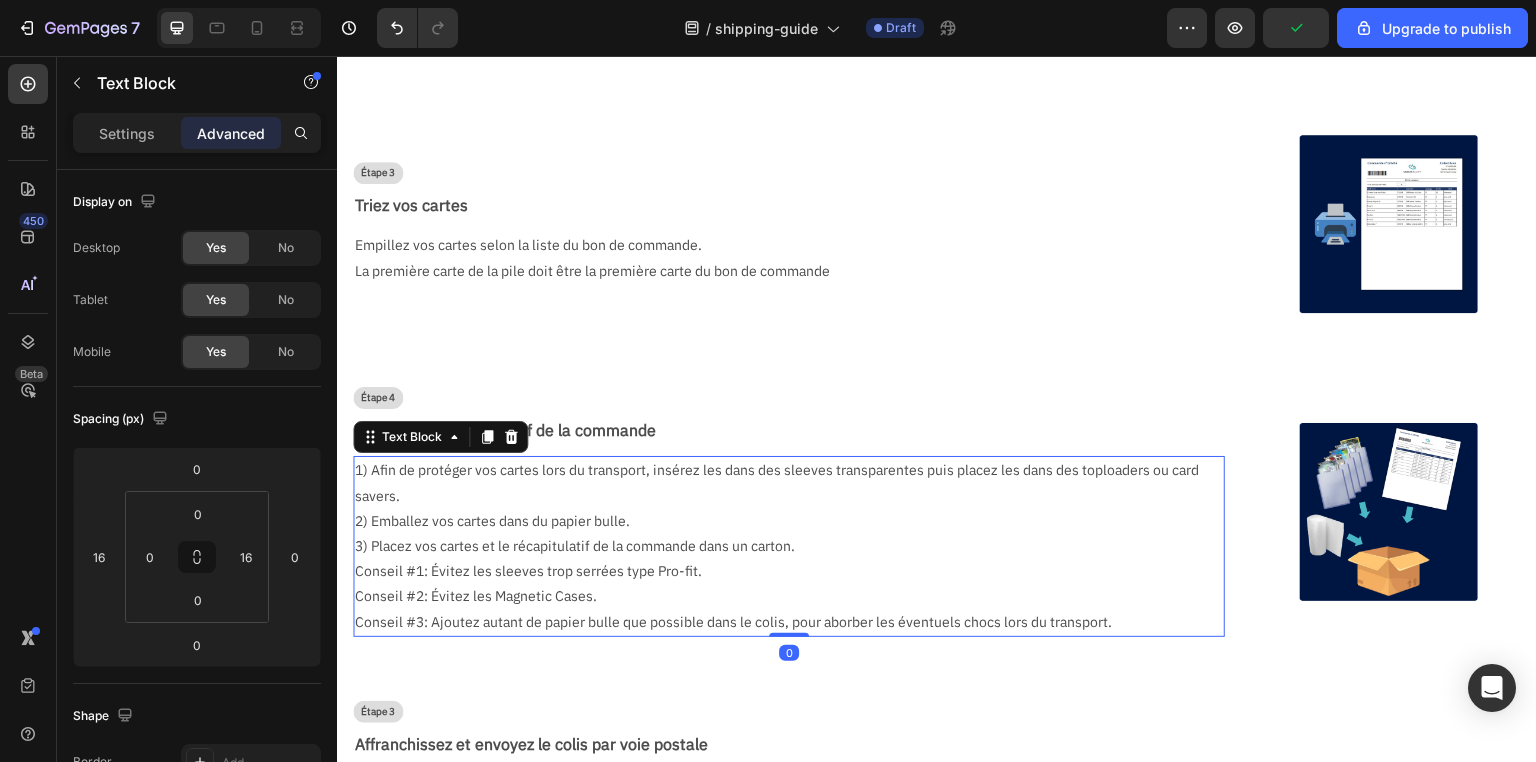 scroll, scrollTop: 720, scrollLeft: 0, axis: vertical 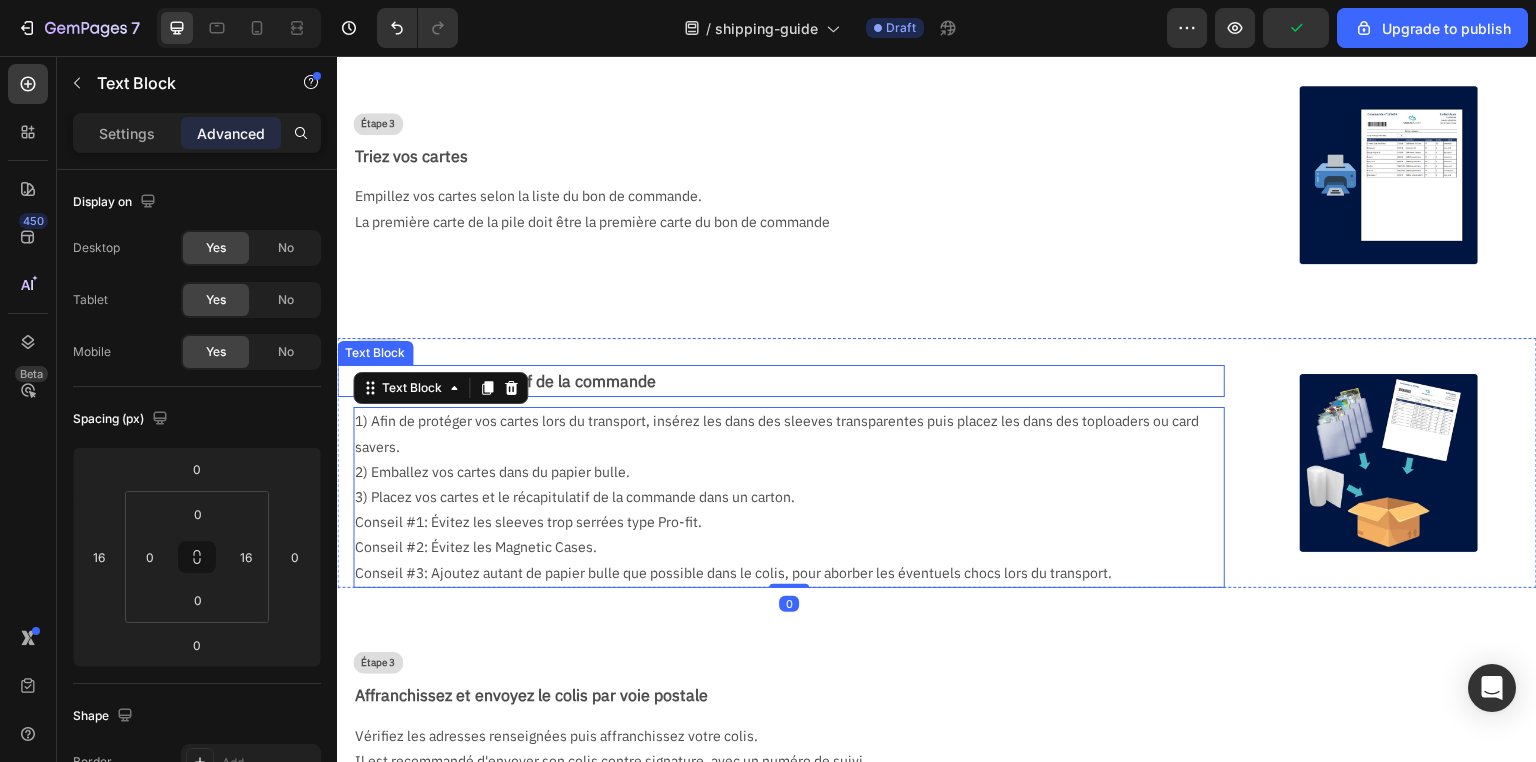 click on "Imprimer le récapitulatif de la commande" at bounding box center (789, 381) 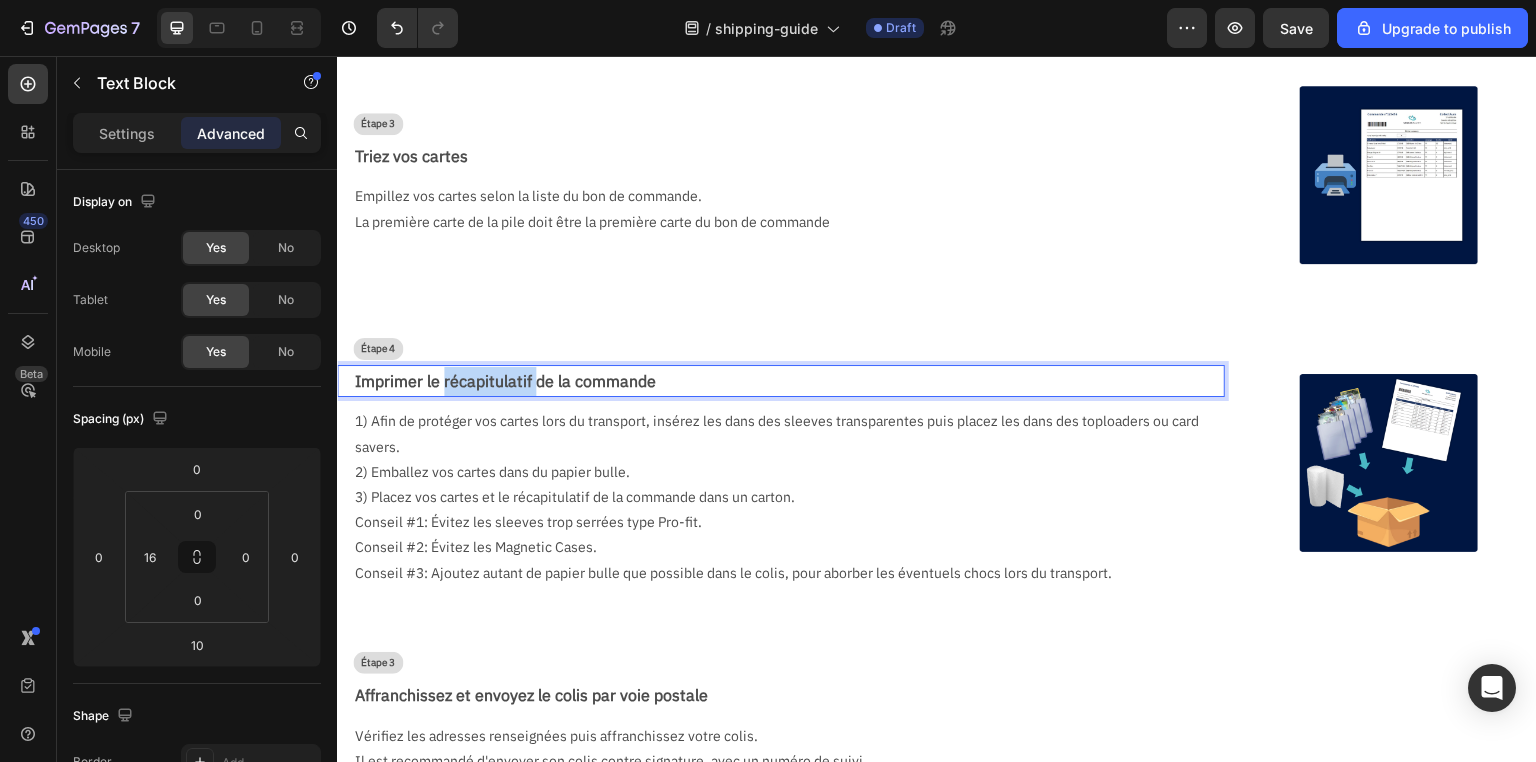 click on "Imprimer le récapitulatif de la commande" at bounding box center [789, 381] 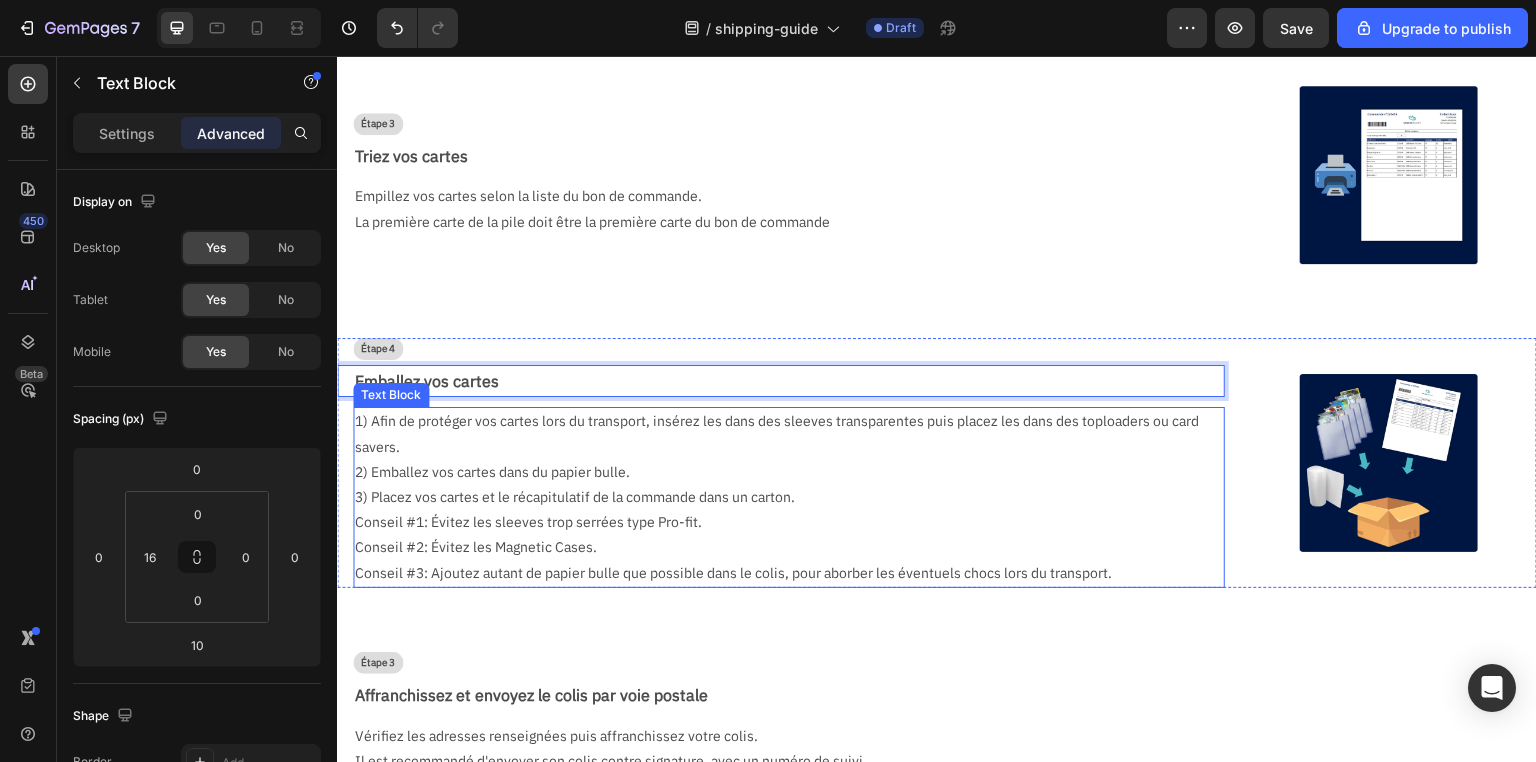 click on "2) Emballez vos cartes dans du papier bulle." at bounding box center [781, 472] 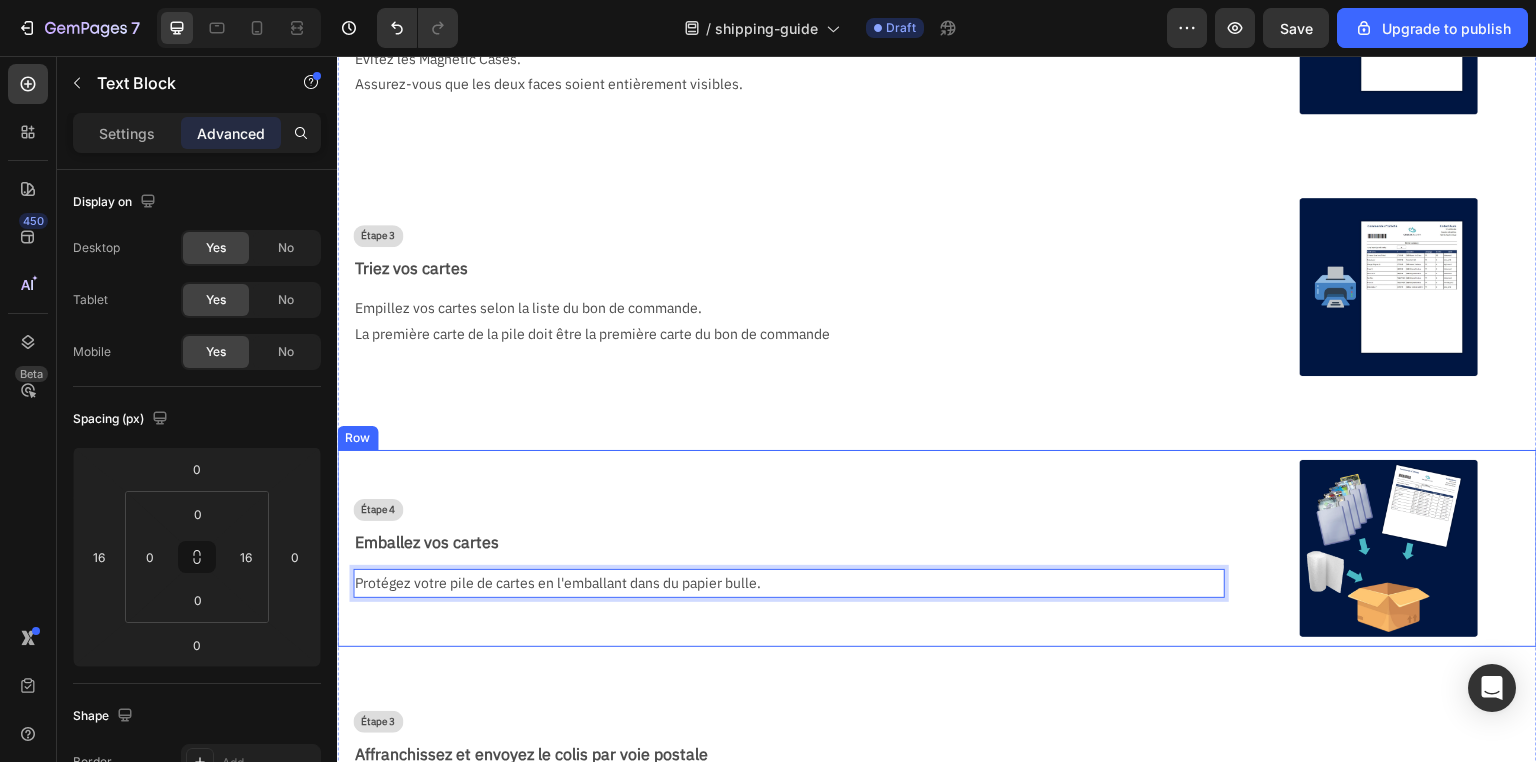 scroll, scrollTop: 596, scrollLeft: 0, axis: vertical 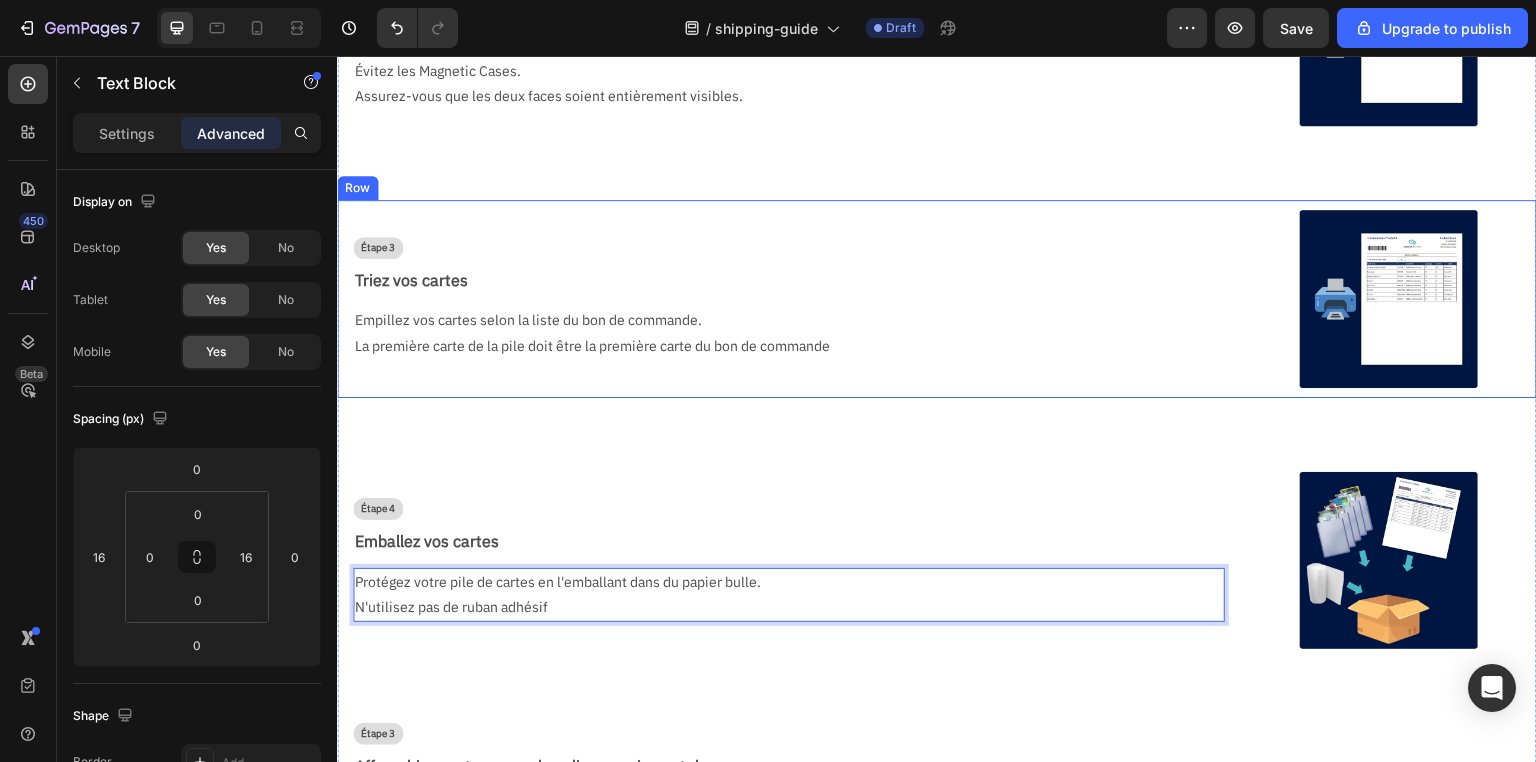 click on "La première carte de la pile doit être la première carte du bon de commande" at bounding box center (781, 346) 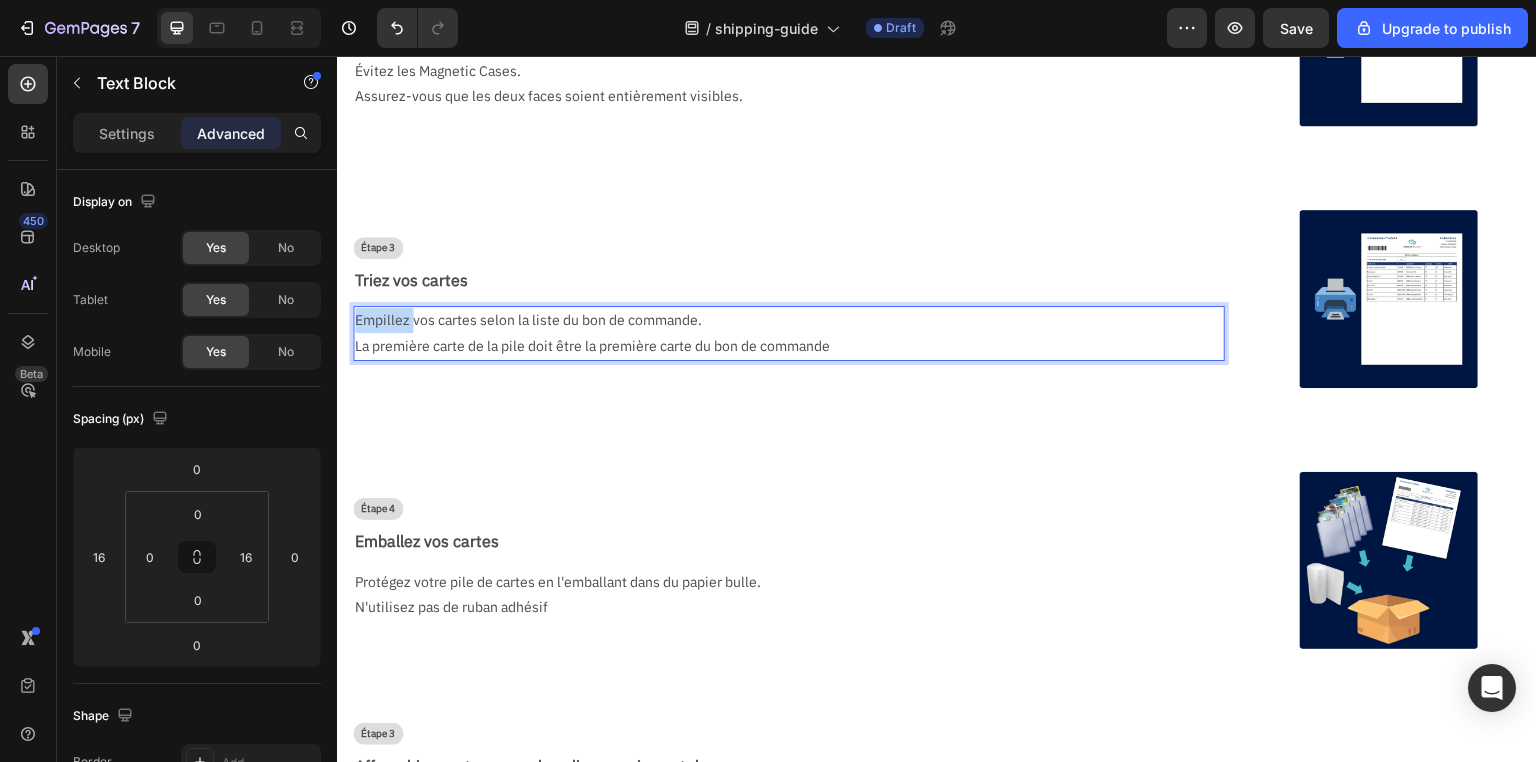 click on "Empillez vos cartes selon la liste du bon de commande." at bounding box center [781, 320] 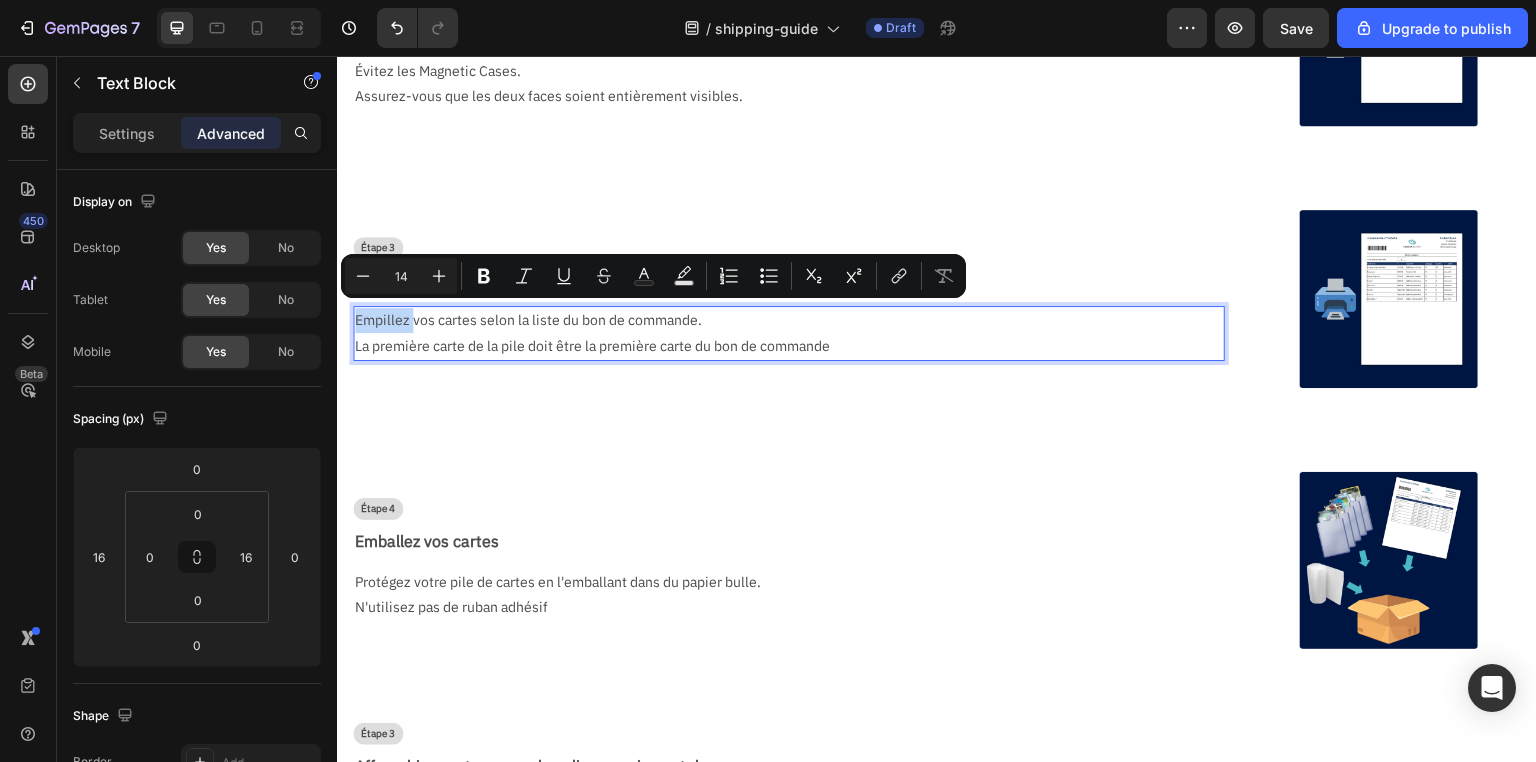 click on "La première carte de la pile doit être la première carte du bon de commande" at bounding box center (781, 346) 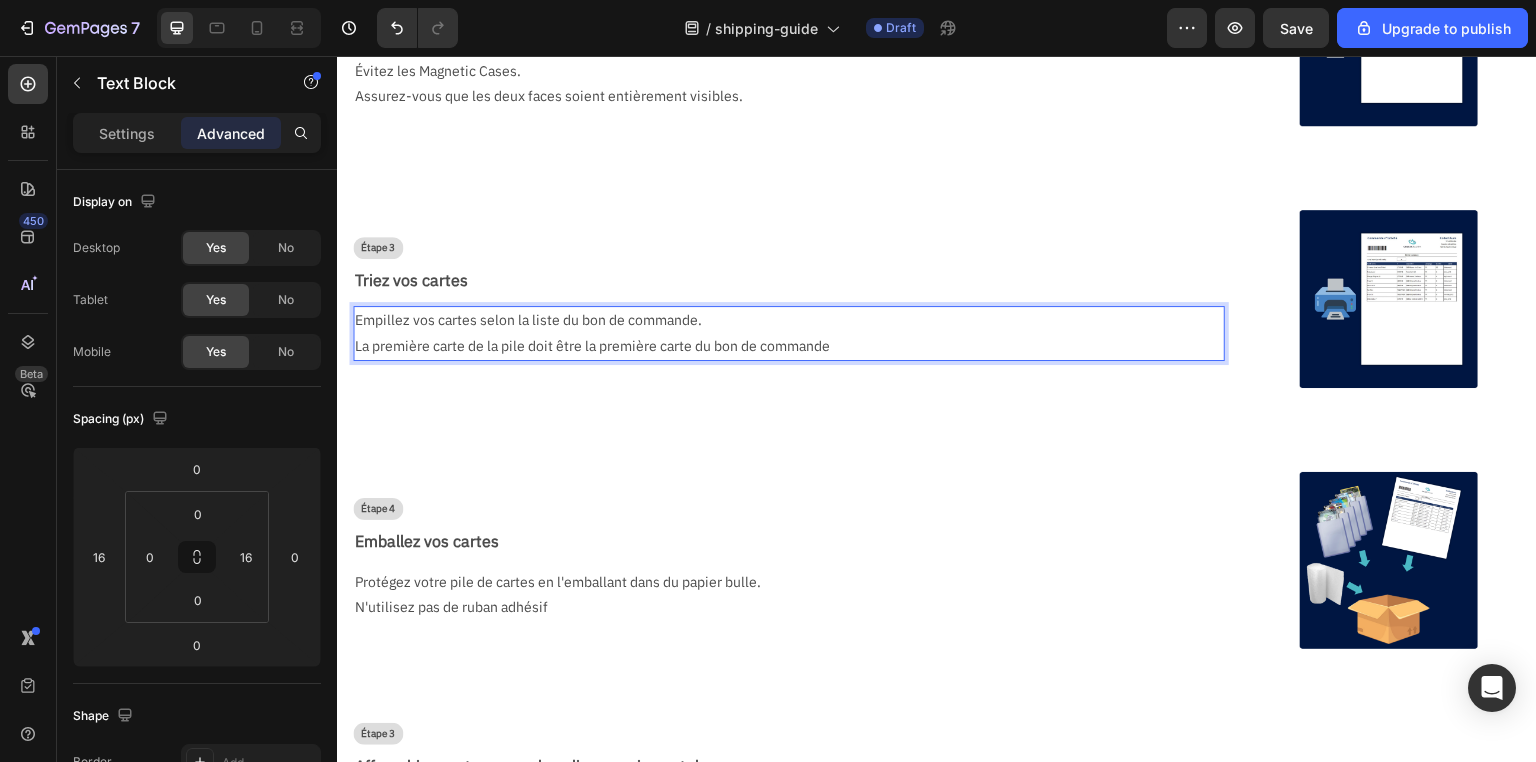 click on "La première carte de la pile doit être la première carte du bon de commande" at bounding box center (781, 346) 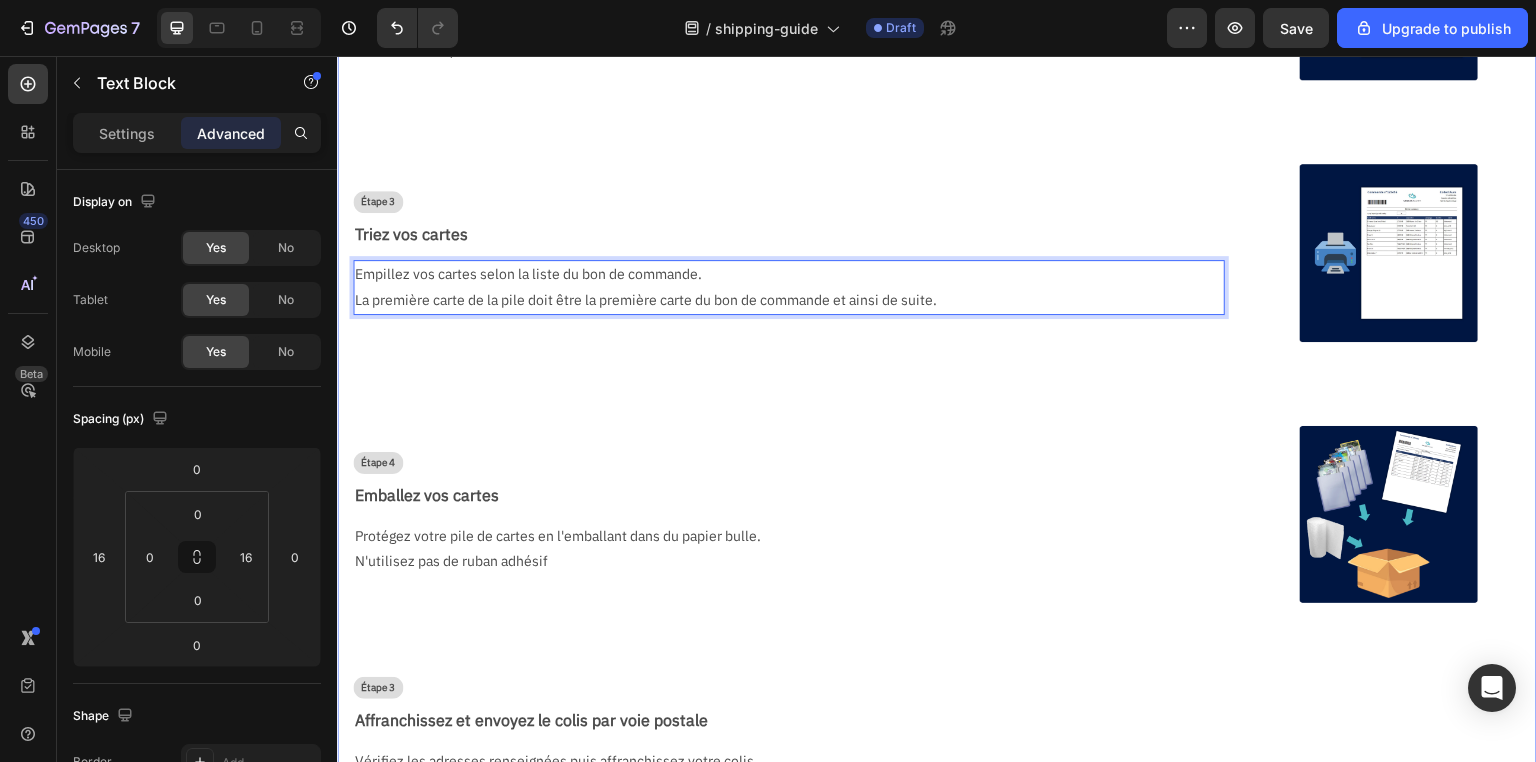 scroll, scrollTop: 836, scrollLeft: 0, axis: vertical 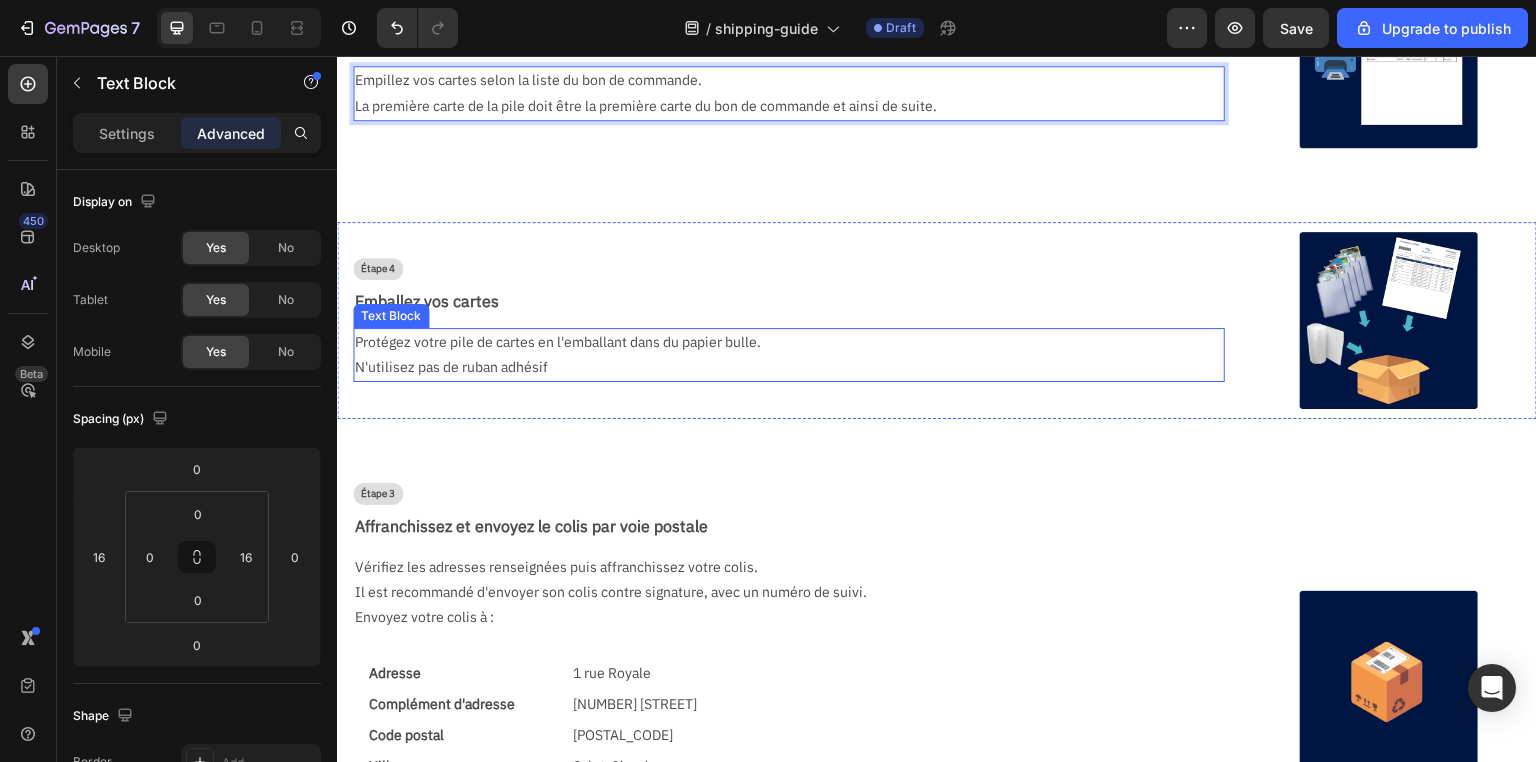 click on "N'utilisez pas de ruban adhésif" at bounding box center [781, 367] 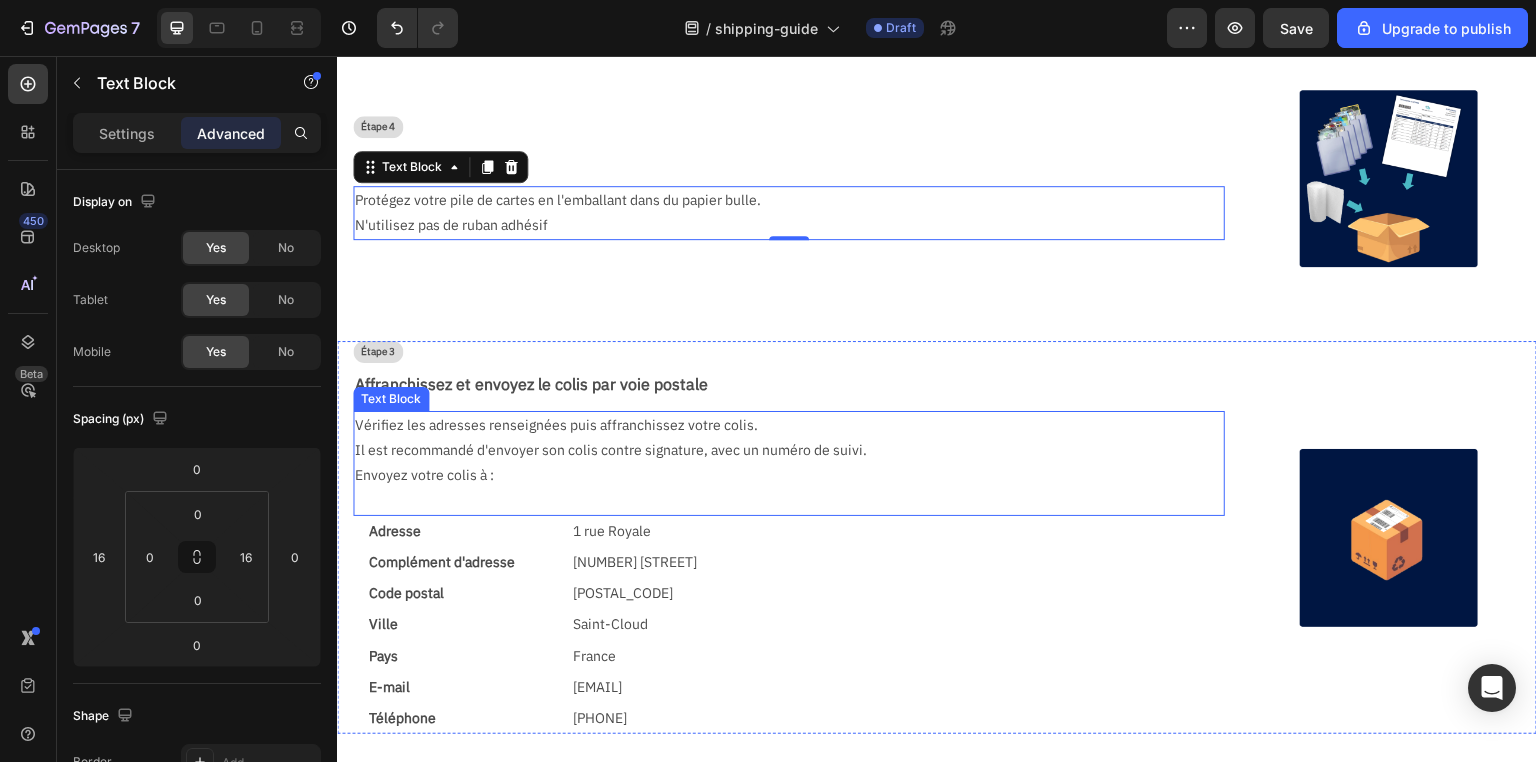 scroll, scrollTop: 996, scrollLeft: 0, axis: vertical 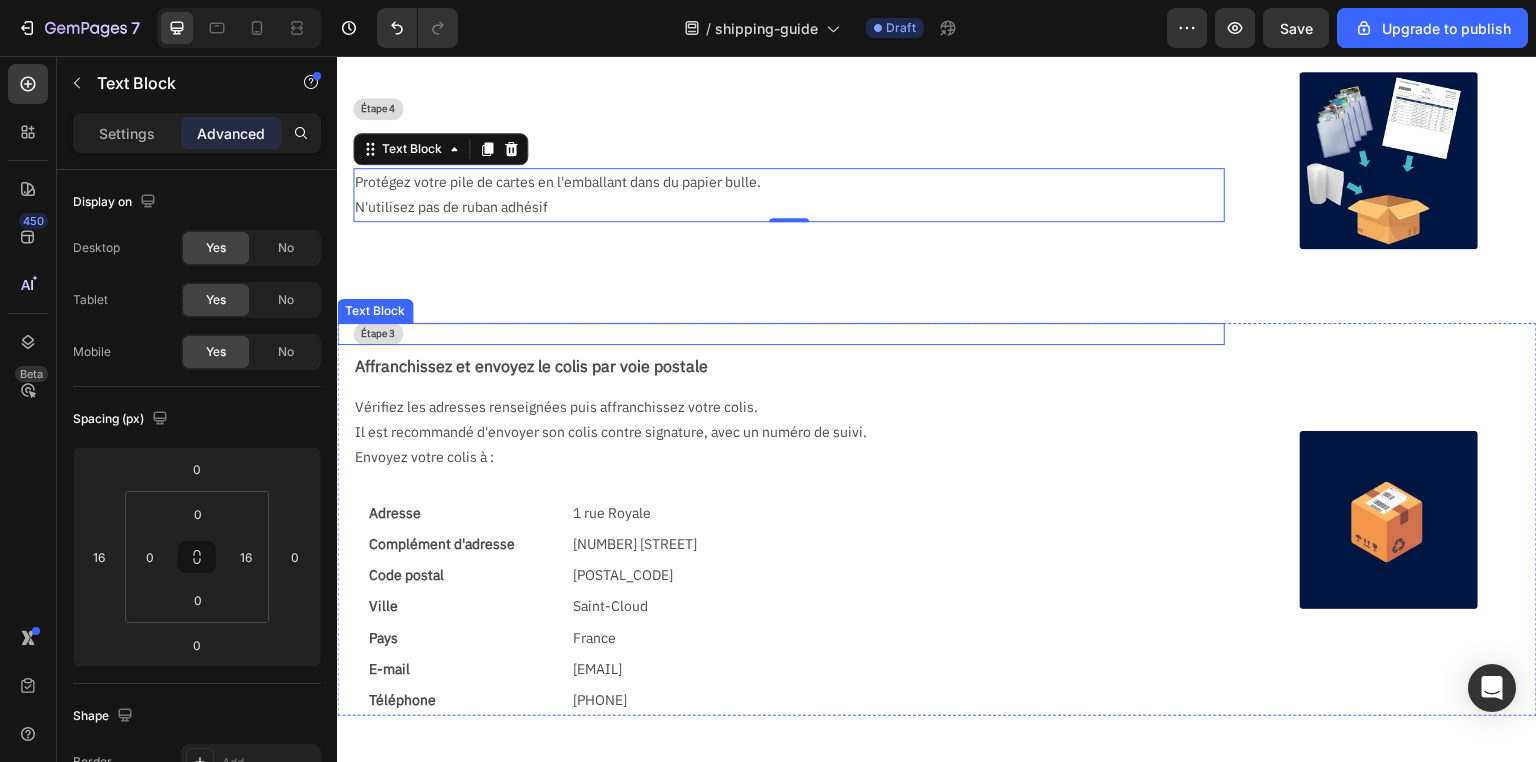 click on "Étape 3" at bounding box center [378, 334] 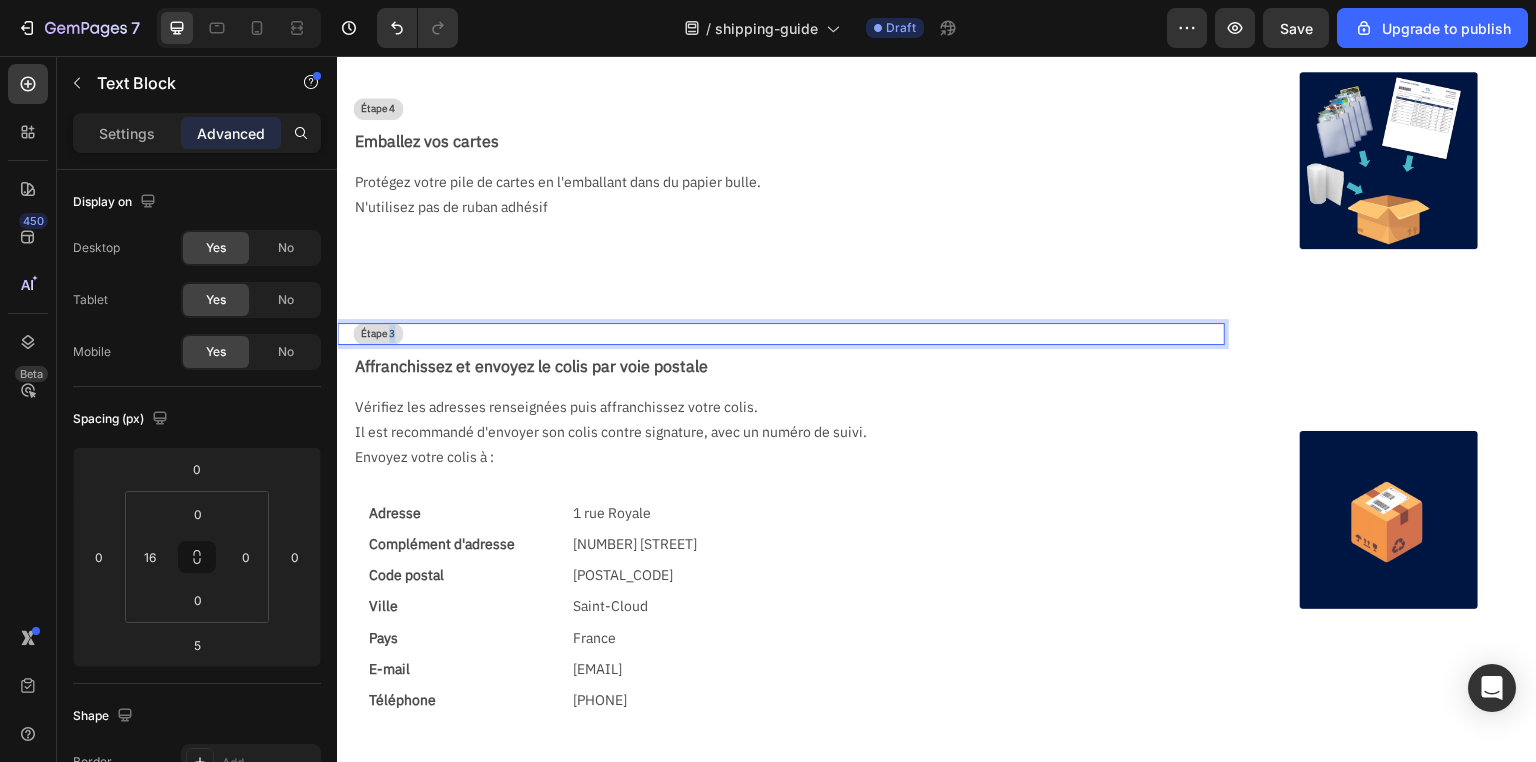 drag, startPoint x: 392, startPoint y: 327, endPoint x: 402, endPoint y: 328, distance: 10.049875 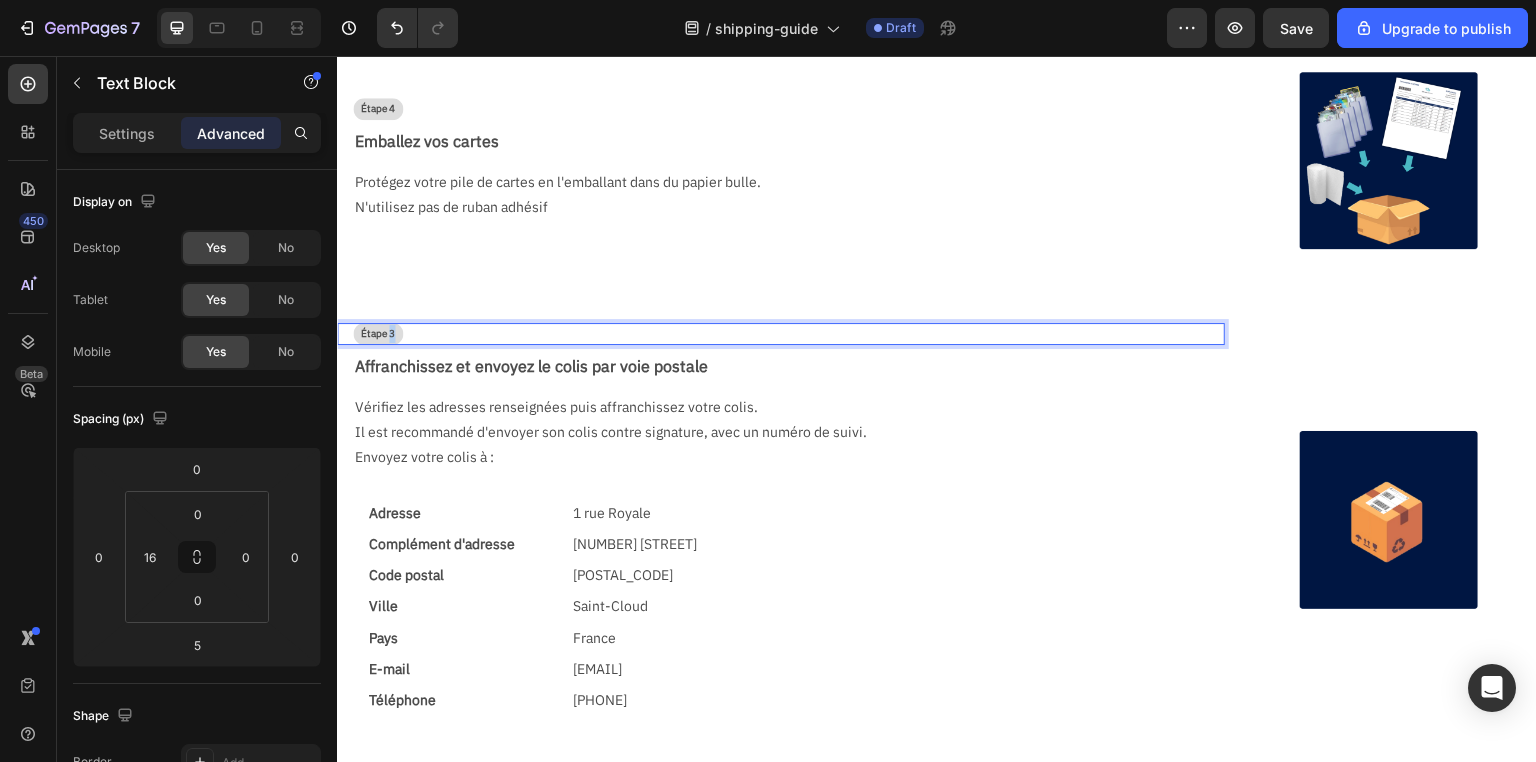 click on "Étape 3" at bounding box center (378, 334) 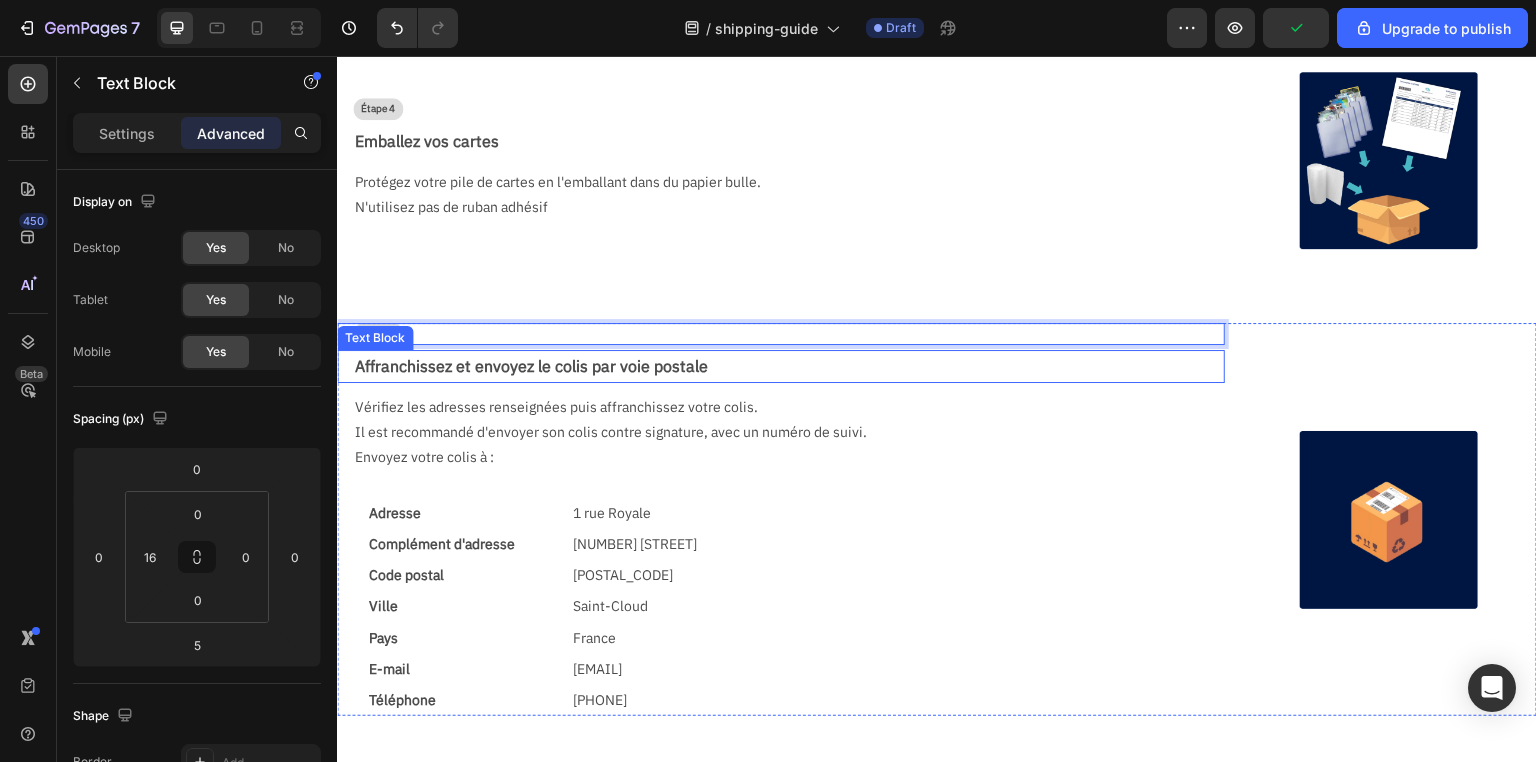 click on "Affranchissez et envoyez le colis par voie postale" at bounding box center [789, 366] 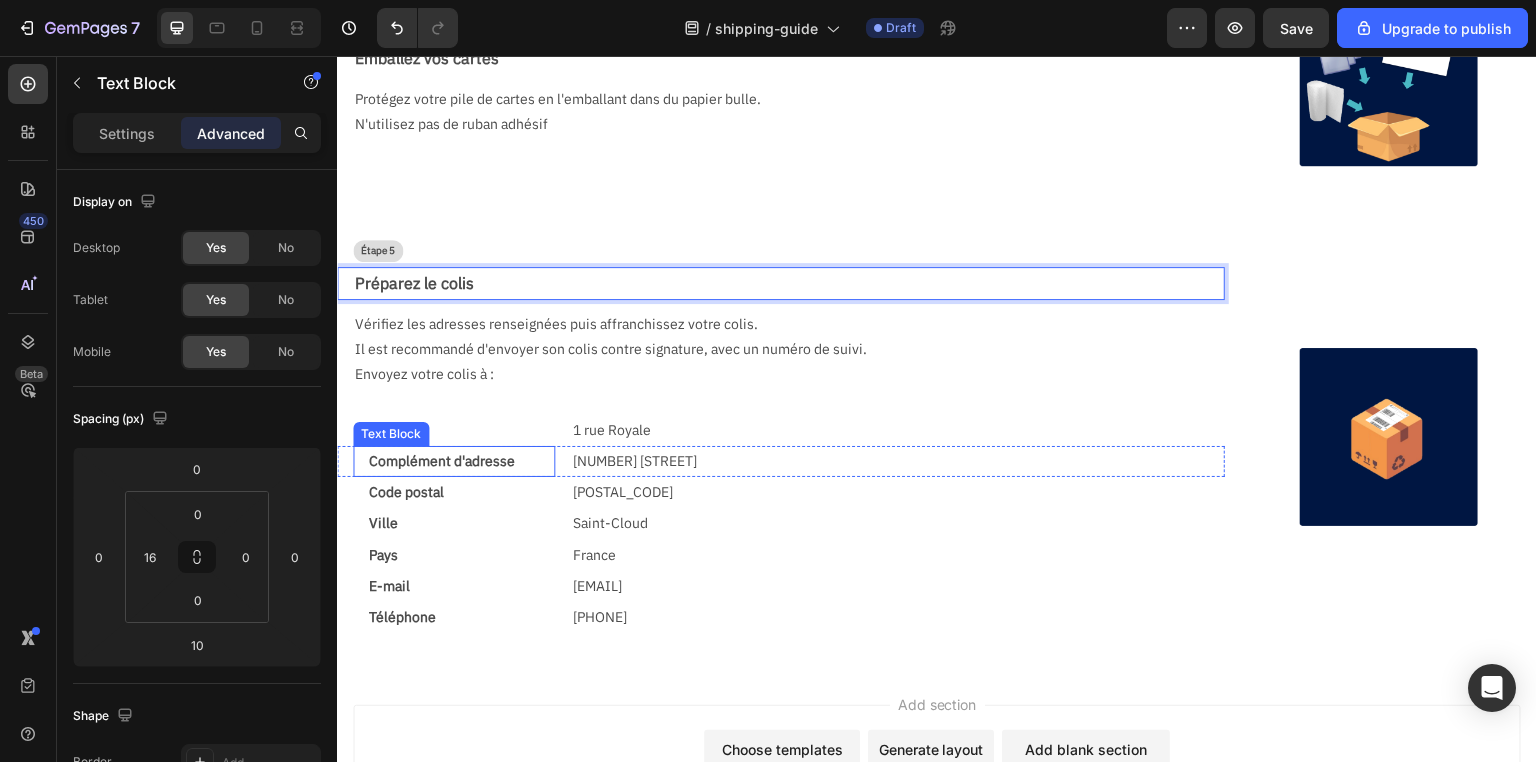 scroll, scrollTop: 1076, scrollLeft: 0, axis: vertical 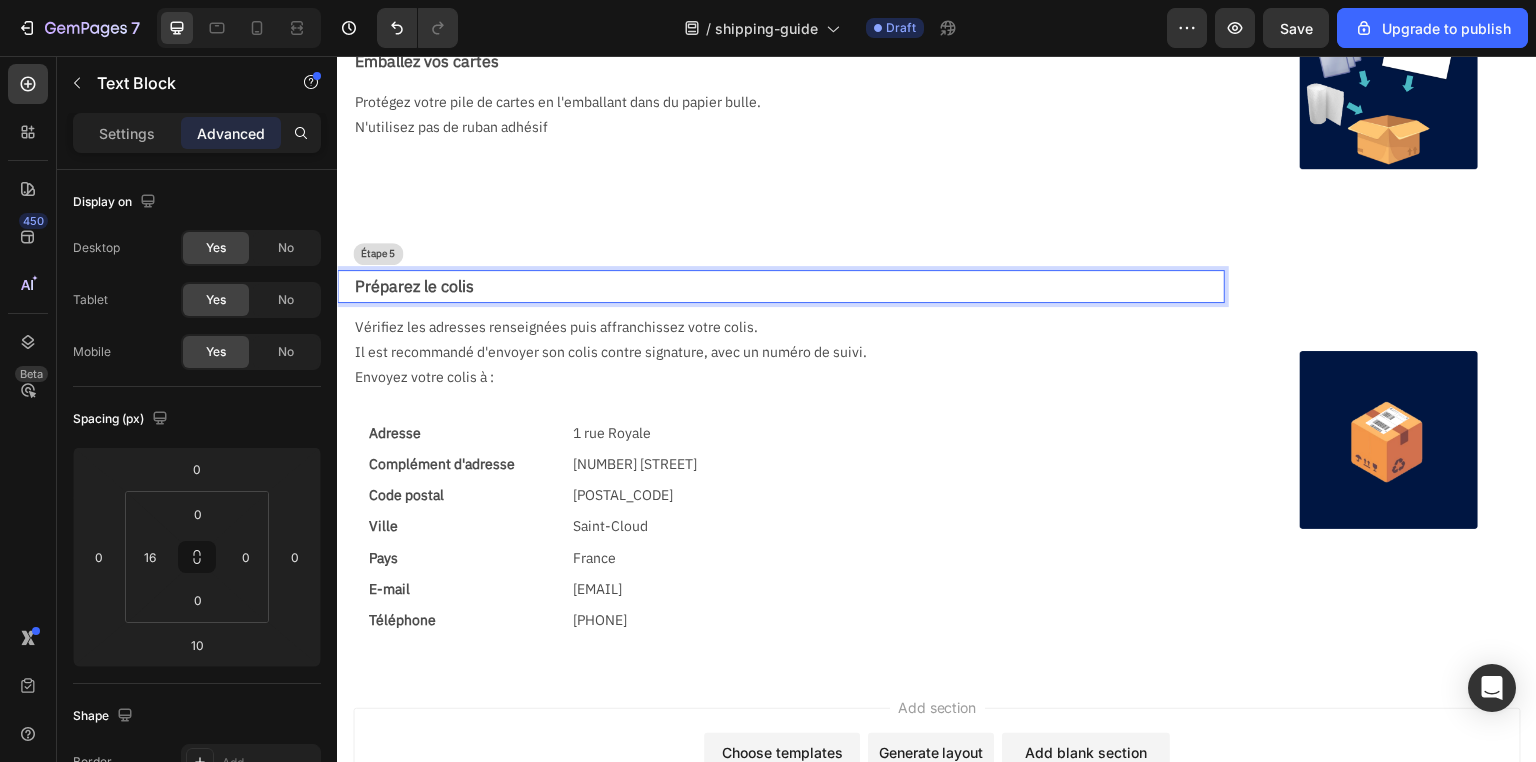 click on "Préparez le colis" at bounding box center [789, 286] 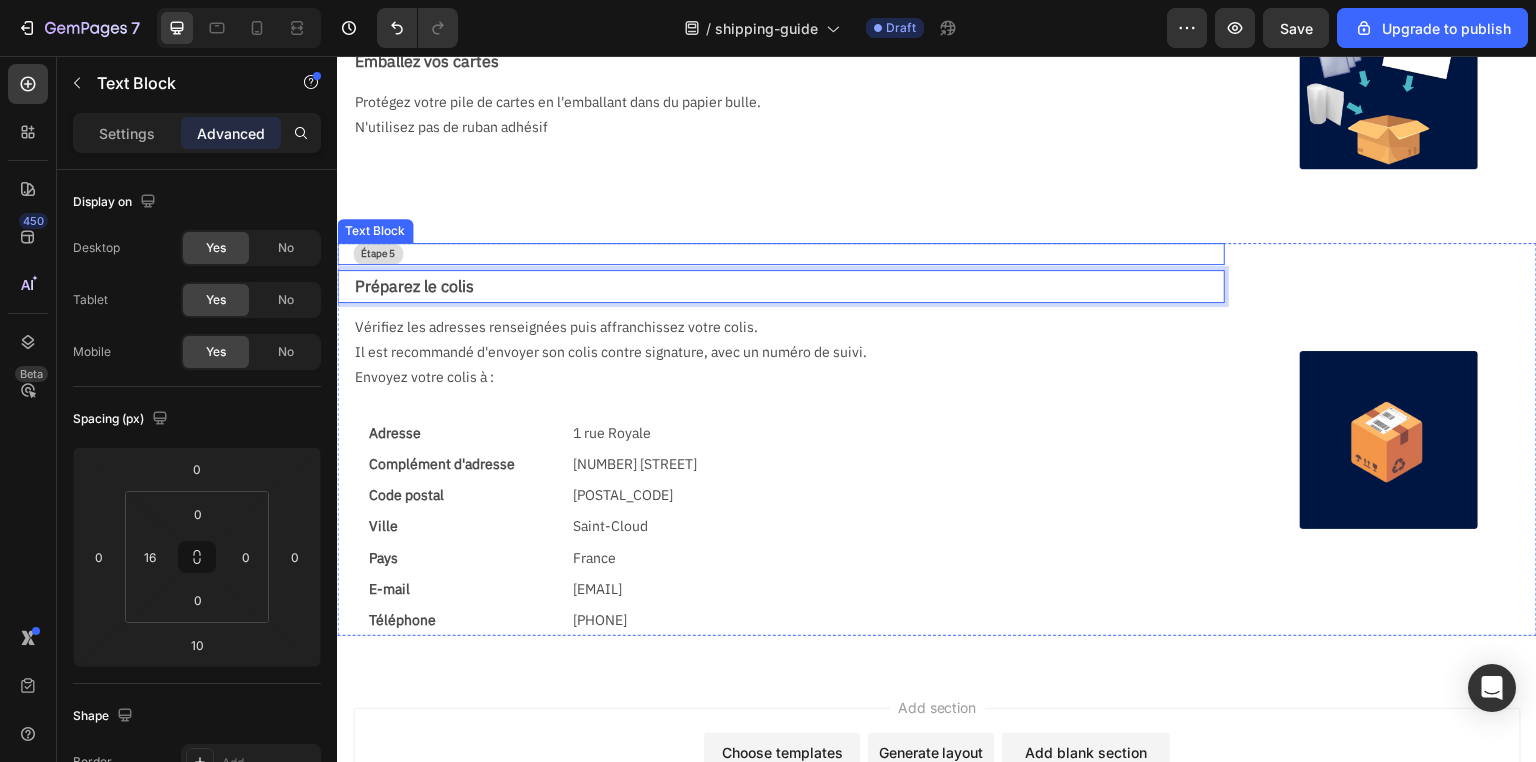 click on "Étape 5" at bounding box center (789, 254) 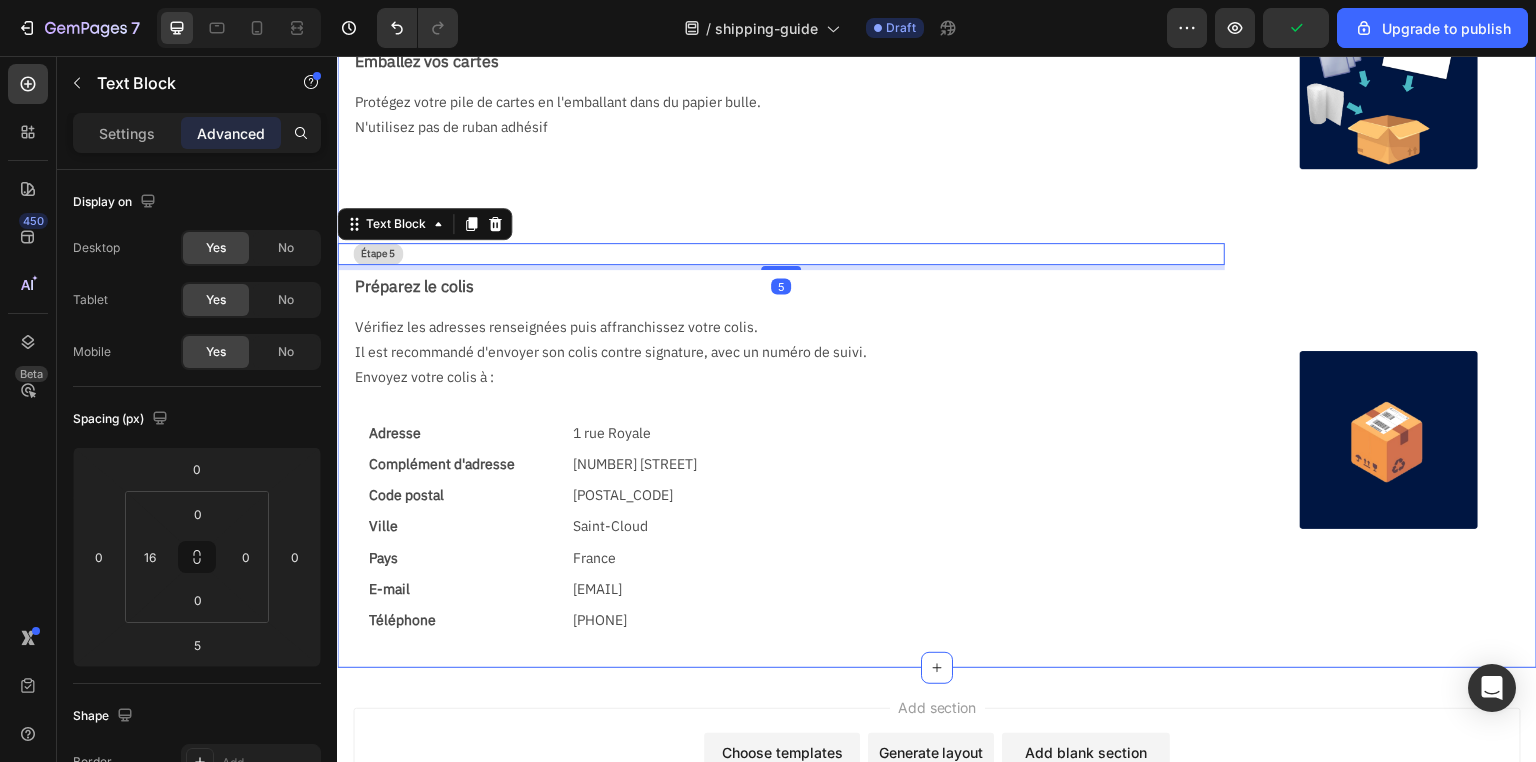 click on "Étape 1 Text Block Placez chaque carte dans une sleeve Text Block Insérez vos cartes dans des sleeves transparentes Évitez les sleeves trop serrées type Pro-fit. Text Block Image Row Étape 2 Text Block Insérer chaque carte dans un card saver ou top loader Text Block Placez les dans des toploaders ou card savers semi-rigides. Évitez les Magnetic Cases. Assurez-vous que les deux faces soient entièrement visibles.  Text Block Image Row Étape 3 Text Block Triez vos cartes Text Block Empillez vos cartes selon la liste du bon de commande. La première carte de la pile doit être la première carte du bon de commande et ainsi de suite. Text Block Image Row Étape 4 Text Block Emballez vos cartes Text Block Protégez votre pile de cartes en l'emballant dans du papier bulle. N'utilisez pas de ruban adhésif Text Block Image Row Étape 5 Text Block   5 Préparez le colis Text Block Vérifiez les adresses renseignées puis affranchissez votre colis. Envoyez votre colis à : Text Block Adresse Text Block Row" at bounding box center (937, -84) 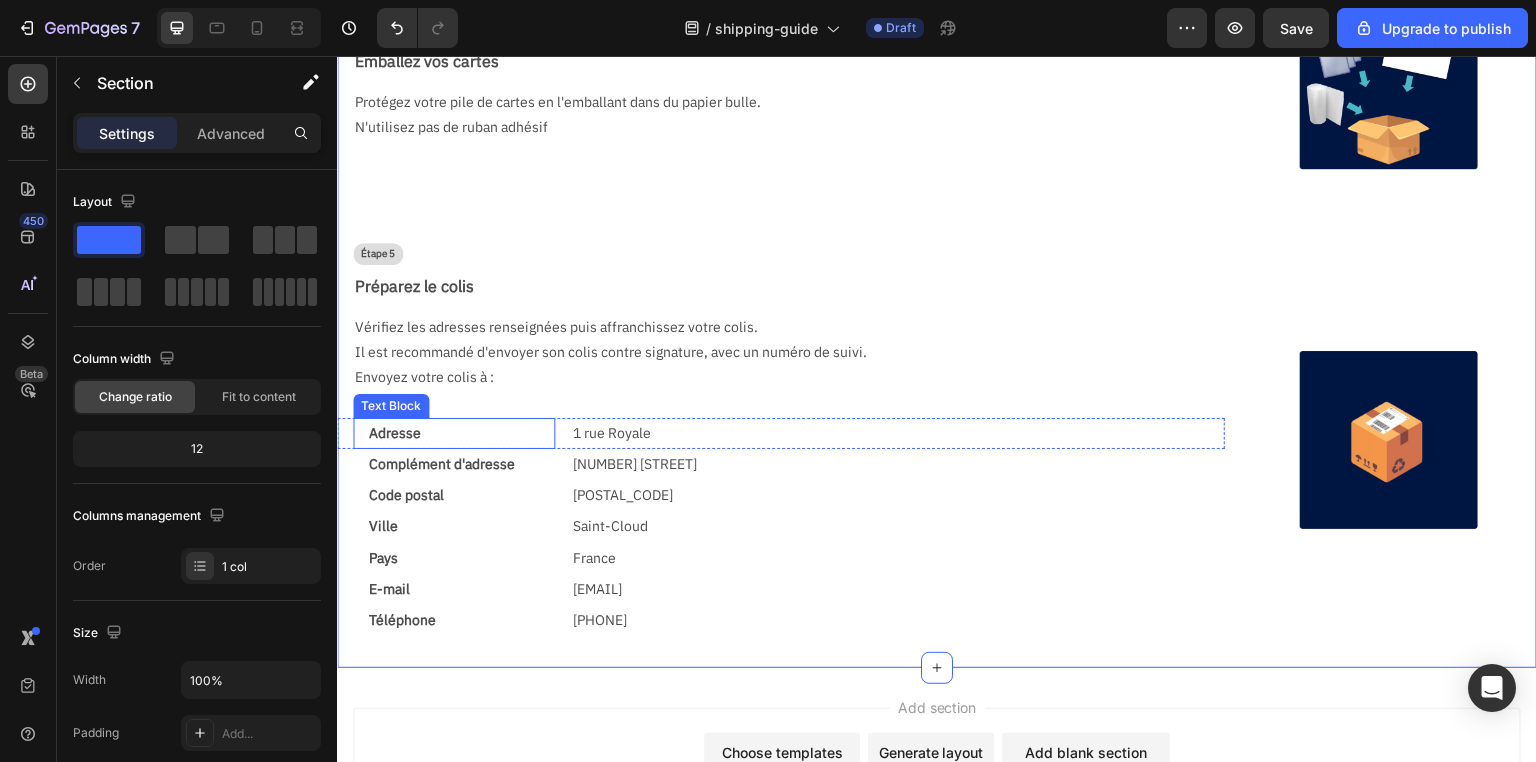 click on "Text Block" at bounding box center (391, 406) 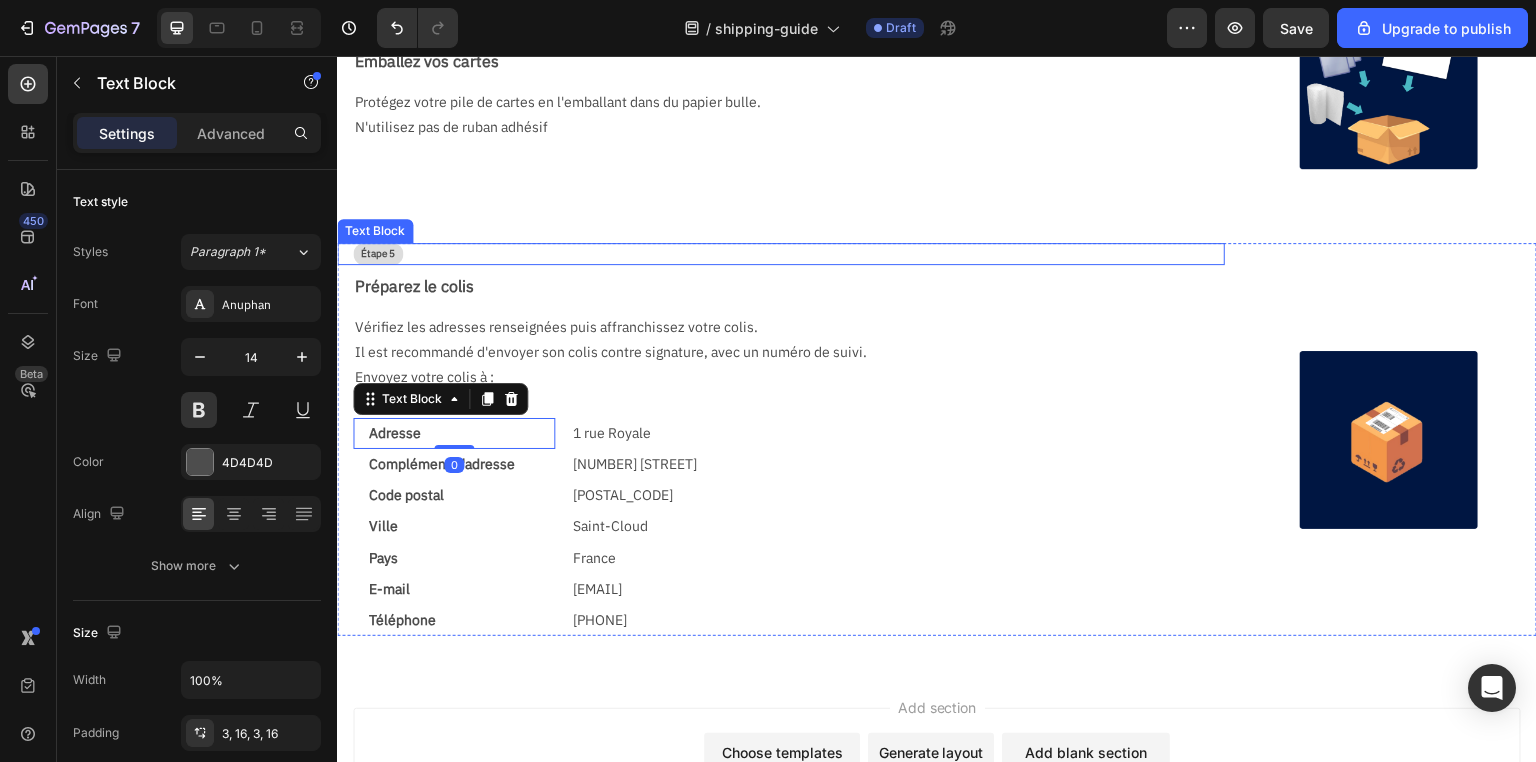 click on "Étape 1 Text Block Placez chaque carte dans une sleeve Text Block Insérez vos cartes dans des sleeves transparentes Évitez les sleeves trop serrées type Pro-fit. Text Block Image Row Étape 2 Text Block Insérer chaque carte dans un card saver ou top loader Text Block Placez les dans des toploaders ou card savers semi-rigides. Évitez les Magnetic Cases. Assurez-vous que les deux faces soient entièrement visibles.  Text Block Image Row Étape 3 Text Block Triez vos cartes Text Block Empillez vos cartes selon la liste du bon de commande. La première carte de la pile doit être la première carte du bon de commande et ainsi de suite. Text Block Image Row Étape 4 Text Block Emballez vos cartes Text Block Protégez votre pile de cartes en l'emballant dans du papier bulle. N'utilisez pas de ruban adhésif Text Block Image Row Étape 5 Text Block Préparez le colis Text Block Vérifiez les adresses renseignées puis affranchissez votre colis. Envoyez votre colis à : Text Block Adresse Text Block   0 Row" at bounding box center [937, -84] 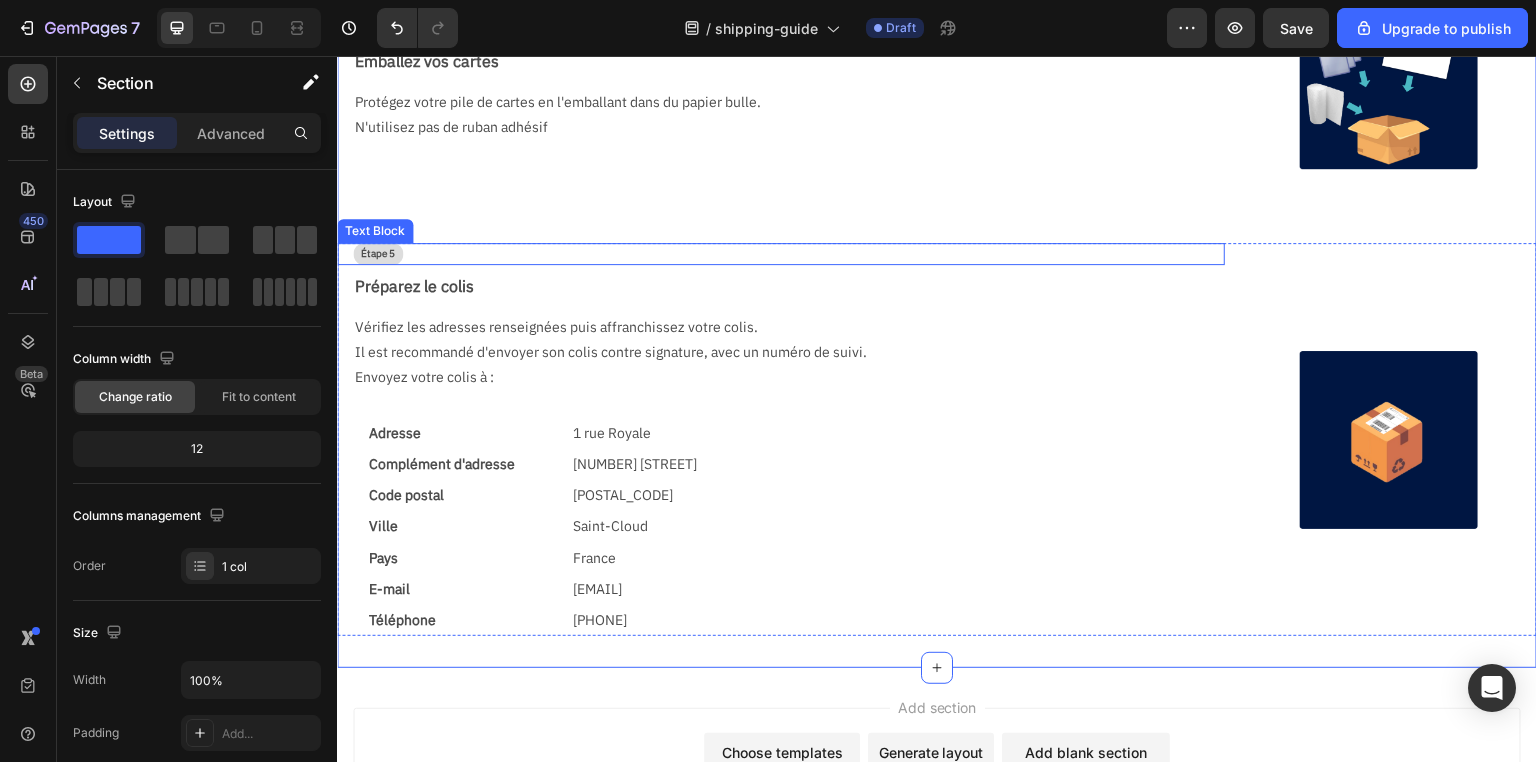 click on "Étape 5" at bounding box center [789, 254] 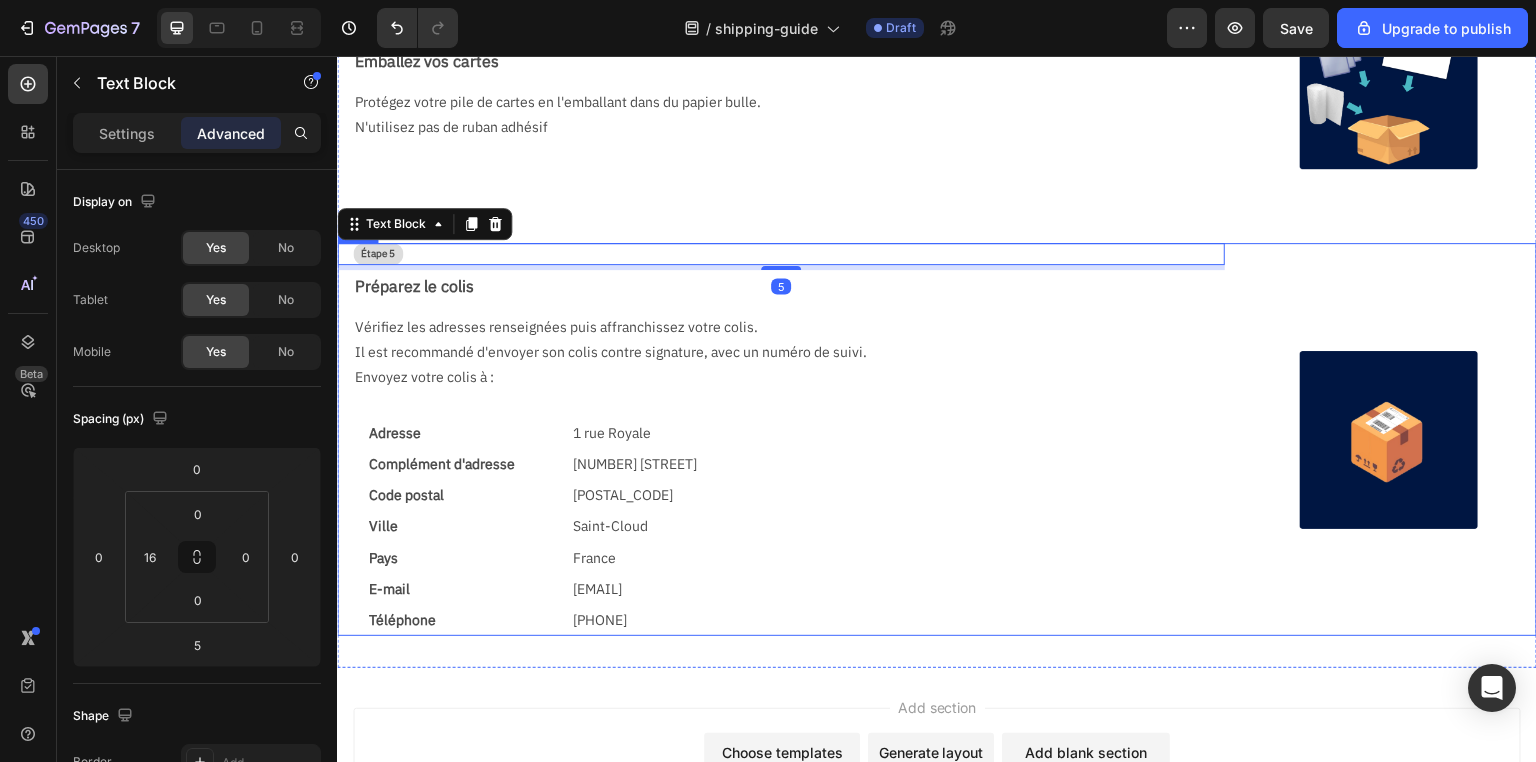 click on "Image" at bounding box center [1389, 439] 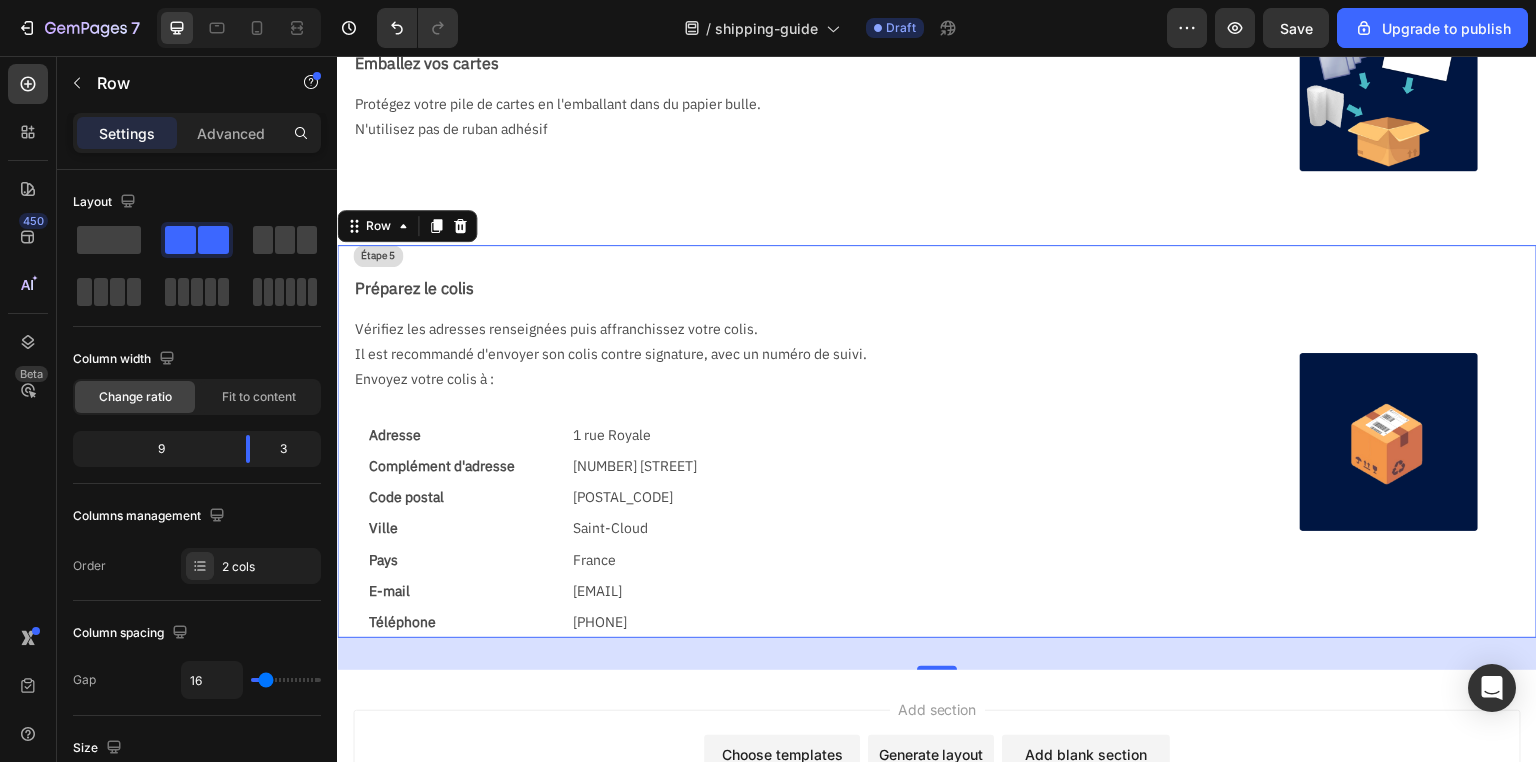 scroll, scrollTop: 836, scrollLeft: 0, axis: vertical 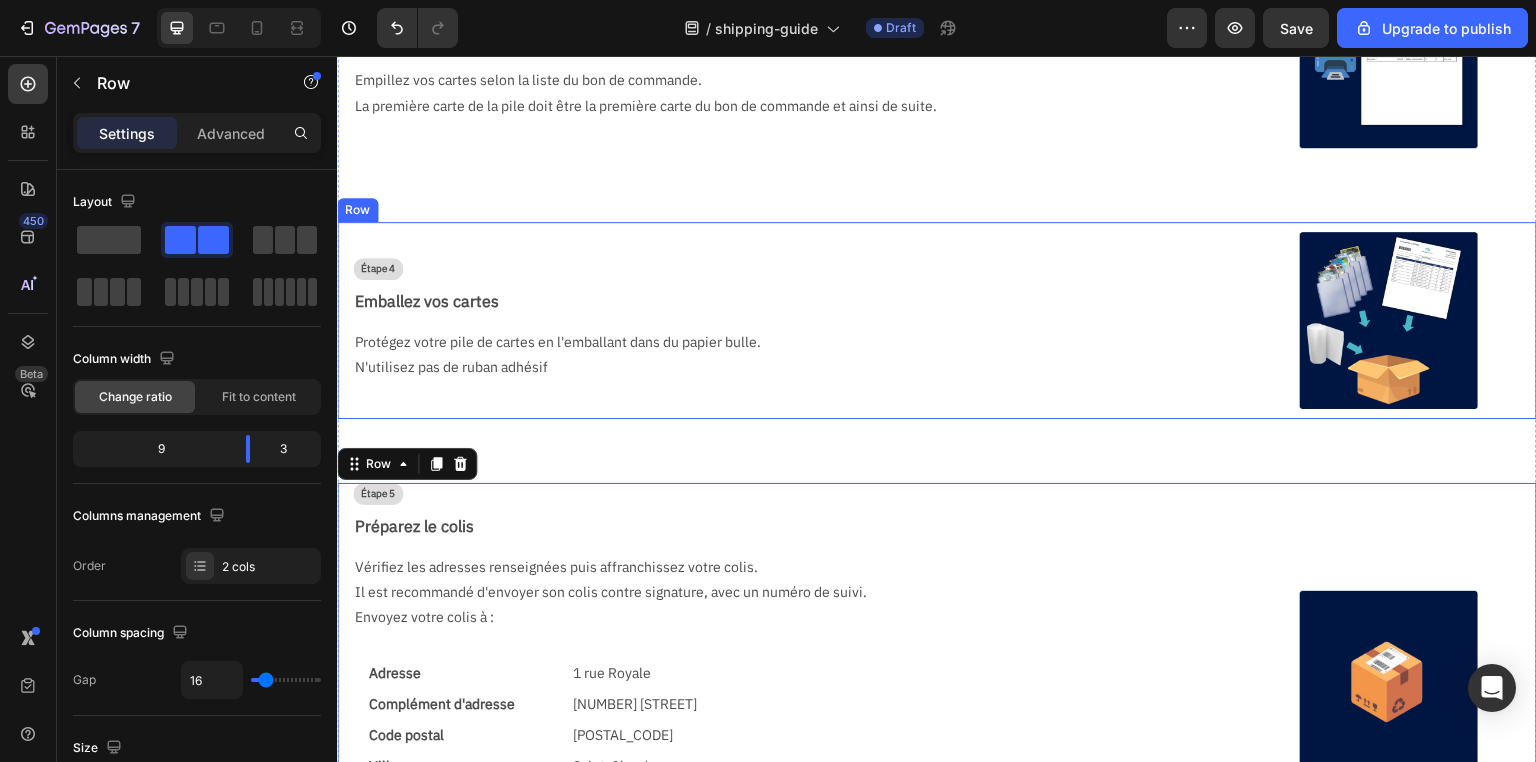 click on "Étape 4 Text Block Emballez vos cartes Text Block Protégez votre pile de cartes en l'emballant dans du papier bulle. N'utilisez pas de ruban adhésif Text Block" at bounding box center [781, 321] 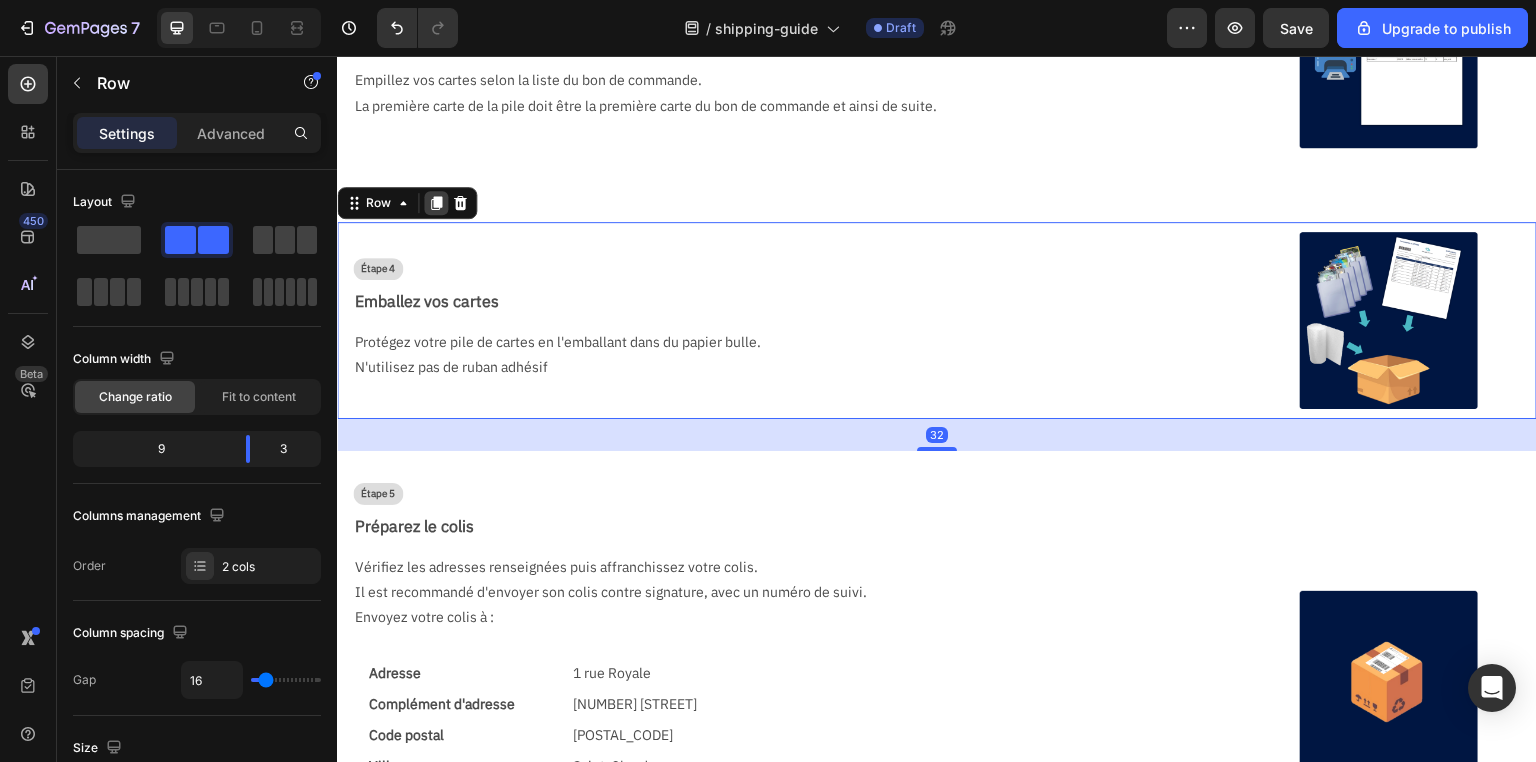 click 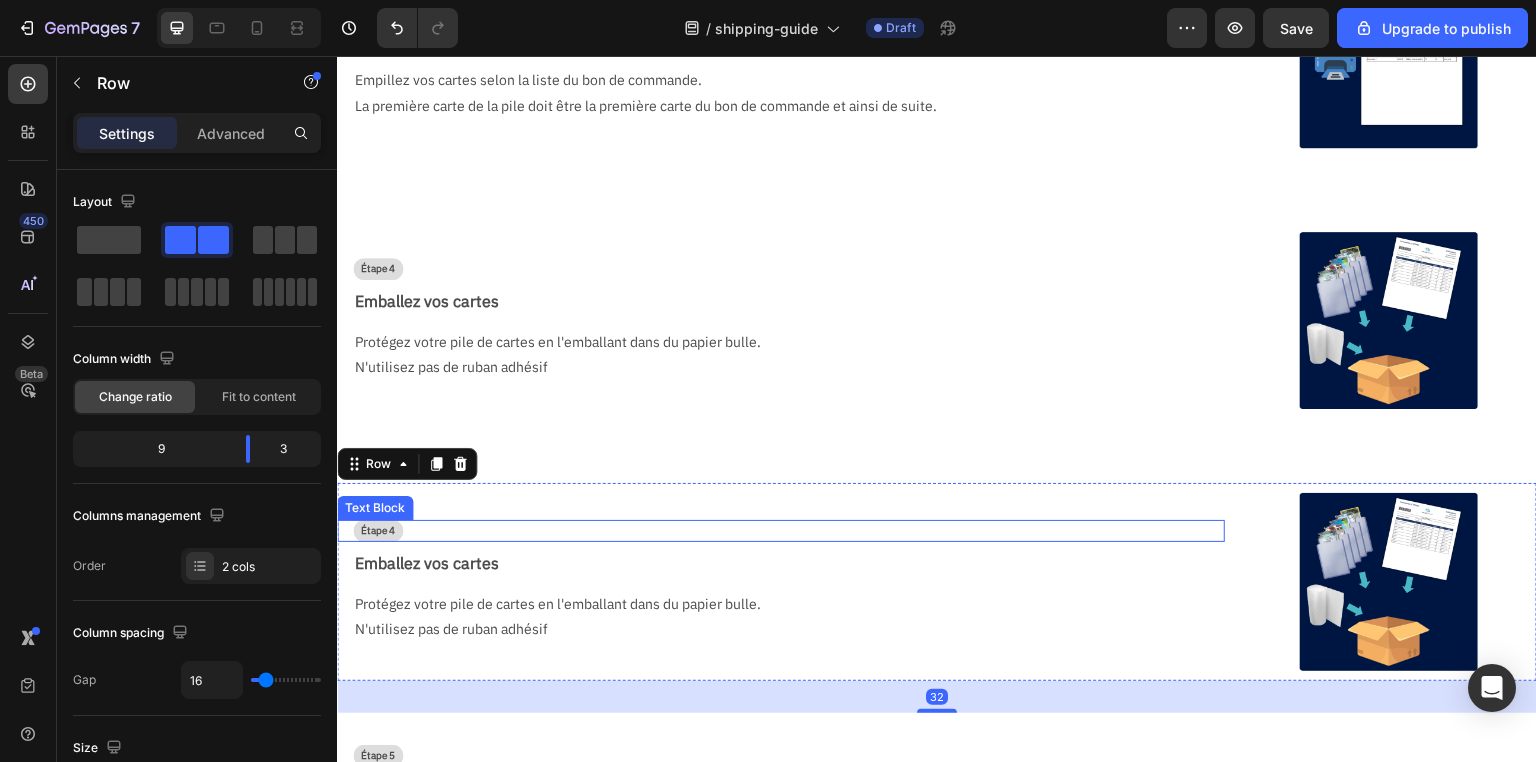 click on "Étape 4" at bounding box center (378, 531) 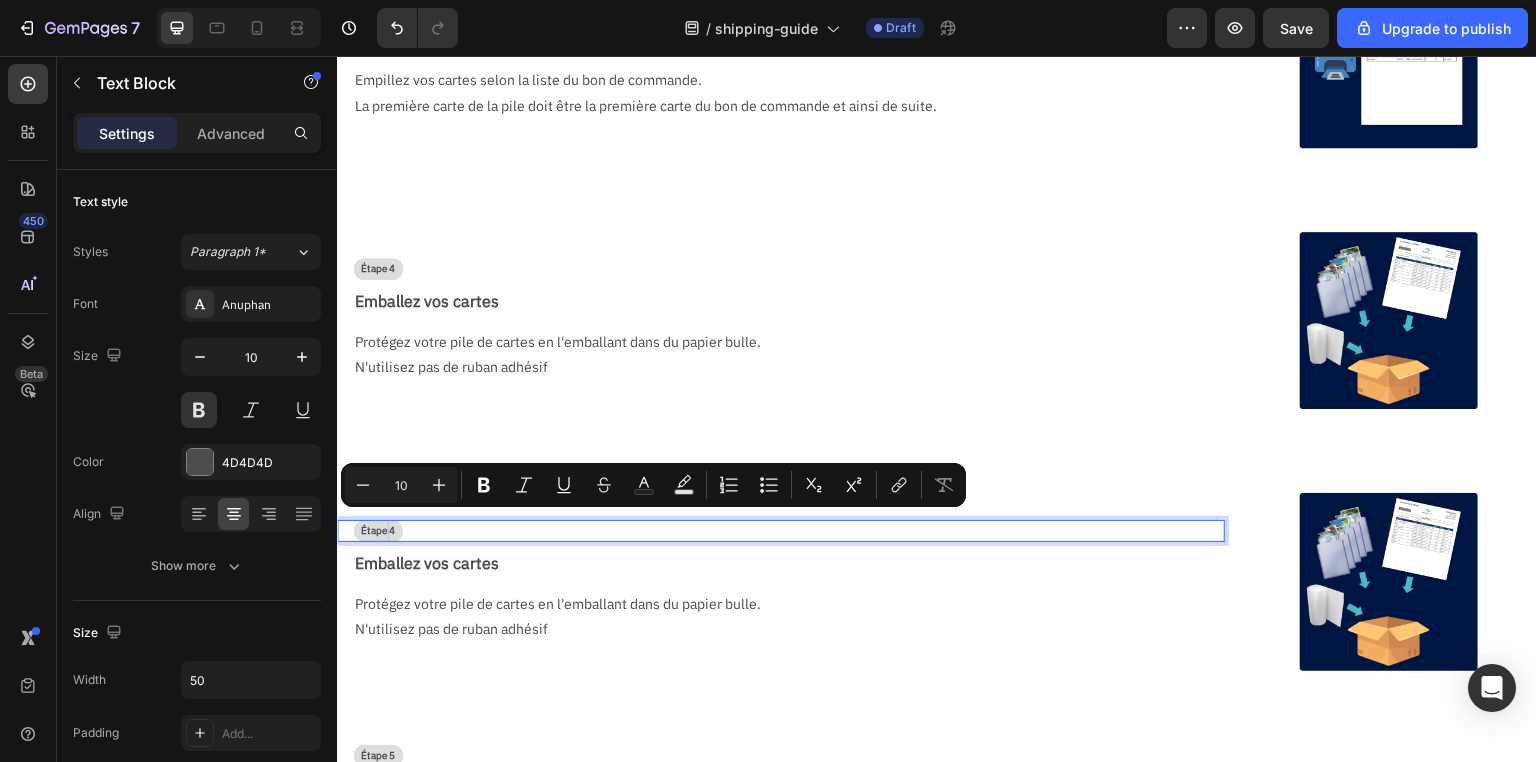 click on "Étape 4" at bounding box center (378, 531) 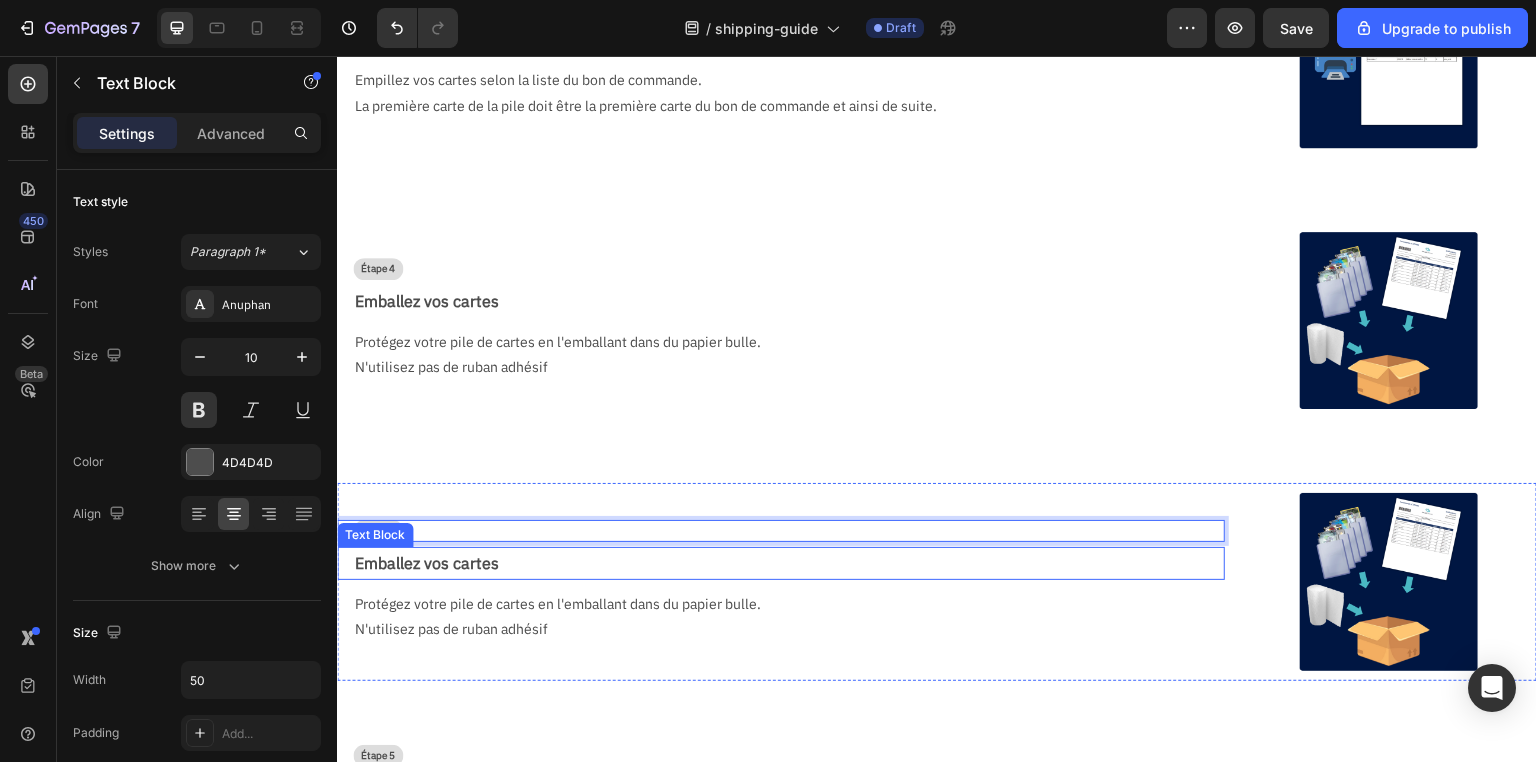 click on "Emballez vos cartes" at bounding box center (789, 563) 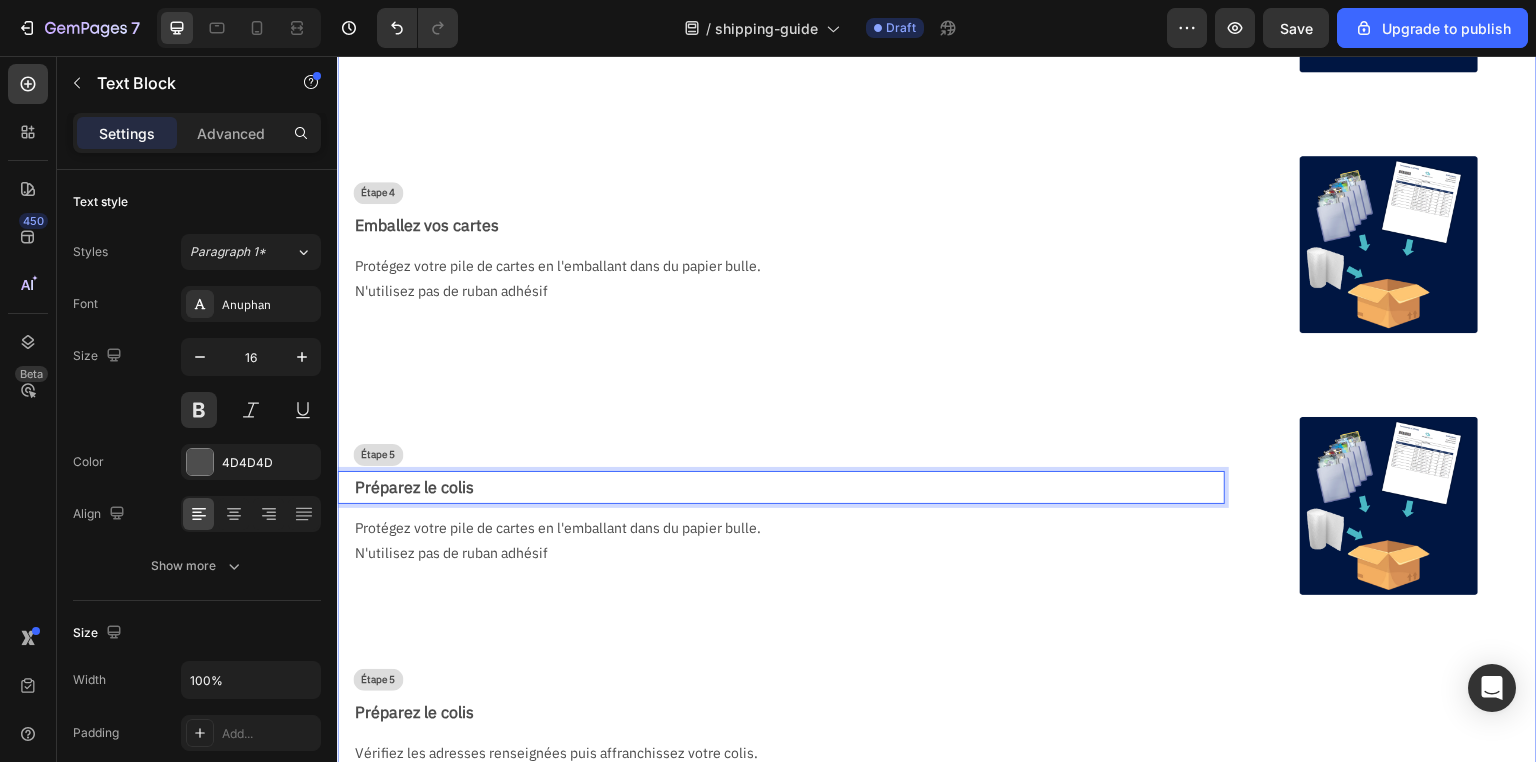 scroll, scrollTop: 916, scrollLeft: 0, axis: vertical 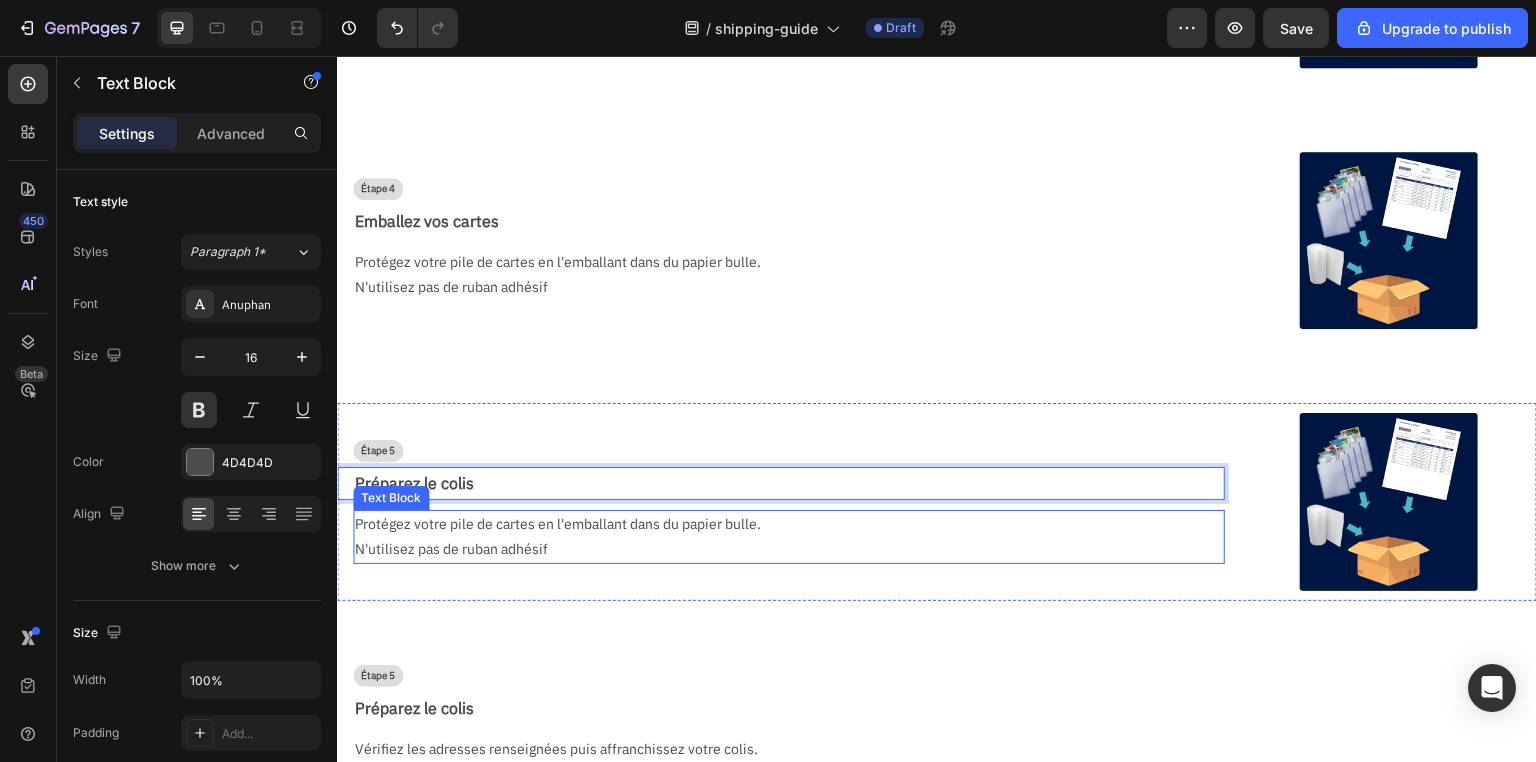 click on "N'utilisez pas de ruban adhésif" at bounding box center (781, 549) 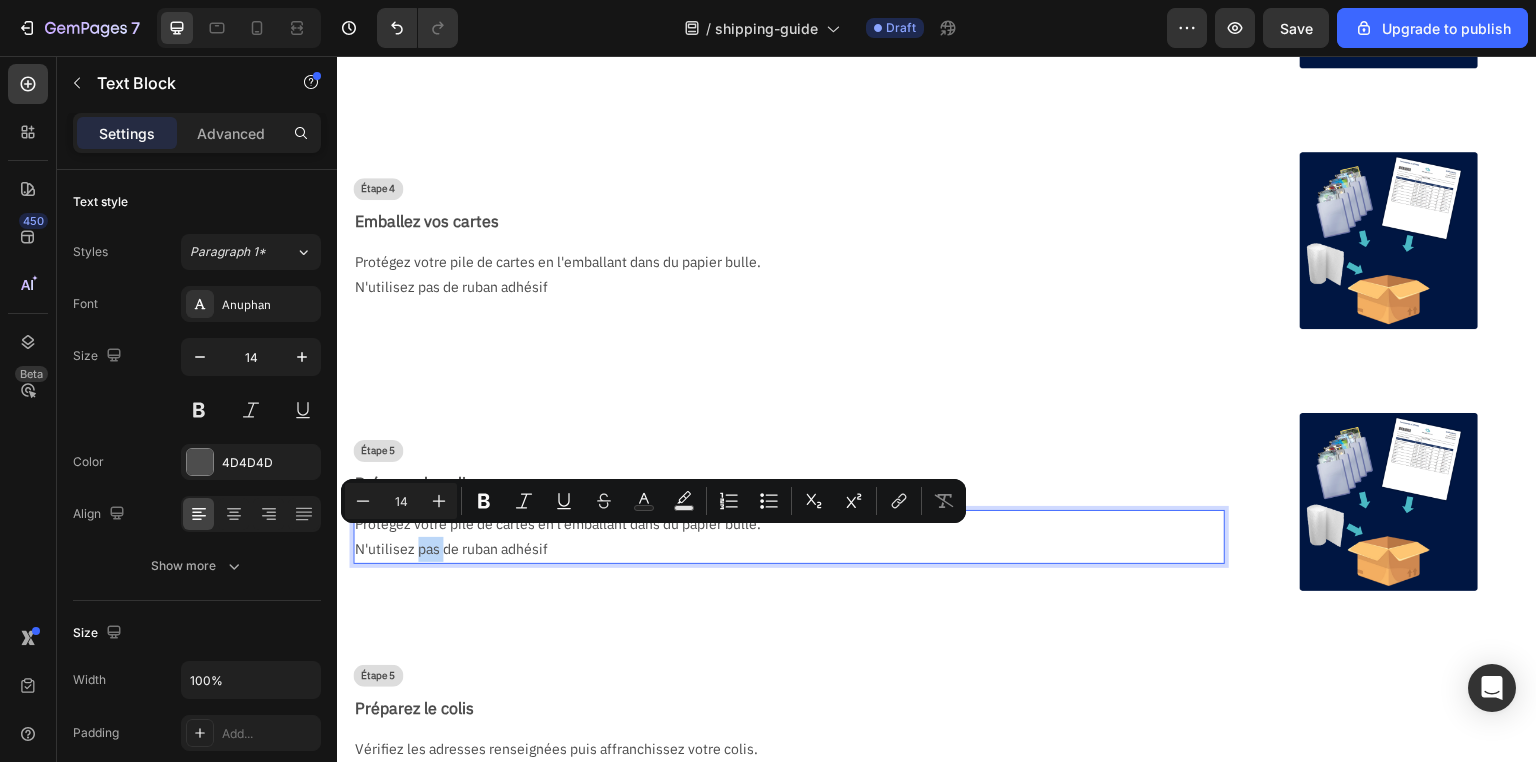 click on "N'utilisez pas de ruban adhésif" at bounding box center (781, 549) 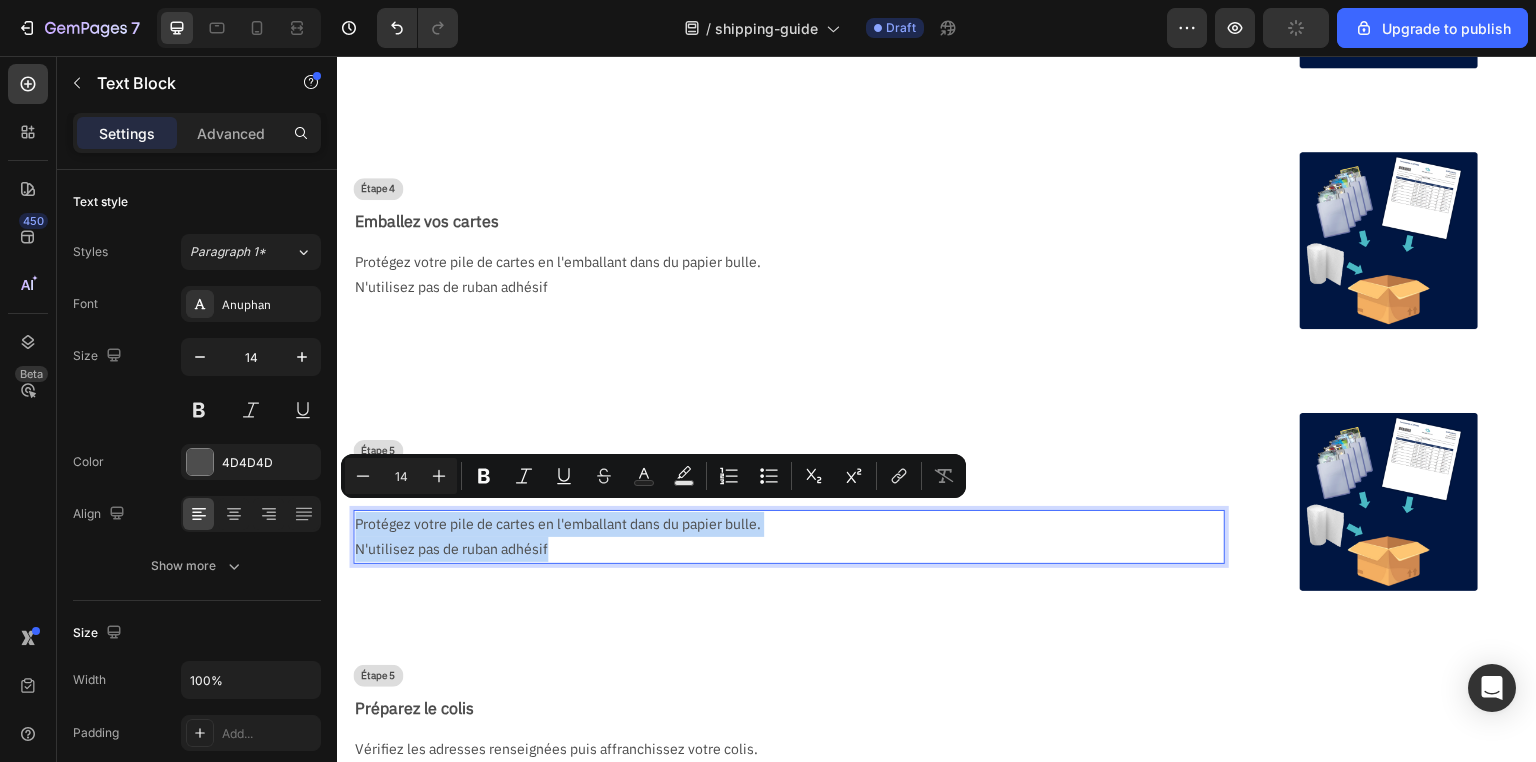 click on "N'utilisez pas de ruban adhésif" at bounding box center [781, 549] 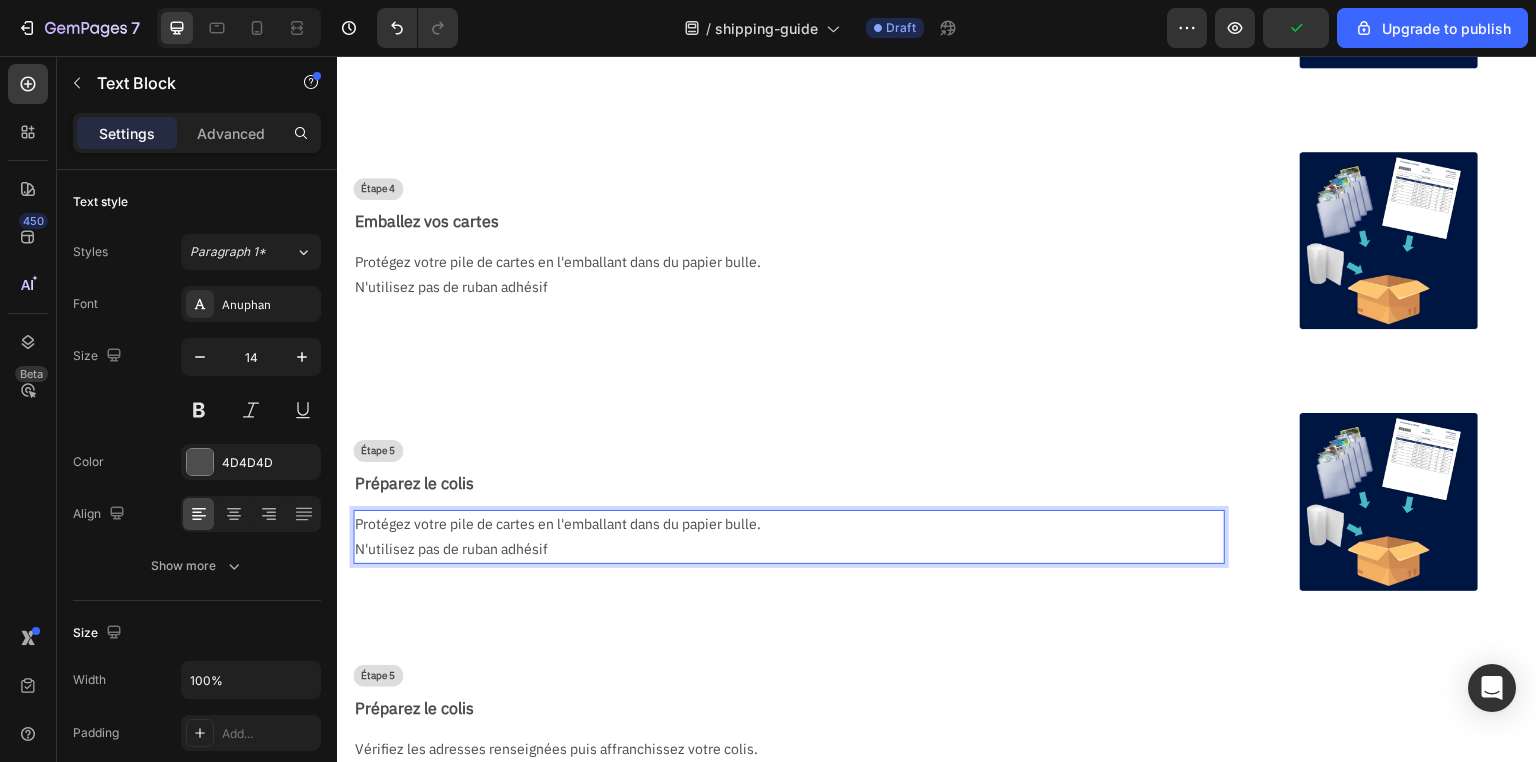 click on "N'utilisez pas de ruban adhésif" at bounding box center (781, 549) 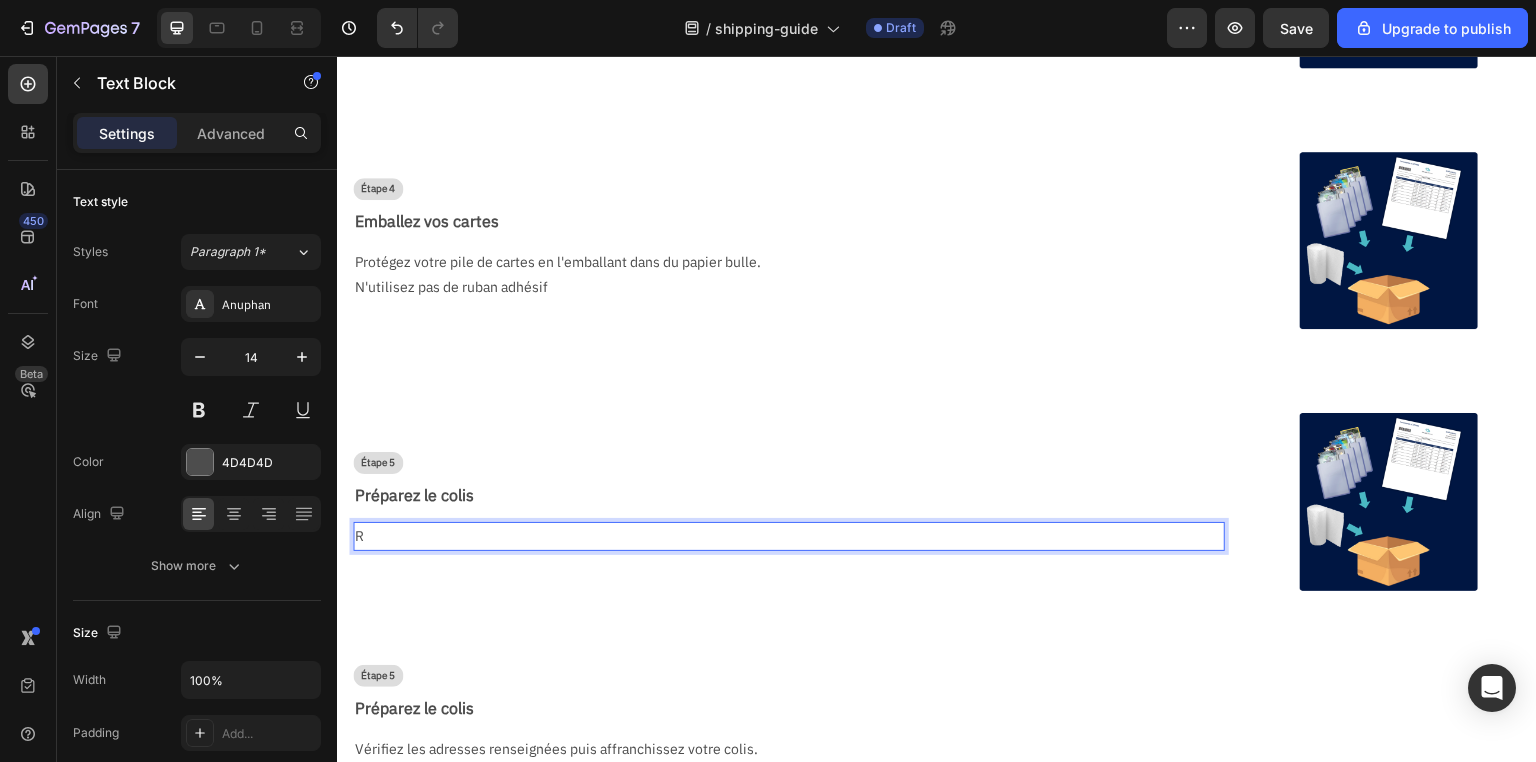 scroll, scrollTop: 928, scrollLeft: 0, axis: vertical 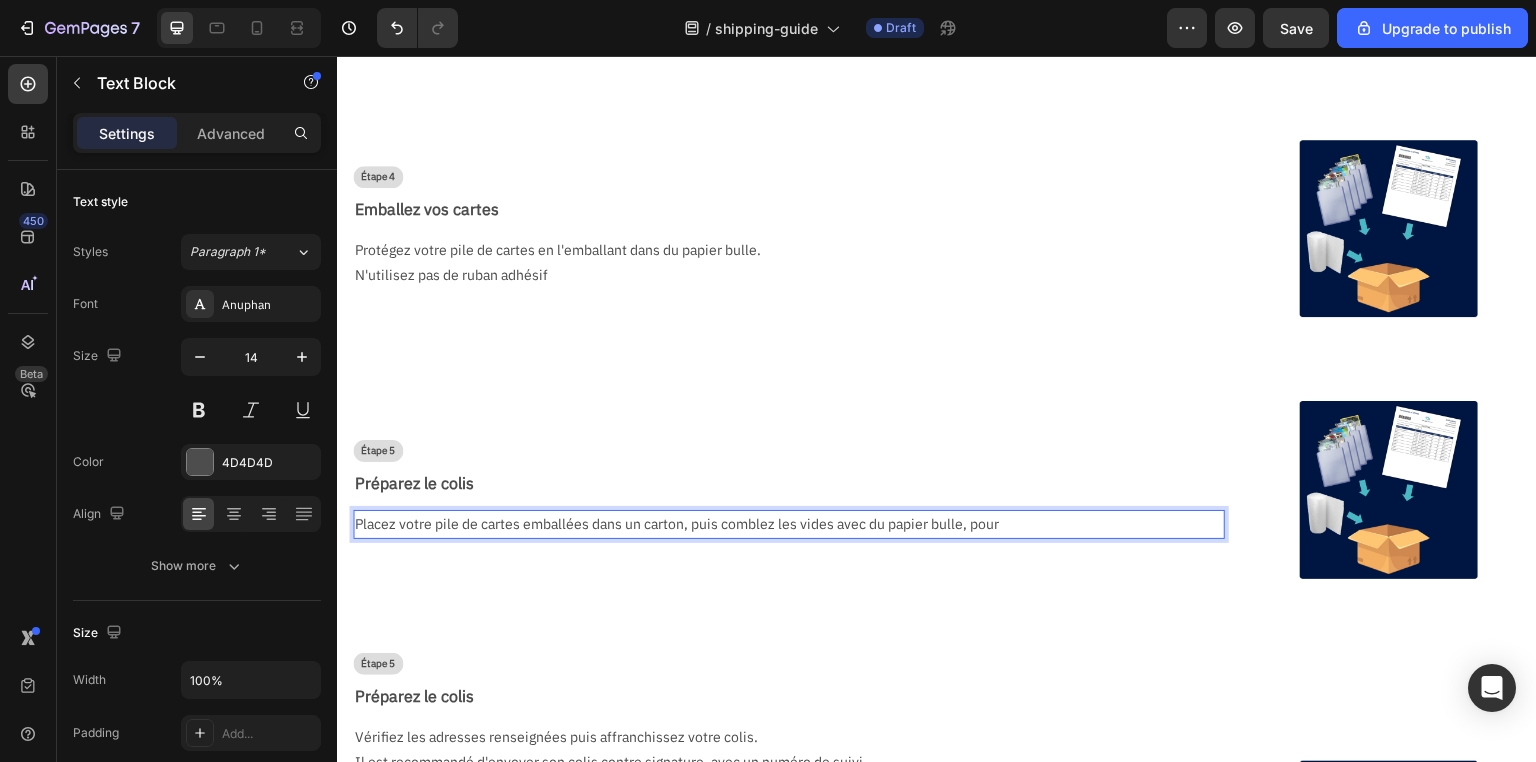 drag, startPoint x: 1010, startPoint y: 521, endPoint x: 693, endPoint y: 527, distance: 317.05676 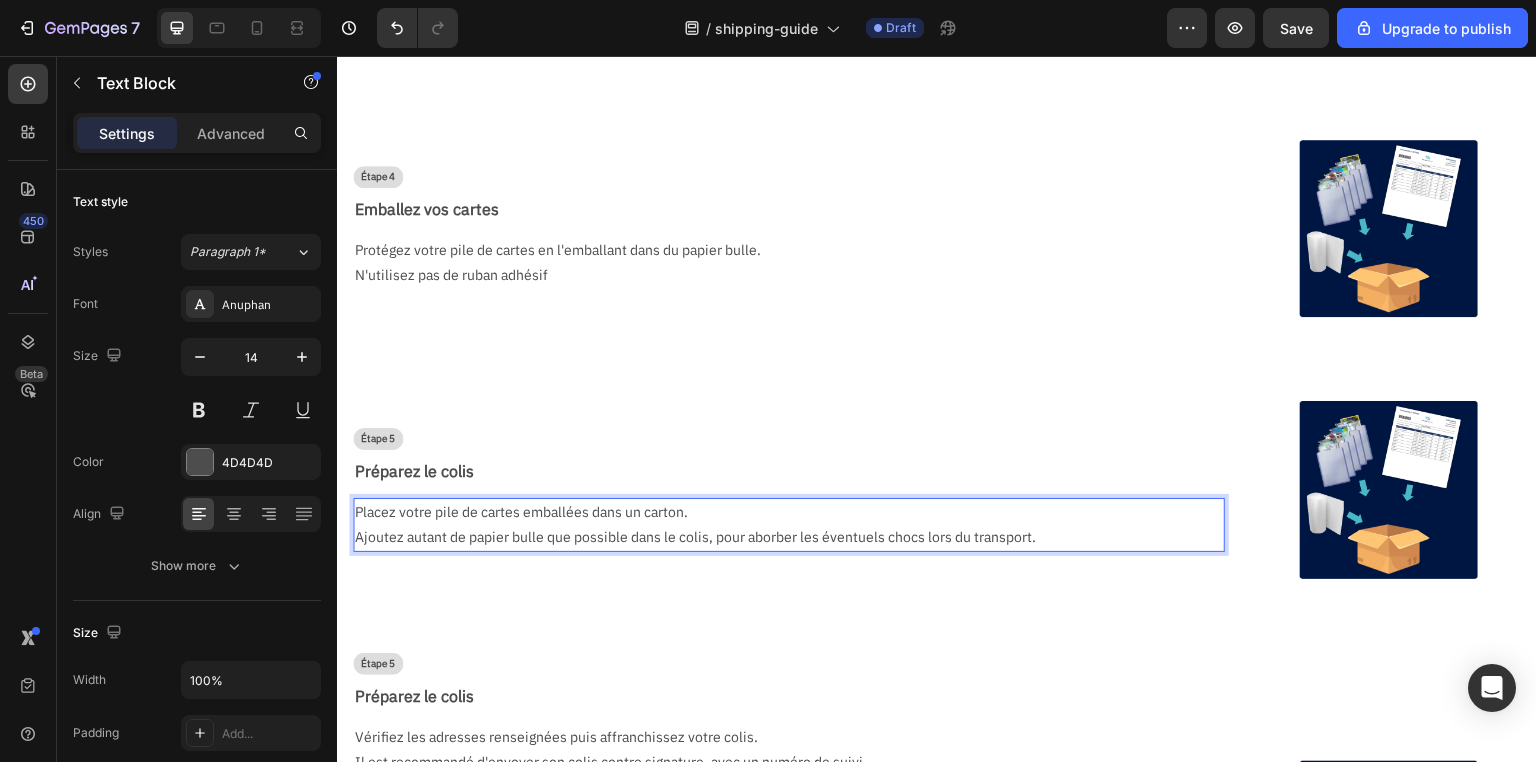 click on "Ajoutez autant de papier bulle que possible dans le colis, pour aborber les éventuels chocs lors du transport." at bounding box center [781, 537] 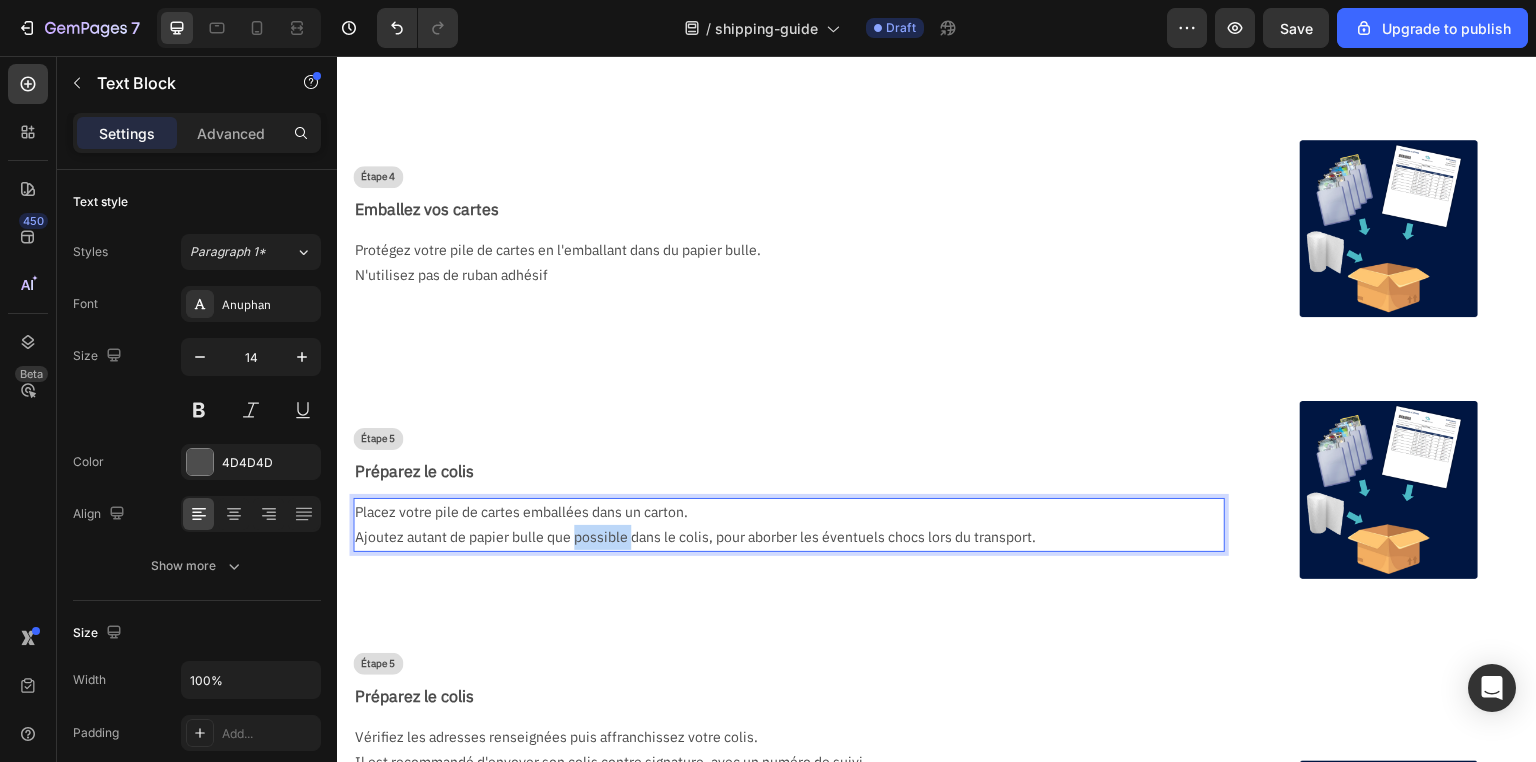 click on "Ajoutez autant de papier bulle que possible dans le colis, pour aborber les éventuels chocs lors du transport." at bounding box center (781, 537) 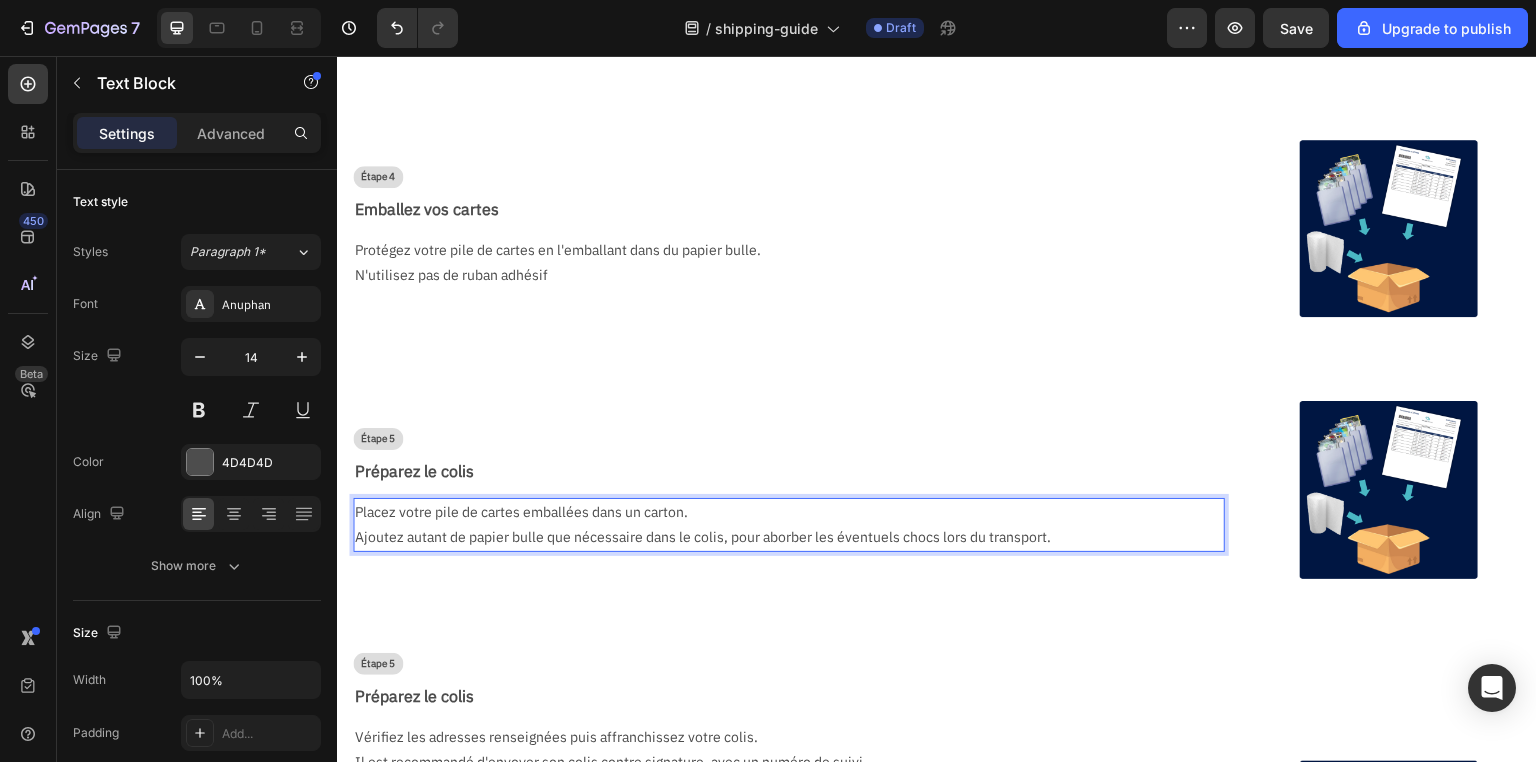 click on "Ajoutez autant de papier bulle que nécessaire dans le colis, pour aborber les éventuels chocs lors du transport." at bounding box center [781, 537] 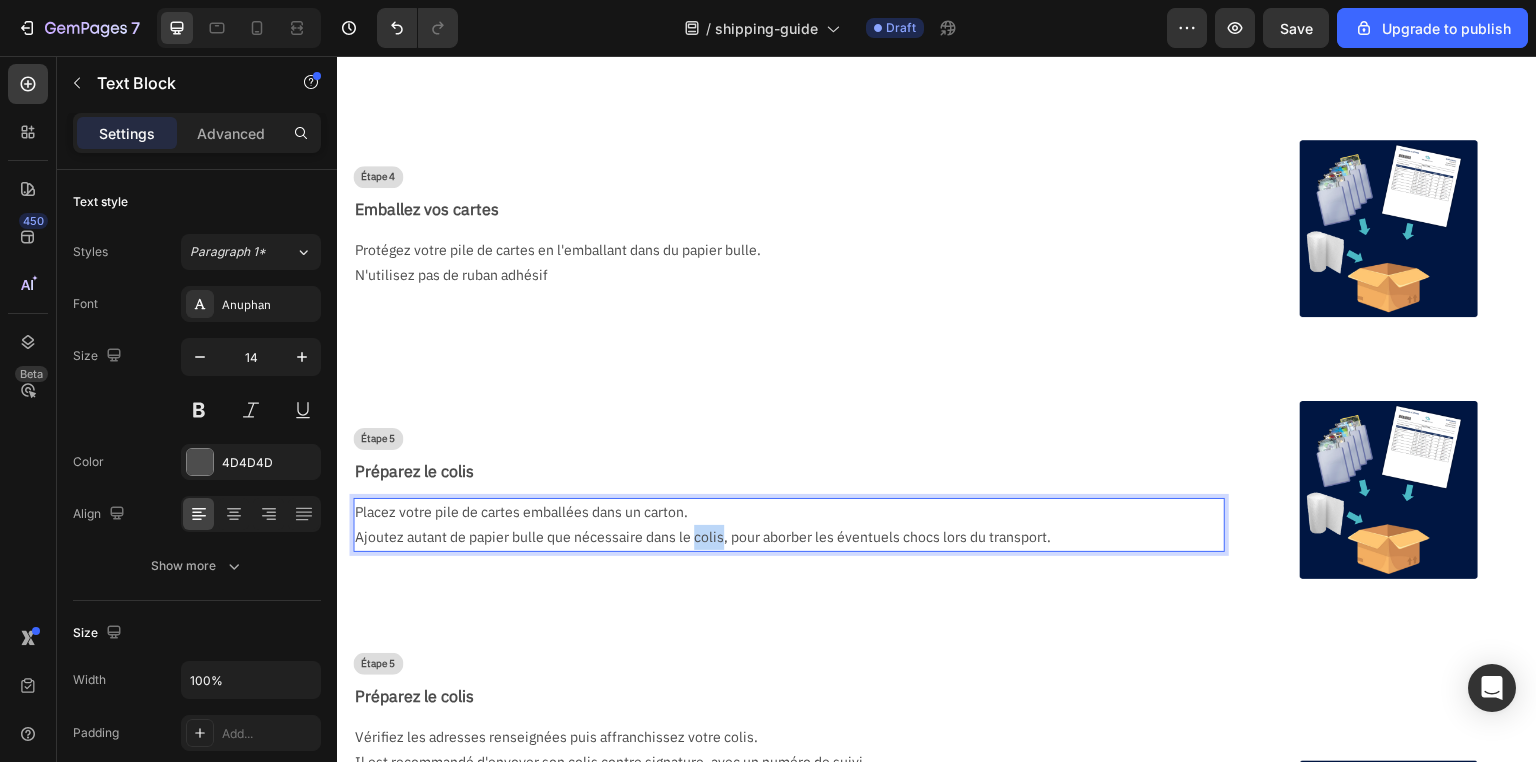 click on "Ajoutez autant de papier bulle que nécessaire dans le colis, pour aborber les éventuels chocs lors du transport." at bounding box center (781, 537) 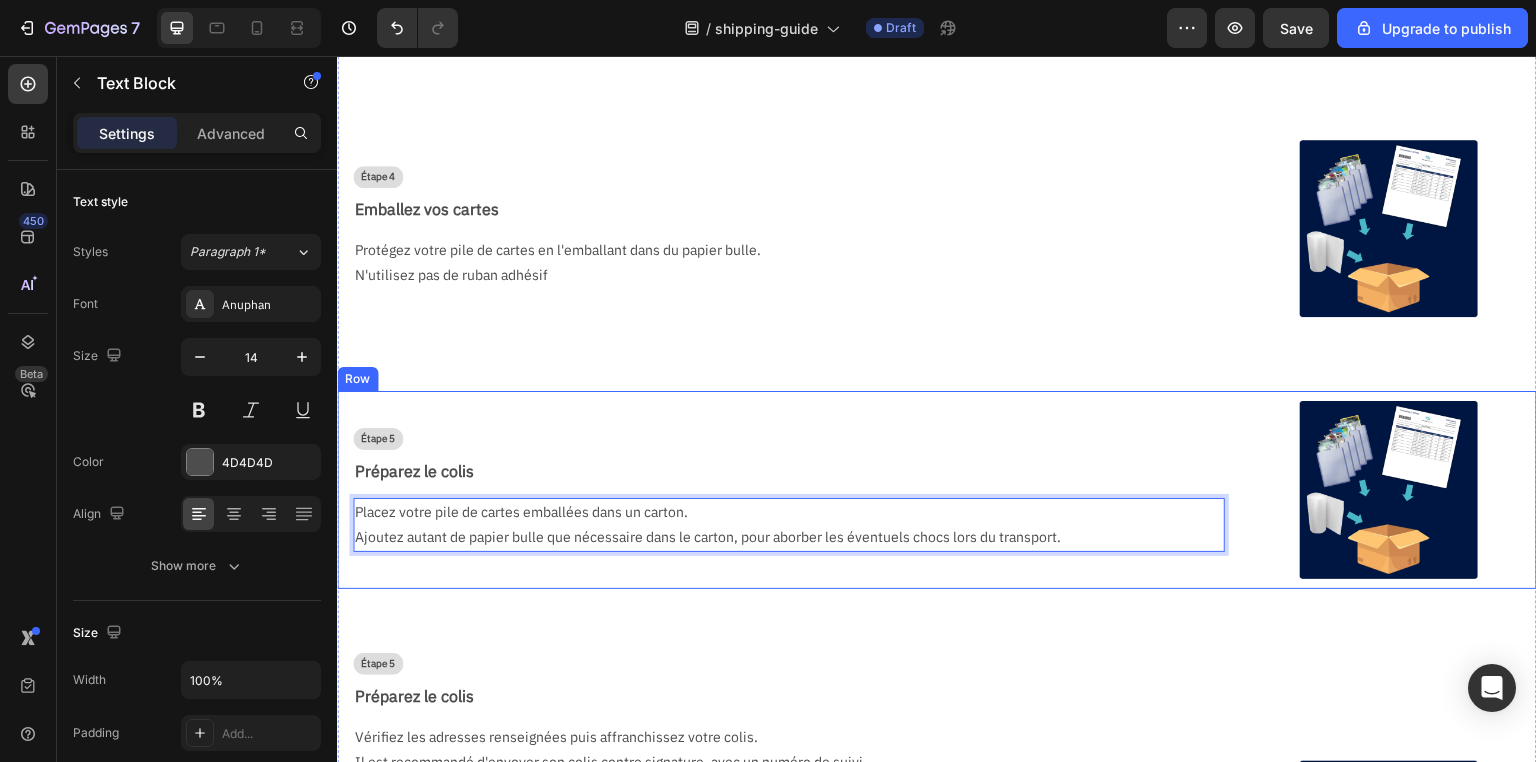 click on "Étape 5 Text Block Préparez le colis Text Block Placez votre pile de cartes emballées dans un carton. Ajoutez autant de papier bulle que nécessaire dans le carton, pour aborber les éventuels chocs lors du transport. Text Block   0" at bounding box center (781, 490) 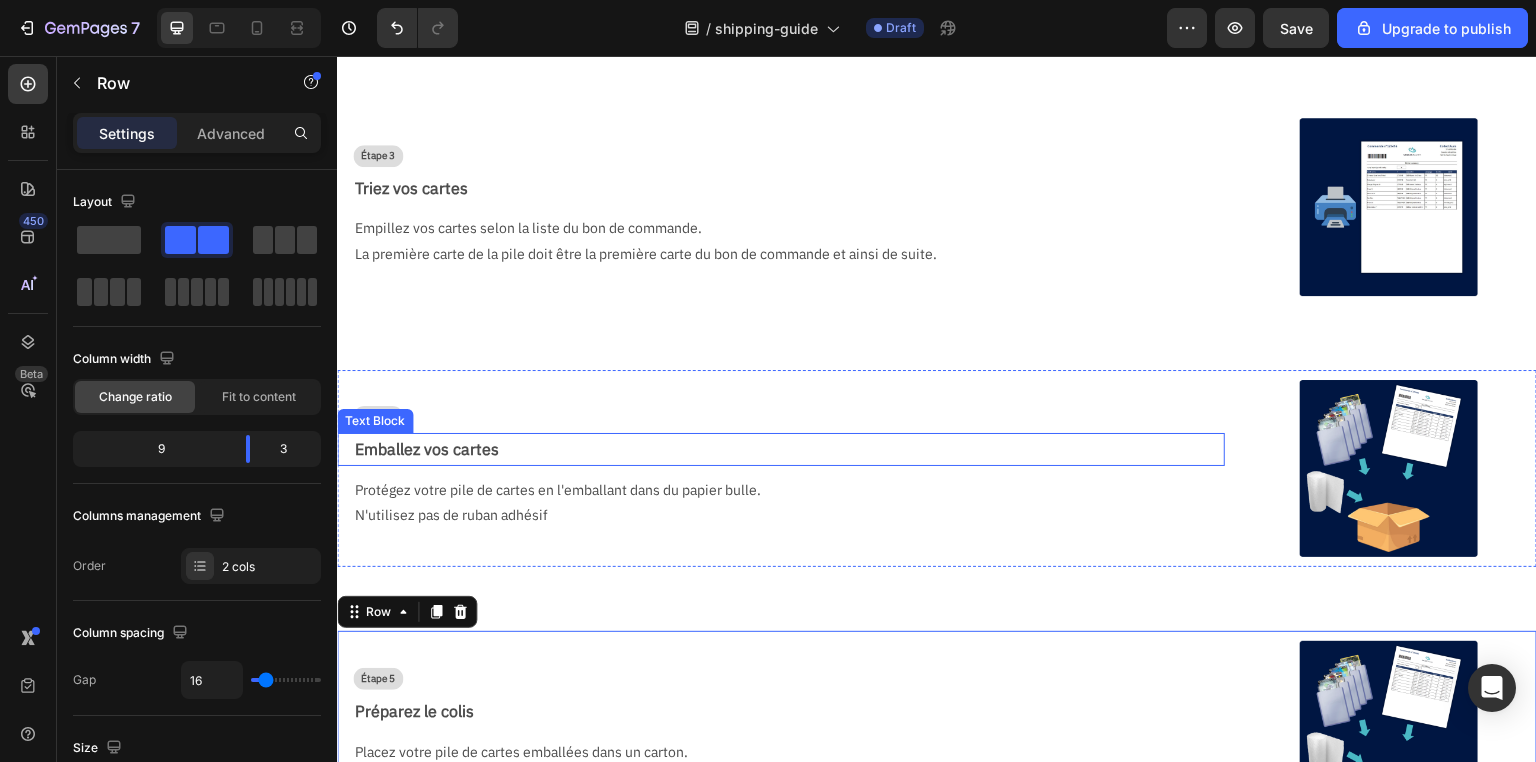 scroll, scrollTop: 1088, scrollLeft: 0, axis: vertical 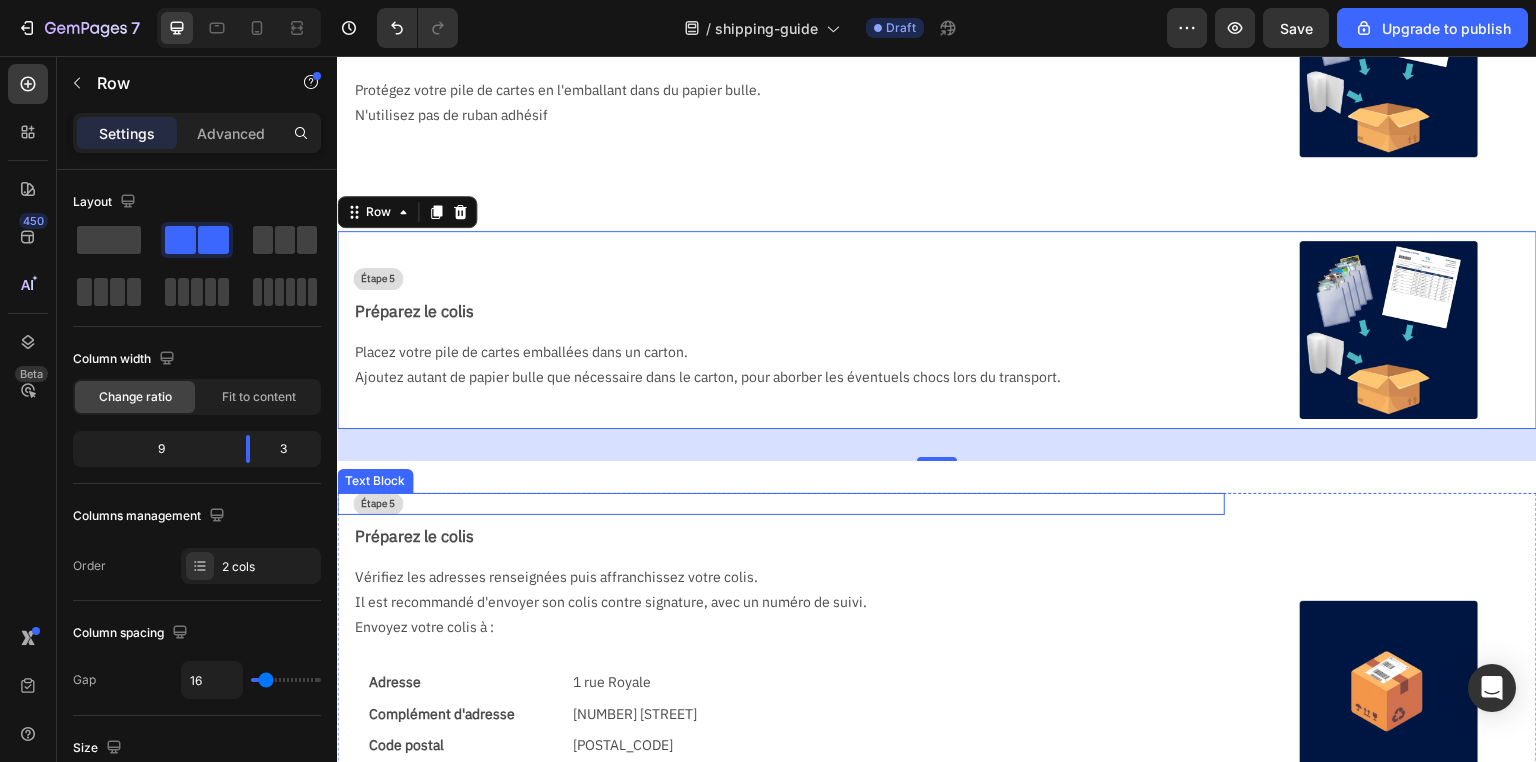 click on "Étape 5" at bounding box center [378, 504] 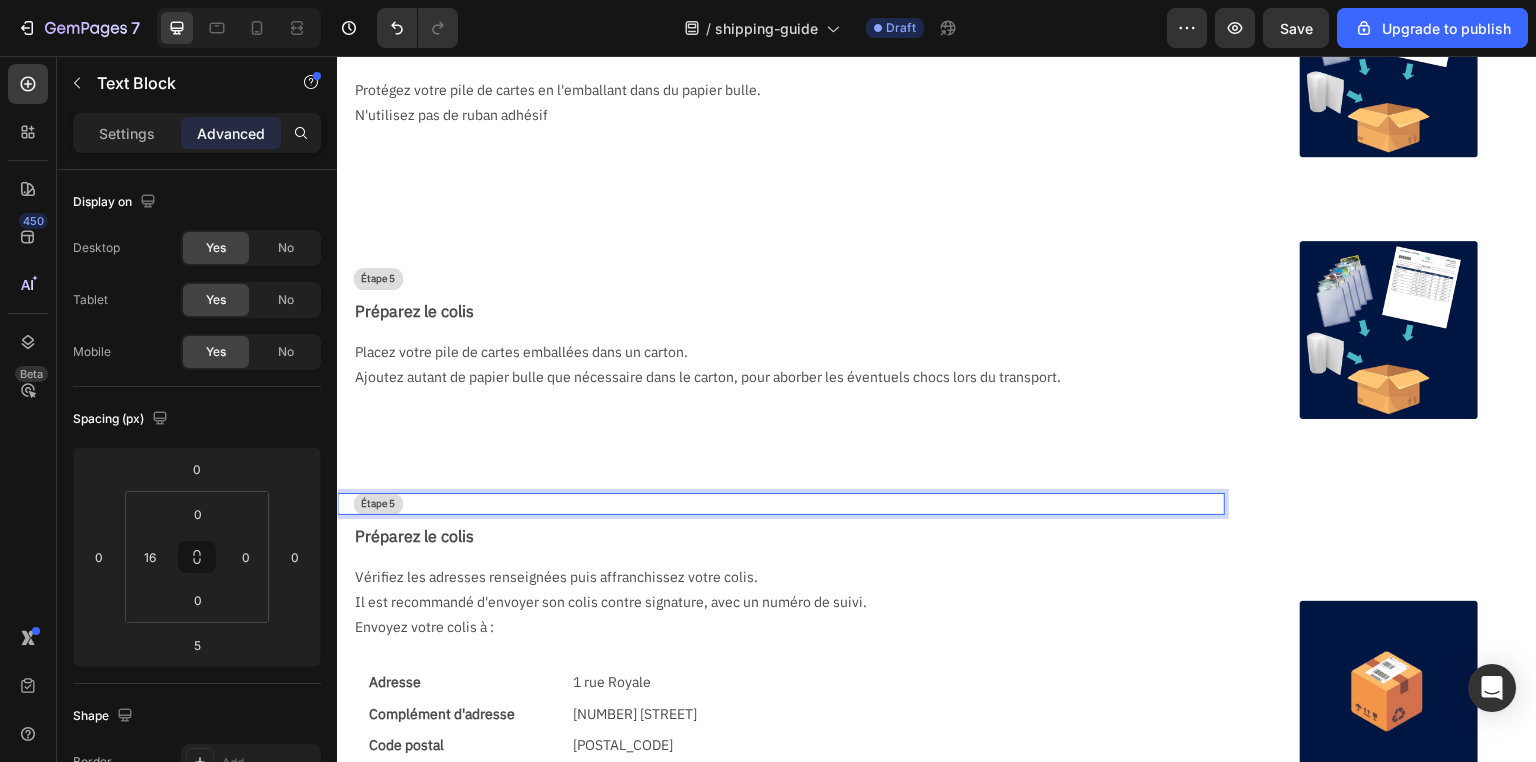 click on "Étape 5" at bounding box center (378, 504) 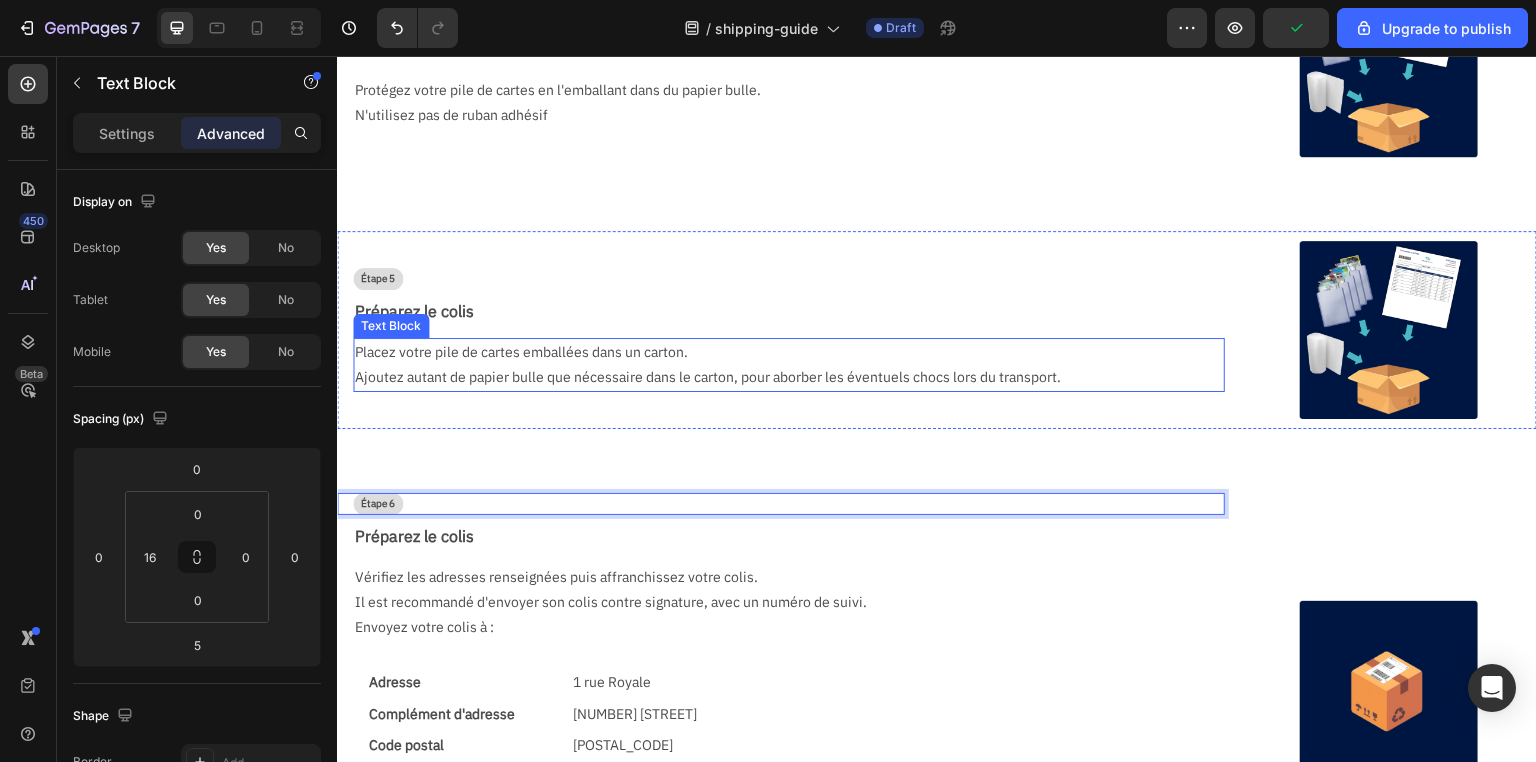 click on "Ajoutez autant de papier bulle que nécessaire dans le carton, pour aborber les éventuels chocs lors du transport." at bounding box center (781, 377) 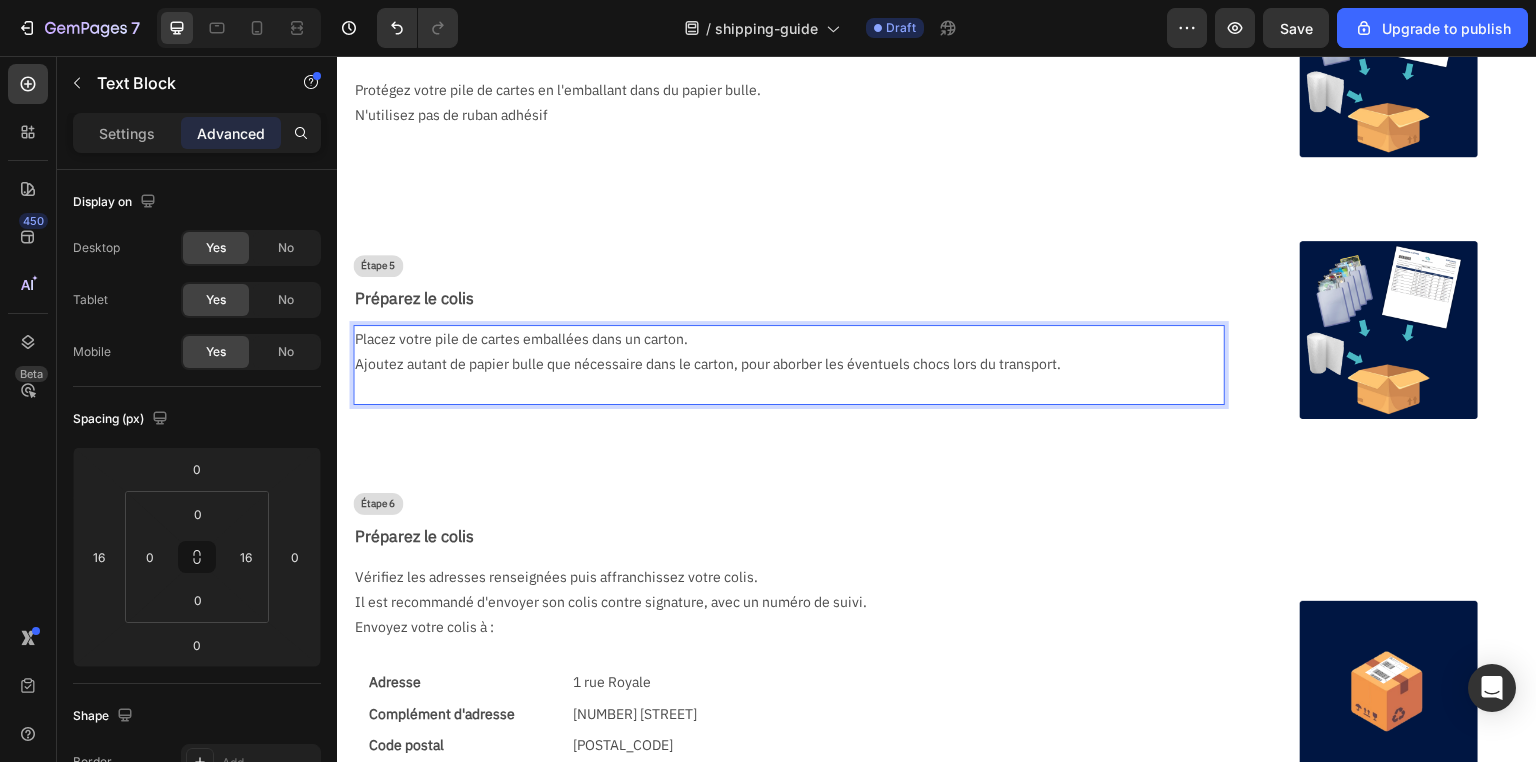 scroll, scrollTop: 1076, scrollLeft: 0, axis: vertical 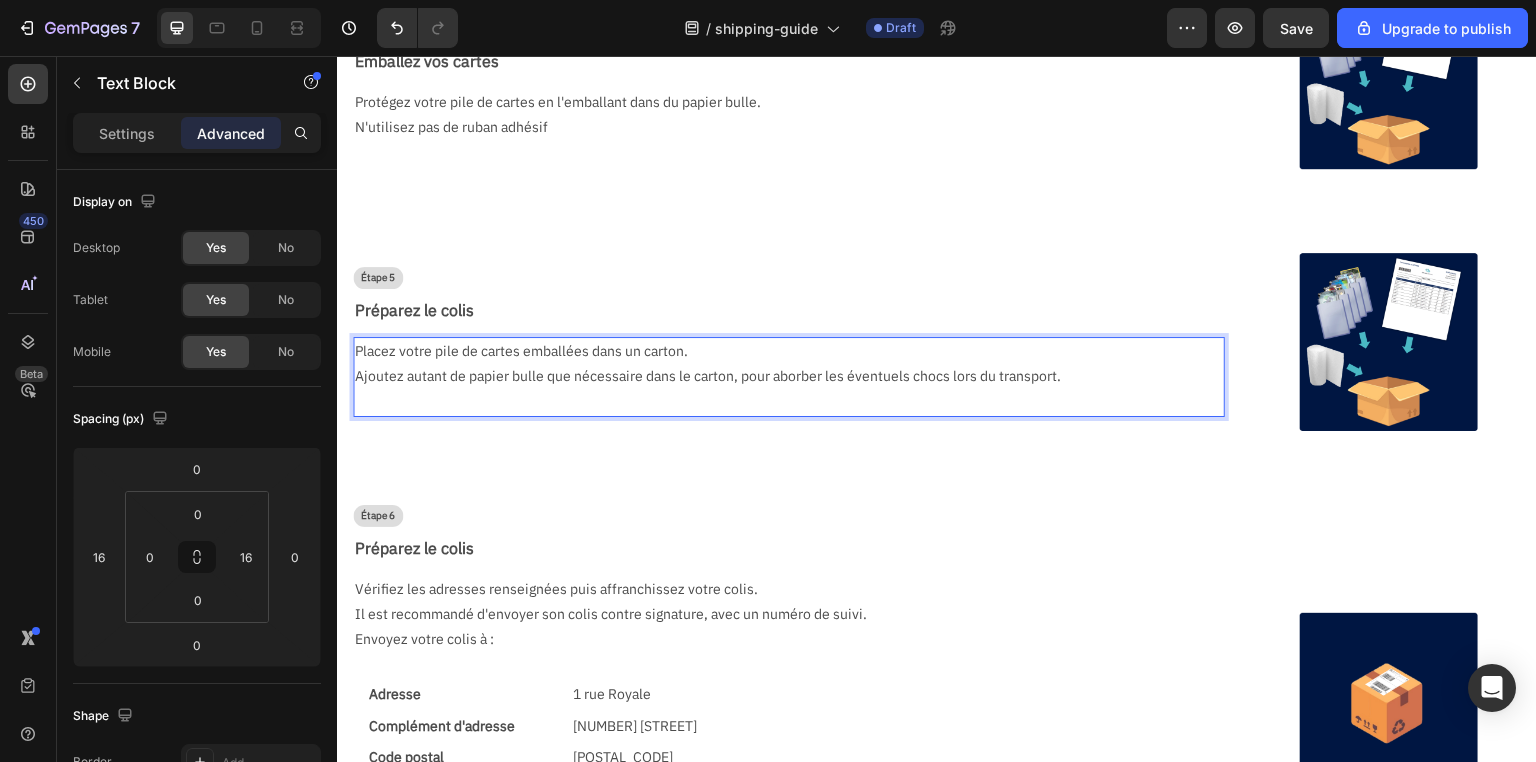 click on "Placez votre pile de cartes emballées dans un carton." at bounding box center [781, 351] 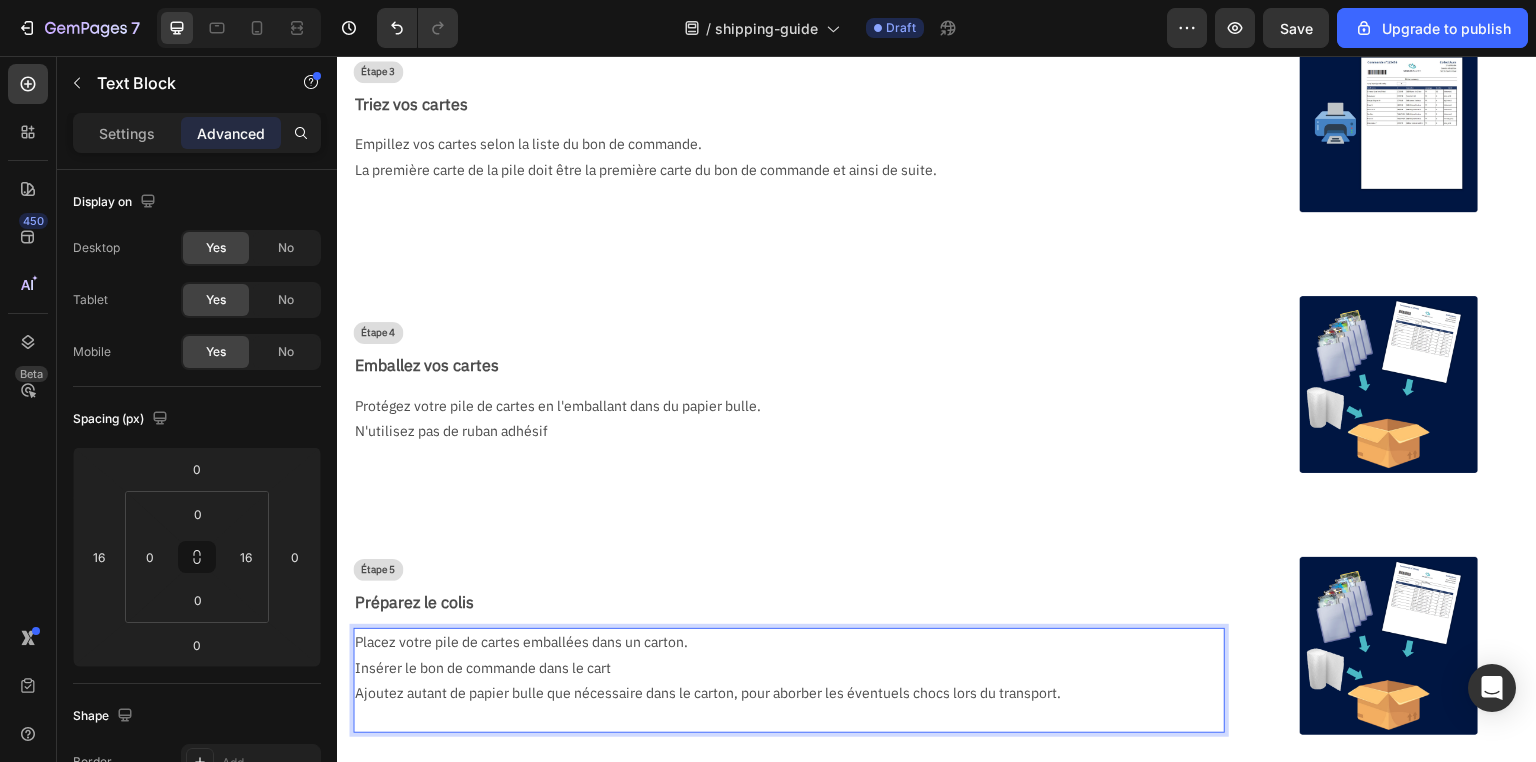 scroll, scrollTop: 823, scrollLeft: 0, axis: vertical 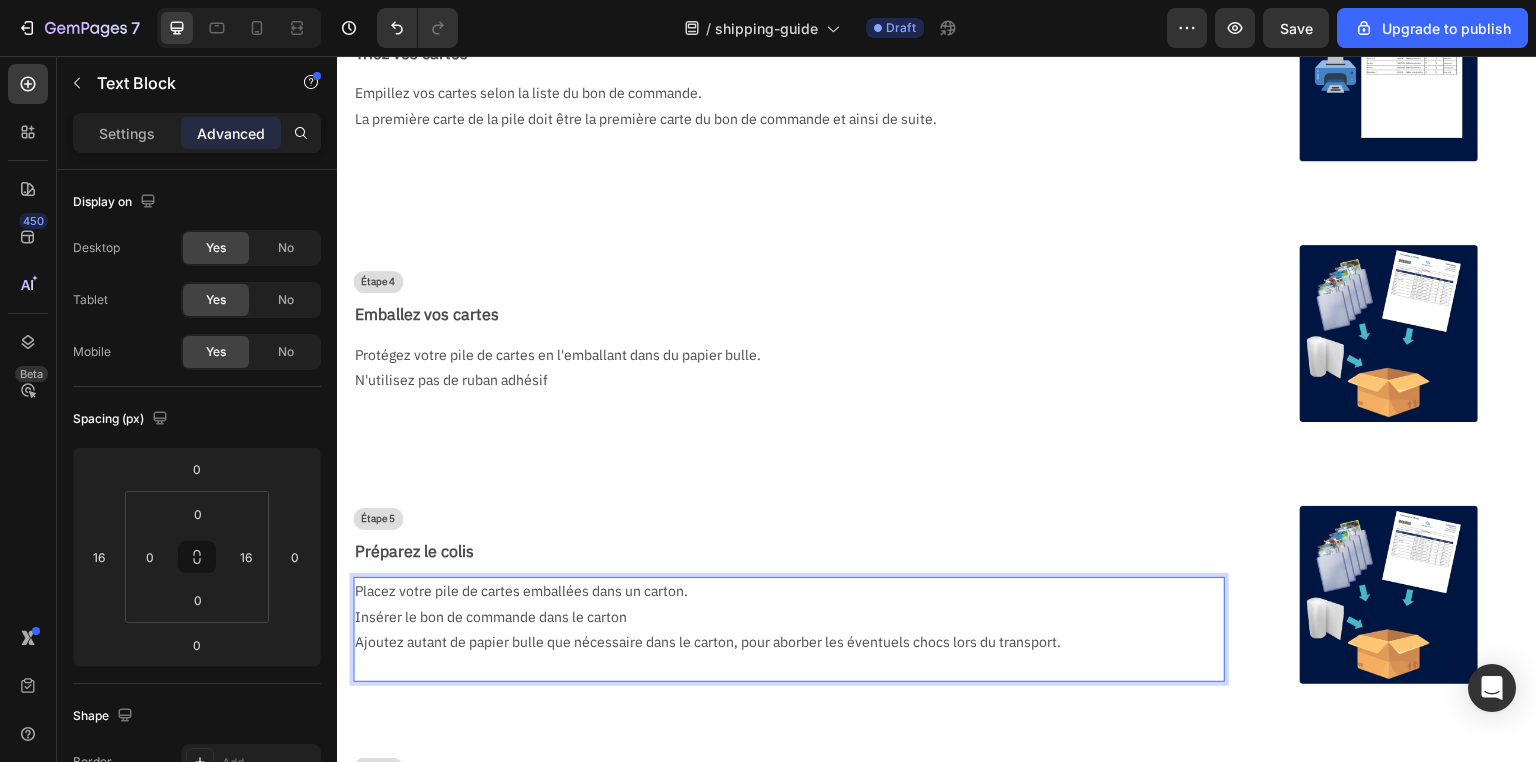 click on "Placez votre pile de cartes emballées dans un carton." at bounding box center [781, 591] 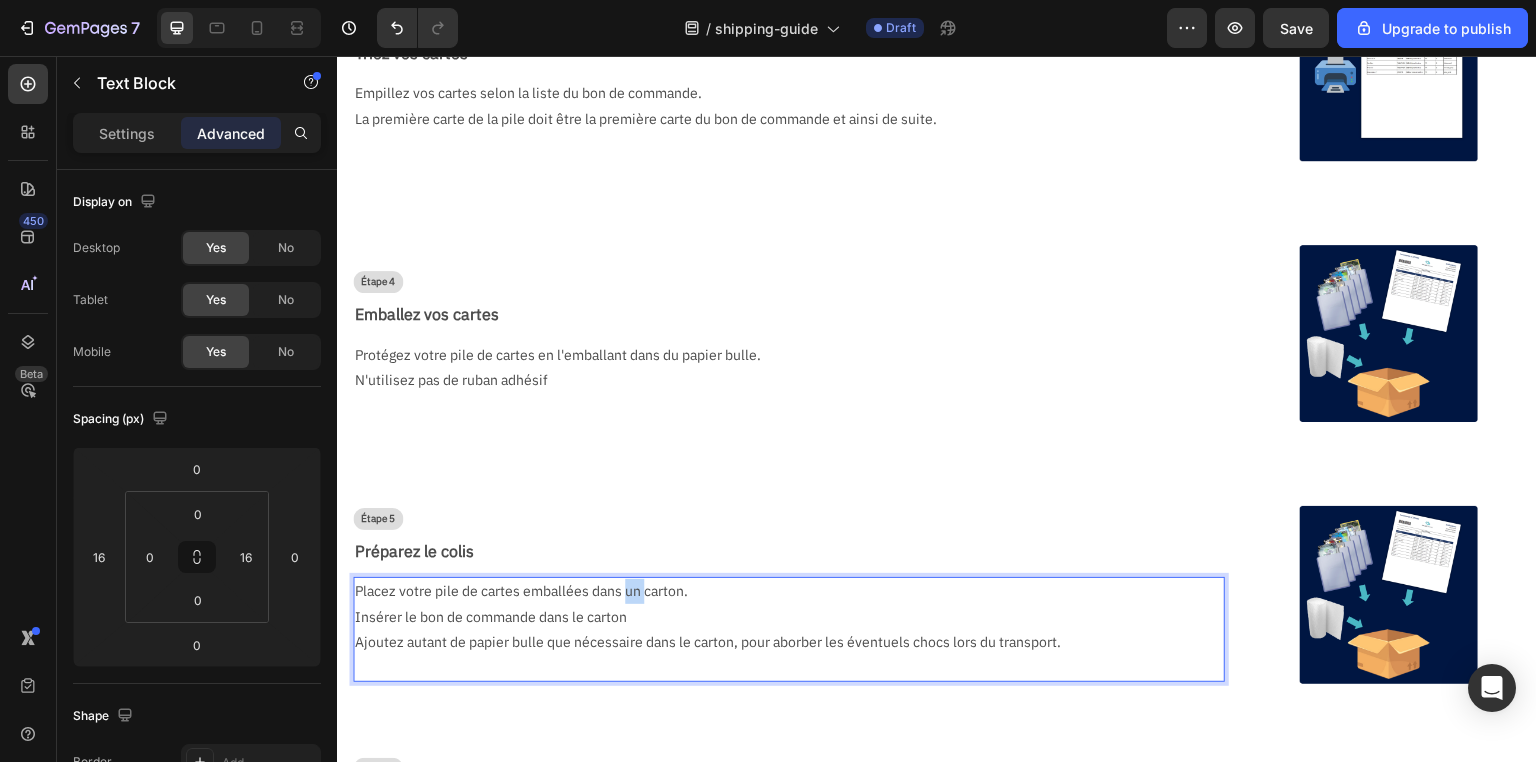 click on "Placez votre pile de cartes emballées dans un carton." at bounding box center (781, 591) 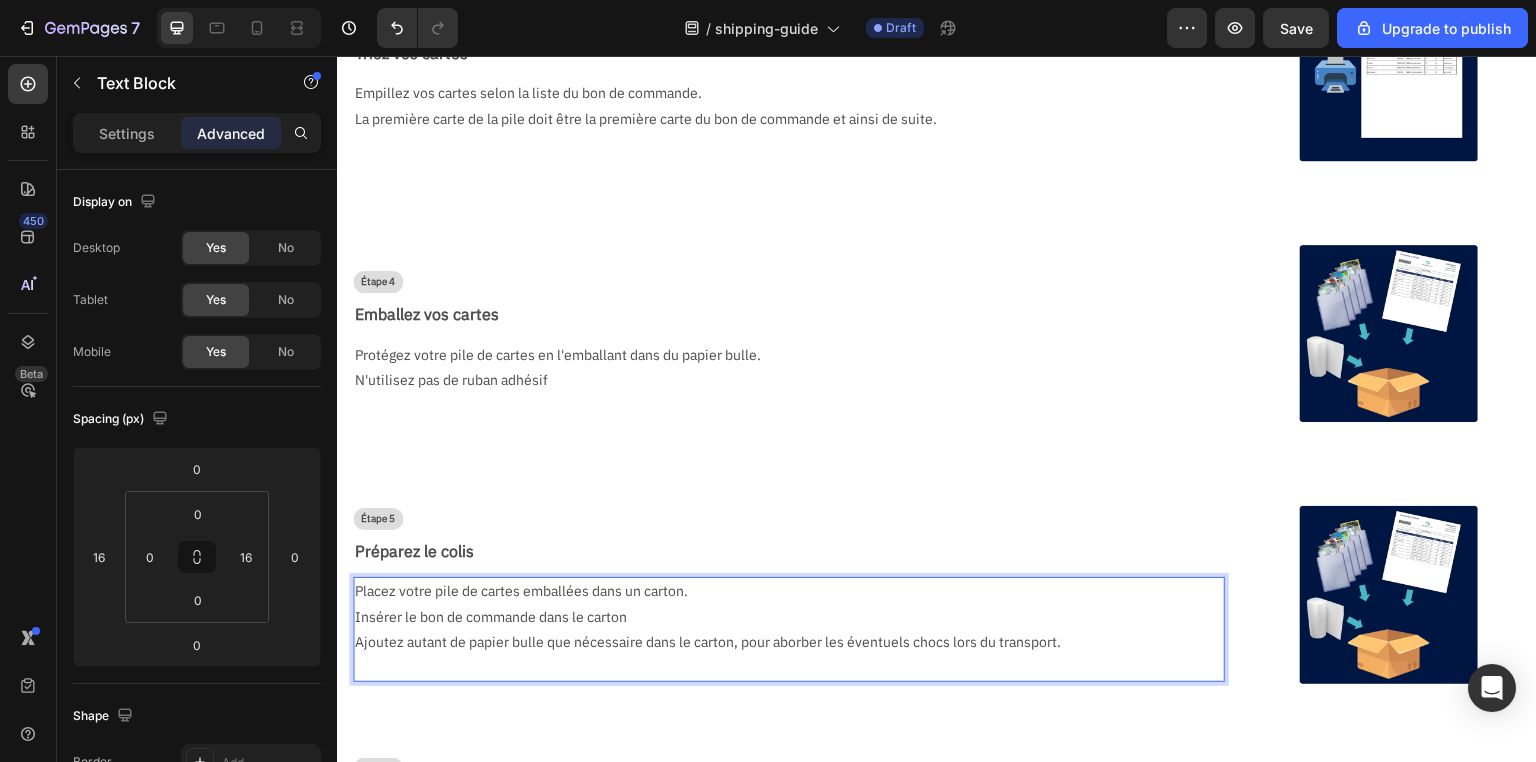 click on "Insérer le bon de commande dans le carton" at bounding box center (781, 617) 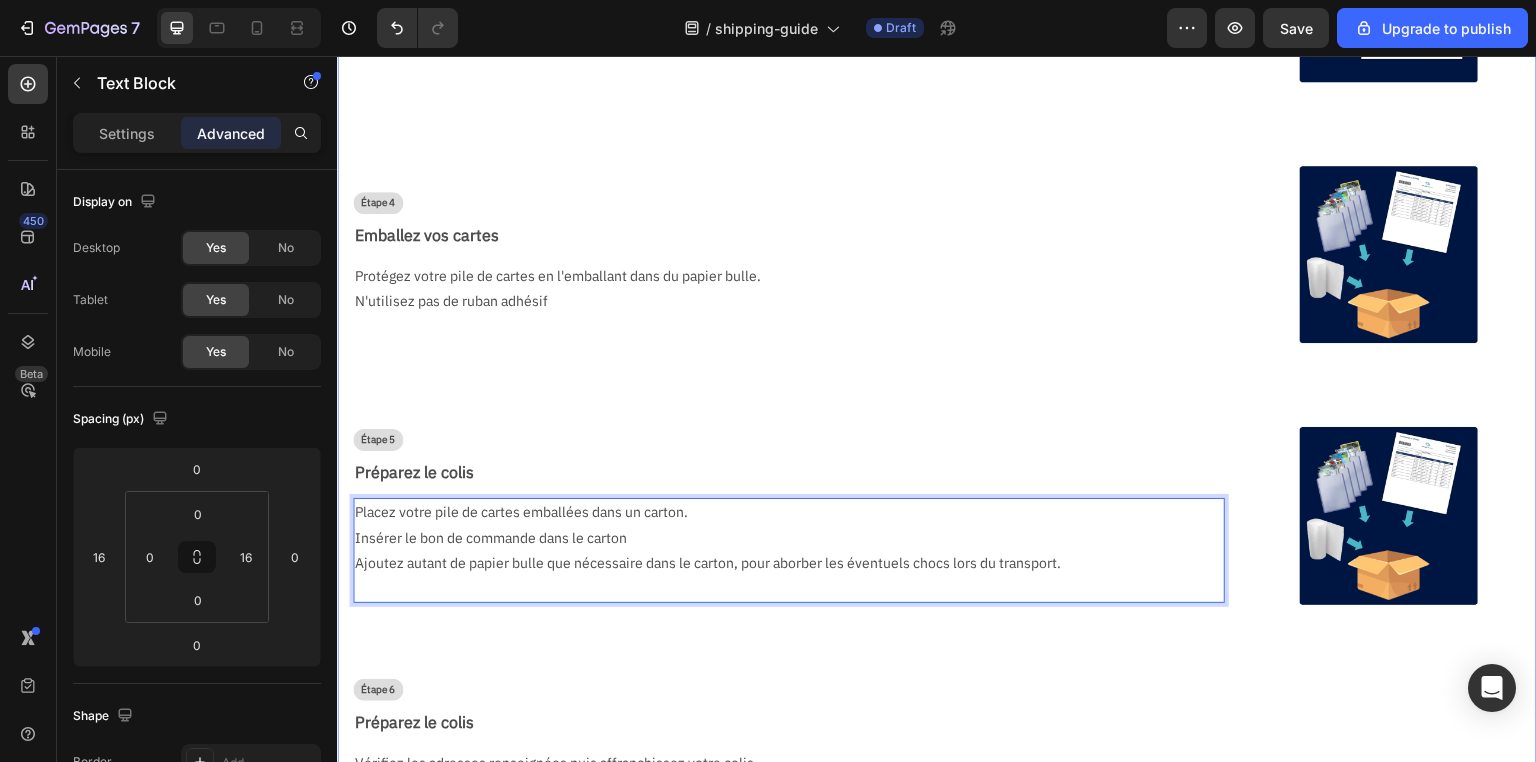 scroll, scrollTop: 903, scrollLeft: 0, axis: vertical 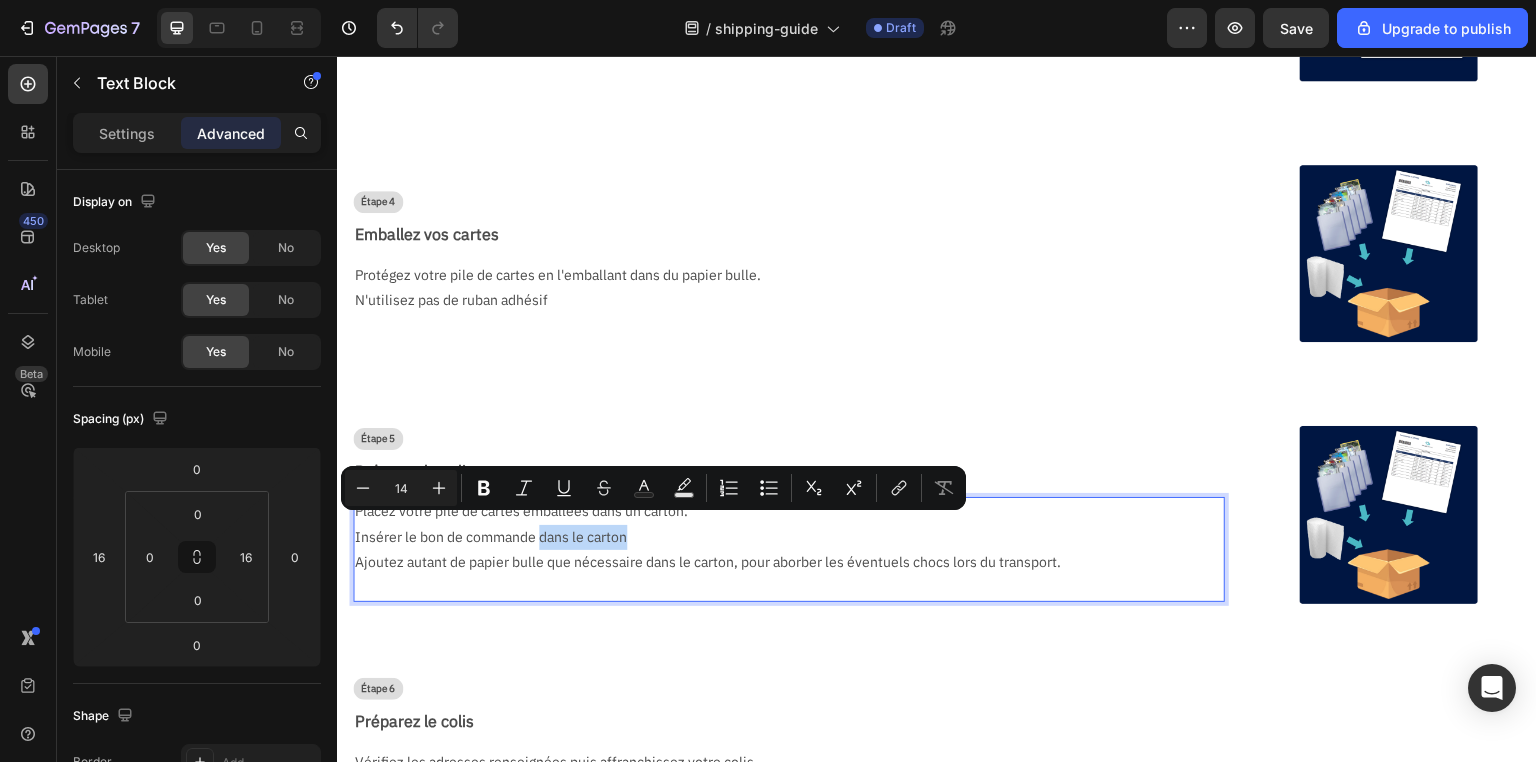 drag, startPoint x: 539, startPoint y: 529, endPoint x: 629, endPoint y: 527, distance: 90.02222 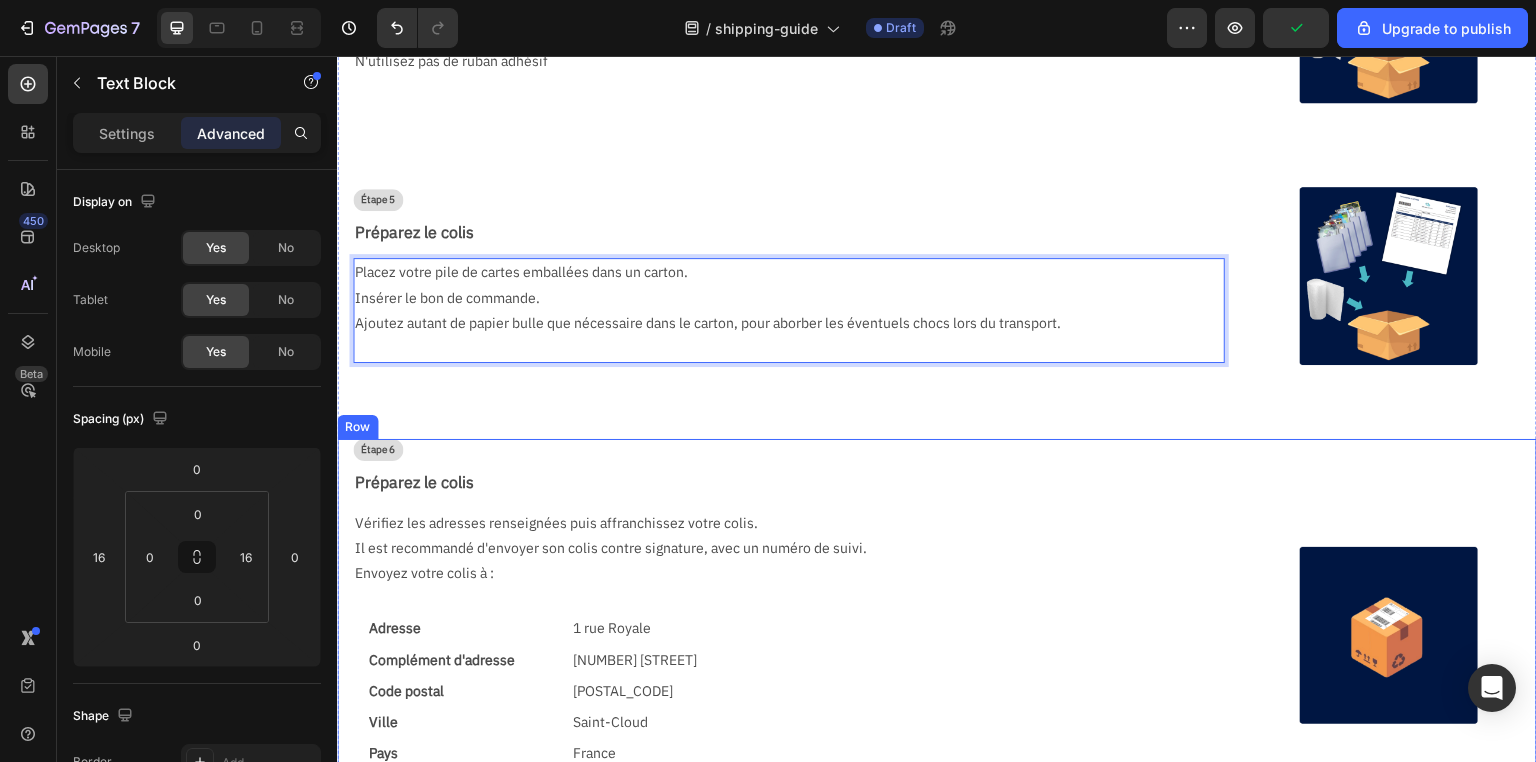 scroll, scrollTop: 1143, scrollLeft: 0, axis: vertical 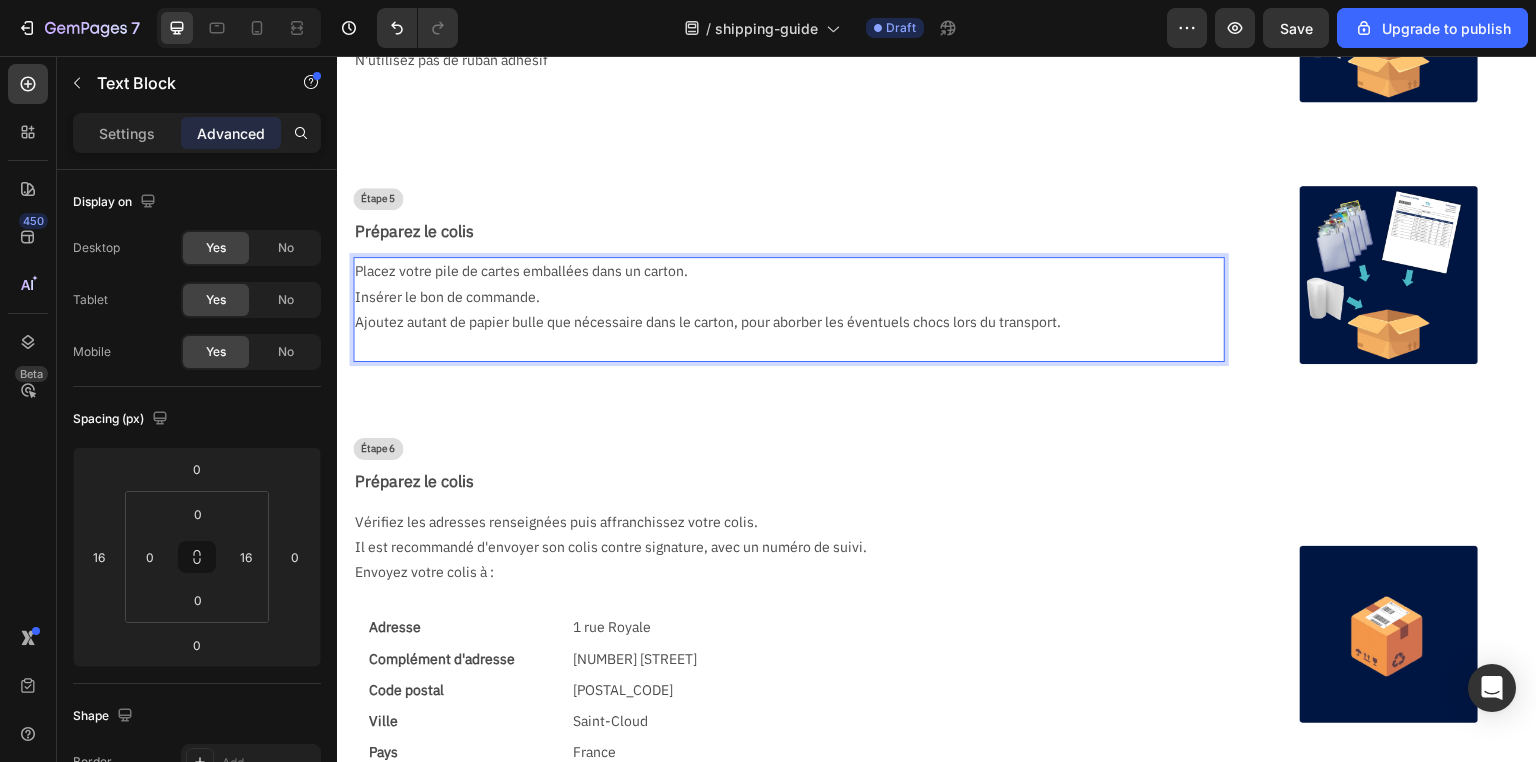 click on "Ajoutez autant de papier bulle que nécessaire dans le carton, pour aborber les éventuels chocs lors du transport." at bounding box center (781, 322) 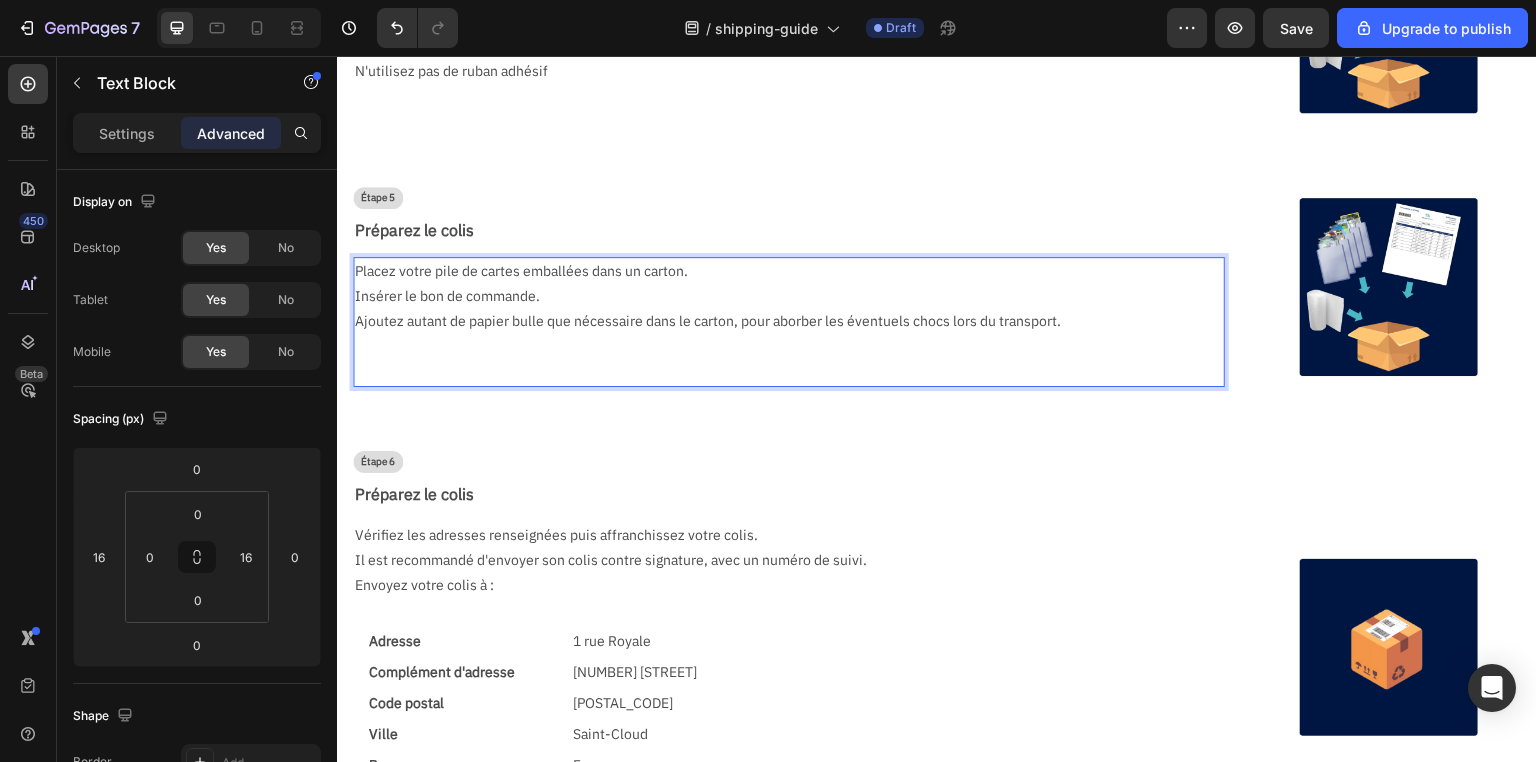 scroll, scrollTop: 1143, scrollLeft: 0, axis: vertical 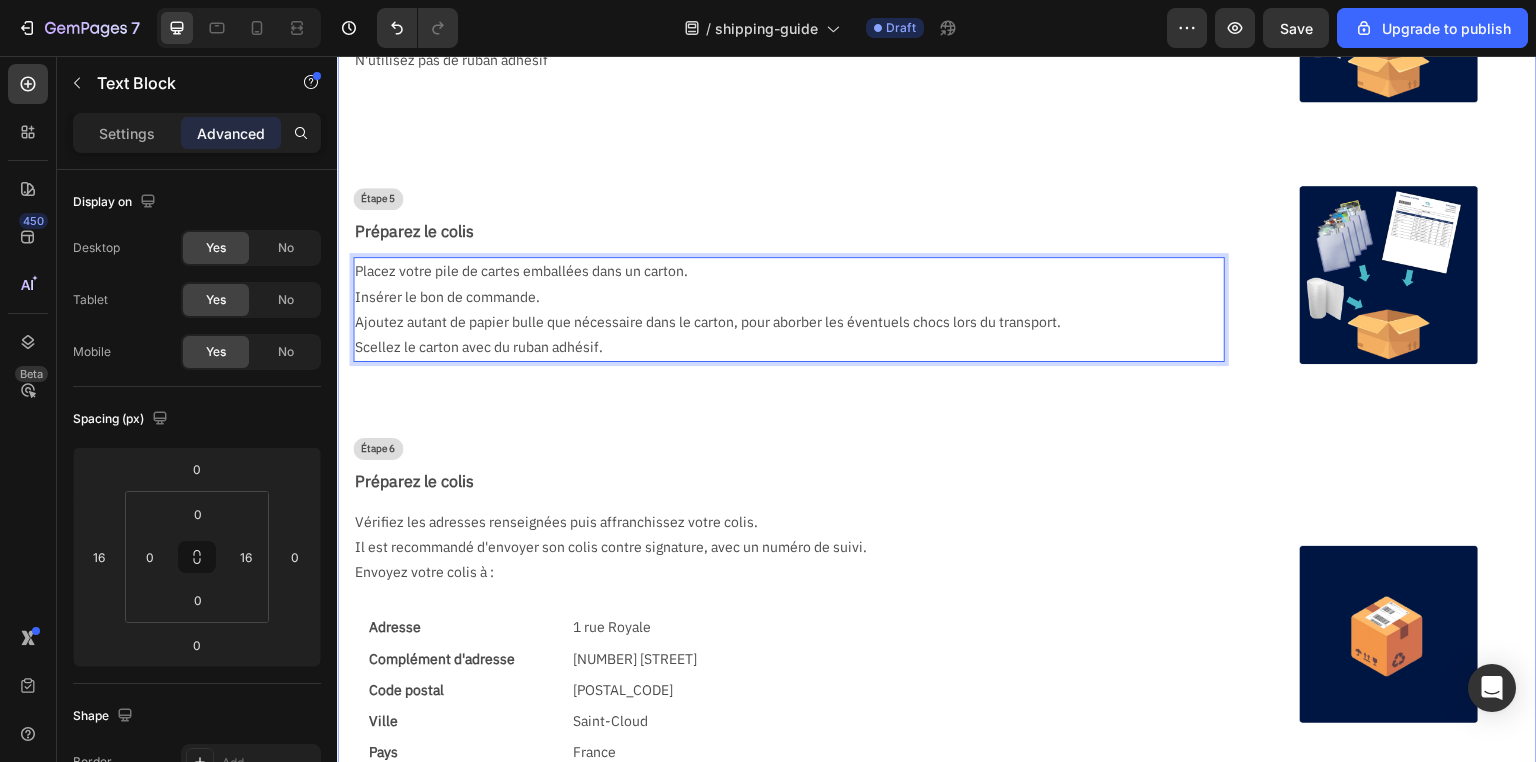 click on "Étape 1 Text Block Placez chaque carte dans une sleeve Text Block Insérez vos cartes dans des sleeves transparentes Évitez les sleeves trop serrées type Pro-fit. Text Block Image Row Étape 2 Text Block Insérer chaque carte dans un card saver ou top loader Text Block Placez les dans des toploaders ou card savers semi-rigides. Évitez les Magnetic Cases. Assurez-vous que les deux faces soient entièrement visibles.  Text Block Image Row Étape 3 Text Block Triez vos cartes Text Block Empillez vos cartes selon la liste du bon de commande. La première carte de la pile doit être la première carte du bon de commande et ainsi de suite. Text Block Image Row Étape 4 Text Block Emballez vos cartes Text Block Protégez votre pile de cartes en l'emballant dans du papier bulle. N'utilisez pas de ruban adhésif Text Block Image Row Étape 5 Text Block Préparez le colis Text Block Placez votre pile de cartes emballées dans un carton. Insérer le bon de commande. Scellez le carton avec du ruban adhésif.   0 Row" at bounding box center [937, -21] 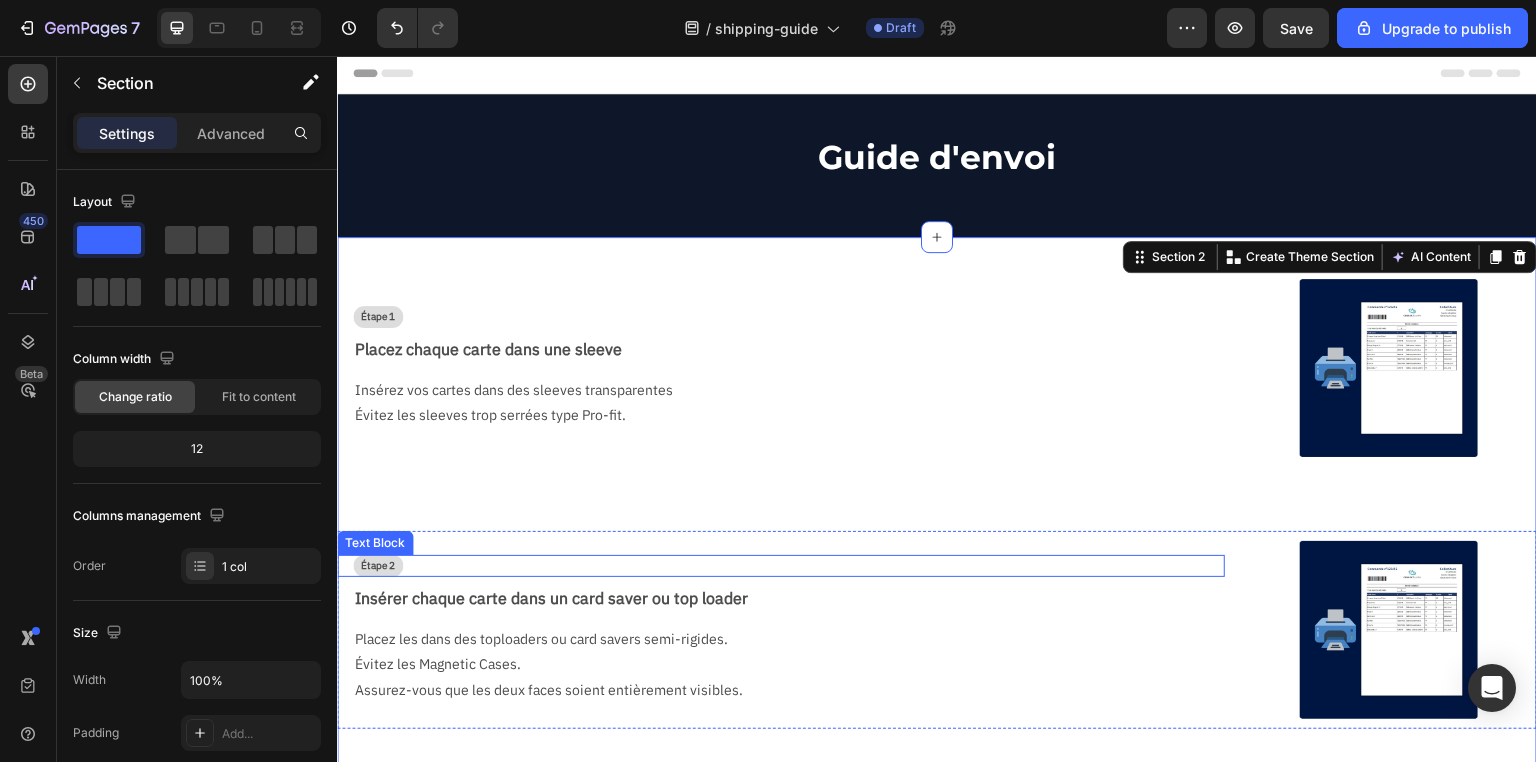 scroll, scrollTop: 0, scrollLeft: 0, axis: both 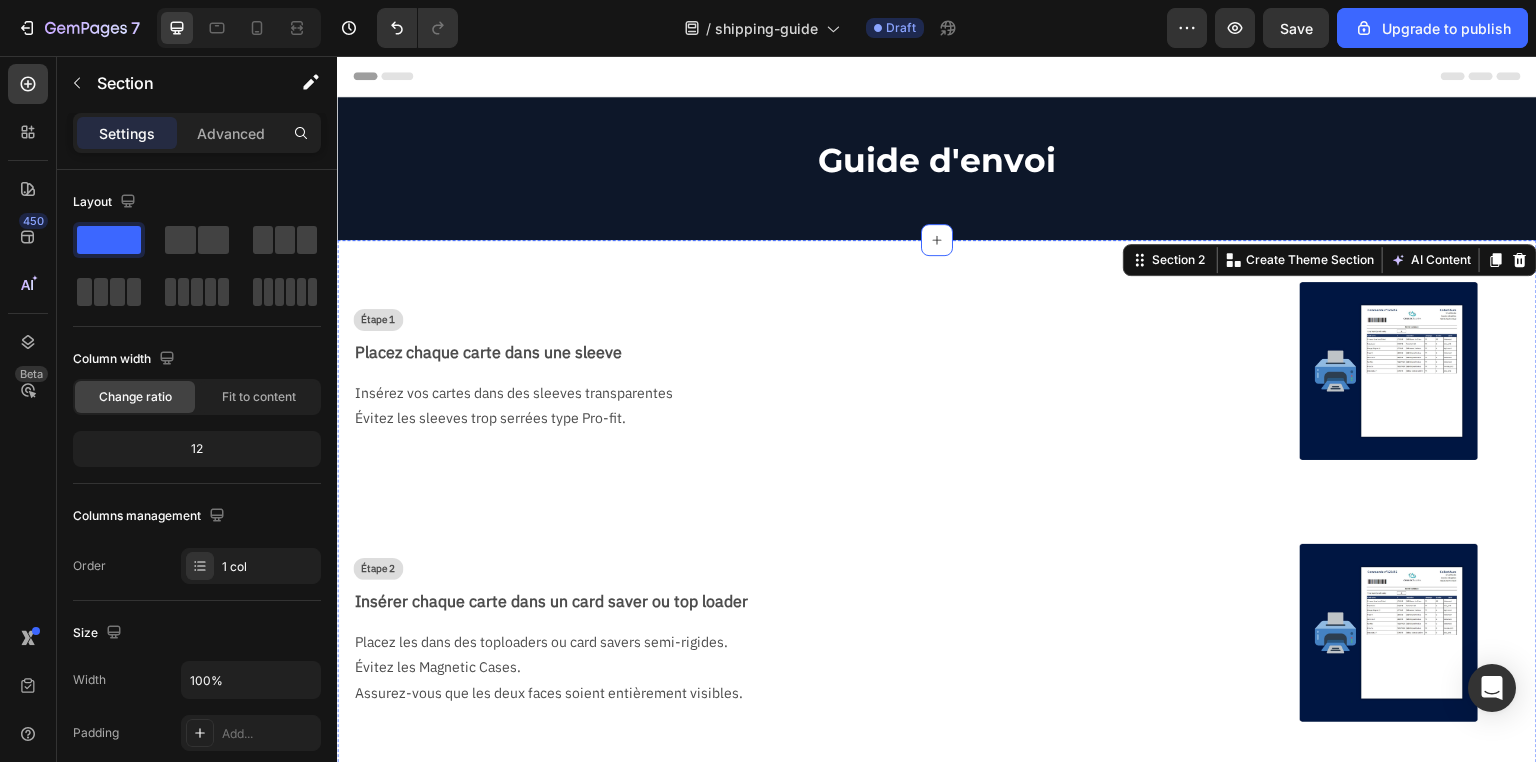 click at bounding box center [1389, 633] 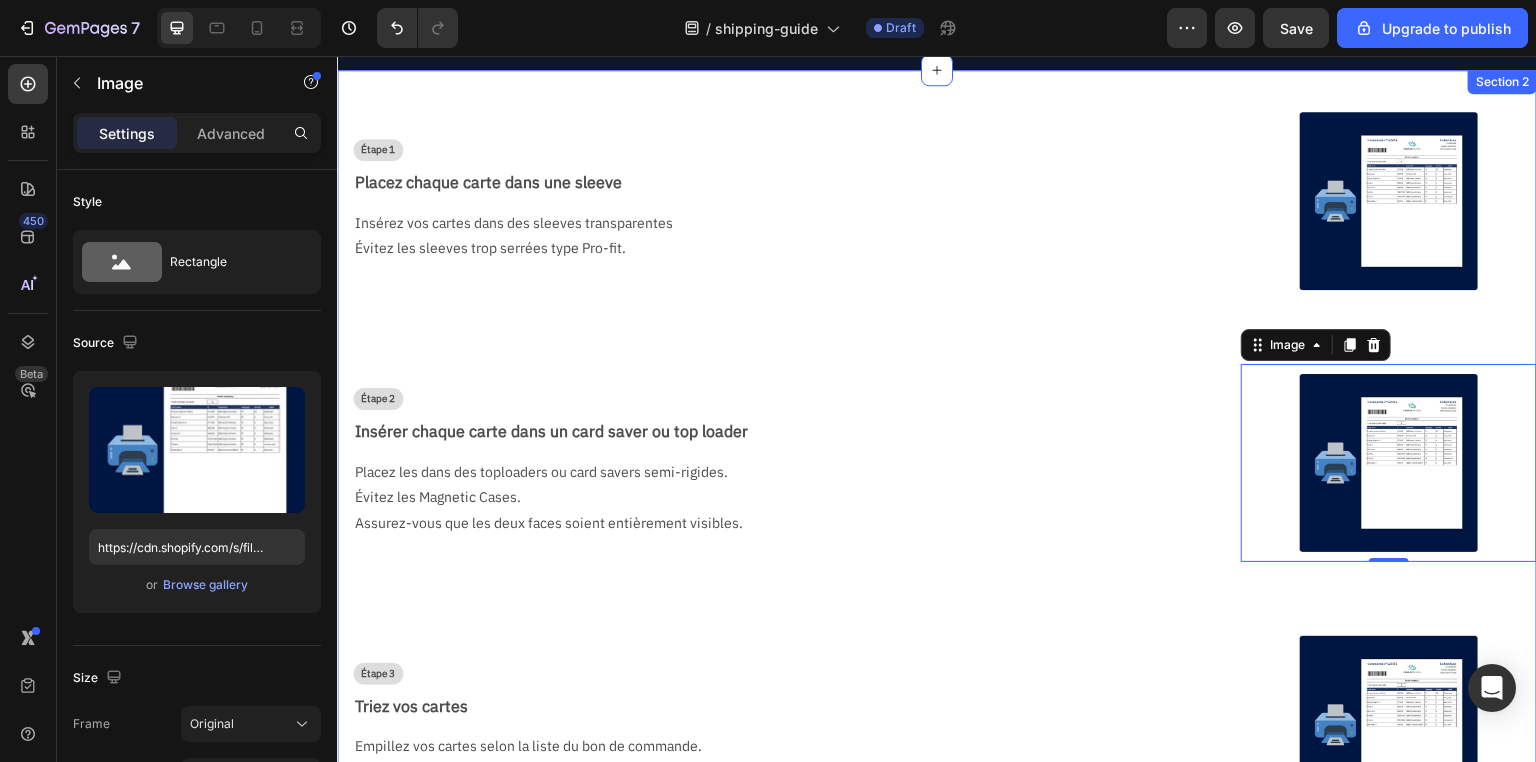 scroll, scrollTop: 0, scrollLeft: 0, axis: both 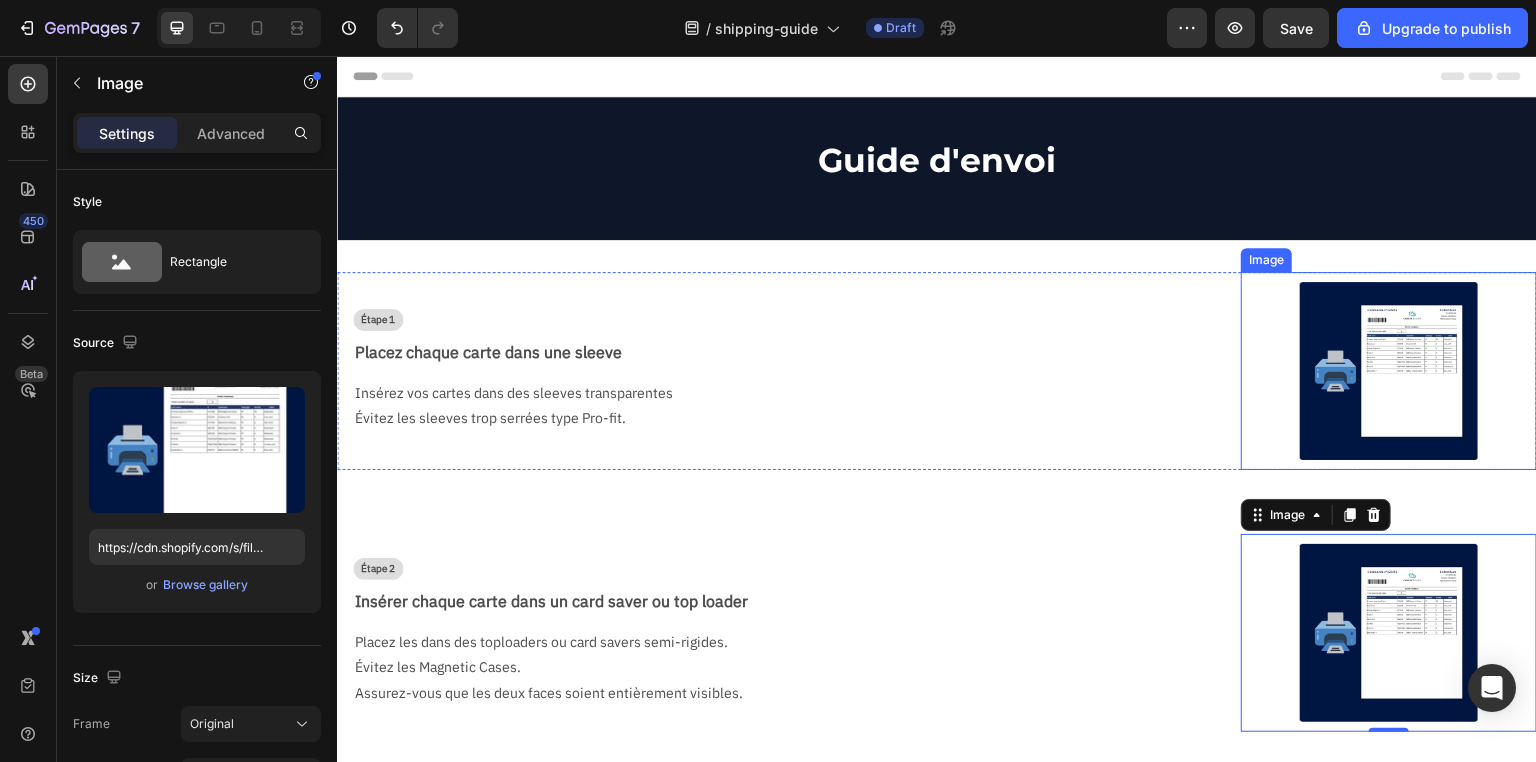 click at bounding box center (1389, 371) 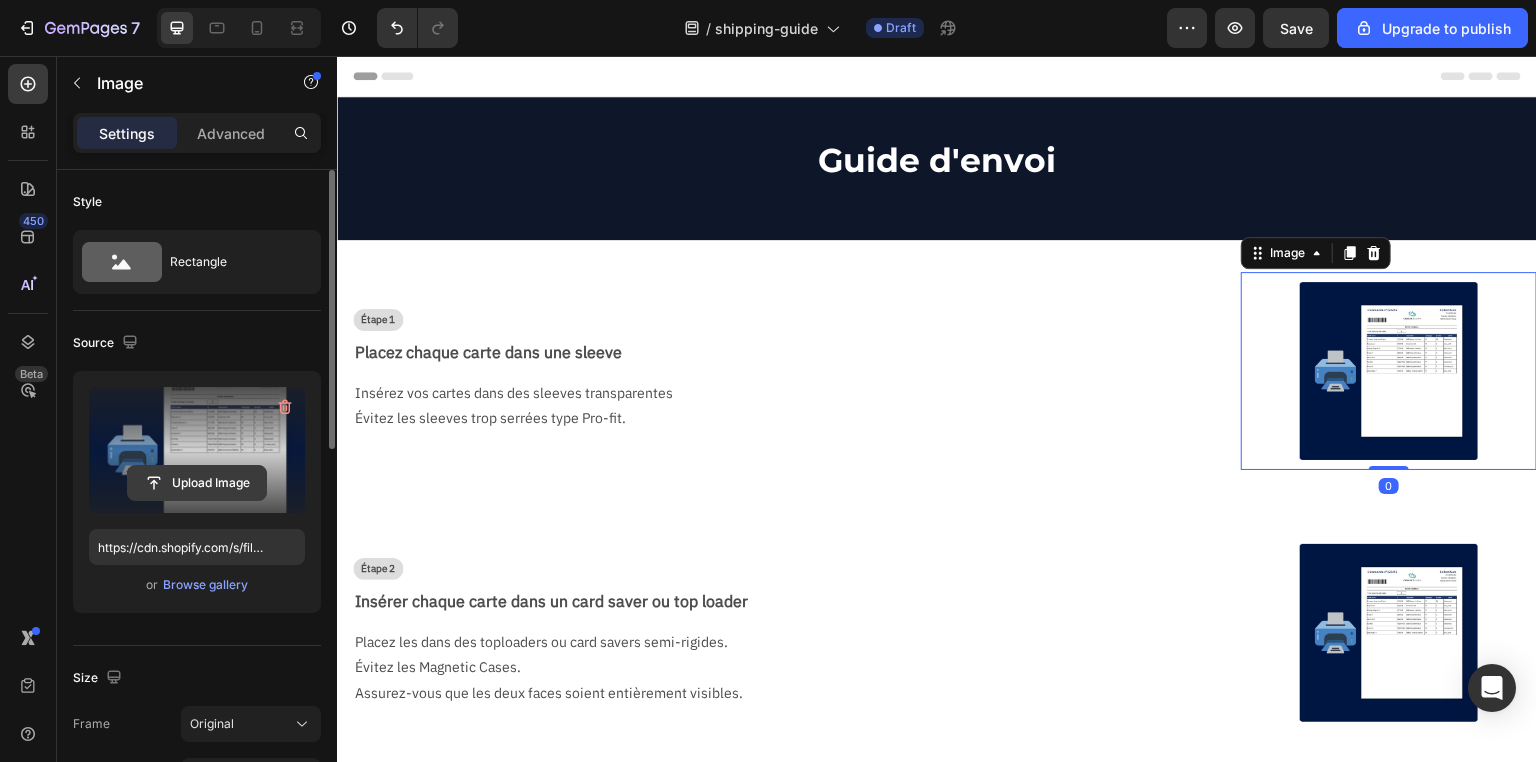 click 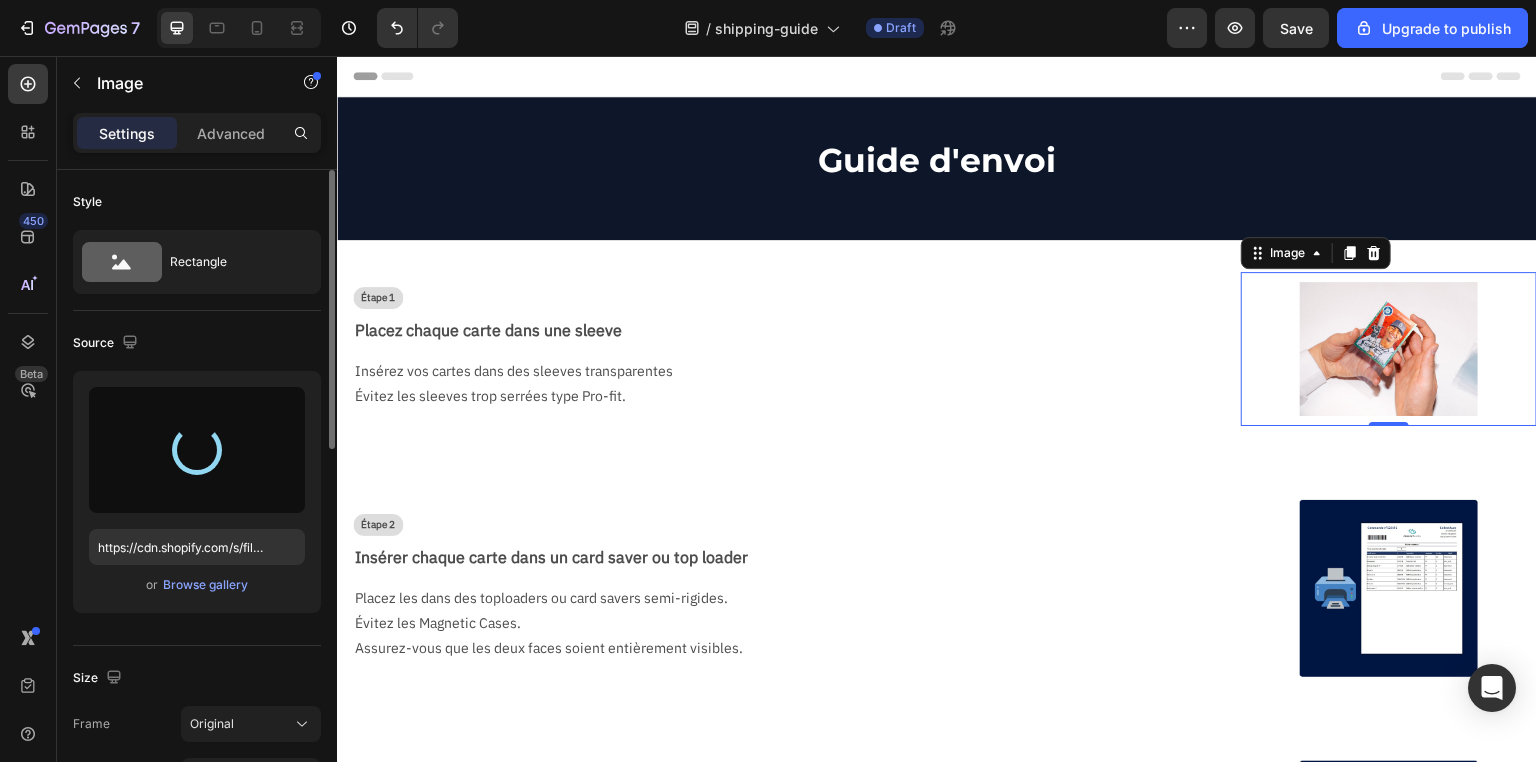 type on "https://cdn.shopify.com/s/files/1/0731/1415/7383/files/gempages_577542015504351971-5319ab04-db6a-42b6-8419-2b85f588adf4.webp" 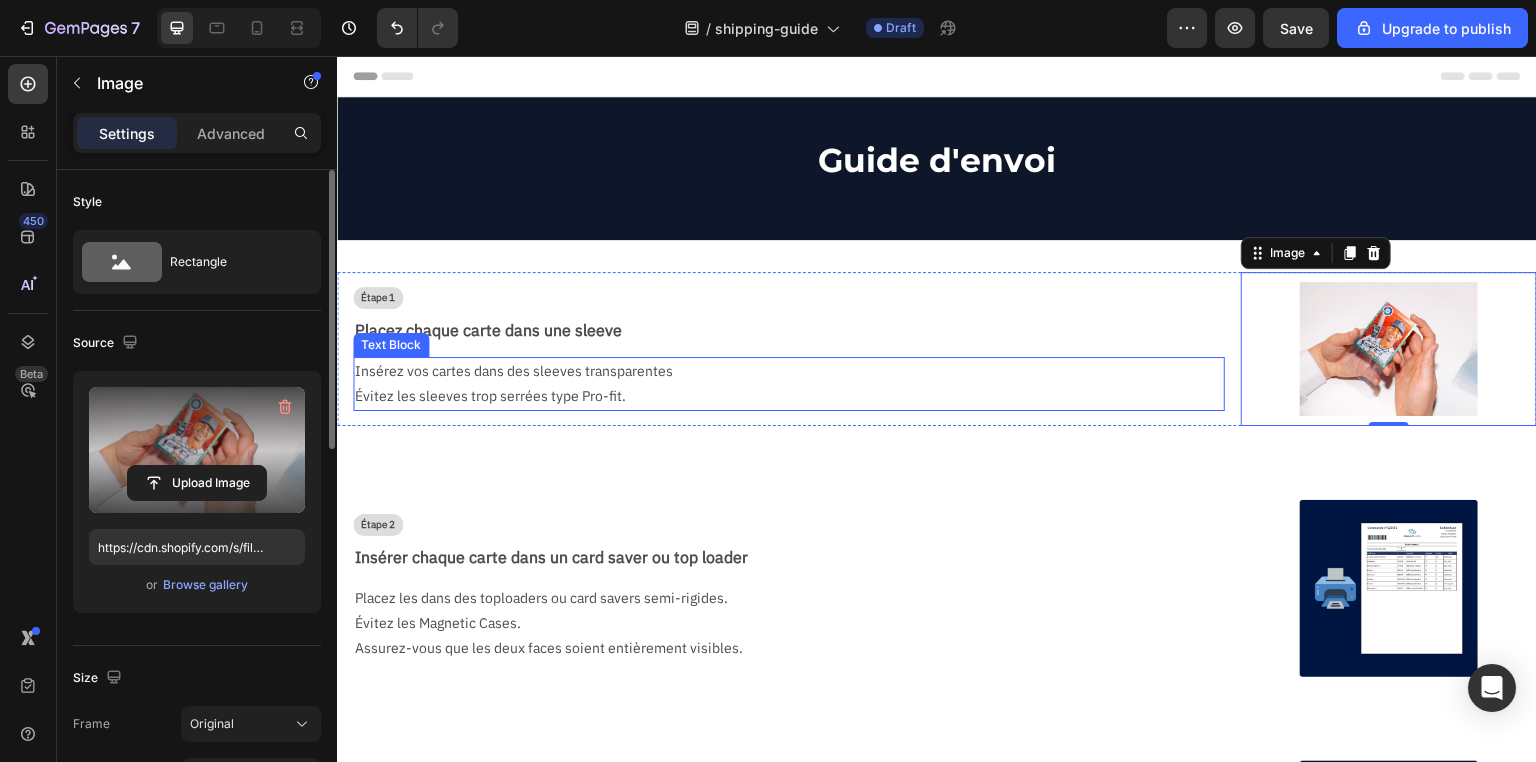 click on "Insérez vos cartes dans des sleeves transparentes" at bounding box center (781, 371) 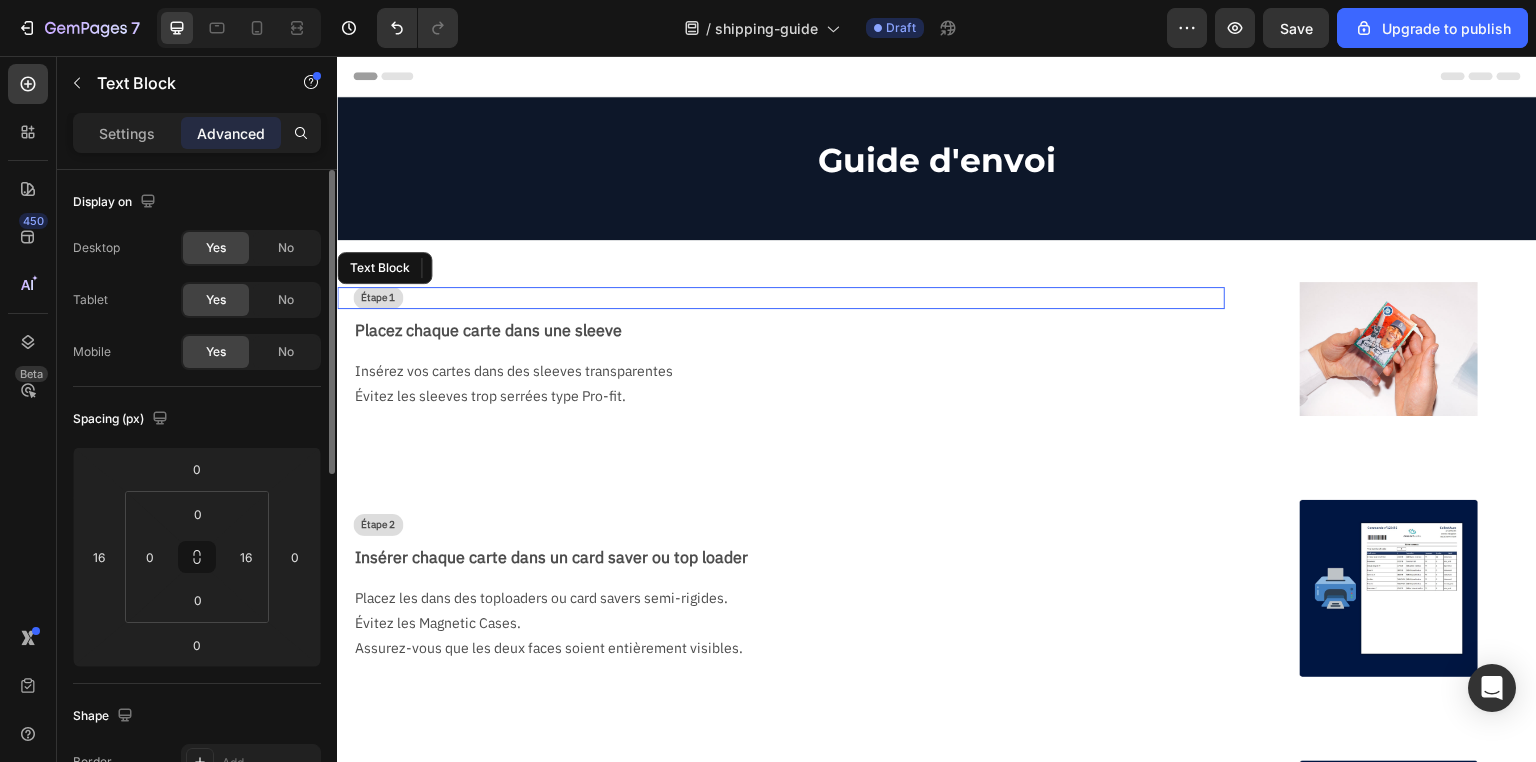 click on "Étape 1" at bounding box center (789, 298) 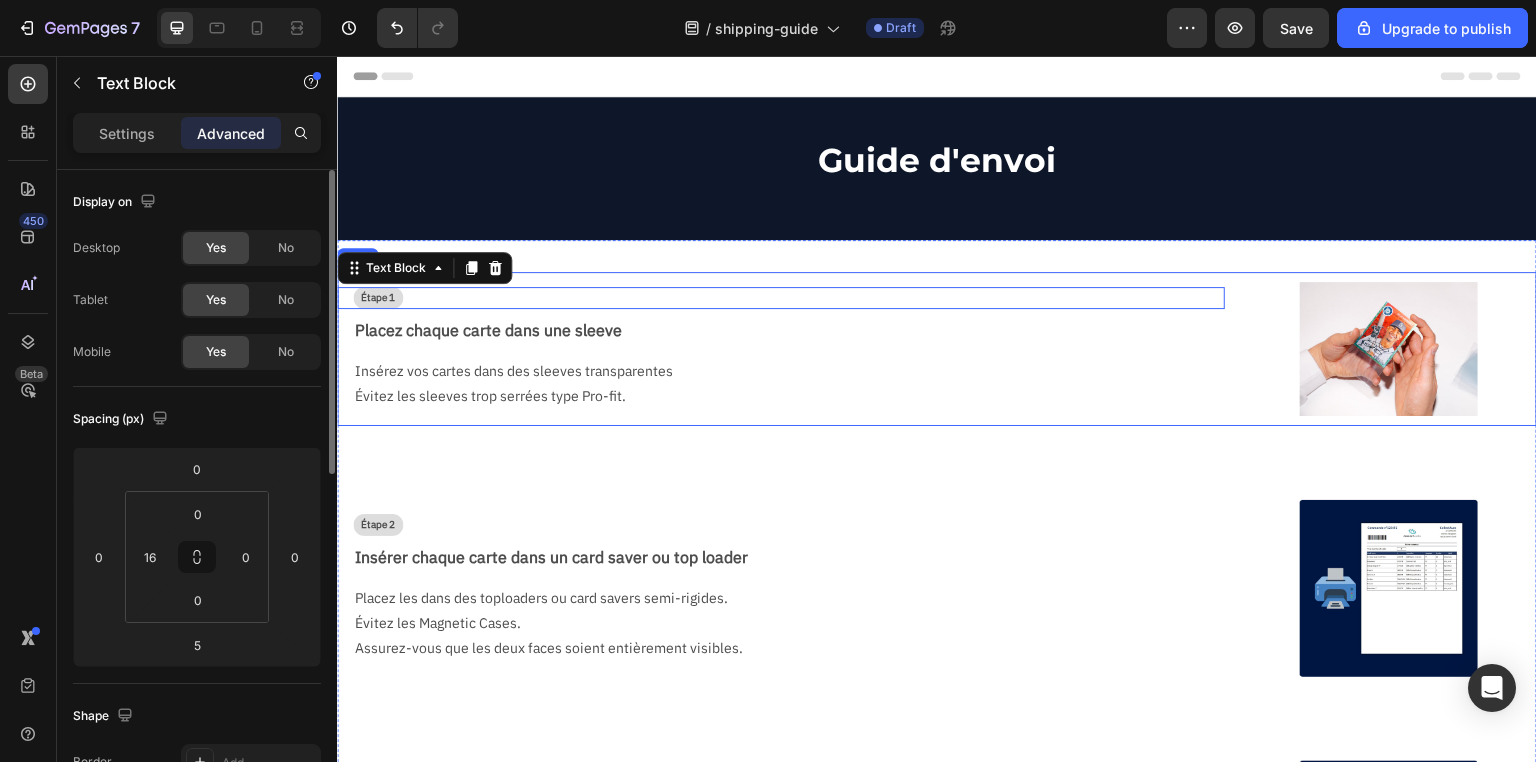 click on "Étape 1 Text Block   0 Placez chaque carte dans une sleeve Text Block Insérez vos cartes dans des sleeves transparentes Évitez les sleeves trop serrées type Pro-fit. Text Block Image Row" at bounding box center [937, 348] 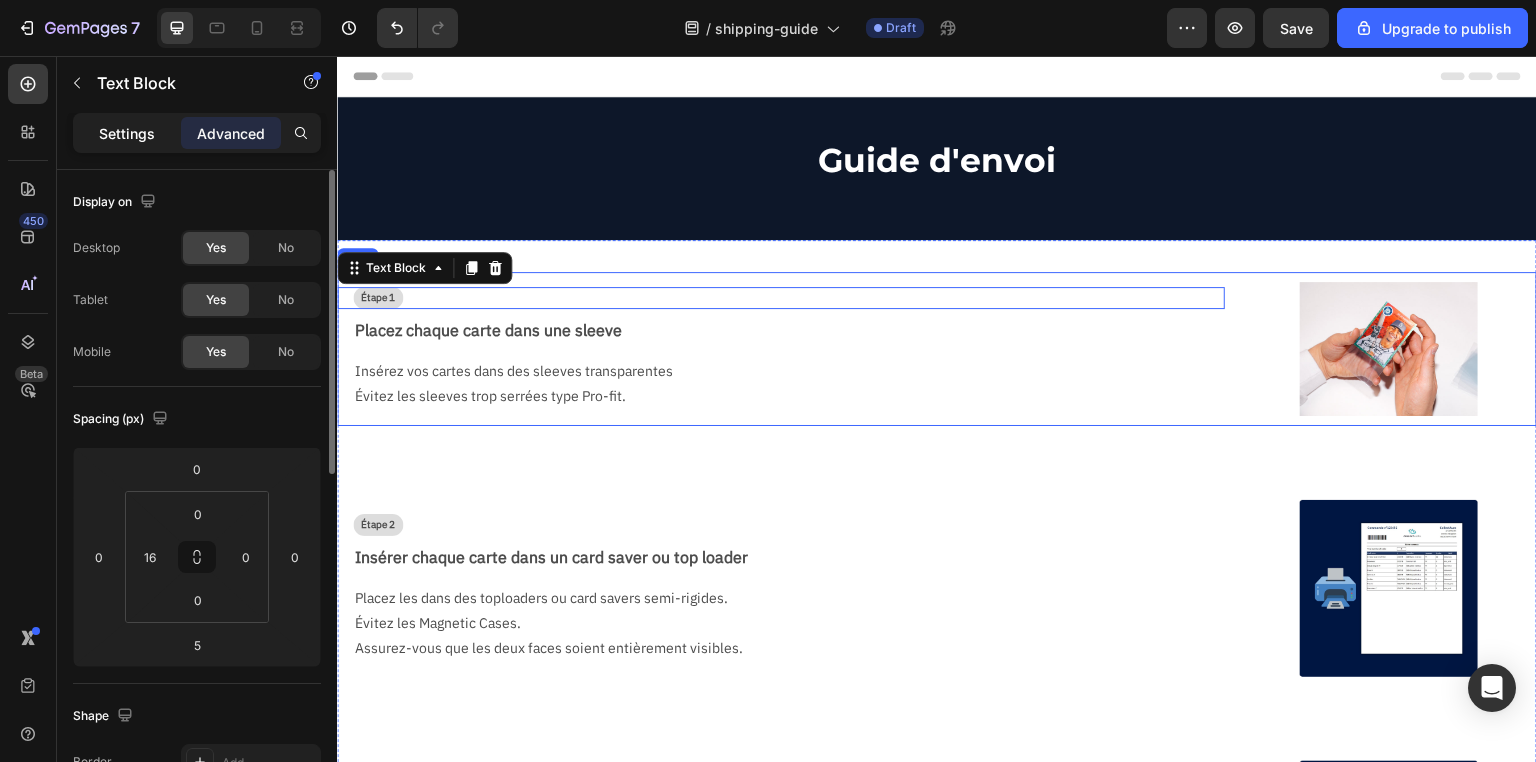 click on "Settings" at bounding box center [127, 133] 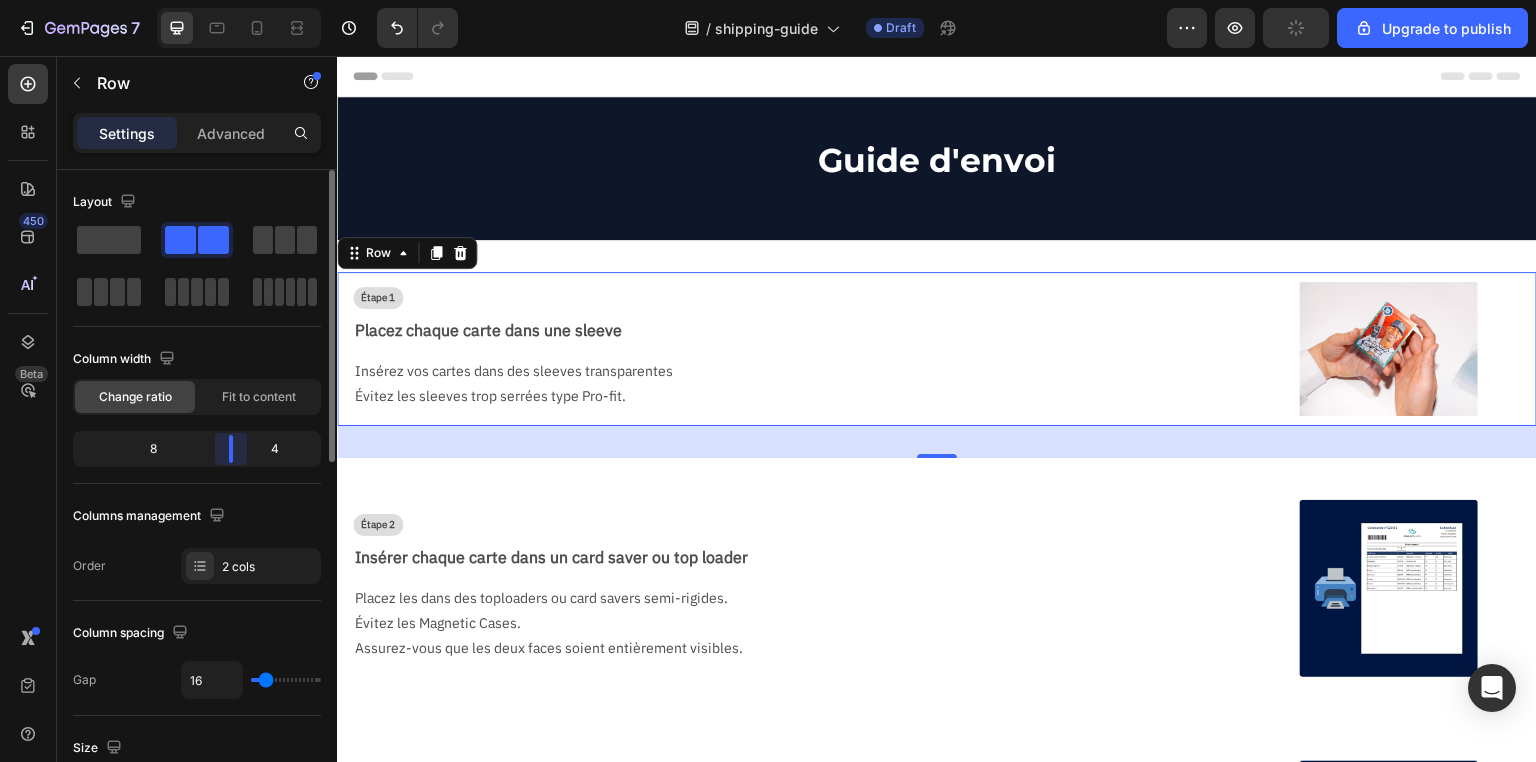 drag, startPoint x: 247, startPoint y: 449, endPoint x: 227, endPoint y: 448, distance: 20.024984 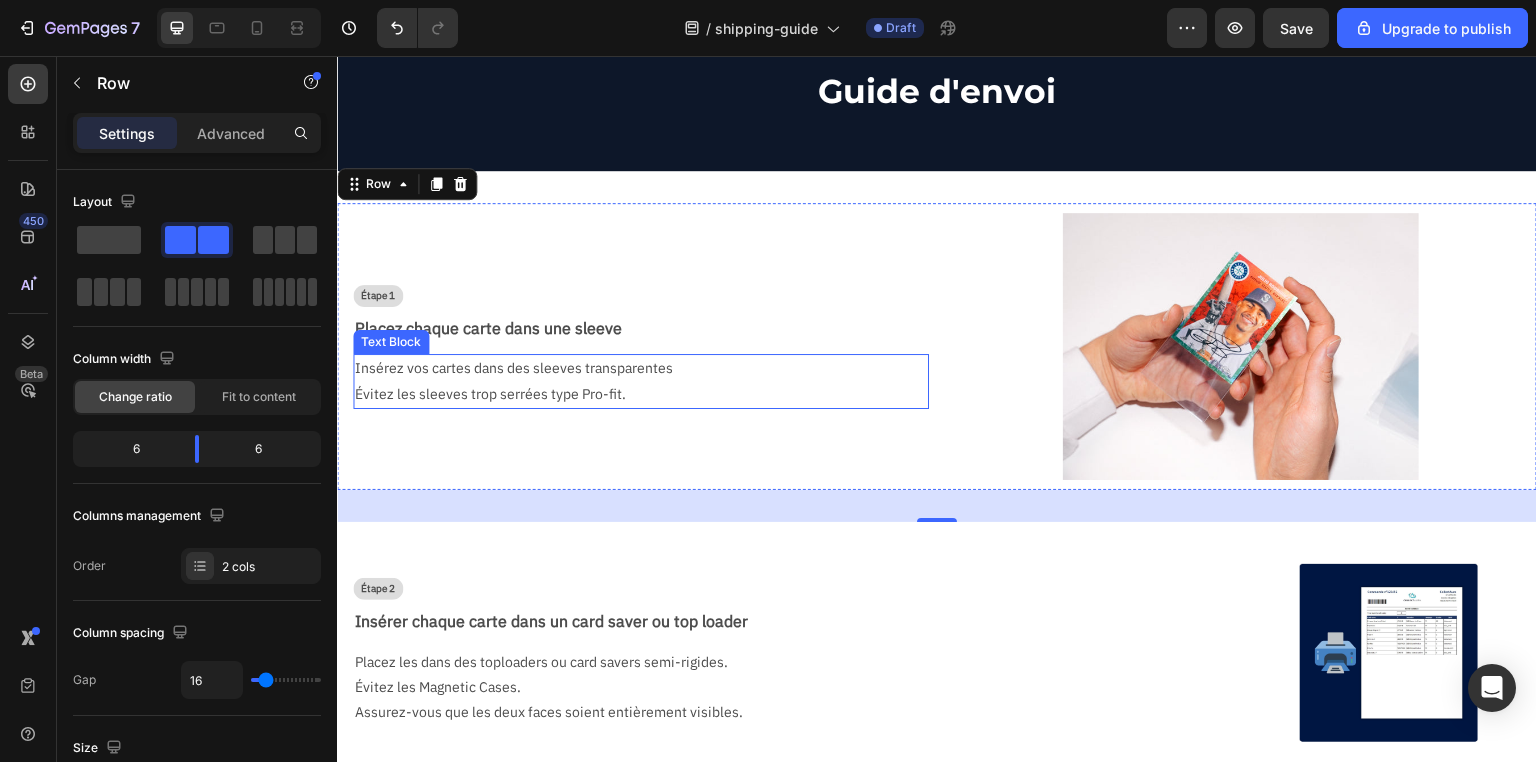 scroll, scrollTop: 0, scrollLeft: 0, axis: both 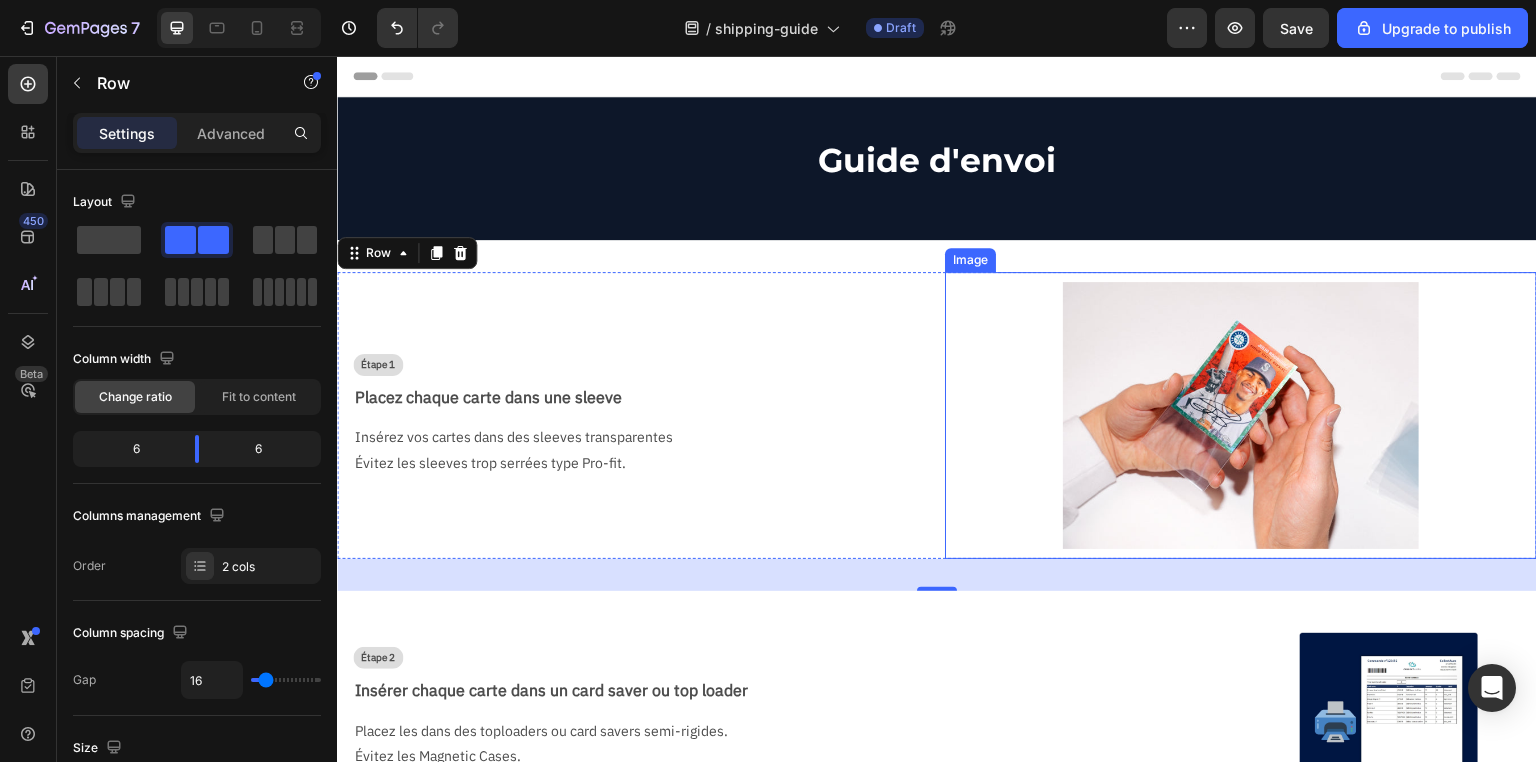 click at bounding box center [1240, 415] 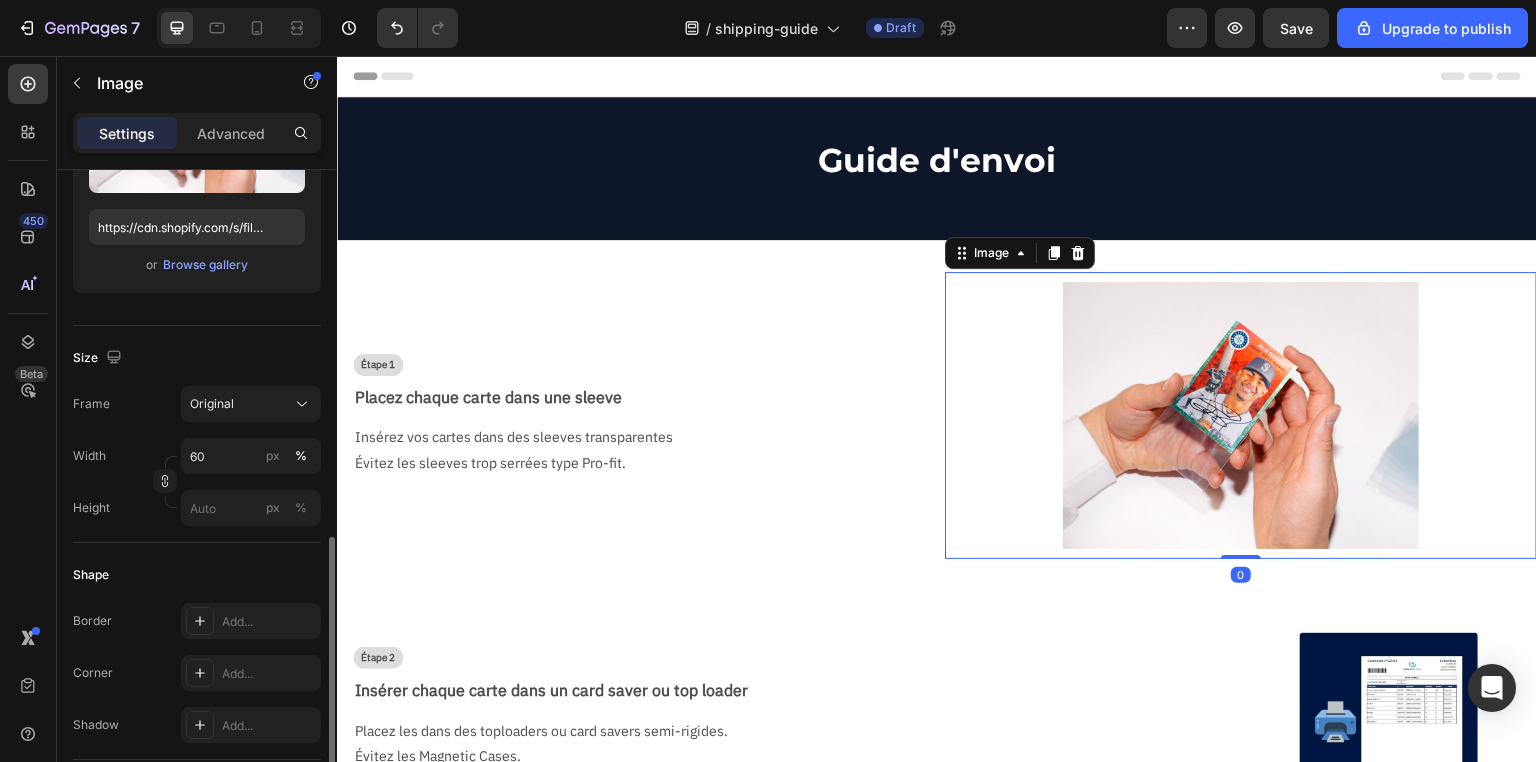 scroll, scrollTop: 480, scrollLeft: 0, axis: vertical 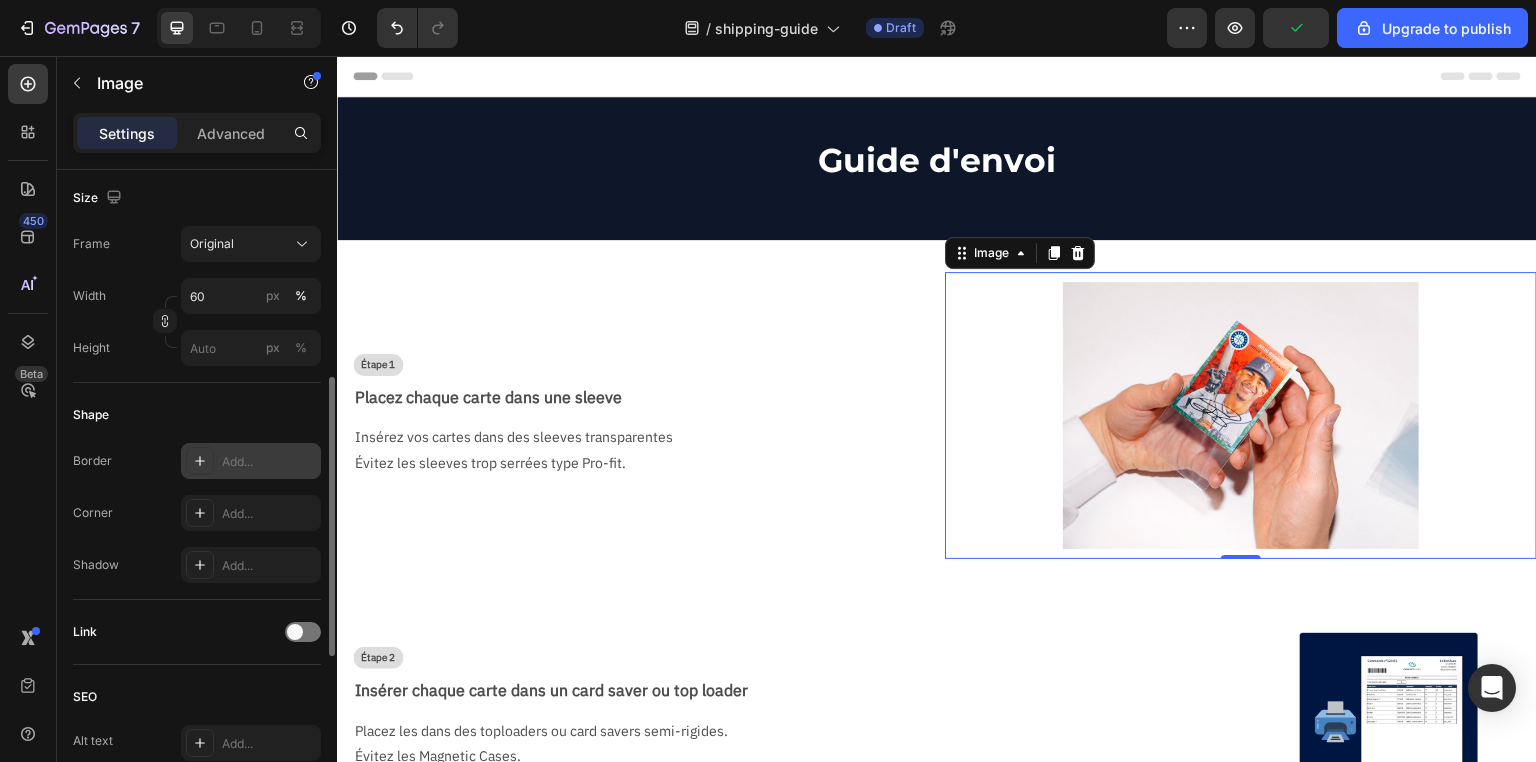 click on "Add..." at bounding box center [269, 462] 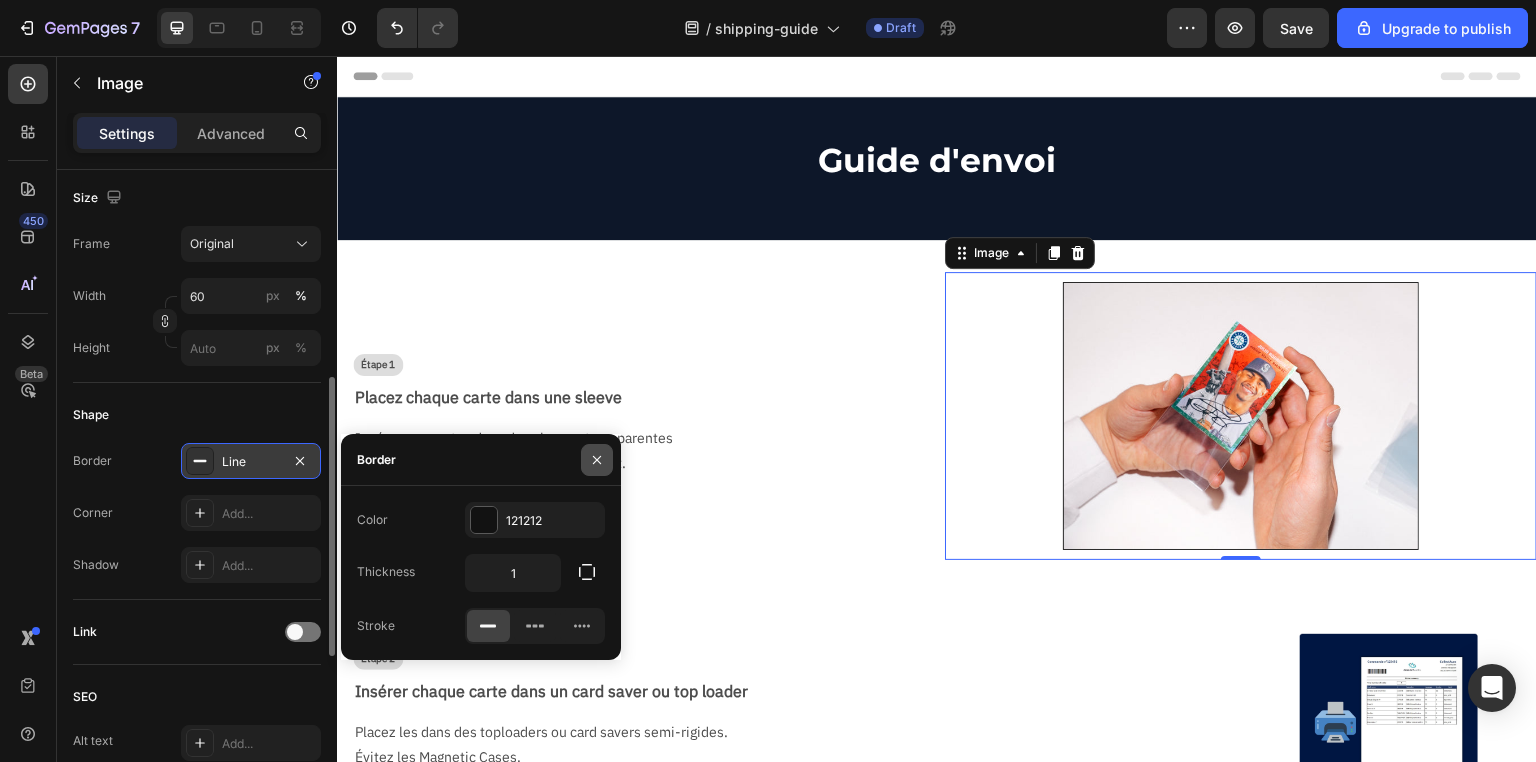 click 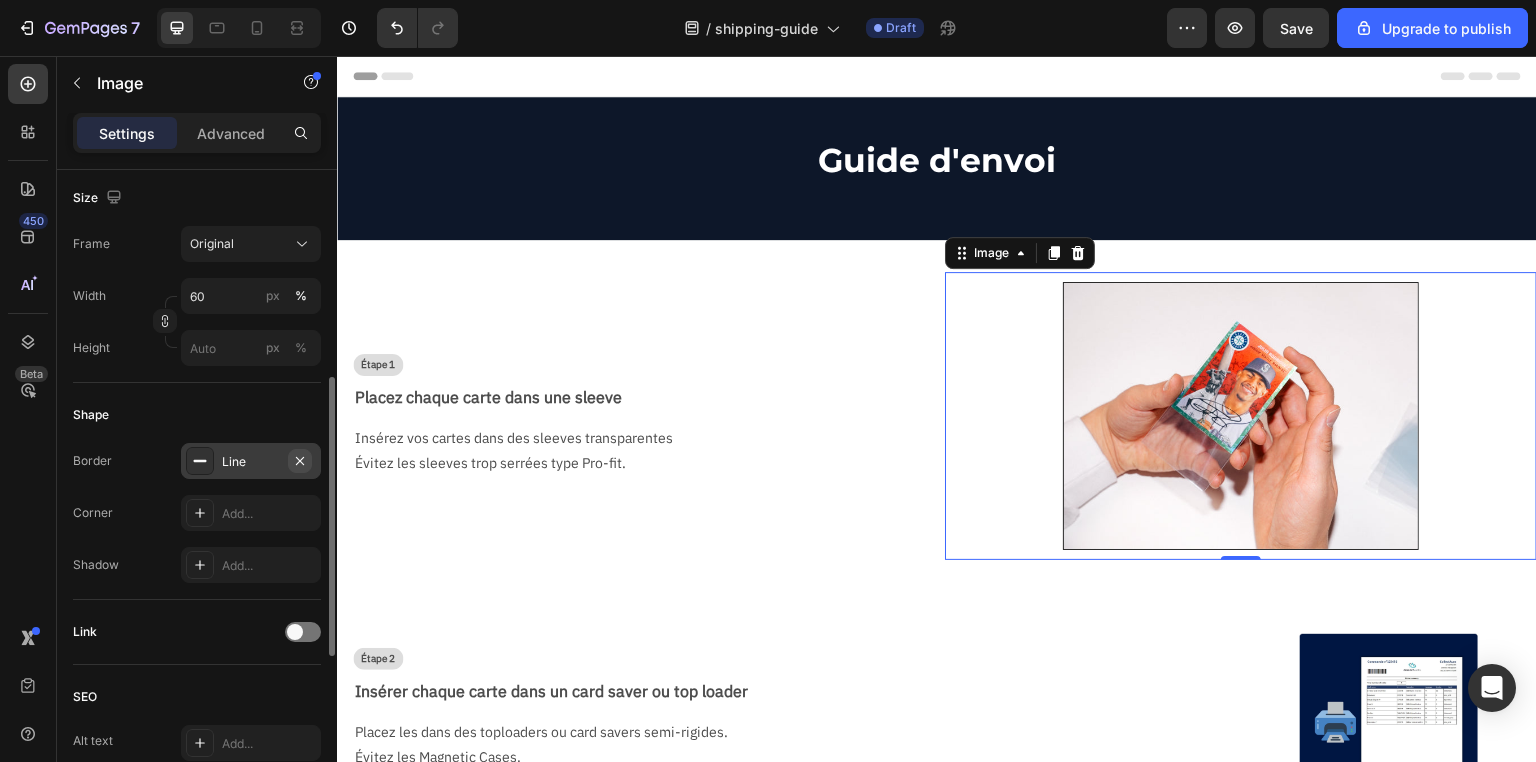 click 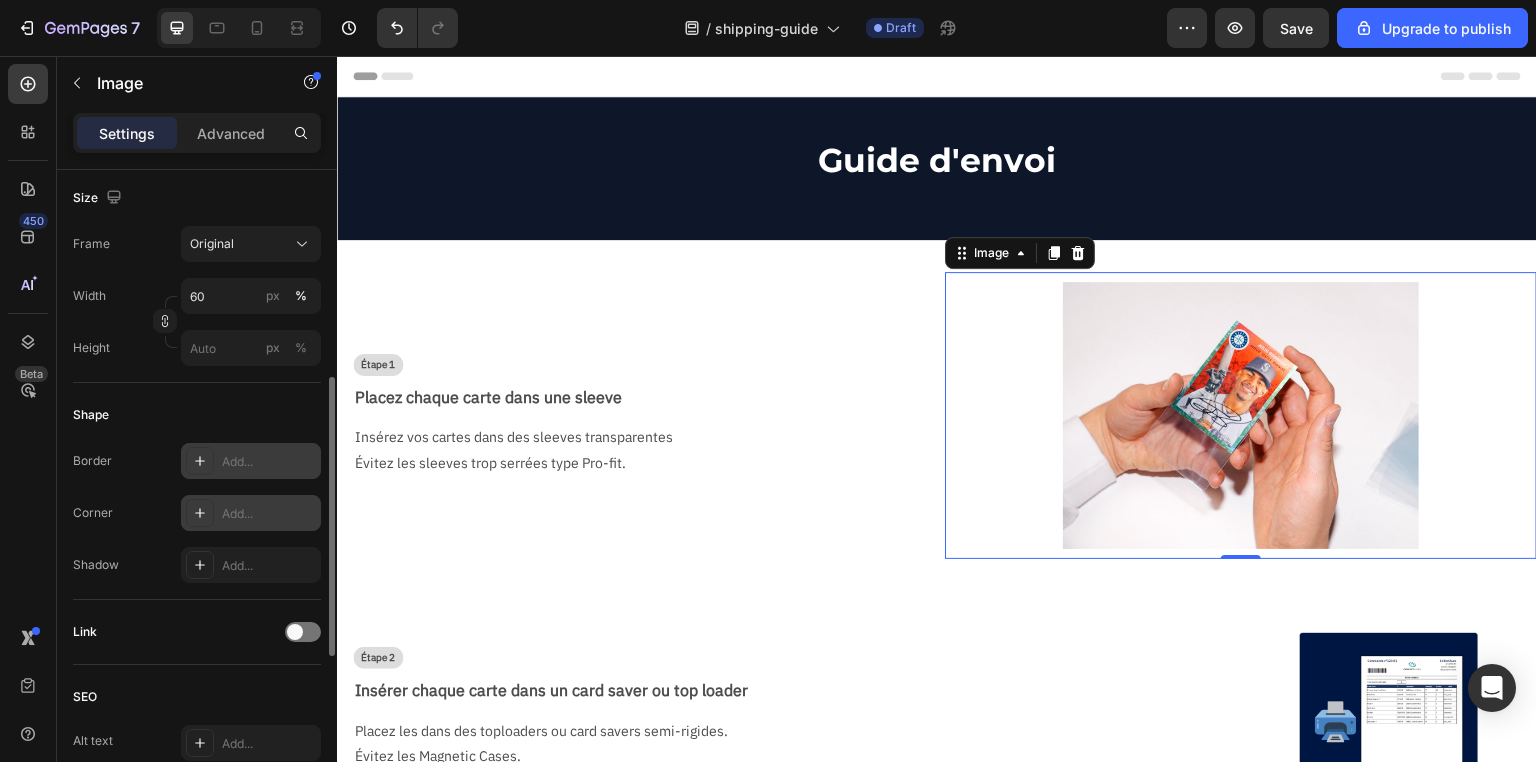click on "Add..." at bounding box center [269, 514] 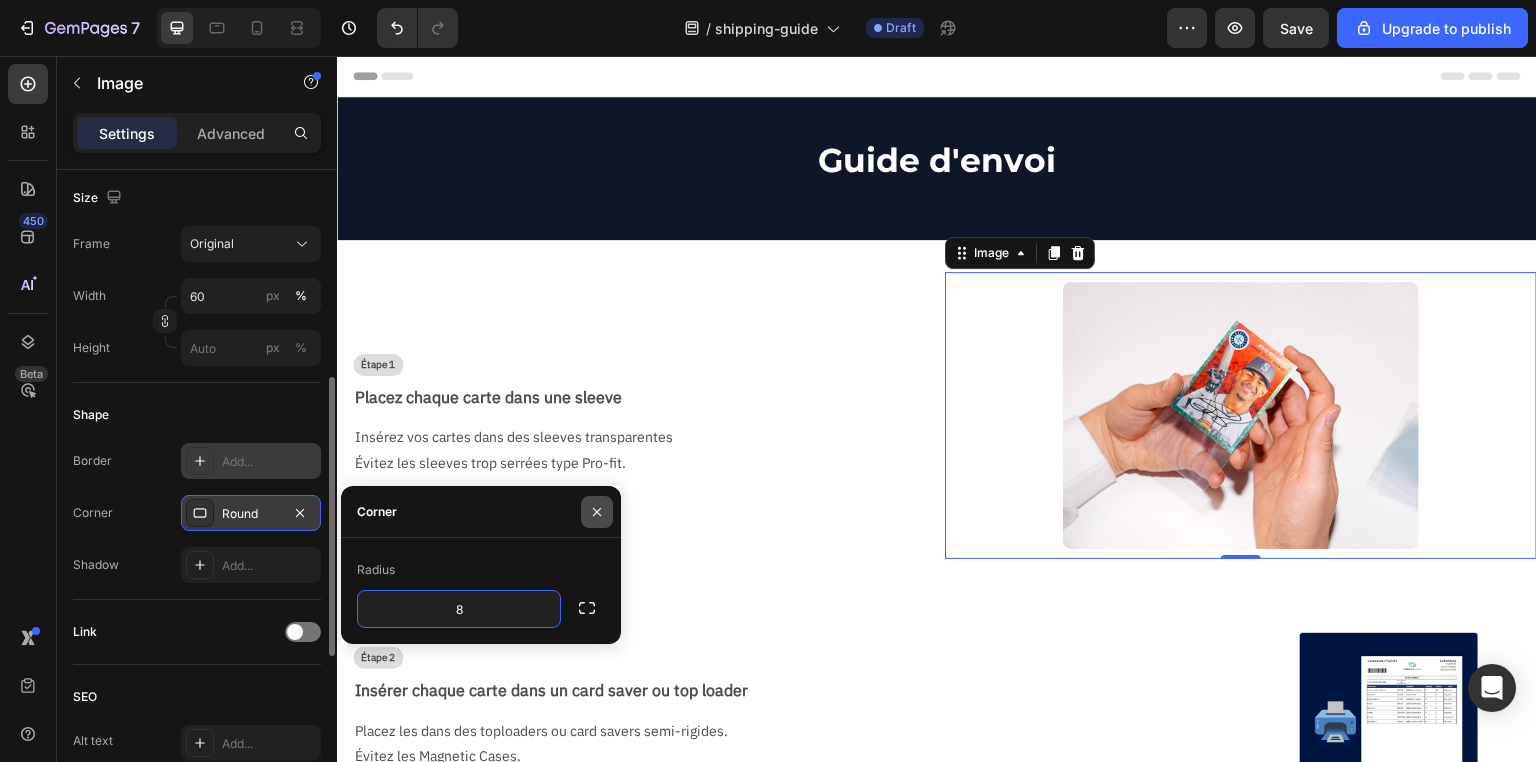 click 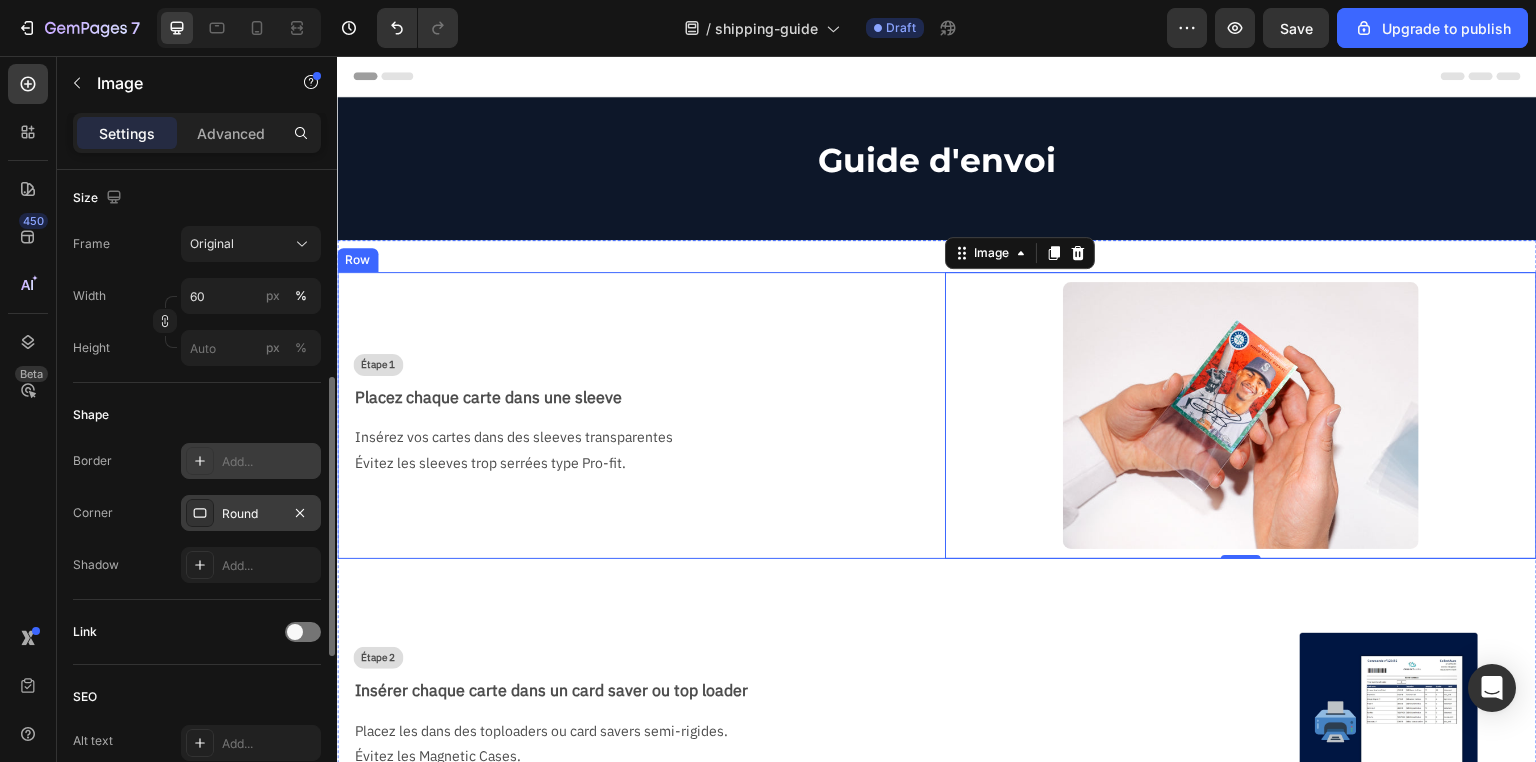 scroll, scrollTop: 240, scrollLeft: 0, axis: vertical 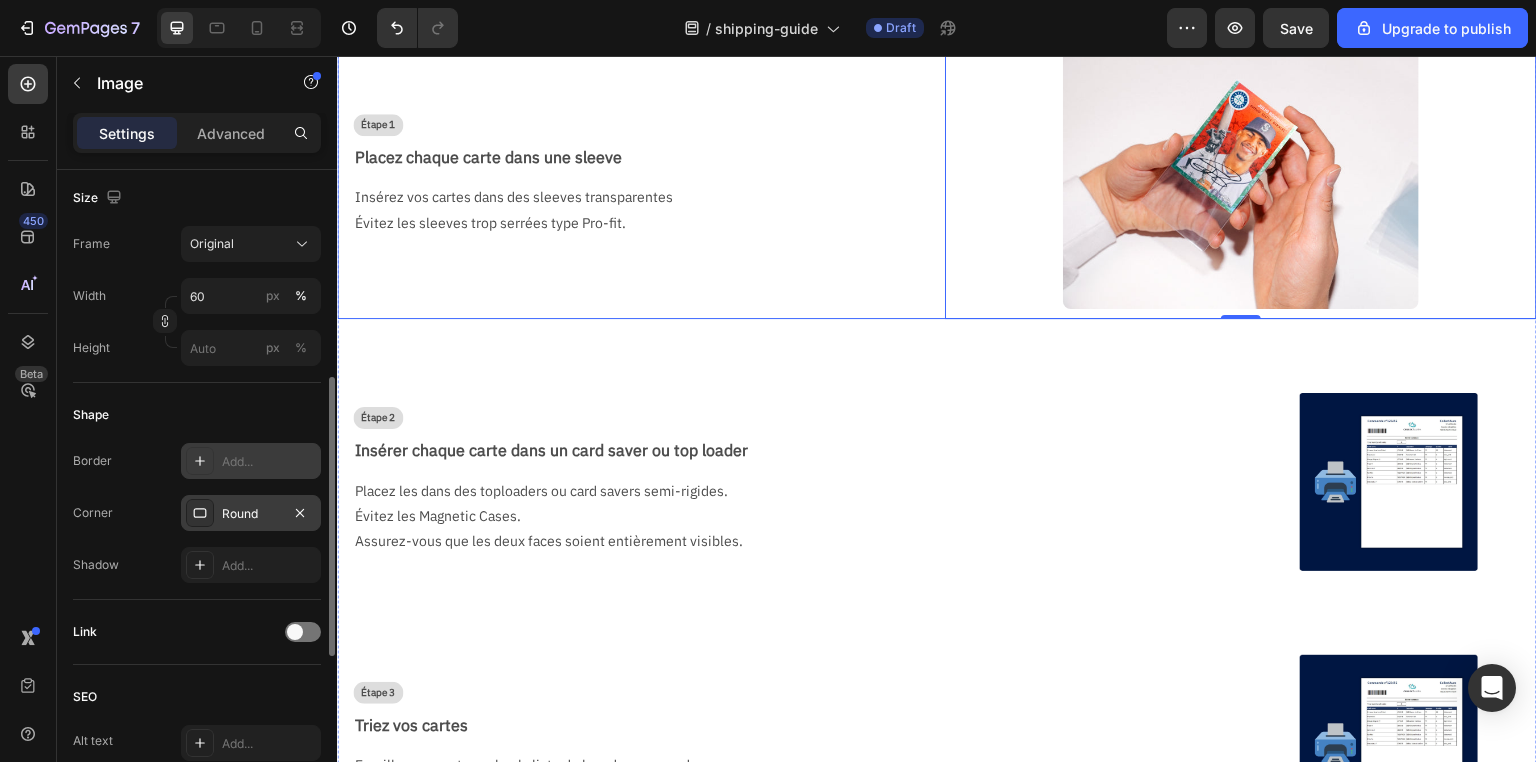 click on "Étape 1 Text Block Placez chaque carte dans une sleeve Text Block Insérez vos cartes dans des sleeves transparentes Évitez les sleeves trop serrées type Pro-fit. Text Block" at bounding box center (633, 175) 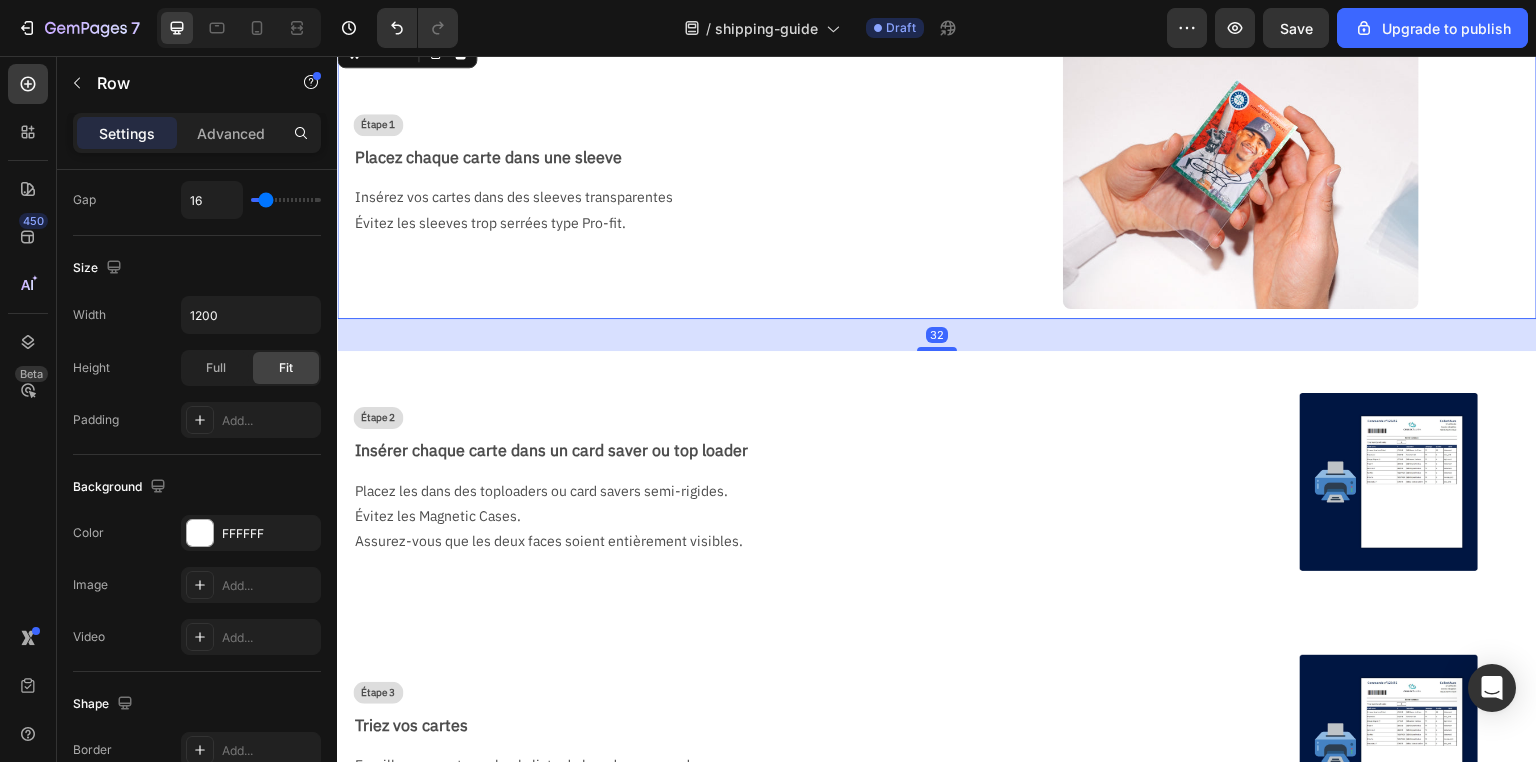scroll, scrollTop: 0, scrollLeft: 0, axis: both 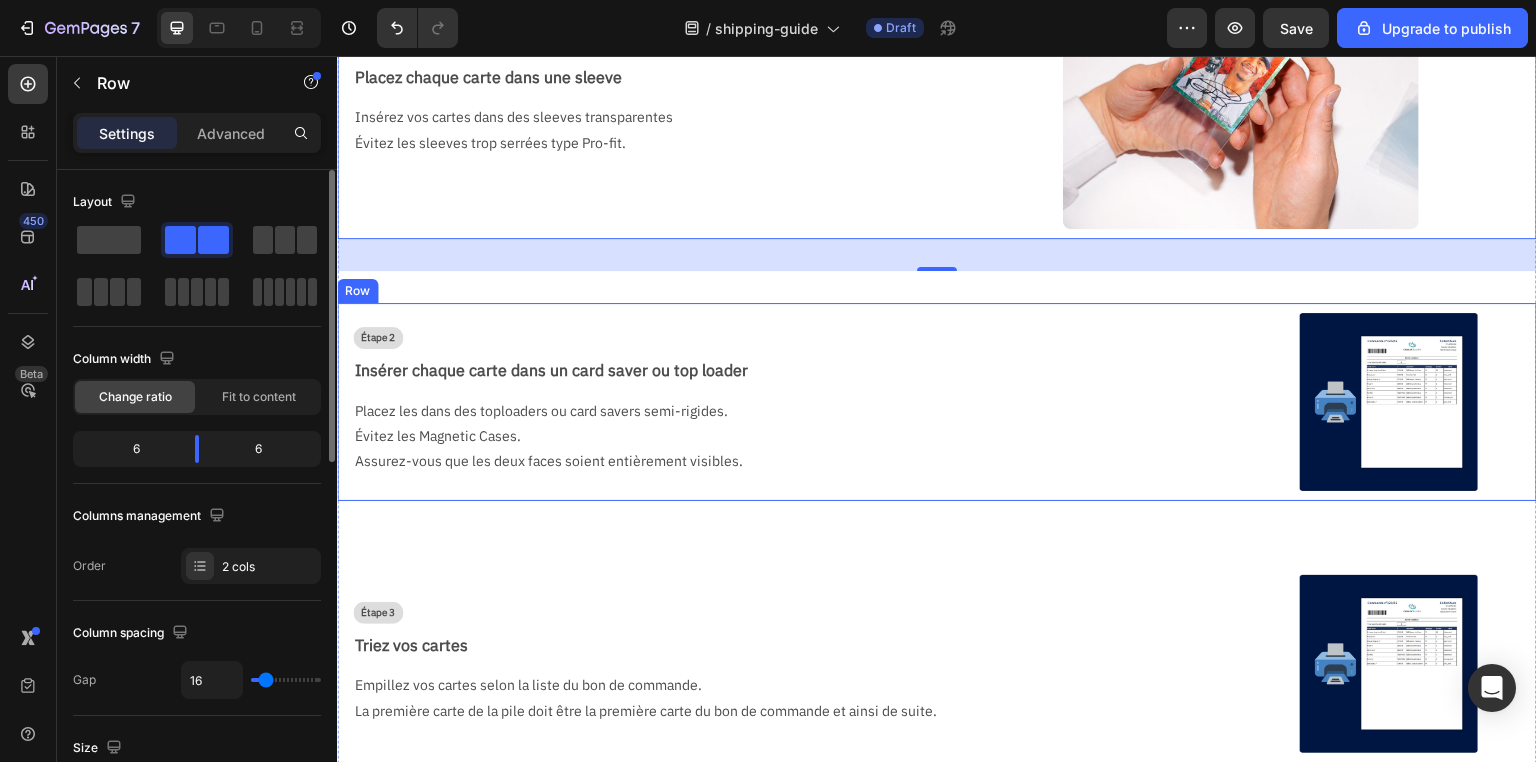 click on "Étape 2 Text Block Insérer chaque carte dans un card saver ou top loader Text Block Placez les dans des toploaders ou card savers semi-rigides. Évitez les Magnetic Cases. Assurez-vous que les deux faces soient entièrement visibles.  Text Block" at bounding box center [781, 402] 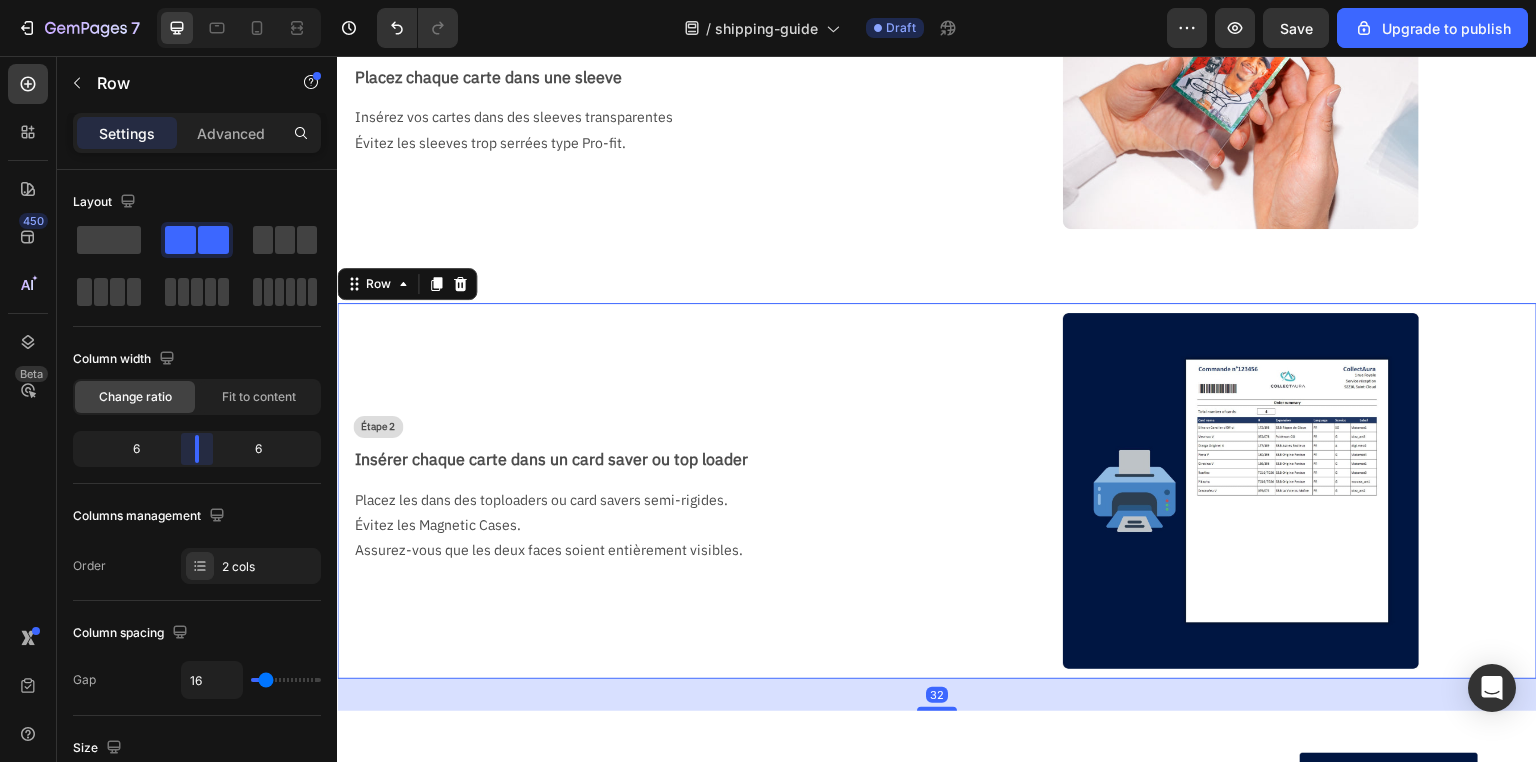 drag, startPoint x: 248, startPoint y: 452, endPoint x: 825, endPoint y: 408, distance: 578.67523 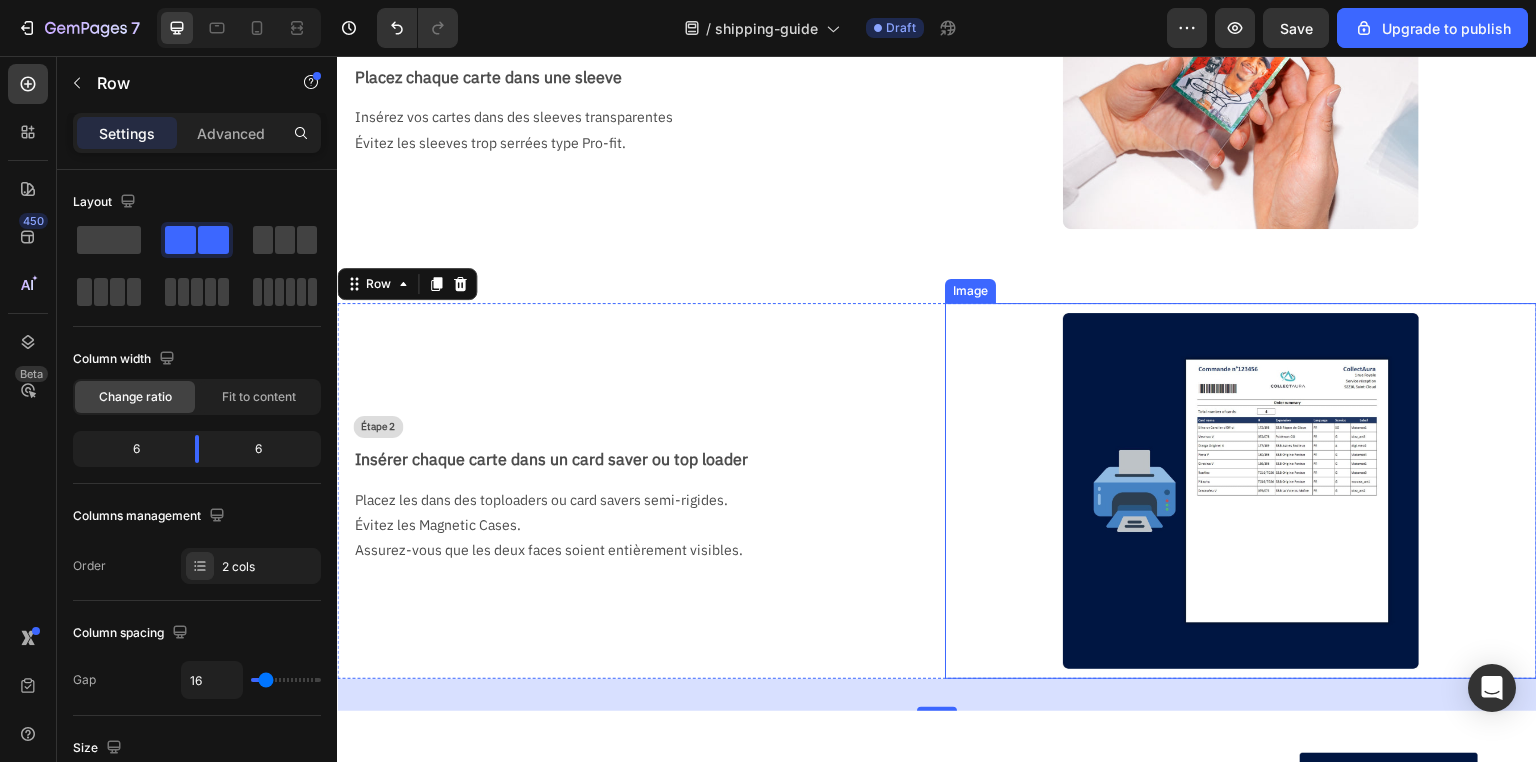 click at bounding box center (1240, 490) 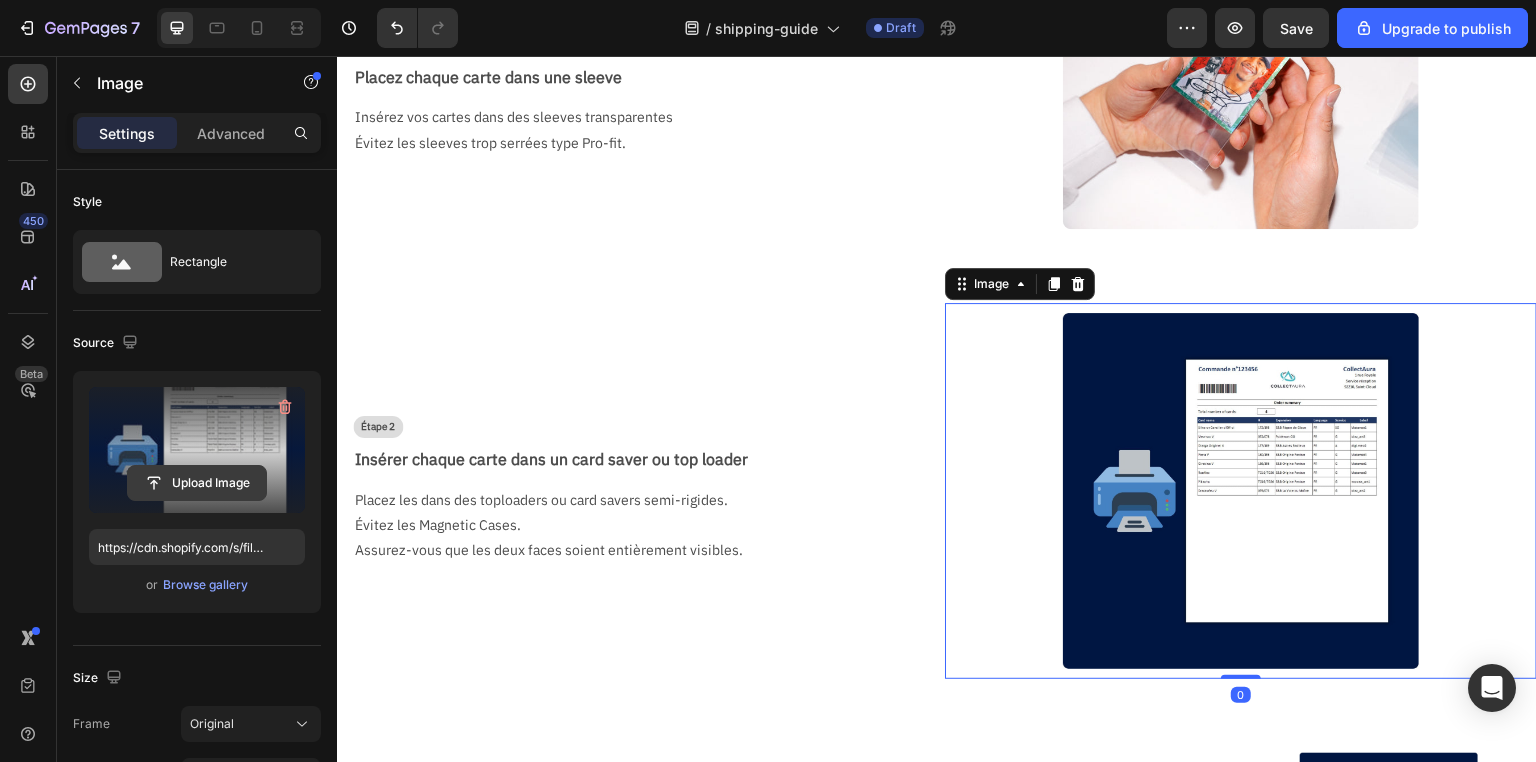 click 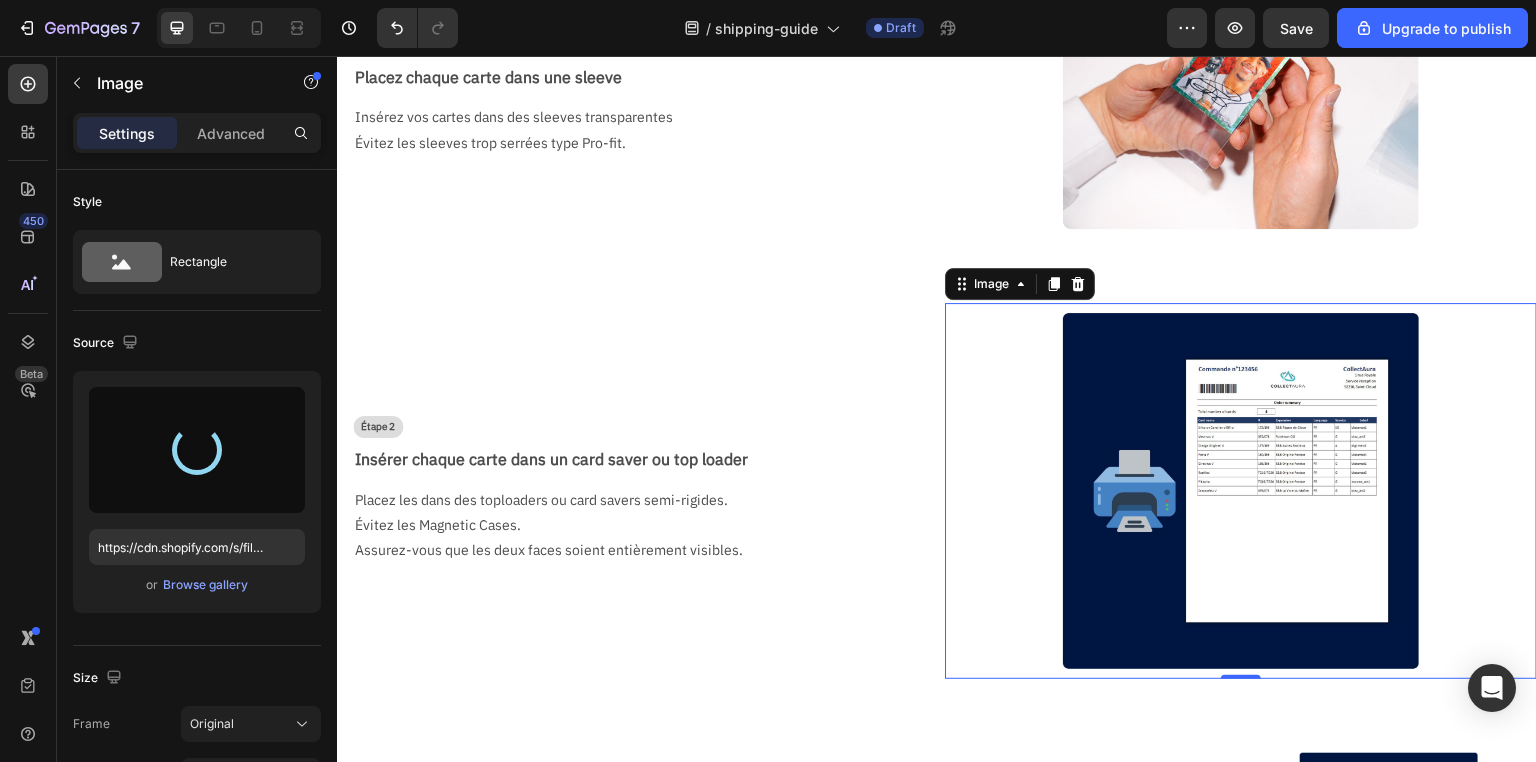 type on "https://cdn.shopify.com/s/files/1/0731/1415/7383/files/gempages_577542015504351971-d784130d-7047-4fa9-8aaa-37ddf50286bb.webp" 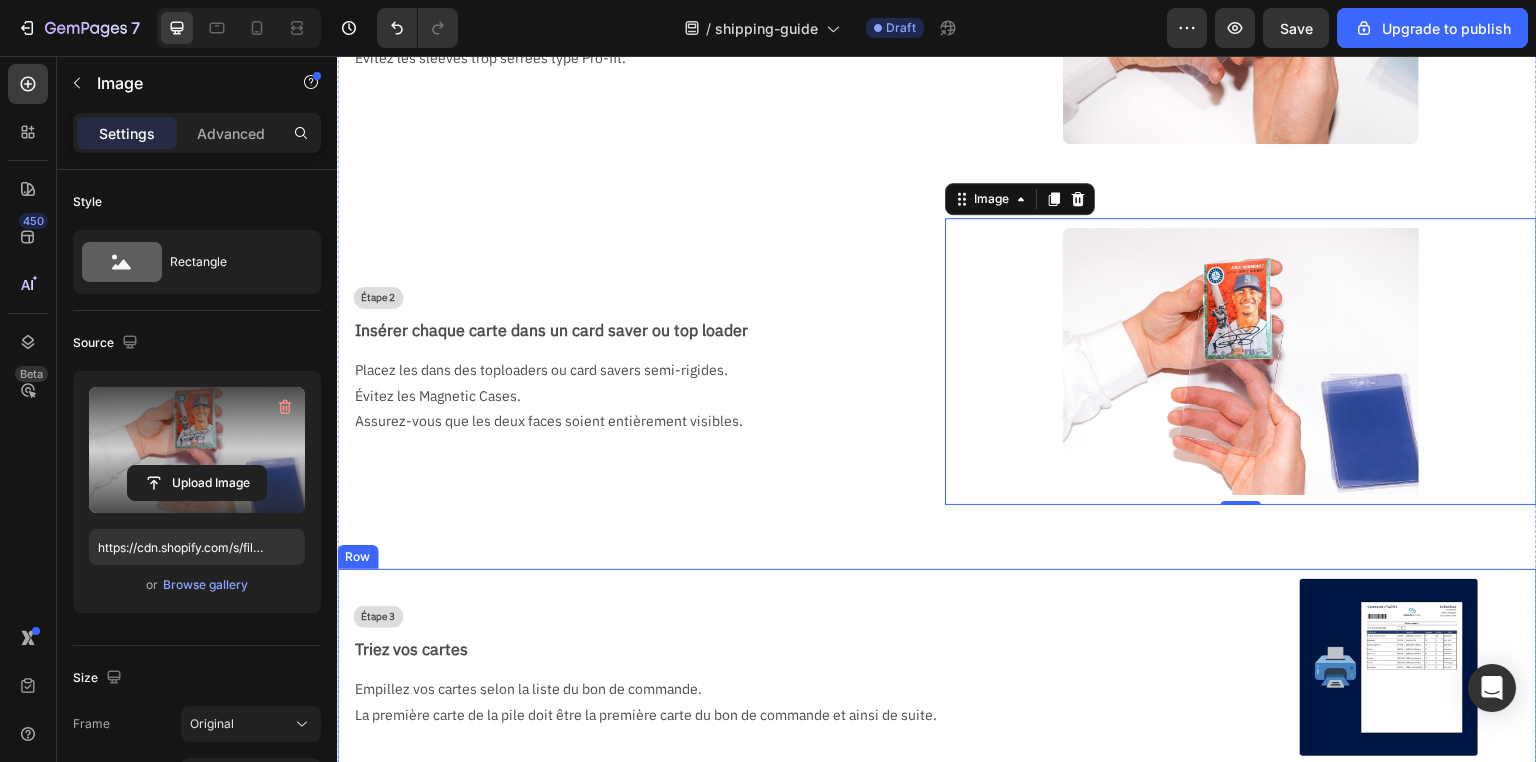 scroll, scrollTop: 640, scrollLeft: 0, axis: vertical 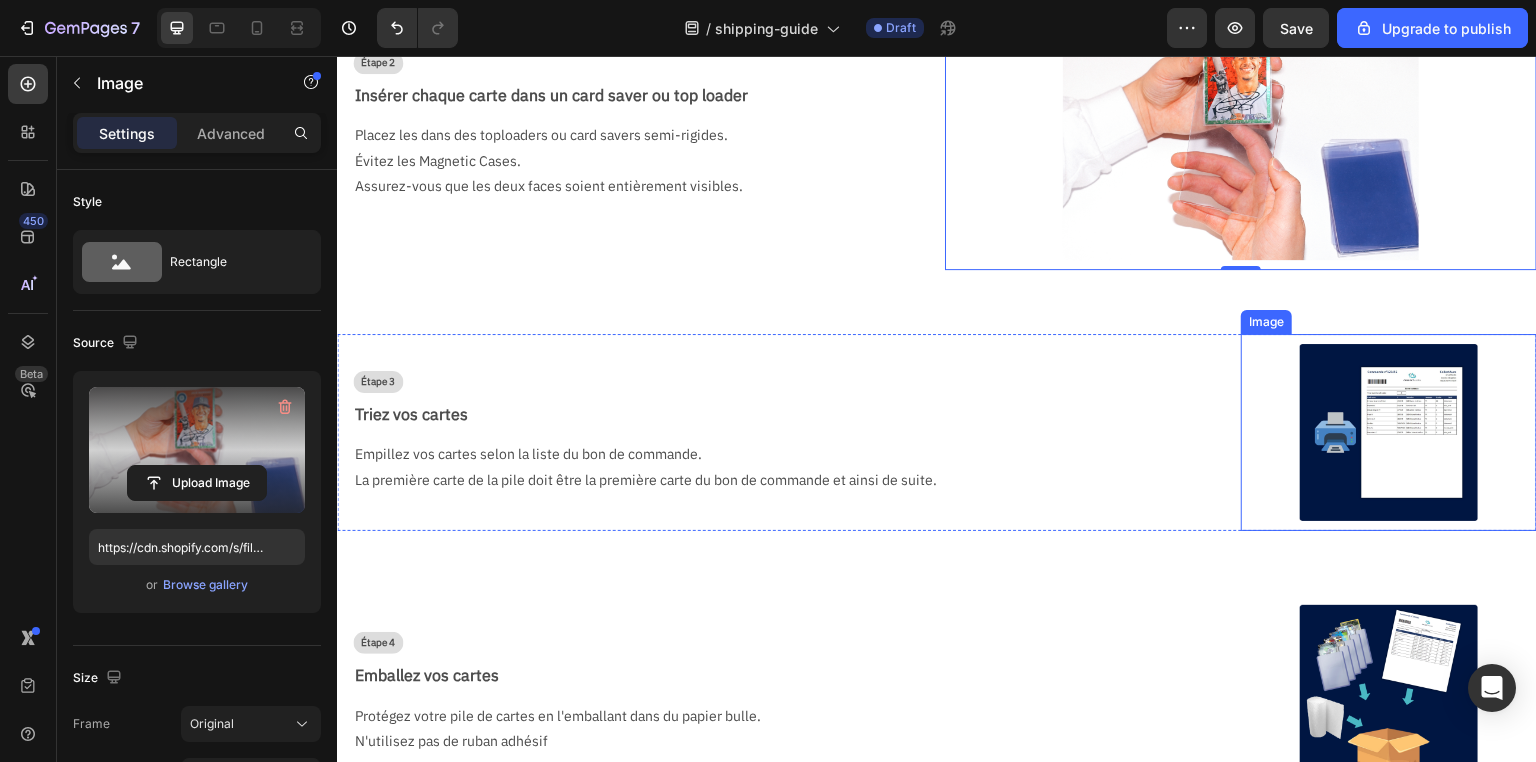 click at bounding box center [1389, 433] 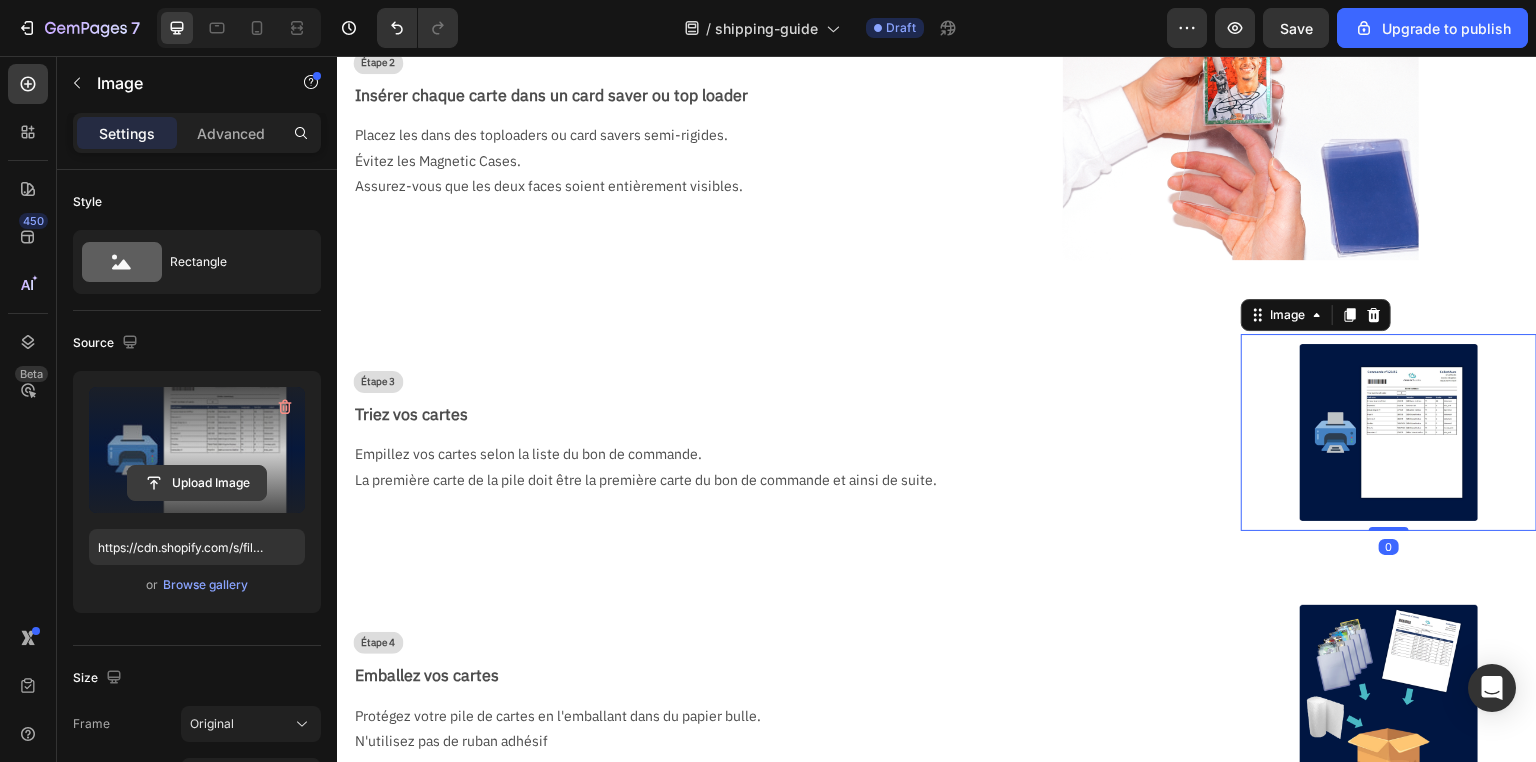 click 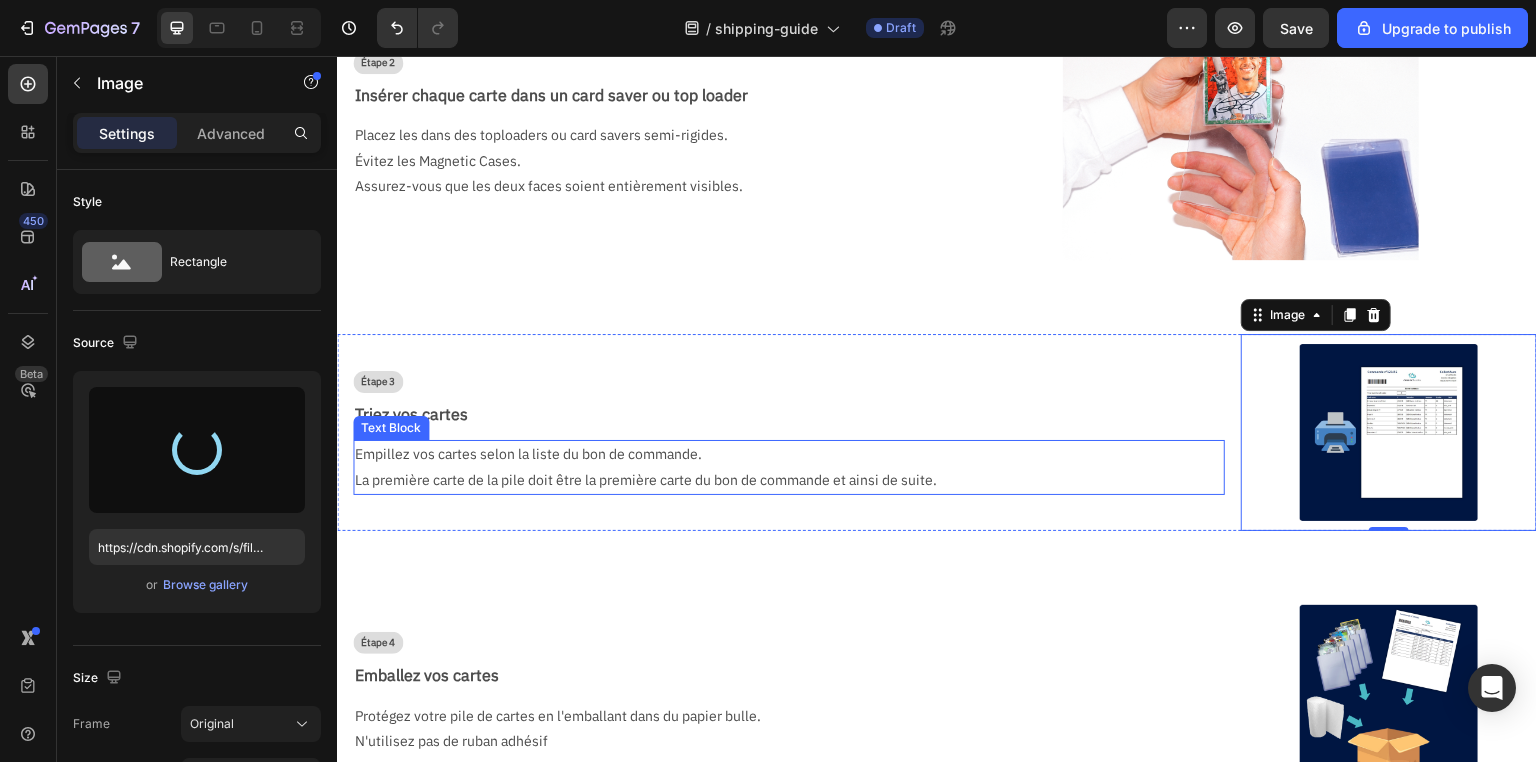 type on "https://cdn.shopify.com/s/files/1/0731/1415/7383/files/gempages_577542015504351971-b569f945-8089-4f5b-9fef-b8f34d439749.webp" 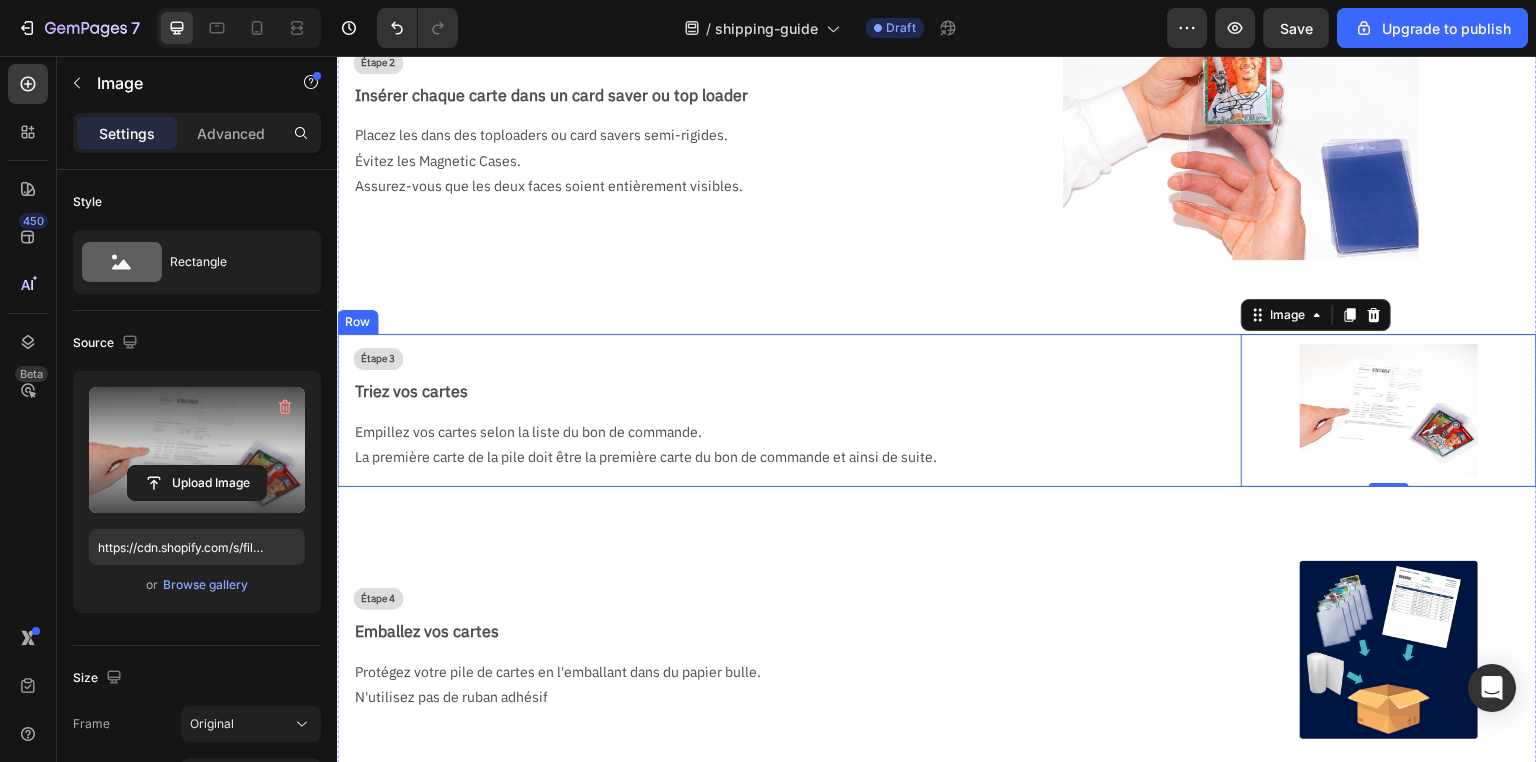 click on "Étape 3 Text Block Triez vos cartes Text Block Empillez vos cartes selon la liste du bon de commande. La première carte de la pile doit être la première carte du bon de commande et ainsi de suite. Text Block Image   0 Row" at bounding box center (937, 410) 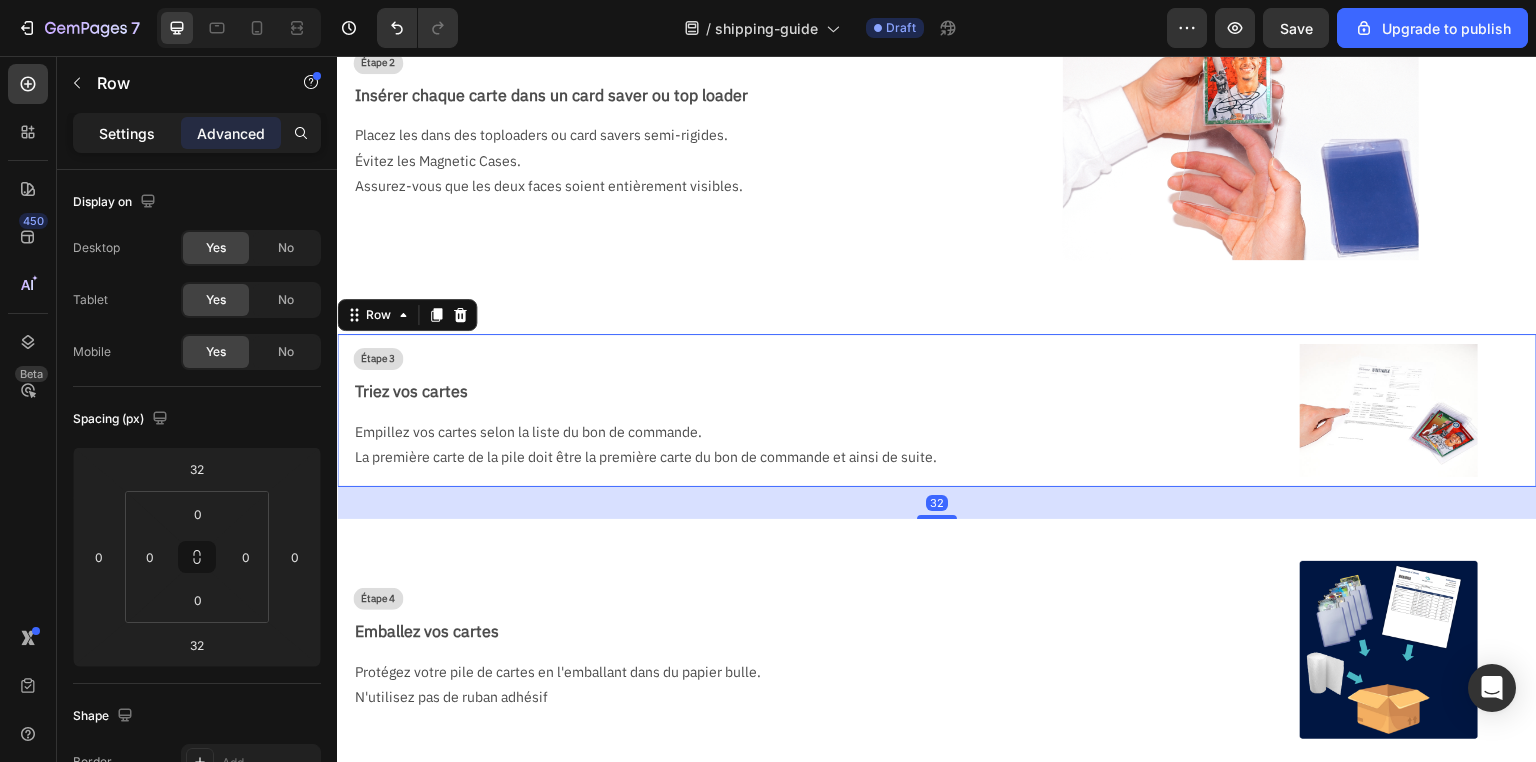 click on "Settings" at bounding box center (127, 133) 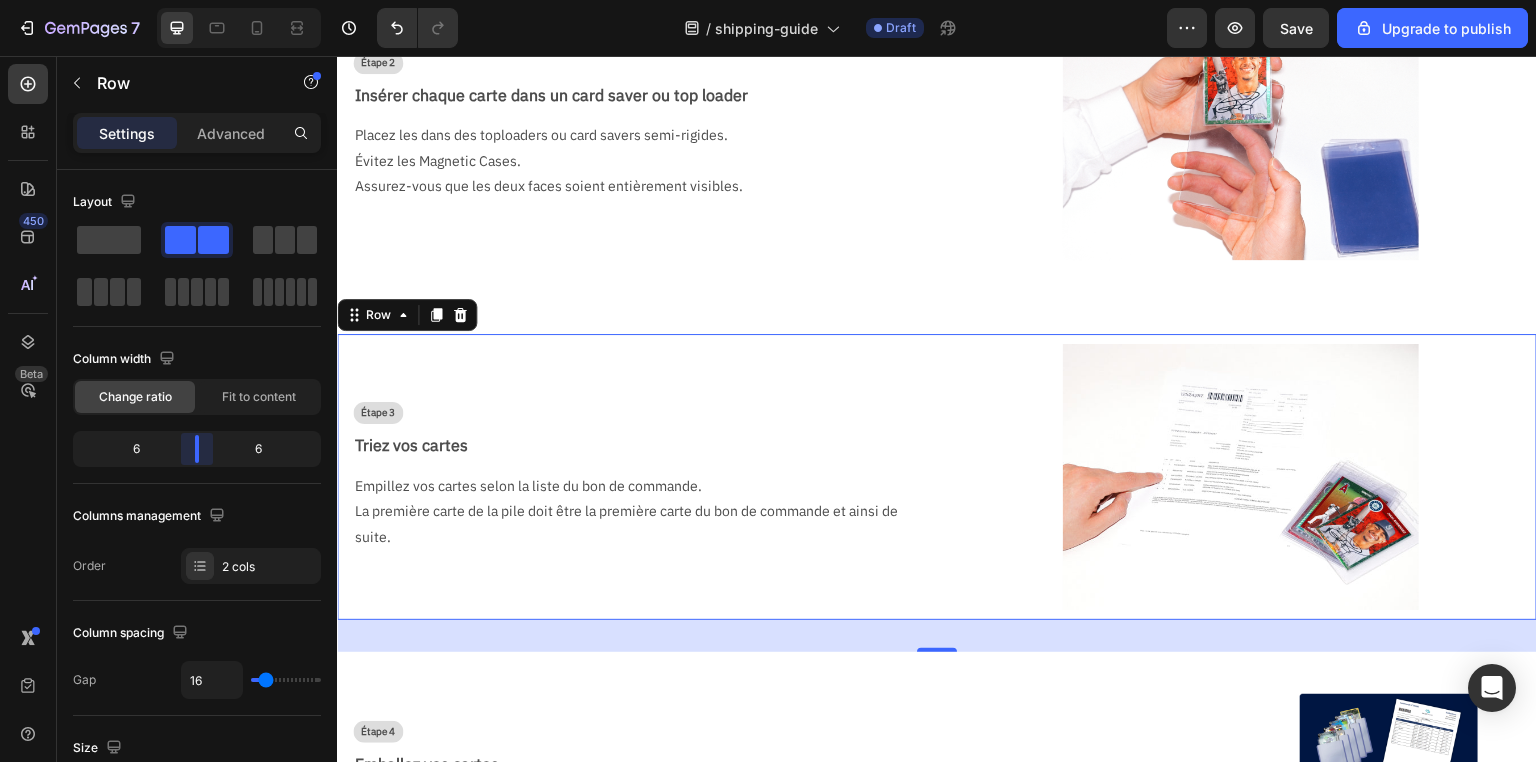 drag, startPoint x: 252, startPoint y: 450, endPoint x: 542, endPoint y: 393, distance: 295.54865 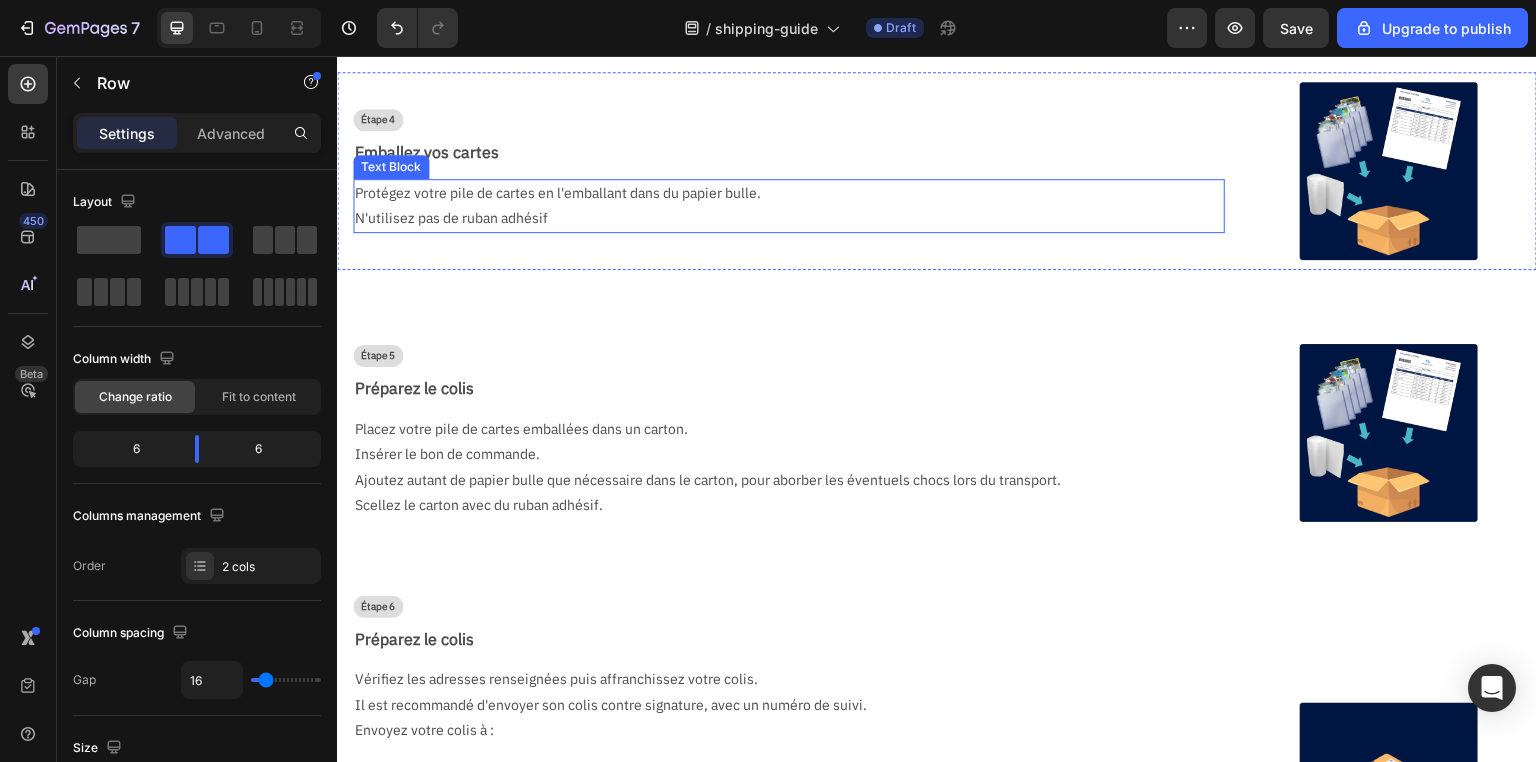 scroll, scrollTop: 1280, scrollLeft: 0, axis: vertical 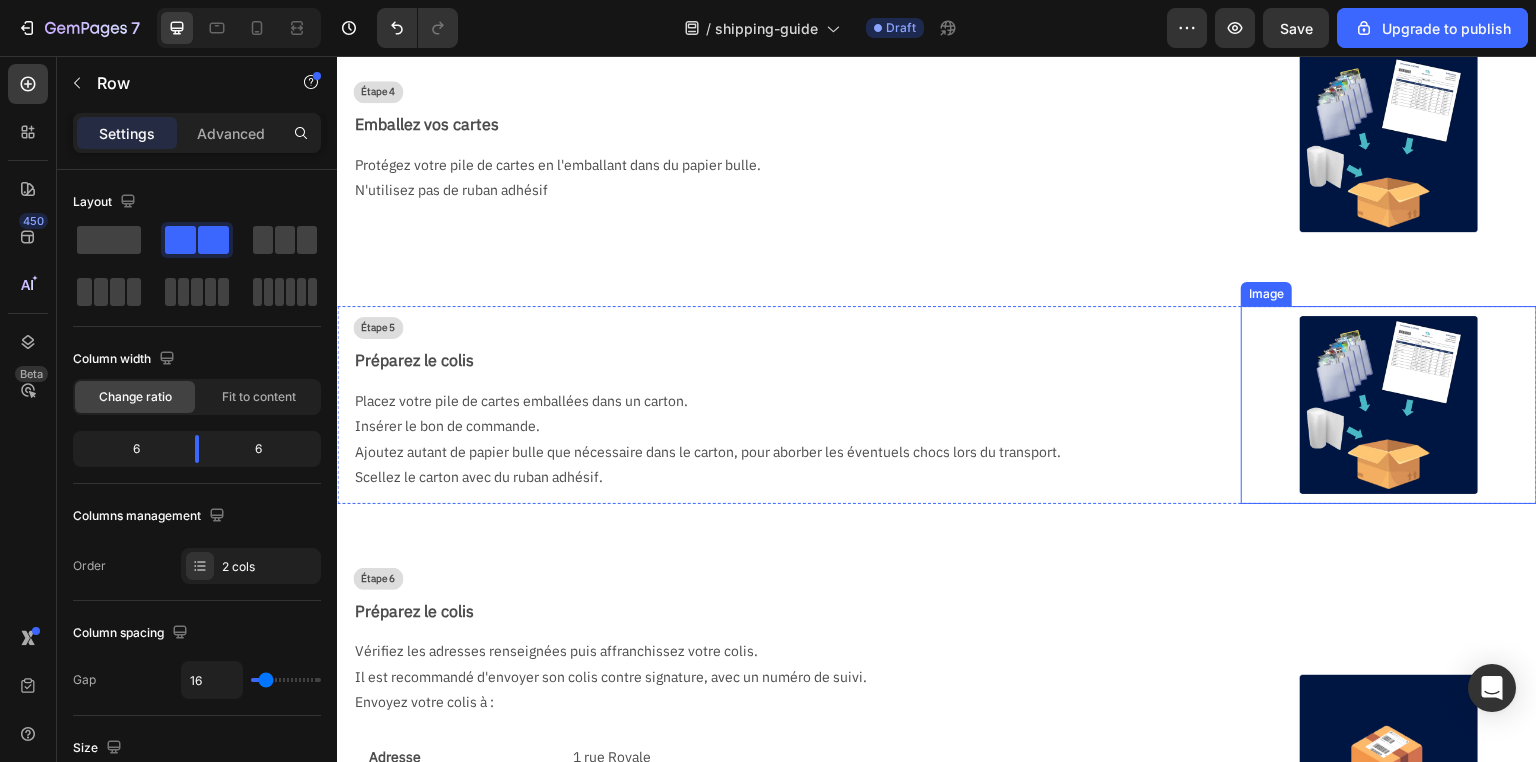 click at bounding box center [1389, 405] 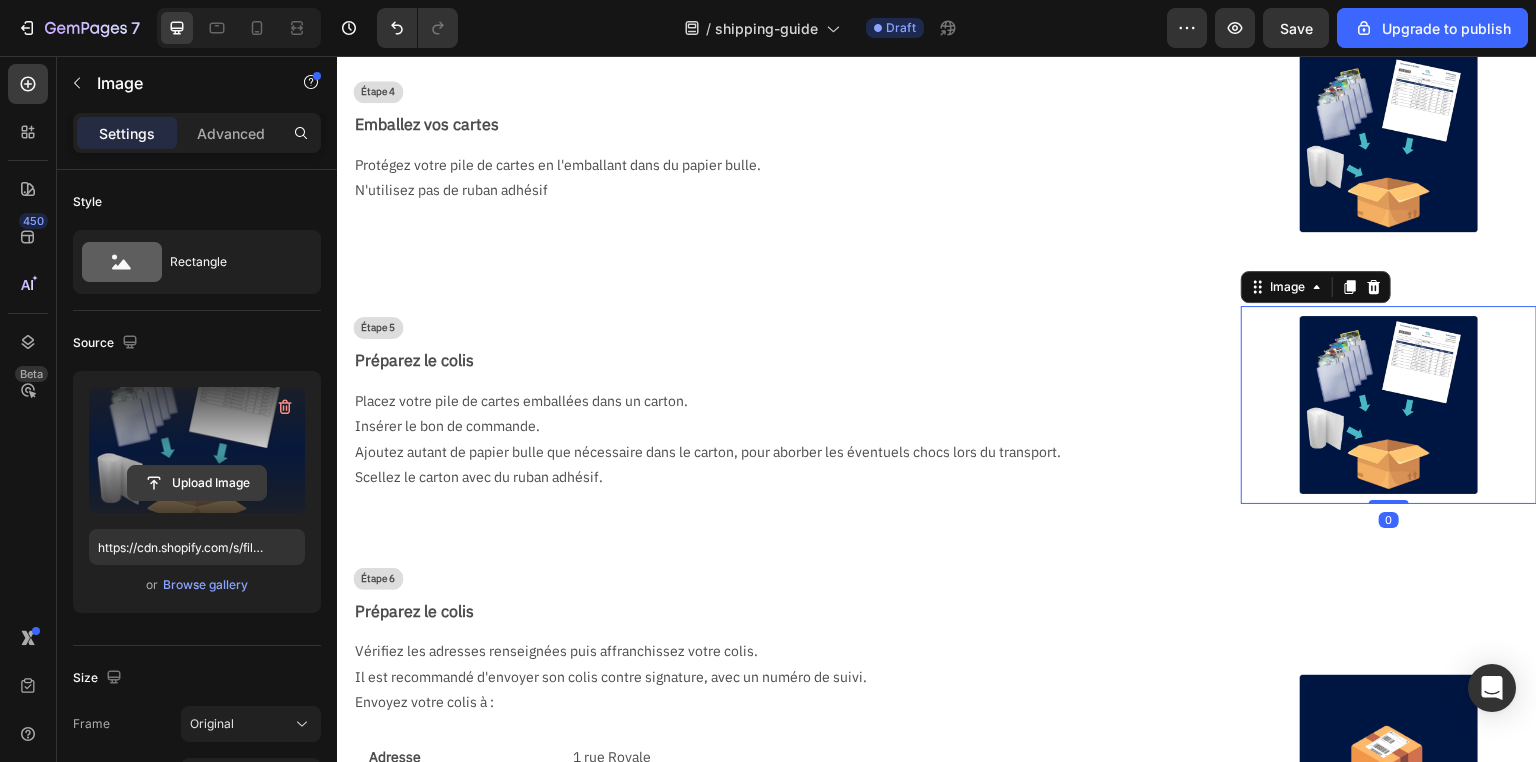 click 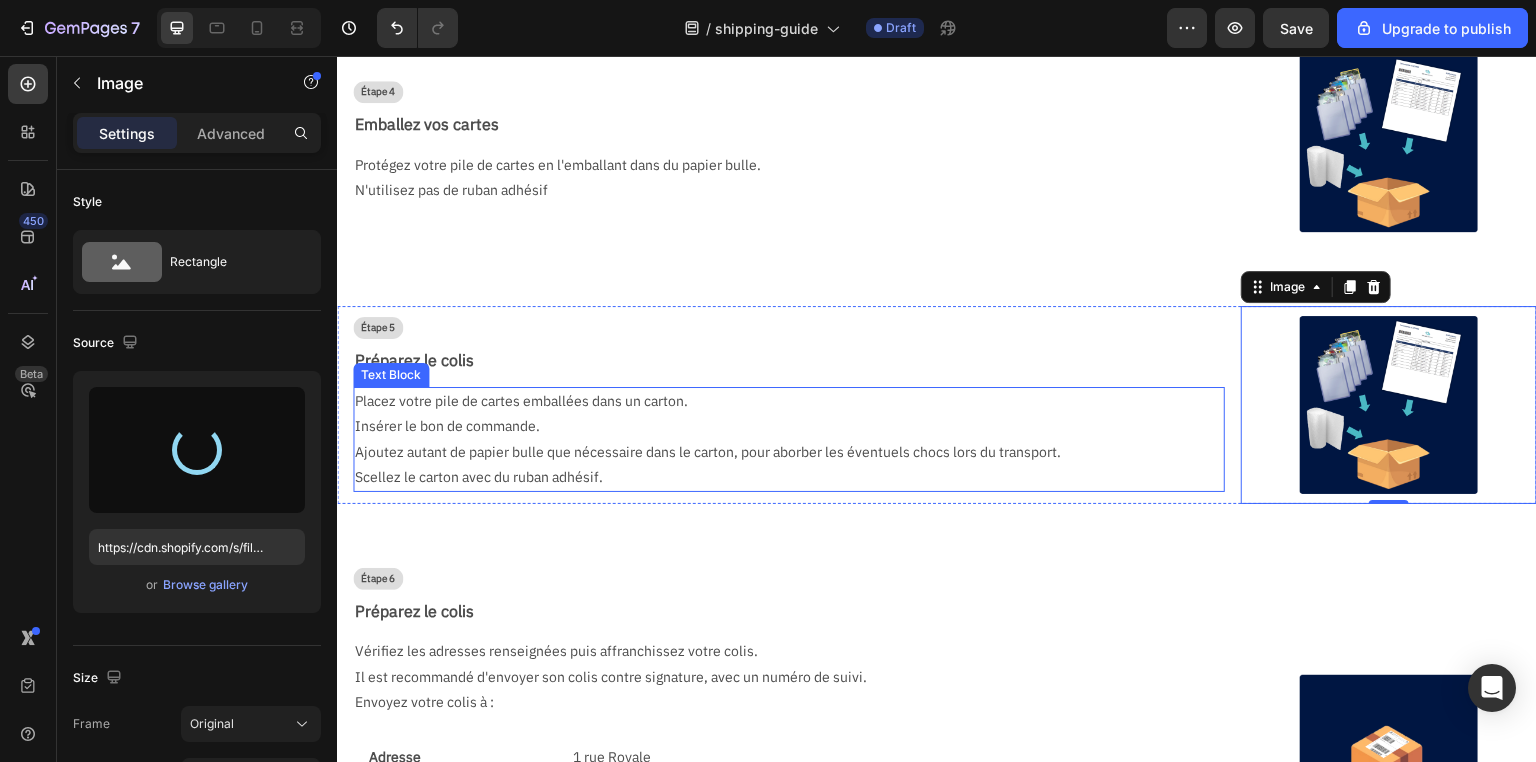 type on "https://cdn.shopify.com/s/files/1/0731/1415/7383/files/gempages_577542015504351971-984f93f4-ef20-4087-9712-a6d44764718e.webp" 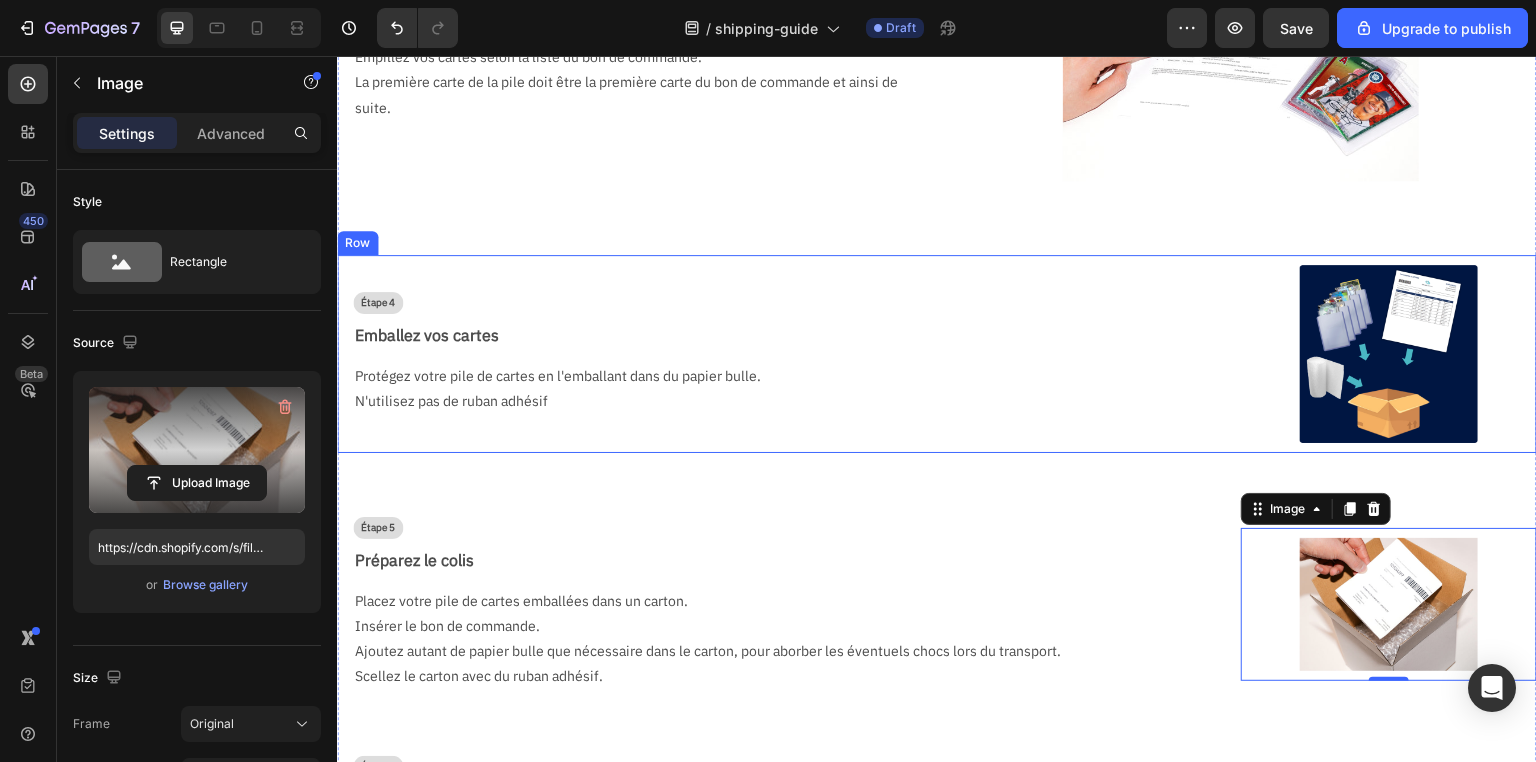 scroll, scrollTop: 880, scrollLeft: 0, axis: vertical 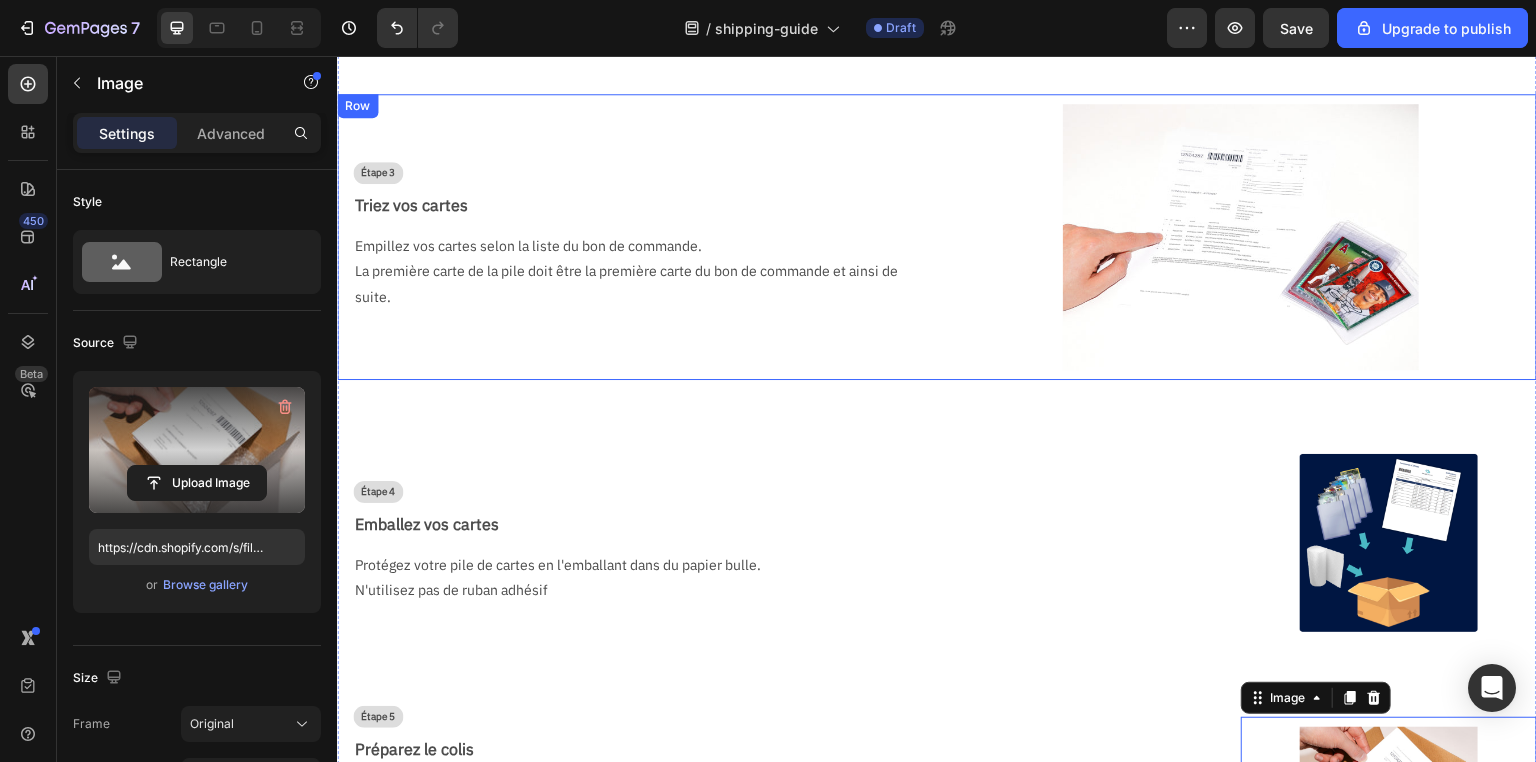 click on "Étape 3 Text Block Triez vos cartes Text Block Empillez vos cartes selon la liste du bon de commande. La première carte de la pile doit être la première carte du bon de commande et ainsi de suite. Text Block" at bounding box center [633, 237] 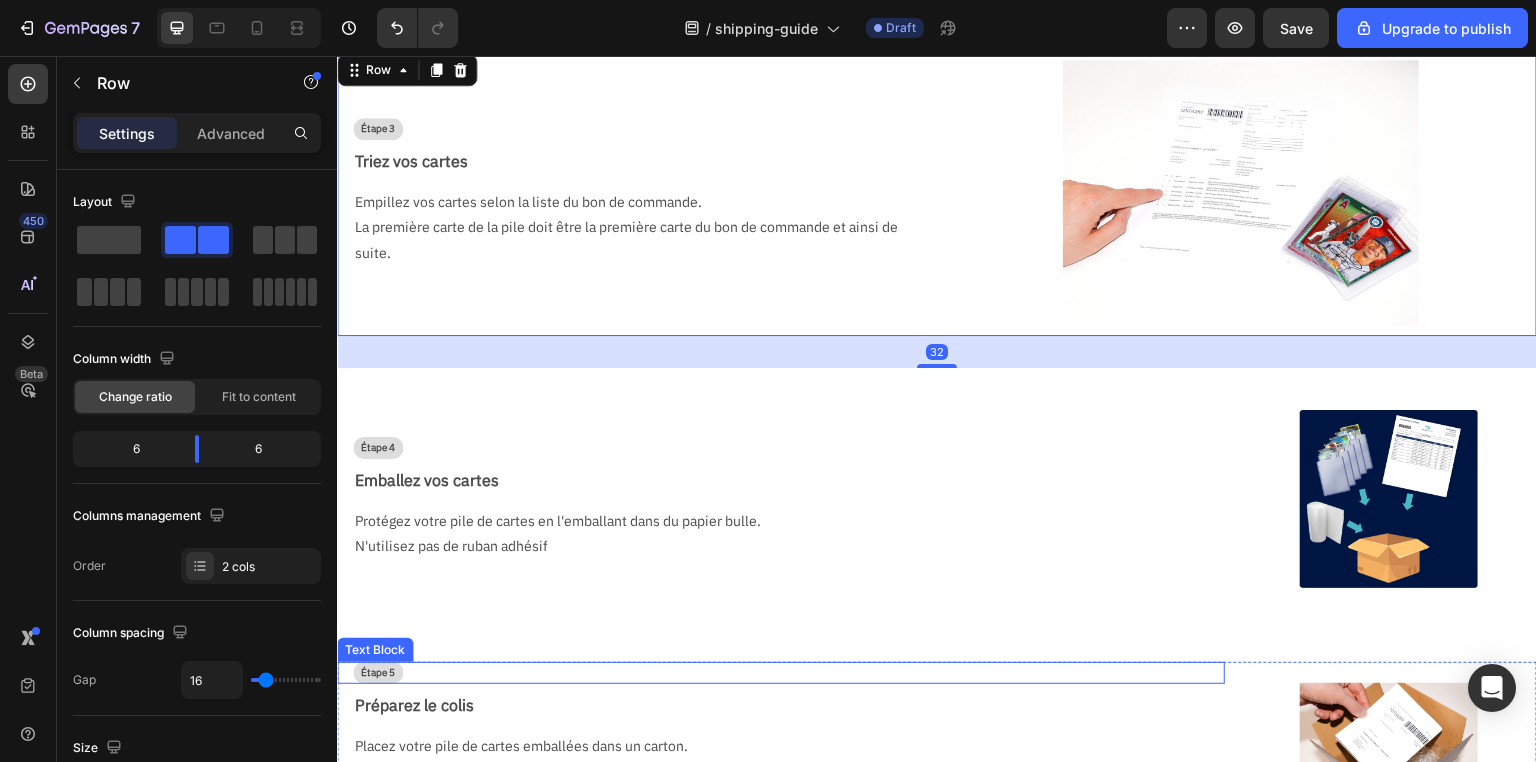scroll, scrollTop: 1120, scrollLeft: 0, axis: vertical 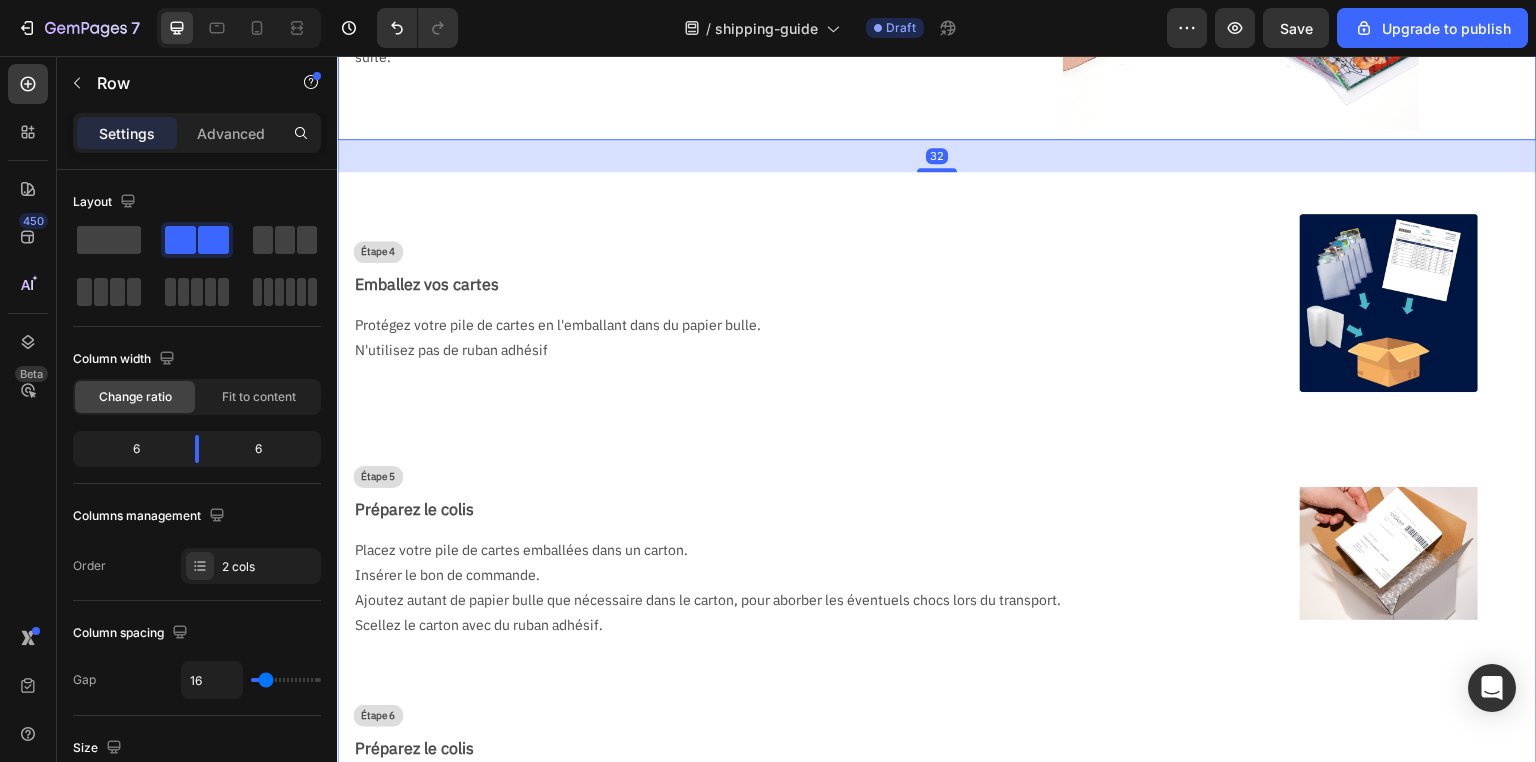 click on "Étape 1 Text Block Placez chaque carte dans une sleeve Text Block Insérez vos cartes dans des sleeves transparentes Évitez les sleeves trop serrées type Pro-fit. Text Block Image Row Étape 2 Text Block Insérer chaque carte dans un card saver ou top loader Text Block Placez les dans des toploaders ou card savers semi-rigides. Évitez les Magnetic Cases. Assurez-vous que les deux faces soient entièrement visibles.  Text Block Image Row Étape 3 Text Block Triez vos cartes Text Block Empillez vos cartes selon la liste du bon de commande. La première carte de la pile doit être la première carte du bon de commande et ainsi de suite. Text Block Image Row   32 Étape 4 Text Block Emballez vos cartes Text Block Protégez votre pile de cartes en l'emballant dans du papier bulle. N'utilisez pas de ruban adhésif Text Block Image Row Étape 5 Text Block Préparez le colis Text Block Placez votre pile de cartes emballées dans un carton. Insérer le bon de commande. Scellez le carton avec du ruban adhésif." at bounding box center [937, 124] 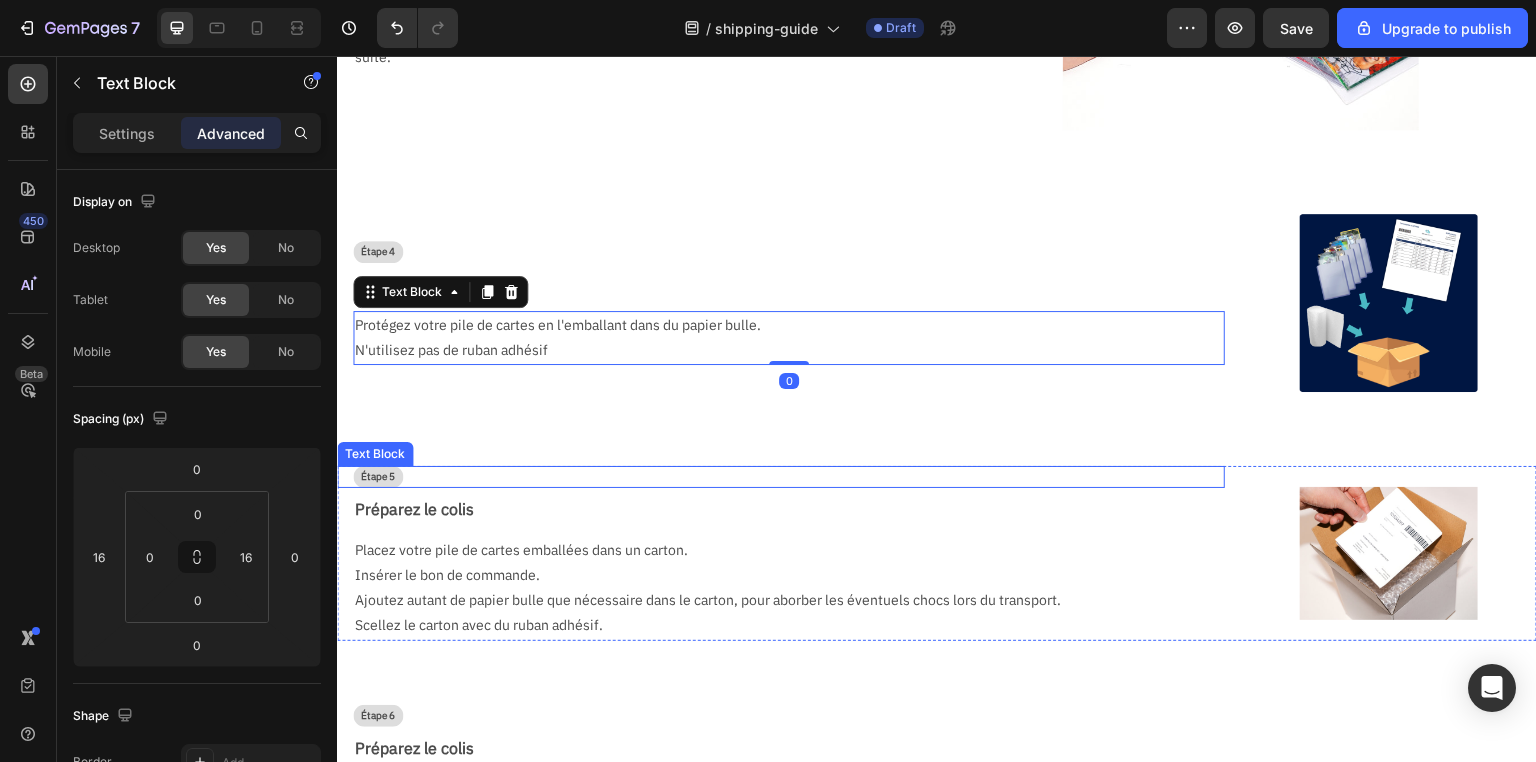 click on "Étape 5" at bounding box center [789, 477] 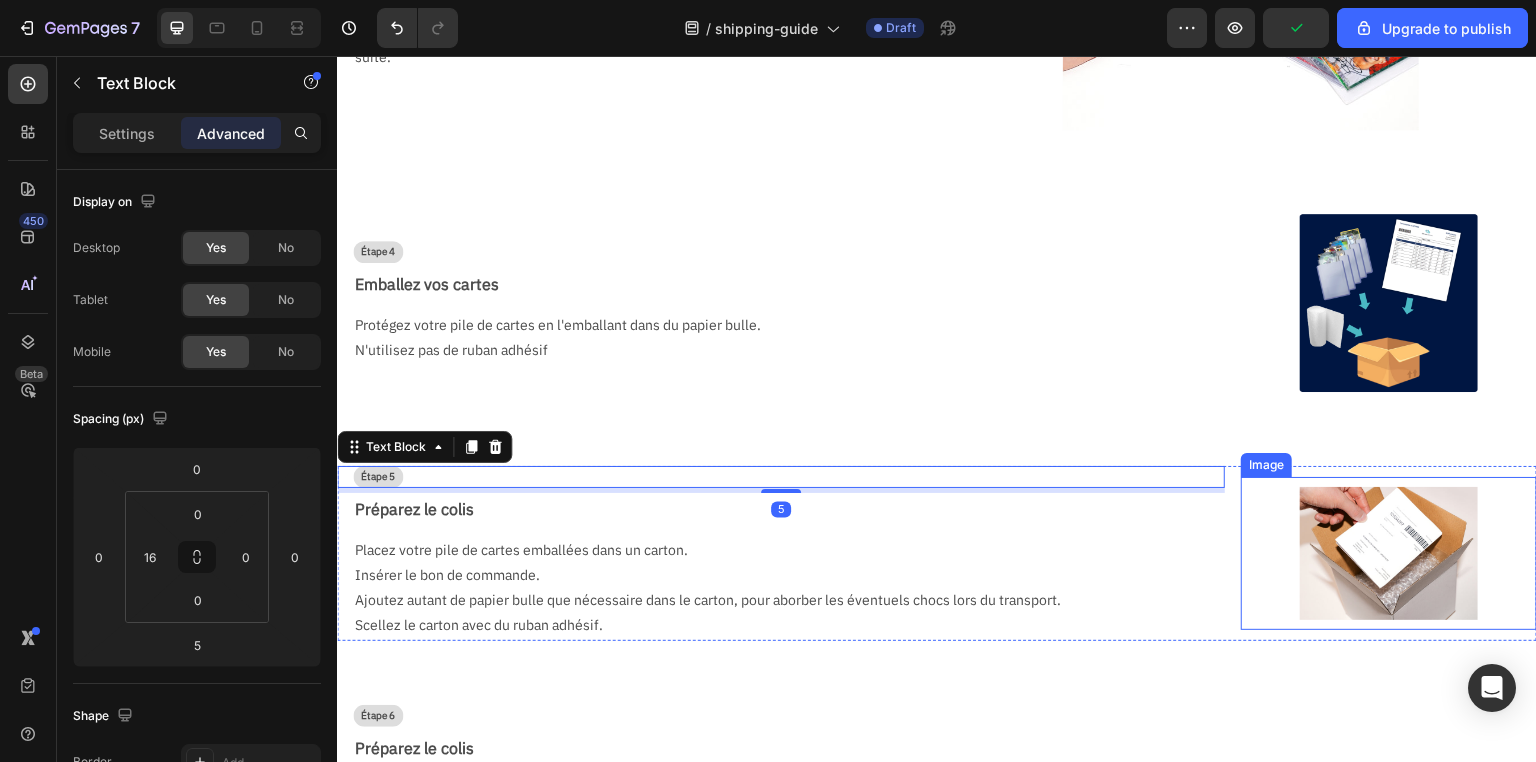 click on "Image" at bounding box center [1266, 465] 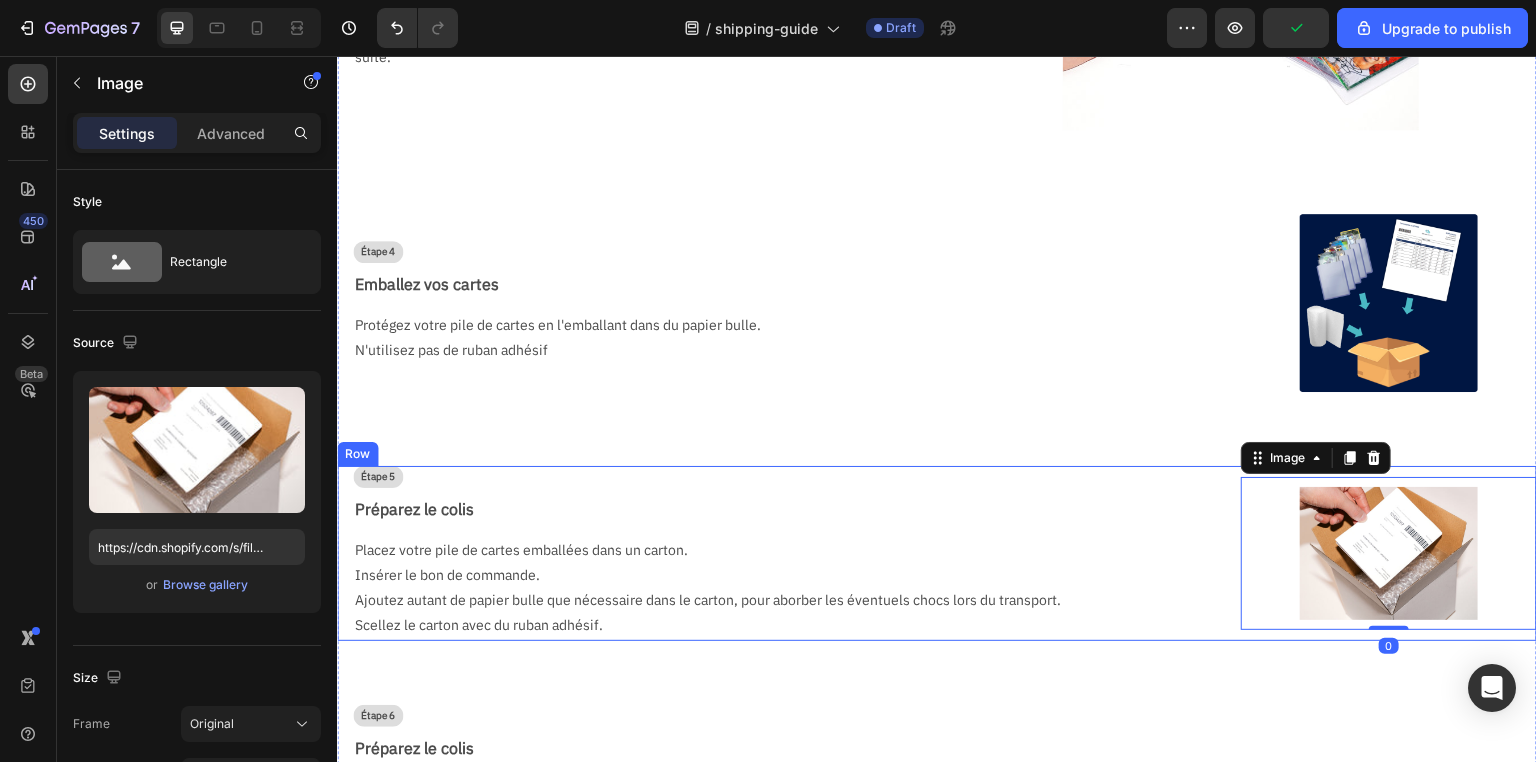 click on "Étape 5 Text Block Préparez le colis Text Block Placez votre pile de cartes emballées dans un carton. Insérer le bon de commande. Ajoutez autant de papier bulle que nécessaire dans le carton, pour aborber les éventuels chocs lors du transport. Scellez le carton avec du ruban adhésif. Text Block Image   0 Row" at bounding box center [937, 553] 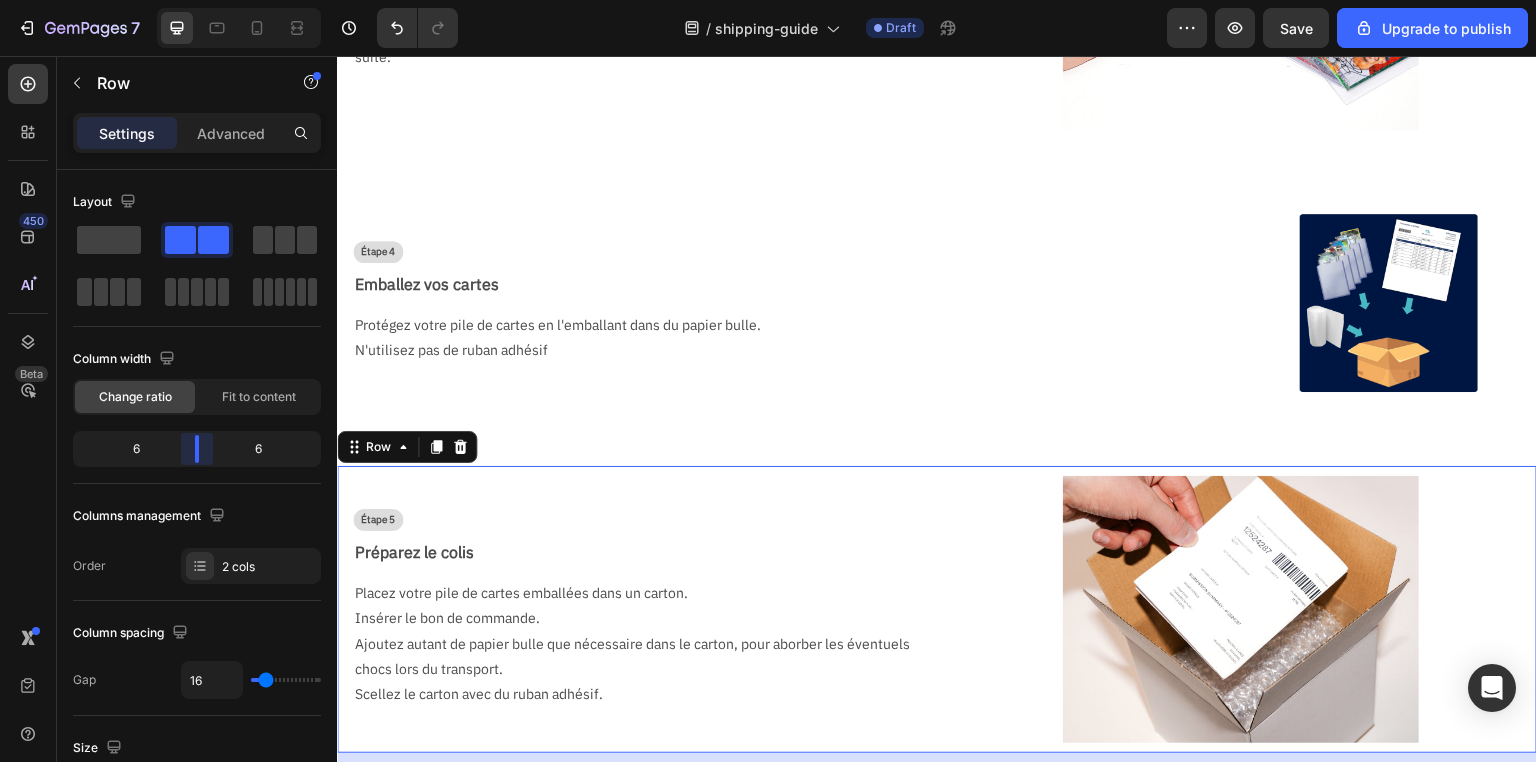 drag, startPoint x: 245, startPoint y: 446, endPoint x: 683, endPoint y: 409, distance: 439.56 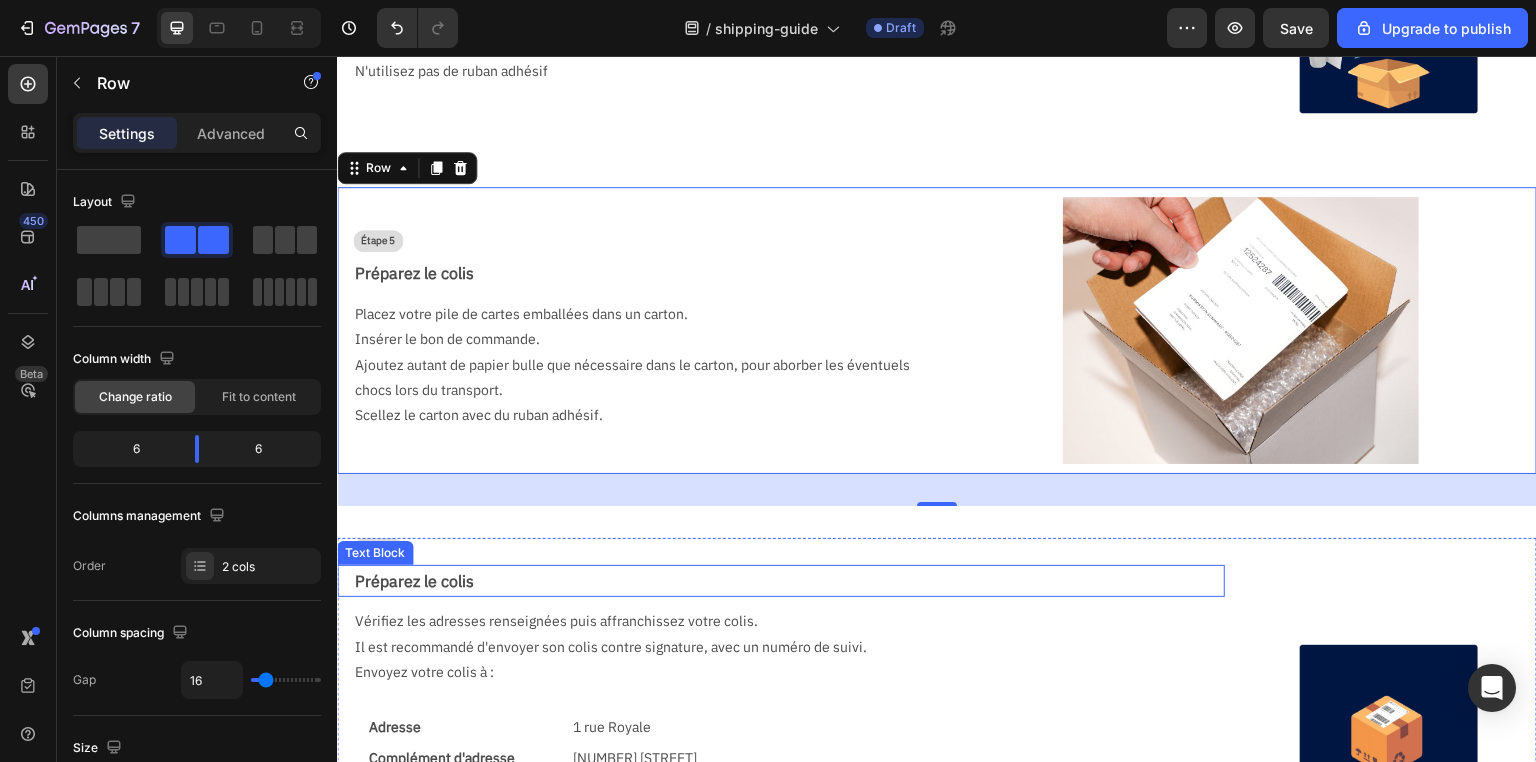 scroll, scrollTop: 1600, scrollLeft: 0, axis: vertical 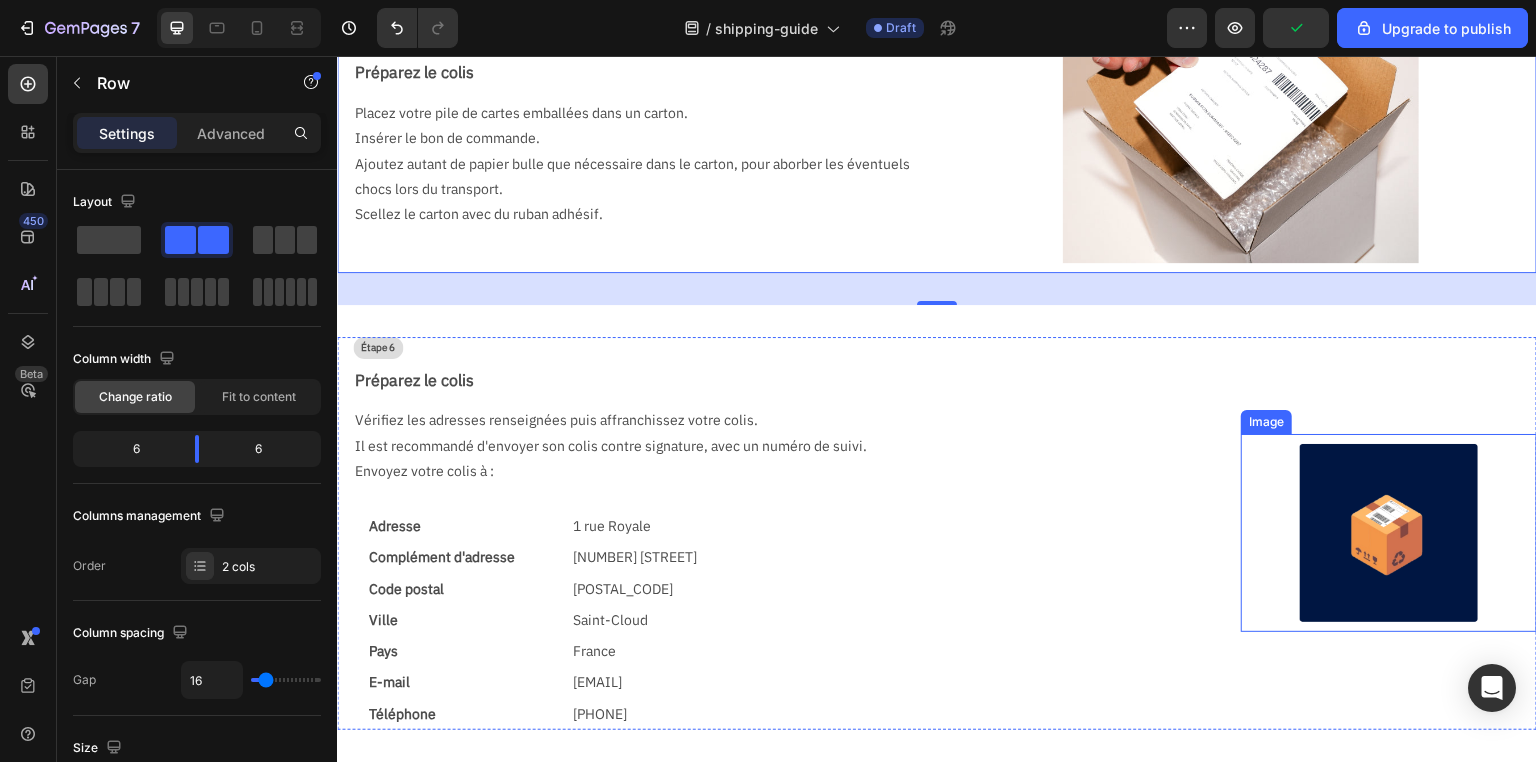 click at bounding box center [1389, 533] 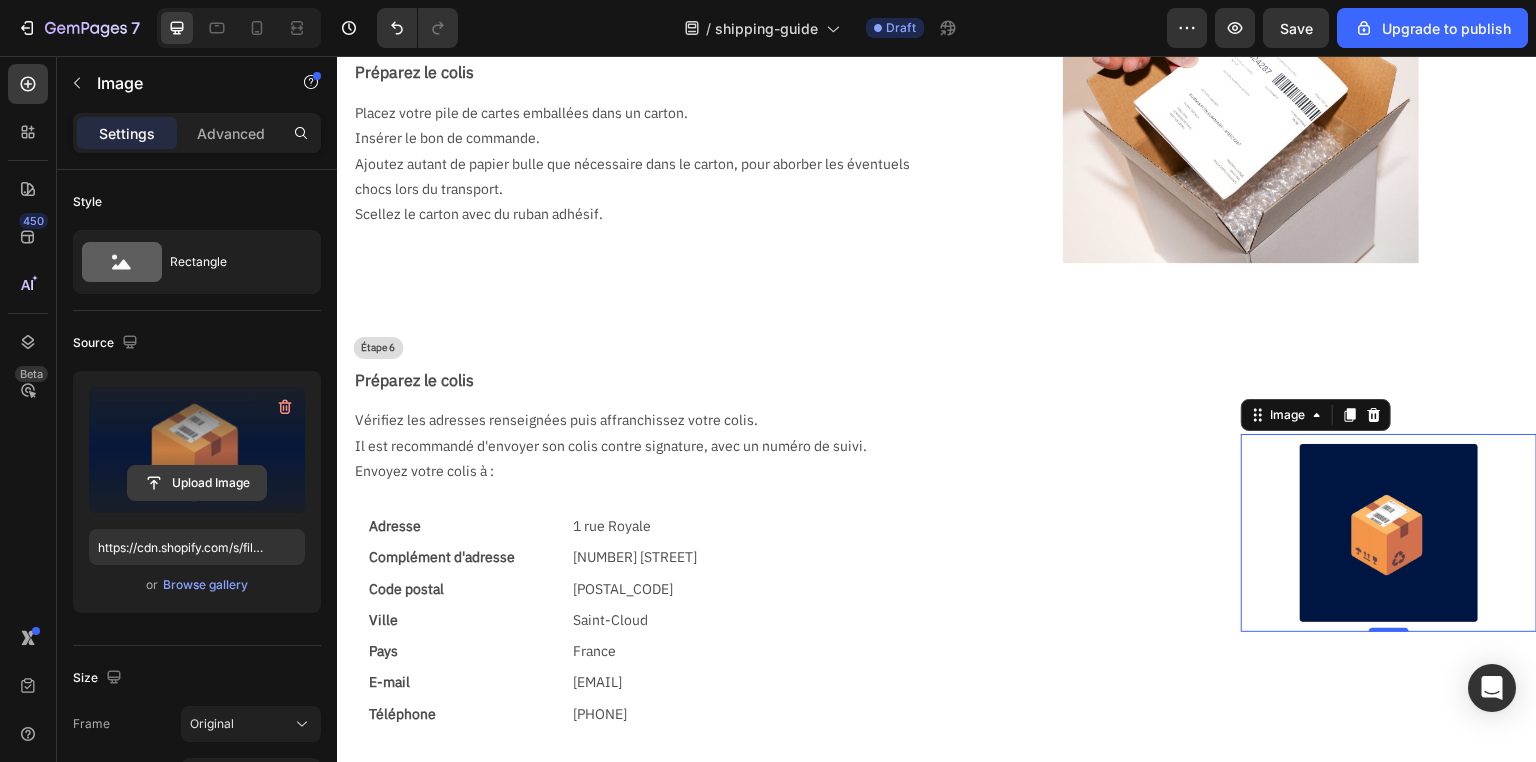 click 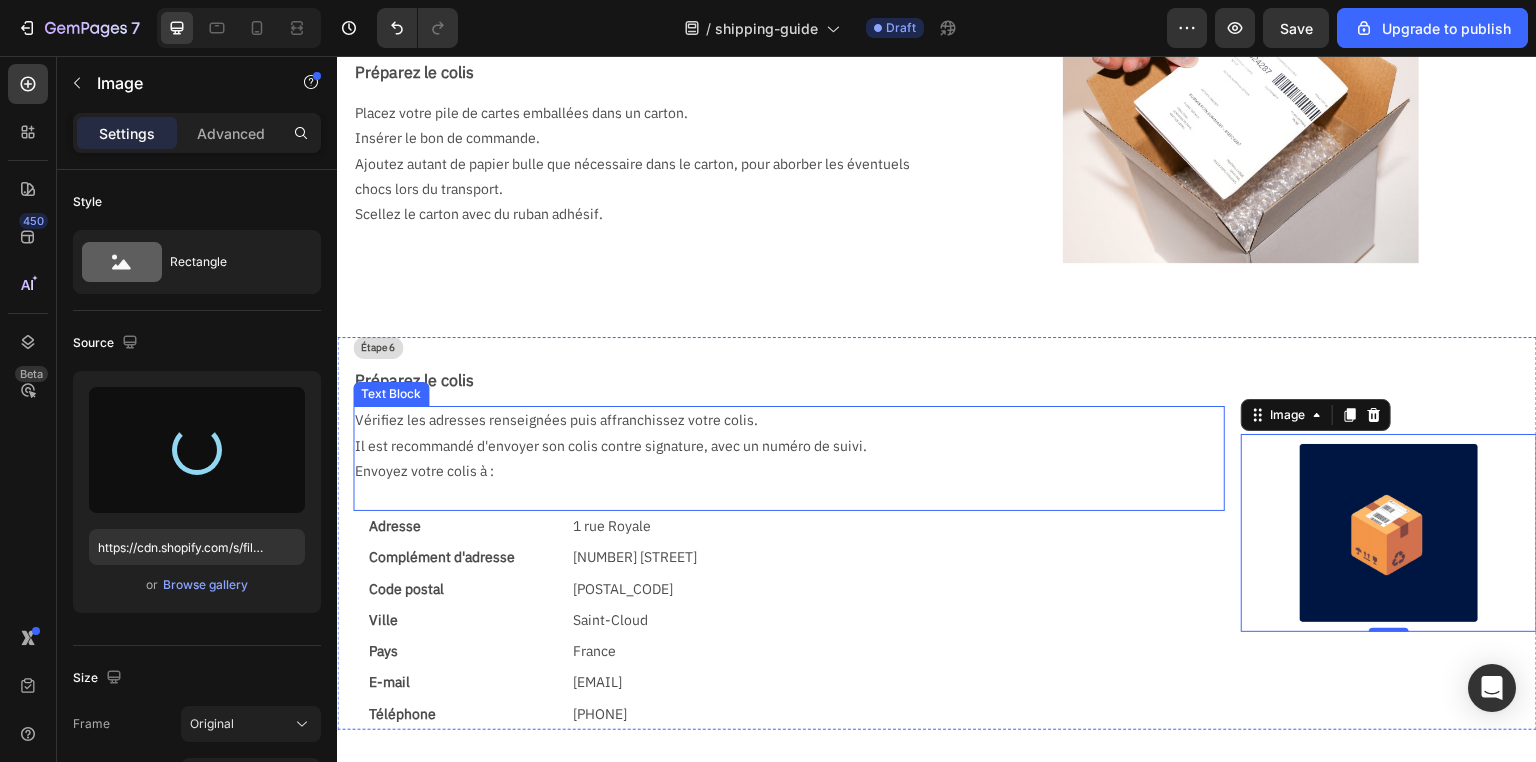 type on "https://cdn.shopify.com/s/files/1/0731/1415/7383/files/gempages_577542015504351971-49b172b7-b676-4f5f-9c5b-cb254af4bdf1.webp" 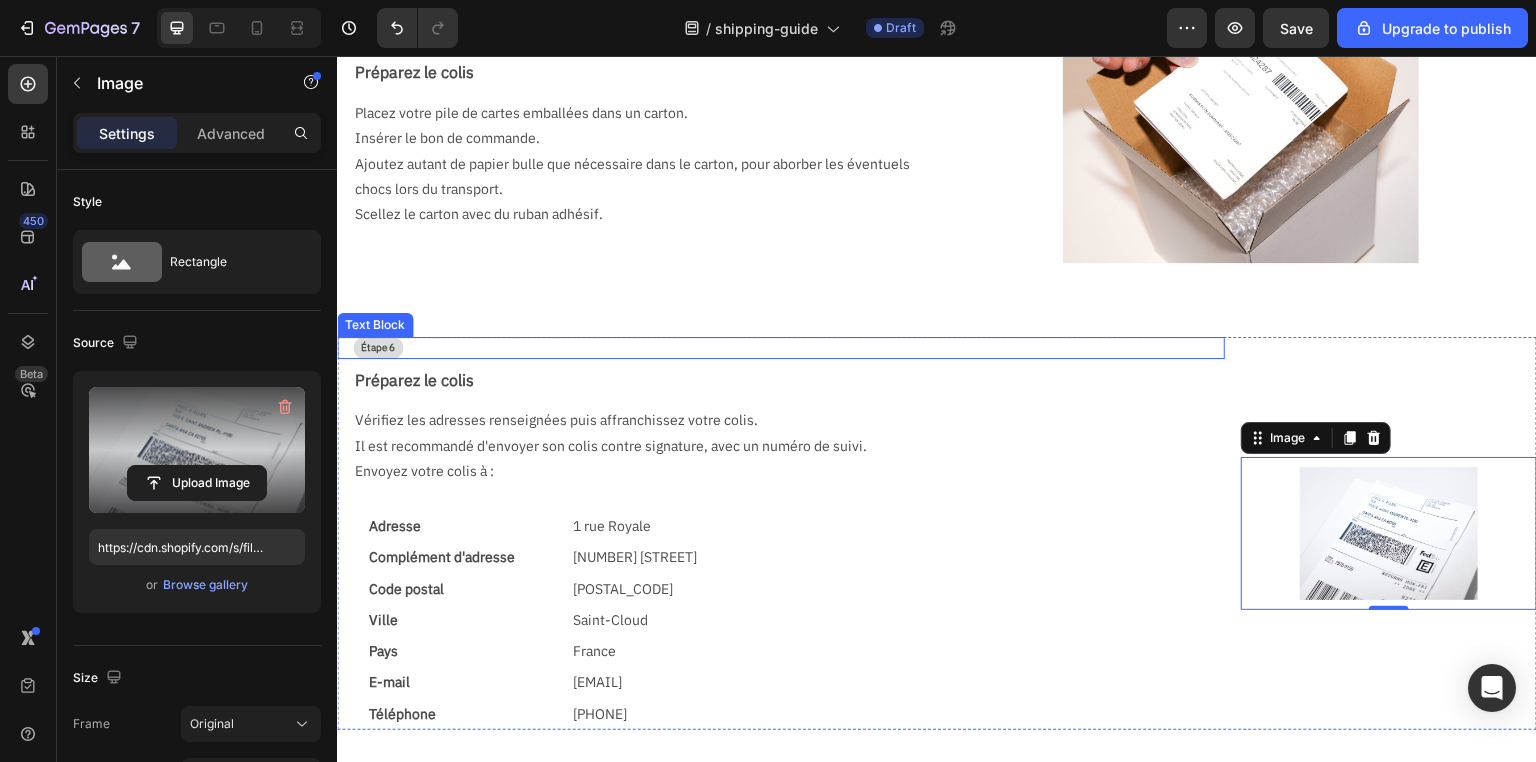 click on "Étape 6" at bounding box center [789, 348] 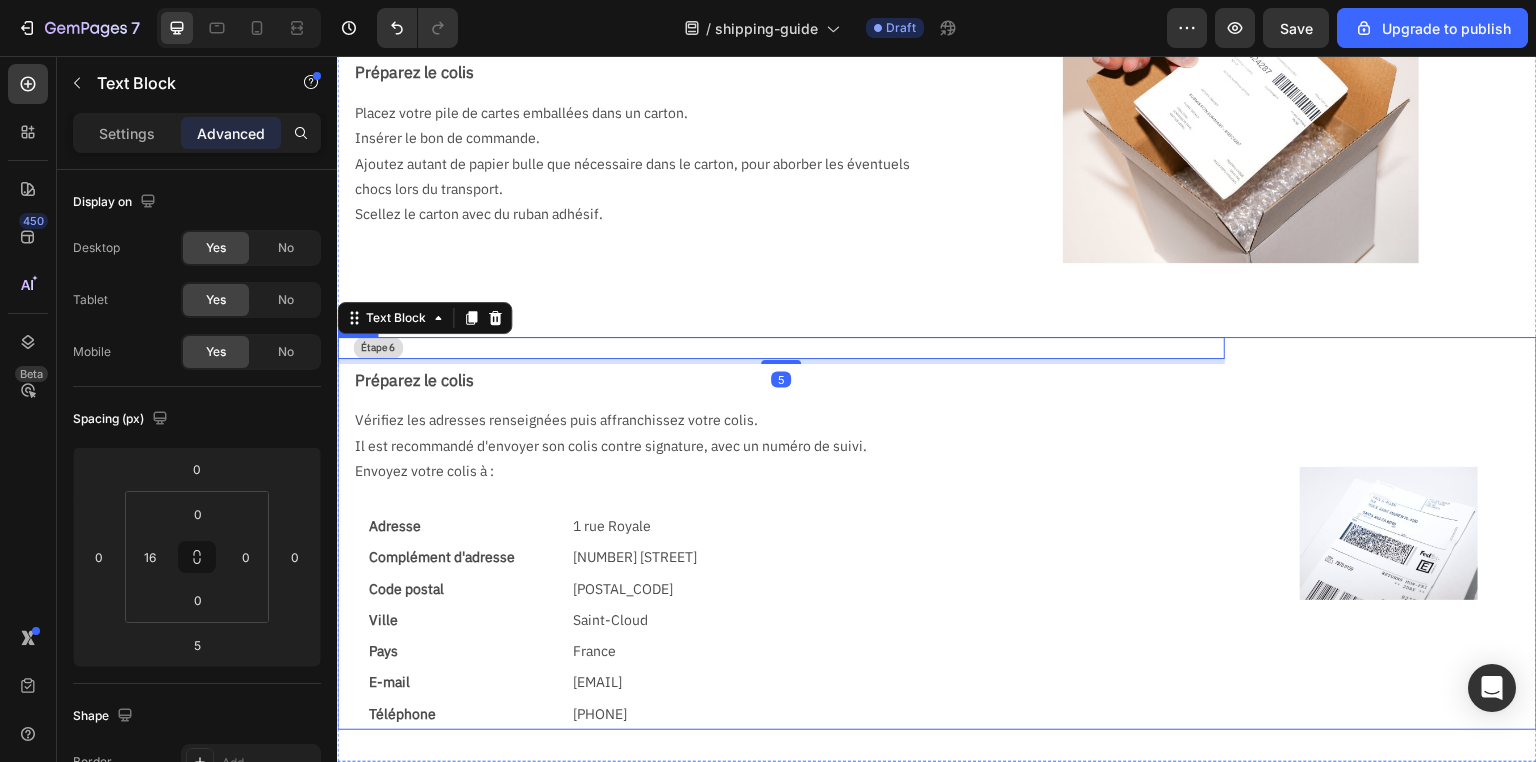 click on "Image" at bounding box center (1389, 533) 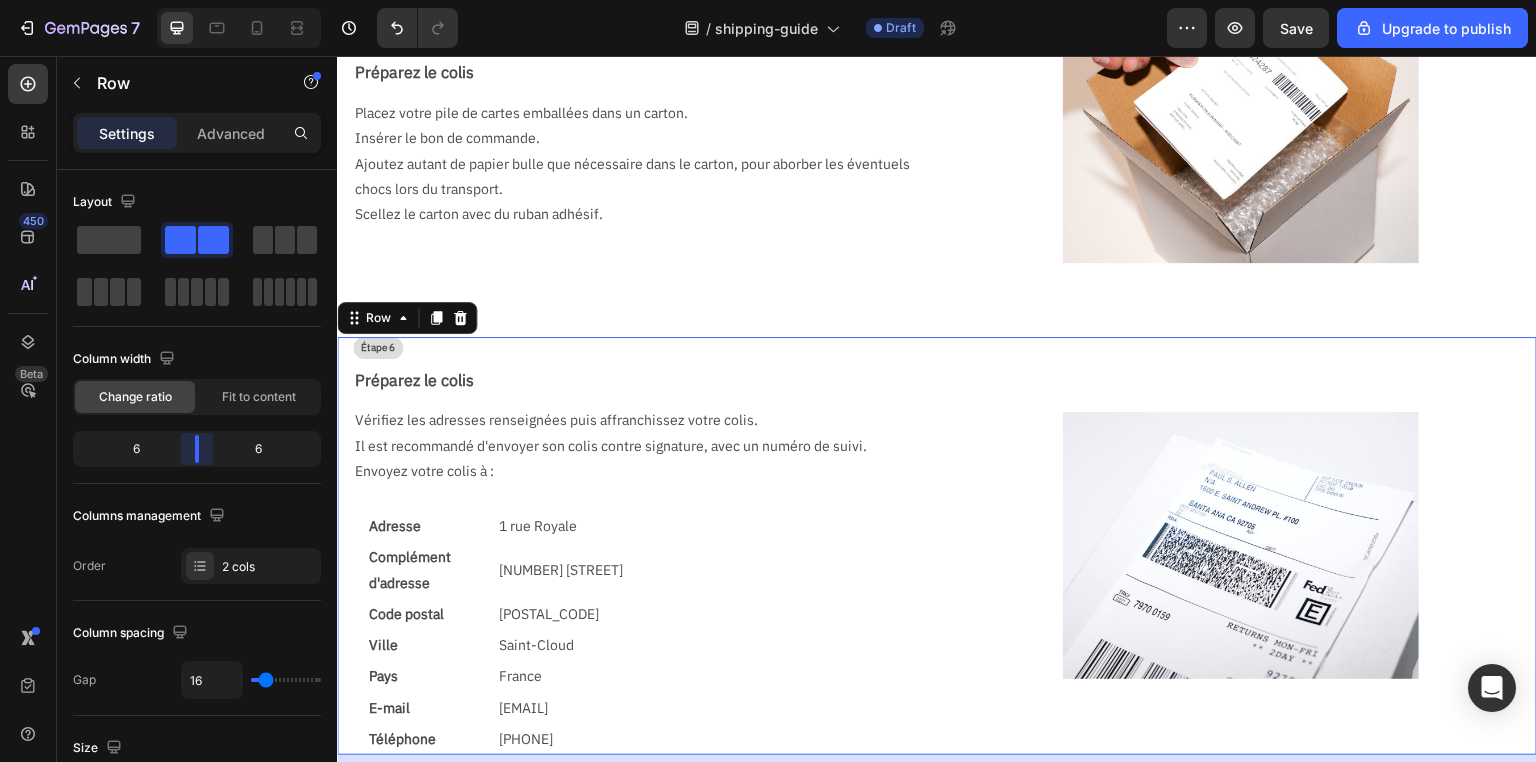 drag, startPoint x: 244, startPoint y: 451, endPoint x: 202, endPoint y: 451, distance: 42 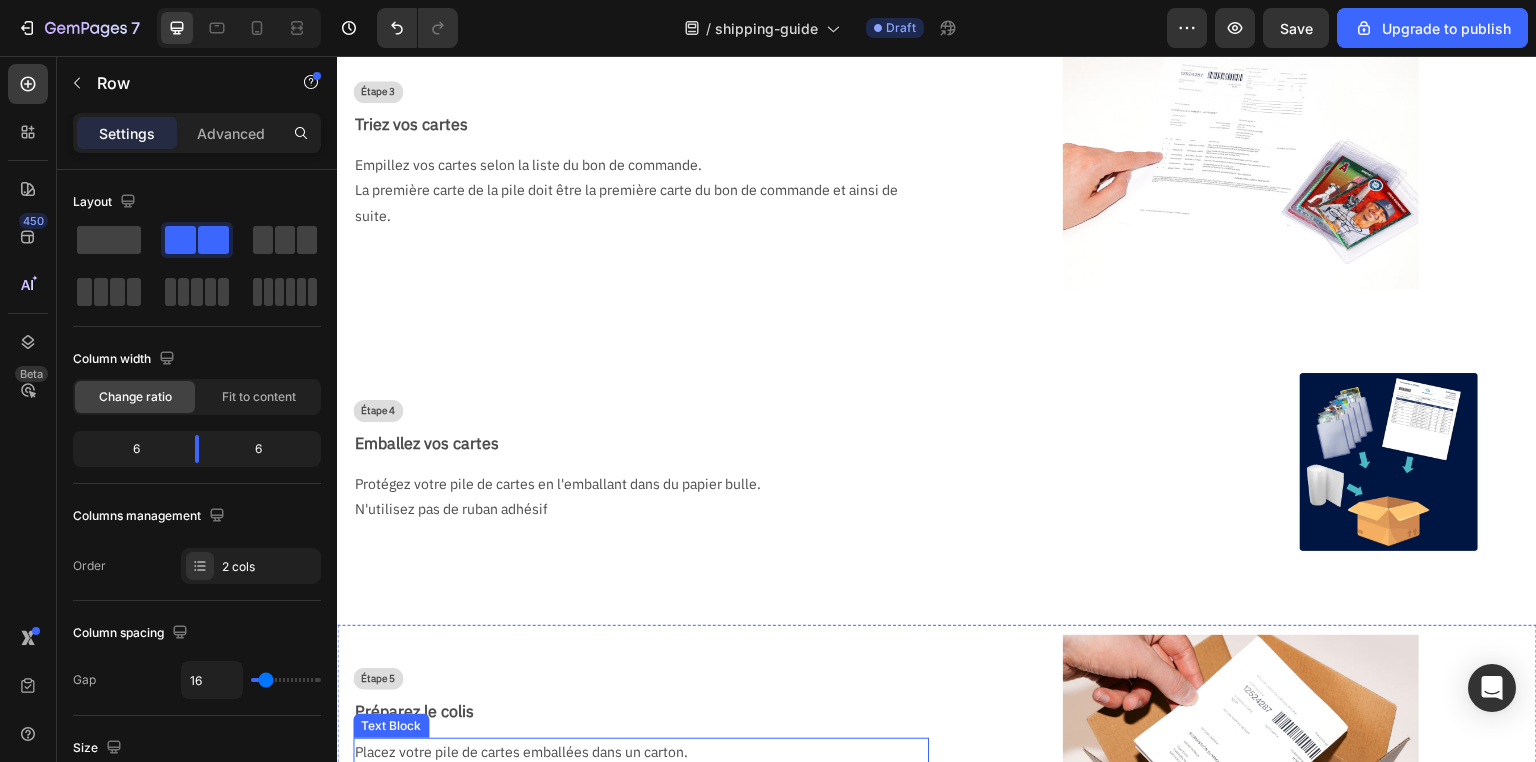 scroll, scrollTop: 960, scrollLeft: 0, axis: vertical 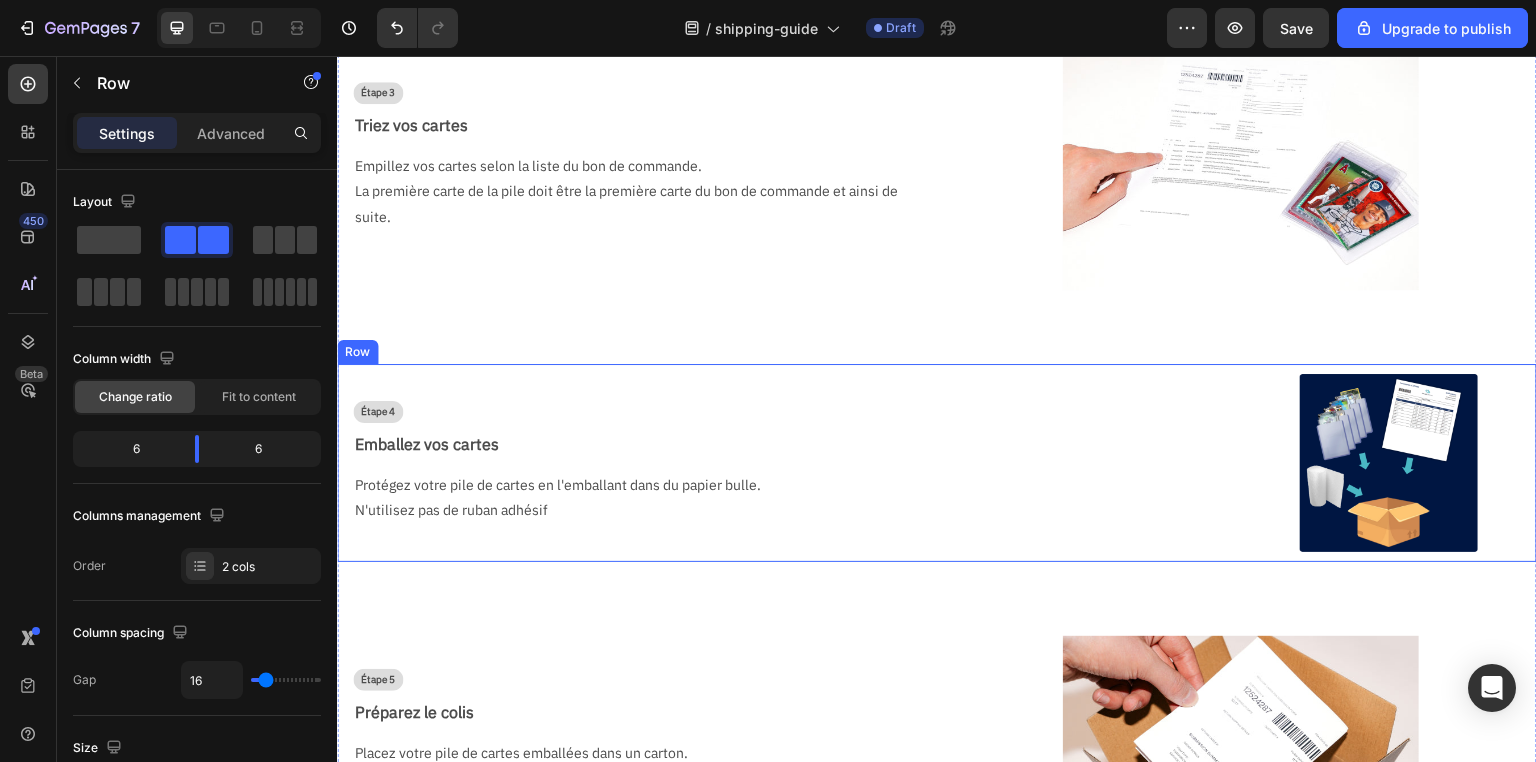 click on "Étape 4 Text Block Emballez vos cartes Text Block Protégez votre pile de cartes en l'emballant dans du papier bulle. N'utilisez pas de ruban adhésif Text Block" at bounding box center (781, 463) 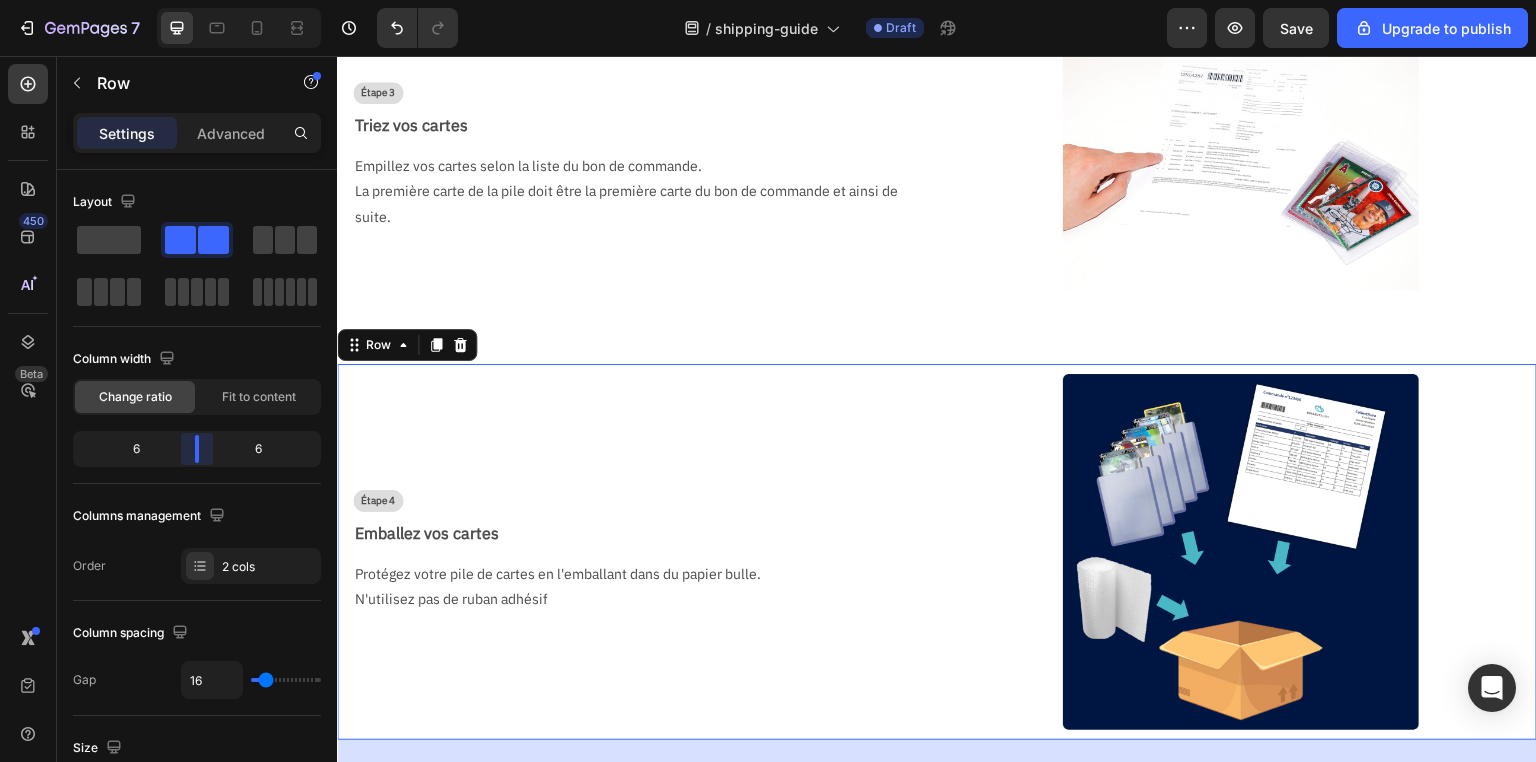 drag, startPoint x: 248, startPoint y: 440, endPoint x: 201, endPoint y: 443, distance: 47.095646 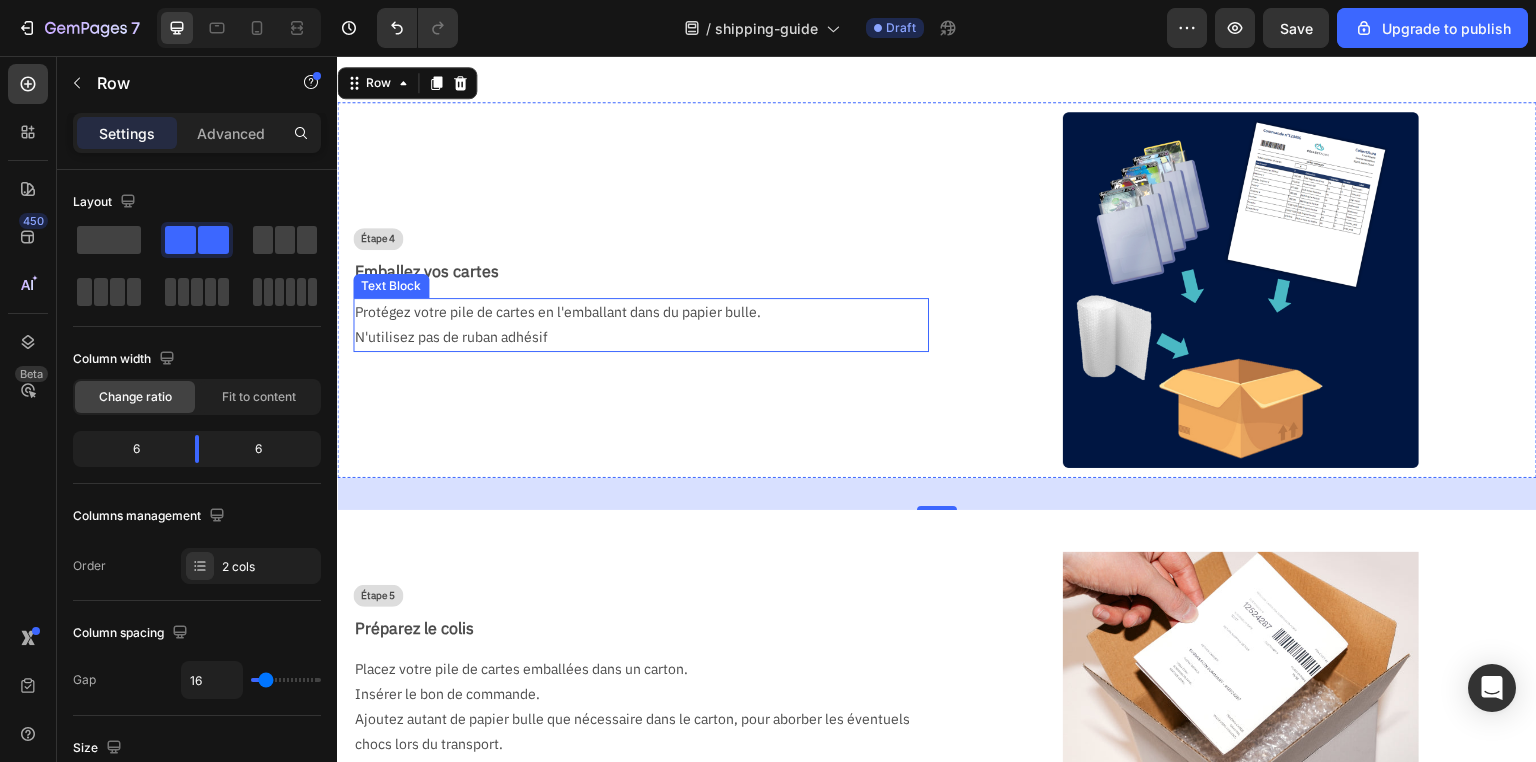 scroll, scrollTop: 1120, scrollLeft: 0, axis: vertical 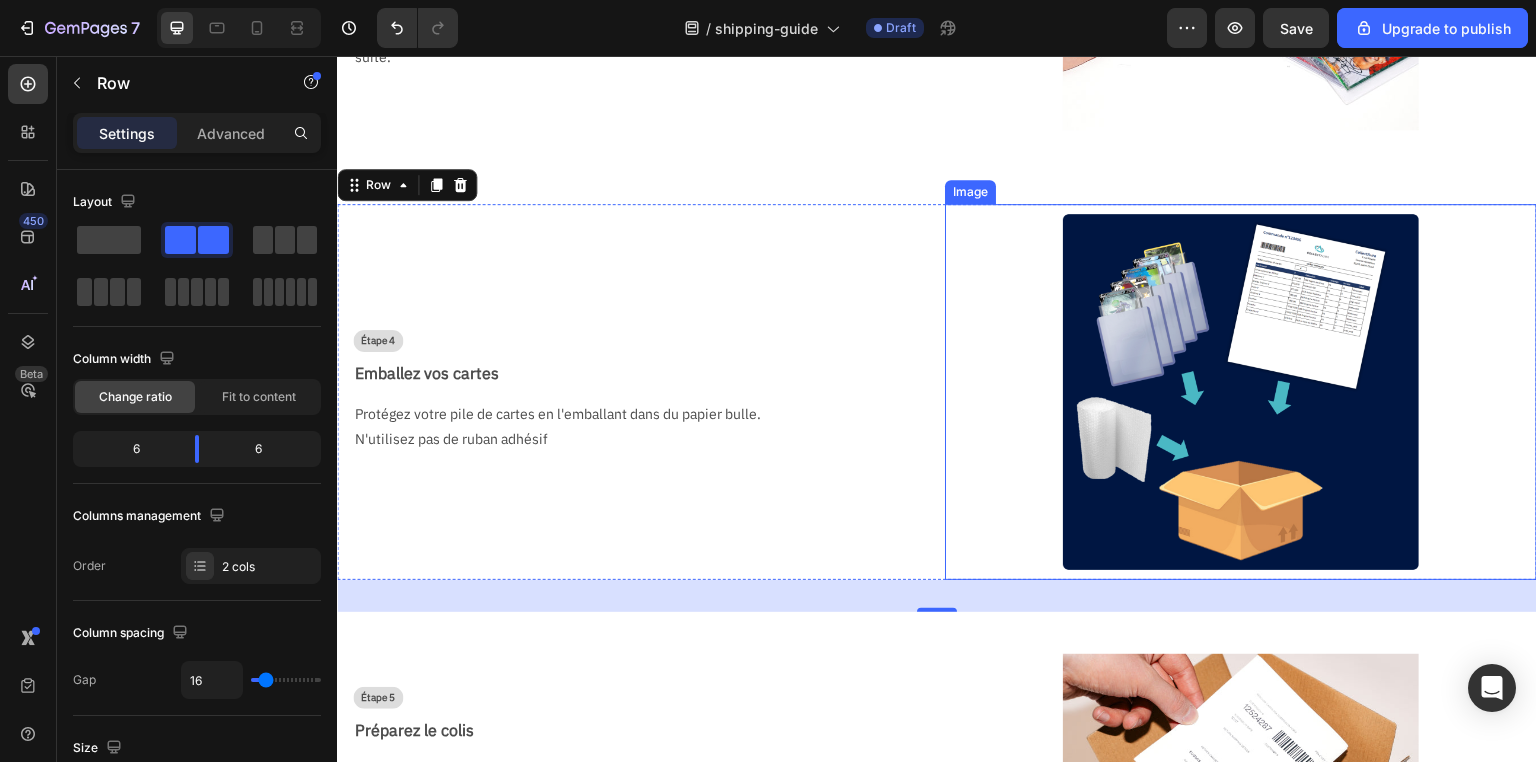 click at bounding box center [1240, 391] 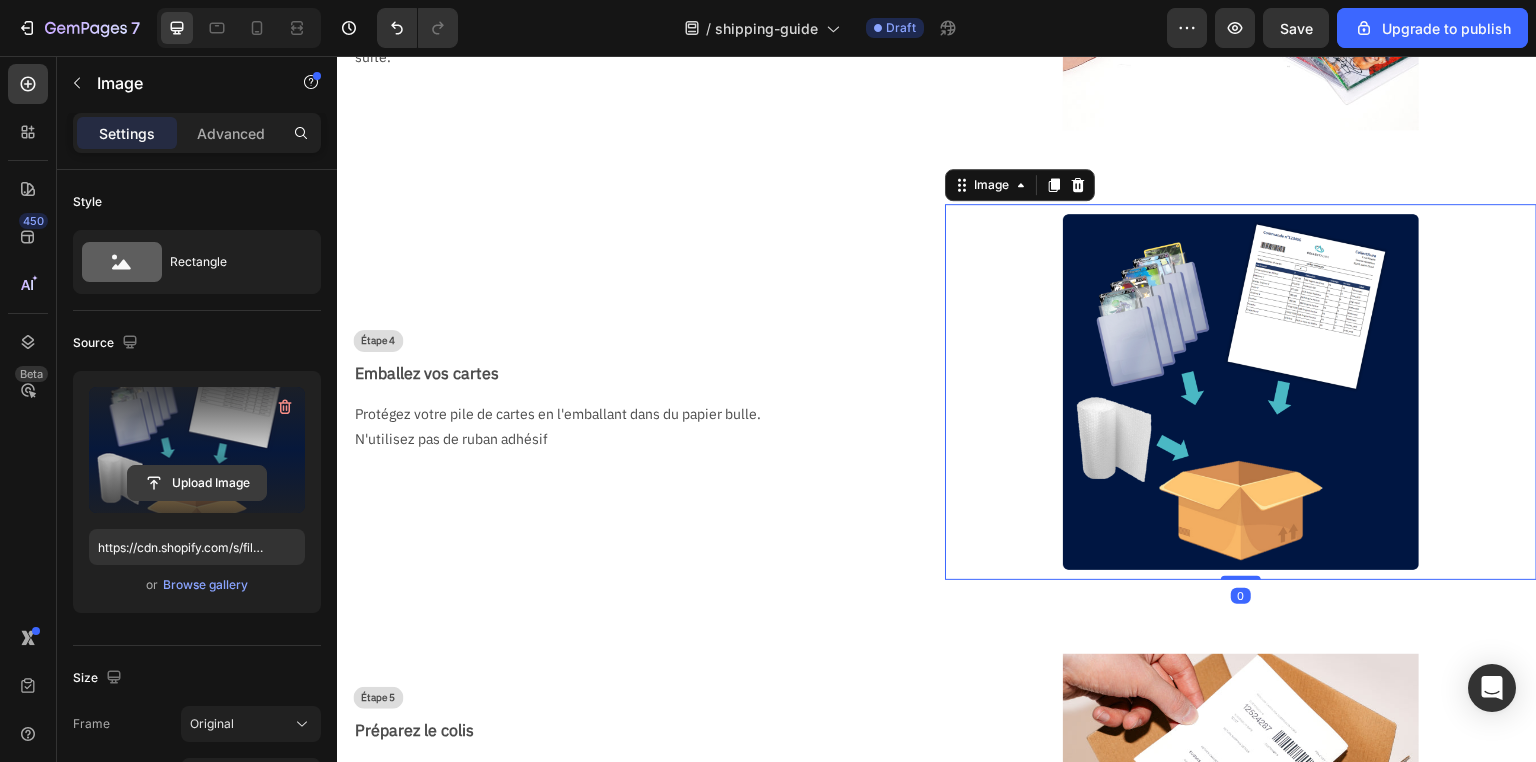 click 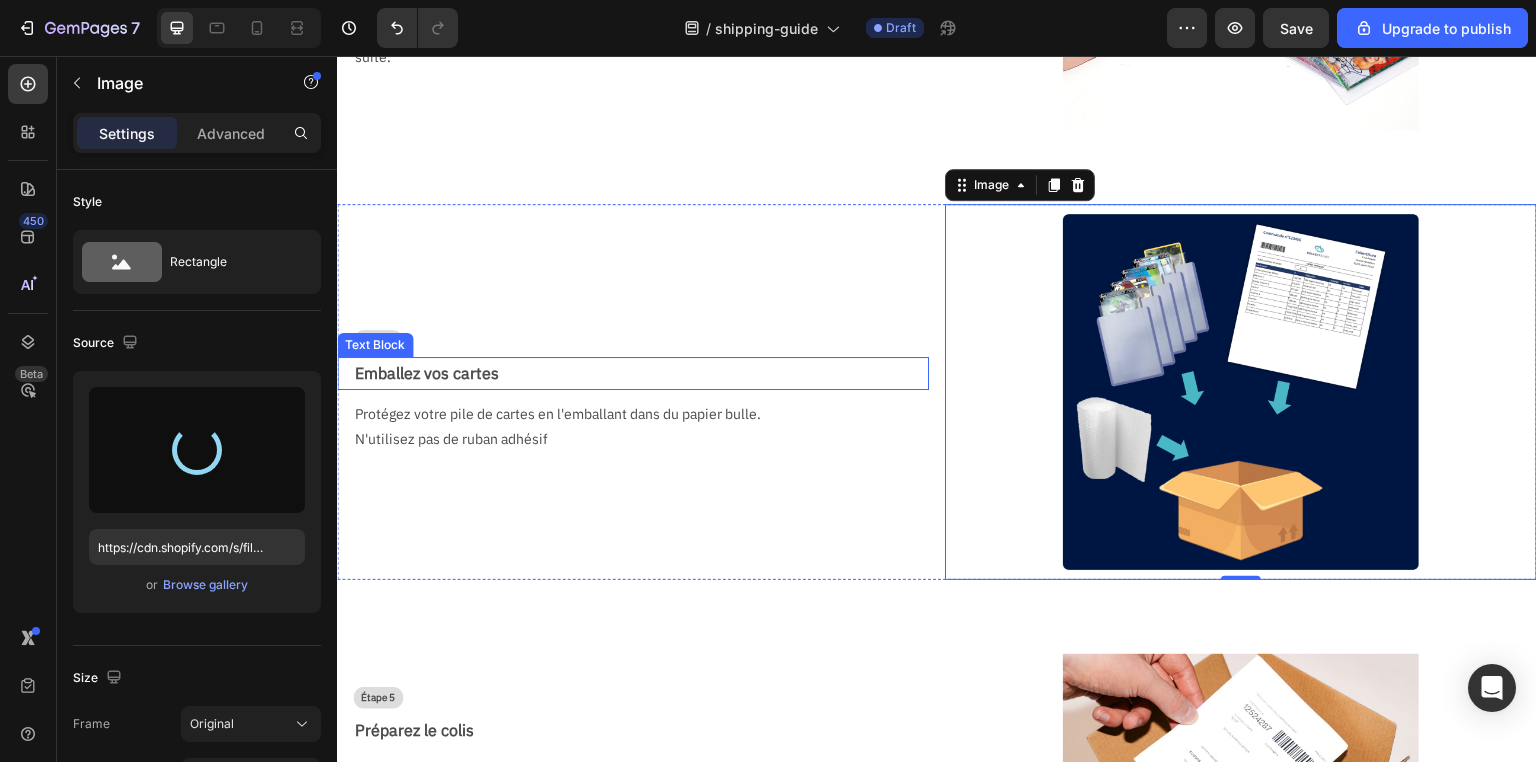 type on "https://cdn.shopify.com/s/files/1/0731/1415/7383/files/gempages_577542015504351971-41b69418-cb3d-428a-b7eb-f9f9df8b7889.png" 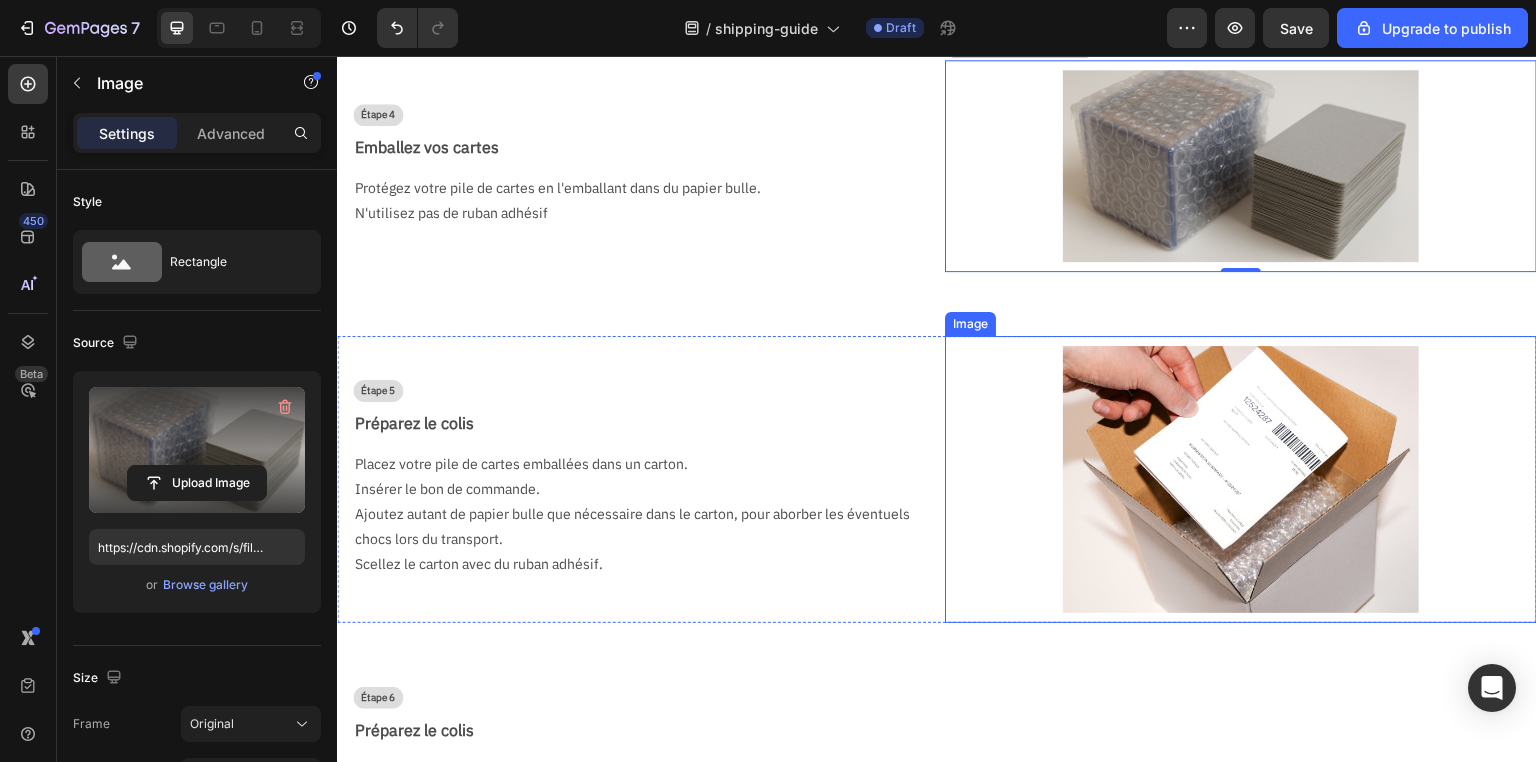 scroll, scrollTop: 1280, scrollLeft: 0, axis: vertical 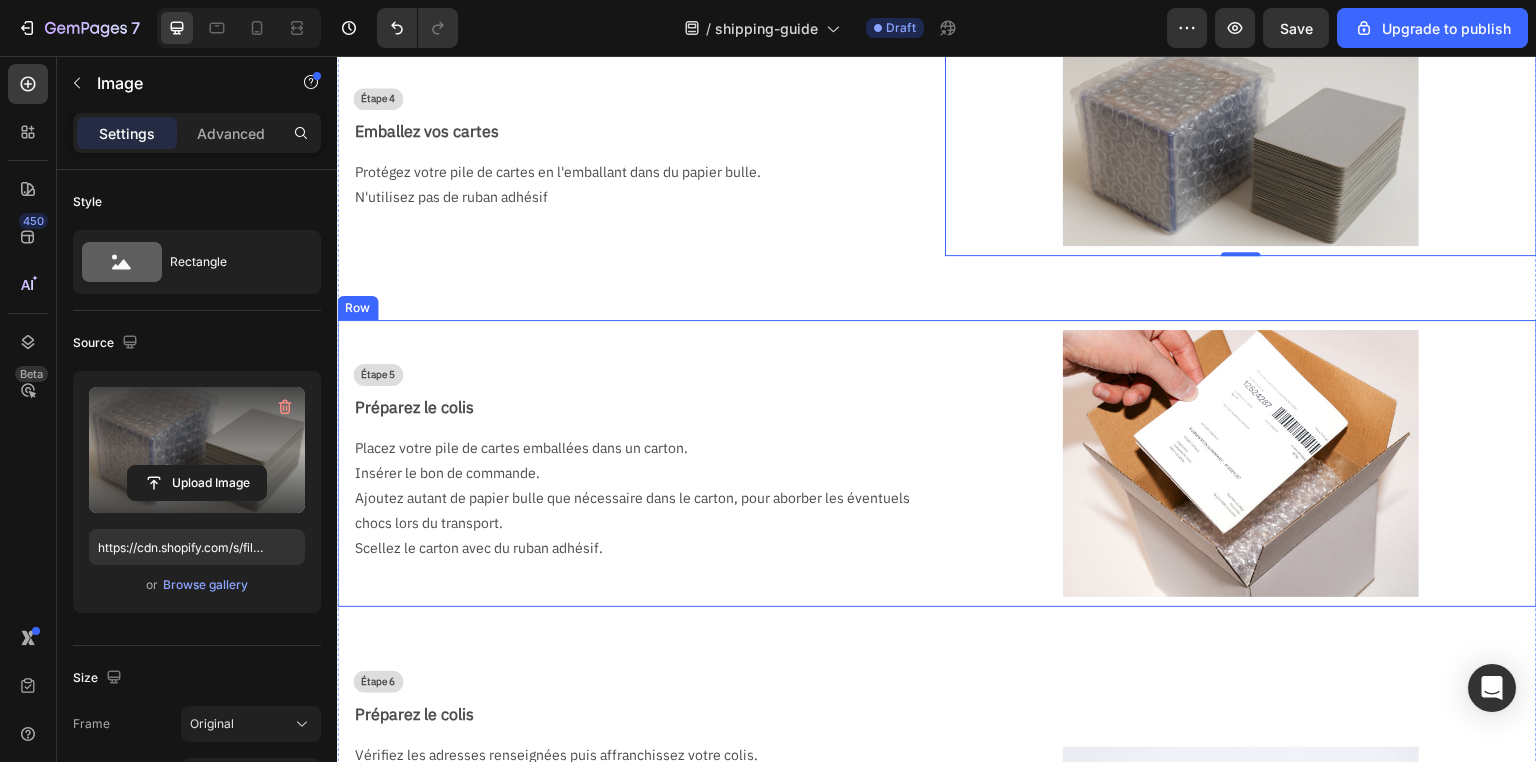 click on "Étape 5 Text Block Préparez le colis Text Block Placez votre pile de cartes emballées dans un carton. Insérer le bon de commande. Ajoutez autant de papier bulle que nécessaire dans le carton, pour aborber les éventuels chocs lors du transport. Scellez le carton avec du ruban adhésif. Text Block Image Row" at bounding box center (937, 463) 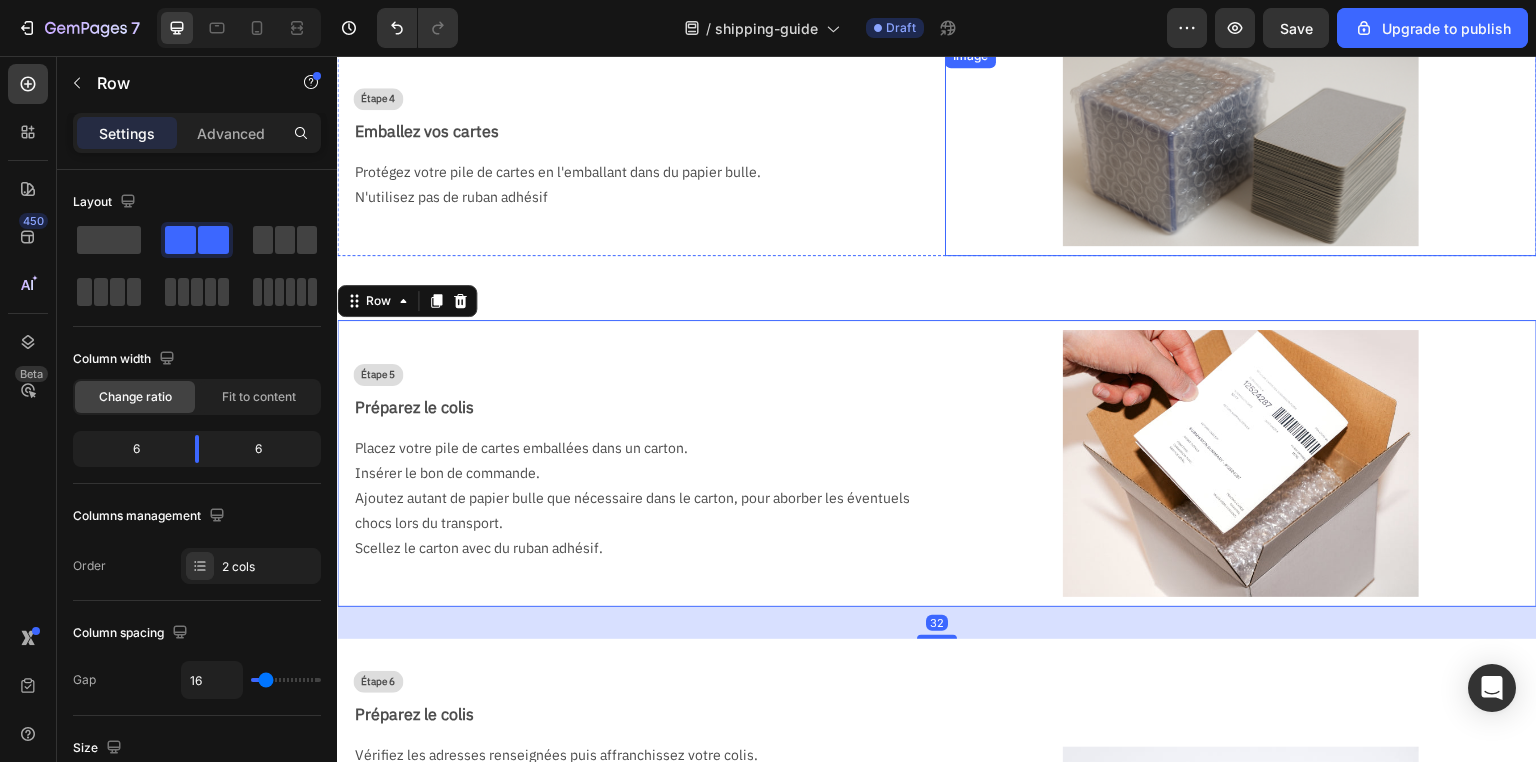 click at bounding box center (1240, 150) 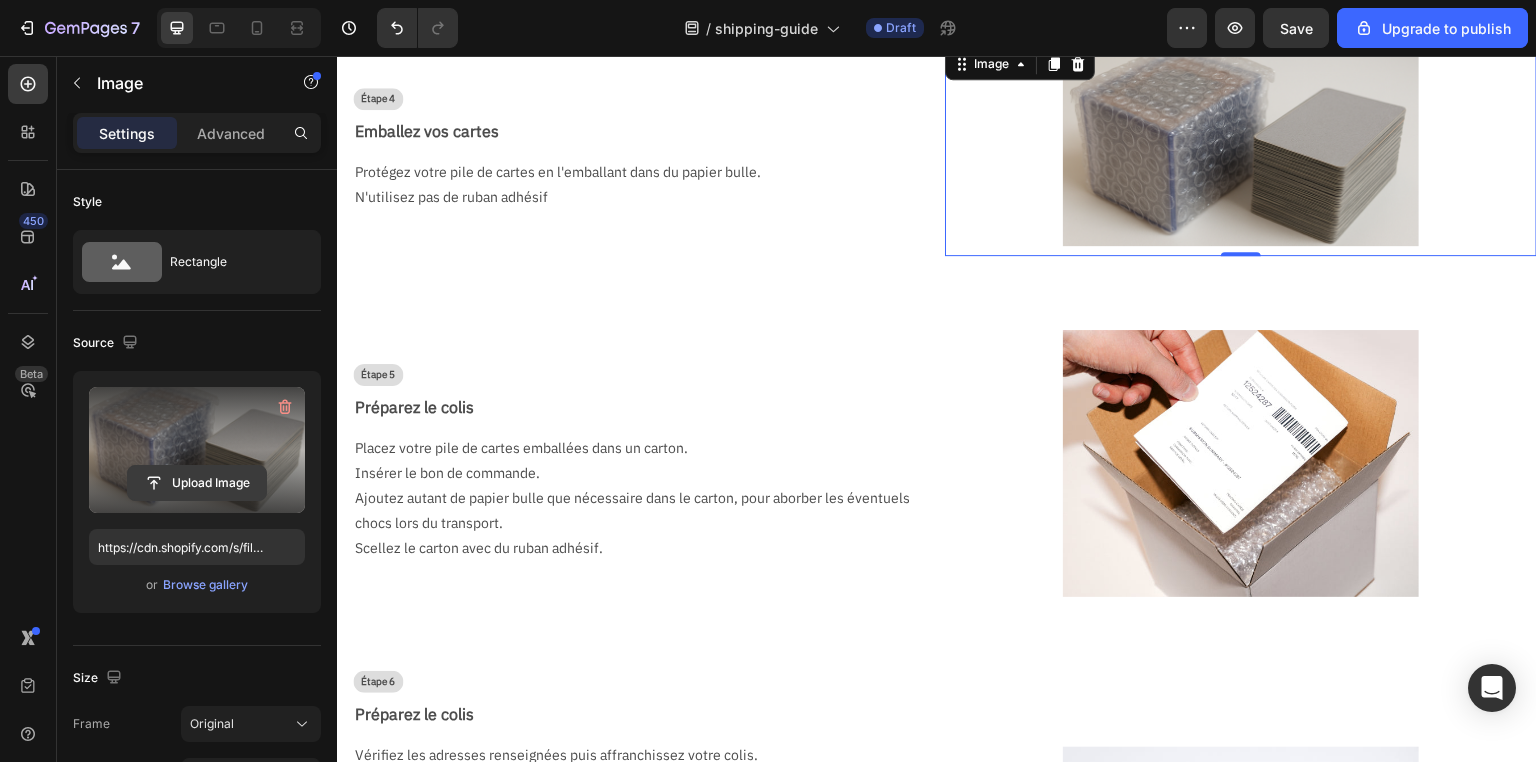 click 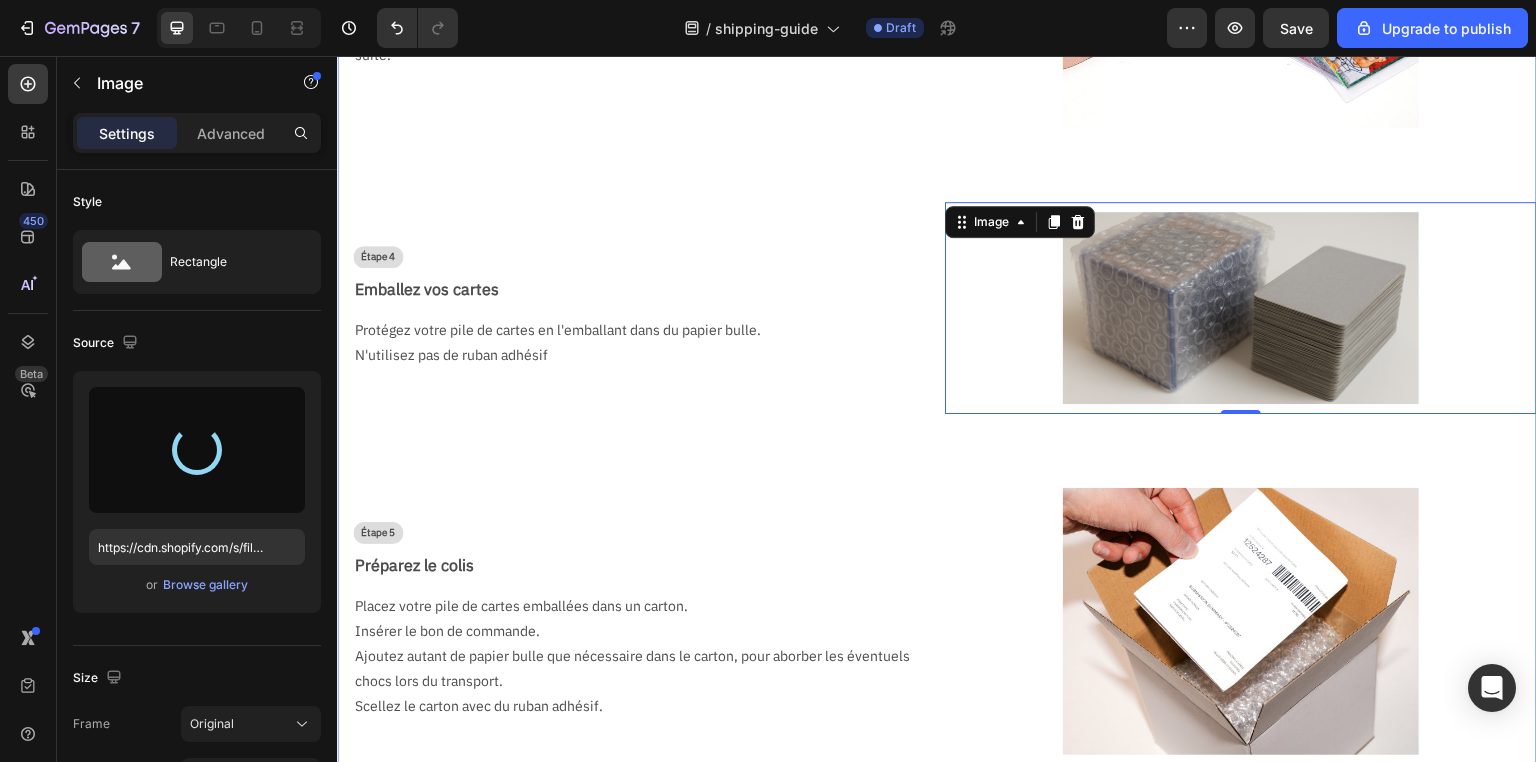 scroll, scrollTop: 1120, scrollLeft: 0, axis: vertical 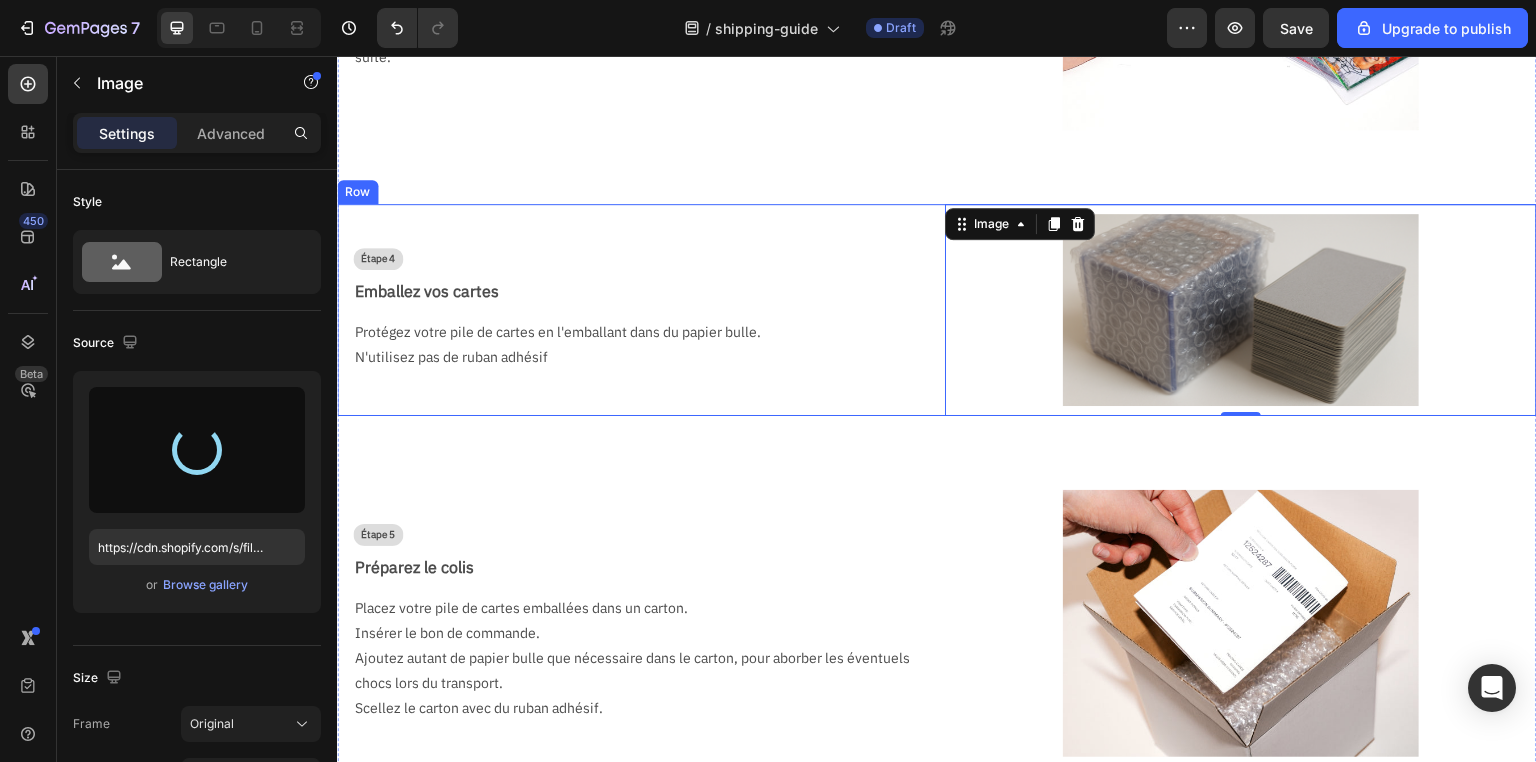 type on "https://cdn.shopify.com/s/files/1/0731/1415/7383/files/gempages_577542015504351971-762fe095-fe25-49f3-8f75-ea76290eba5e.png" 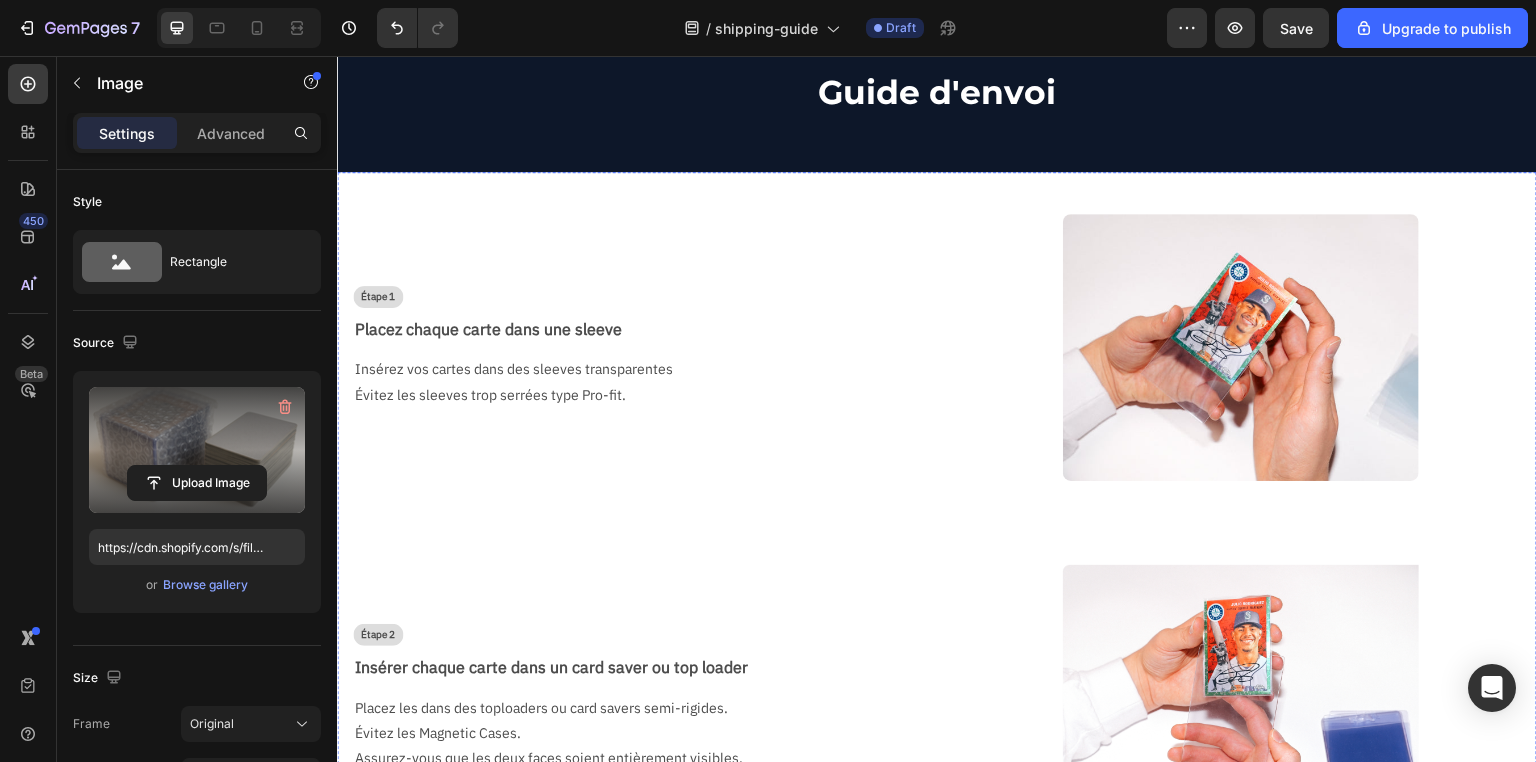 scroll, scrollTop: 0, scrollLeft: 0, axis: both 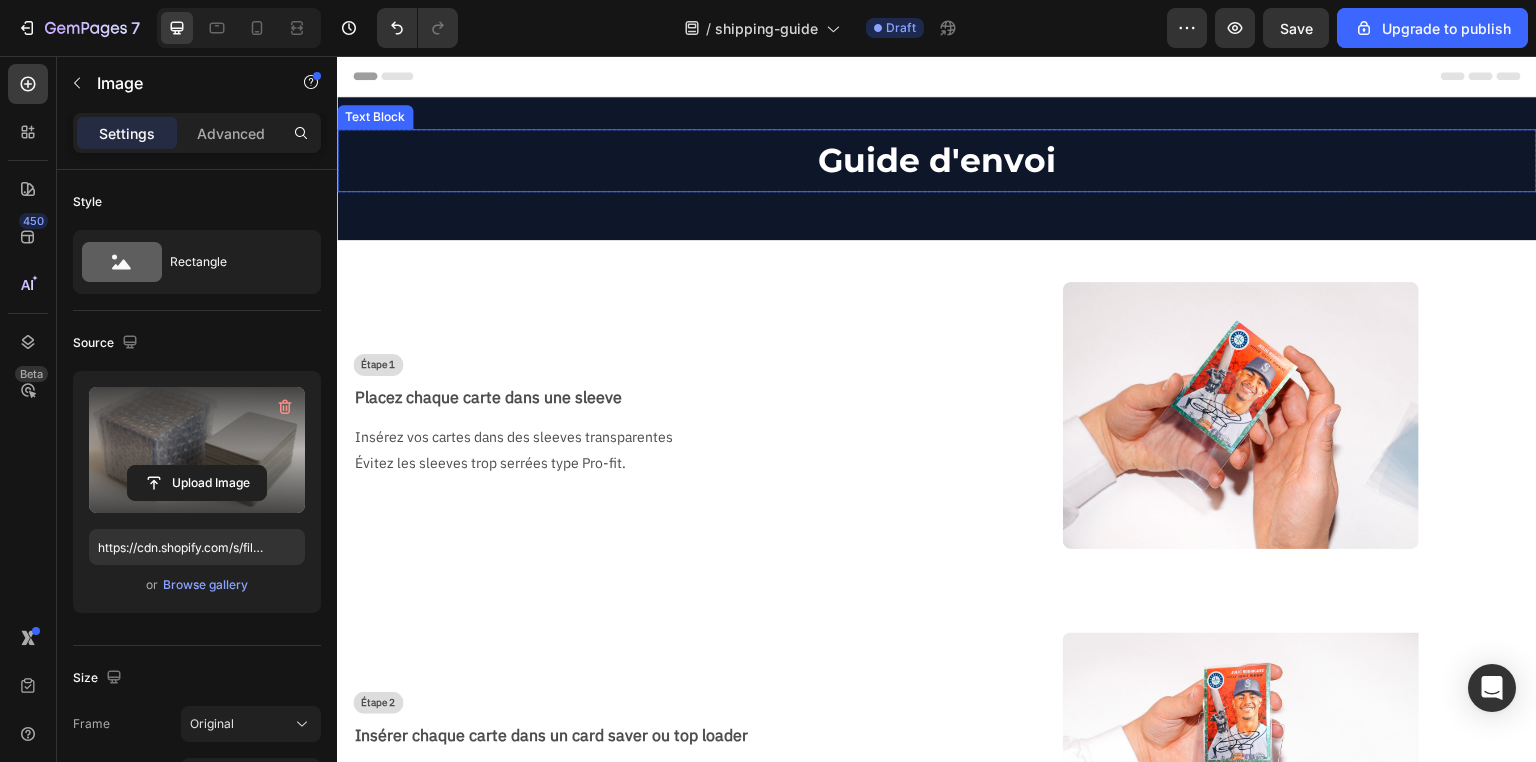 click on "Guide d'envoi" at bounding box center (937, 160) 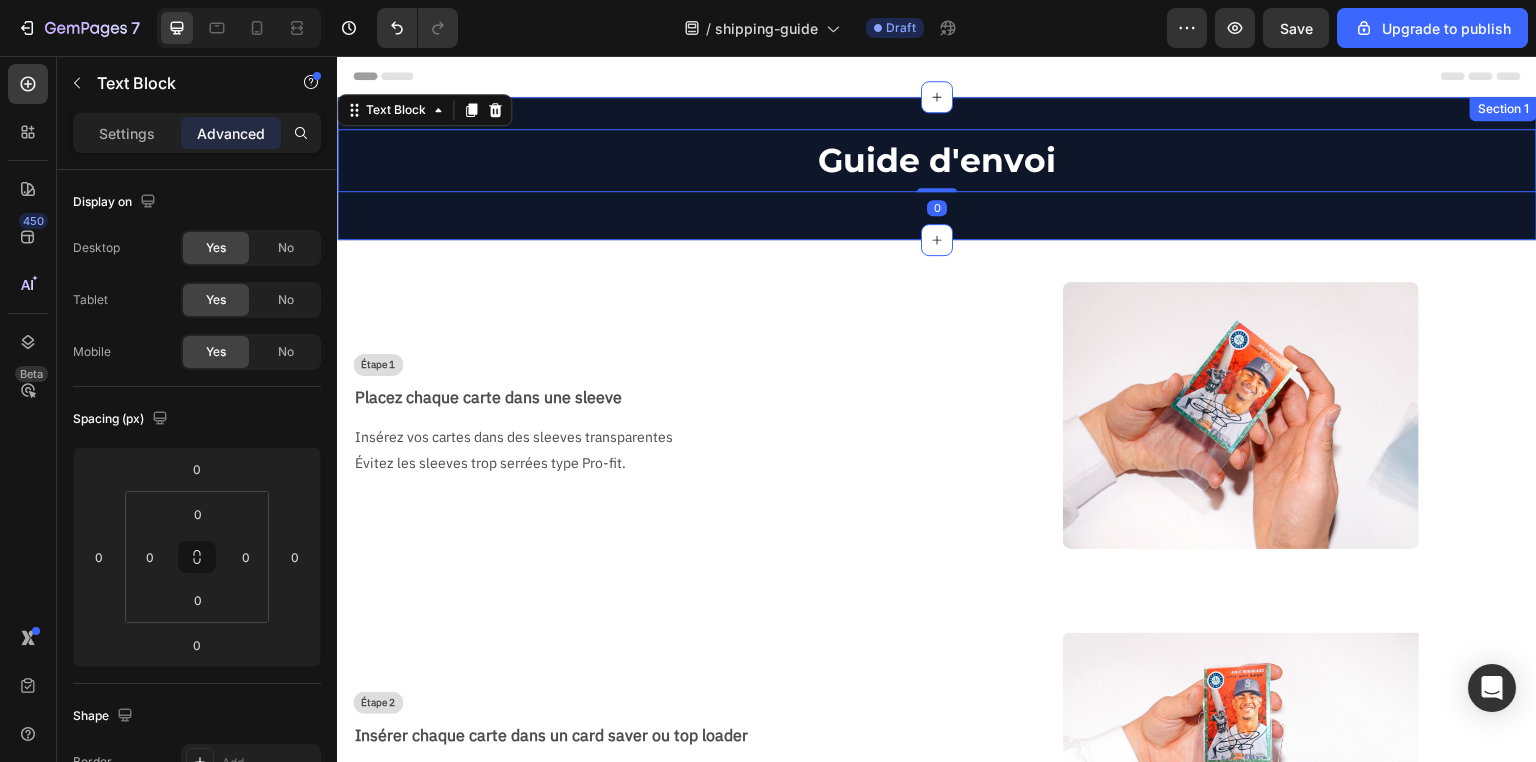 click at bounding box center [1241, 415] 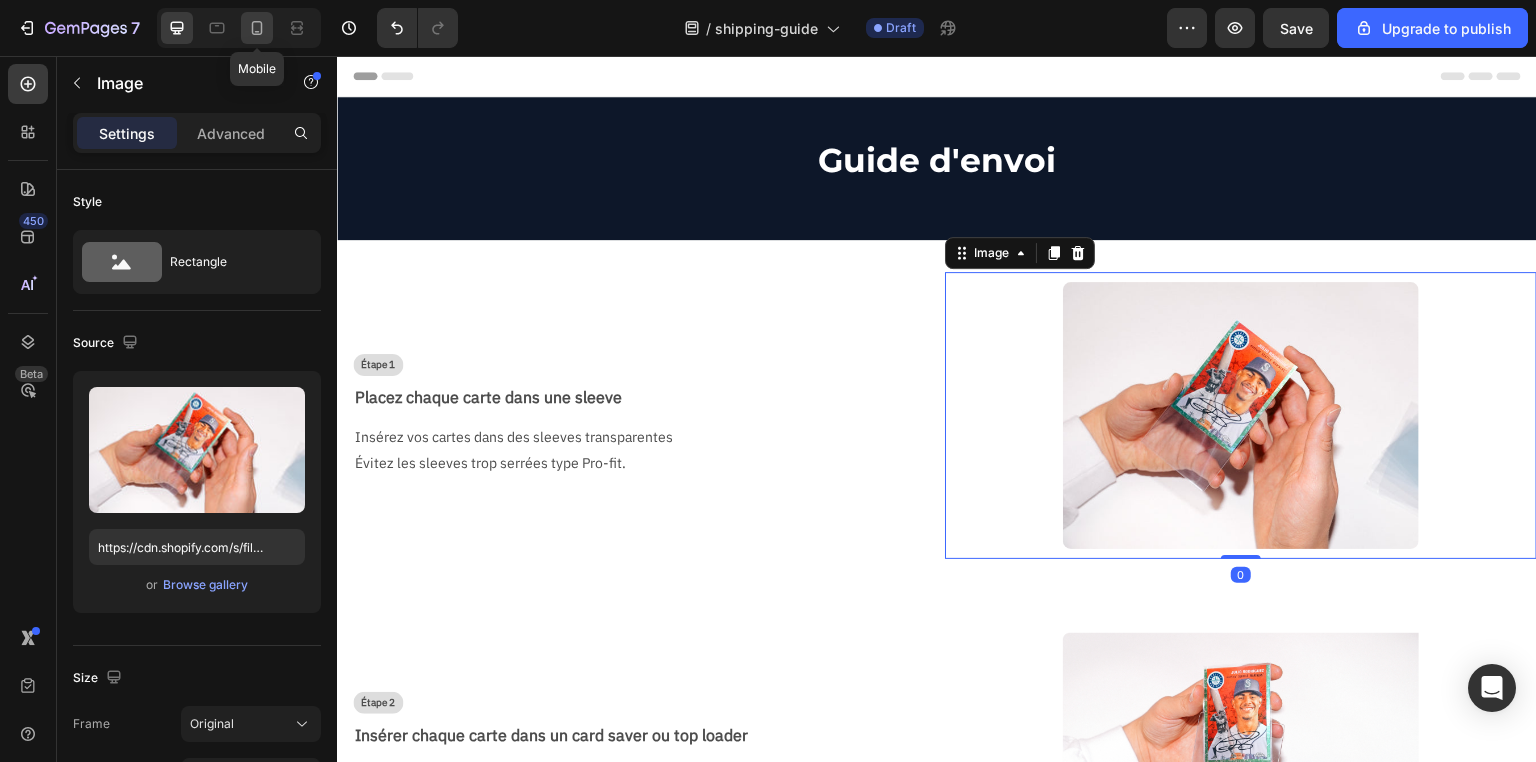 click 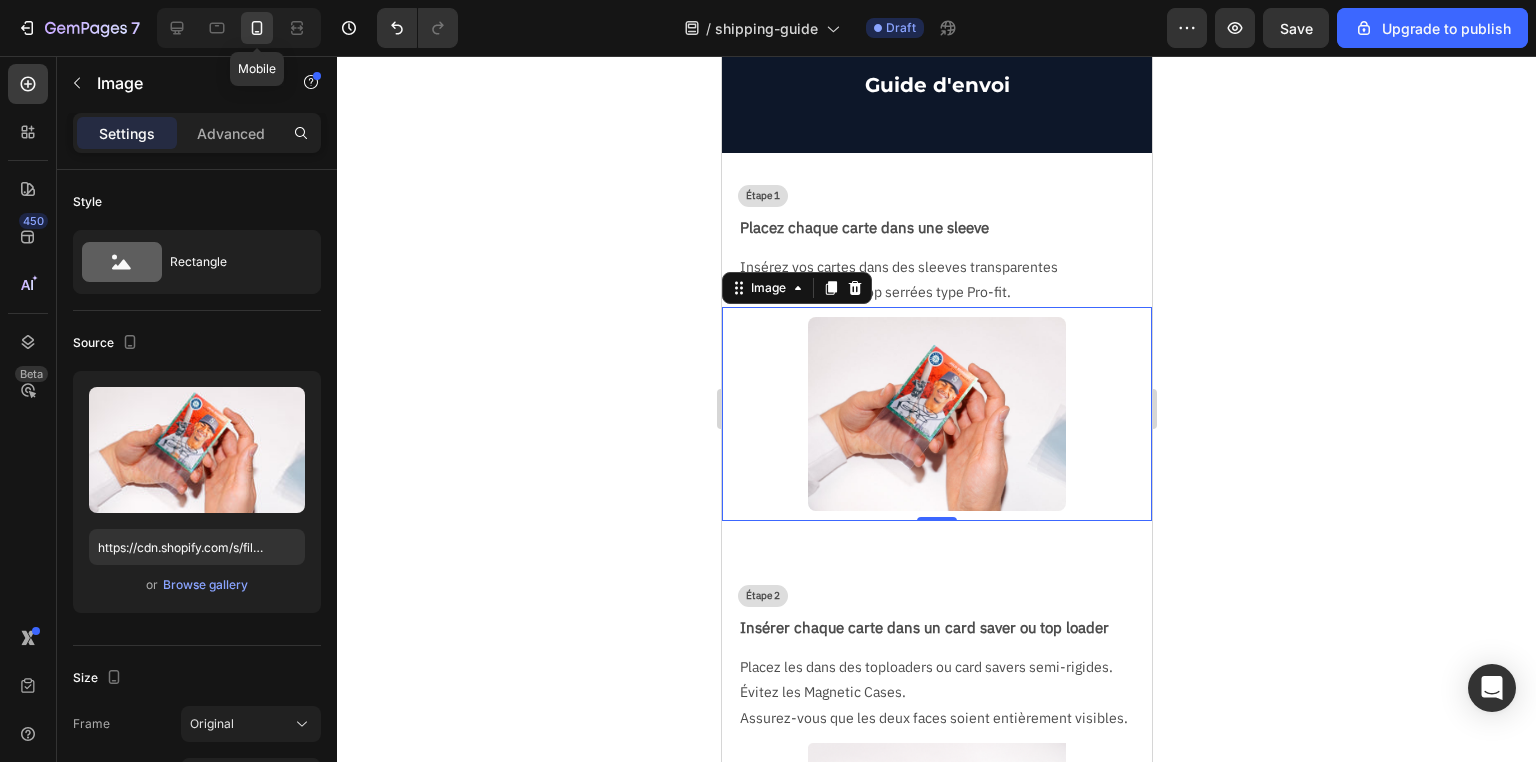 scroll, scrollTop: 245, scrollLeft: 0, axis: vertical 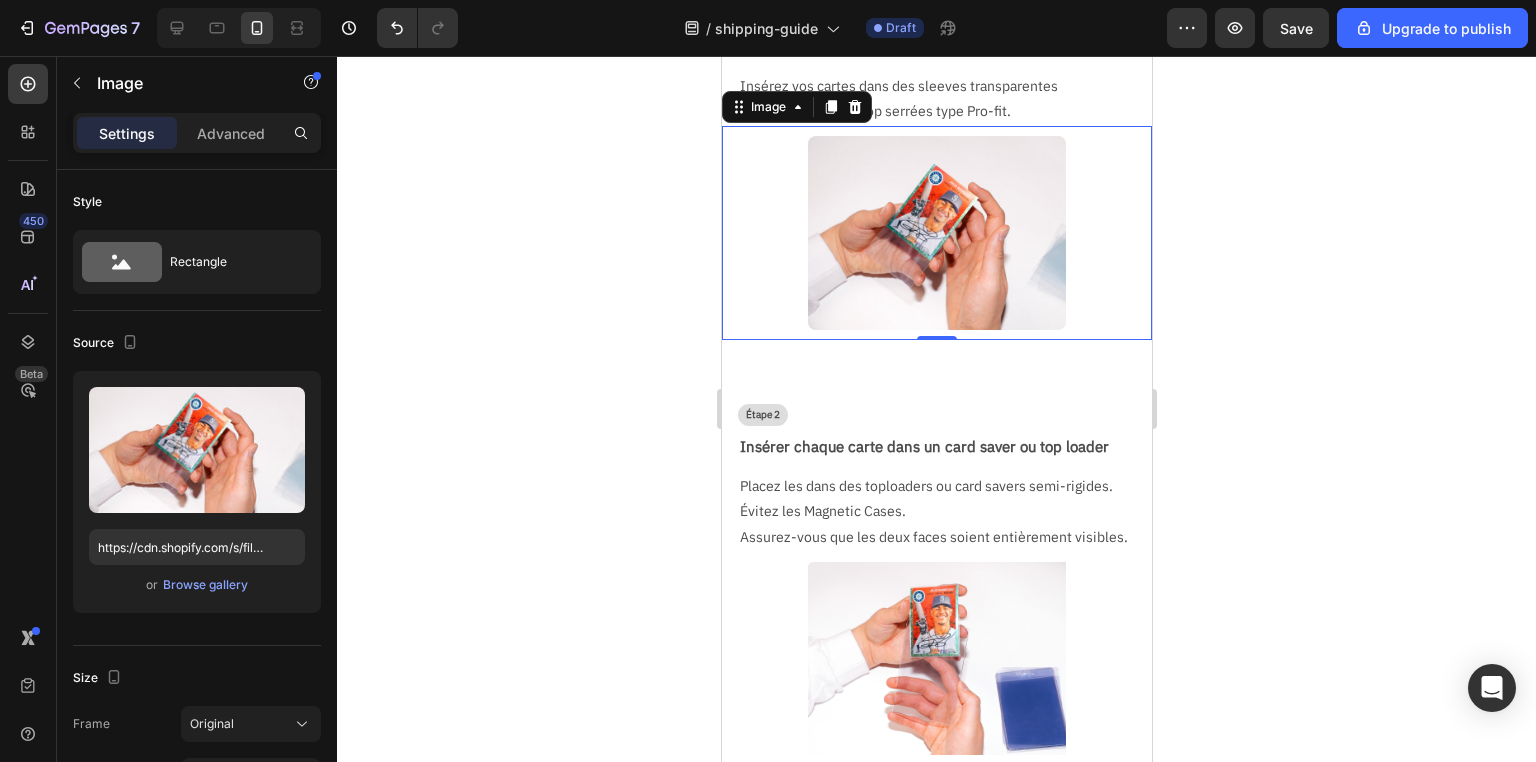 click 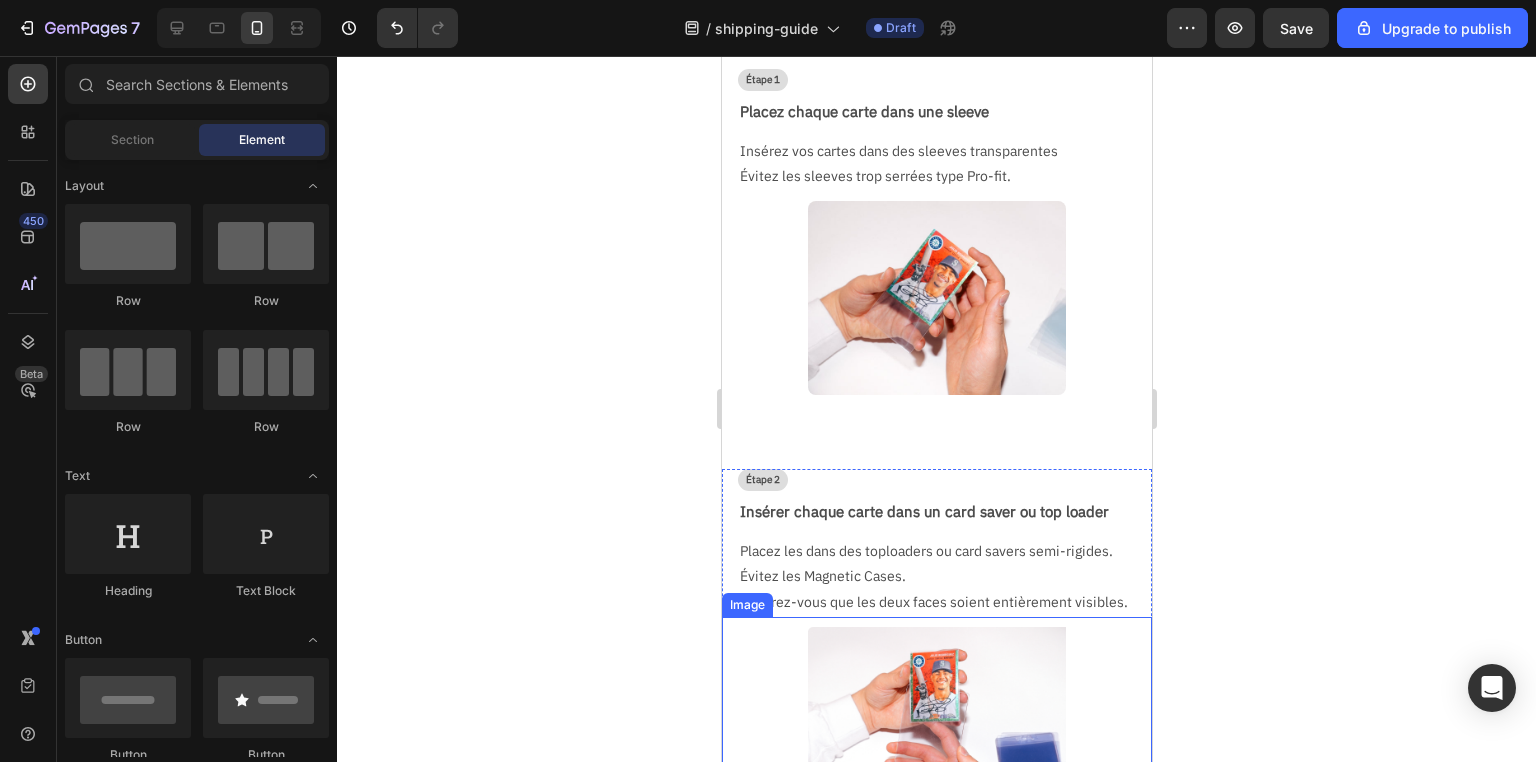 scroll, scrollTop: 0, scrollLeft: 0, axis: both 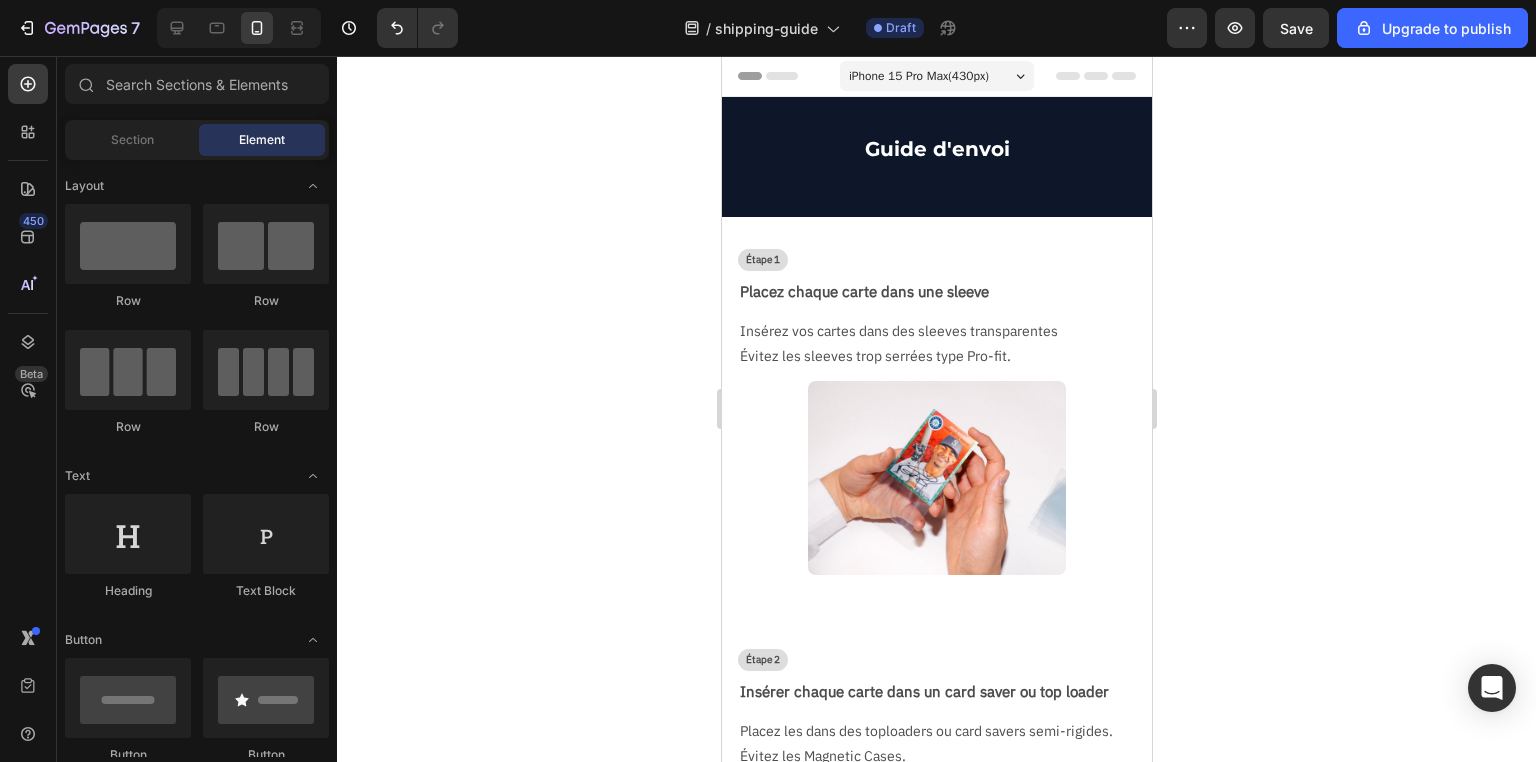 click 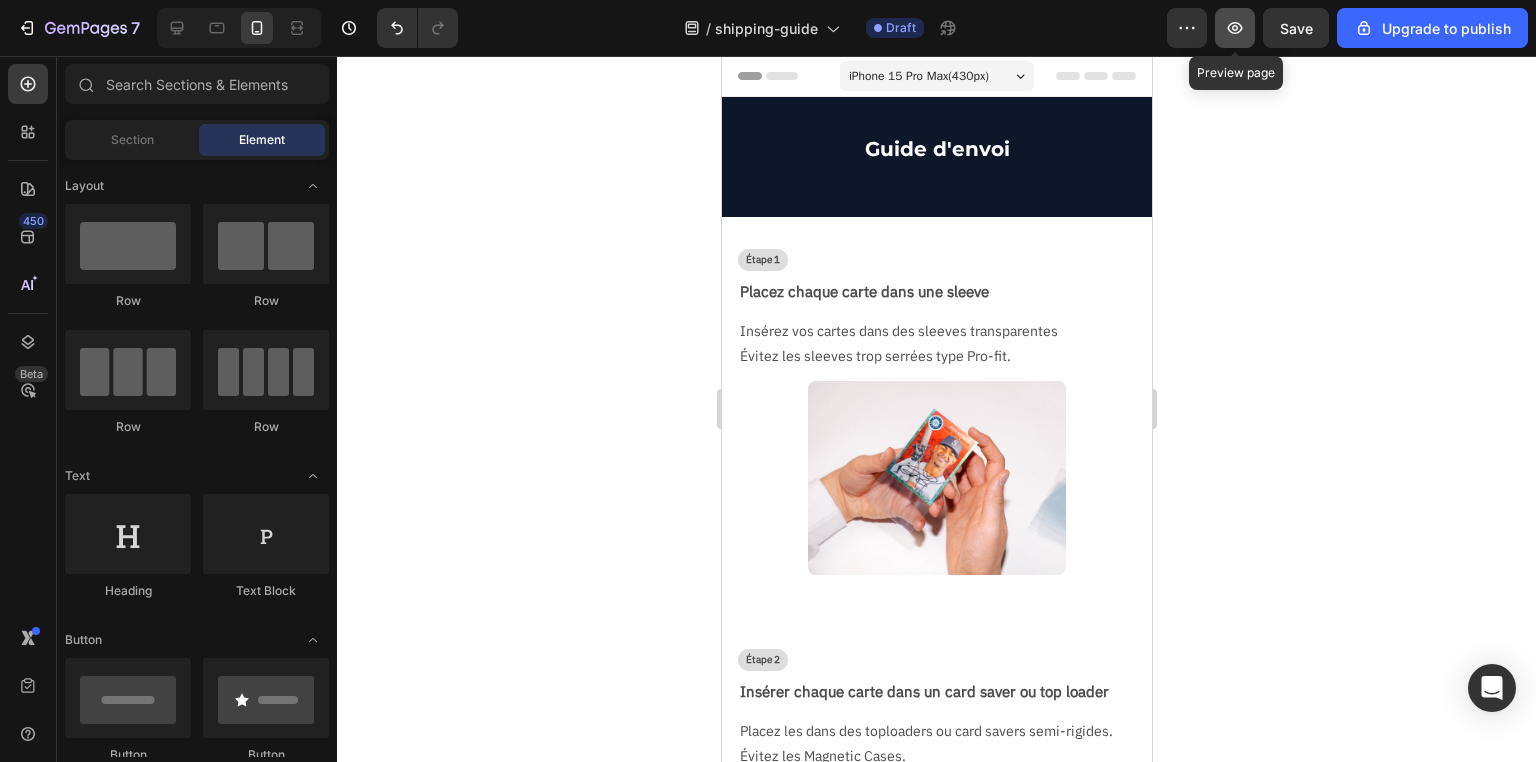 click 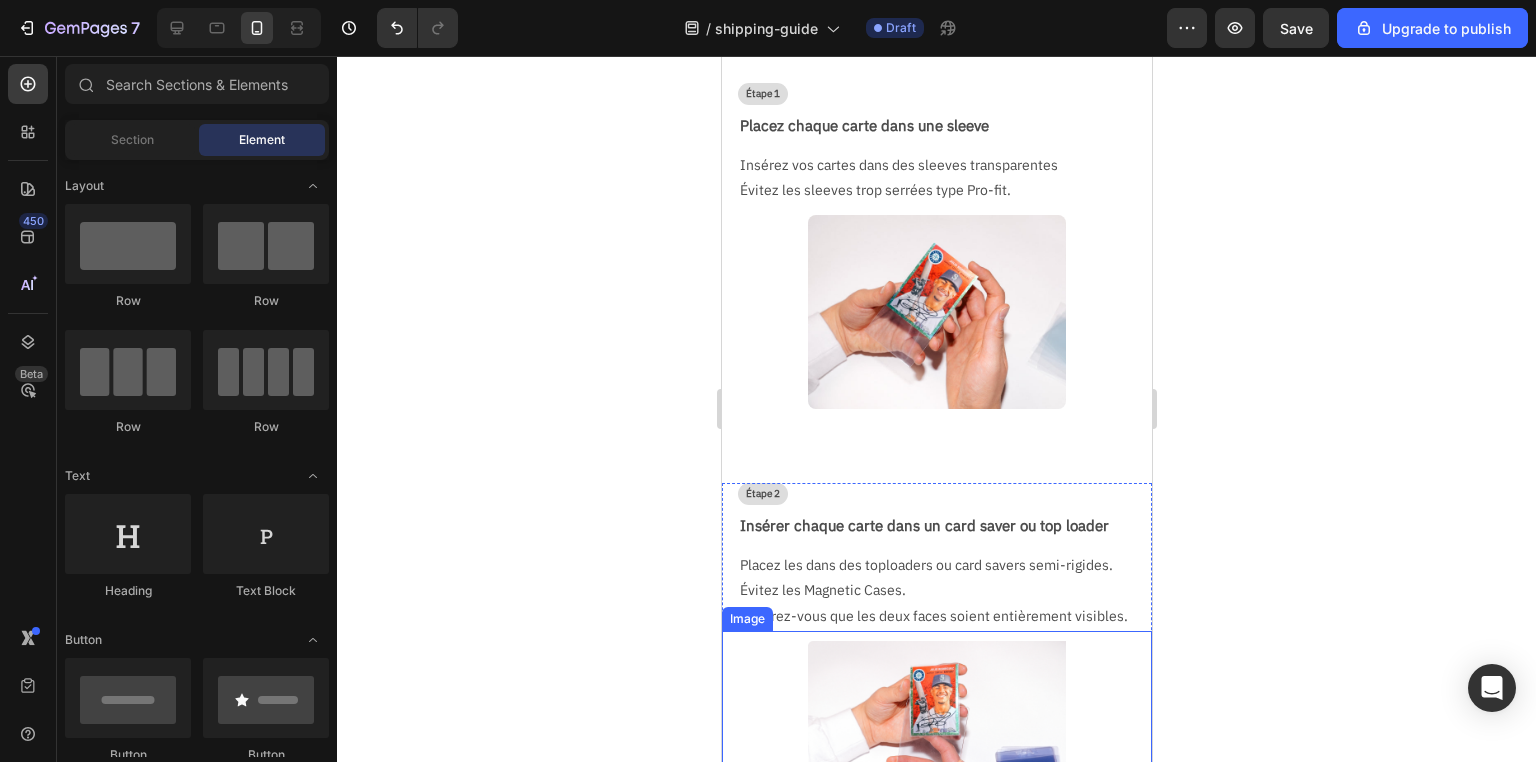 scroll, scrollTop: 400, scrollLeft: 0, axis: vertical 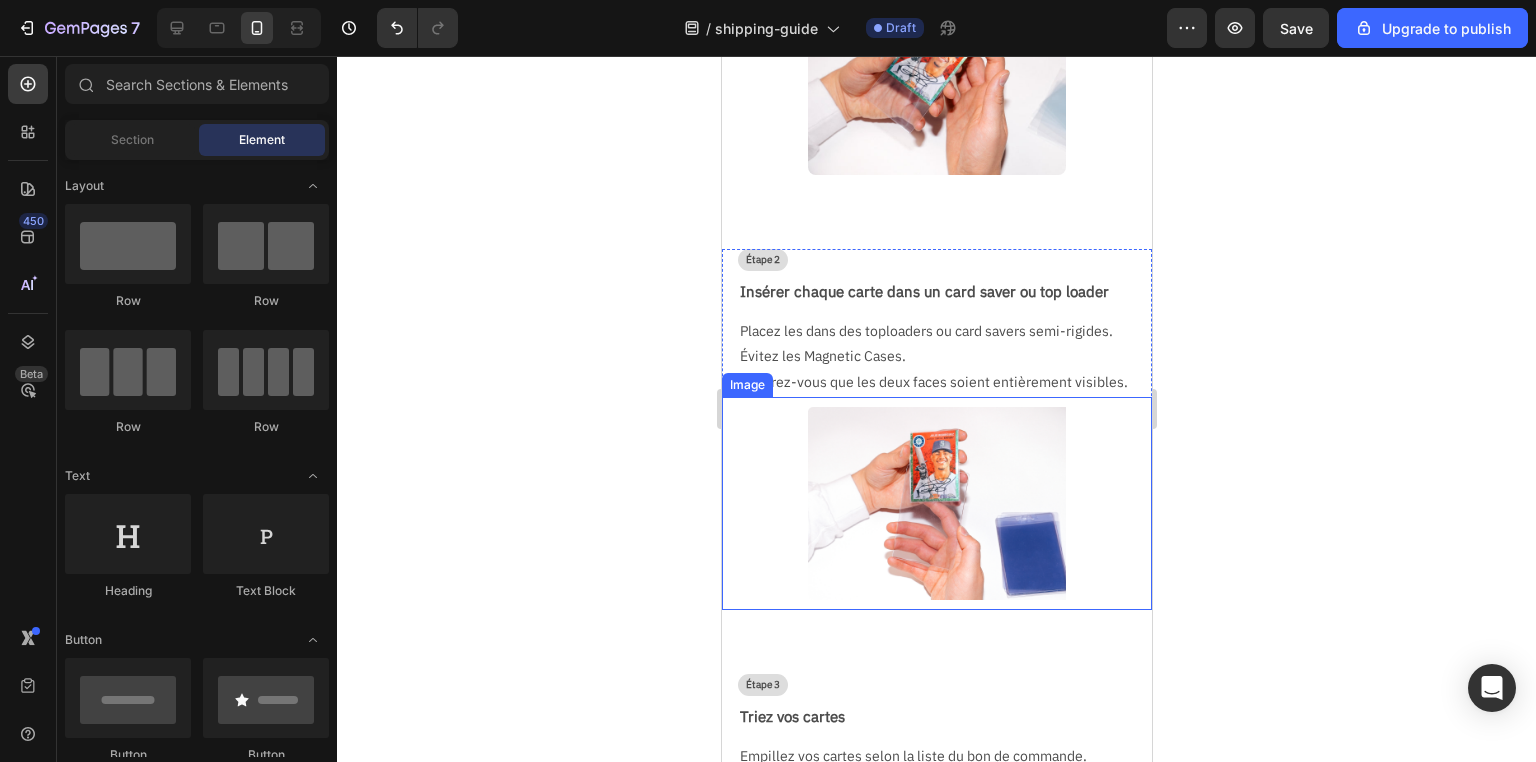 click at bounding box center (936, 504) 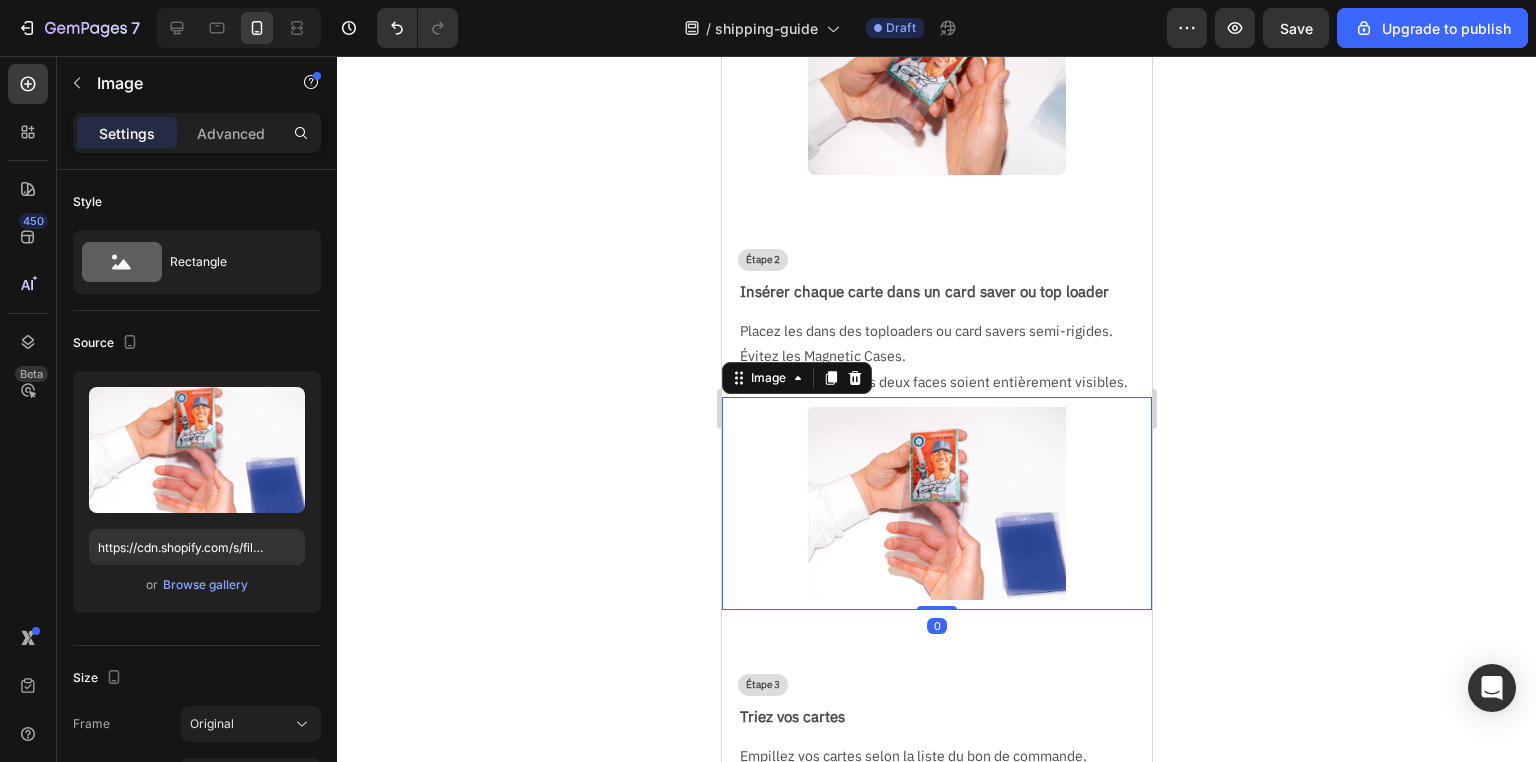 click at bounding box center [936, 504] 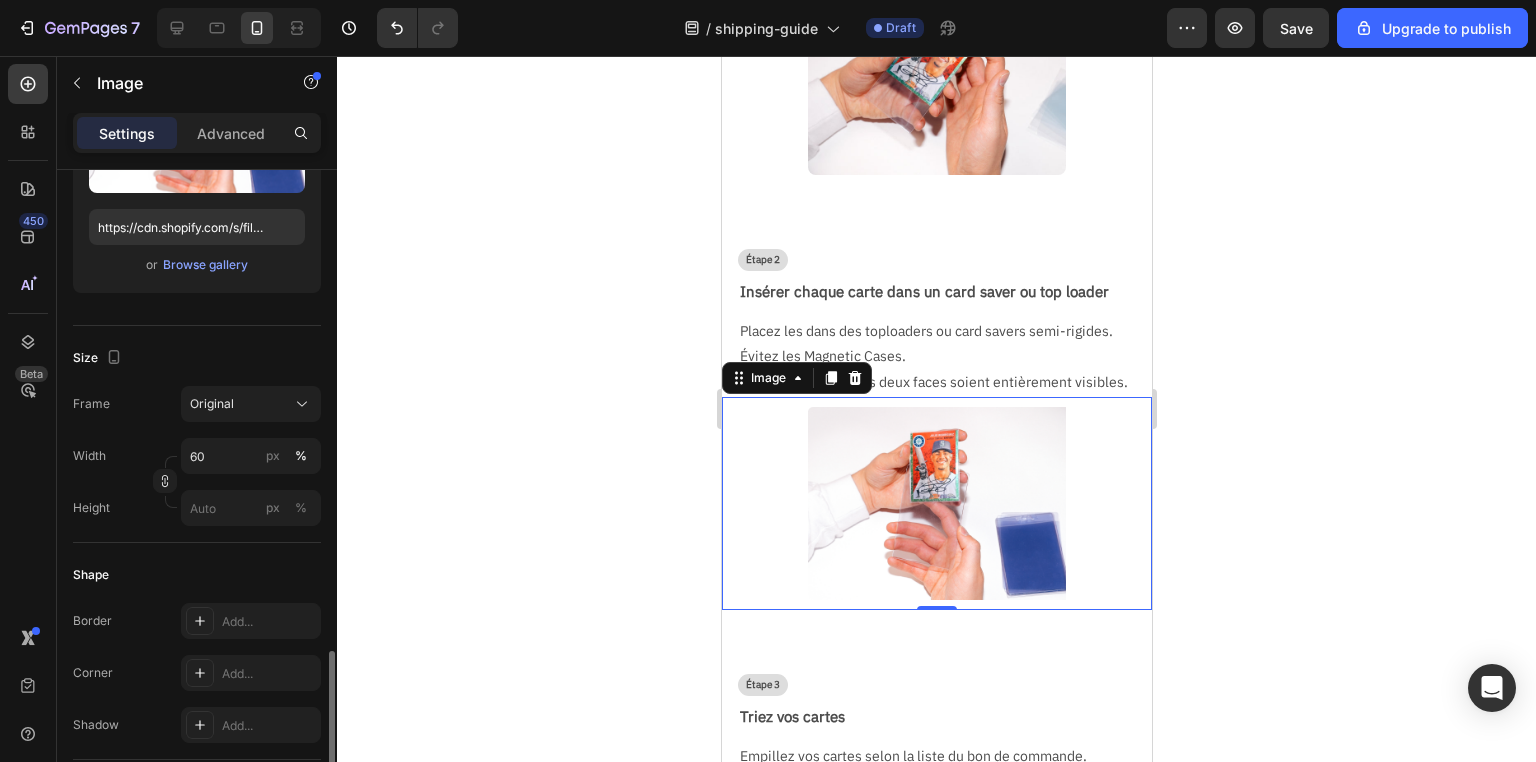 scroll, scrollTop: 560, scrollLeft: 0, axis: vertical 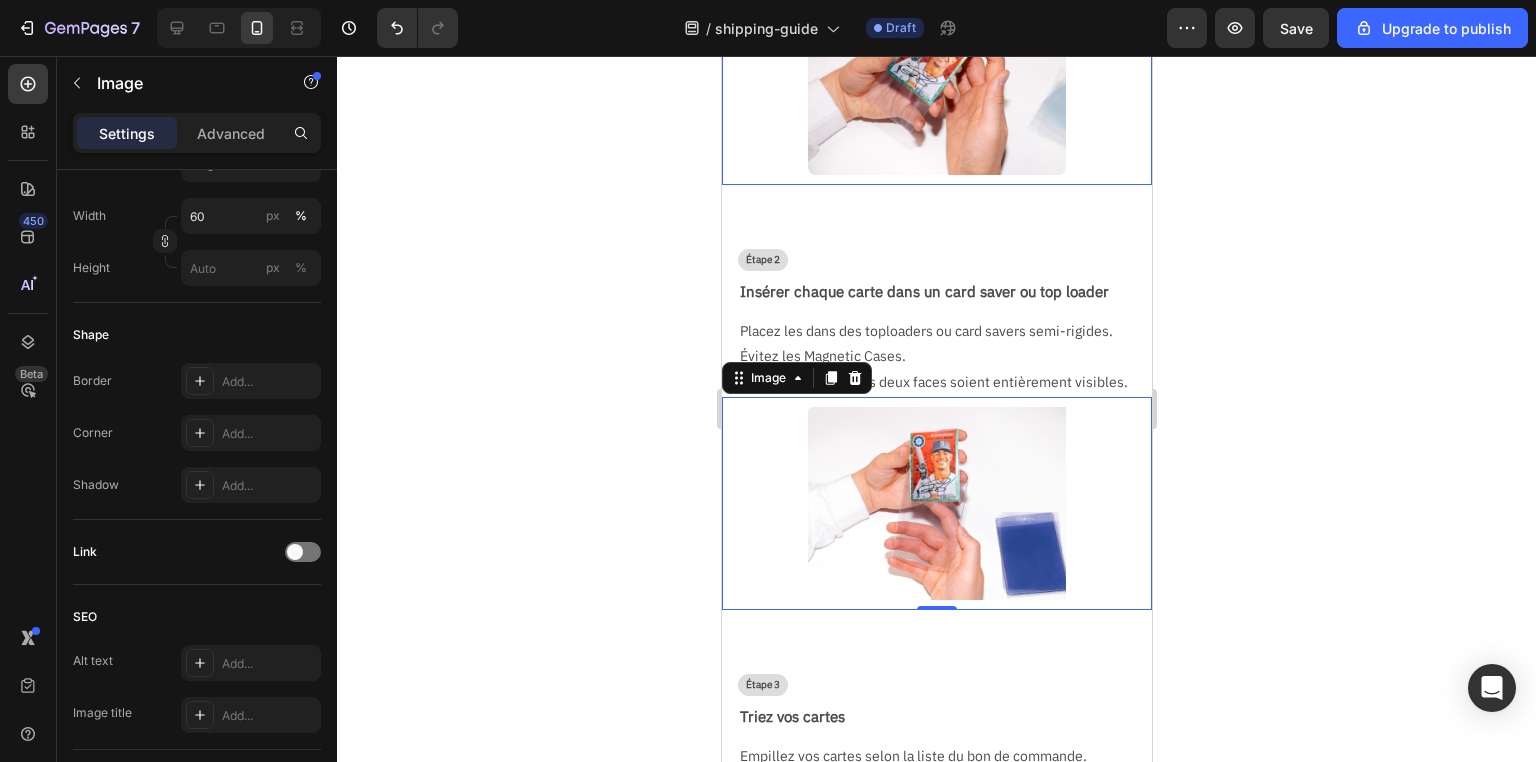 click at bounding box center [936, 78] 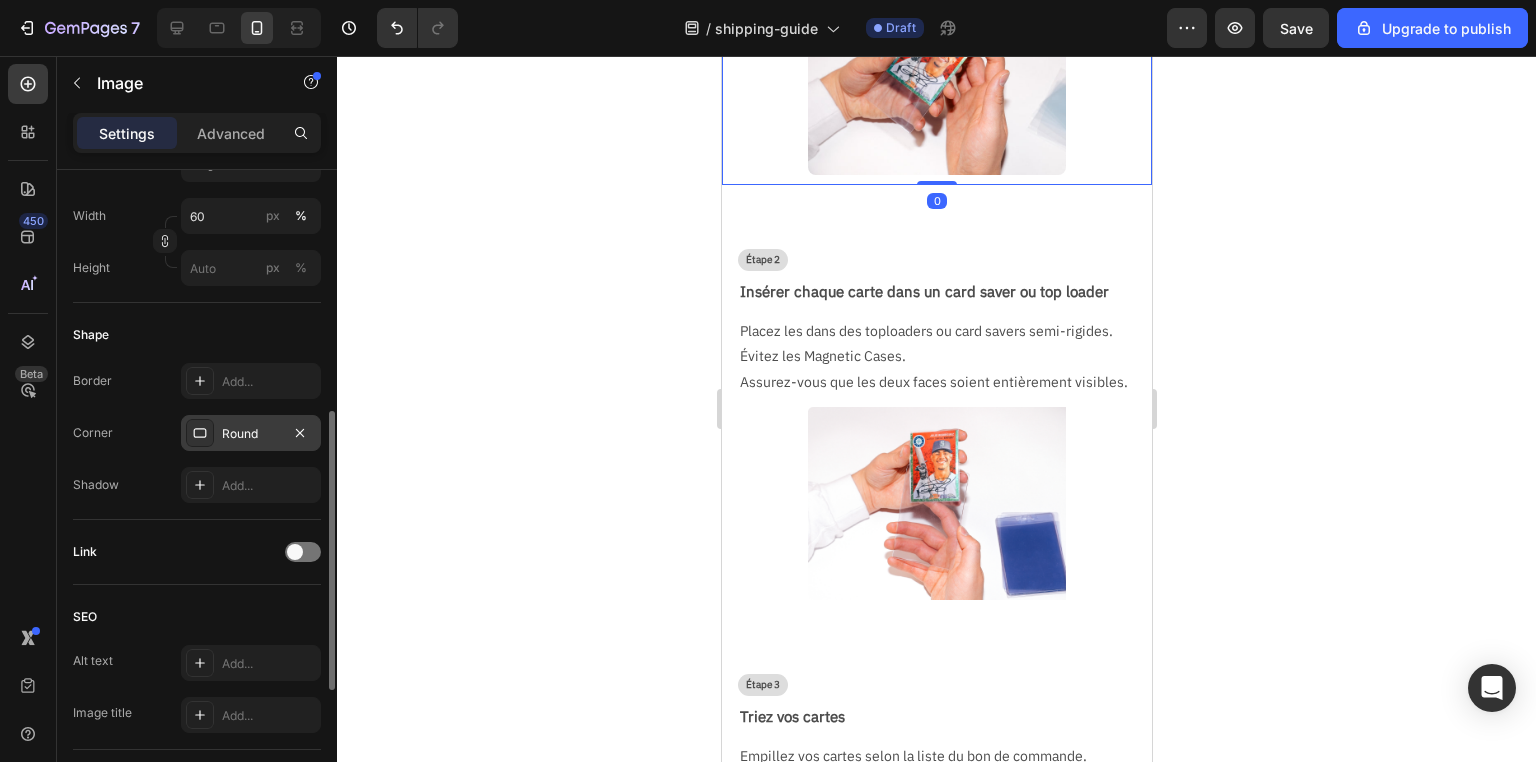 click on "Round" at bounding box center (251, 434) 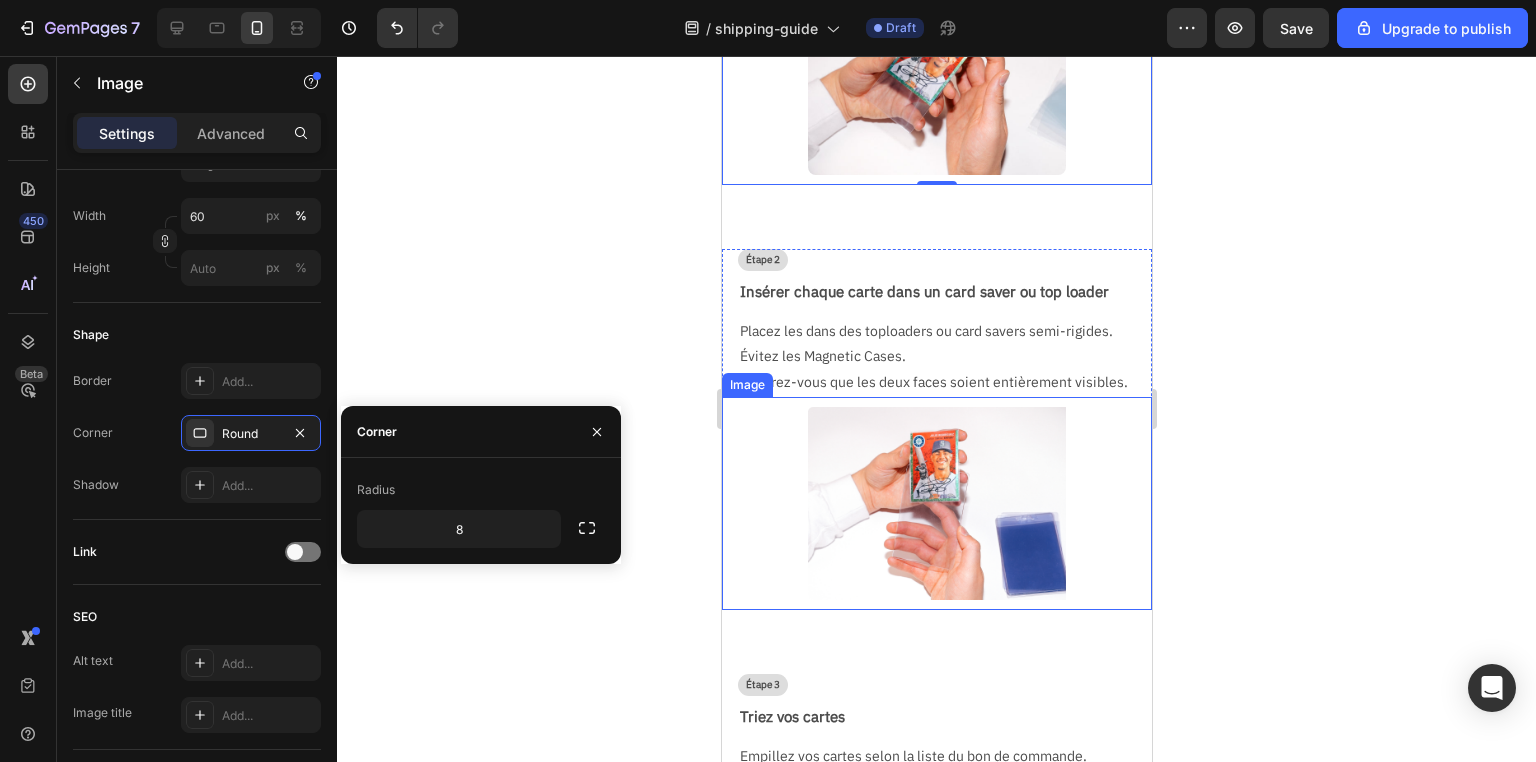 click at bounding box center (936, 504) 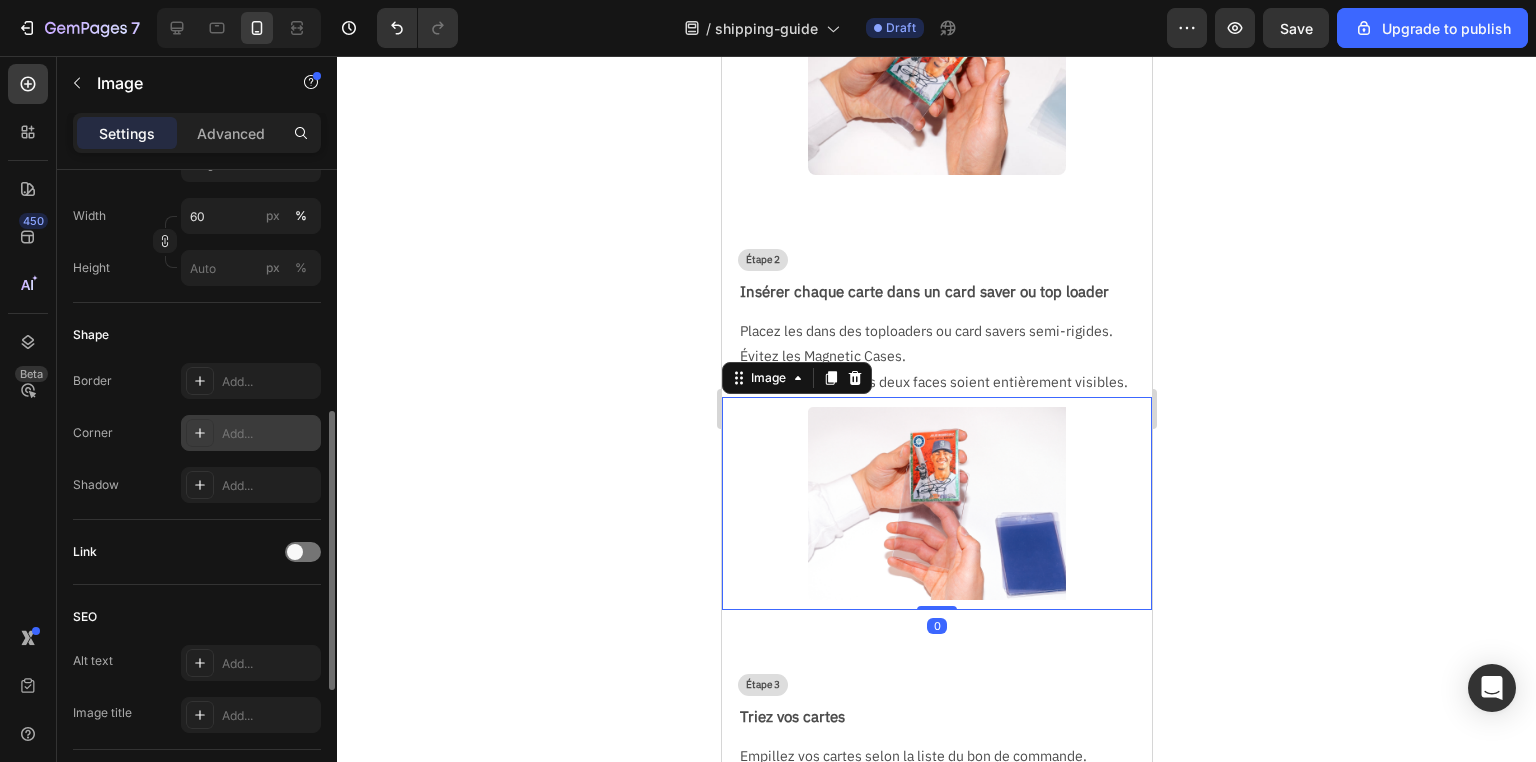 click on "Add..." at bounding box center (269, 434) 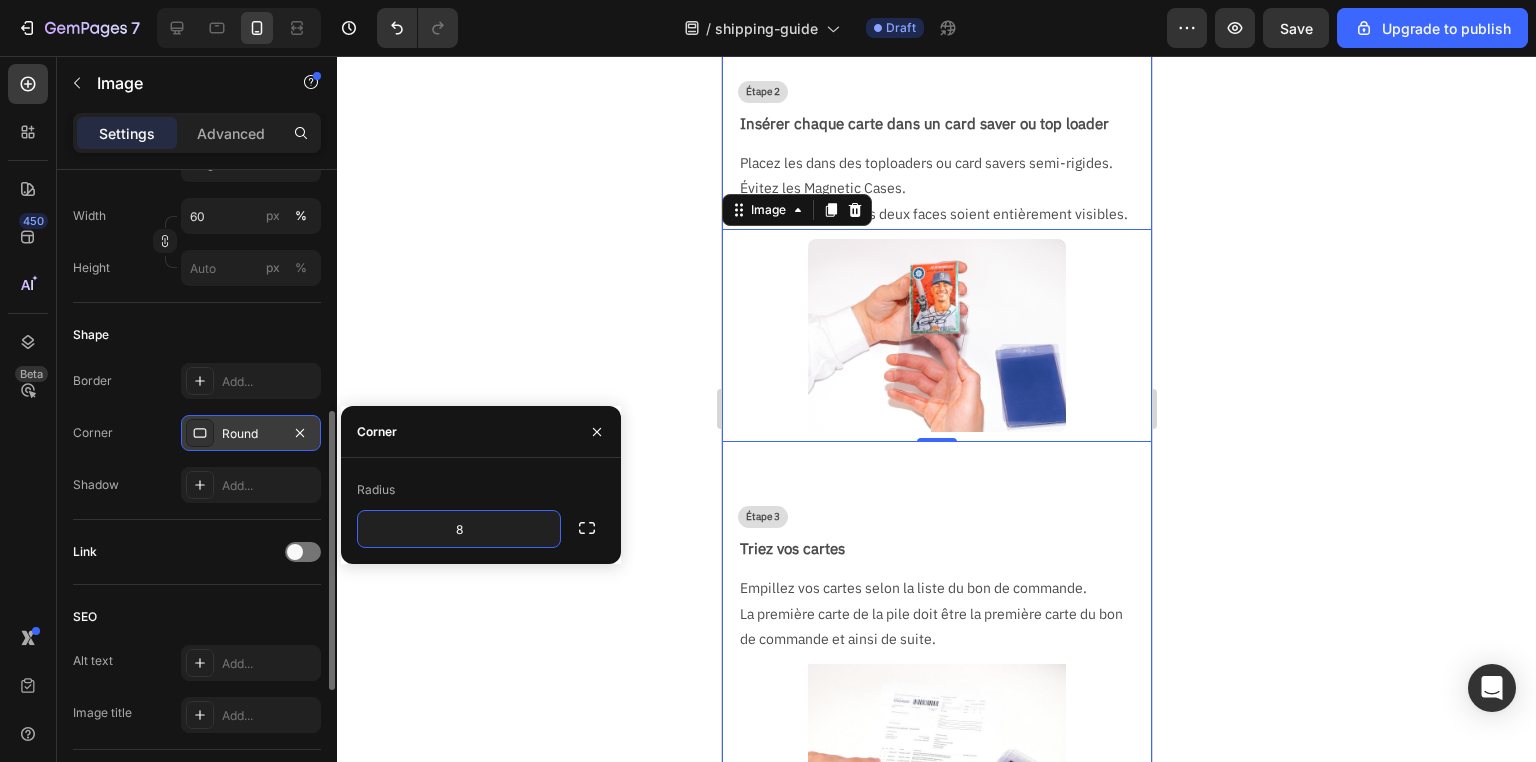 scroll, scrollTop: 800, scrollLeft: 0, axis: vertical 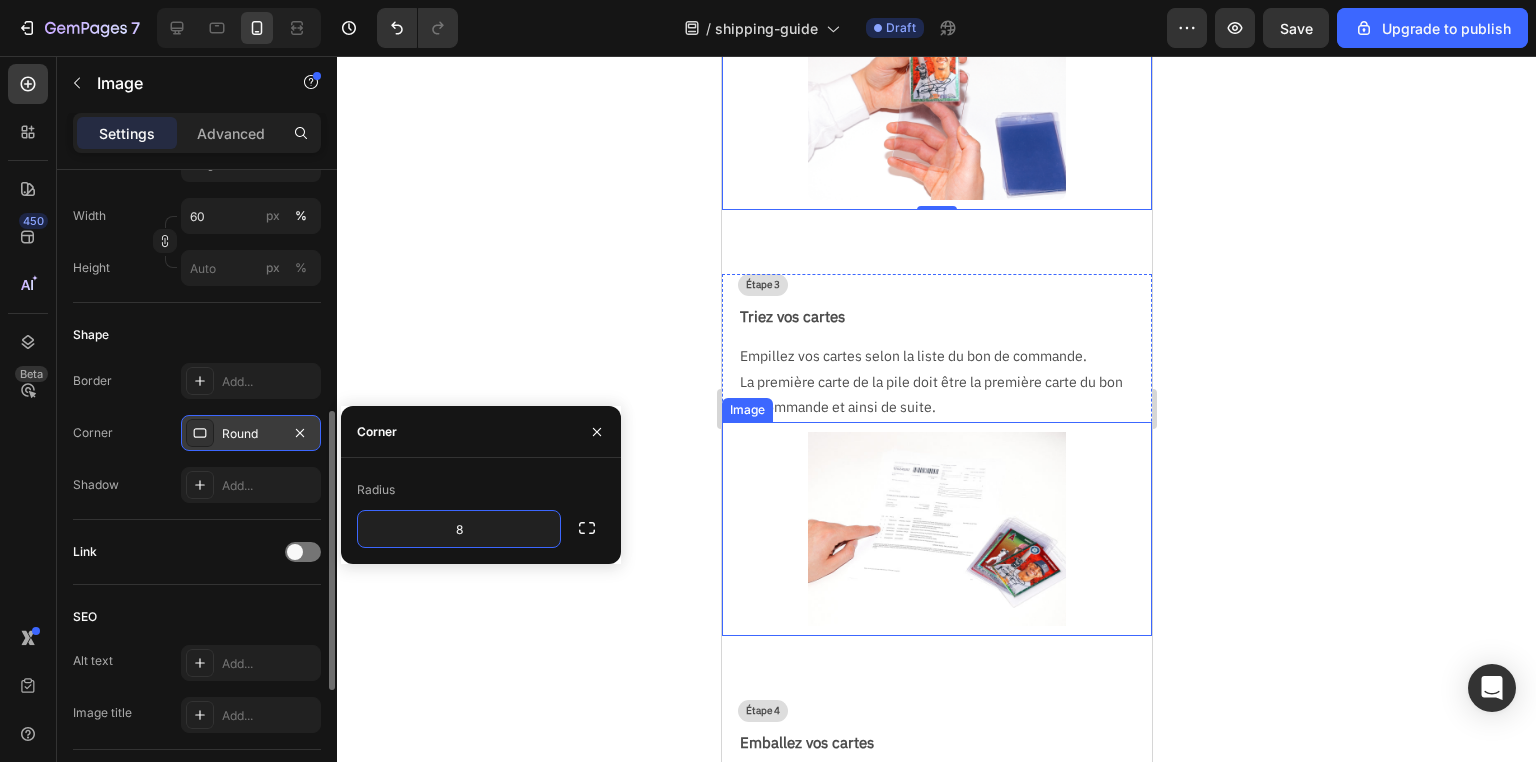 click at bounding box center [936, 529] 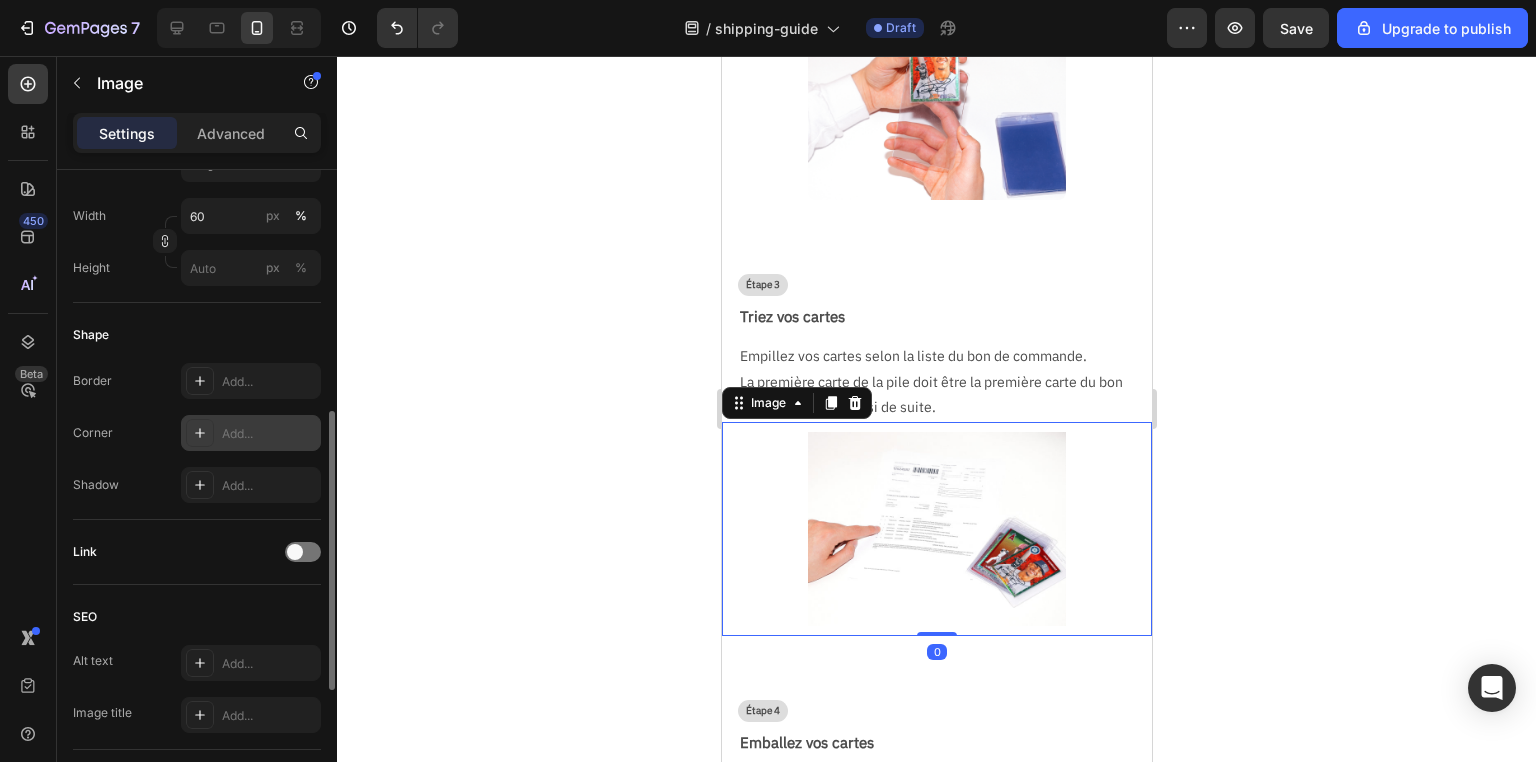click on "Add..." at bounding box center (269, 434) 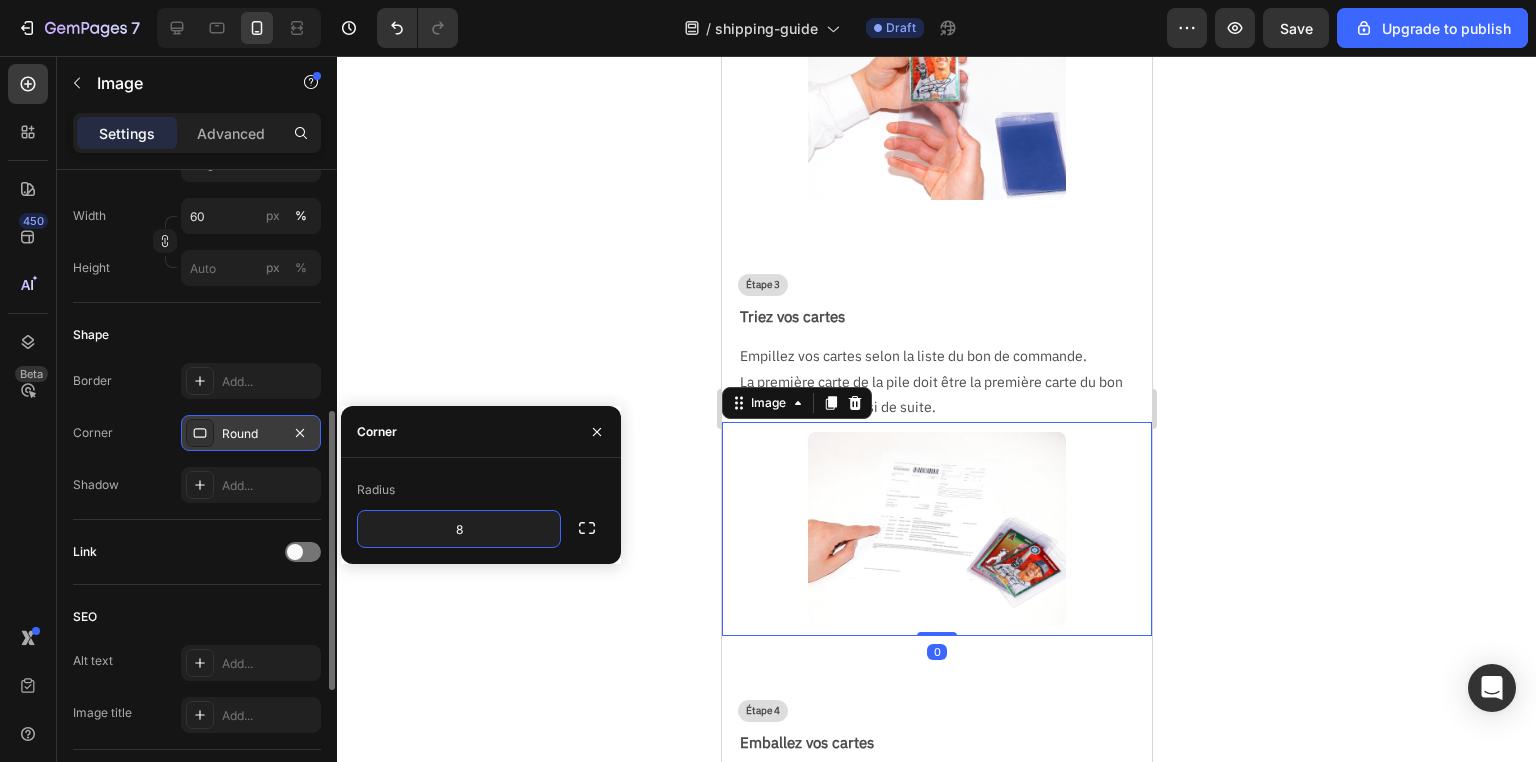 click 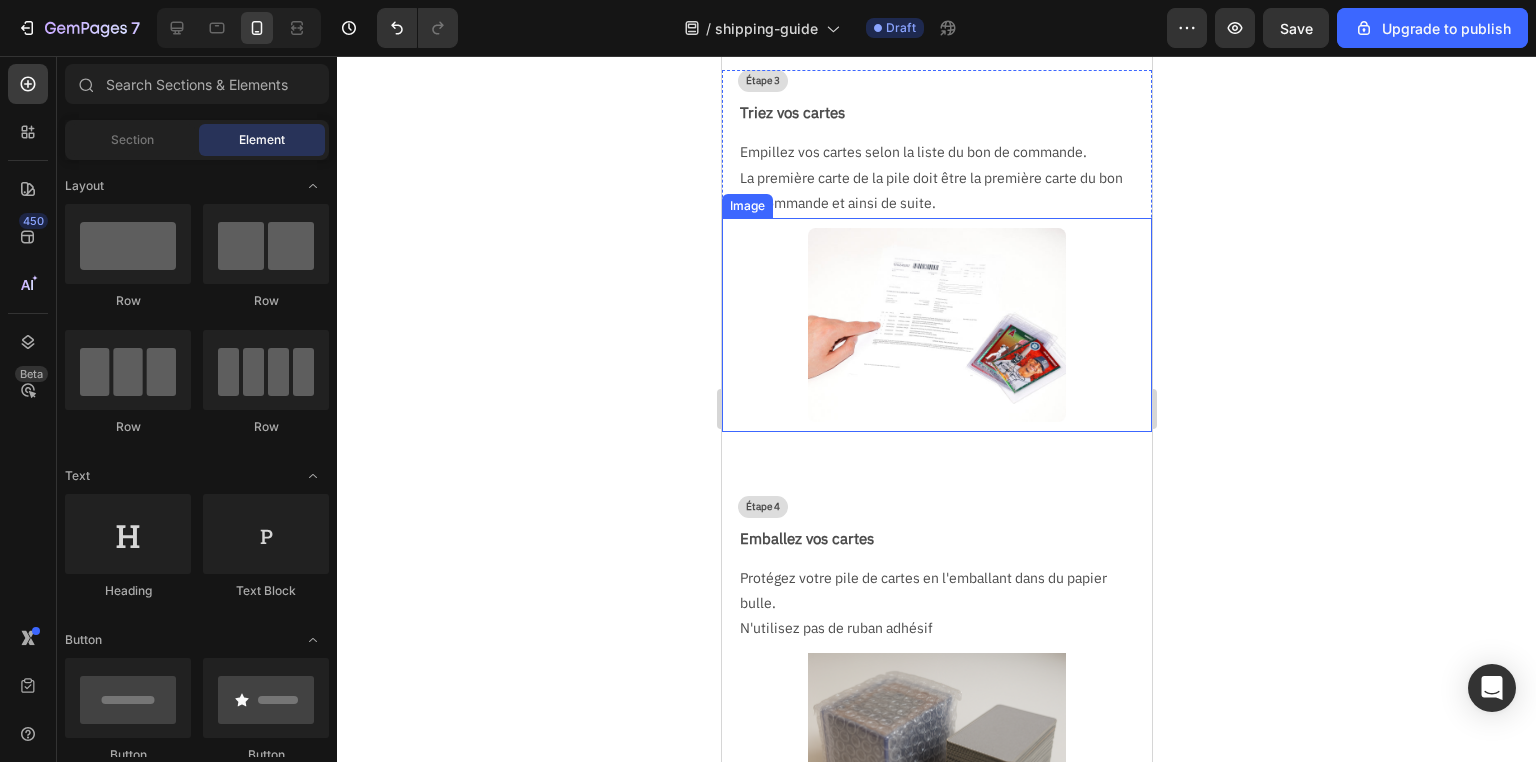 scroll, scrollTop: 1040, scrollLeft: 0, axis: vertical 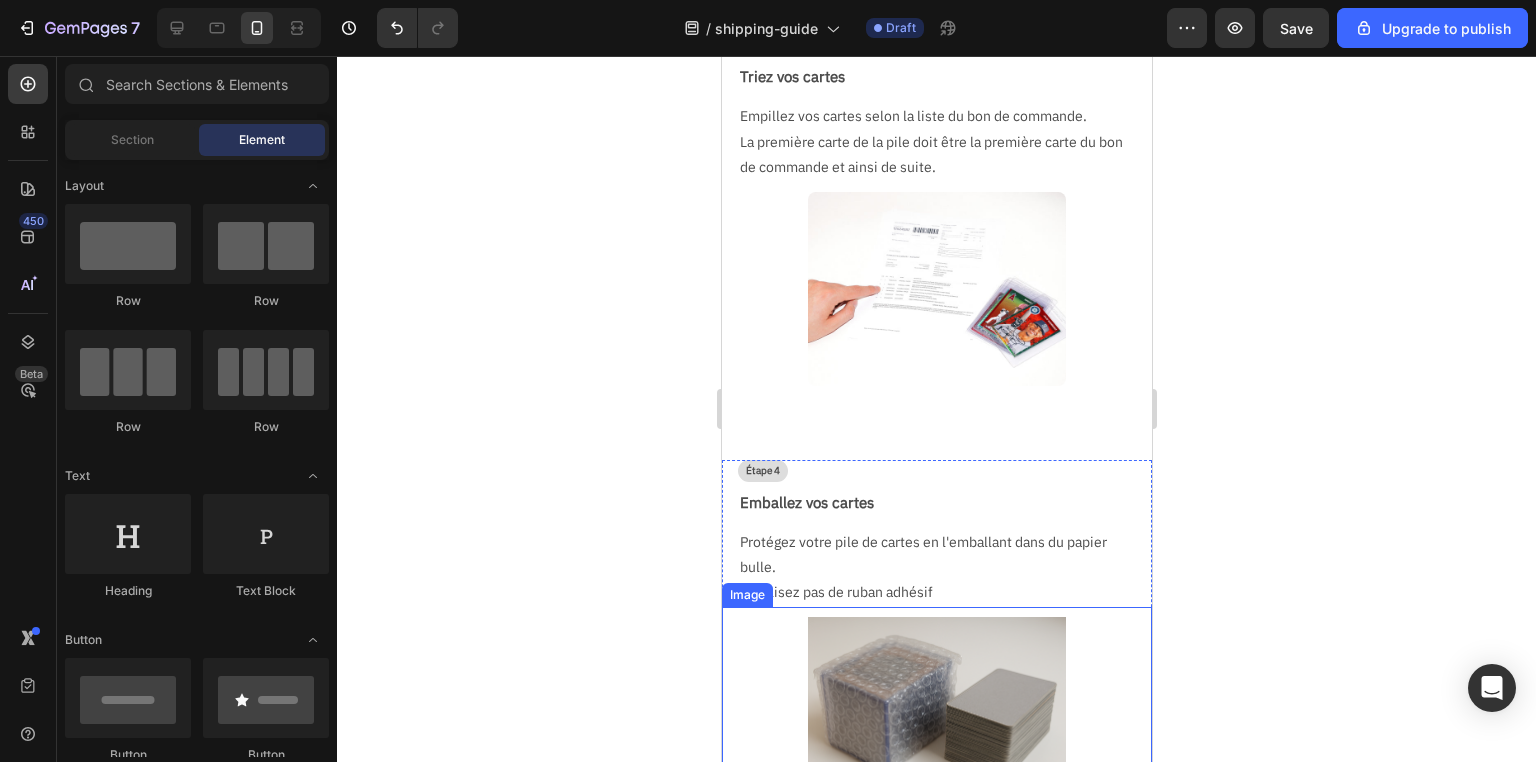 click at bounding box center (936, 713) 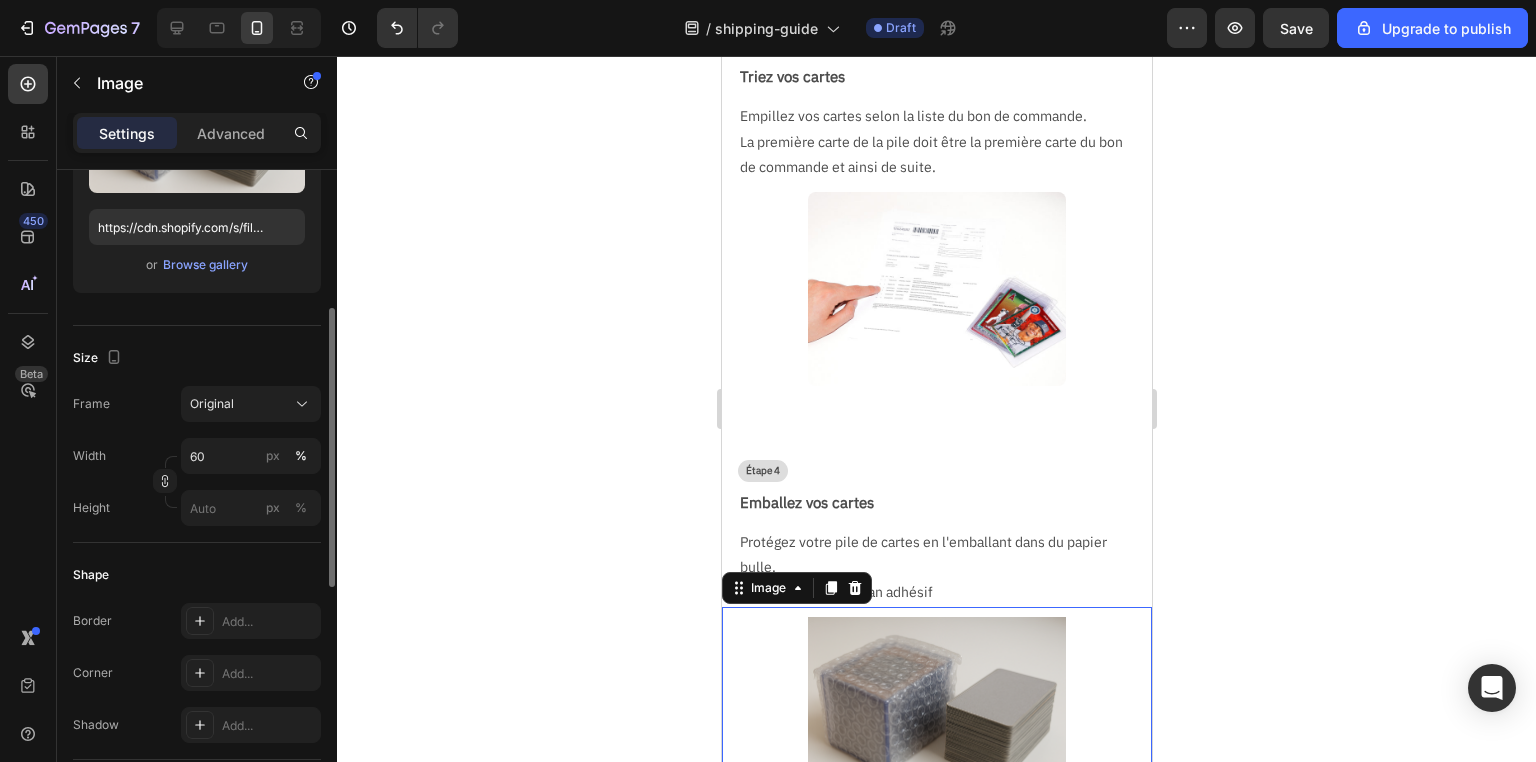 scroll, scrollTop: 480, scrollLeft: 0, axis: vertical 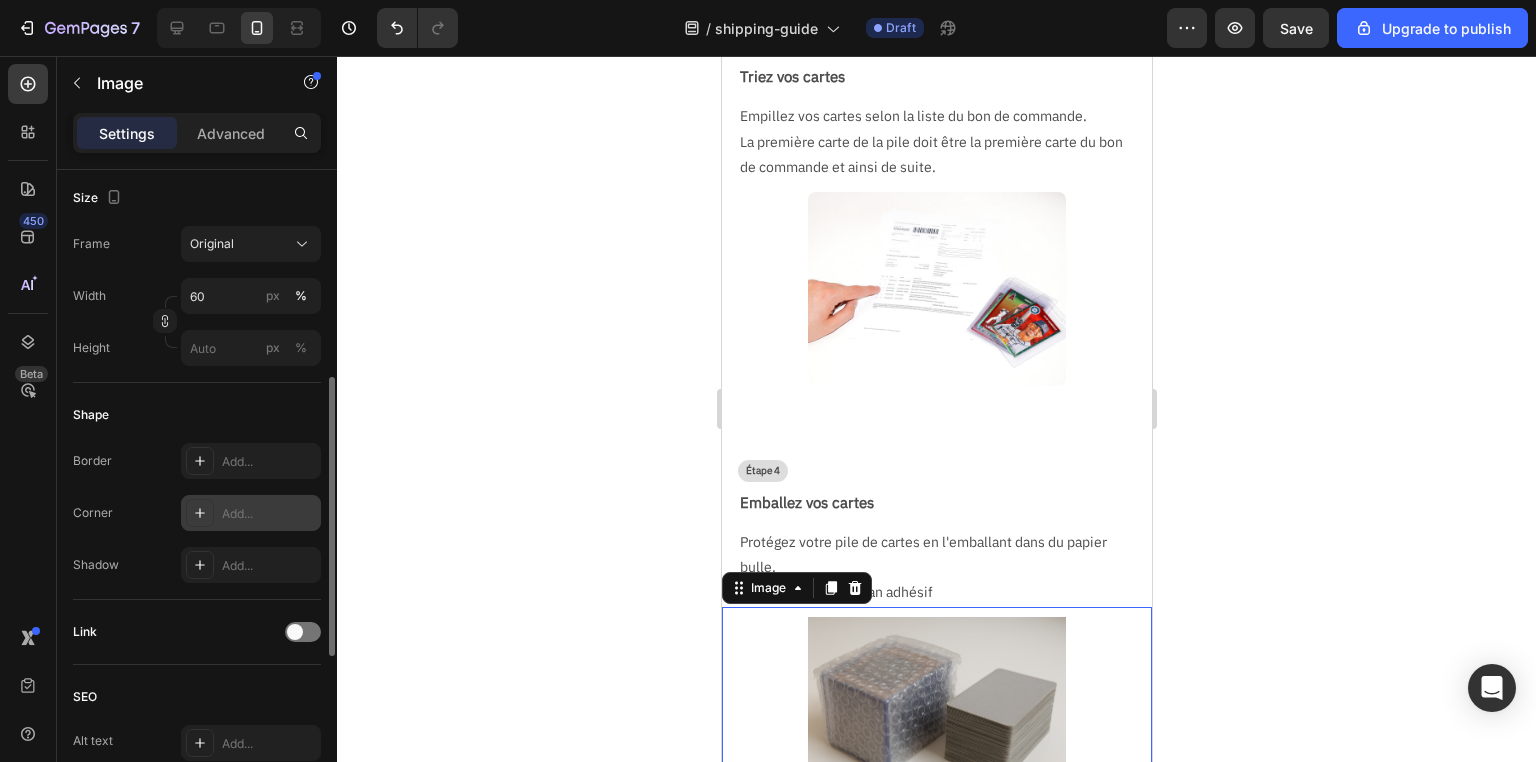 click on "Add..." at bounding box center [269, 514] 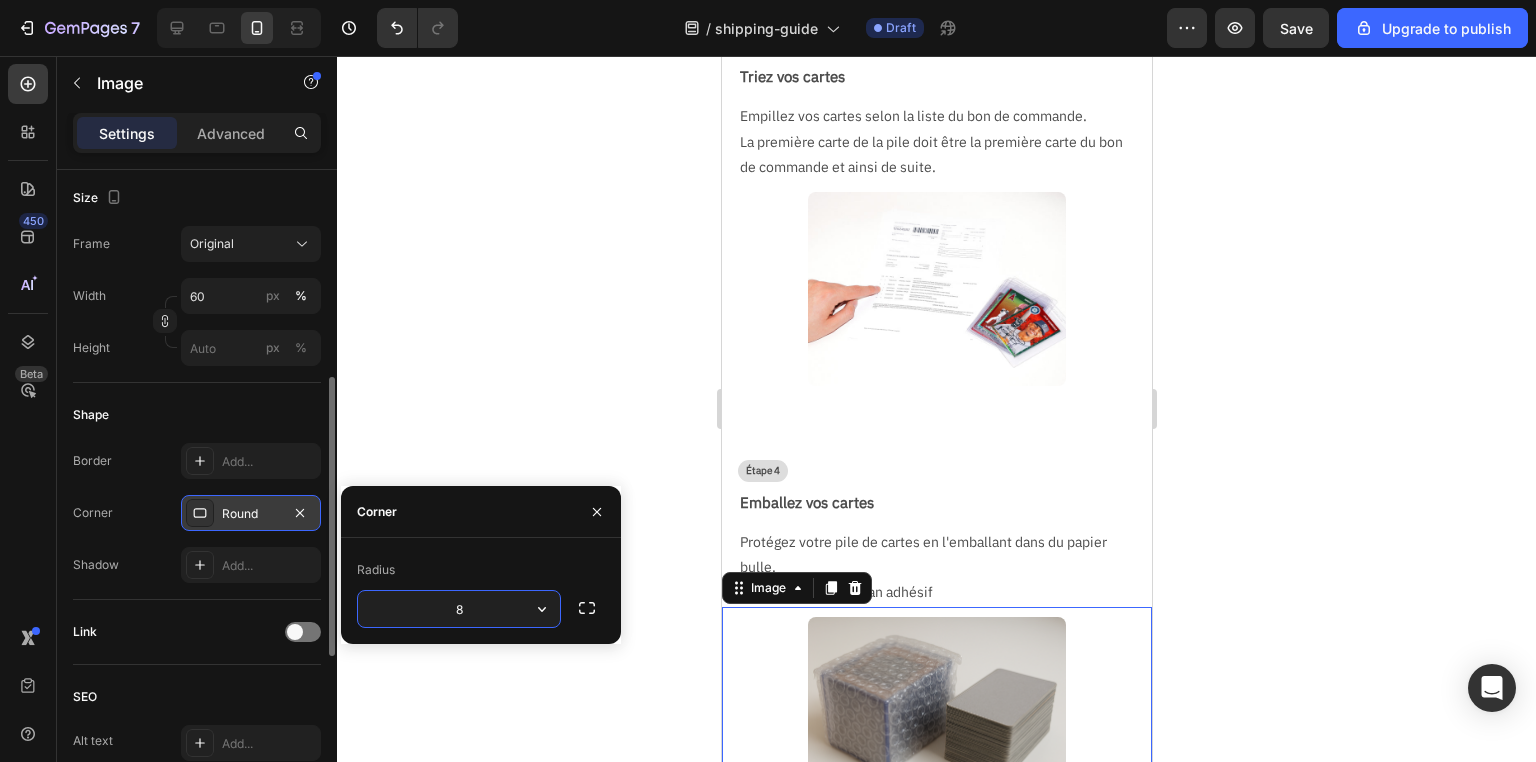 click 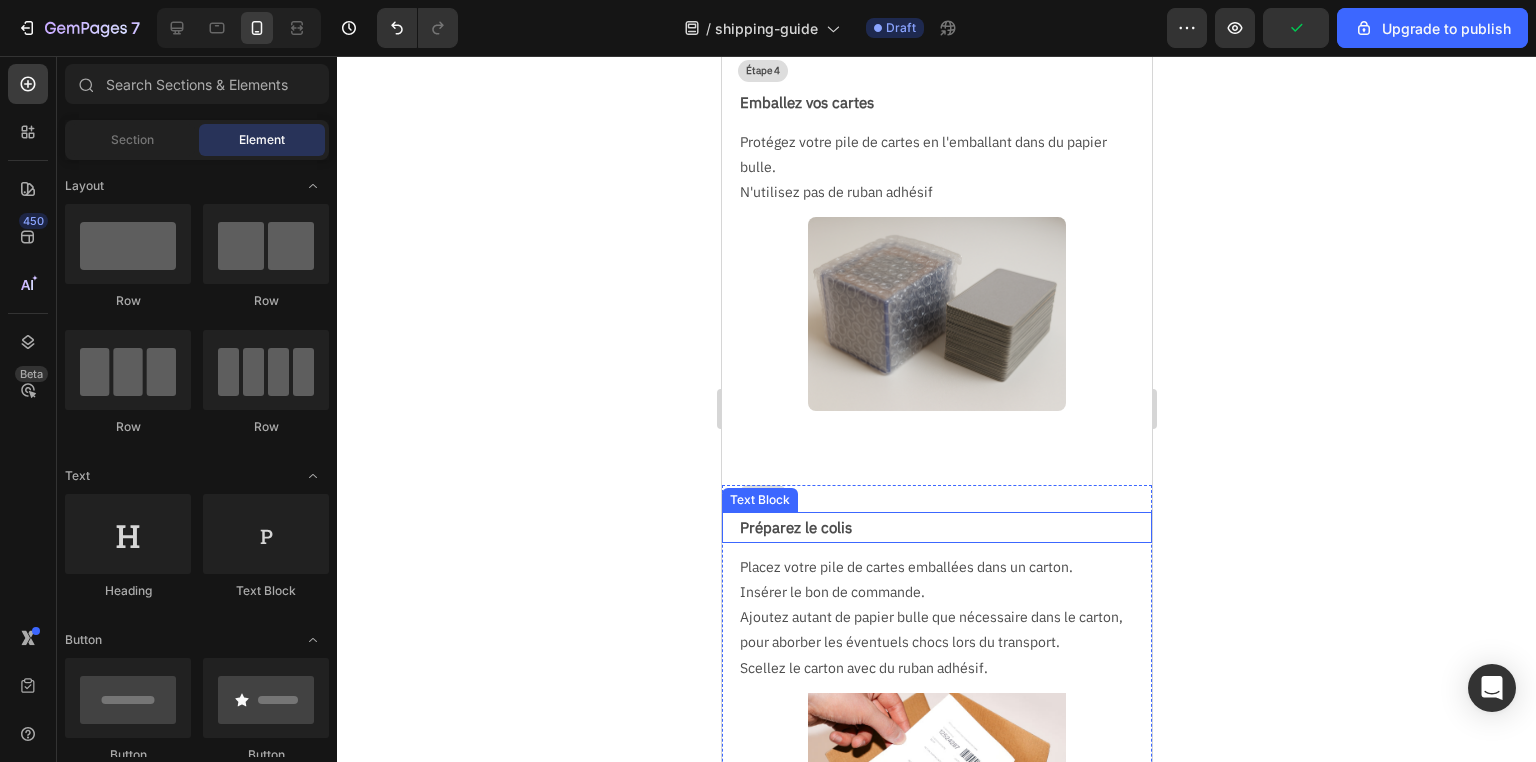 scroll, scrollTop: 1760, scrollLeft: 0, axis: vertical 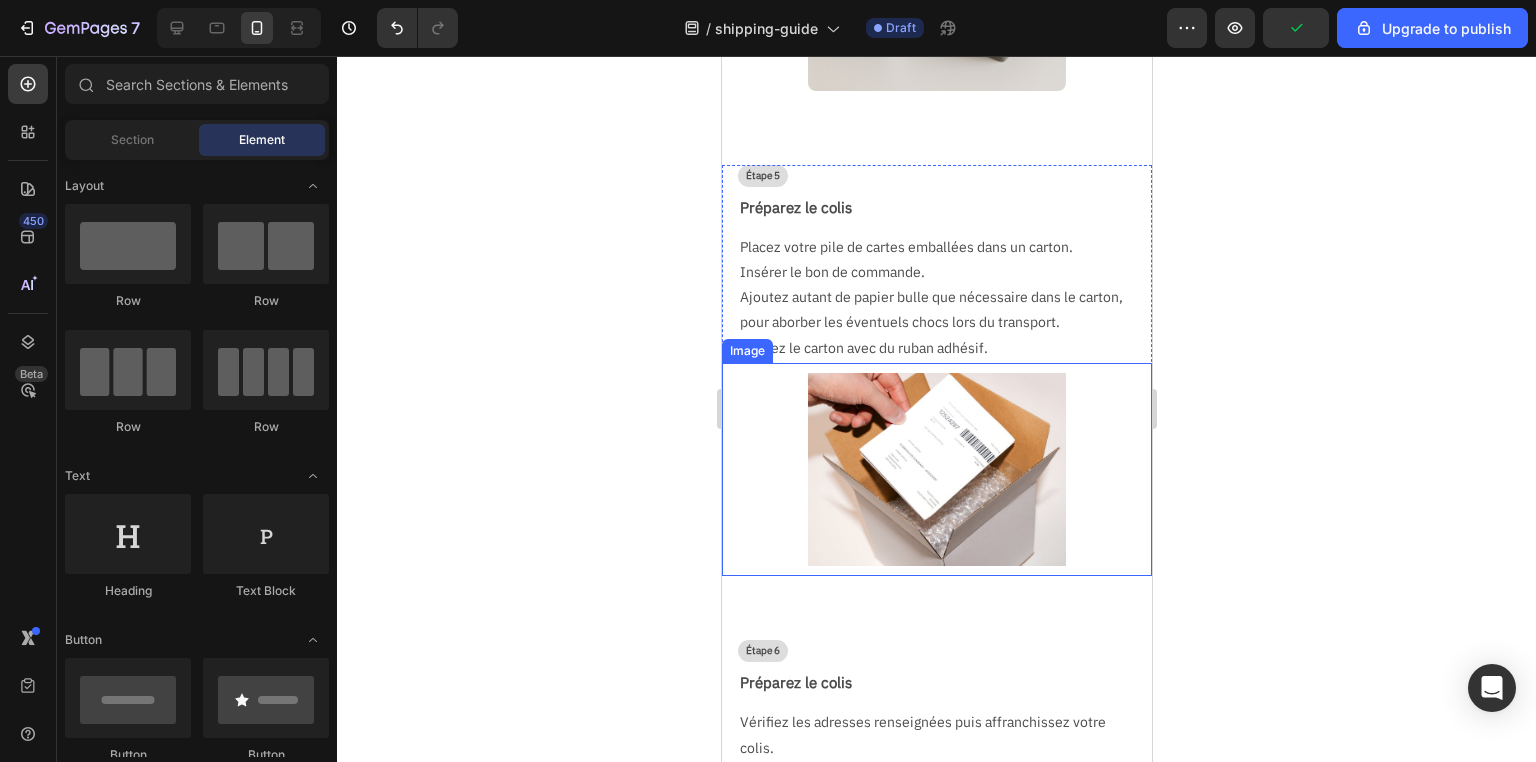 click at bounding box center [936, 470] 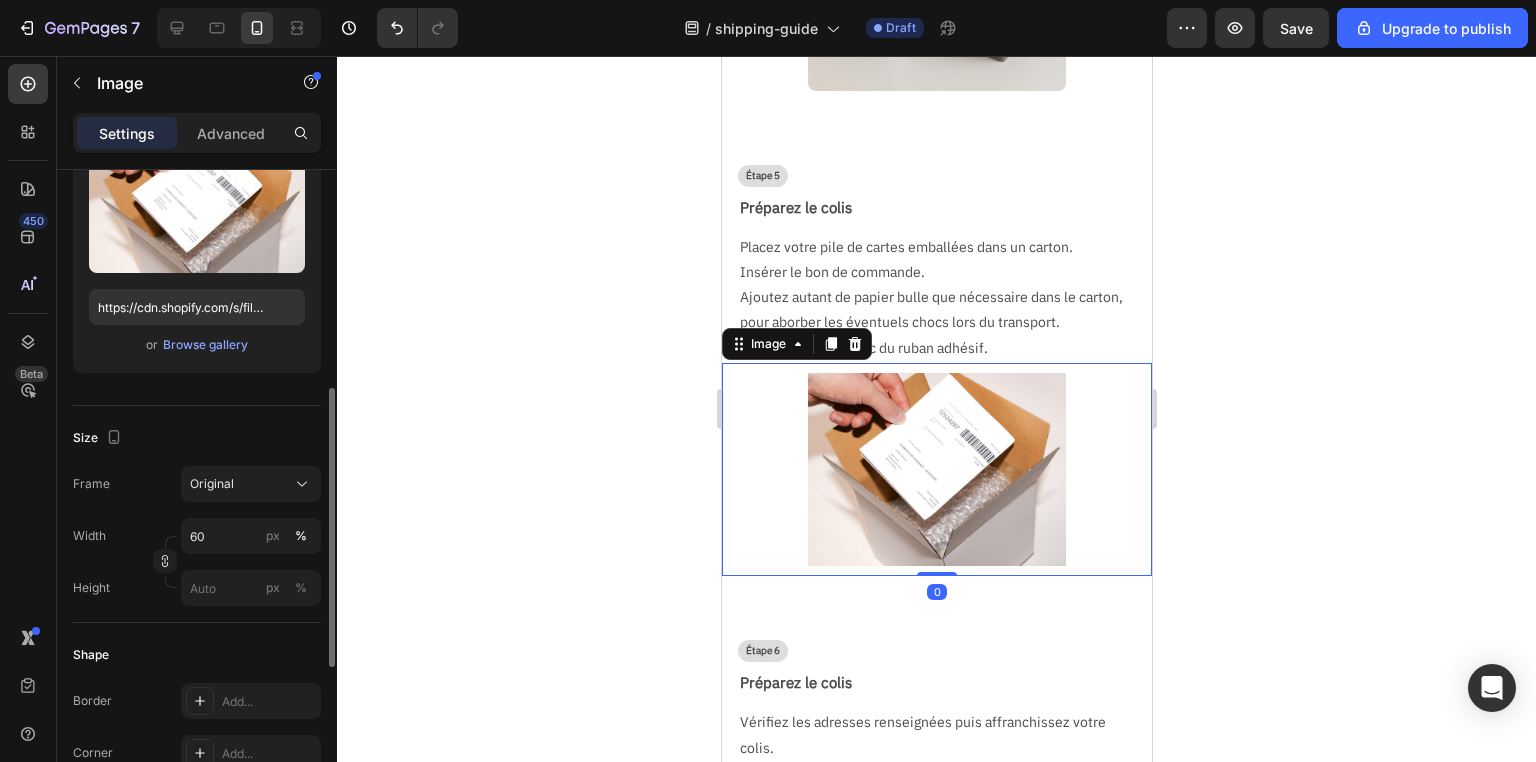scroll, scrollTop: 320, scrollLeft: 0, axis: vertical 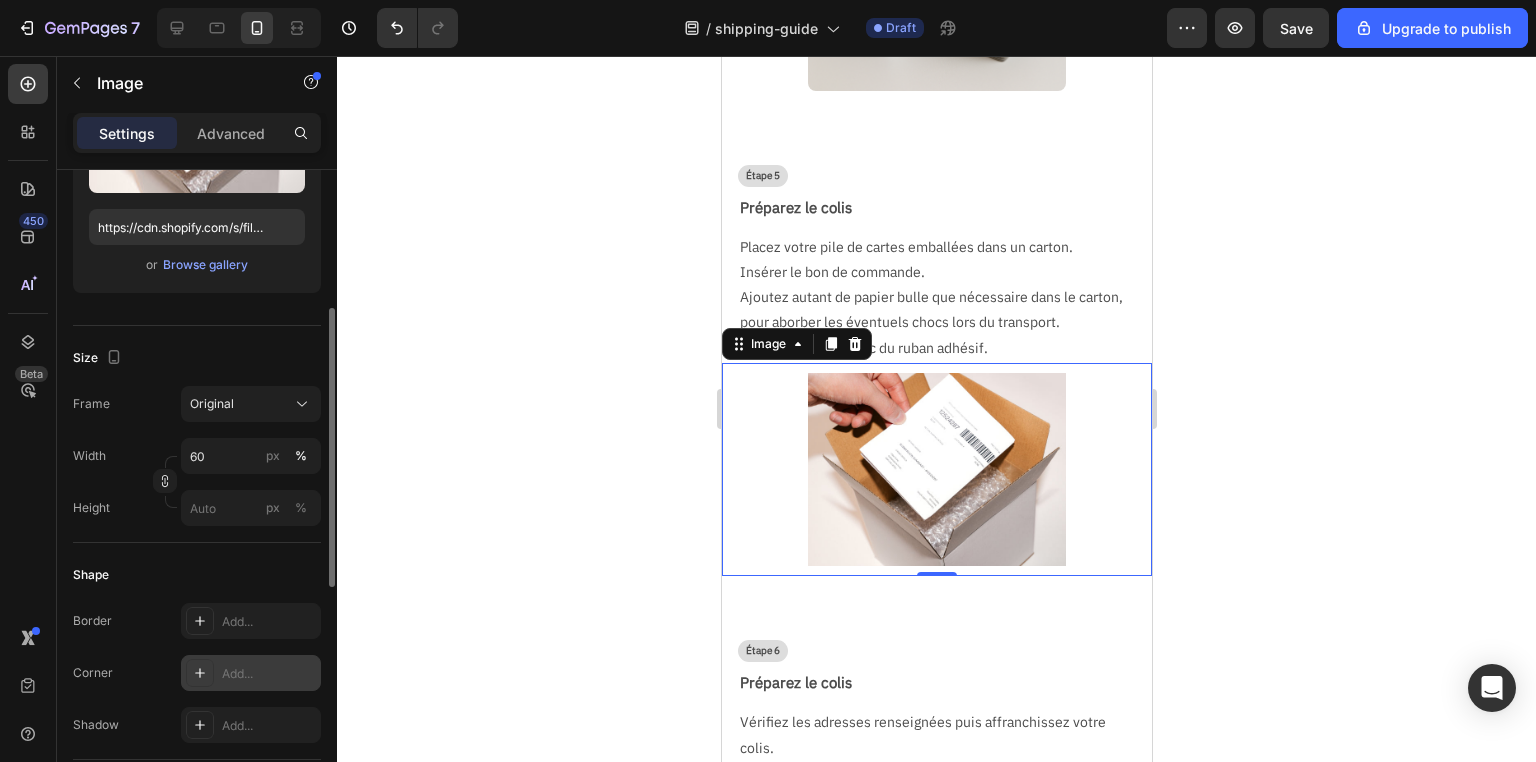 click on "Add..." at bounding box center [269, 674] 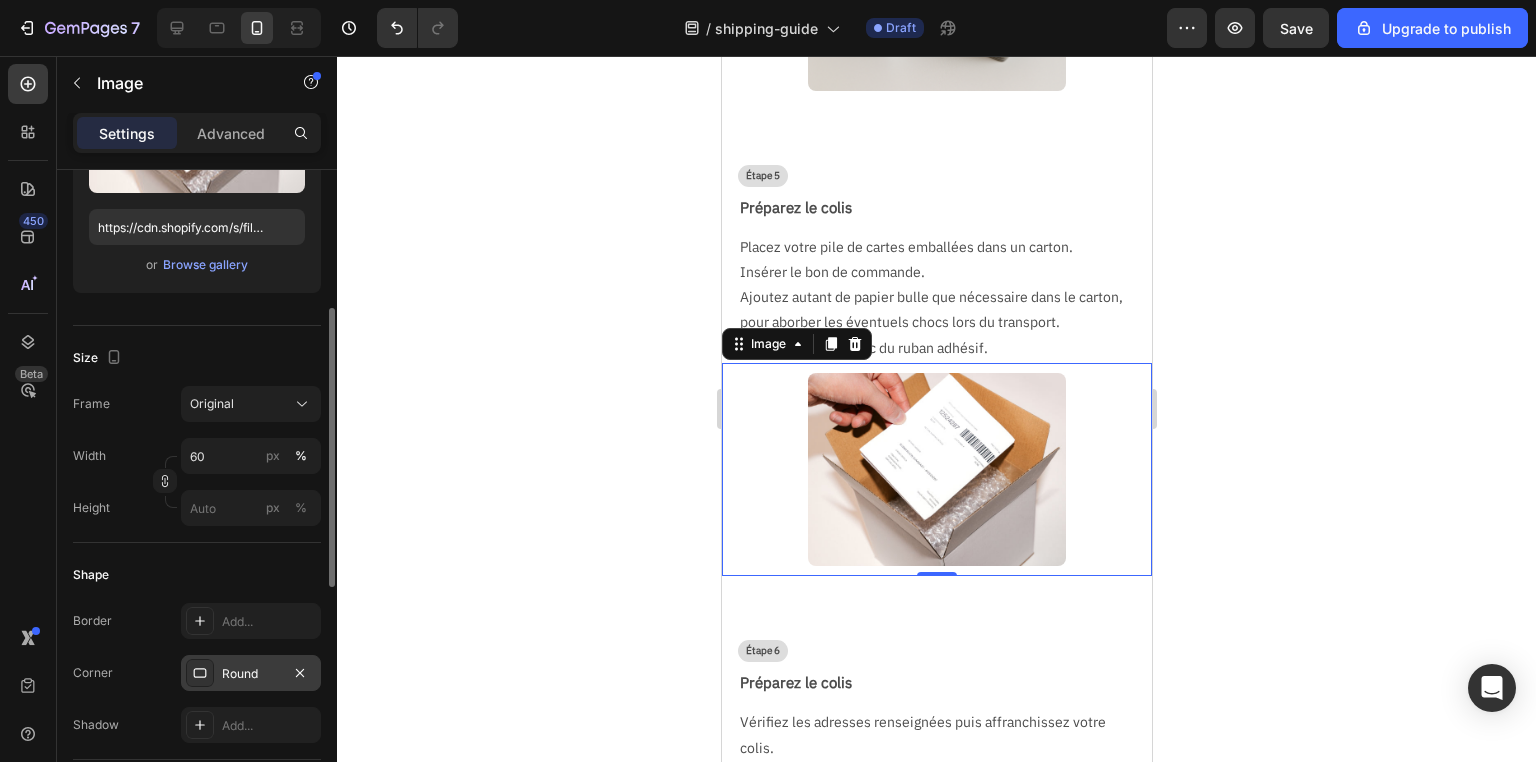 click 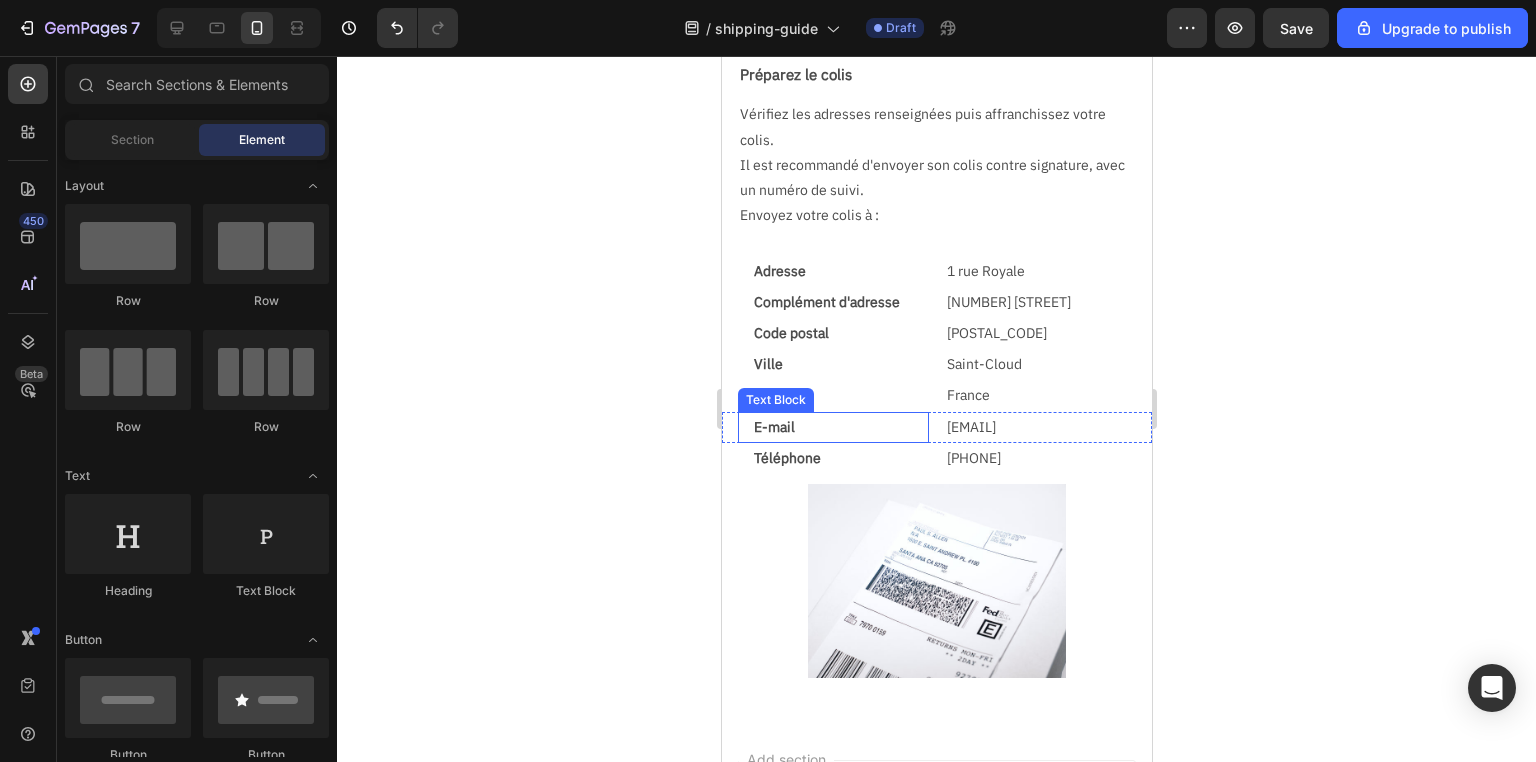 scroll, scrollTop: 2480, scrollLeft: 0, axis: vertical 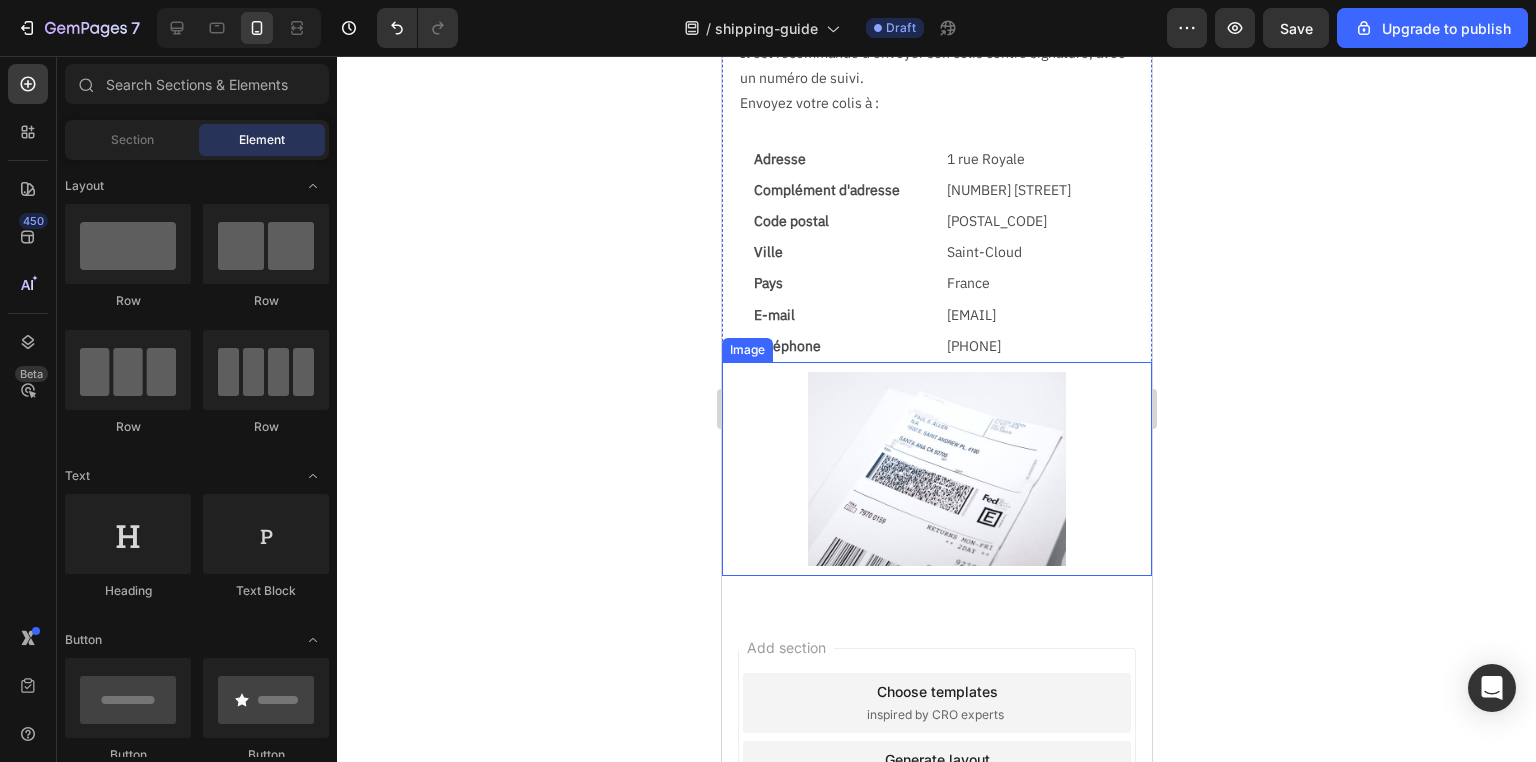 click at bounding box center [936, 469] 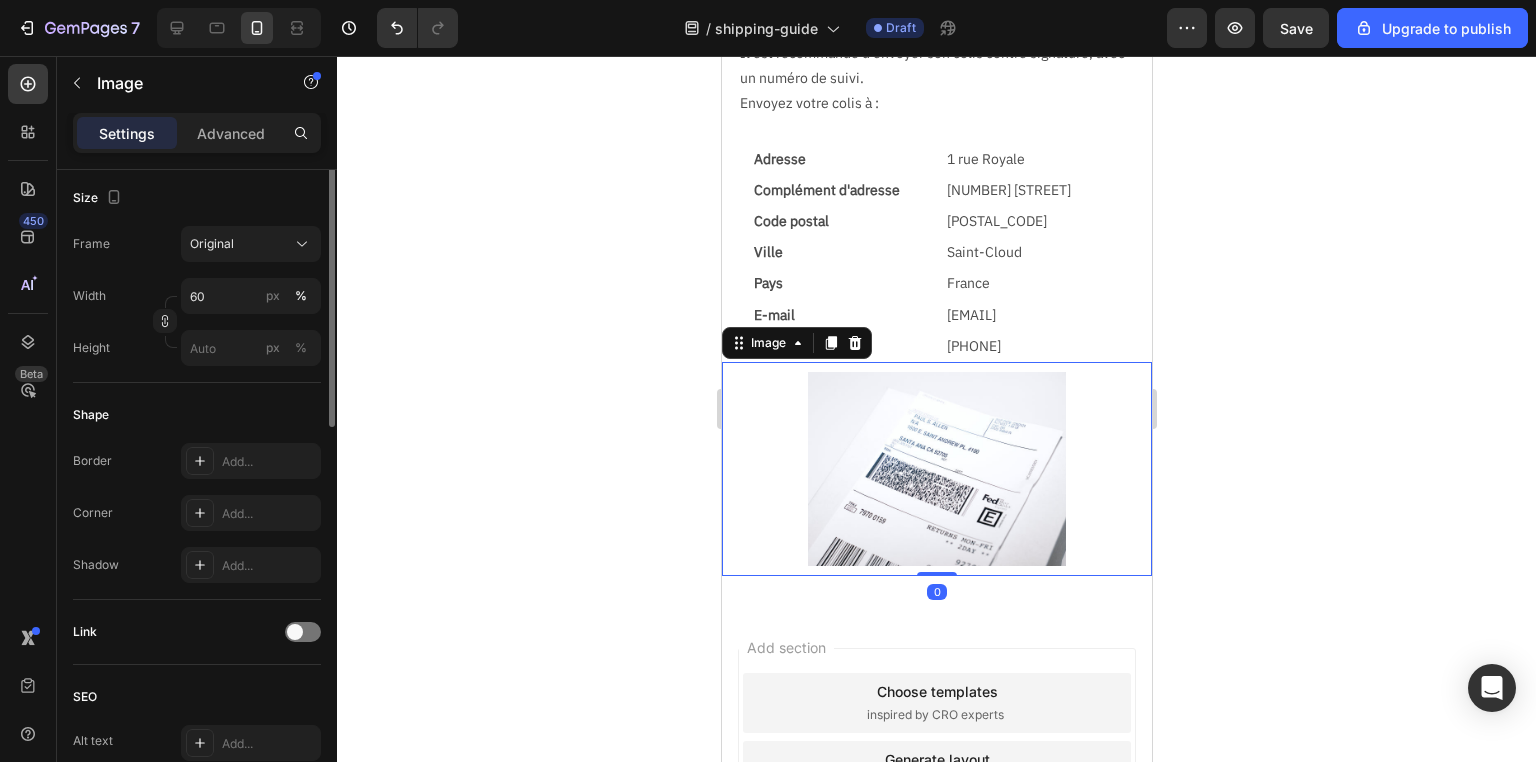 scroll, scrollTop: 560, scrollLeft: 0, axis: vertical 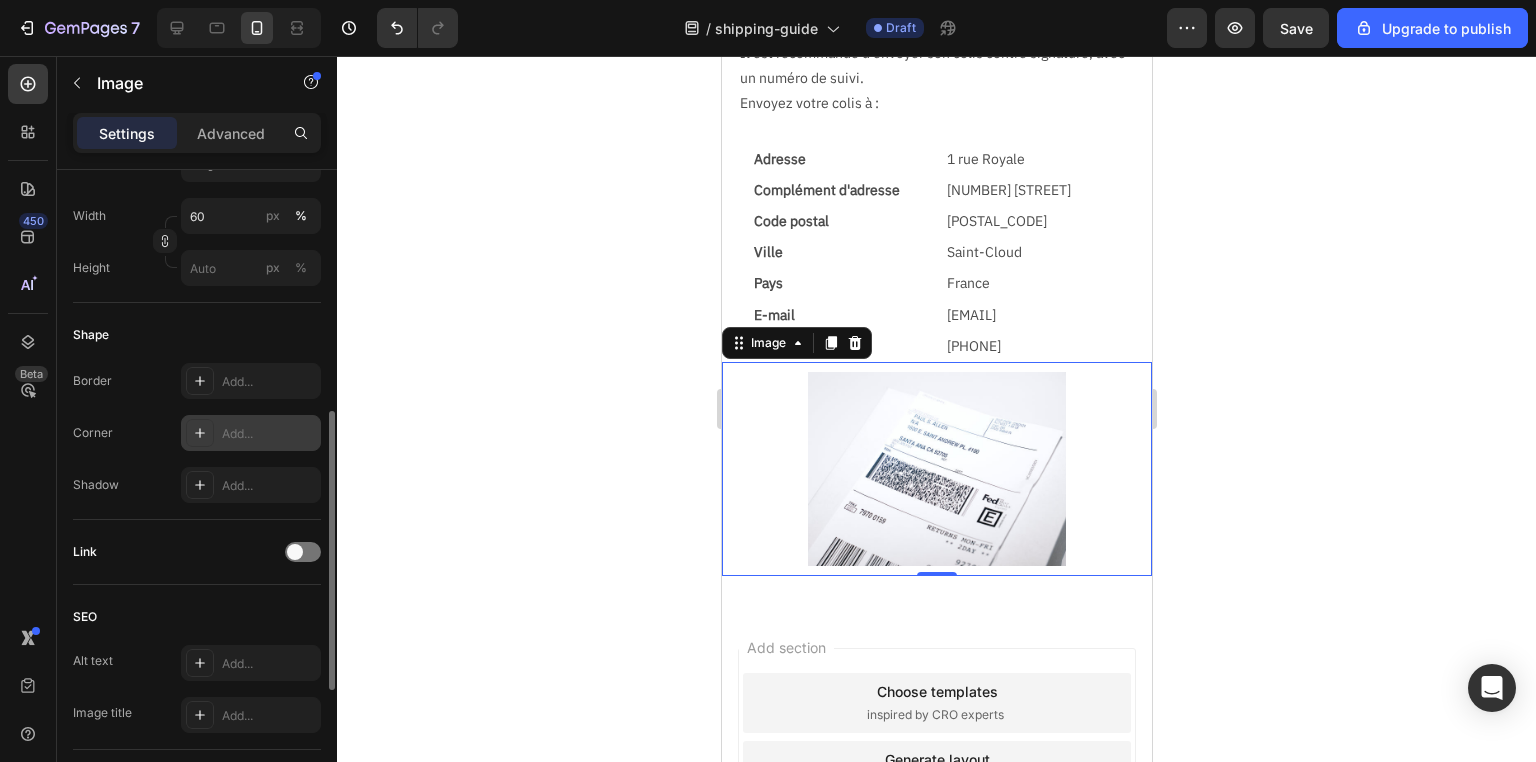 click on "Add..." at bounding box center [269, 434] 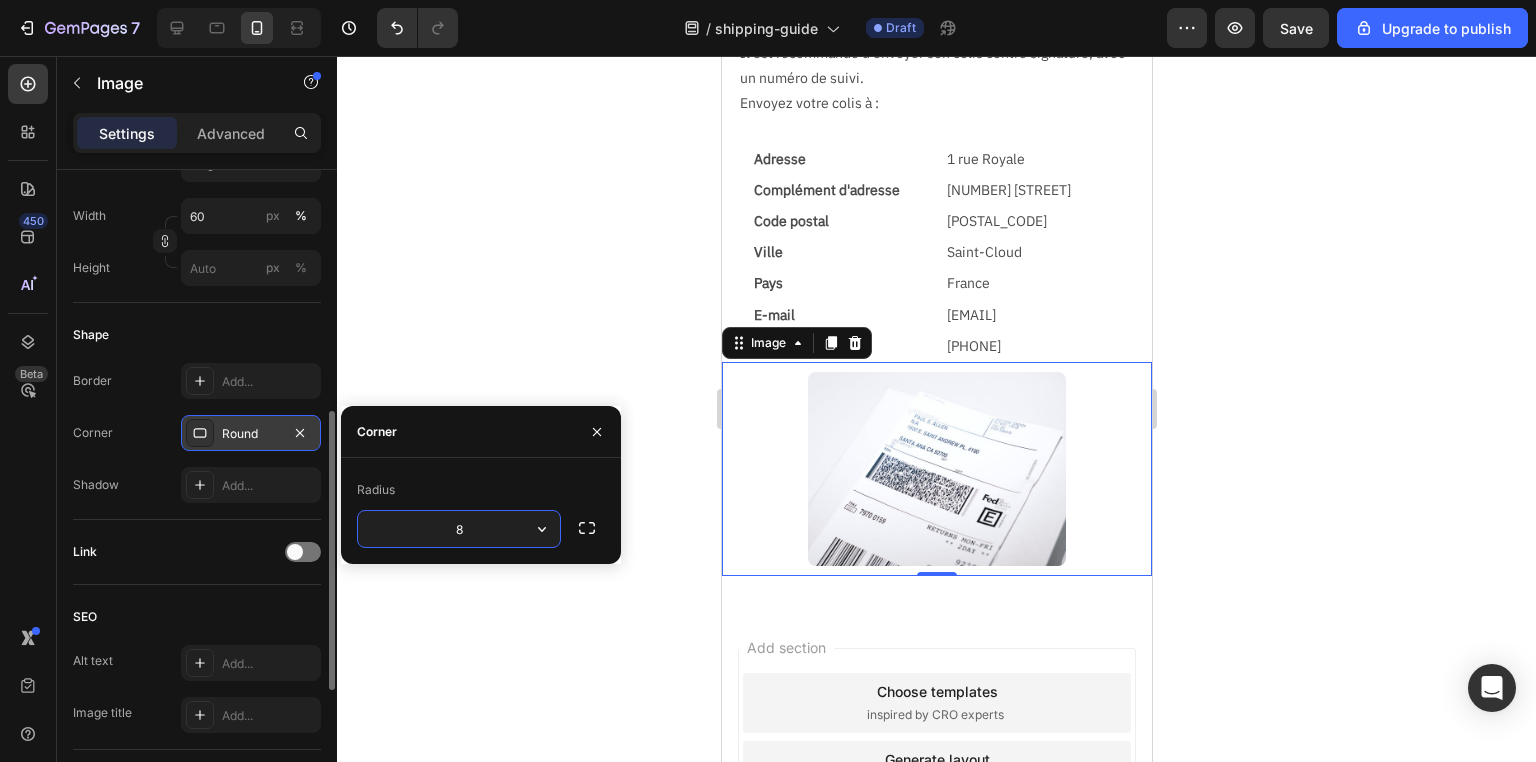 click 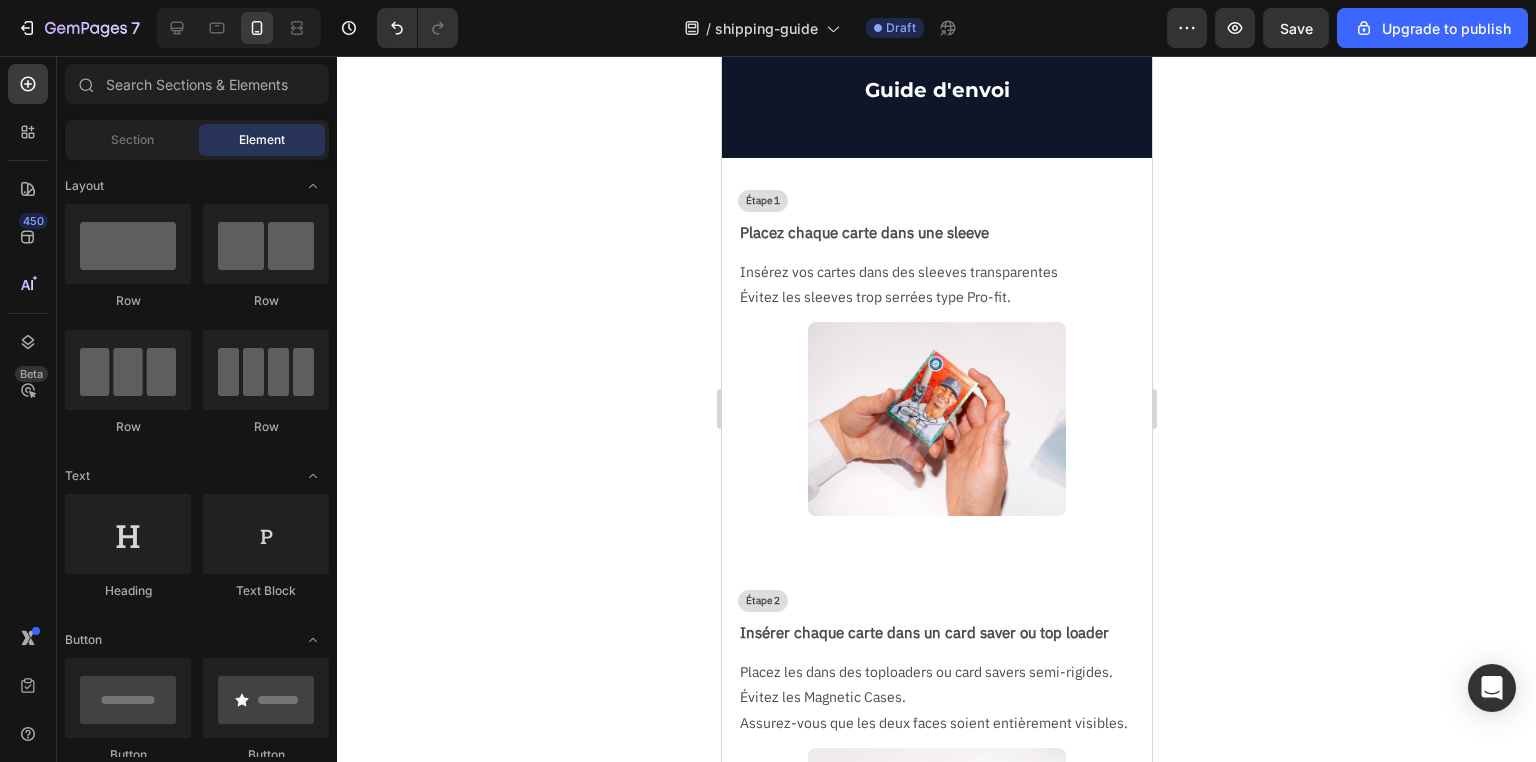 scroll, scrollTop: 71, scrollLeft: 0, axis: vertical 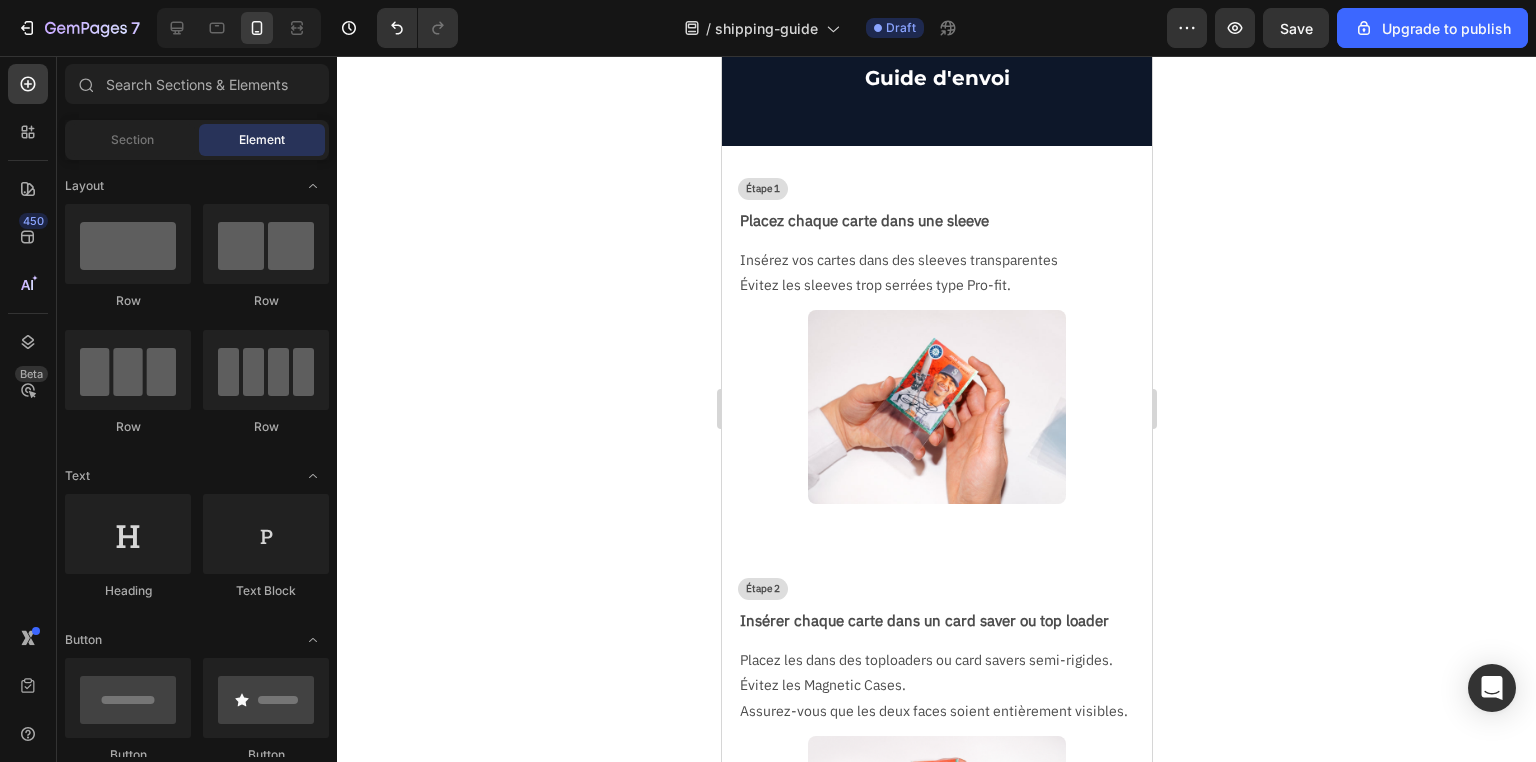 click 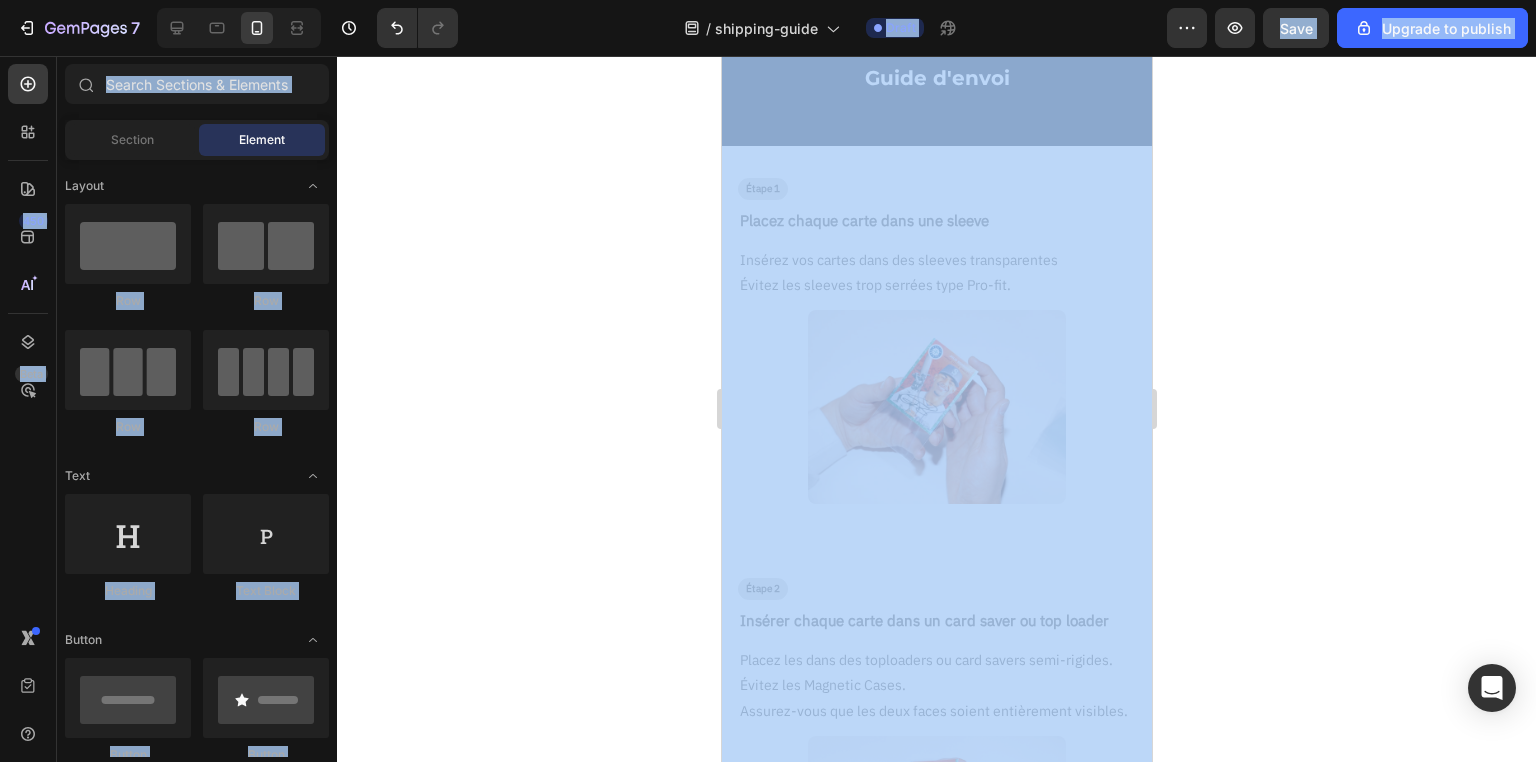 click 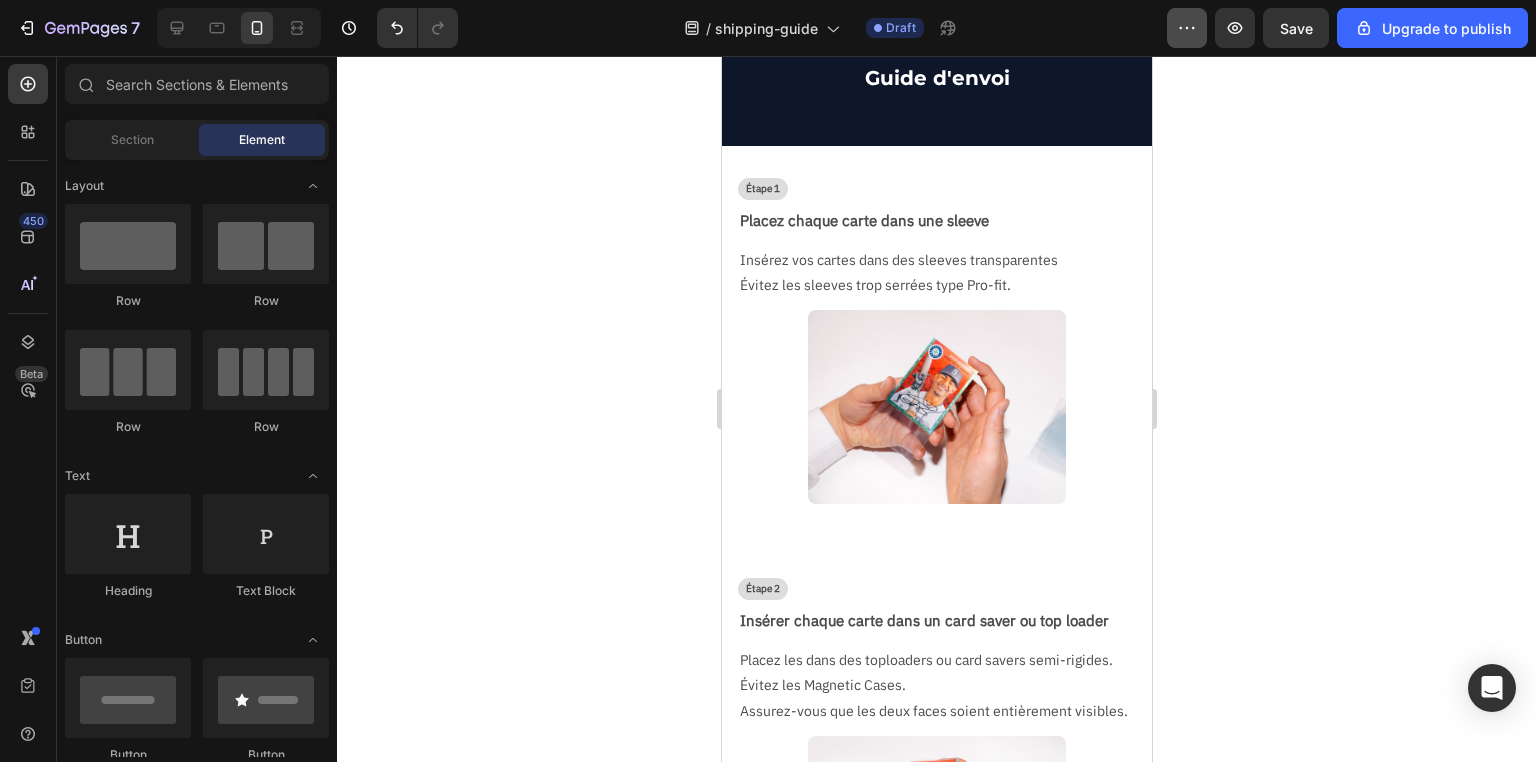click 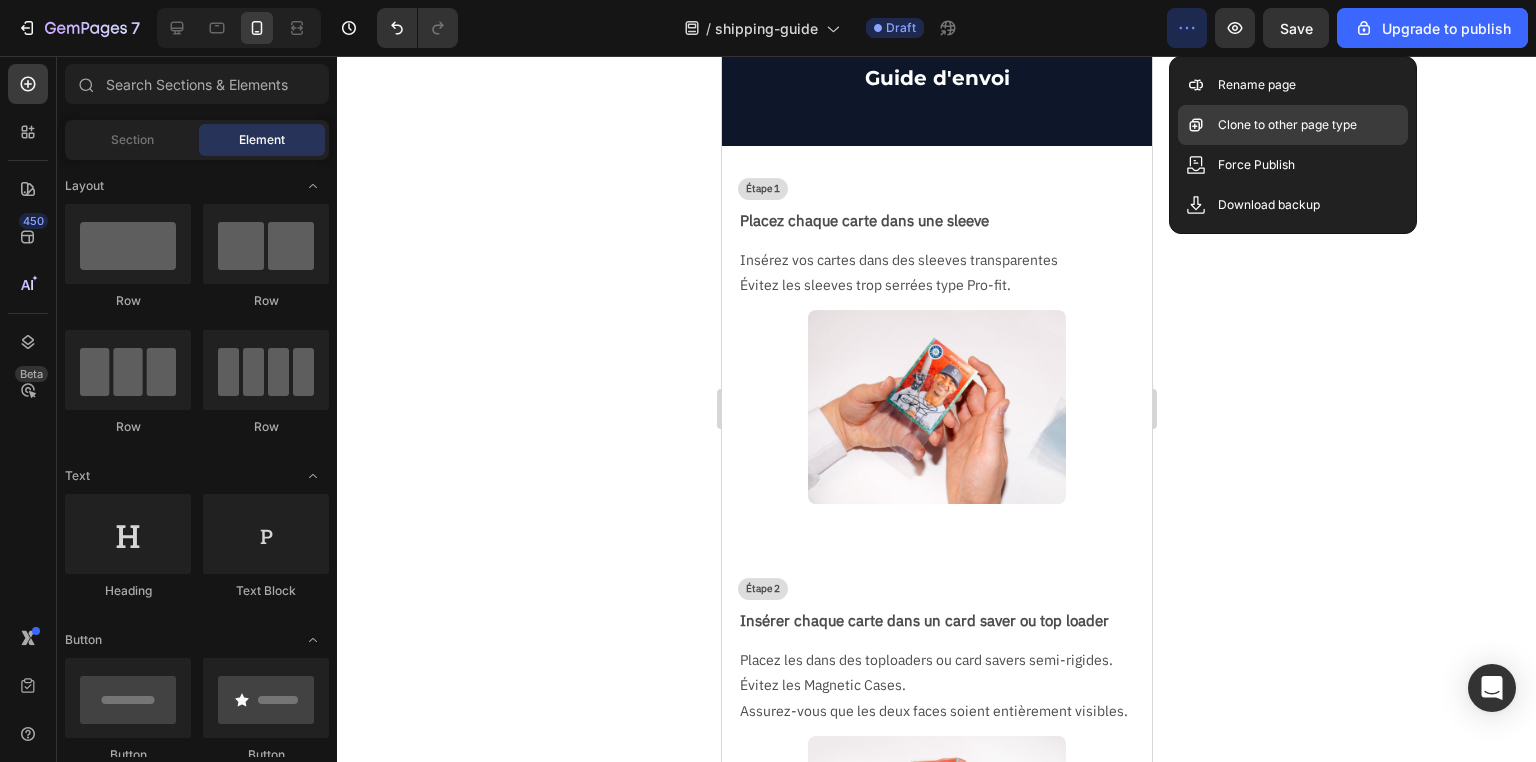 click on "Clone to other page type" at bounding box center [1287, 125] 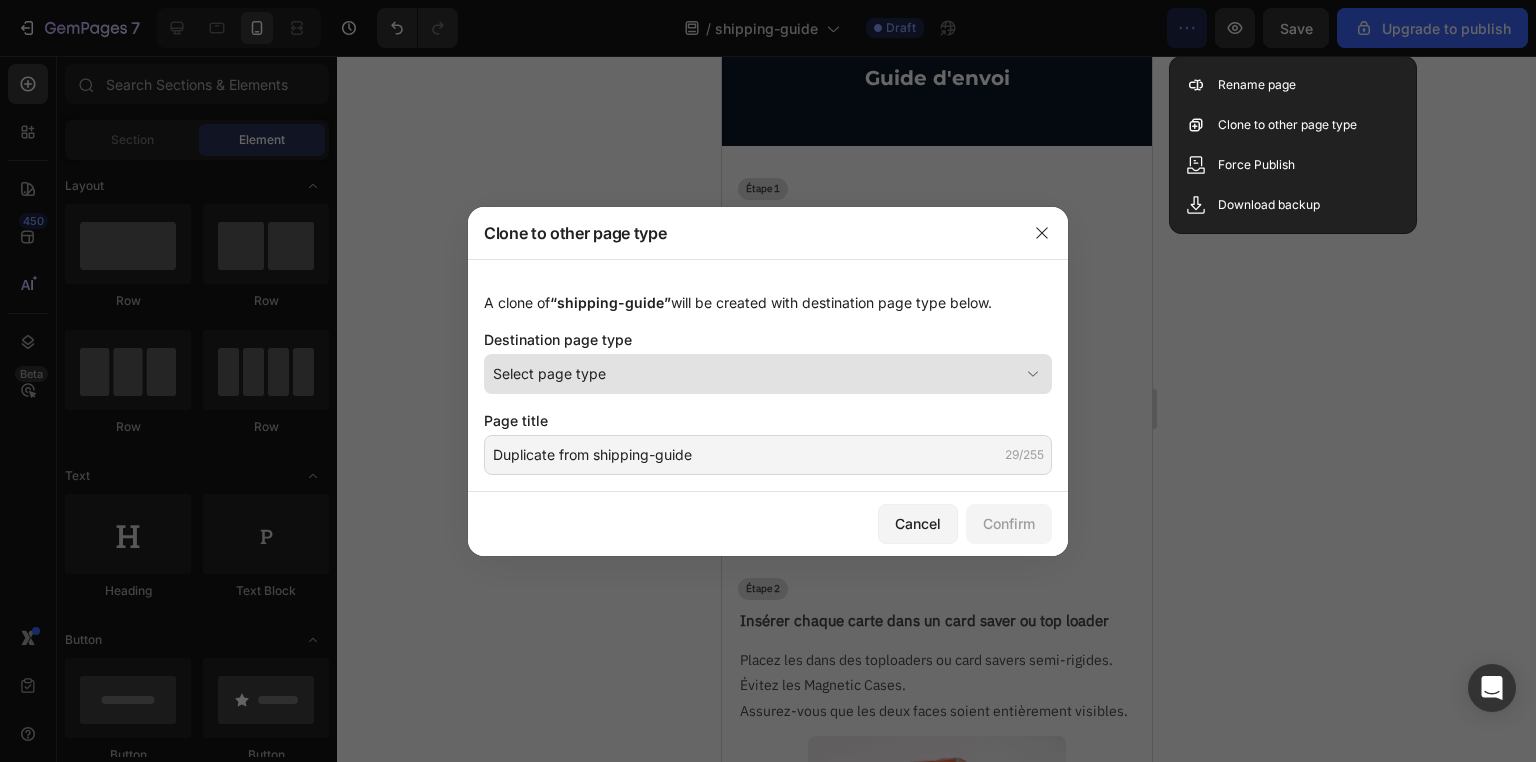 click on "Select page type" at bounding box center (756, 373) 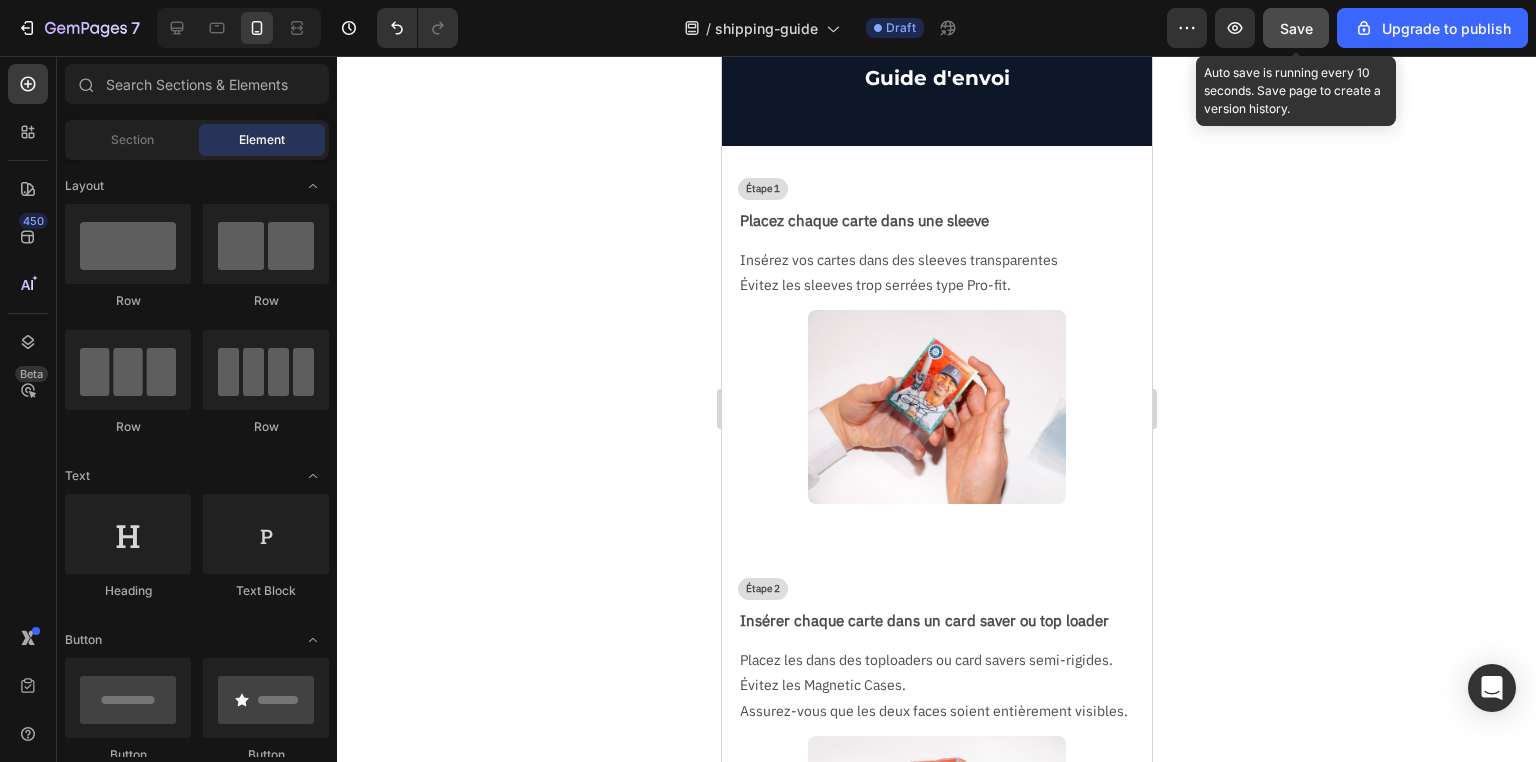 click on "Save" at bounding box center [1296, 28] 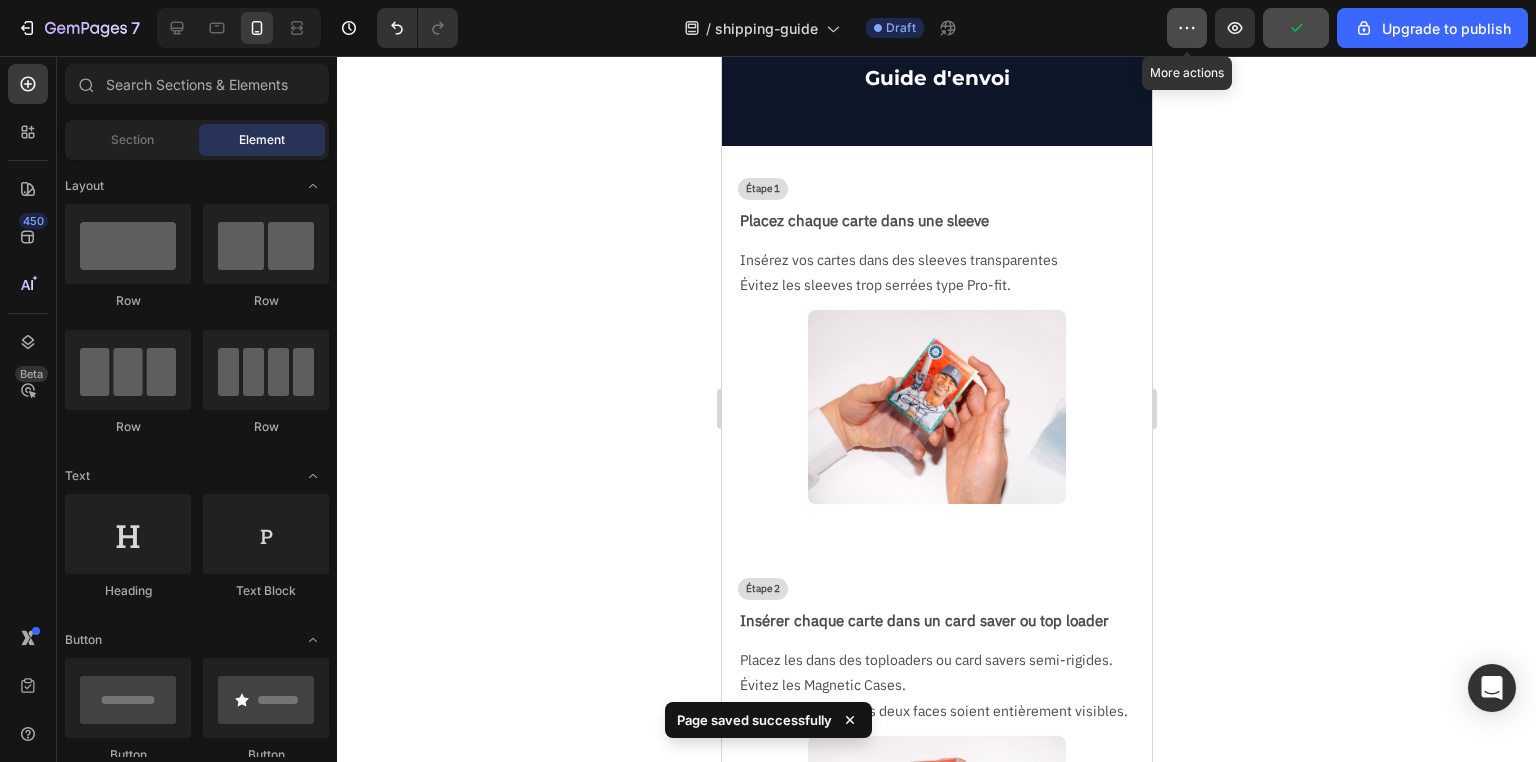 click 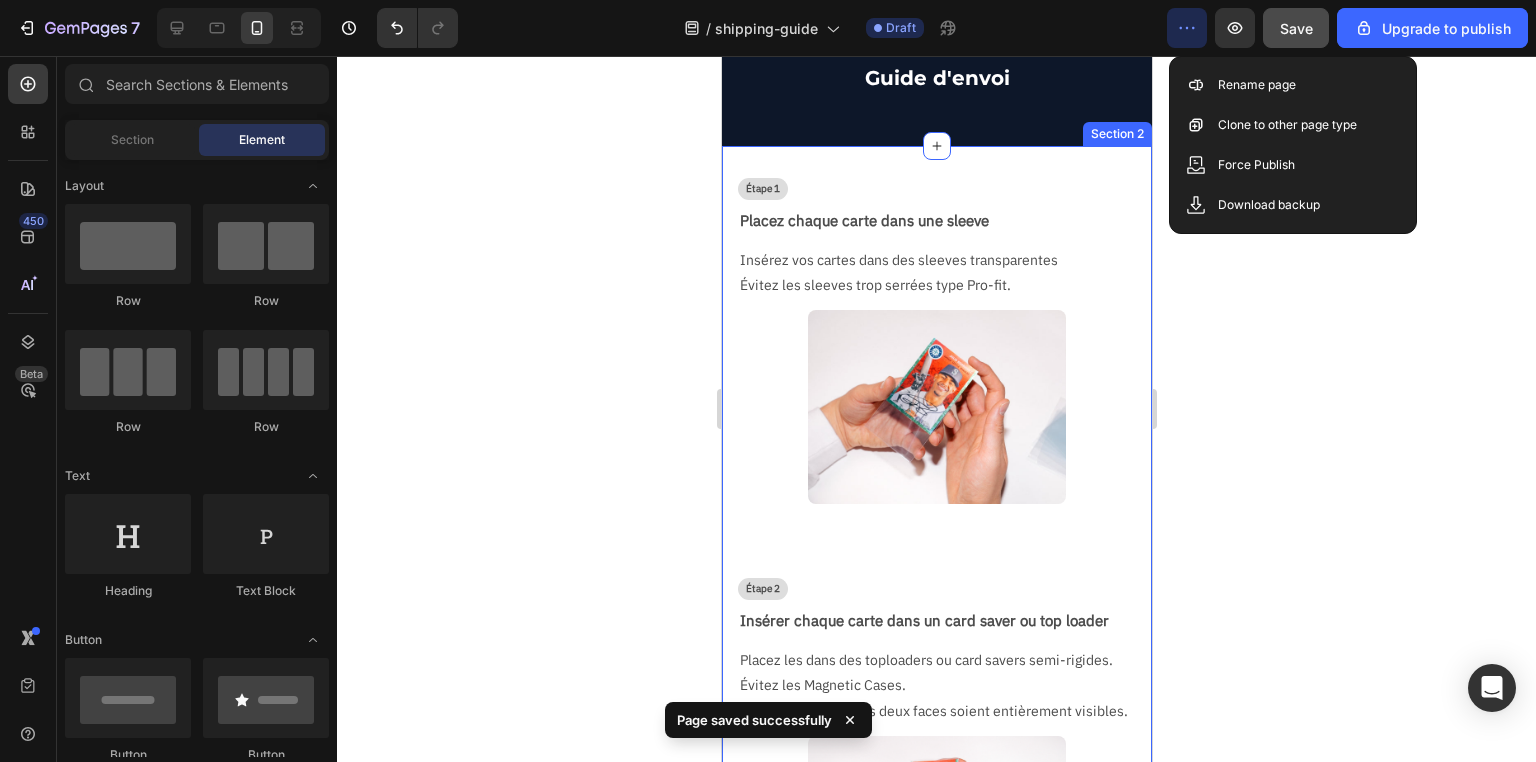 click 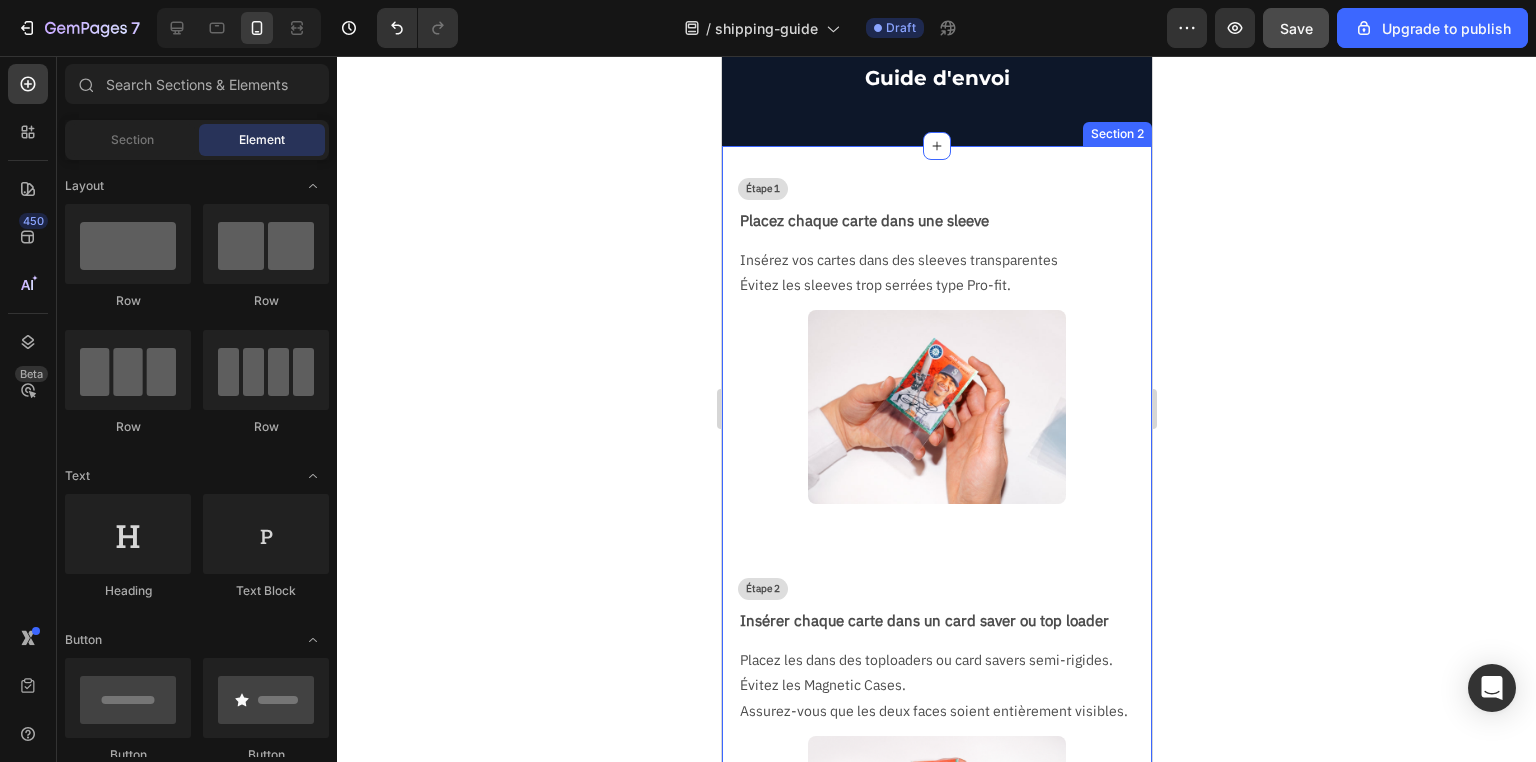 click 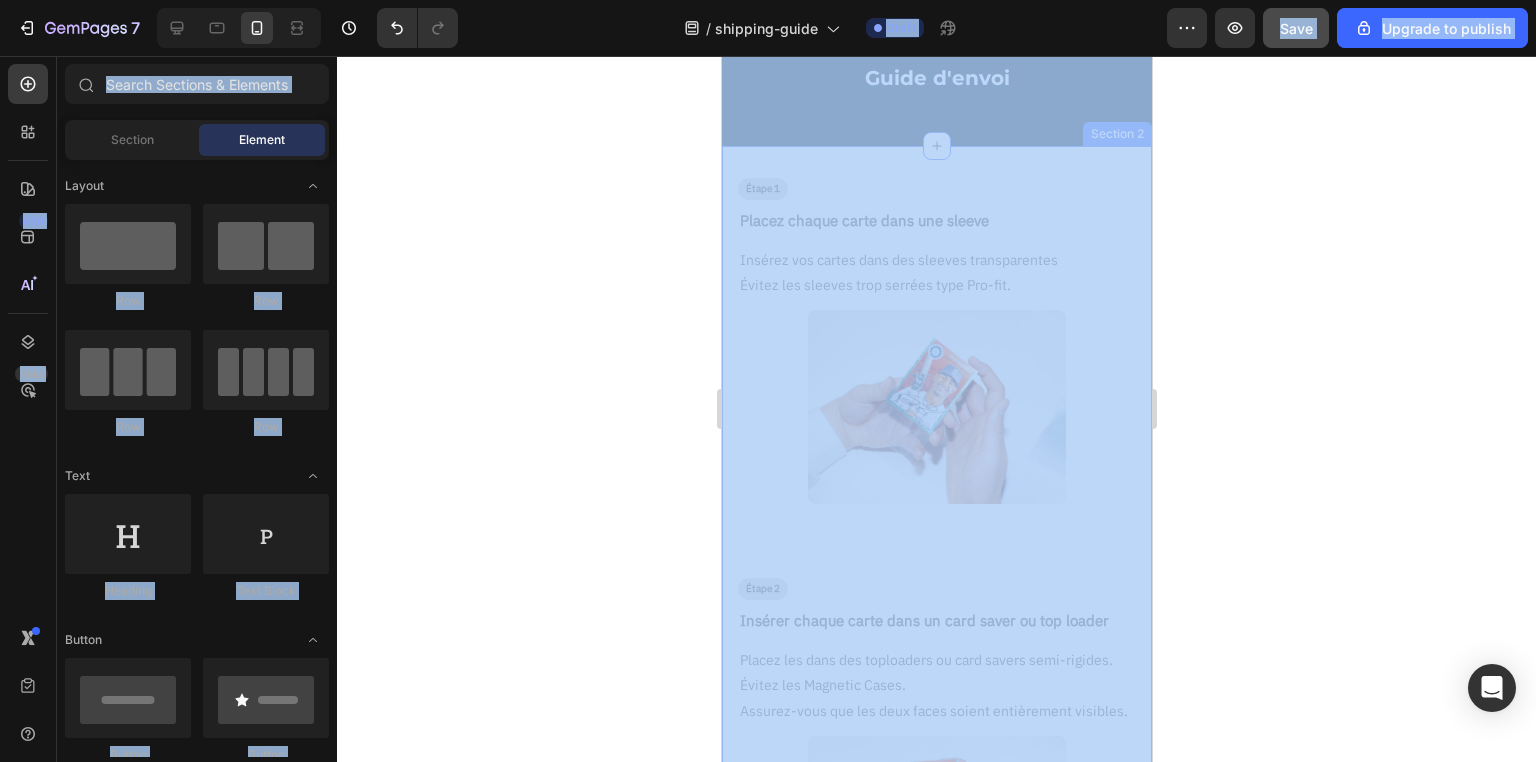 copy on "7   /  shipping-guide Draft Preview  Save  Upgrade to publish 450 Beta Sections(18) Elements(83) Section Element Hero Section Product Detail Brands Trusted Badges Guarantee Product Breakdown How to use Testimonials Compare Bundle FAQs Social Proof Brand Story Product List Collection Blog List Contact Sticky Add to Cart Custom Footer Browse Library 450 Layout
Row
Row
Row
Row Text
Heading
Text Block Button
Button
Button Media
Image
Image
Video
Video Banner
Hero Banner
Hero Banner
Hero Banner
Hero Banner Parallax
Image Comparison Icon & Line
Icon
Icon List
Line Content list
Item List
Advanced List
Accordion
Accordion
Accordion Interactive
Carousel
Carousel
Carousel
Carousel
Tab
Breadcrumb
Marquee
Marquee Product
P..." 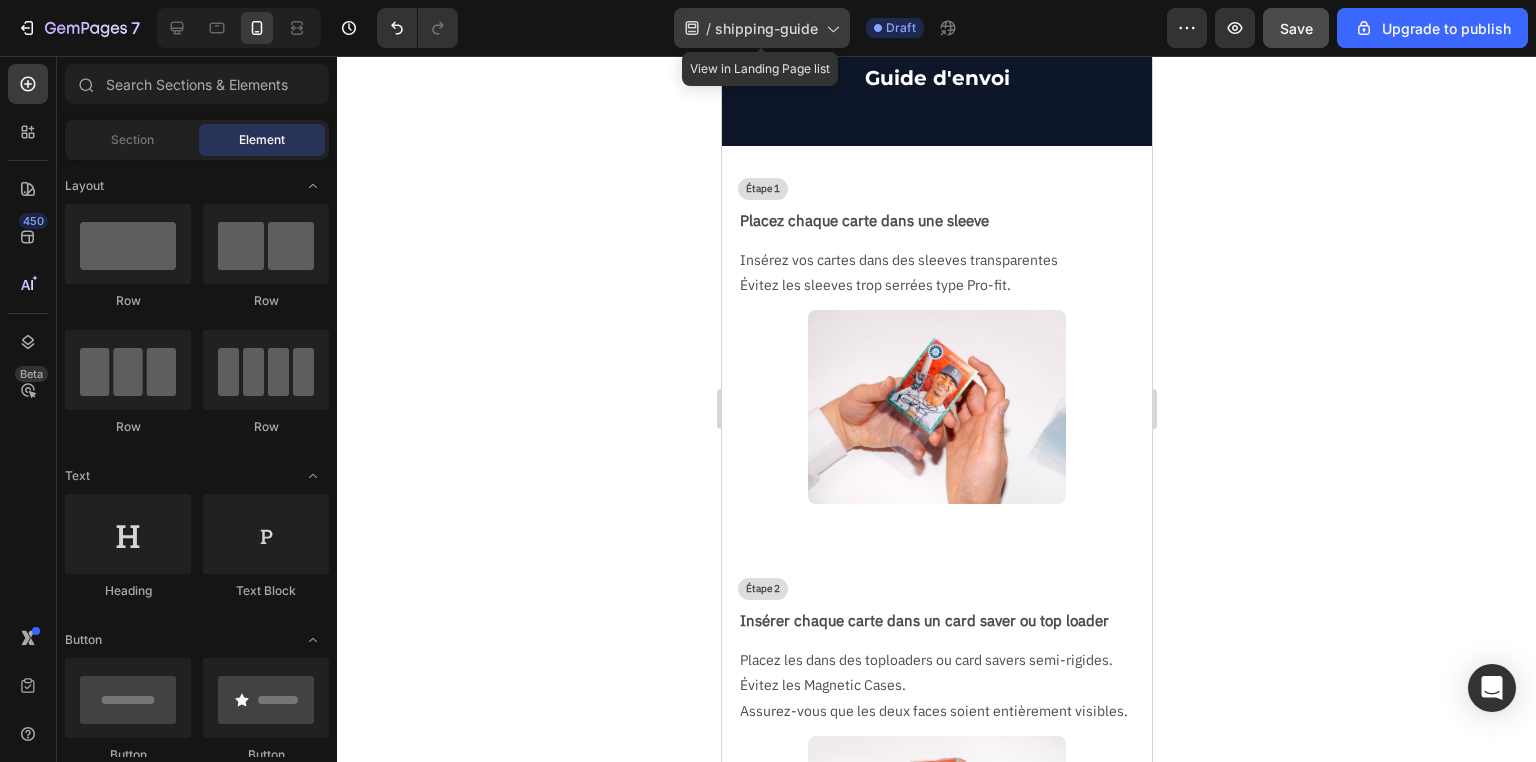 click on "/  shipping-guide" 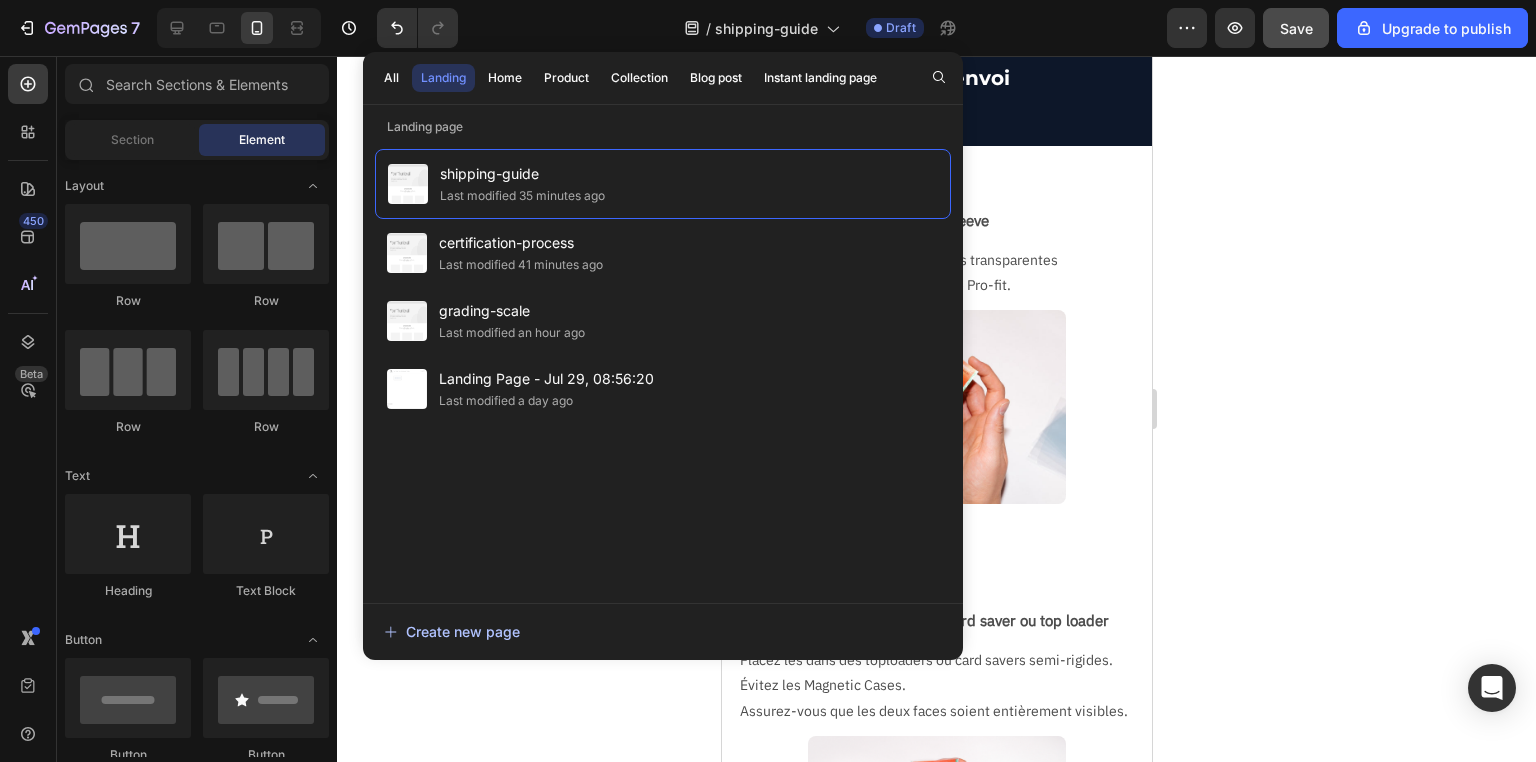 click on "Create new page" at bounding box center (452, 631) 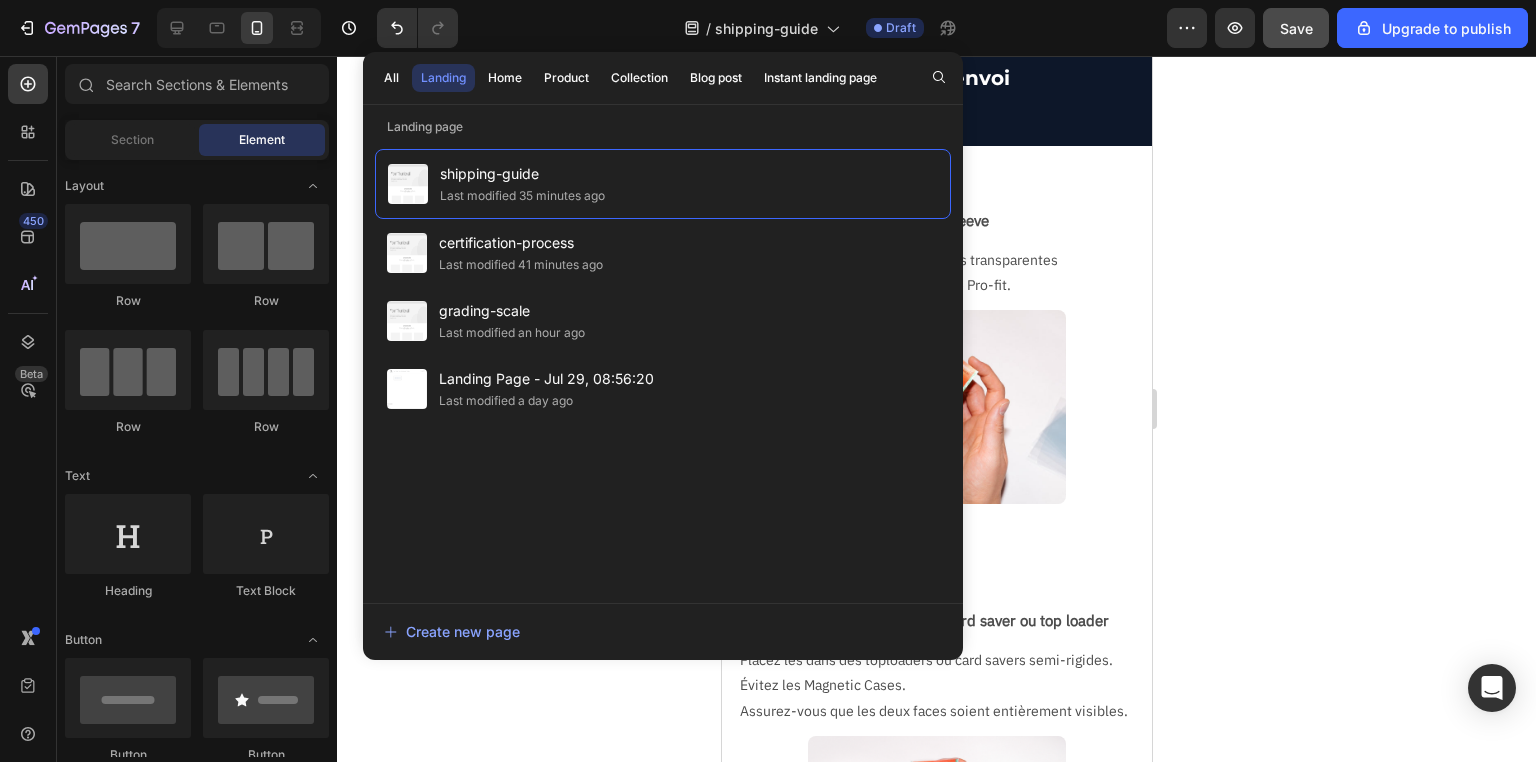click 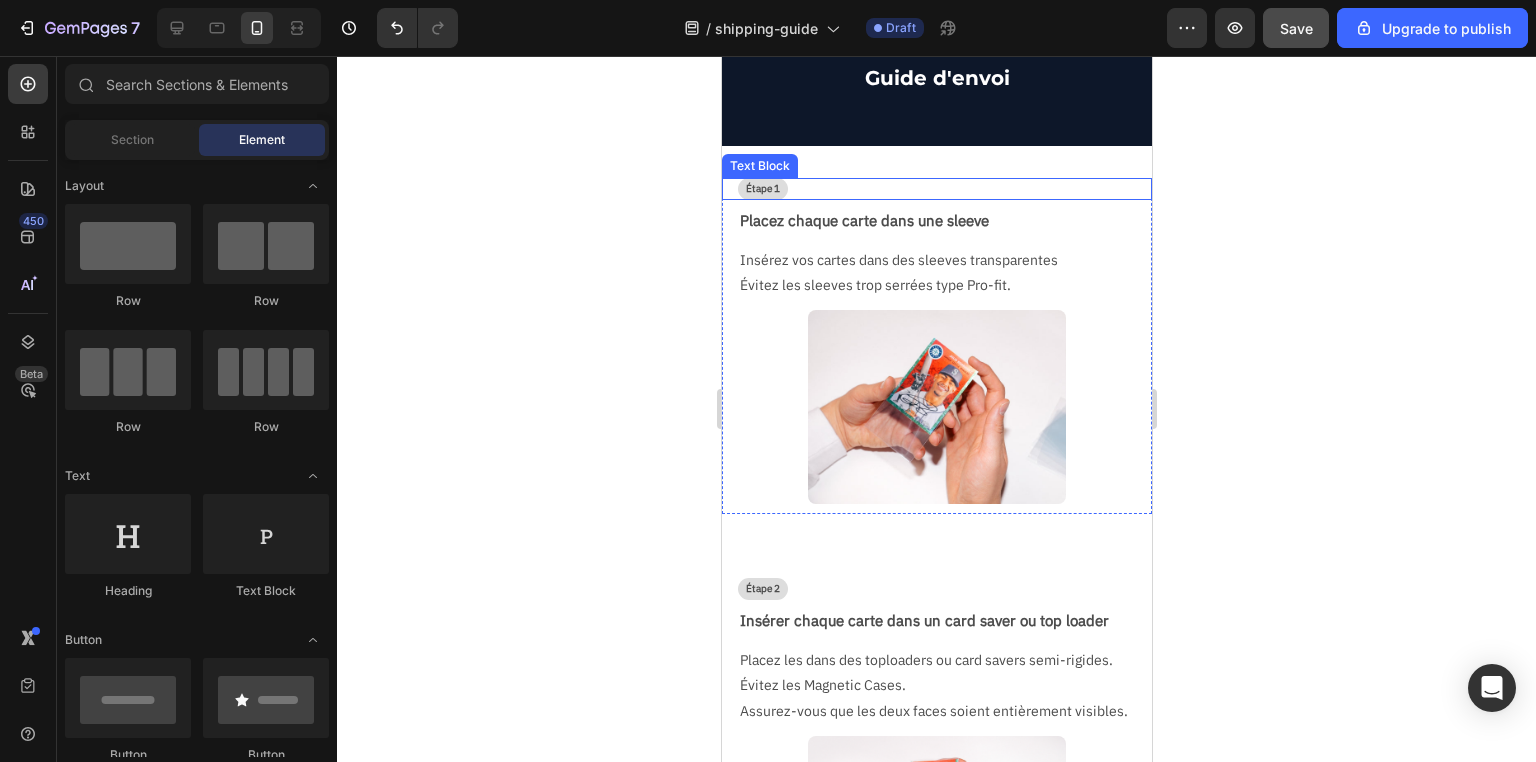 scroll, scrollTop: 0, scrollLeft: 0, axis: both 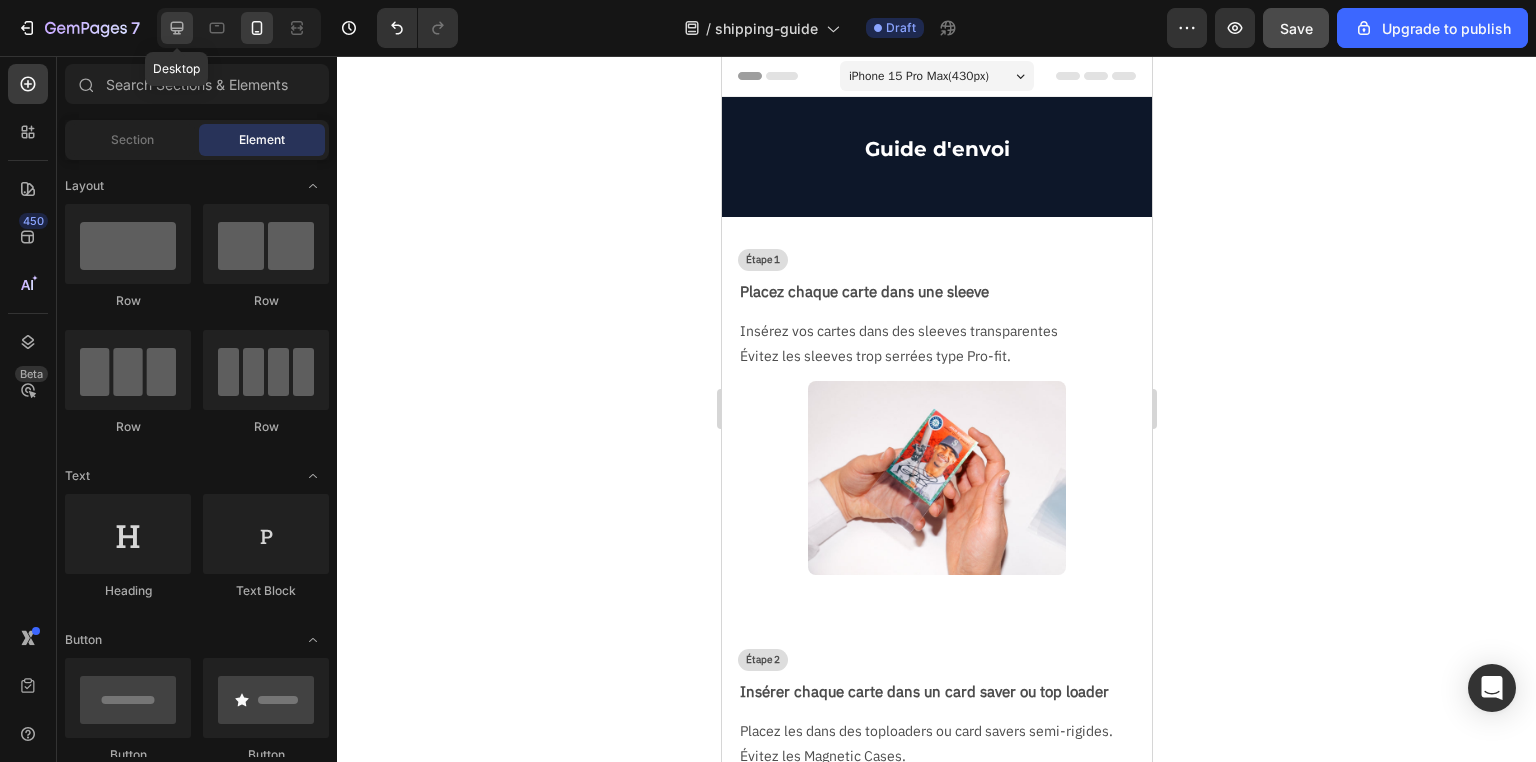 click 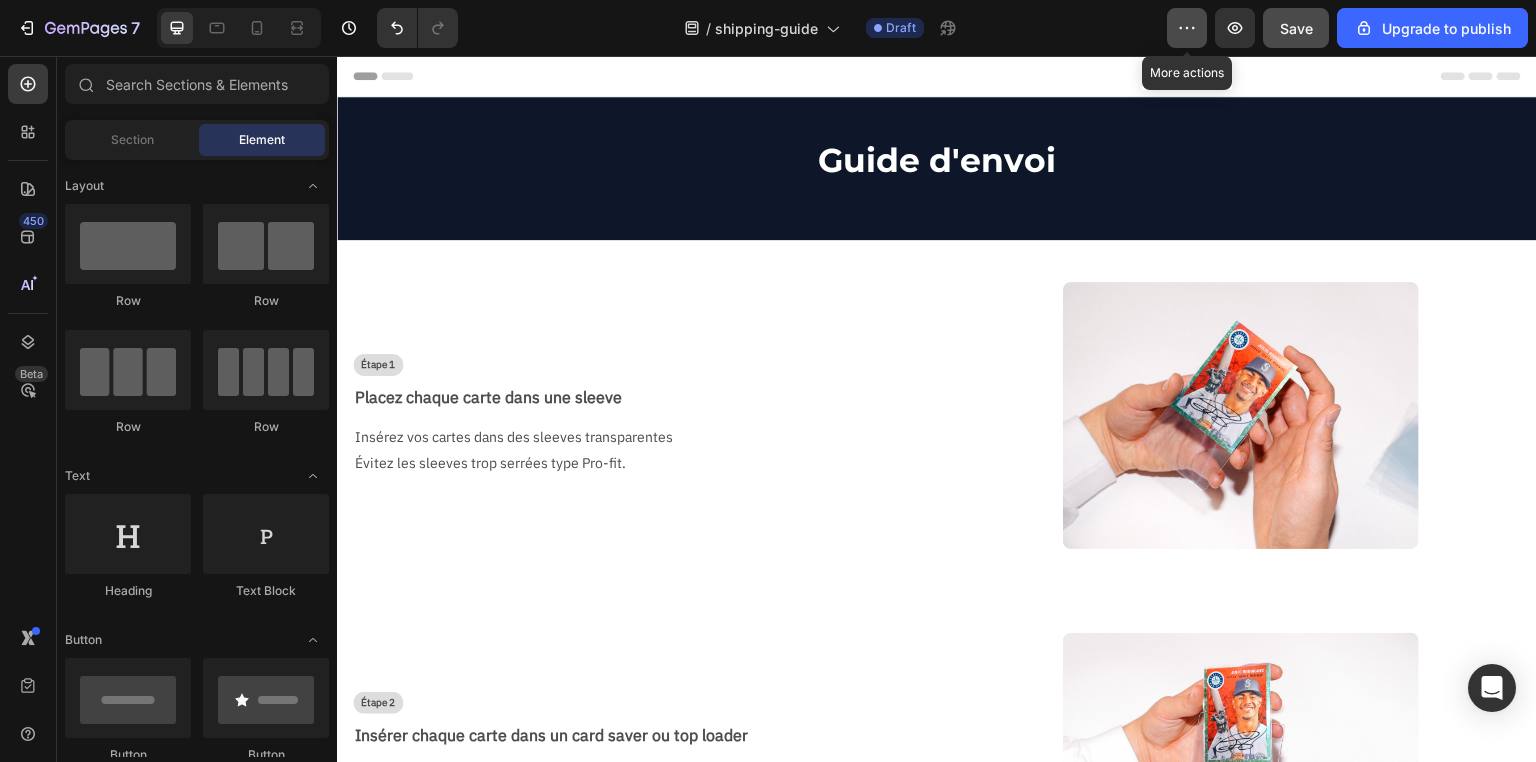 click 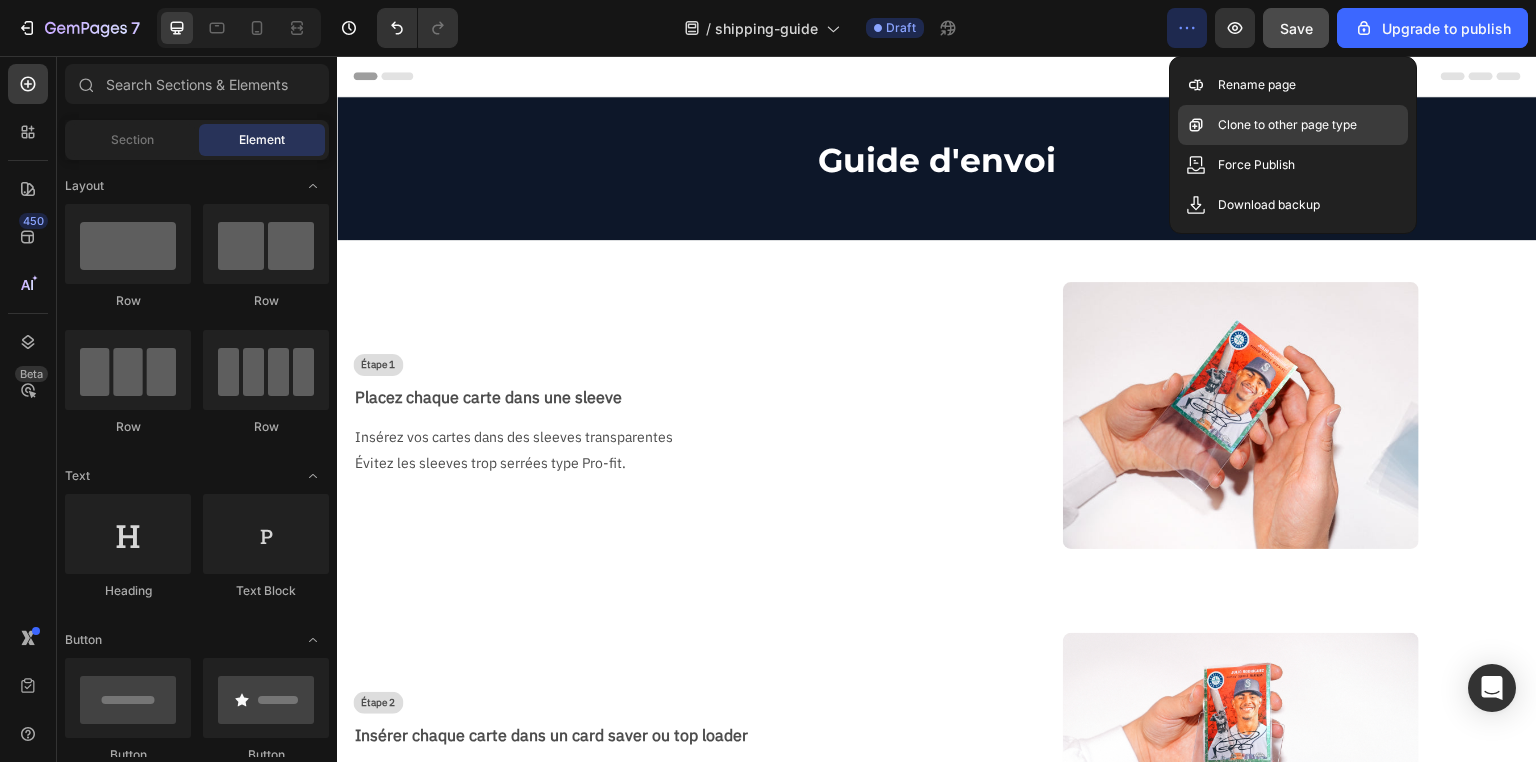 click on "Clone to other page type" 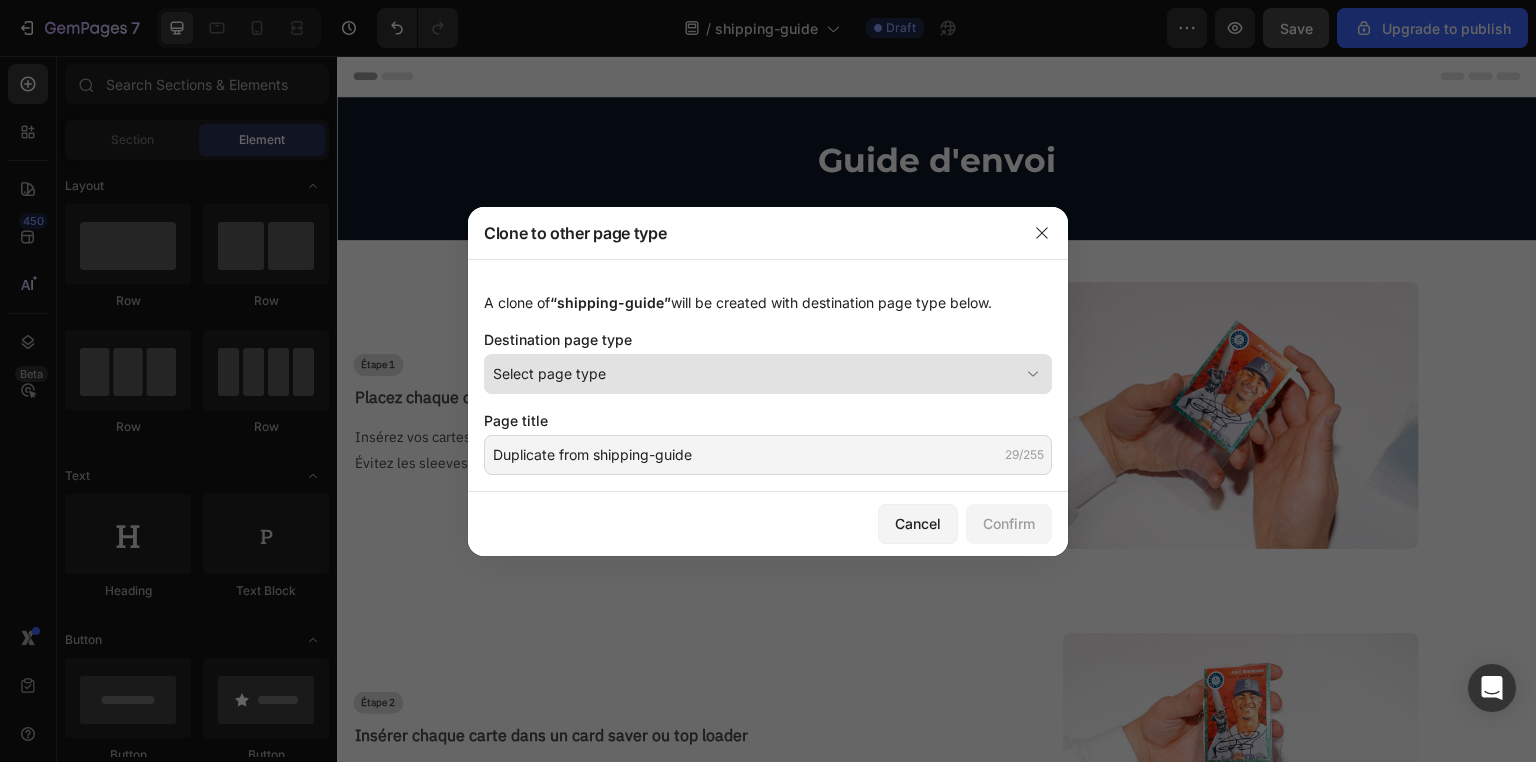 click on "Select page type" at bounding box center (756, 373) 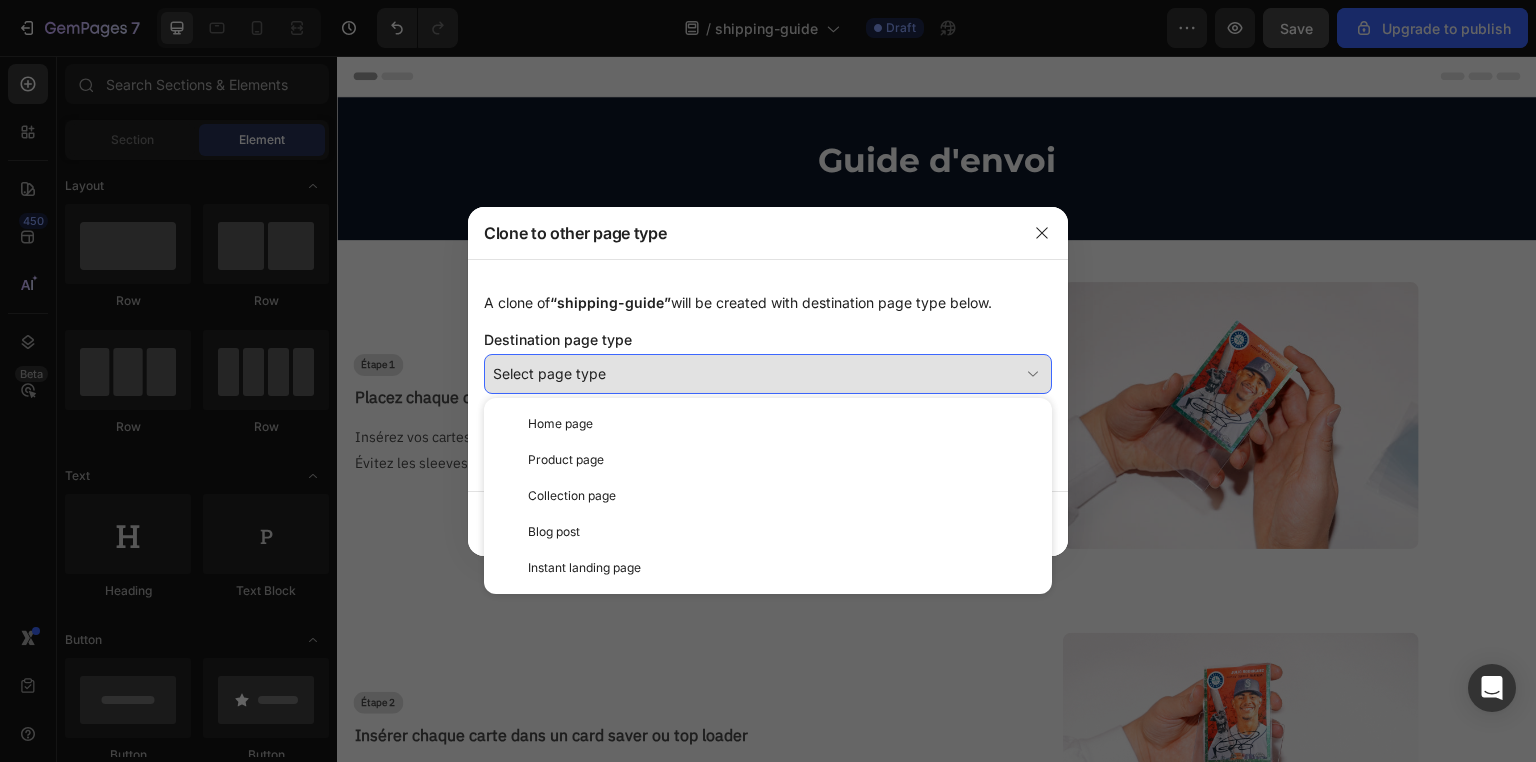 click on "Select page type" at bounding box center (756, 373) 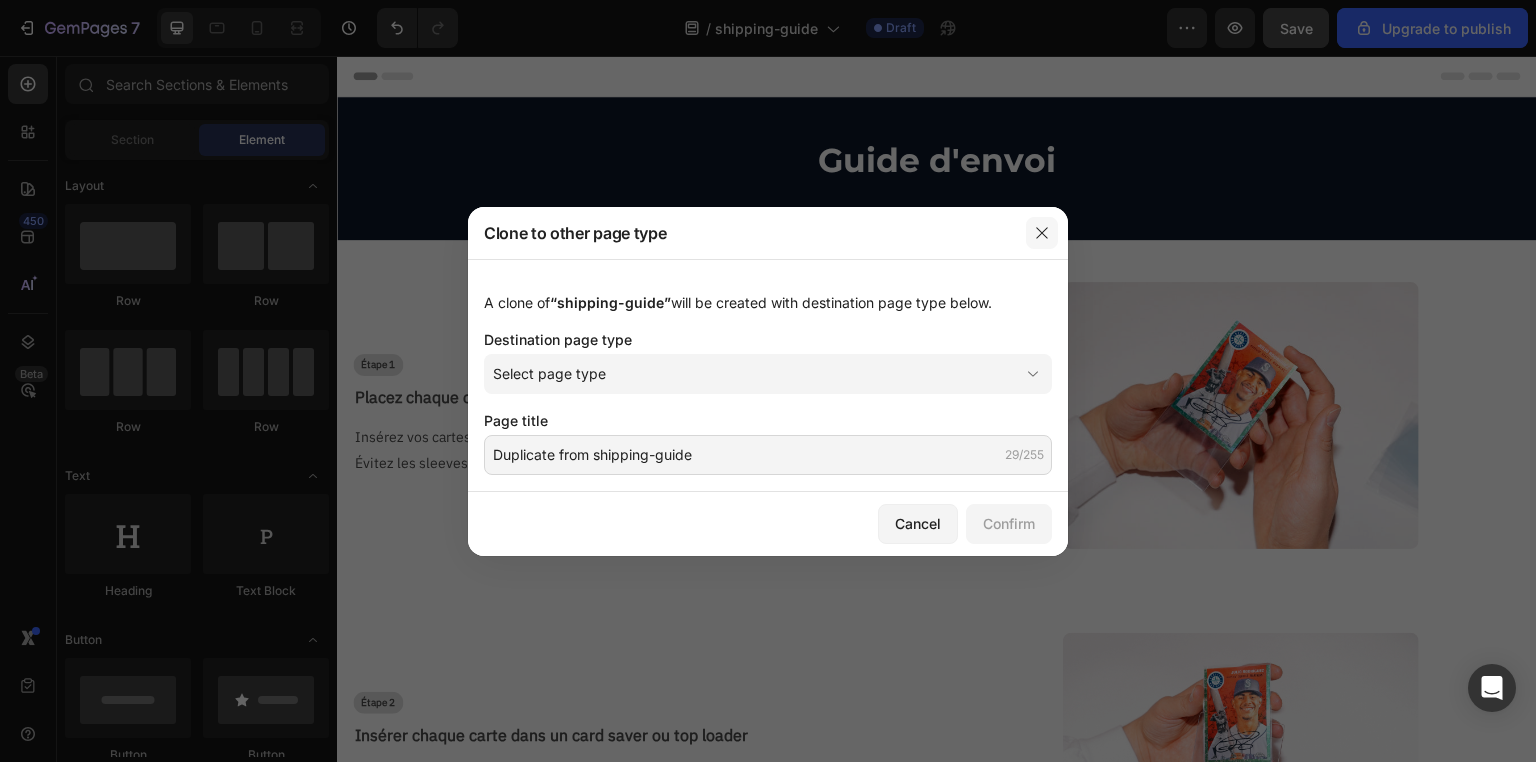 drag, startPoint x: 1037, startPoint y: 231, endPoint x: 962, endPoint y: 3, distance: 240.01875 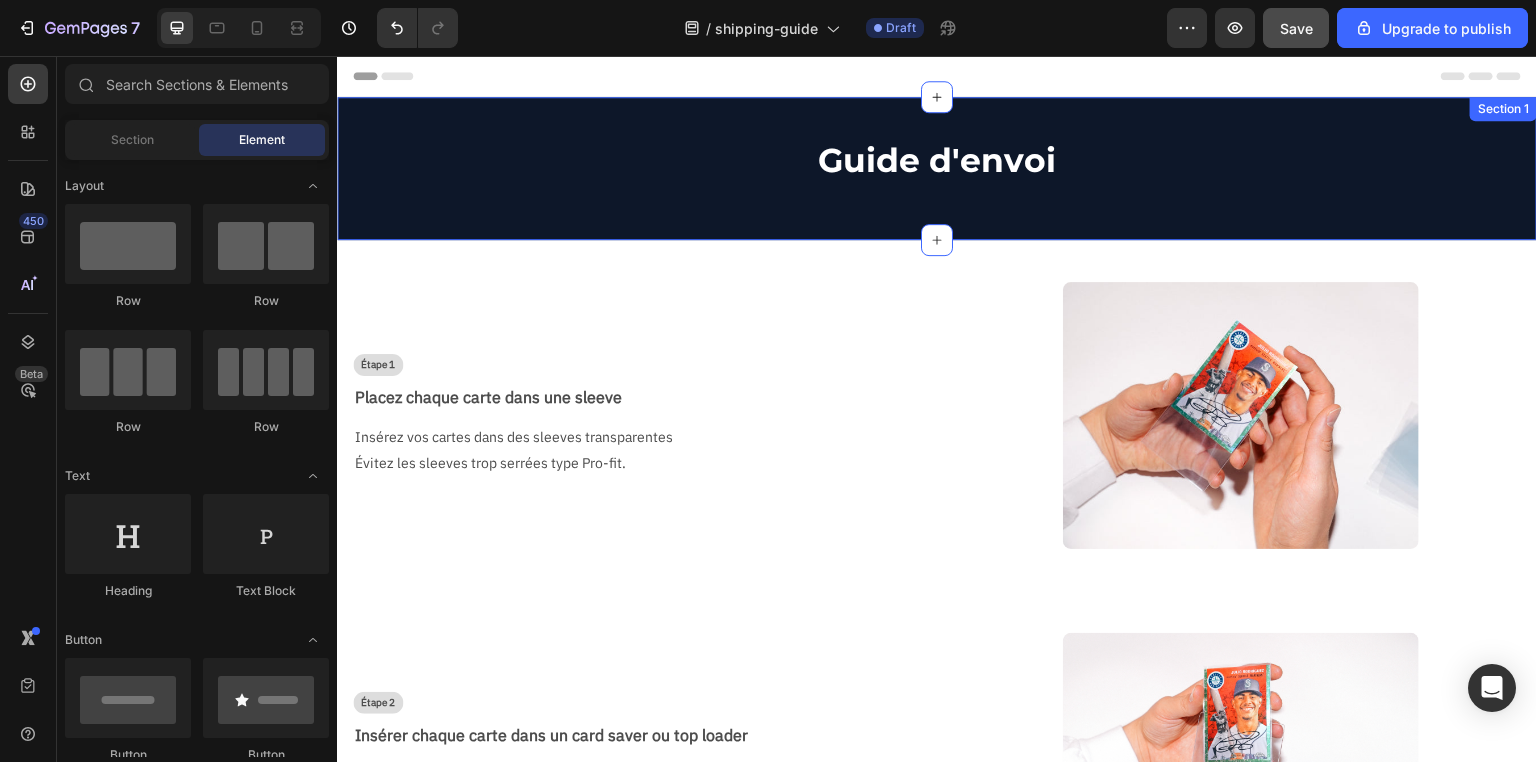 click on "Guide d'envoi Text Block Row Section 1" at bounding box center (937, 168) 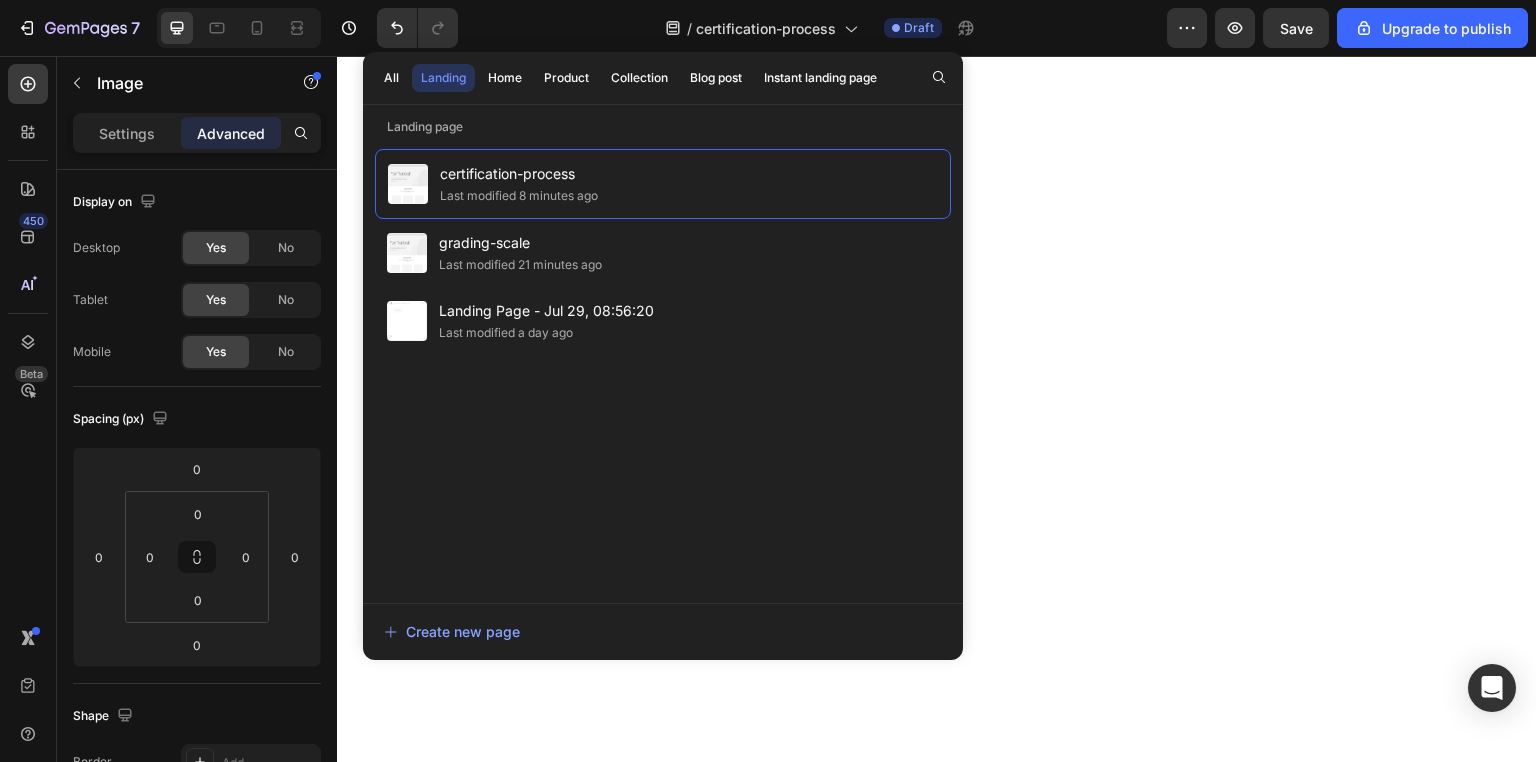 scroll, scrollTop: 0, scrollLeft: 0, axis: both 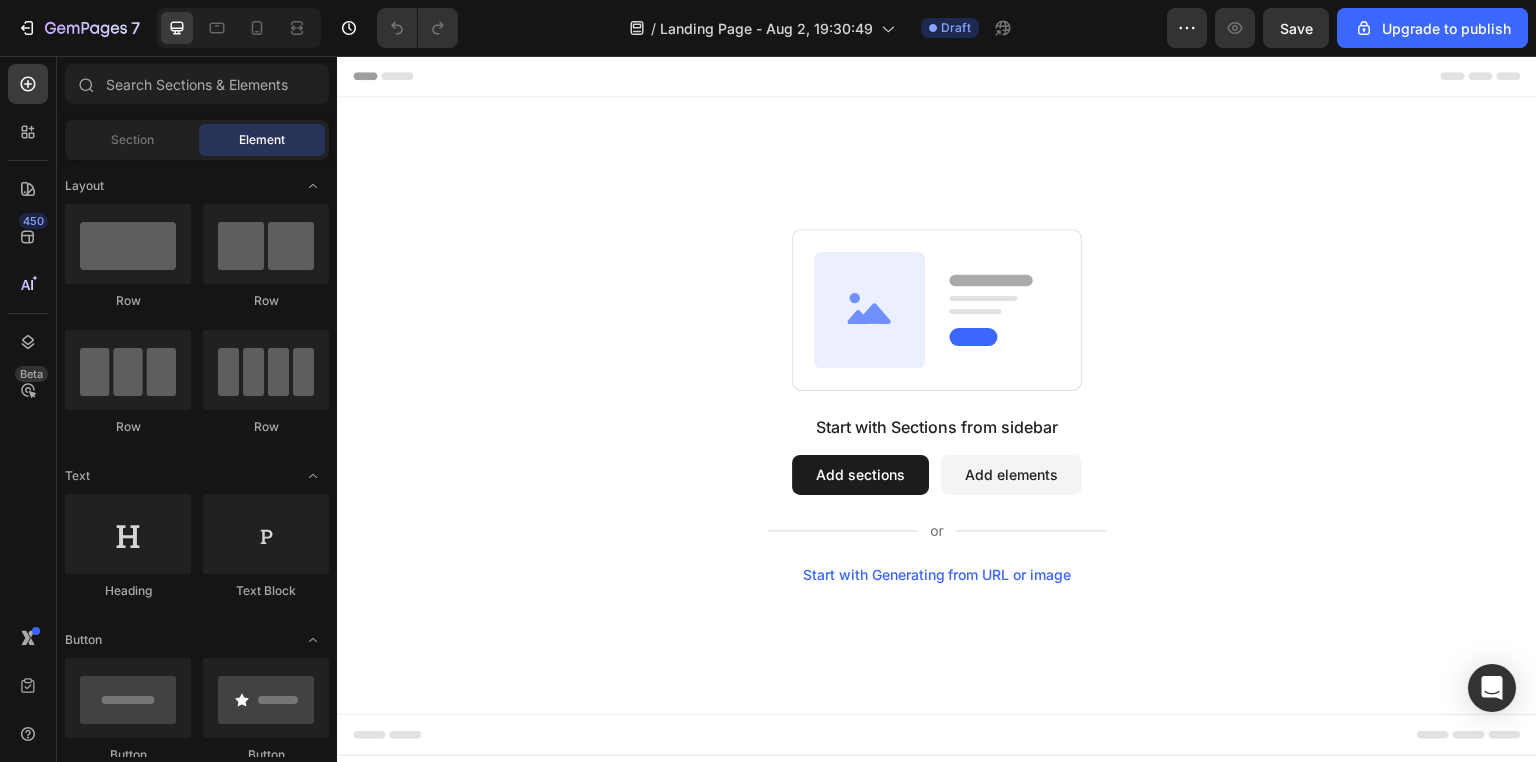 click on "Add sections" at bounding box center [860, 475] 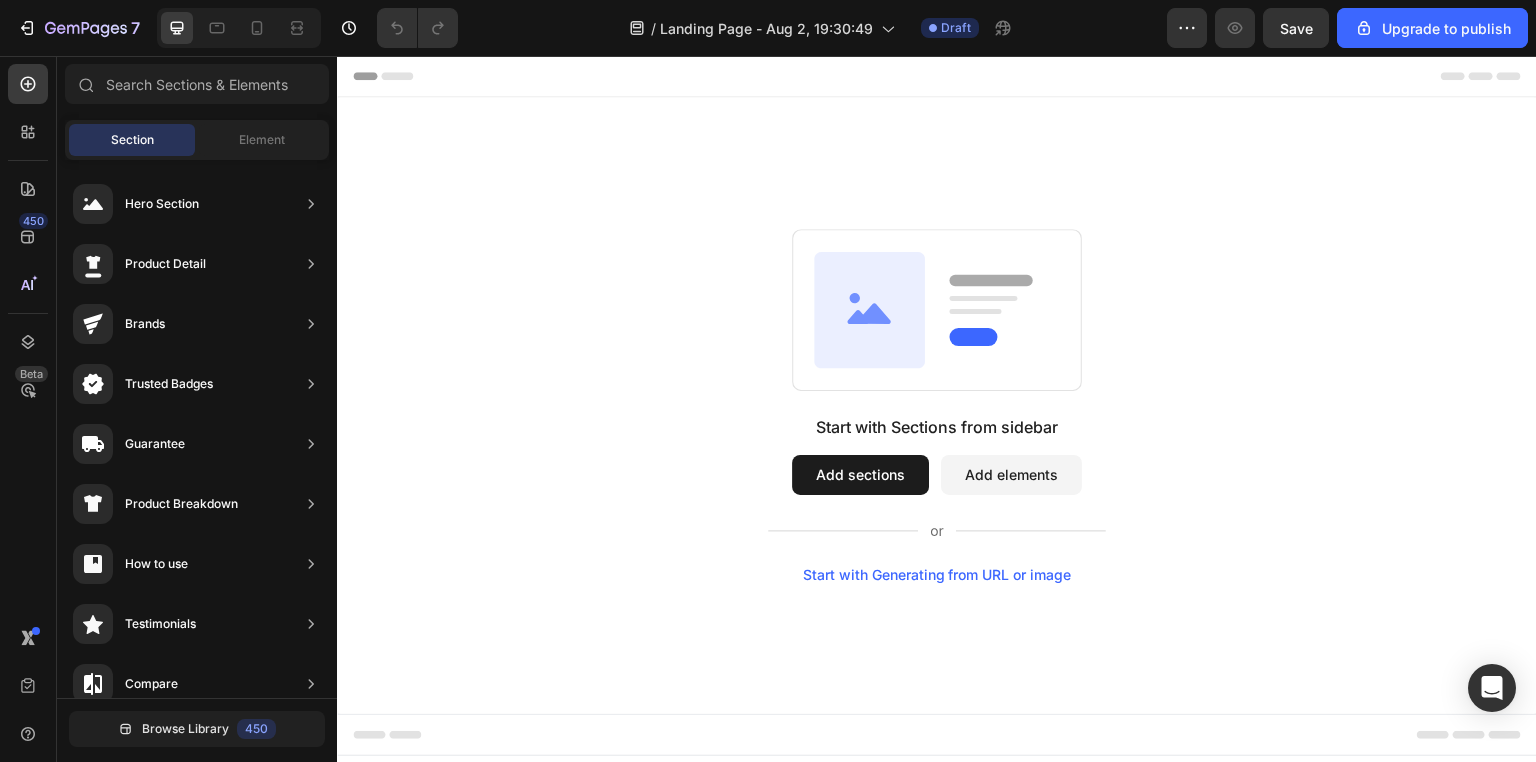 click on "Start with Sections from sidebar Add sections Add elements Start with Generating from URL or image" at bounding box center (937, 405) 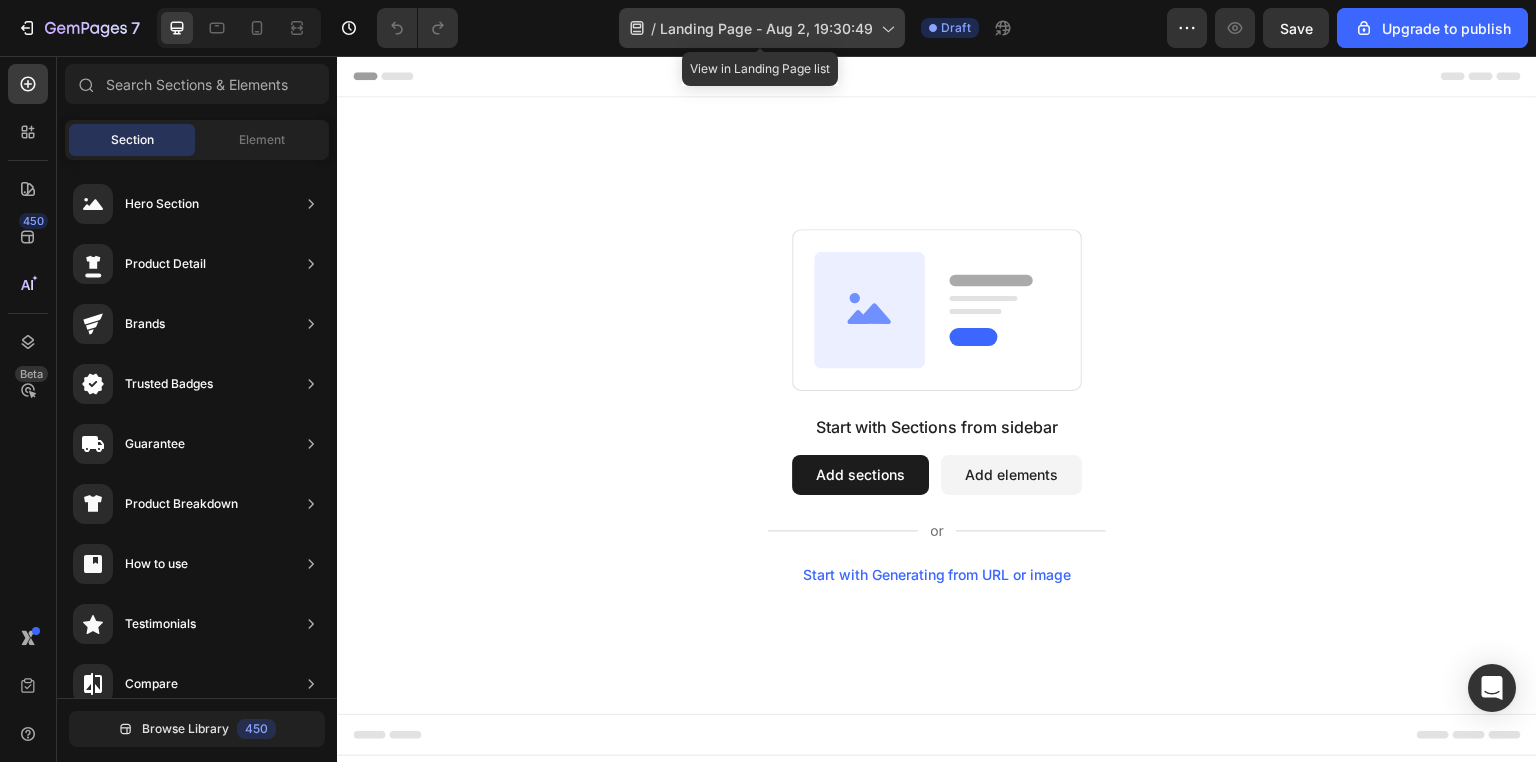 click on "Landing Page - Aug 2, 19:30:49" at bounding box center [766, 28] 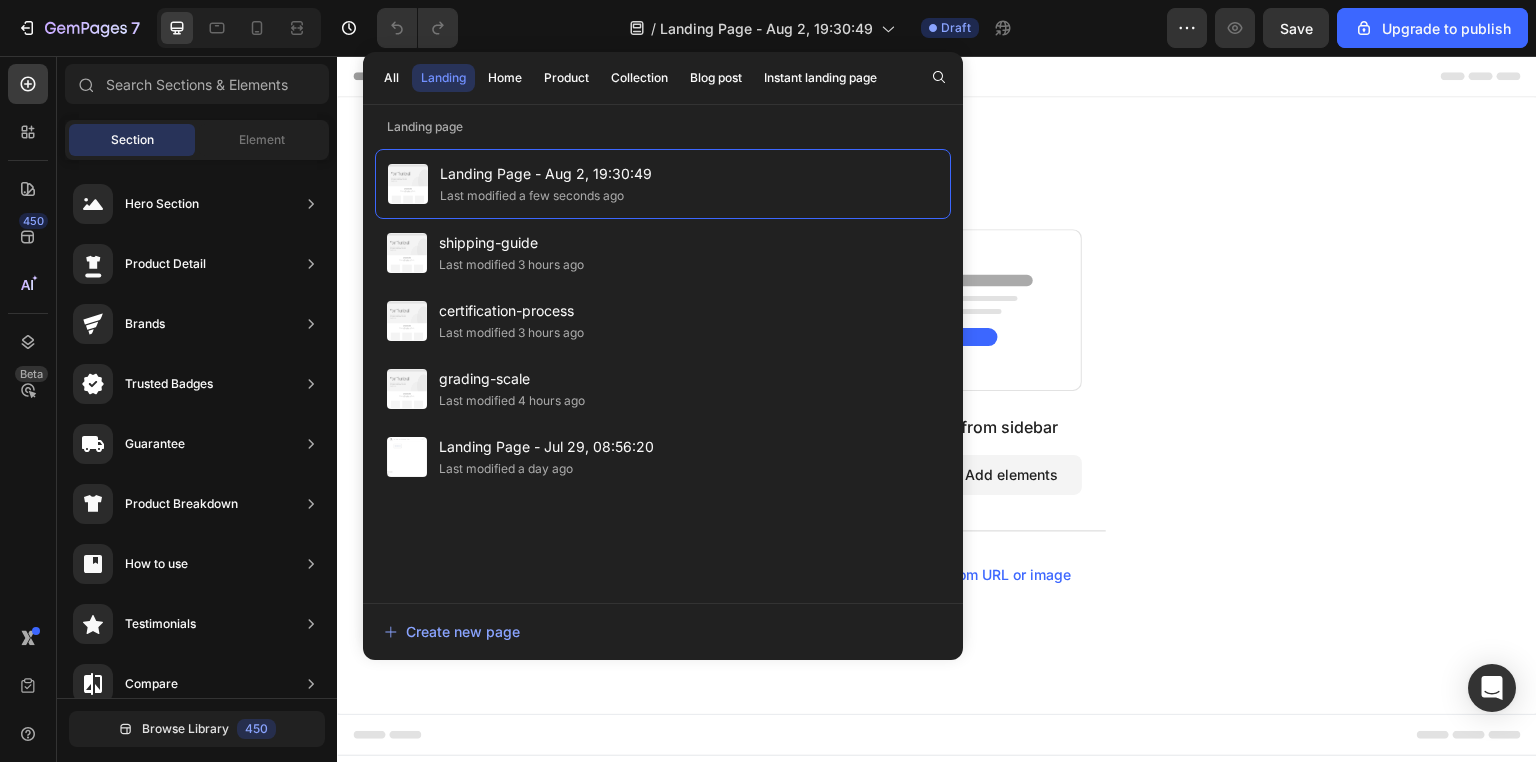 click on "Start with Sections from sidebar Add sections Add elements Start with Generating from URL or image" at bounding box center [937, 405] 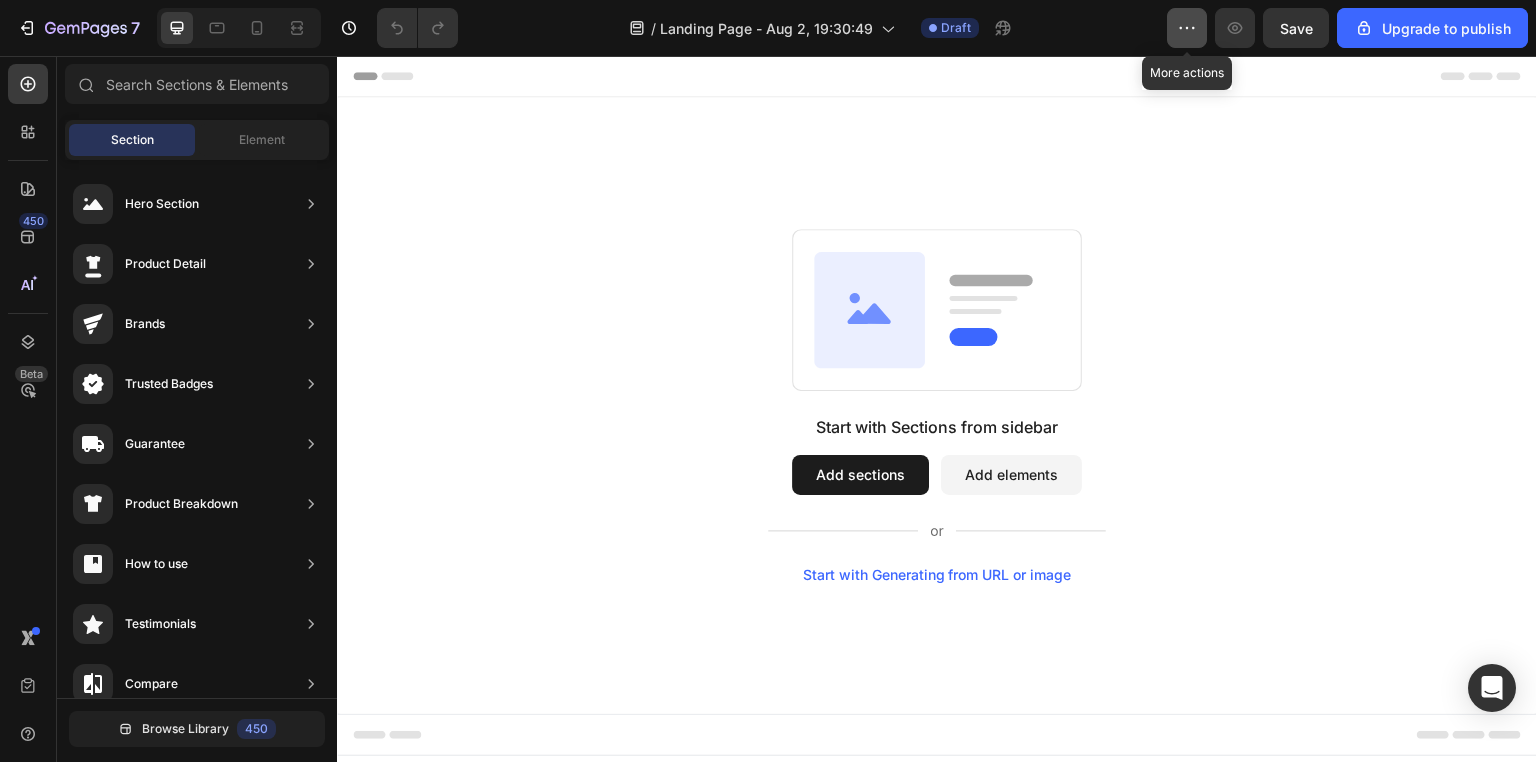 click 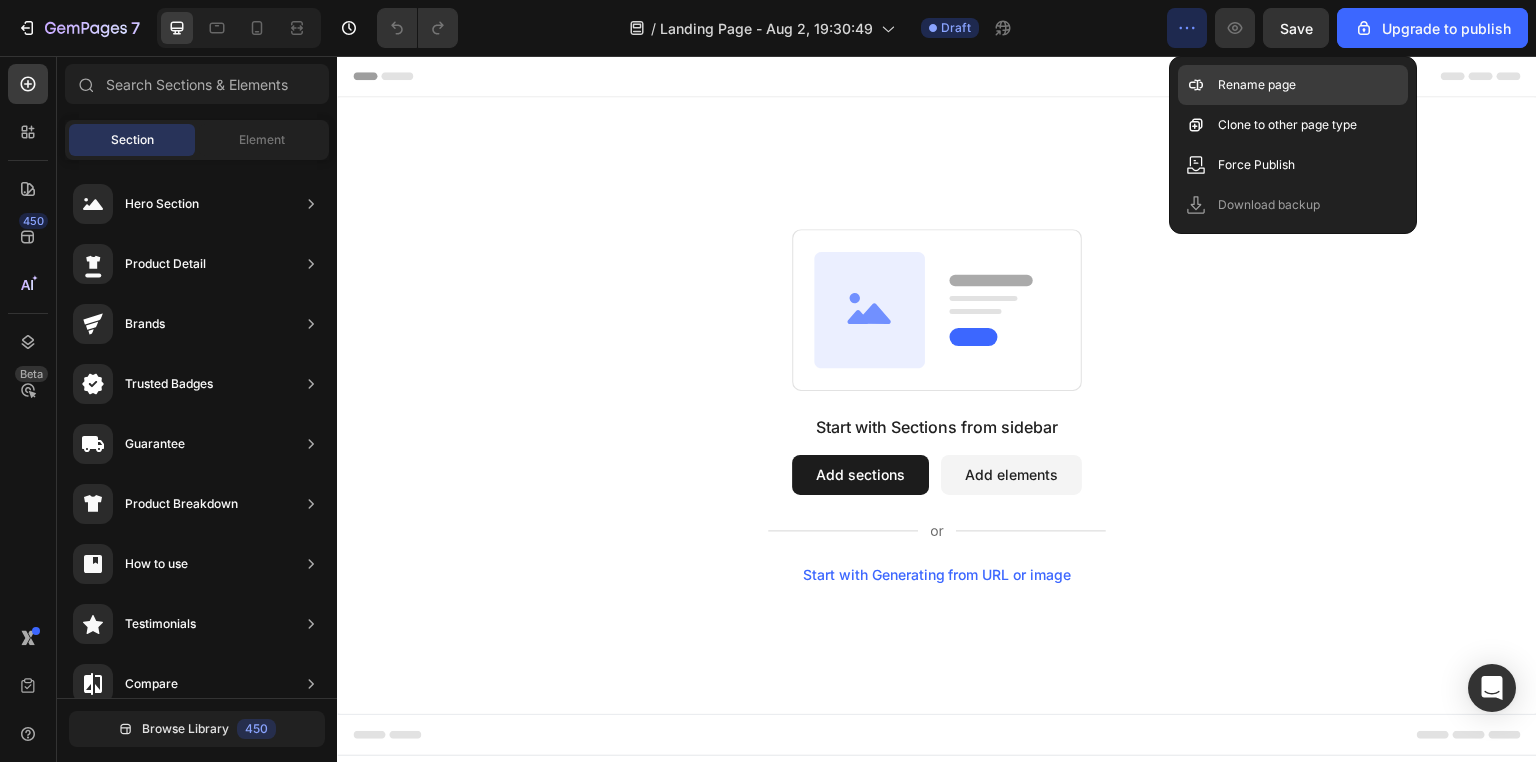 click on "Rename page" at bounding box center [1257, 85] 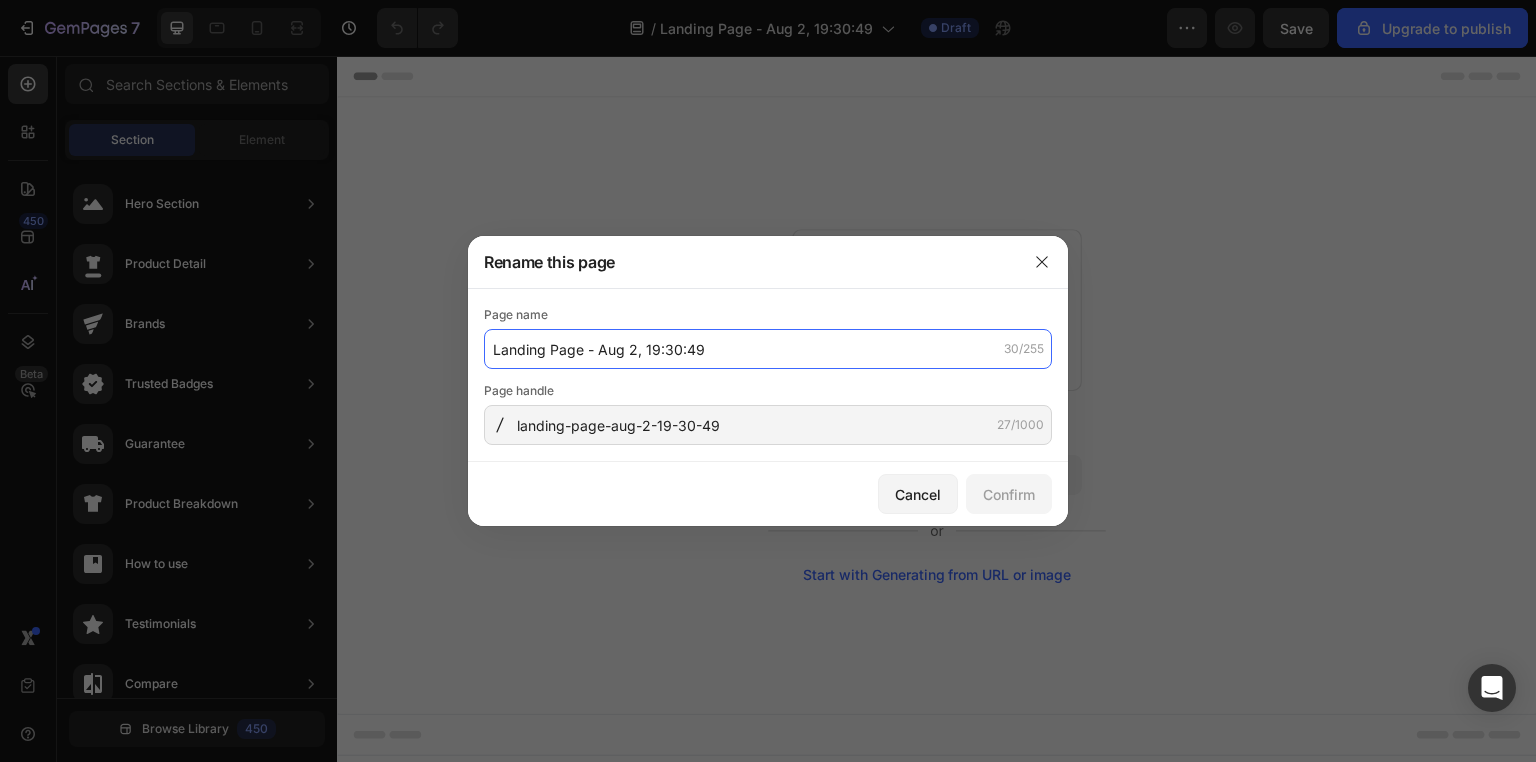 click on "Landing Page - Aug 2, 19:30:49" 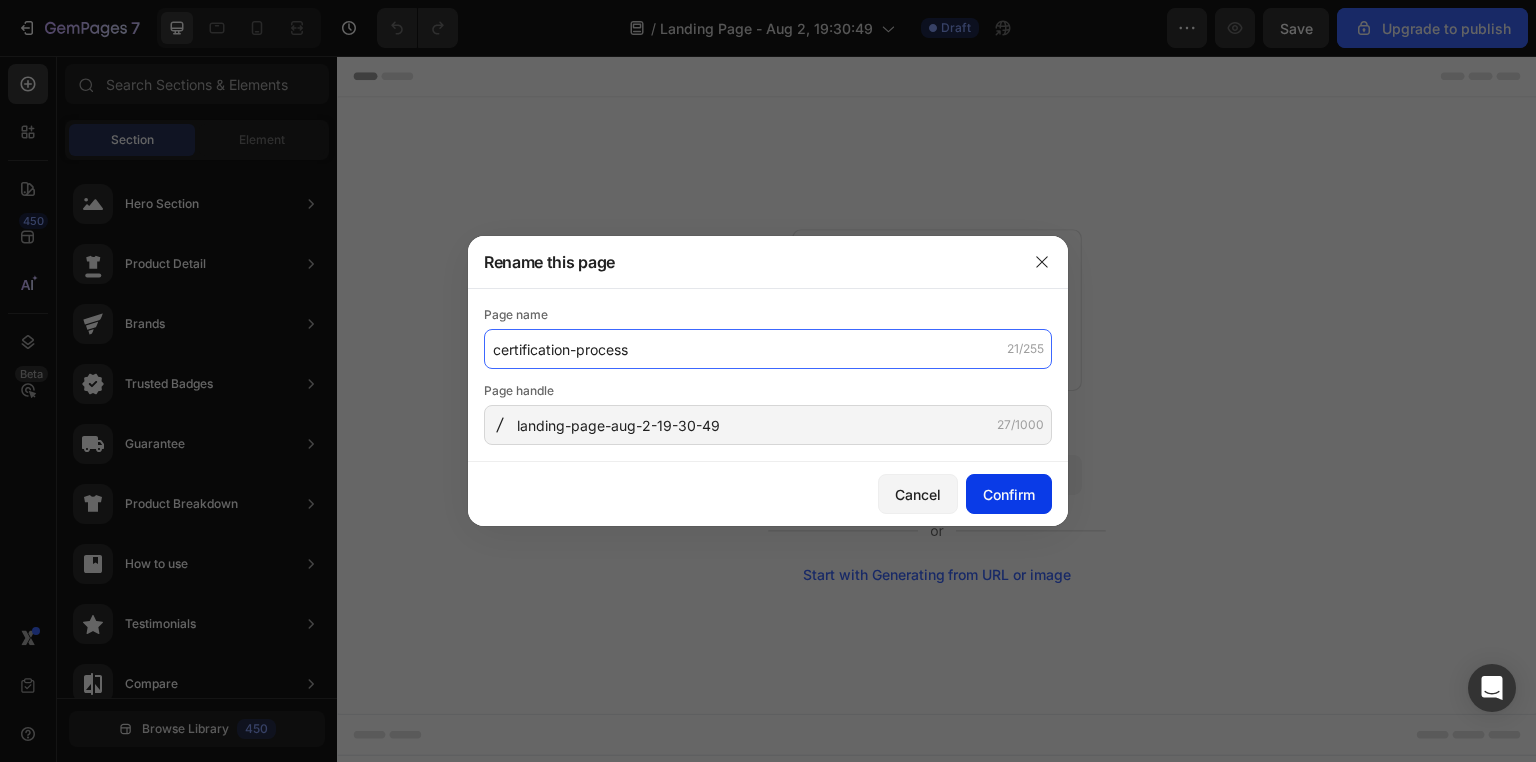 type on "certification-process" 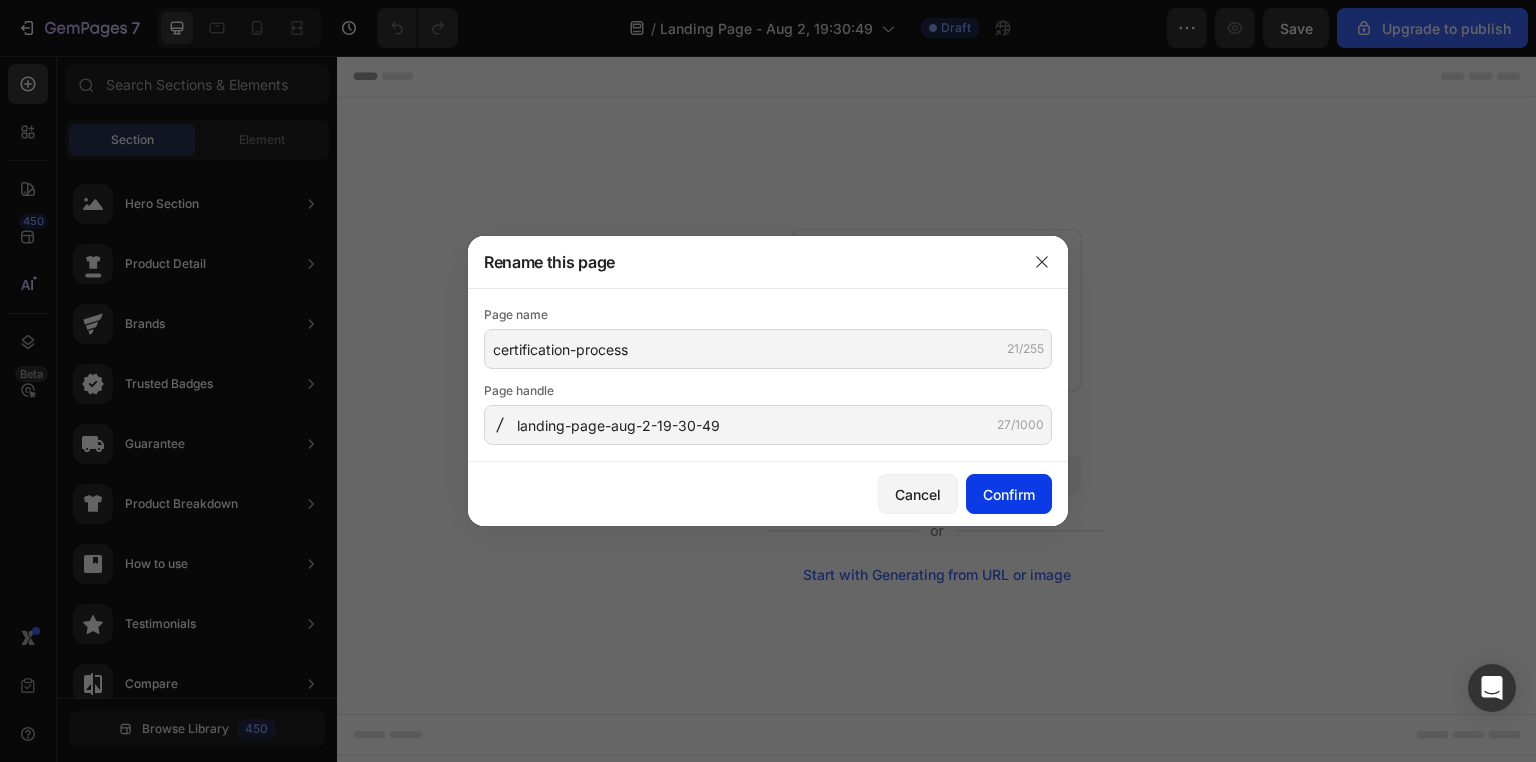 click on "Confirm" at bounding box center [1009, 494] 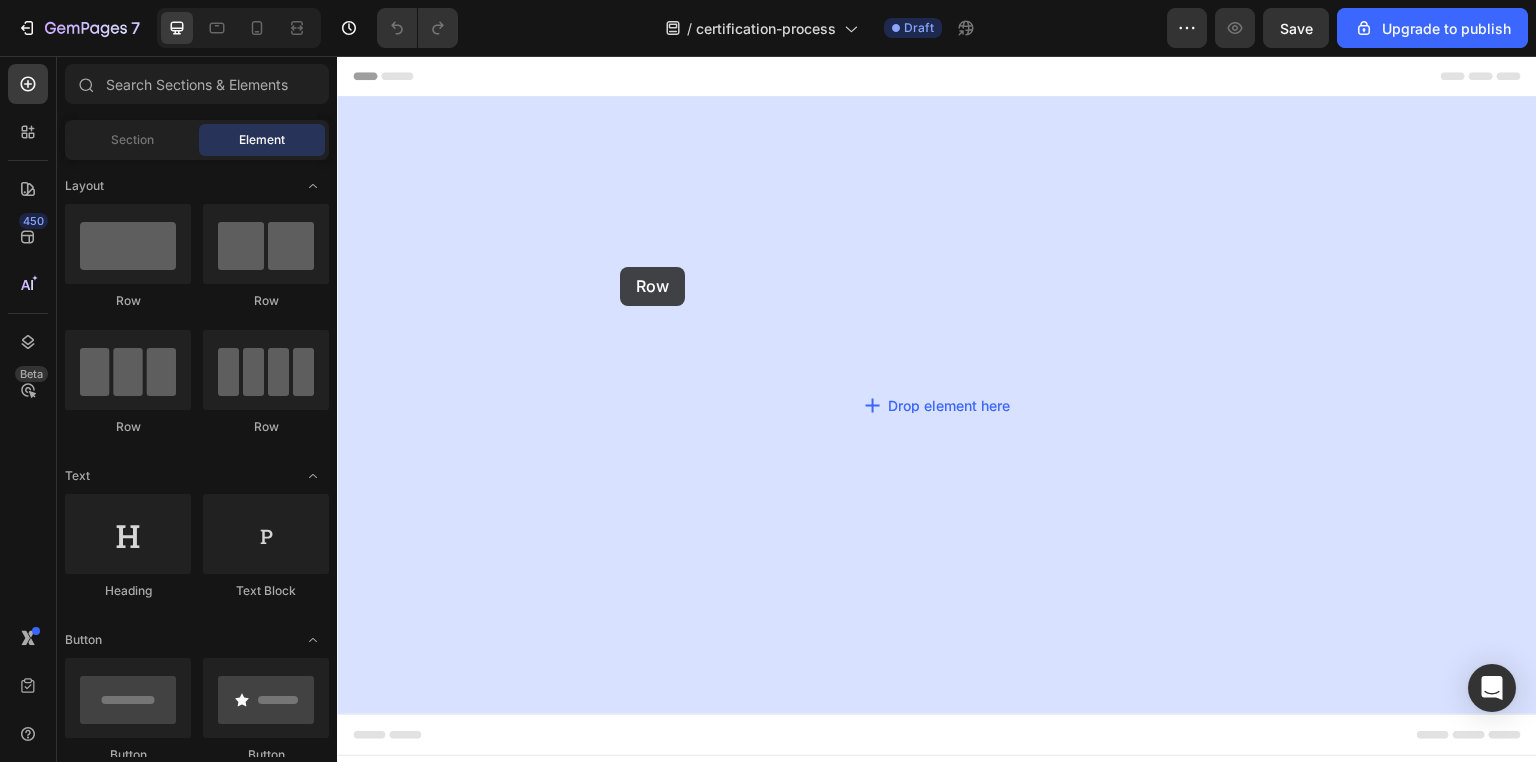 drag, startPoint x: 466, startPoint y: 310, endPoint x: 621, endPoint y: 268, distance: 160.58954 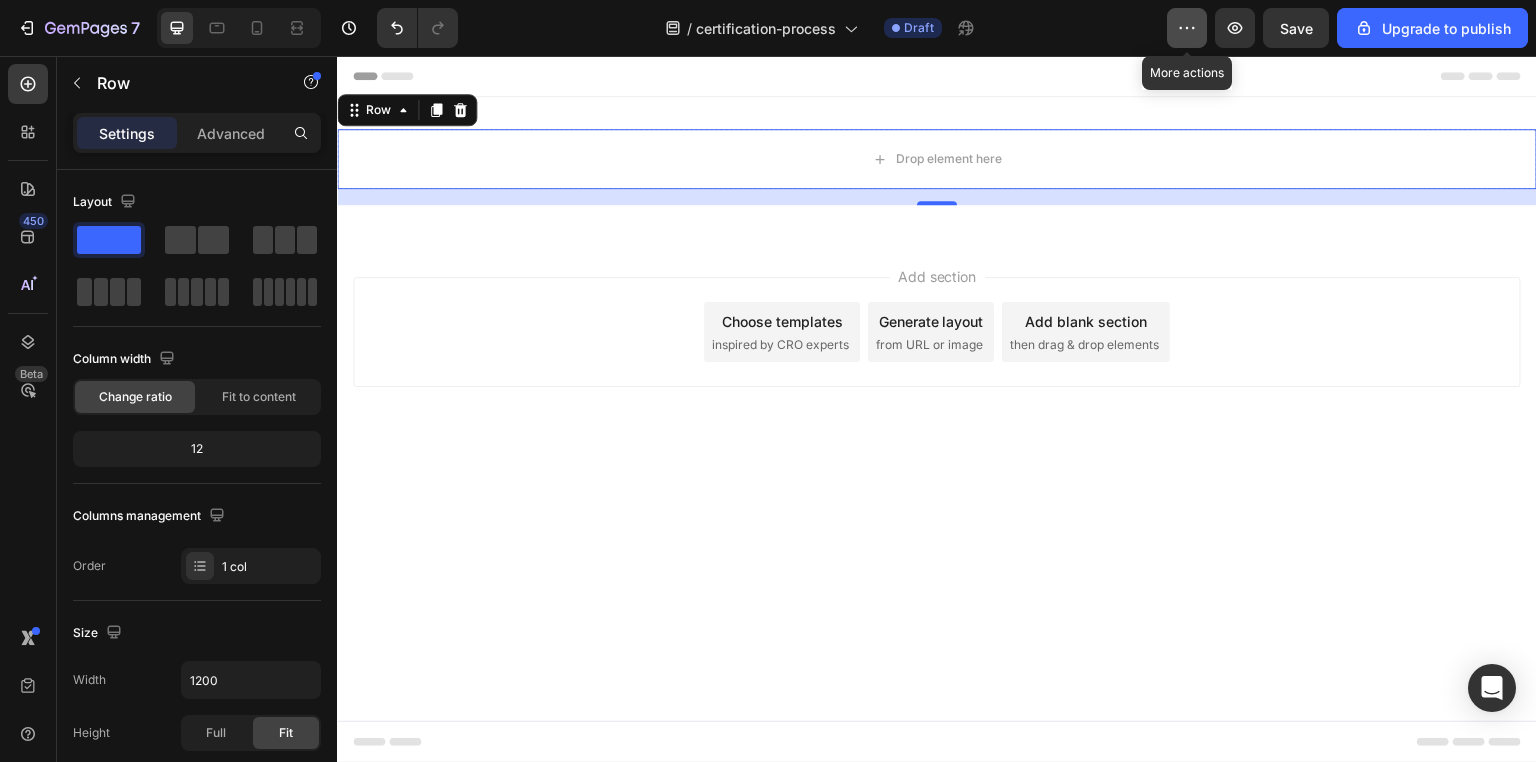 click 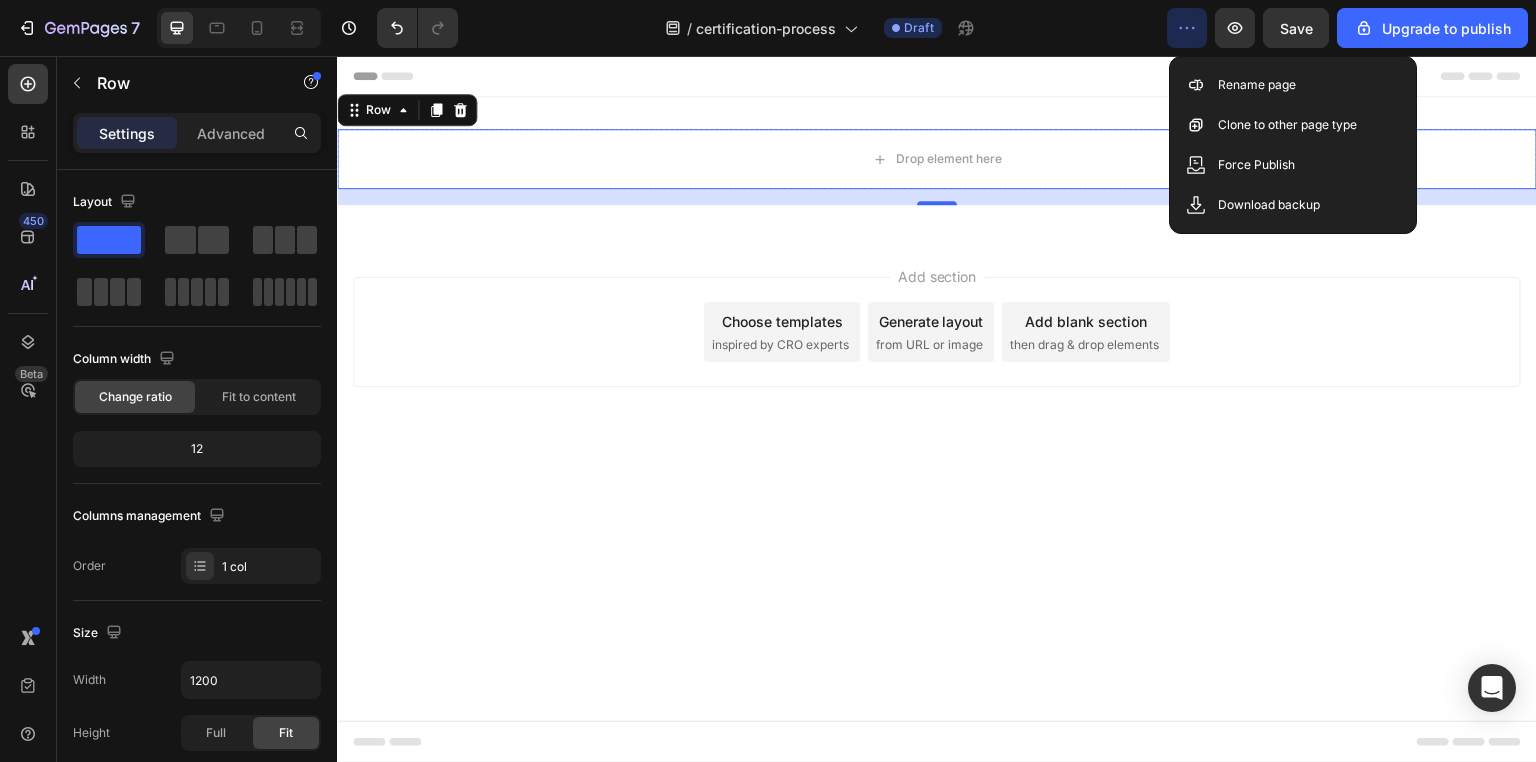 click 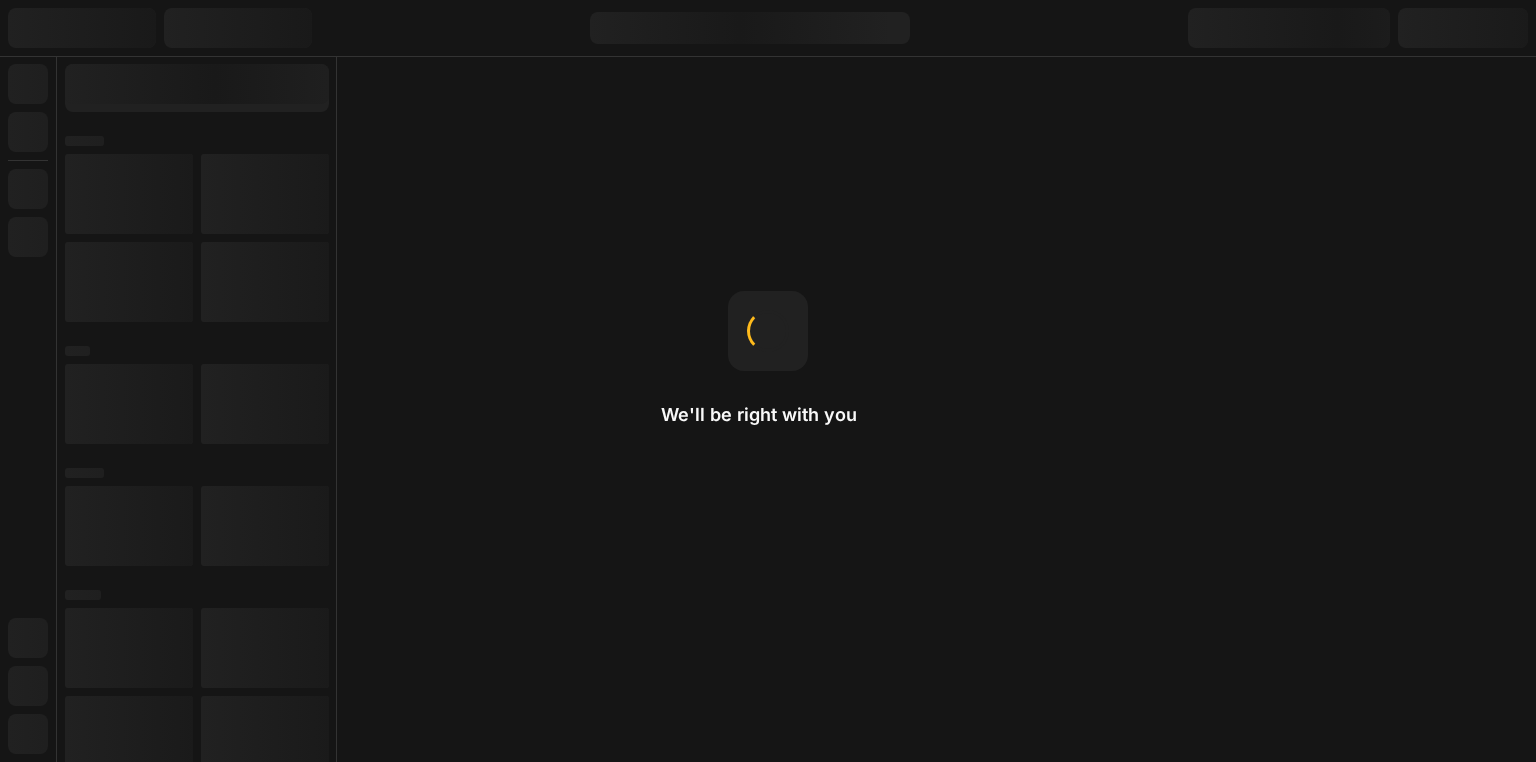 scroll, scrollTop: 0, scrollLeft: 0, axis: both 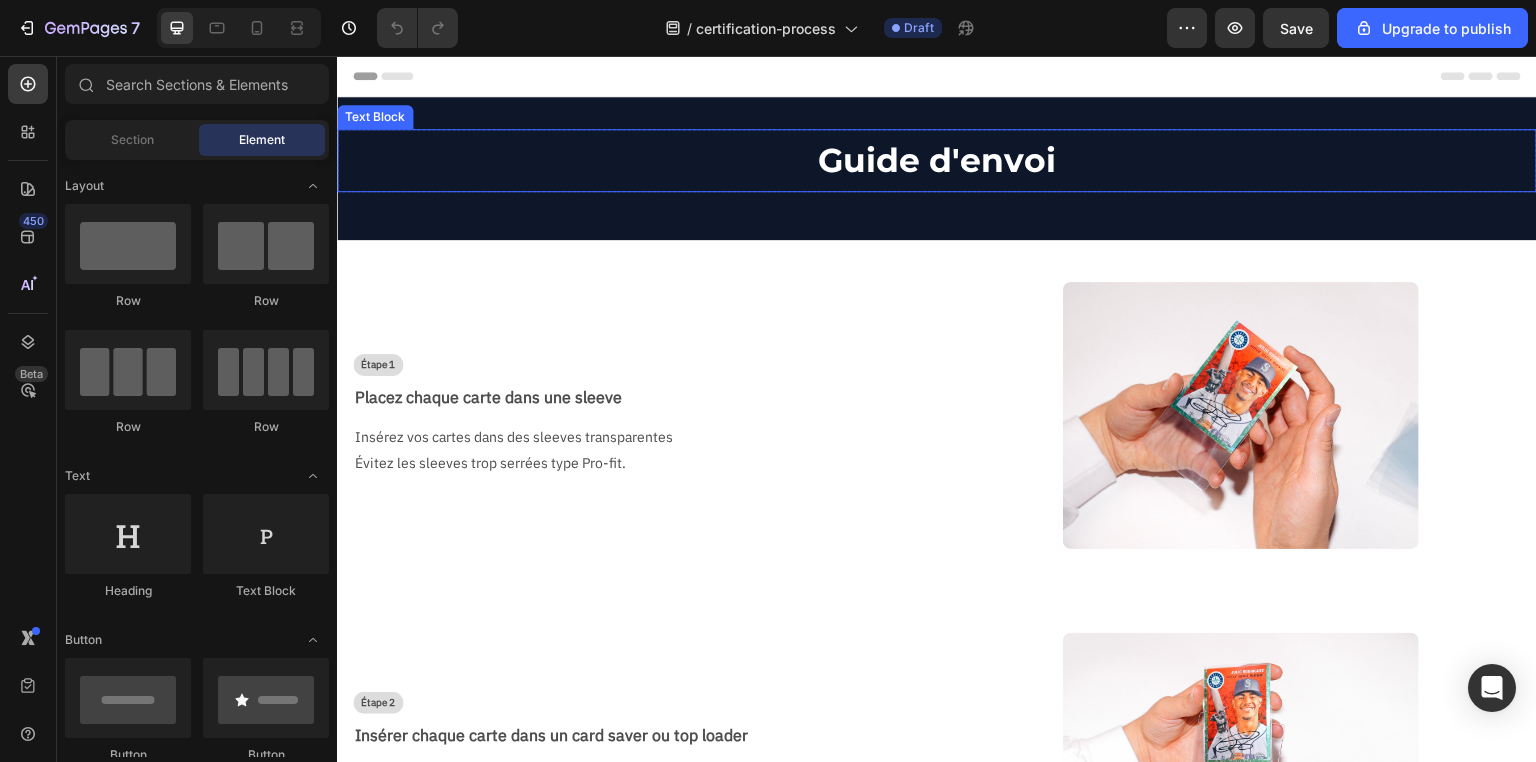 click on "Guide d'envoi" at bounding box center [937, 160] 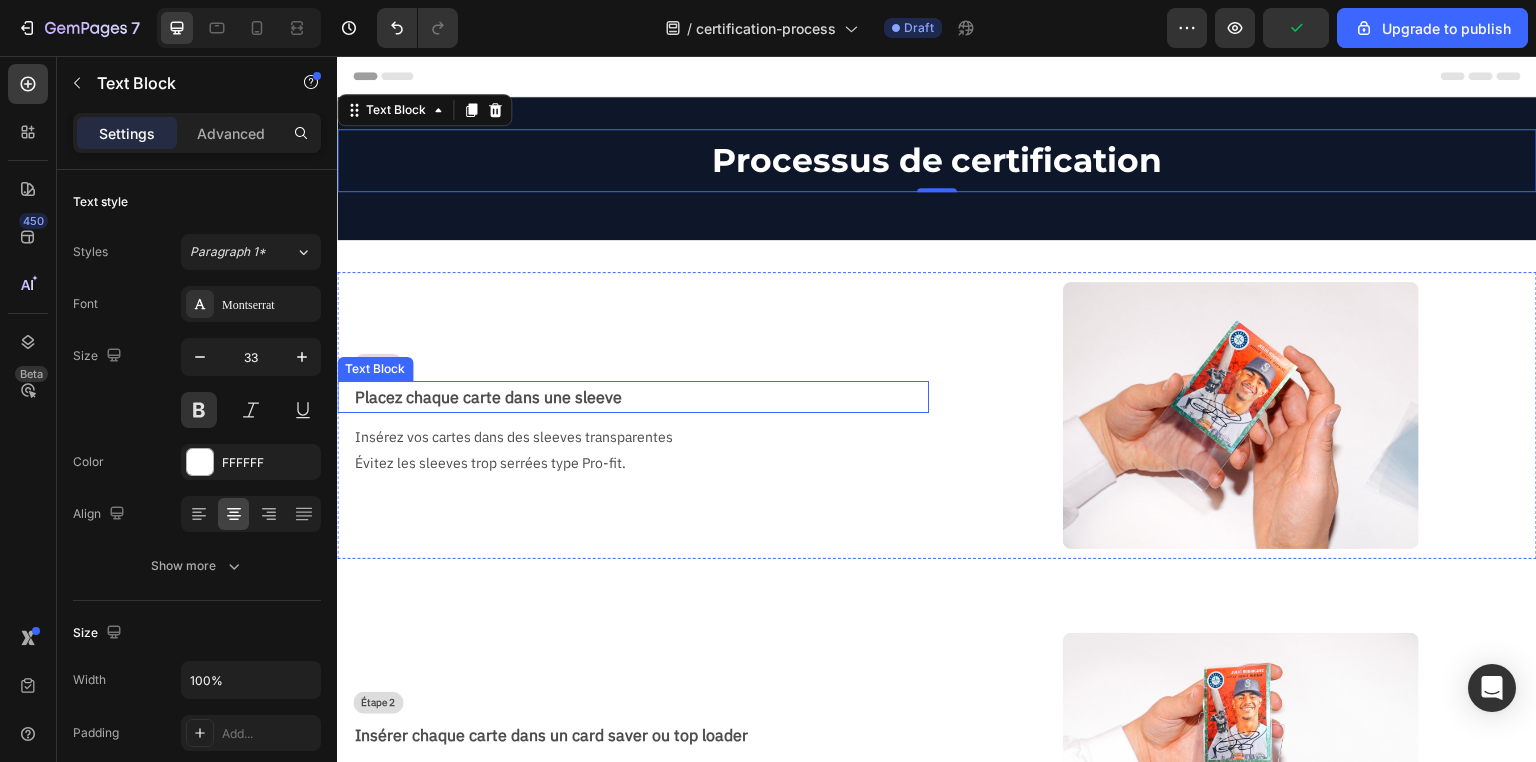 click on "Placez chaque carte dans une sleeve" at bounding box center [641, 397] 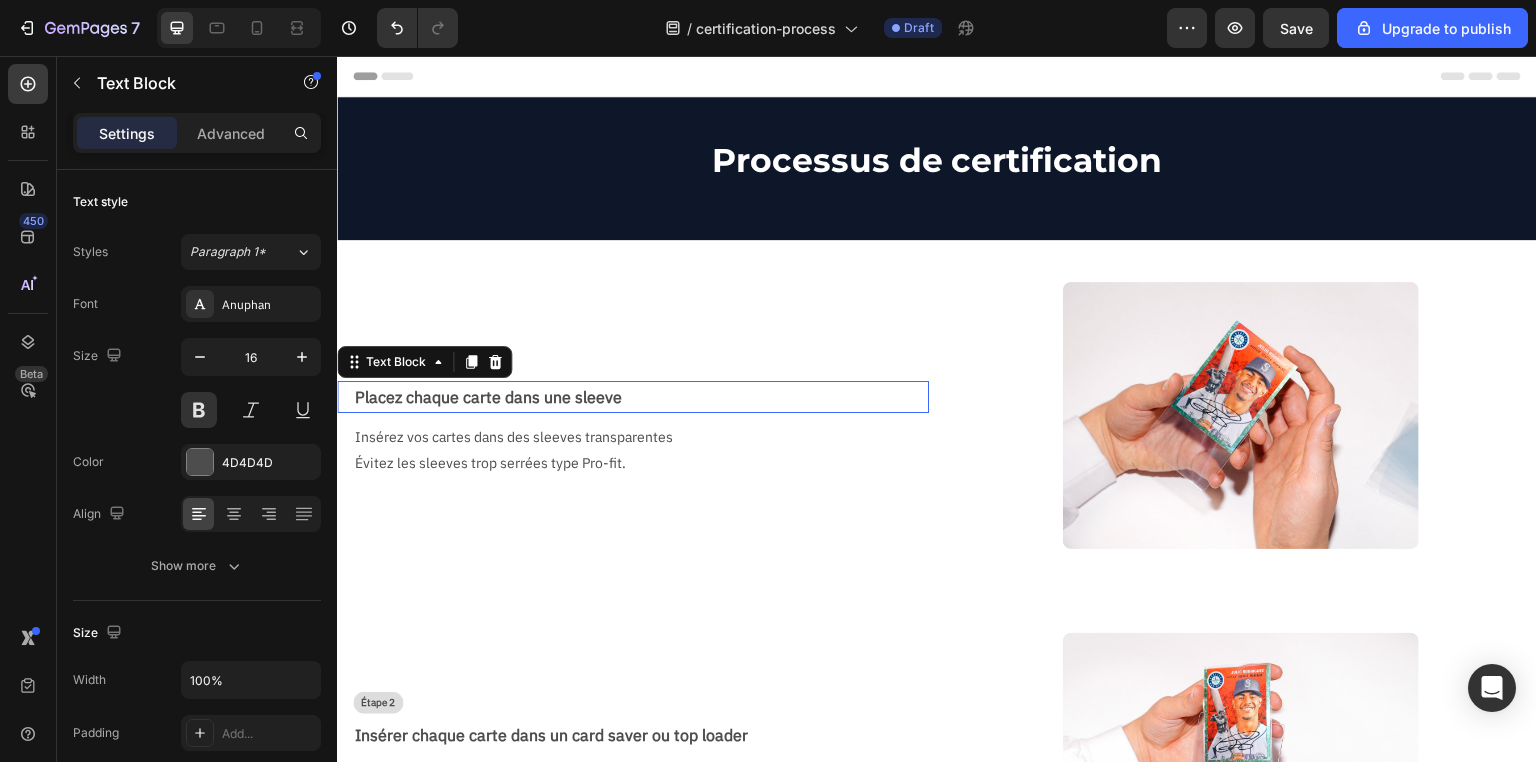 click on "Placez chaque carte dans une sleeve" at bounding box center (641, 397) 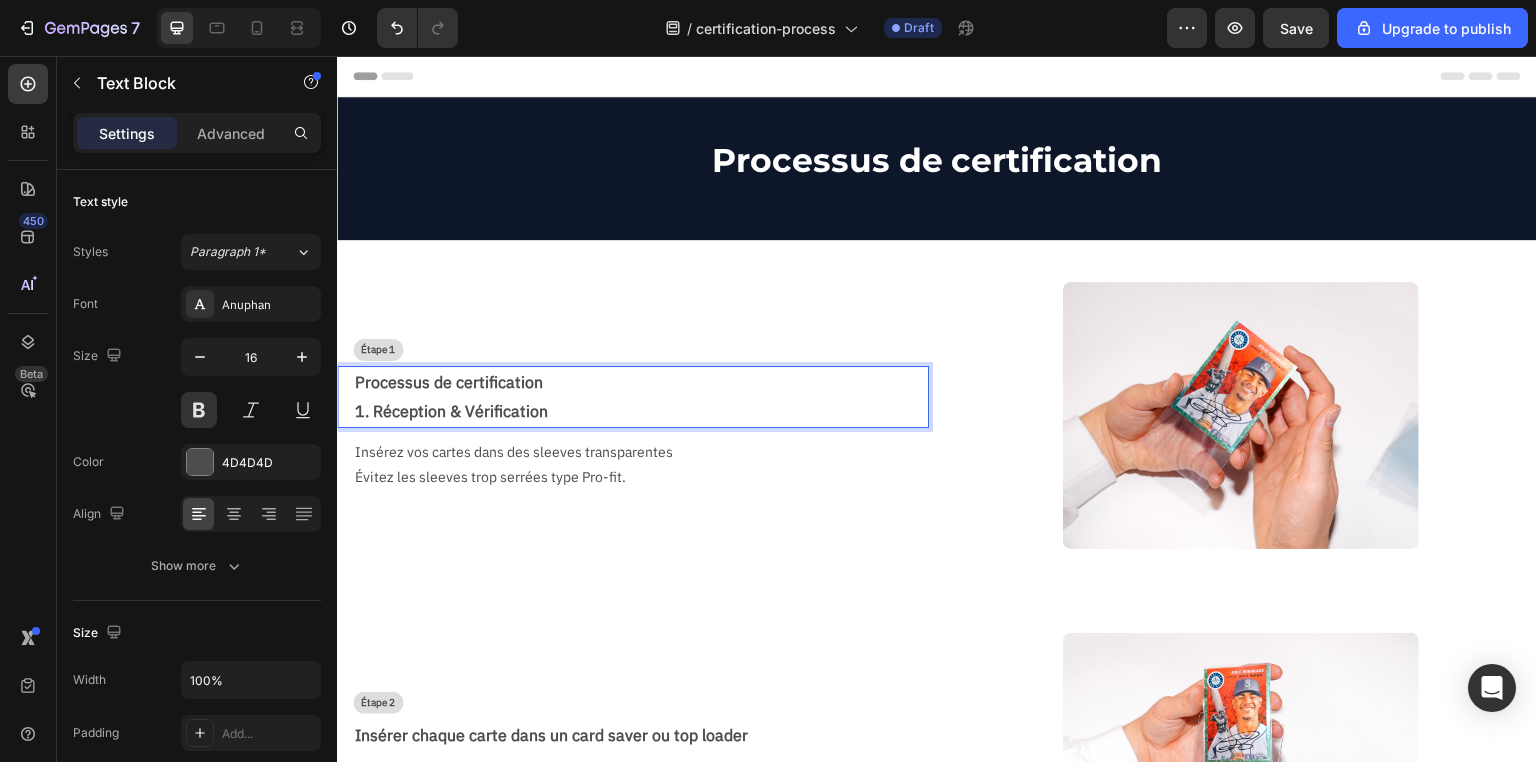 click on "1. Réception & Vérification" at bounding box center (451, 411) 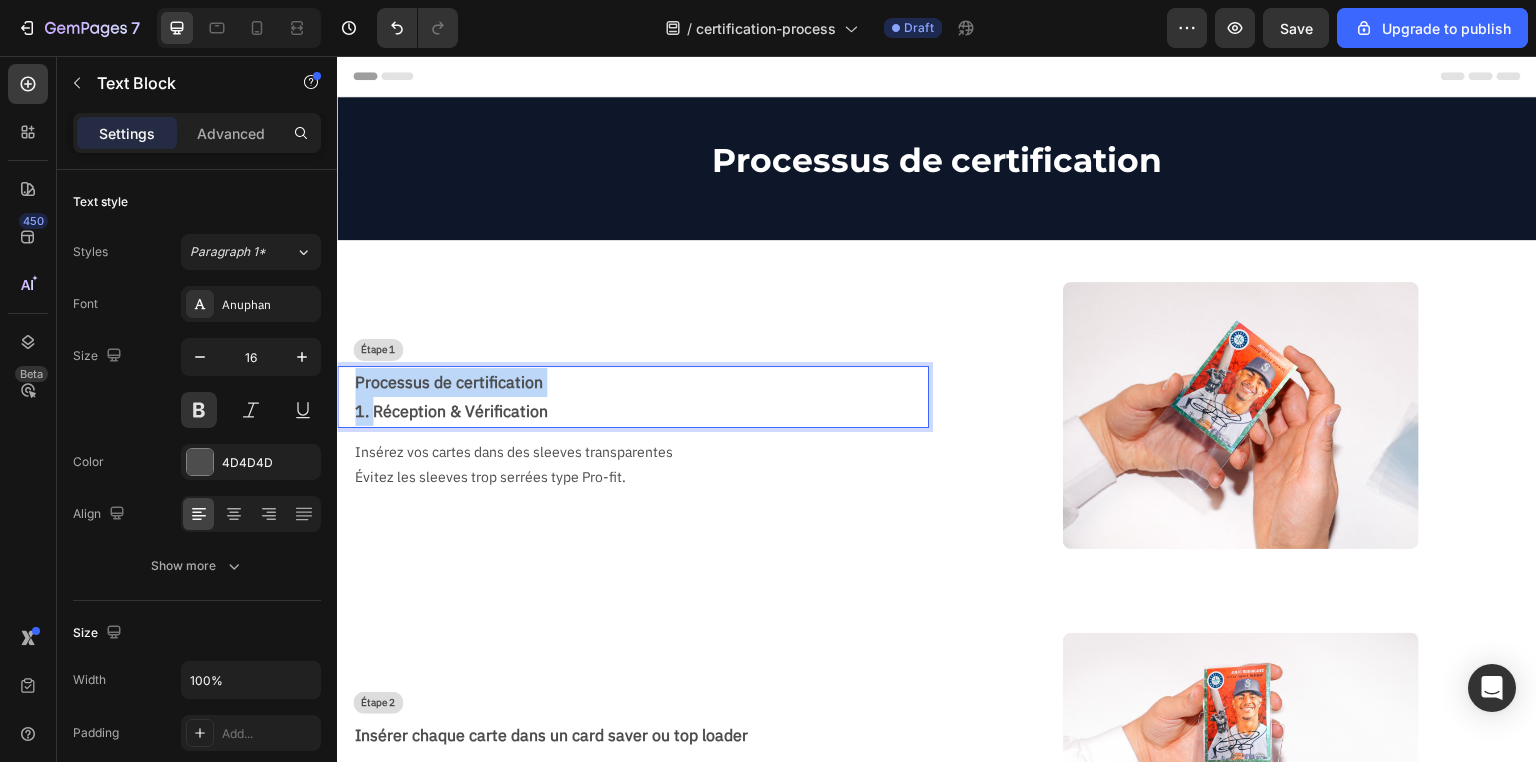 drag, startPoint x: 376, startPoint y: 410, endPoint x: 329, endPoint y: 377, distance: 57.428215 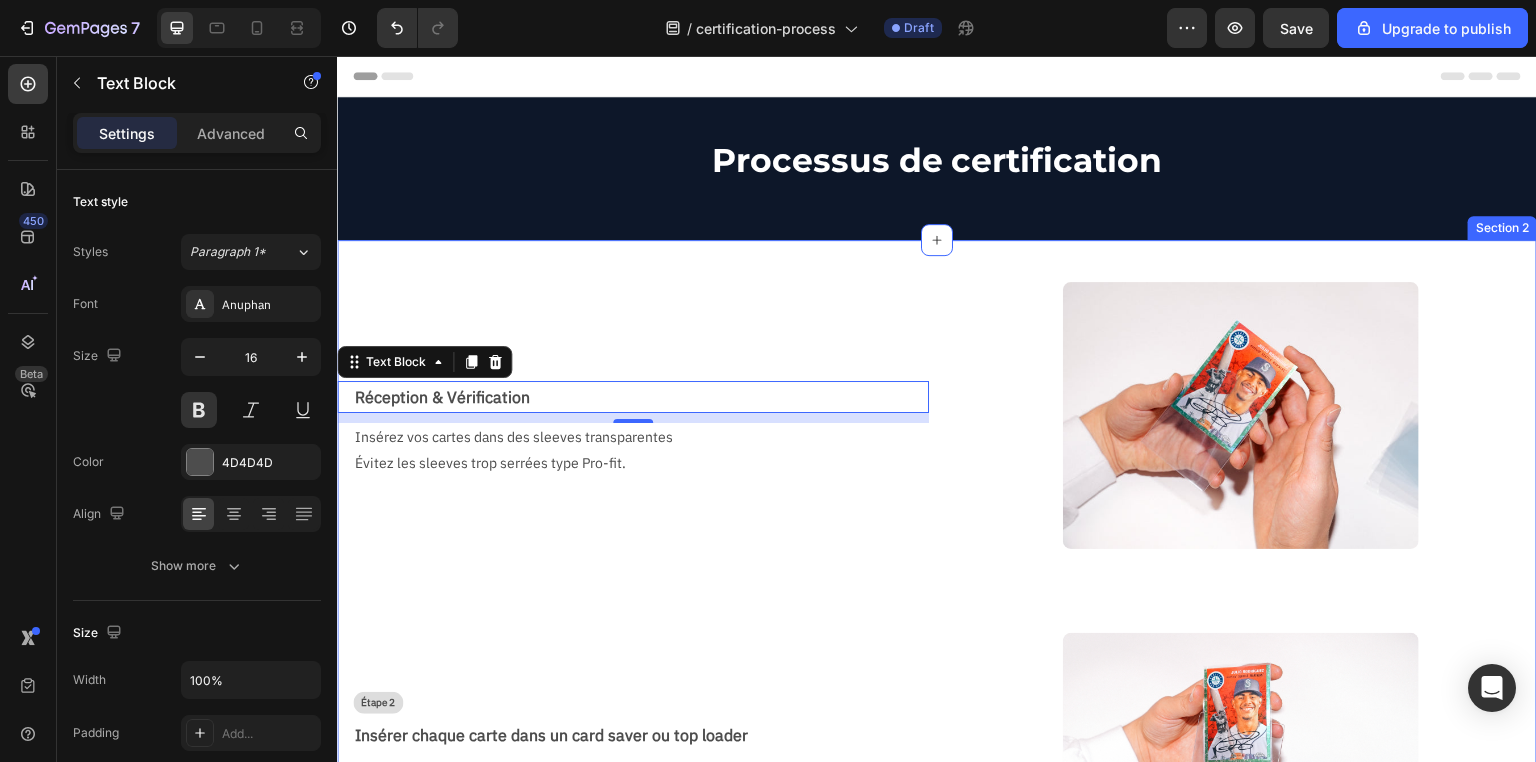 drag, startPoint x: 854, startPoint y: 574, endPoint x: 838, endPoint y: 568, distance: 17.088007 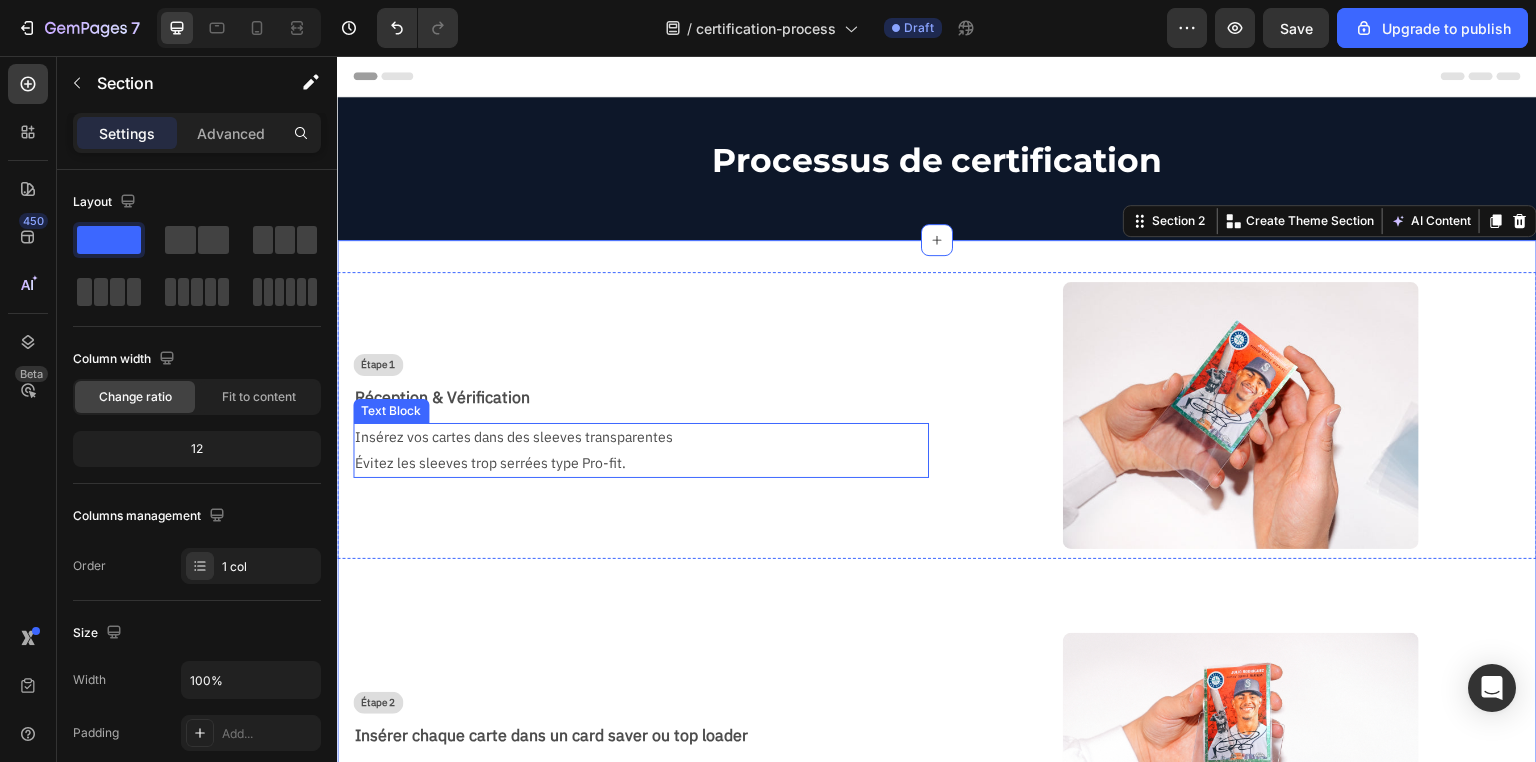 click on "Évitez les sleeves trop serrées type Pro-fit." at bounding box center (633, 463) 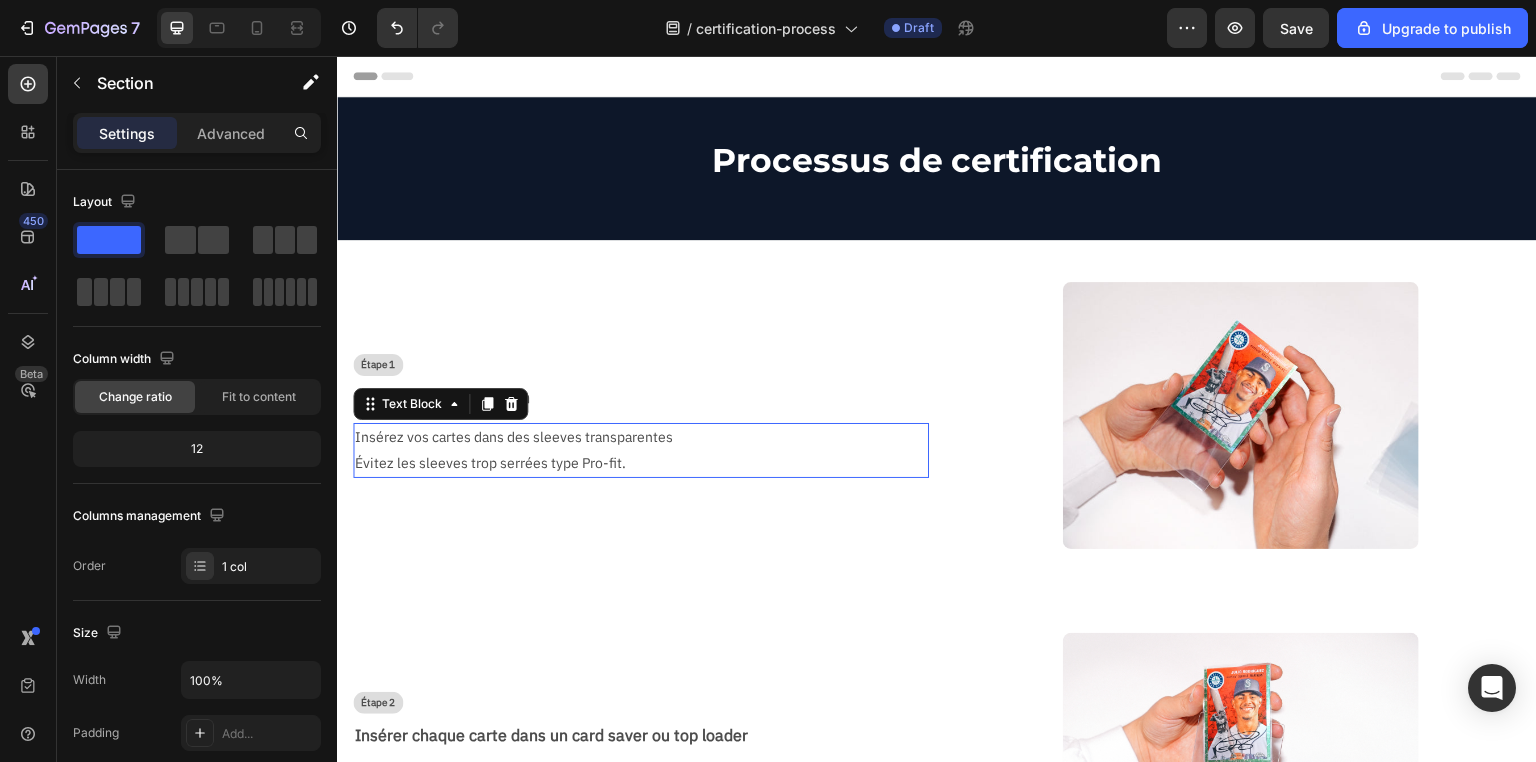 click on "Insérez vos cartes dans des sleeves transparentes" at bounding box center (633, 437) 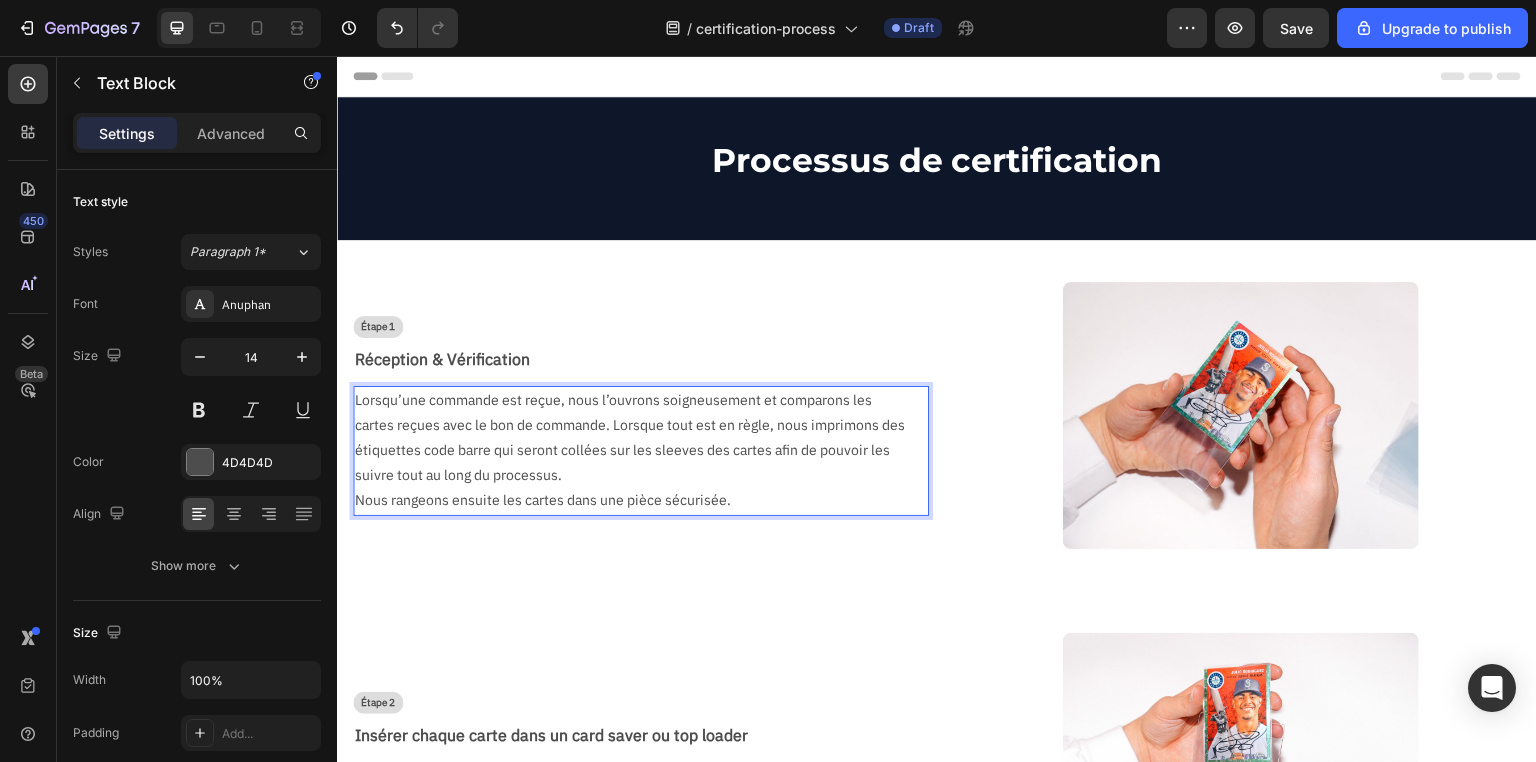 drag, startPoint x: 616, startPoint y: 425, endPoint x: 717, endPoint y: 442, distance: 102.4207 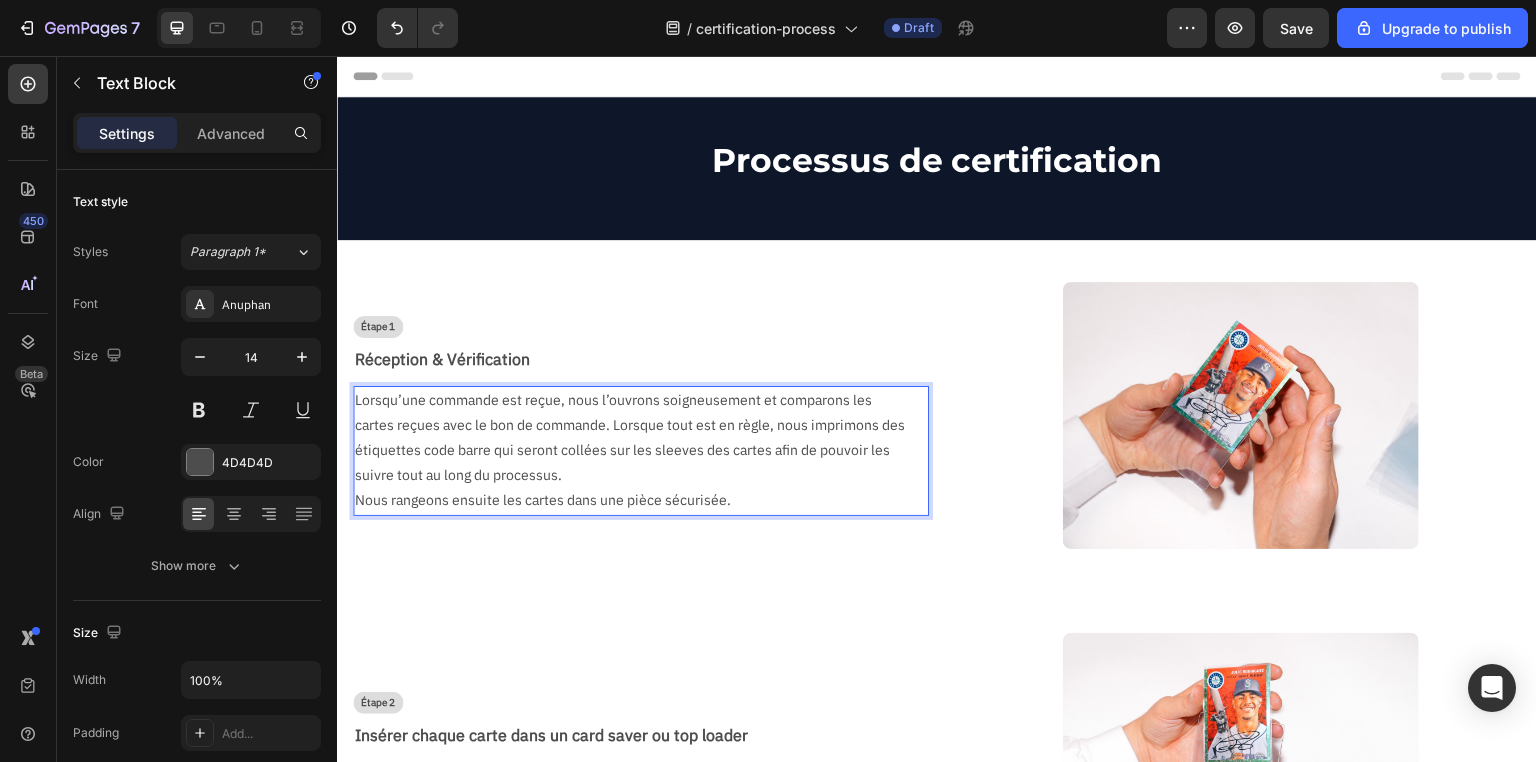 click on "Lorsqu’une commande est reçue, nous l’ouvrons soigneusement et comparons les cartes reçues avec le bon de commande. Lorsque tout est en règle, nous imprimons des étiquettes code barre qui seront collées sur les sleeves des cartes afin de pouvoir les suivre tout au long du processus." at bounding box center (633, 438) 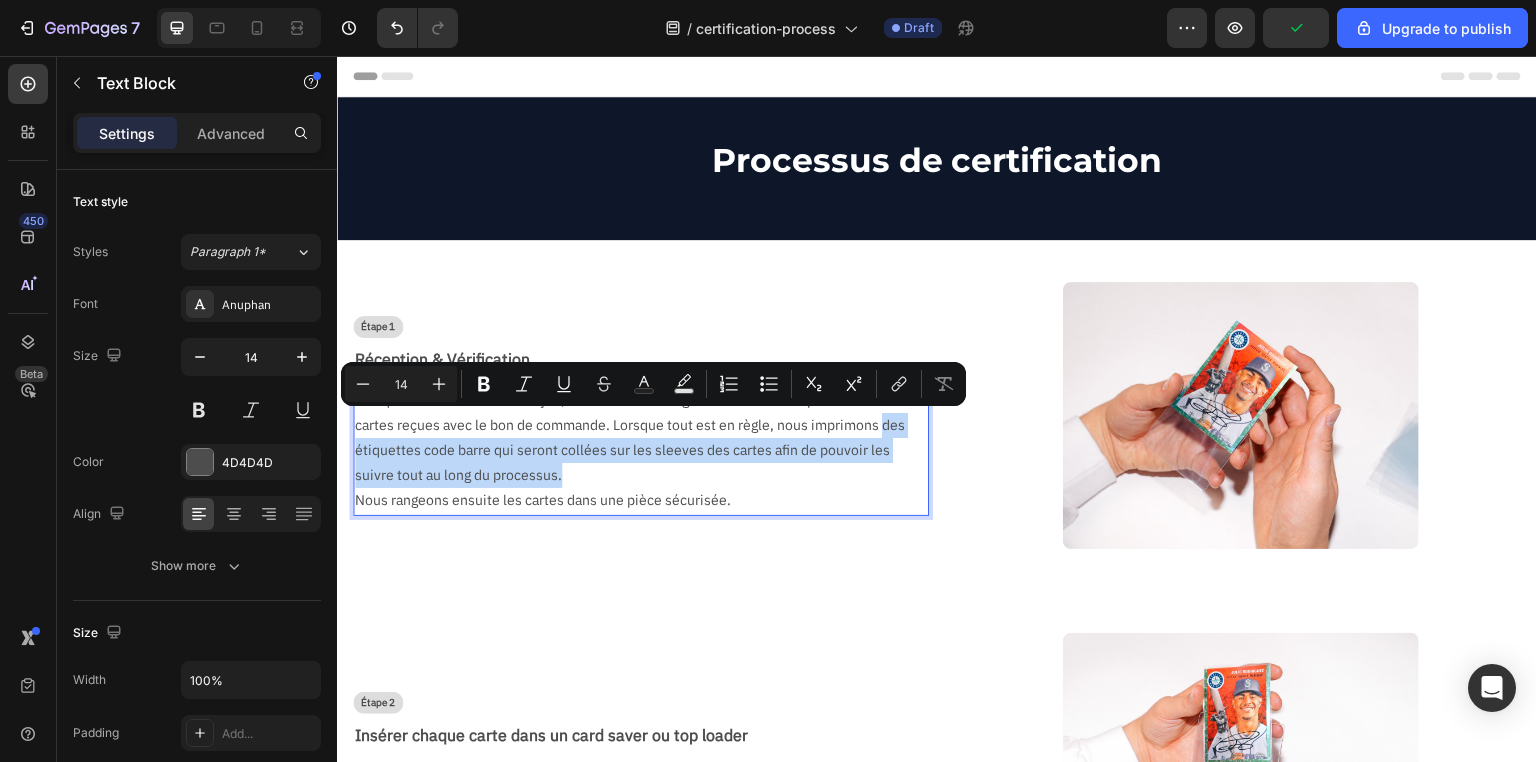 drag, startPoint x: 882, startPoint y: 421, endPoint x: 878, endPoint y: 475, distance: 54.147945 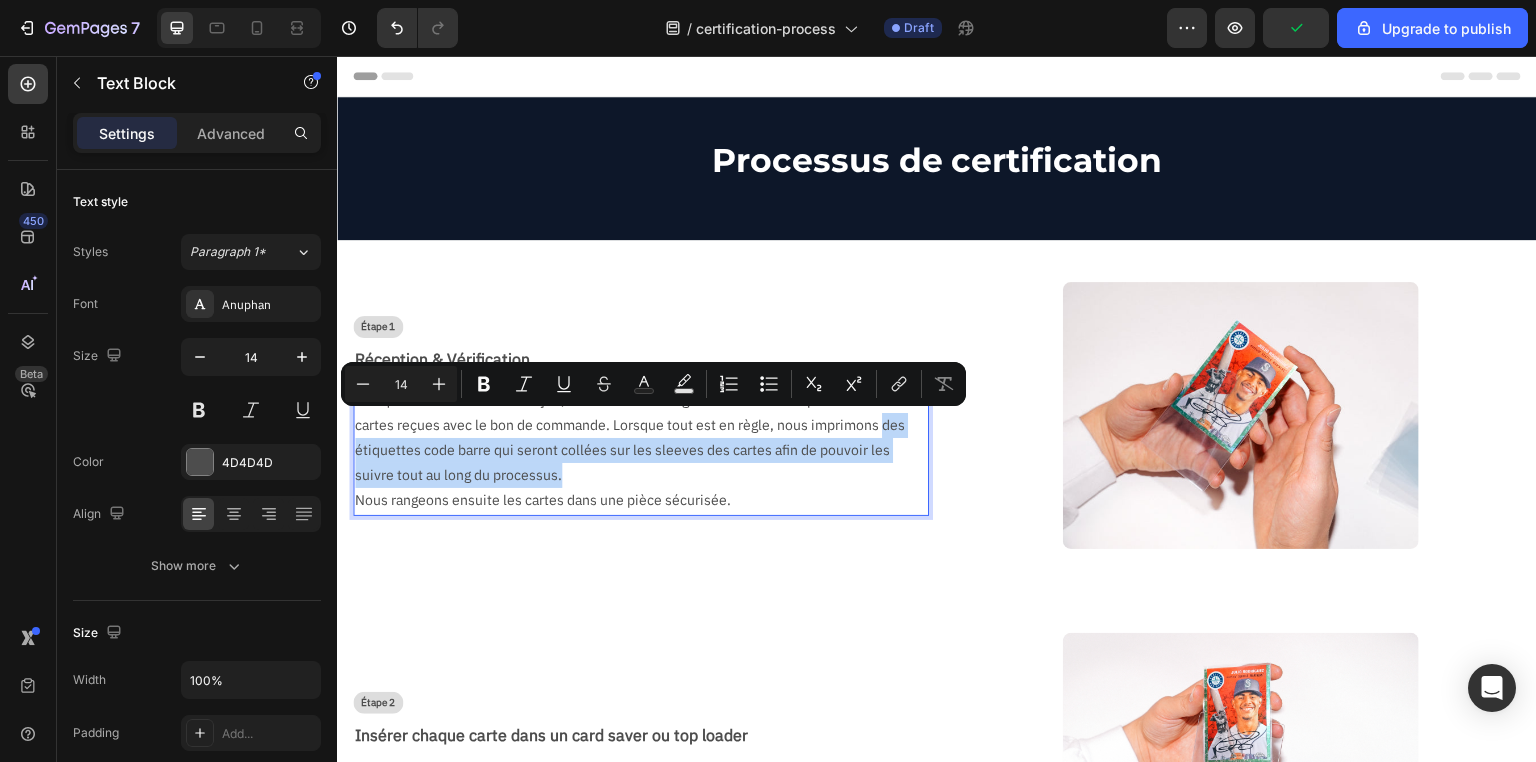 click on "Lorsqu’une commande est reçue, nous l’ouvrons soigneusement et comparons les cartes reçues avec le bon de commande. Lorsque tout est en règle, nous imprimons des étiquettes code barre qui seront collées sur les sleeves des cartes afin de pouvoir les suivre tout au long du processus." at bounding box center (633, 438) 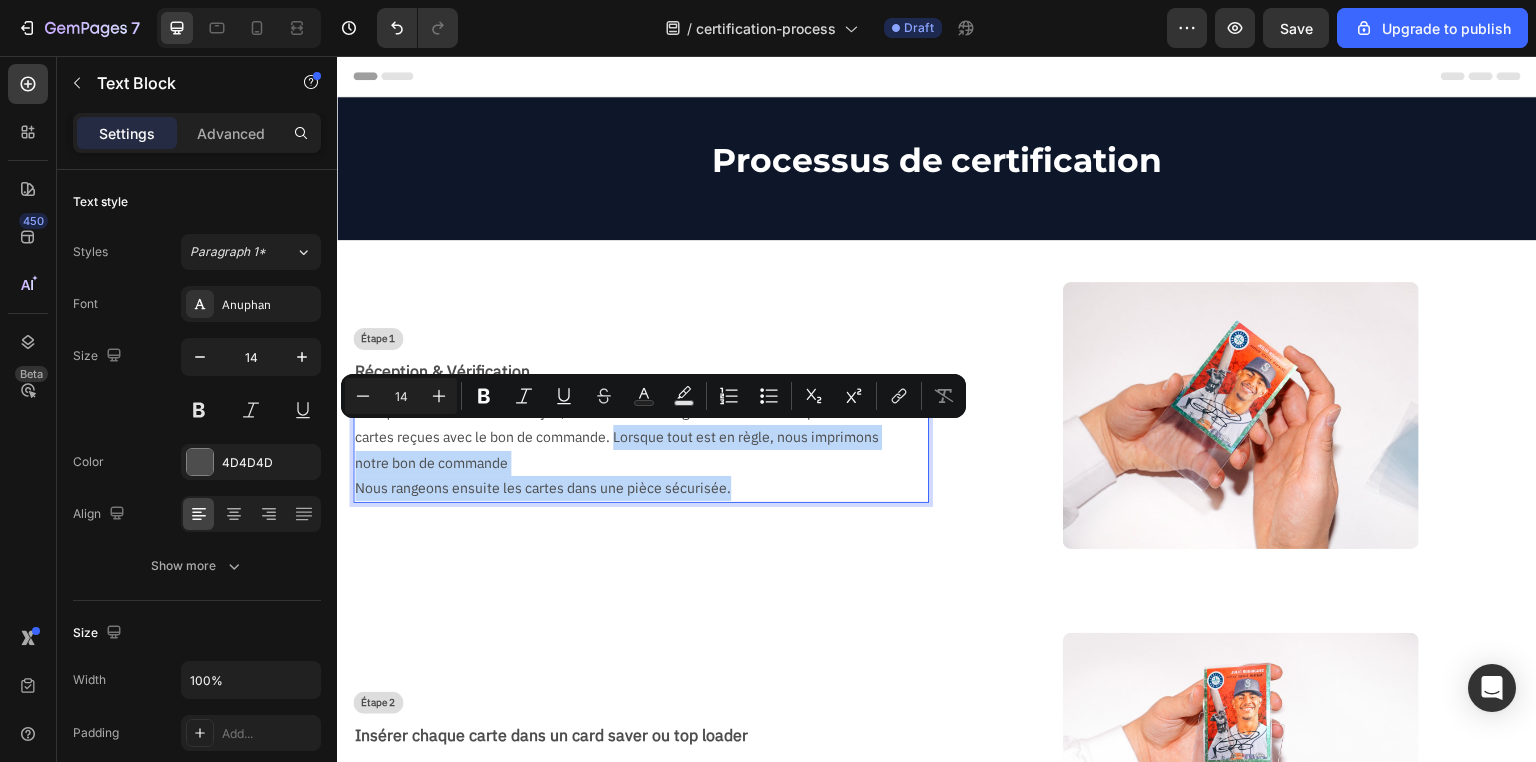 drag, startPoint x: 616, startPoint y: 432, endPoint x: 695, endPoint y: 479, distance: 91.92388 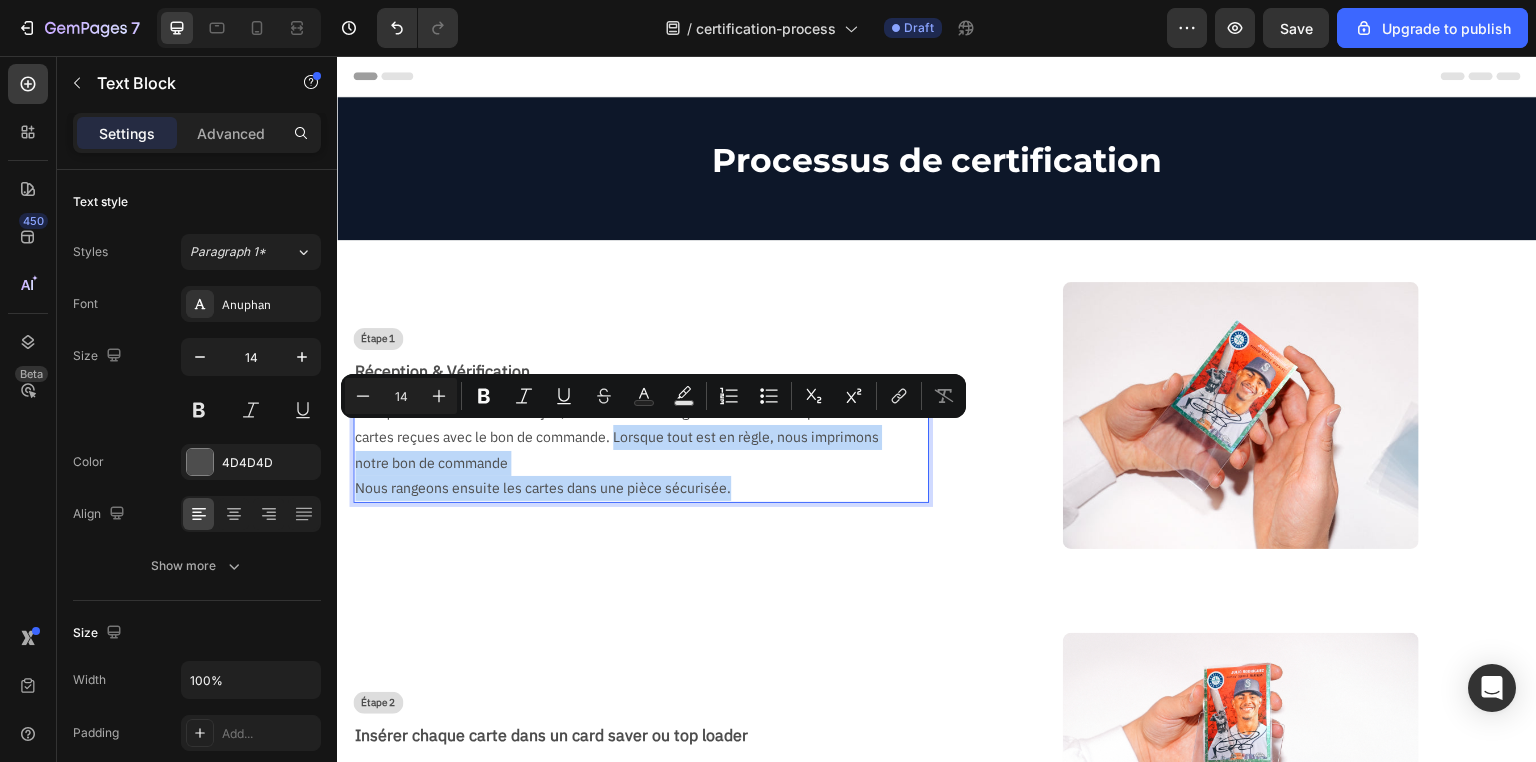 click on "Lorsqu’une commande est reçue, nous l’ouvrons soigneusement et comparons les cartes reçues avec le bon de commande. Lorsque tout est en règle, nous imprimons notre bon de commande Nous rangeons ensuite les cartes dans une pièce sécurisée." at bounding box center [633, 450] 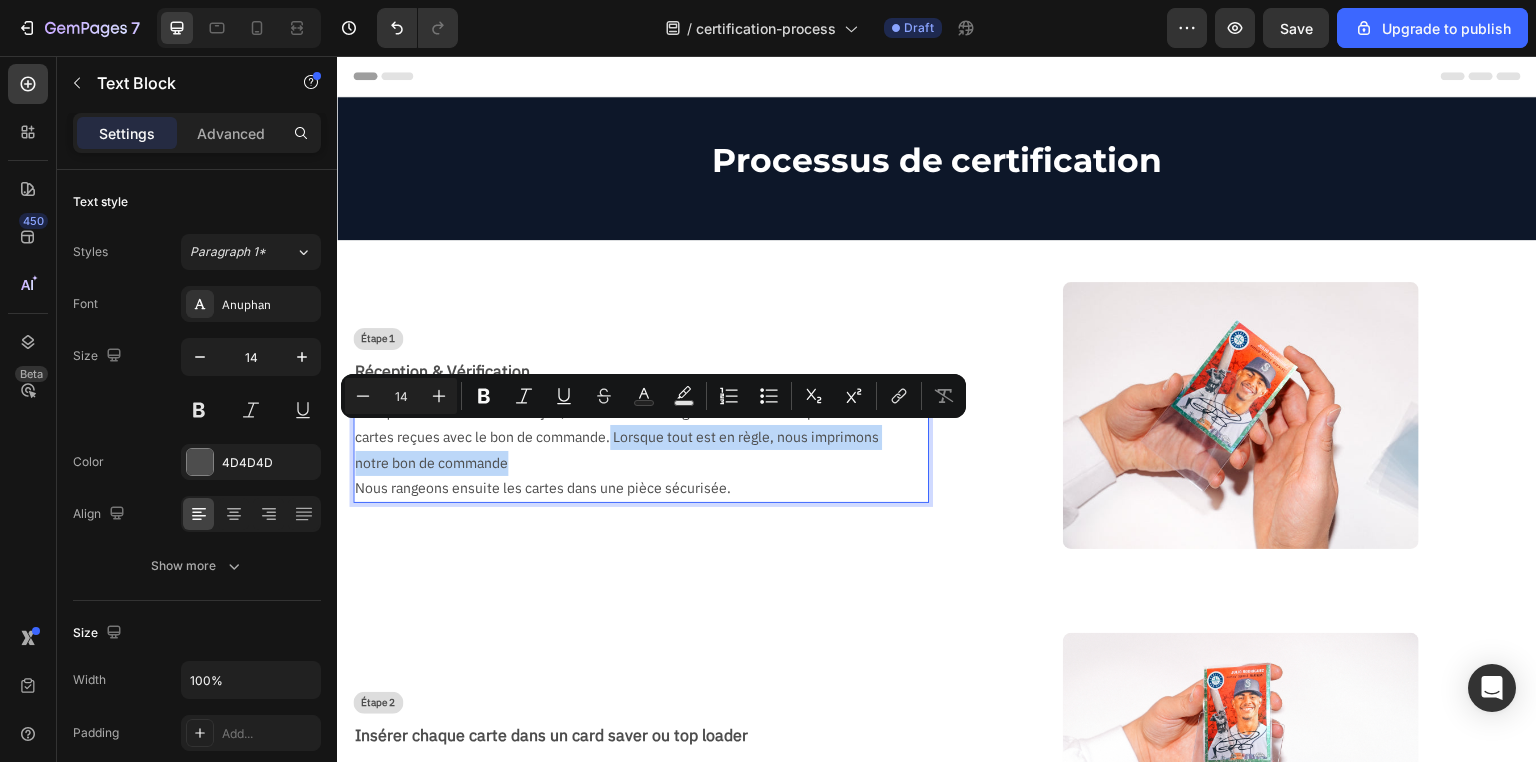 drag, startPoint x: 549, startPoint y: 462, endPoint x: 609, endPoint y: 442, distance: 63.245552 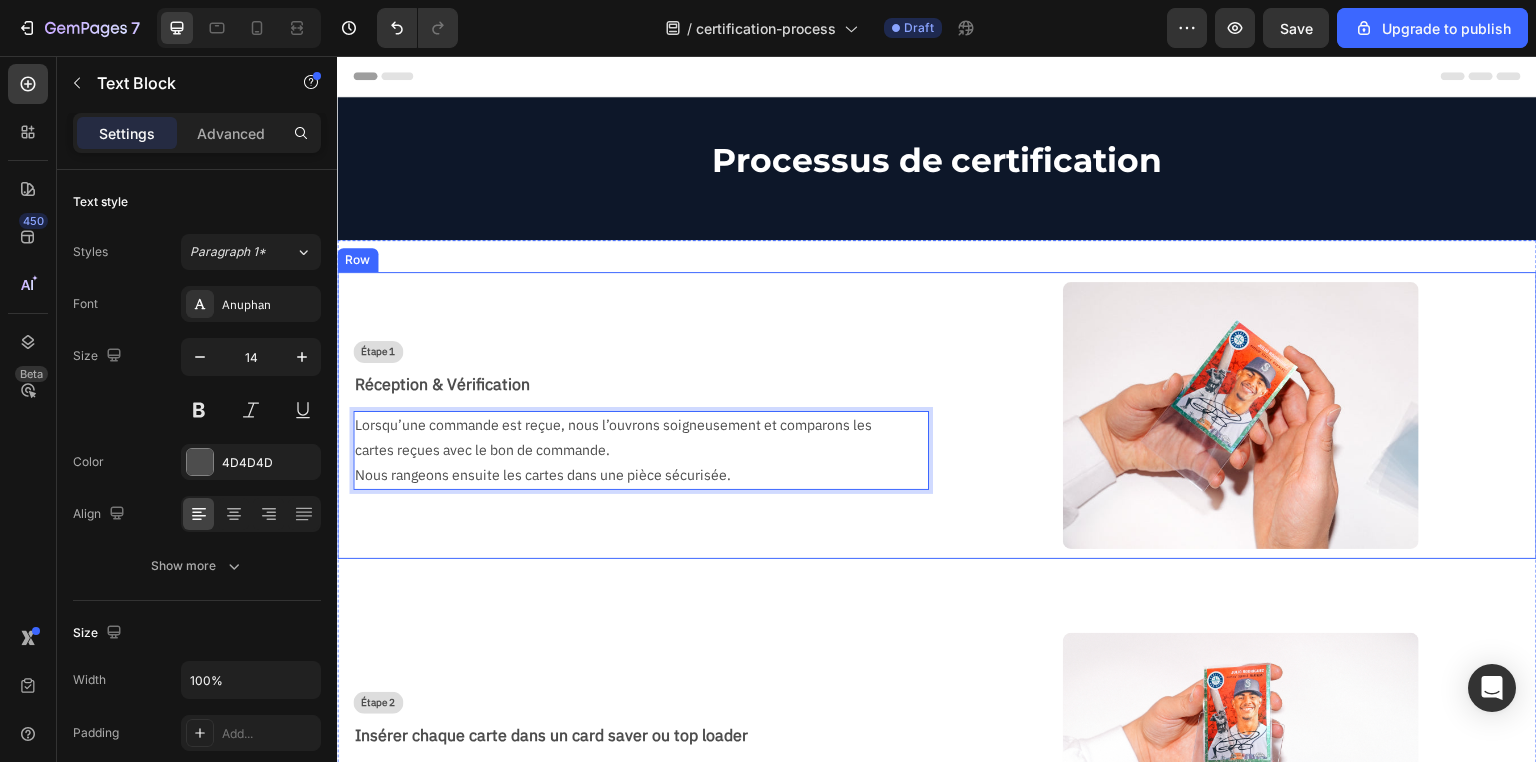 click on "Étape 1 Text Block Réception & Vérification Text Block Lorsqu’une commande est reçue, nous l’ouvrons soigneusement et comparons les cartes reçues avec le bon de commande. Nous rangeons ensuite les cartes dans une pièce sécurisée. Text Block   0" at bounding box center [633, 415] 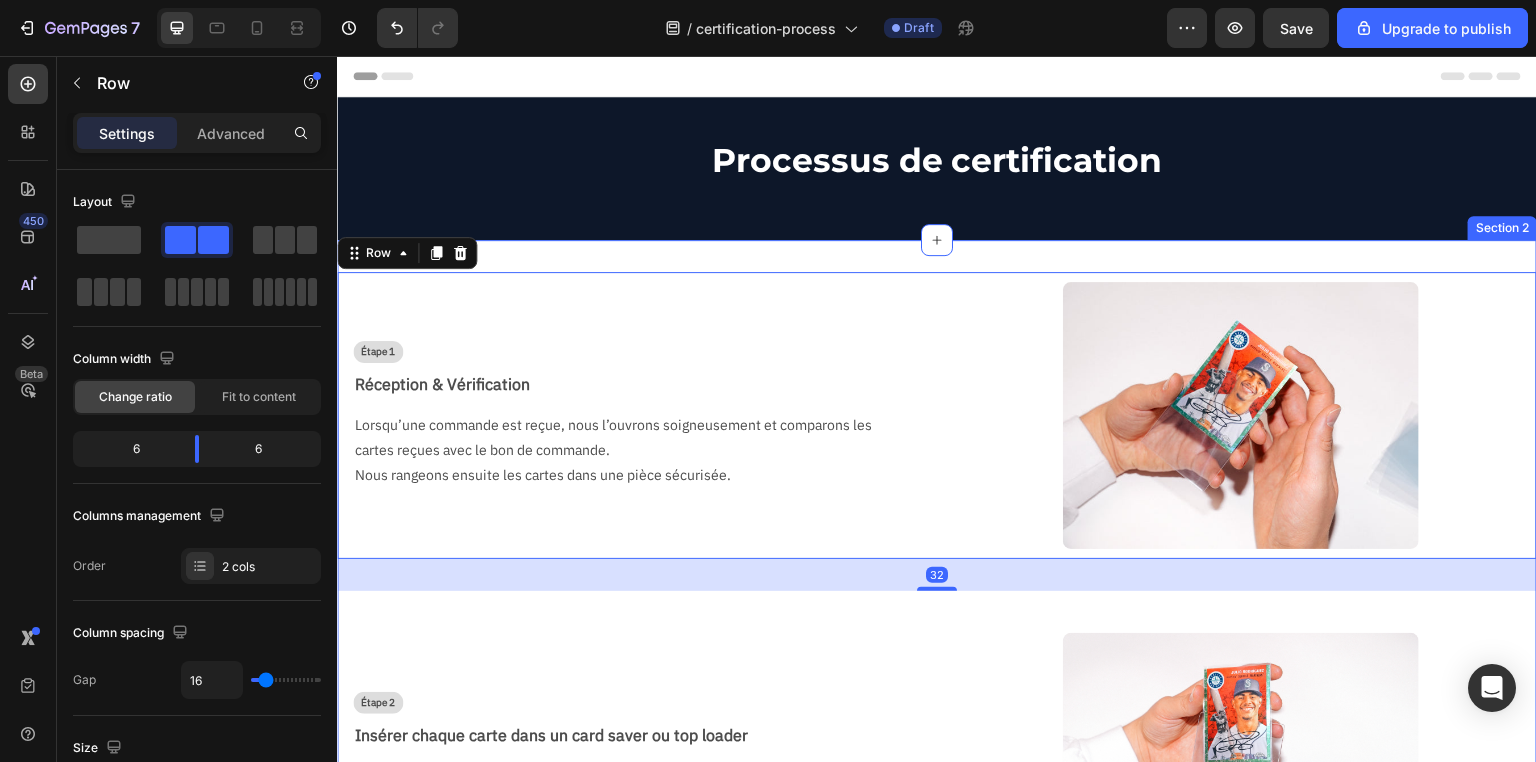 click on "Étape 1 Text Block Réception & Vérification Text Block Lorsqu’une commande est reçue, nous l’ouvrons soigneusement et comparons les cartes reçues avec le bon de commande. Nous rangeons ensuite les cartes dans une pièce sécurisée. Text Block Image Row   32 Étape 2 Text Block Insérer chaque carte dans un card saver ou top loader Text Block Placez les dans des toploaders ou card savers semi-rigides. Évitez les Magnetic Cases. Assurez-vous que les deux faces soient entièrement visibles.  Text Block Image Row Étape 3 Text Block Triez vos cartes Text Block Empillez vos cartes selon la liste du bon de commande. La première carte de la pile doit être la première carte du bon de commande et ainsi de suite. Text Block Image Row Étape 4 Text Block Emballez vos cartes Text Block Protégez votre pile de cartes en l'emballant dans du papier bulle. N'utilisez pas de ruban adhésif Text Block Image Row Étape 5 Text Block Préparez le colis Text Block Insérer le bon de commande. Text Block Image Row" at bounding box center (937, 1233) 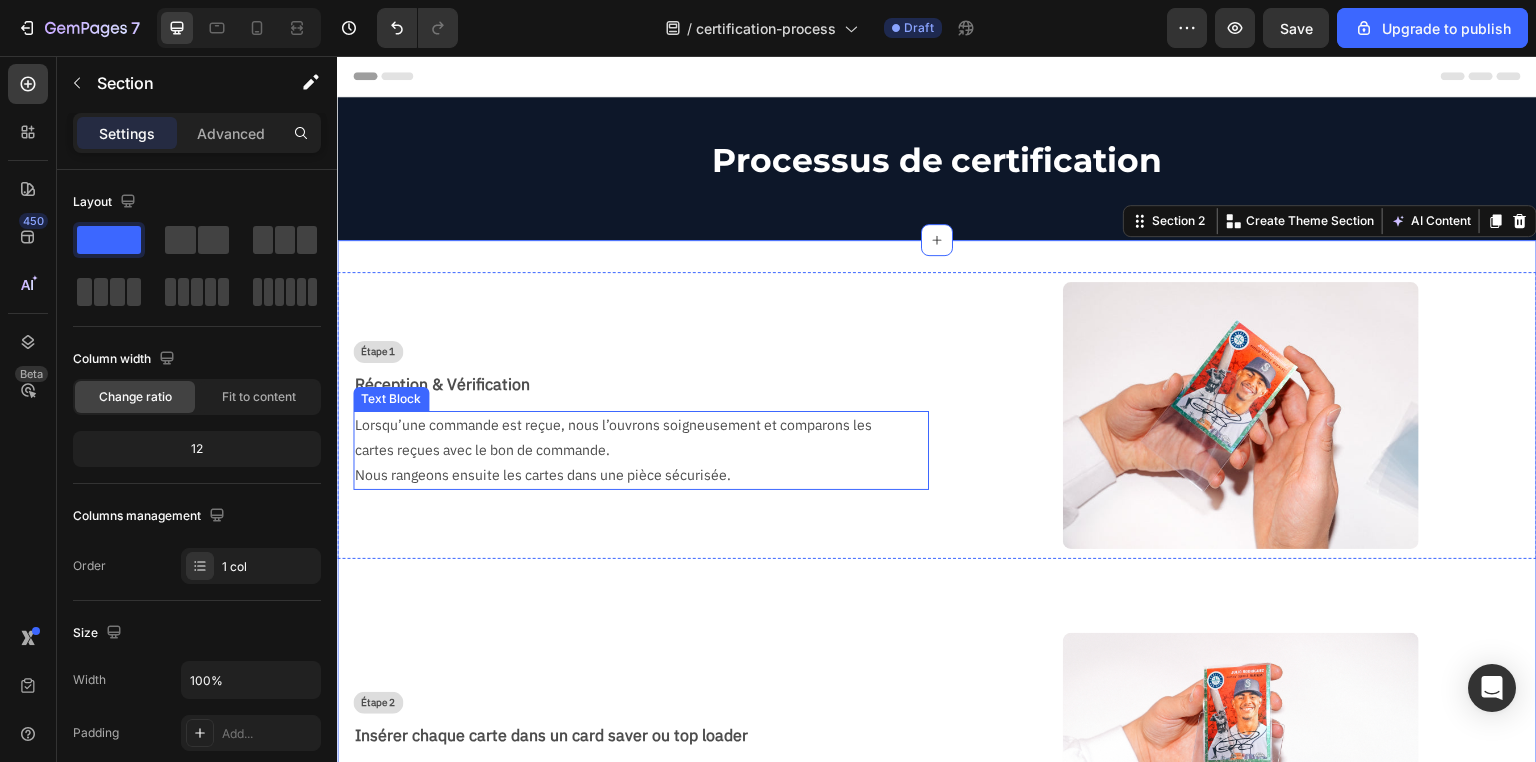 click on "Lorsqu’une commande est reçue, nous l’ouvrons soigneusement et comparons les cartes reçues avec le bon de commande." at bounding box center (633, 438) 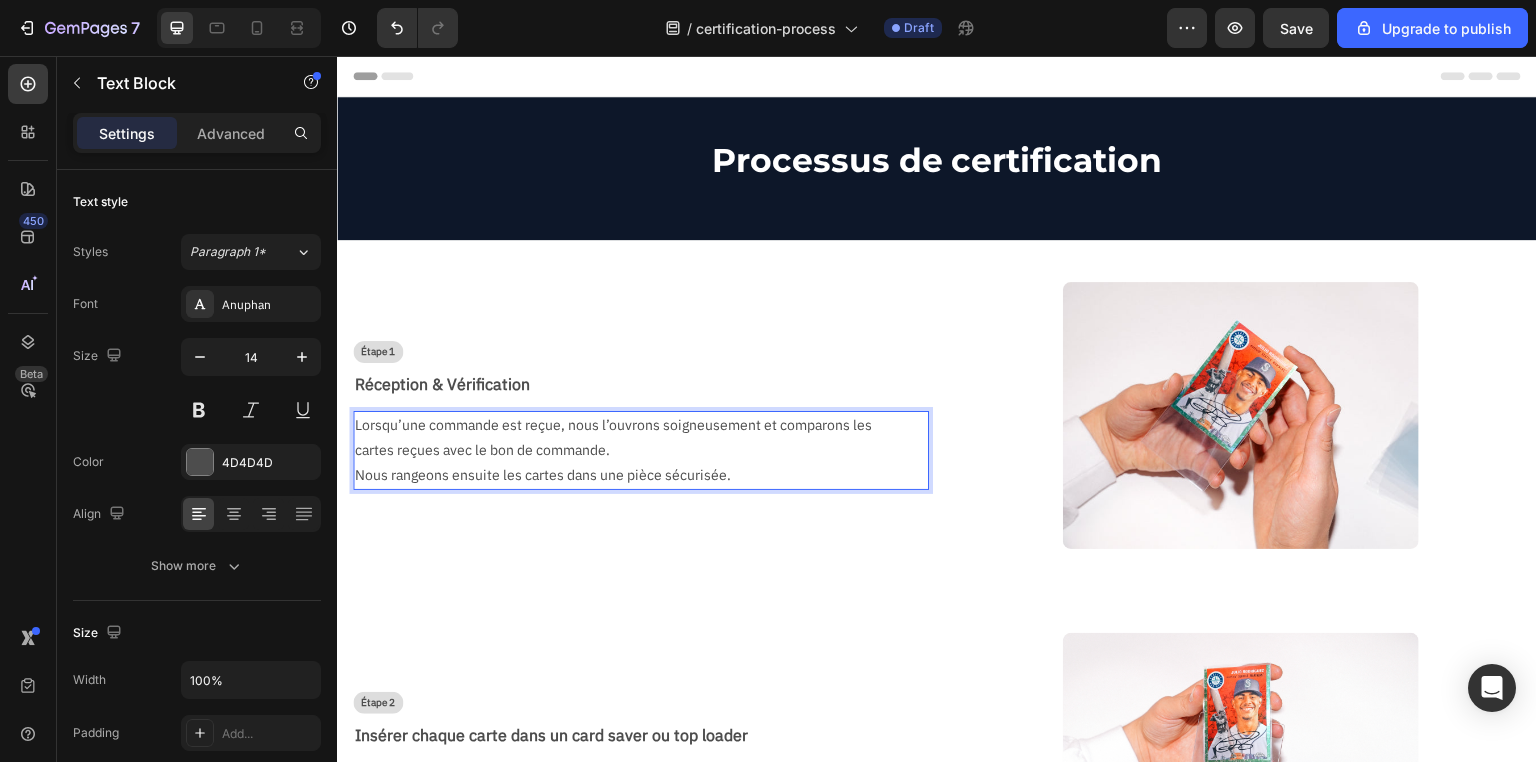click on "Lorsqu’une commande est reçue, nous l’ouvrons soigneusement et comparons les cartes reçues avec le bon de commande." at bounding box center [633, 438] 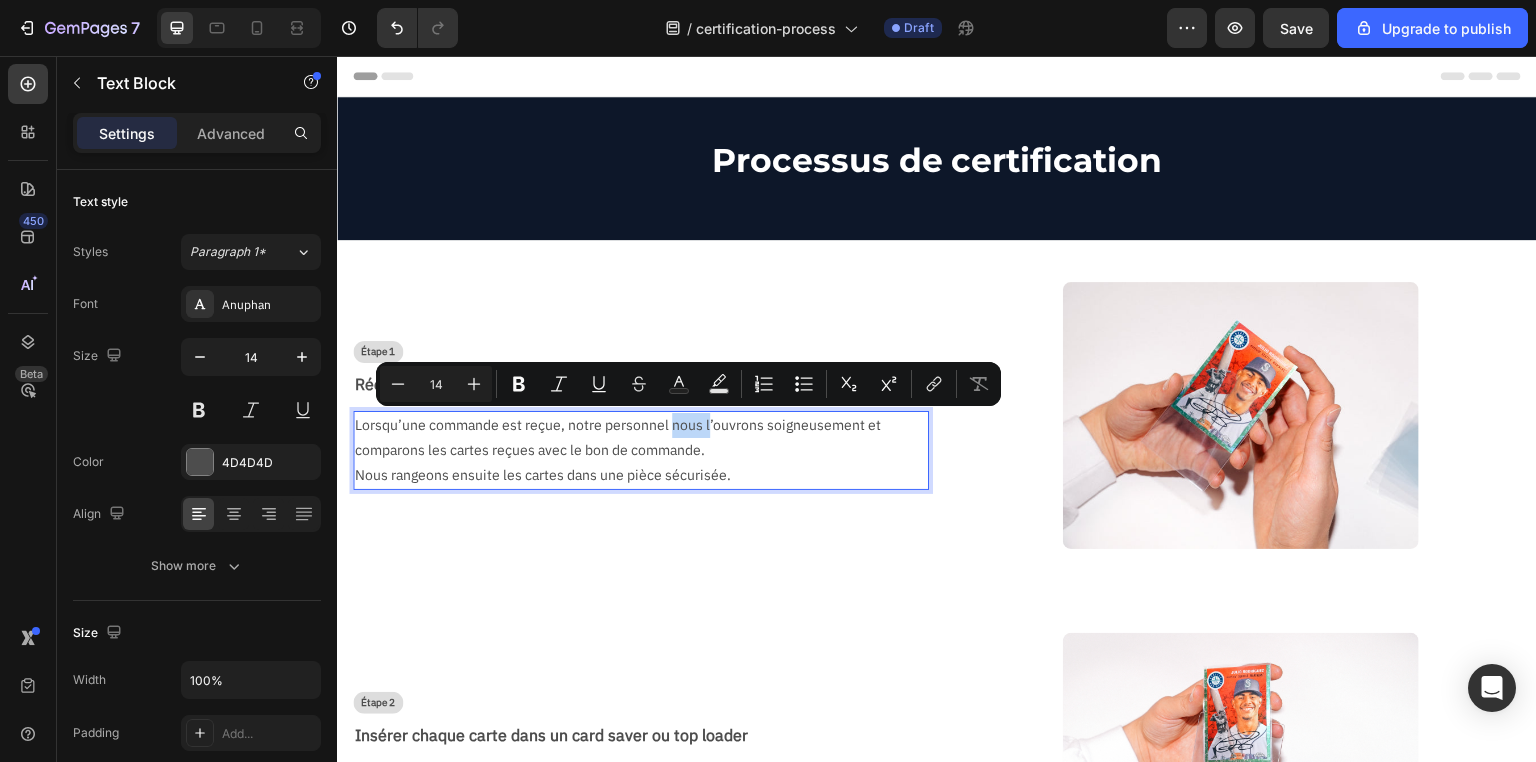 drag, startPoint x: 709, startPoint y: 422, endPoint x: 669, endPoint y: 424, distance: 40.04997 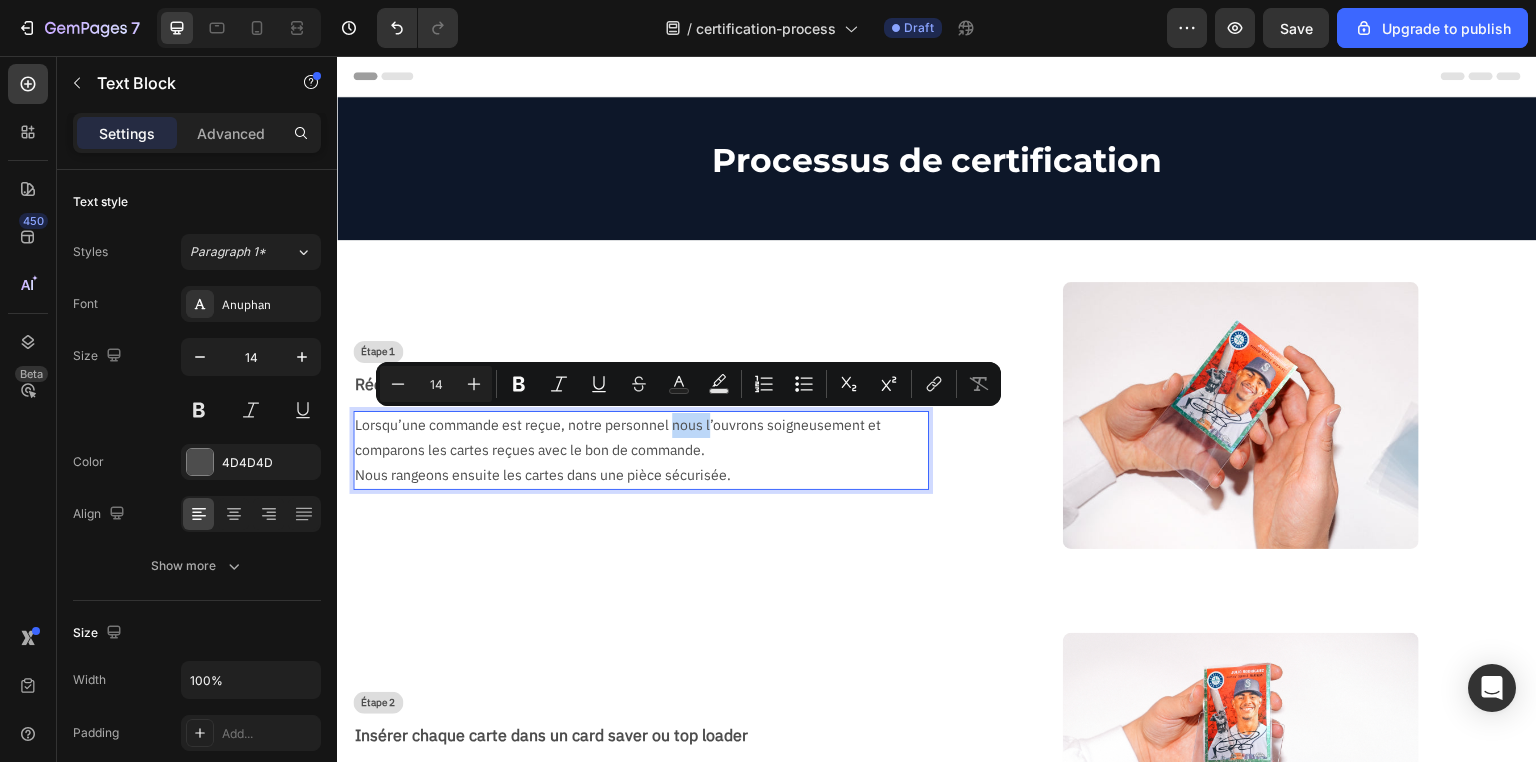 click on "Lorsqu’une commande est reçue, notre personnel nous l’ouvrons soigneusement et comparons les cartes reçues avec le bon de commande." at bounding box center (633, 438) 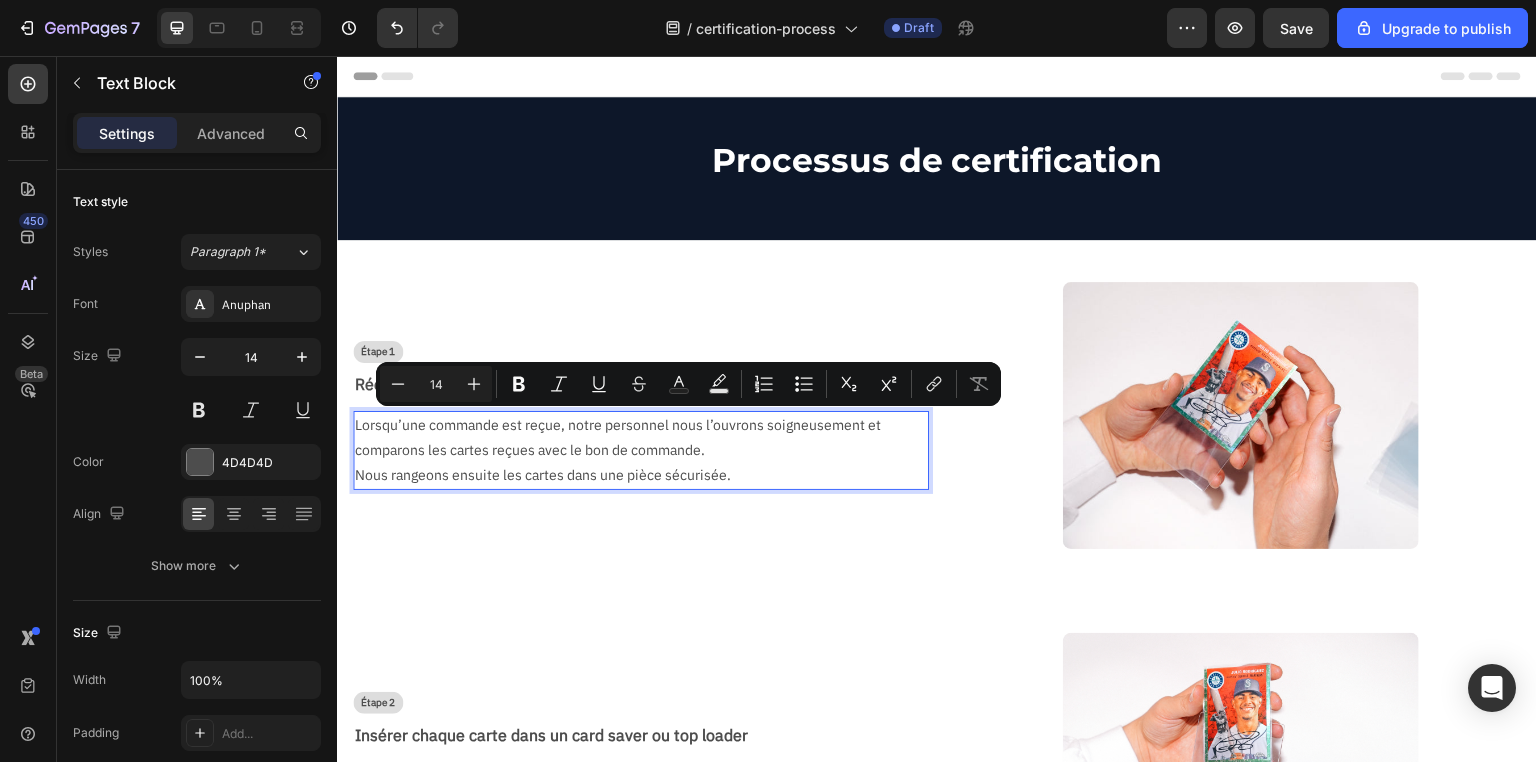 click on "Lorsqu’une commande est reçue, notre personnel nous l’ouvrons soigneusement et comparons les cartes reçues avec le bon de commande." at bounding box center (633, 438) 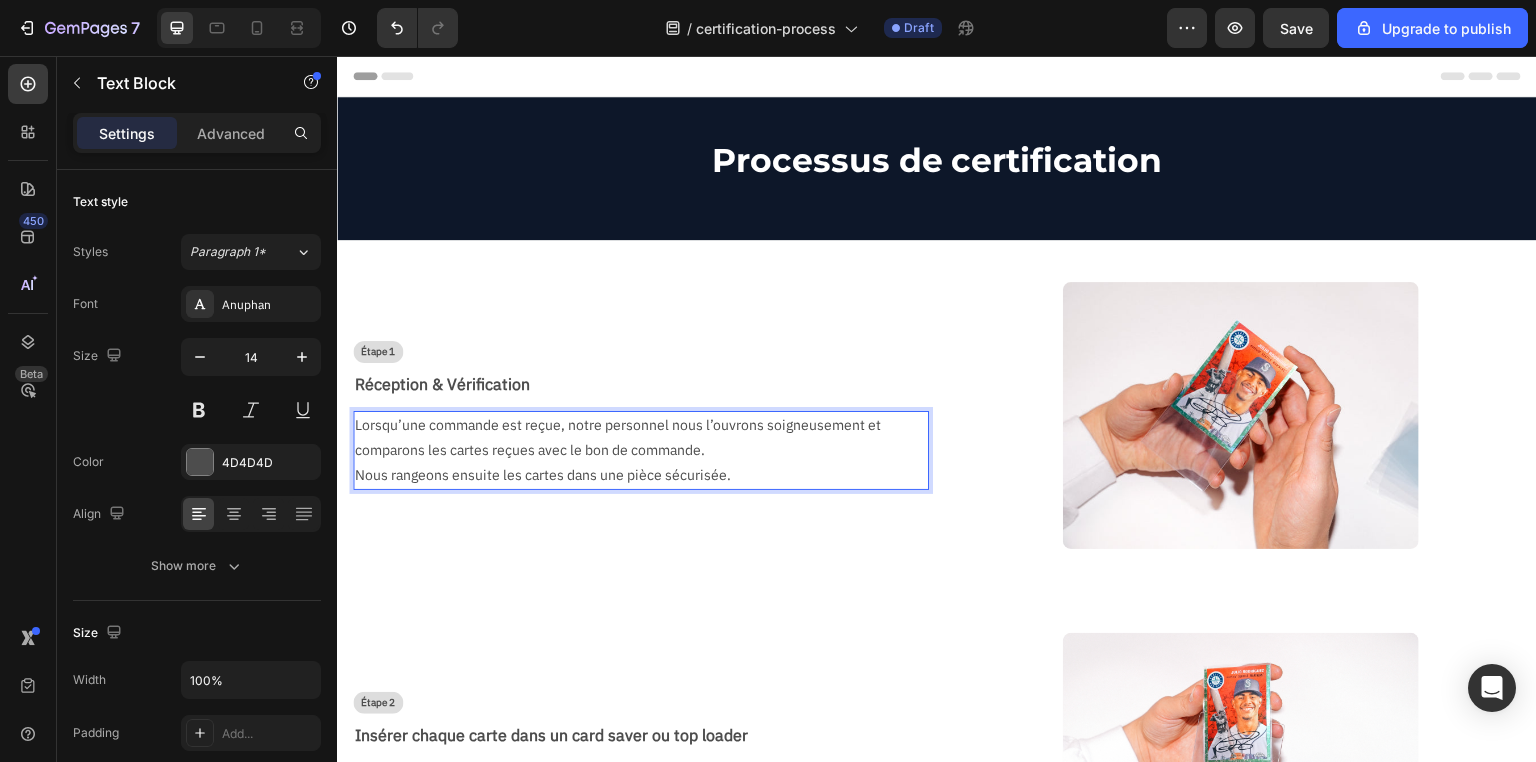 click on "Lorsqu’une commande est reçue, notre personnel nous l’ouvrons soigneusement et comparons les cartes reçues avec le bon de commande." at bounding box center (633, 438) 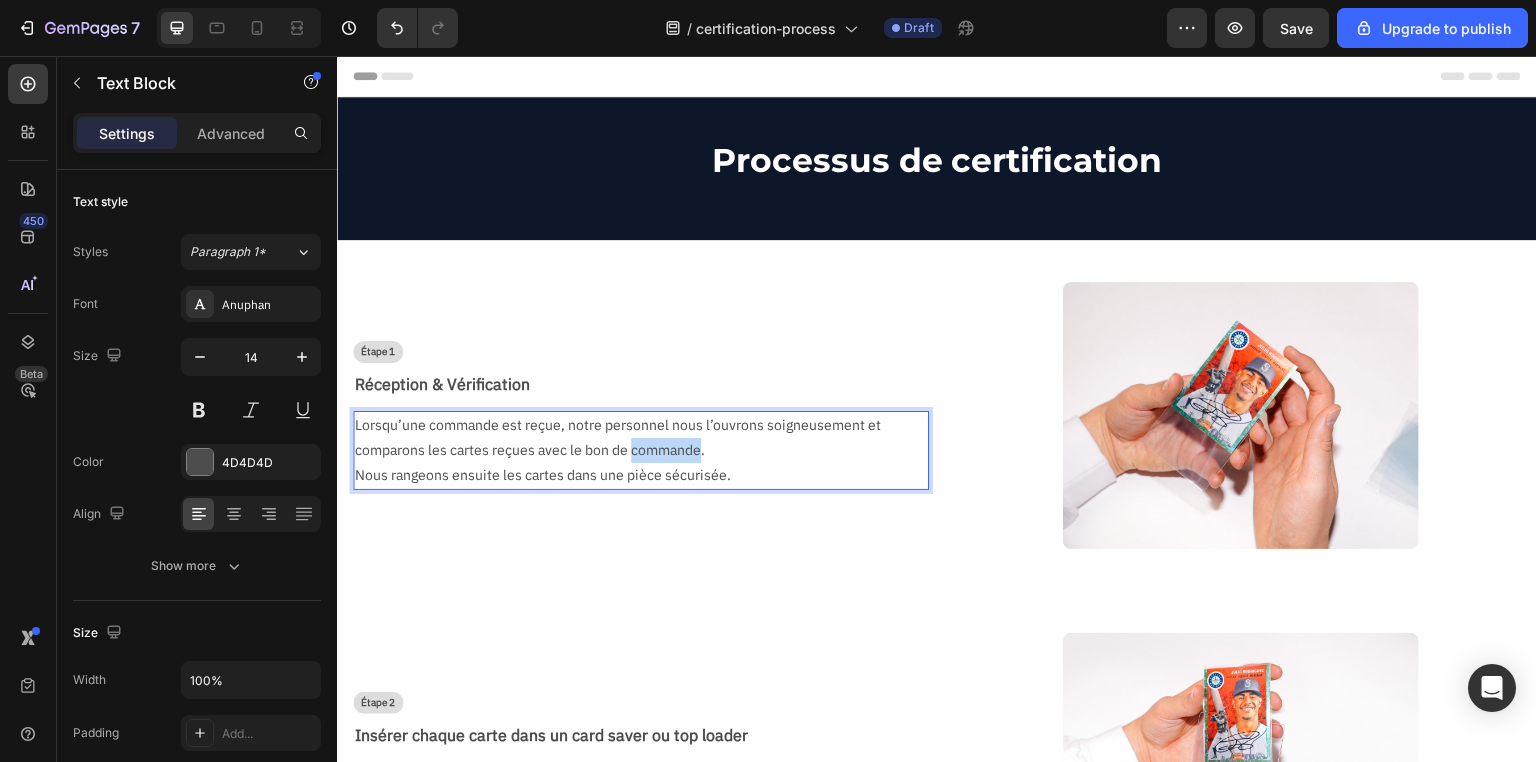 click on "Lorsqu’une commande est reçue, notre personnel nous l’ouvrons soigneusement et comparons les cartes reçues avec le bon de commande." at bounding box center [633, 438] 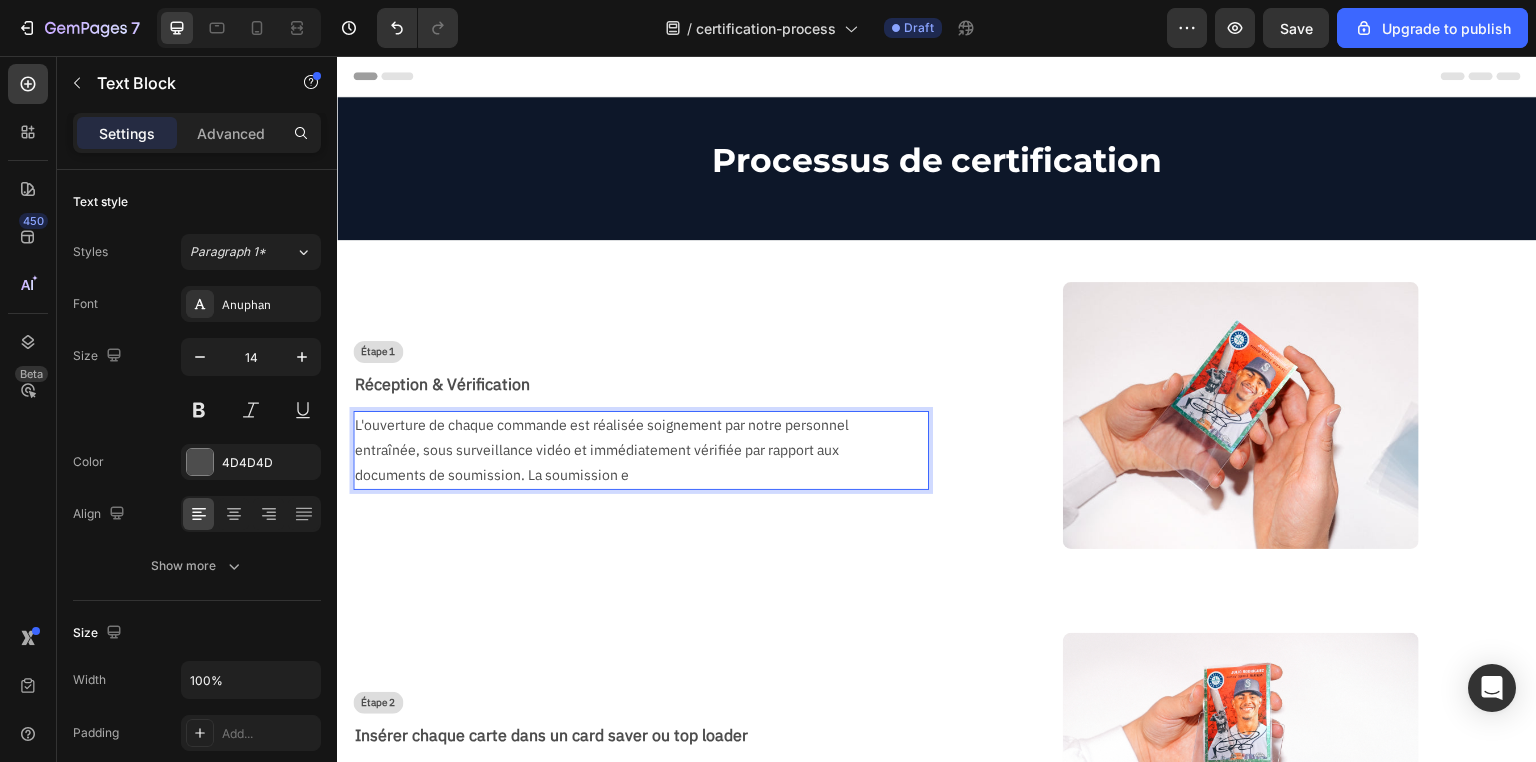 click on "L'ouverture de chaque commande est réalisée soignement par notre personnel entraînée, sous surveillance vidéo et immédiatement vérifiée par rapport aux documents de soumission. La soumission e" at bounding box center (633, 451) 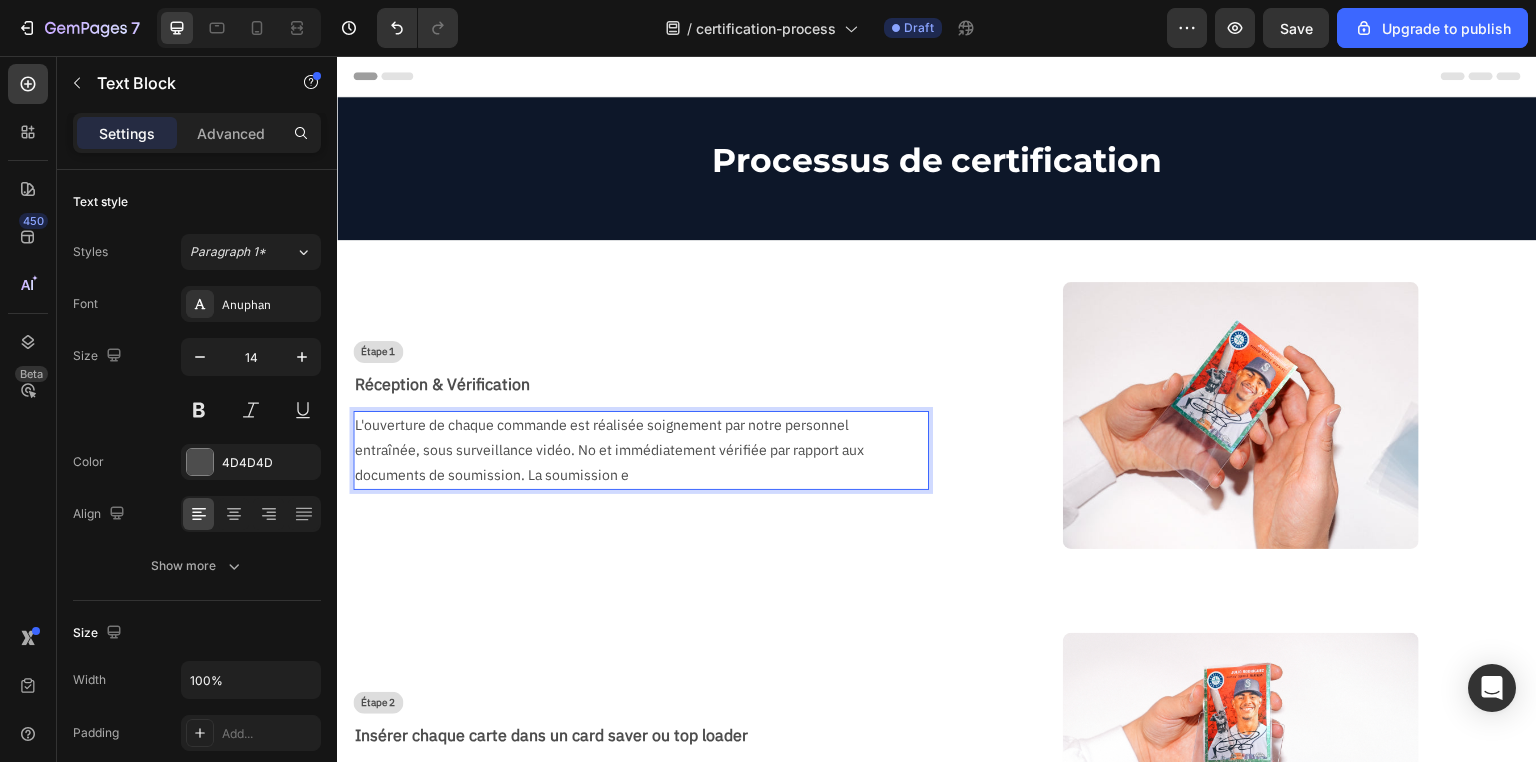 click on "L'ouverture de chaque commande est réalisée soignement par notre personnel entraînée, sous surveillance vidéo. No et immédiatement vérifiée par rapport aux documents de soumission. La soumission e" at bounding box center (633, 451) 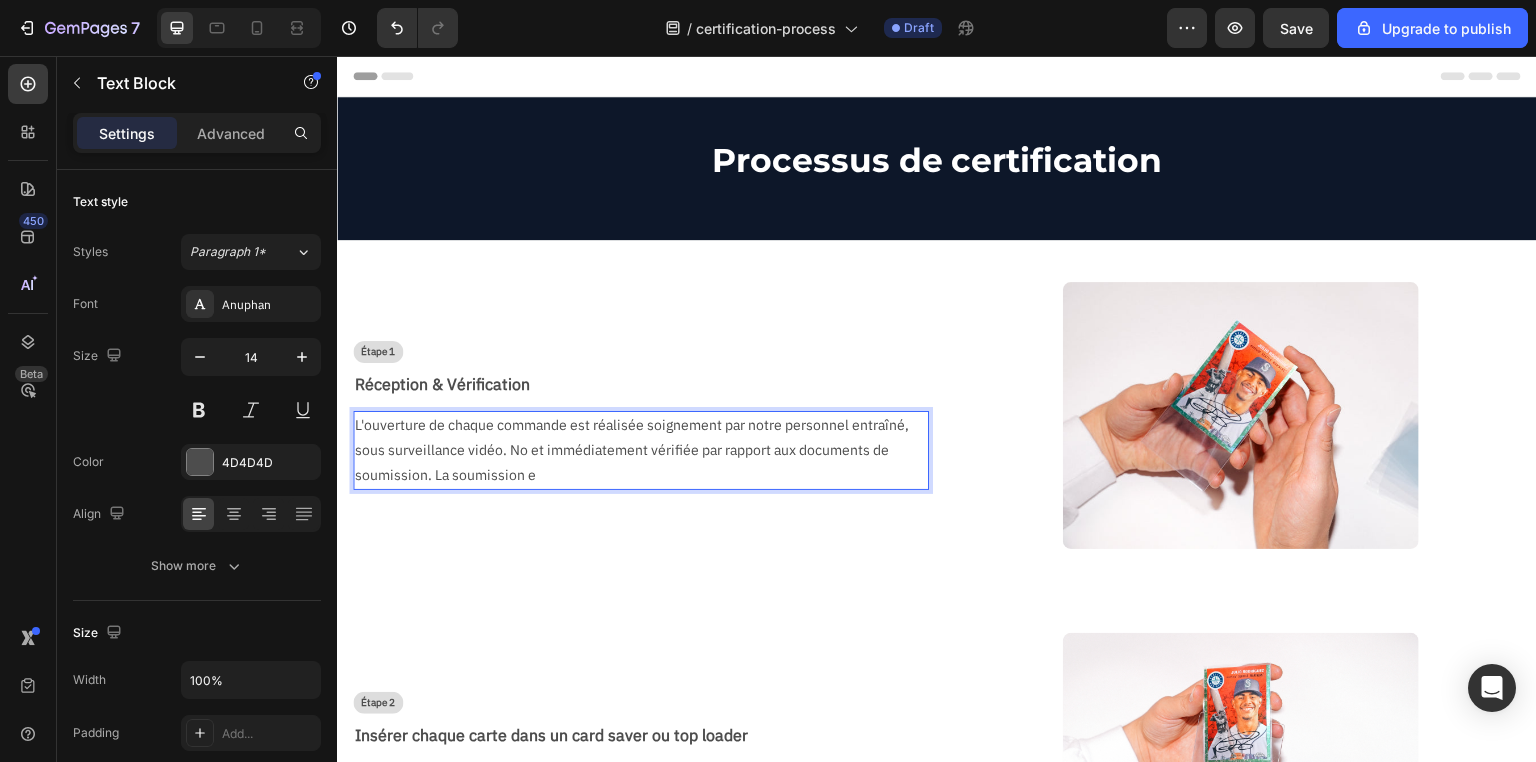 click on "L'ouverture de chaque commande est réalisée soignement par notre personnel entraîné, sous surveillance vidéo. No et immédiatement vérifiée par rapport aux documents de soumission. La soumission e" at bounding box center (633, 451) 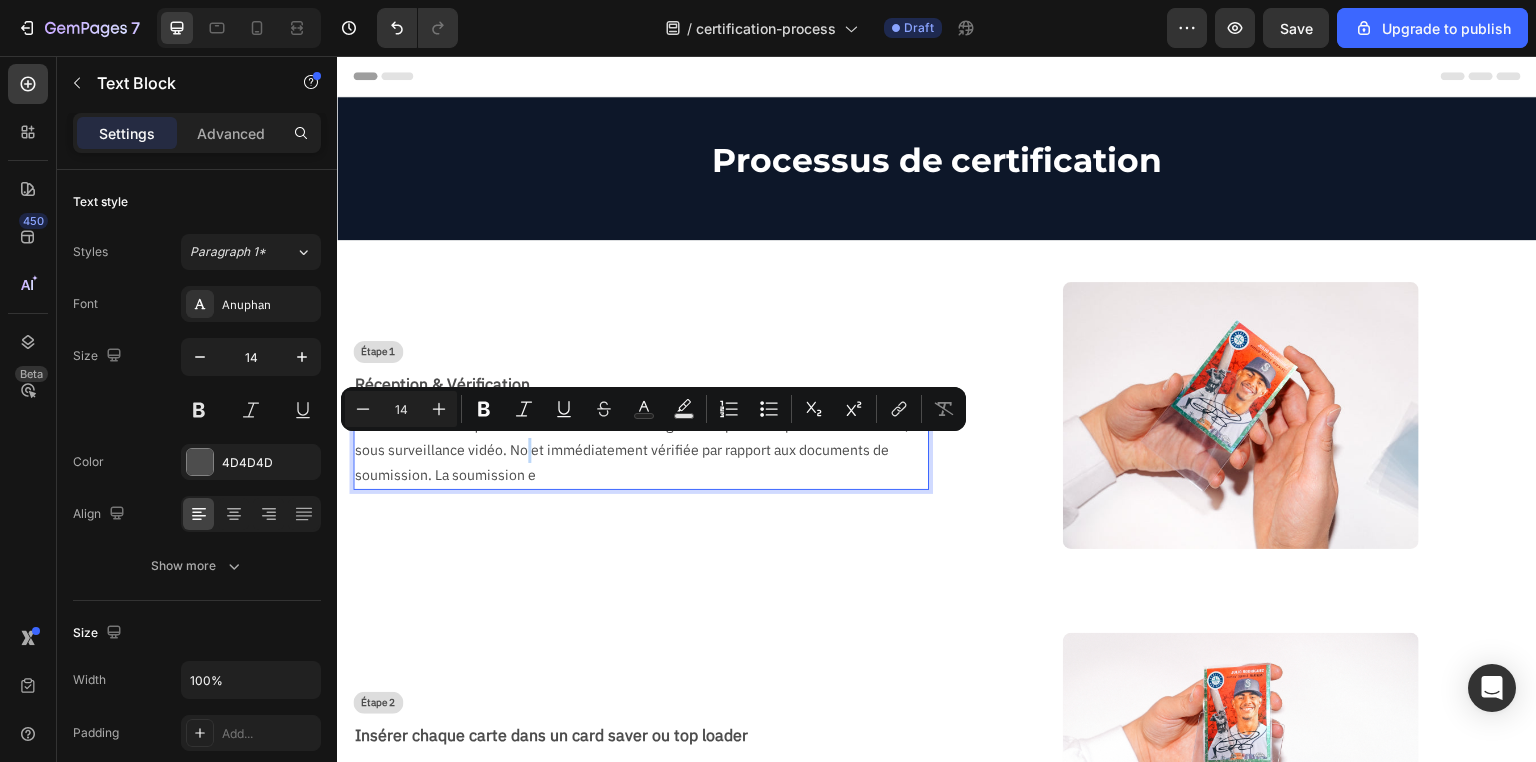 click on "L'ouverture de chaque commande est réalisée soignement par notre personnel entraîné, sous surveillance vidéo. No et immédiatement vérifiée par rapport aux documents de soumission. La soumission e" at bounding box center [633, 451] 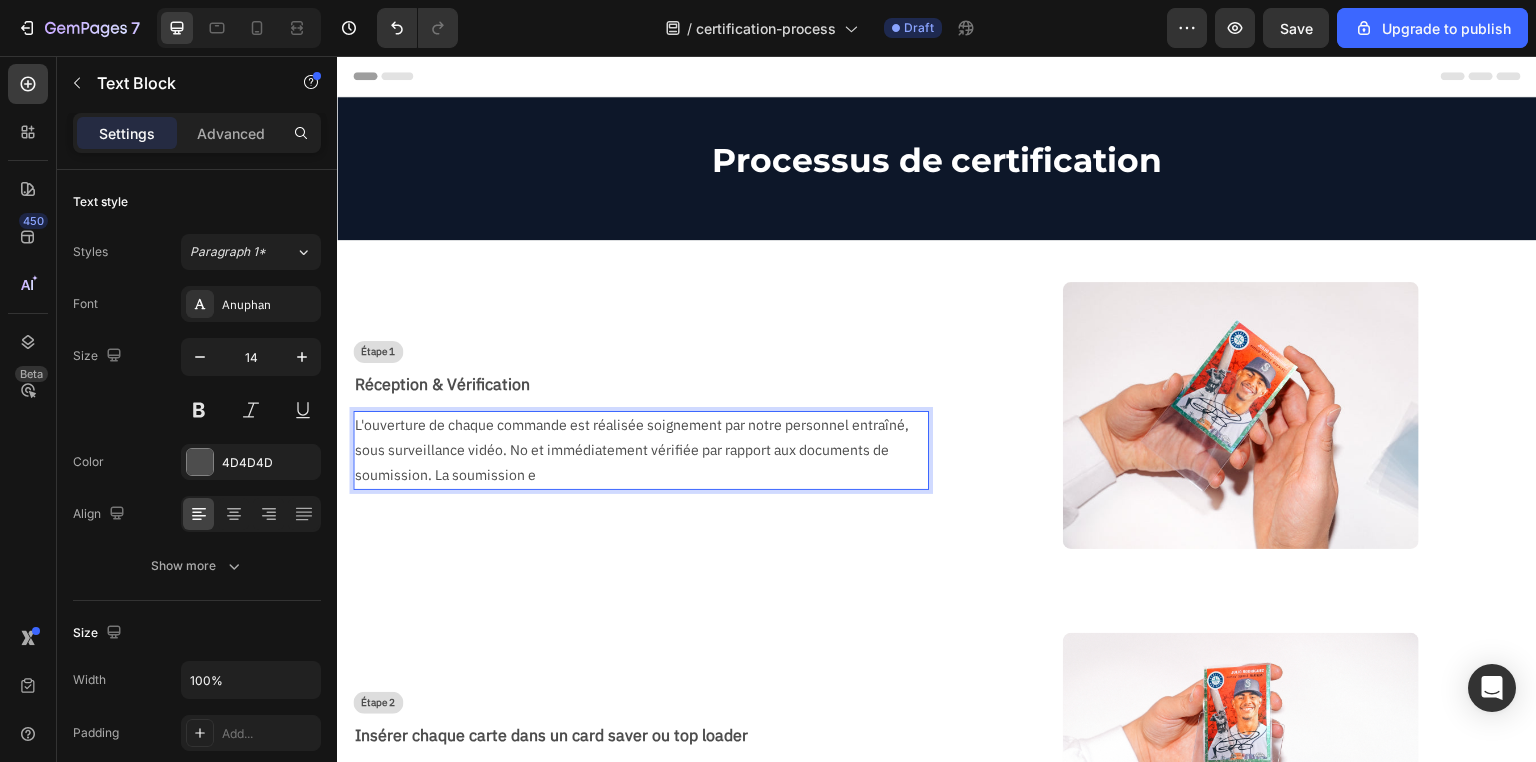click on "L'ouverture de chaque commande est réalisée soignement par notre personnel entraîné, sous surveillance vidéo. No et immédiatement vérifiée par rapport aux documents de soumission. La soumission e" at bounding box center (633, 451) 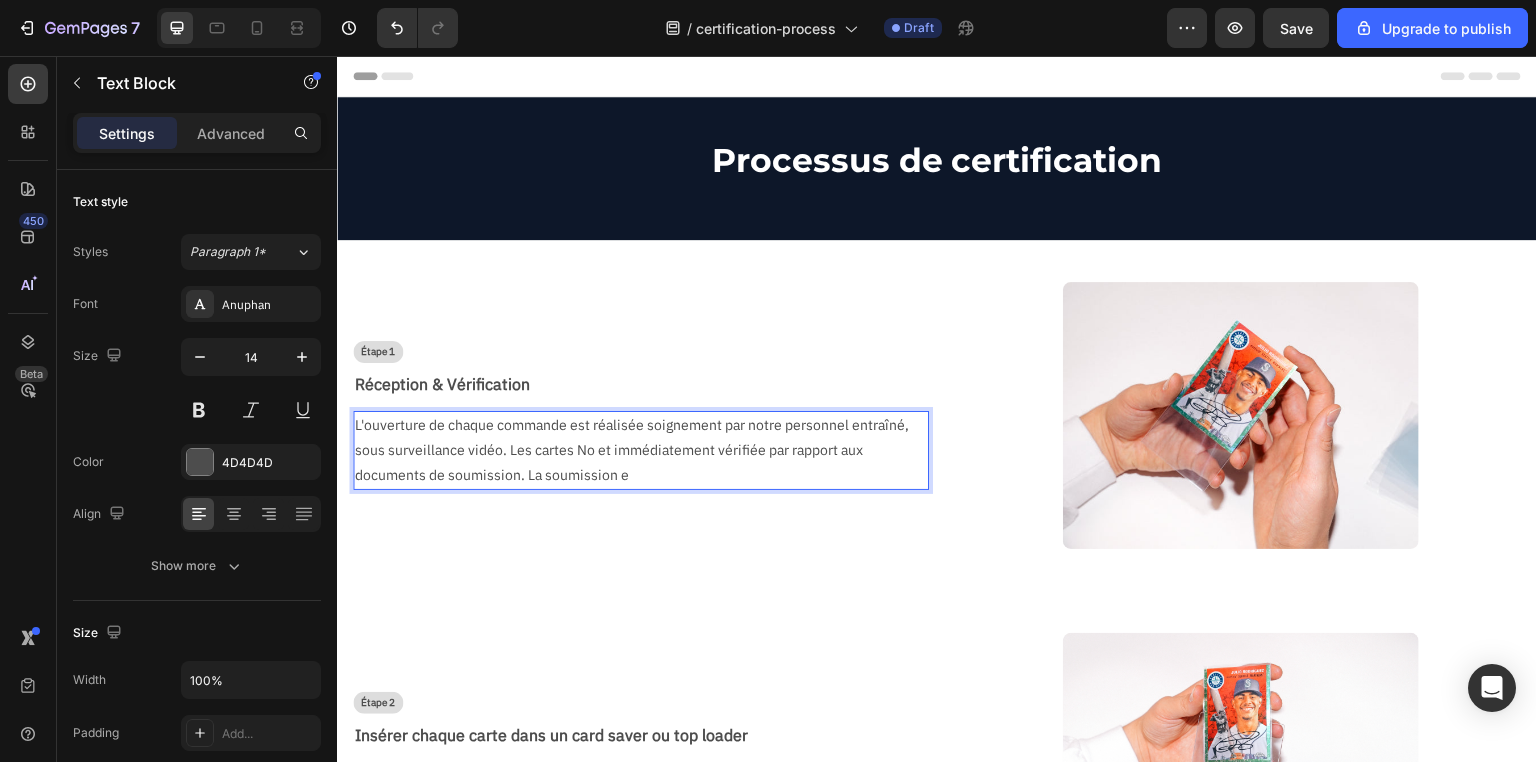 click on "L'ouverture de chaque commande est réalisée soignement par notre personnel entraîné, sous surveillance vidéo. Les cartes No et immédiatement vérifiée par rapport aux documents de soumission. La soumission e" at bounding box center [633, 451] 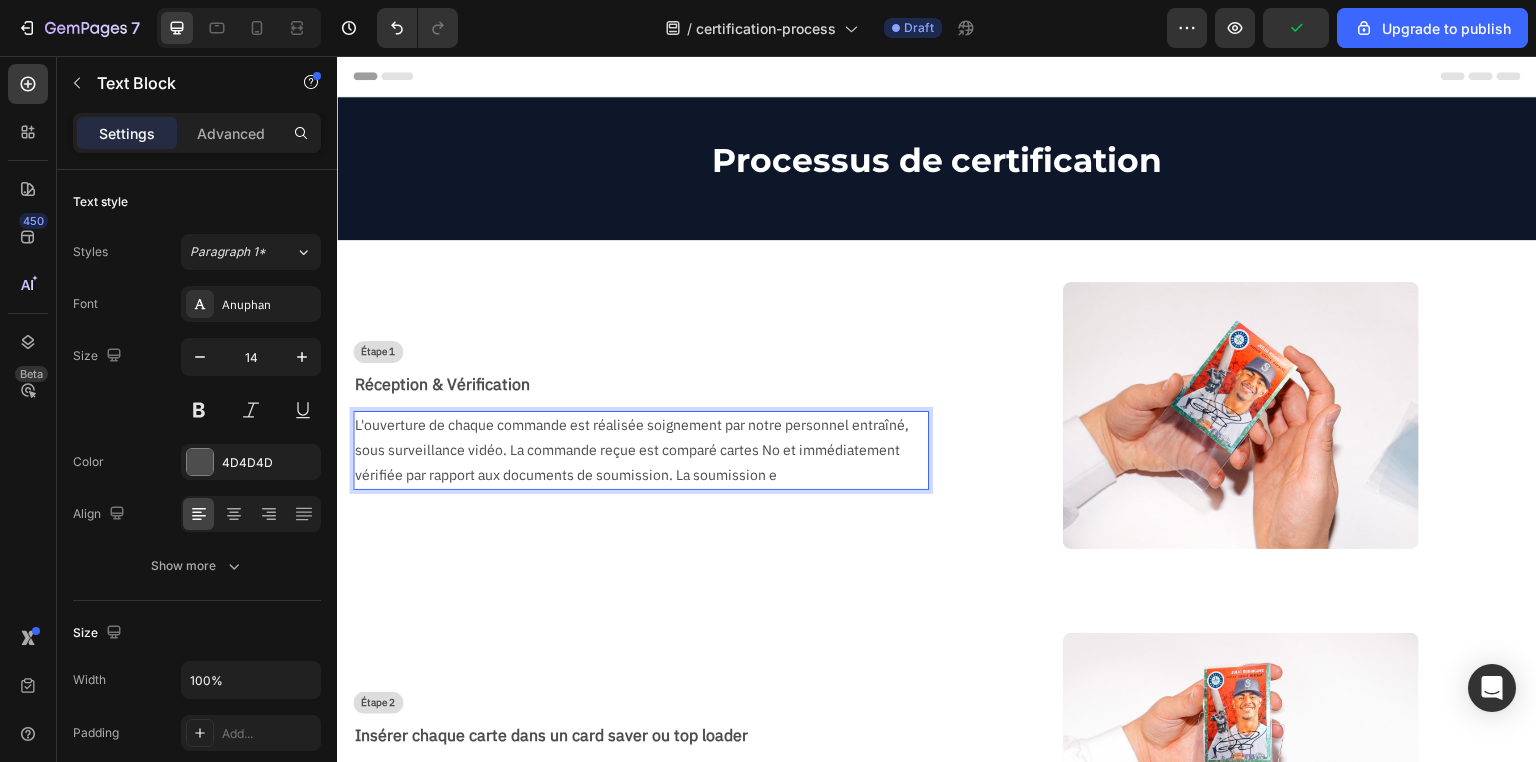 click on "L'ouverture de chaque commande est réalisée soignement par notre personnel entraîné, sous surveillance vidéo. La commande reçue est comparé cartes No et immédiatement vérifiée par rapport aux documents de soumission. La soumission e" at bounding box center (633, 451) 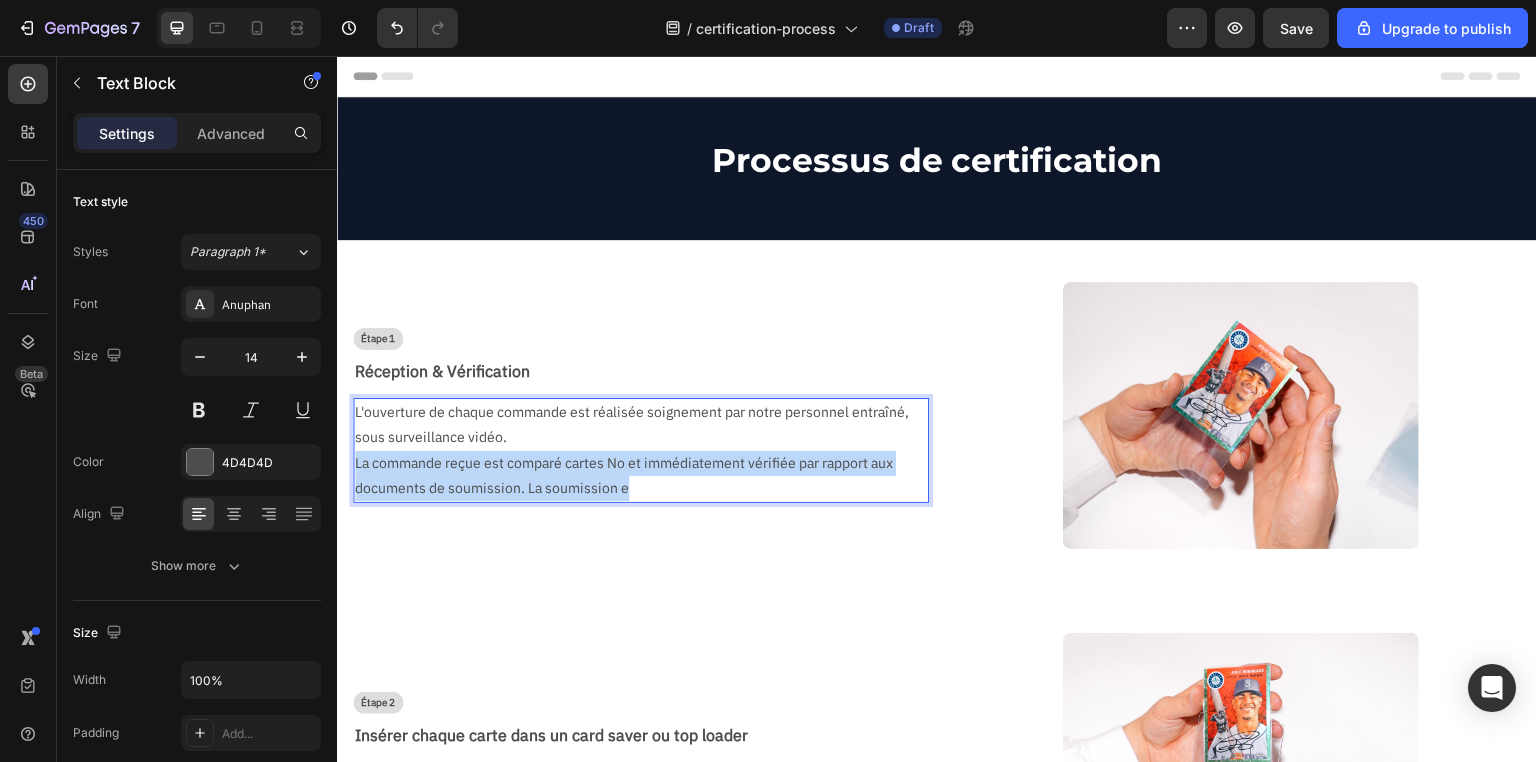 drag, startPoint x: 650, startPoint y: 492, endPoint x: 357, endPoint y: 460, distance: 294.74225 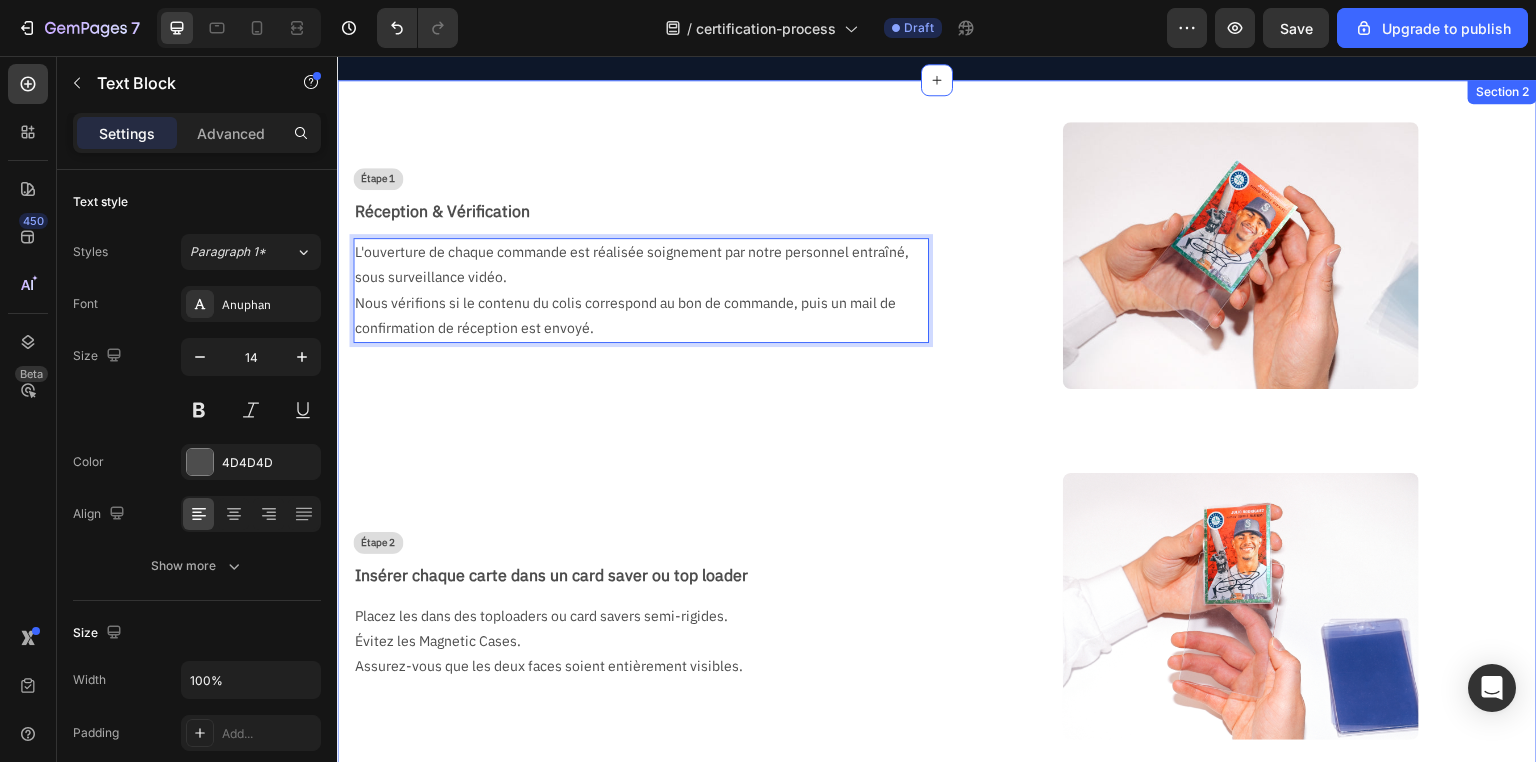 scroll, scrollTop: 240, scrollLeft: 0, axis: vertical 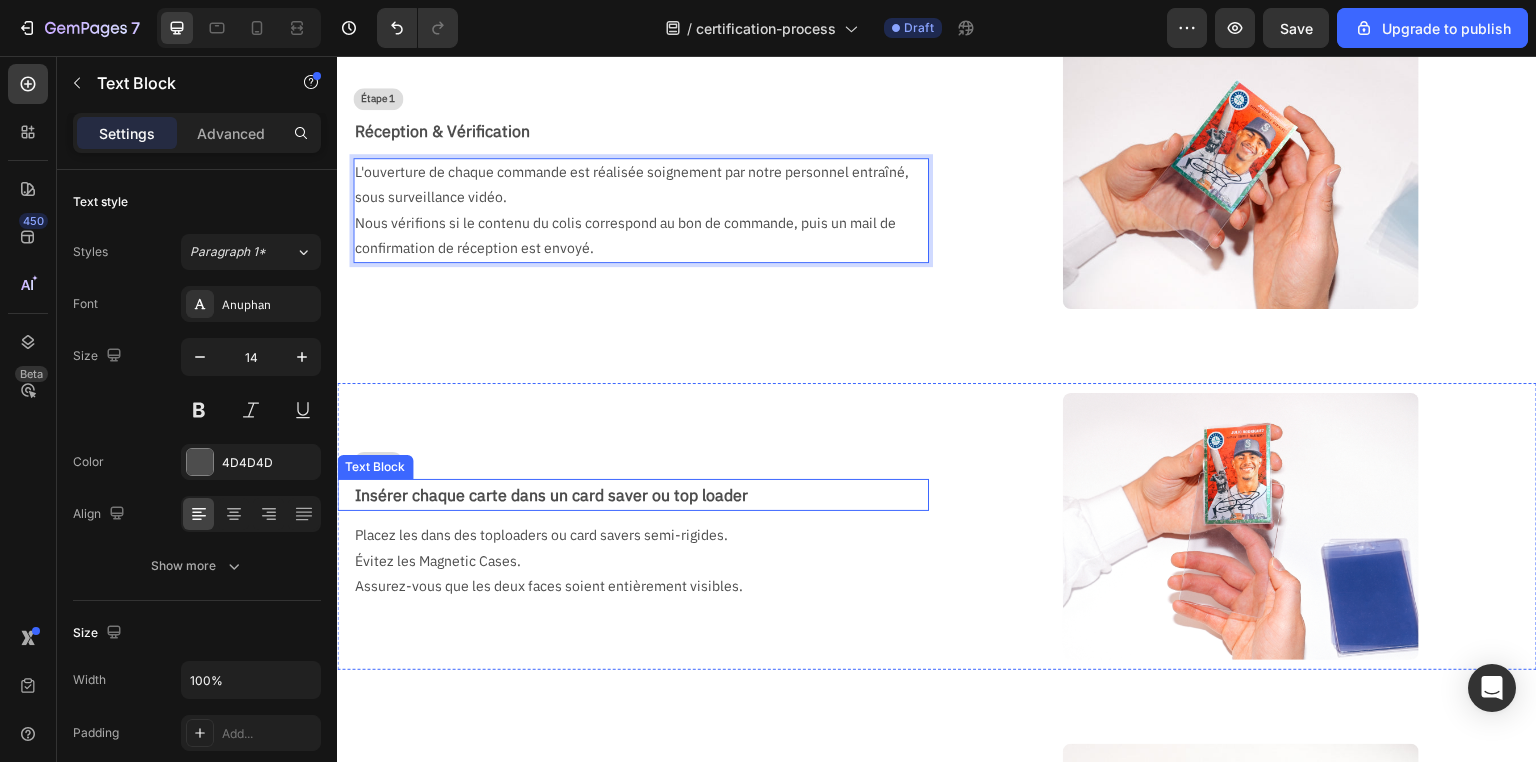 click on "Insérer chaque carte dans un card saver ou top loader" at bounding box center (641, 495) 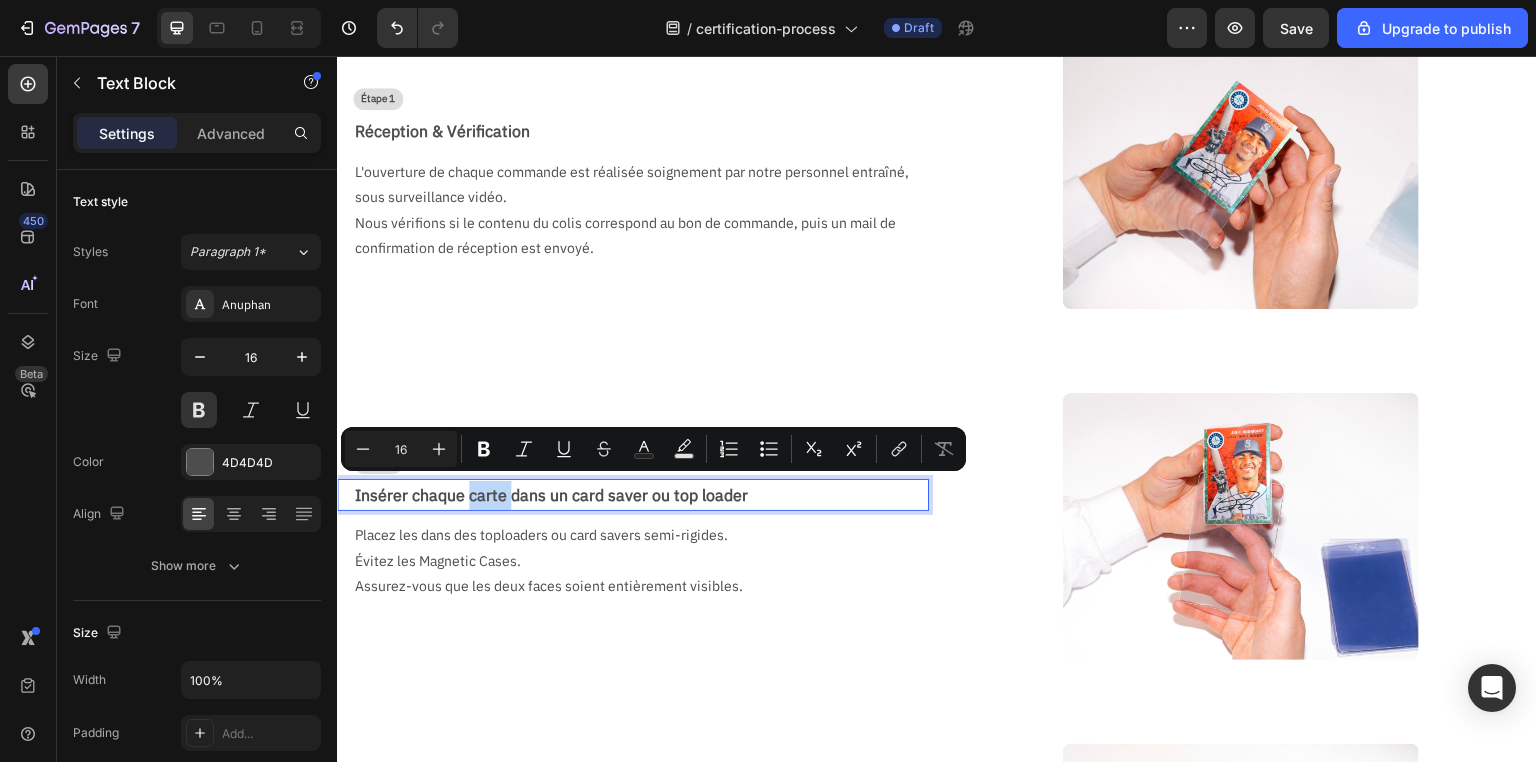 click on "Évitez les Magnetic Cases." at bounding box center [633, 561] 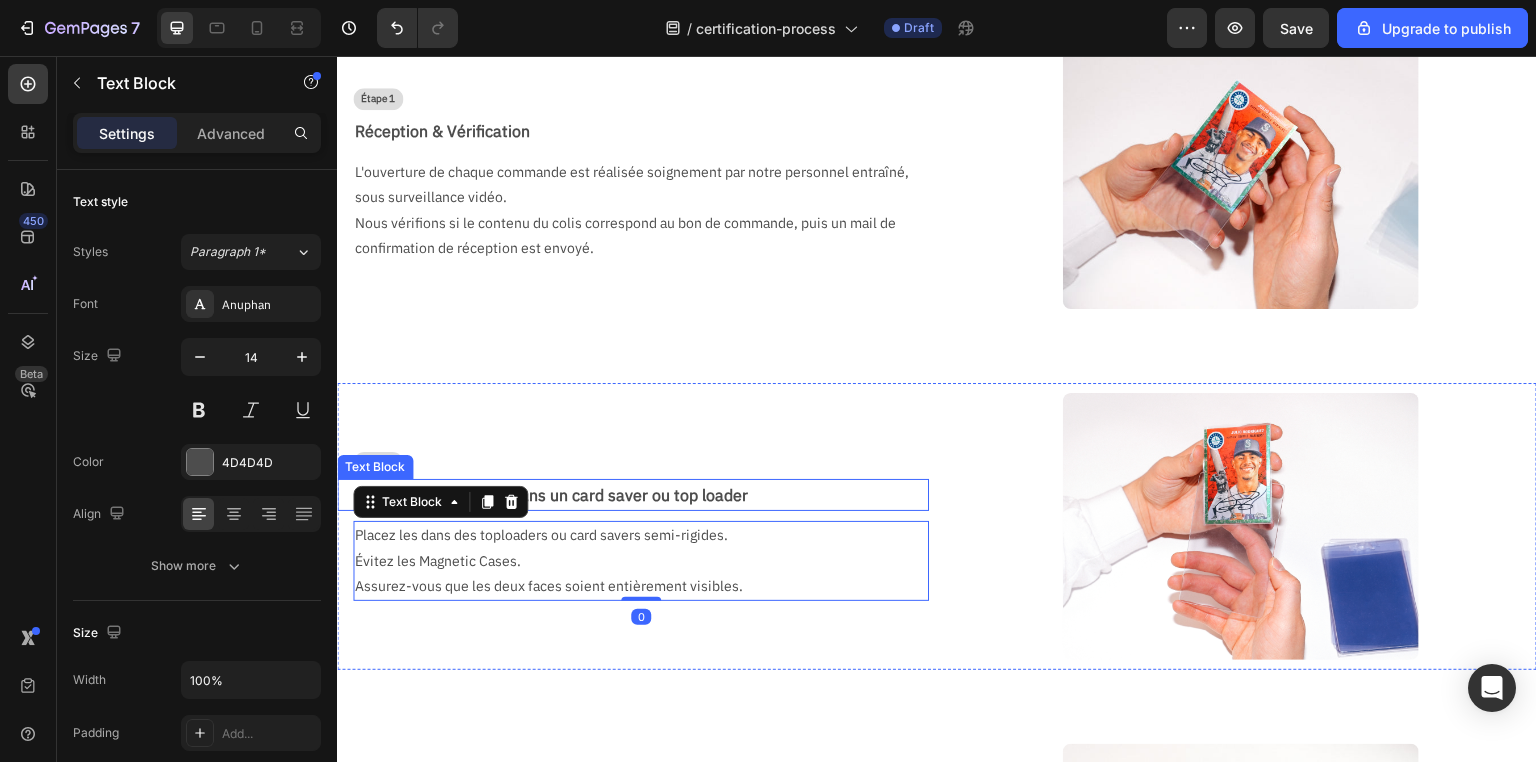 click on "Insérer chaque carte dans un card saver ou top loader" at bounding box center [641, 495] 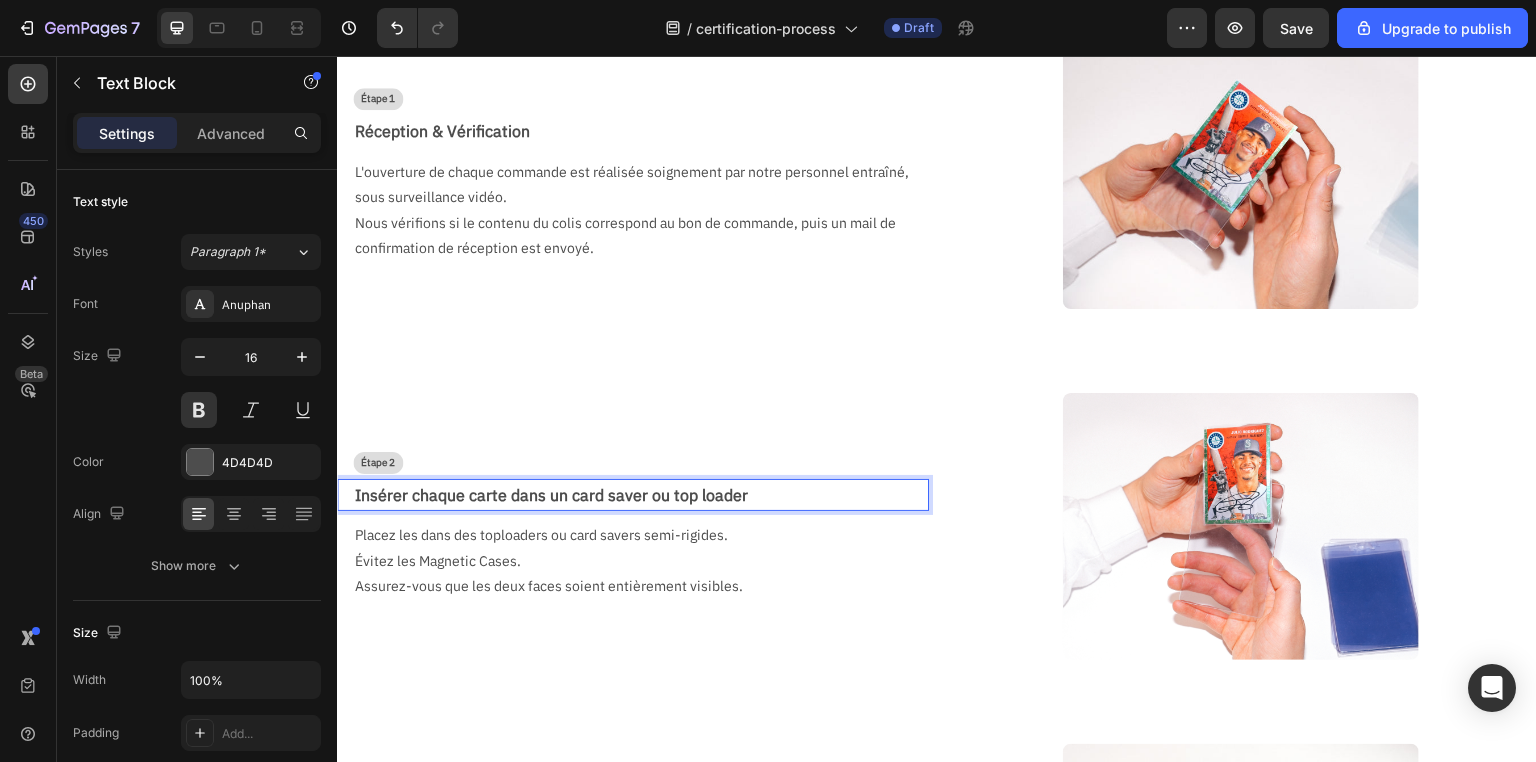 click on "Insérer chaque carte dans un card saver ou top loader" at bounding box center (641, 495) 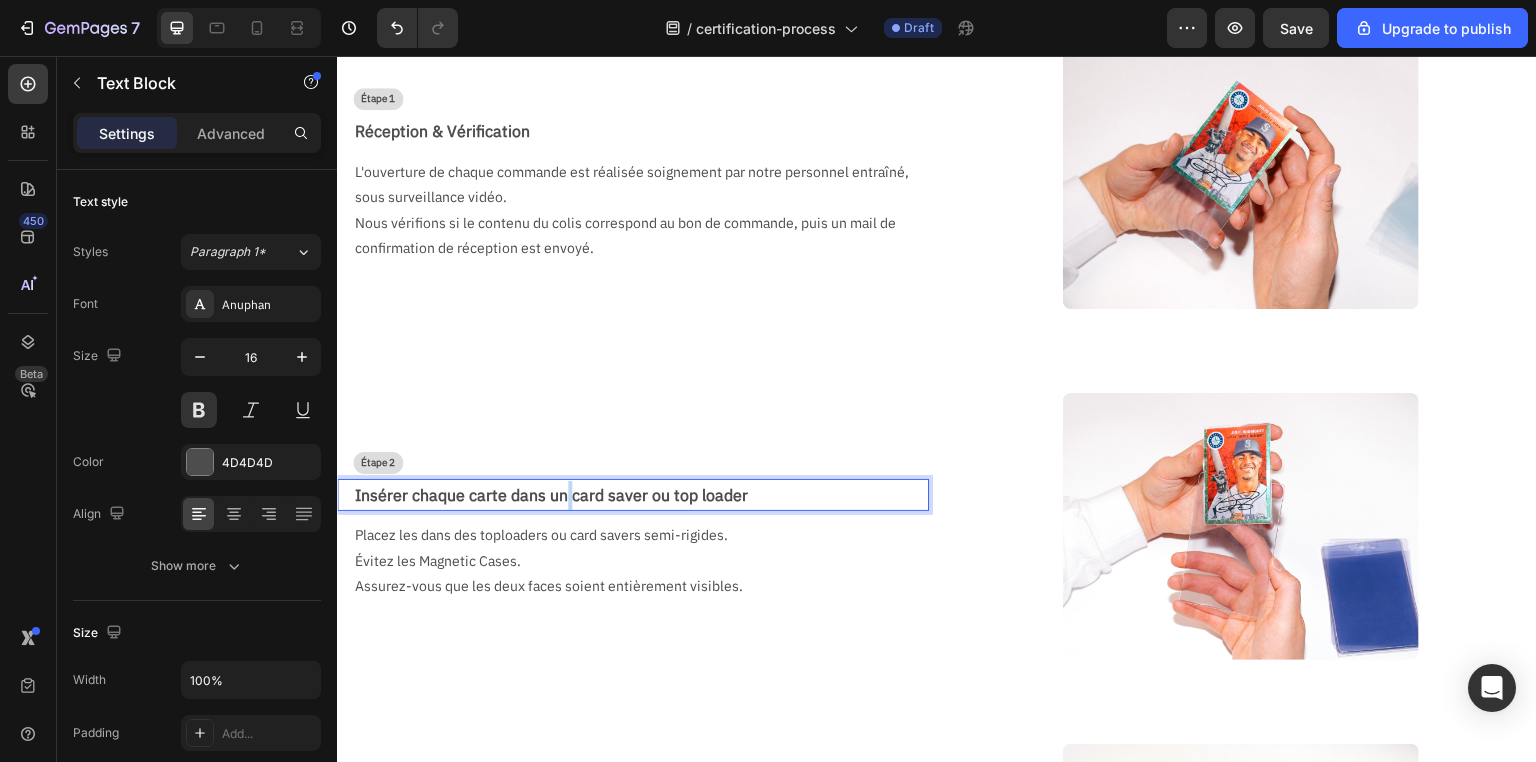 click on "Insérer chaque carte dans un card saver ou top loader" at bounding box center (641, 495) 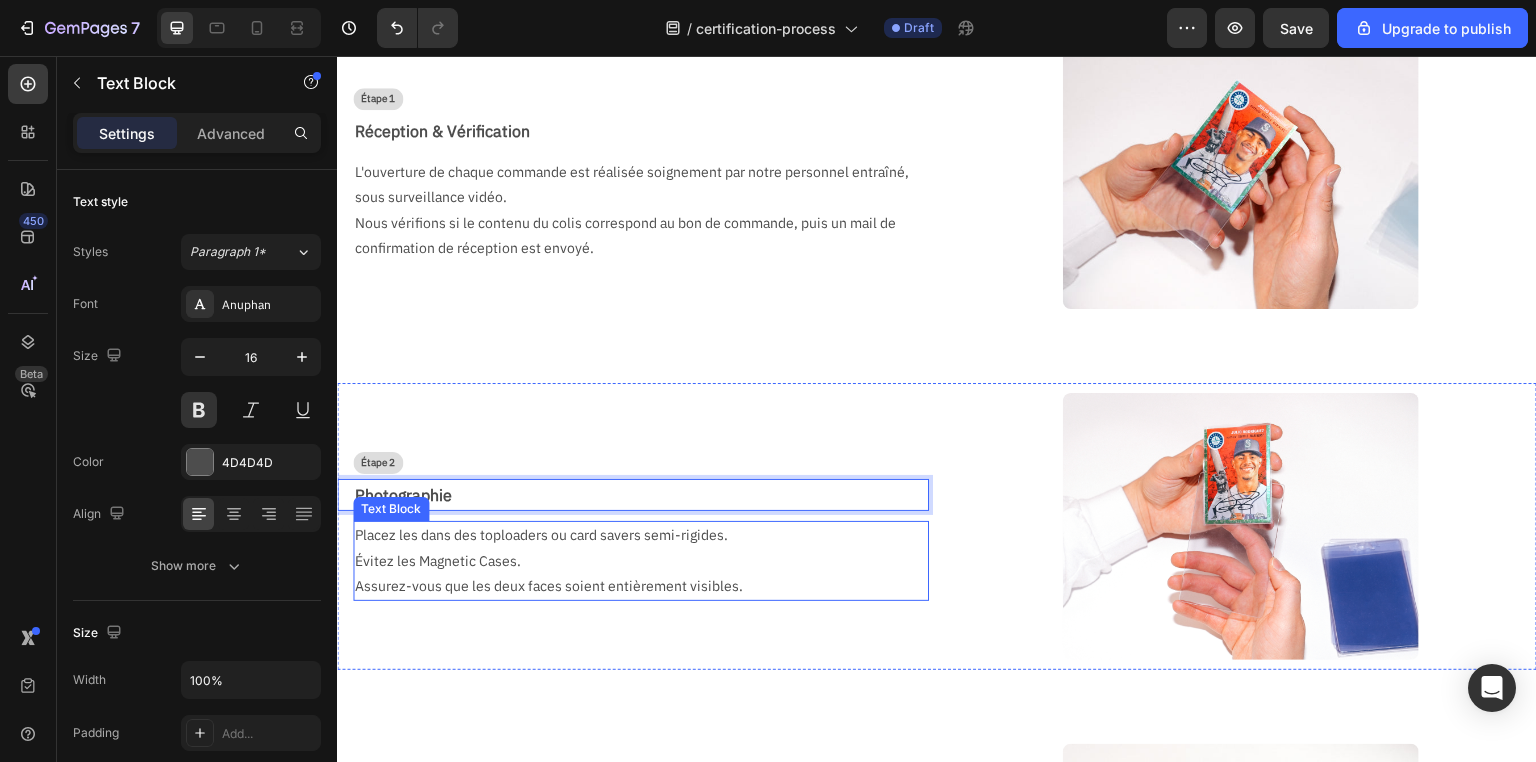 click on "Placez les dans des toploaders ou card savers semi-rigides." at bounding box center [633, 535] 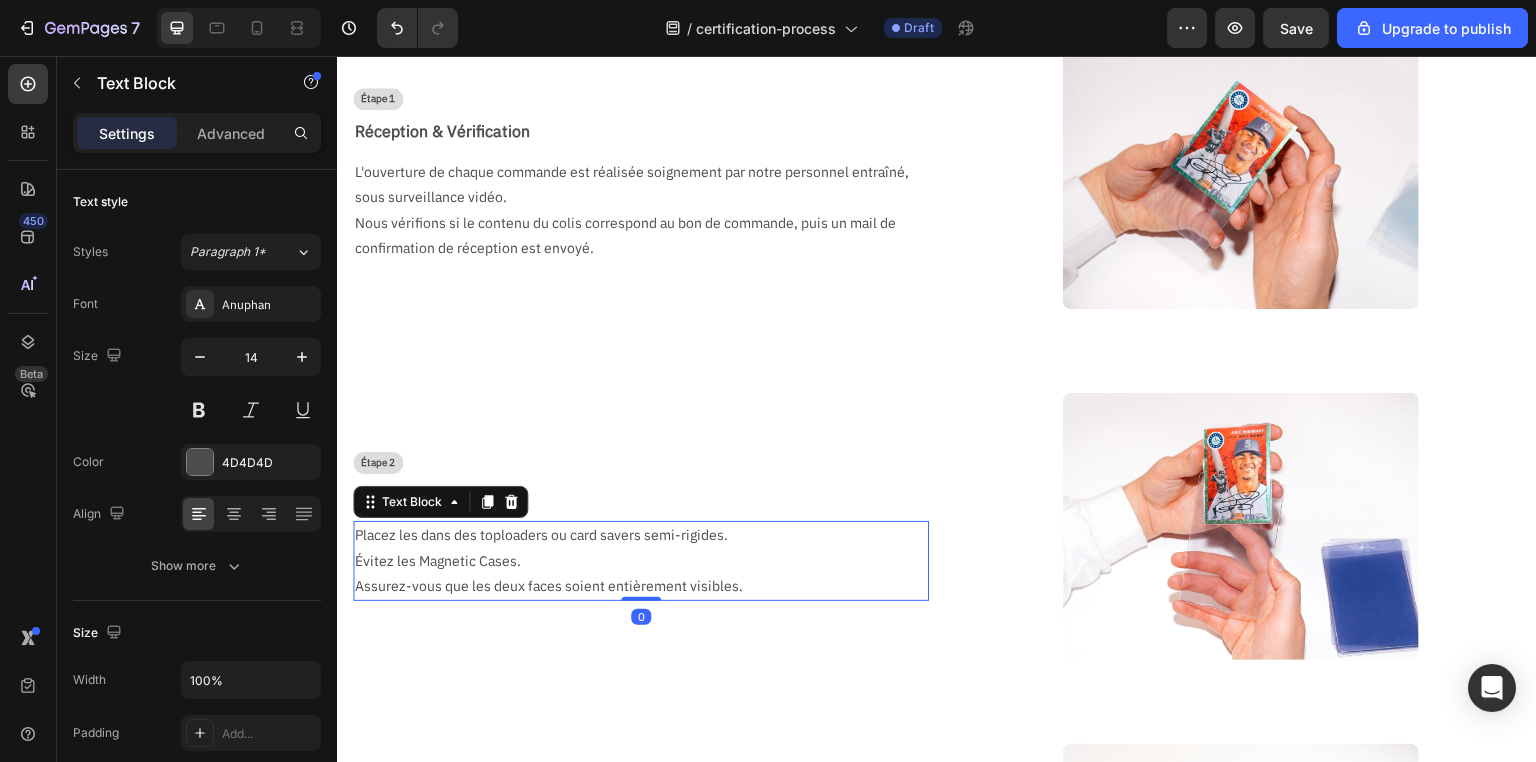 click on "Placez les dans des toploaders ou card savers semi-rigides." at bounding box center (633, 535) 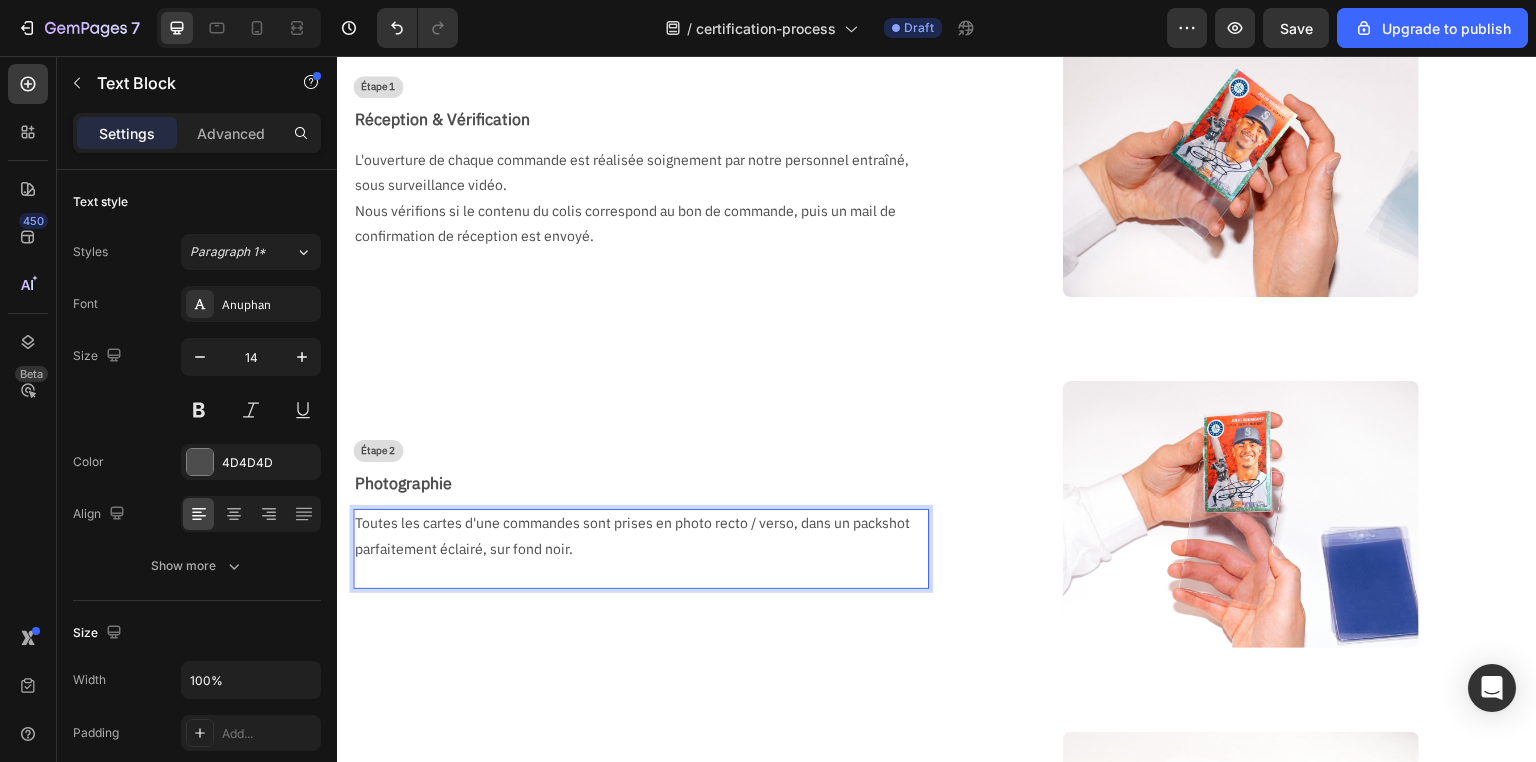 scroll, scrollTop: 240, scrollLeft: 0, axis: vertical 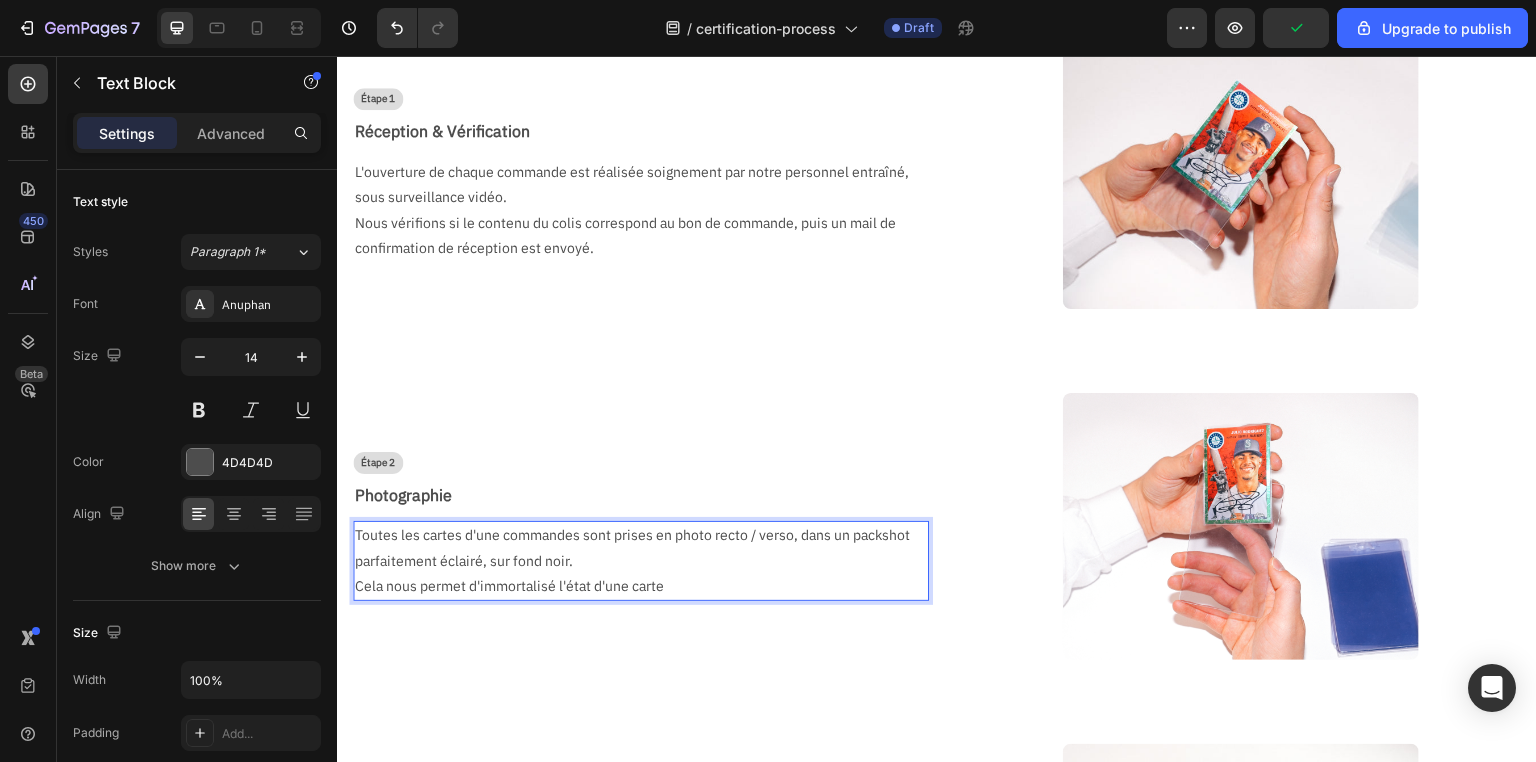 click on "Cela nous permet d'immortalisé l'état d'une carte" at bounding box center [633, 586] 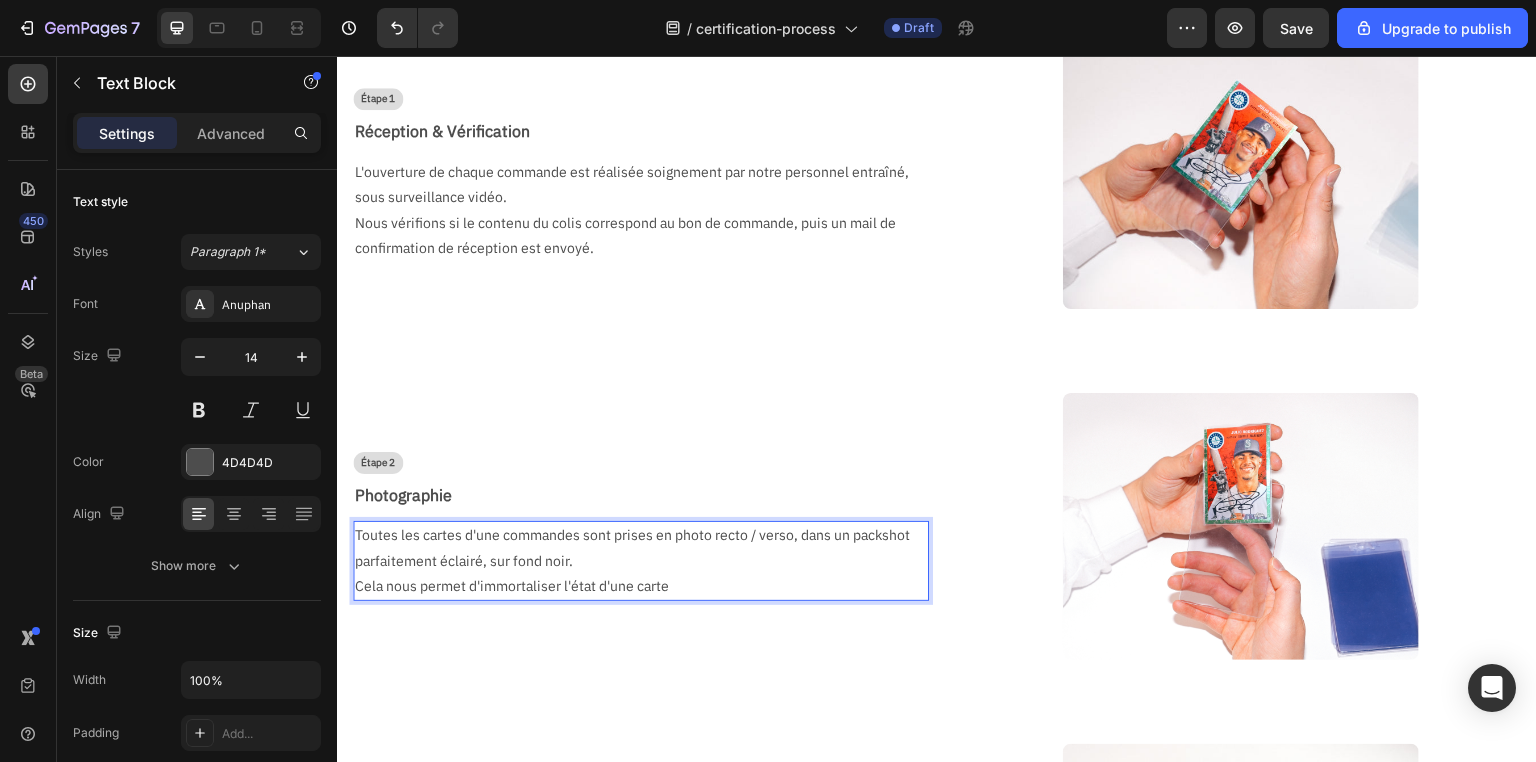 click on "Cela nous permet d'immortaliser l'état d'une carte" at bounding box center [633, 586] 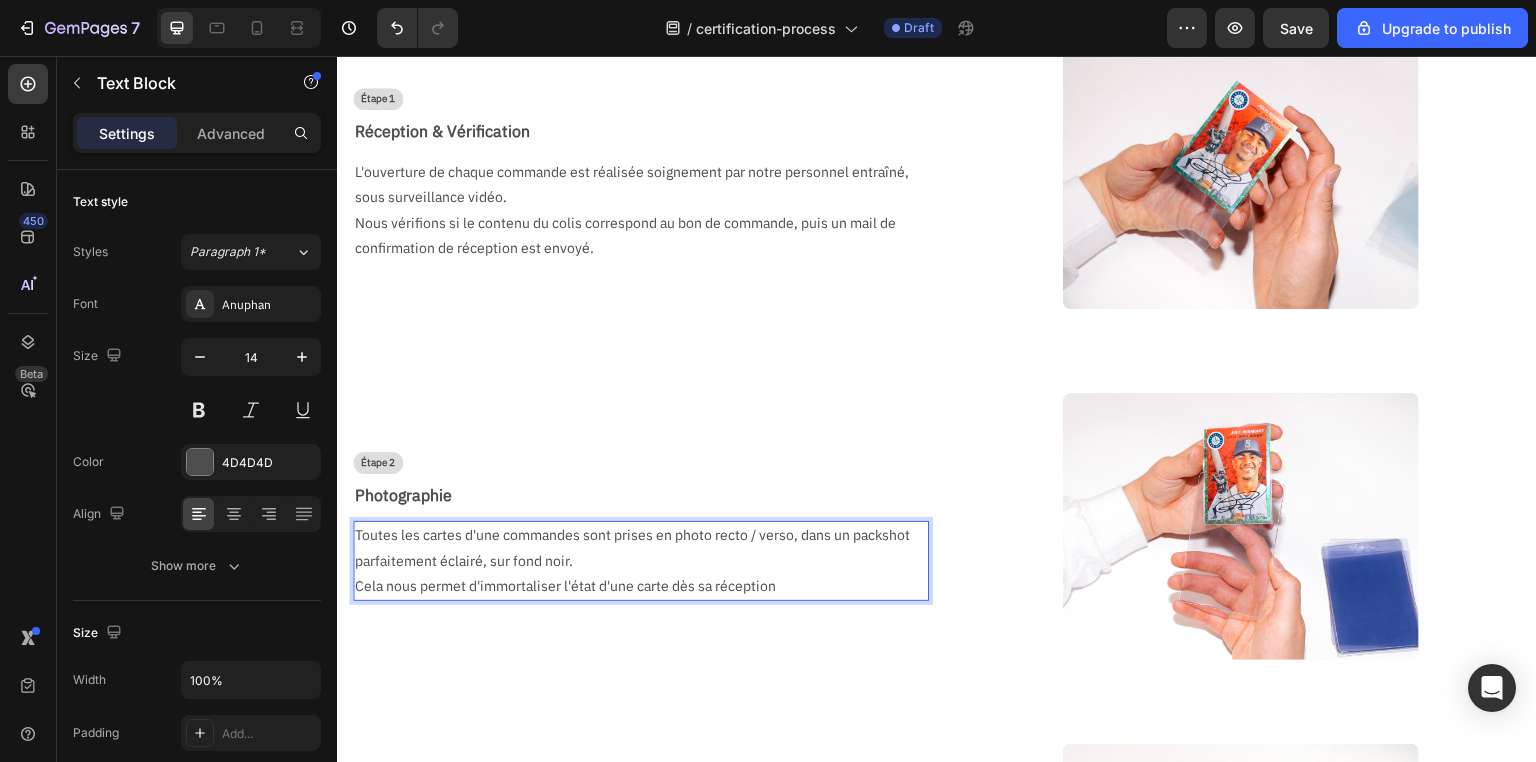 click on "Toutes les cartes d'une commandes sont prises en photo recto / verso, dans un packshot parfaitement éclairé, sur fond noir." at bounding box center (633, 548) 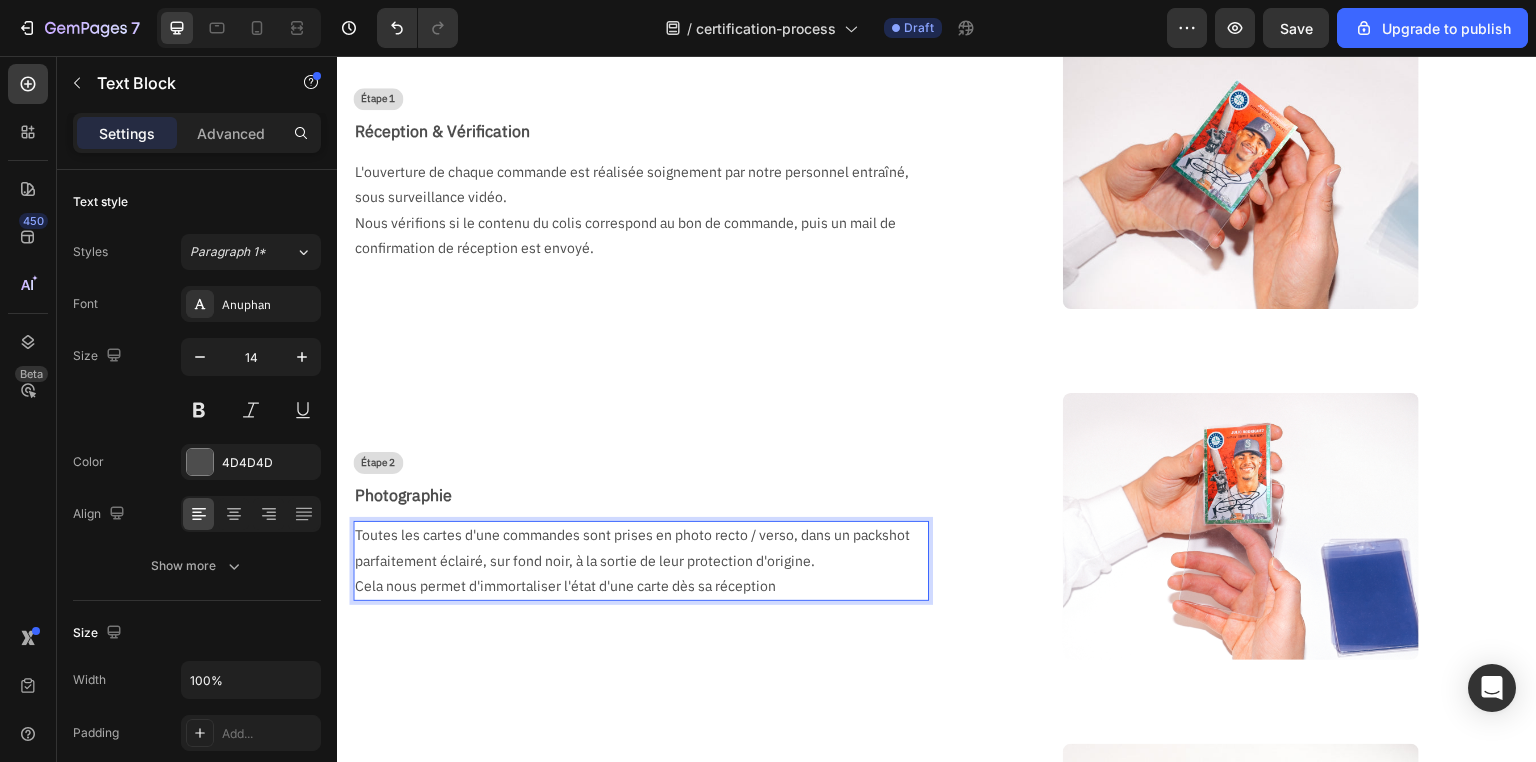 click on "Cela nous permet d'immortaliser l'état d'une carte dès sa réception" at bounding box center (633, 586) 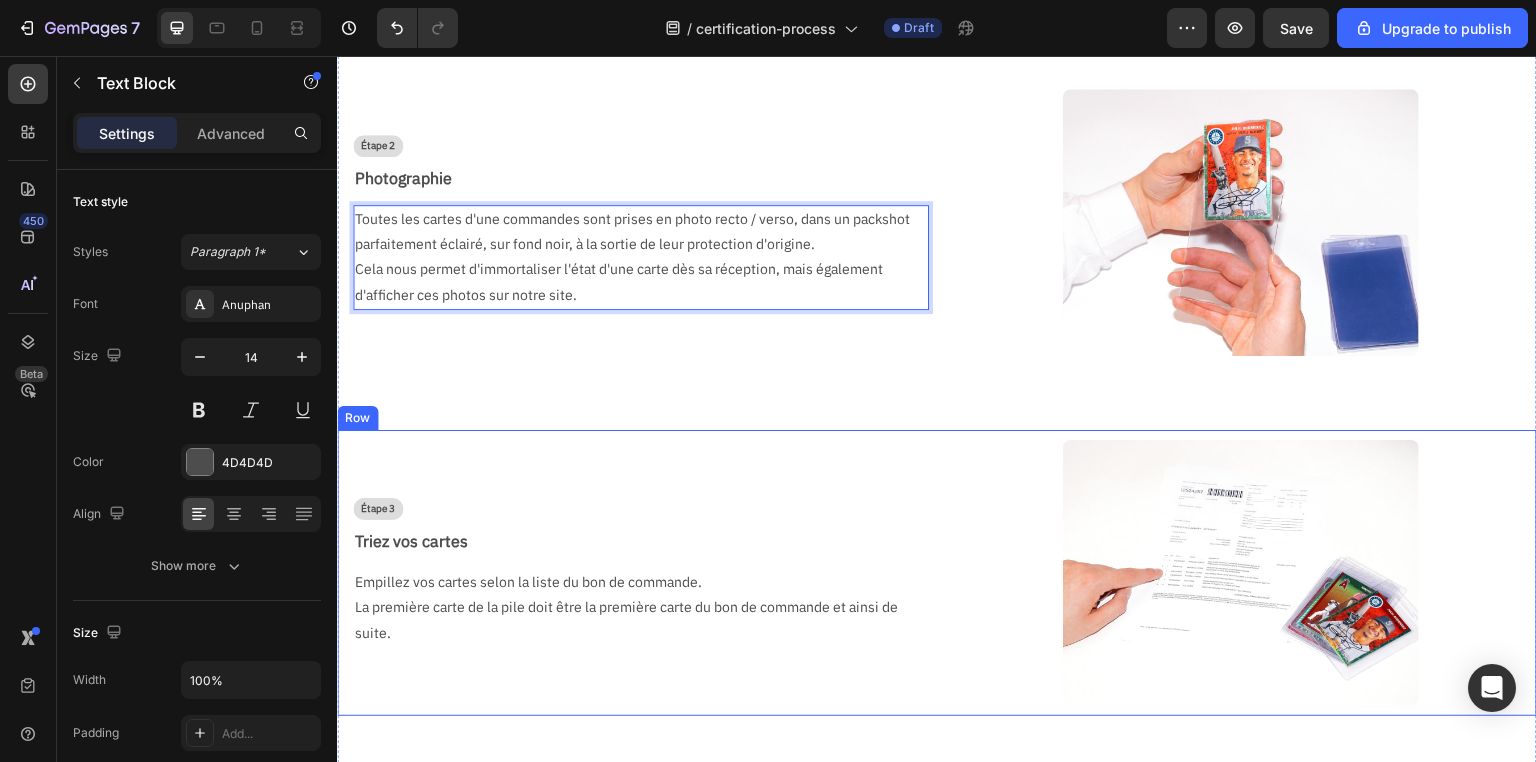 scroll, scrollTop: 547, scrollLeft: 0, axis: vertical 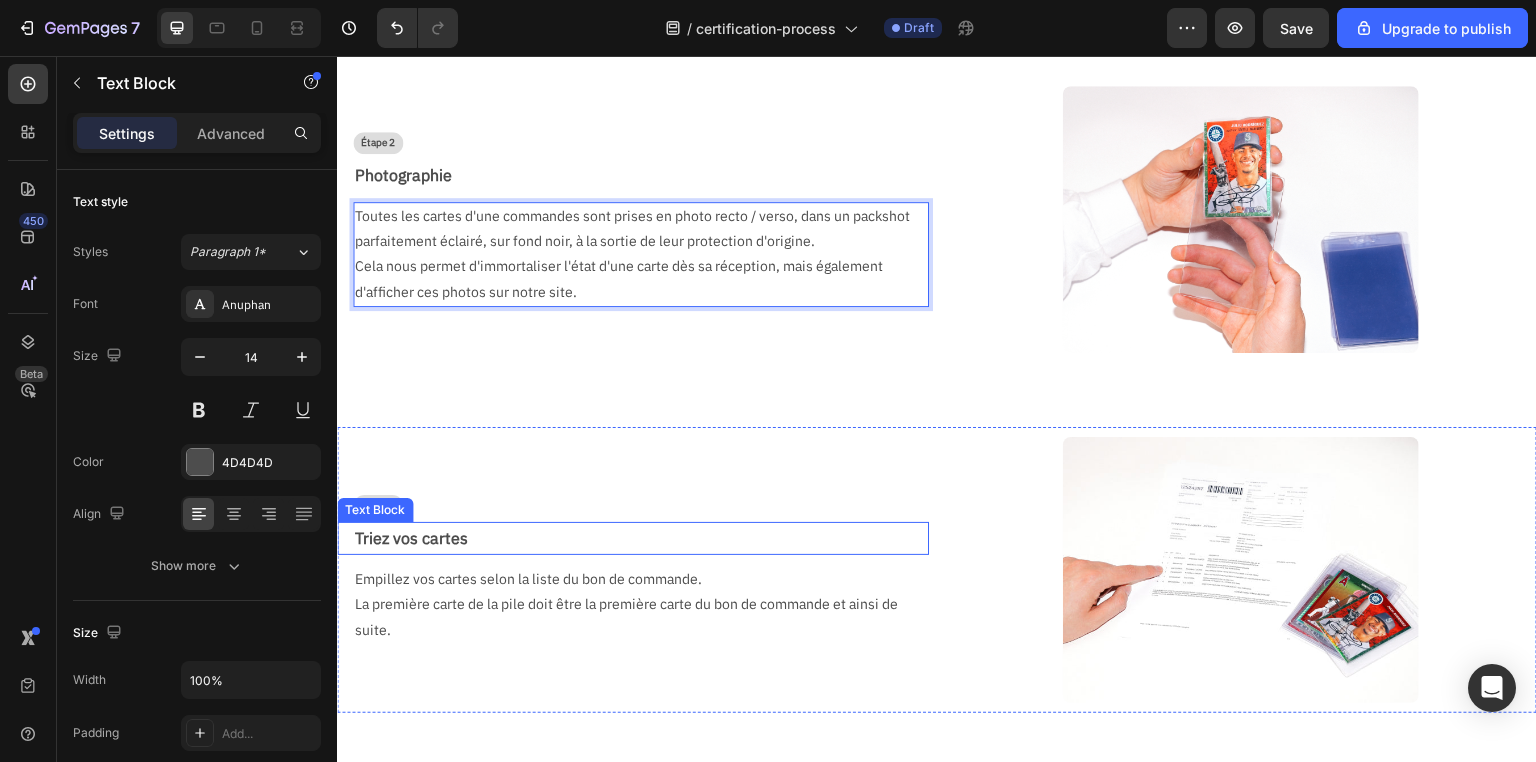 click on "Triez vos cartes" at bounding box center (641, 538) 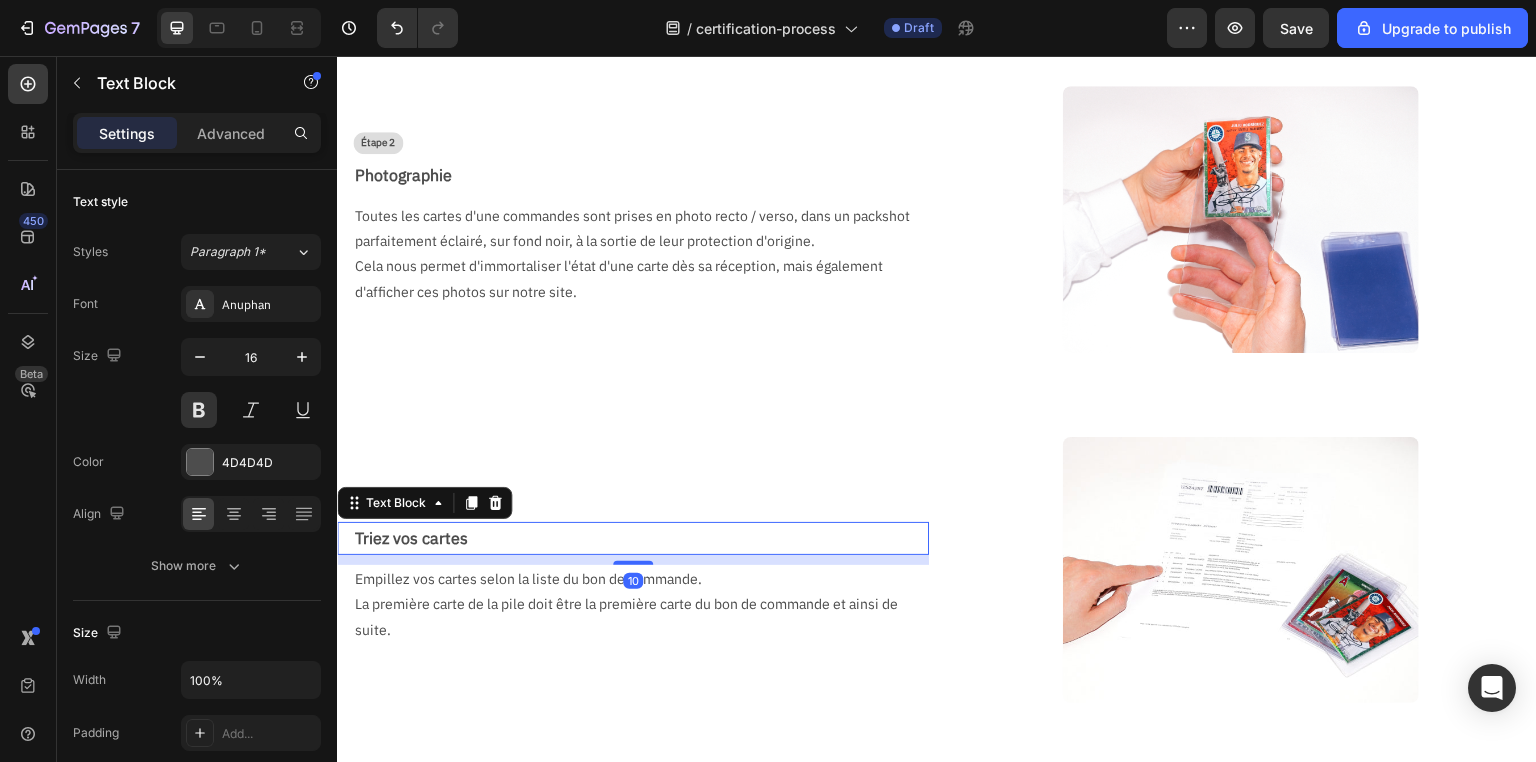 click on "Triez vos cartes" at bounding box center [641, 538] 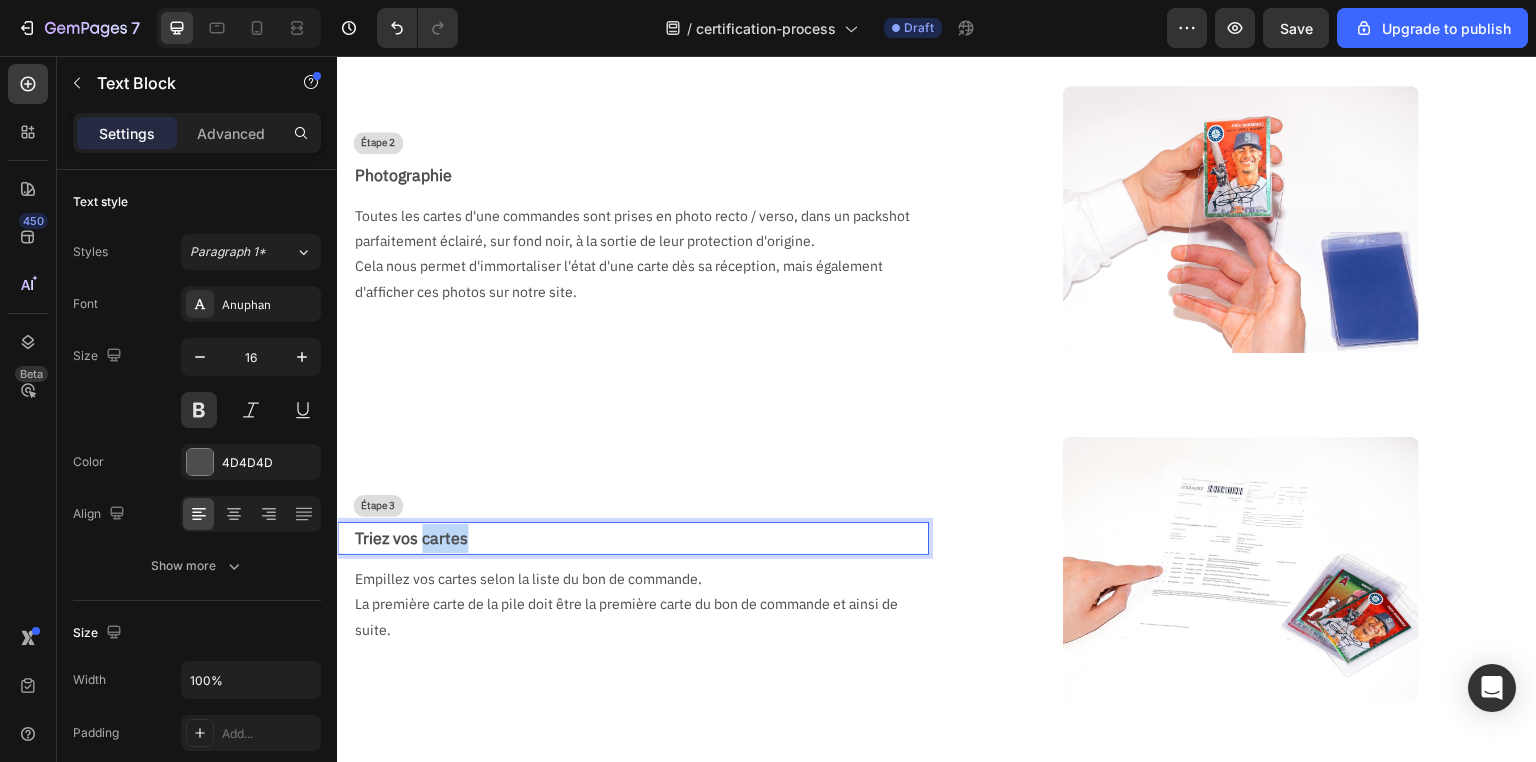 click on "Triez vos cartes" at bounding box center [641, 538] 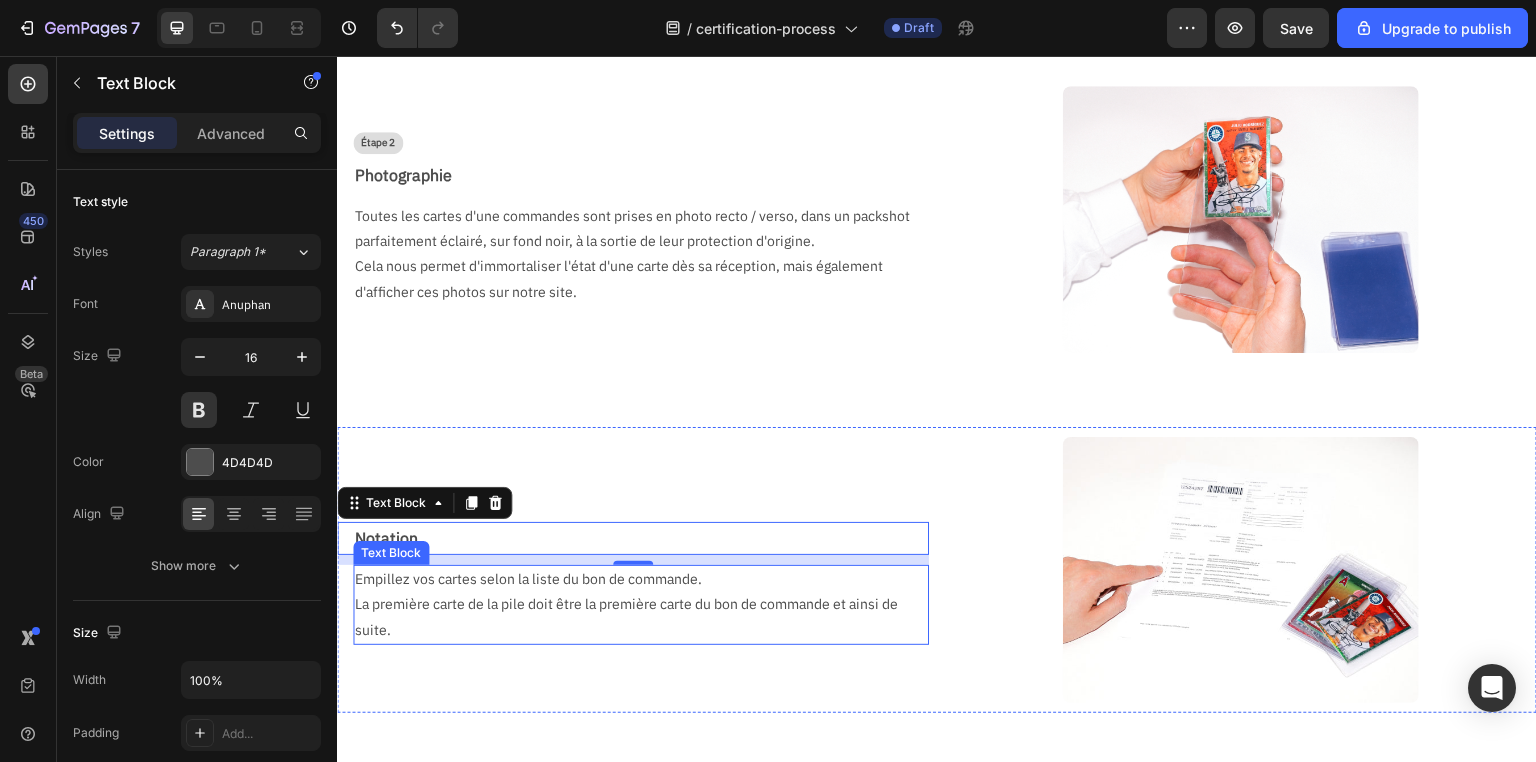 drag, startPoint x: 456, startPoint y: 610, endPoint x: 427, endPoint y: 590, distance: 35.22783 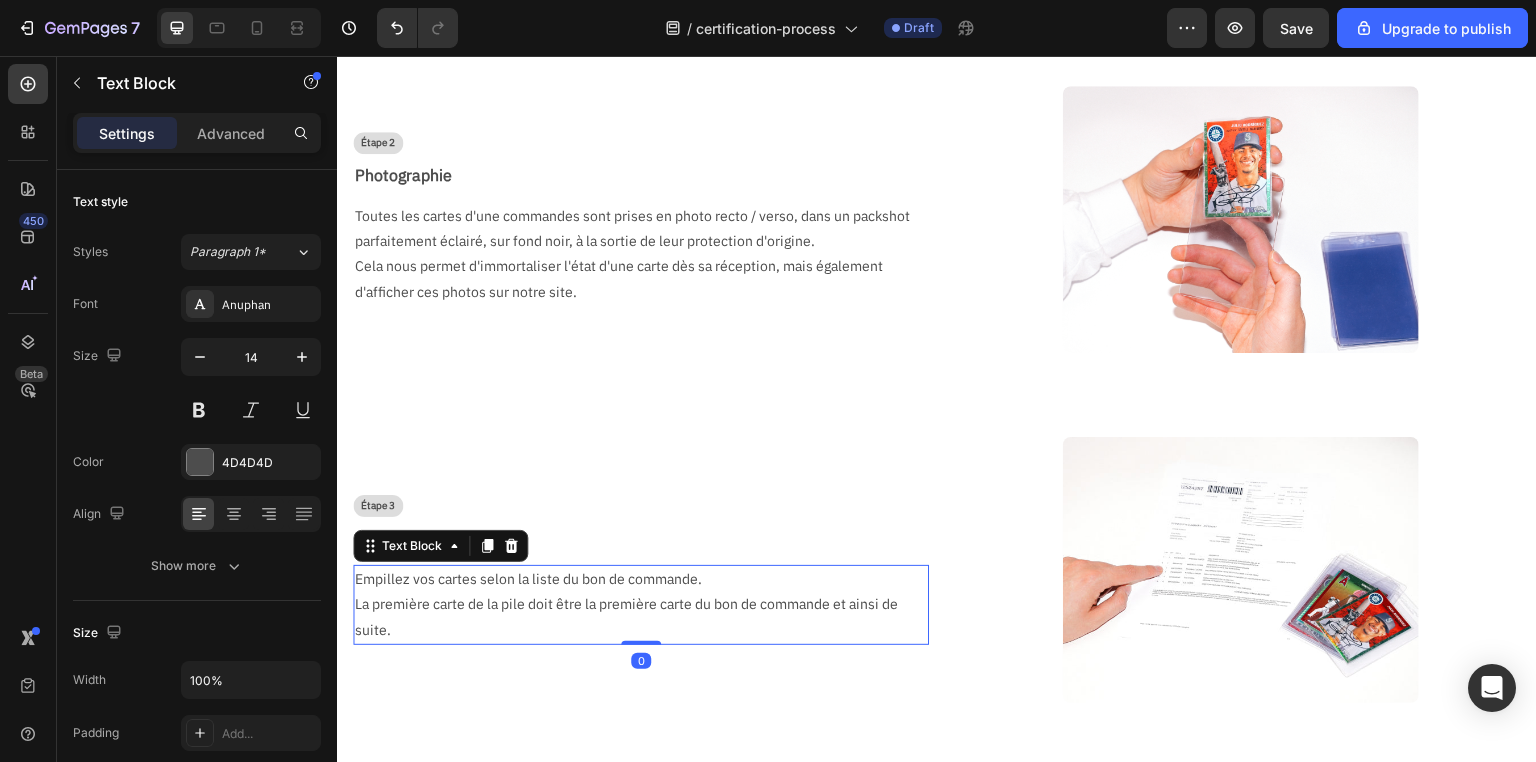 click on "La première carte de la pile doit être la première carte du bon de commande et ainsi de suite." at bounding box center [633, 617] 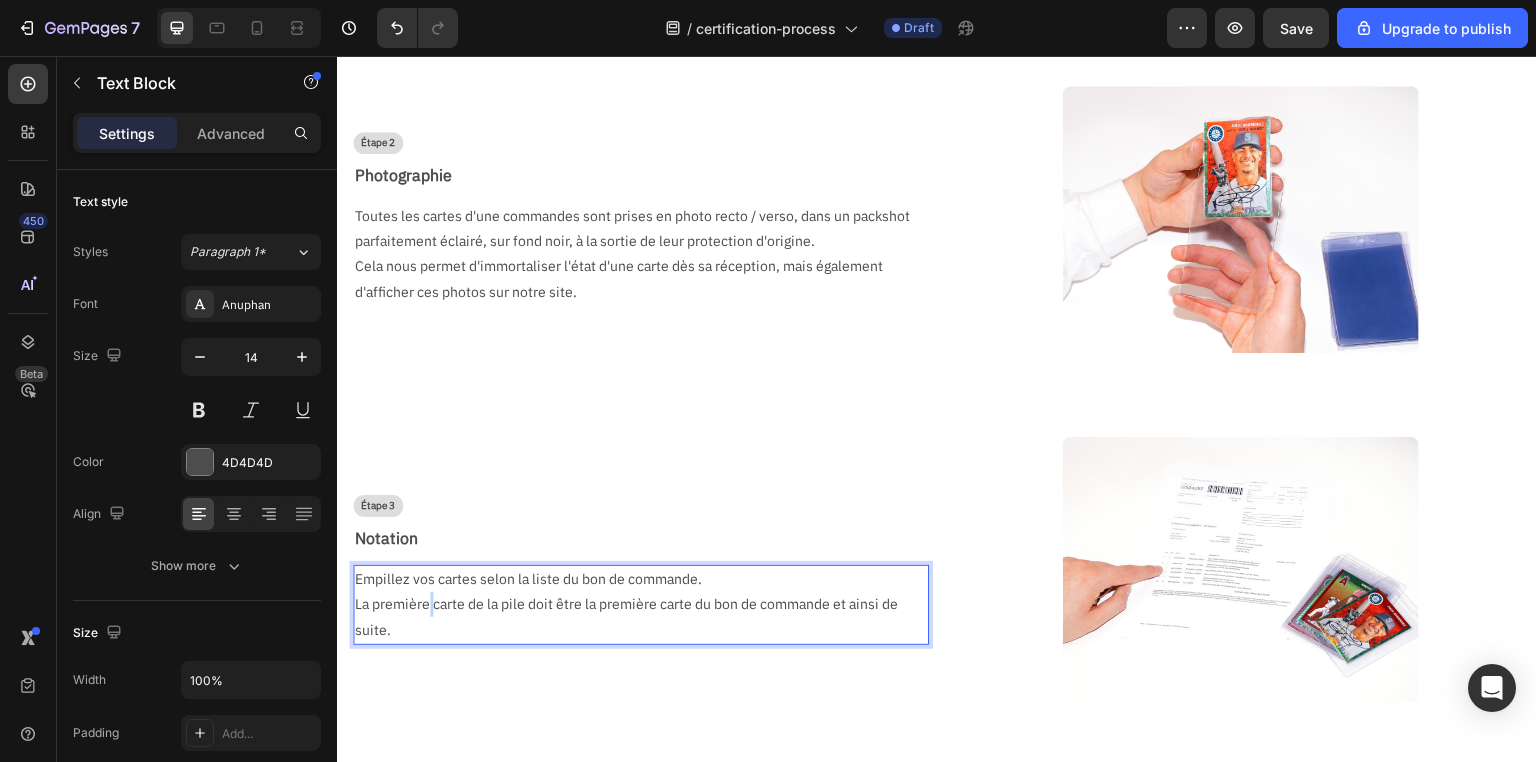 click on "La première carte de la pile doit être la première carte du bon de commande et ainsi de suite." at bounding box center [633, 617] 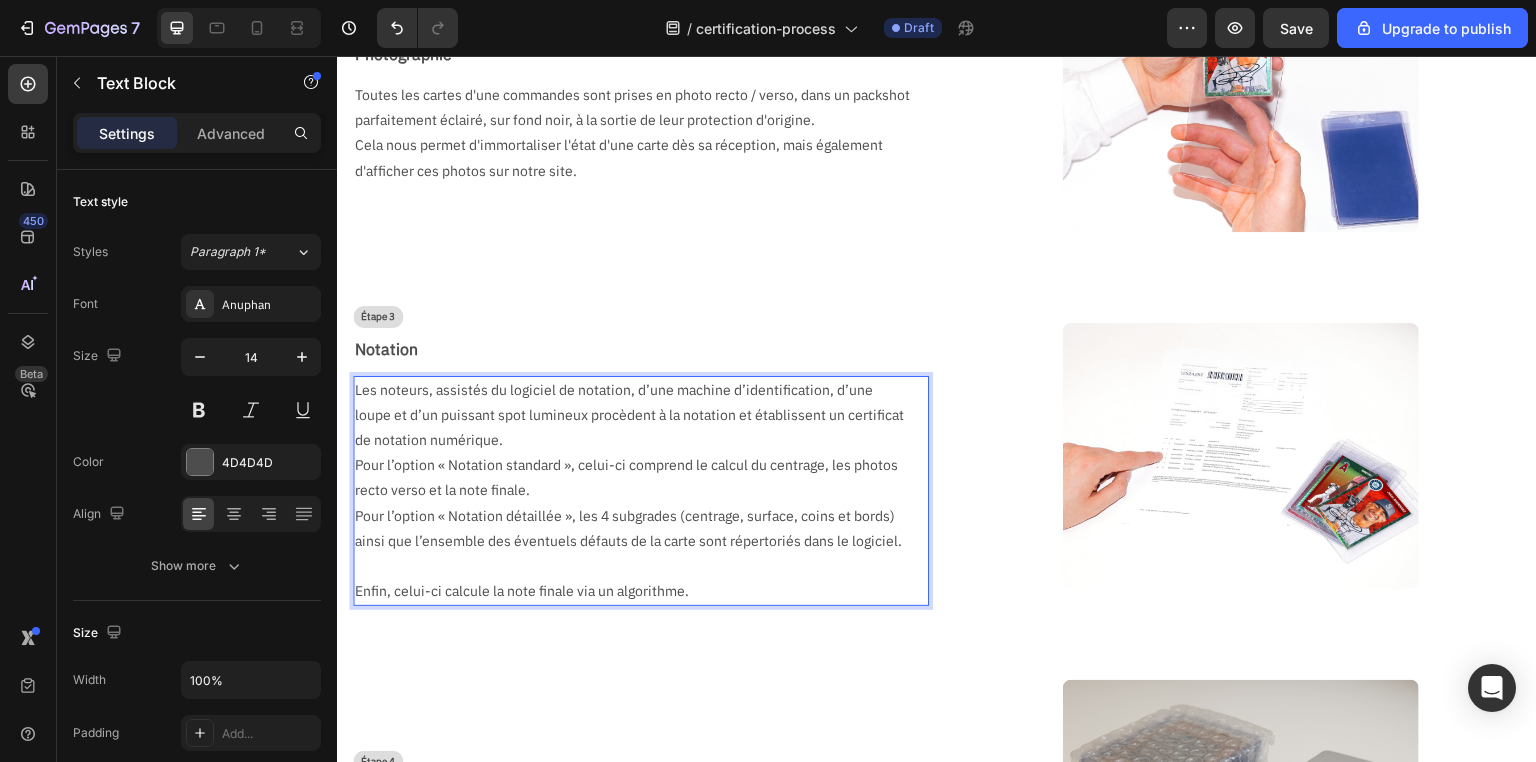 scroll, scrollTop: 680, scrollLeft: 0, axis: vertical 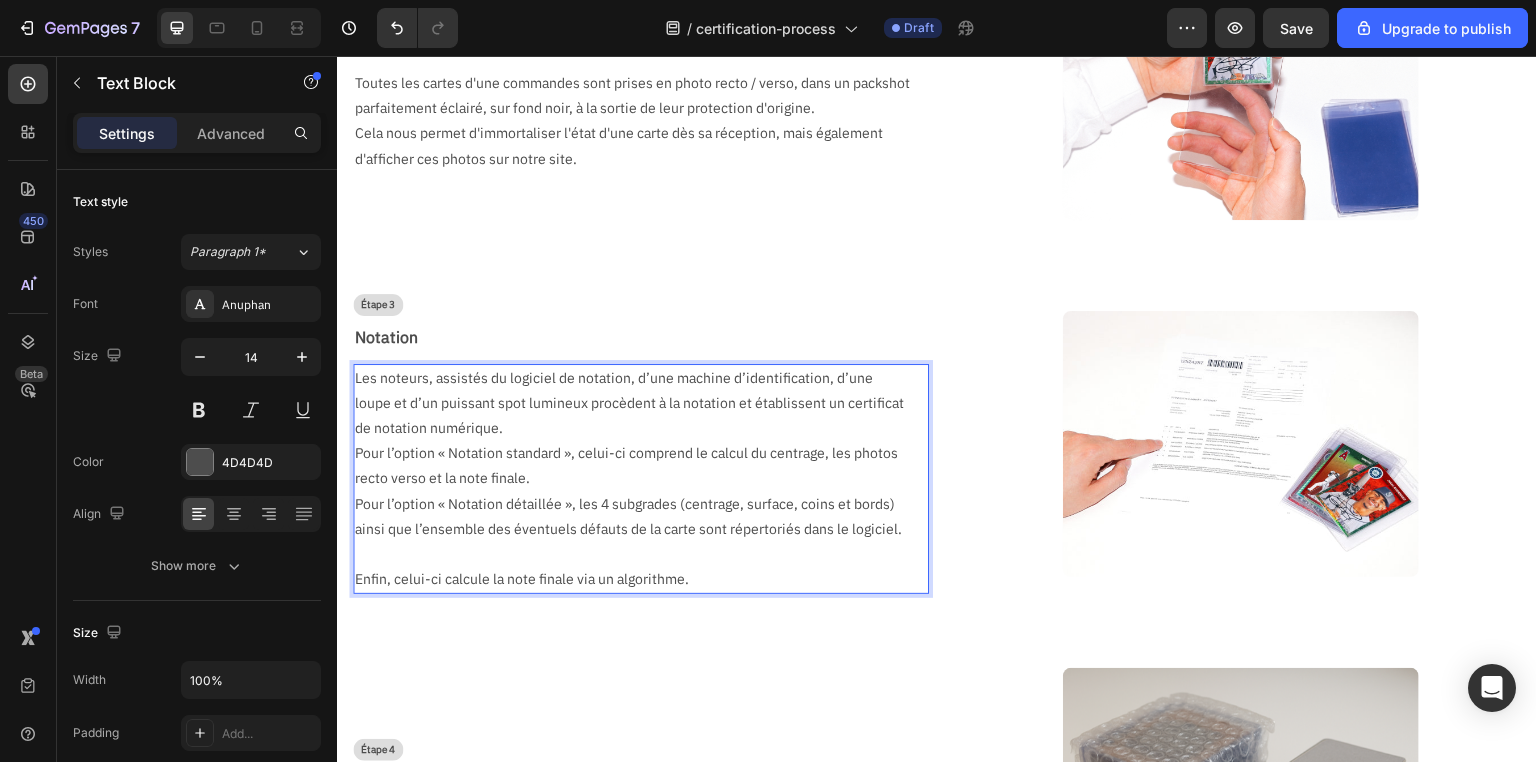 click on "Les noteurs, assistés du logiciel de notation, d’une machine d’identification, d’une loupe et d’un puissant spot lumineux procèdent à la notation et établissent un certificat de notation numérique." at bounding box center (633, 404) 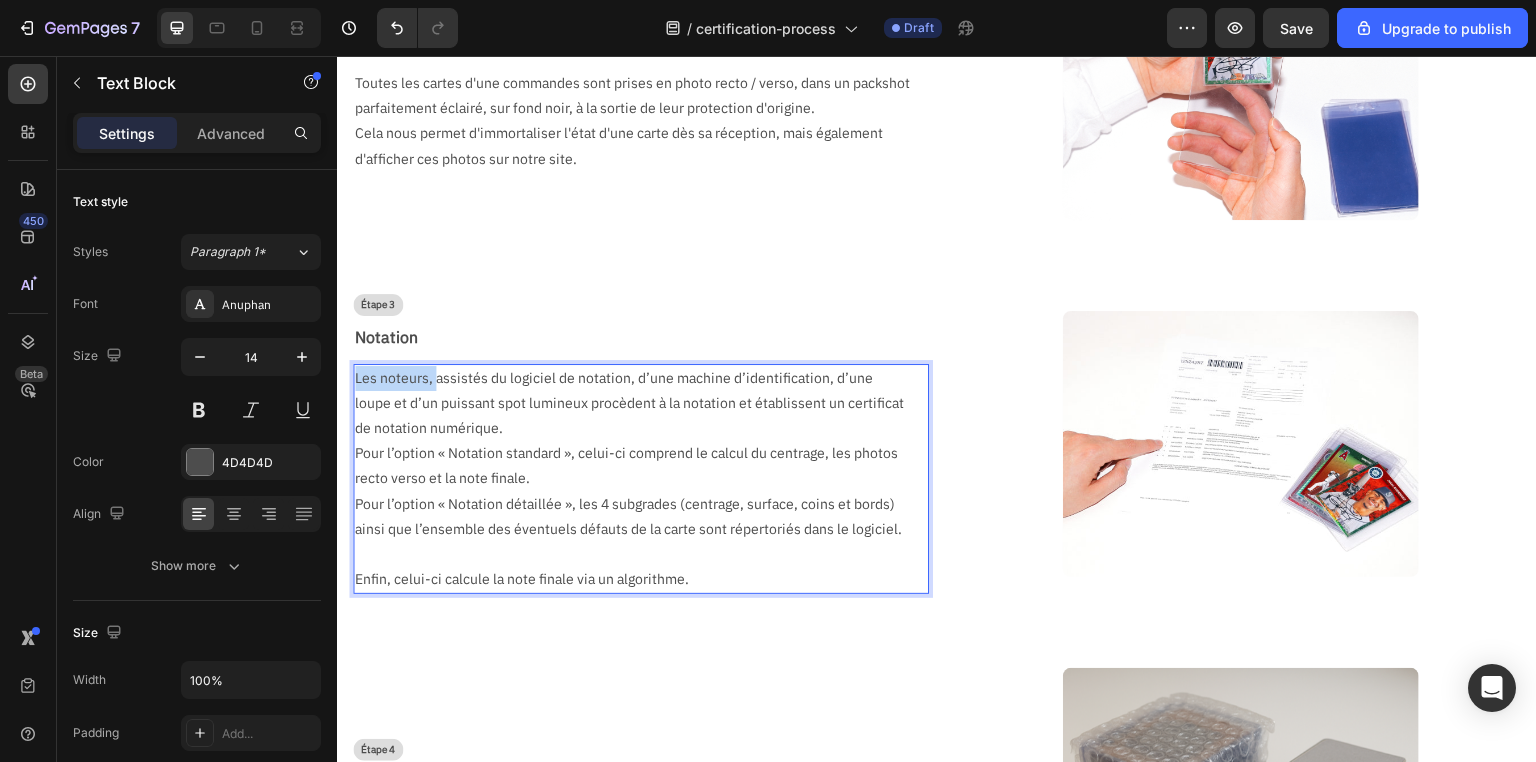 drag, startPoint x: 434, startPoint y: 374, endPoint x: 352, endPoint y: 371, distance: 82.05486 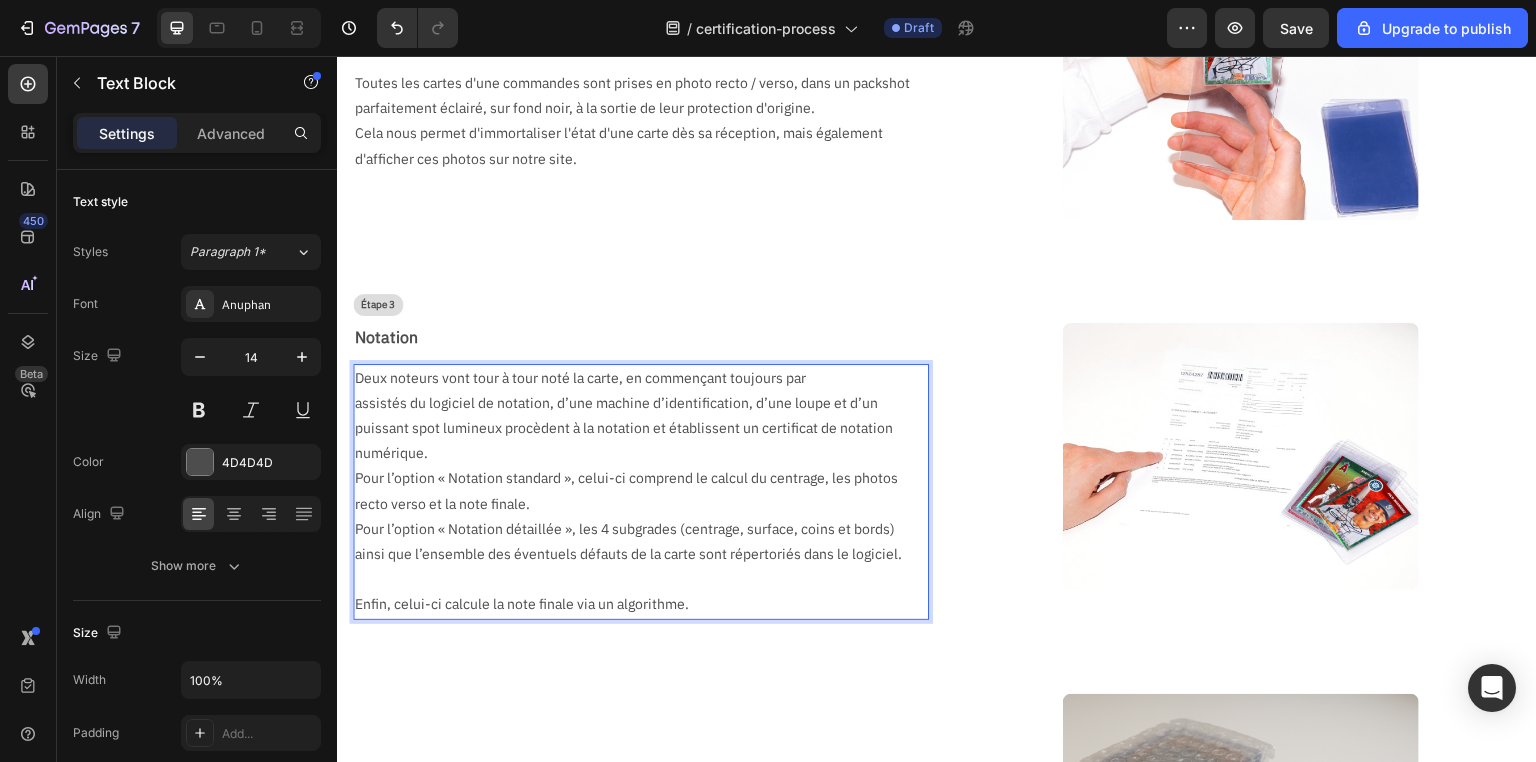 click on "Deux noteurs vont tour à tour noté la carte, en commençant toujours par" at bounding box center (633, 378) 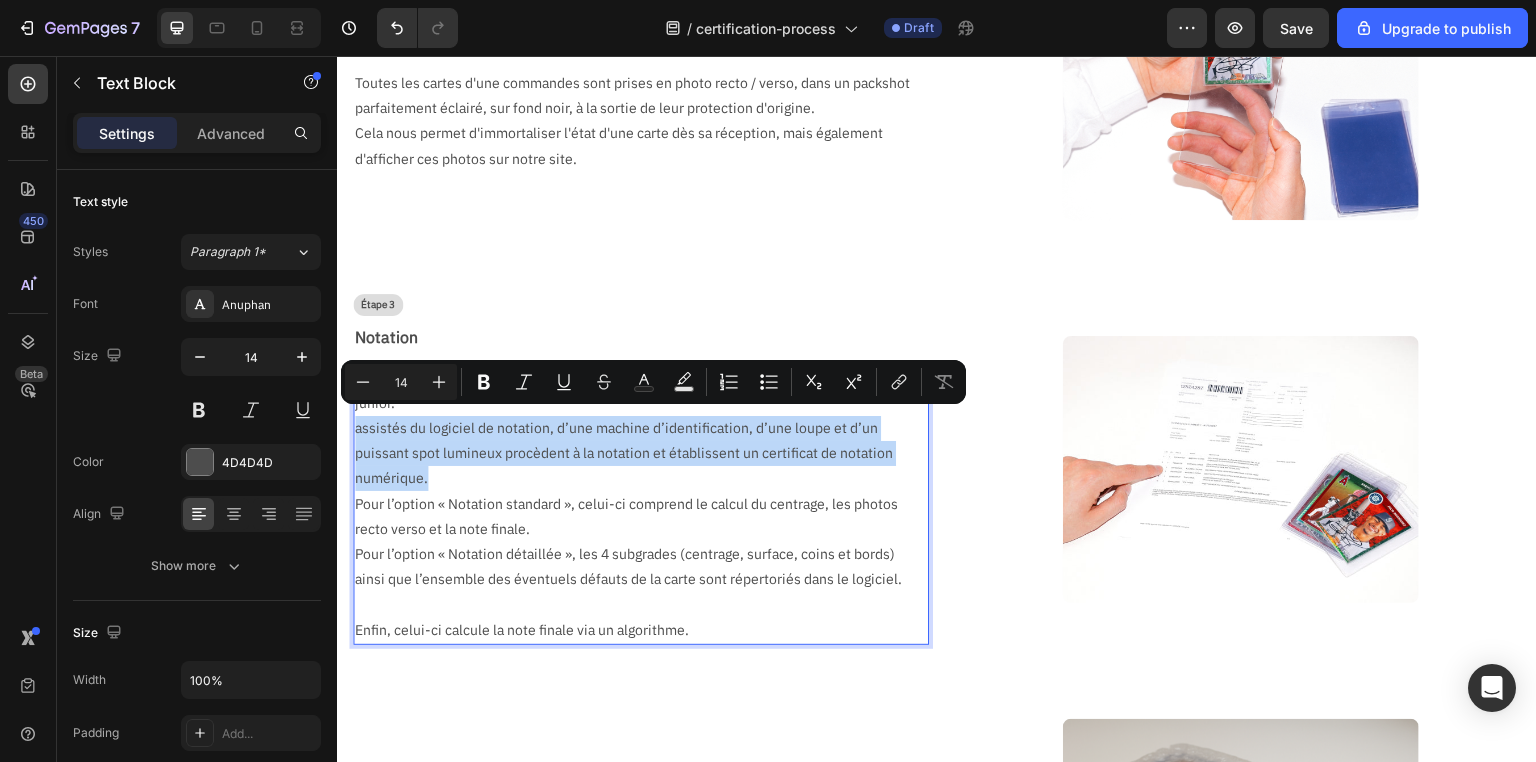 drag, startPoint x: 460, startPoint y: 471, endPoint x: 352, endPoint y: 432, distance: 114.82596 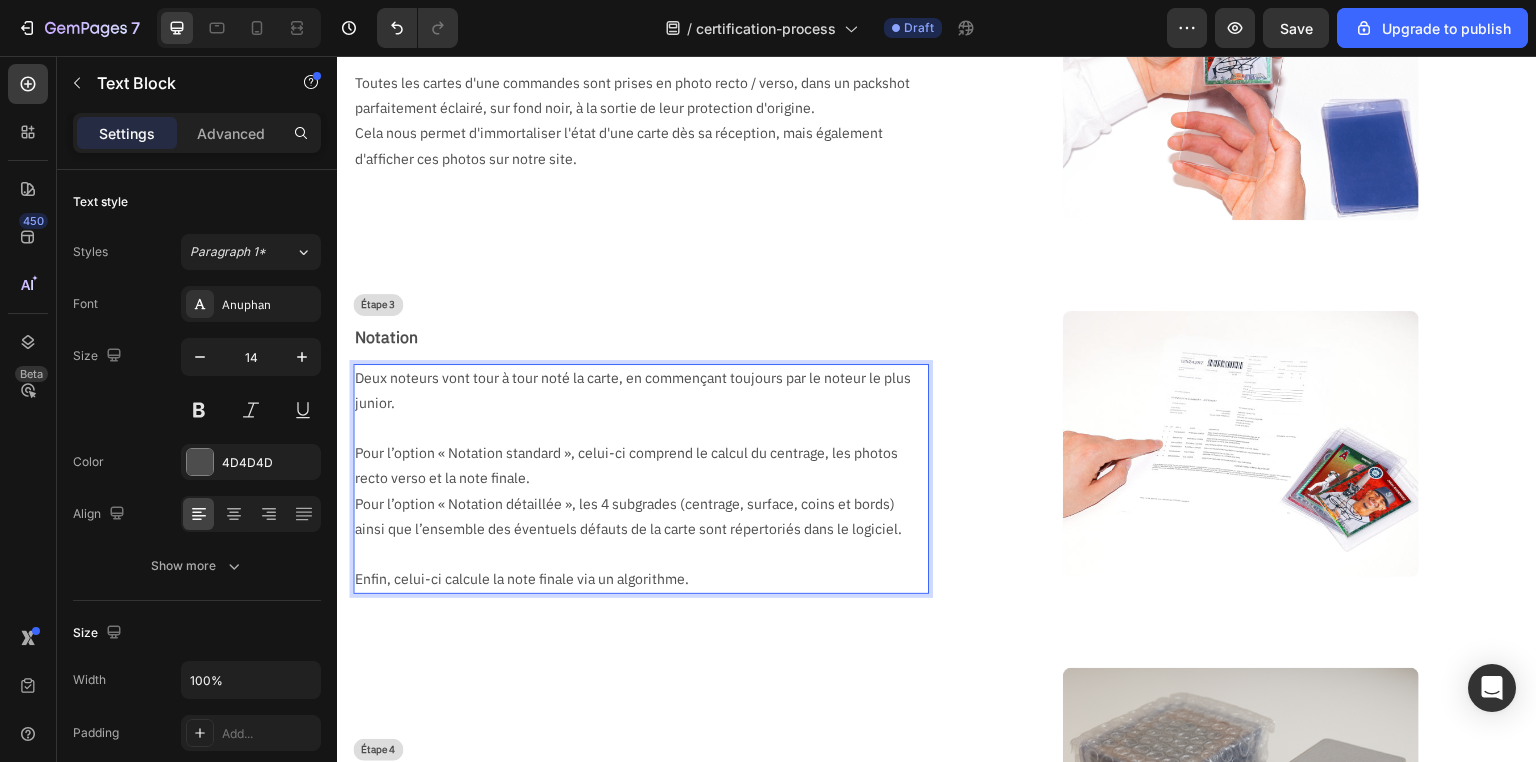 scroll, scrollTop: 685, scrollLeft: 0, axis: vertical 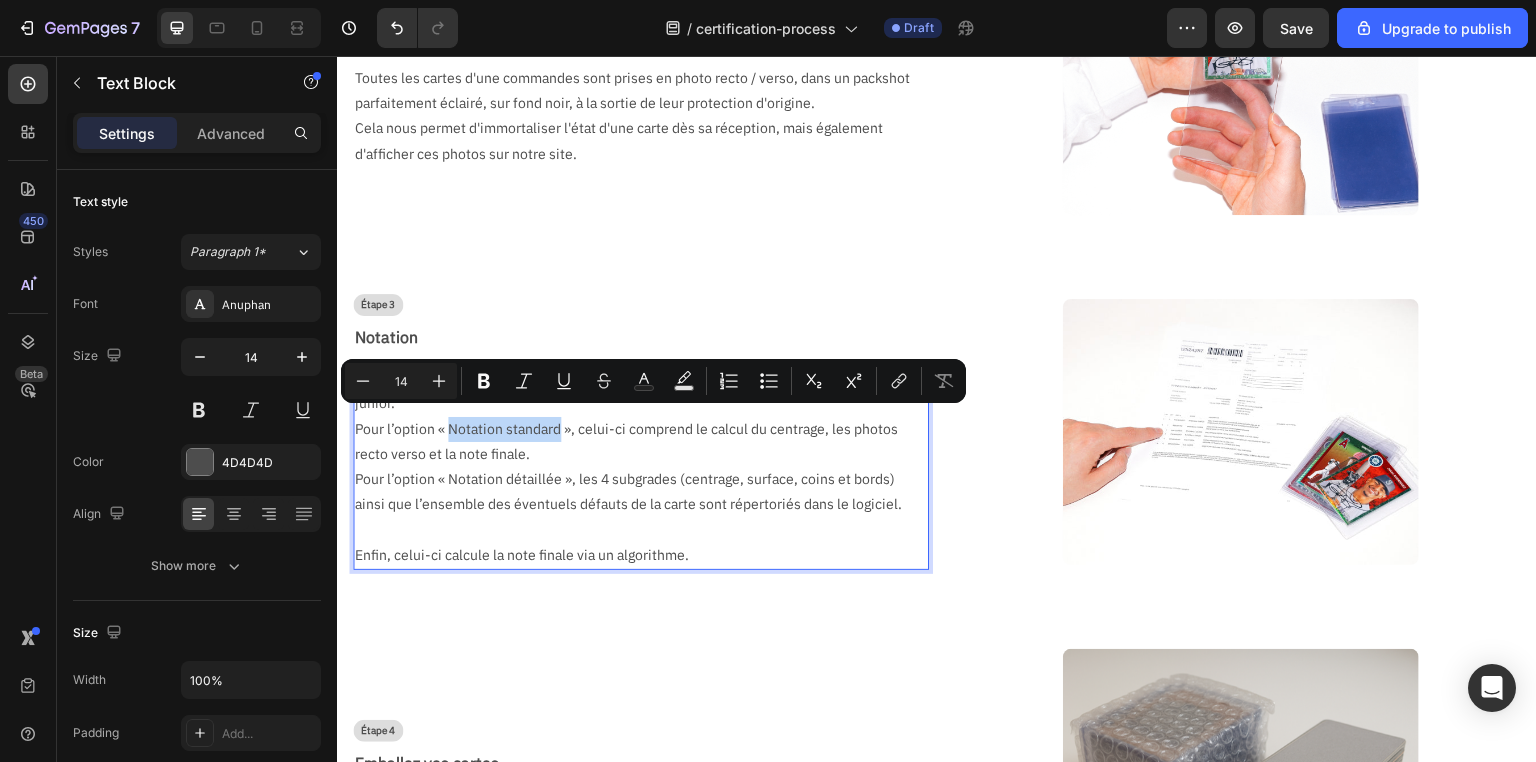drag, startPoint x: 558, startPoint y: 418, endPoint x: 448, endPoint y: 425, distance: 110.2225 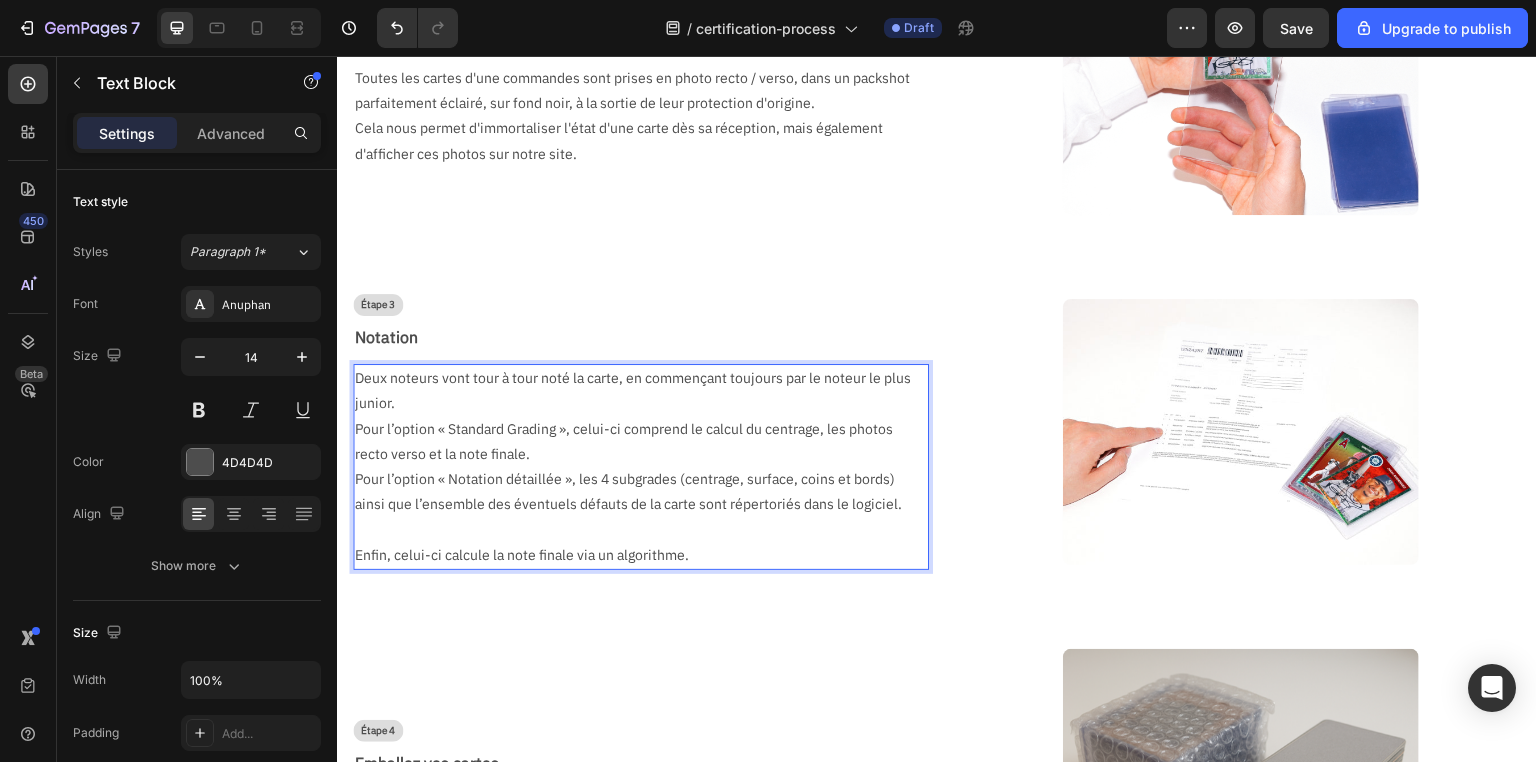 click on "Deux noteurs vont tour à tour noté la carte, en commençant toujours par le noteur le plus junior." at bounding box center (633, 391) 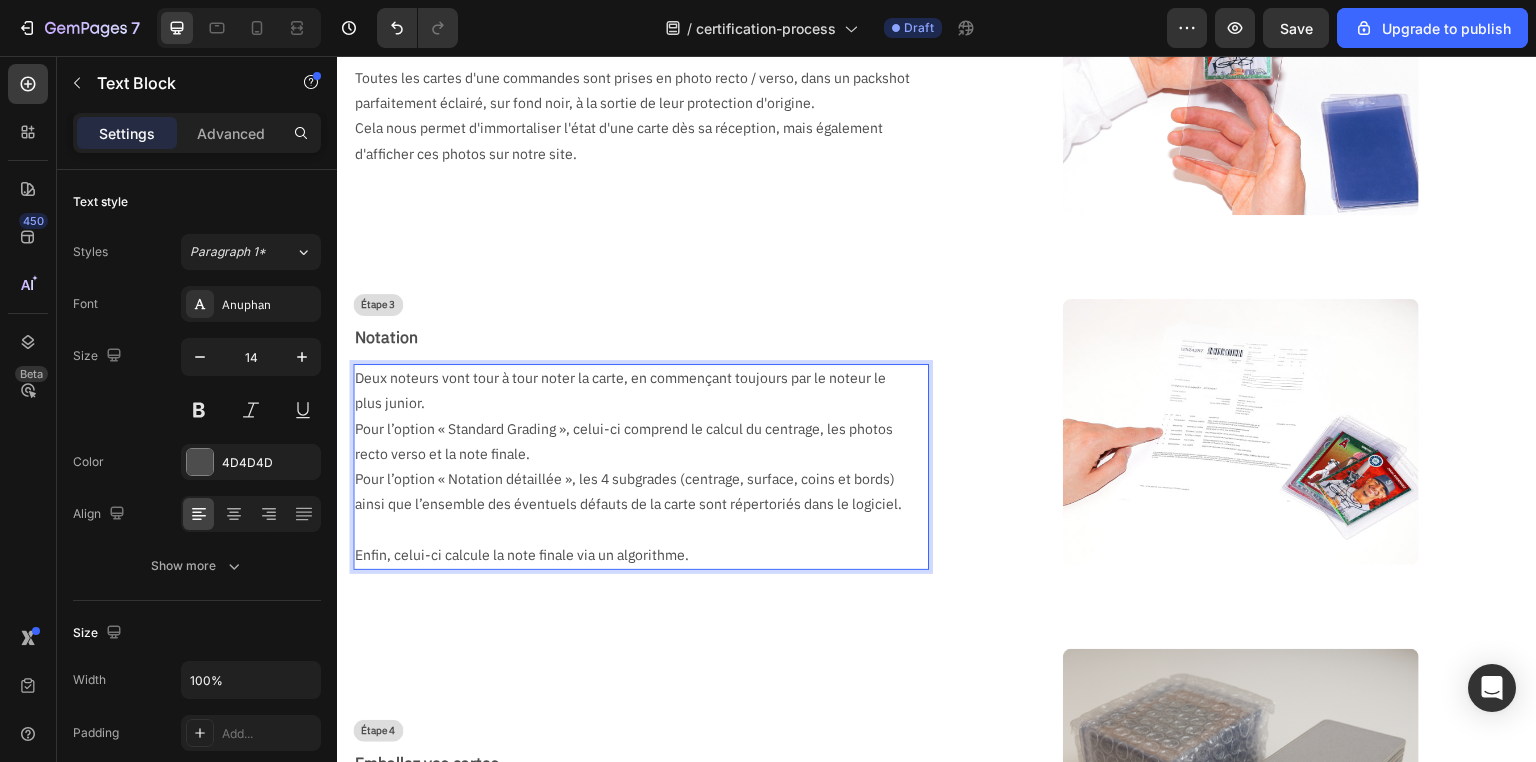 click on "Deux noteurs vont tour à tour noter la carte, en commençant toujours par le noteur le plus junior." at bounding box center (633, 391) 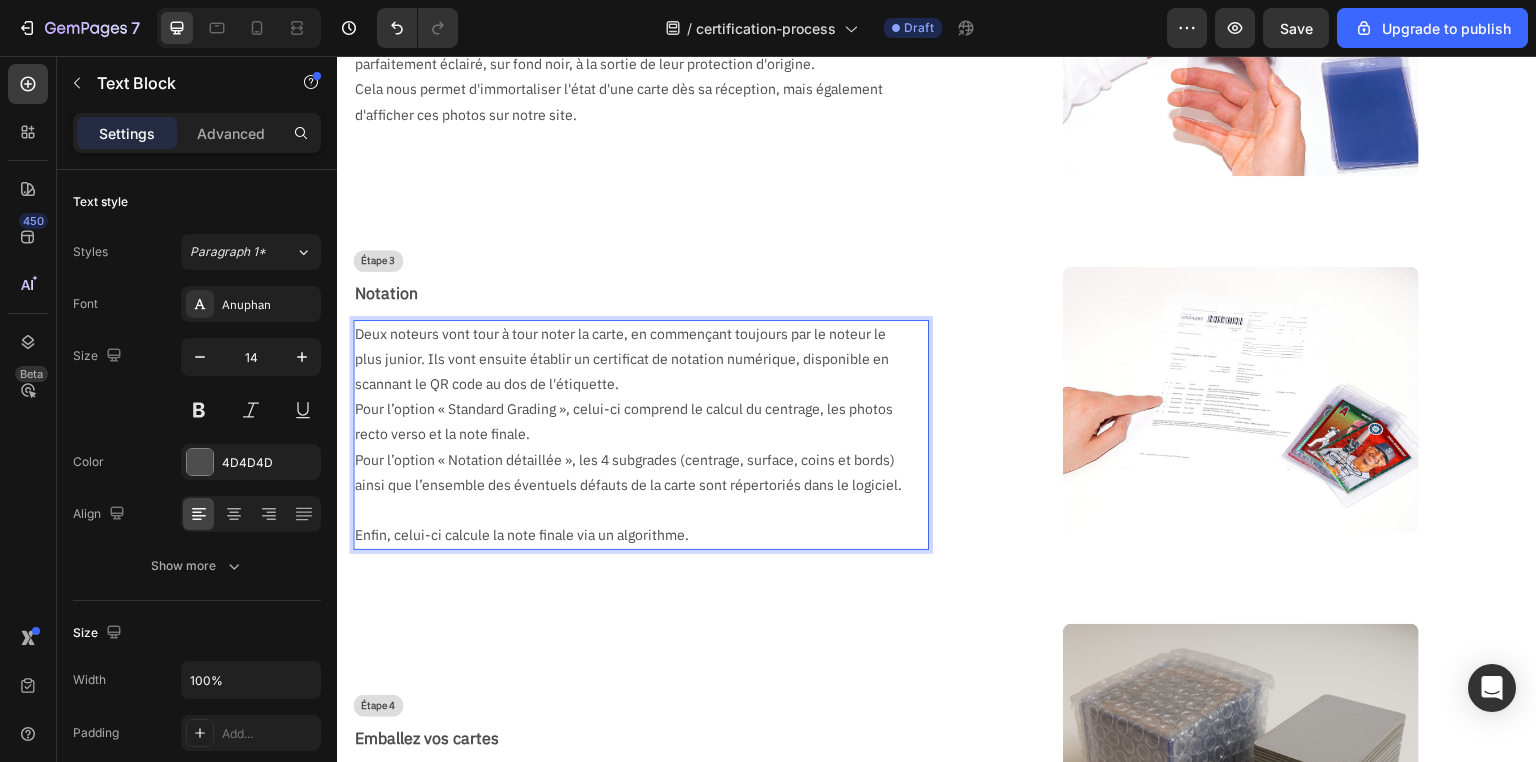 scroll, scrollTop: 760, scrollLeft: 0, axis: vertical 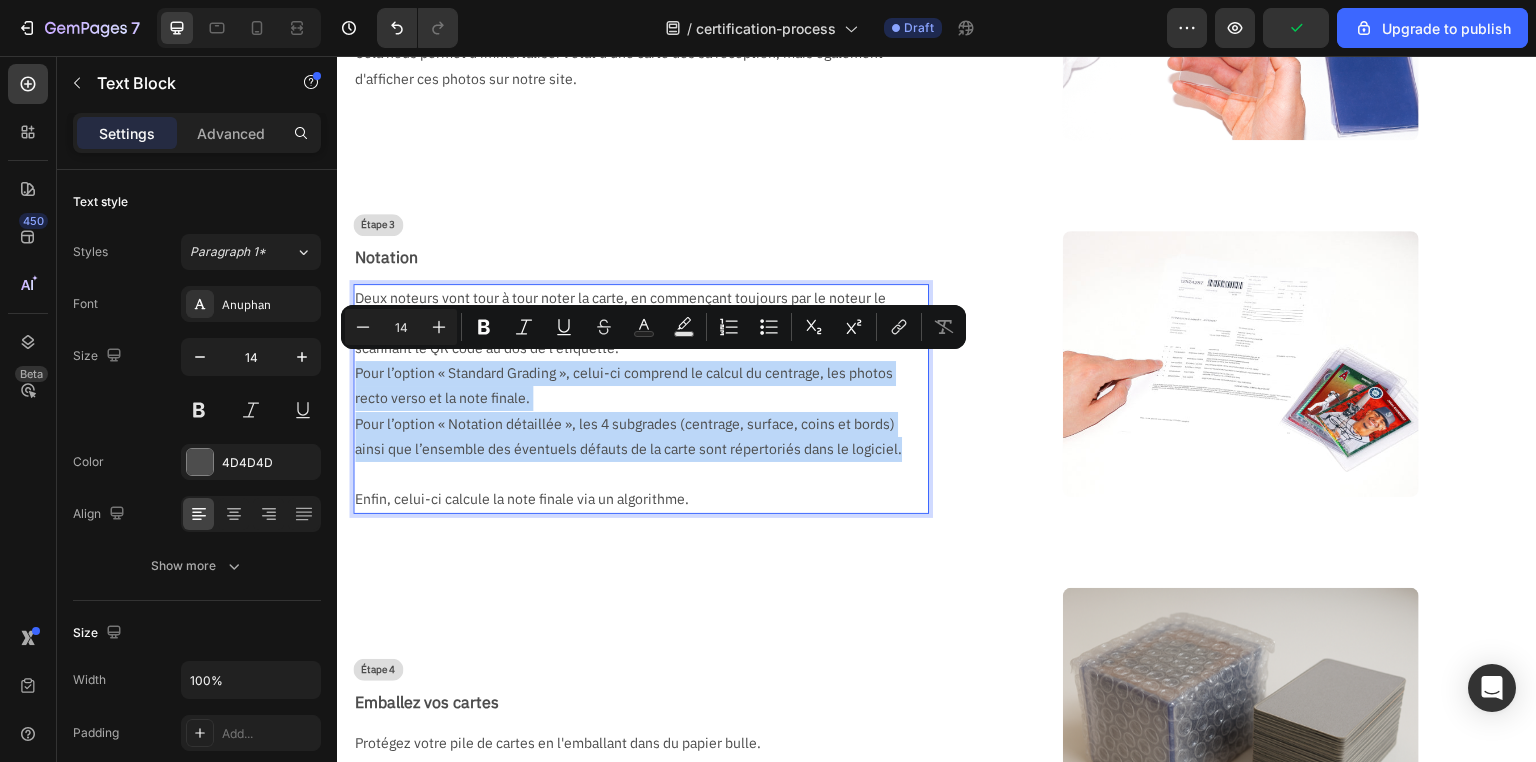 drag, startPoint x: 906, startPoint y: 445, endPoint x: 353, endPoint y: 373, distance: 557.6675 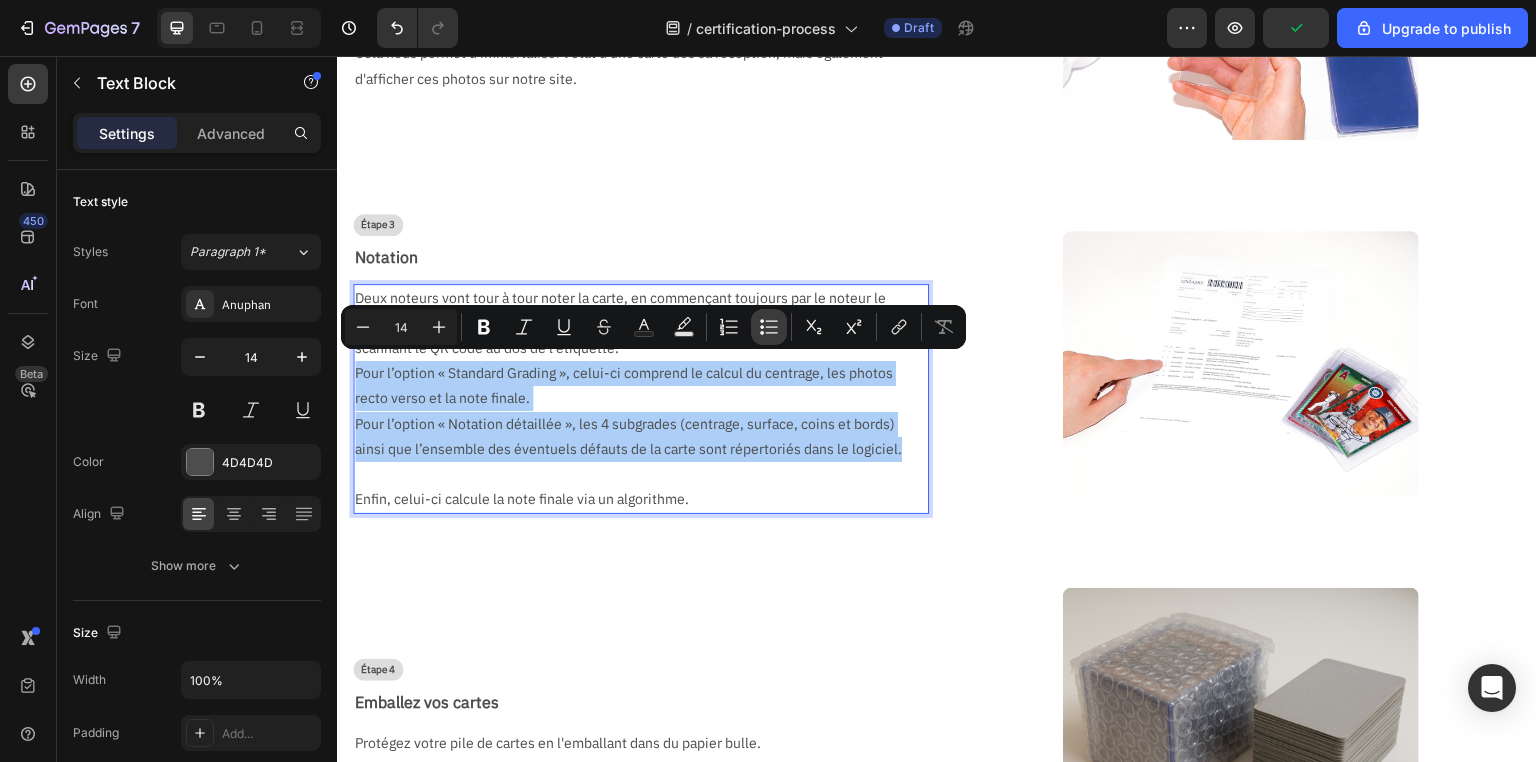 click 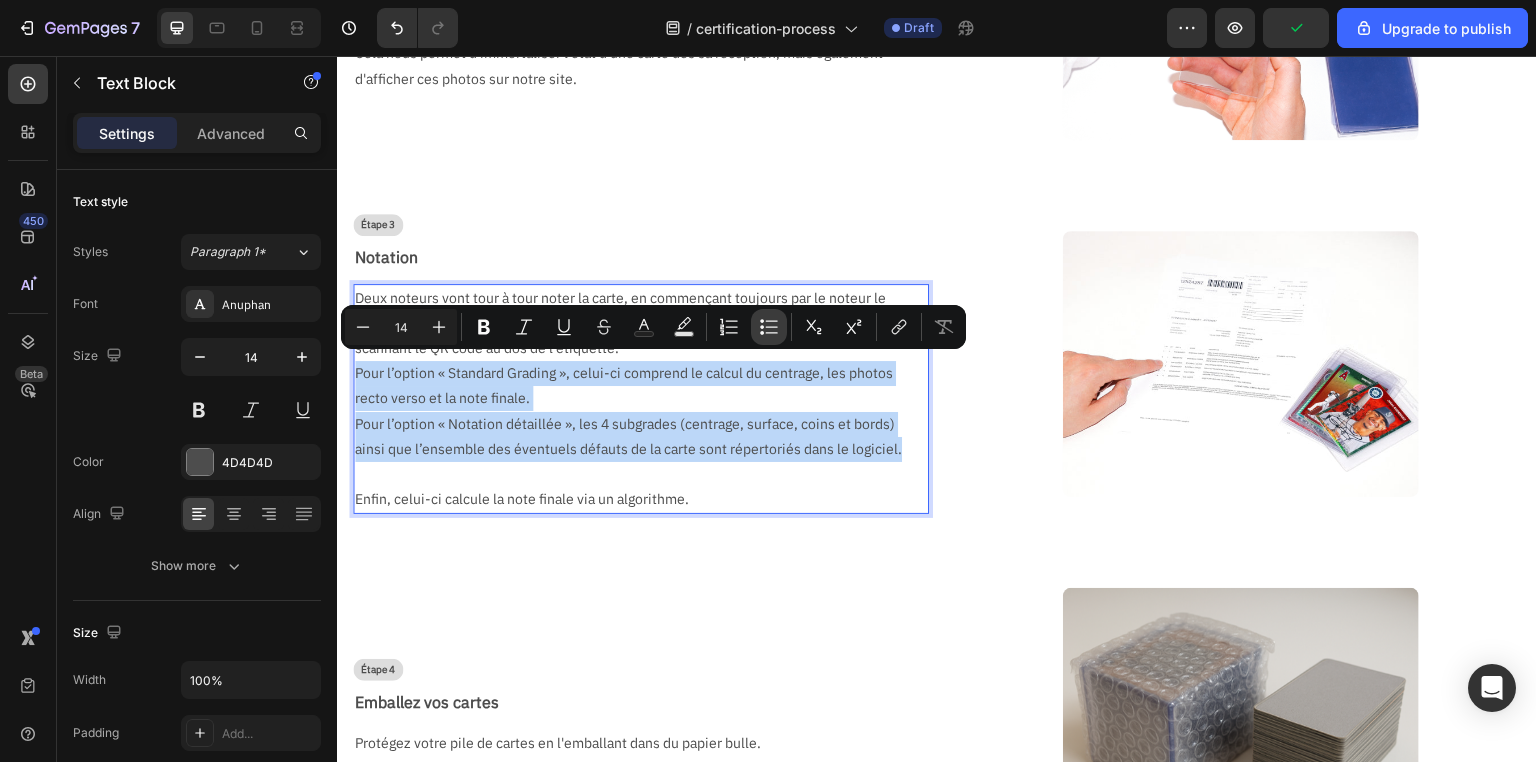 type on "14" 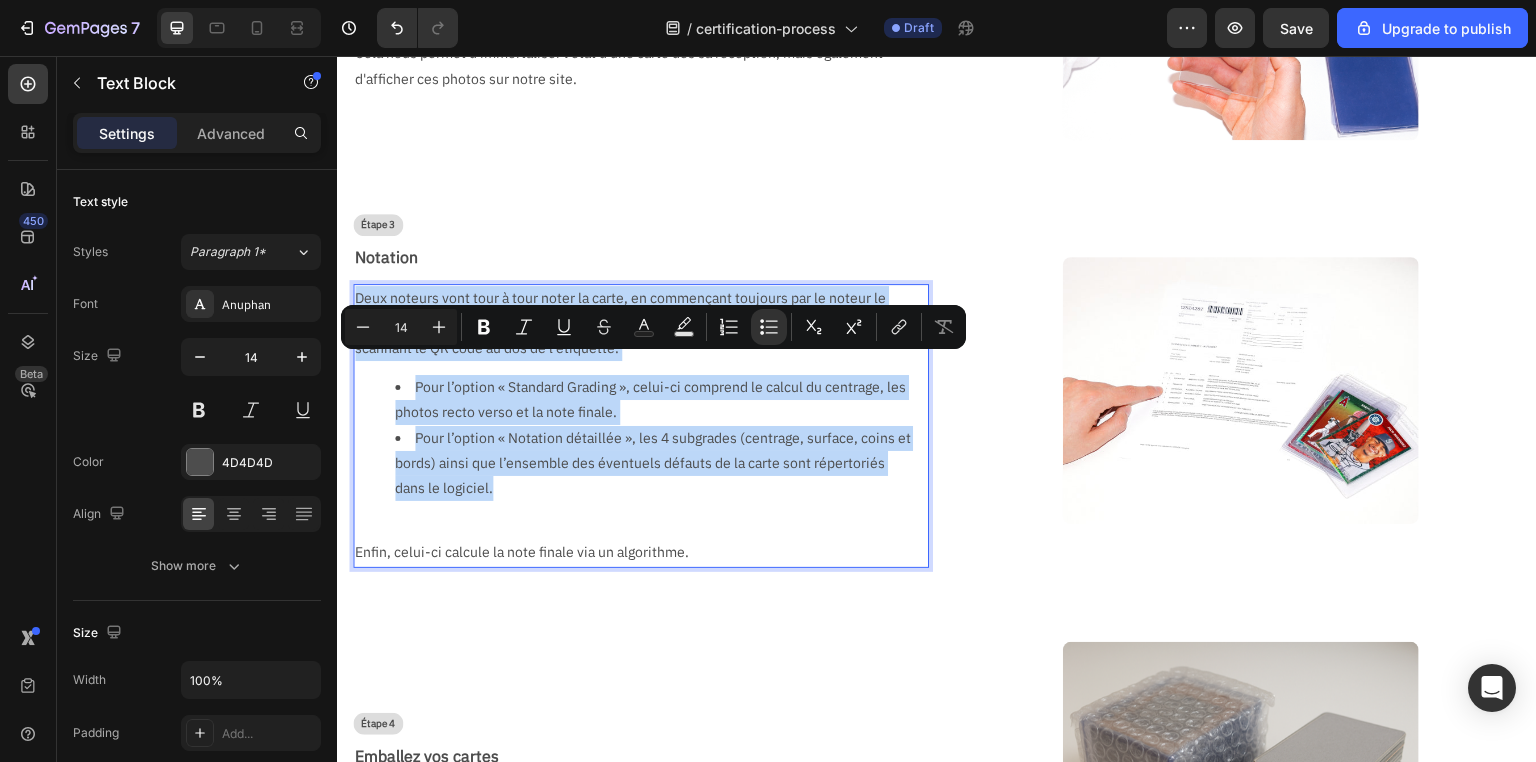 click on "Pour l’option « Notation détaillée », les 4 subgrades (centrage, surface, coins et bords) ainsi que l’ensemble des éventuels défauts de la carte sont répertoriés dans le logiciel." at bounding box center (653, 464) 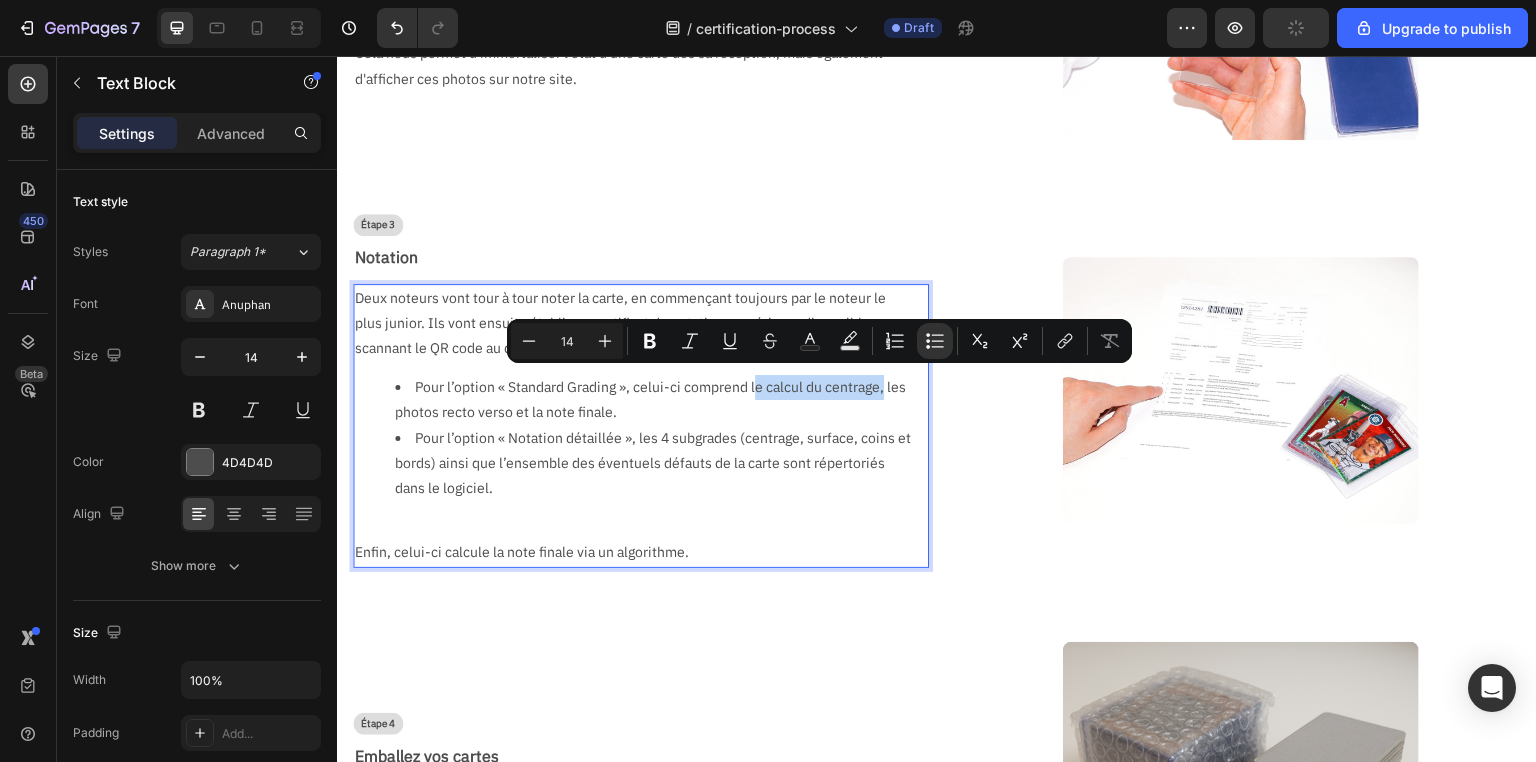 drag, startPoint x: 753, startPoint y: 381, endPoint x: 898, endPoint y: 381, distance: 145 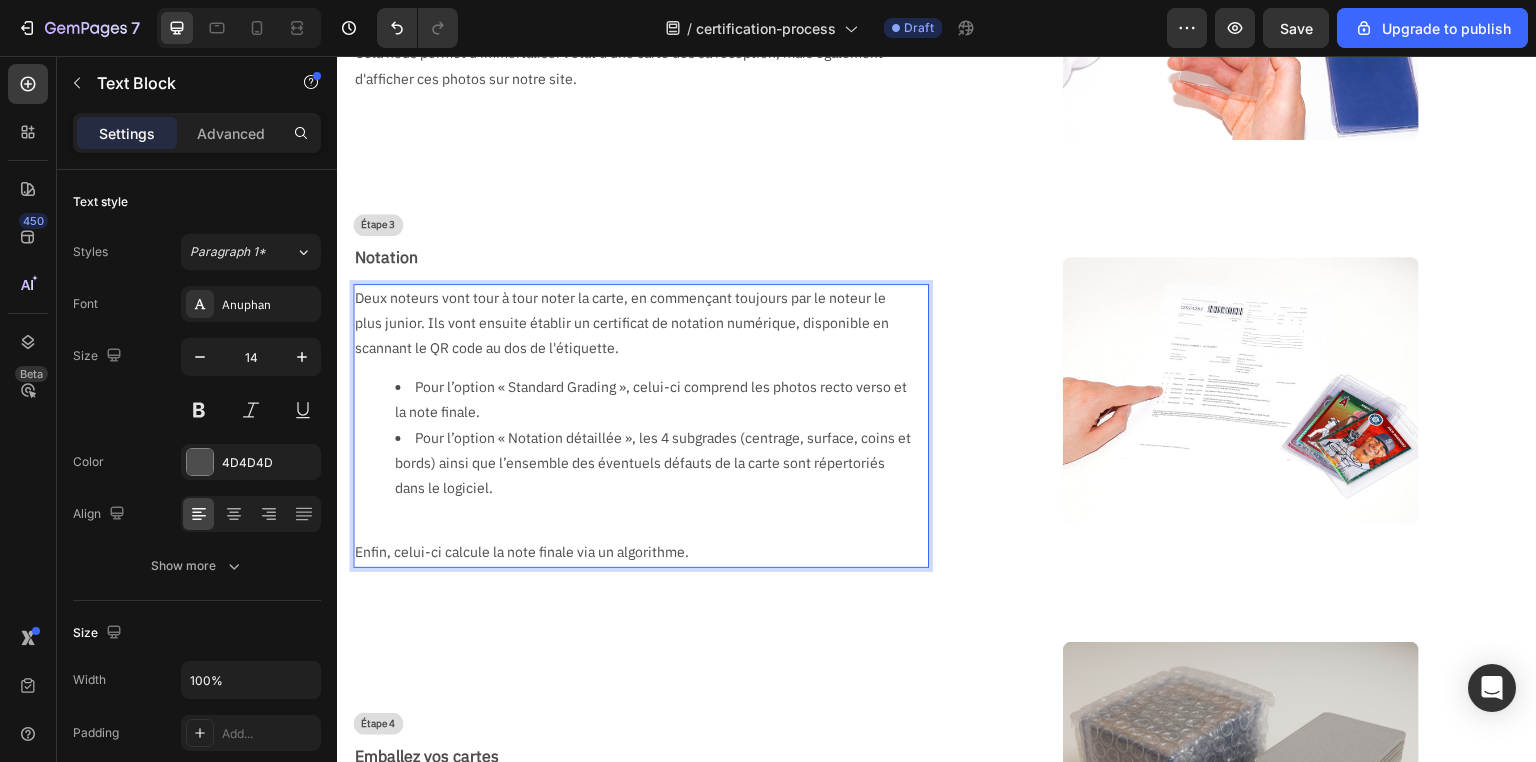 click on "Pour l’option « Standard Grading », celui-ci comprend les photos recto verso et la note finale." at bounding box center (653, 400) 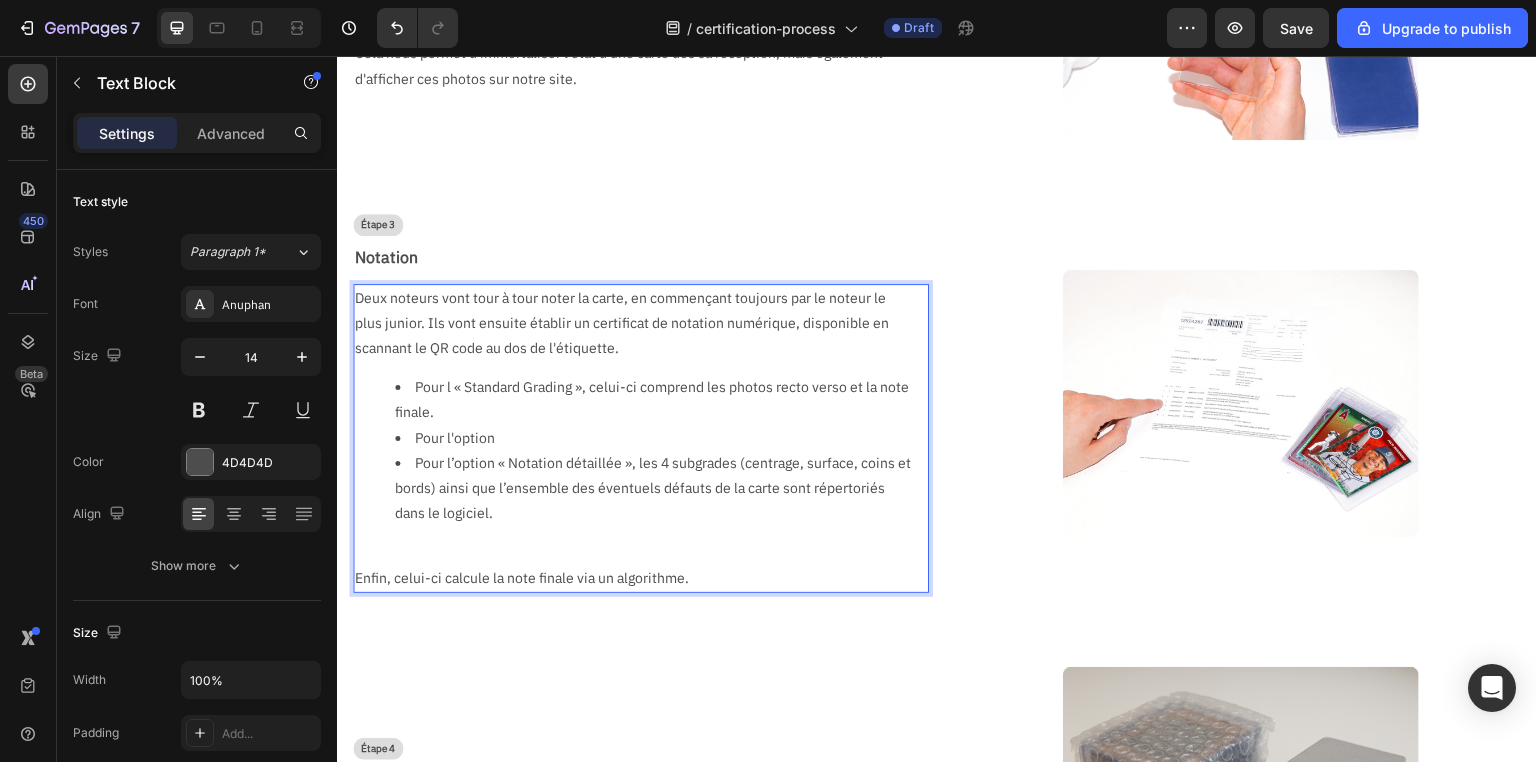 click on "Deux noteurs vont tour à tour noter la carte, en commençant toujours par le noteur le plus junior. Ils vont ensuite établir un certificat de notation numérique, disponible en scannant le QR code au dos de l'étiquette." at bounding box center [633, 324] 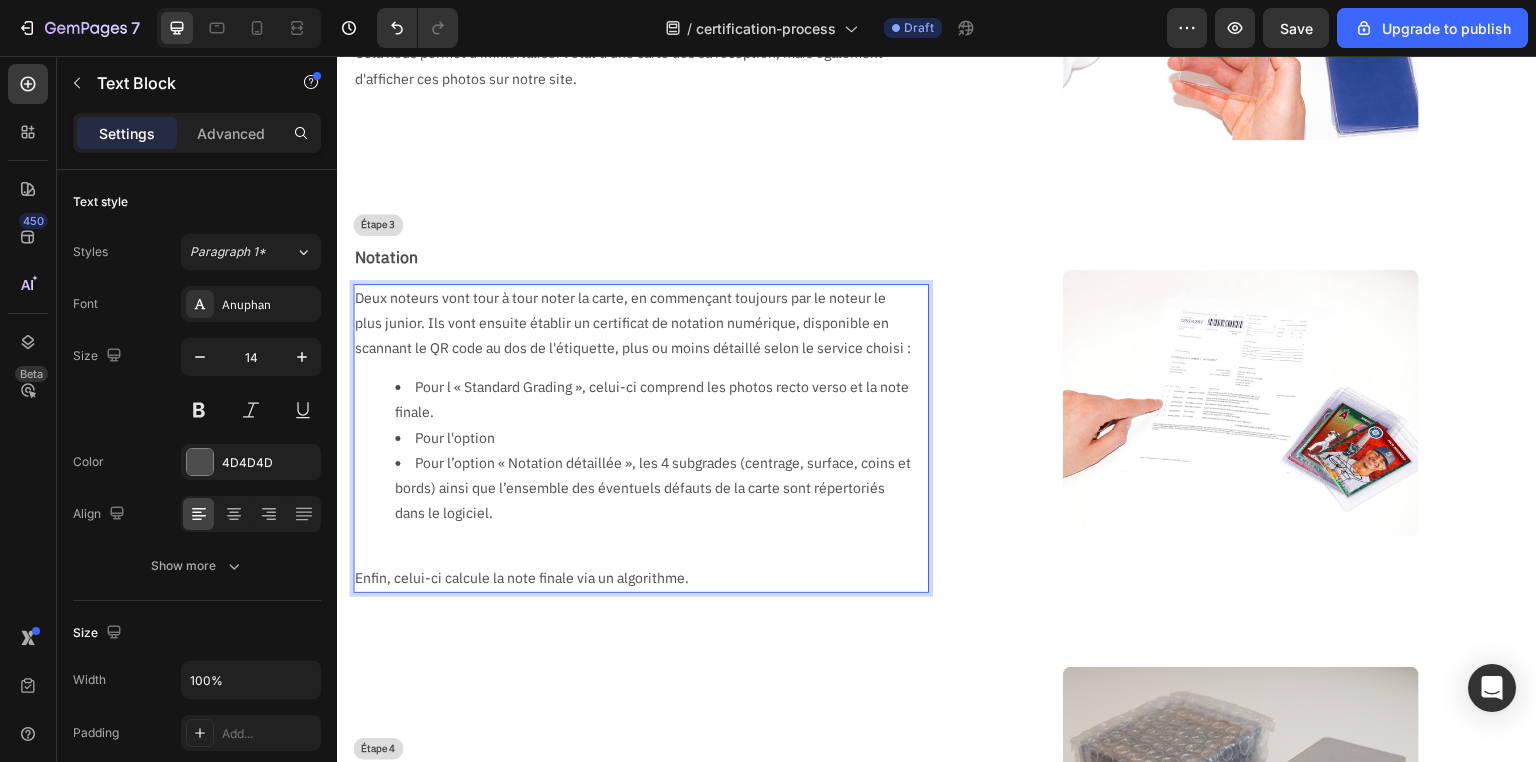 click on "Pour l « Standard Grading », celui-ci comprend les photos recto verso et la note finale." at bounding box center (653, 400) 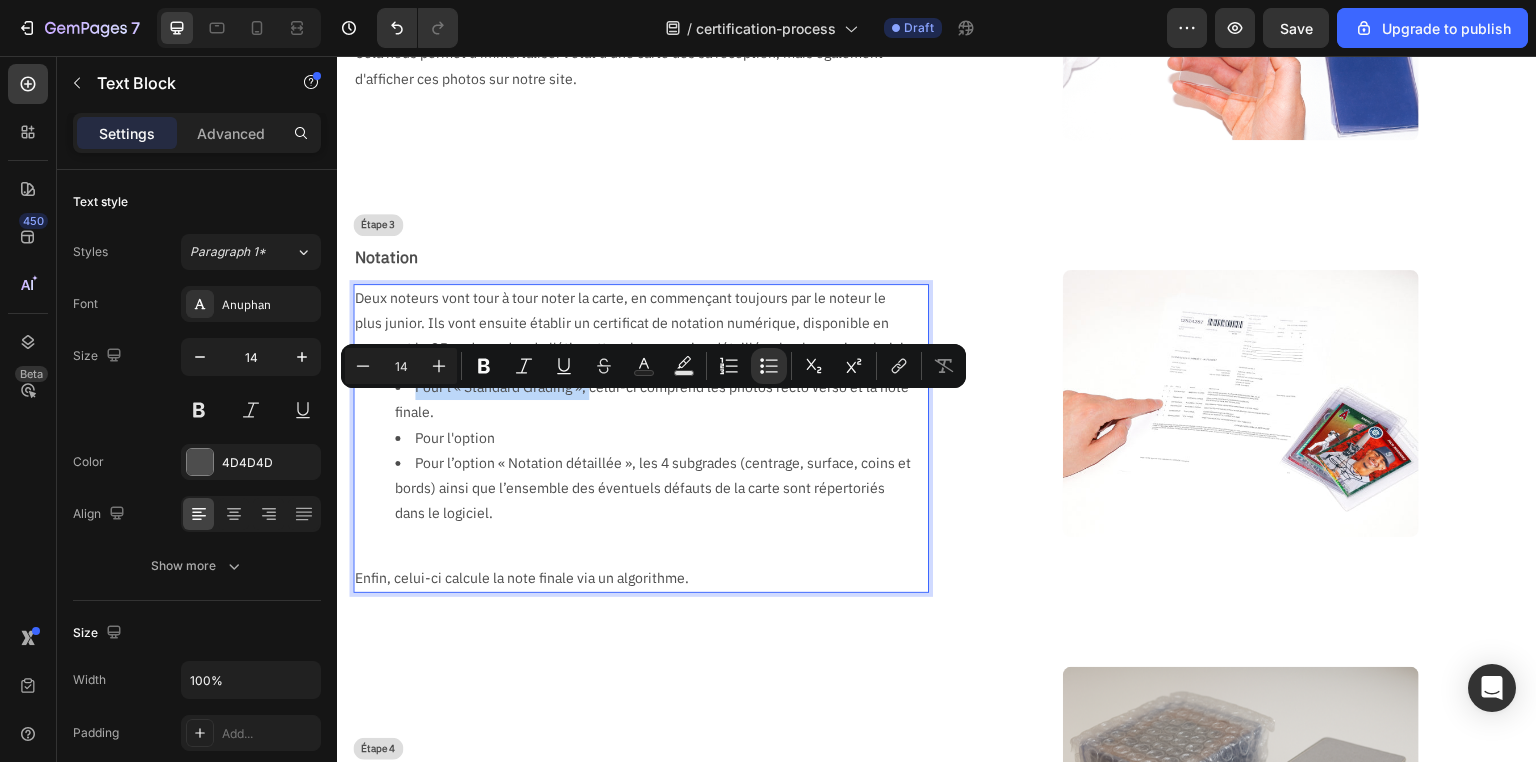 drag, startPoint x: 591, startPoint y: 408, endPoint x: 400, endPoint y: 406, distance: 191.01047 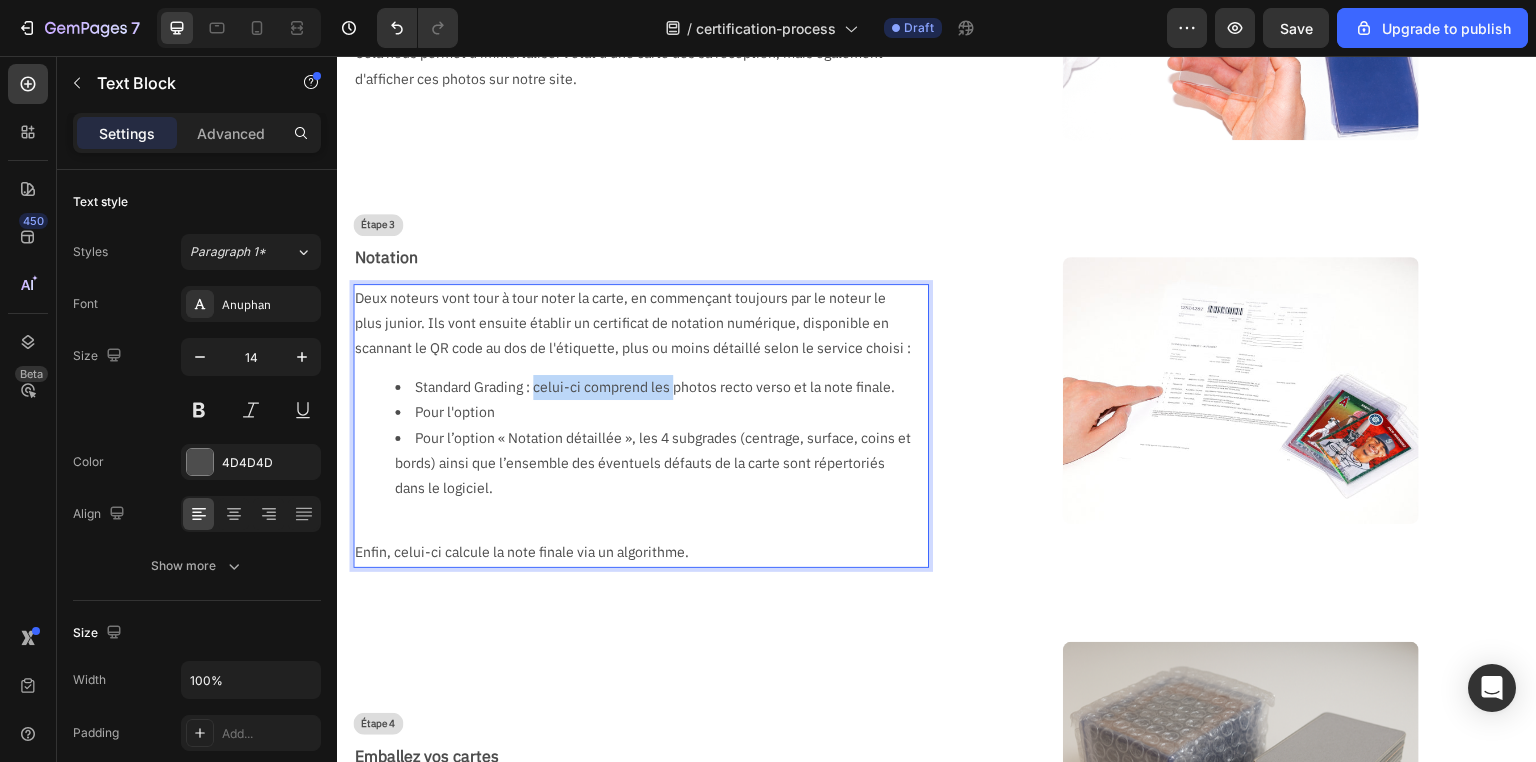 drag, startPoint x: 677, startPoint y: 407, endPoint x: 536, endPoint y: 413, distance: 141.12761 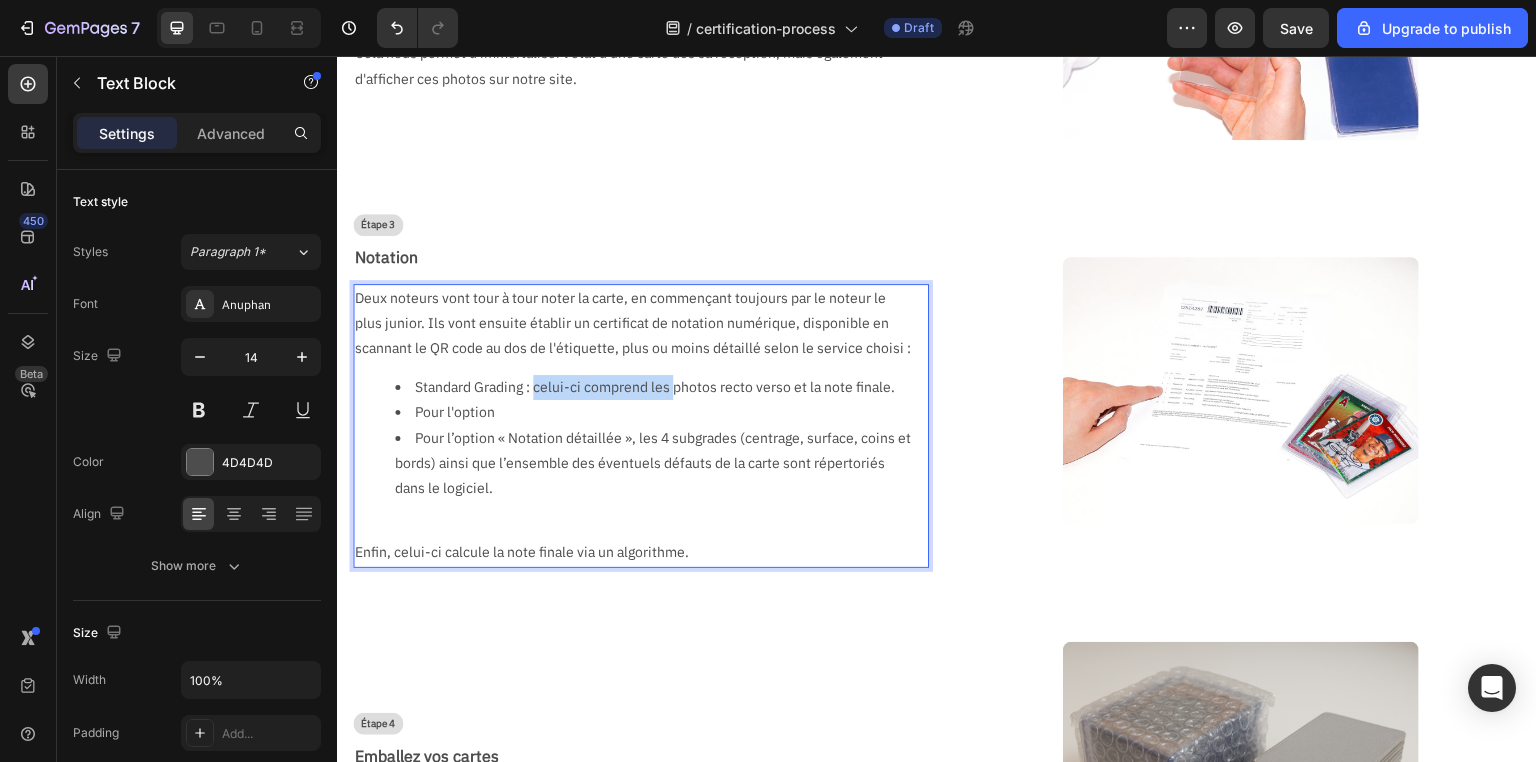 click on "Standard Grading : celui-ci comprend les photos recto verso et la note finale." at bounding box center [653, 387] 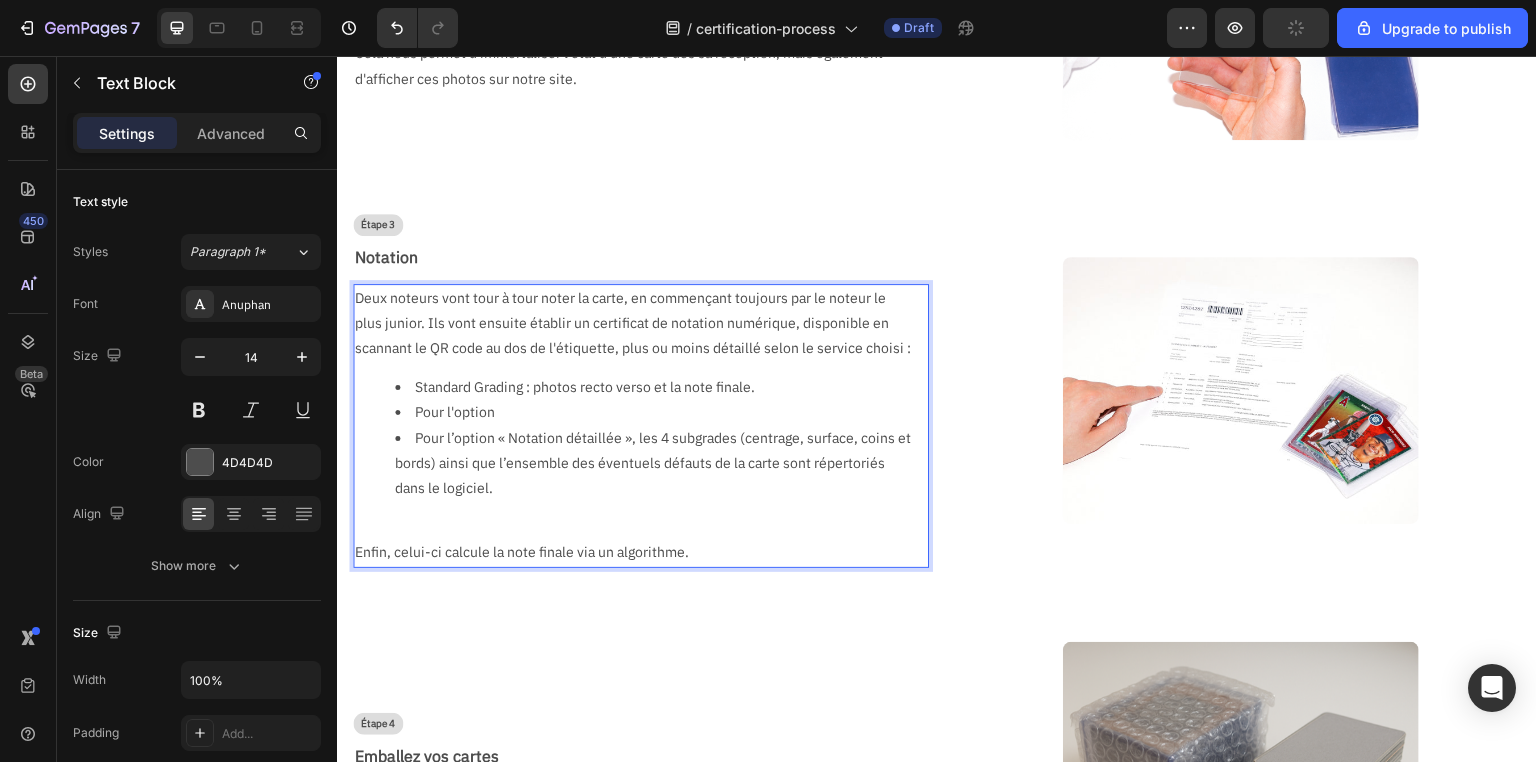 click on "Standard Grading : photos recto verso et la note finale." at bounding box center (653, 387) 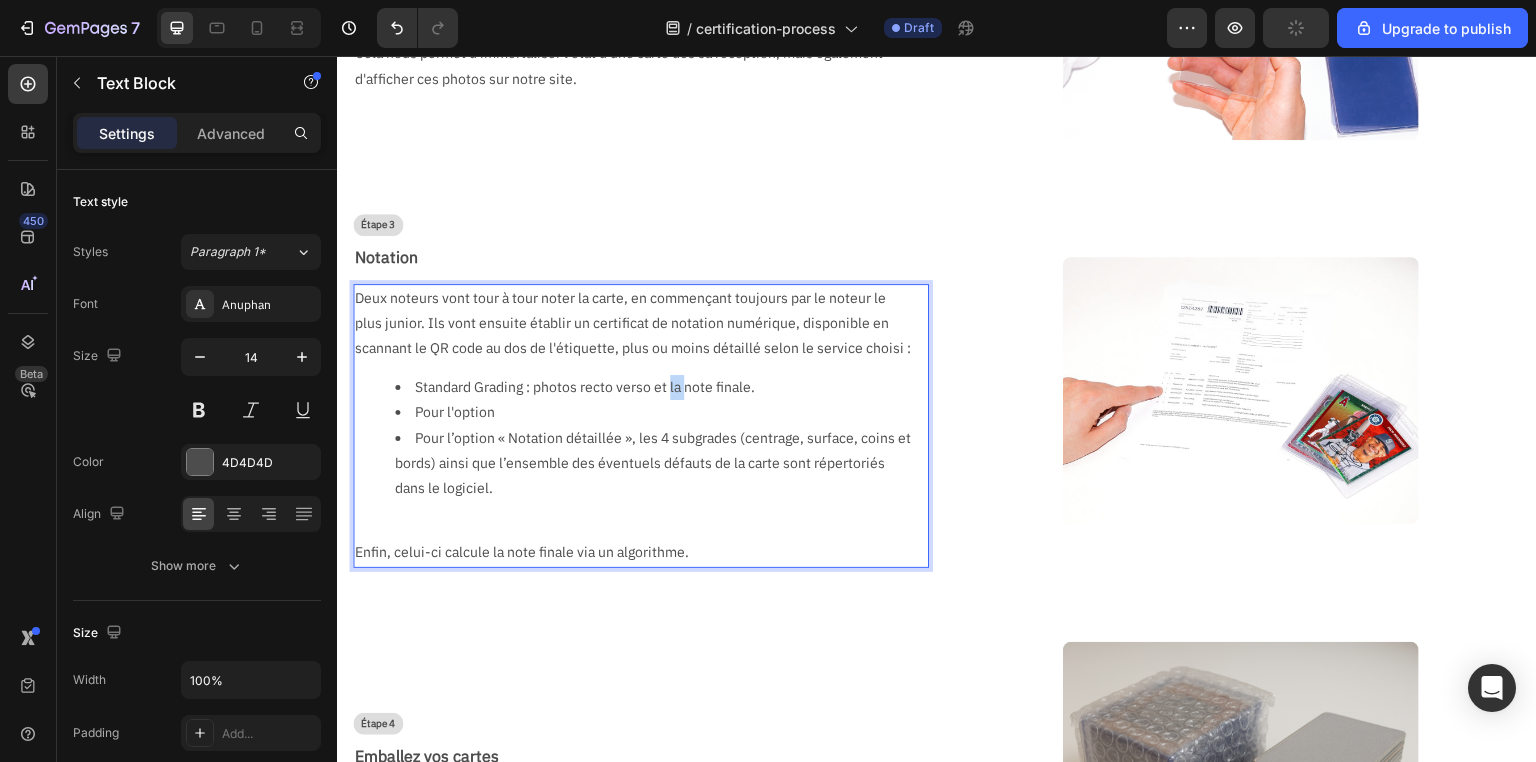 click on "Standard Grading : photos recto verso et la note finale." at bounding box center [653, 387] 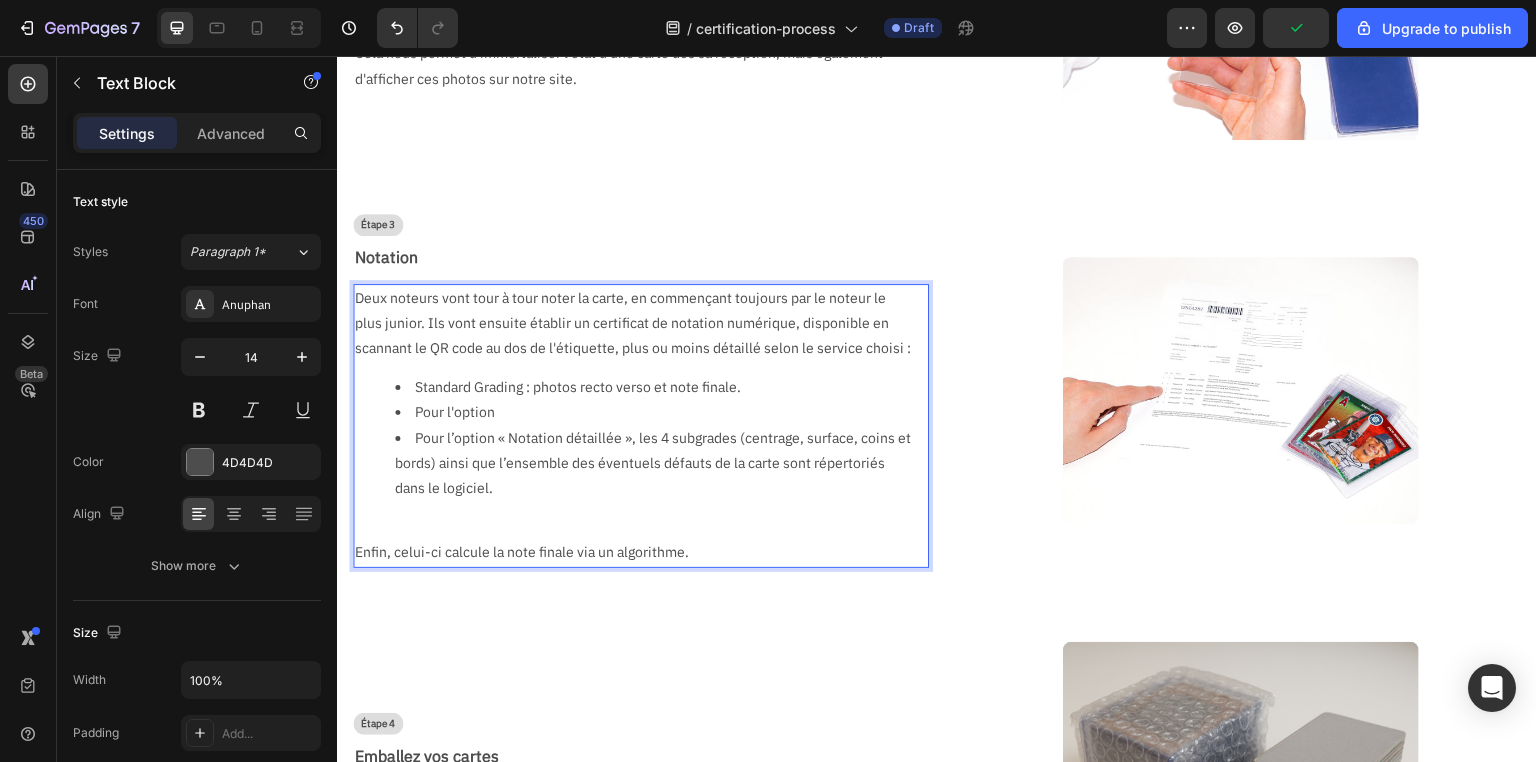 click on "Standard Grading : photos recto verso et note finale." at bounding box center [653, 387] 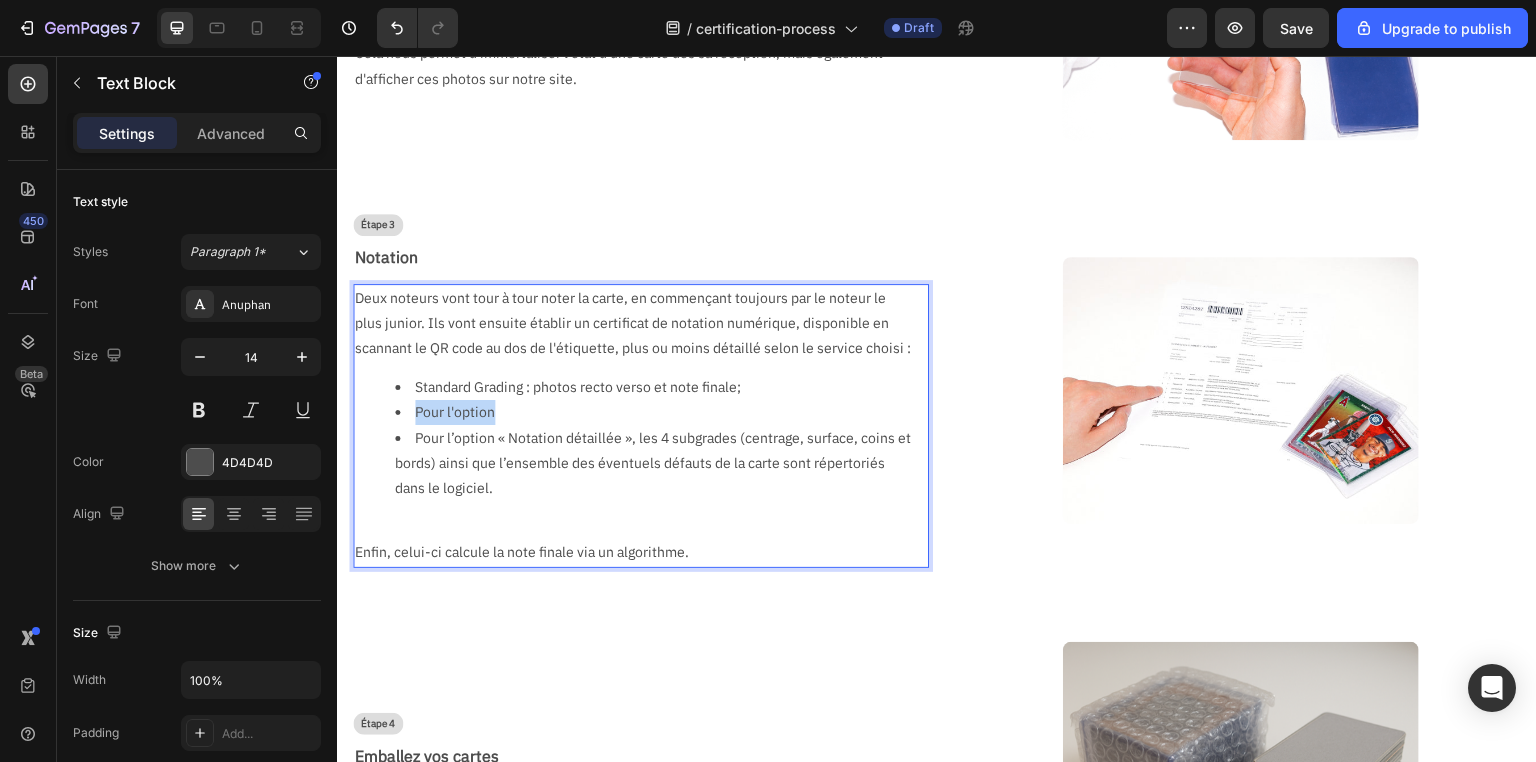drag, startPoint x: 506, startPoint y: 429, endPoint x: 416, endPoint y: 430, distance: 90.005554 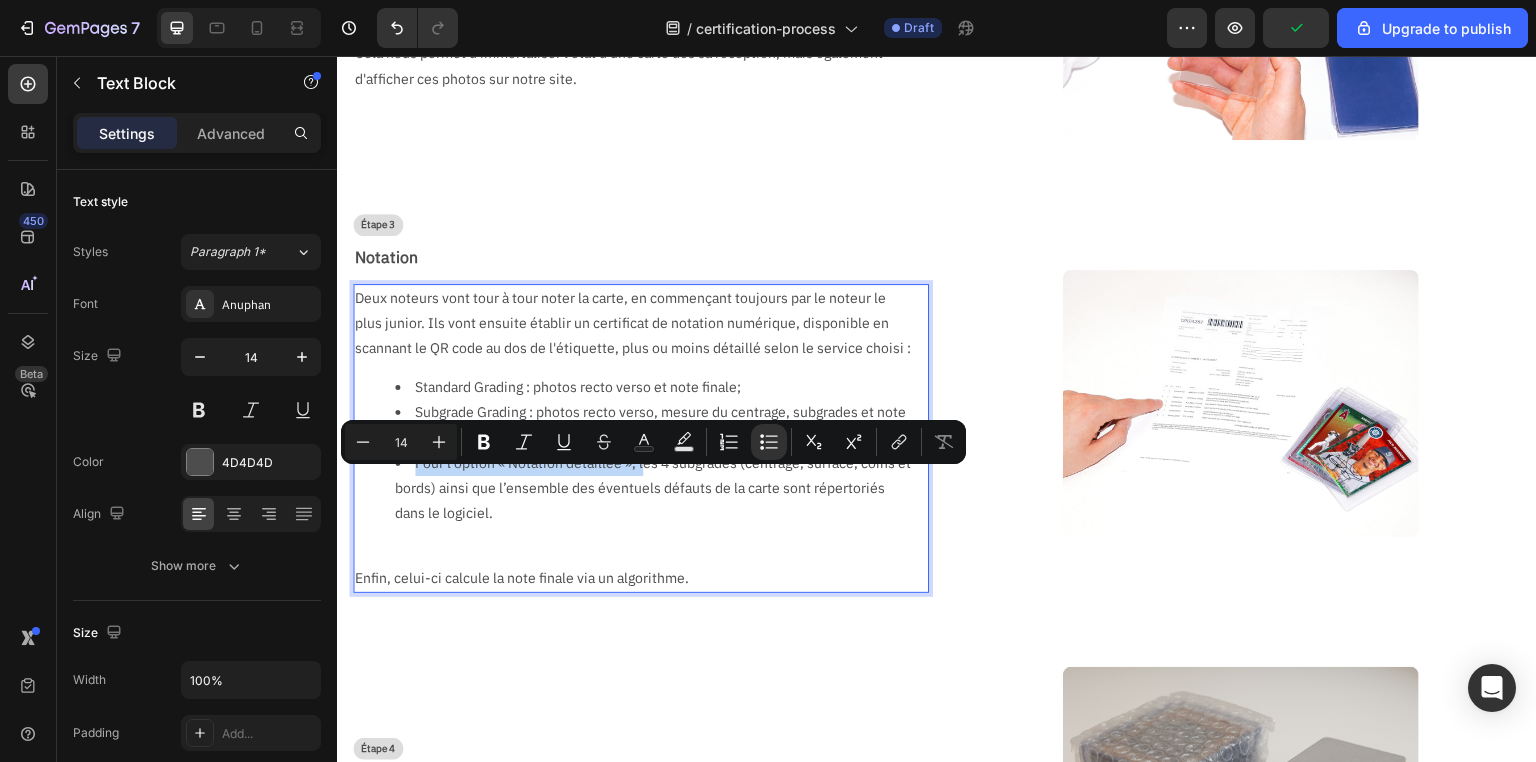 drag, startPoint x: 617, startPoint y: 482, endPoint x: 427, endPoint y: 481, distance: 190.00262 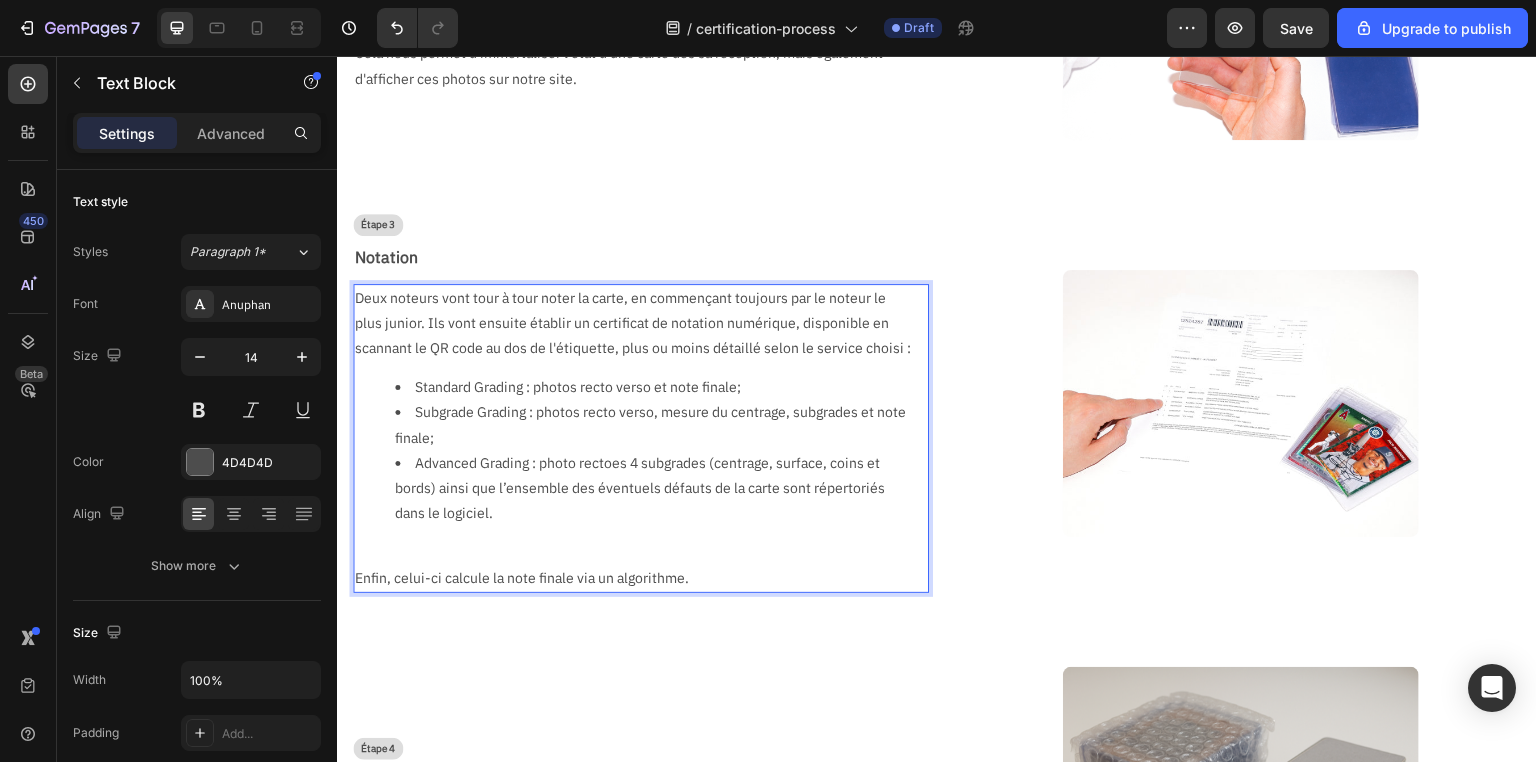 click on "Deux noteurs vont tour à tour noter la carte, en commençant toujours par le noteur le plus junior. Ils vont ensuite établir un certificat de notation numérique, disponible en scannant le QR code au dos de l'étiquette, plus ou moins détaillé selon le service choisi :" at bounding box center [633, 324] 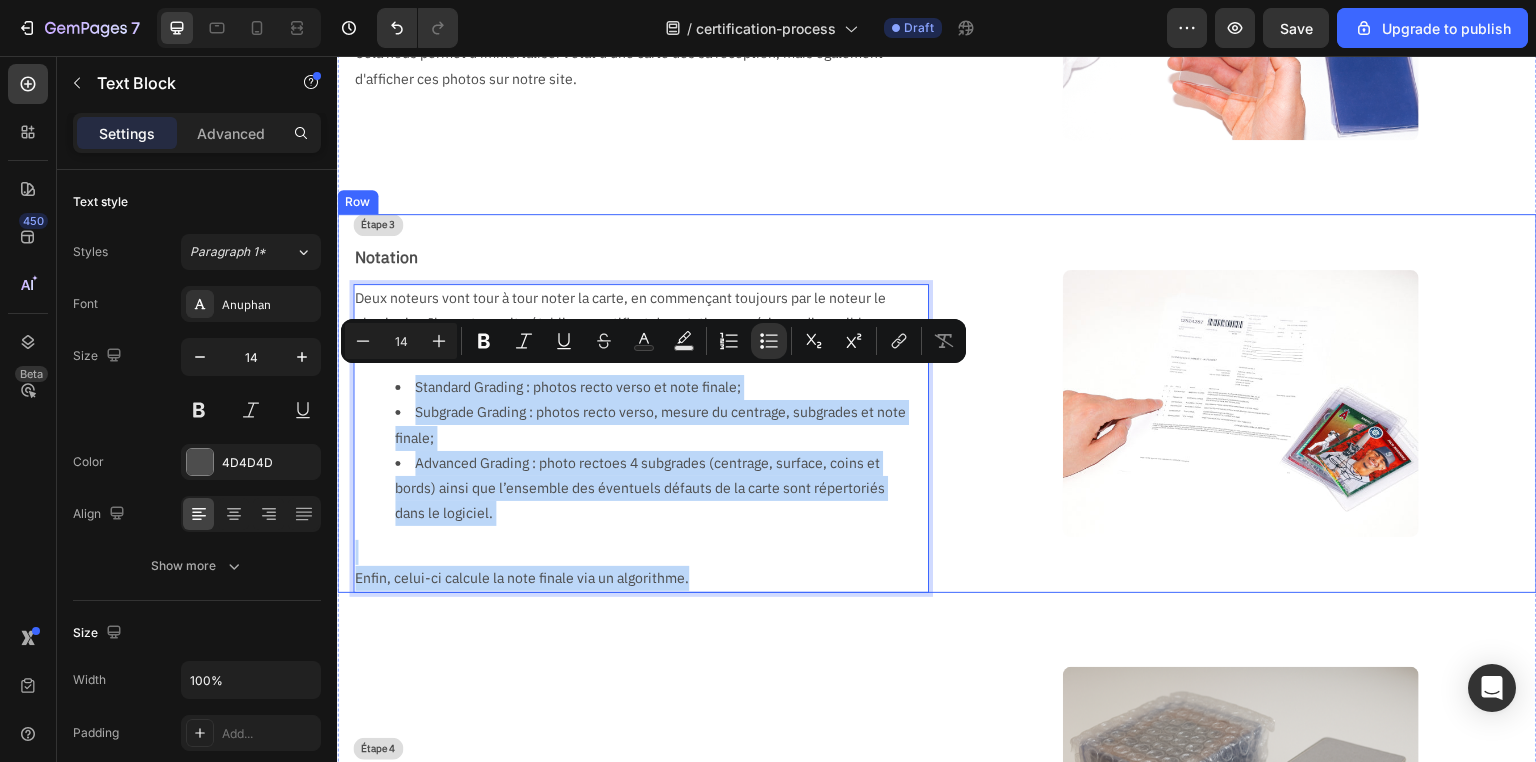 drag, startPoint x: 739, startPoint y: 569, endPoint x: 348, endPoint y: 377, distance: 435.5973 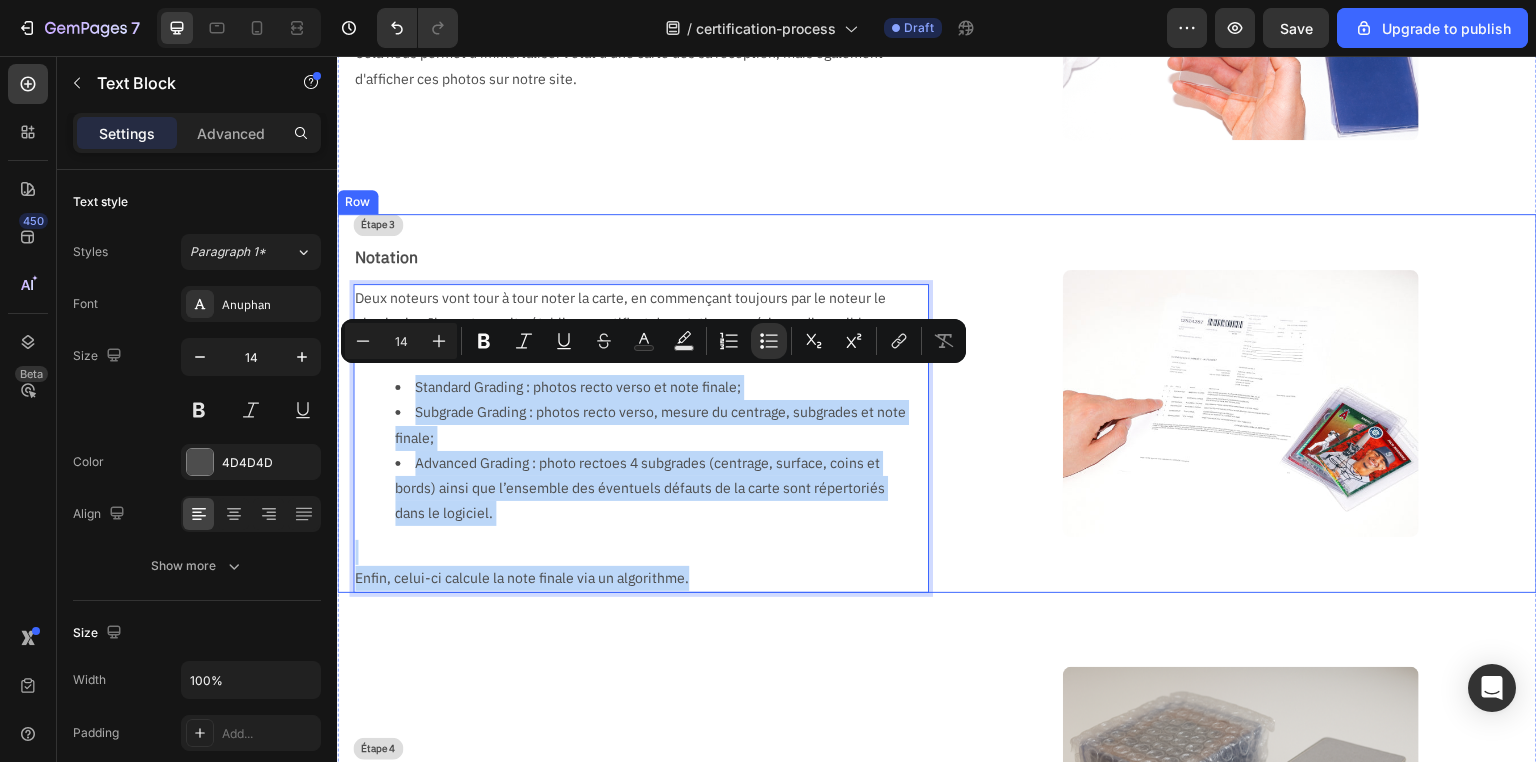 click on "Étape 3 Text Block Notation Text Block Deux noteurs vont tour à tour noter la carte, en commençant toujours par le noteur le plus junior. Ils vont ensuite établir un certificat de notation numérique, disponible en scannant le QR code au dos de l'étiquette, plus ou moins détaillé selon le service choisi. Standard Grading : photos recto verso et note finale; Subgrade Grading : photos recto verso, mesure du centrage, subgrades et note finale; Advanced Grading : photo rectoes 4 subgrades (centrage, surface, coins et bords) ainsi que l’ensemble des éventuels défauts de la carte sont répertoriés dans le logiciel. Enfin, celui-ci calcule la note finale via un algorithme. Text Block   0" at bounding box center (633, 403) 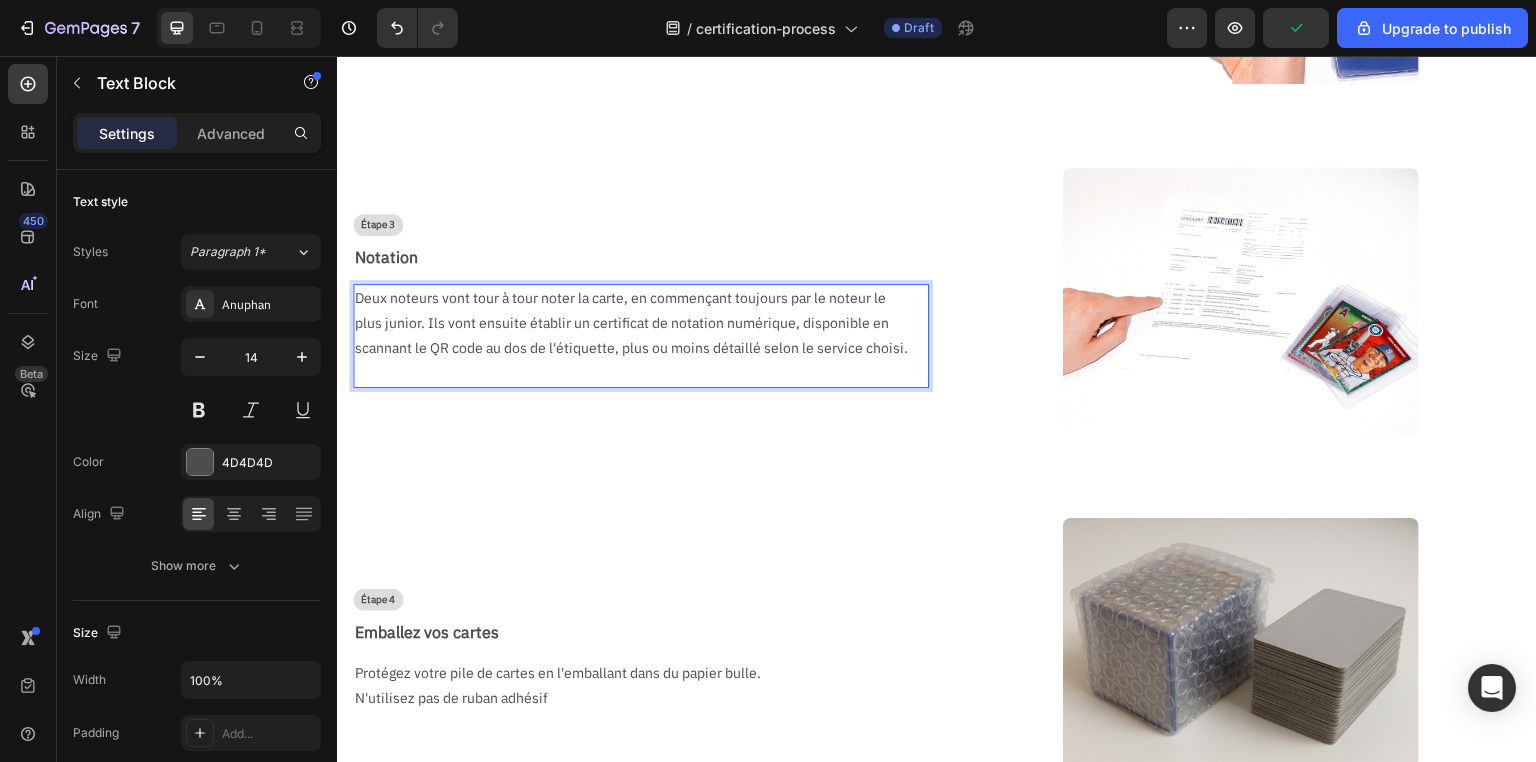 scroll, scrollTop: 828, scrollLeft: 0, axis: vertical 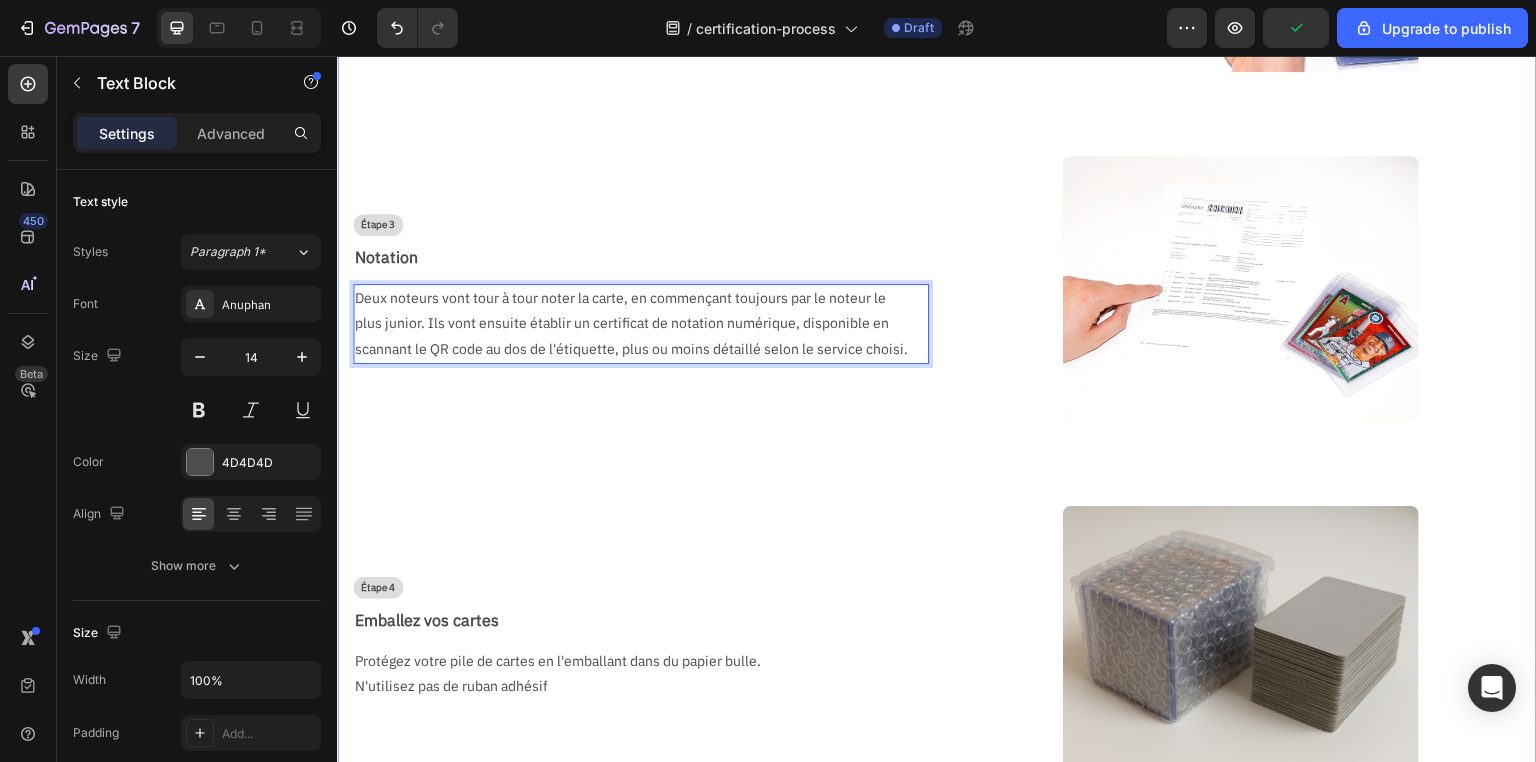 click on "Étape 1 Text Block Réception & Vérification Text Block L'ouverture de chaque commande est réalisée soignement par notre personnel entraîné, sous surveillance vidéo. Nous vérifions si le contenu du colis correspond au bon de commande, puis un mail de confirmation de réception est envoyé. Text Block Image Row Étape 2 Text Block Photographie Text Block Toutes les cartes d'une commandes sont prises en photo recto / verso, dans un packshot parfaitement éclairé, sur fond noir, à la sortie de leur protection d'origine. Cela nous permet d'immortaliser l'état d'une carte dès sa réception, mais également d'afficher ces photos sur notre site. Text Block Image Row Étape 3 Text Block Notation Text Block Deux noteurs vont tour à tour noter la carte, en commençant toujours par le noteur le plus junior. Ils vont ensuite établir un certificat de notation numérique, disponible en scannant le QR code au dos de l'étiquette, plus ou moins détaillé selon le service choisi. Text Block   0 Image Row Image" at bounding box center (937, 486) 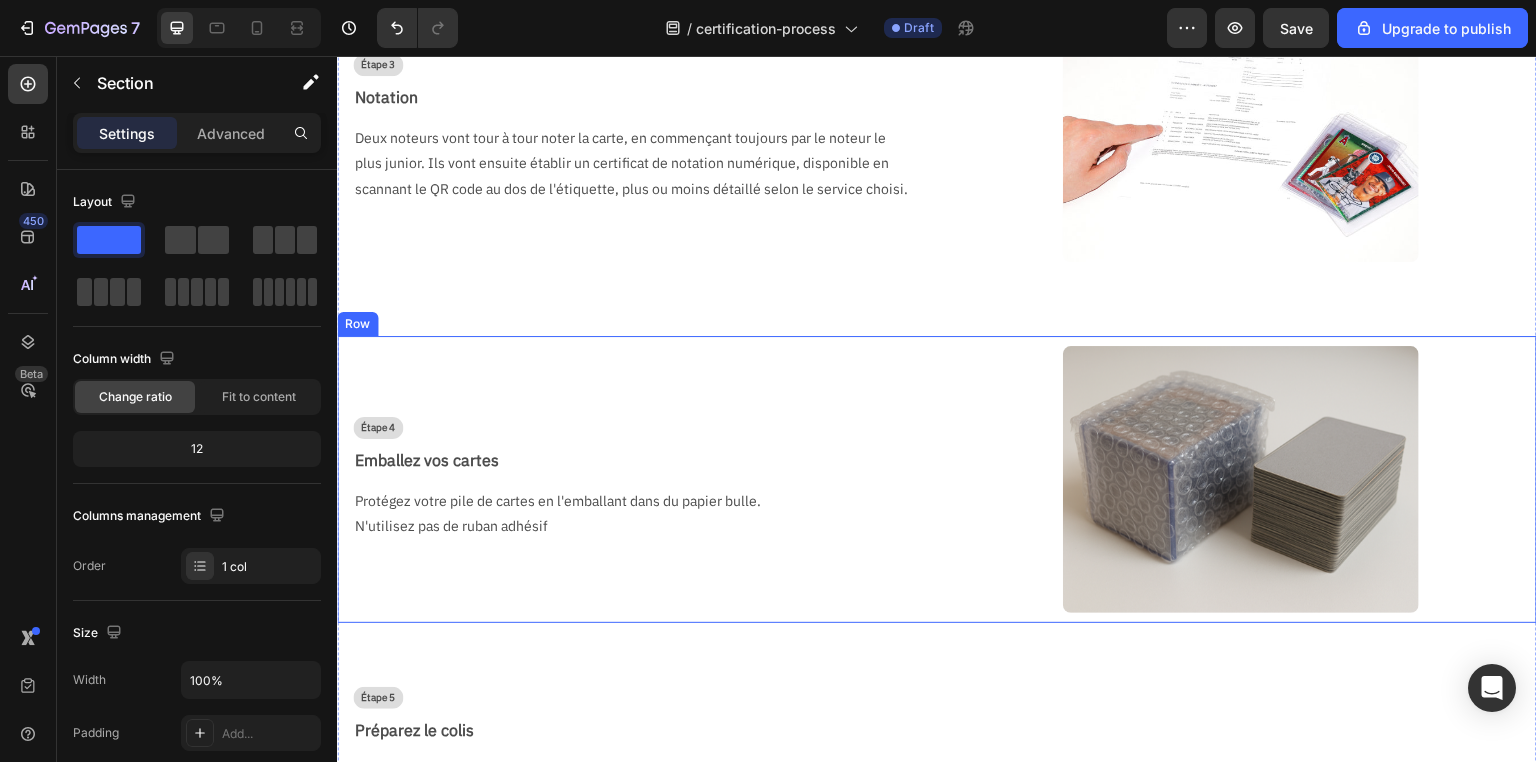 scroll, scrollTop: 908, scrollLeft: 0, axis: vertical 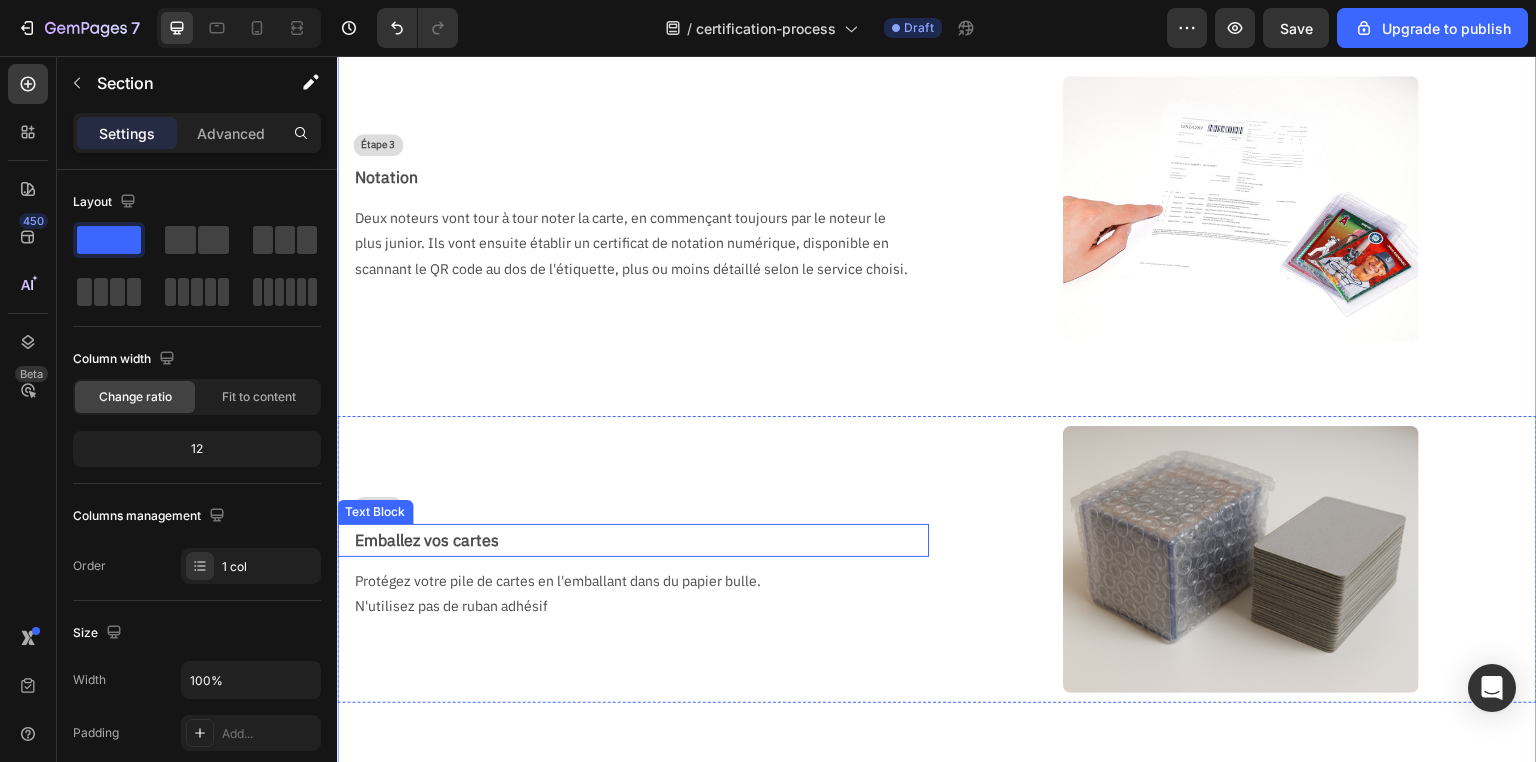 click on "Emballez vos cartes" at bounding box center (641, 540) 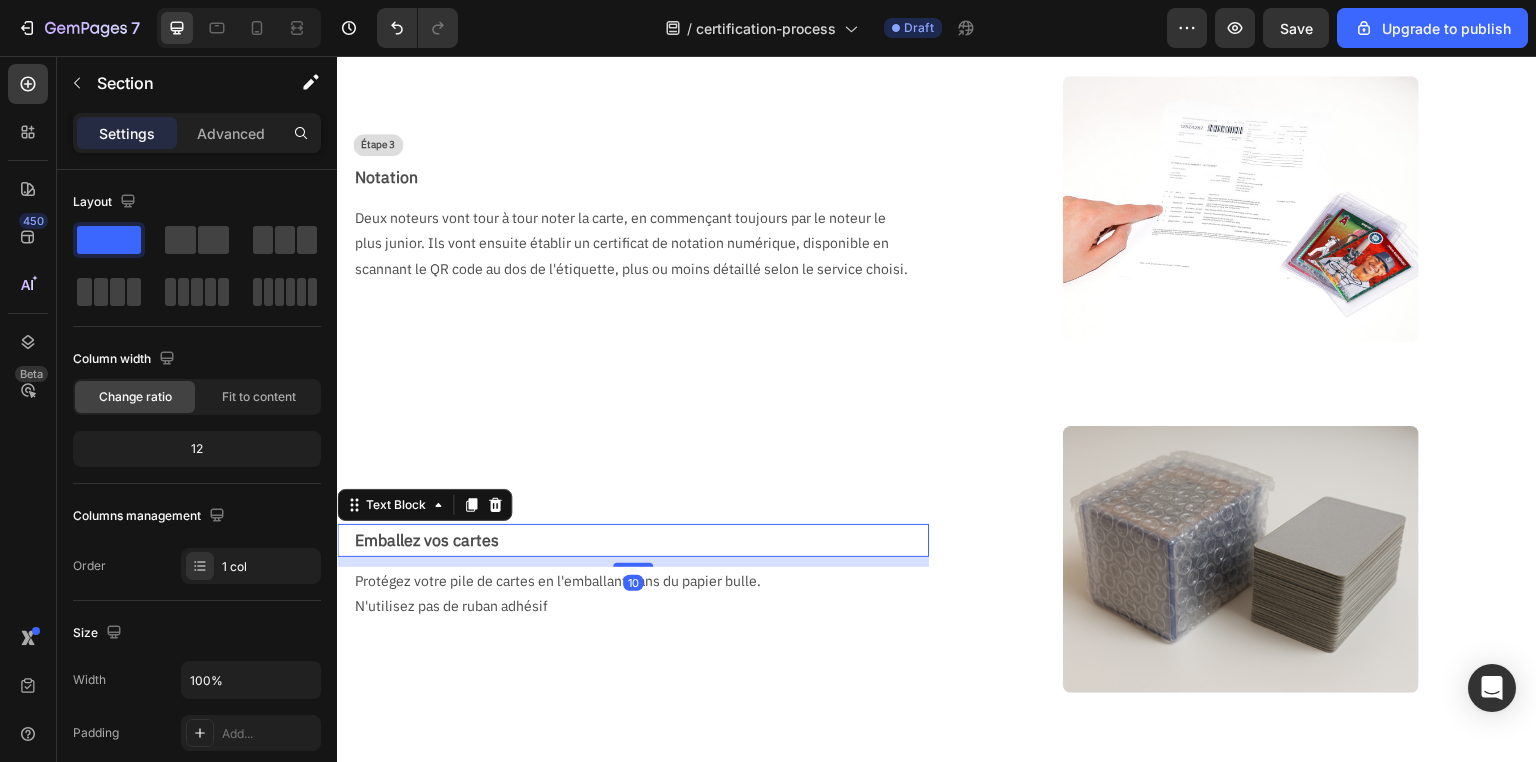 click on "Emballez vos cartes" at bounding box center [641, 540] 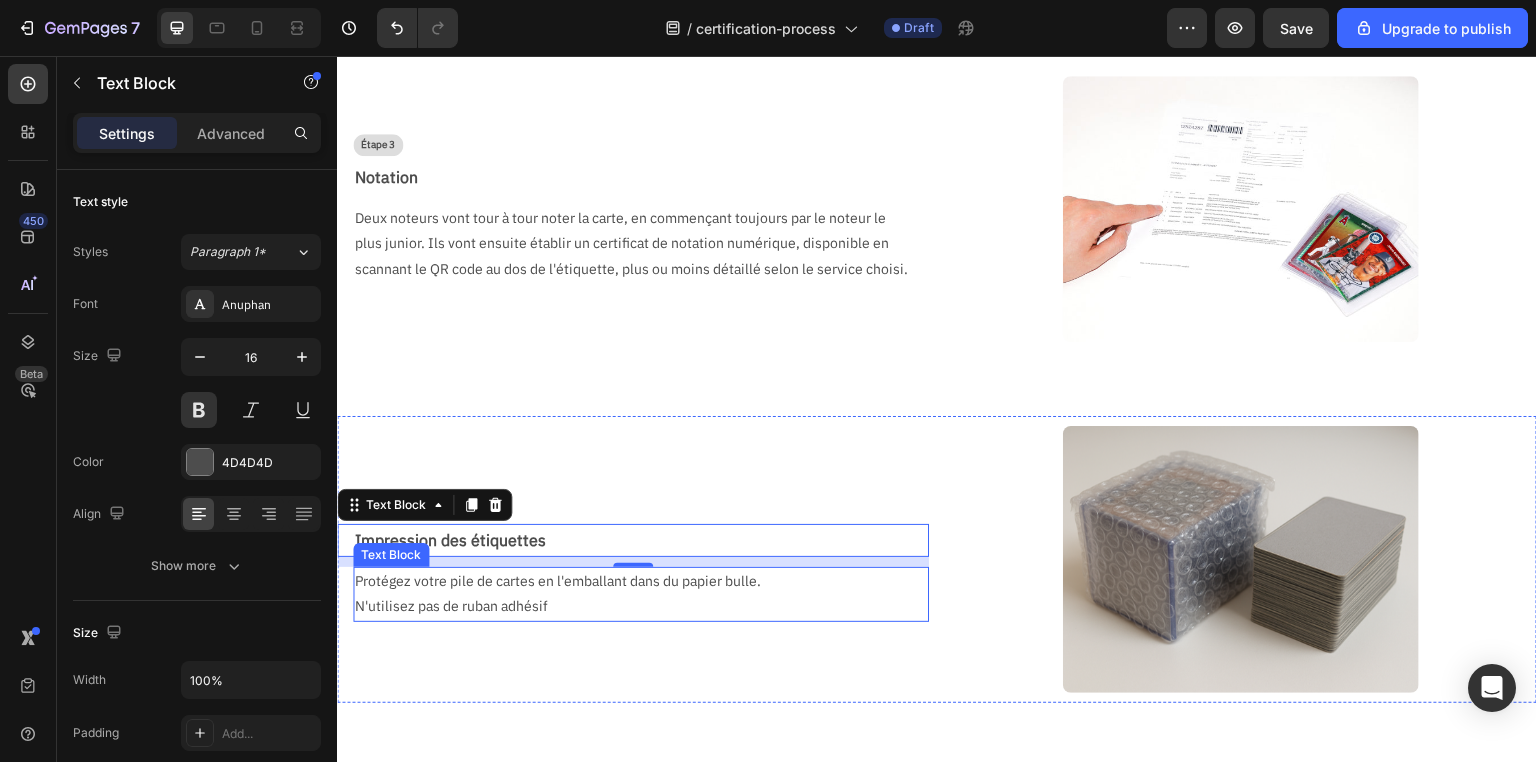click on "Protégez votre pile de cartes en l'emballant dans du papier bulle." at bounding box center [633, 581] 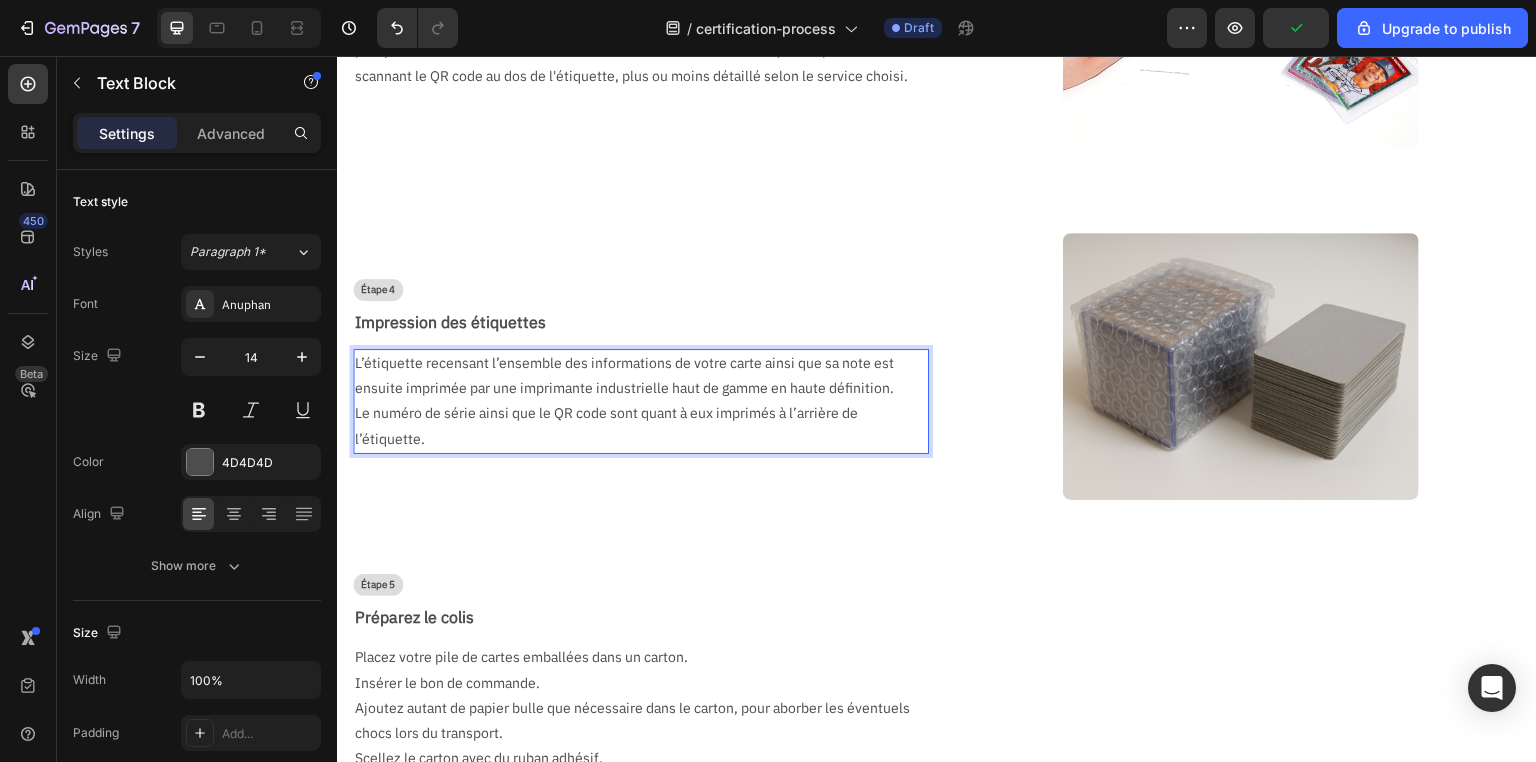 scroll, scrollTop: 1283, scrollLeft: 0, axis: vertical 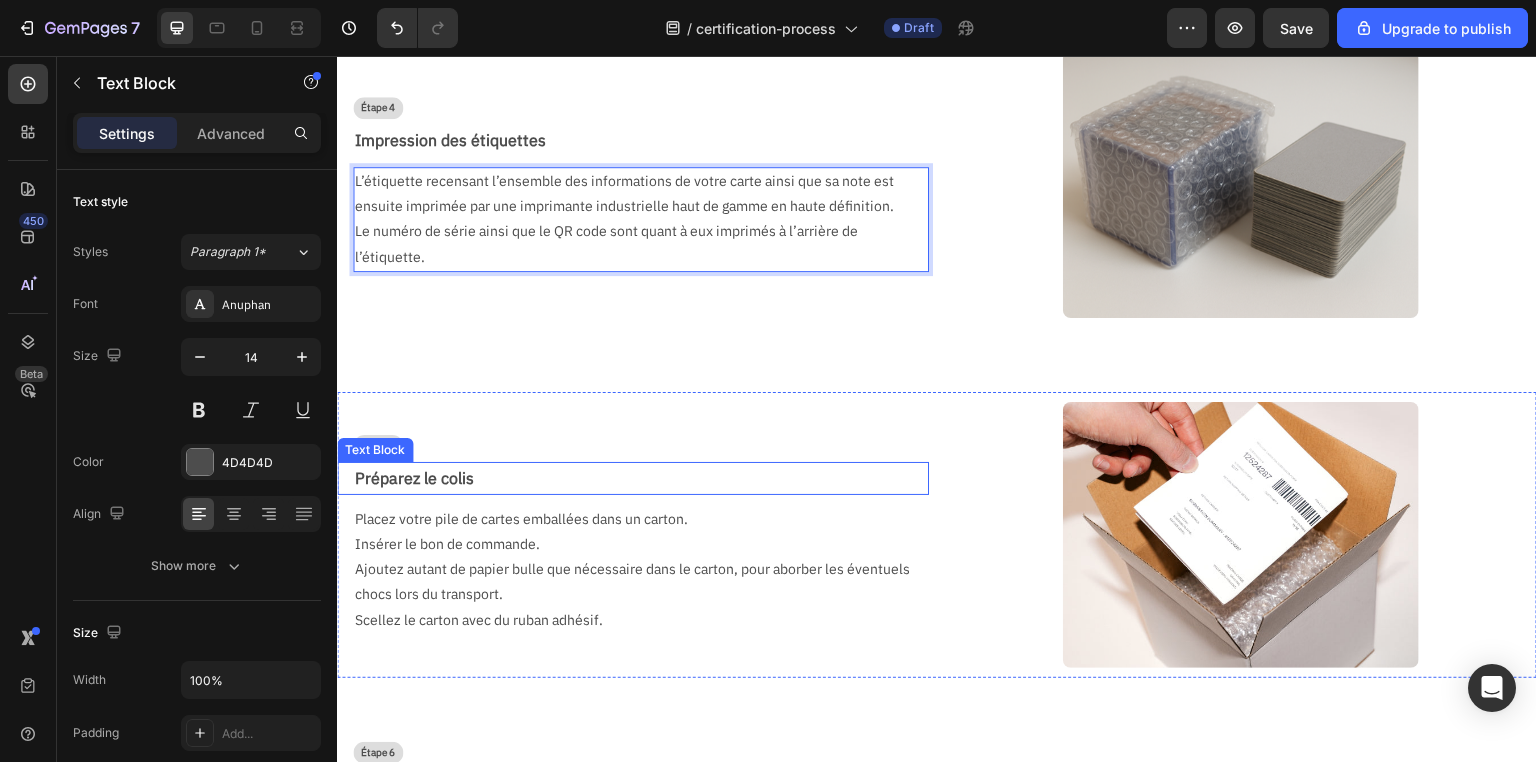 click on "Préparez le colis" at bounding box center [641, 478] 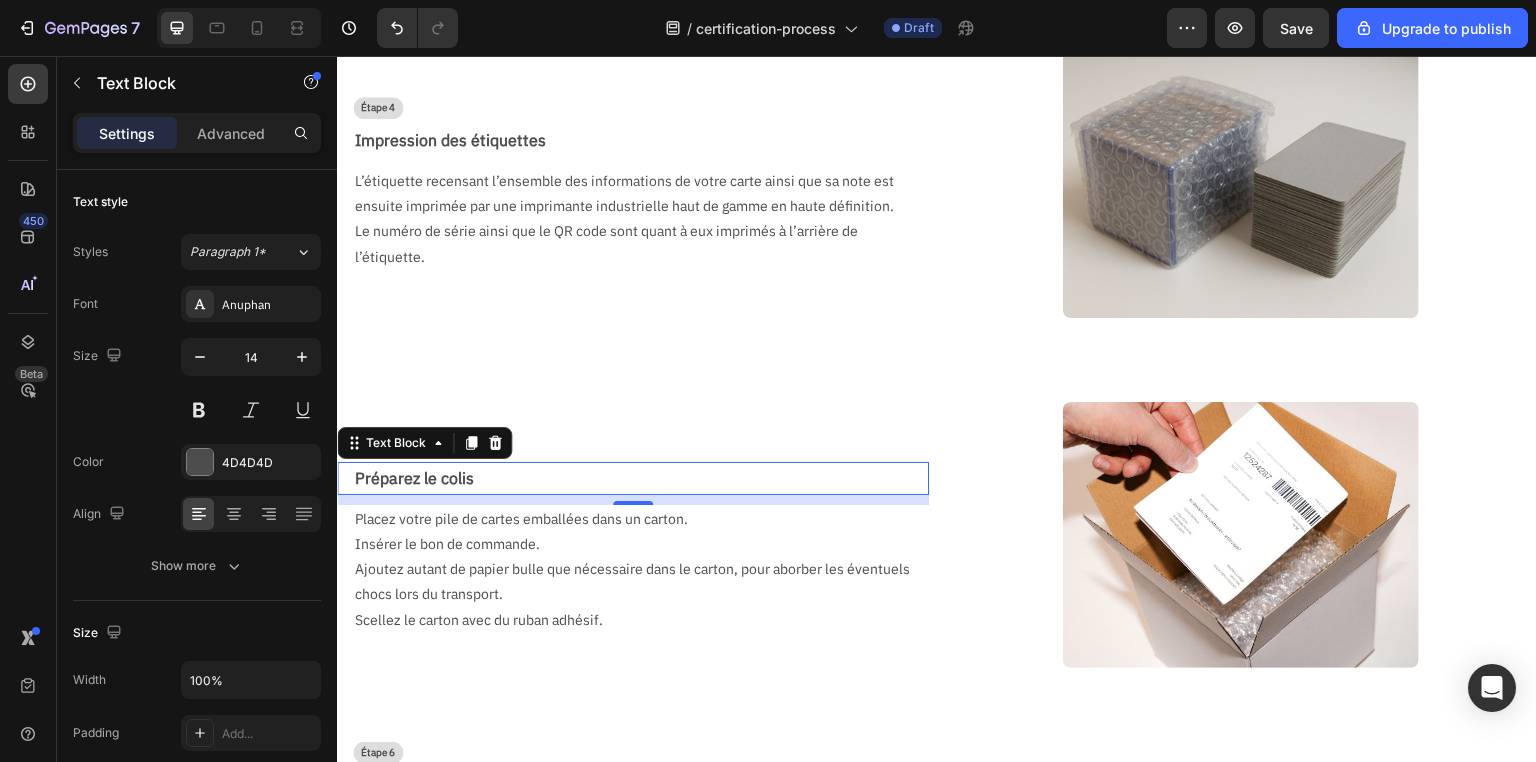 click on "Préparez le colis" at bounding box center [641, 478] 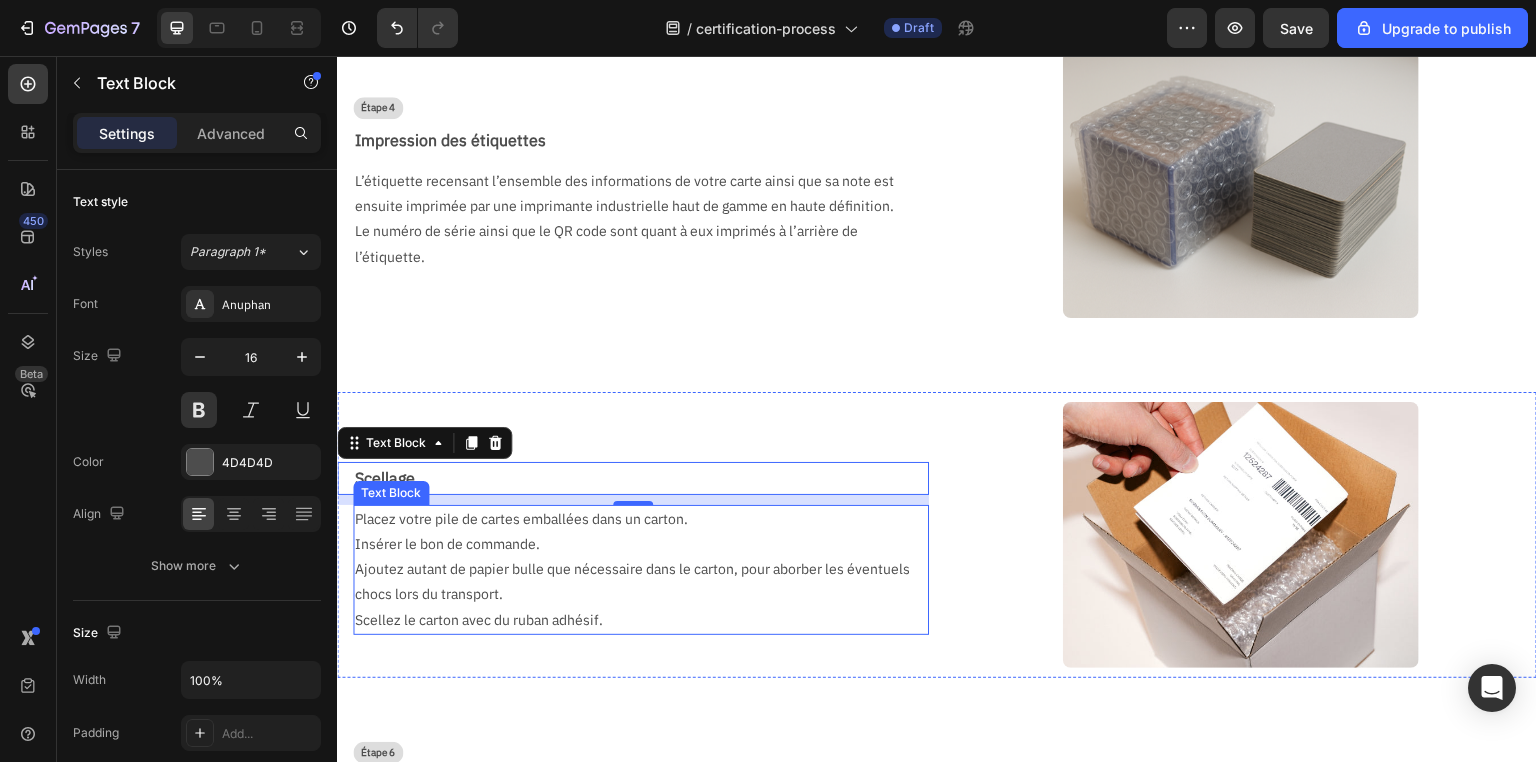 click on "Insérer le bon de commande." at bounding box center (633, 544) 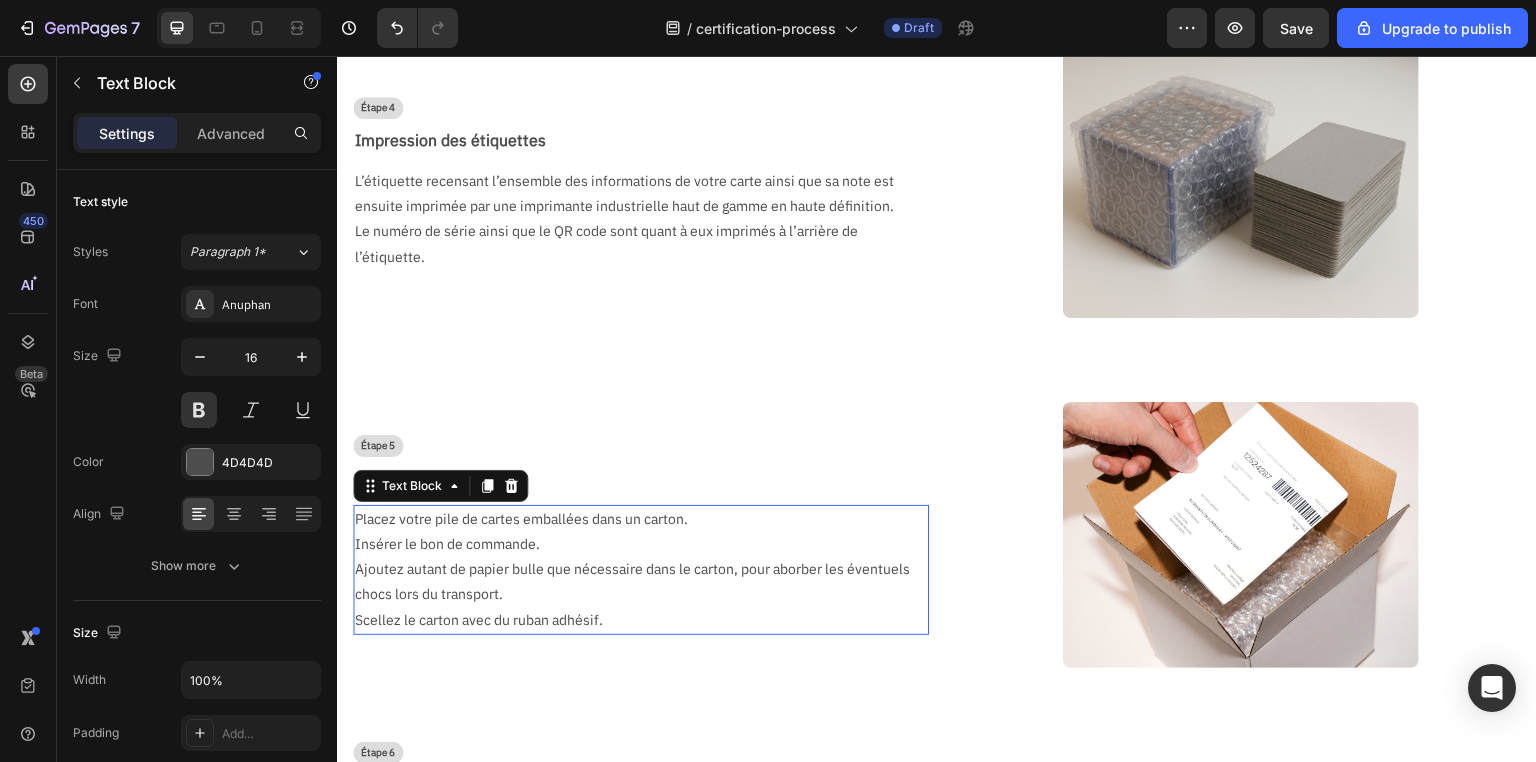 click on "Insérer le bon de commande." at bounding box center [633, 544] 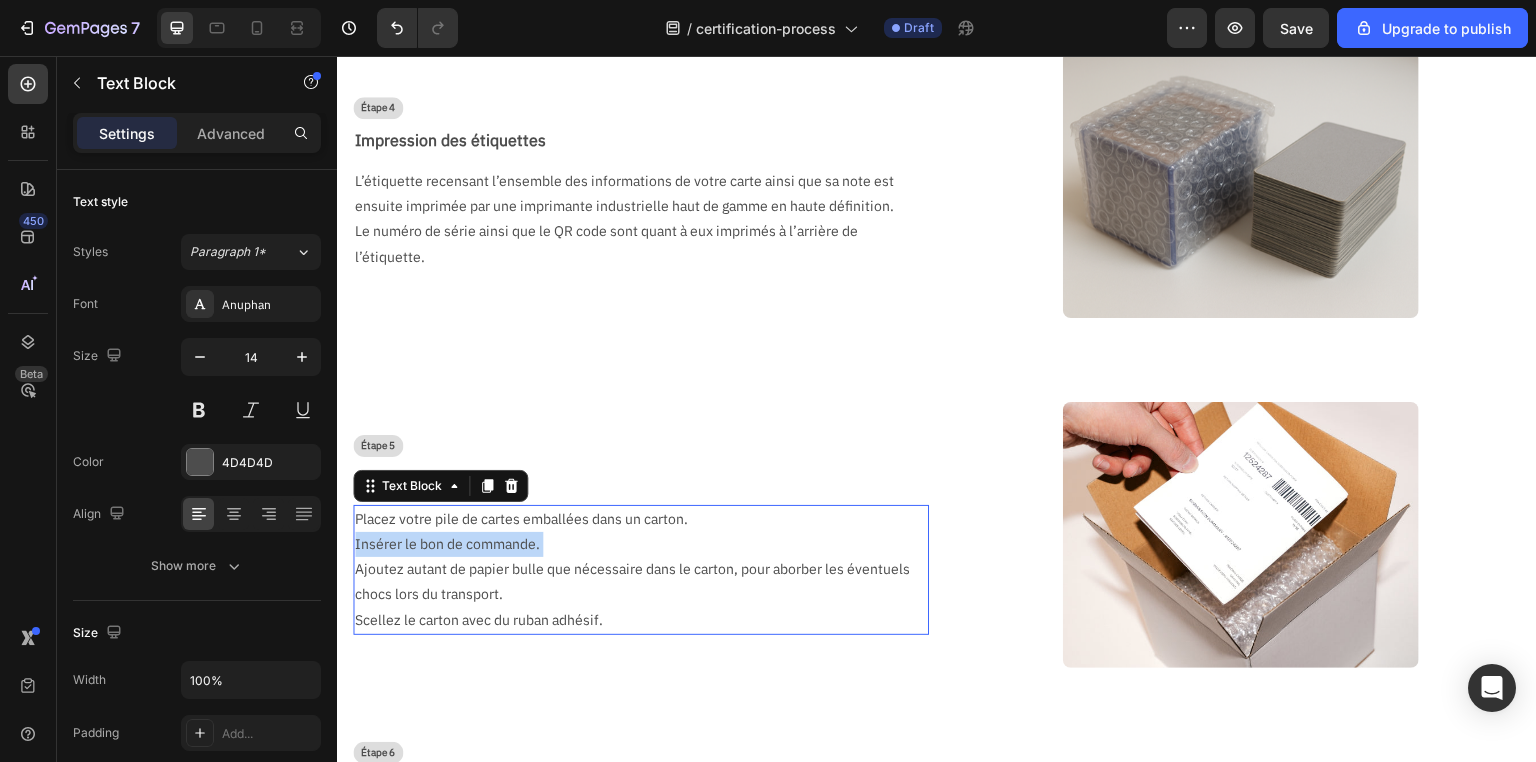 click on "Insérer le bon de commande." at bounding box center [633, 544] 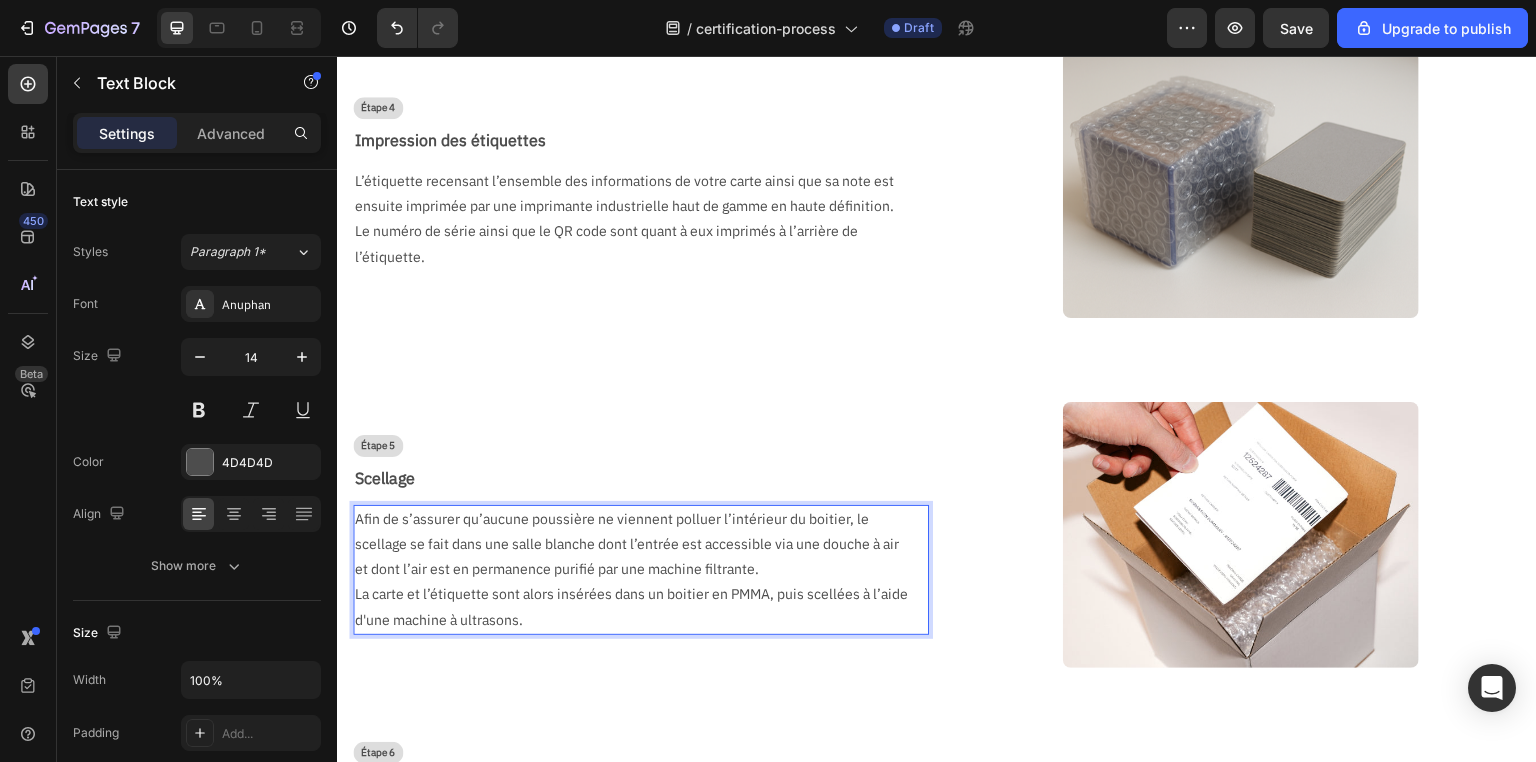 click on "La carte et l’étiquette sont alors insérées dans un boitier en PMMA, puis scellées à l’aide d'une machine à ultrasons." at bounding box center (633, 607) 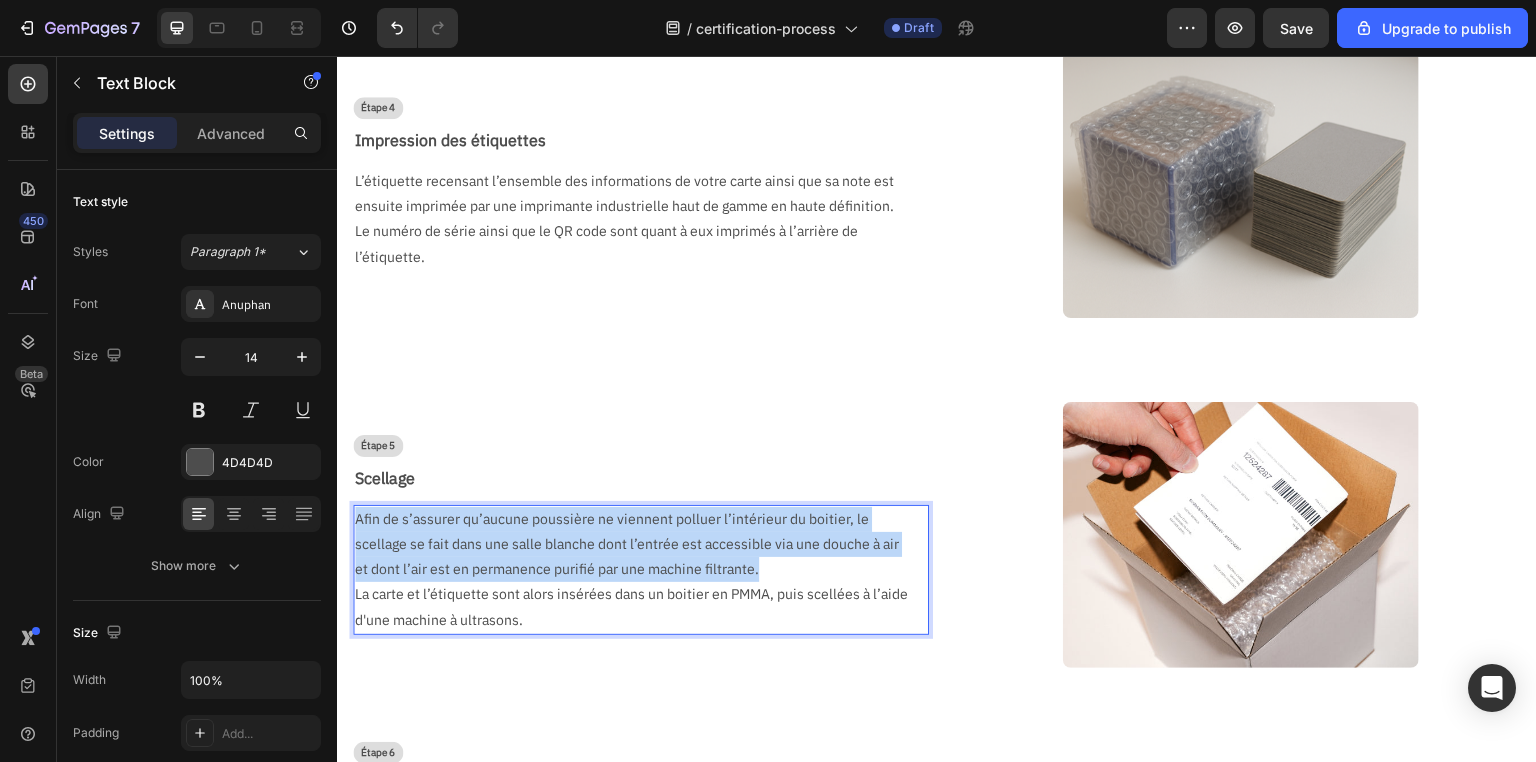 drag, startPoint x: 761, startPoint y: 549, endPoint x: 290, endPoint y: 490, distance: 474.68094 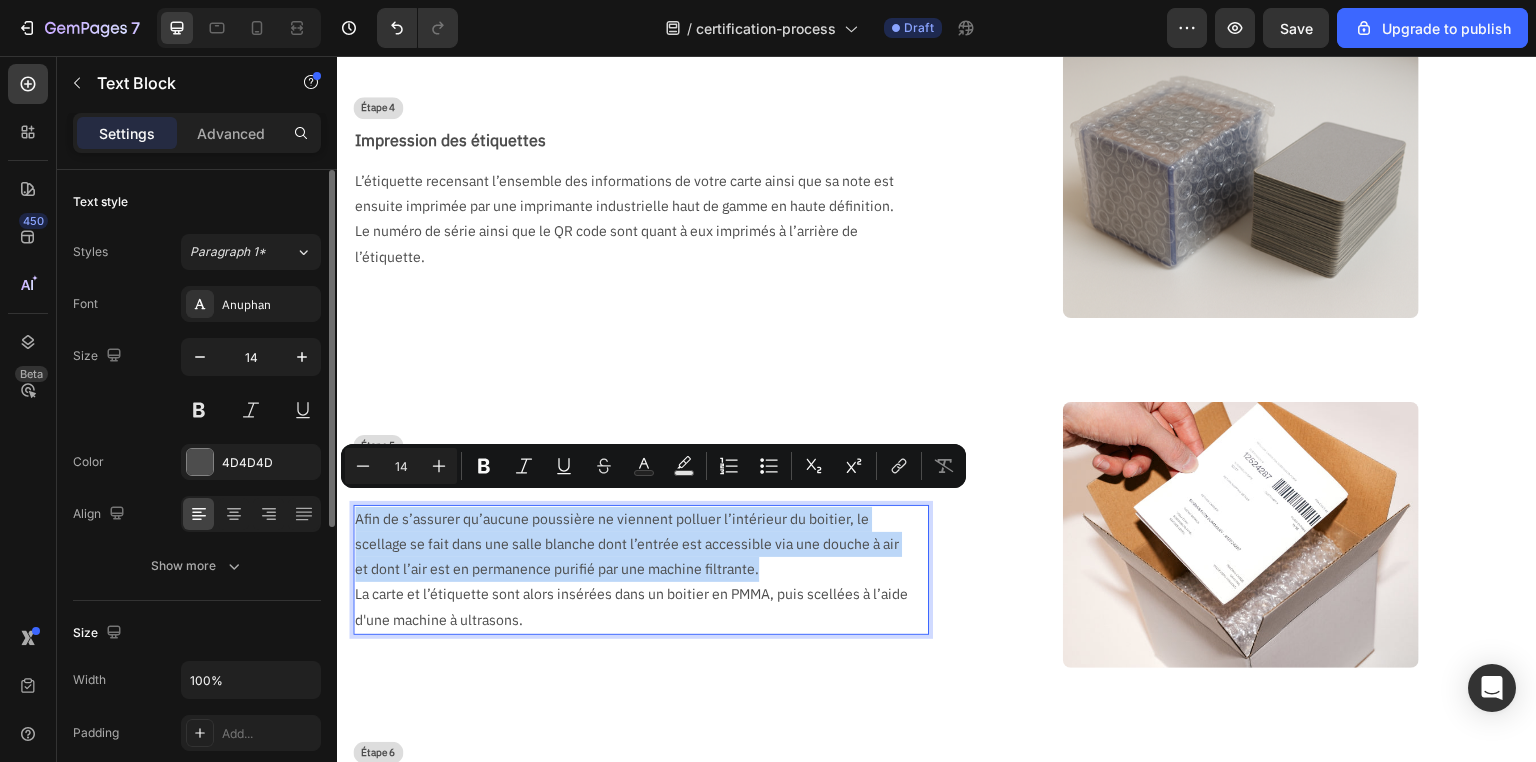 scroll, scrollTop: 1308, scrollLeft: 0, axis: vertical 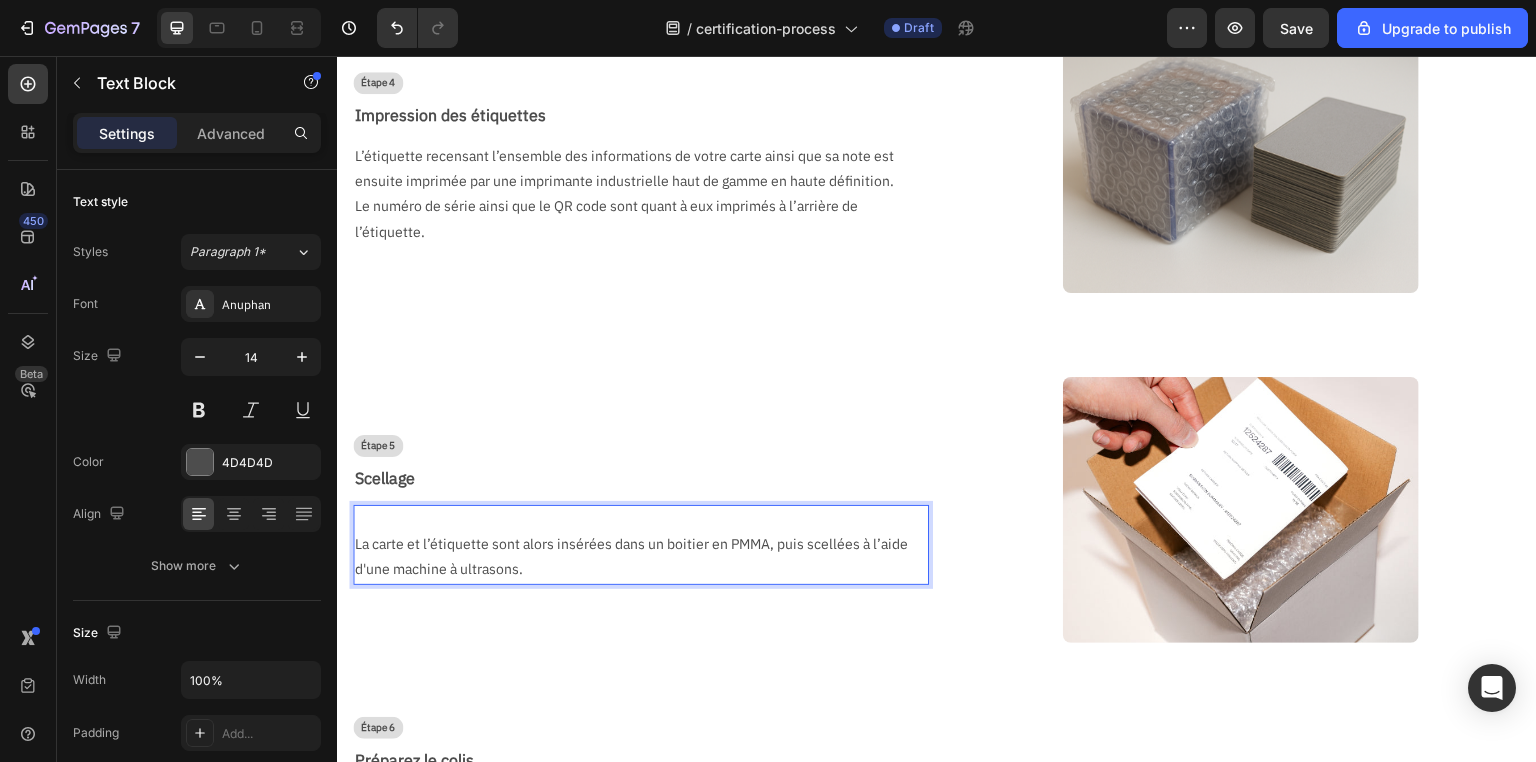 click on "La carte et l’étiquette sont alors insérées dans un boitier en PMMA, puis scellées à l’aide d'une machine à ultrasons." at bounding box center [633, 557] 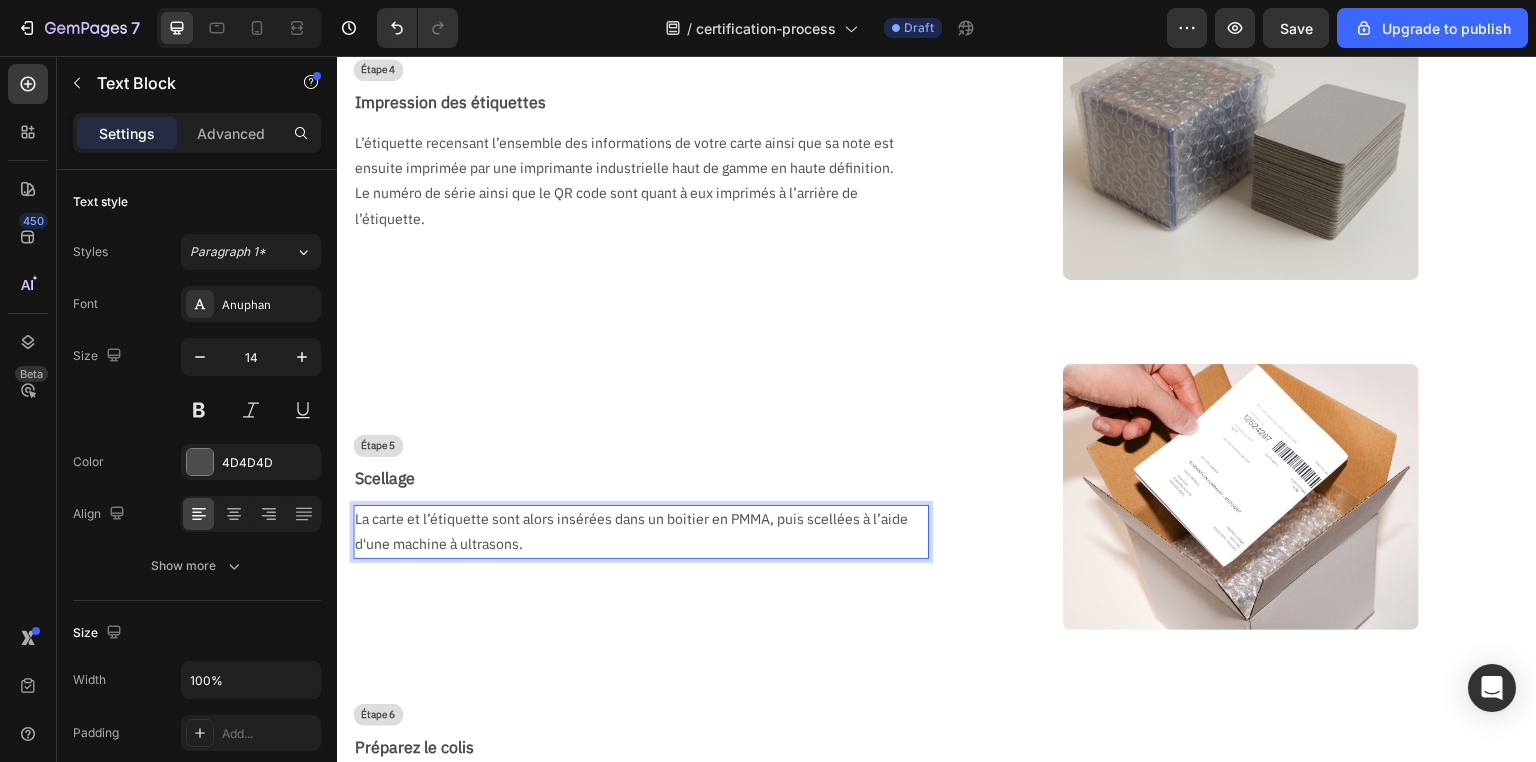 click on "La carte et l’étiquette sont alors insérées dans un boitier en PMMA, puis scellées à l’aide d'une machine à ultrasons." at bounding box center [633, 532] 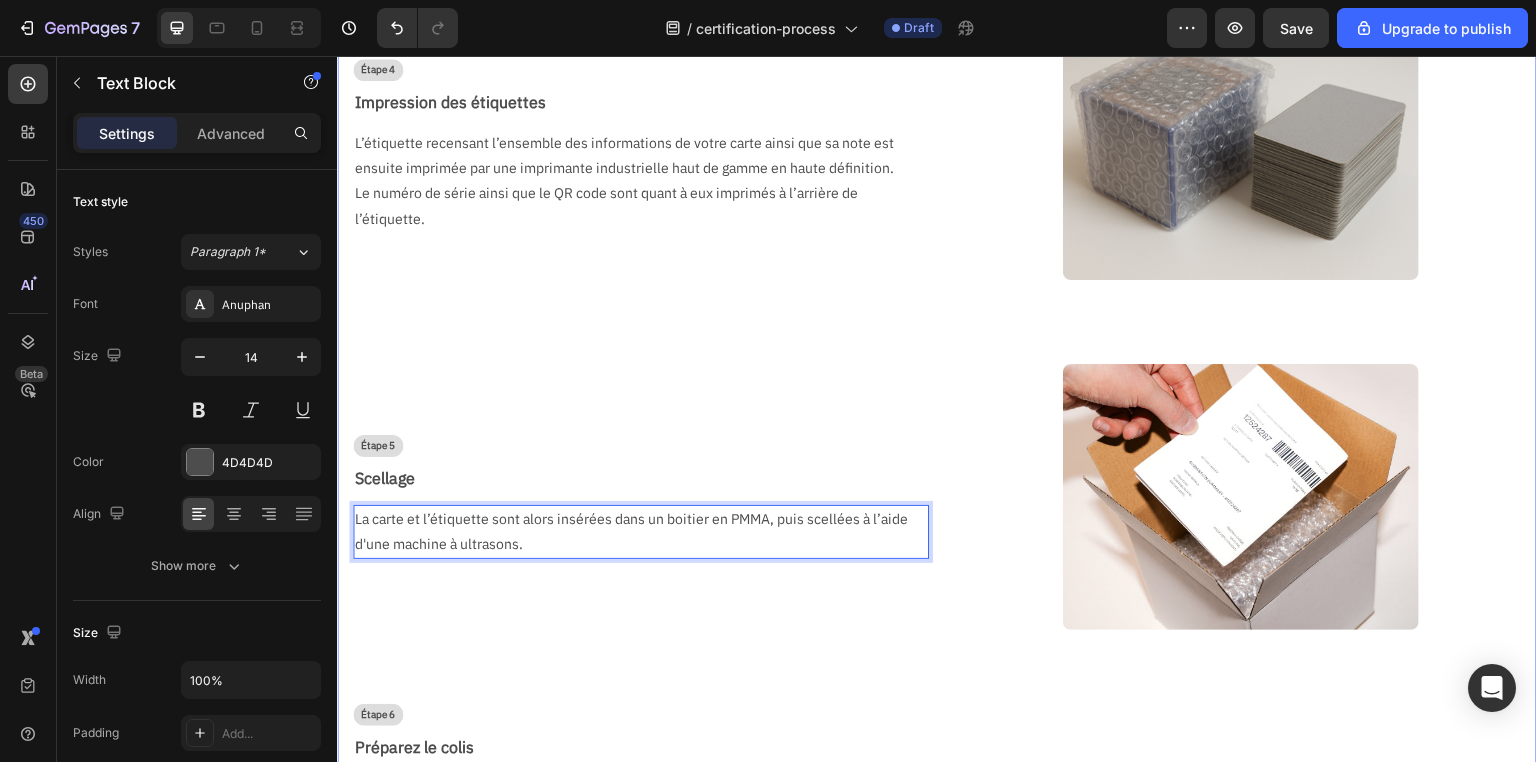 click on "Étape 1 Text Block Réception & Vérification Text Block L'ouverture de chaque commande est réalisée soignement par notre personnel entraîné, sous surveillance vidéo. Nous vérifions si le contenu du colis correspond au bon de commande, puis un mail de confirmation de réception est envoyé. Text Block Image Row Étape 2 Text Block Photographie Text Block Toutes les cartes d'une commandes sont prises en photo recto / verso, dans un packshot parfaitement éclairé, sur fond noir, à la sortie de leur protection d'origine. Cela nous permet d'immortaliser l'état d'une carte dès sa réception, mais également d'afficher ces photos sur notre site. Text Block Image Row Étape 3 Text Block Notation Text Block Deux noteurs vont tour à tour noter la carte, en commençant toujours par le noteur le plus junior. Ils vont ensuite établir un certificat de notation numérique, disponible en scannant le QR code au dos de l'étiquette, plus ou moins détaillé selon le service choisi. Text Block Image Row Étape 4" at bounding box center [937, 36] 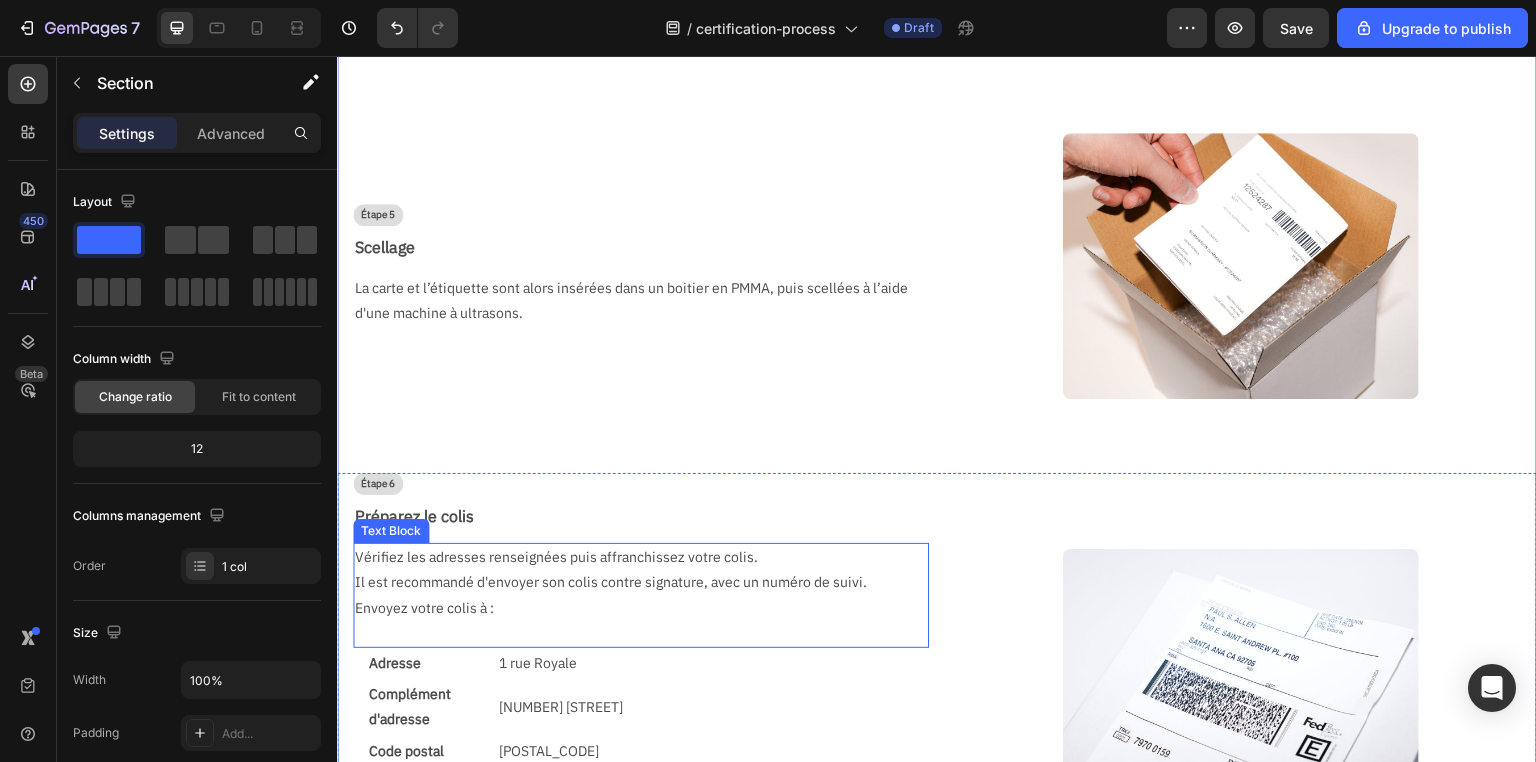 scroll, scrollTop: 1561, scrollLeft: 0, axis: vertical 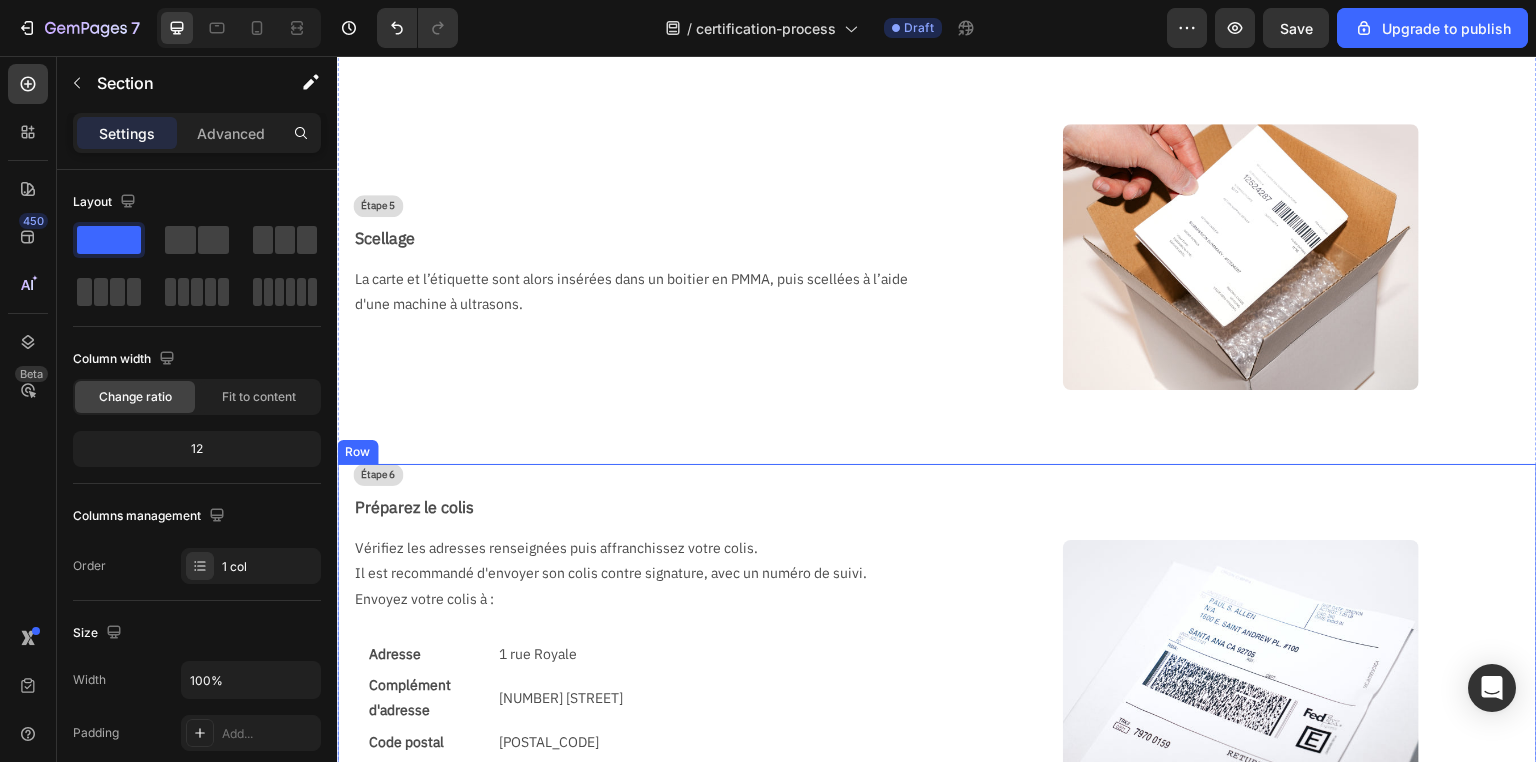 click on "Image" at bounding box center (1241, 673) 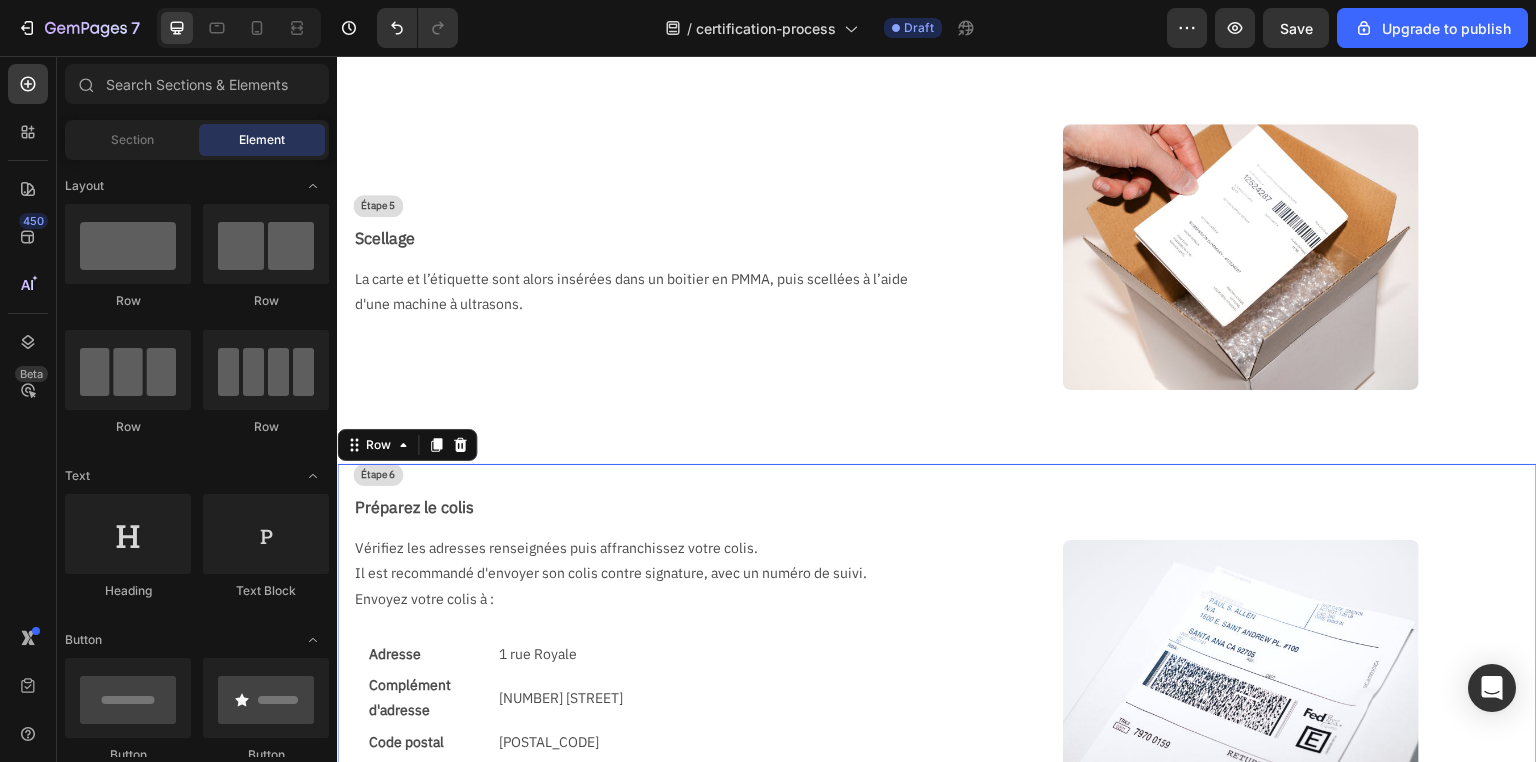 scroll, scrollTop: 1504, scrollLeft: 0, axis: vertical 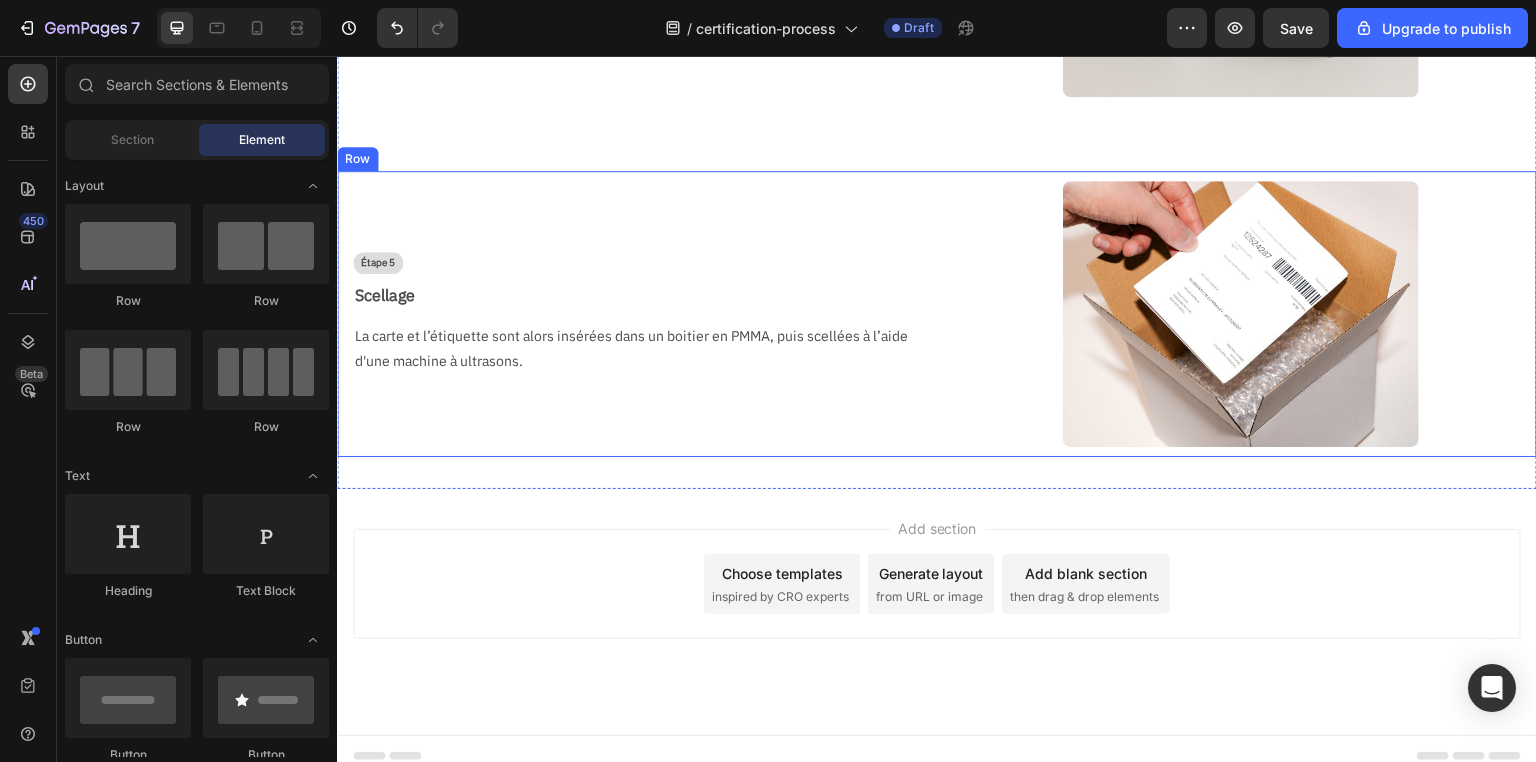 click on "Étape 5 Text Block Scellage Text Block La carte et l’étiquette sont alors insérées dans un boitier en PMMA, puis scellées à l’aide d'une machine à ultrasons. Text Block" at bounding box center [633, 314] 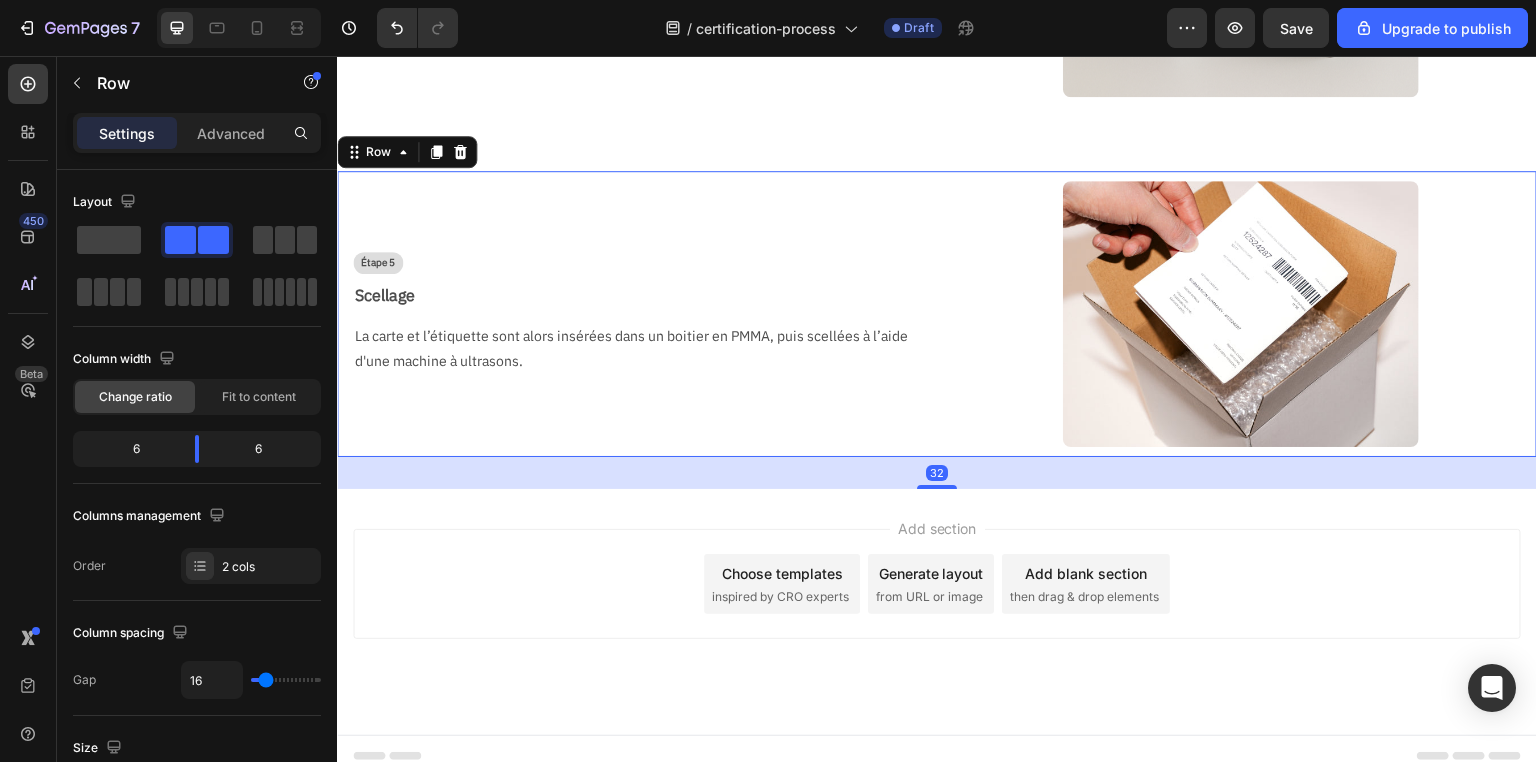 click 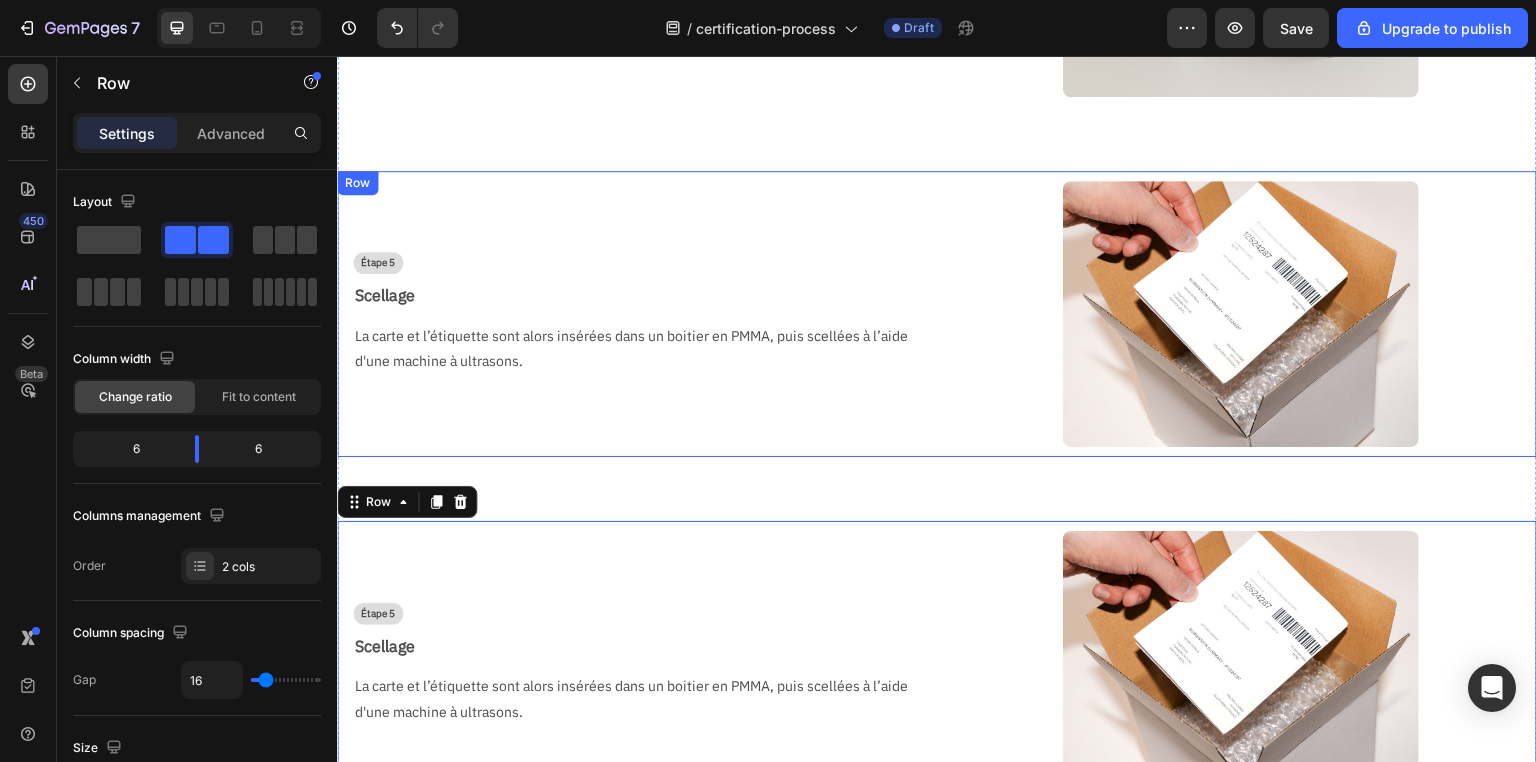 scroll, scrollTop: 1561, scrollLeft: 0, axis: vertical 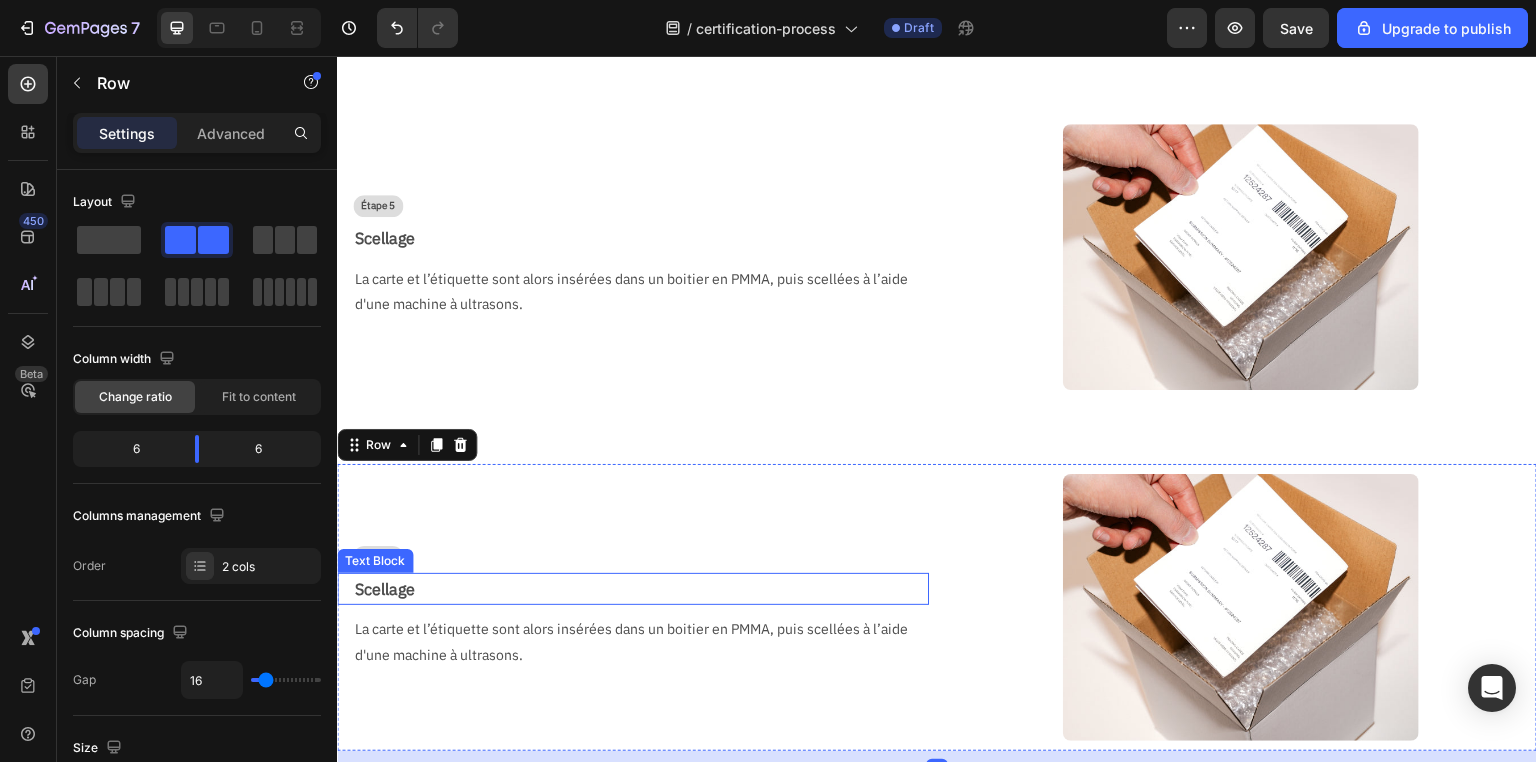 click on "Scellage" at bounding box center [641, 589] 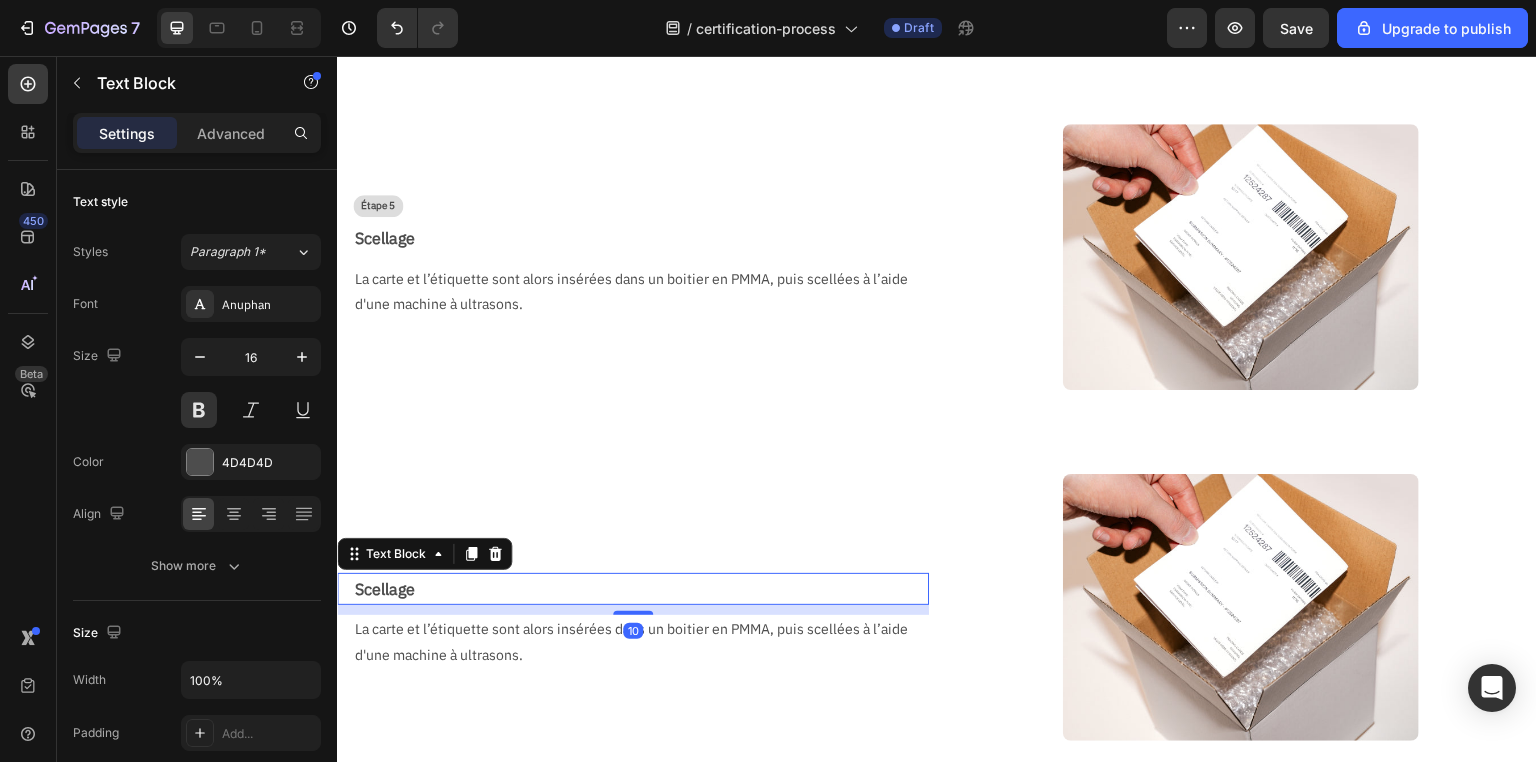 click on "Scellage" at bounding box center [641, 589] 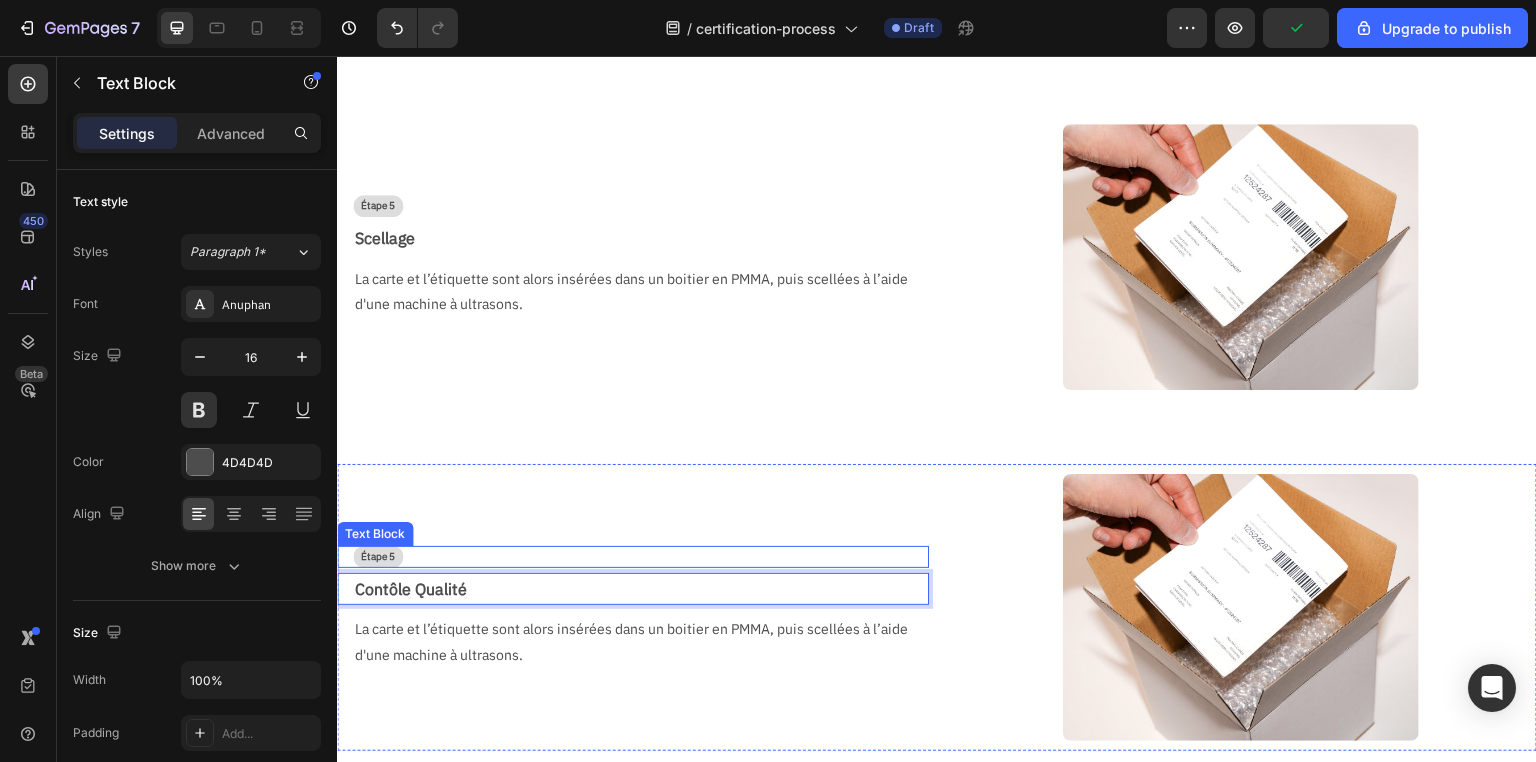 click on "Étape 5" at bounding box center (378, 557) 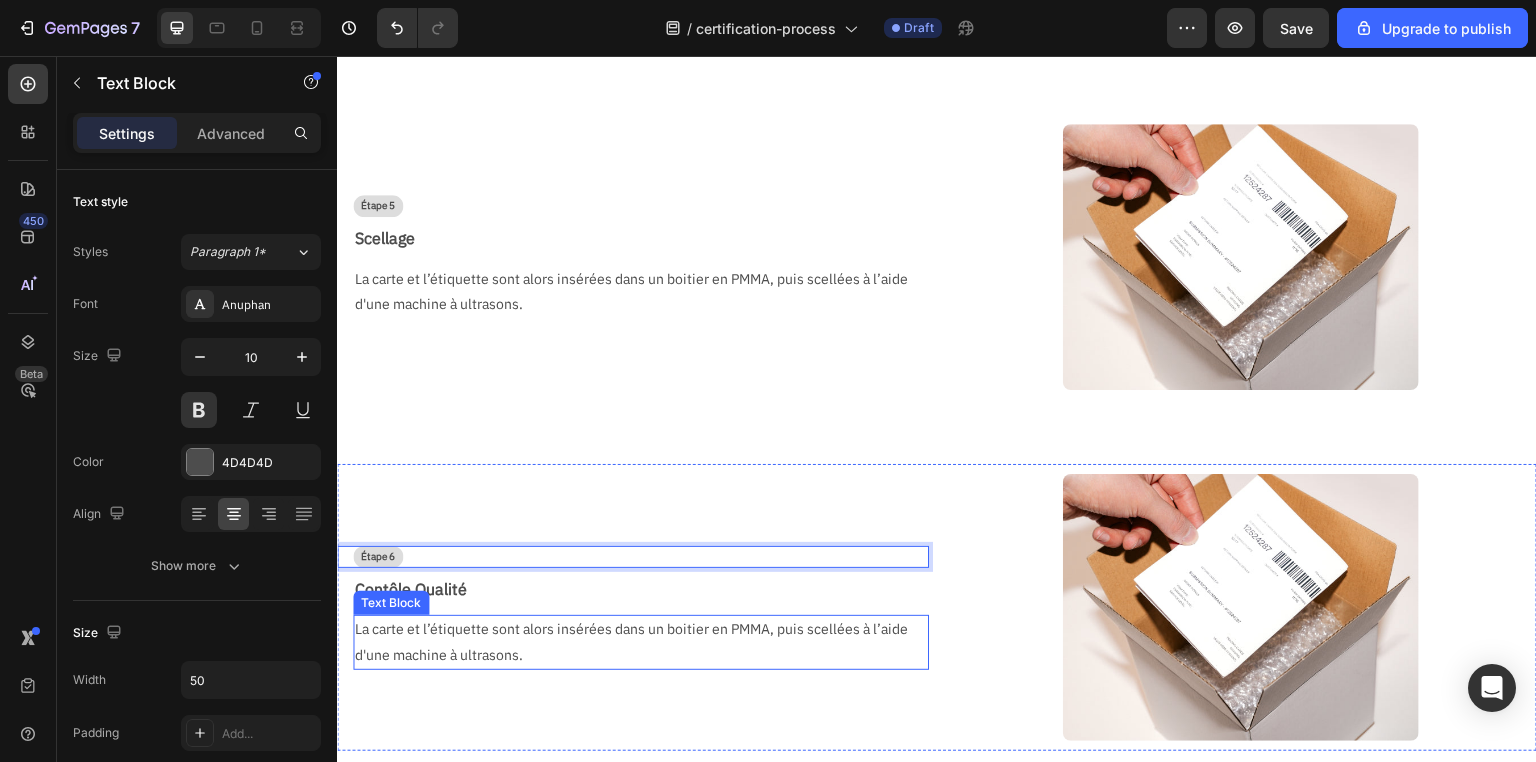 click on "La carte et l’étiquette sont alors insérées dans un boitier en PMMA, puis scellées à l’aide d'une machine à ultrasons." at bounding box center [633, 642] 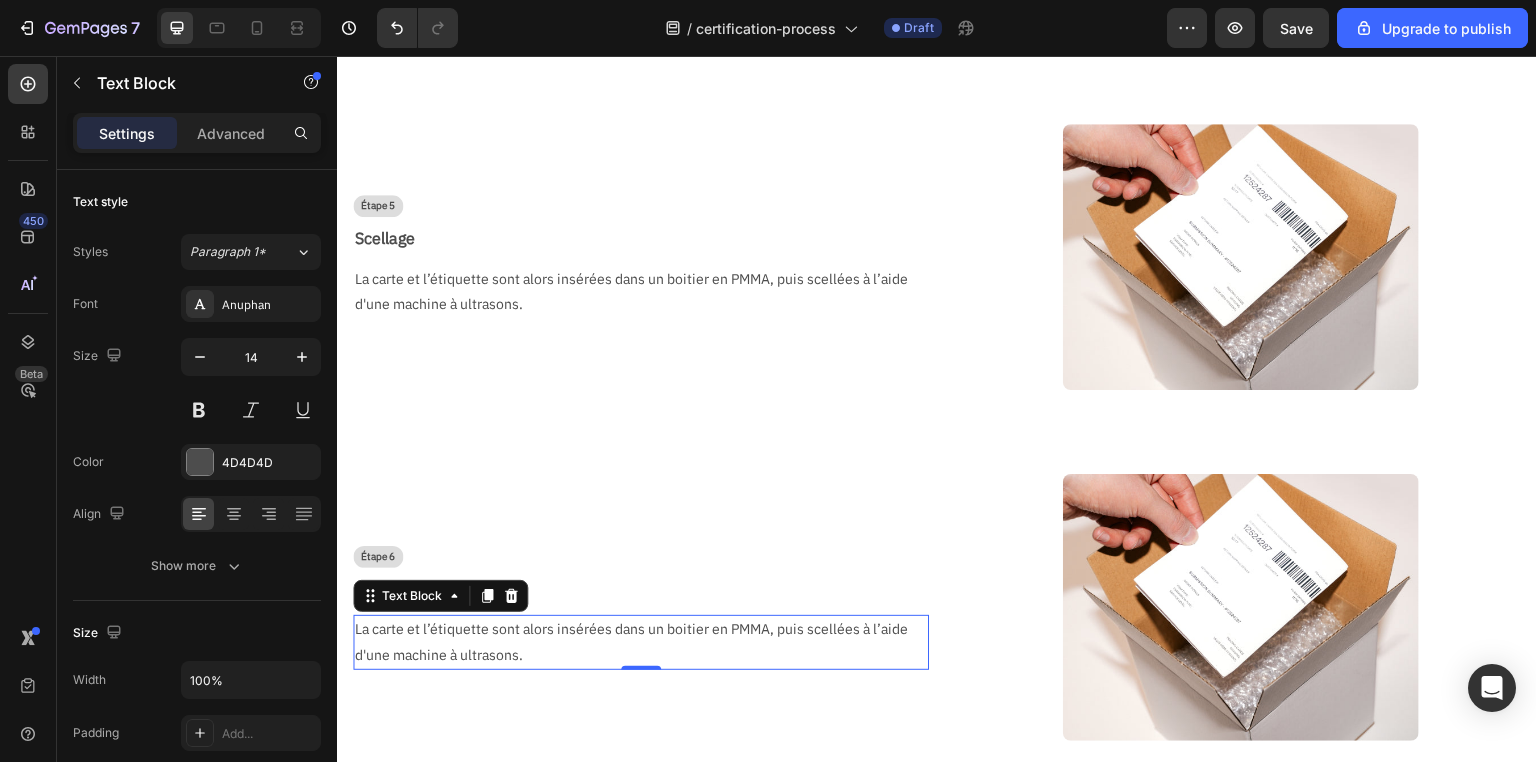click on "La carte et l’étiquette sont alors insérées dans un boitier en PMMA, puis scellées à l’aide d'une machine à ultrasons." at bounding box center (633, 642) 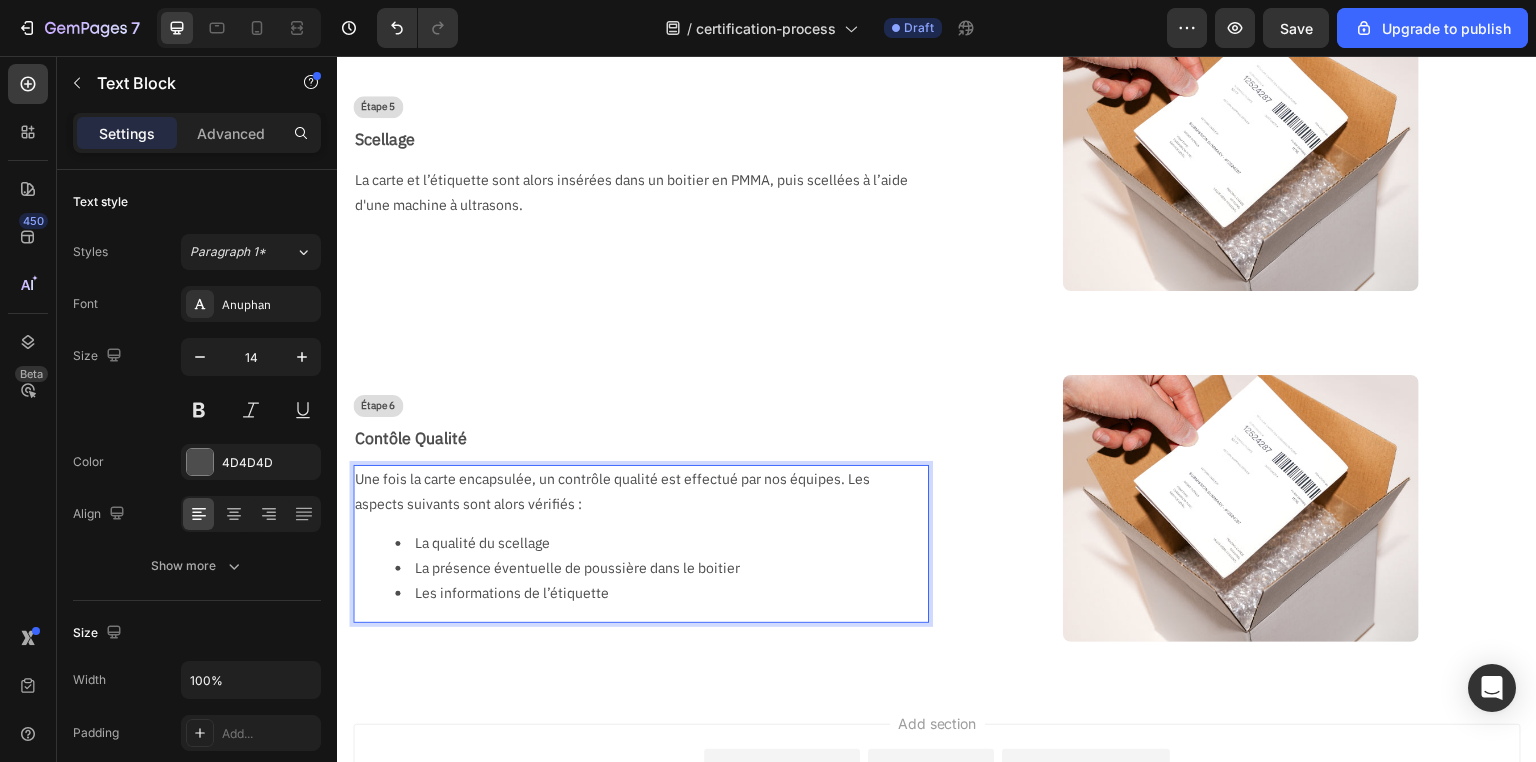 scroll, scrollTop: 1669, scrollLeft: 0, axis: vertical 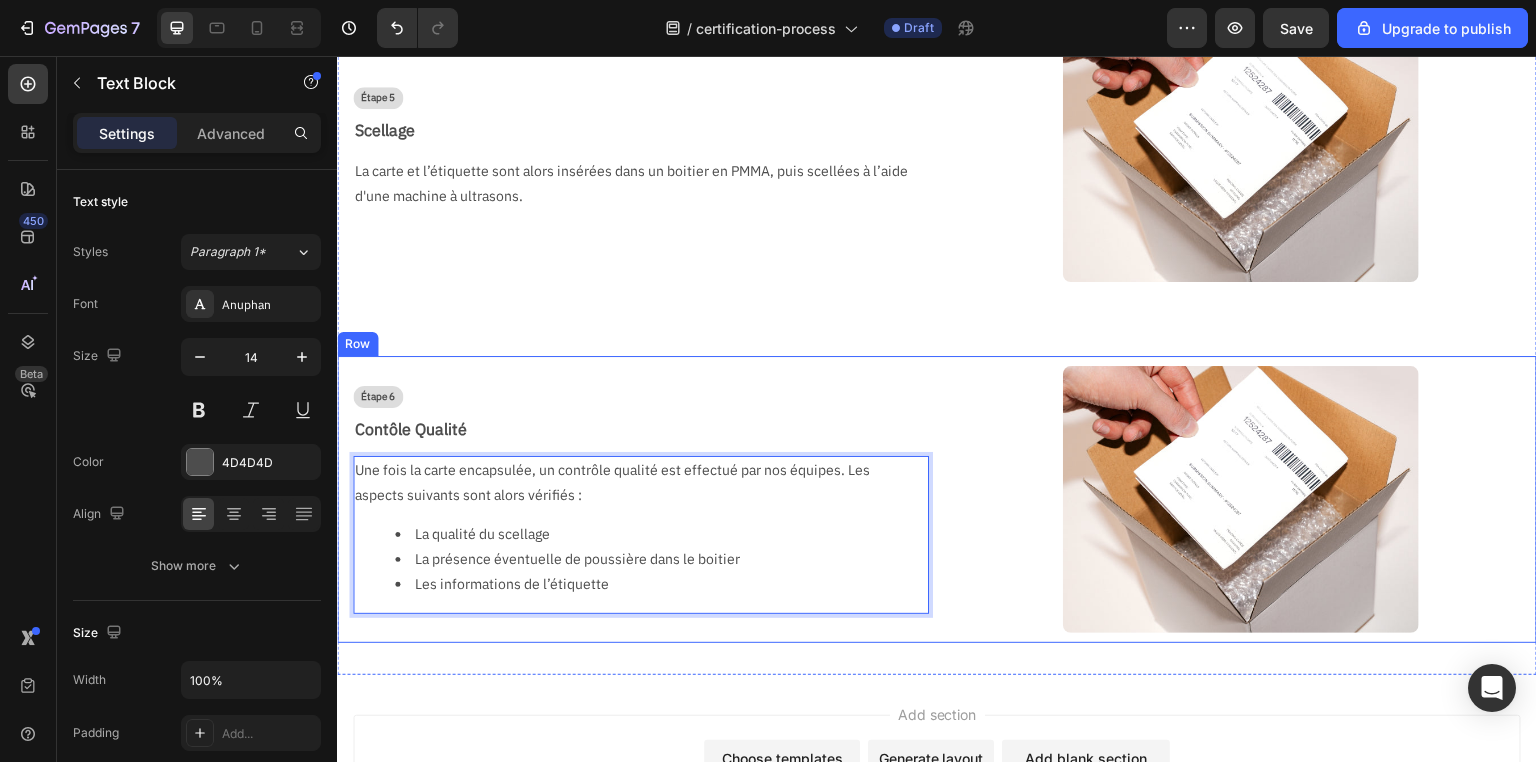 click on "Étape 6 Text Block Contôle Qualité Text Block Une fois la carte encapsulée, un contrôle qualité est effectué par nos équipes. Les aspects suivants sont alors vérifiés : La qualité du scellage La présence éventuelle de poussière dans le boitier Les informations de l’étiquette Text Block   0" at bounding box center [633, 499] 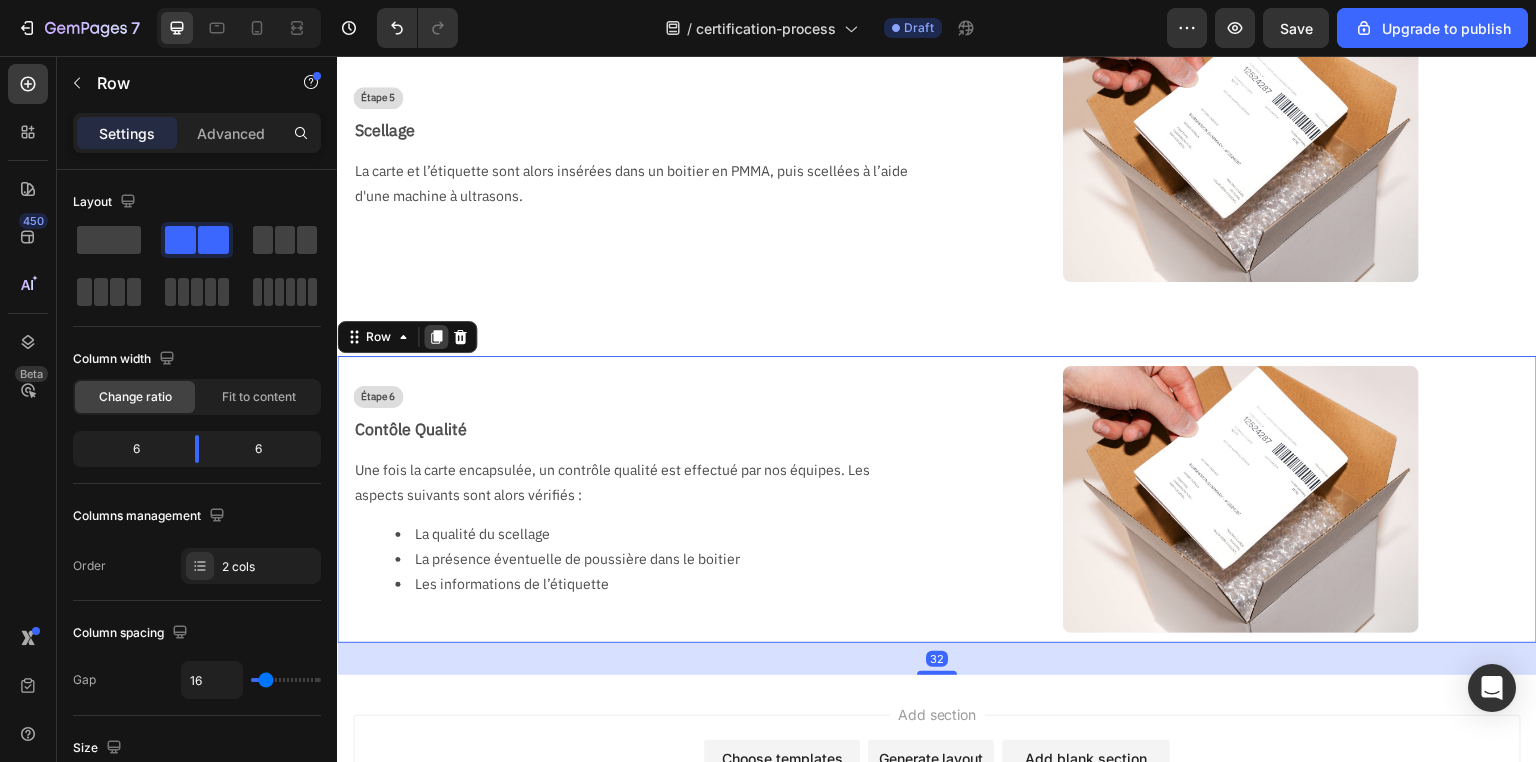 click 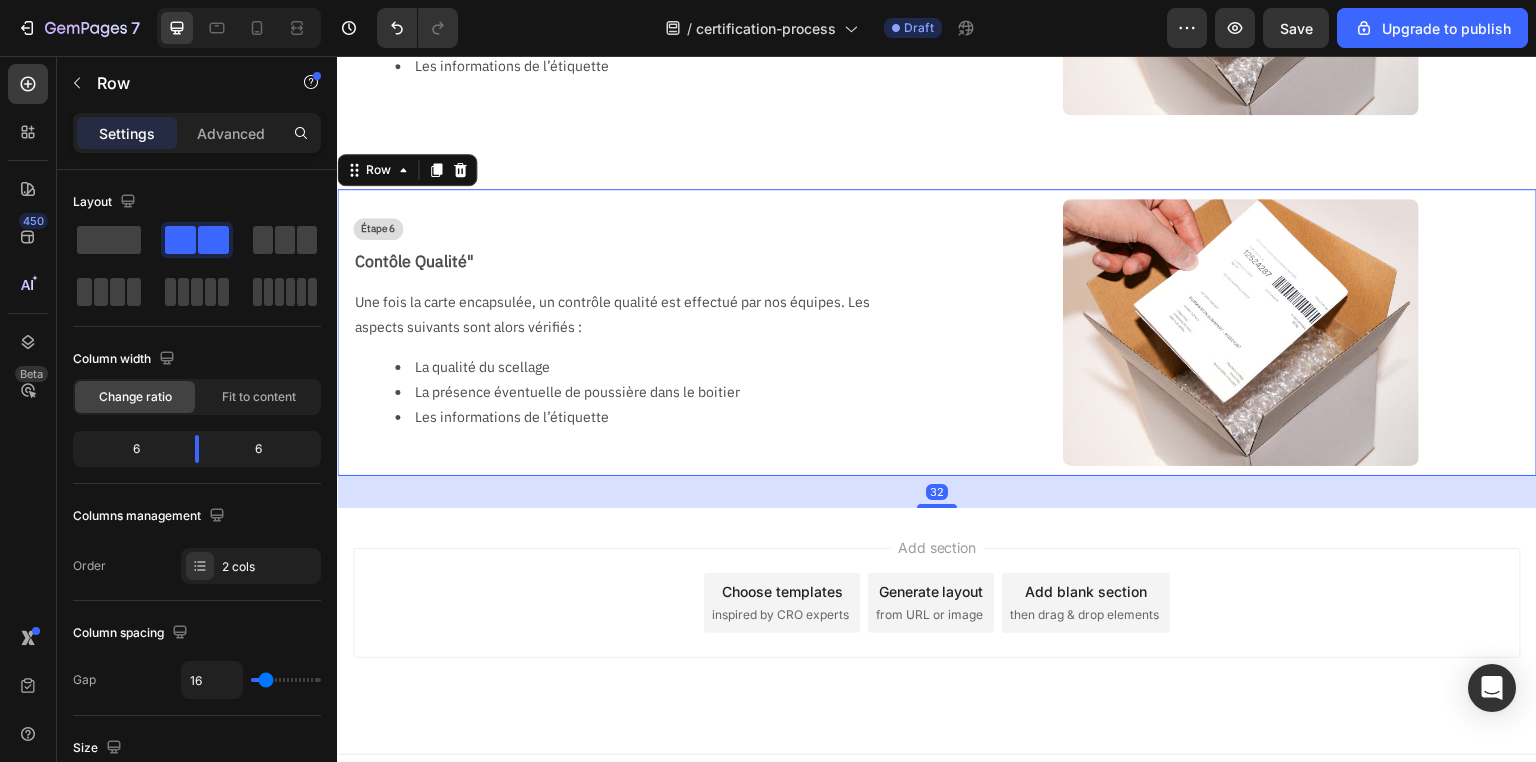 scroll, scrollTop: 2200, scrollLeft: 0, axis: vertical 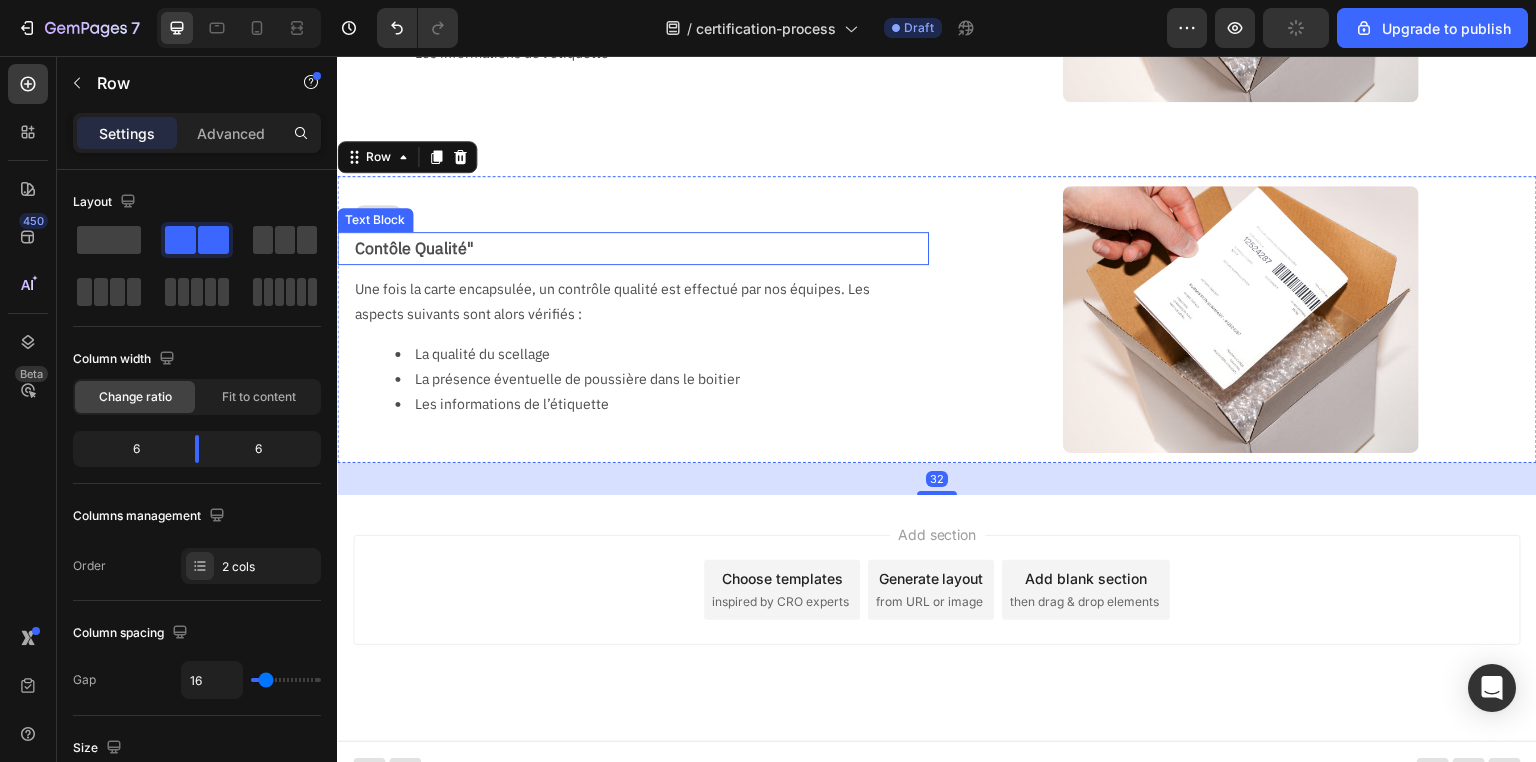 click on "Text Block" at bounding box center (375, 220) 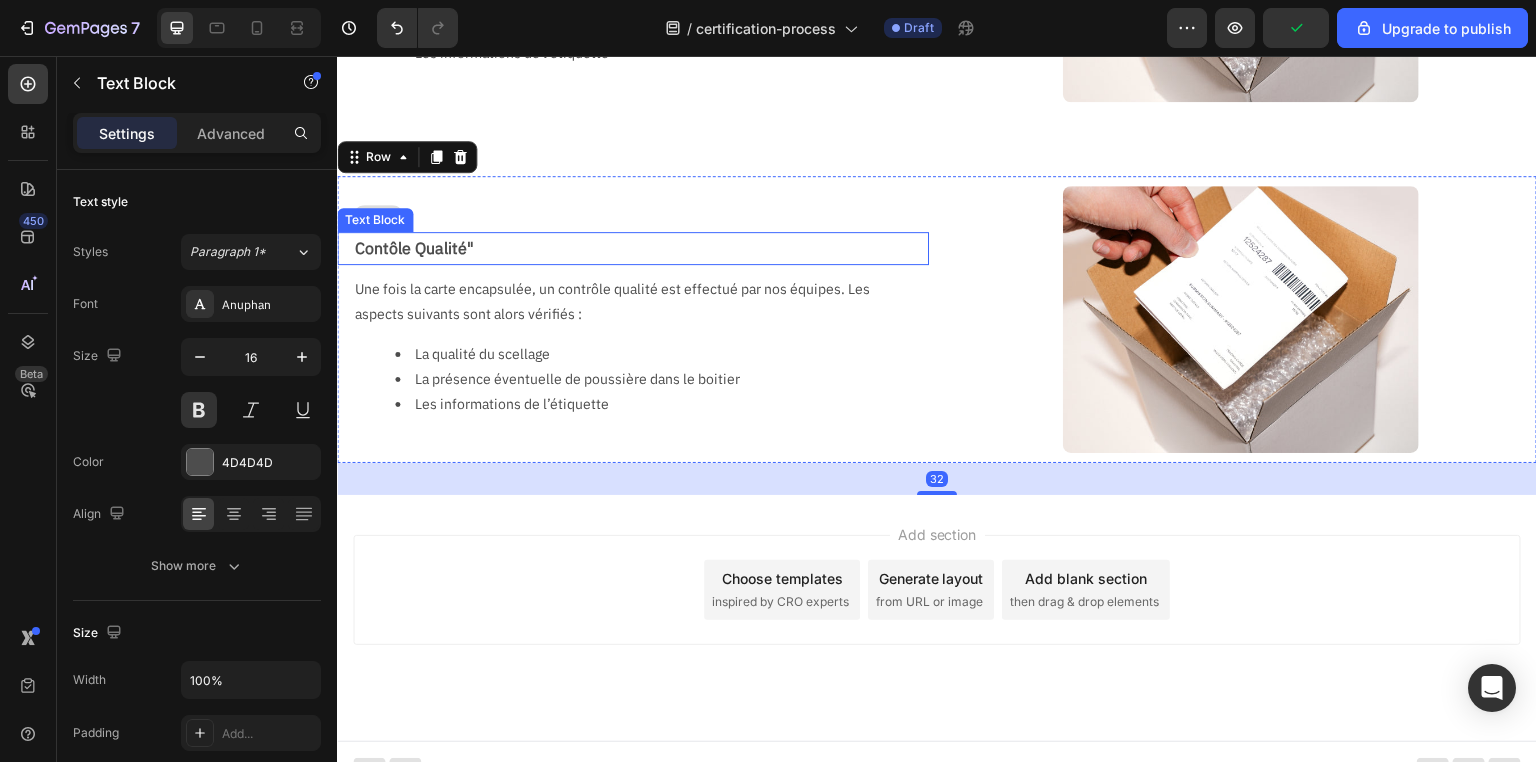 click on "Text Block" at bounding box center (375, 220) 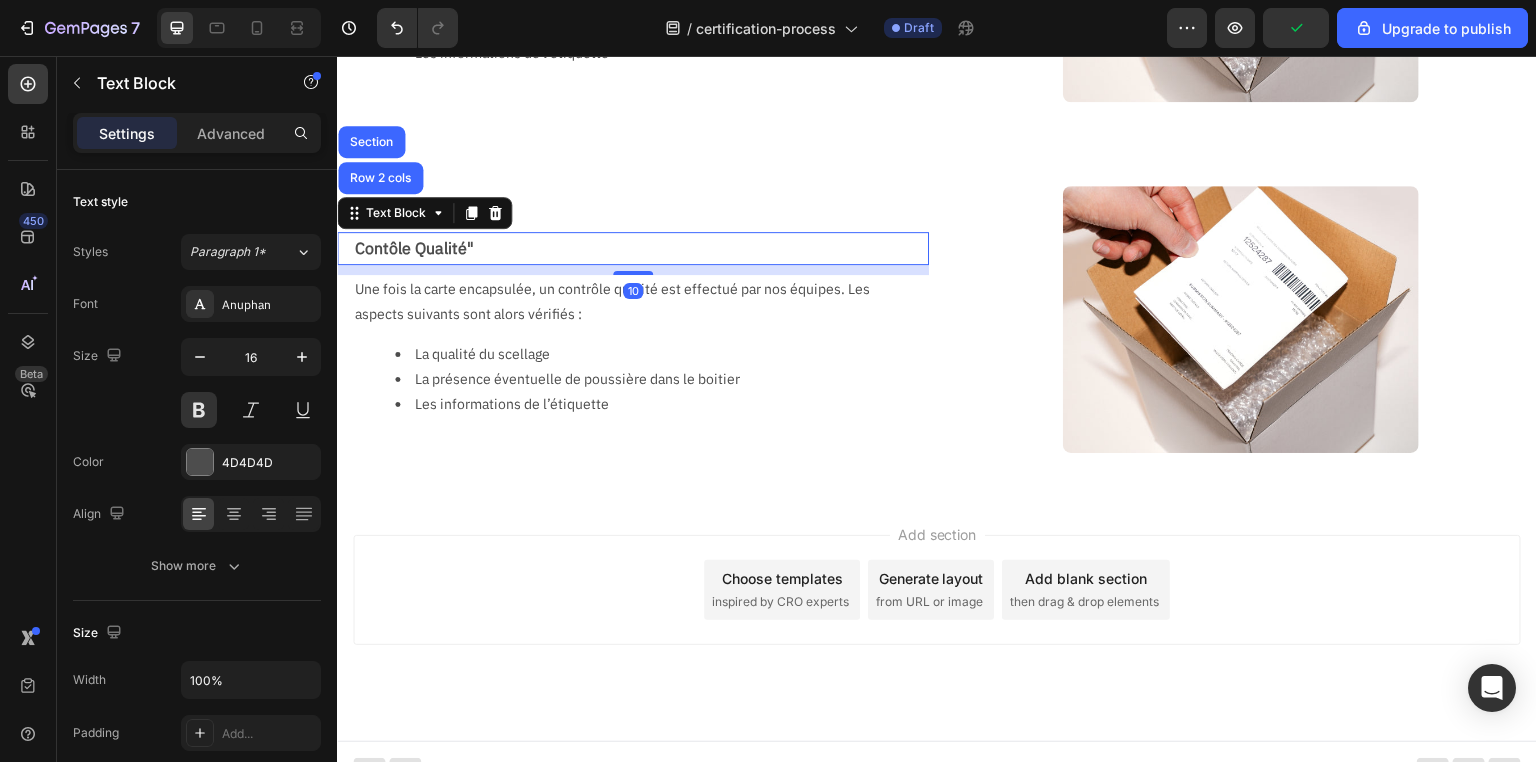click on "10" at bounding box center [633, 270] 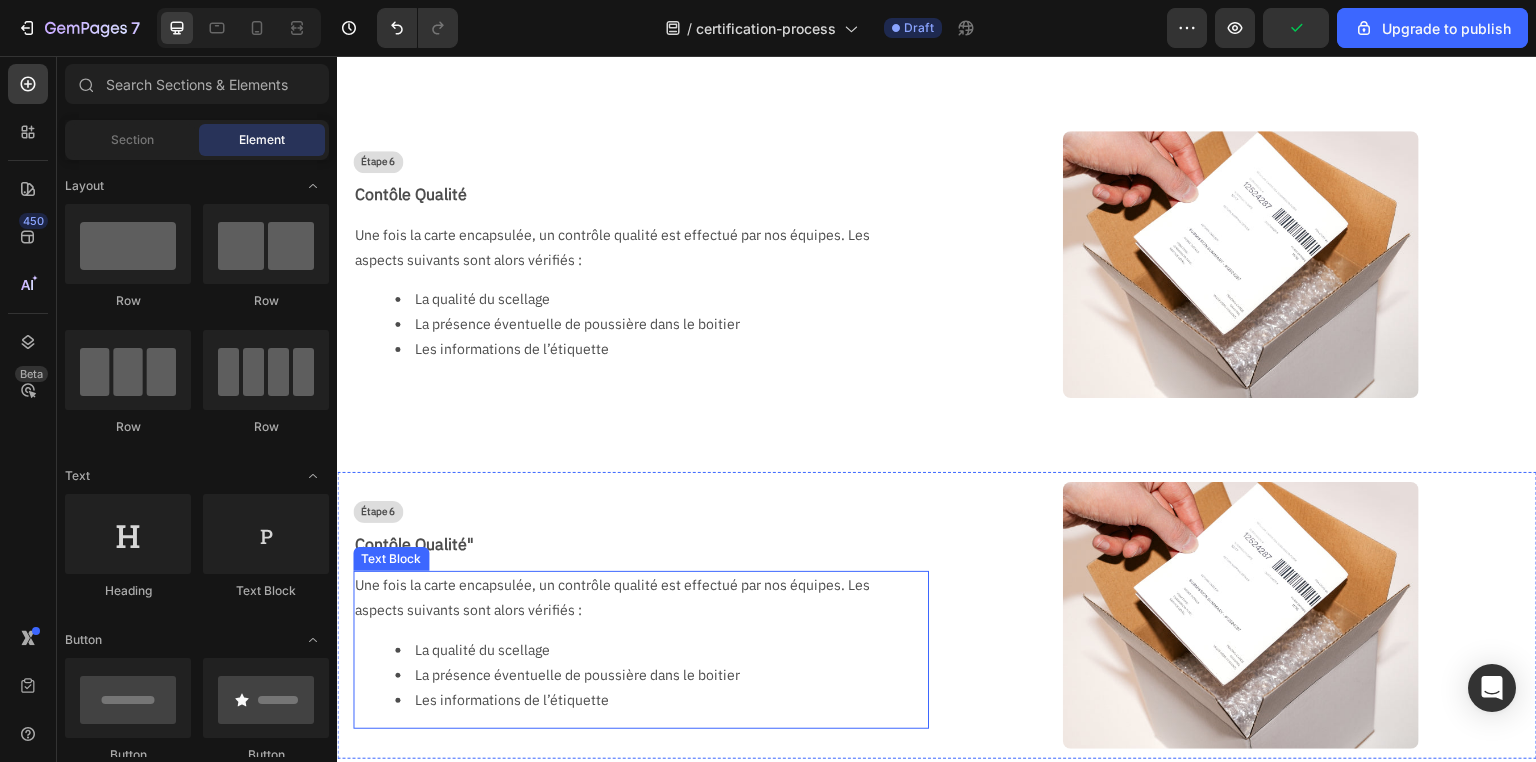 scroll, scrollTop: 1880, scrollLeft: 0, axis: vertical 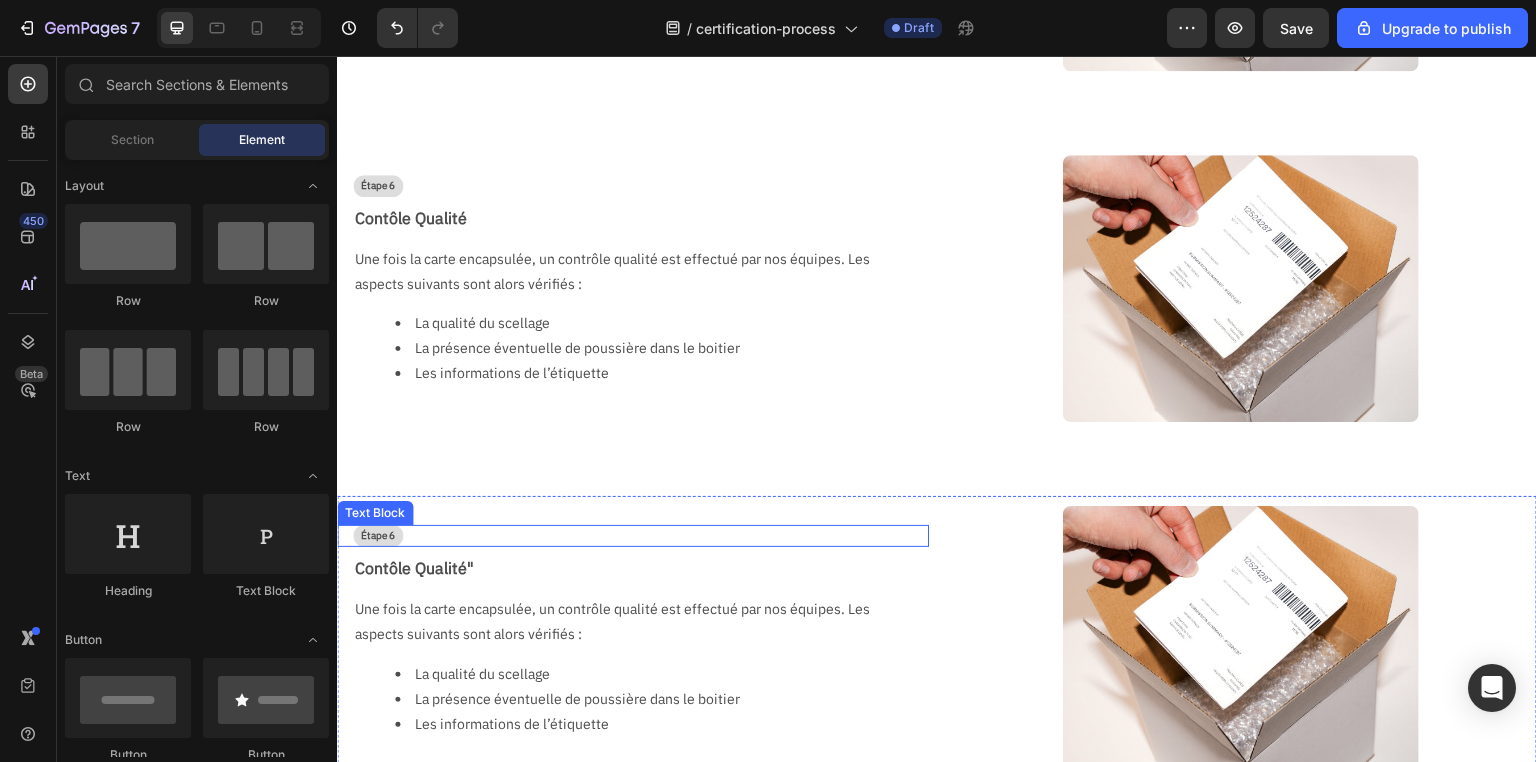 click on "Étape 6" at bounding box center (378, 536) 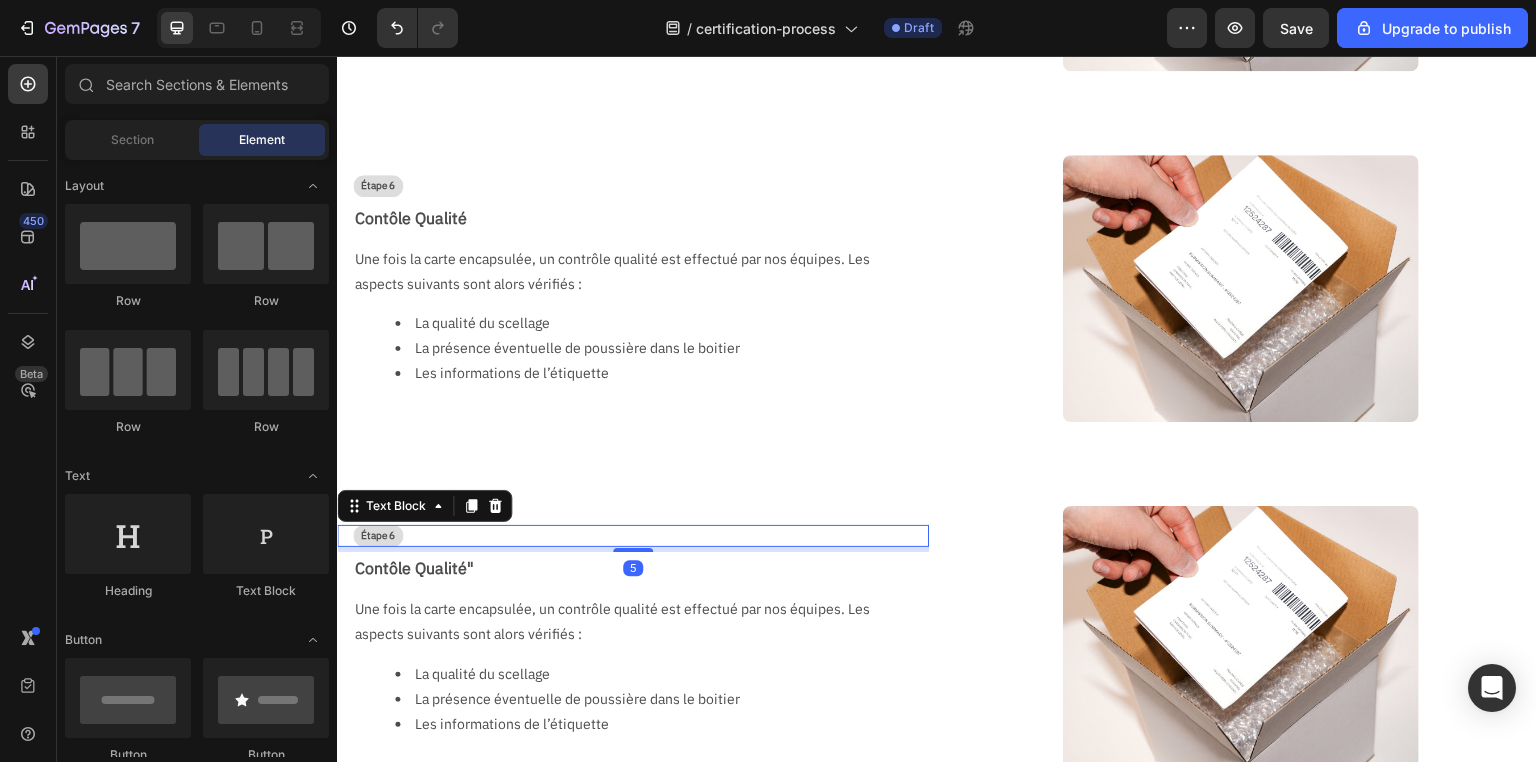 click on "Étape 6" at bounding box center (378, 536) 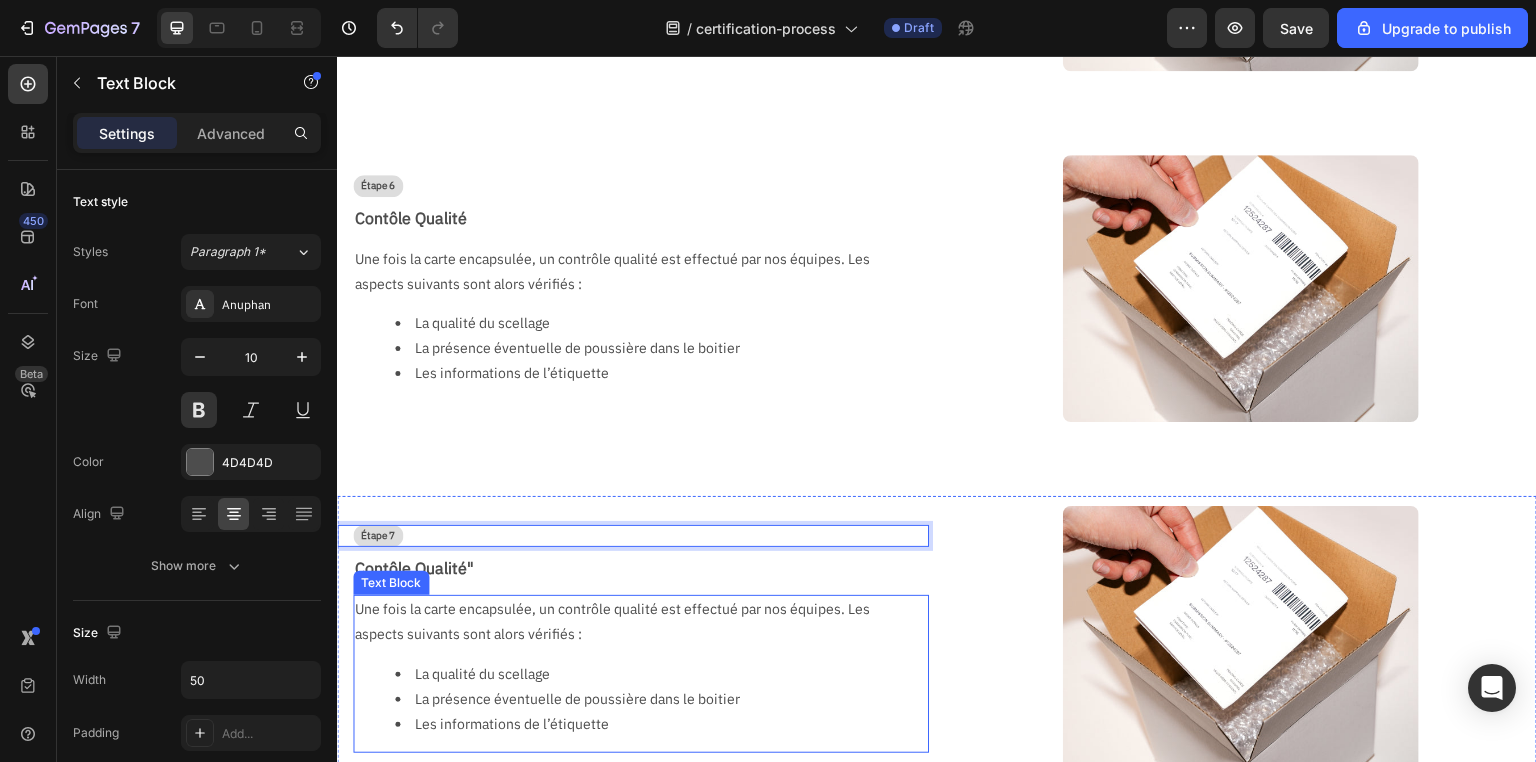 click on "Une fois la carte encapsulée, un contrôle qualité est effectué par nos équipes. Les aspects suivants sont alors vérifiés :" at bounding box center (633, 622) 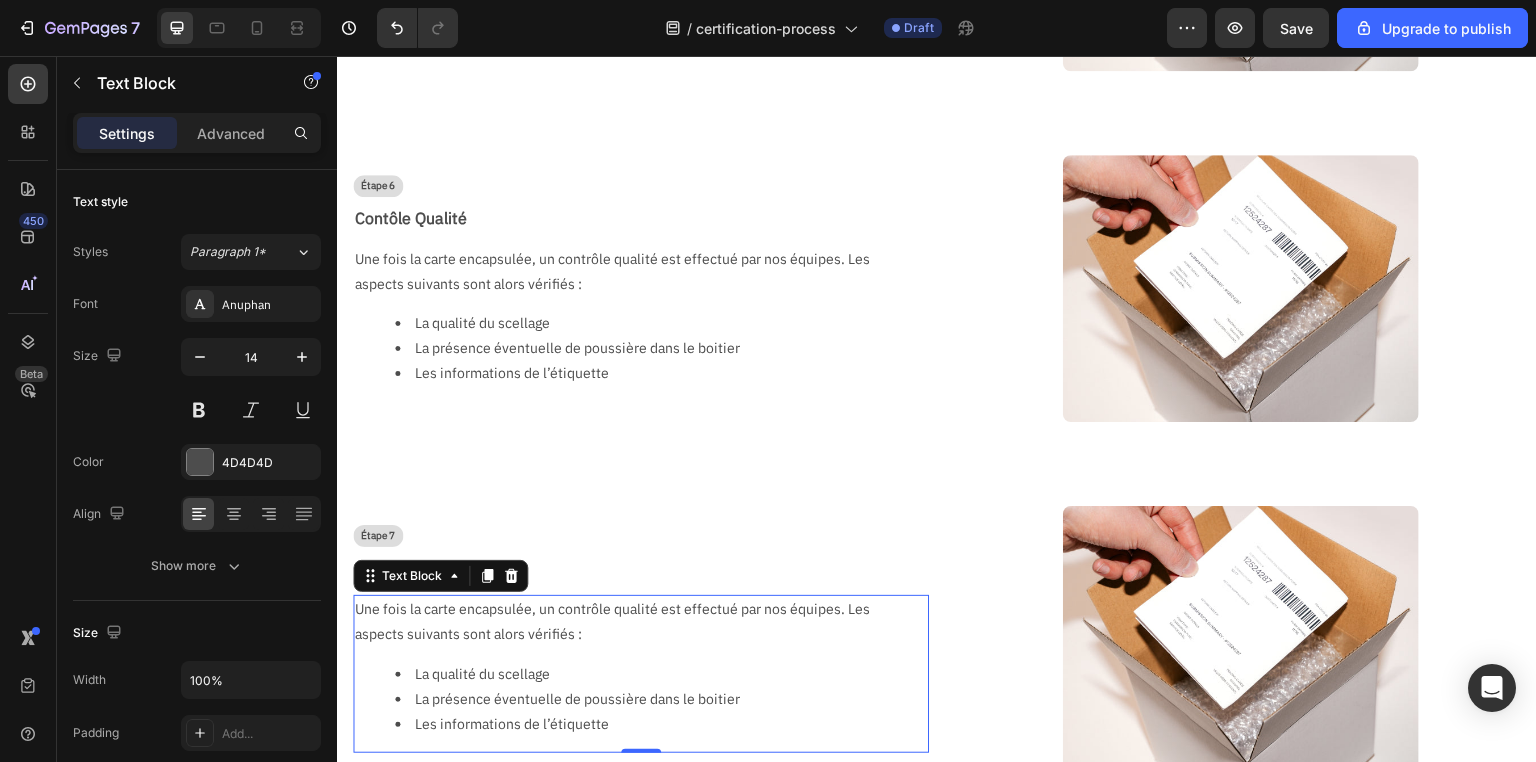 click on "Une fois la carte encapsulée, un contrôle qualité est effectué par nos équipes. Les aspects suivants sont alors vérifiés :" at bounding box center (633, 622) 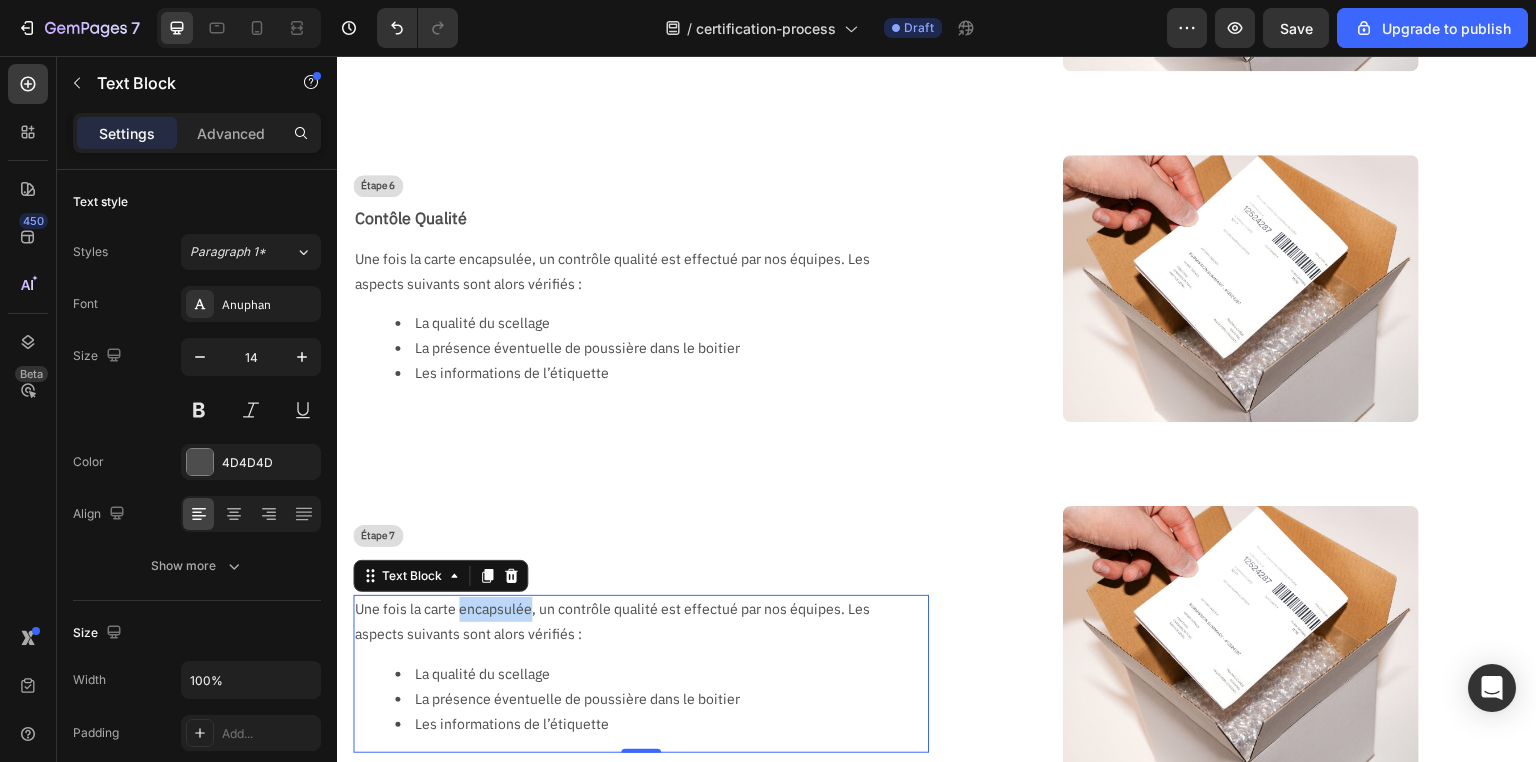click on "Une fois la carte encapsulée, un contrôle qualité est effectué par nos équipes. Les aspects suivants sont alors vérifiés :" at bounding box center (633, 622) 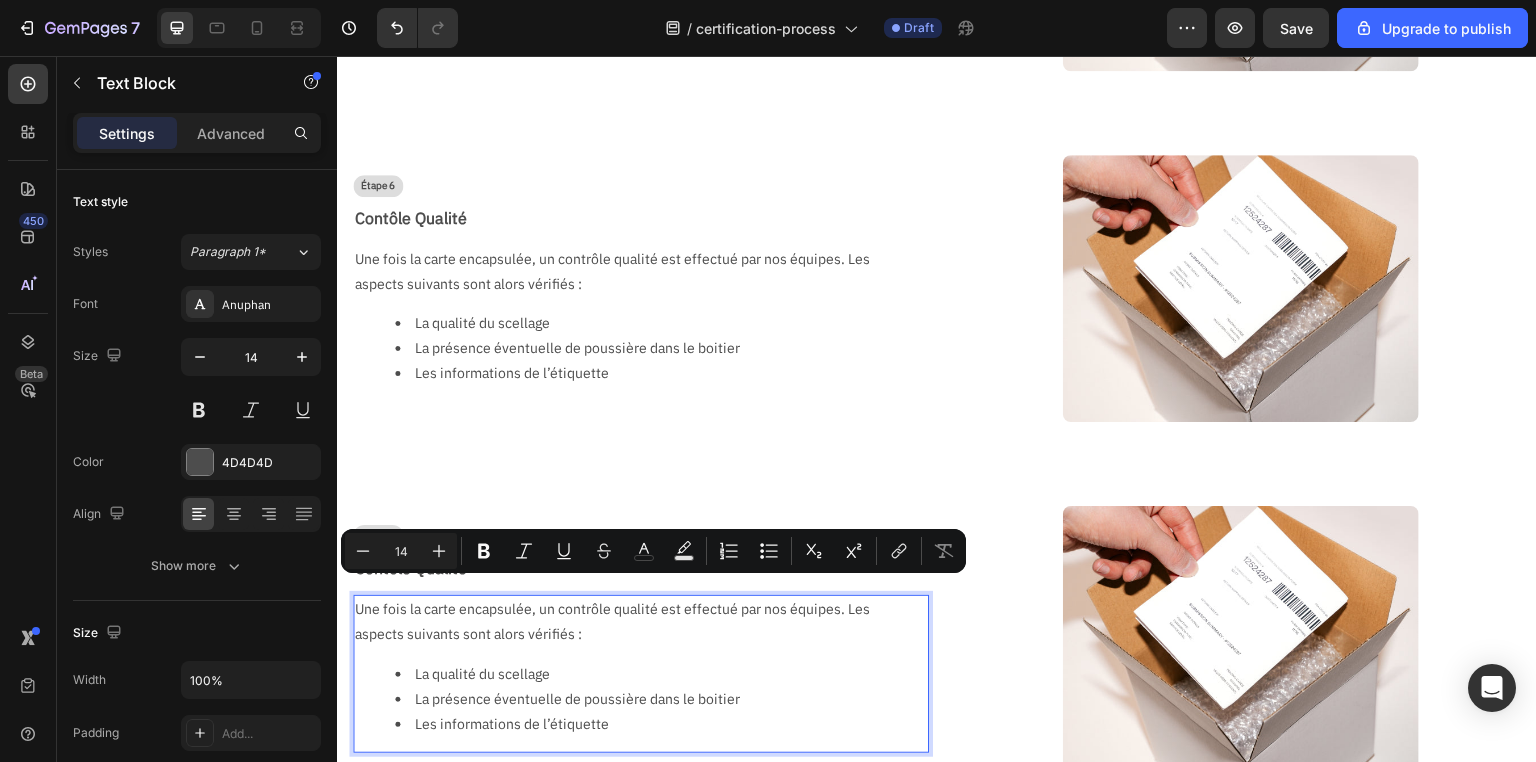 scroll, scrollTop: 1919, scrollLeft: 0, axis: vertical 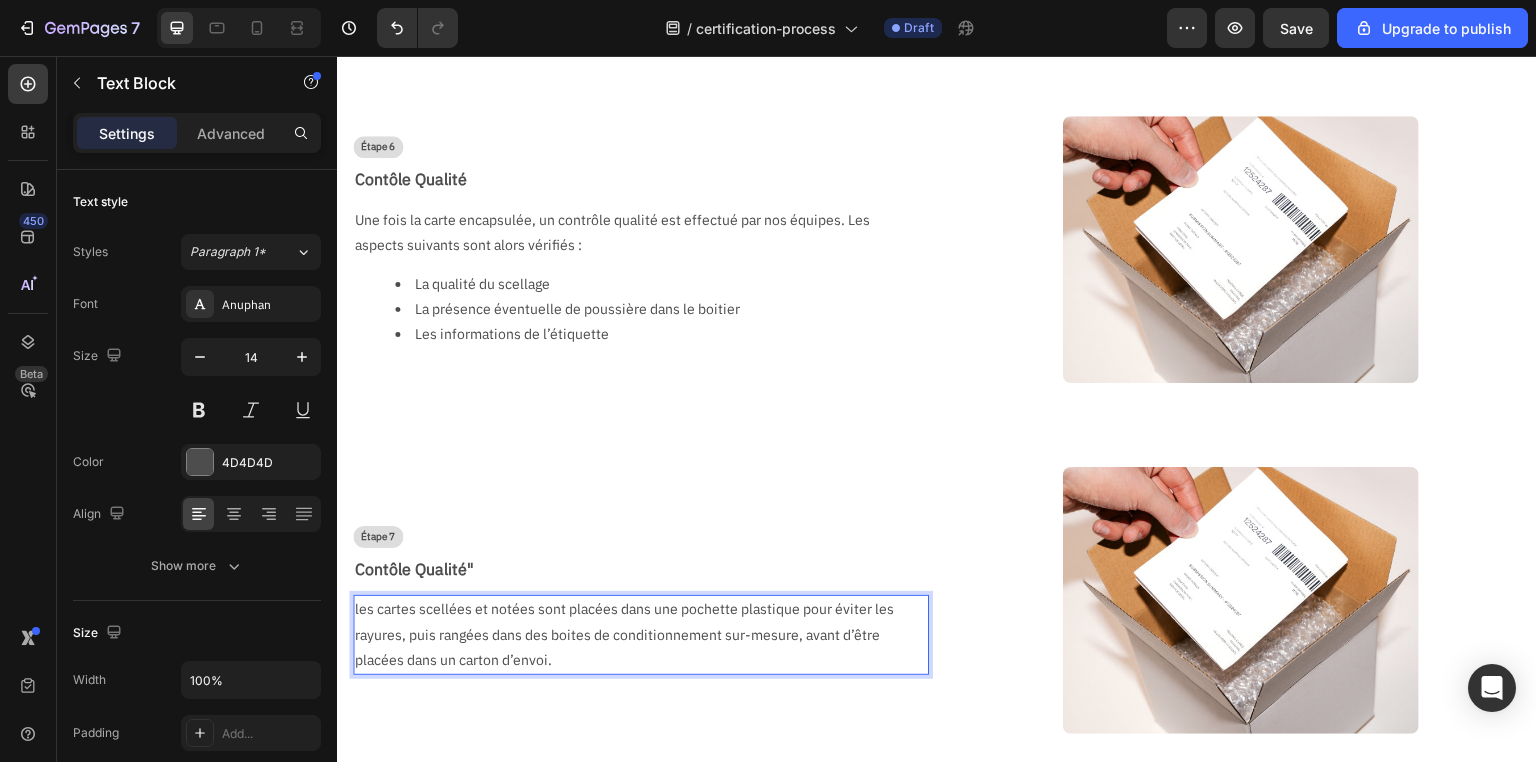click on "les cartes scellées et notées sont placées dans une pochette plastique pour éviter les rayures, puis rangées dans des boites de conditionnement sur-mesure, avant d’être placées dans un carton d’envoi." at bounding box center (633, 635) 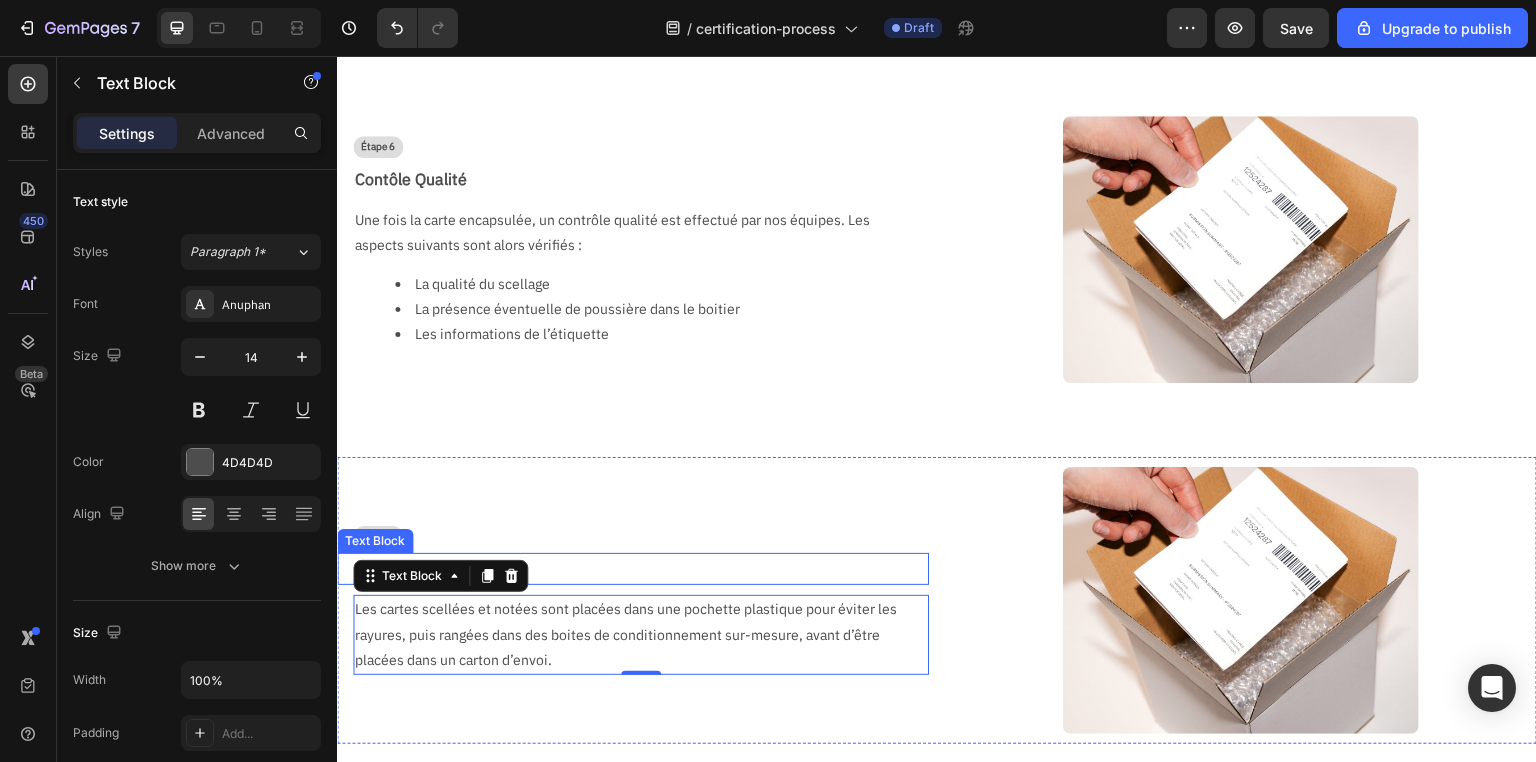 click on "Les cartes scellées et notées sont placées dans une pochette plastique pour éviter les rayures, puis rangées dans des boites de conditionnement sur-mesure, avant d’être placées dans un carton d’envoi." at bounding box center [633, 635] 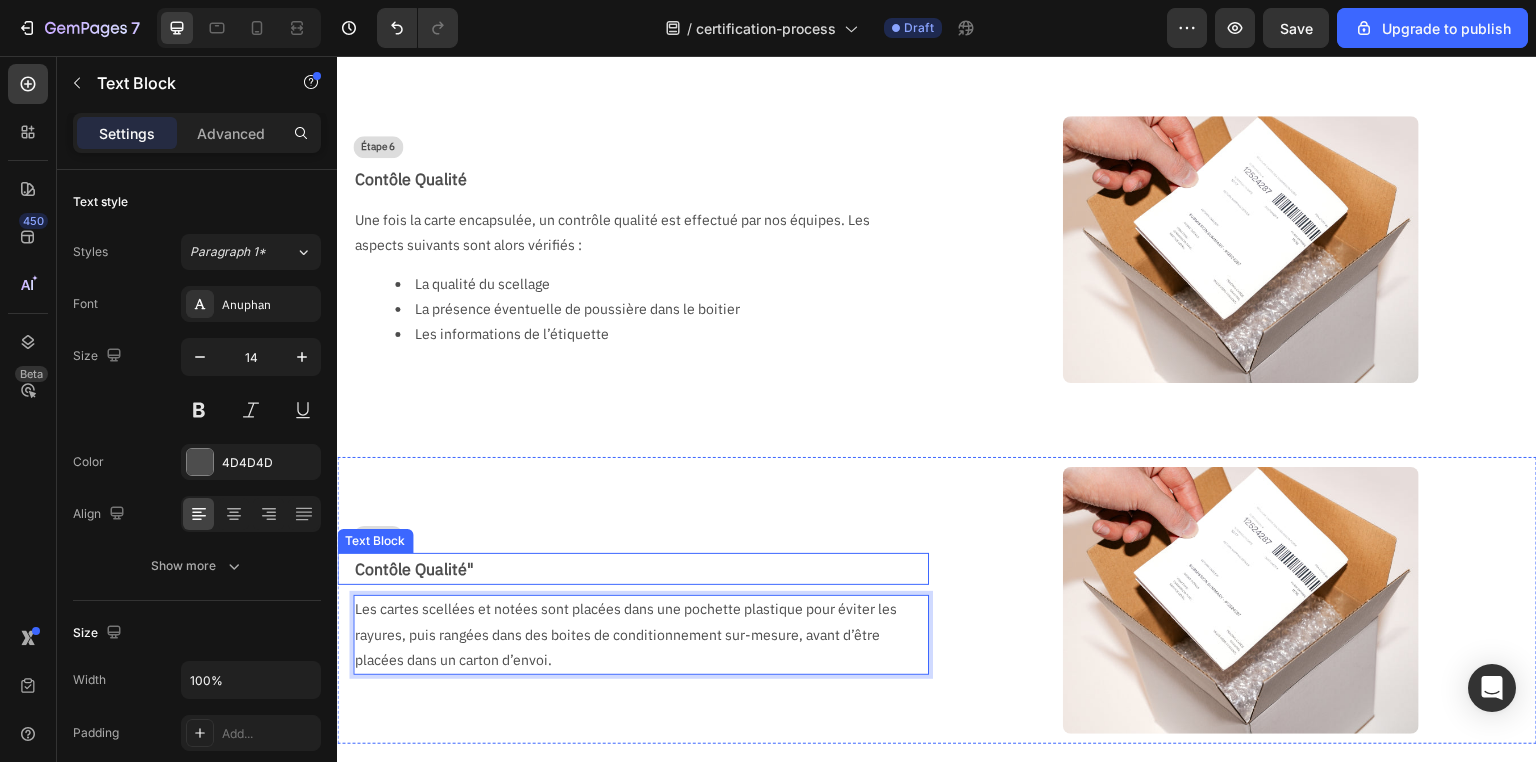 click on "Contôle Qualité"" at bounding box center (641, 569) 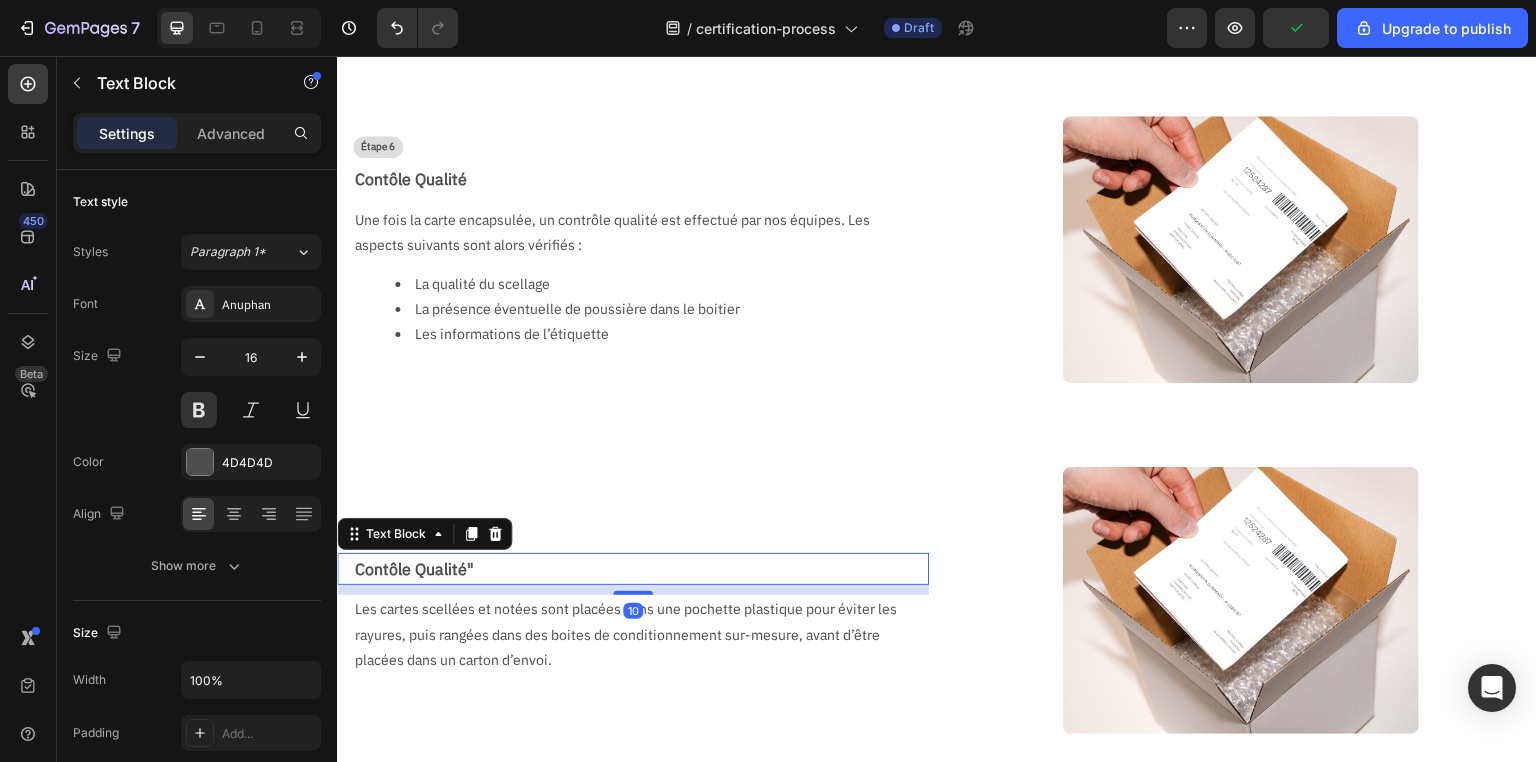 click on "Contôle Qualité"" at bounding box center (641, 569) 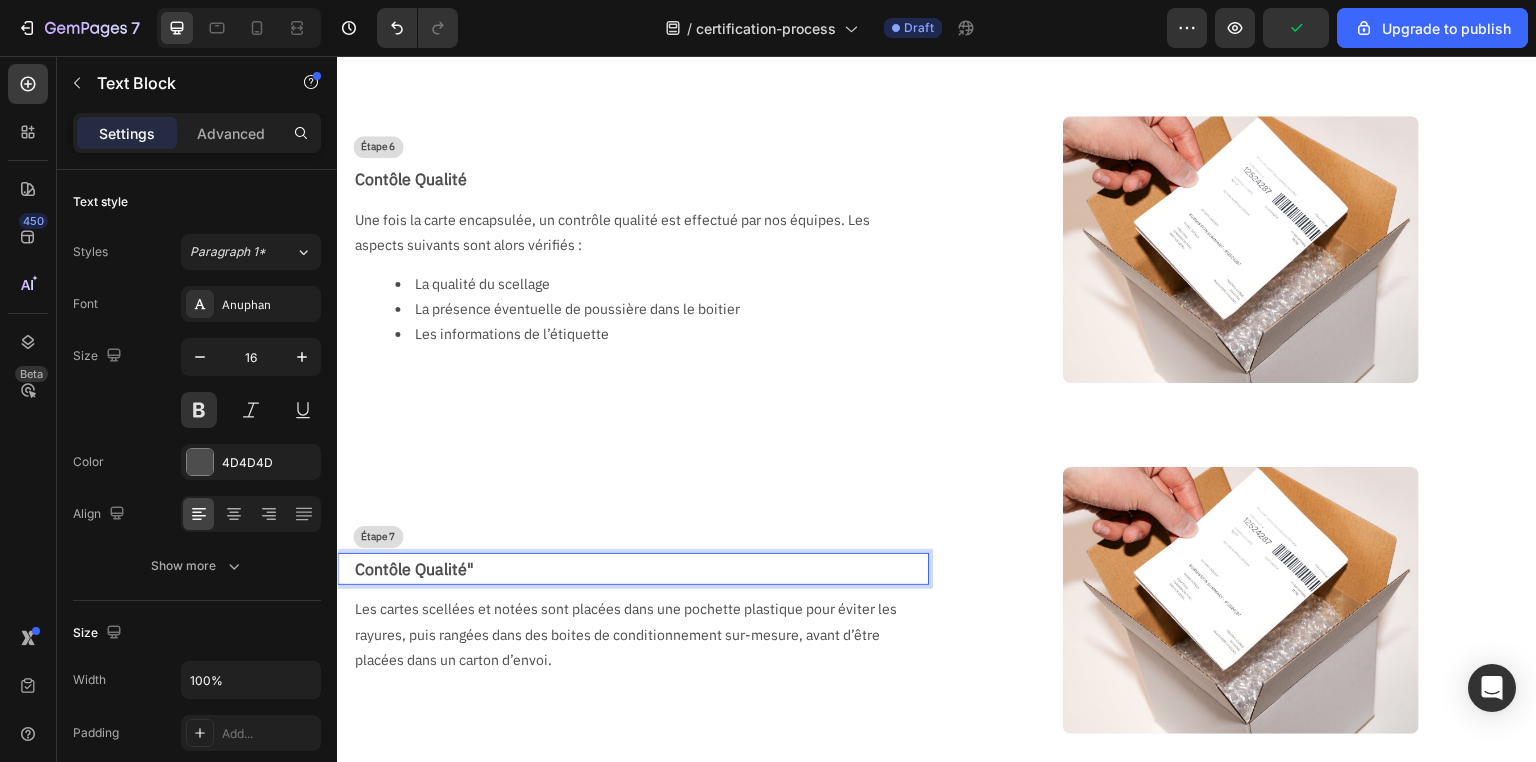 click on "Contôle Qualité"" at bounding box center [641, 569] 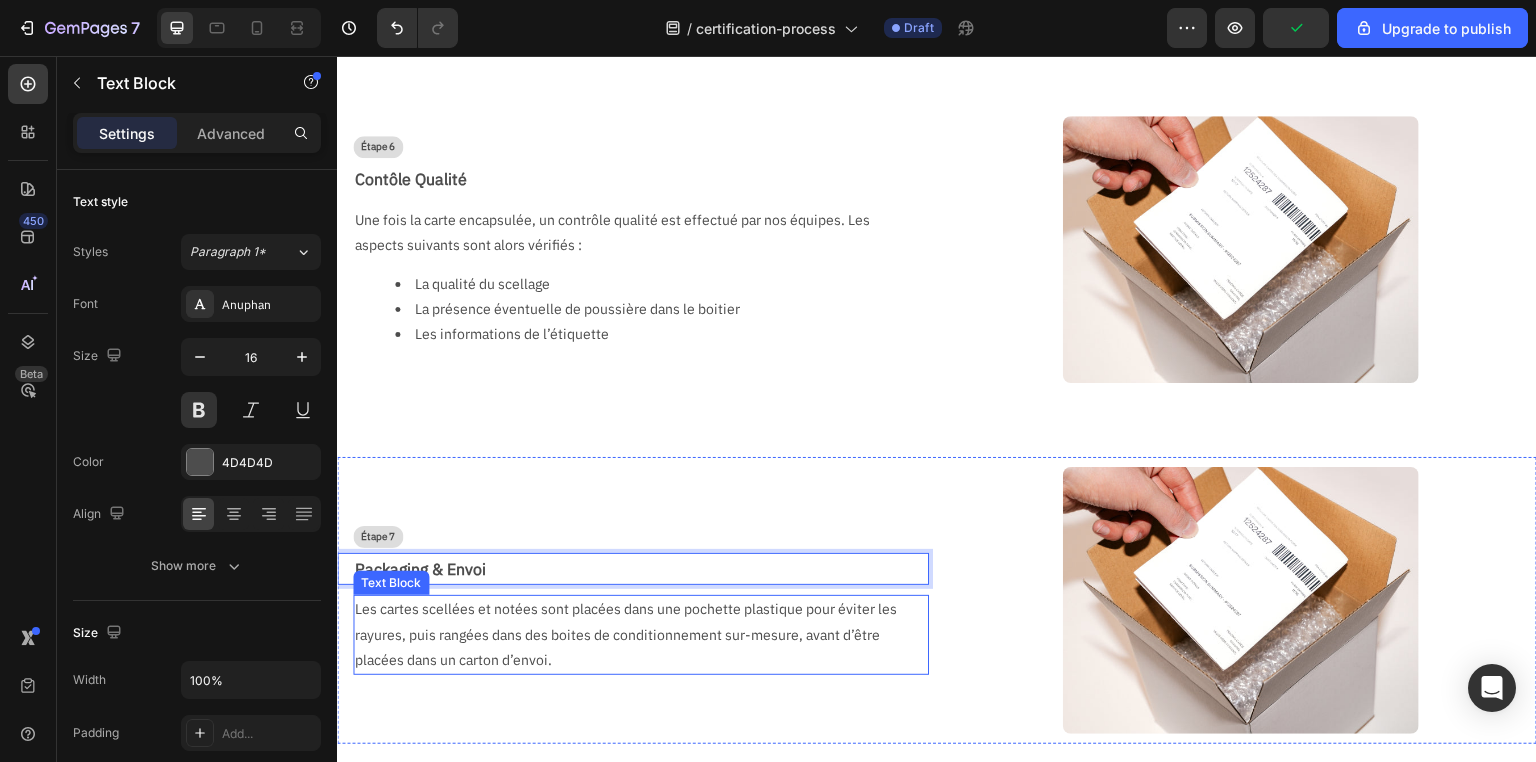click on "Les cartes scellées et notées sont placées dans une pochette plastique pour éviter les rayures, puis rangées dans des boites de conditionnement sur-mesure, avant d’être placées dans un carton d’envoi." at bounding box center (633, 635) 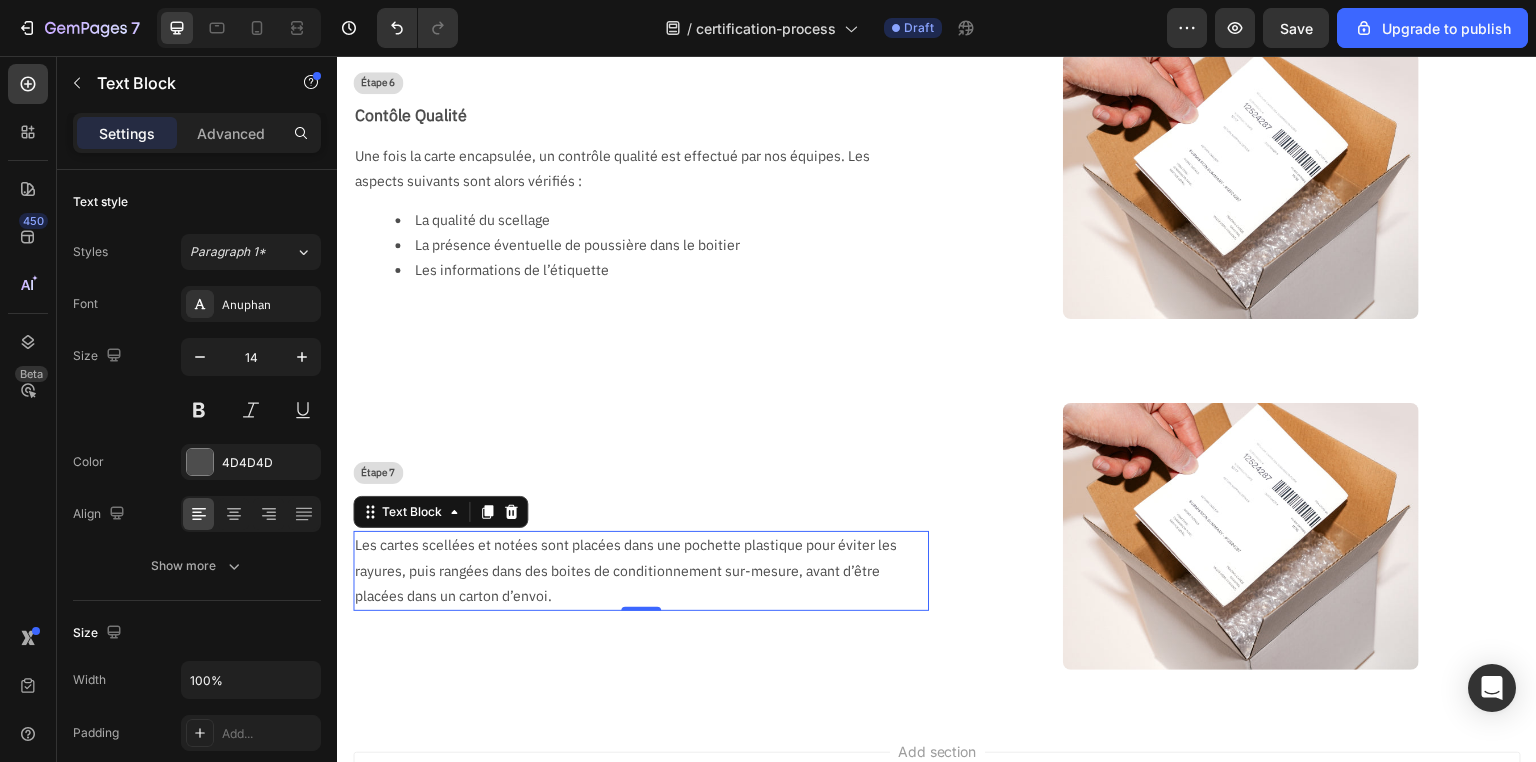scroll, scrollTop: 2159, scrollLeft: 0, axis: vertical 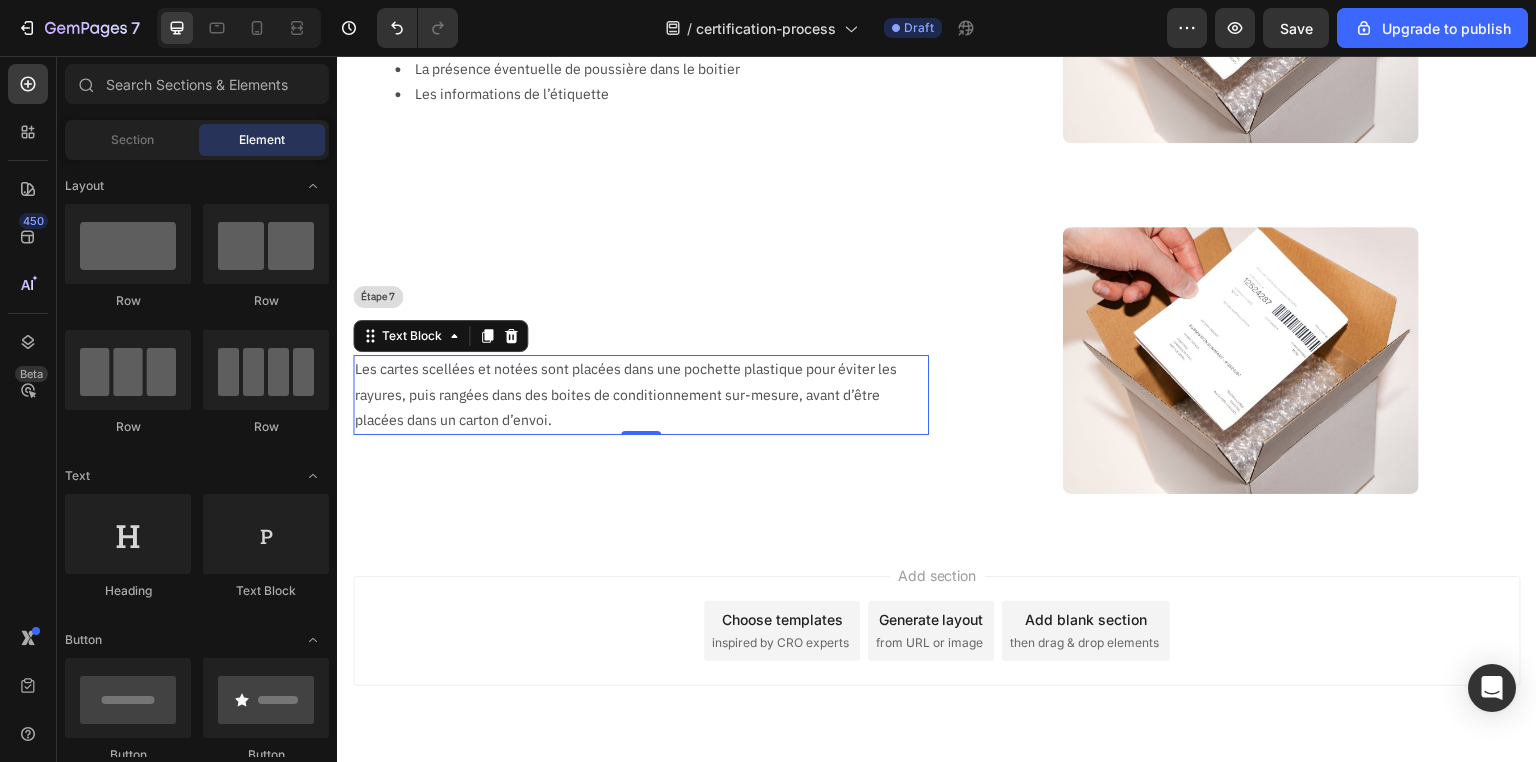 click on "Add section Choose templates inspired by CRO experts Generate layout from URL or image Add blank section then drag & drop elements" at bounding box center (937, 659) 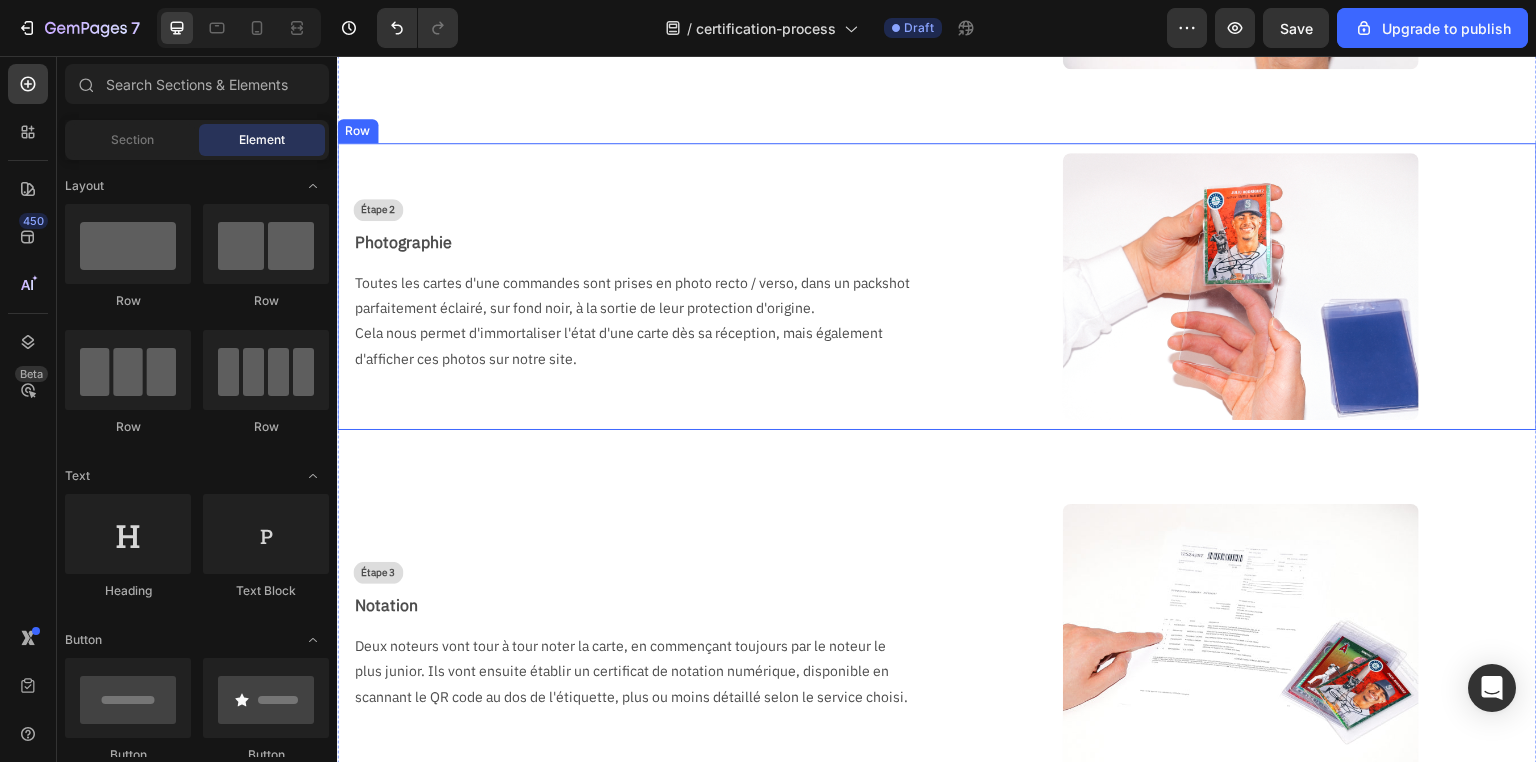 scroll, scrollTop: 0, scrollLeft: 0, axis: both 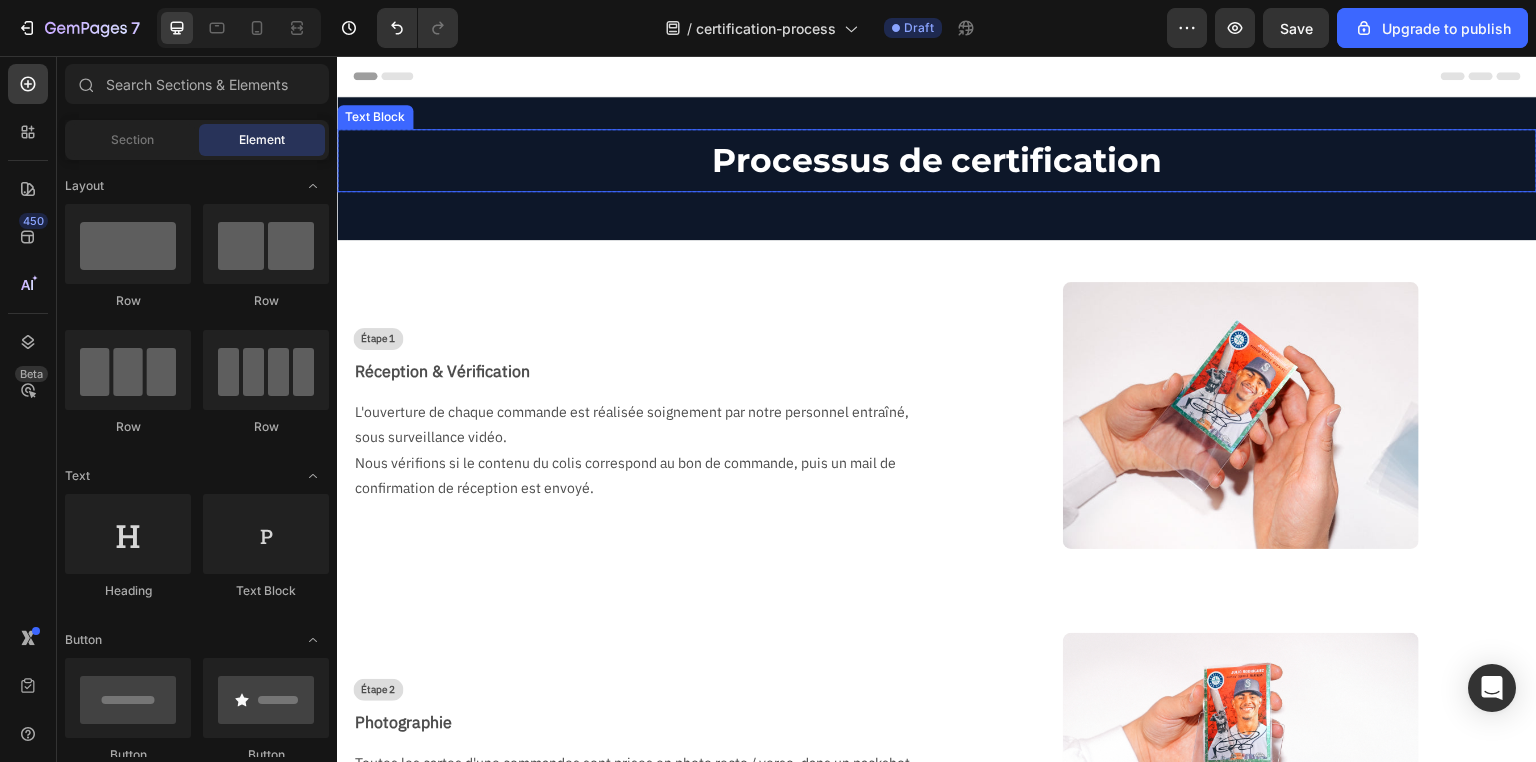 click on "Processus de certification" at bounding box center [937, 160] 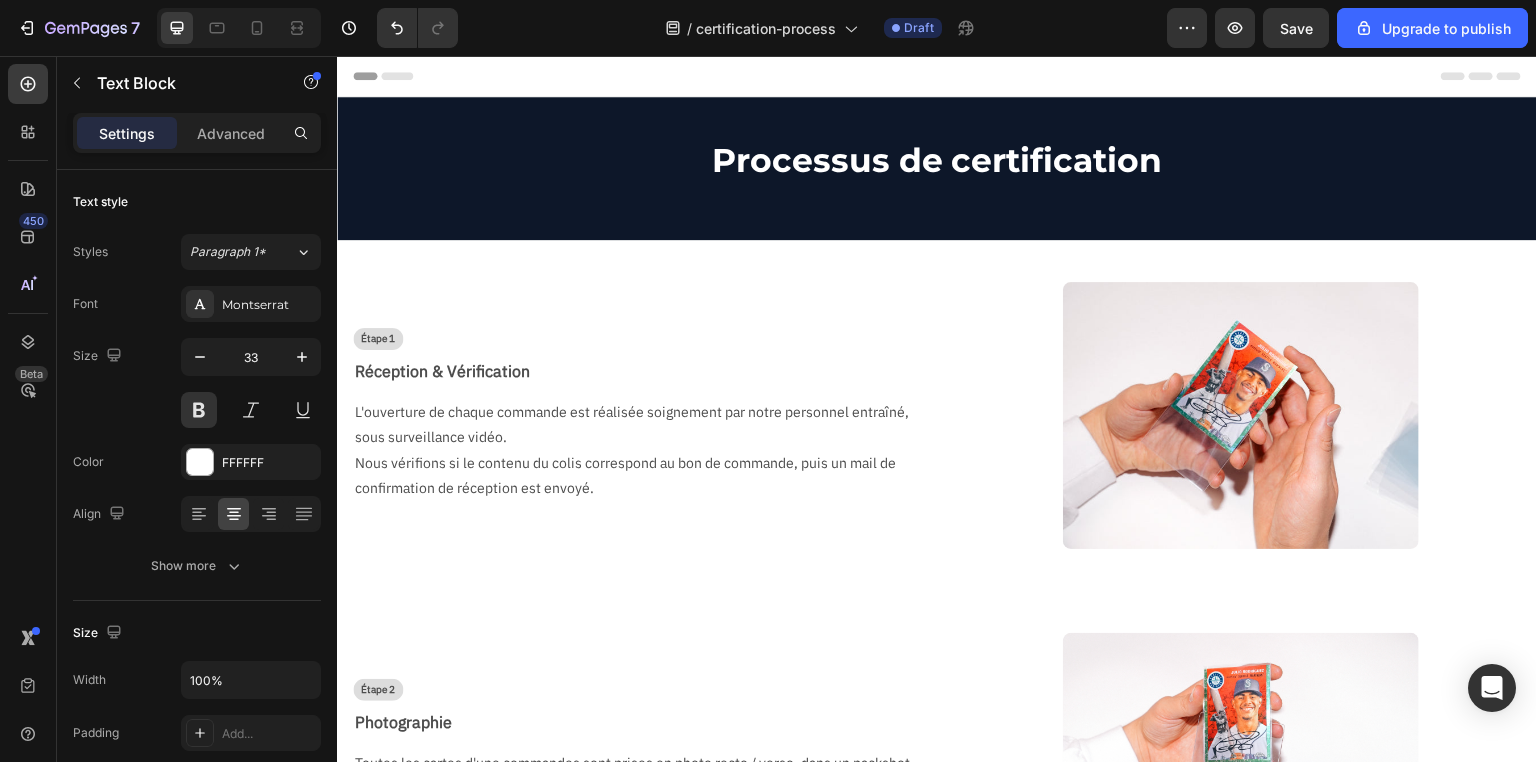 click on "Header" at bounding box center (937, 76) 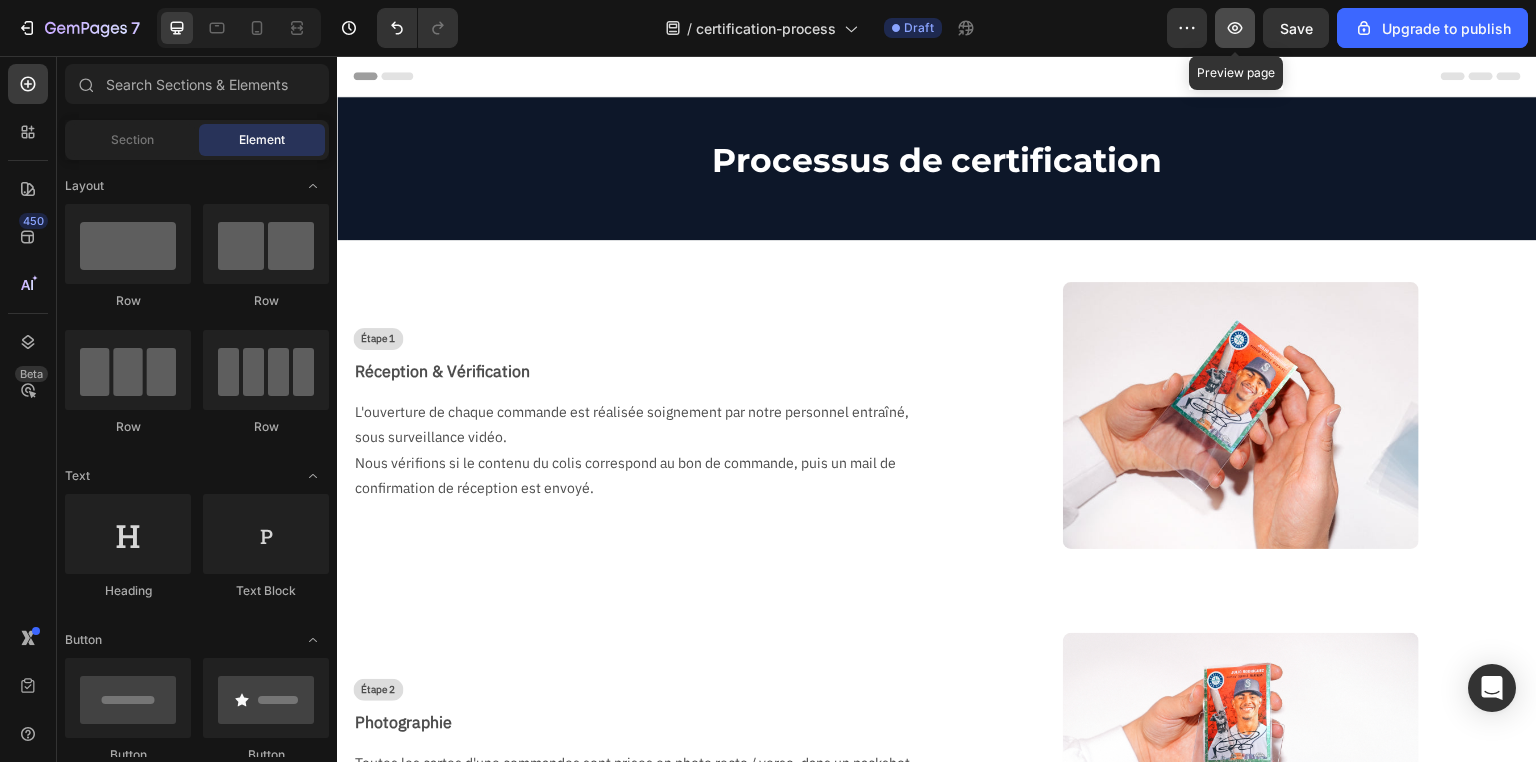 click 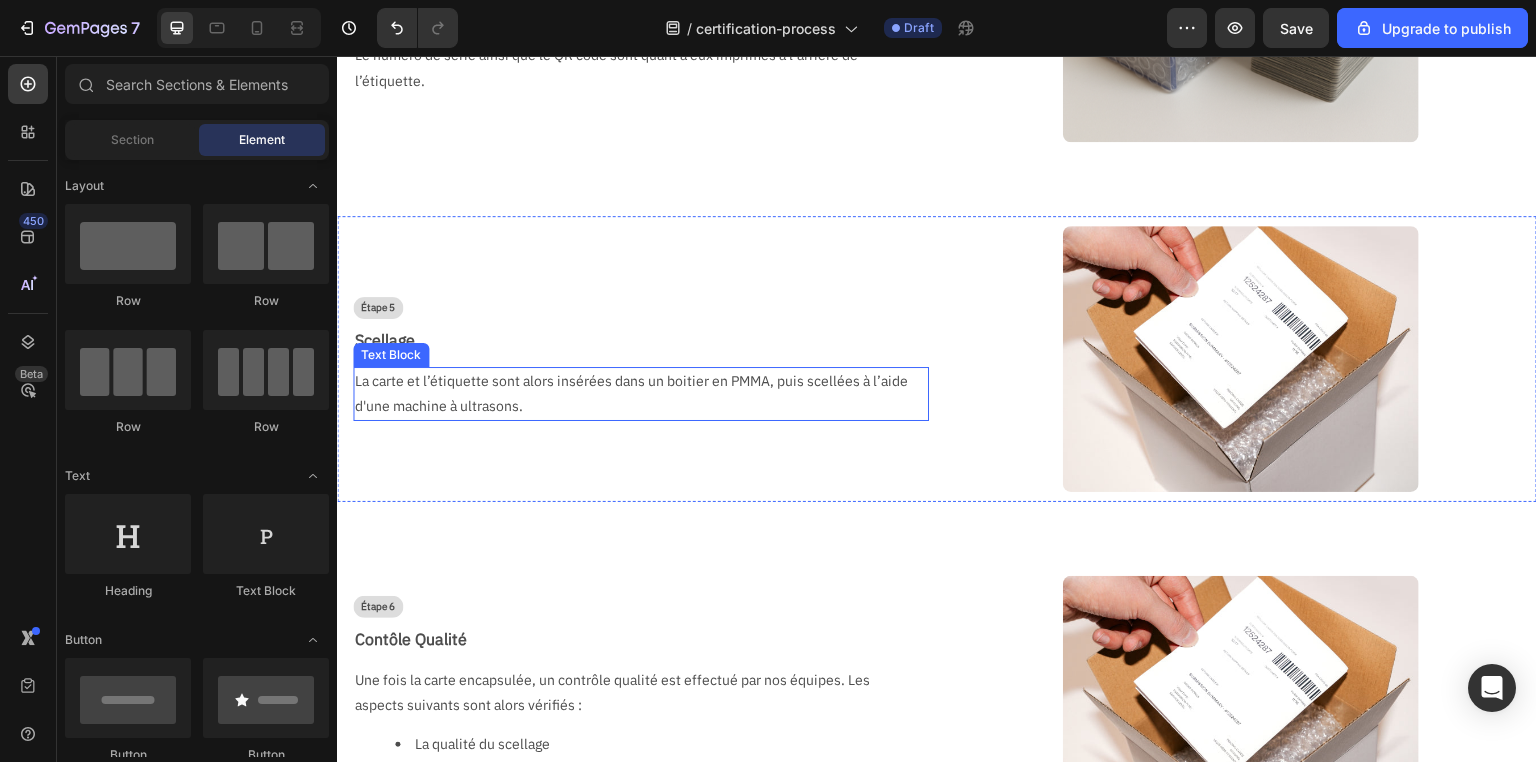 scroll, scrollTop: 1760, scrollLeft: 0, axis: vertical 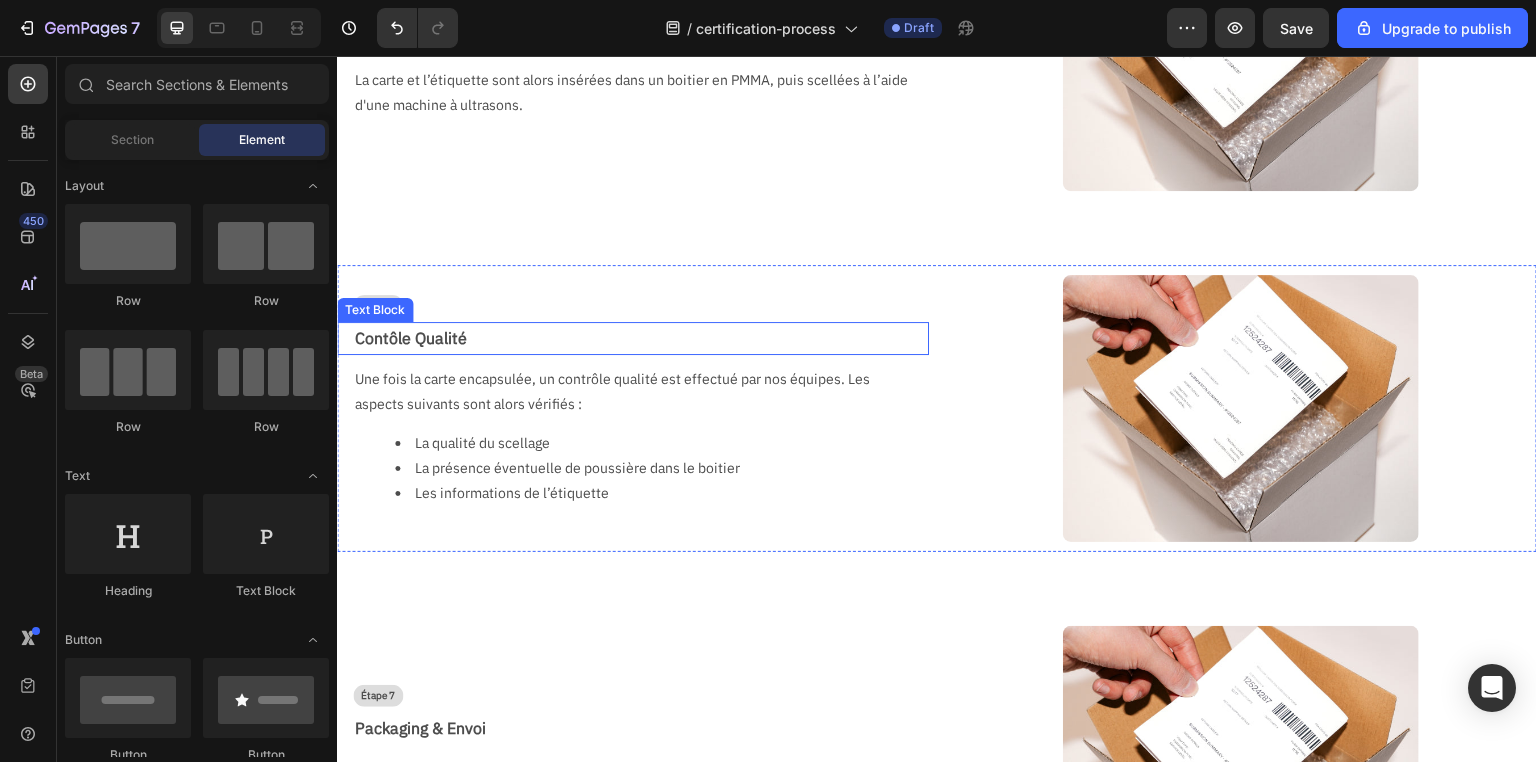 click on "Contôle Qualité" at bounding box center (641, 338) 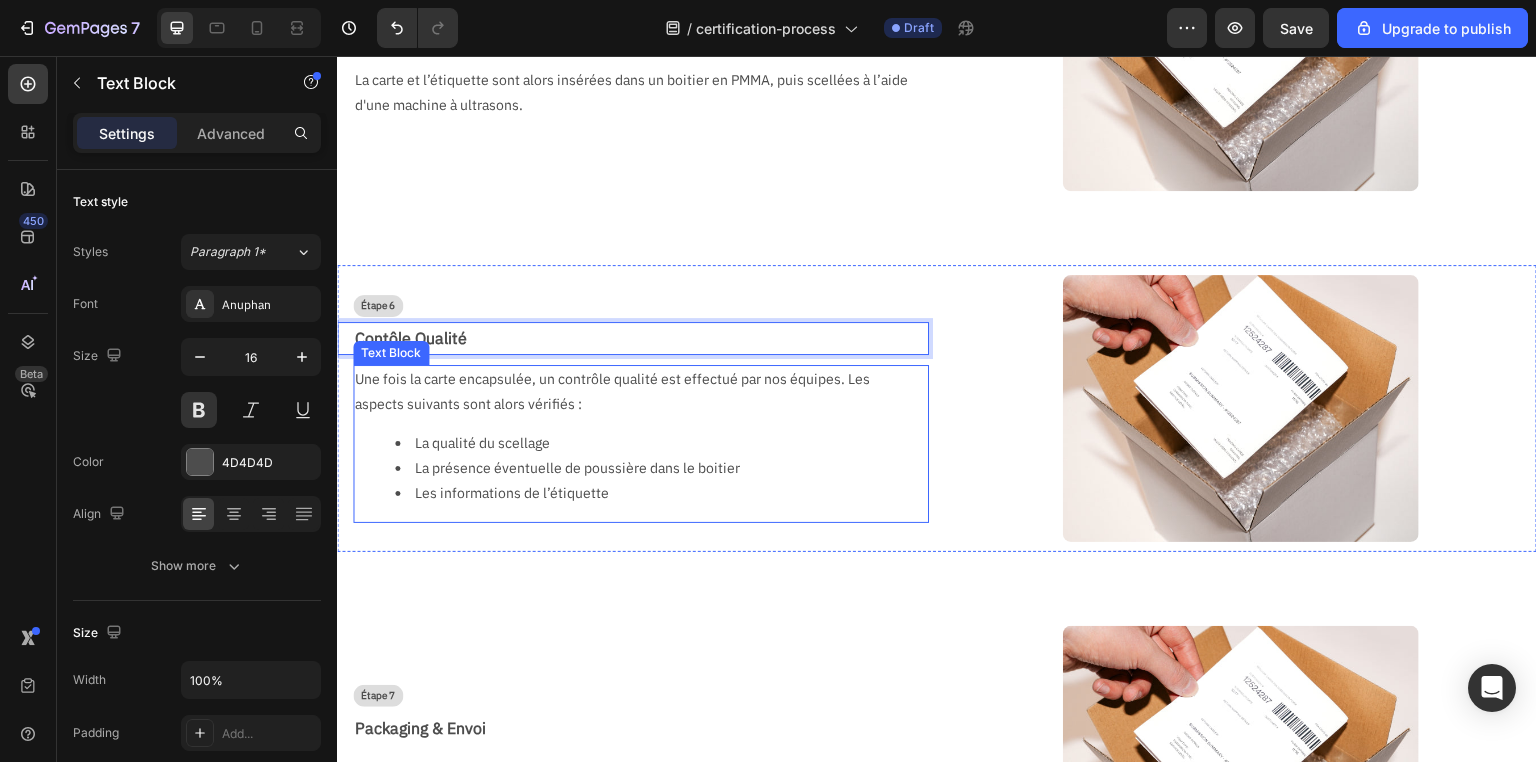 click on "Une fois la carte encapsulée, un contrôle qualité est effectué par nos équipes. Les aspects suivants sont alors vérifiés :" at bounding box center (633, 392) 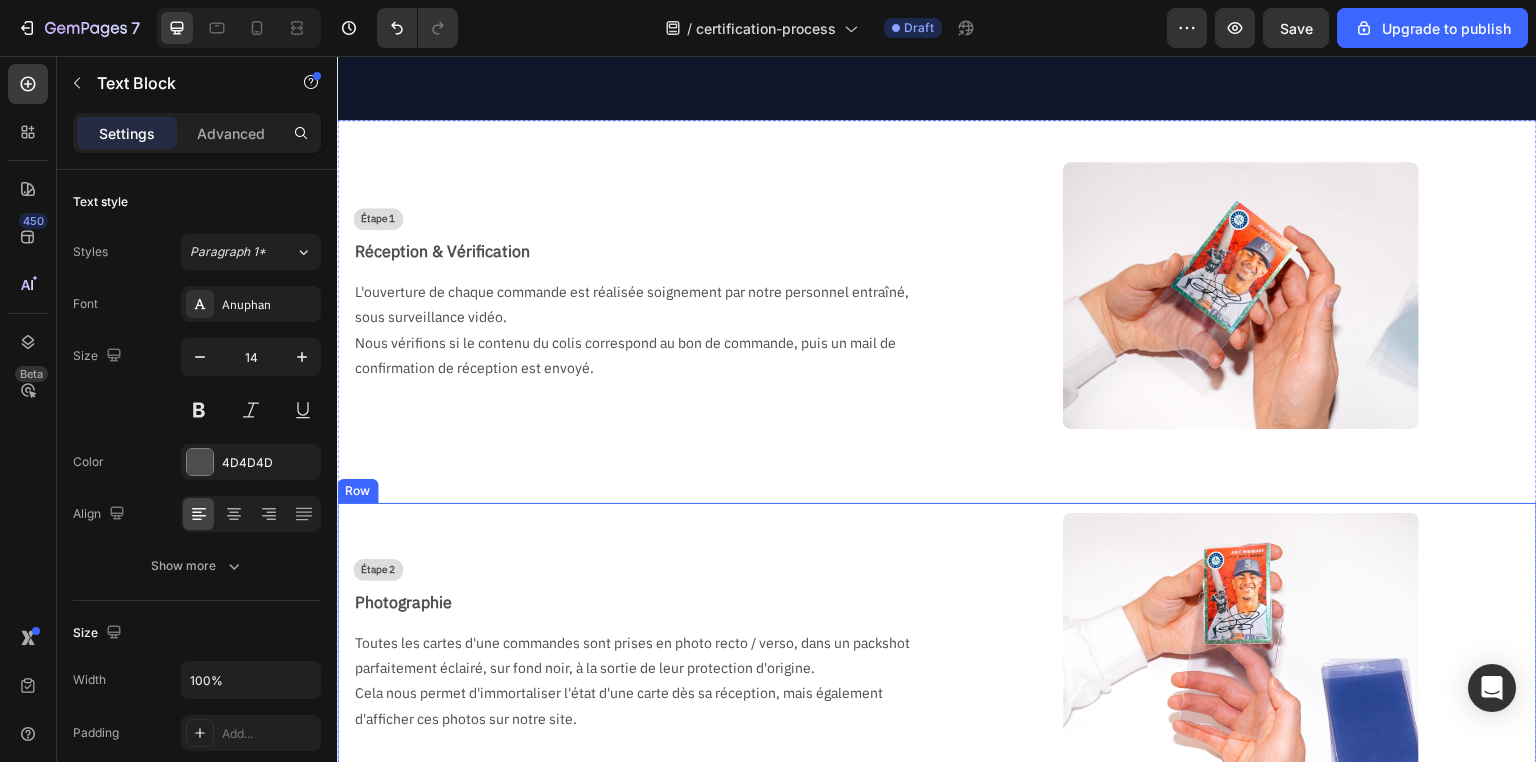 scroll, scrollTop: 0, scrollLeft: 0, axis: both 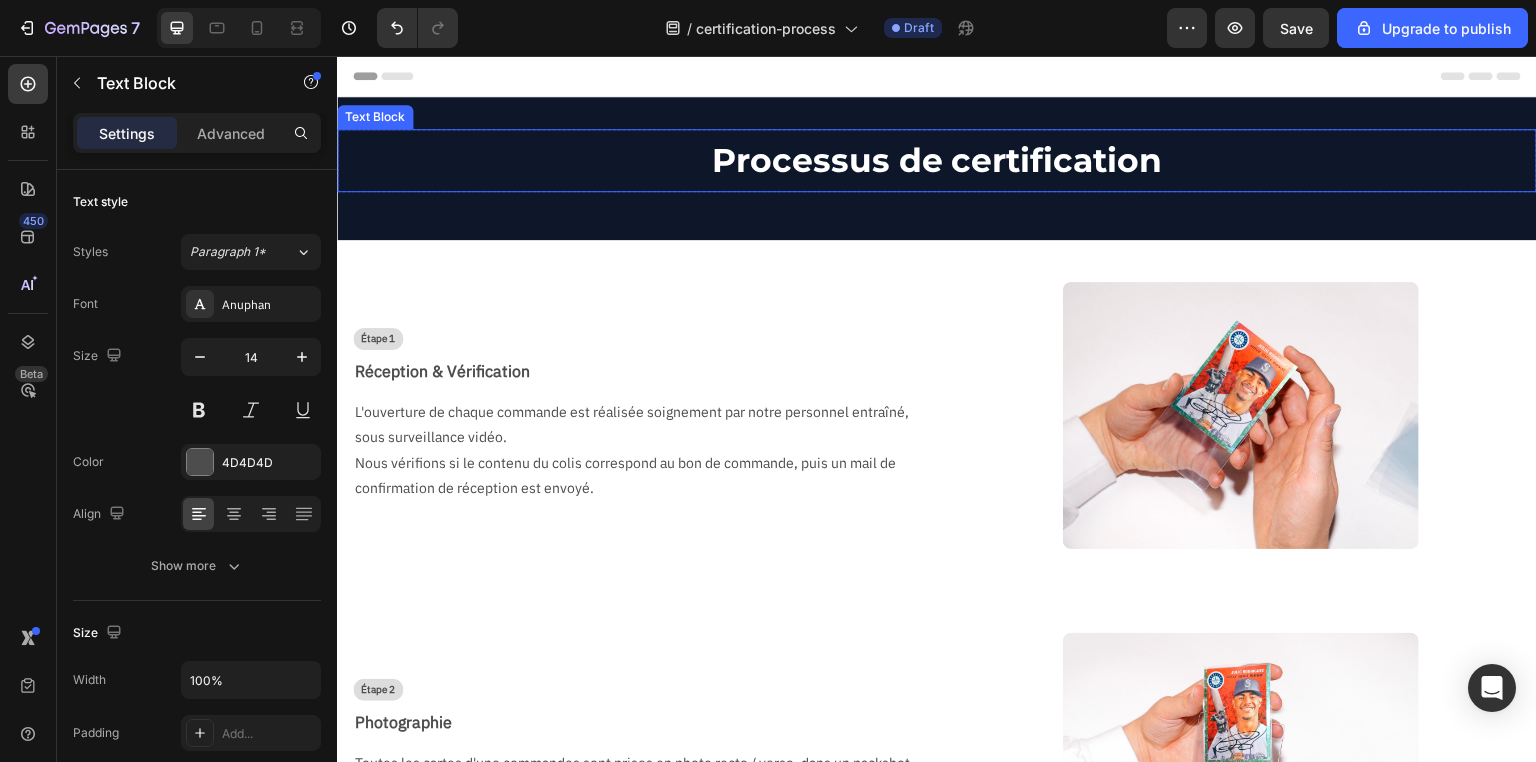 click on "Processus de certification" at bounding box center [937, 160] 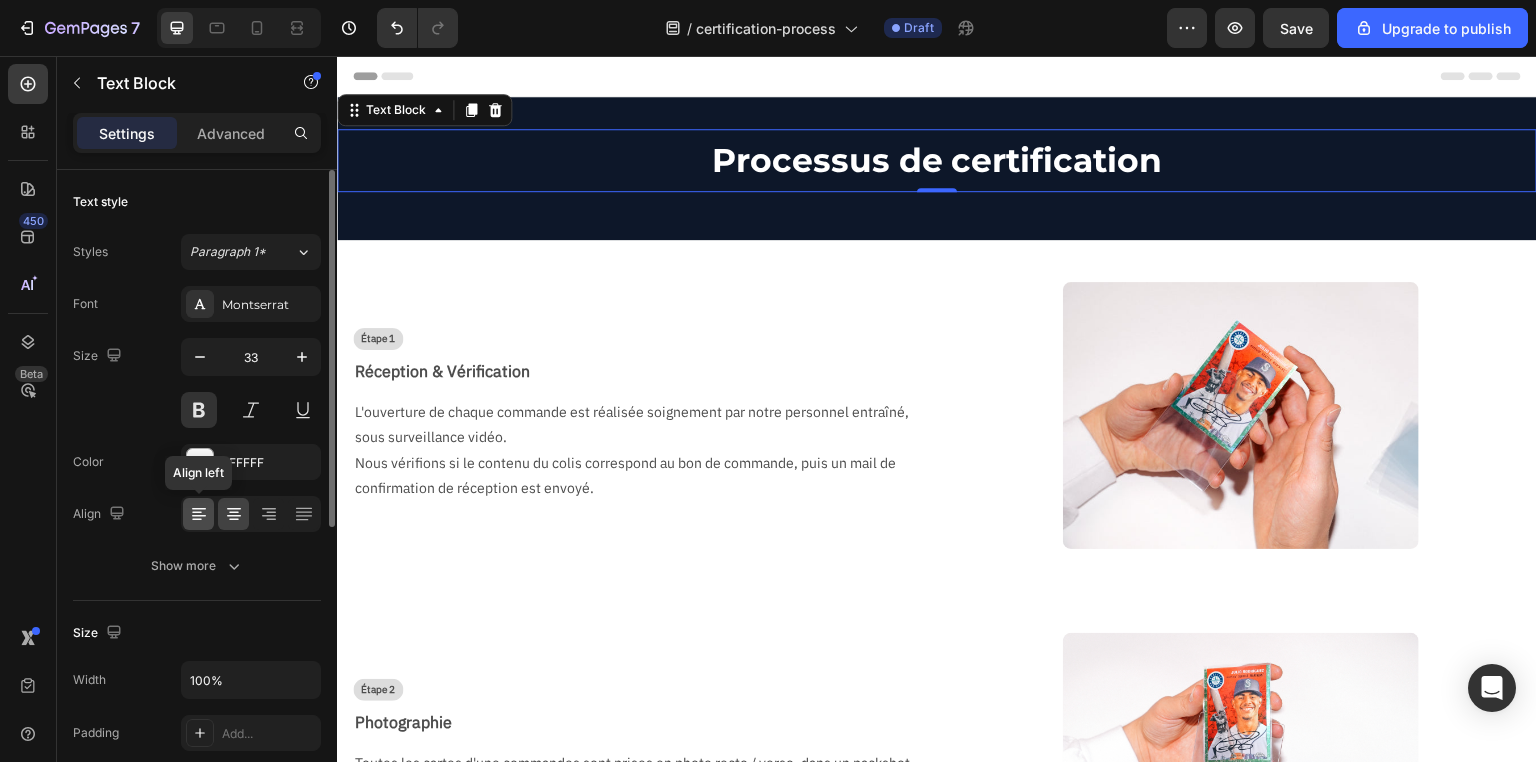click 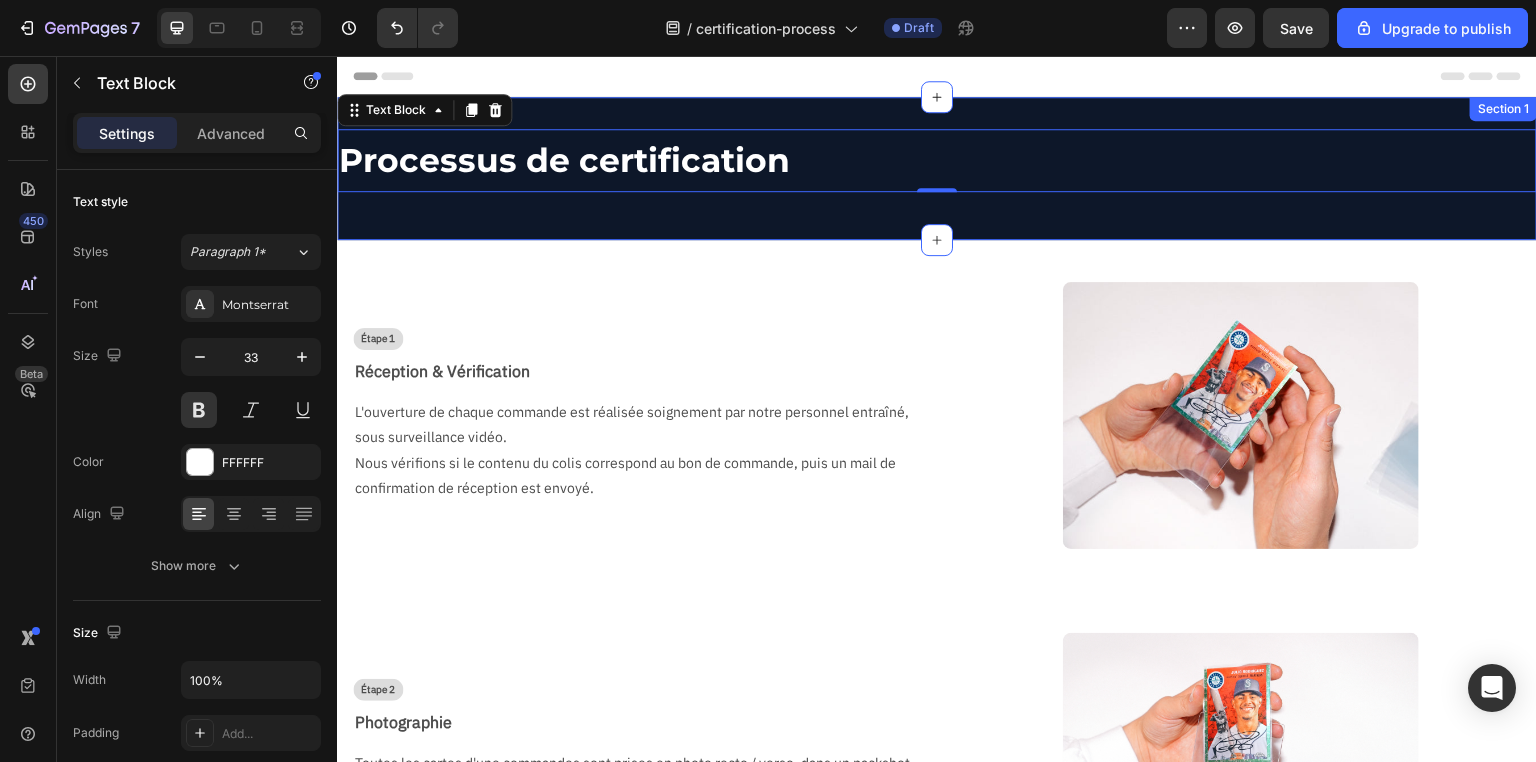 click on "Processus de certification Text Block   0 Row Section 1" at bounding box center [937, 168] 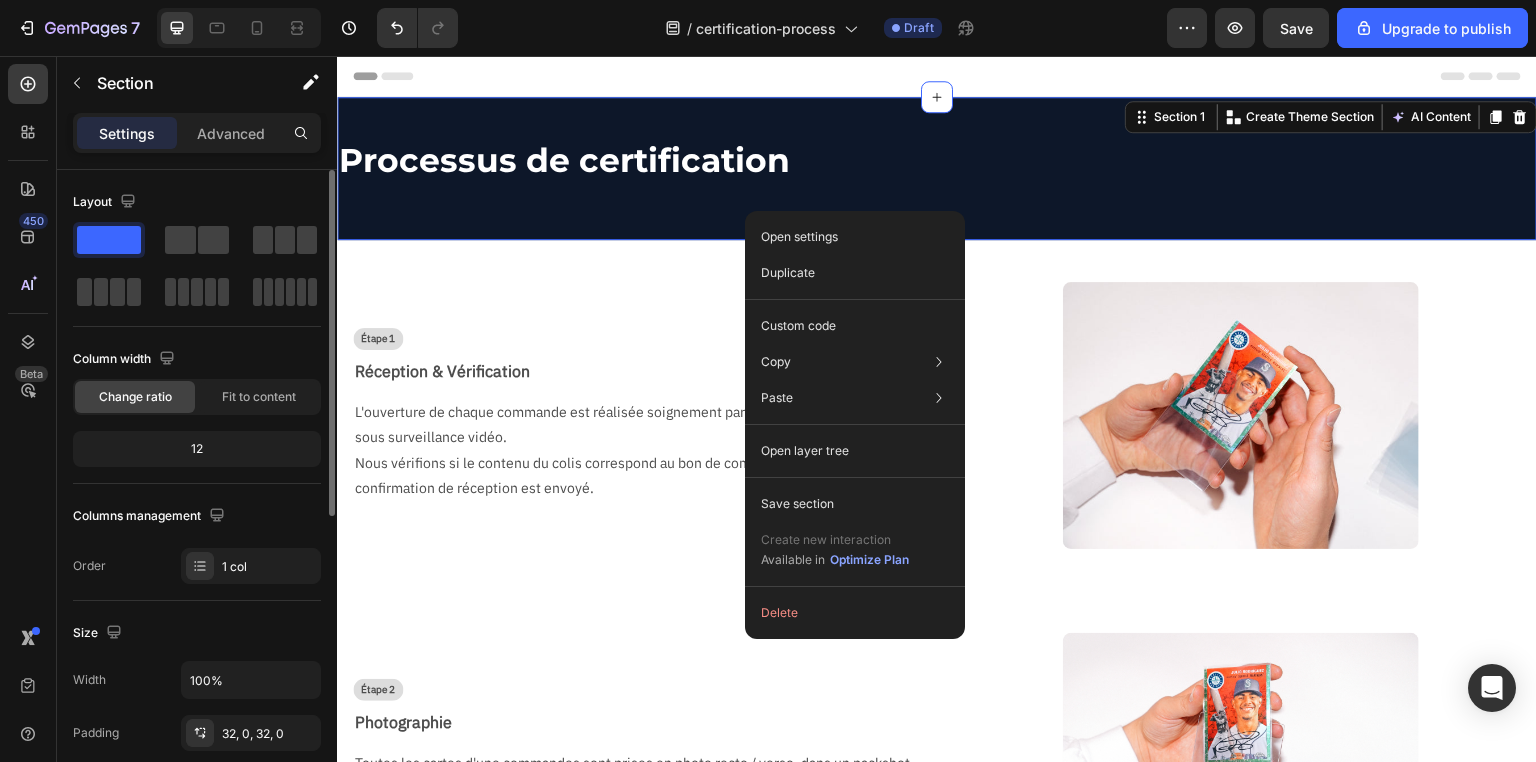 scroll, scrollTop: 320, scrollLeft: 0, axis: vertical 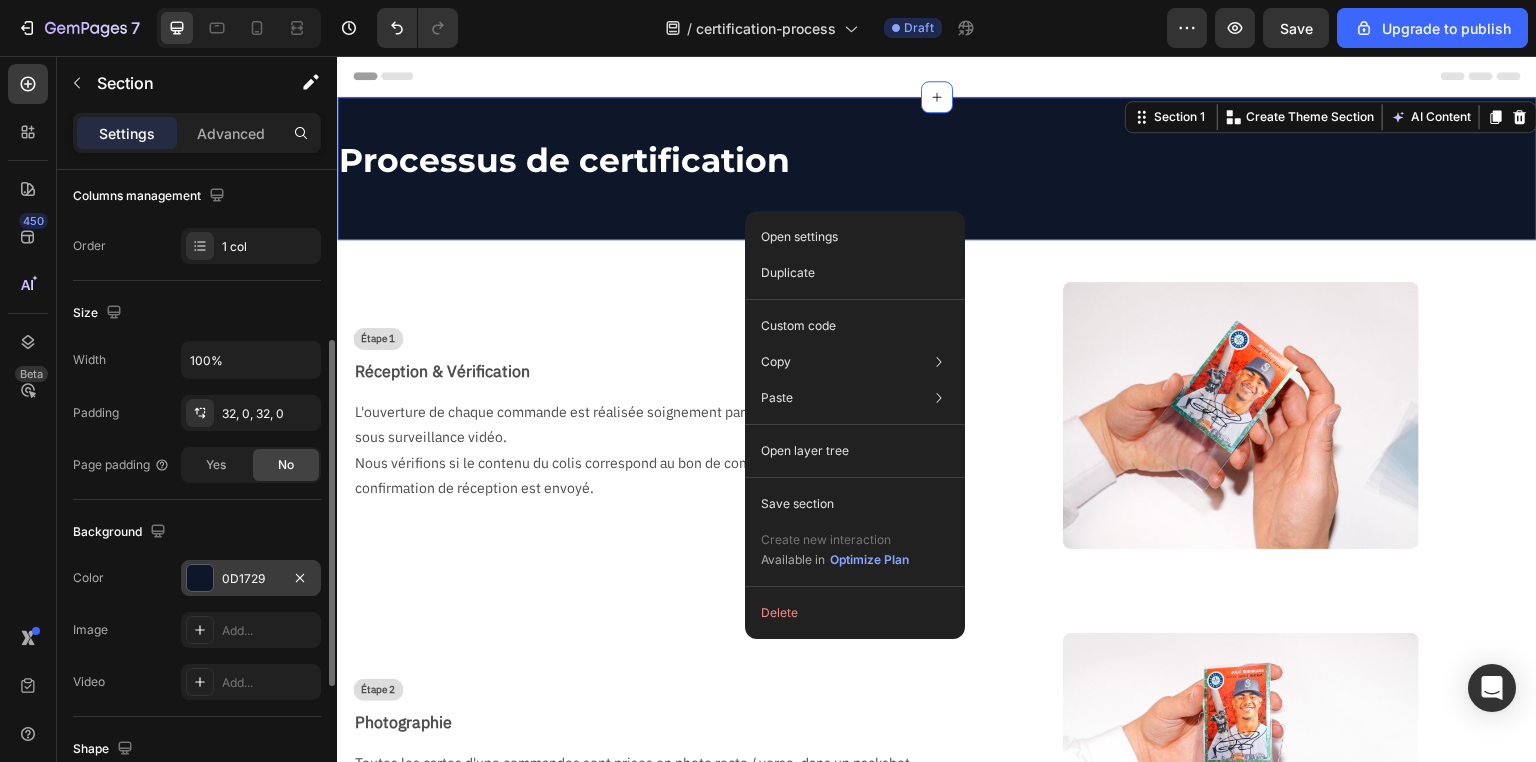 click on "0D1729" at bounding box center (251, 578) 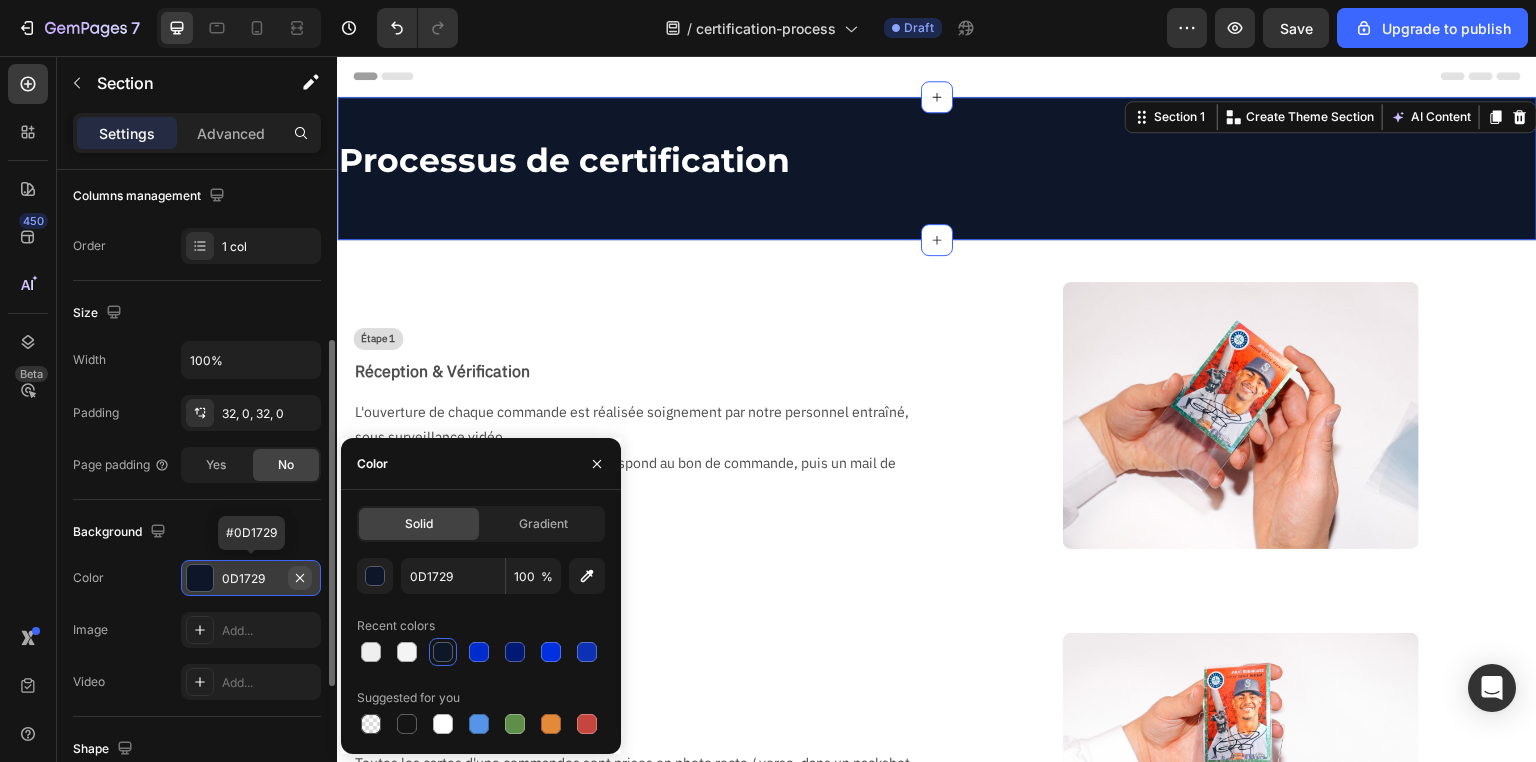 click 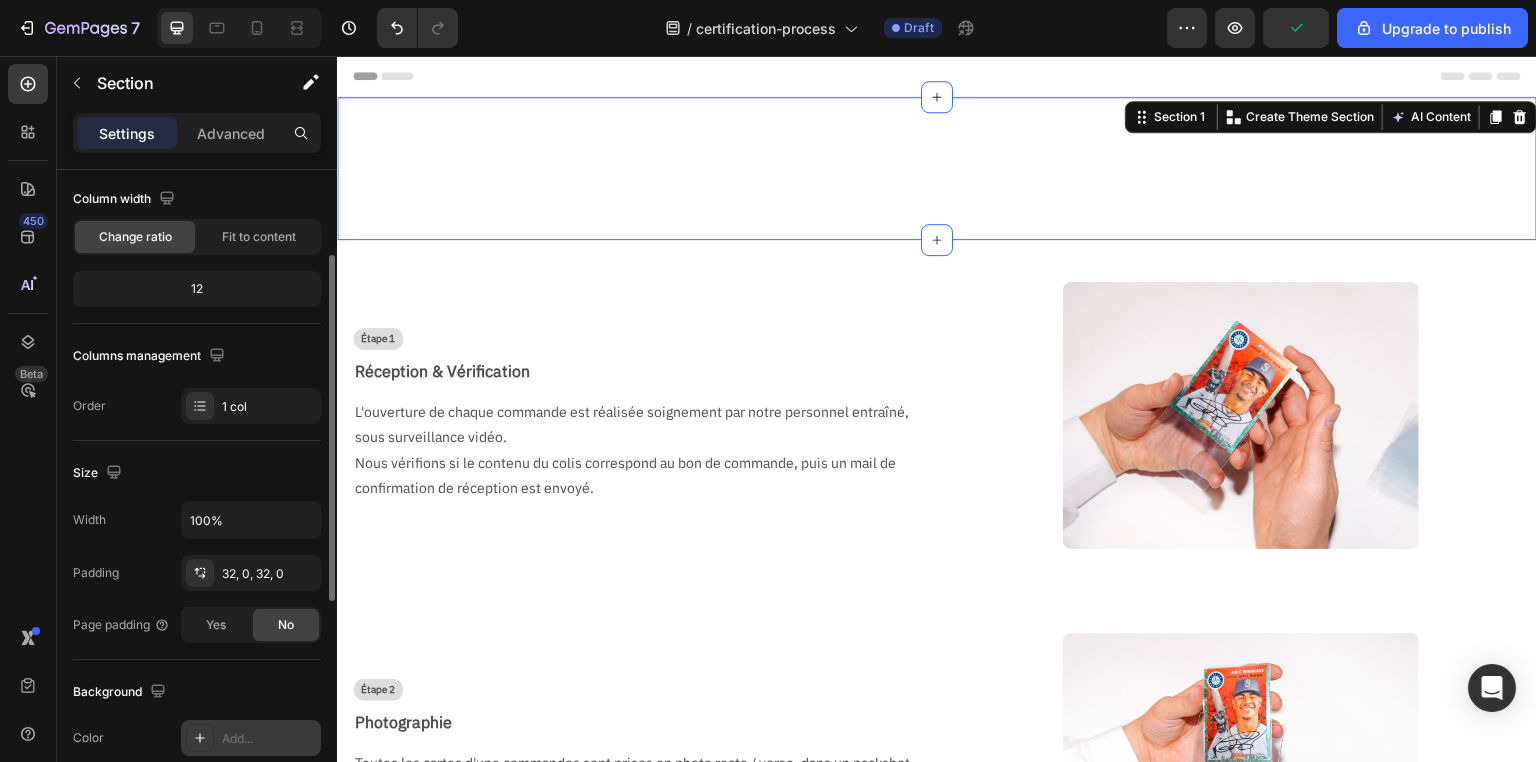 scroll, scrollTop: 240, scrollLeft: 0, axis: vertical 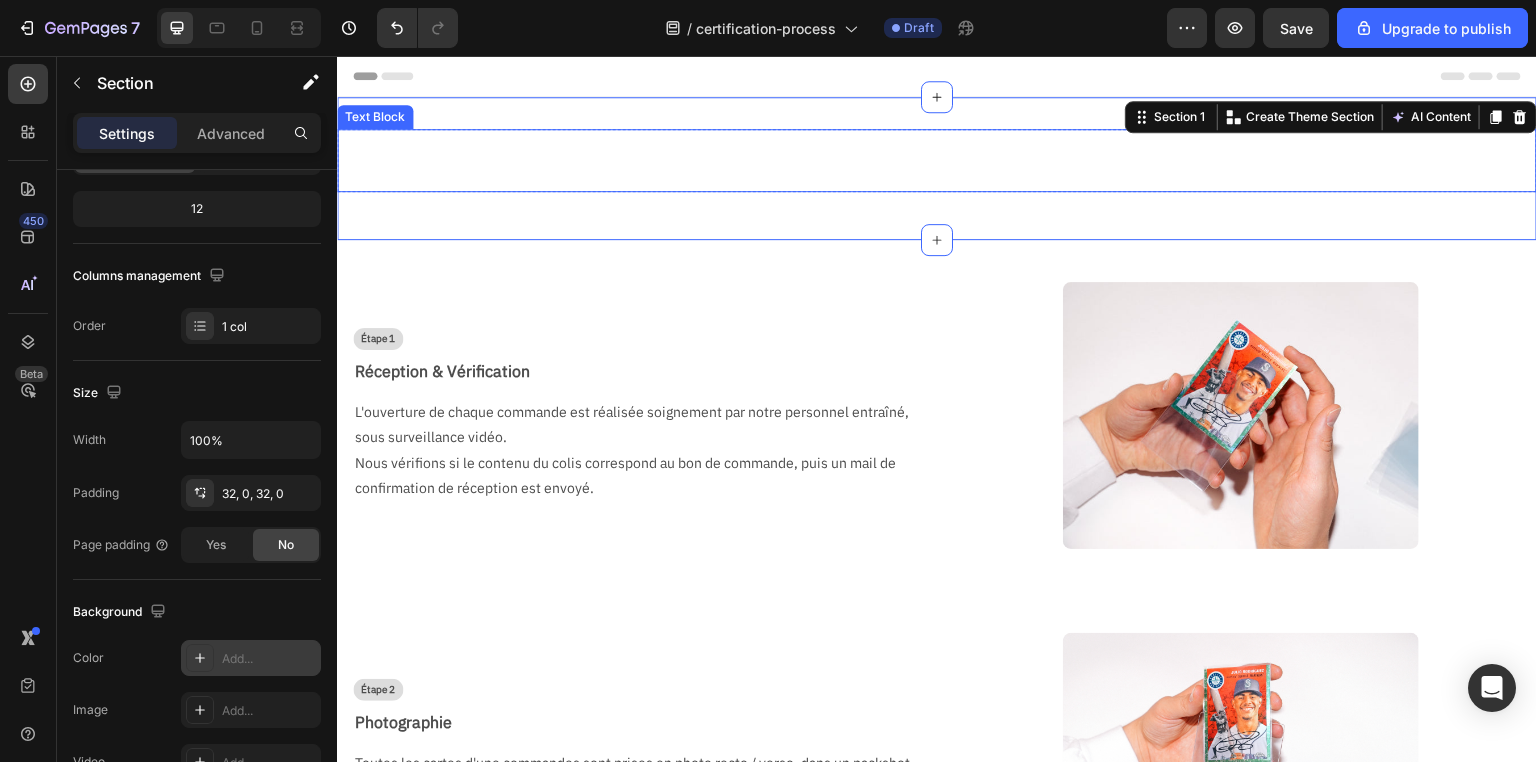 click on "Processus de certification" at bounding box center (937, 160) 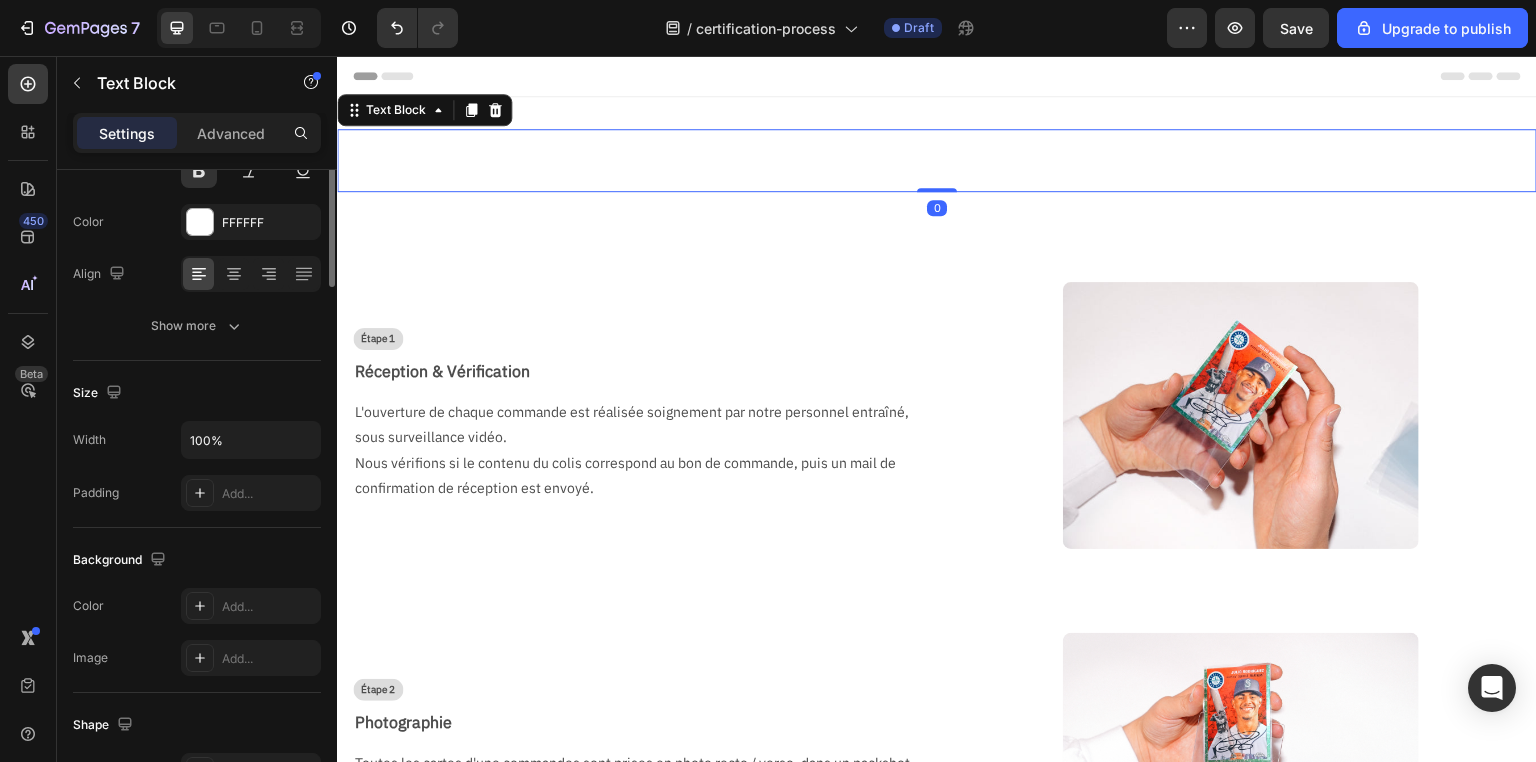 scroll, scrollTop: 0, scrollLeft: 0, axis: both 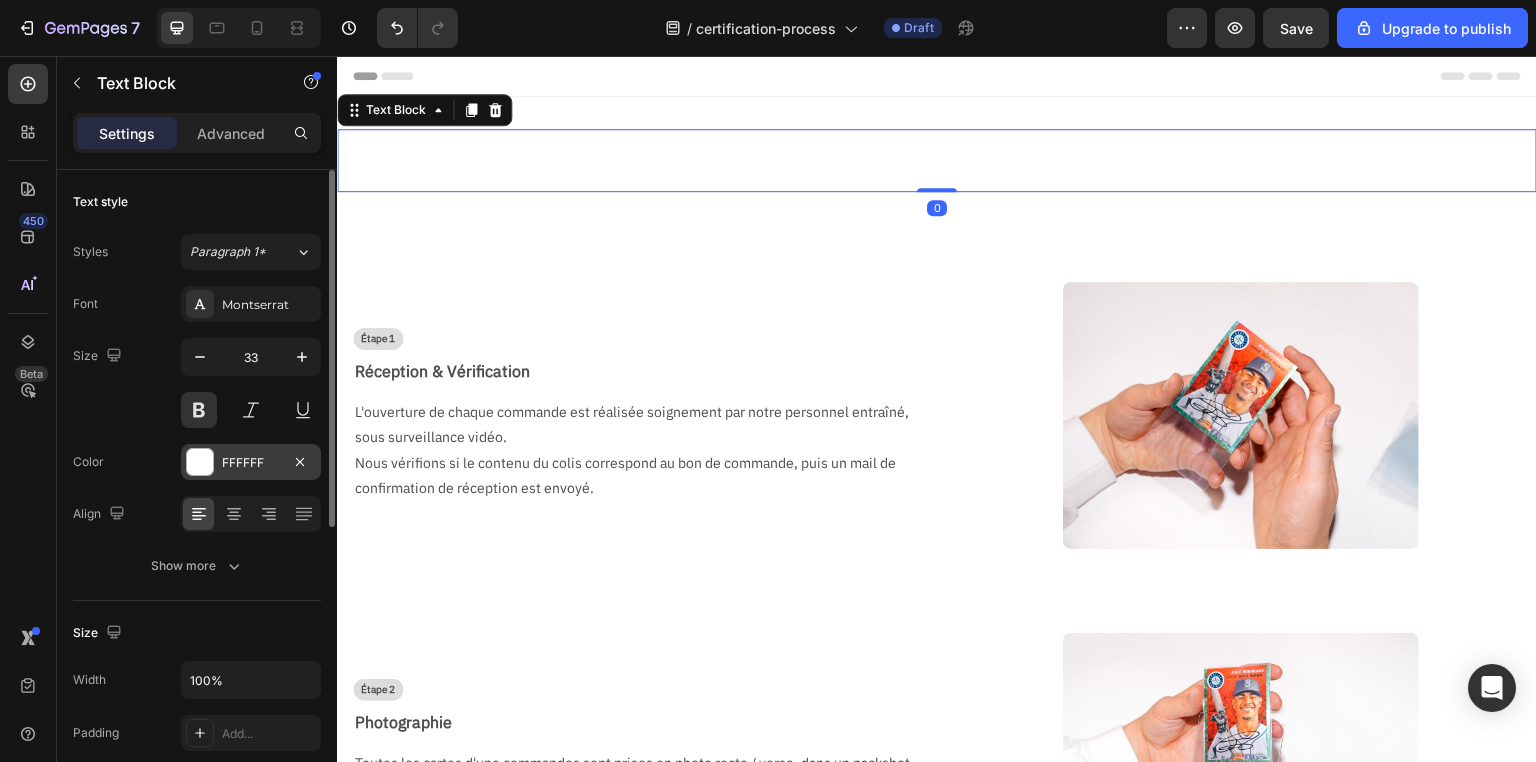 click on "FFFFFF" at bounding box center (251, 463) 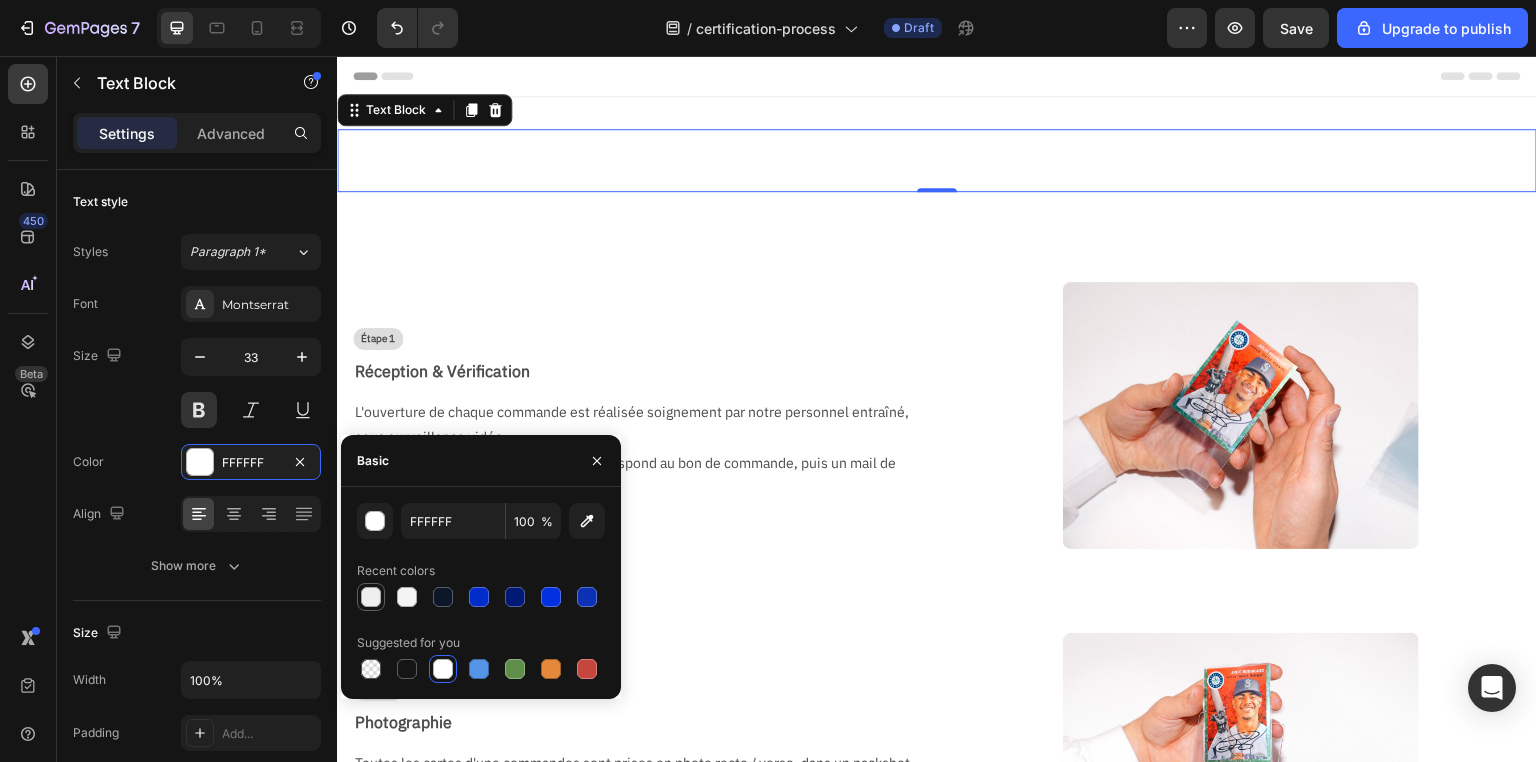 click at bounding box center [371, 597] 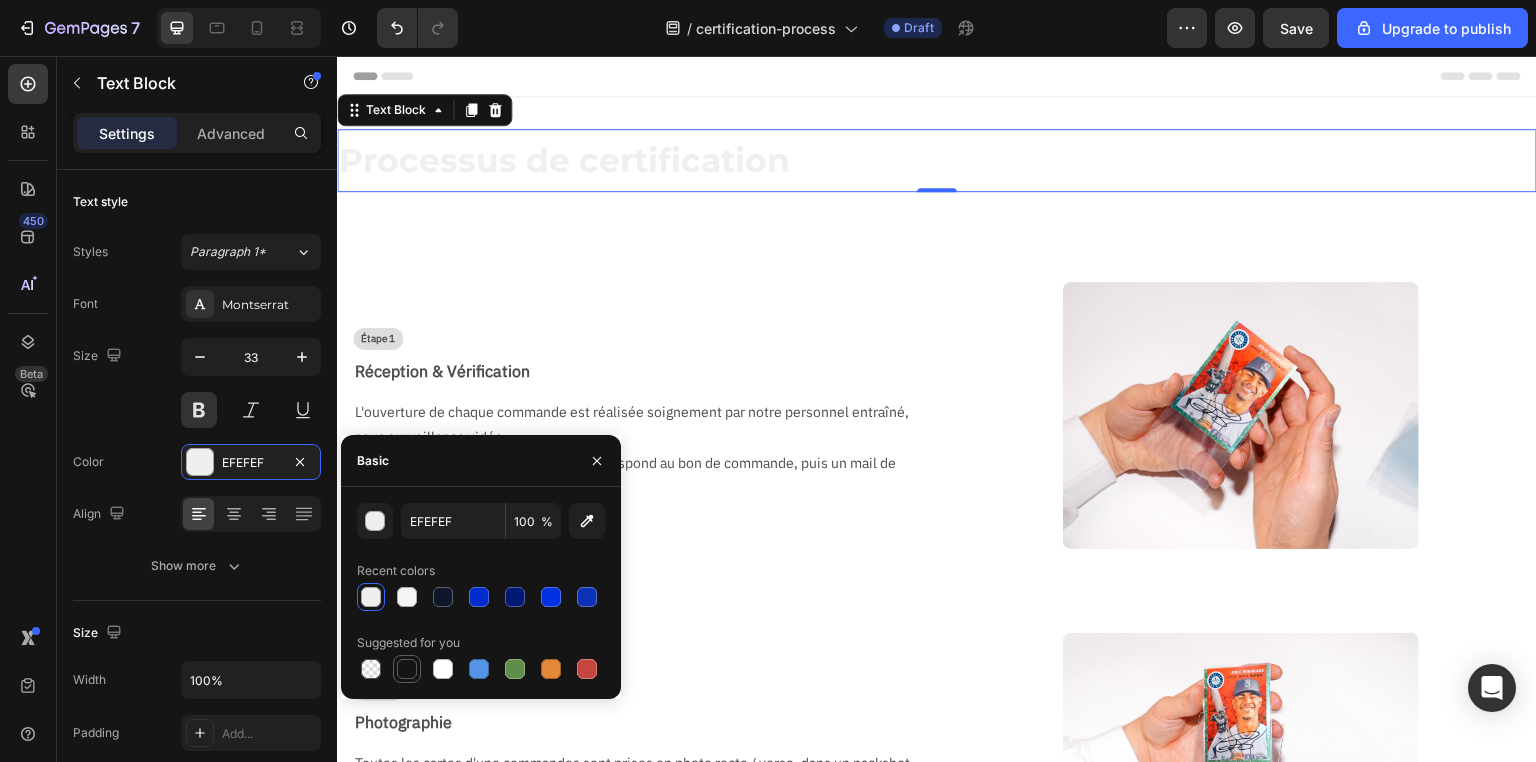 click at bounding box center (407, 669) 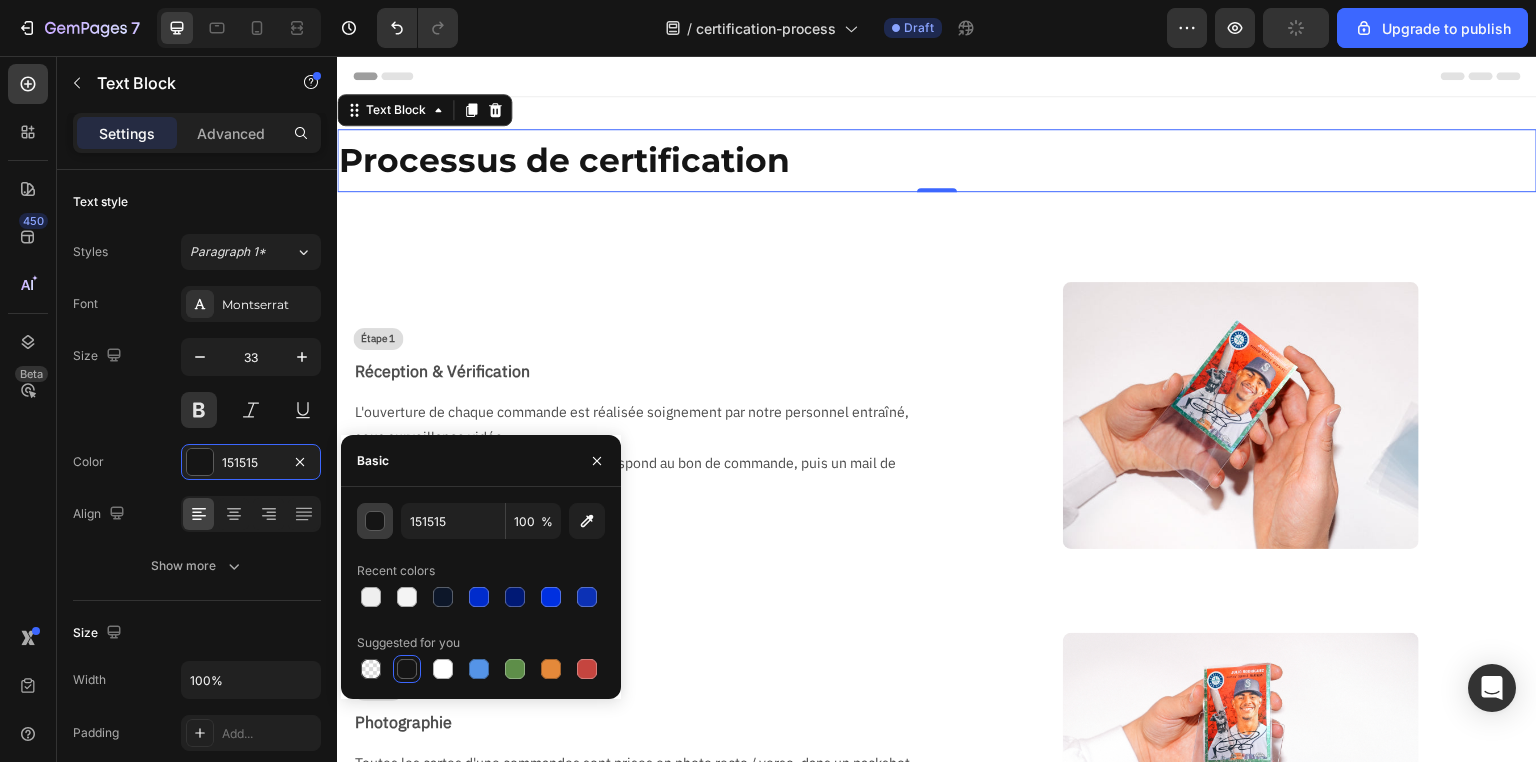 click at bounding box center (376, 522) 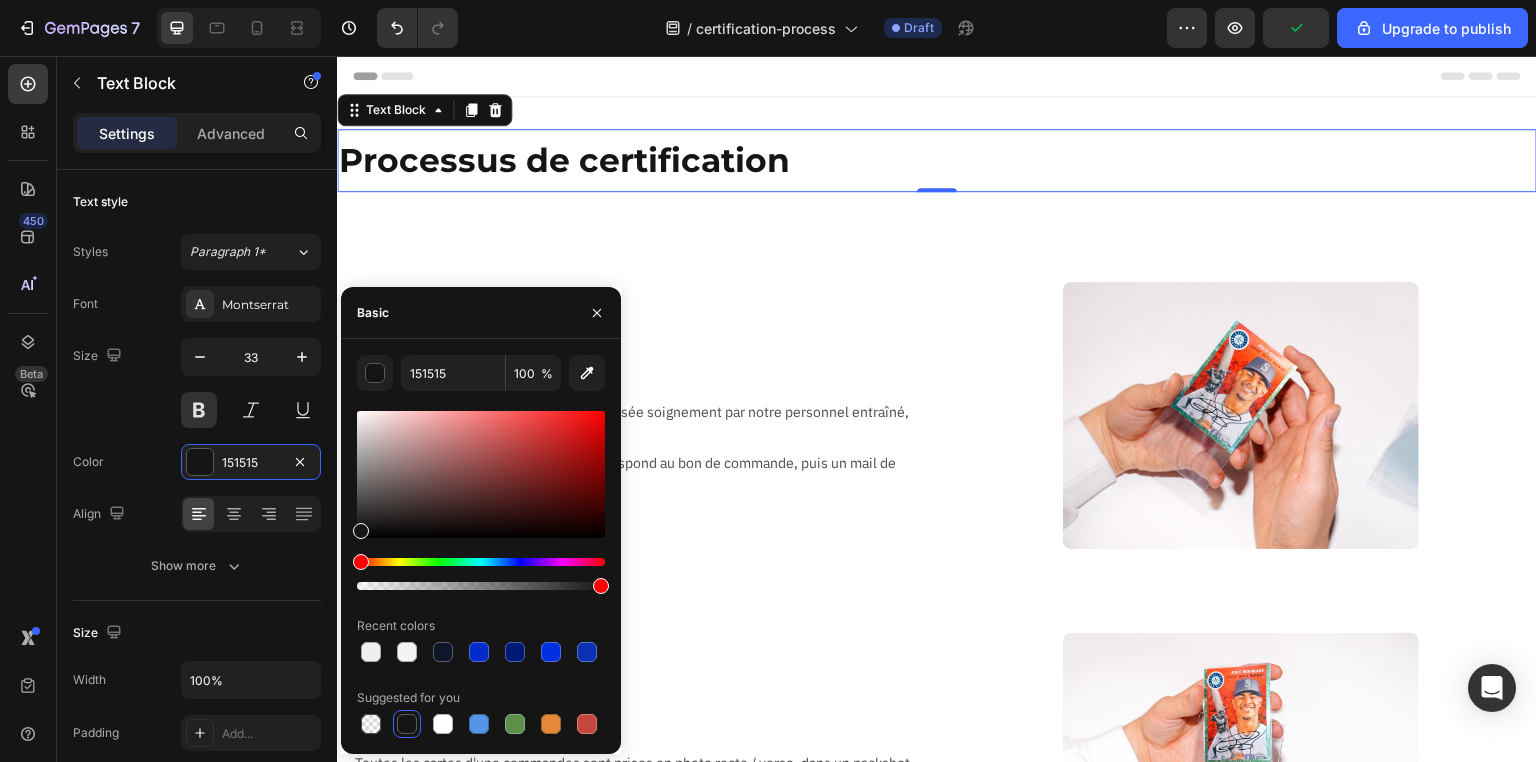 drag, startPoint x: 1, startPoint y: 491, endPoint x: 498, endPoint y: 342, distance: 518.8545 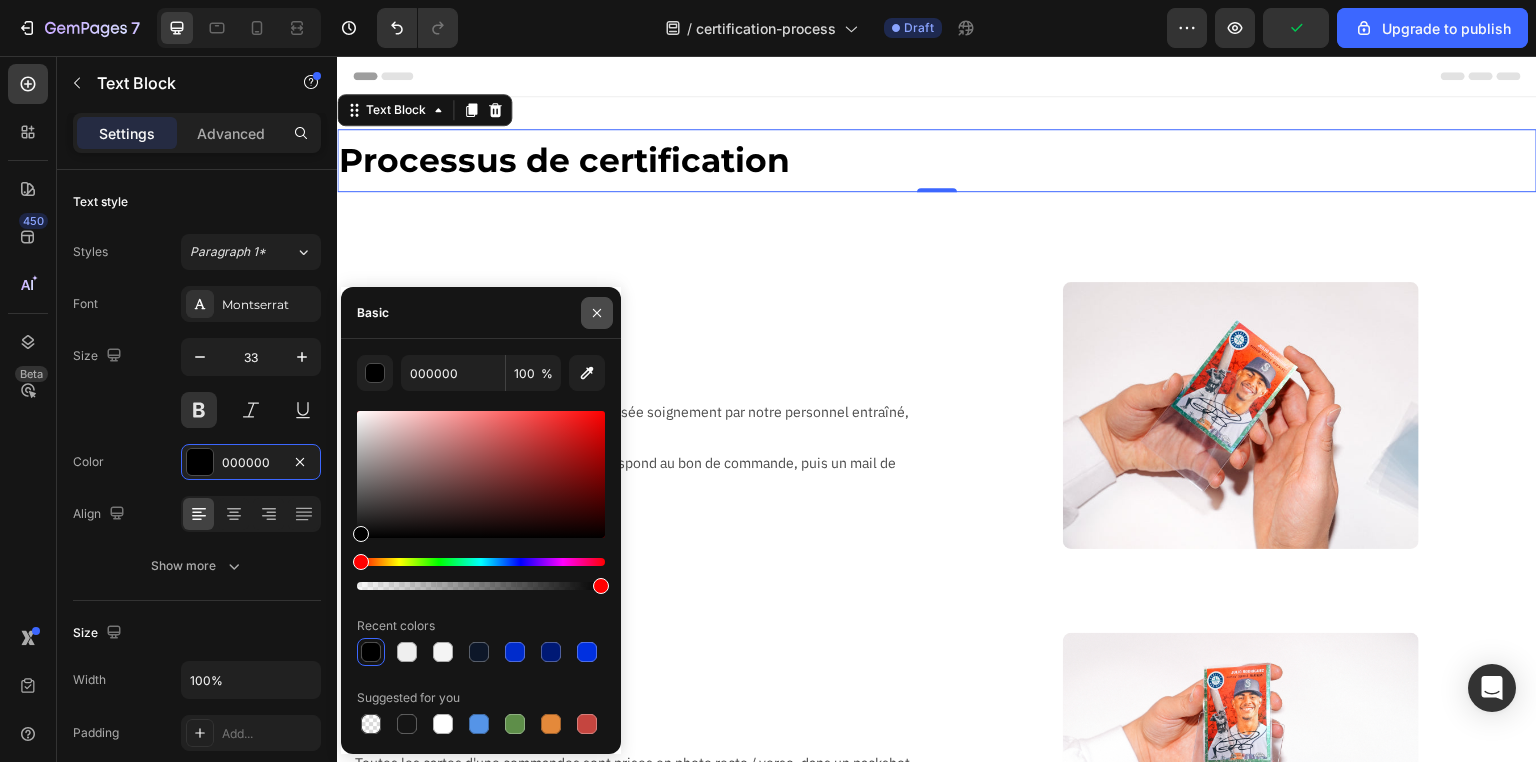 click 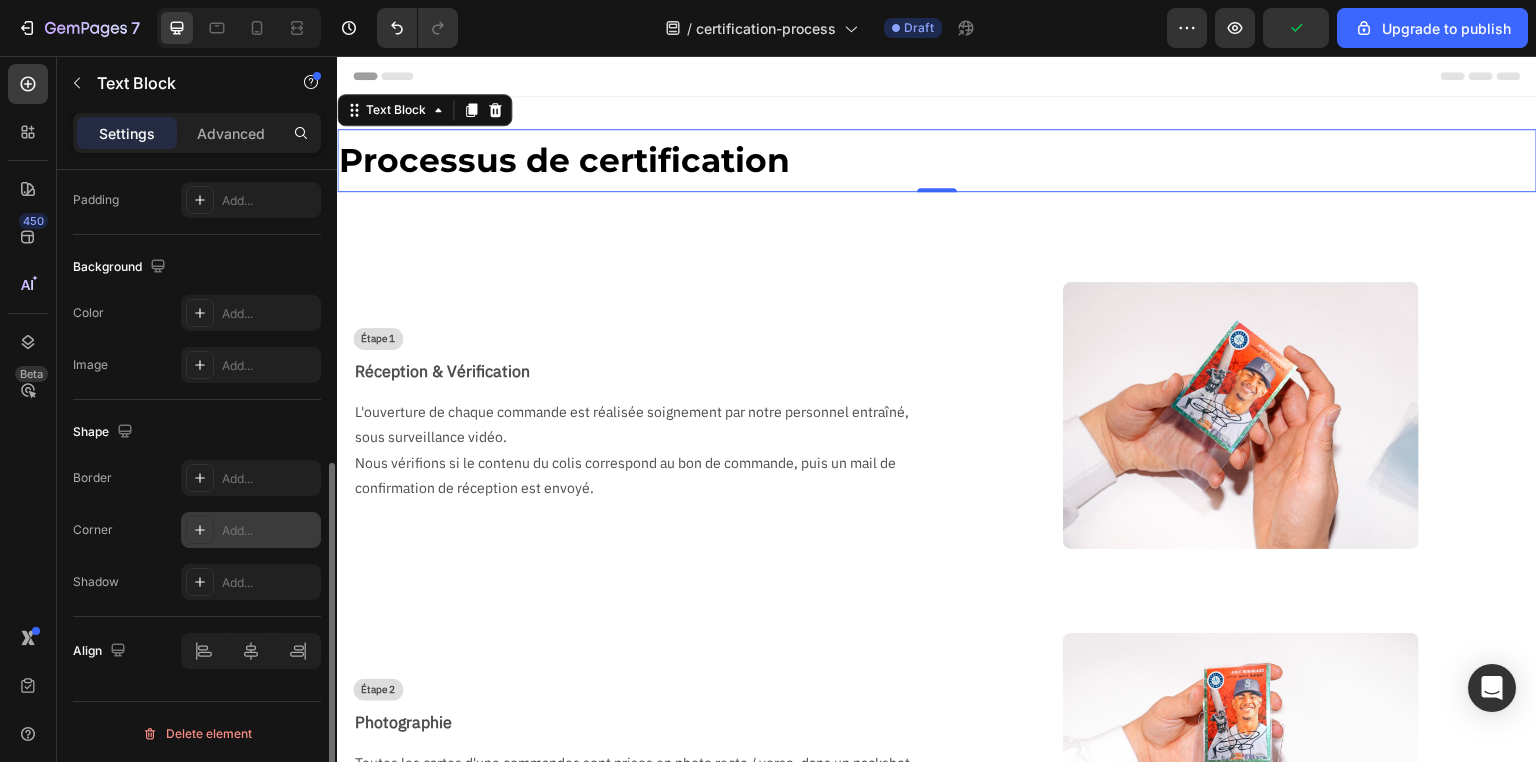 scroll, scrollTop: 133, scrollLeft: 0, axis: vertical 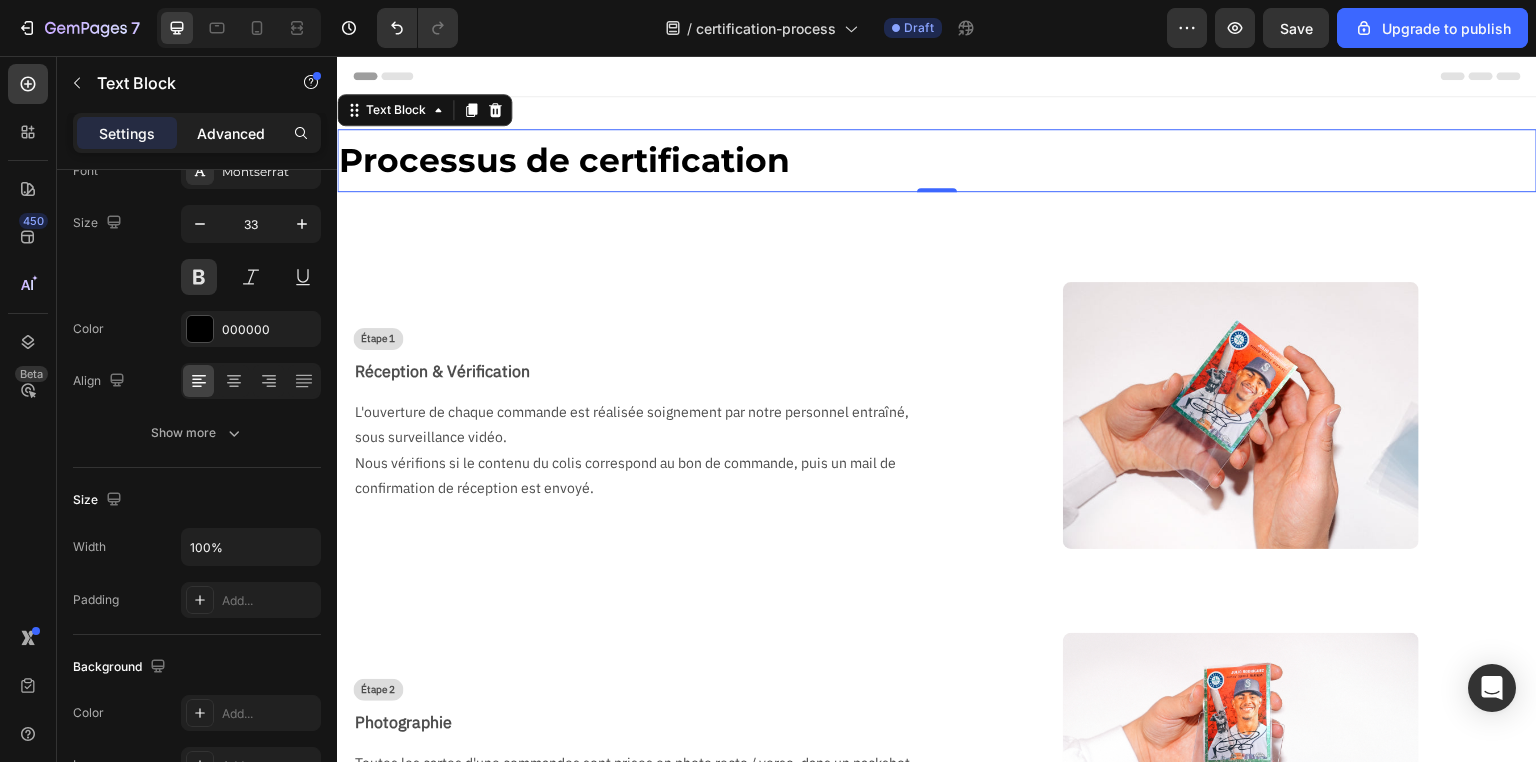 click on "Advanced" at bounding box center [231, 133] 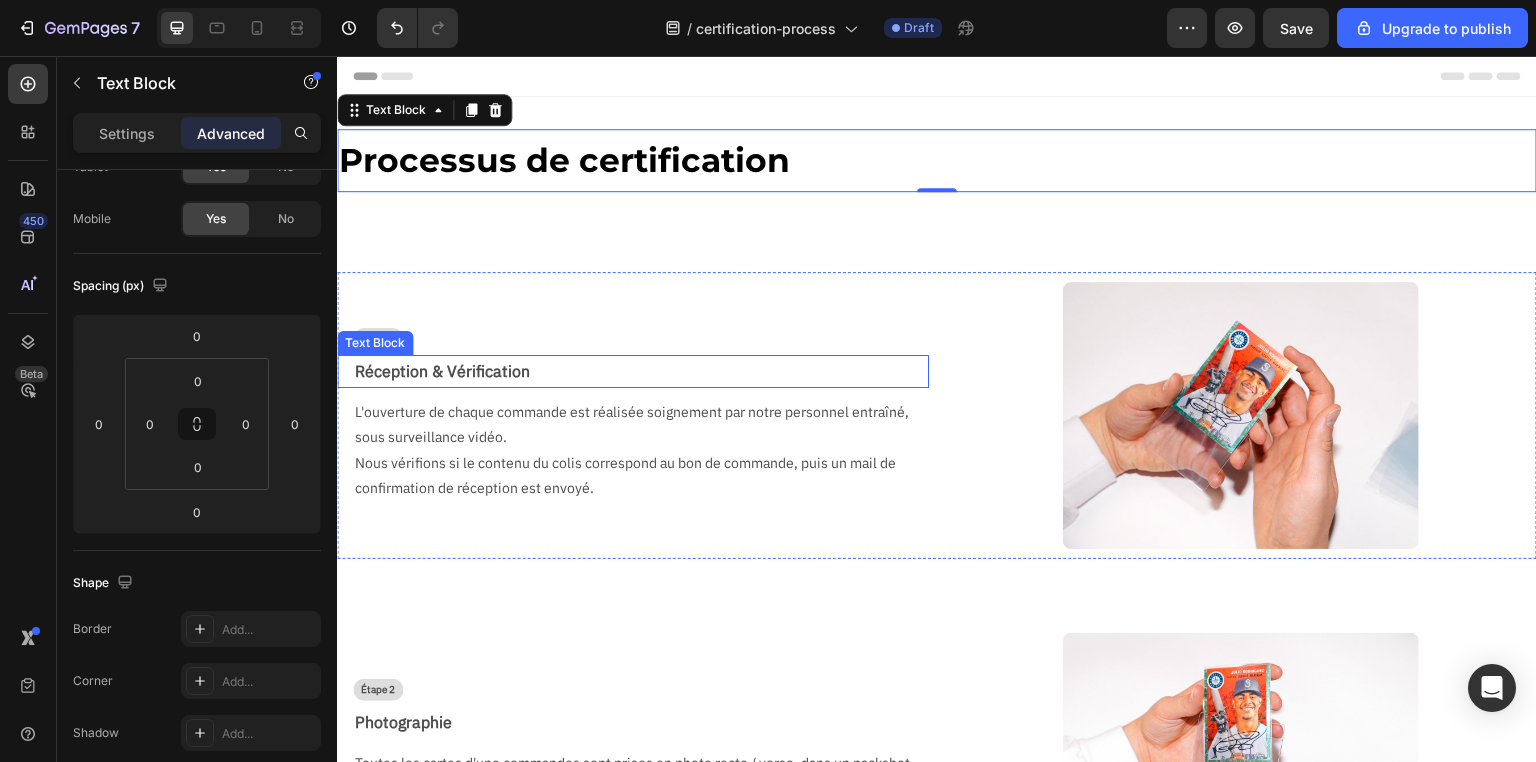 click on "Réception & Vérification" at bounding box center [442, 371] 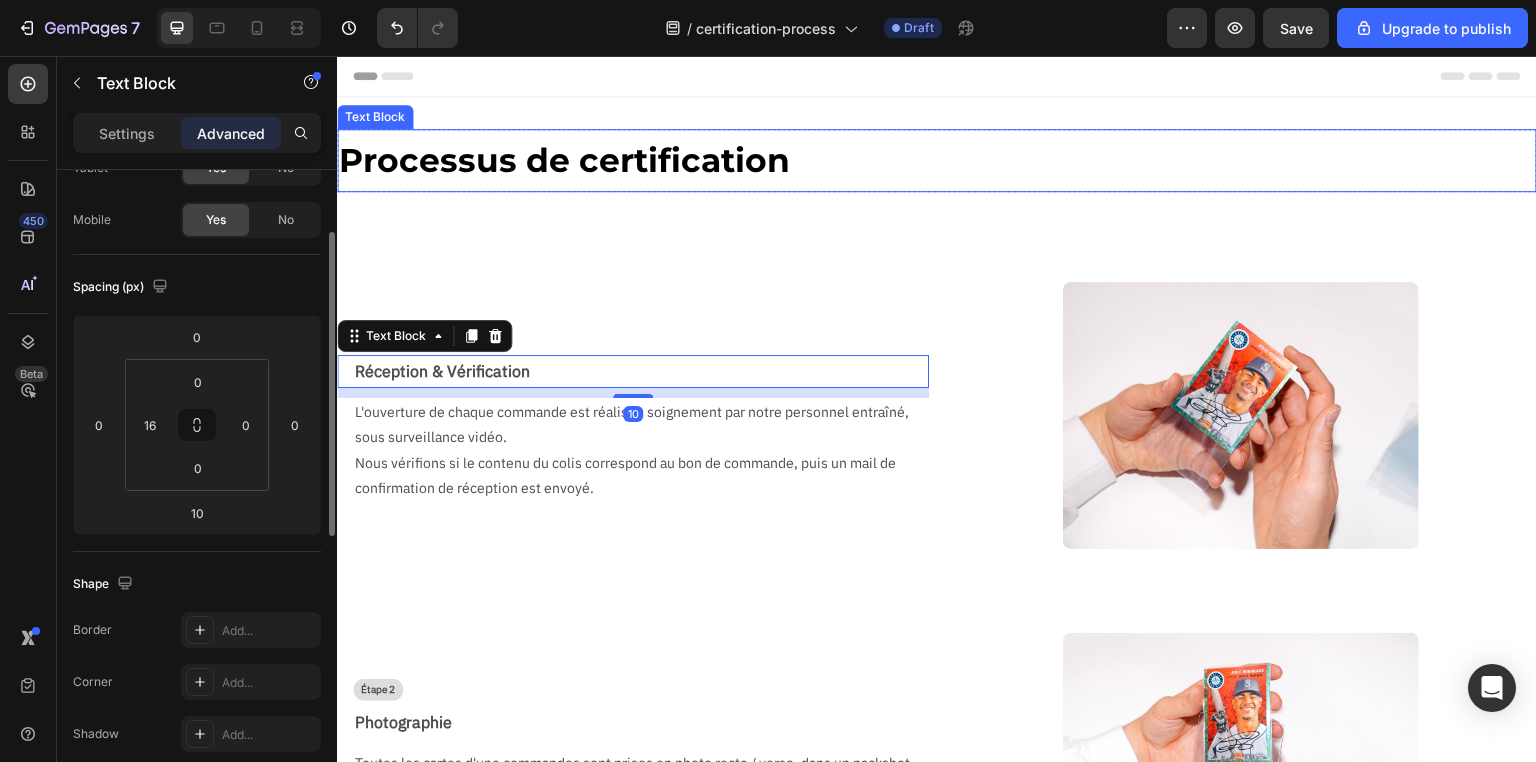 click on "Processus de certification" at bounding box center [937, 160] 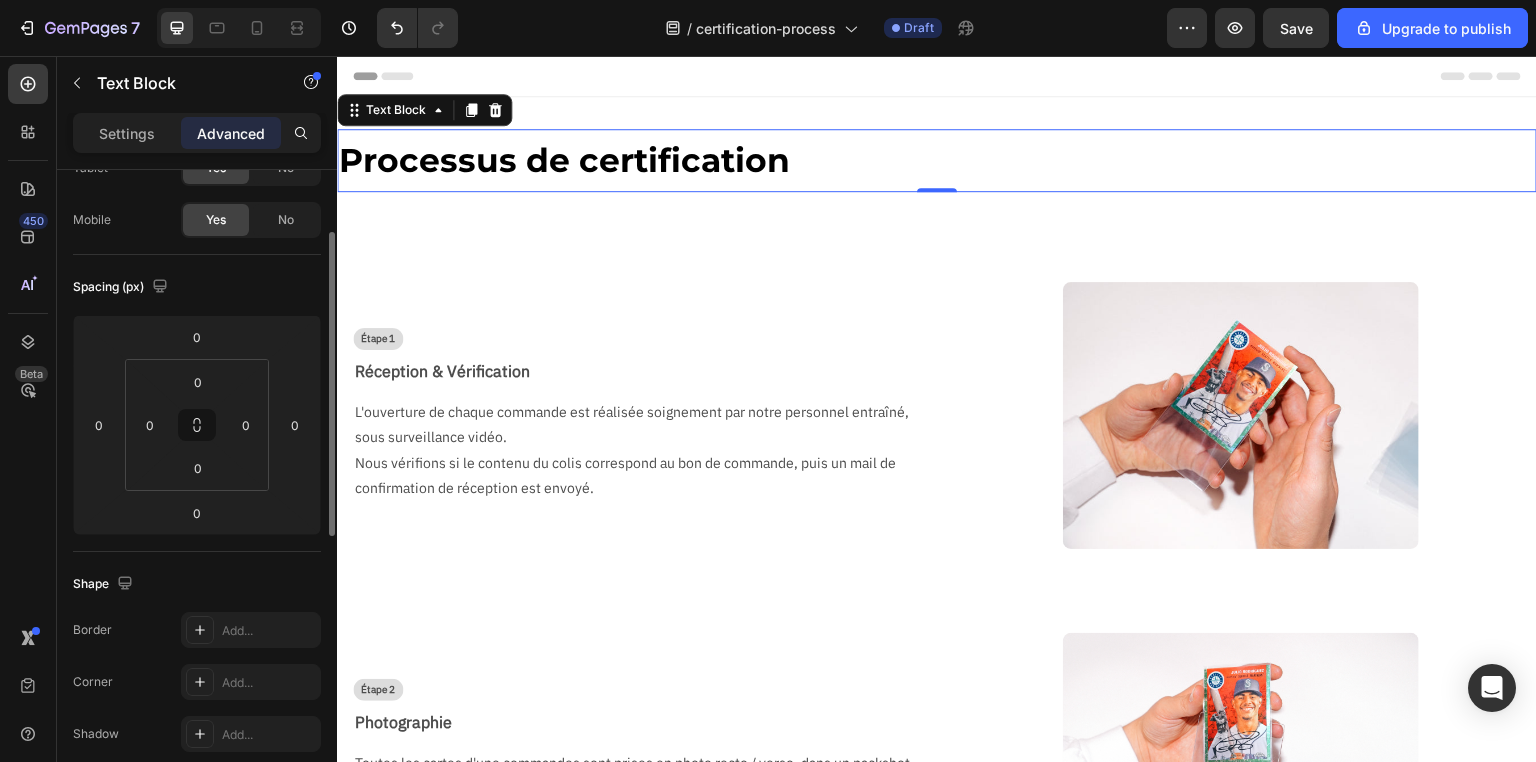 scroll, scrollTop: 132, scrollLeft: 0, axis: vertical 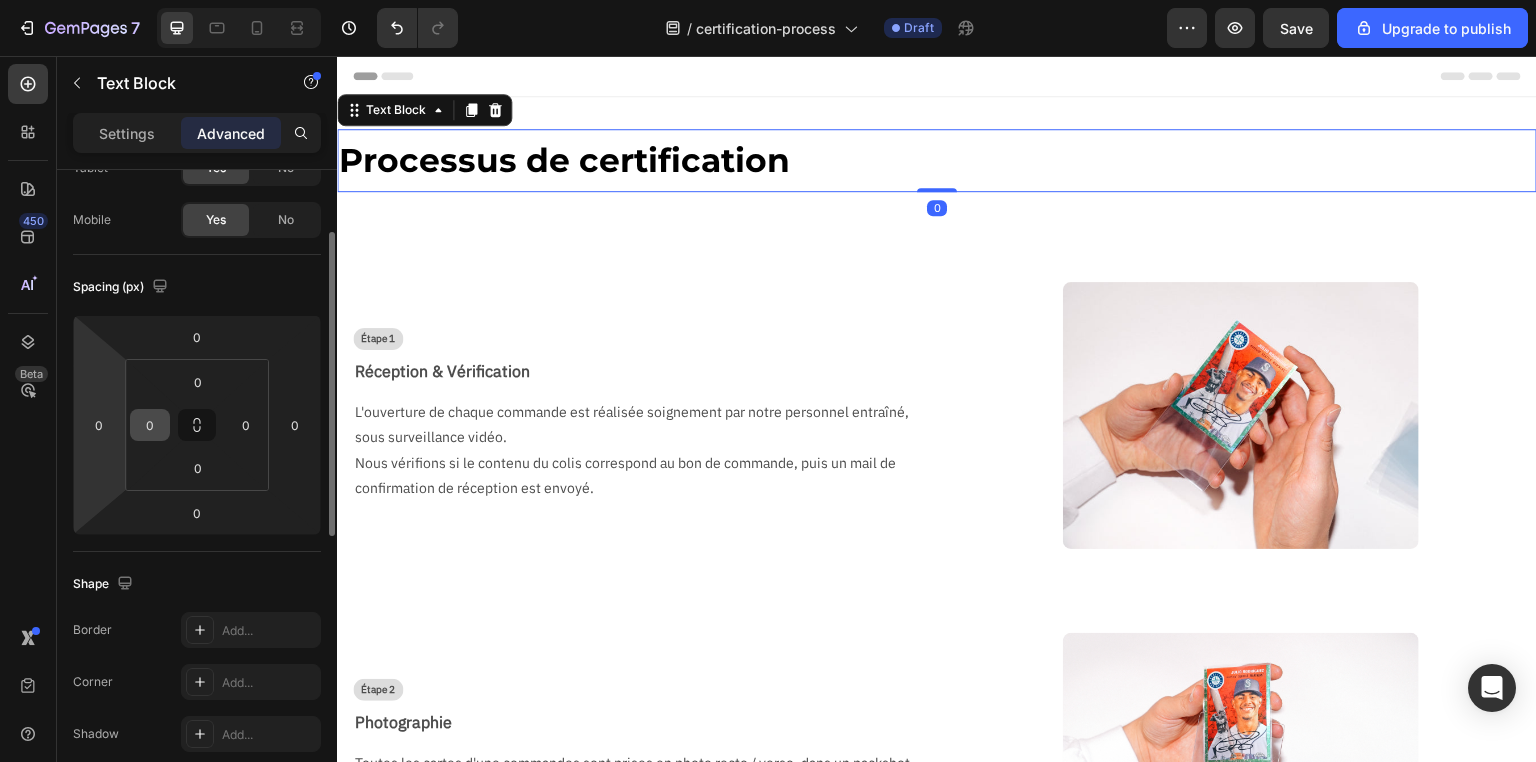 click on "0" at bounding box center [150, 425] 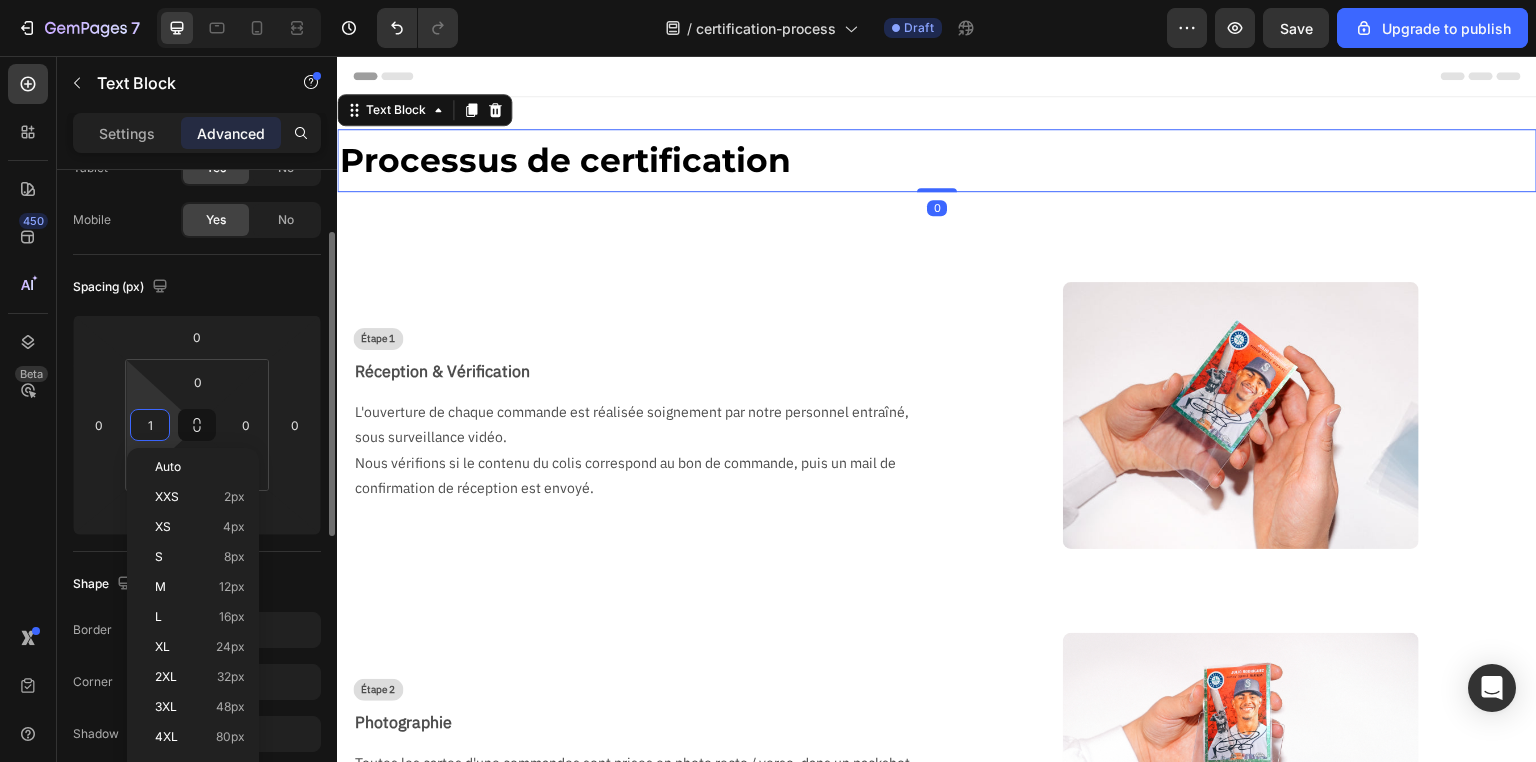 type on "16" 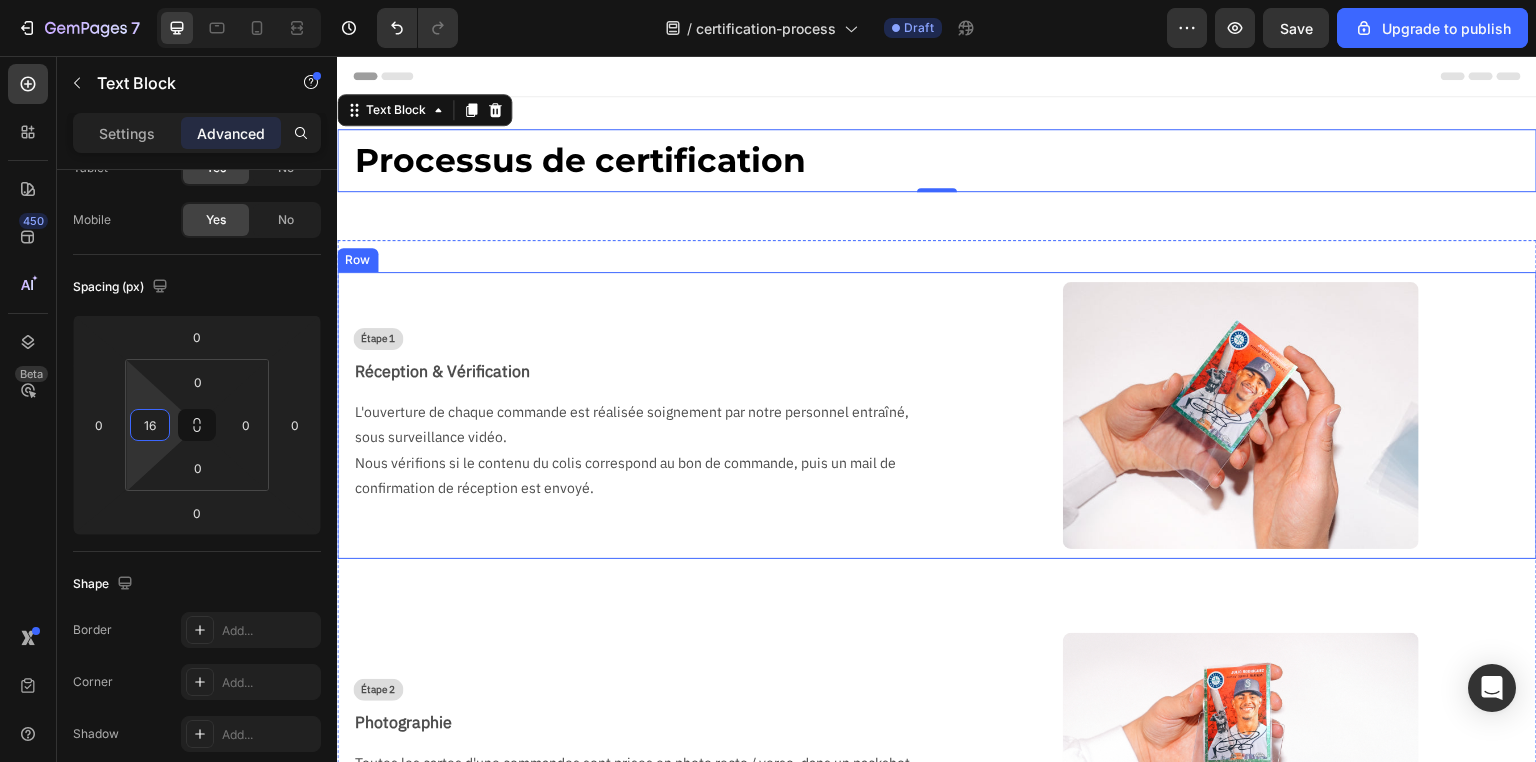 click on "Étape 1 Text Block Réception & Vérification Text Block L'ouverture de chaque commande est réalisée soignement par notre personnel entraîné, sous surveillance vidéo. Nous vérifions si le contenu du colis correspond au bon de commande, puis un mail de confirmation de réception est envoyé. Text Block" at bounding box center (633, 415) 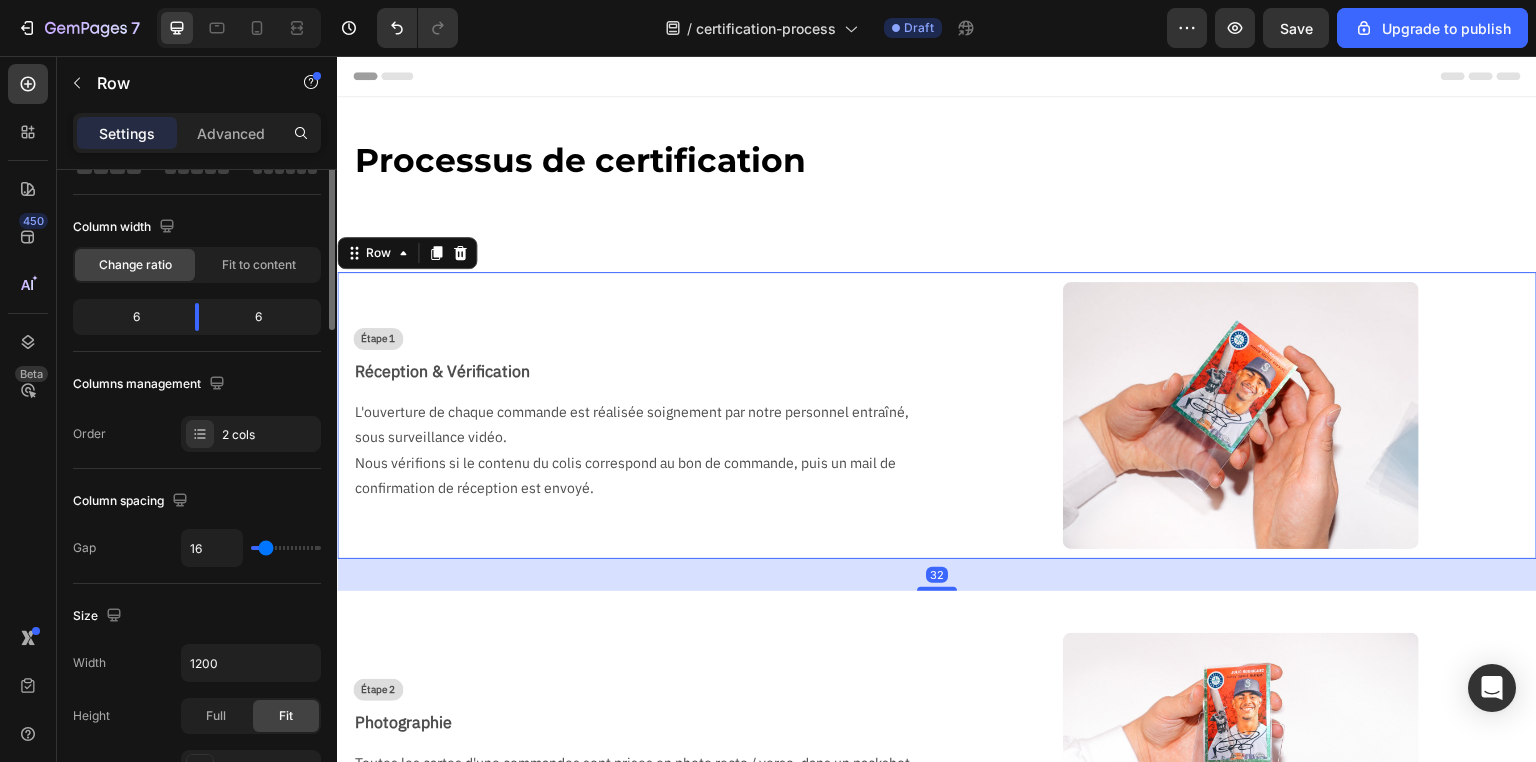scroll, scrollTop: 0, scrollLeft: 0, axis: both 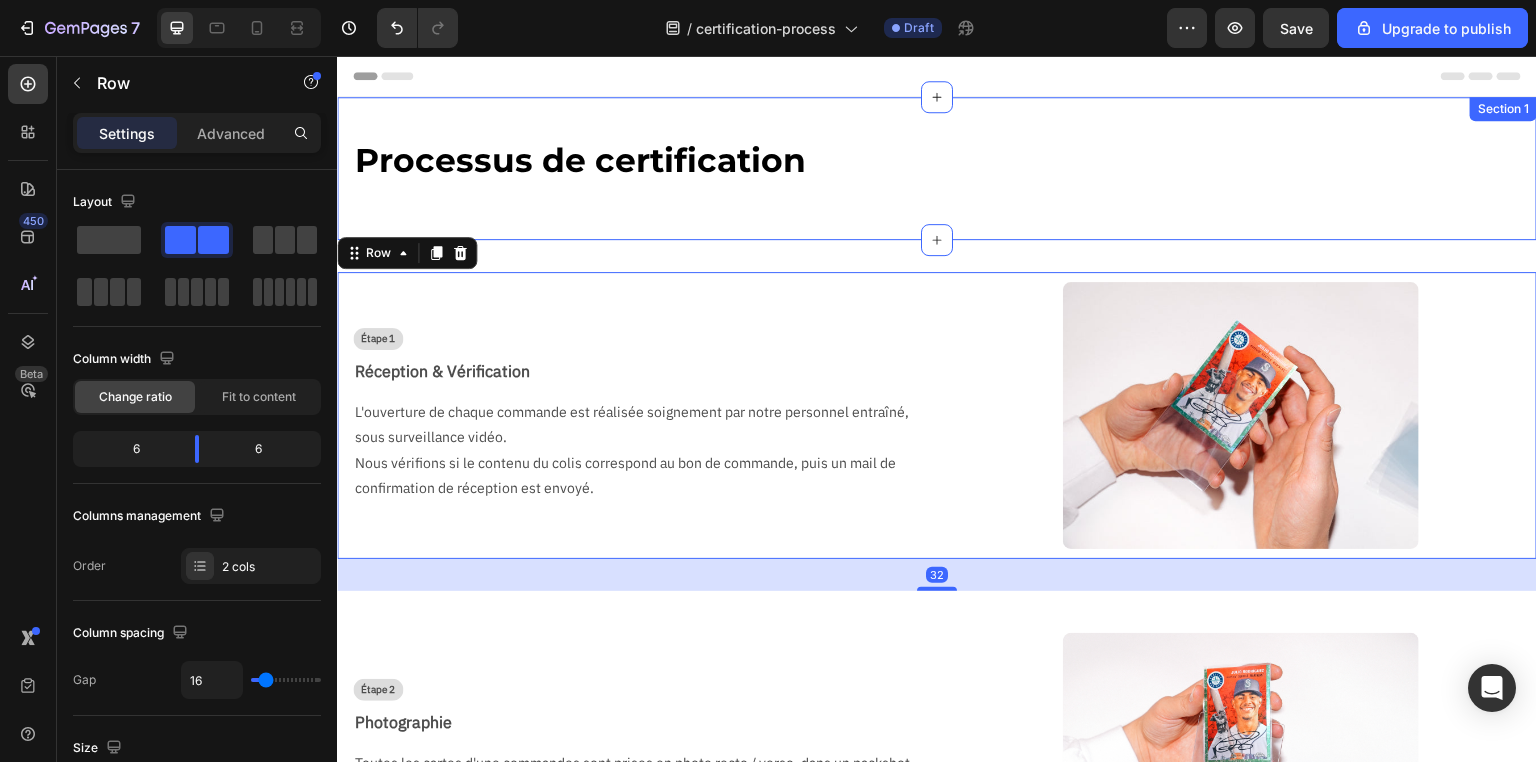 click on "Processus de certification Text Block Row Section 1" at bounding box center [937, 168] 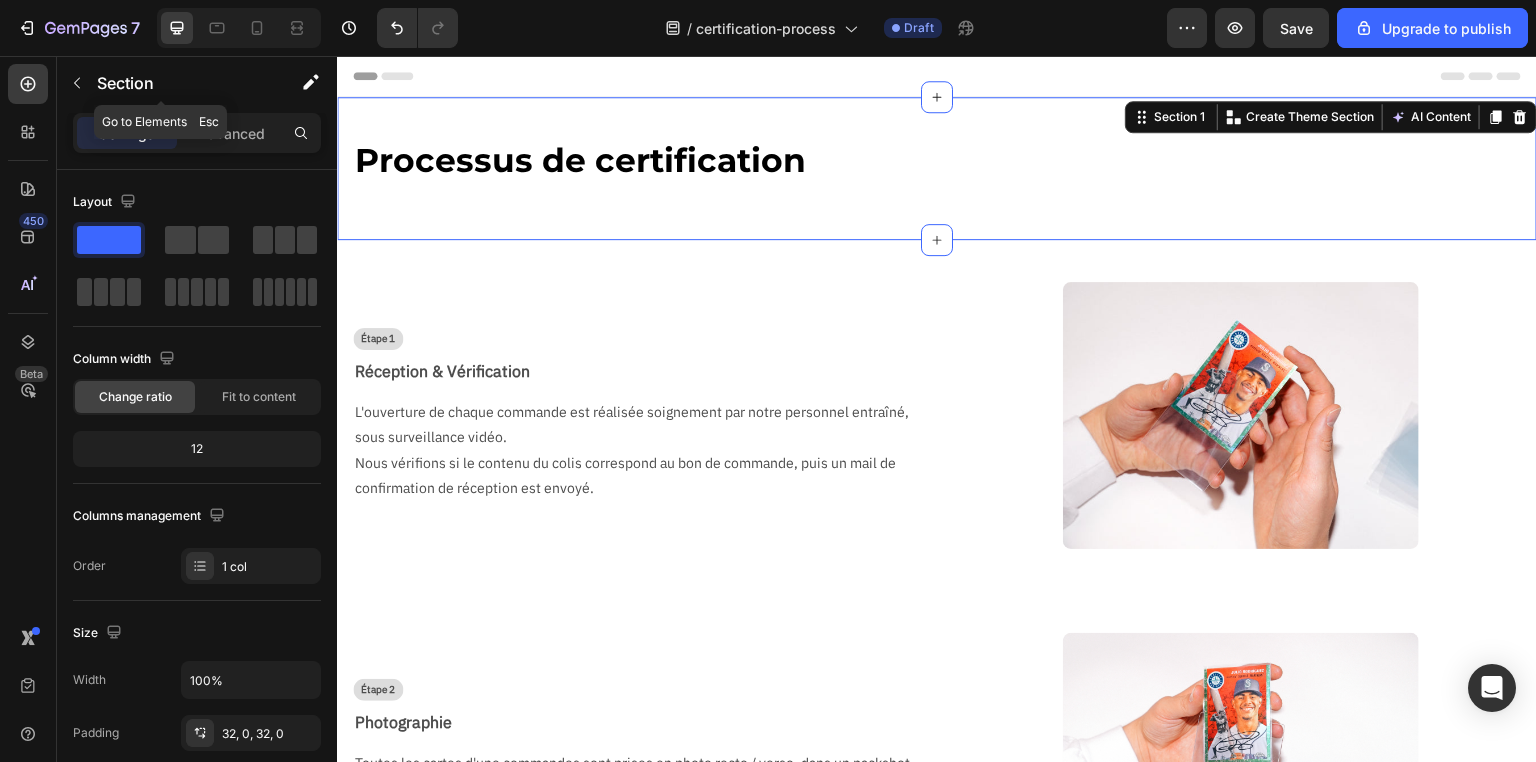 click 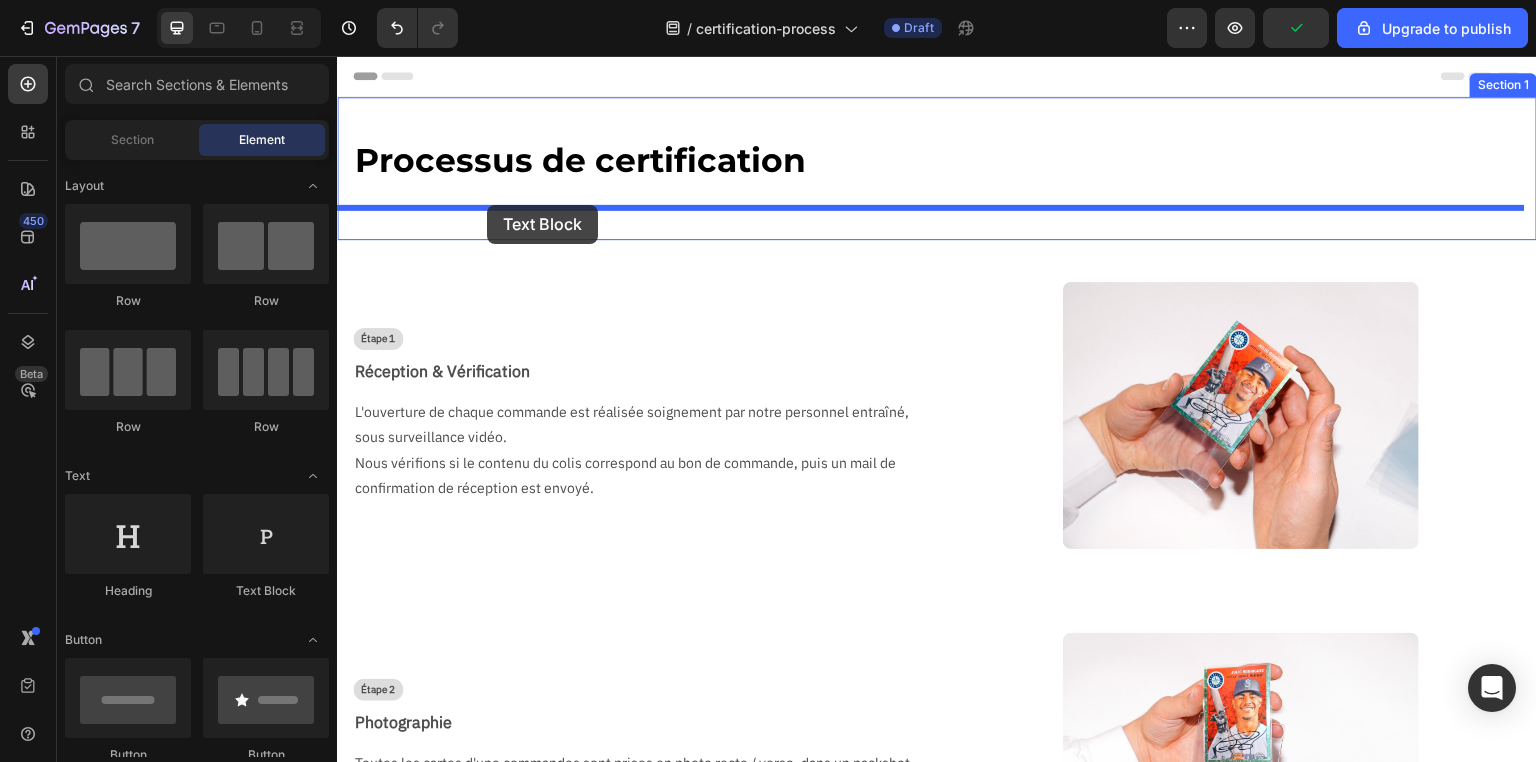drag, startPoint x: 596, startPoint y: 605, endPoint x: 487, endPoint y: 205, distance: 414.58533 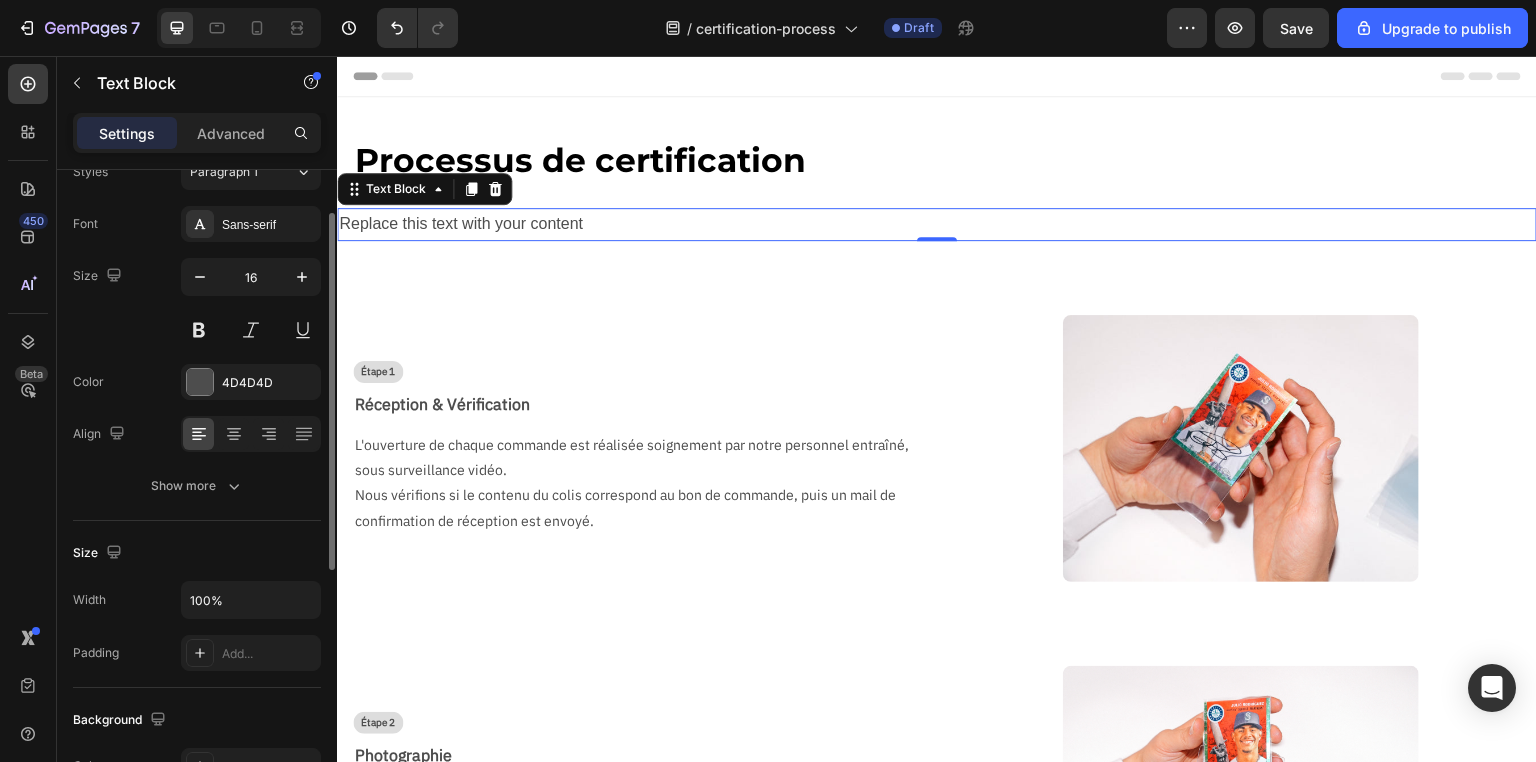 scroll, scrollTop: 160, scrollLeft: 0, axis: vertical 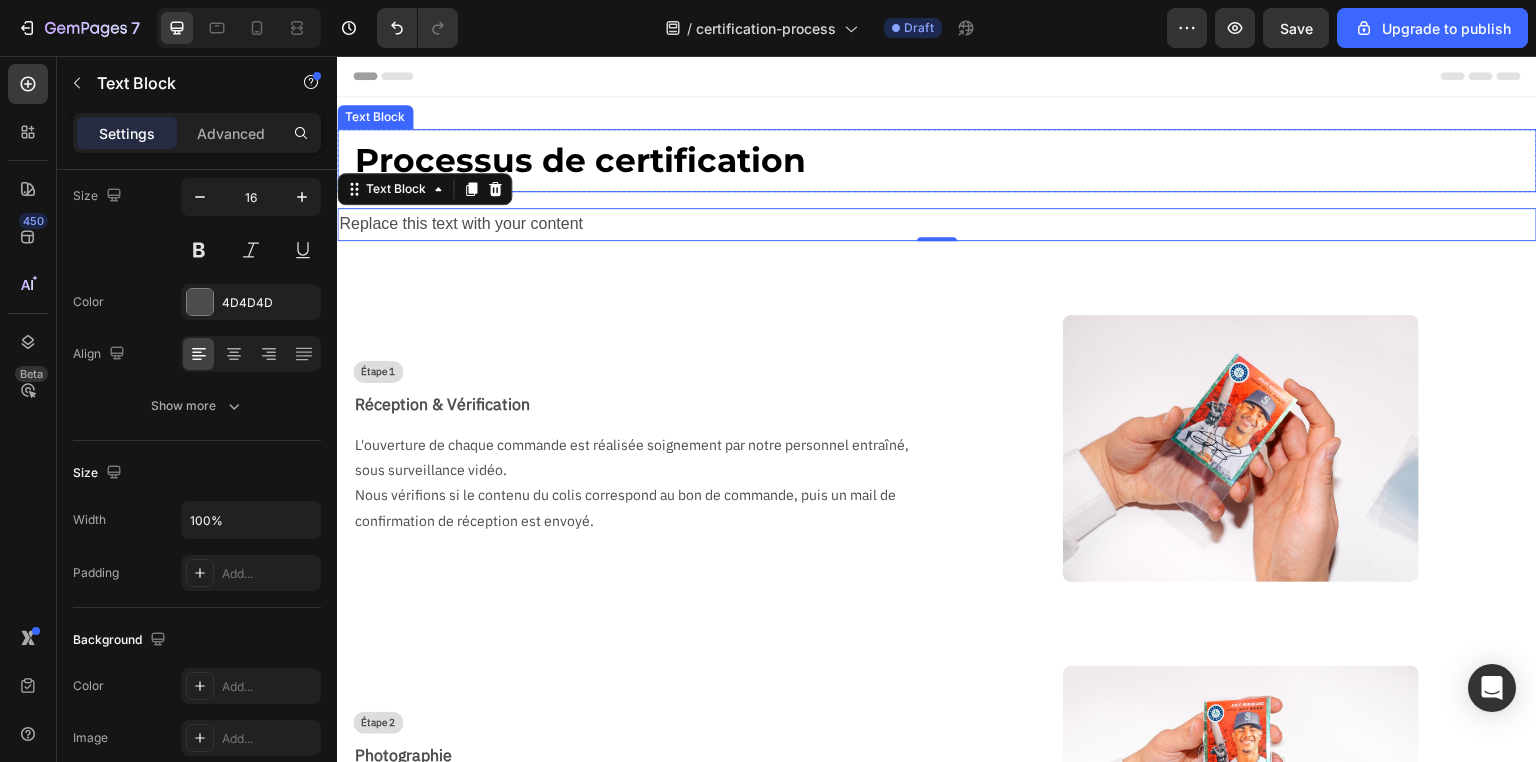 click on "Processus de certification" at bounding box center (945, 160) 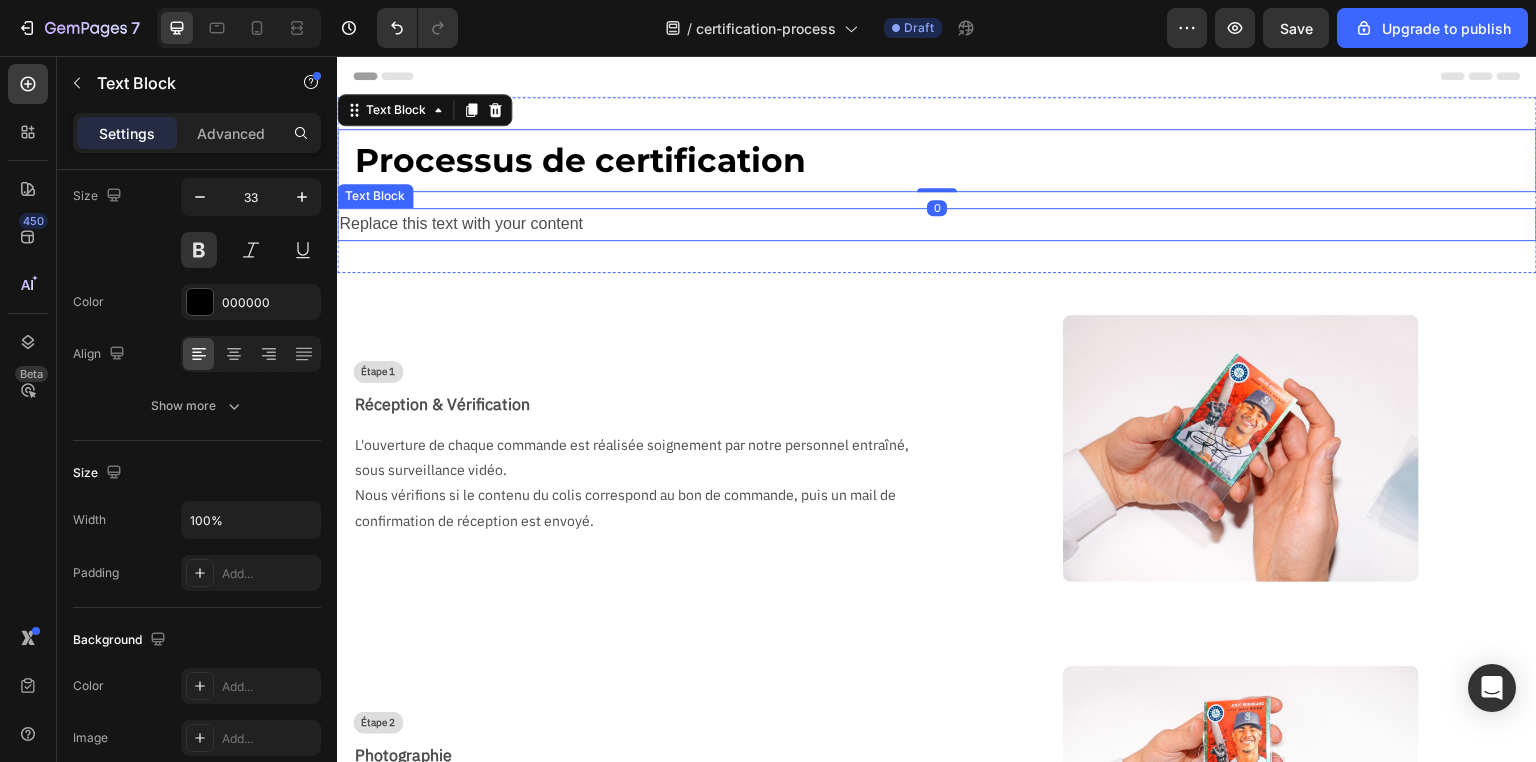 click on "Replace this text with your content" at bounding box center (937, 224) 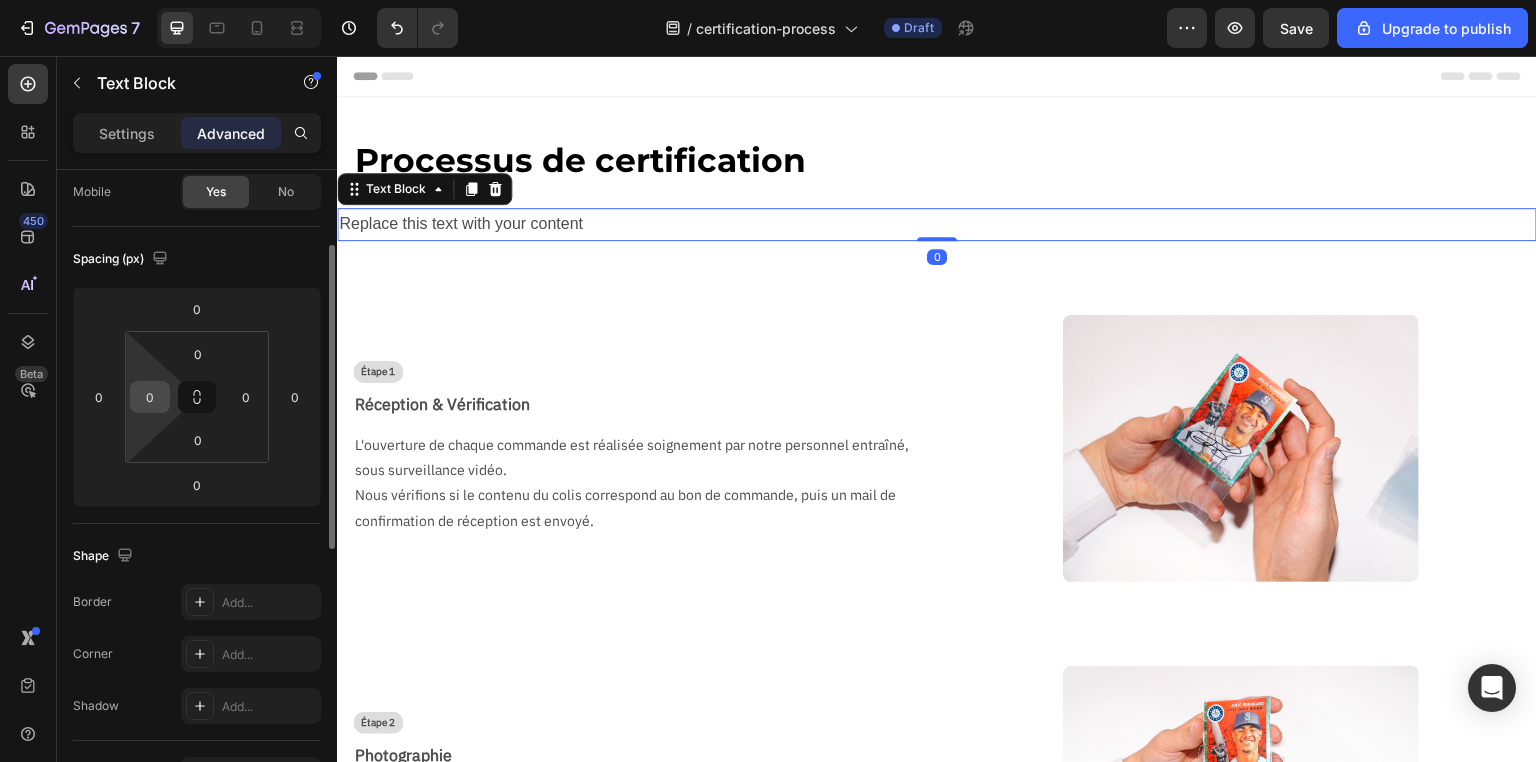 drag, startPoint x: 150, startPoint y: 397, endPoint x: 158, endPoint y: 383, distance: 16.124516 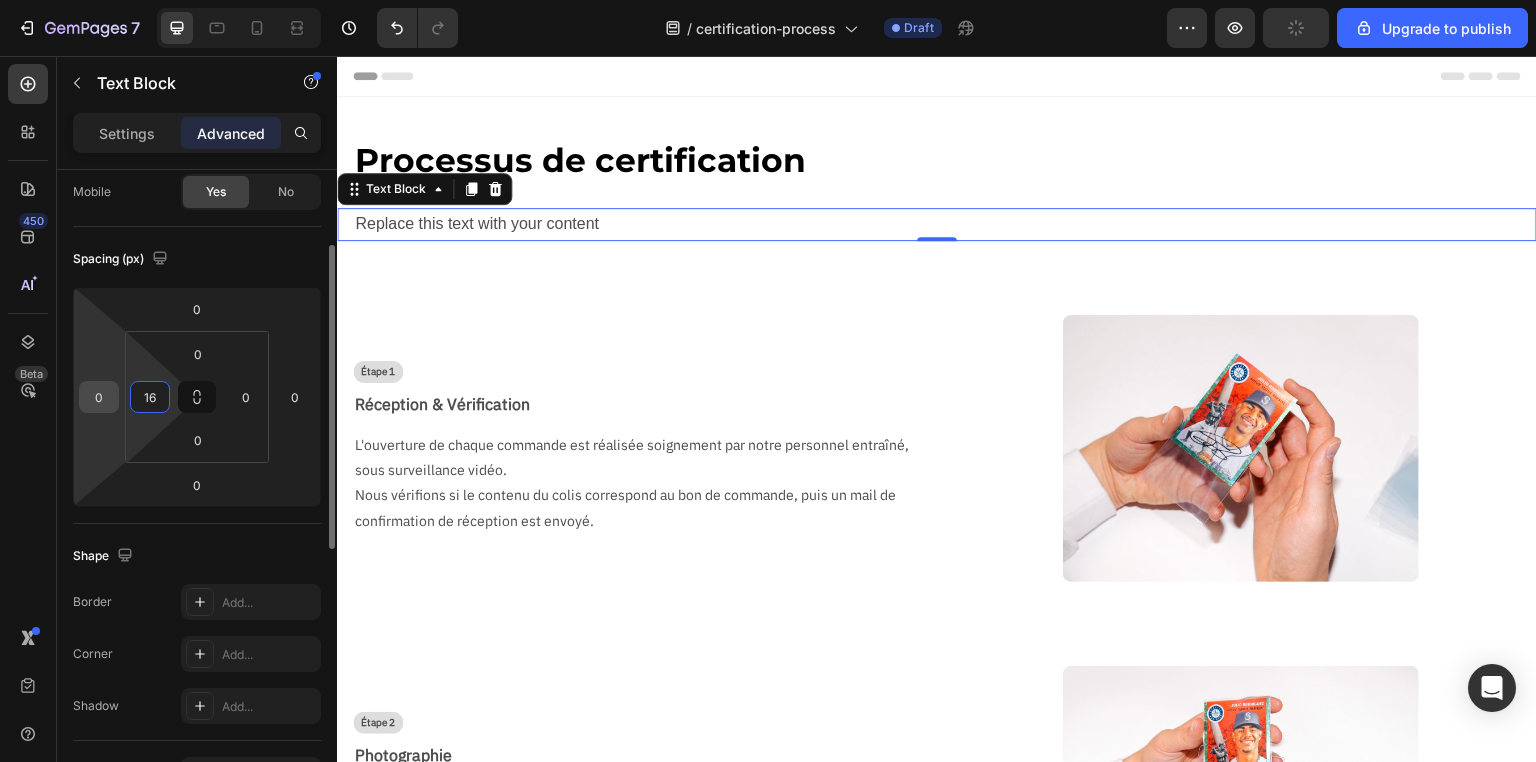type on "16" 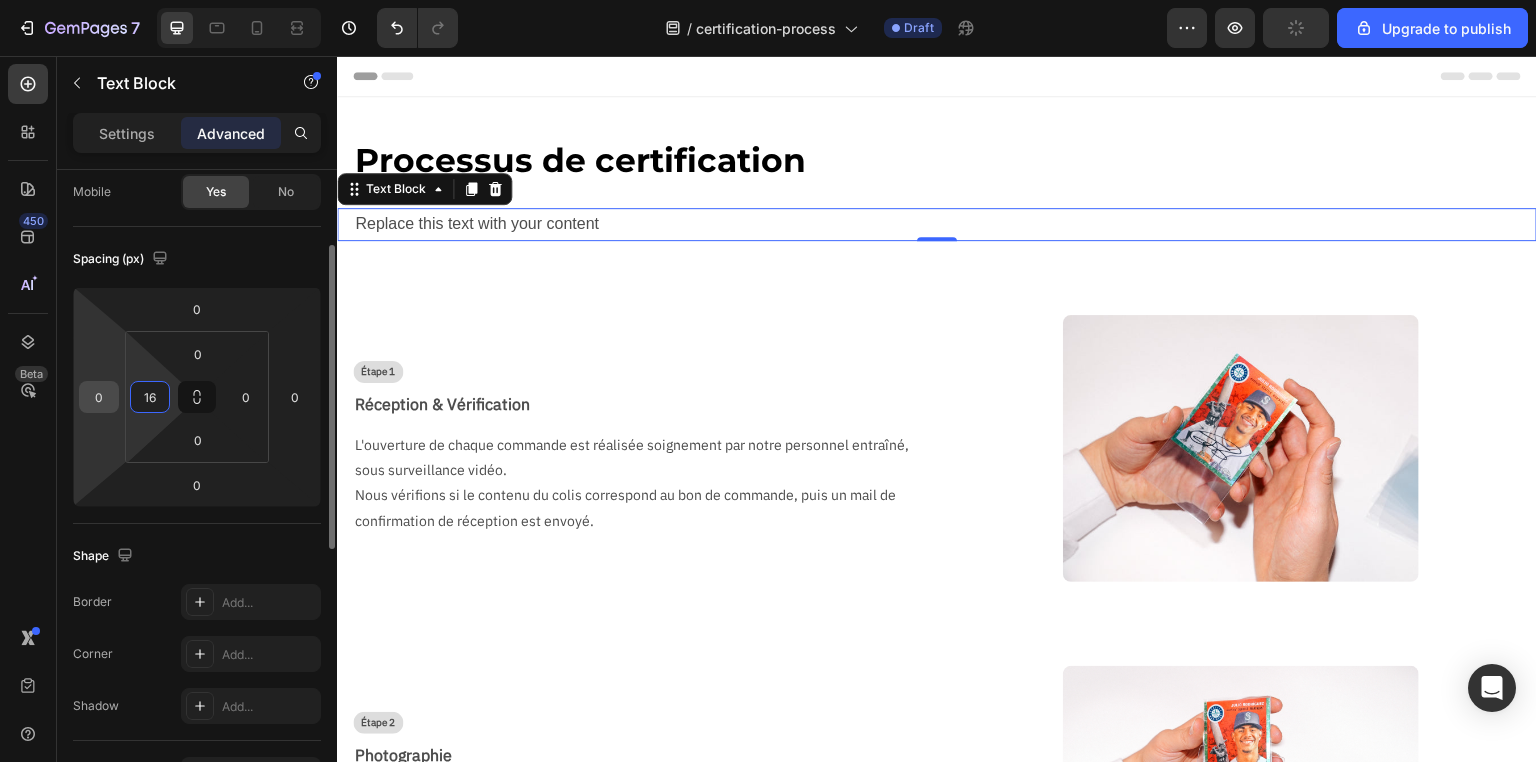 click on "0" at bounding box center [99, 397] 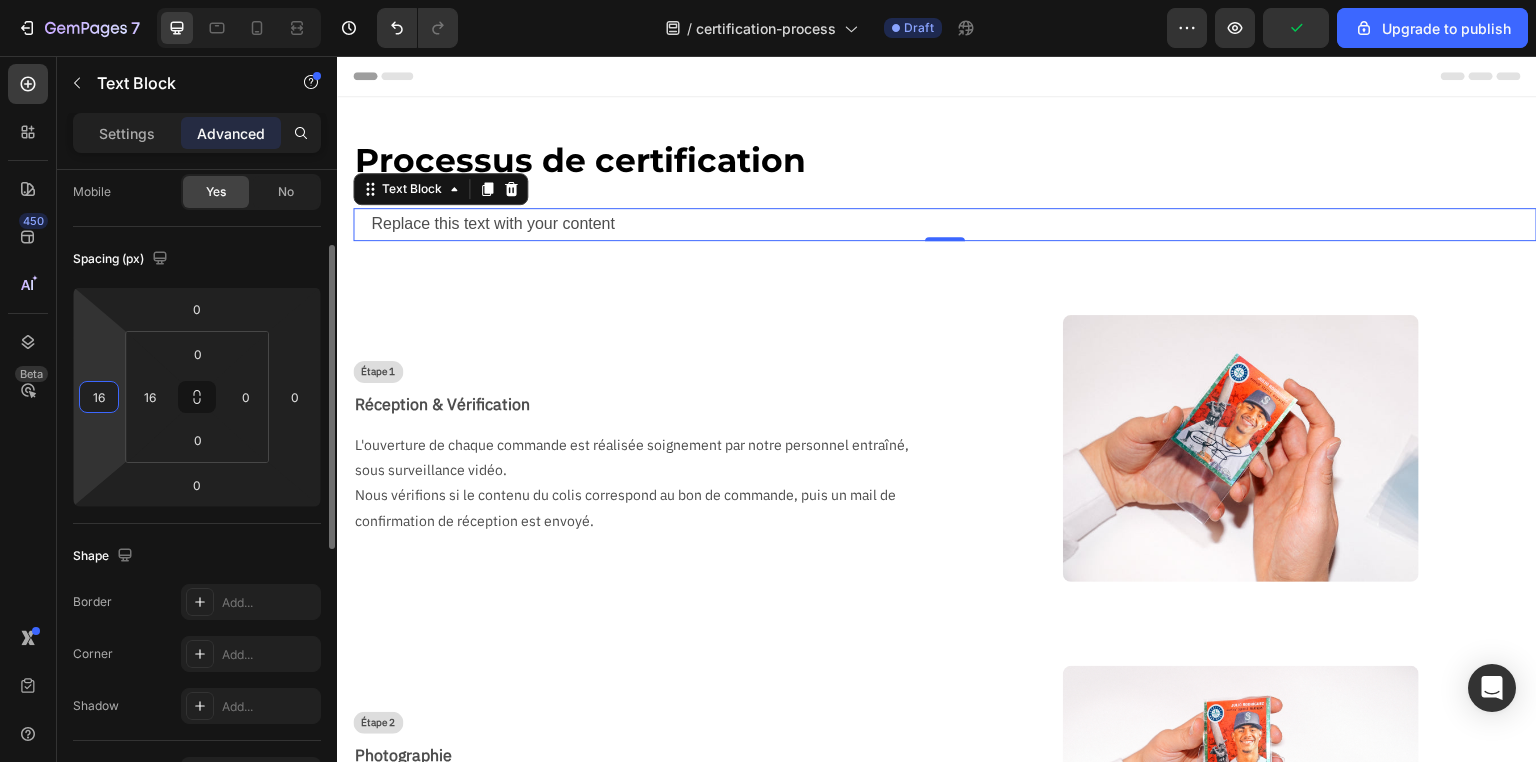 type on "0" 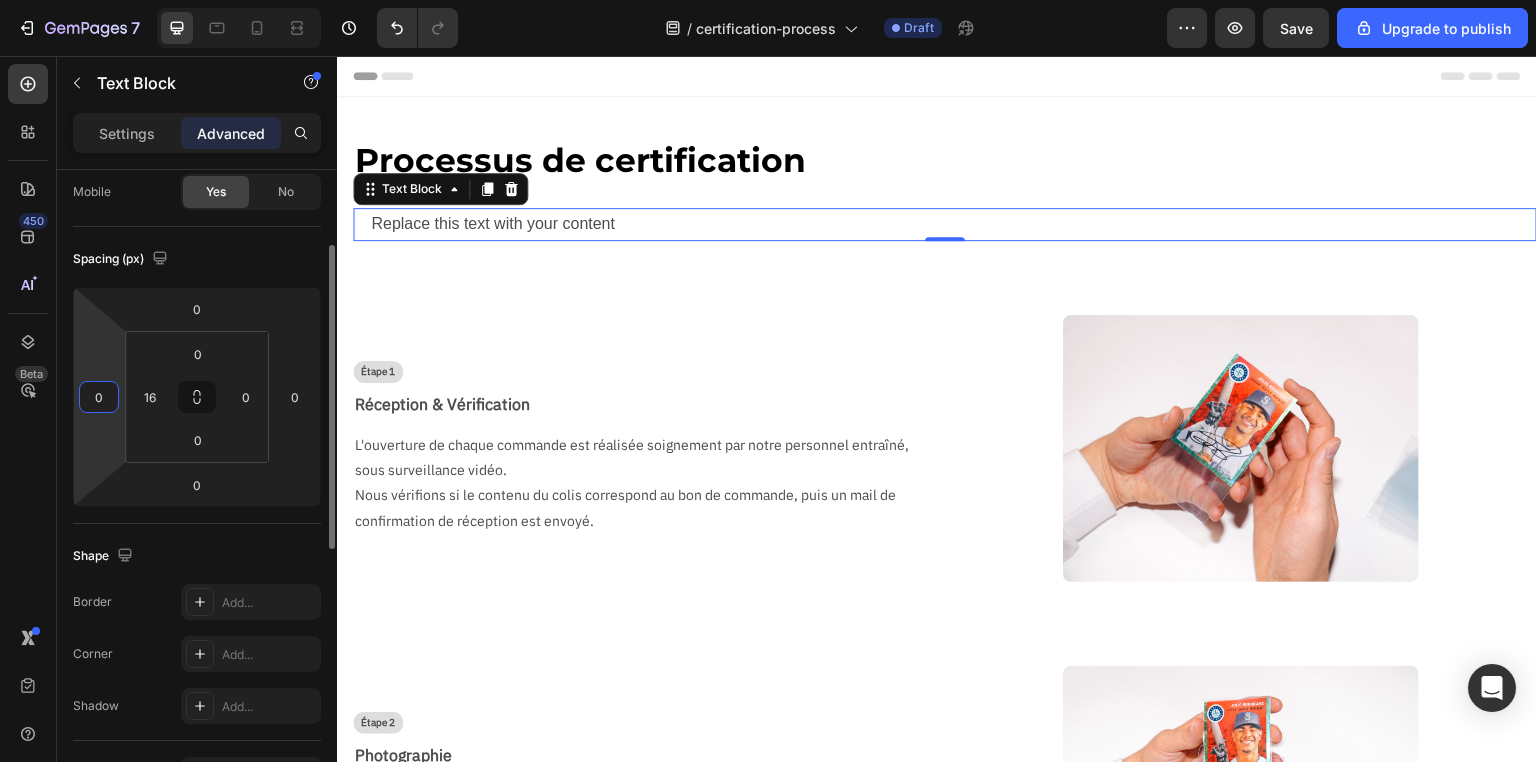 click on "Shape" at bounding box center (197, 556) 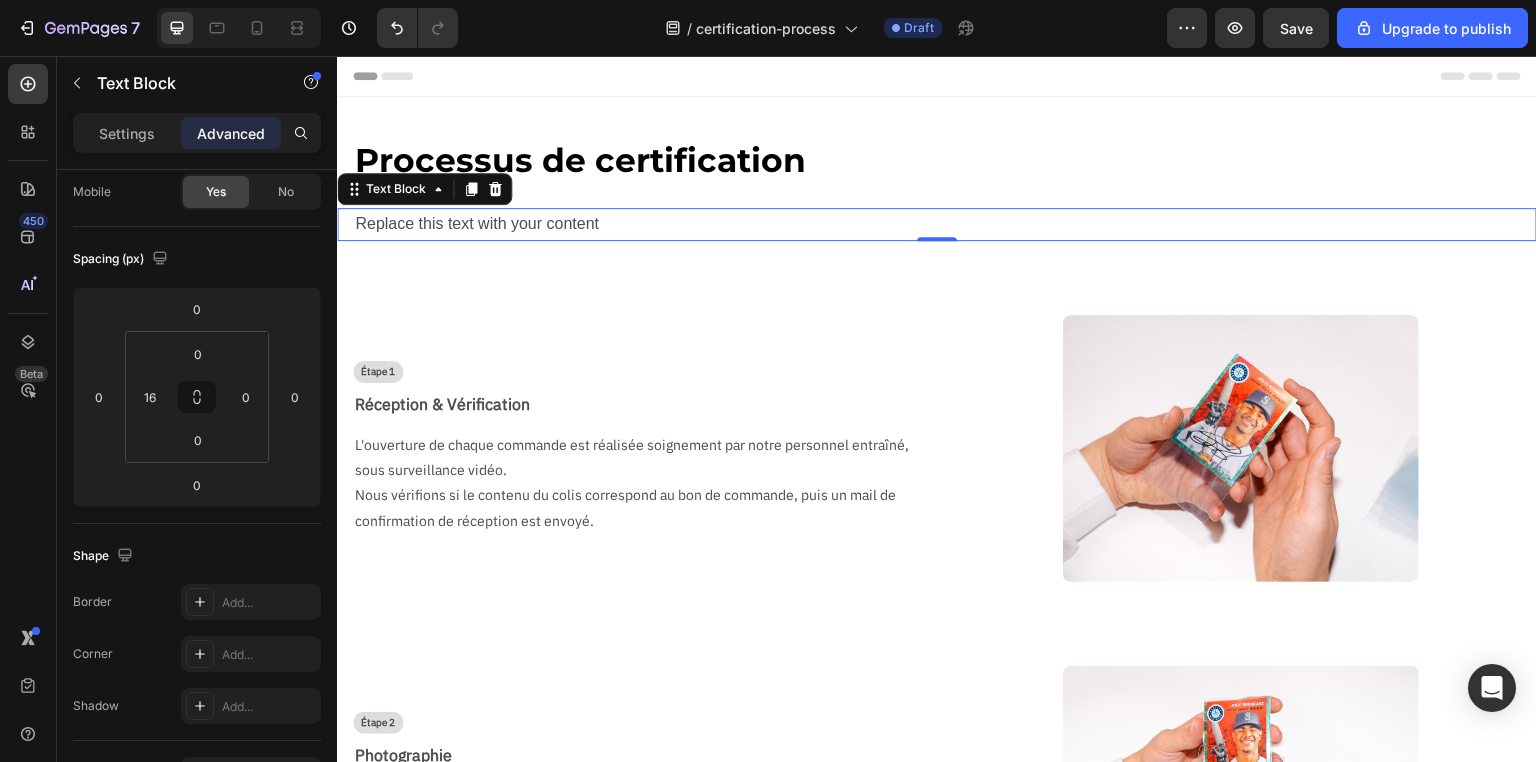 click on "Replace this text with your content" at bounding box center [945, 224] 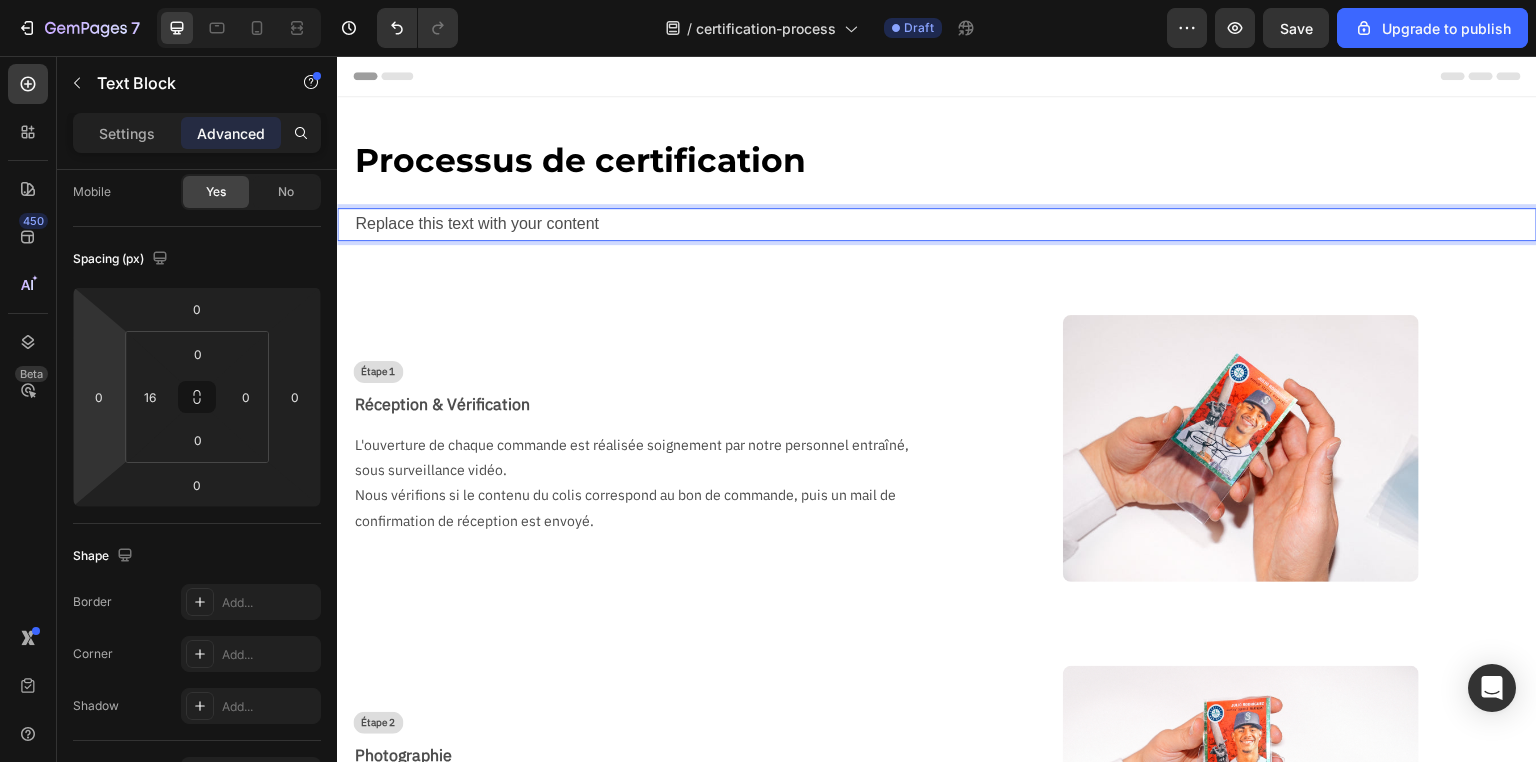 click on "Replace this text with your content" at bounding box center (945, 224) 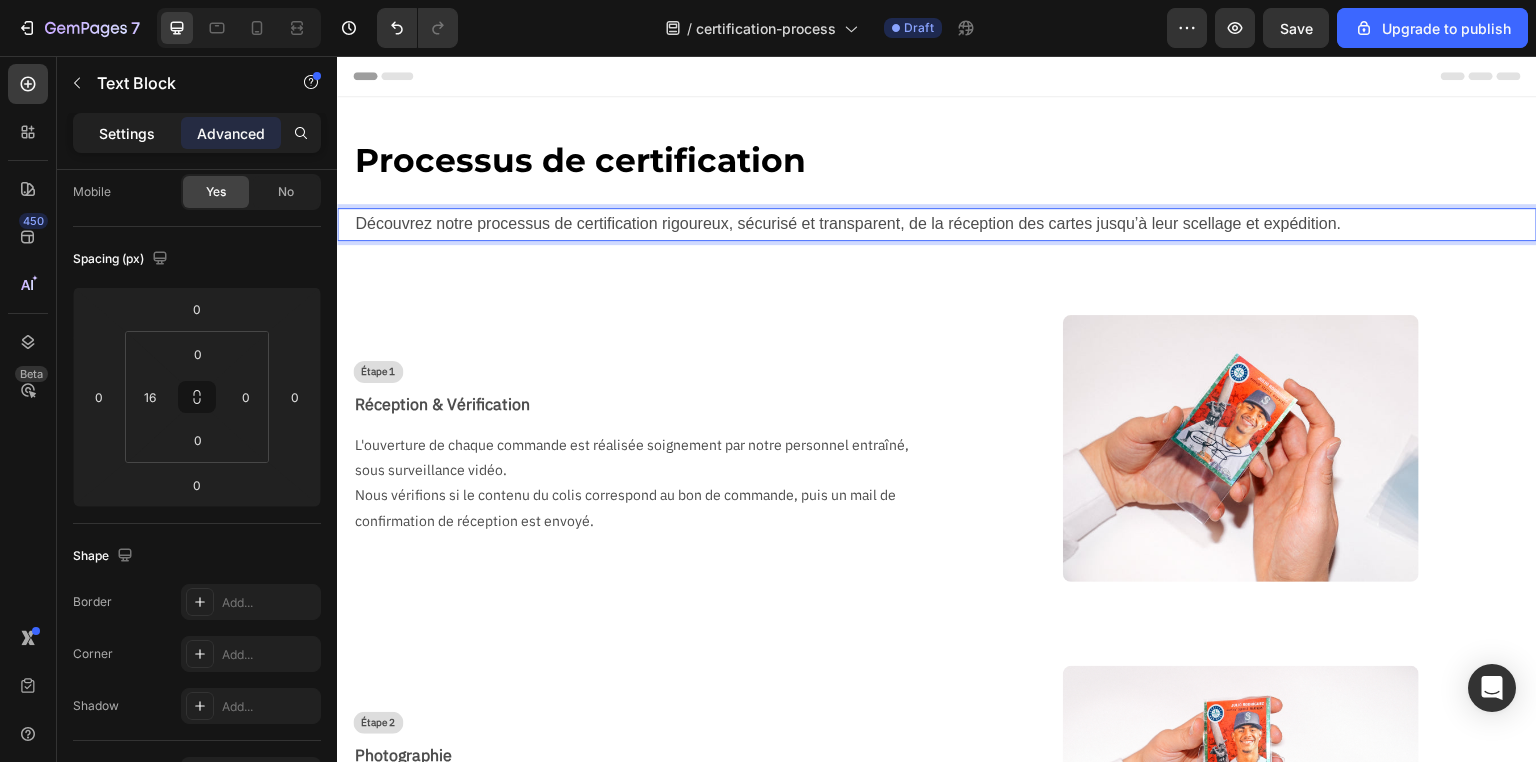 click on "Settings" at bounding box center (127, 133) 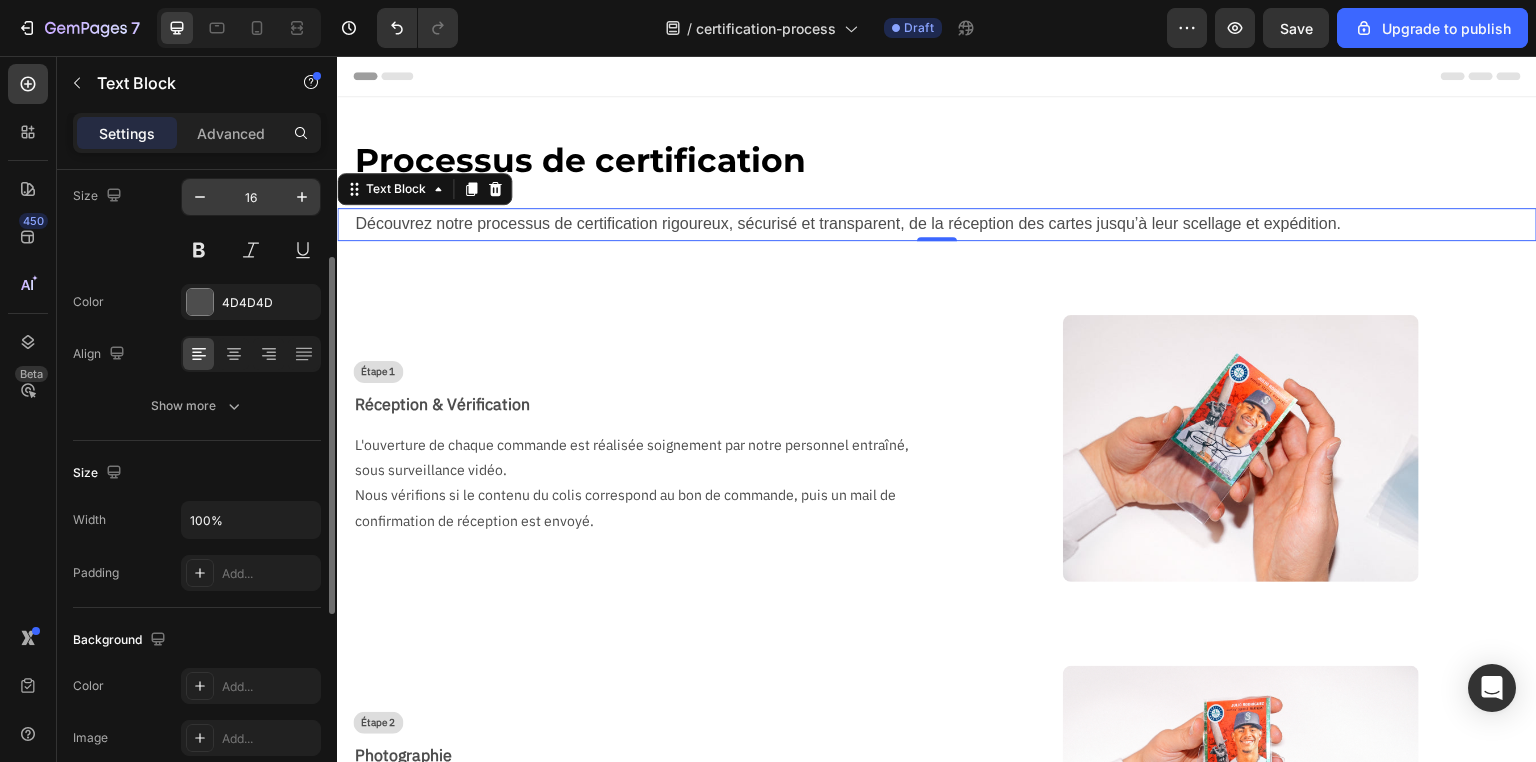 click on "16" at bounding box center [251, 197] 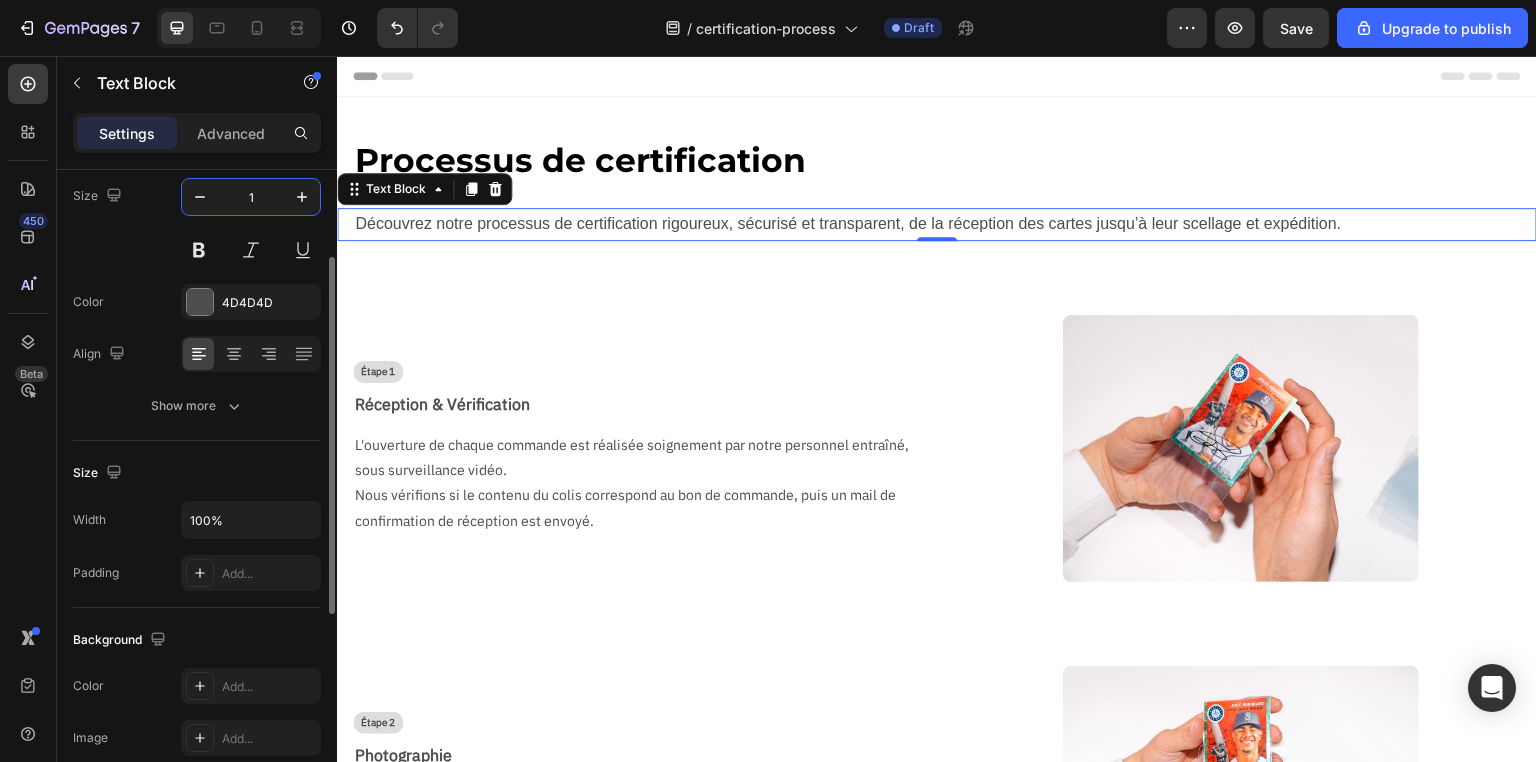 type on "12" 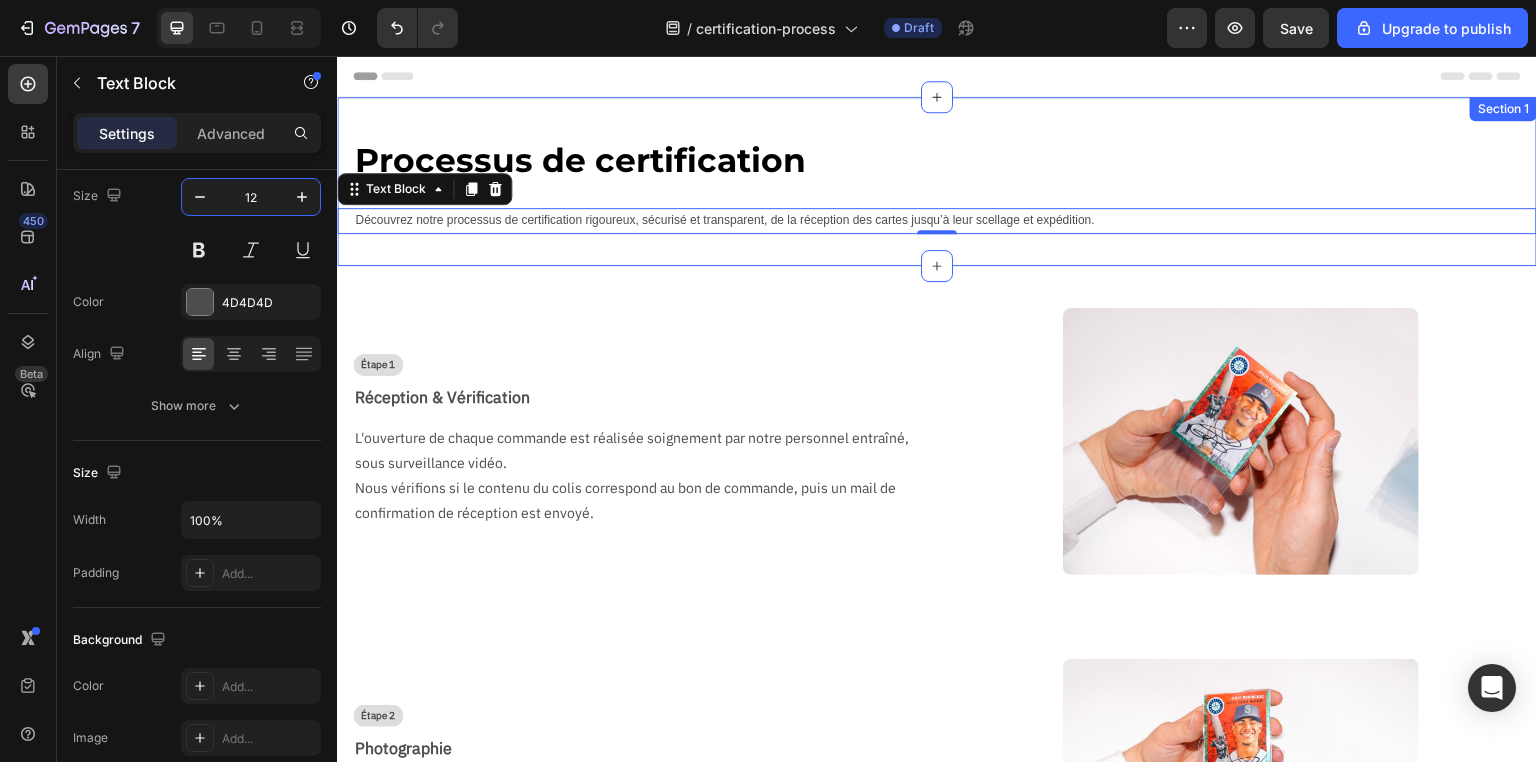 click on "Processus de certification Text Block Row Découvrez notre processus de certification rigoureux, sécurisé et transparent, de la réception des cartes jusqu’à leur scellage et expédition. Text Block   0" at bounding box center (937, 181) 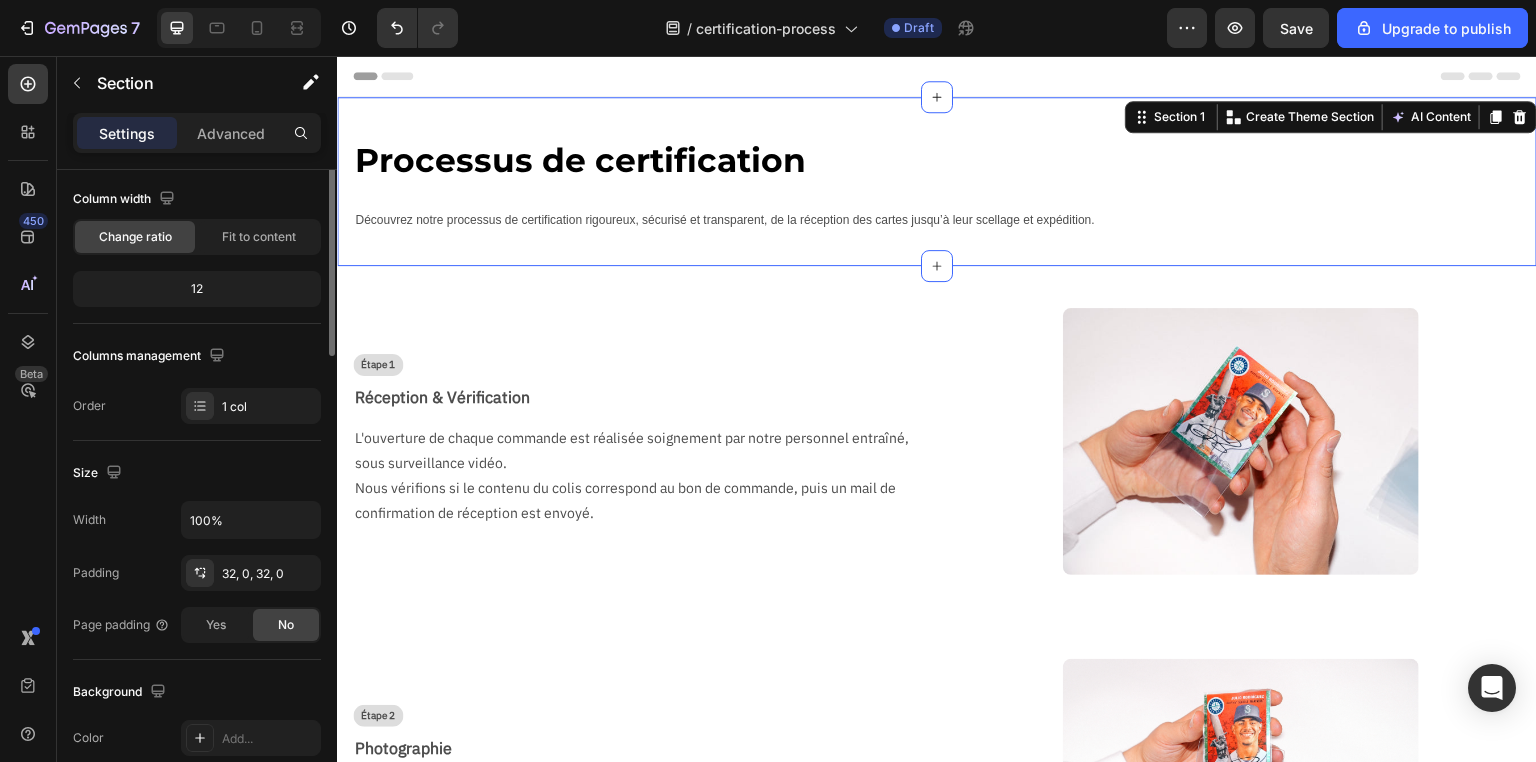 scroll, scrollTop: 0, scrollLeft: 0, axis: both 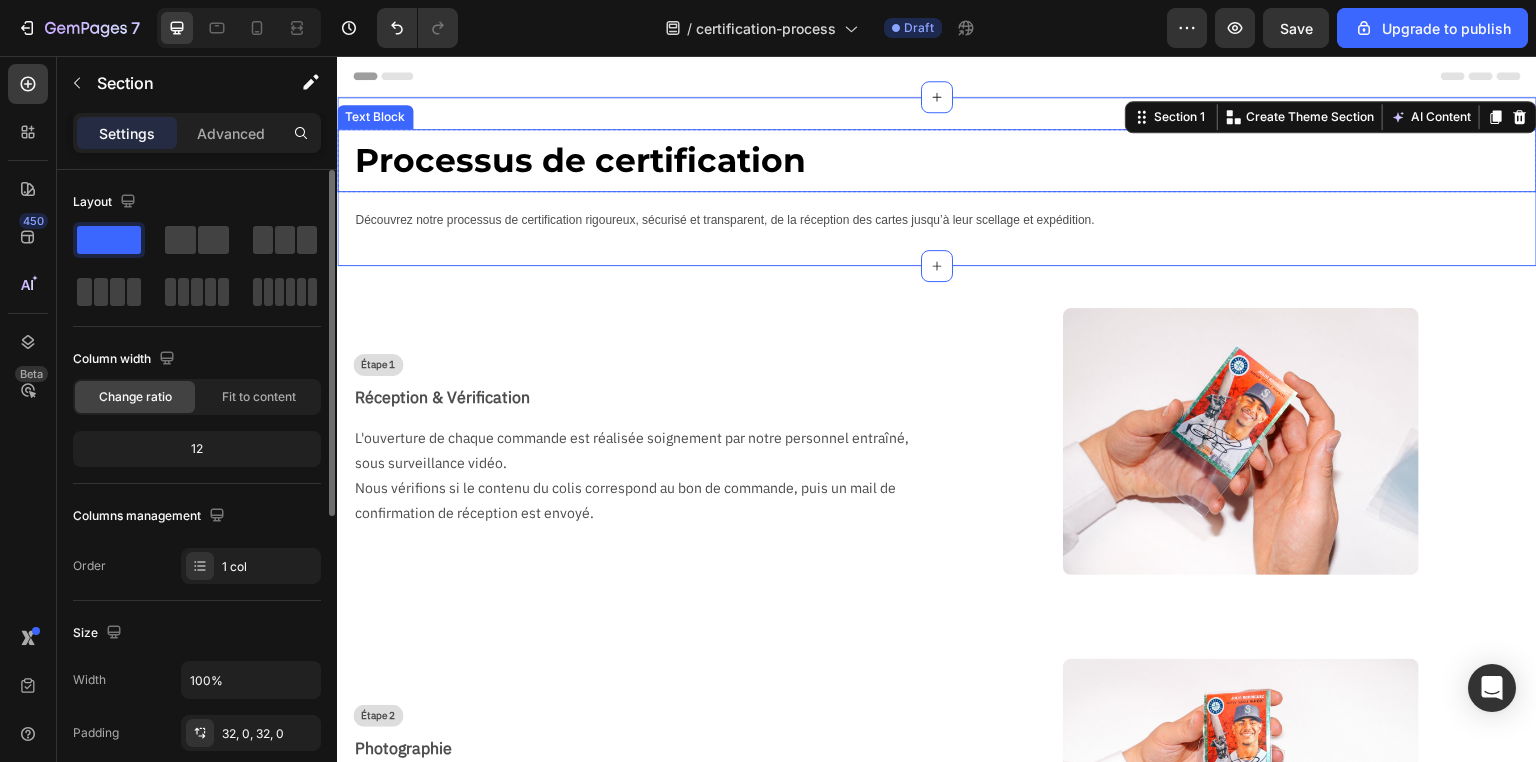 click on "Processus de certification" at bounding box center [945, 160] 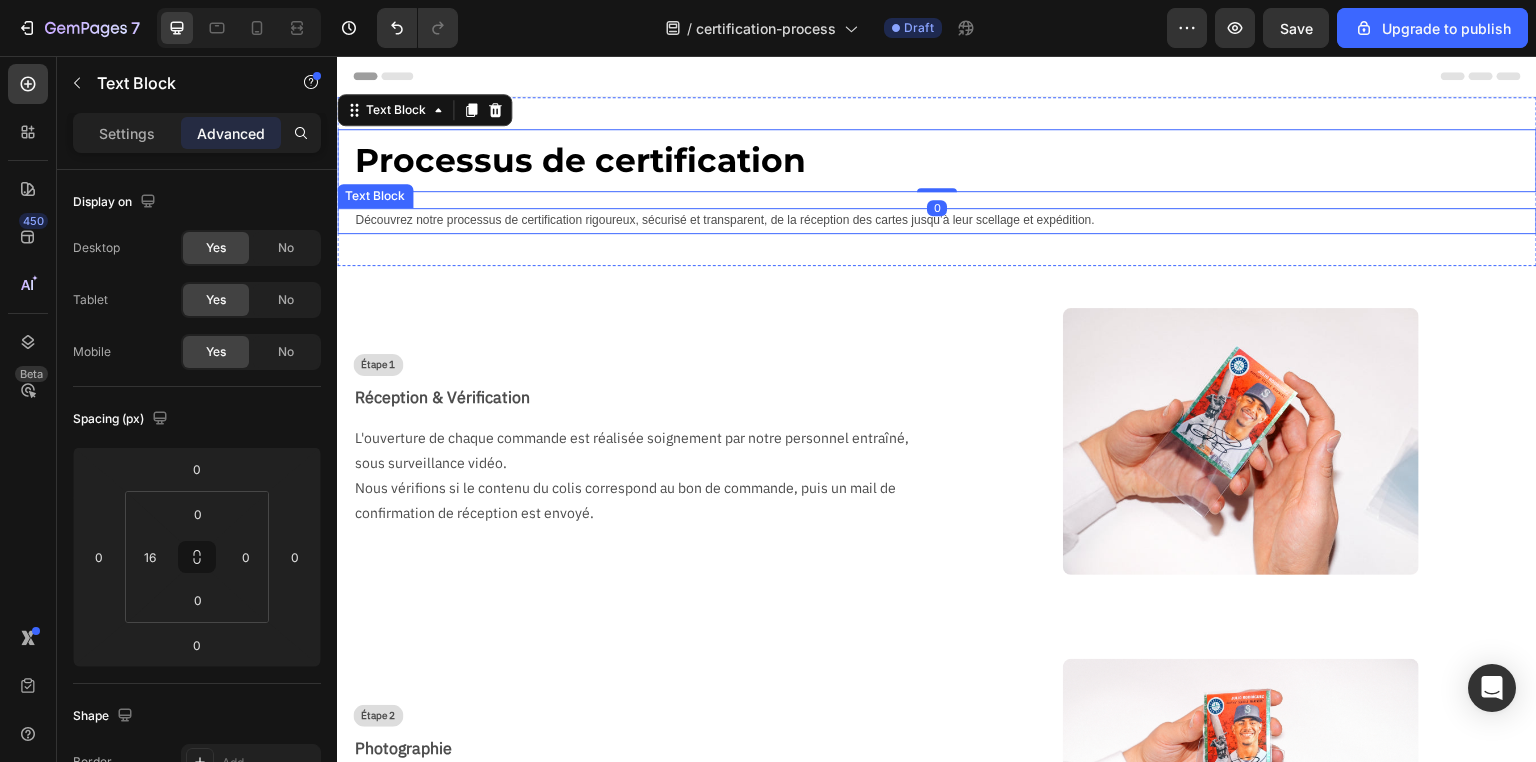click on "Découvrez notre processus de certification rigoureux, sécurisé et transparent, de la réception des cartes jusqu’à leur scellage et expédition." at bounding box center (945, 221) 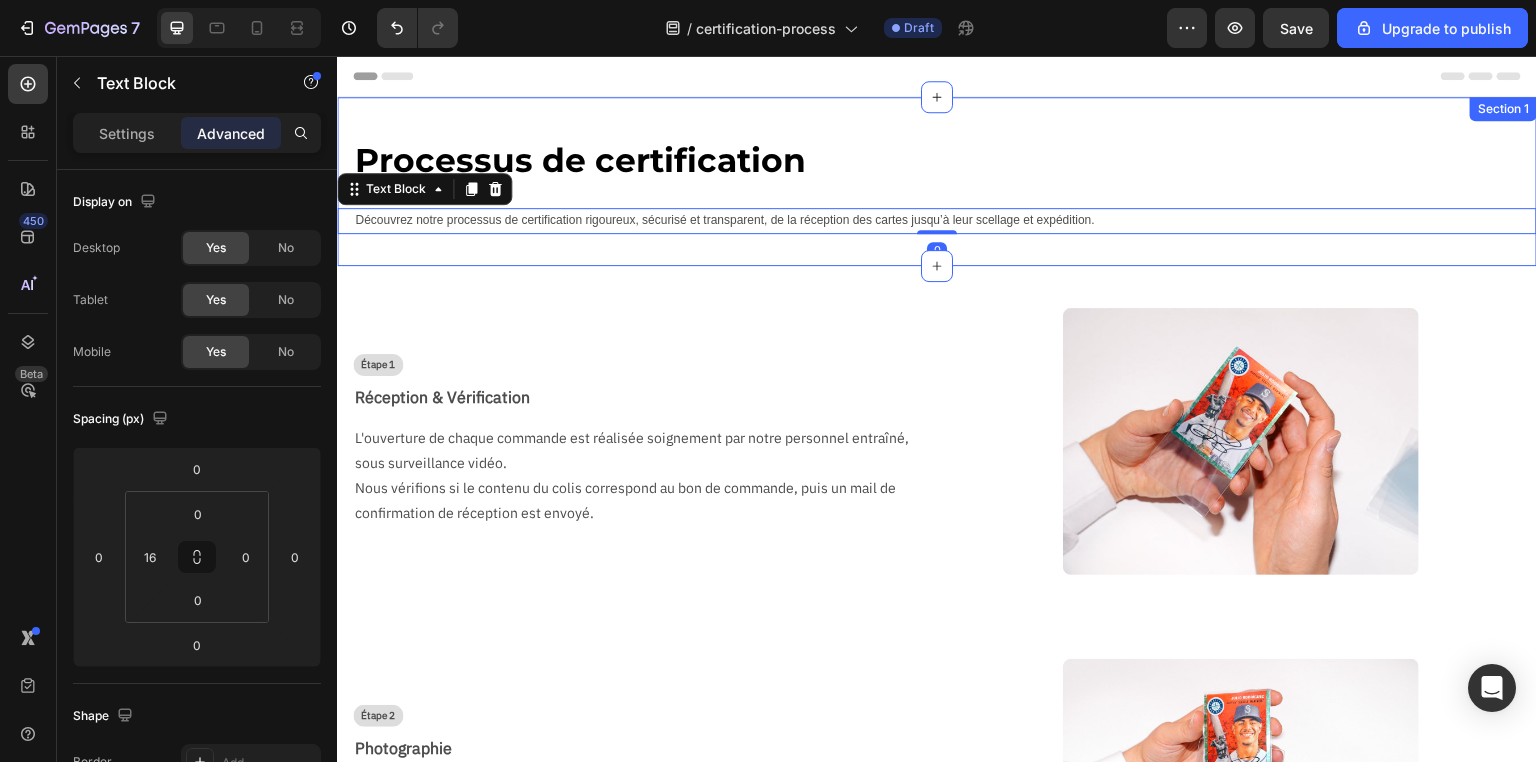click on "Processus de certification Text Block Row Découvrez notre processus de certification rigoureux, sécurisé et transparent, de la réception des cartes jusqu’à leur scellage et expédition. Text Block   0" at bounding box center [937, 181] 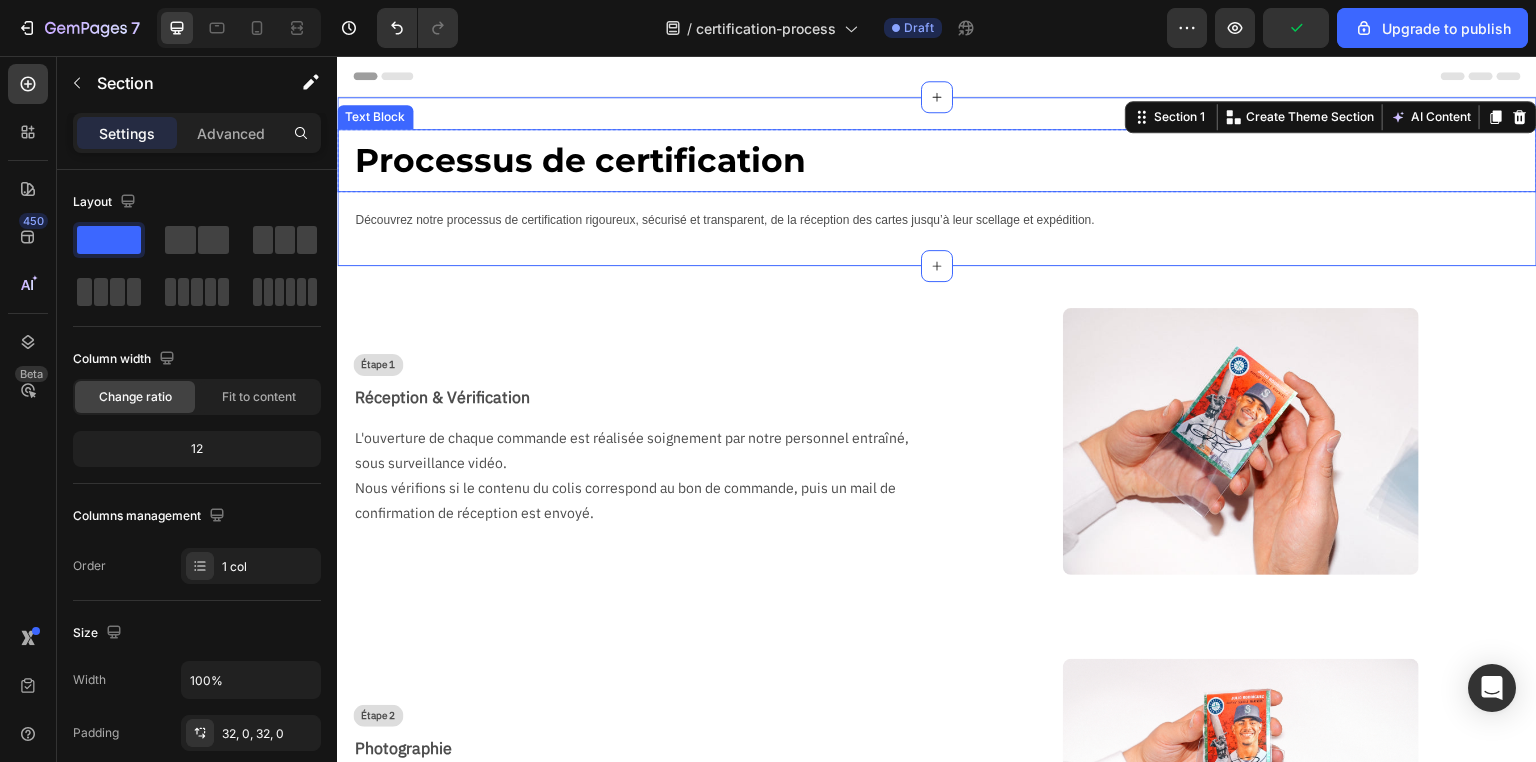 click on "Processus de certification" at bounding box center [945, 160] 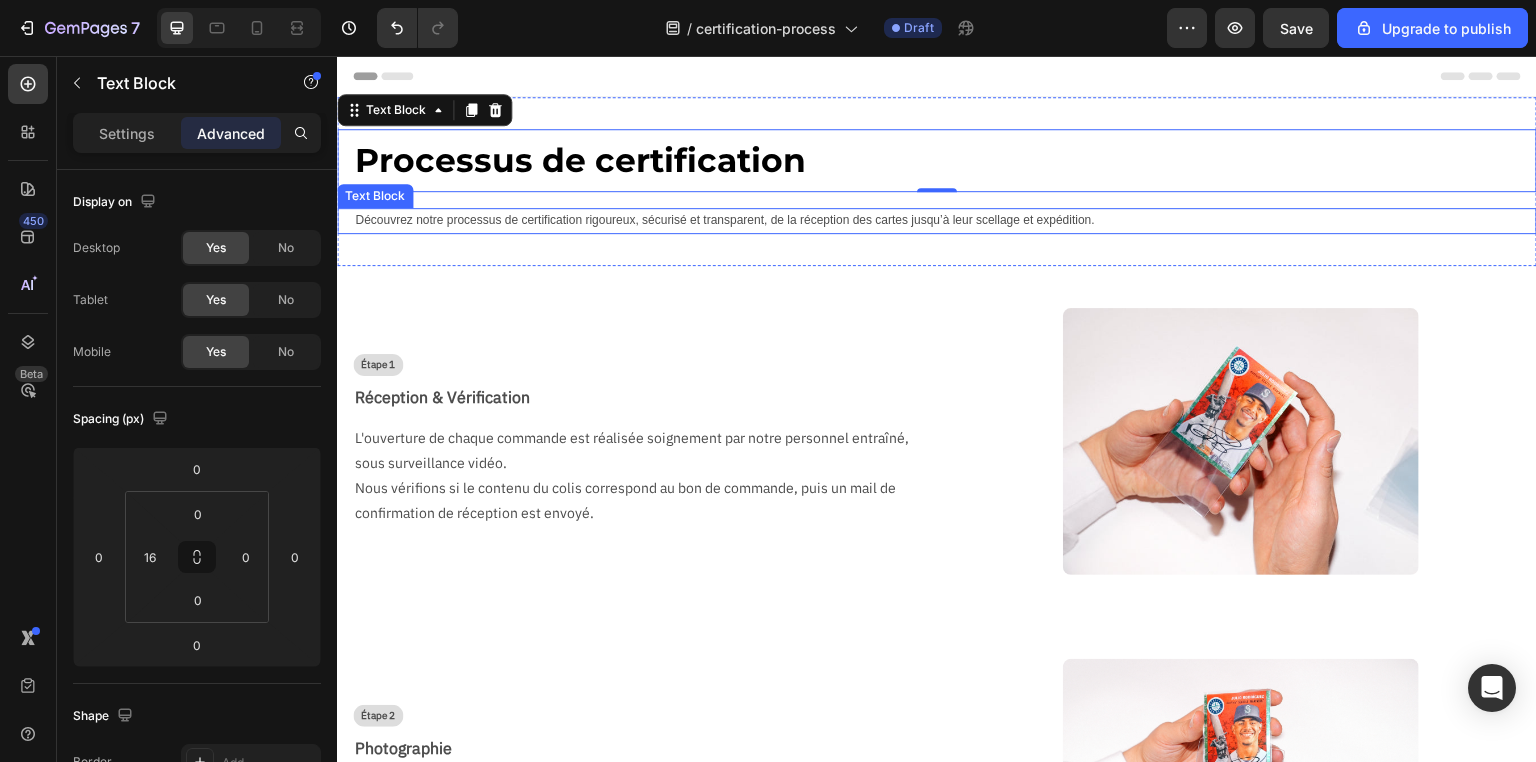 click on "Découvrez notre processus de certification rigoureux, sécurisé et transparent, de la réception des cartes jusqu’à leur scellage et expédition." at bounding box center (945, 221) 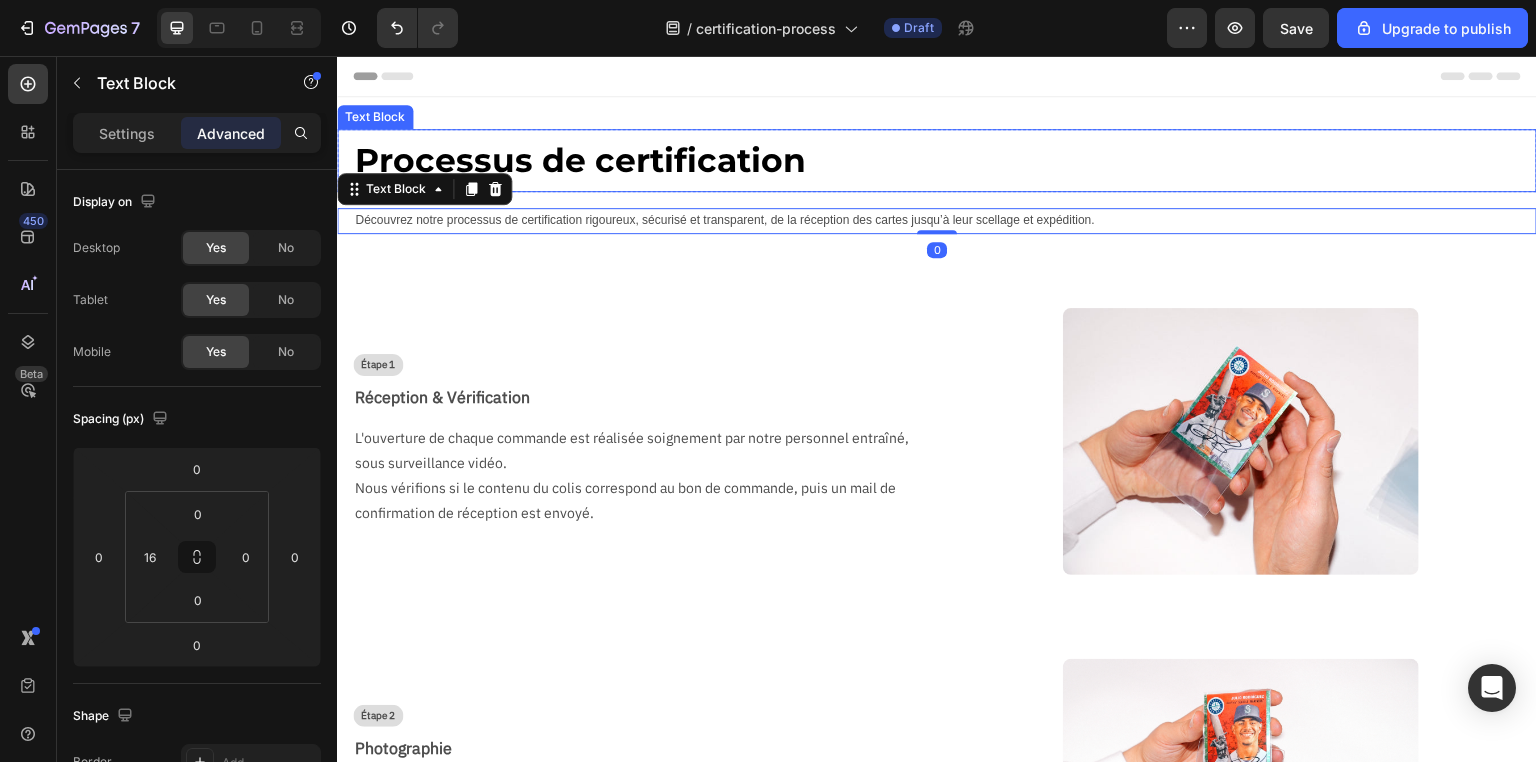 click on "Processus de certification" at bounding box center (945, 160) 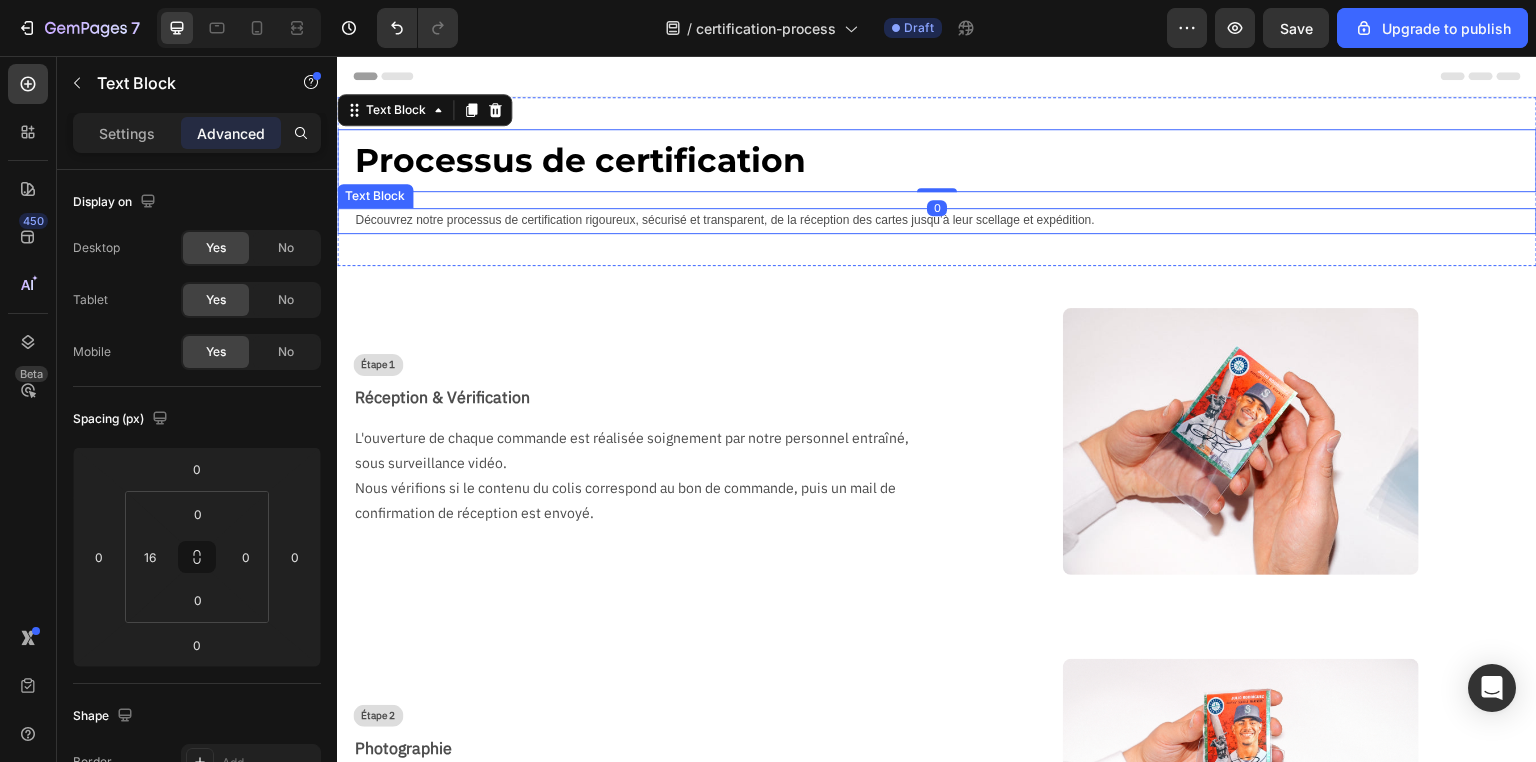 click on "Découvrez notre processus de certification rigoureux, sécurisé et transparent, de la réception des cartes jusqu’à leur scellage et expédition." at bounding box center (945, 221) 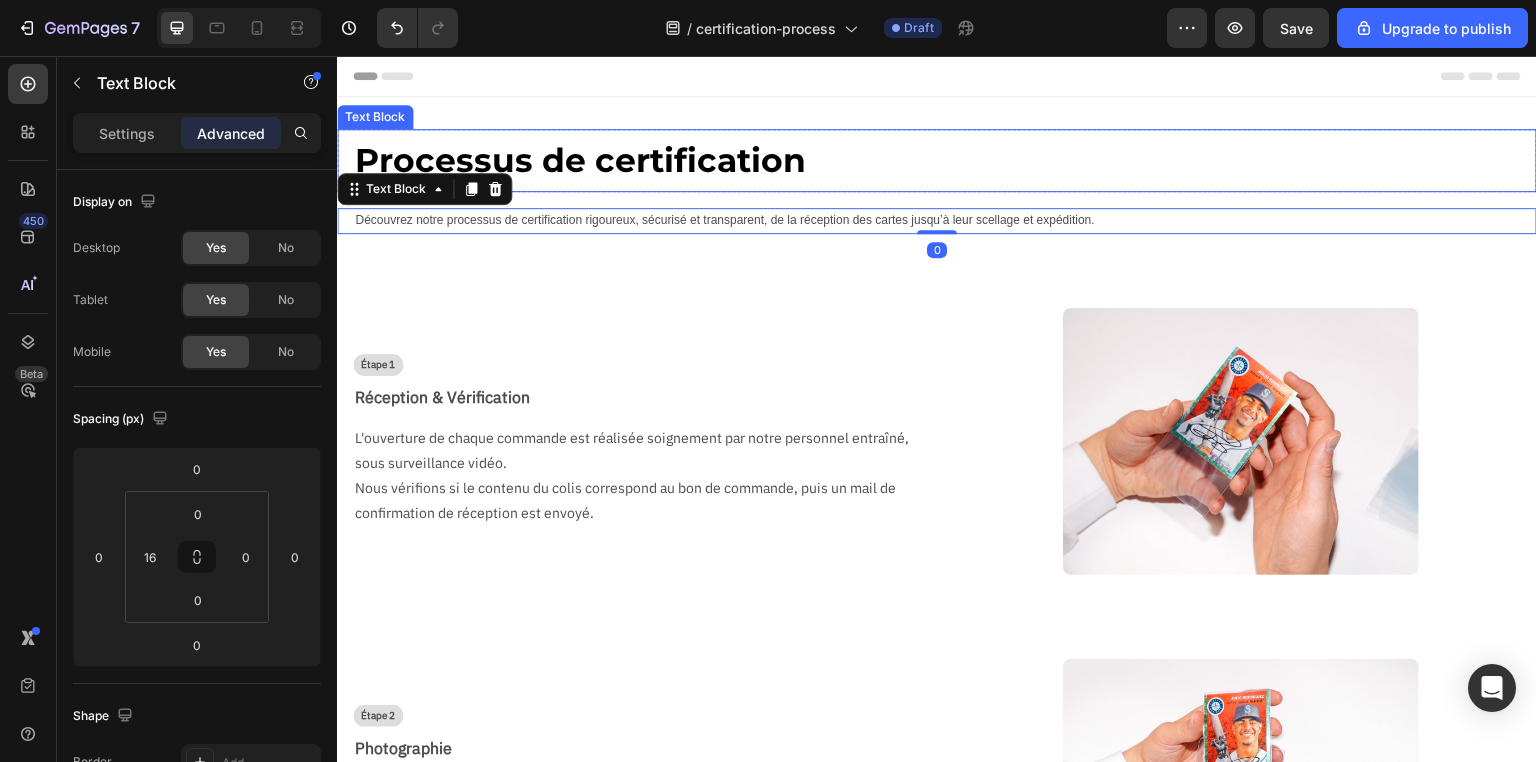 click on "Processus de certification" at bounding box center (945, 160) 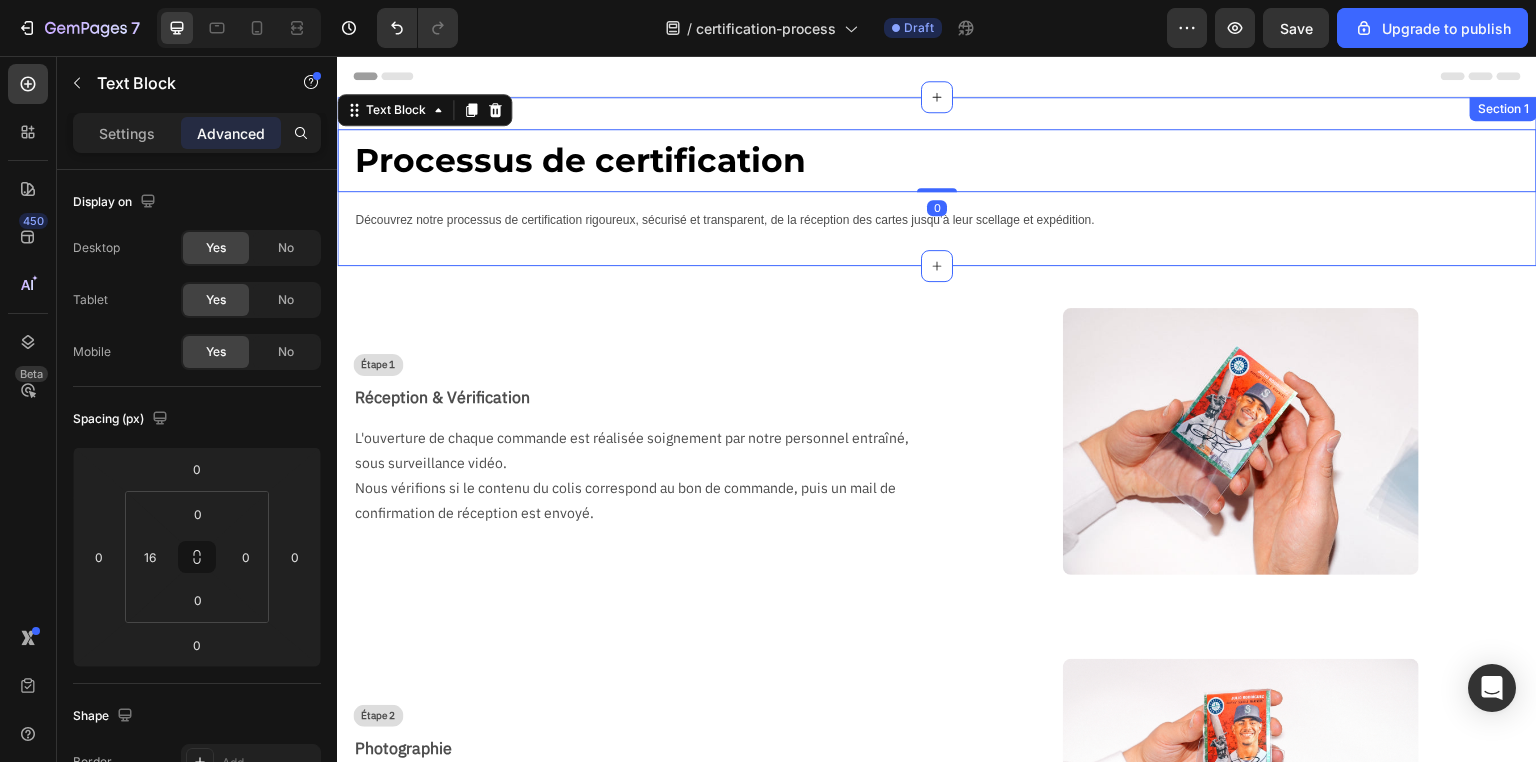 click on "Processus de certification Text Block   0 Row Découvrez notre processus de certification rigoureux, sécurisé et transparent, de la réception des cartes jusqu’à leur scellage et expédition. Text Block" at bounding box center (937, 181) 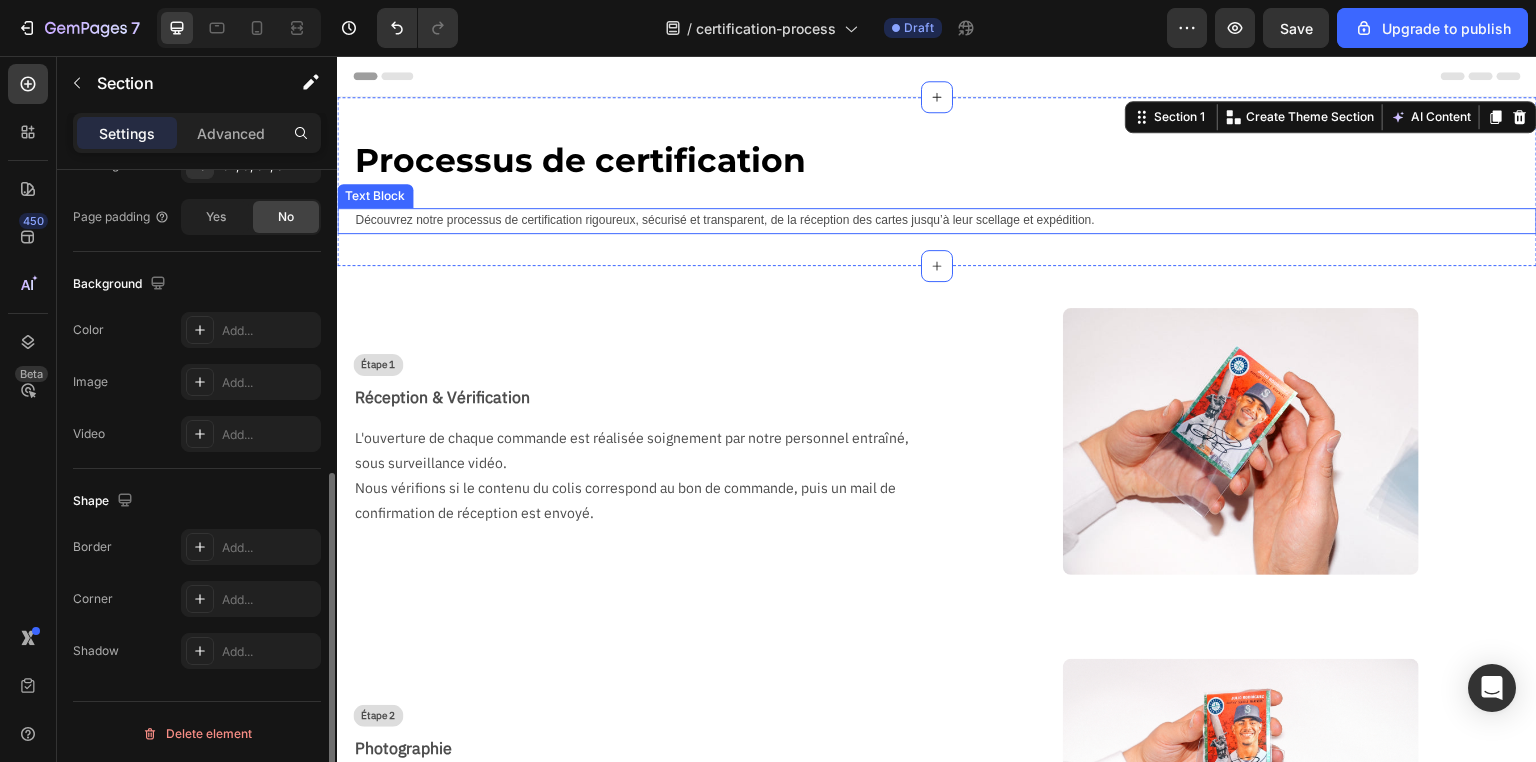scroll, scrollTop: 408, scrollLeft: 0, axis: vertical 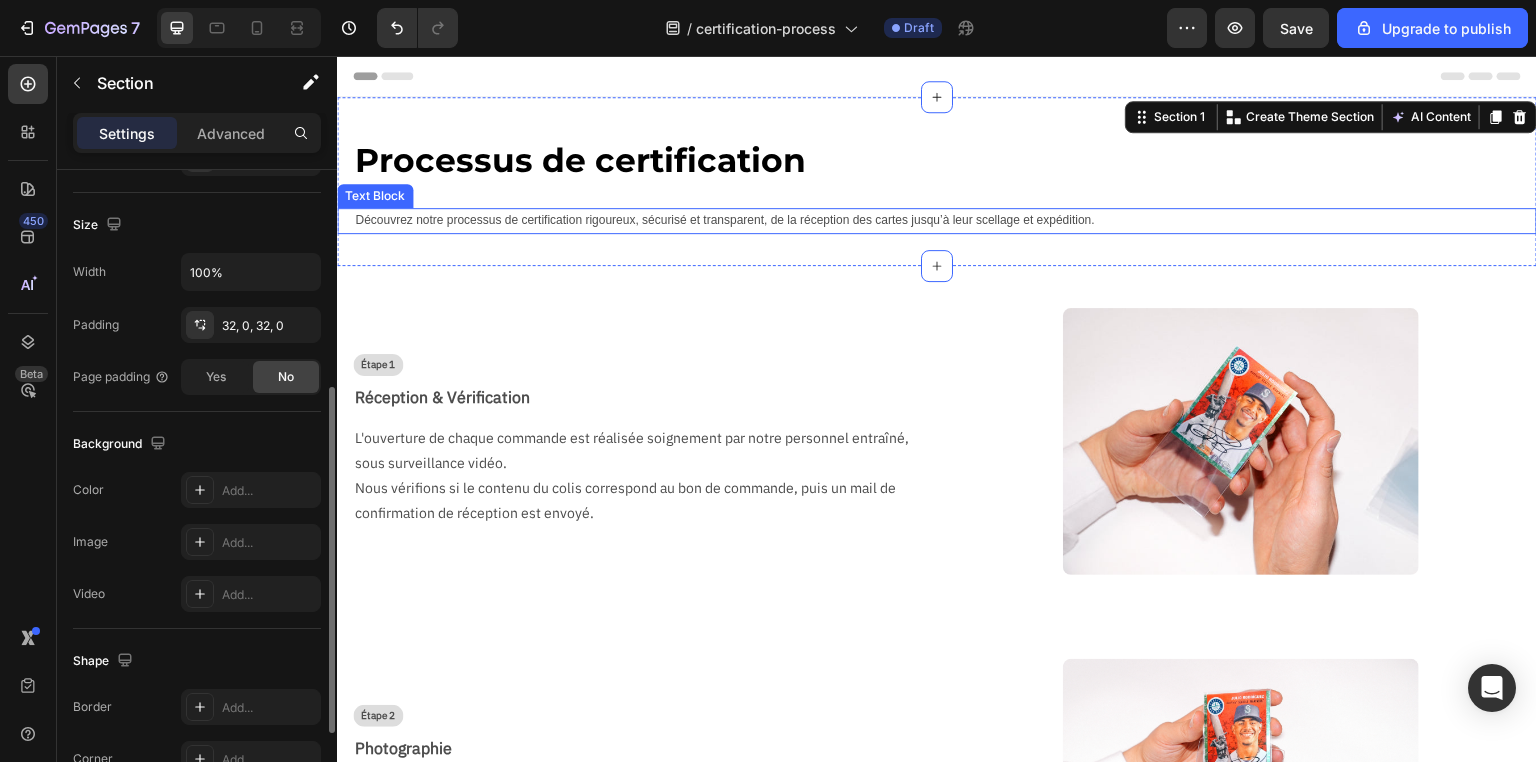 click on "Découvrez notre processus de certification rigoureux, sécurisé et transparent, de la réception des cartes jusqu’à leur scellage et expédition." at bounding box center (945, 221) 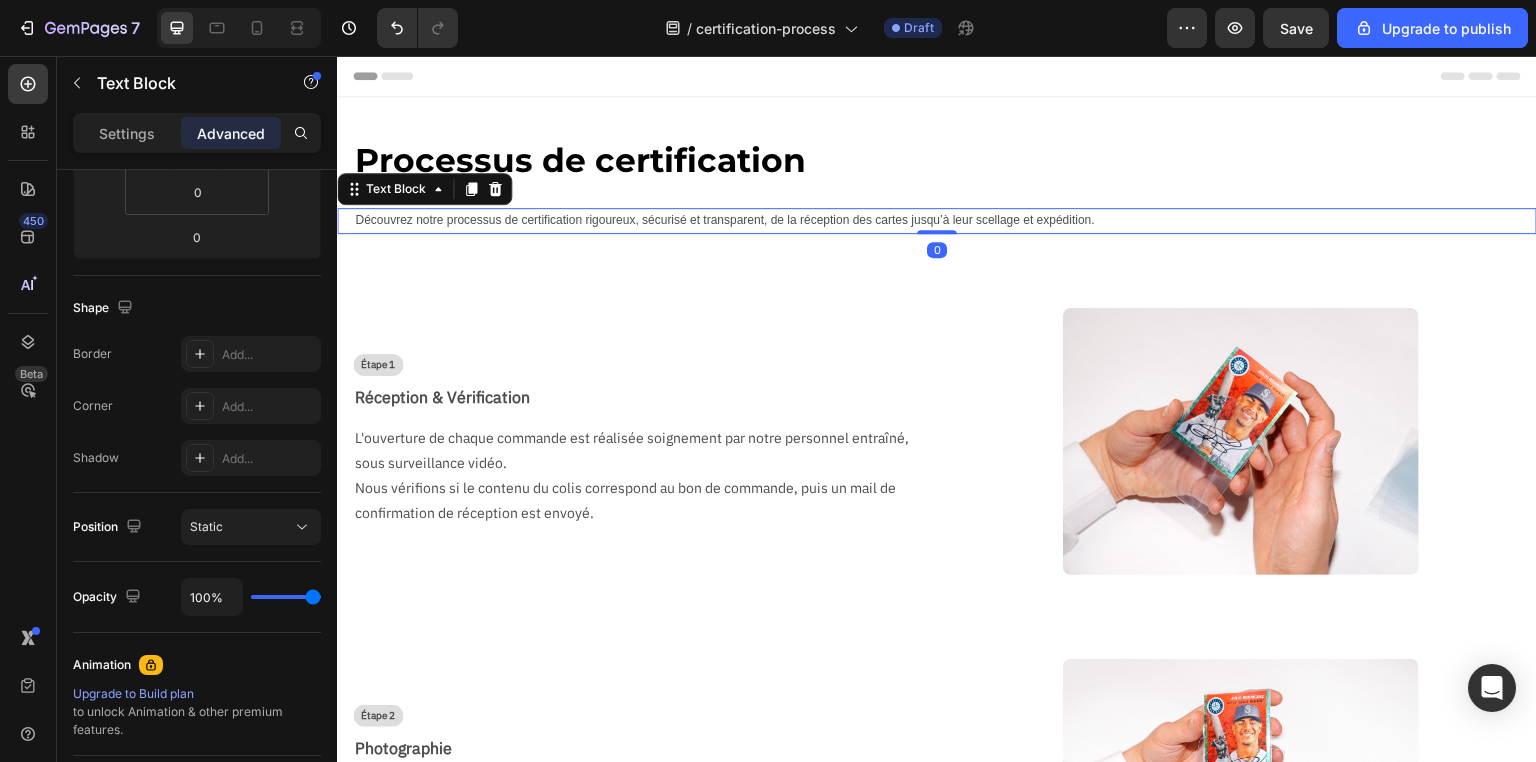 scroll, scrollTop: 0, scrollLeft: 0, axis: both 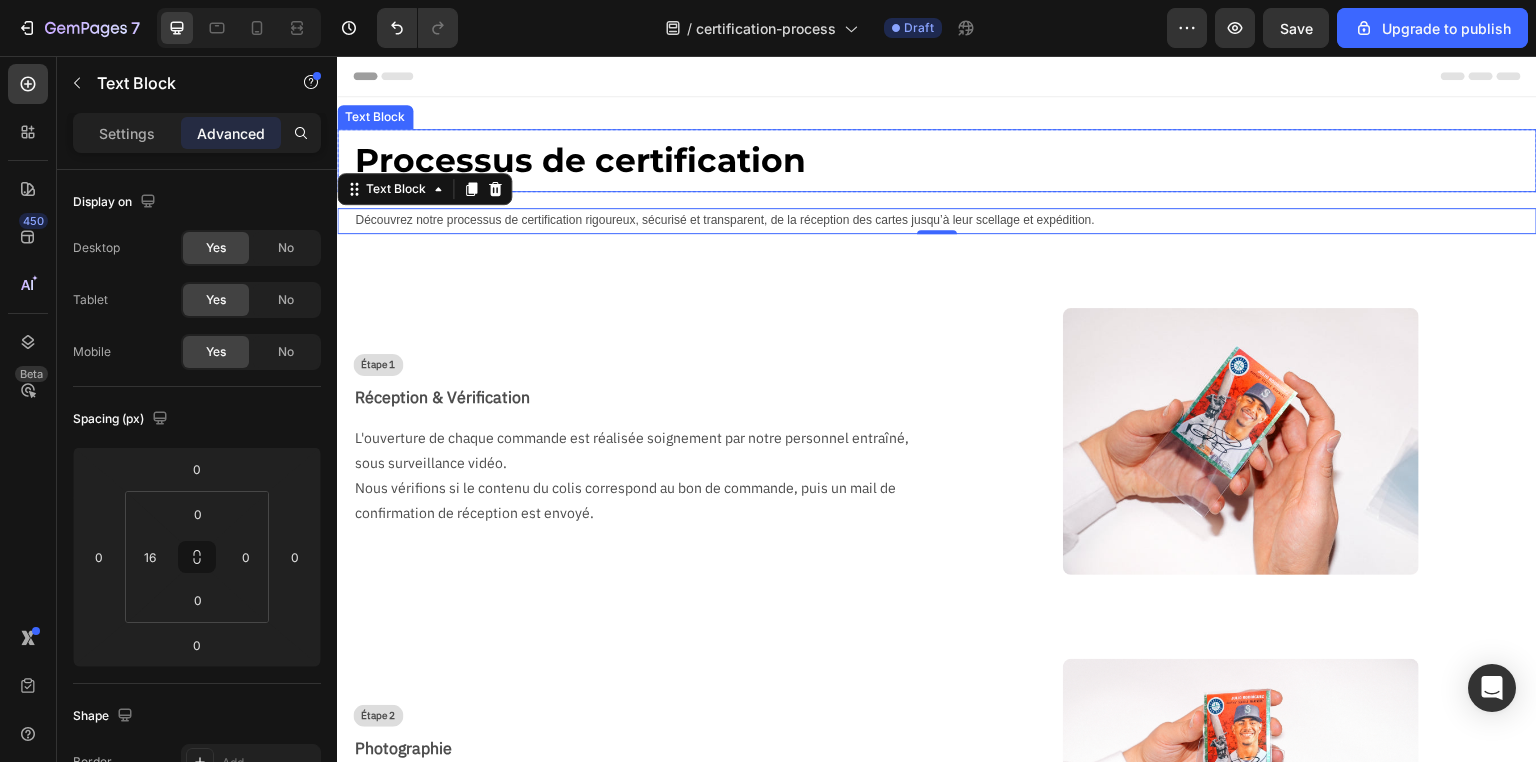click on "Processus de certification" at bounding box center (945, 160) 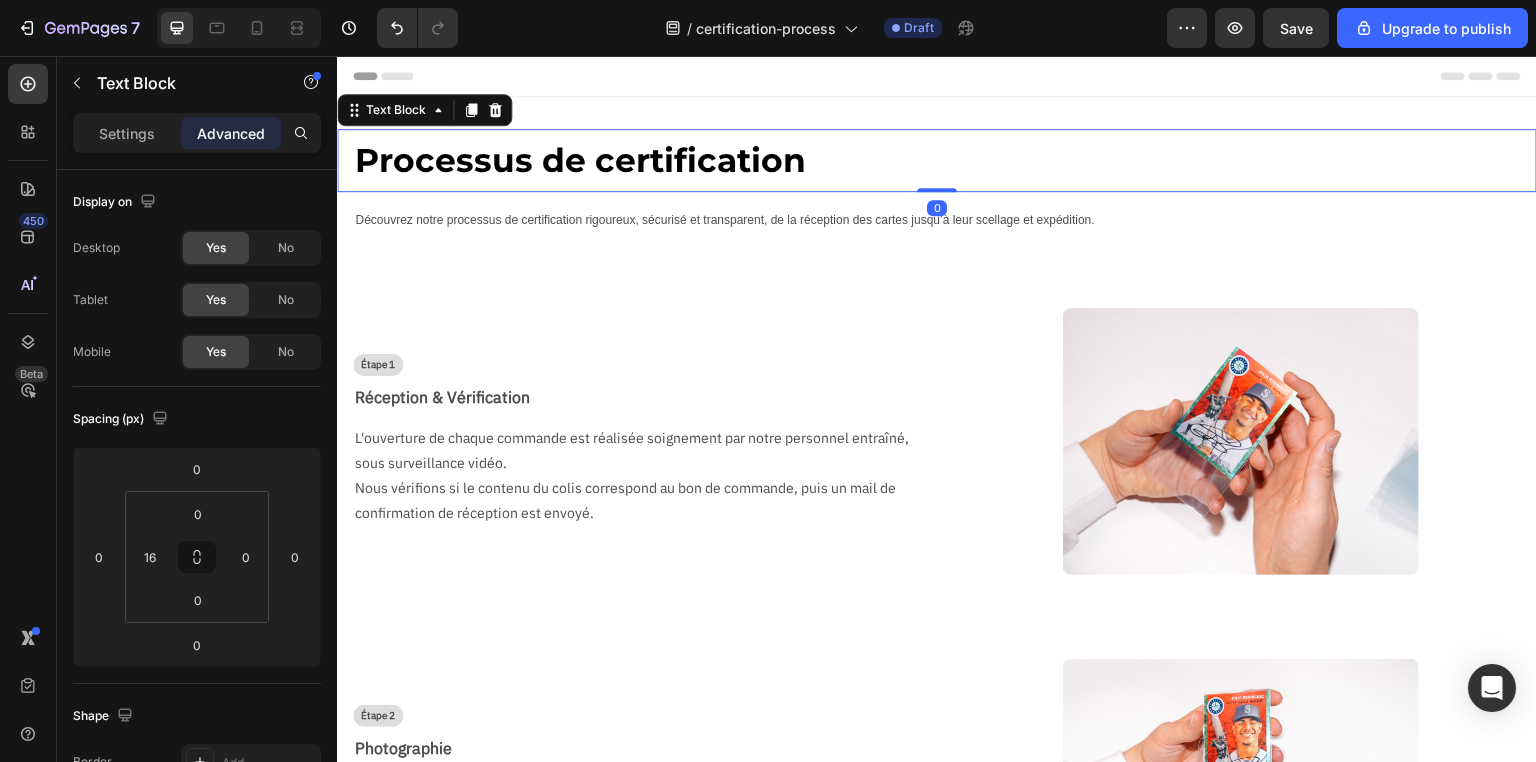 click on "Processus de certification Text Block   0" at bounding box center [937, 160] 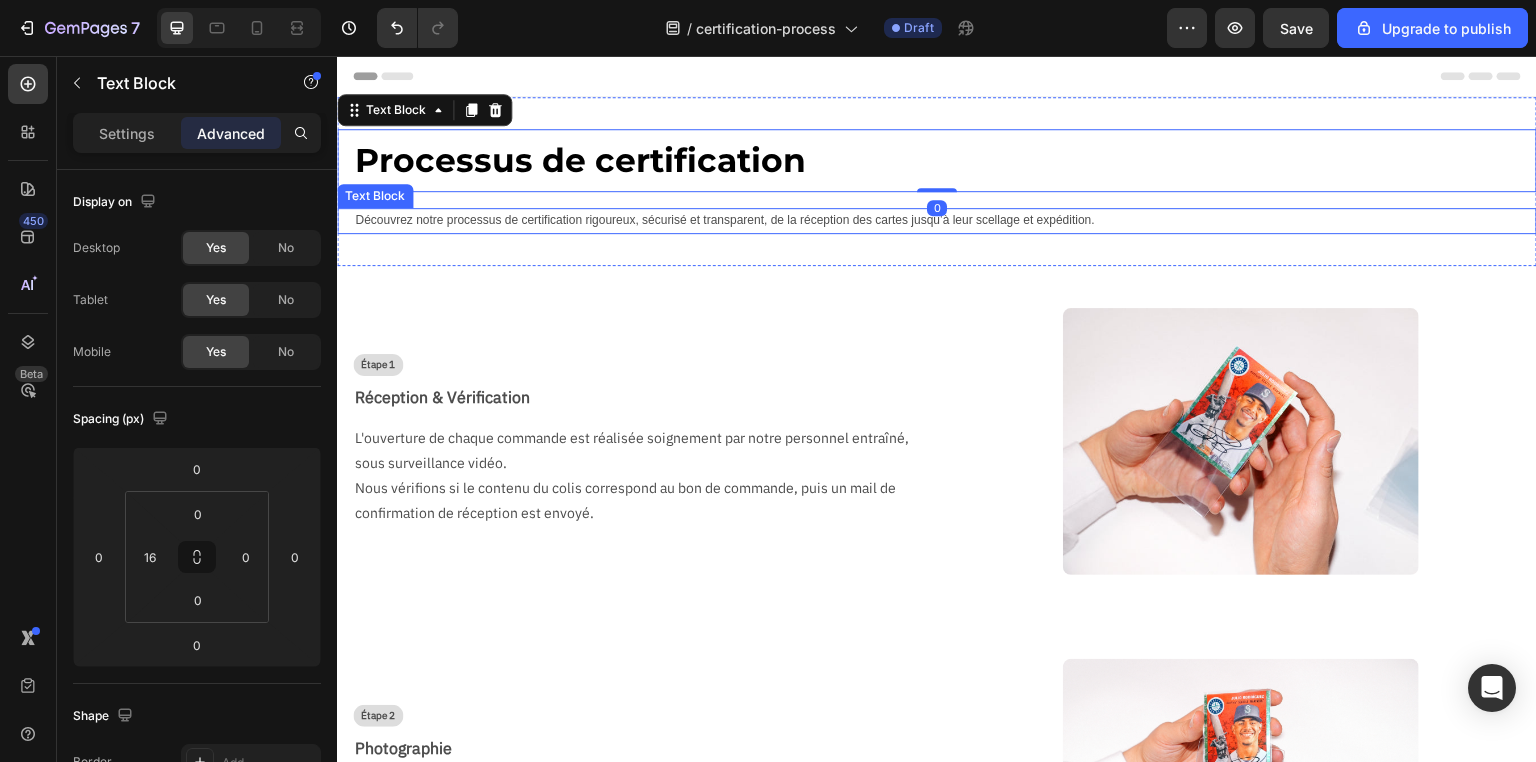 click on "Découvrez notre processus de certification rigoureux, sécurisé et transparent, de la réception des cartes jusqu’à leur scellage et expédition." at bounding box center [945, 221] 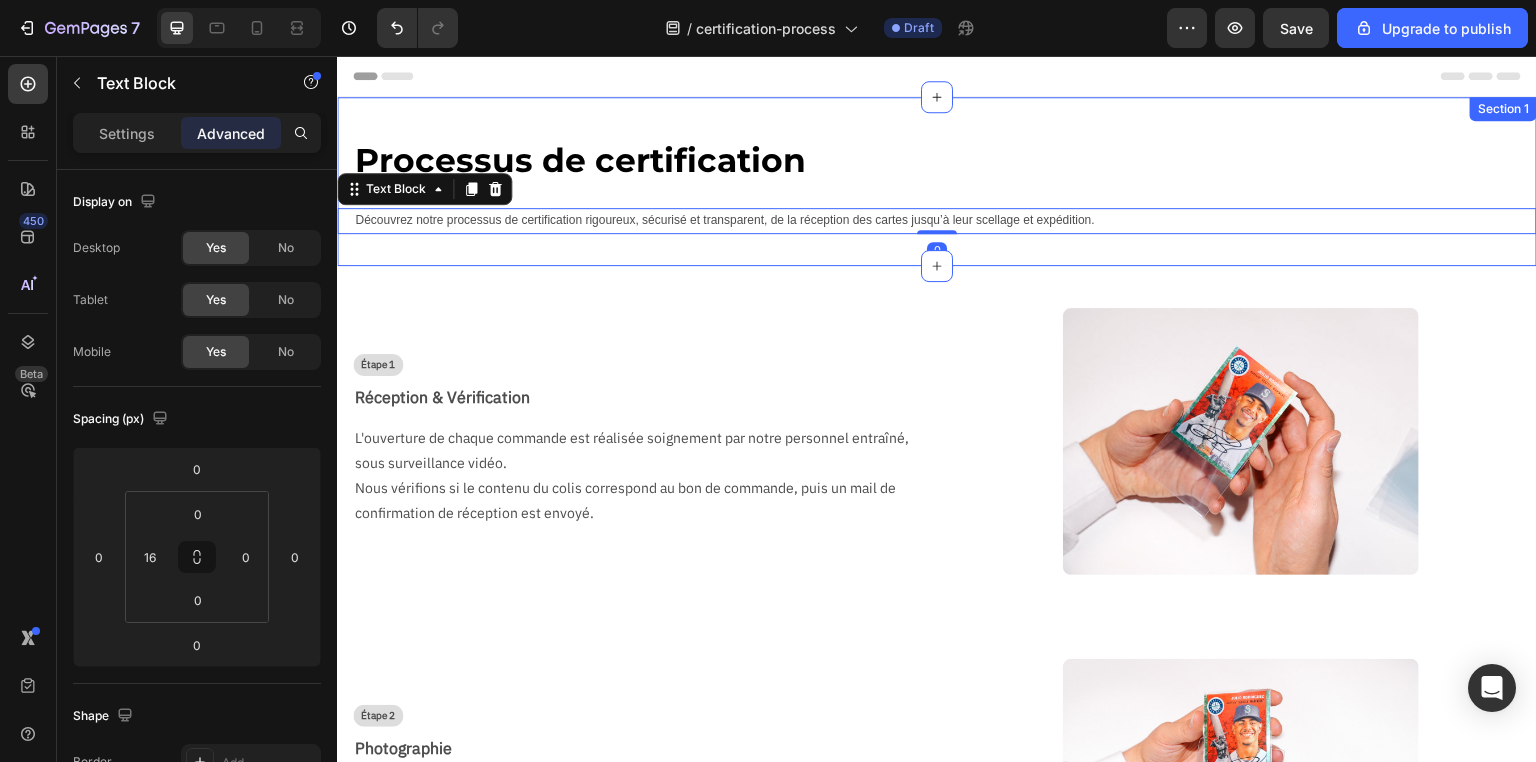 click on "Processus de certification Text Block Row Découvrez notre processus de certification rigoureux, sécurisé et transparent, de la réception des cartes jusqu’à leur scellage et expédition. Text Block   0 Section 1" at bounding box center [937, 181] 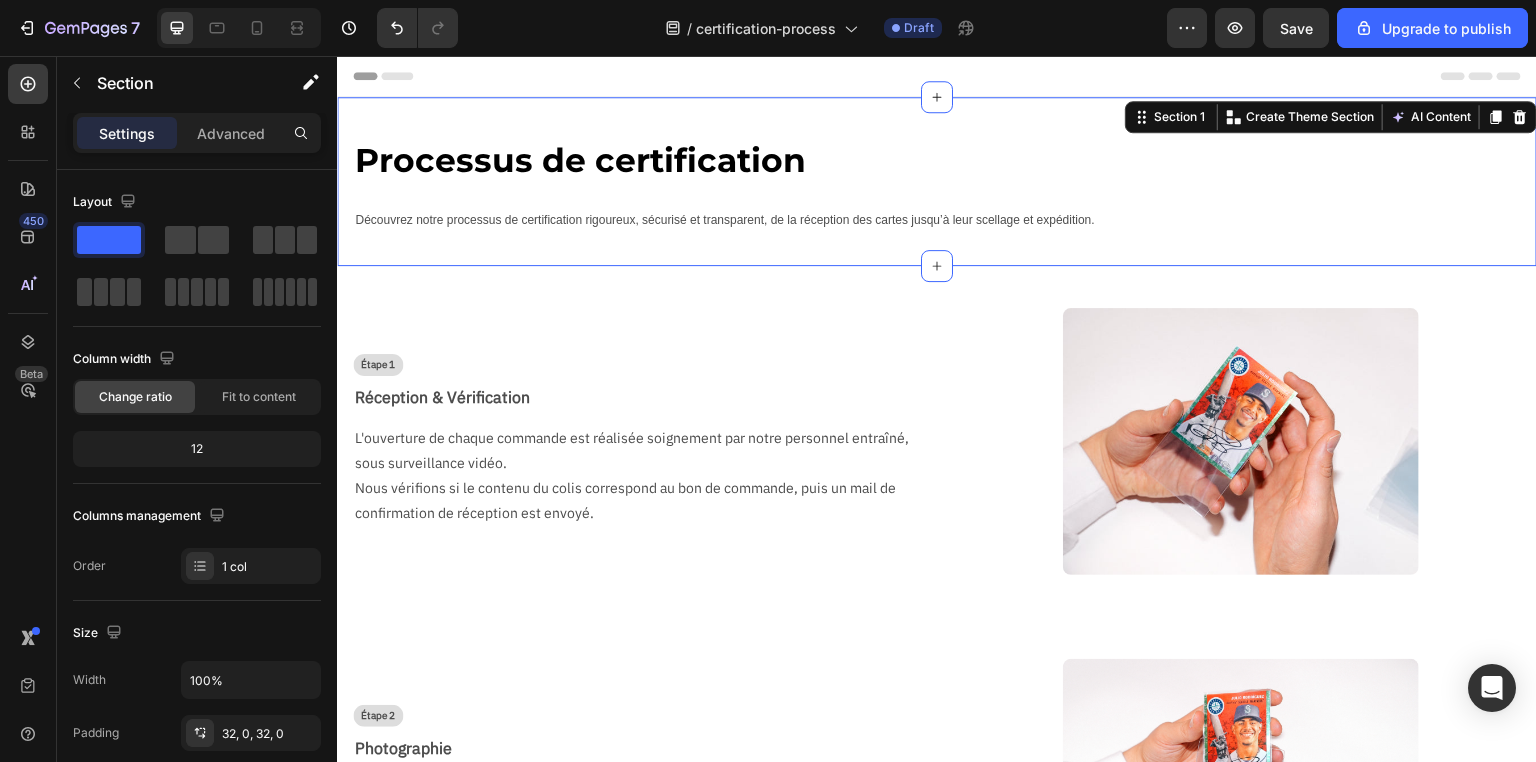 click on "Processus de certification Text Block Row Découvrez notre processus de certification rigoureux, sécurisé et transparent, de la réception des cartes jusqu’à leur scellage et expédition. Text Block" at bounding box center (937, 181) 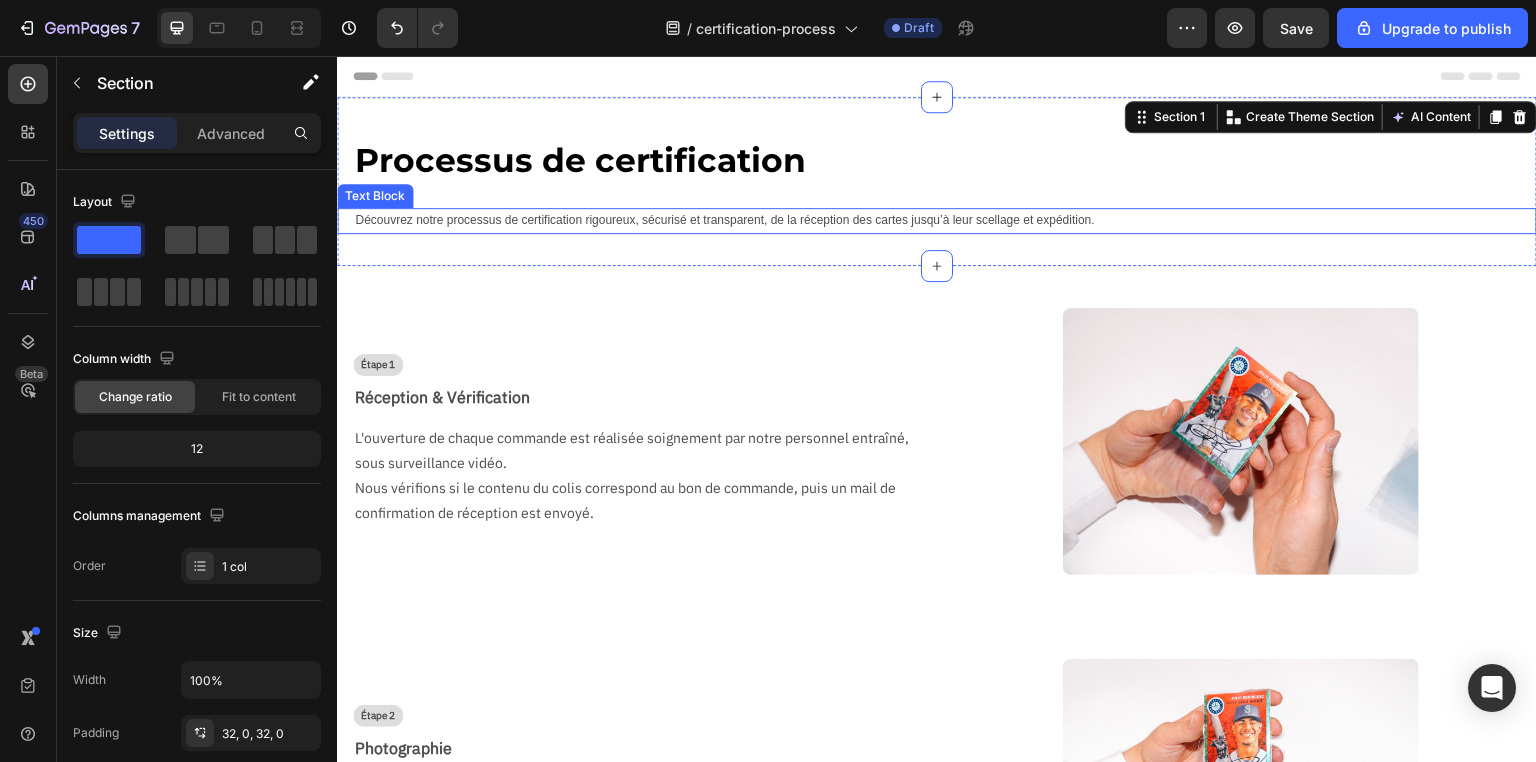 click on "Découvrez notre processus de certification rigoureux, sécurisé et transparent, de la réception des cartes jusqu’à leur scellage et expédition." at bounding box center (945, 221) 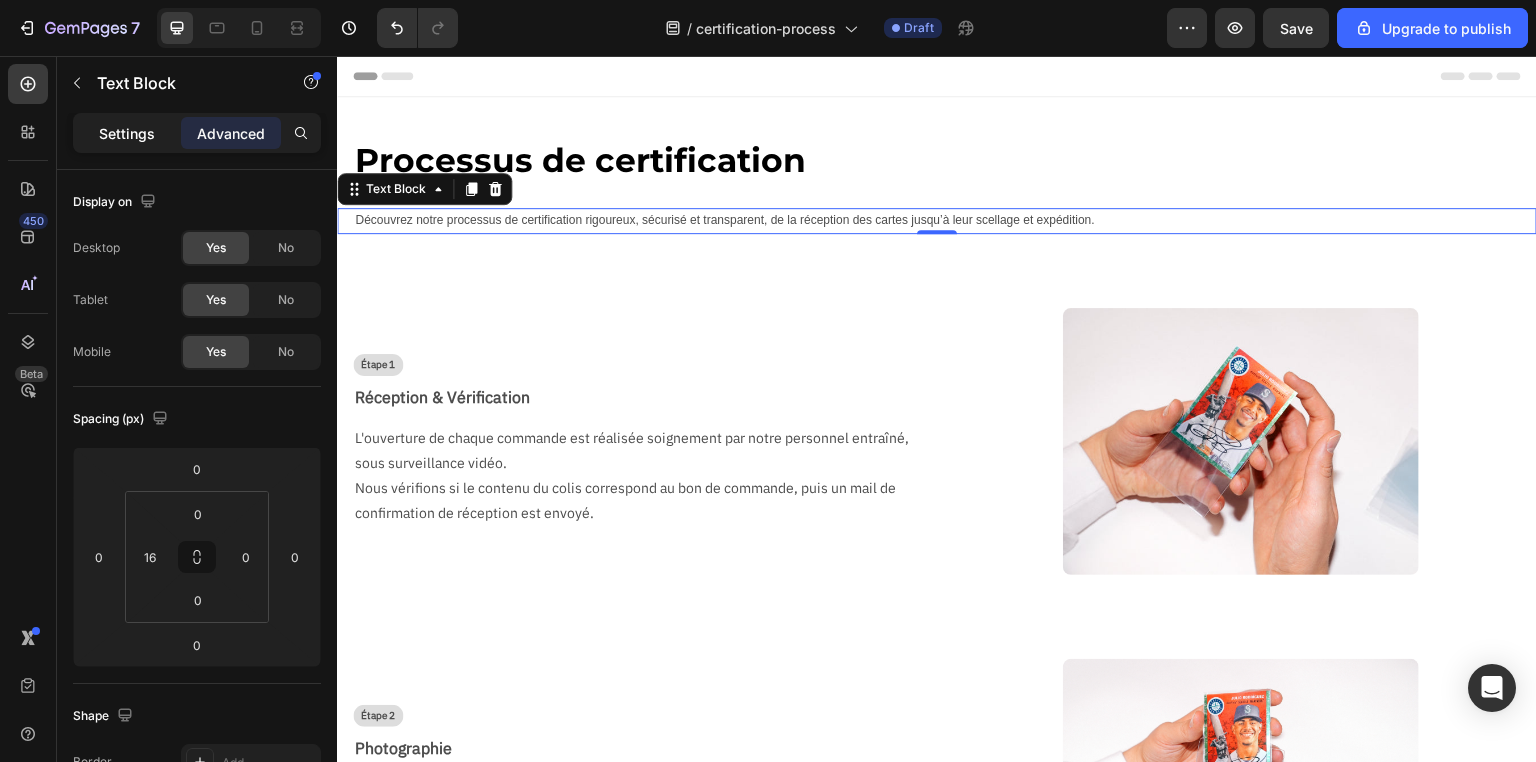 click on "Settings" at bounding box center [127, 133] 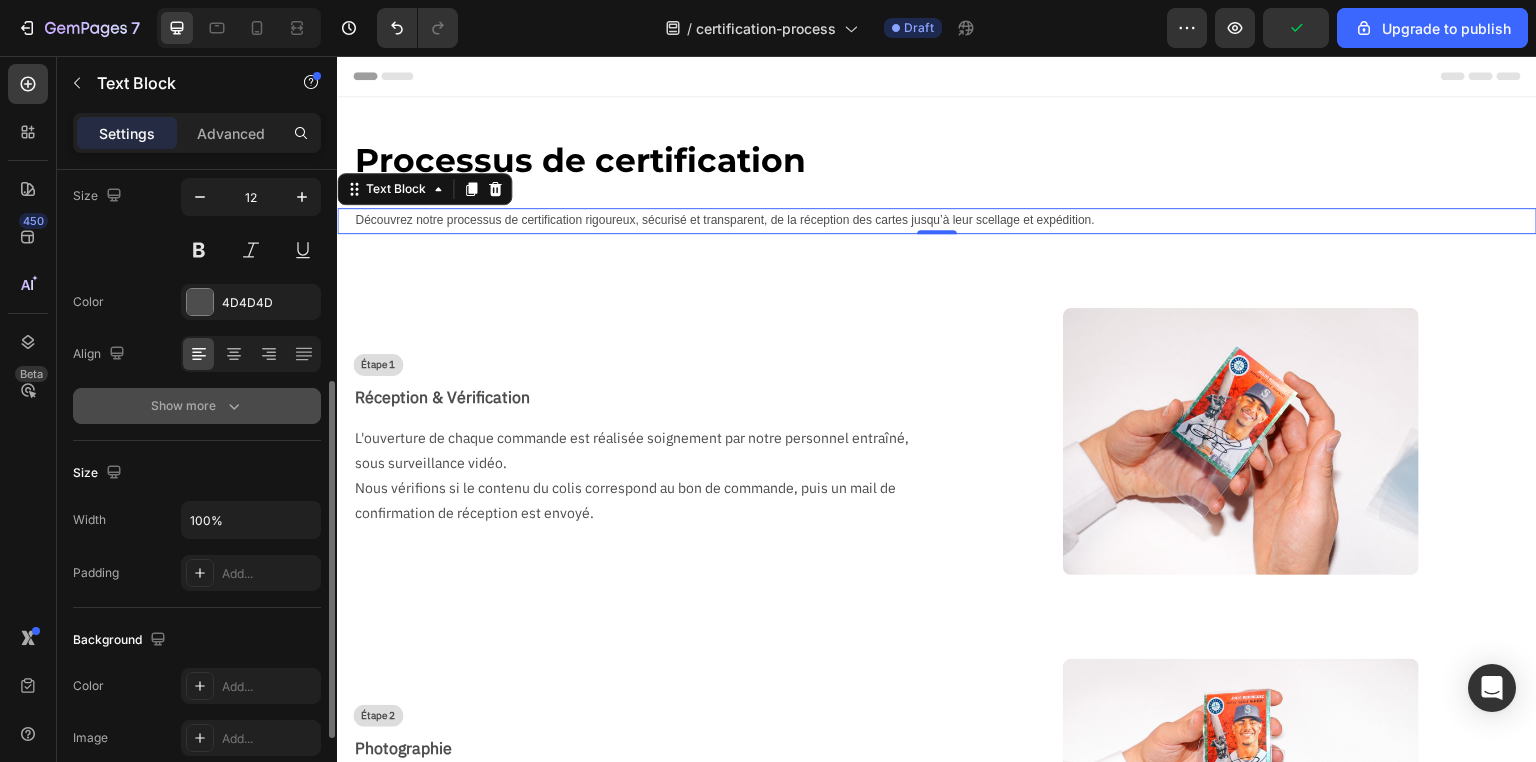 scroll, scrollTop: 320, scrollLeft: 0, axis: vertical 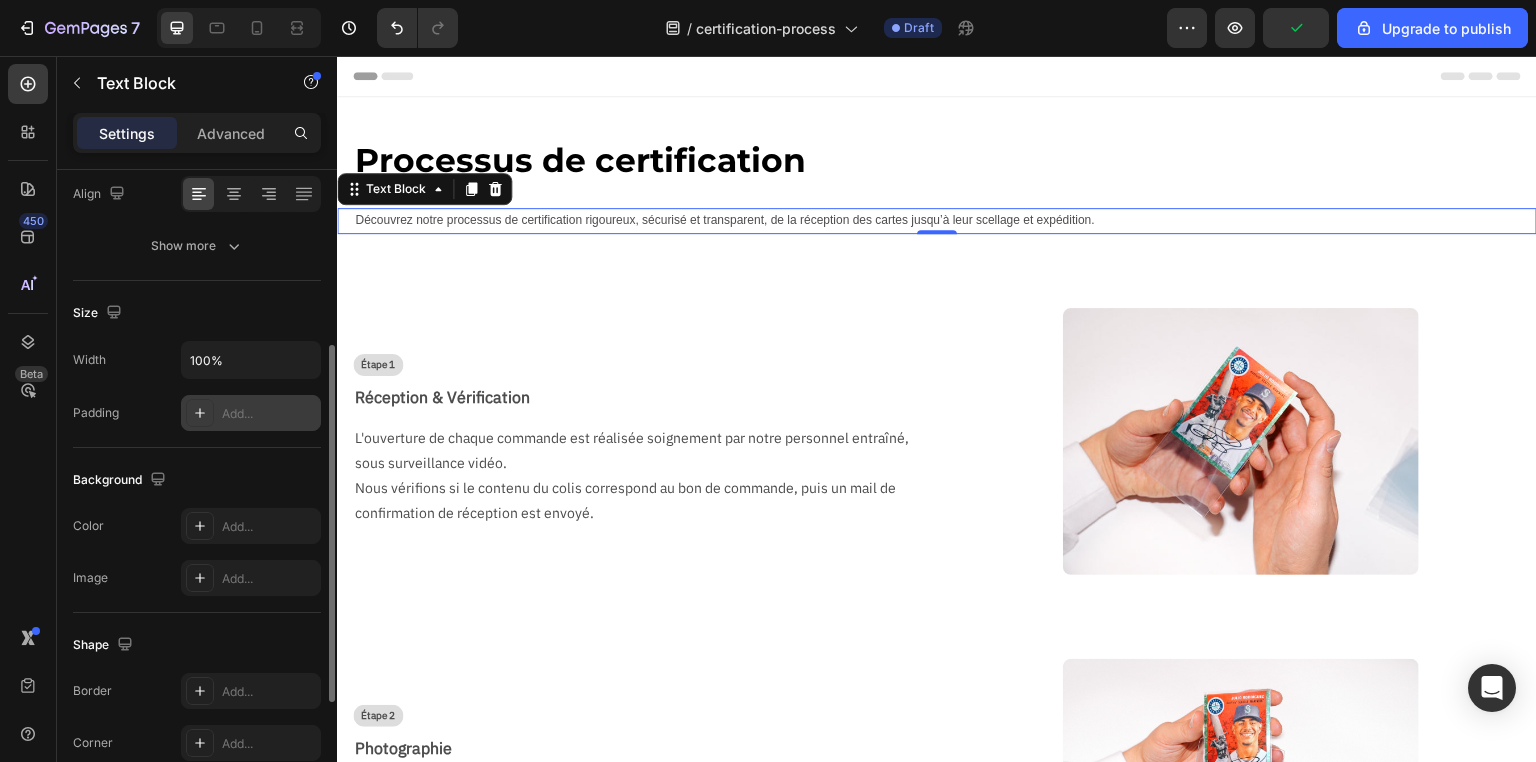 click on "Add..." at bounding box center [269, 414] 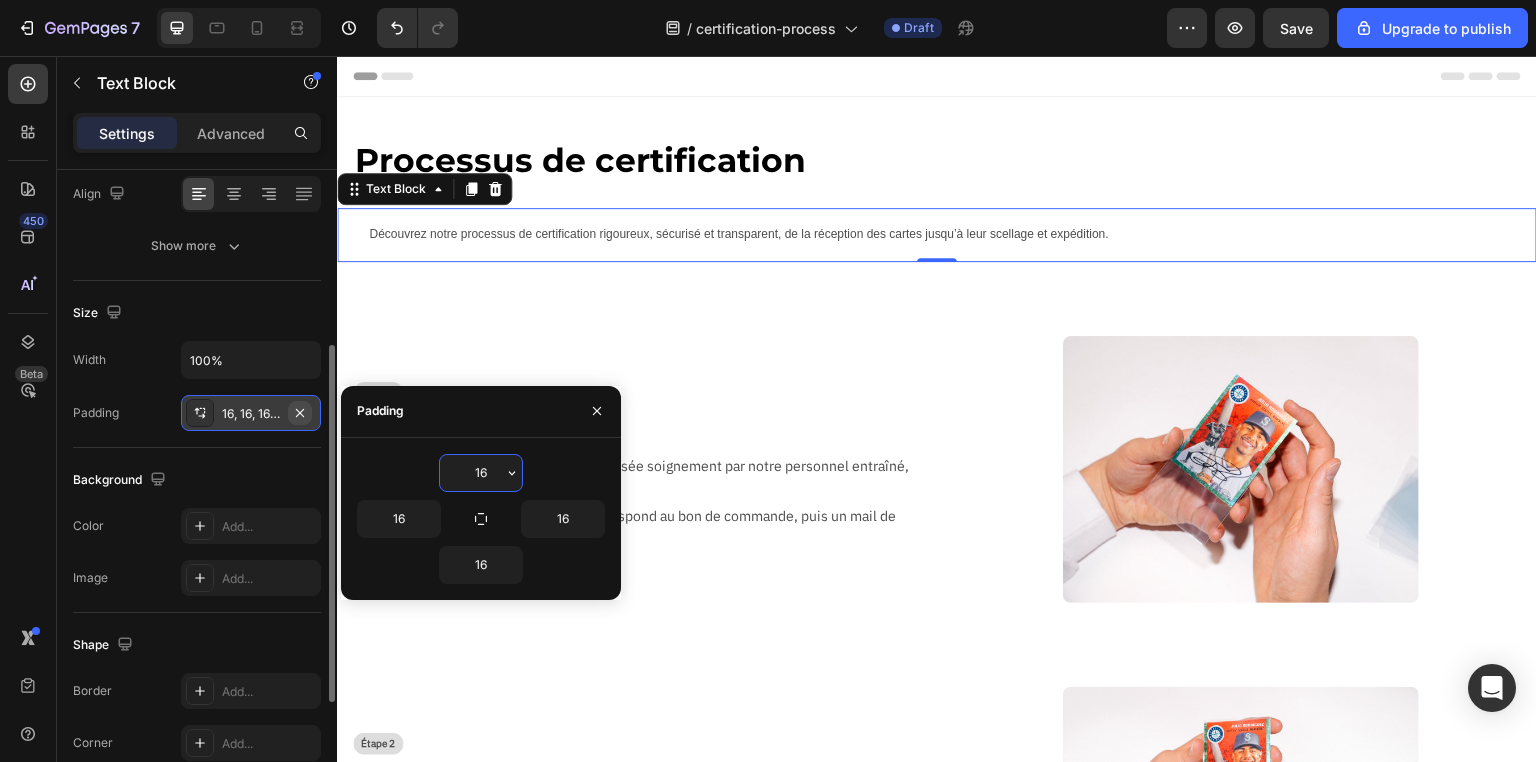 click 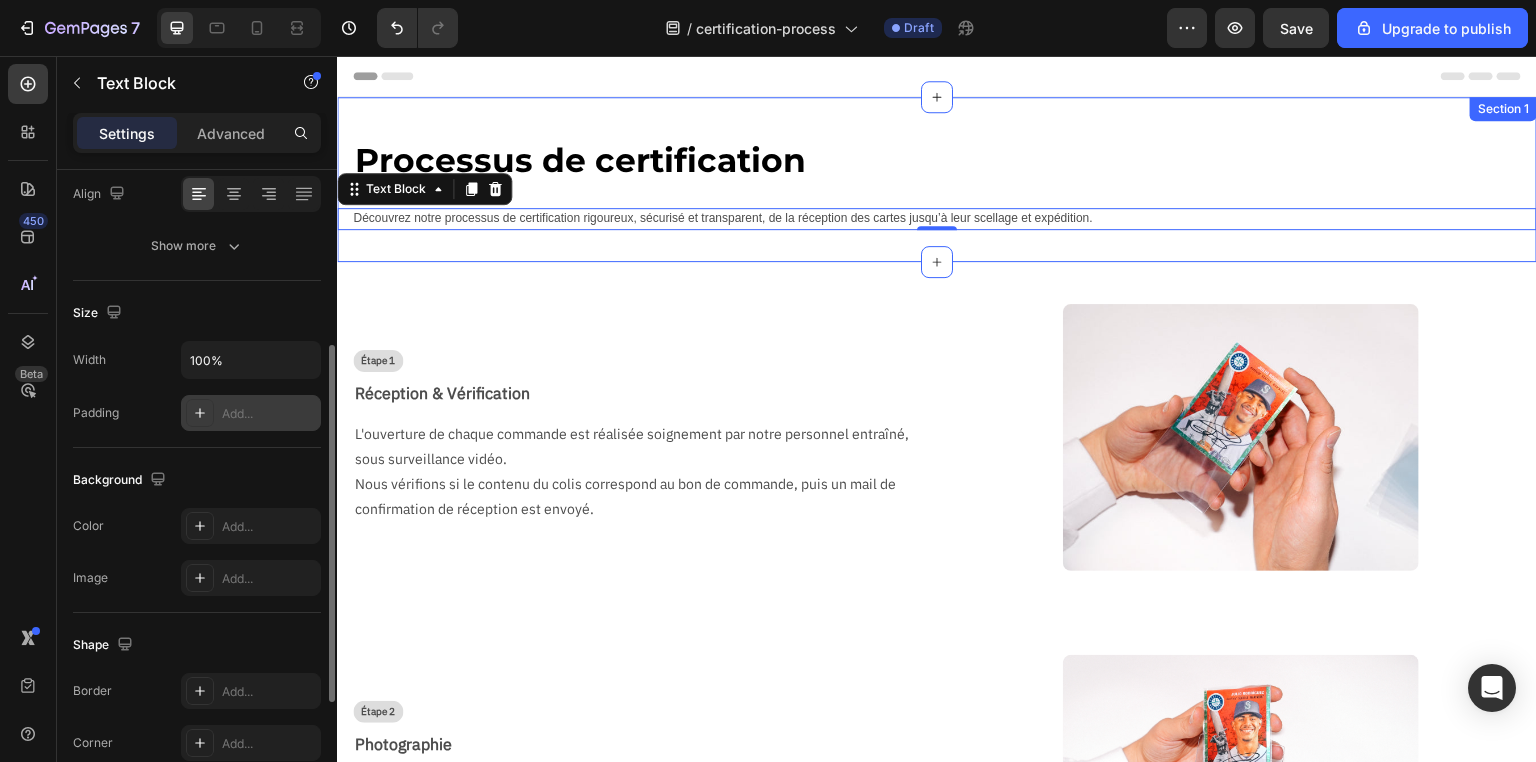 click on "Processus de certification Text Block Row Découvrez notre processus de certification rigoureux, sécurisé et transparent, de la réception des cartes jusqu’à leur scellage et expédition. Text Block   0" at bounding box center (937, 179) 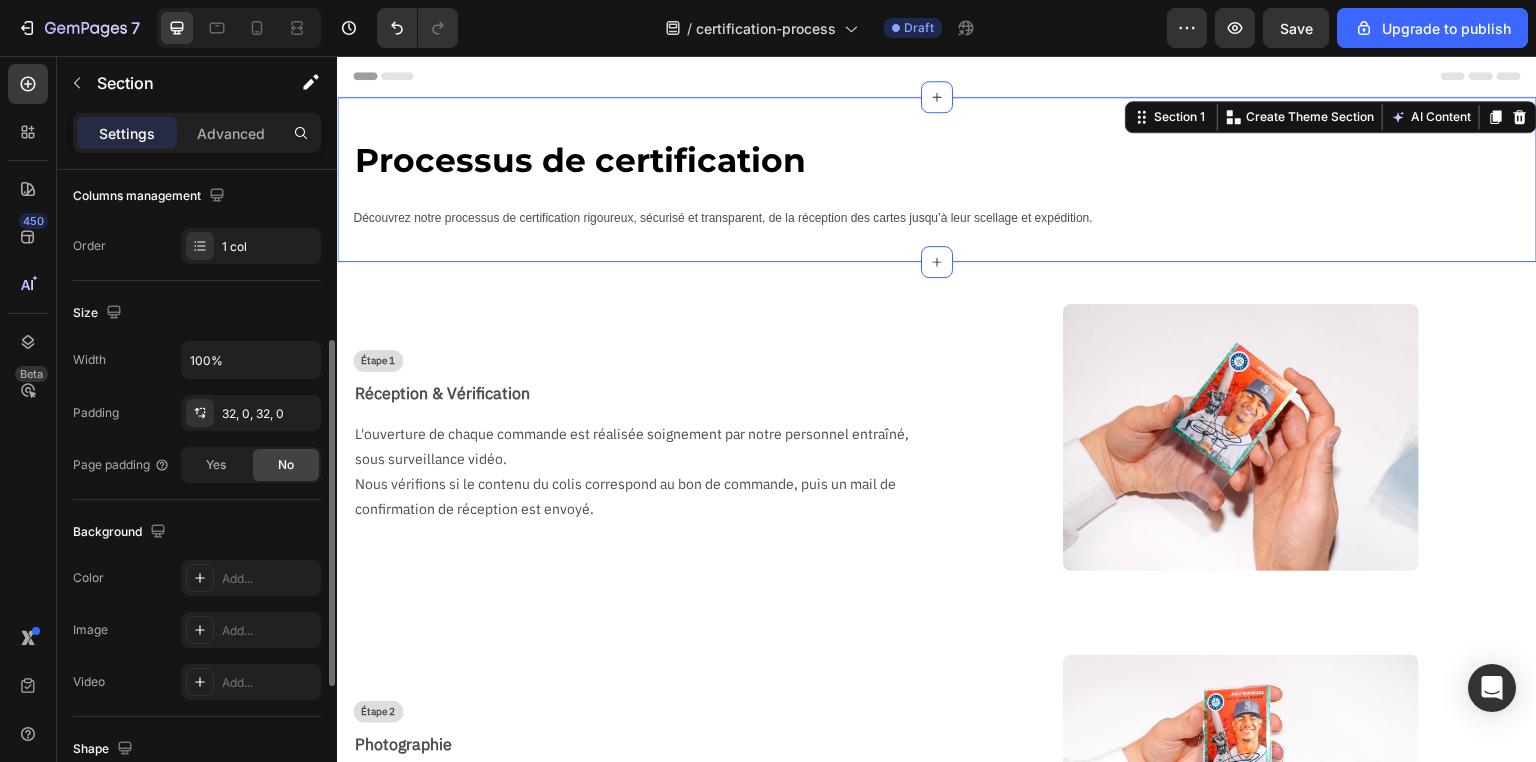 scroll, scrollTop: 0, scrollLeft: 0, axis: both 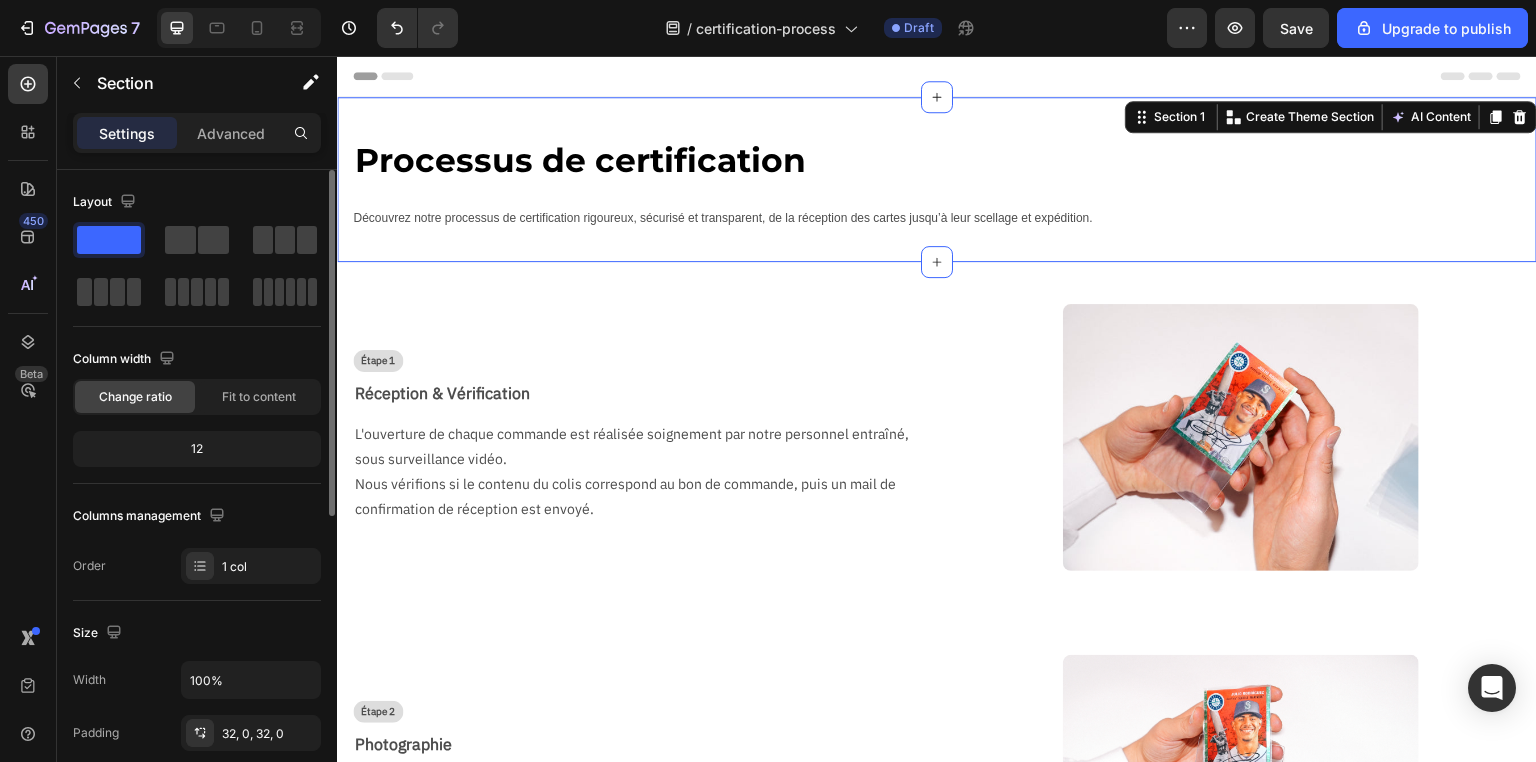 click on "Processus de certification Text Block Row Découvrez notre processus de certification rigoureux, sécurisé et transparent, de la réception des cartes jusqu’à leur scellage et expédition. Text Block Section 1   You can create reusable sections Create Theme Section AI Content Write with GemAI What would you like to describe here? Tone and Voice Persuasive Product Cadre Premium Latios & Latias SV8 Show more Generate" at bounding box center [937, 179] 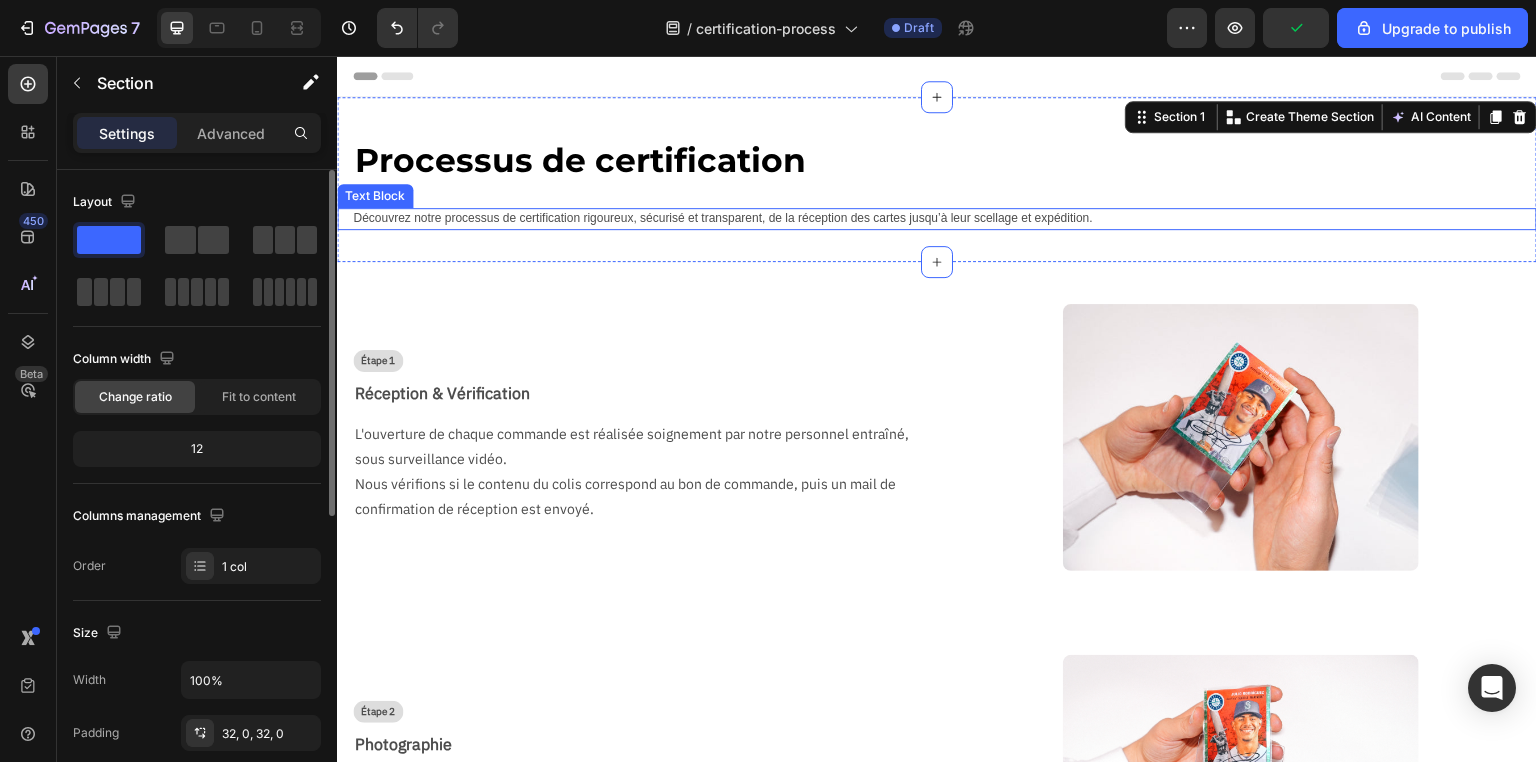 click on "Découvrez notre processus de certification rigoureux, sécurisé et transparent, de la réception des cartes jusqu’à leur scellage et expédition." at bounding box center [945, 219] 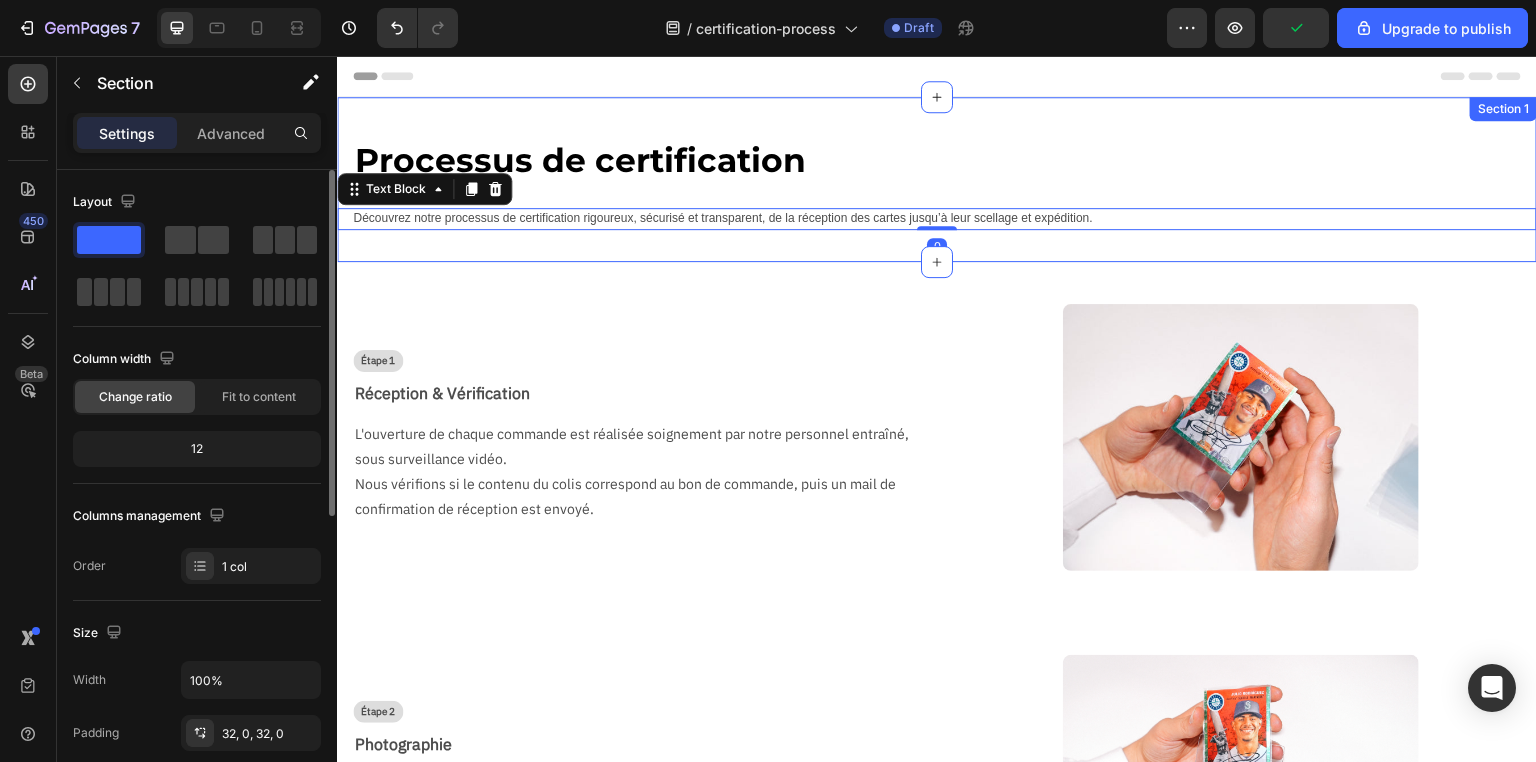 click on "Processus de certification Text Block Row Découvrez notre processus de certification rigoureux, sécurisé et transparent, de la réception des cartes jusqu’à leur scellage et expédition. Text Block   0" at bounding box center (937, 179) 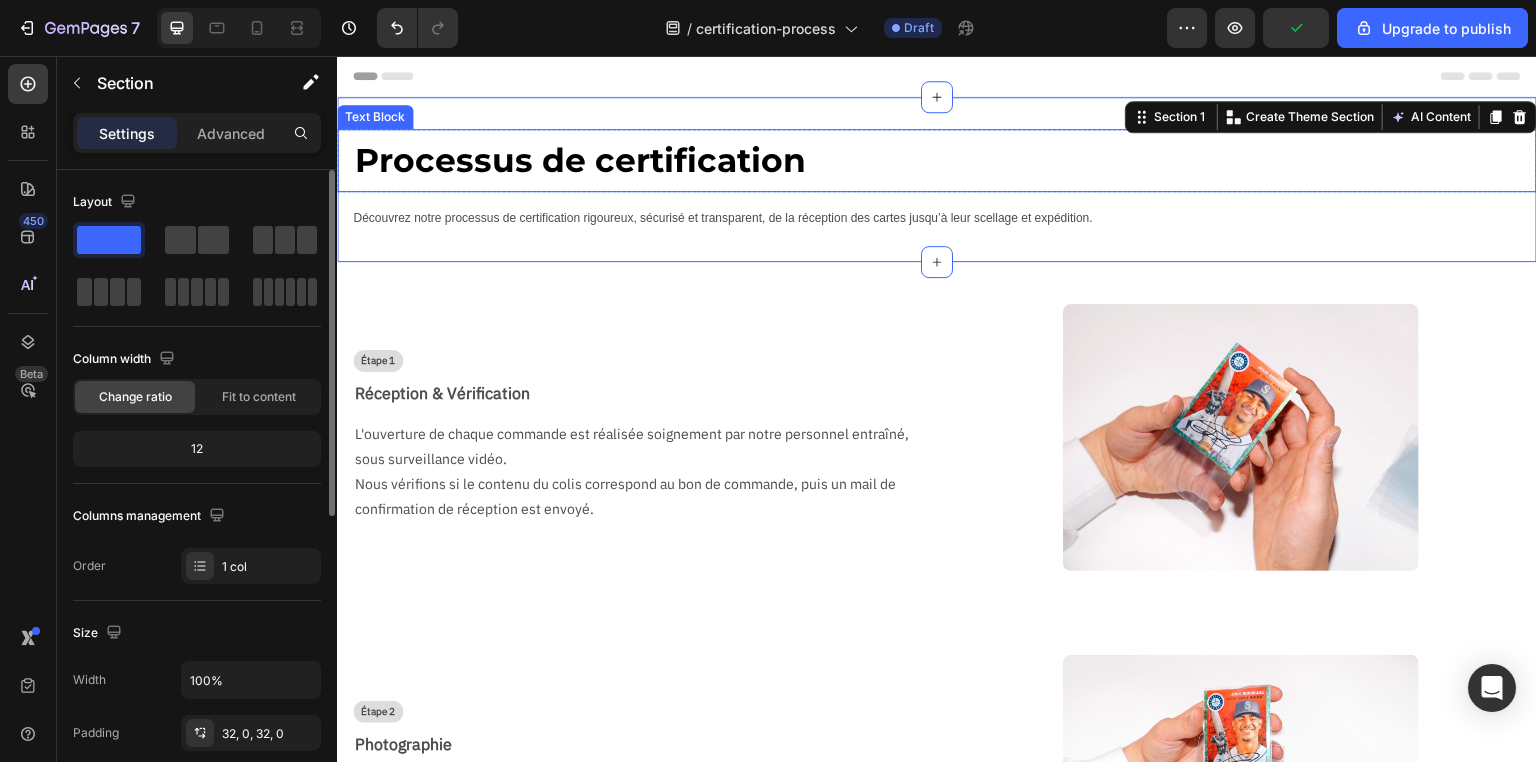 click on "Processus de certification" at bounding box center [945, 160] 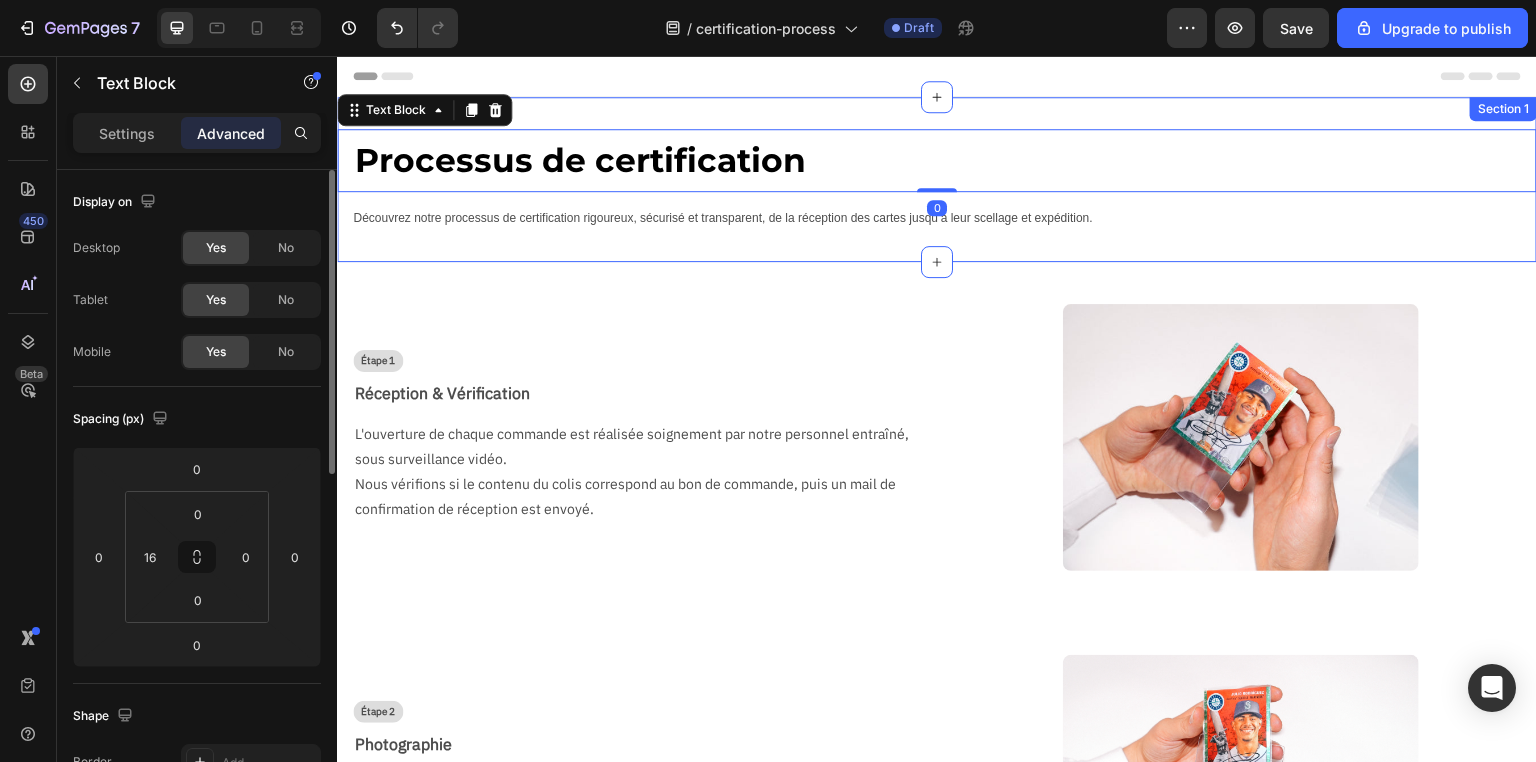 click on "Processus de certification Text Block   0 Row Découvrez notre processus de certification rigoureux, sécurisé et transparent, de la réception des cartes jusqu’à leur scellage et expédition. Text Block" at bounding box center [937, 179] 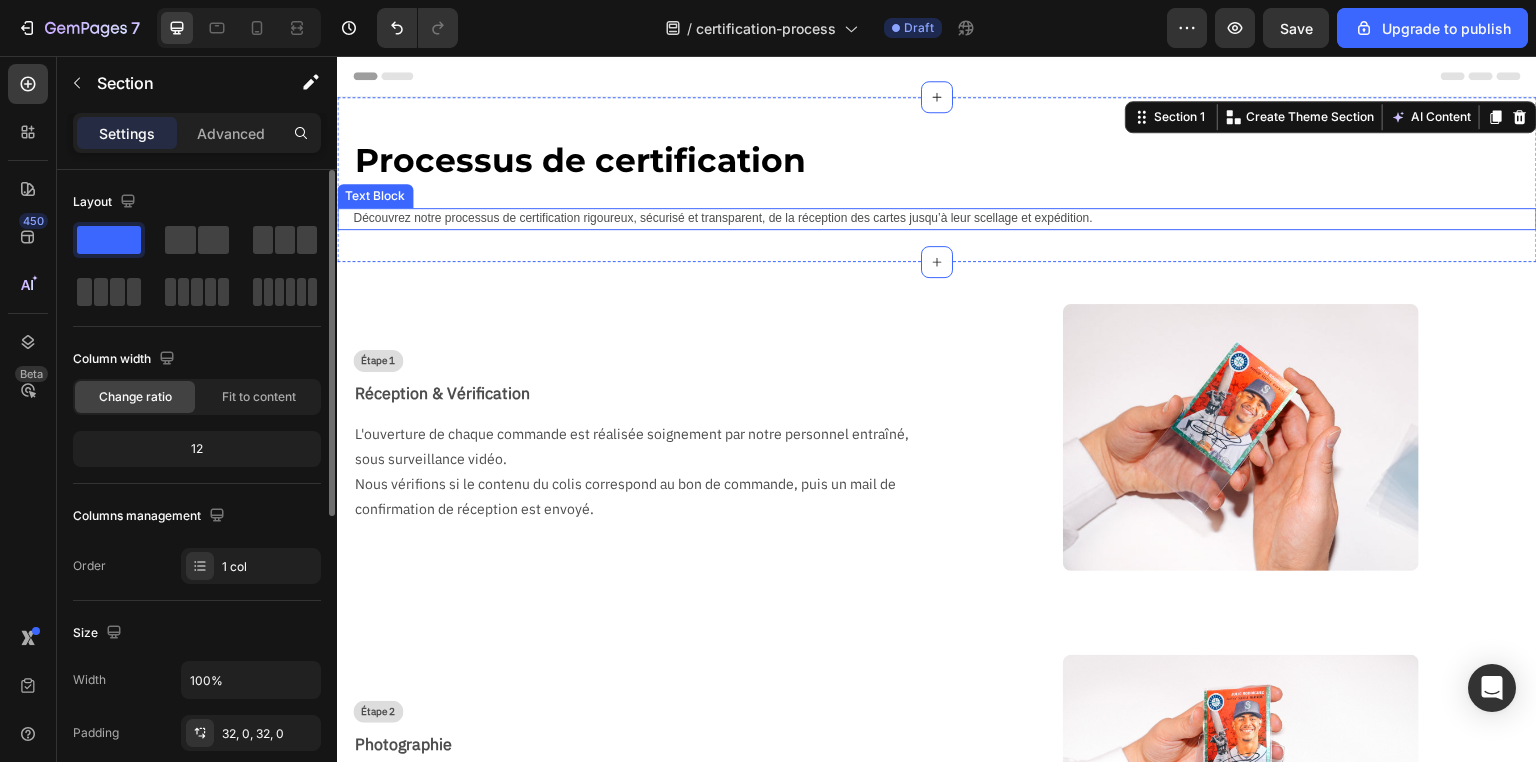 click on "Découvrez notre processus de certification rigoureux, sécurisé et transparent, de la réception des cartes jusqu’à leur scellage et expédition." at bounding box center (945, 219) 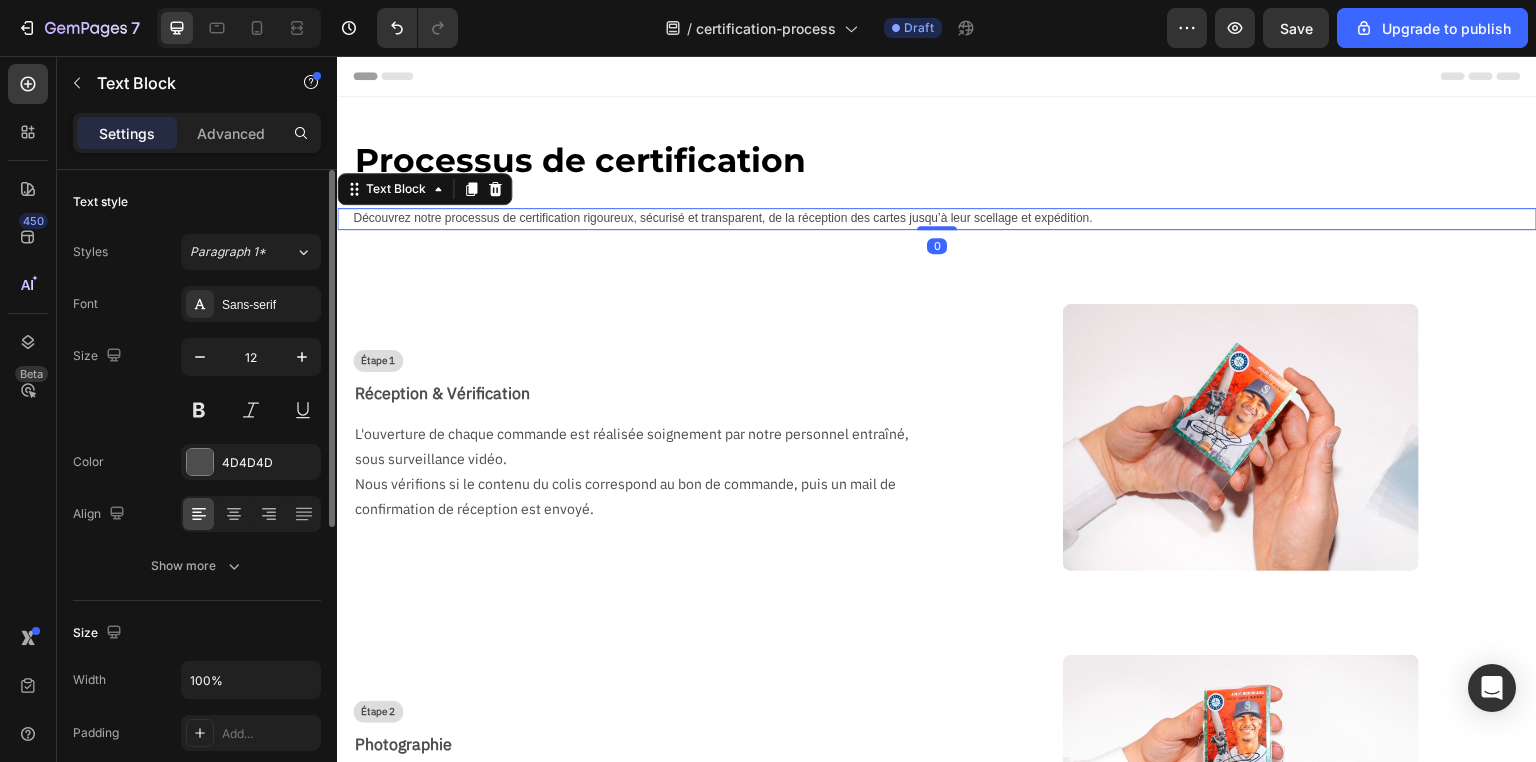 drag, startPoint x: 230, startPoint y: 134, endPoint x: 238, endPoint y: 216, distance: 82.38932 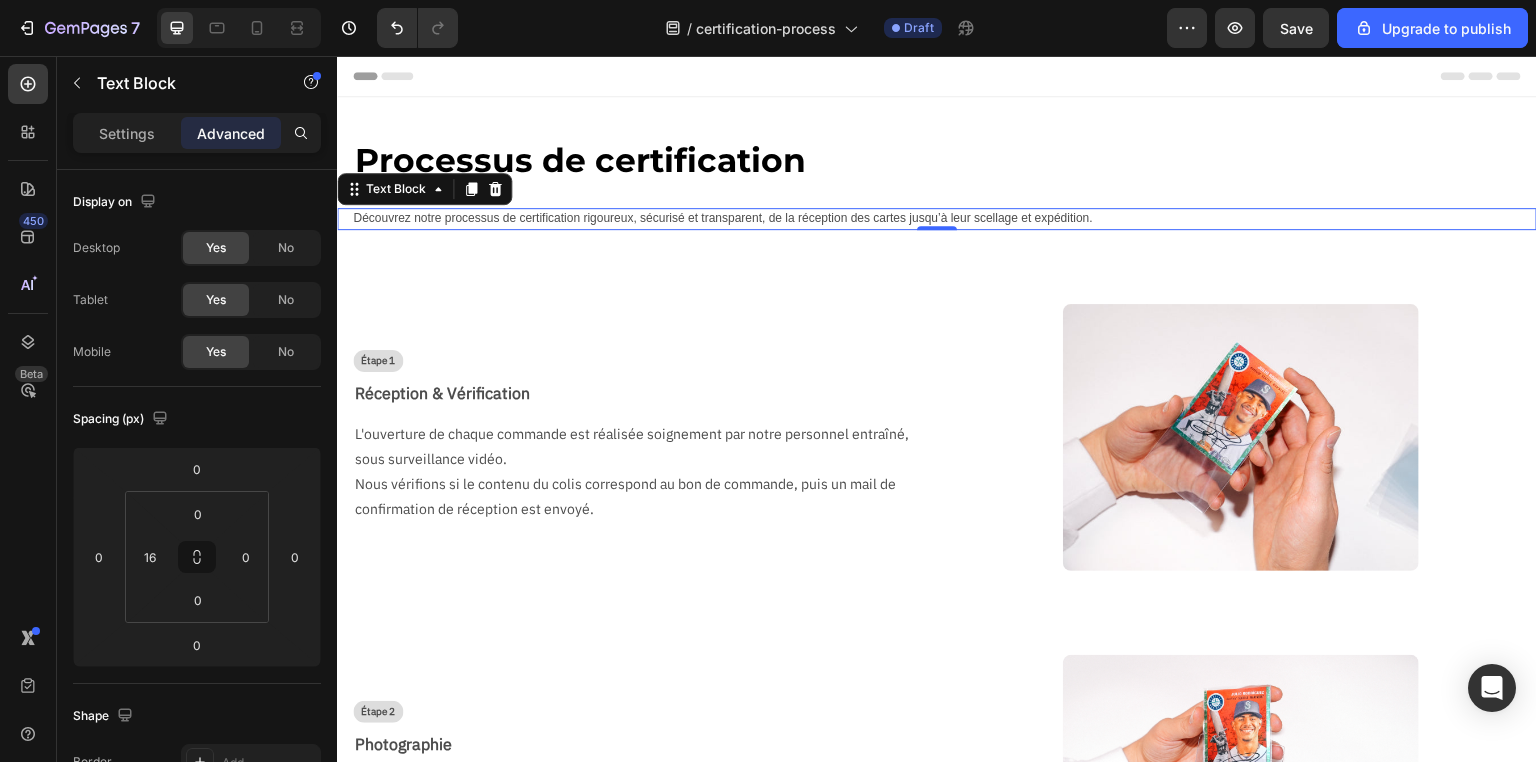 scroll, scrollTop: 560, scrollLeft: 0, axis: vertical 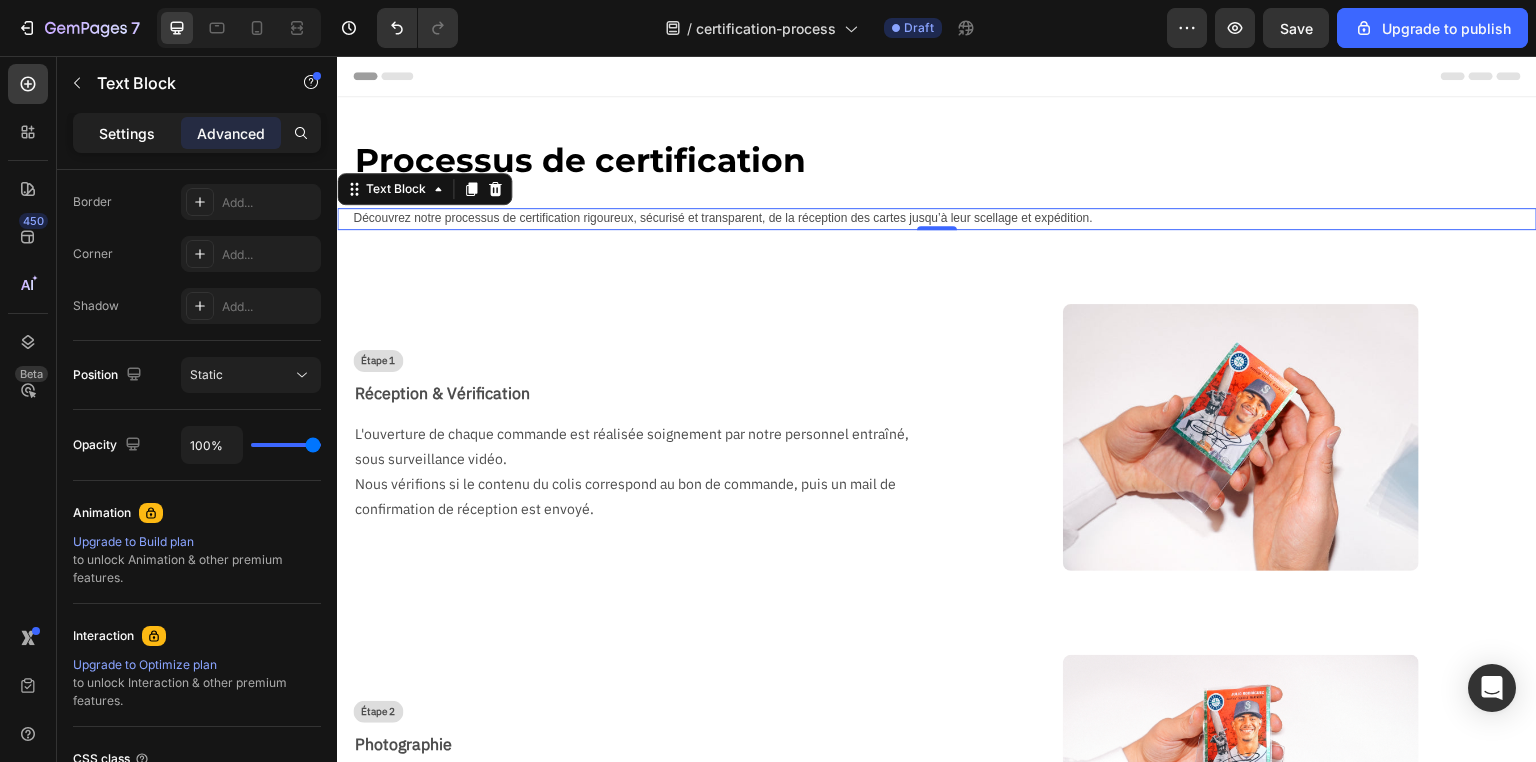 click on "Settings" at bounding box center (127, 133) 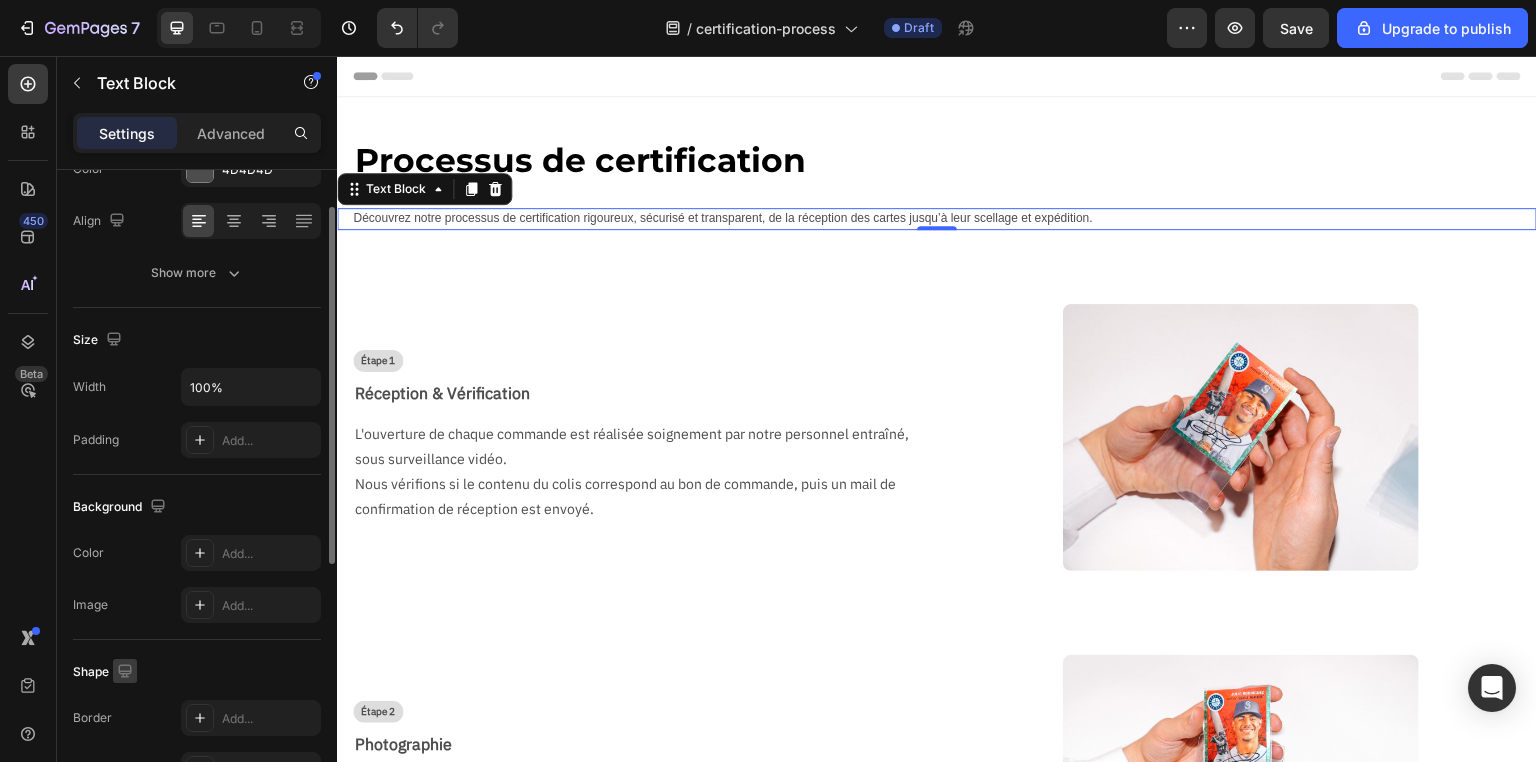 scroll, scrollTop: 213, scrollLeft: 0, axis: vertical 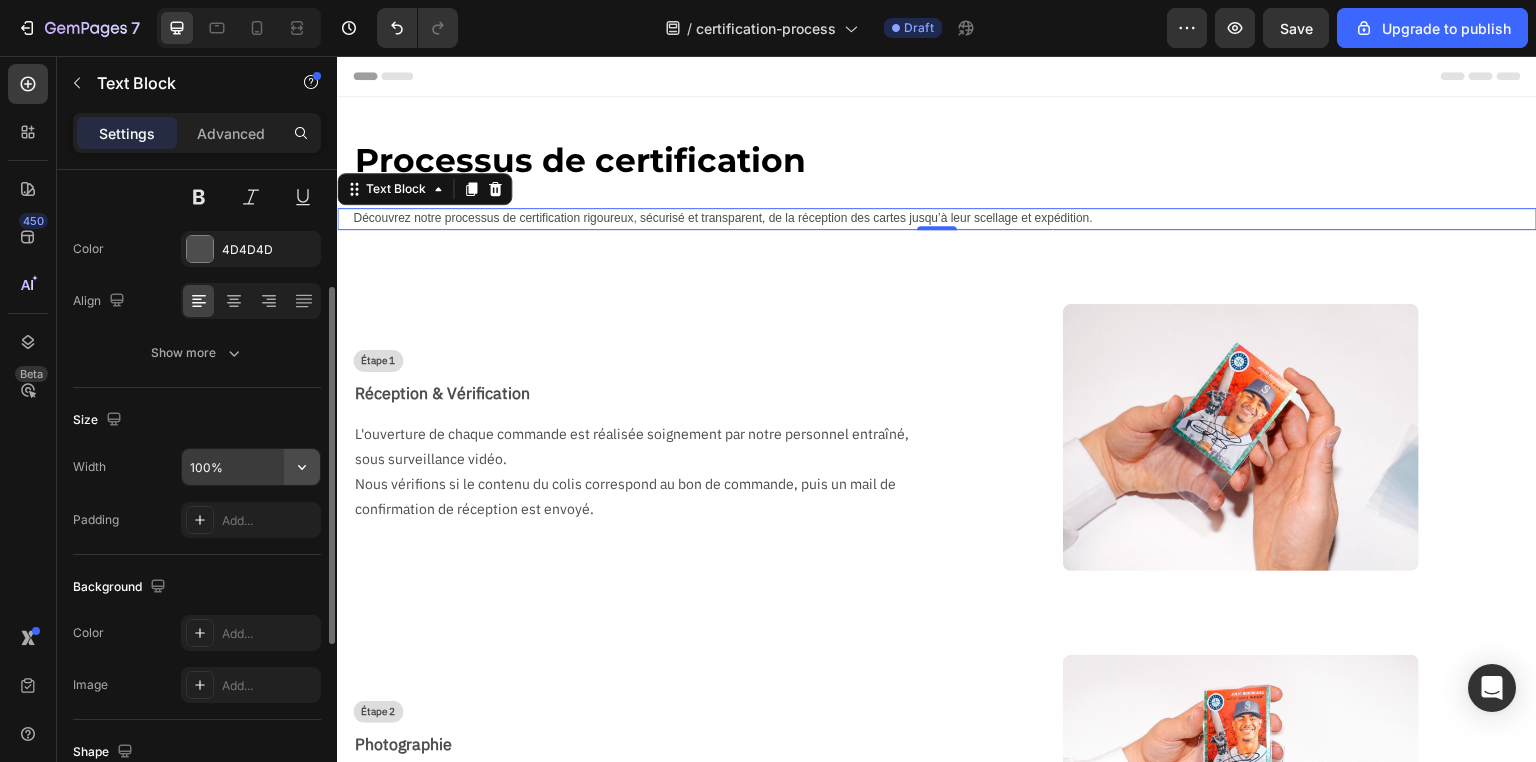 click 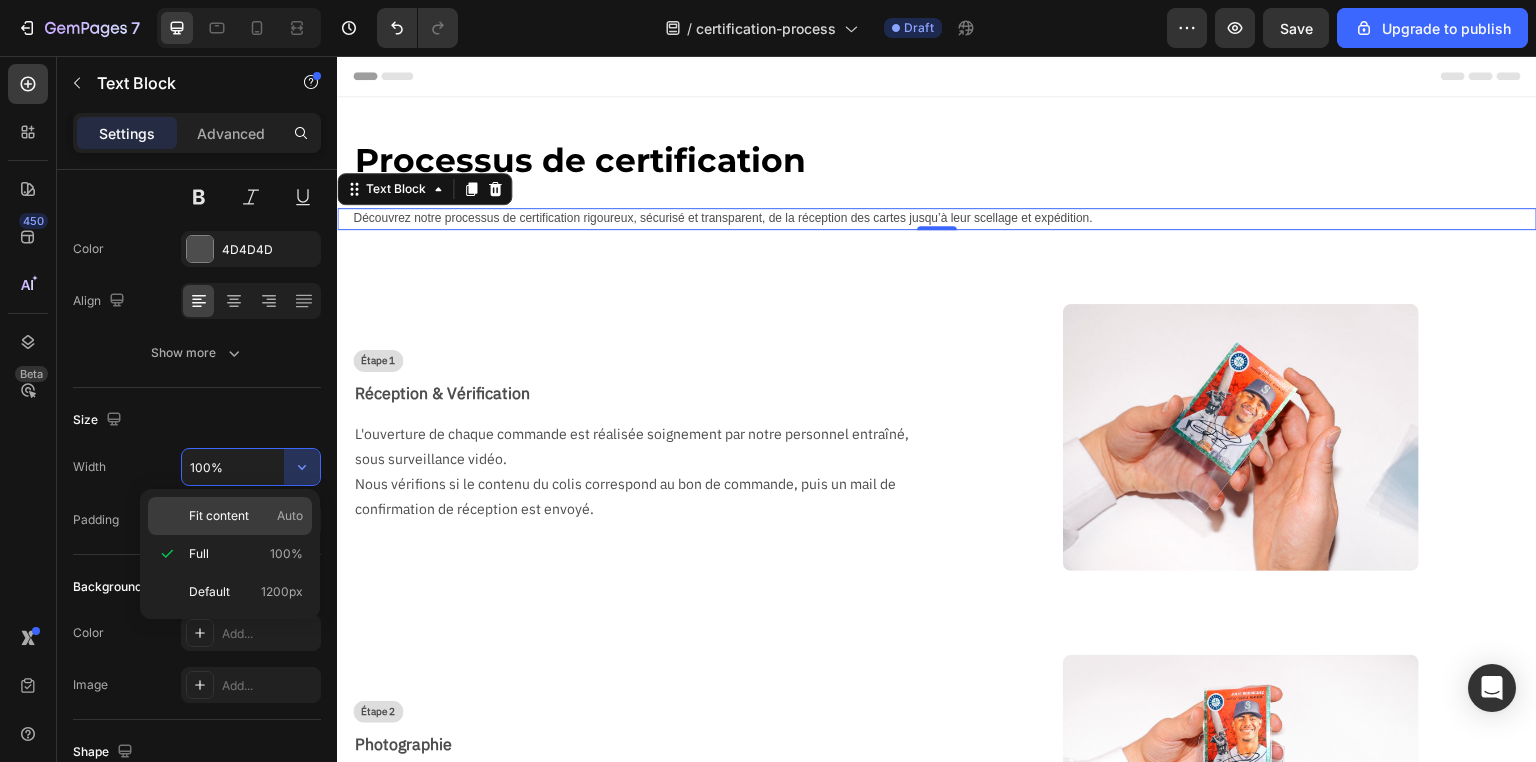 click on "Fit content" at bounding box center (219, 516) 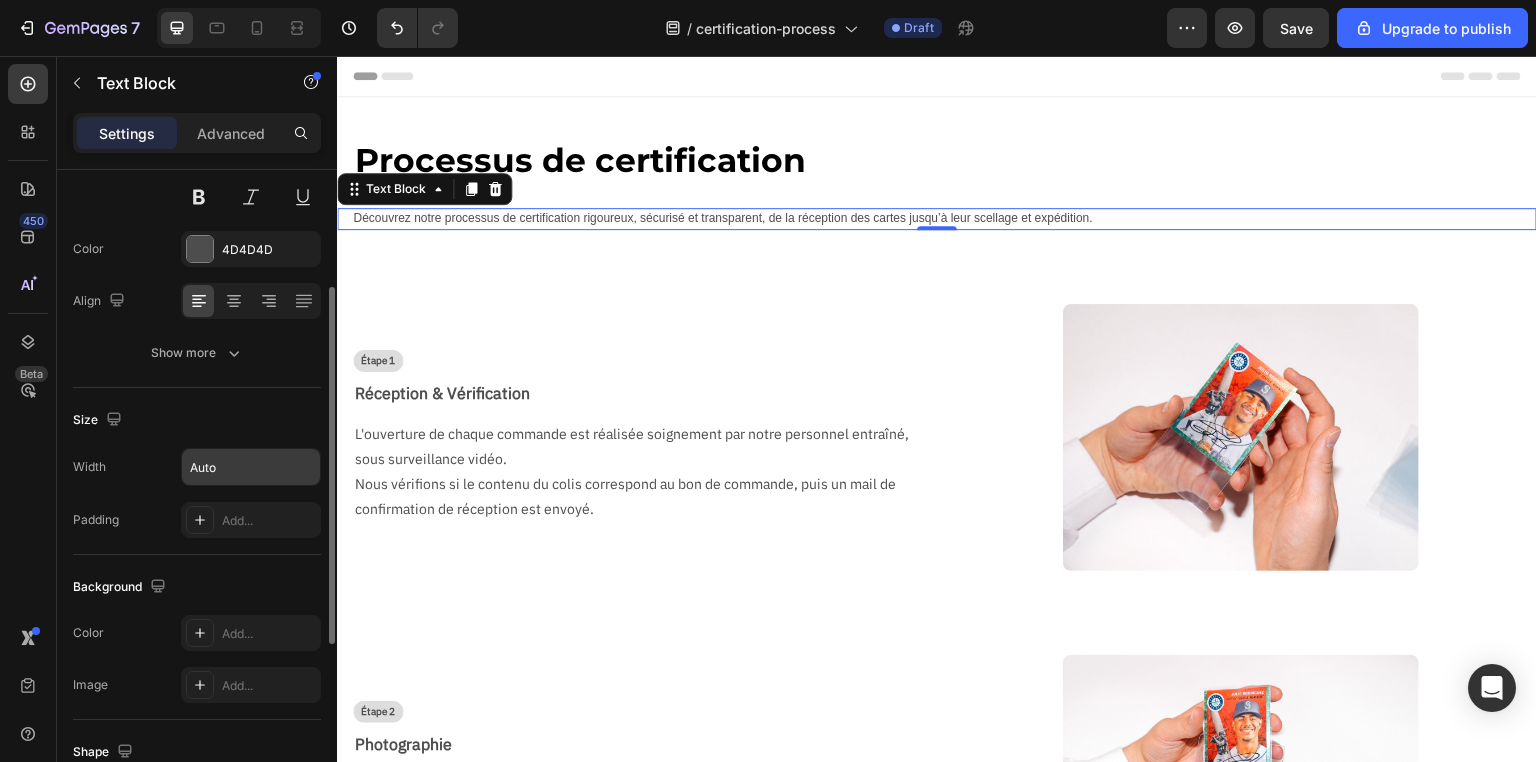 click on "Auto" at bounding box center [251, 467] 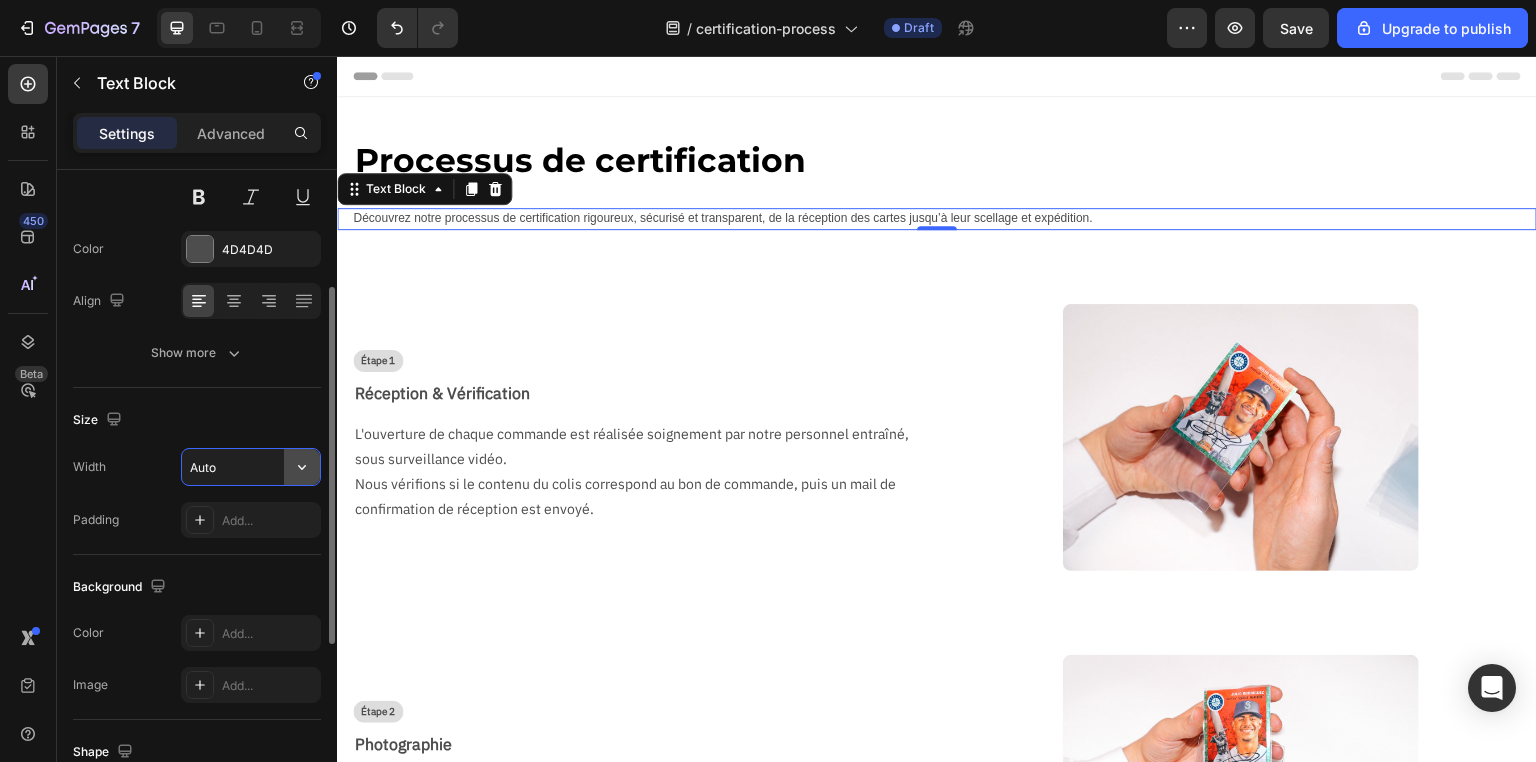 click 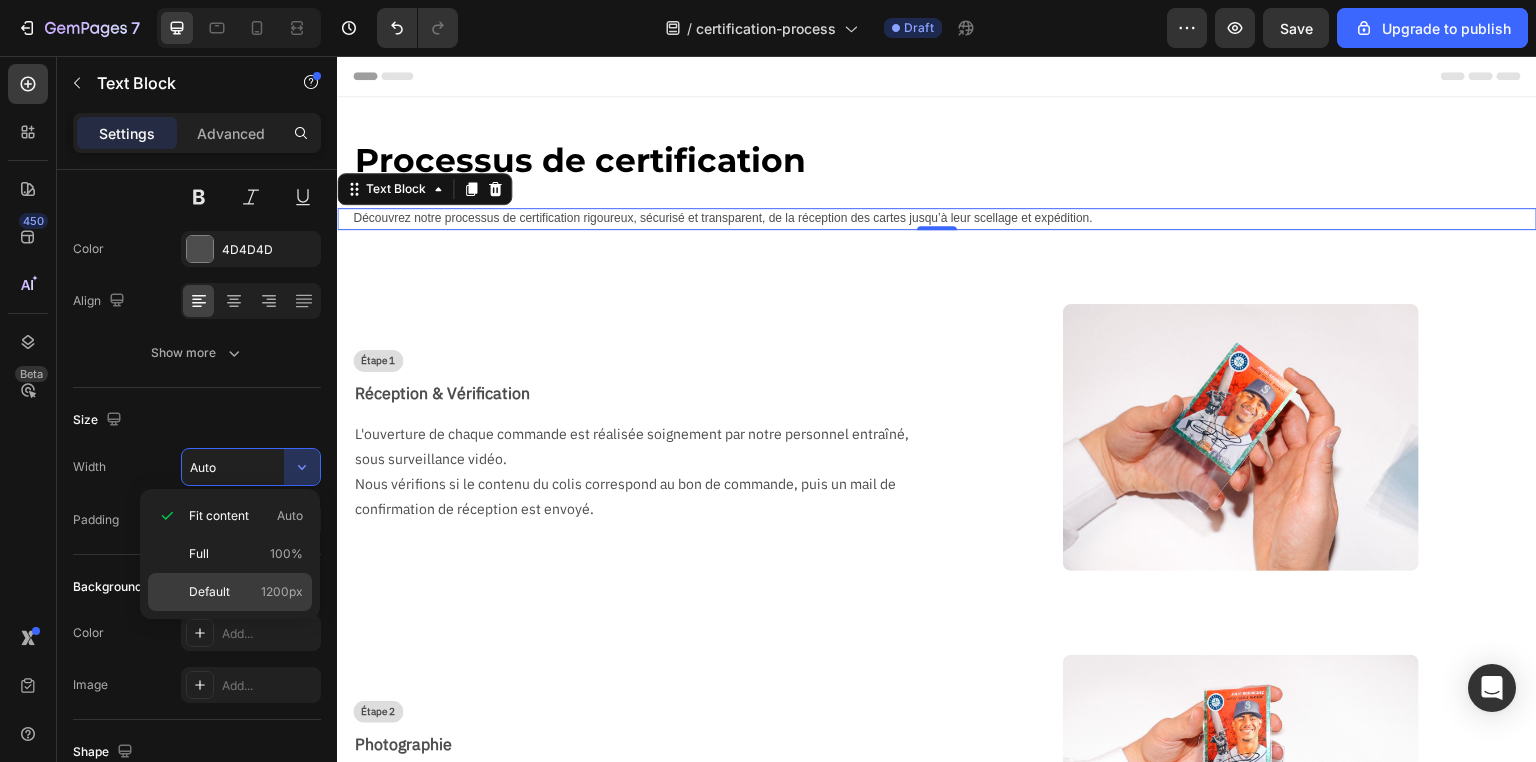 click on "Default 1200px" at bounding box center [246, 592] 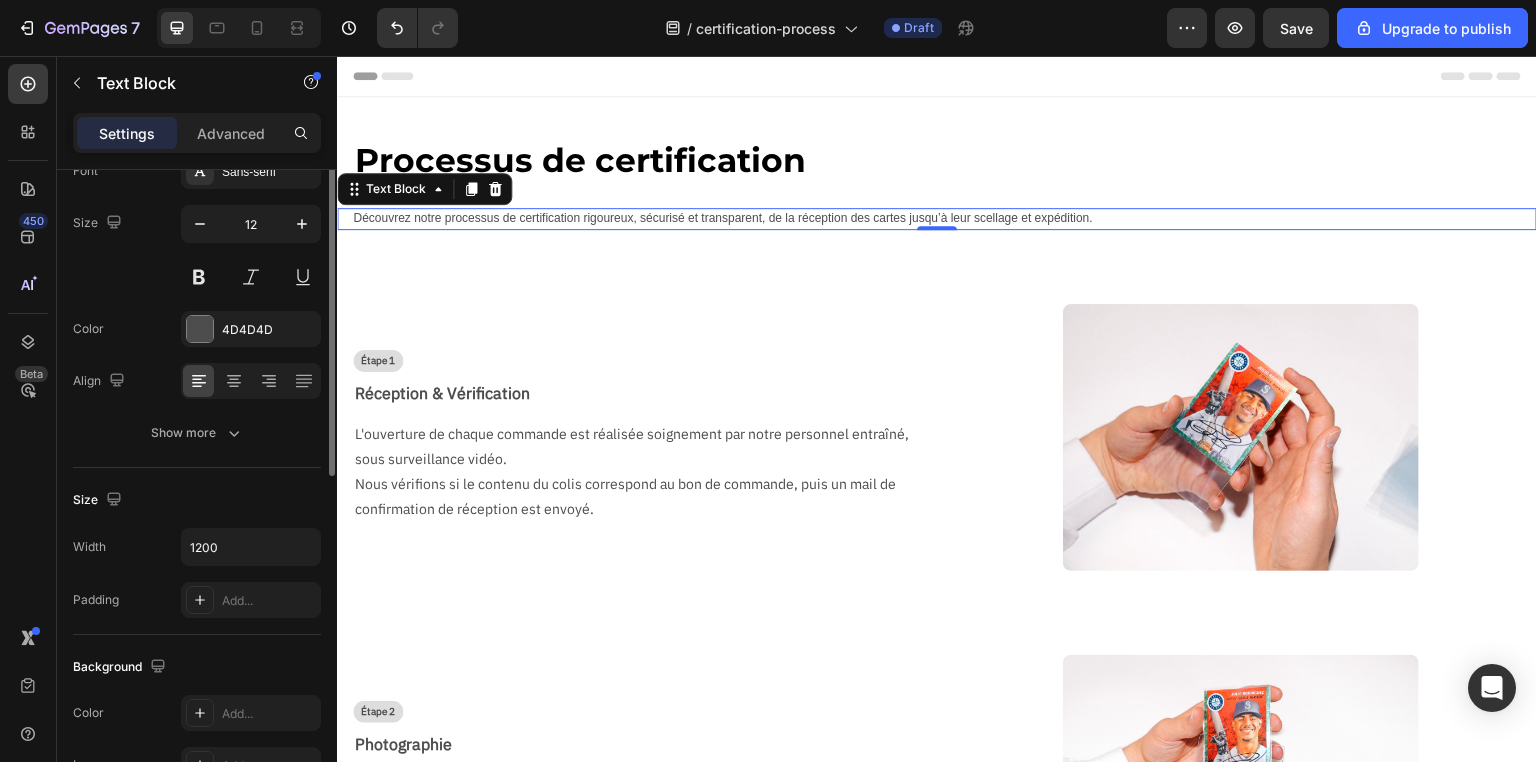 scroll, scrollTop: 53, scrollLeft: 0, axis: vertical 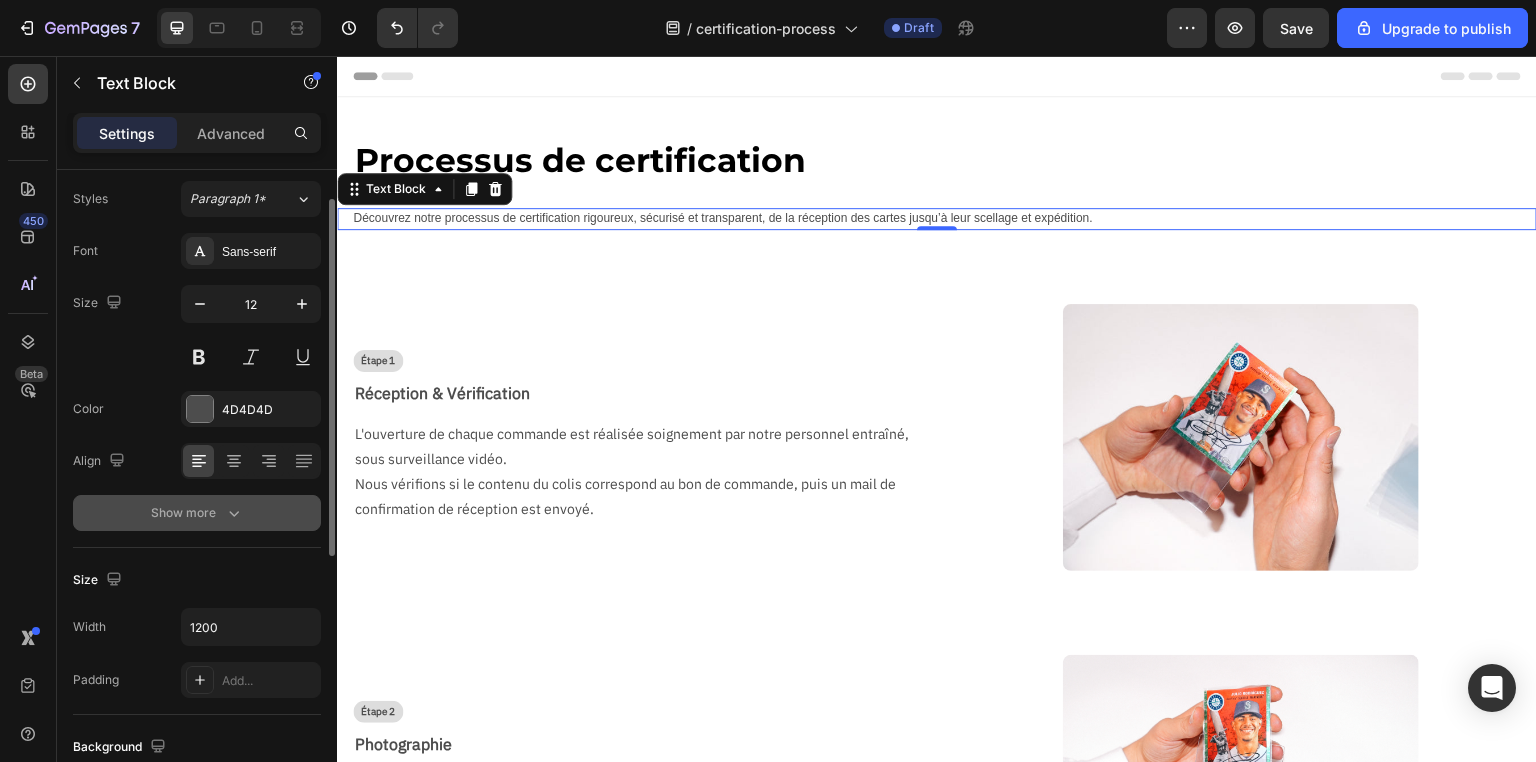 click on "Show more" at bounding box center (197, 513) 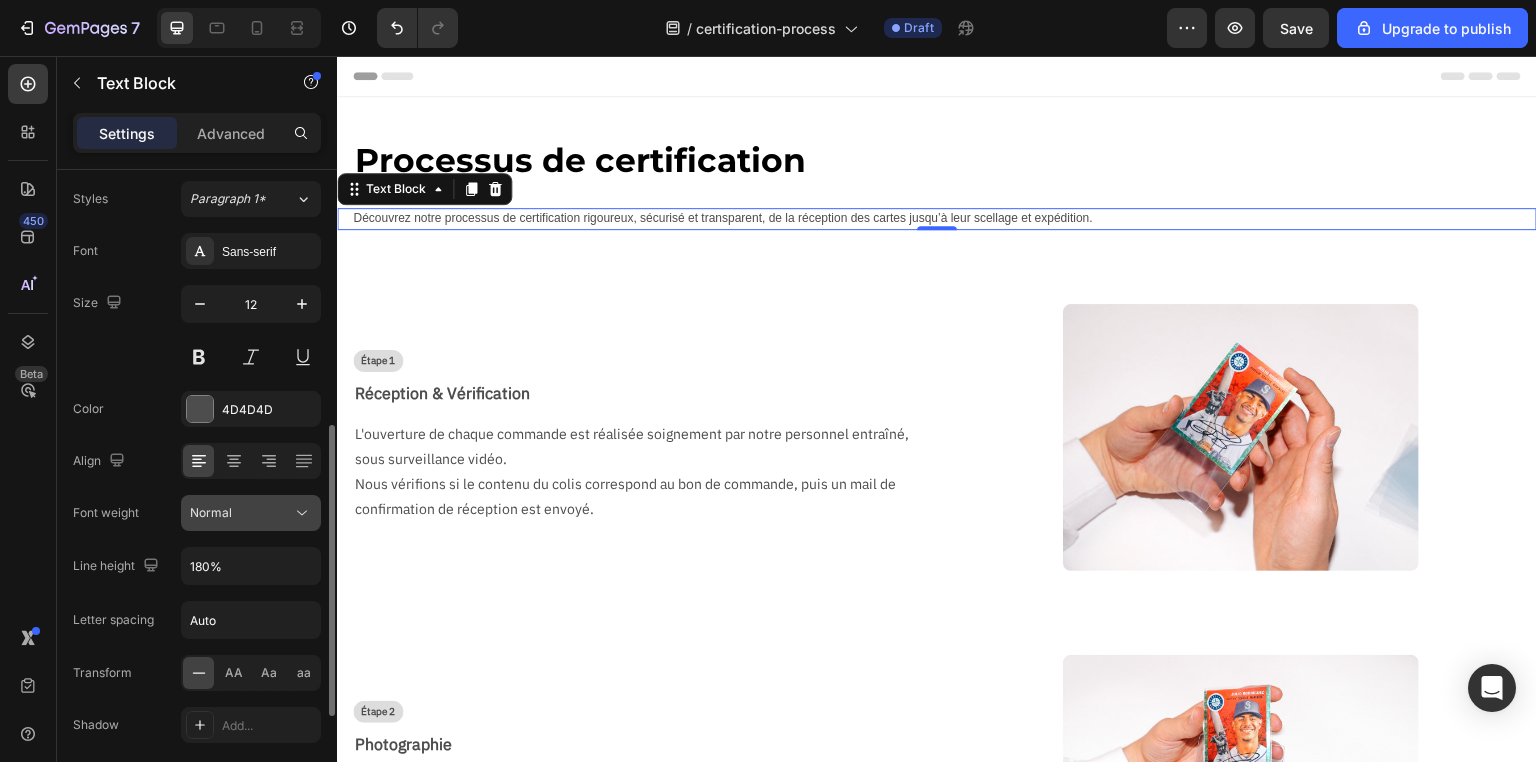 scroll, scrollTop: 213, scrollLeft: 0, axis: vertical 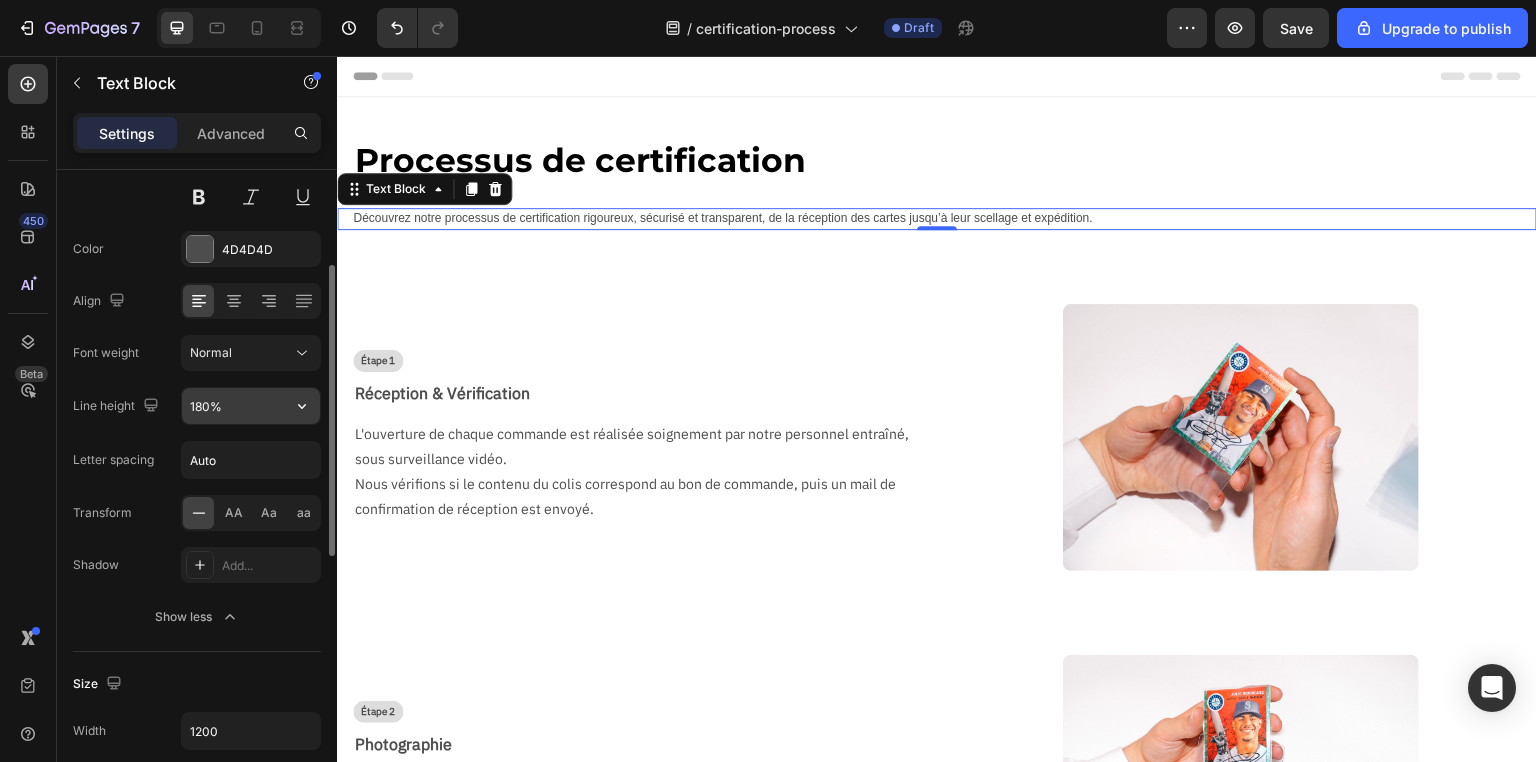 click on "180%" at bounding box center [251, 406] 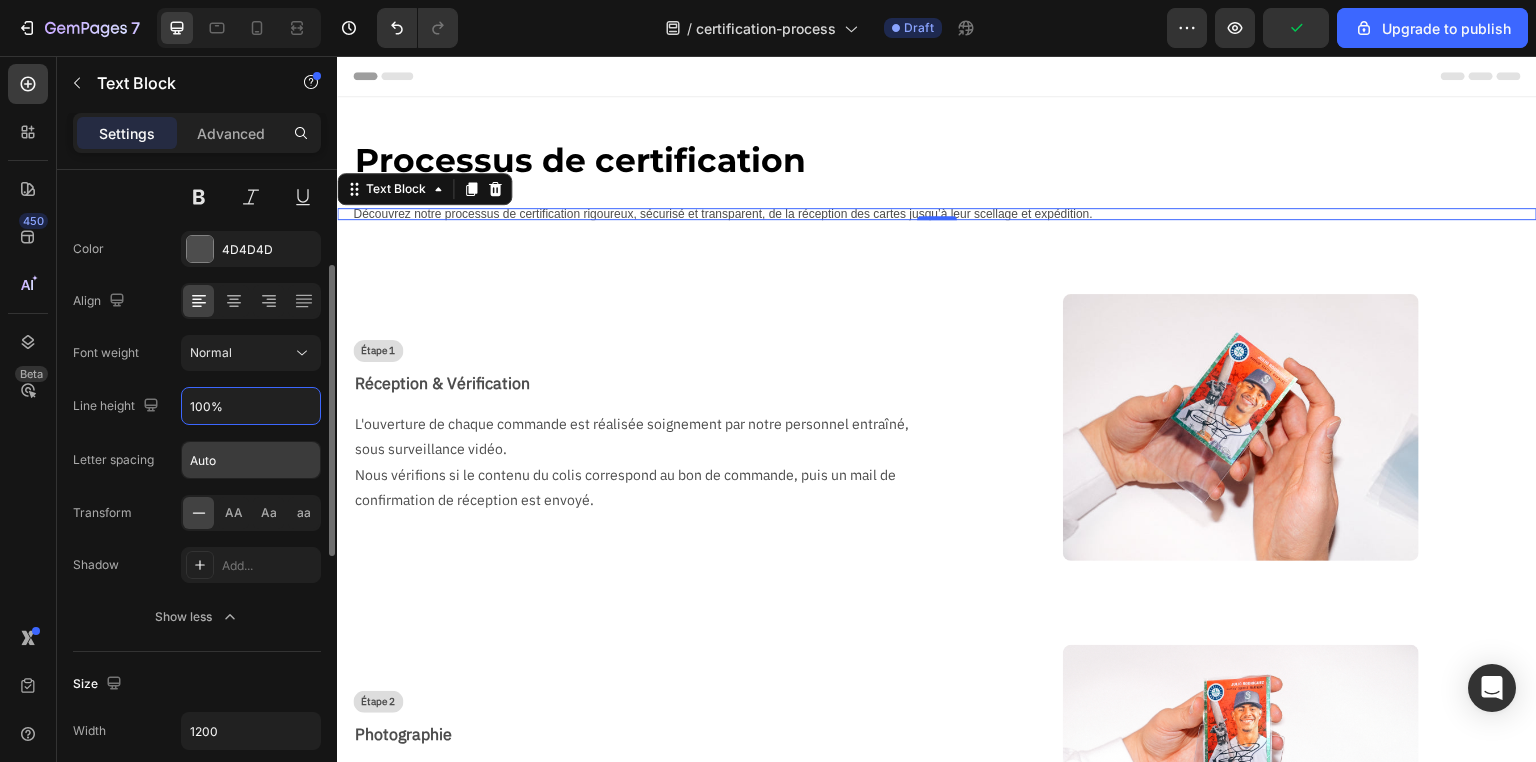 type on "180%" 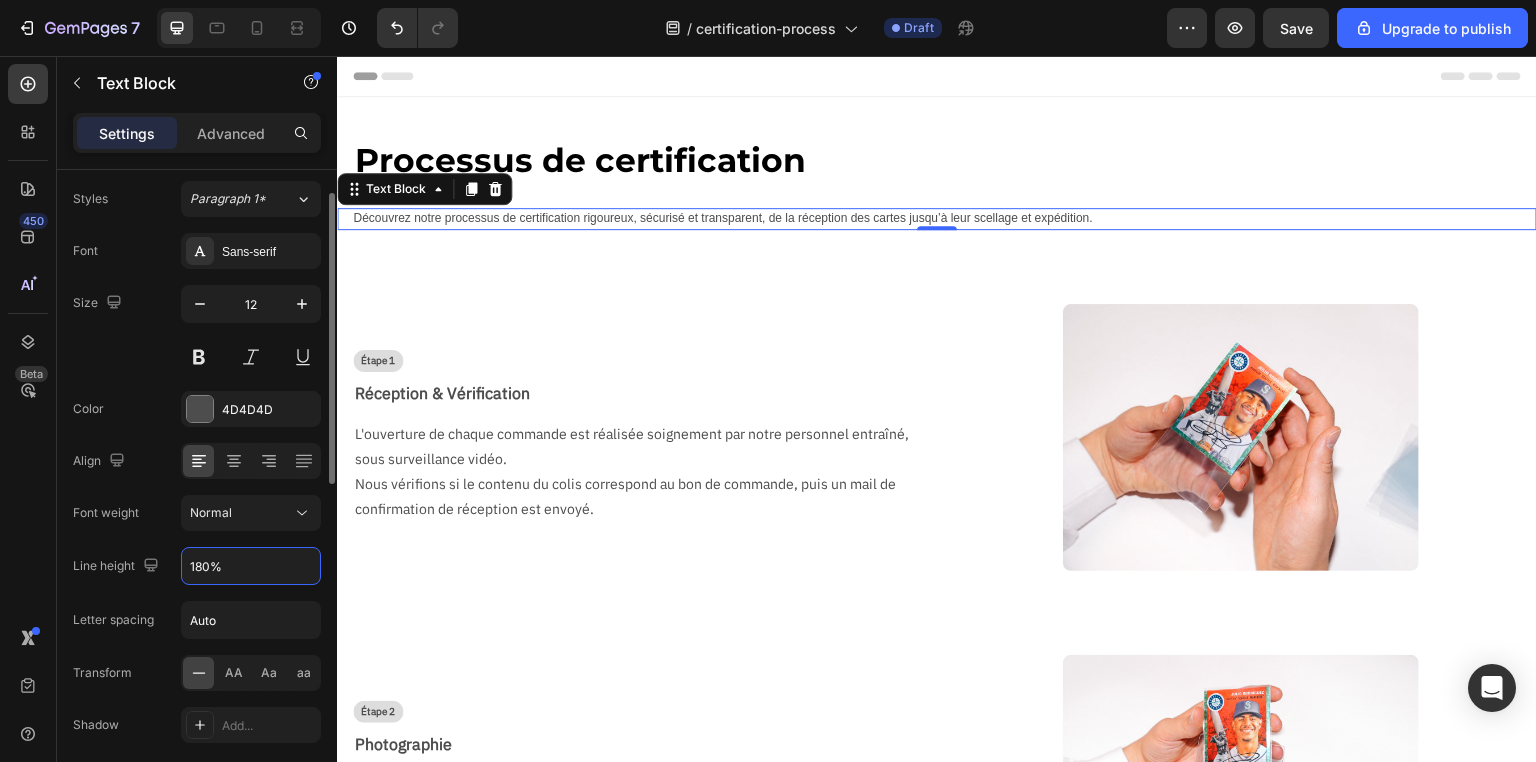 scroll, scrollTop: 0, scrollLeft: 0, axis: both 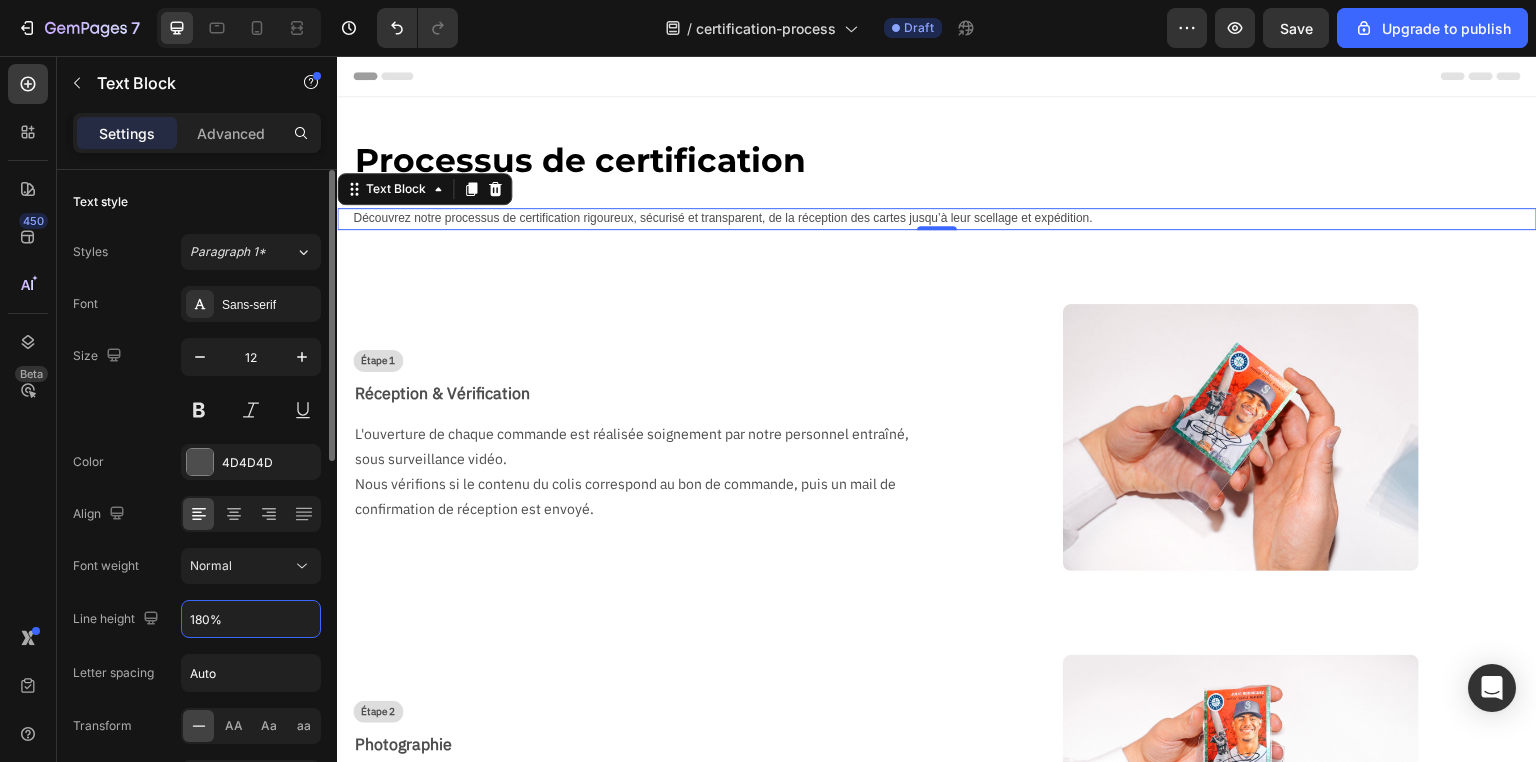 click on "Size 12" at bounding box center (197, 383) 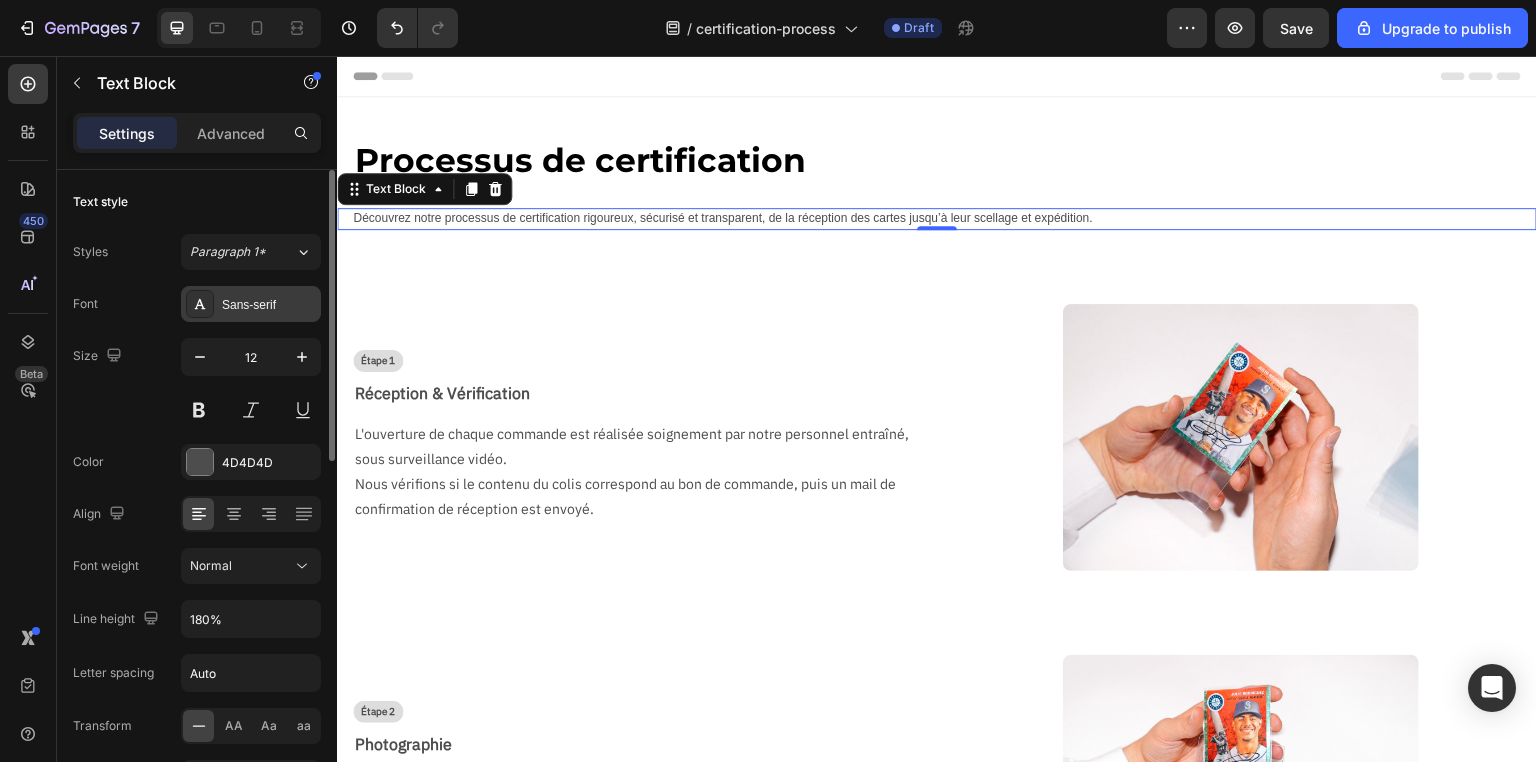 click on "Sans-serif" at bounding box center [269, 305] 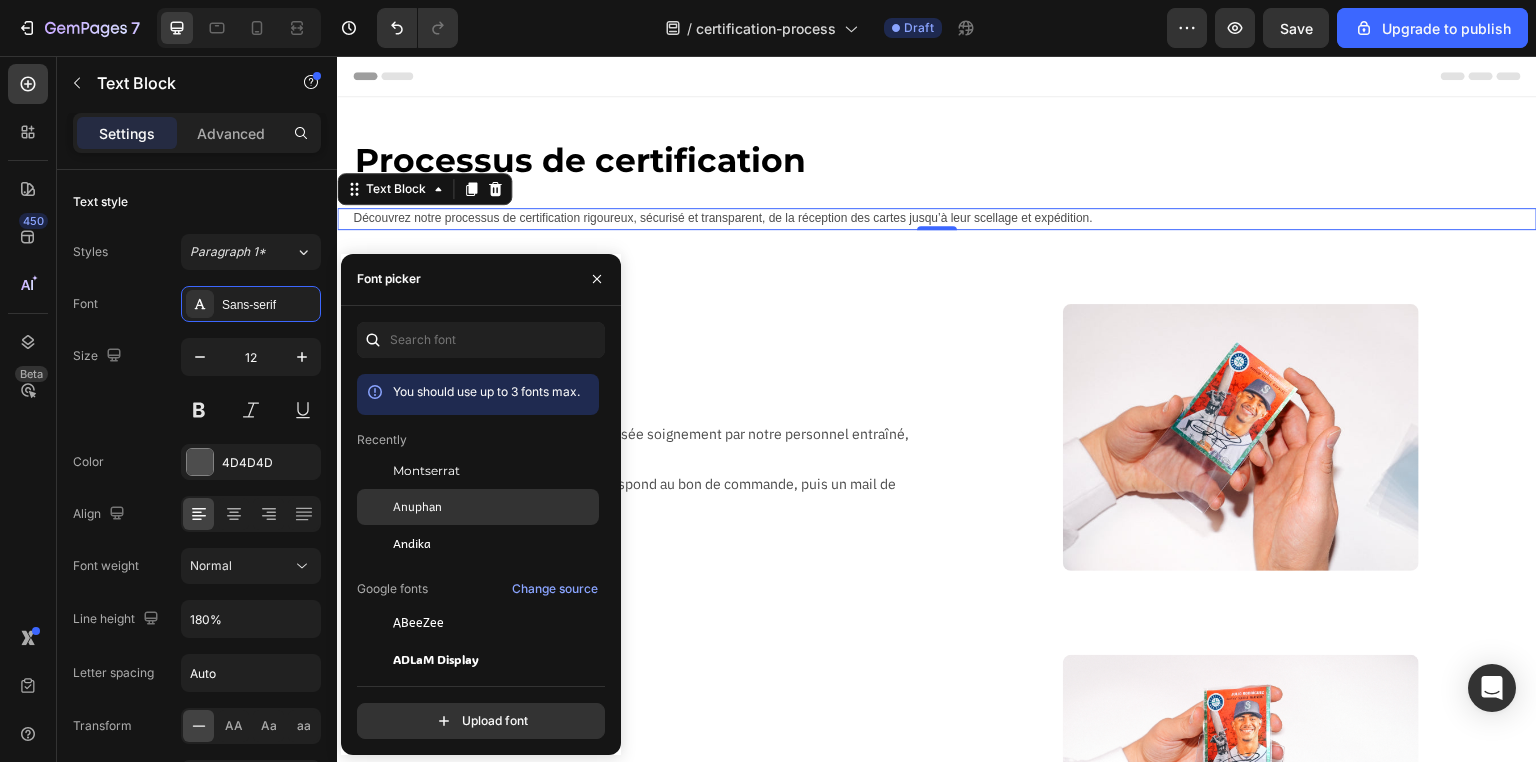 click on "Anuphan" at bounding box center (417, 507) 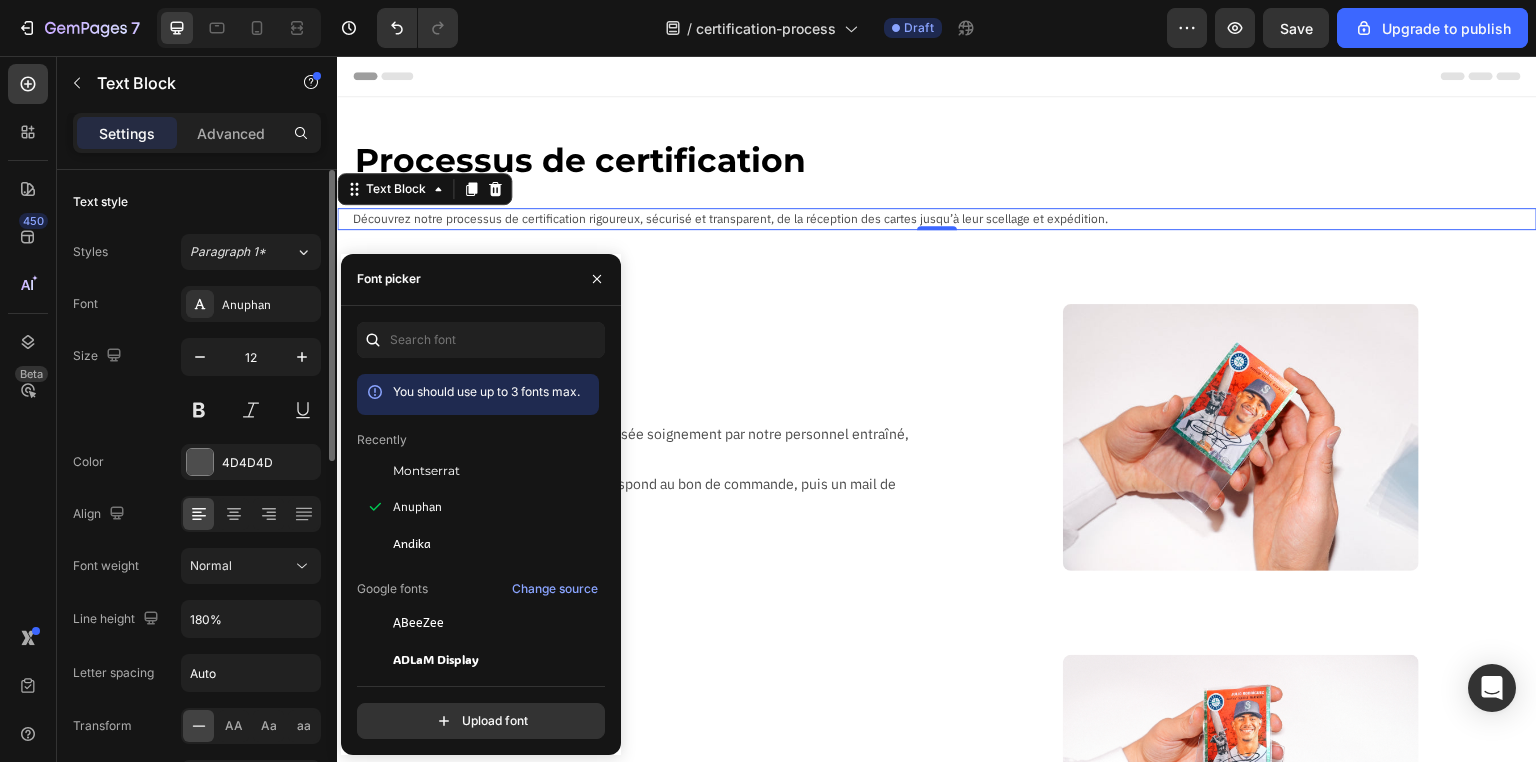 click on "Size 12" at bounding box center [197, 383] 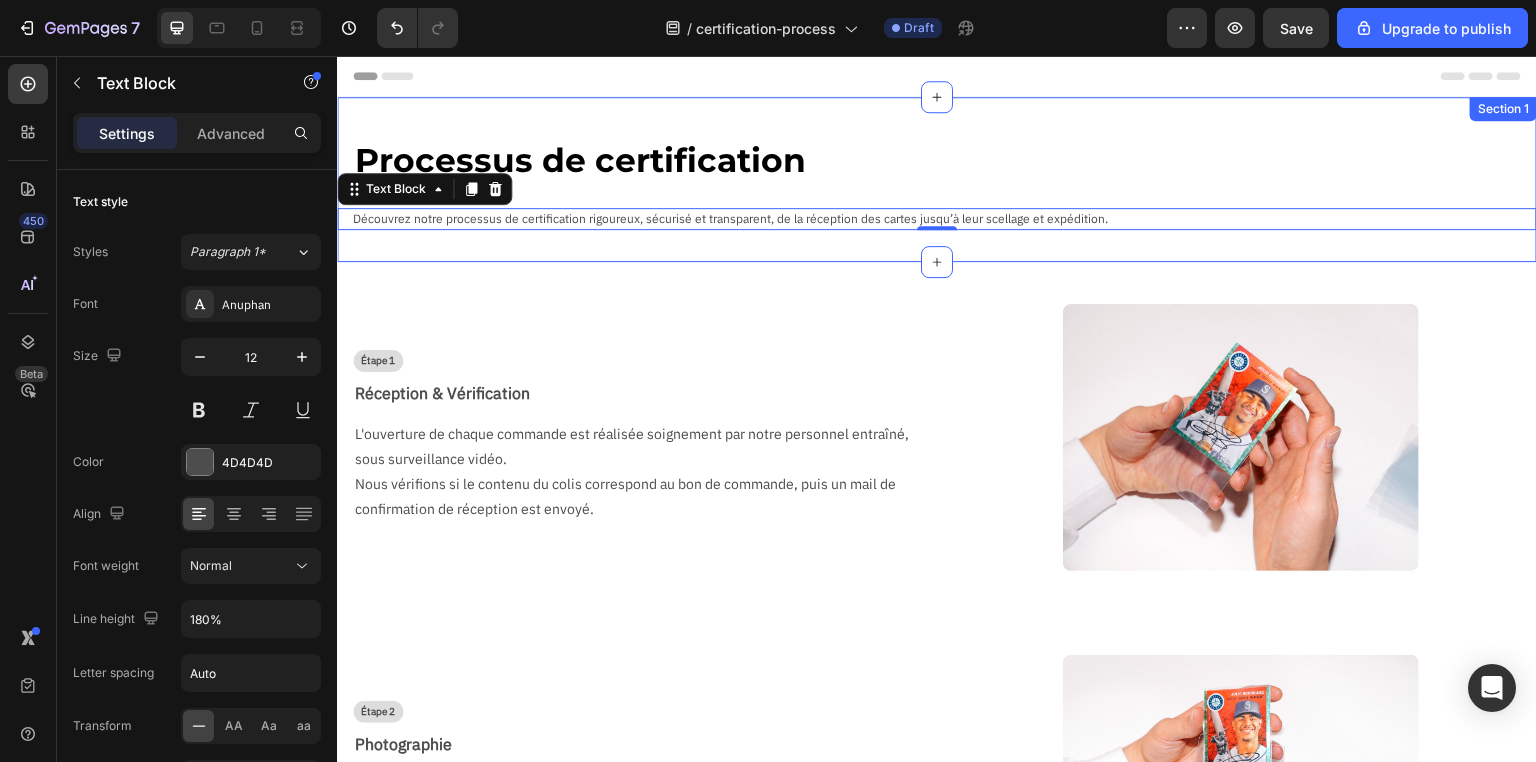 click on "Processus de certification Text Block Row Découvrez notre processus de certification rigoureux, sécurisé et transparent, de la réception des cartes jusqu’à leur scellage et expédition. Text Block   0" at bounding box center [937, 179] 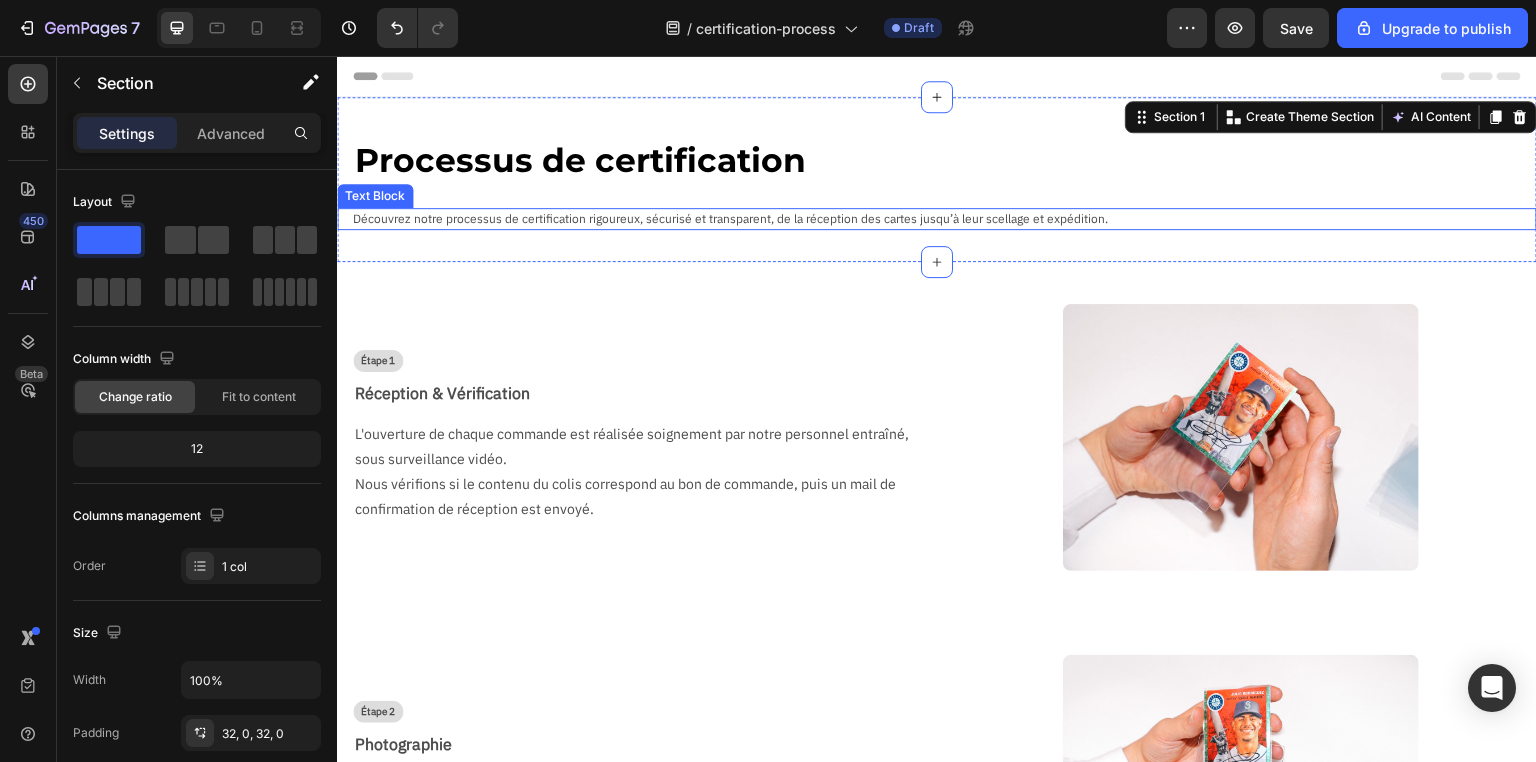 click on "Découvrez notre processus de certification rigoureux, sécurisé et transparent, de la réception des cartes jusqu’à leur scellage et expédition." at bounding box center (945, 219) 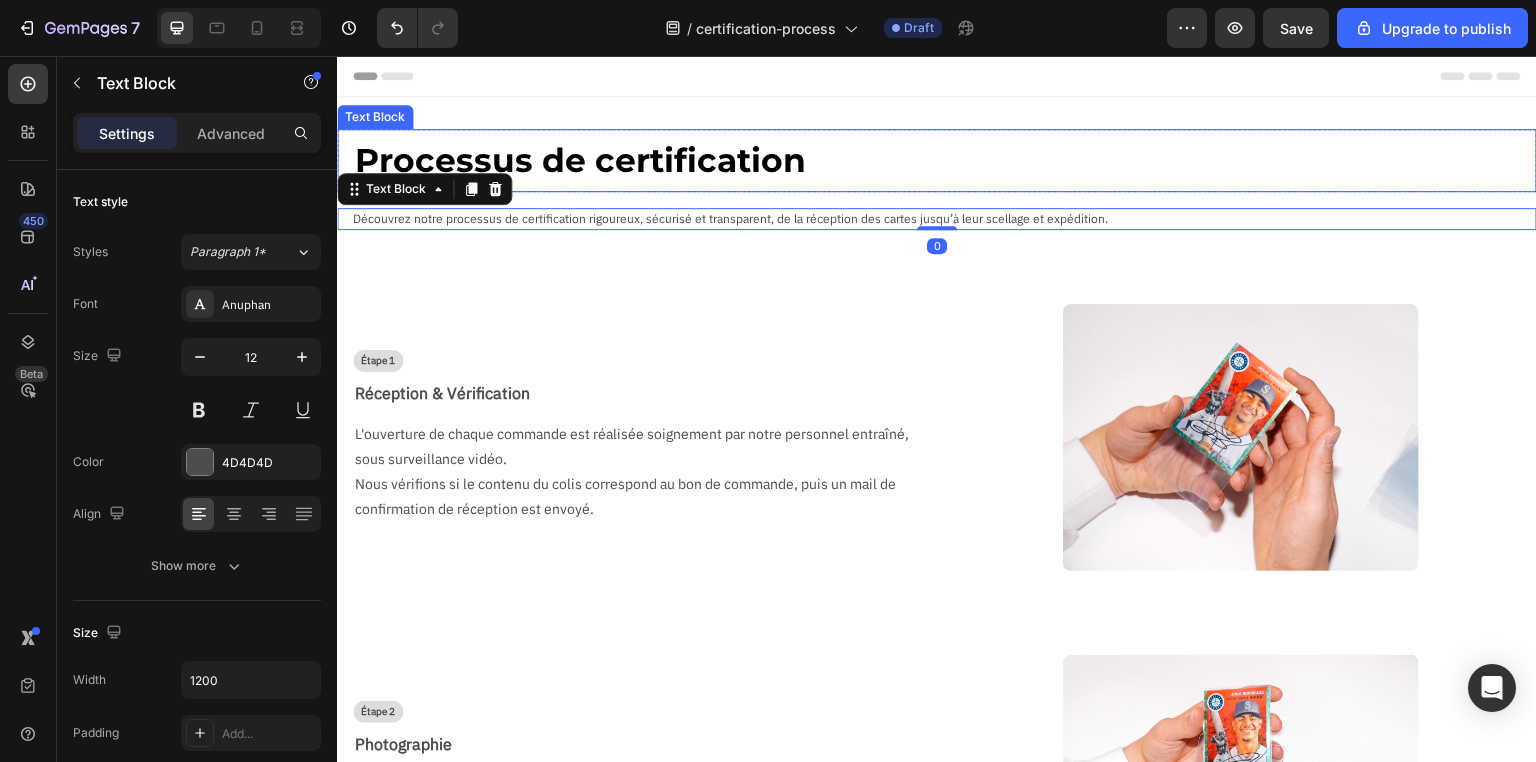 click on "Processus de certification" at bounding box center [945, 160] 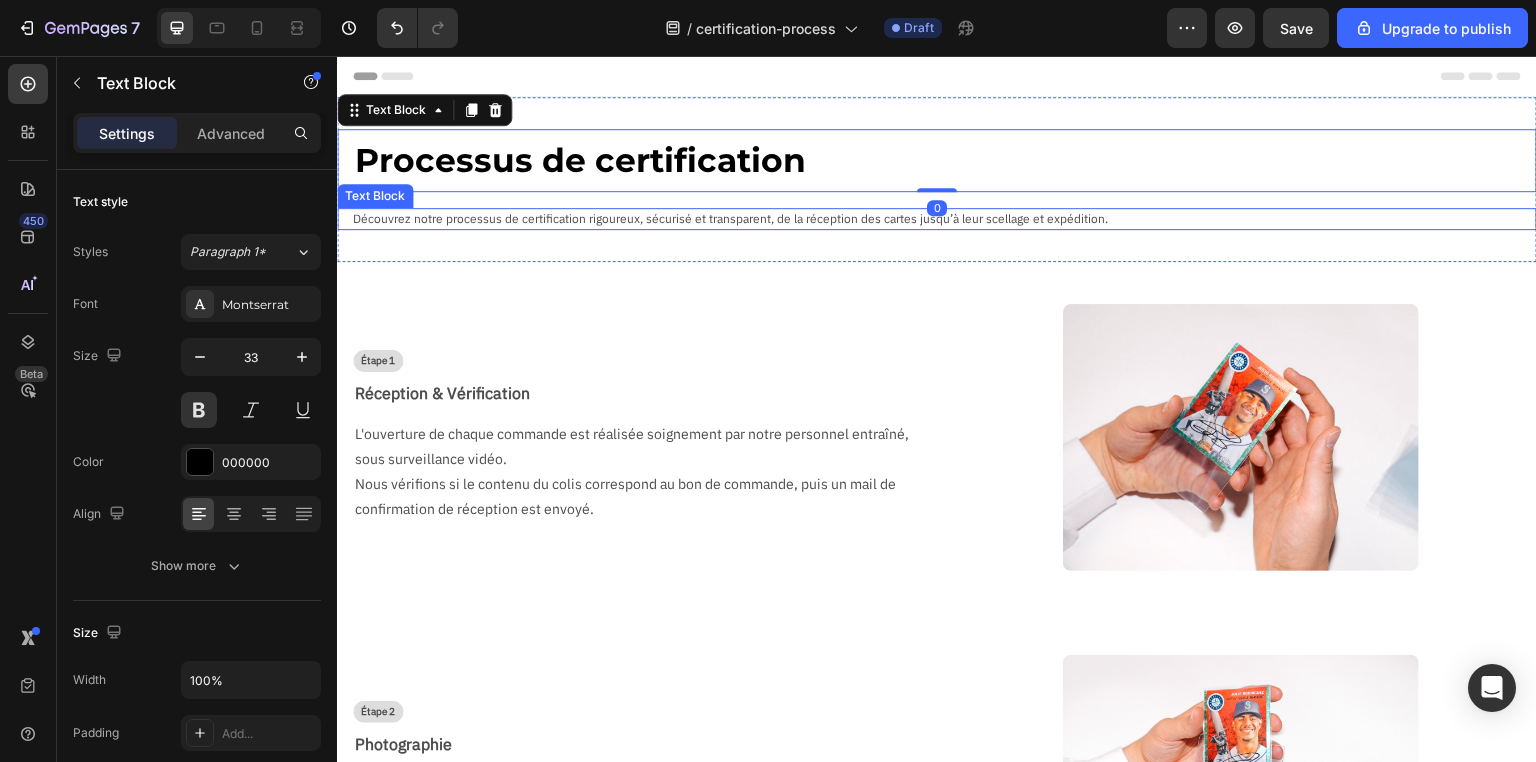 click on "Découvrez notre processus de certification rigoureux, sécurisé et transparent, de la réception des cartes jusqu’à leur scellage et expédition." at bounding box center [945, 219] 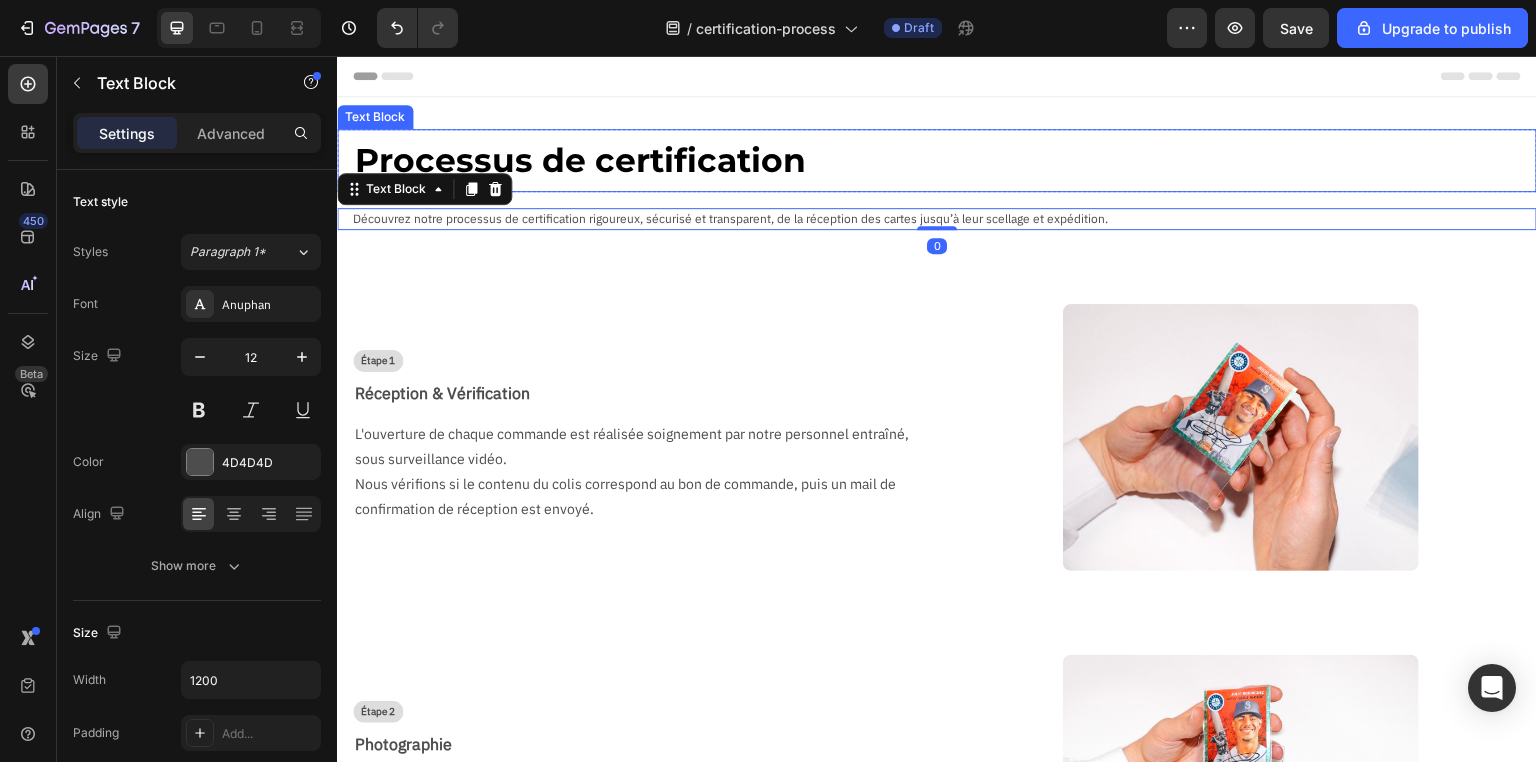 click on "Processus de certification" at bounding box center [945, 160] 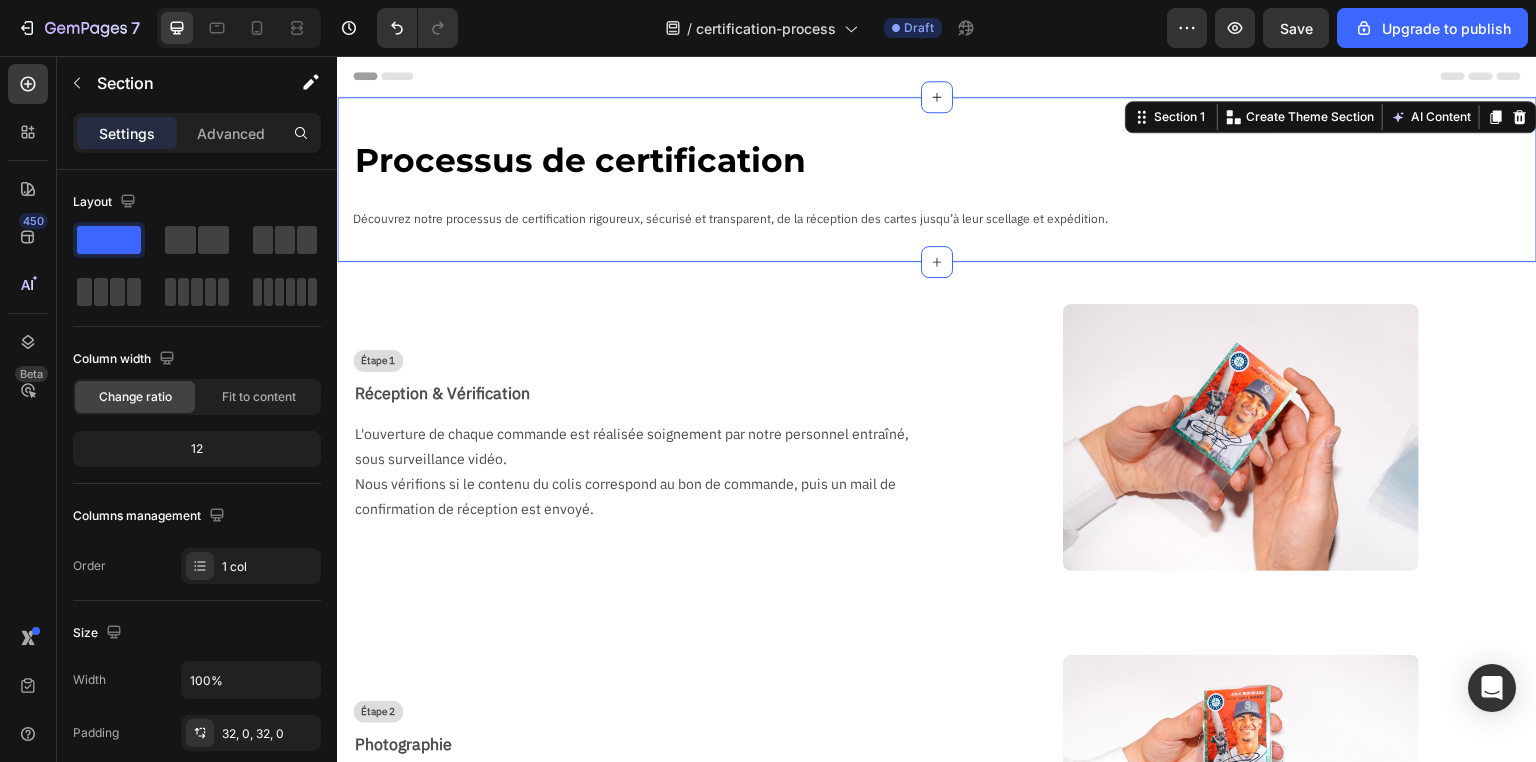 click on "Processus de certification Text Block Row Découvrez notre processus de certification rigoureux, sécurisé et transparent, de la réception des cartes jusqu’à leur scellage et expédition. Text Block" at bounding box center [937, 179] 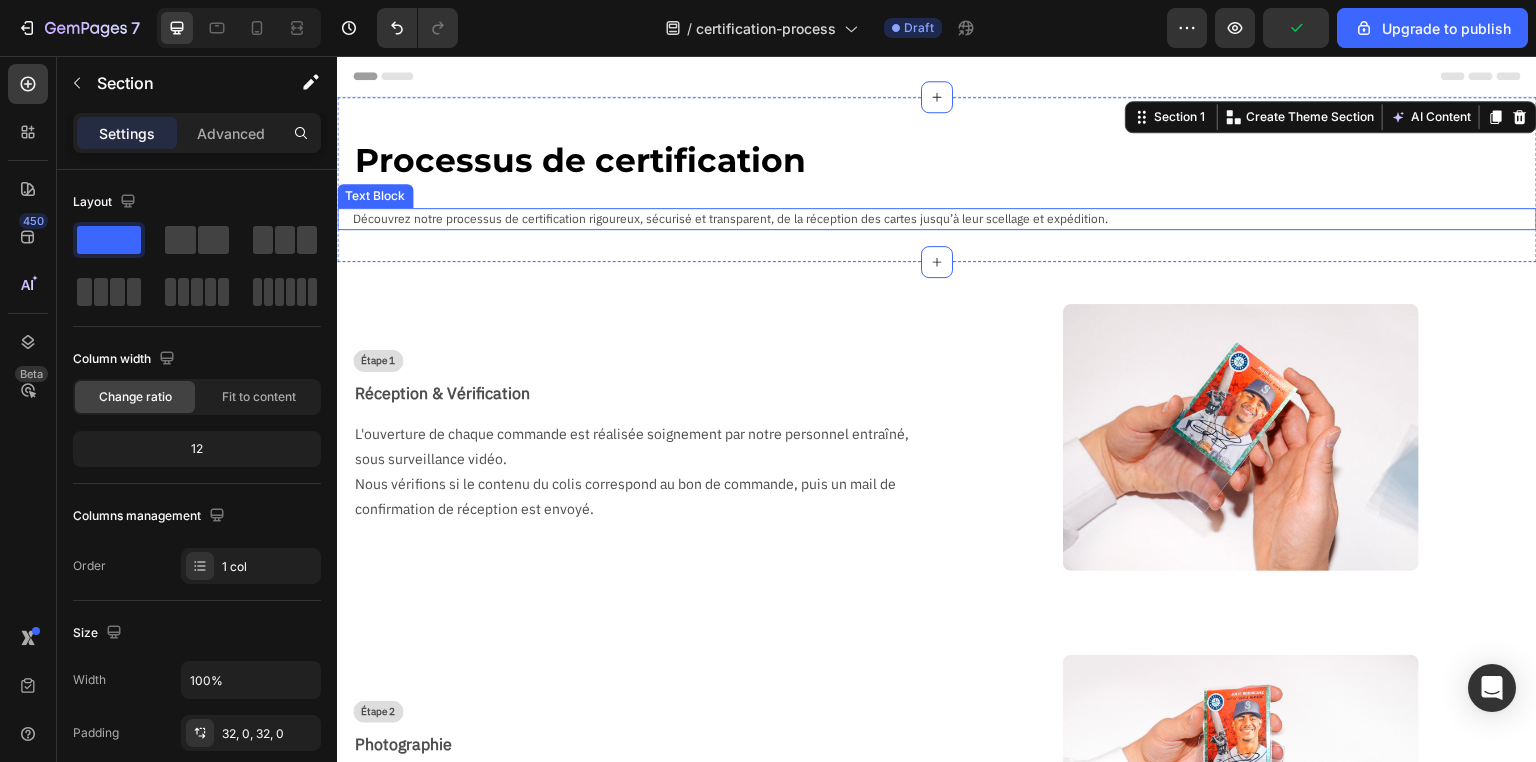 click on "Découvrez notre processus de certification rigoureux, sécurisé et transparent, de la réception des cartes jusqu’à leur scellage et expédition." at bounding box center (945, 219) 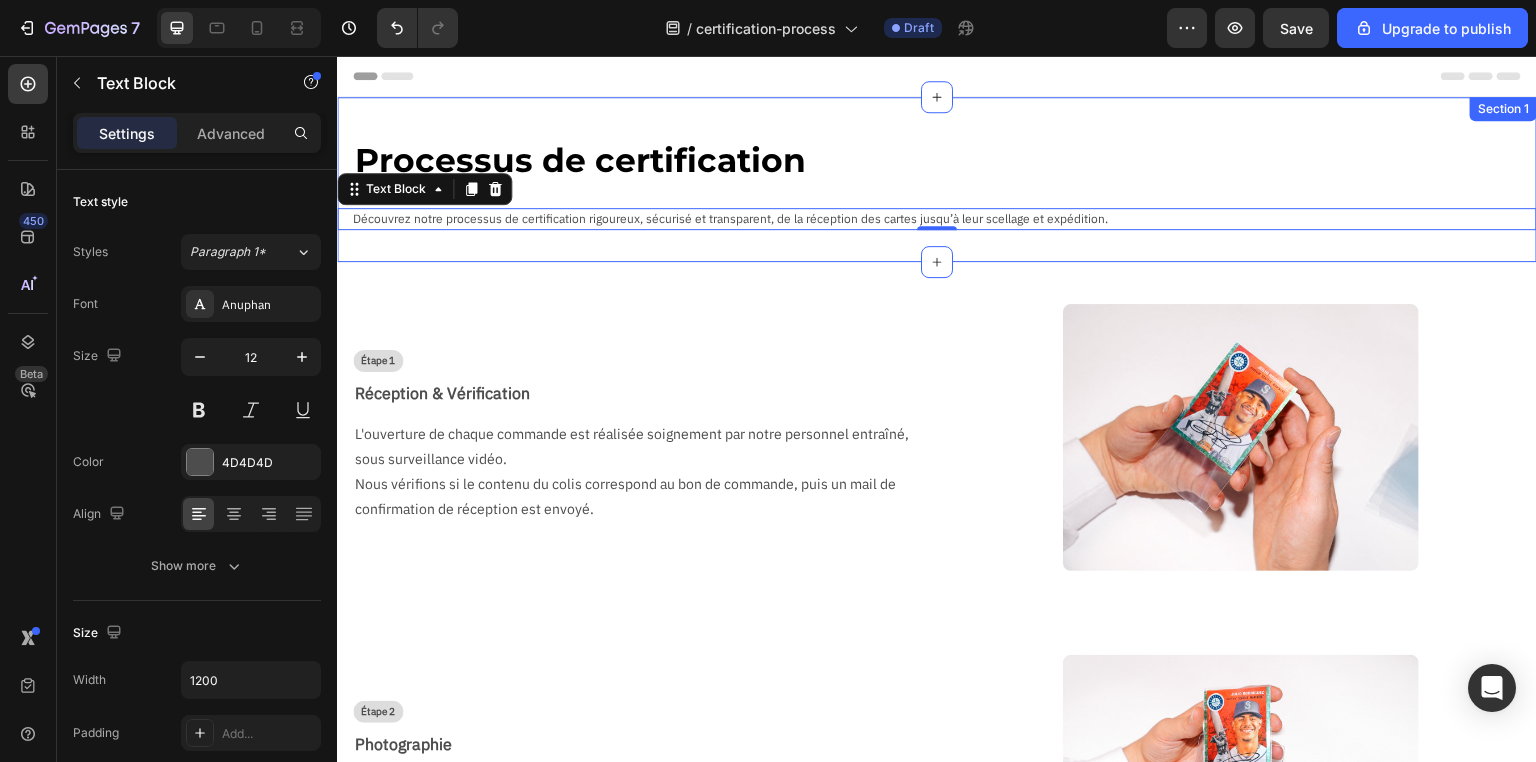 click on "Processus de certification Text Block Row Découvrez notre processus de certification rigoureux, sécurisé et transparent, de la réception des cartes jusqu’à leur scellage et expédition. Text Block   0 Section 1" at bounding box center [937, 179] 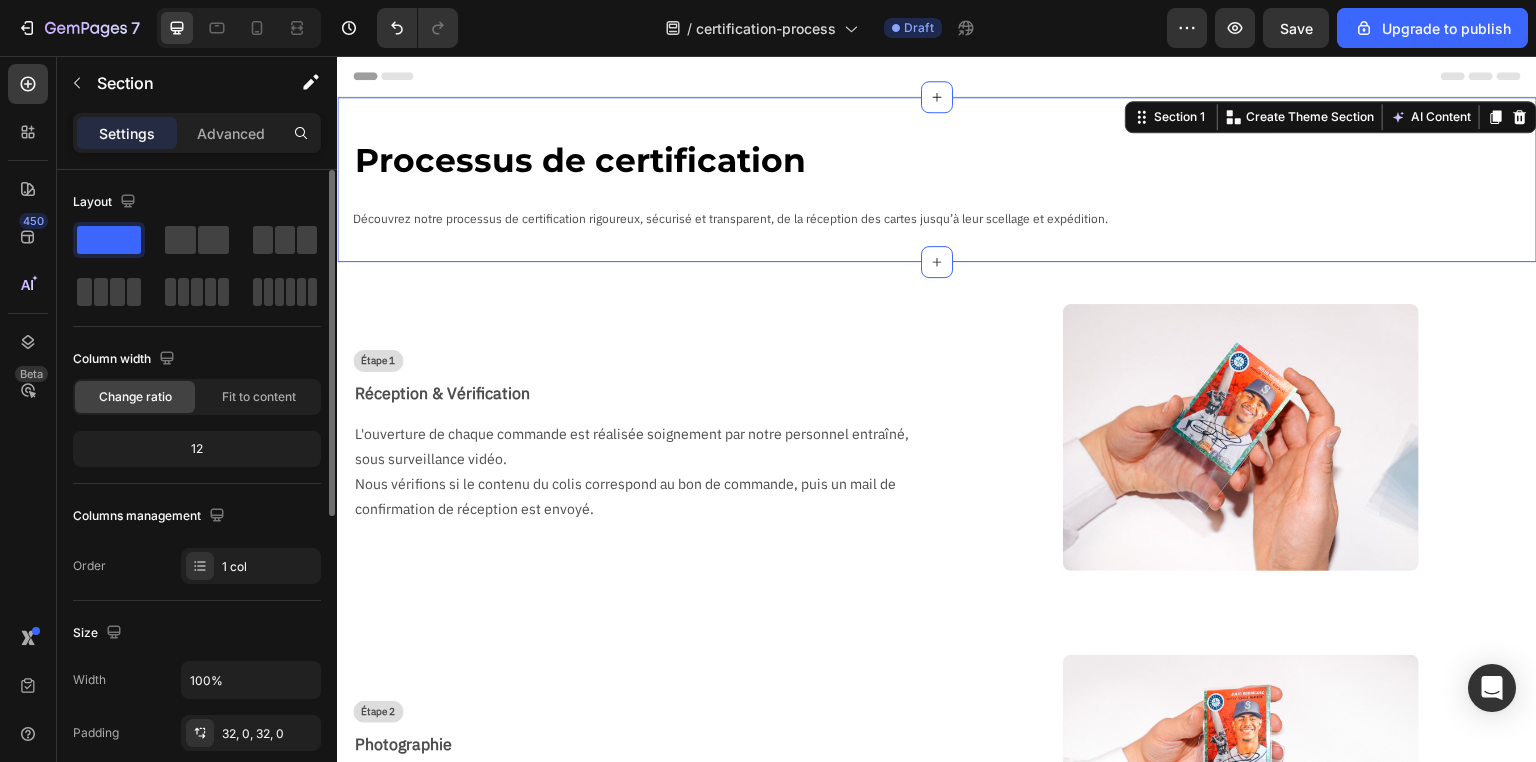 scroll, scrollTop: 80, scrollLeft: 0, axis: vertical 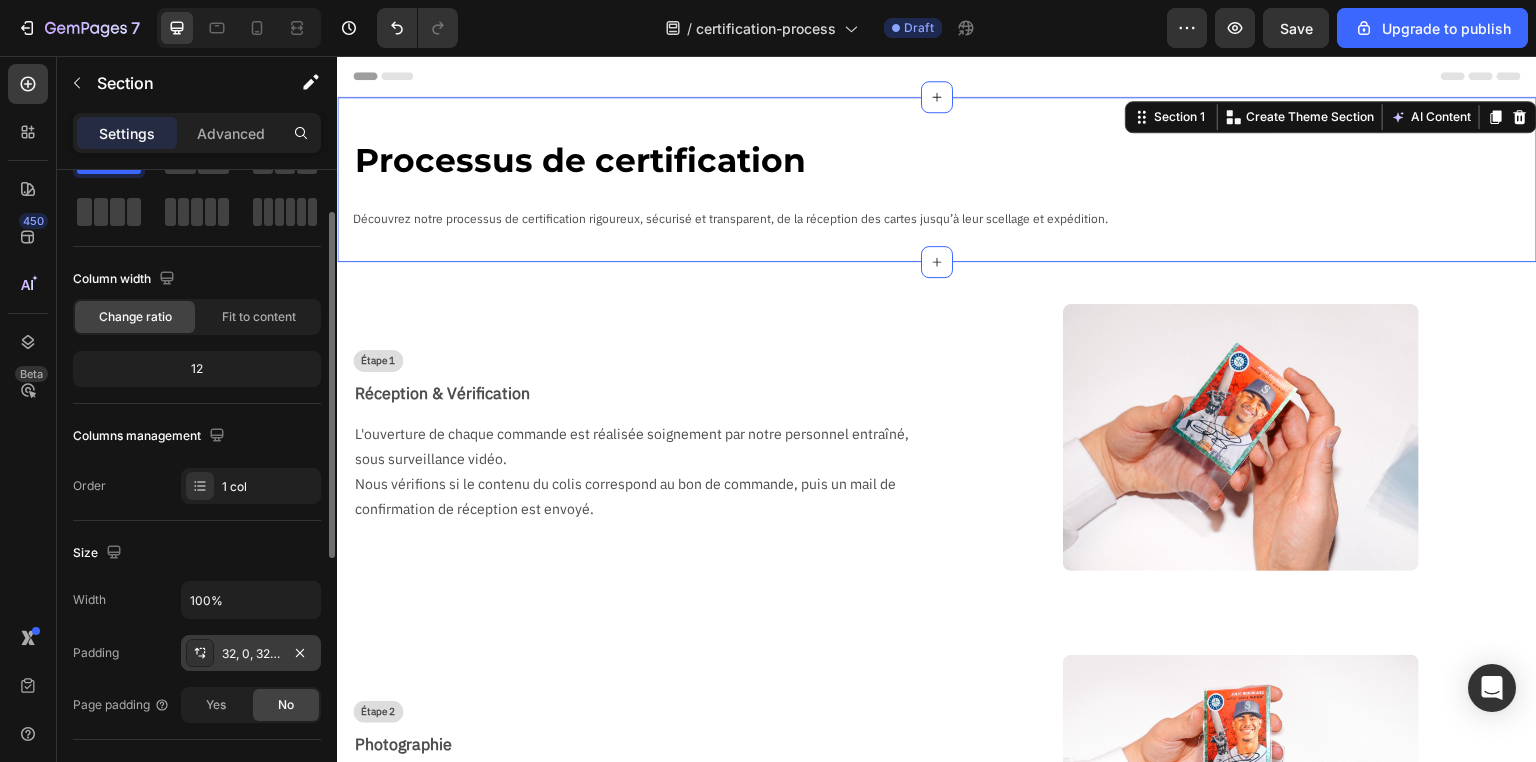 click on "32, 0, 32, 0" at bounding box center (251, 654) 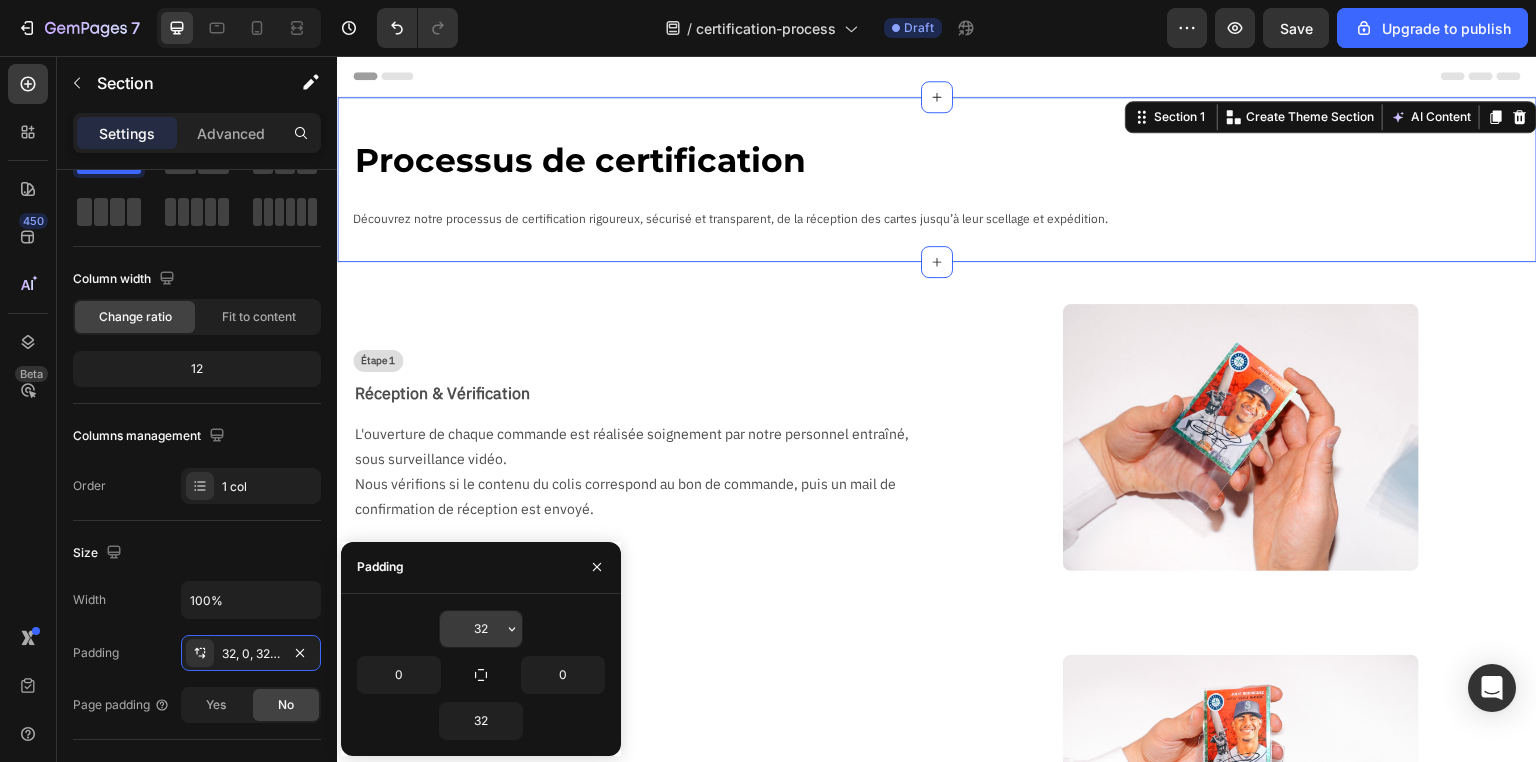click on "32" at bounding box center [481, 629] 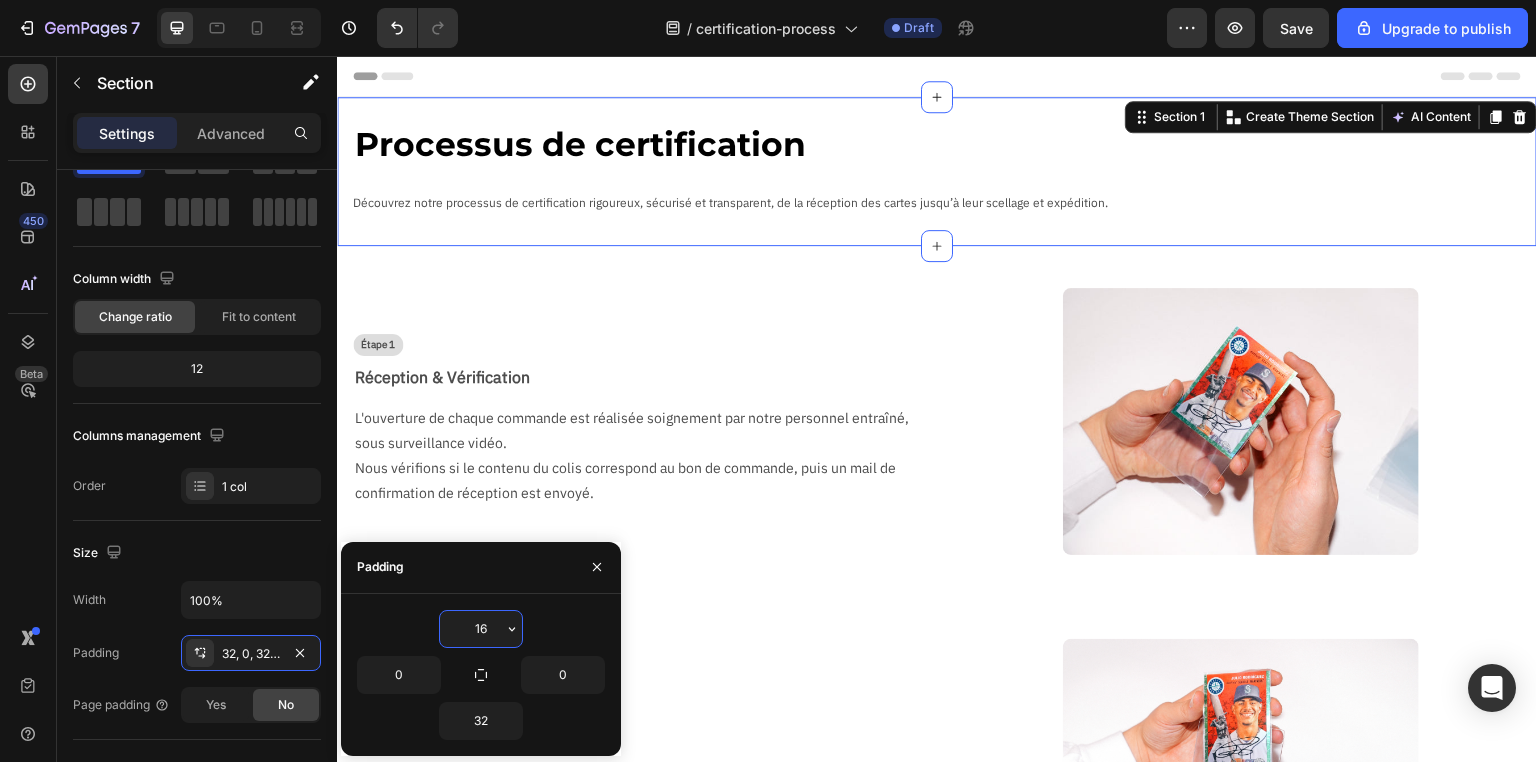 type on "32" 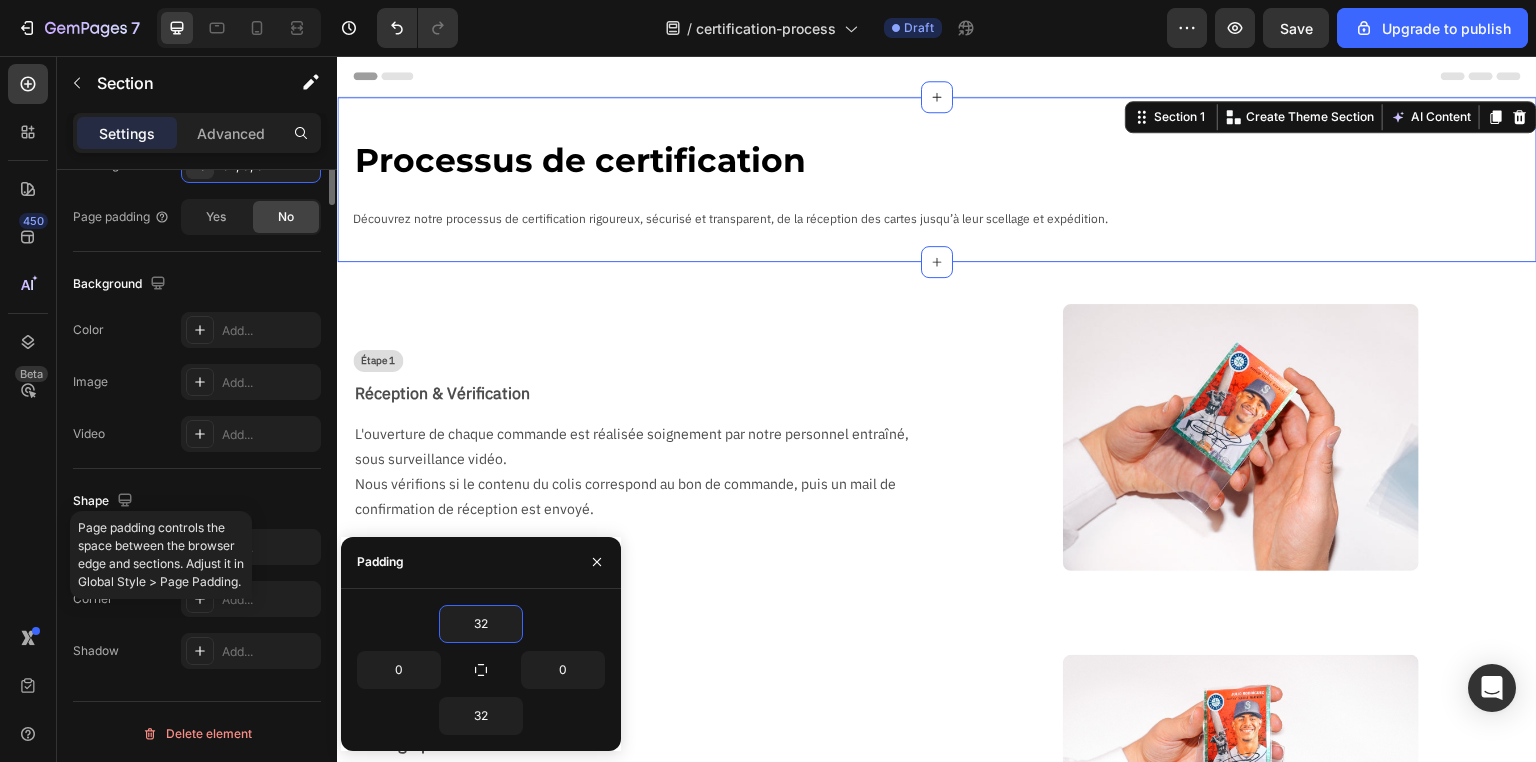 scroll, scrollTop: 168, scrollLeft: 0, axis: vertical 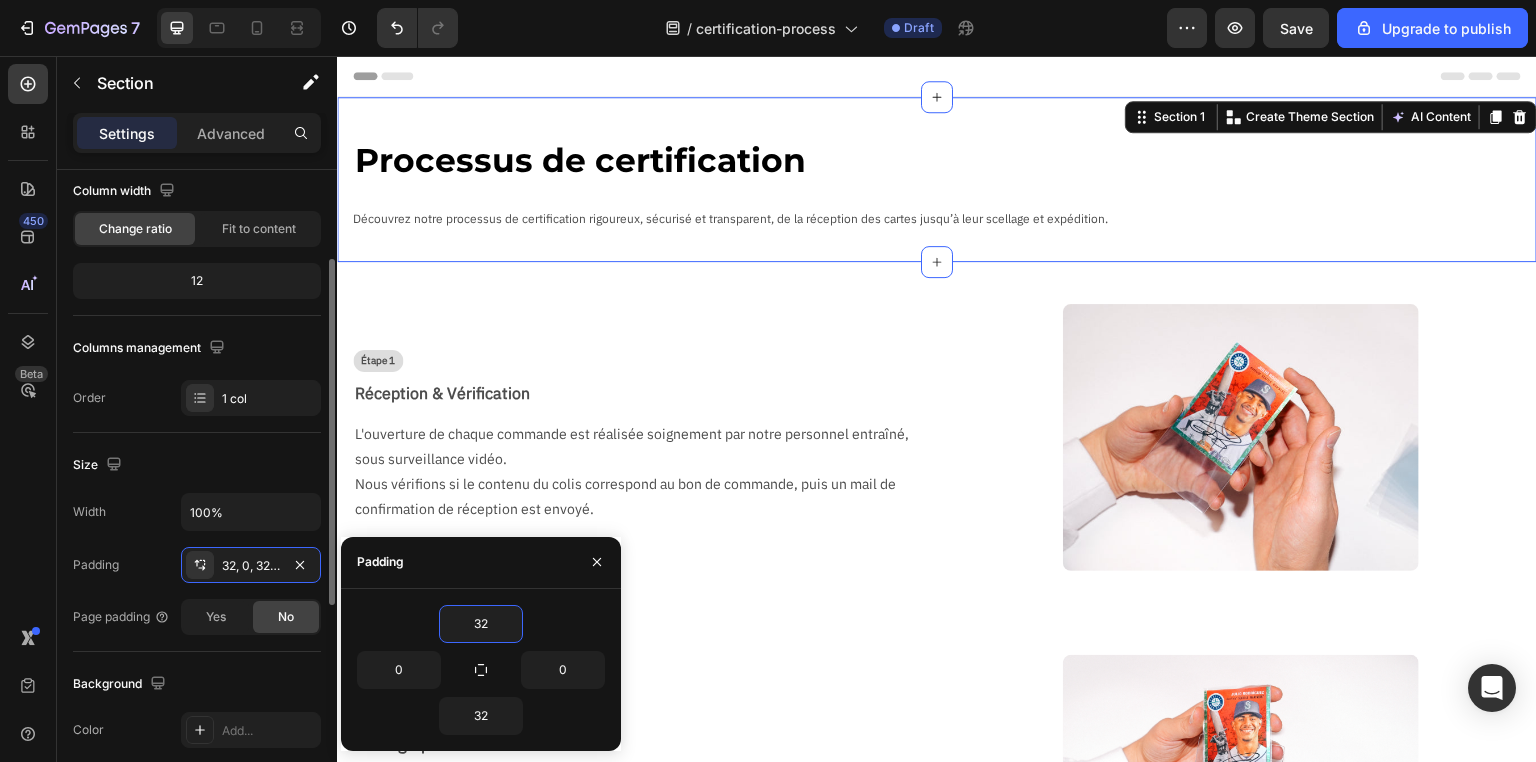click on "Size" at bounding box center (197, 465) 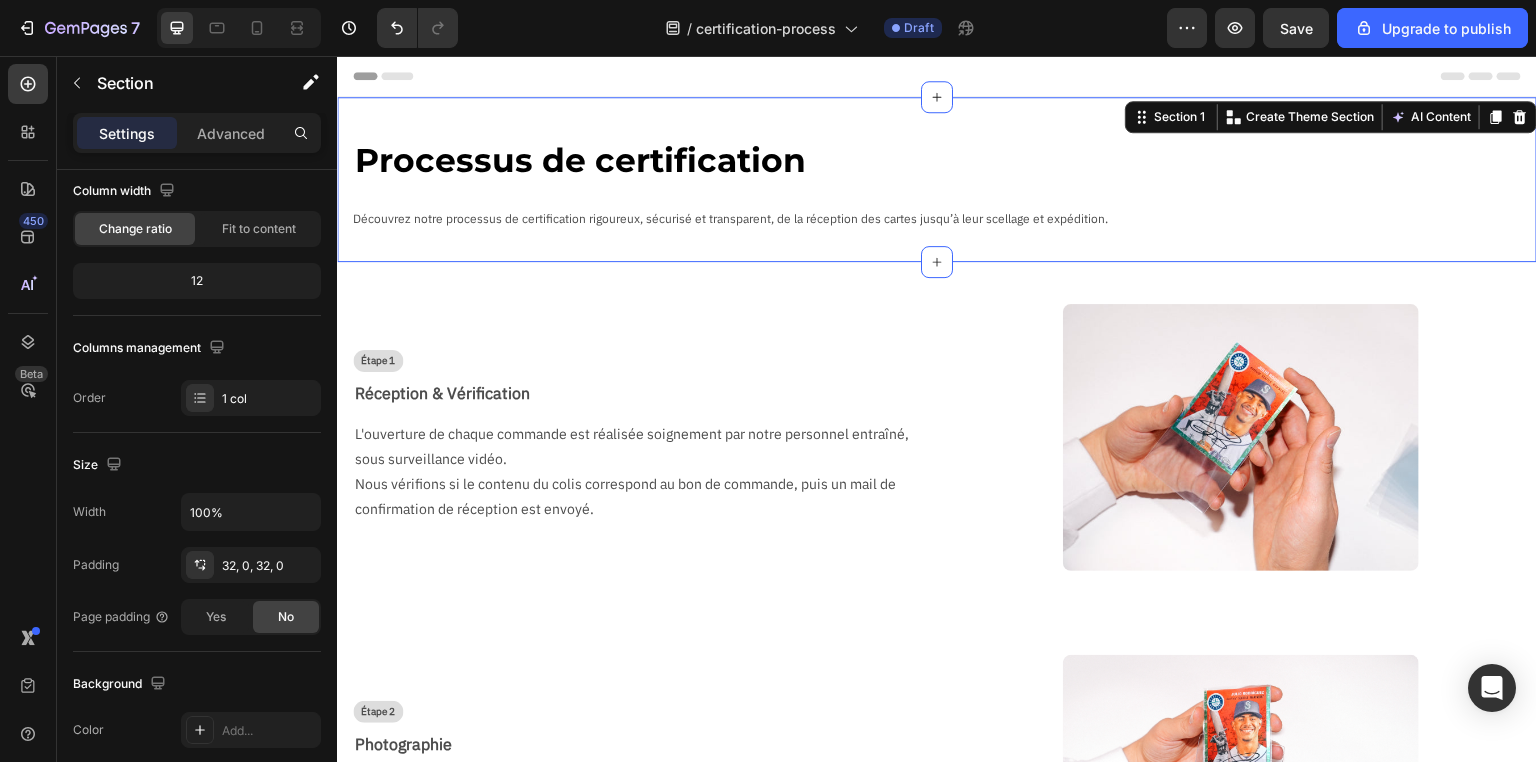 click on "Processus de certification Text Block Row Découvrez notre processus de certification rigoureux, sécurisé et transparent, de la réception des cartes jusqu’à leur scellage et expédition. Text Block Section 1   You can create reusable sections Create Theme Section AI Content Write with GemAI What would you like to describe here? Tone and Voice Persuasive Product Cadre Premium Latios & Latias SV8 Show more Generate" at bounding box center (937, 179) 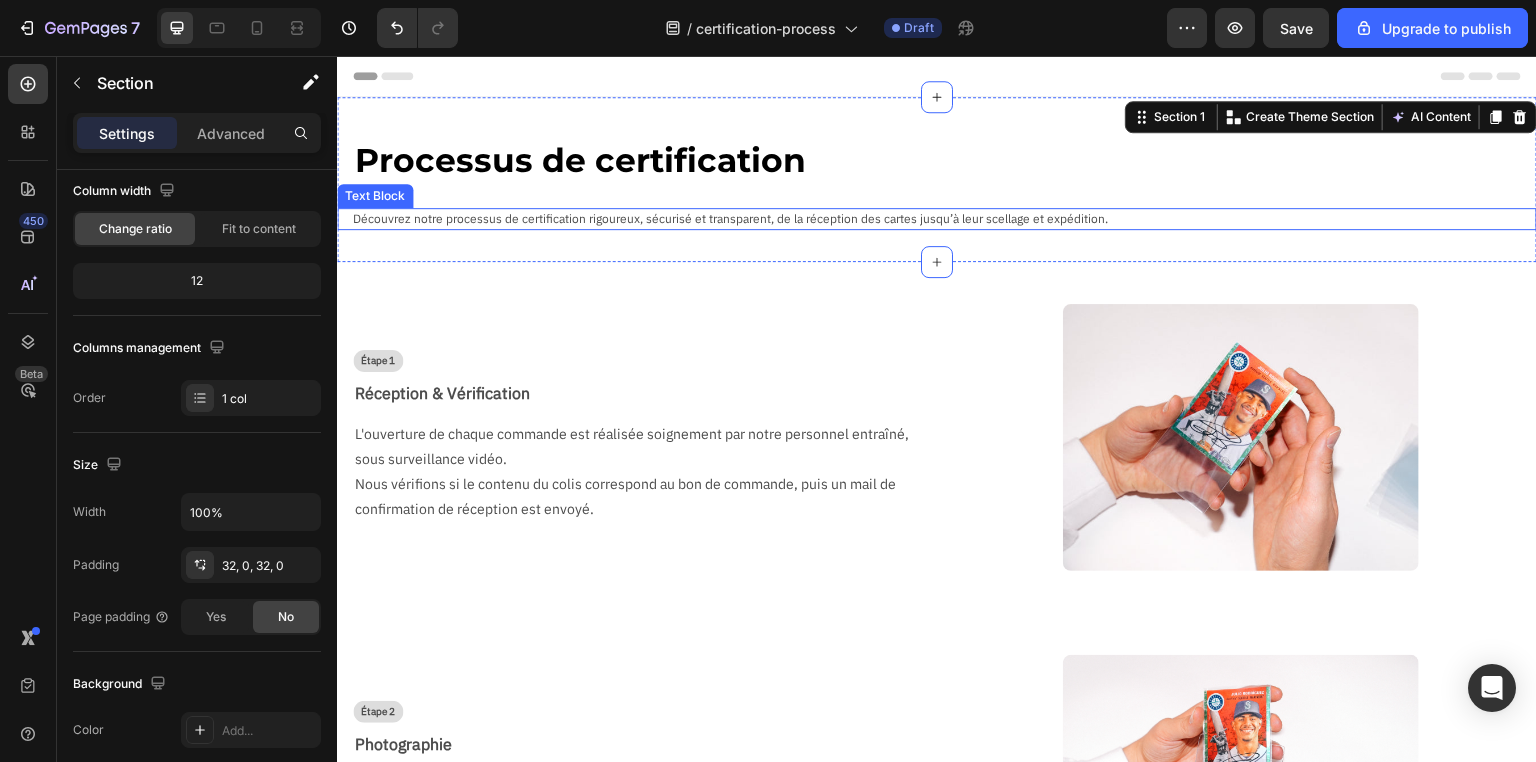 click on "Découvrez notre processus de certification rigoureux, sécurisé et transparent, de la réception des cartes jusqu’à leur scellage et expédition." at bounding box center [945, 219] 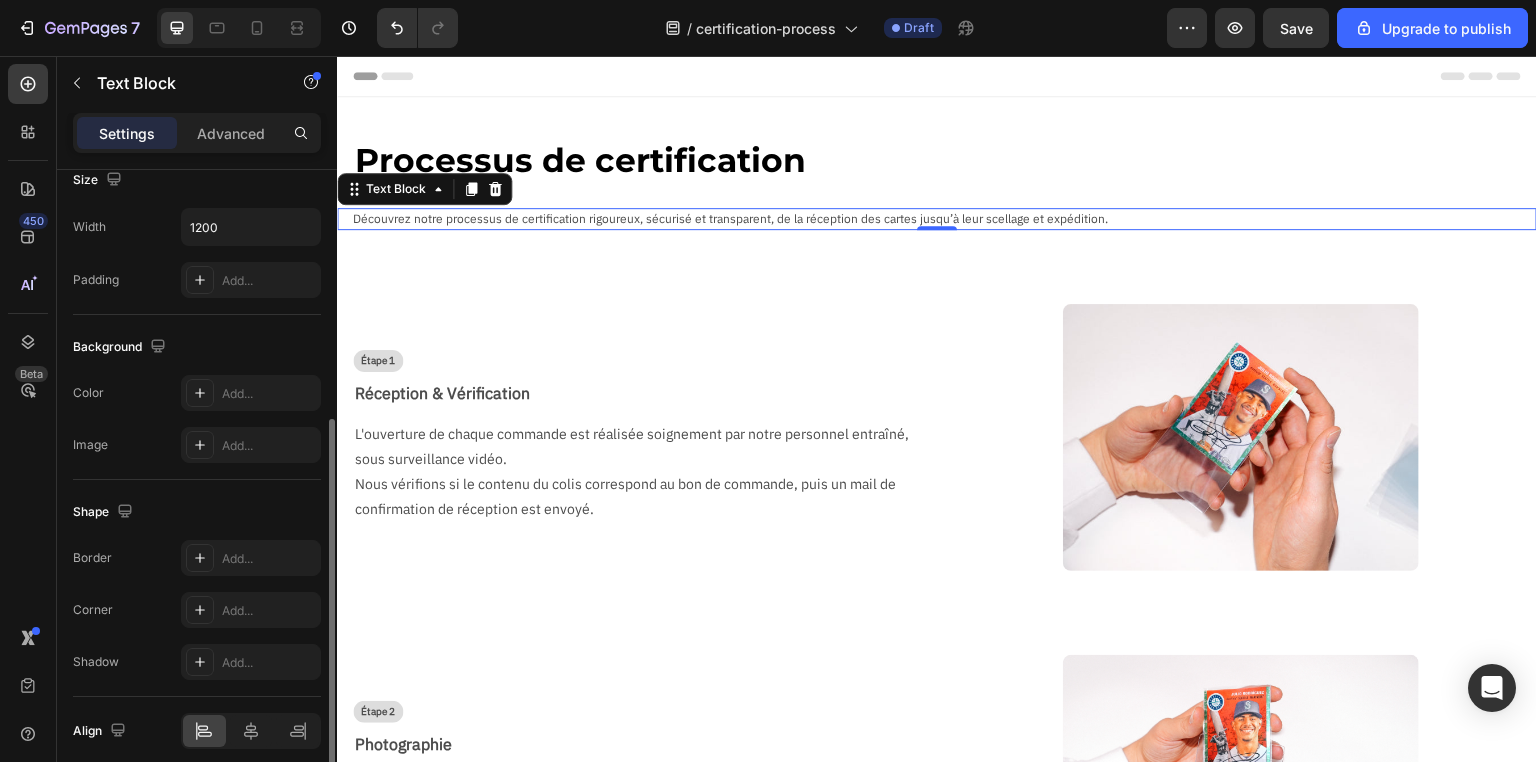 scroll, scrollTop: 53, scrollLeft: 0, axis: vertical 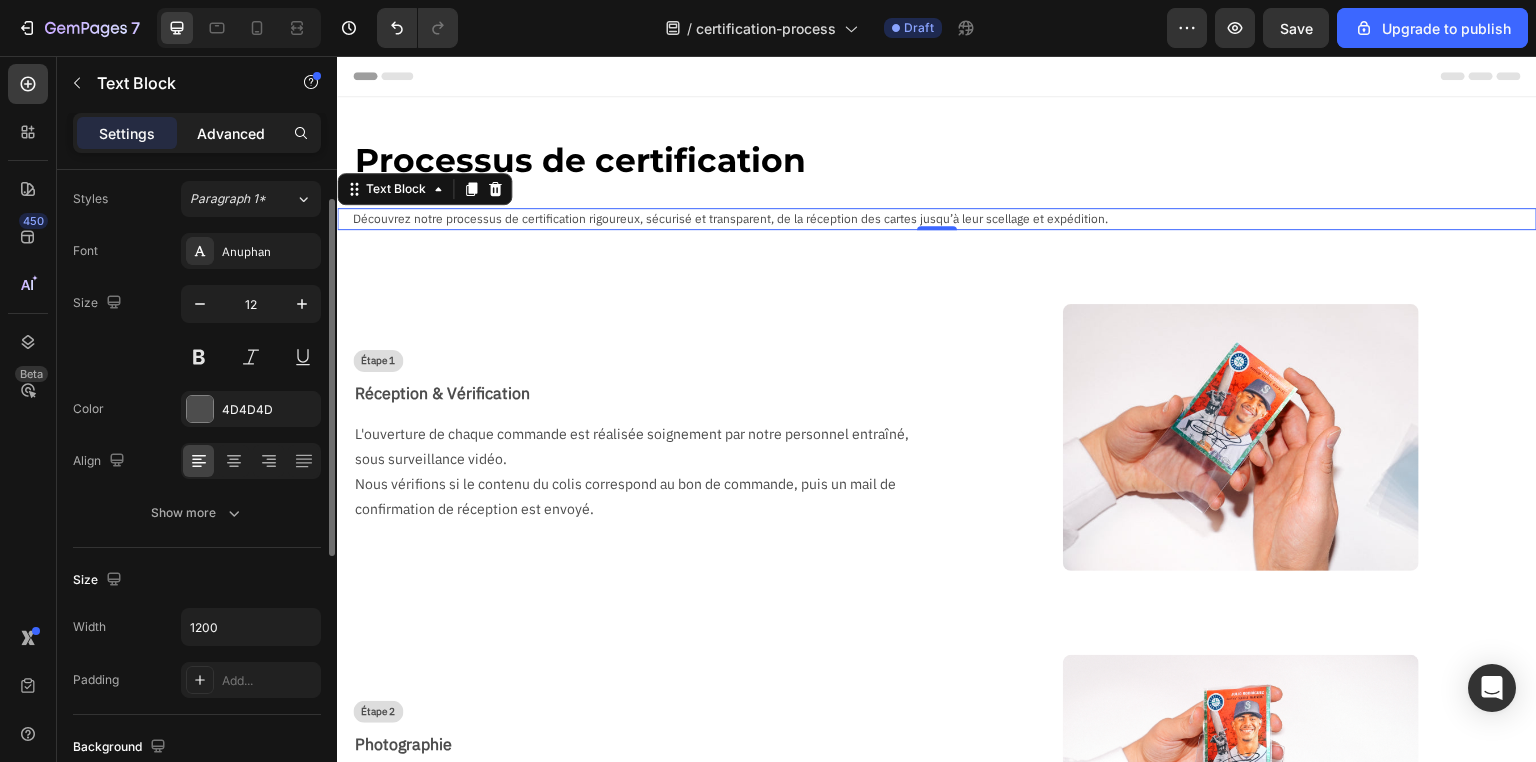 click on "Advanced" at bounding box center [231, 133] 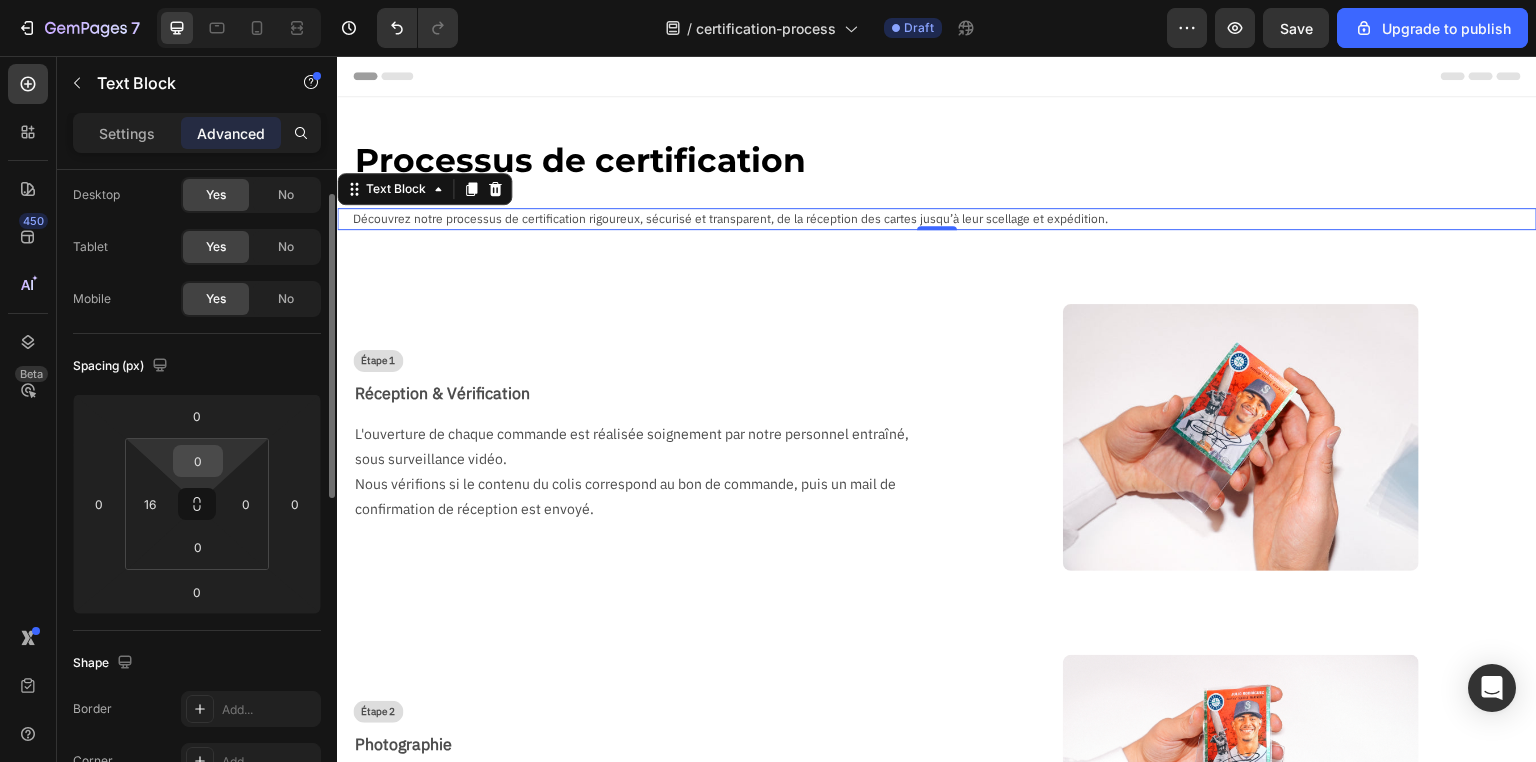 click on "0" at bounding box center (198, 461) 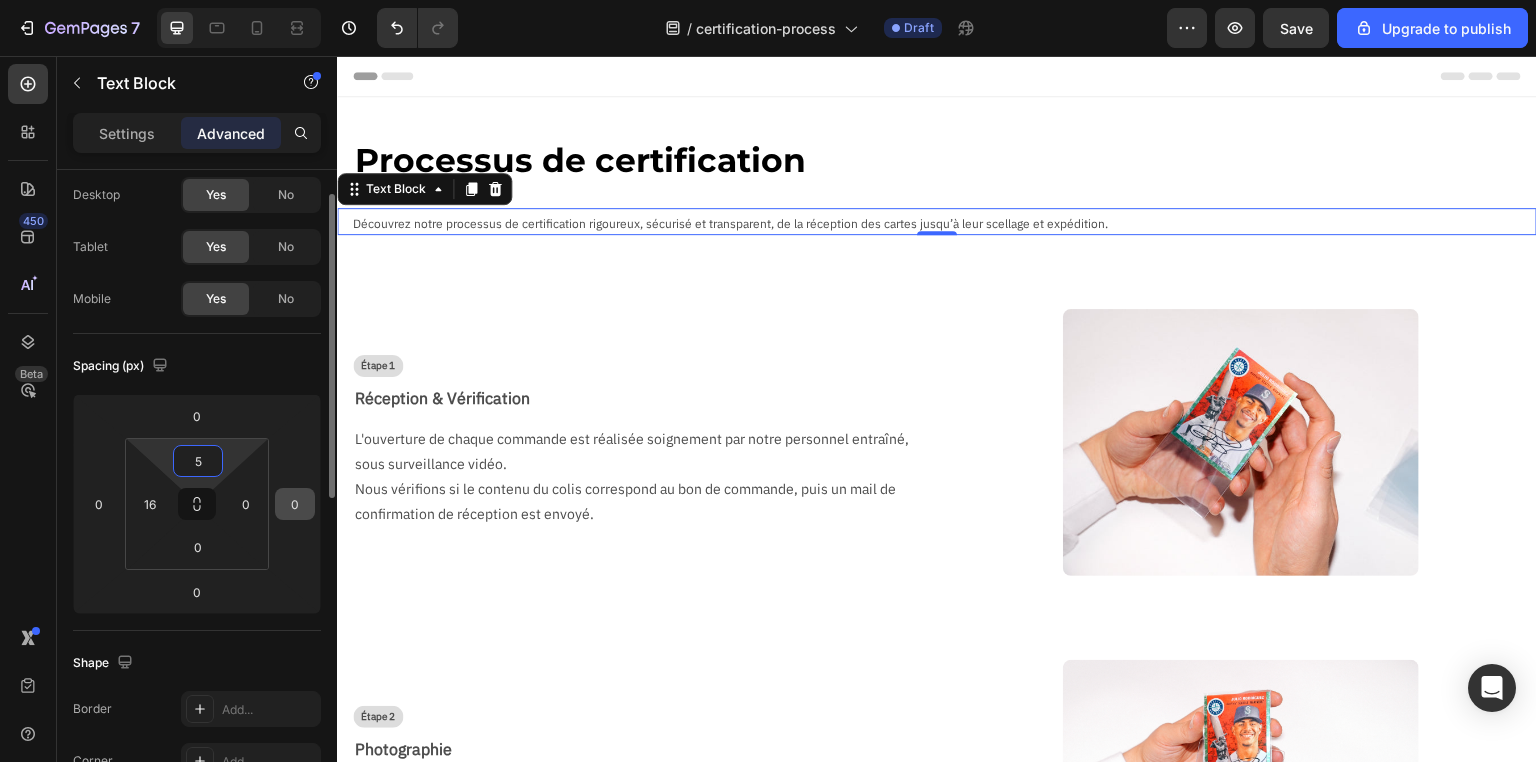 type on "0" 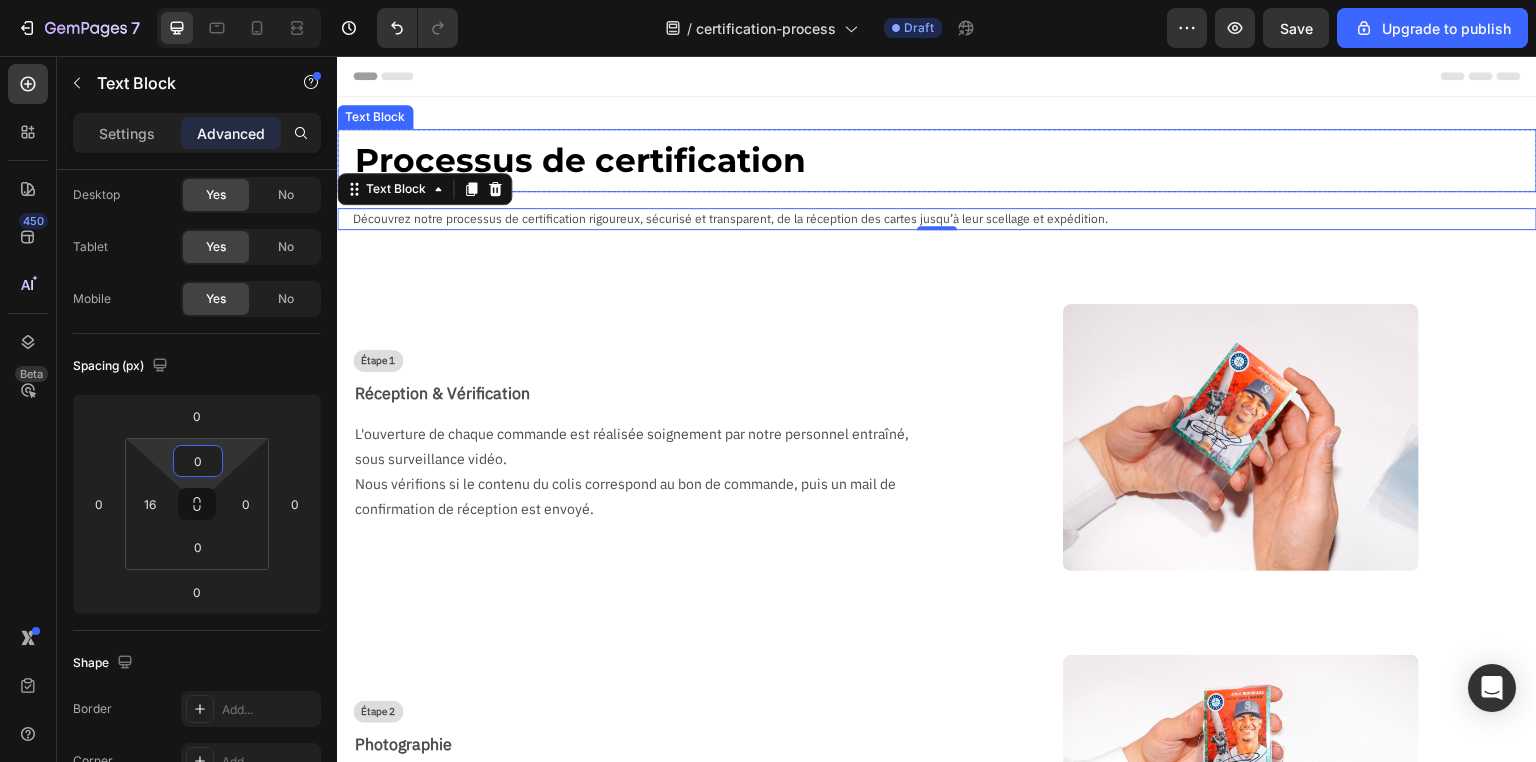 click on "Processus de certification" at bounding box center [945, 160] 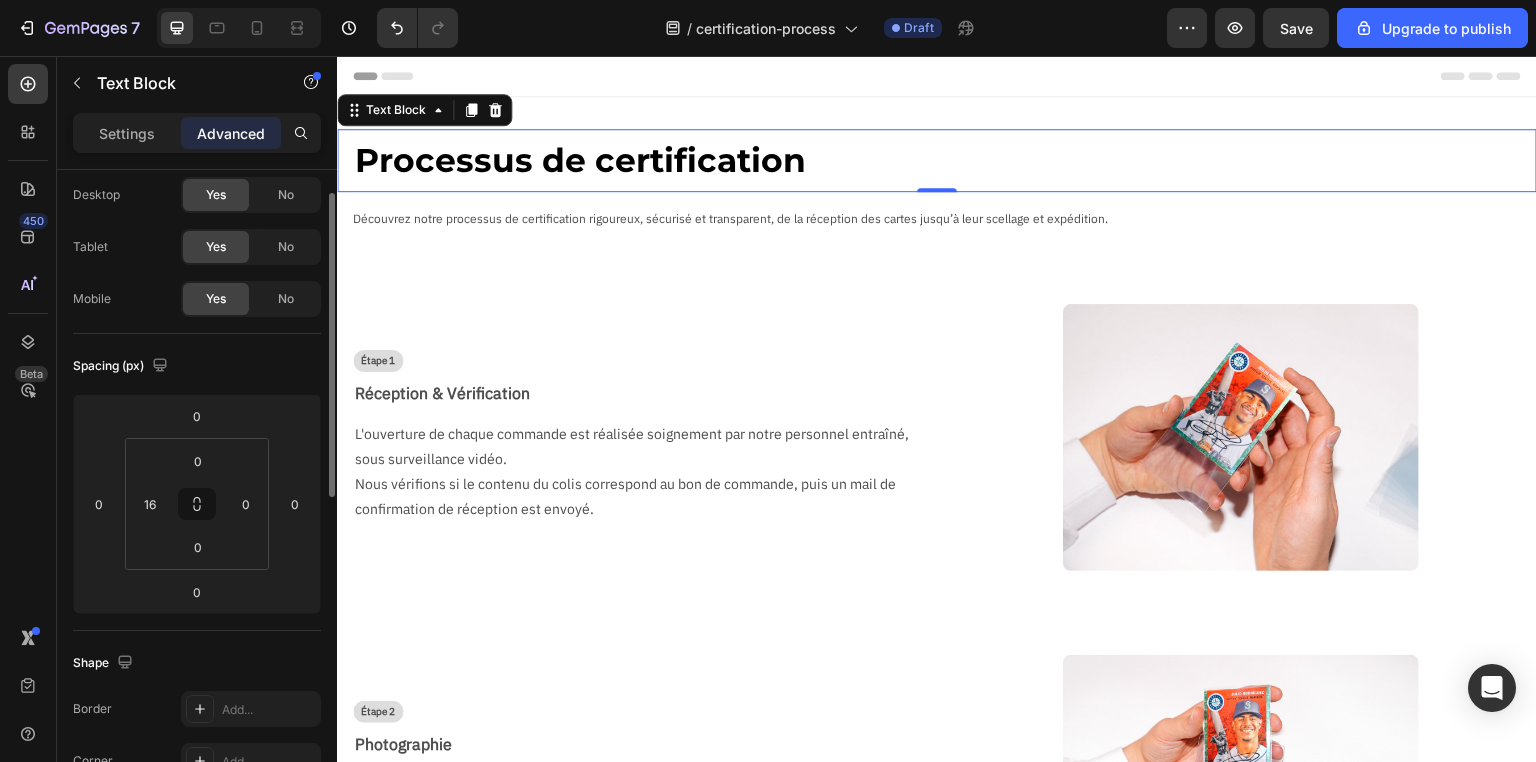 scroll, scrollTop: 52, scrollLeft: 0, axis: vertical 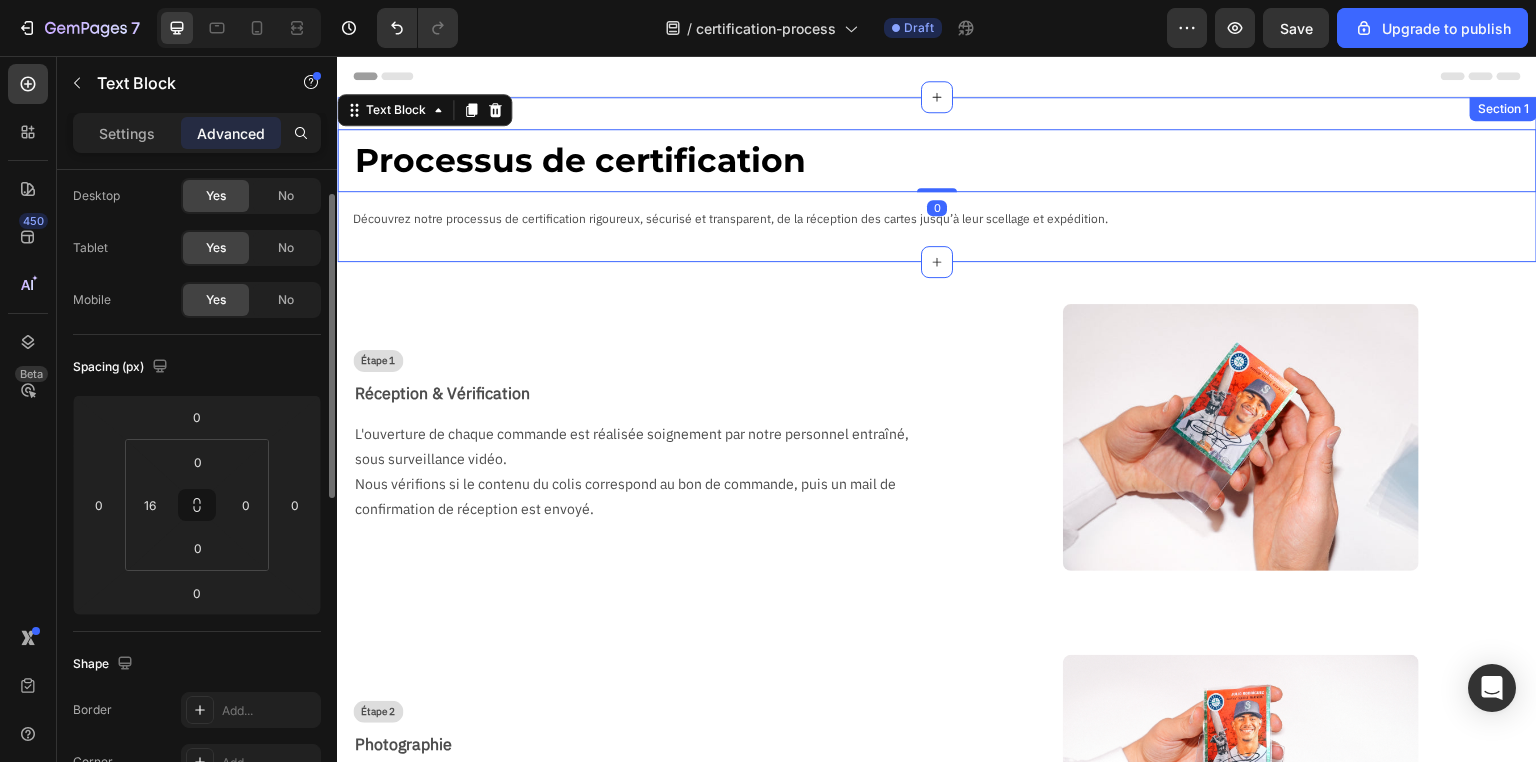 click on "Processus de certification Text Block   0 Row Découvrez notre processus de certification rigoureux, sécurisé et transparent, de la réception des cartes jusqu’à leur scellage et expédition. Text Block" at bounding box center (937, 179) 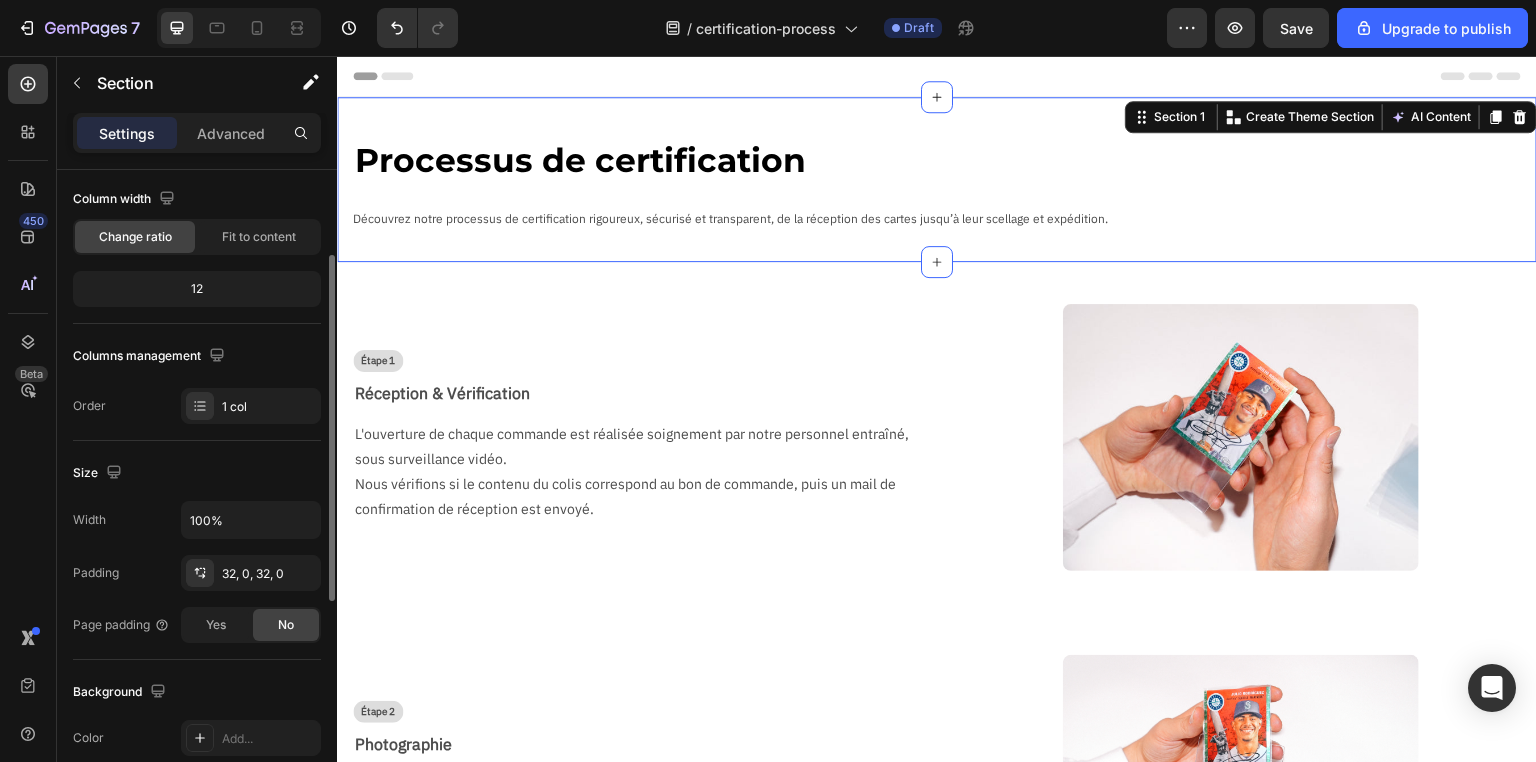 scroll, scrollTop: 320, scrollLeft: 0, axis: vertical 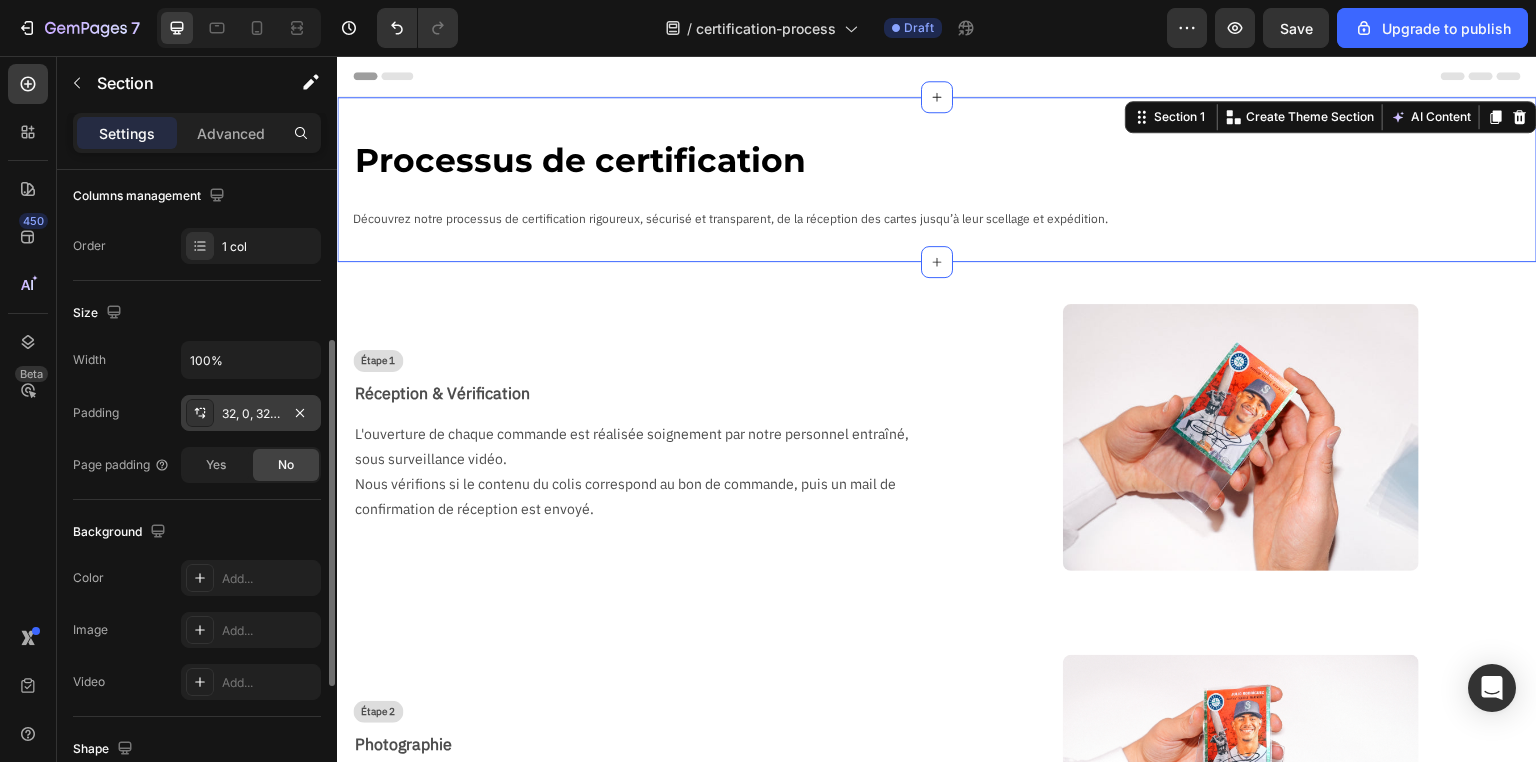 click on "32, 0, 32, 0" at bounding box center [251, 414] 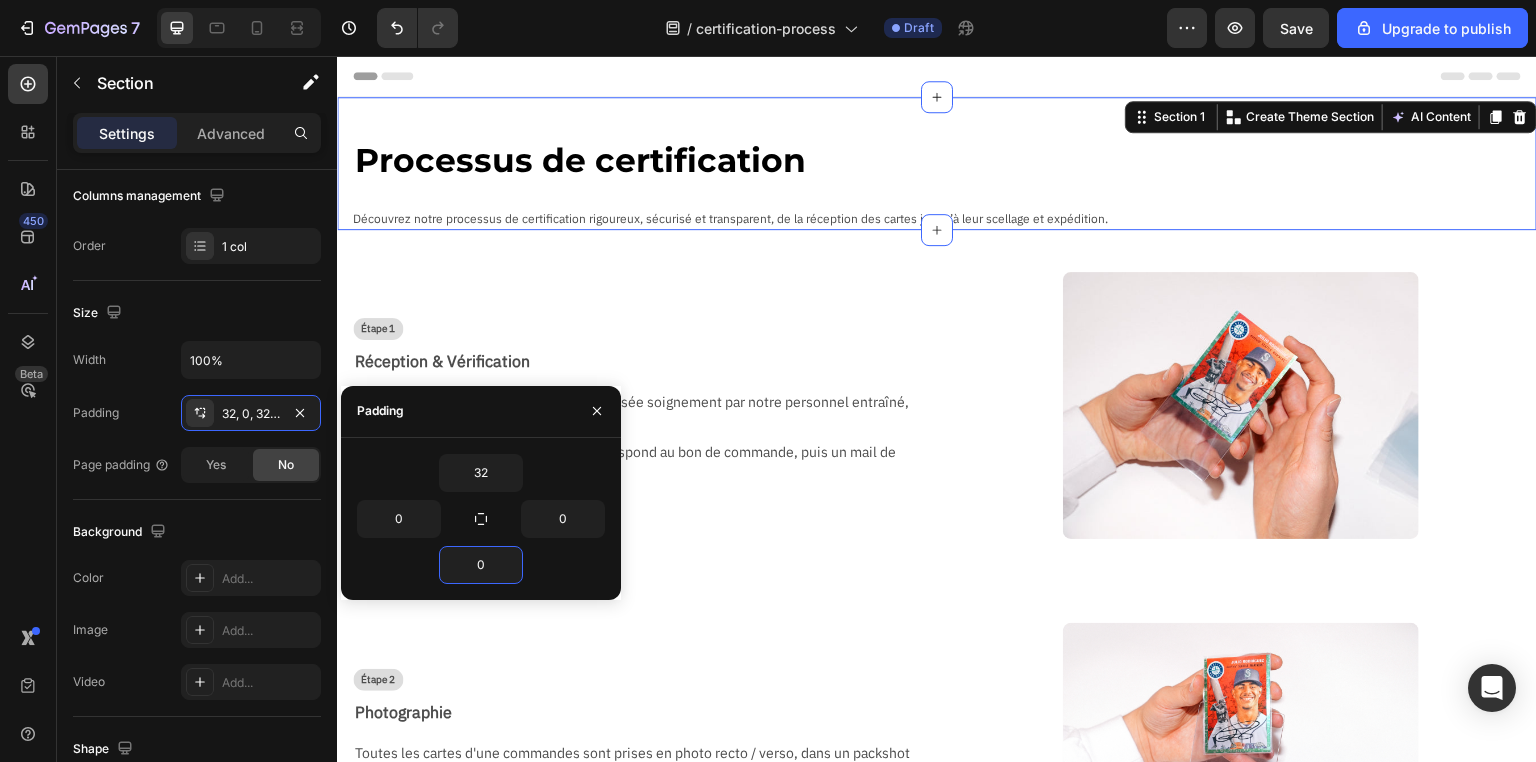 type on "32" 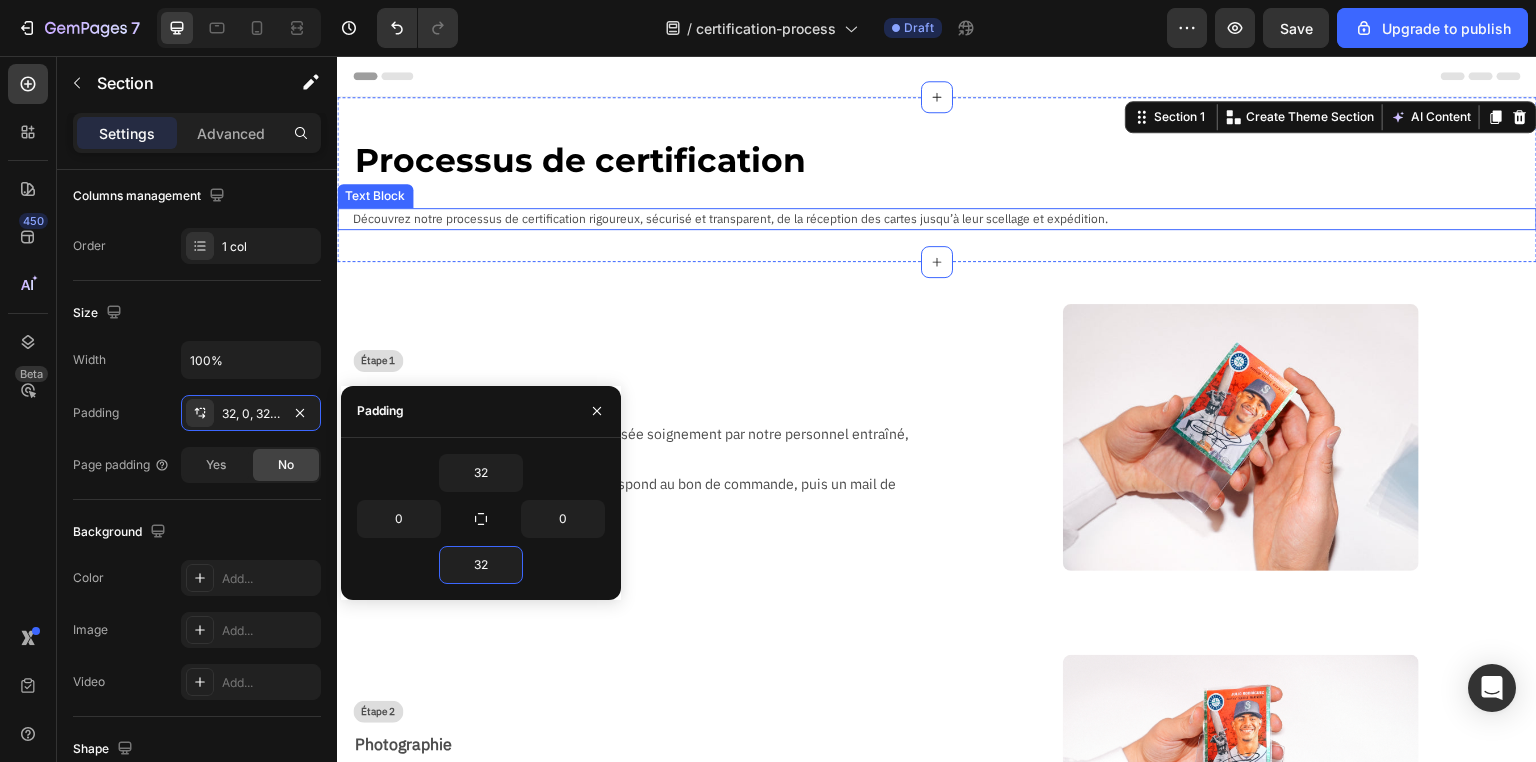 click on "Découvrez notre processus de certification rigoureux, sécurisé et transparent, de la réception des cartes jusqu’à leur scellage et expédition." at bounding box center (945, 219) 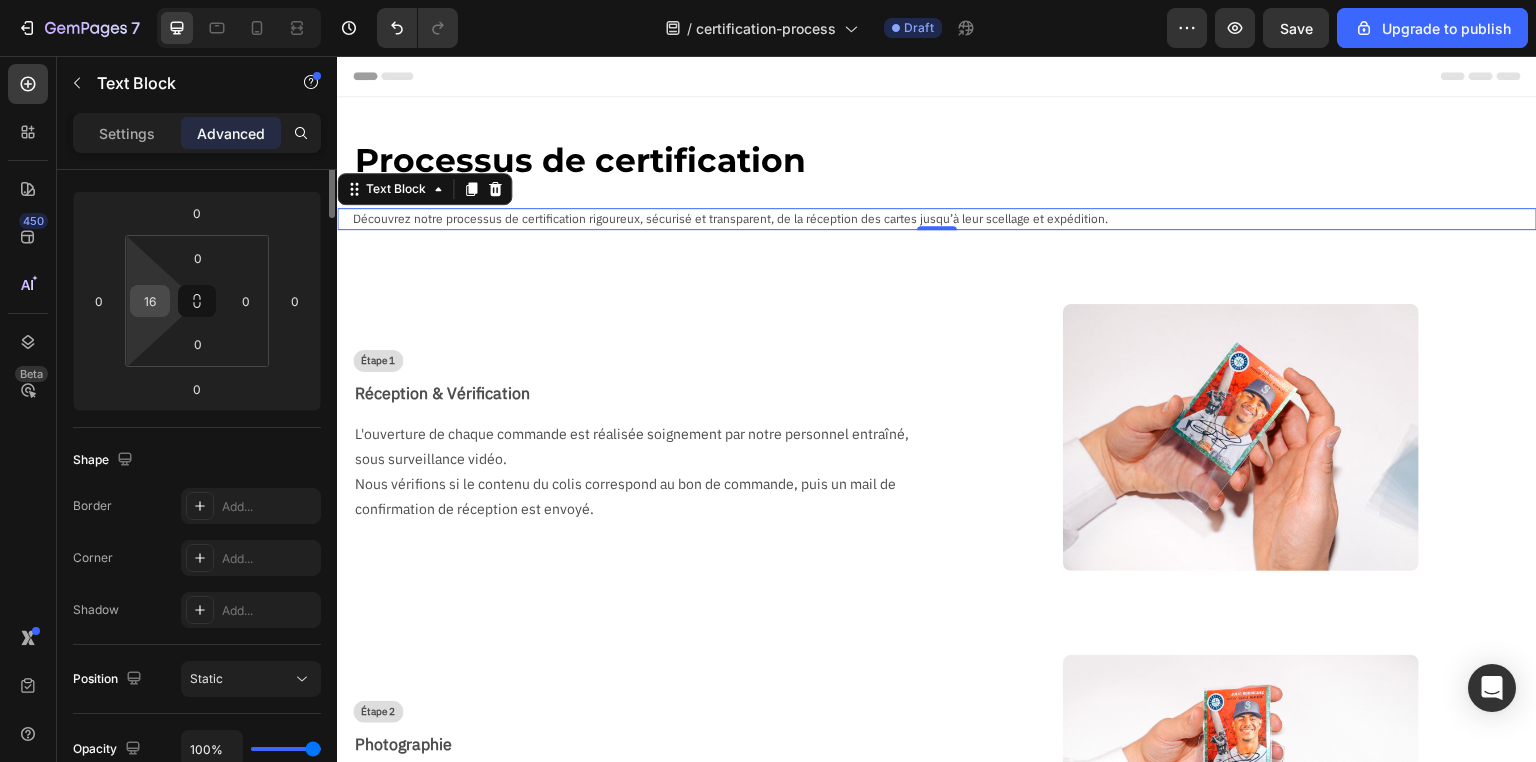 scroll, scrollTop: 0, scrollLeft: 0, axis: both 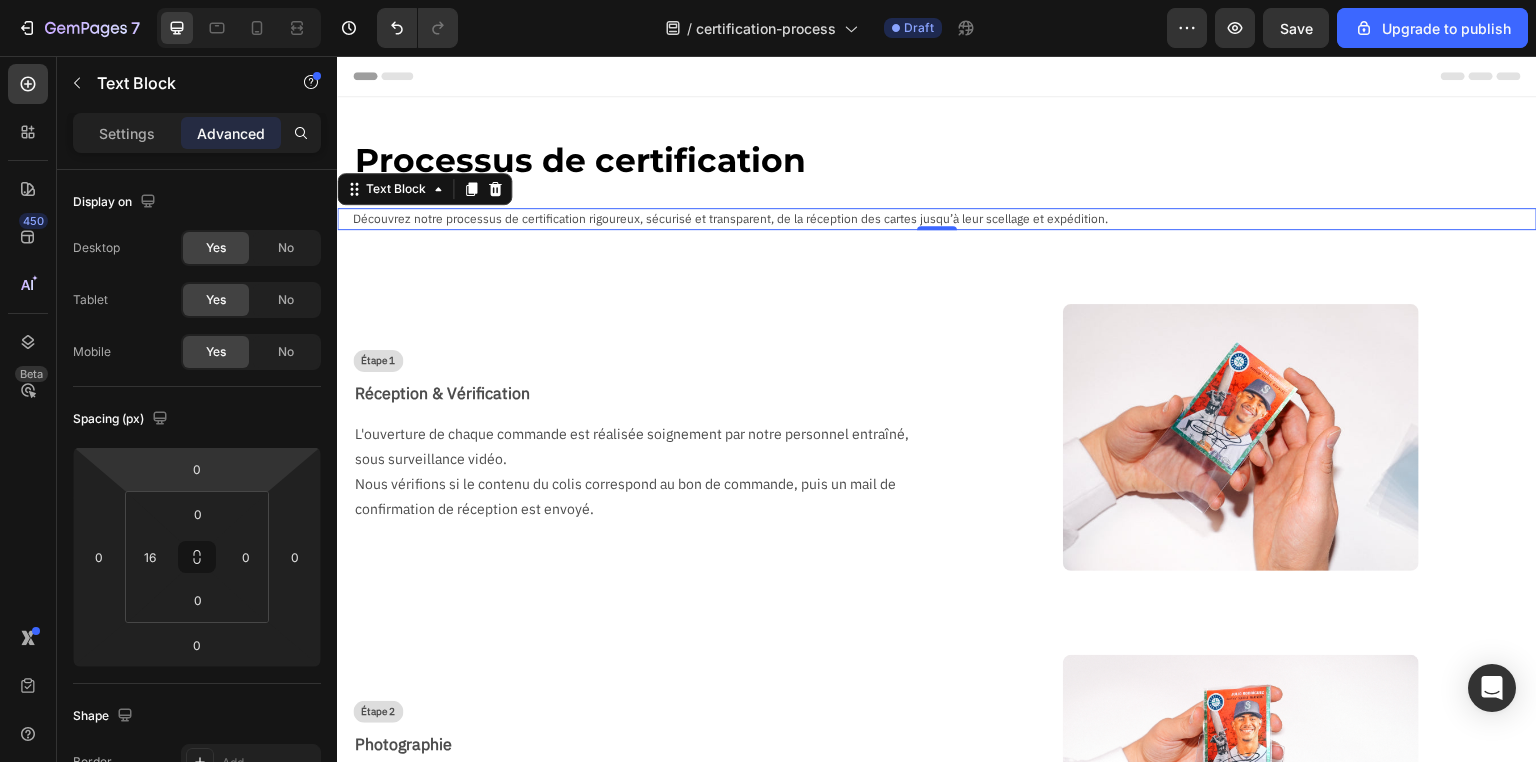 click on "Header" at bounding box center (937, 76) 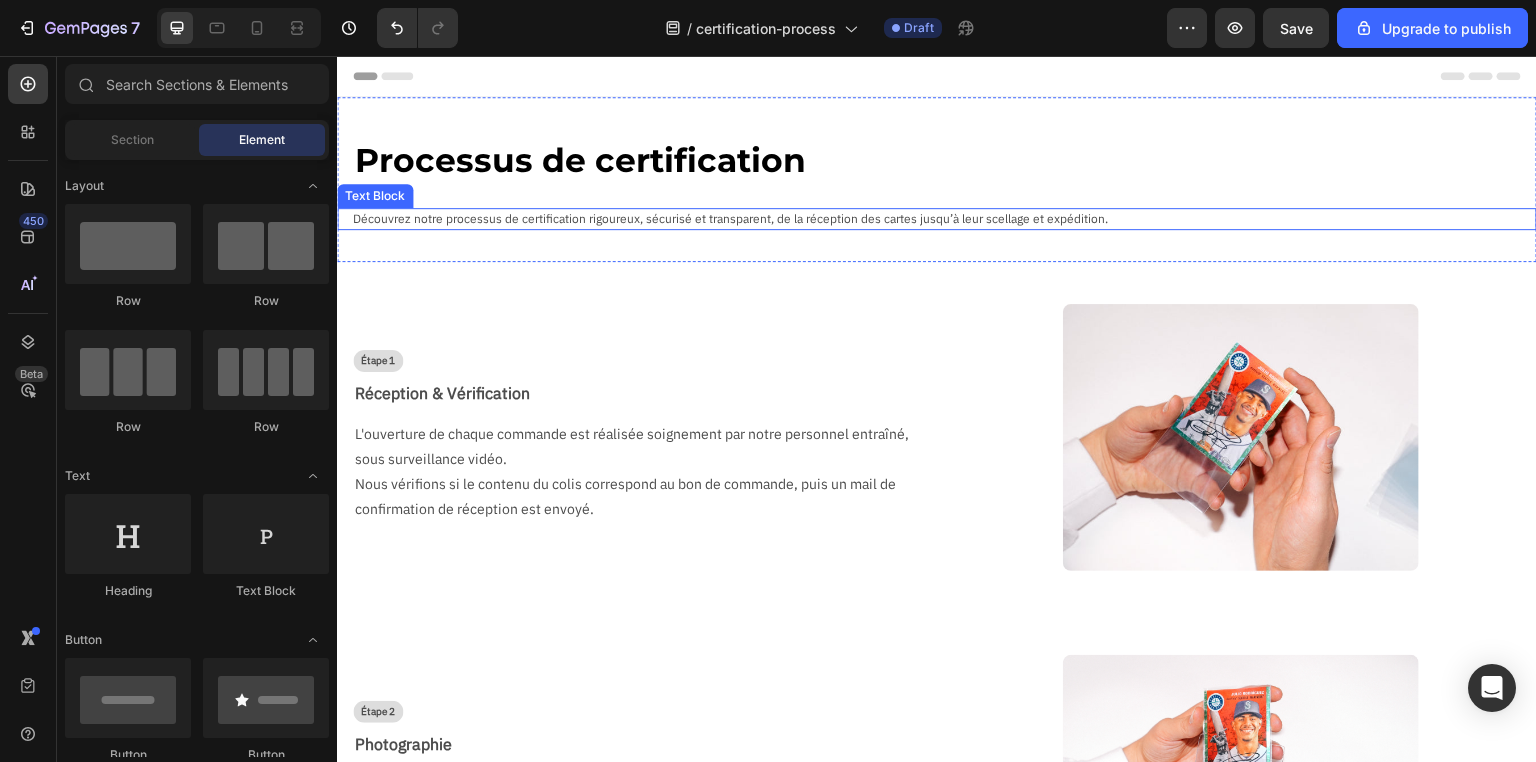 click on "Découvrez notre processus de certification rigoureux, sécurisé et transparent, de la réception des cartes jusqu’à leur scellage et expédition." at bounding box center (945, 219) 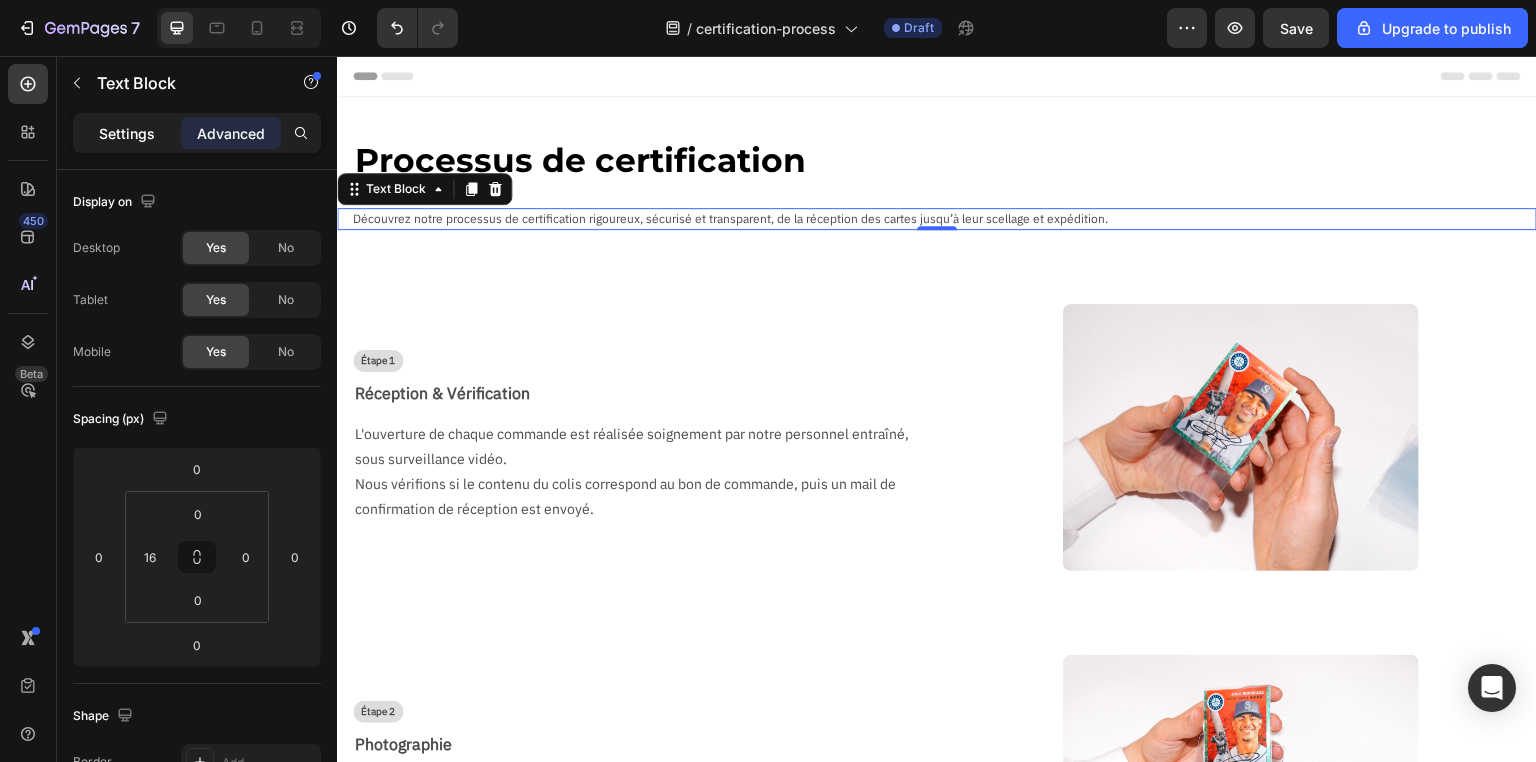 click on "Settings" at bounding box center (127, 133) 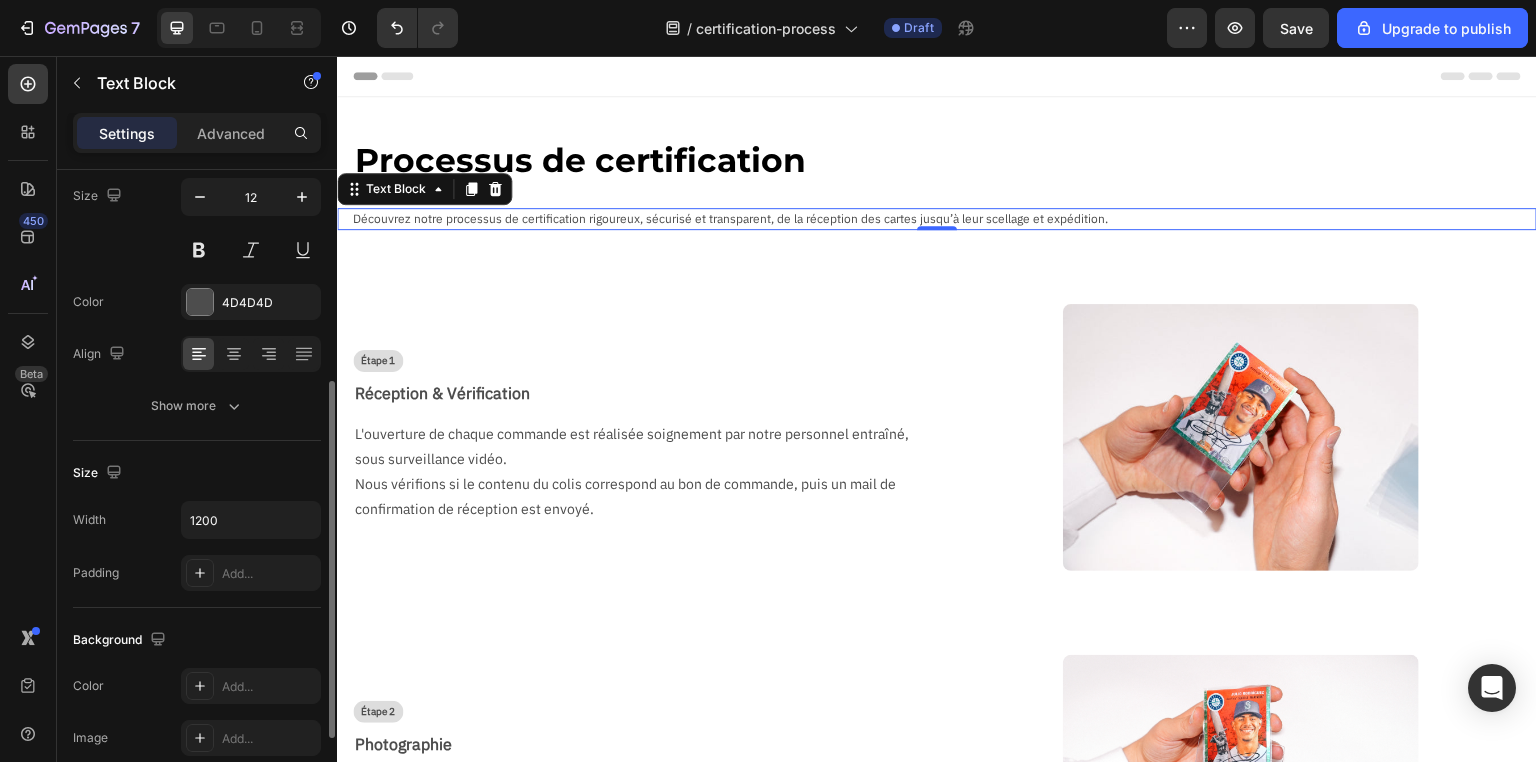 scroll, scrollTop: 320, scrollLeft: 0, axis: vertical 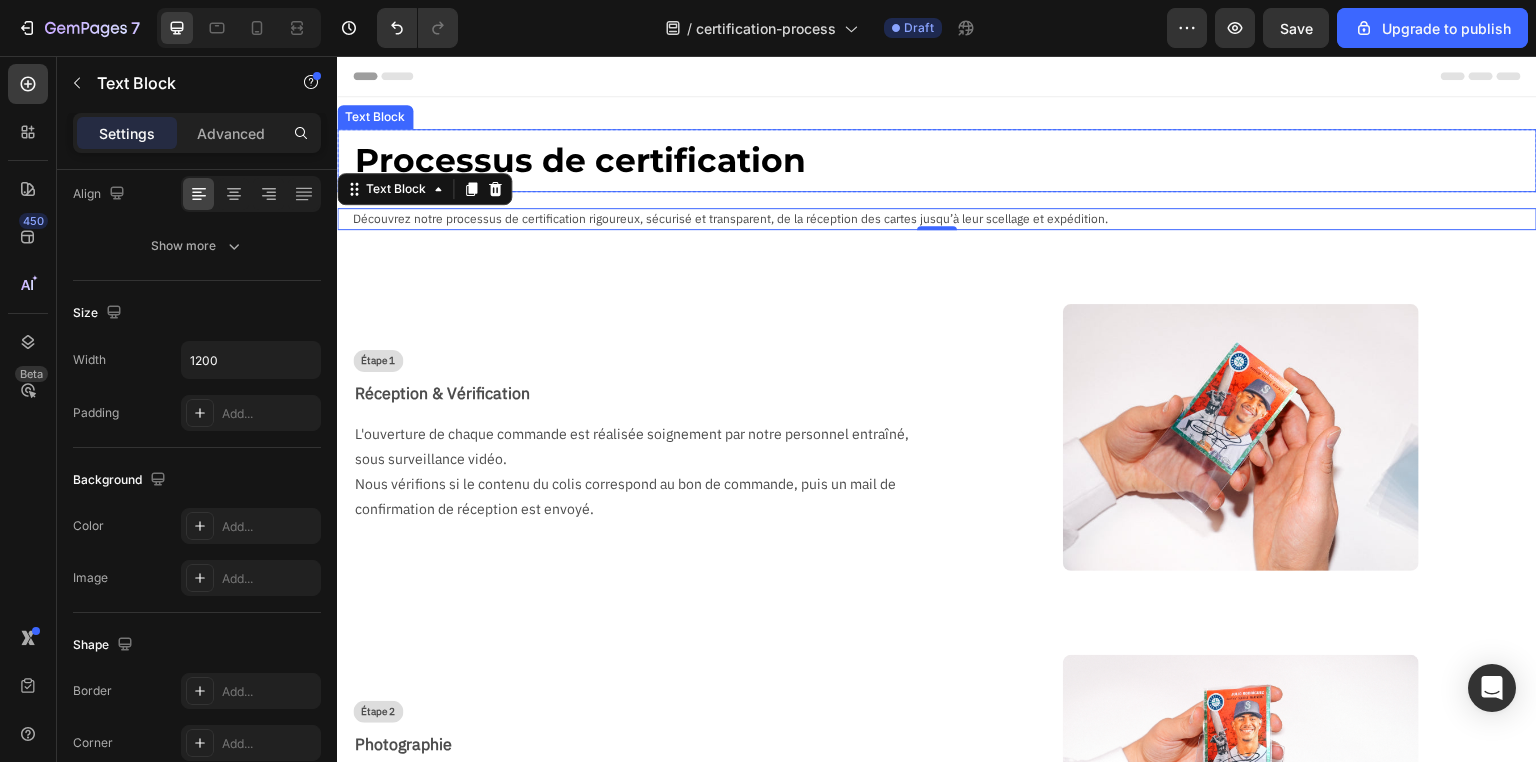 click on "Processus de certification" at bounding box center [945, 160] 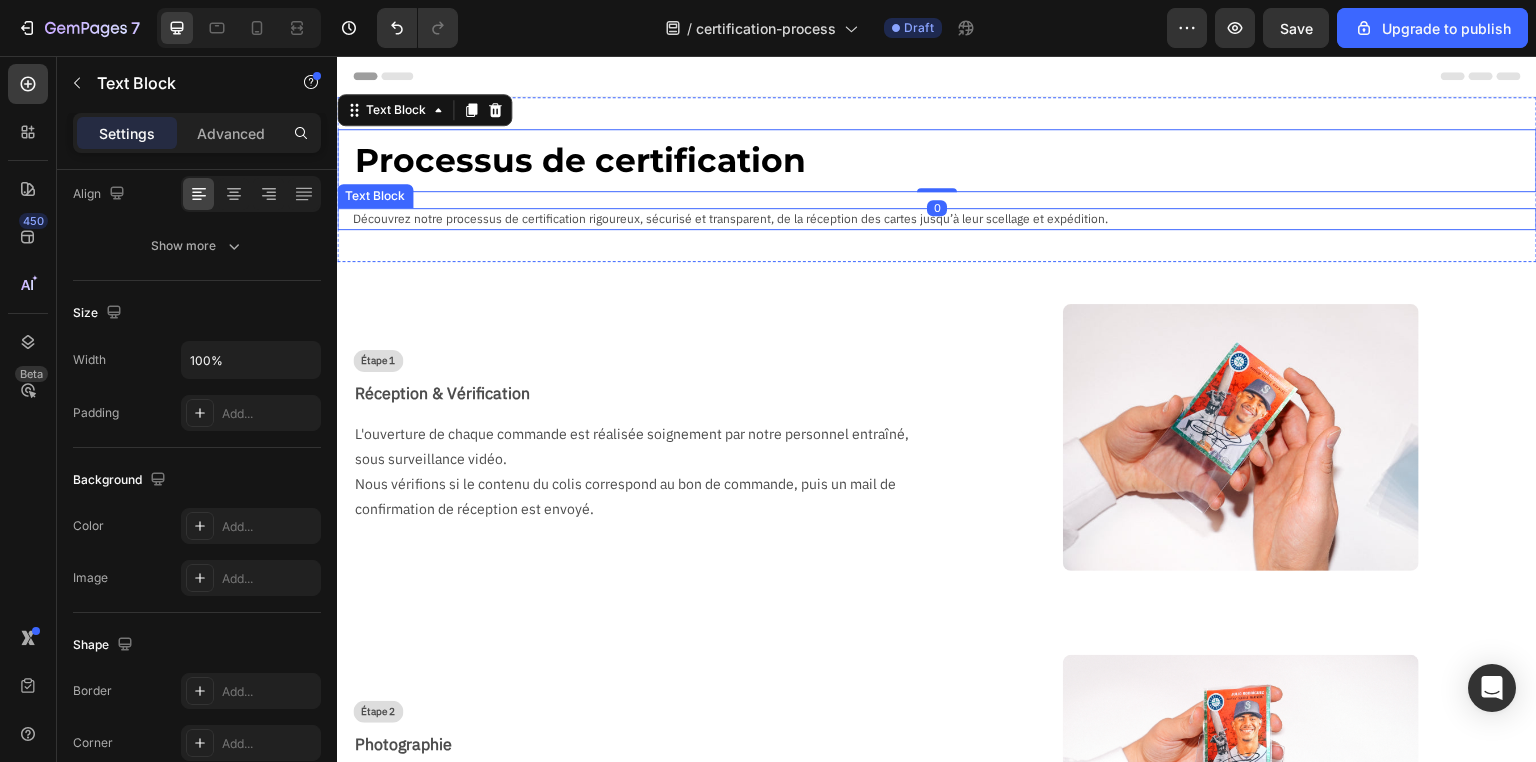 click on "Découvrez notre processus de certification rigoureux, sécurisé et transparent, de la réception des cartes jusqu’à leur scellage et expédition." at bounding box center (945, 219) 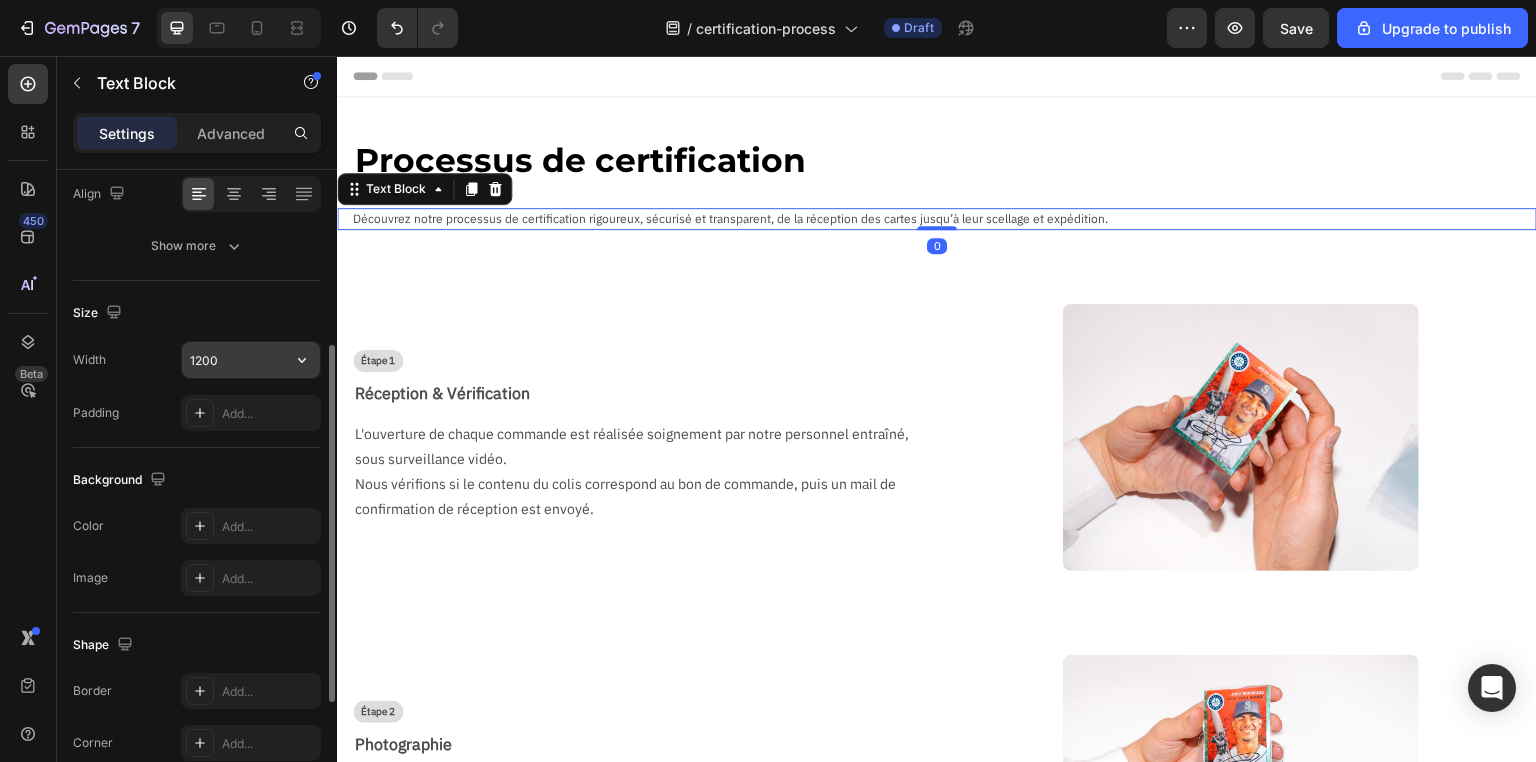 click on "1200" at bounding box center (251, 360) 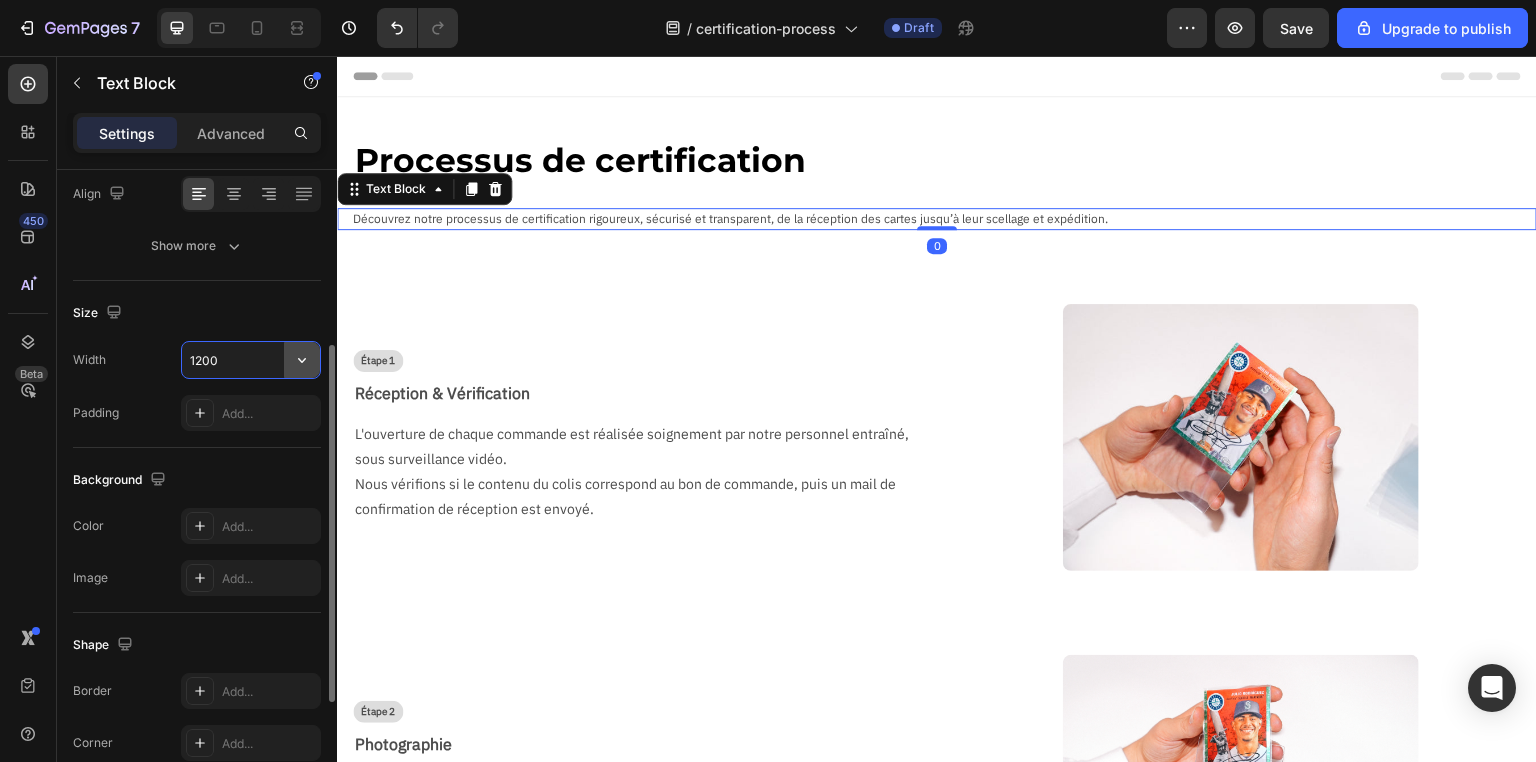 click 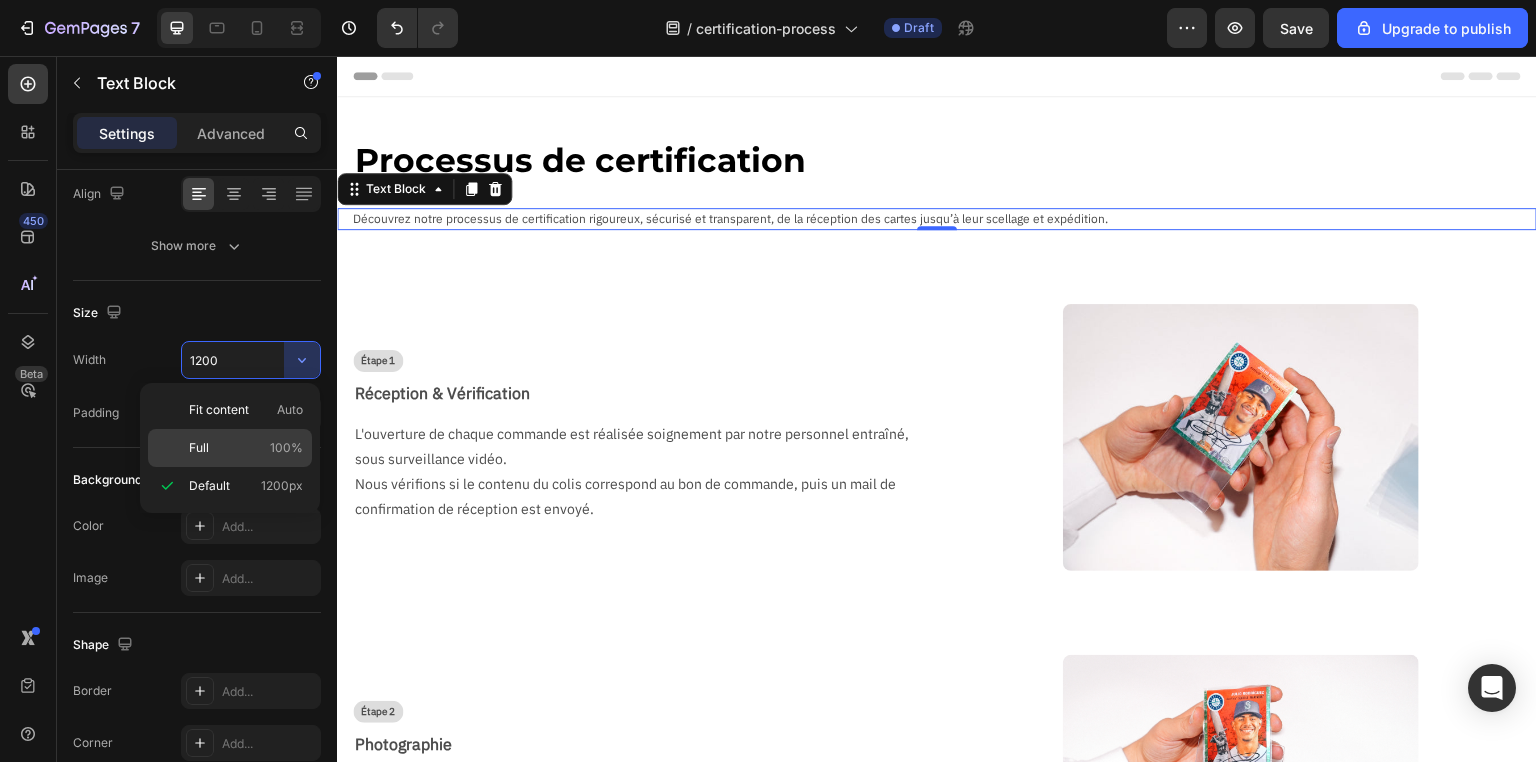 click on "Full 100%" at bounding box center (246, 448) 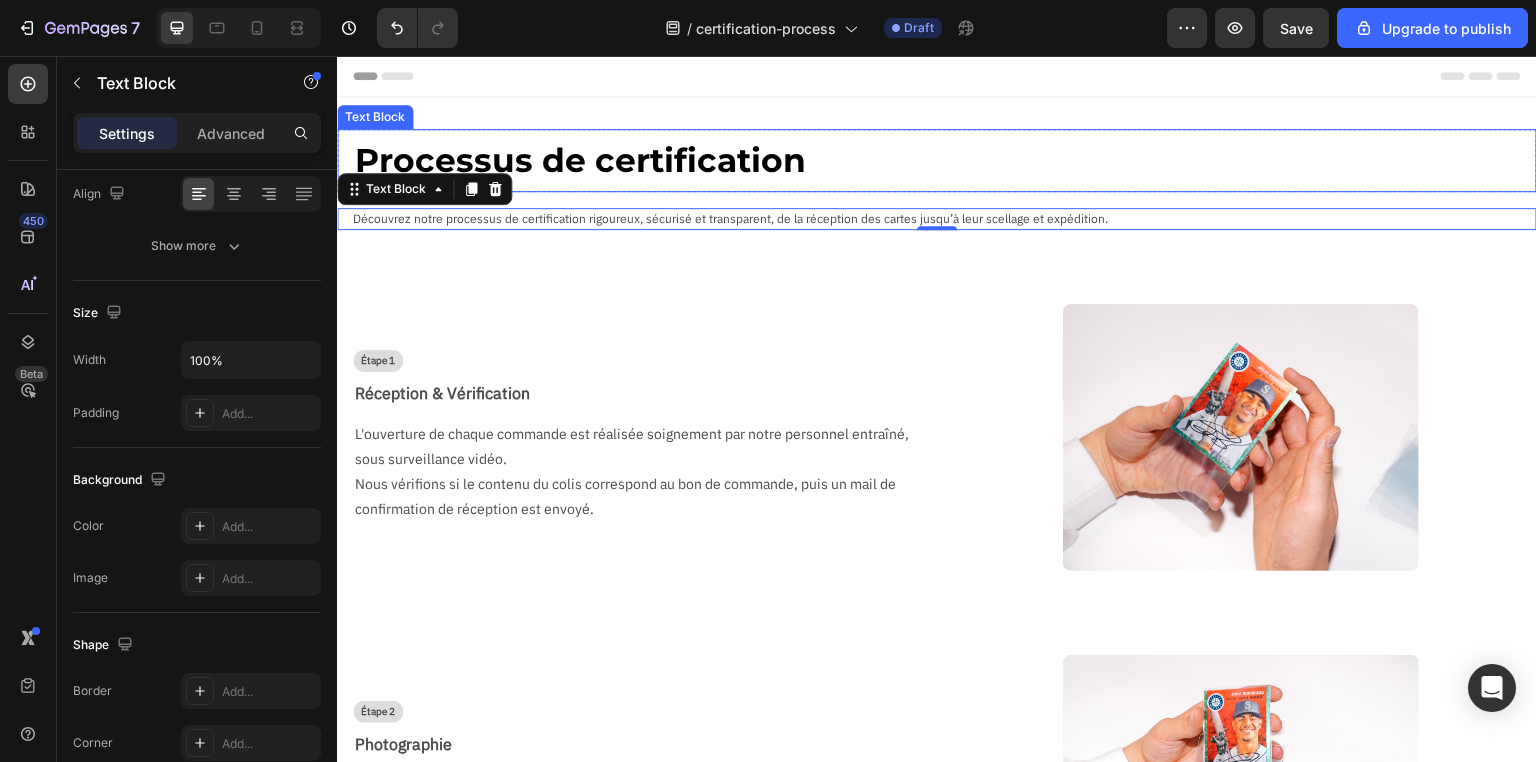 click on "Processus de certification" at bounding box center [945, 160] 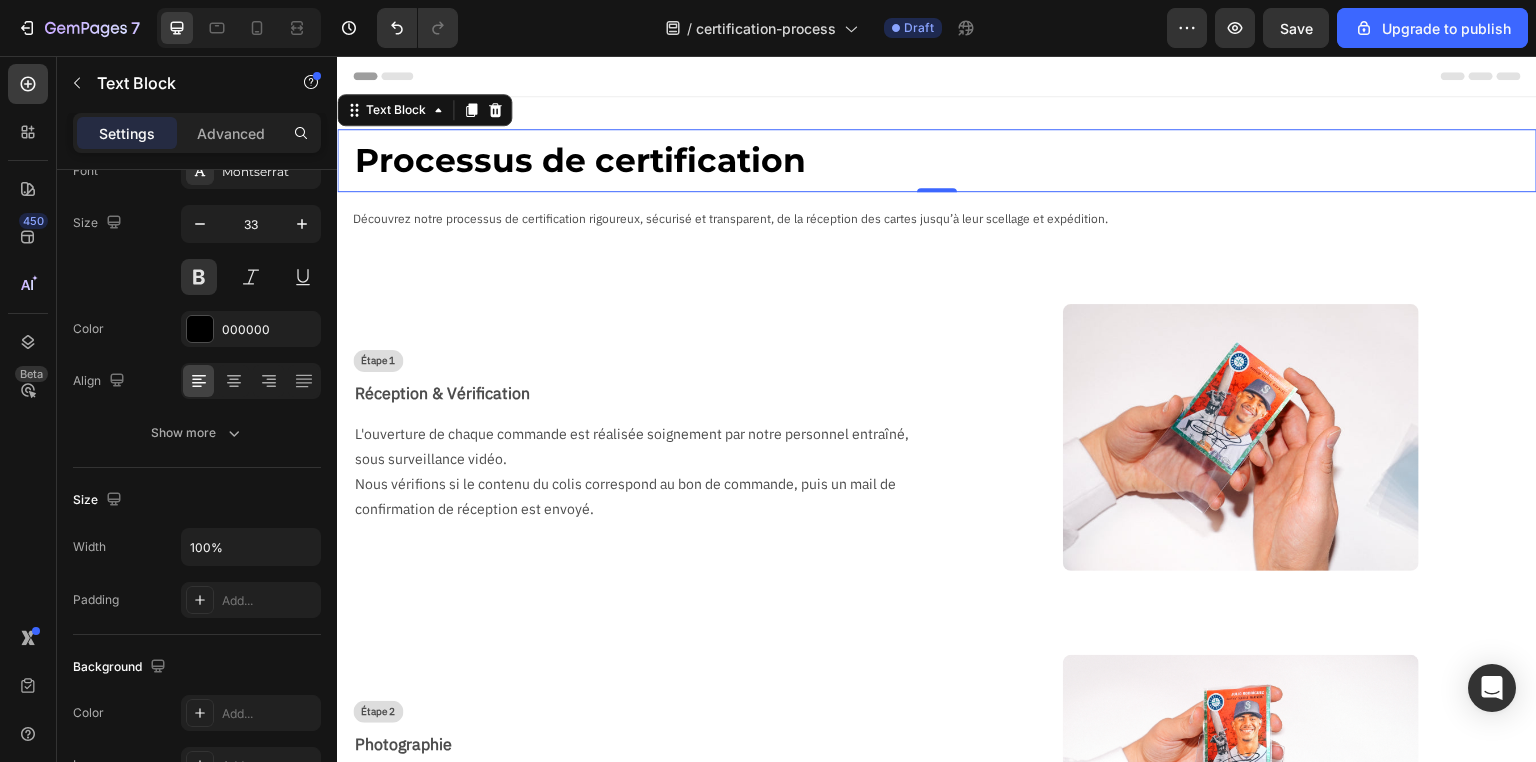 scroll, scrollTop: 53, scrollLeft: 0, axis: vertical 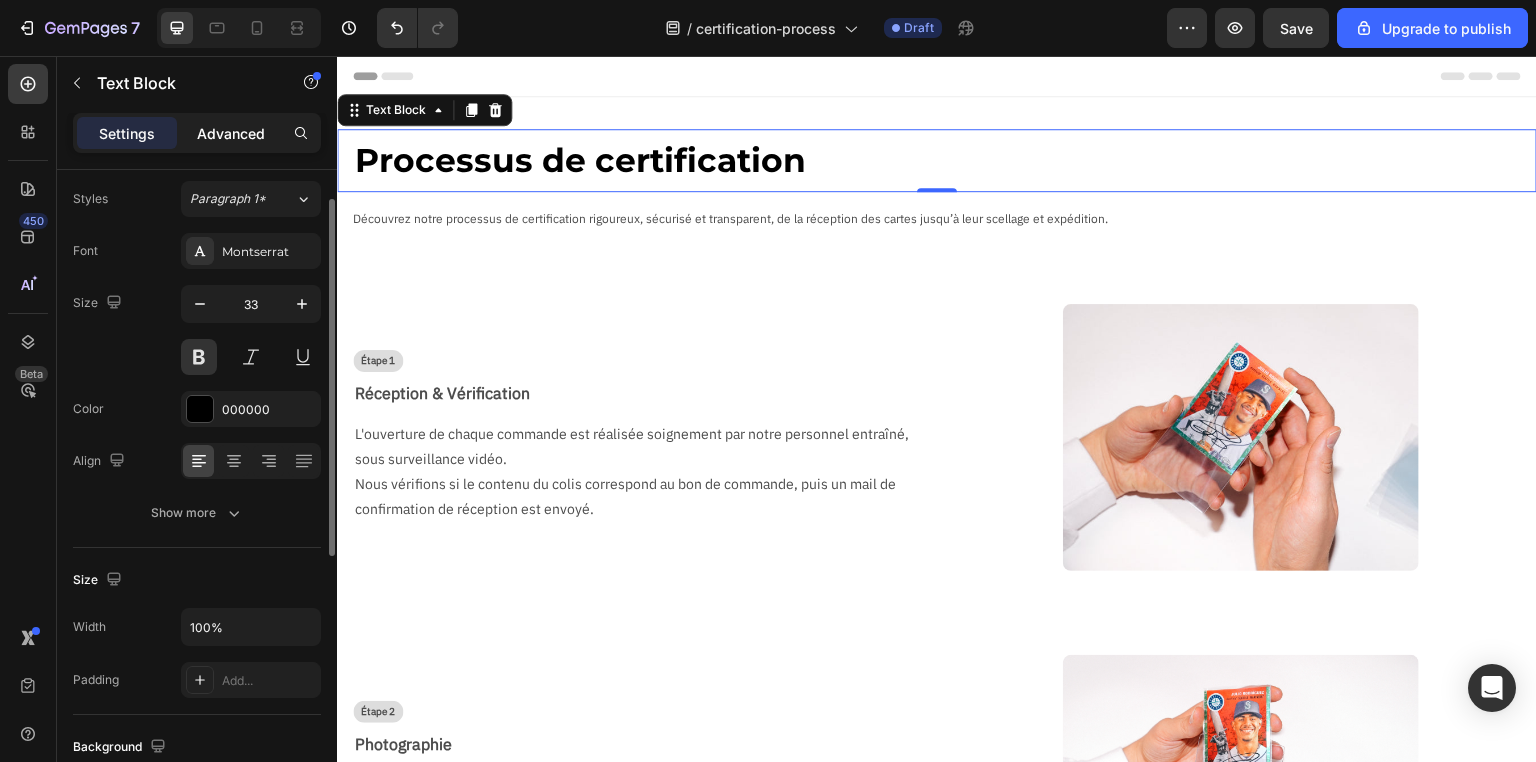 click on "Advanced" at bounding box center [231, 133] 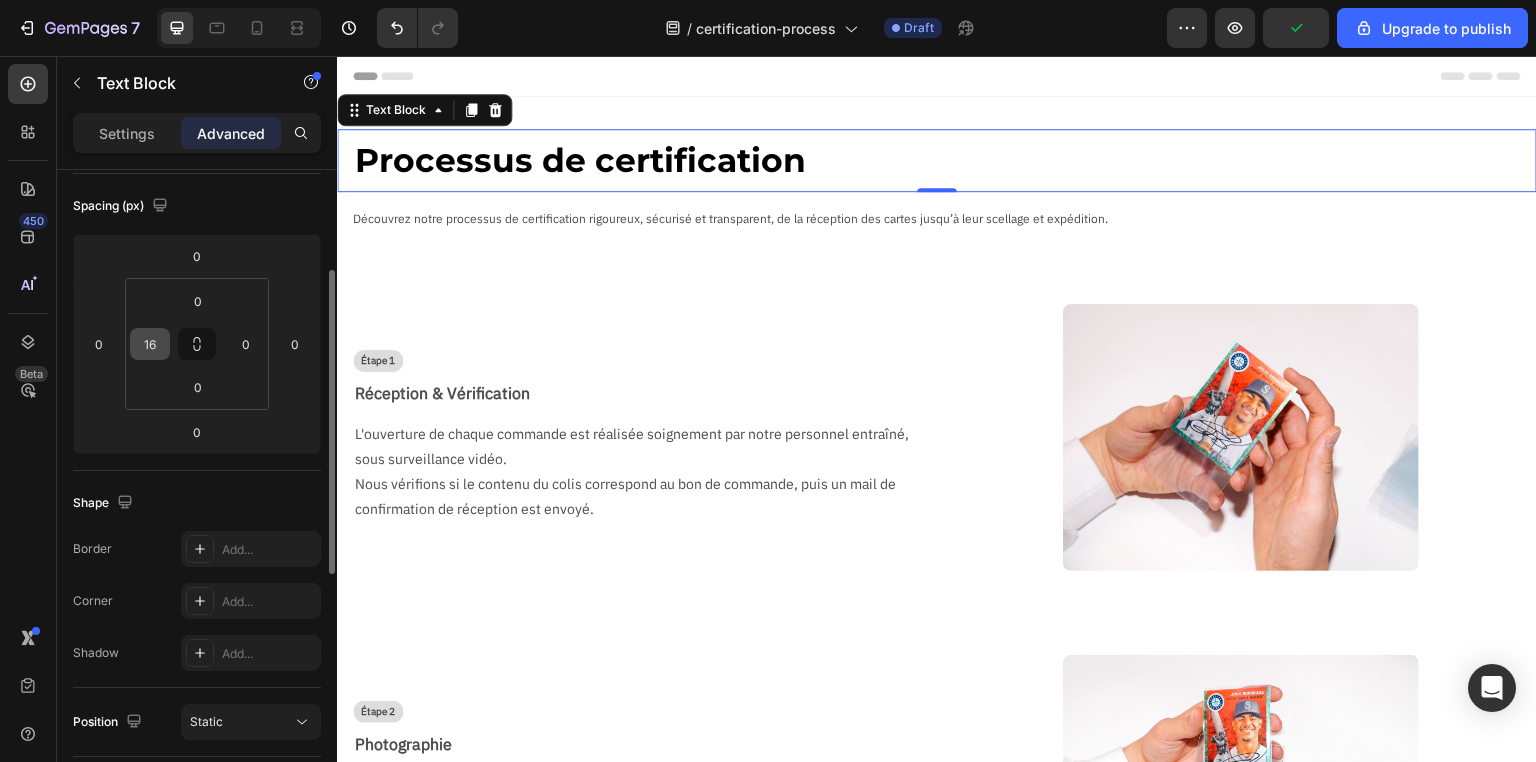scroll, scrollTop: 0, scrollLeft: 0, axis: both 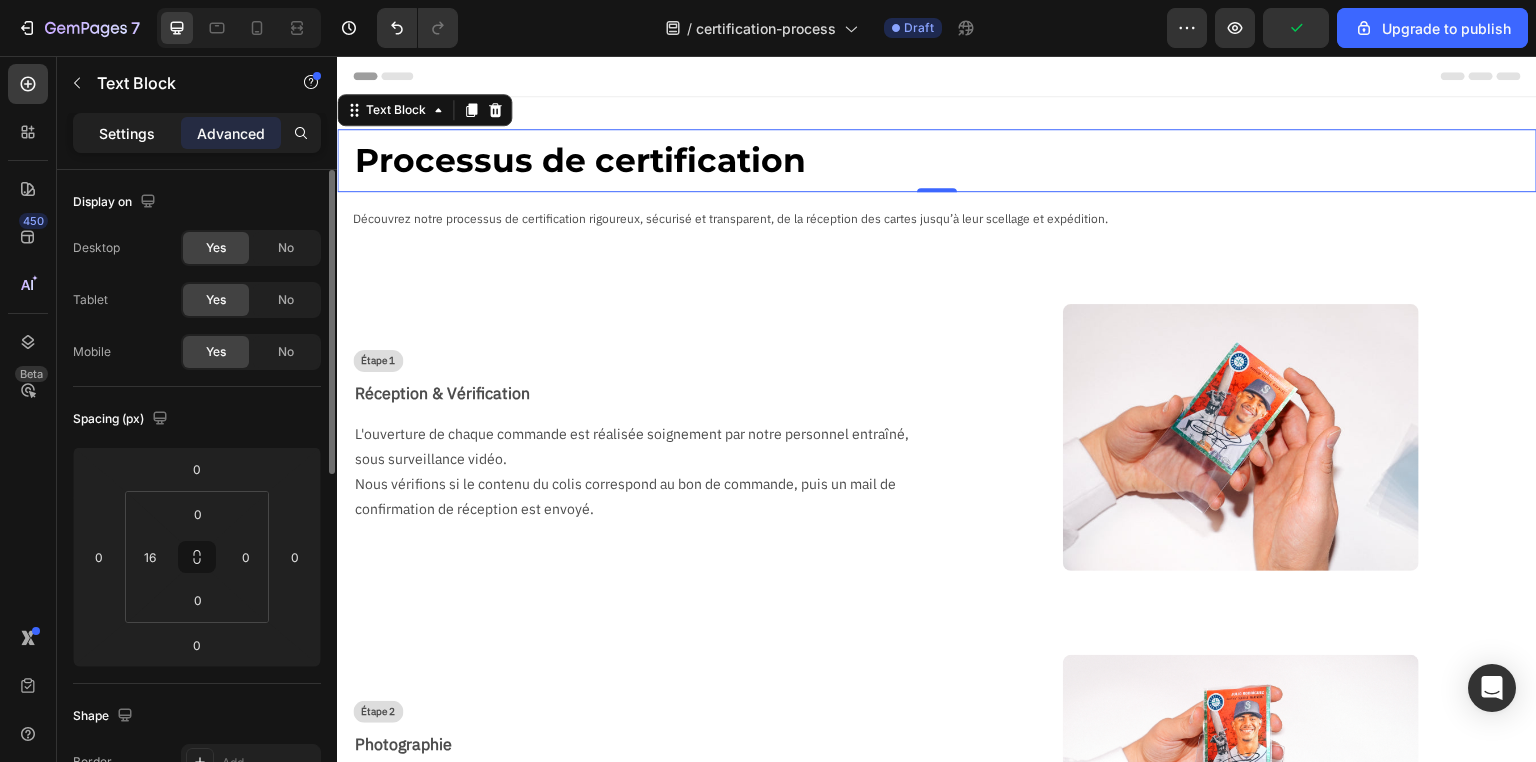 click on "Settings" at bounding box center (127, 133) 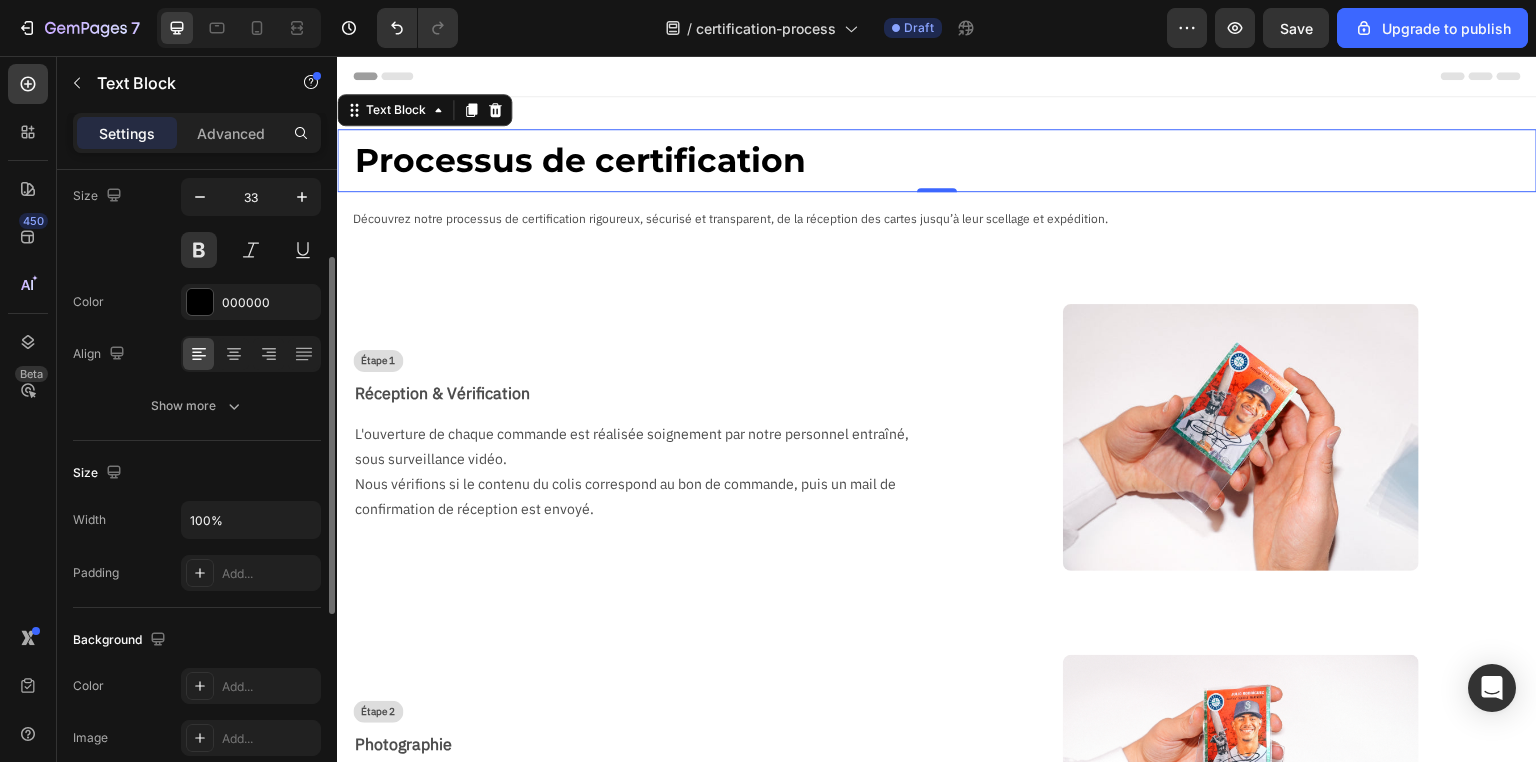 scroll, scrollTop: 240, scrollLeft: 0, axis: vertical 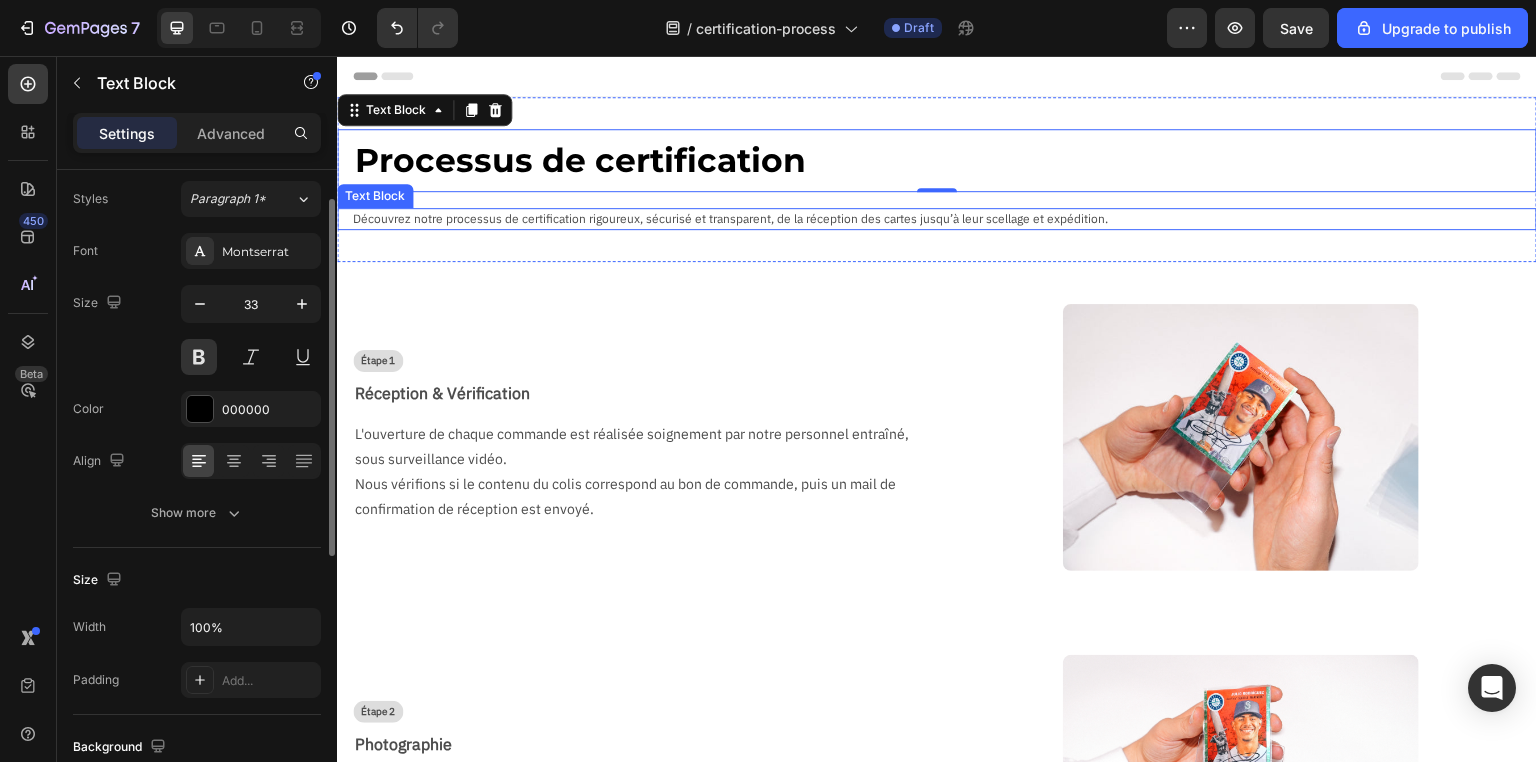 click on "Découvrez notre processus de certification rigoureux, sécurisé et transparent, de la réception des cartes jusqu’à leur scellage et expédition." at bounding box center (945, 219) 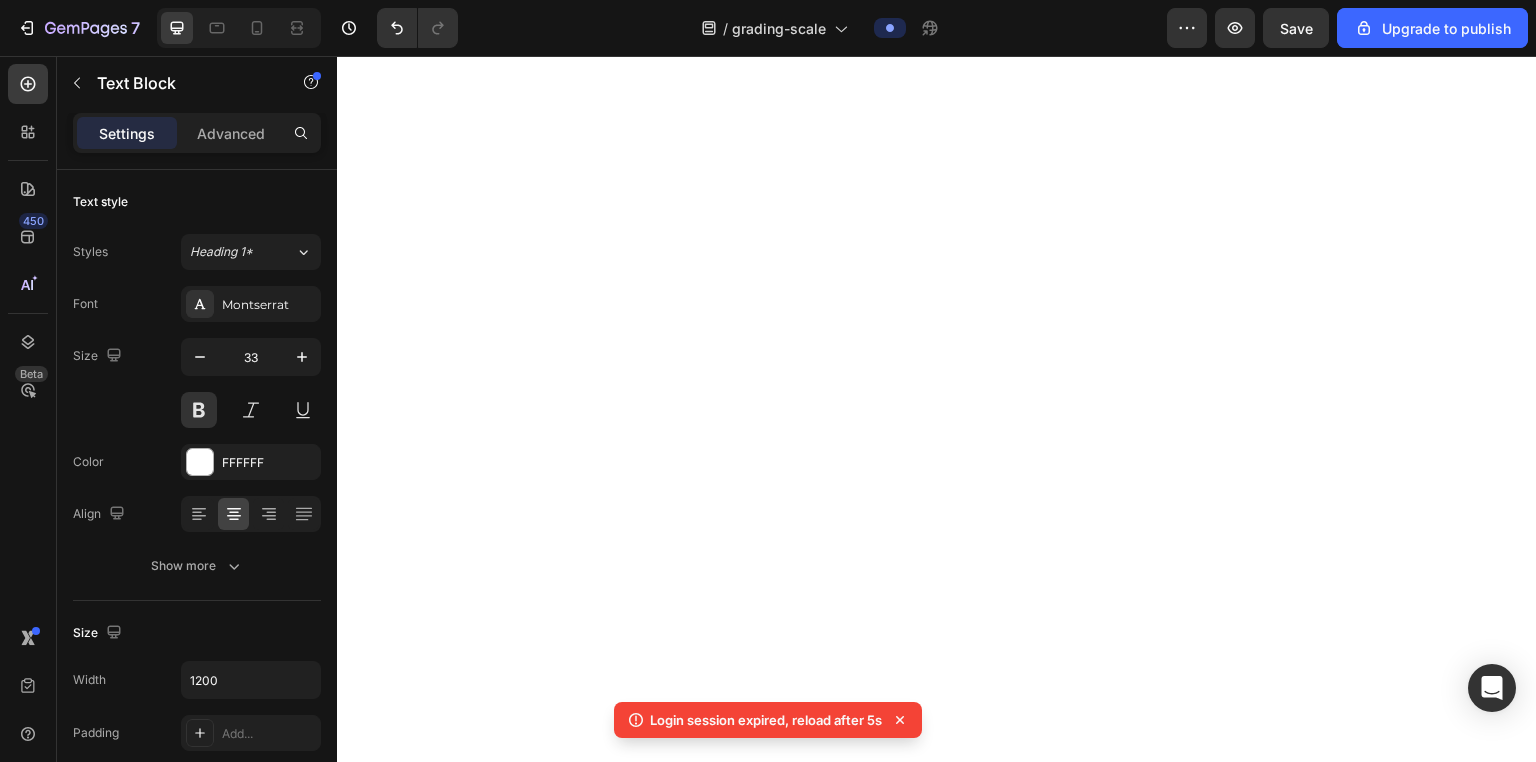 scroll, scrollTop: 0, scrollLeft: 0, axis: both 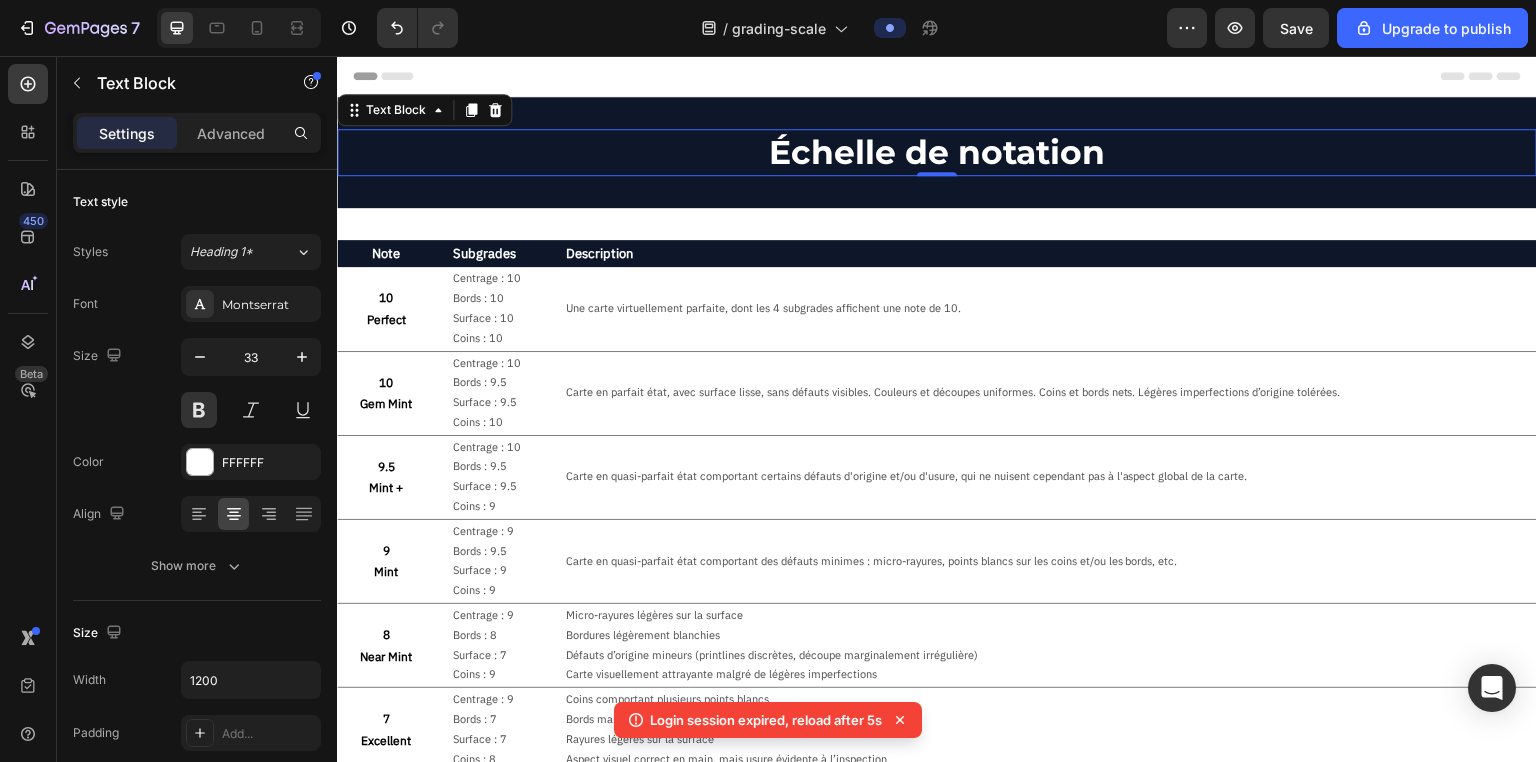 click 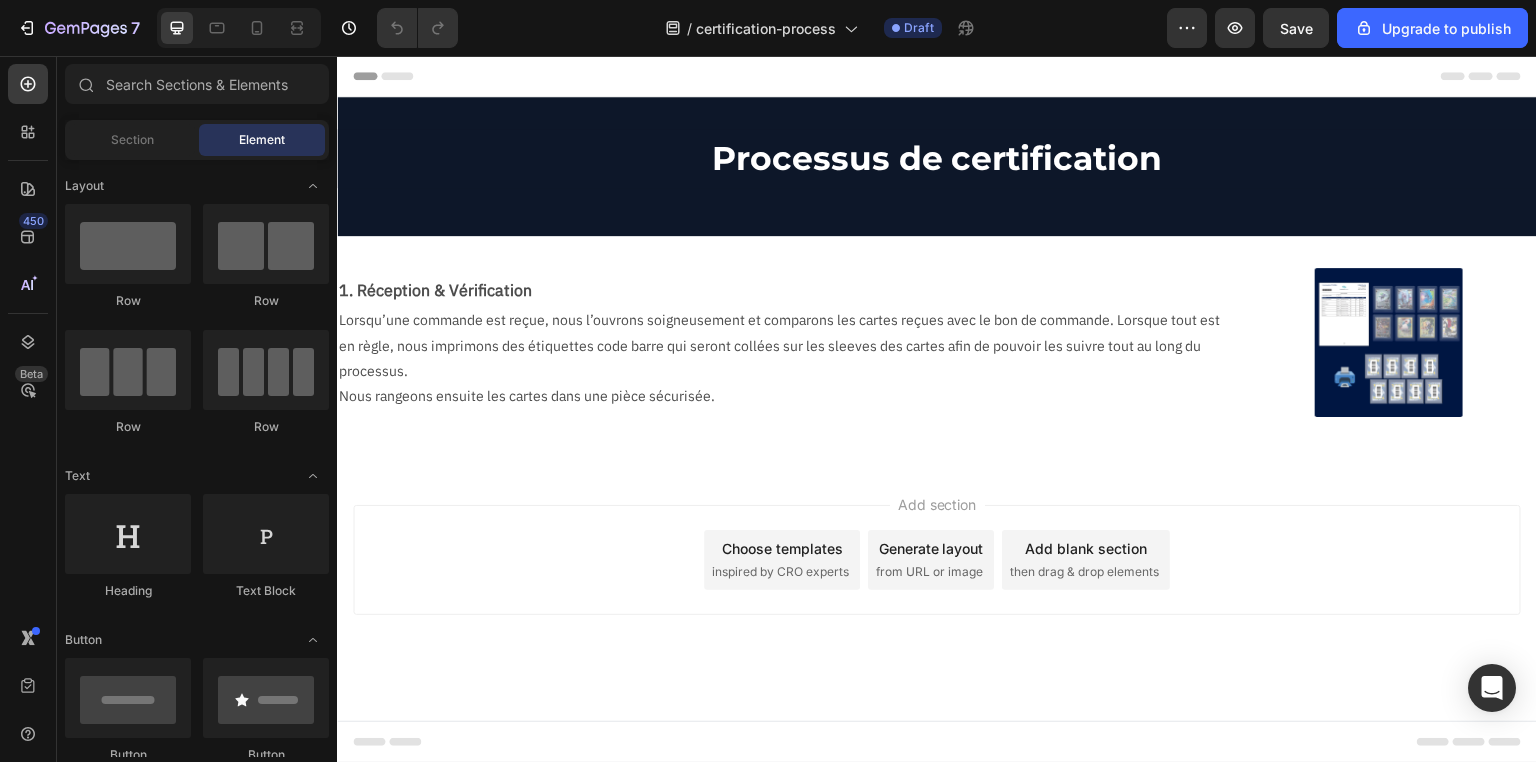 scroll, scrollTop: 0, scrollLeft: 0, axis: both 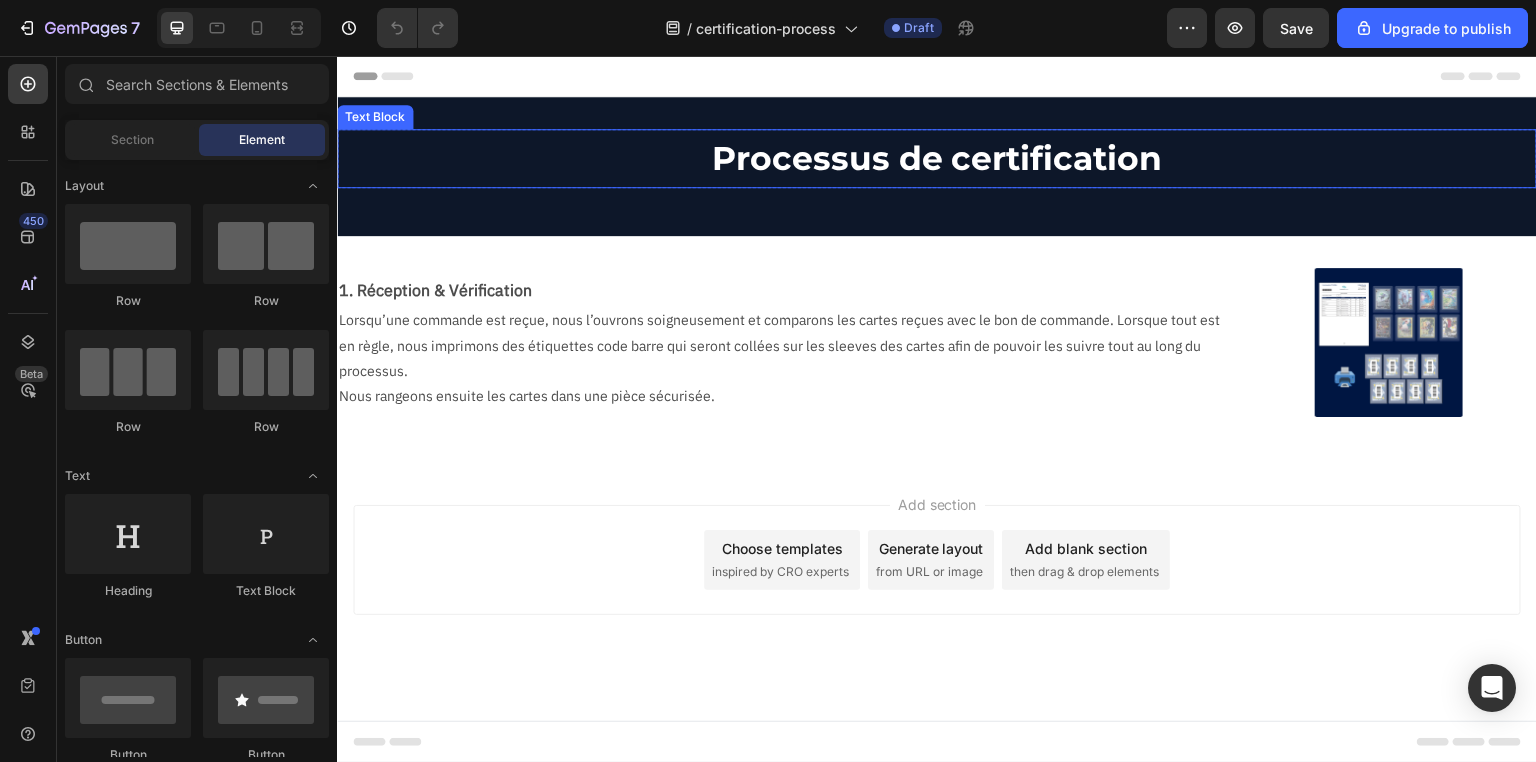 click on "Processus de certification" at bounding box center [937, 158] 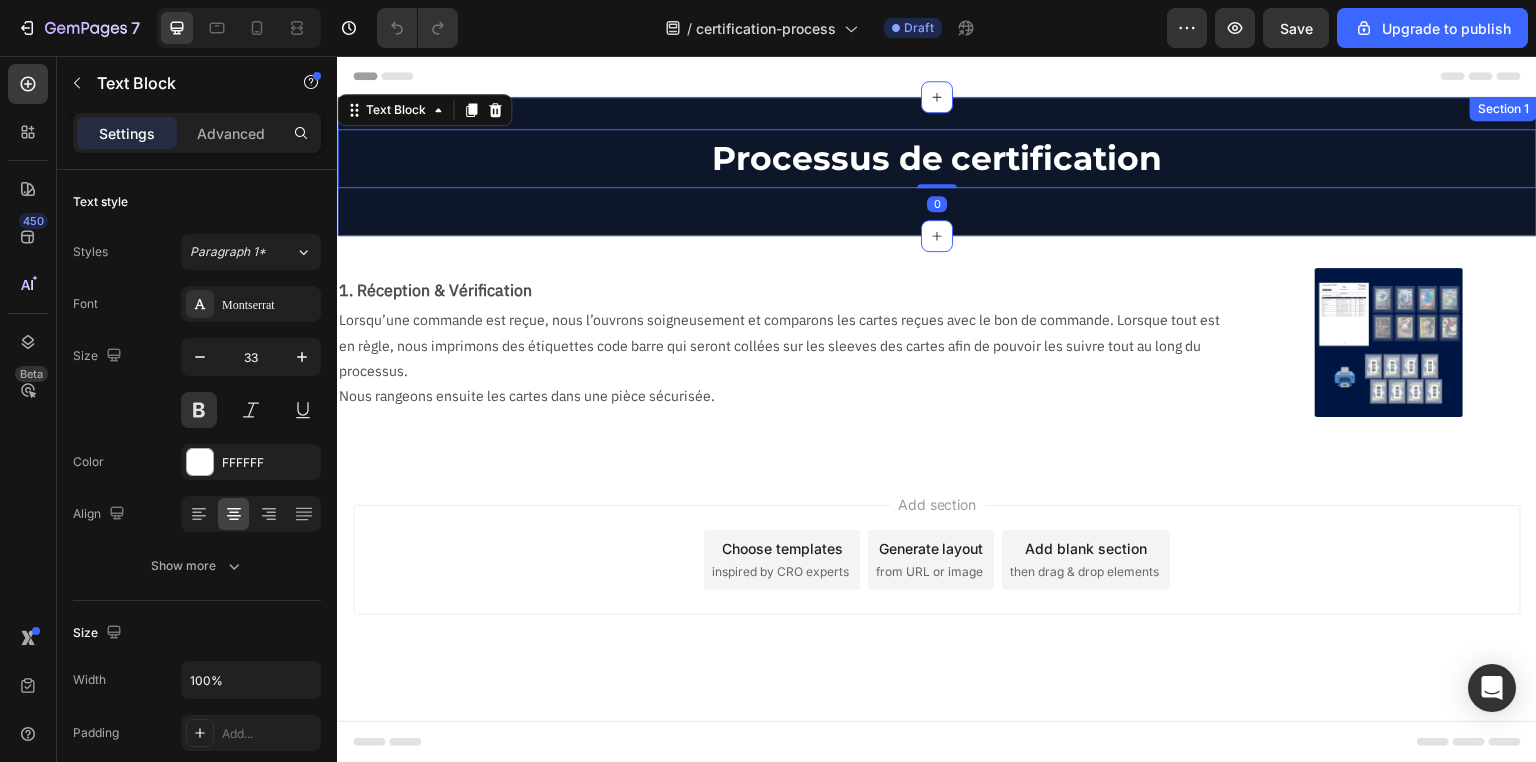click on "Processus de certification Text Block   0 Row Section 1" at bounding box center (937, 166) 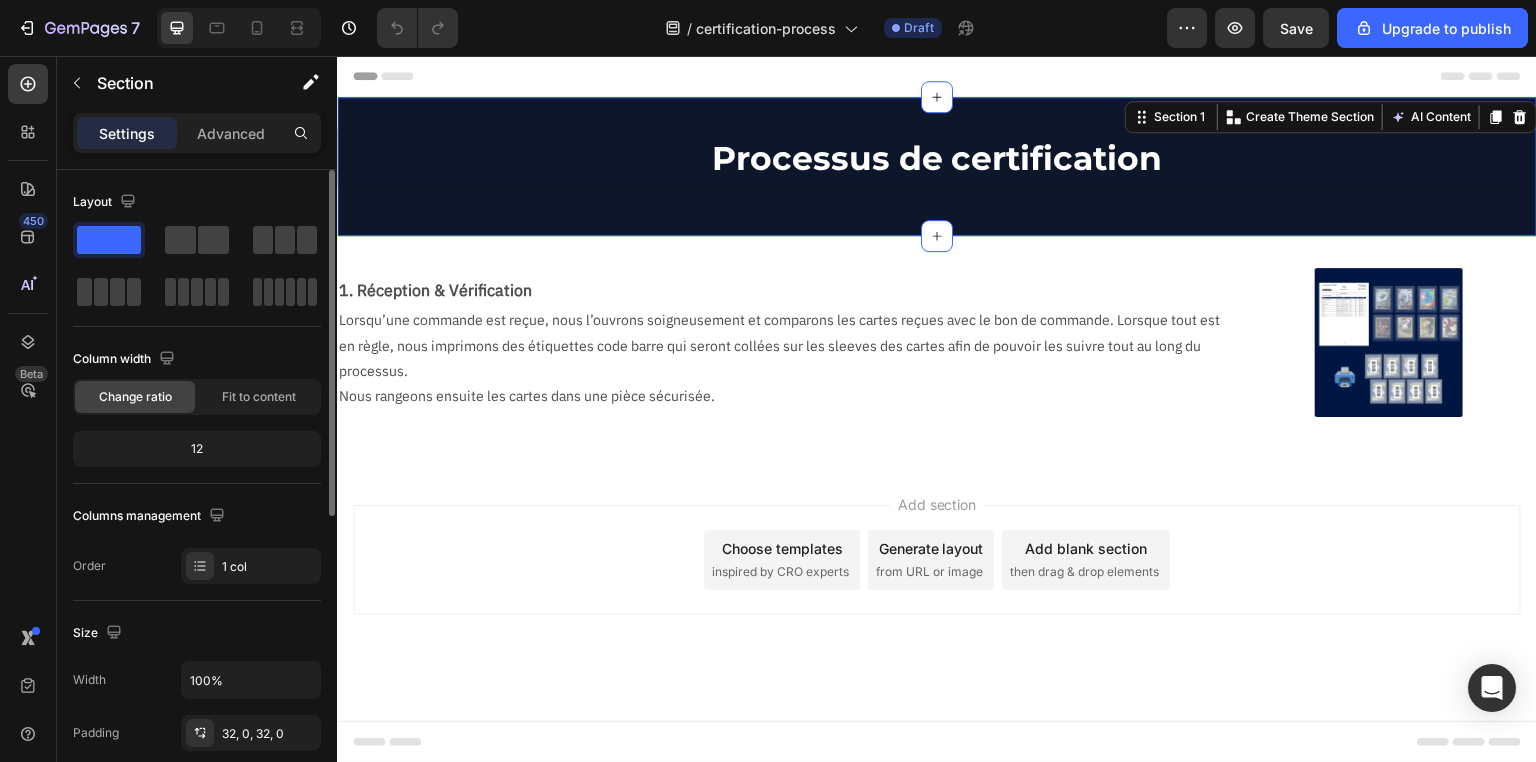 scroll, scrollTop: 480, scrollLeft: 0, axis: vertical 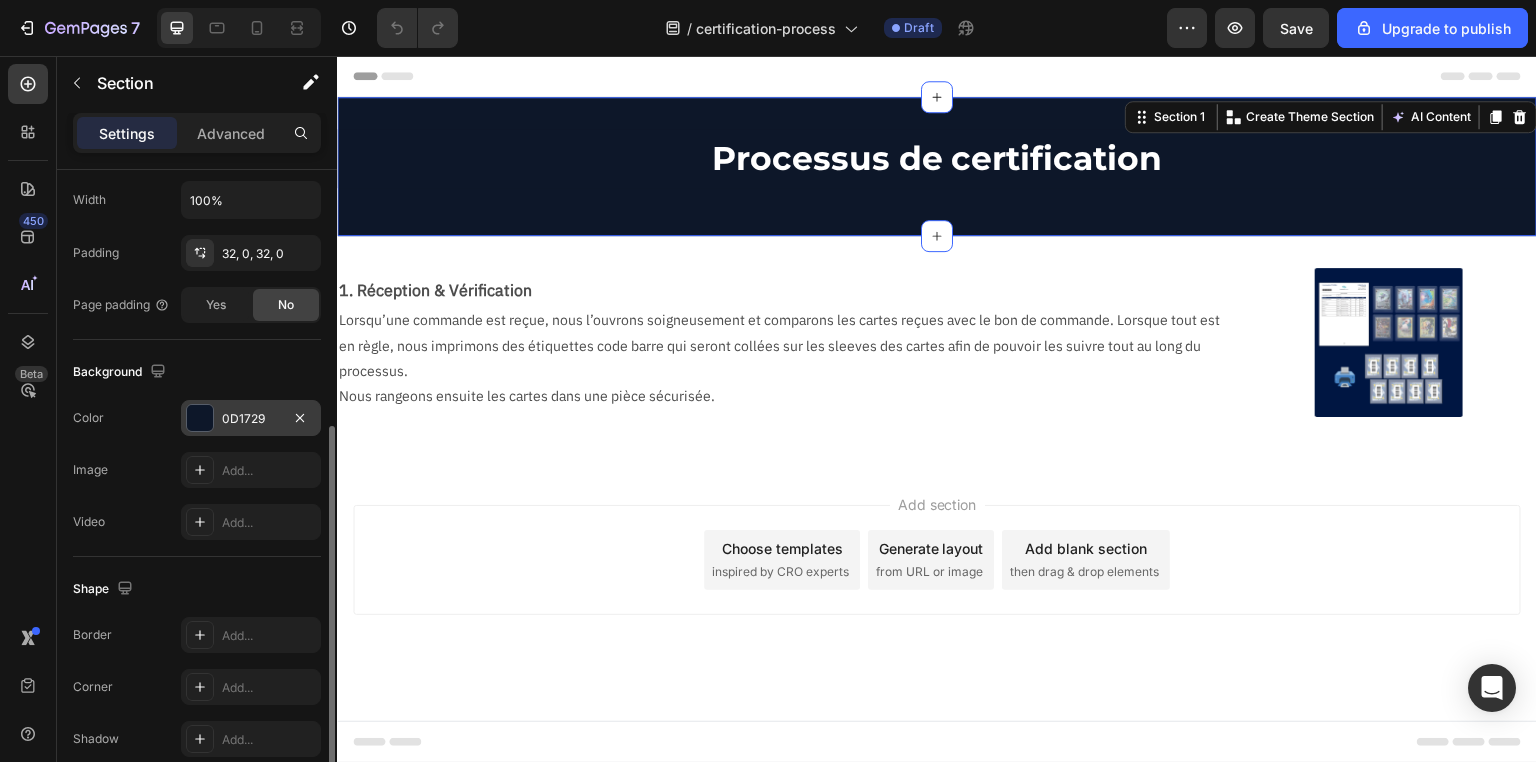 click on "0D1729" at bounding box center [251, 419] 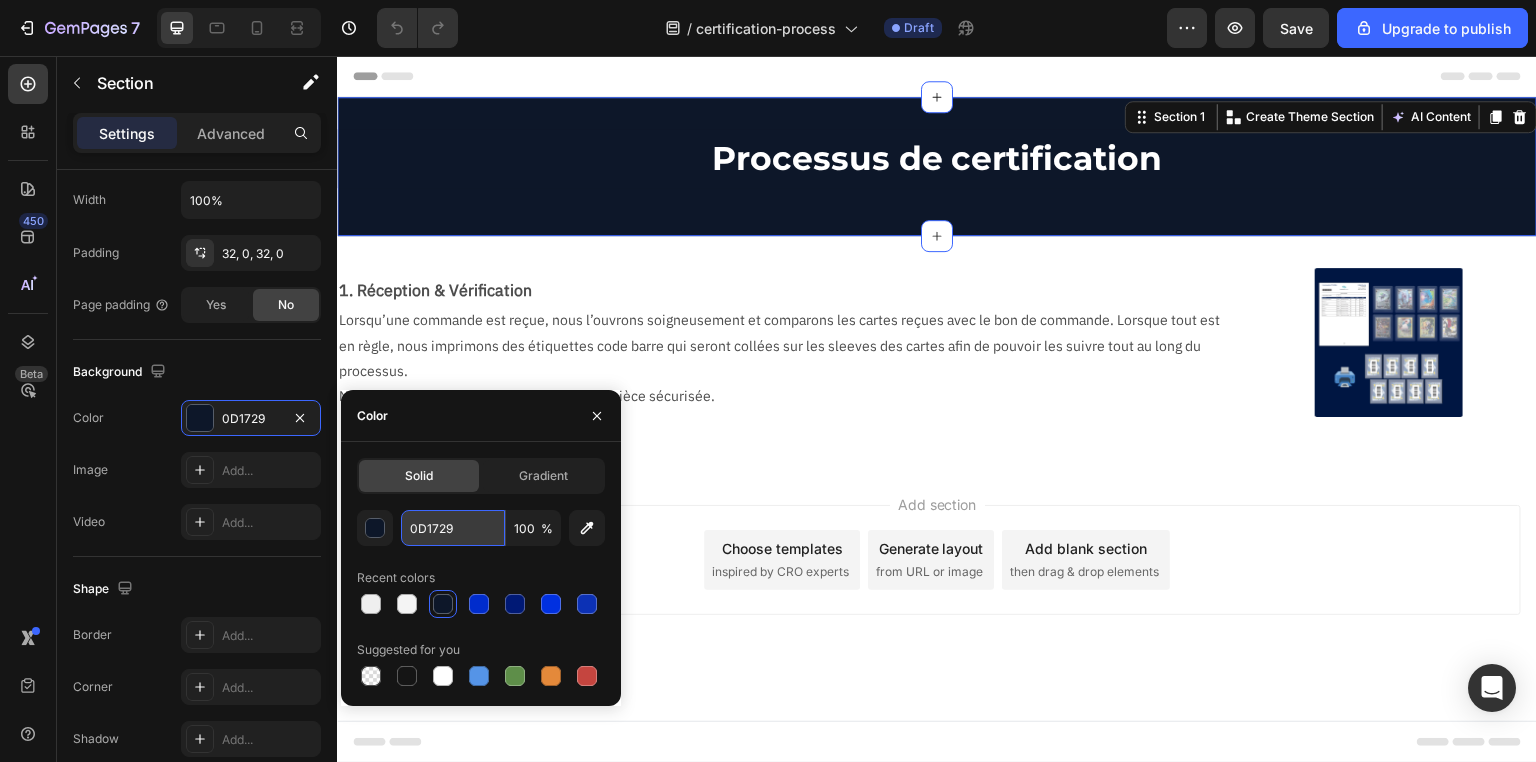 click on "0D1729" at bounding box center [453, 528] 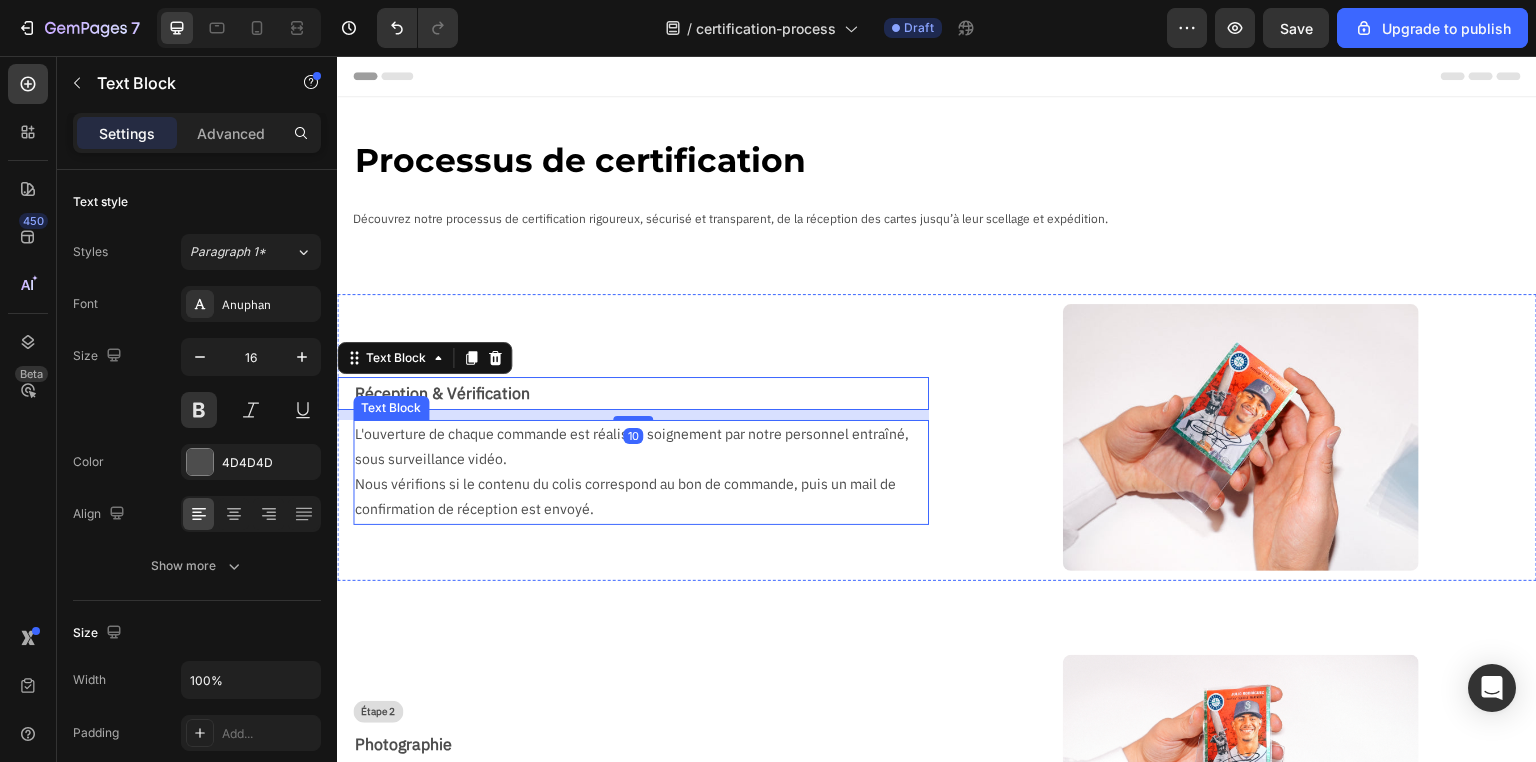 scroll, scrollTop: 0, scrollLeft: 0, axis: both 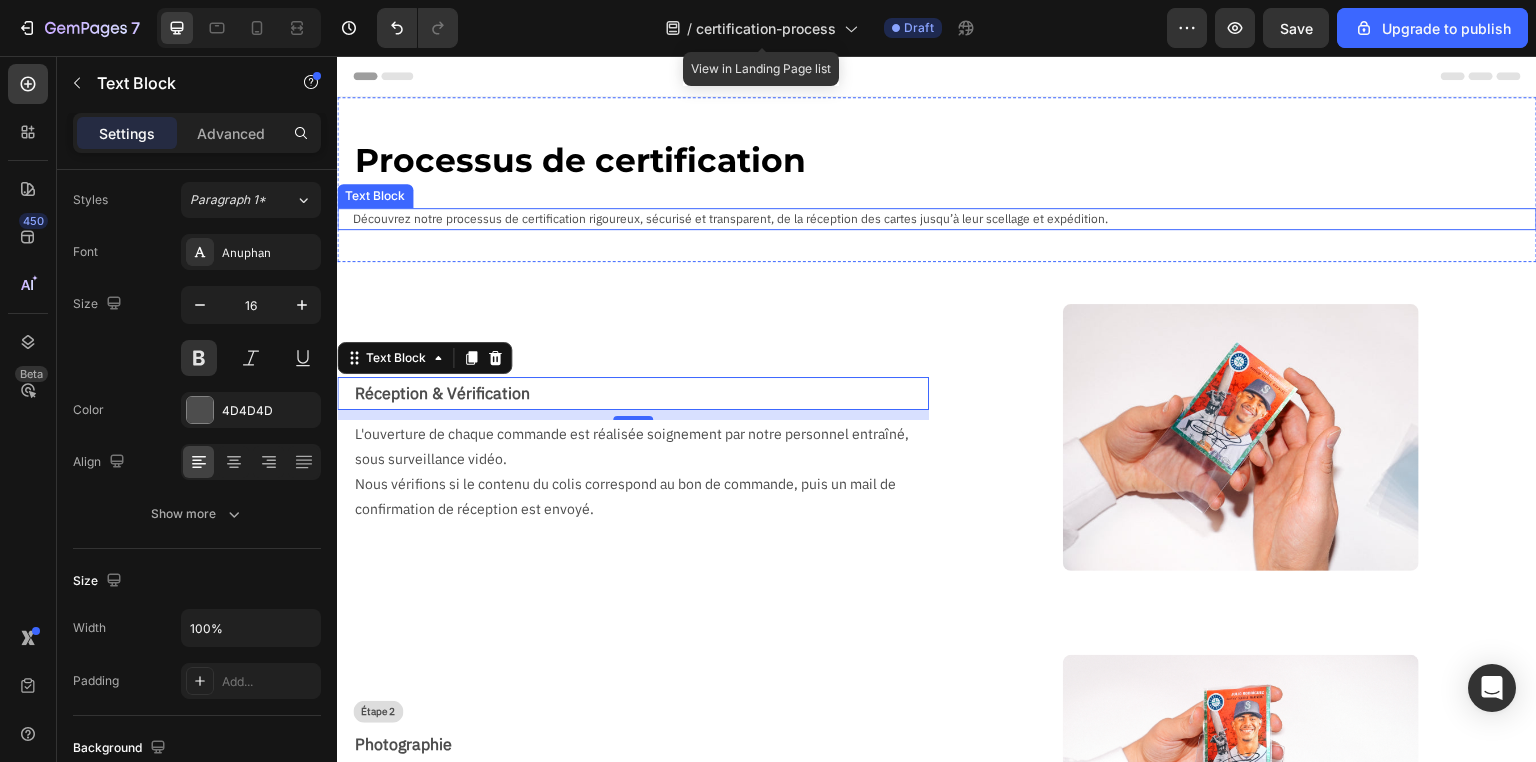 click on "Découvrez notre processus de certification rigoureux, sécurisé et transparent, de la réception des cartes jusqu’à leur scellage et expédition." at bounding box center [945, 219] 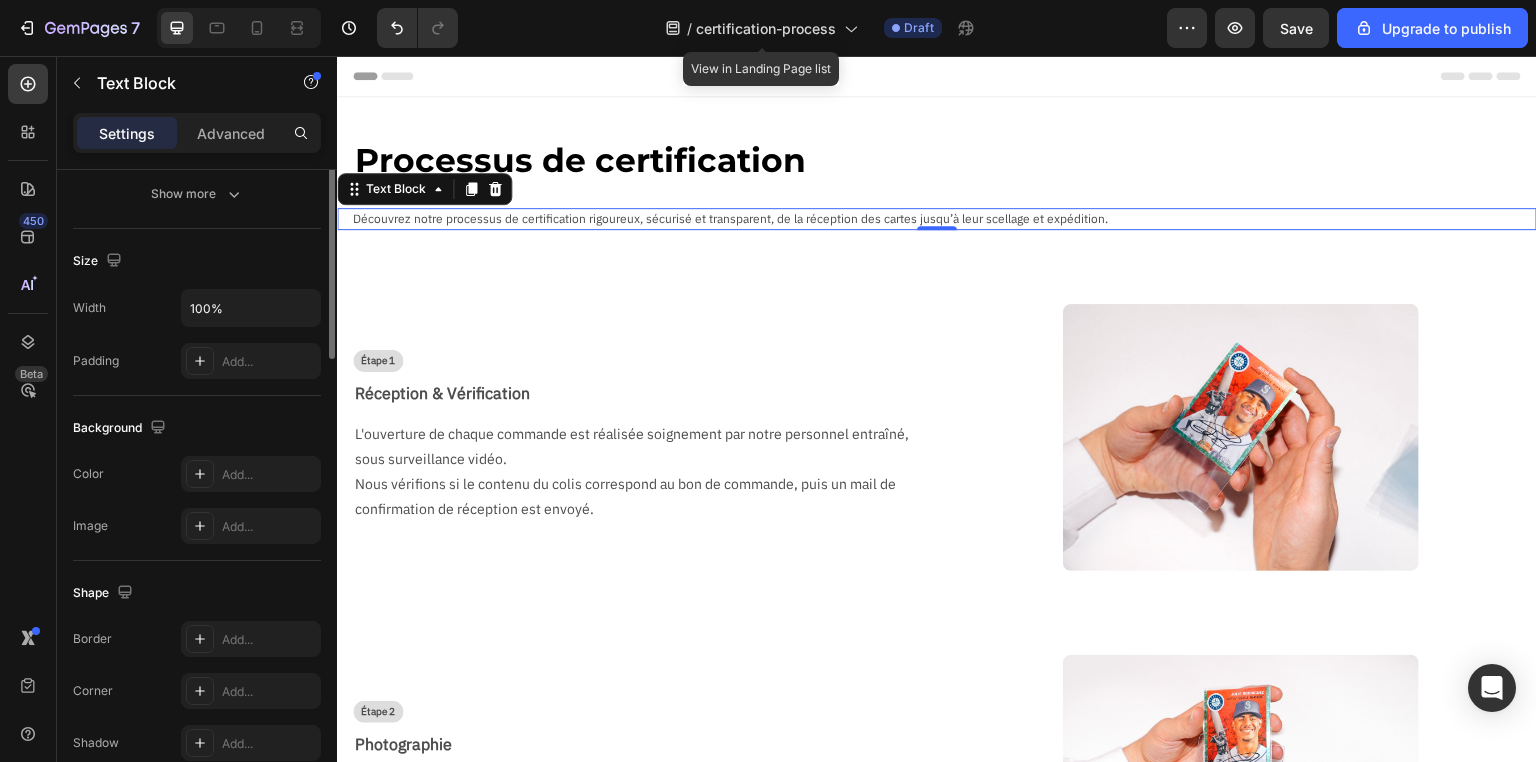 scroll, scrollTop: 132, scrollLeft: 0, axis: vertical 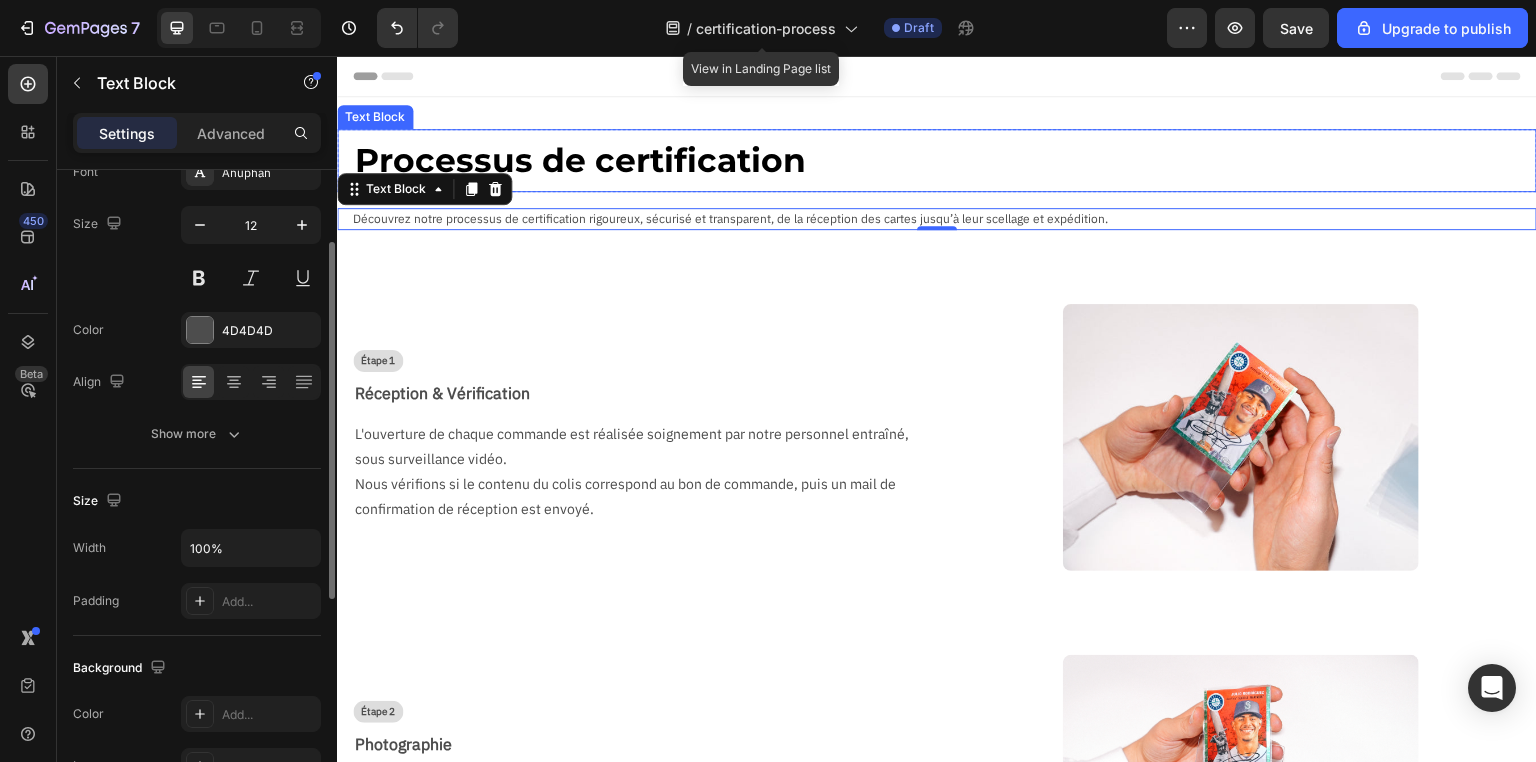 click on "Processus de certification" at bounding box center [945, 160] 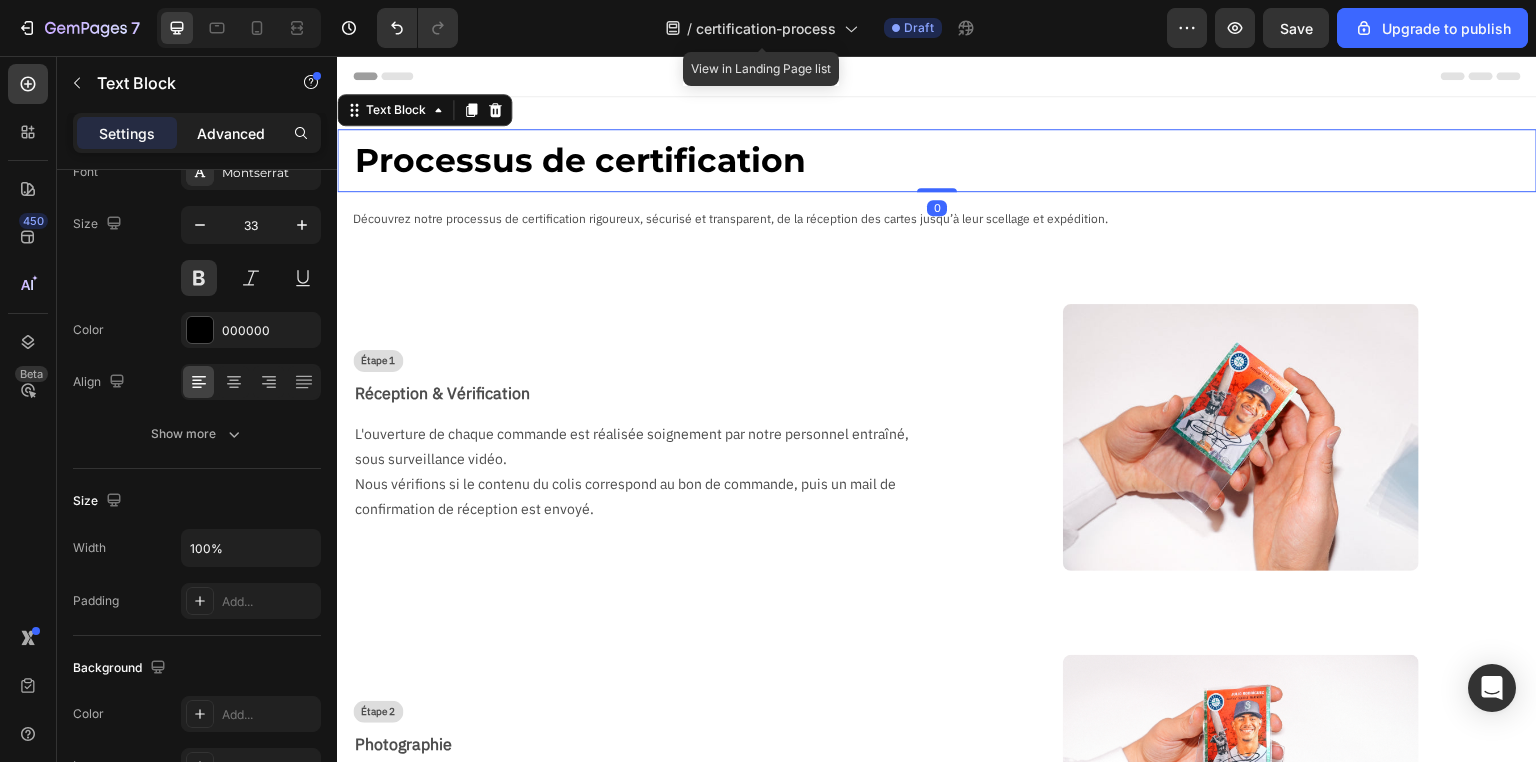 click on "Advanced" at bounding box center [231, 133] 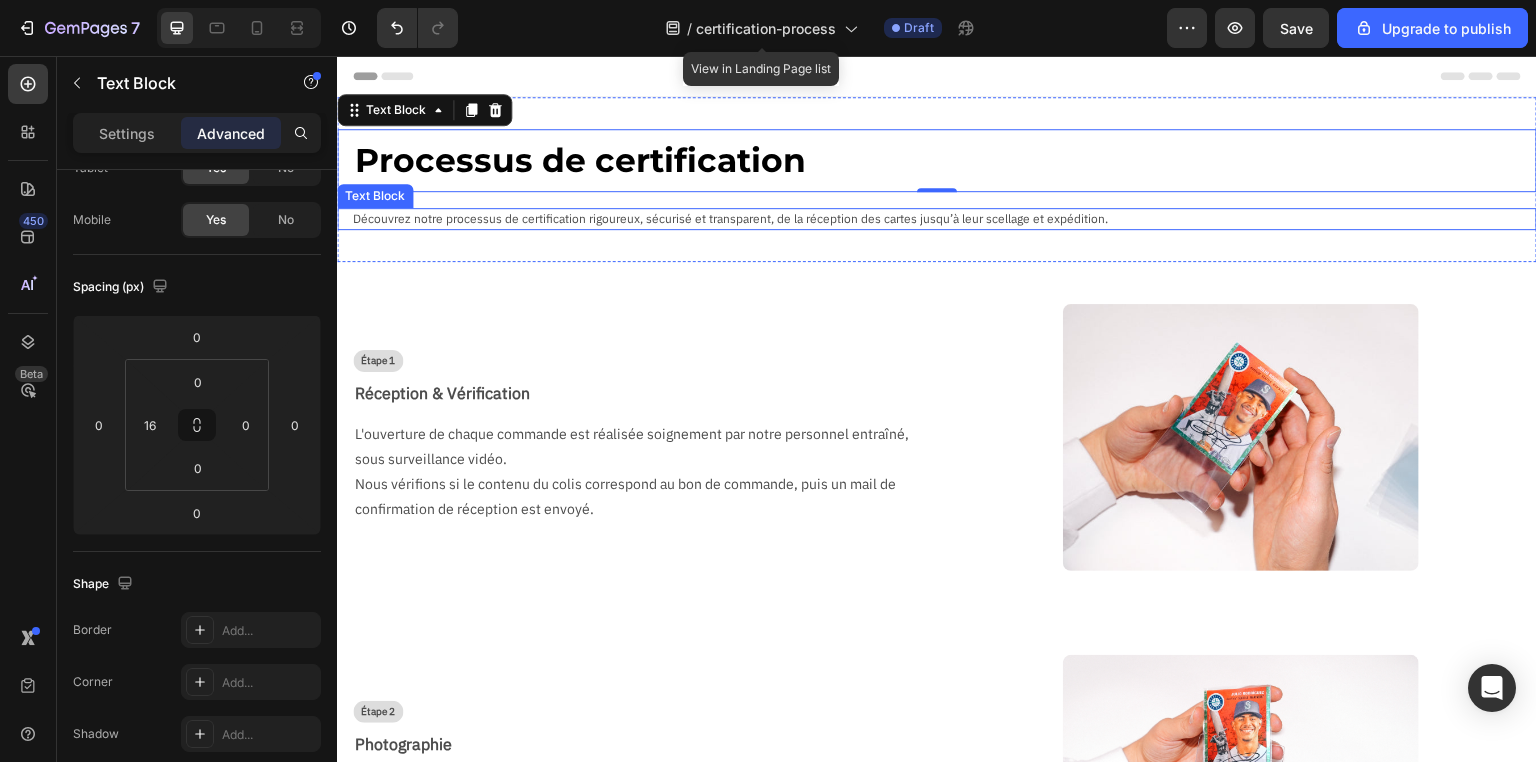 click on "Découvrez notre processus de certification rigoureux, sécurisé et transparent, de la réception des cartes jusqu’à leur scellage et expédition." at bounding box center [945, 219] 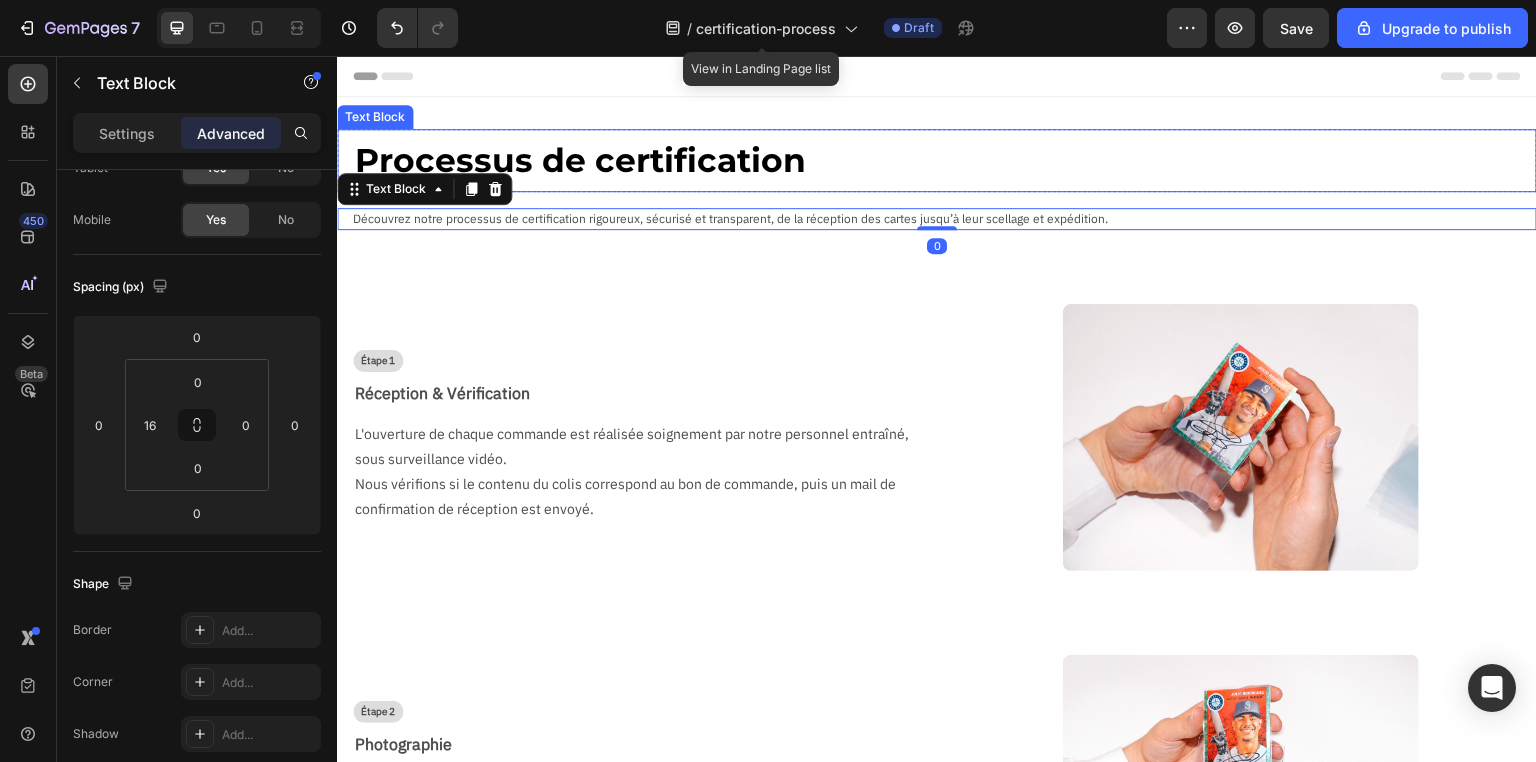 click on "Processus de certification" at bounding box center (945, 160) 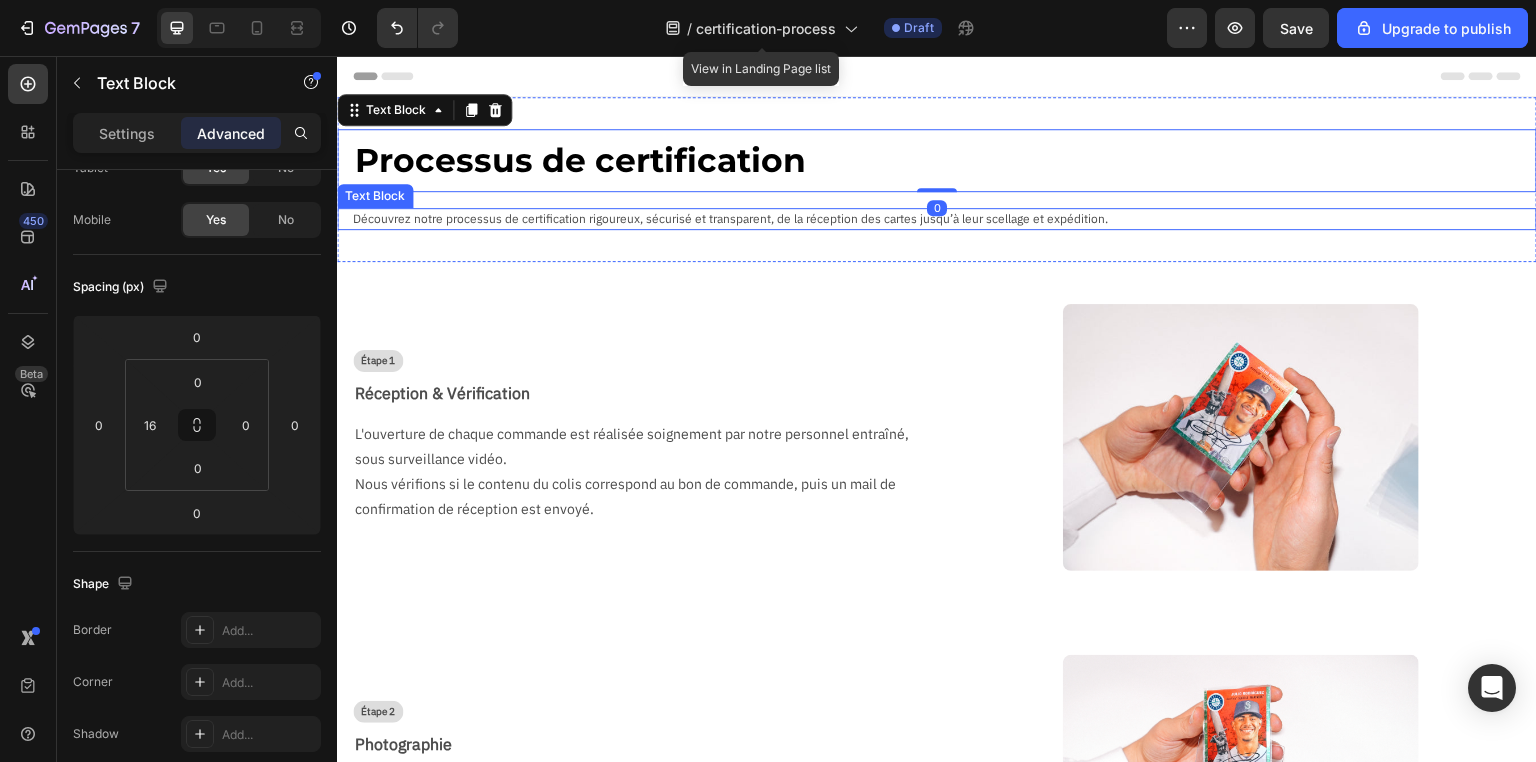 click on "Découvrez notre processus de certification rigoureux, sécurisé et transparent, de la réception des cartes jusqu’à leur scellage et expédition." at bounding box center [945, 219] 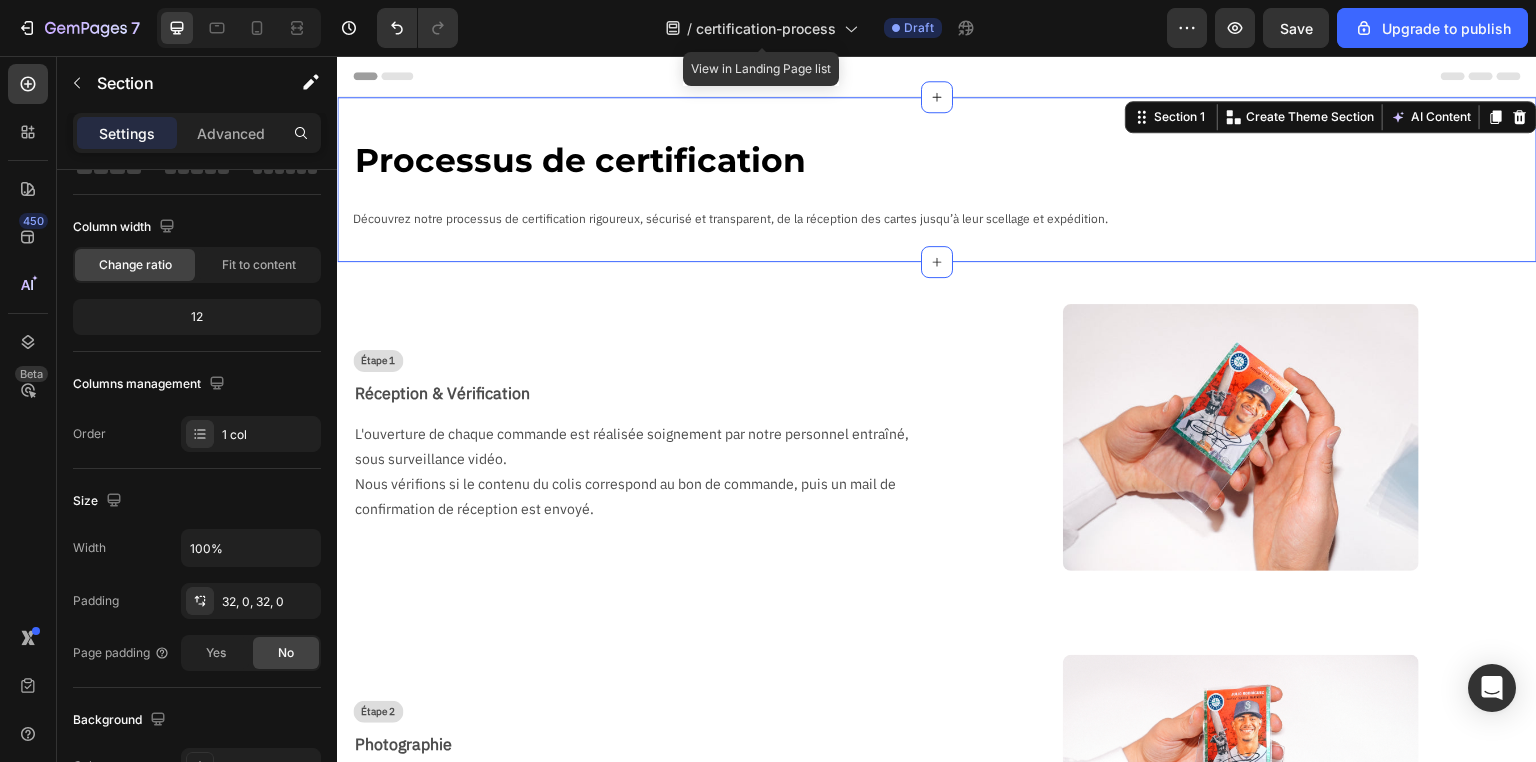 click on "Processus de certification Text Block Row Découvrez notre processus de certification rigoureux, sécurisé et transparent, de la réception des cartes jusqu’à leur scellage et expédition. Text Block" at bounding box center (937, 179) 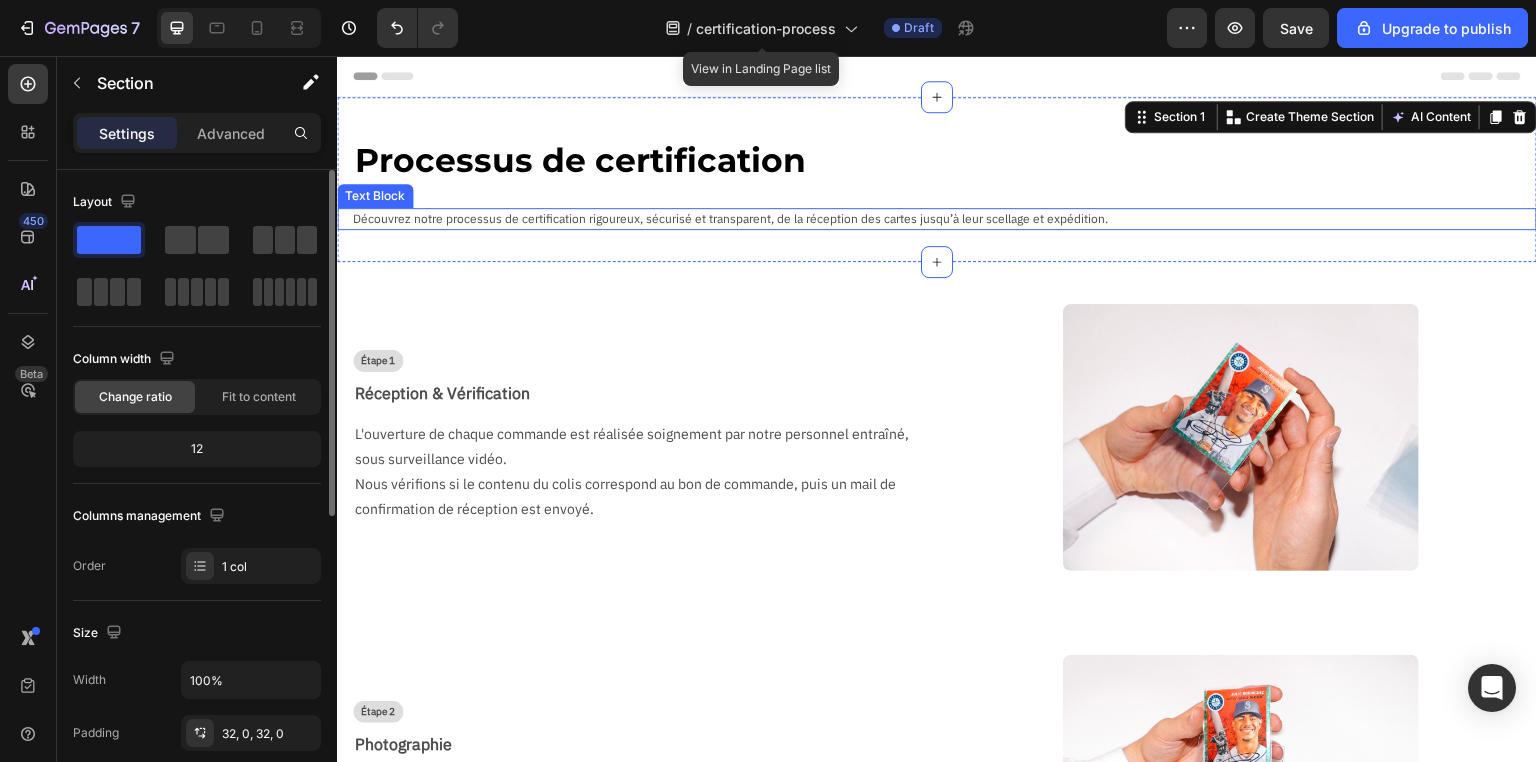 click on "Découvrez notre processus de certification rigoureux, sécurisé et transparent, de la réception des cartes jusqu’à leur scellage et expédition." at bounding box center [945, 219] 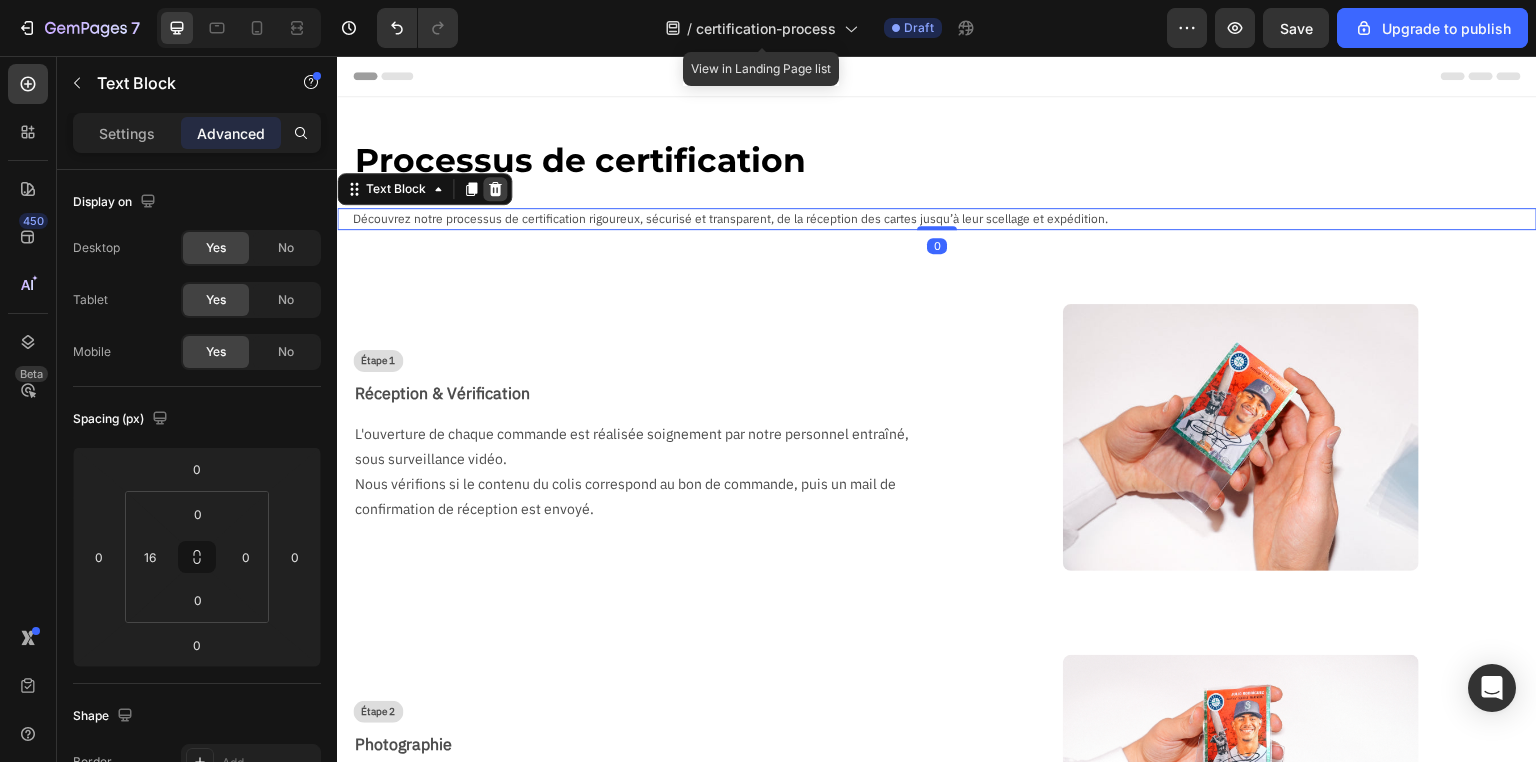 click at bounding box center [495, 189] 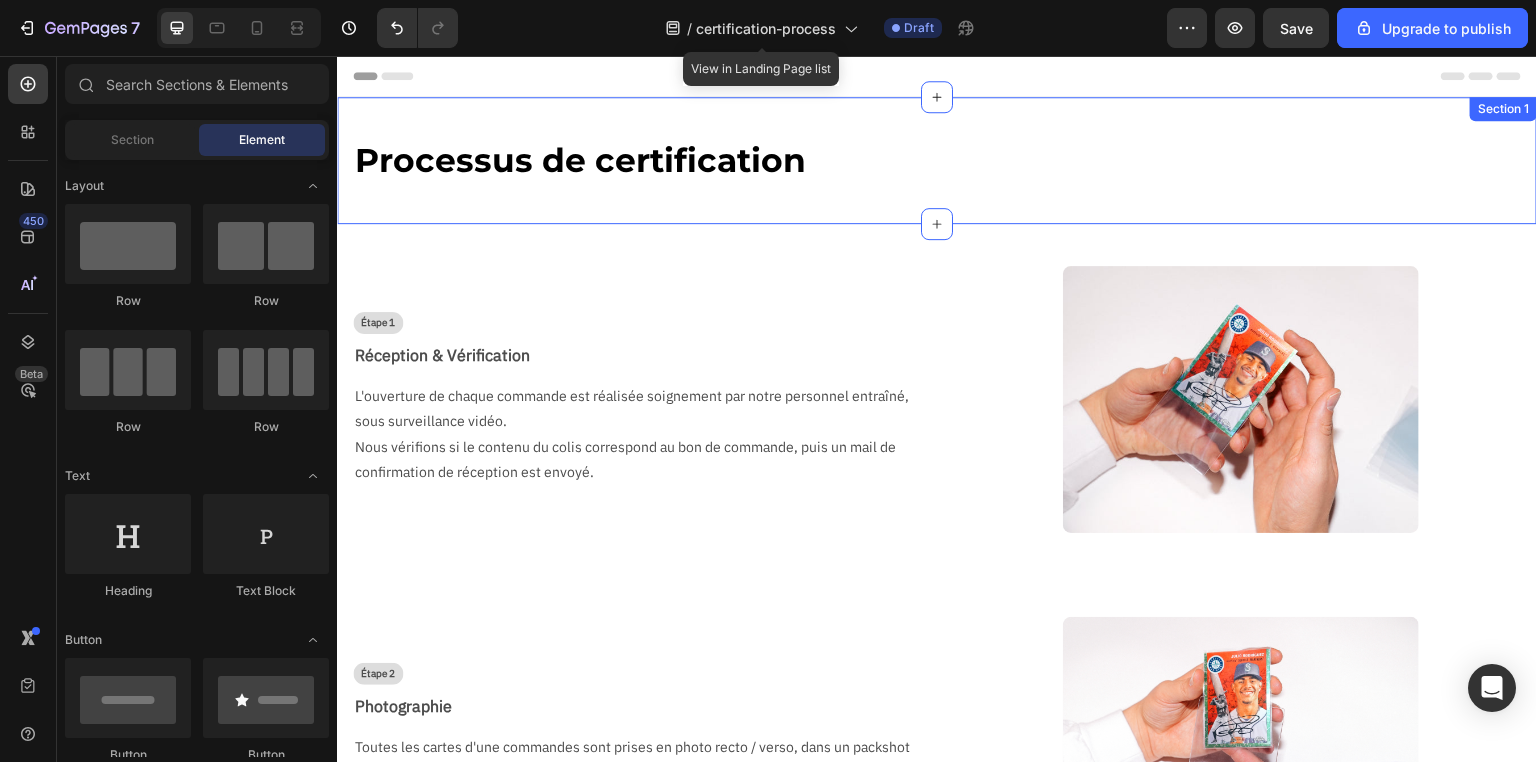 click on "Processus de certification" at bounding box center (945, 160) 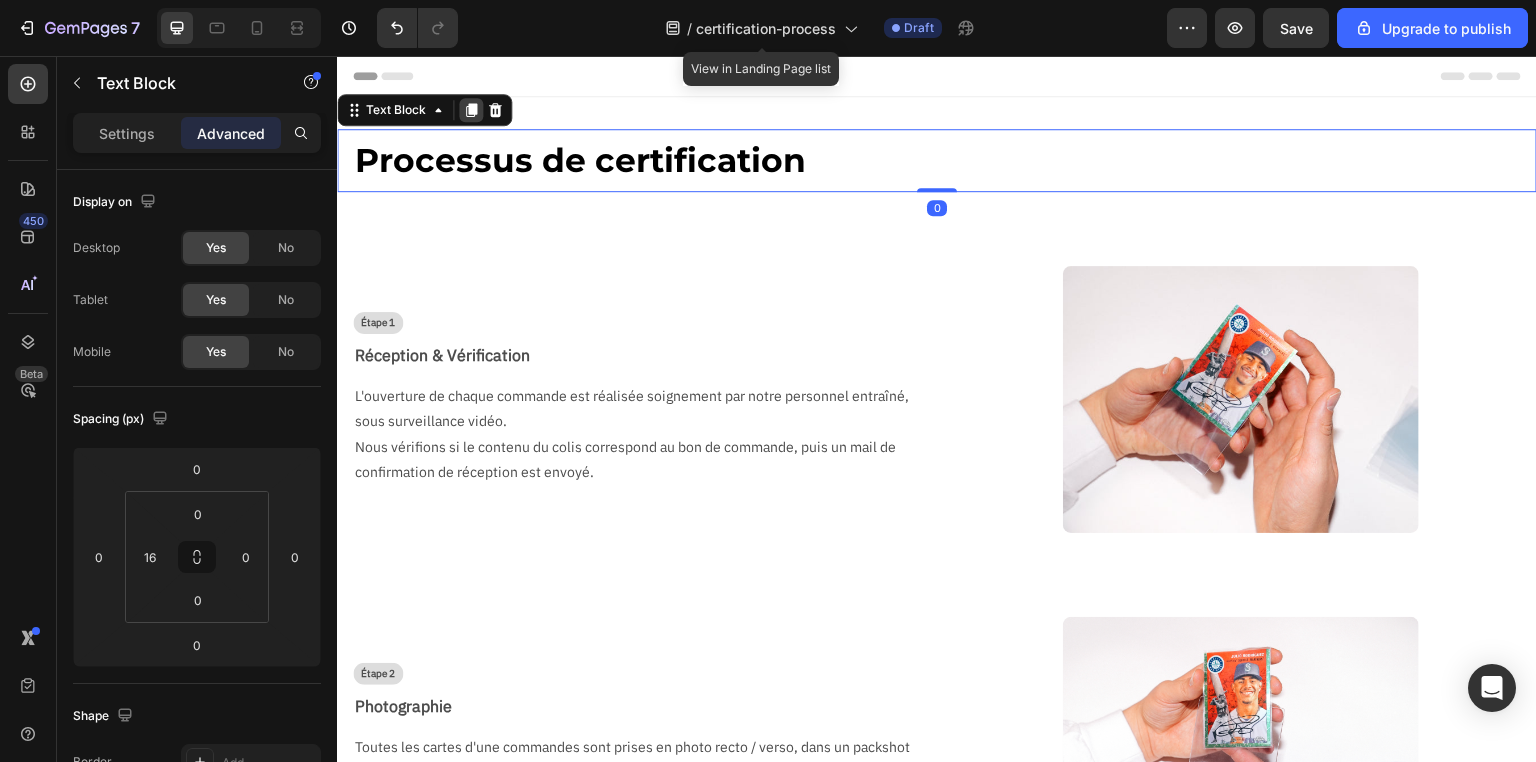 click 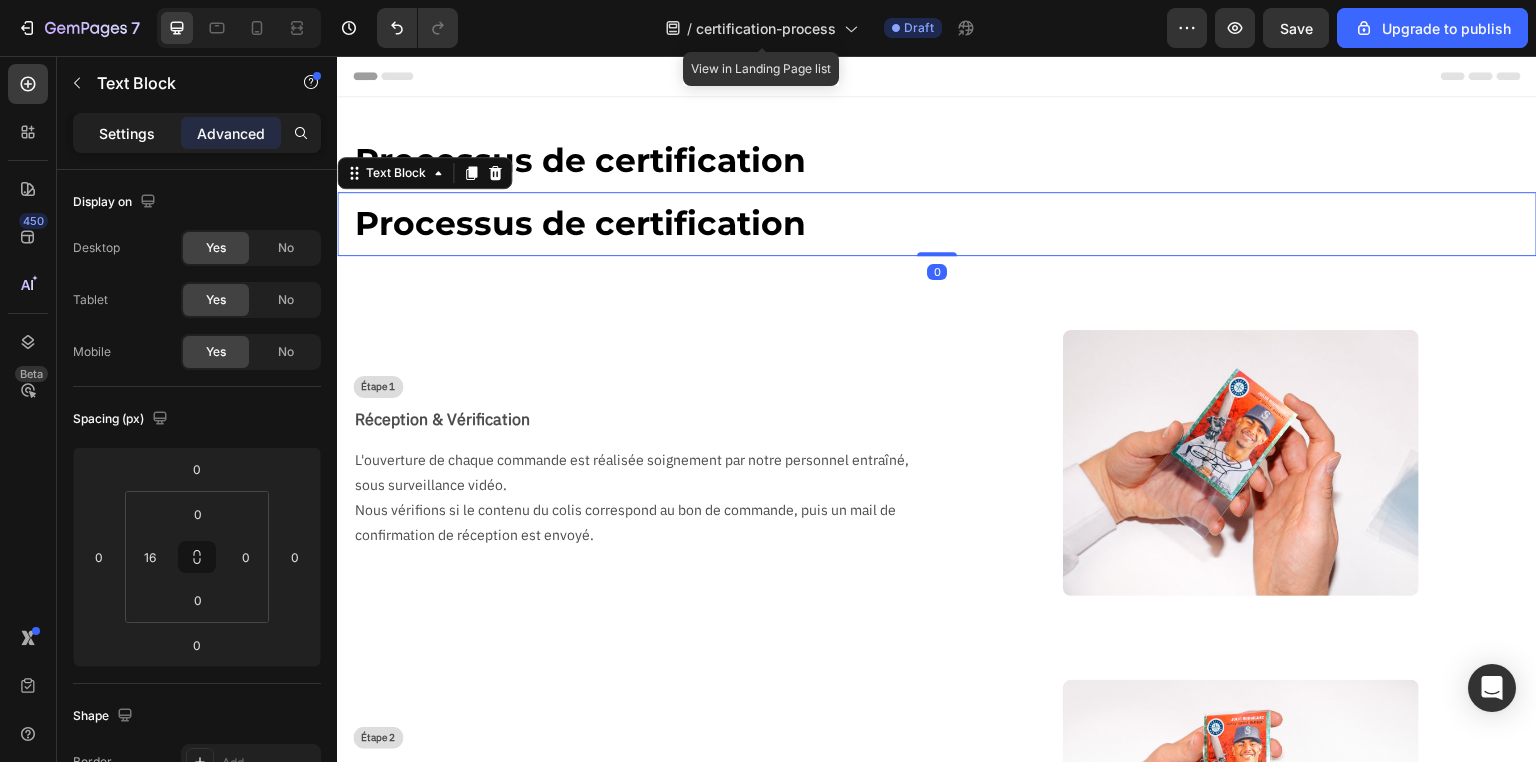 click on "Settings" at bounding box center [127, 133] 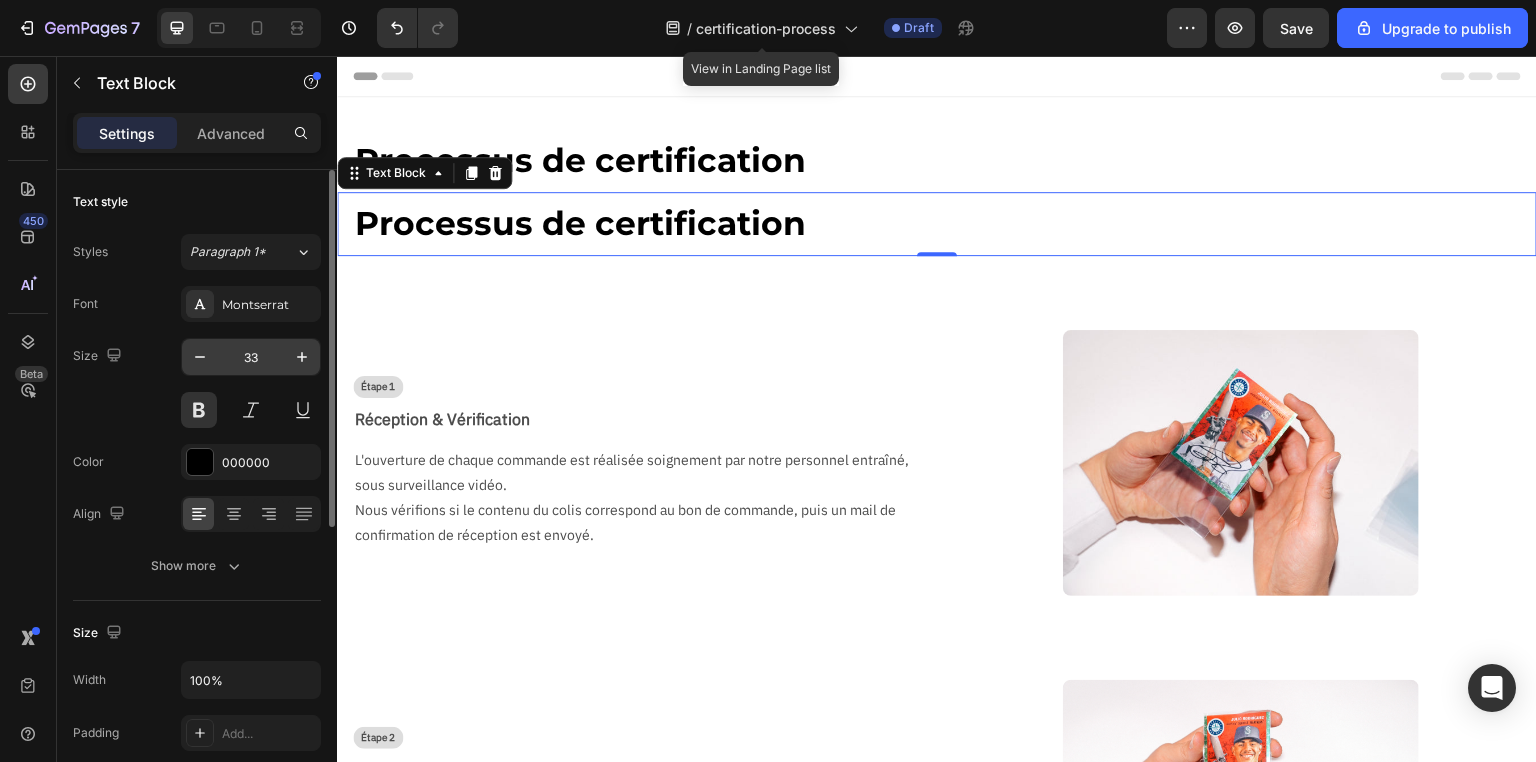 click on "33" at bounding box center [251, 357] 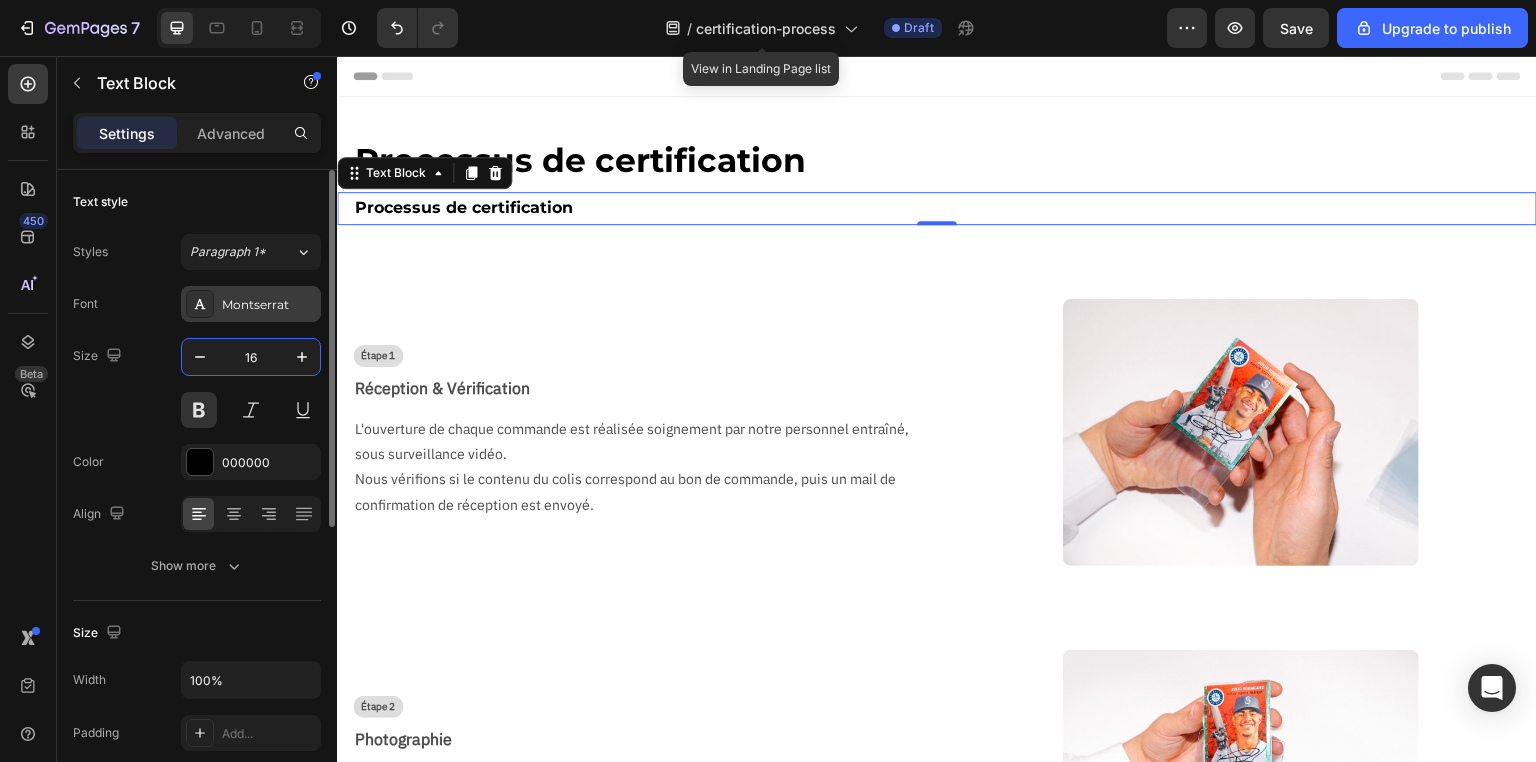 type on "16" 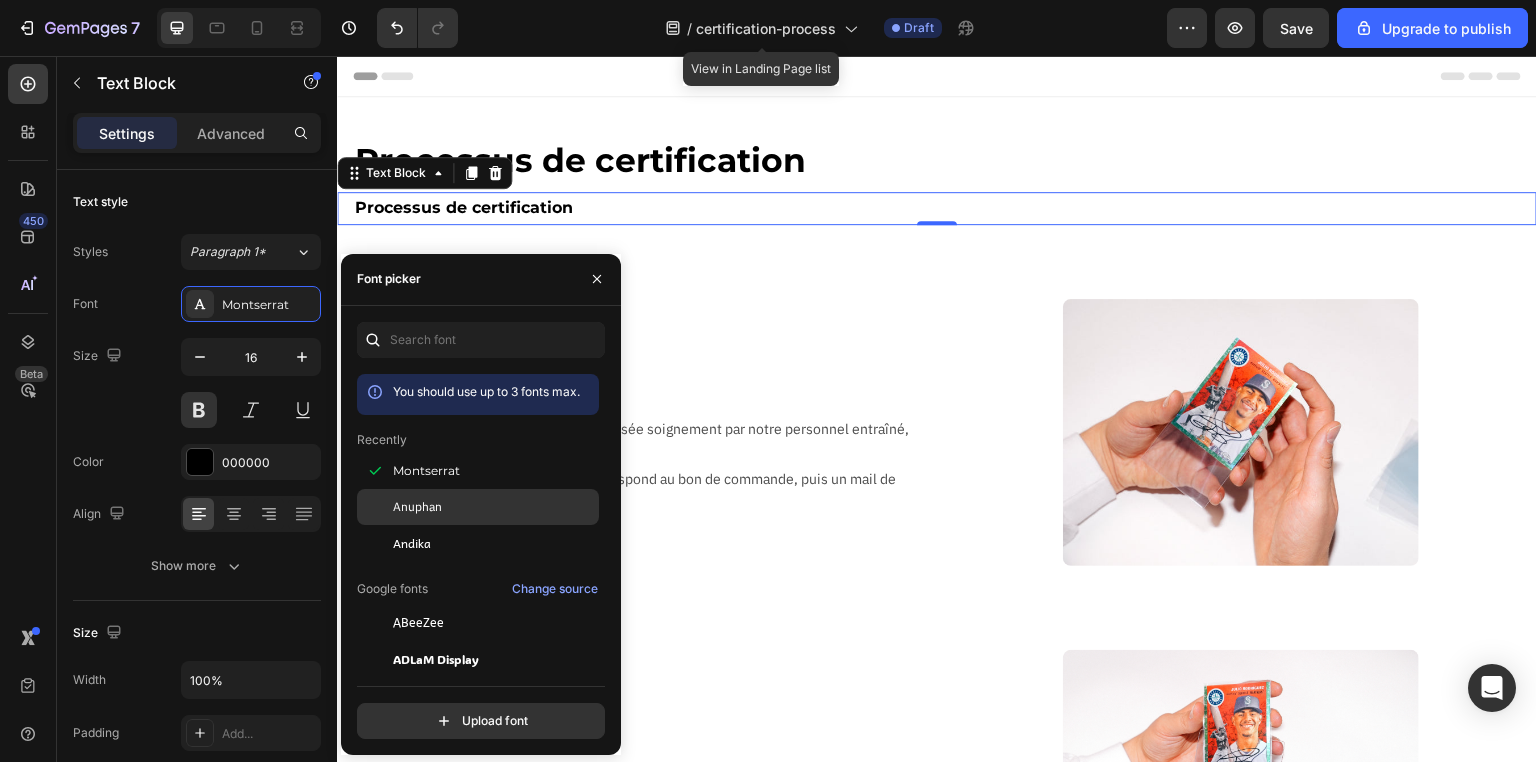click on "Anuphan" at bounding box center (494, 507) 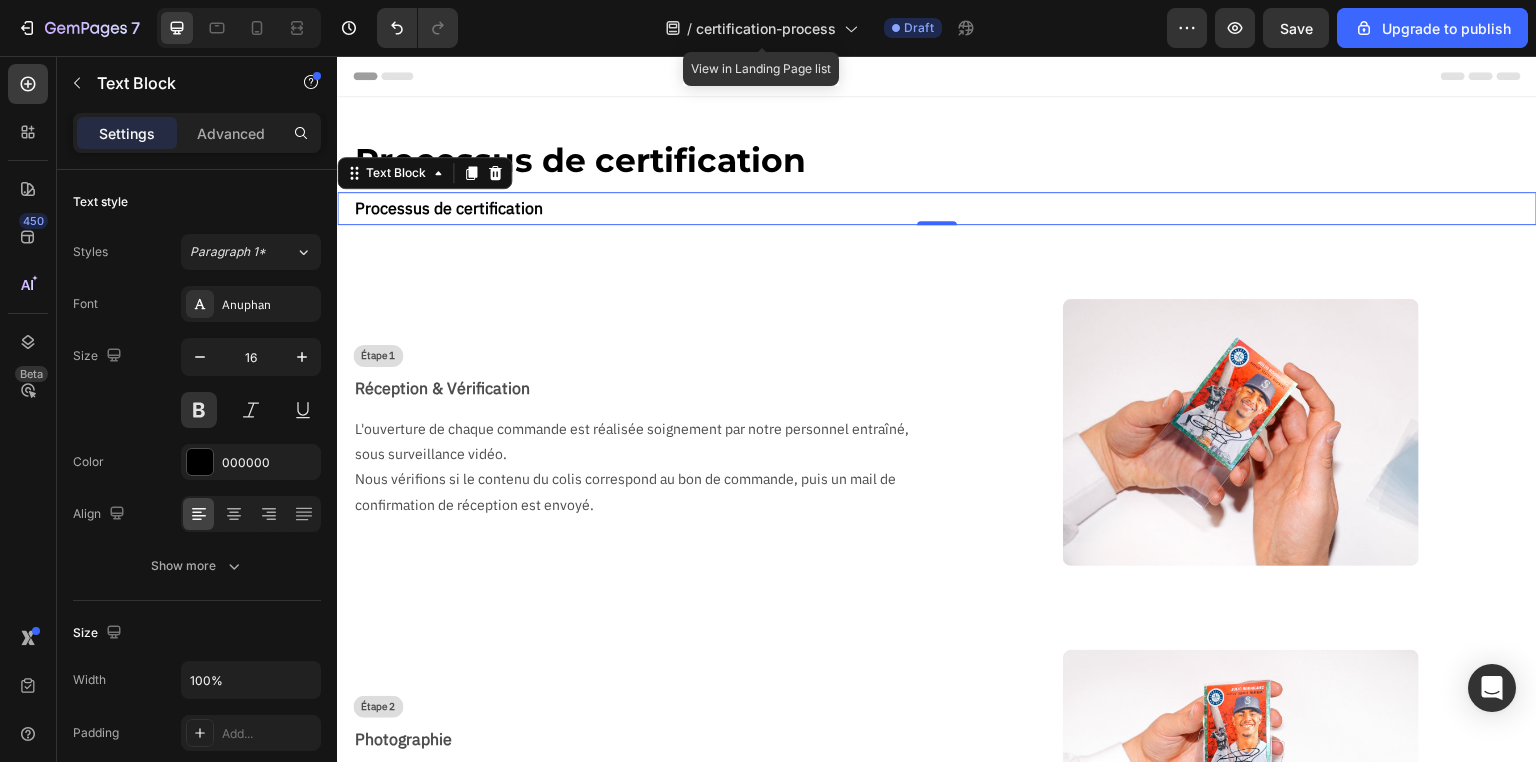 click on "Processus de certification" at bounding box center [945, 208] 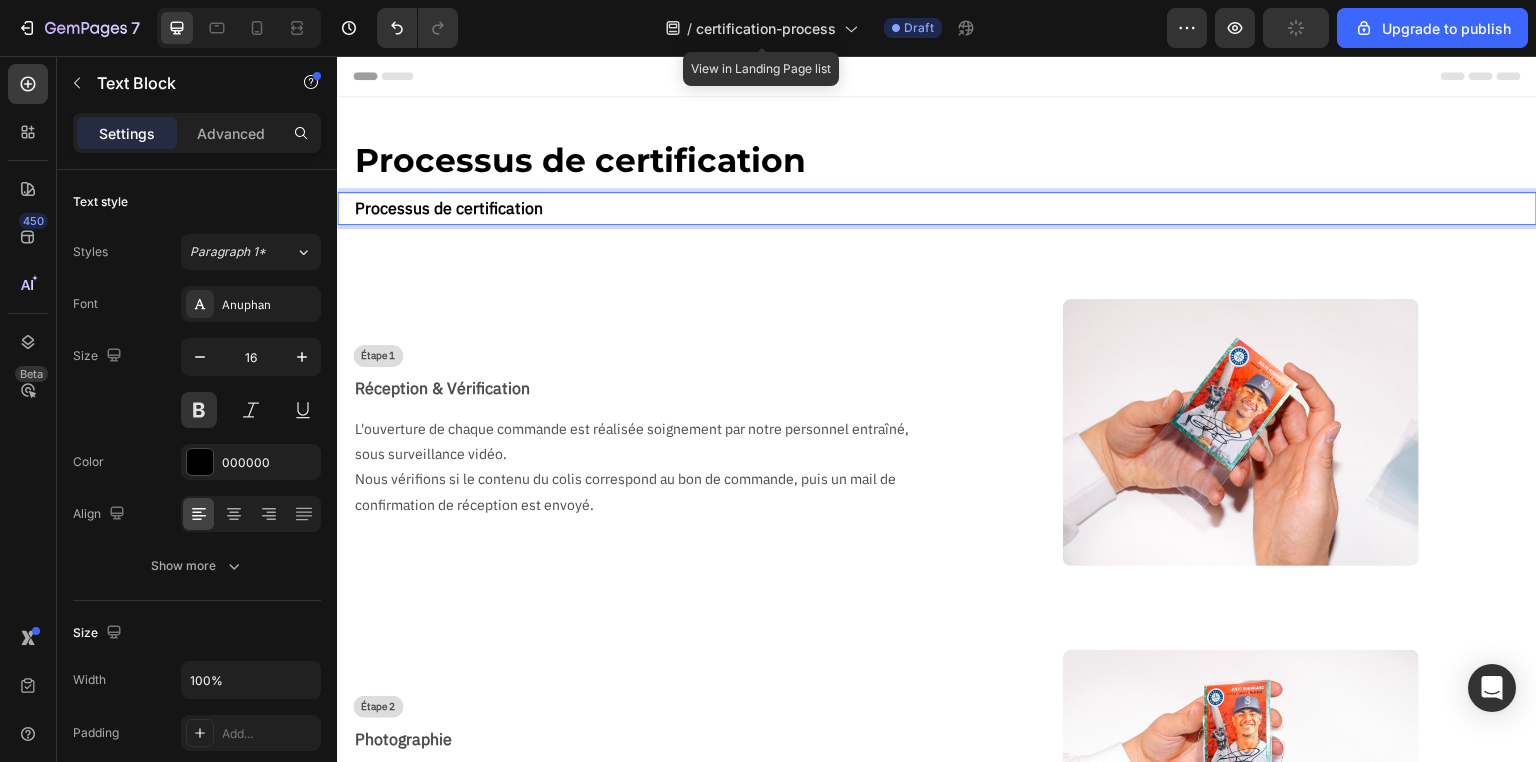 click on "Processus de certification" at bounding box center (945, 208) 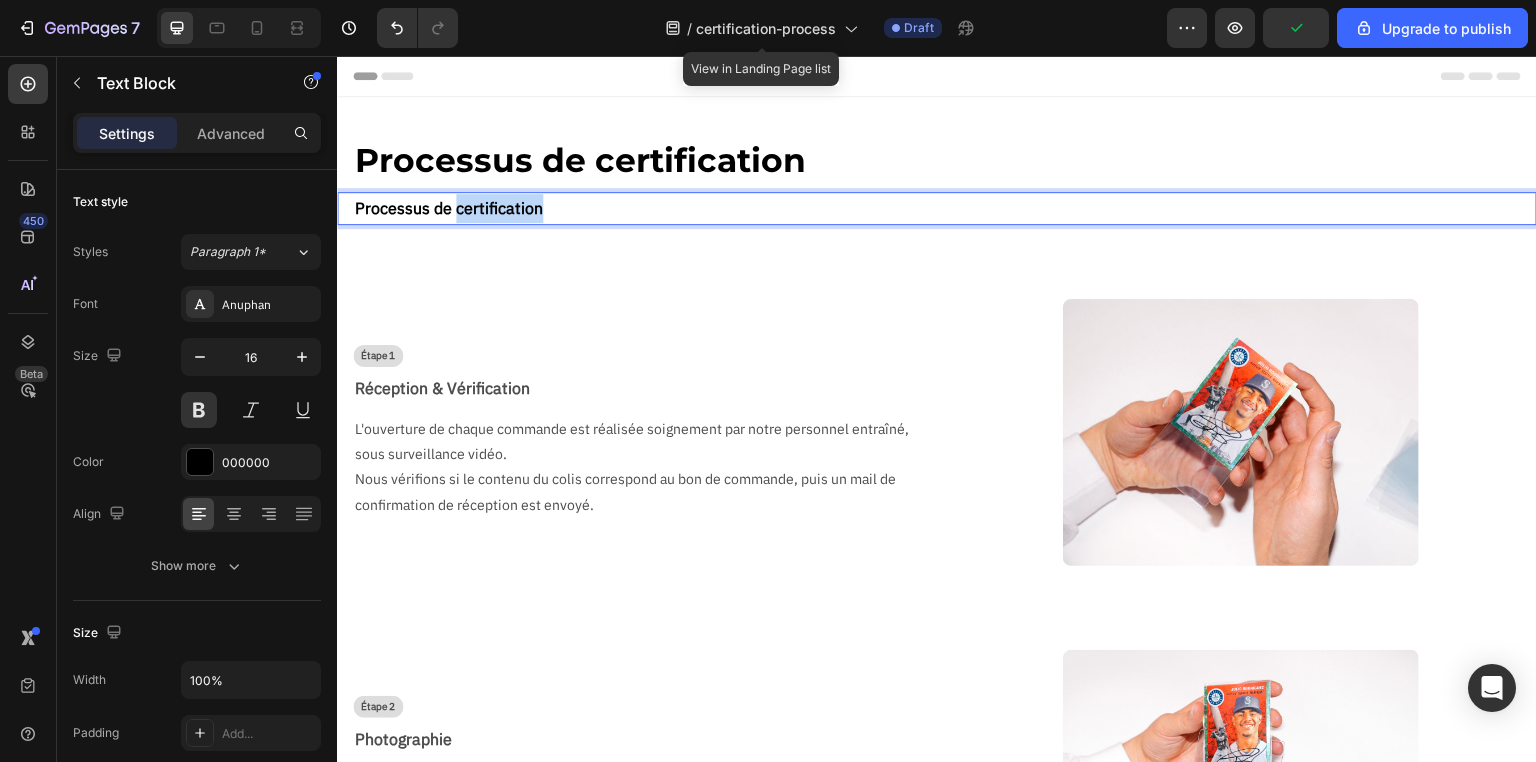 click on "Processus de certification" at bounding box center [945, 208] 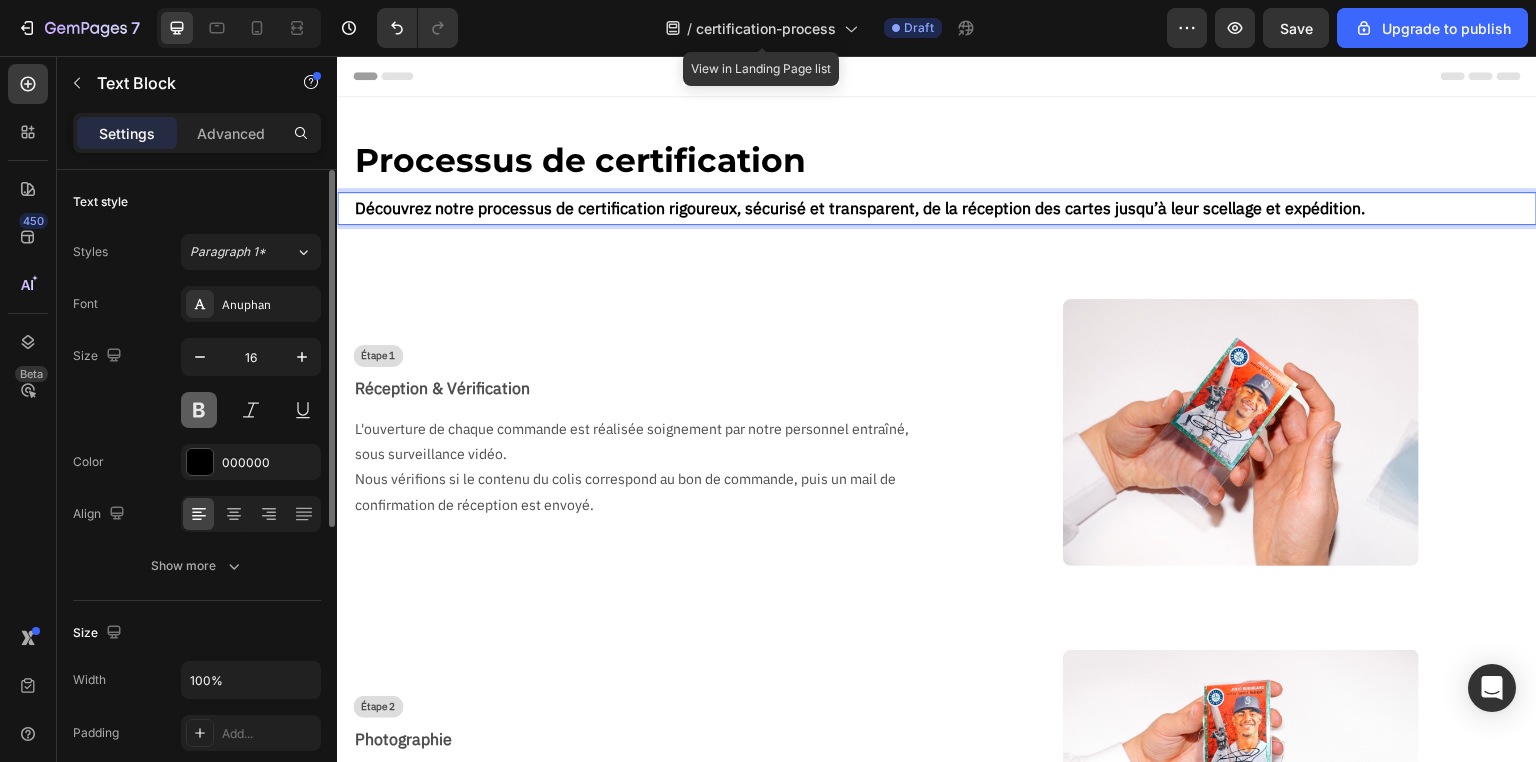 click at bounding box center [199, 410] 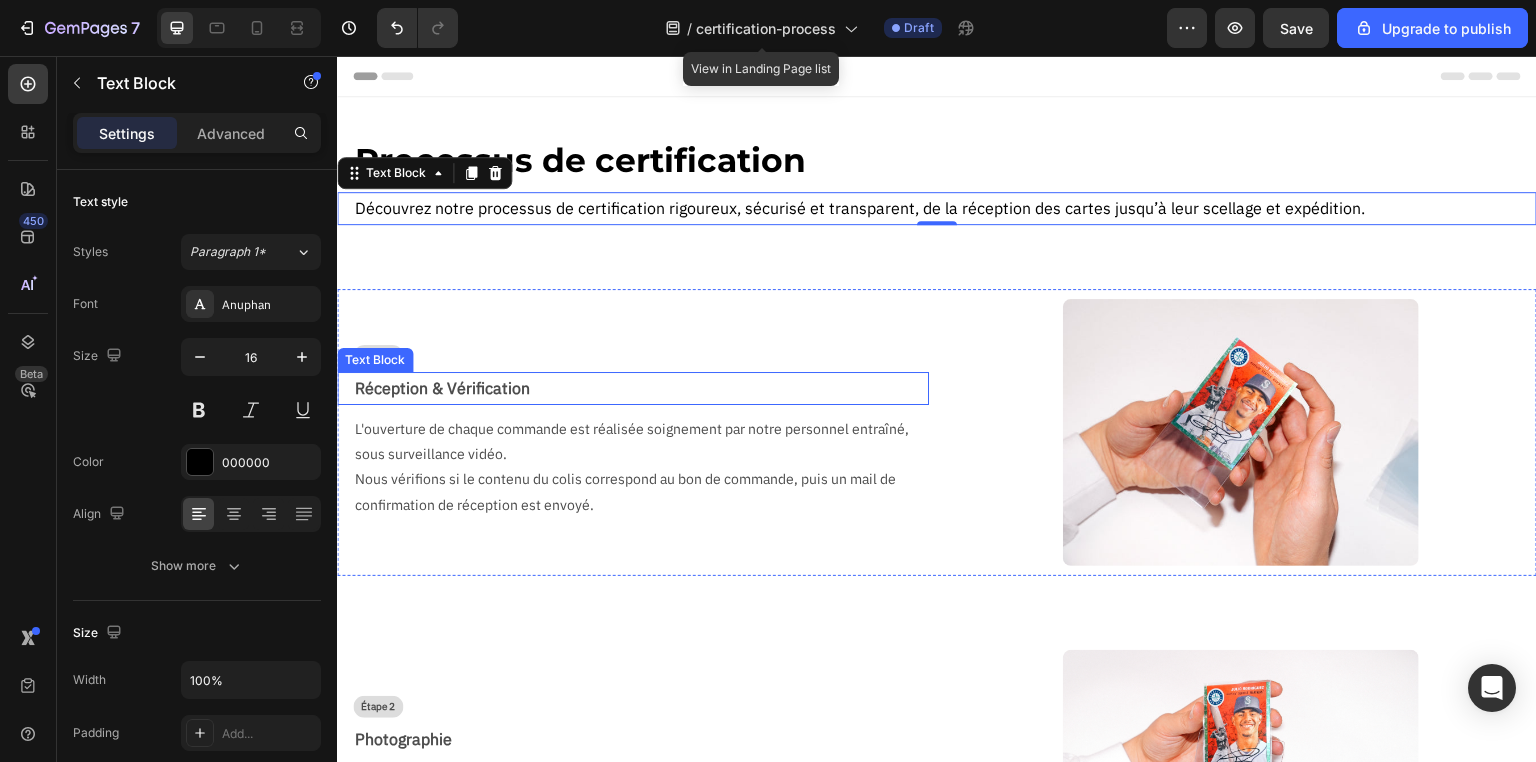 click on "Réception & Vérification" at bounding box center (442, 388) 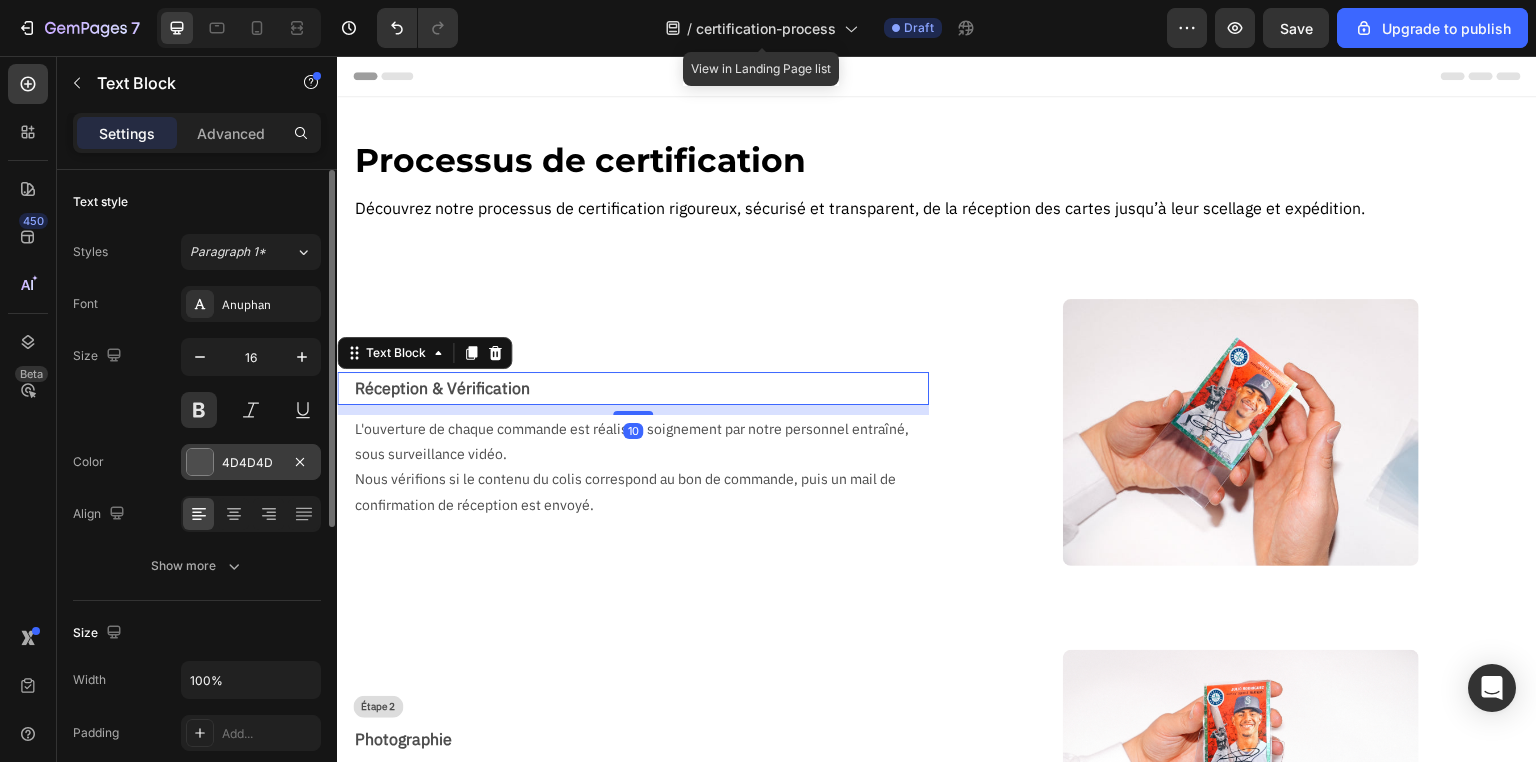 click on "4D4D4D" at bounding box center [251, 463] 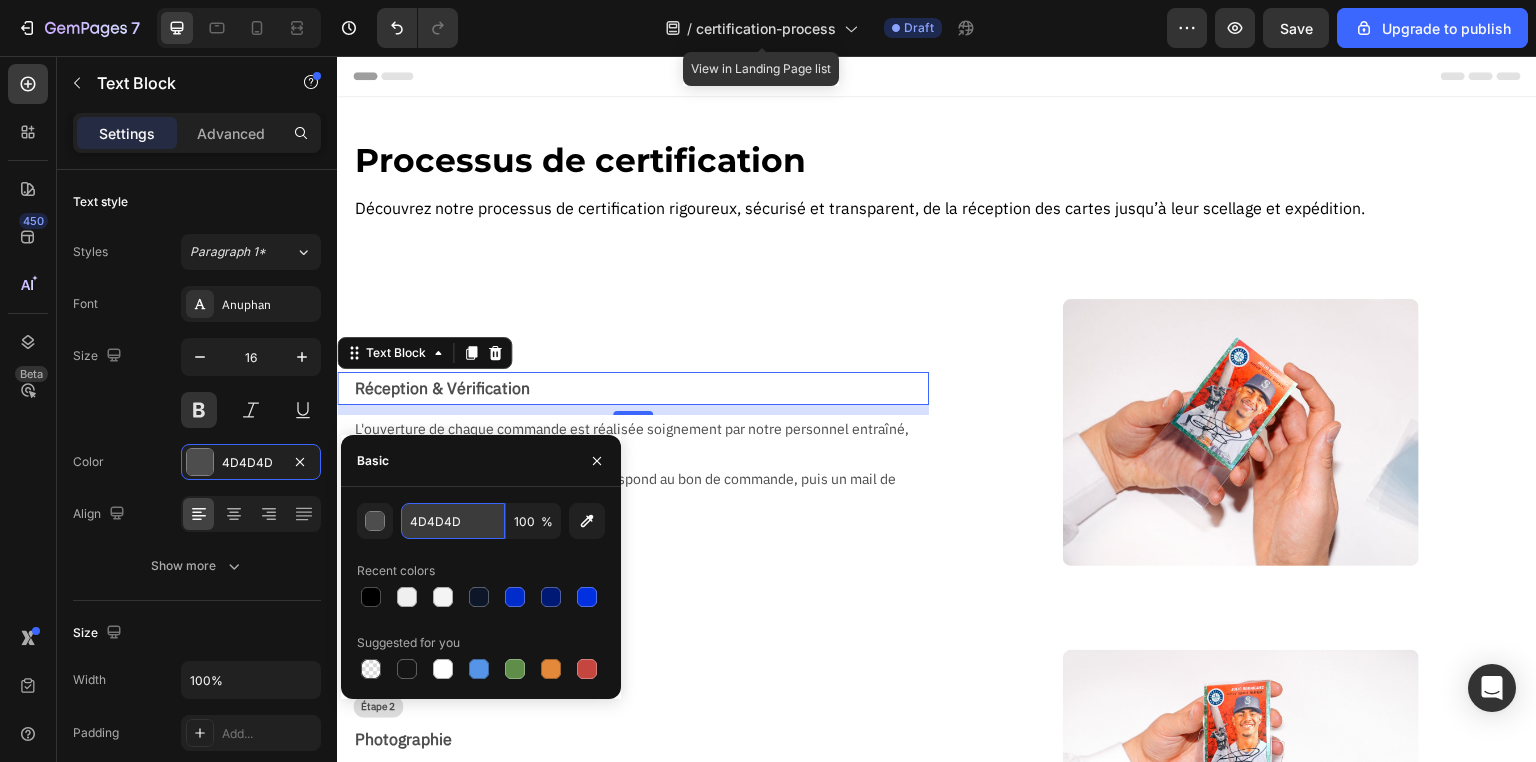 click on "4D4D4D" at bounding box center [453, 521] 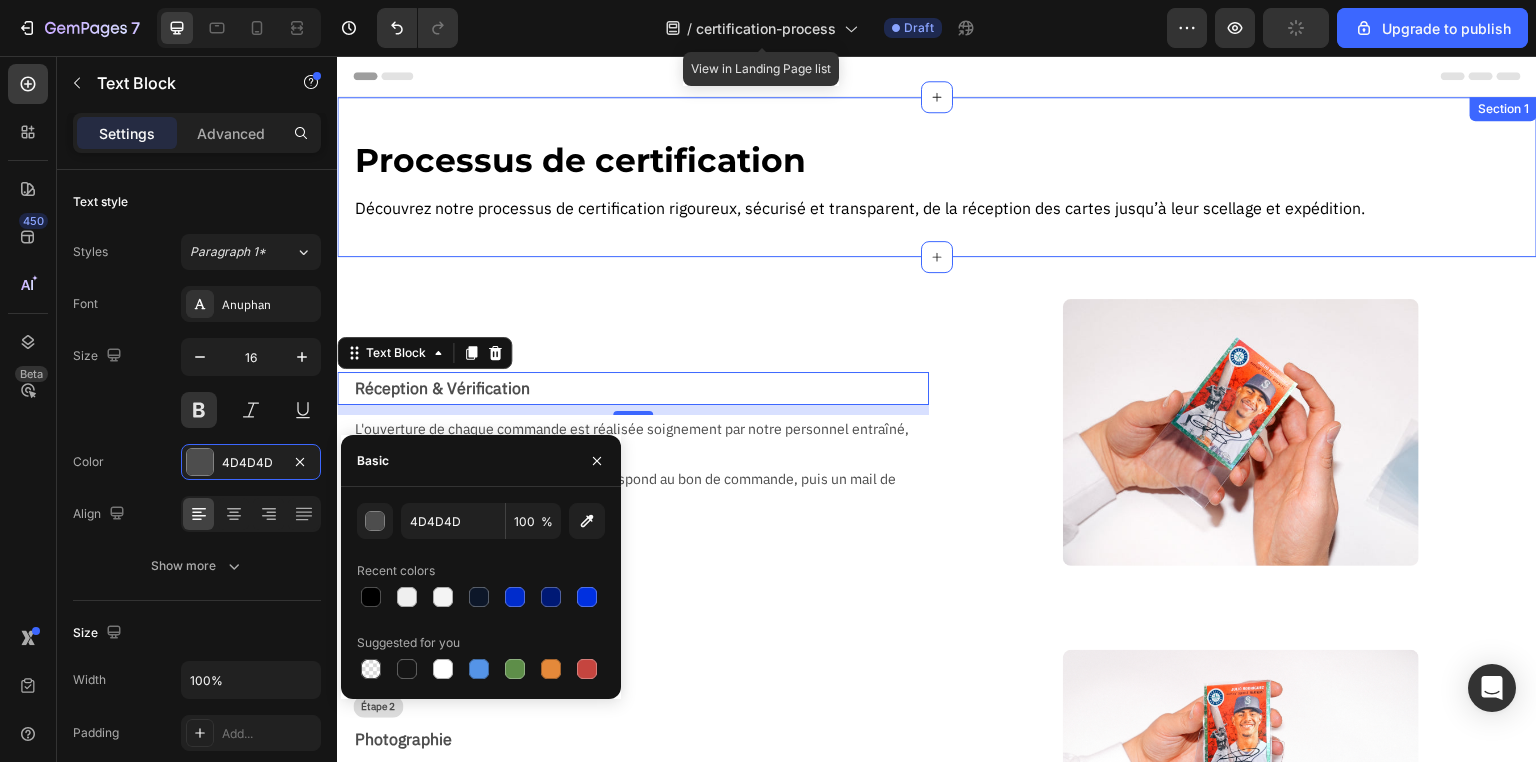click on "Découvrez notre processus de certification rigoureux, sécurisé et transparent, de la réception des cartes jusqu’à leur scellage et expédition." at bounding box center (945, 208) 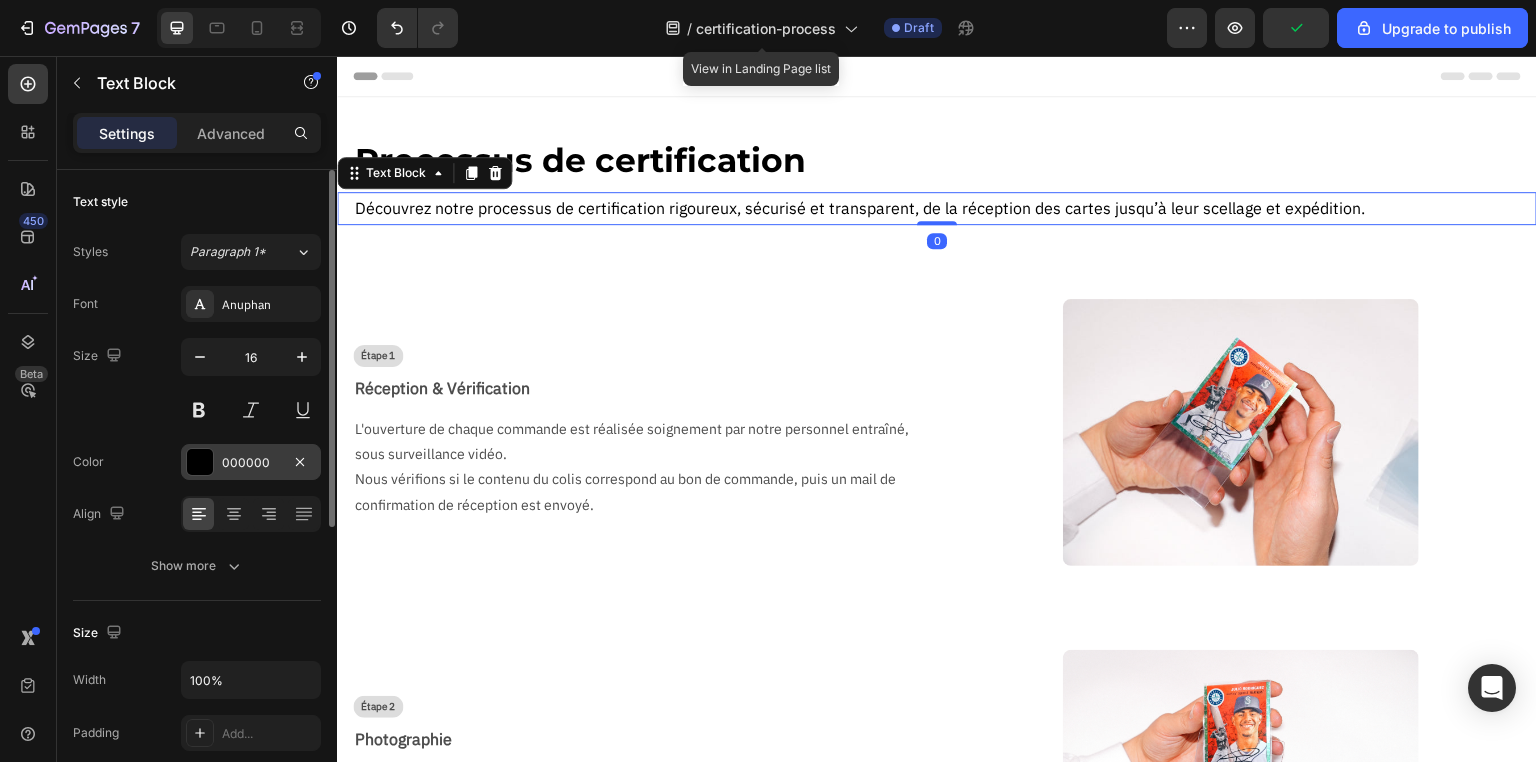 click on "000000" at bounding box center [251, 463] 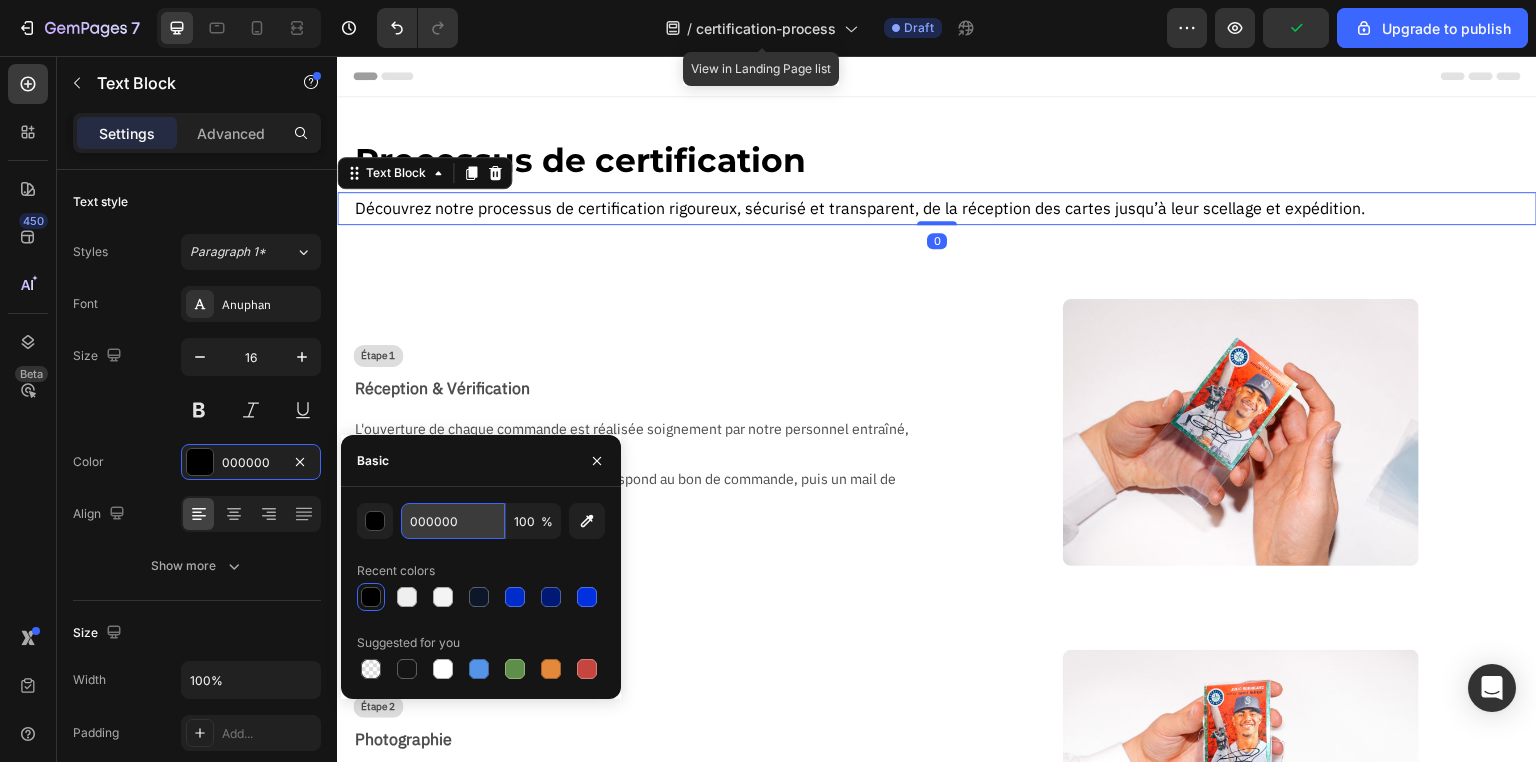 click on "000000" at bounding box center (453, 521) 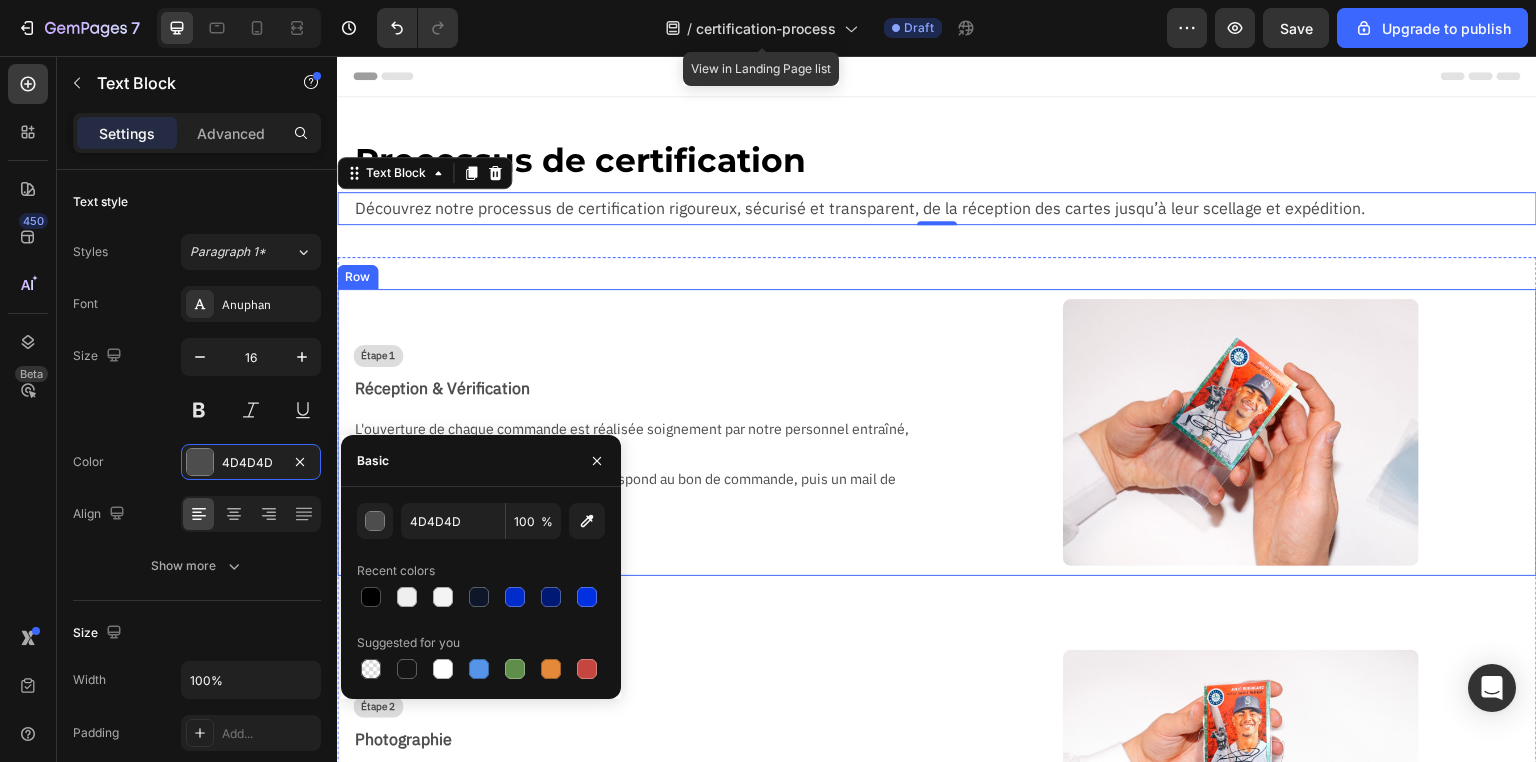 click on "Étape 1 Text Block Réception & Vérification Text Block L'ouverture de chaque commande est réalisée soignement par notre personnel entraîné, sous surveillance vidéo. Nous vérifions si le contenu du colis correspond au bon de commande, puis un mail de confirmation de réception est envoyé. Text Block" at bounding box center [633, 432] 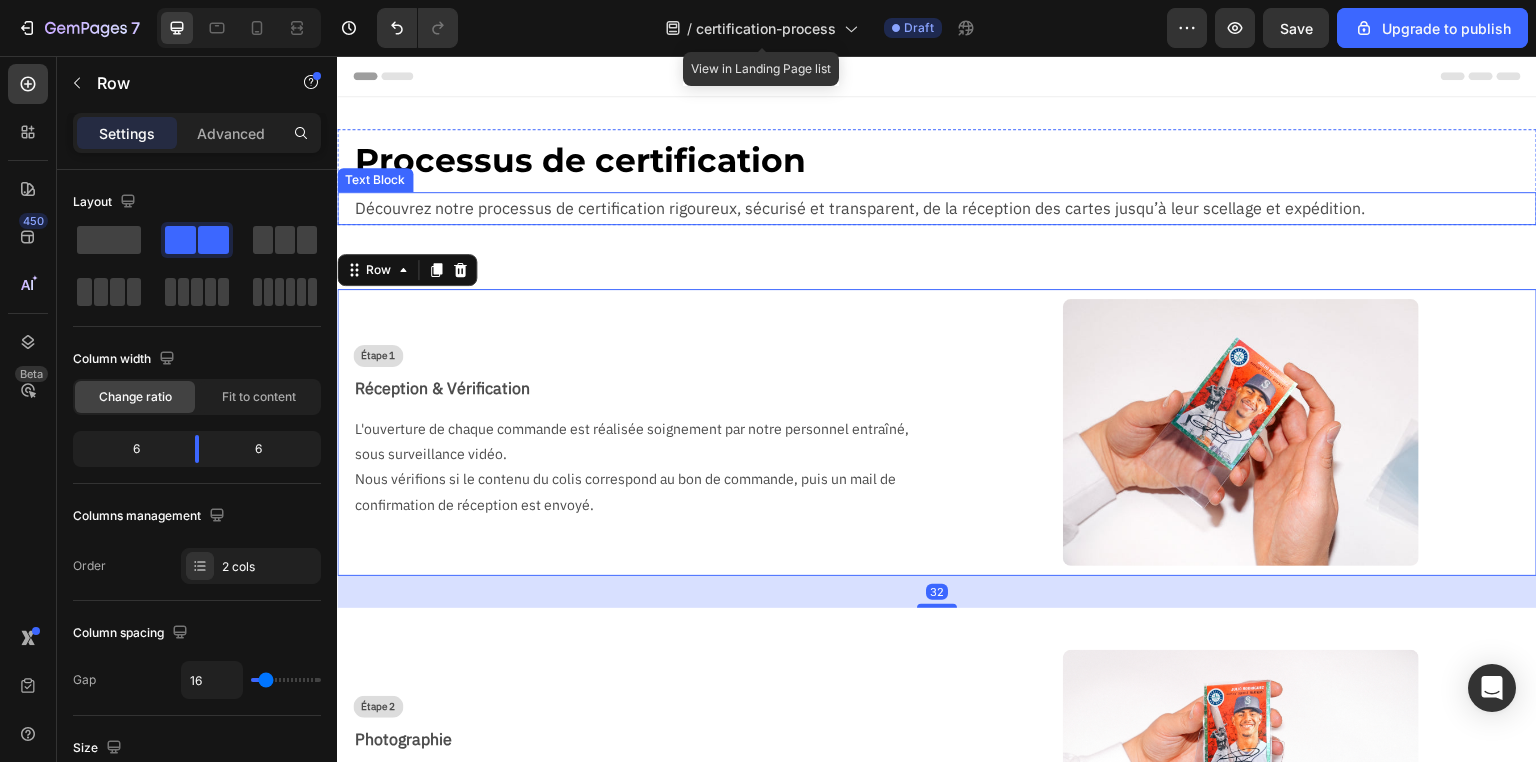 click on "Découvrez notre processus de certification rigoureux, sécurisé et transparent, de la réception des cartes jusqu’à leur scellage et expédition." at bounding box center (945, 208) 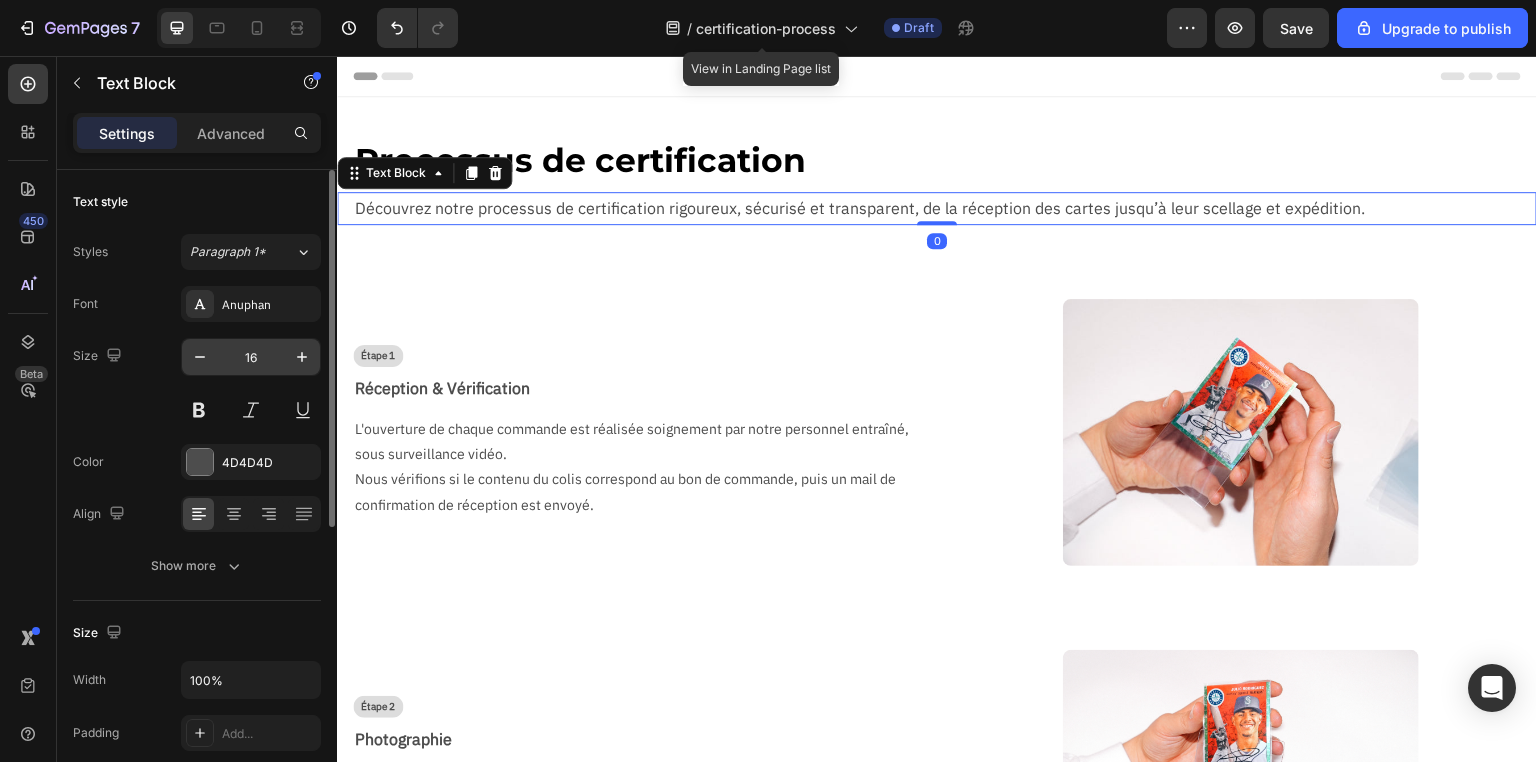 click on "16" at bounding box center (251, 357) 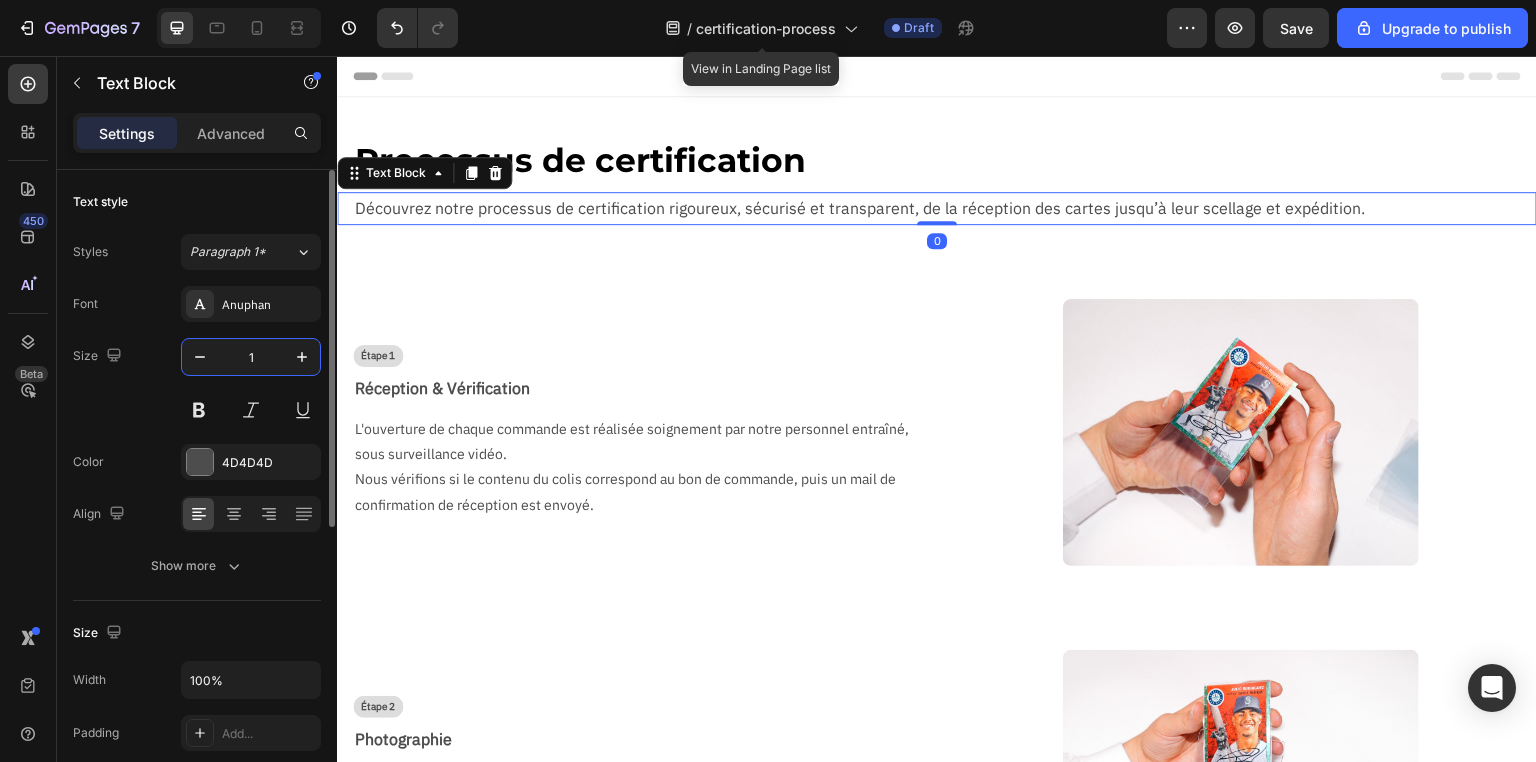 type on "14" 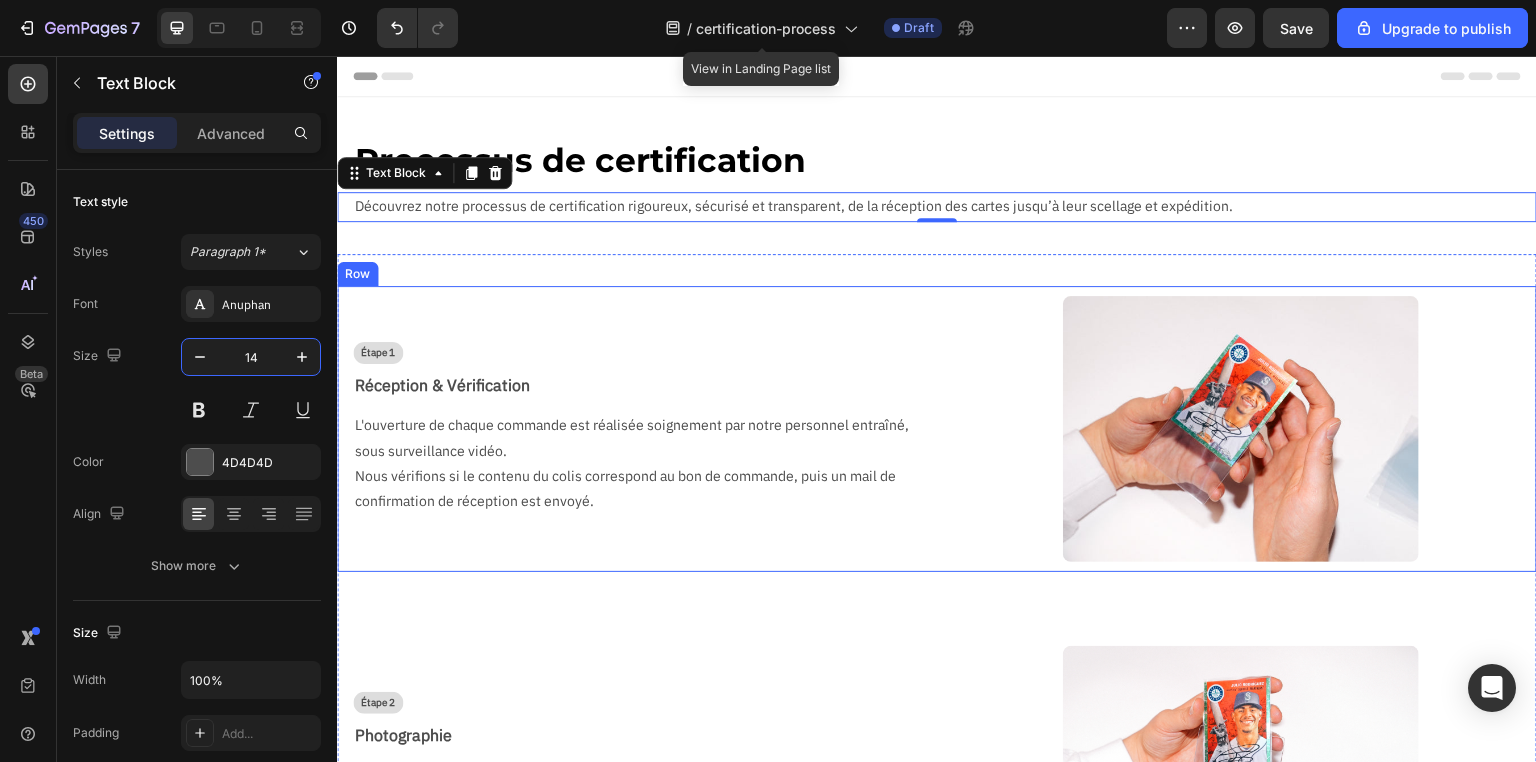 click on "Étape 1 Text Block Réception & Vérification Text Block L'ouverture de chaque commande est réalisée soignement par notre personnel entraîné, sous surveillance vidéo. Nous vérifions si le contenu du colis correspond au bon de commande, puis un mail de confirmation de réception est envoyé. Text Block" at bounding box center (633, 429) 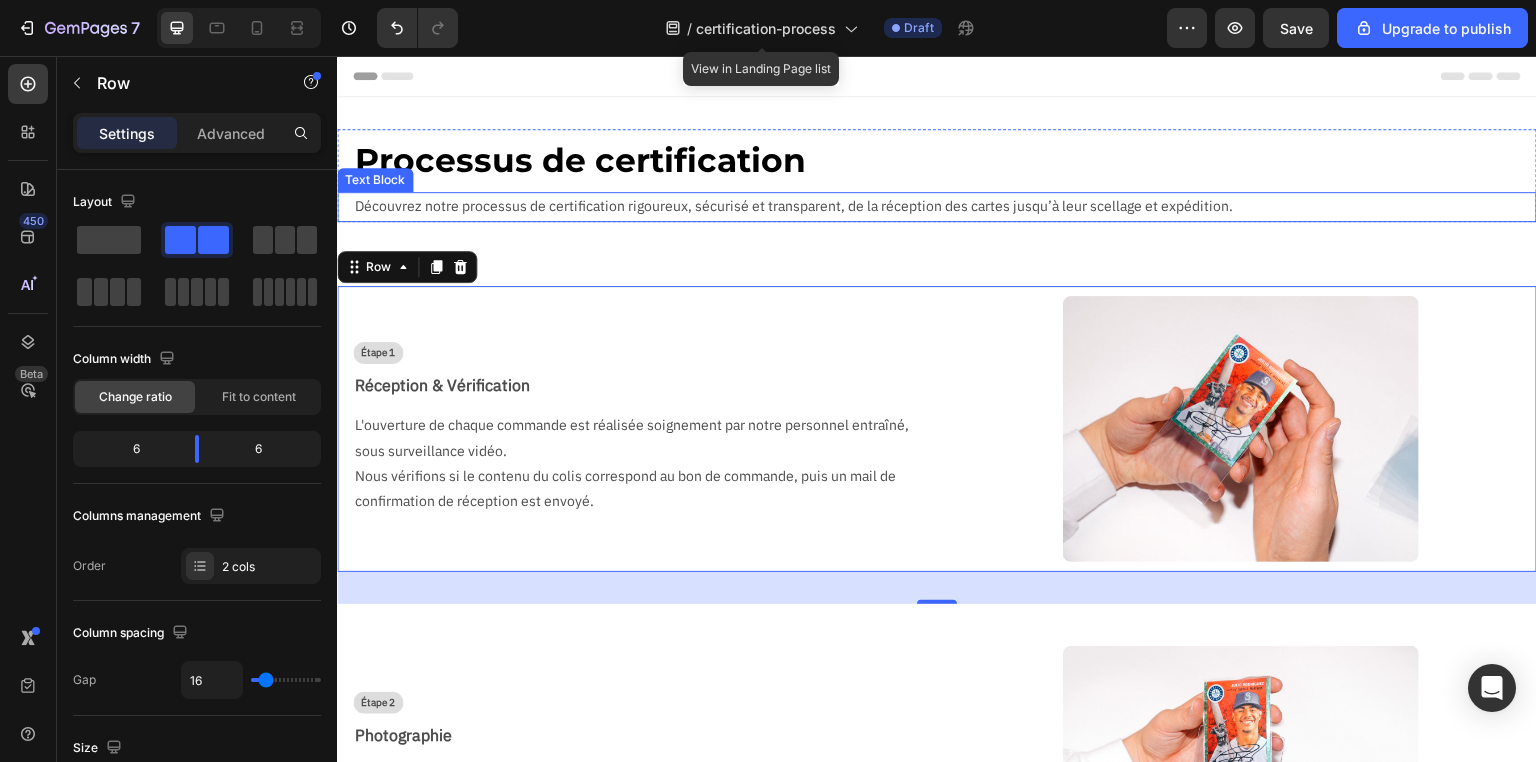 click on "Découvrez notre processus de certification rigoureux, sécurisé et transparent, de la réception des cartes jusqu’à leur scellage et expédition." at bounding box center (945, 206) 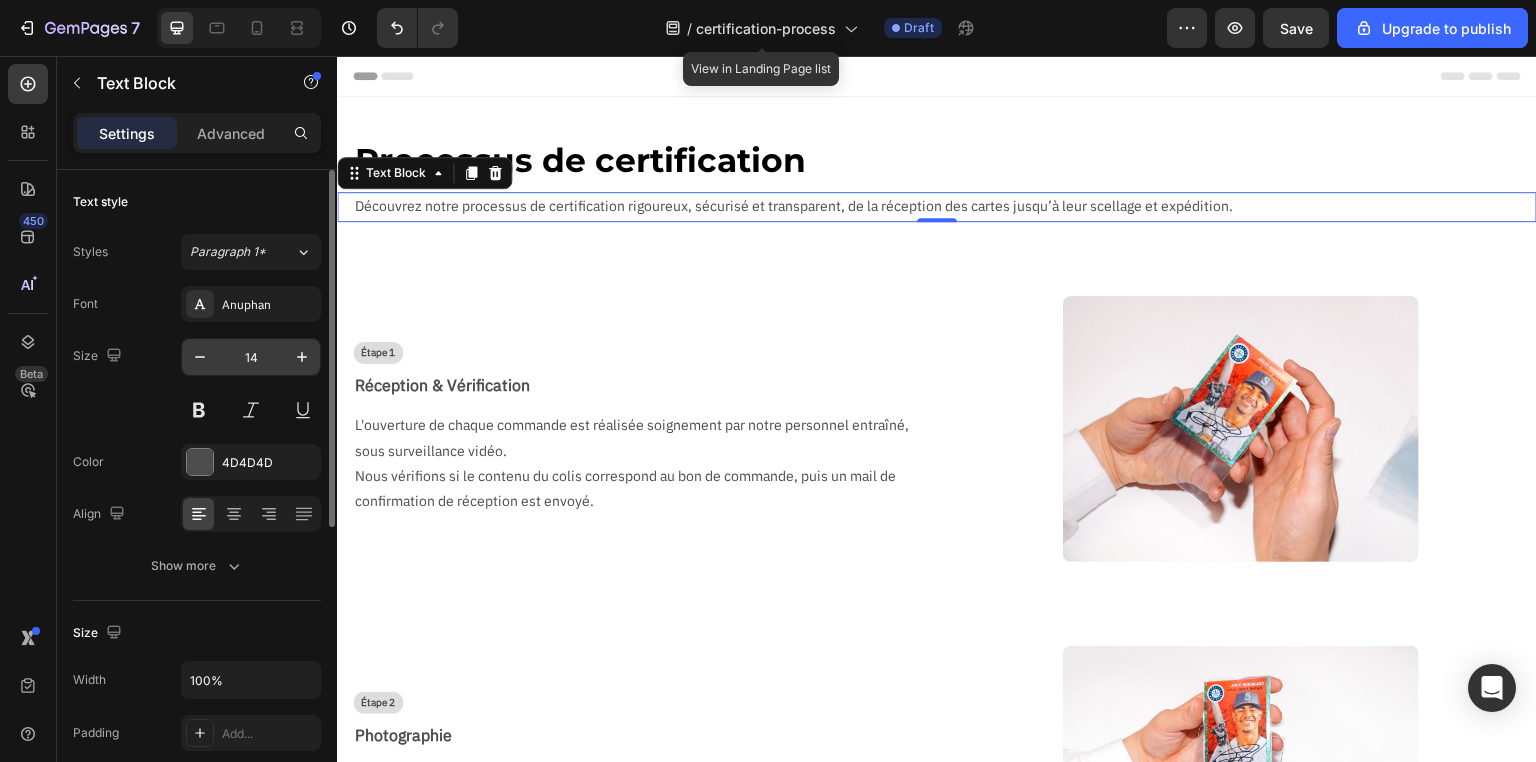 click on "14" at bounding box center (251, 357) 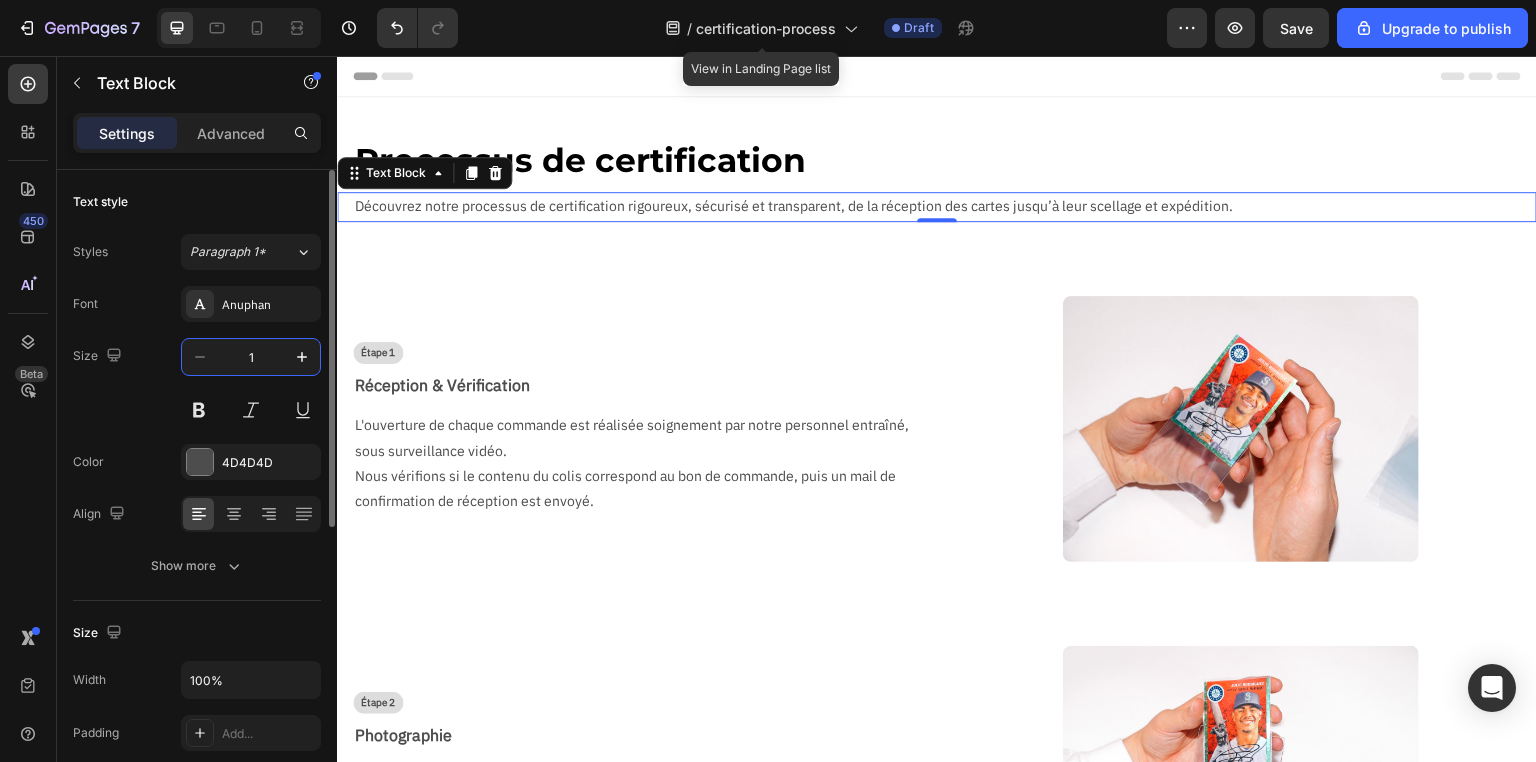 type on "12" 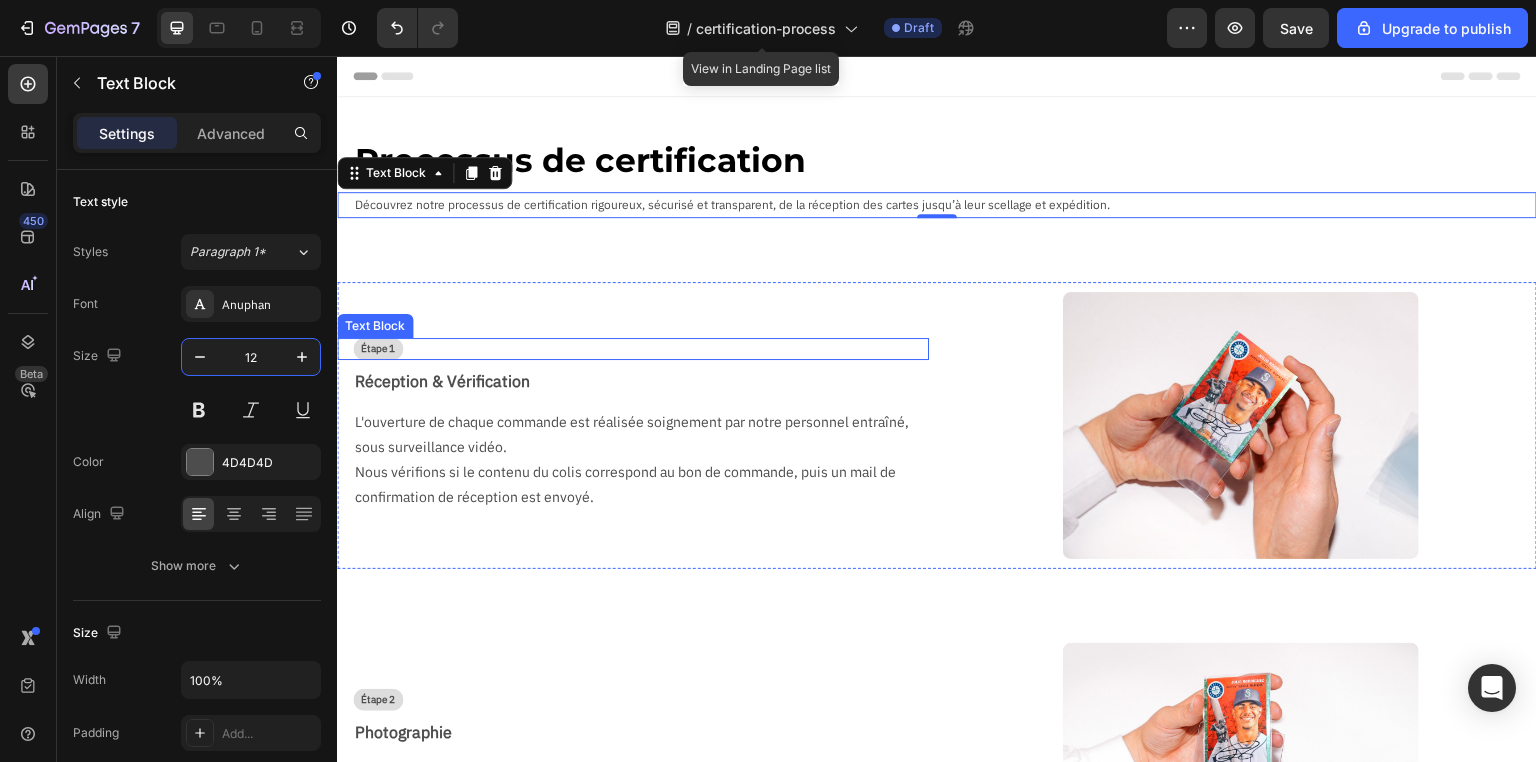 click on "Étape 1 Text Block Réception & Vérification Text Block L'ouverture de chaque commande est réalisée soignement par notre personnel entraîné, sous surveillance vidéo. Nous vérifions si le contenu du colis correspond au bon de commande, puis un mail de confirmation de réception est envoyé. Text Block" at bounding box center [633, 425] 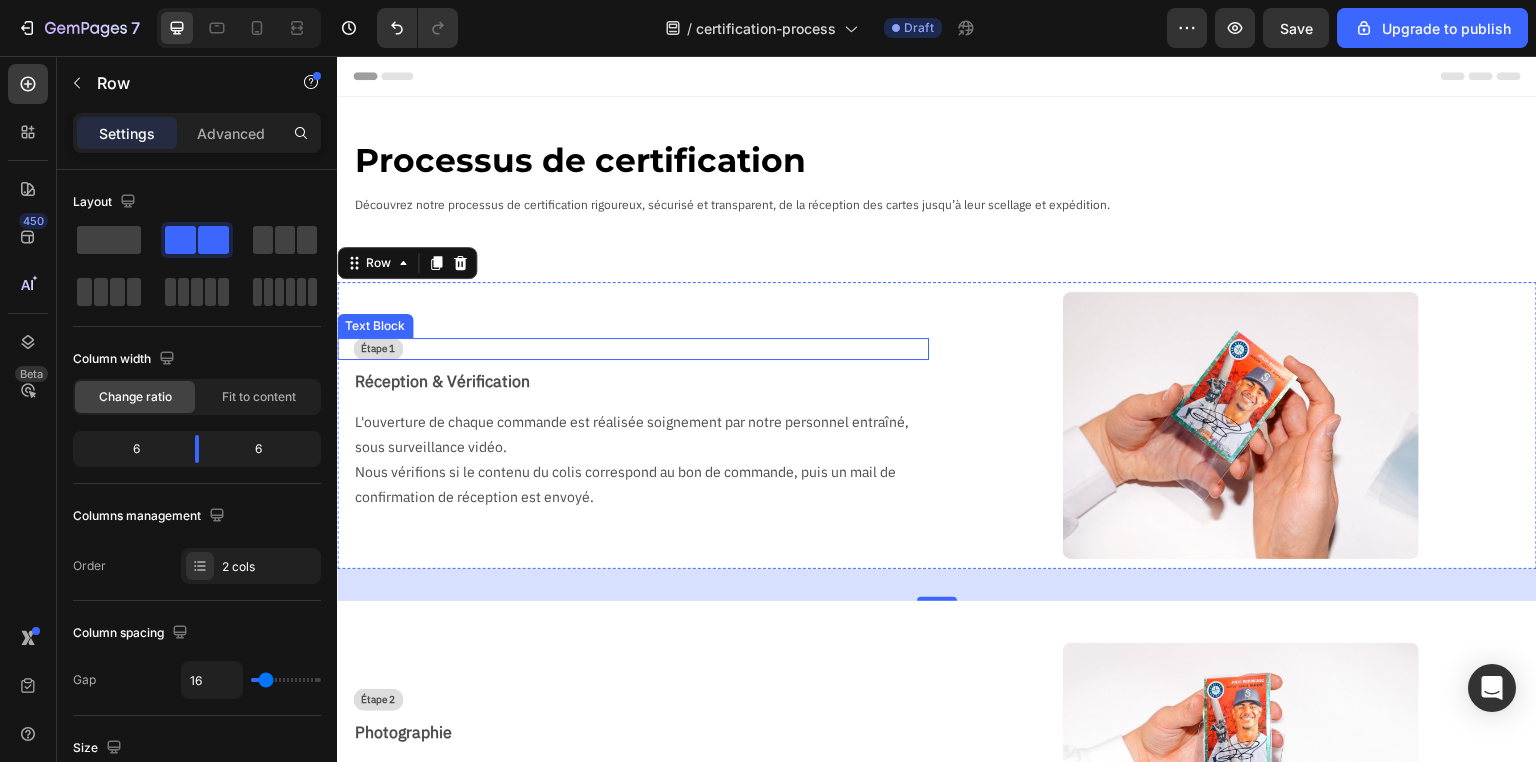 click on "Étape 1" at bounding box center (378, 349) 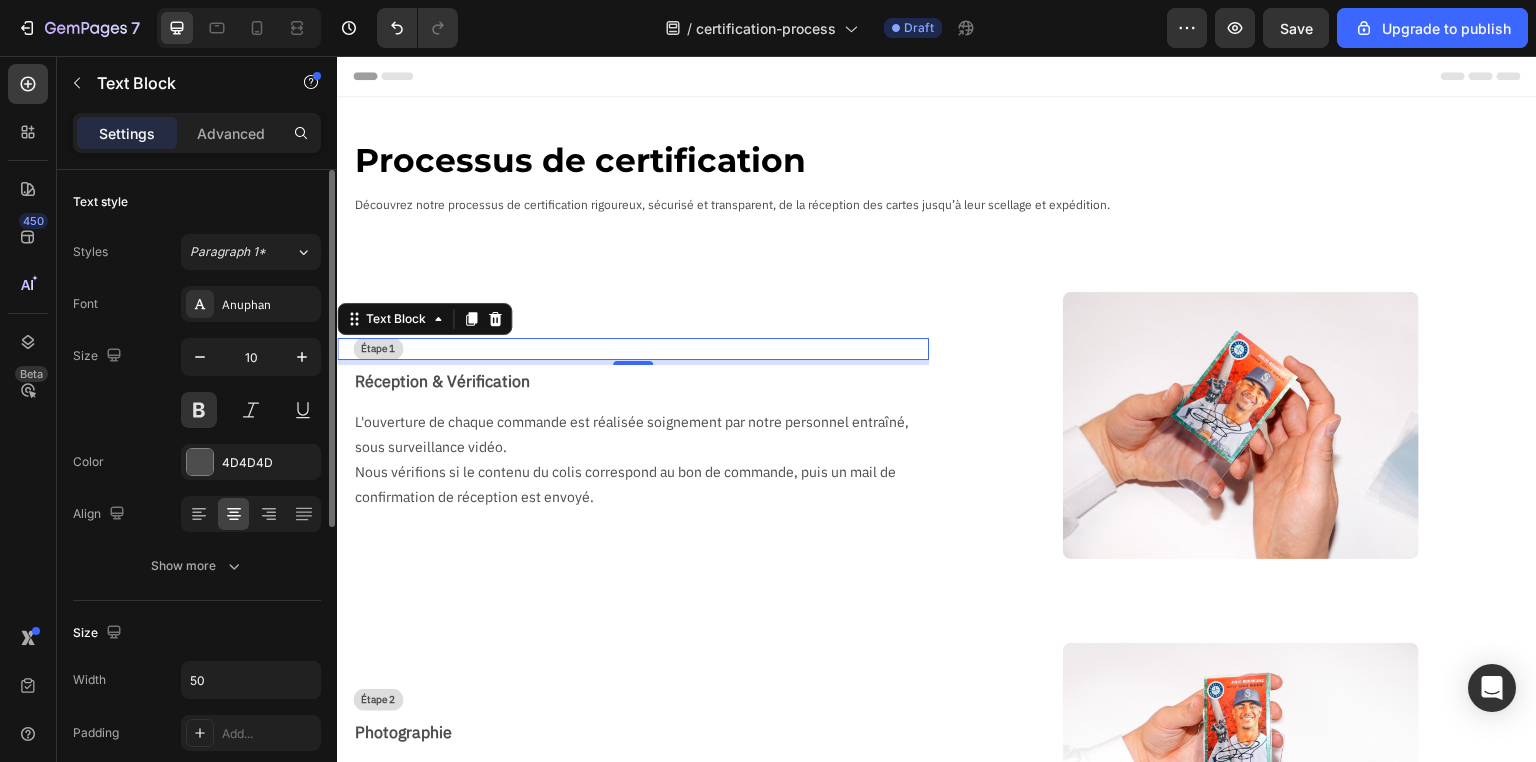 scroll, scrollTop: 240, scrollLeft: 0, axis: vertical 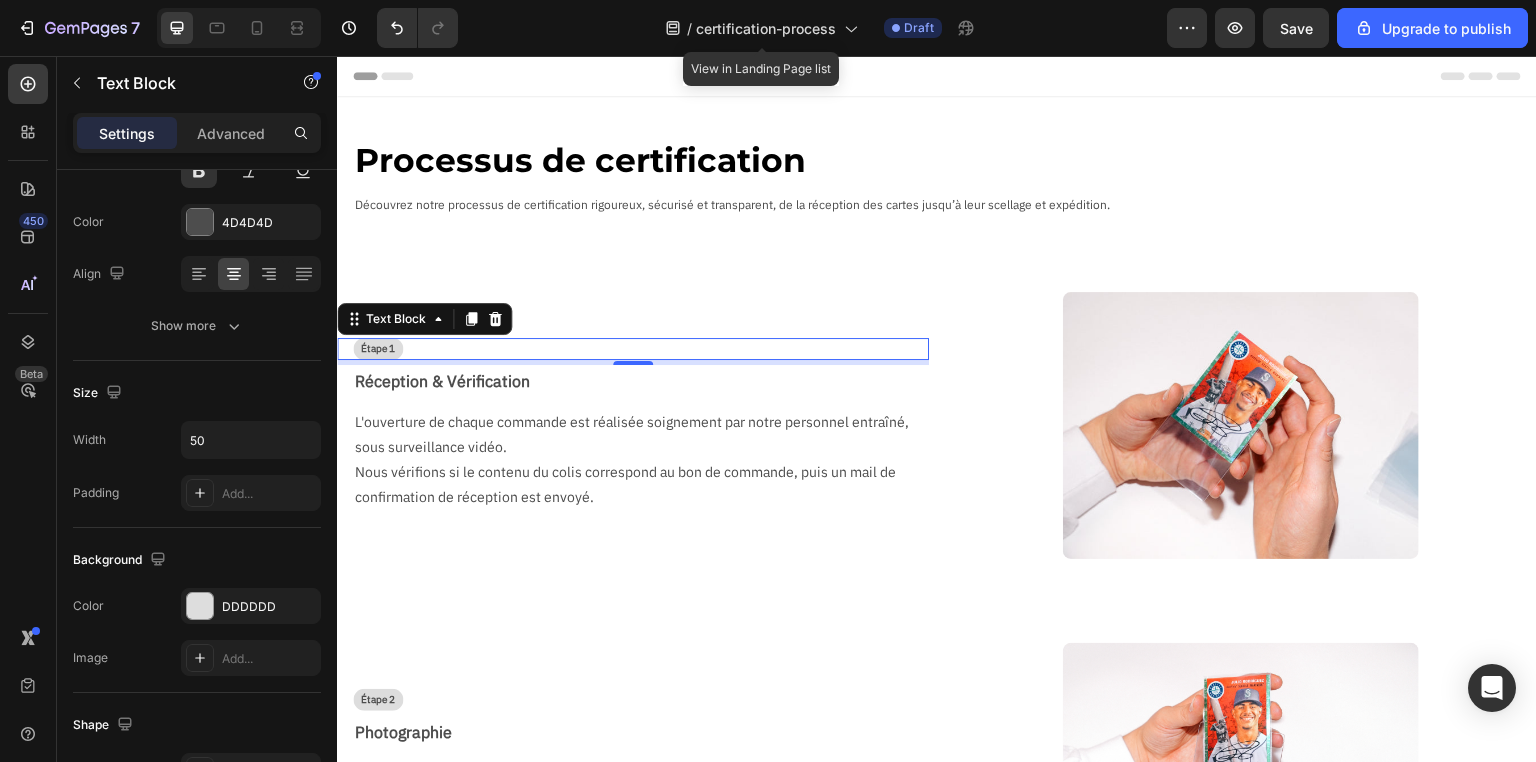 click on "Étape 1" at bounding box center [378, 349] 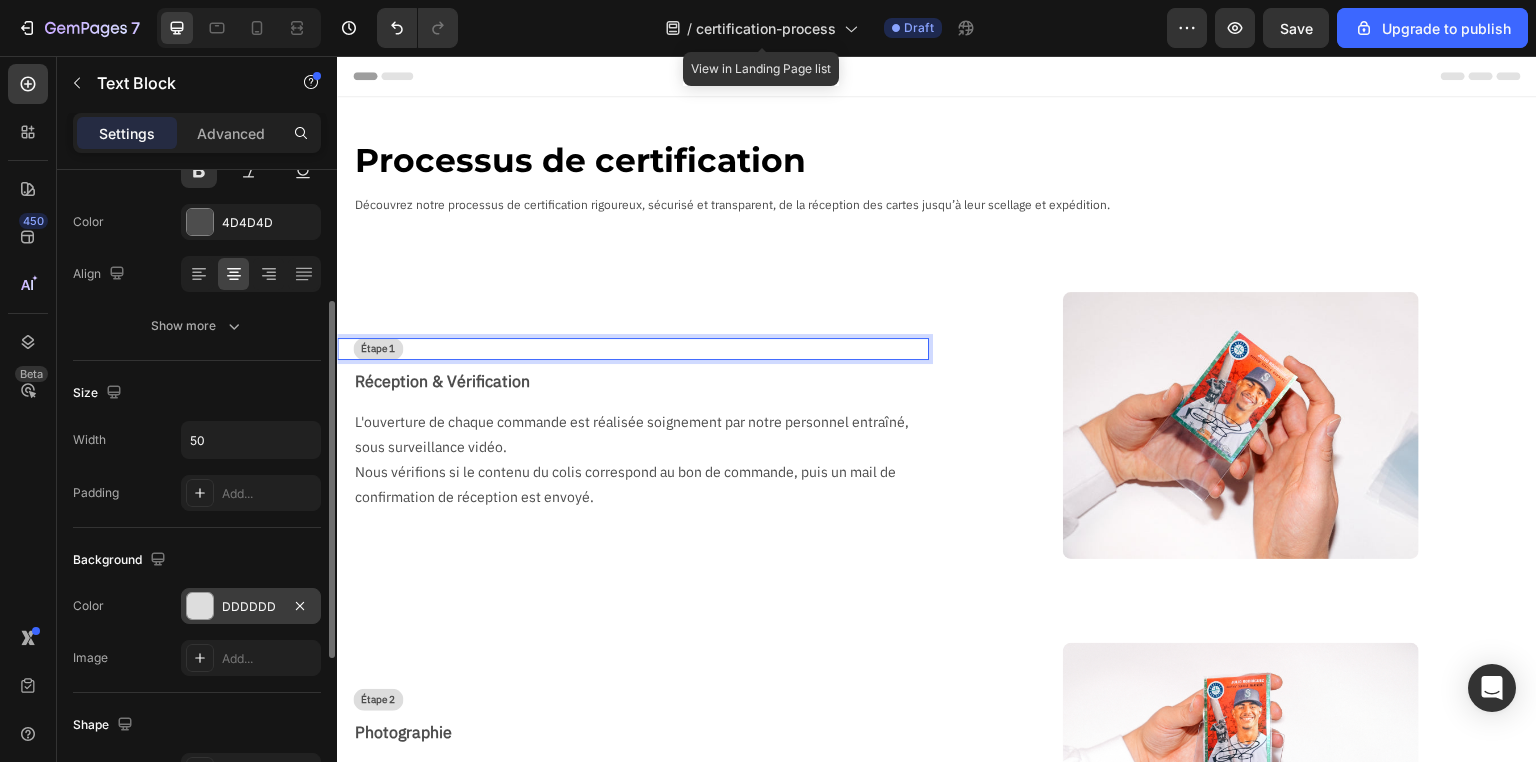 click on "DDDDDD" at bounding box center [251, 607] 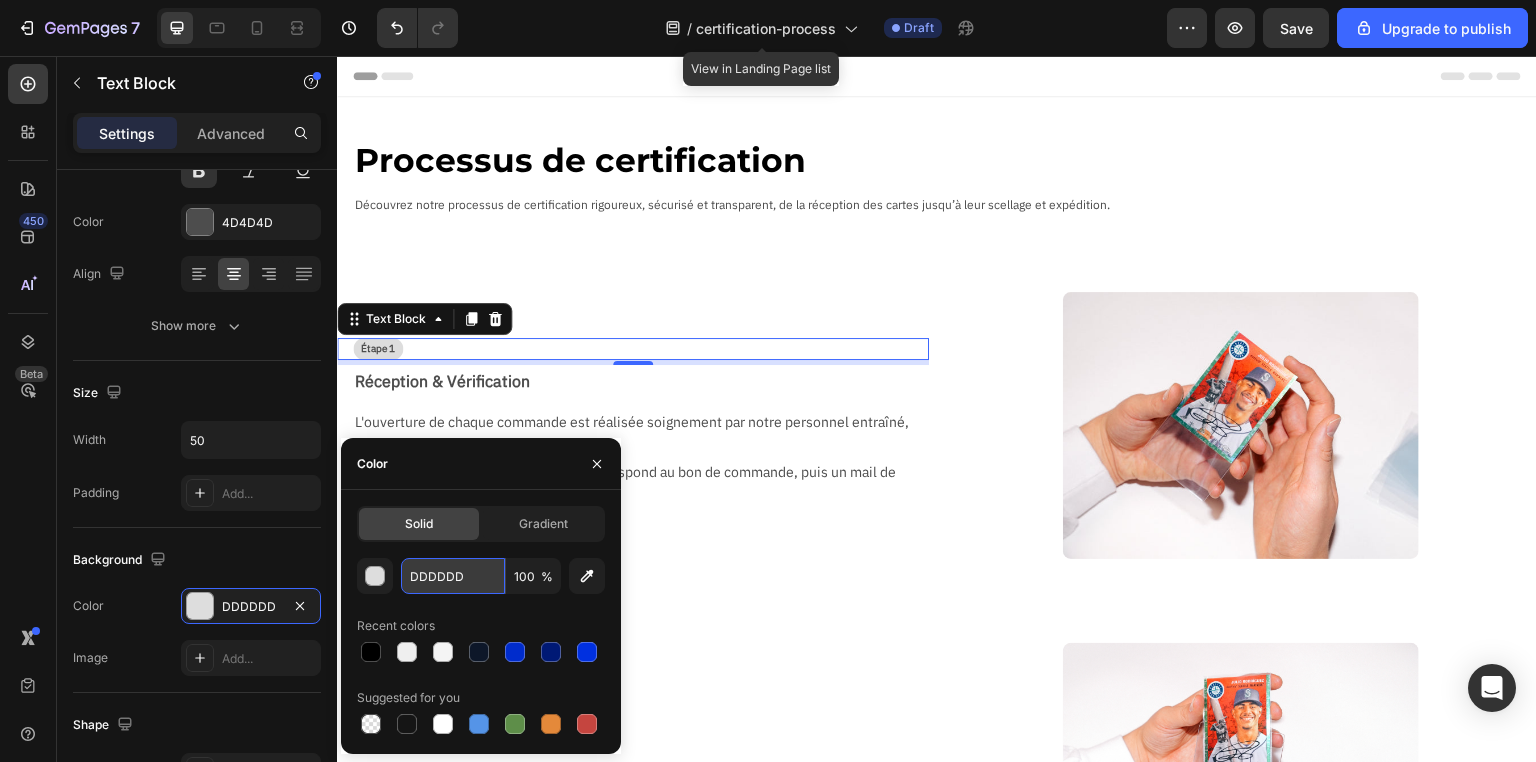 click on "DDDDDD" at bounding box center (453, 576) 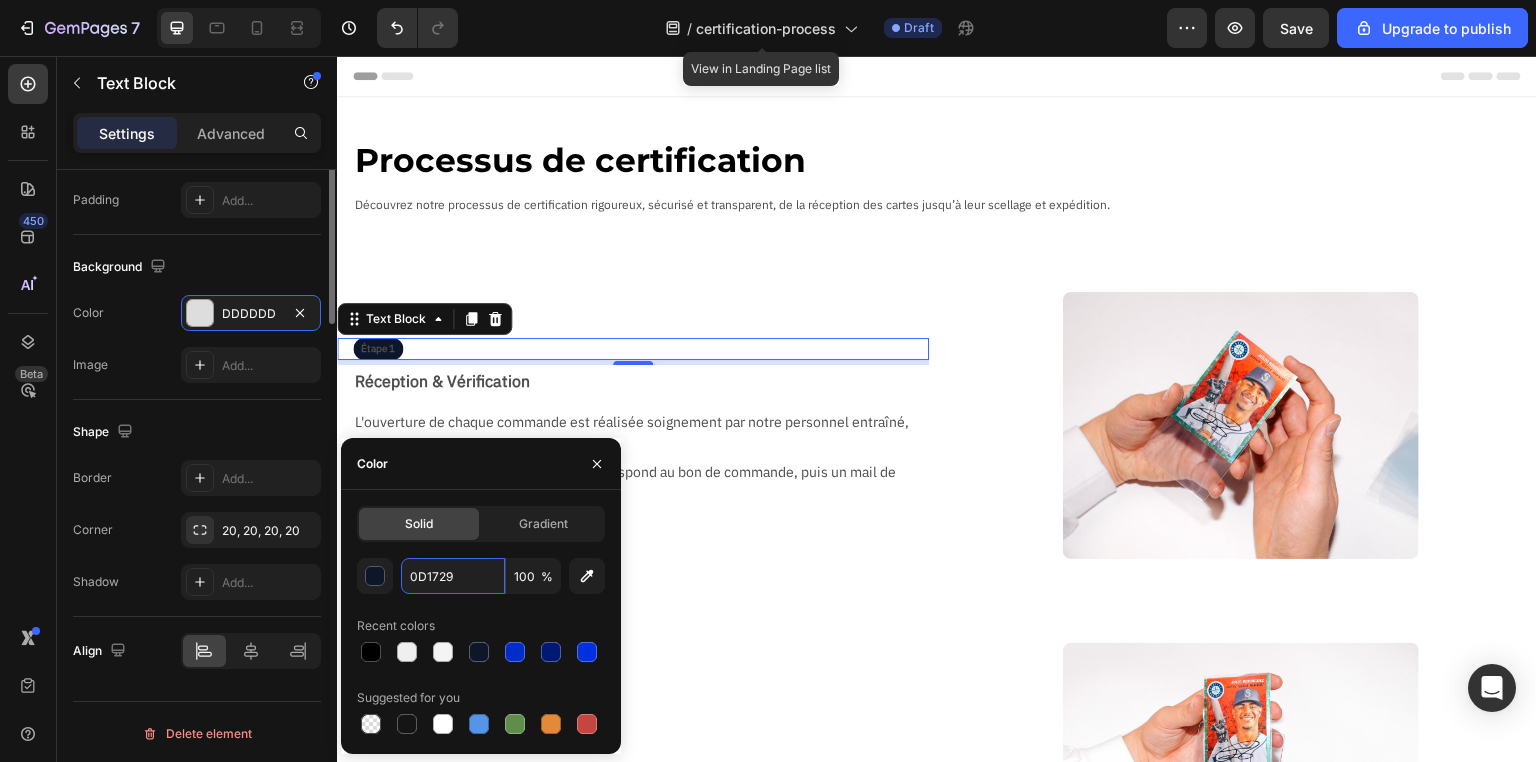 scroll, scrollTop: 213, scrollLeft: 0, axis: vertical 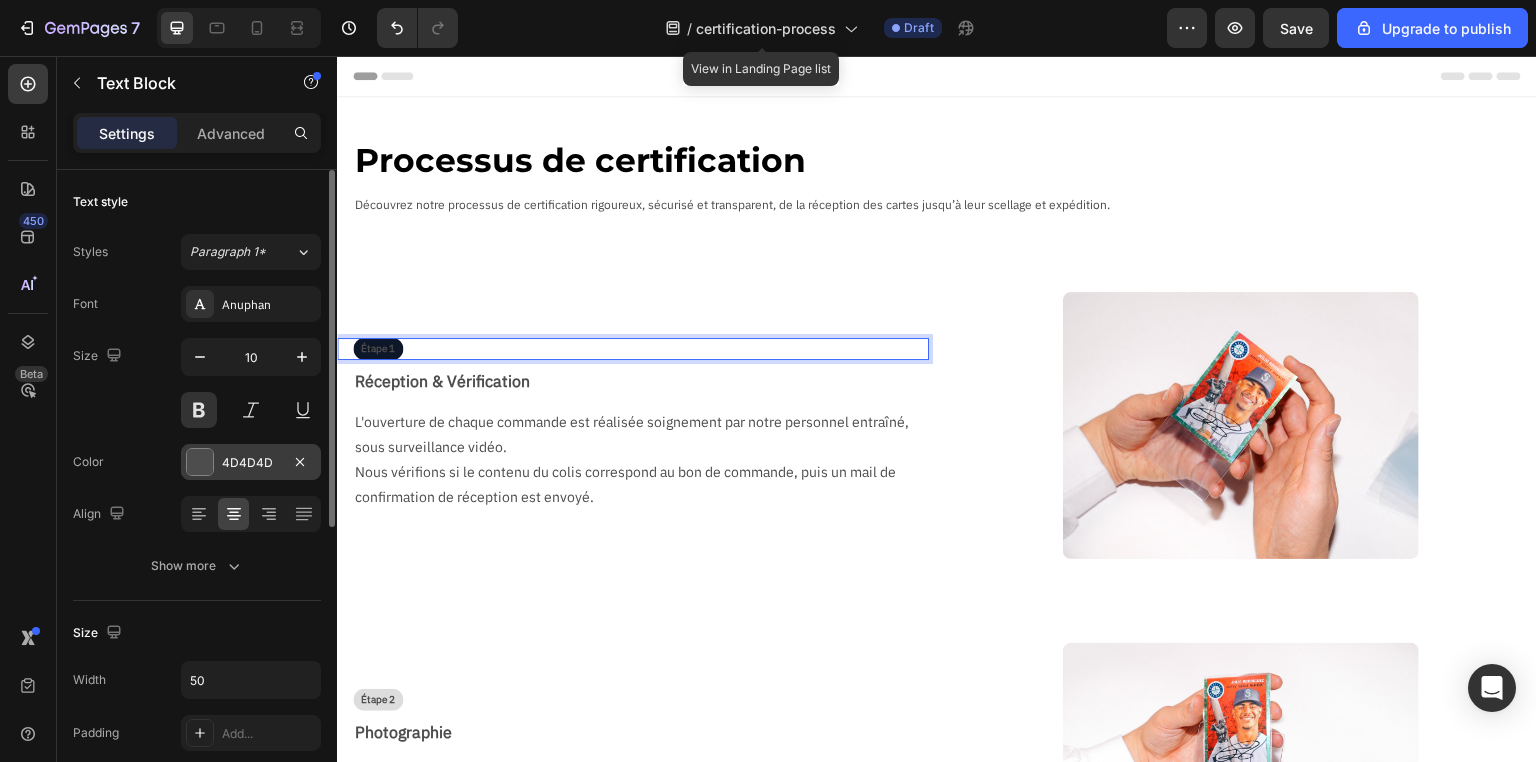click on "4D4D4D" at bounding box center (251, 463) 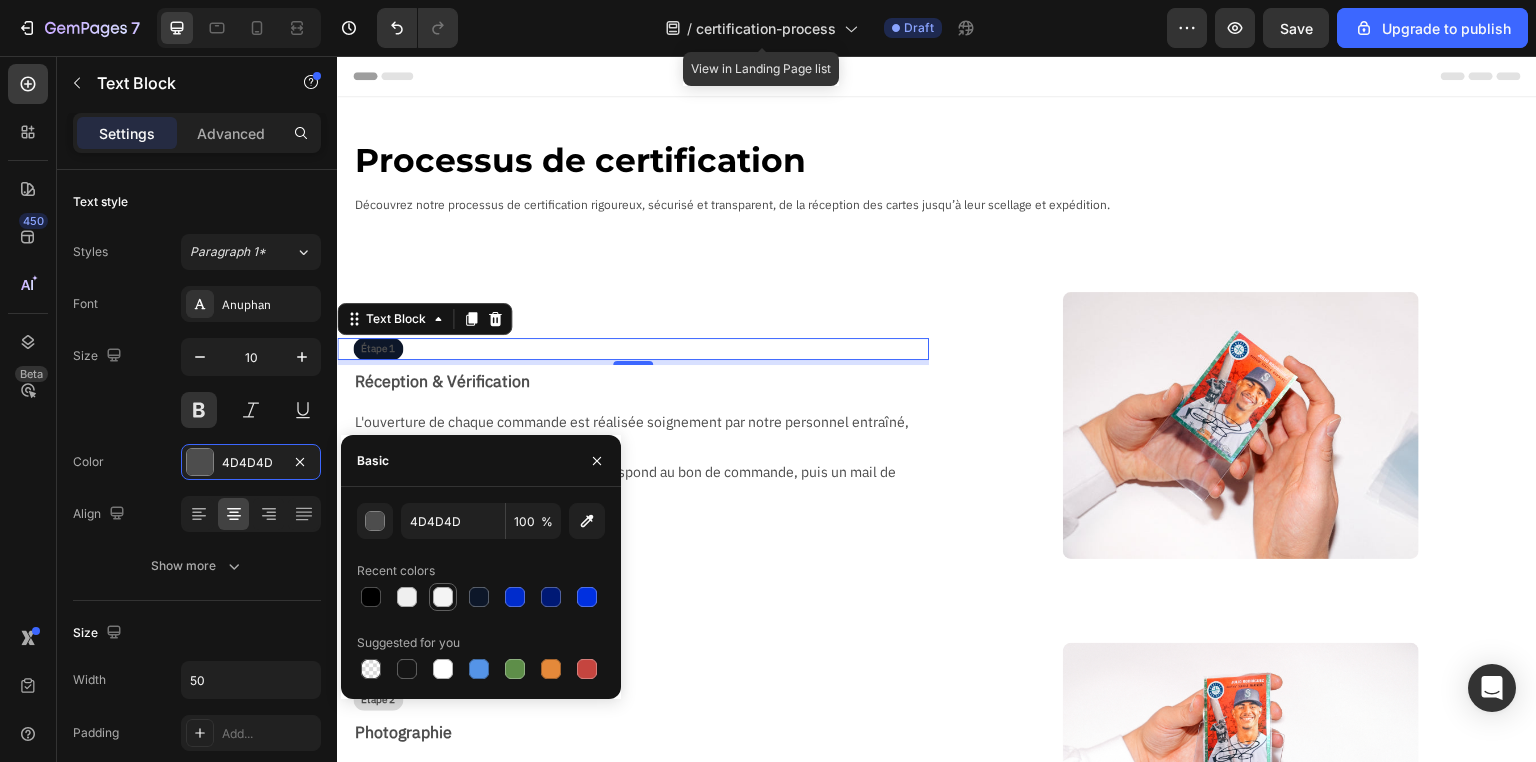 click at bounding box center [443, 597] 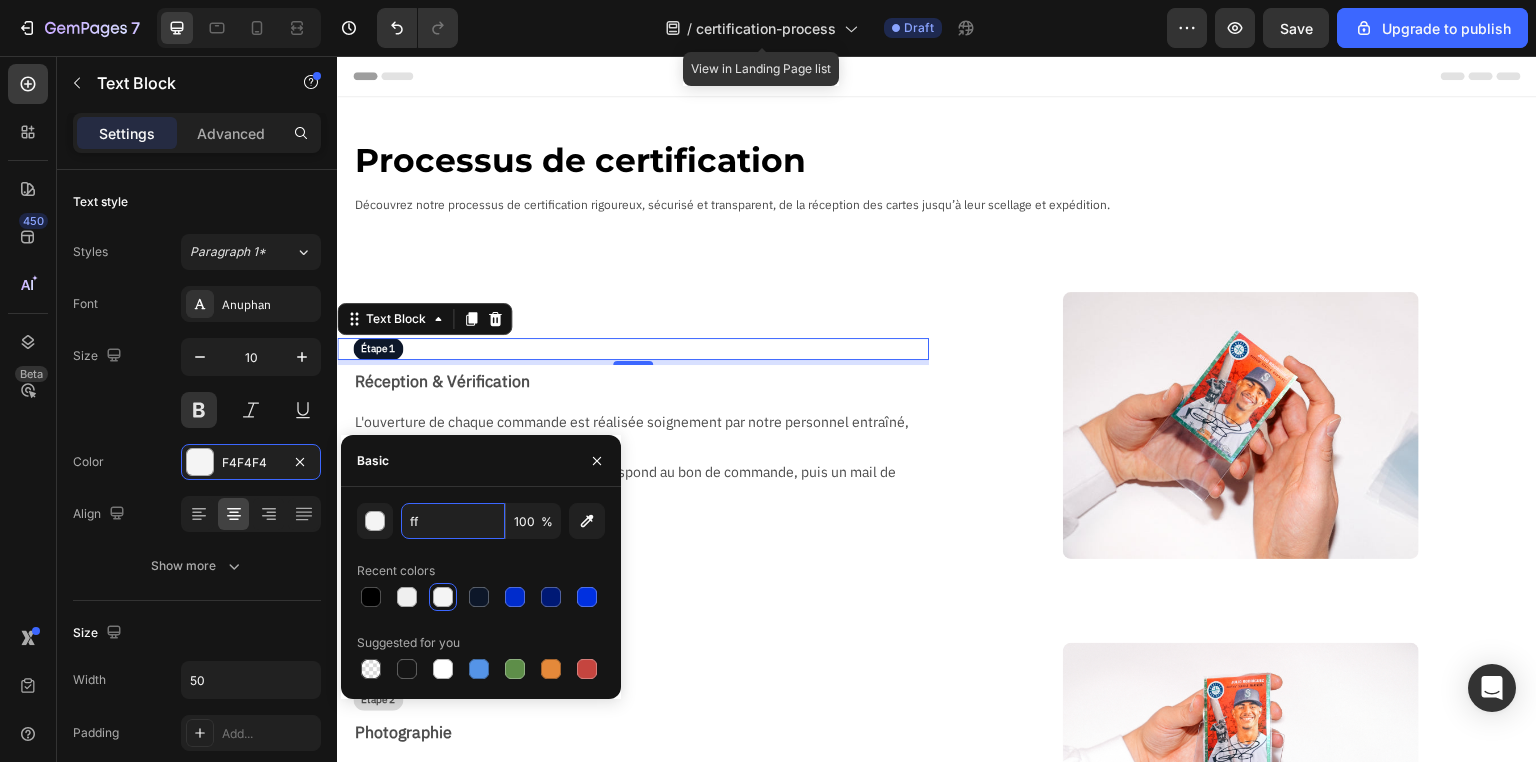 type on "FFFFFF" 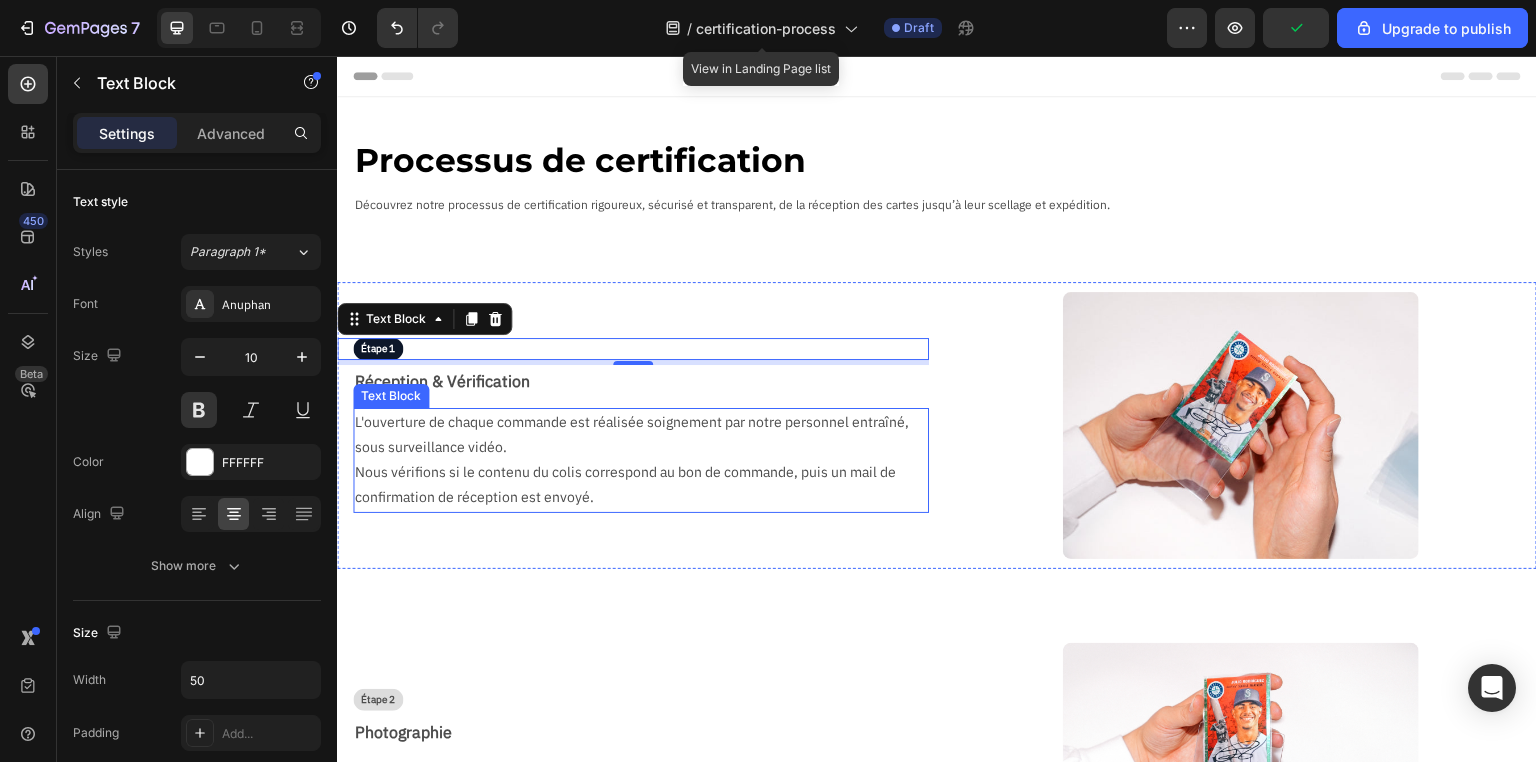 click on "Nous vérifions si le contenu du colis correspond au bon de commande, puis un mail de confirmation de réception est envoyé." at bounding box center [633, 485] 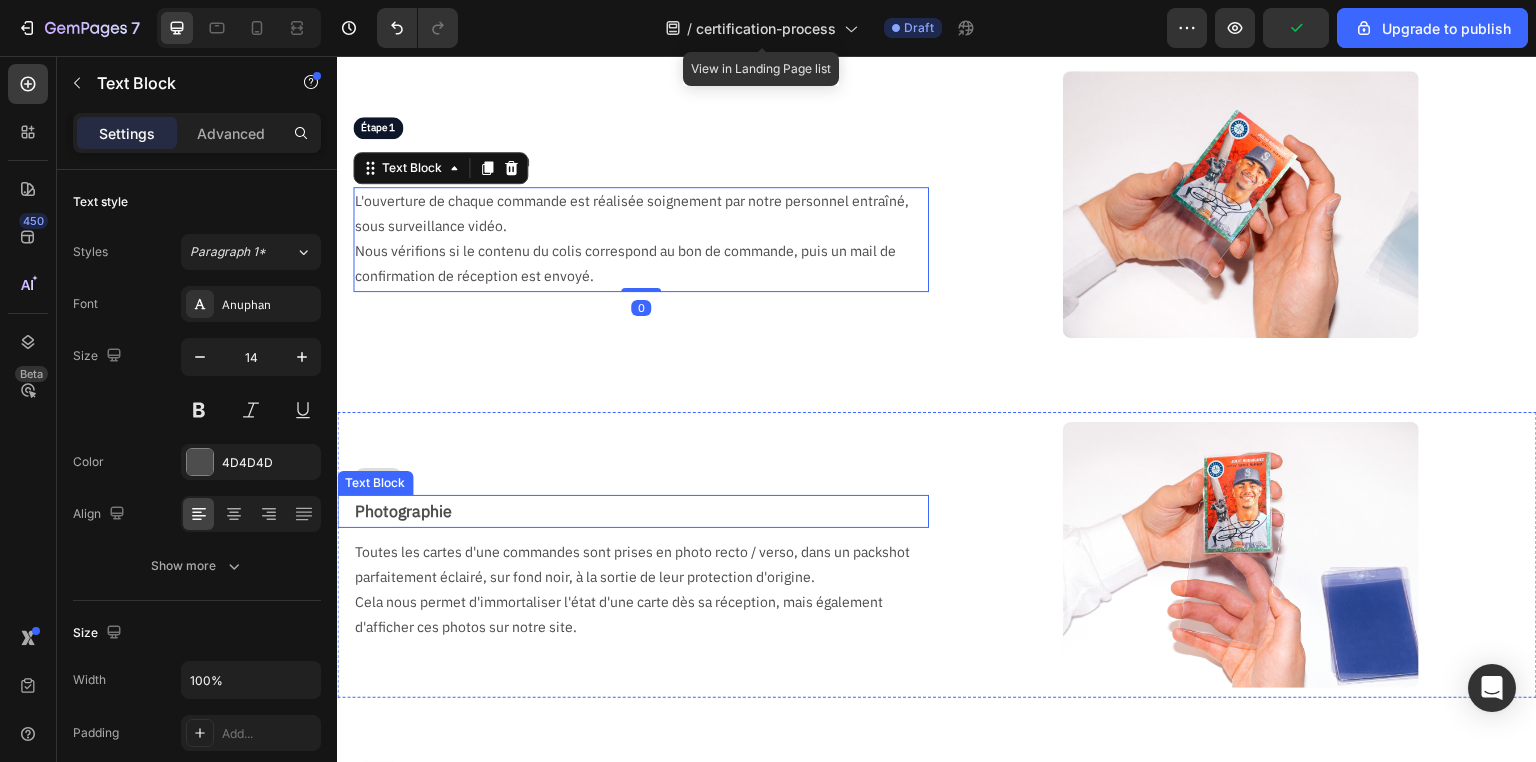 scroll, scrollTop: 240, scrollLeft: 0, axis: vertical 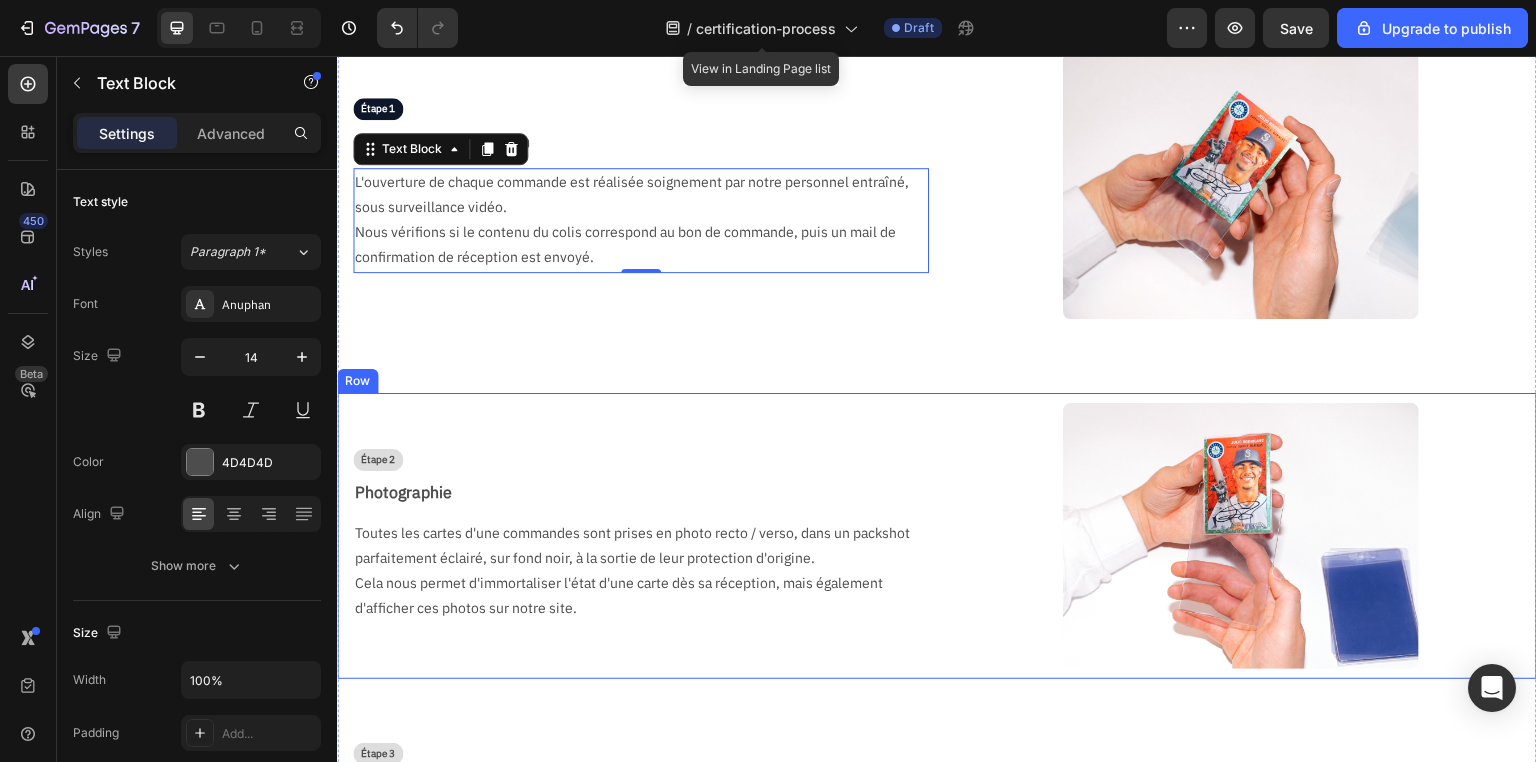 click on "Étape 2 Text Block Photographie Text Block Toutes les cartes d'une commandes sont prises en photo recto / verso, dans un packshot parfaitement éclairé, sur fond noir, à la sortie de leur protection d'origine. Cela nous permet d'immortaliser l'état d'une carte dès sa réception, mais également d'afficher ces photos sur notre site. Text Block" at bounding box center [633, 536] 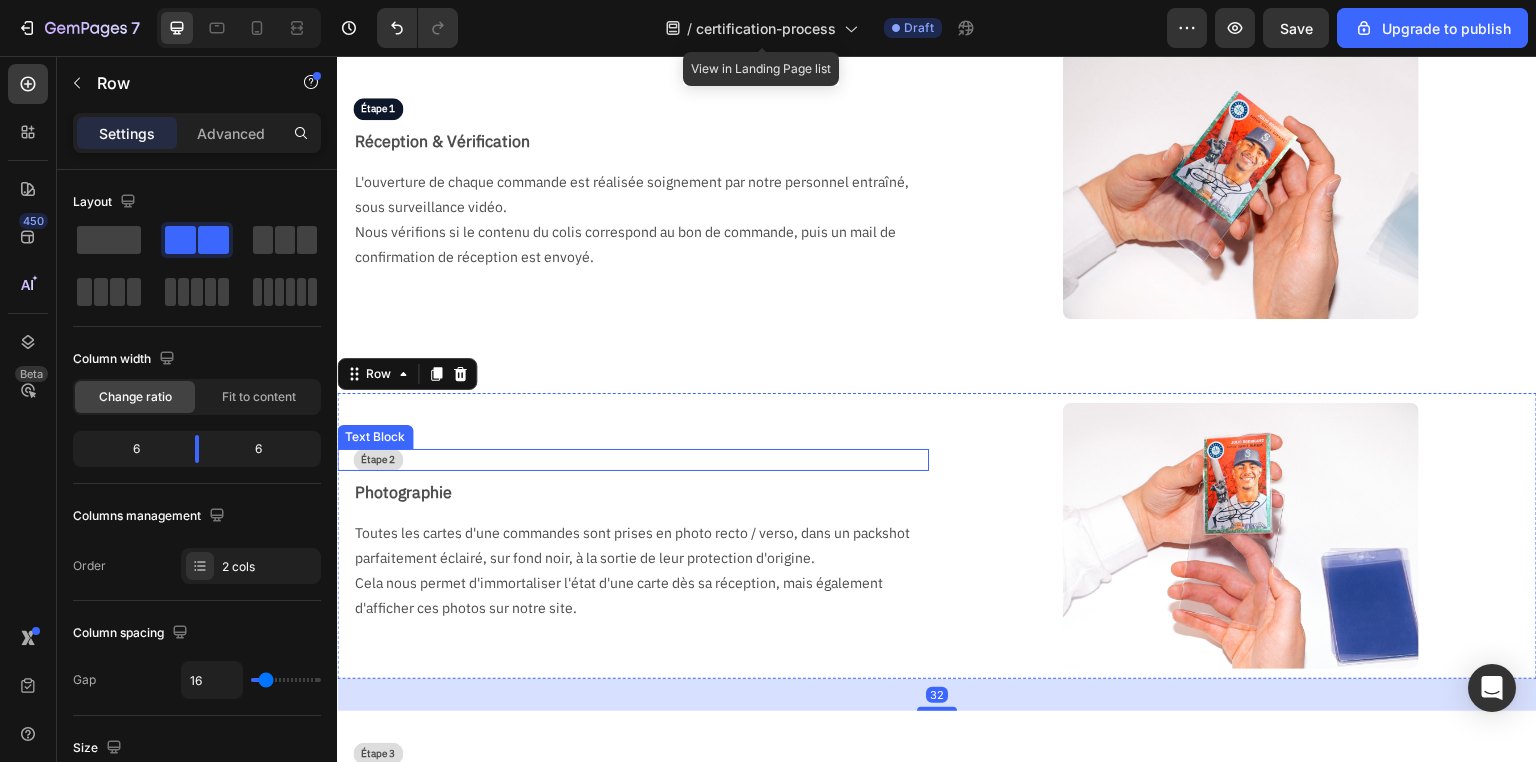 click on "Étape 2" at bounding box center [378, 460] 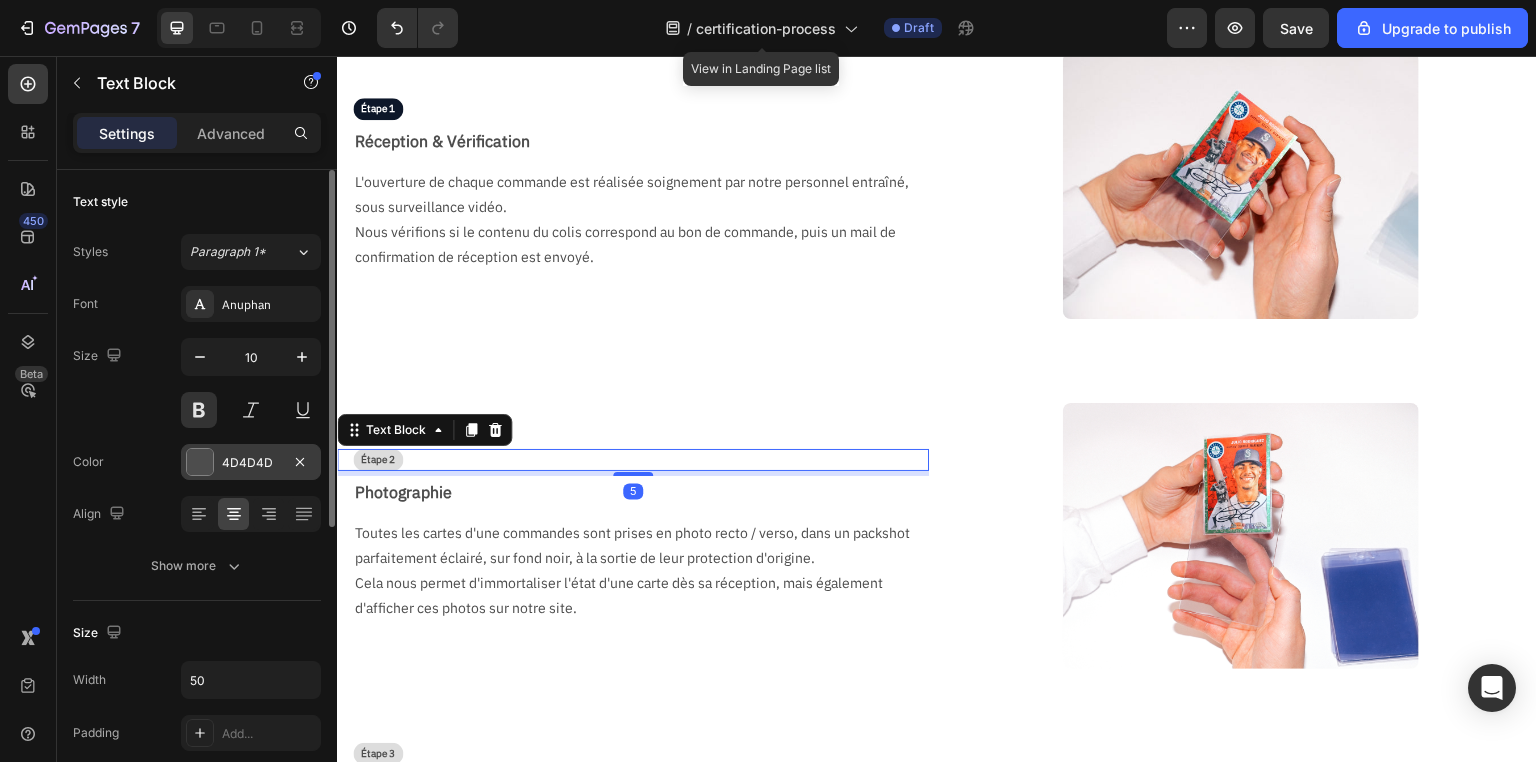 click on "4D4D4D" at bounding box center (251, 463) 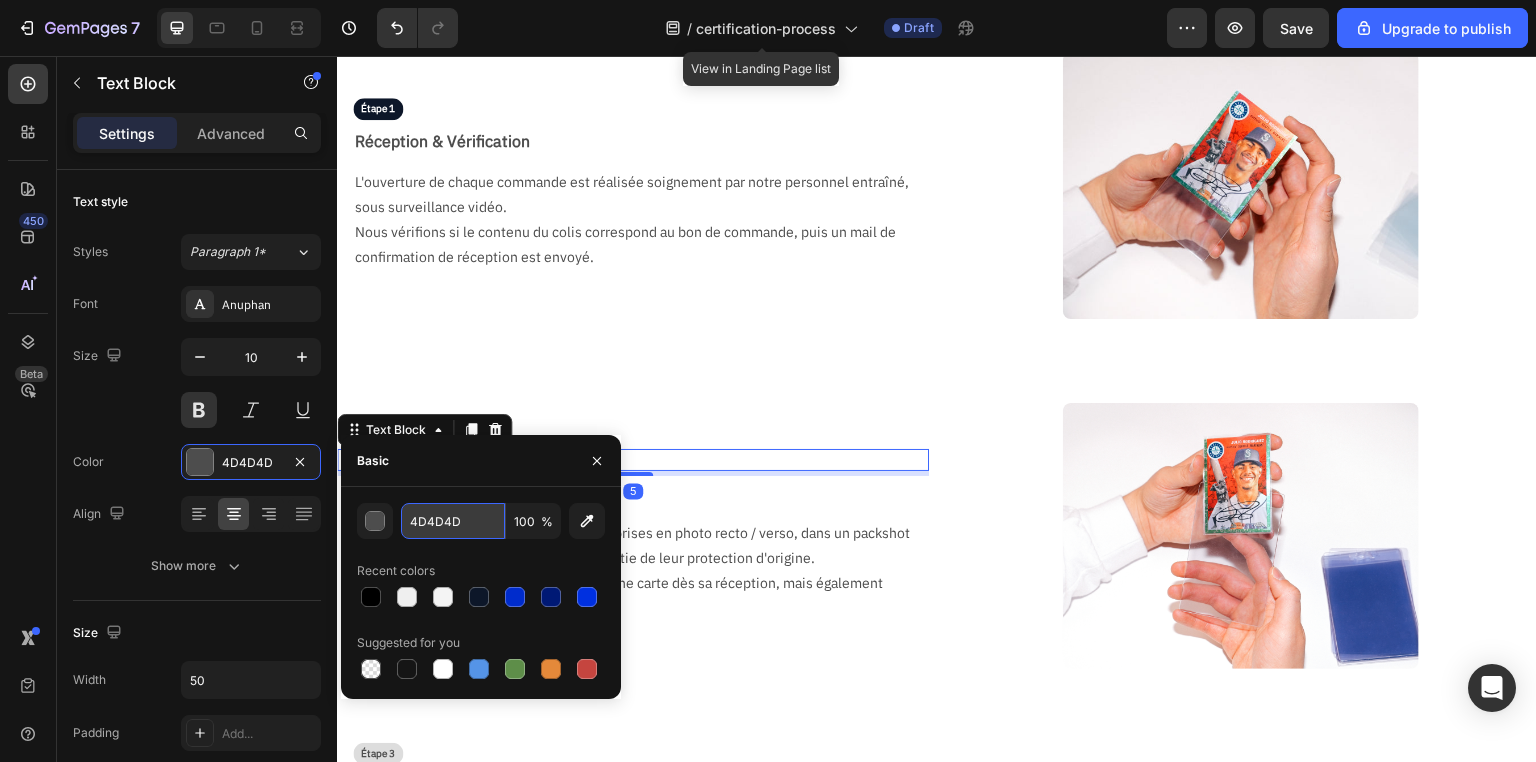 click on "4D4D4D" at bounding box center [453, 521] 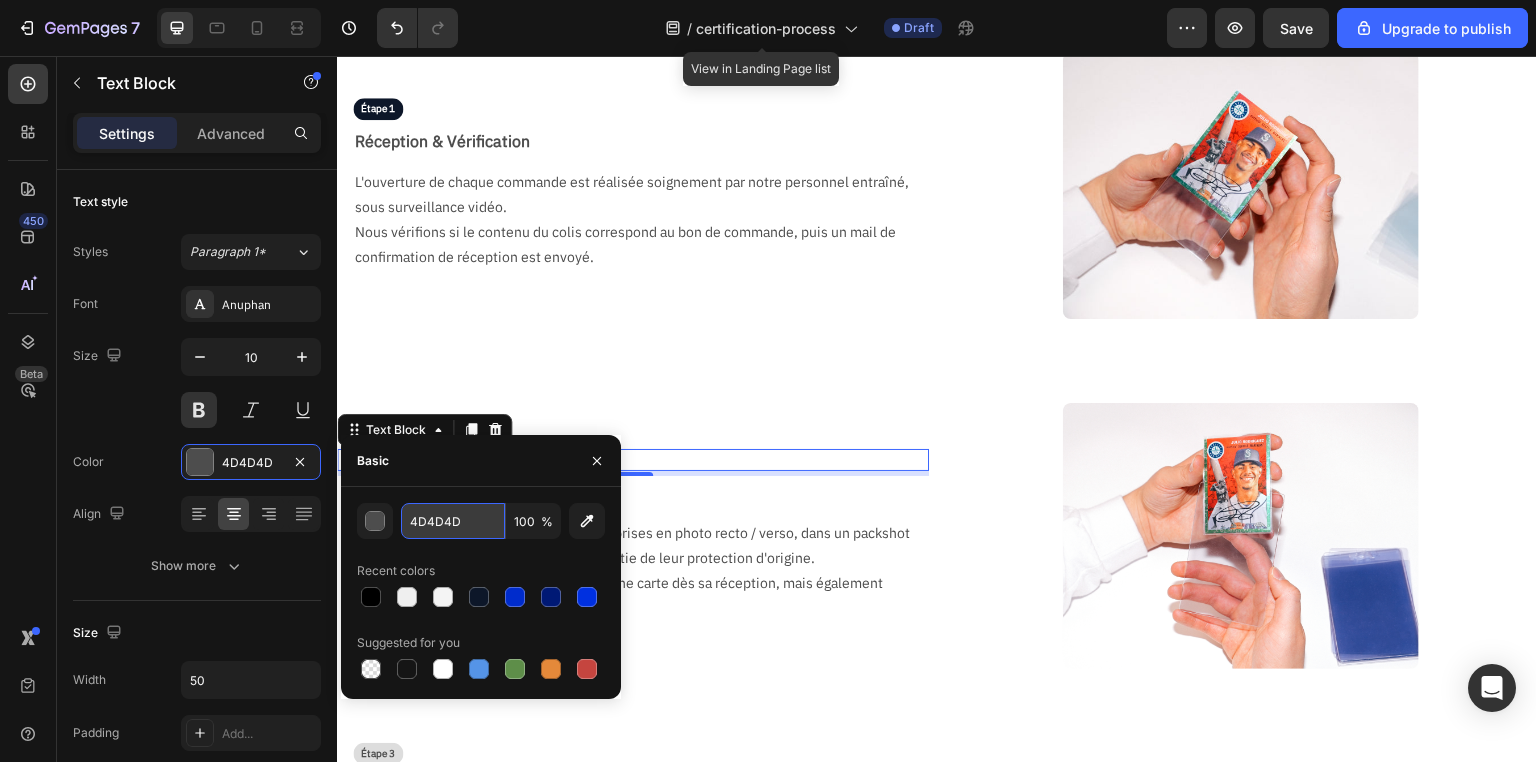 paste on "FFFFFF" 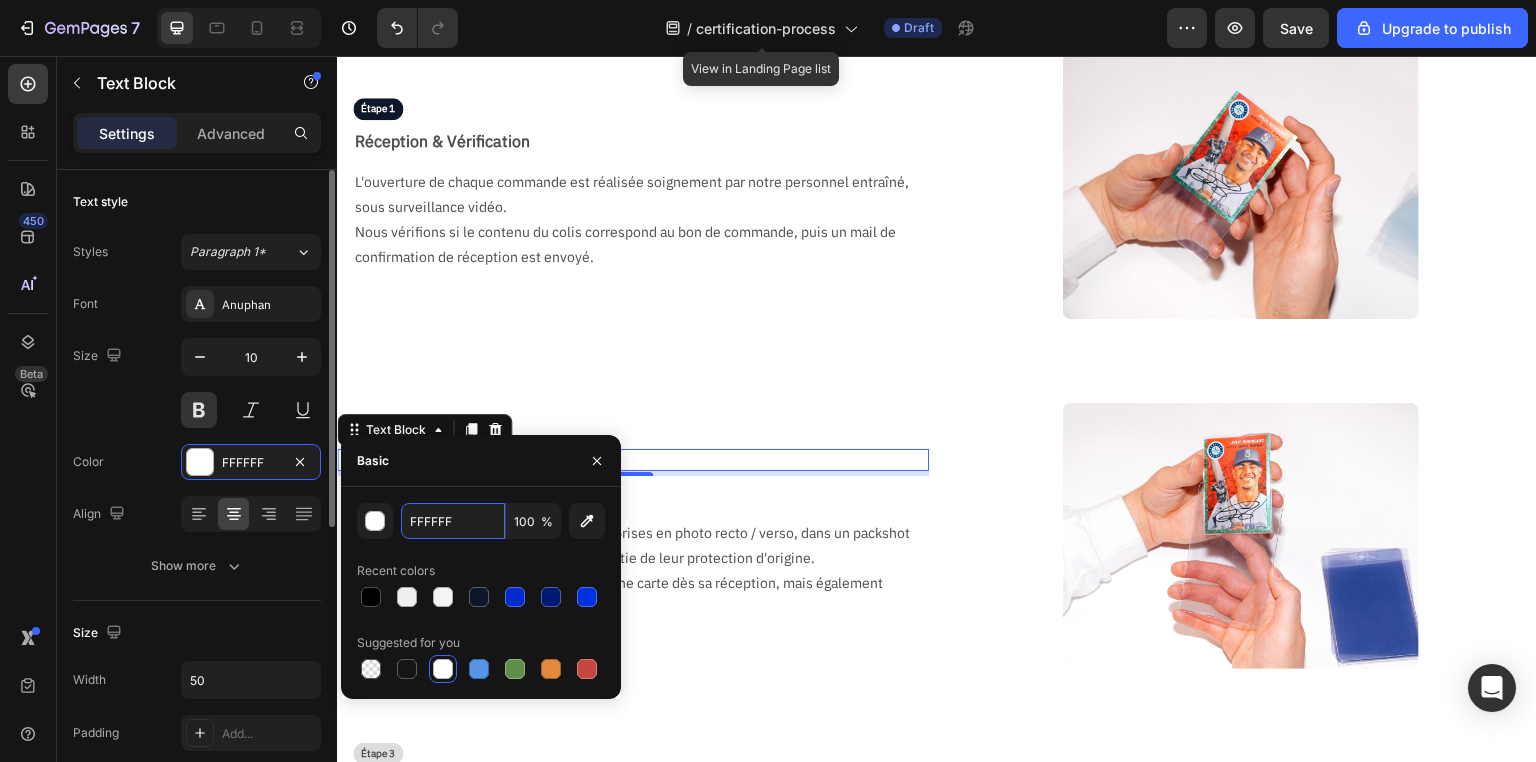 scroll, scrollTop: 160, scrollLeft: 0, axis: vertical 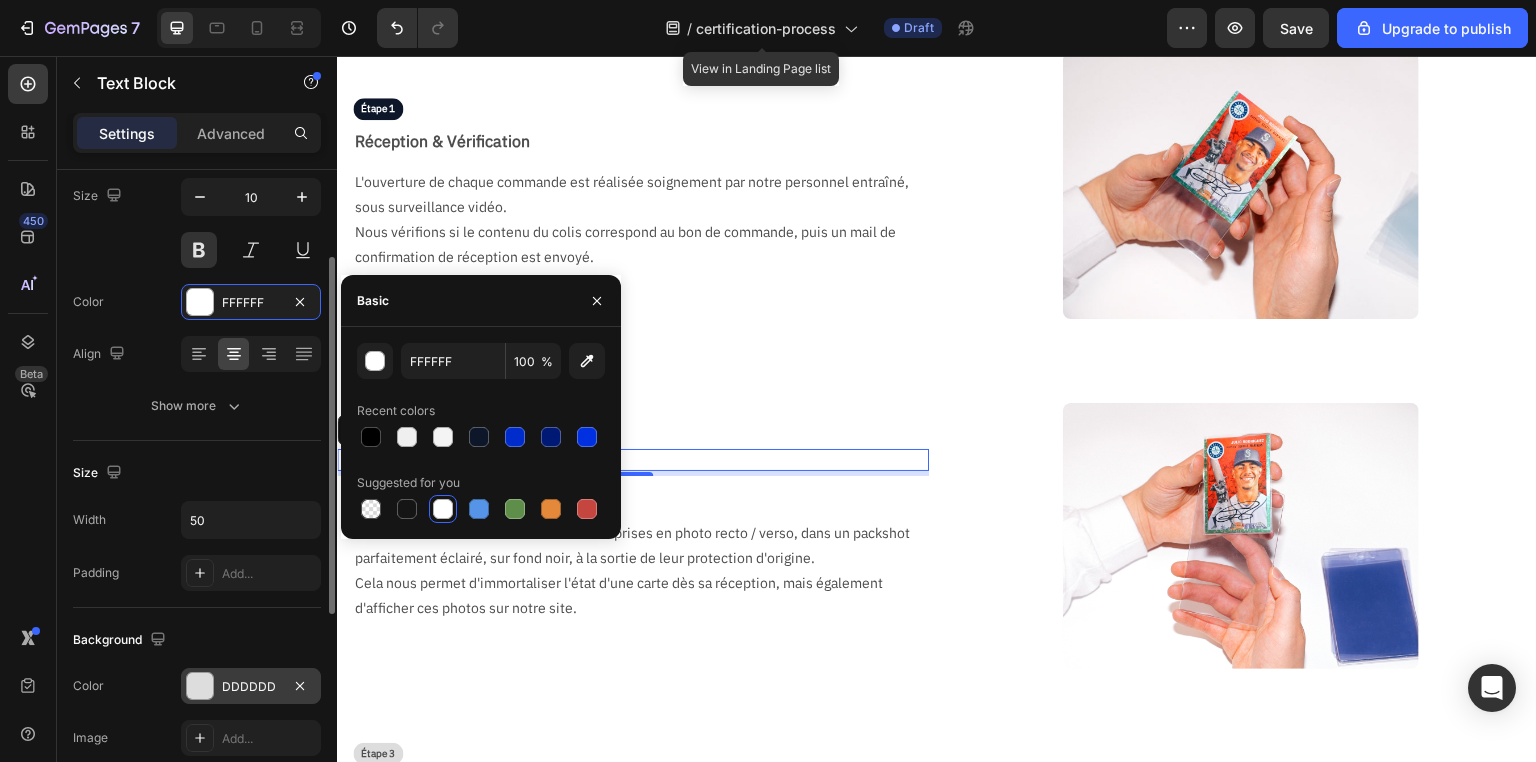 click on "DDDDDD" at bounding box center [251, 687] 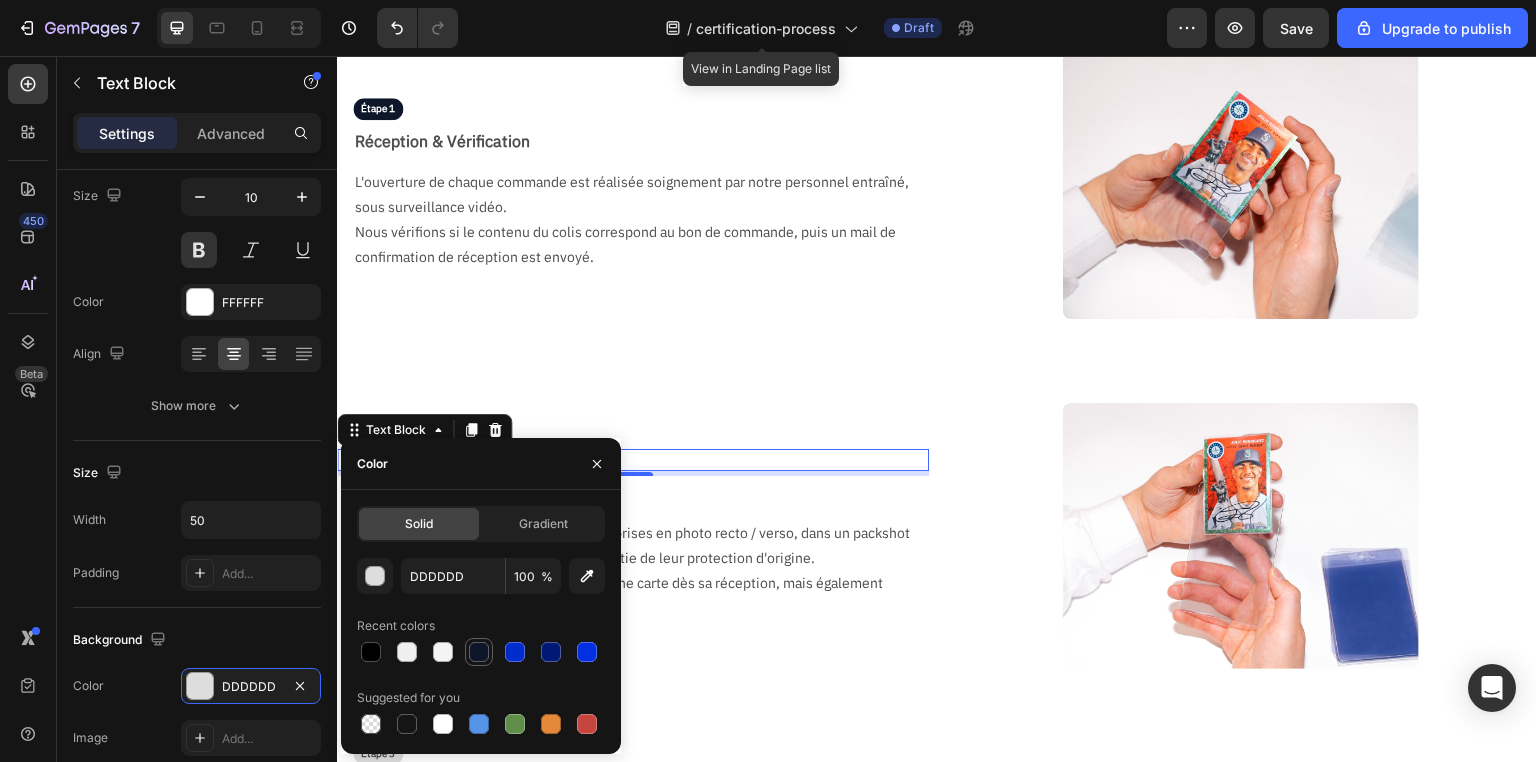 click at bounding box center (479, 652) 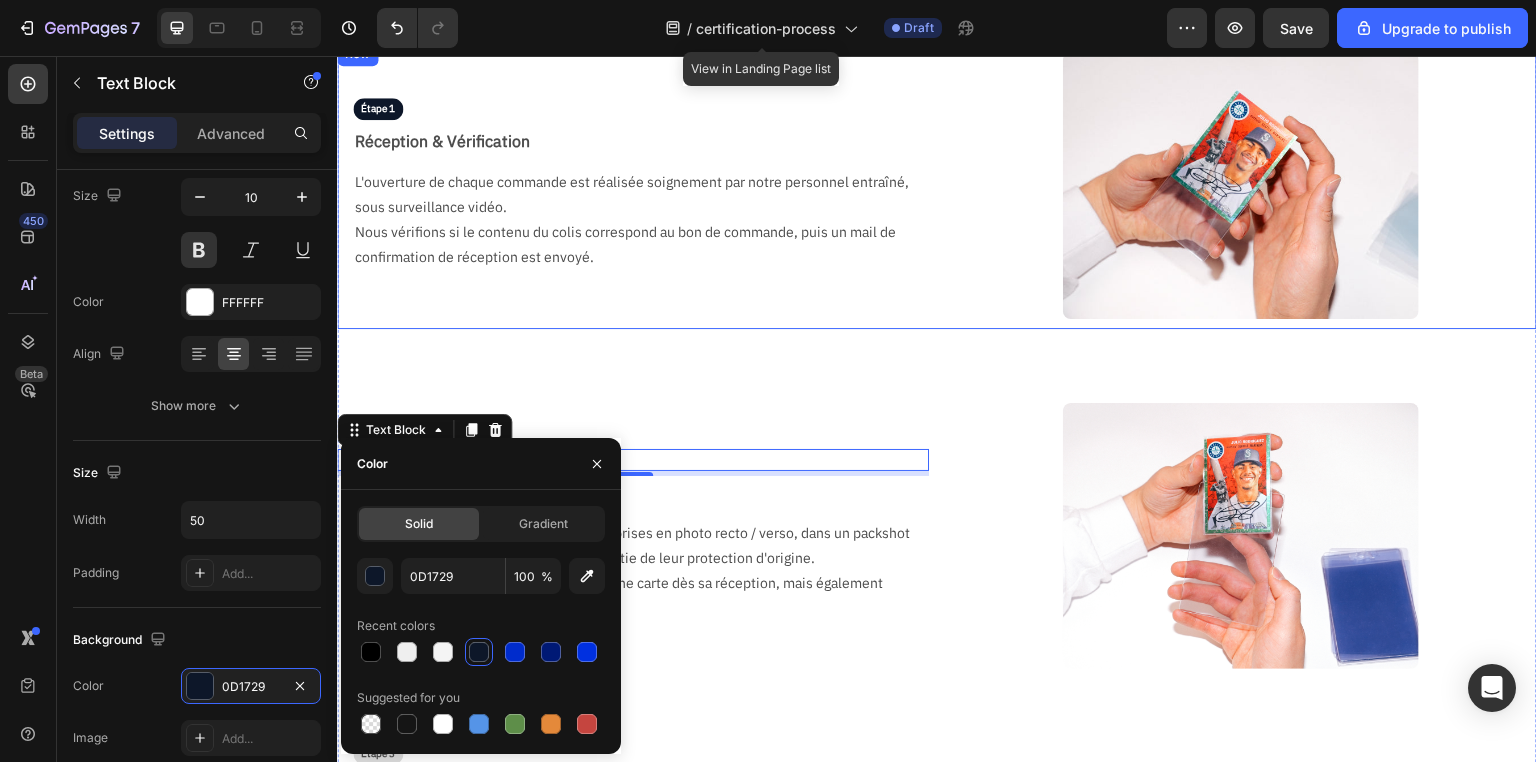 click on "Étape 1 Text Block Réception & Vérification Text Block L'ouverture de chaque commande est réalisée soignement par notre personnel entraîné, sous surveillance vidéo. Nous vérifions si le contenu du colis correspond au bon de commande, puis un mail de confirmation de réception est envoyé. Text Block" at bounding box center (633, 185) 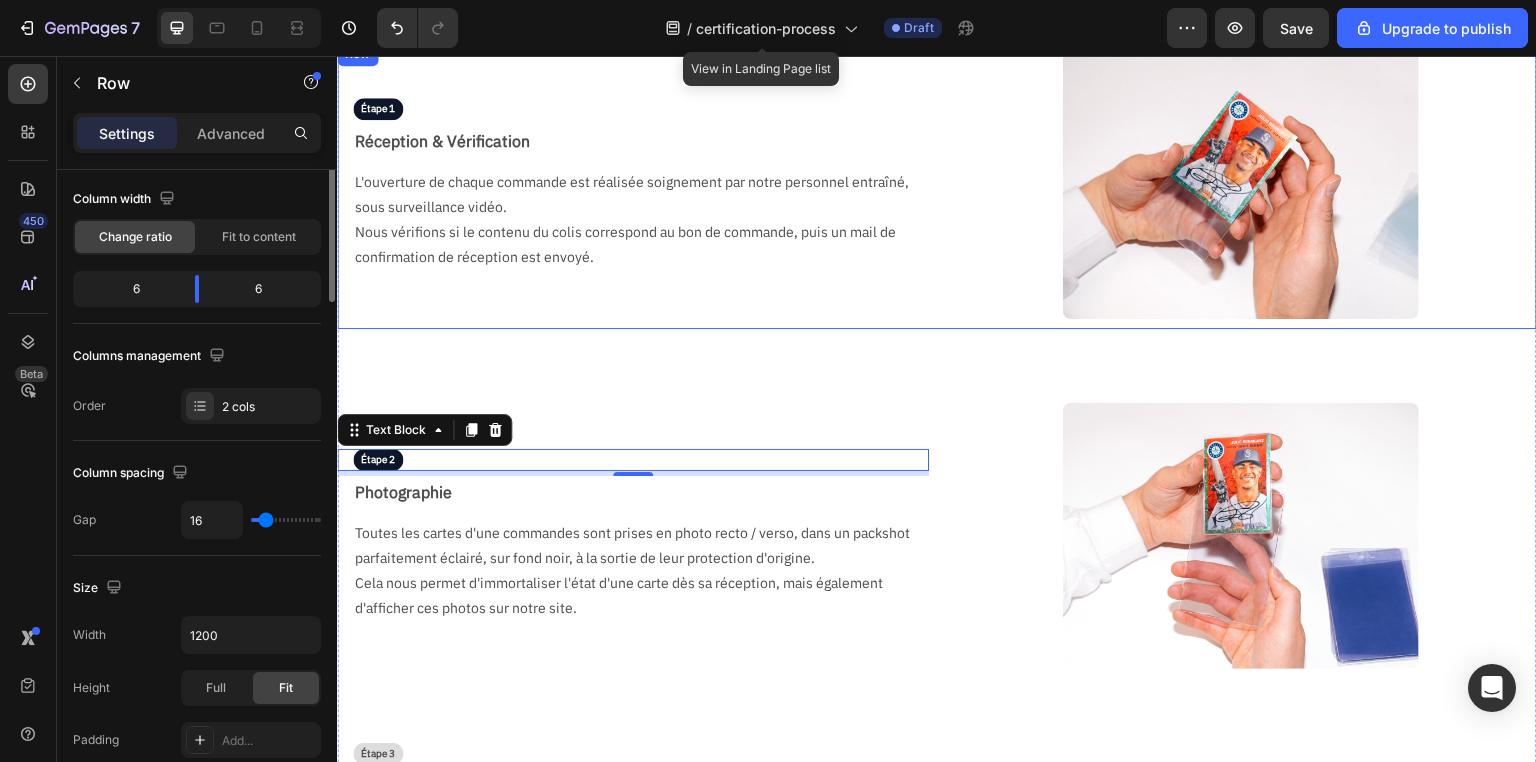 scroll, scrollTop: 0, scrollLeft: 0, axis: both 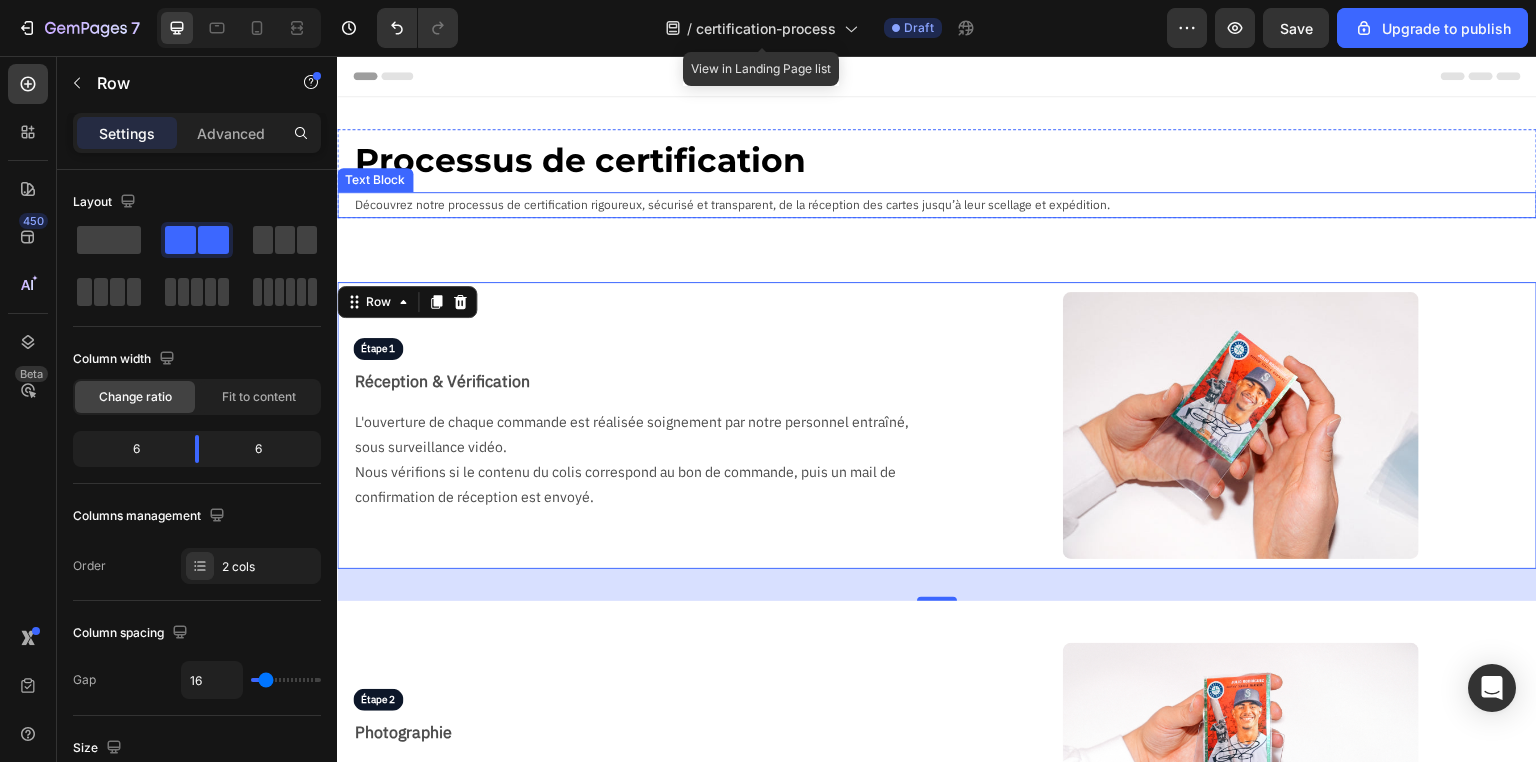 click on "Découvrez notre processus de certification rigoureux, sécurisé et transparent, de la réception des cartes jusqu’à leur scellage et expédition." at bounding box center (945, 205) 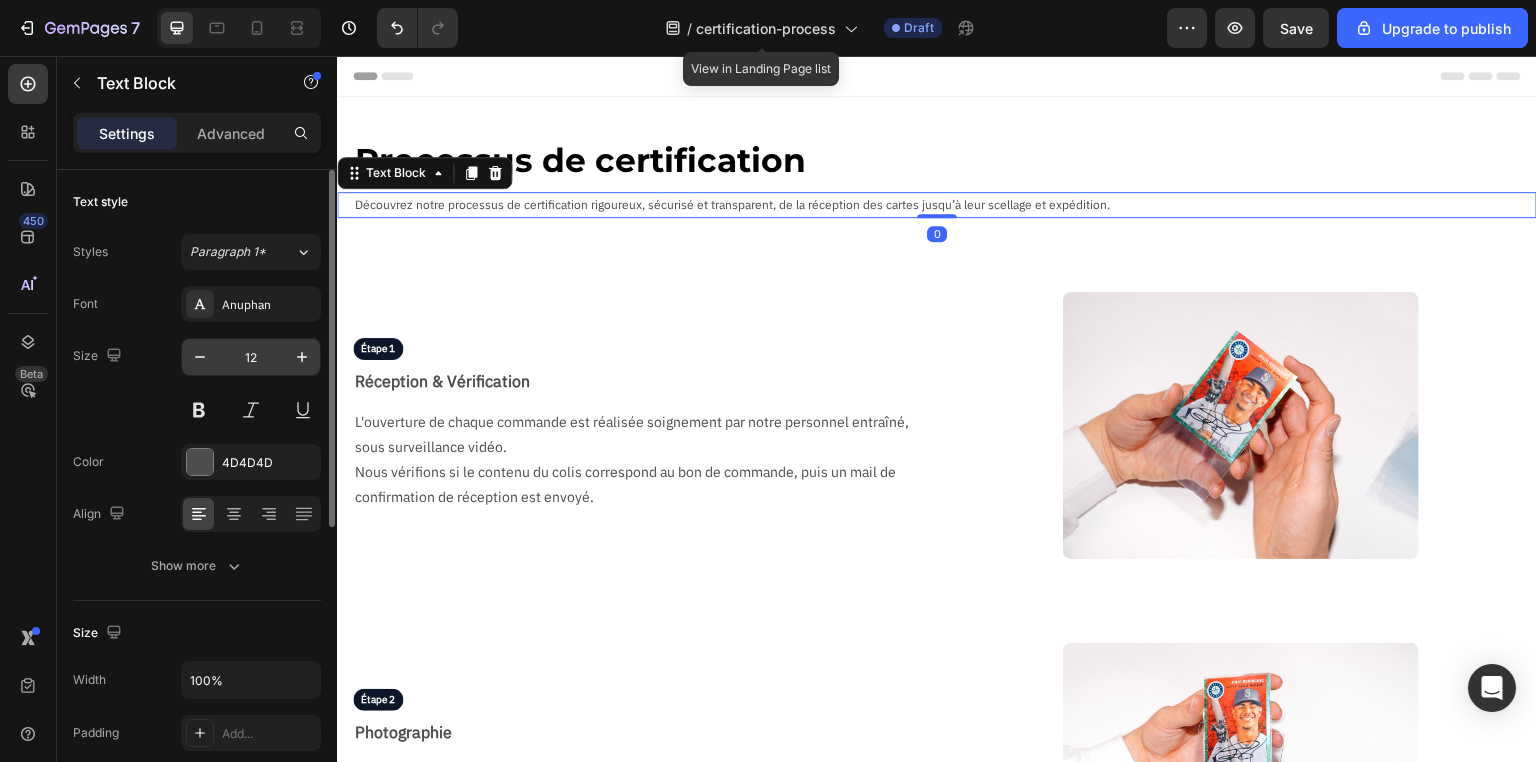 click on "12" at bounding box center (251, 357) 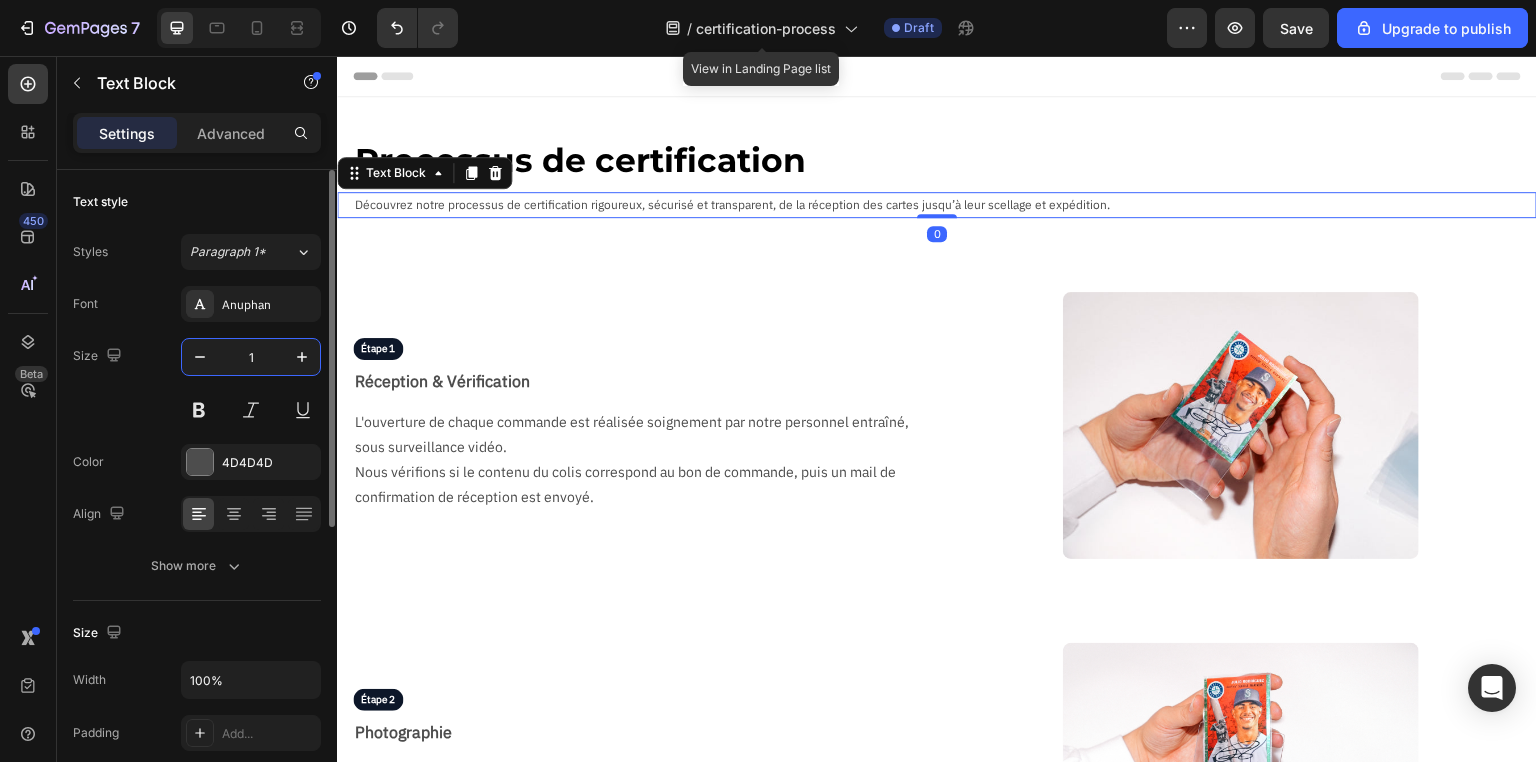 type on "14" 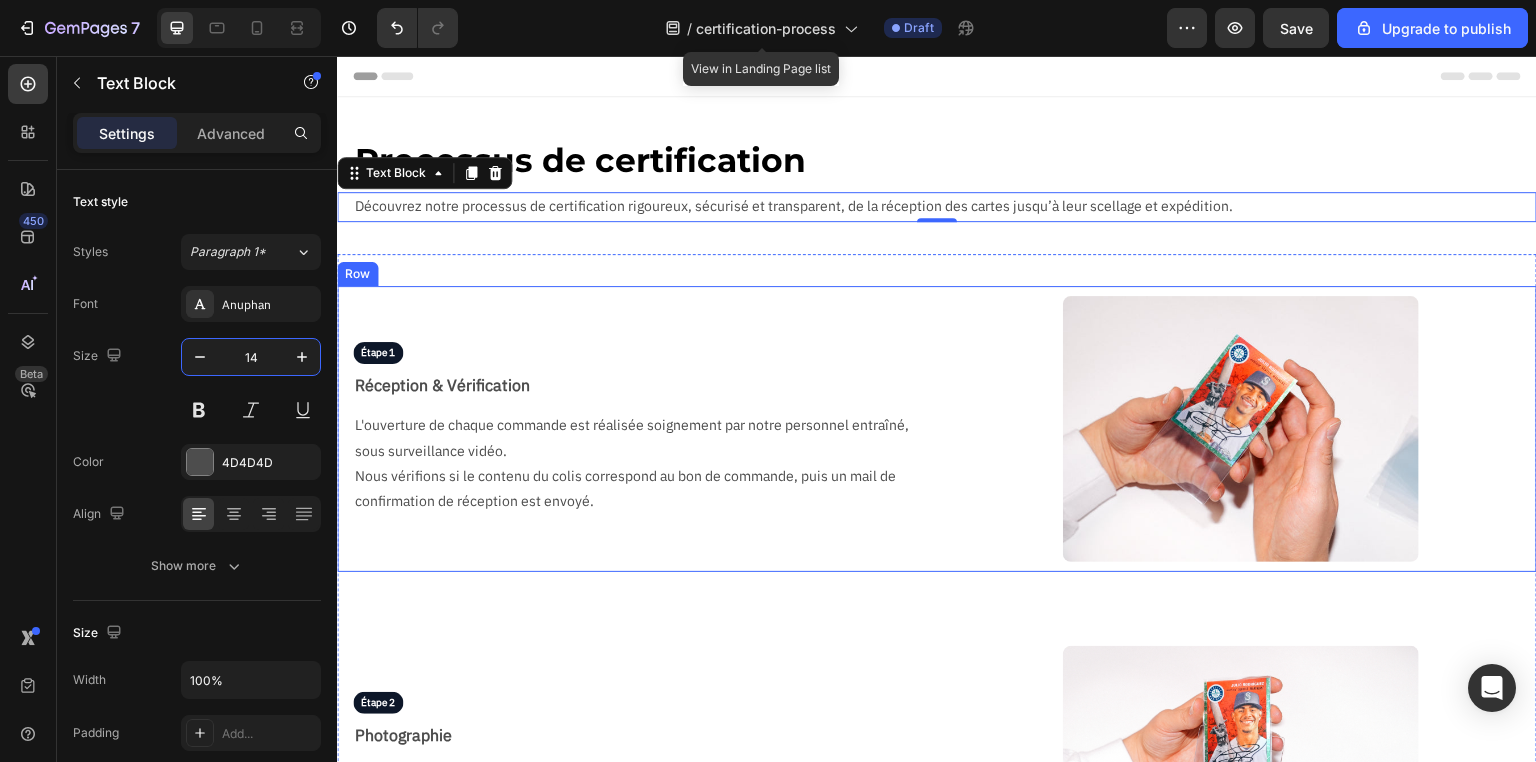 click on "Étape 1 Text Block Réception & Vérification Text Block L'ouverture de chaque commande est réalisée soignement par notre personnel entraîné, sous surveillance vidéo. Nous vérifions si le contenu du colis correspond au bon de commande, puis un mail de confirmation de réception est envoyé. Text Block" at bounding box center [633, 429] 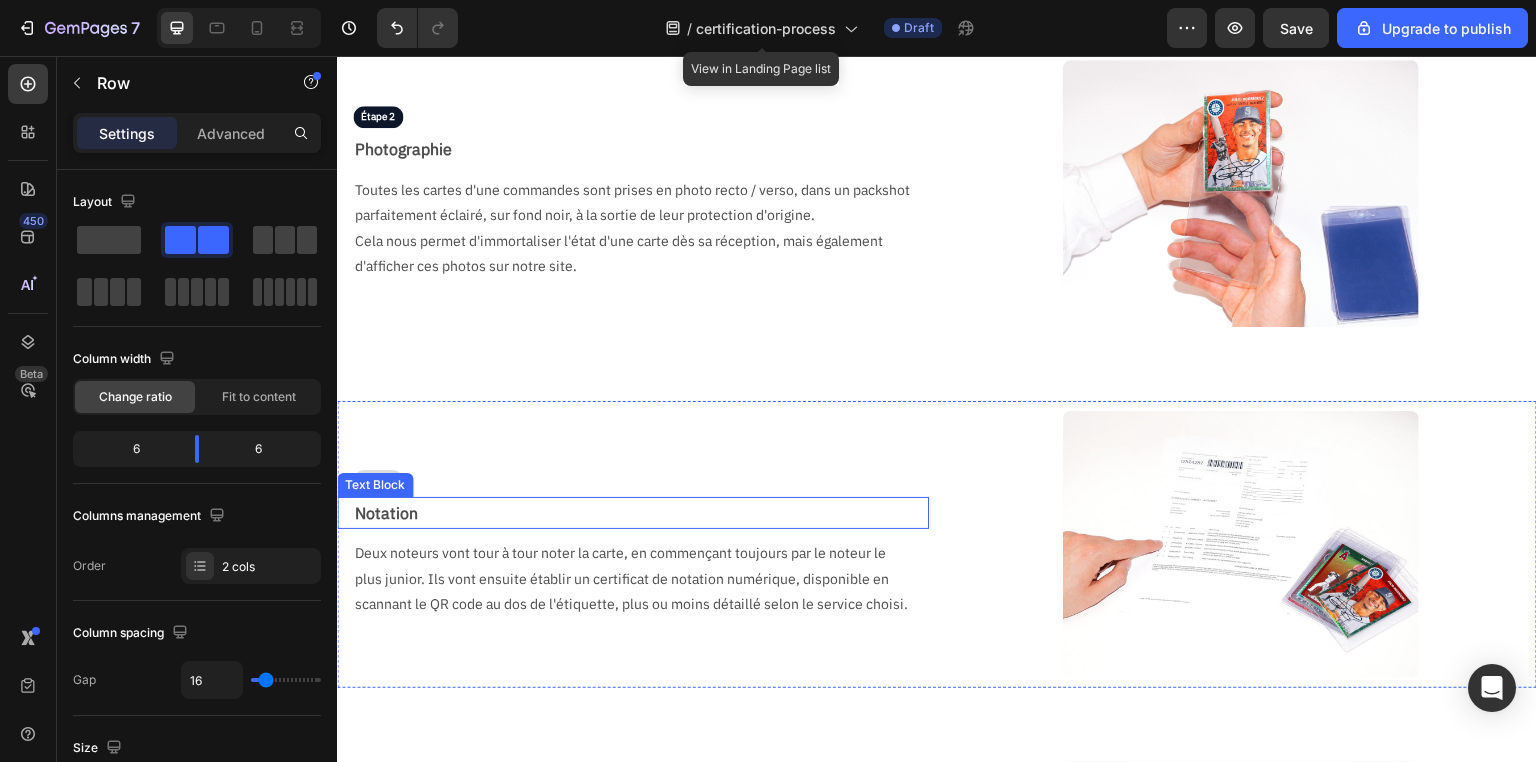 scroll, scrollTop: 640, scrollLeft: 0, axis: vertical 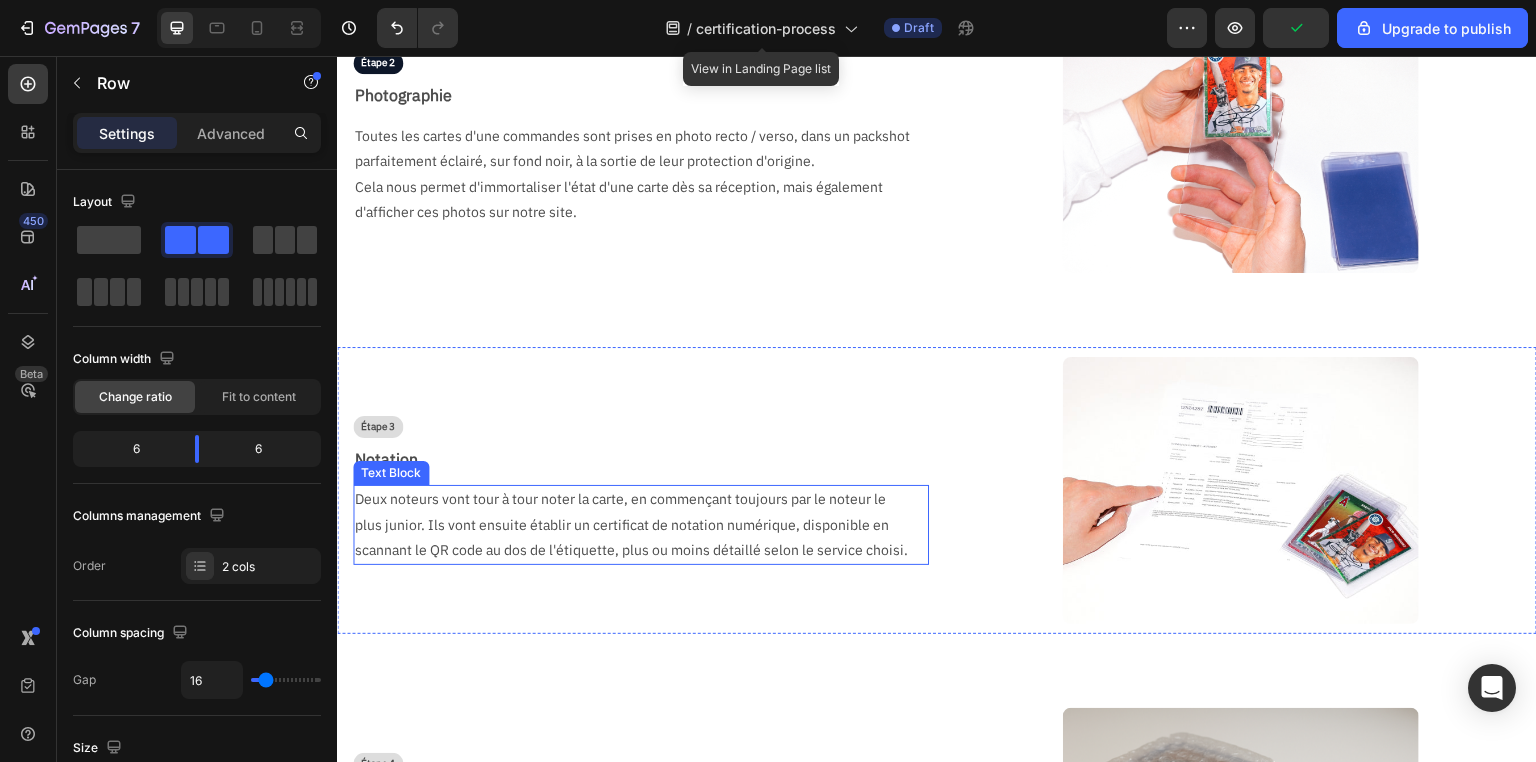 click on "Deux noteurs vont tour à tour noter la carte, en commençant toujours par le noteur le plus junior. Ils vont ensuite établir un certificat de notation numérique, disponible en scannant le QR code au dos de l'étiquette, plus ou moins détaillé selon le service choisi." at bounding box center [633, 525] 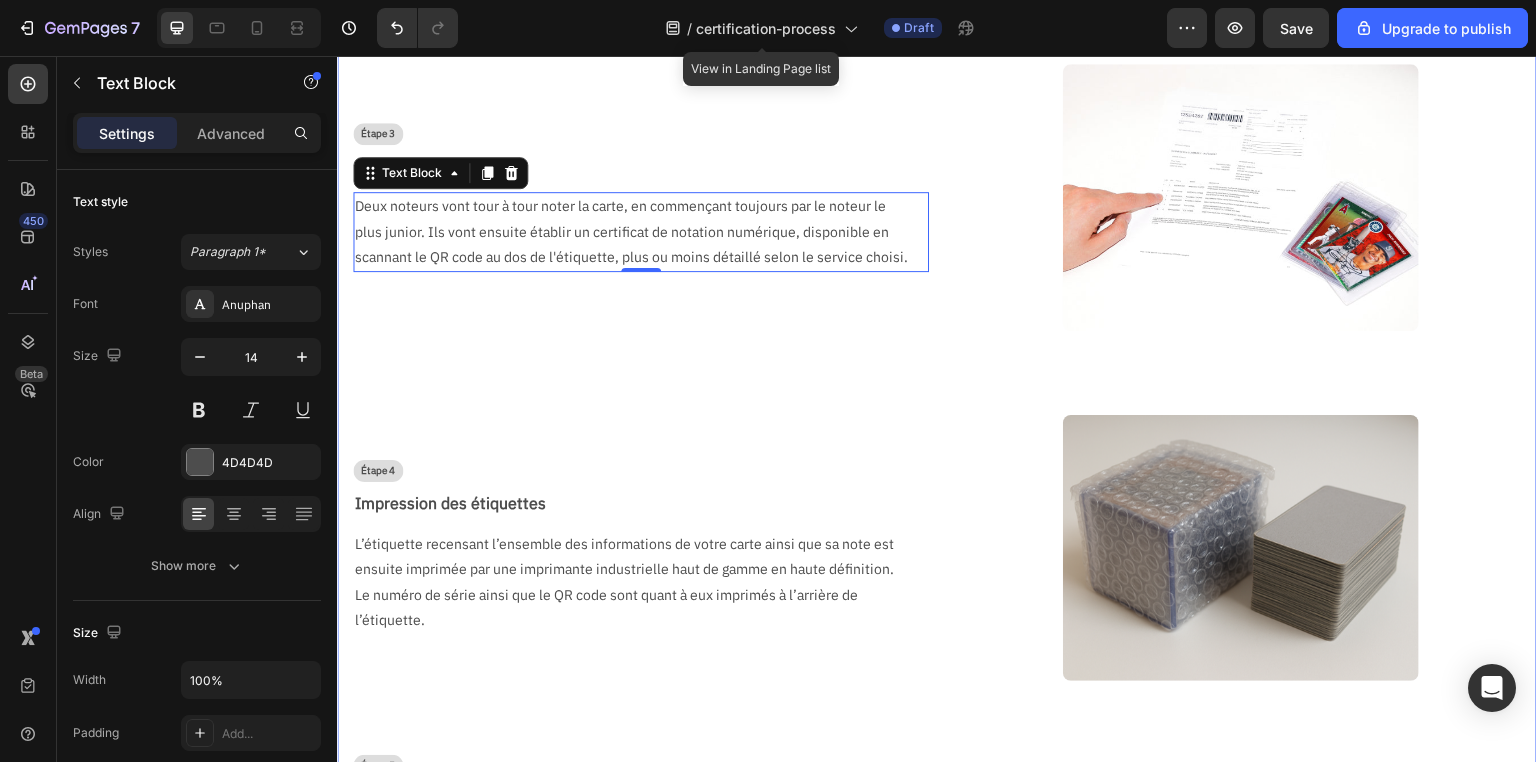 scroll, scrollTop: 720, scrollLeft: 0, axis: vertical 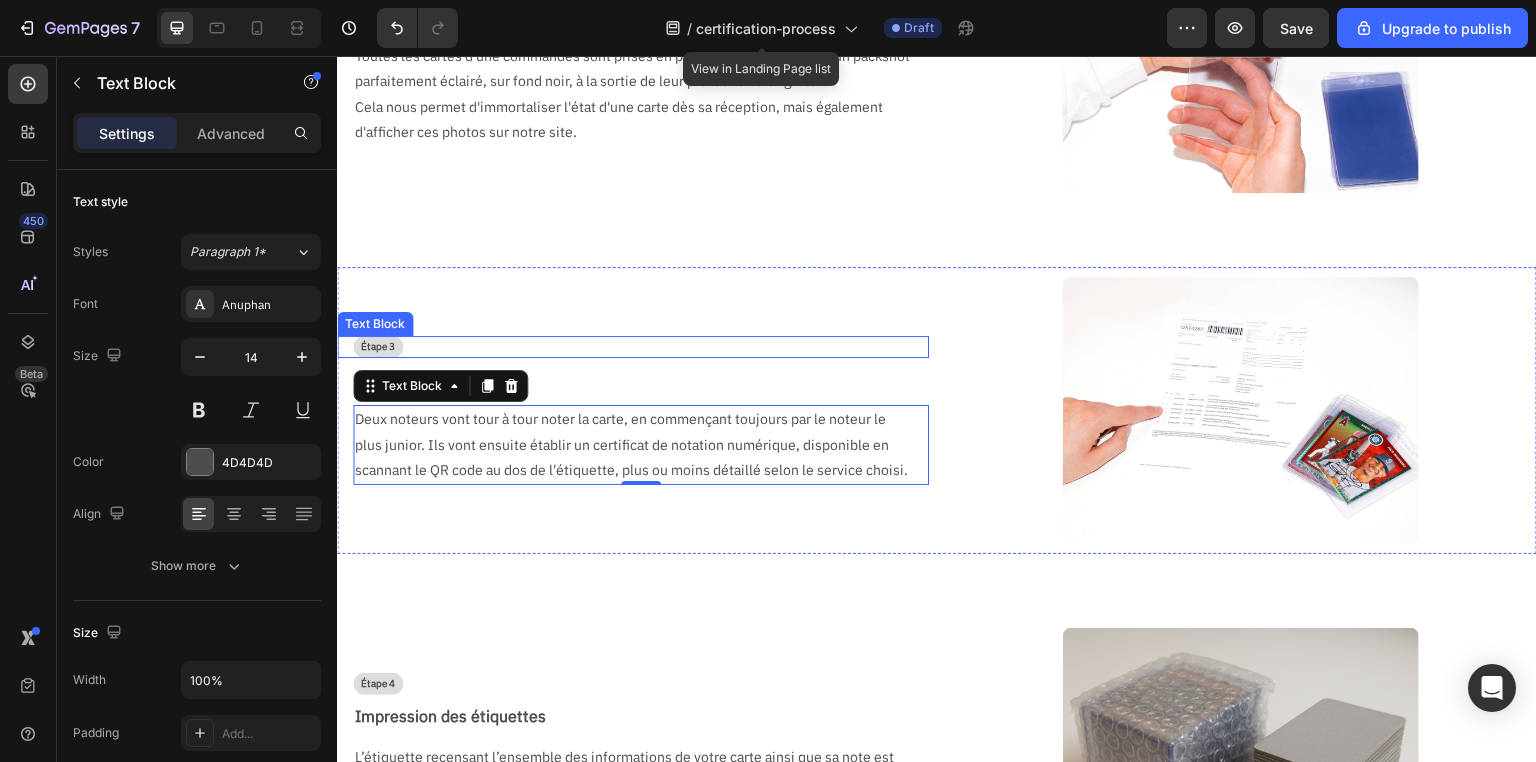click on "Étape 3" at bounding box center [378, 347] 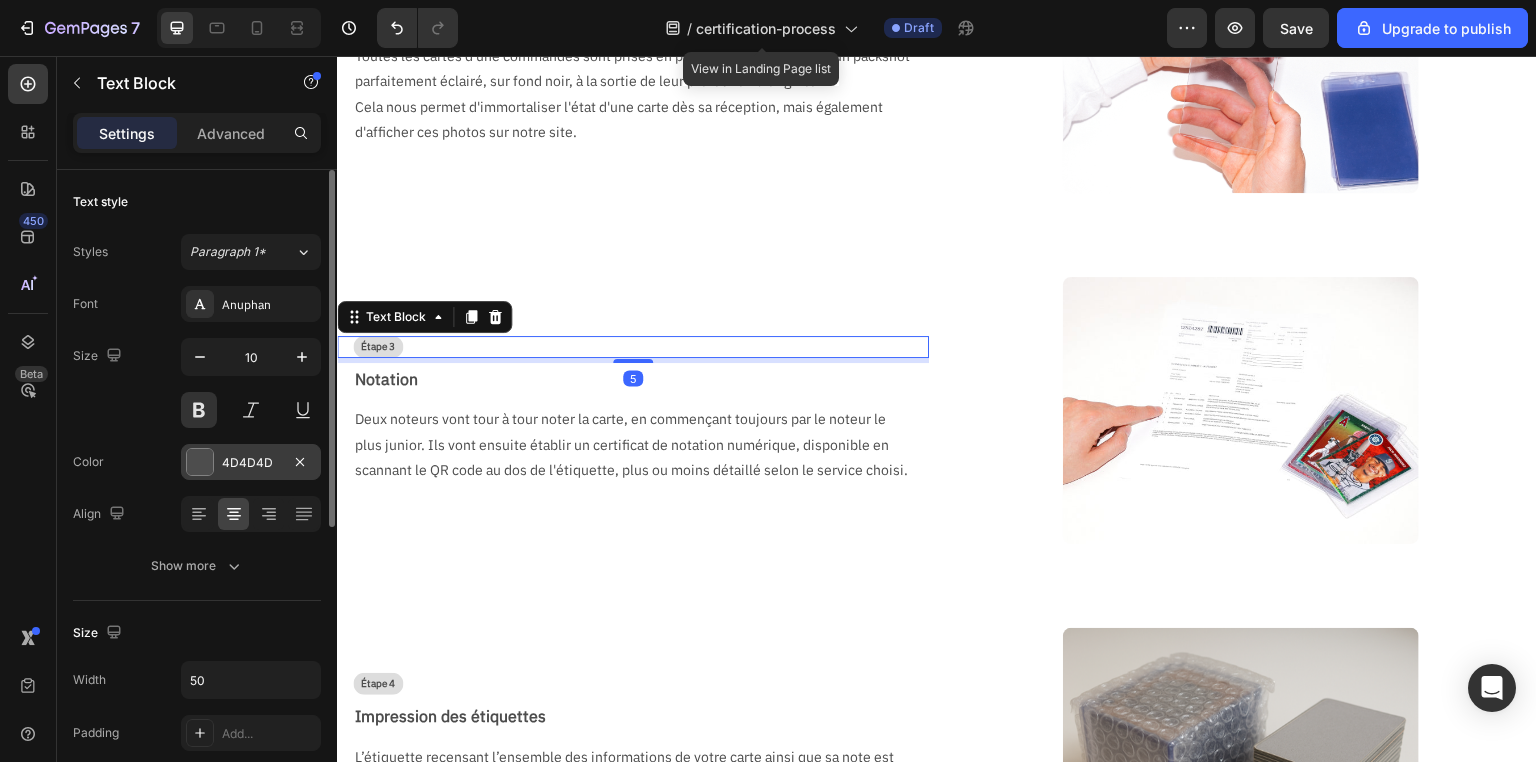 click on "4D4D4D" at bounding box center (251, 463) 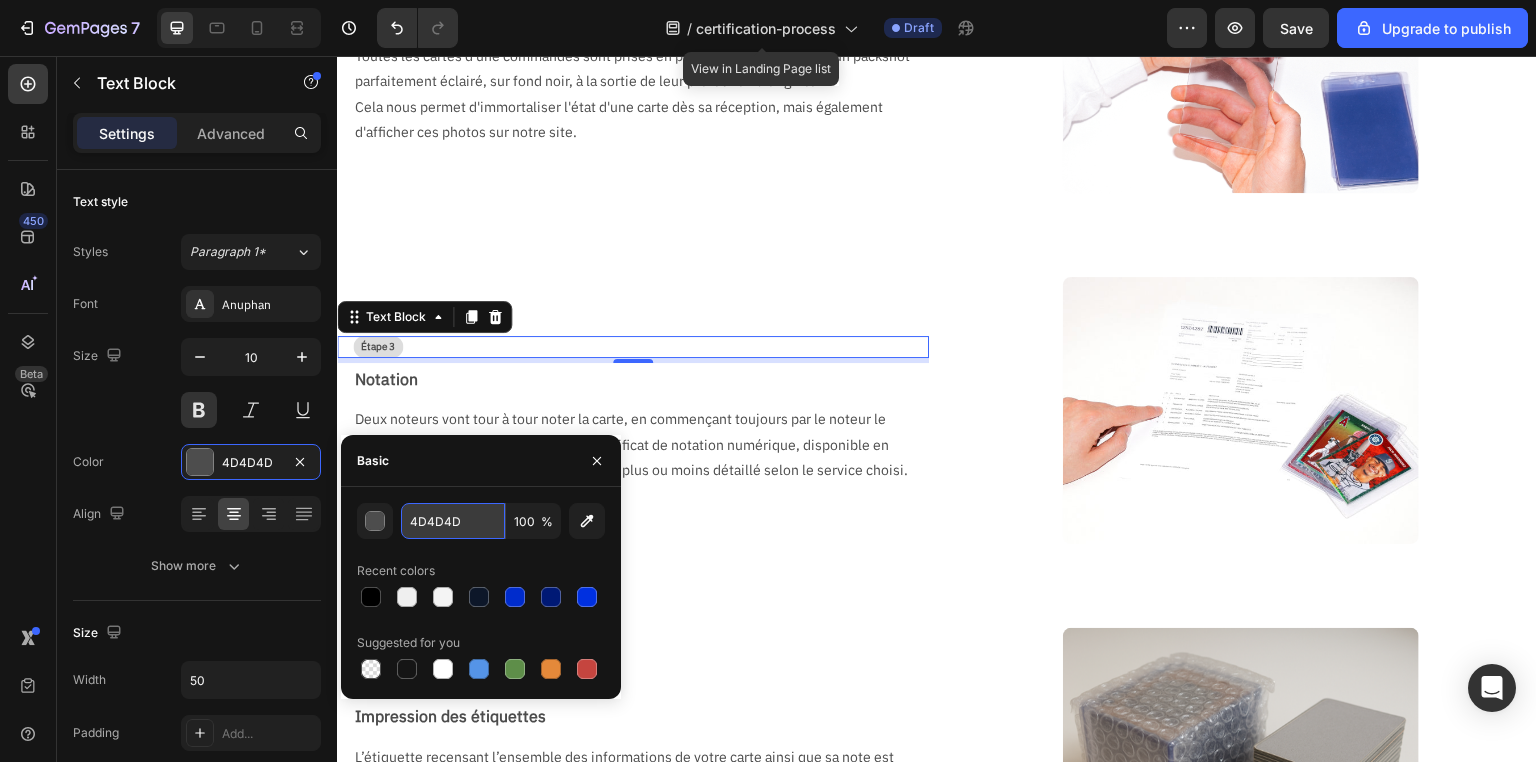click on "4D4D4D" at bounding box center (453, 521) 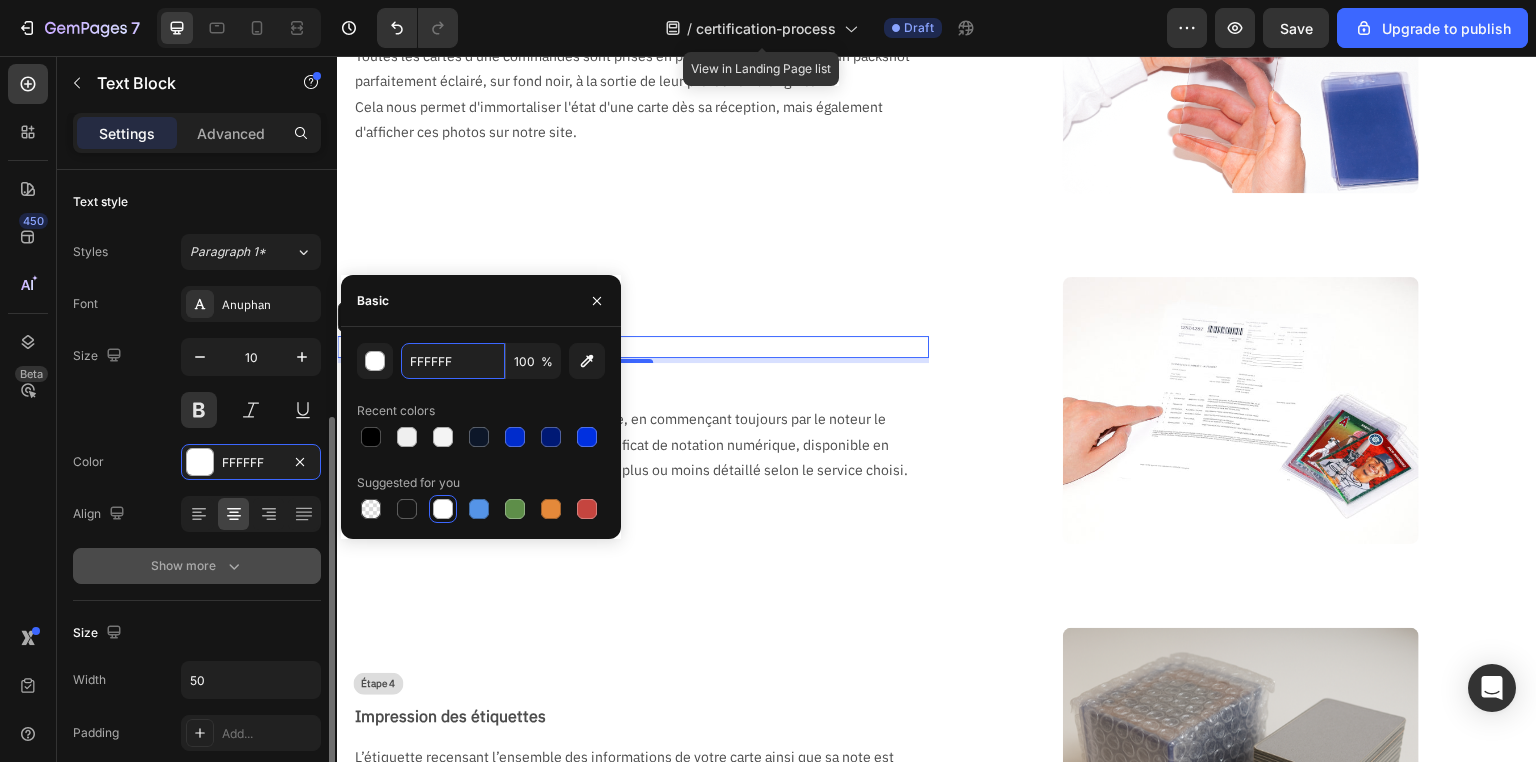 scroll, scrollTop: 160, scrollLeft: 0, axis: vertical 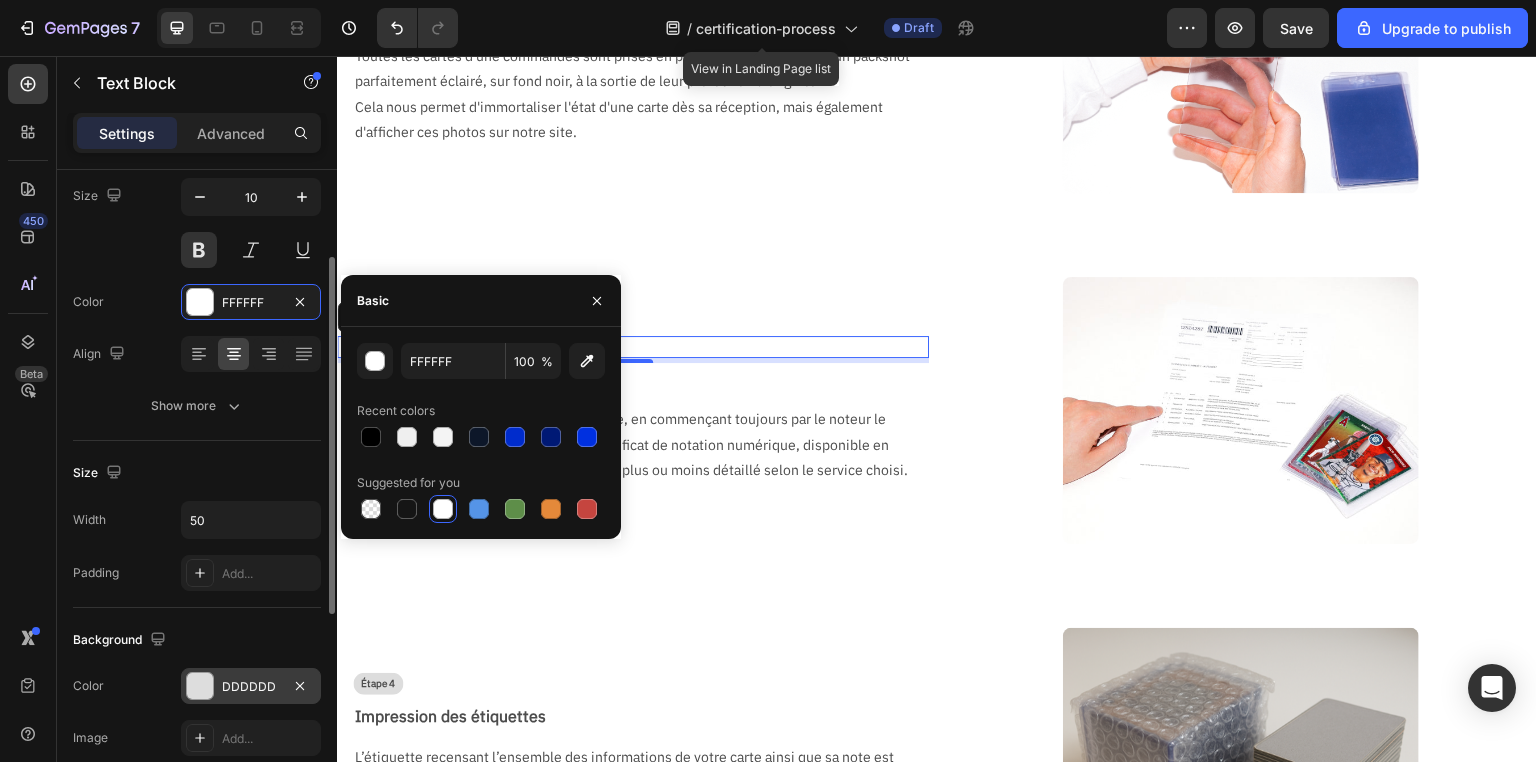 click on "DDDDDD" at bounding box center (251, 687) 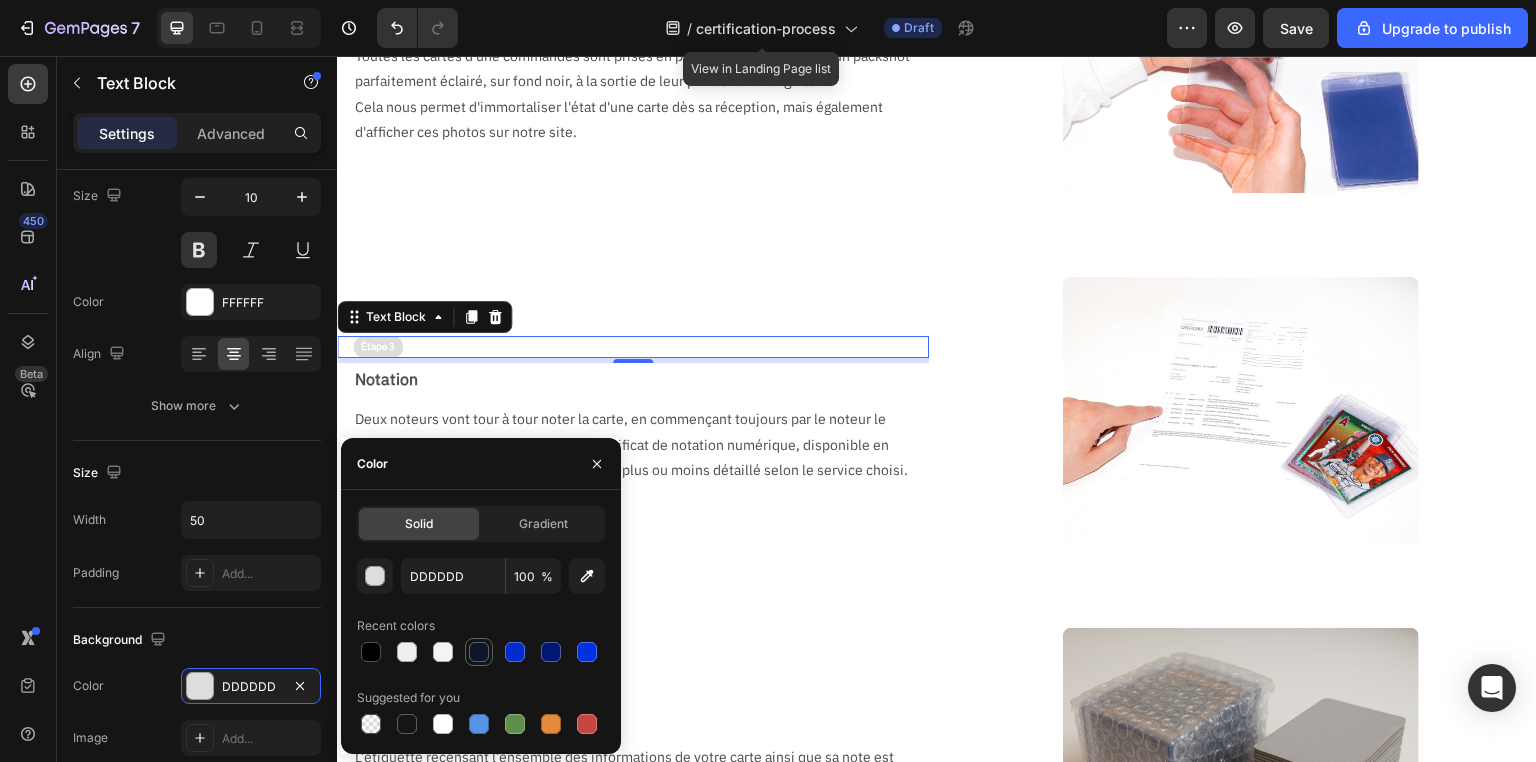 click at bounding box center [479, 652] 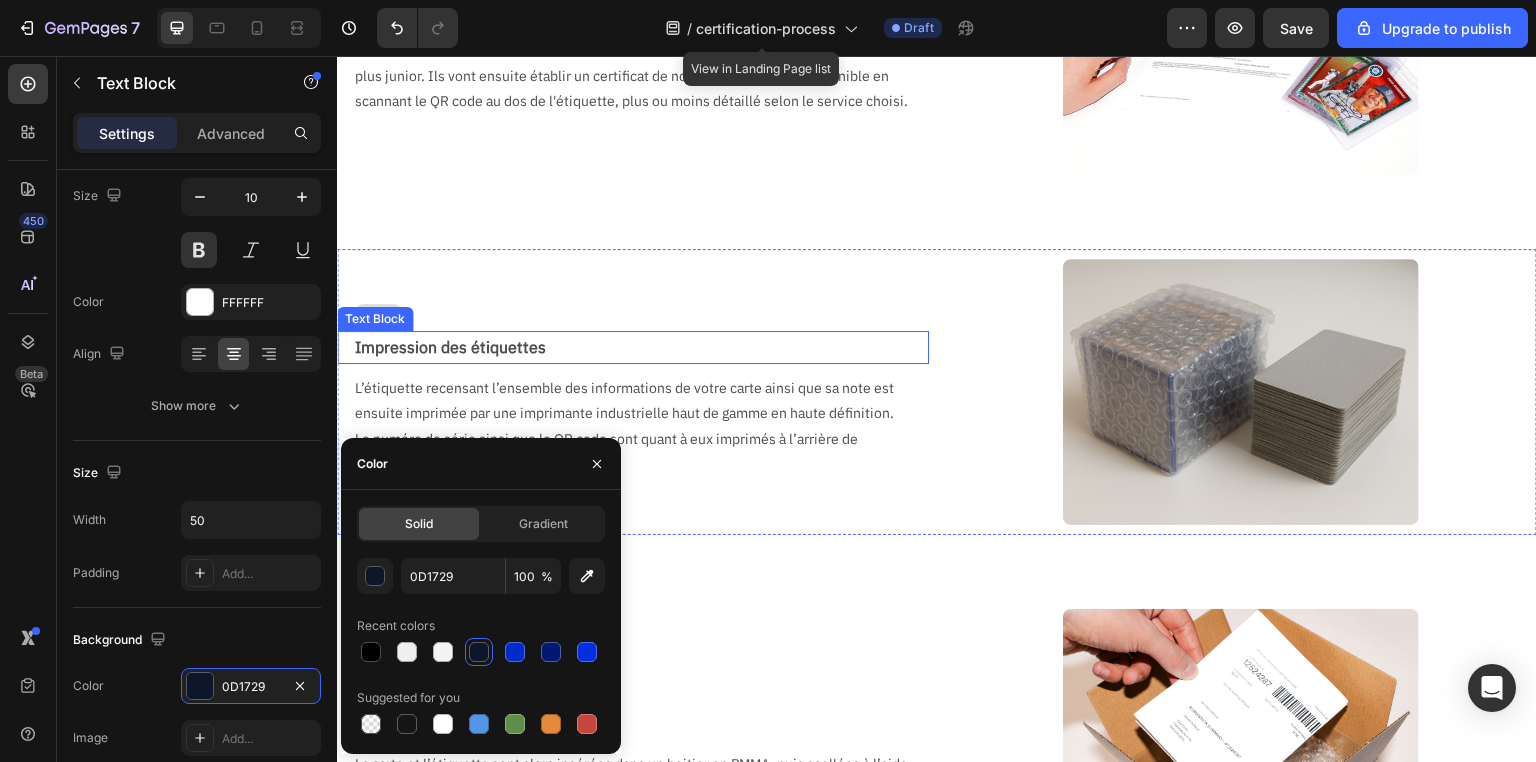 scroll, scrollTop: 1120, scrollLeft: 0, axis: vertical 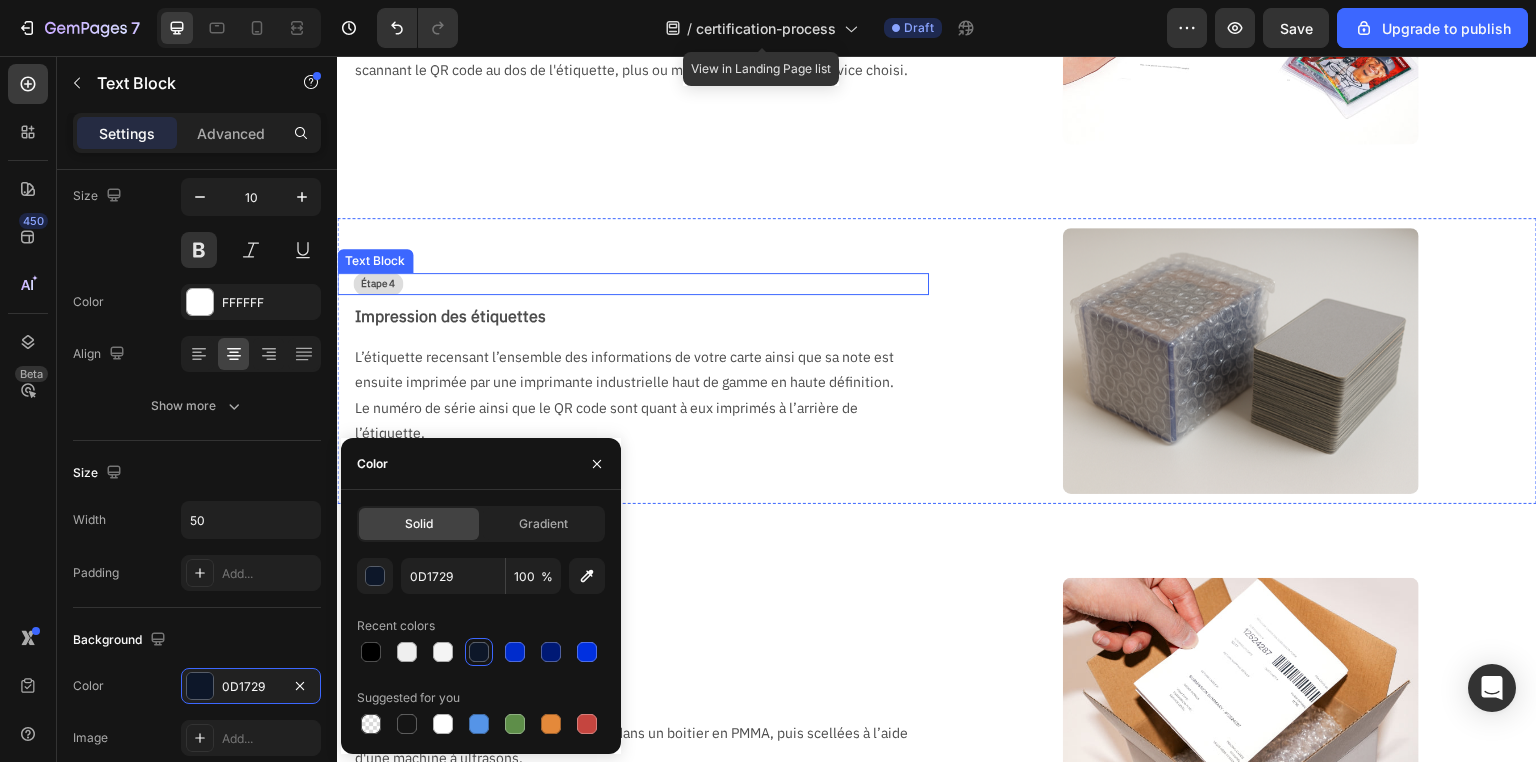 click on "Étape 4" at bounding box center [378, 284] 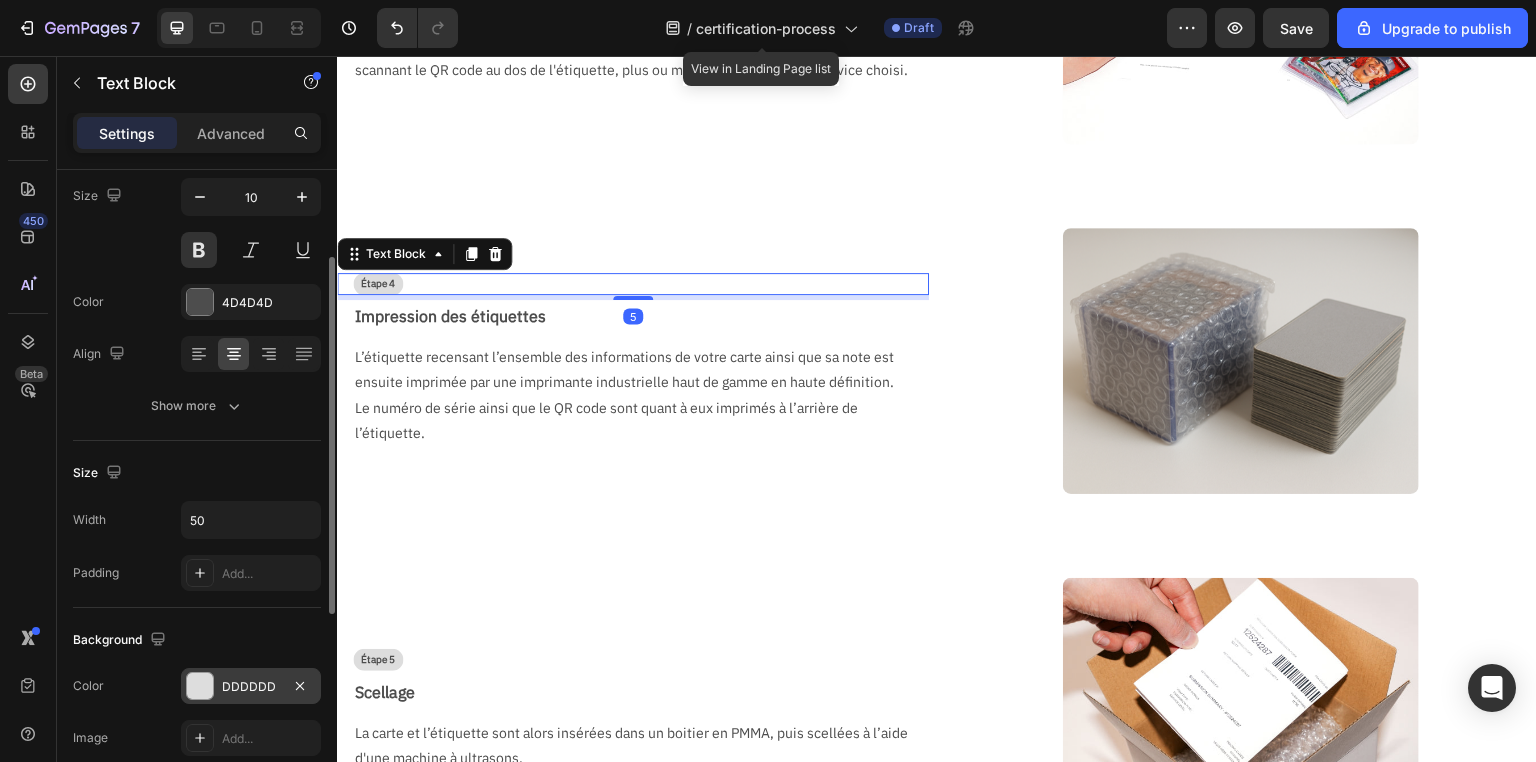click on "DDDDDD" at bounding box center [251, 687] 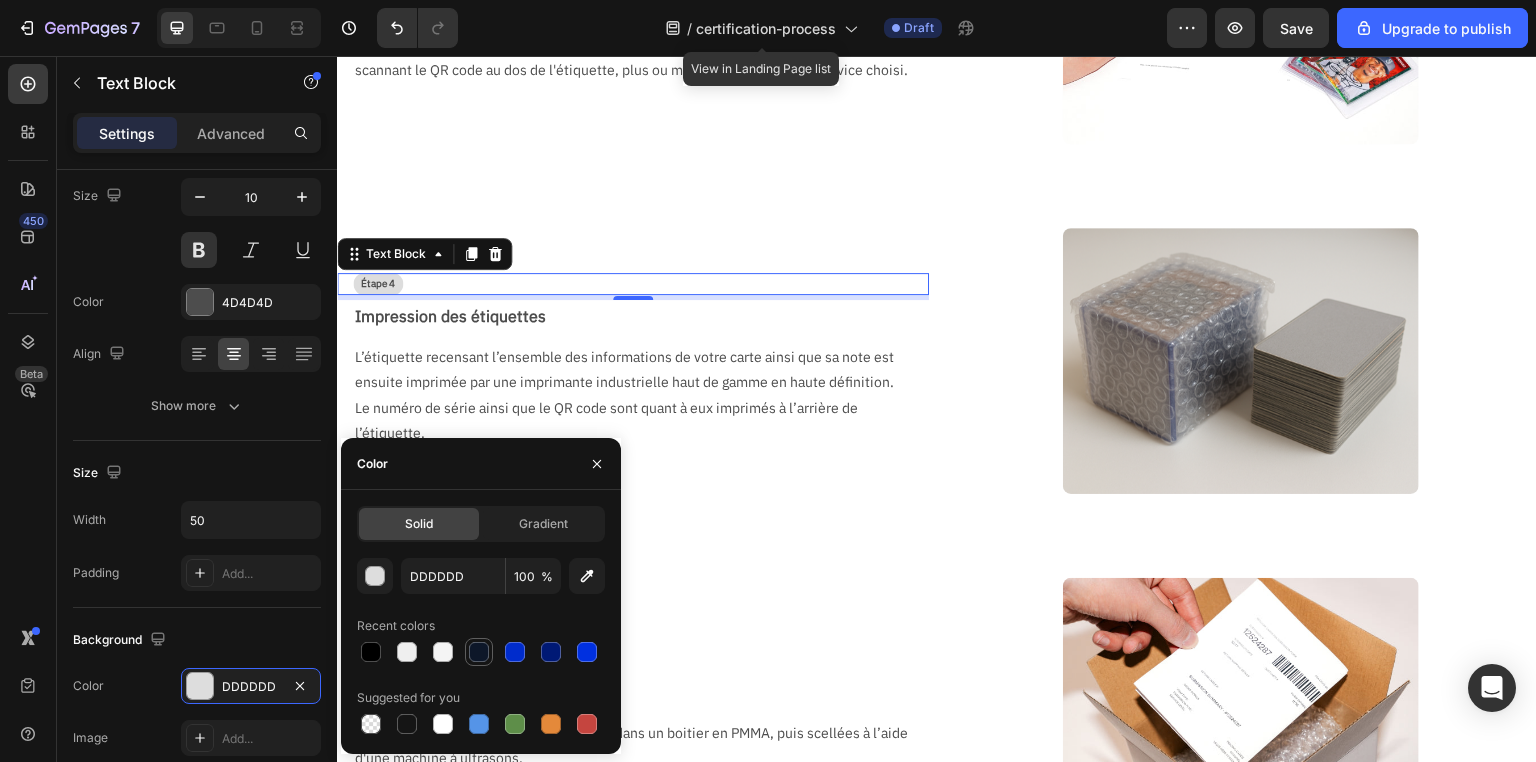 click at bounding box center [479, 652] 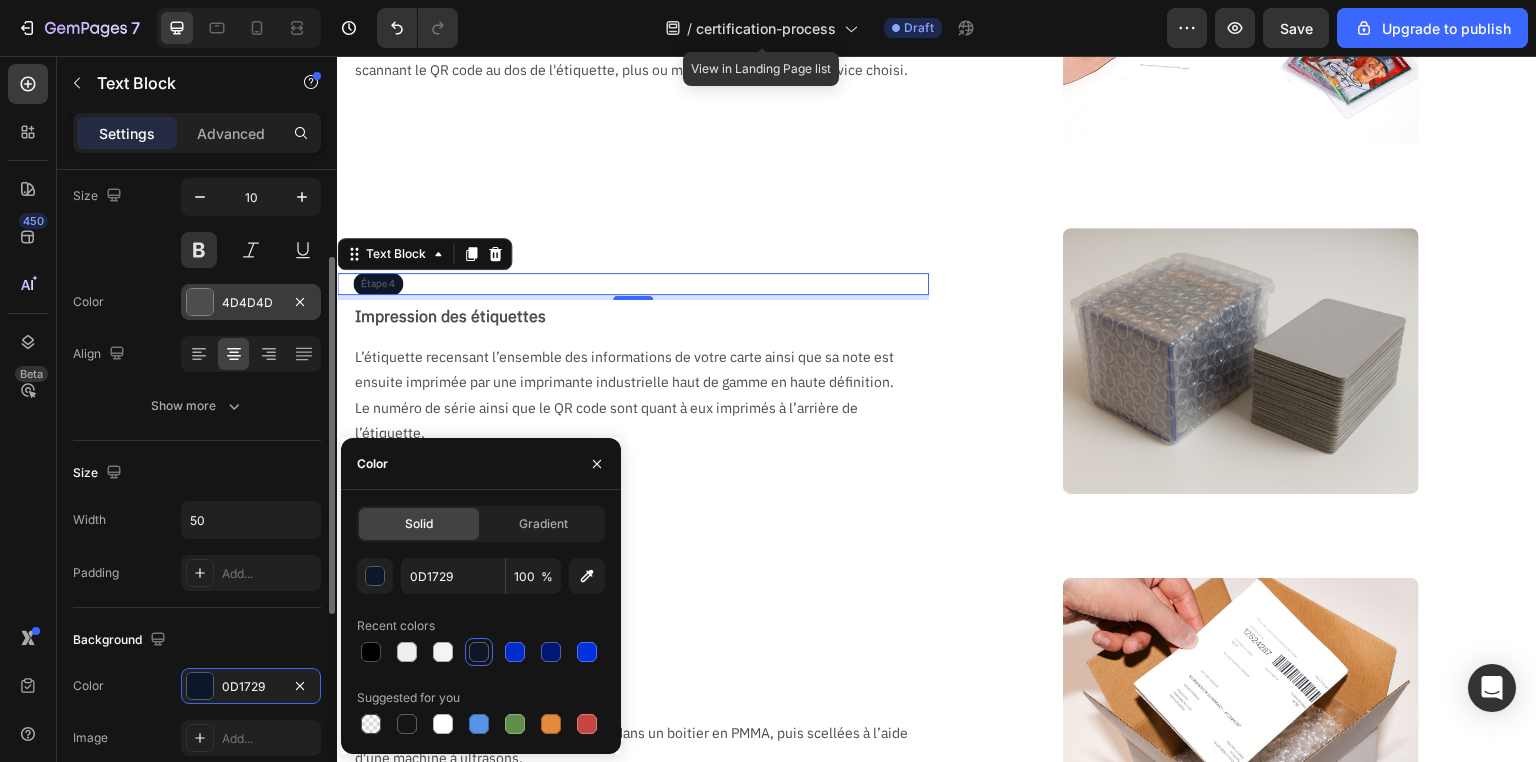 click on "4D4D4D" at bounding box center [251, 303] 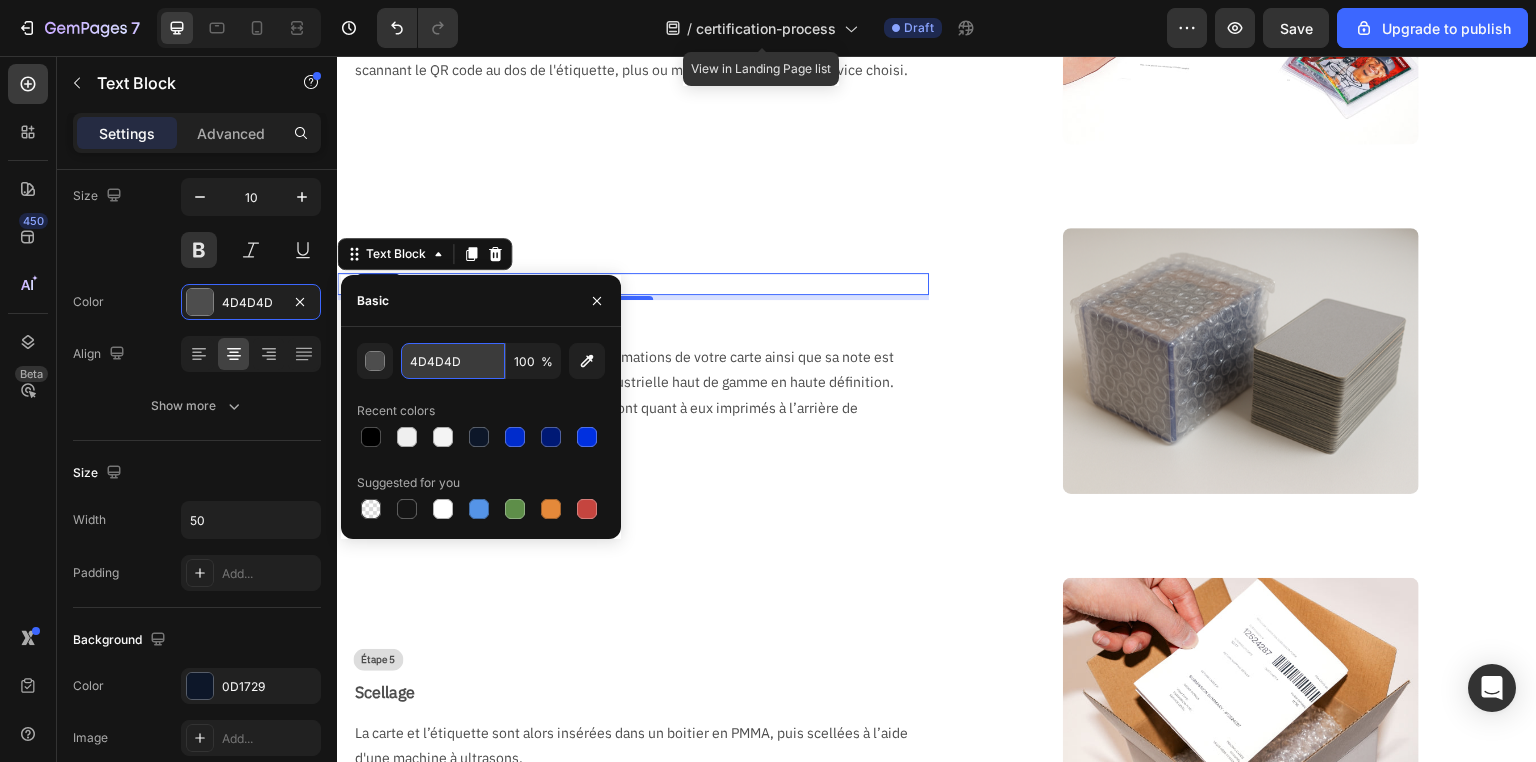 click on "4D4D4D" at bounding box center (453, 361) 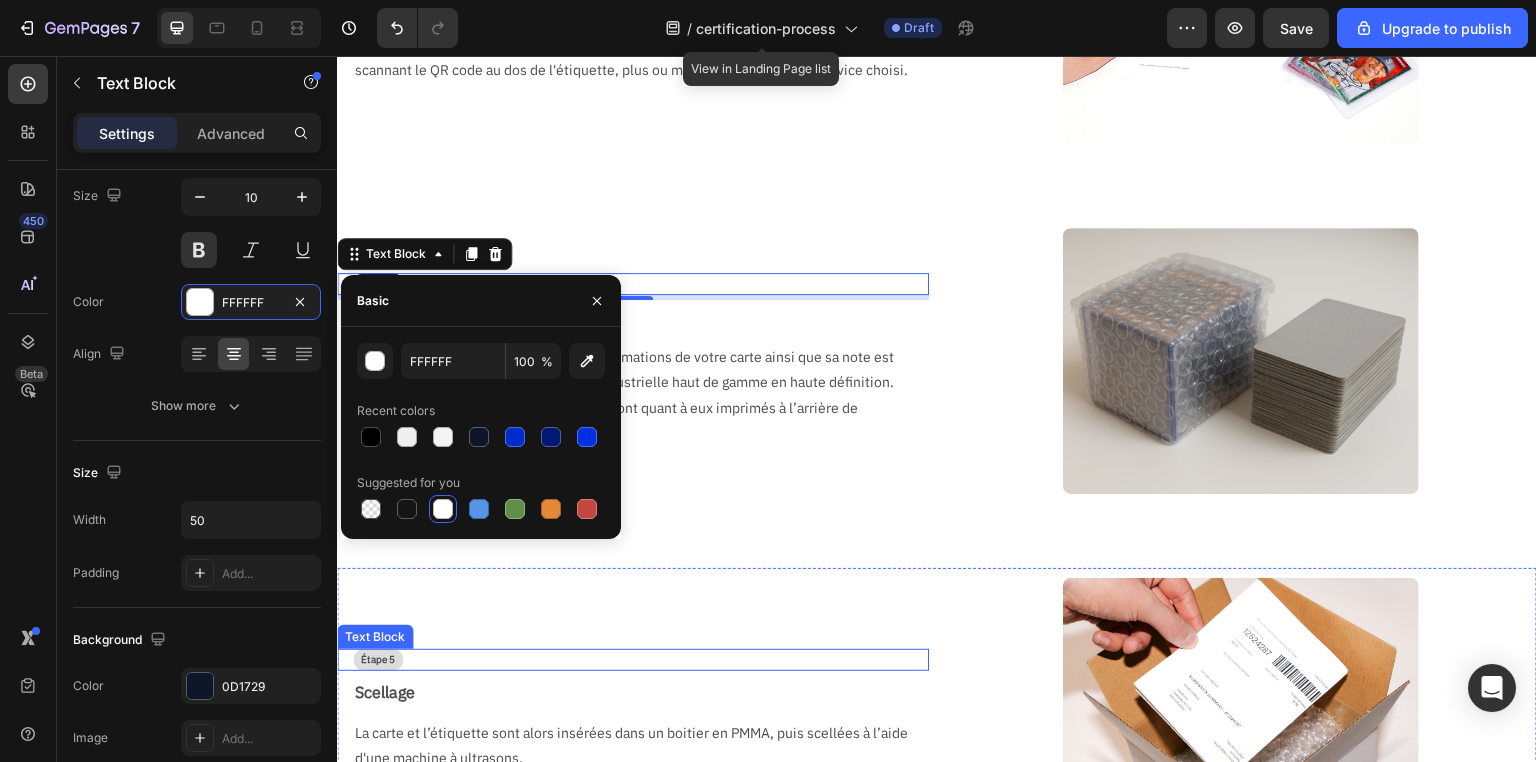 click on "Étape 5" at bounding box center (378, 660) 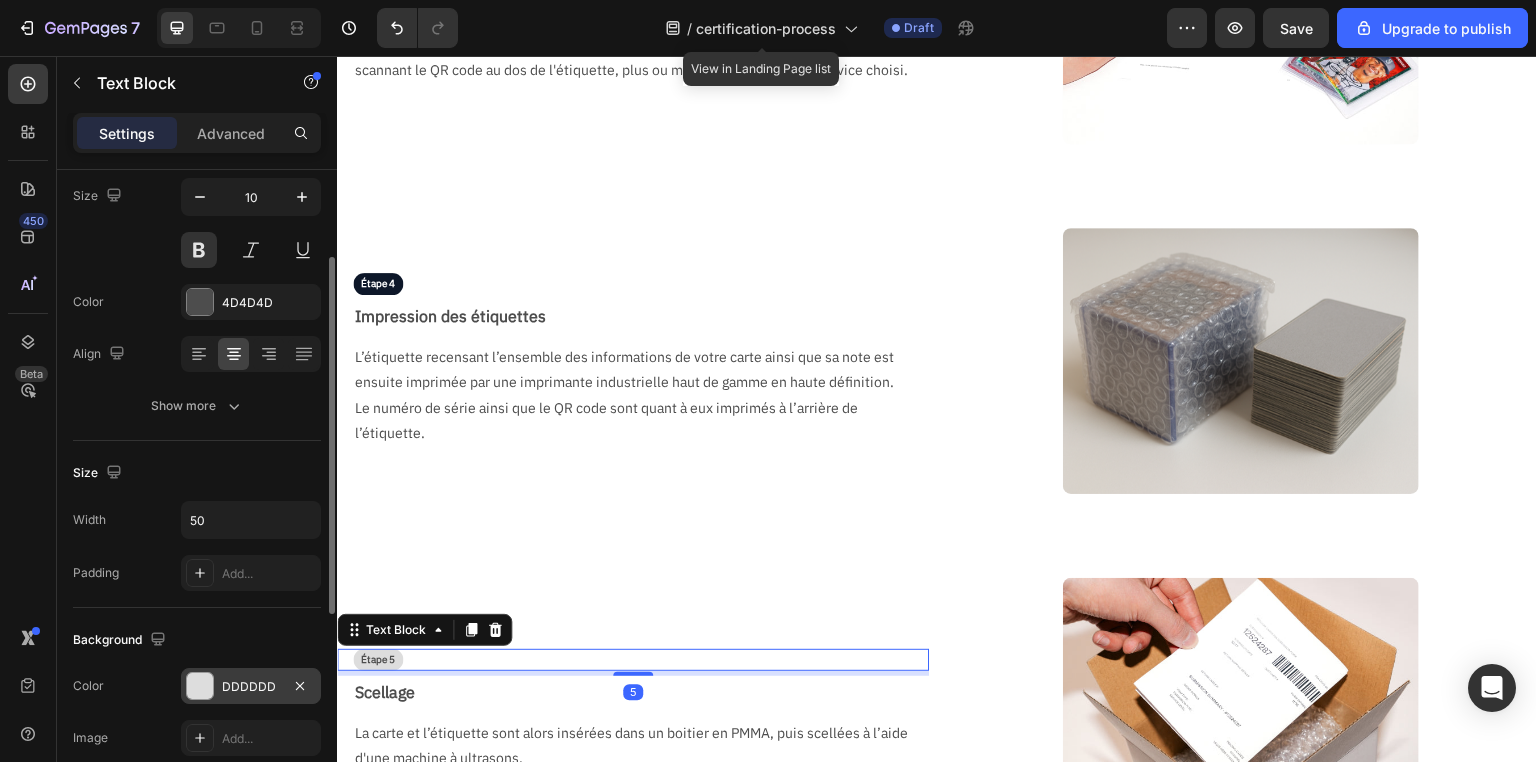 click at bounding box center [200, 686] 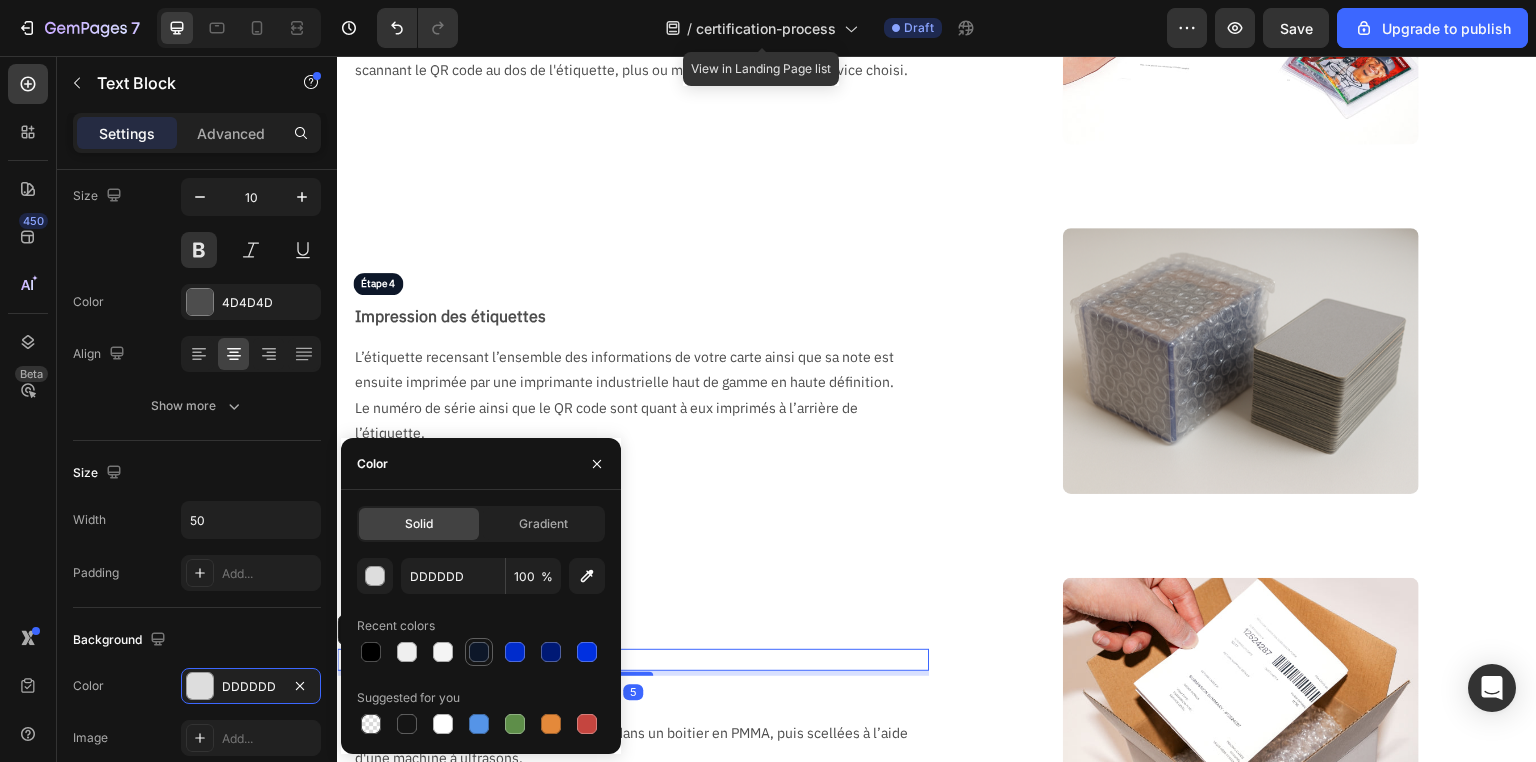 click at bounding box center [479, 652] 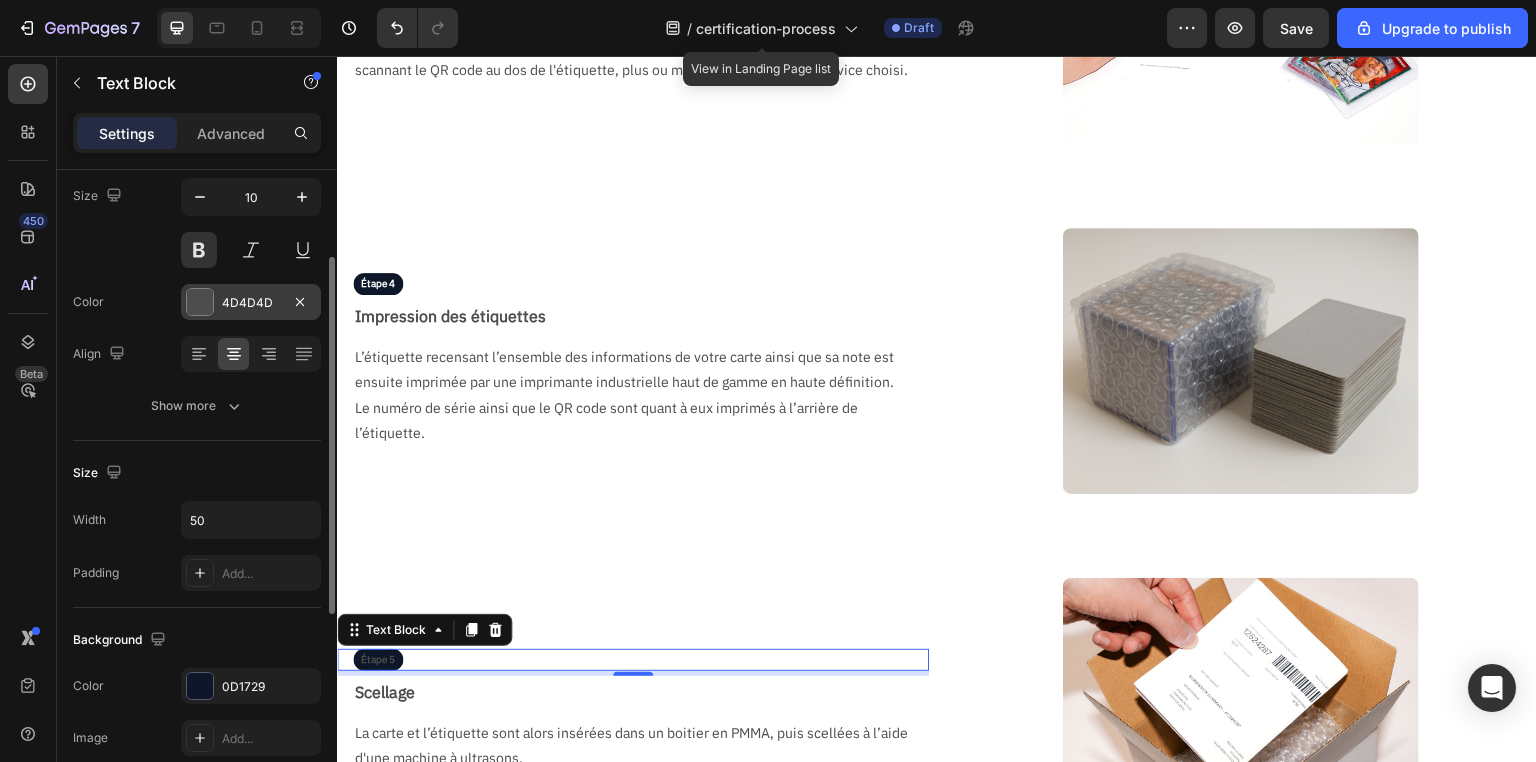 click on "4D4D4D" at bounding box center (251, 303) 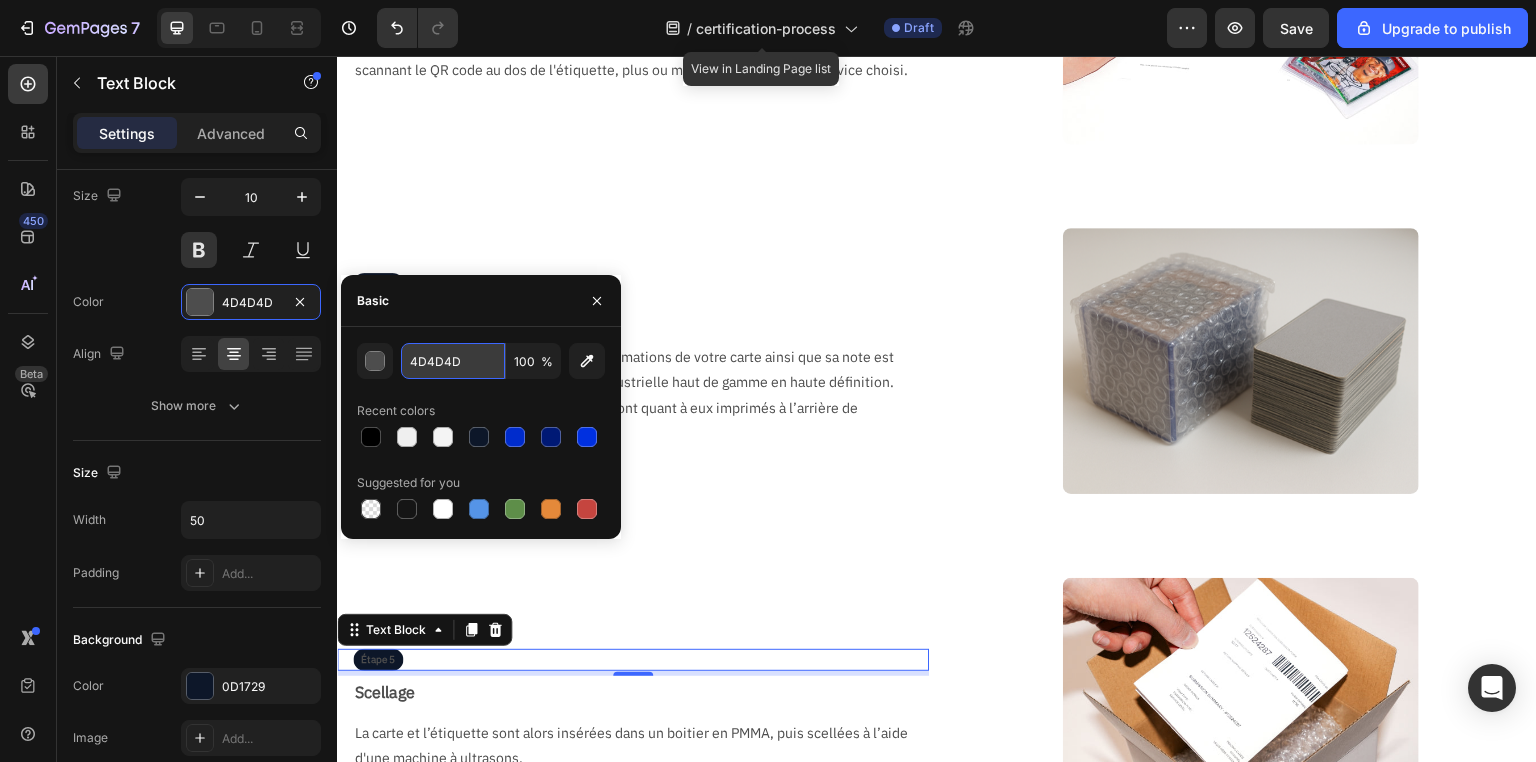 click on "4D4D4D" at bounding box center [453, 361] 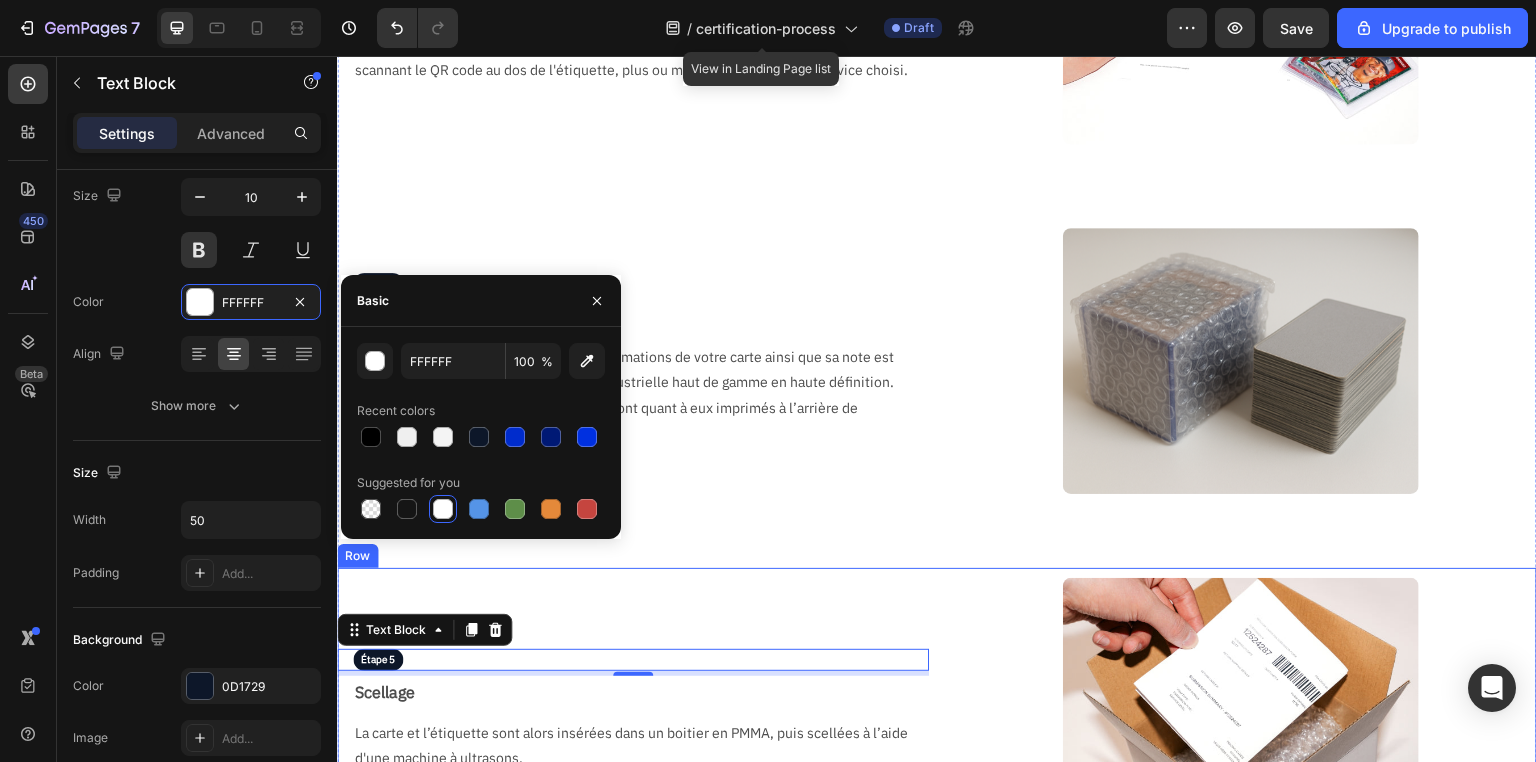 click on "Étape 1 Text Block Réception & Vérification Text Block L'ouverture de chaque commande est réalisée soignement par notre personnel entraîné, sous surveillance vidéo. Nous vérifions si le contenu du colis correspond au bon de commande, puis un mail de confirmation de réception est envoyé. Text Block Image Row Étape 2 Text Block Photographie Text Block Toutes les cartes d'une commandes sont prises en photo recto / verso, dans un packshot parfaitement éclairé, sur fond noir, à la sortie de leur protection d'origine. Cela nous permet d'immortaliser l'état d'une carte dès sa réception, mais également d'afficher ces photos sur notre site. Text Block Image Row Étape 3 Text Block Notation Text Block Deux noteurs vont tour à tour noter la carte, en commençant toujours par le noteur le plus junior. Ils vont ensuite établir un certificat de notation numérique, disponible en scannant le QR code au dos de l'étiquette, plus ou moins détaillé selon le service choisi. Text Block Image Row Étape 4" at bounding box center [937, 361] 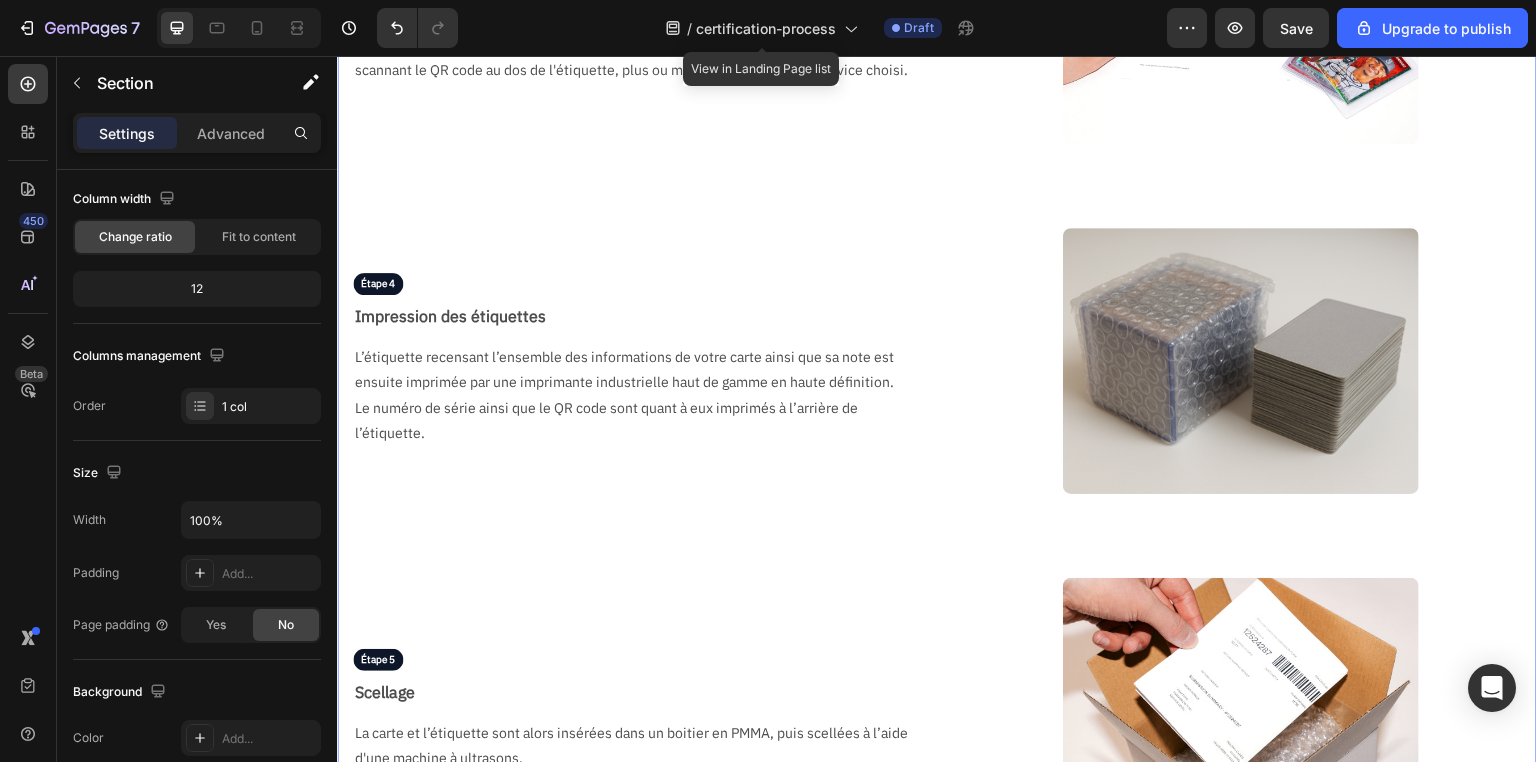 scroll, scrollTop: 0, scrollLeft: 0, axis: both 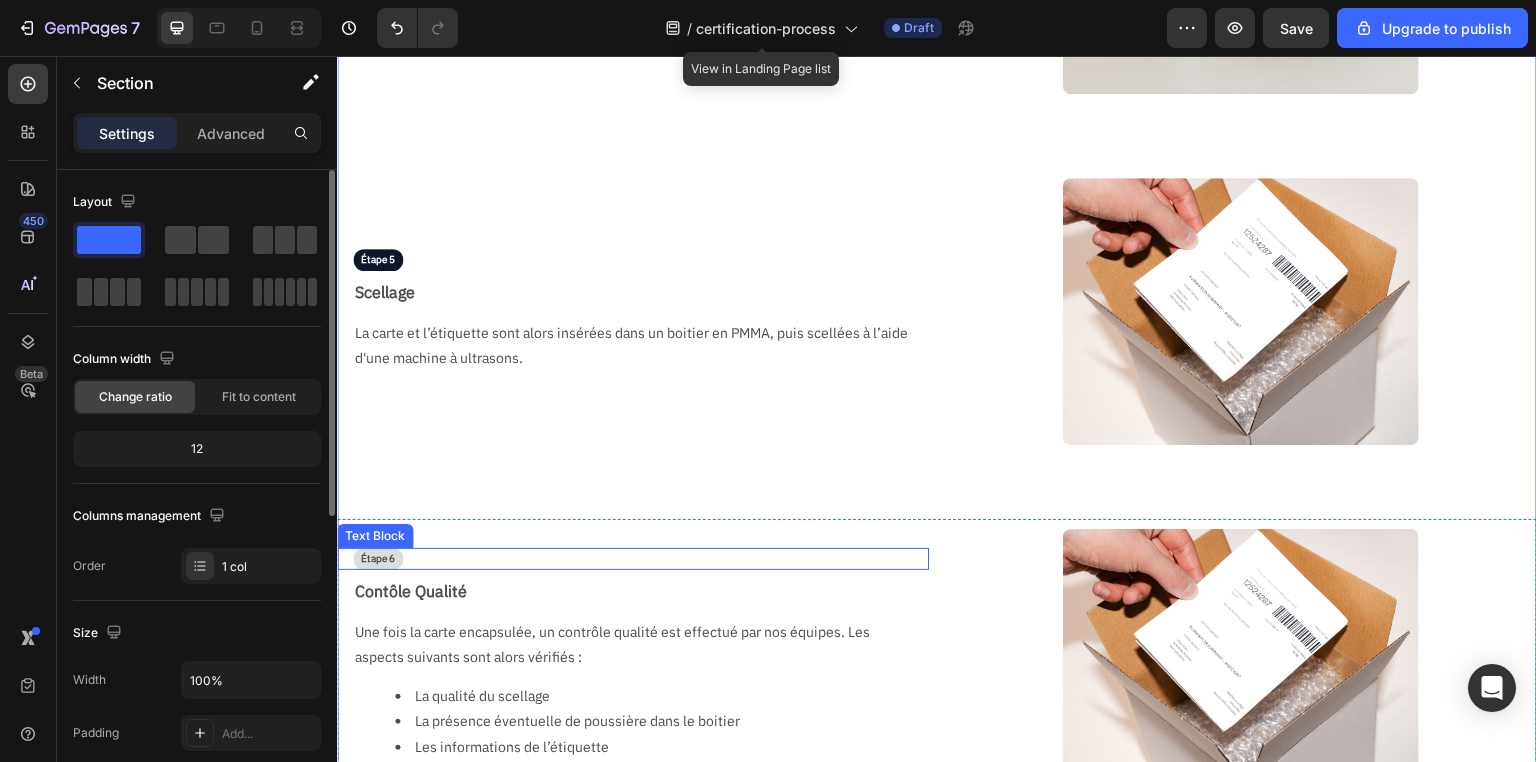 click on "Étape 6" at bounding box center (378, 559) 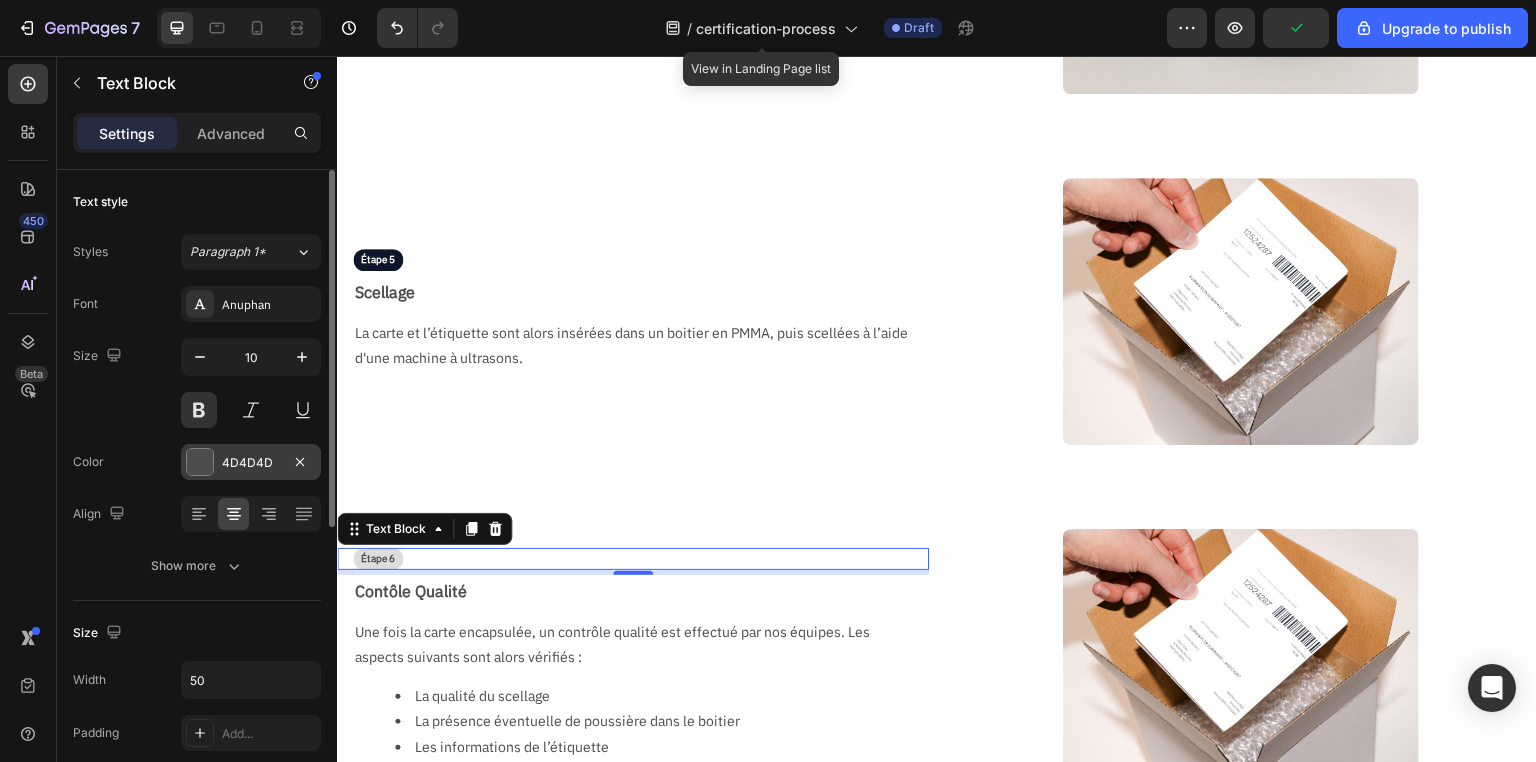 click on "4D4D4D" at bounding box center (251, 463) 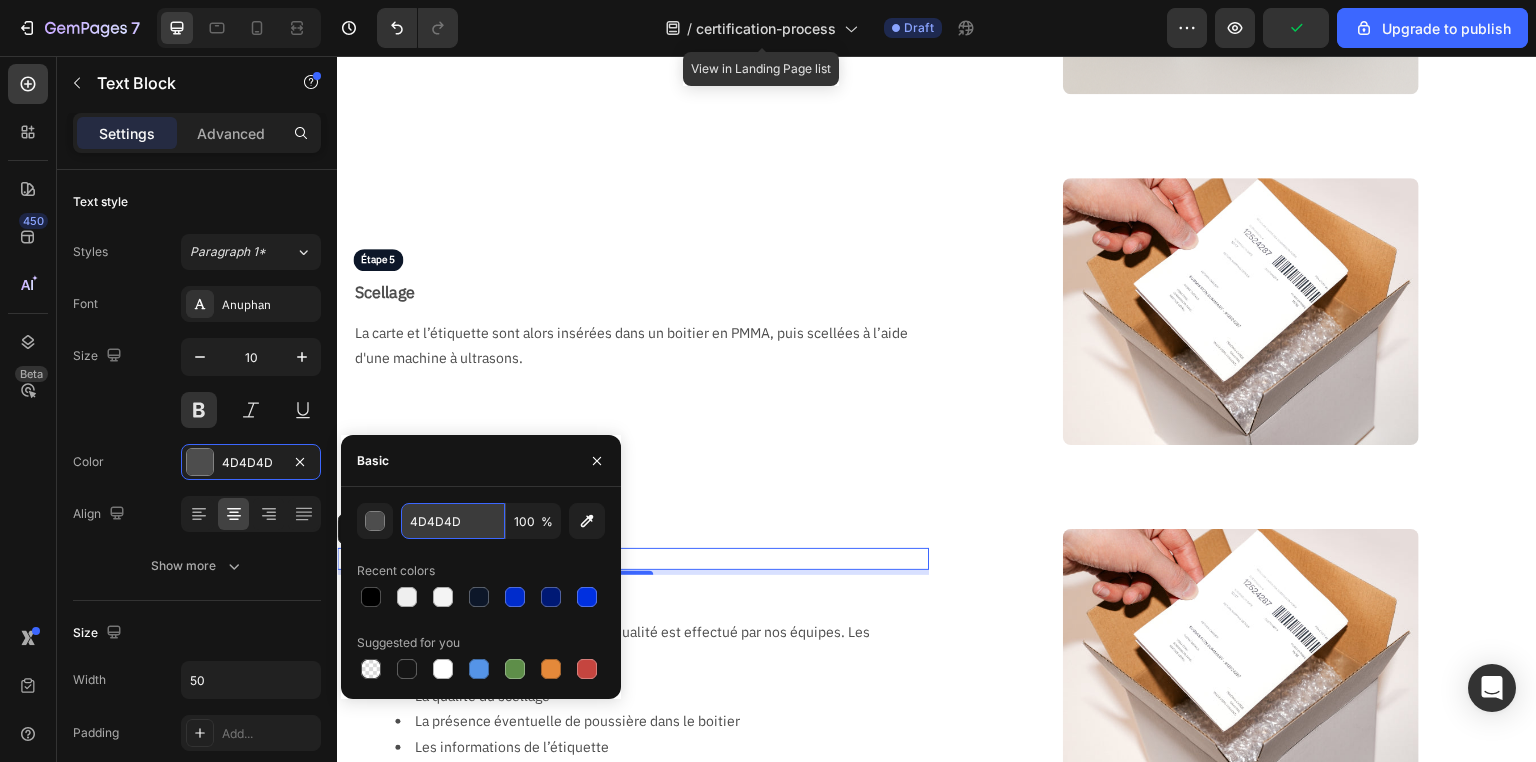 click on "4D4D4D" at bounding box center (453, 521) 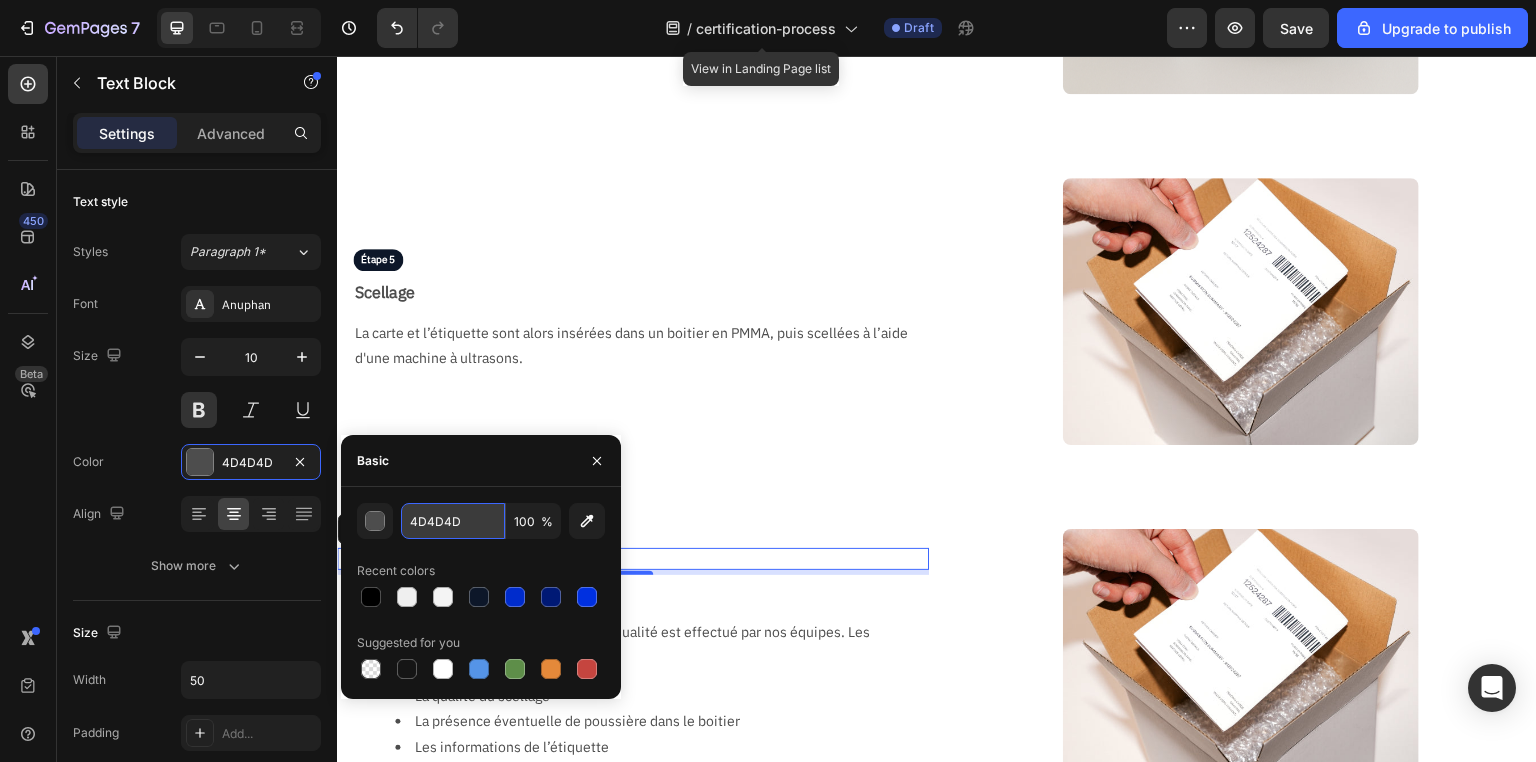 paste on "FFFFFF" 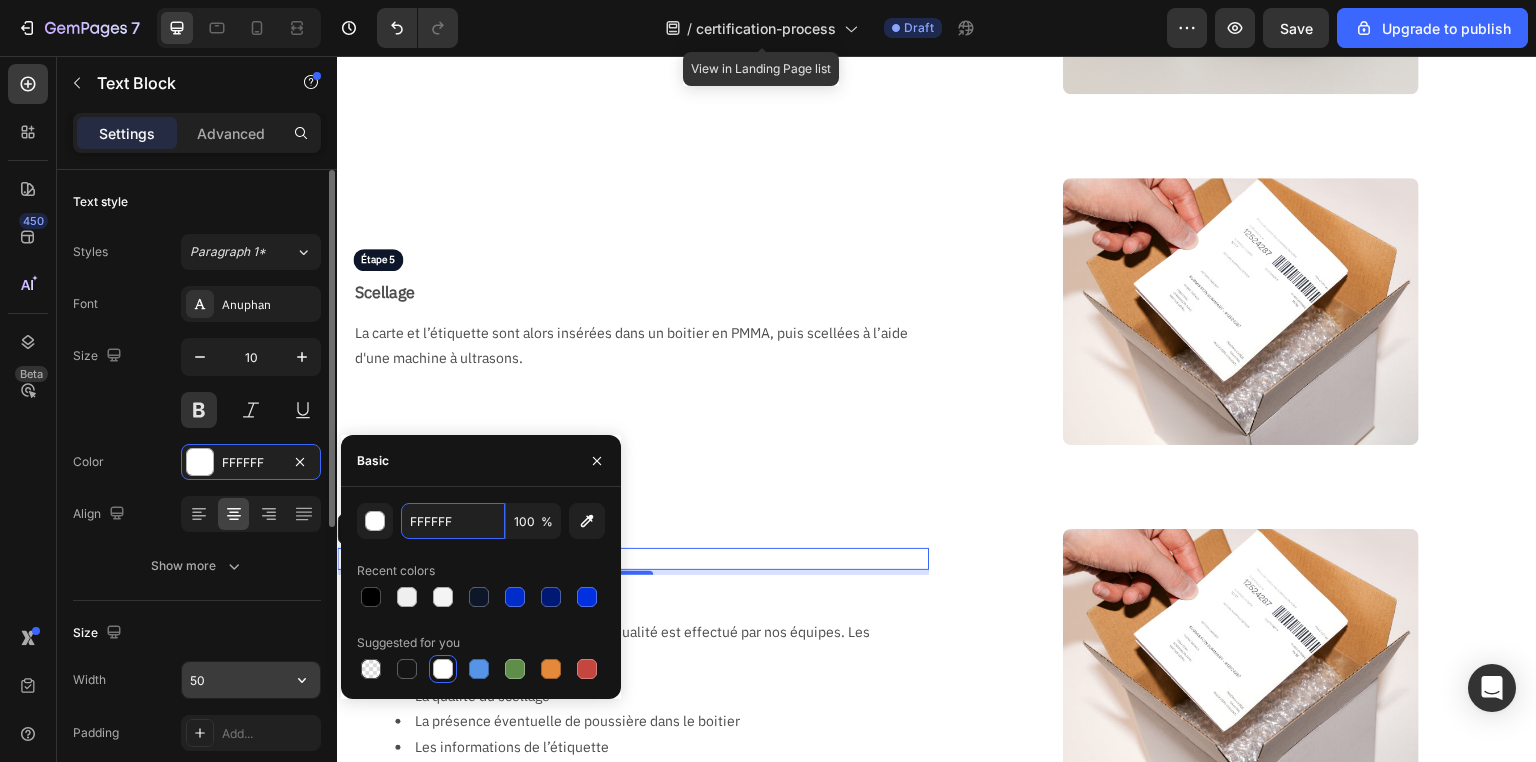 scroll, scrollTop: 160, scrollLeft: 0, axis: vertical 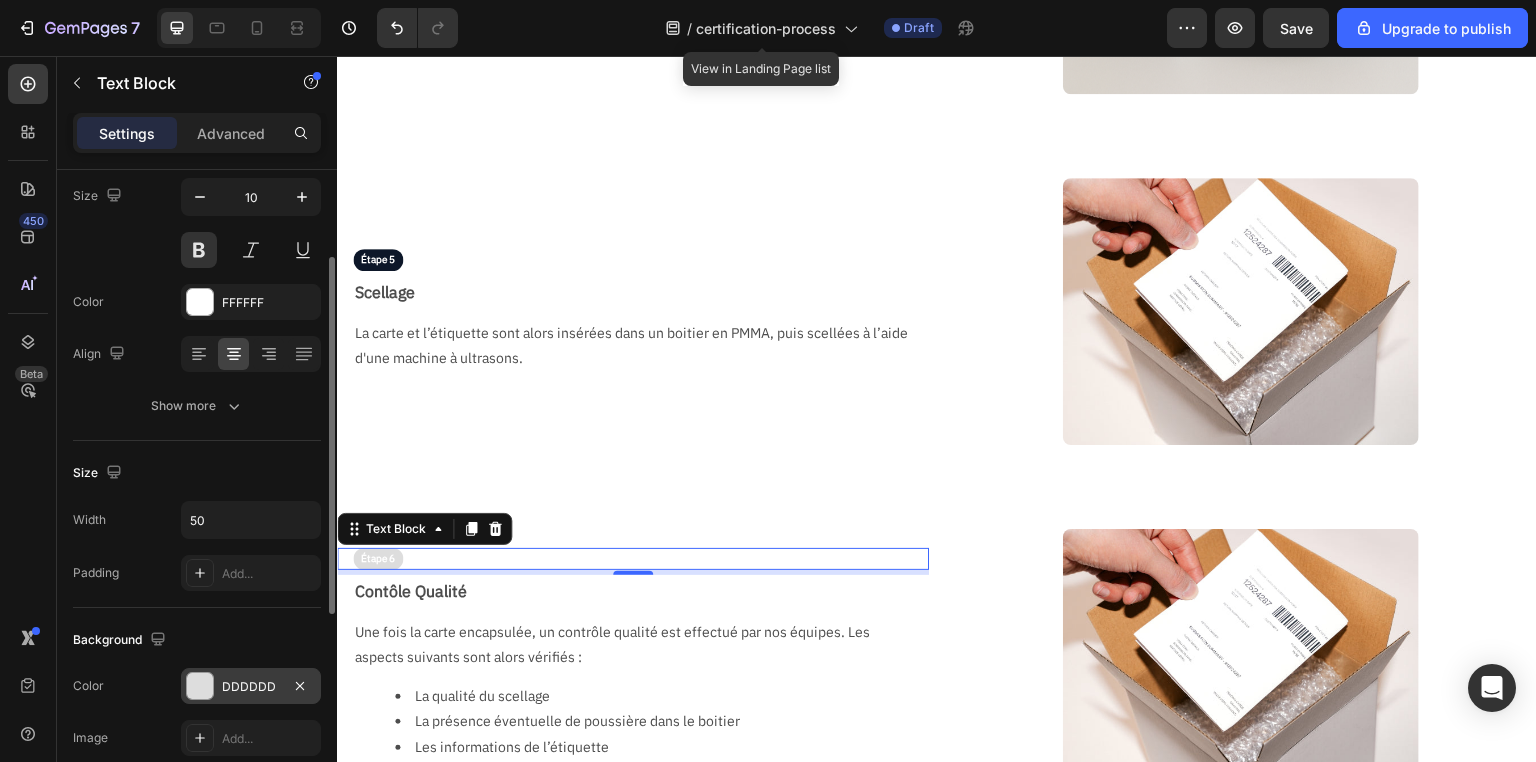 click on "DDDDDD" at bounding box center (251, 687) 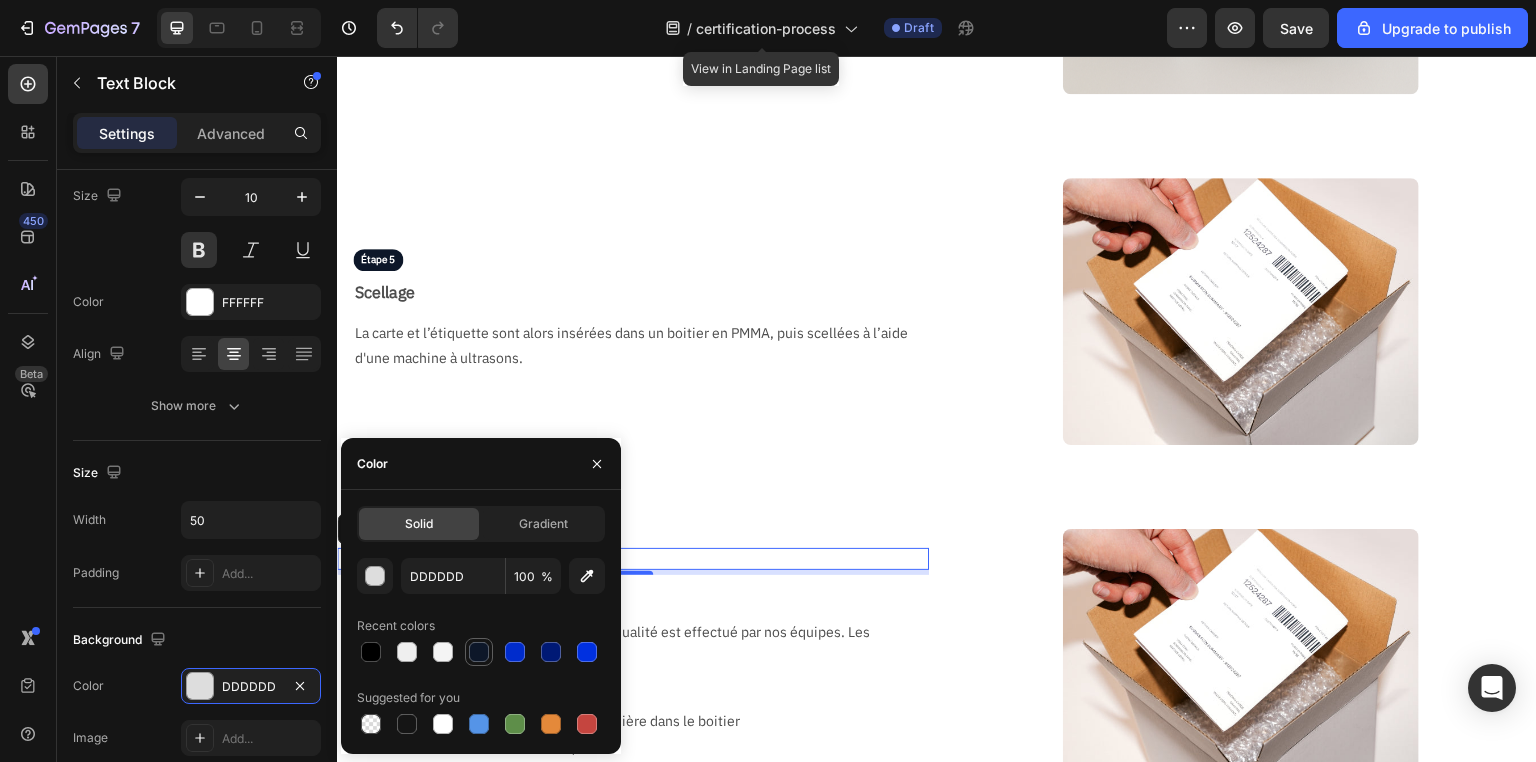 click at bounding box center (479, 652) 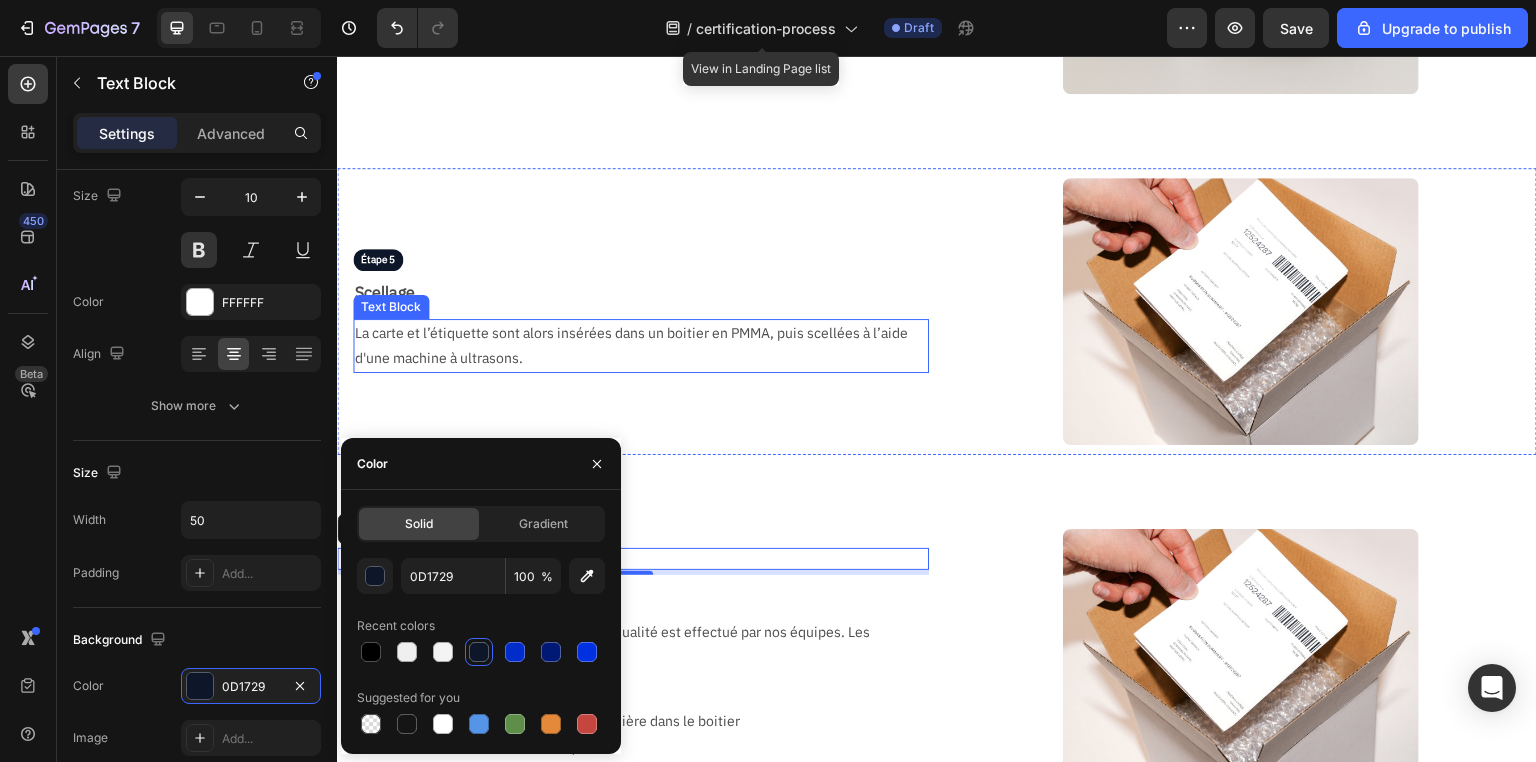 click on "La carte et l’étiquette sont alors insérées dans un boitier en PMMA, puis scellées à l’aide d'une machine à ultrasons." at bounding box center (633, 346) 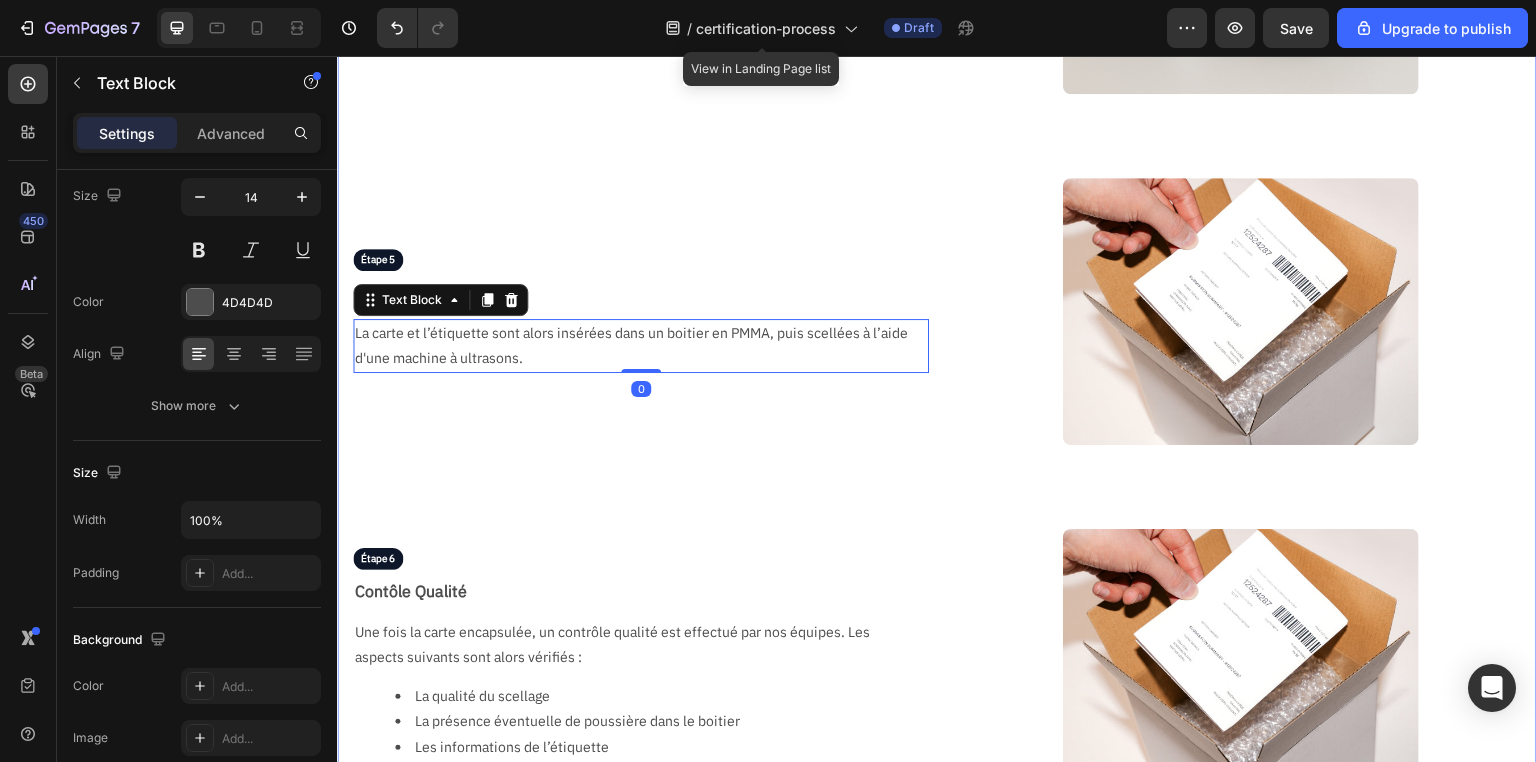 click on "Étape 1 Text Block Réception & Vérification Text Block L'ouverture de chaque commande est réalisée soignement par notre personnel entraîné, sous surveillance vidéo. Nous vérifions si le contenu du colis correspond au bon de commande, puis un mail de confirmation de réception est envoyé. Text Block Image Row Étape 2 Text Block Photographie Text Block Toutes les cartes d'une commandes sont prises en photo recto / verso, dans un packshot parfaitement éclairé, sur fond noir, à la sortie de leur protection d'origine. Cela nous permet d'immortaliser l'état d'une carte dès sa réception, mais également d'afficher ces photos sur notre site. Text Block Image Row Étape 3 Text Block Notation Text Block Deux noteurs vont tour à tour noter la carte, en commençant toujours par le noteur le plus junior. Ils vont ensuite établir un certificat de notation numérique, disponible en scannant le QR code au dos de l'étiquette, plus ou moins détaillé selon le service choisi. Text Block Image Row Étape 4" at bounding box center (937, -39) 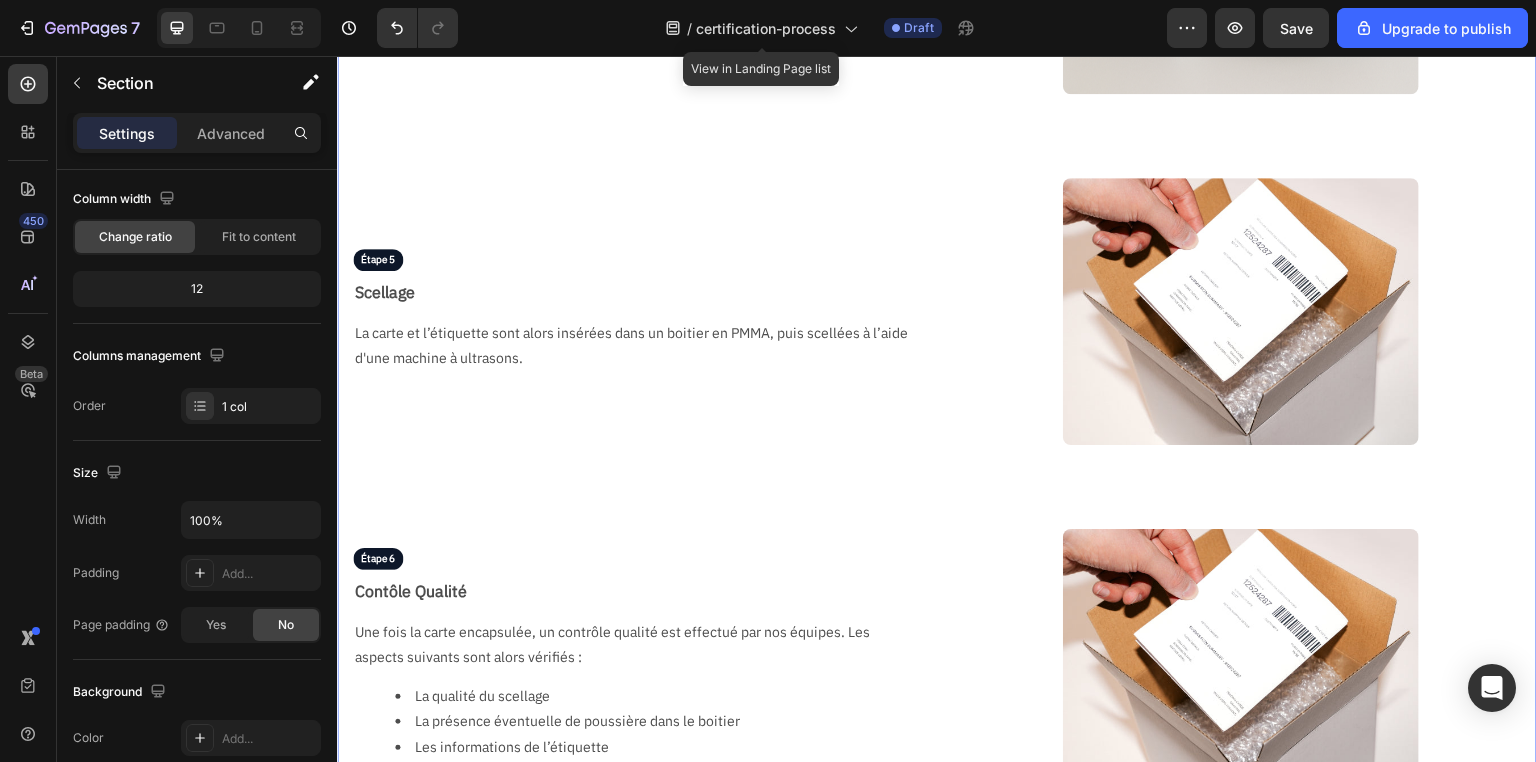 scroll, scrollTop: 0, scrollLeft: 0, axis: both 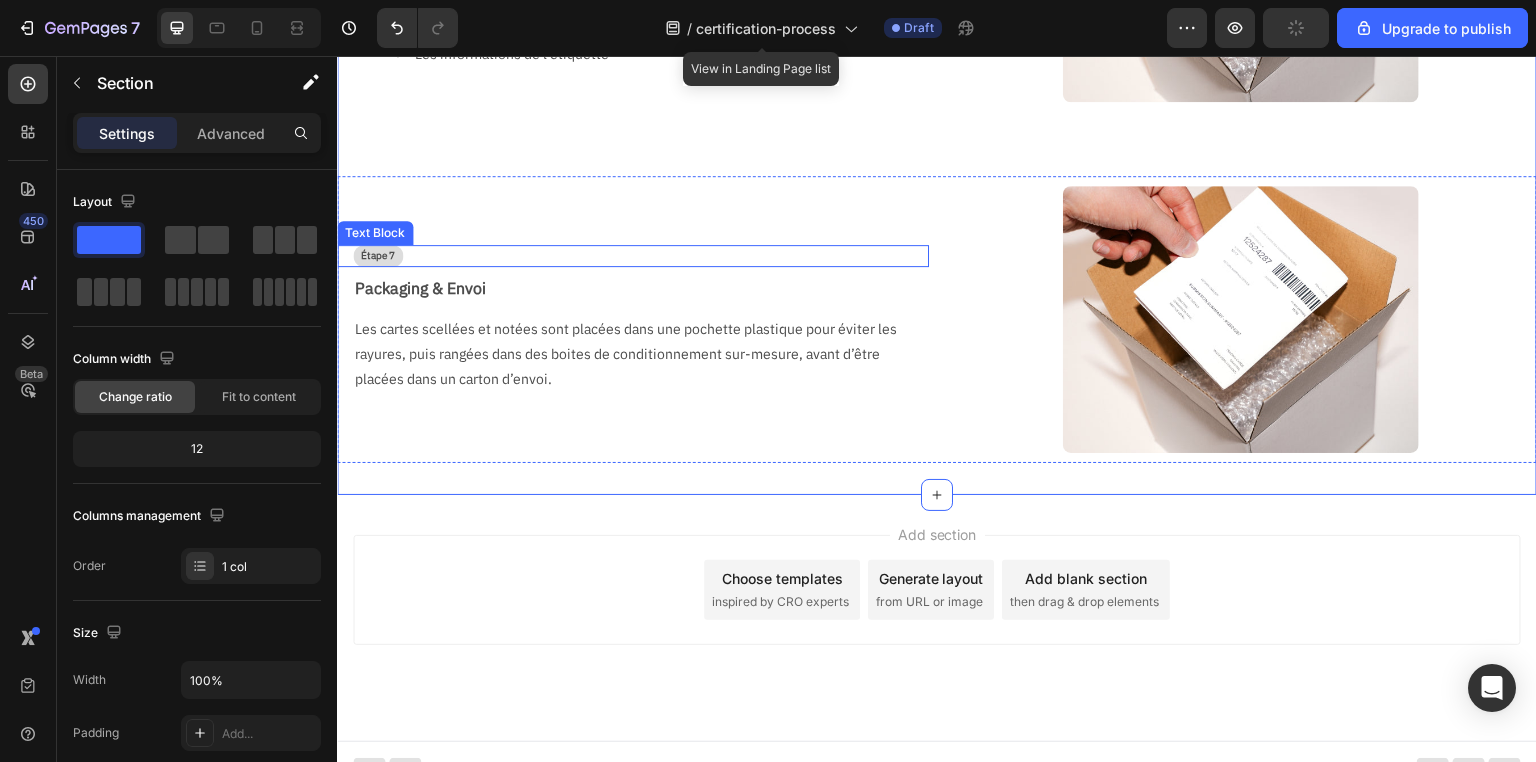 click on "Étape 7" at bounding box center [378, 256] 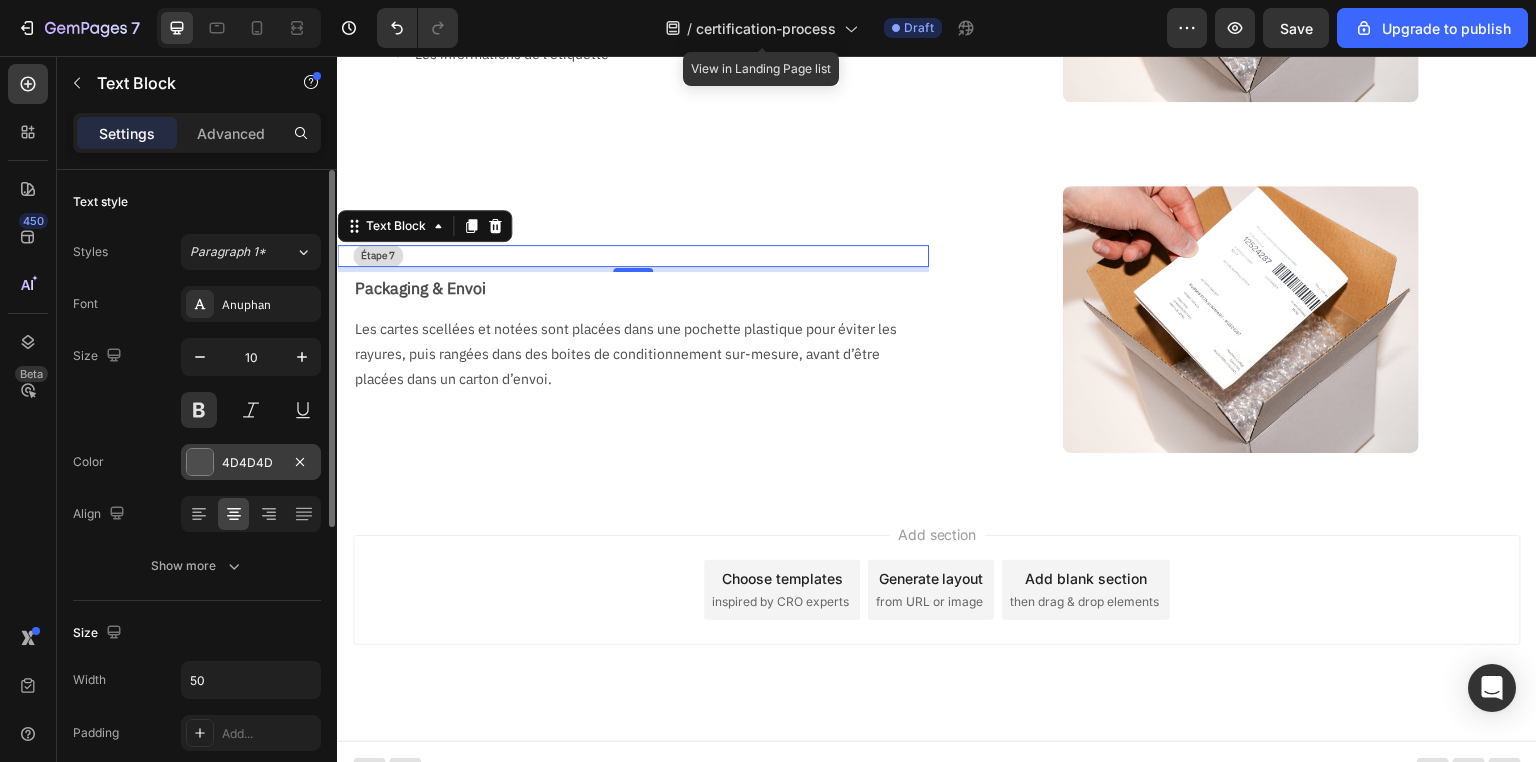 click on "4D4D4D" at bounding box center [251, 463] 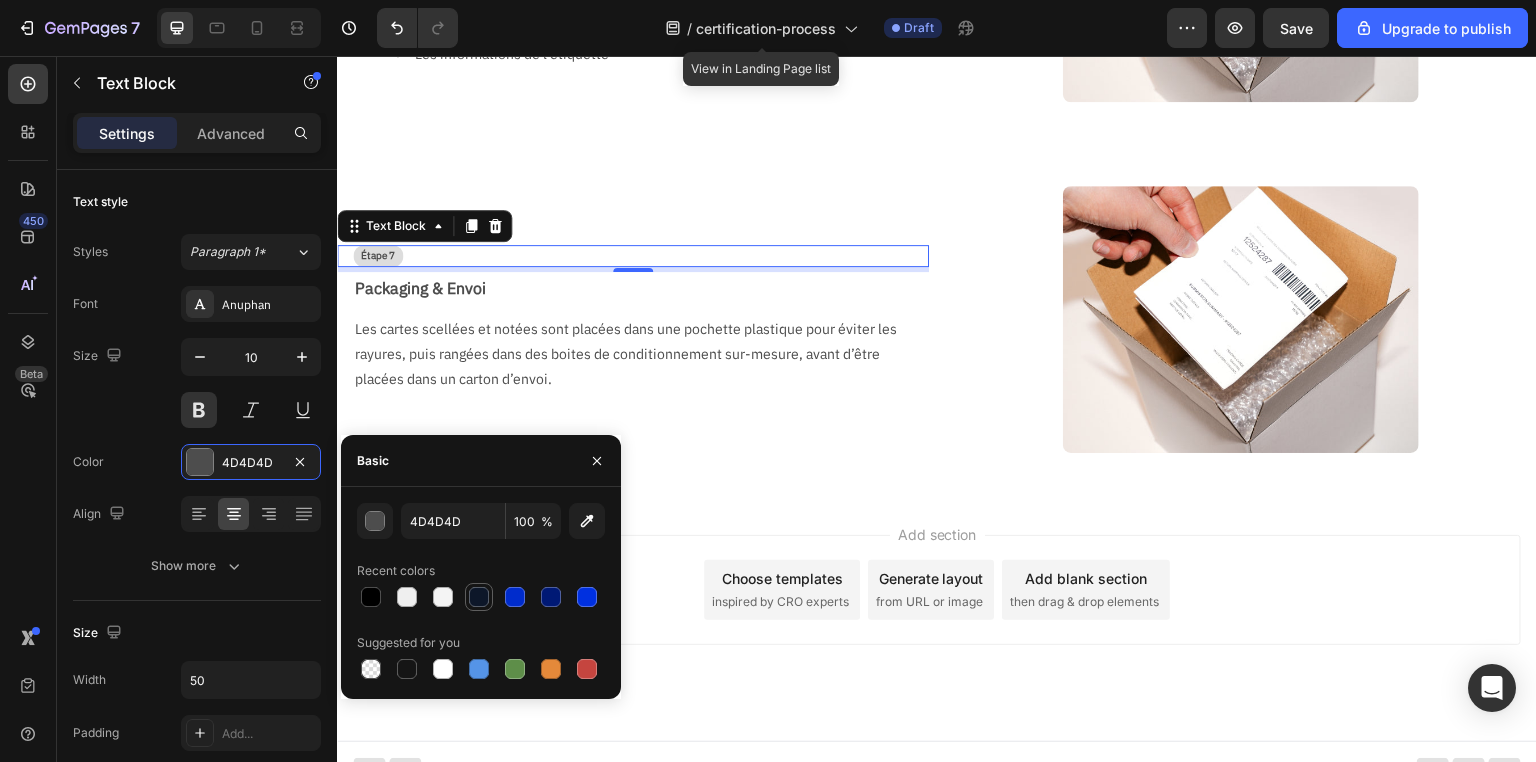 click at bounding box center (479, 597) 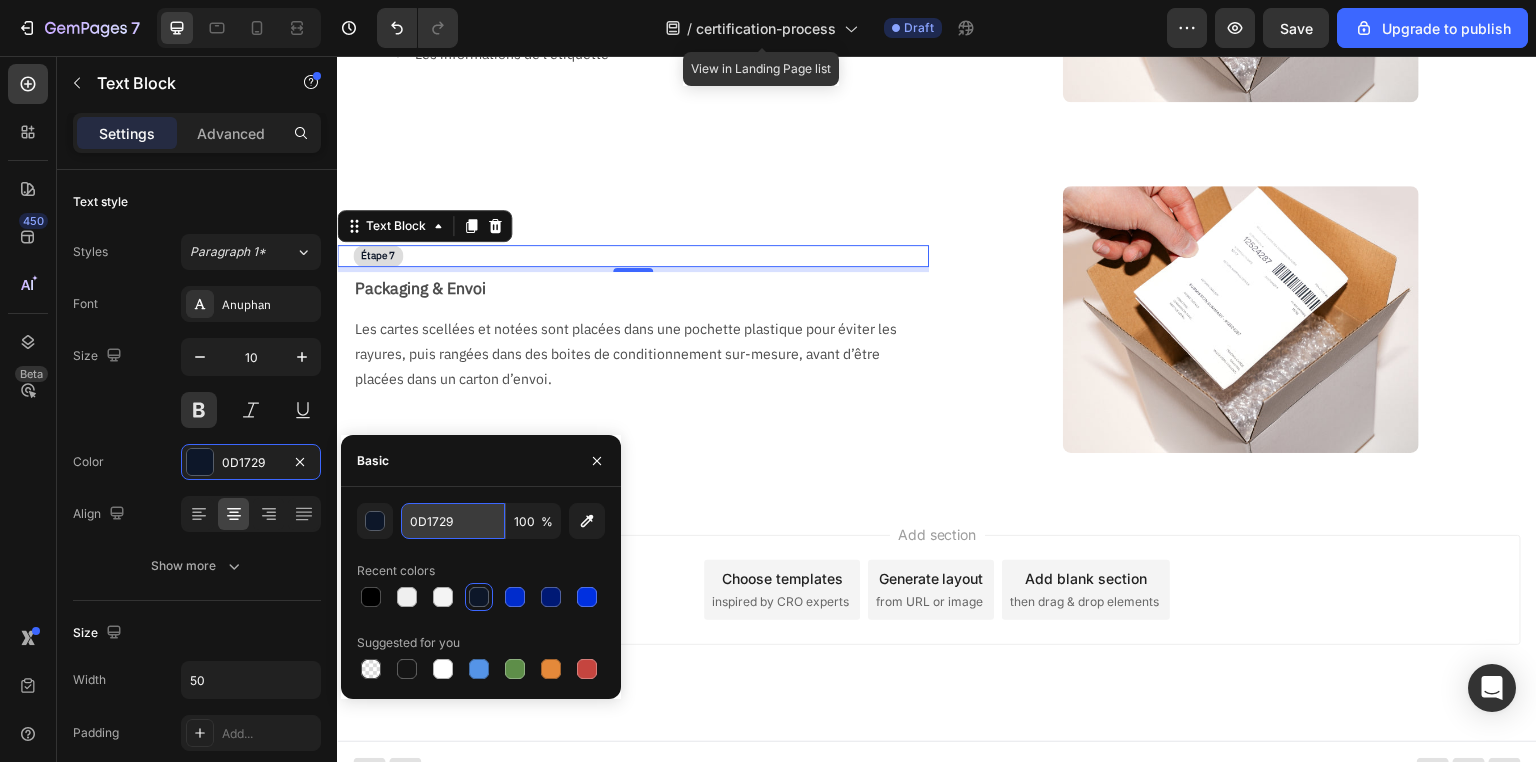 click on "0D1729" at bounding box center (453, 521) 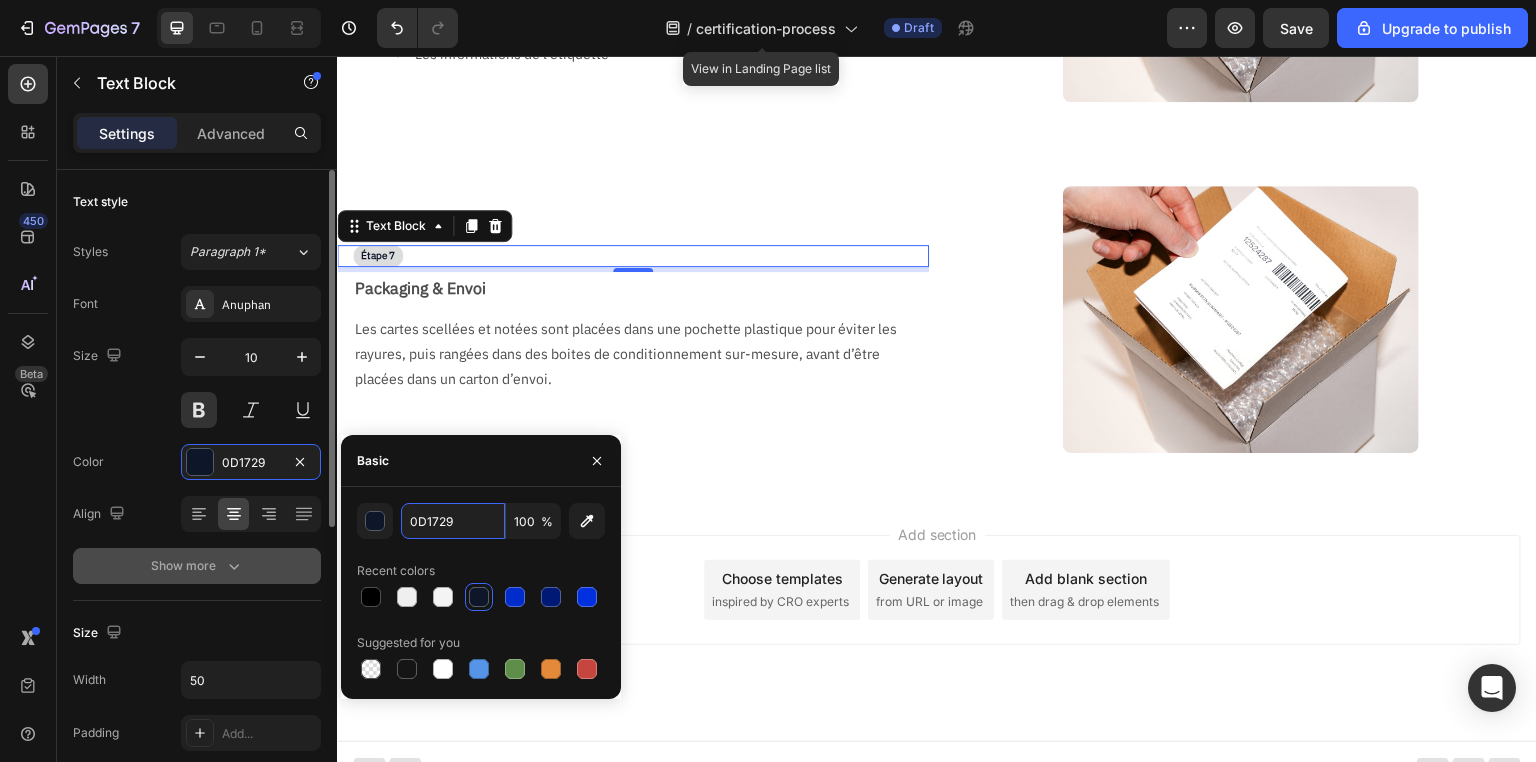 type on "FFFFFF" 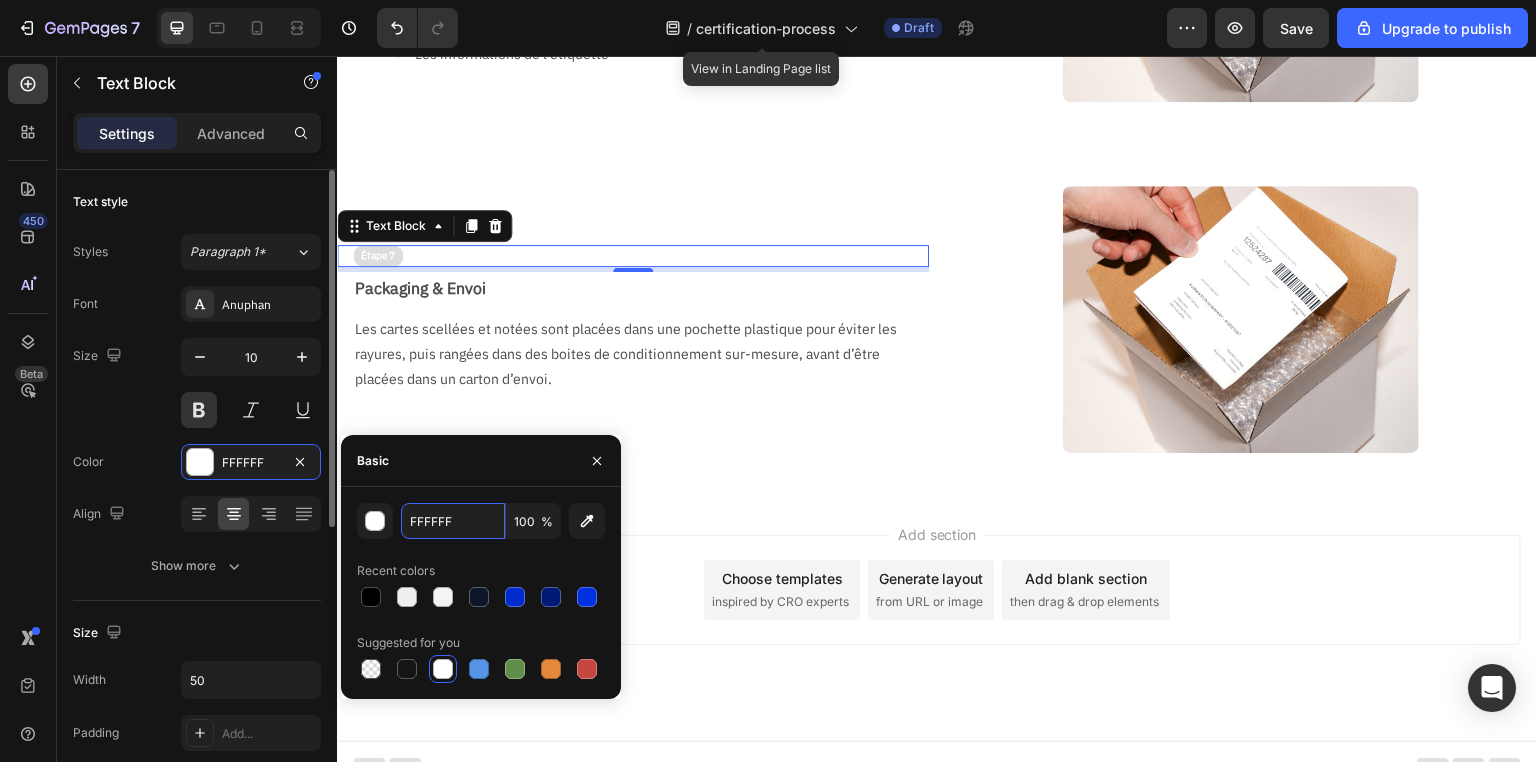 scroll, scrollTop: 320, scrollLeft: 0, axis: vertical 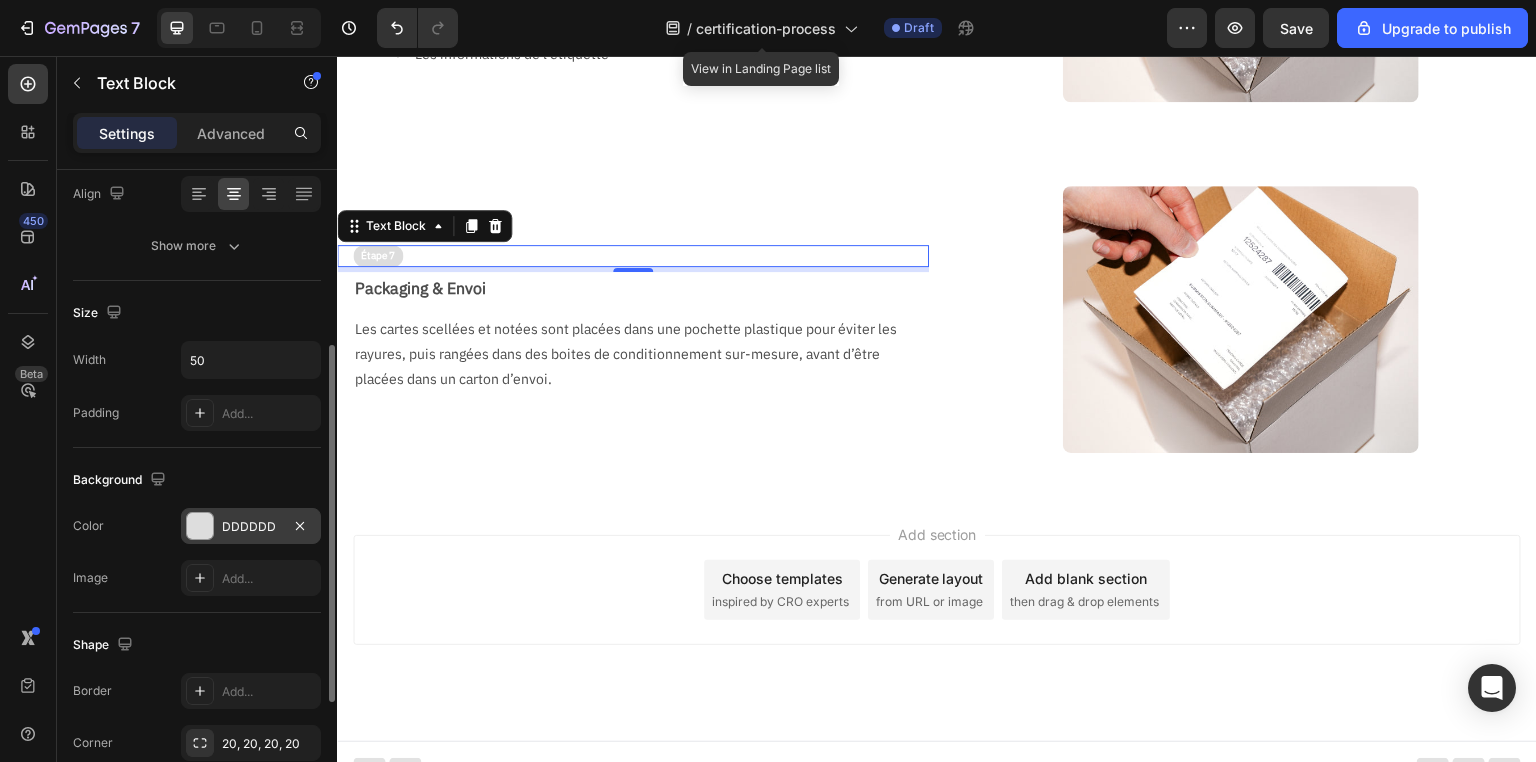 click on "DDDDDD" at bounding box center (251, 527) 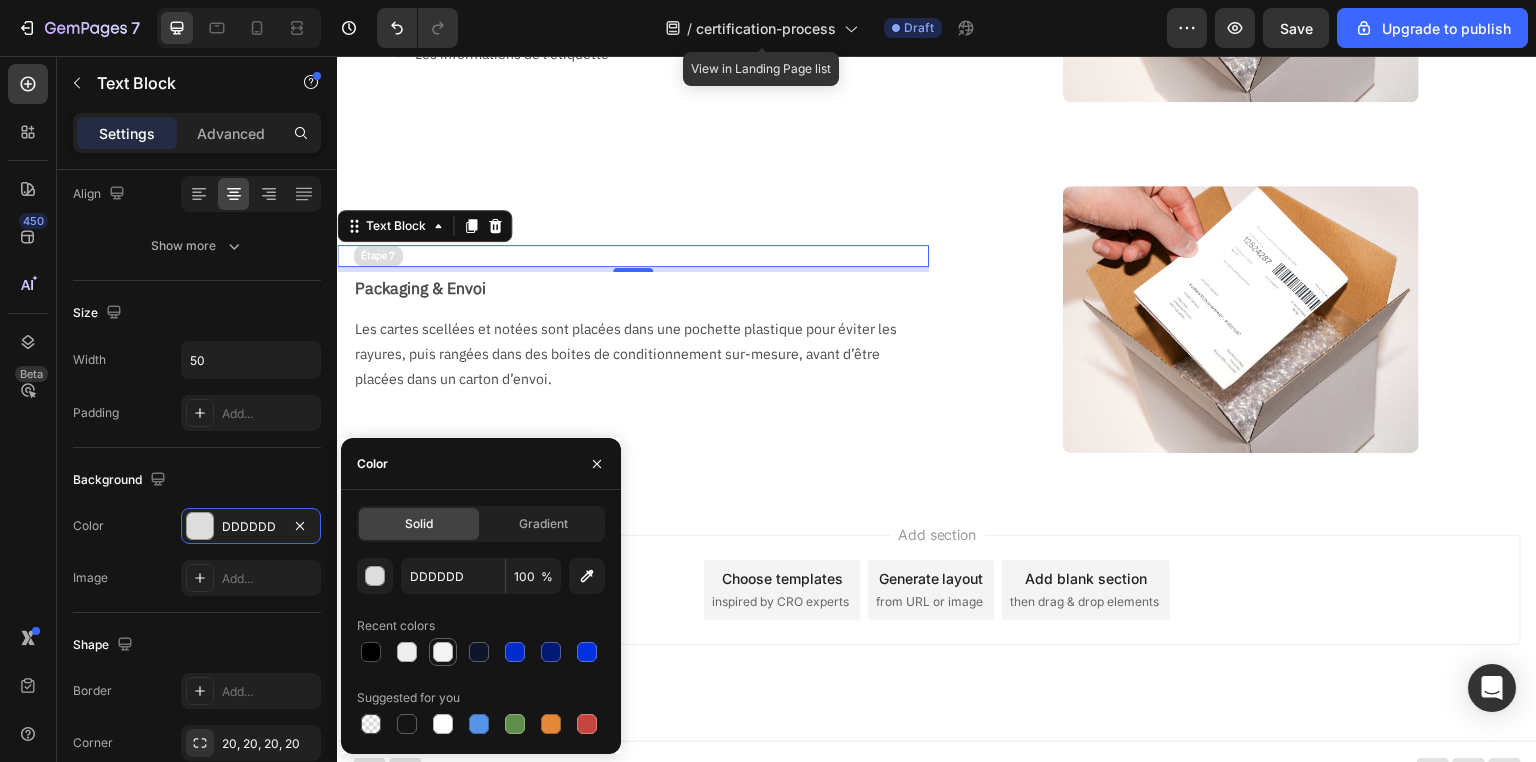 click at bounding box center [443, 652] 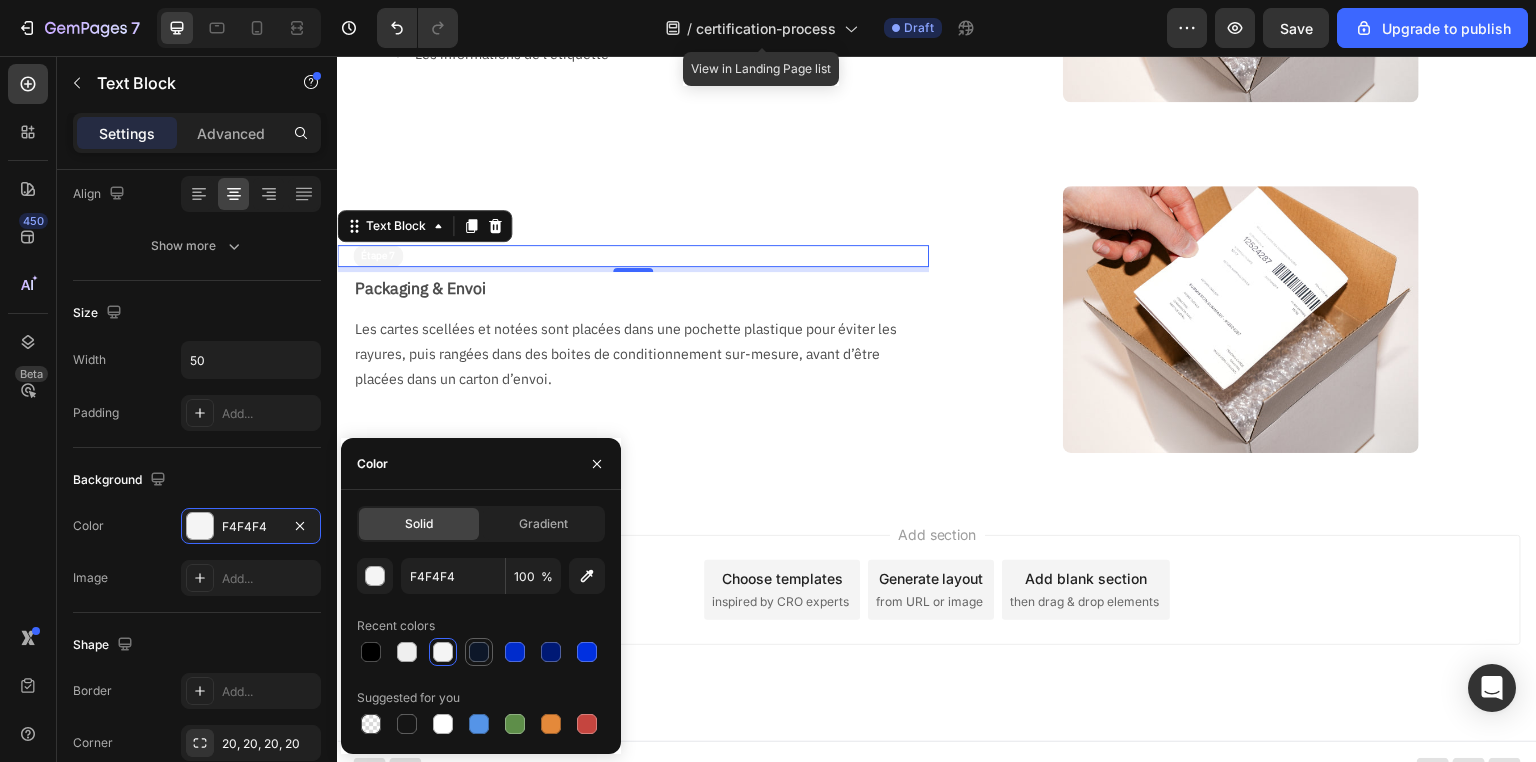 click at bounding box center [479, 652] 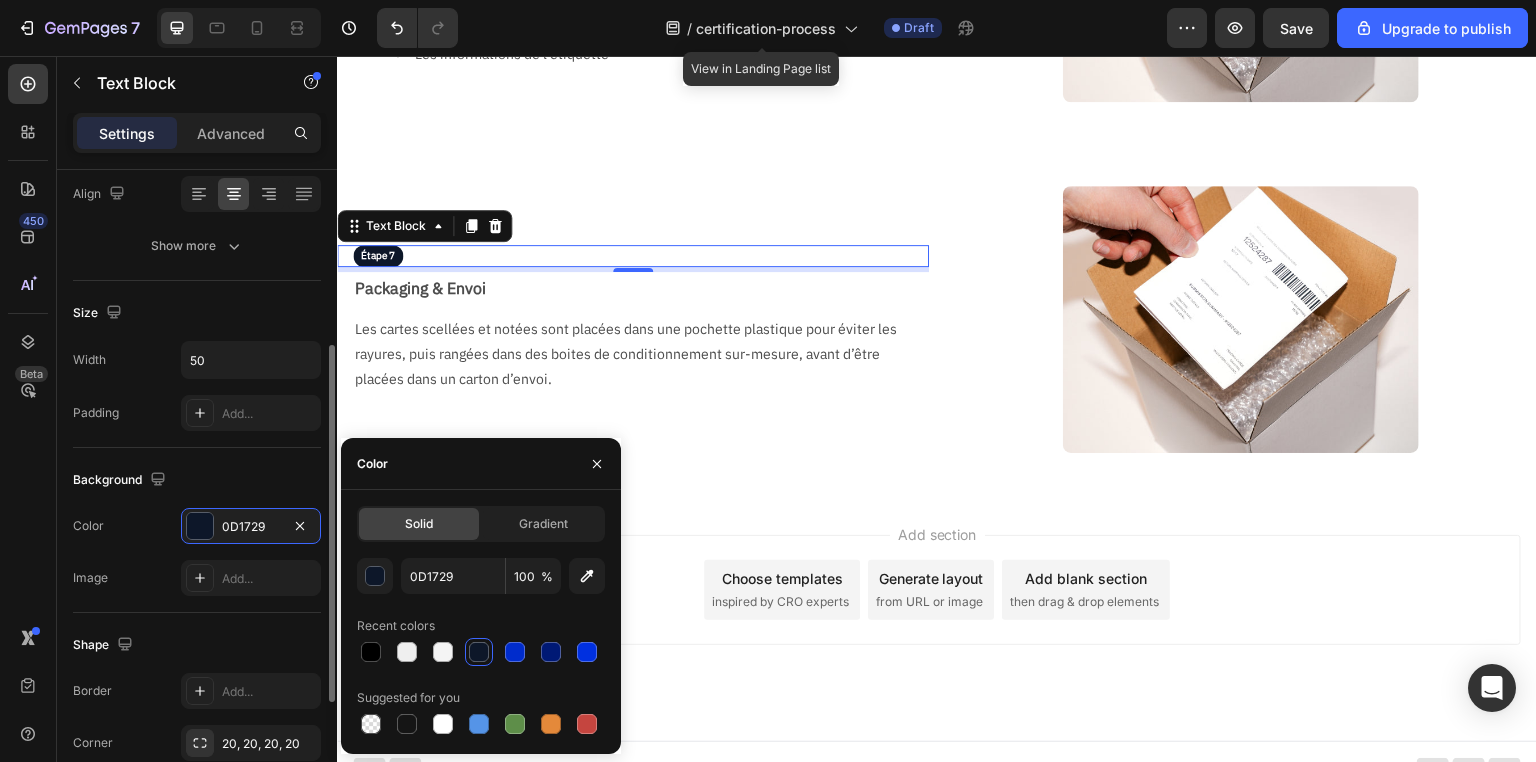 click on "Background" at bounding box center (197, 480) 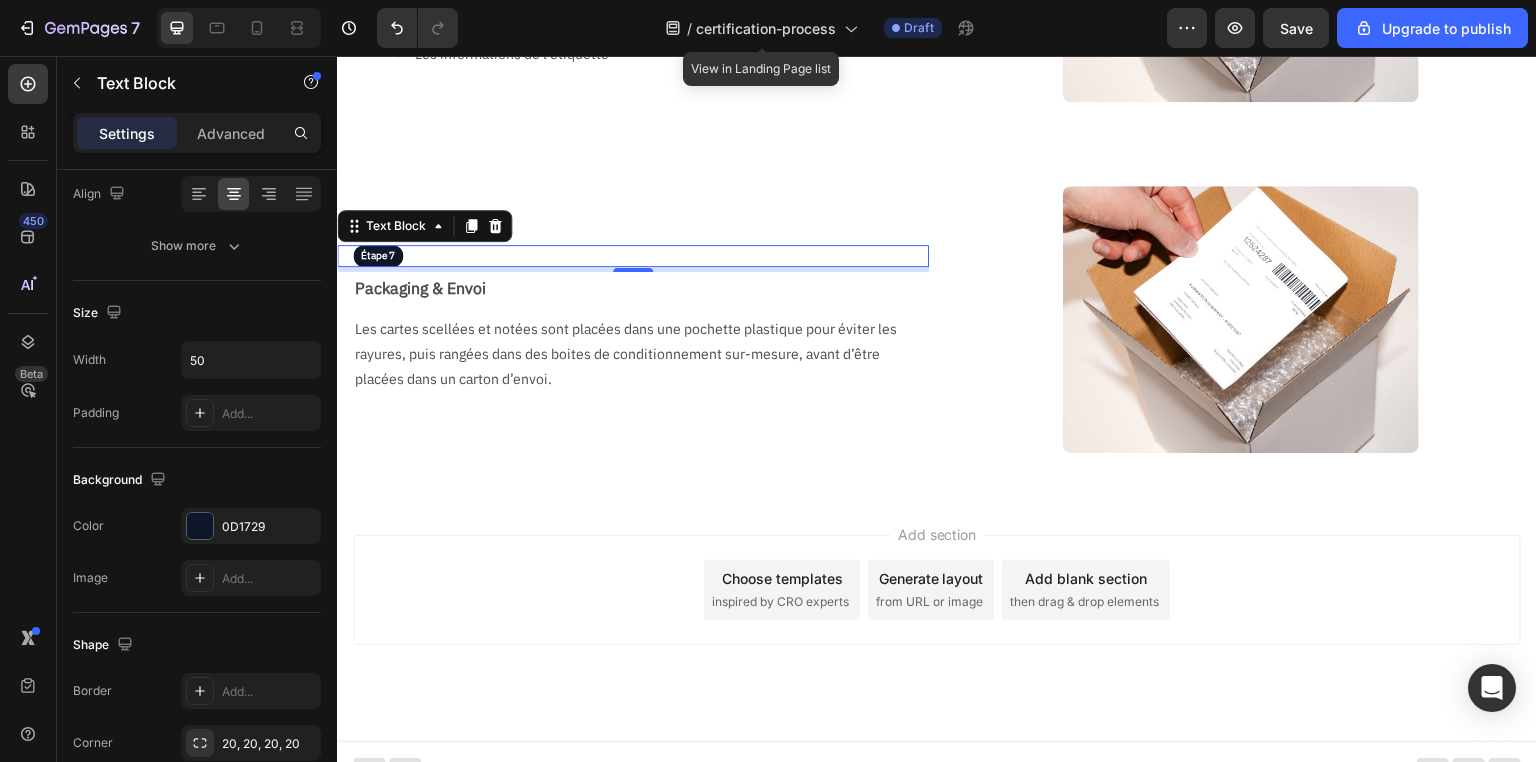 click on "Add section Choose templates inspired by CRO experts Generate layout from URL or image Add blank section then drag & drop elements" at bounding box center [937, 618] 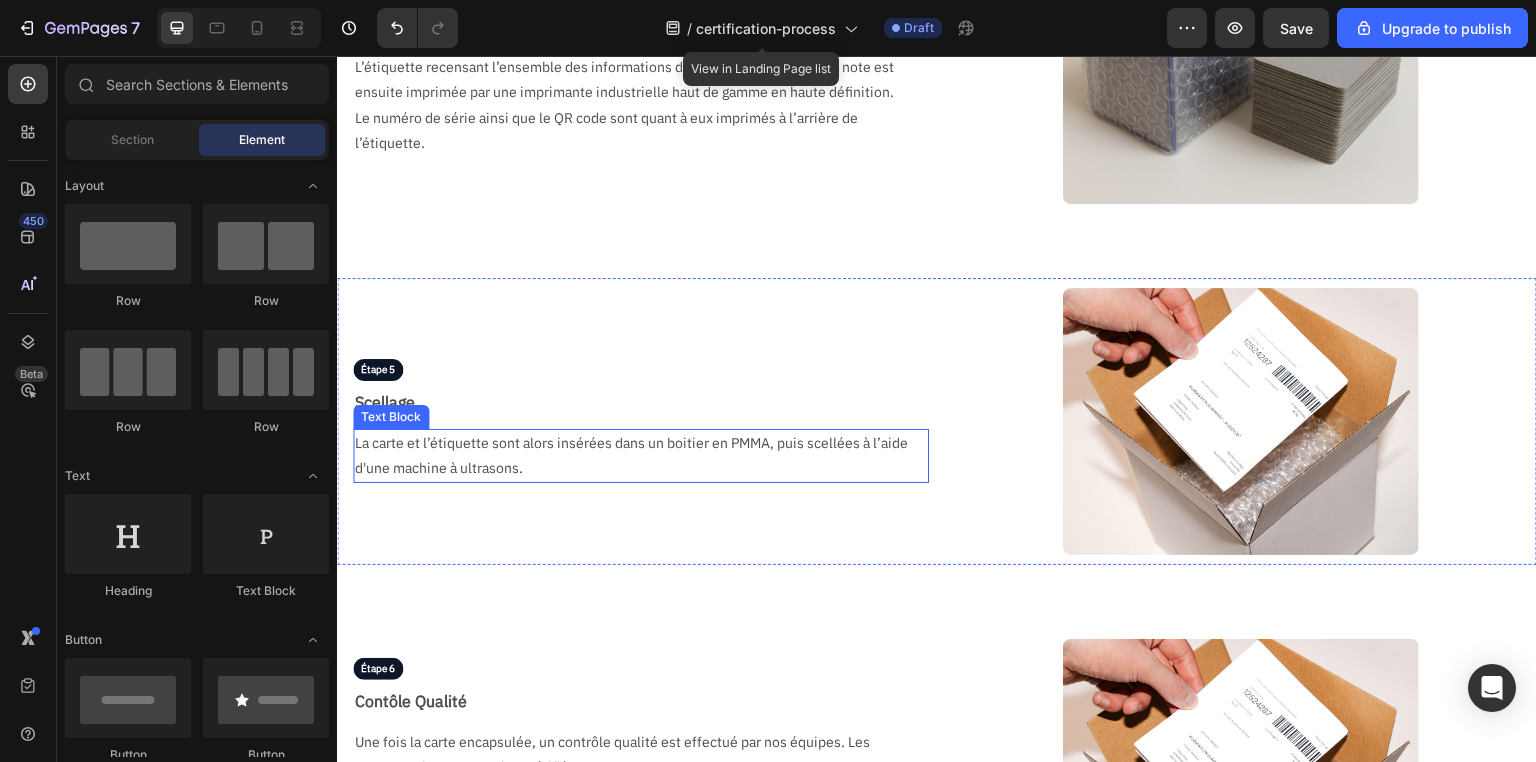 scroll, scrollTop: 1680, scrollLeft: 0, axis: vertical 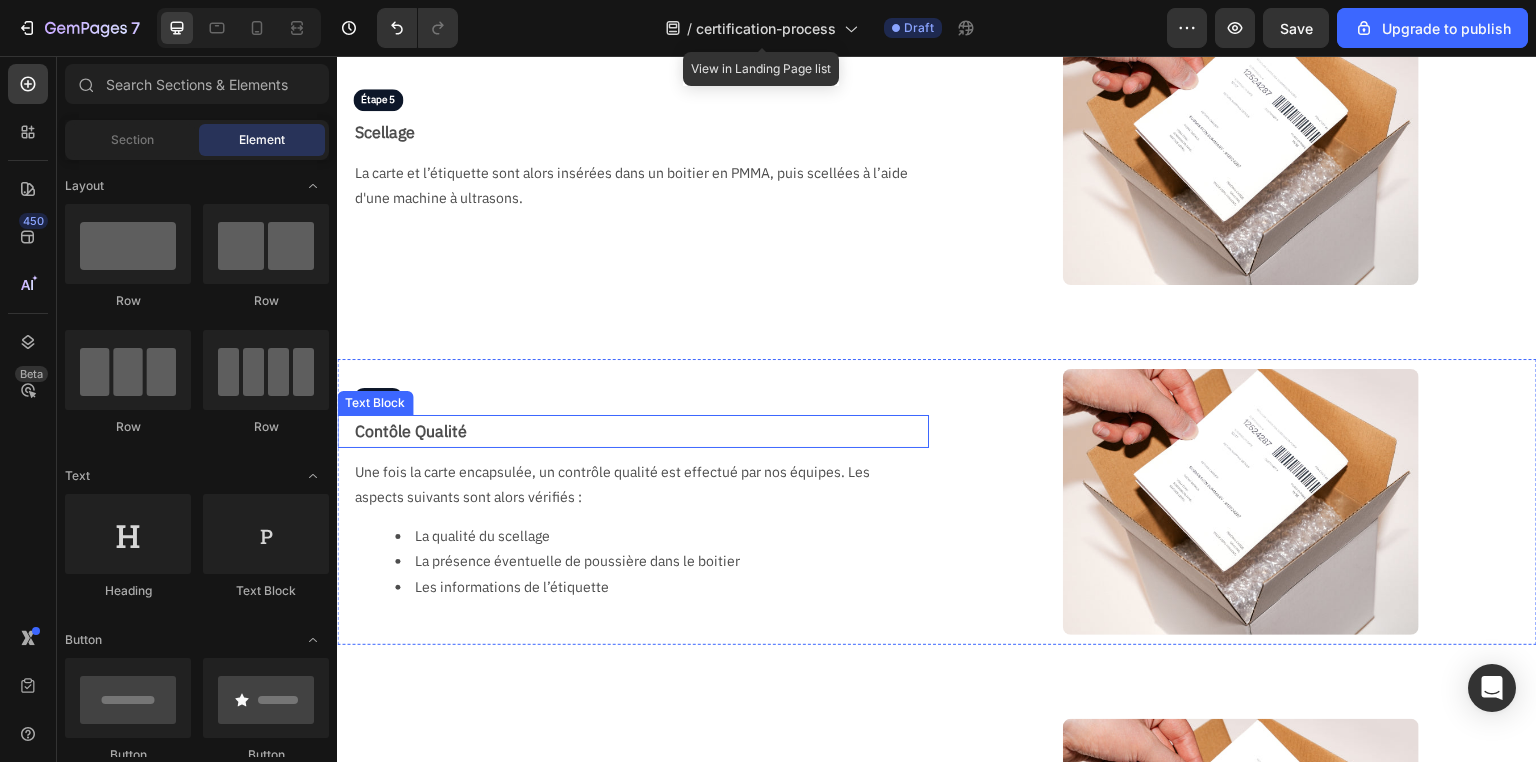 click on "Contôle Qualité" at bounding box center [641, 431] 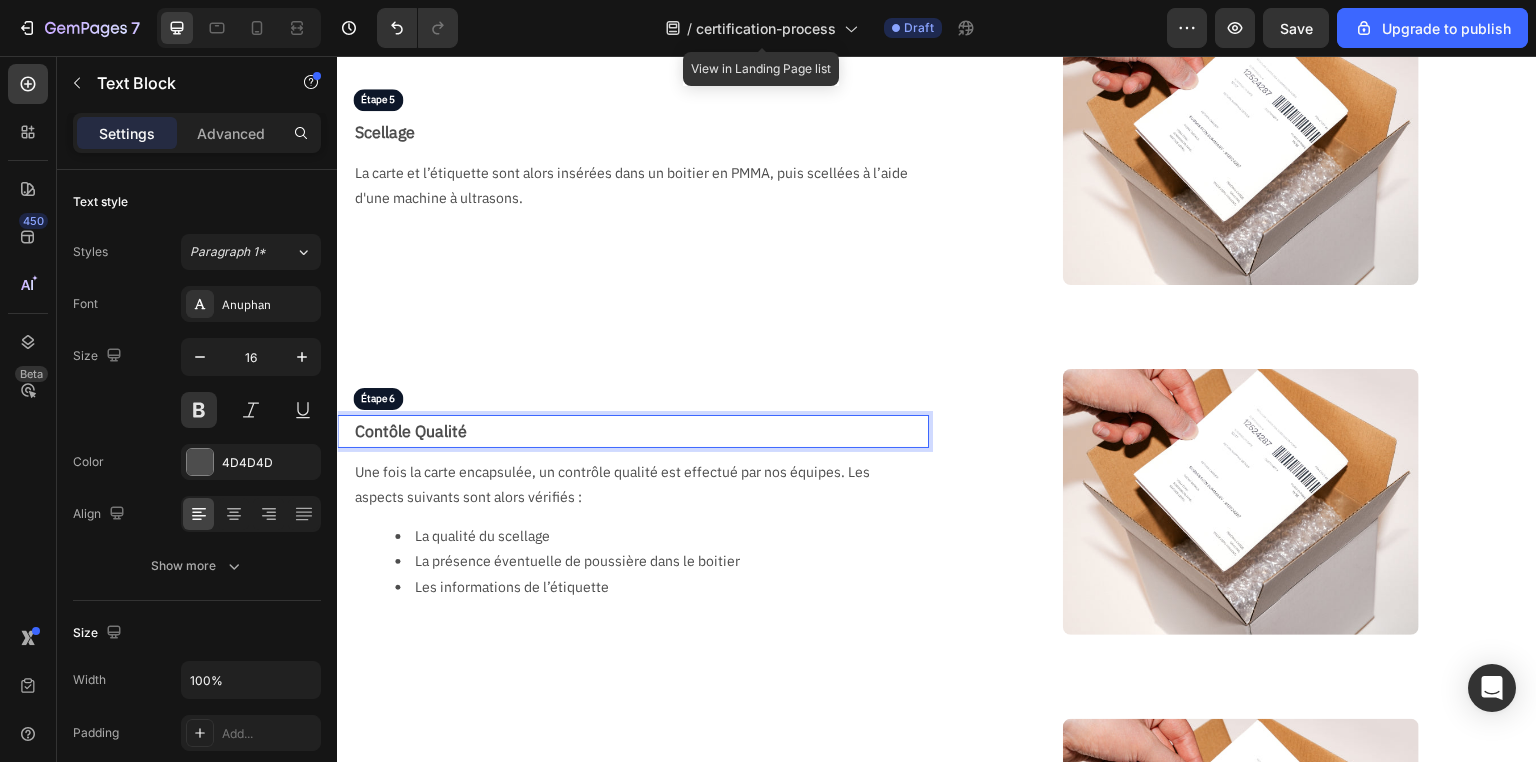 click on "Contôle Qualité" at bounding box center (641, 431) 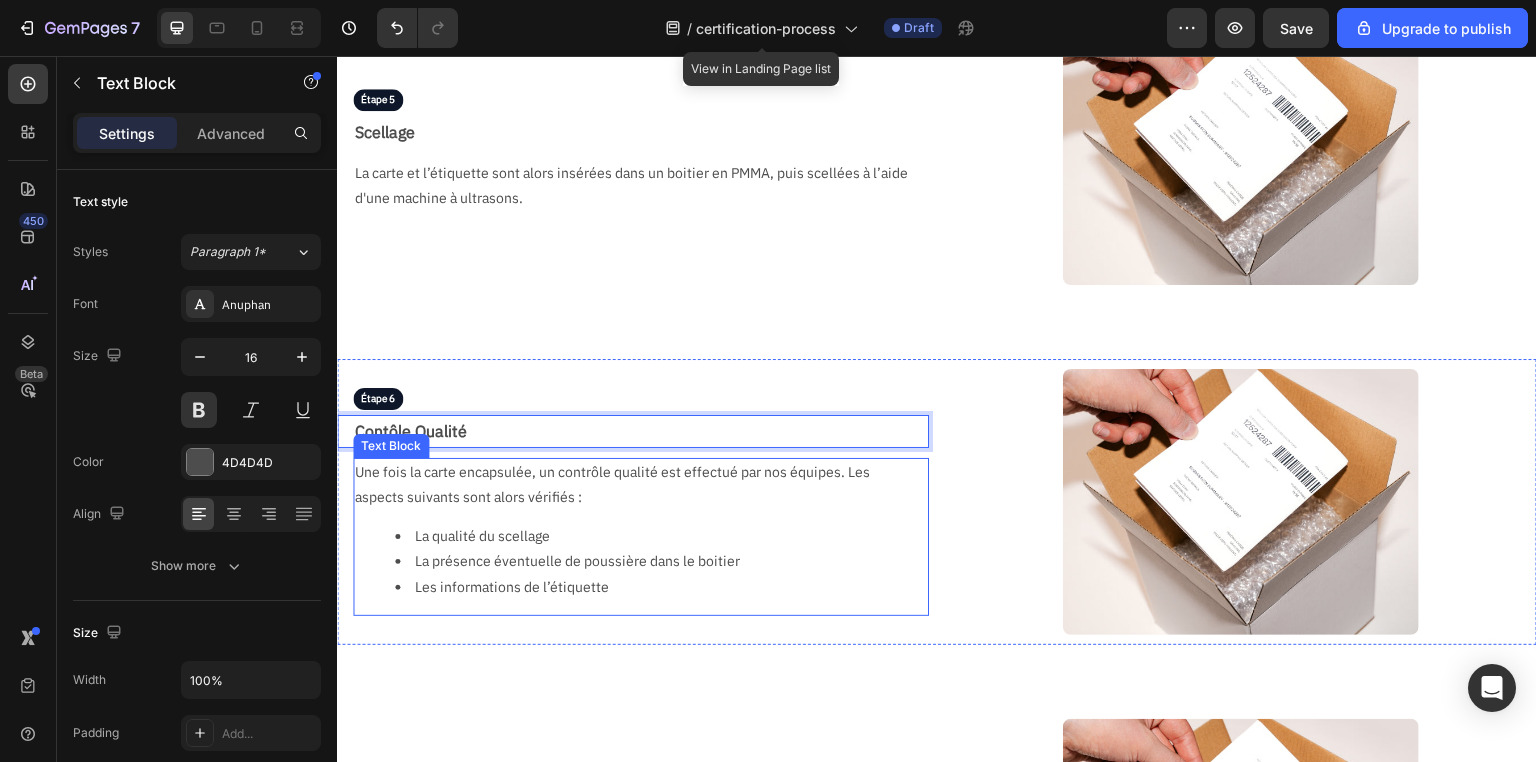 click on "La présence éventuelle de poussière dans le boitier" at bounding box center [653, 561] 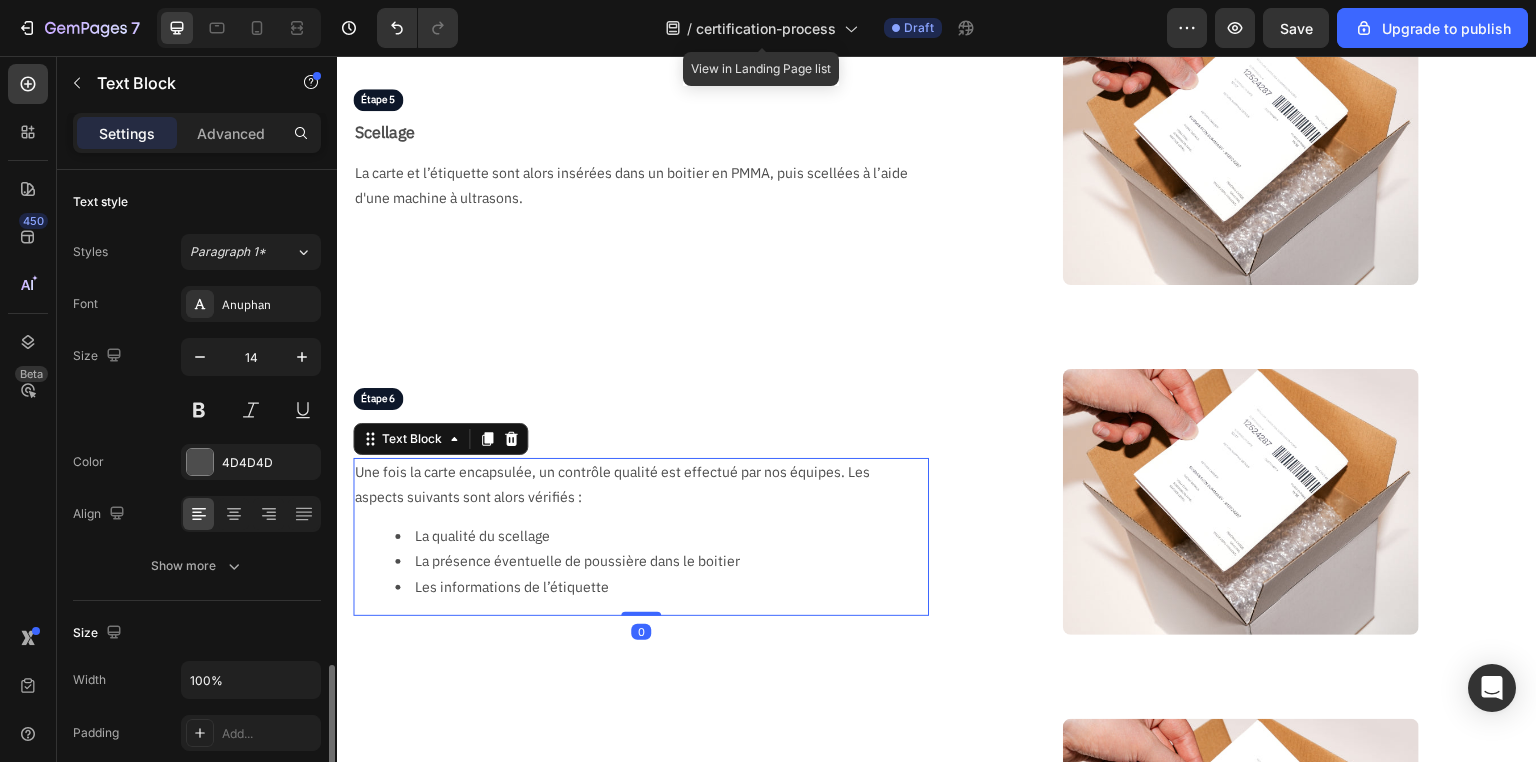 scroll, scrollTop: 320, scrollLeft: 0, axis: vertical 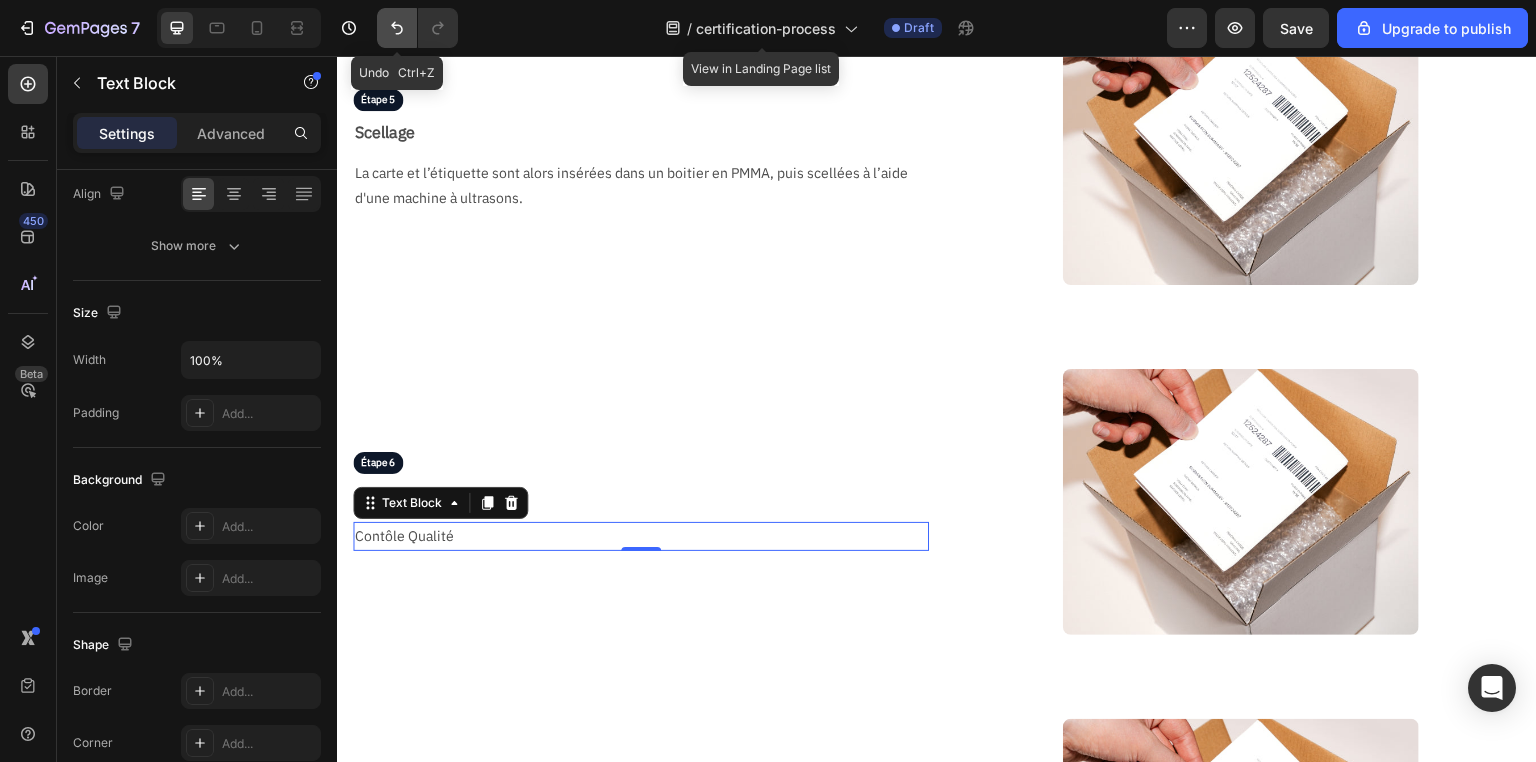 click 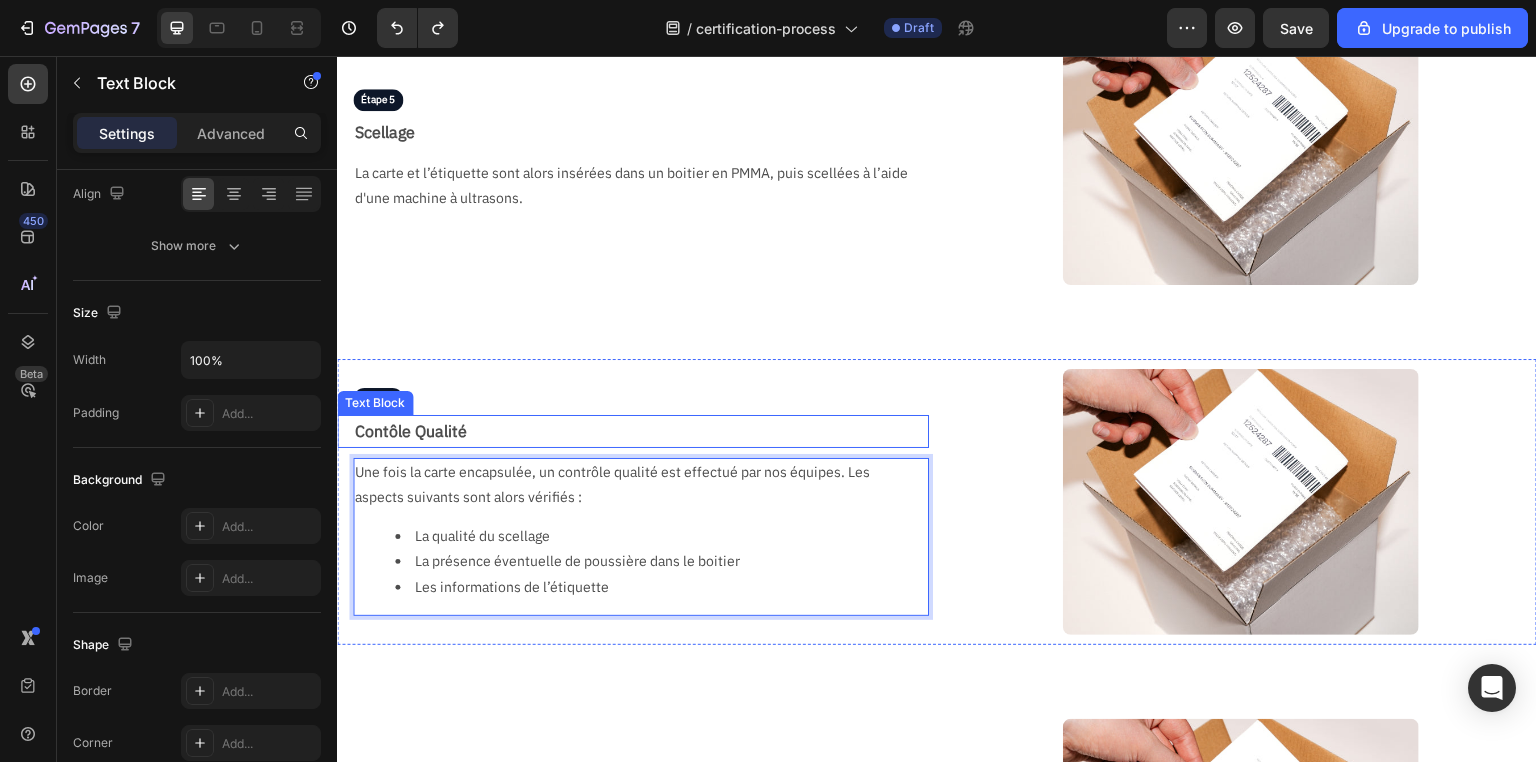 click on "Contôle Qualité" at bounding box center [641, 431] 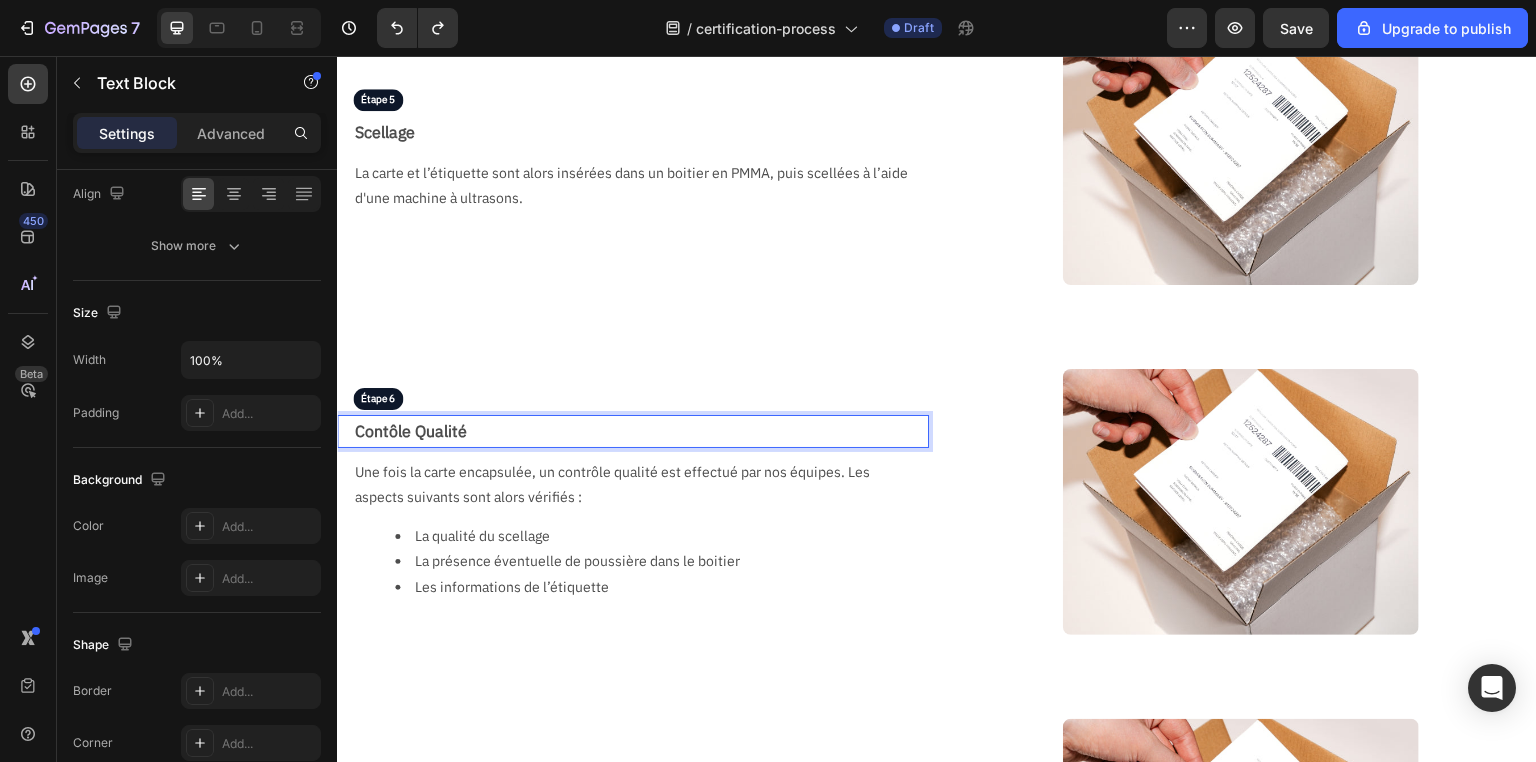 click on "Contôle Qualité" at bounding box center (641, 431) 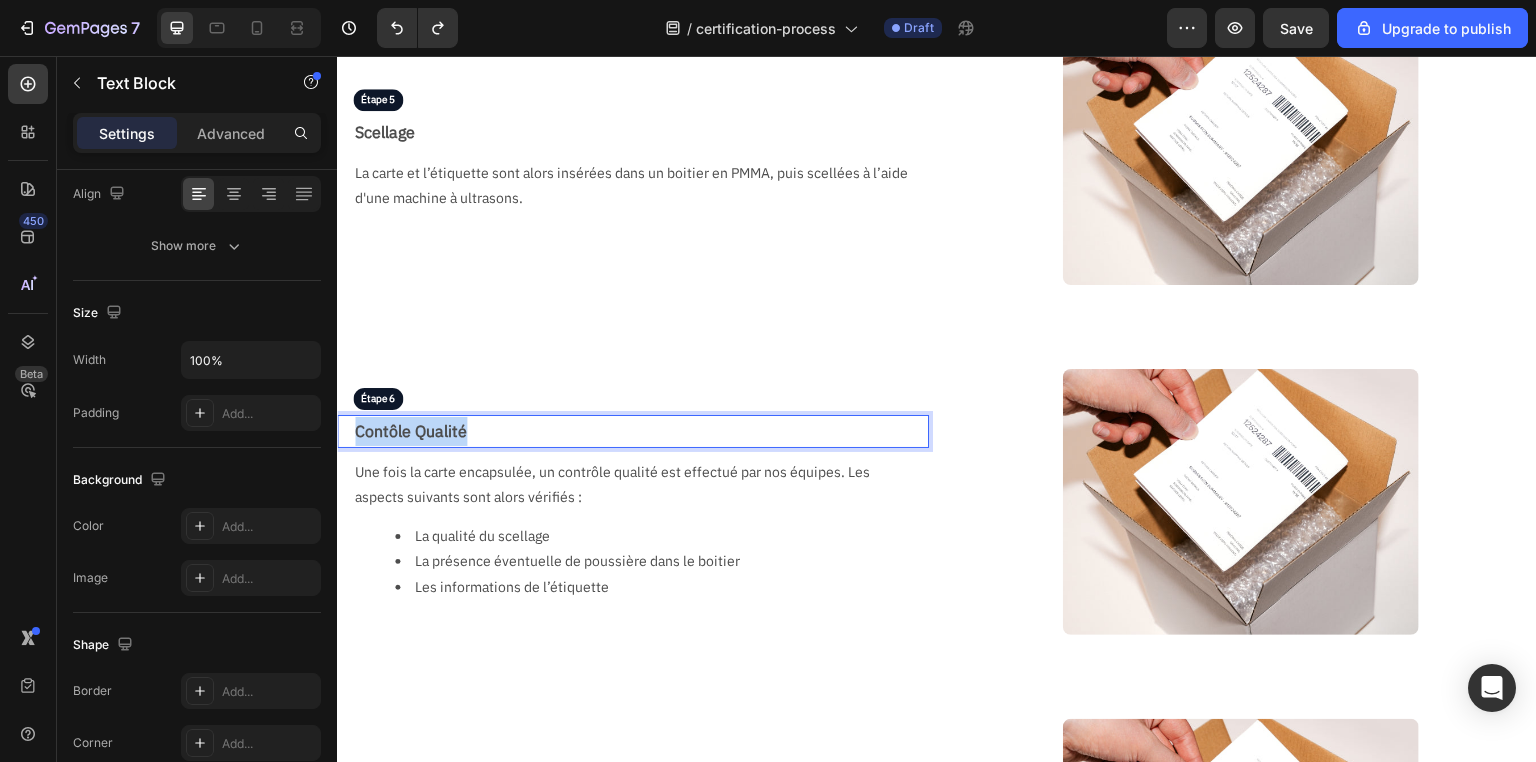 click on "Contôle Qualité" at bounding box center (641, 431) 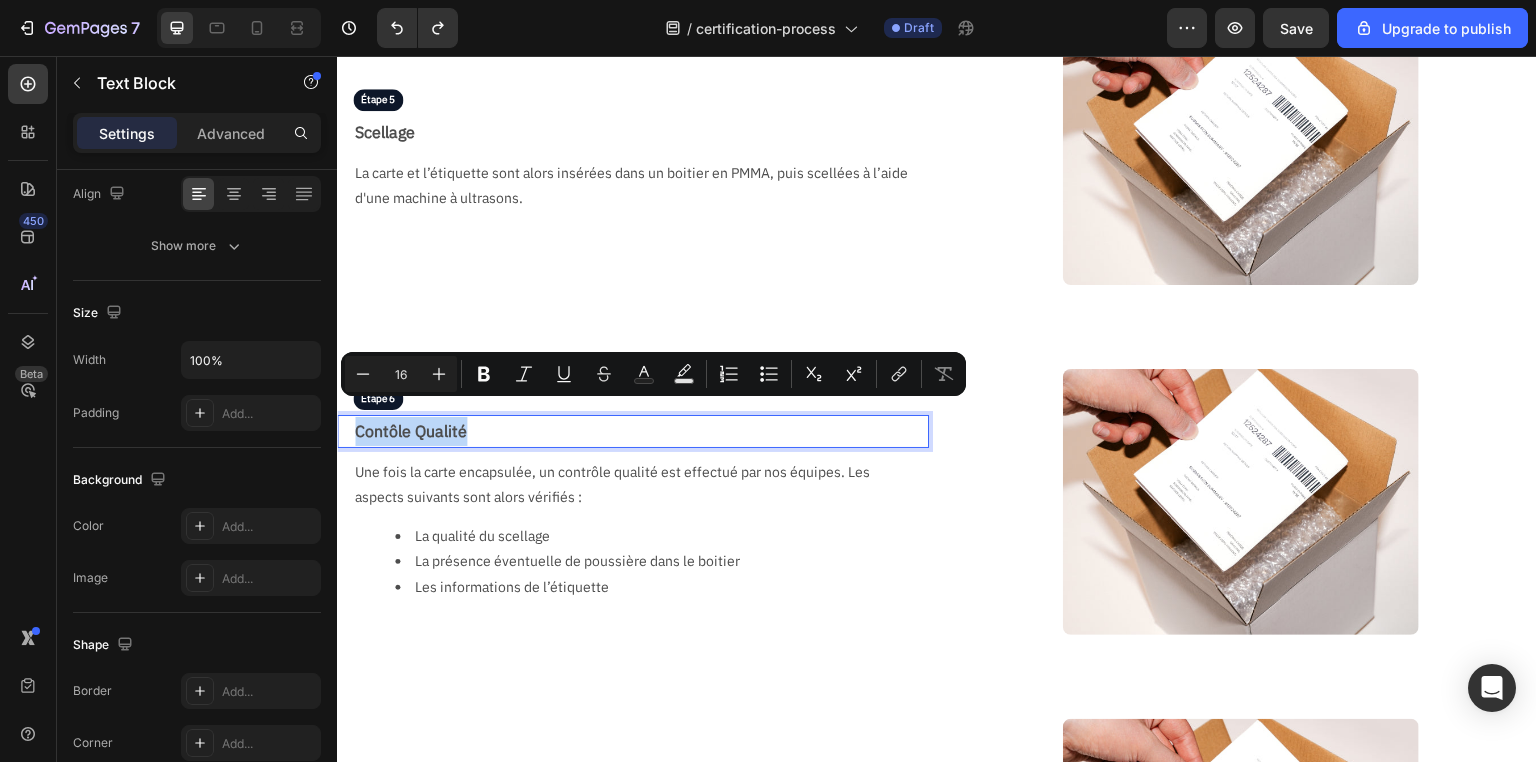 click on "Contôle Qualité" at bounding box center (641, 431) 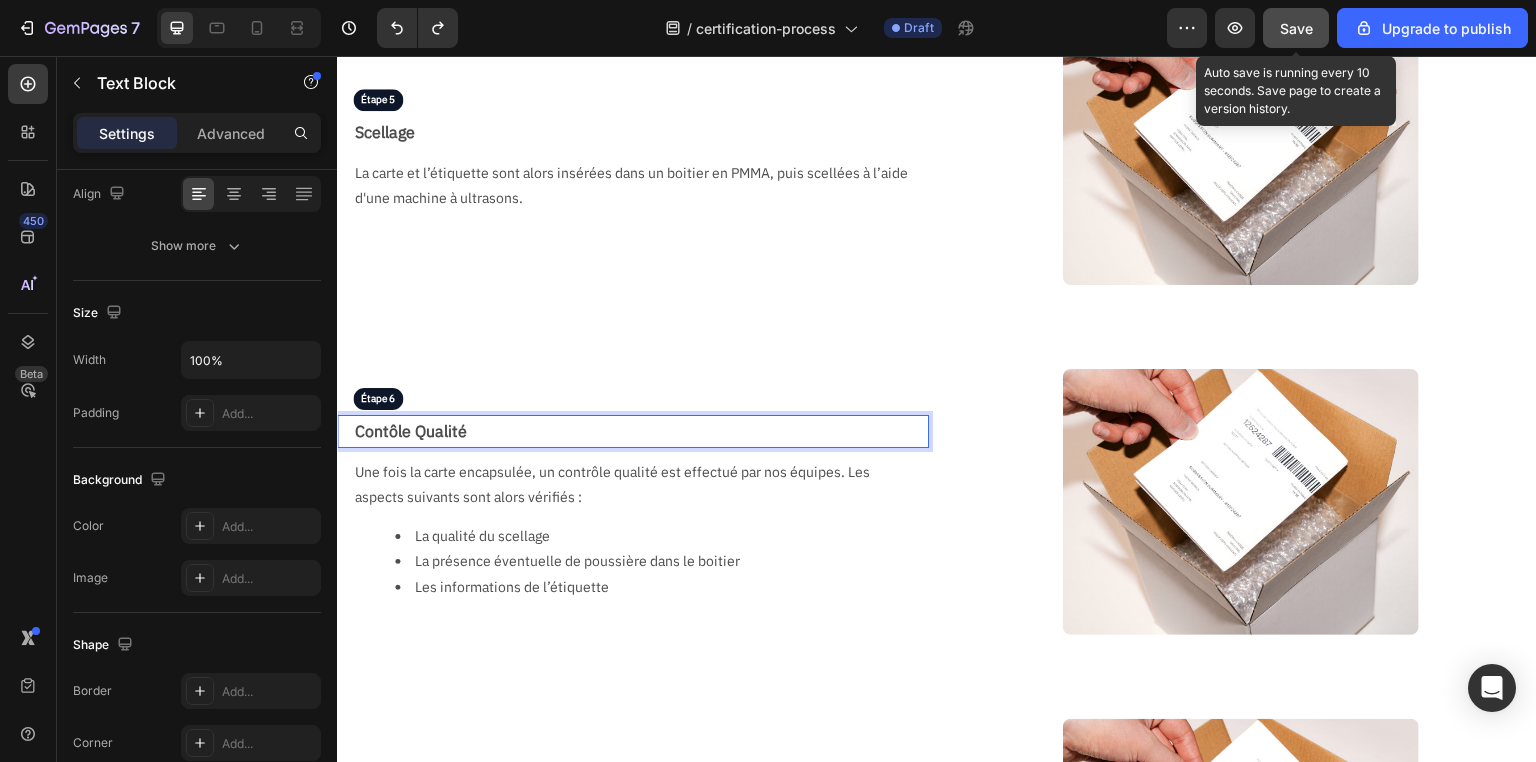 click on "Save" at bounding box center [1296, 28] 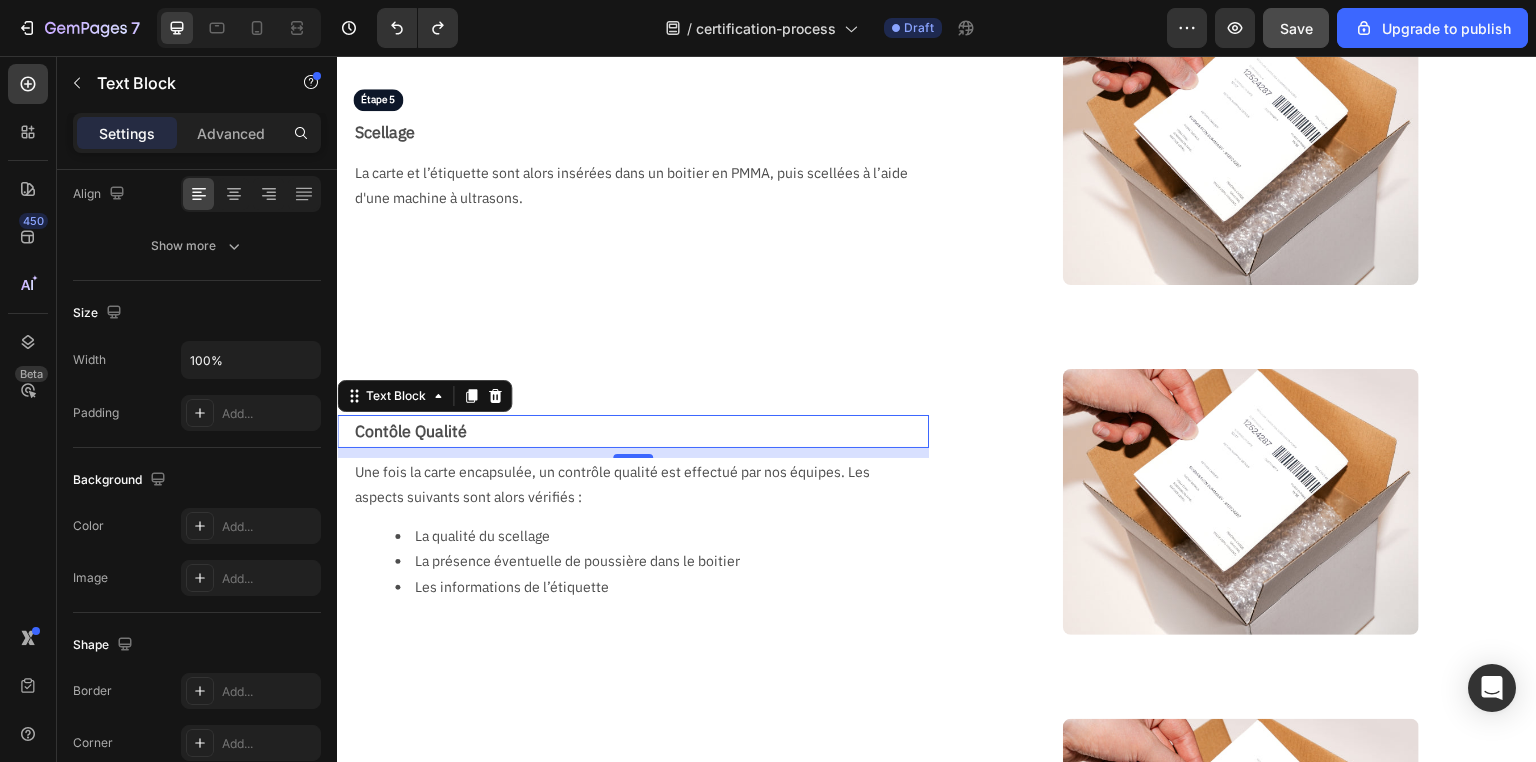 click on "Contôle Qualité" at bounding box center [641, 431] 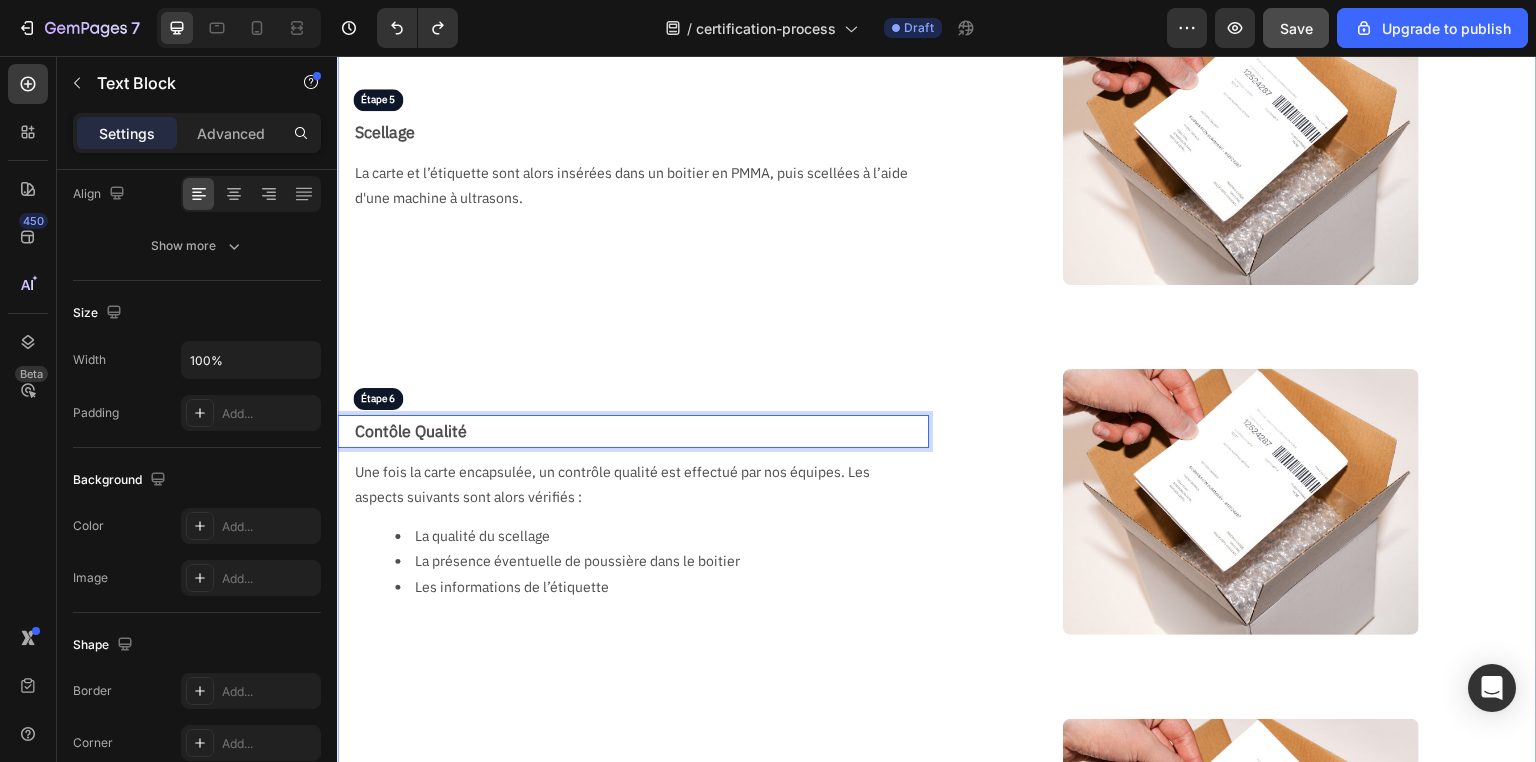 click on "Étape 1 Text Block Réception & Vérification Text Block L'ouverture de chaque commande est réalisée soignement par notre personnel entraîné, sous surveillance vidéo. Nous vérifions si le contenu du colis correspond au bon de commande, puis un mail de confirmation de réception est envoyé. Text Block Image Row Étape 2 Text Block Photographie Text Block Toutes les cartes d'une commandes sont prises en photo recto / verso, dans un packshot parfaitement éclairé, sur fond noir, à la sortie de leur protection d'origine. Cela nous permet d'immortaliser l'état d'une carte dès sa réception, mais également d'afficher ces photos sur notre site. Text Block Image Row Étape 3 Text Block Notation Text Block Deux noteurs vont tour à tour noter la carte, en commençant toujours par le noteur le plus junior. Ils vont ensuite établir un certificat de notation numérique, disponible en scannant le QR code au dos de l'étiquette, plus ou moins détaillé selon le service choisi. Text Block Image Row Étape 4" at bounding box center (937, -199) 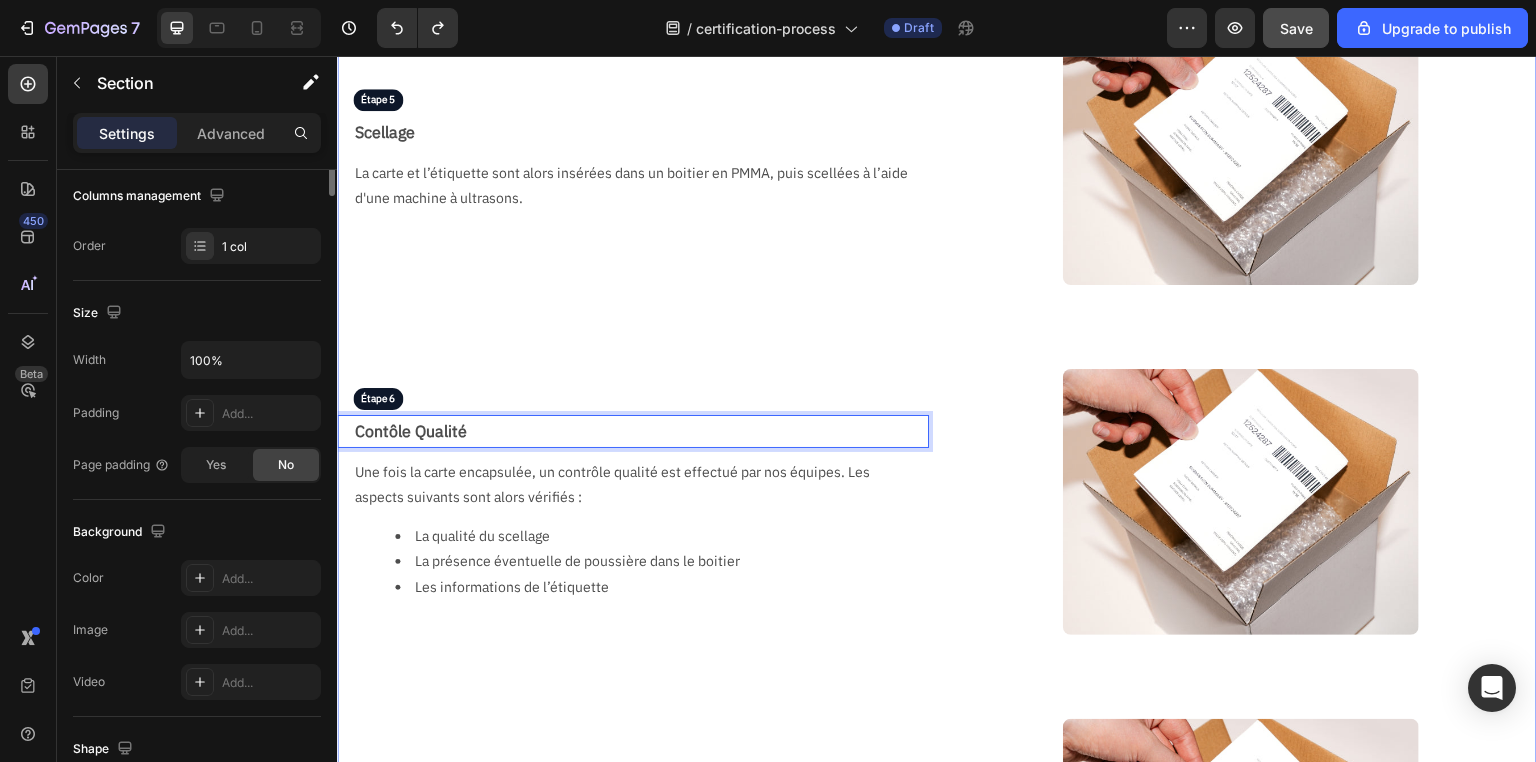 scroll, scrollTop: 0, scrollLeft: 0, axis: both 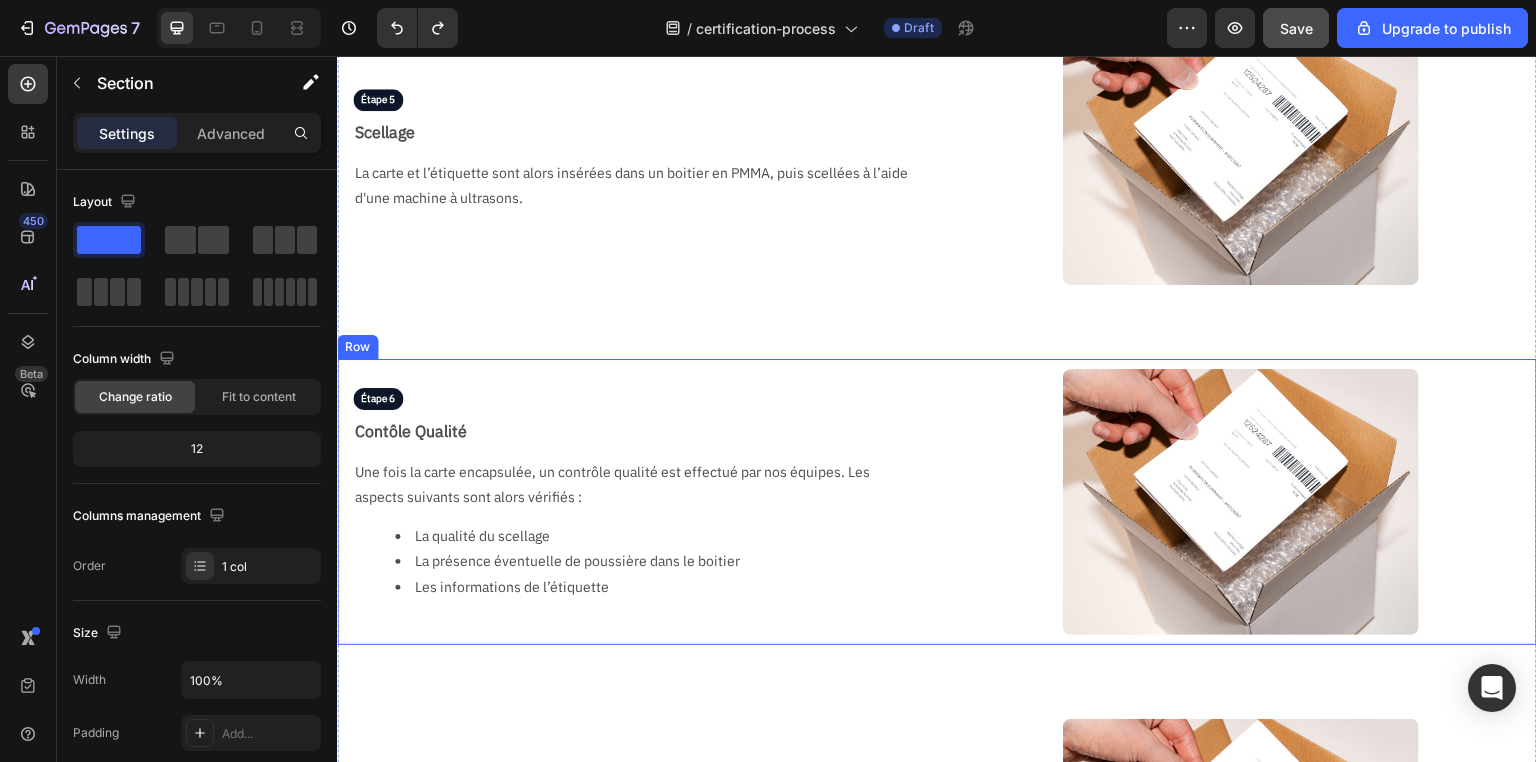 click on "Étape 6 Text Block Contôle Qualité Text Block Une fois la carte encapsulée, un contrôle qualité est effectué par nos équipes. Les aspects suivants sont alors vérifiés : La qualité du scellage La présence éventuelle de poussière dans le boitier Les informations de l’étiquette Text Block" at bounding box center [633, 502] 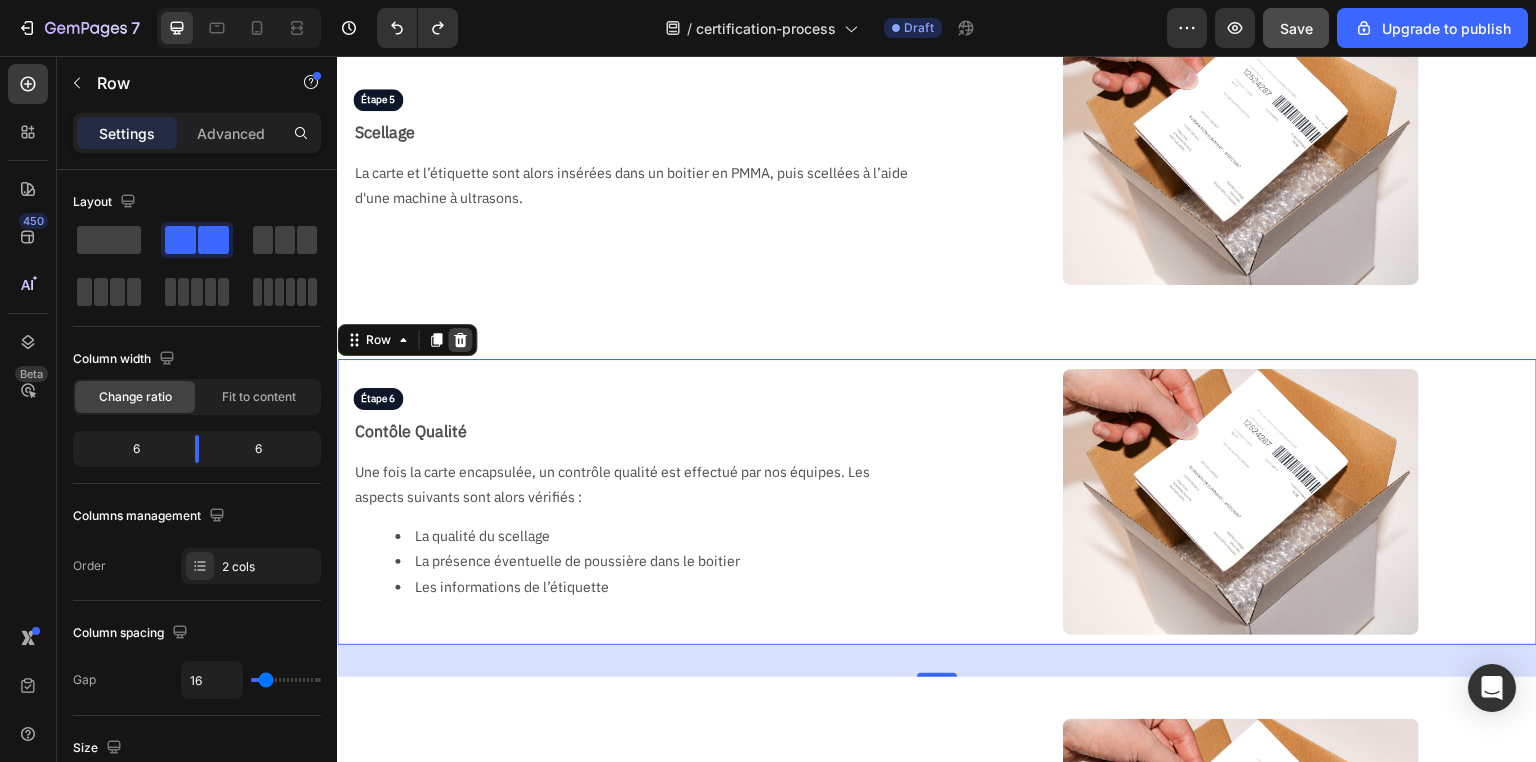 click 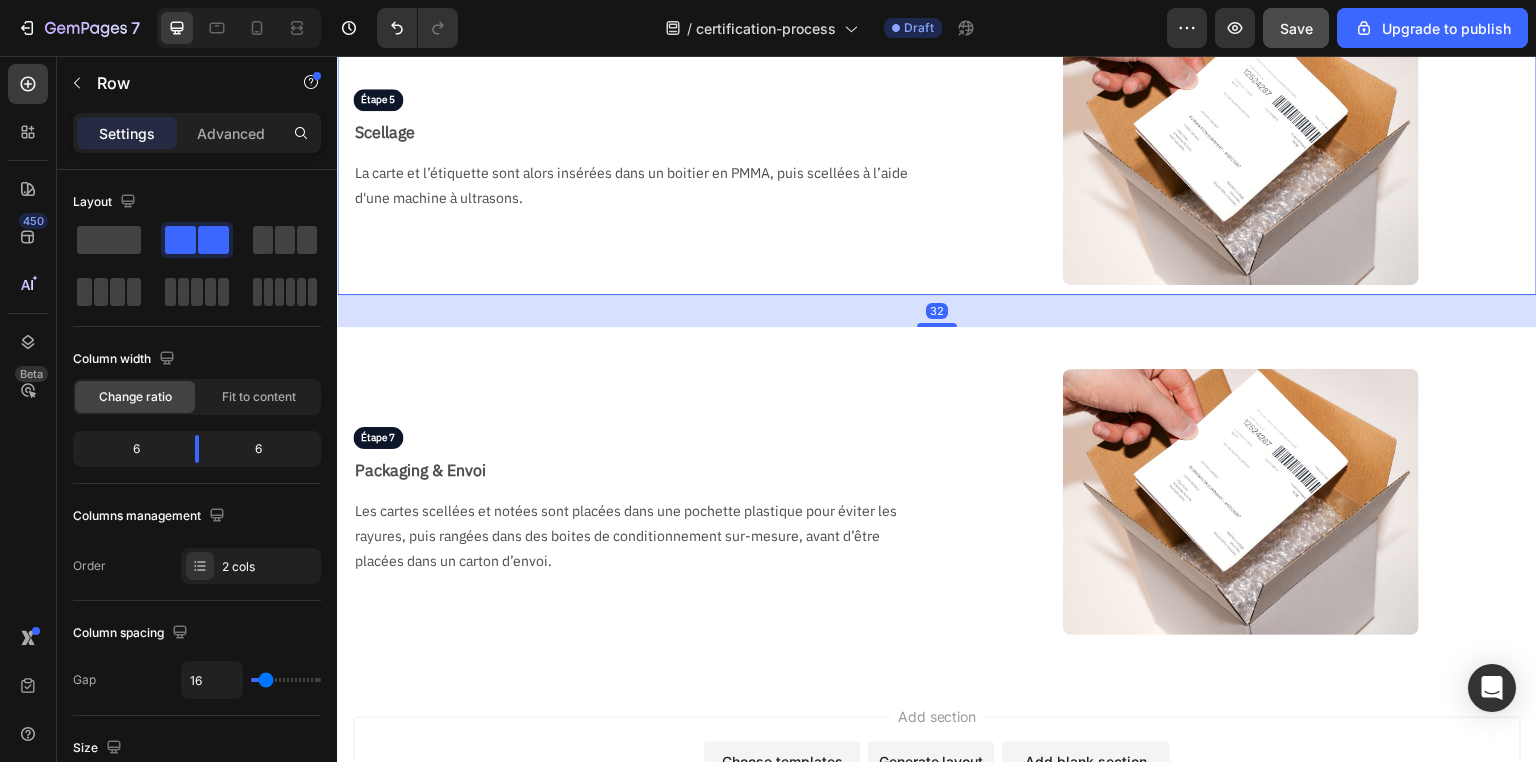 click on "Étape 5 Text Block Scellage Text Block La carte et l’étiquette sont alors insérées dans un boitier en PMMA, puis scellées à l’aide d'une machine à ultrasons. Text Block" at bounding box center [633, 151] 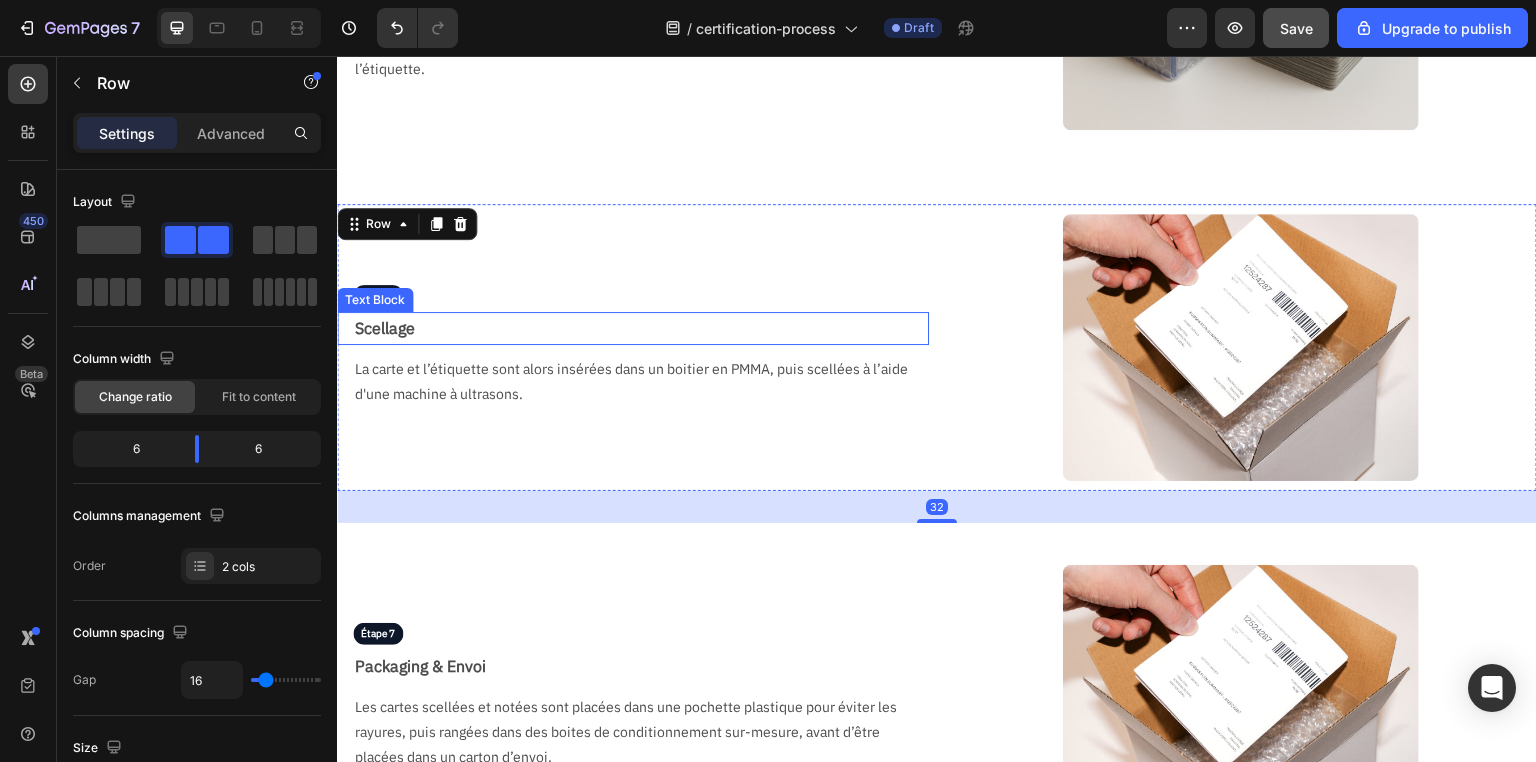 scroll, scrollTop: 1440, scrollLeft: 0, axis: vertical 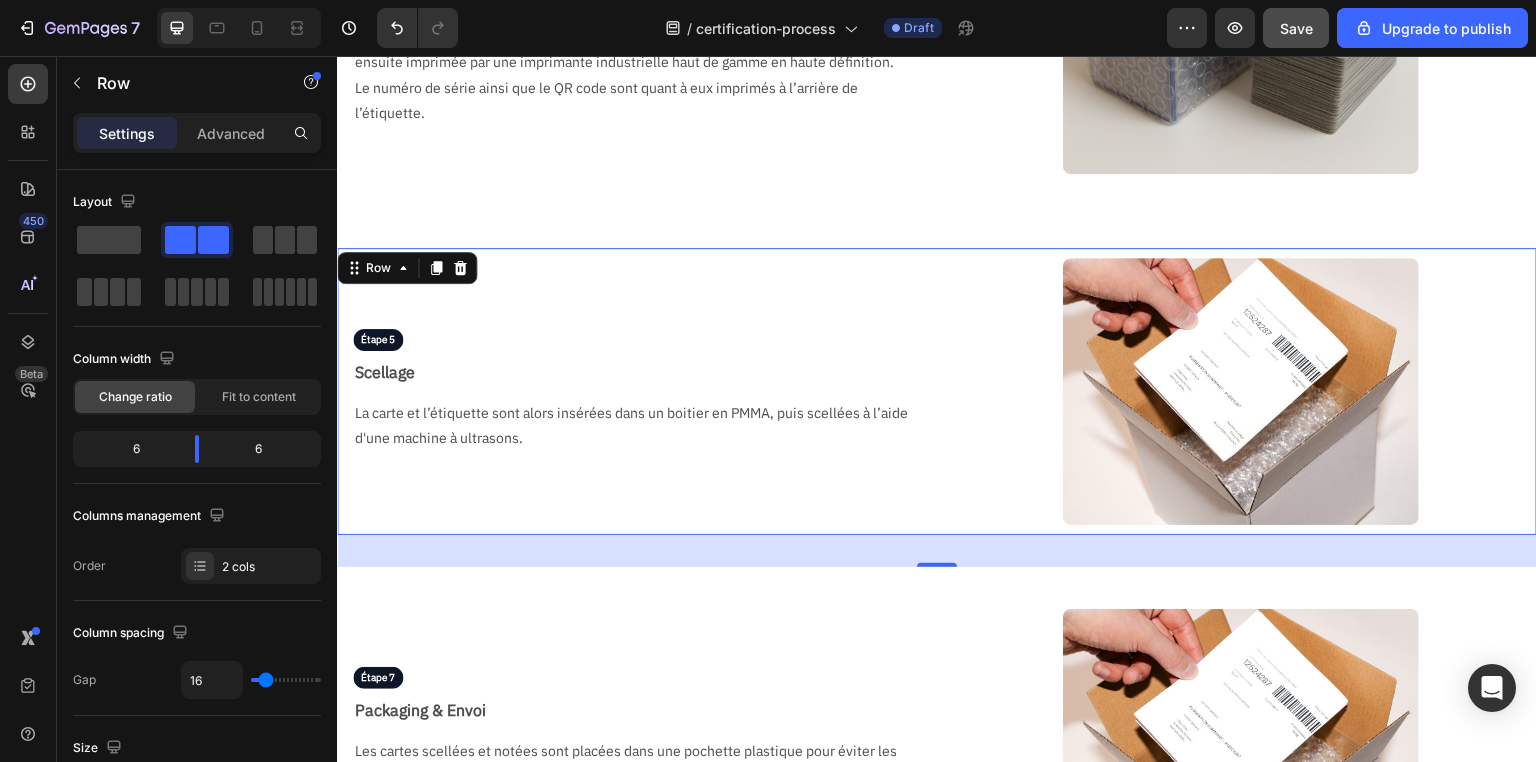 click on "Étape 5 Text Block Scellage Text Block La carte et l’étiquette sont alors insérées dans un boitier en PMMA, puis scellées à l’aide d'une machine à ultrasons. Text Block" at bounding box center (633, 391) 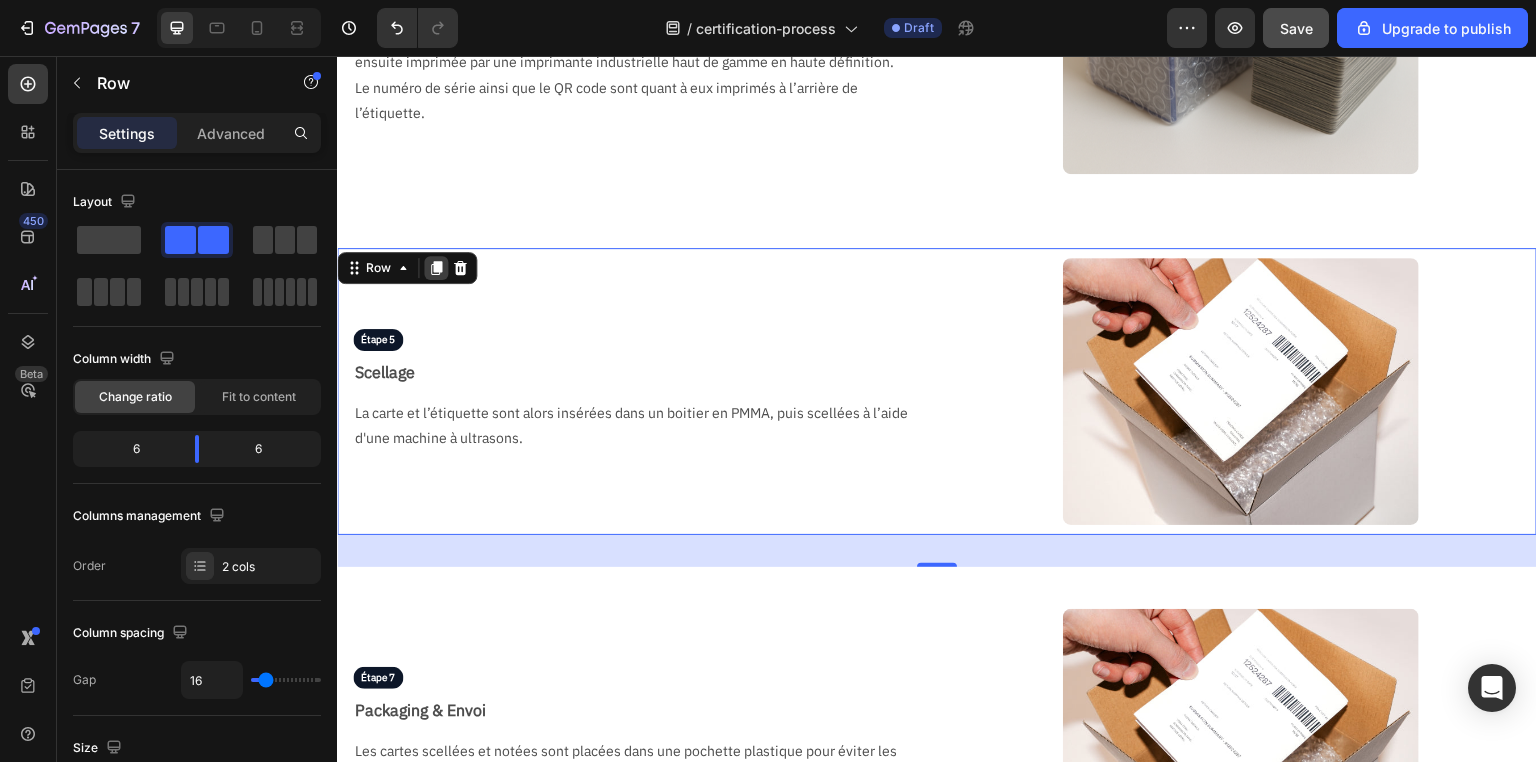 click 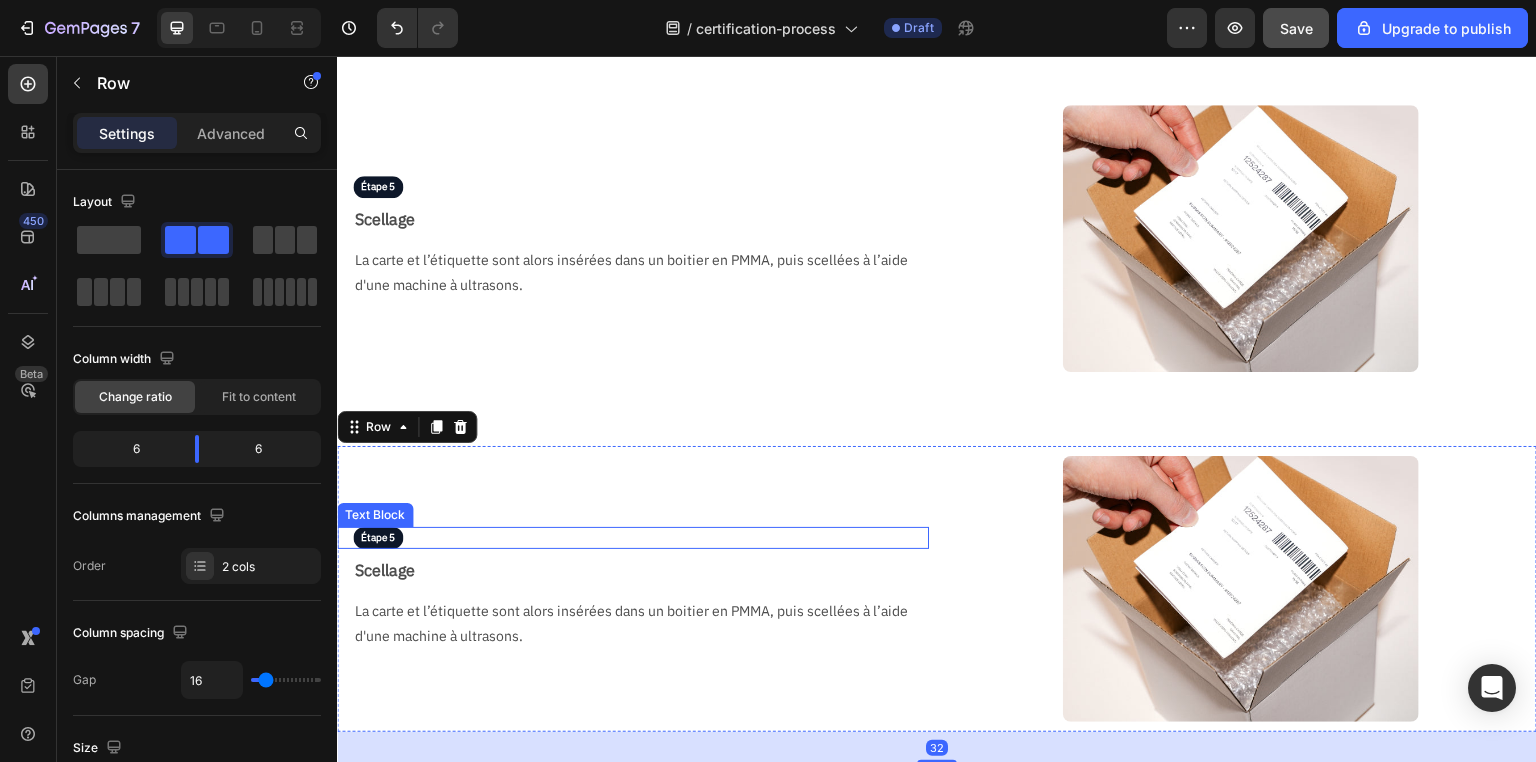 scroll, scrollTop: 1600, scrollLeft: 0, axis: vertical 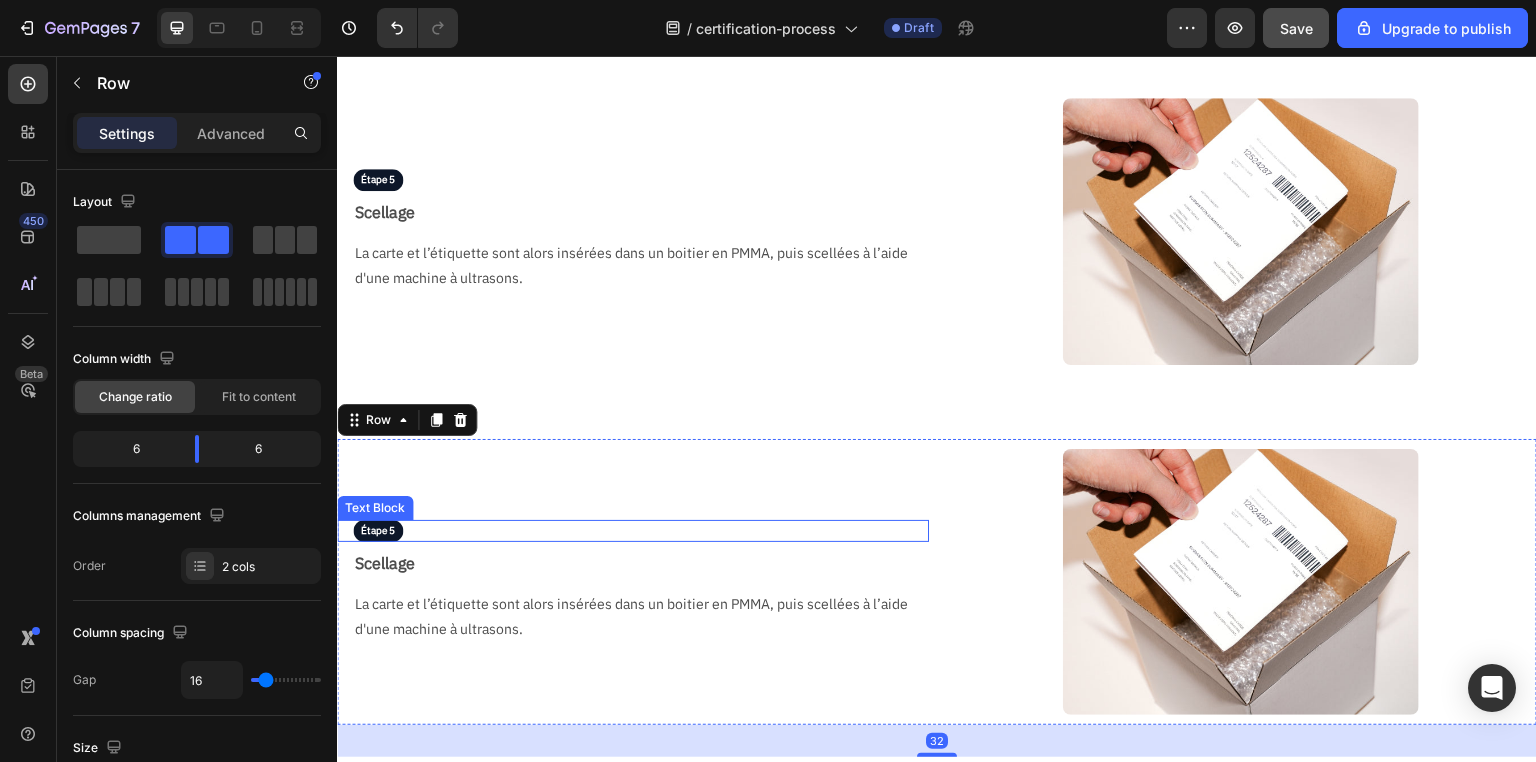 click on "Étape 5" at bounding box center (378, 531) 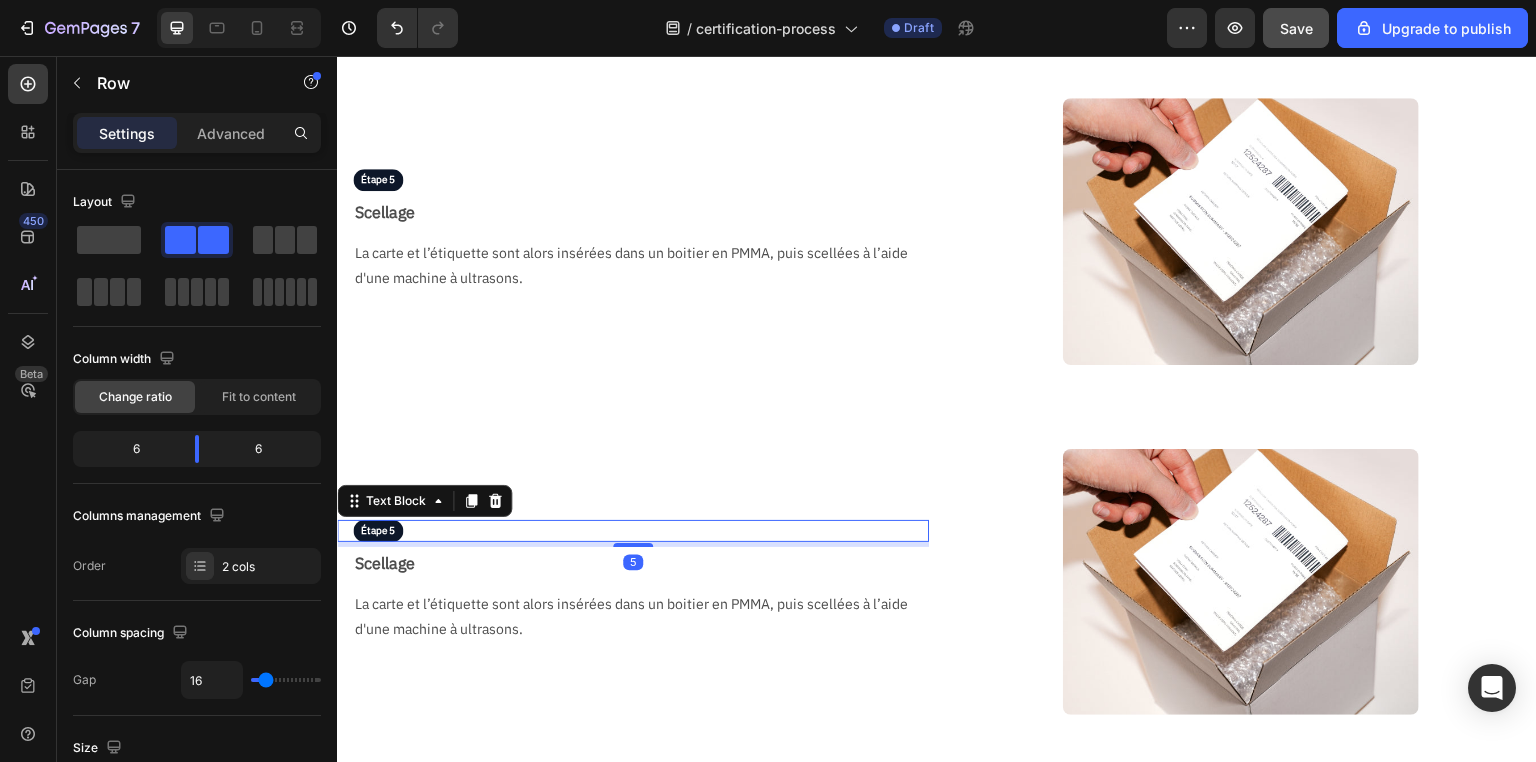click on "Étape 5" at bounding box center (378, 531) 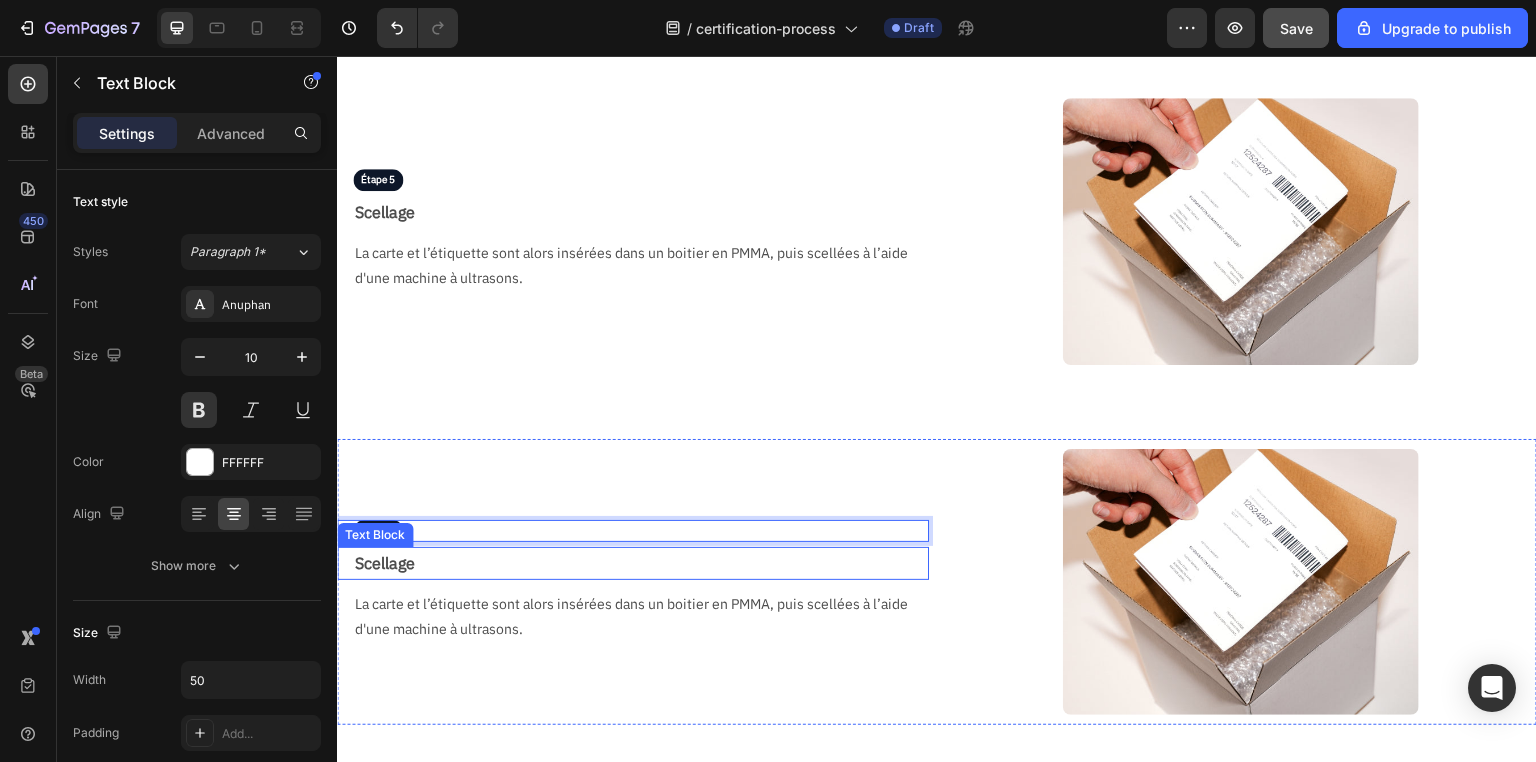 click on "Scellage" at bounding box center (641, 563) 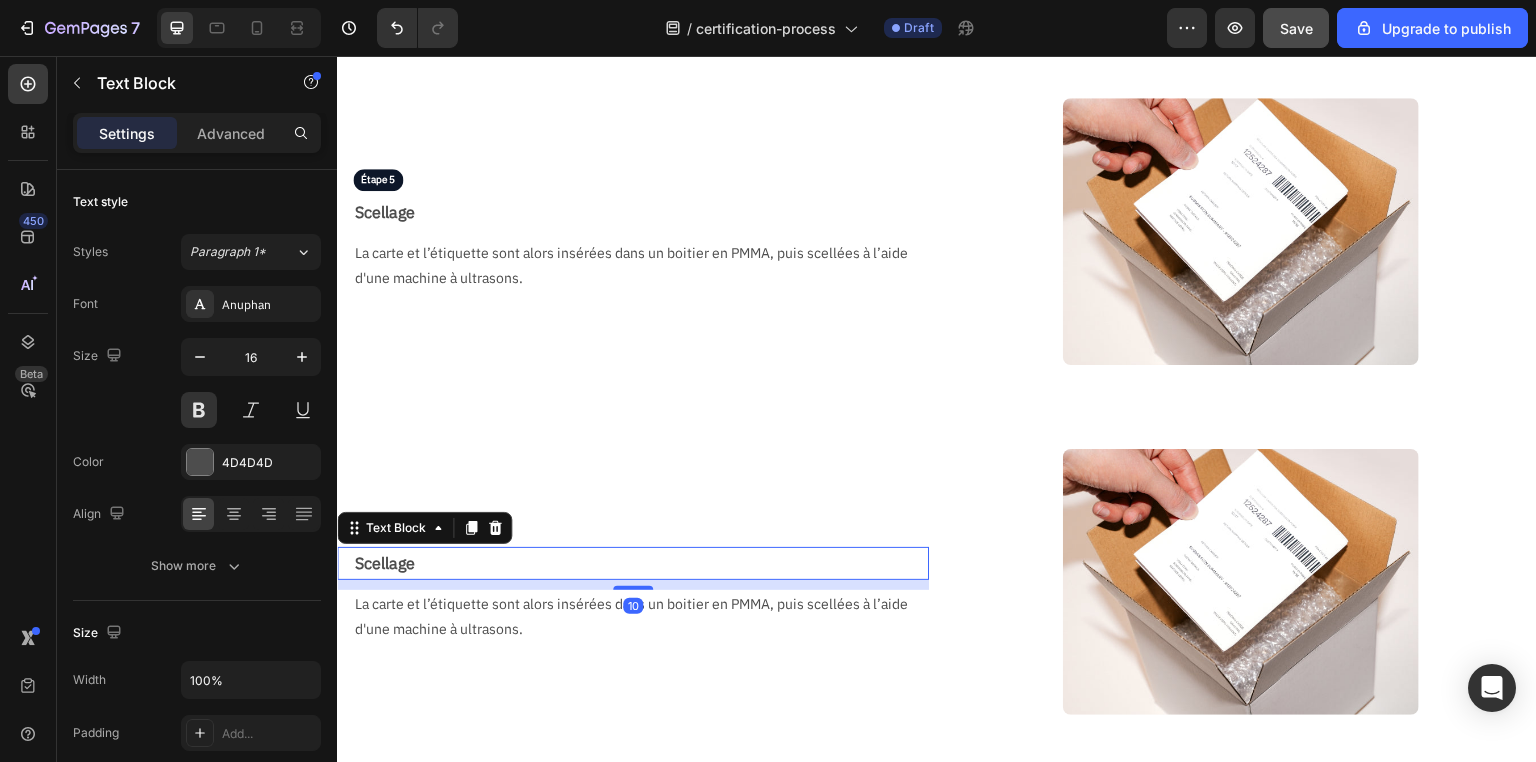 click on "Scellage" at bounding box center [641, 563] 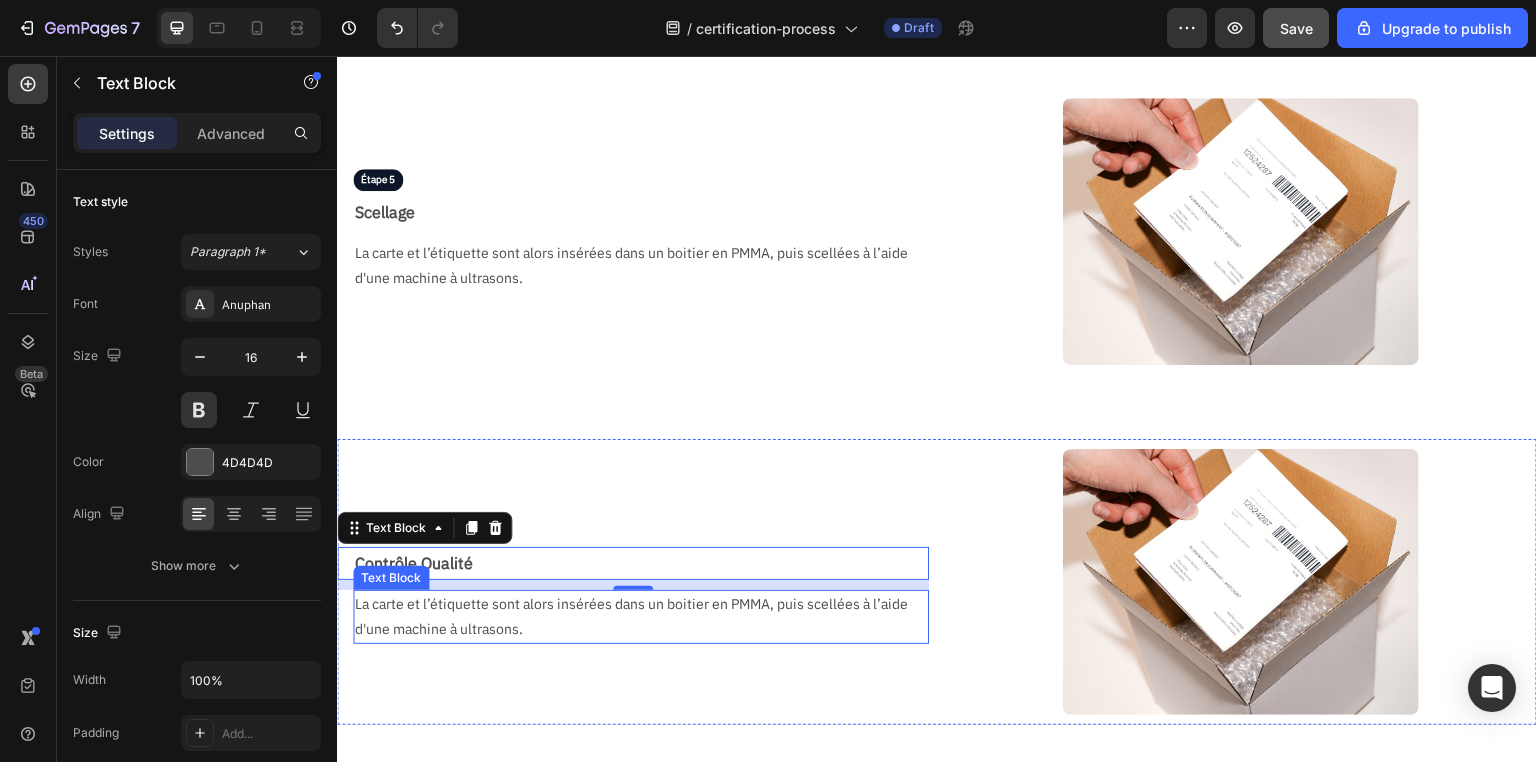 drag, startPoint x: 399, startPoint y: 597, endPoint x: 412, endPoint y: 602, distance: 13.928389 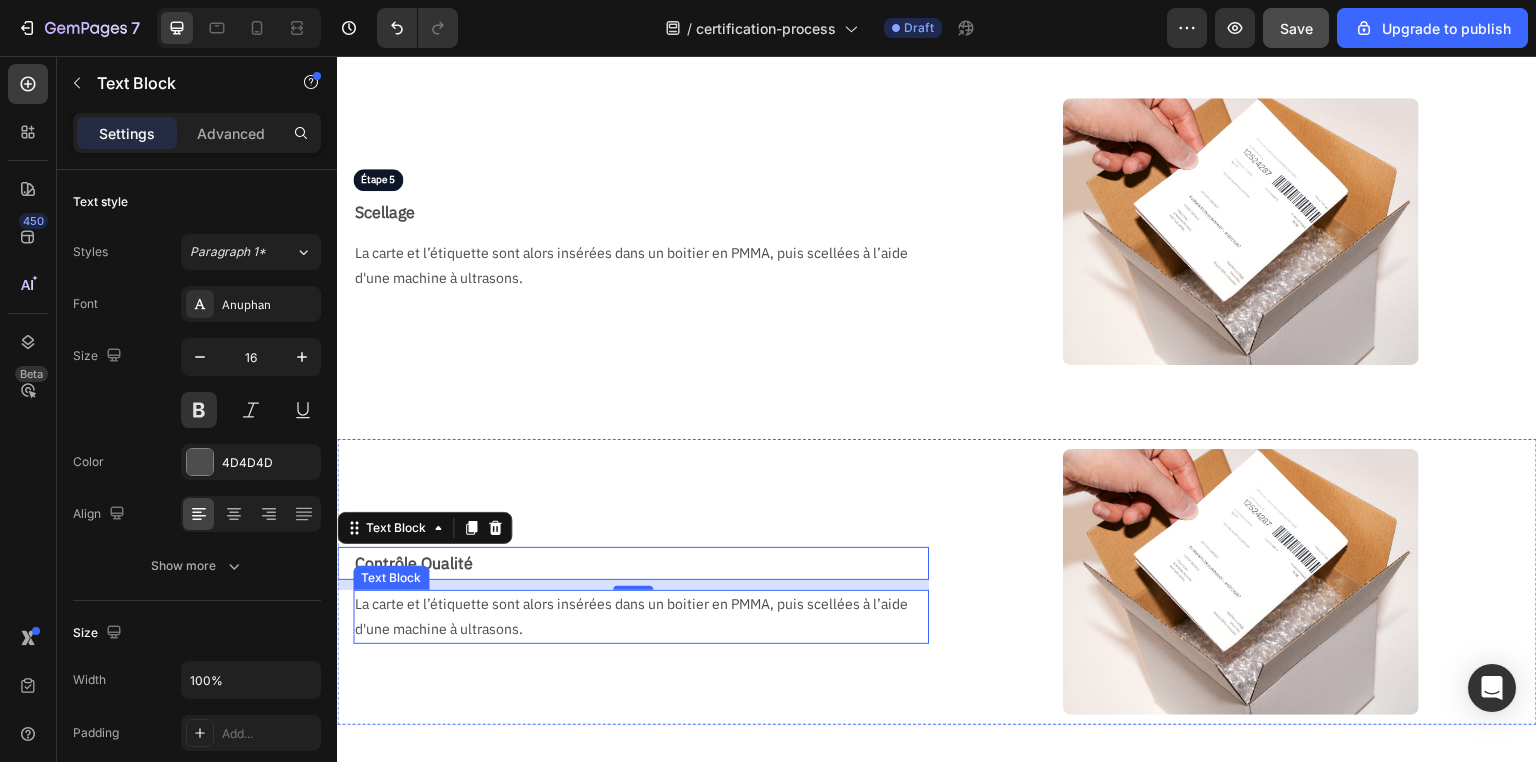 click on "La carte et l’étiquette sont alors insérées dans un boitier en PMMA, puis scellées à l’aide d'une machine à ultrasons." at bounding box center [633, 617] 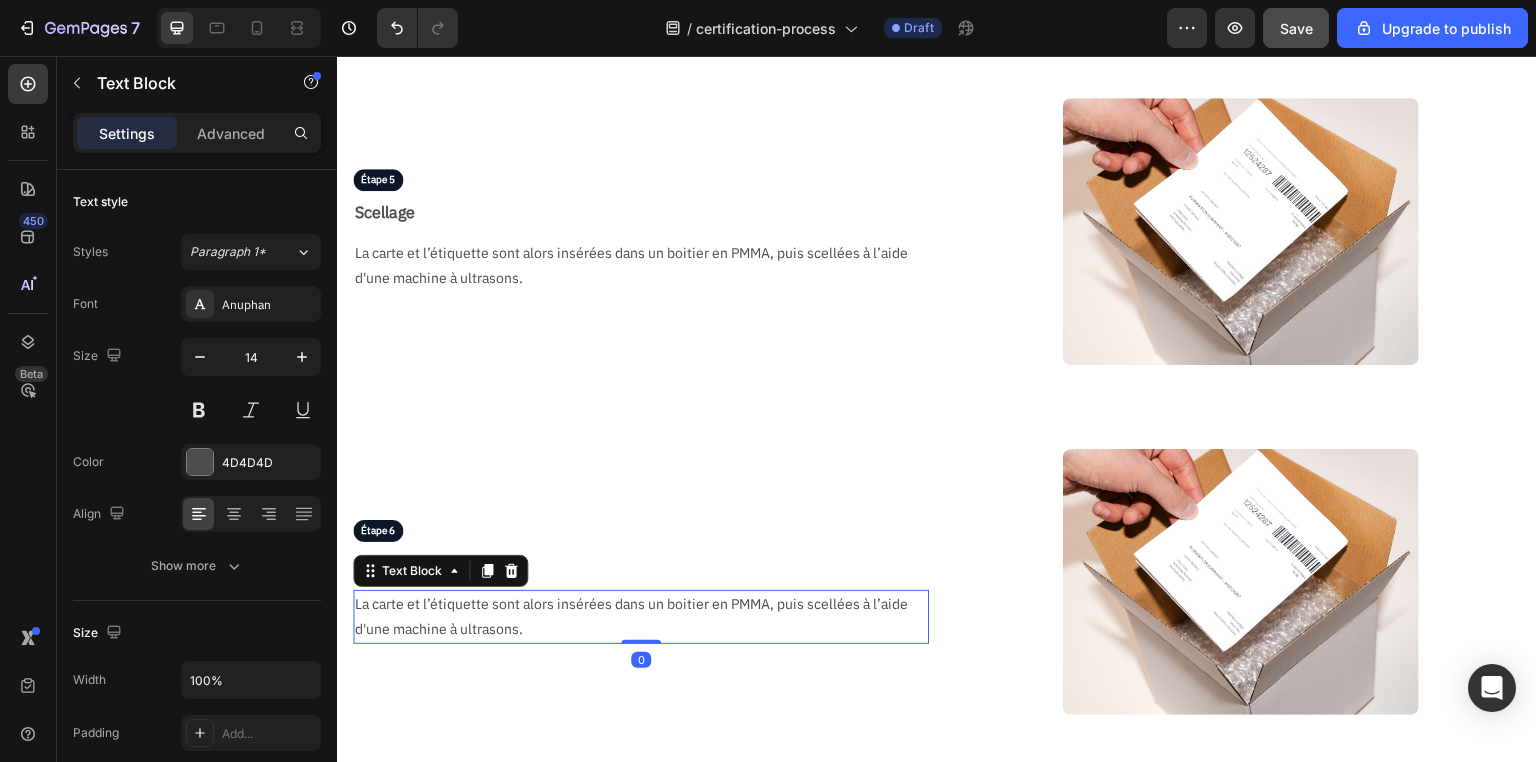 click on "La carte et l’étiquette sont alors insérées dans un boitier en PMMA, puis scellées à l’aide d'une machine à ultrasons." at bounding box center [633, 617] 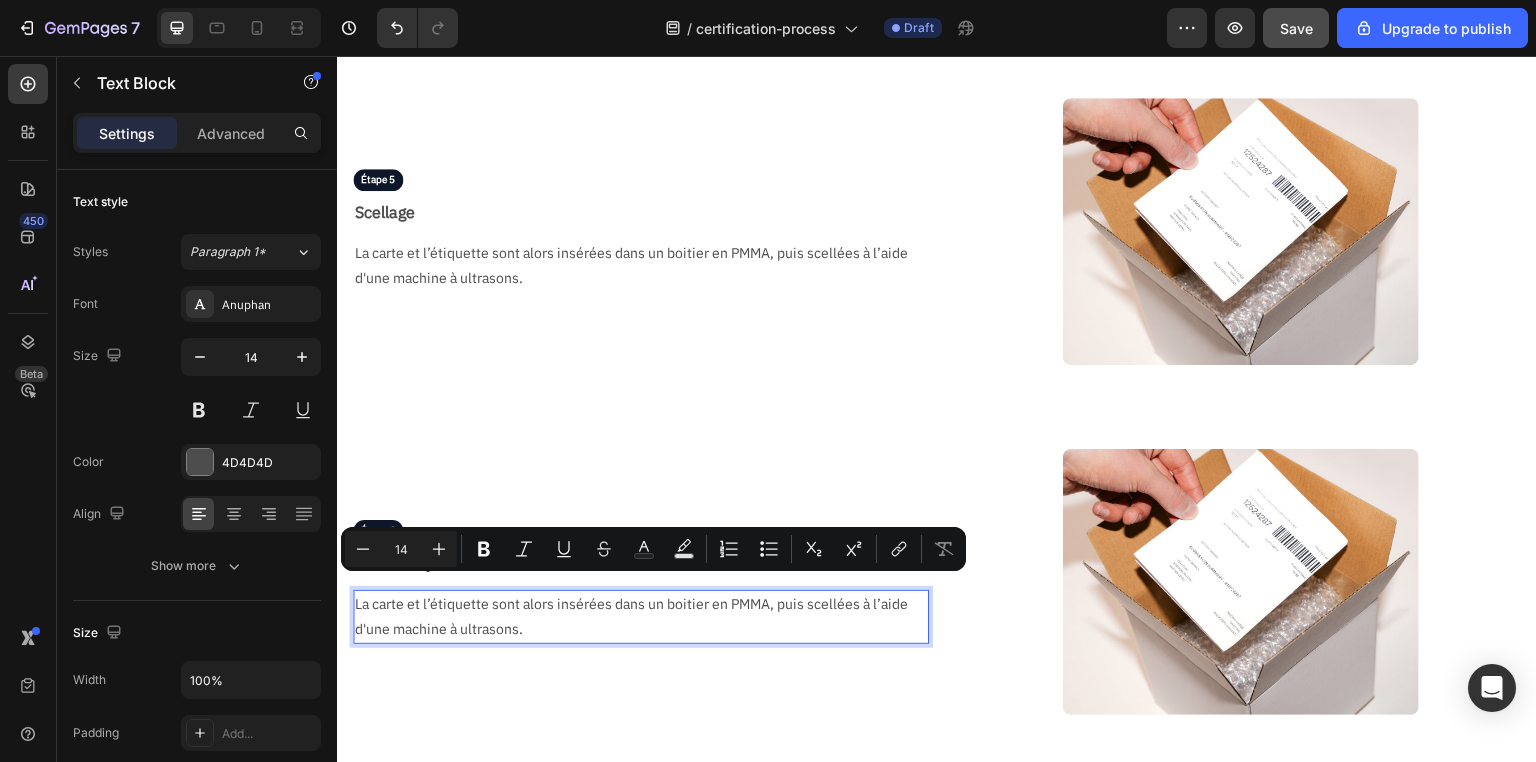 scroll, scrollTop: 1562, scrollLeft: 0, axis: vertical 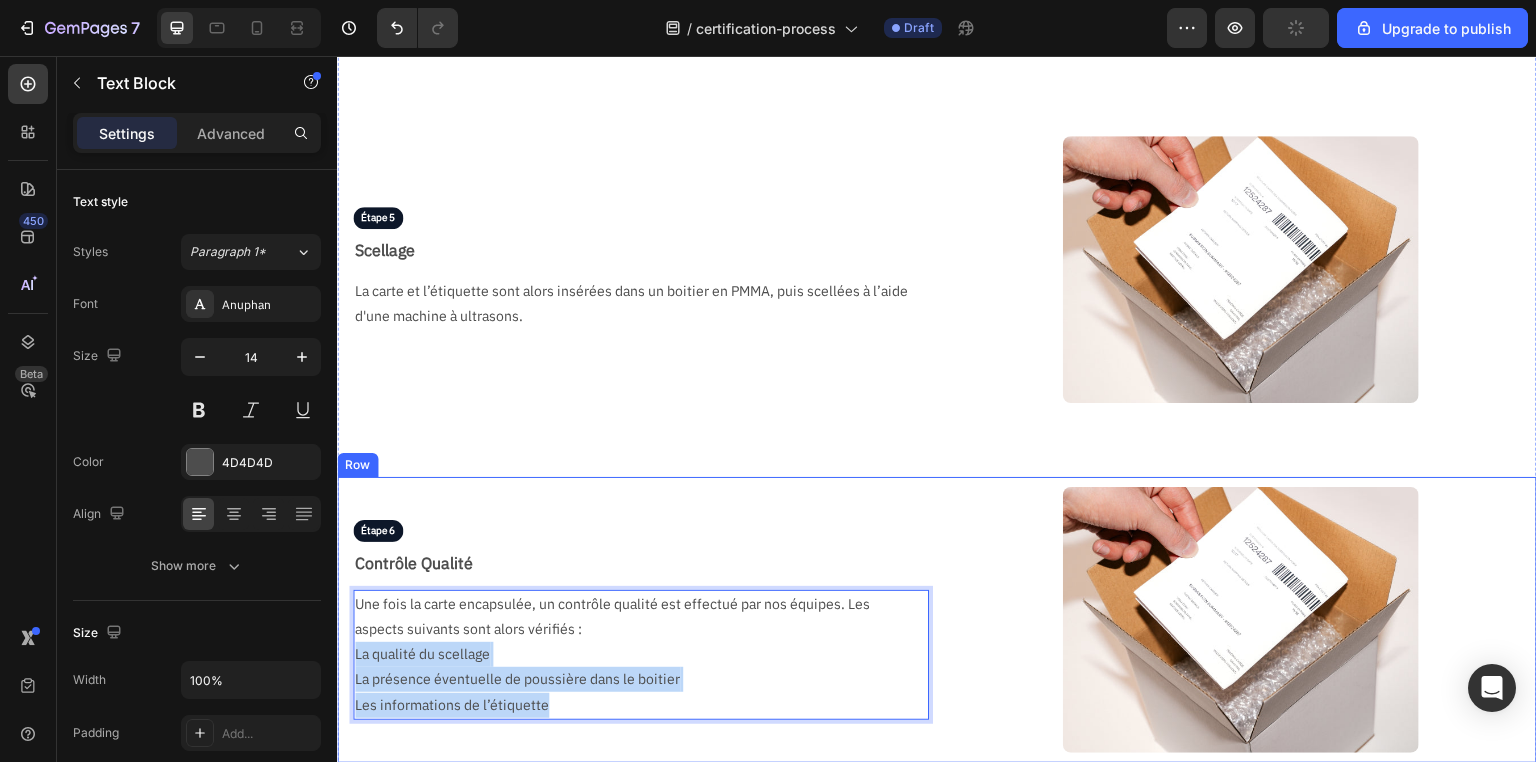 drag, startPoint x: 565, startPoint y: 691, endPoint x: 345, endPoint y: 638, distance: 226.29405 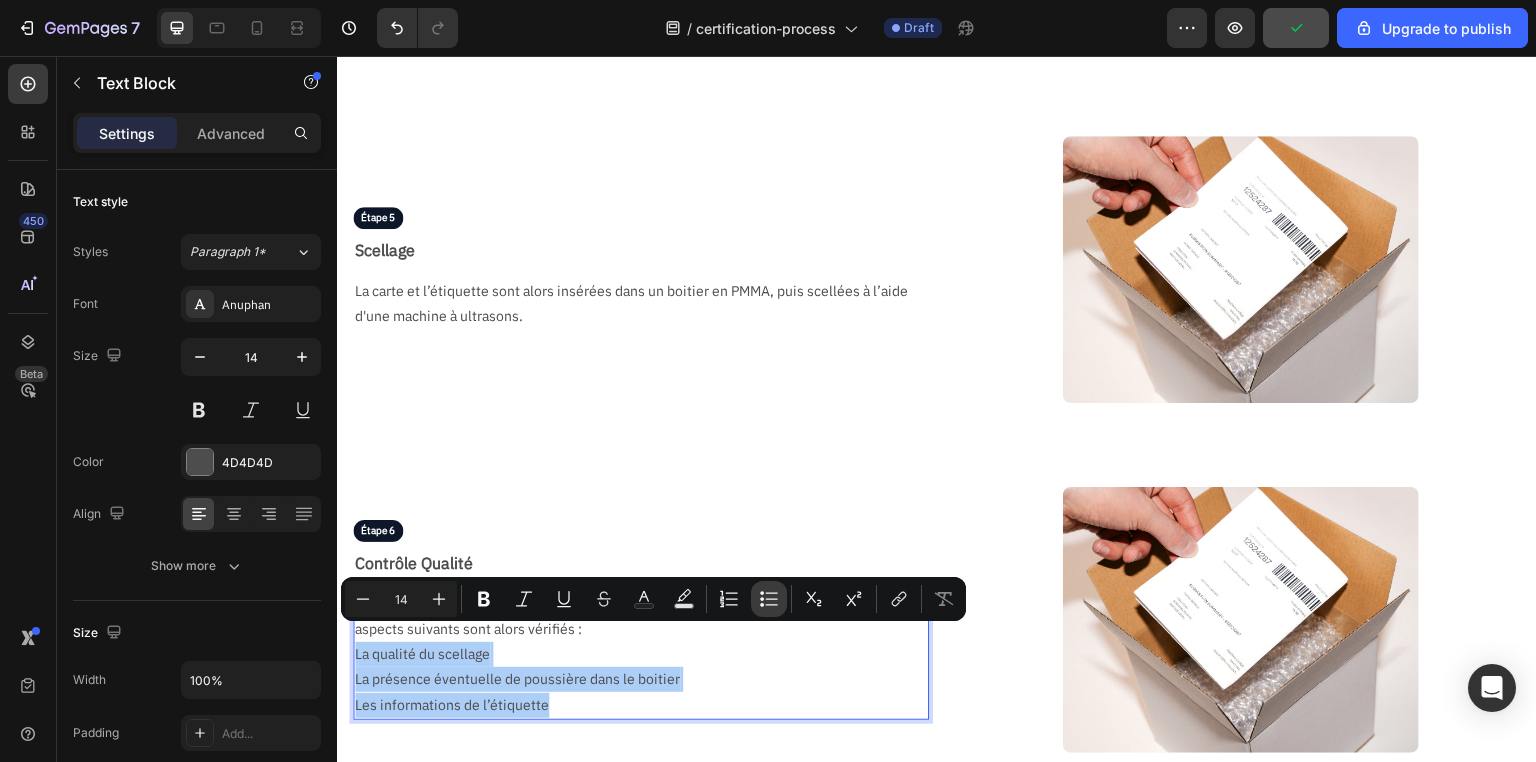 click on "Bulleted List" at bounding box center [769, 599] 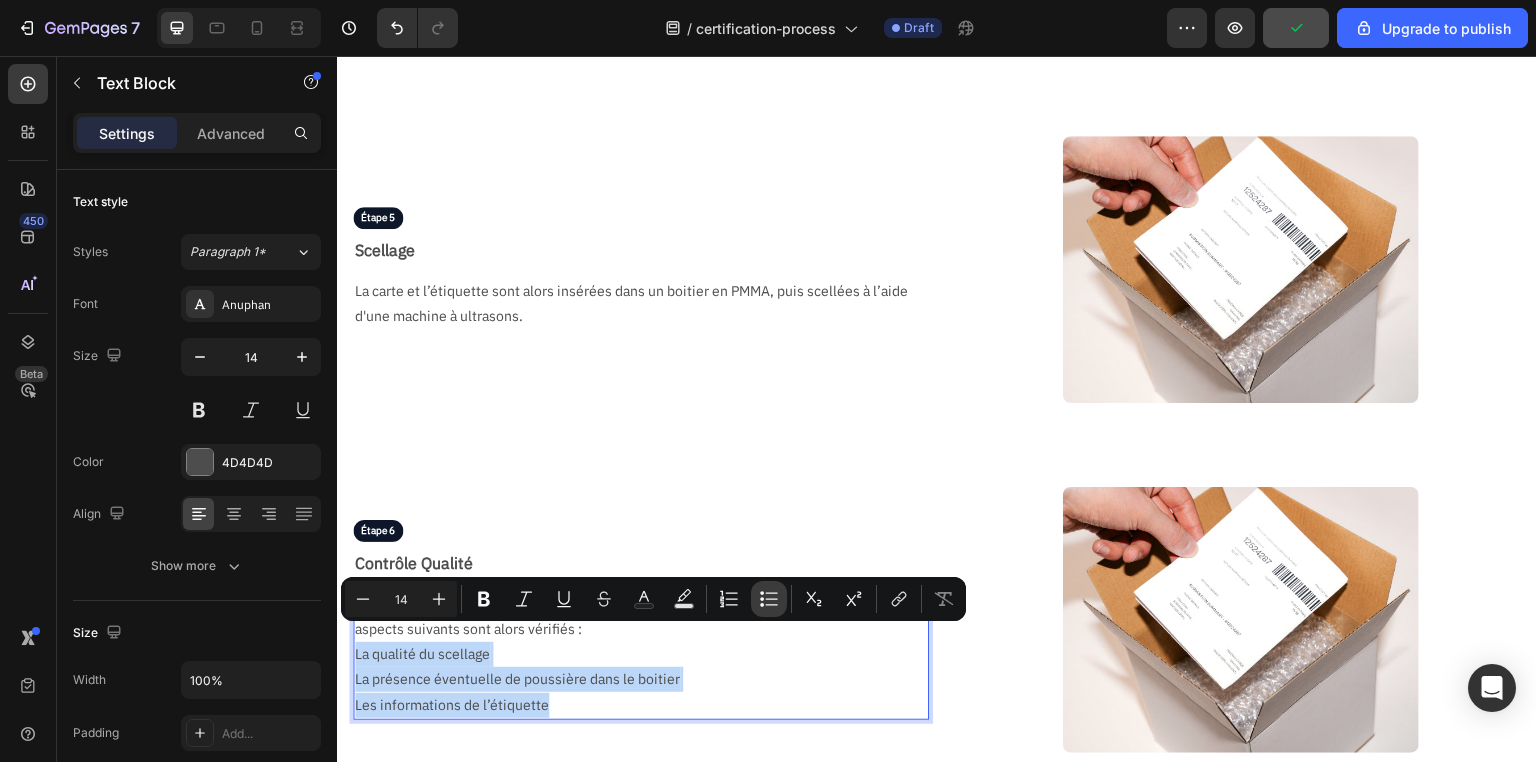 type on "14" 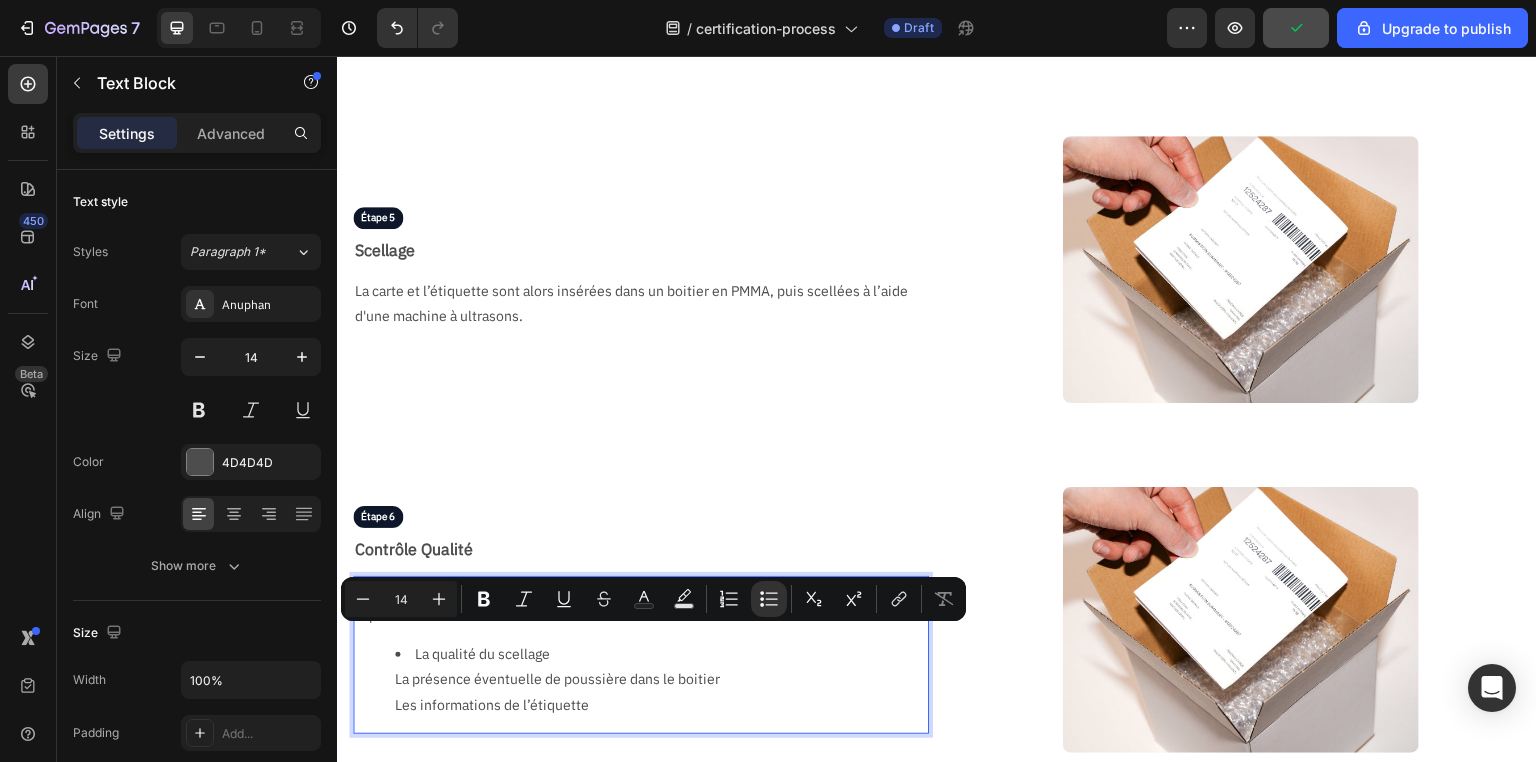 click on "La qualité du scellage La présence éventuelle de poussière dans le boitier Les informations de l’étiquette" at bounding box center [653, 680] 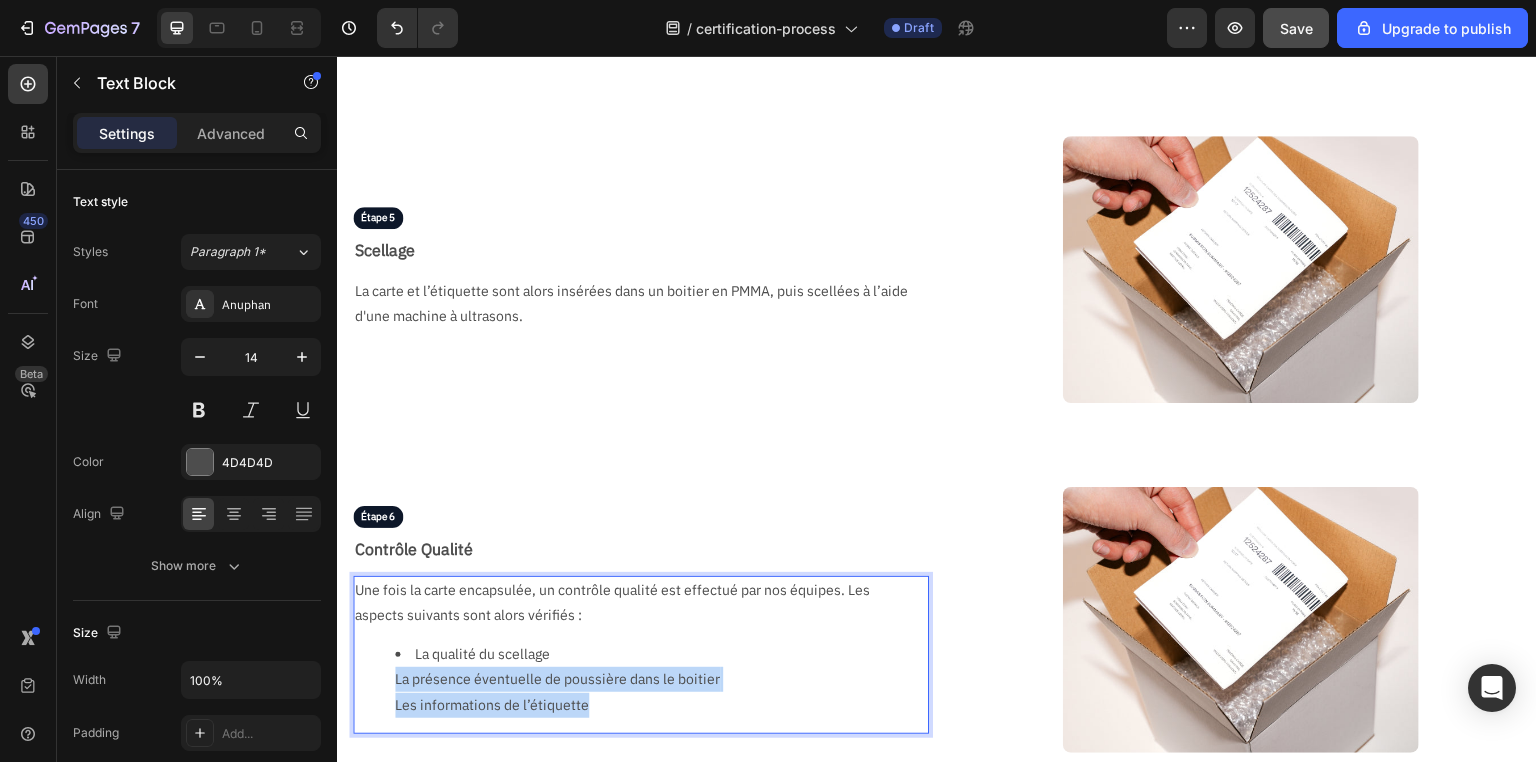 drag, startPoint x: 397, startPoint y: 666, endPoint x: 639, endPoint y: 695, distance: 243.73141 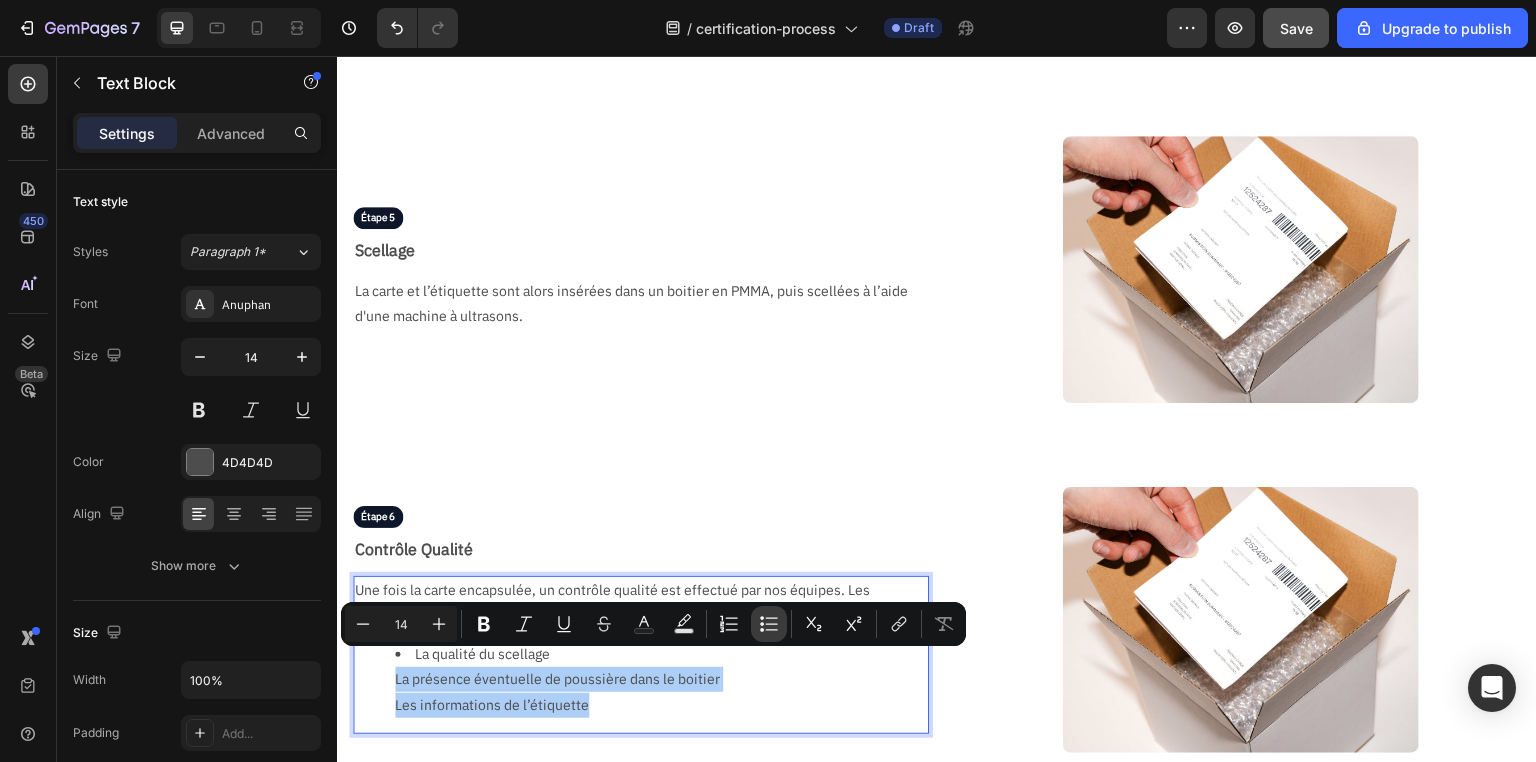 click 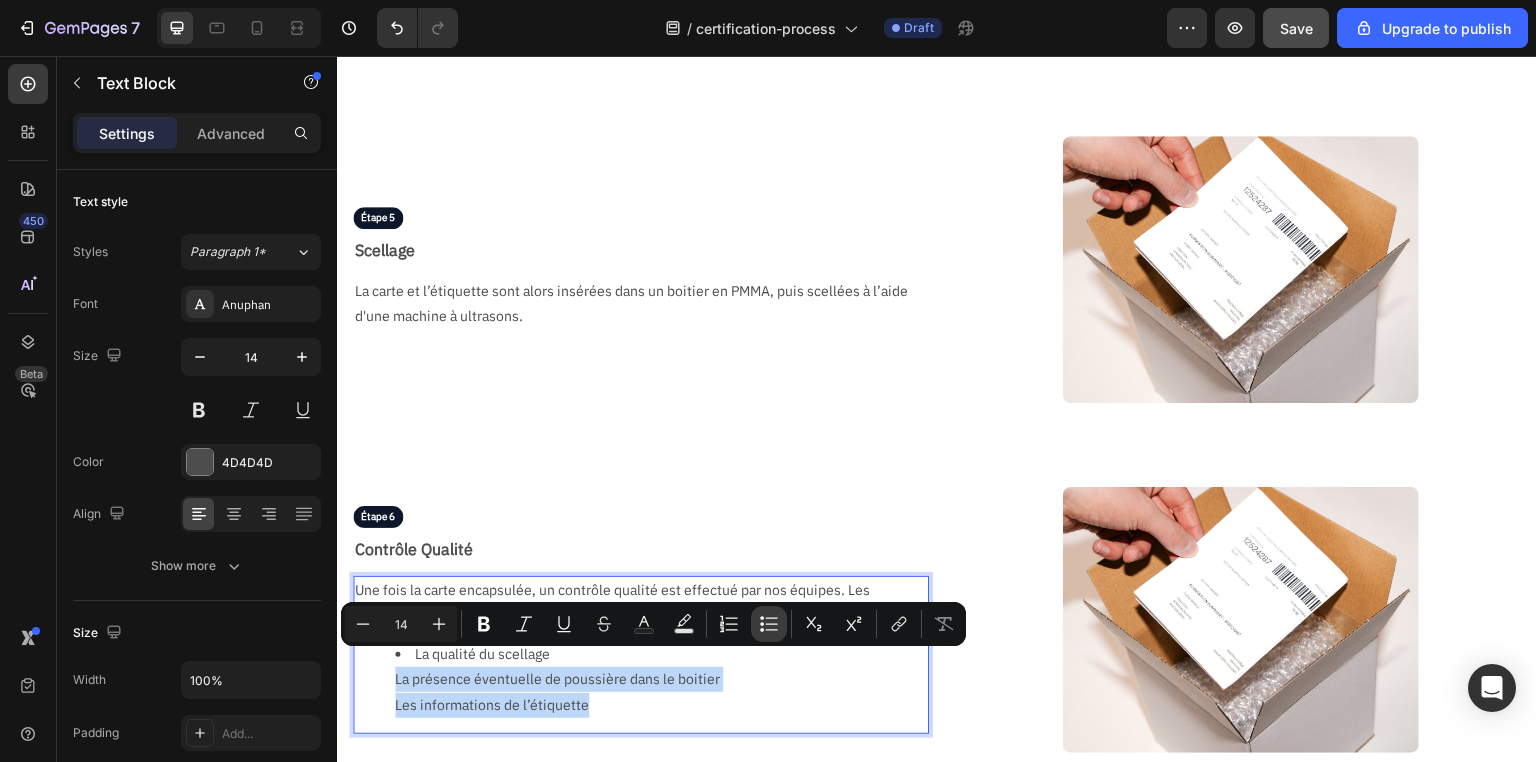 type on "14" 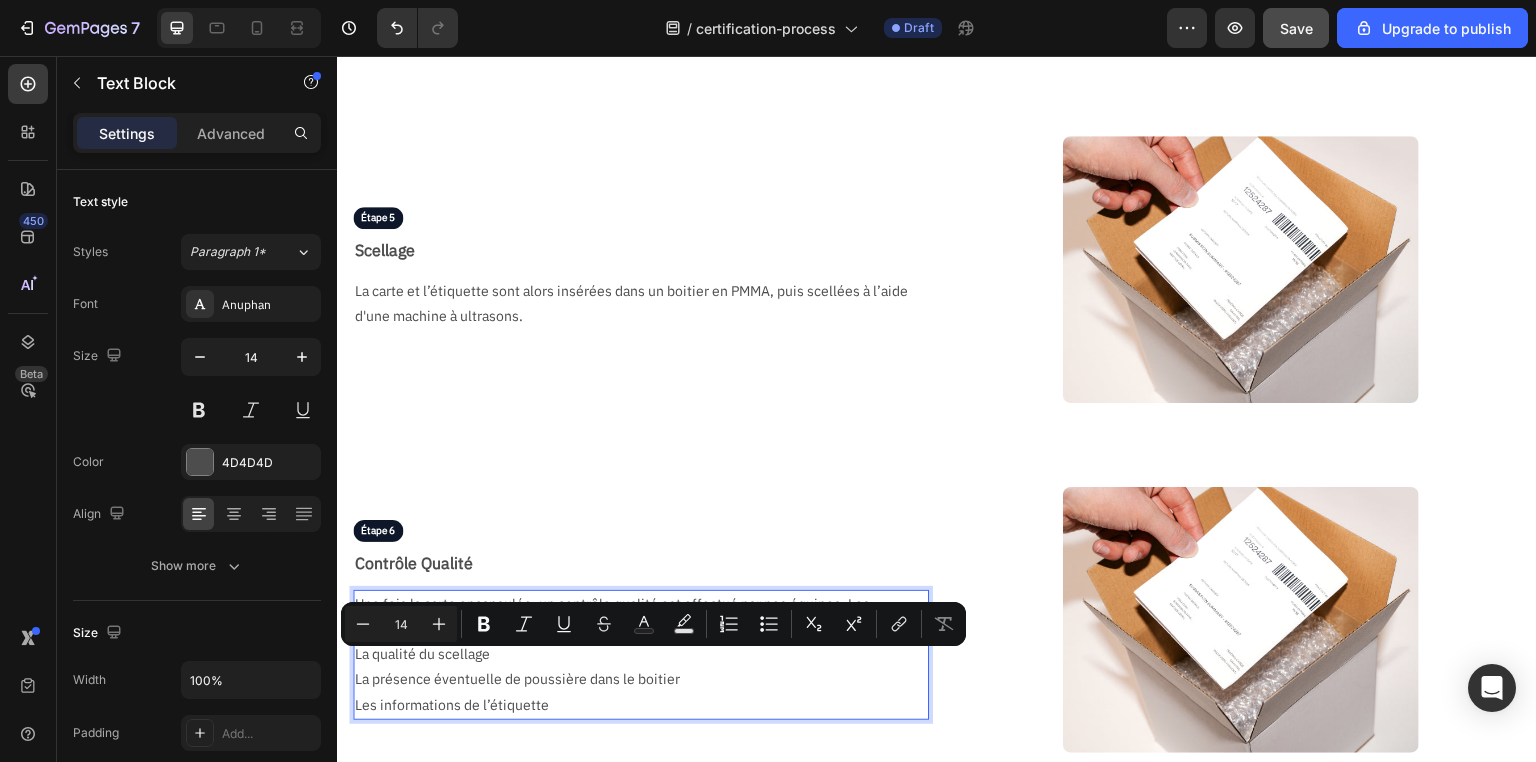 click on "La qualité du scellage La présence éventuelle de poussière dans le boitier Les informations de l’étiquette" at bounding box center [633, 680] 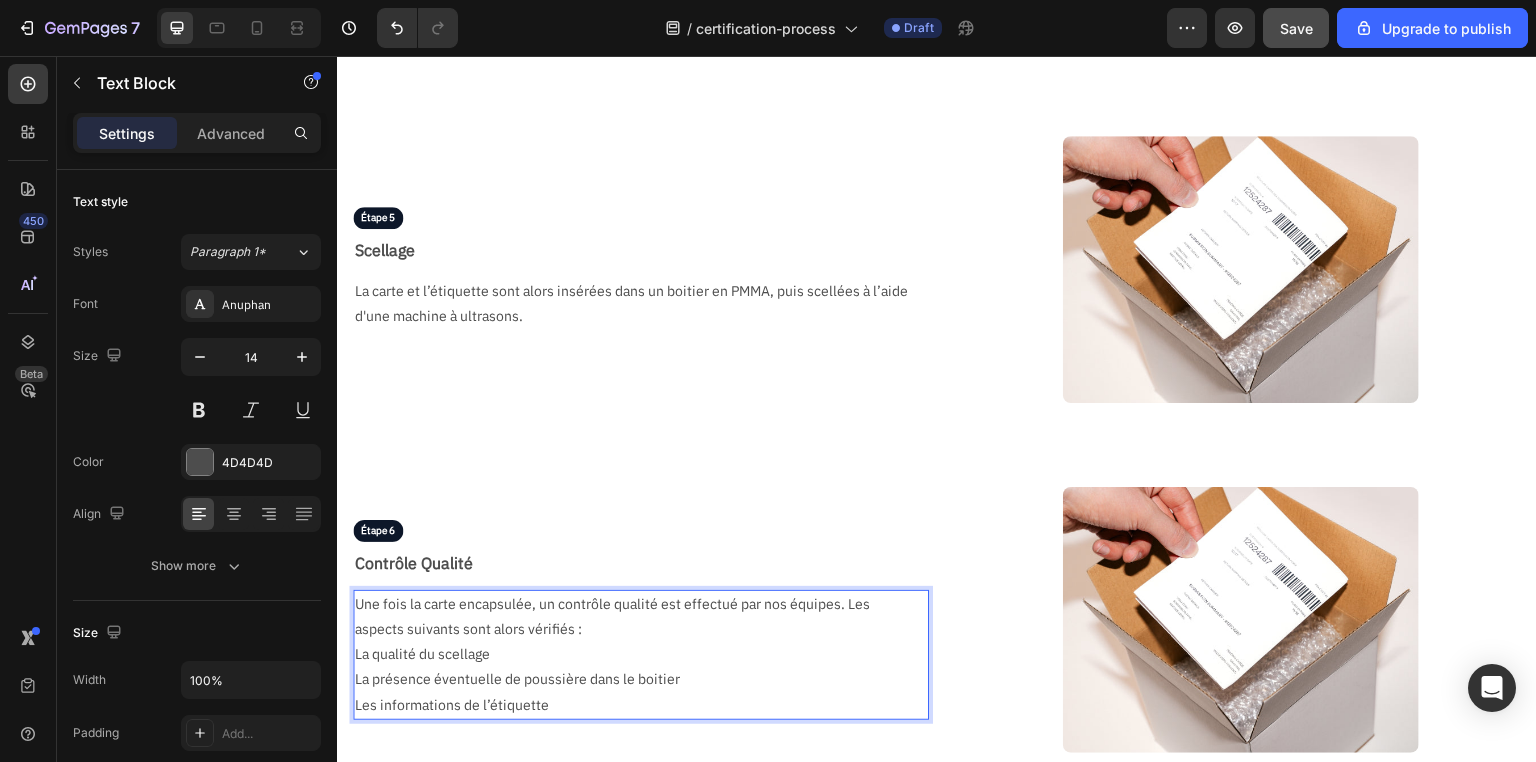 click on "La qualité du scellage La présence éventuelle de poussière dans le boitier Les informations de l’étiquette" at bounding box center [633, 680] 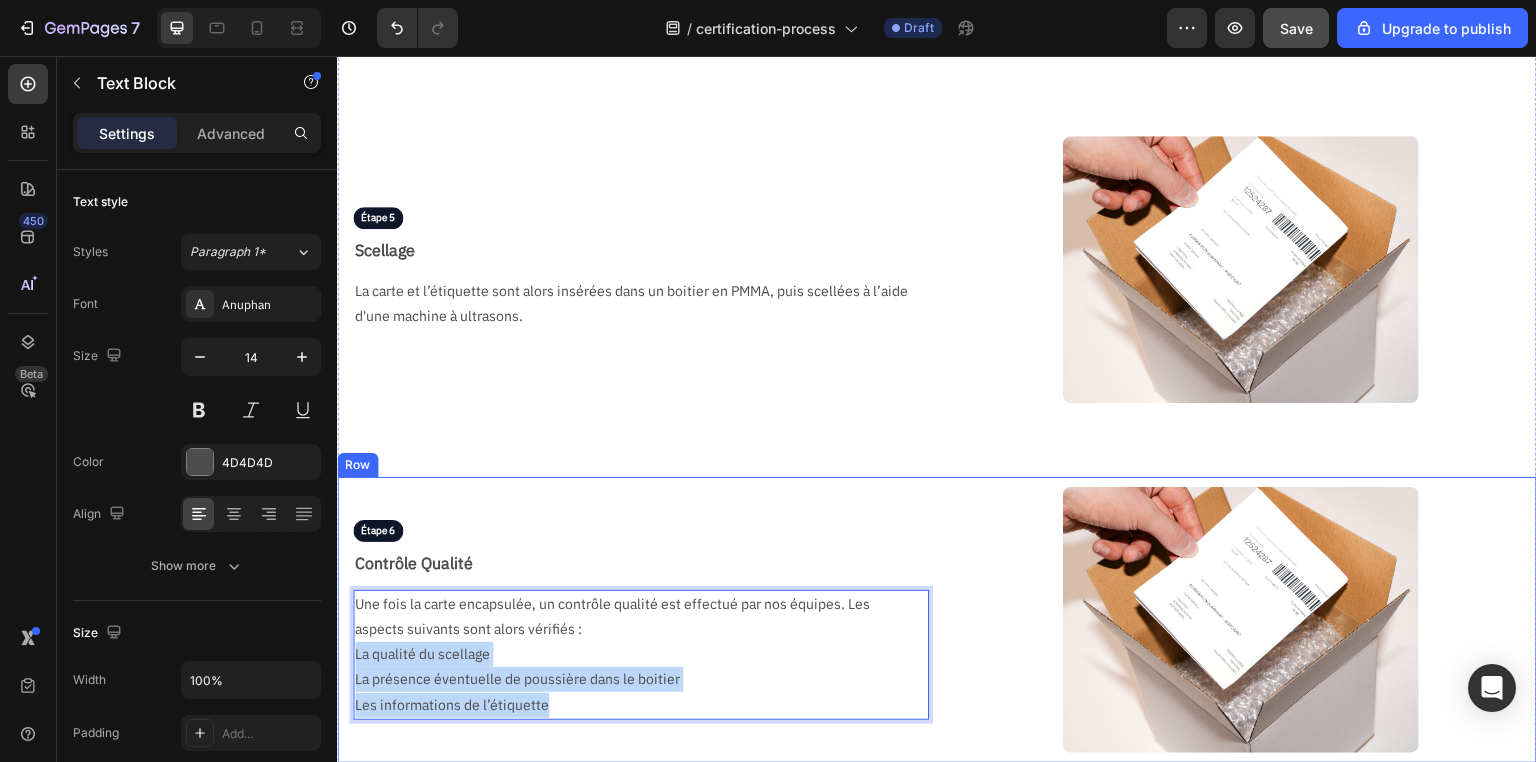 drag, startPoint x: 396, startPoint y: 663, endPoint x: 389, endPoint y: 643, distance: 21.189621 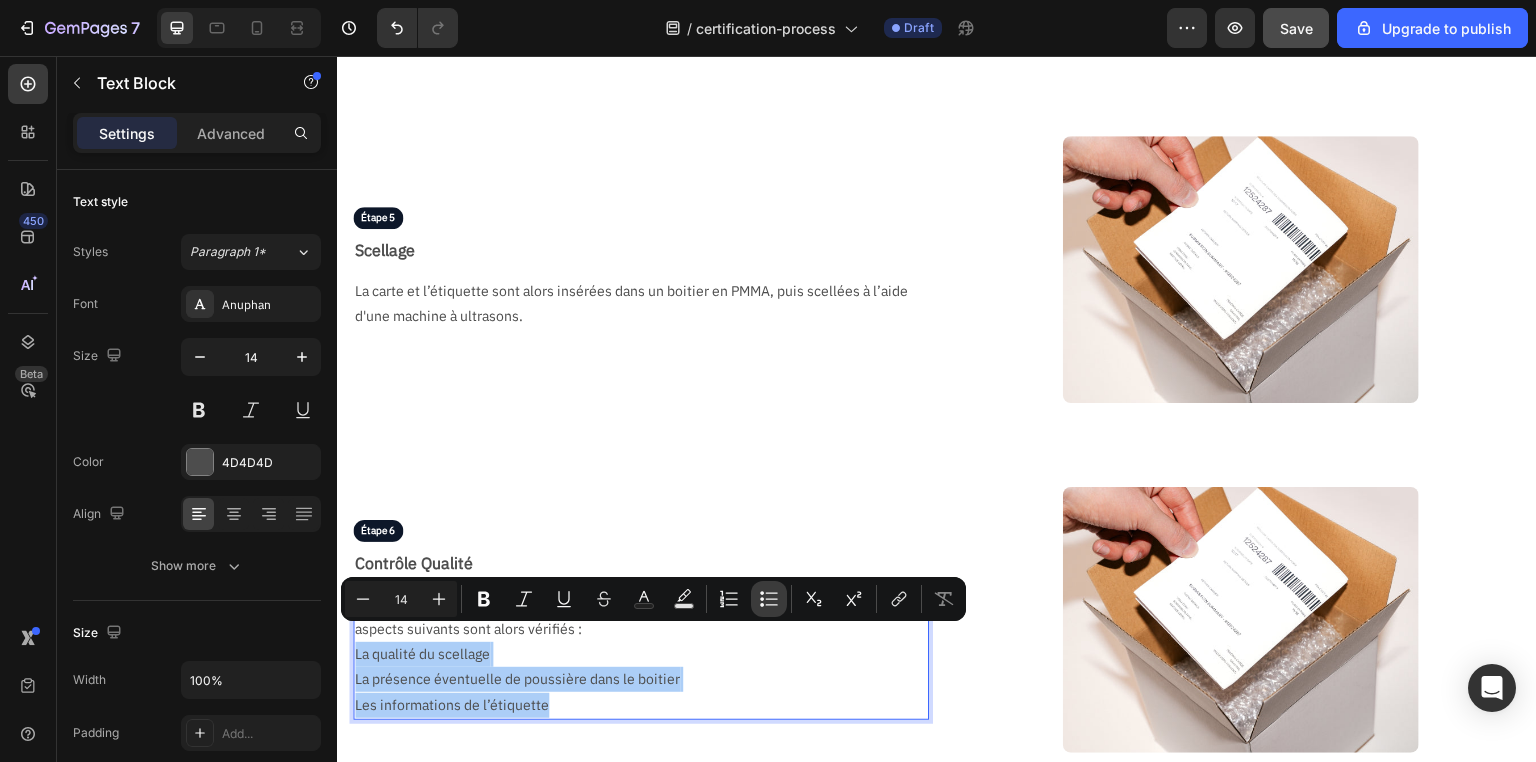 click 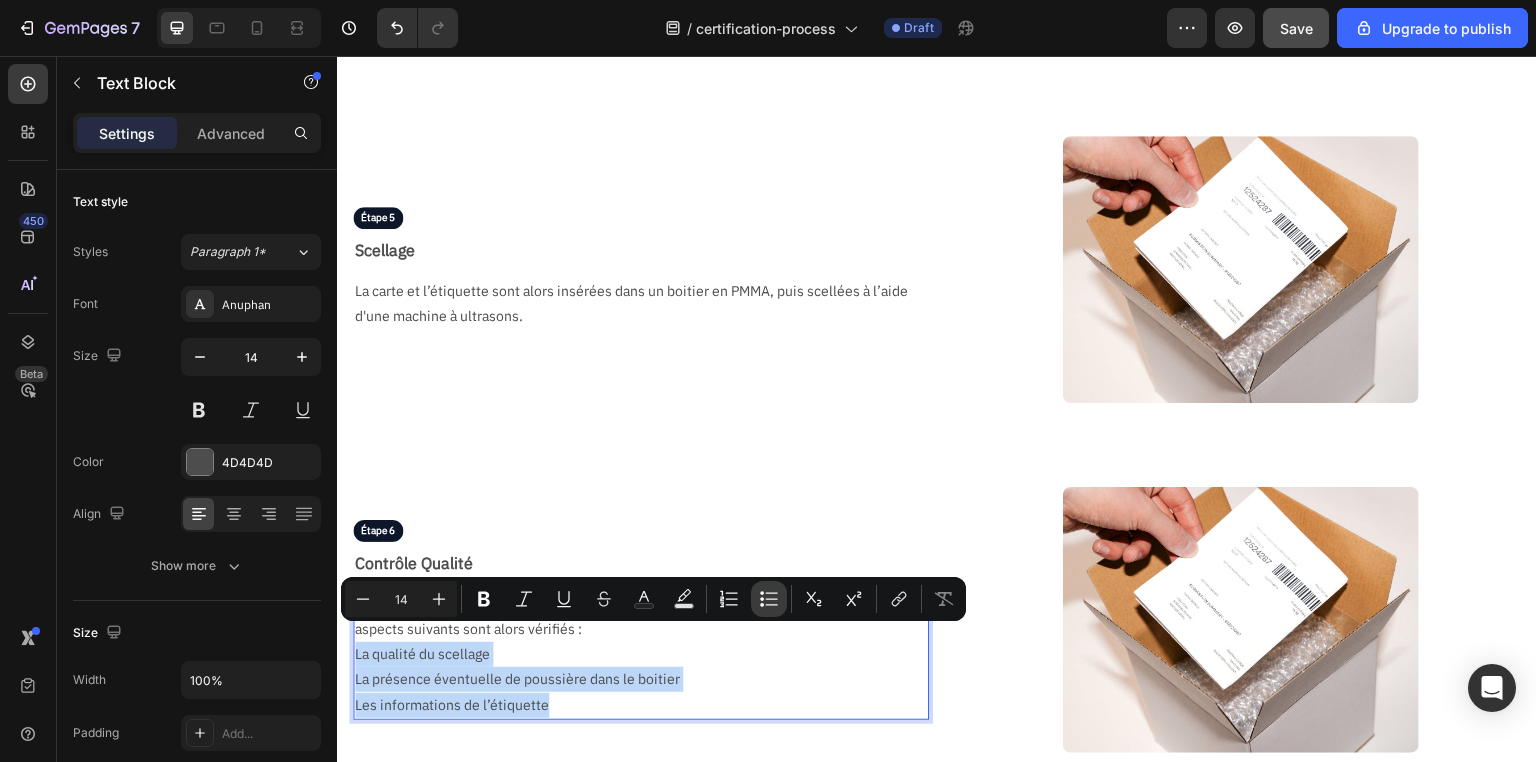 type on "14" 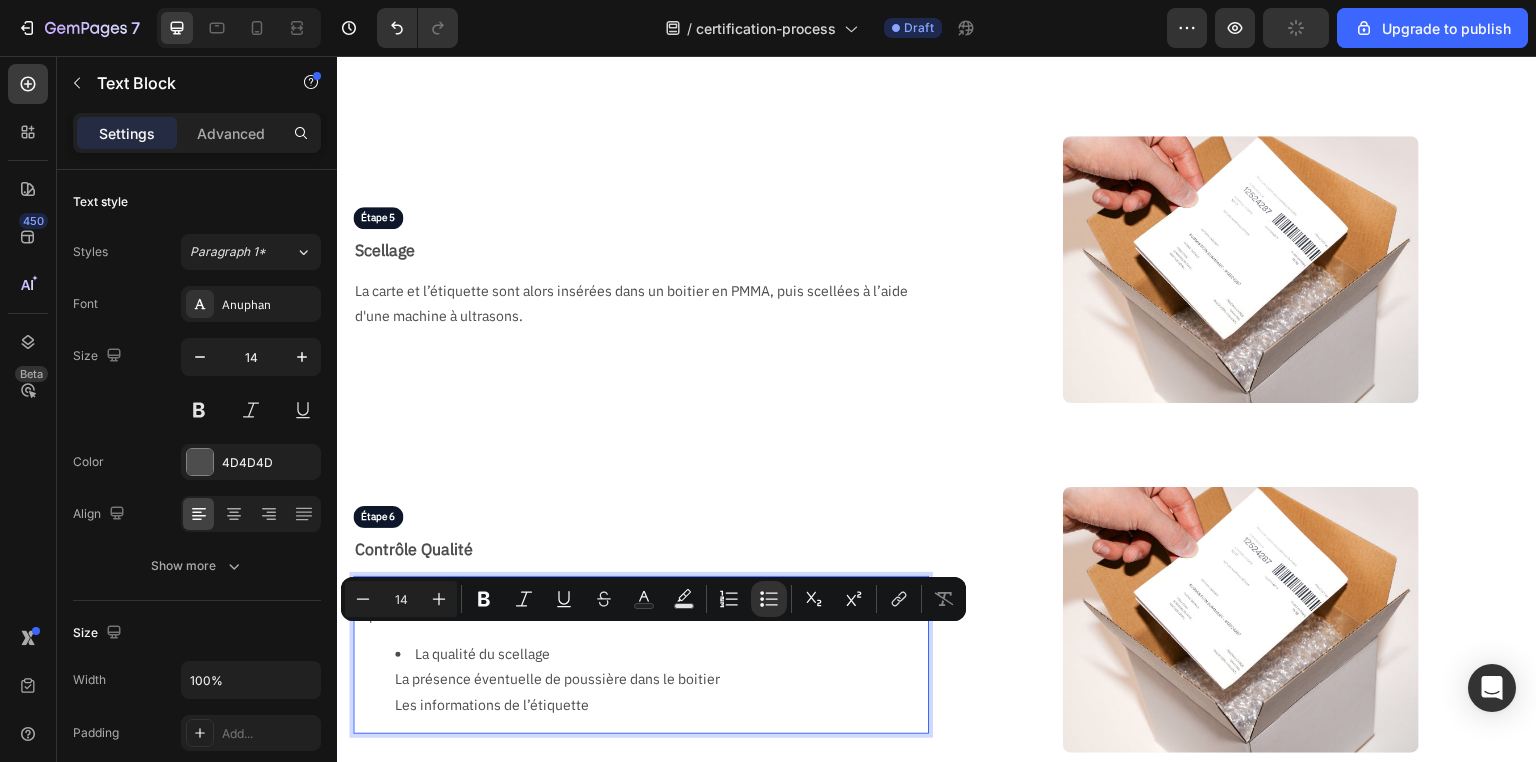click on "La qualité du scellage La présence éventuelle de poussière dans le boitier Les informations de l’étiquette" at bounding box center (633, 680) 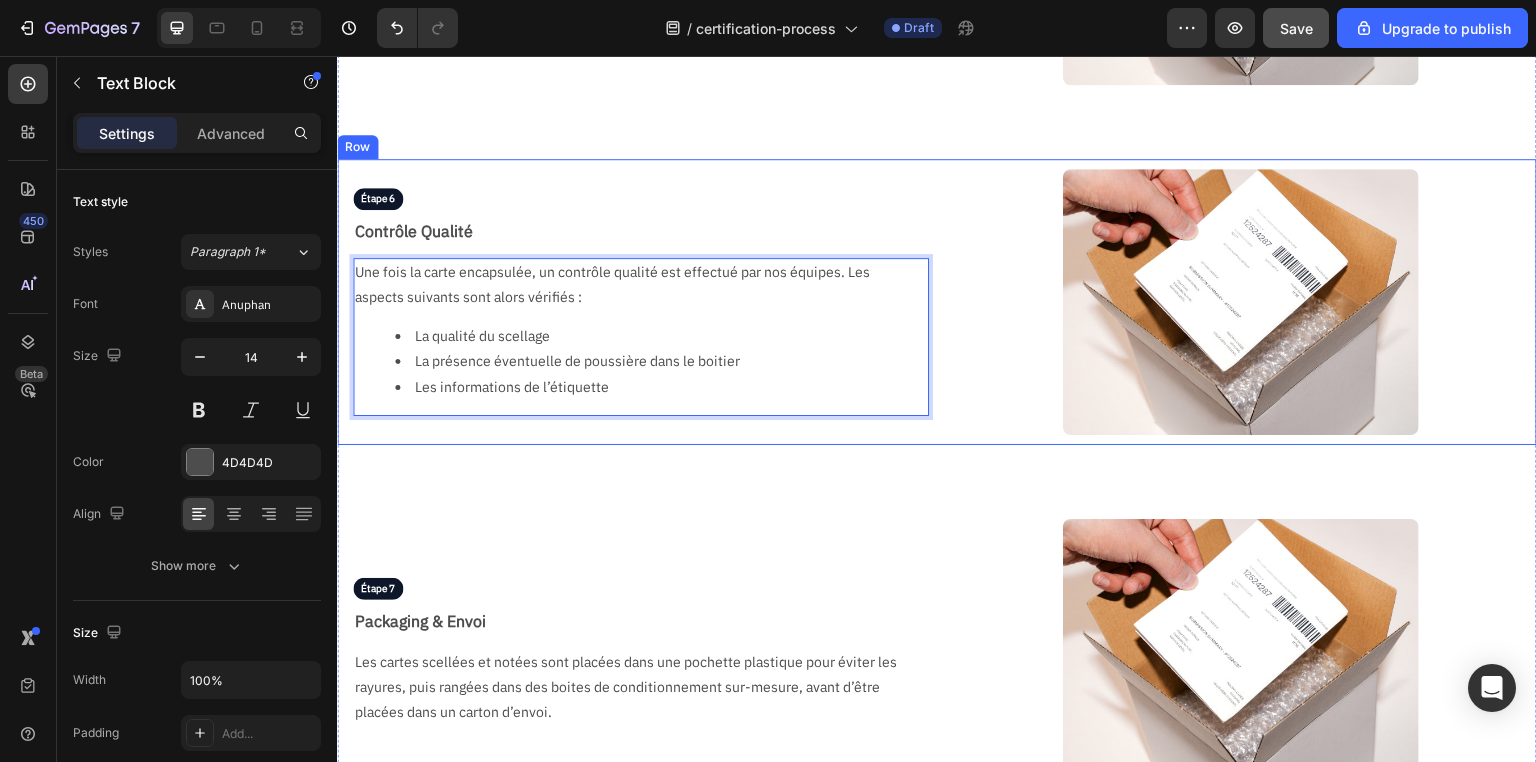 scroll, scrollTop: 1882, scrollLeft: 0, axis: vertical 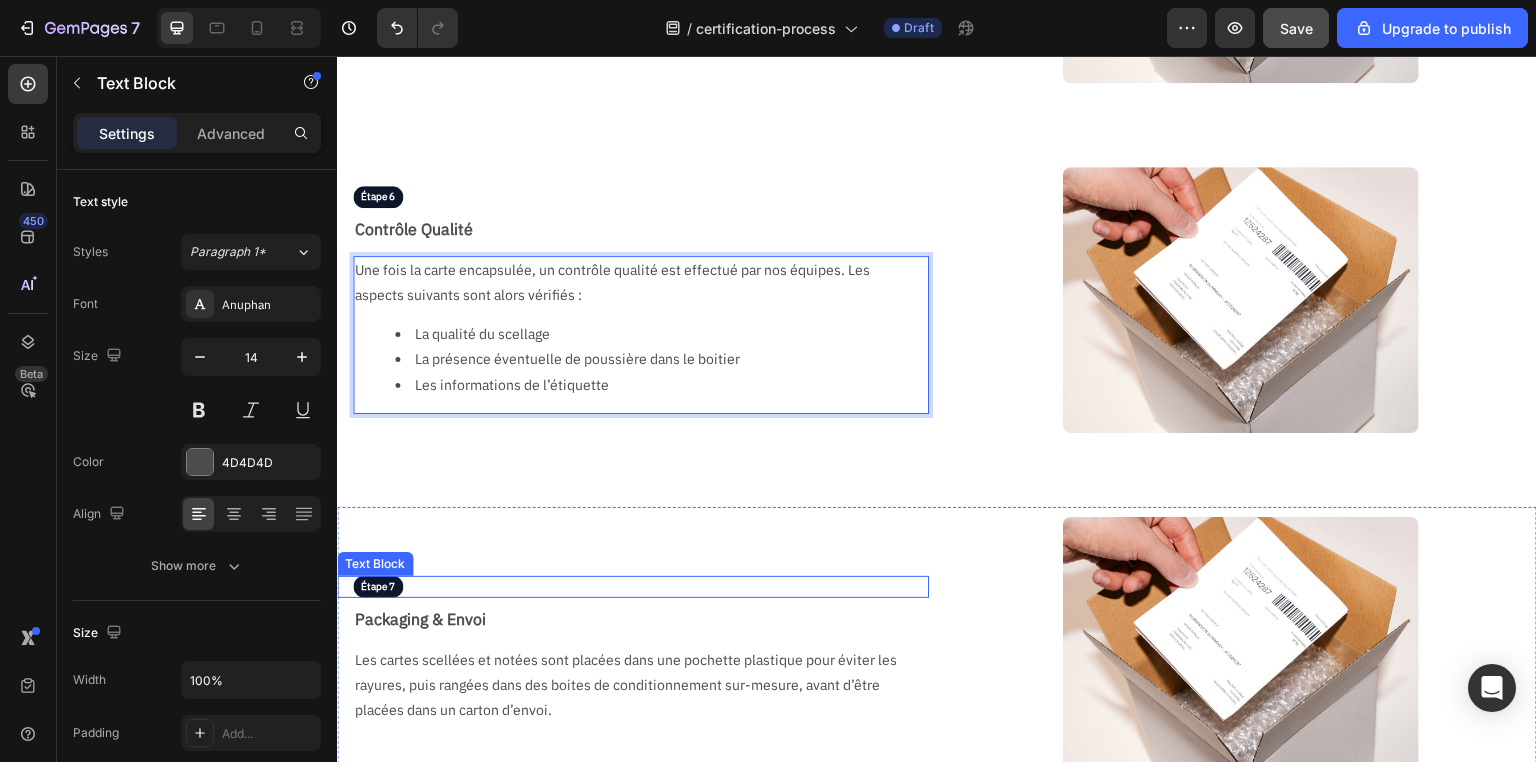 click on "Étape 7" at bounding box center (641, 587) 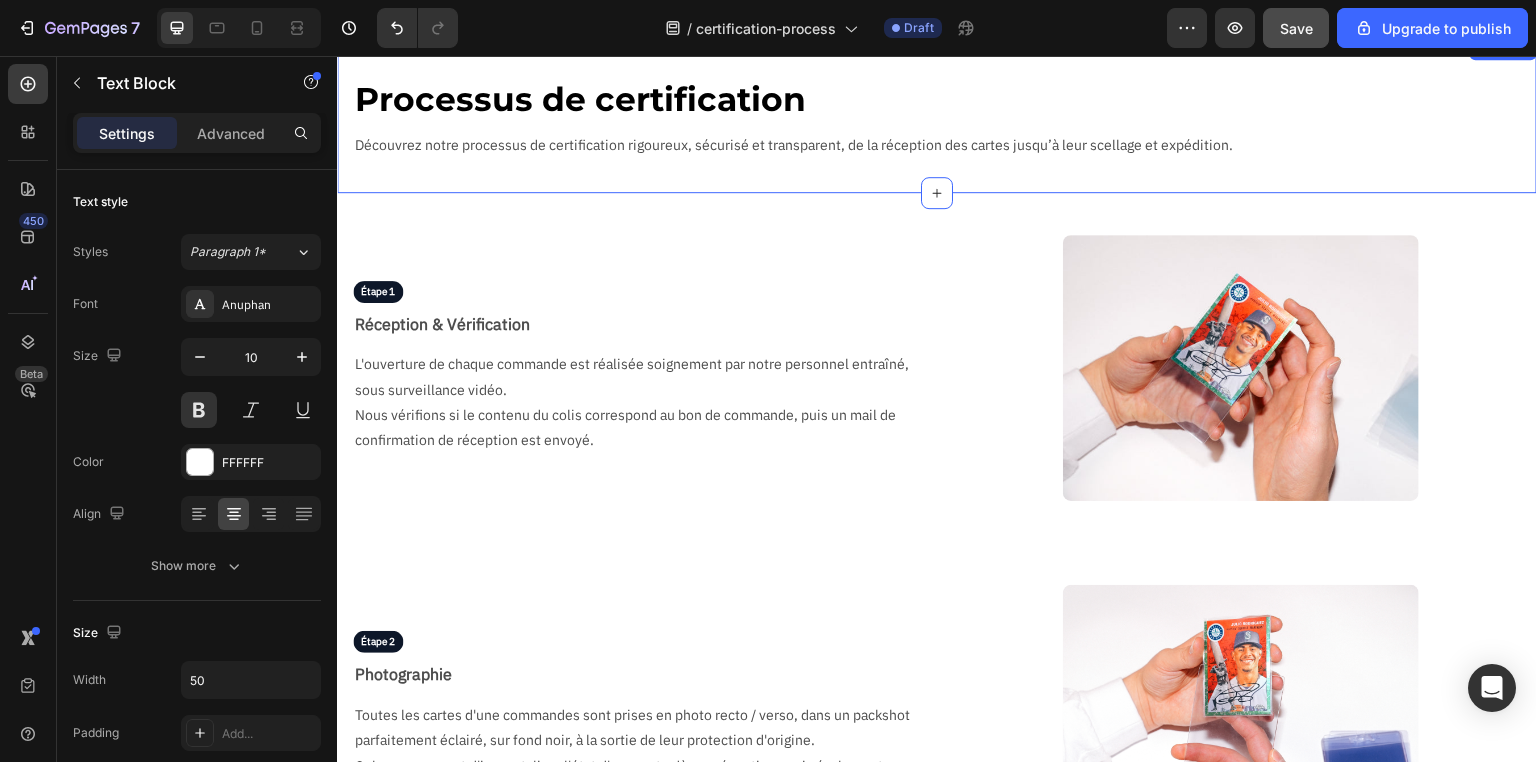 scroll, scrollTop: 160, scrollLeft: 0, axis: vertical 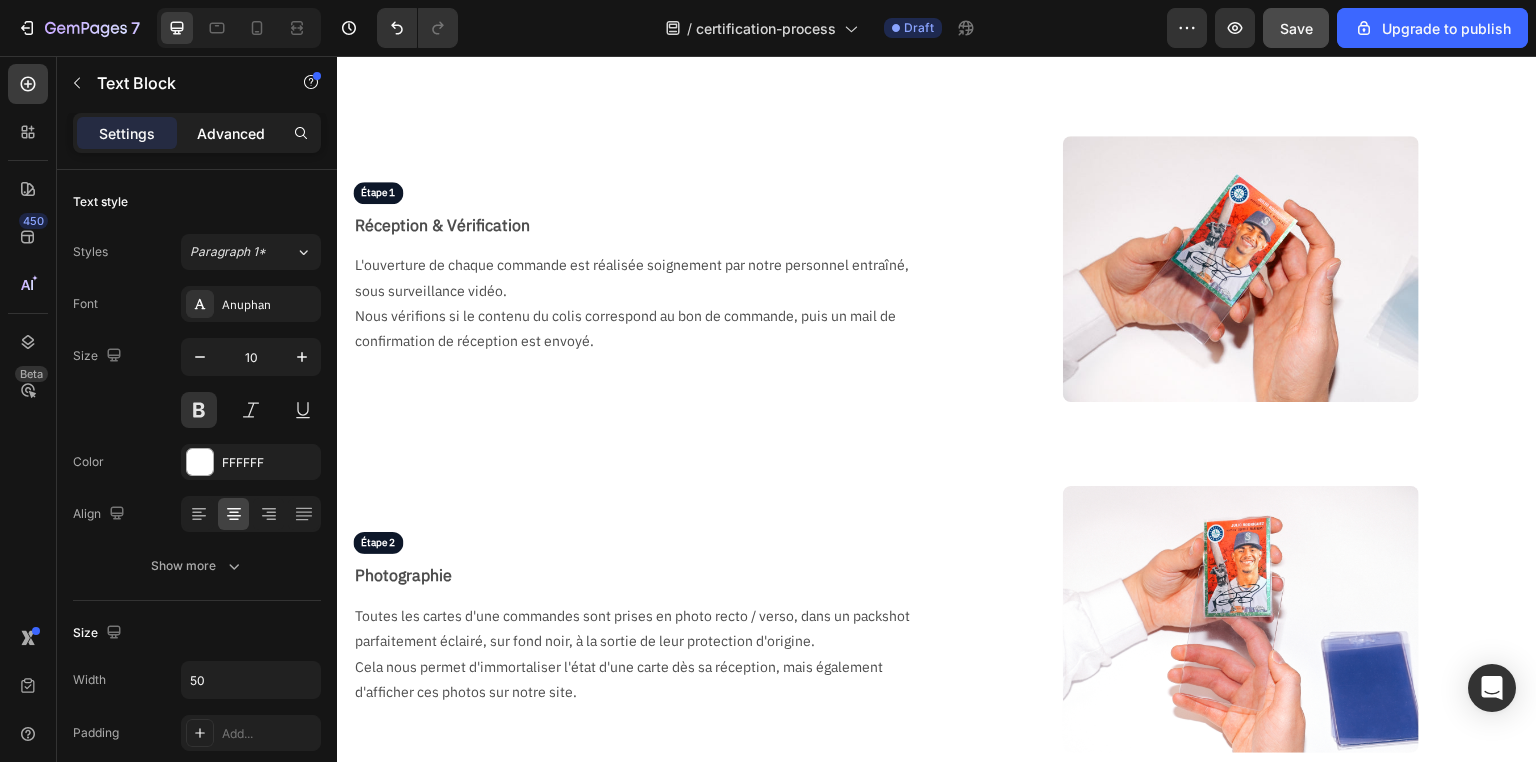 click on "Advanced" at bounding box center [231, 133] 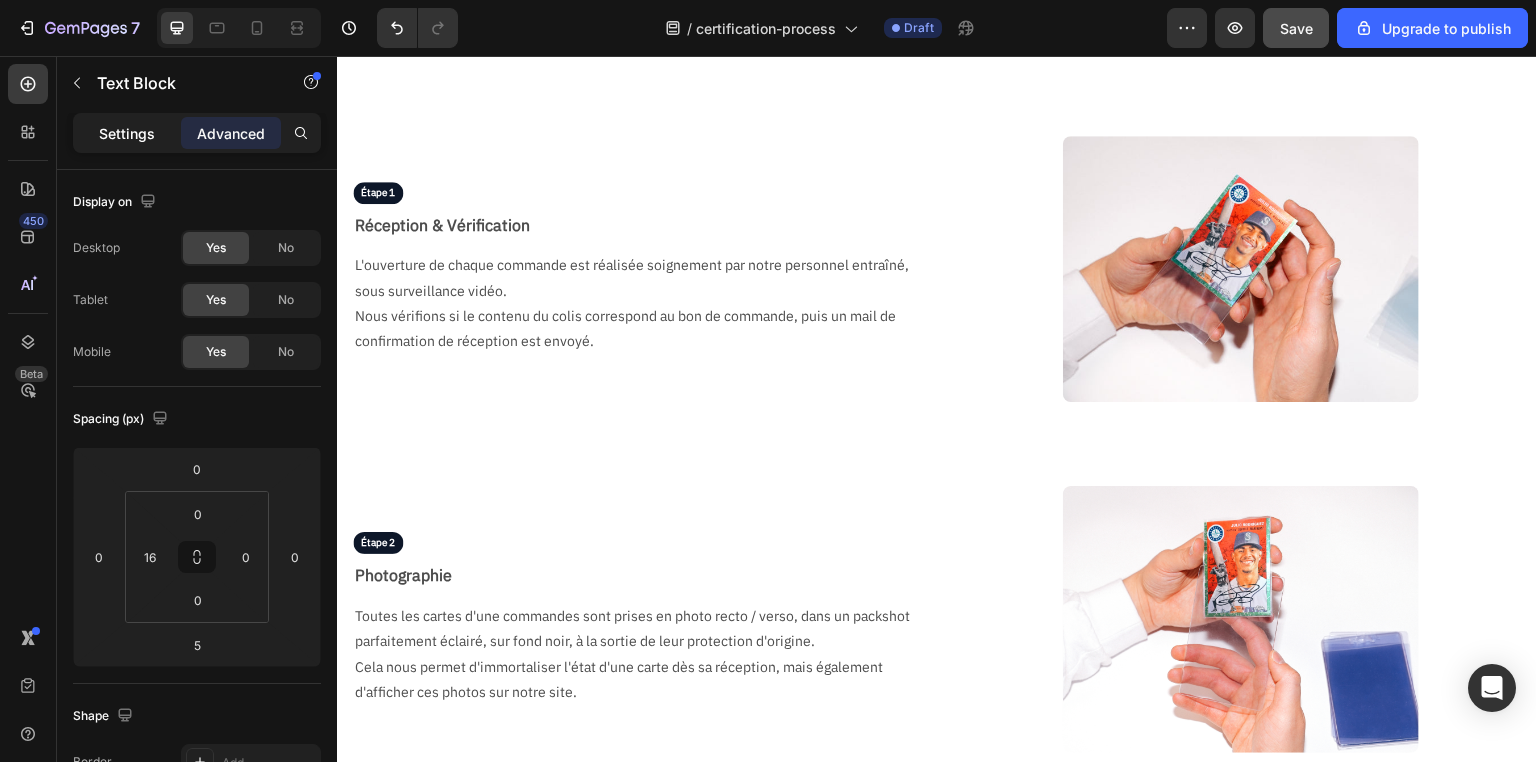 click on "Settings" at bounding box center (127, 133) 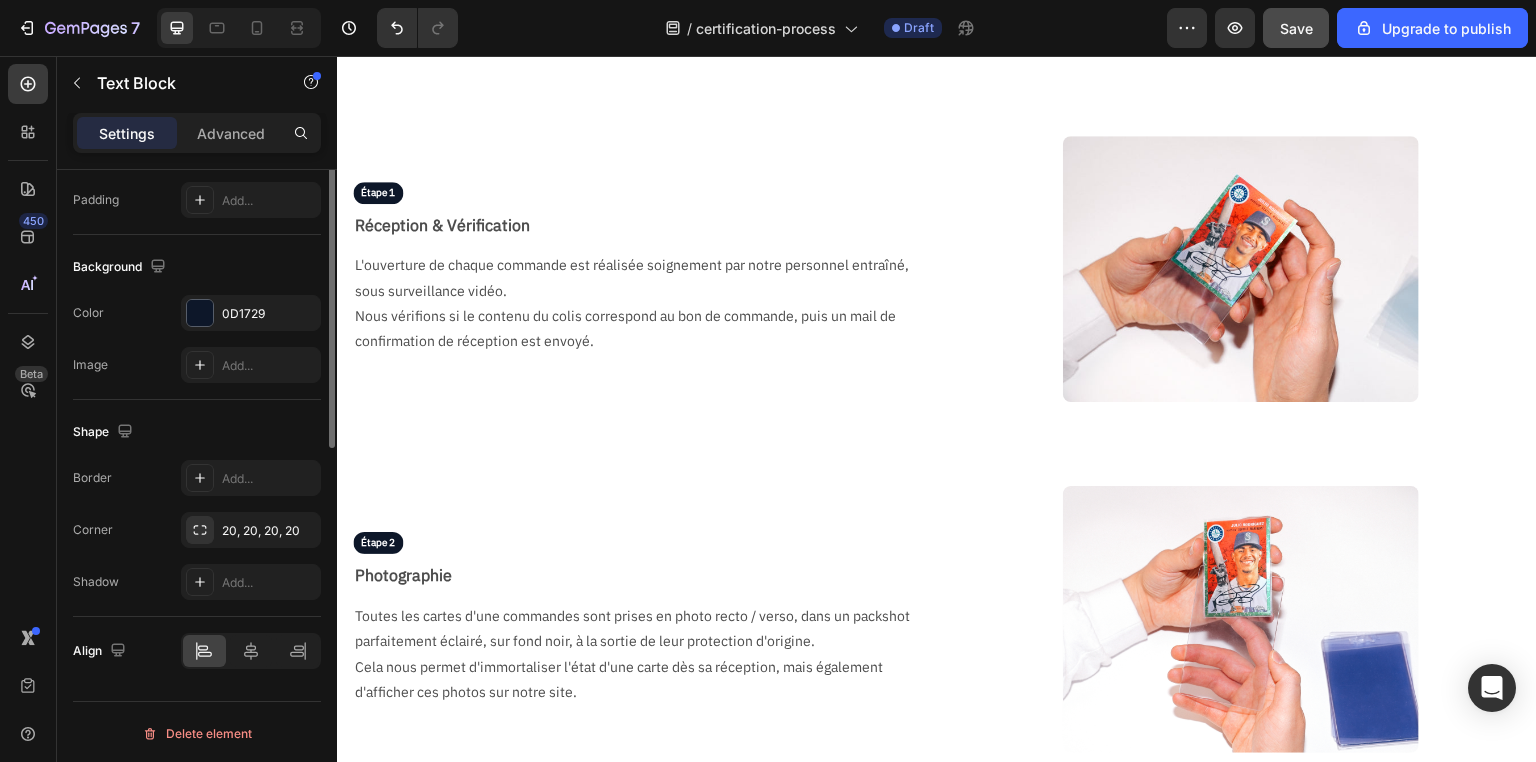 scroll, scrollTop: 293, scrollLeft: 0, axis: vertical 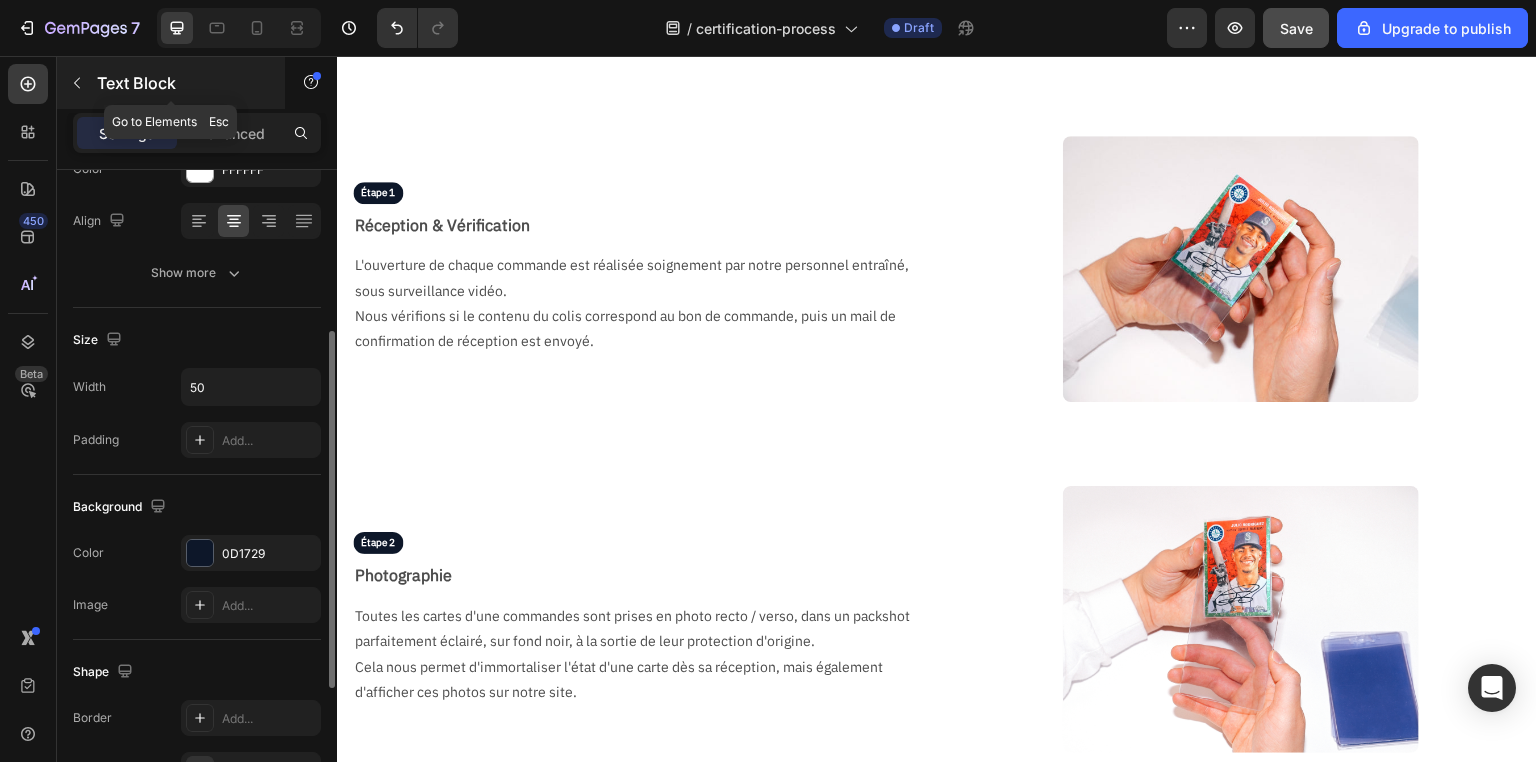 click 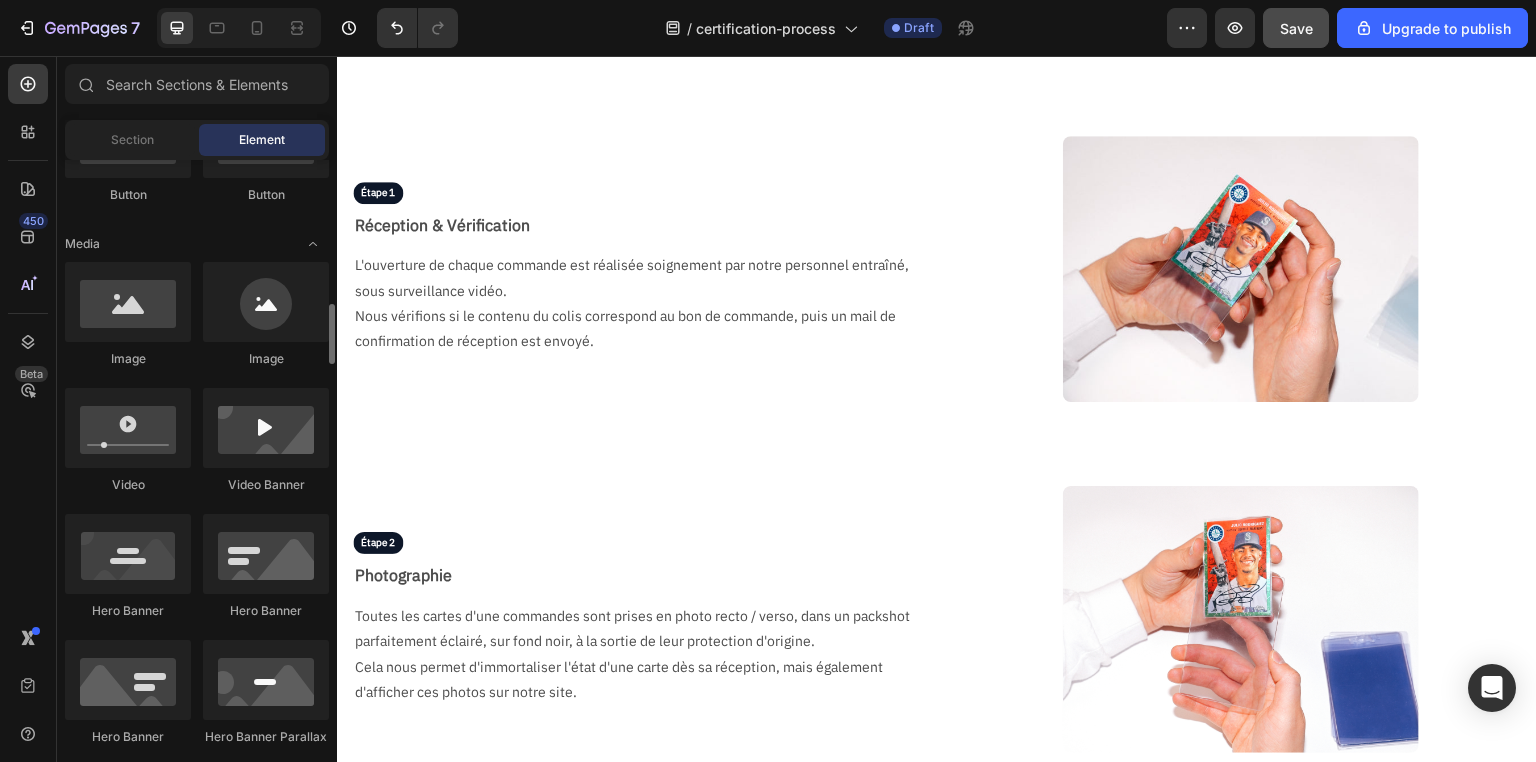 scroll, scrollTop: 1120, scrollLeft: 0, axis: vertical 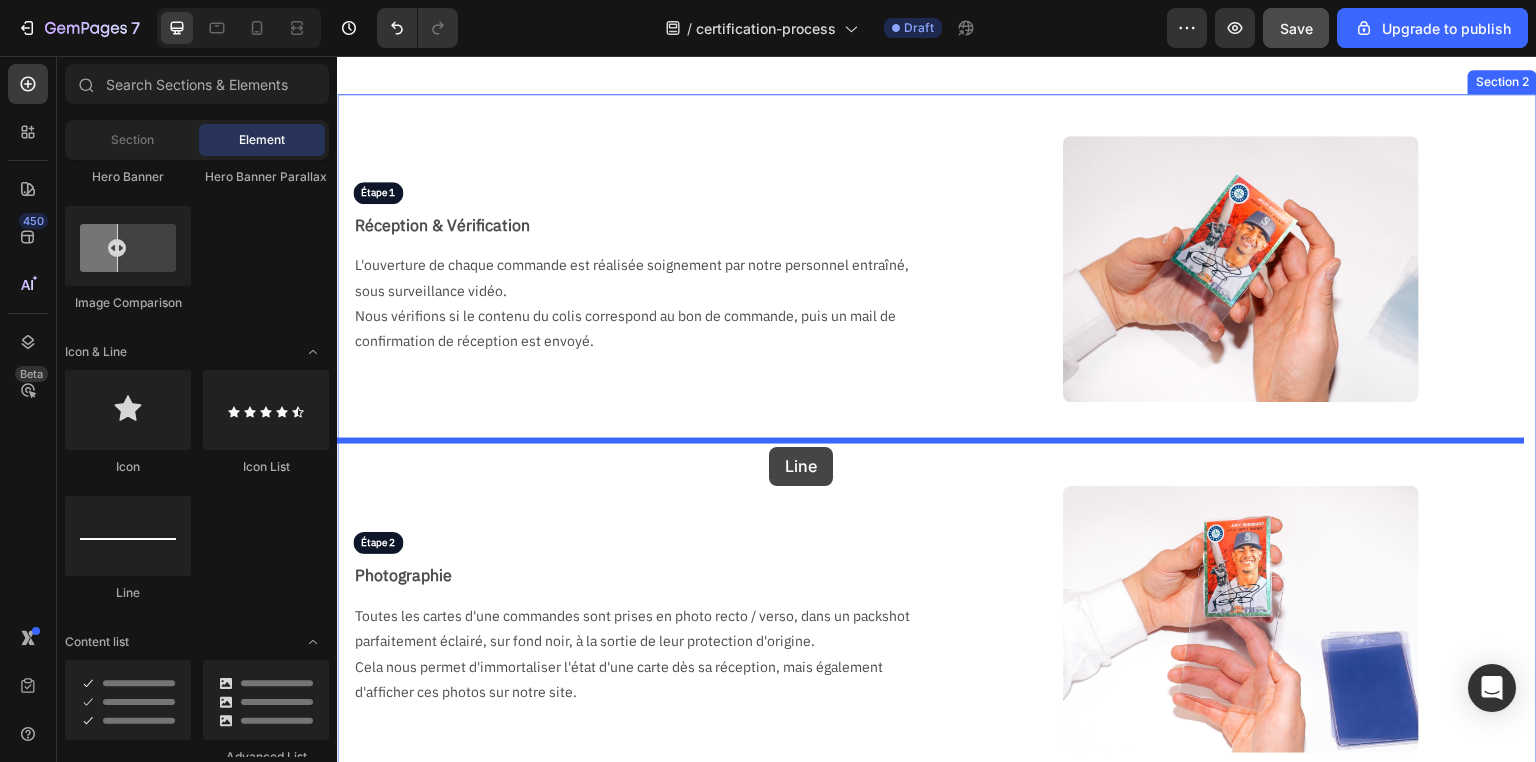 drag, startPoint x: 472, startPoint y: 595, endPoint x: 769, endPoint y: 447, distance: 331.8328 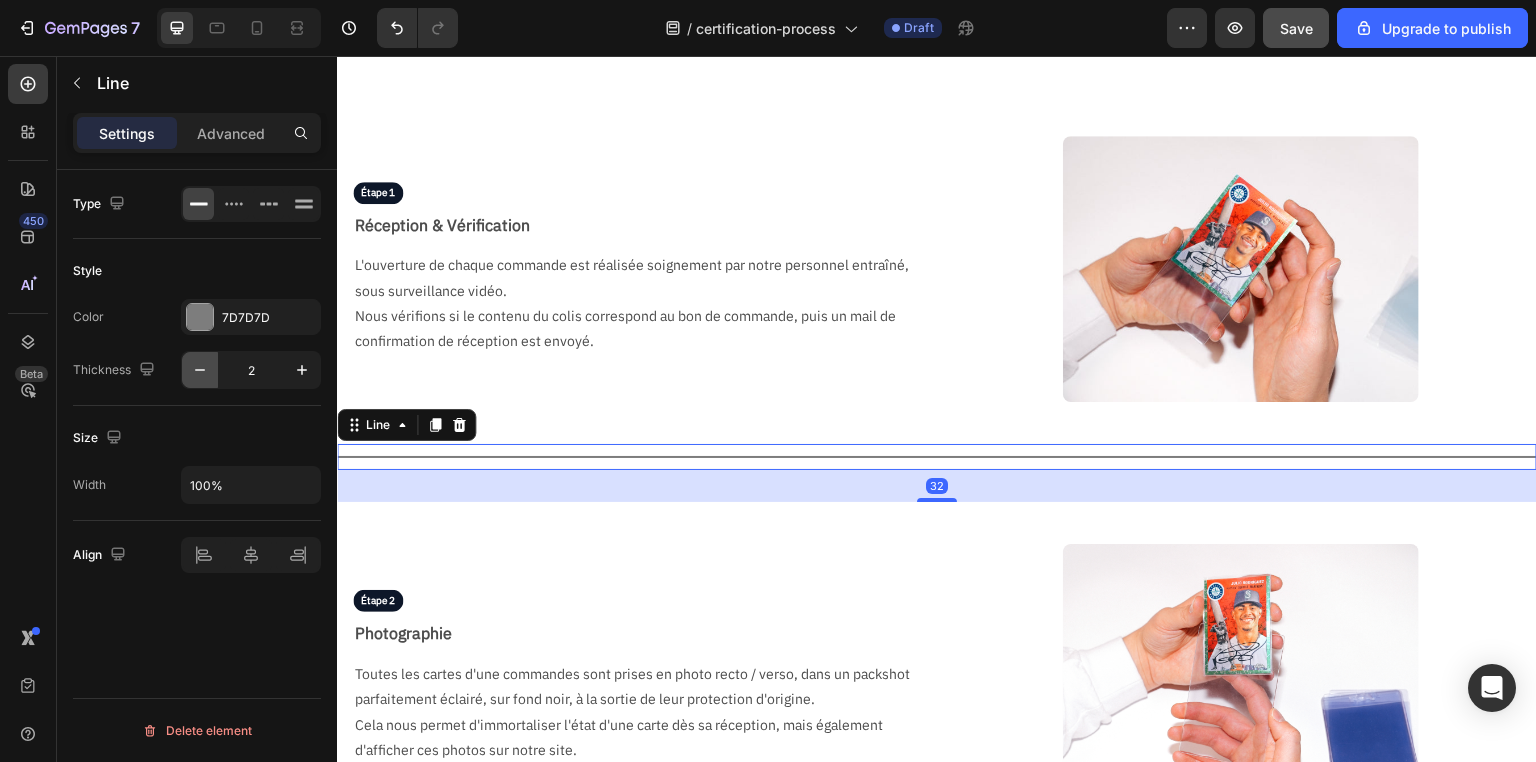 click 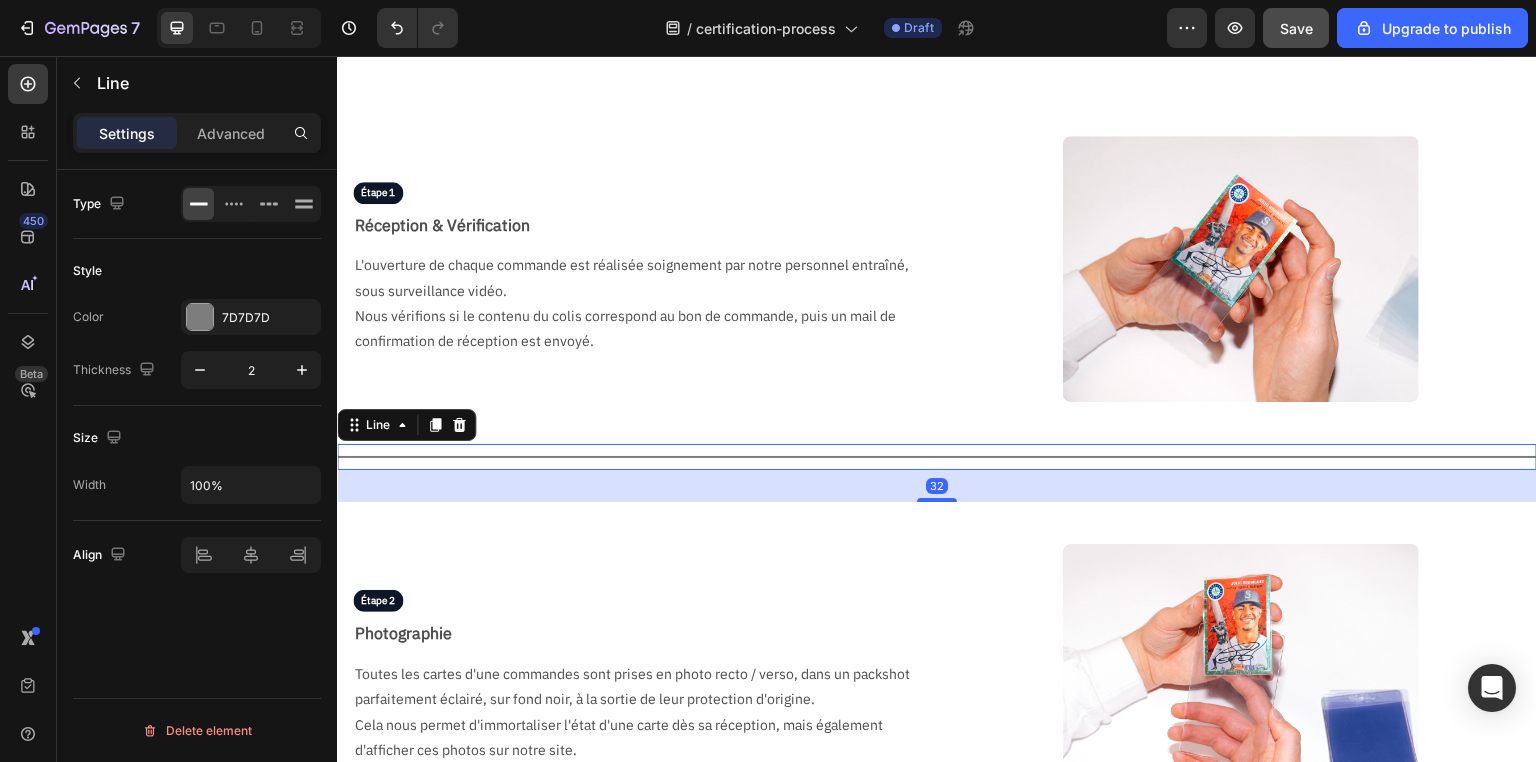 type on "1" 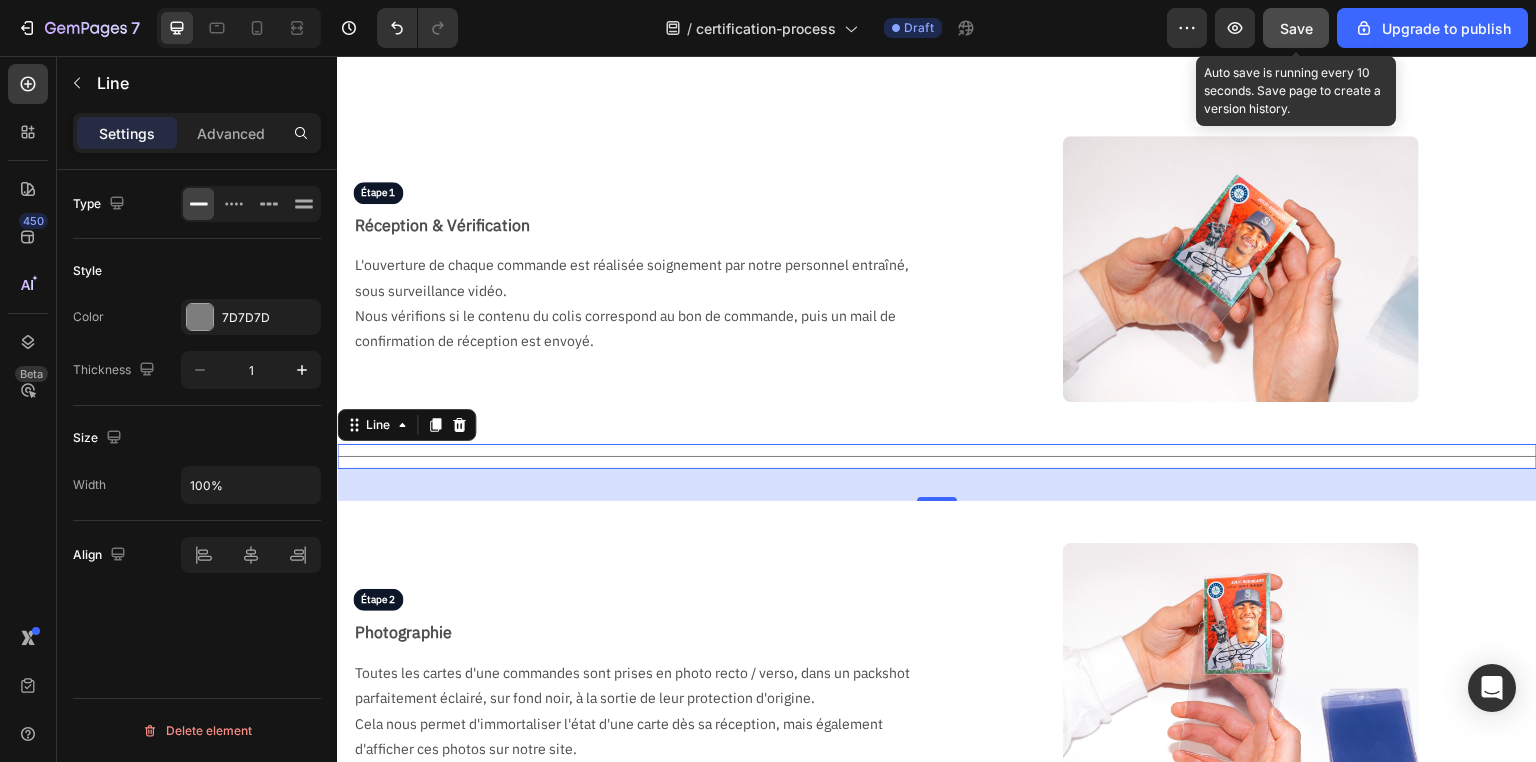 click on "Save" at bounding box center [1296, 28] 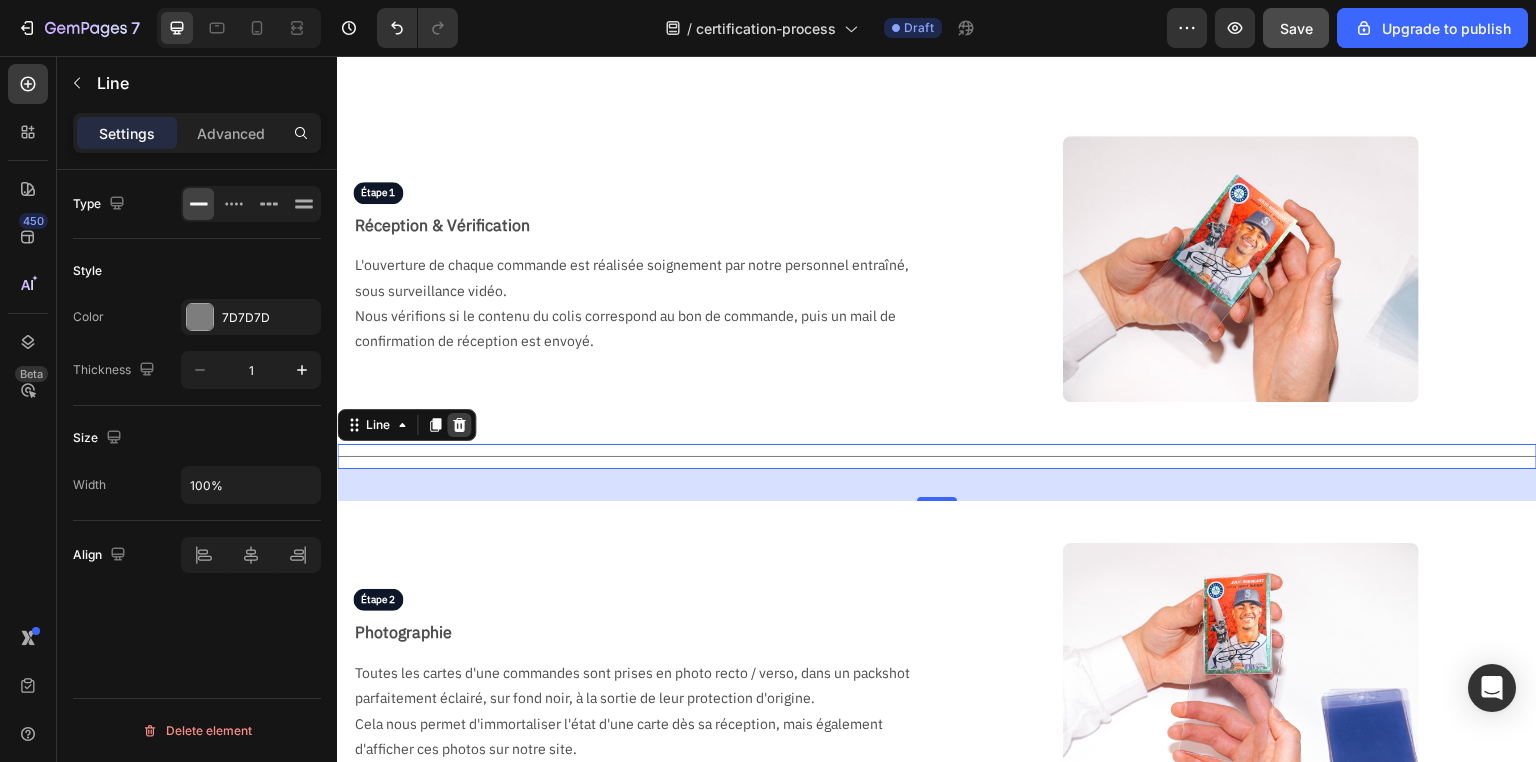 click 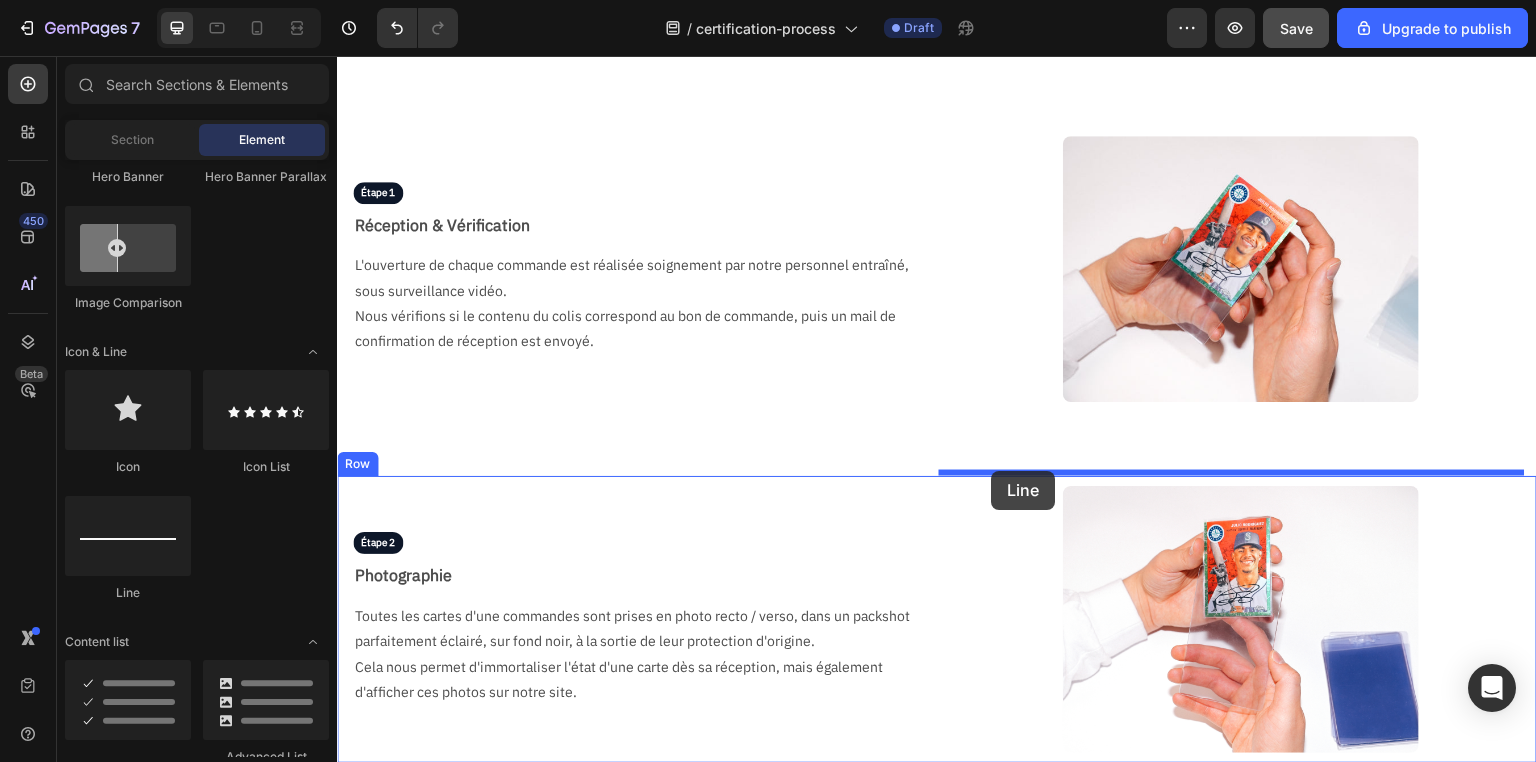 drag, startPoint x: 465, startPoint y: 619, endPoint x: 992, endPoint y: 471, distance: 547.38745 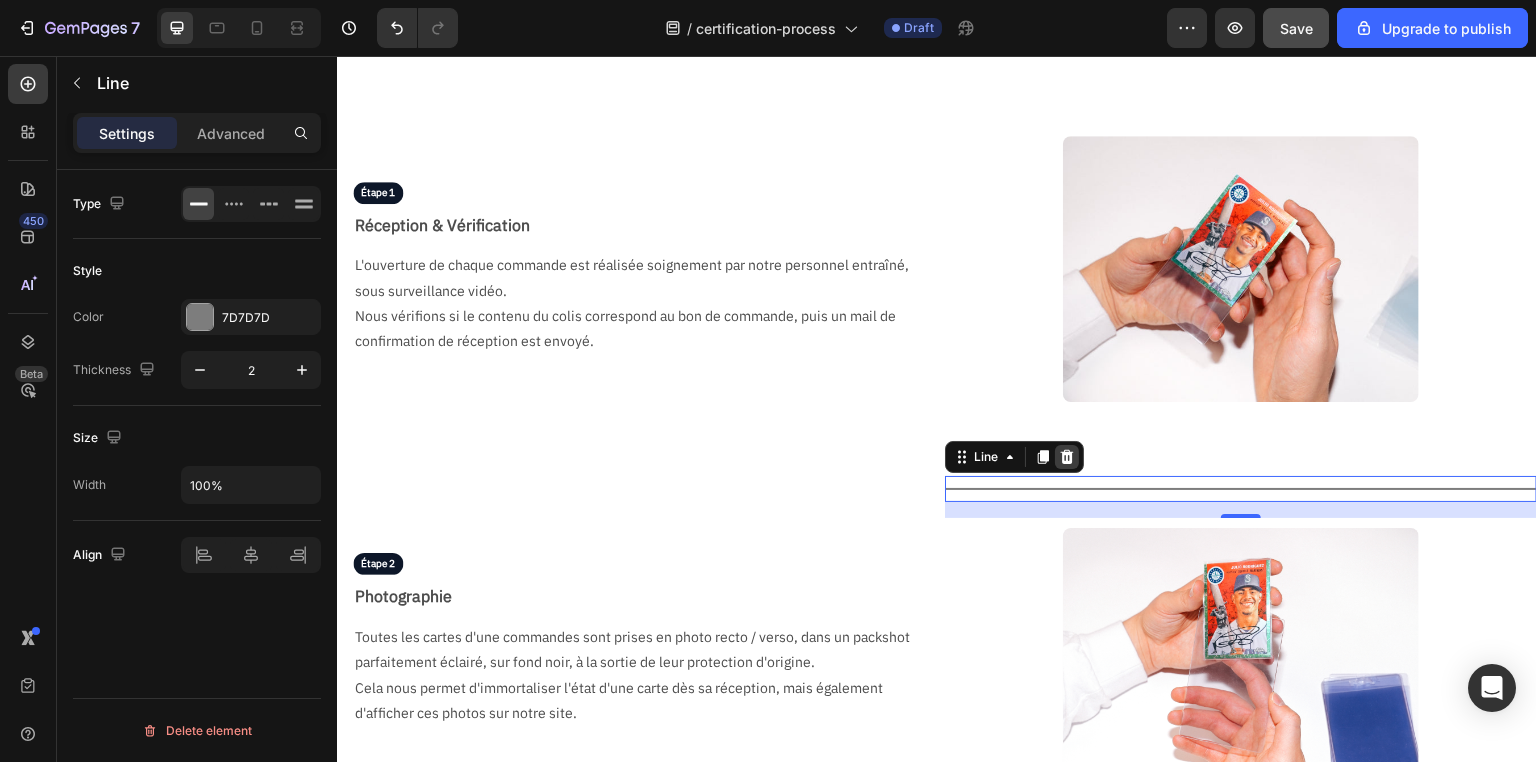click 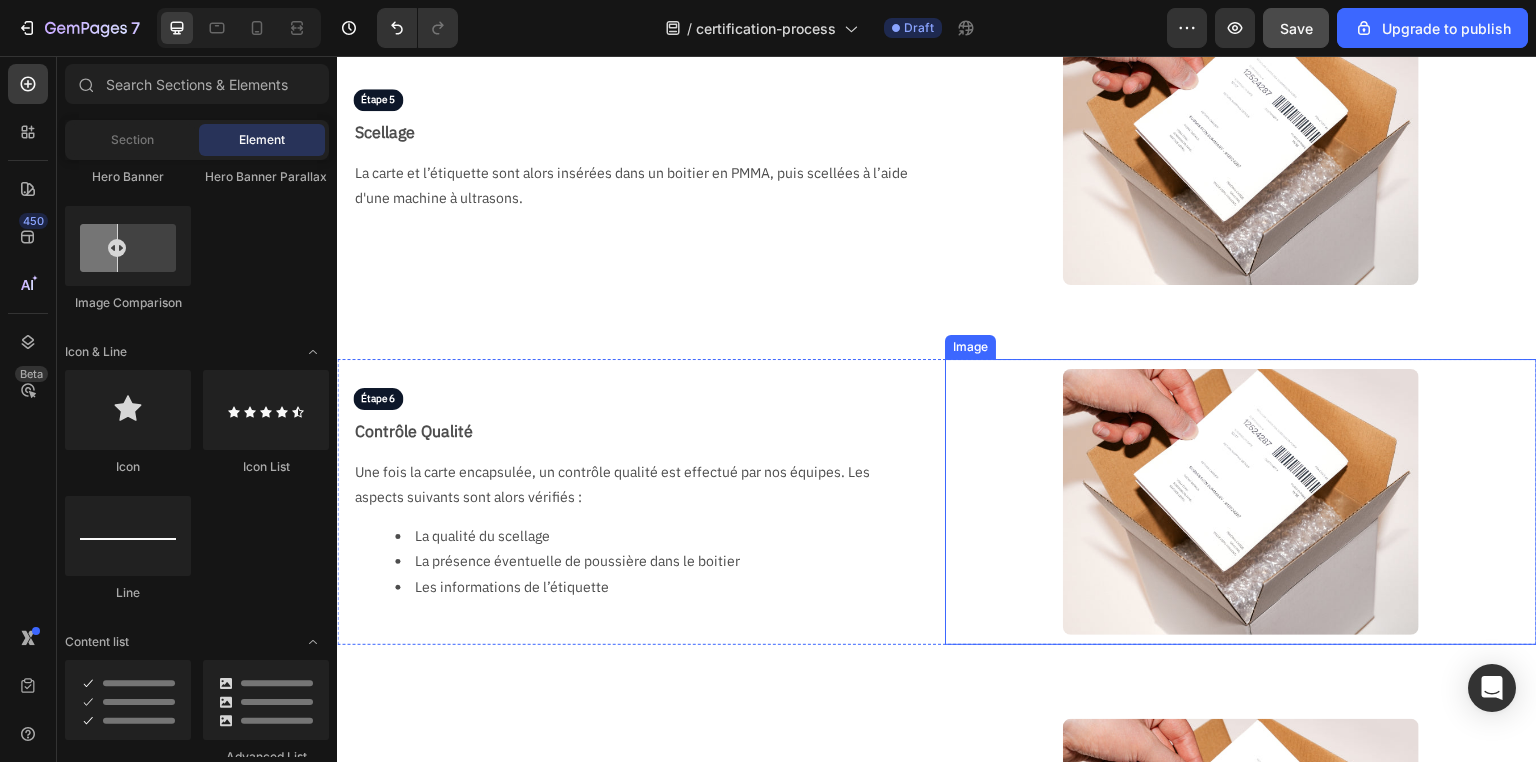 scroll, scrollTop: 2213, scrollLeft: 0, axis: vertical 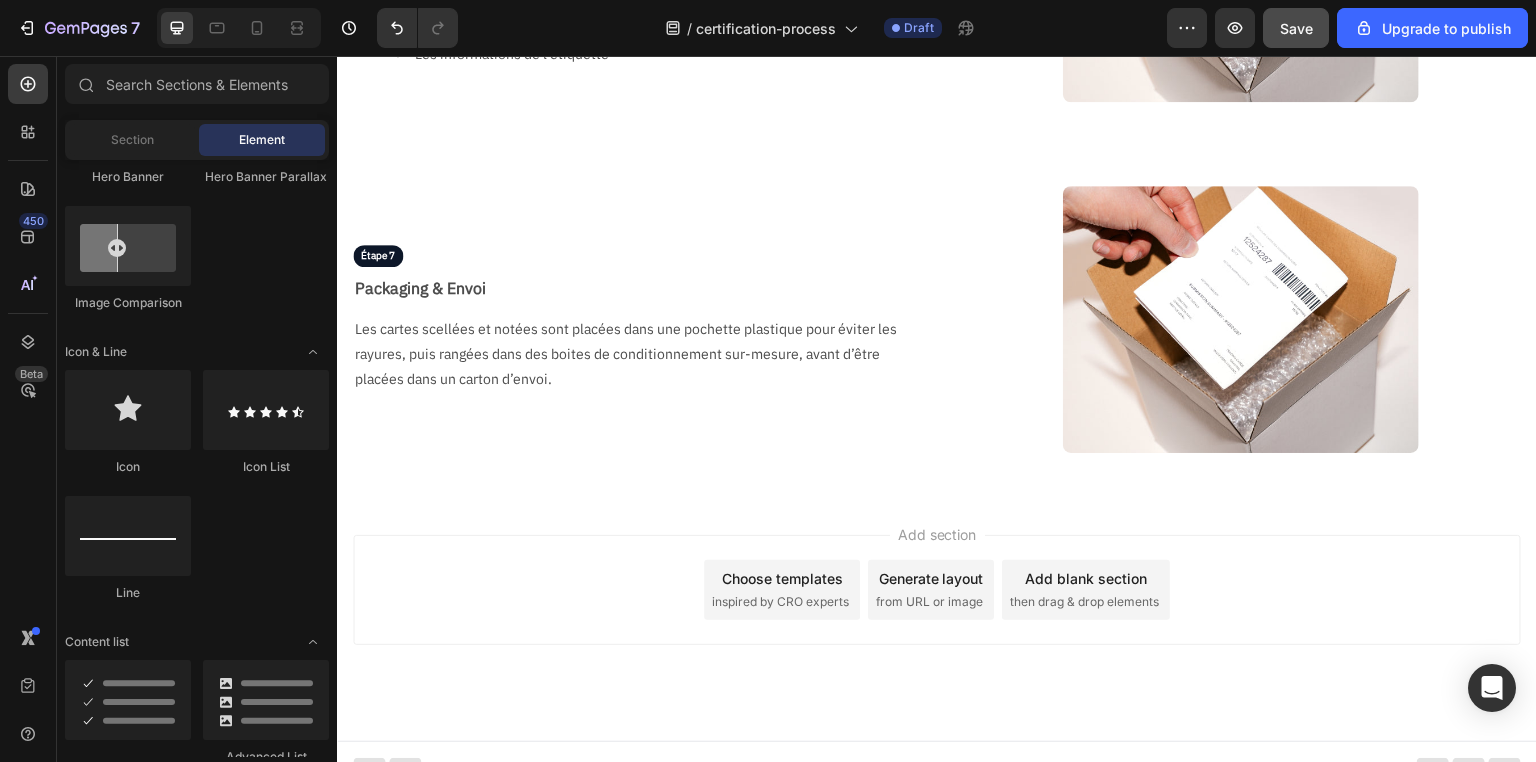 click on "Add section" at bounding box center (937, 534) 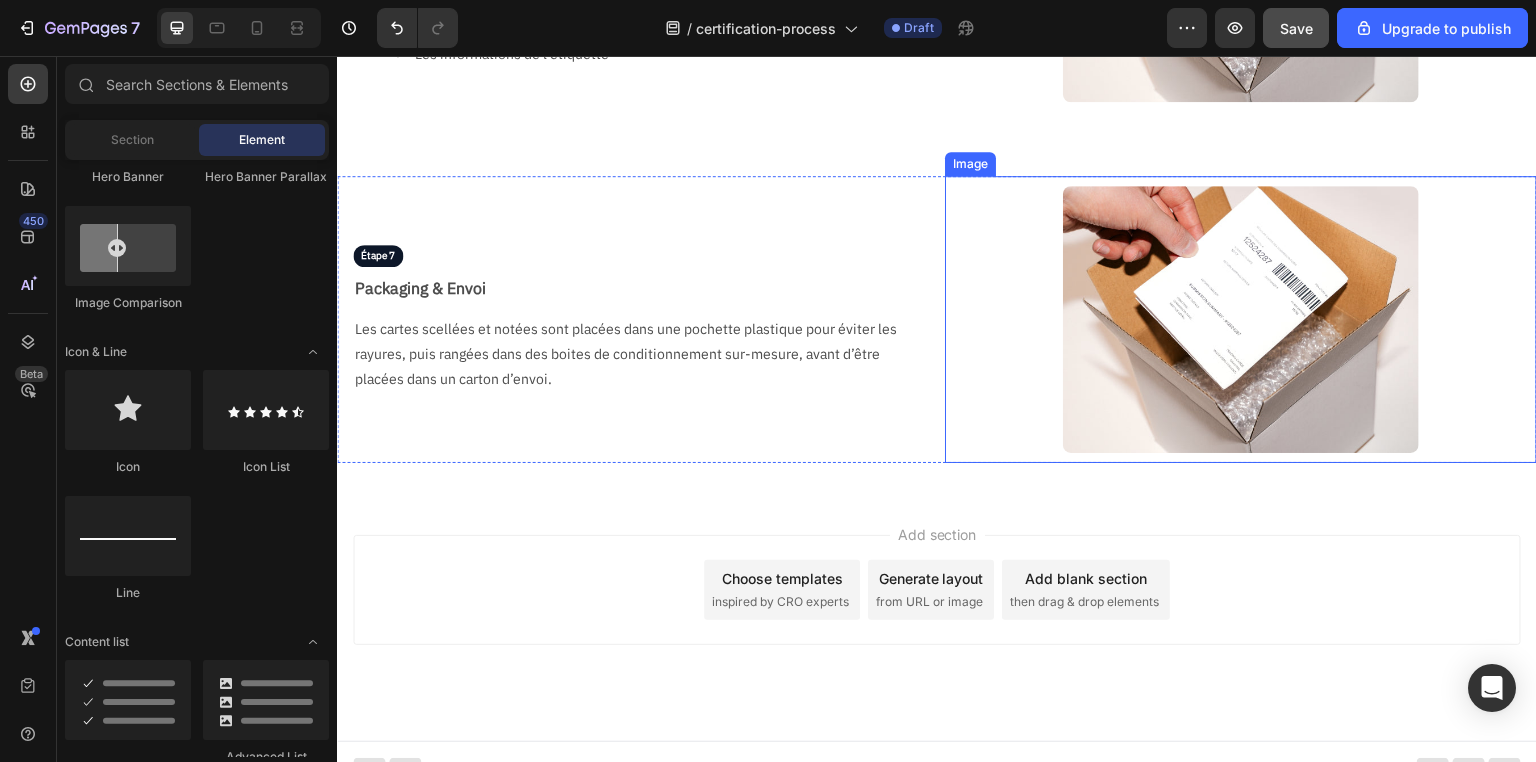click at bounding box center (1240, 319) 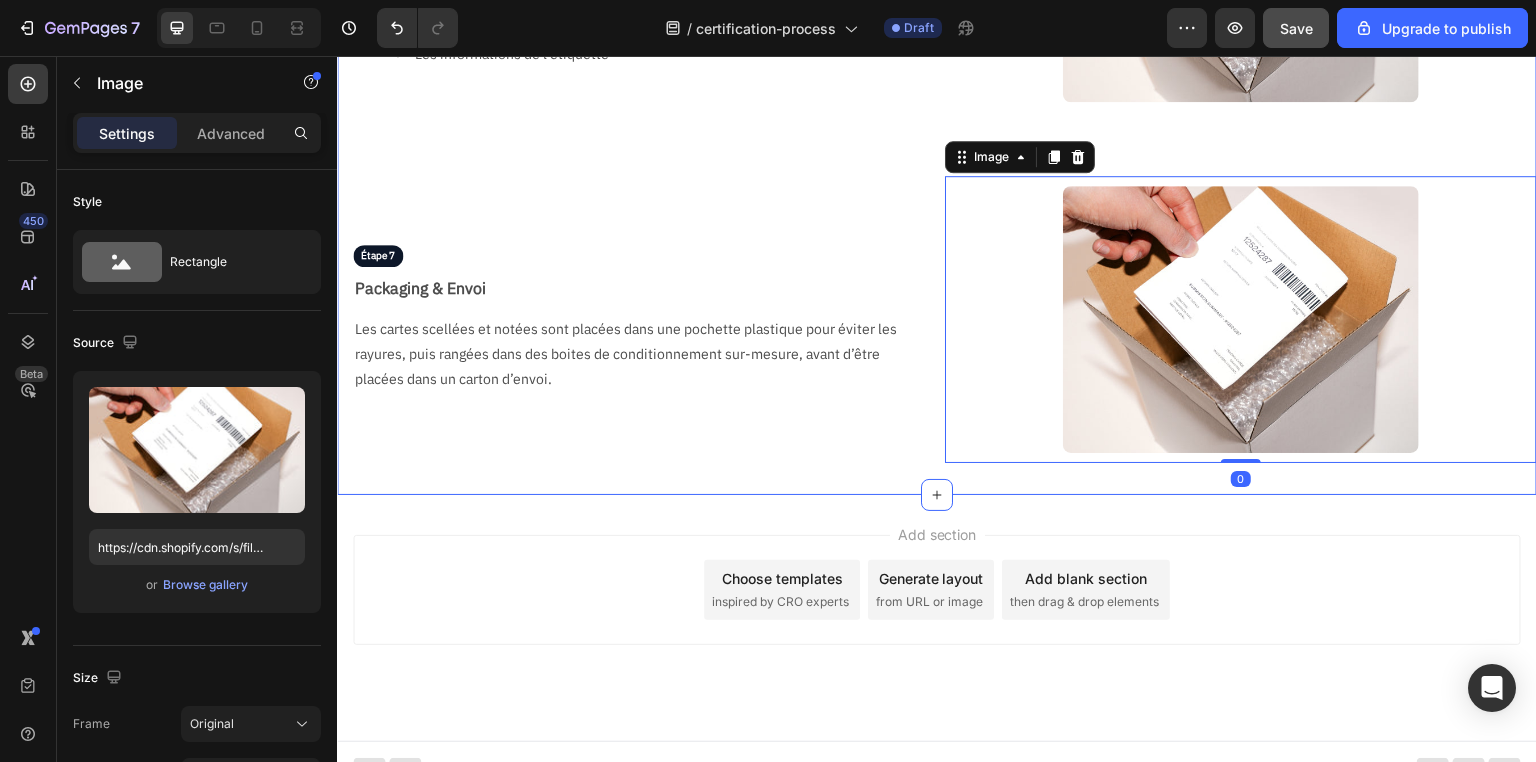 click on "Étape 1 Text Block Réception & Vérification Text Block L'ouverture de chaque commande est réalisée soignement par notre personnel entraîné, sous surveillance vidéo. Nous vérifions si le contenu du colis correspond au bon de commande, puis un mail de confirmation de réception est envoyé. Text Block Image Row Étape 2 Text Block Photographie Text Block Toutes les cartes d'une commandes sont prises en photo recto / verso, dans un packshot parfaitement éclairé, sur fond noir, à la sortie de leur protection d'origine. Cela nous permet d'immortaliser l'état d'une carte dès sa réception, mais également d'afficher ces photos sur notre site. Text Block Image Row Étape 3 Text Block Notation Text Block Deux noteurs vont tour à tour noter la carte, en commençant toujours par le noteur le plus junior. Ils vont ensuite établir un certificat de notation numérique, disponible en scannant le QR code au dos de l'étiquette, plus ou moins détaillé selon le service choisi. Text Block Image Row Étape 4" at bounding box center [937, -732] 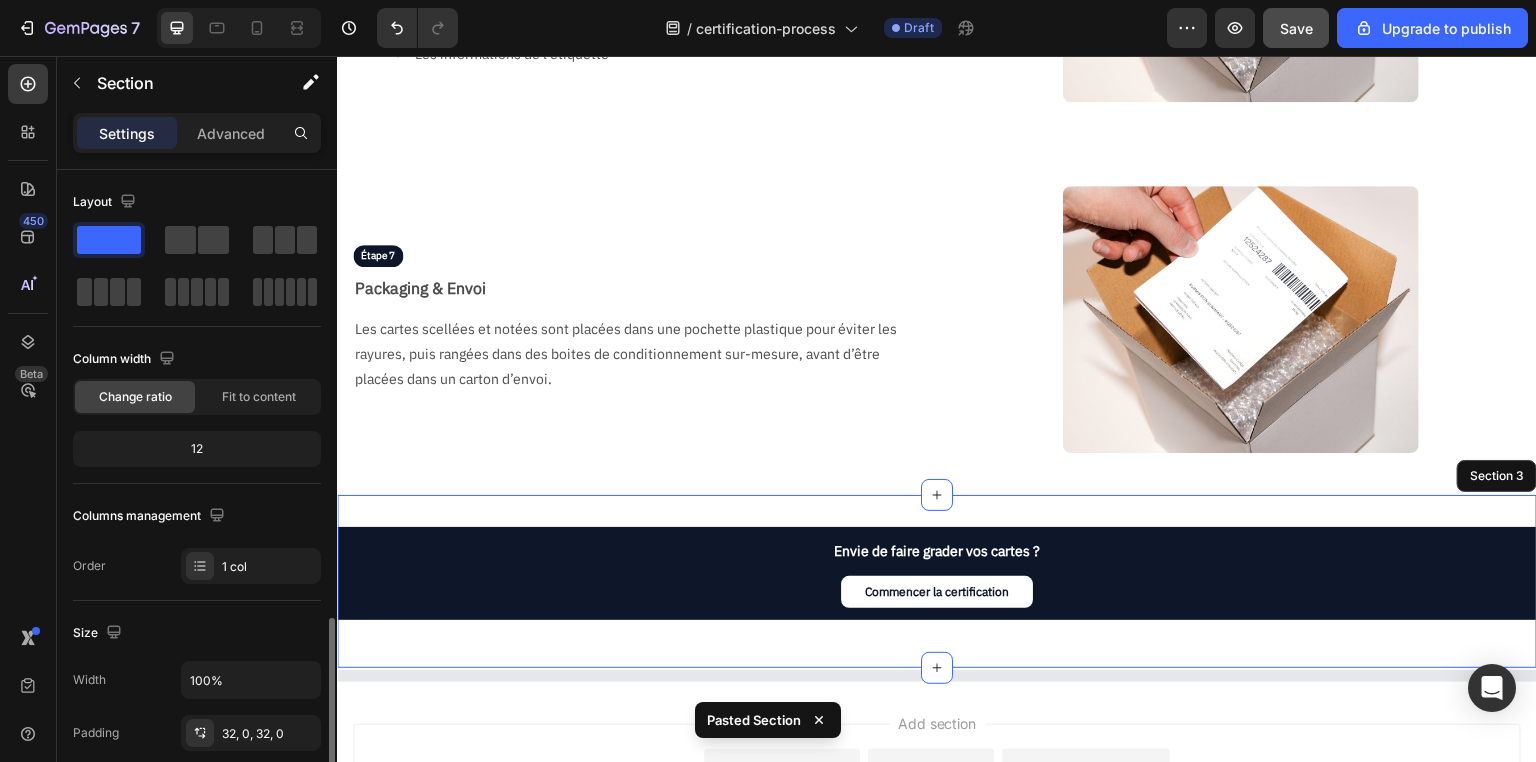 scroll, scrollTop: 292, scrollLeft: 0, axis: vertical 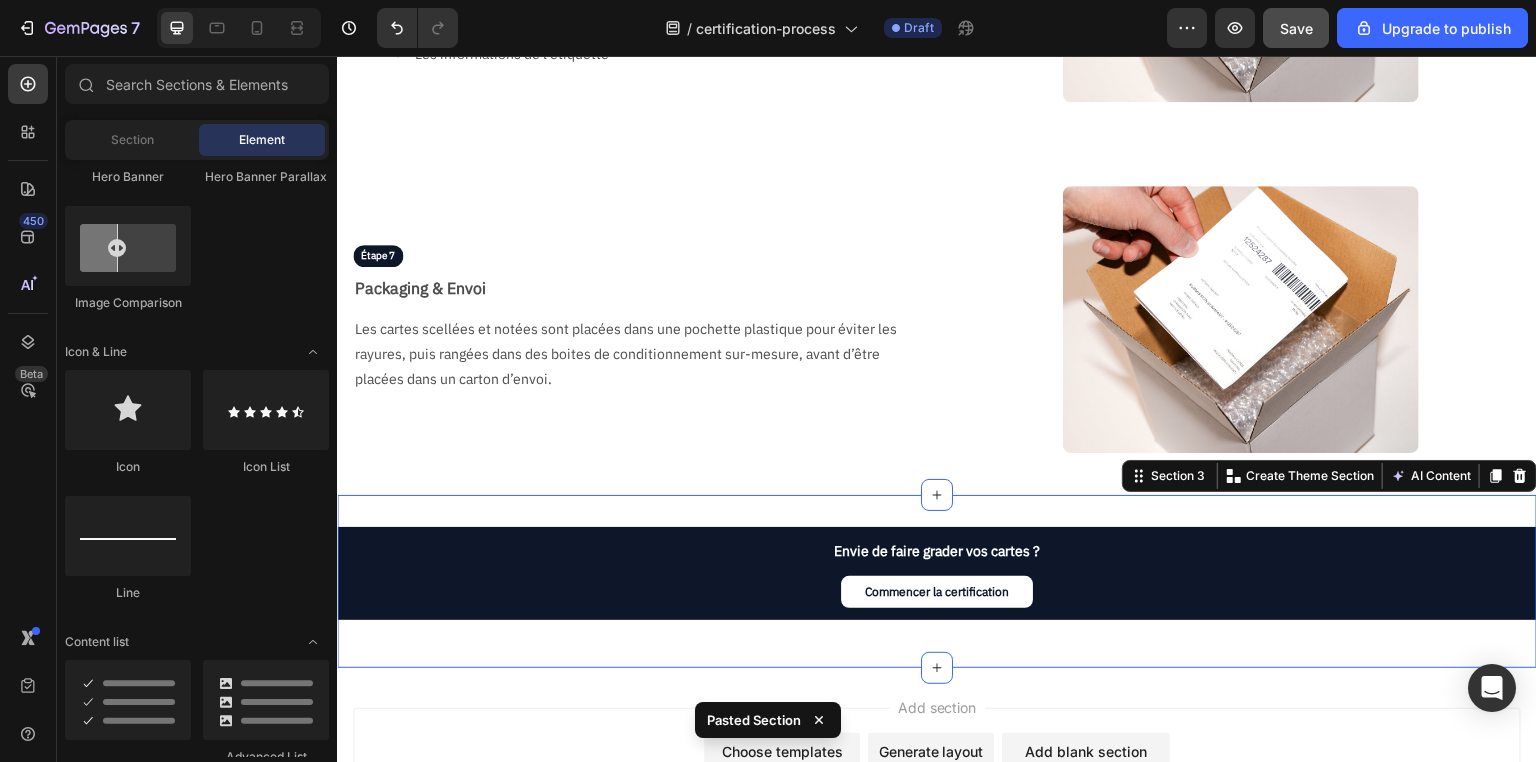 click on "Add section Choose templates inspired by CRO experts Generate layout from URL or image Add blank section then drag & drop elements" at bounding box center [937, 791] 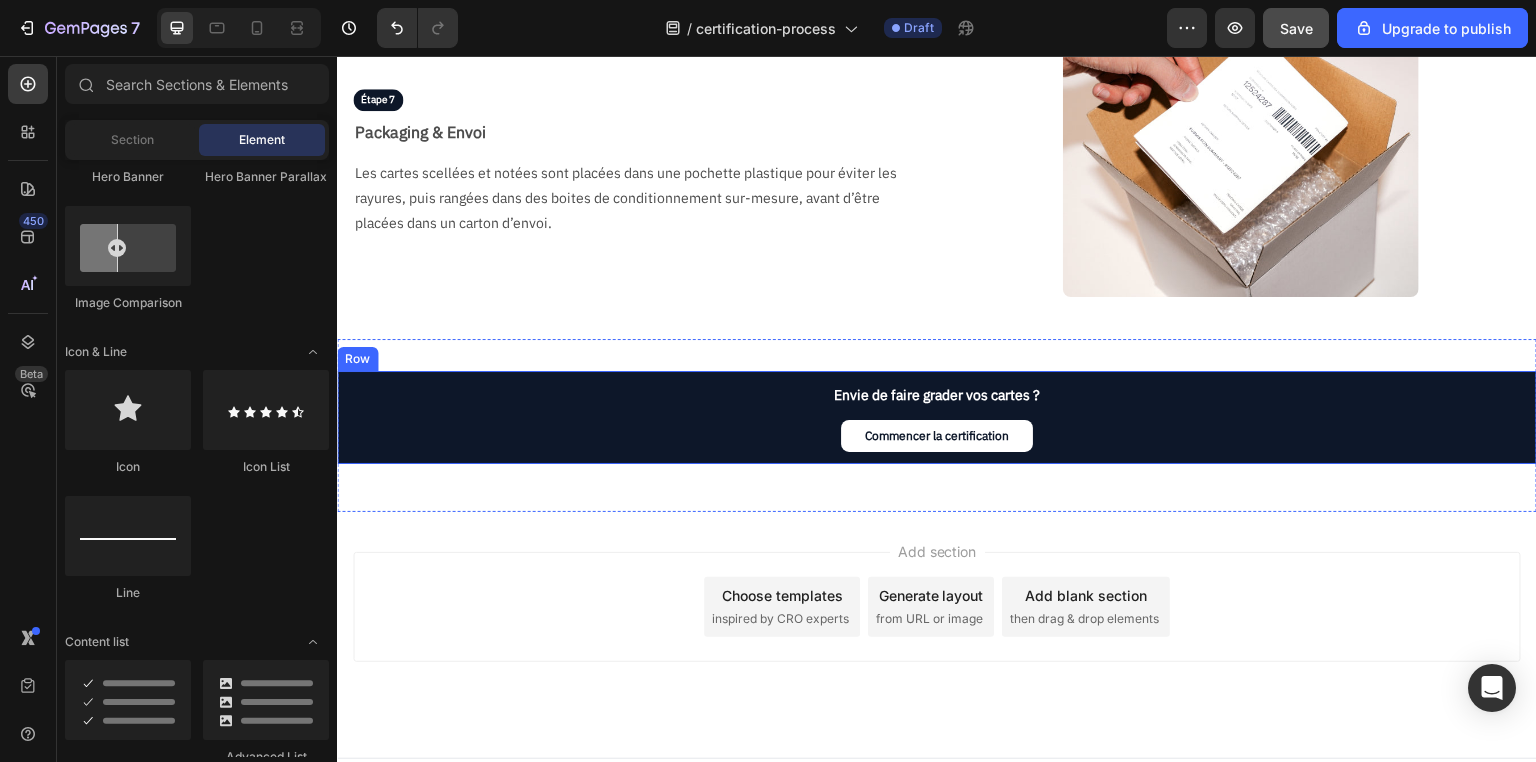 scroll, scrollTop: 2373, scrollLeft: 0, axis: vertical 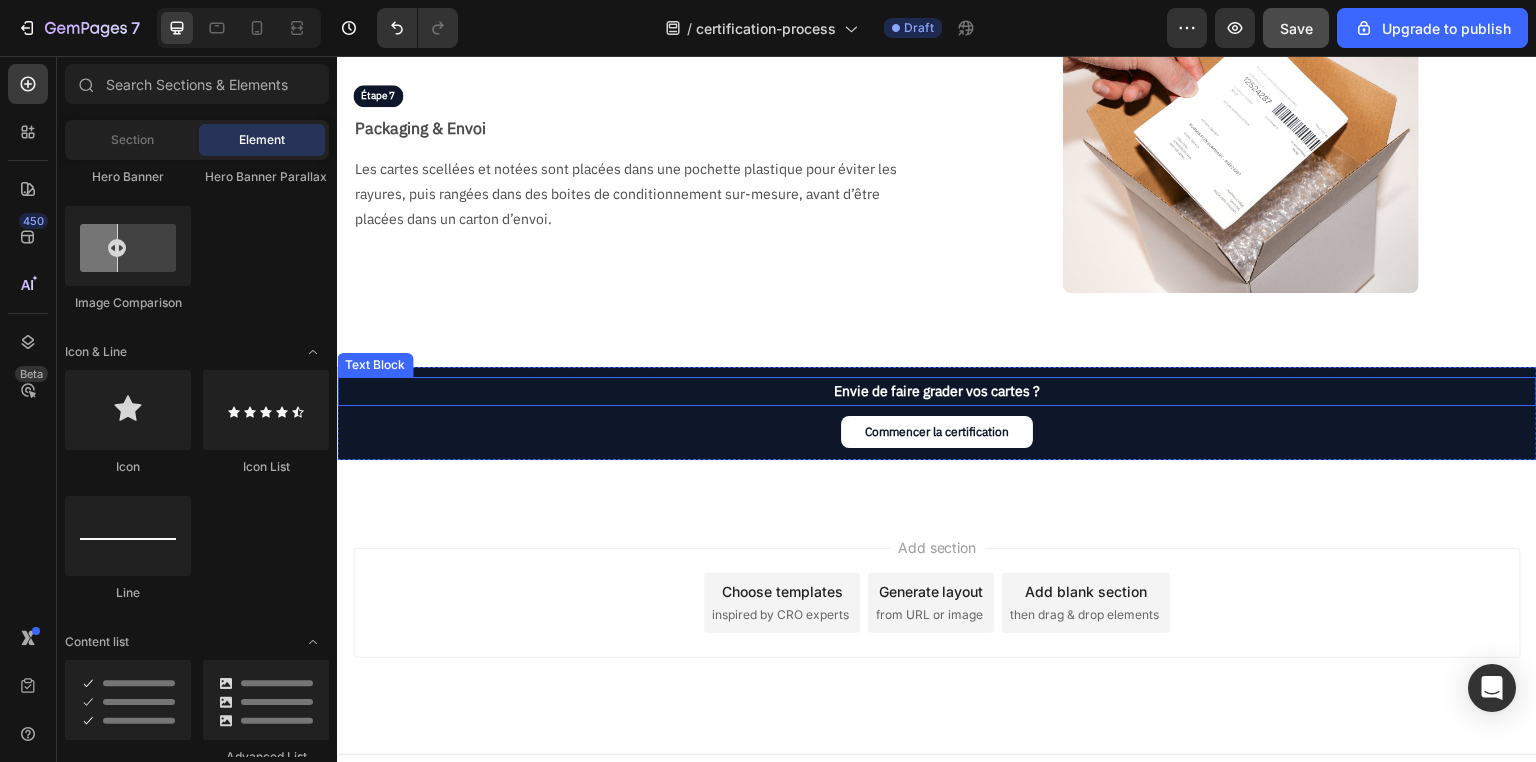 click on "Envie de faire grader vos cartes ?" at bounding box center (937, 391) 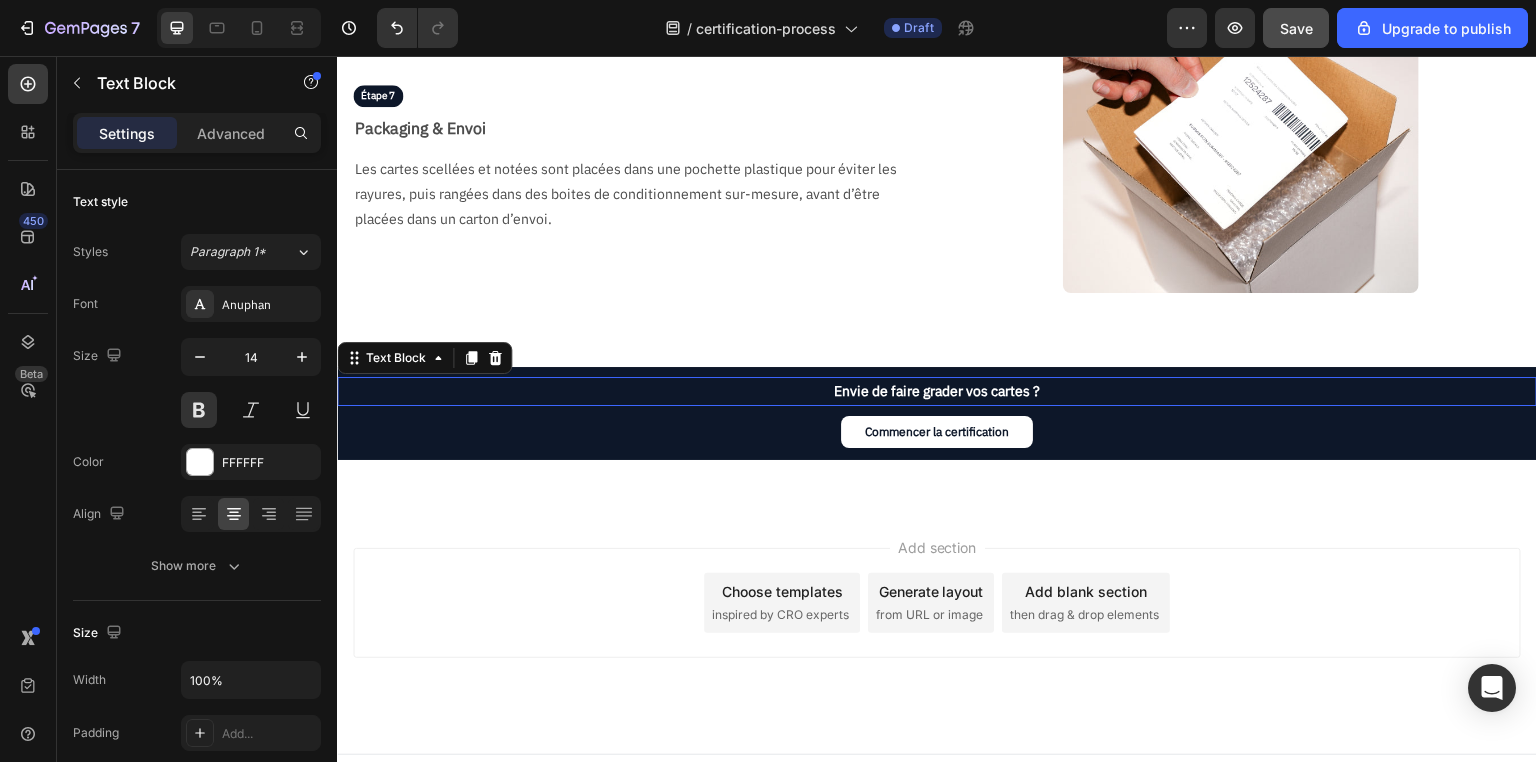 click on "Envie de faire grader vos cartes ?" at bounding box center (937, 391) 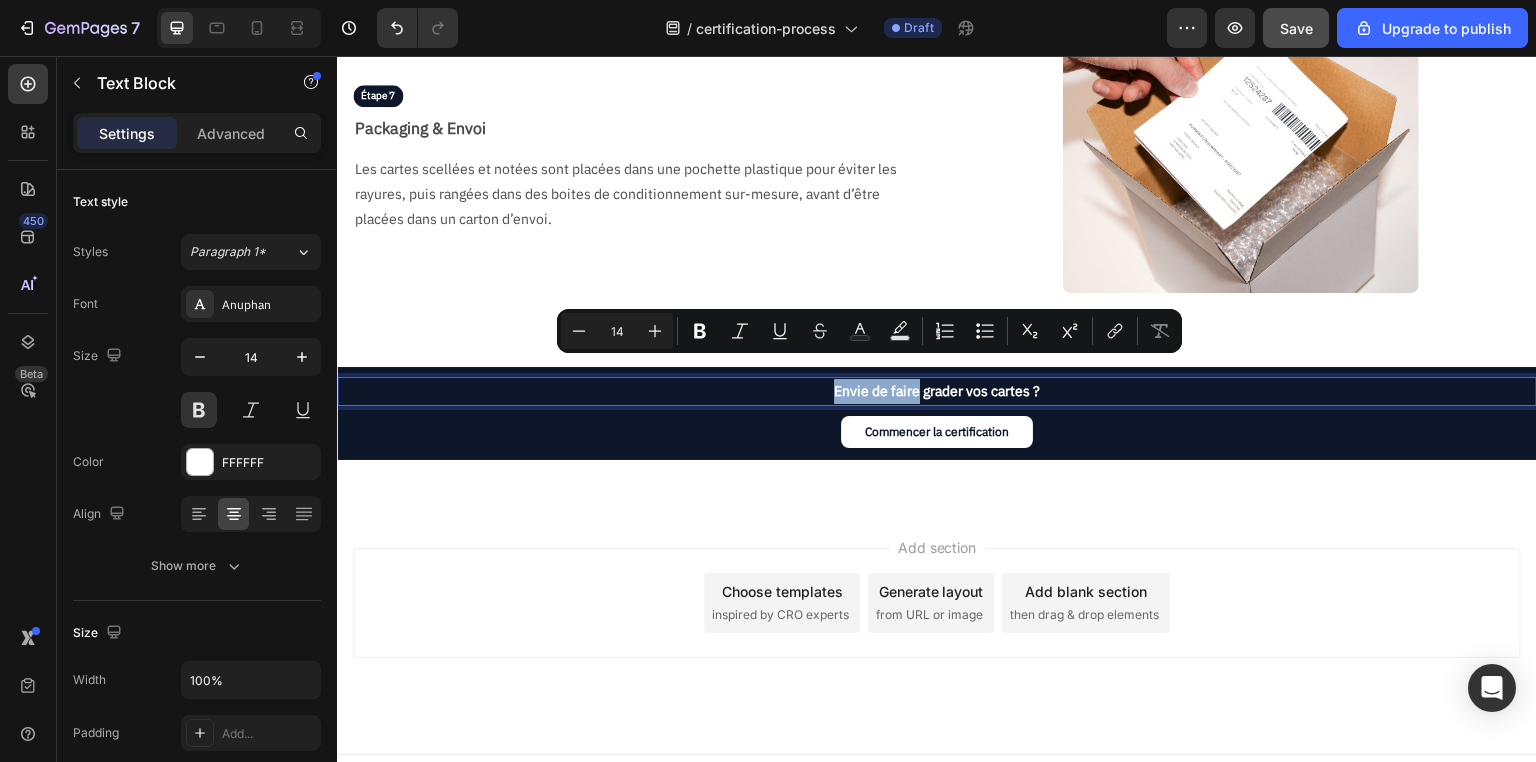 drag, startPoint x: 912, startPoint y: 373, endPoint x: 712, endPoint y: 369, distance: 200.04 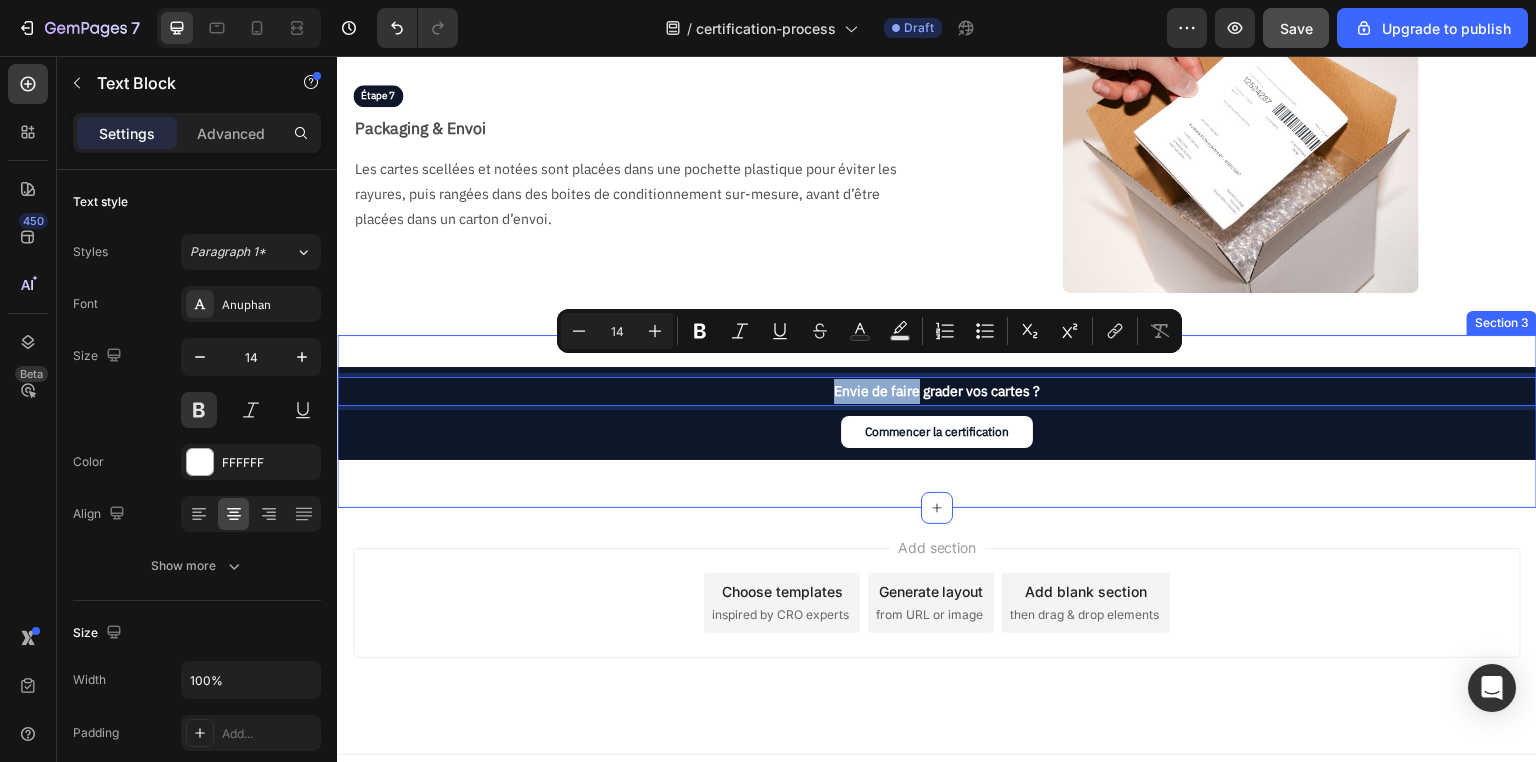 click on "Envie de faire grader vos cartes ? Text Block   10 Commencer la certification Button Row Section 3" at bounding box center [937, 421] 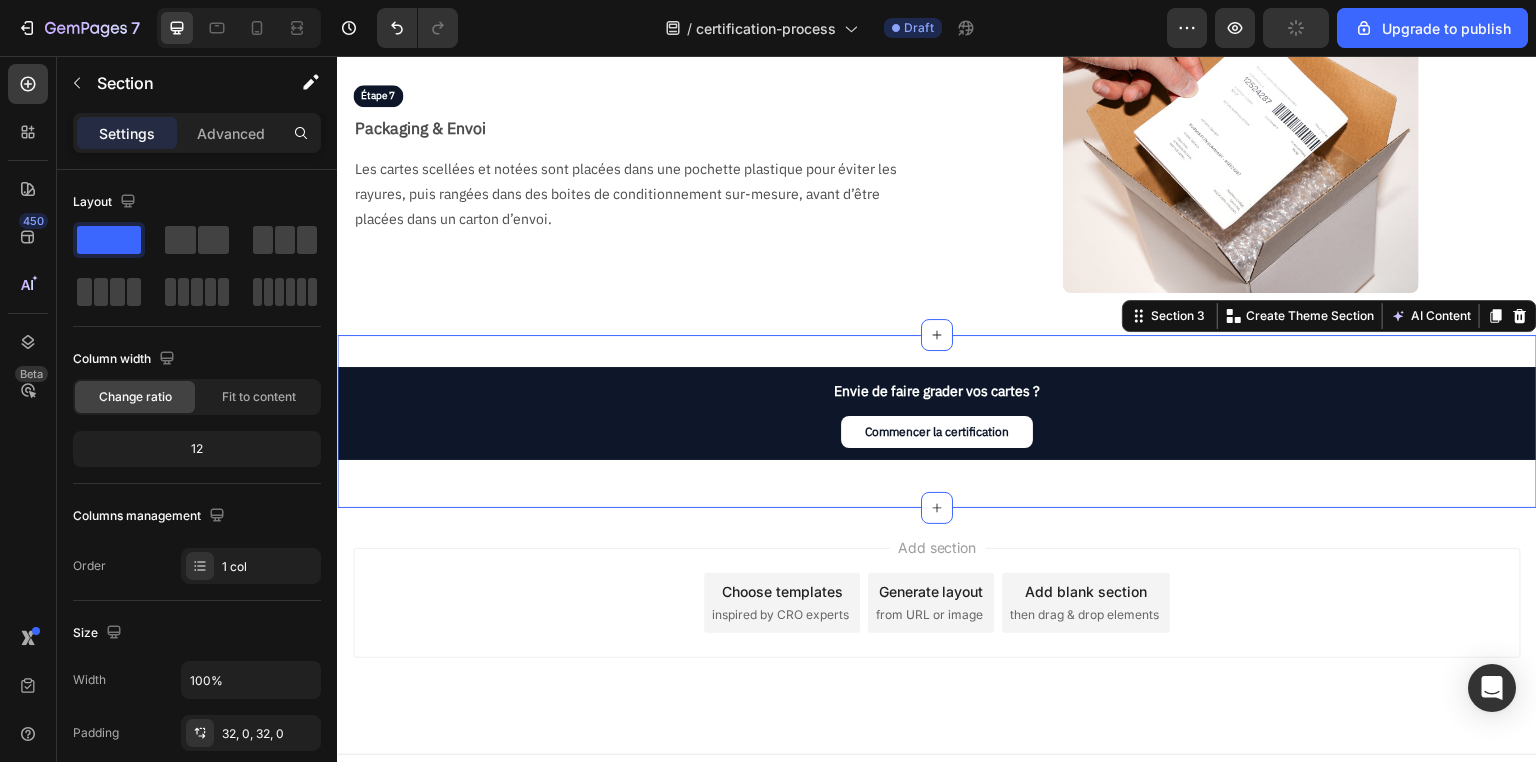 click on "Add section Choose templates inspired by CRO experts Generate layout from URL or image Add blank section then drag & drop elements" at bounding box center [937, 603] 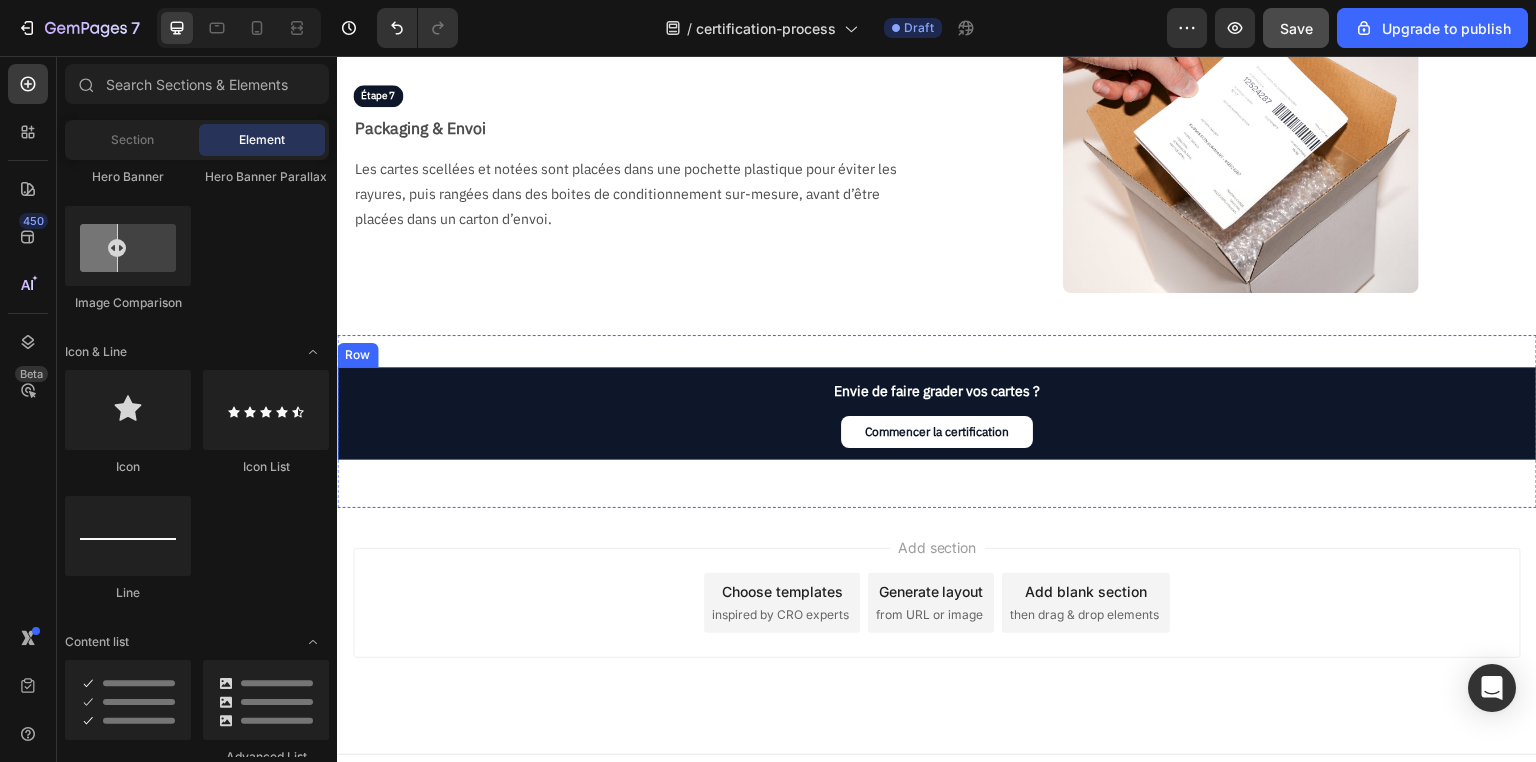 click on "Commencer la certification Button" at bounding box center (937, 438) 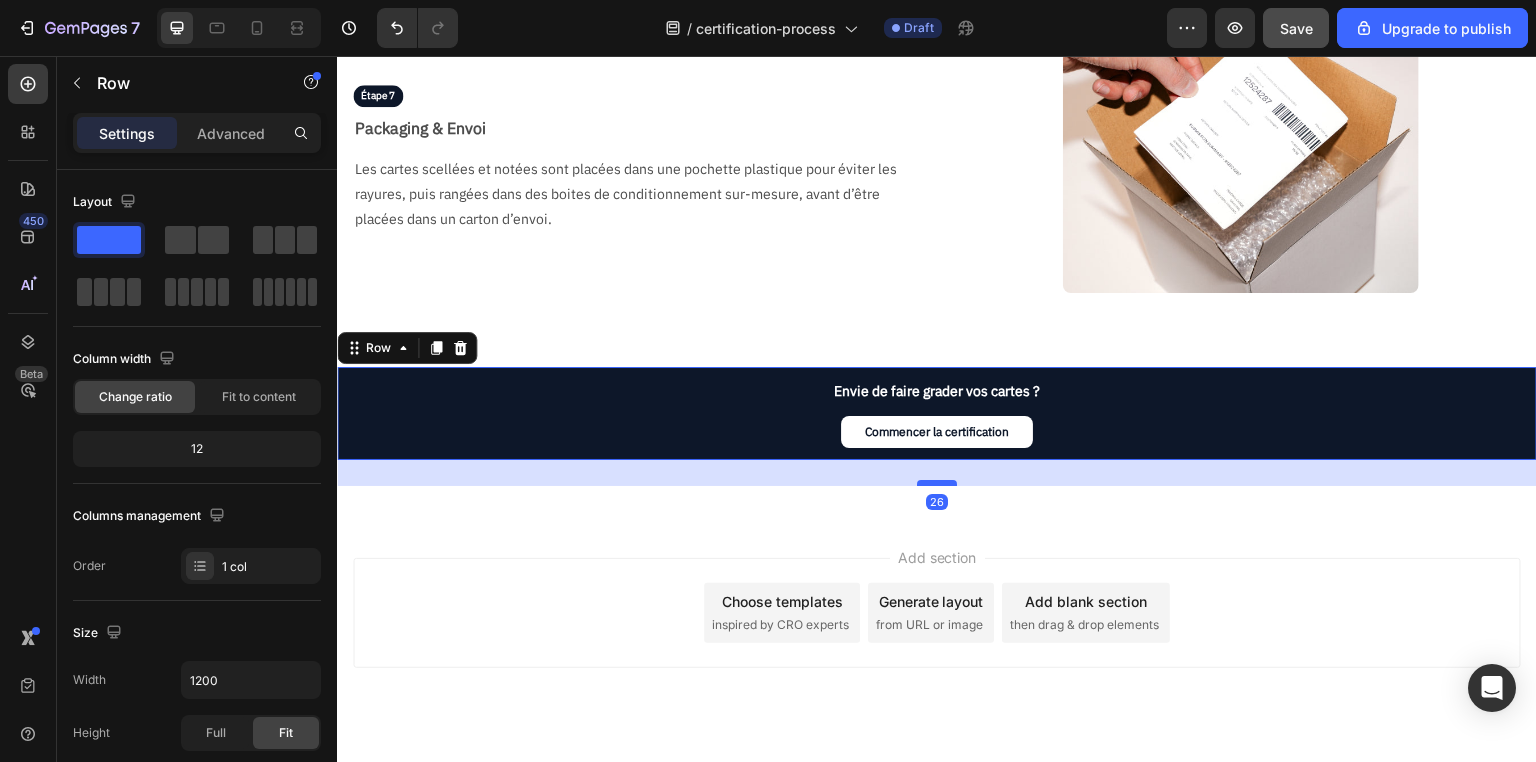 drag, startPoint x: 941, startPoint y: 453, endPoint x: 942, endPoint y: 463, distance: 10.049875 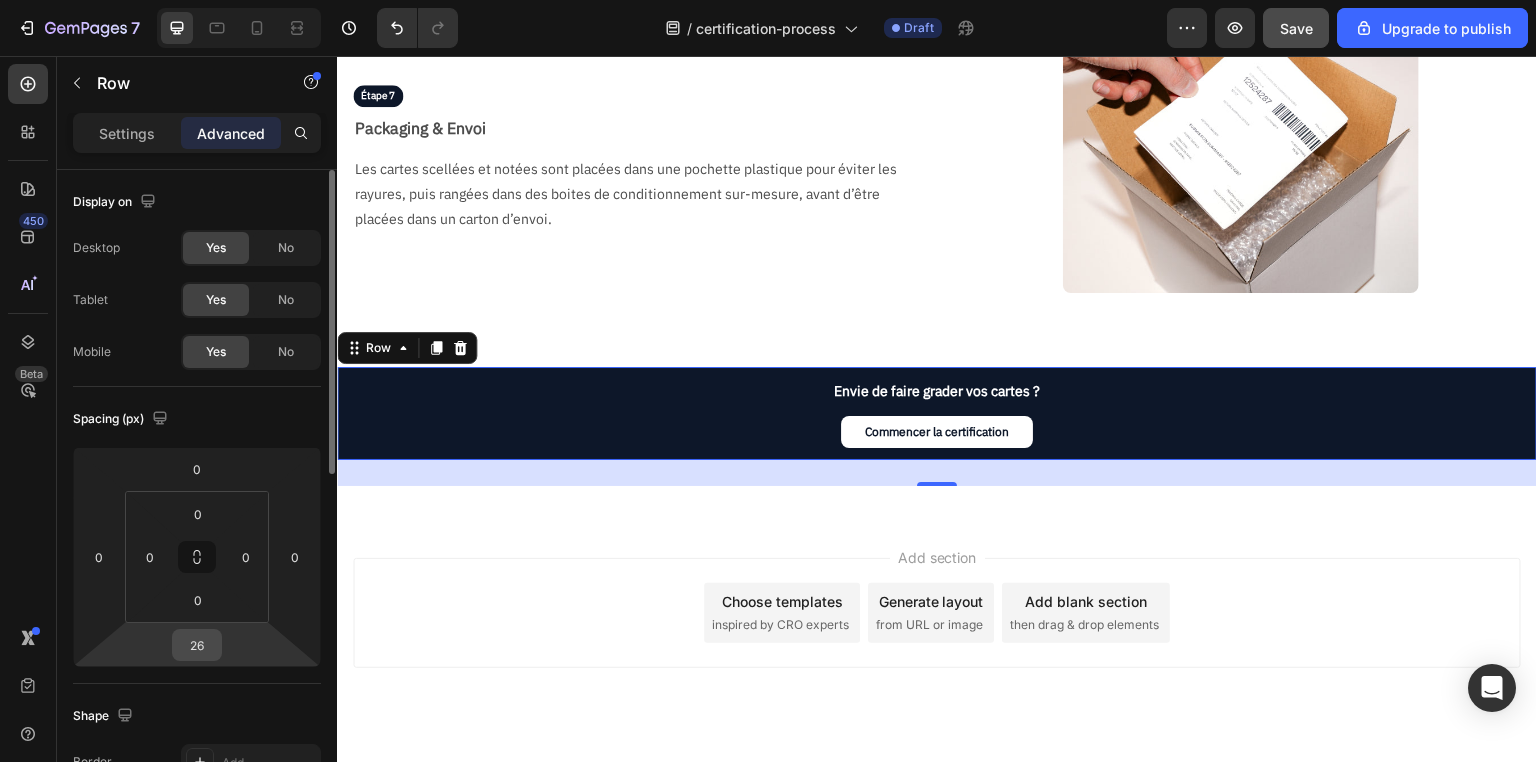 click on "26" at bounding box center (197, 645) 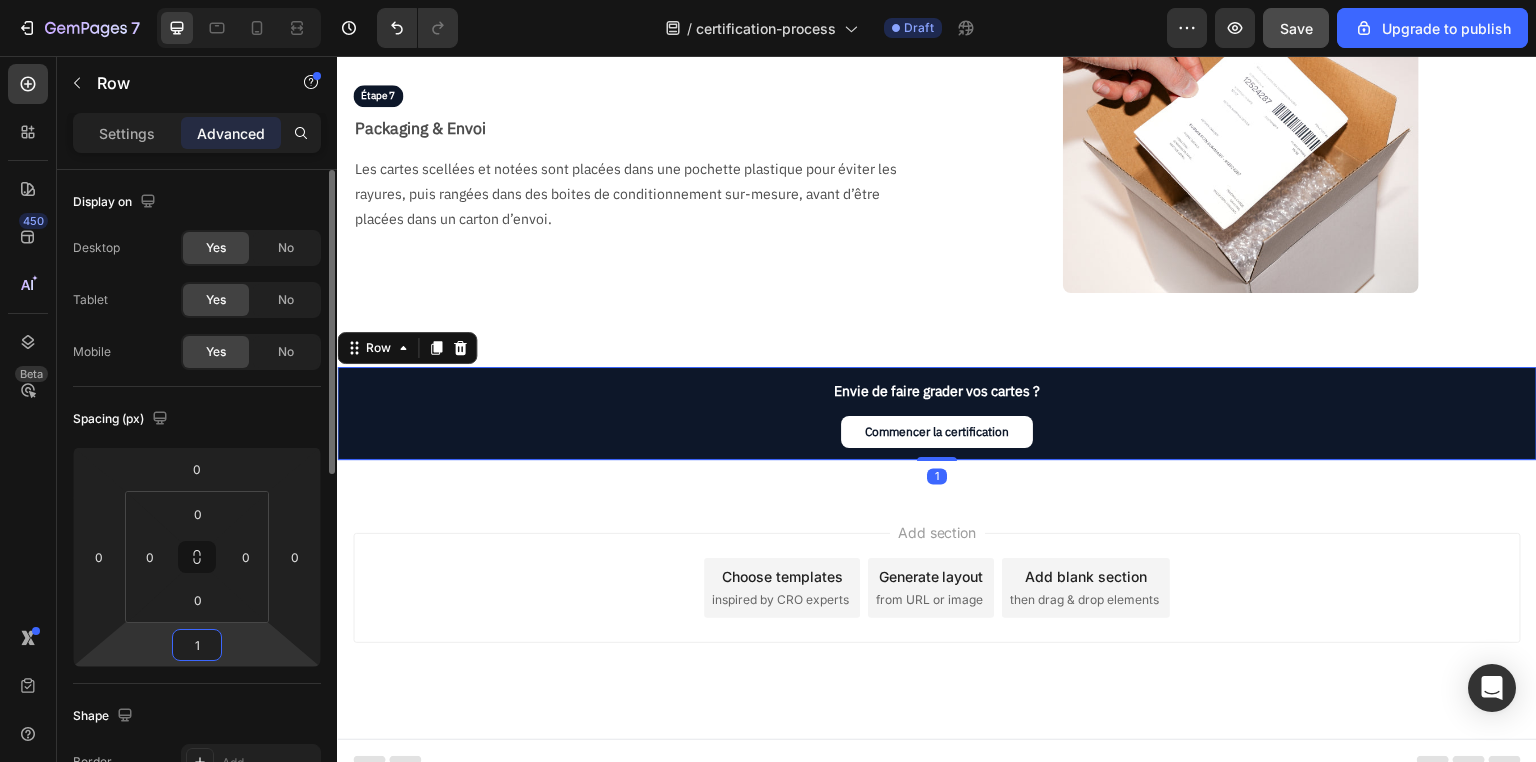 scroll, scrollTop: 2373, scrollLeft: 0, axis: vertical 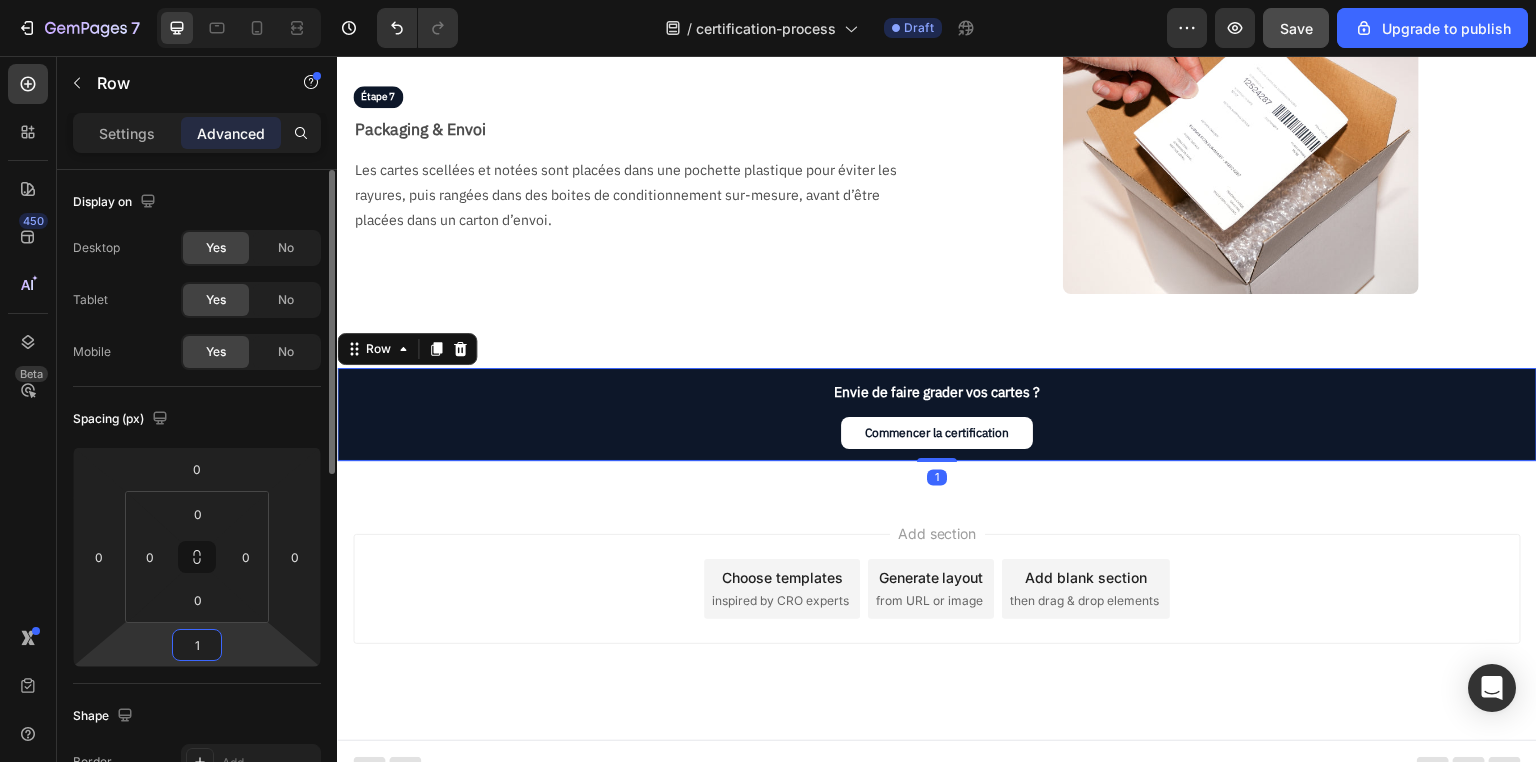 type on "16" 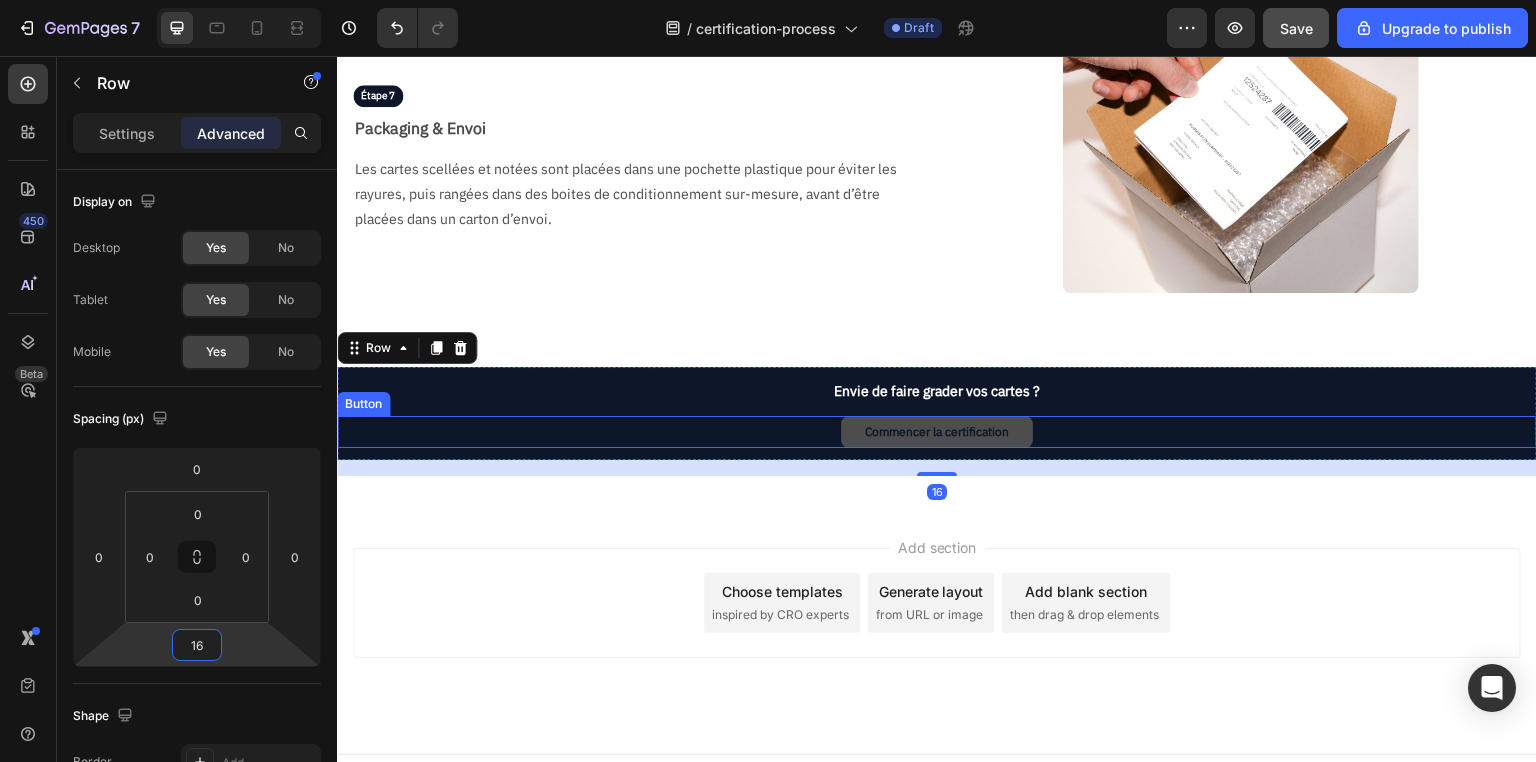 click on "Commencer la certification" at bounding box center (937, 432) 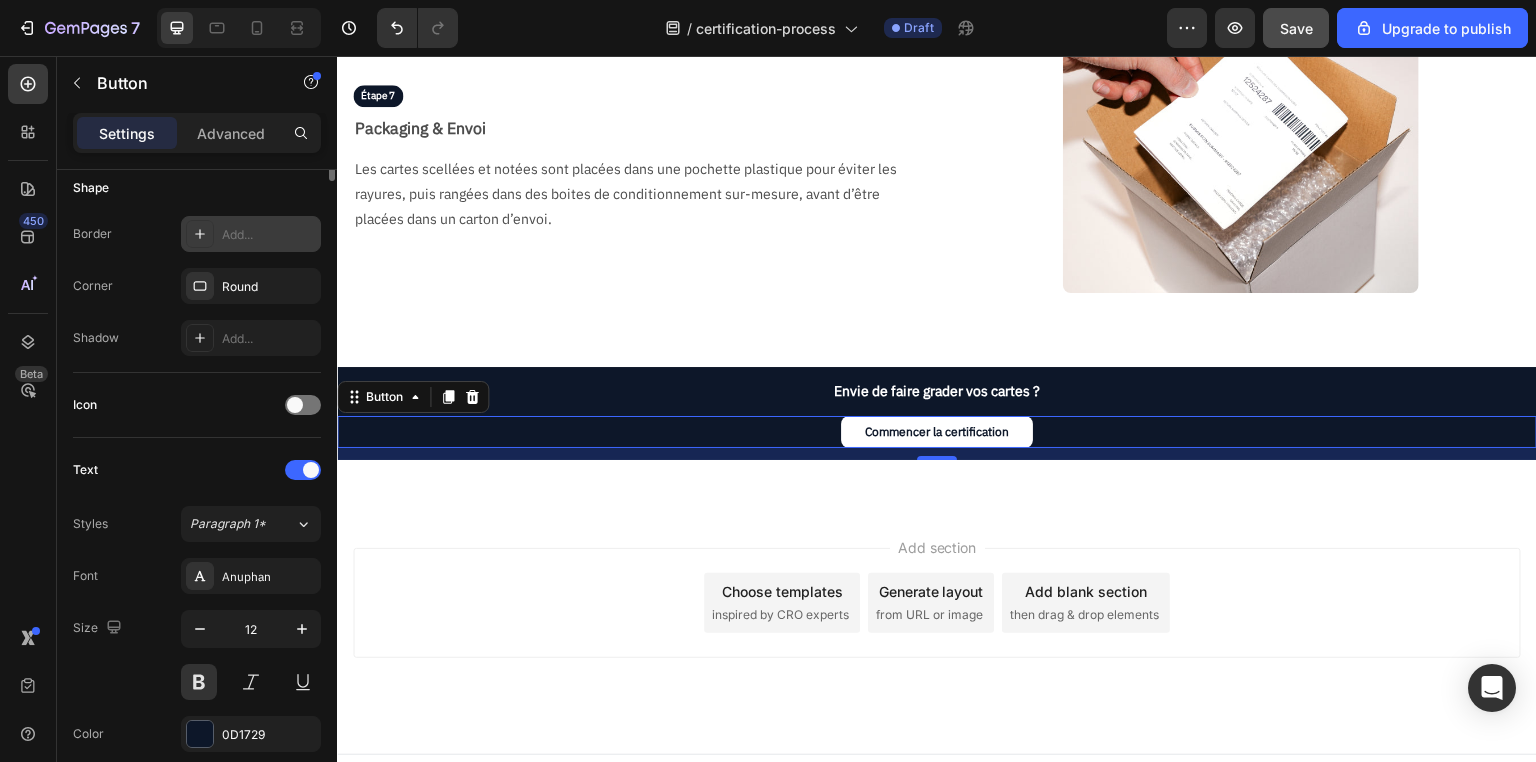 scroll, scrollTop: 0, scrollLeft: 0, axis: both 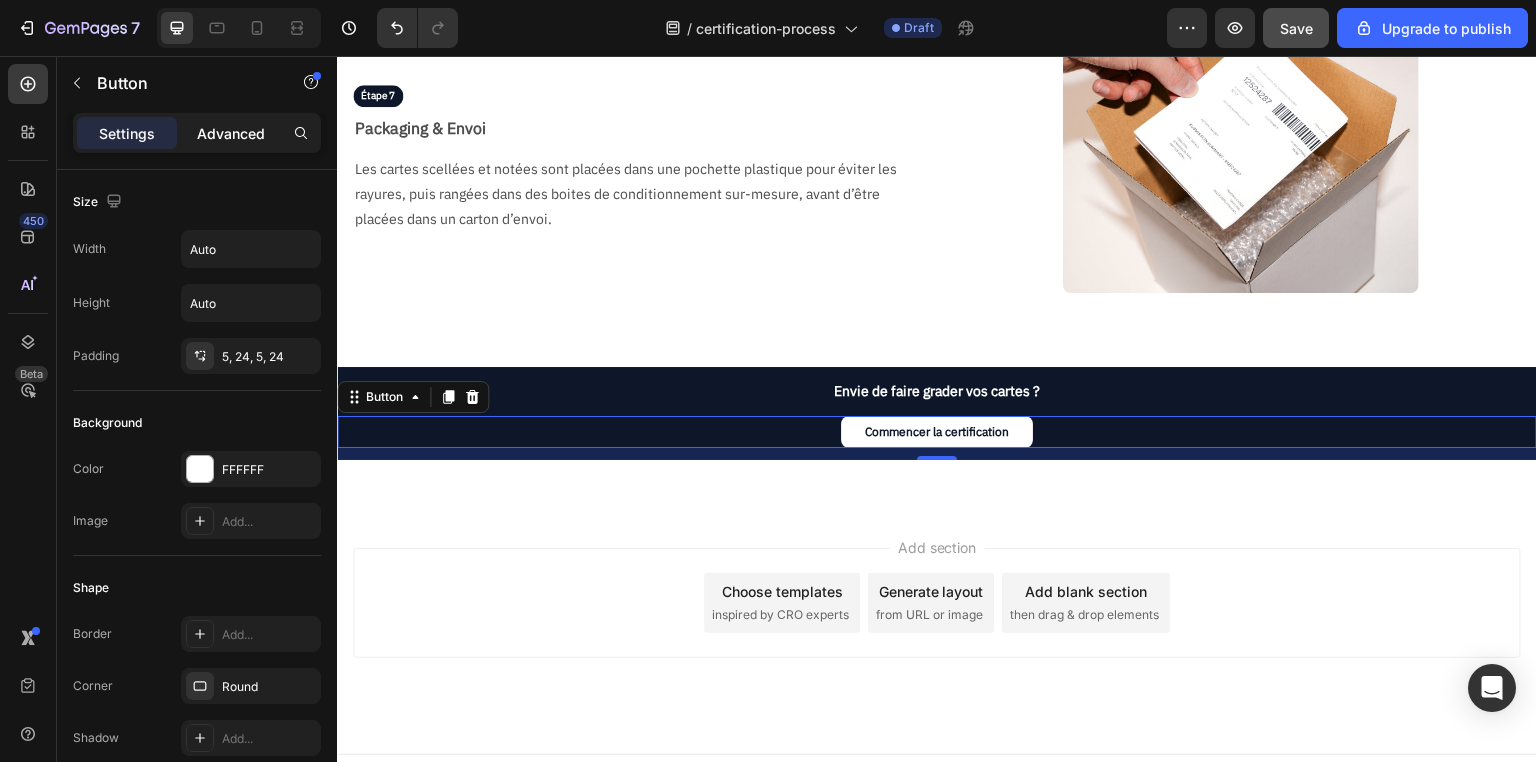 click on "Advanced" at bounding box center [231, 133] 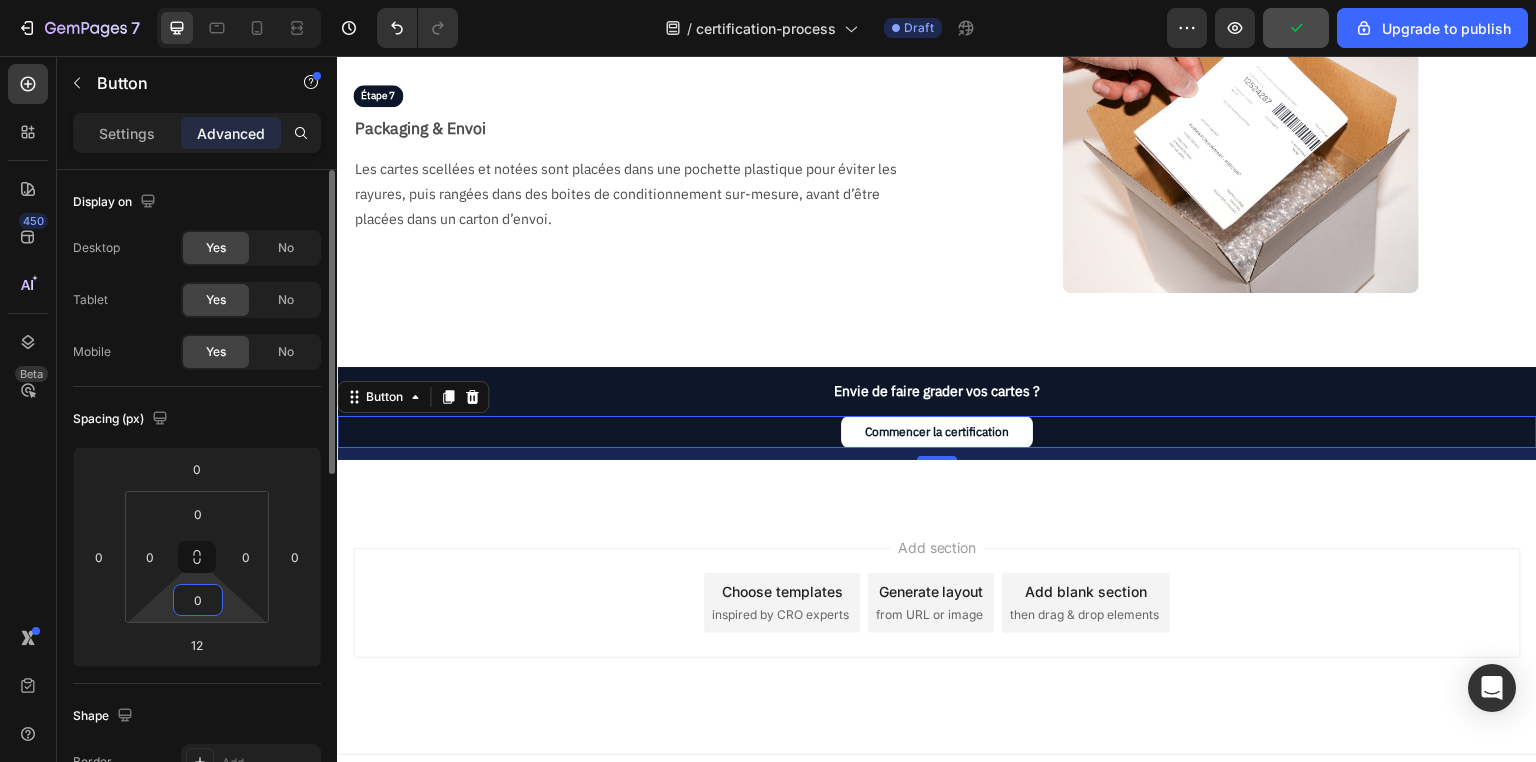 click on "0" at bounding box center (198, 600) 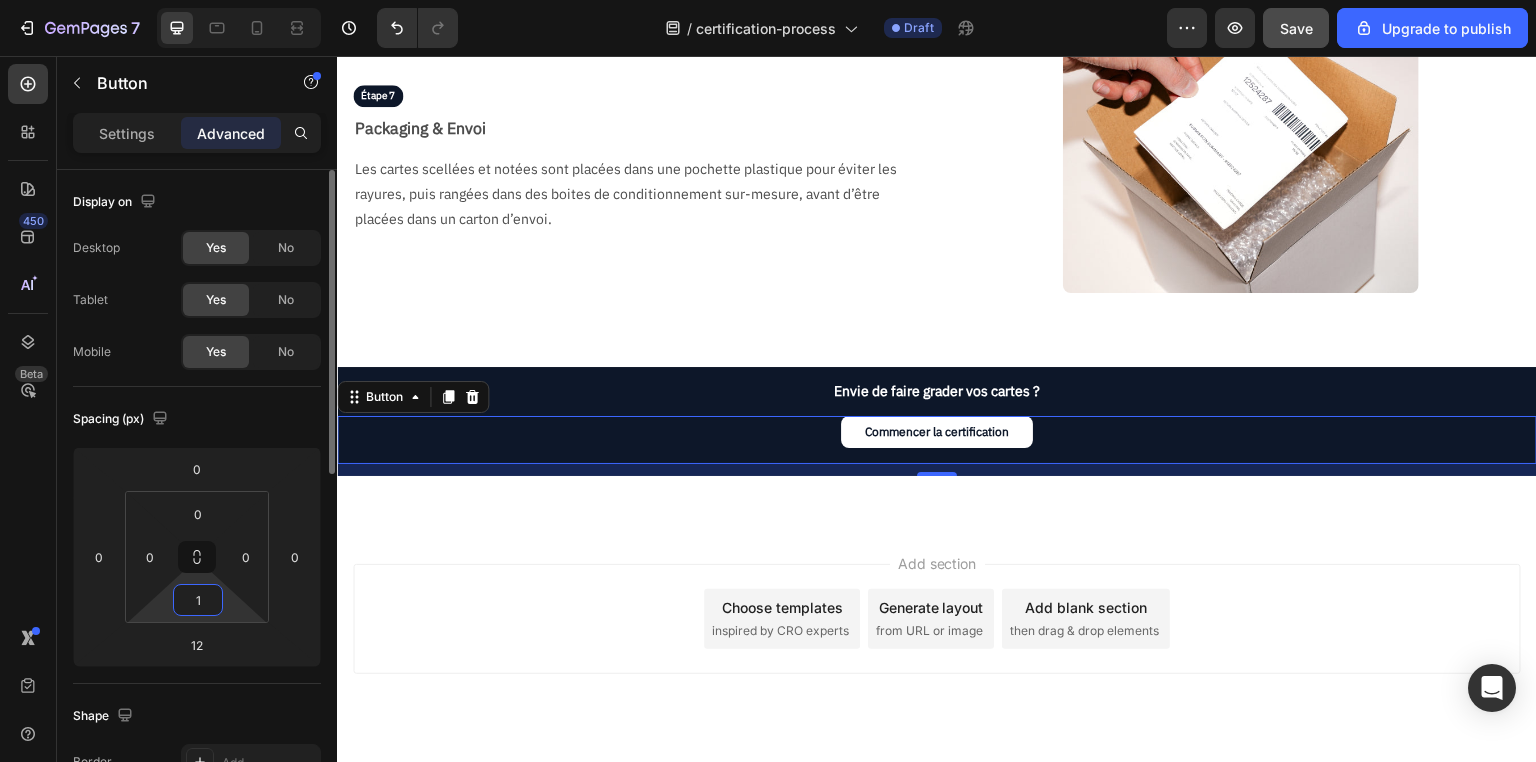 type on "10" 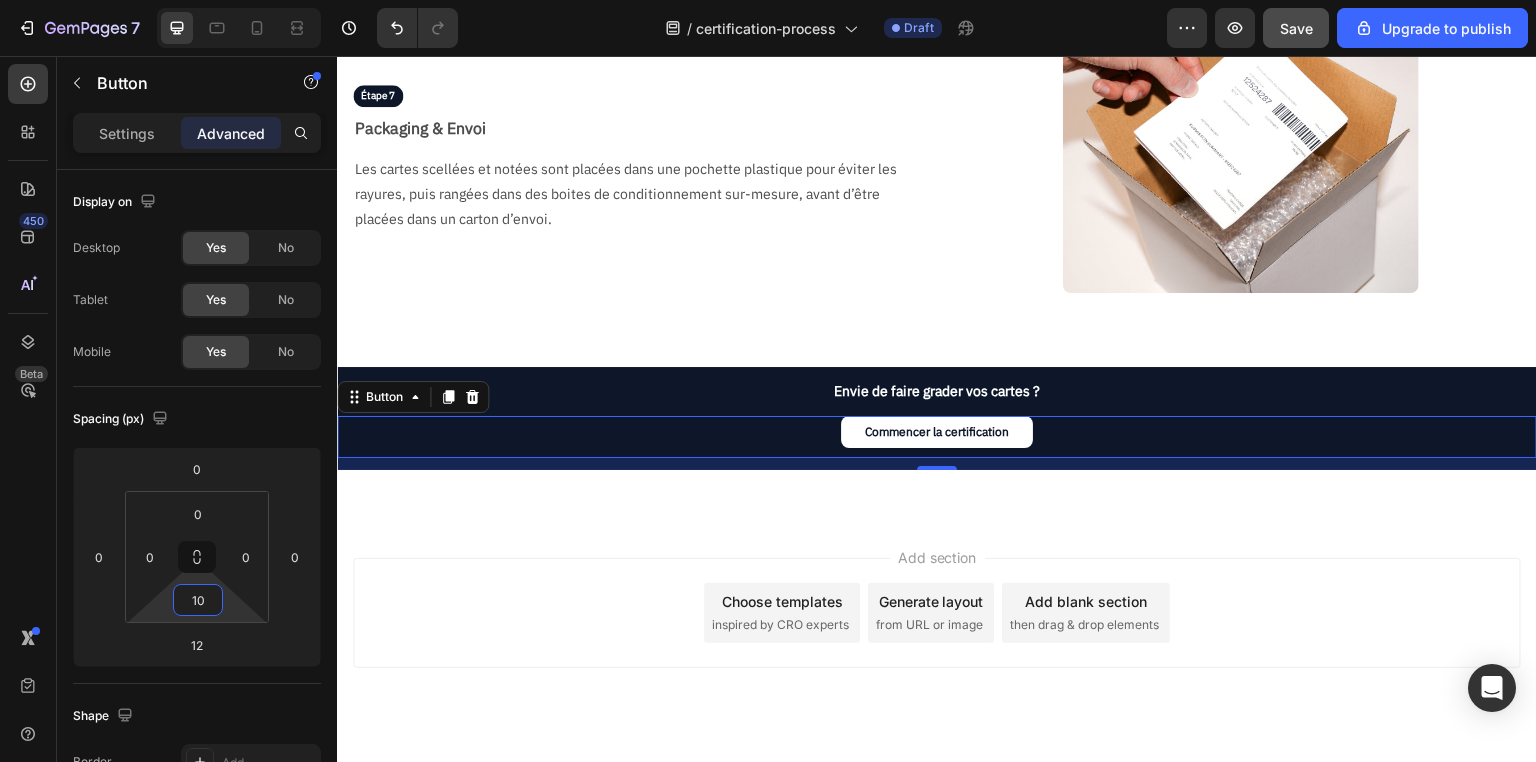 click on "Add section Choose templates inspired by CRO experts Generate layout from URL or image Add blank section then drag & drop elements" at bounding box center (937, 641) 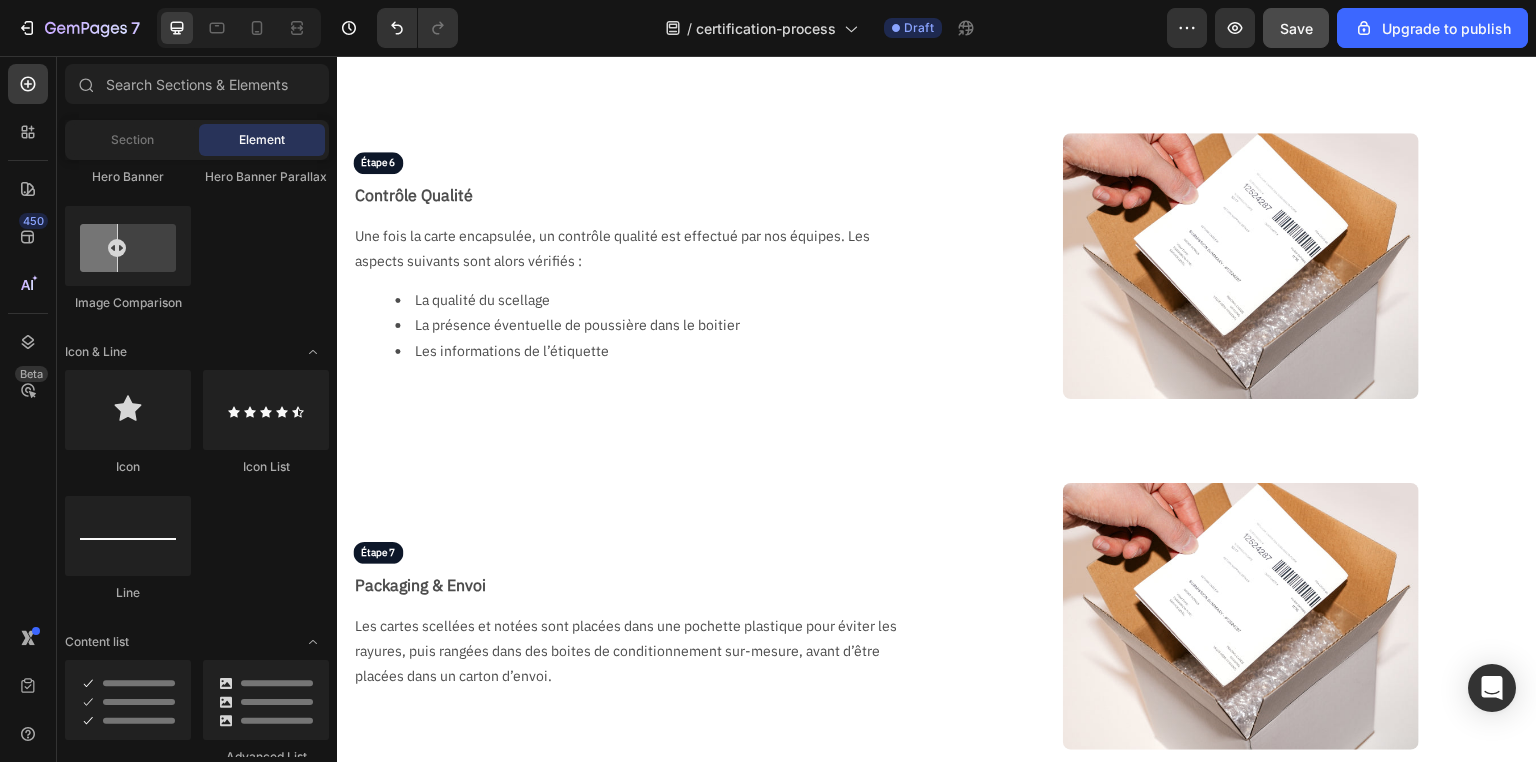 scroll, scrollTop: 2236, scrollLeft: 0, axis: vertical 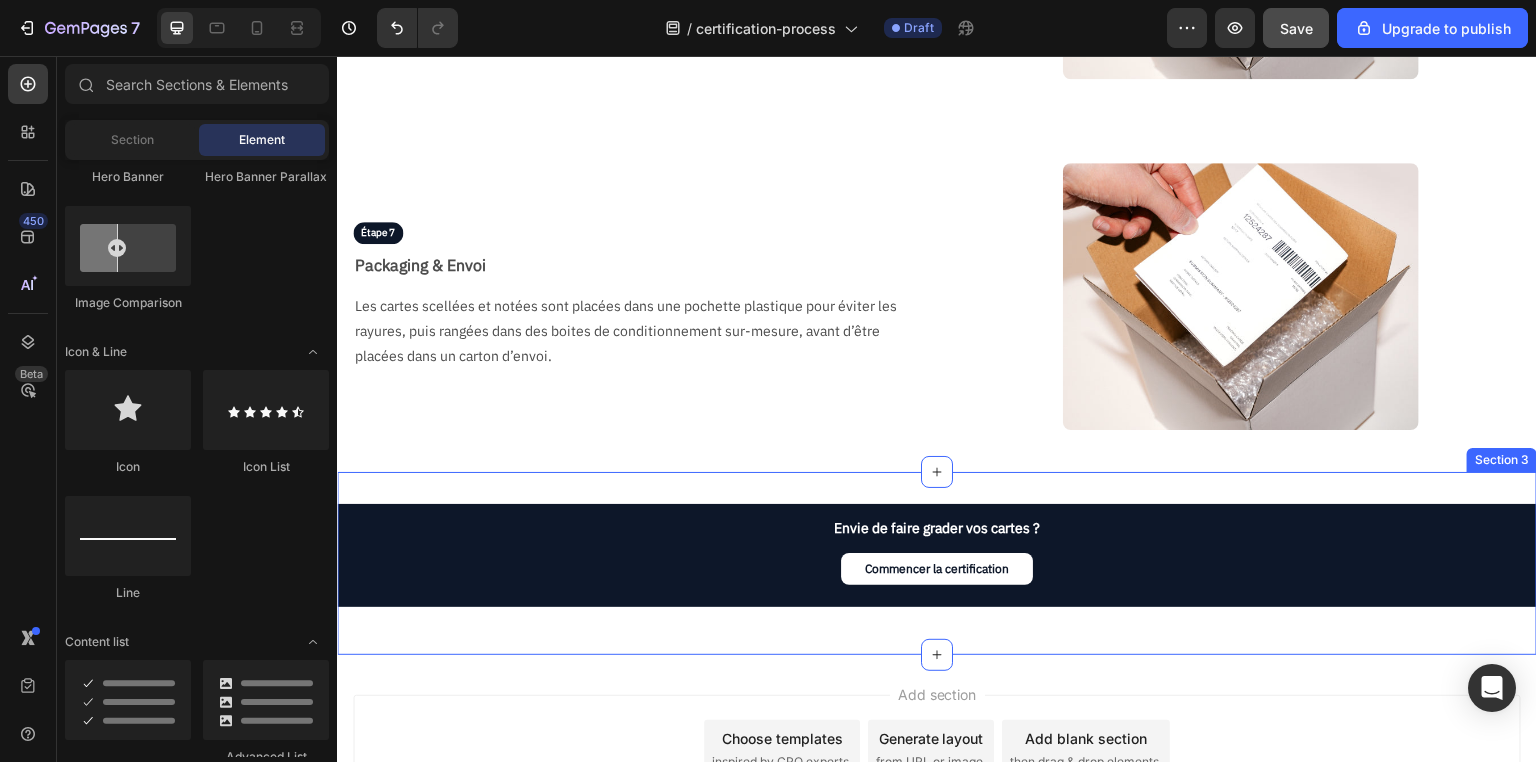click on "Section 3" at bounding box center (1502, 460) 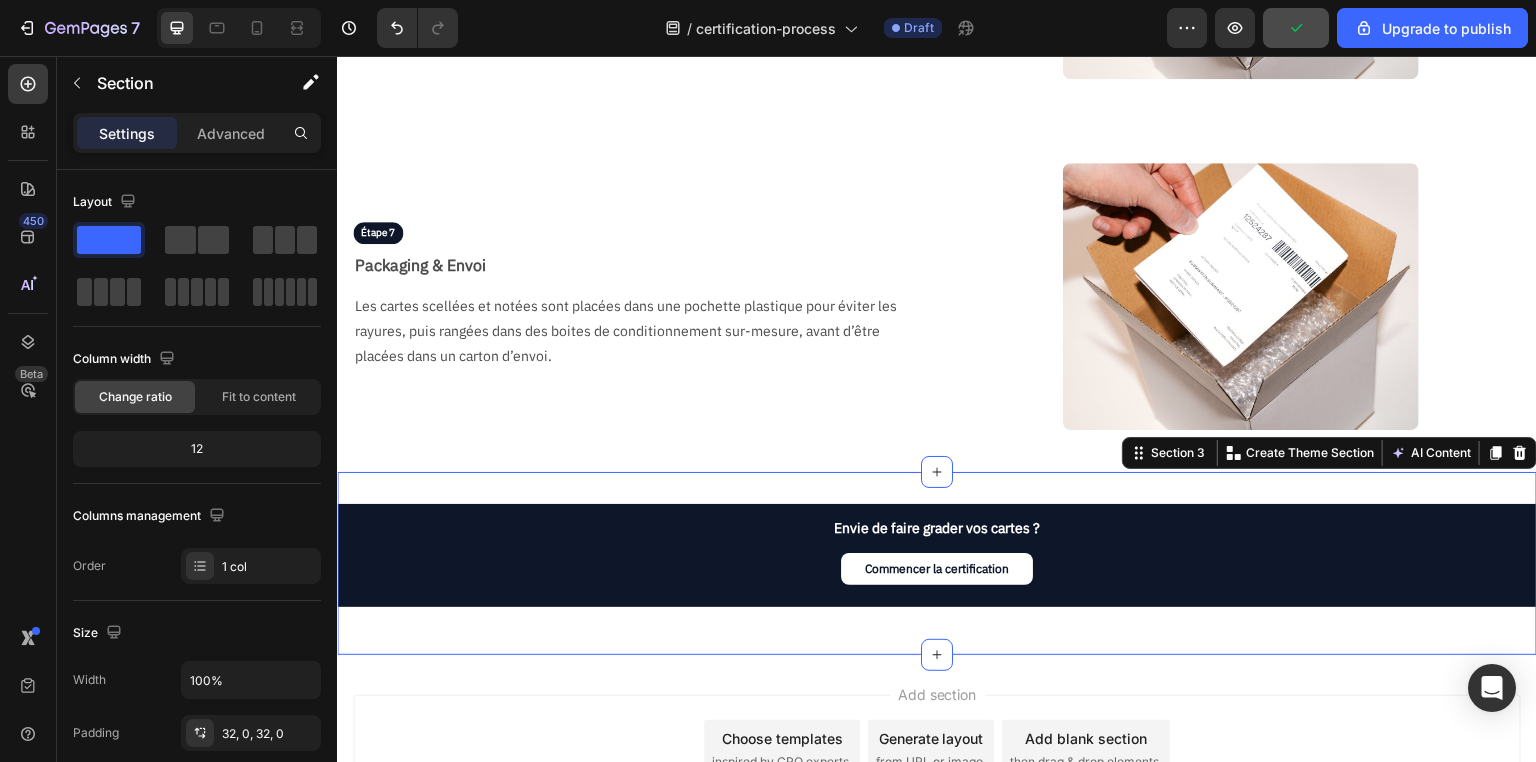 click on "Envie de faire grader vos cartes ? Text Block Commencer la certification Button Row Section 3   You can create reusable sections Create Theme Section AI Content Write with GemAI What would you like to describe here? Tone and Voice Persuasive Product Cadre Premium Latios & Latias SV8 Show more Generate" at bounding box center [937, 563] 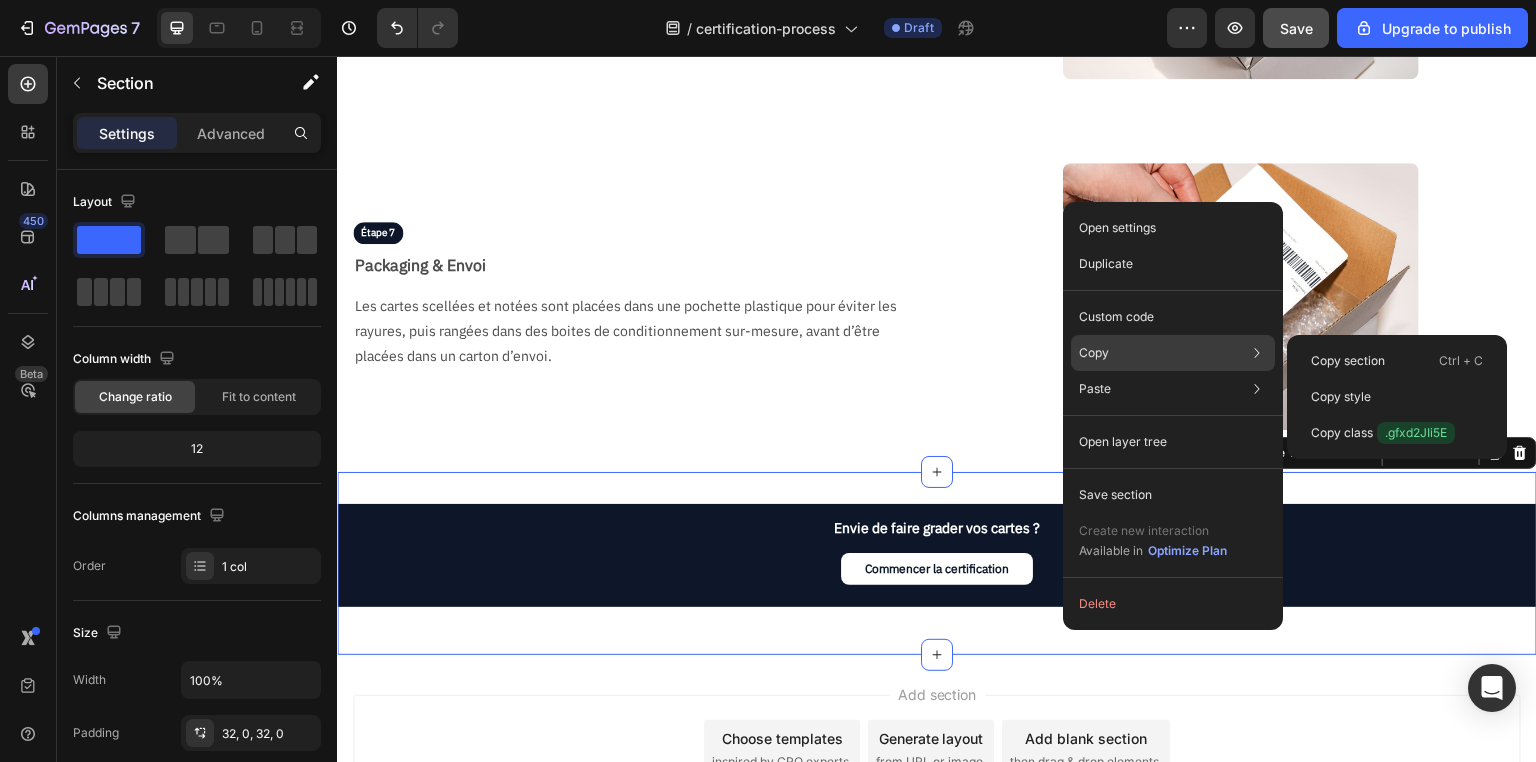 click on "Copy Copy section  Ctrl + C Copy style  Copy class  .gfxd2JIi5E" 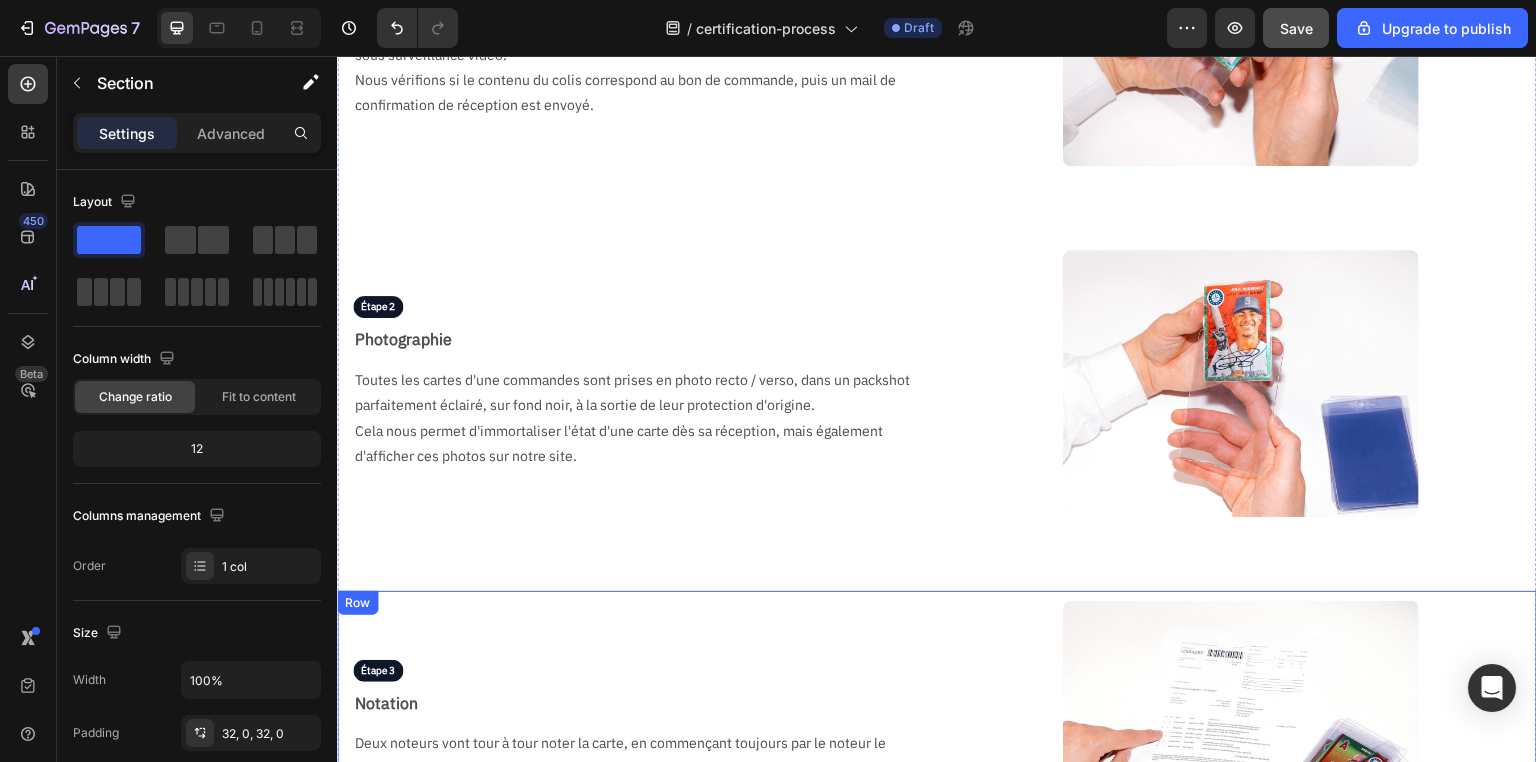 scroll, scrollTop: 0, scrollLeft: 0, axis: both 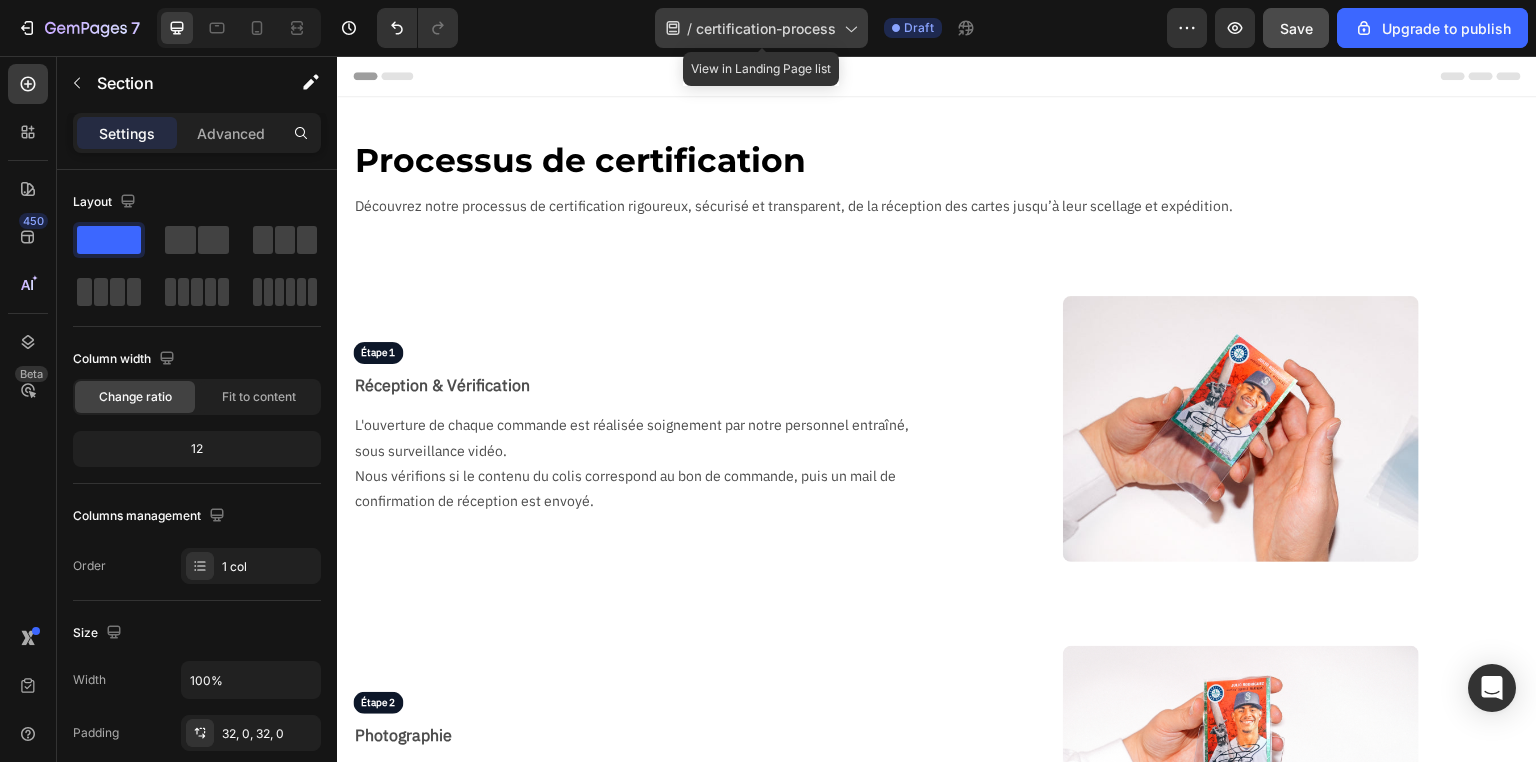 click 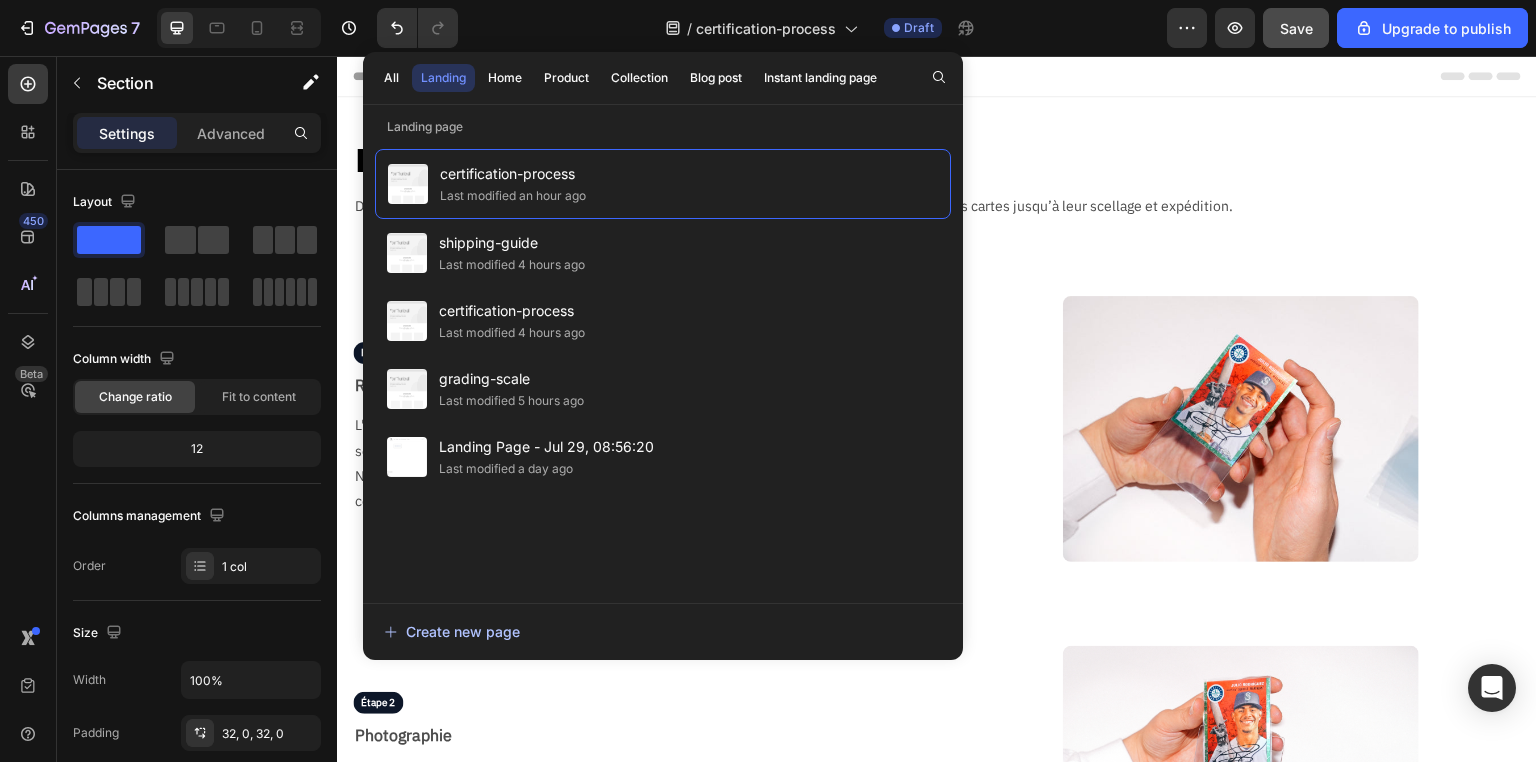 click on "Create new page" at bounding box center [452, 631] 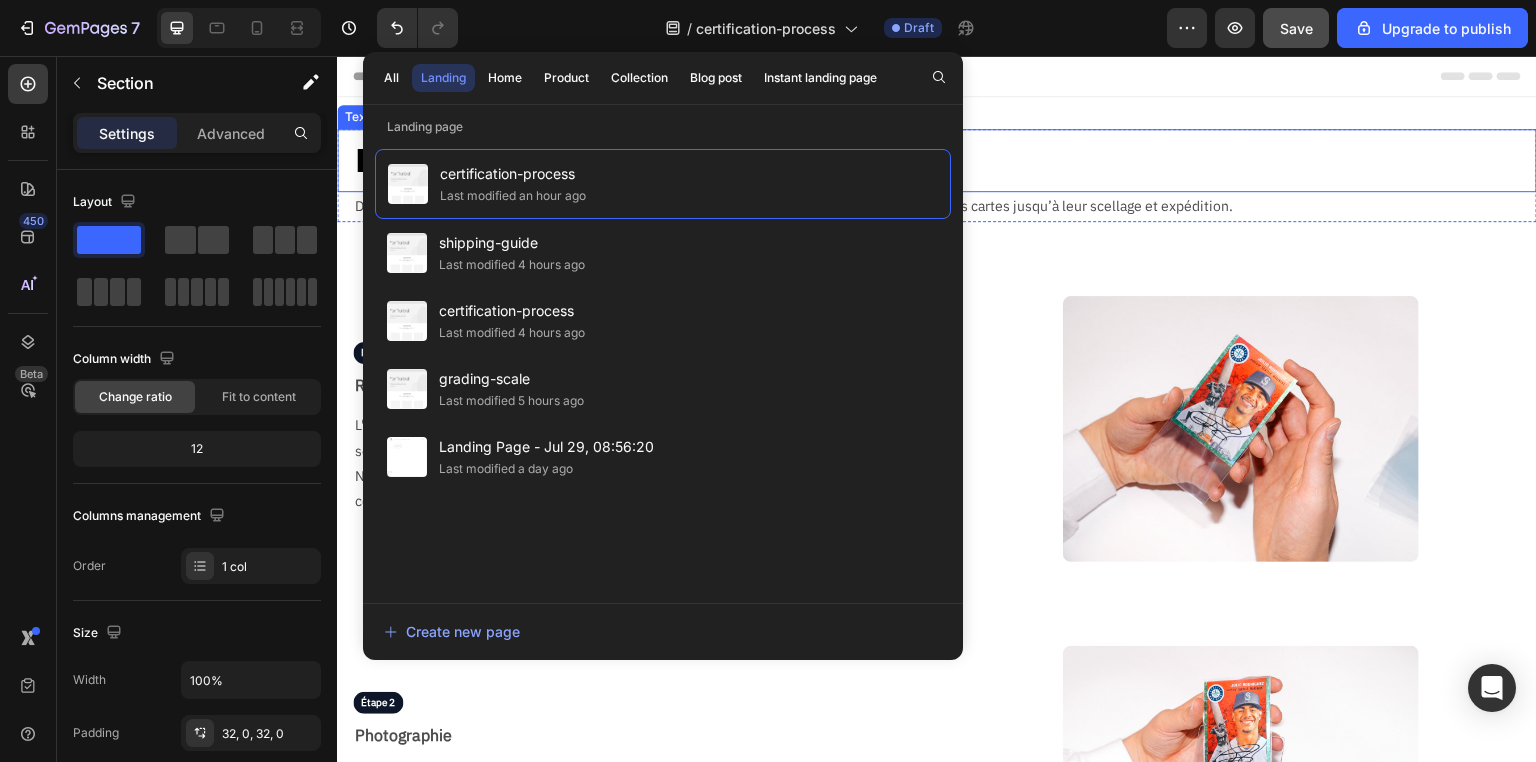 click on "Processus de certification" at bounding box center [945, 160] 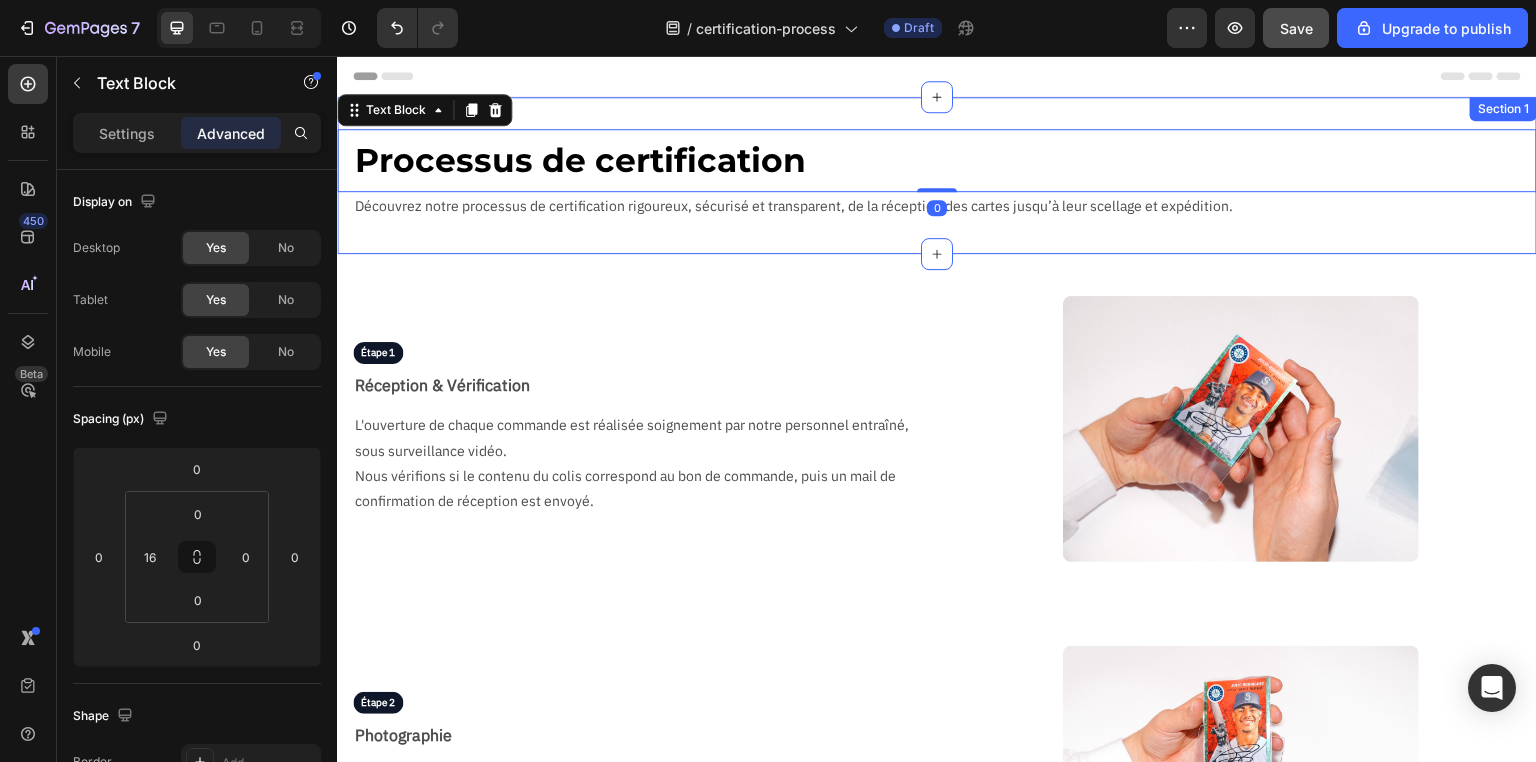 click on "Processus de certification Text Block   0 Découvrez notre processus de certification rigoureux, sécurisé et transparent, de la réception des cartes jusqu’à leur scellage et expédition. Text Block Row Section 1" at bounding box center (937, 175) 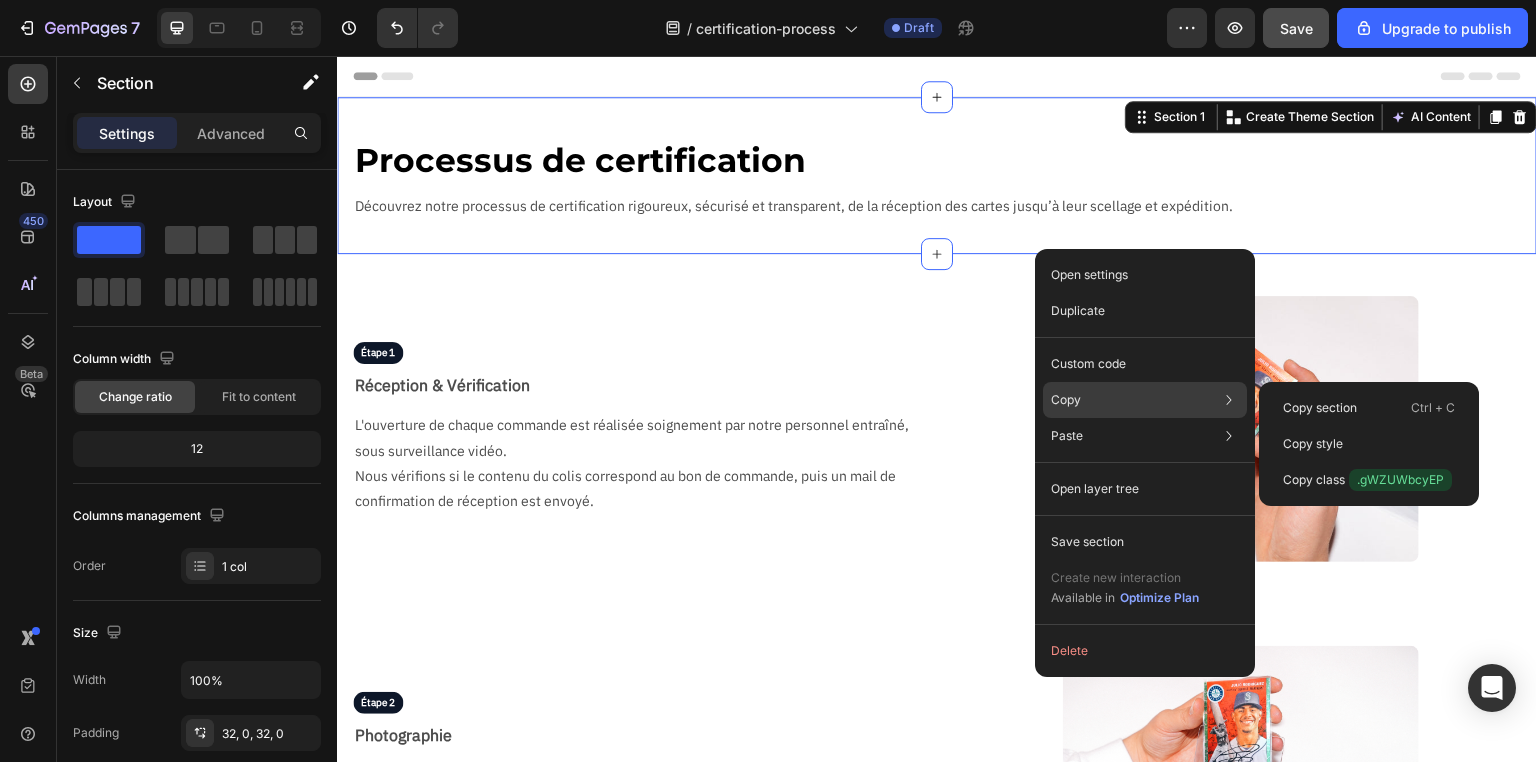 click on "Copy Copy section  Ctrl + C Copy style  Copy class  .gWZUWbcyEP" 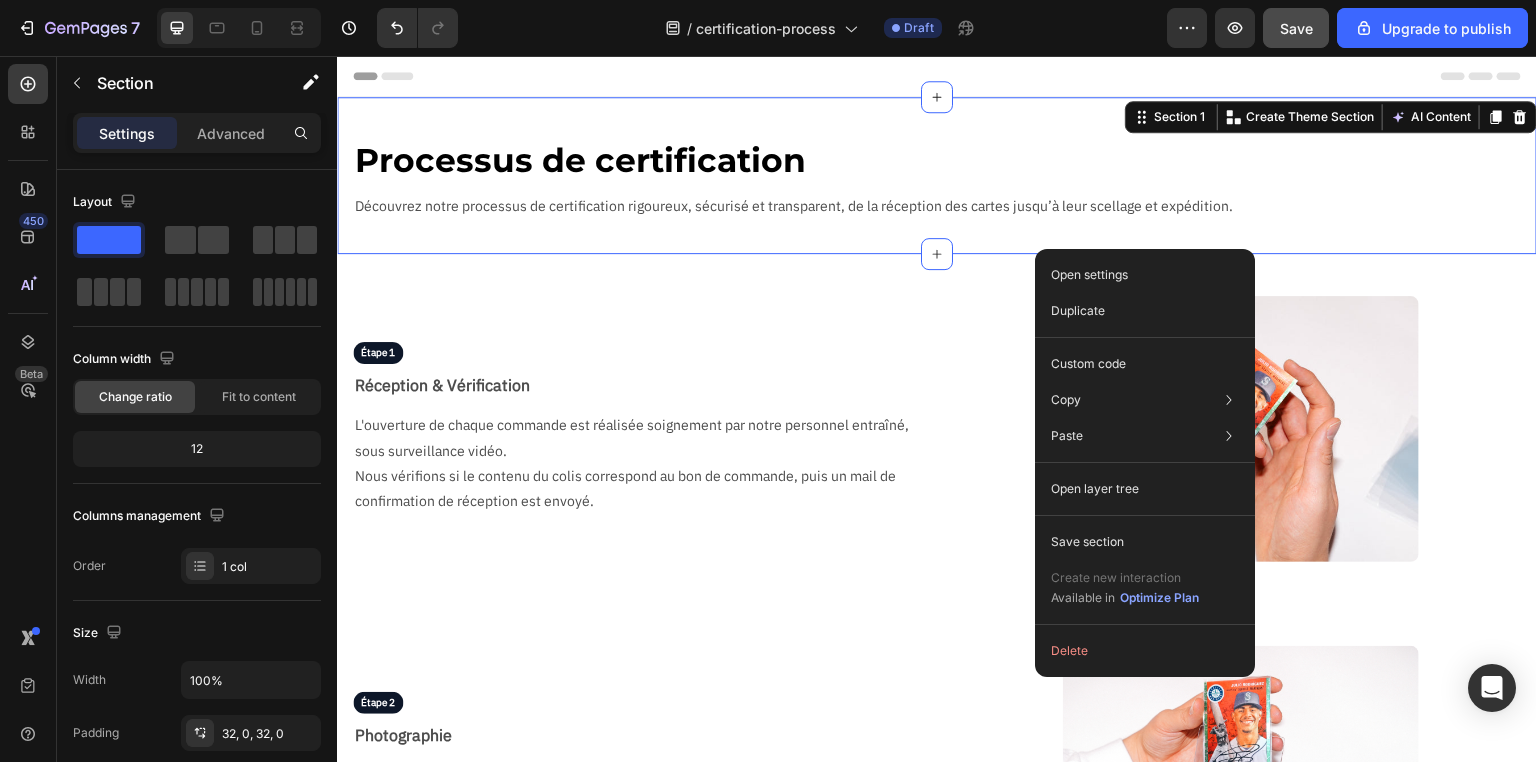 click on "Processus de certification Text Block Découvrez notre processus de certification rigoureux, sécurisé et transparent, de la réception des cartes jusqu’à leur scellage et expédition. Text Block Row Section 1   You can create reusable sections Create Theme Section AI Content Write with GemAI What would you like to describe here? Tone and Voice Persuasive Product Cadre Premium Latios & Latias SV8 Show more Generate" at bounding box center (937, 175) 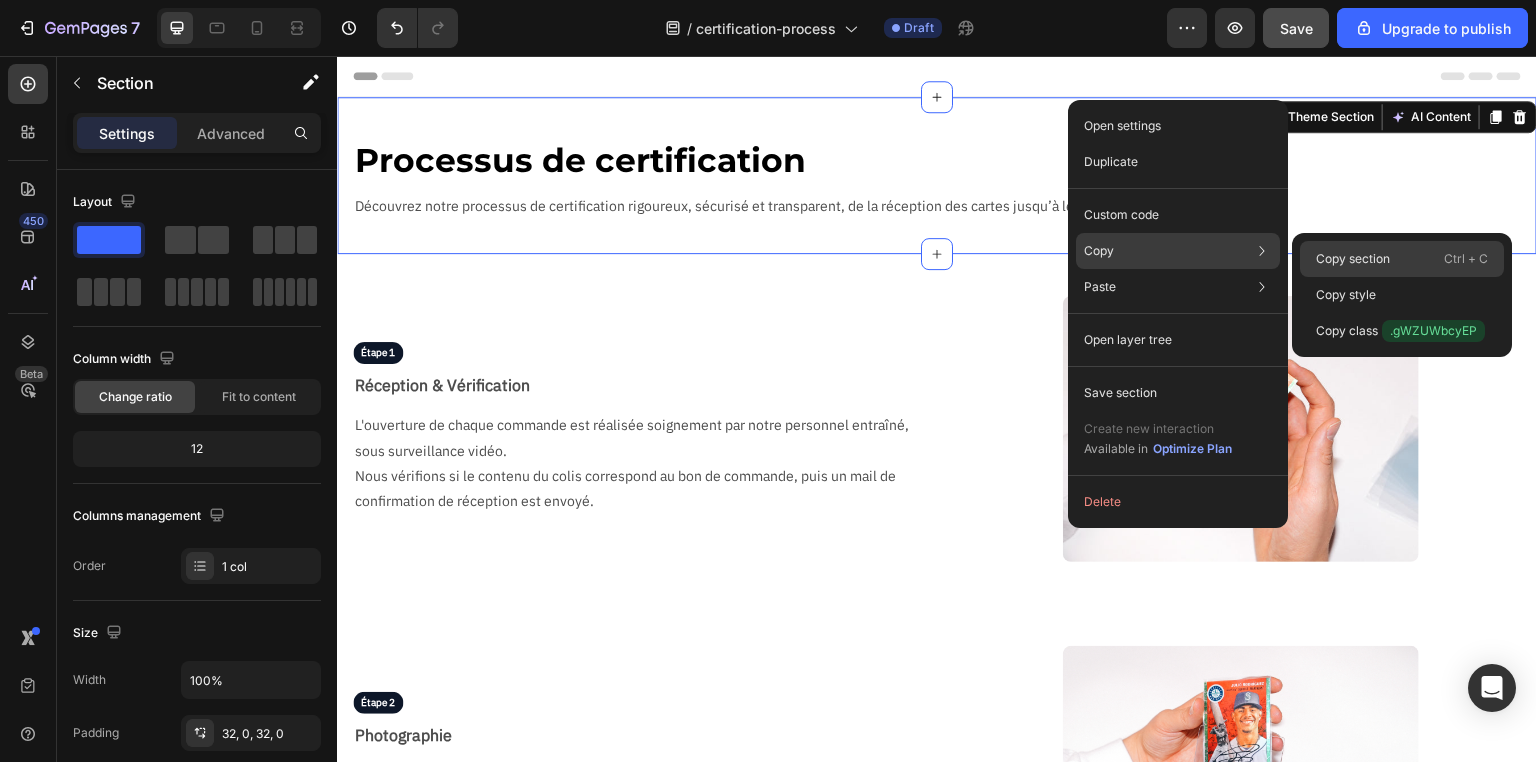 click on "Copy section" at bounding box center (1353, 259) 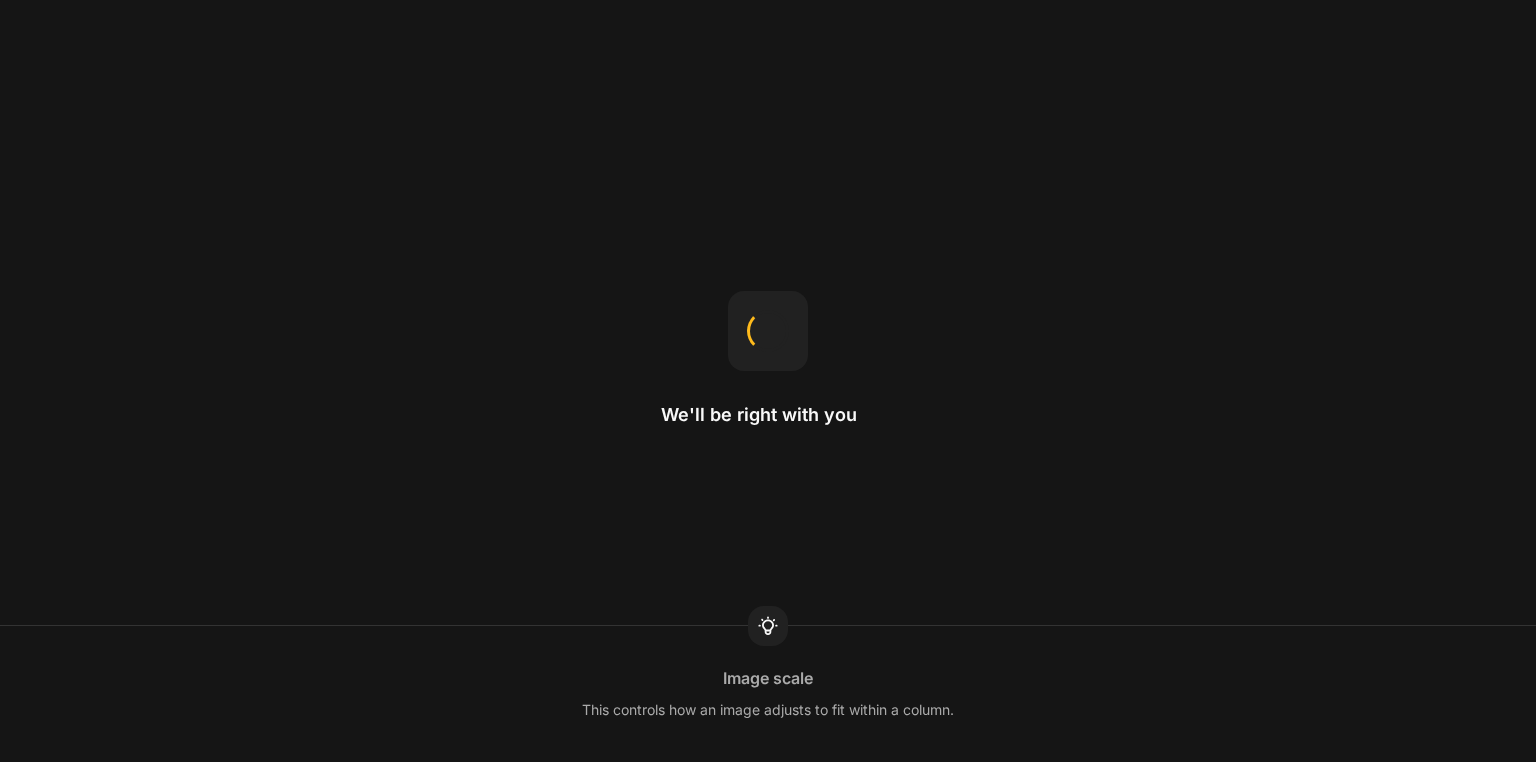 scroll, scrollTop: 0, scrollLeft: 0, axis: both 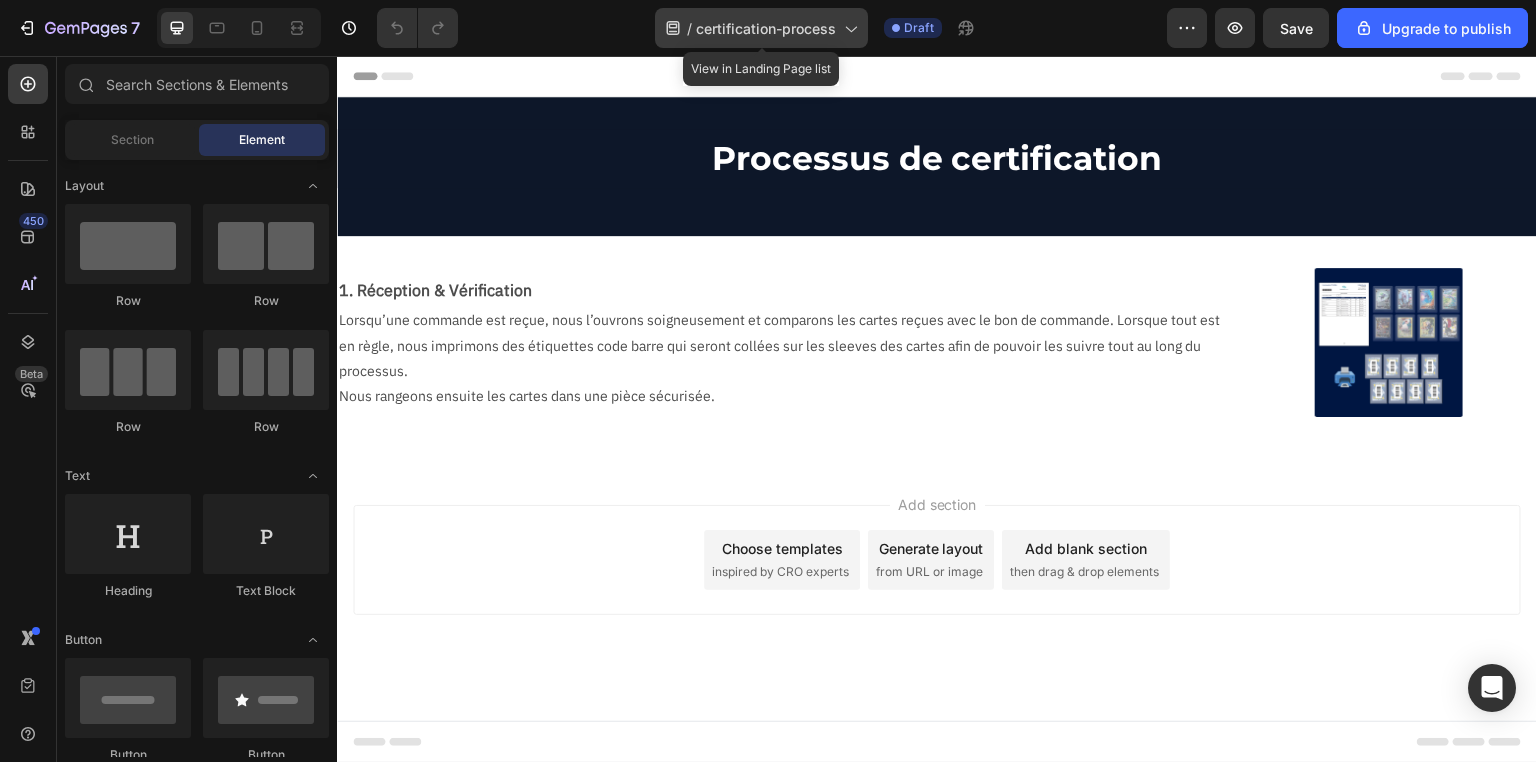 click 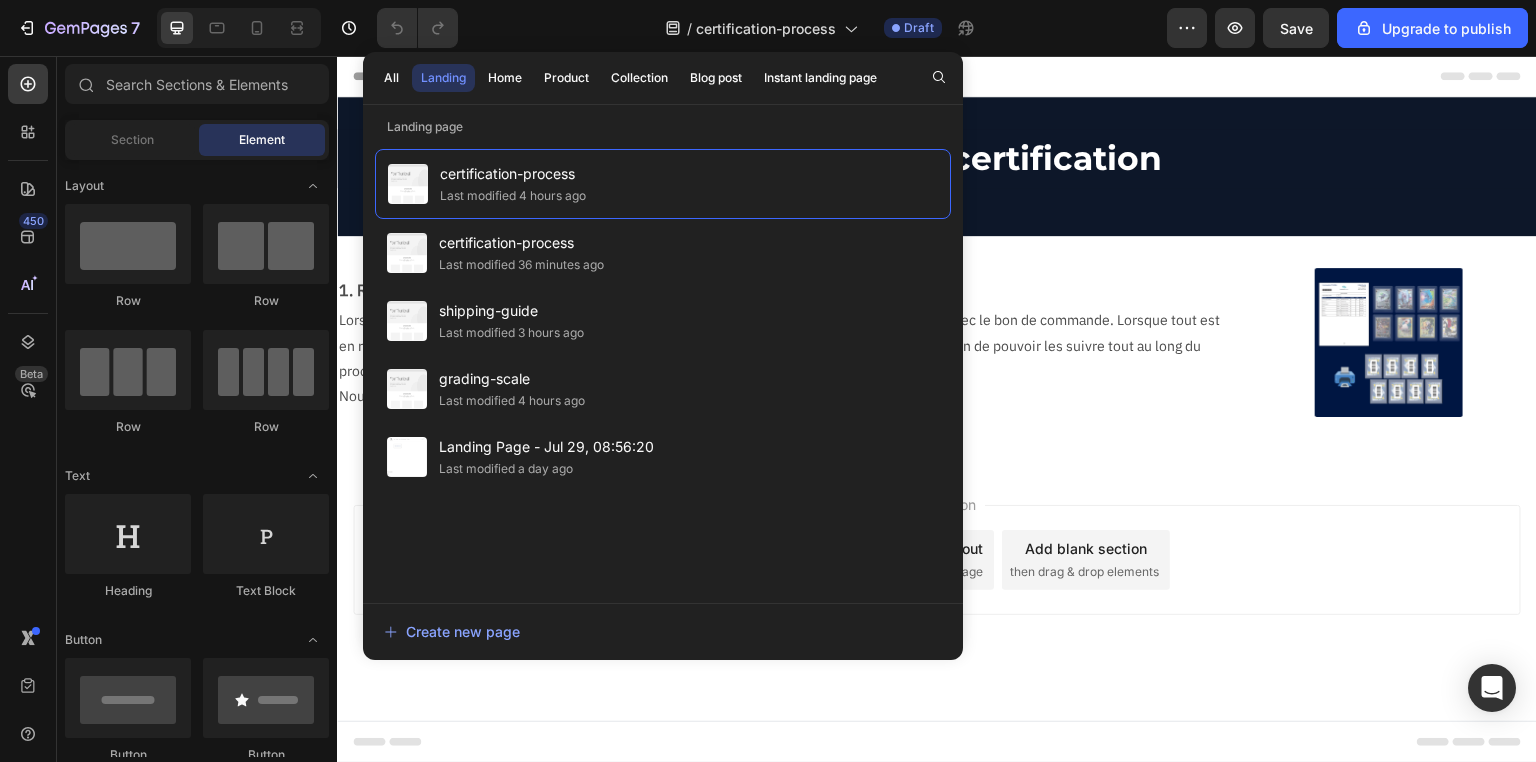 click on "Add section Choose templates inspired by CRO experts Generate layout from URL or image Add blank section then drag & drop elements" at bounding box center (937, 560) 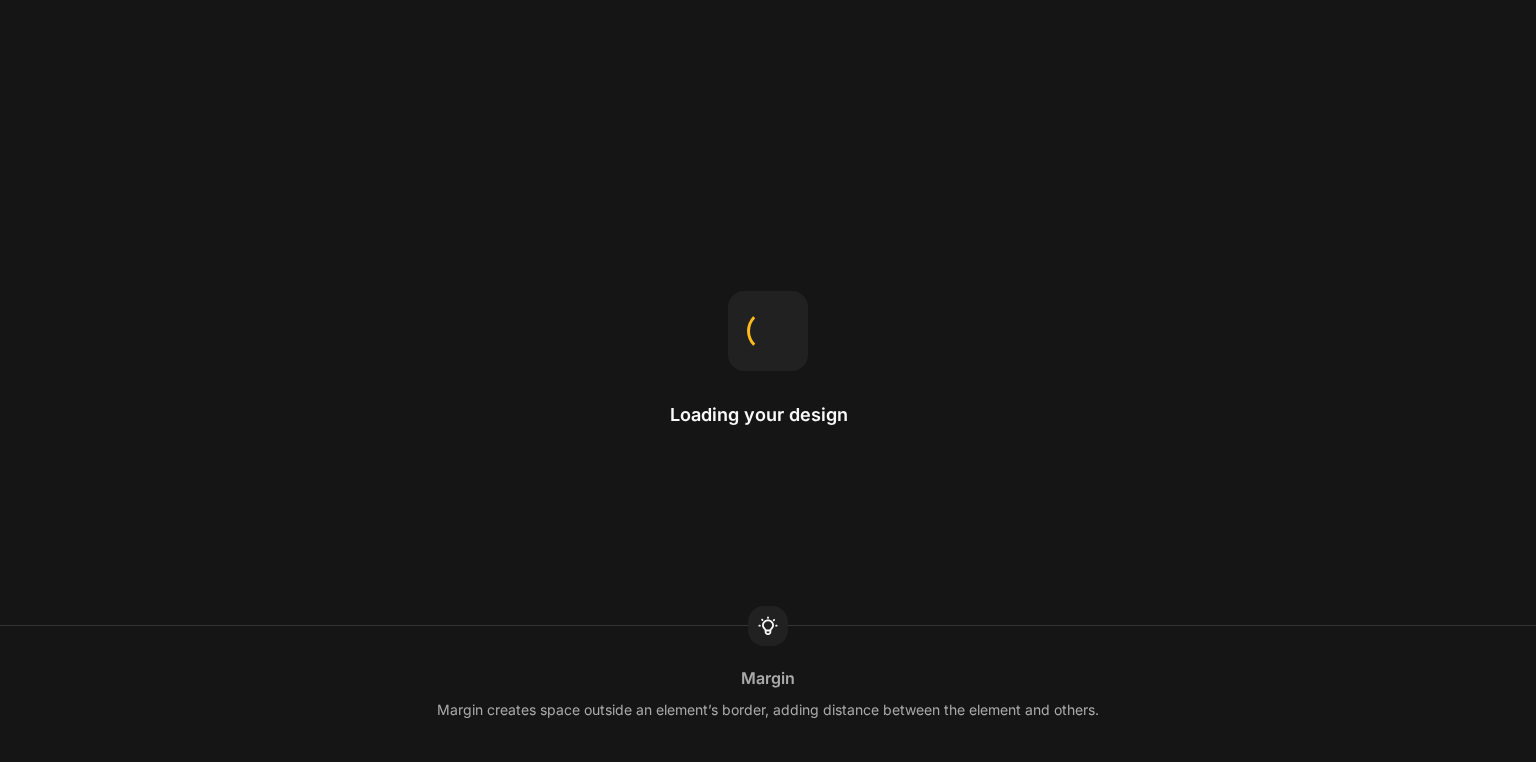 scroll, scrollTop: 0, scrollLeft: 0, axis: both 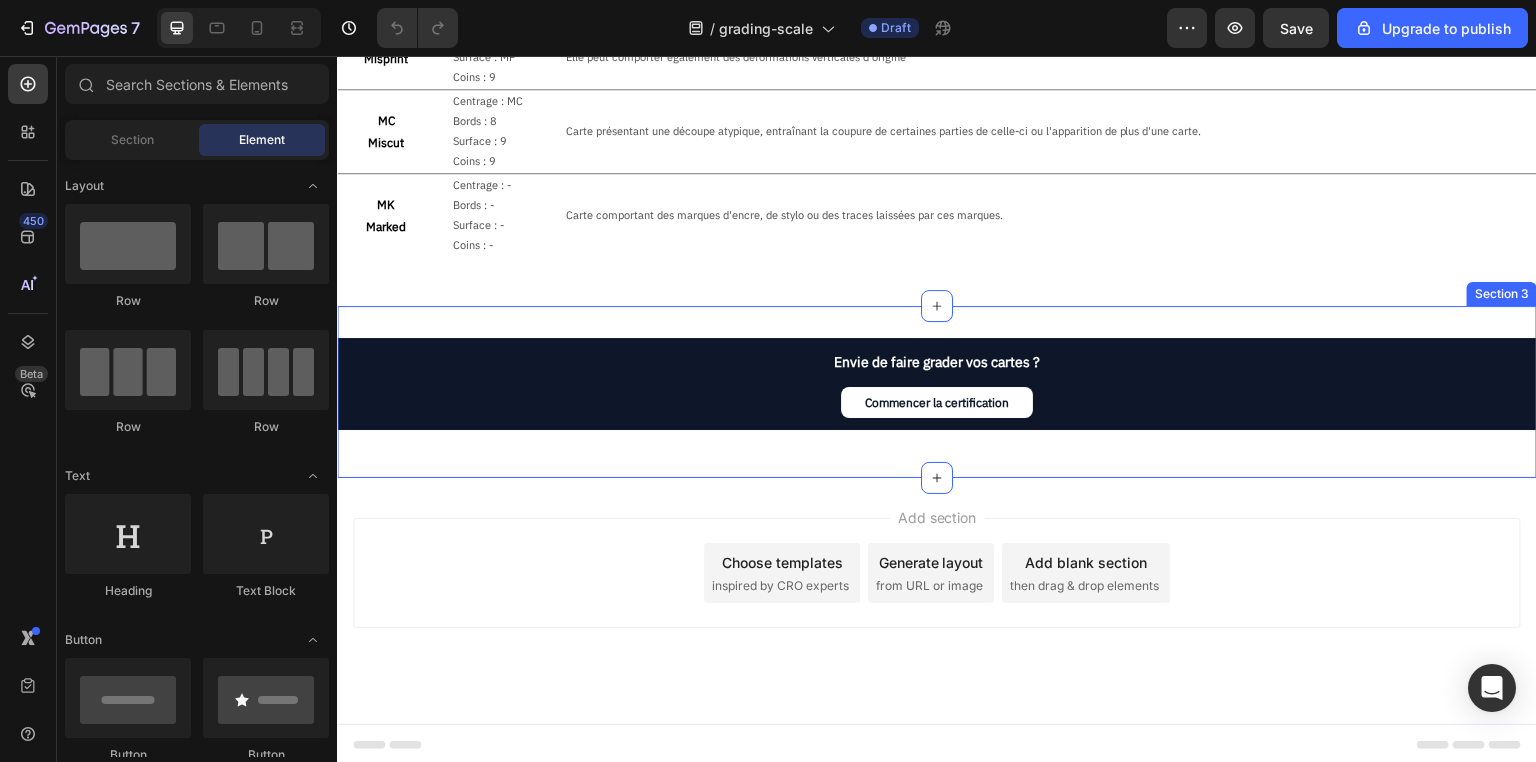 click on "Envie de faire grader vos cartes ? Text Block Commencer la certification Button Row Section 3" at bounding box center (937, 392) 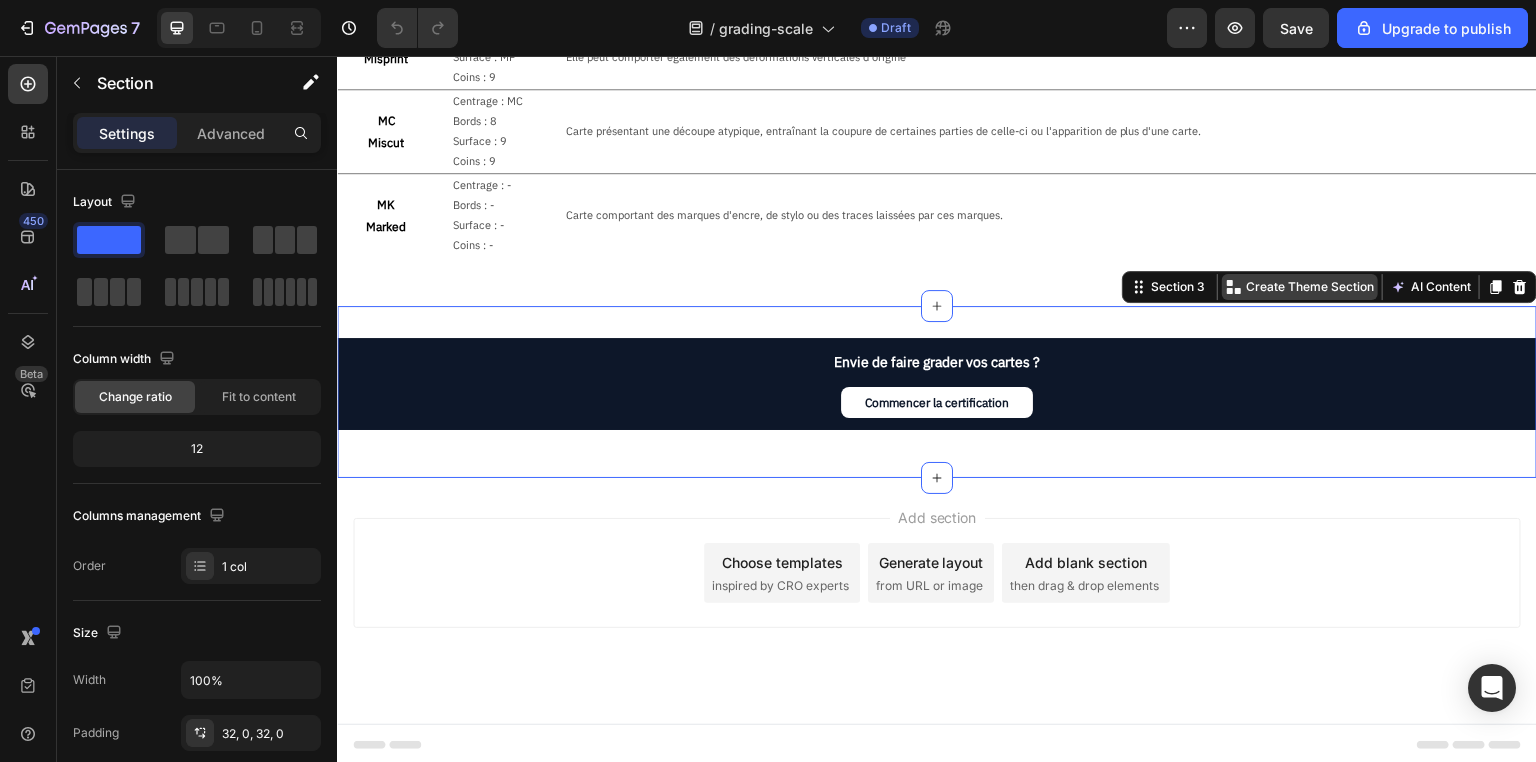 click on "Create Theme Section" at bounding box center (1310, 287) 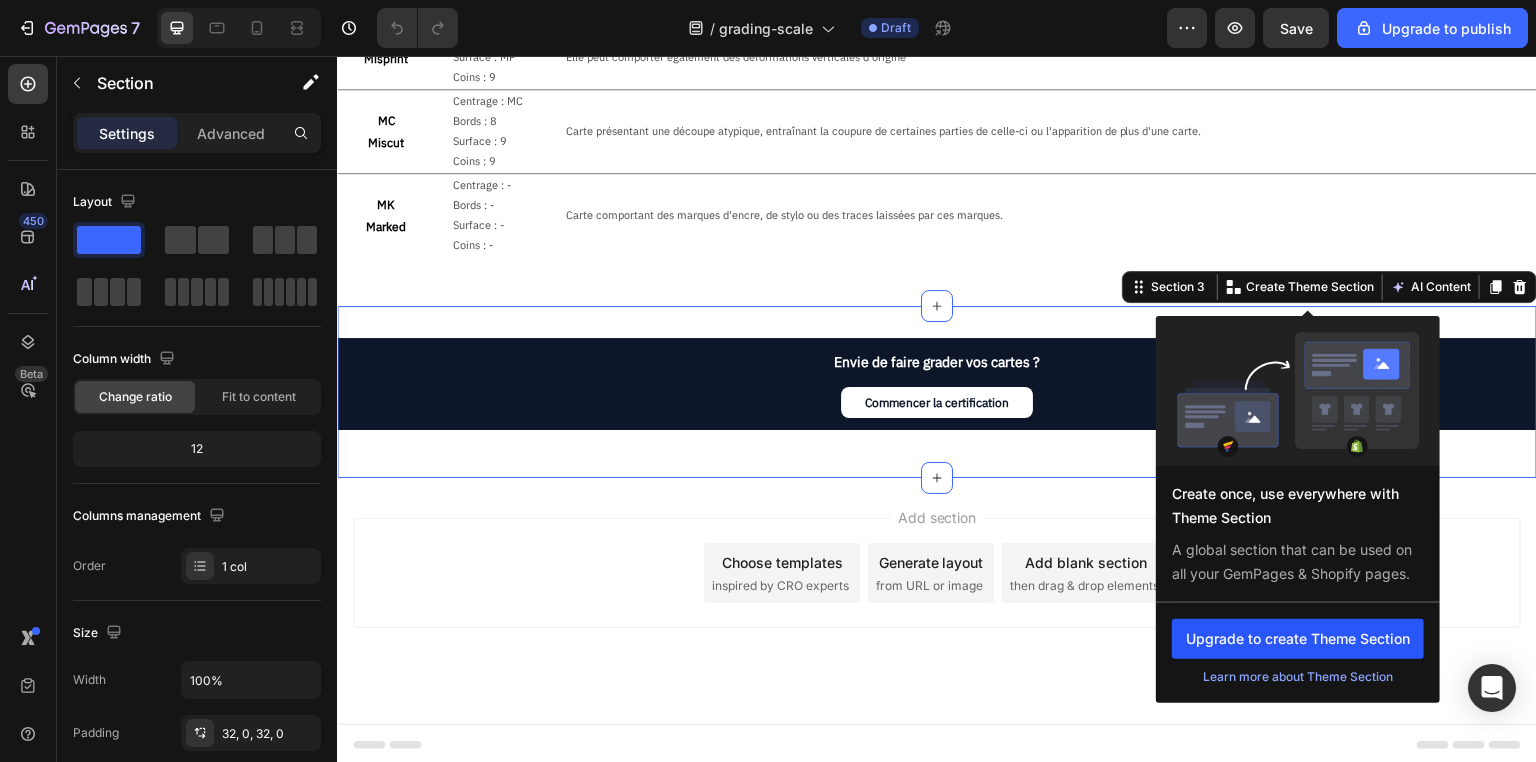 click on "Upgrade to create Theme Section" at bounding box center (1298, 639) 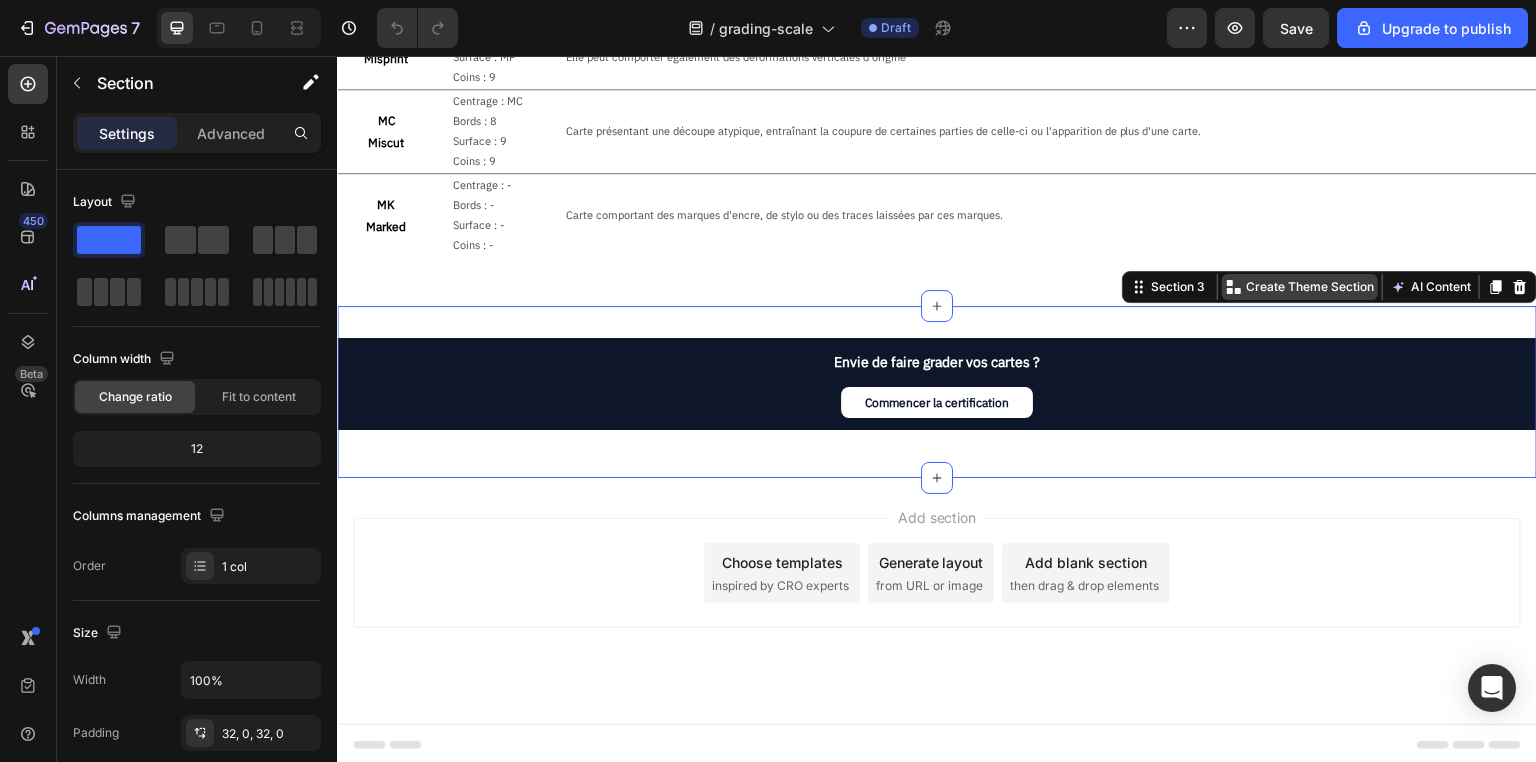 click on "Create Theme Section" at bounding box center (1310, 287) 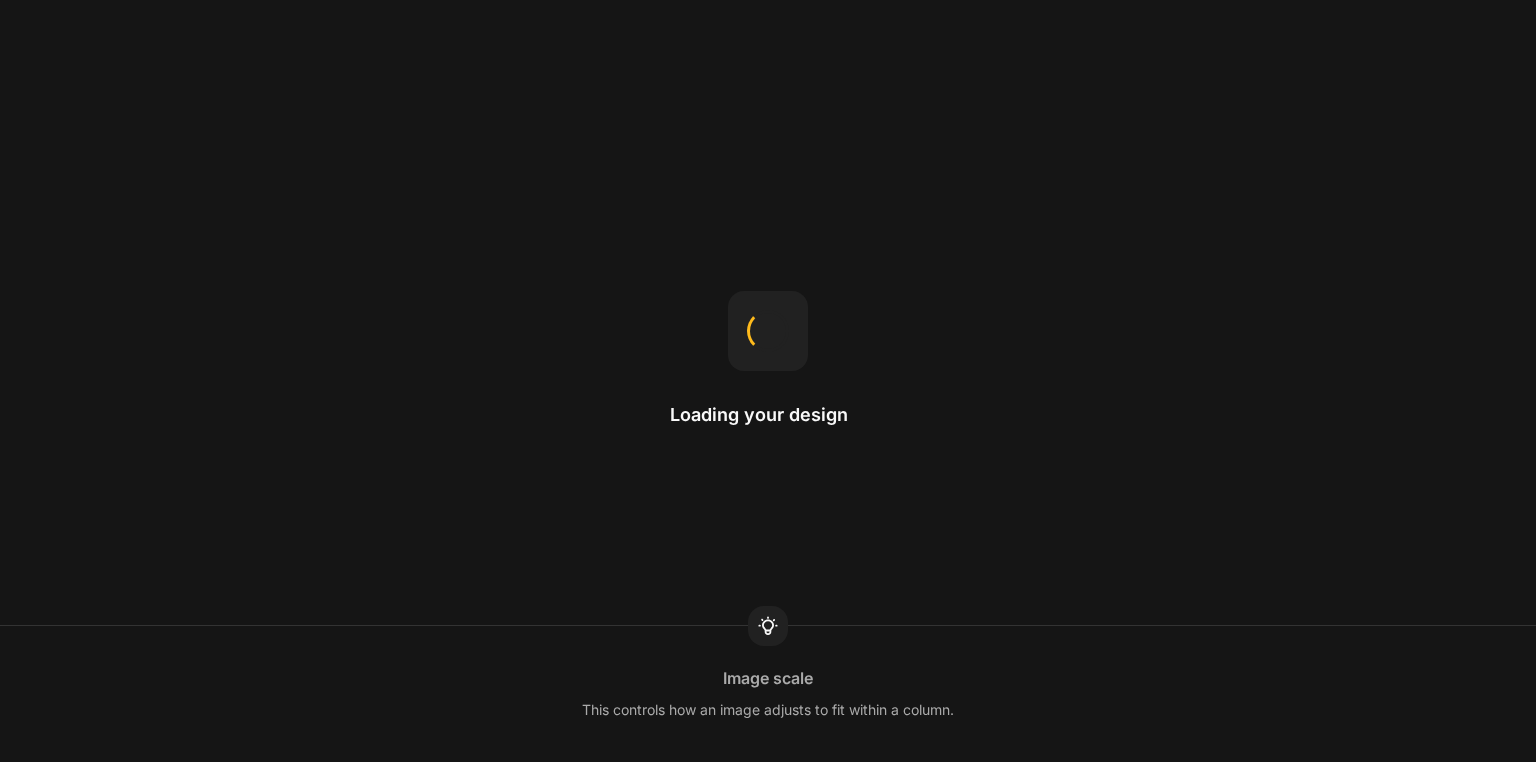 scroll, scrollTop: 0, scrollLeft: 0, axis: both 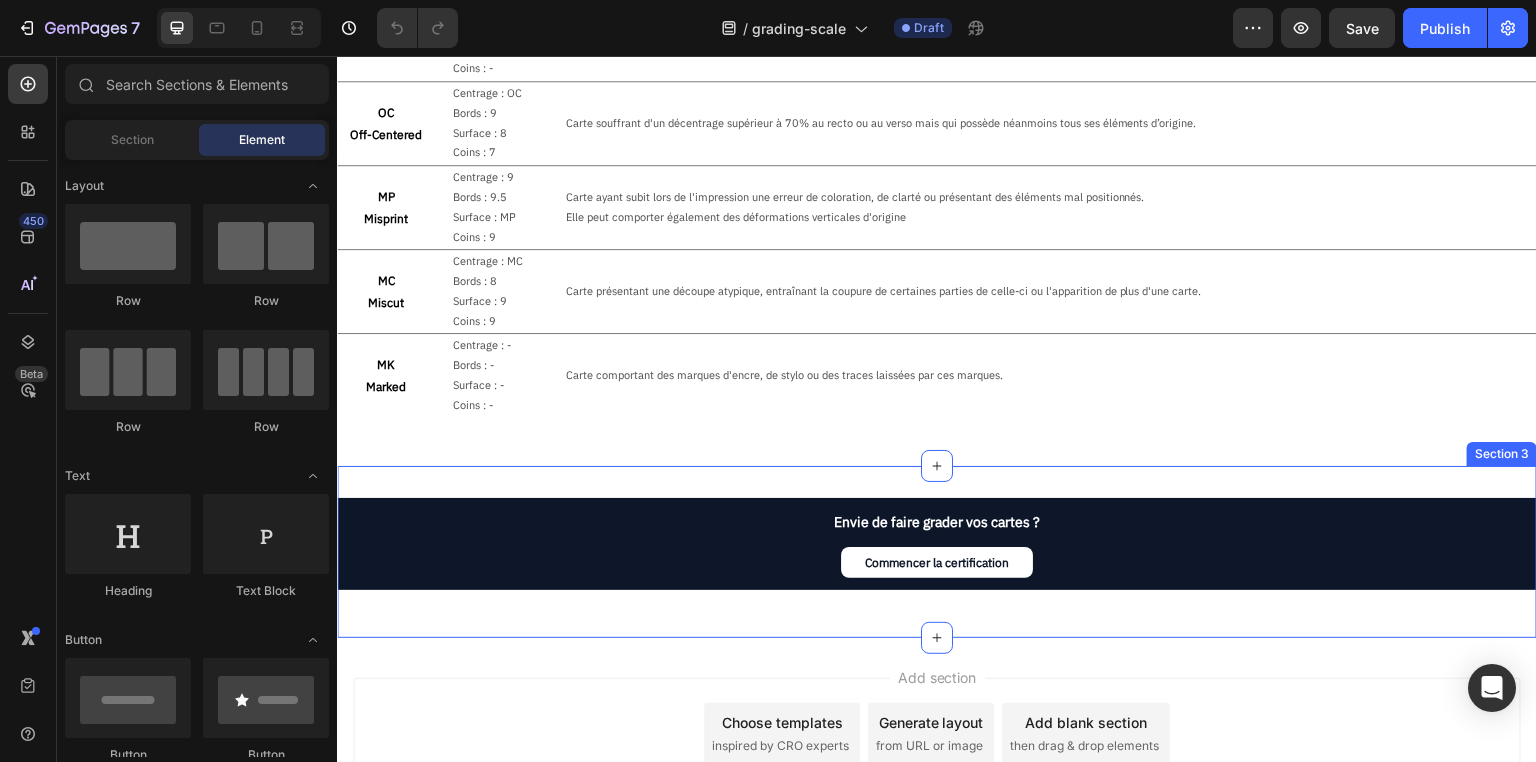 click on "Section 3" at bounding box center [1502, 454] 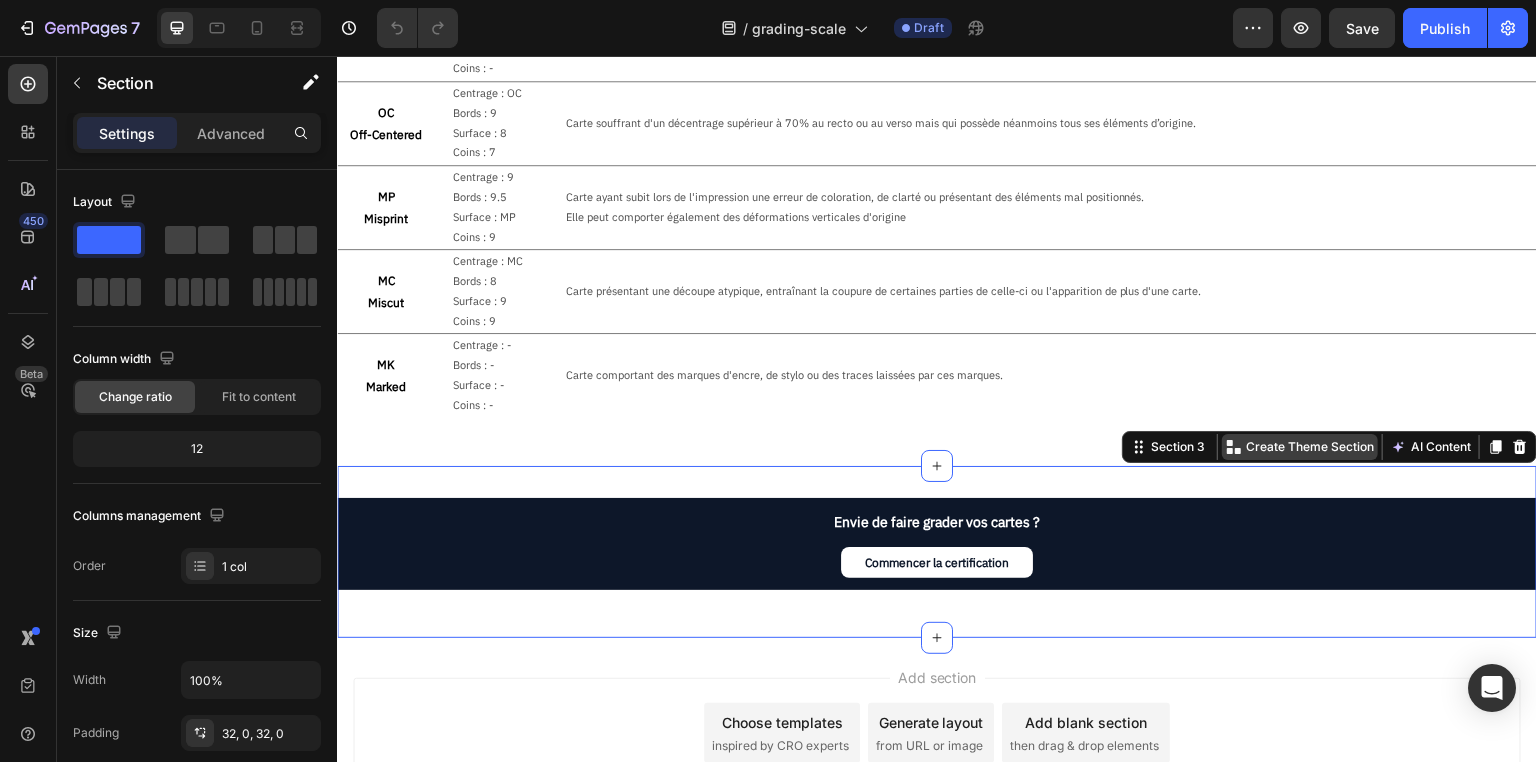 click on "Create Theme Section" at bounding box center [1310, 447] 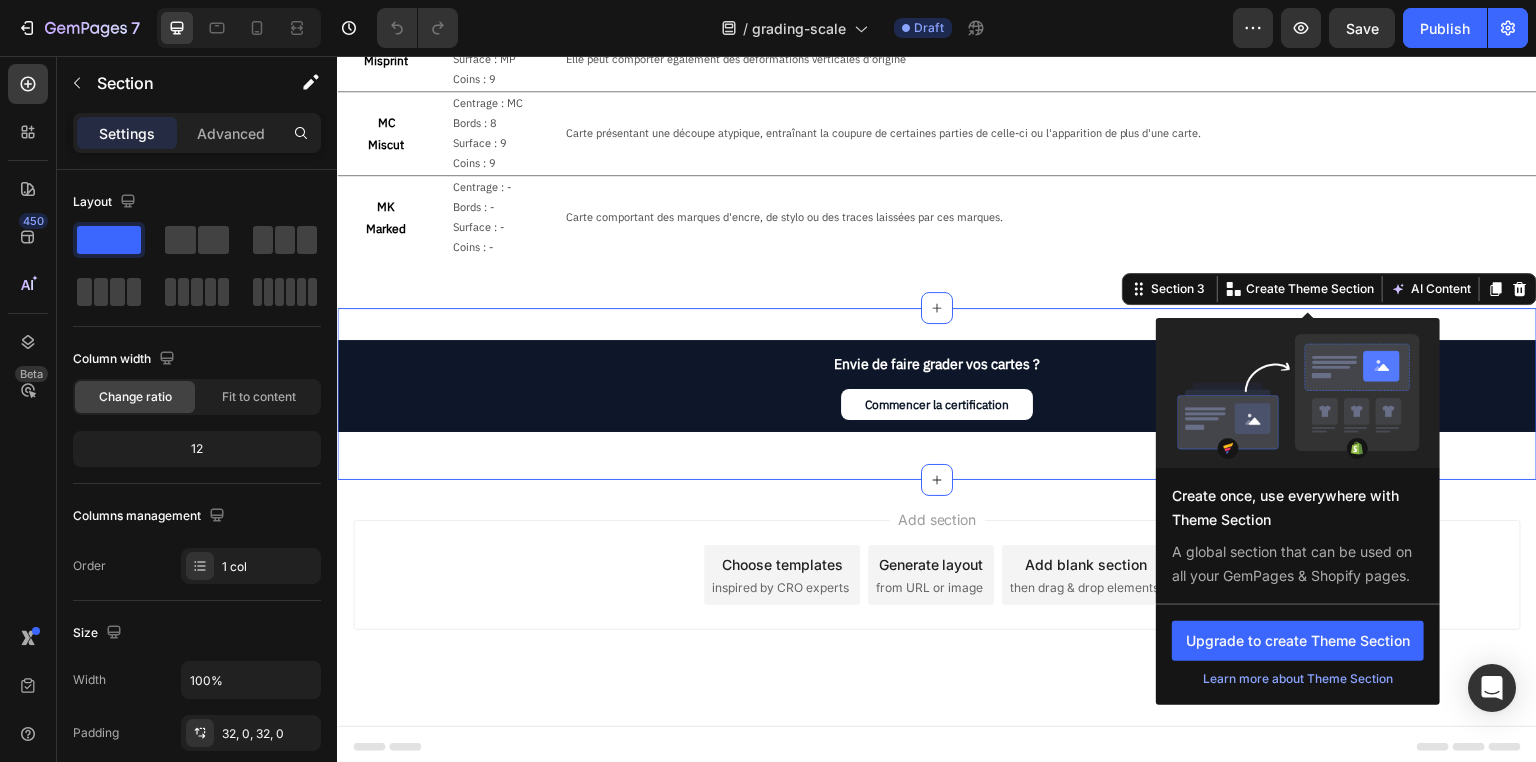 scroll, scrollTop: 1447, scrollLeft: 0, axis: vertical 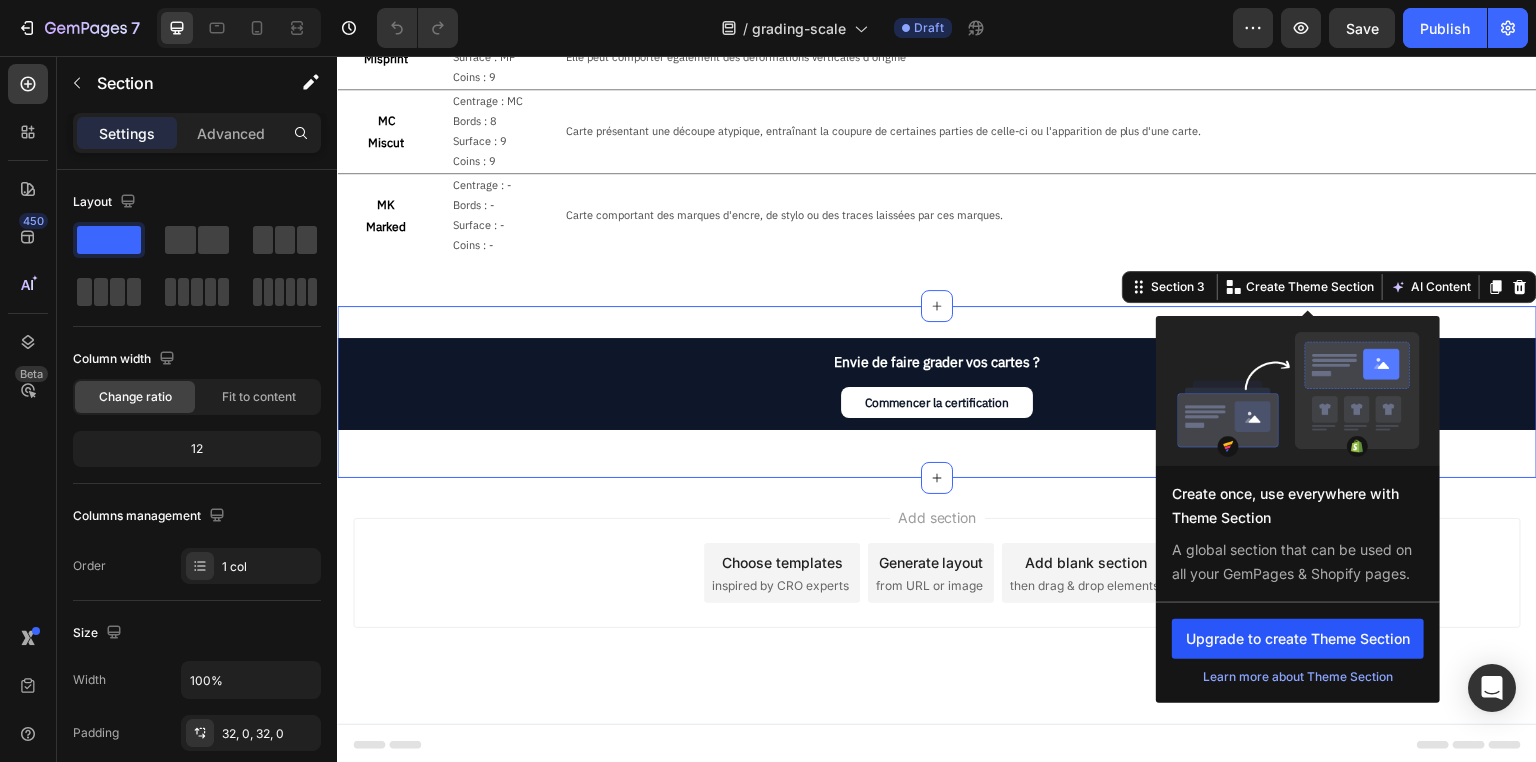 click on "Upgrade to create Theme Section" at bounding box center (1298, 639) 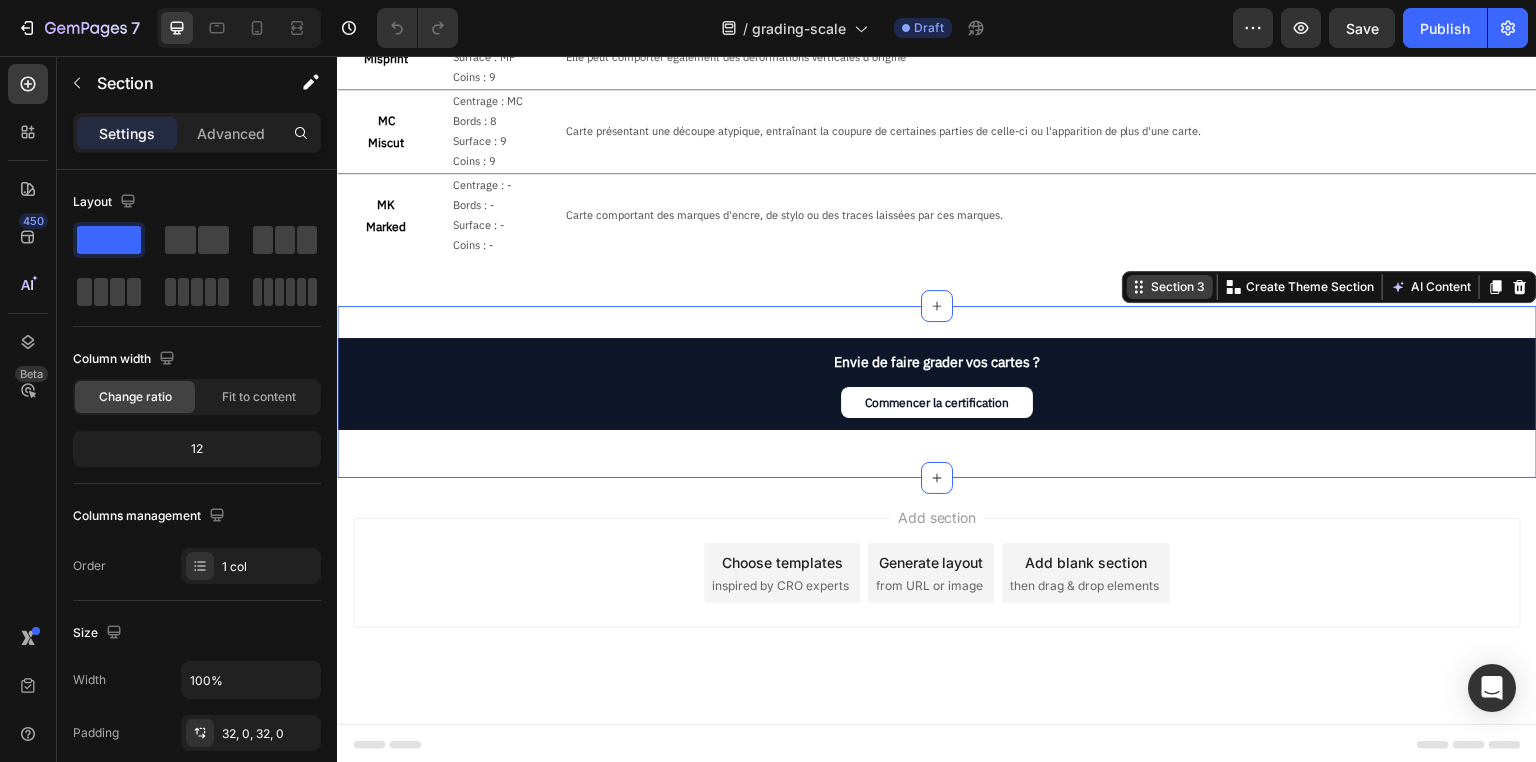 click on "Section 3" at bounding box center [1178, 287] 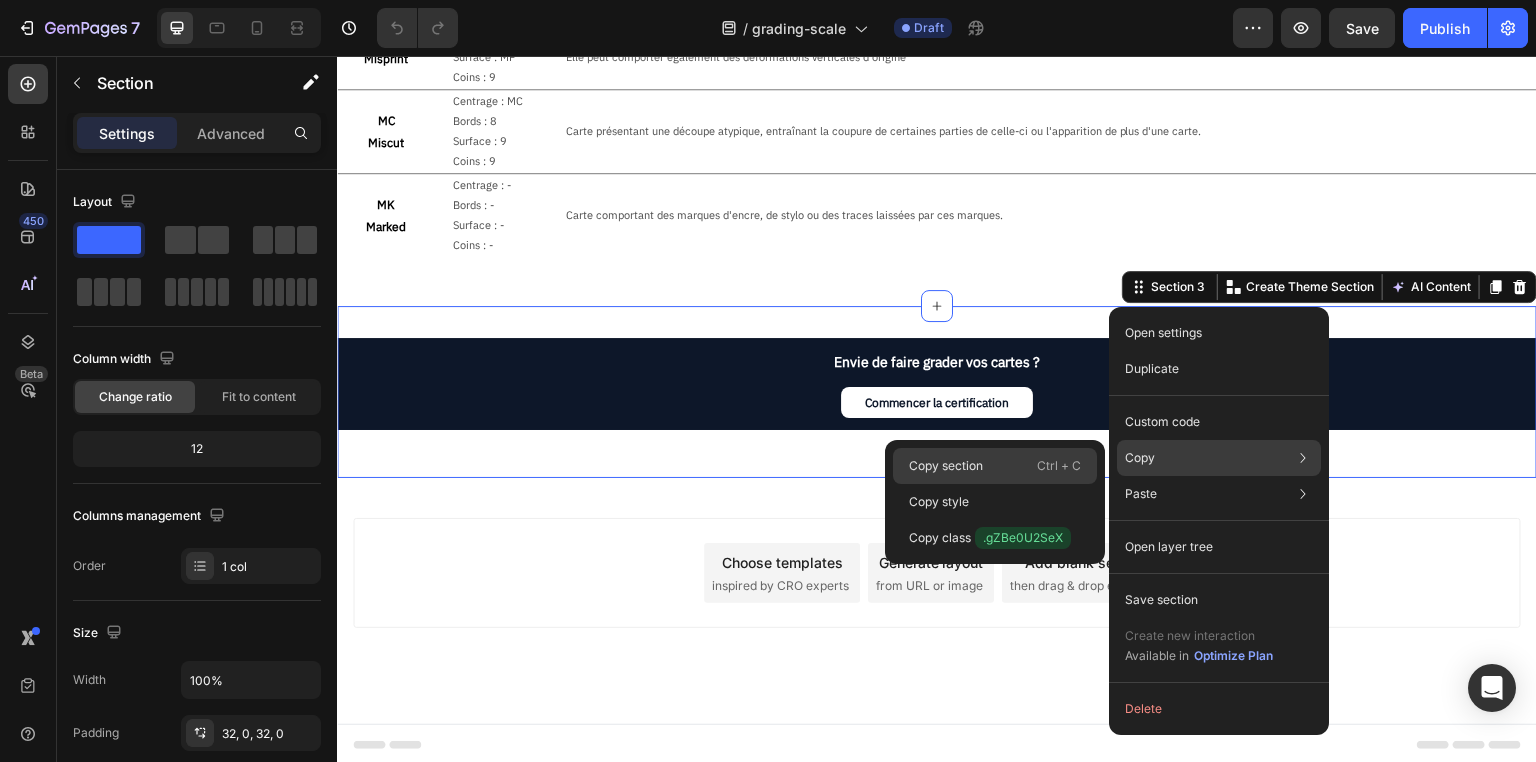click on "Copy section  Ctrl + C" 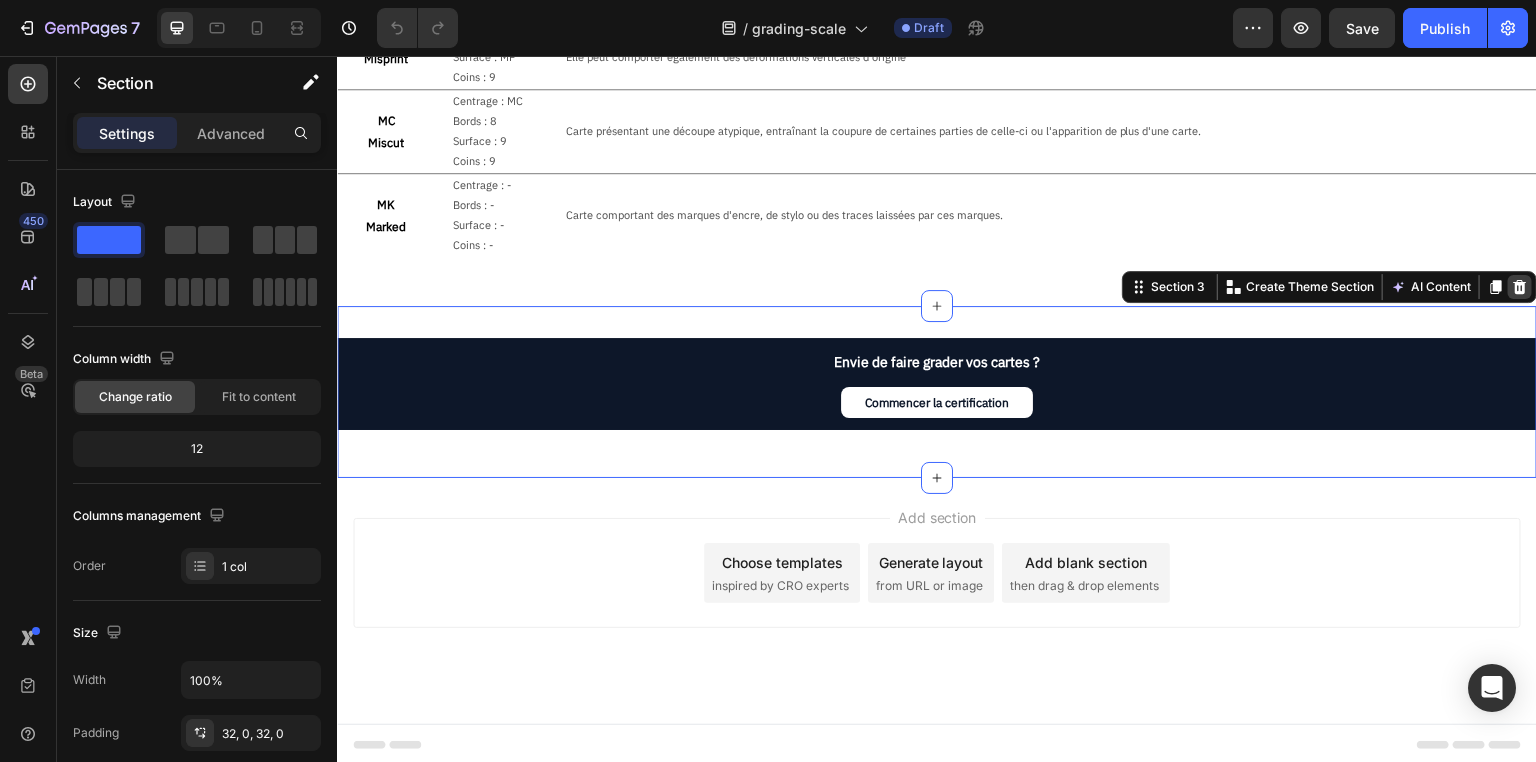 click 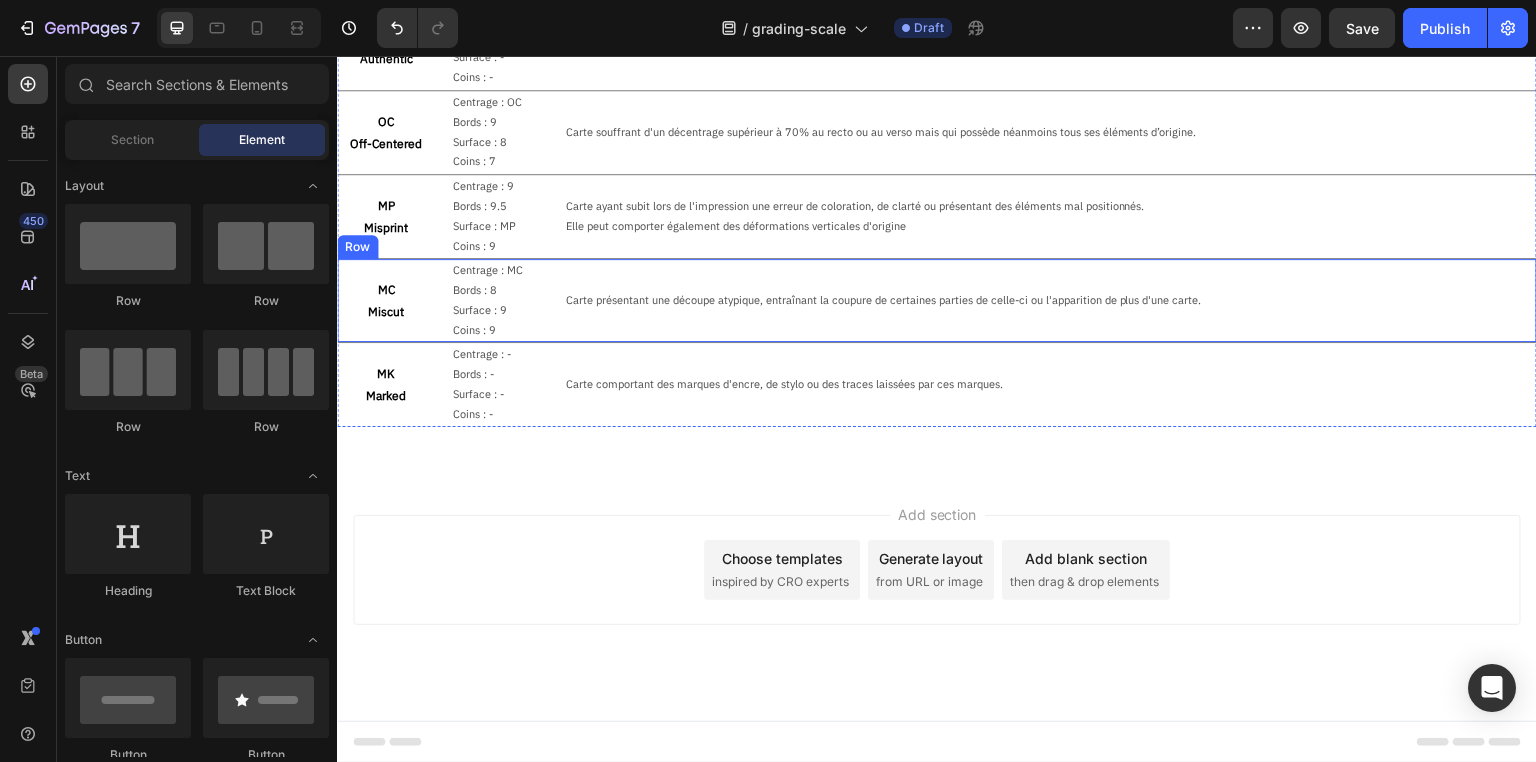 scroll, scrollTop: 1274, scrollLeft: 0, axis: vertical 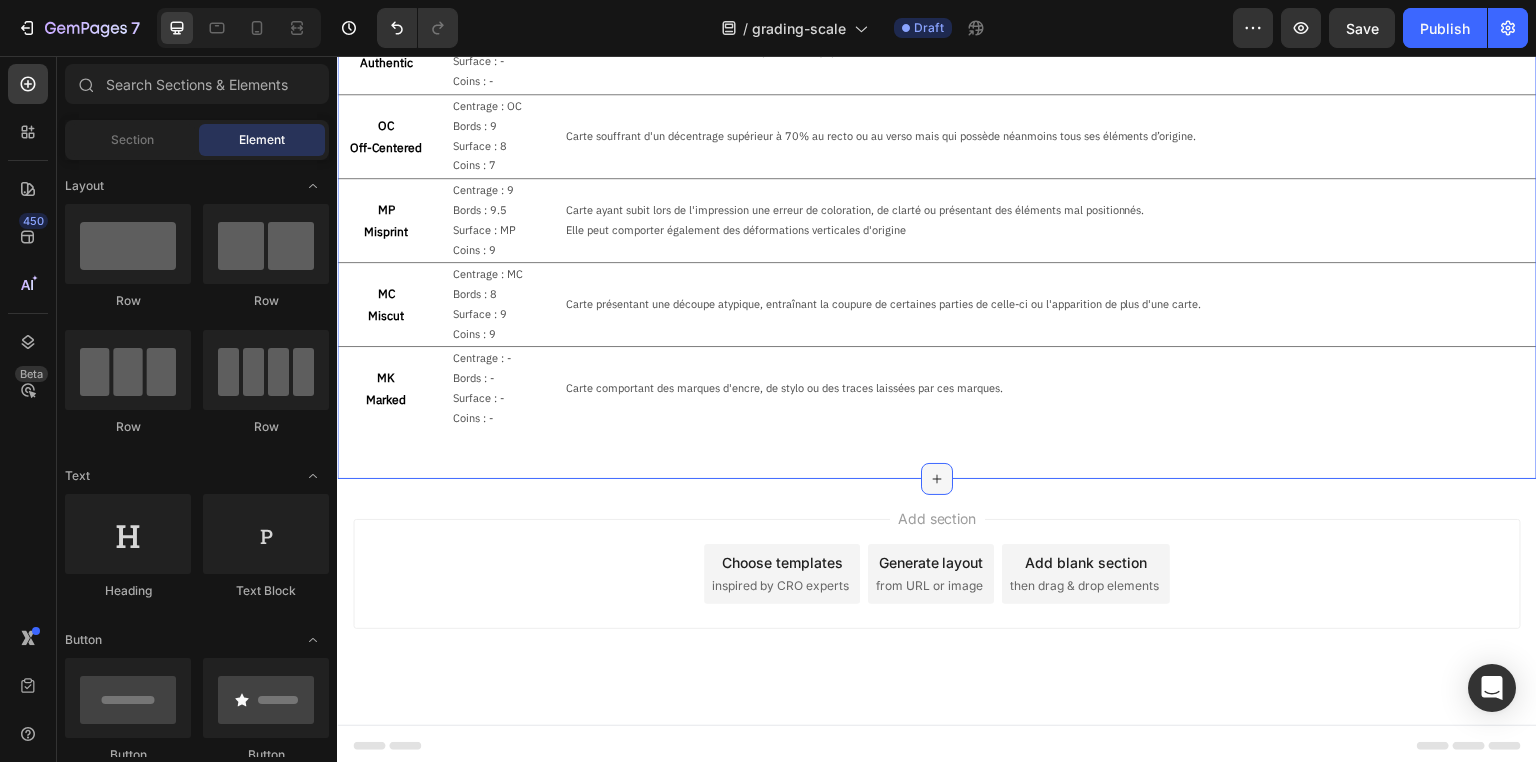 click at bounding box center (937, 479) 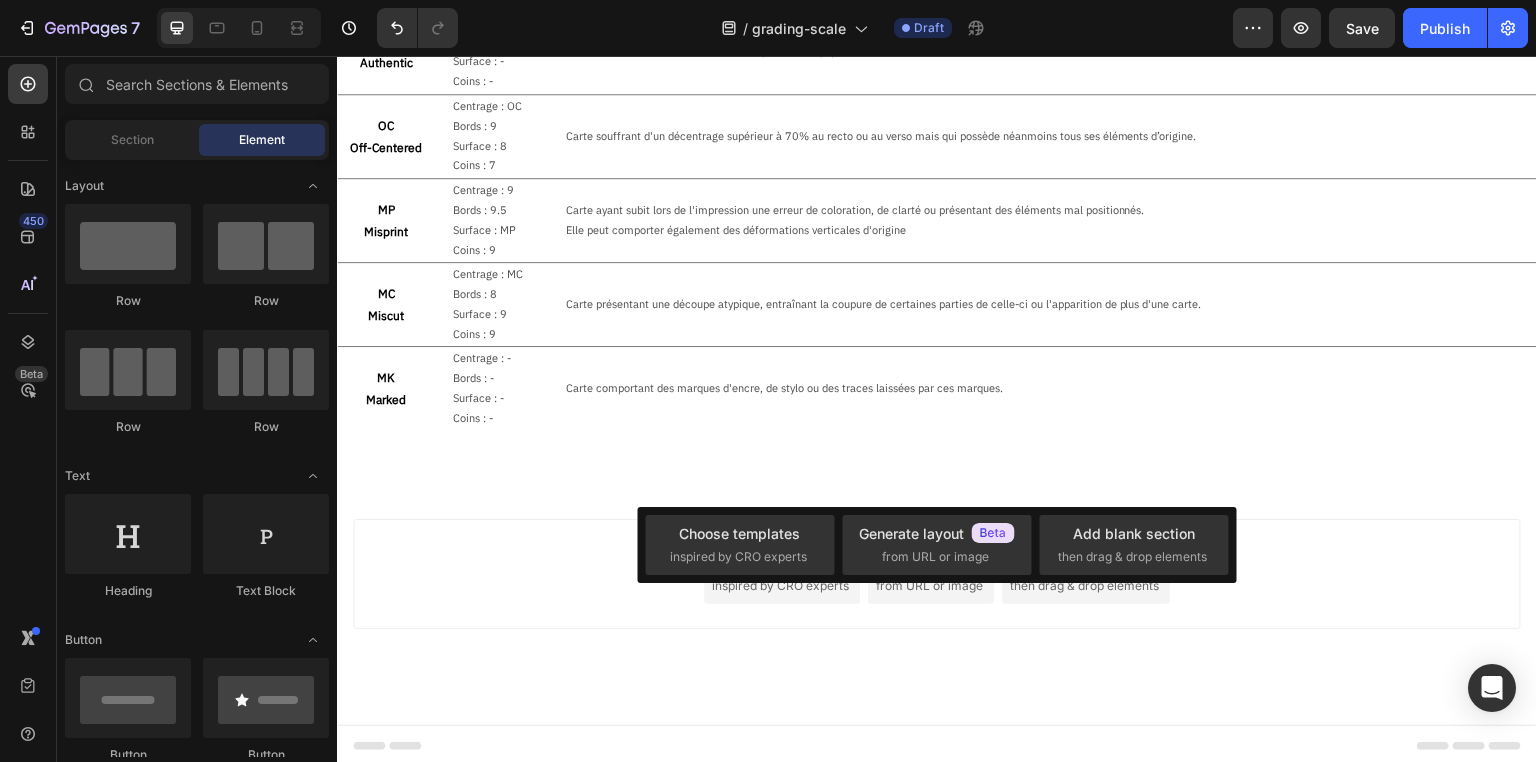 click on "Add section Choose templates inspired by CRO experts Generate layout from URL or image Add blank section then drag & drop elements" at bounding box center (937, 602) 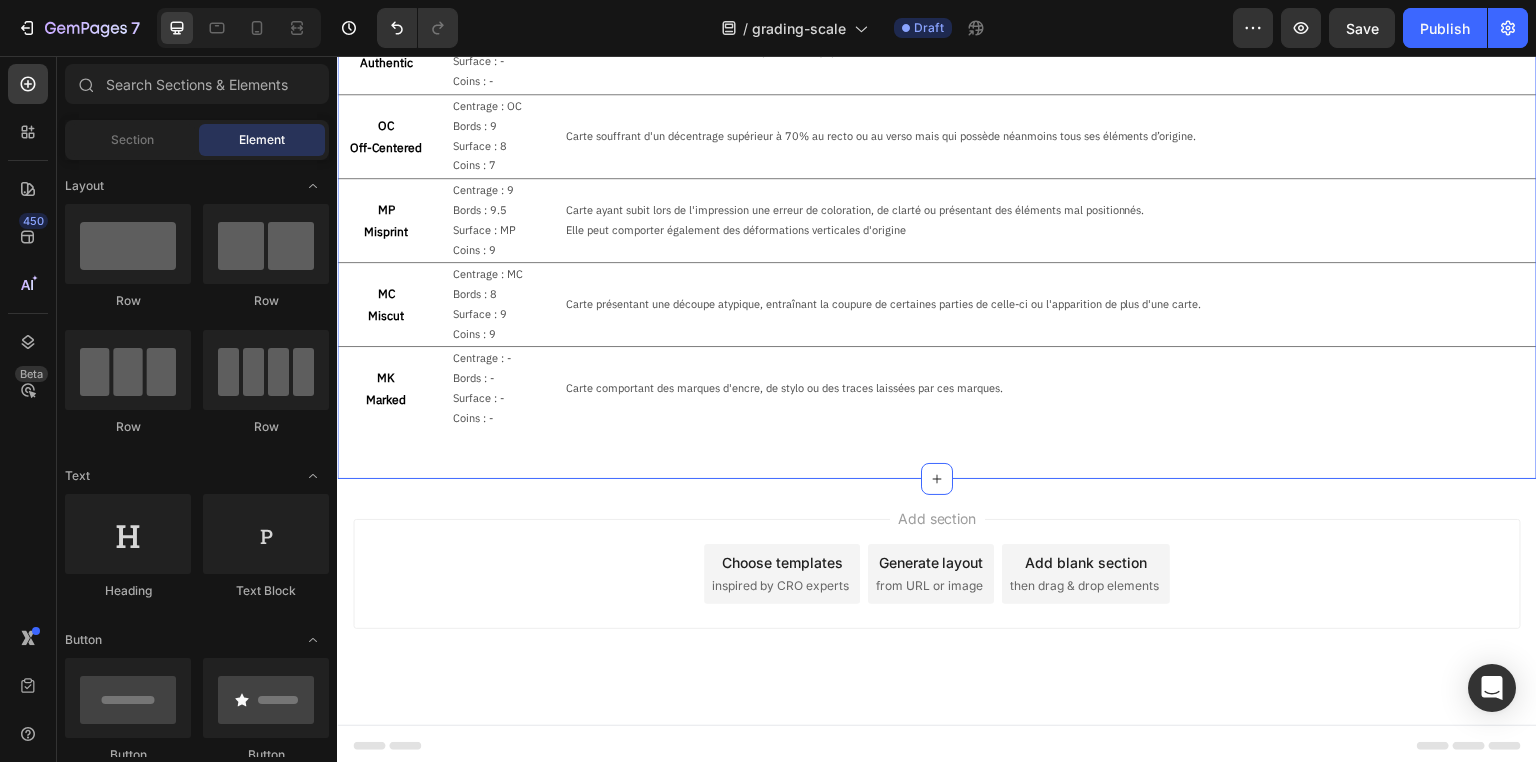 click on "Note Text Block Subgrades Text Block Description Text Block Row 10 Perfect Text Block Centrage : 10 Bords : 10 Surface : 10 Coins : 10 Text Block Une carte virtuellement parfaite, dont les 4 subgrades affichent une note de 10. Text Block Row                Title Line 10 Gem Mint Text Block Centrage : 10 Bords : 9.5 Surface : 9.5 Coins : 10 Text Block Carte en parfait état, avec surface lisse, sans défauts visibles. Couleurs et découpes uniformes. Coins et bords nets. Légères imperfections d’origine tolérées. Text Block Row                Title Line 9.5 Mint + Text Block Centrage : 10 Bords : 9.5 Surface : 9.5 Coins : 9 Text Block Carte en quasi-parfait état comportant certains défauts d'origine et/ou d'usure, qui ne nuisent cependant pas à l'aspect global de la carte. Text Block Row                Title Line 9 Mint Text Block Centrage : 9 Bords : 9.5 Surface : 9 Coins : 9 Text Block Text Block Row                Title Line 8 Near Mint Text Block Centrage : 9 Bords : 8 Surface : 7 Coins : 9 Row 7 6" at bounding box center (937, -294) 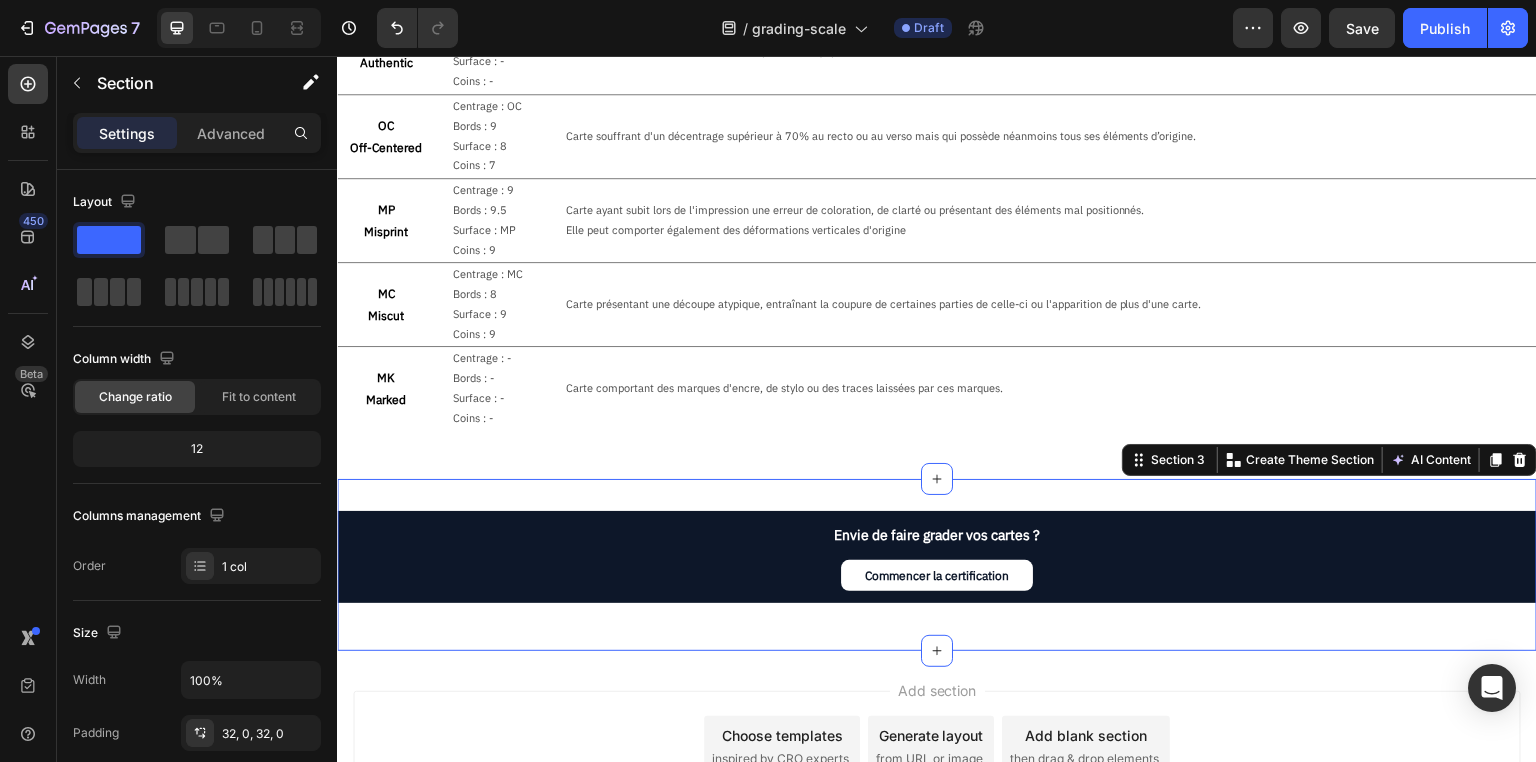 scroll, scrollTop: 1447, scrollLeft: 0, axis: vertical 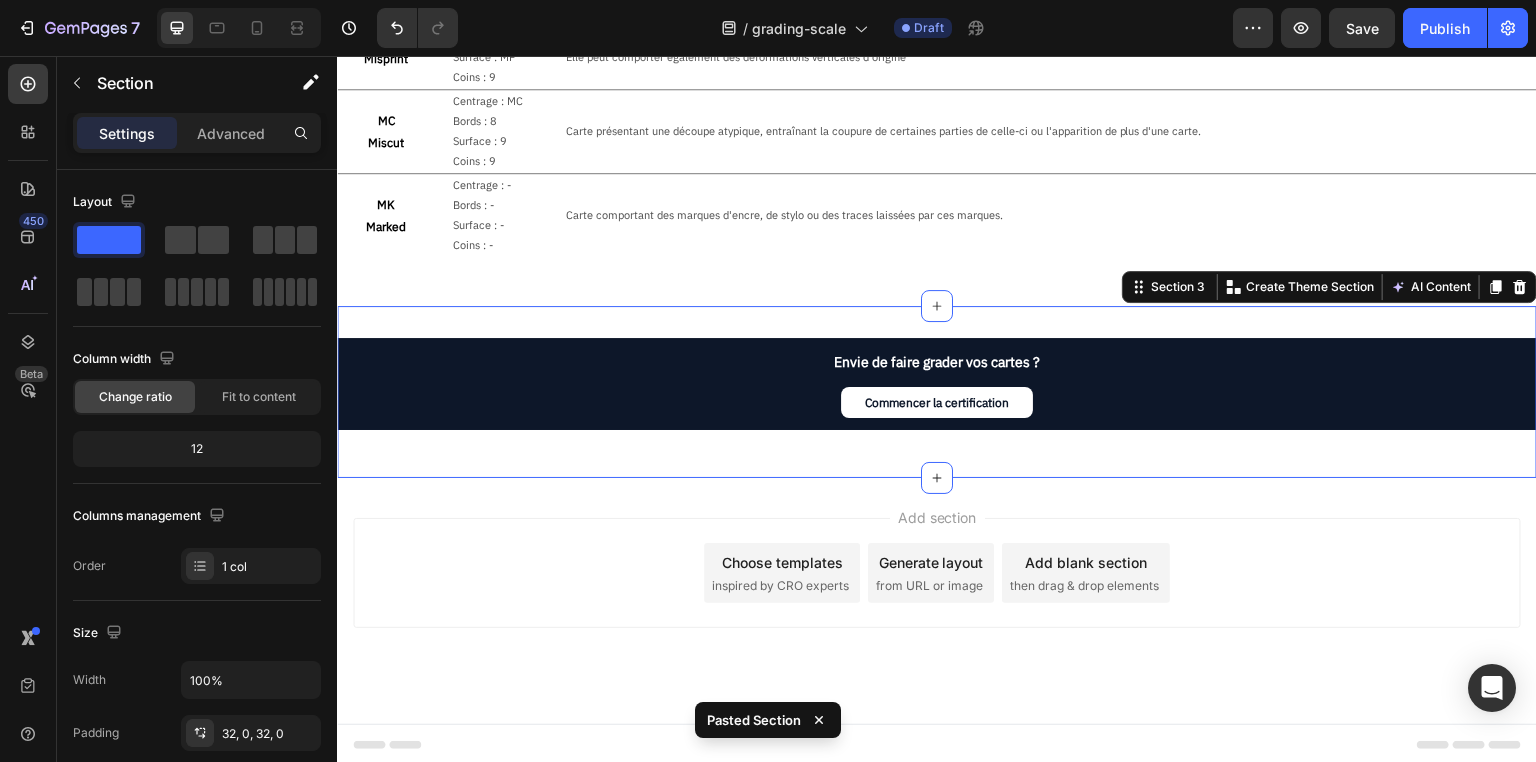 click on "Add section Choose templates inspired by CRO experts Generate layout from URL or image Add blank section then drag & drop elements" at bounding box center [937, 573] 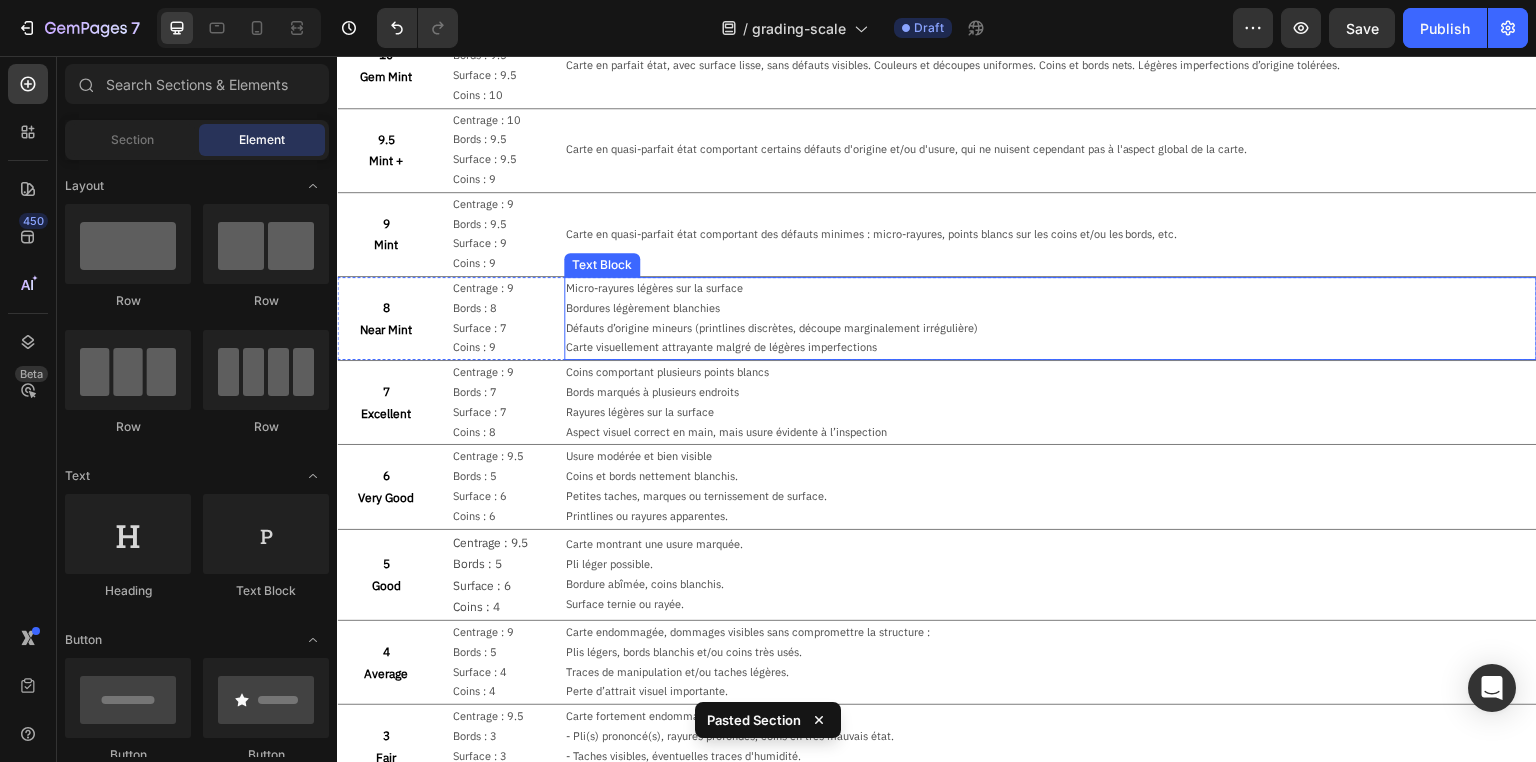scroll, scrollTop: 0, scrollLeft: 0, axis: both 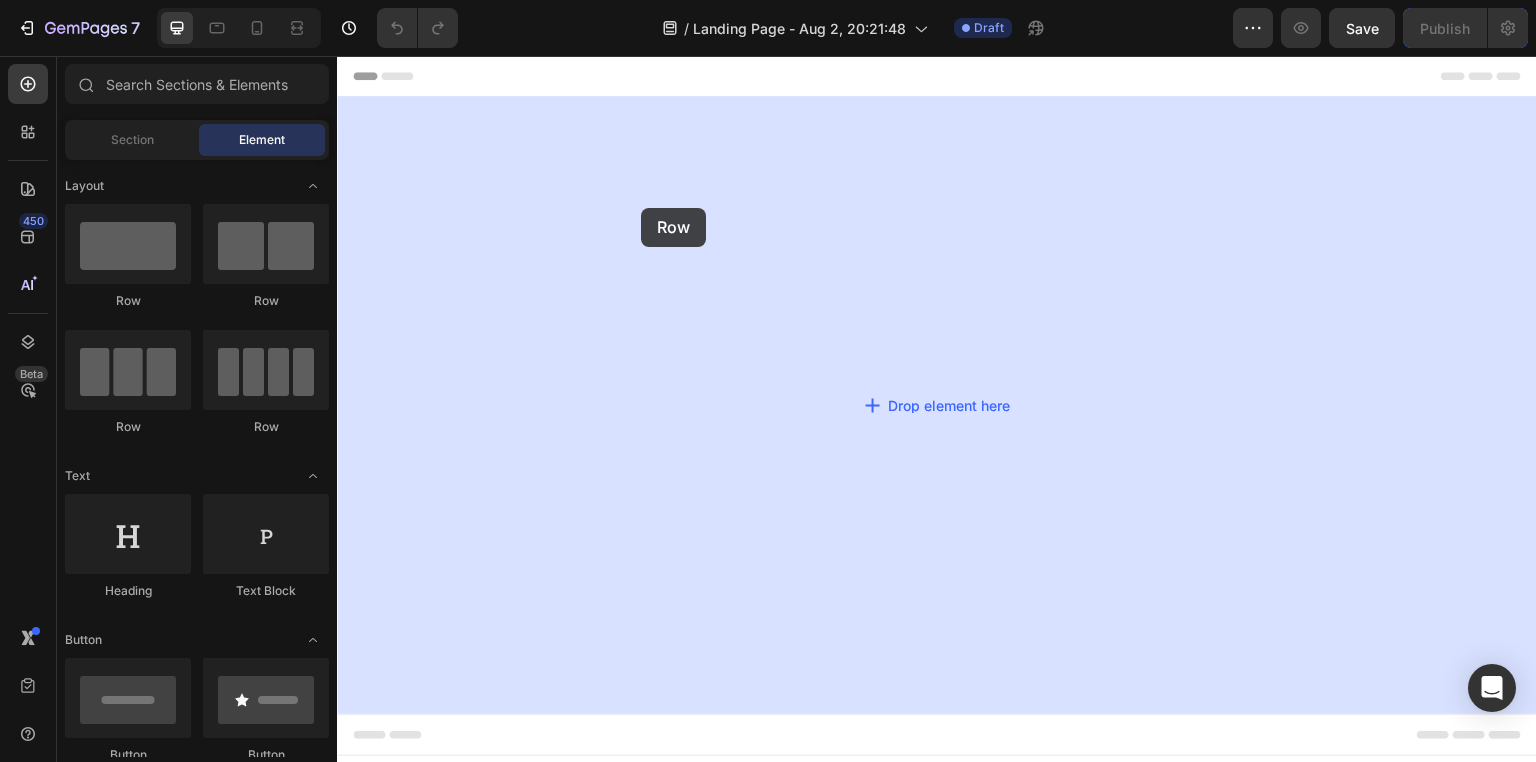drag, startPoint x: 461, startPoint y: 292, endPoint x: 705, endPoint y: 204, distance: 259.38388 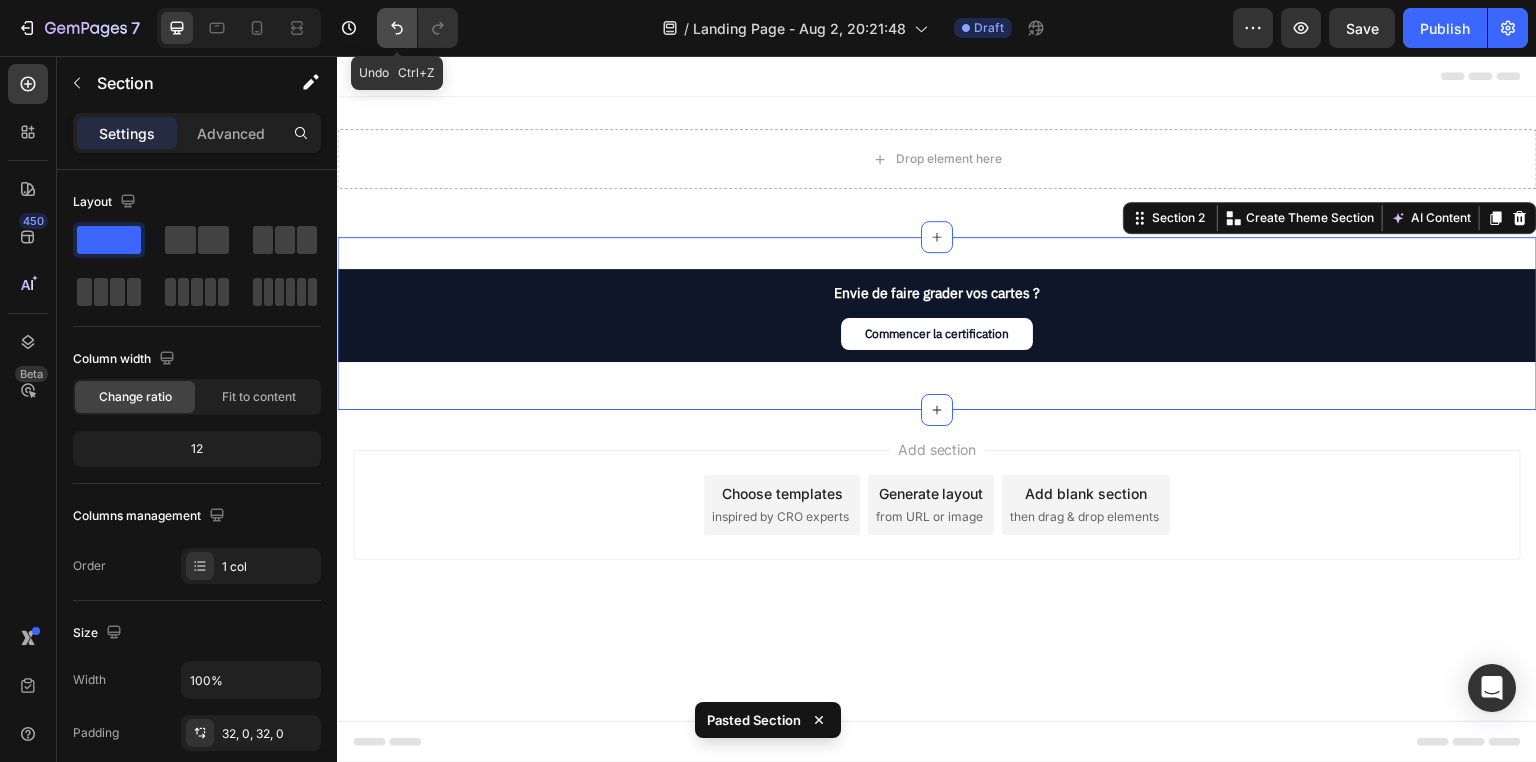 click 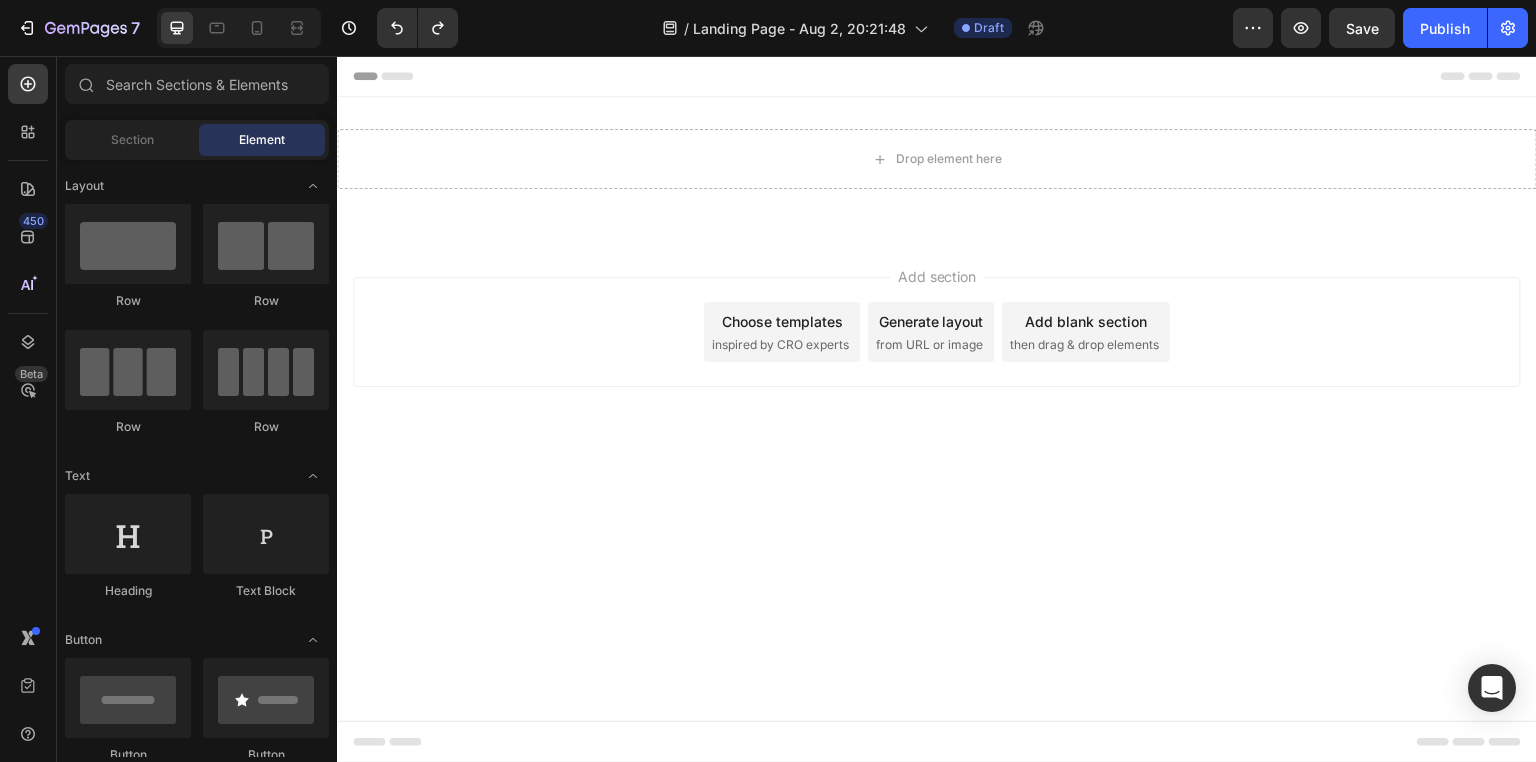 type 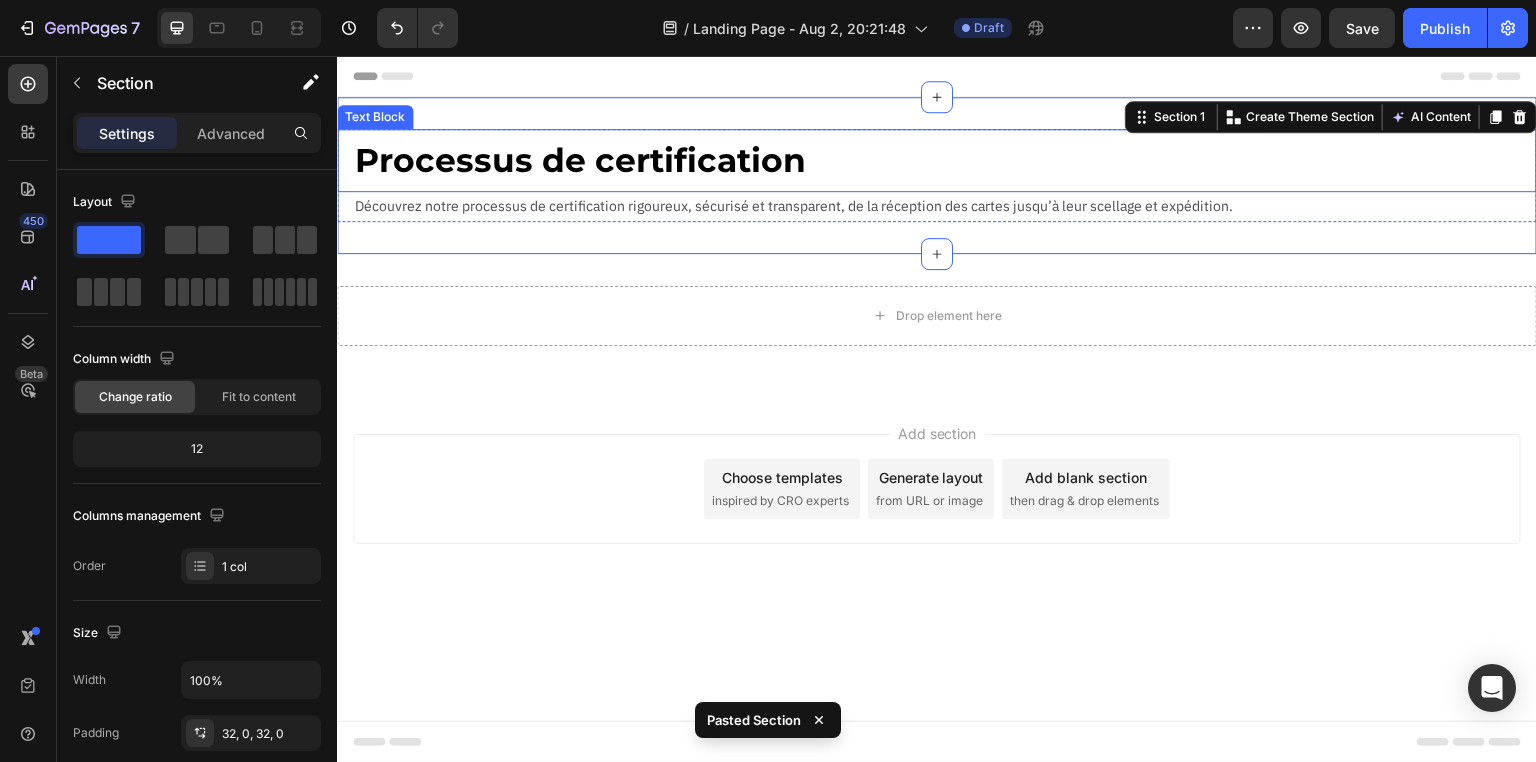 click on "Processus de certification" at bounding box center (945, 160) 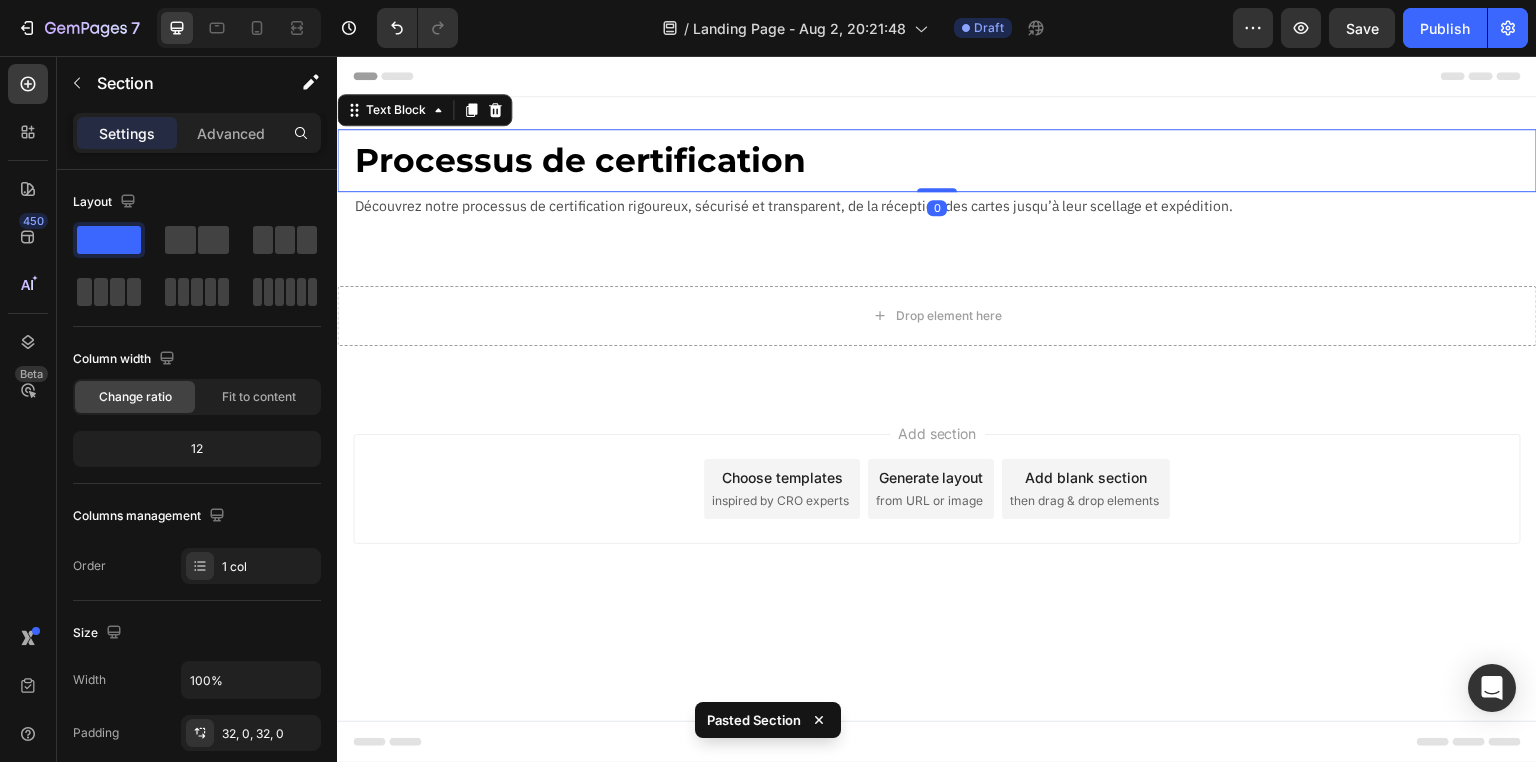 click on "Processus de certification" at bounding box center (945, 160) 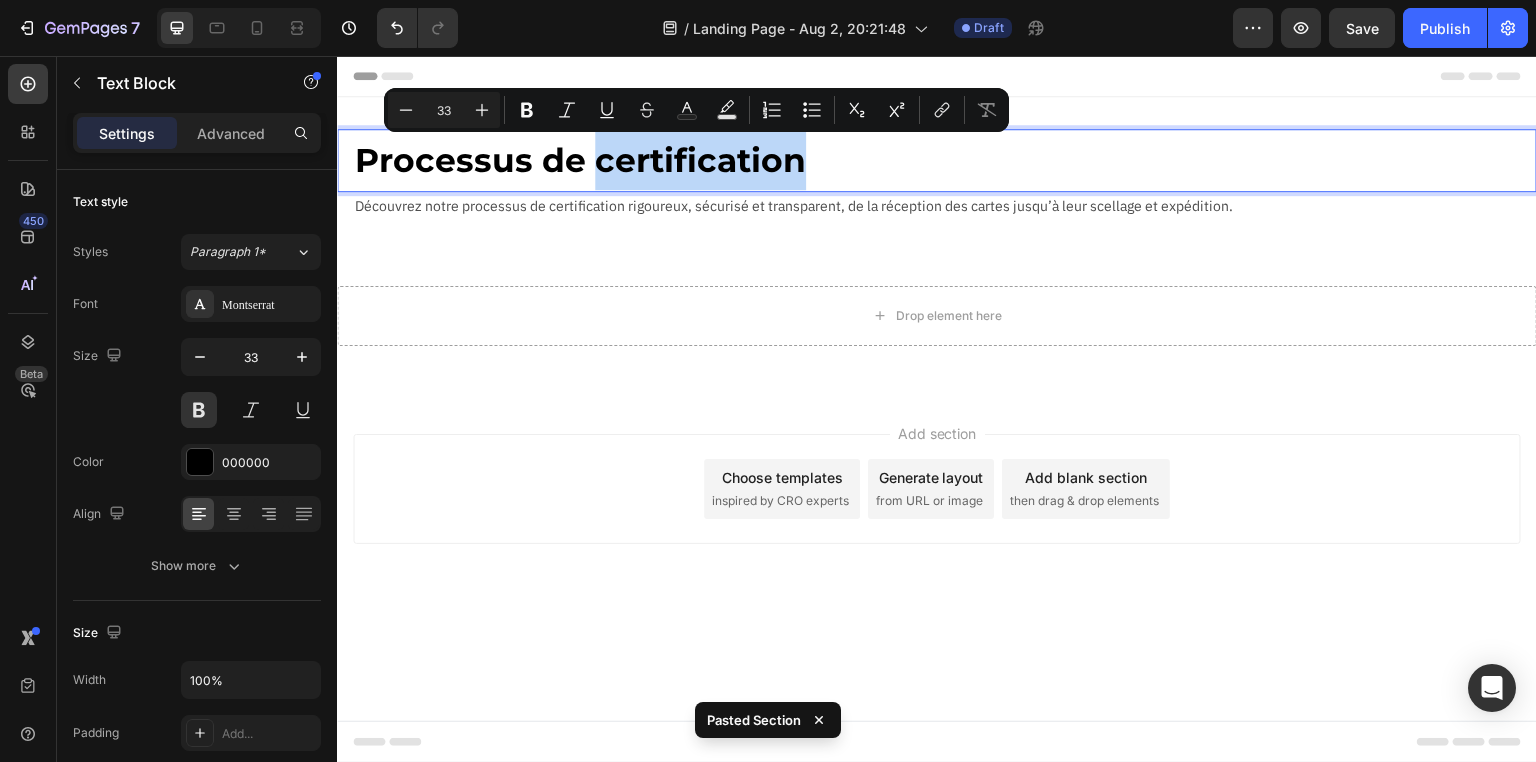 click on "Processus de certification" at bounding box center [945, 160] 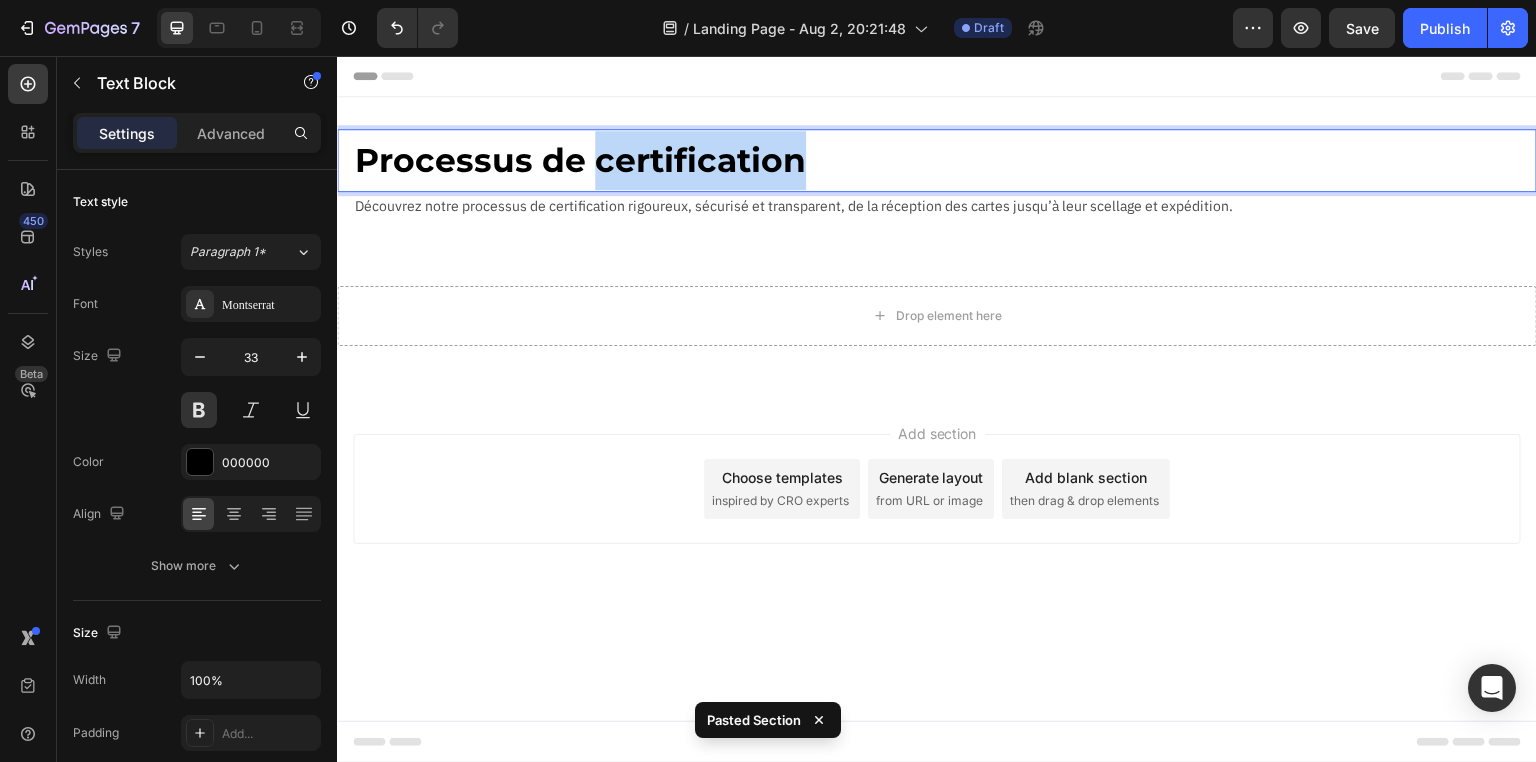 drag, startPoint x: 597, startPoint y: 164, endPoint x: 838, endPoint y: 169, distance: 241.05186 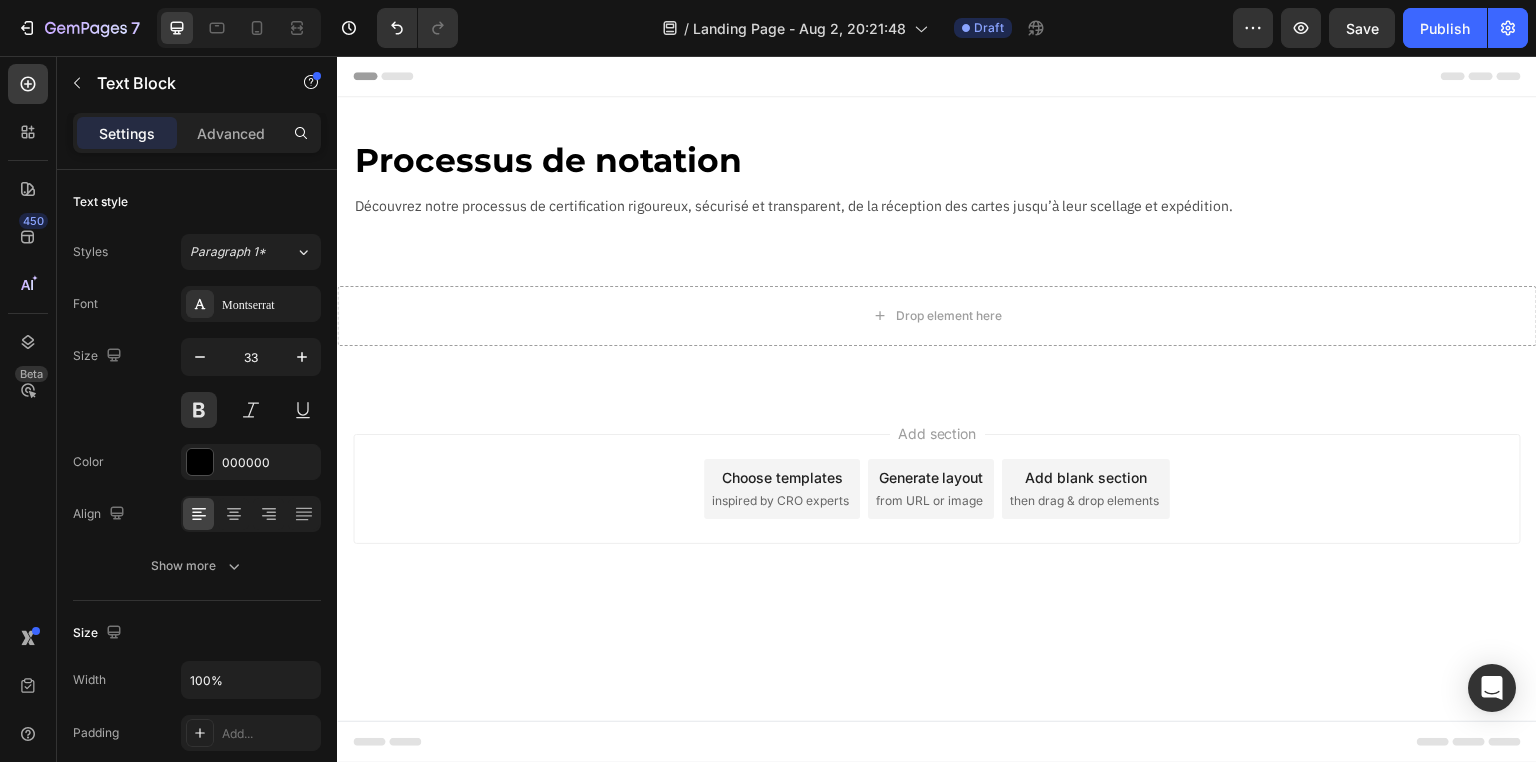 click on "Add section Choose templates inspired by CRO experts Generate layout from URL or image Add blank section then drag & drop elements" at bounding box center [937, 517] 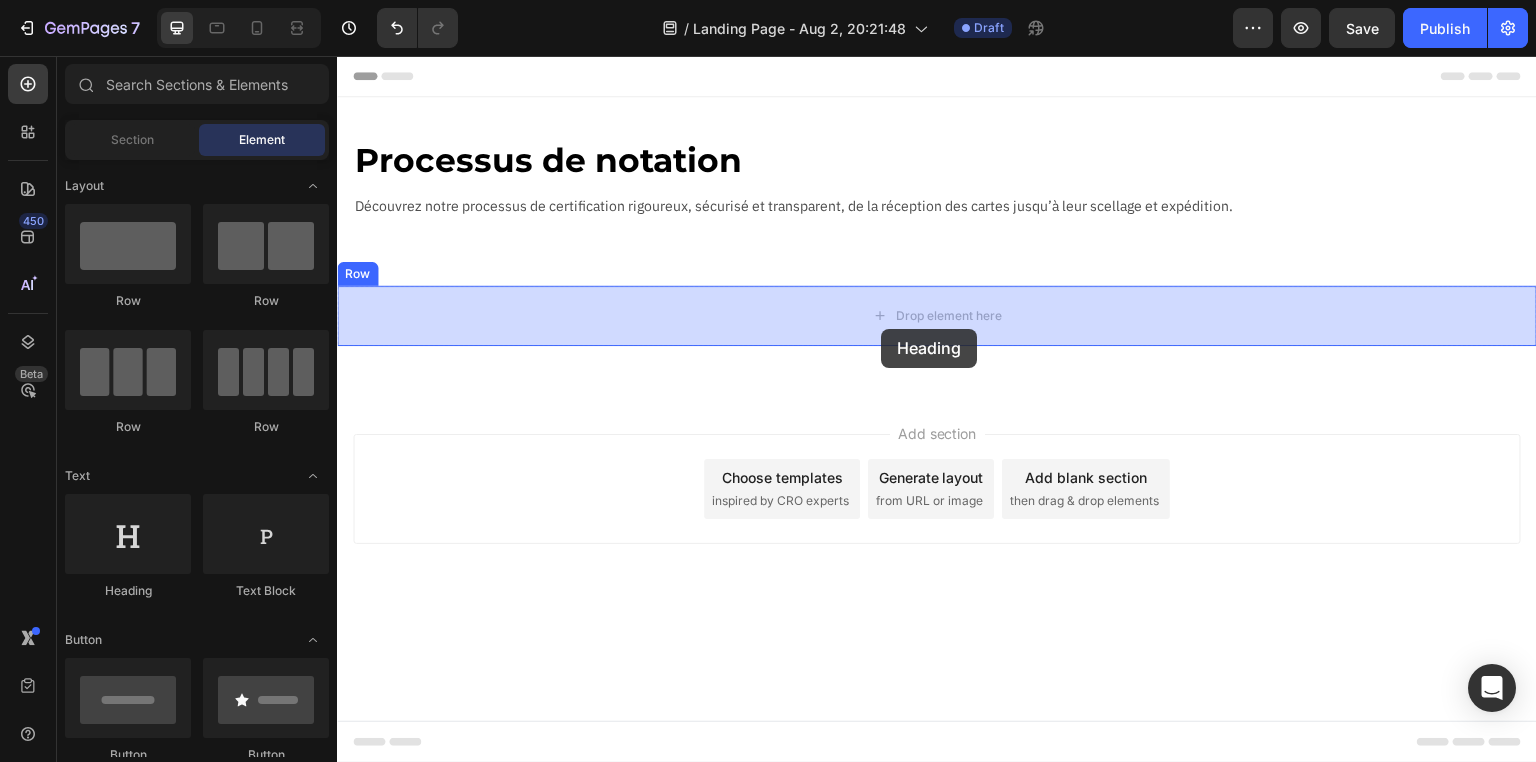 drag, startPoint x: 461, startPoint y: 600, endPoint x: 882, endPoint y: 329, distance: 500.68155 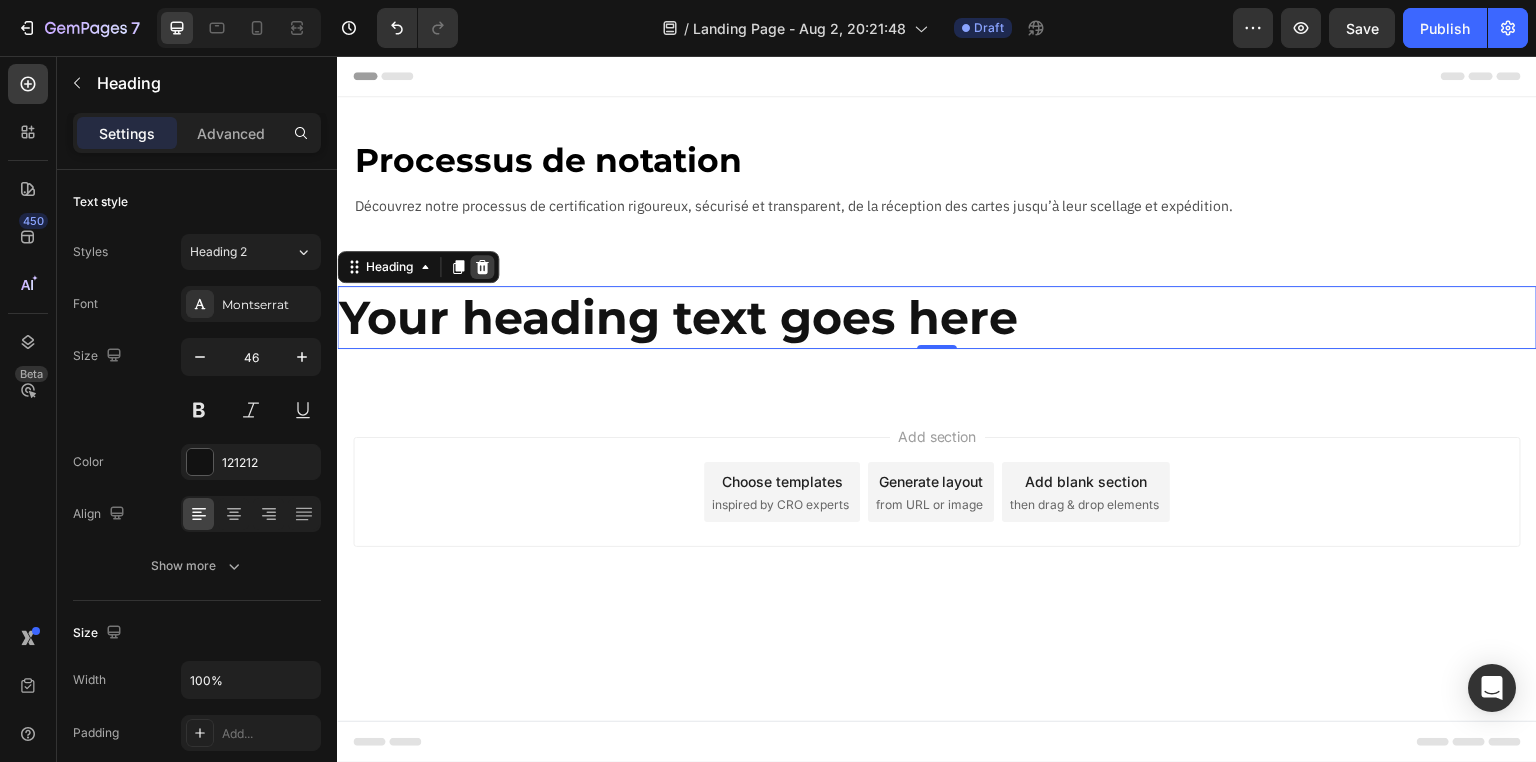 click at bounding box center (482, 267) 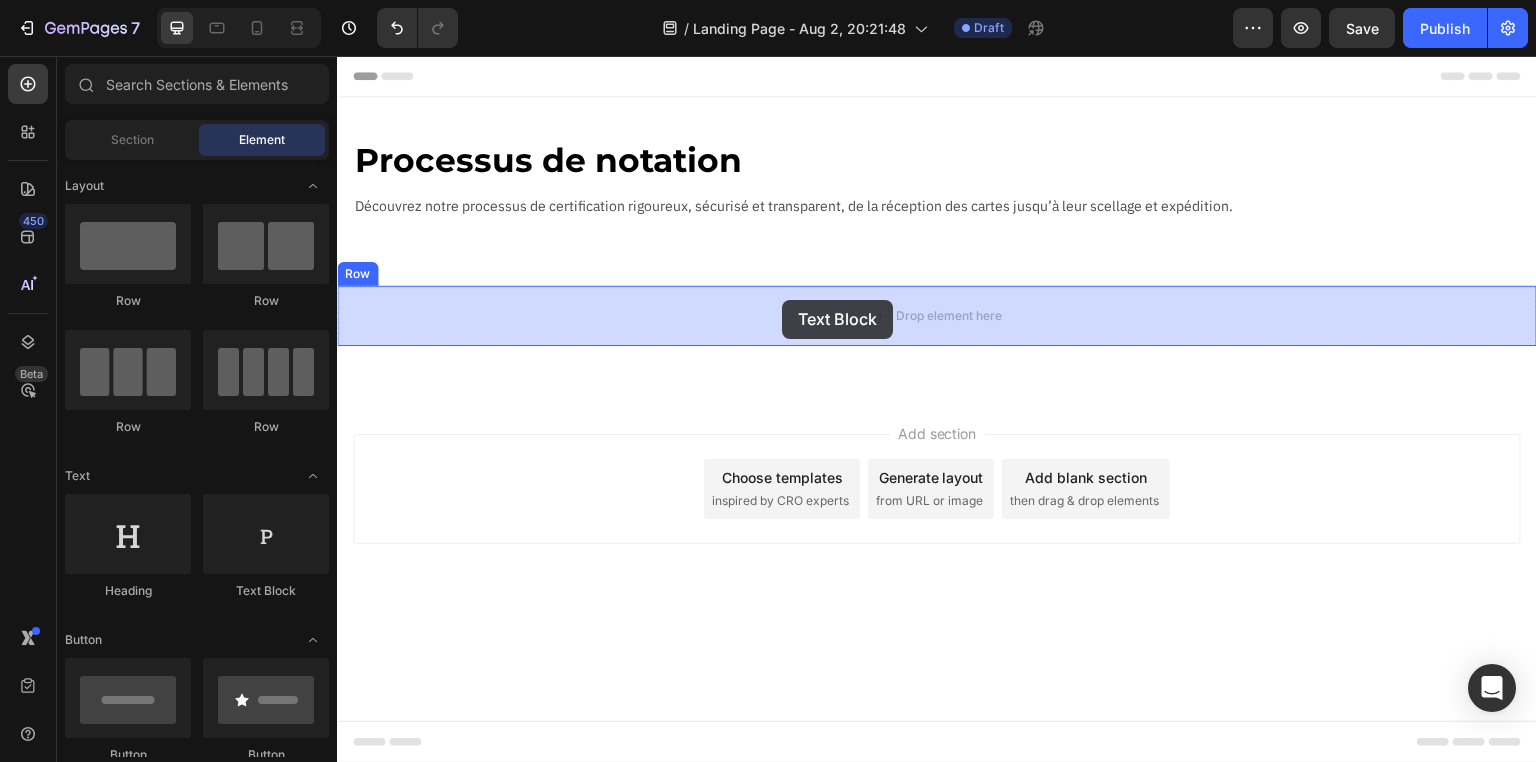 drag, startPoint x: 607, startPoint y: 596, endPoint x: 781, endPoint y: 300, distance: 343.35403 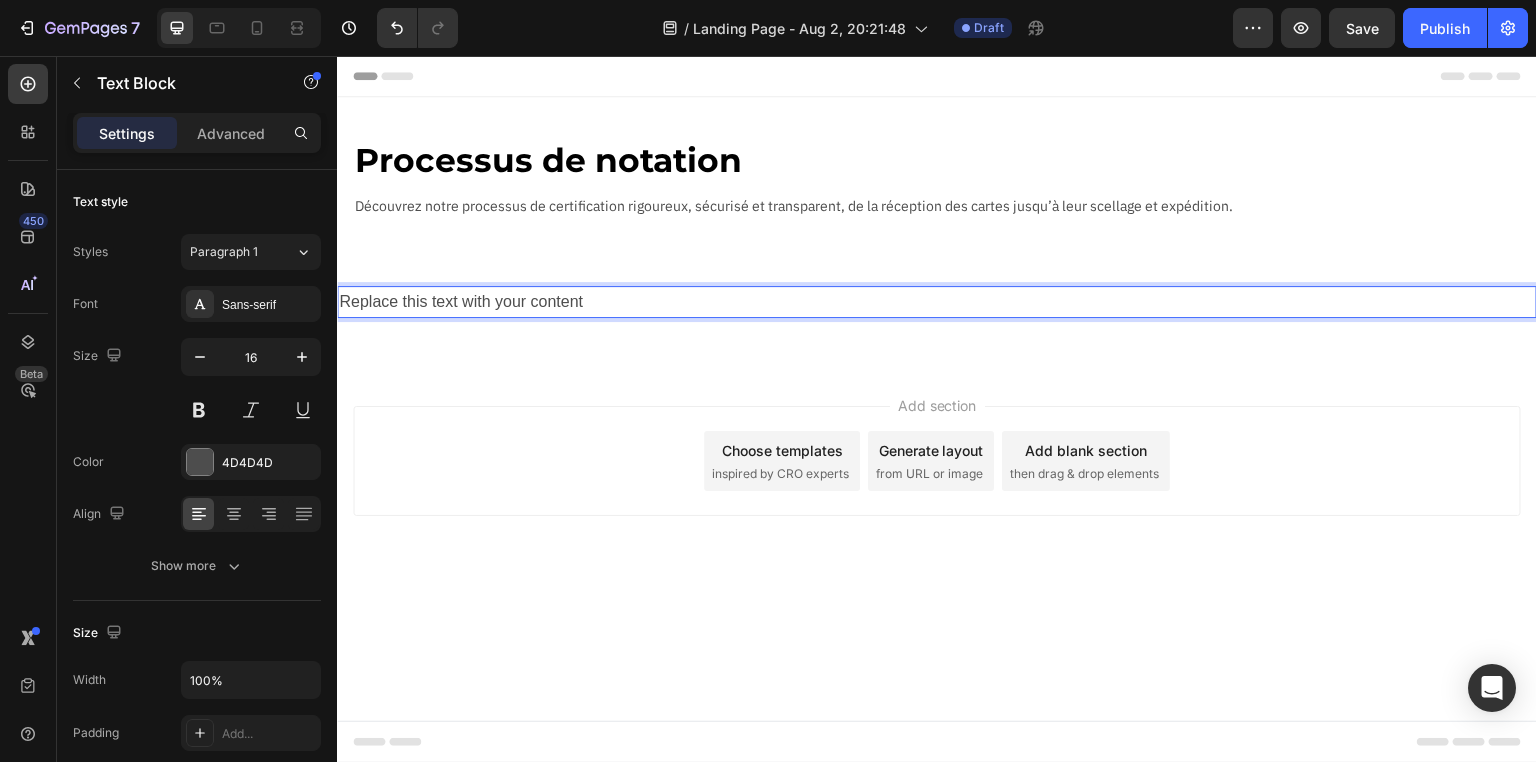 click on "Replace this text with your content" at bounding box center (937, 302) 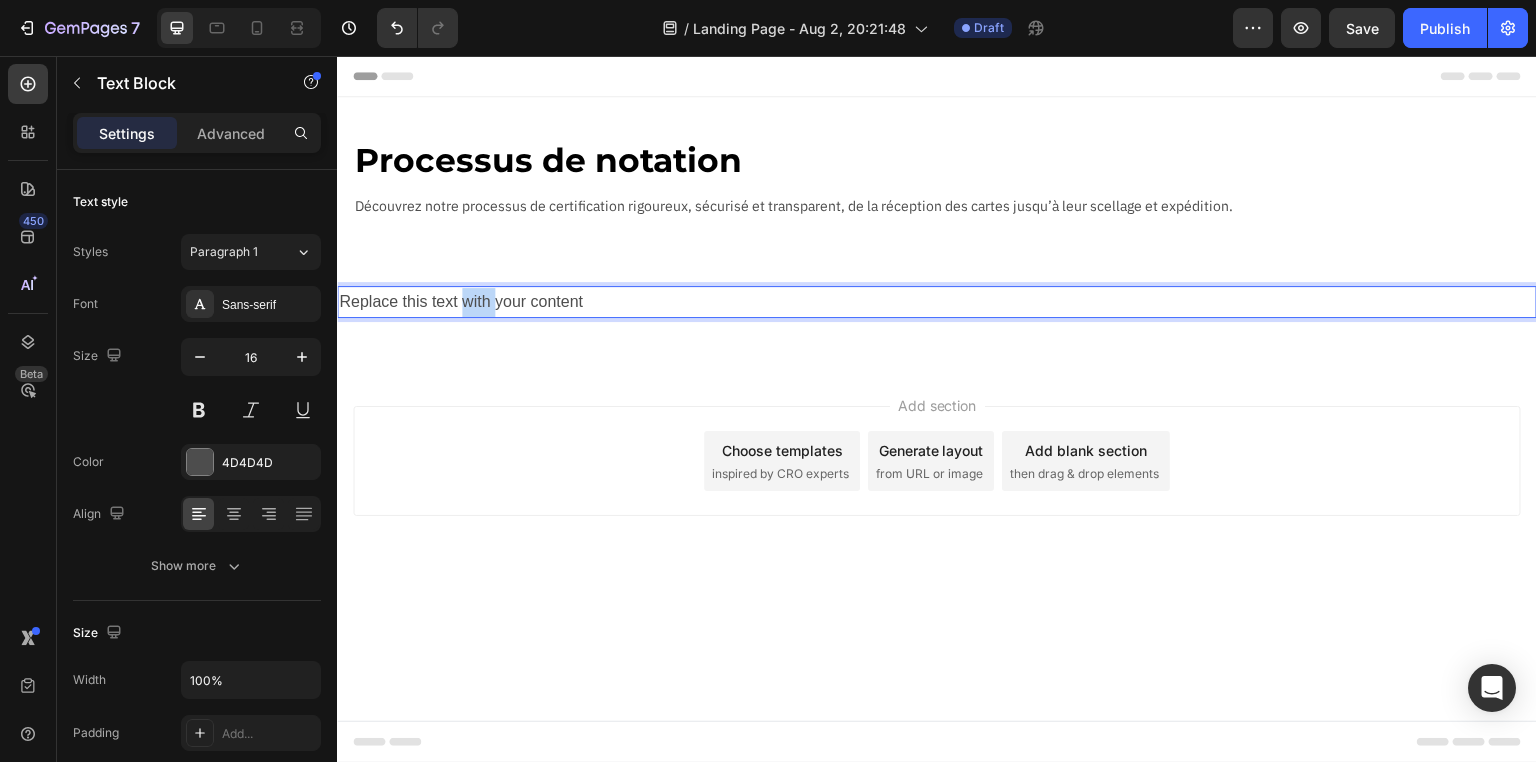 click on "Replace this text with your content" at bounding box center (937, 302) 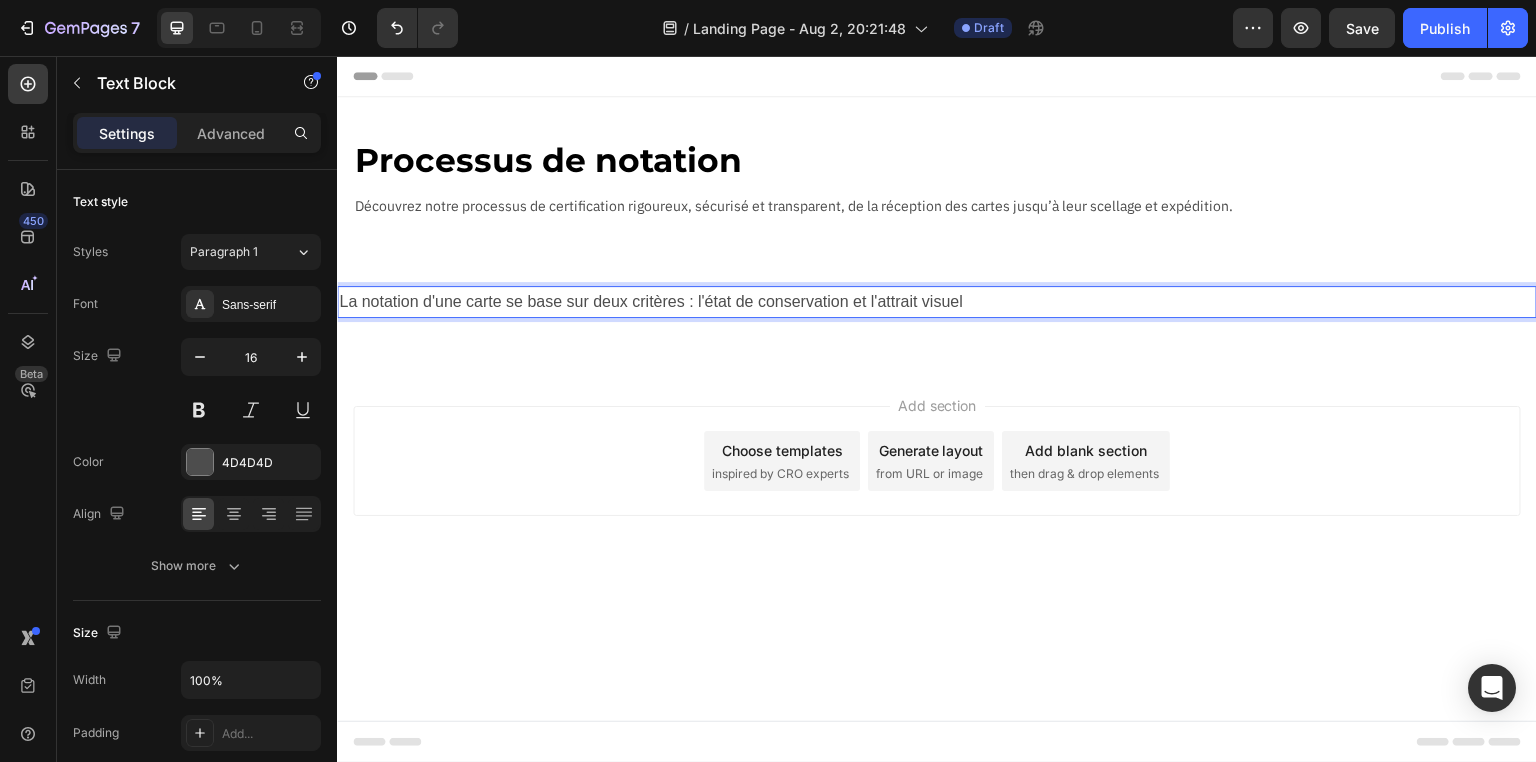 click on "La notation d'une carte se base sur deux critères : l'état de conservation et l'attrait visuel" at bounding box center (937, 302) 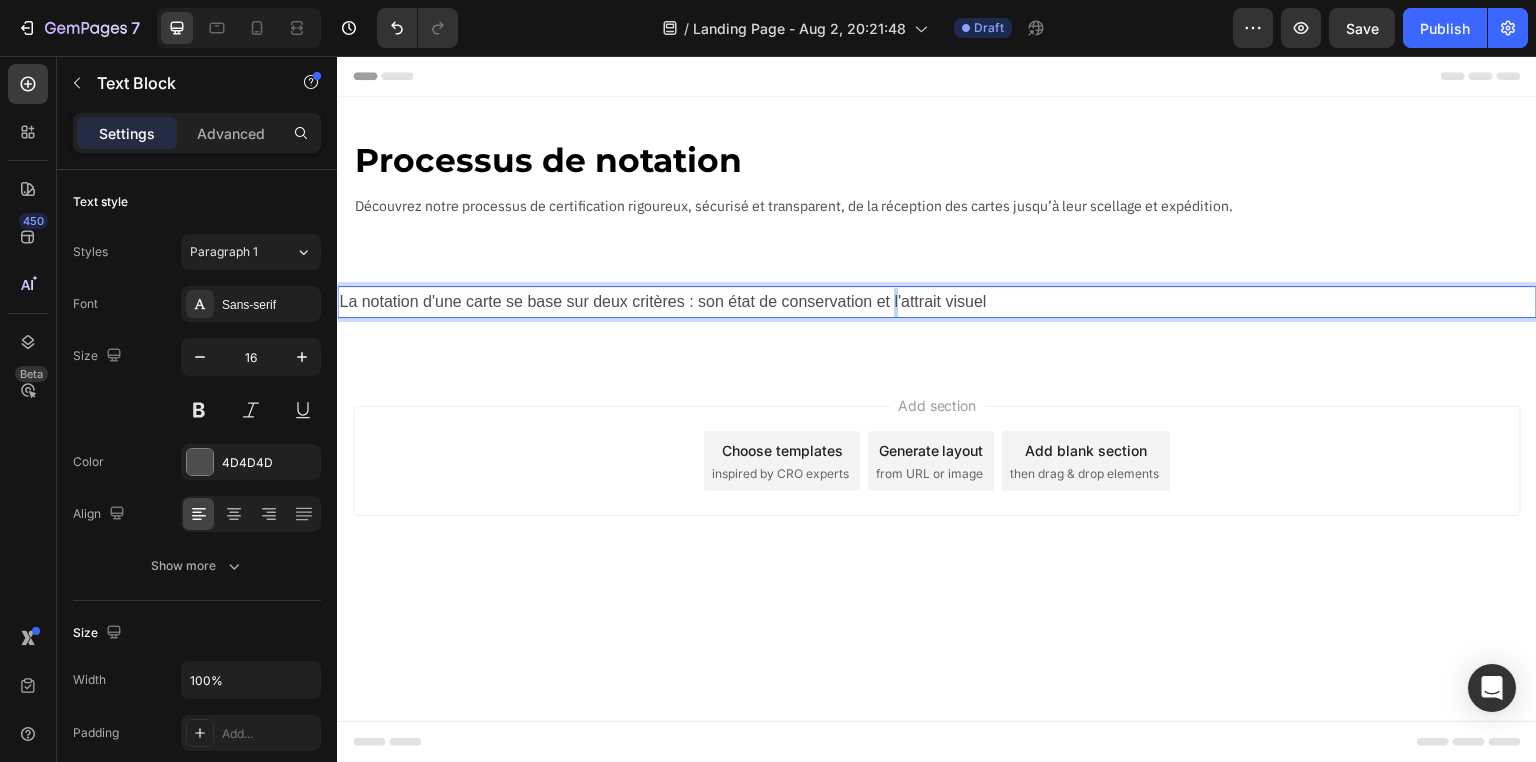 click on "La notation d'une carte se base sur deux critères : son état de conservation et l'attrait visuel" at bounding box center [937, 302] 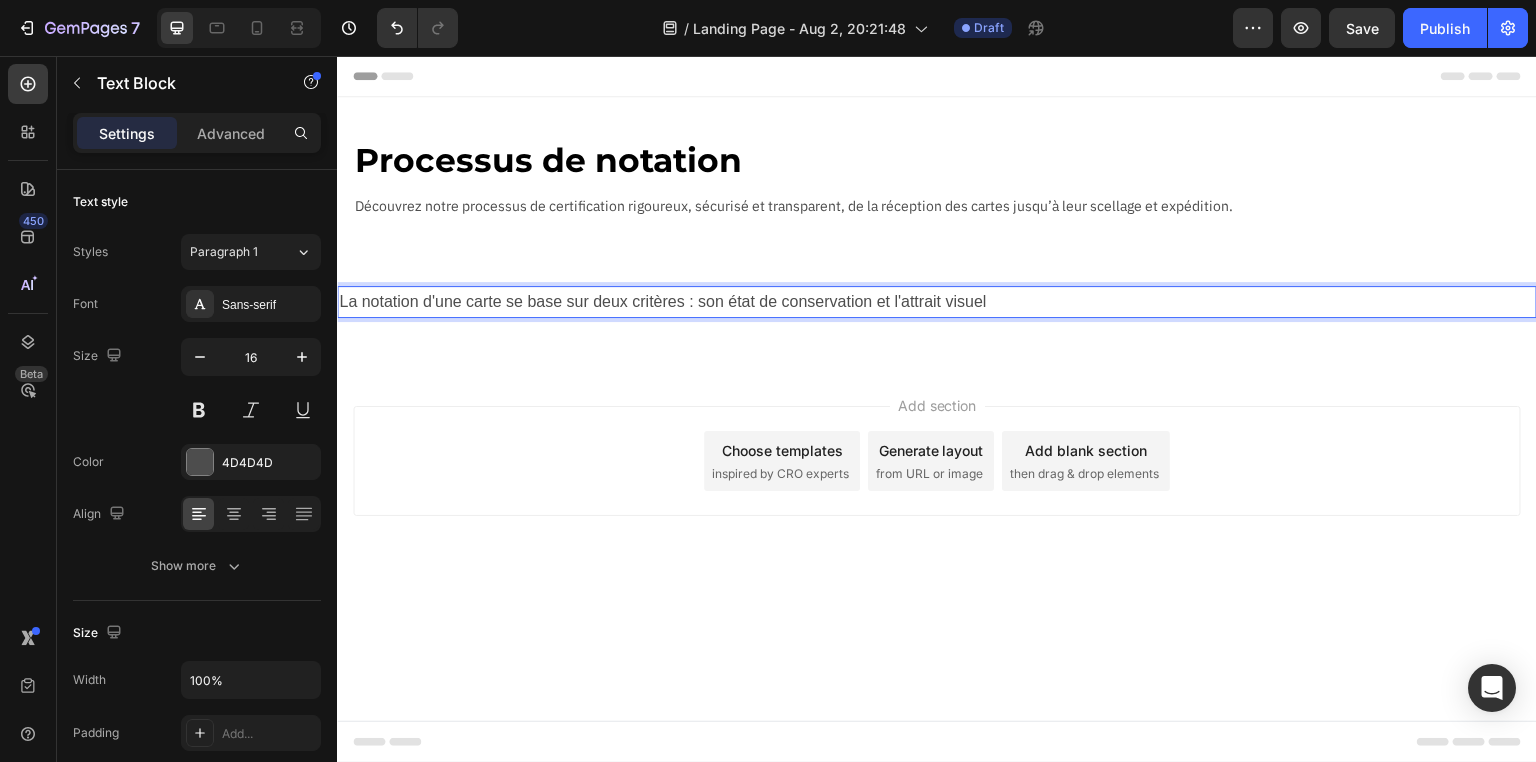 click on "La notation d'une carte se base sur deux critères : son état de conservation et l'attrait visuel" at bounding box center (937, 302) 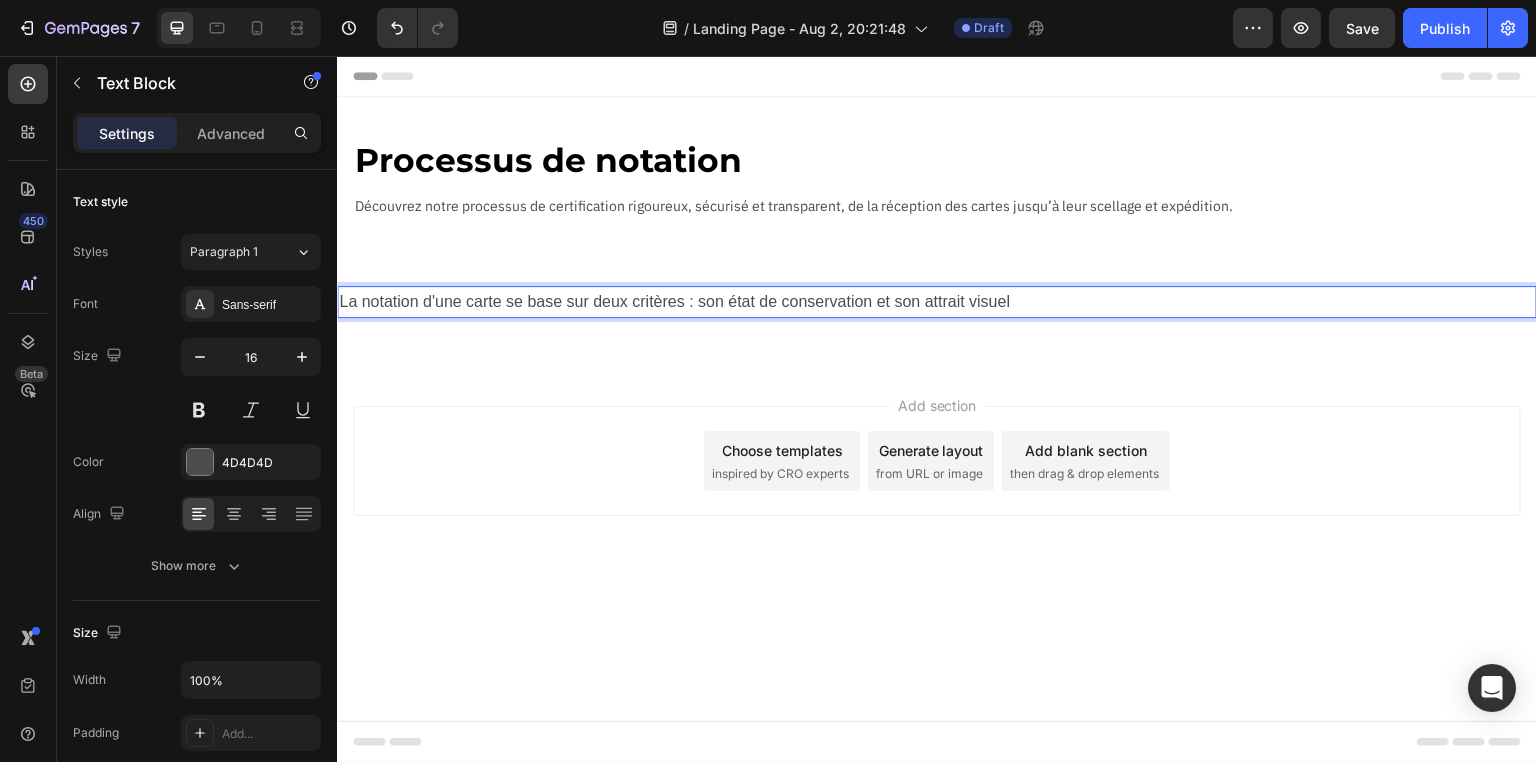 click on "La notation d'une carte se base sur deux critères : son état de conservation et son attrait visuel" at bounding box center [937, 302] 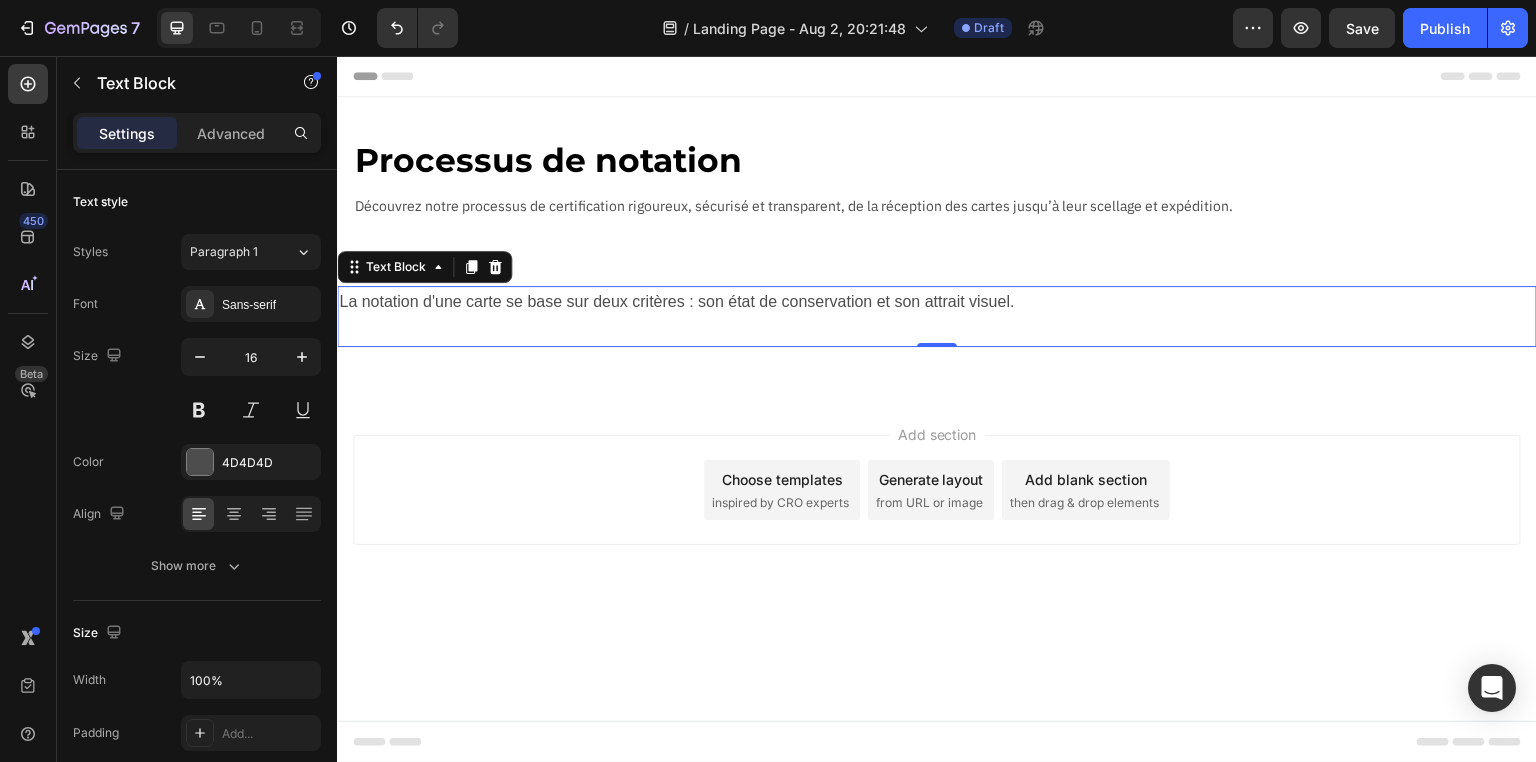 click on "La notation d'une carte se base sur deux critères : son état de conservation et son attrait visuel." at bounding box center (937, 302) 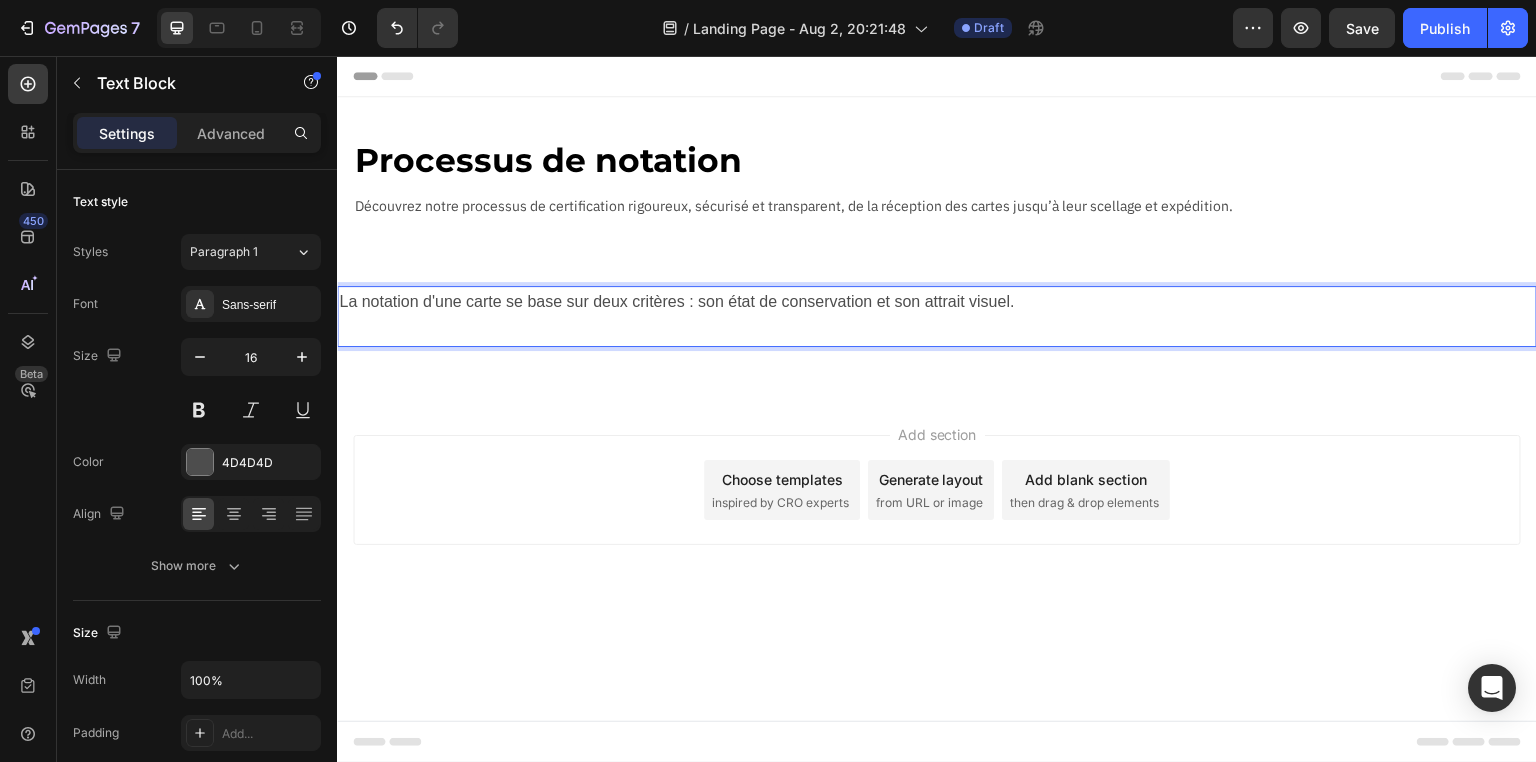 click on "La notation d'une carte se base sur deux critères : son état de conservation et son attrait visuel." at bounding box center [937, 302] 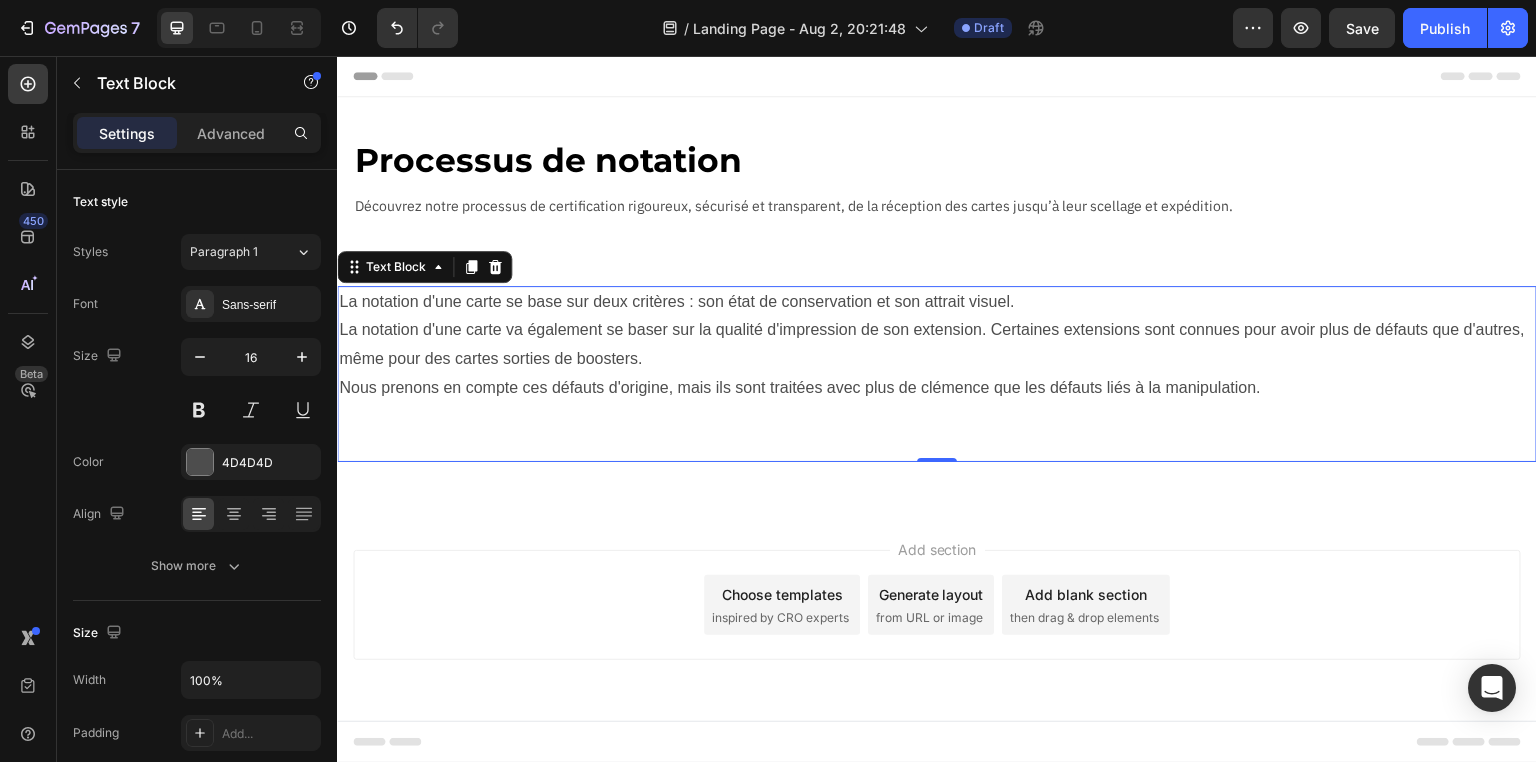 click on "Nous prenons en compte ces défauts d'origine, mais ils sont traitées avec plus de clémence que les défauts liés à la manipulation." at bounding box center [937, 388] 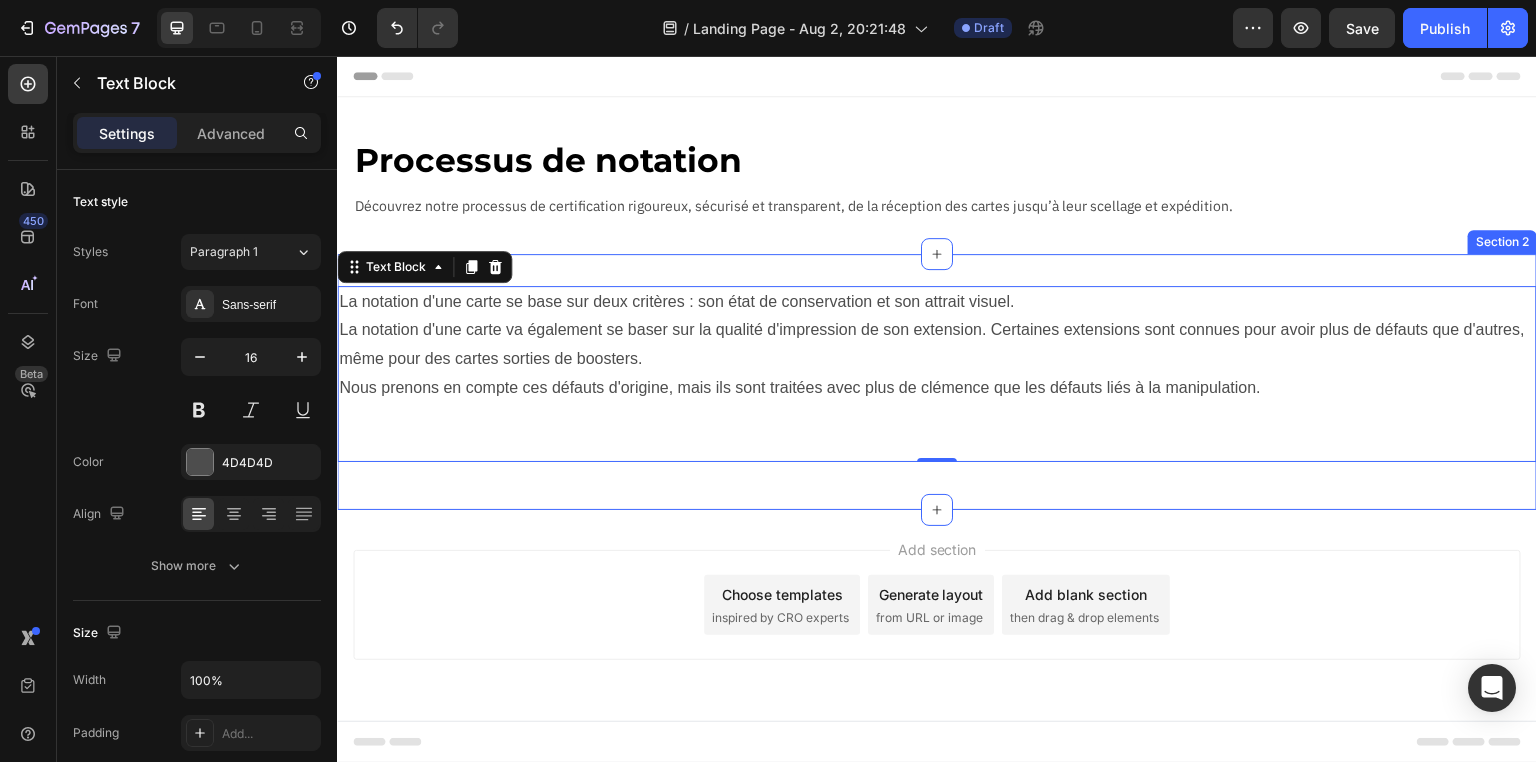 click on "La notation d'une carte se base sur deux critères : son état de conservation et son attrait visuel. La notation d'une carte va également se baser sur la qualité d'impression de son extension. Certaines extensions sont connues pour avoir plus de défauts que d'autres, même pour des cartes sorties de boosters. Nous prenons en compte ces défauts d'origine, mais ils sont traitées avec plus de clémence que les défauts liés à la manipulation. Text Block   0 Row Section 2" at bounding box center [937, 382] 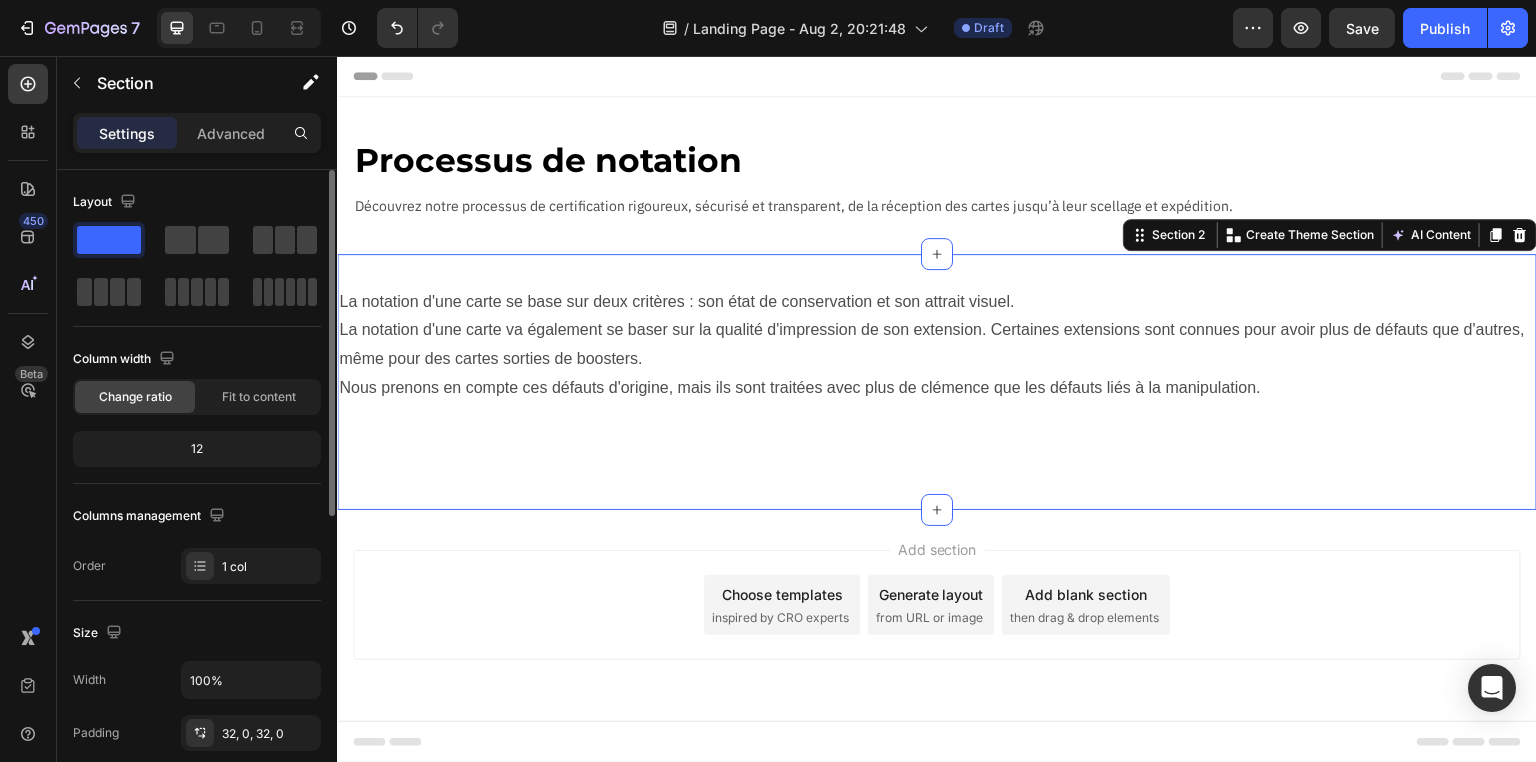 drag, startPoint x: 105, startPoint y: 242, endPoint x: 128, endPoint y: 252, distance: 25.079872 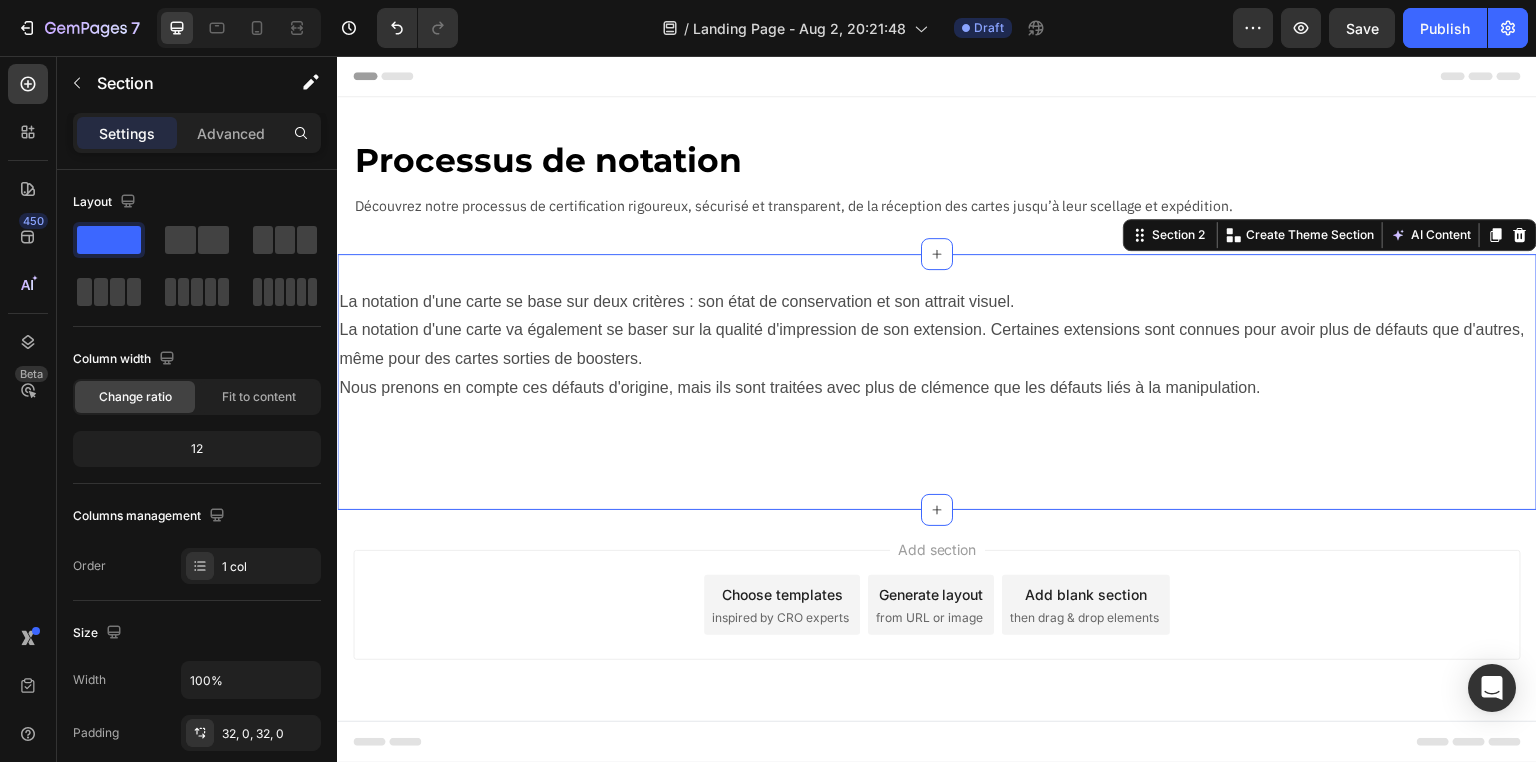 click on "Add section Choose templates inspired by CRO experts Generate layout from URL or image Add blank section then drag & drop elements" at bounding box center [937, 605] 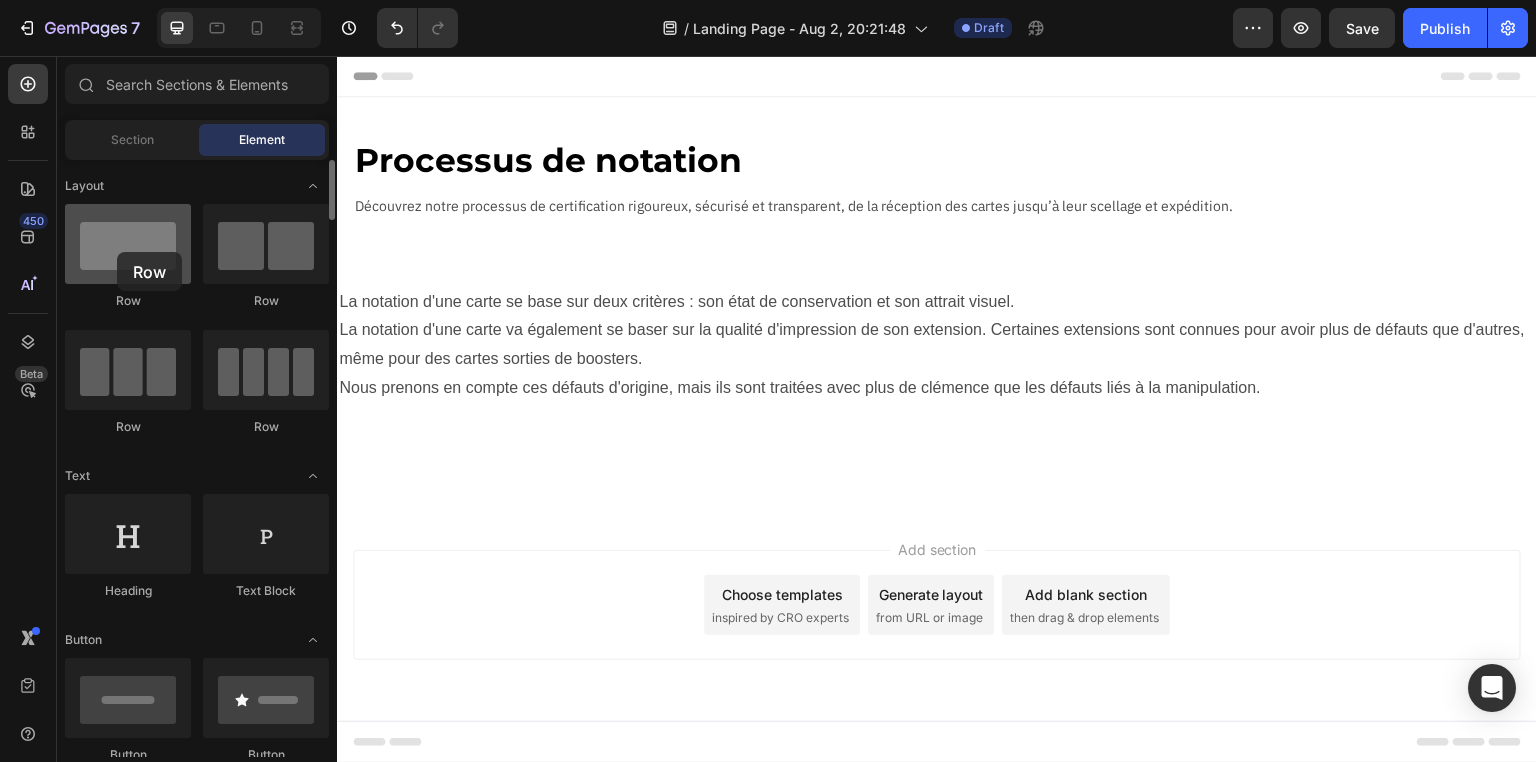 click at bounding box center (128, 244) 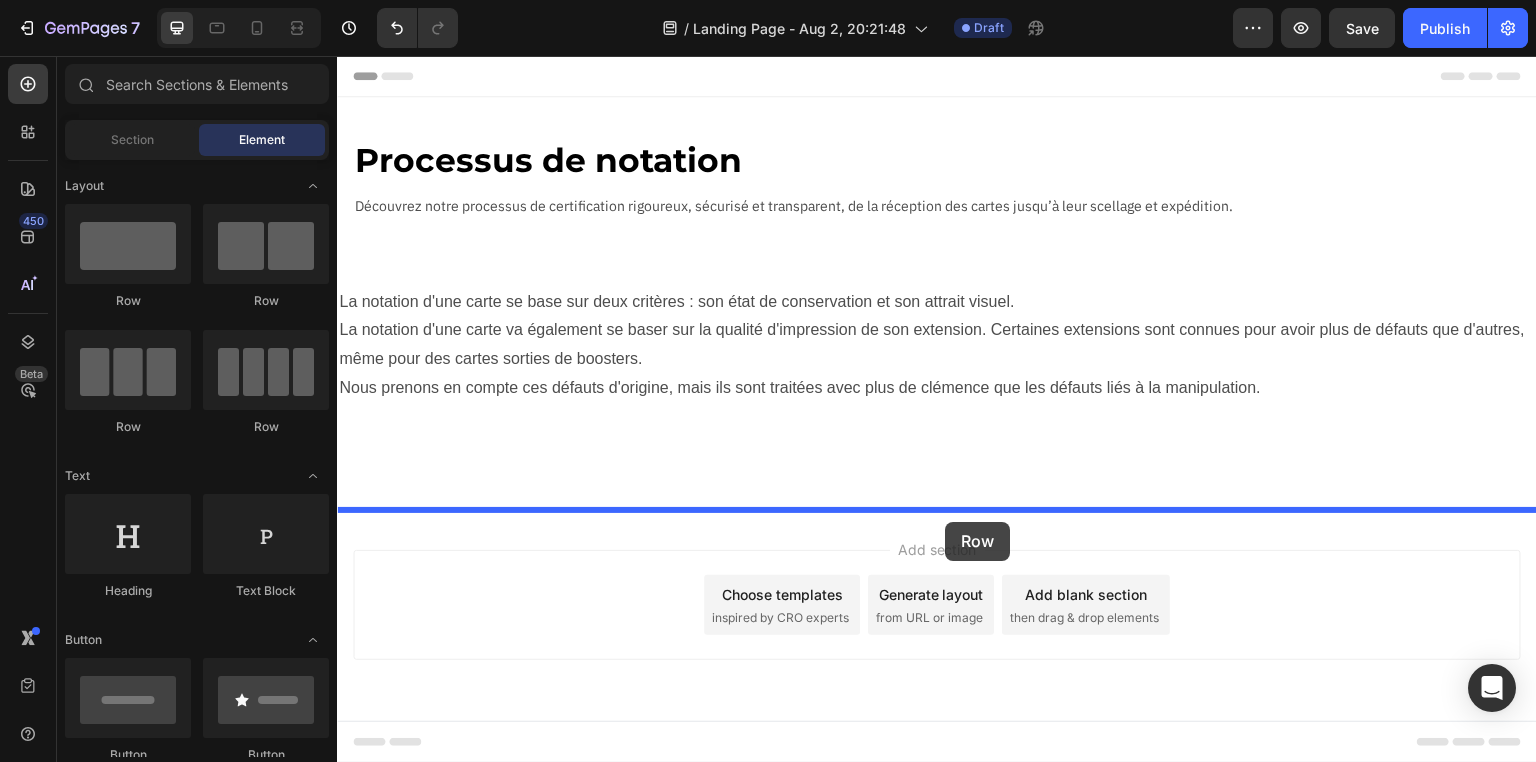 drag, startPoint x: 668, startPoint y: 402, endPoint x: 946, endPoint y: 522, distance: 302.79367 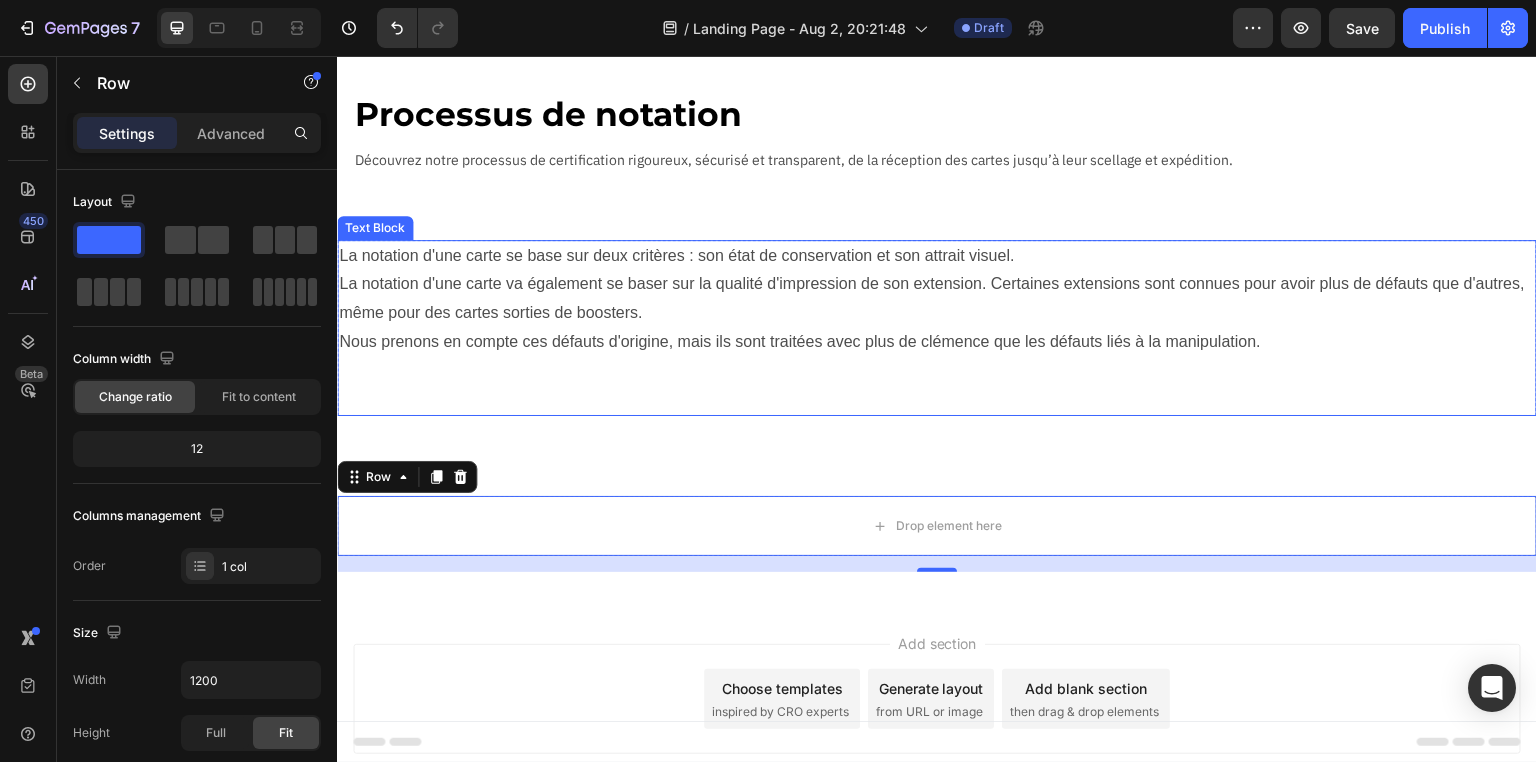 scroll, scrollTop: 0, scrollLeft: 0, axis: both 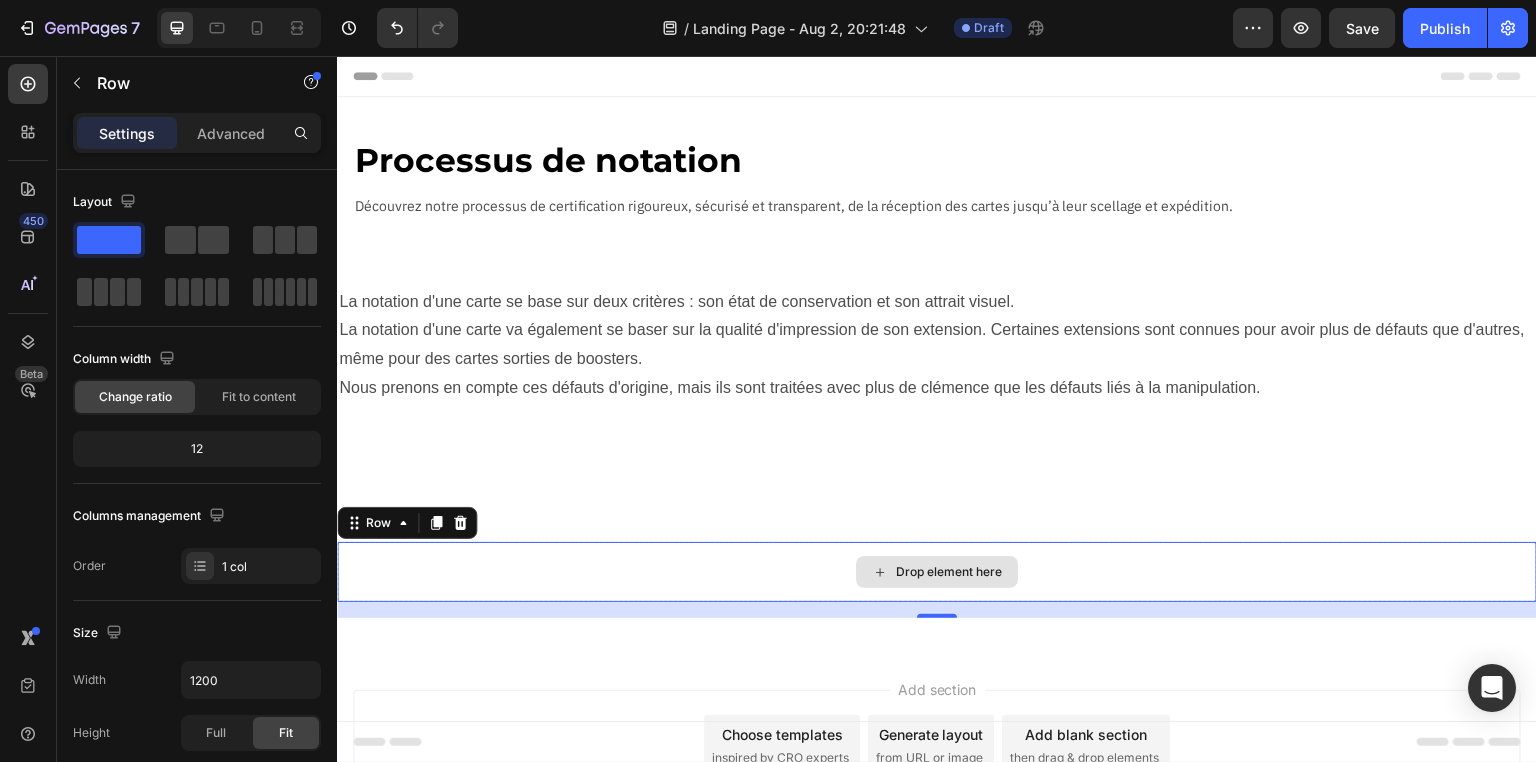 click on "Drop element here" at bounding box center (937, 572) 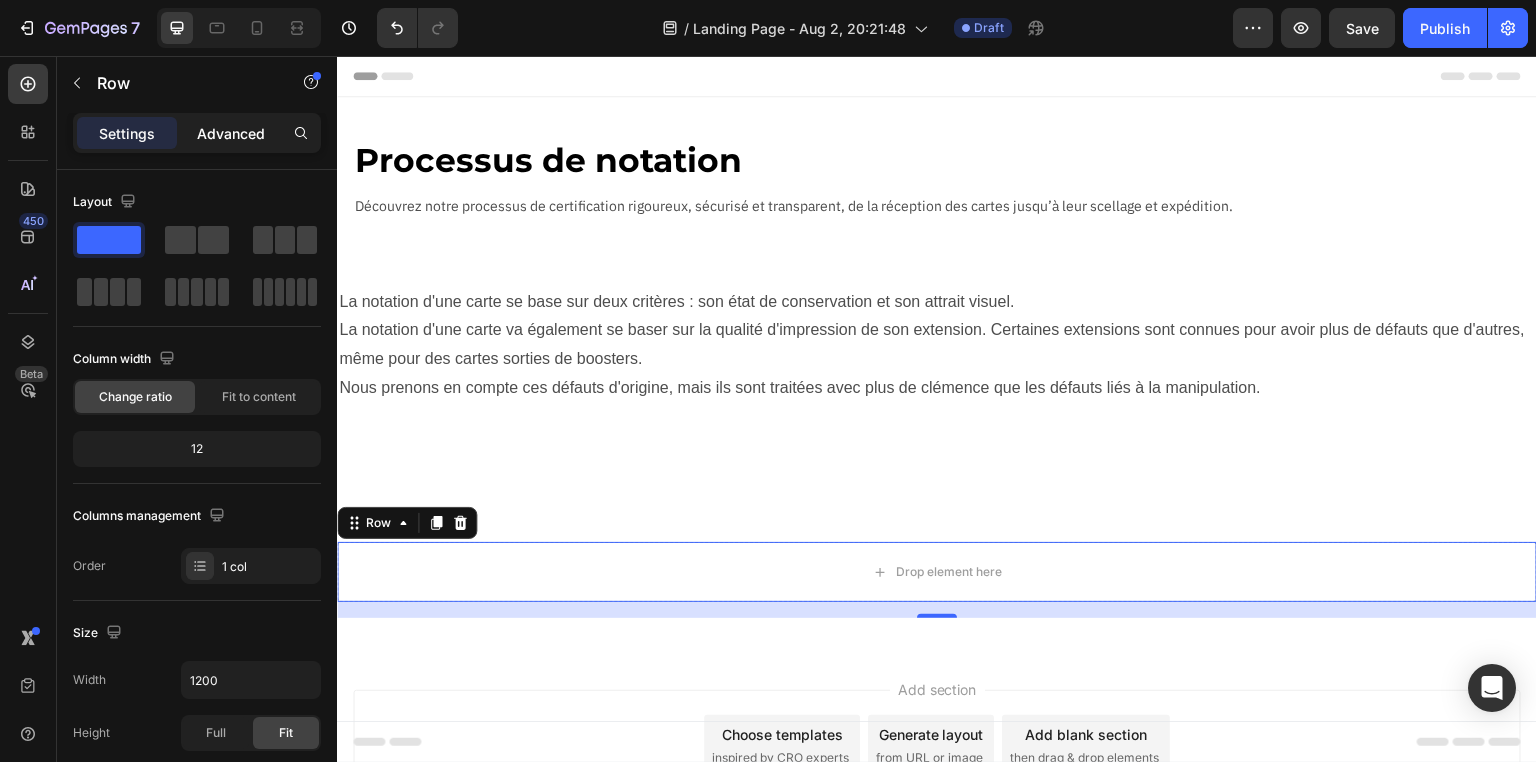 click on "Advanced" 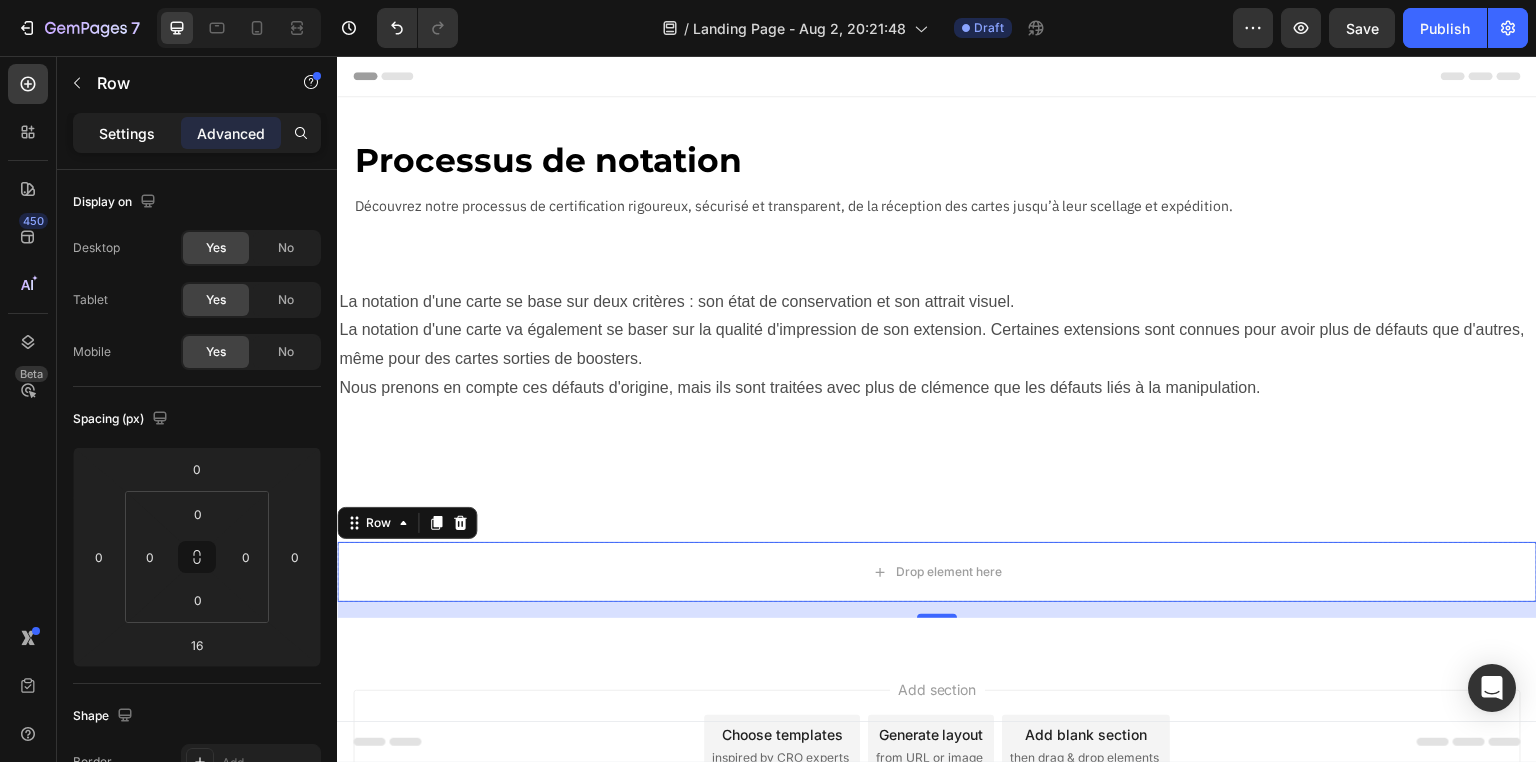 click on "Settings" at bounding box center [127, 133] 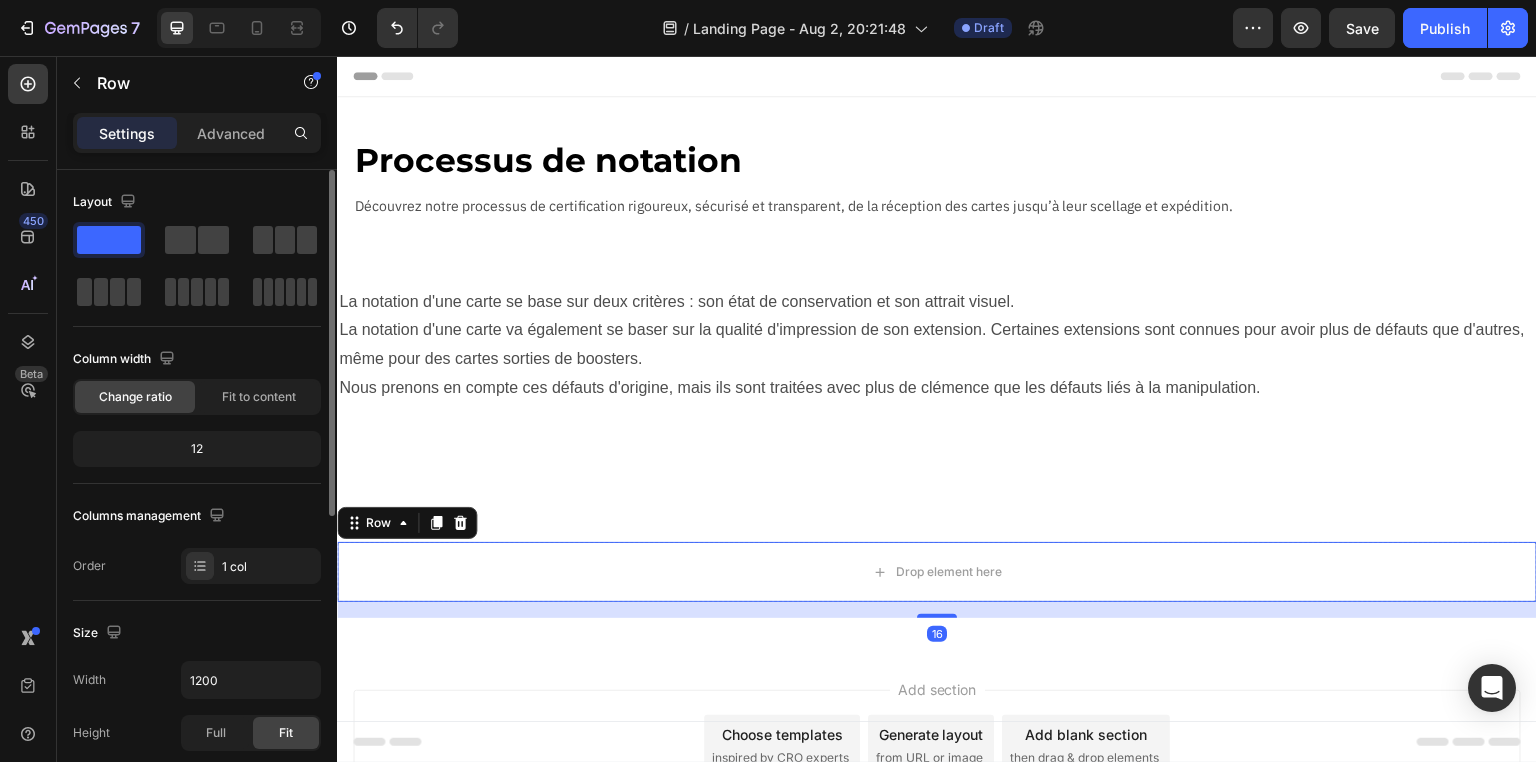 scroll, scrollTop: 80, scrollLeft: 0, axis: vertical 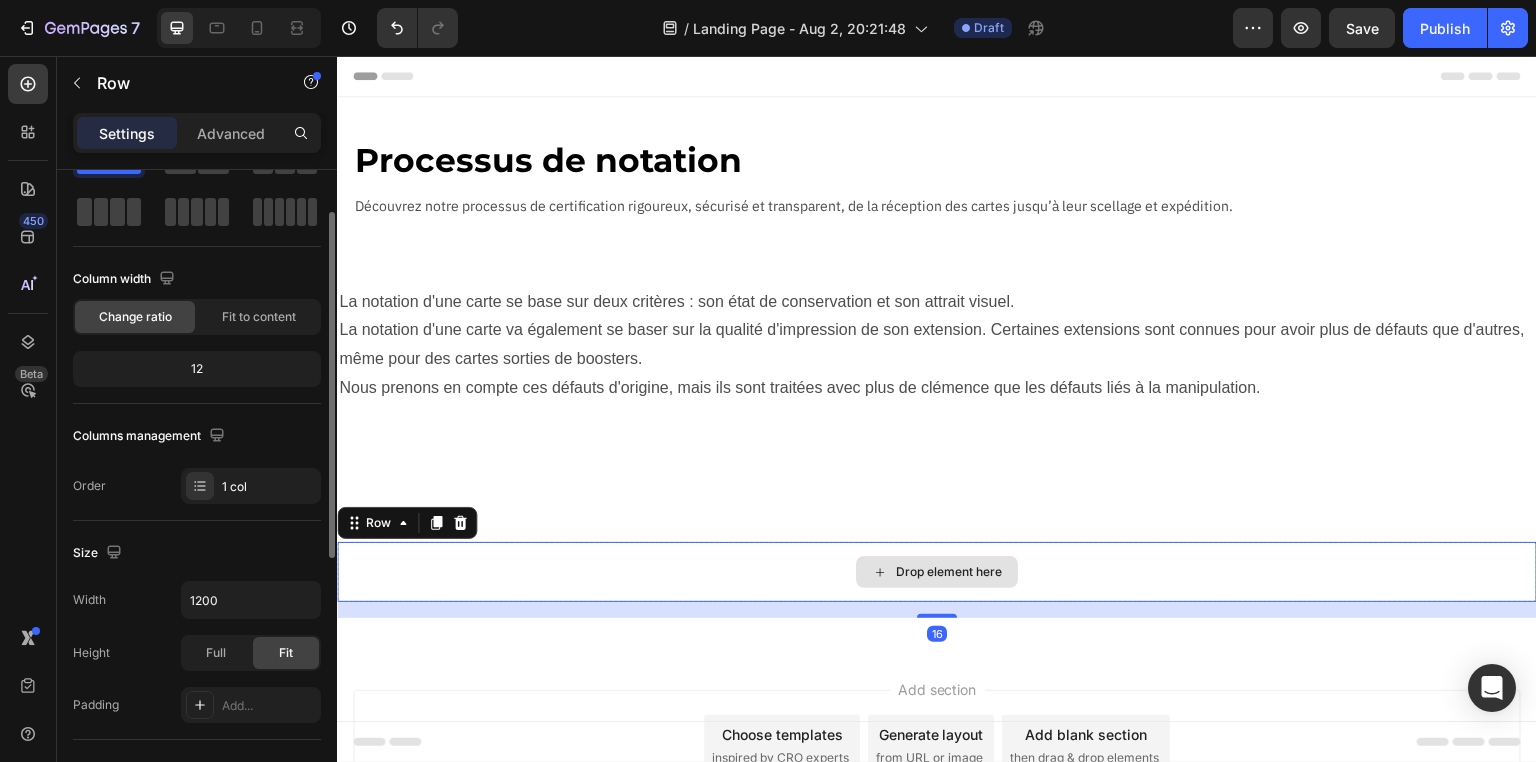 click on "Drop element here" at bounding box center [949, 572] 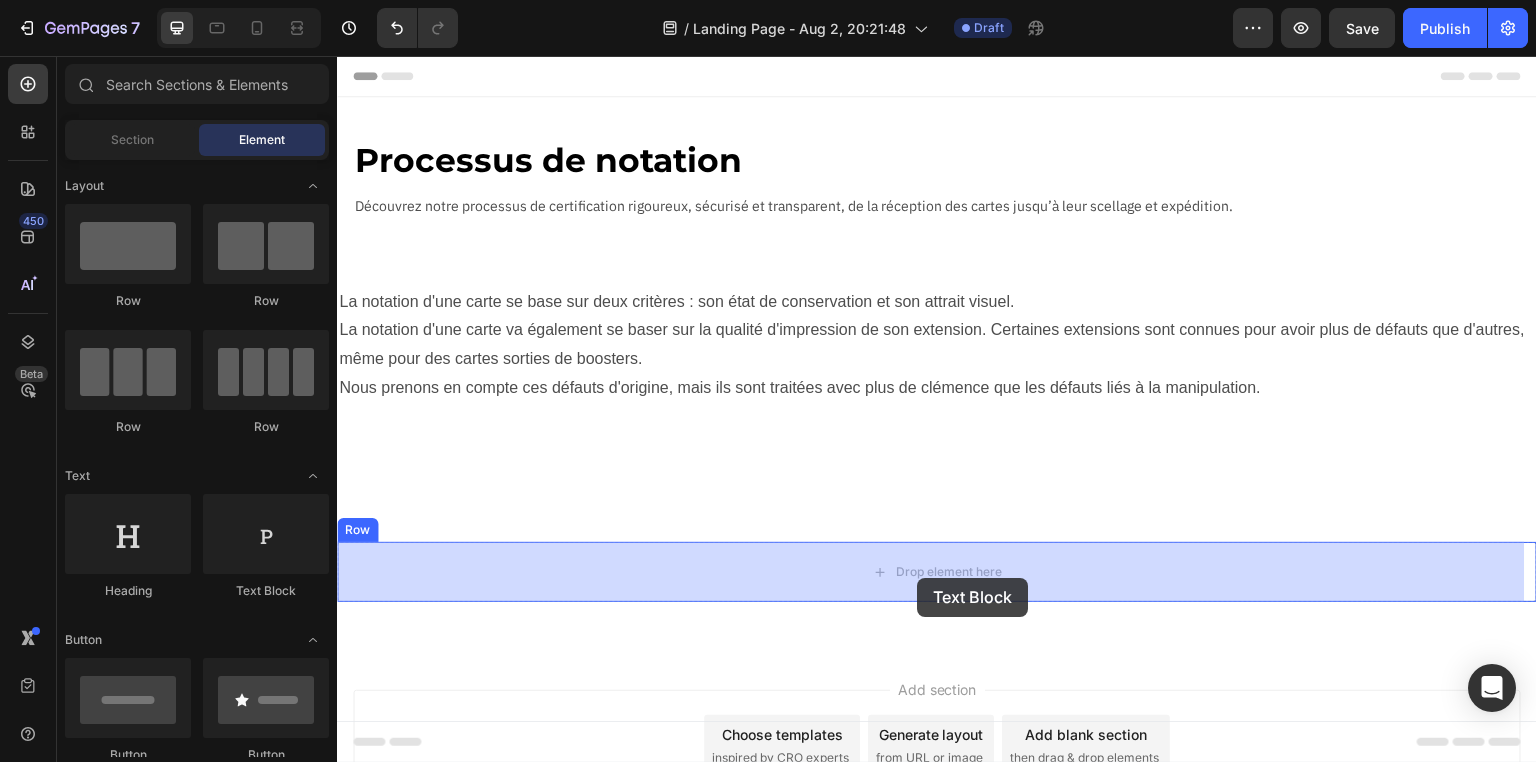 drag, startPoint x: 605, startPoint y: 600, endPoint x: 914, endPoint y: 574, distance: 310.09192 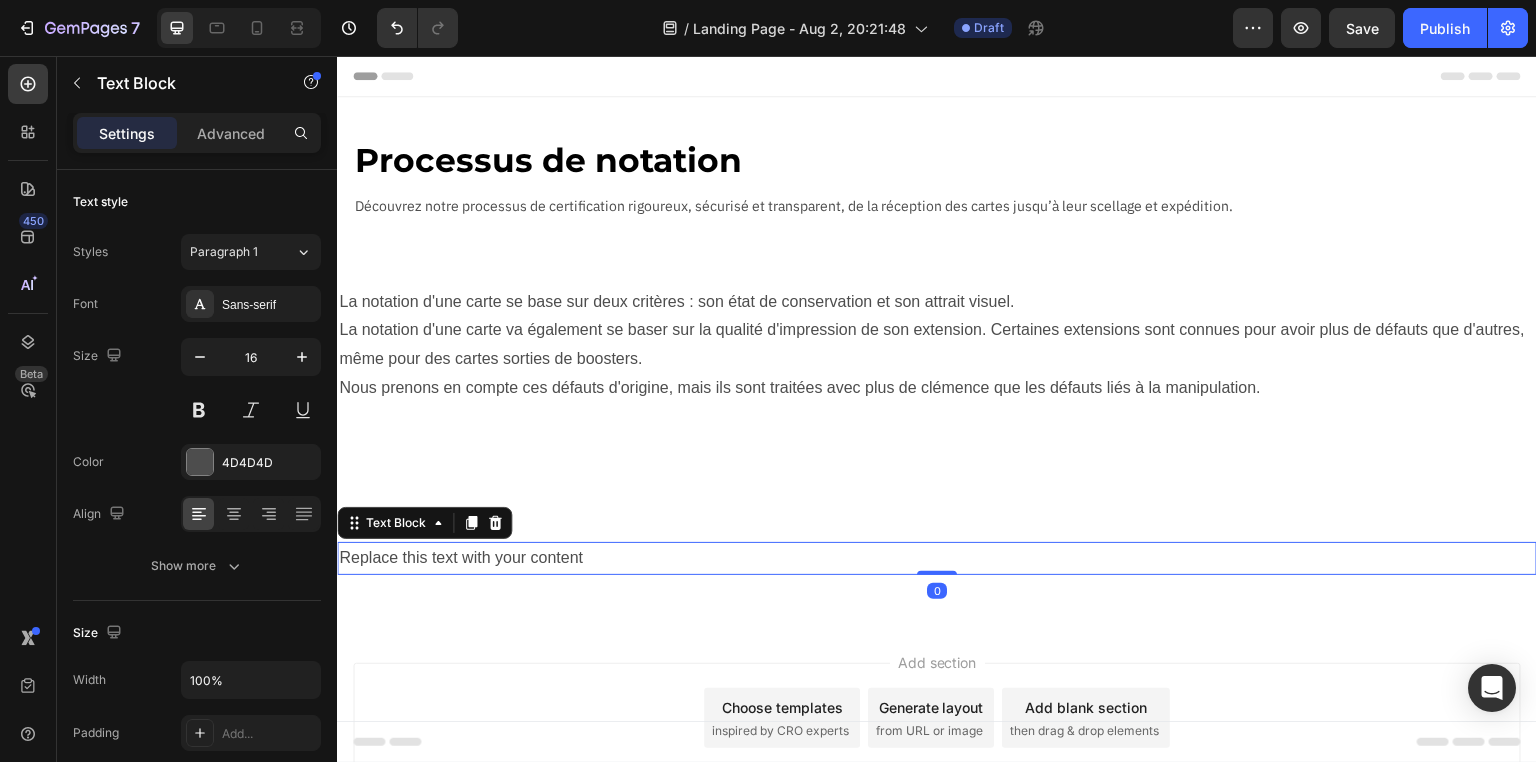 click on "Replace this text with your content" at bounding box center (937, 558) 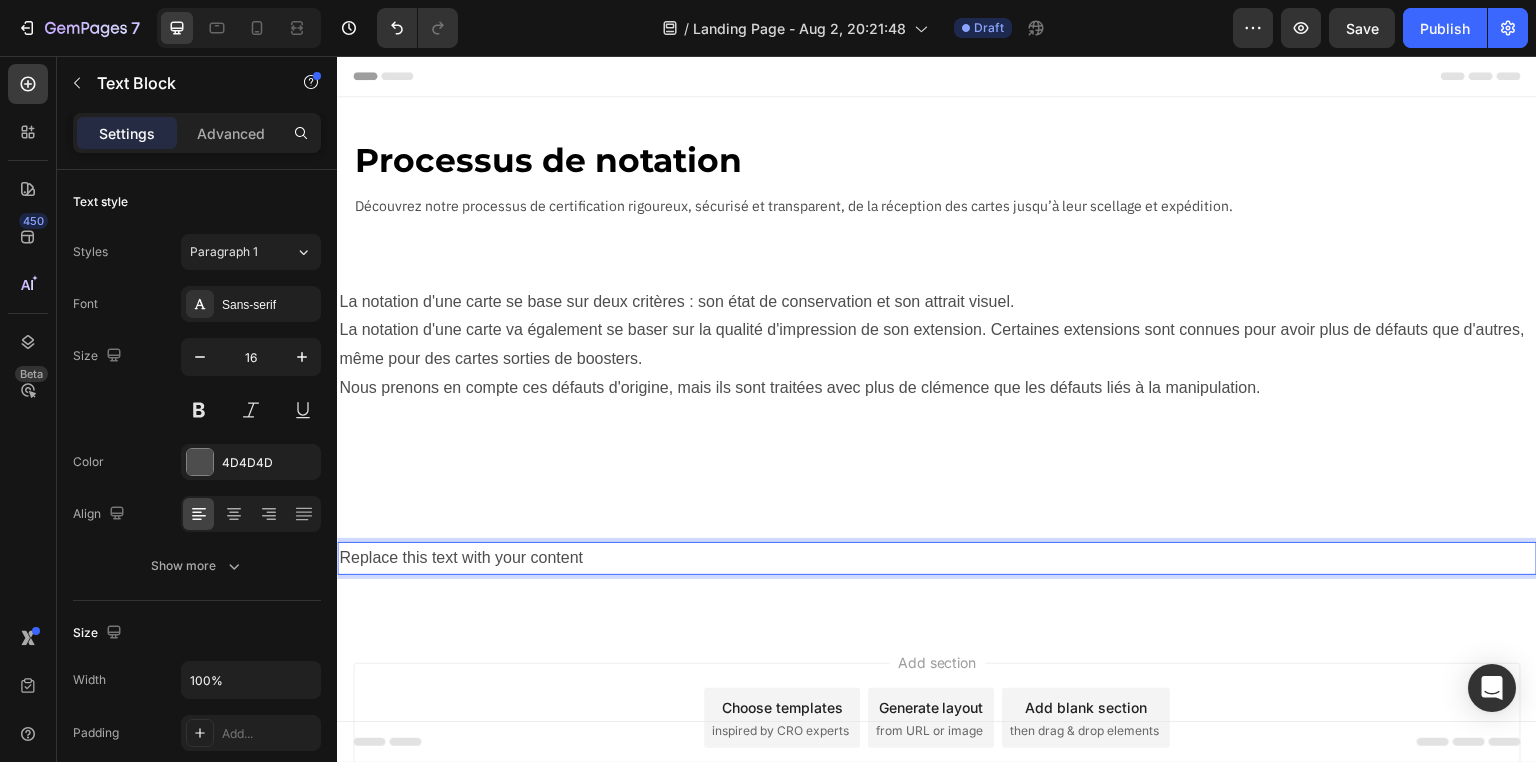 click on "Replace this text with your content" at bounding box center [937, 558] 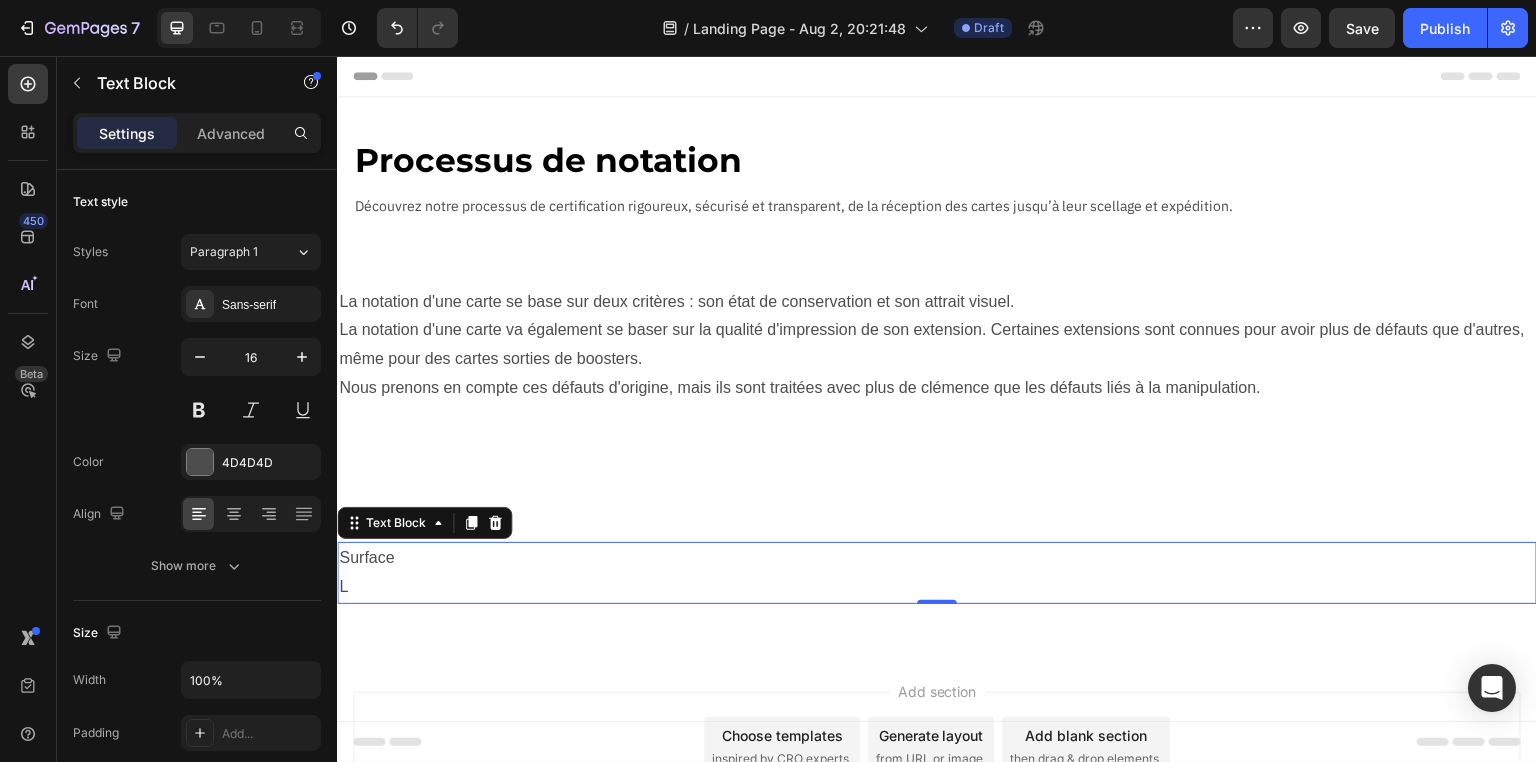 click on "L" at bounding box center [937, 587] 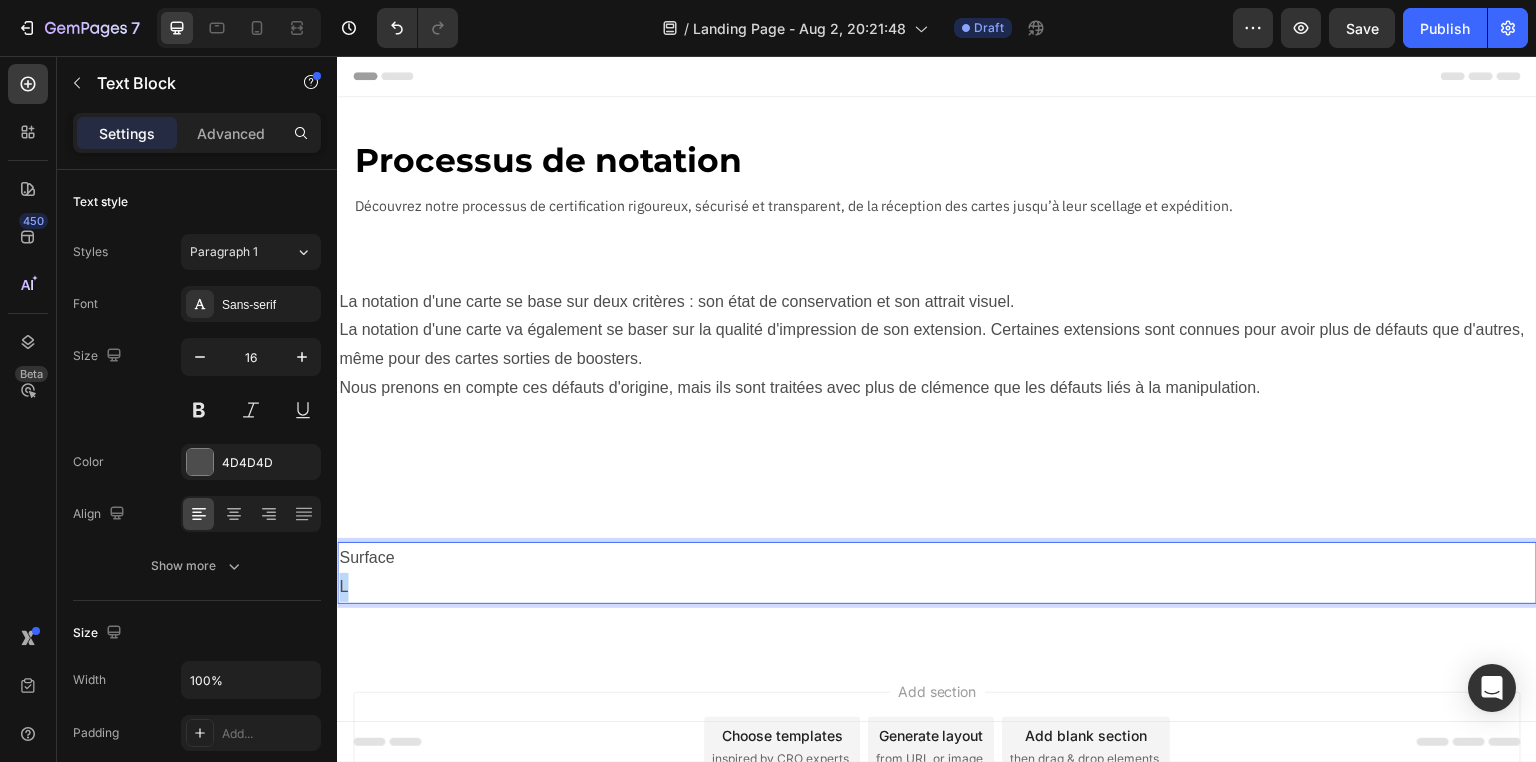 drag, startPoint x: 374, startPoint y: 581, endPoint x: 340, endPoint y: 586, distance: 34.36568 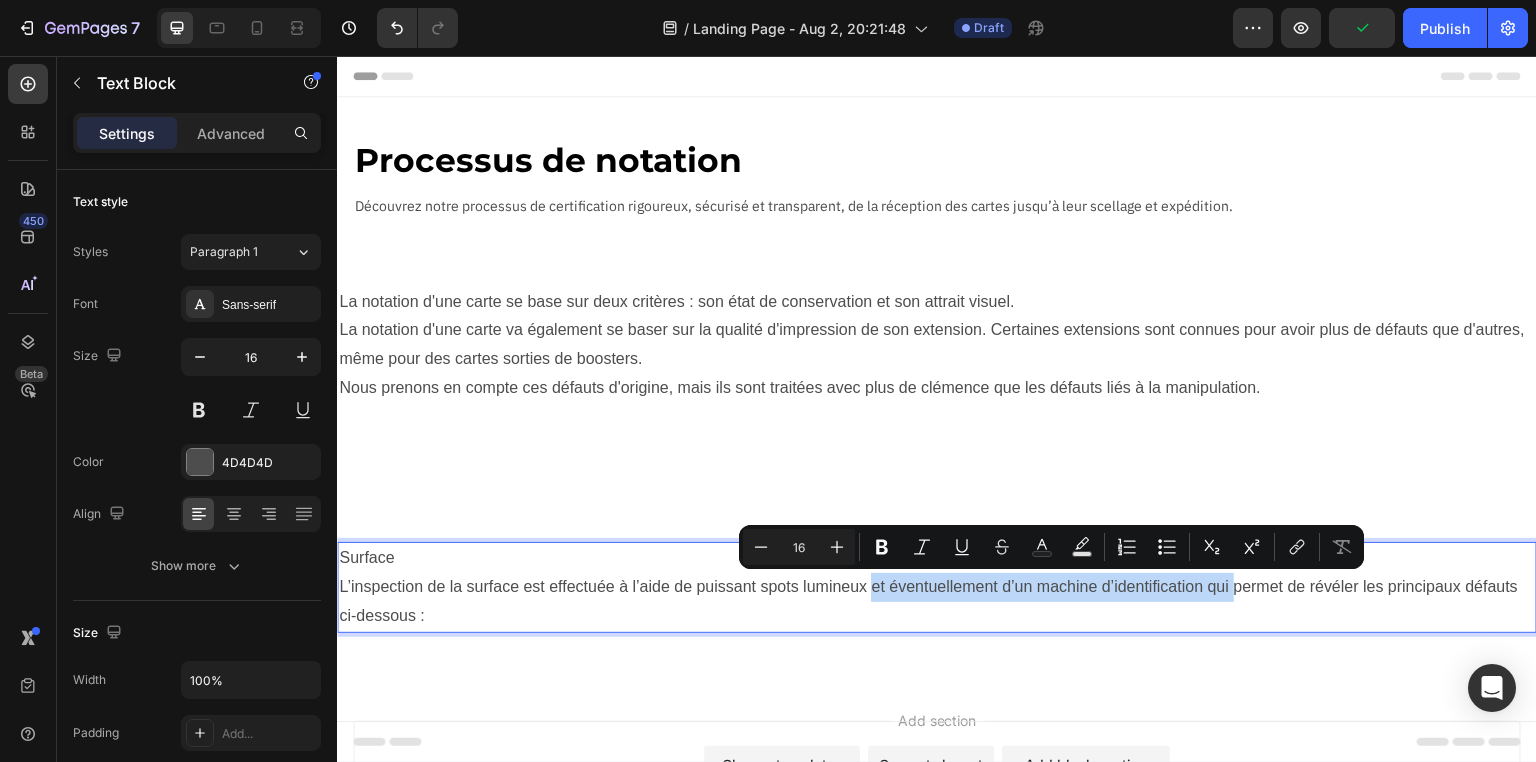 drag, startPoint x: 874, startPoint y: 588, endPoint x: 1231, endPoint y: 592, distance: 357.0224 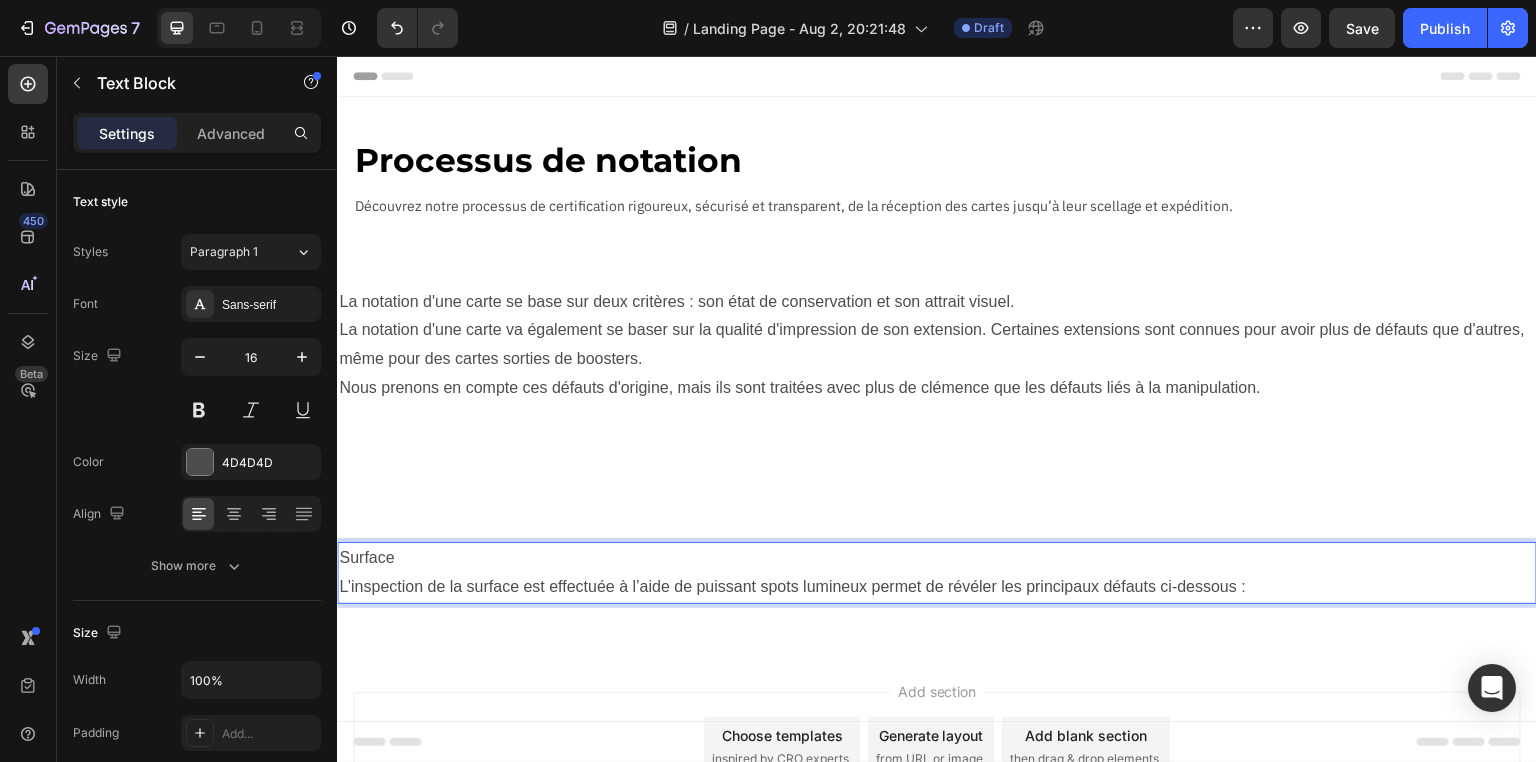 click on "L’inspection de la surface est effectuée à l’aide de puissant spots lumineux permet de révéler les principaux défauts ci-dessous :" at bounding box center [937, 587] 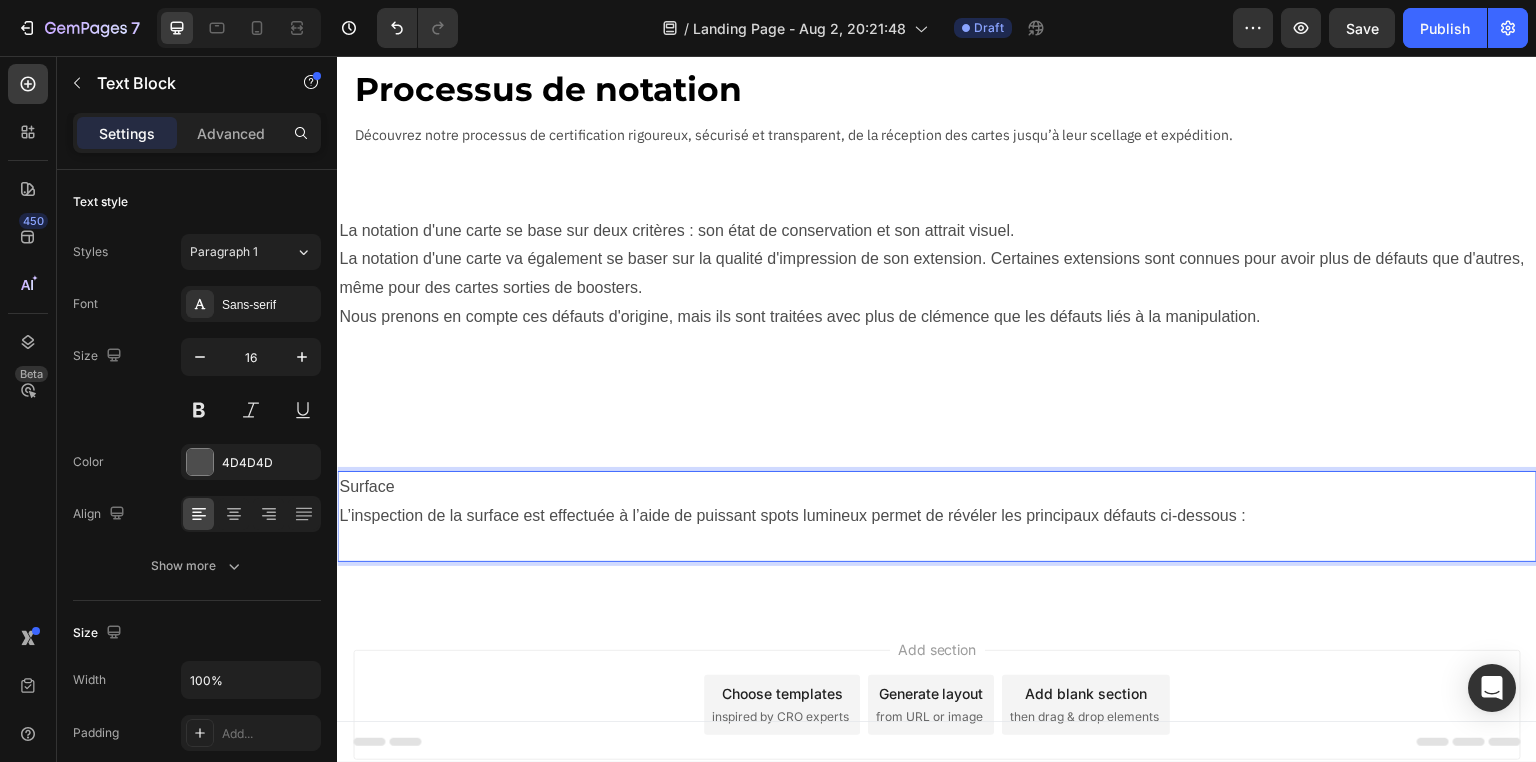scroll, scrollTop: 80, scrollLeft: 0, axis: vertical 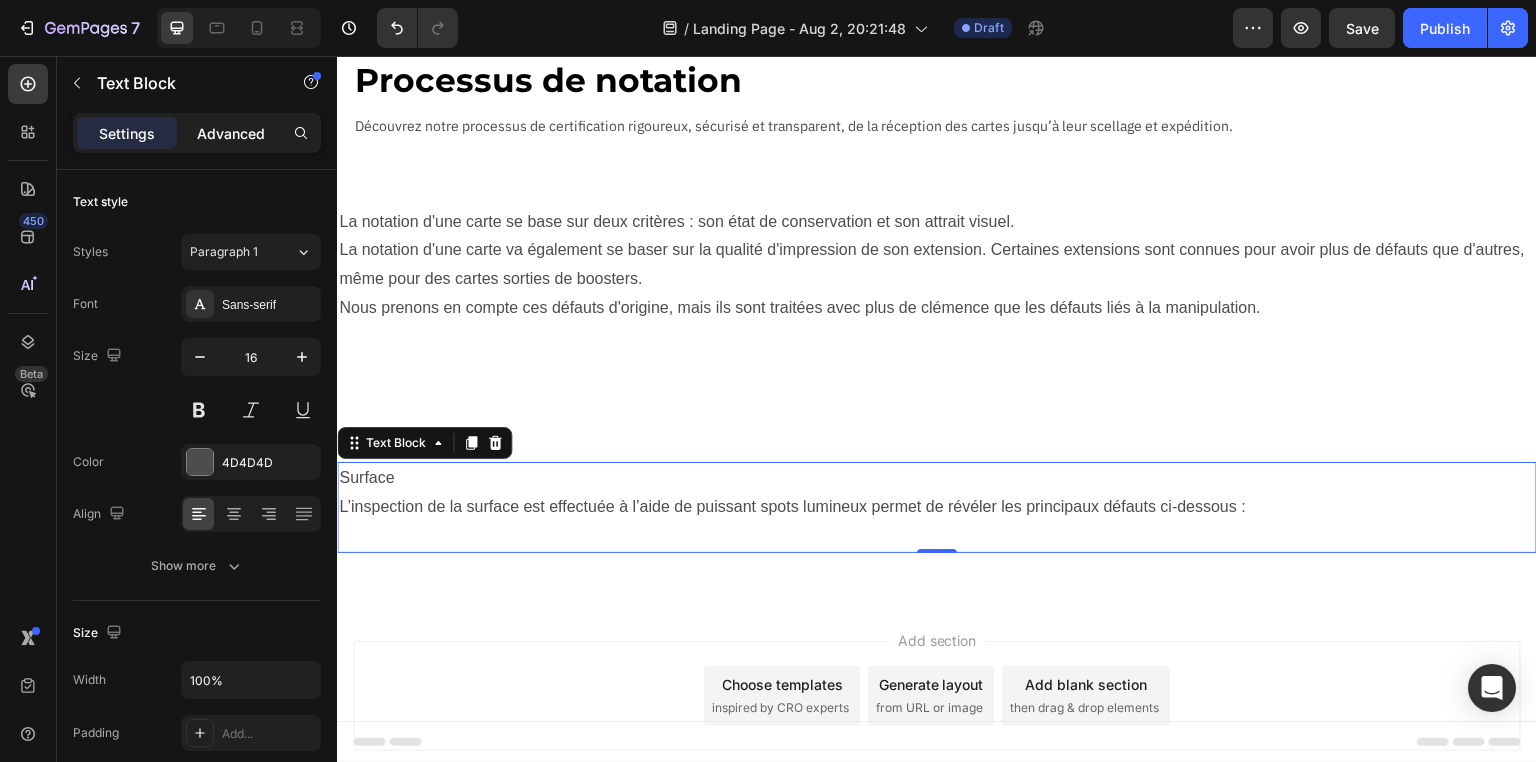 click on "Advanced" at bounding box center [231, 133] 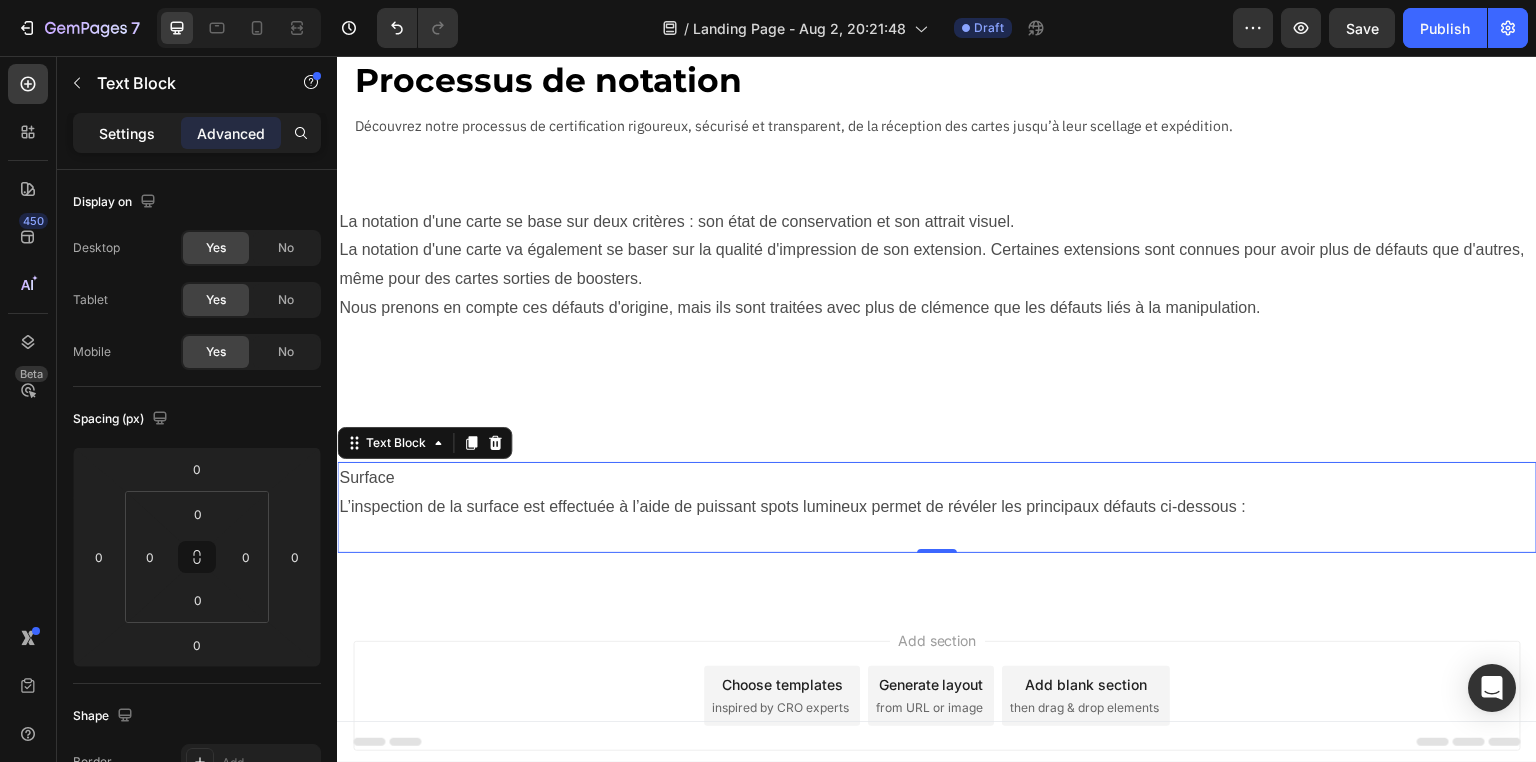 click on "Settings" at bounding box center (127, 133) 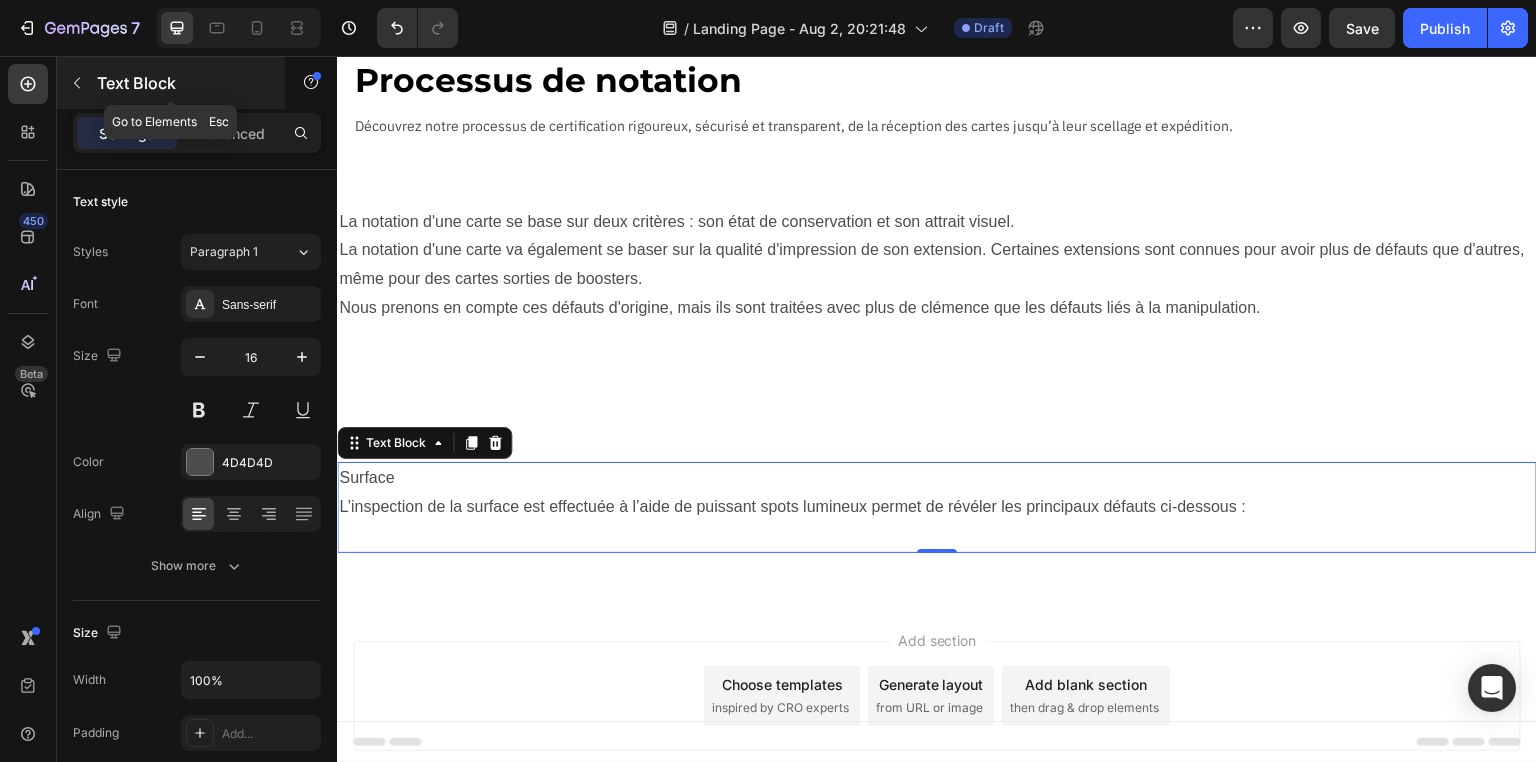 click 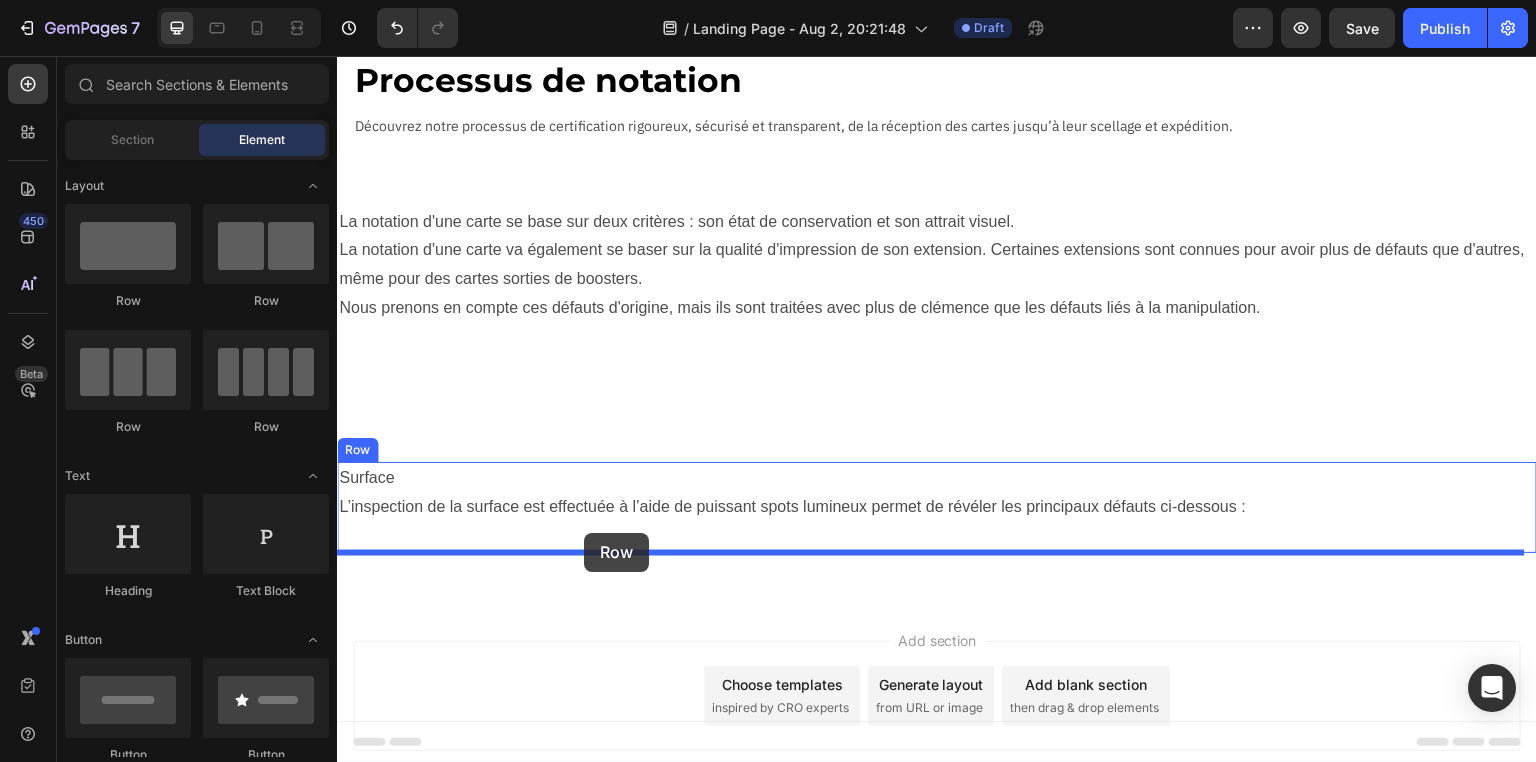 drag, startPoint x: 589, startPoint y: 305, endPoint x: 585, endPoint y: 533, distance: 228.03508 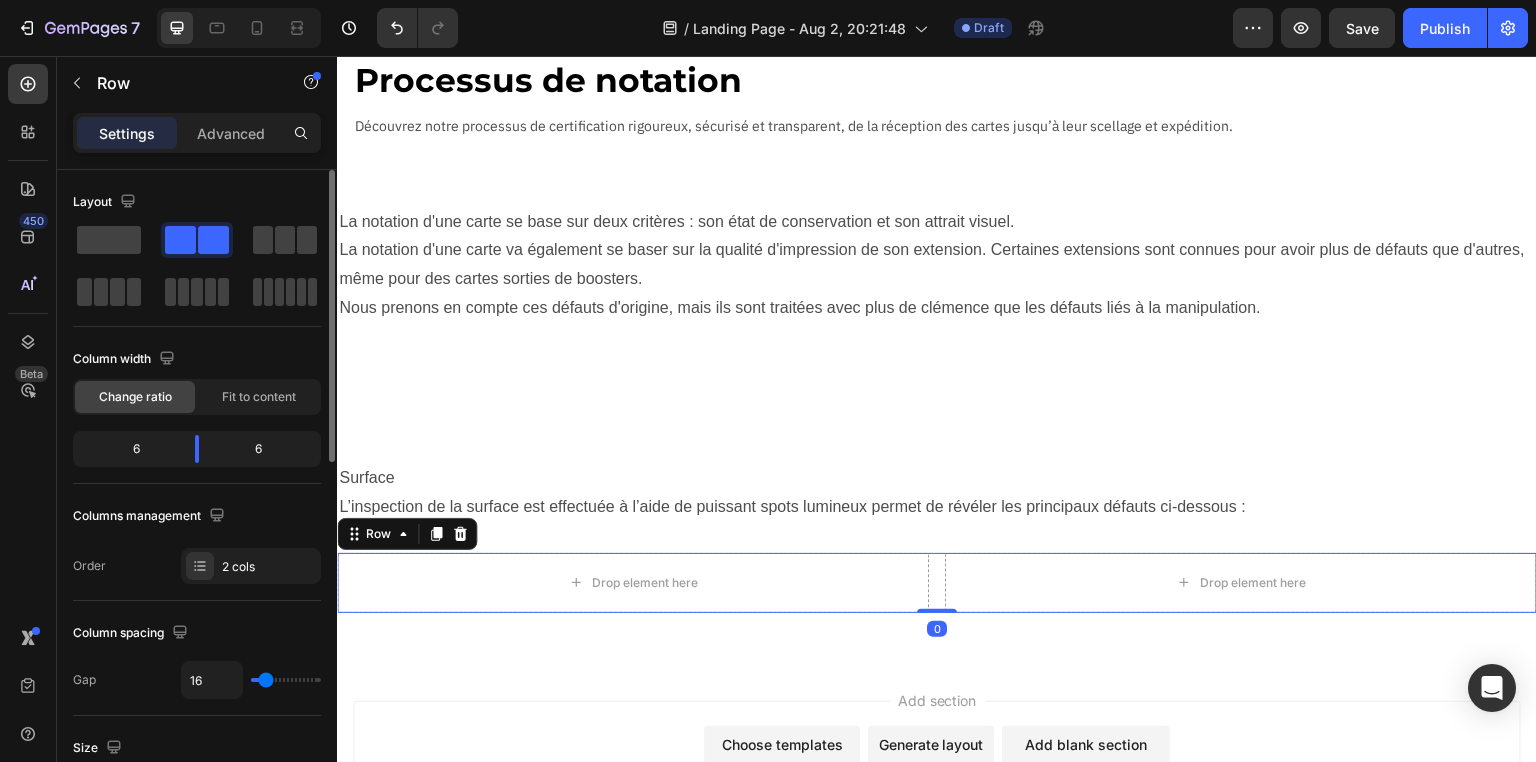 click on "6" 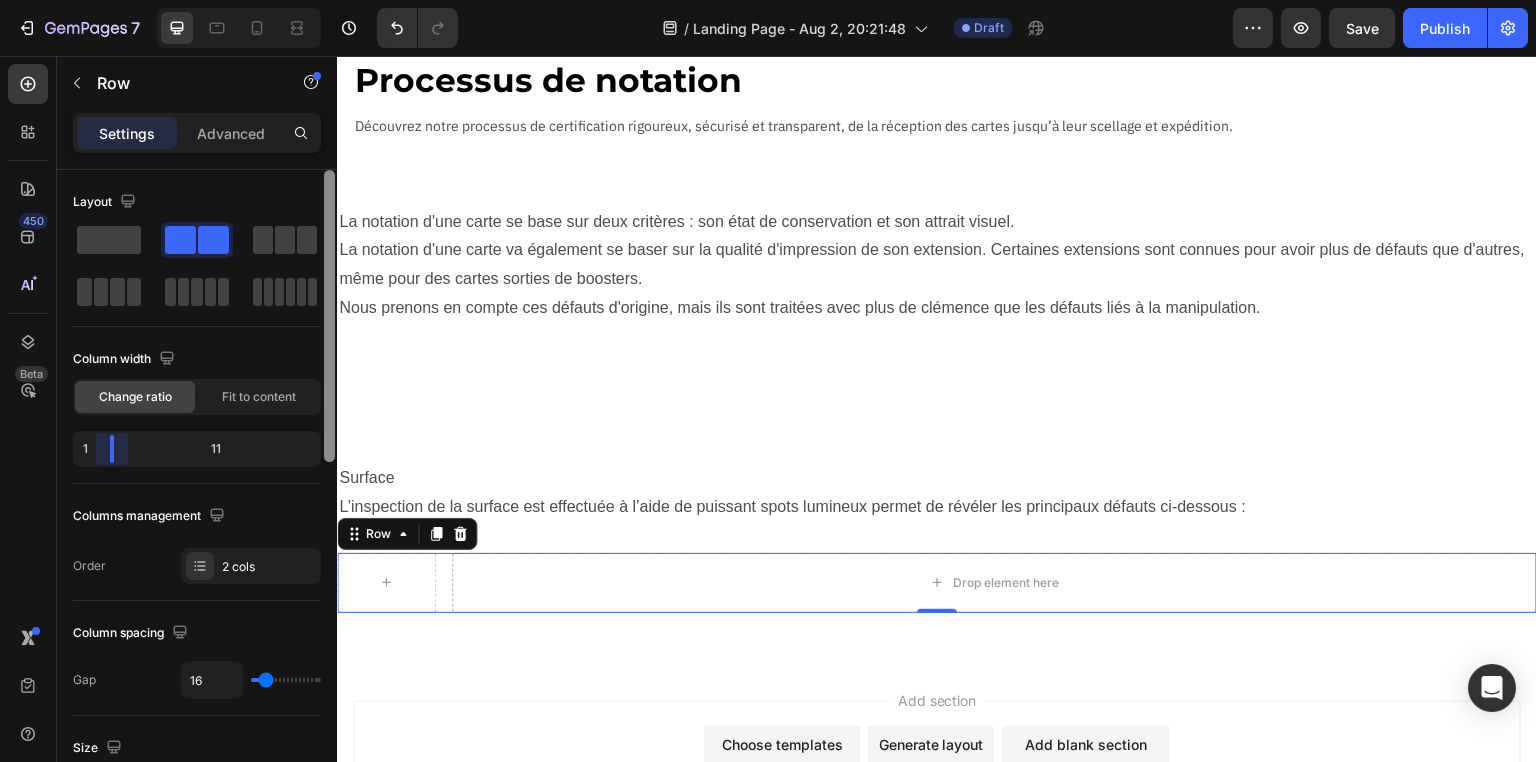 drag, startPoint x: 180, startPoint y: 456, endPoint x: 332, endPoint y: 594, distance: 205.29977 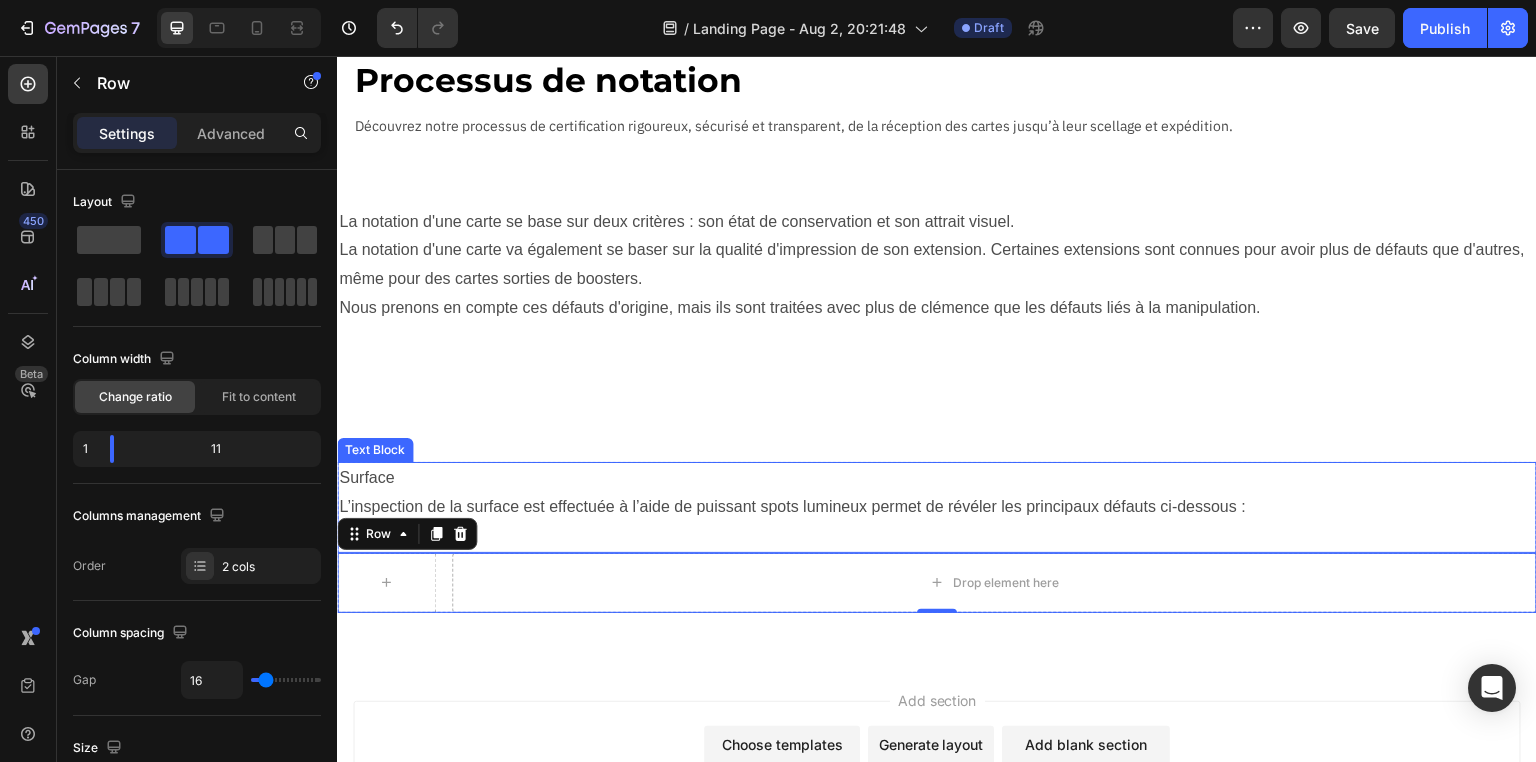 click on "L’inspection de la surface est effectuée à l’aide de puissant spots lumineux permet de révéler les principaux défauts ci-dessous :" at bounding box center (937, 507) 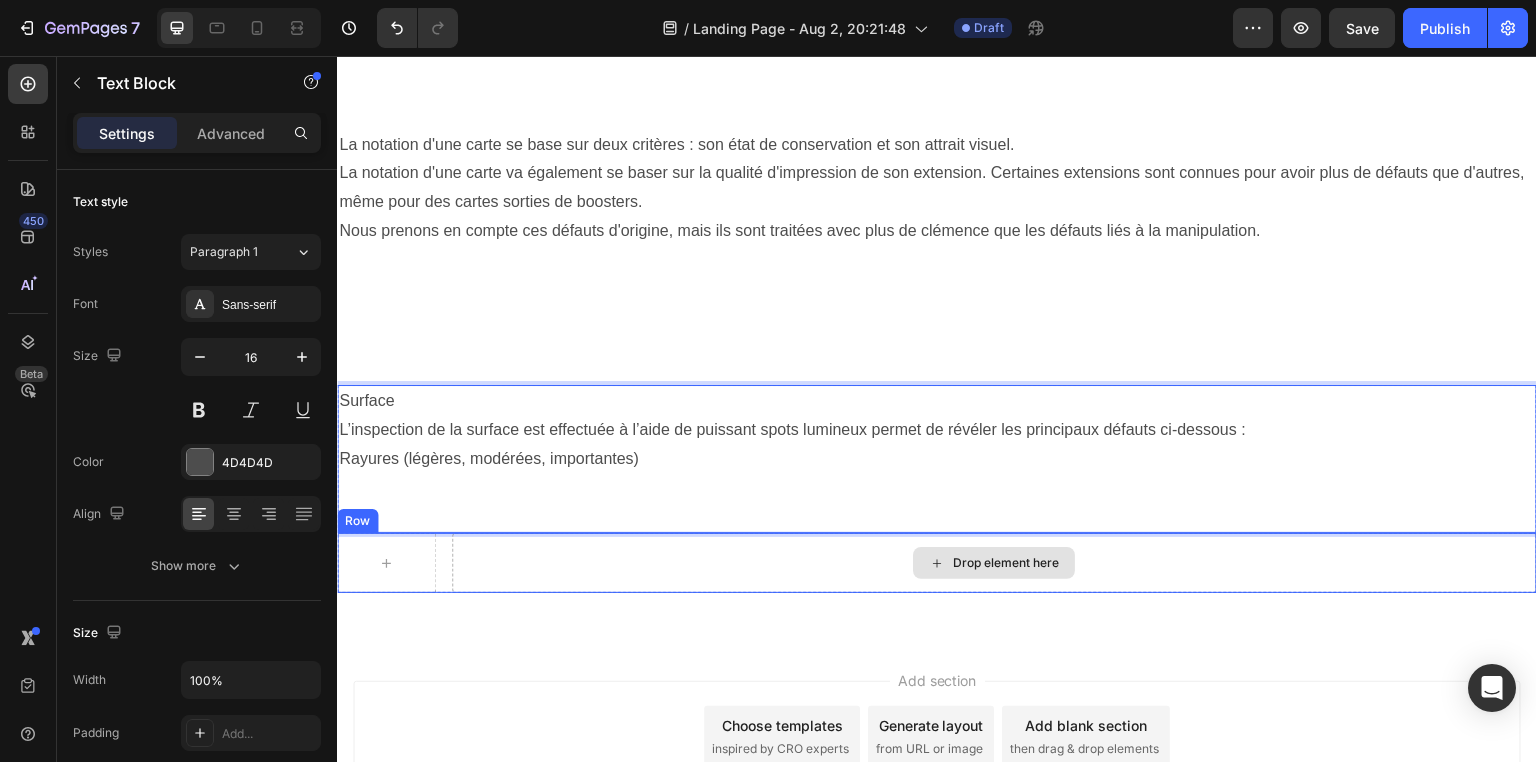 scroll, scrollTop: 160, scrollLeft: 0, axis: vertical 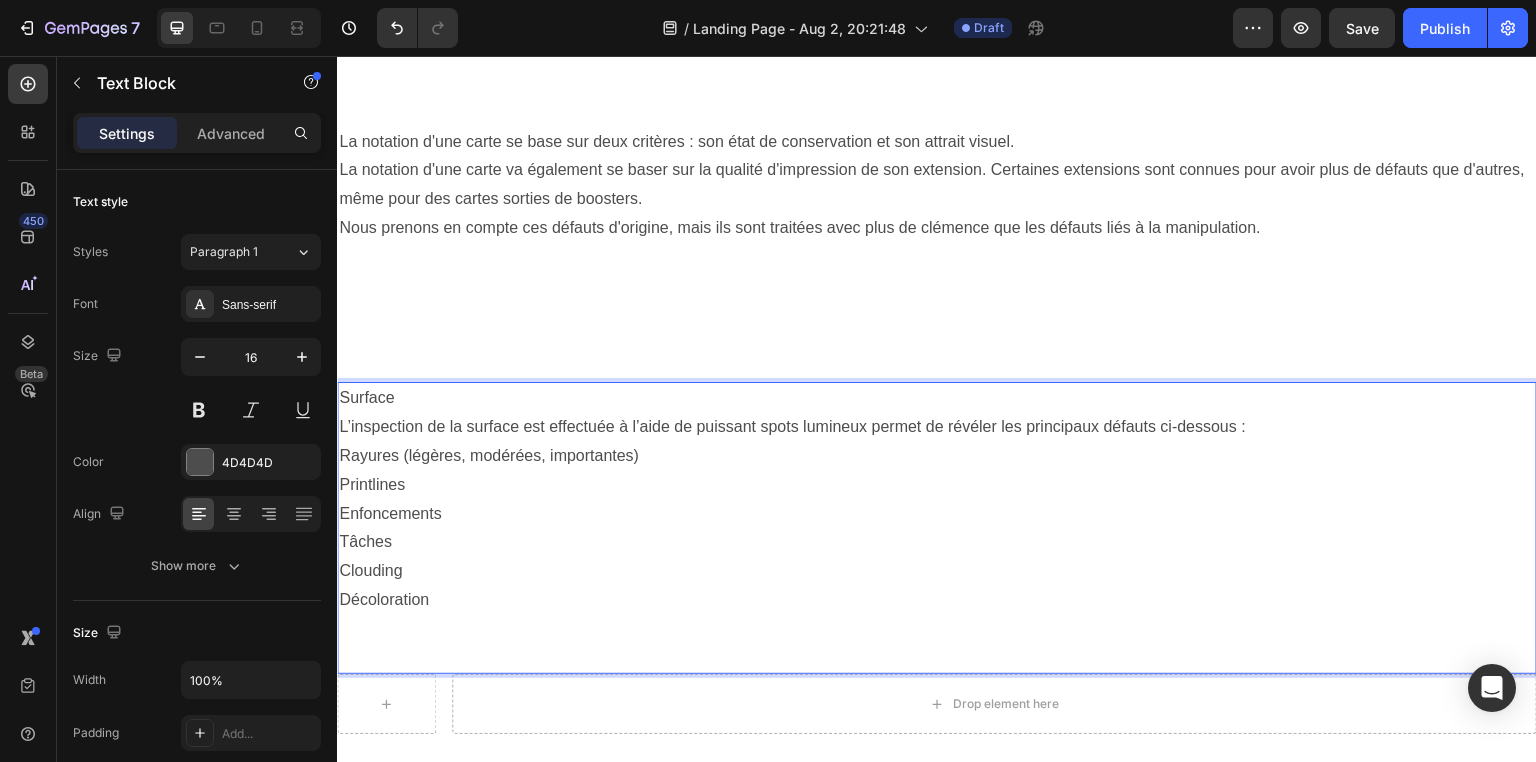 click on "Tâches" at bounding box center [937, 542] 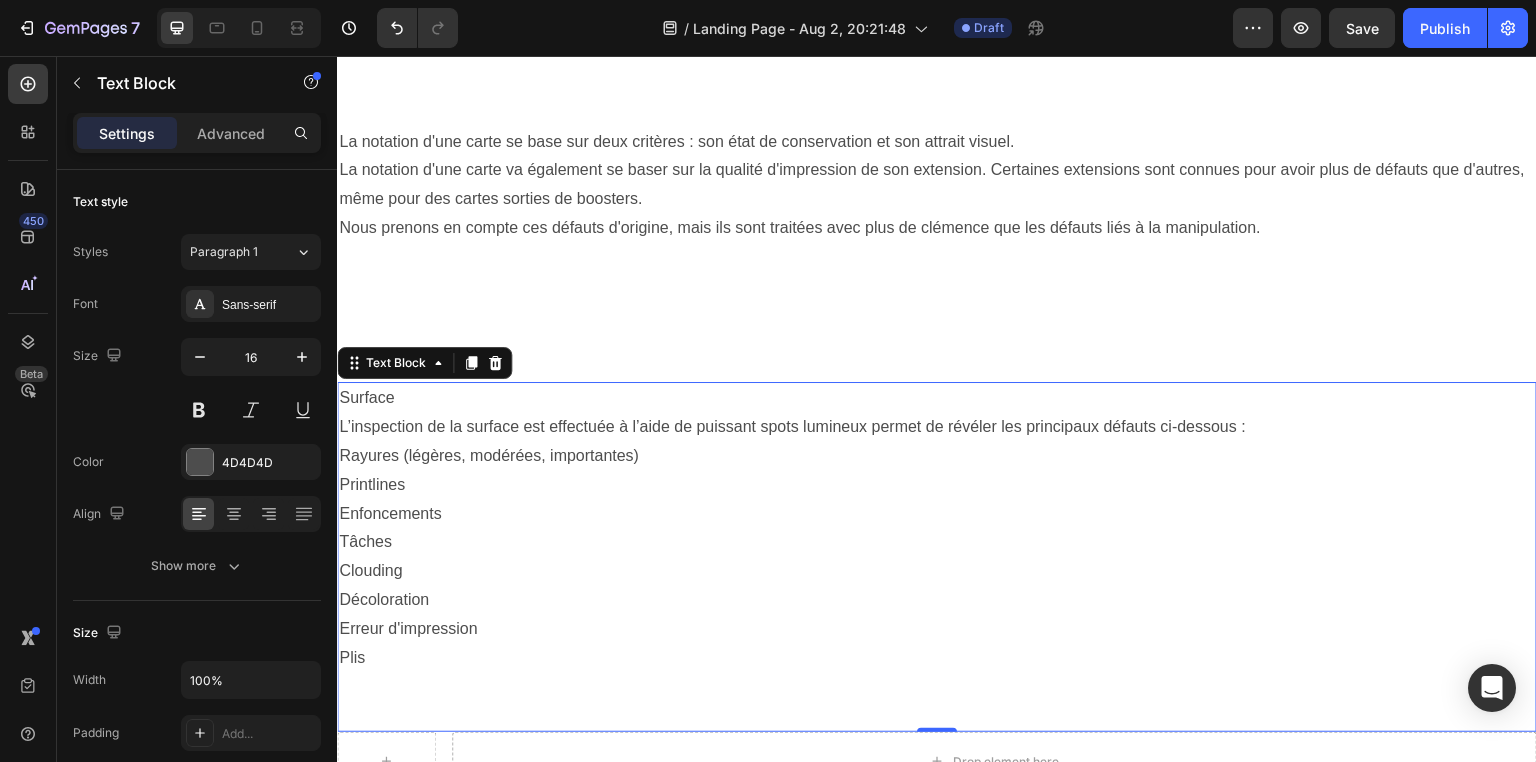 drag, startPoint x: 367, startPoint y: 662, endPoint x: 376, endPoint y: 671, distance: 12.727922 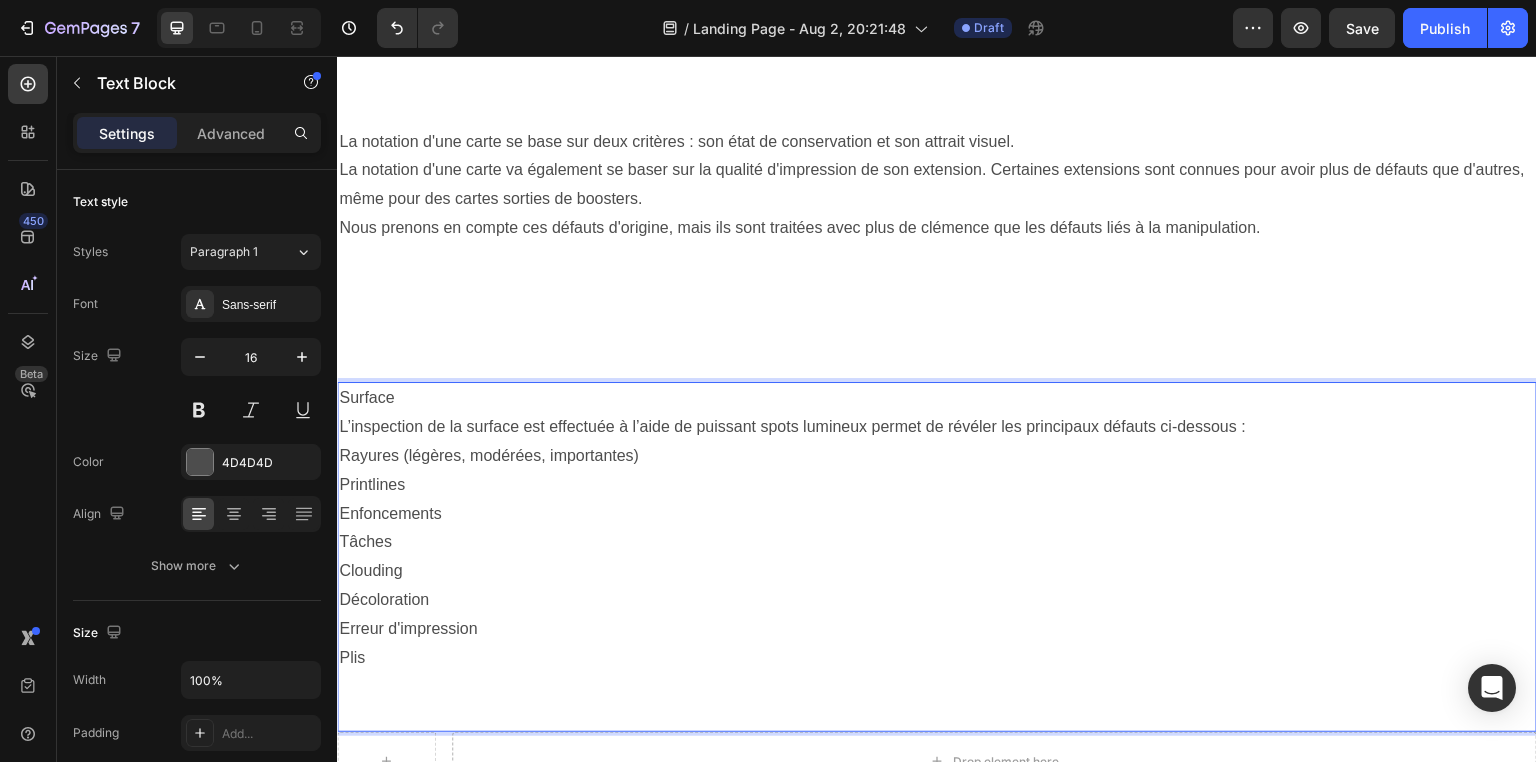 click at bounding box center (937, 686) 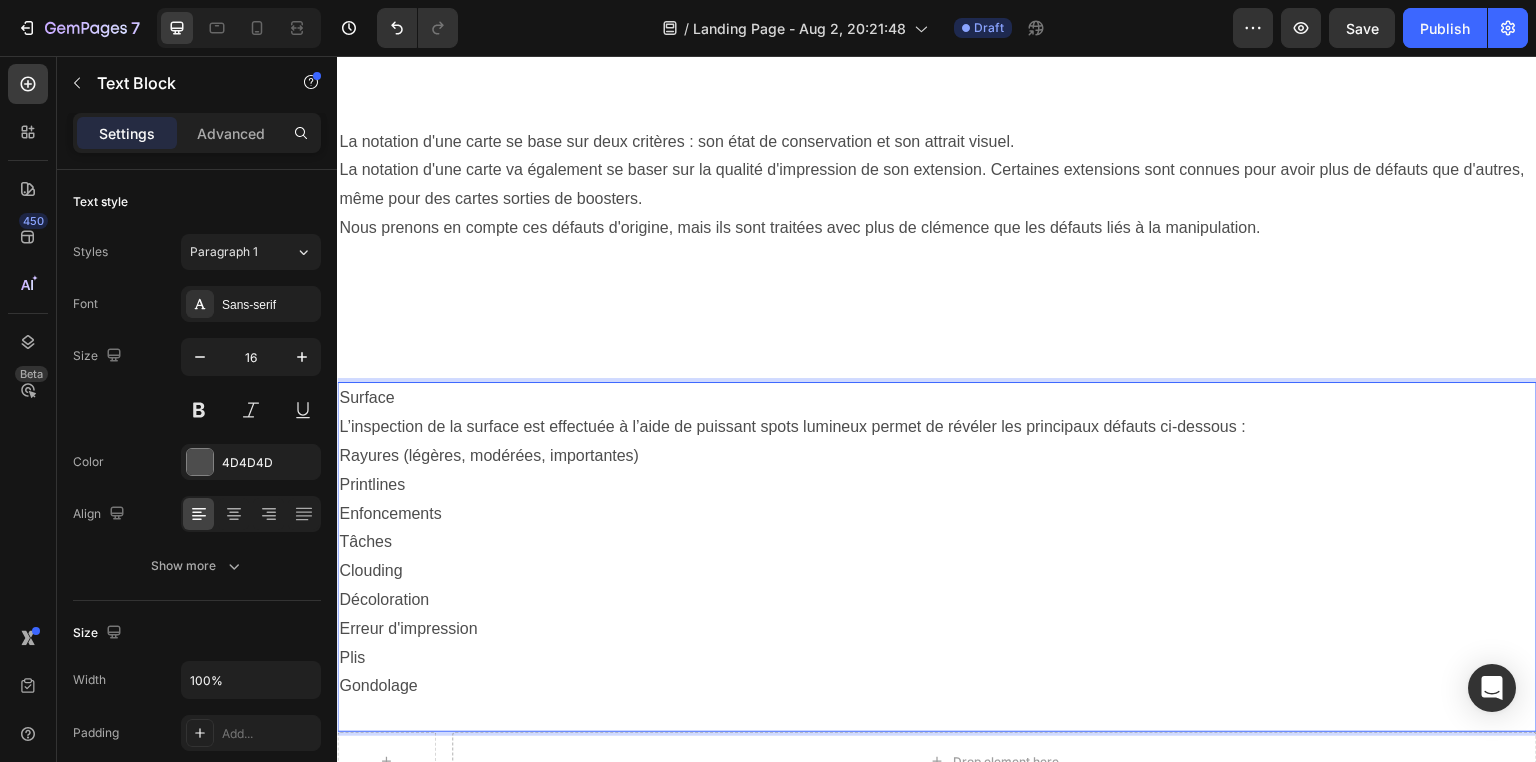 click on "Tâches" at bounding box center [937, 542] 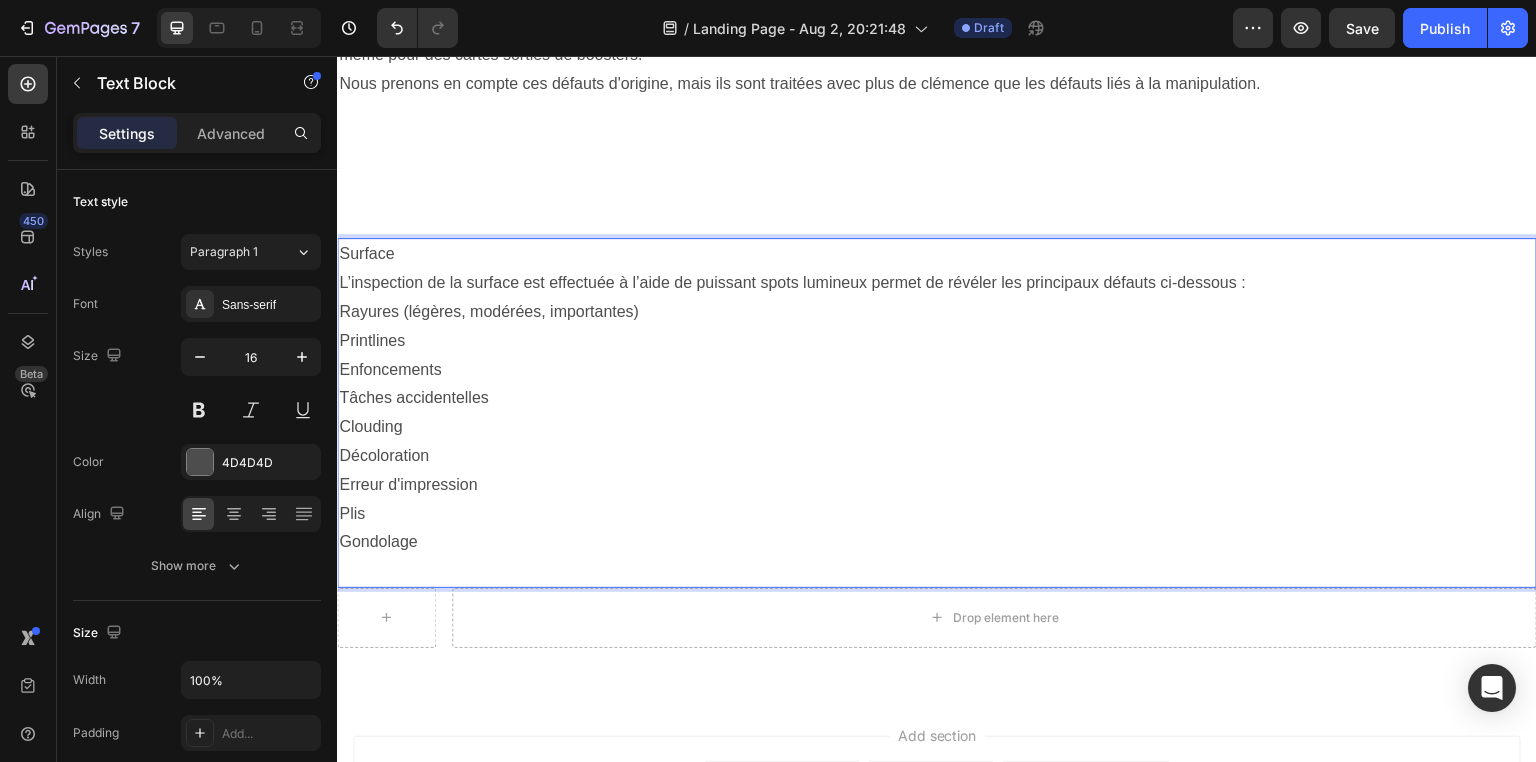 scroll, scrollTop: 320, scrollLeft: 0, axis: vertical 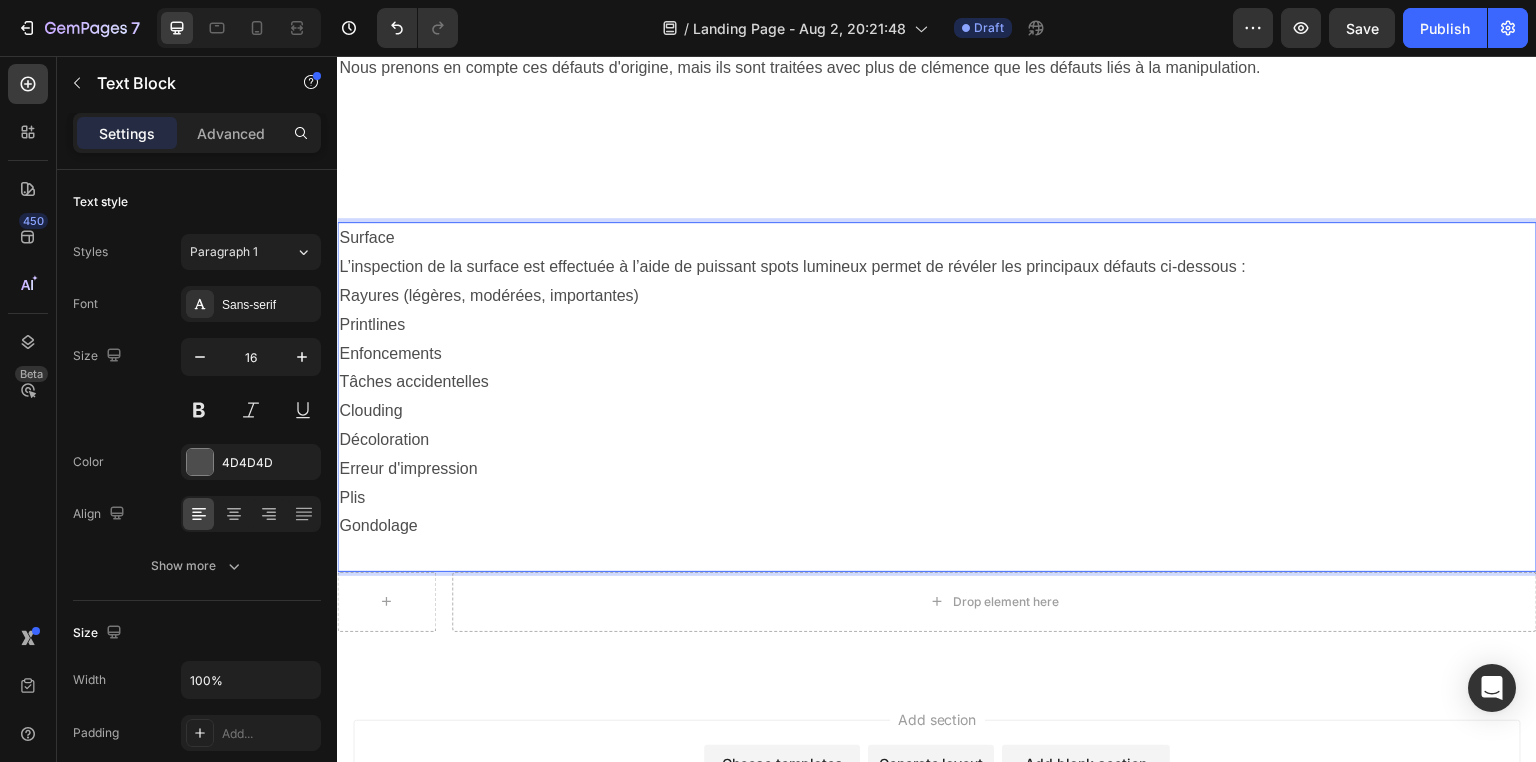 click at bounding box center (937, 555) 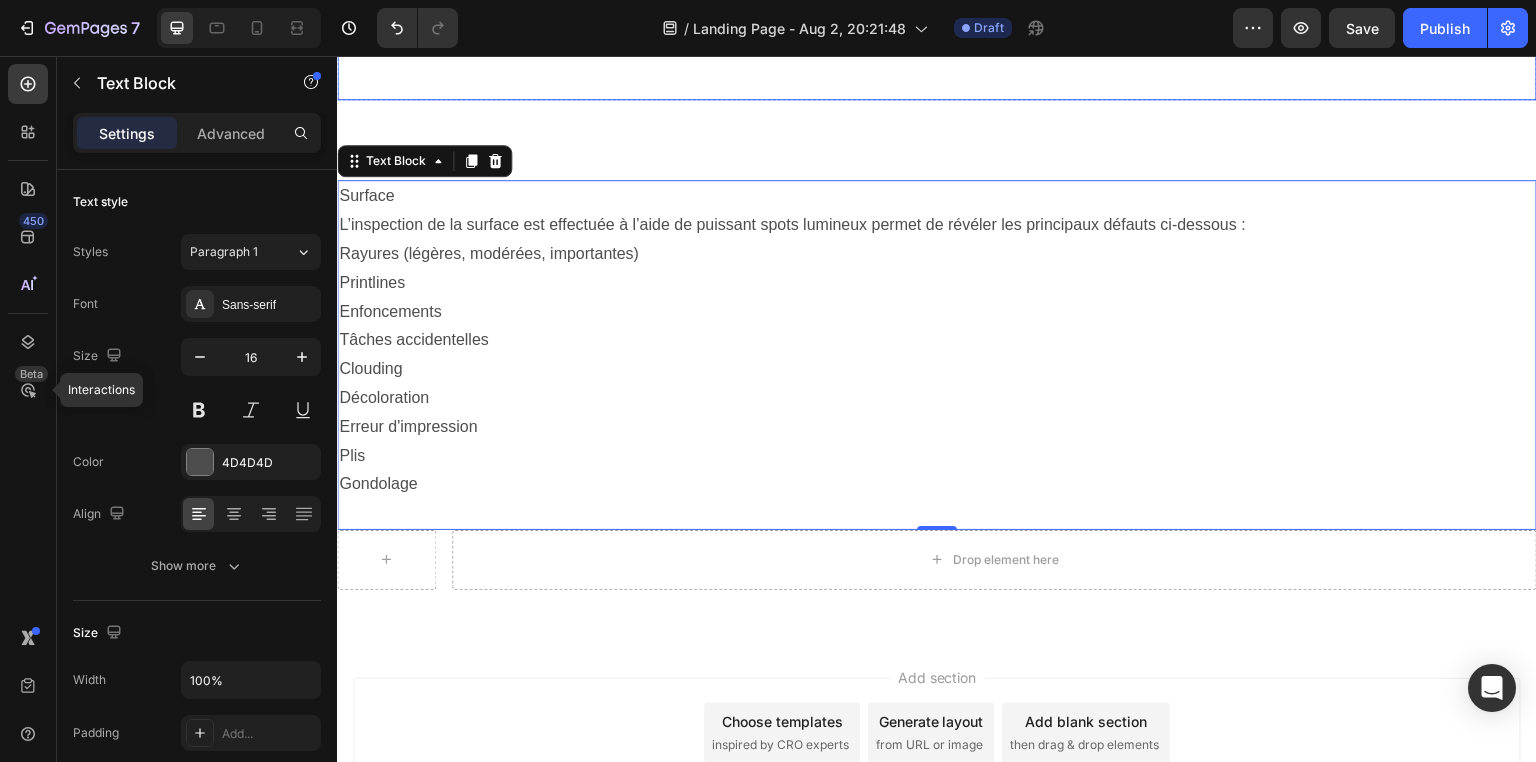scroll, scrollTop: 400, scrollLeft: 0, axis: vertical 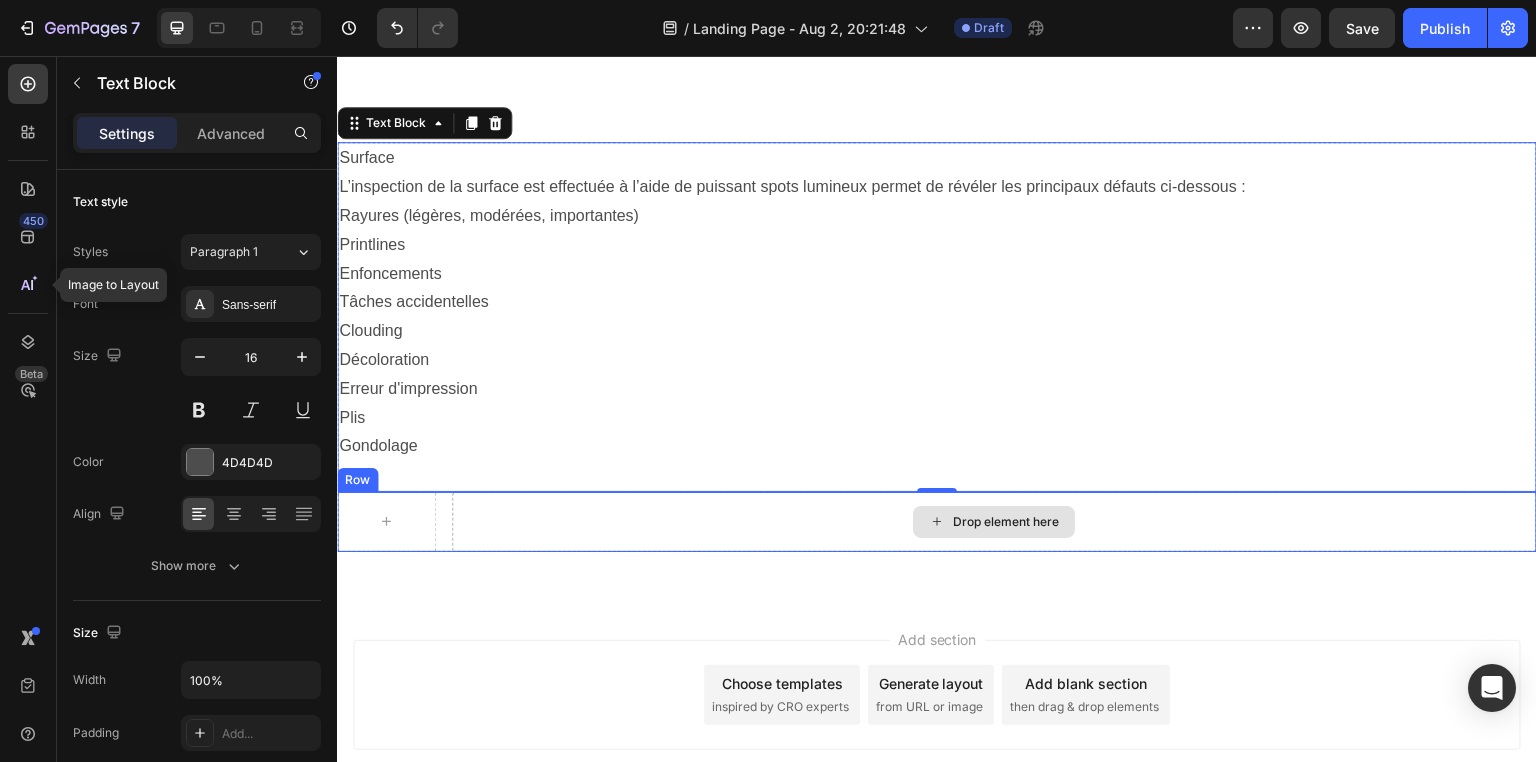 click on "Drop element here" at bounding box center [1006, 522] 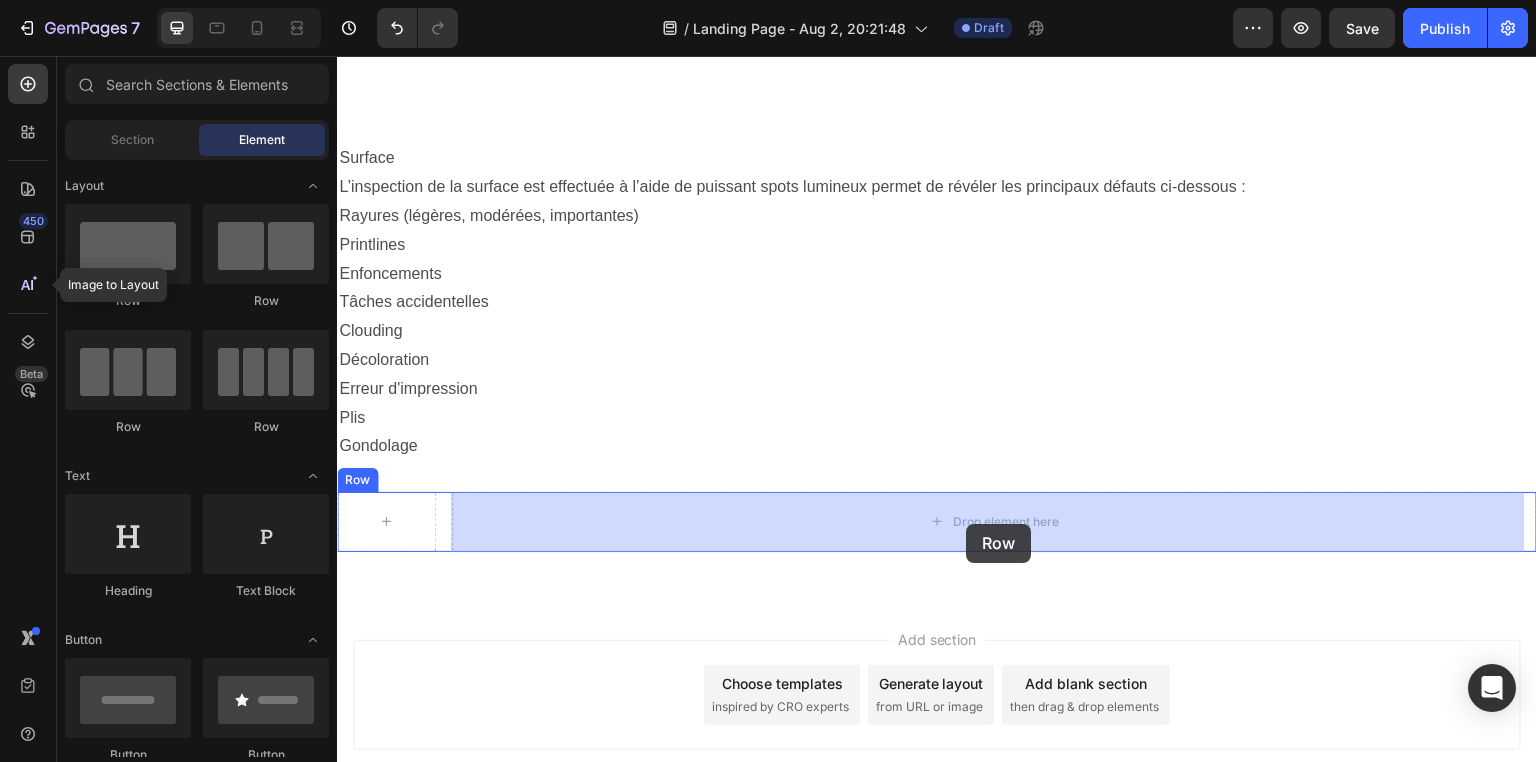 drag, startPoint x: 458, startPoint y: 427, endPoint x: 967, endPoint y: 524, distance: 518.1602 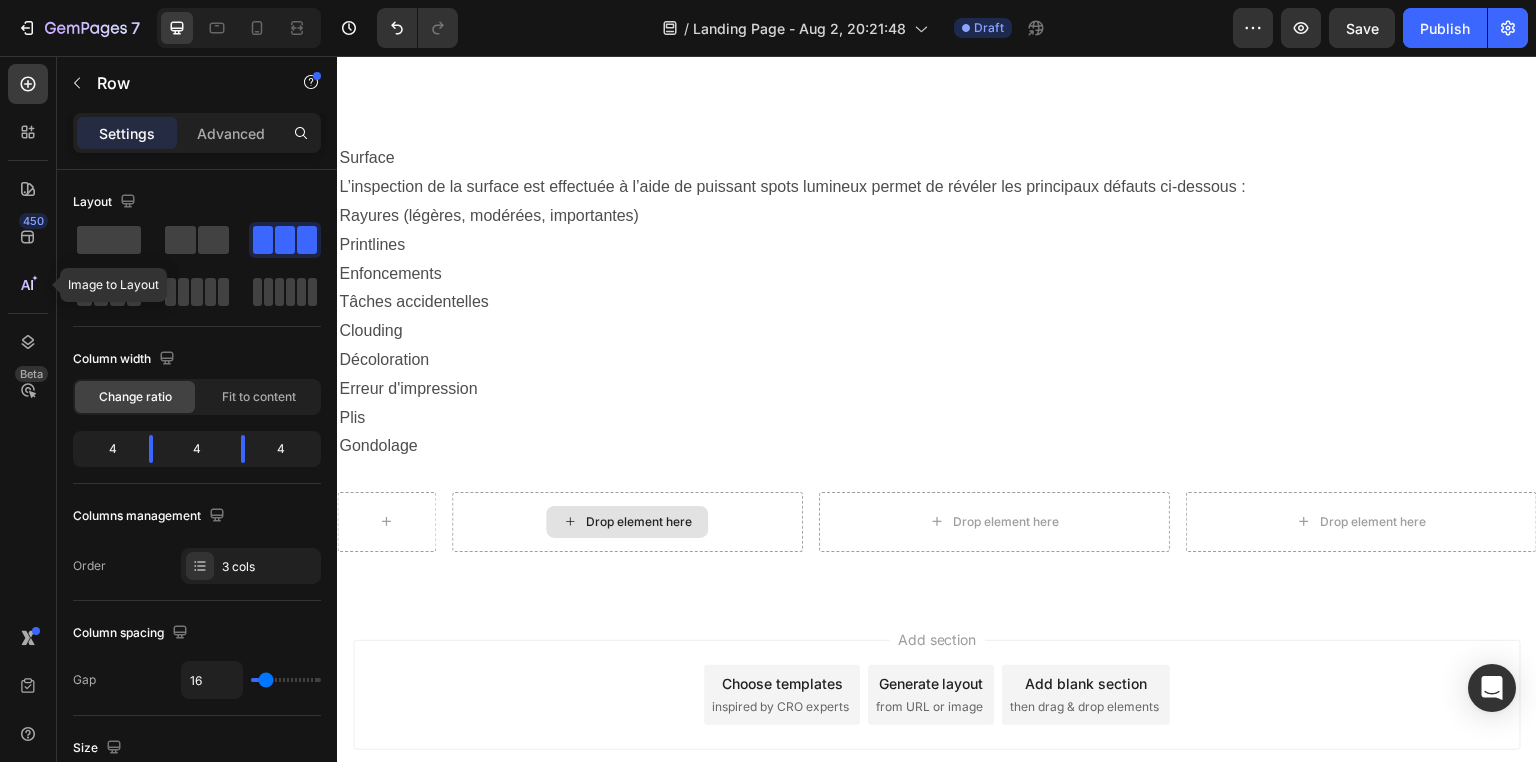 click on "Drop element here" at bounding box center [639, 522] 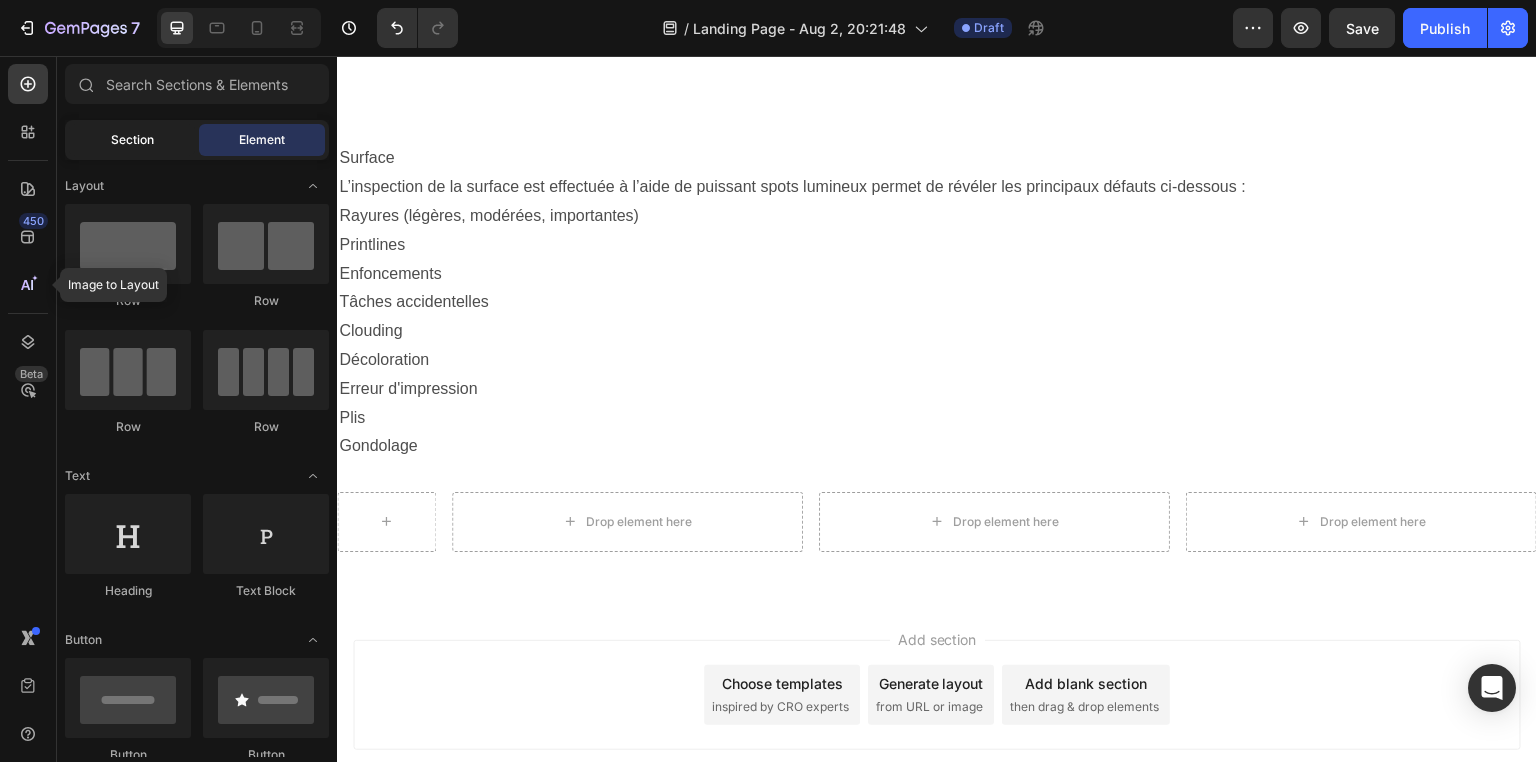 click on "Section" at bounding box center (132, 140) 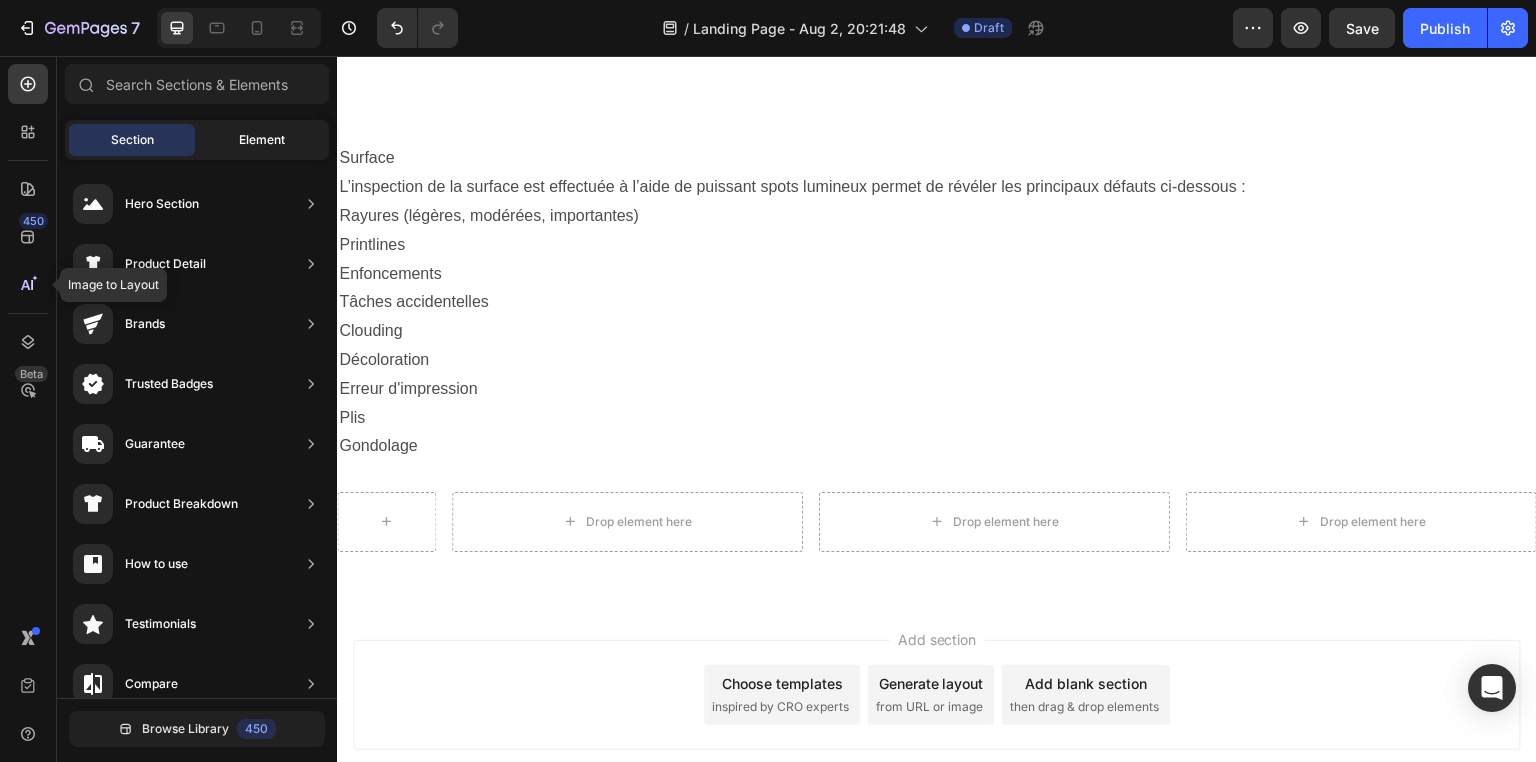 click on "Element" at bounding box center (262, 140) 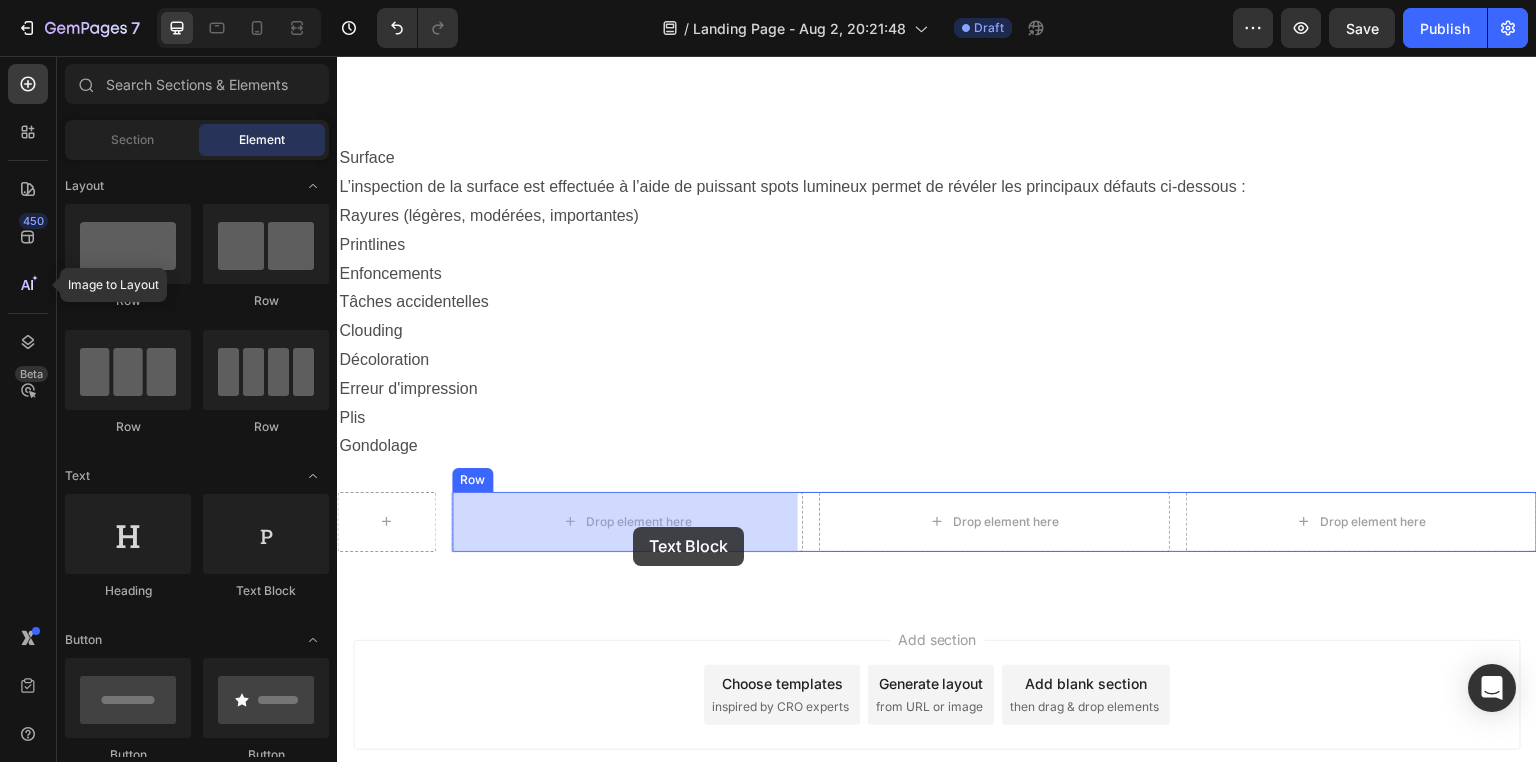 drag, startPoint x: 597, startPoint y: 597, endPoint x: 633, endPoint y: 527, distance: 78.714676 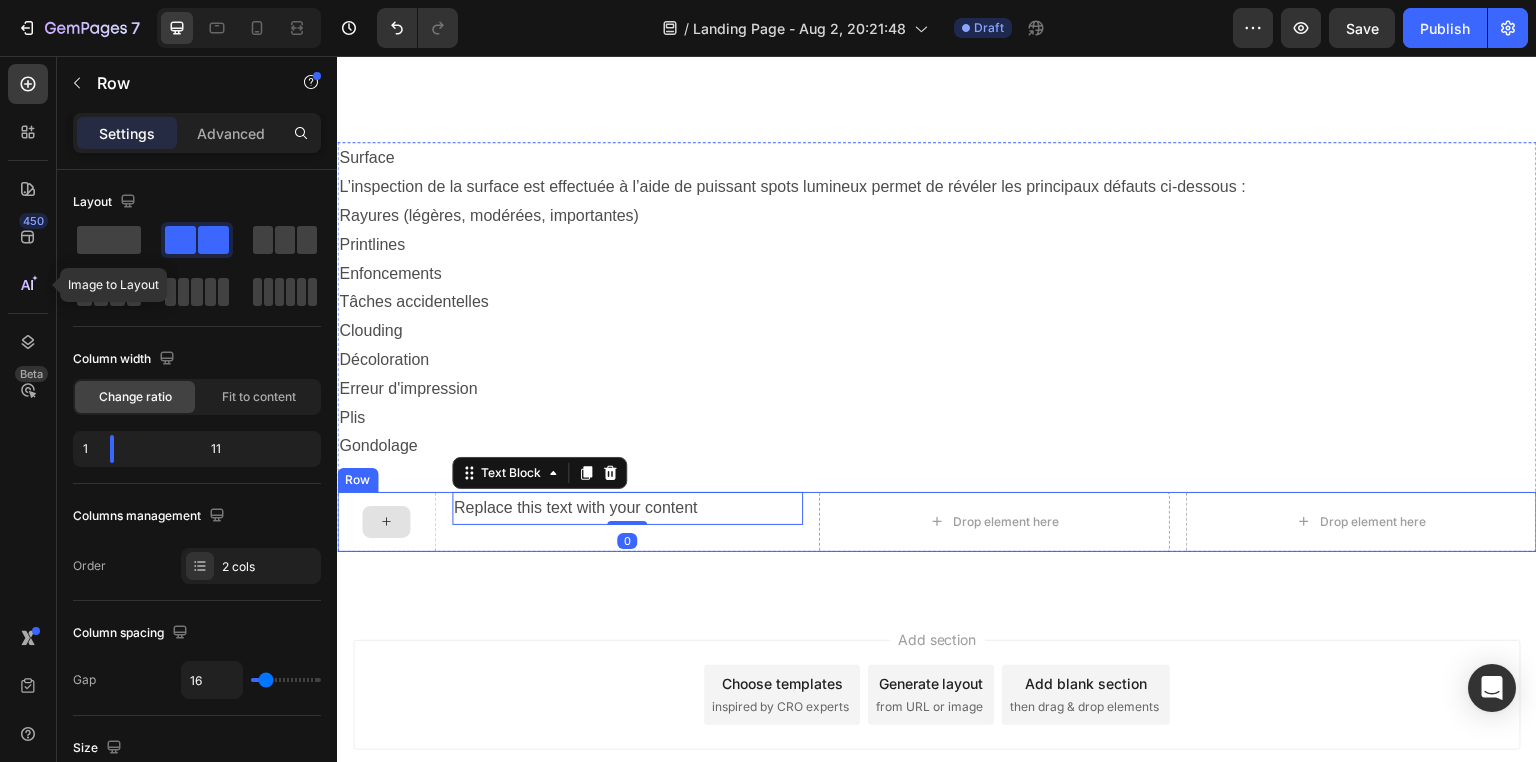 click at bounding box center [386, 522] 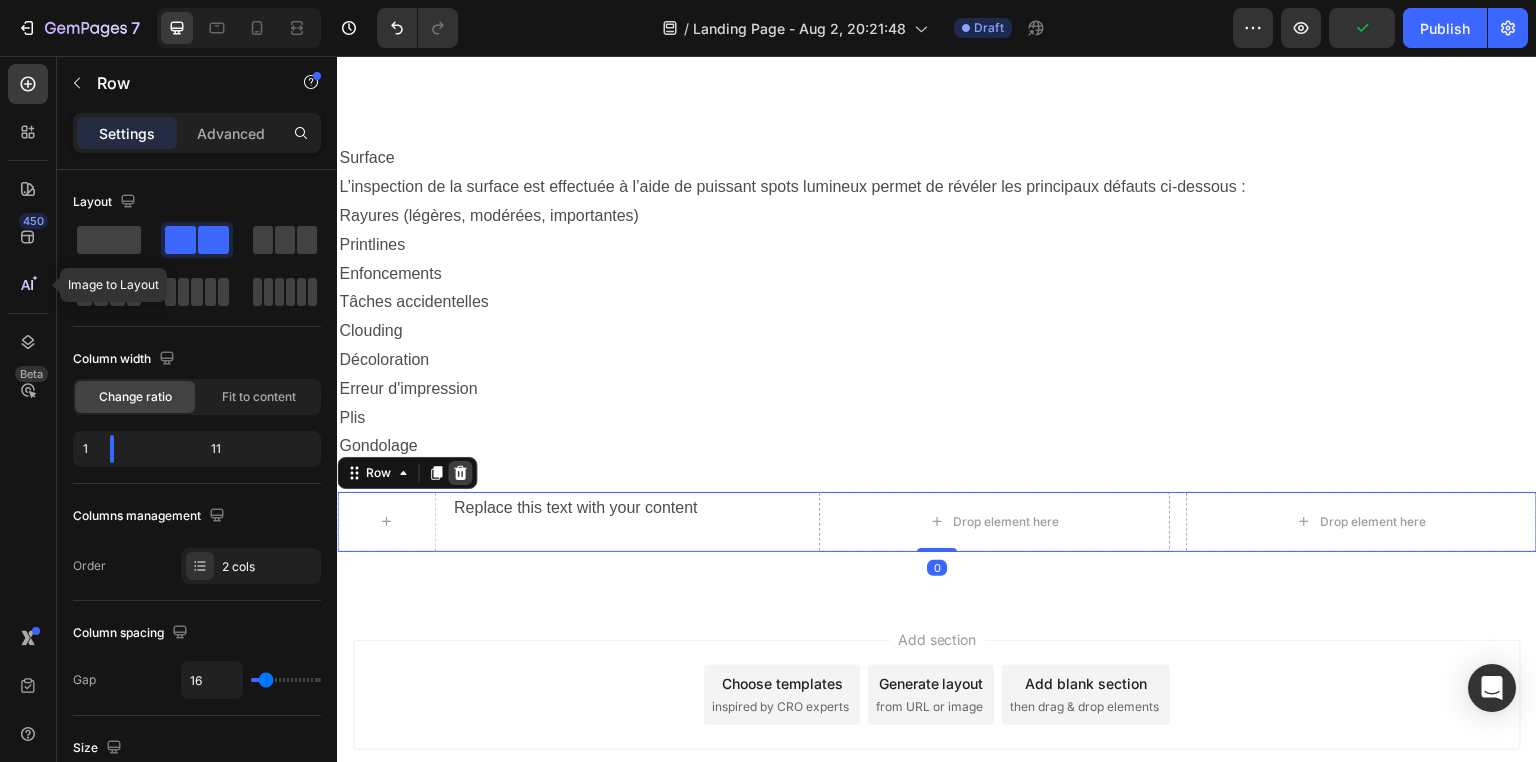 click 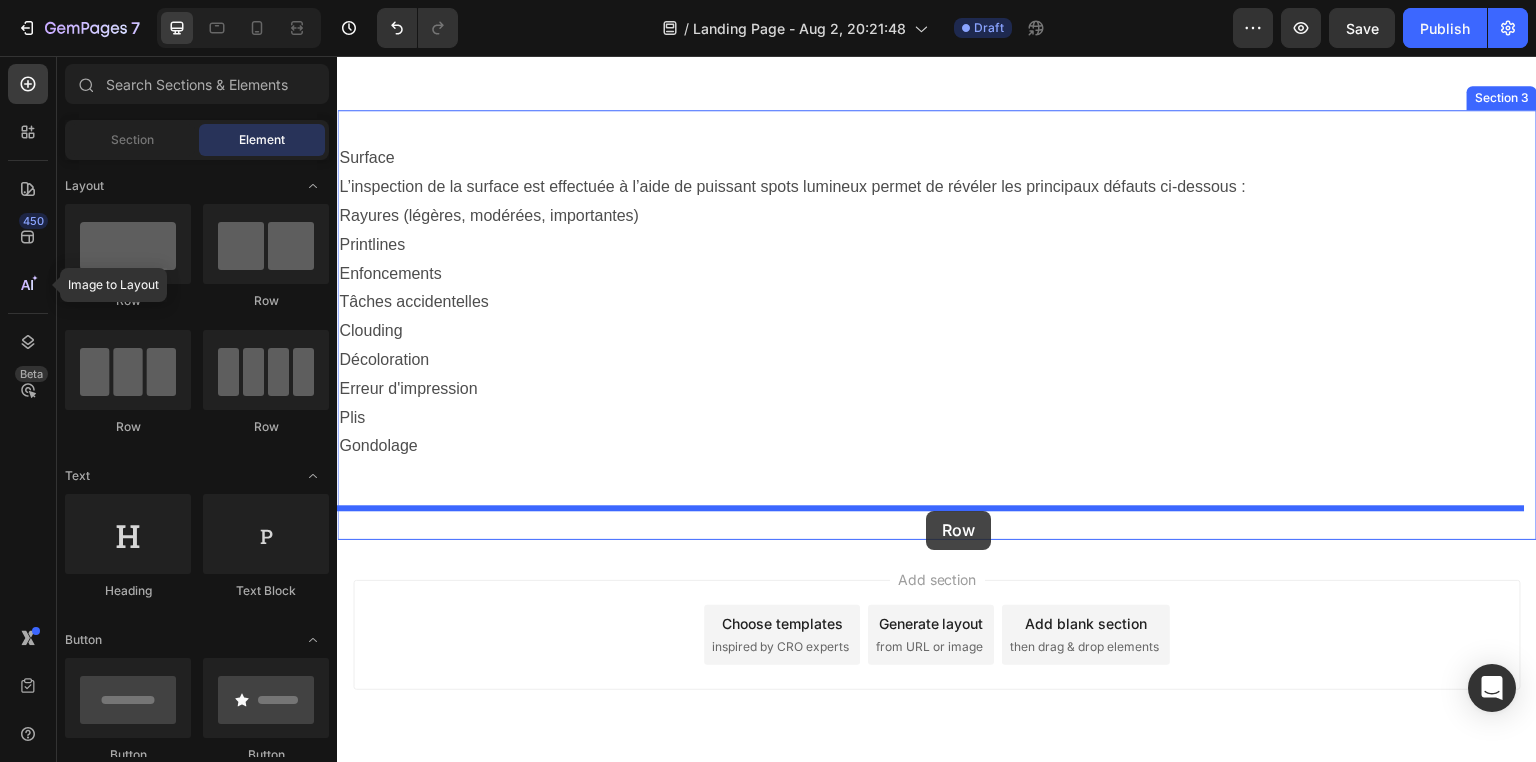 drag, startPoint x: 612, startPoint y: 452, endPoint x: 926, endPoint y: 511, distance: 319.4949 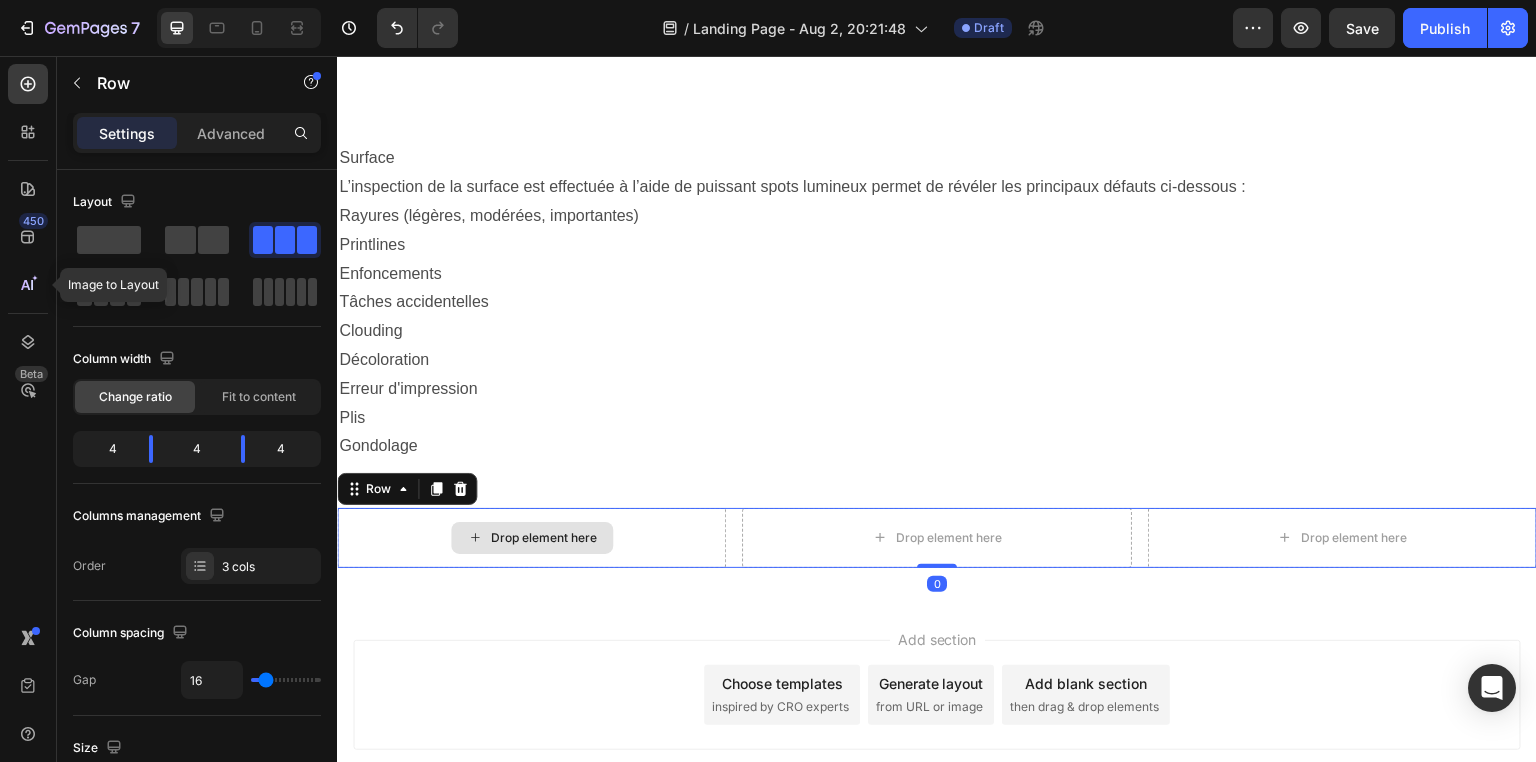 click on "Drop element here" at bounding box center (544, 538) 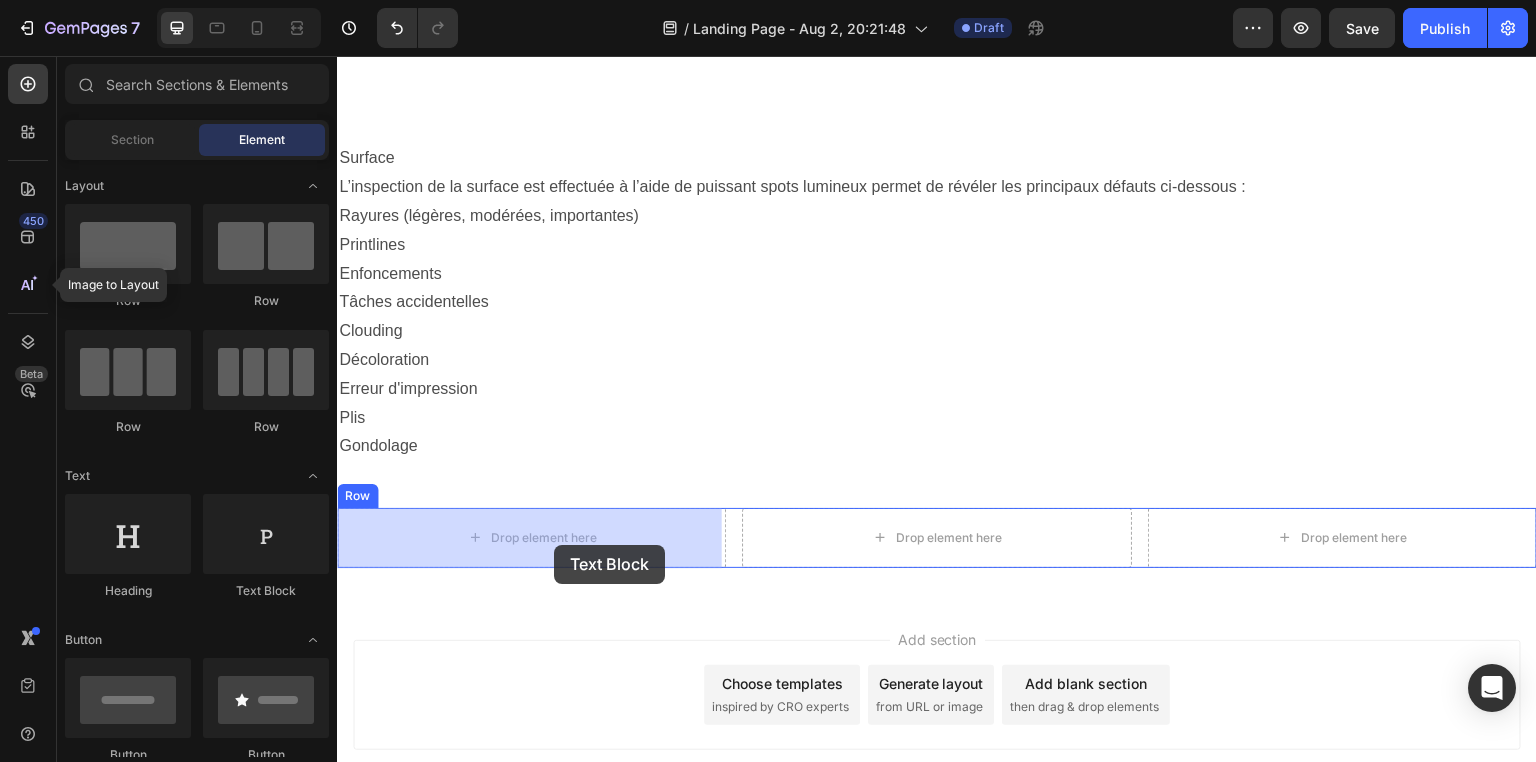 drag, startPoint x: 660, startPoint y: 602, endPoint x: 554, endPoint y: 545, distance: 120.353645 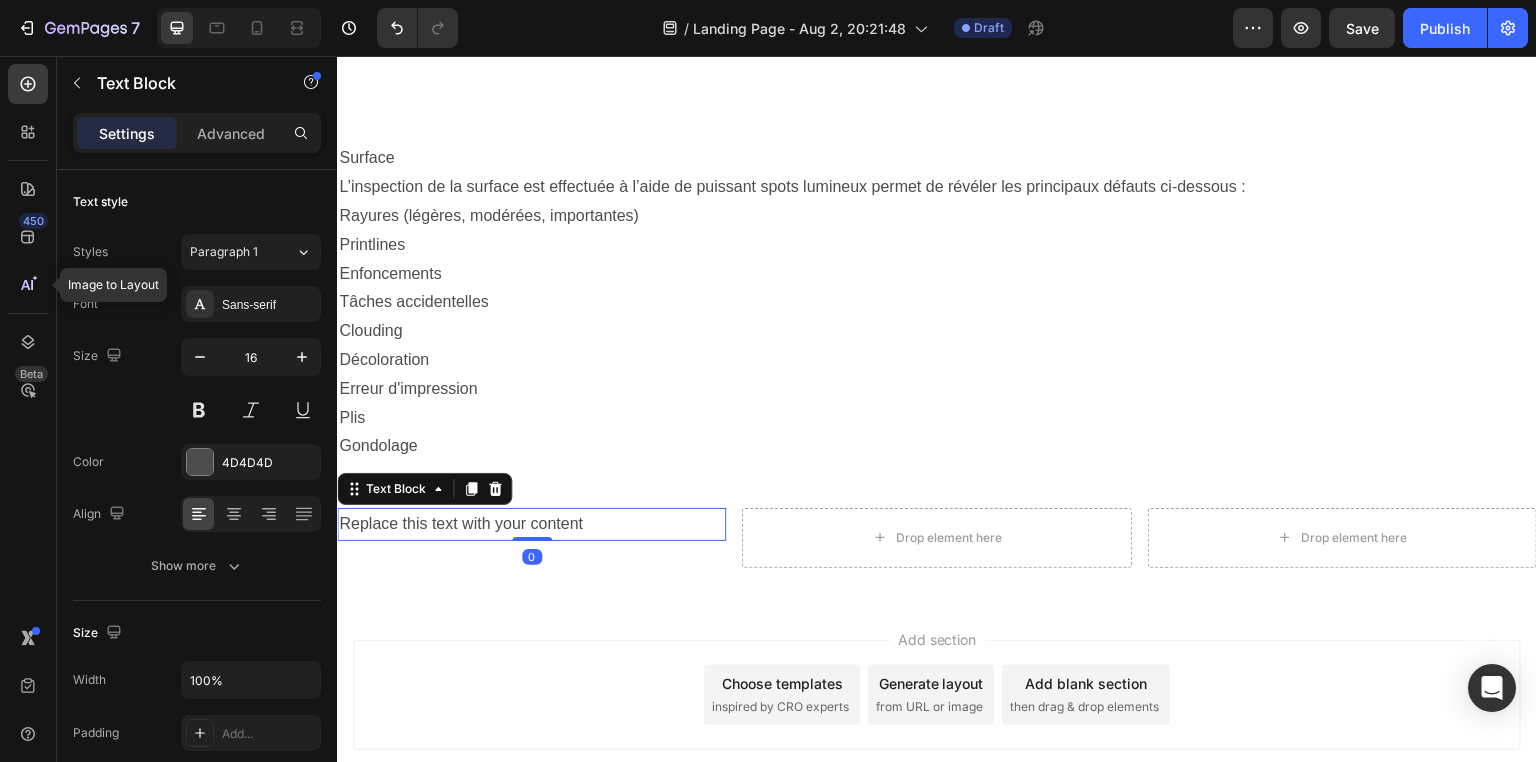 click on "Replace this text with your content" at bounding box center [531, 524] 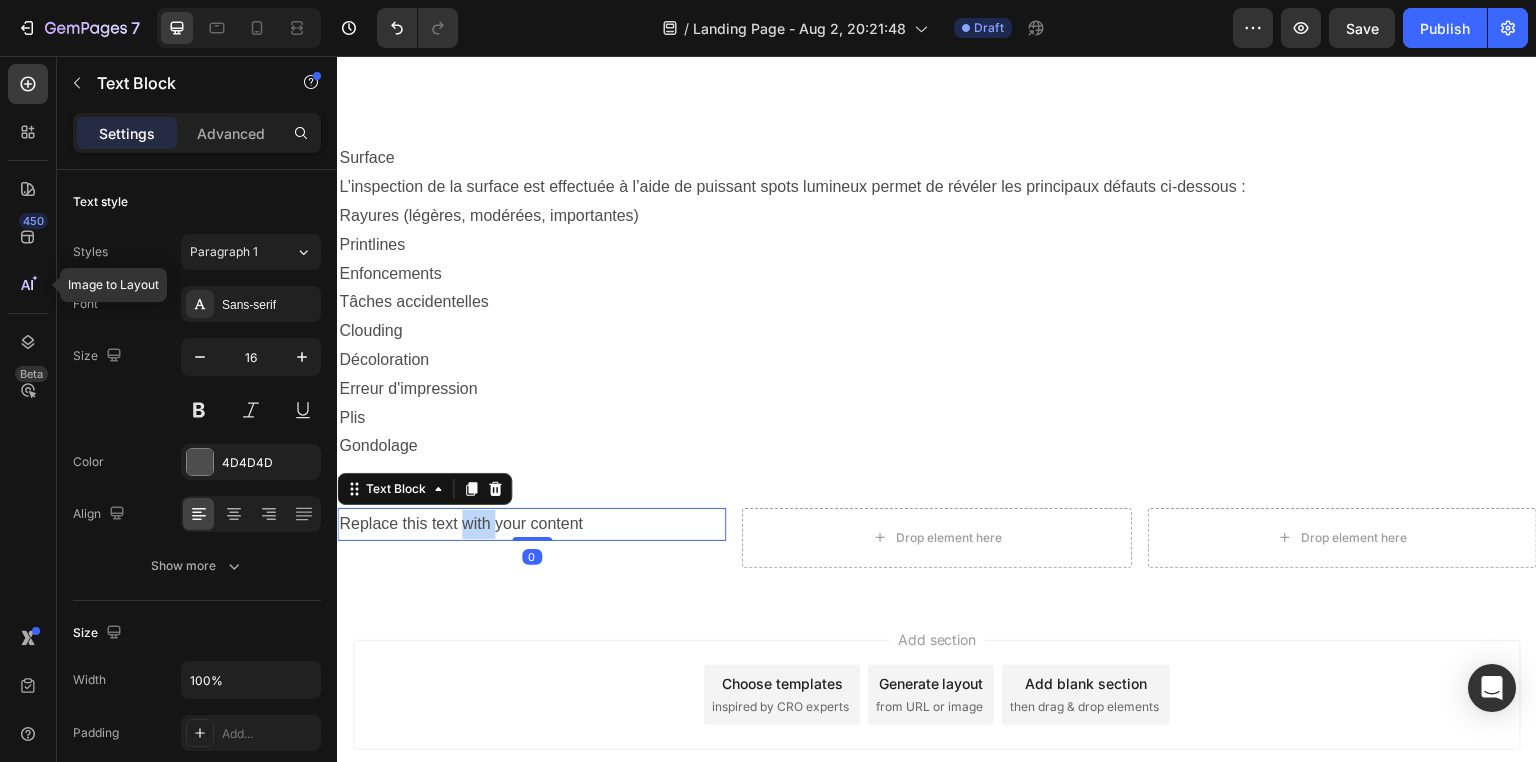 click on "Replace this text with your content" at bounding box center (531, 524) 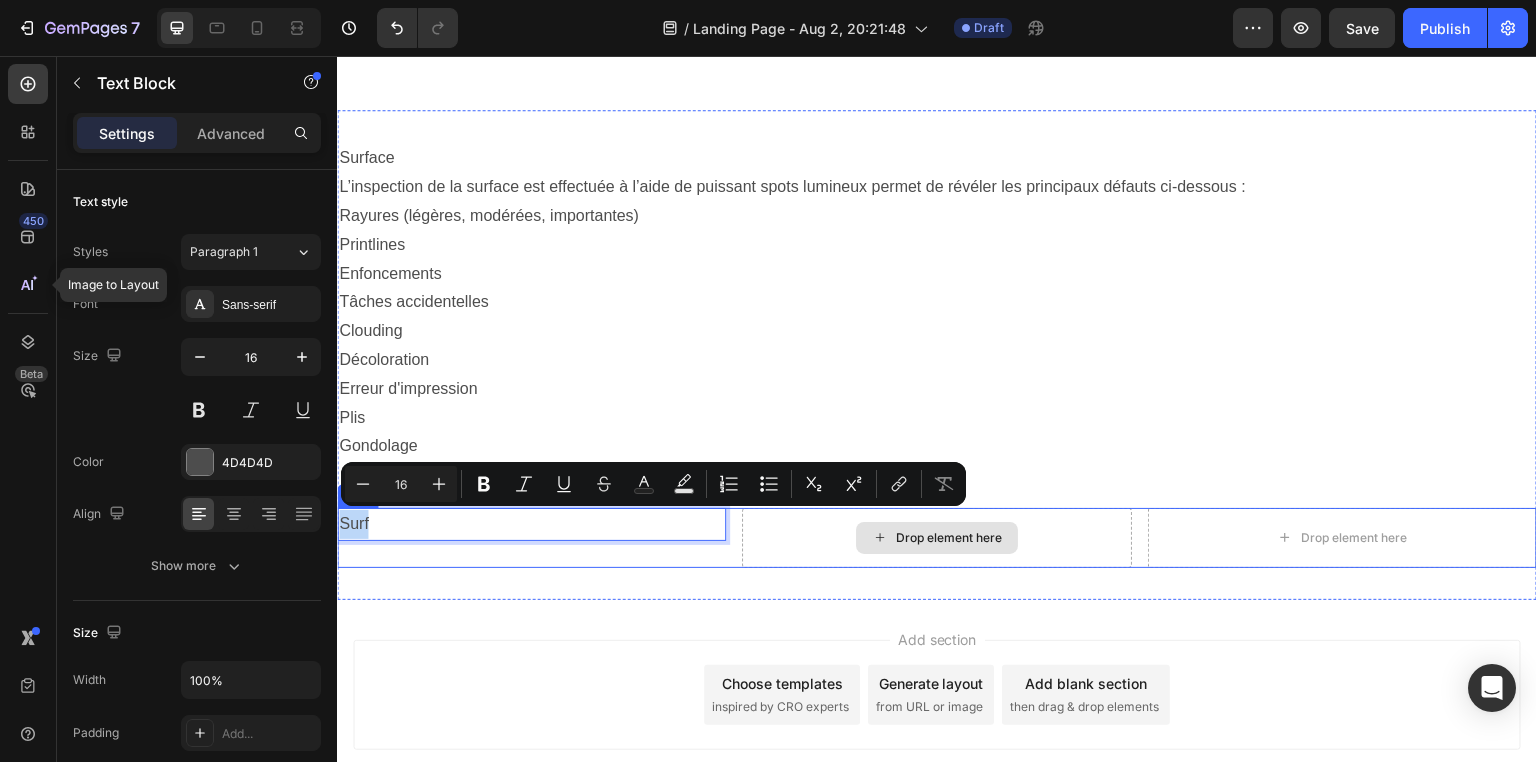 click 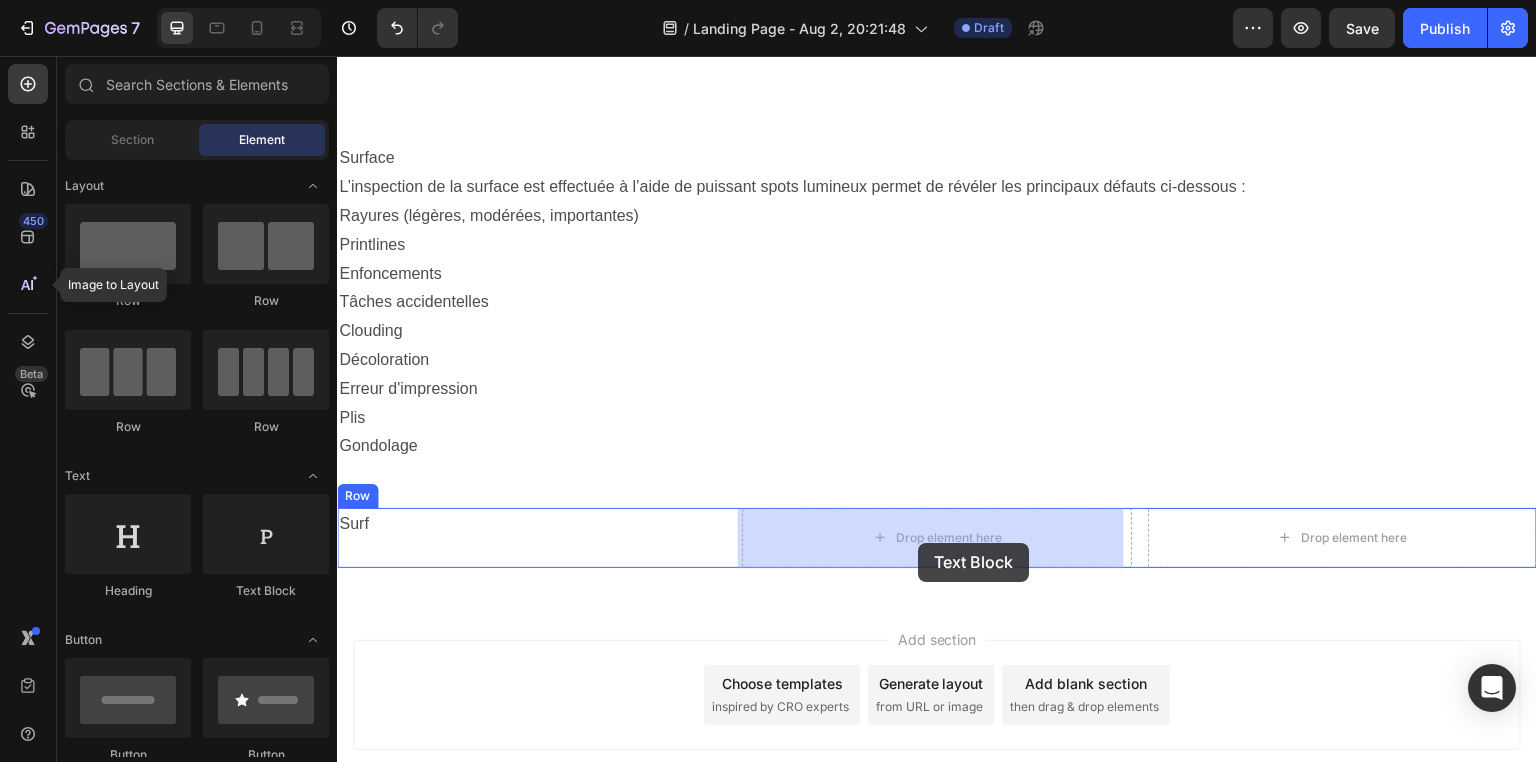 drag, startPoint x: 593, startPoint y: 600, endPoint x: 918, endPoint y: 543, distance: 329.9606 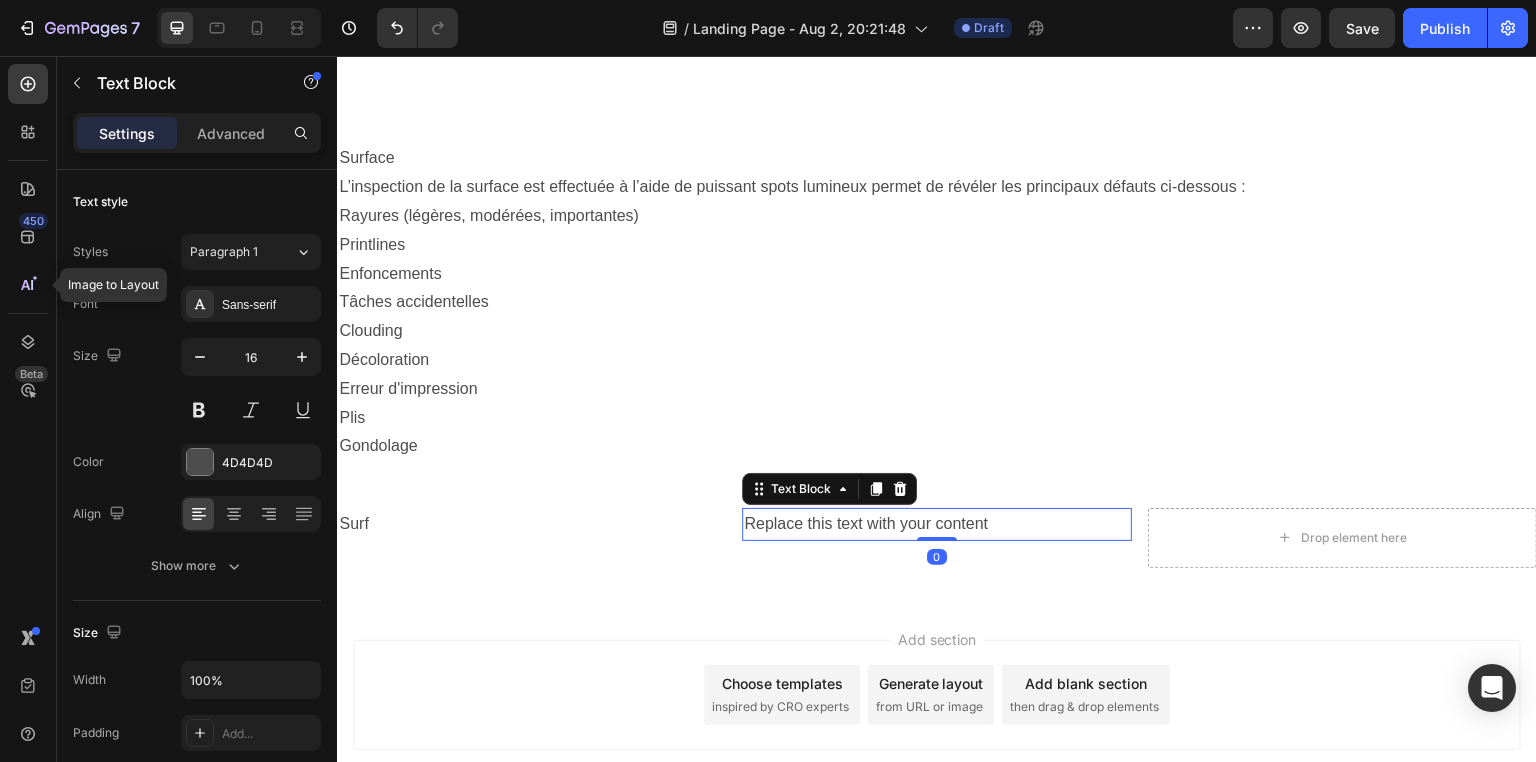 click on "Replace this text with your content" at bounding box center [936, 524] 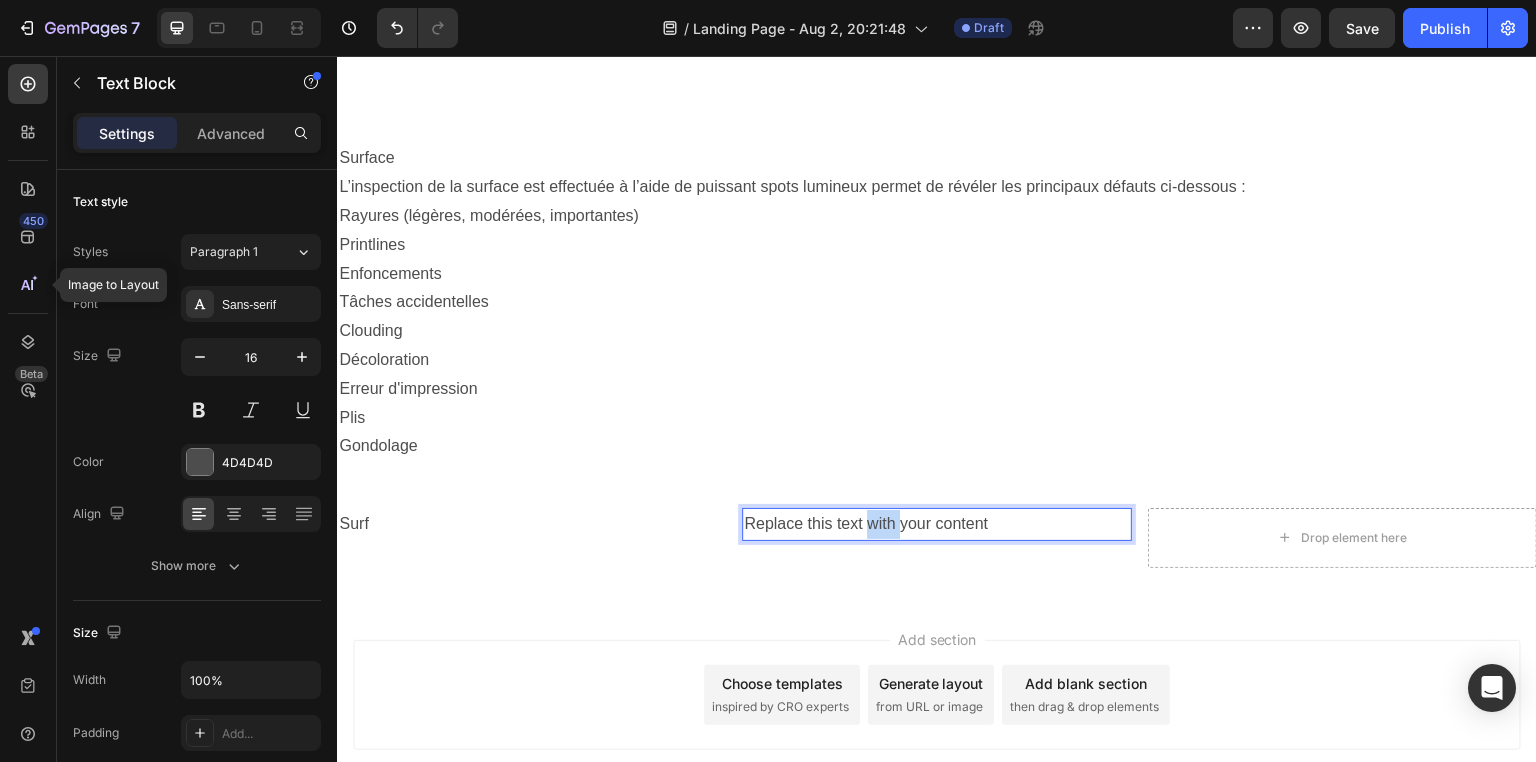 click on "Replace this text with your content" at bounding box center [936, 524] 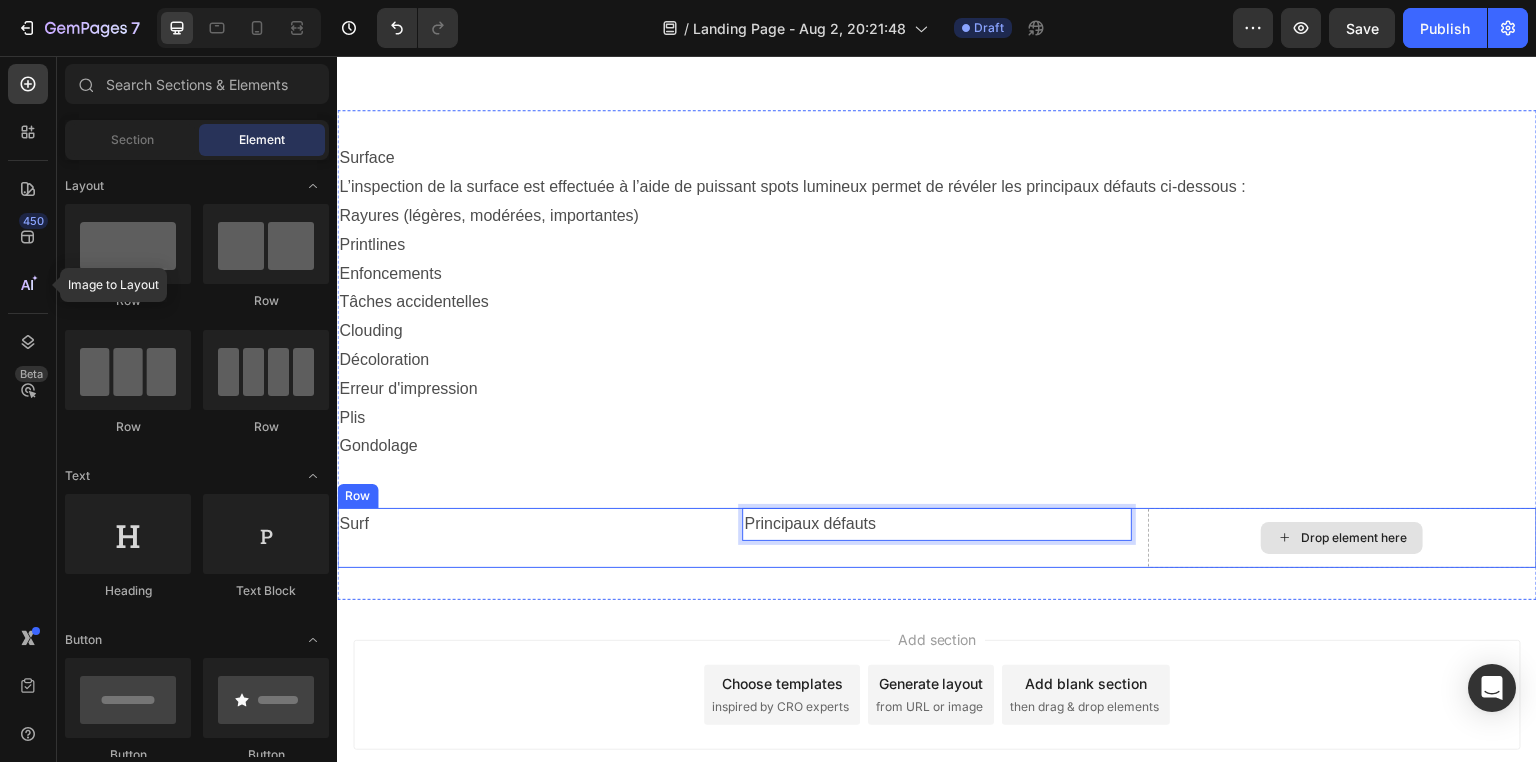 click on "Drop element here" at bounding box center (1354, 538) 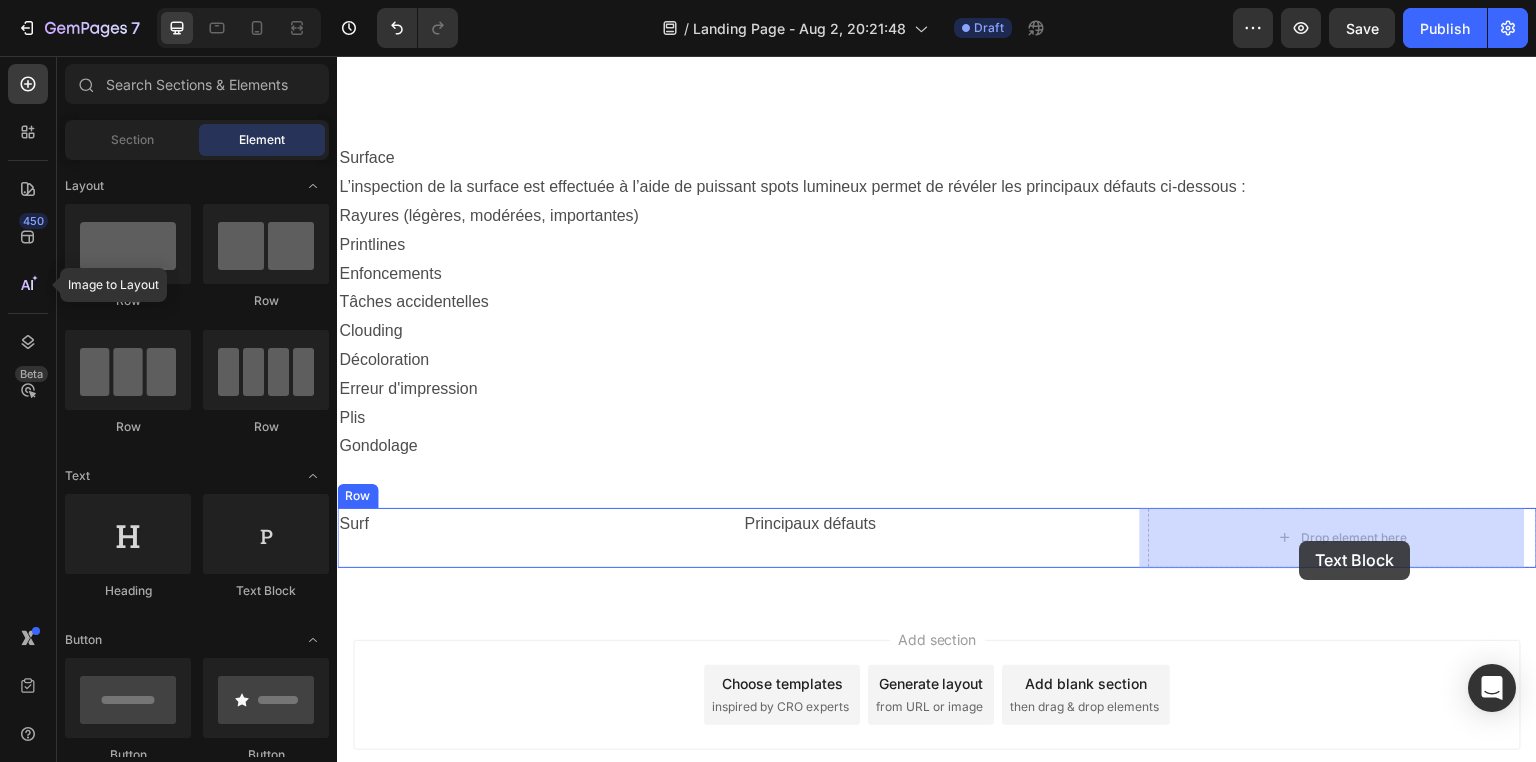 drag, startPoint x: 593, startPoint y: 611, endPoint x: 1303, endPoint y: 545, distance: 713.06104 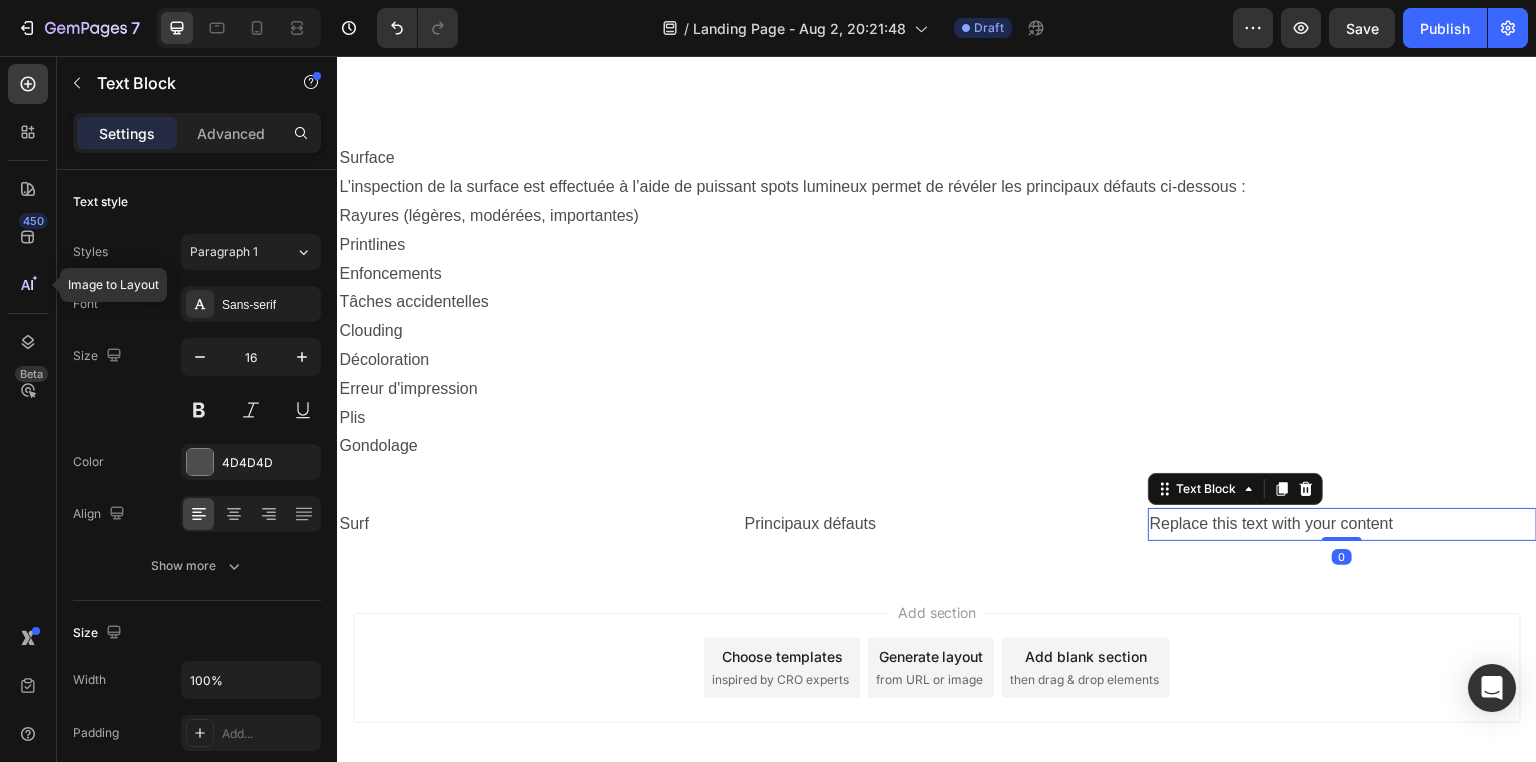 click on "Replace this text with your content" at bounding box center (1342, 524) 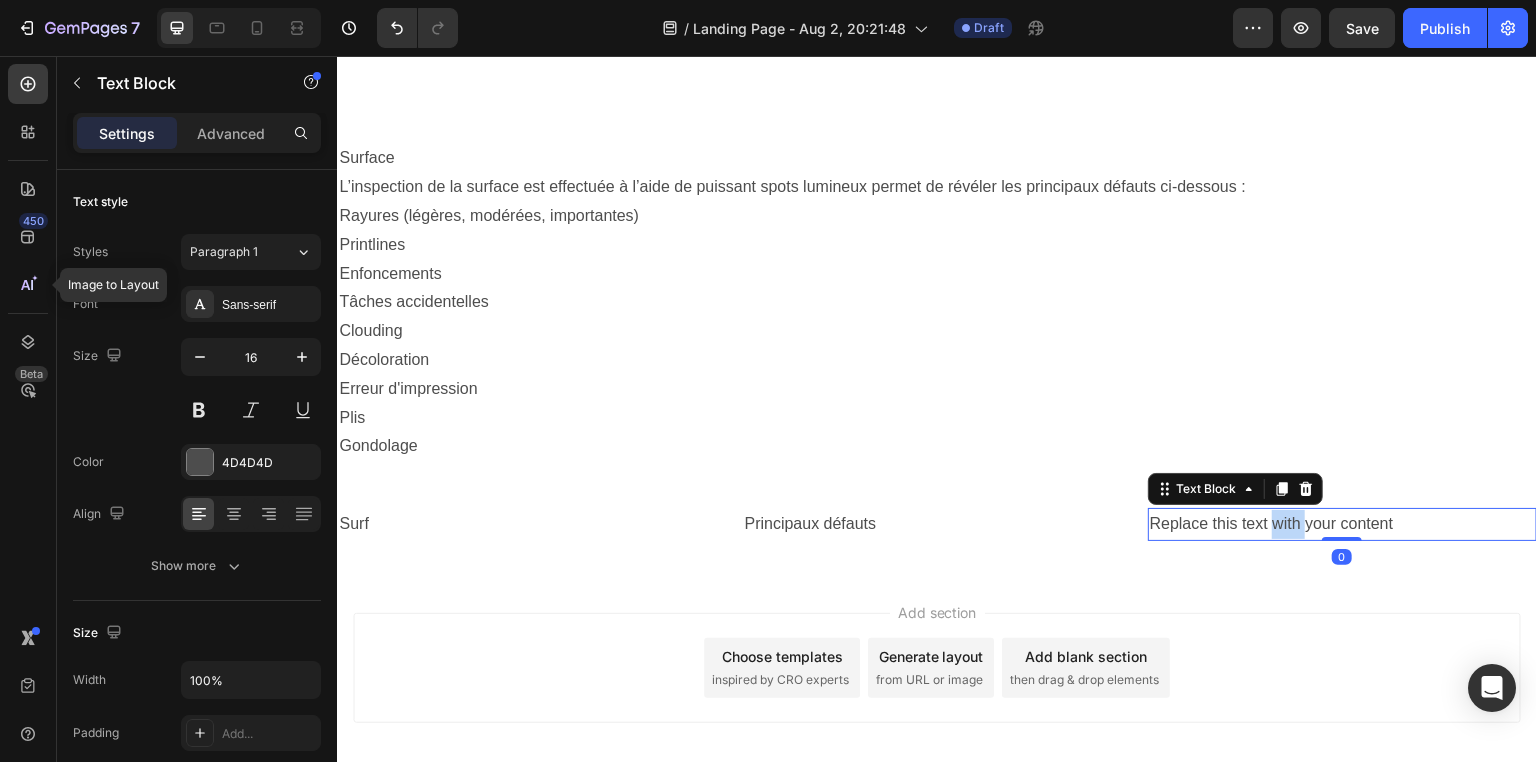 click on "Replace this text with your content" at bounding box center [1342, 524] 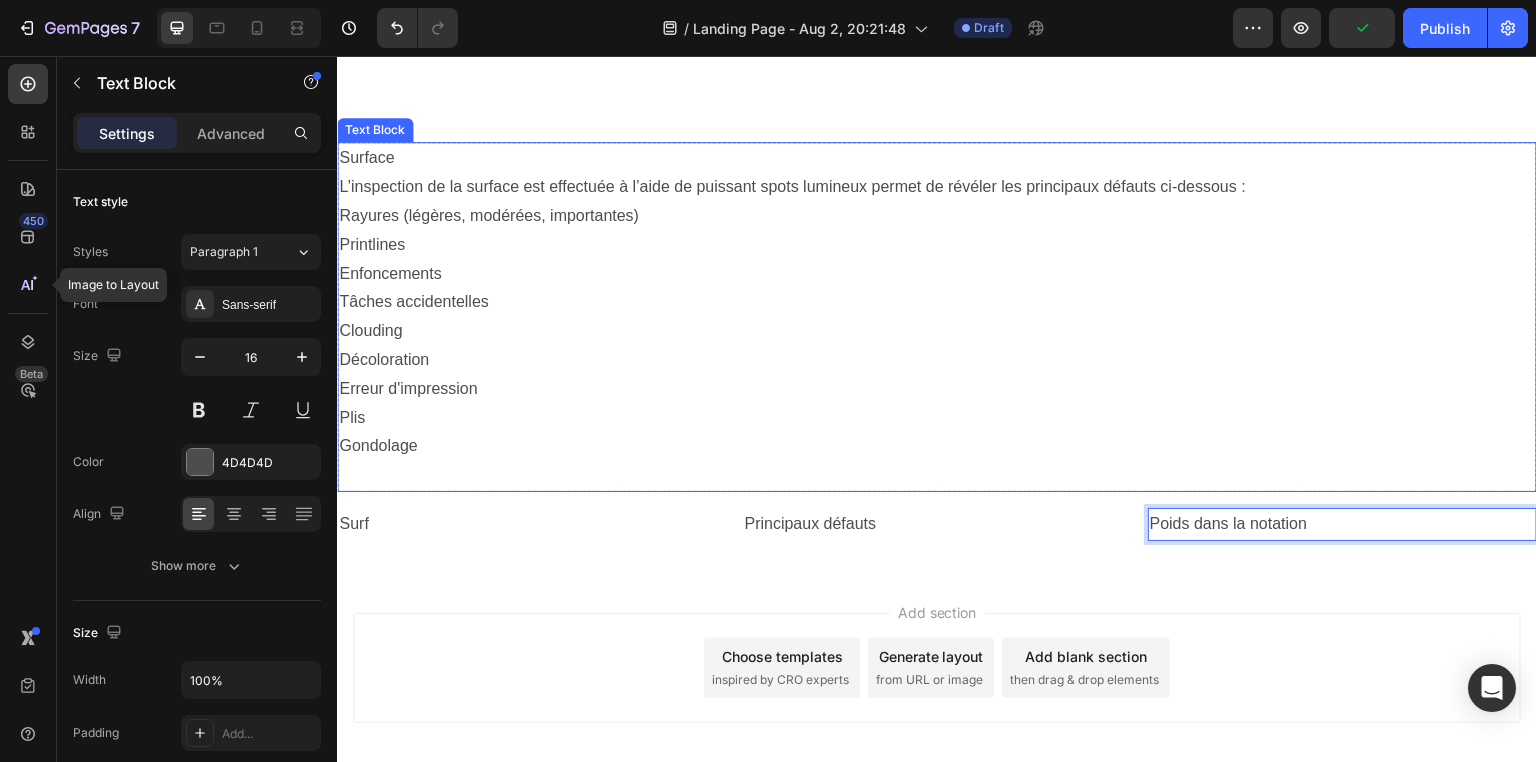 click at bounding box center (937, 475) 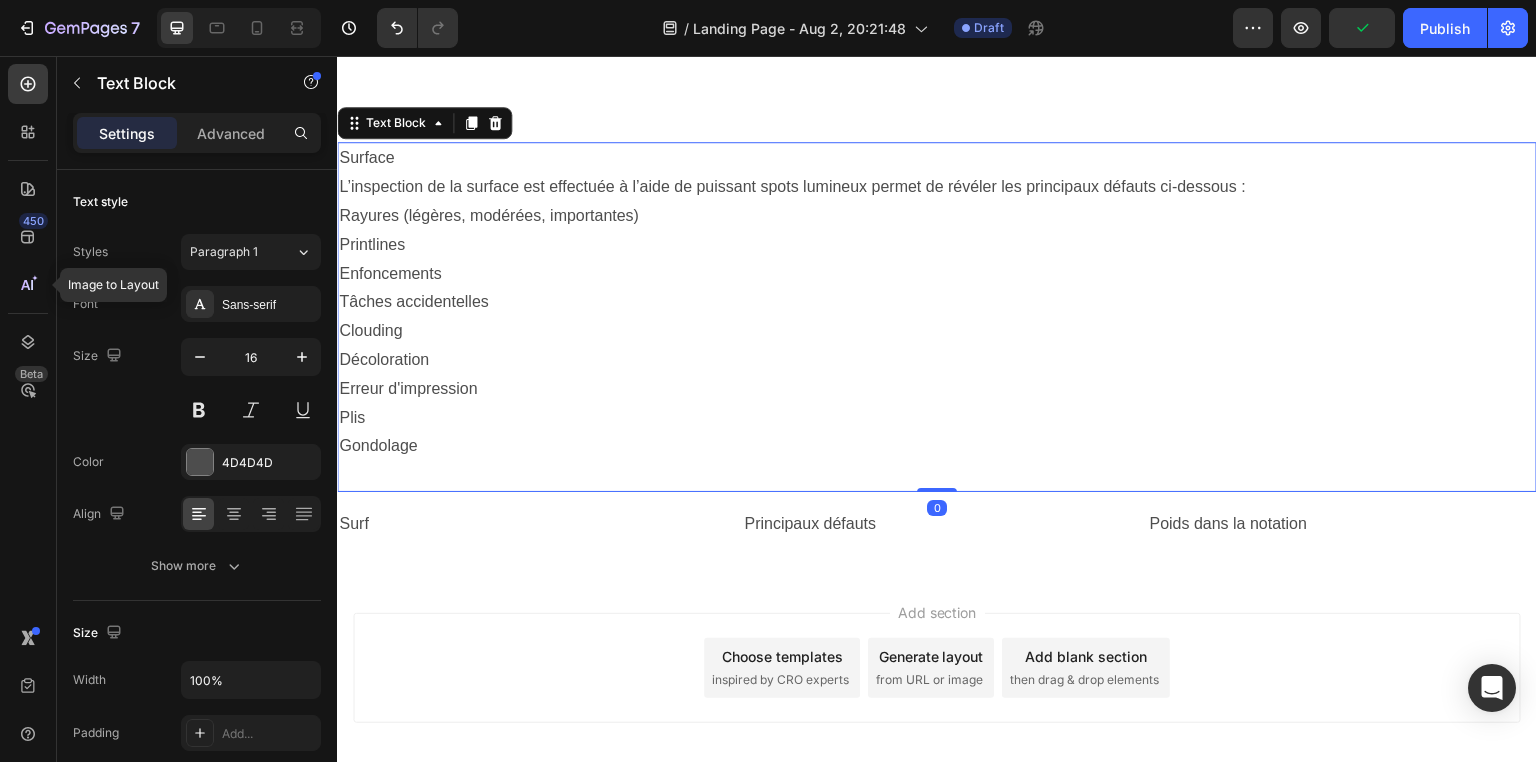 scroll, scrollTop: 80, scrollLeft: 0, axis: vertical 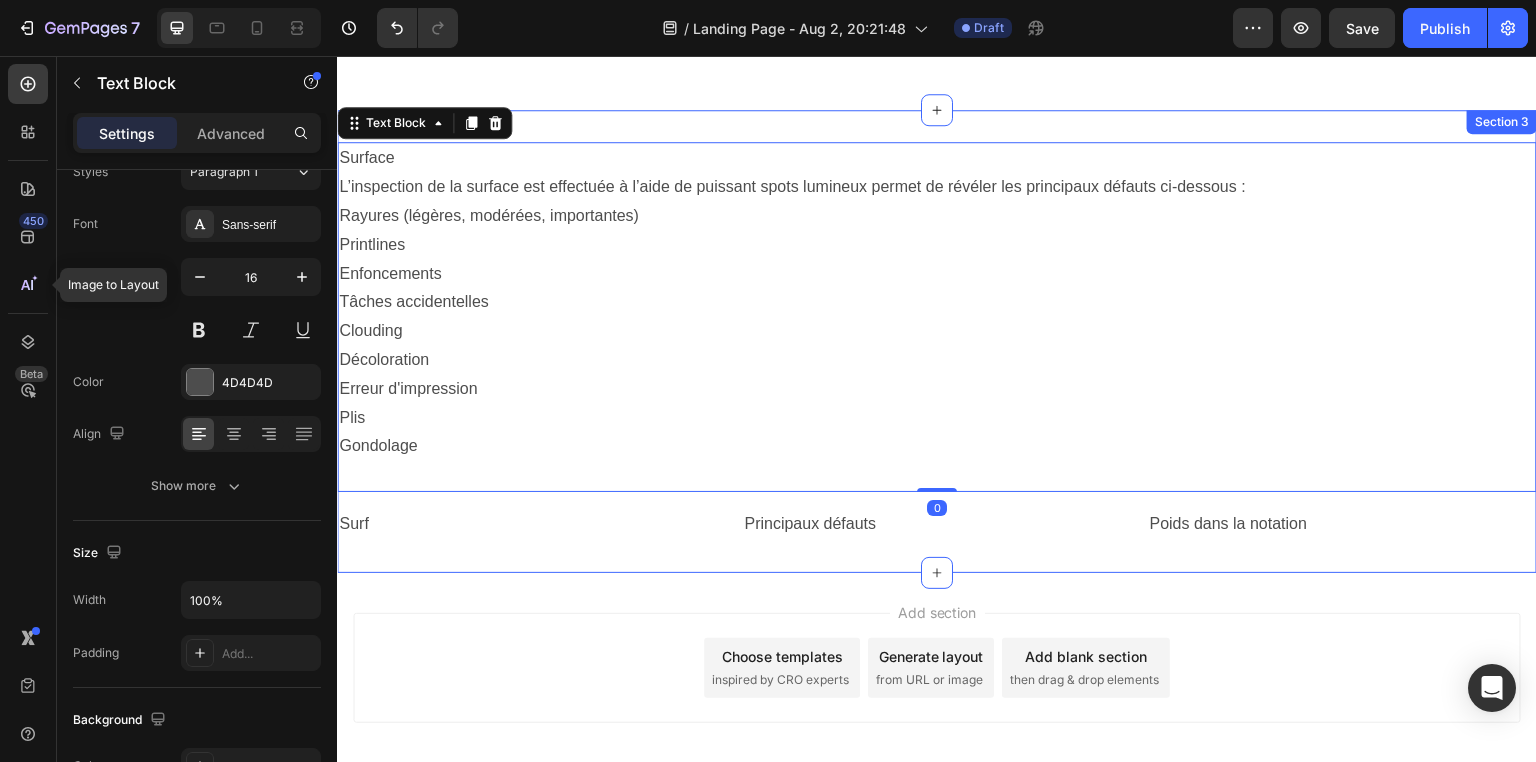 click on "Surface L’inspection de la surface est effectuée à l’aide de puissant spots lumineux permet de révéler les principaux défauts ci-dessous : Rayures (légères, modérées, importantes) Printlines Enfoncements Tâches accidentelles Clouding Décoloration Erreur d'impression Plis Gondolage Text Block   0 Row Surf Text Block Principaux défauts Text Block Poids dans la notation Text Block Row Section 3" at bounding box center (937, 341) 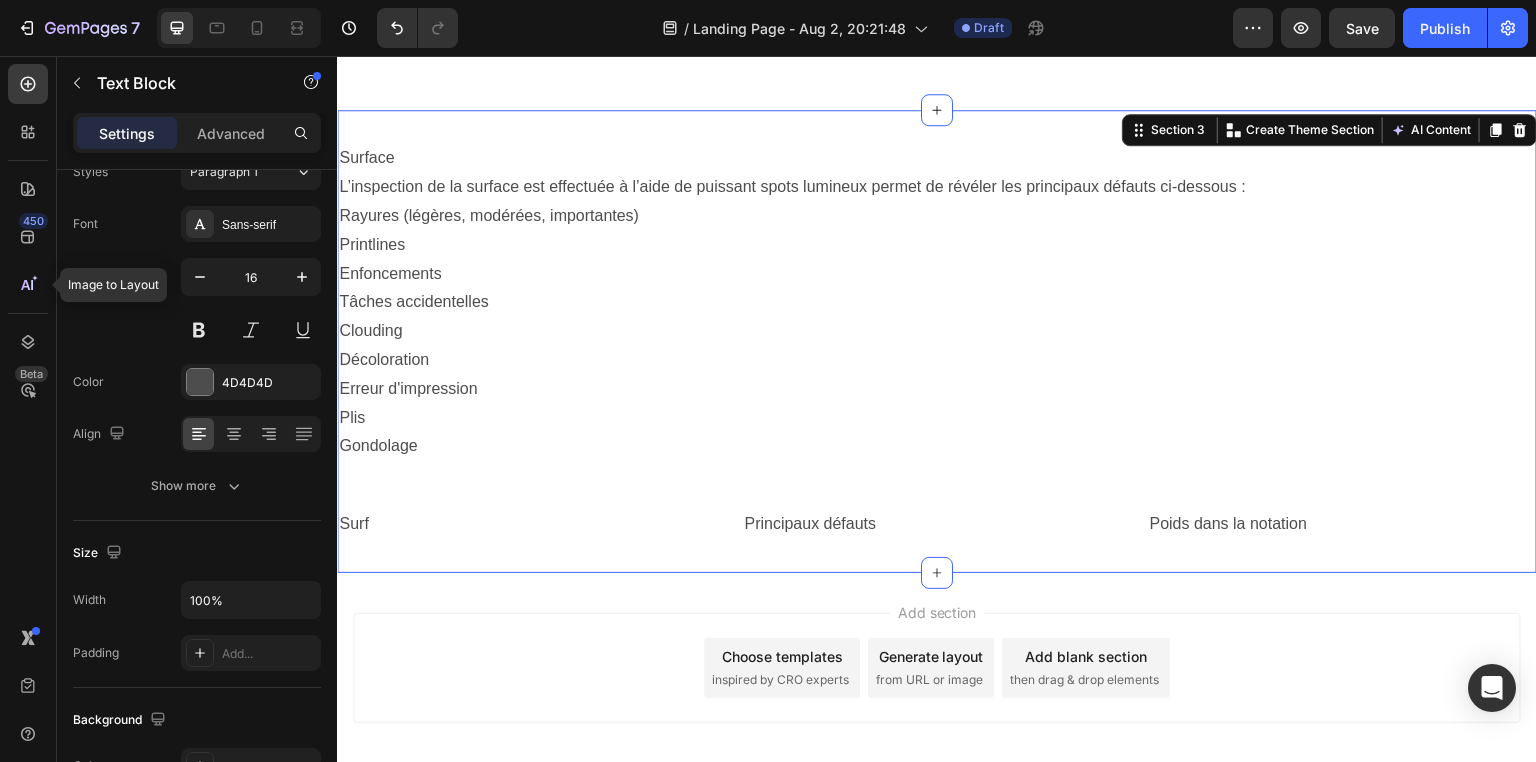 scroll, scrollTop: 0, scrollLeft: 0, axis: both 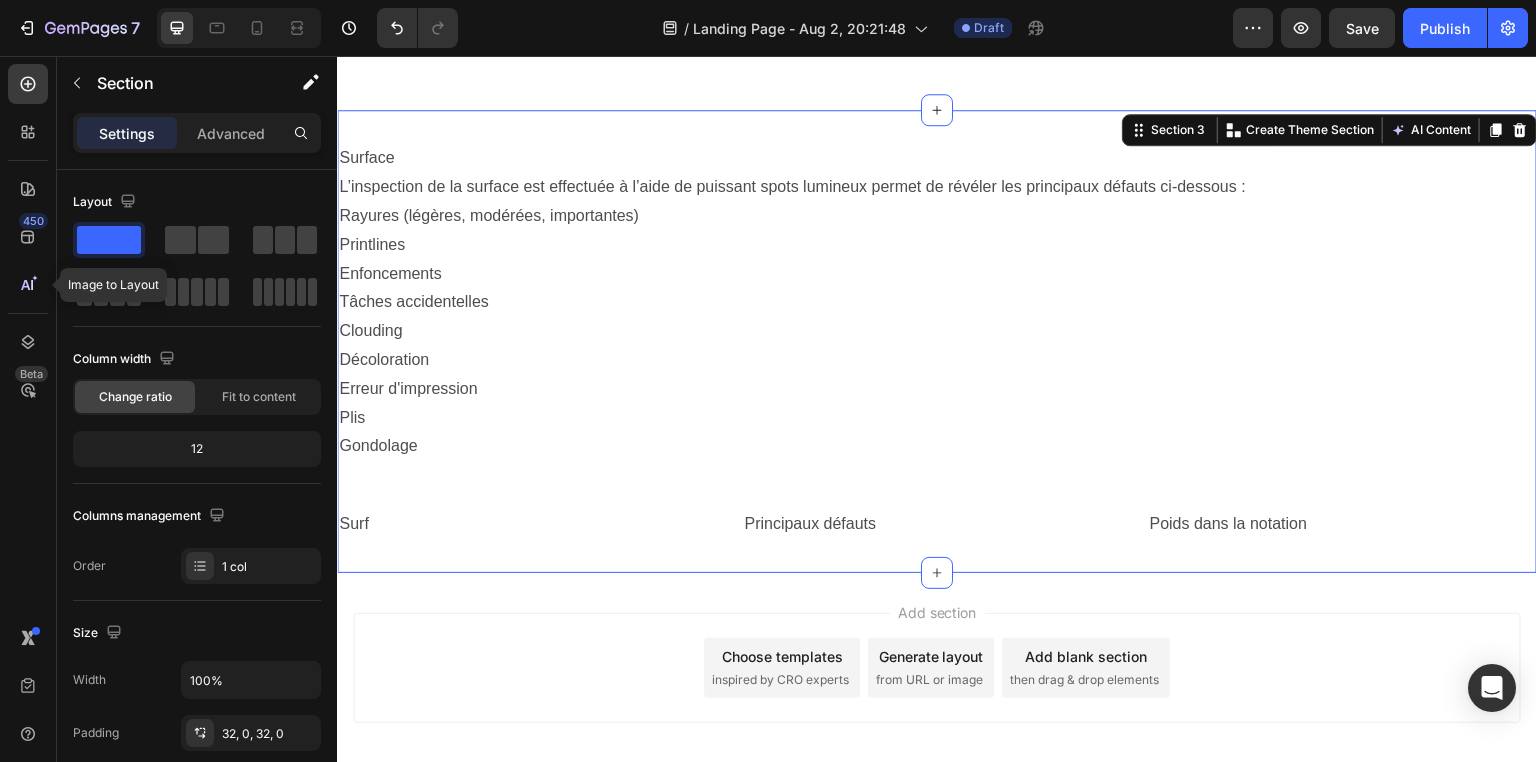 click on "Surf" at bounding box center [531, 524] 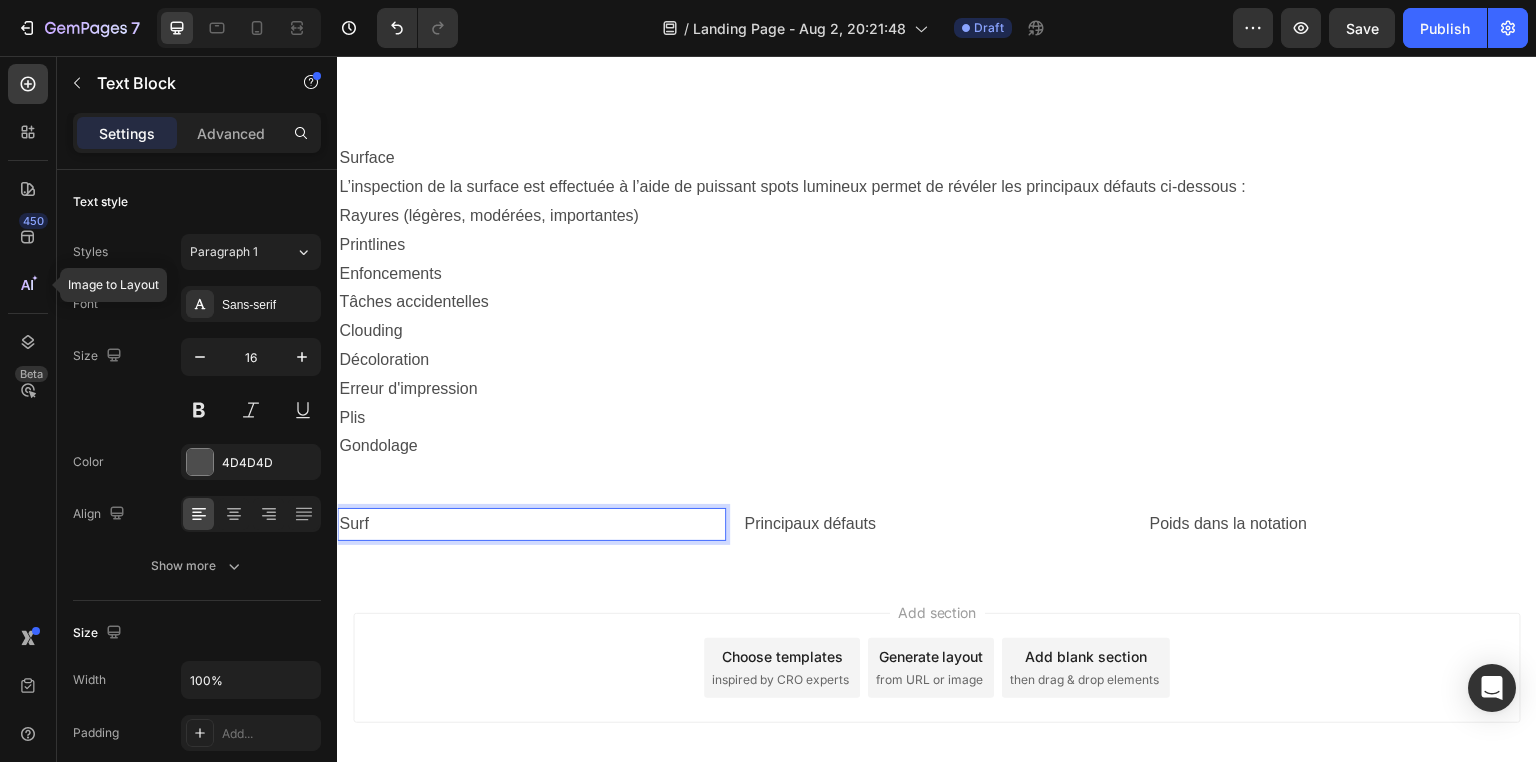 click on "Surf" at bounding box center [531, 524] 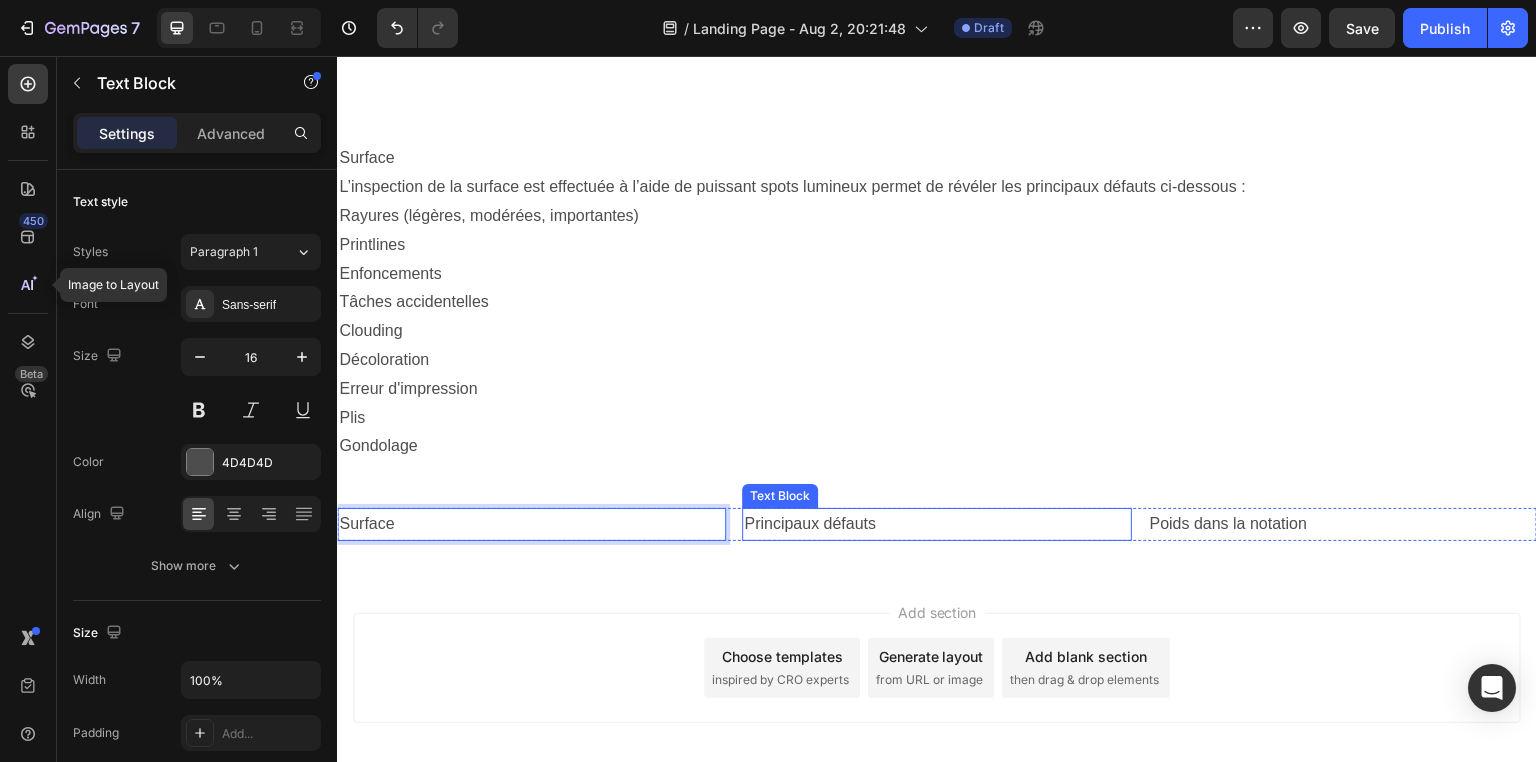click on "Surface L’inspection de la surface est effectuée à l’aide de puissant spots lumineux permet de révéler les principaux défauts ci-dessous : Rayures (légères, modérées, importantes) Printlines Enfoncements Tâches accidentelles Clouding Décoloration Erreur d'impression Plis Gondolage Text Block Row Surface Text Block   0 Principaux défauts Text Block Poids dans la notation Text Block Row" at bounding box center (937, 341) 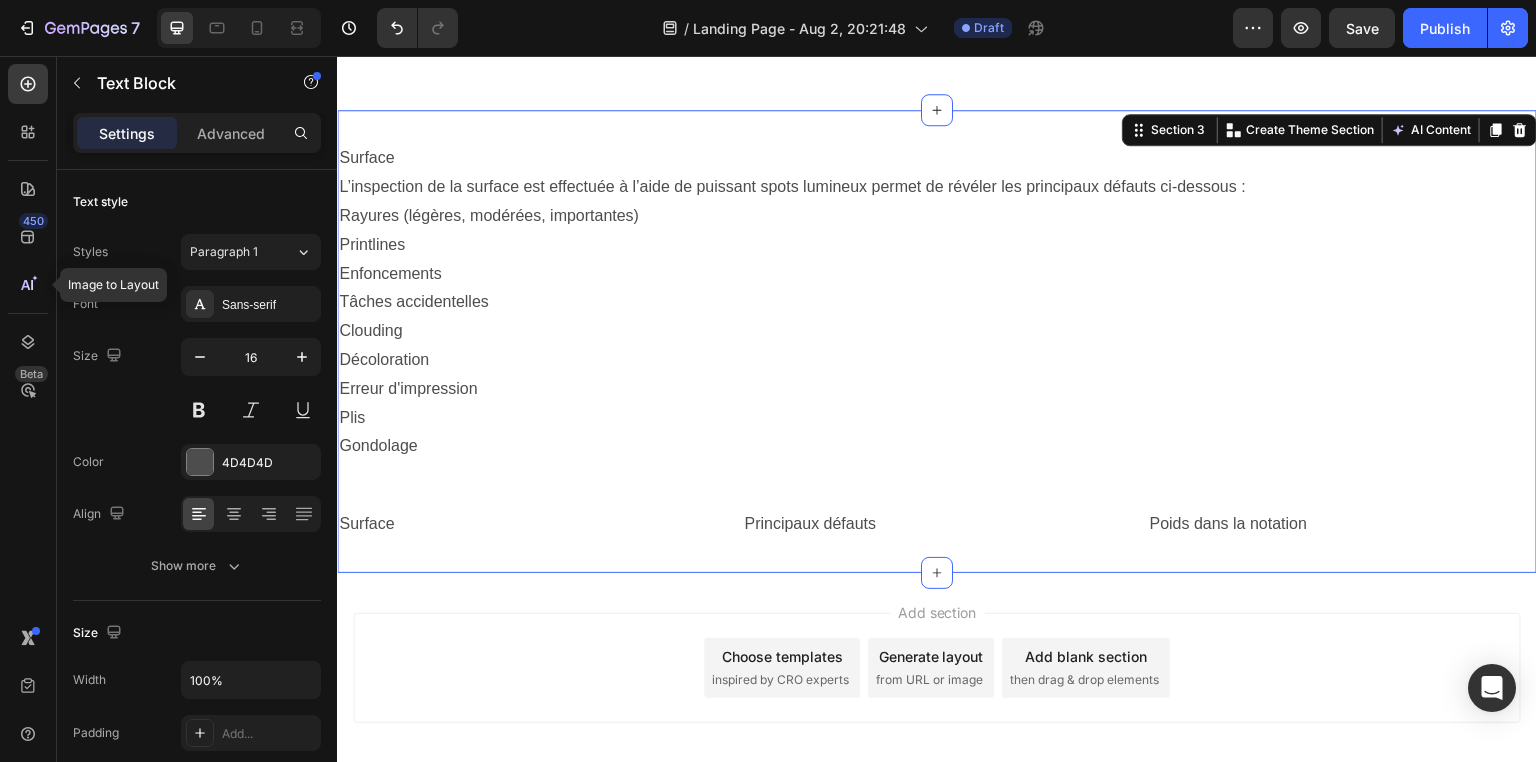 click on "Surface L’inspection de la surface est effectuée à l’aide de puissant spots lumineux permet de révéler les principaux défauts ci-dessous : Rayures (légères, modérées, importantes) Printlines Enfoncements Tâches accidentelles Clouding Décoloration Erreur d'impression Plis Gondolage Text Block Row Surface Text Block Principaux défauts Text Block Poids dans la notation Text Block Row" at bounding box center (937, 341) 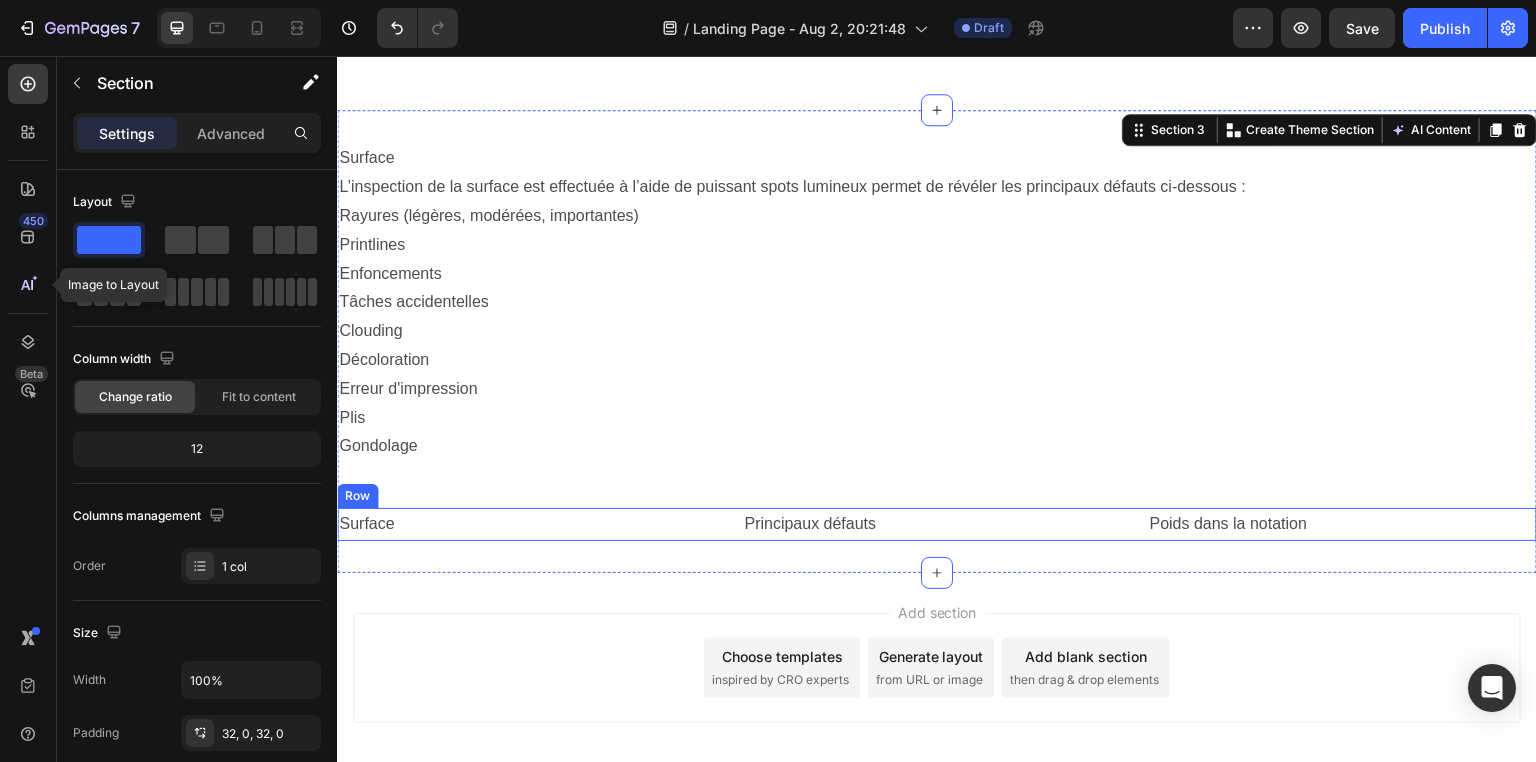 click on "Surface Text Block Principaux défauts Text Block Poids dans la notation Text Block Row" at bounding box center [937, 524] 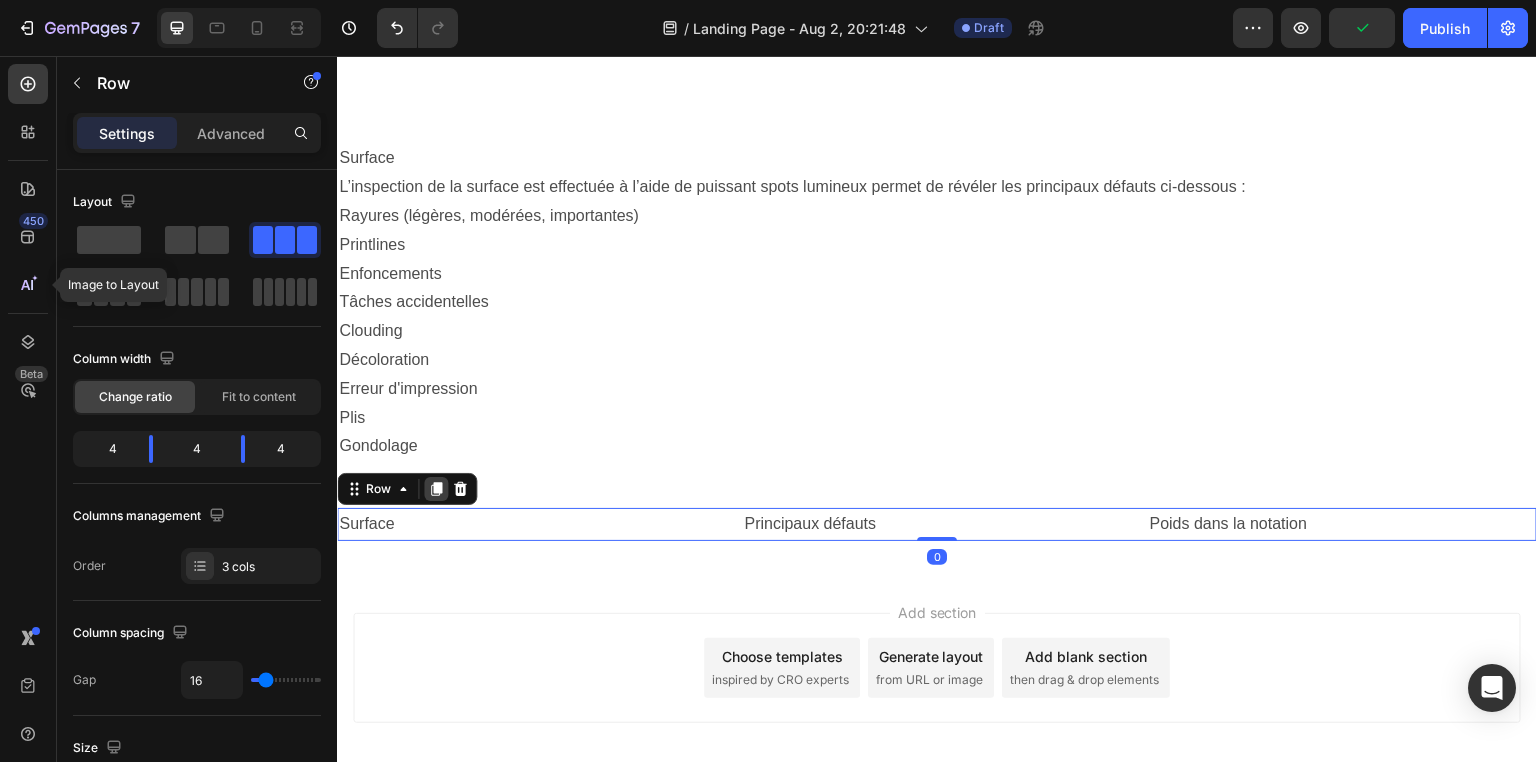 click 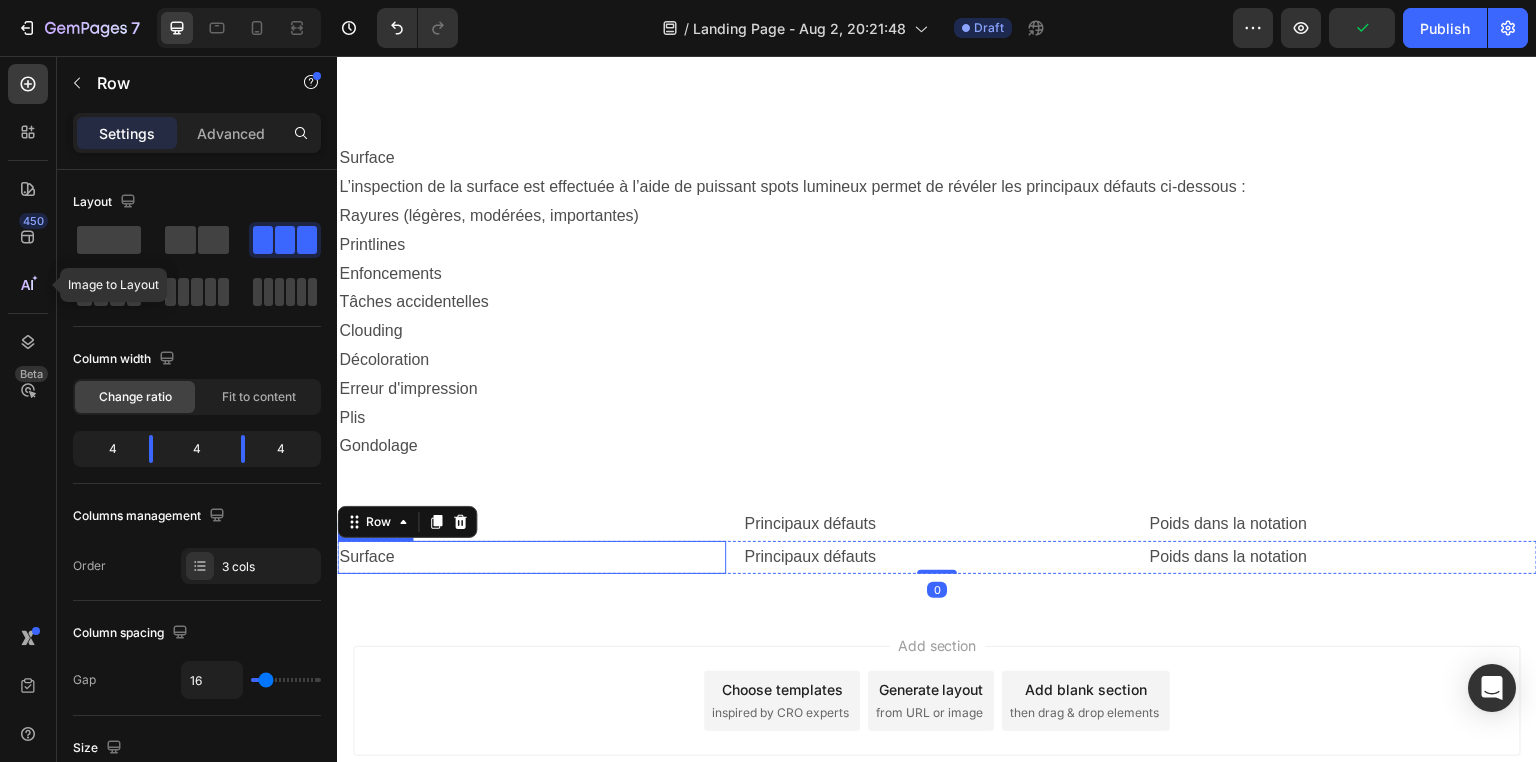 click on "Surface" at bounding box center (531, 557) 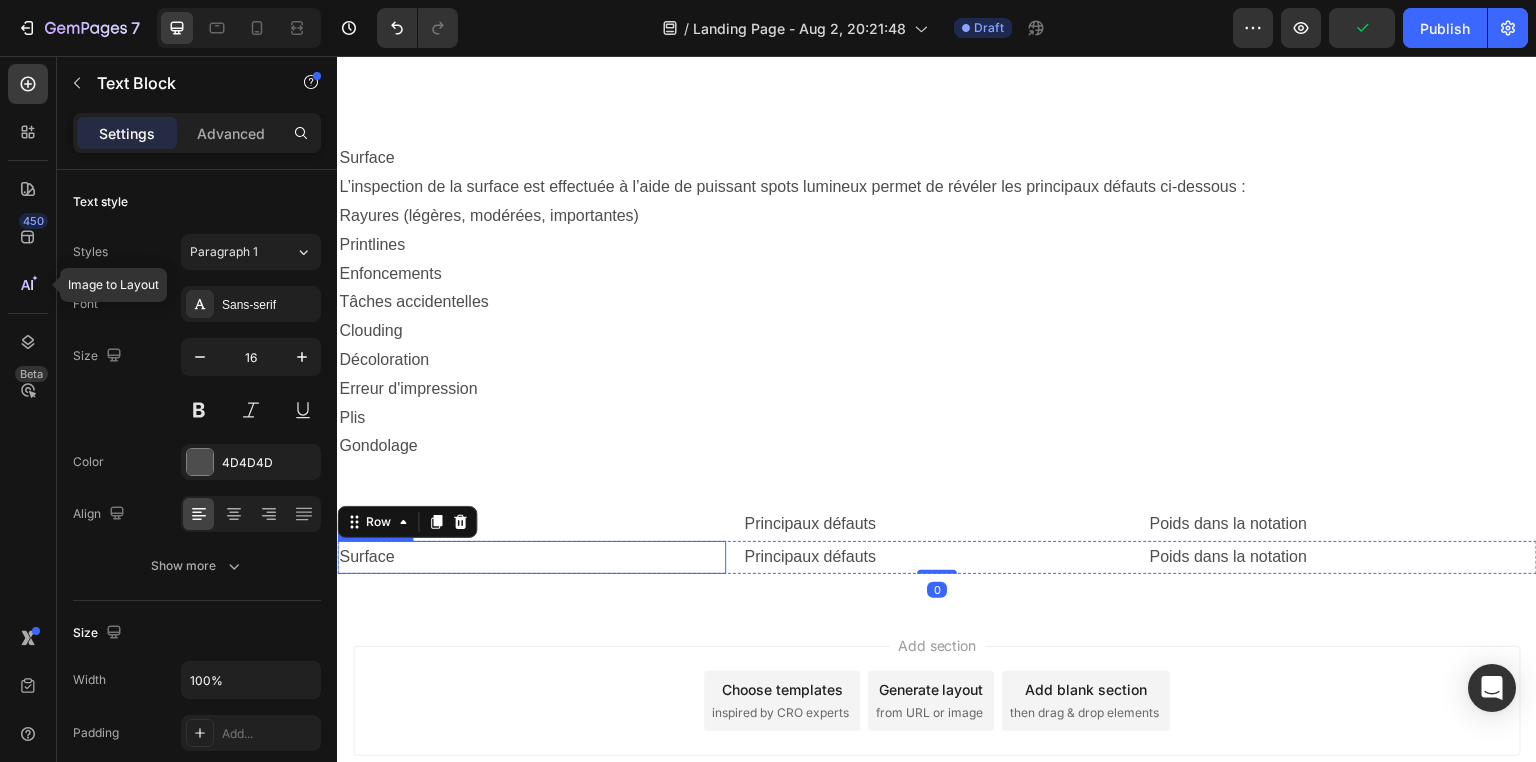 click on "Surface" at bounding box center [531, 557] 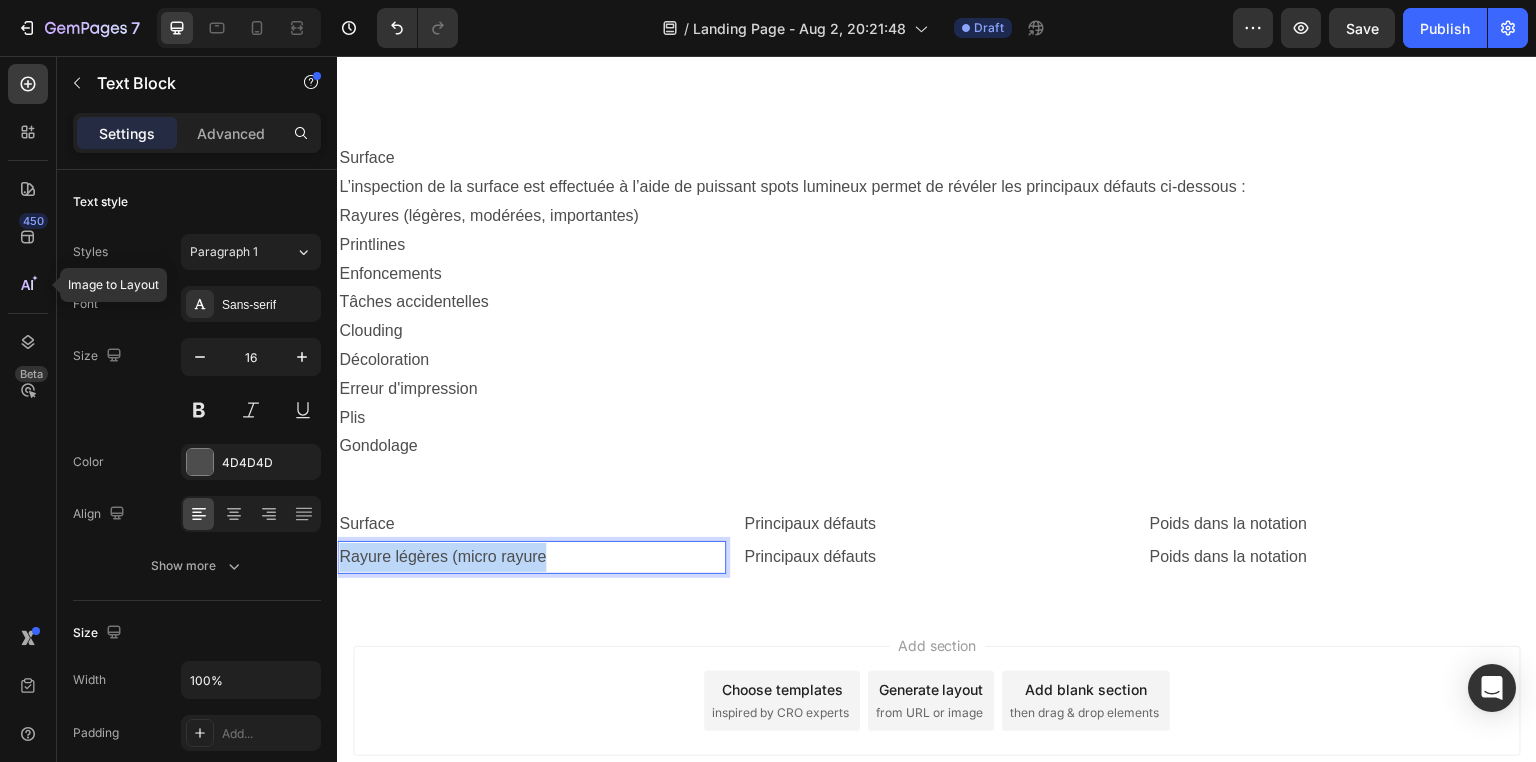 drag, startPoint x: 550, startPoint y: 557, endPoint x: 224, endPoint y: 550, distance: 326.07513 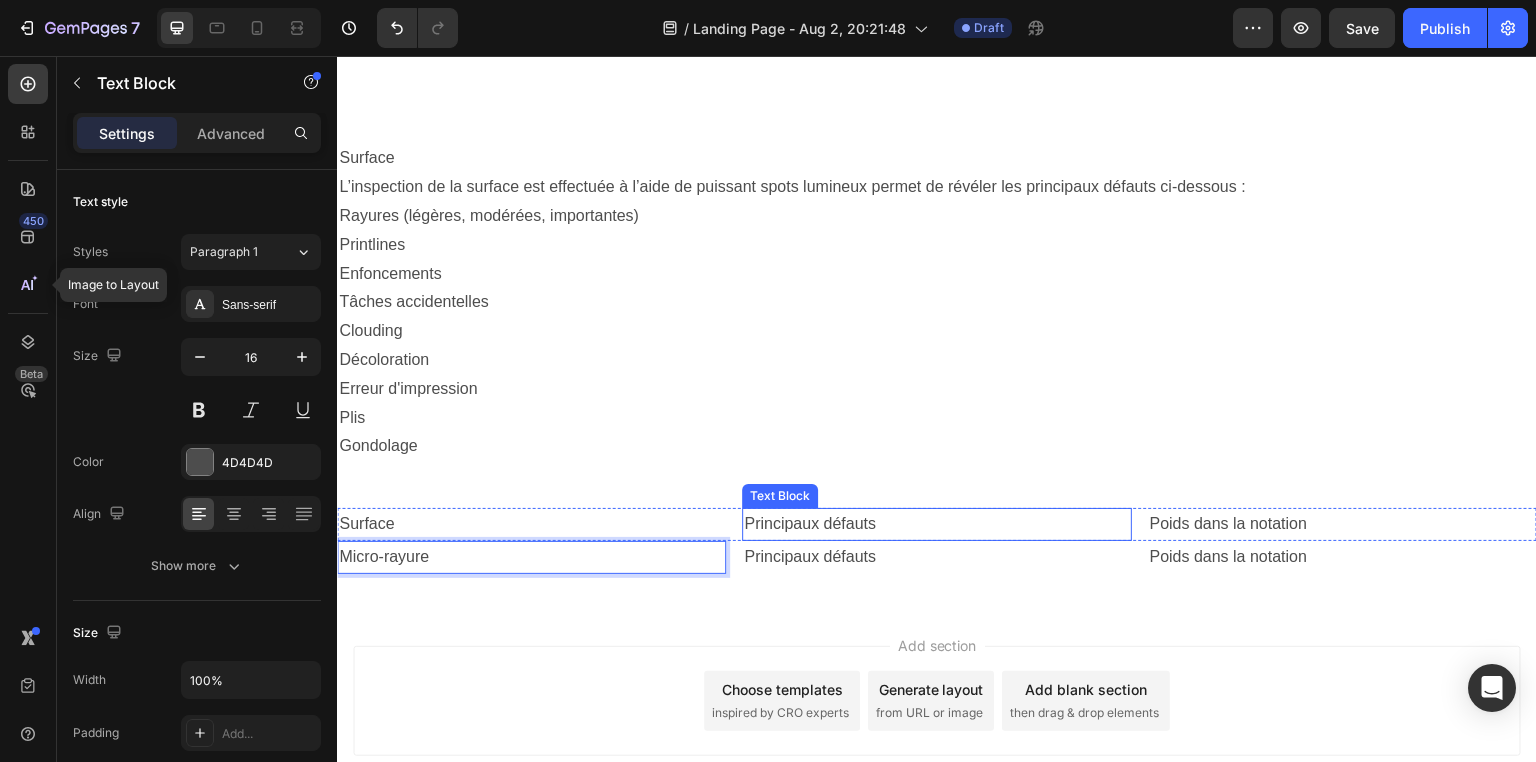 click on "Principaux défauts" at bounding box center [936, 524] 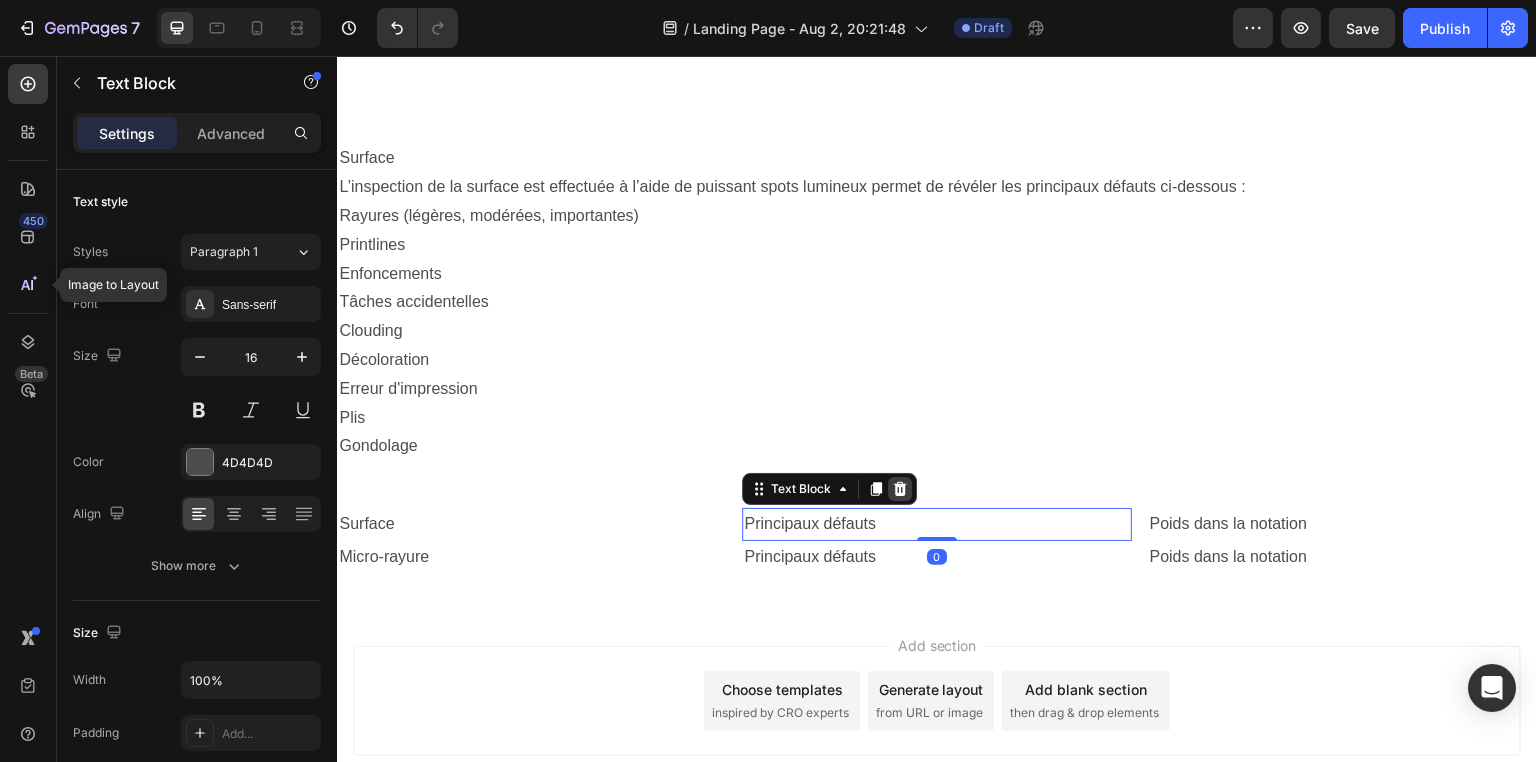 click 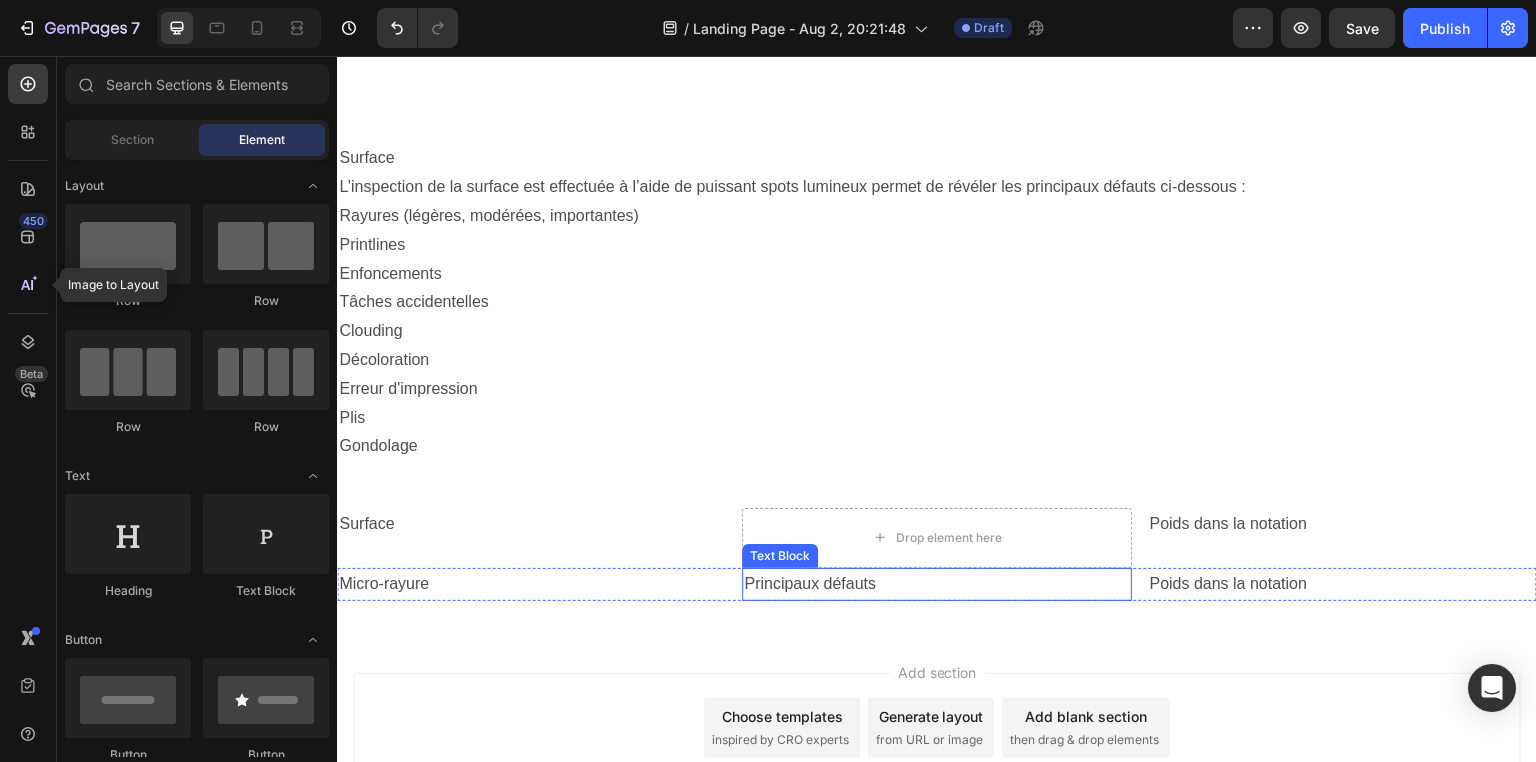 click on "Principaux défauts" at bounding box center (936, 584) 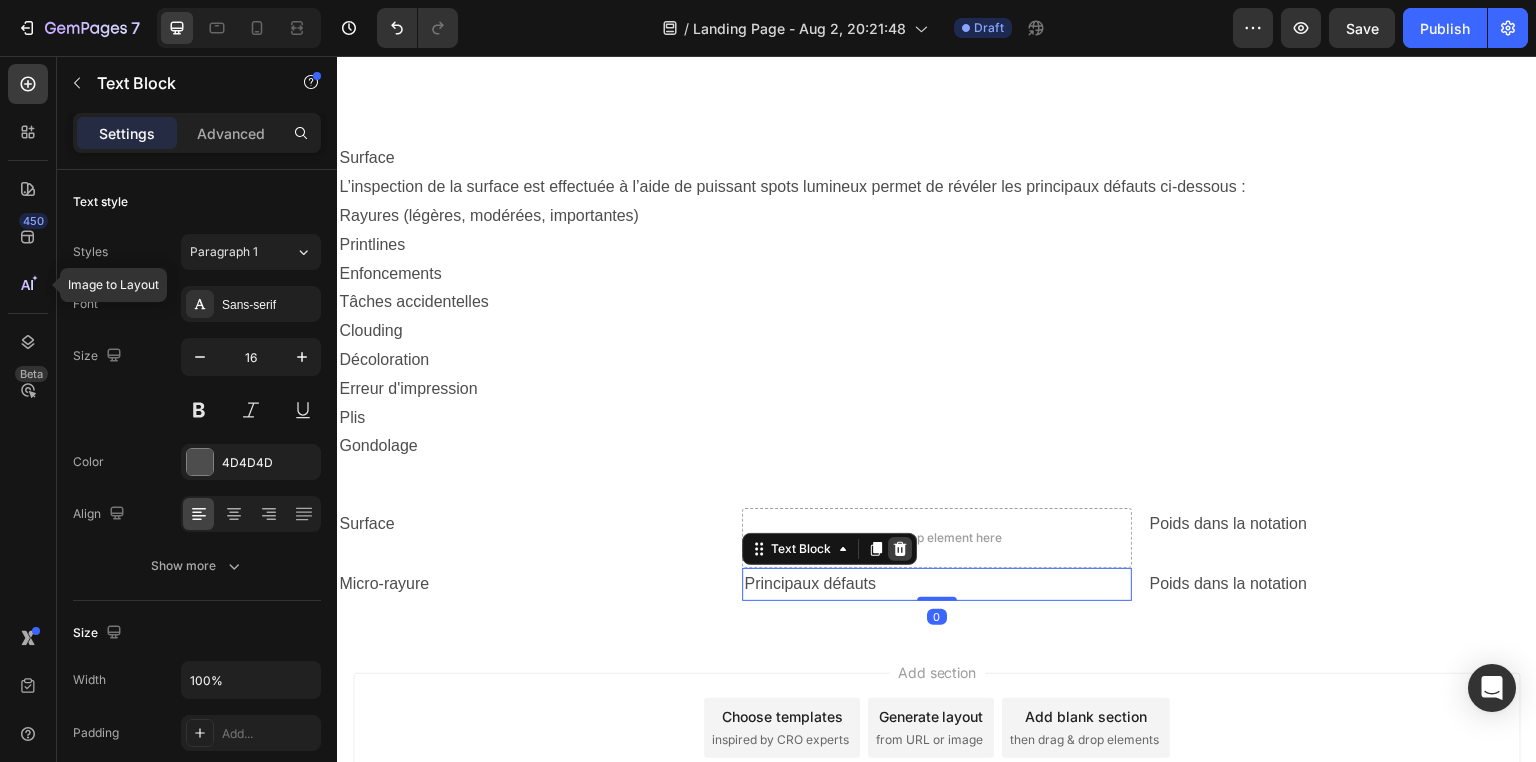 click 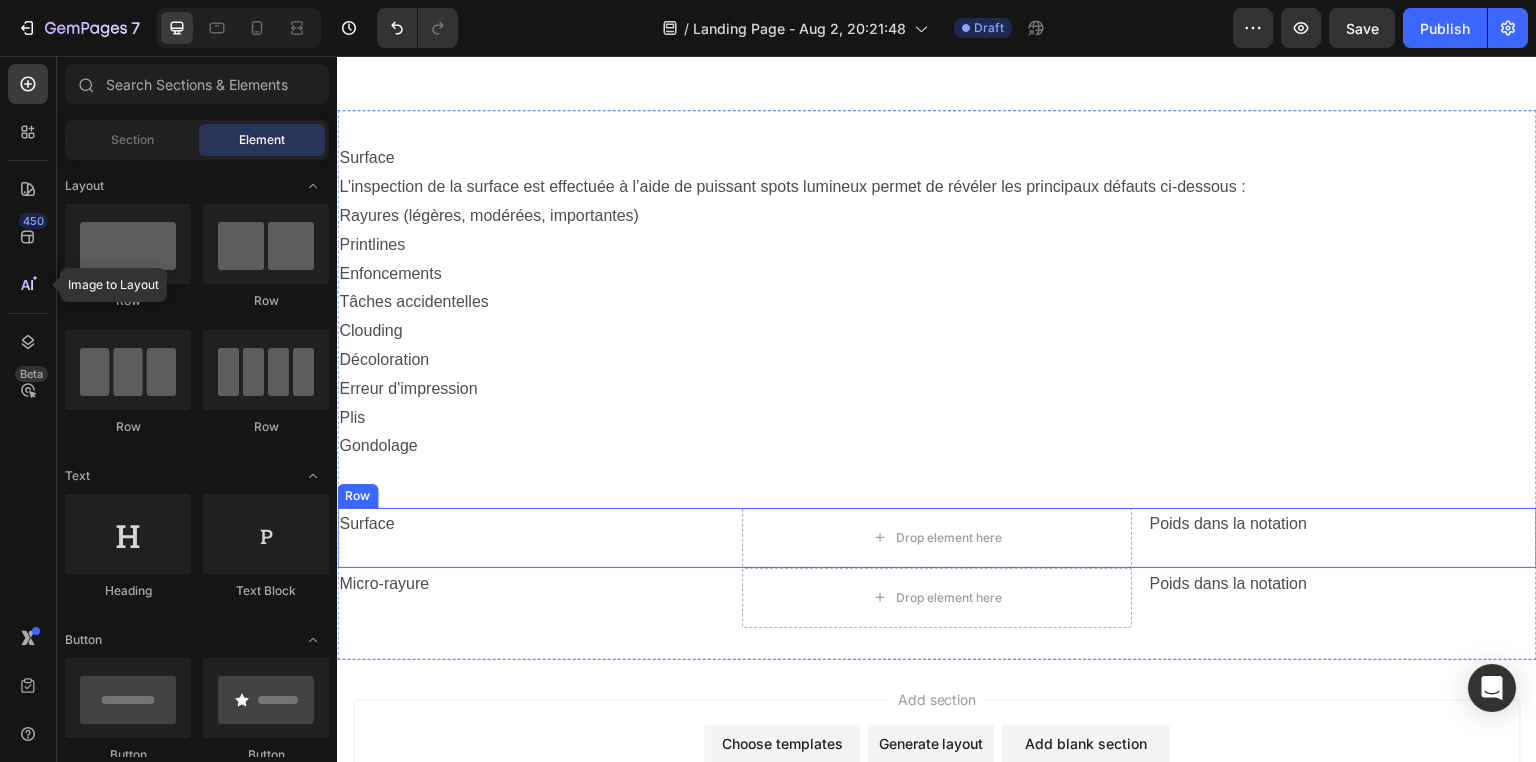 click on "Surface Text Block
Drop element here Poids dans la notation Text Block Row" at bounding box center [937, 538] 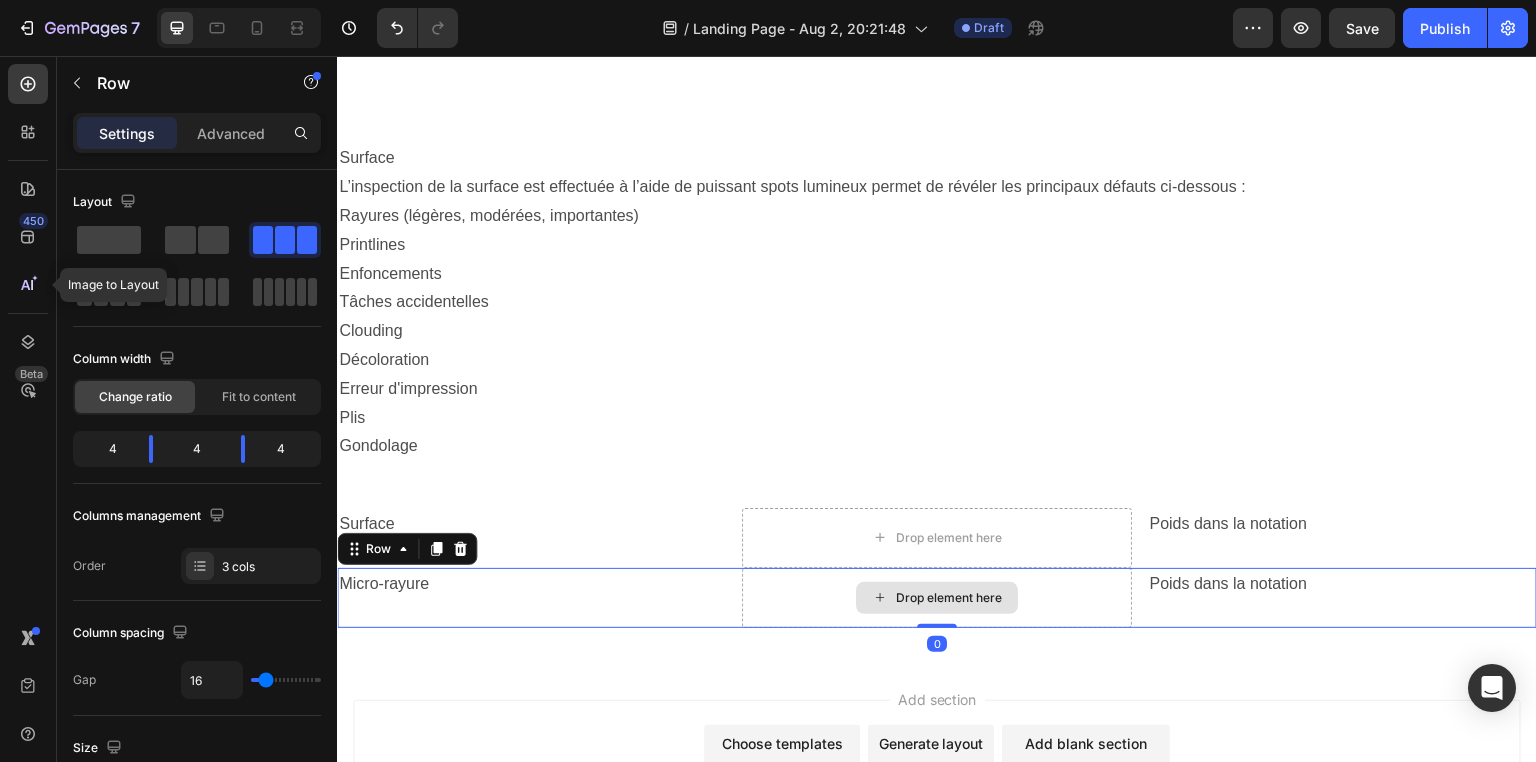 click on "Drop element here" at bounding box center [936, 598] 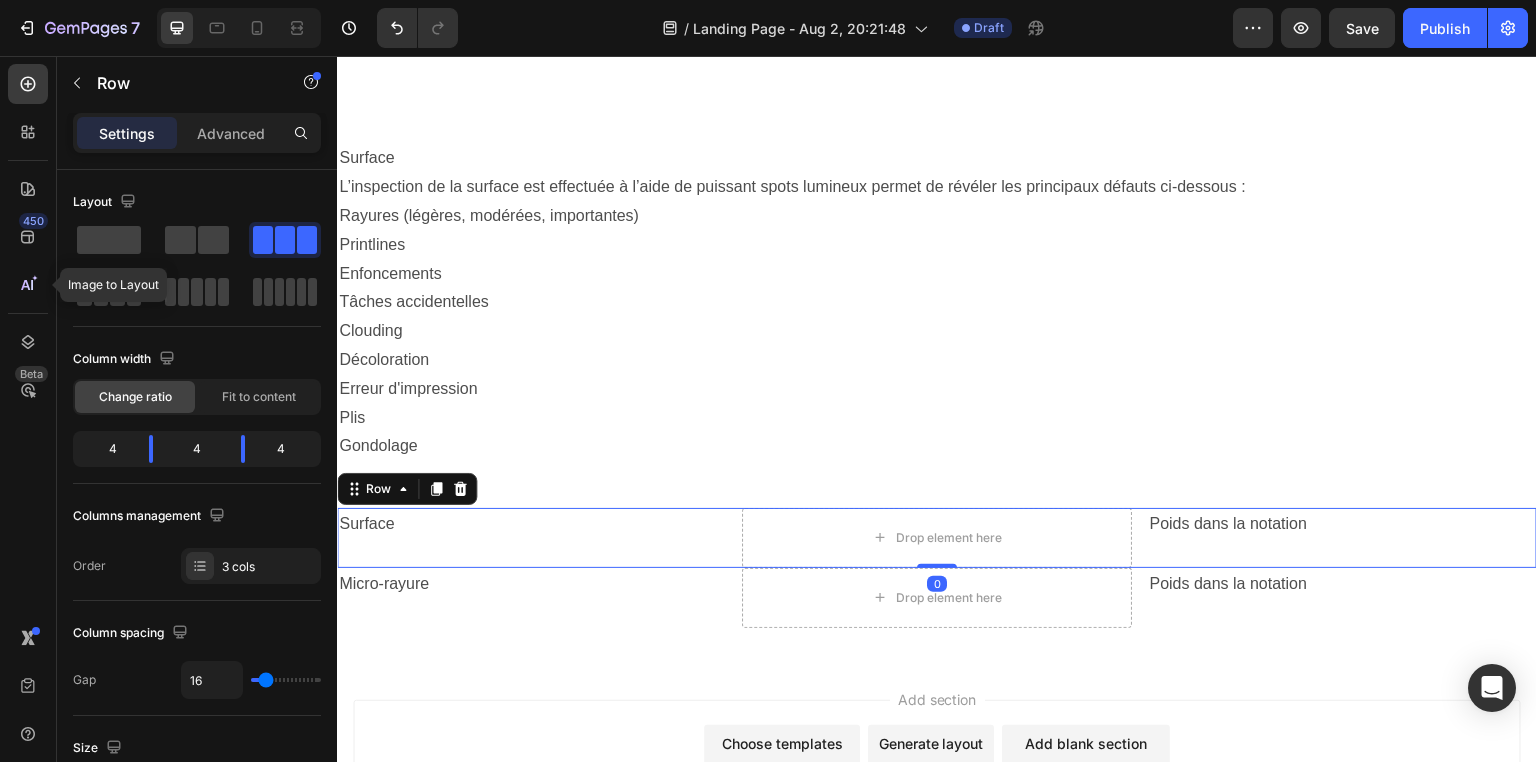 click on "Surface Text Block
Drop element here Poids dans la notation Text Block Row   0" at bounding box center (937, 538) 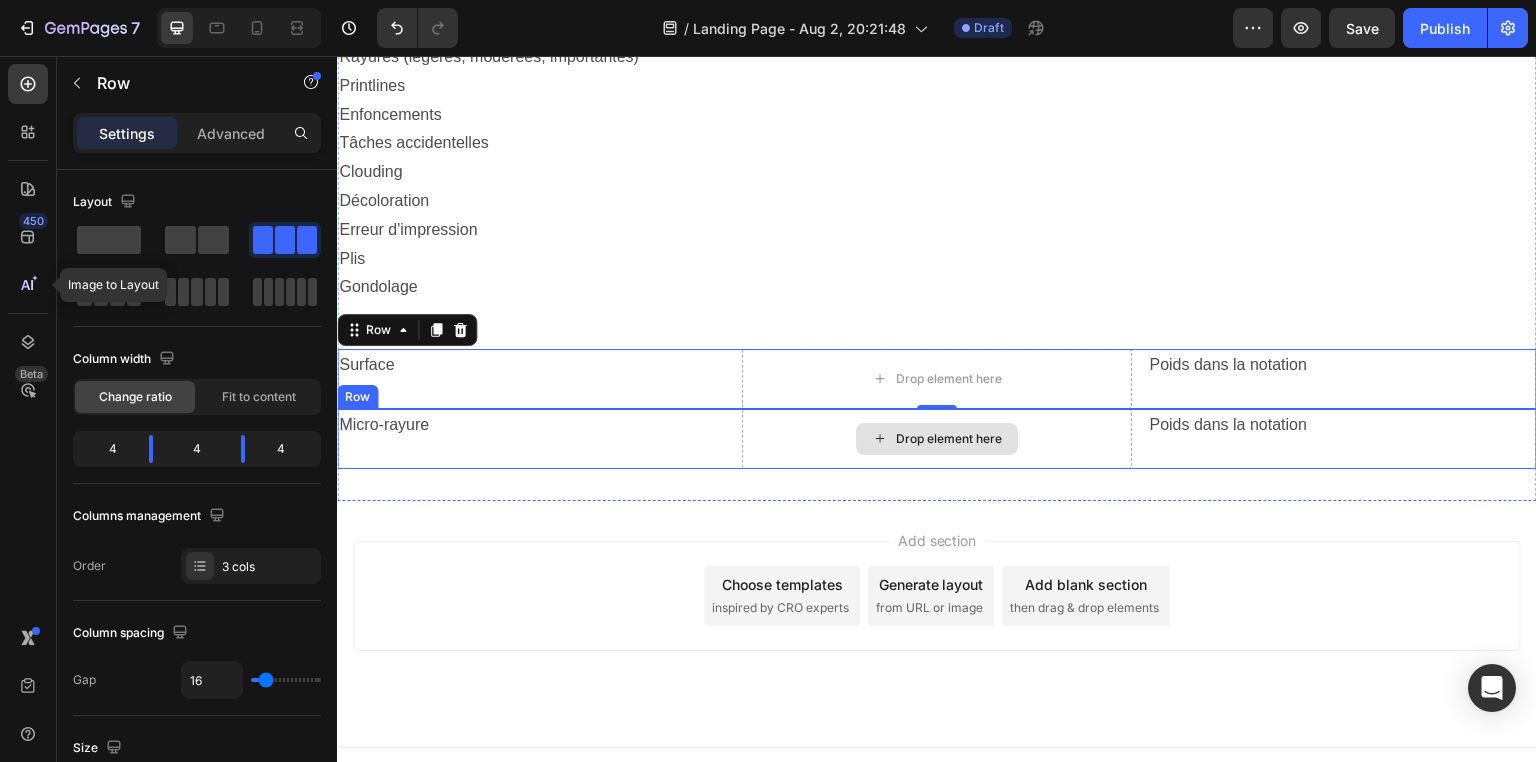 scroll, scrollTop: 560, scrollLeft: 0, axis: vertical 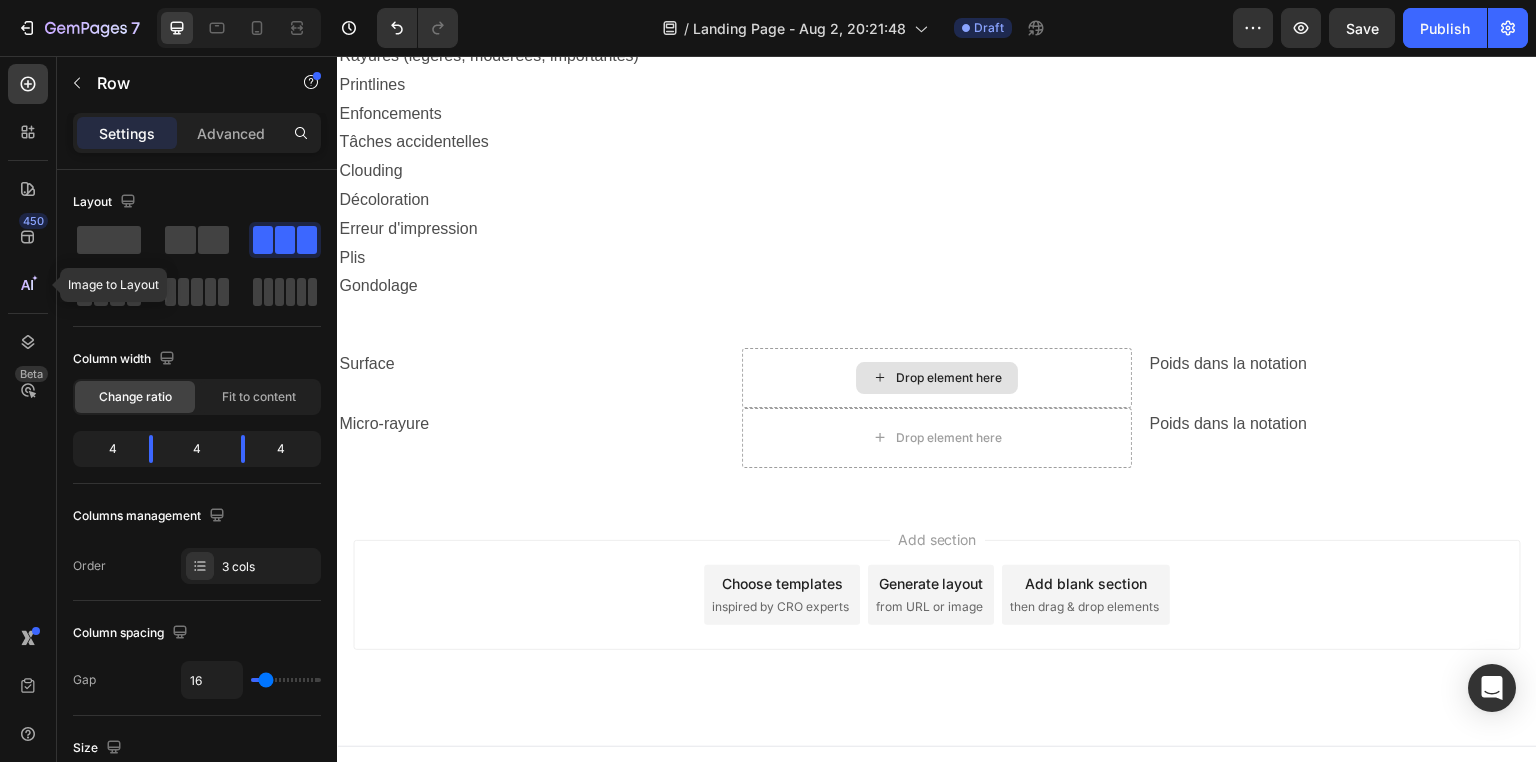 click 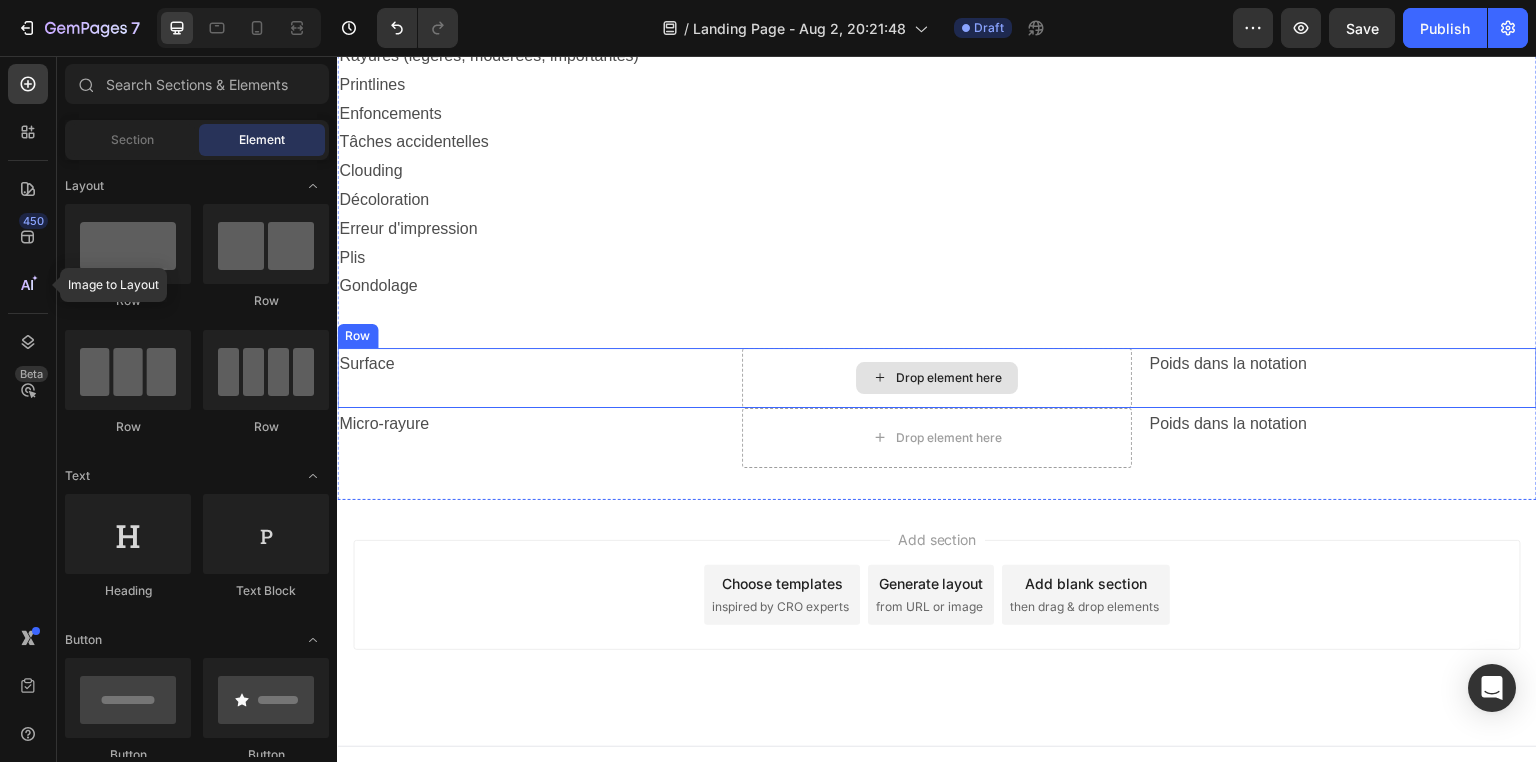 click 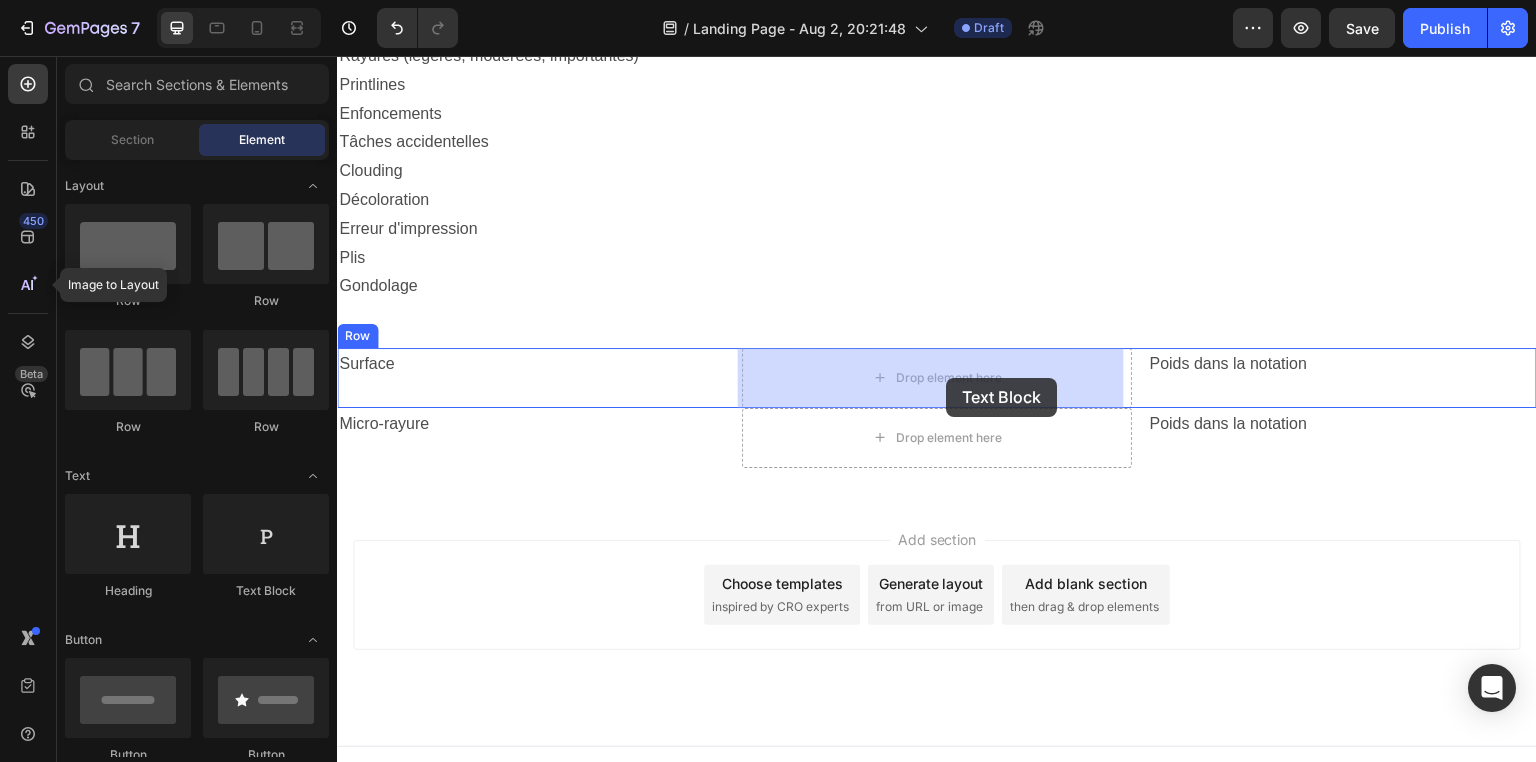 drag, startPoint x: 589, startPoint y: 594, endPoint x: 947, endPoint y: 378, distance: 418.1148 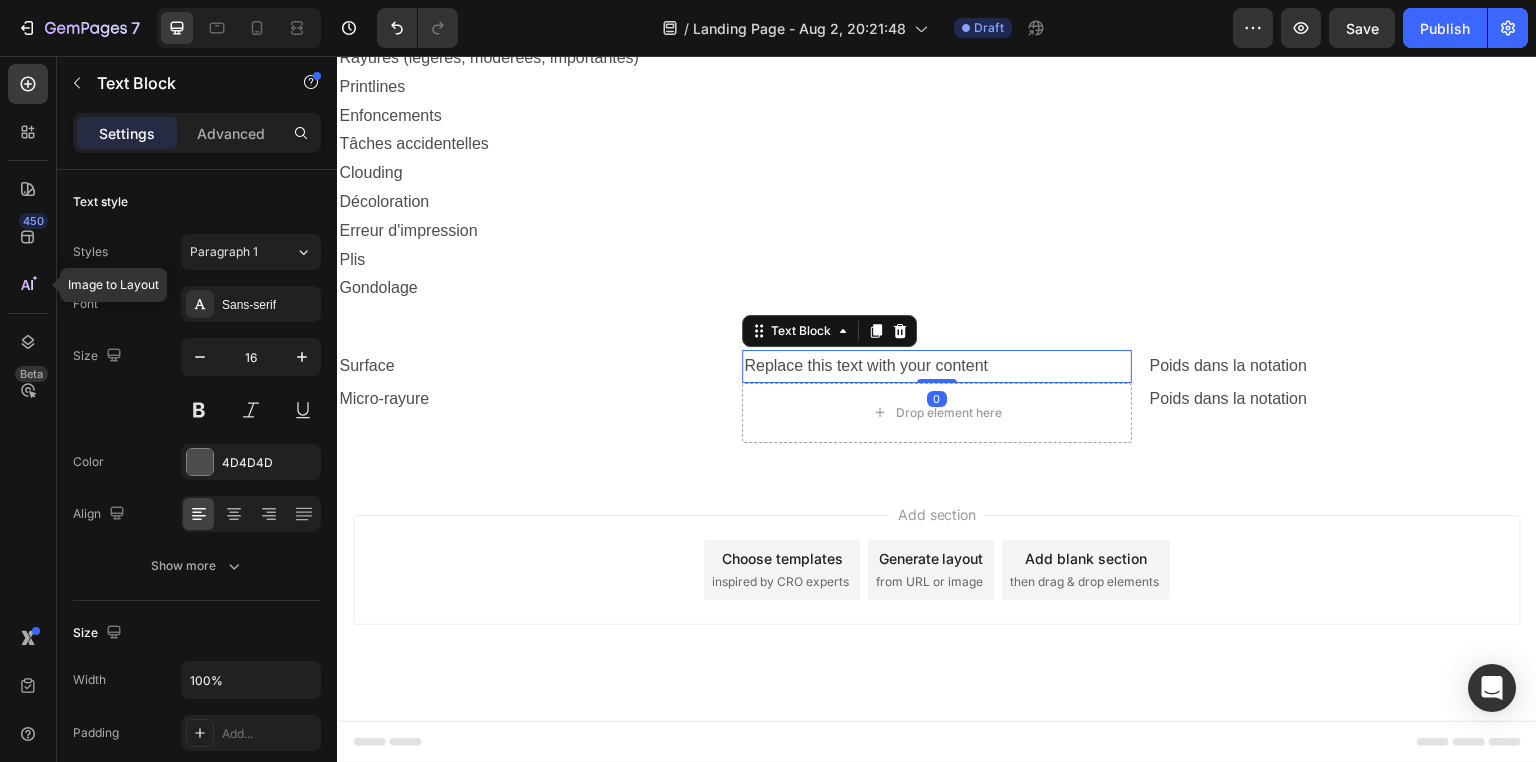 scroll, scrollTop: 557, scrollLeft: 0, axis: vertical 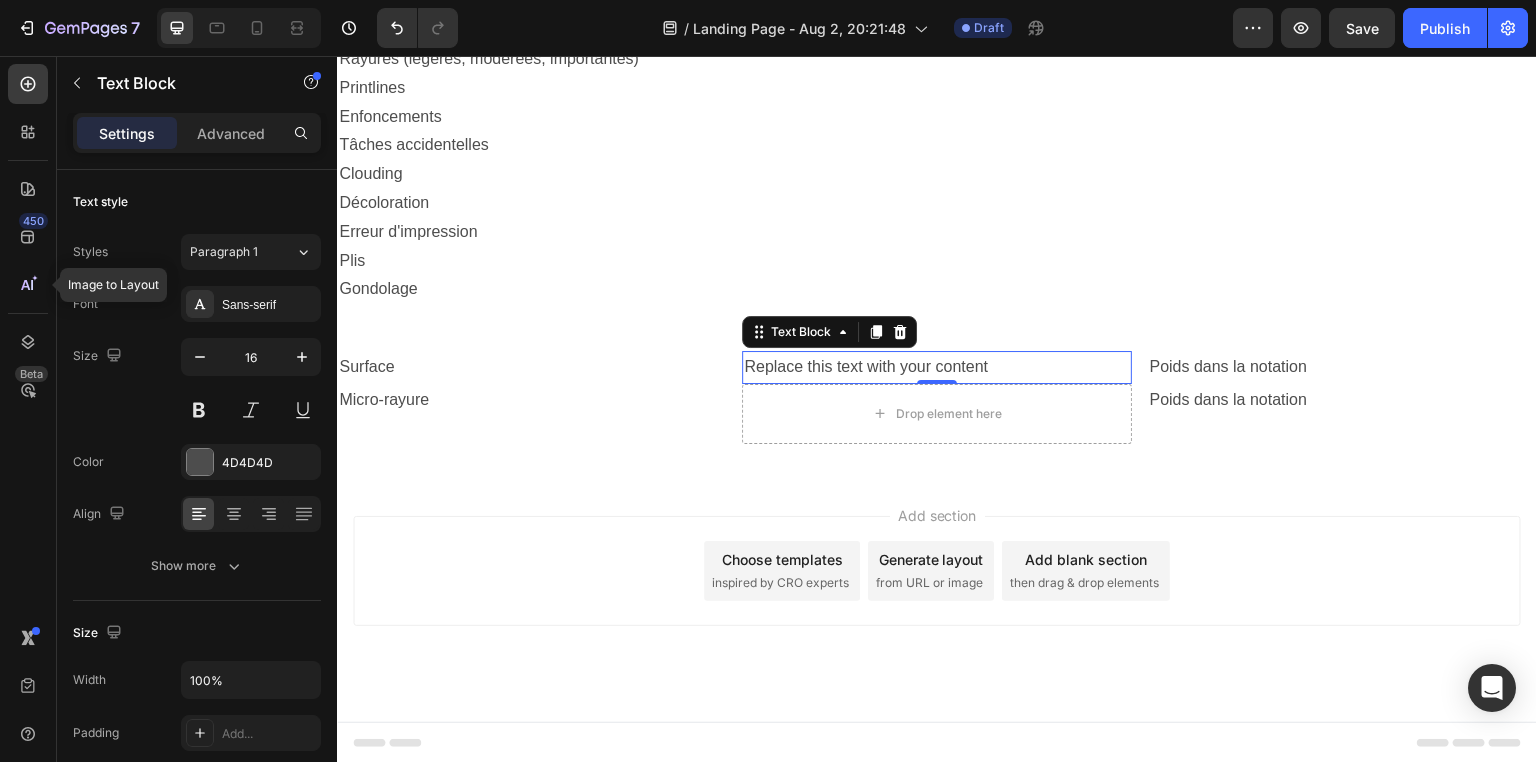 click on "Replace this text with your content" at bounding box center [936, 367] 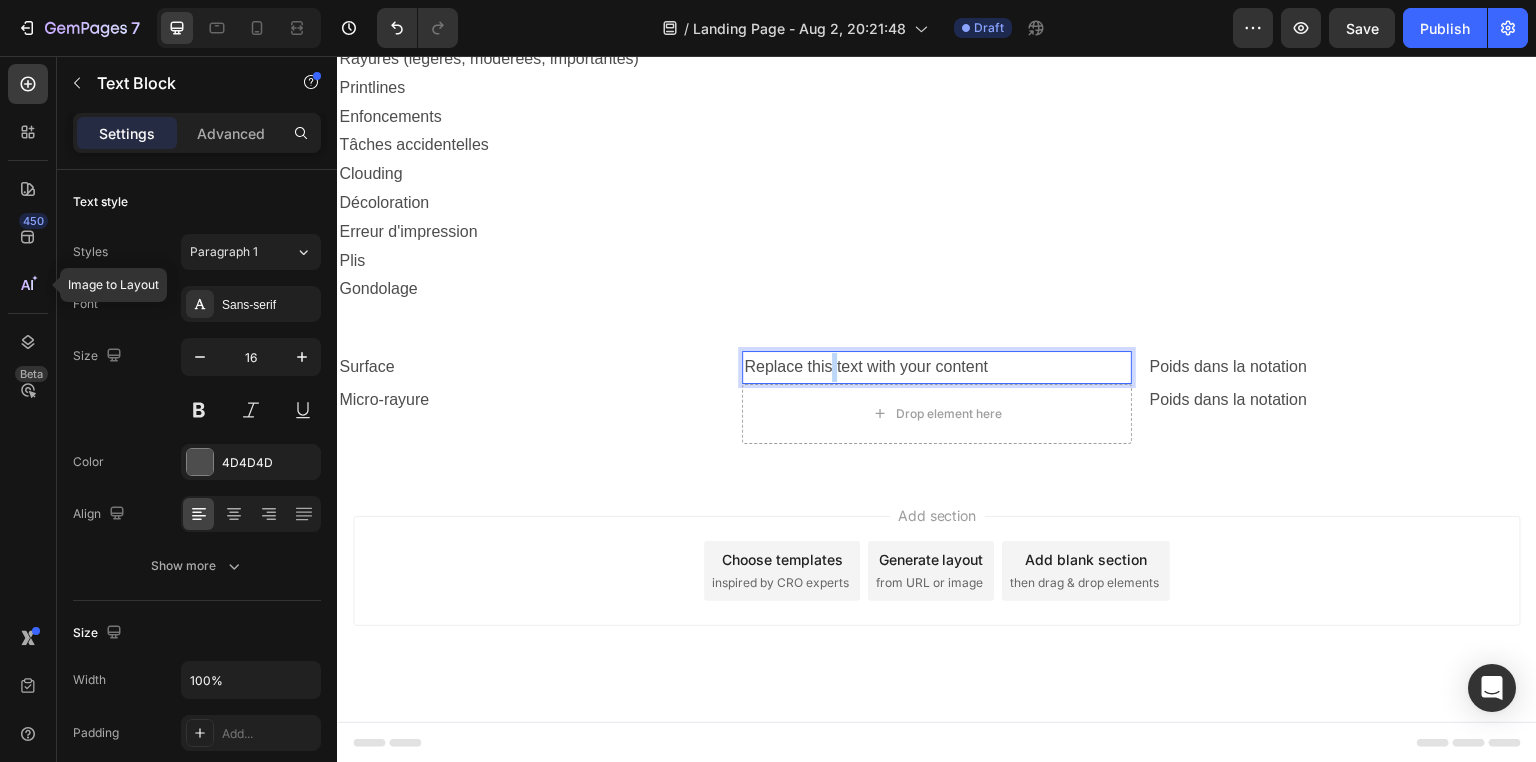 click on "Replace this text with your content" at bounding box center [936, 367] 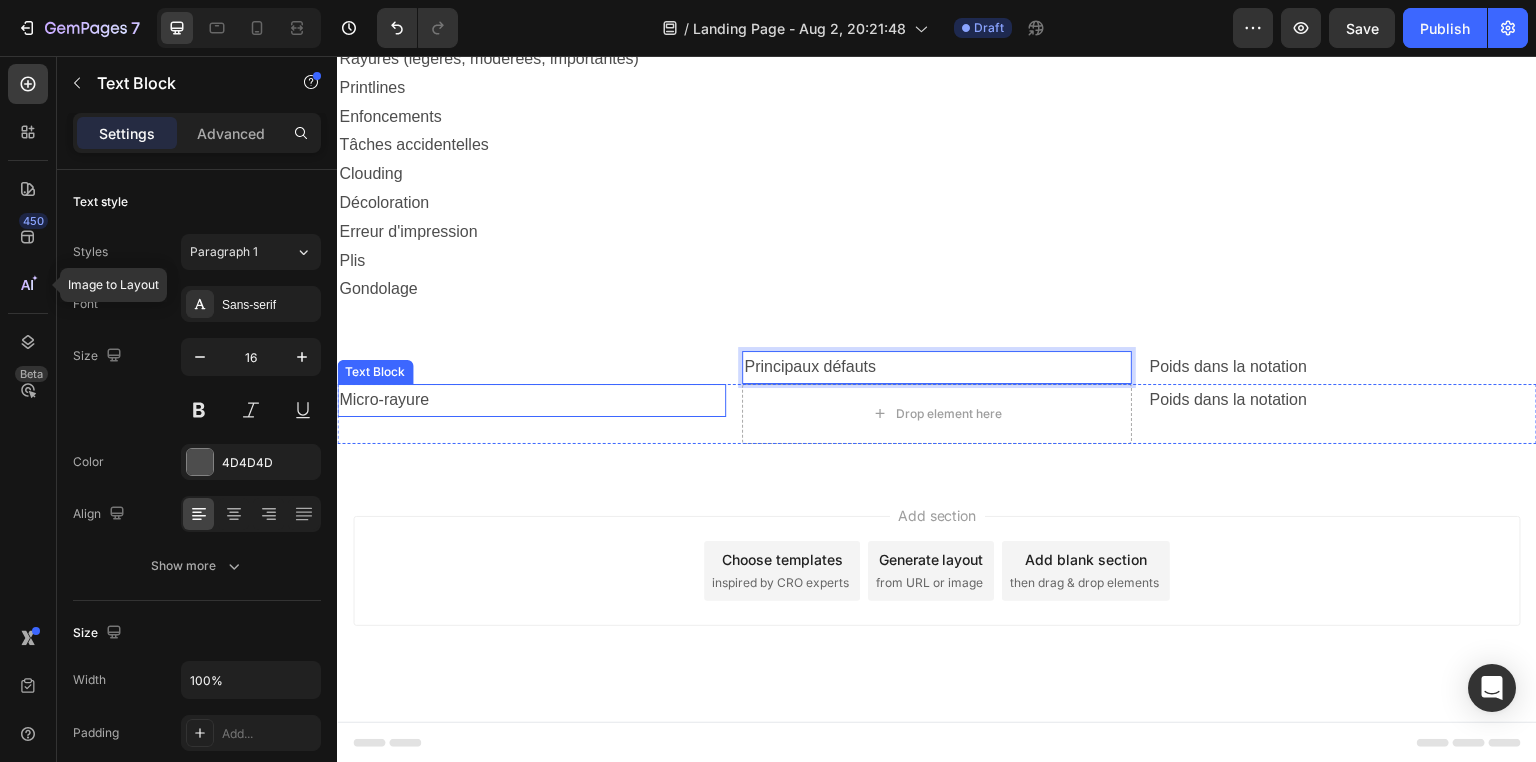 click on "Micro-rayure" at bounding box center [531, 400] 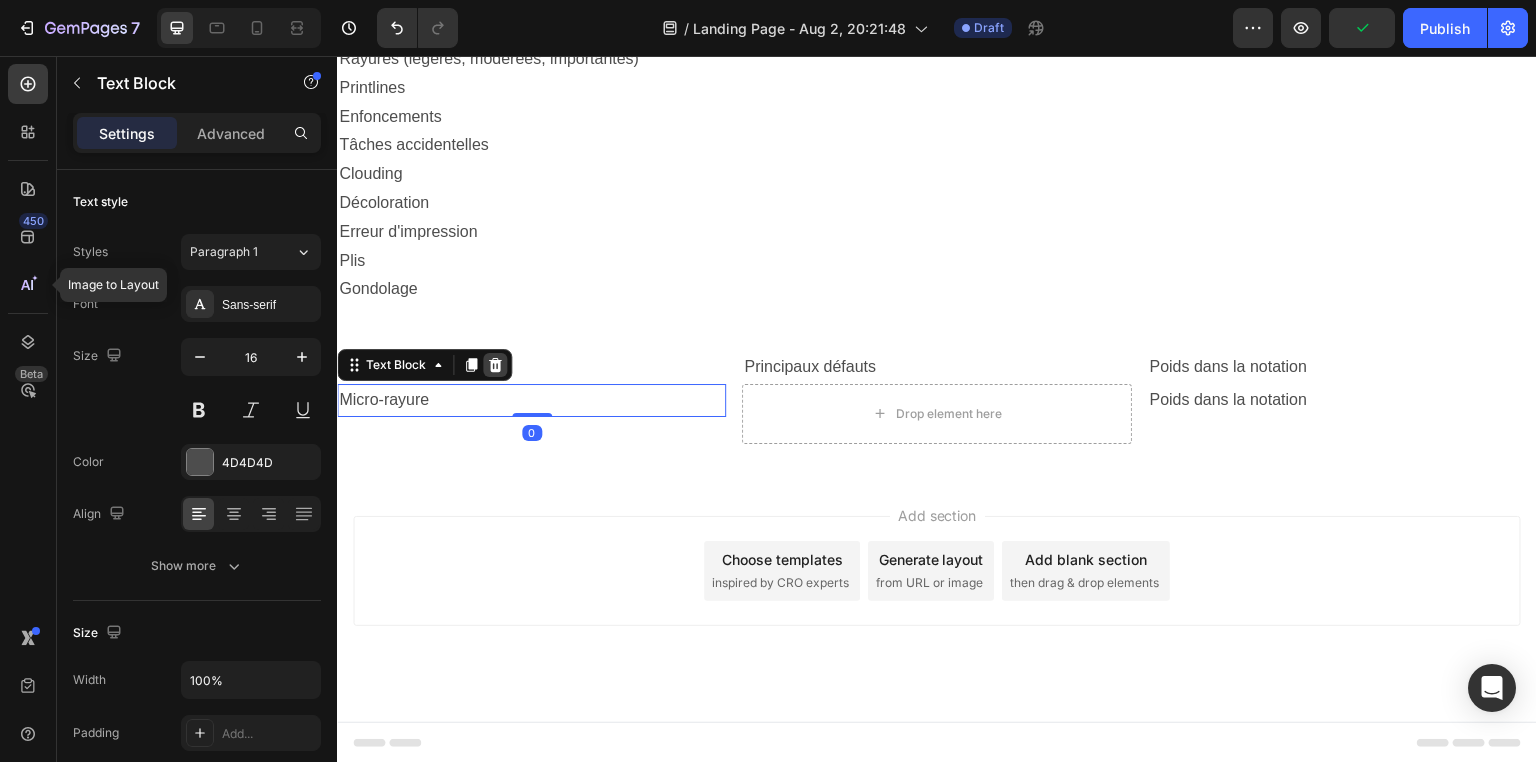 click 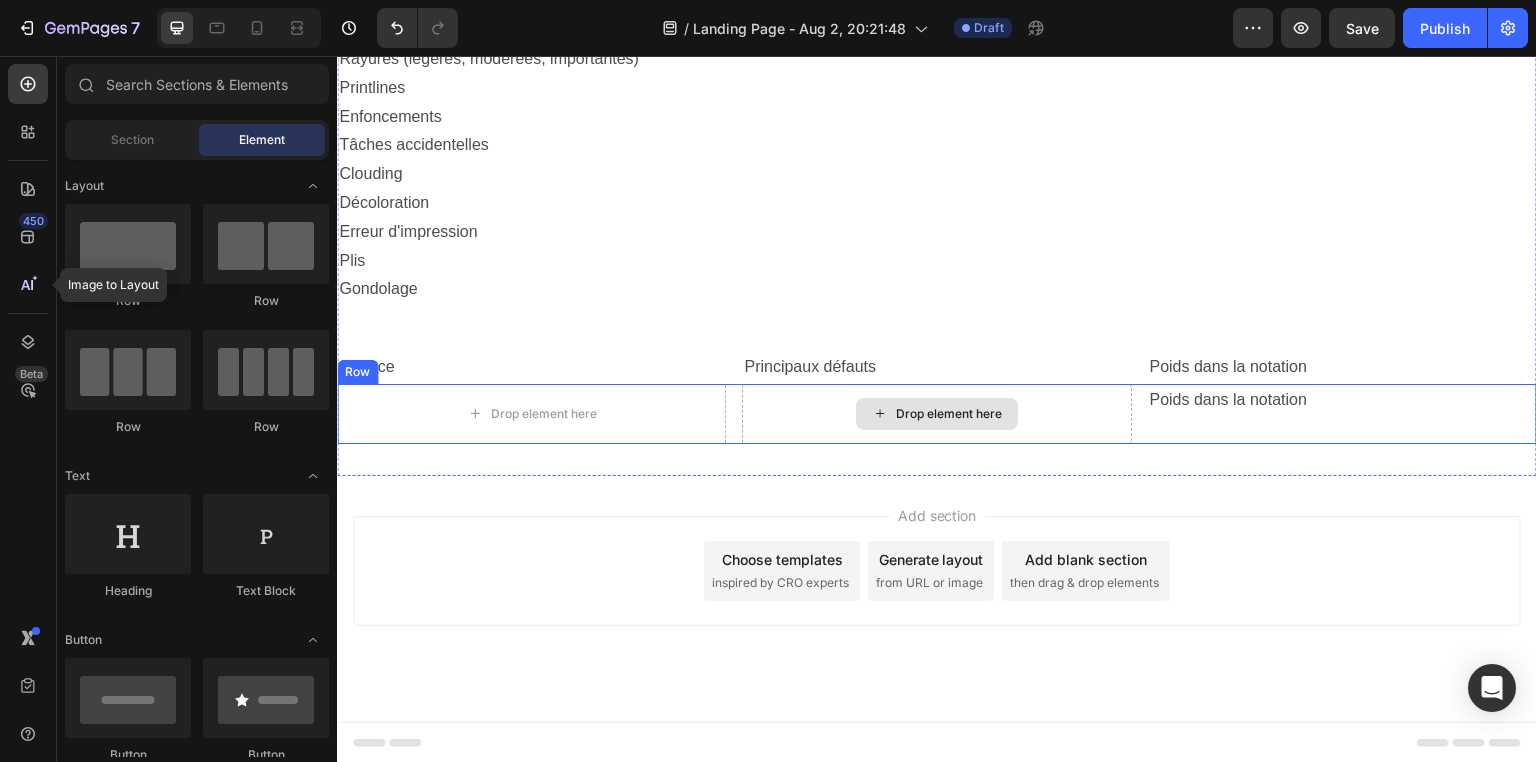 click on "Drop element here" at bounding box center (949, 414) 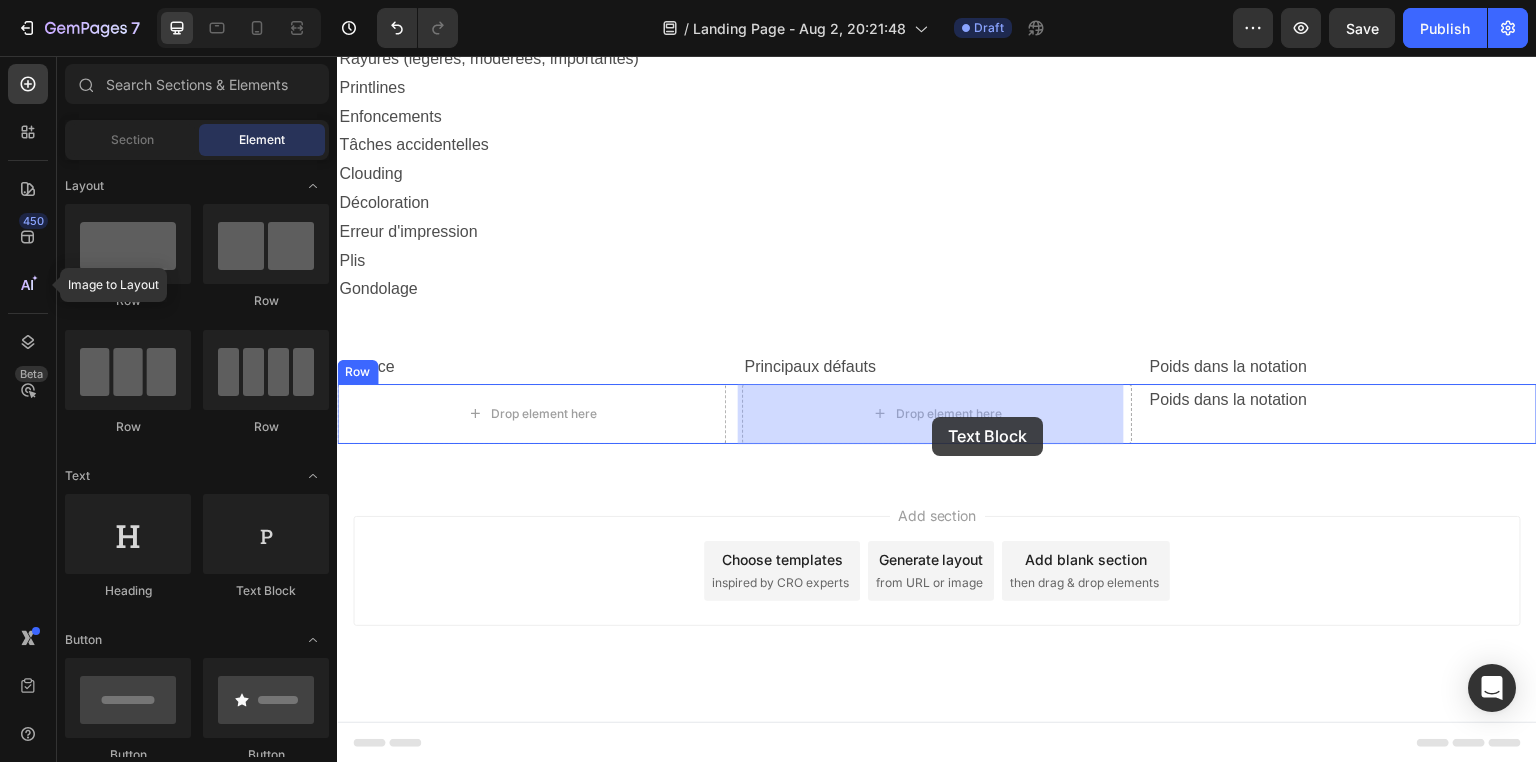 drag, startPoint x: 589, startPoint y: 602, endPoint x: 932, endPoint y: 417, distance: 389.71014 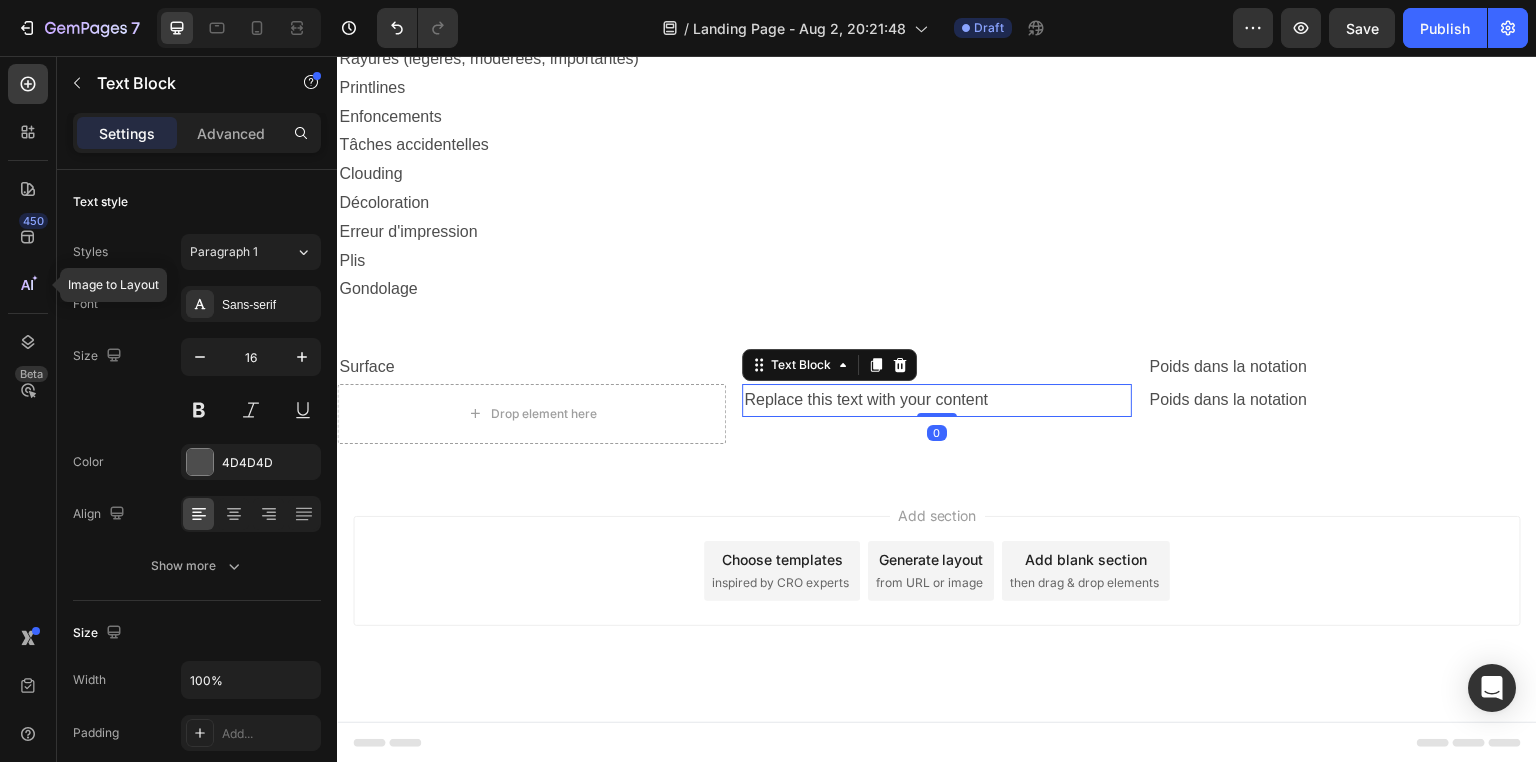 click on "Replace this text with your content" at bounding box center [936, 400] 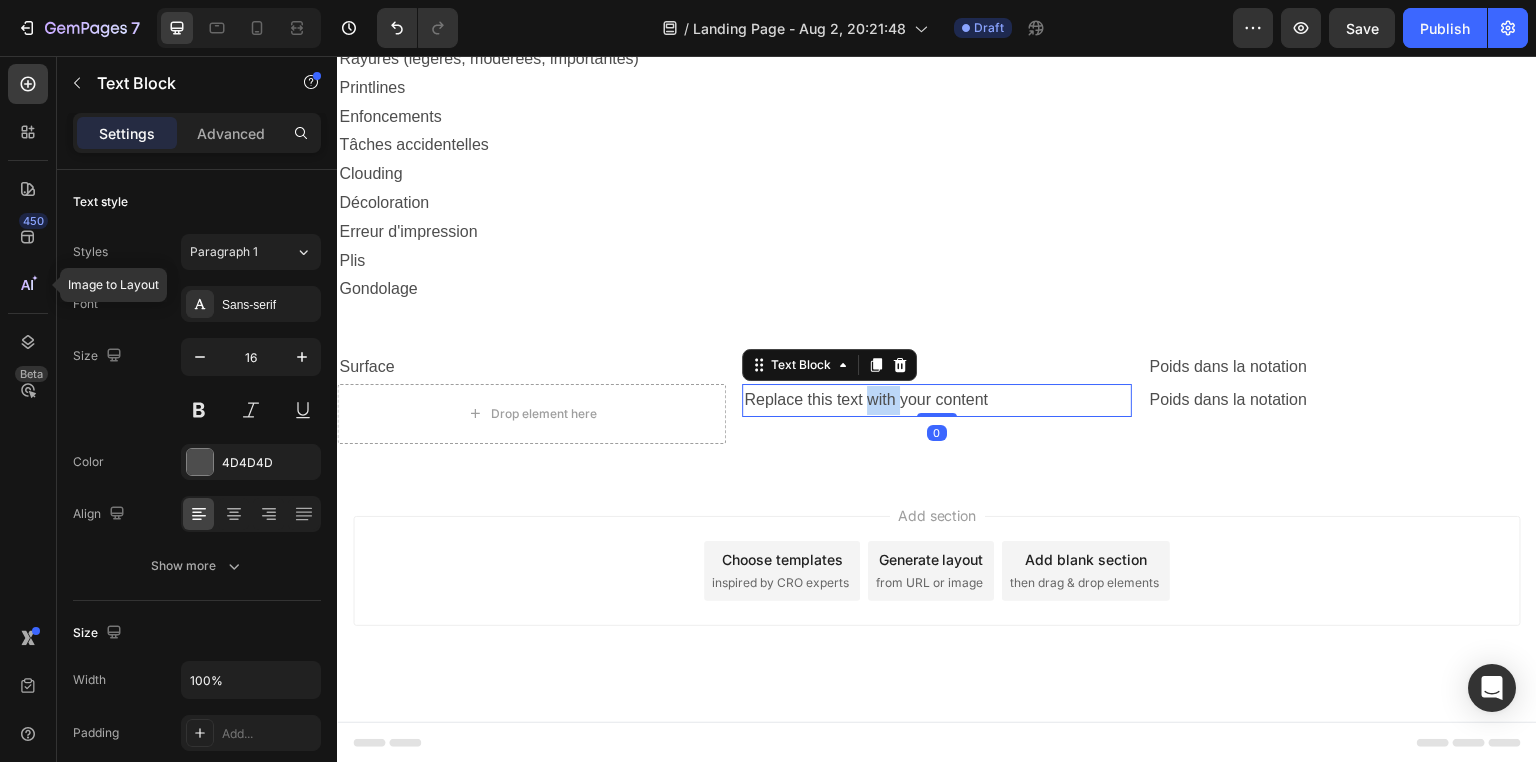 click on "Replace this text with your content" at bounding box center (936, 400) 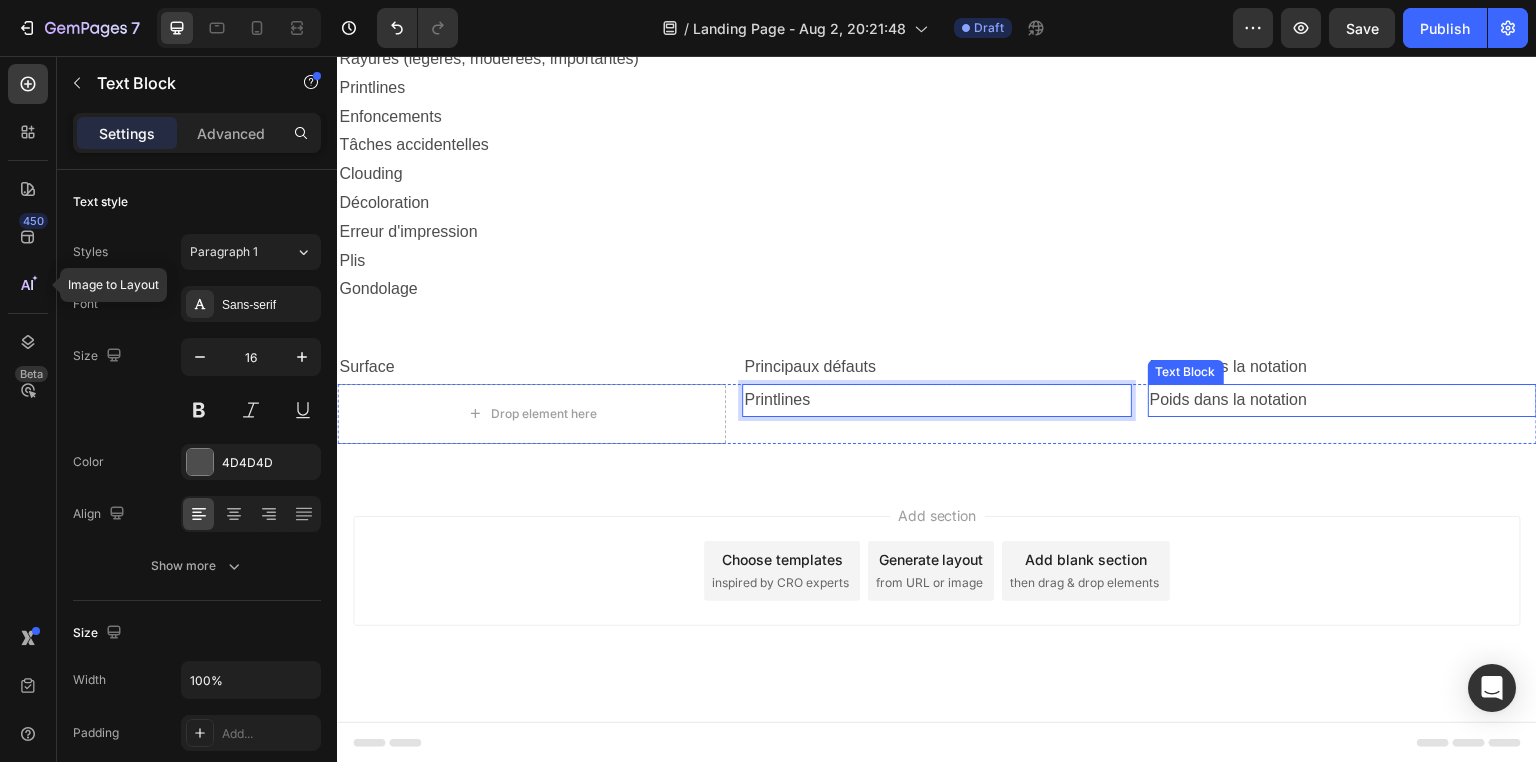 click on "Poids dans la notation" at bounding box center (1342, 400) 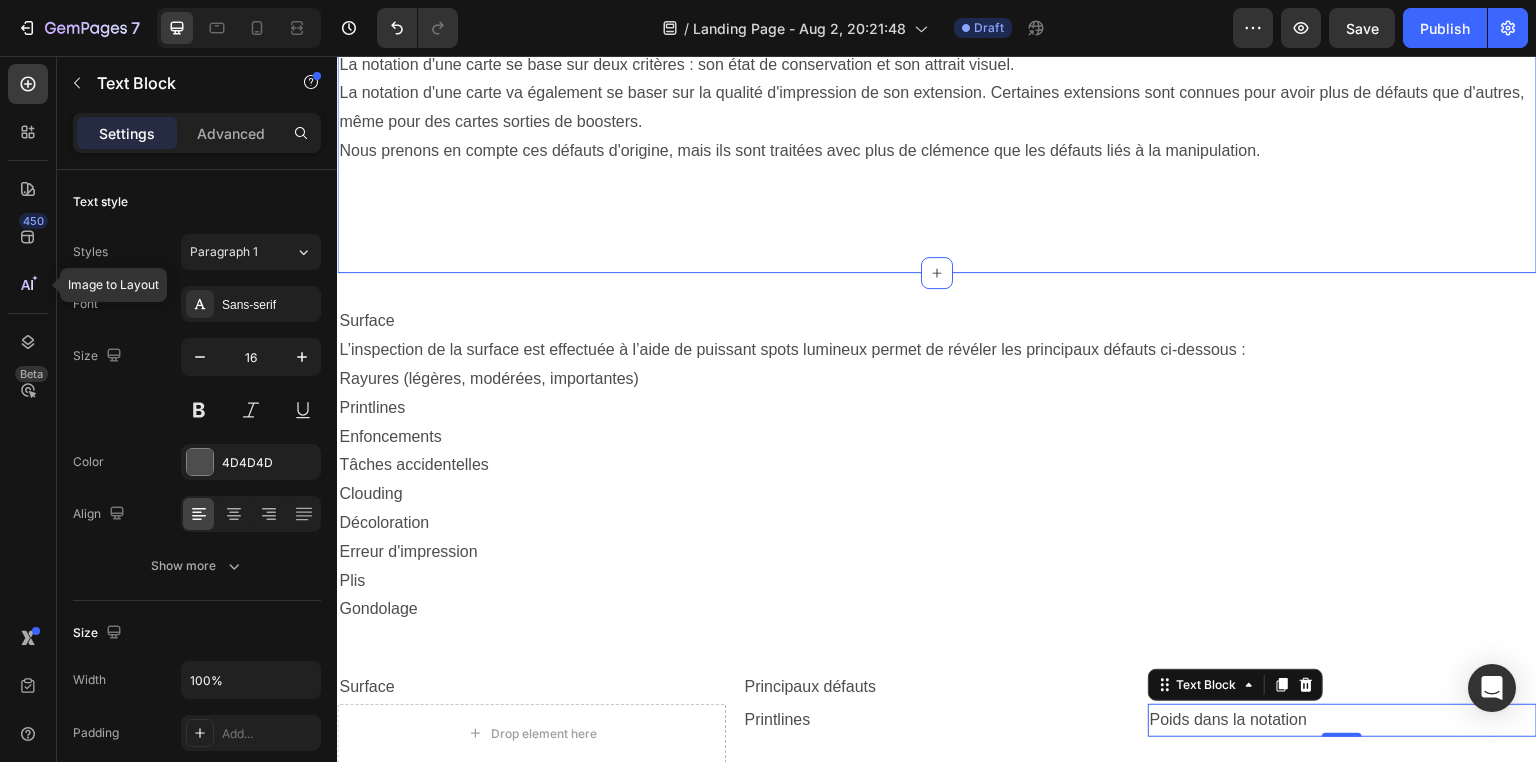 scroll, scrollTop: 0, scrollLeft: 0, axis: both 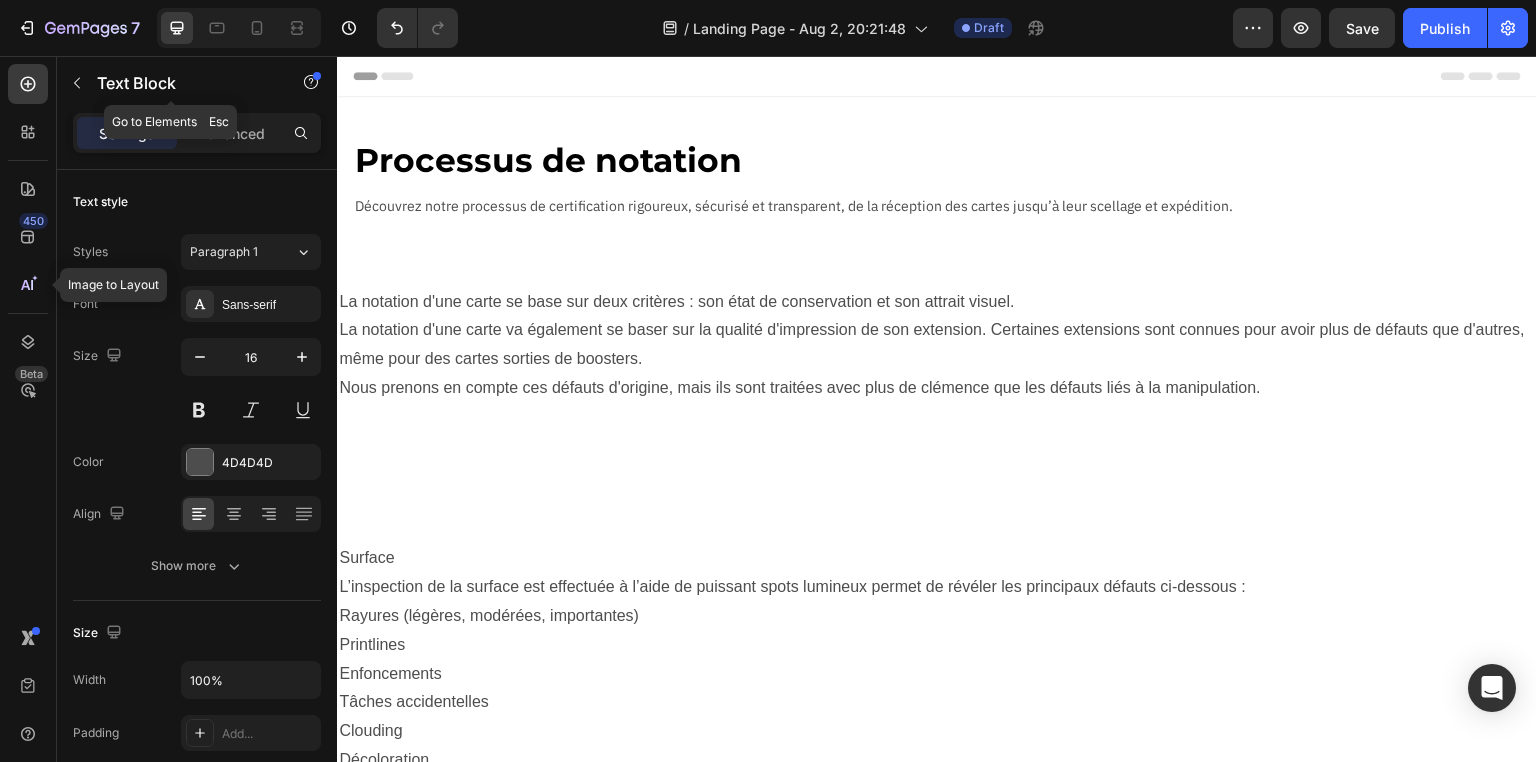 click at bounding box center [77, 83] 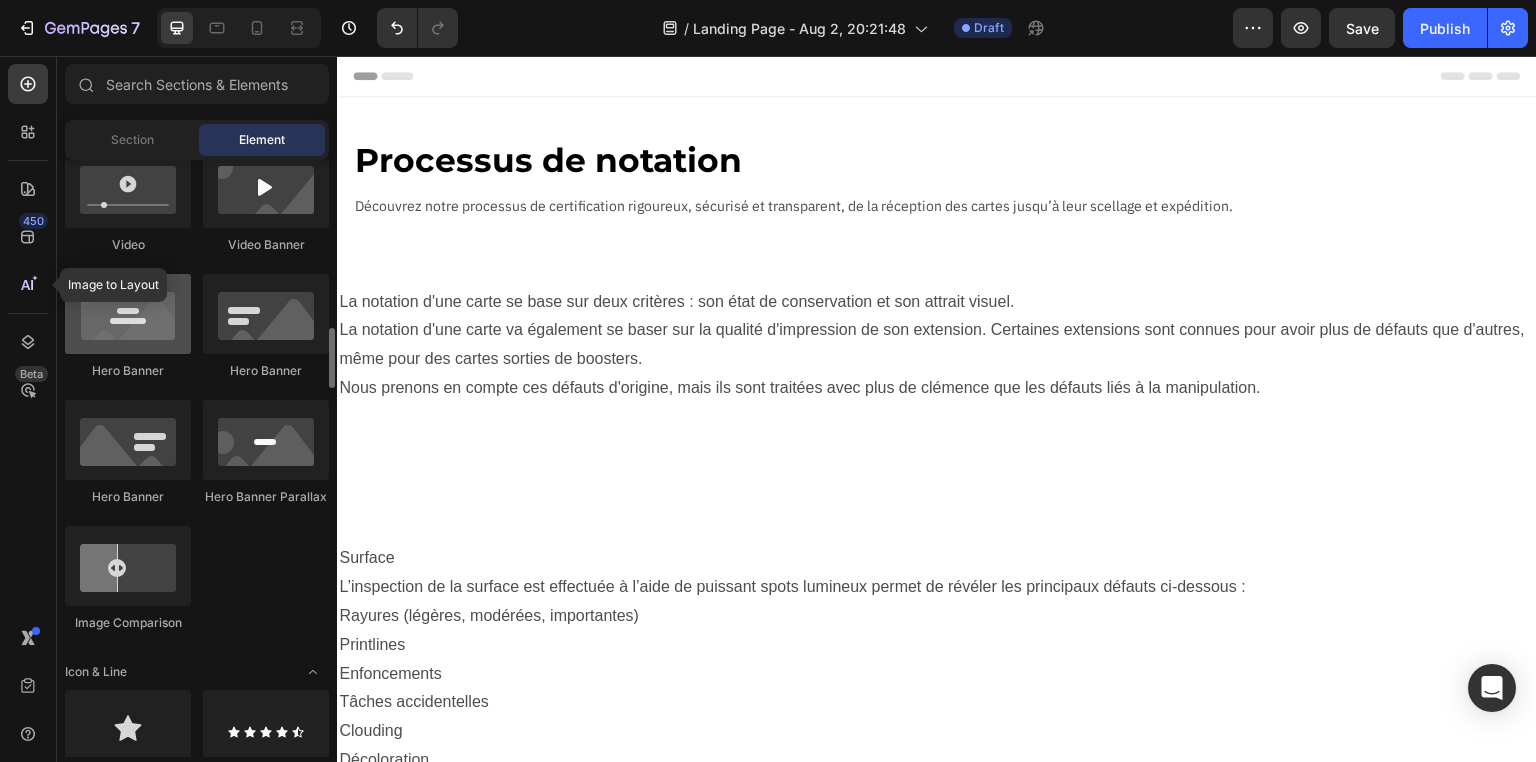 scroll, scrollTop: 880, scrollLeft: 0, axis: vertical 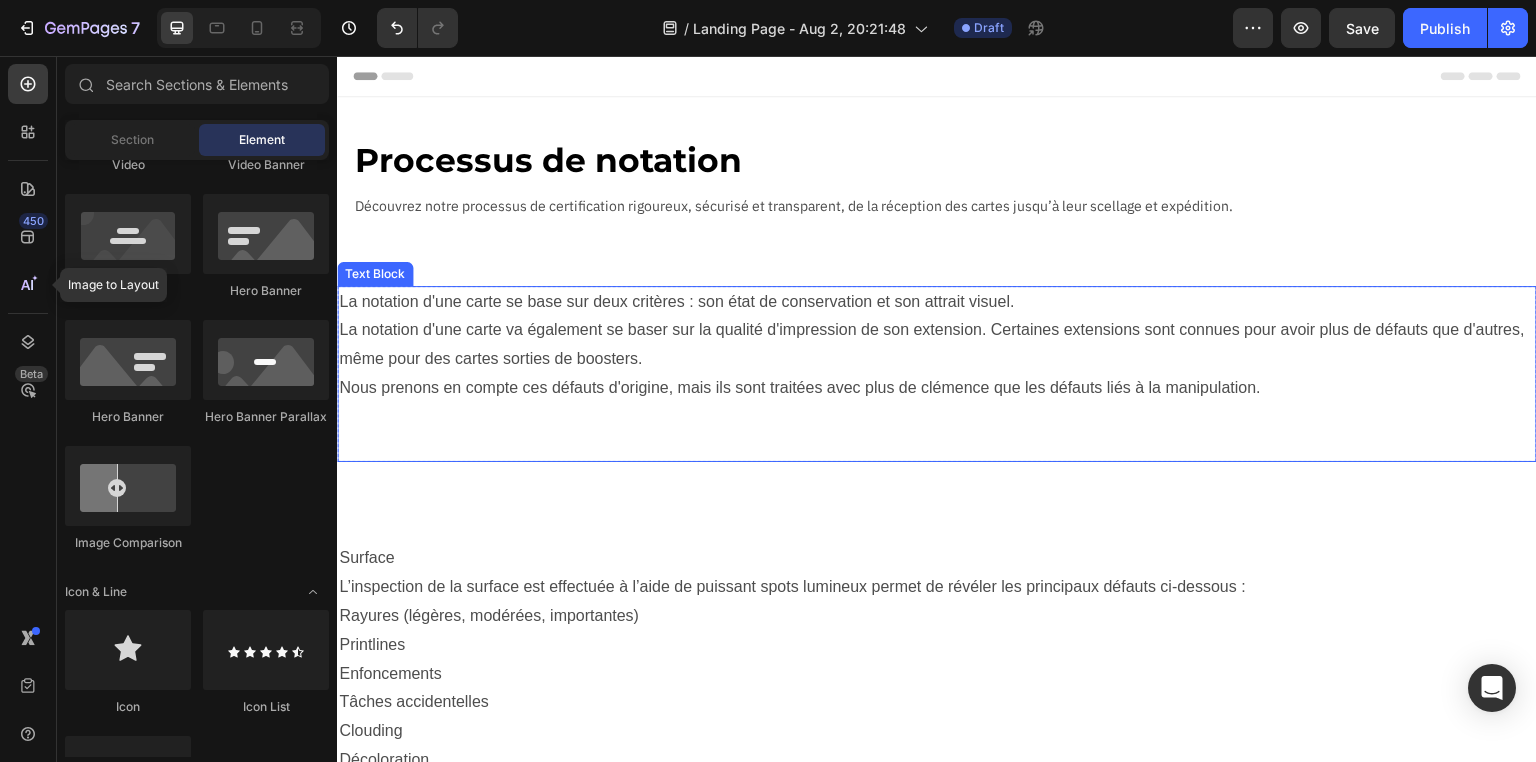 click on "La notation d'une carte va également se baser sur la qualité d'impression de son extension. Certaines extensions sont connues pour avoir plus de défauts que d'autres, même pour des cartes sorties de boosters." at bounding box center (937, 345) 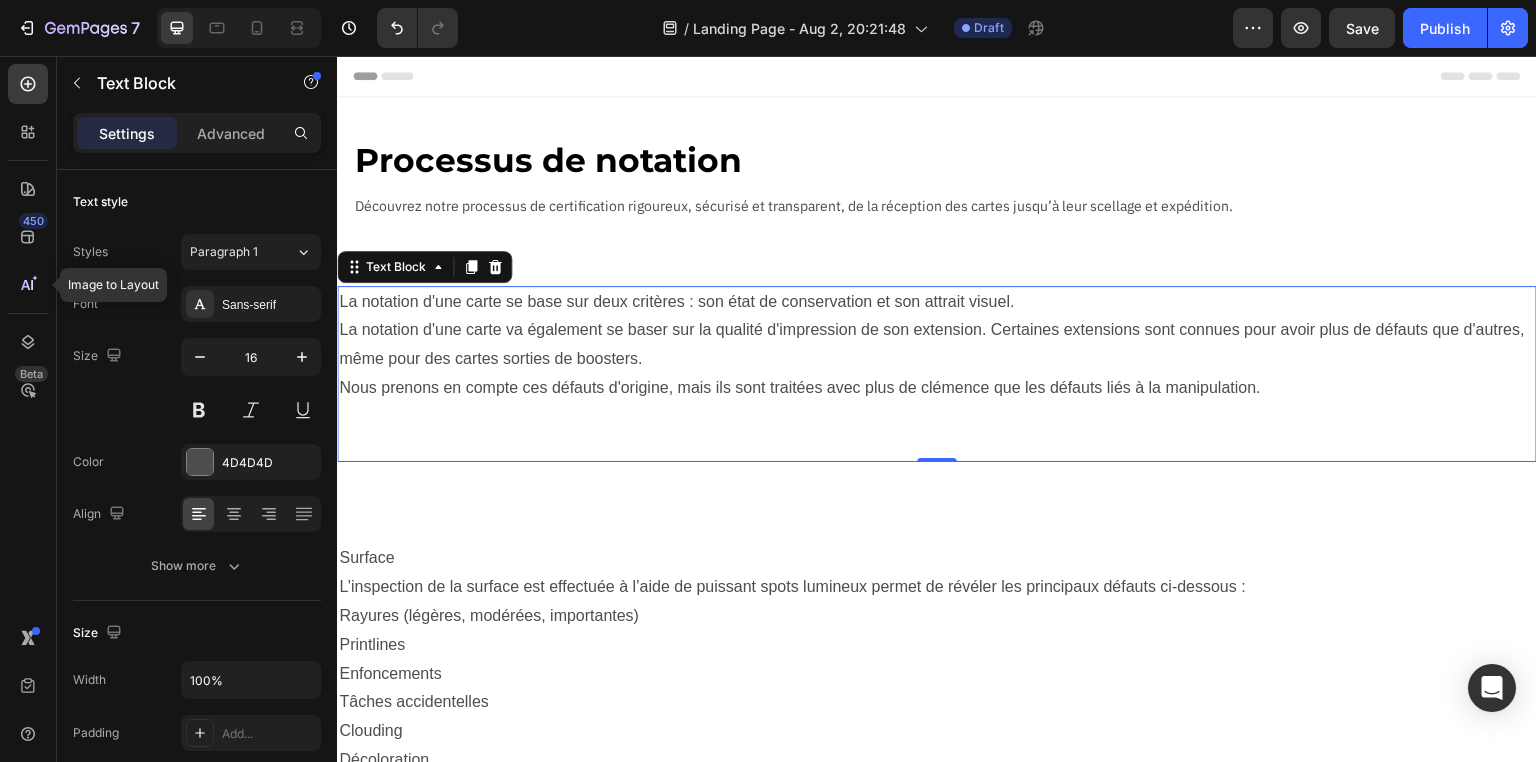 click on "La notation d'une carte va également se baser sur la qualité d'impression de son extension. Certaines extensions sont connues pour avoir plus de défauts que d'autres, même pour des cartes sorties de boosters." at bounding box center [937, 345] 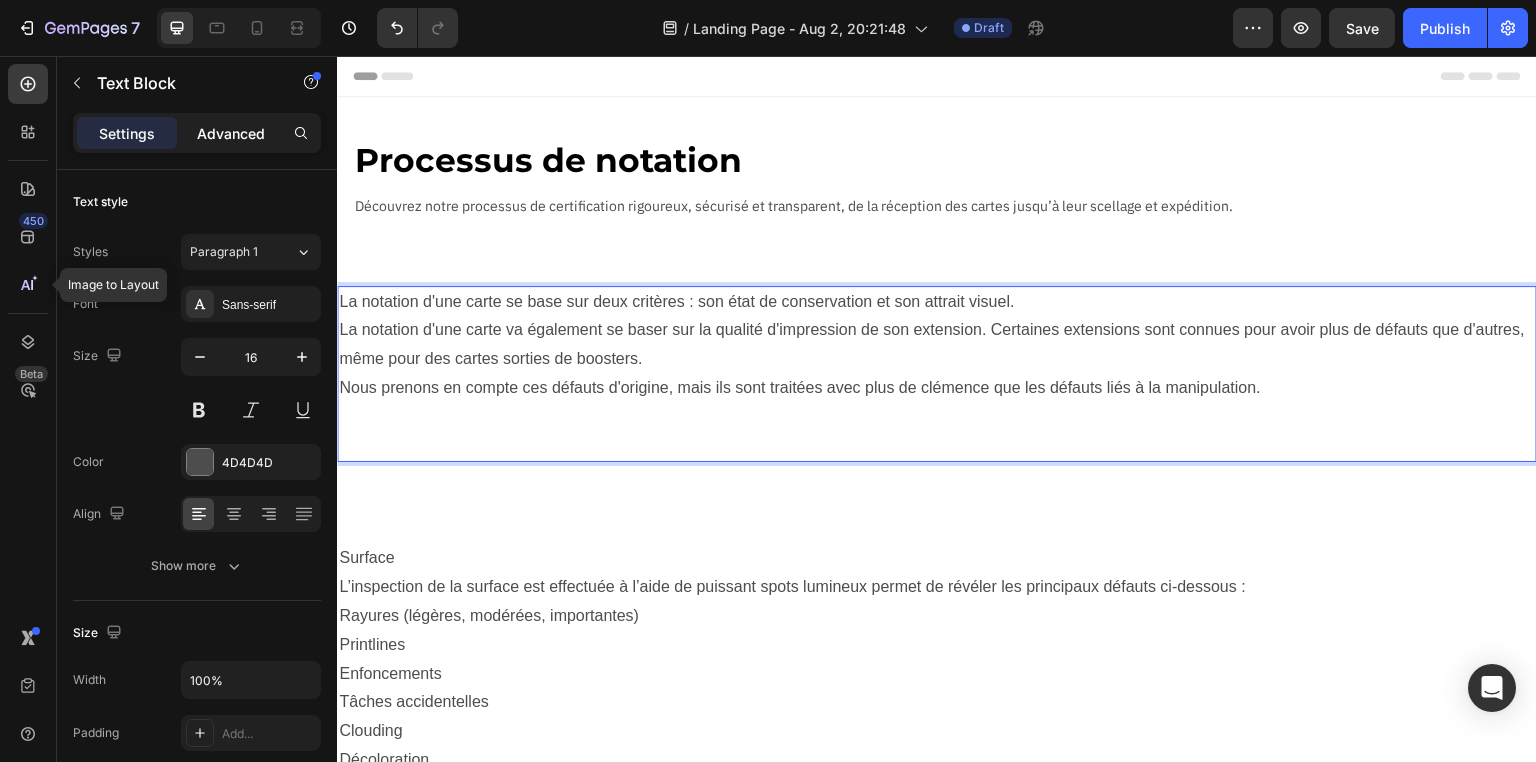 click on "Advanced" at bounding box center (231, 133) 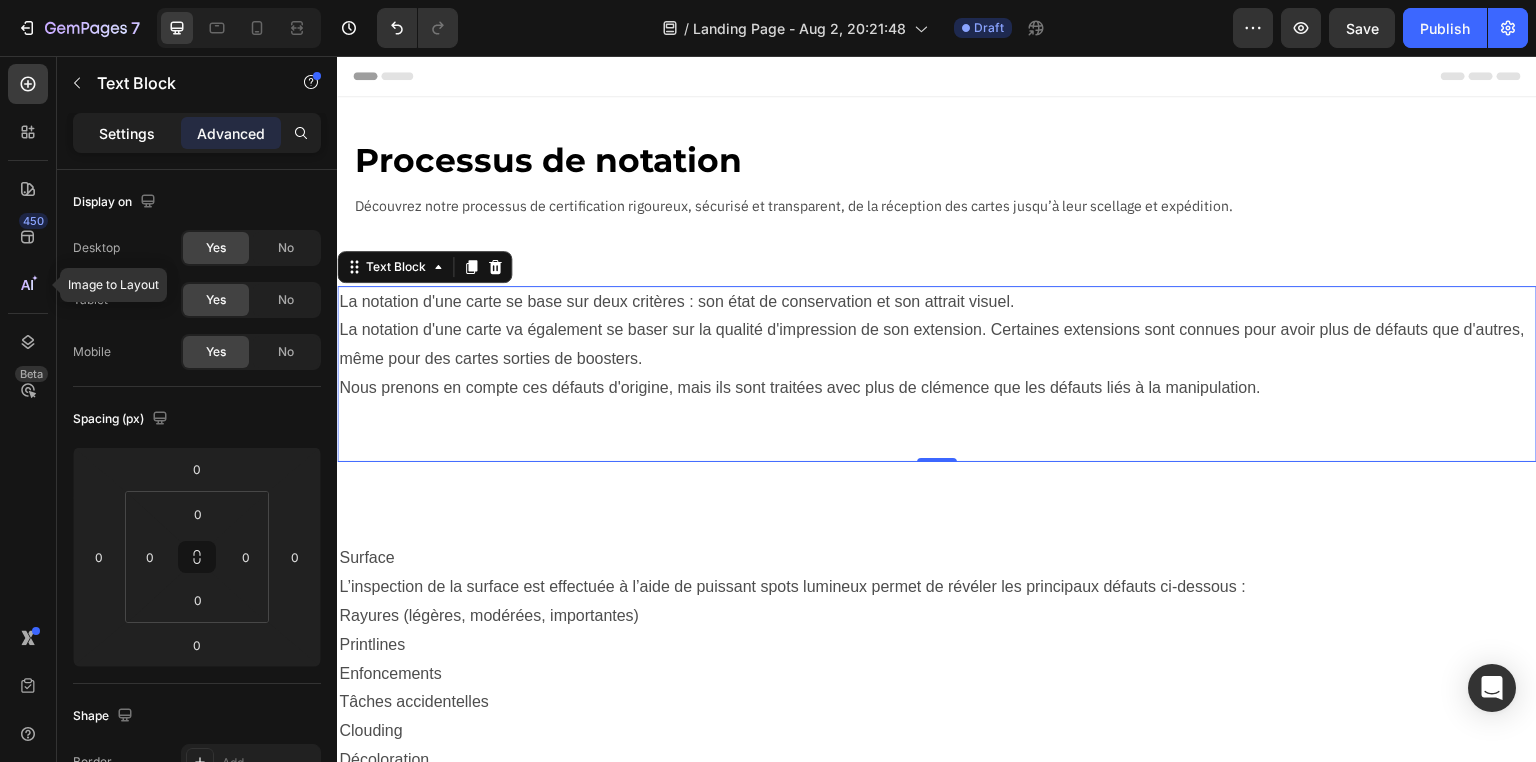 click on "Settings" at bounding box center [127, 133] 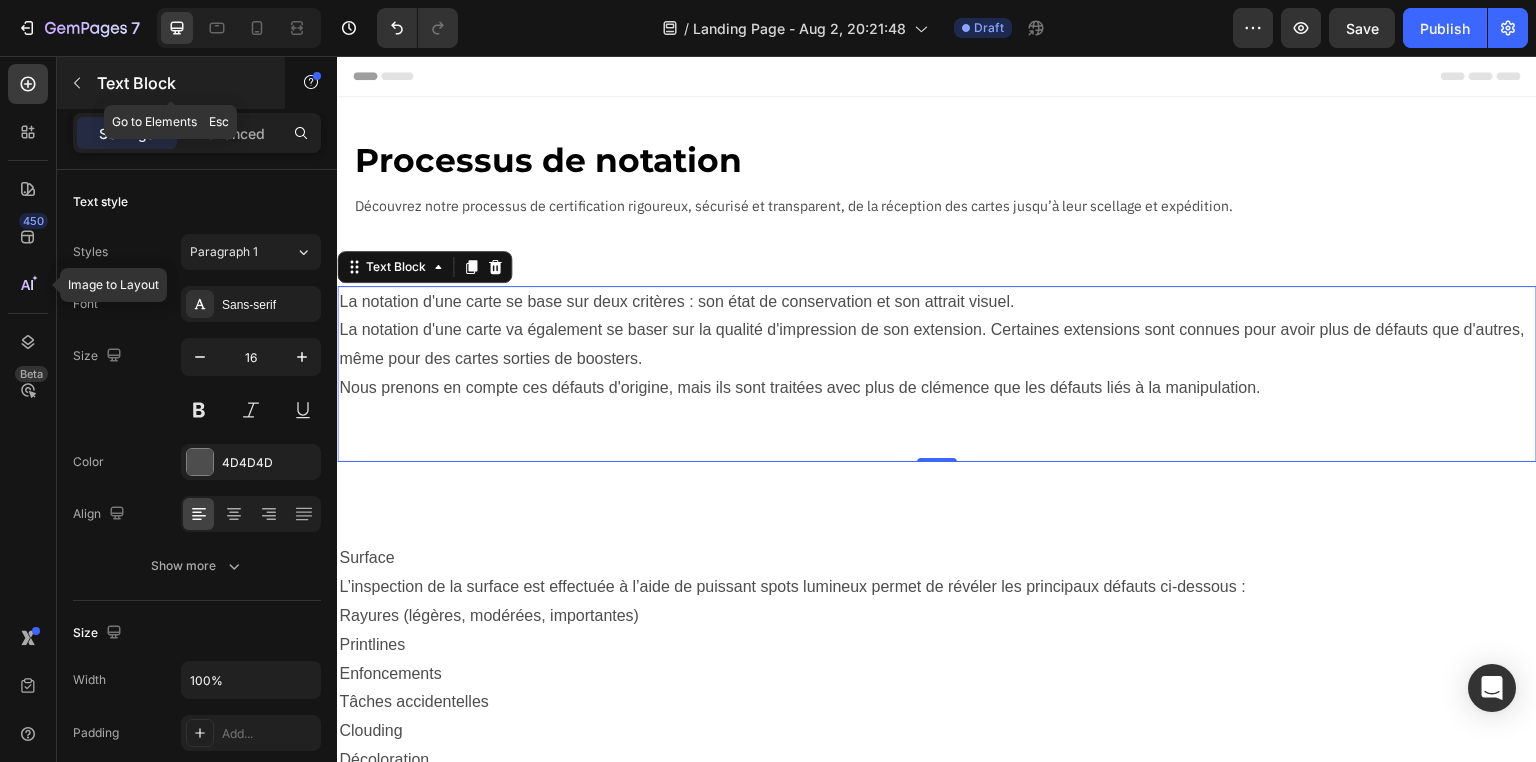 click 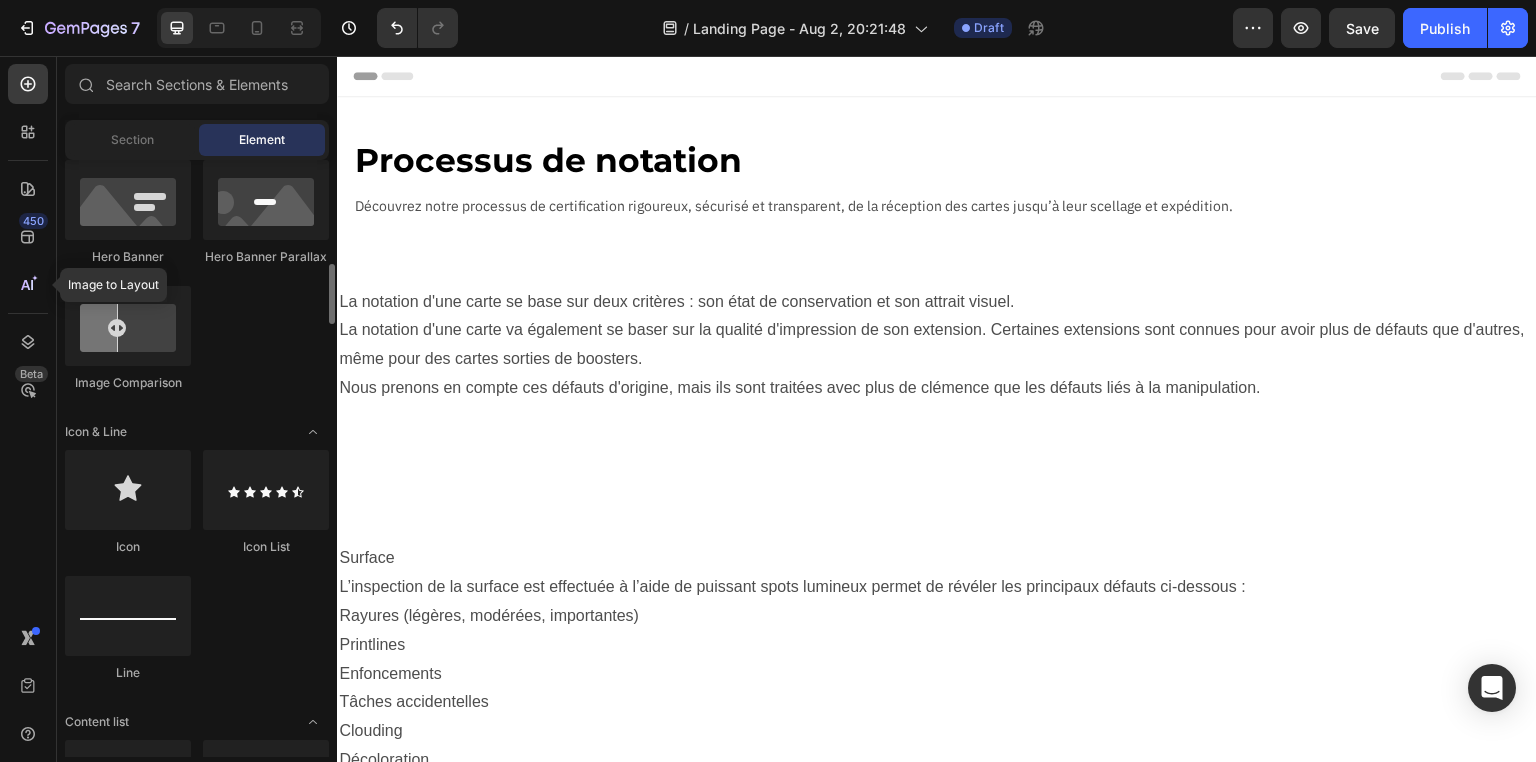 scroll, scrollTop: 800, scrollLeft: 0, axis: vertical 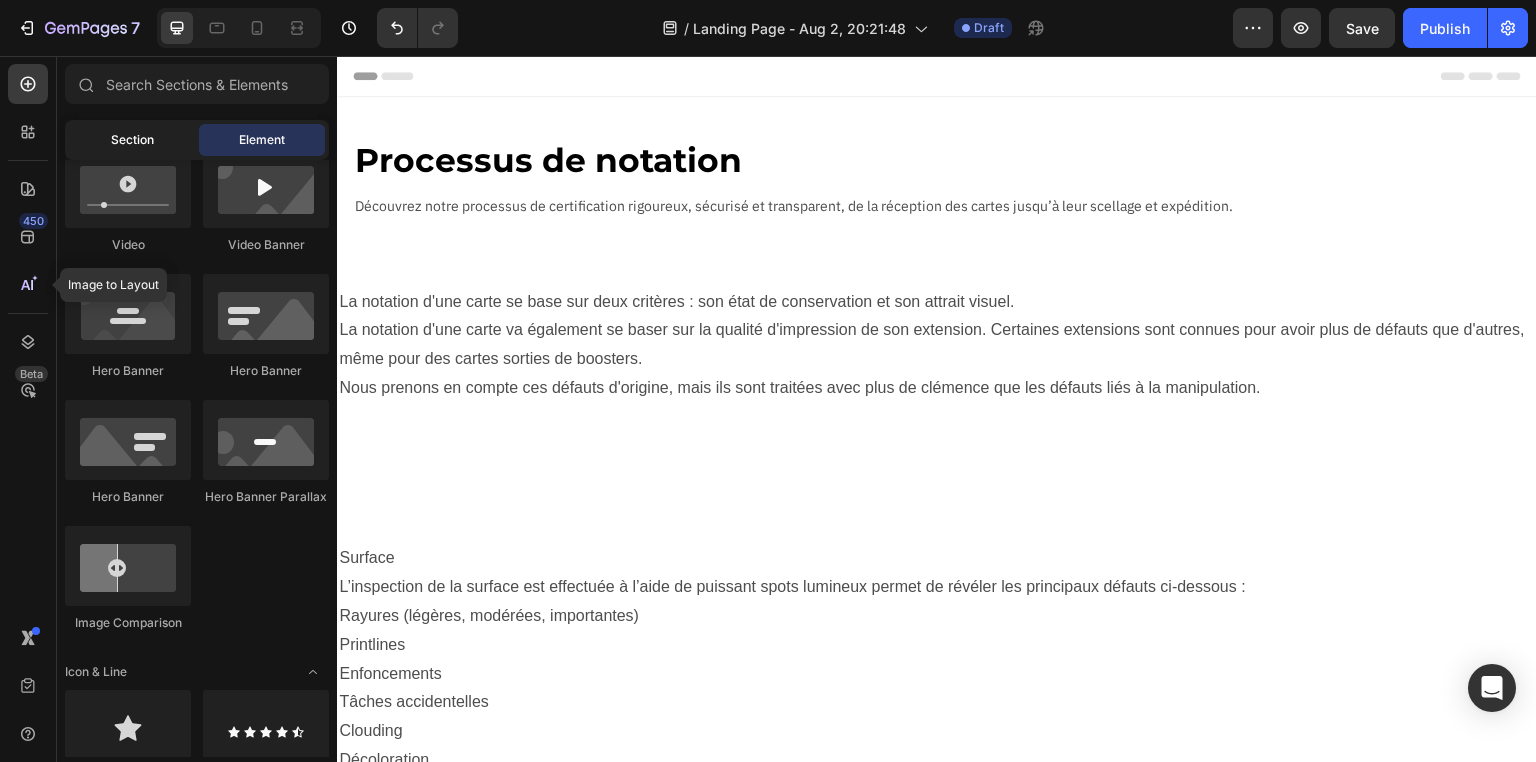 click on "Section" at bounding box center [132, 140] 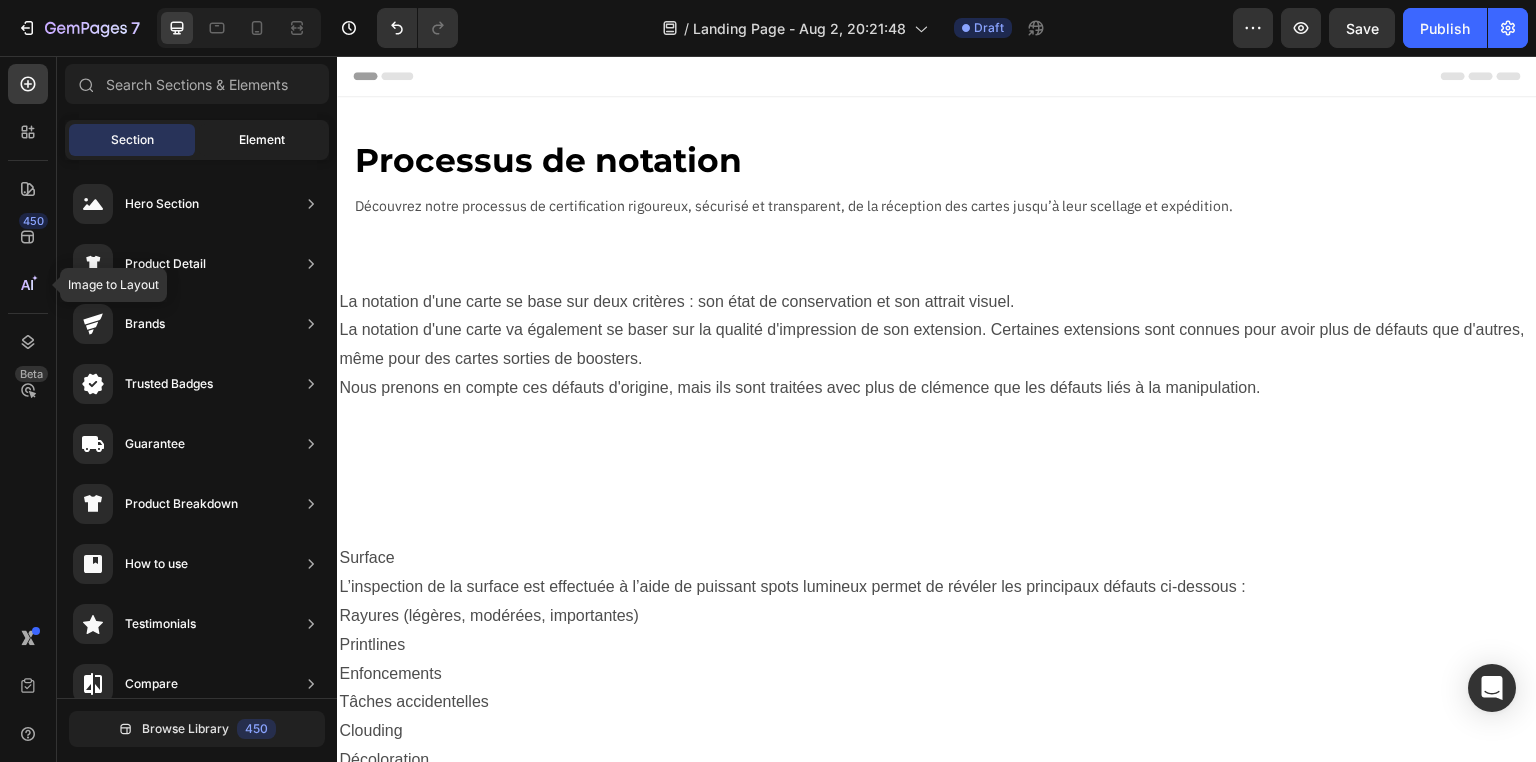 click on "Element" at bounding box center [262, 140] 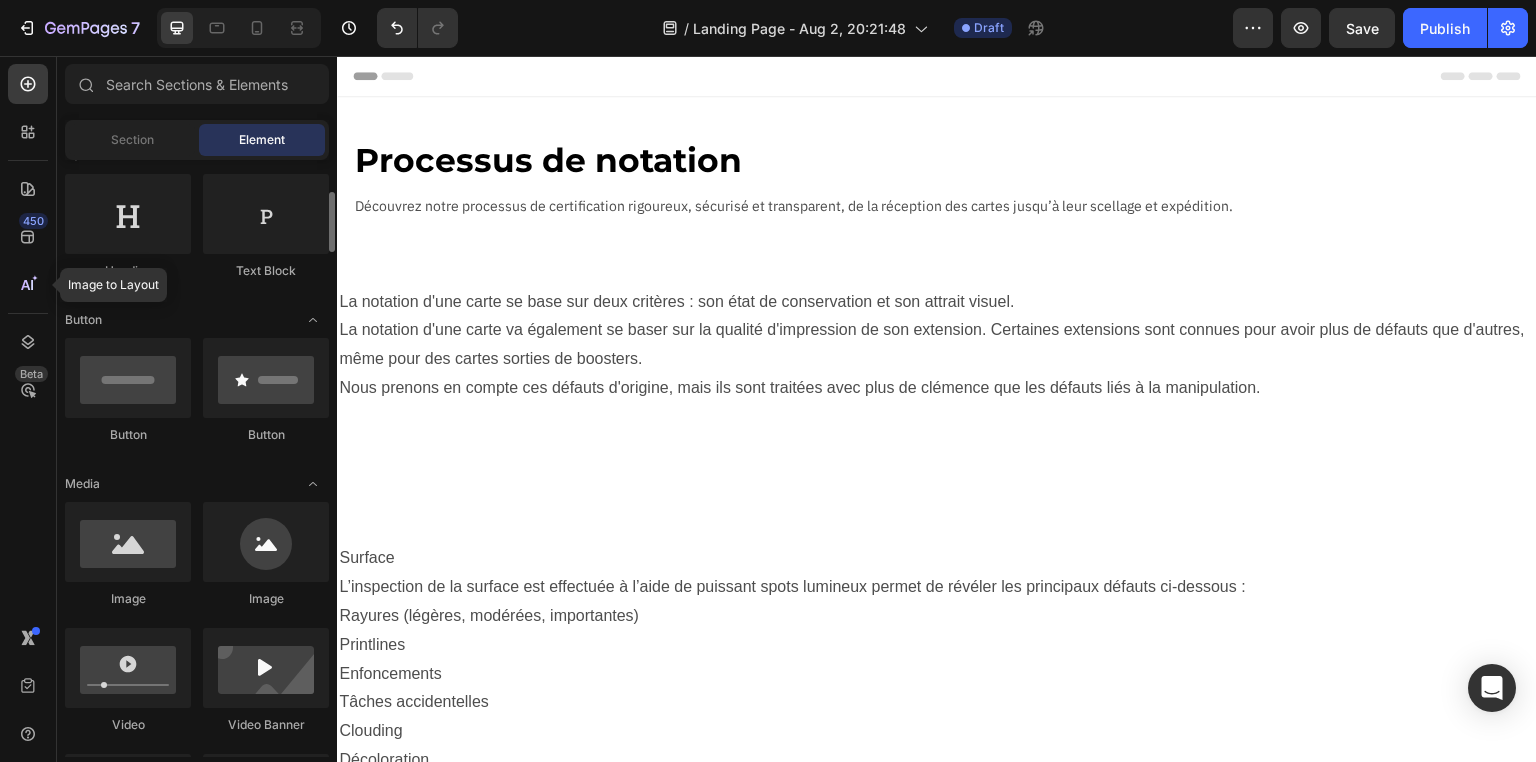 scroll, scrollTop: 0, scrollLeft: 0, axis: both 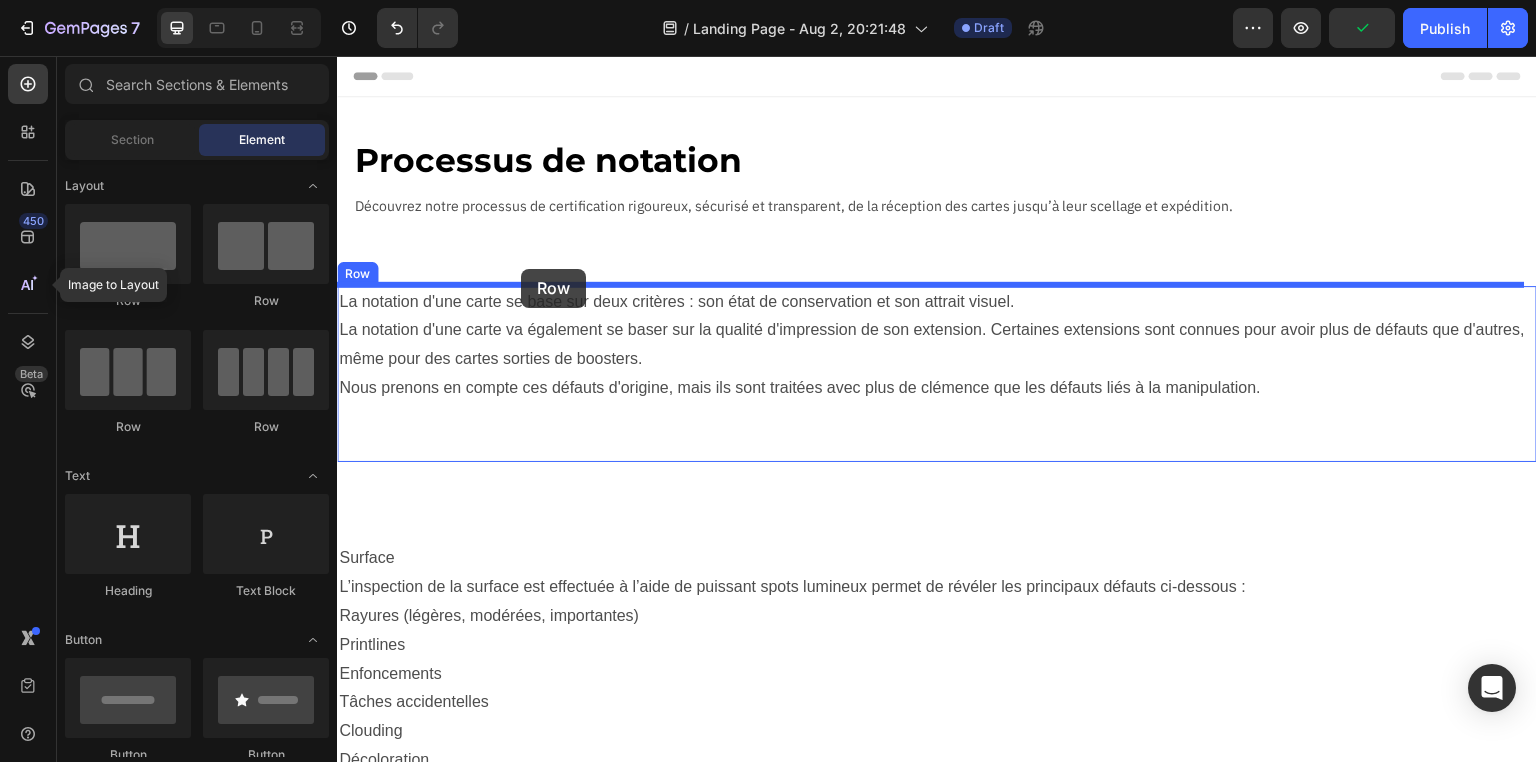 drag, startPoint x: 454, startPoint y: 304, endPoint x: 521, endPoint y: 269, distance: 75.591 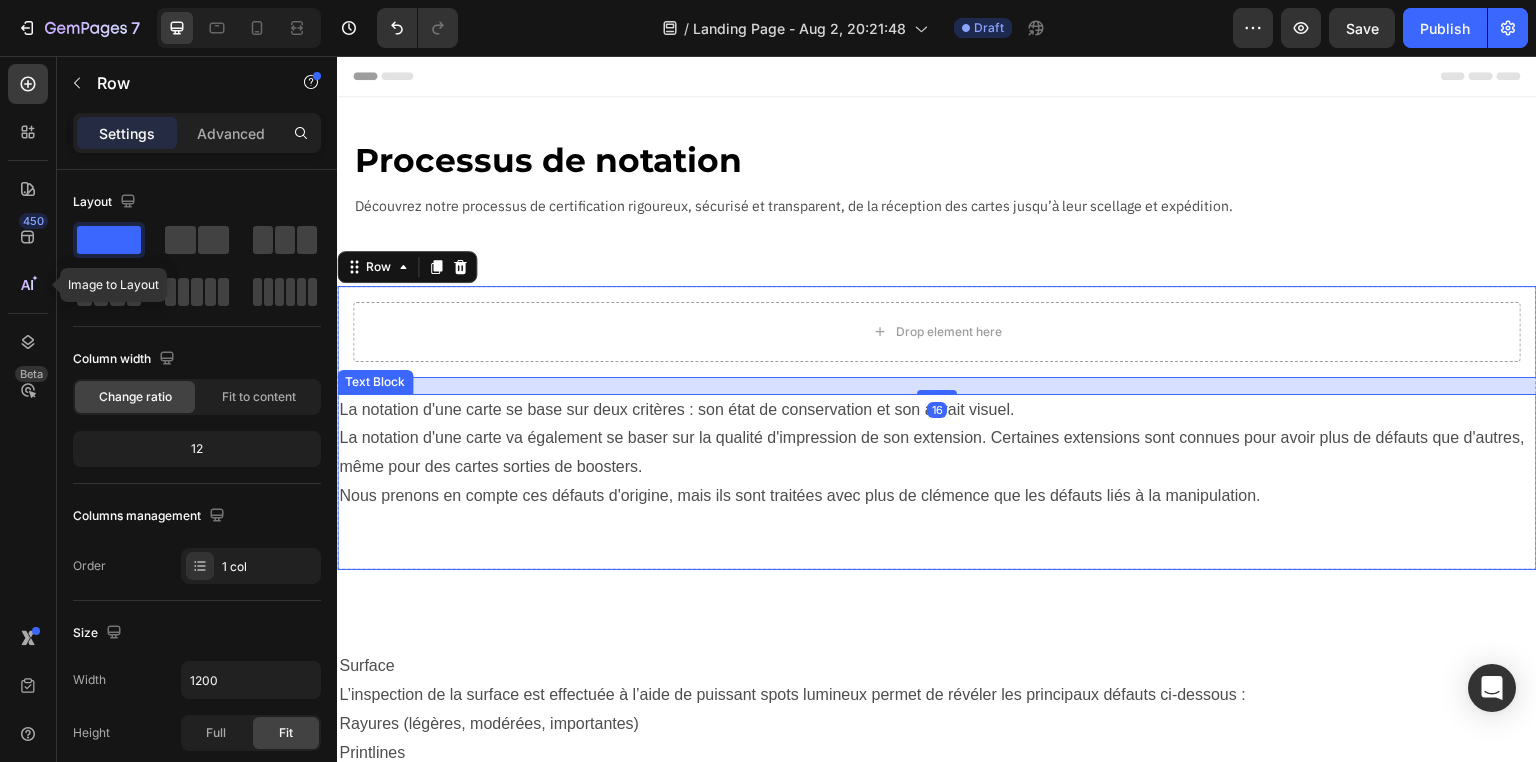 click on "La notation d'une carte va également se baser sur la qualité d'impression de son extension. Certaines extensions sont connues pour avoir plus de défauts que d'autres, même pour des cartes sorties de boosters." at bounding box center (937, 453) 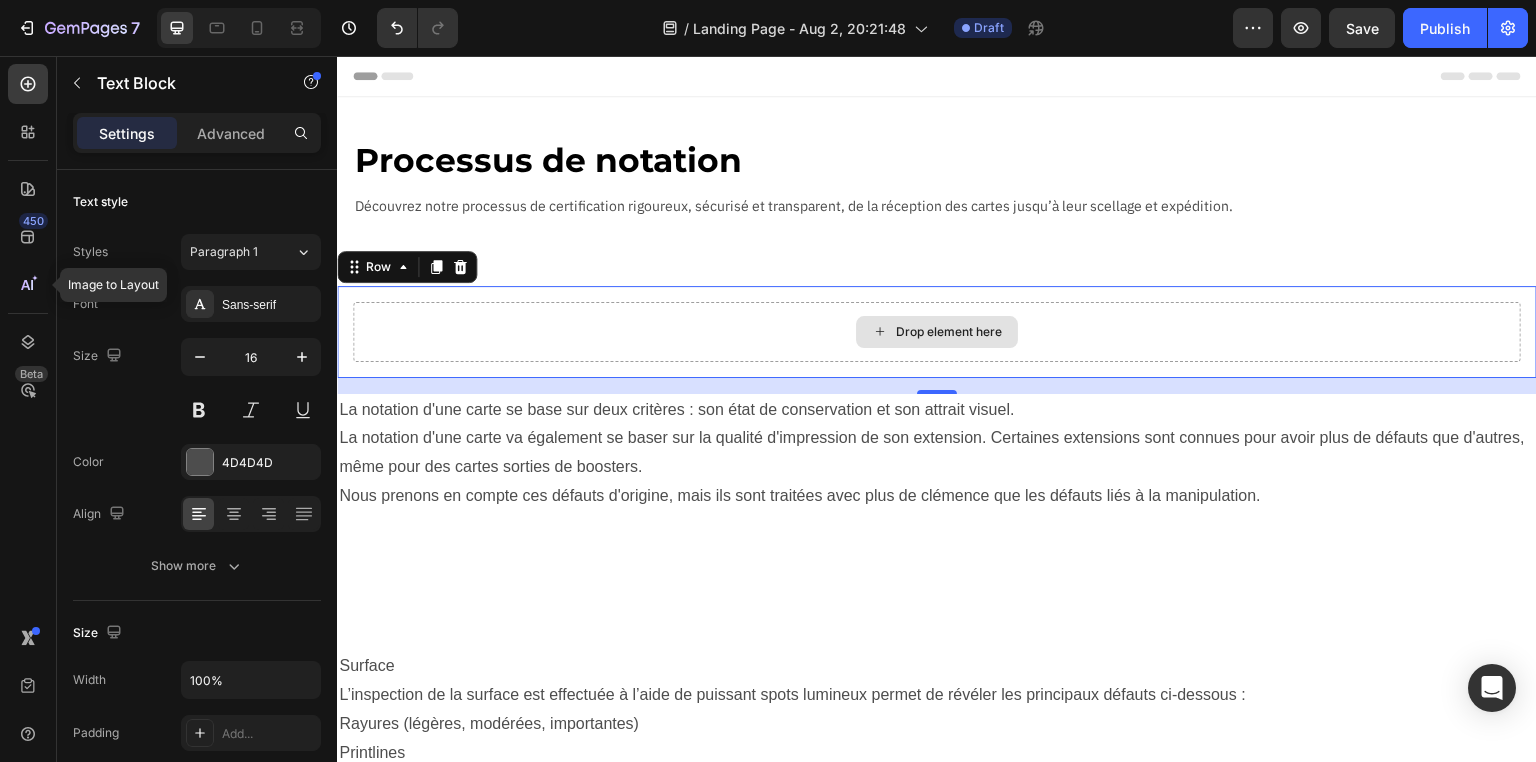 click on "Drop element here" at bounding box center [937, 332] 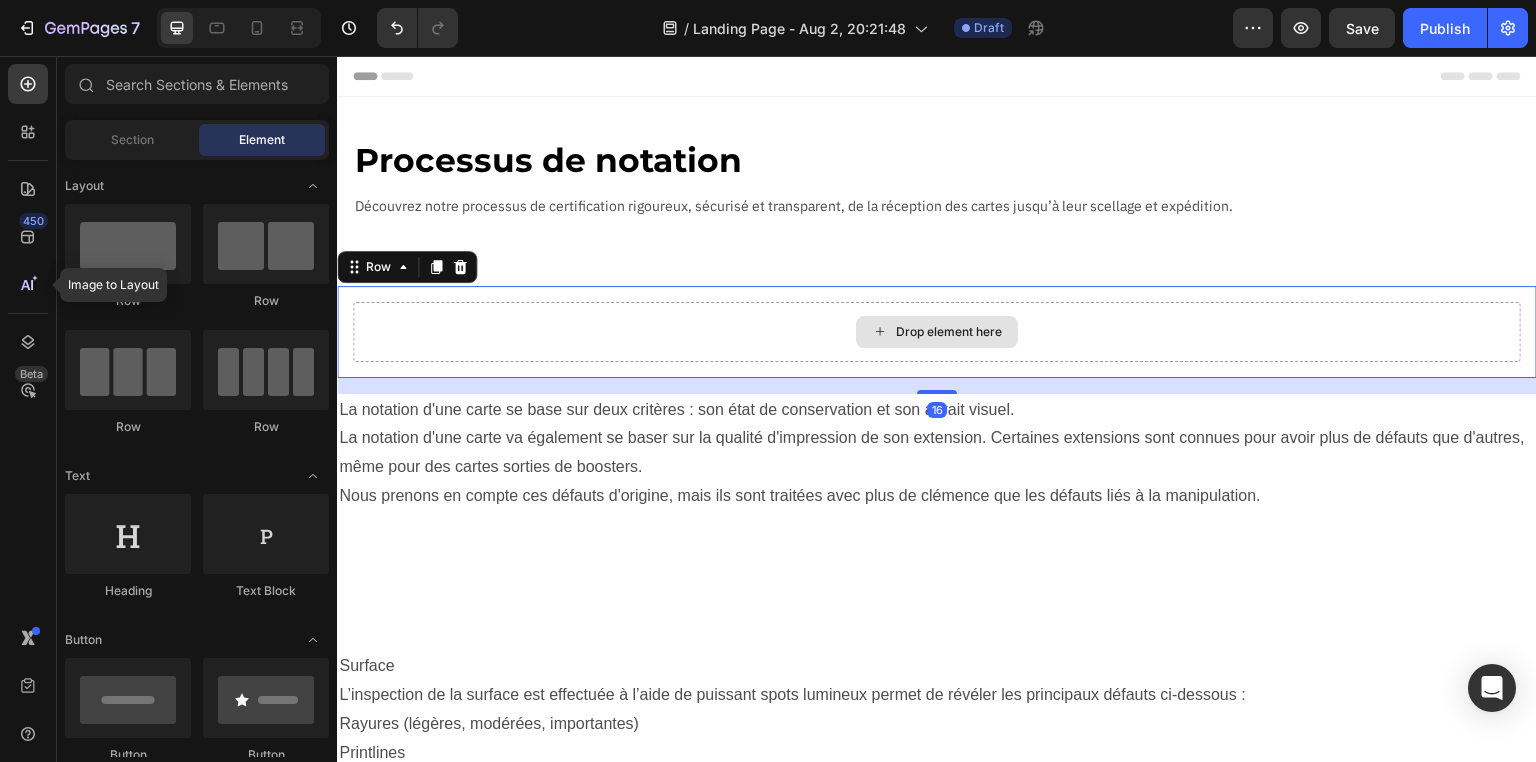 click on "Drop element here" at bounding box center [949, 332] 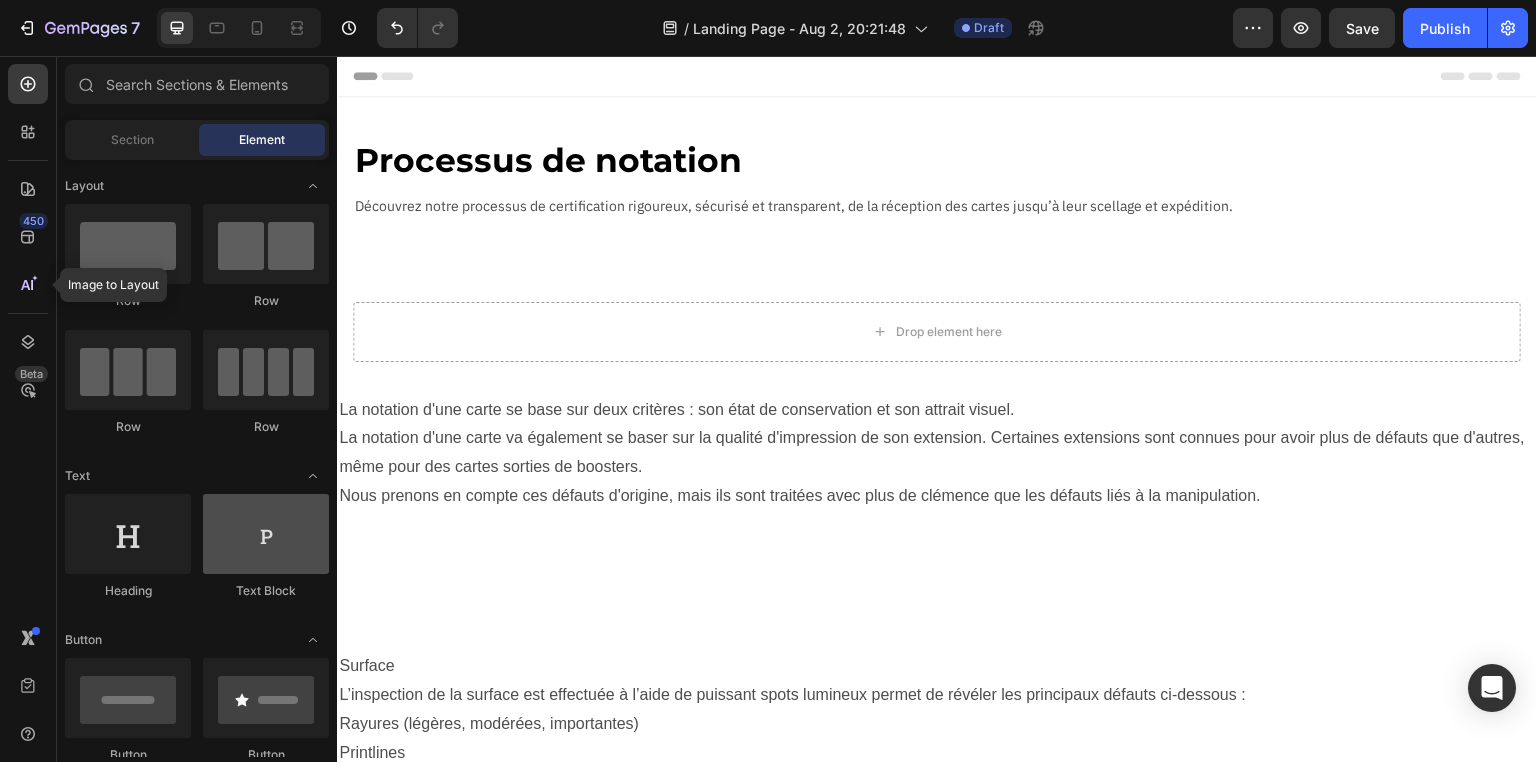 click at bounding box center (266, 534) 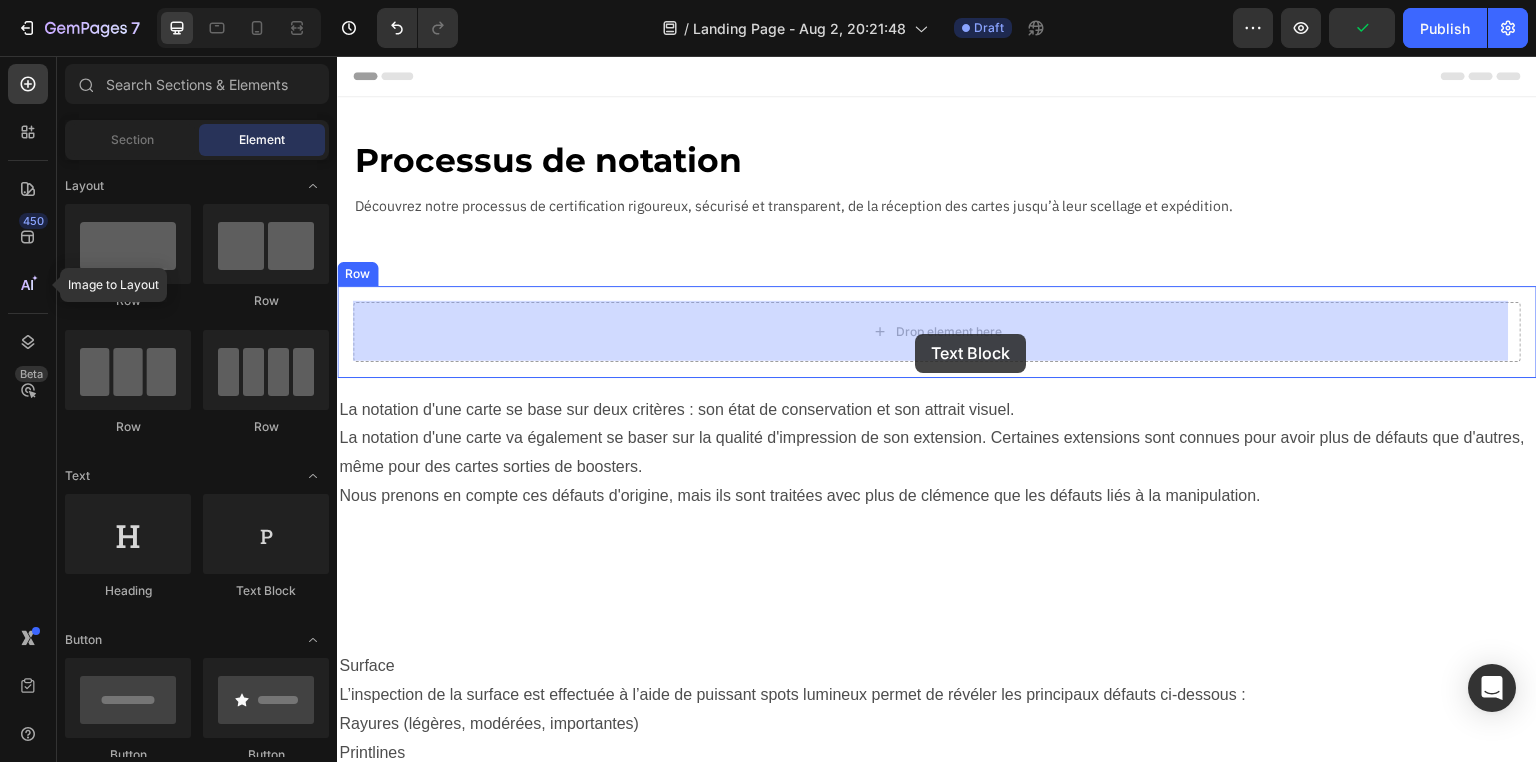 drag, startPoint x: 830, startPoint y: 398, endPoint x: 915, endPoint y: 334, distance: 106.400185 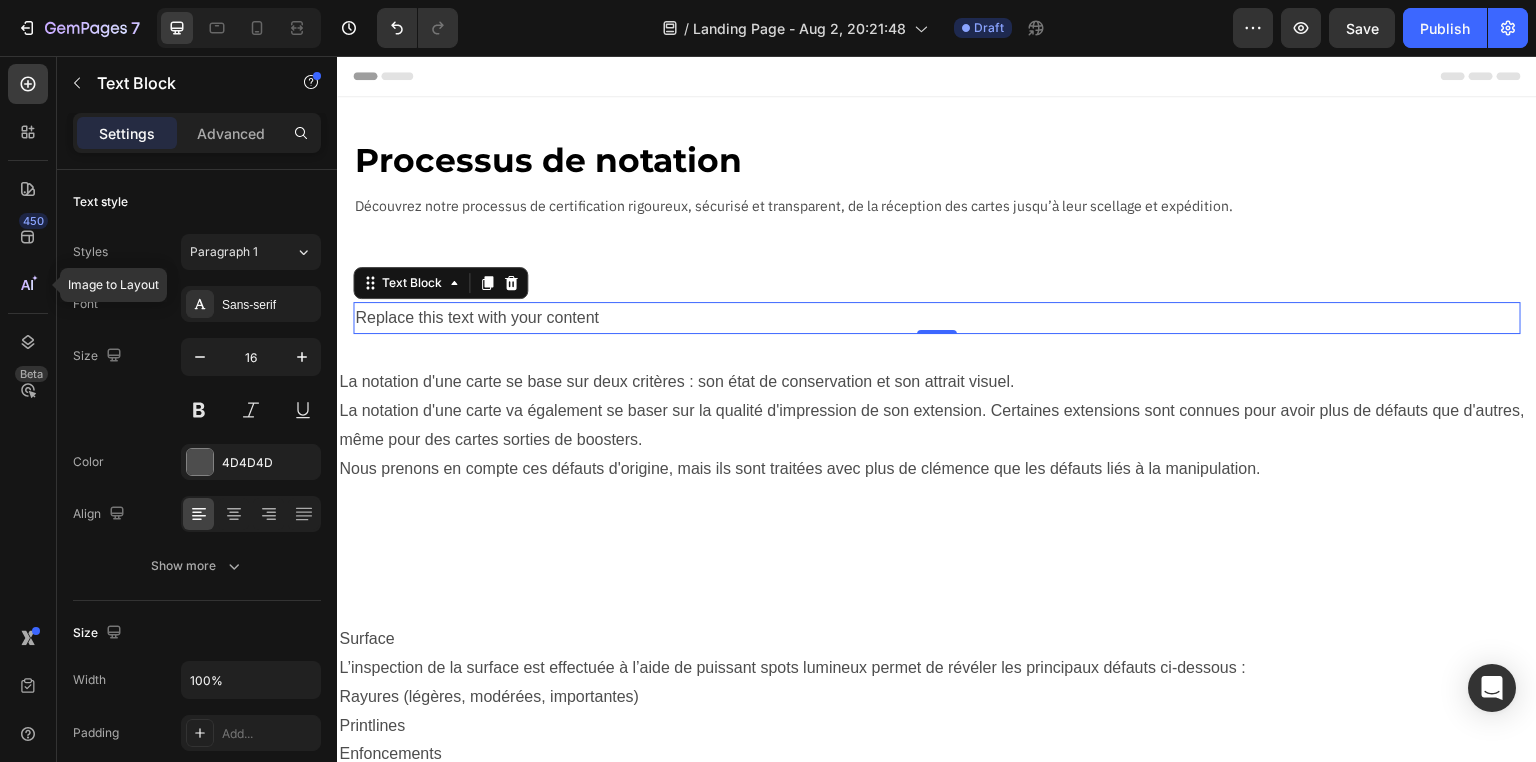 click on "Replace this text with your content" at bounding box center [937, 318] 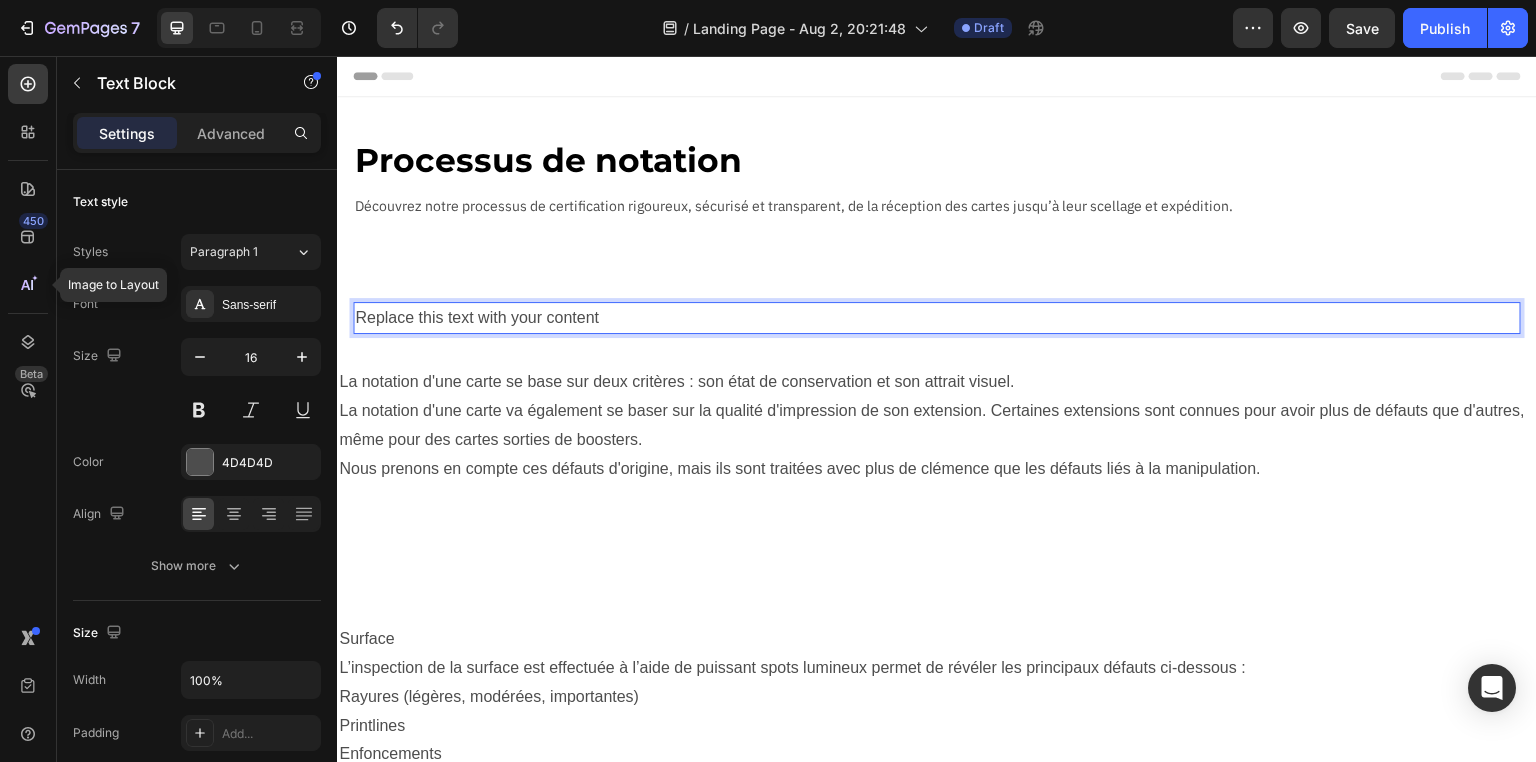 click on "Replace this text with your content" at bounding box center [937, 318] 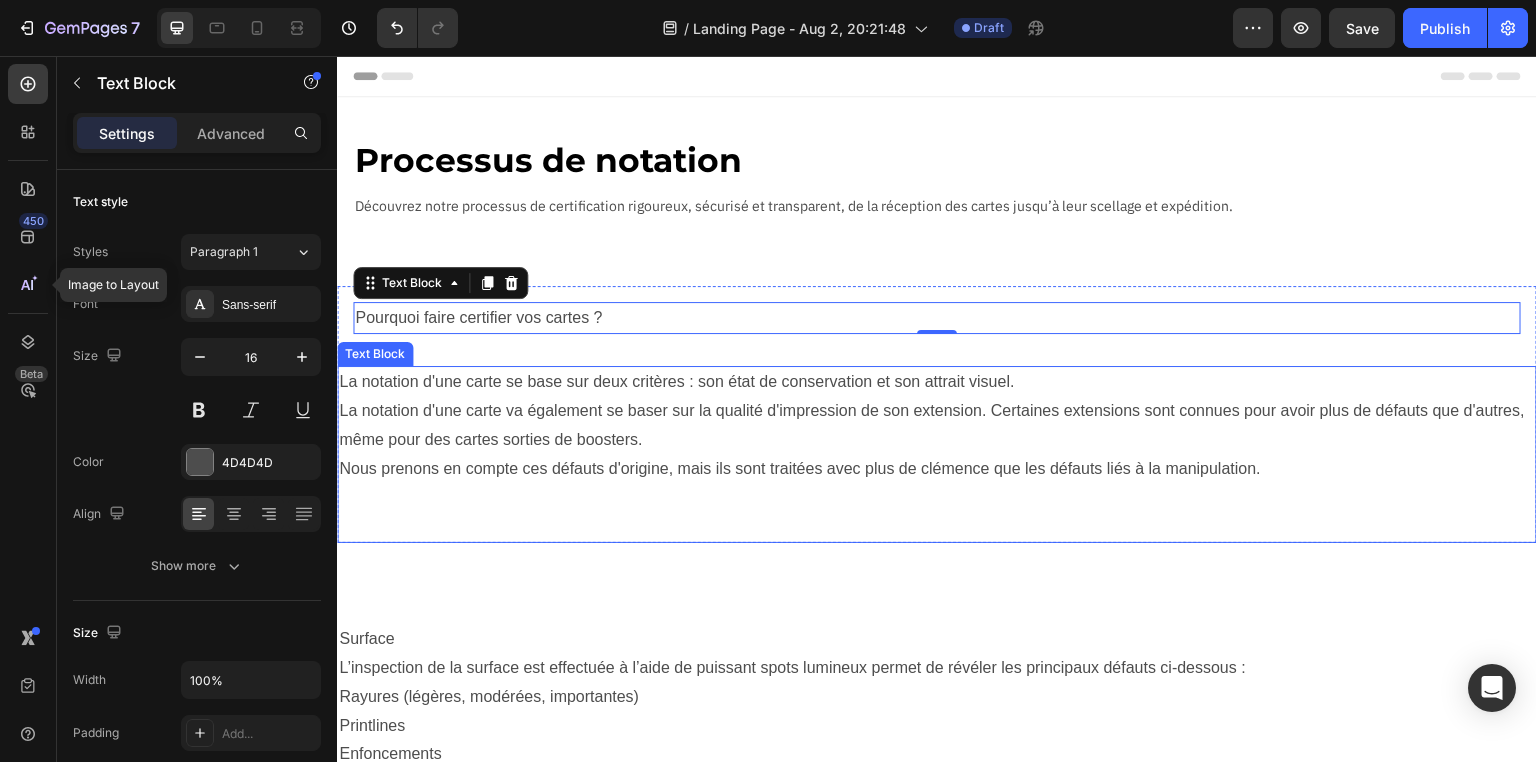 drag, startPoint x: 493, startPoint y: 377, endPoint x: 504, endPoint y: 403, distance: 28.231188 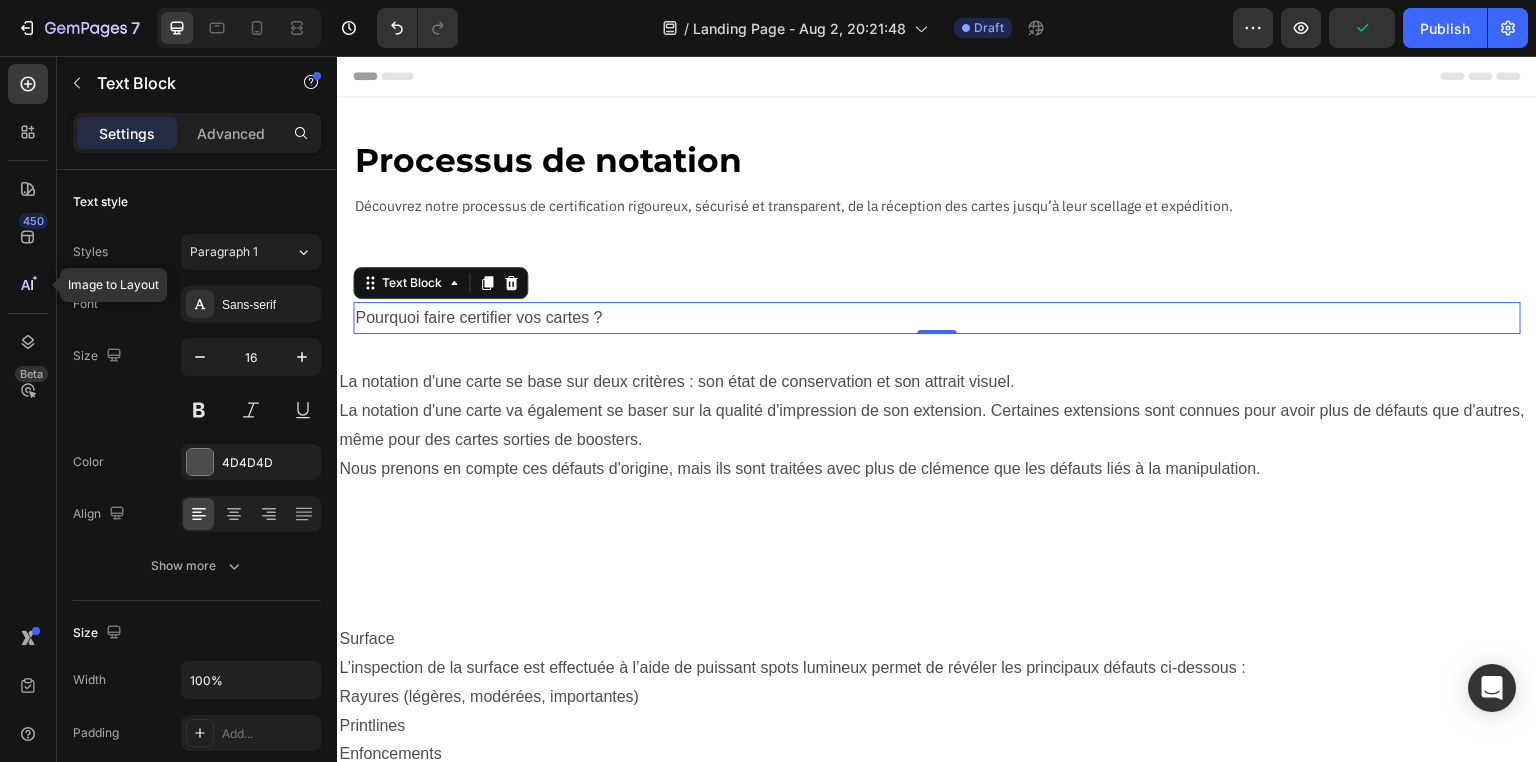 click on "Pourquoi faire certifier vos cartes ?" at bounding box center (937, 318) 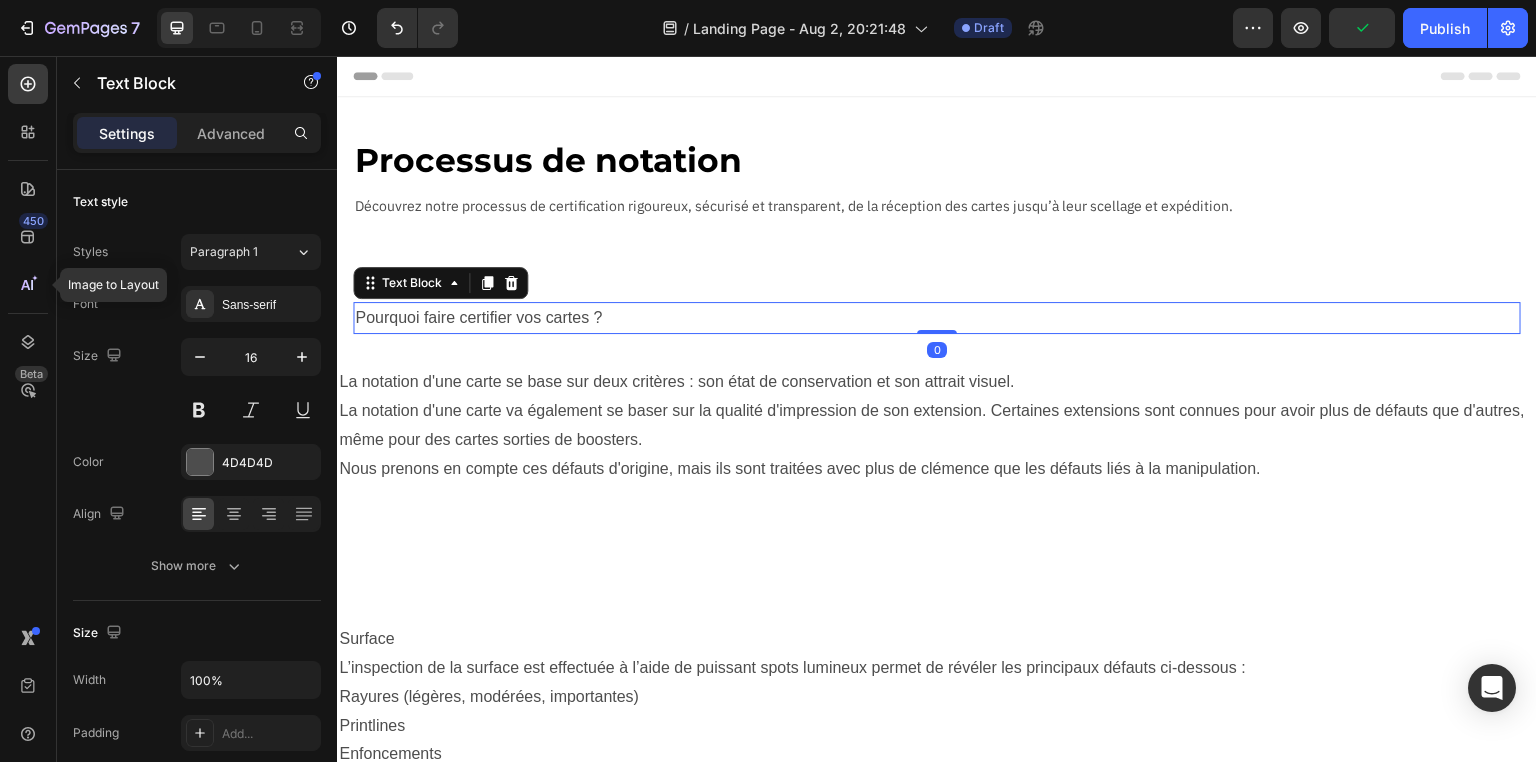click on "La notation d'une carte va également se baser sur la qualité d'impression de son extension. Certaines extensions sont connues pour avoir plus de défauts que d'autres, même pour des cartes sorties de boosters." at bounding box center (937, 426) 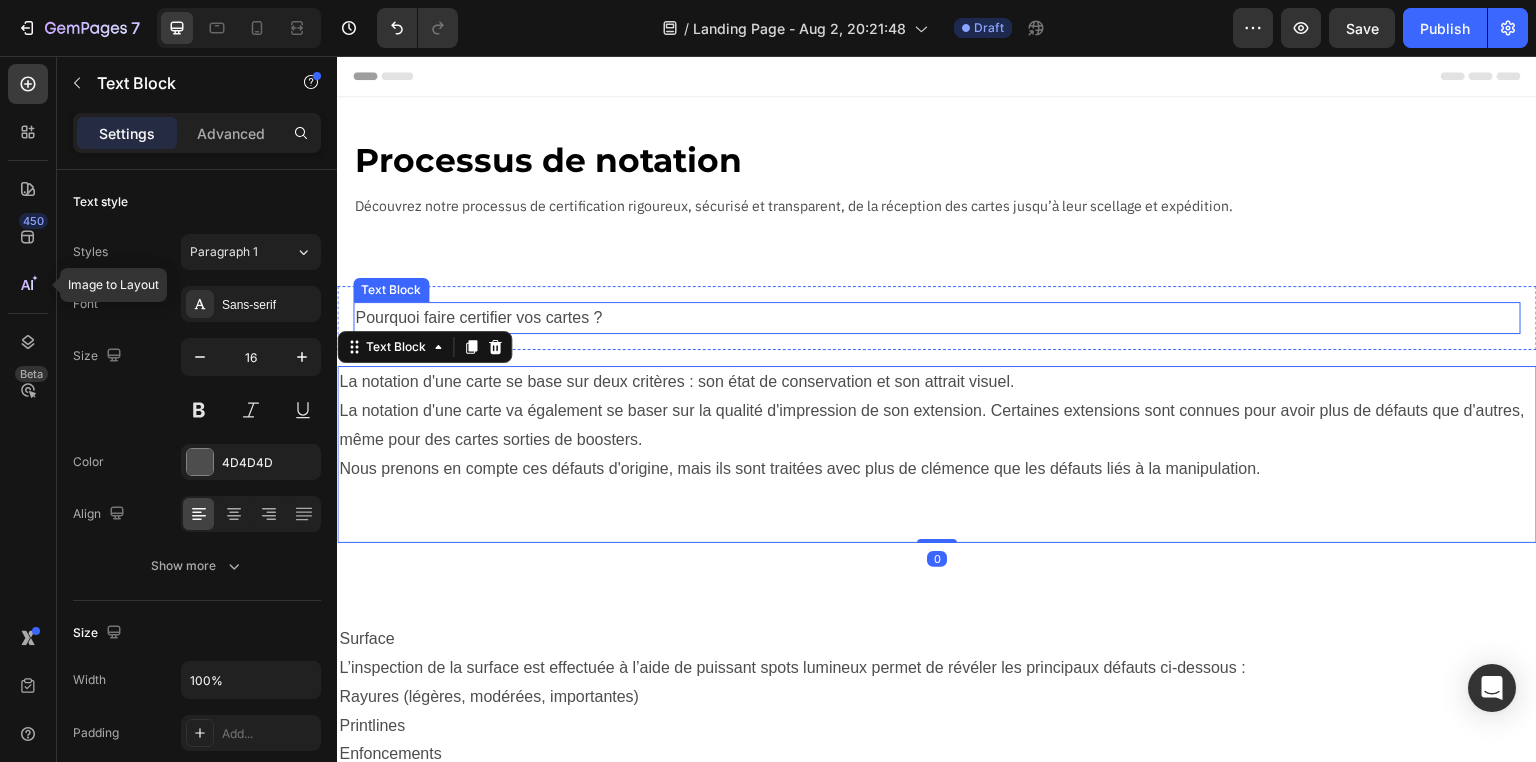 click on "Pourquoi faire certifier vos cartes ?" at bounding box center [937, 318] 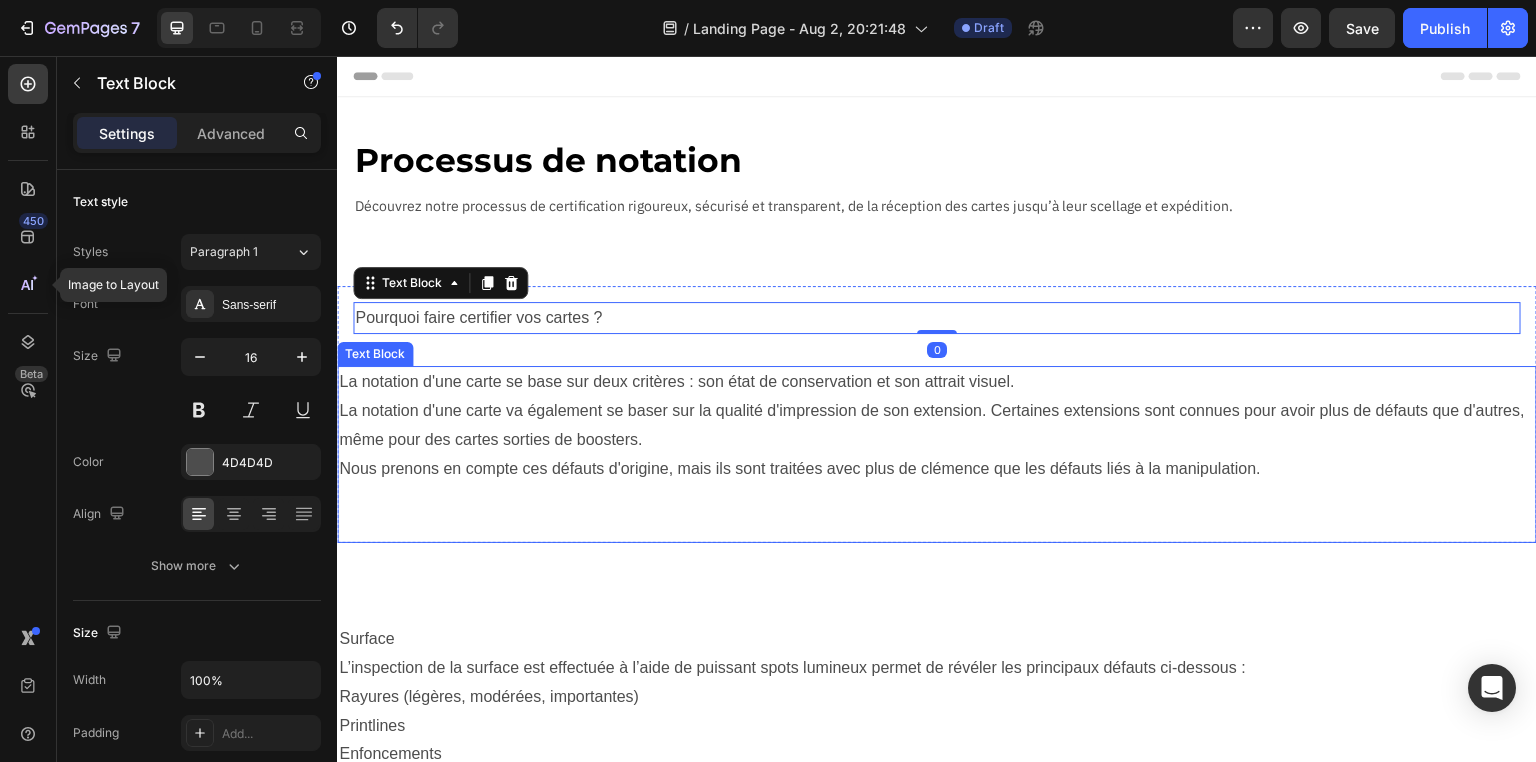 click on "La notation d'une carte va également se baser sur la qualité d'impression de son extension. Certaines extensions sont connues pour avoir plus de défauts que d'autres, même pour des cartes sorties de boosters." at bounding box center (937, 426) 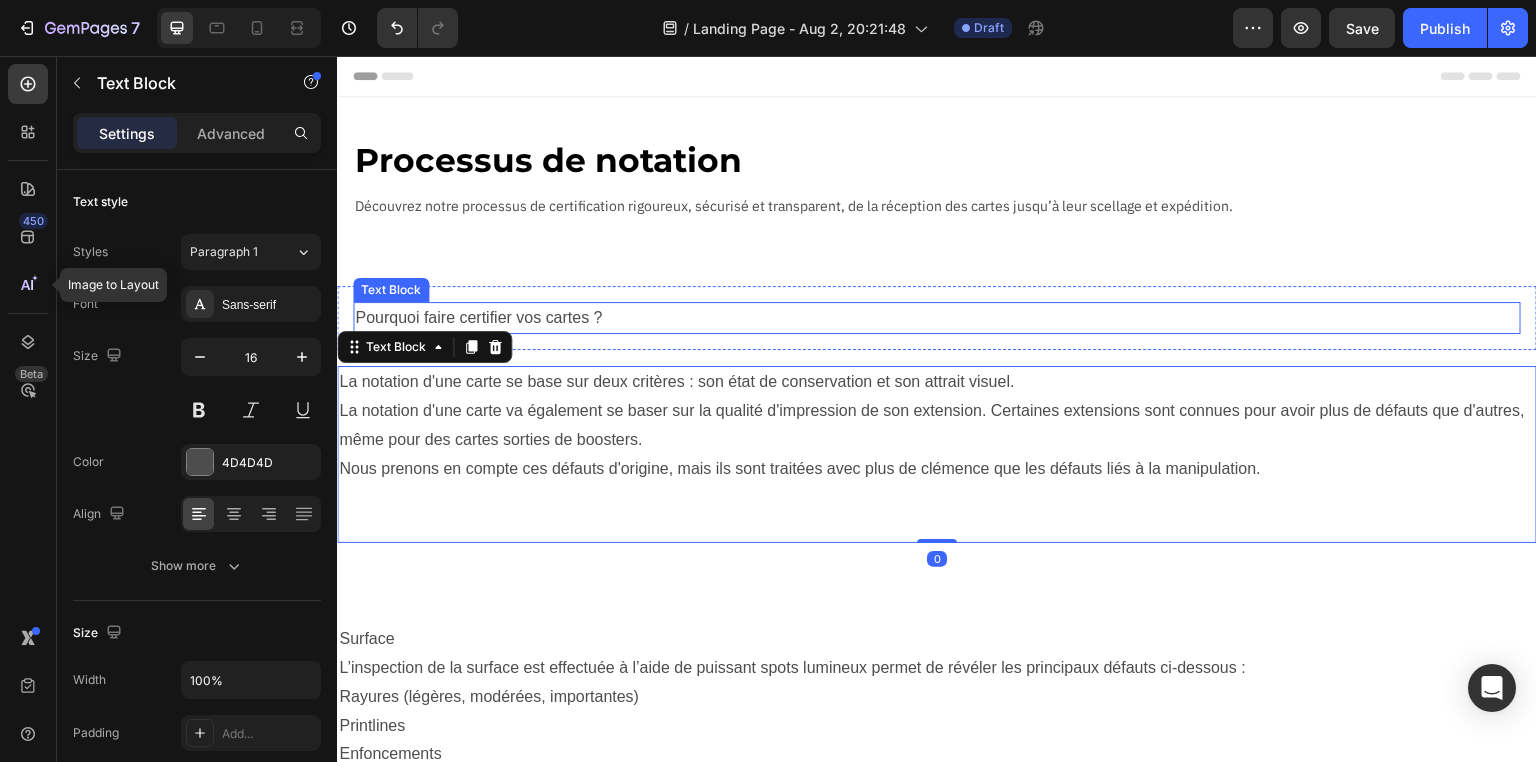 click on "Pourquoi faire certifier vos cartes ?" at bounding box center [937, 318] 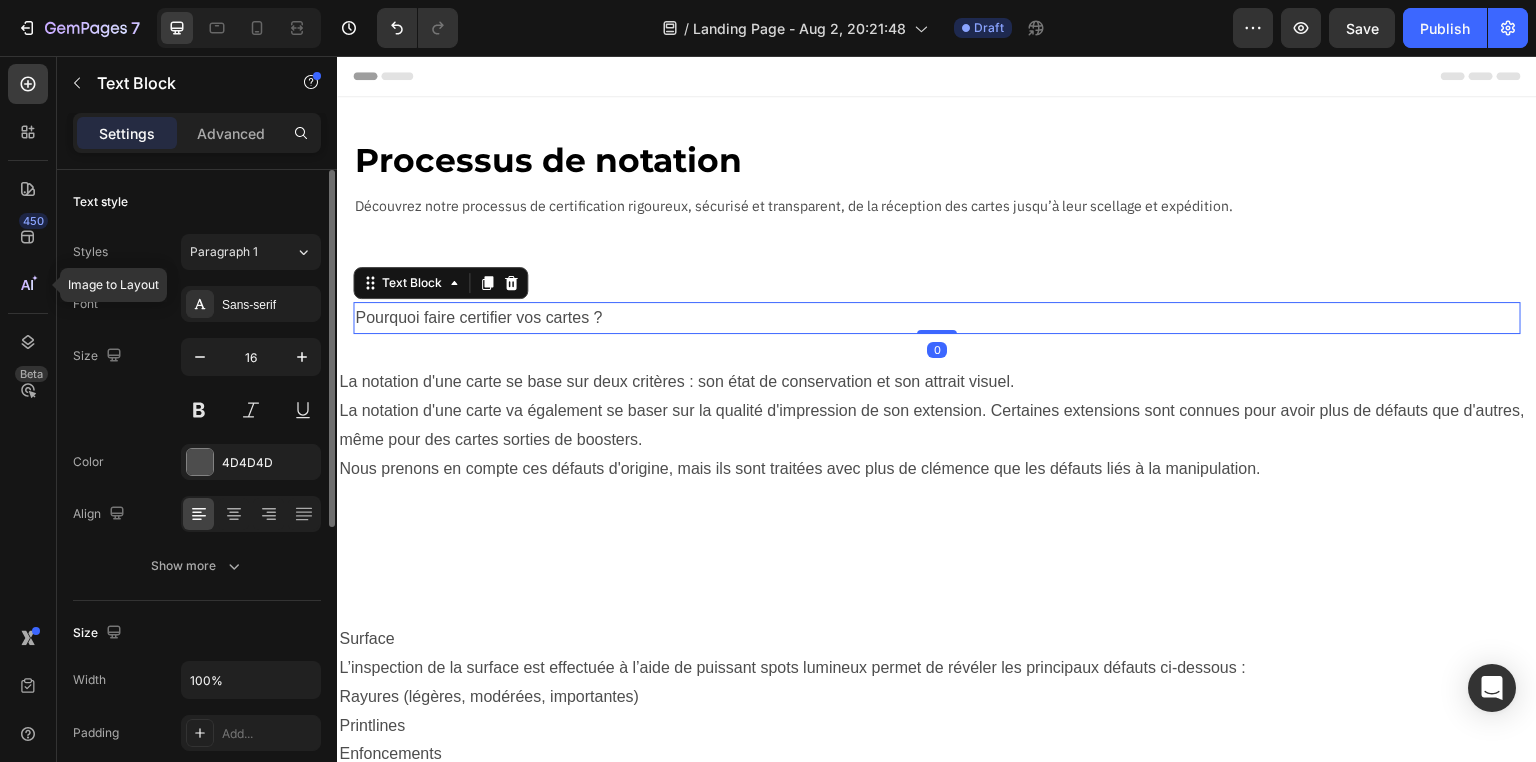 scroll, scrollTop: 240, scrollLeft: 0, axis: vertical 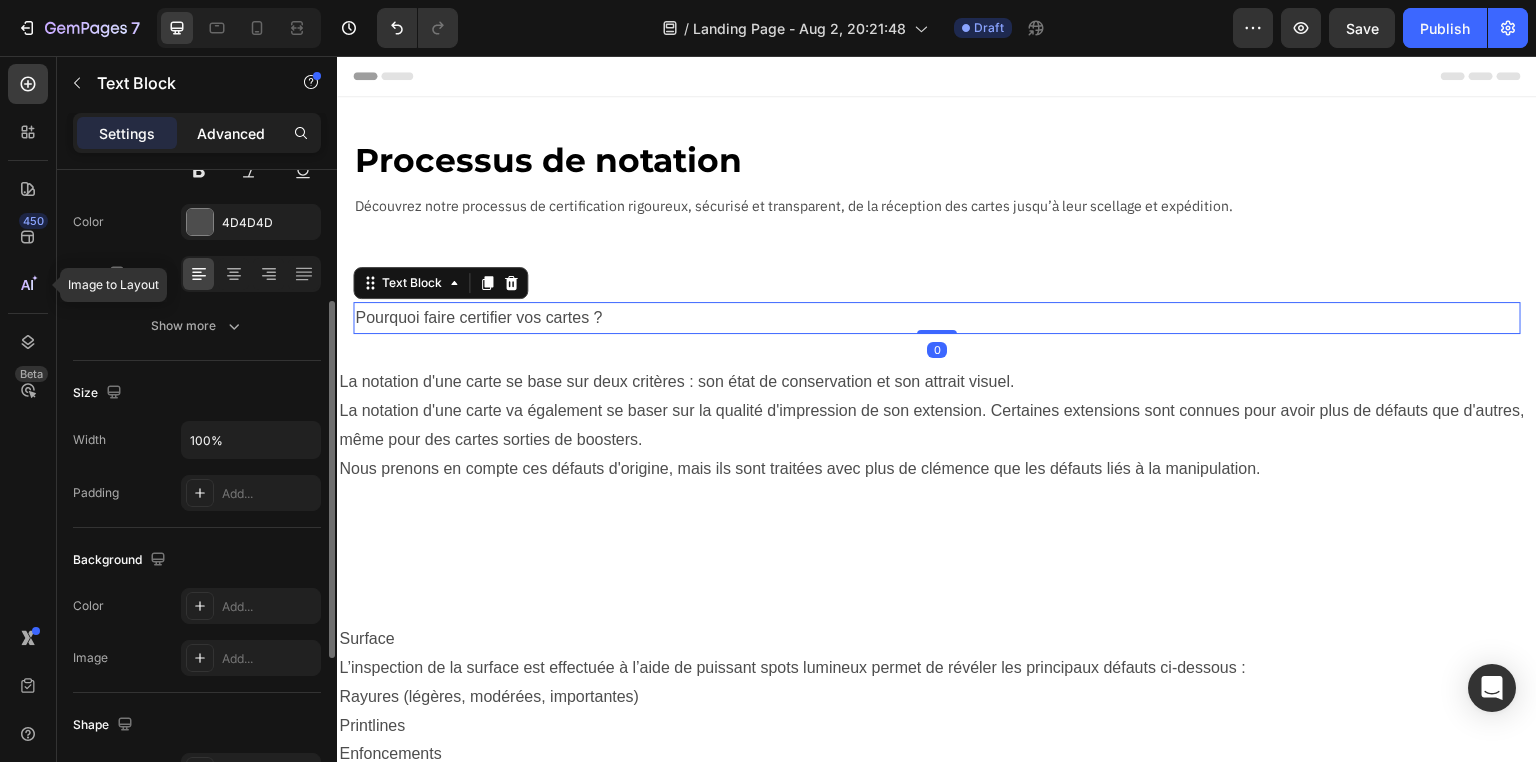 click on "Advanced" at bounding box center [231, 133] 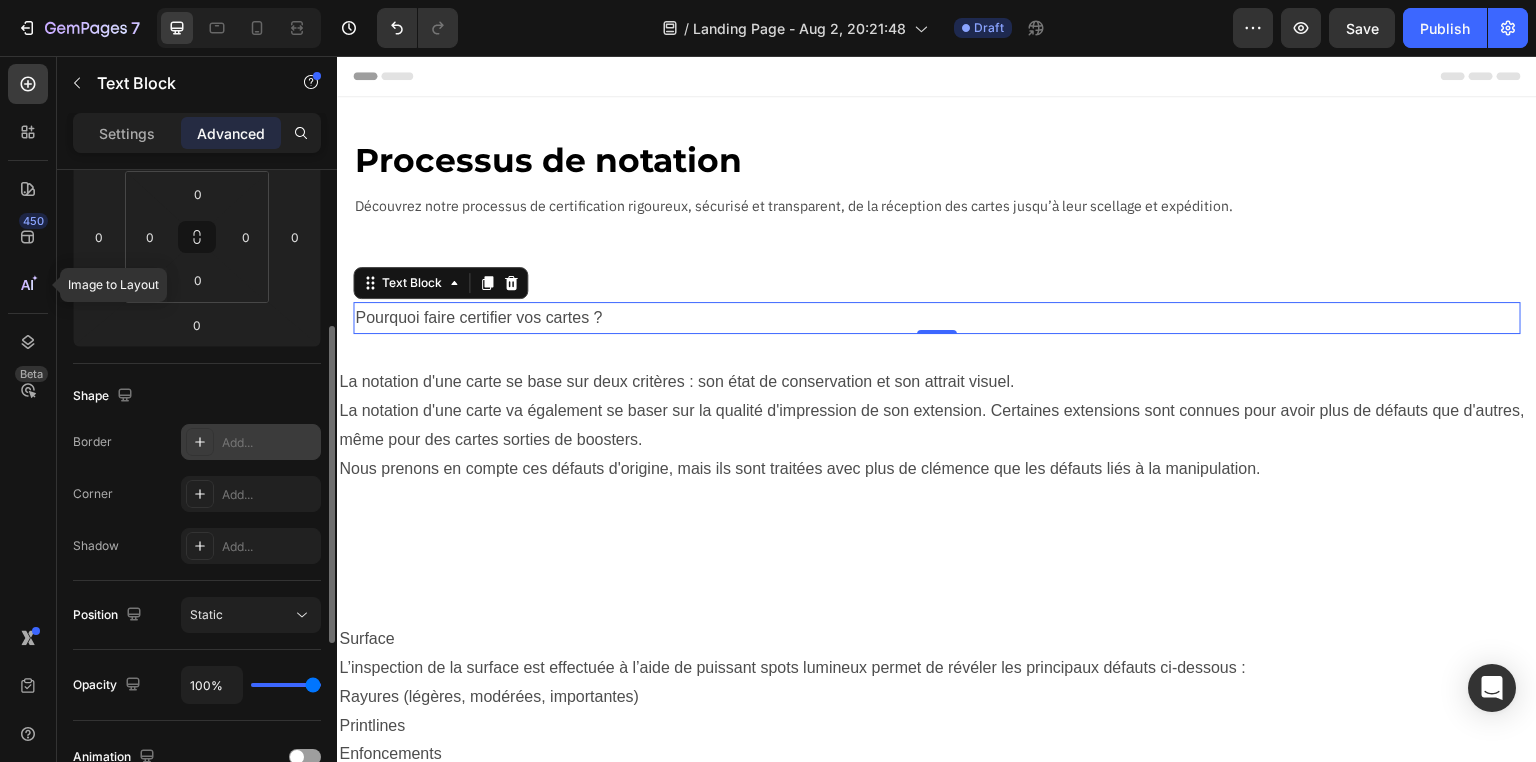 scroll, scrollTop: 160, scrollLeft: 0, axis: vertical 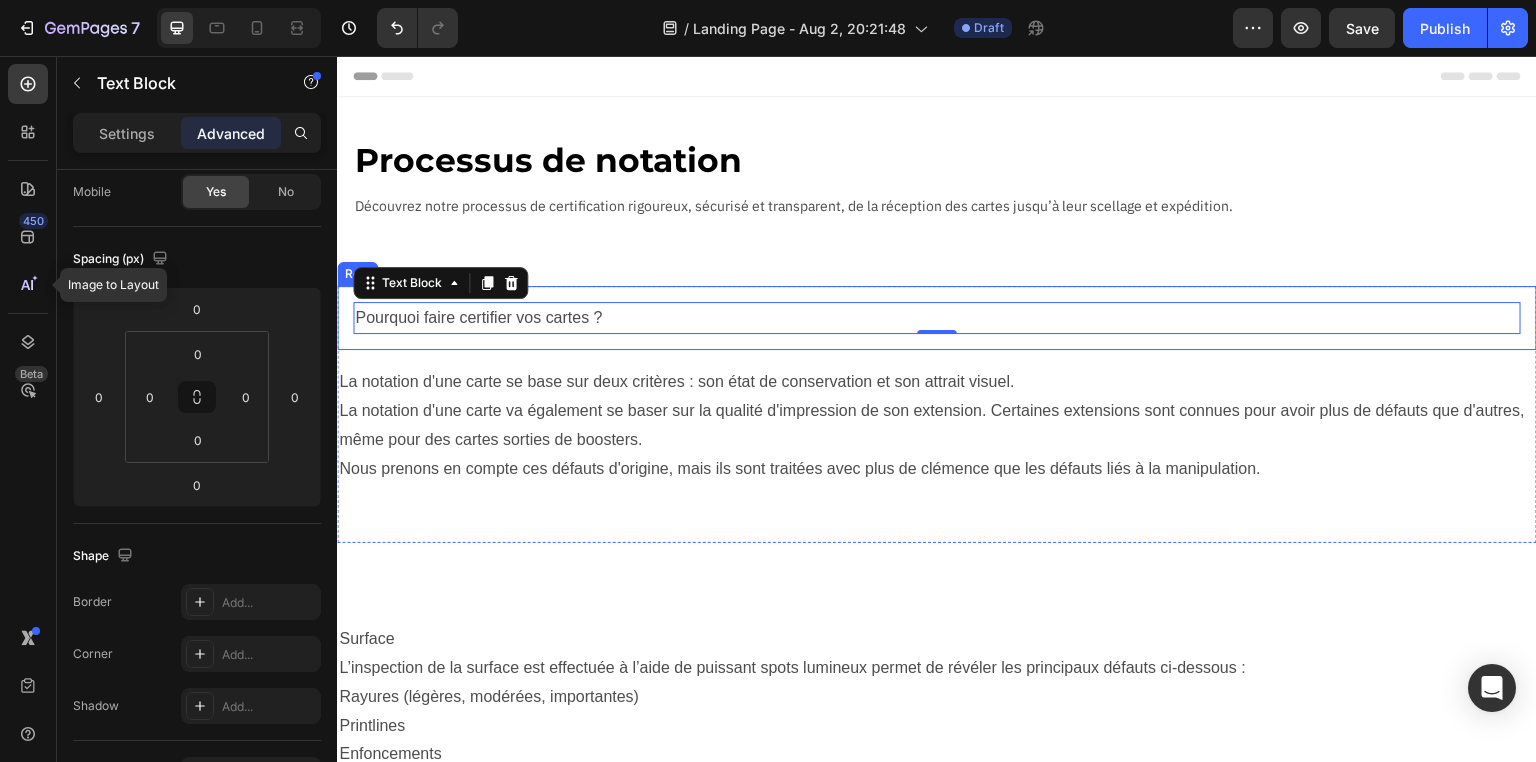 click on "Pourquoi faire certifier vos cartes ? Text Block   0 Row" at bounding box center [937, 318] 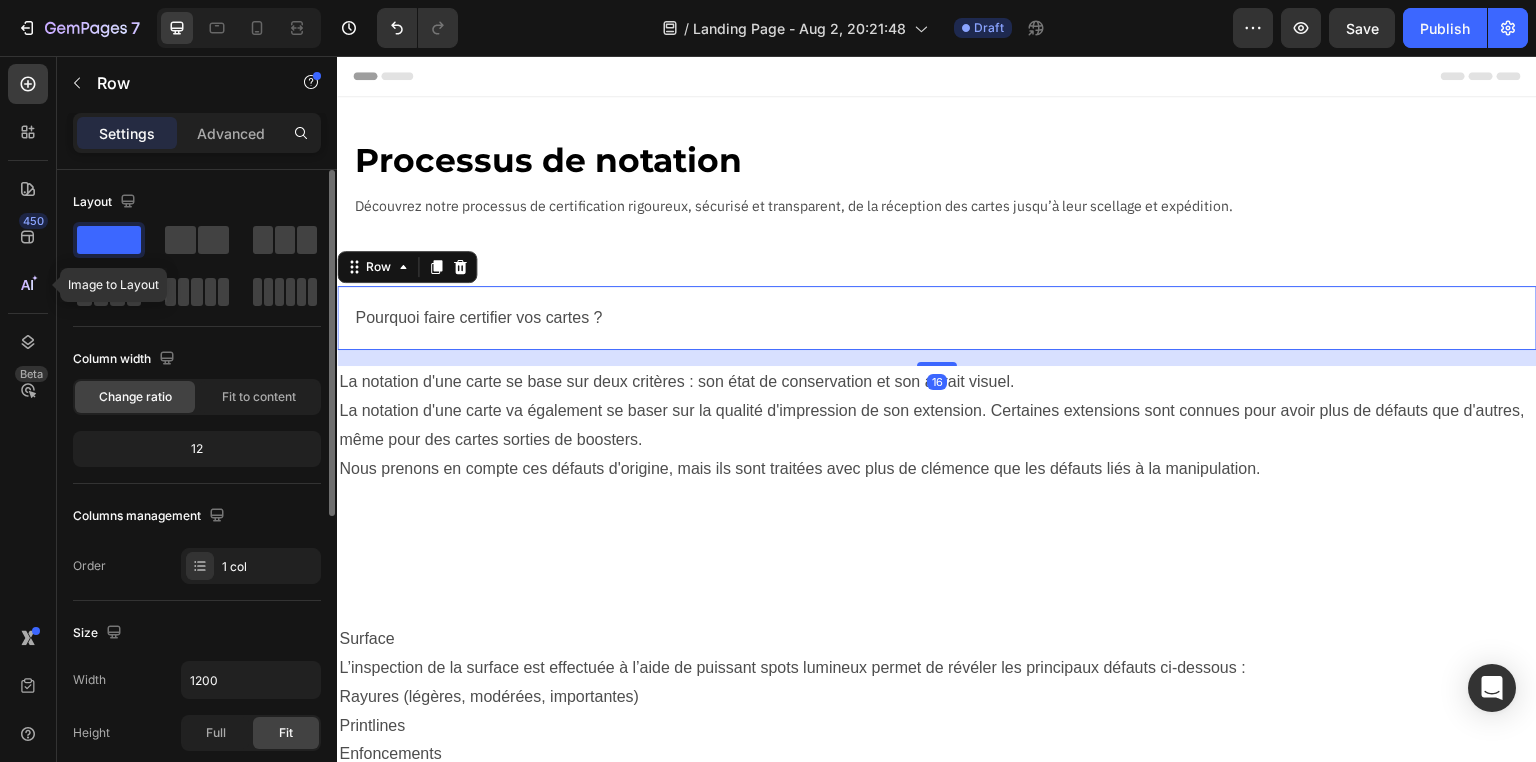 scroll, scrollTop: 320, scrollLeft: 0, axis: vertical 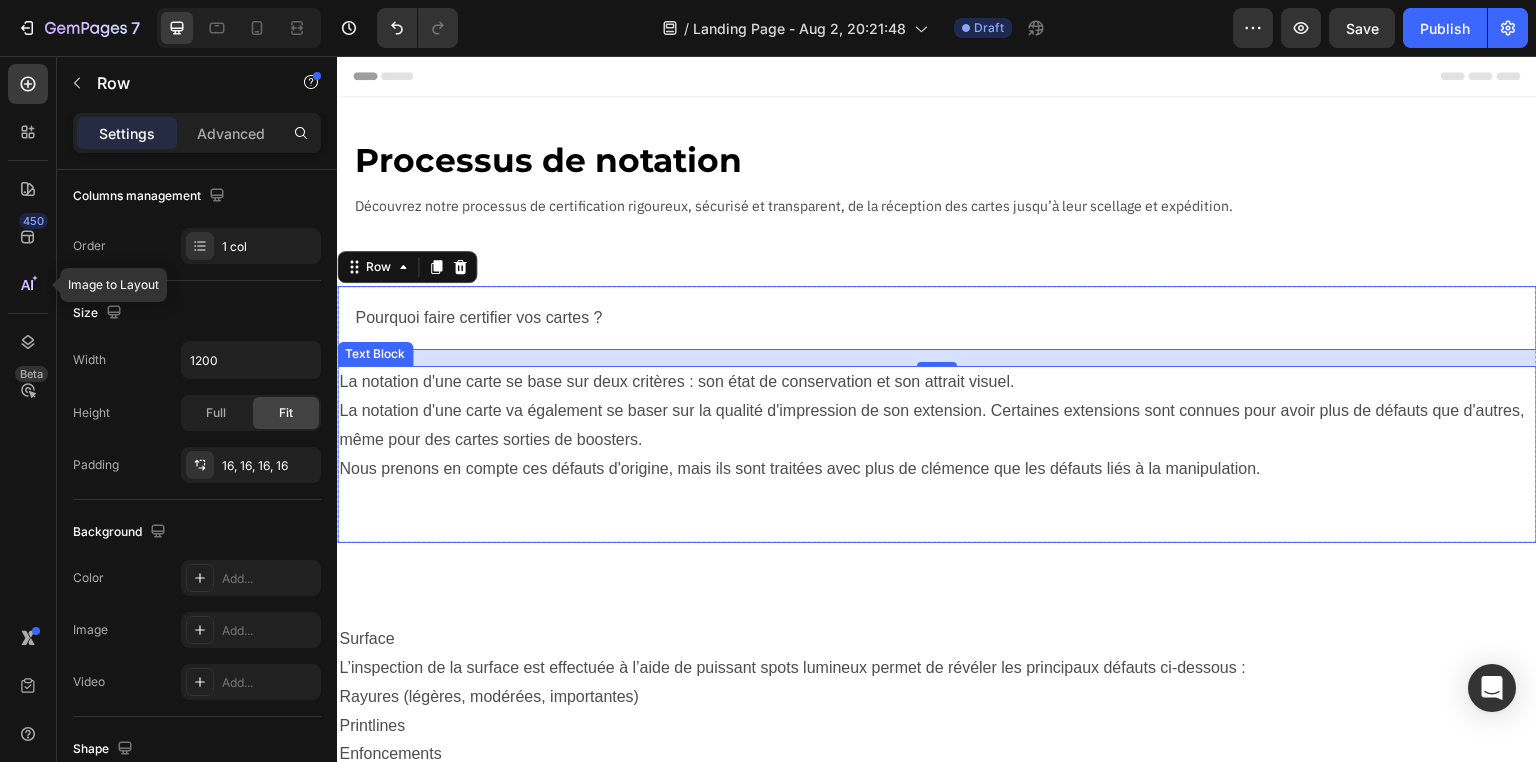 click on "La notation d'une carte va également se baser sur la qualité d'impression de son extension. Certaines extensions sont connues pour avoir plus de défauts que d'autres, même pour des cartes sorties de boosters." at bounding box center [937, 426] 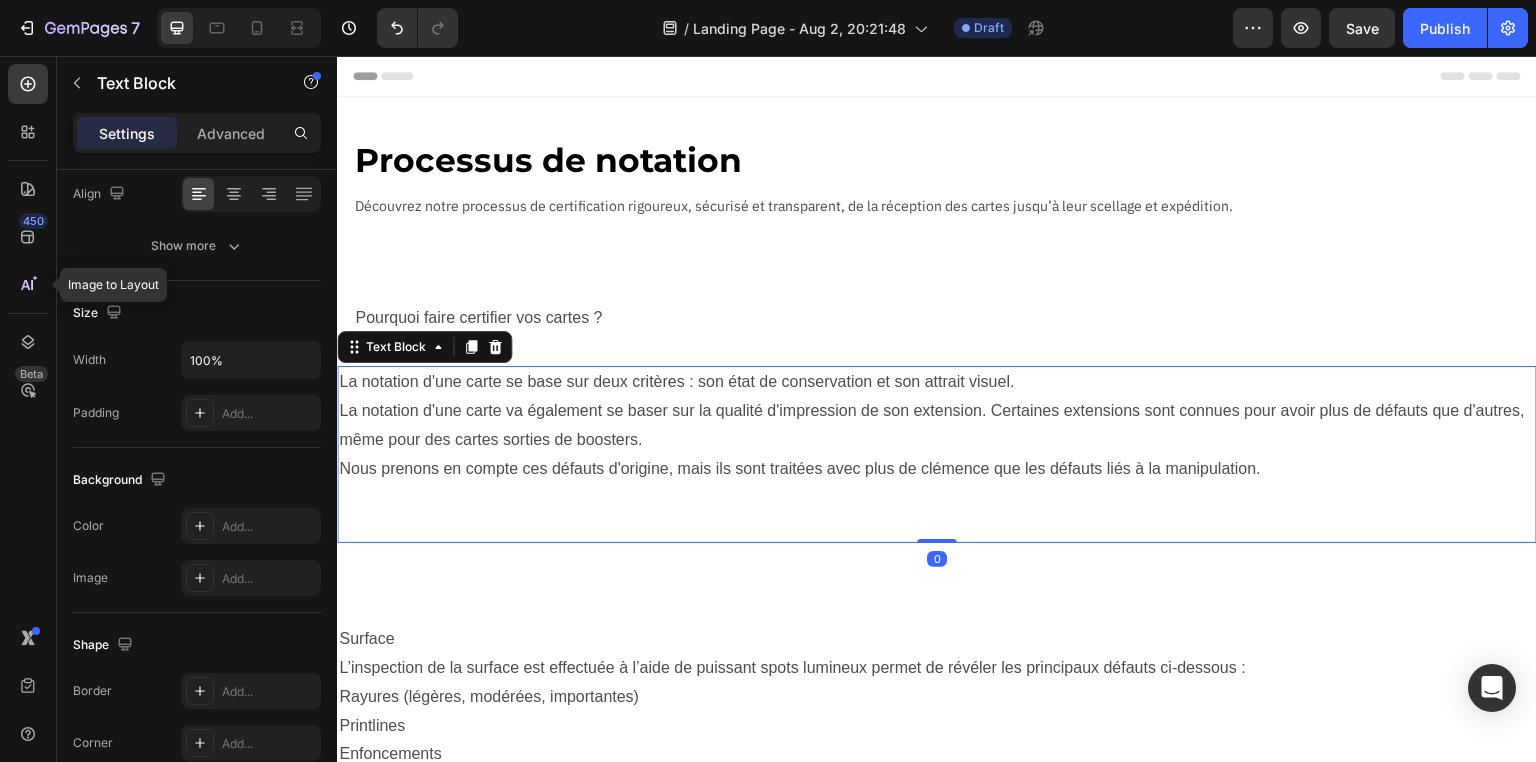 scroll, scrollTop: 0, scrollLeft: 0, axis: both 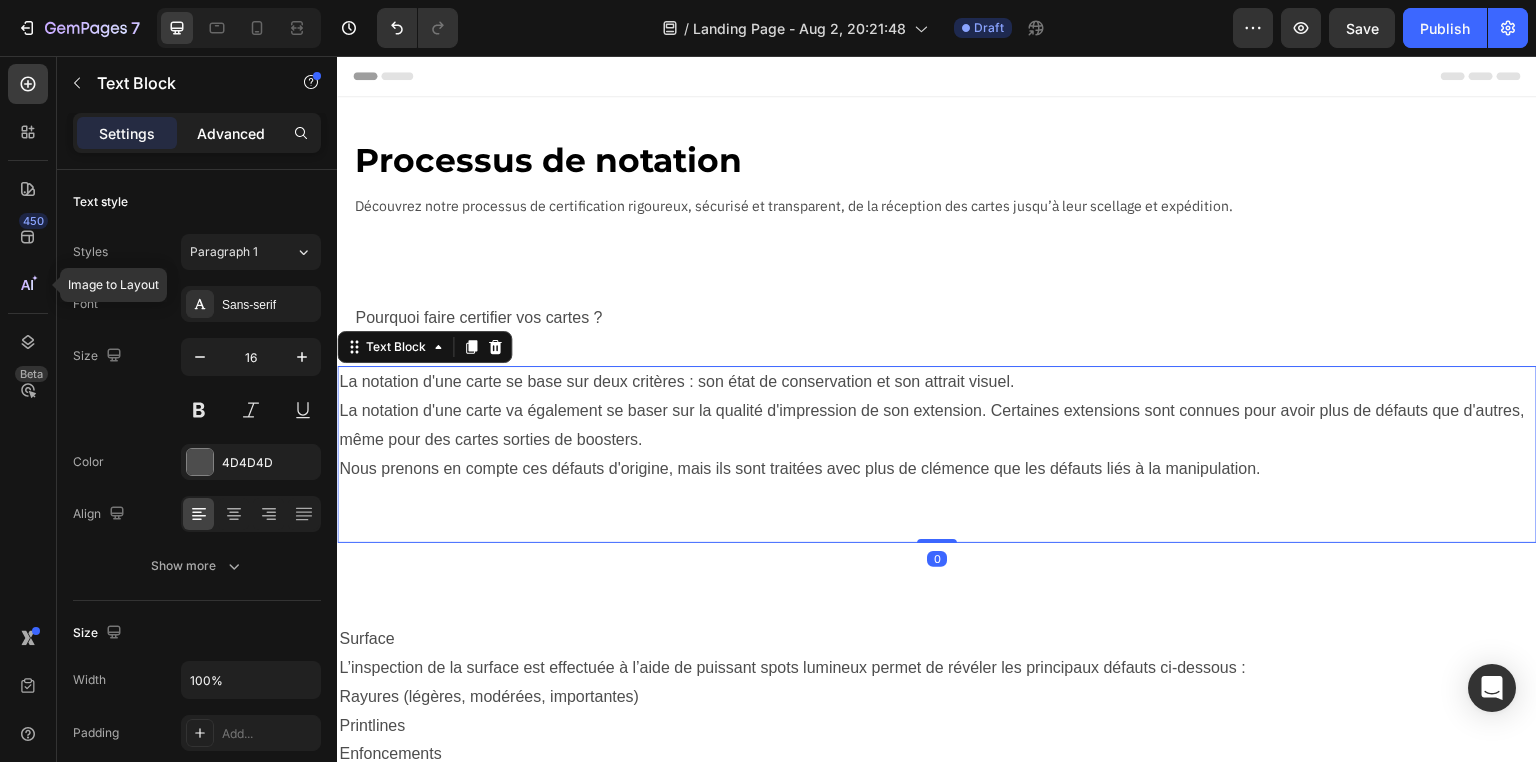 click on "Advanced" at bounding box center (231, 133) 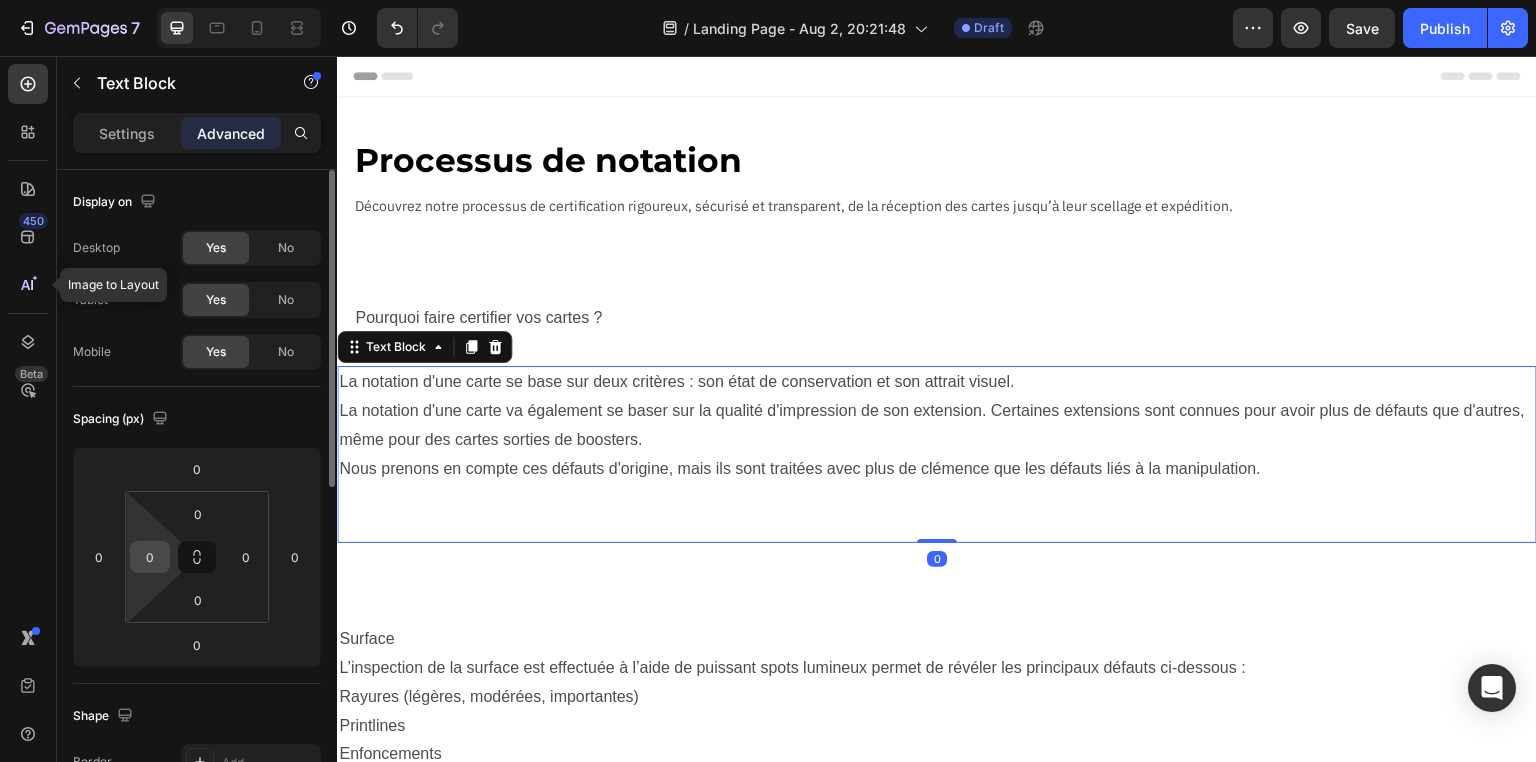 click on "0" at bounding box center [150, 557] 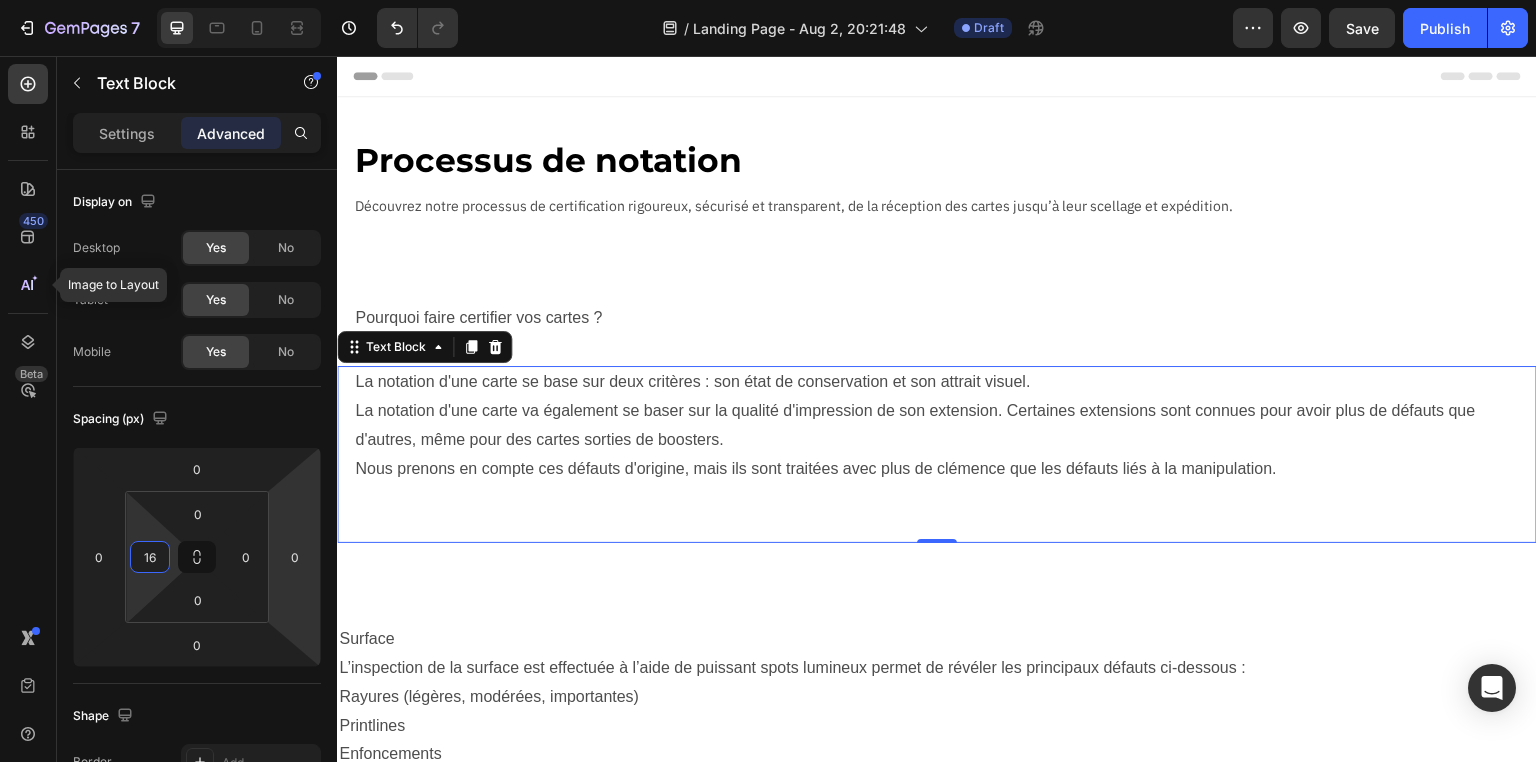 type on "16" 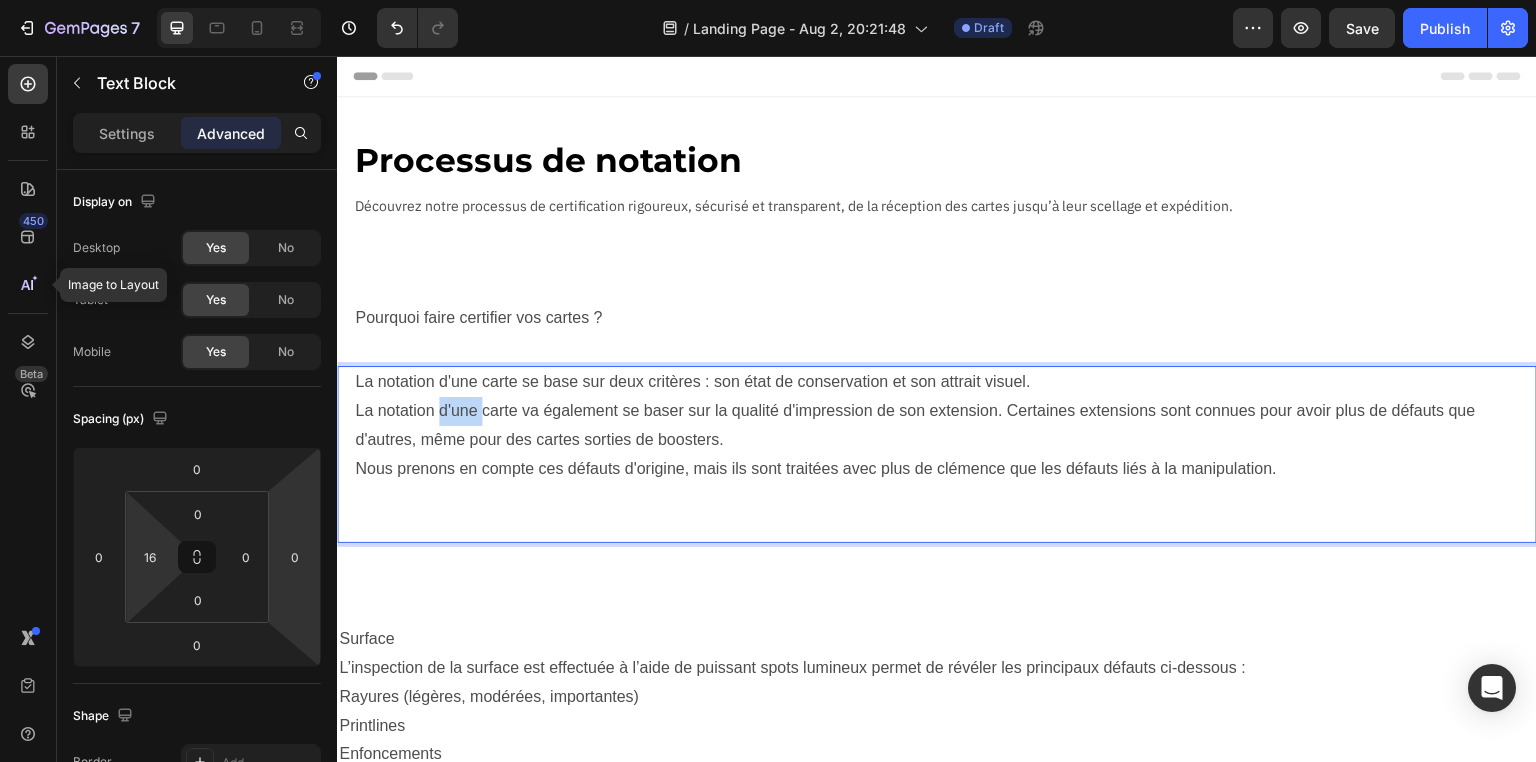click on "La notation d'une carte va également se baser sur la qualité d'impression de son extension. Certaines extensions sont connues pour avoir plus de défauts que d'autres, même pour des cartes sorties de boosters." at bounding box center (945, 426) 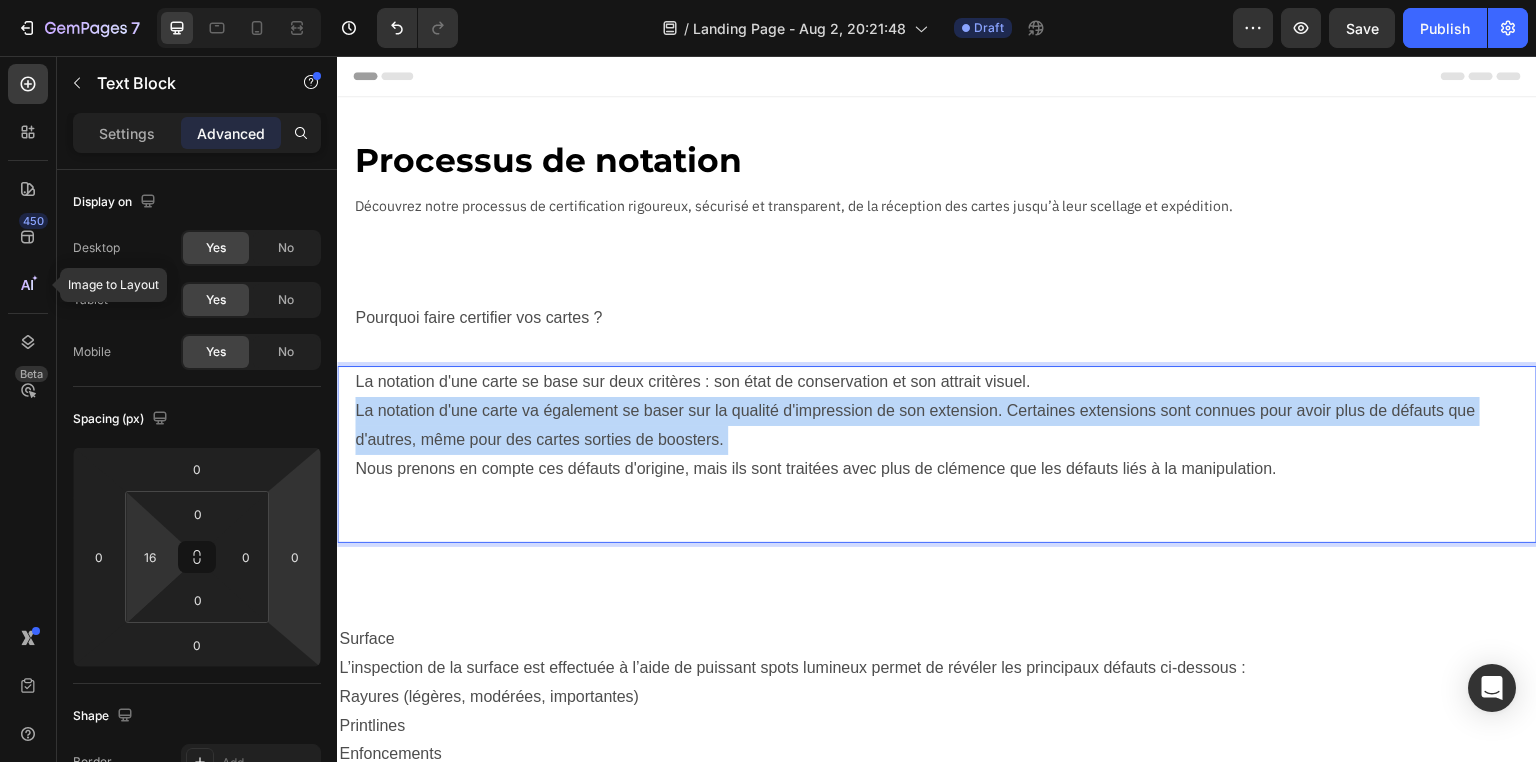 click on "La notation d'une carte va également se baser sur la qualité d'impression de son extension. Certaines extensions sont connues pour avoir plus de défauts que d'autres, même pour des cartes sorties de boosters." at bounding box center (945, 426) 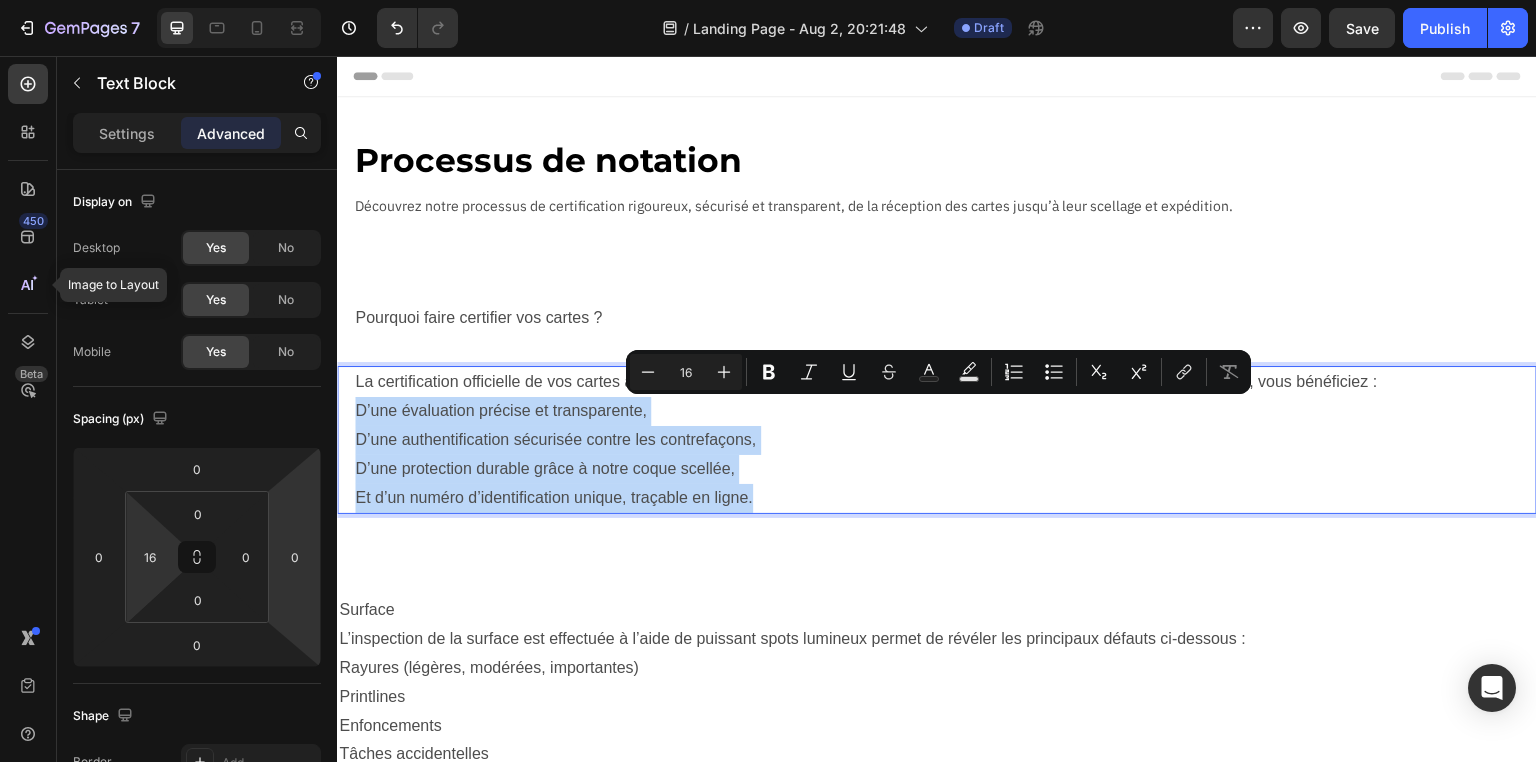 drag, startPoint x: 352, startPoint y: 410, endPoint x: 766, endPoint y: 510, distance: 425.9061 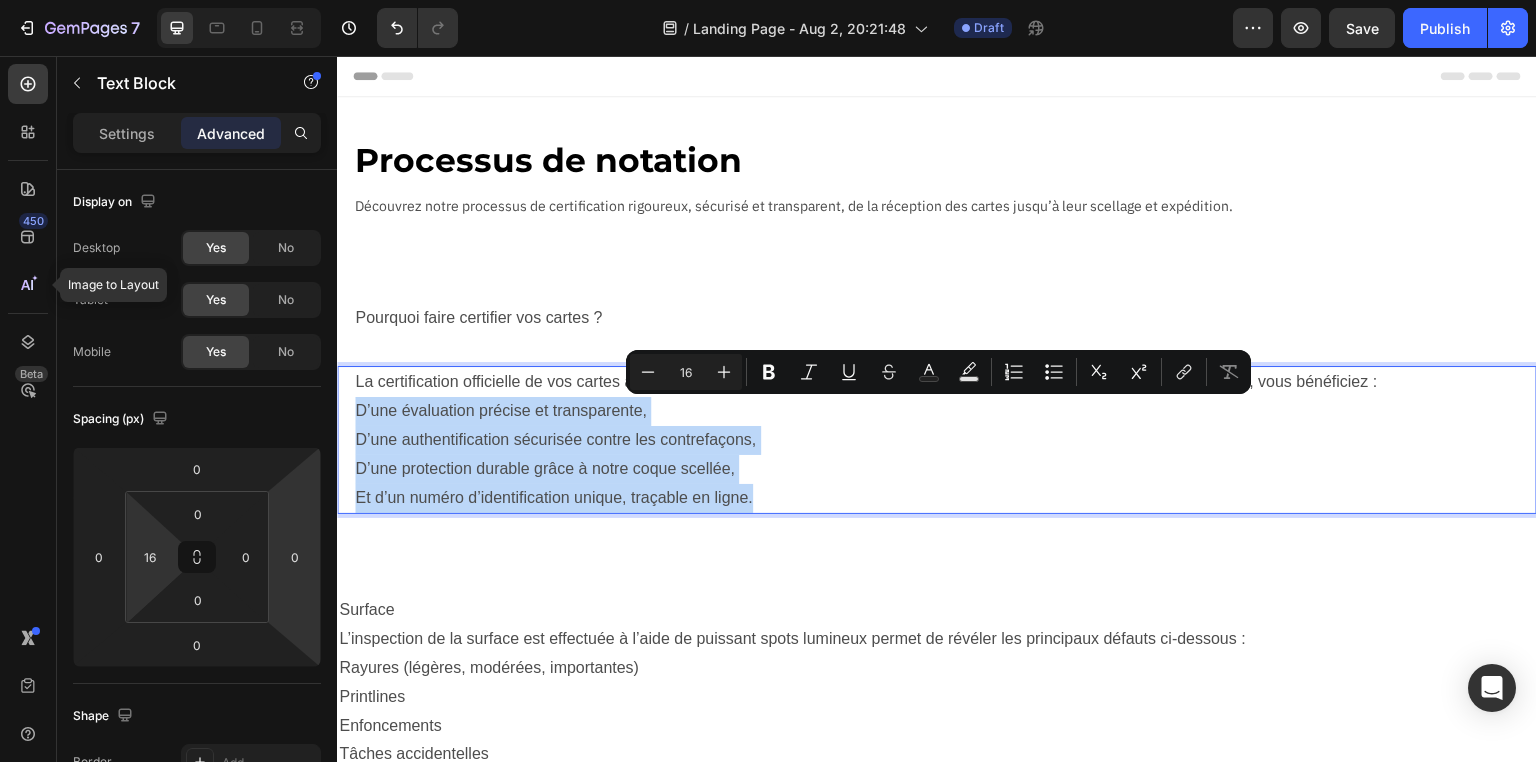 click on "La certification officielle de vos cartes augmente leur valeur, leur crédibilité et leur liquidité. En les faisant noter par nos experts, vous bénéficiez : D’une évaluation précise et transparente, D’une authentification sécurisée contre les contrefaçons, D’une protection durable grâce à notre coque scellée, Et d’un numéro d’identification unique, traçable en ligne." at bounding box center (945, 440) 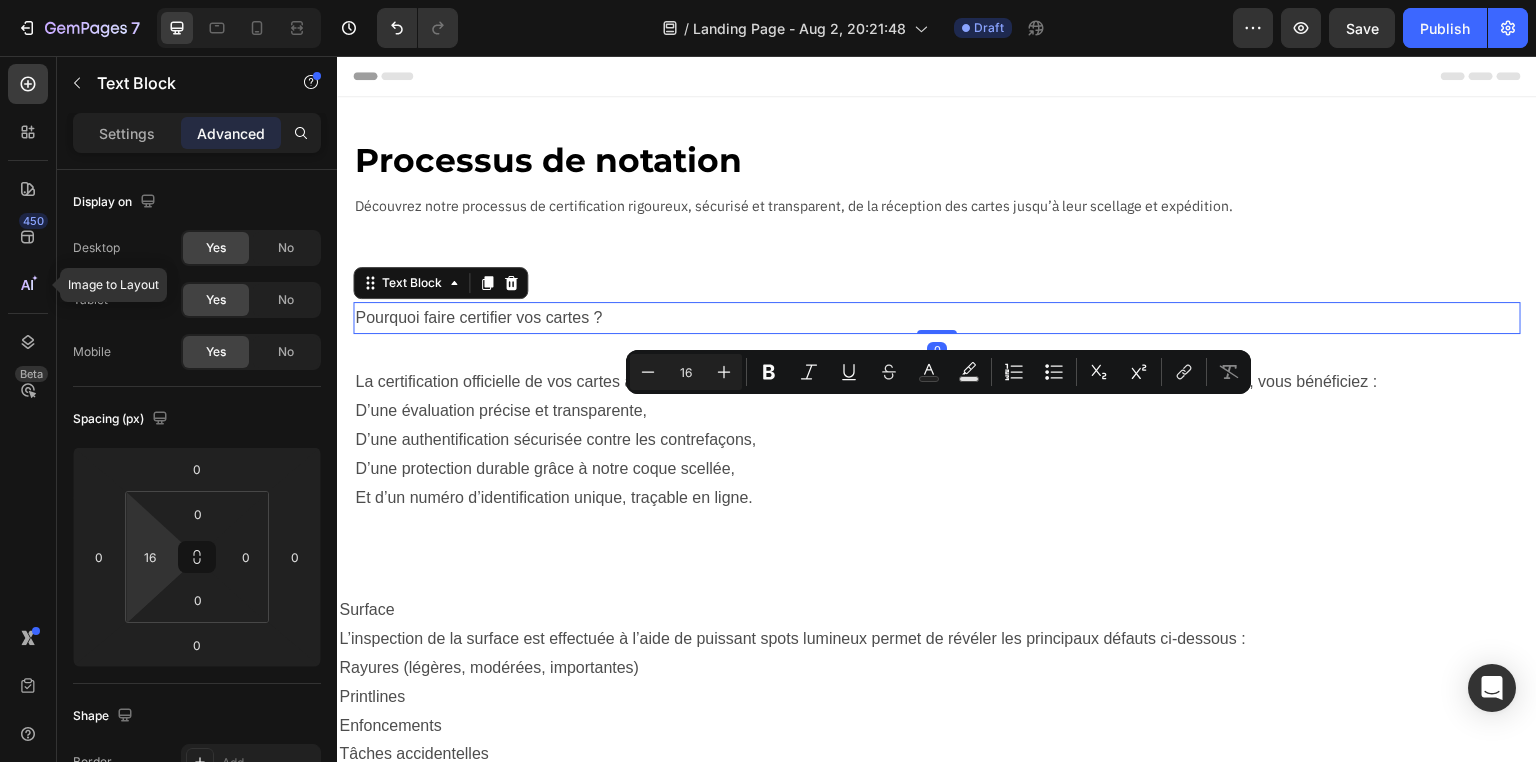 click on "Pourquoi faire certifier vos cartes ?" at bounding box center [937, 318] 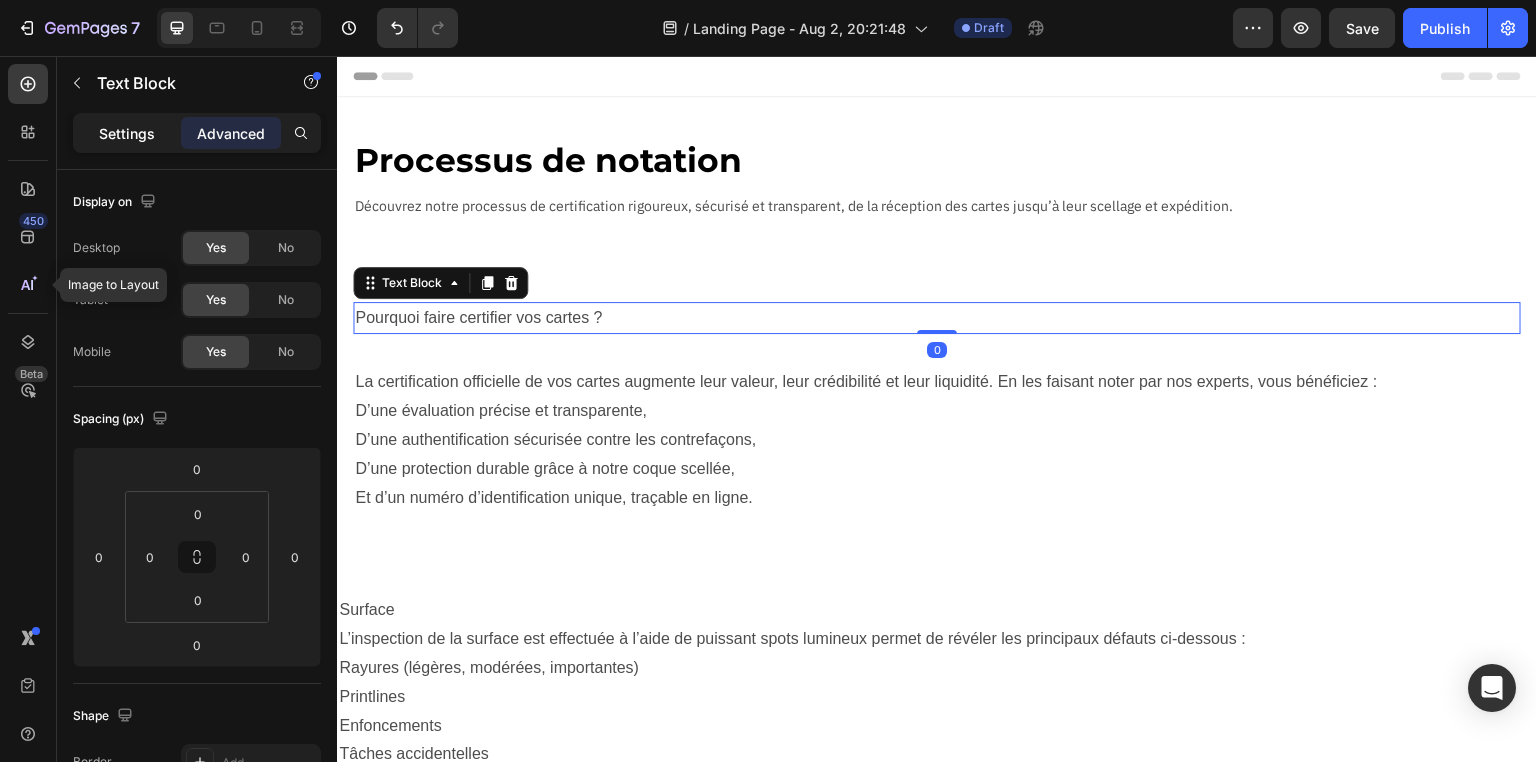 click on "Settings" at bounding box center [127, 133] 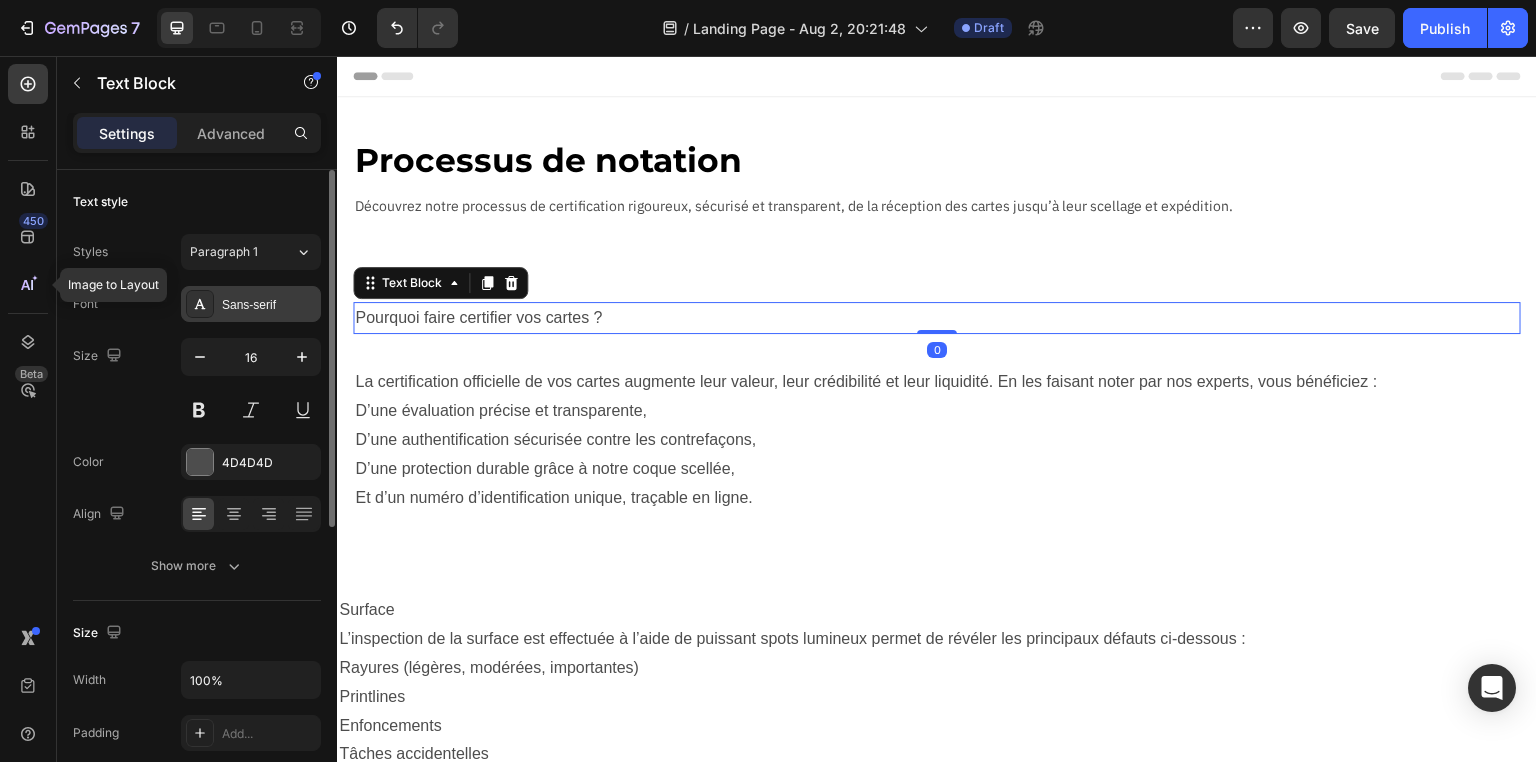click on "Sans-serif" at bounding box center (269, 305) 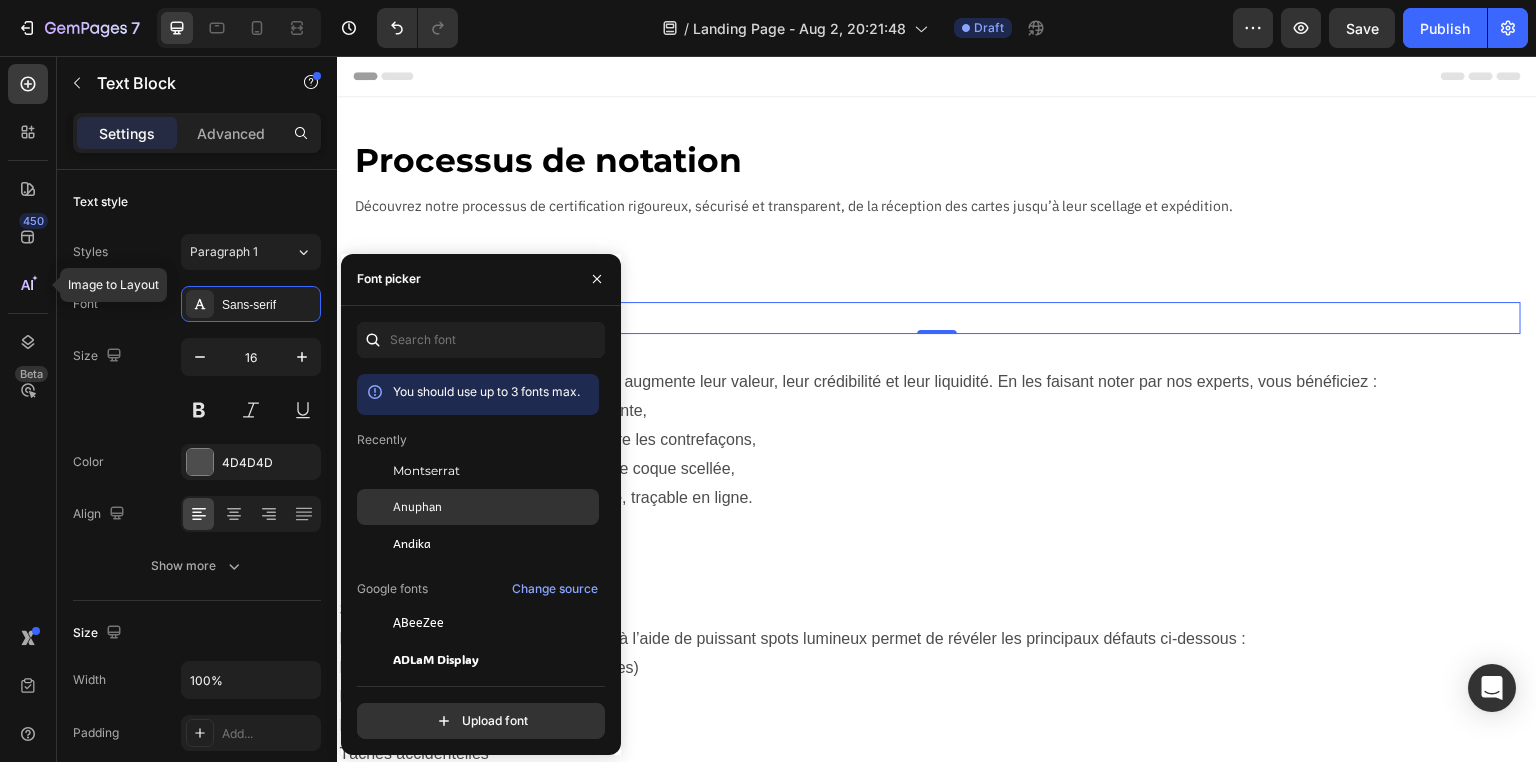 click on "Anuphan" at bounding box center (417, 507) 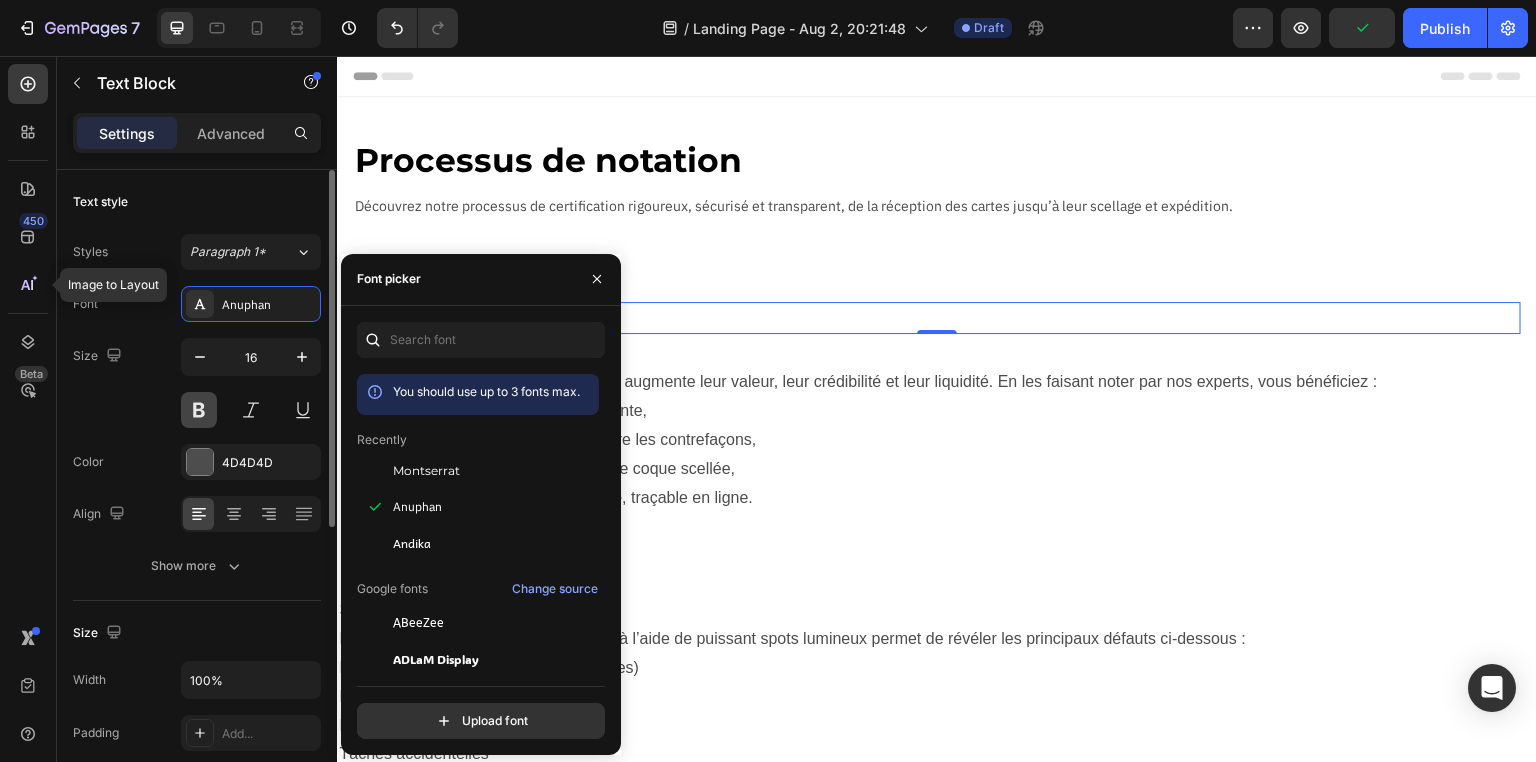 drag, startPoint x: 197, startPoint y: 414, endPoint x: 208, endPoint y: 414, distance: 11 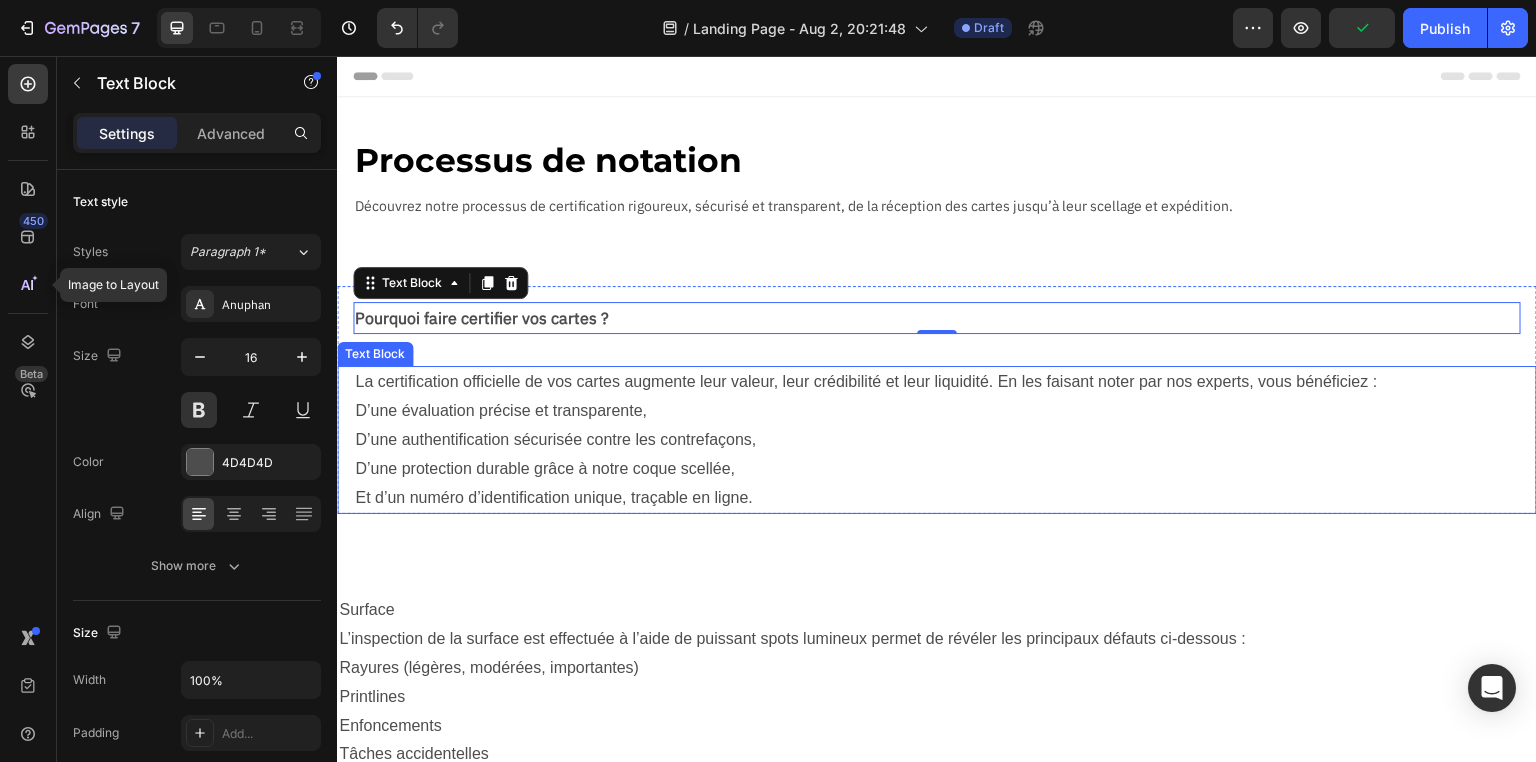 click on "D’une authentification sécurisée contre les contrefaçons," at bounding box center [945, 440] 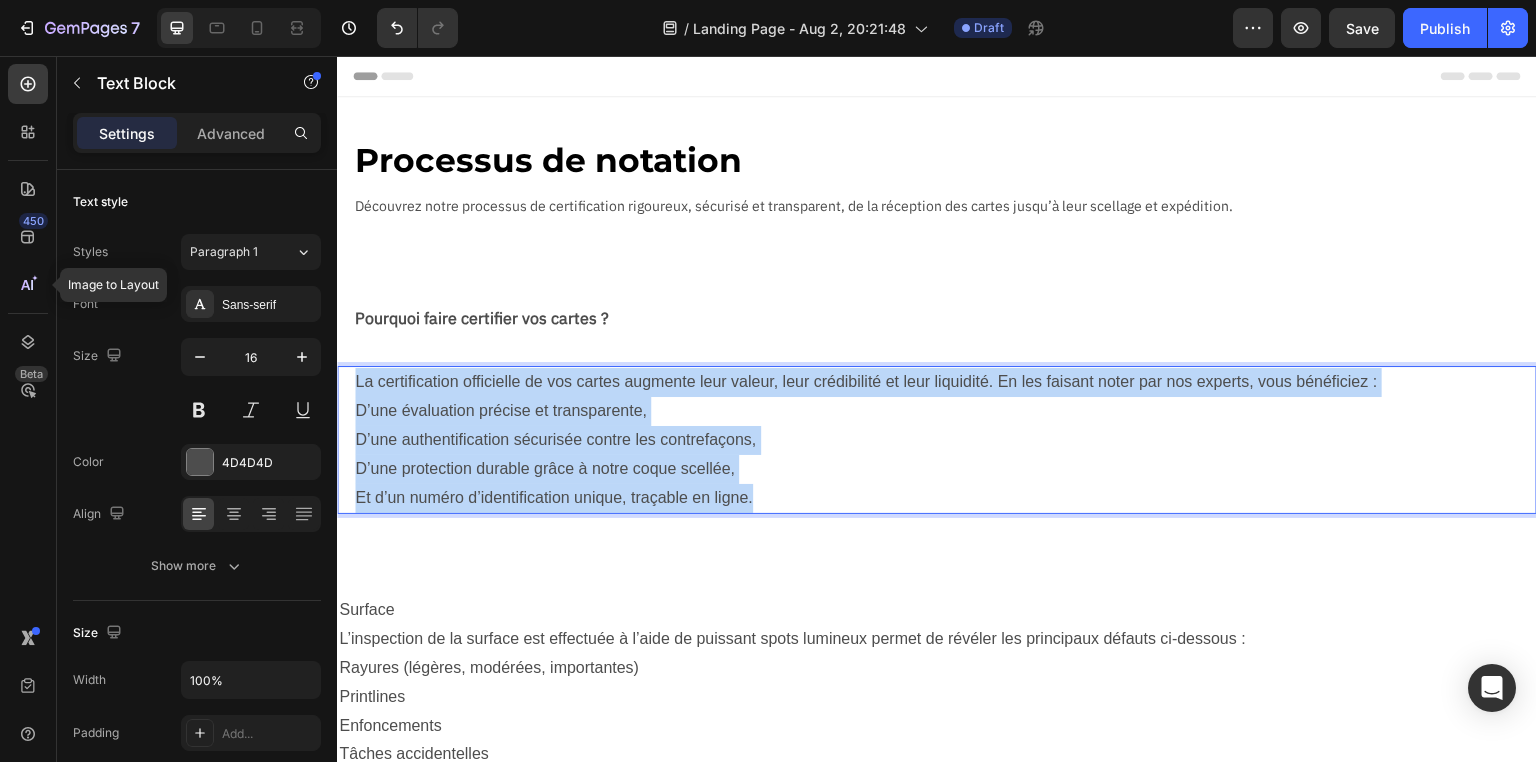 drag, startPoint x: 761, startPoint y: 500, endPoint x: 613, endPoint y: 401, distance: 178.05898 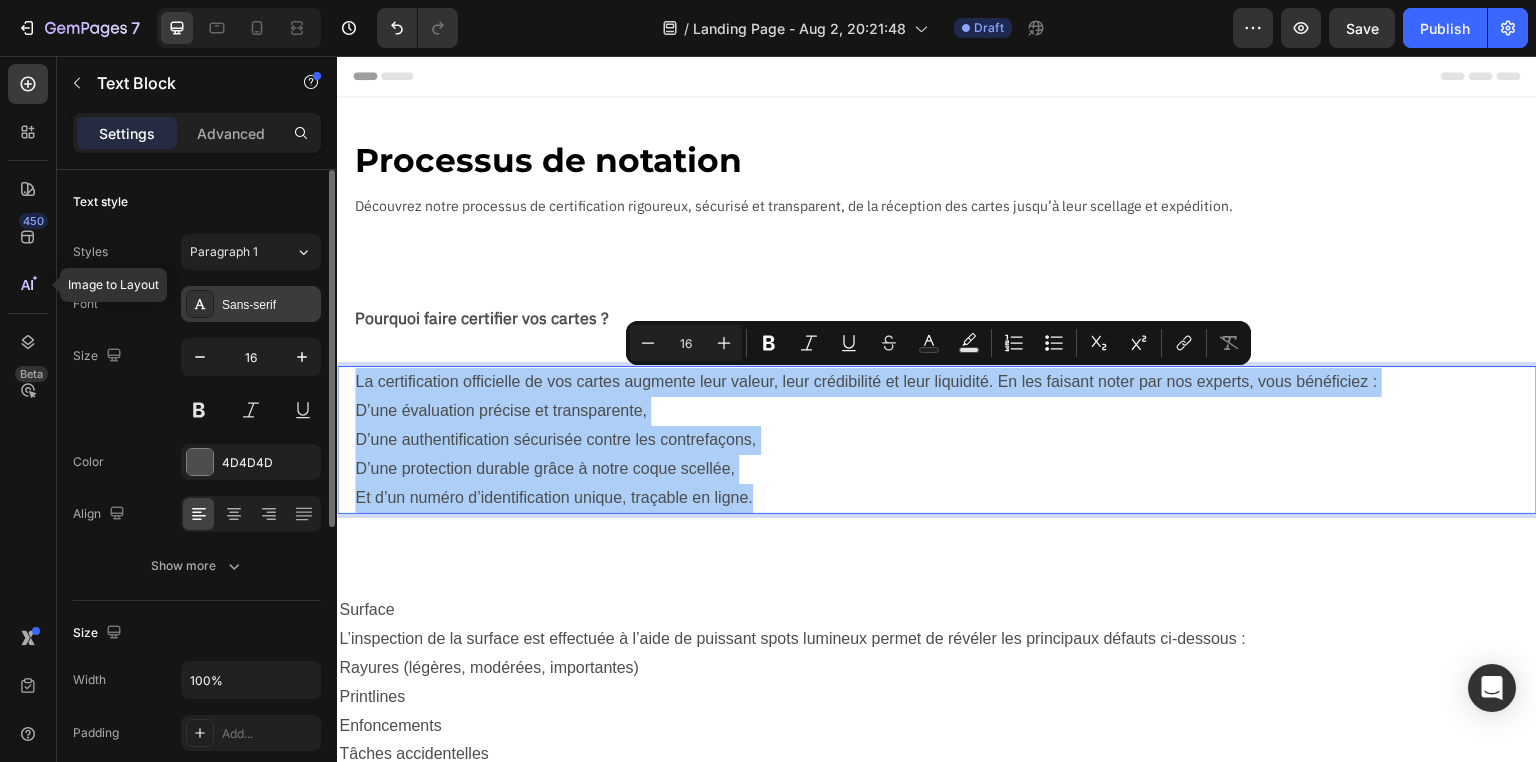 click on "Sans-serif" at bounding box center [269, 305] 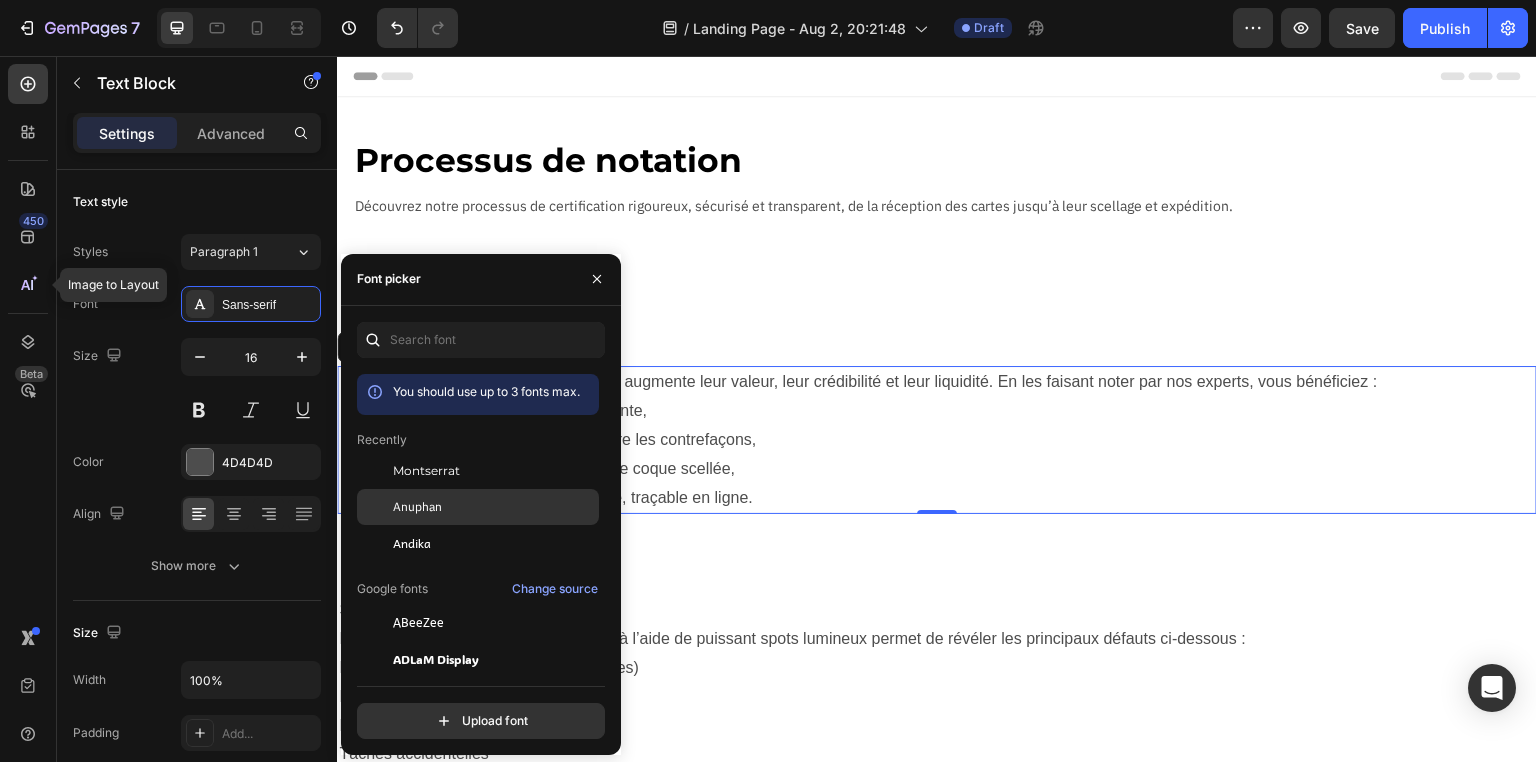 click on "Anuphan" at bounding box center (417, 507) 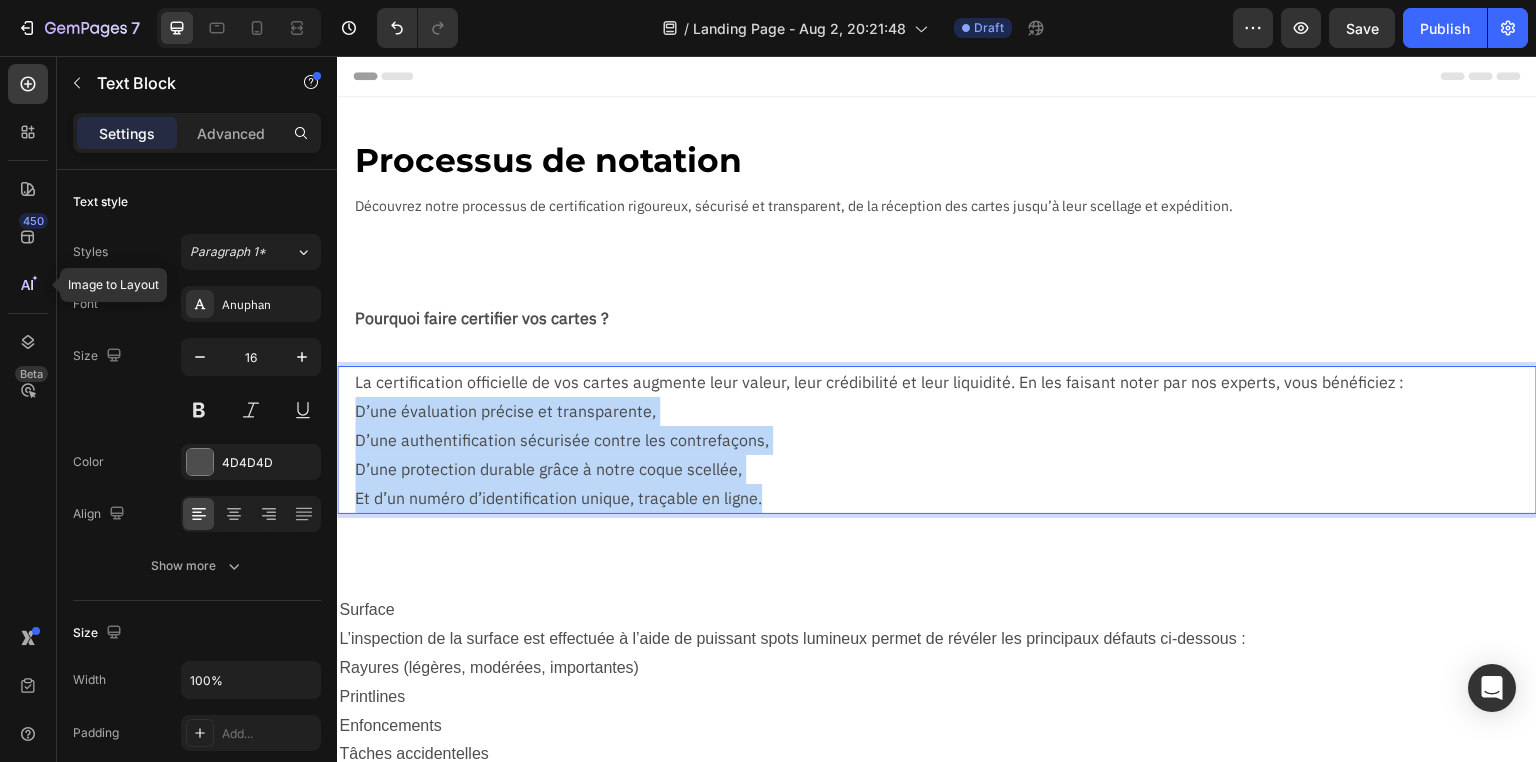 drag, startPoint x: 785, startPoint y: 501, endPoint x: 352, endPoint y: 417, distance: 441.07257 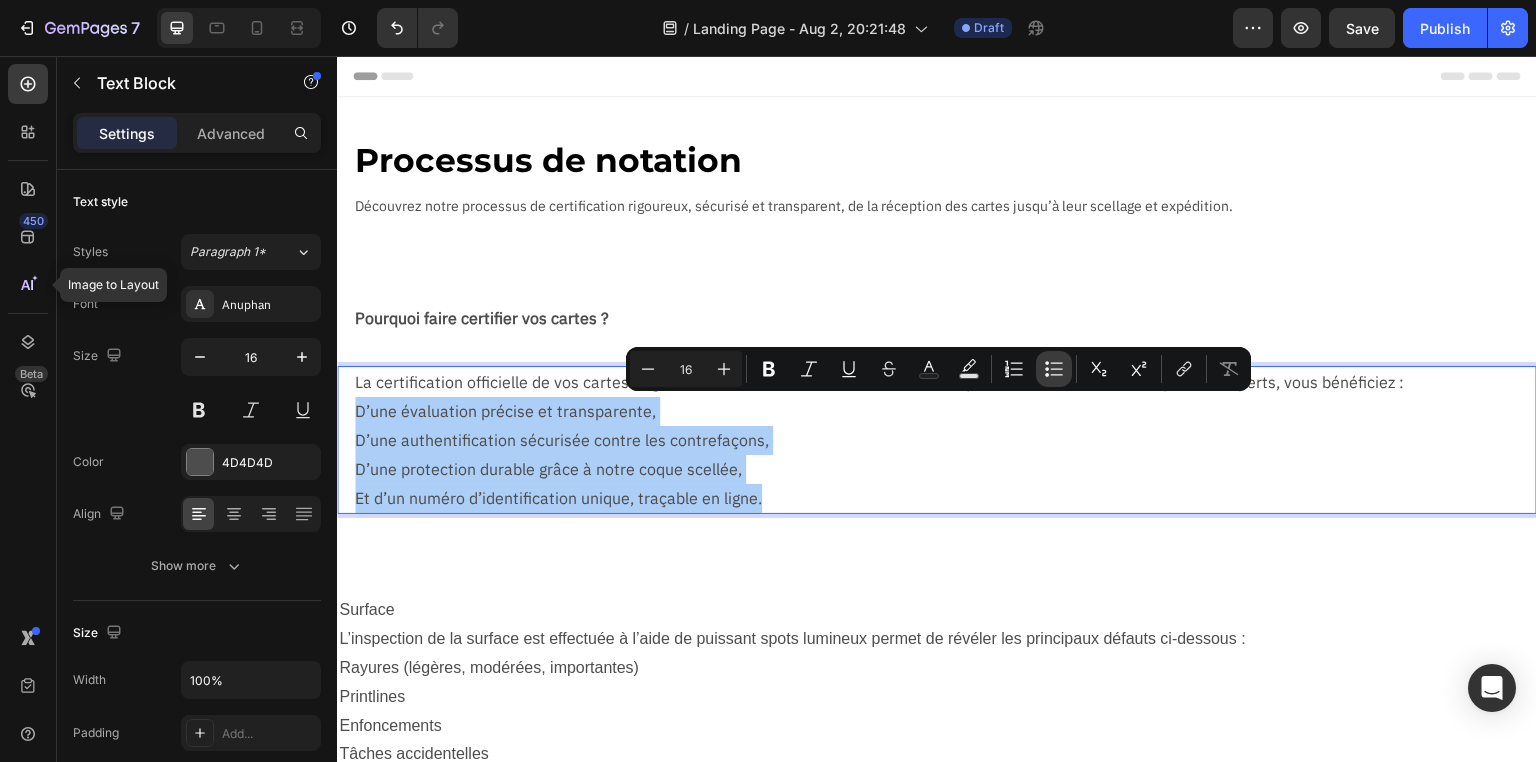 click 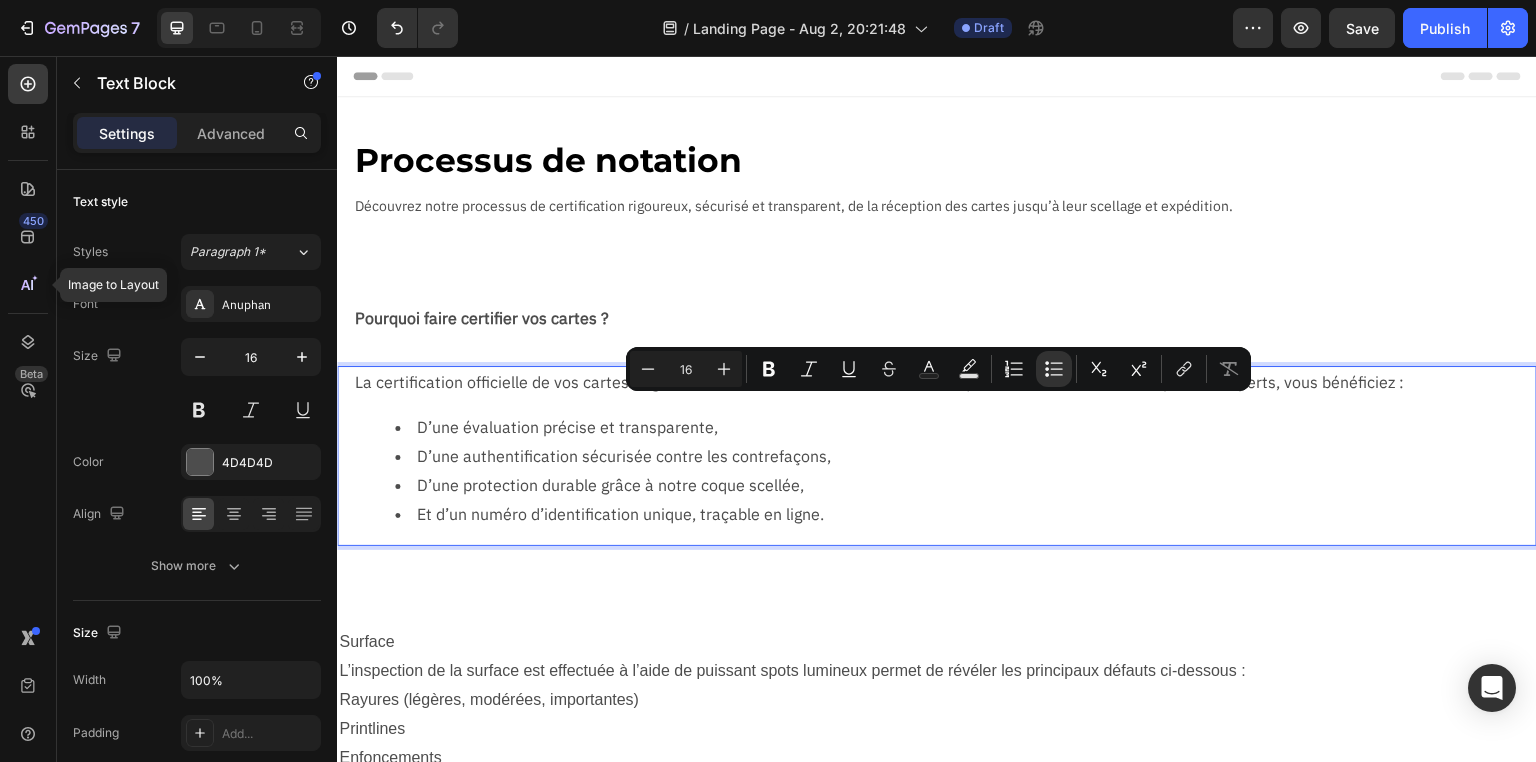 click on "D’une authentification sécurisée contre les contrefaçons," at bounding box center (965, 456) 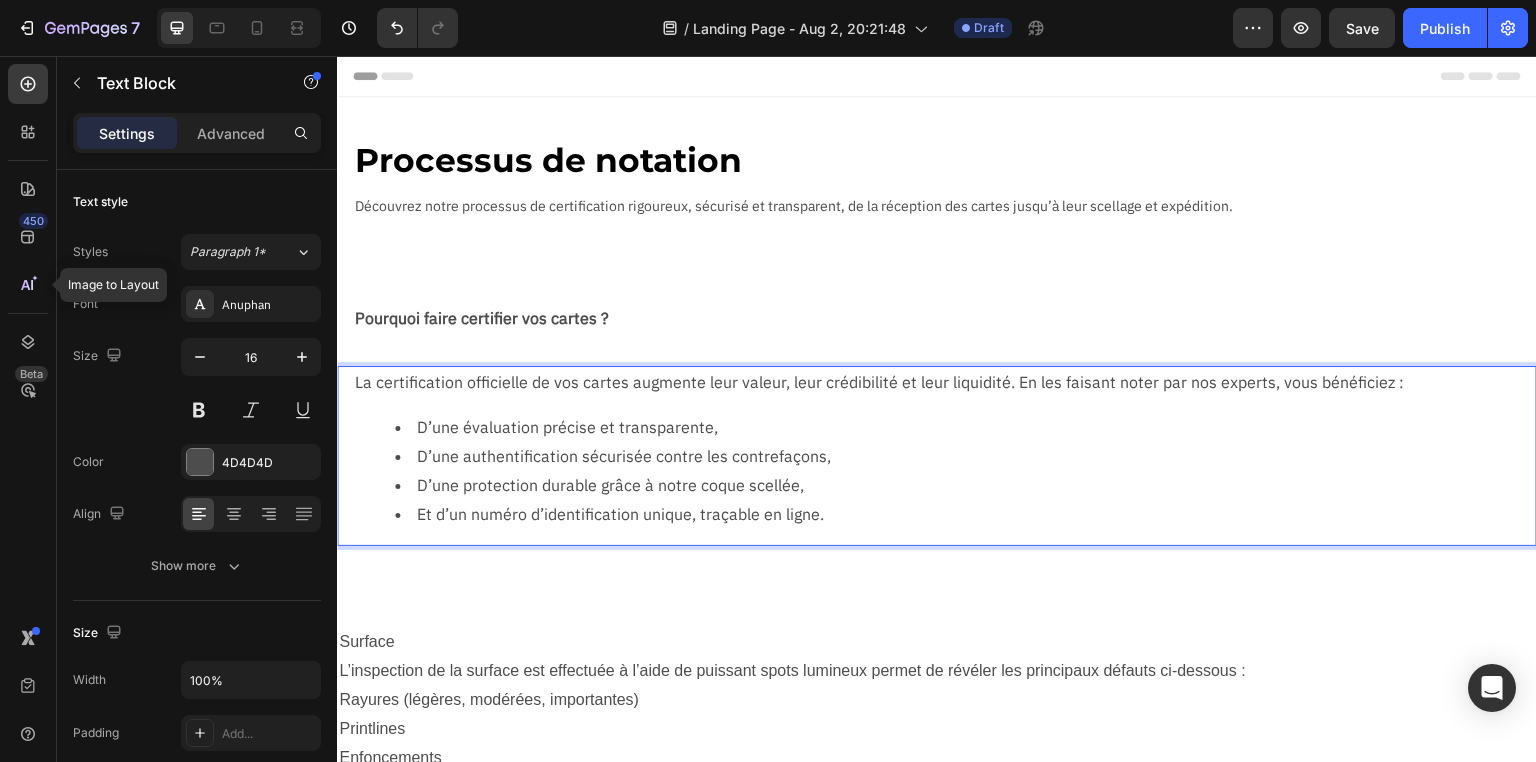 click on "Et d’un numéro d’identification unique, traçable en ligne." at bounding box center (965, 514) 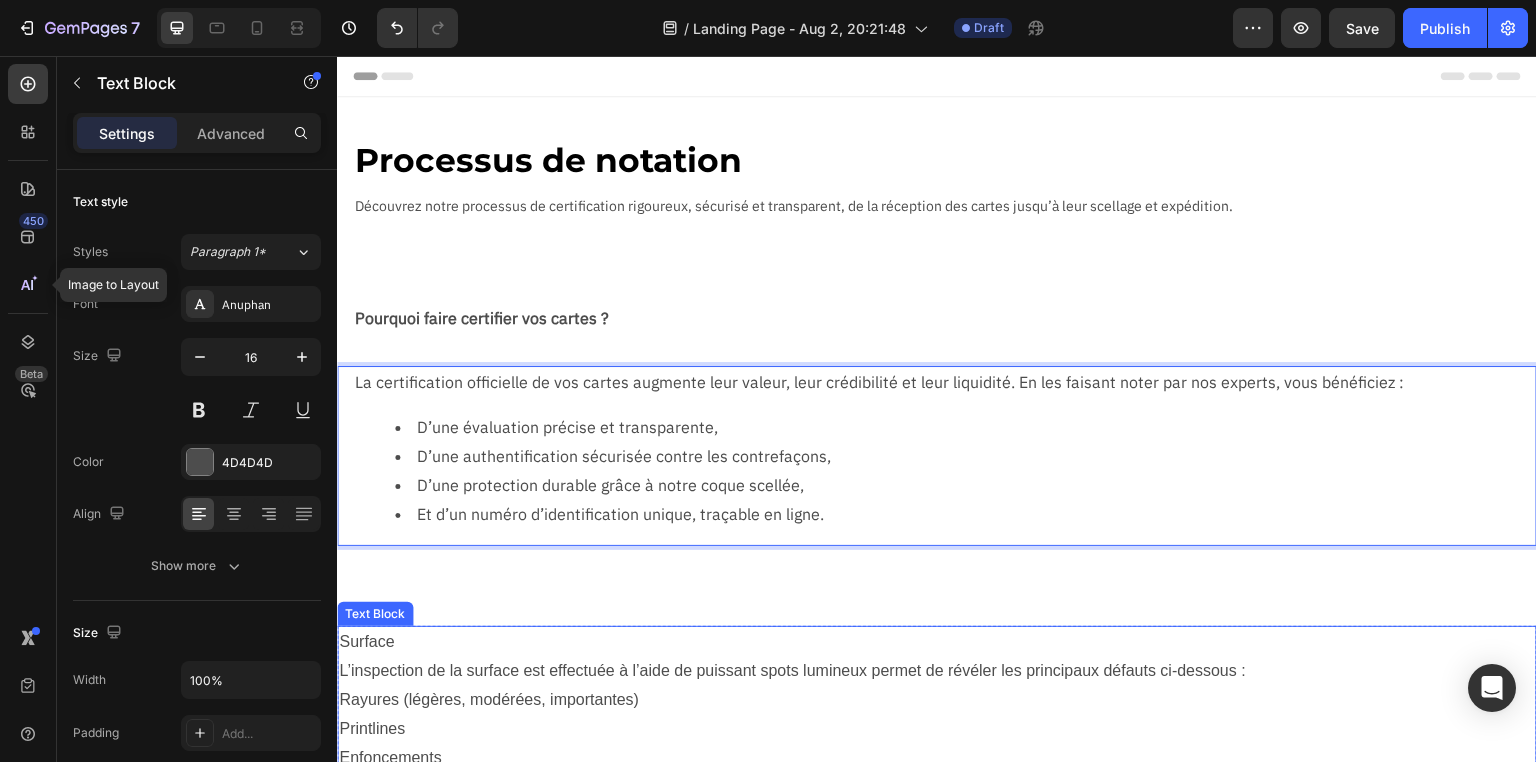 click on "Surface" at bounding box center (937, 642) 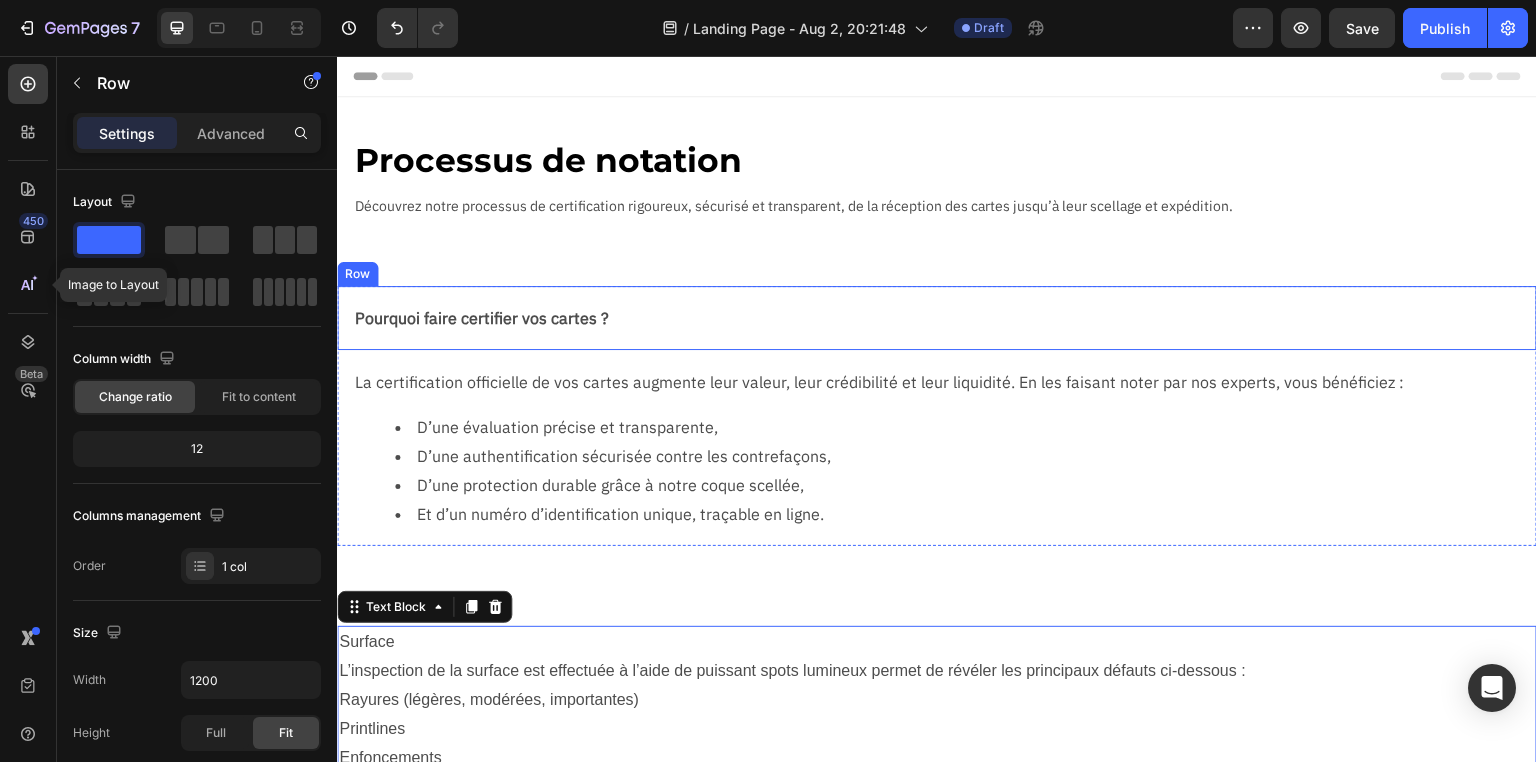 click on "Pourquoi faire certifier vos cartes ? Text Block Row" at bounding box center (937, 318) 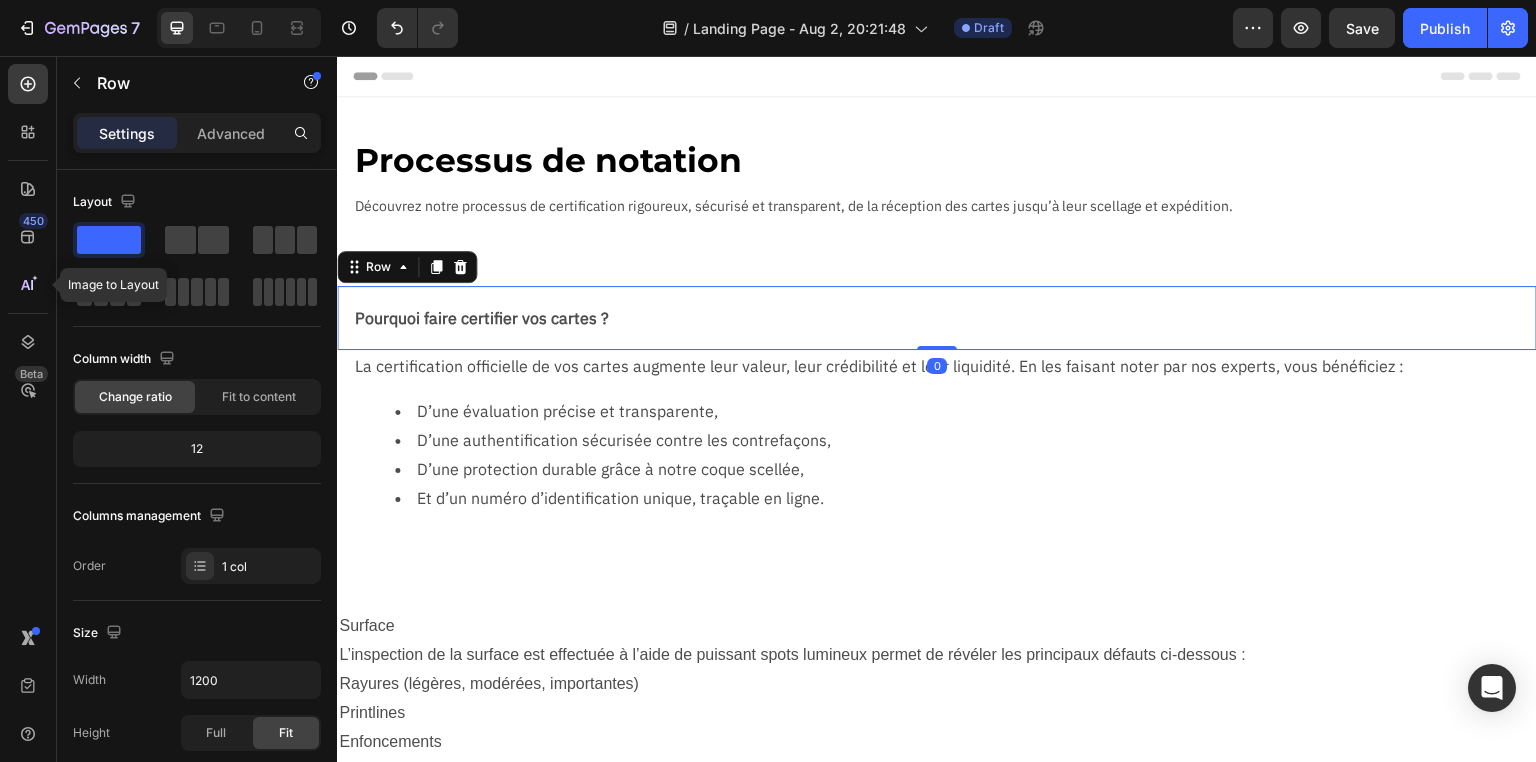 drag, startPoint x: 921, startPoint y: 363, endPoint x: 908, endPoint y: 292, distance: 72.18033 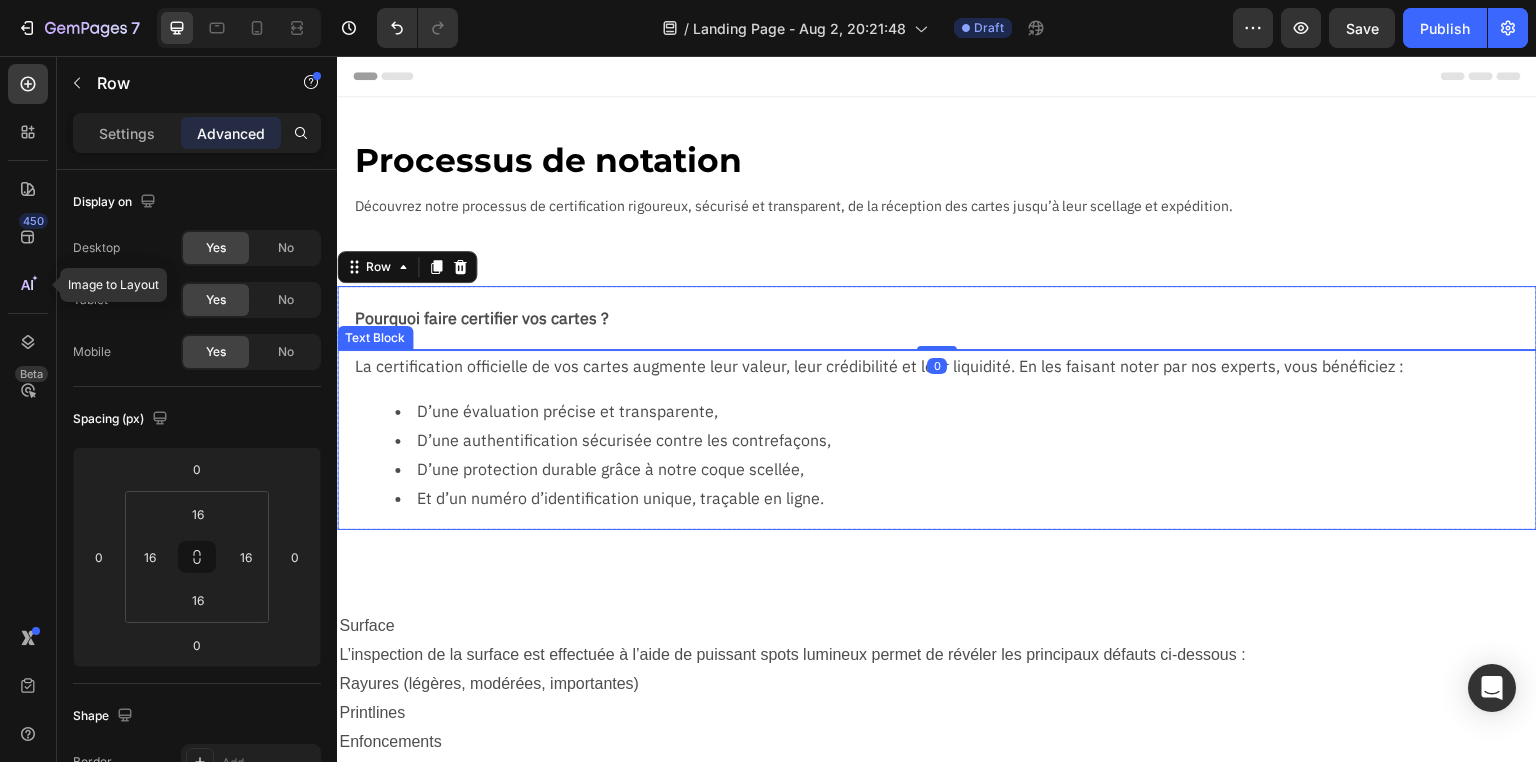 click on "D’une protection durable grâce à notre coque scellée," at bounding box center [965, 469] 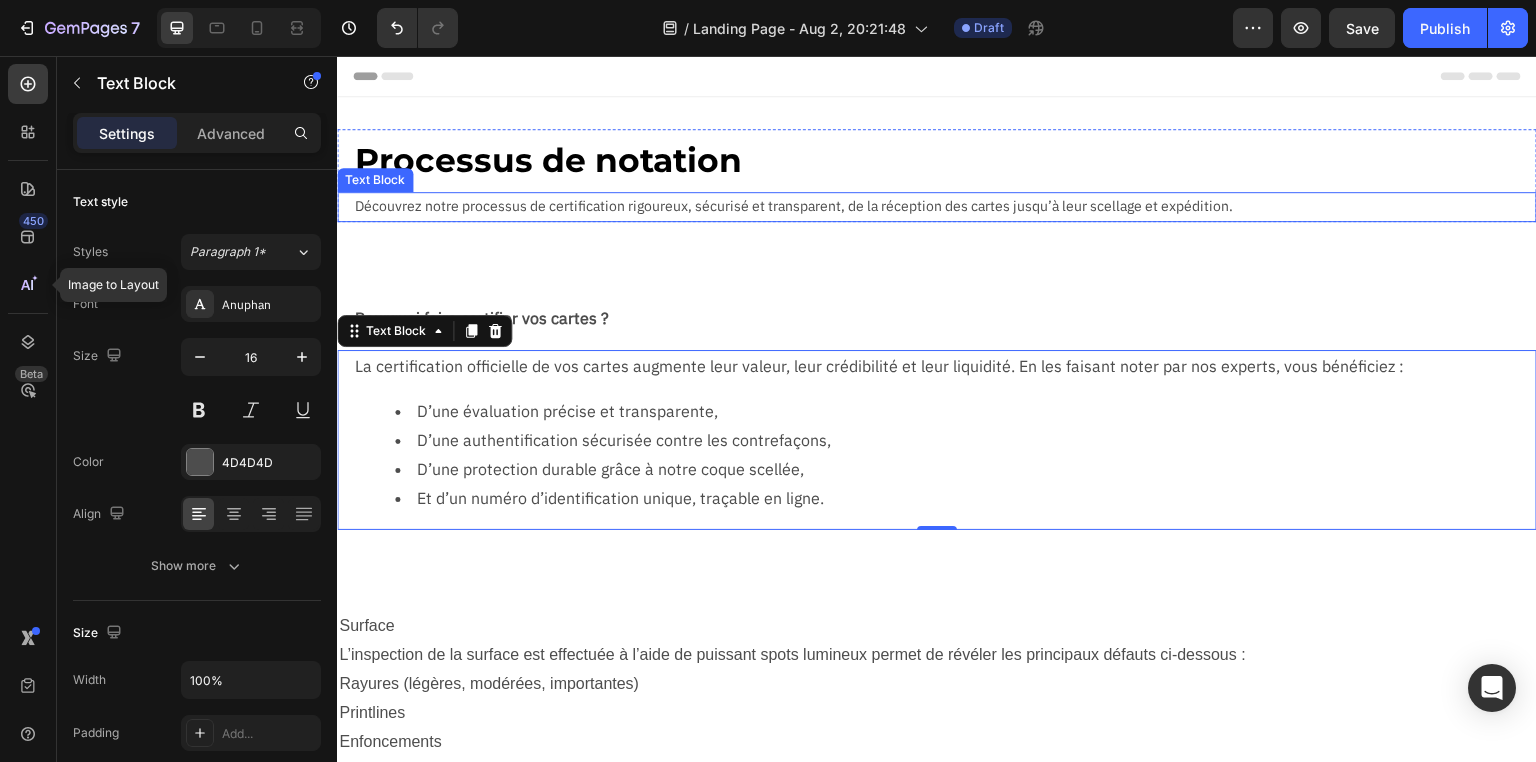 click on "Découvrez notre processus de certification rigoureux, sécurisé et transparent, de la réception des cartes jusqu’à leur scellage et expédition." at bounding box center (945, 206) 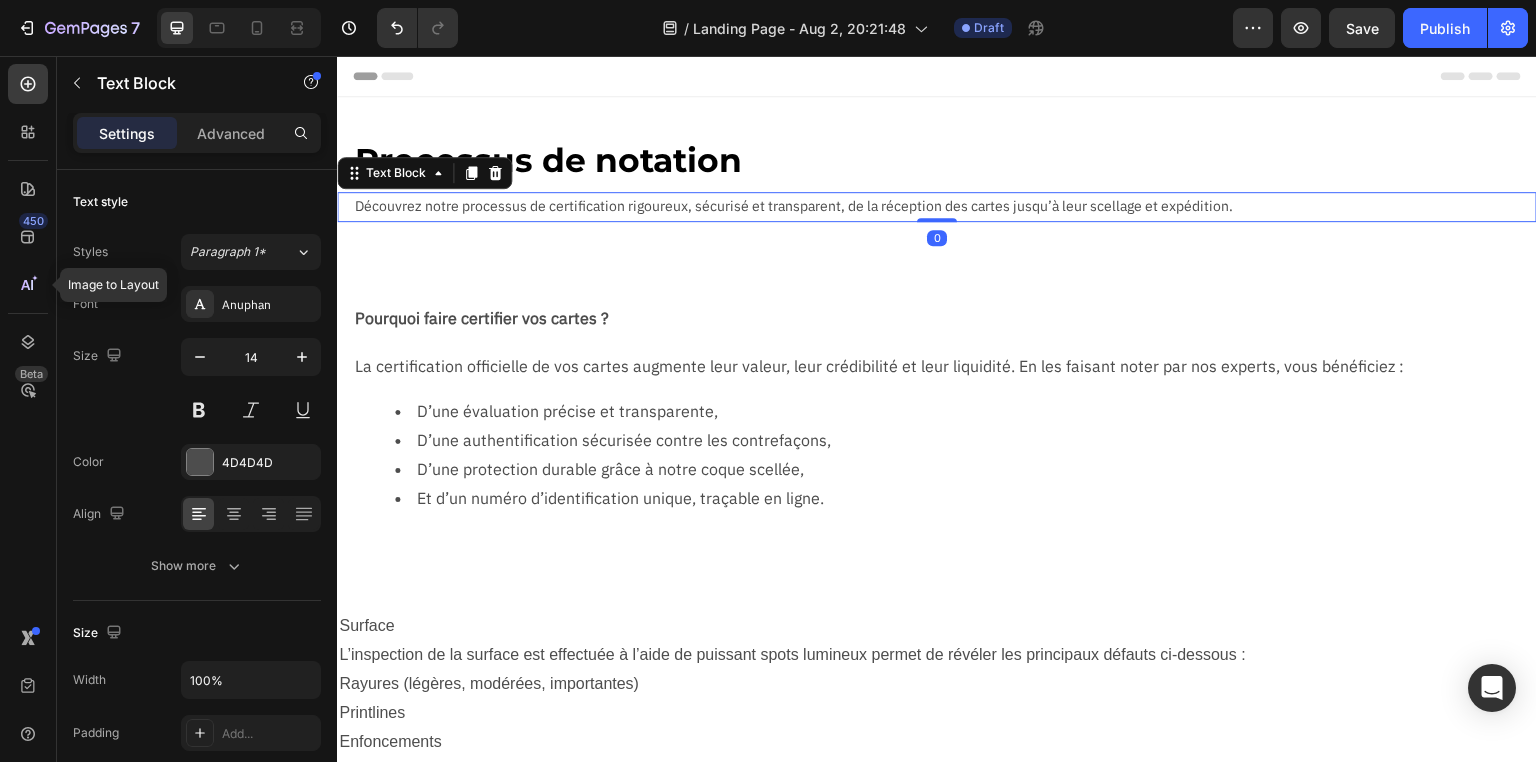 click on "Découvrez notre processus de certification rigoureux, sécurisé et transparent, de la réception des cartes jusqu’à leur scellage et expédition." at bounding box center [945, 206] 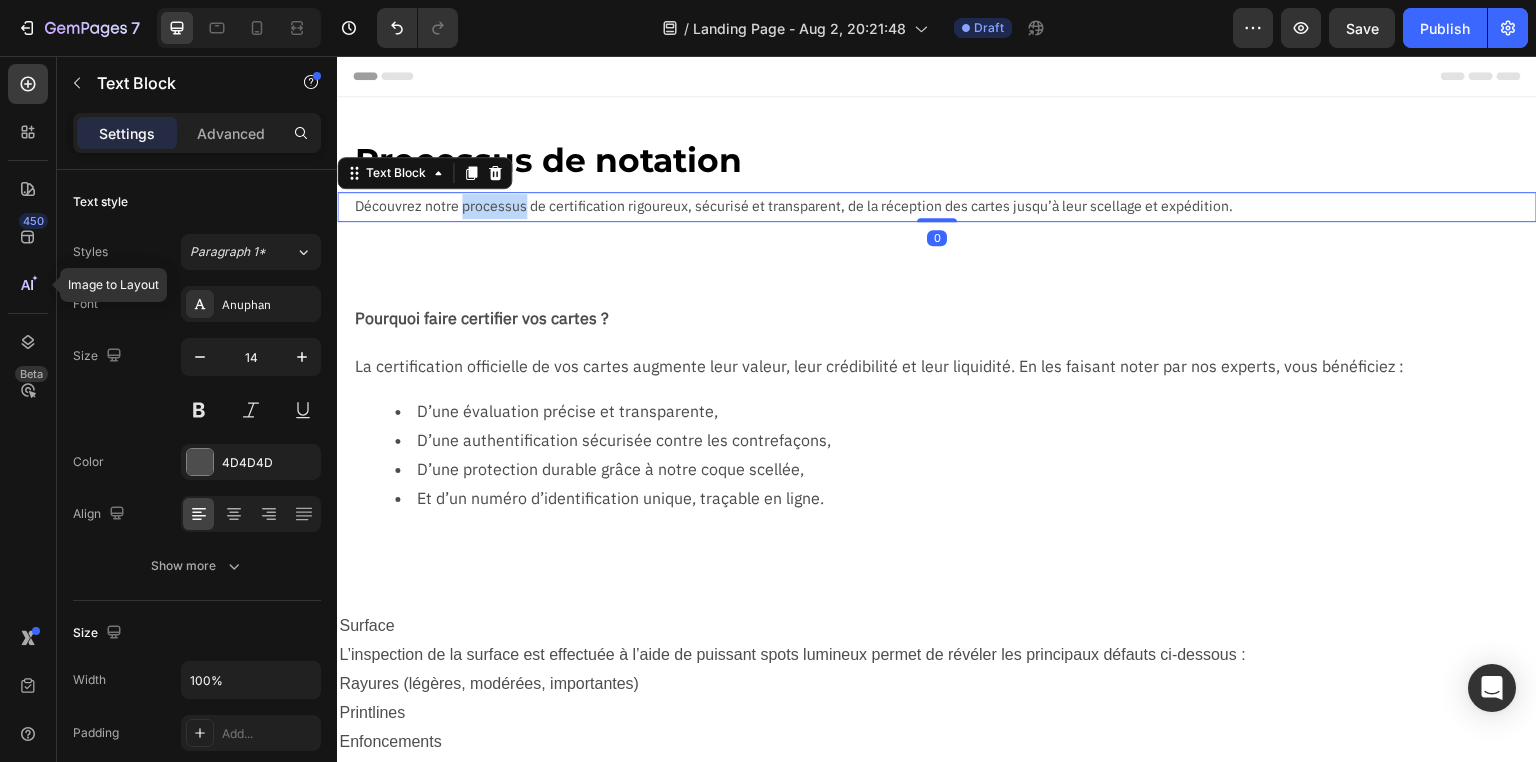 click on "Découvrez notre processus de certification rigoureux, sécurisé et transparent, de la réception des cartes jusqu’à leur scellage et expédition." at bounding box center (945, 206) 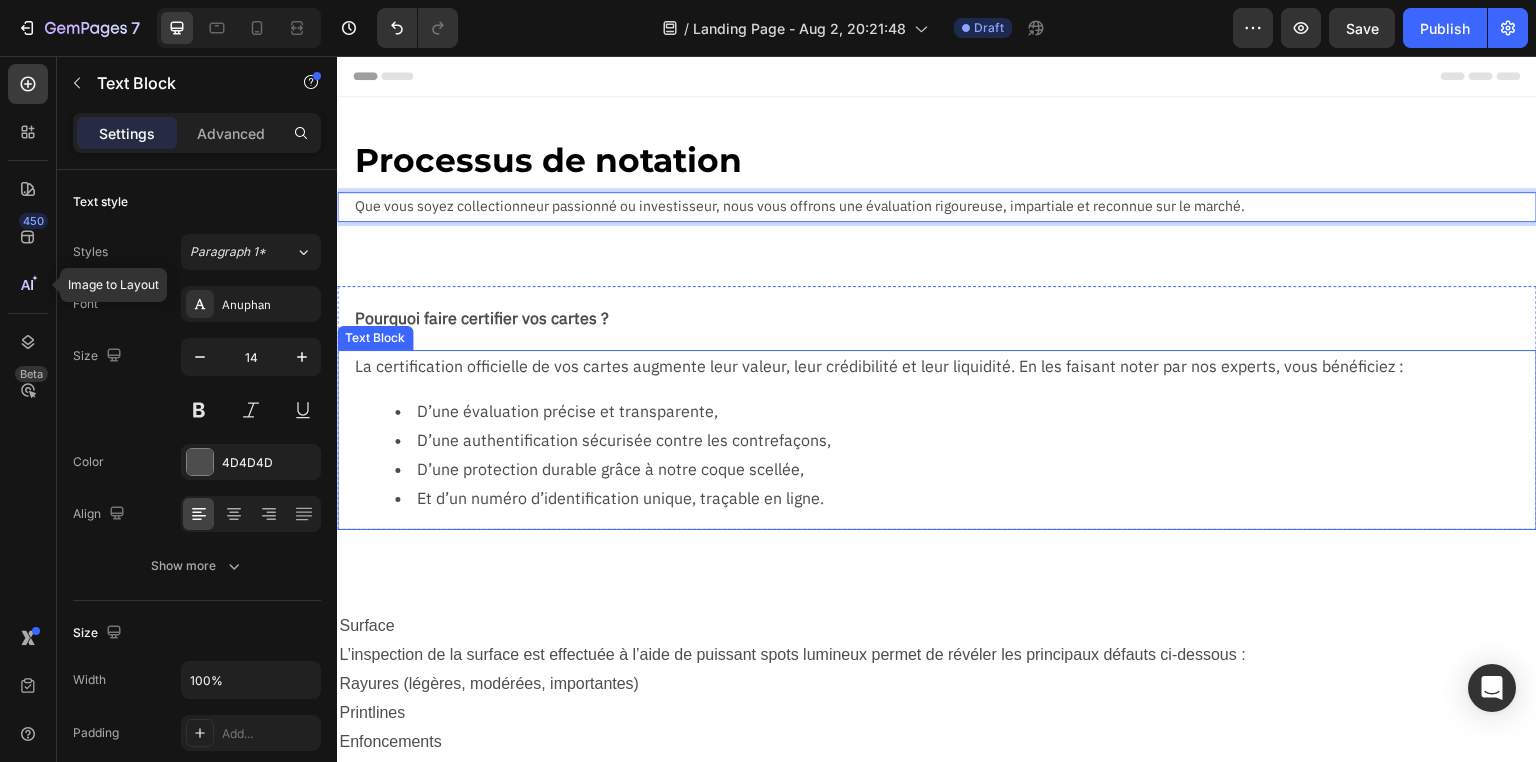 click on "La certification officielle de vos cartes augmente leur valeur, leur crédibilité et leur liquidité. En les faisant noter par nos experts, vous bénéficiez : D’une évaluation précise et transparente, D’une authentification sécurisée contre les contrefaçons, D’une protection durable grâce à notre coque scellée, Et d’un numéro d’identification unique, traçable en ligne." at bounding box center (945, 440) 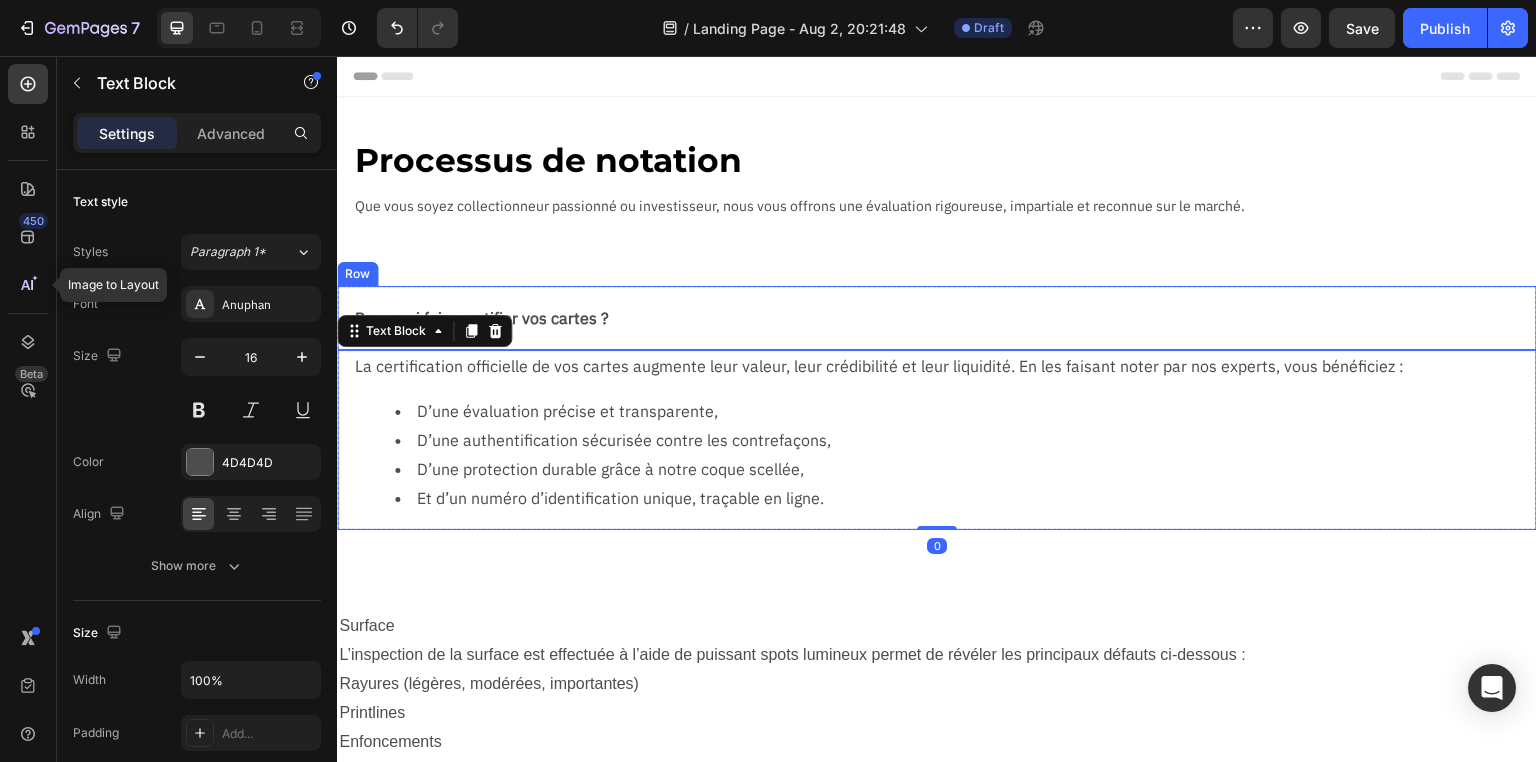 click on "Pourquoi faire certifier vos cartes ? Text Block Row" at bounding box center [937, 318] 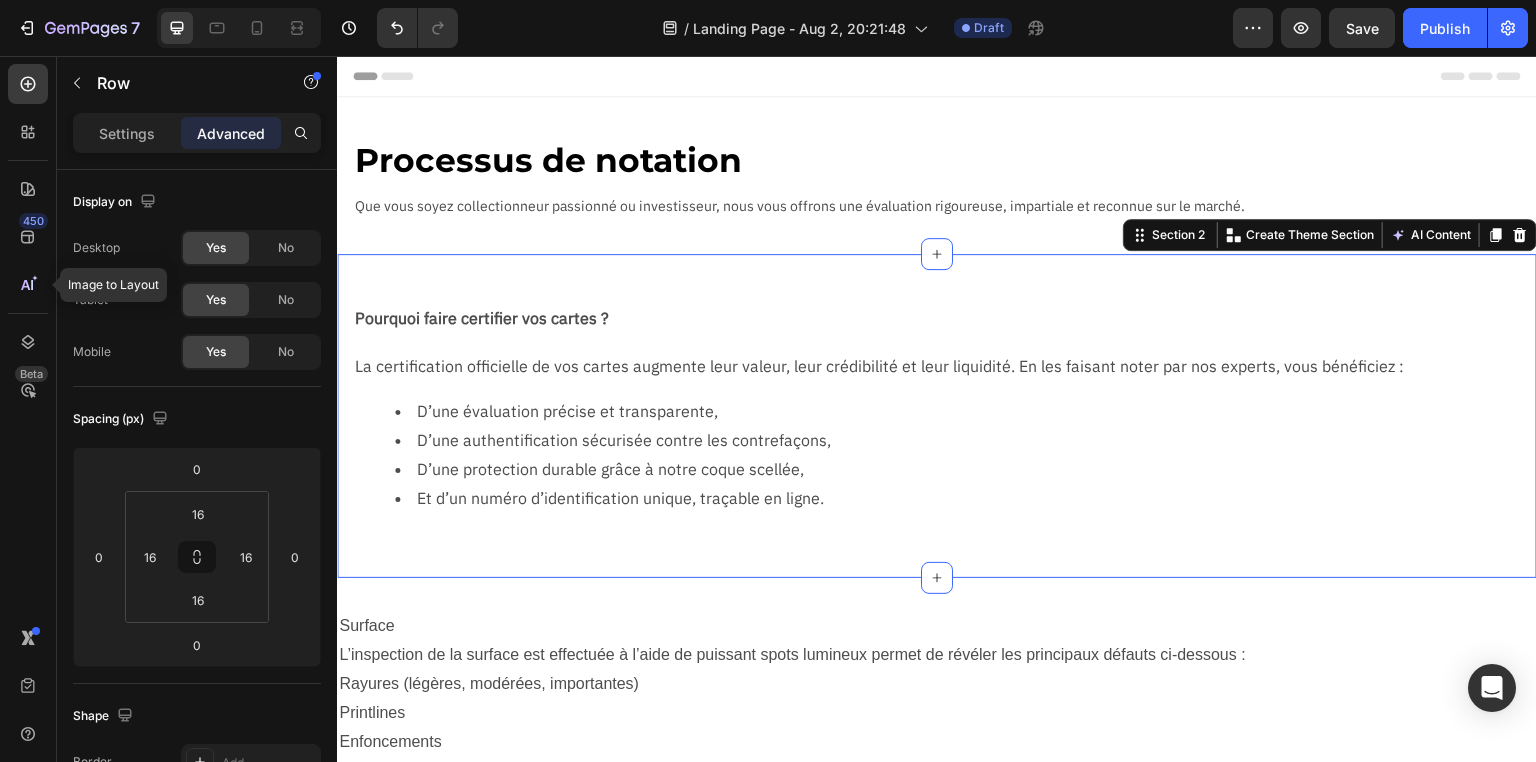 click on "Pourquoi faire certifier vos cartes ? Text Block Row La certification officielle de vos cartes augmente leur valeur, leur crédibilité et leur liquidité. En les faisant noter par nos experts, vous bénéficiez : D’une évaluation précise et transparente, D’une authentification sécurisée contre les contrefaçons, D’une protection durable grâce à notre coque scellée, Et d’un numéro d’identification unique, traçable en ligne. Text Block Row Section 2   You can create reusable sections Create Theme Section AI Content Write with GemAI What would you like to describe here? Tone and Voice Persuasive Product Show more Generate" at bounding box center [937, 416] 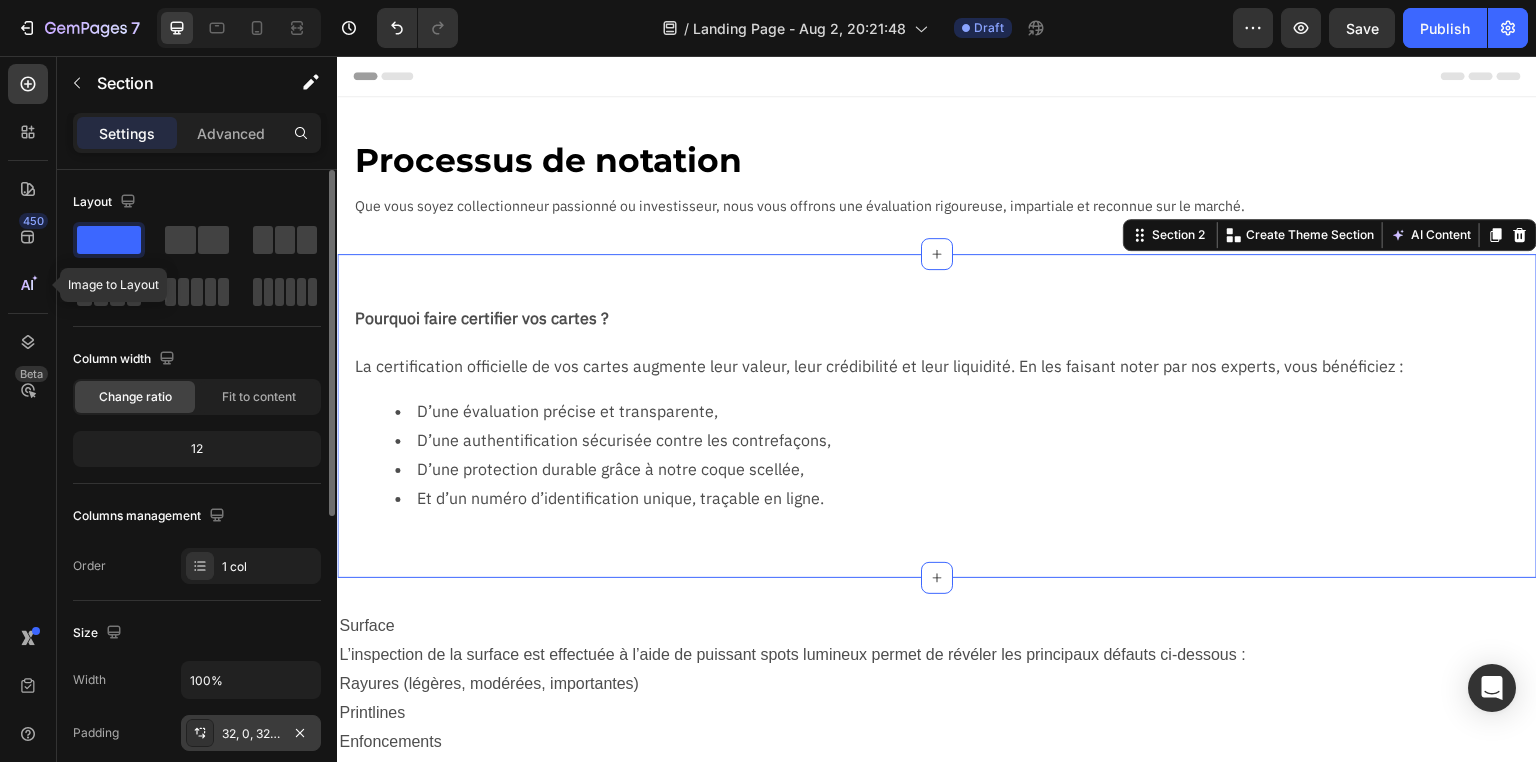 click on "32, 0, 32, 0" at bounding box center (251, 734) 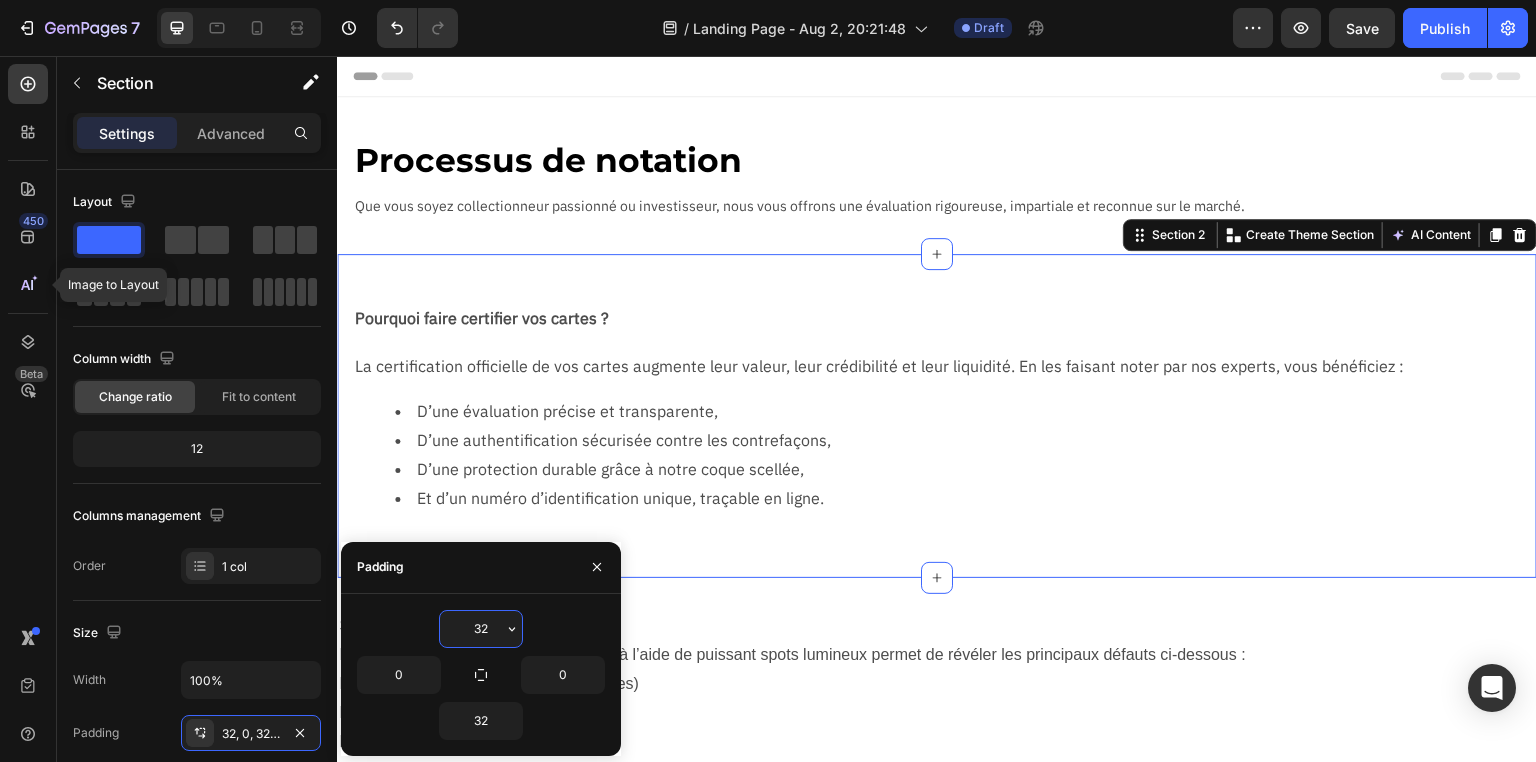 click on "32" at bounding box center (481, 629) 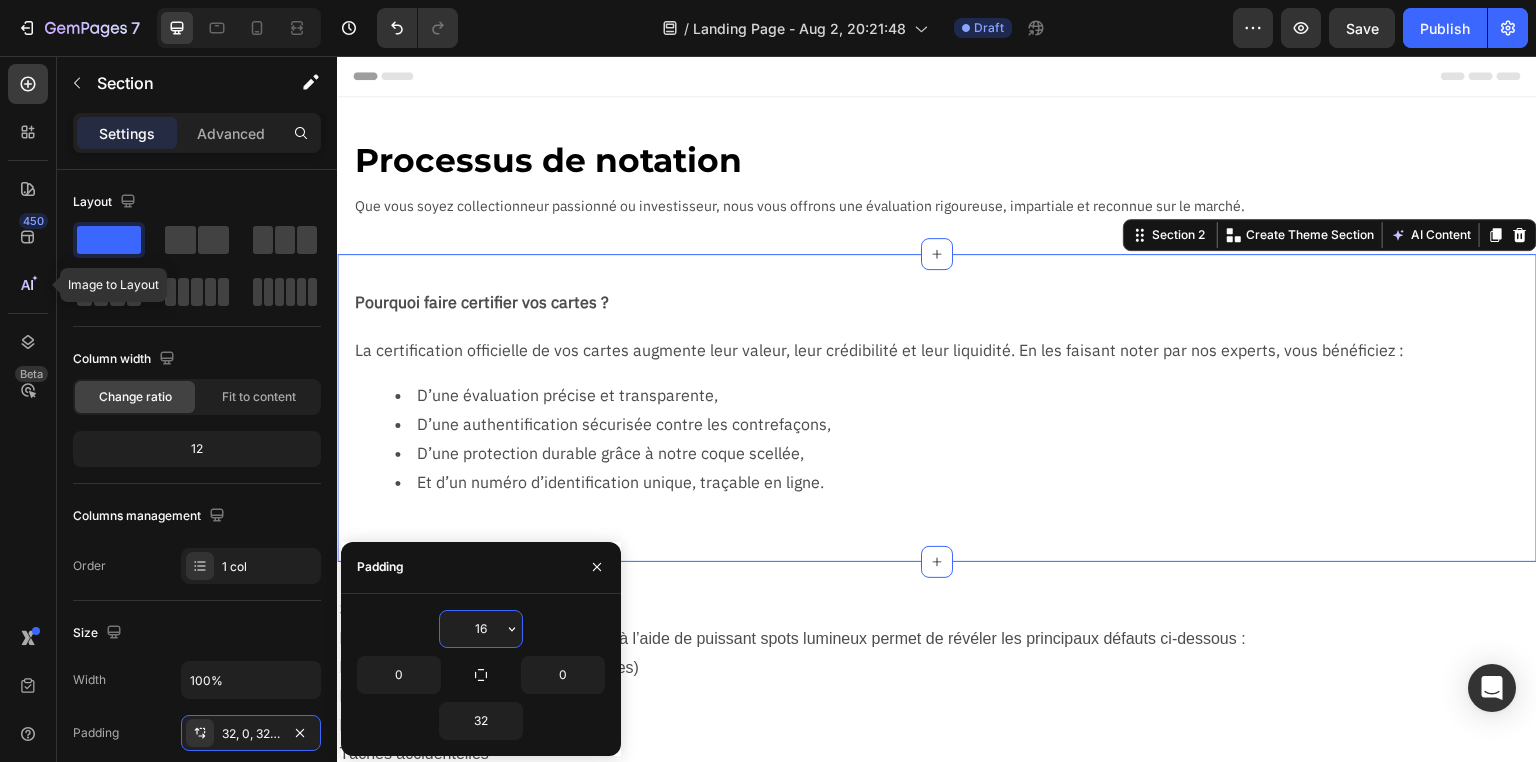 type on "16" 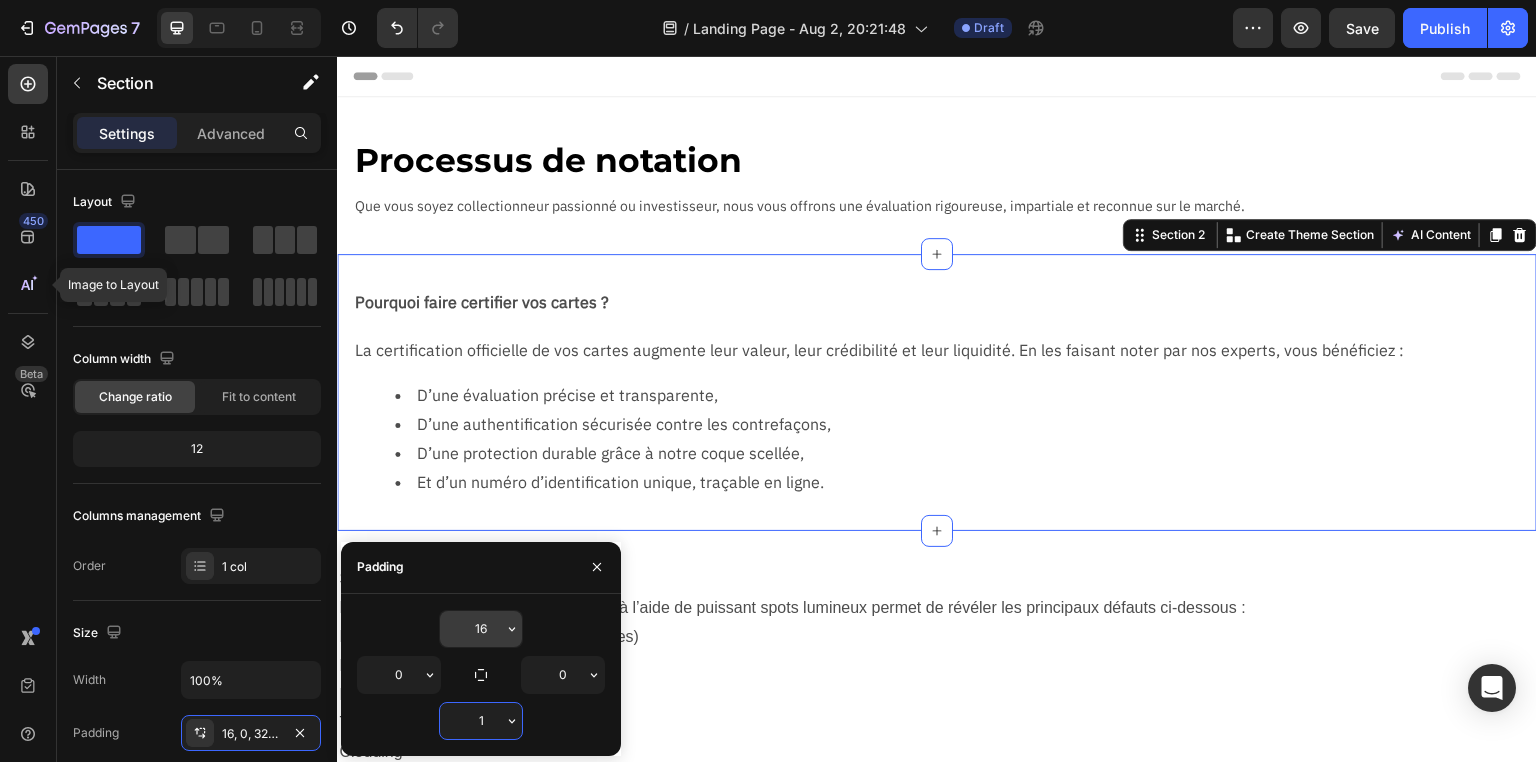 type on "16" 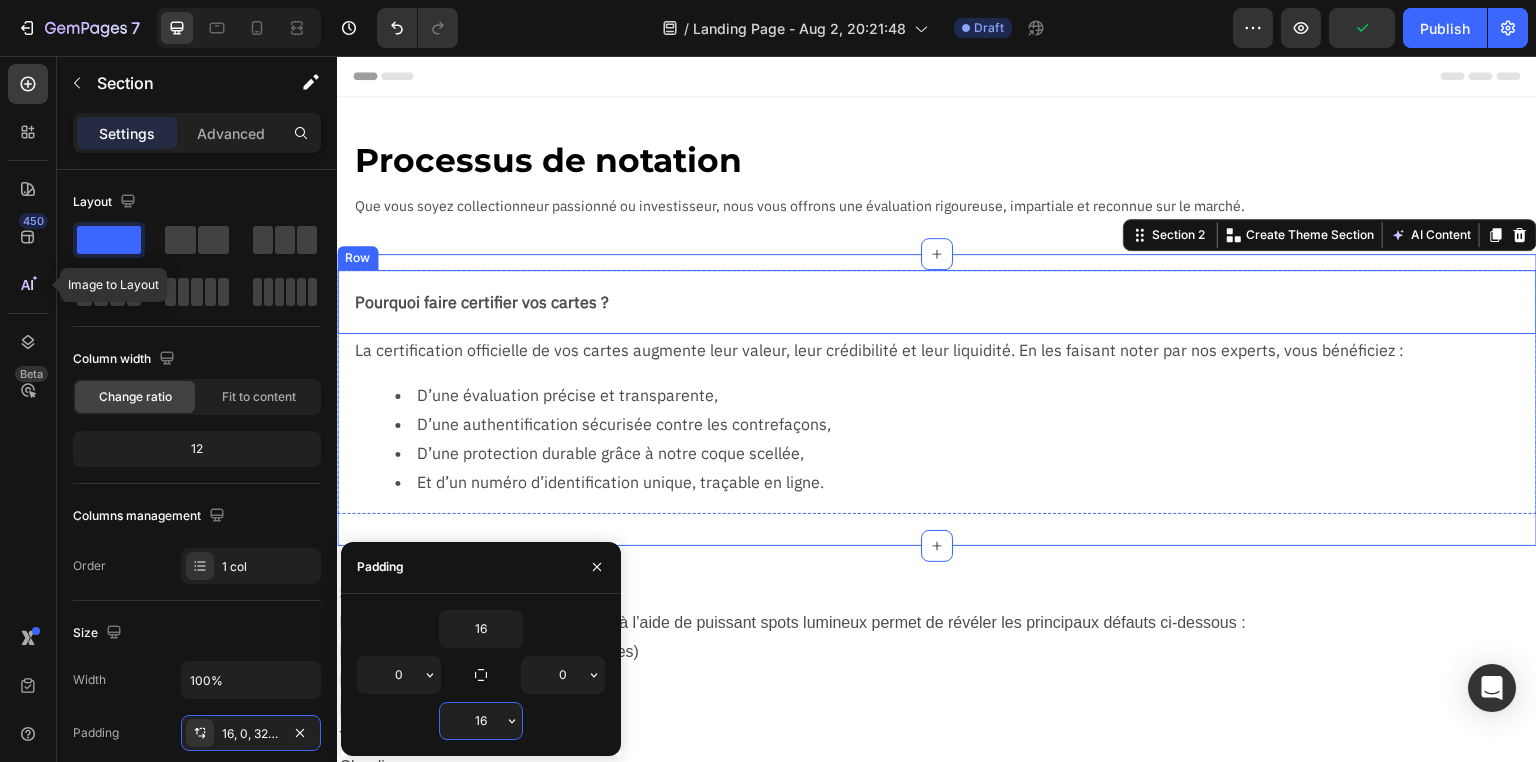 click on "La certification officielle de vos cartes augmente leur valeur, leur crédibilité et leur liquidité. En les faisant noter par nos experts, vous bénéficiez :" at bounding box center [945, 350] 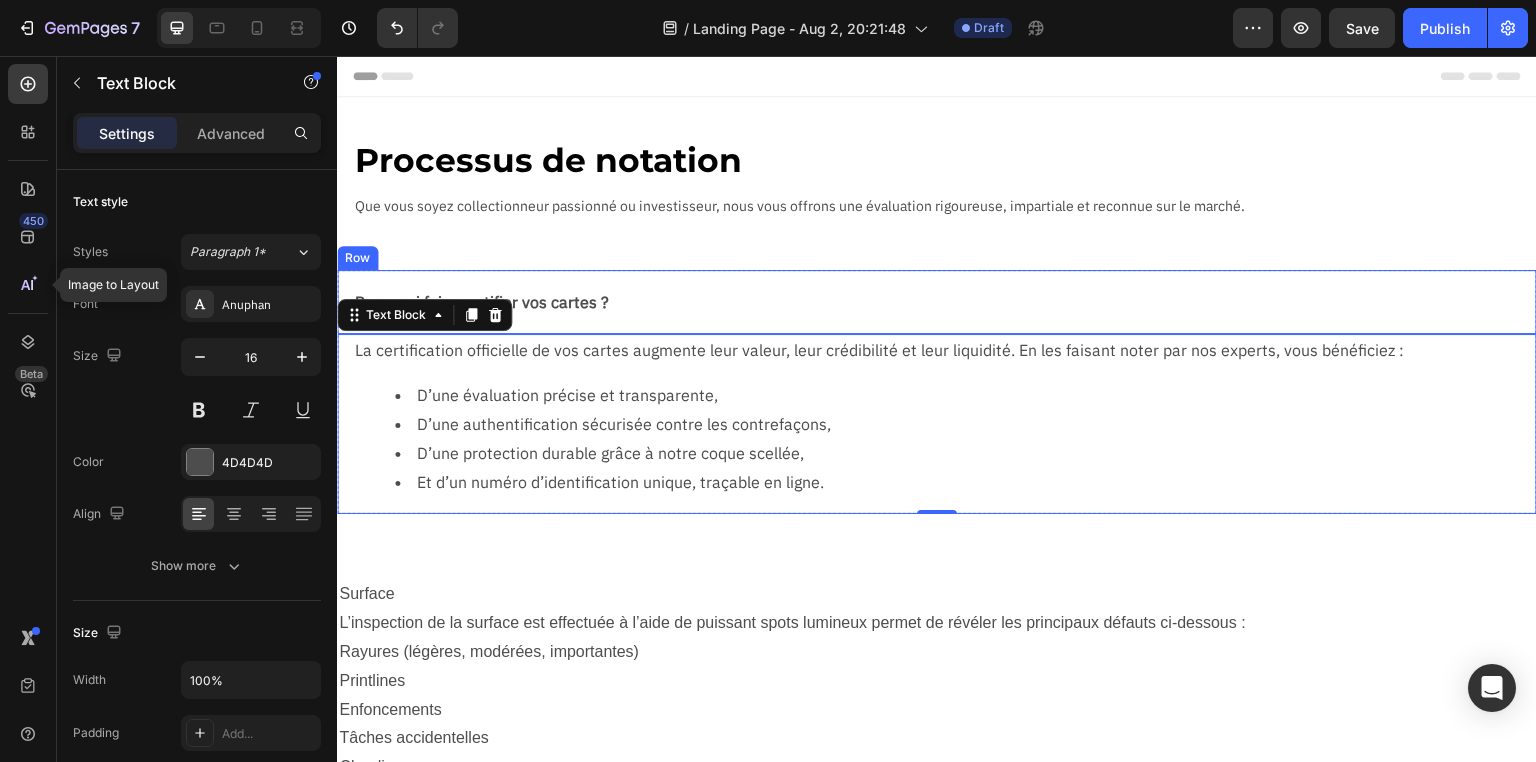 click on "Pourquoi faire certifier vos cartes ? Text Block Row" at bounding box center [937, 302] 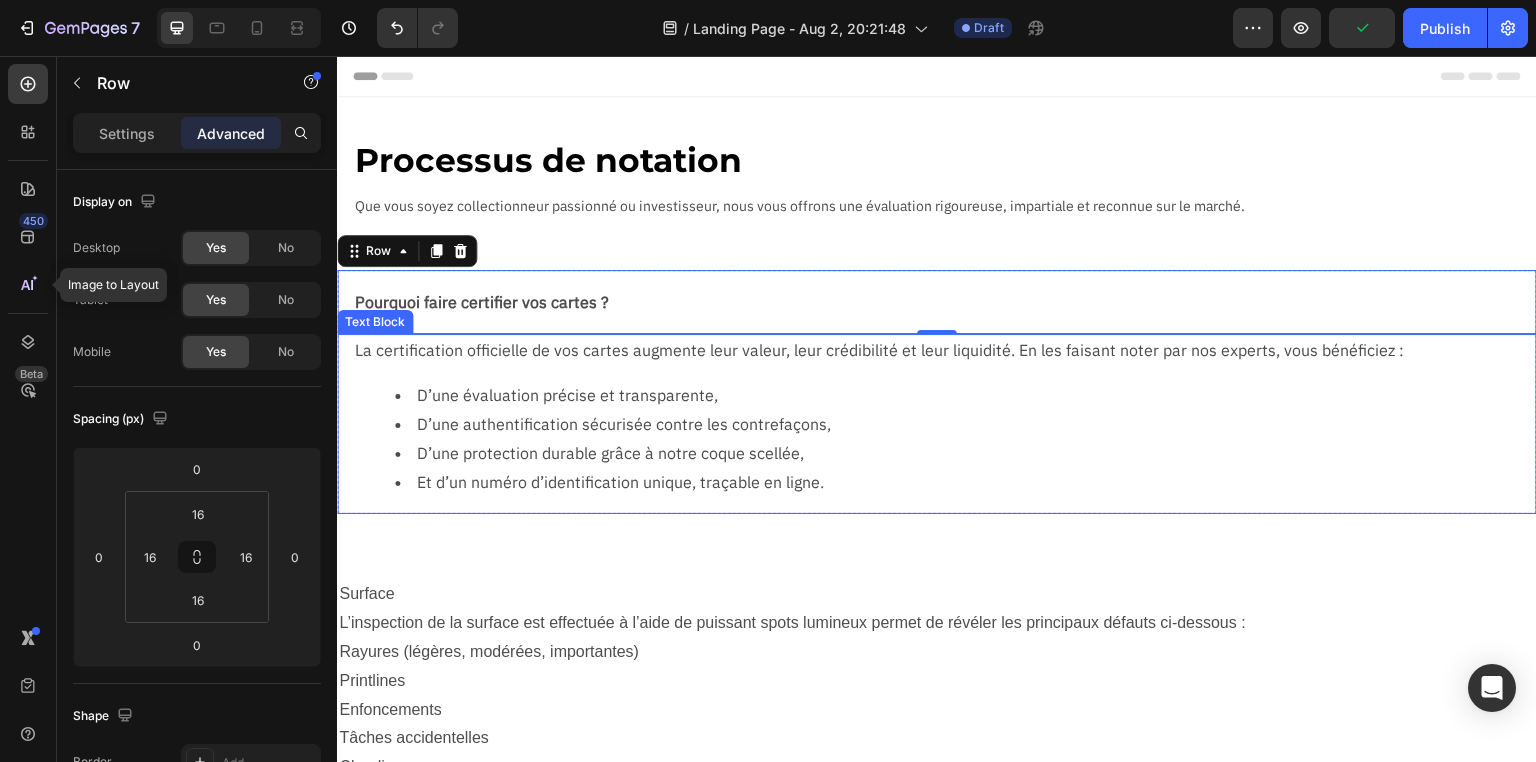 click on "La certification officielle de vos cartes augmente leur valeur, leur crédibilité et leur liquidité. En les faisant noter par nos experts, vous bénéficiez : D’une évaluation précise et transparente, D’une authentification sécurisée contre les contrefaçons, D’une protection durable grâce à notre coque scellée, Et d’un numéro d’identification unique, traçable en ligne." at bounding box center [945, 424] 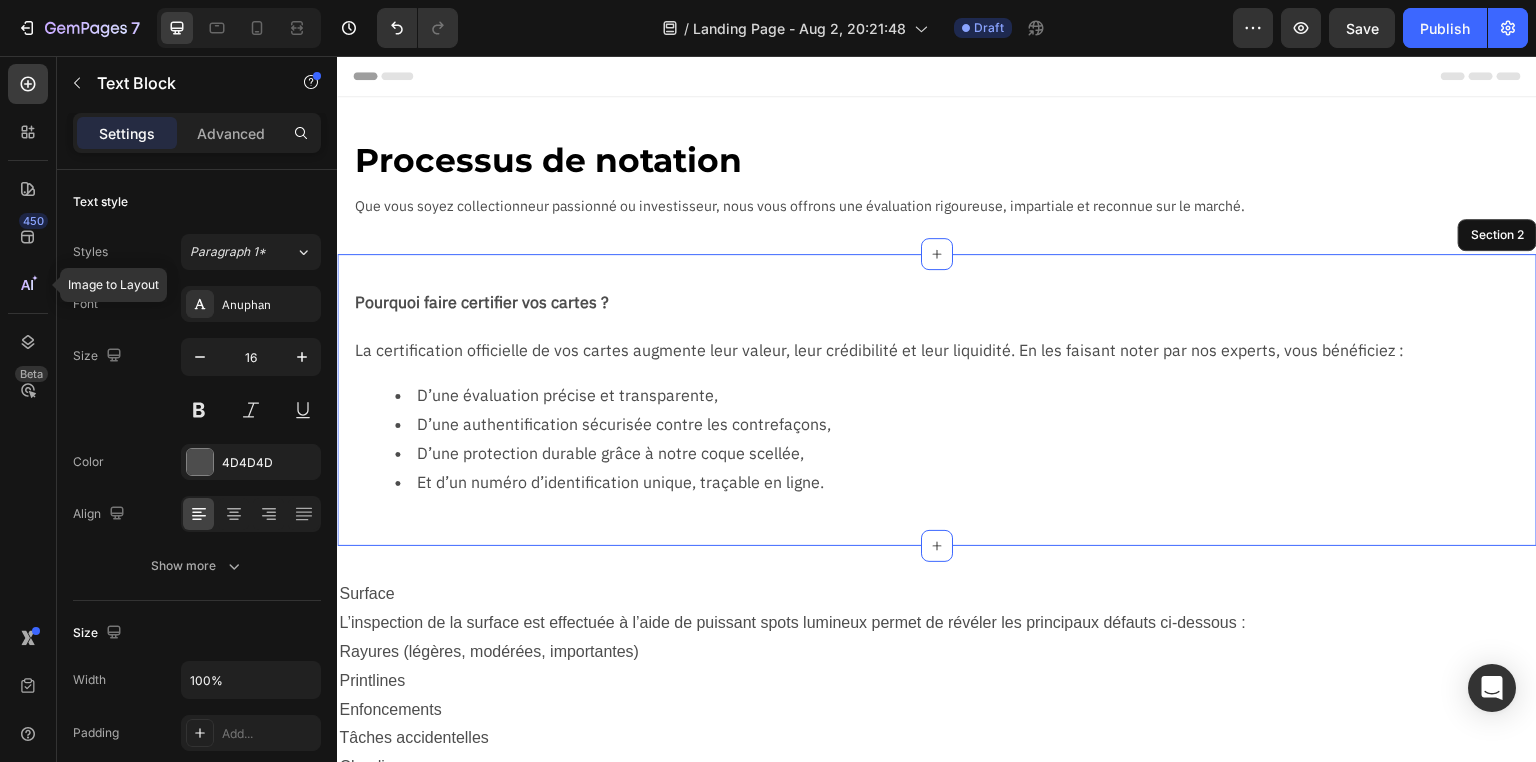 click on "Pourquoi faire certifier vos cartes ? Text Block Row La certification officielle de vos cartes augmente leur valeur, leur crédibilité et leur liquidité. En les faisant noter par nos experts, vous bénéficiez : D’une évaluation précise et transparente, D’une authentification sécurisée contre les contrefaçons, D’une protection durable grâce à notre coque scellée, Et d’un numéro d’identification unique, traçable en ligne. Text Block   0 Row Section 2" at bounding box center [937, 400] 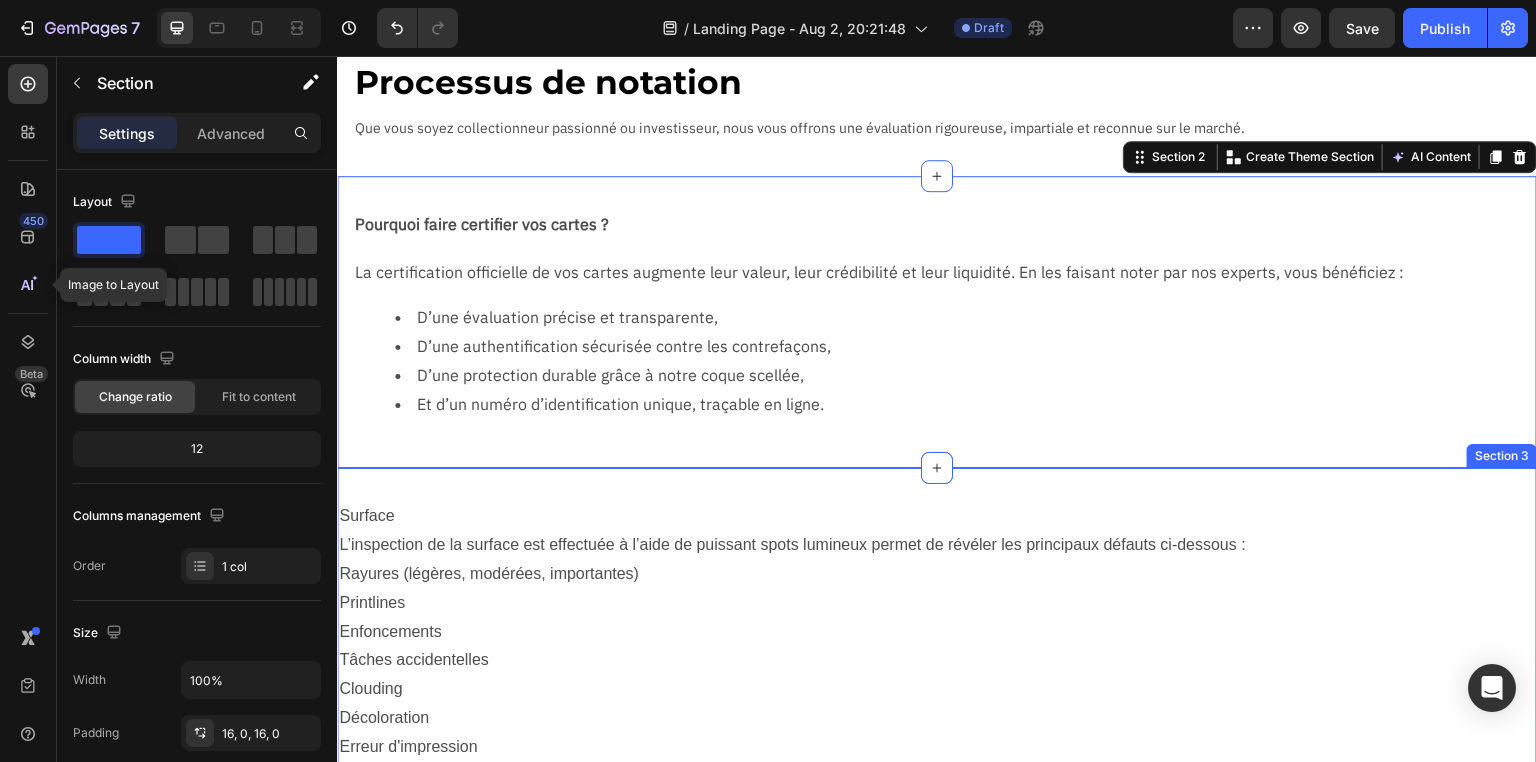 scroll, scrollTop: 80, scrollLeft: 0, axis: vertical 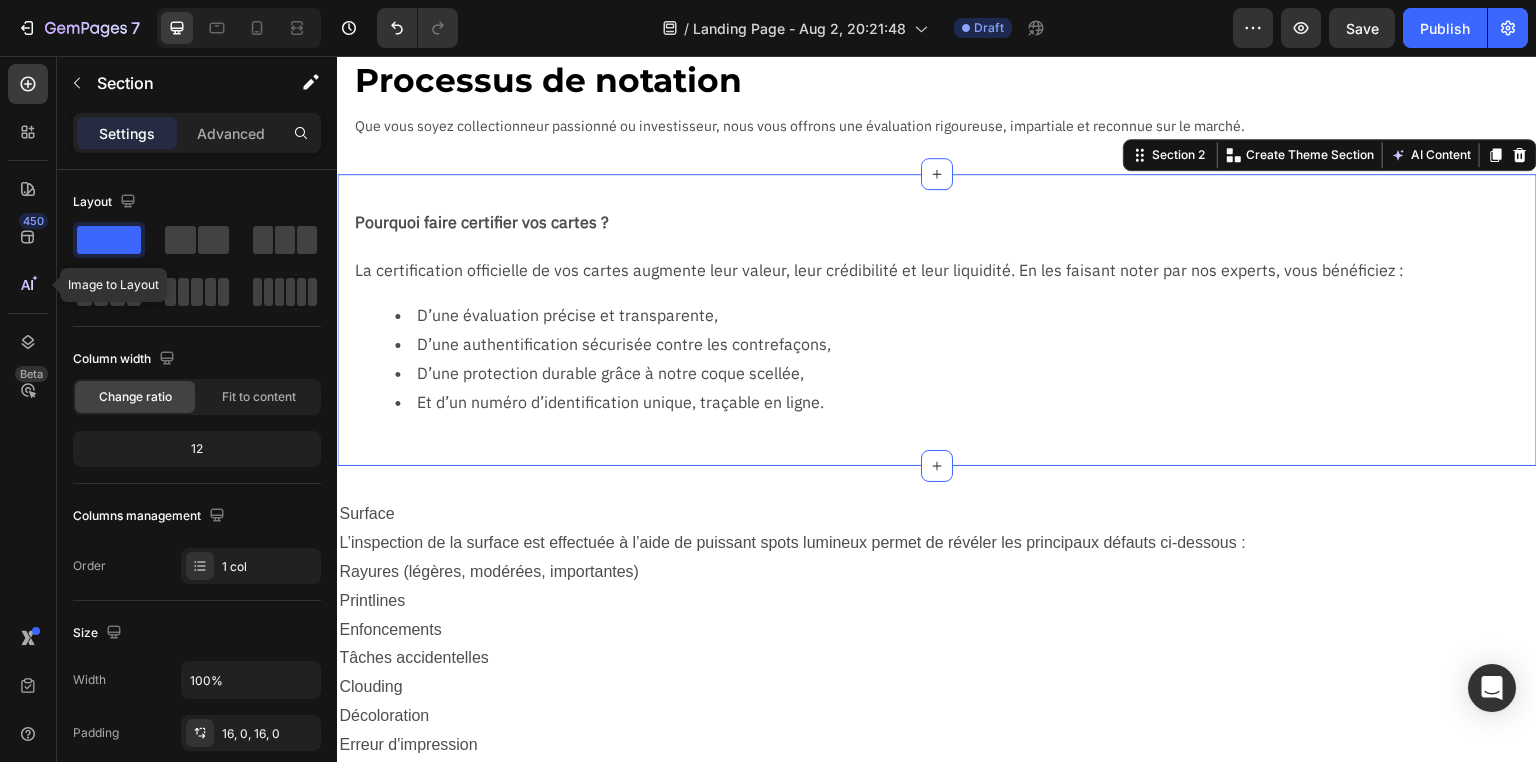 click on "Pourquoi faire certifier vos cartes ? Text Block Row La certification officielle de vos cartes augmente leur valeur, leur crédibilité et leur liquidité. En les faisant noter par nos experts, vous bénéficiez : D’une évaluation précise et transparente, D’une authentification sécurisée contre les contrefaçons, D’une protection durable grâce à notre coque scellée, Et d’un numéro d’identification unique, traçable en ligne. Text Block Row Section 2   You can create reusable sections Create Theme Section AI Content Write with GemAI What would you like to describe here? Tone and Voice Persuasive Product Cadre Premium Latios & Latias SV8 Show more Generate" at bounding box center (937, 320) 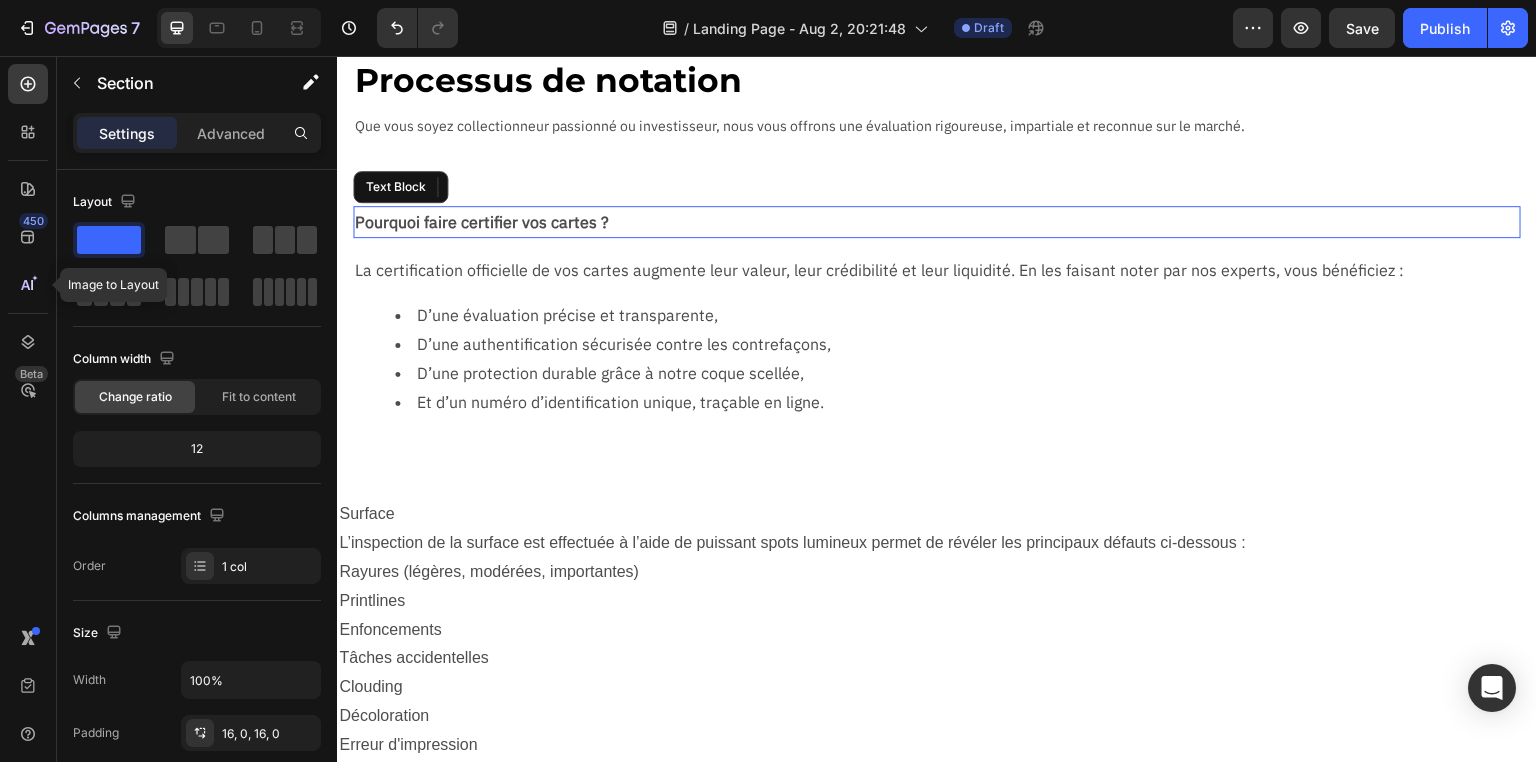 drag, startPoint x: 627, startPoint y: 208, endPoint x: 730, endPoint y: 172, distance: 109.11004 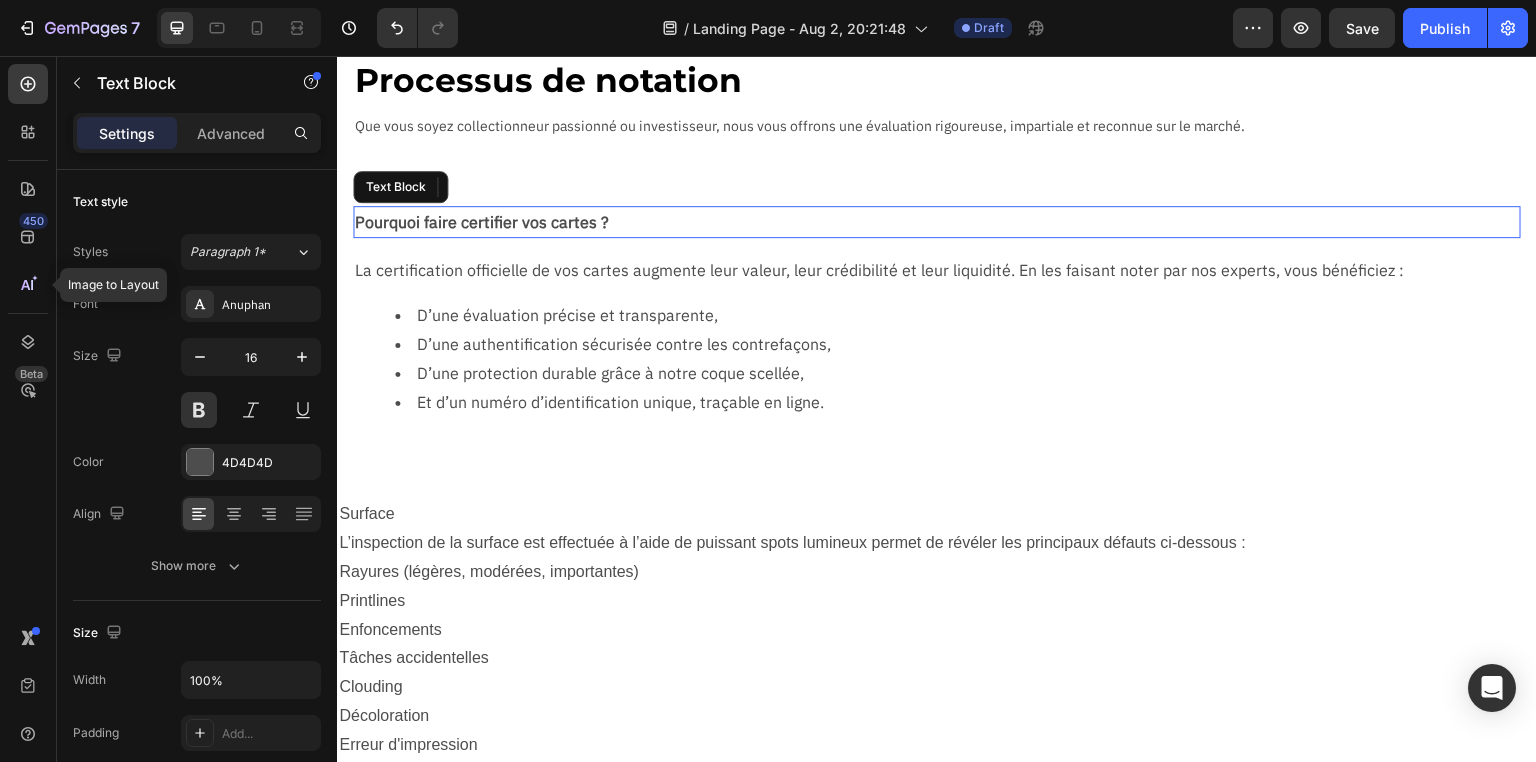 click on "Pourquoi faire certifier vos cartes ? Text Block Row La certification officielle de vos cartes augmente leur valeur, leur crédibilité et leur liquidité. En les faisant noter par nos experts, vous bénéficiez : D’une évaluation précise et transparente, D’une authentification sécurisée contre les contrefaçons, D’une protection durable grâce à notre coque scellée, Et d’un numéro d’identification unique, traçable en ligne. Text Block Row Section 2   You can create reusable sections Create Theme Section AI Content Write with GemAI What would you like to describe here? Tone and Voice Persuasive Product Cadre Premium Latios & Latias SV8 Show more Generate" at bounding box center (937, 320) 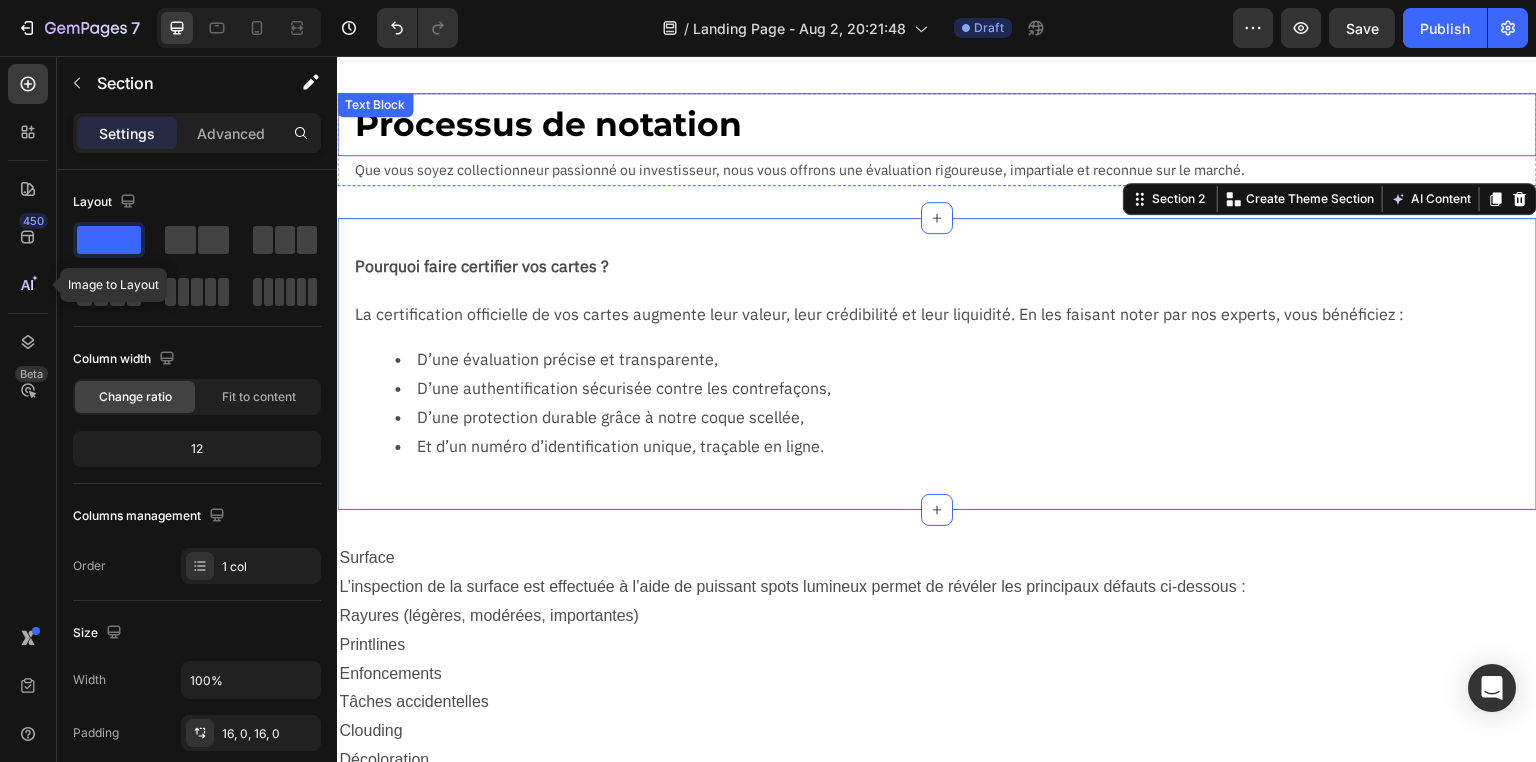 scroll, scrollTop: 0, scrollLeft: 0, axis: both 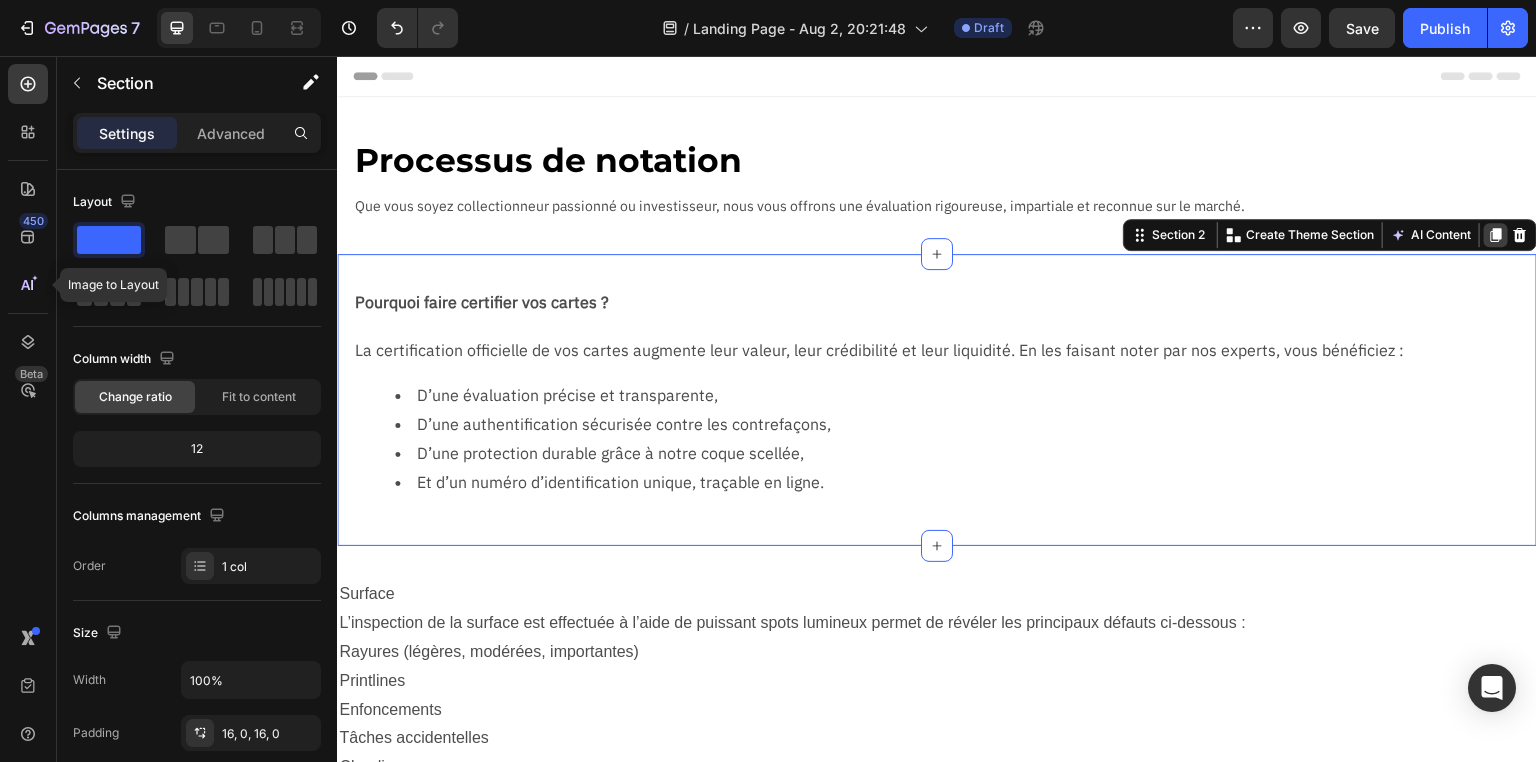 click 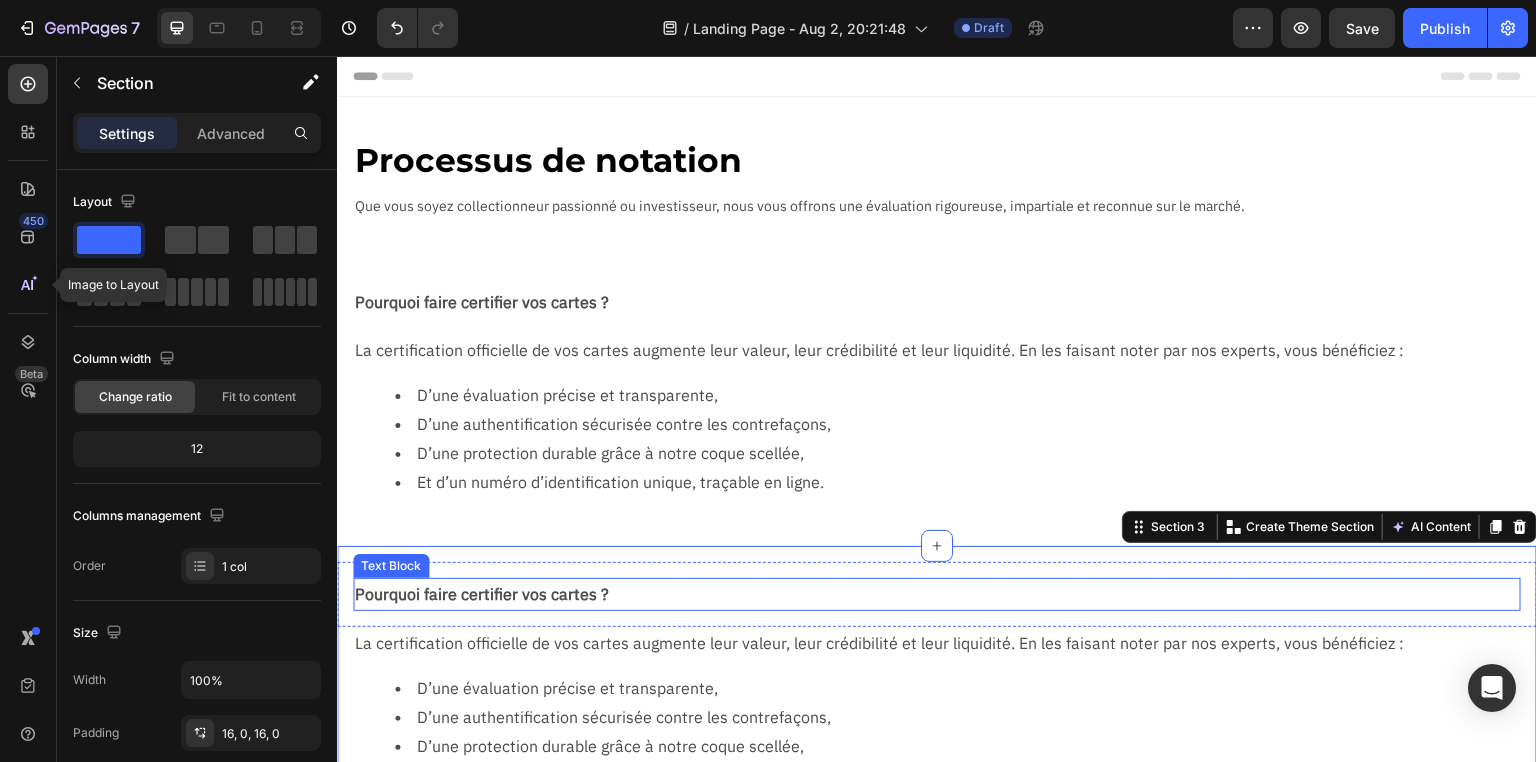 click on "Pourquoi faire certifier vos cartes ?" at bounding box center (937, 594) 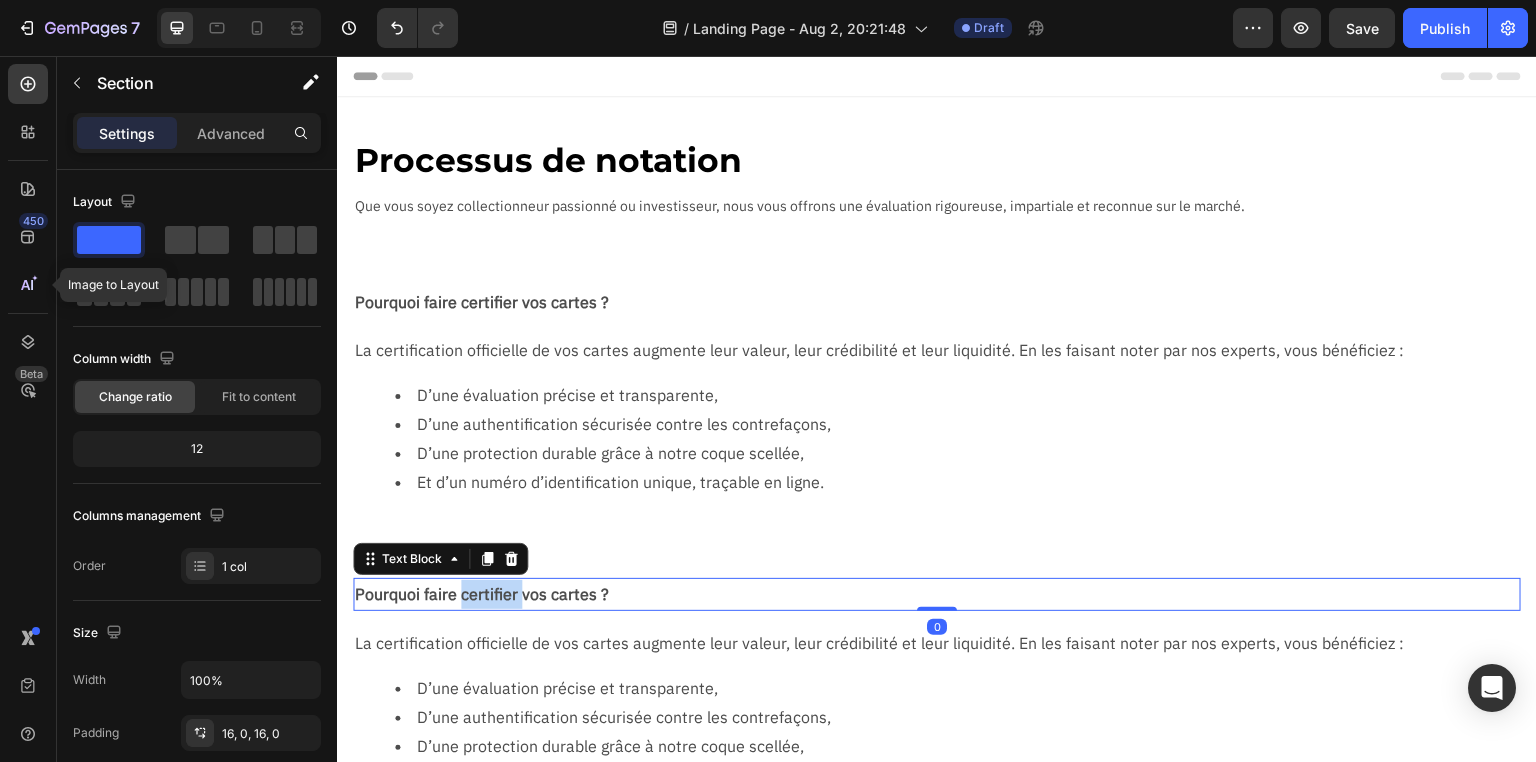 click on "Pourquoi faire certifier vos cartes ?" at bounding box center [937, 594] 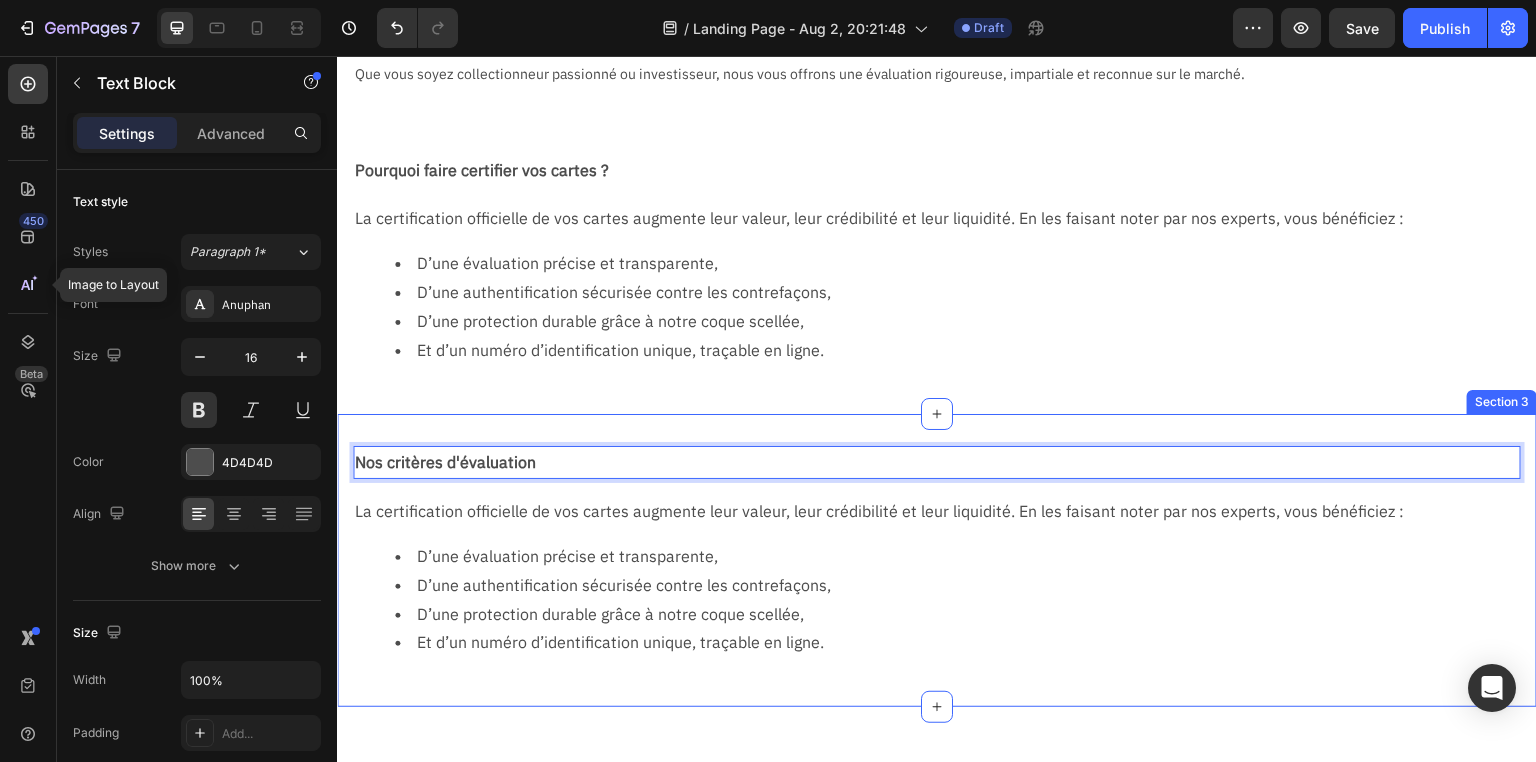 scroll, scrollTop: 160, scrollLeft: 0, axis: vertical 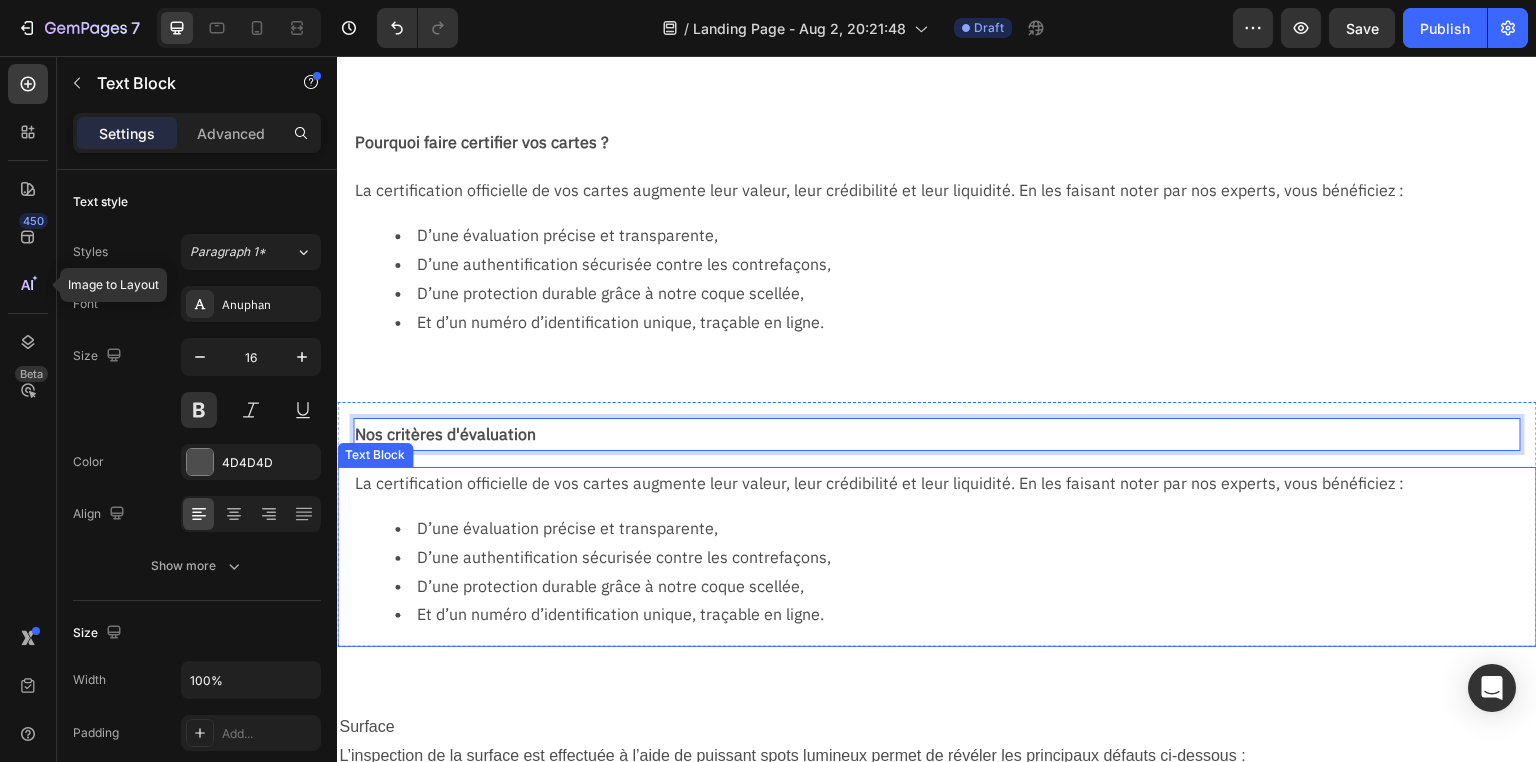 click on "D’une évaluation précise et transparente," at bounding box center (965, 528) 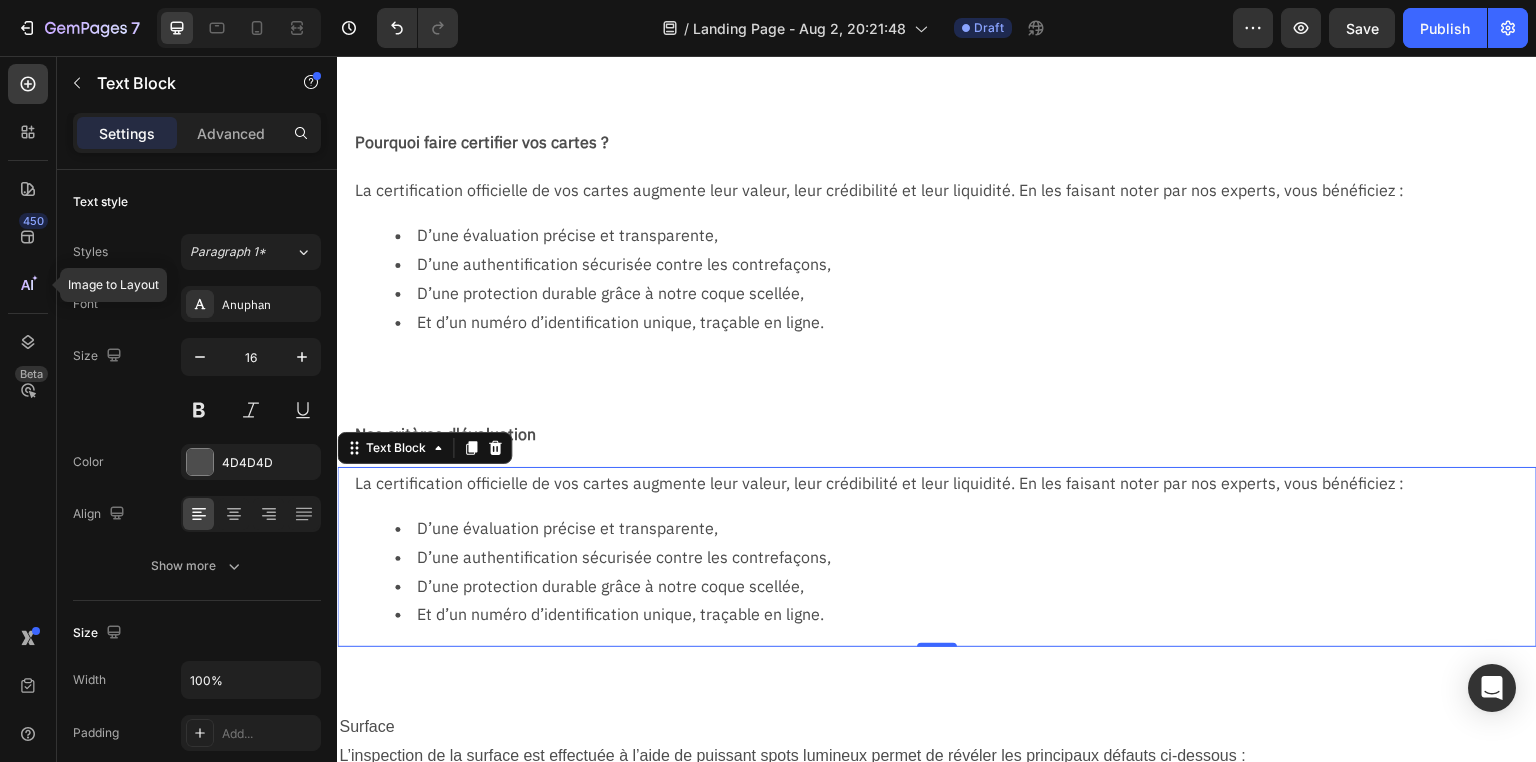 click on "La certification officielle de vos cartes augmente leur valeur, leur crédibilité et leur liquidité. En les faisant noter par nos experts, vous bénéficiez : D’une évaluation précise et transparente, D’une authentification sécurisée contre les contrefaçons, D’une protection durable grâce à notre coque scellée, Et d’un numéro d’identification unique, traçable en ligne." at bounding box center (945, 557) 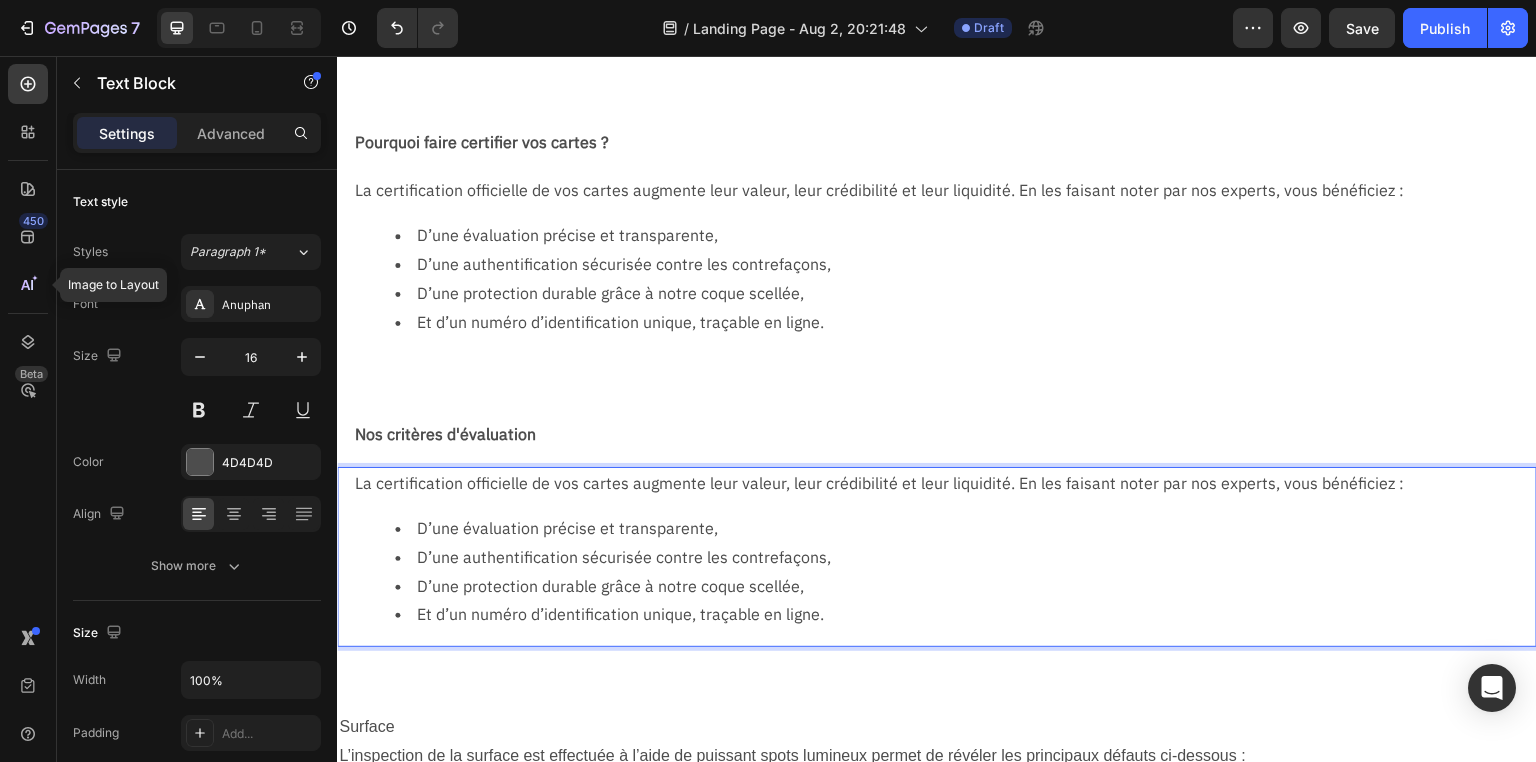 click on "La certification officielle de vos cartes augmente leur valeur, leur crédibilité et leur liquidité. En les faisant noter par nos experts, vous bénéficiez :" at bounding box center [945, 483] 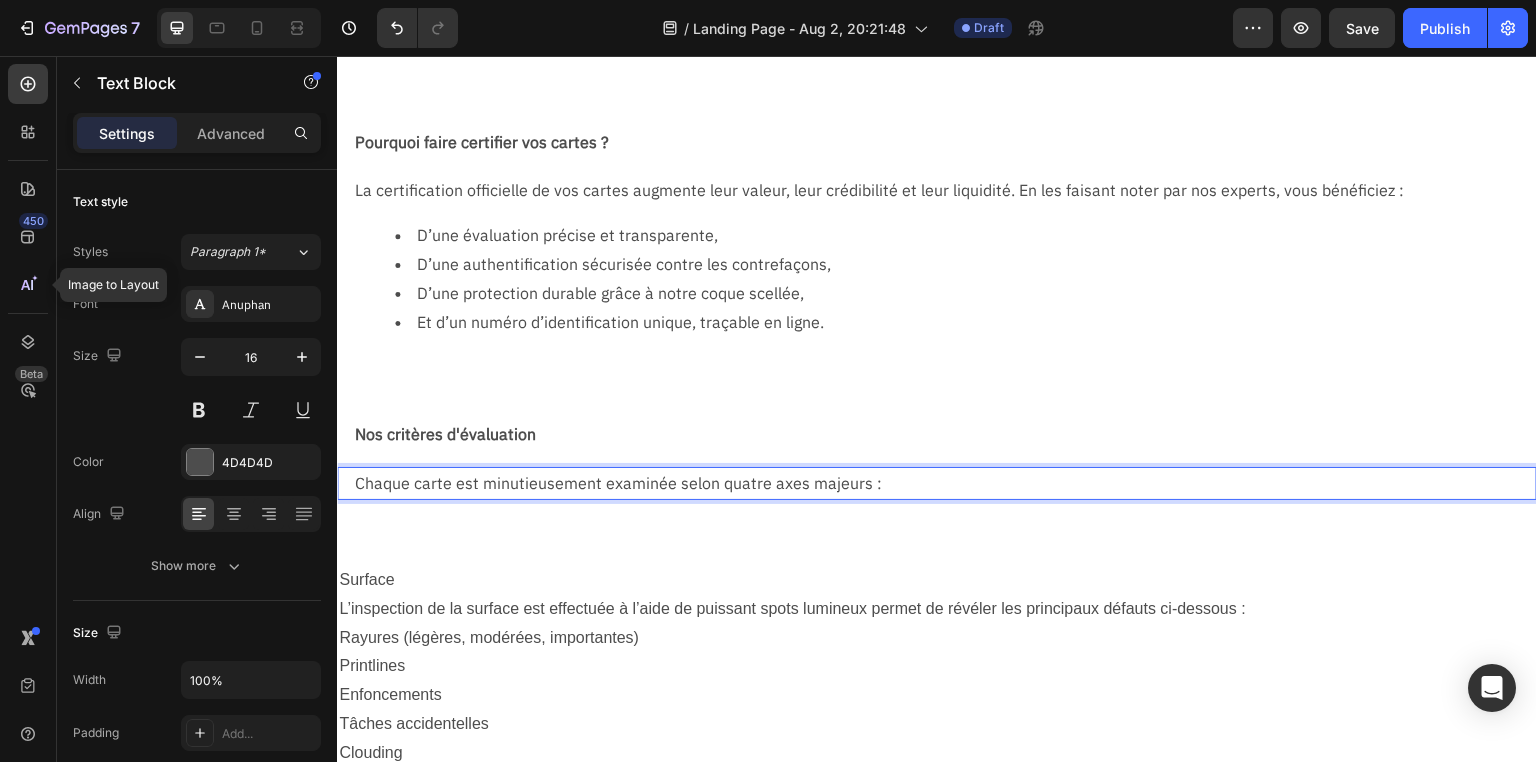 click on "Chaque carte est minutieusement examinée selon quatre axes majeurs :" at bounding box center (945, 483) 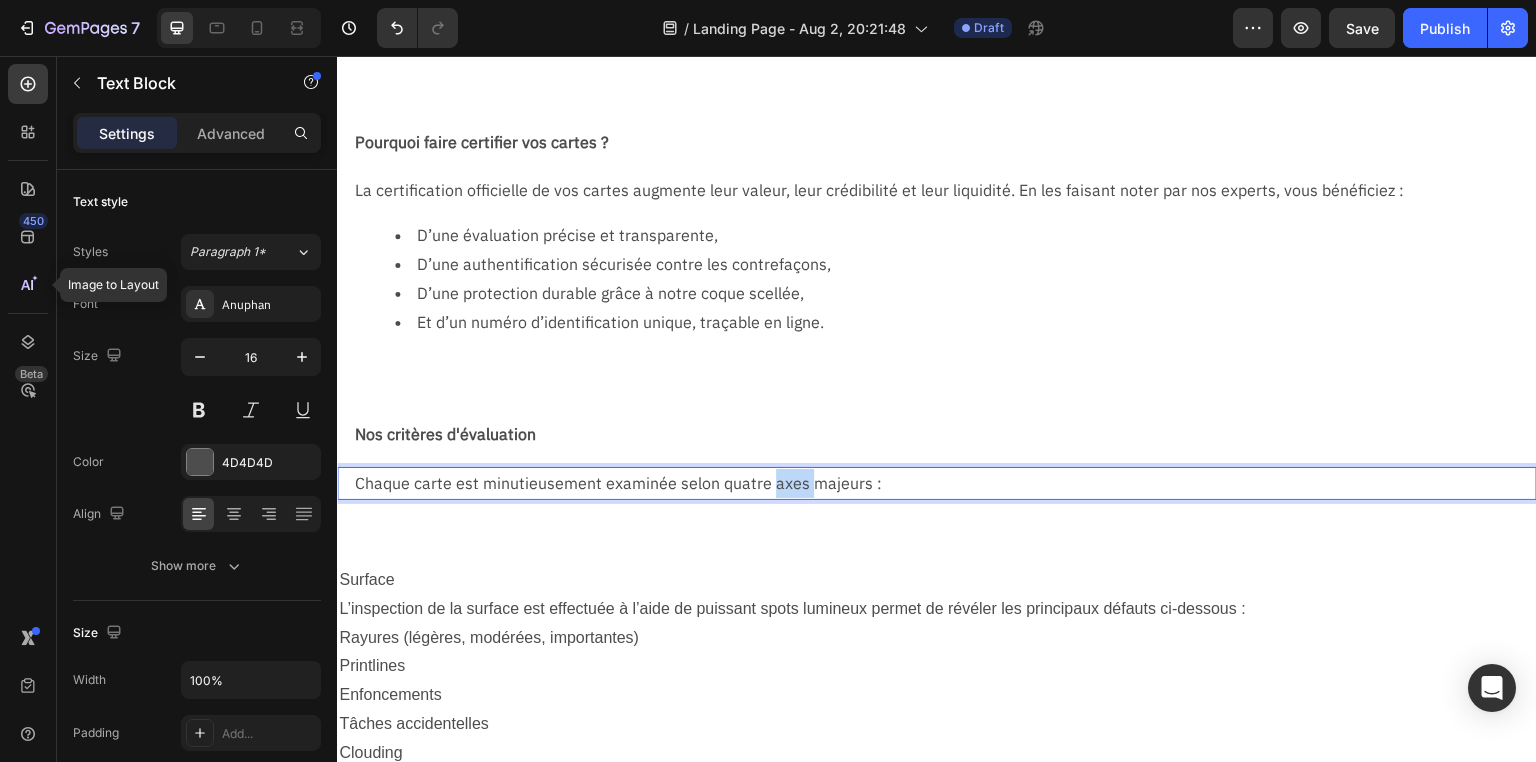 click on "Chaque carte est minutieusement examinée selon quatre axes majeurs :" at bounding box center (945, 483) 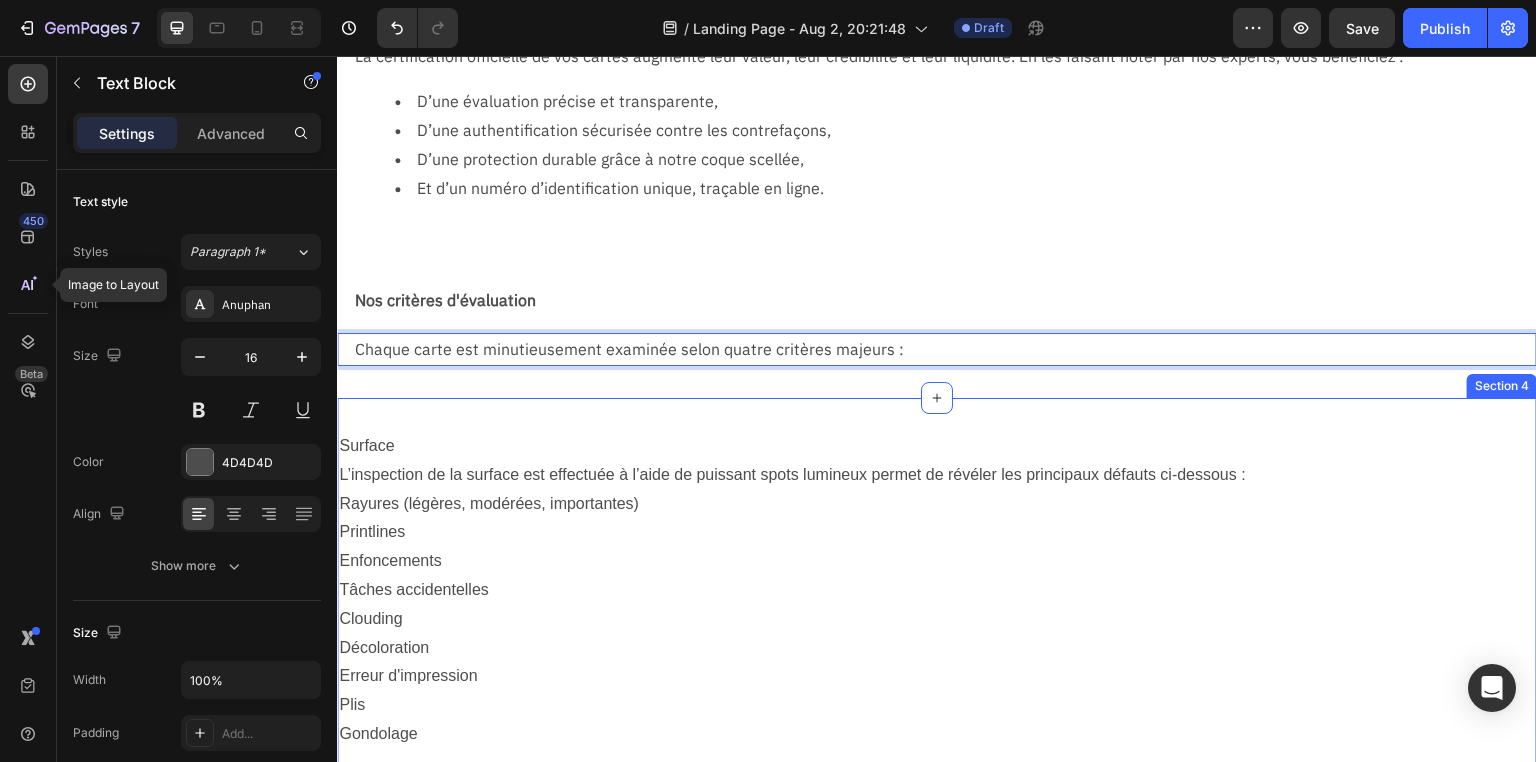 scroll, scrollTop: 320, scrollLeft: 0, axis: vertical 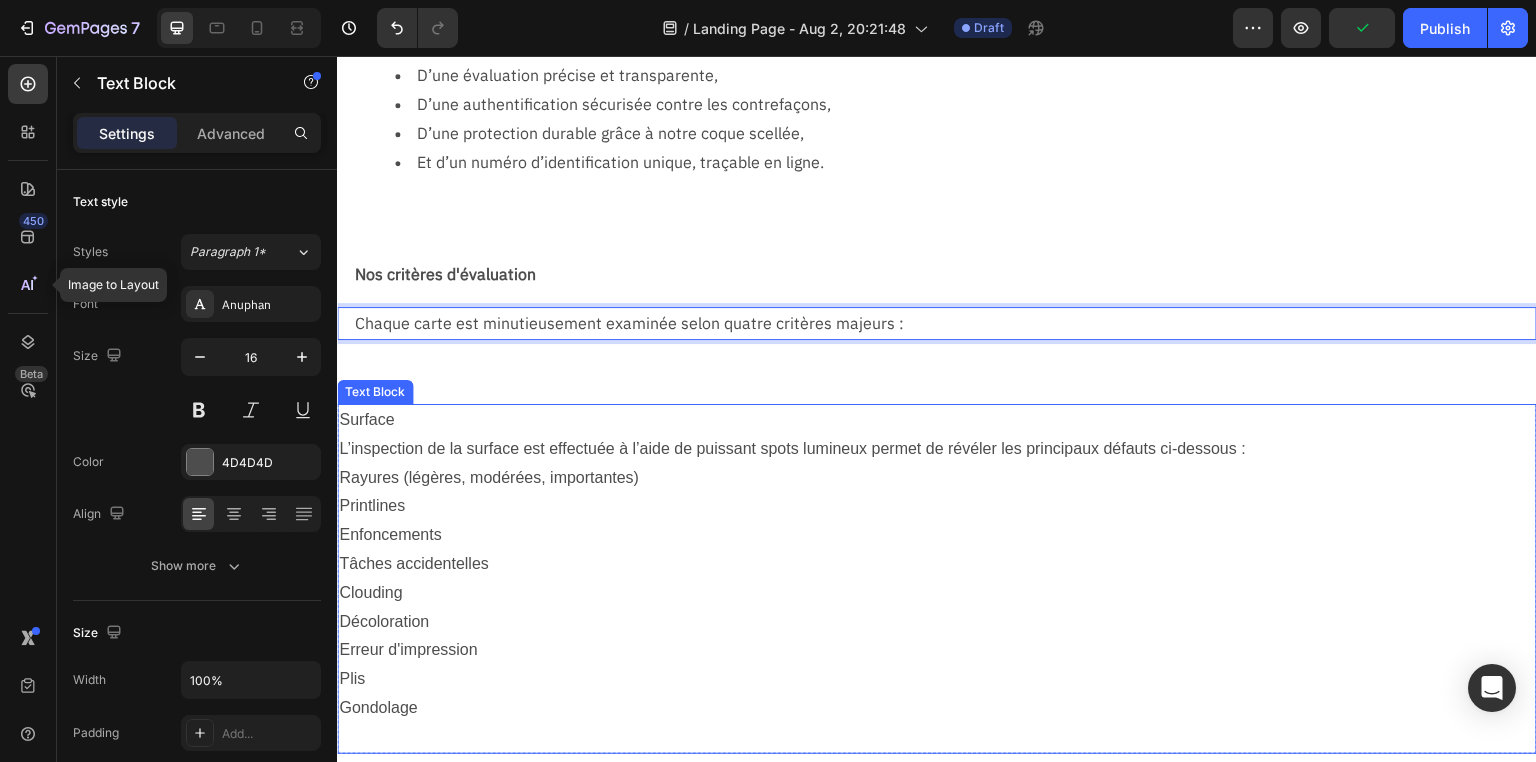 click on "L’inspection de la surface est effectuée à l’aide de puissant spots lumineux permet de révéler les principaux défauts ci-dessous :" at bounding box center (937, 449) 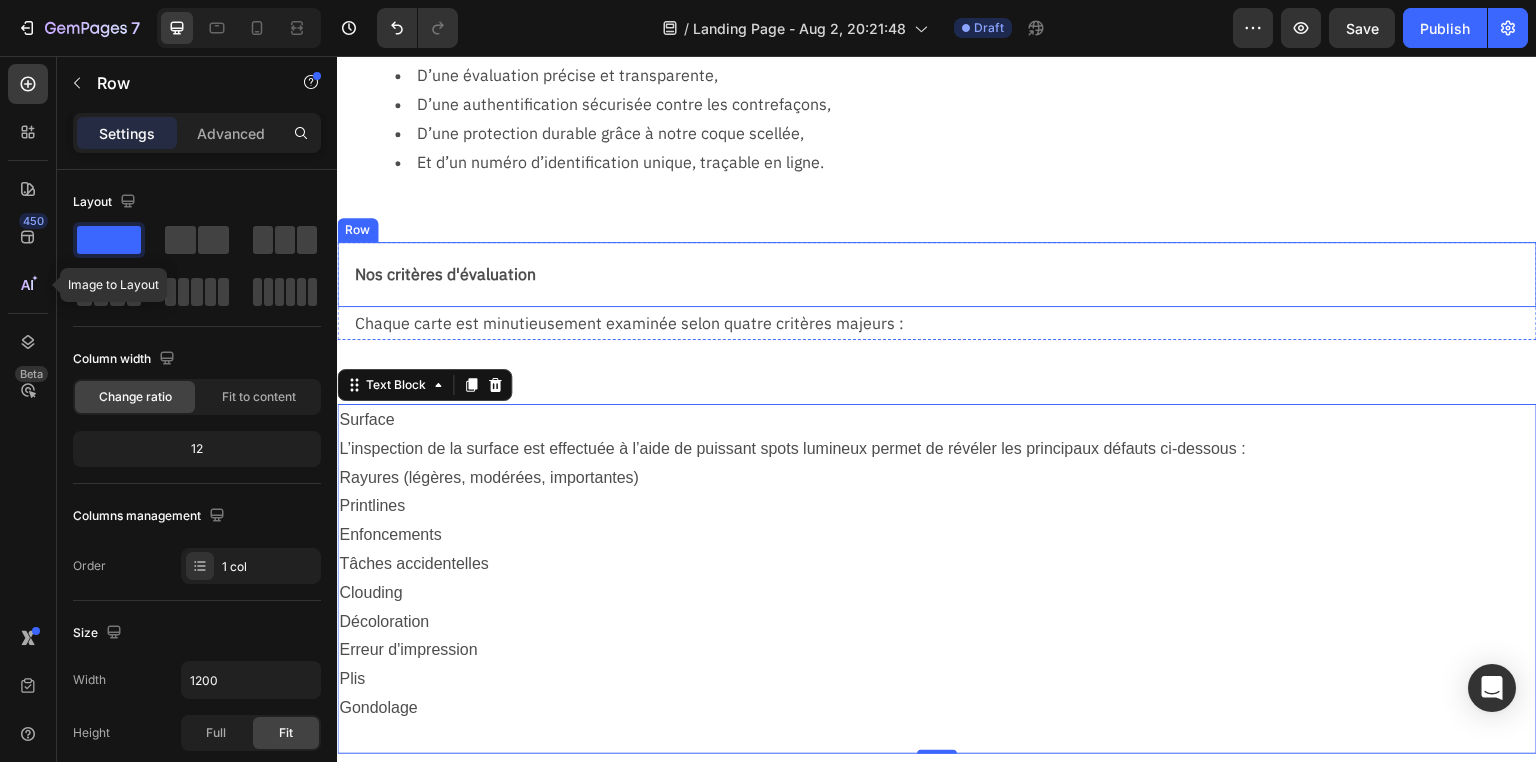 click on "Nos critères d'évaluation Text Block Row" at bounding box center (937, 274) 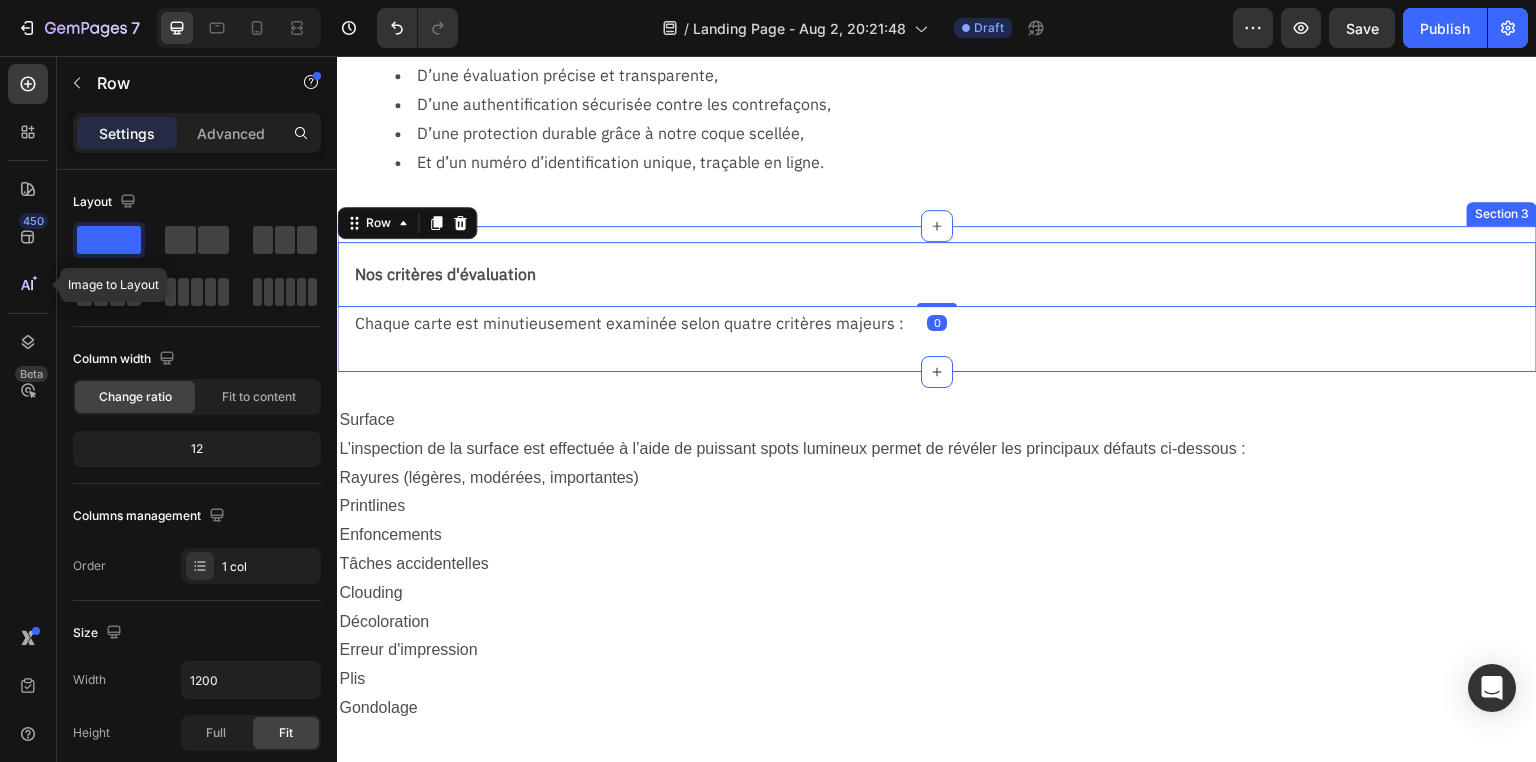 click on "Nos critères d'évaluation Text Block Row   0 Chaque carte est minutieusement examinée selon quatre critères majeurs : Text Block Row Section 3" at bounding box center [937, 299] 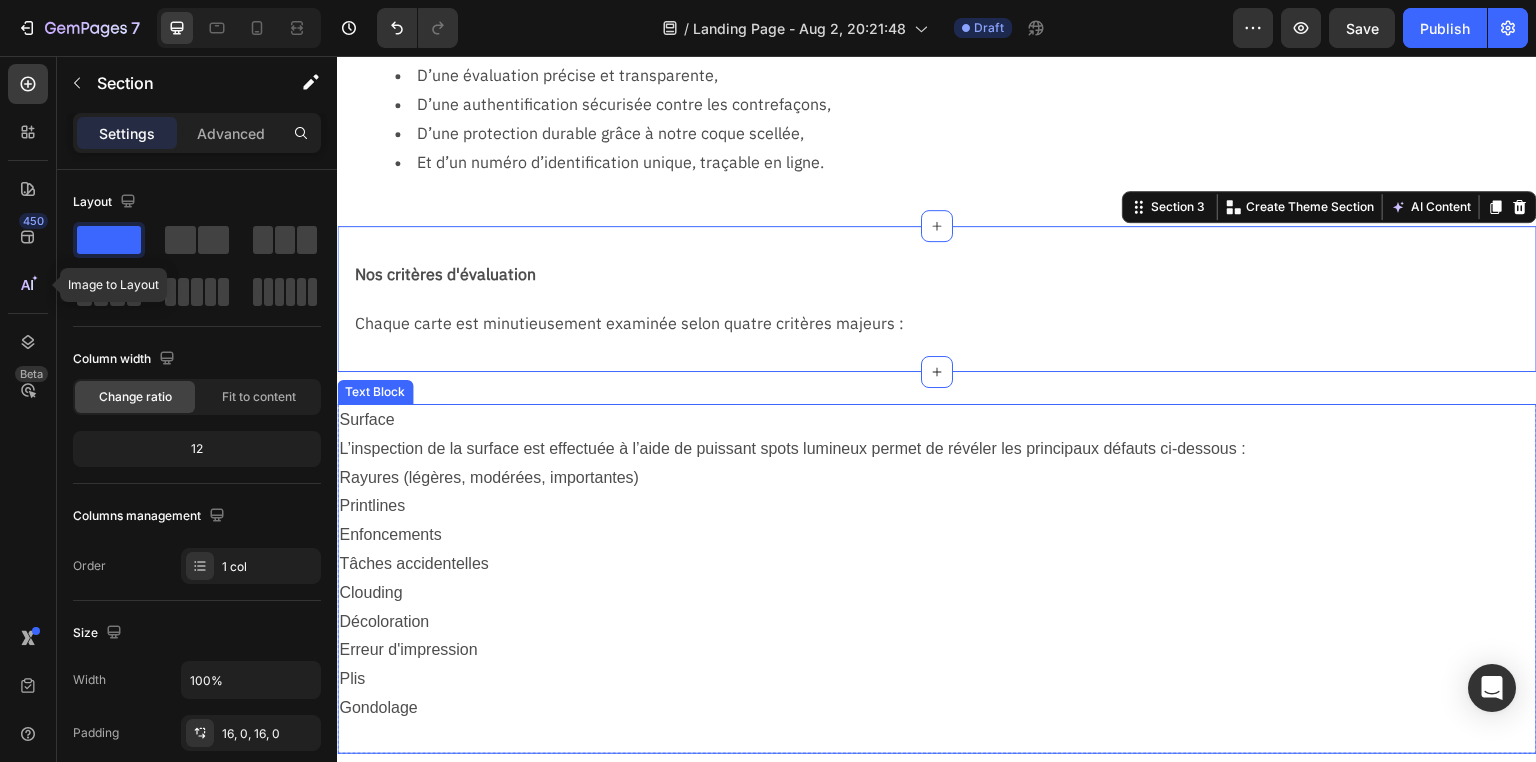 click on "Surface" at bounding box center [937, 420] 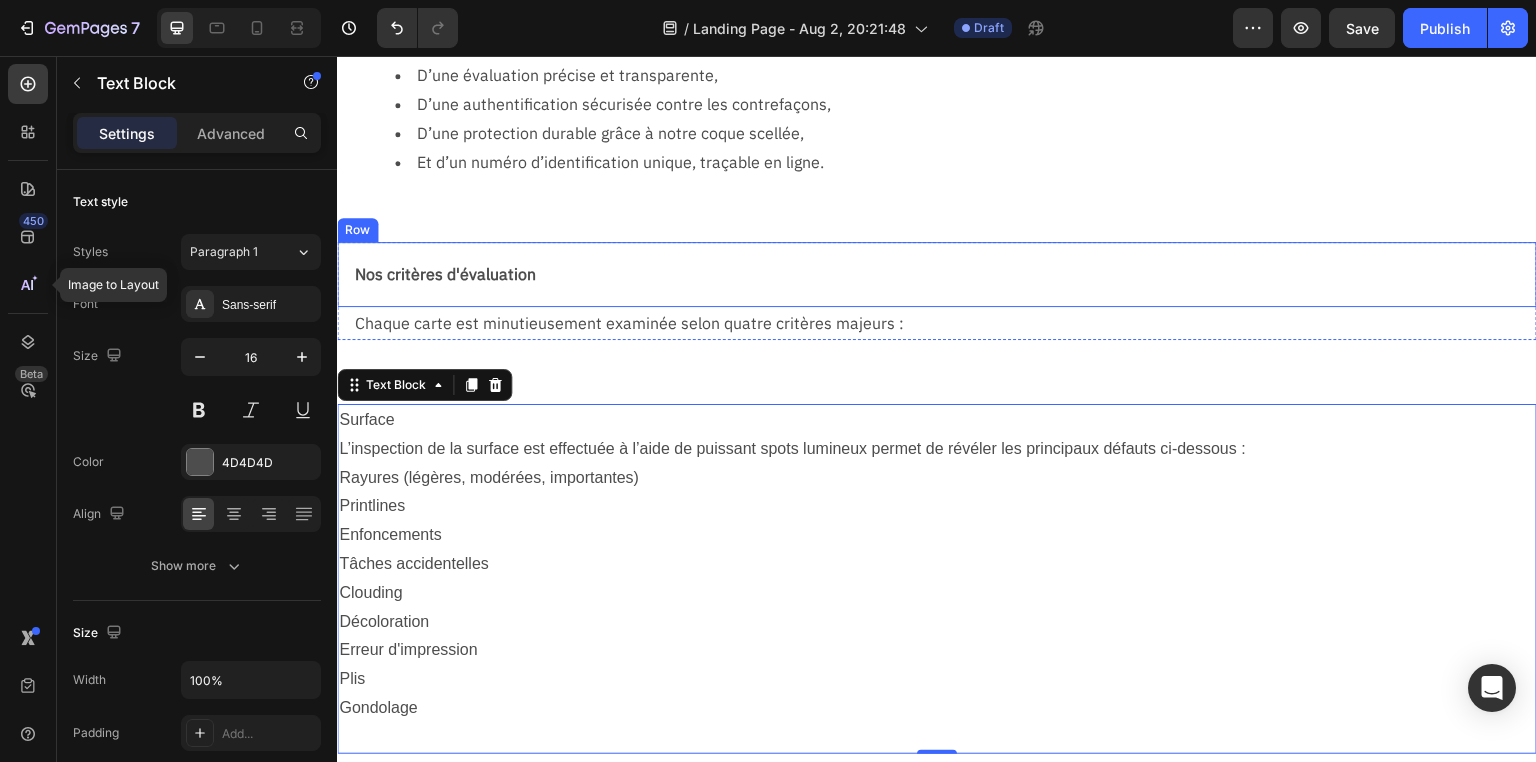 click on "Nos critères d'évaluation Text Block Row" at bounding box center (937, 274) 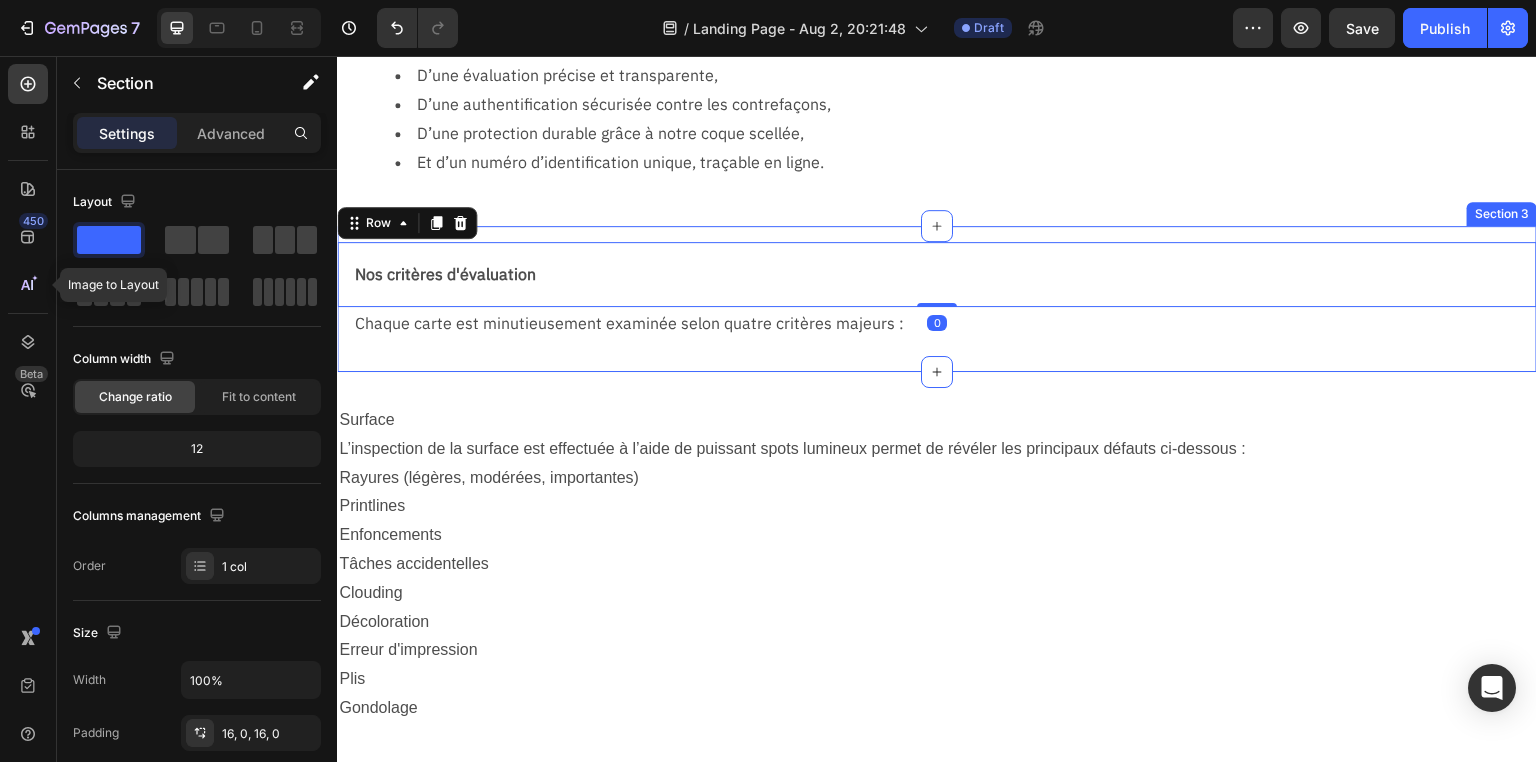 click on "Nos critères d'évaluation Text Block Row   0 Chaque carte est minutieusement examinée selon quatre critères majeurs : Text Block Row" at bounding box center [937, 299] 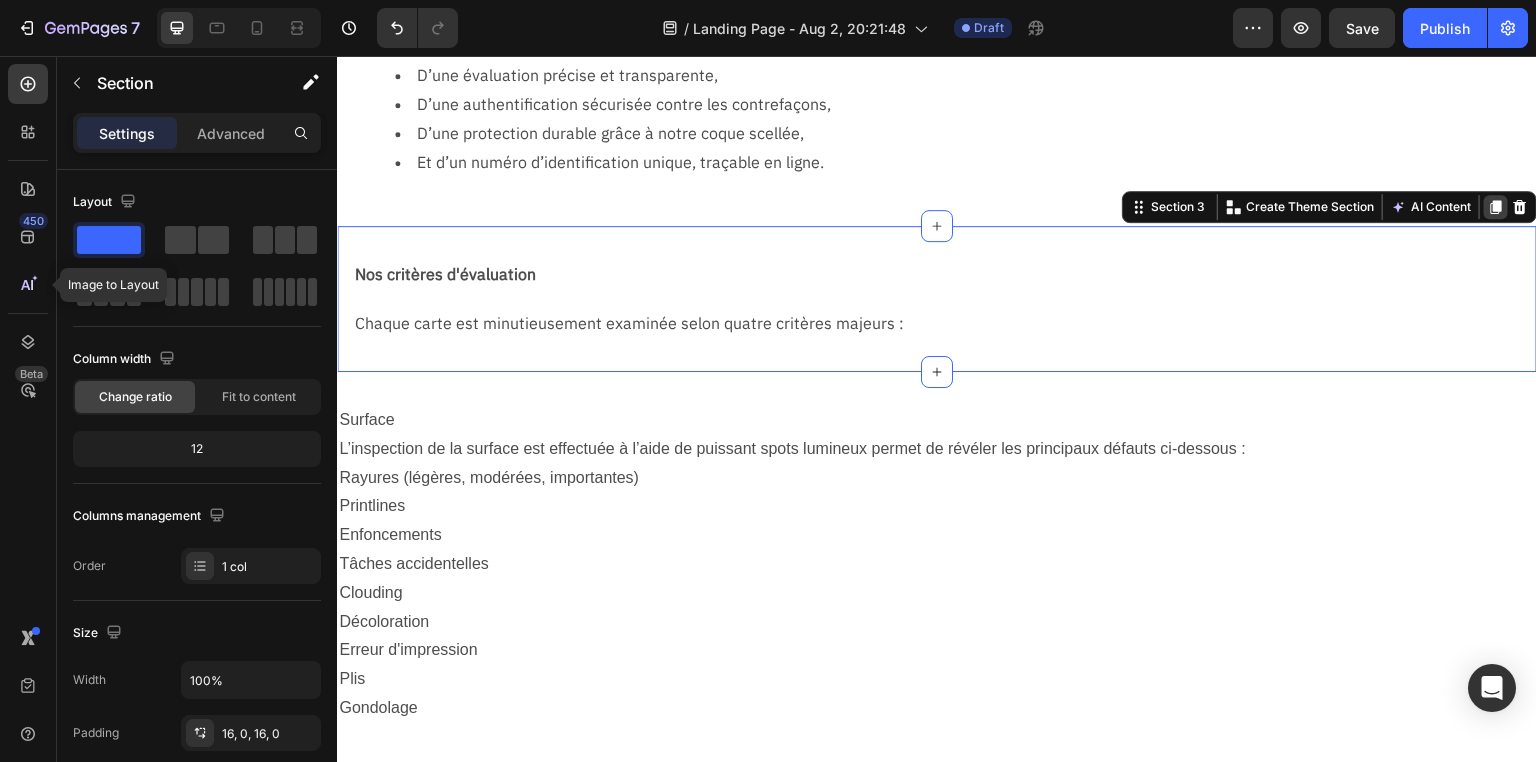 click 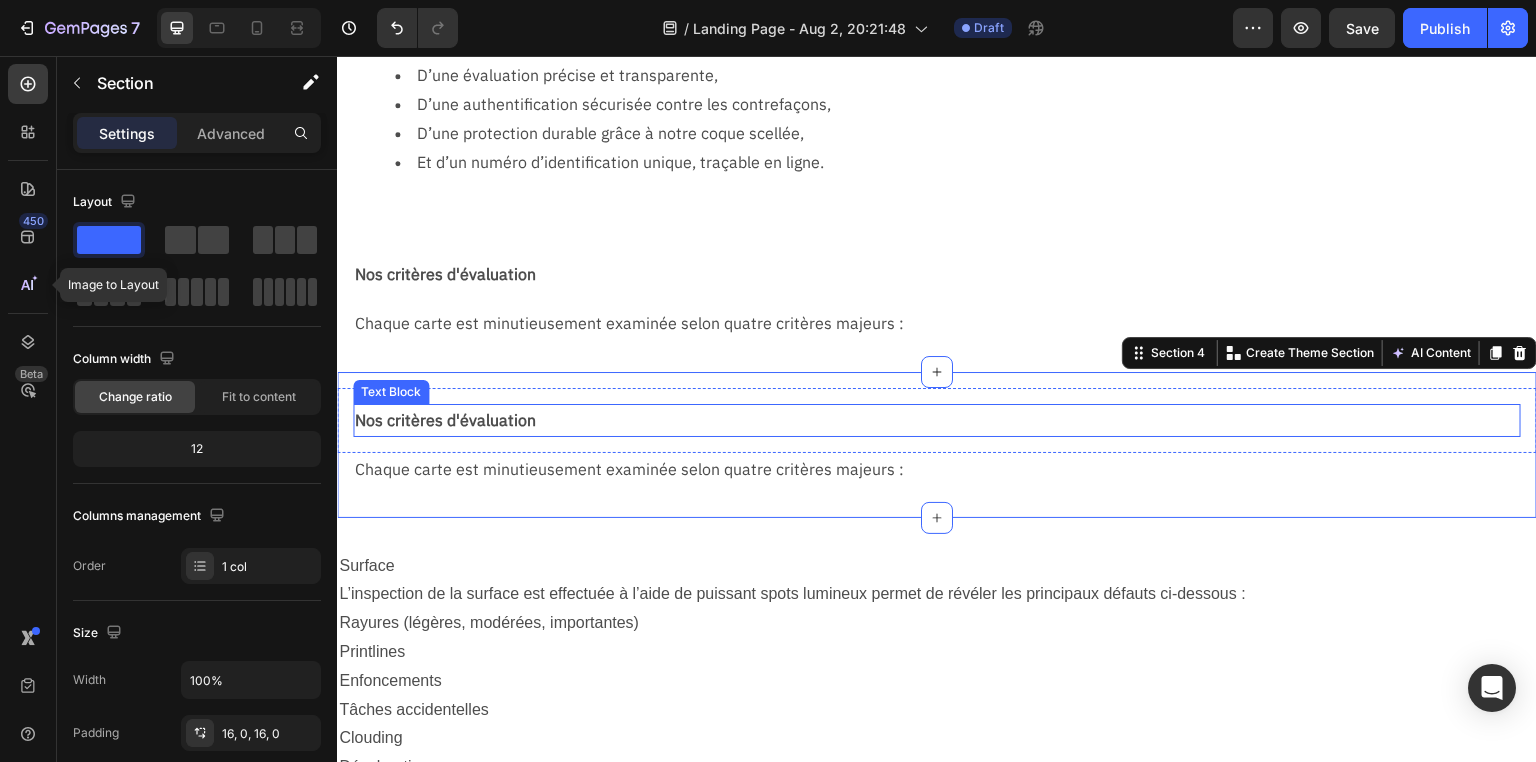 click on "Nos critères d'évaluation" at bounding box center [937, 420] 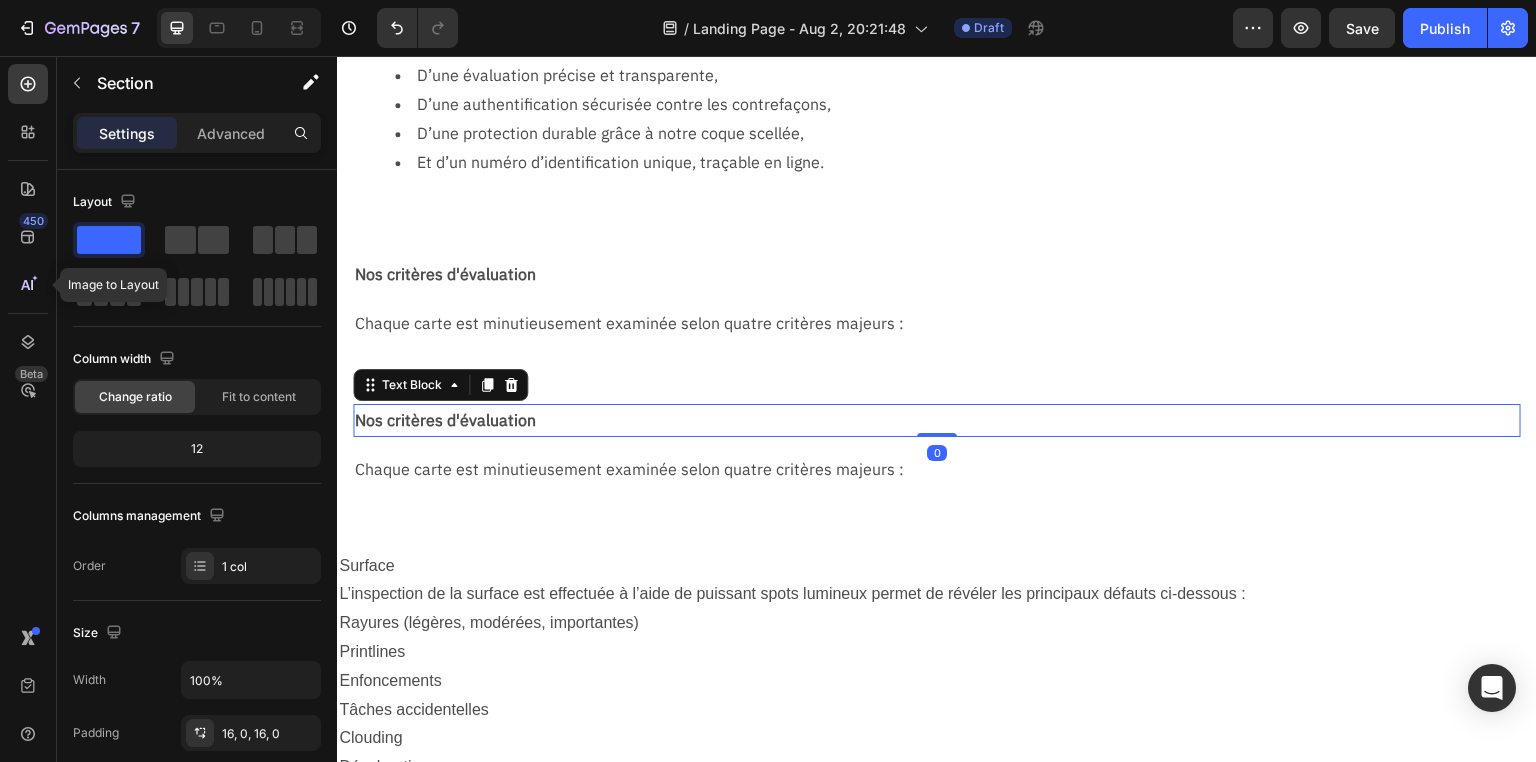 click on "Nos critères d'évaluation" at bounding box center (937, 420) 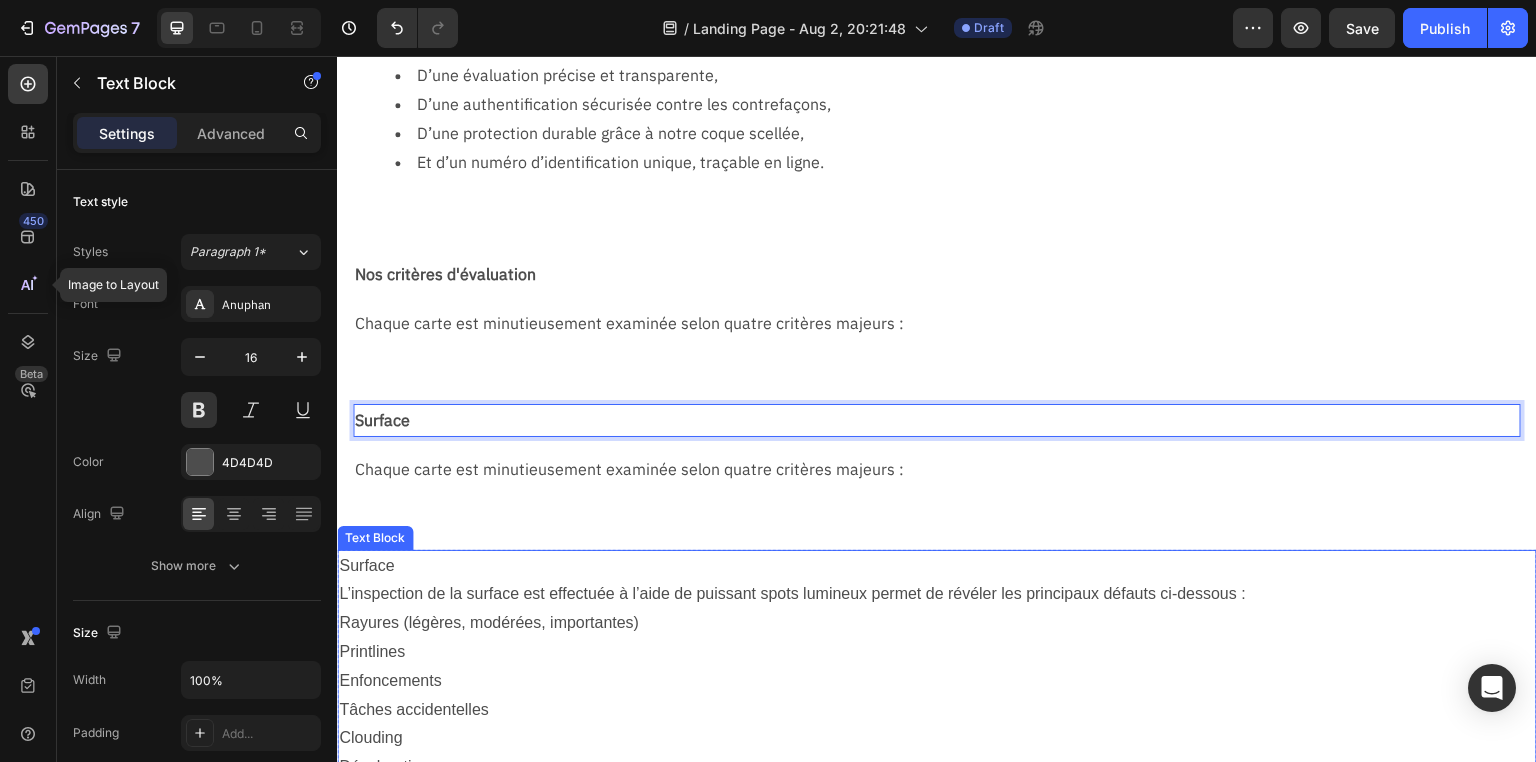click on "L’inspection de la surface est effectuée à l’aide de puissant spots lumineux permet de révéler les principaux défauts ci-dessous :" at bounding box center (937, 594) 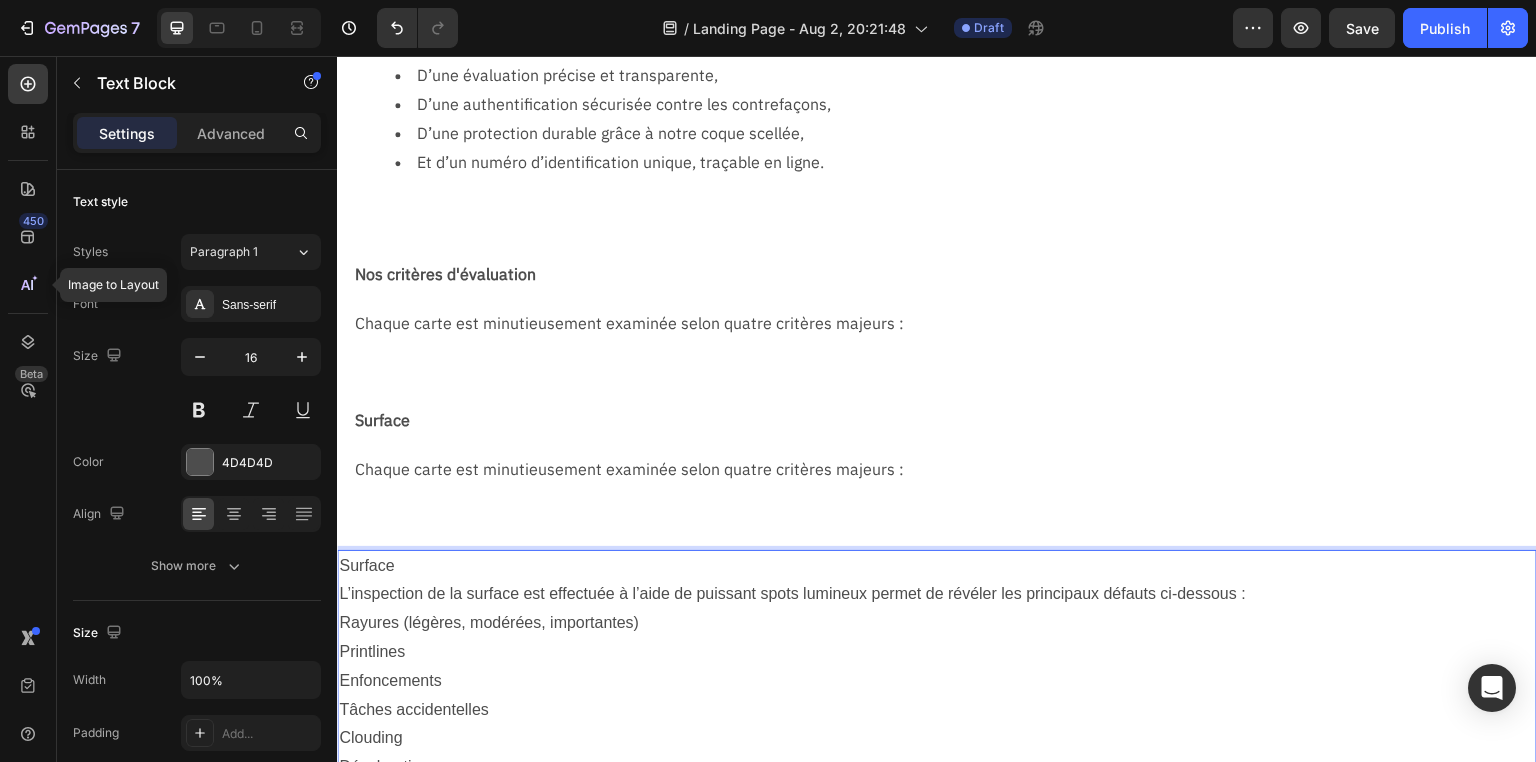 click on "L’inspection de la surface est effectuée à l’aide de puissant spots lumineux permet de révéler les principaux défauts ci-dessous :" at bounding box center [937, 594] 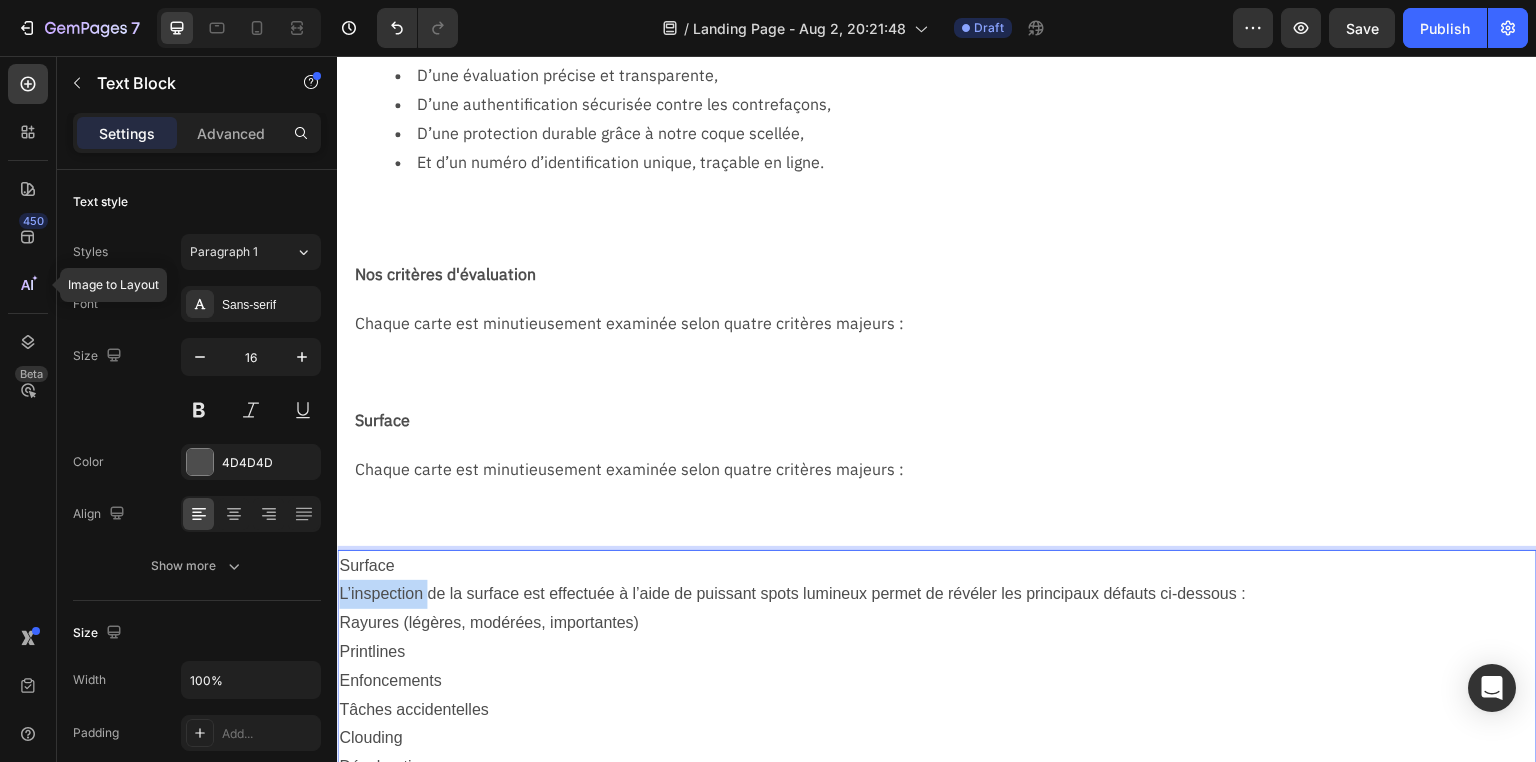 click on "L’inspection de la surface est effectuée à l’aide de puissant spots lumineux permet de révéler les principaux défauts ci-dessous :" at bounding box center (937, 594) 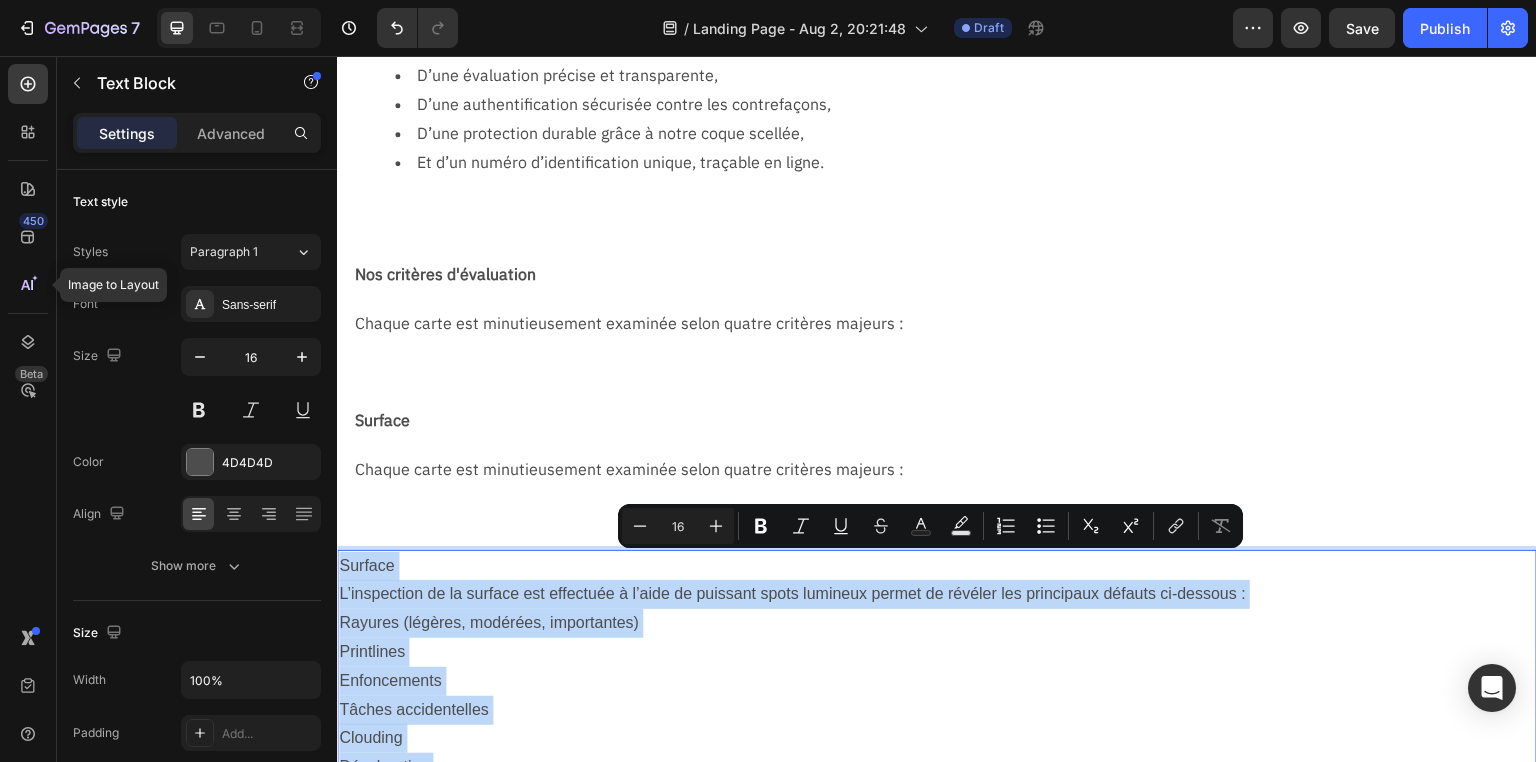 copy on "Surface L’inspection de la surface est effectuée à l’aide de puissant spots lumineux permet de révéler les principaux défauts ci-dessous : Rayures (légères, modérées, importantes) Printlines Enfoncements Tâches accidentelles Clouding Décoloration Erreur d'impression Plis Gondolage" 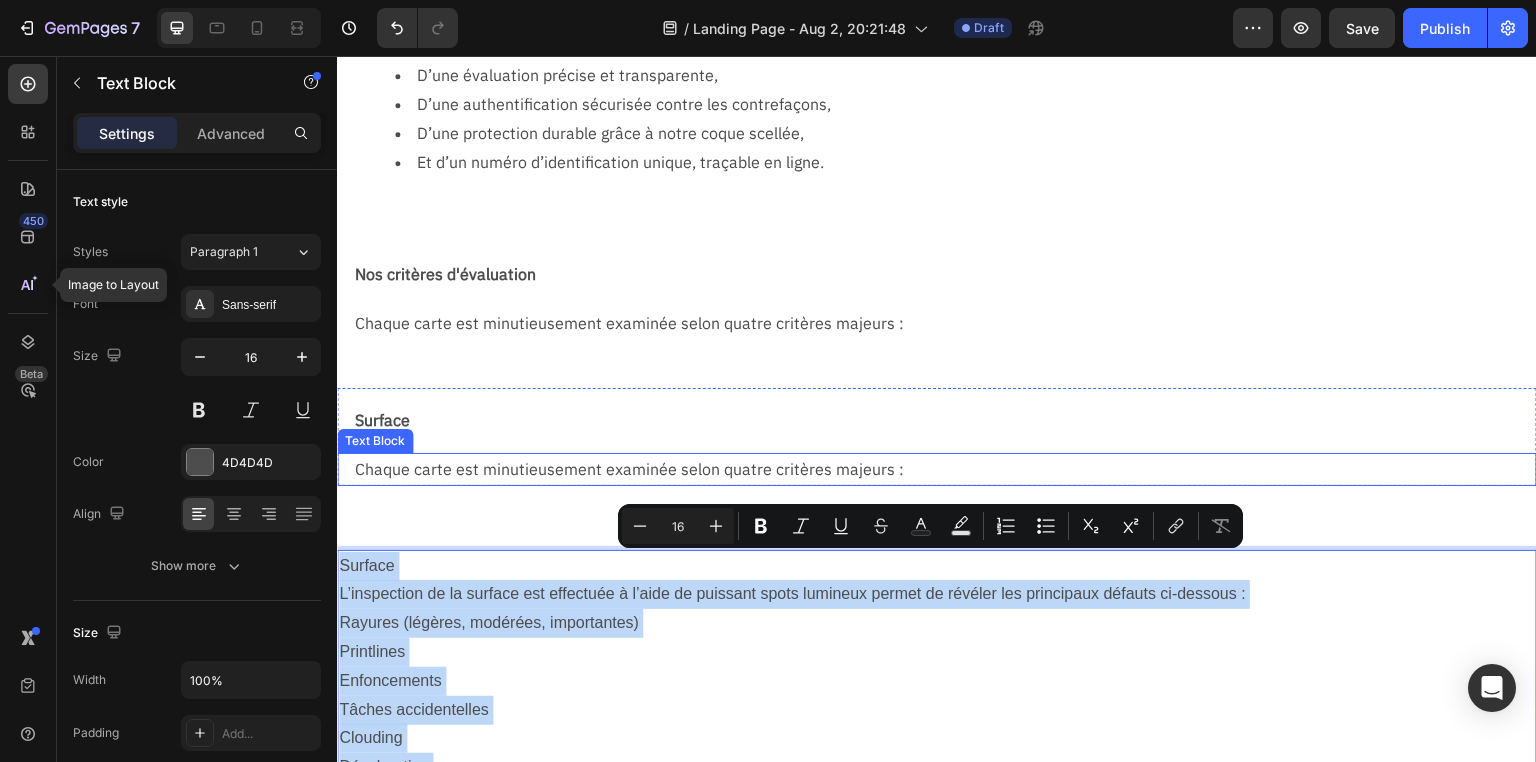 click on "Chaque carte est minutieusement examinée selon quatre critères majeurs :" at bounding box center [945, 469] 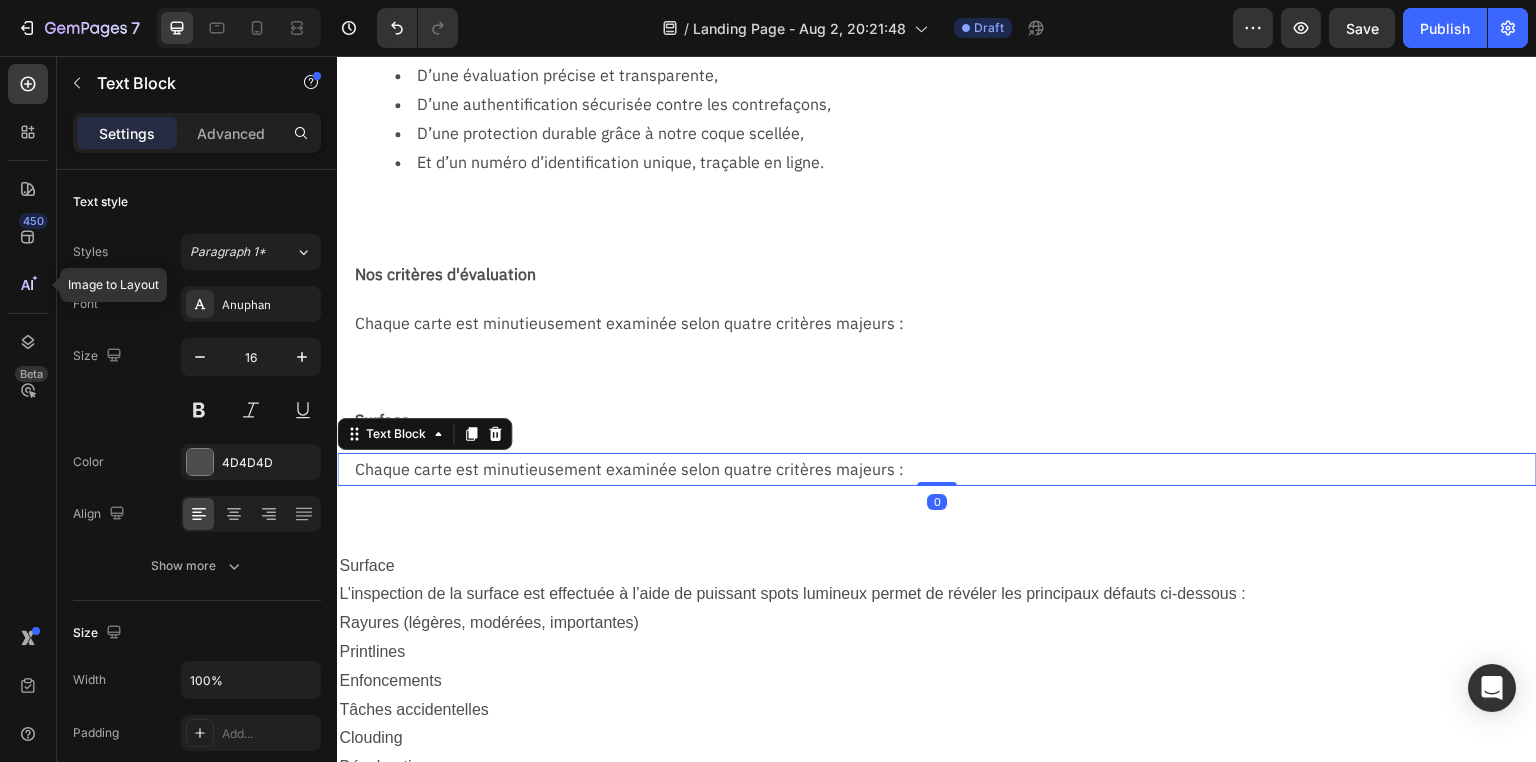 click on "Chaque carte est minutieusement examinée selon quatre critères majeurs :" at bounding box center [945, 469] 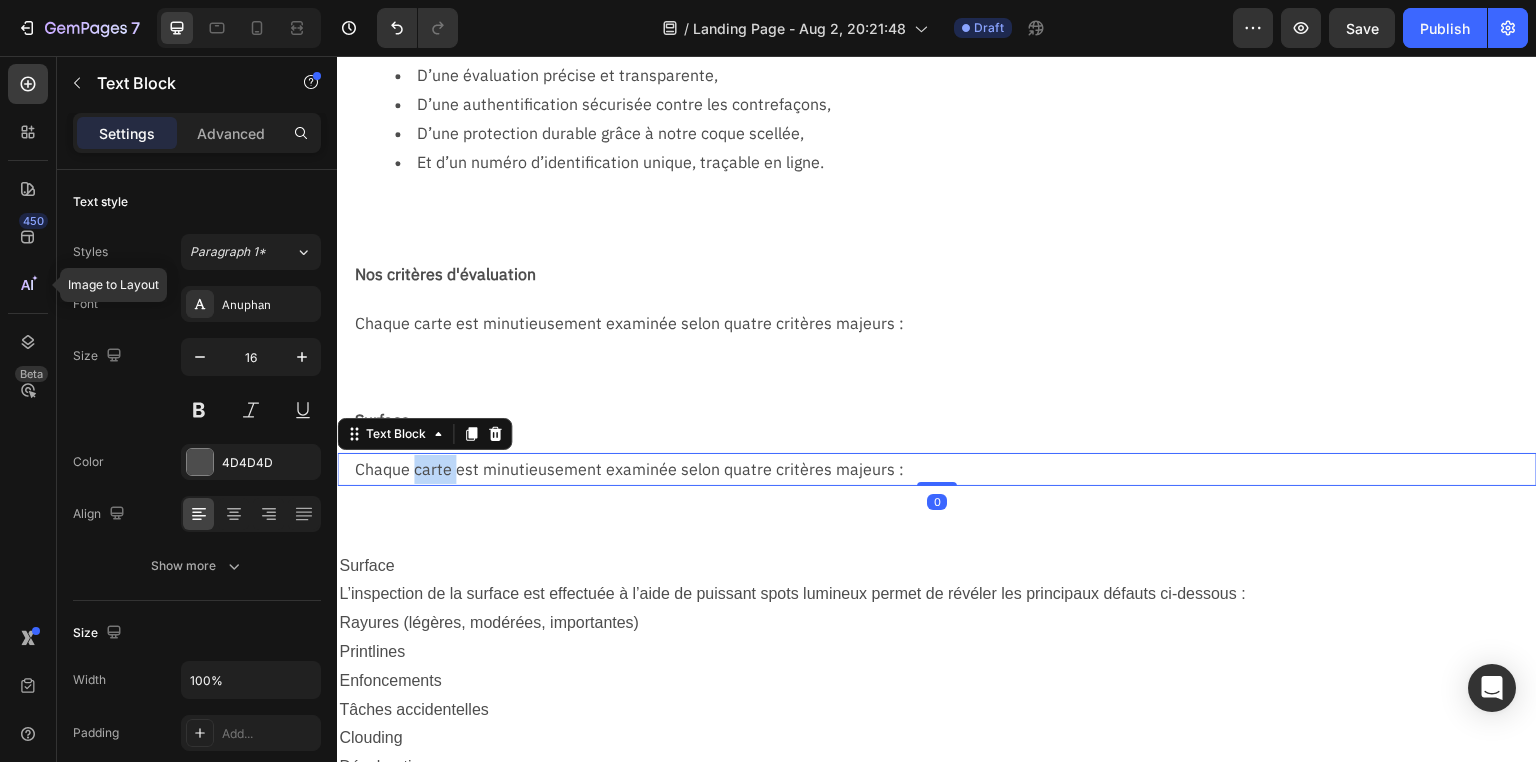 click on "Chaque carte est minutieusement examinée selon quatre critères majeurs :" at bounding box center [945, 469] 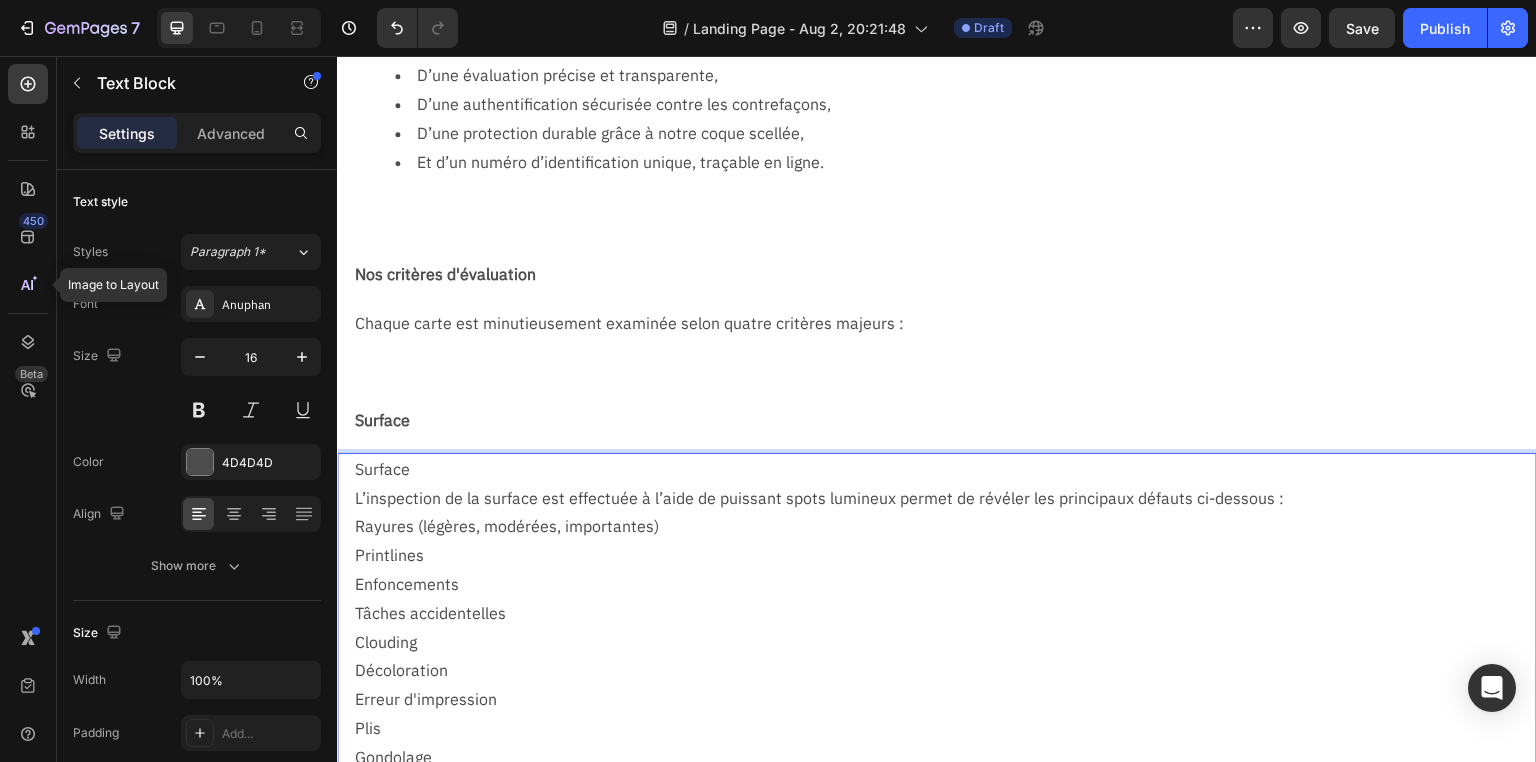 scroll, scrollTop: 378, scrollLeft: 0, axis: vertical 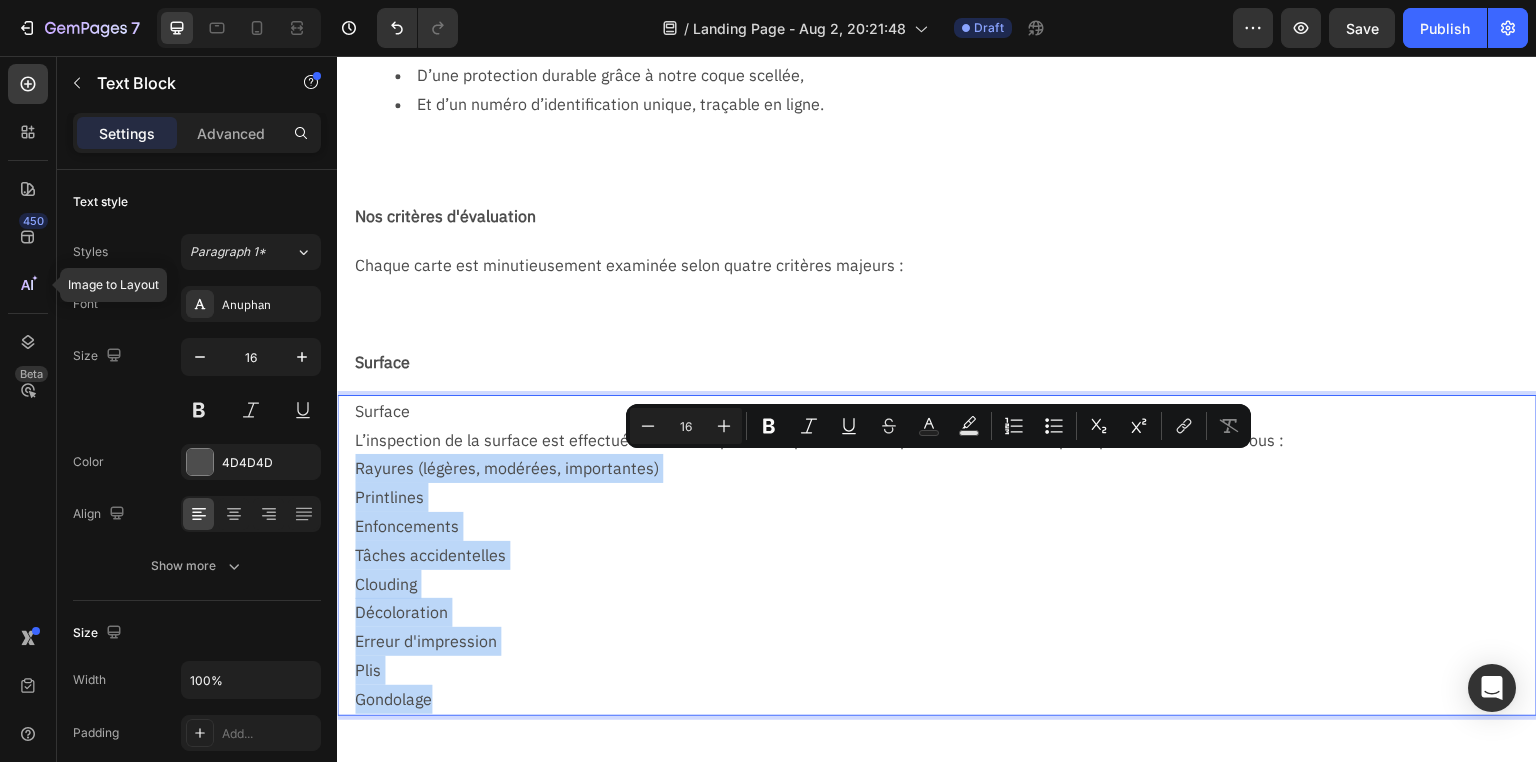 drag, startPoint x: 442, startPoint y: 700, endPoint x: 348, endPoint y: 460, distance: 257.75183 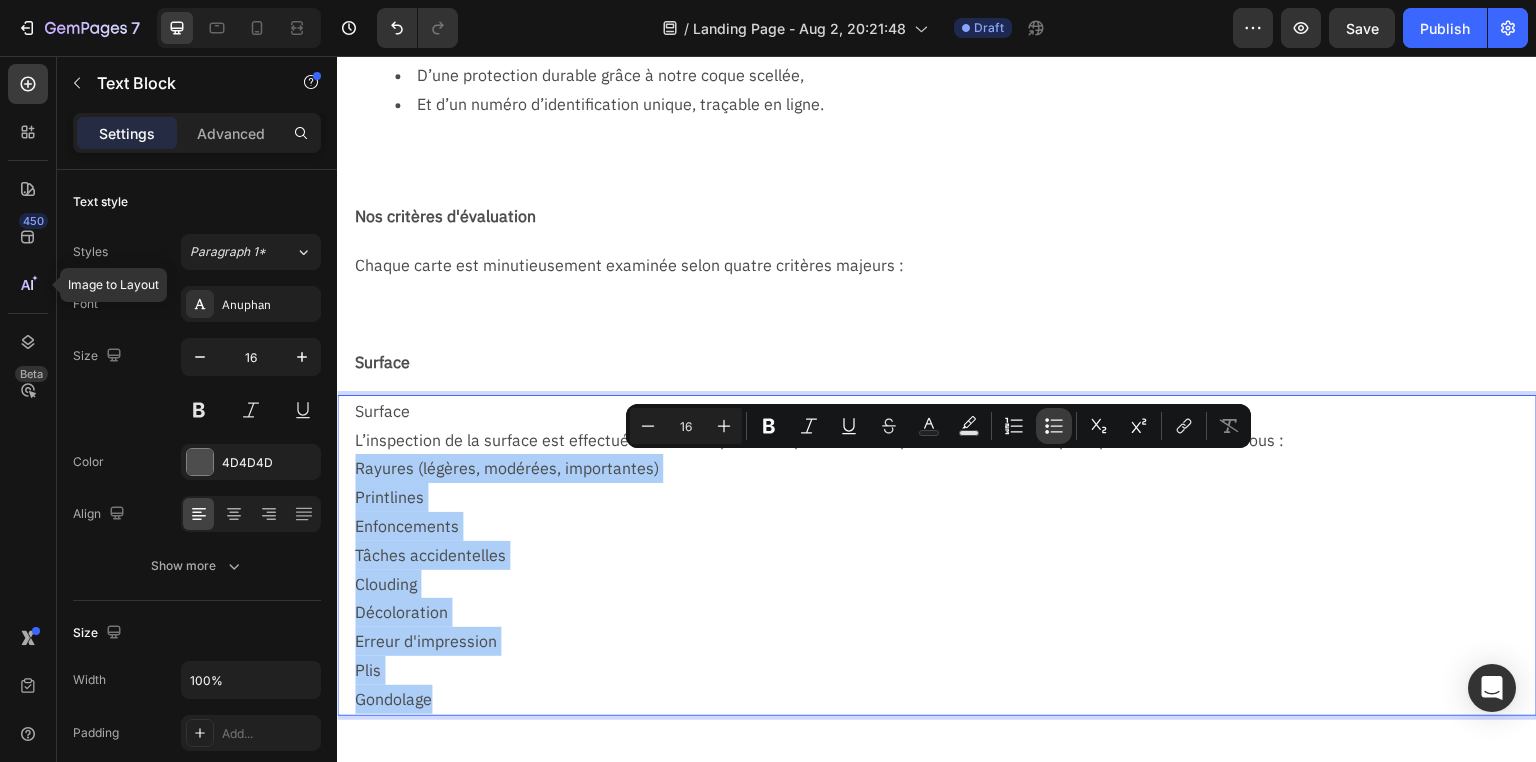 click 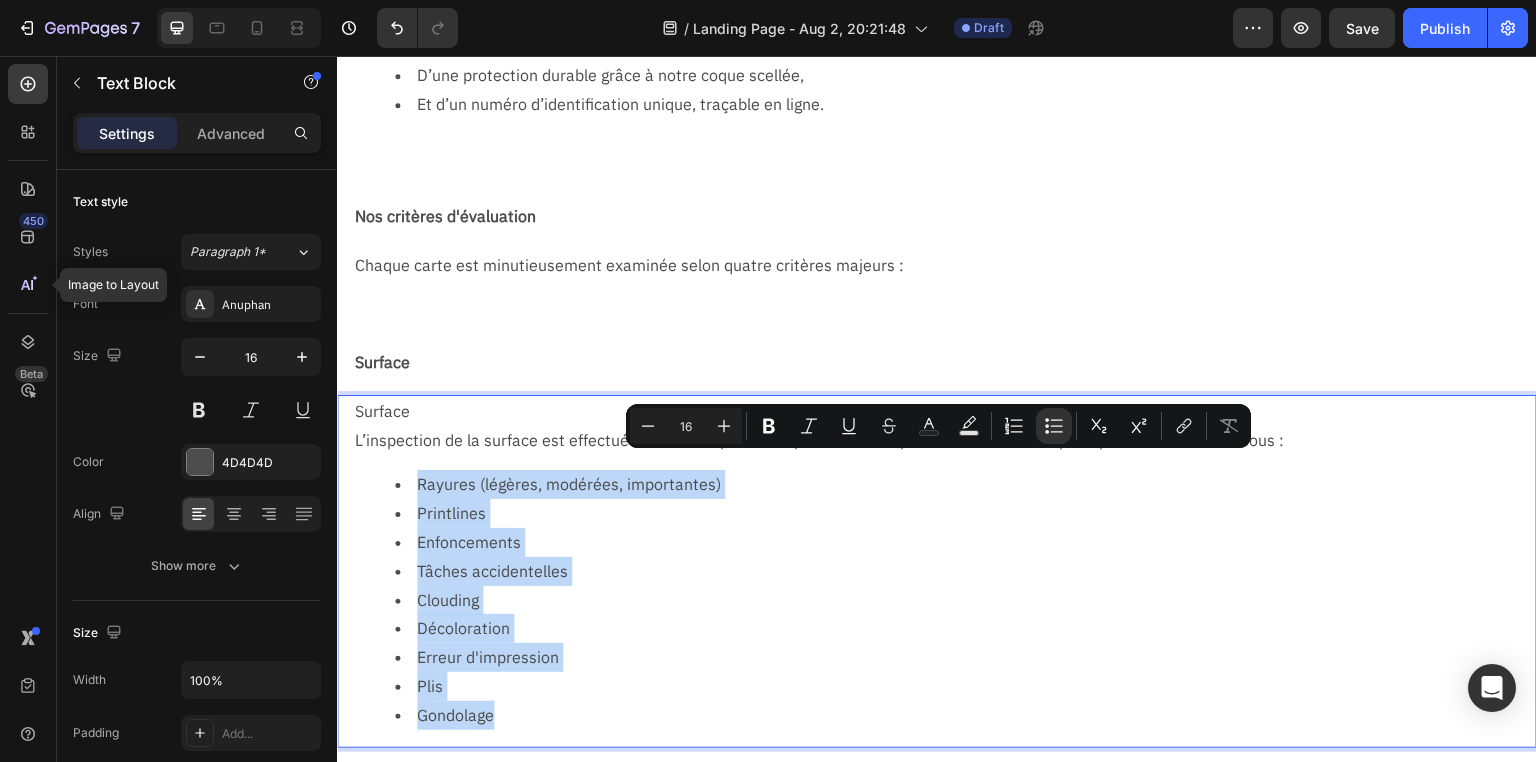 click on "Décoloration" at bounding box center [965, 628] 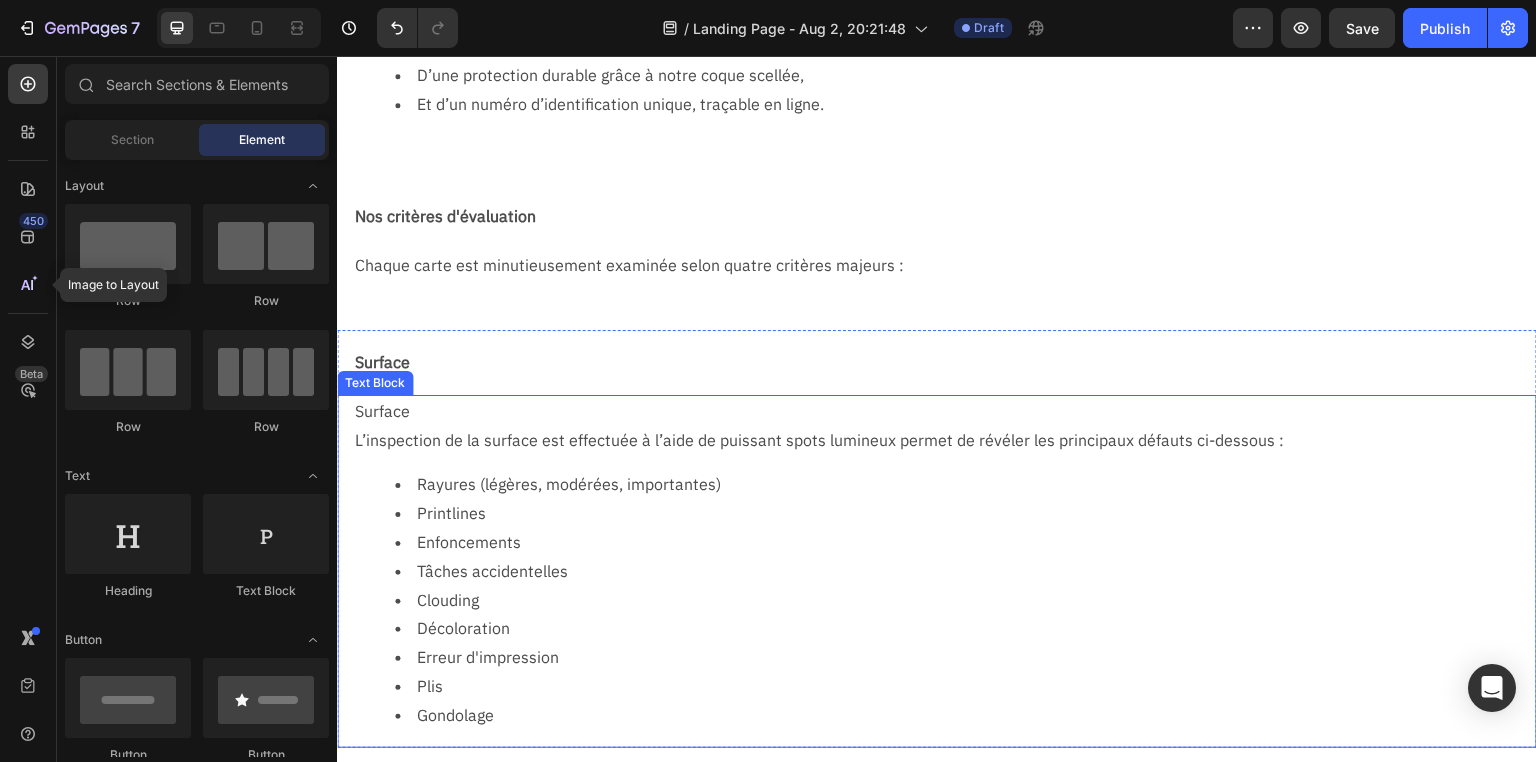 click on "Décoloration" at bounding box center (965, 628) 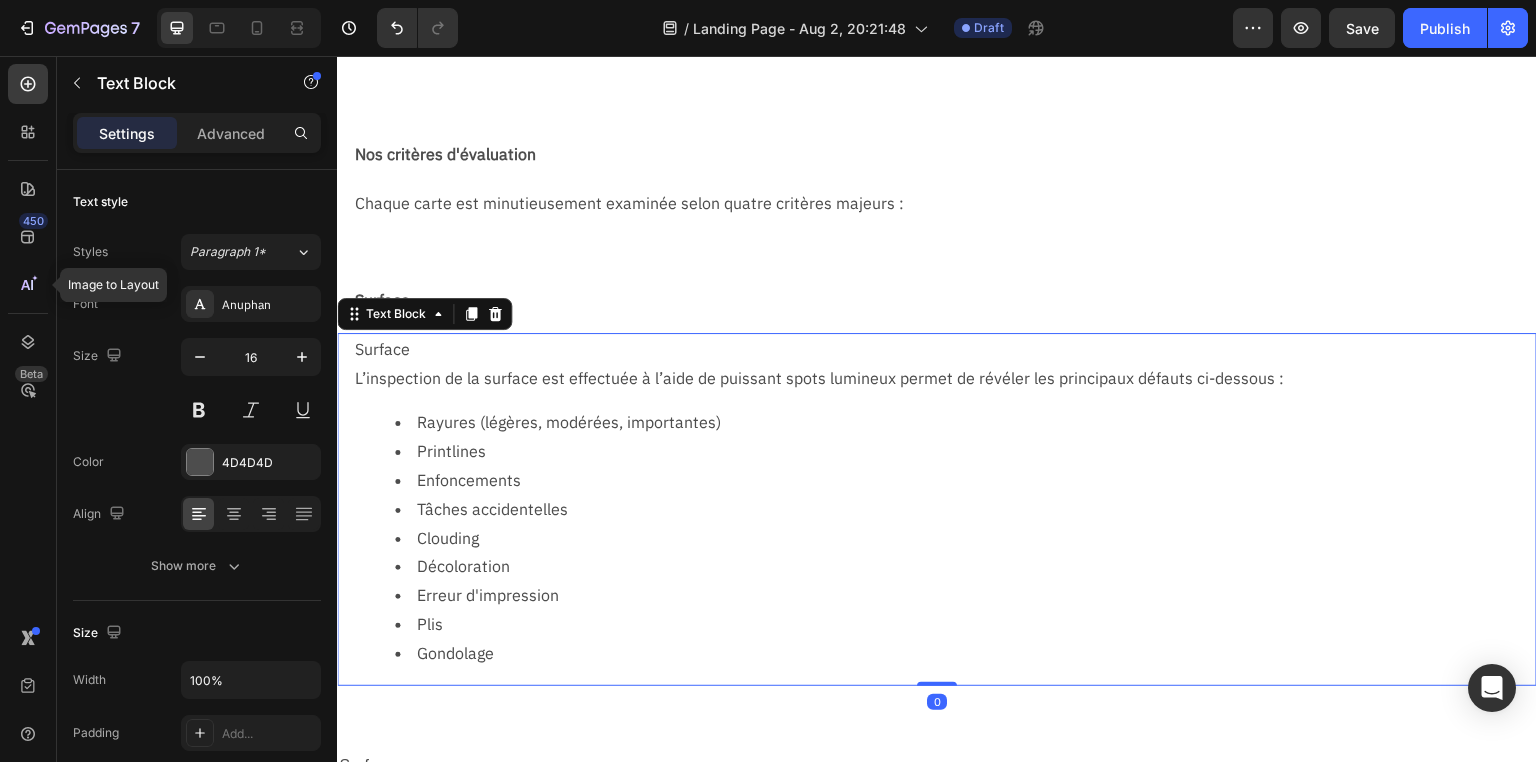 scroll, scrollTop: 538, scrollLeft: 0, axis: vertical 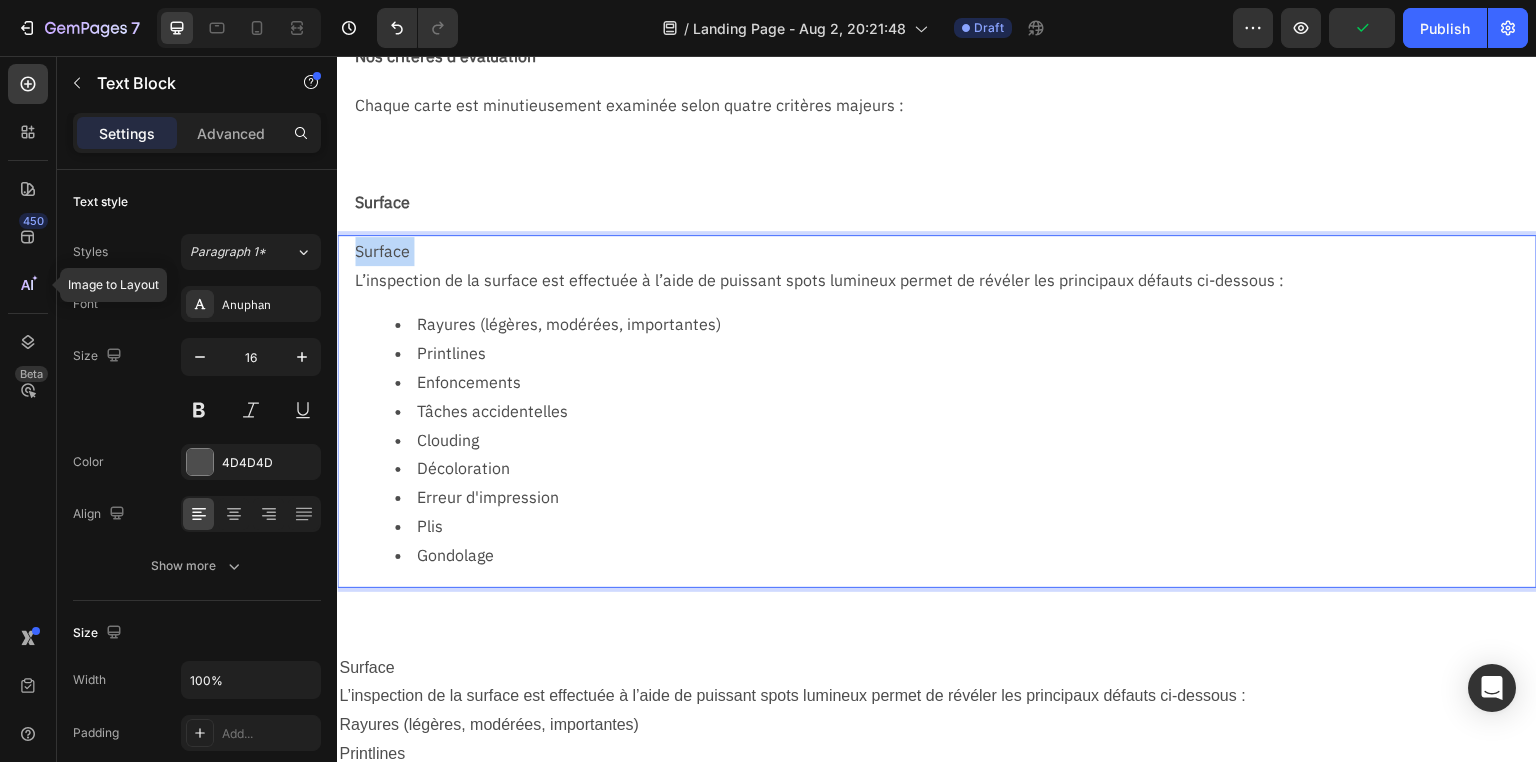 drag, startPoint x: 356, startPoint y: 277, endPoint x: 353, endPoint y: 241, distance: 36.124783 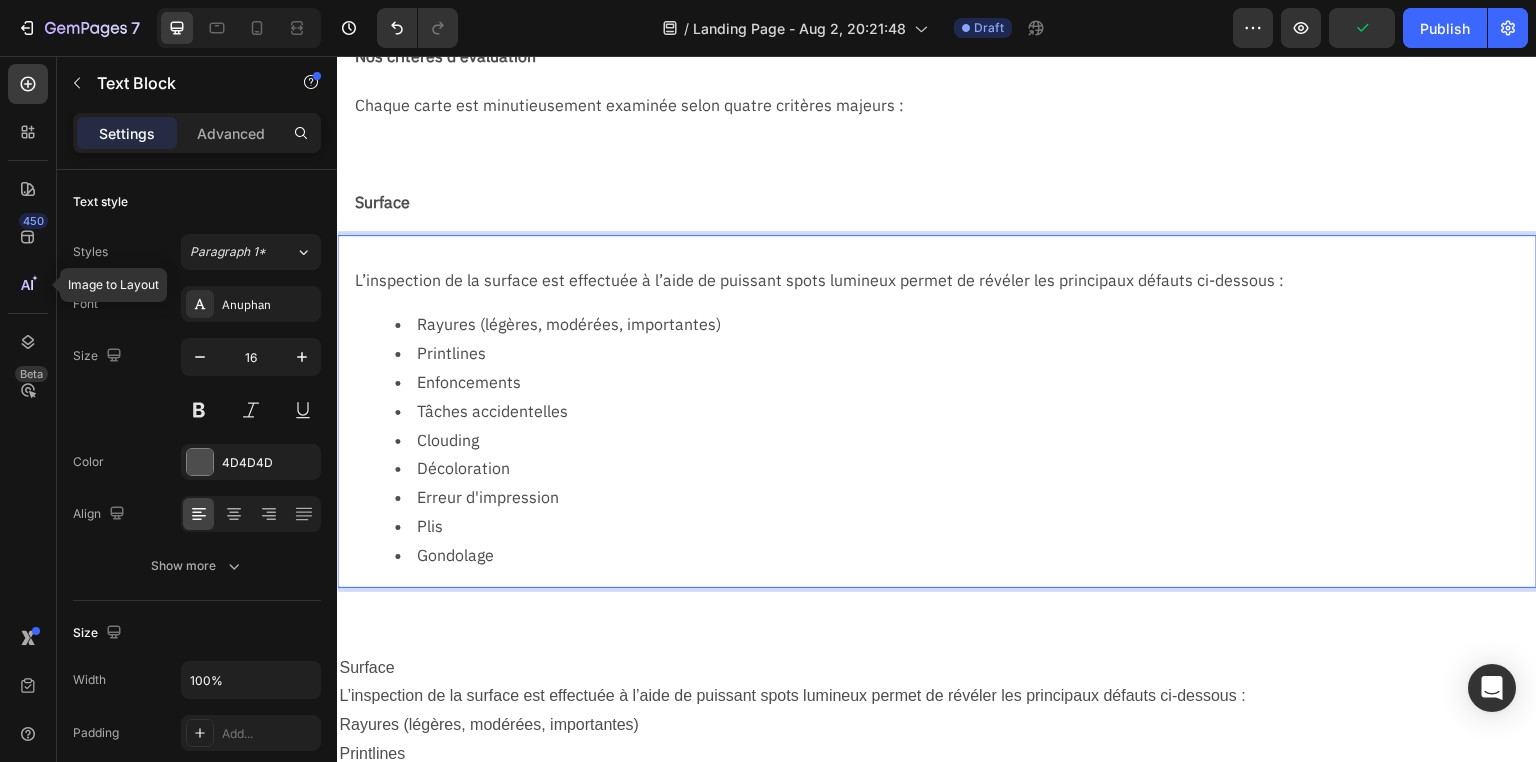 click on "L’inspection de la surface est effectuée à l’aide de puissant spots lumineux permet de révéler les principaux défauts ci-dessous : Rayures (légères, modérées, importantes) Printlines Enfoncements Tâches accidentelles Clouding Décoloration Erreur d'impression Plis Gondolage" at bounding box center (945, 411) 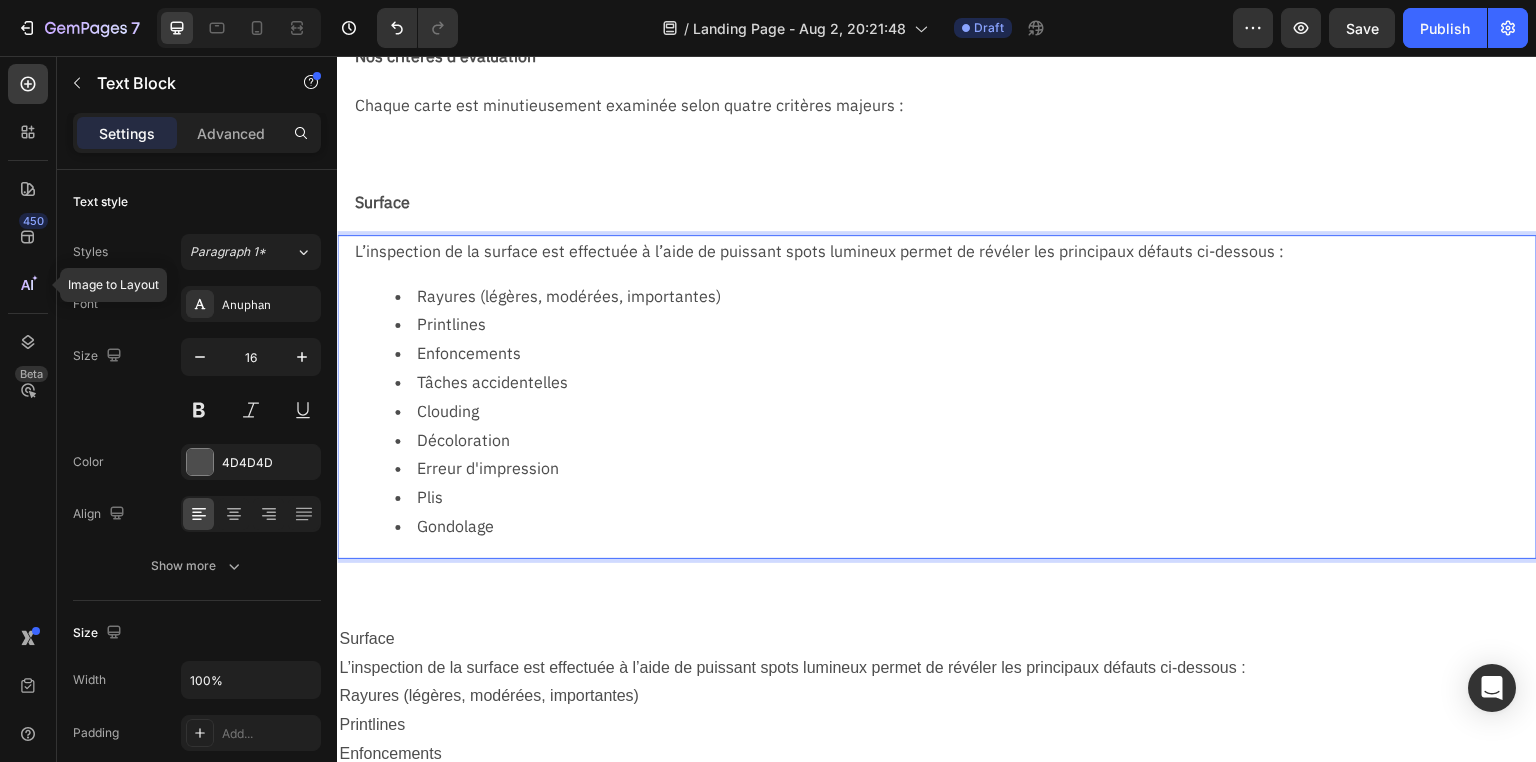 click on "Décoloration" at bounding box center (965, 440) 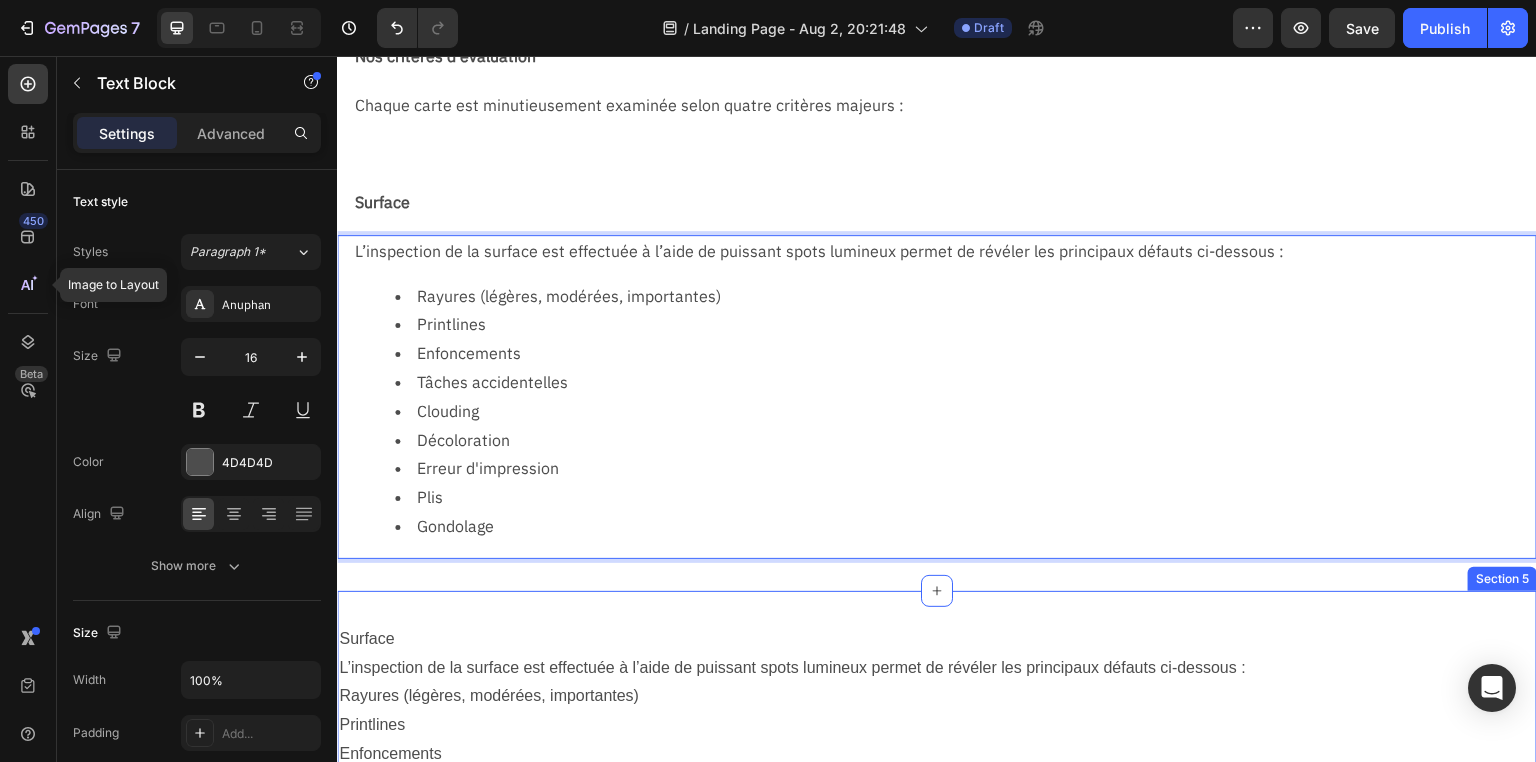 click on "Surface Text Block Row L’inspection de la surface est effectuée à l’aide de puissant spots lumineux permet de révéler les principaux défauts ci-dessous : Rayures (légères, modérées, importantes) Printlines Enfoncements Tâches accidentelles Clouding Décoloration Erreur d'impression Plis Gondolage Text Block   0 Row Section 4" at bounding box center [937, 372] 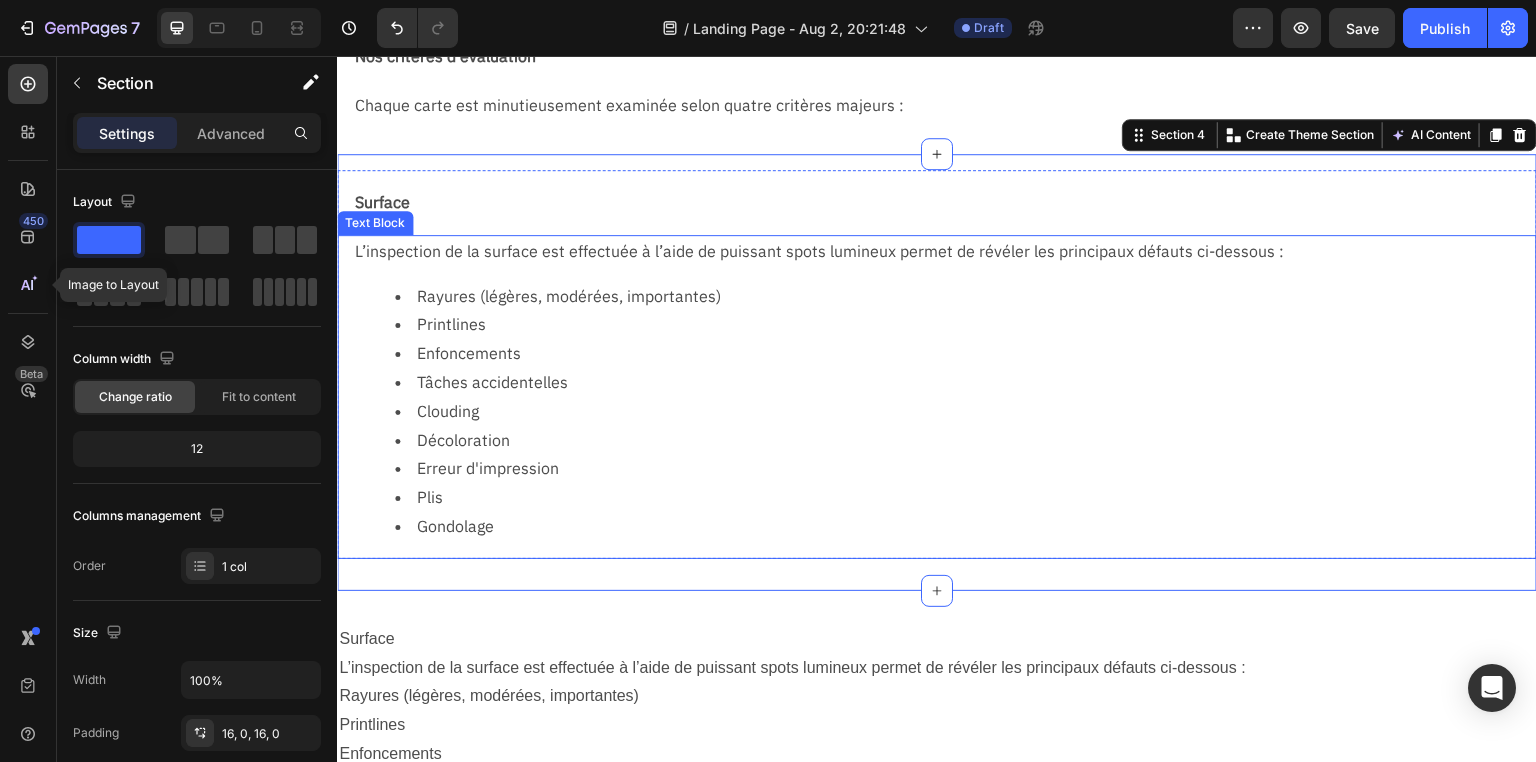 click on "L’inspection de la surface est effectuée à l’aide de puissant spots lumineux permet de révéler les principaux défauts ci-dessous :" at bounding box center (945, 251) 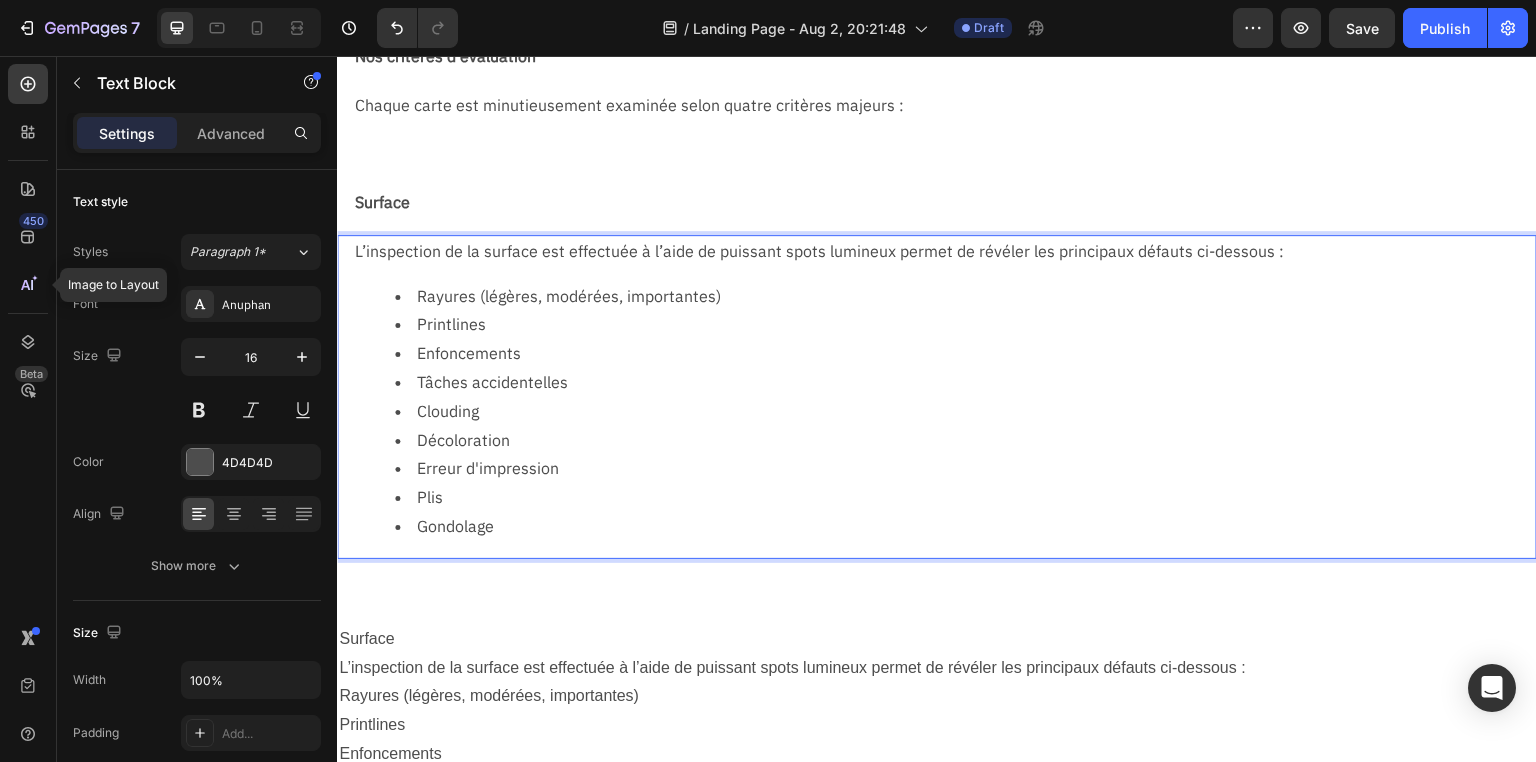 click on "L’inspection de la surface est effectuée à l’aide de puissant spots lumineux permet de révéler les principaux défauts ci-dessous :" at bounding box center [945, 251] 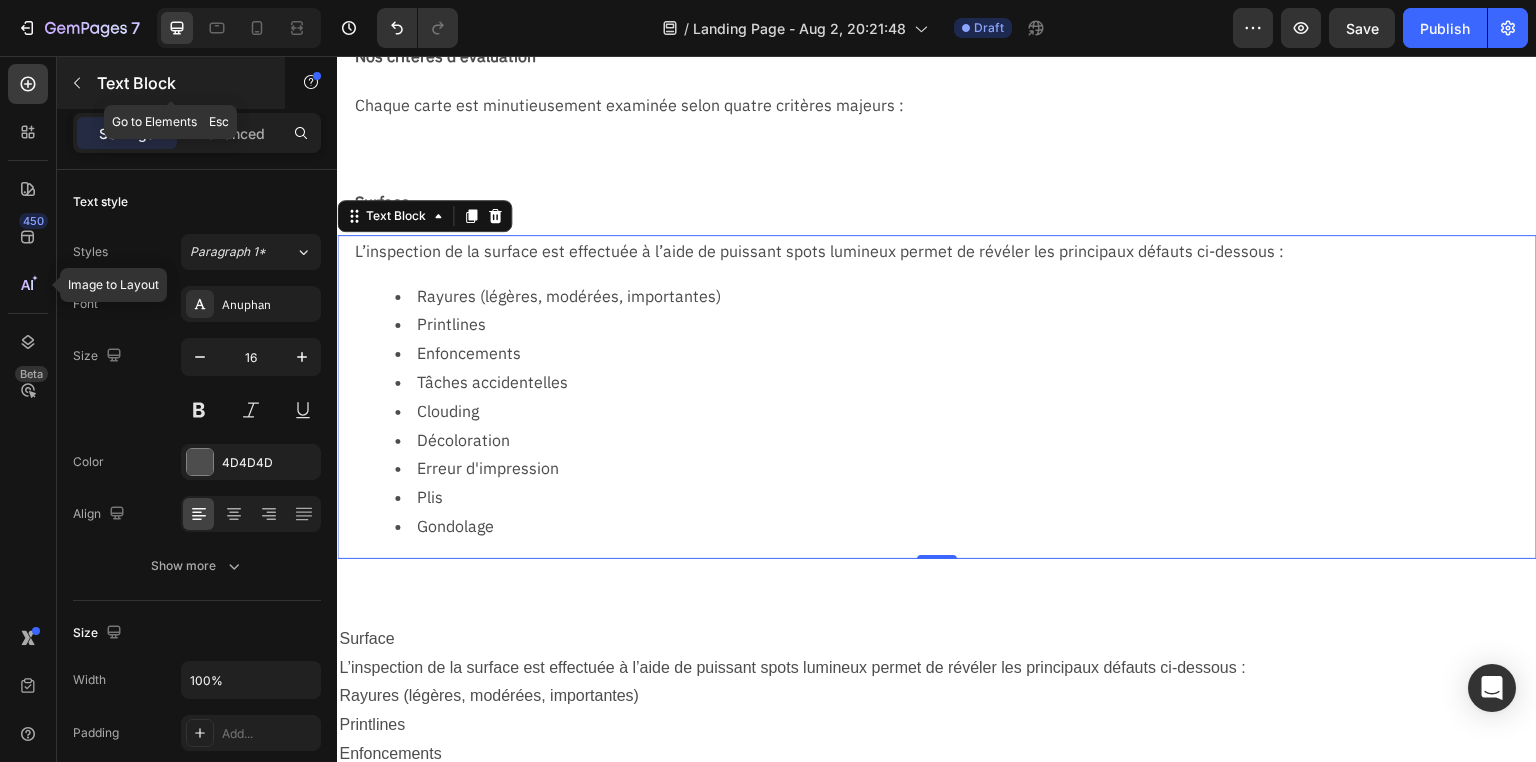 click 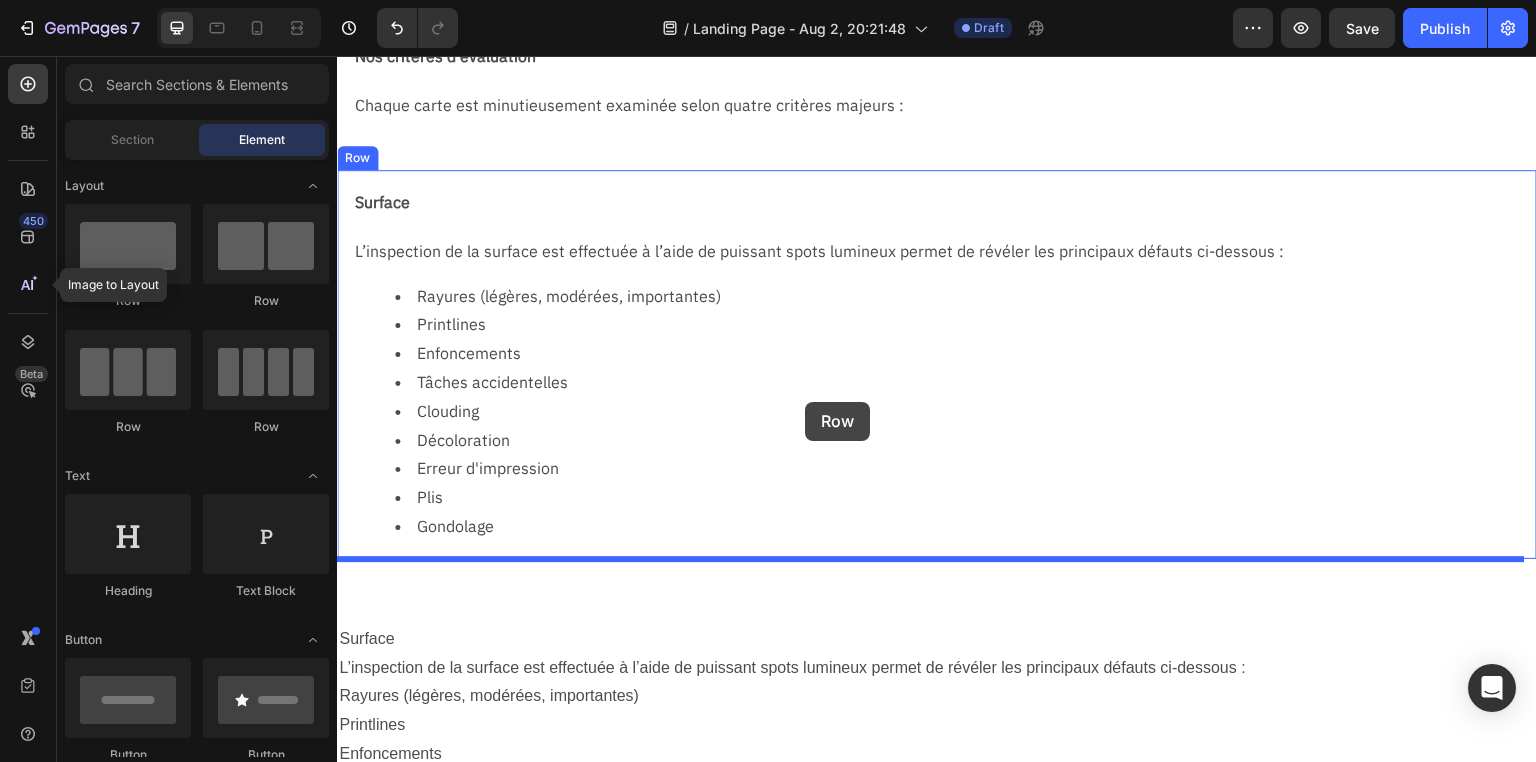 drag, startPoint x: 598, startPoint y: 302, endPoint x: 805, endPoint y: 402, distance: 229.8891 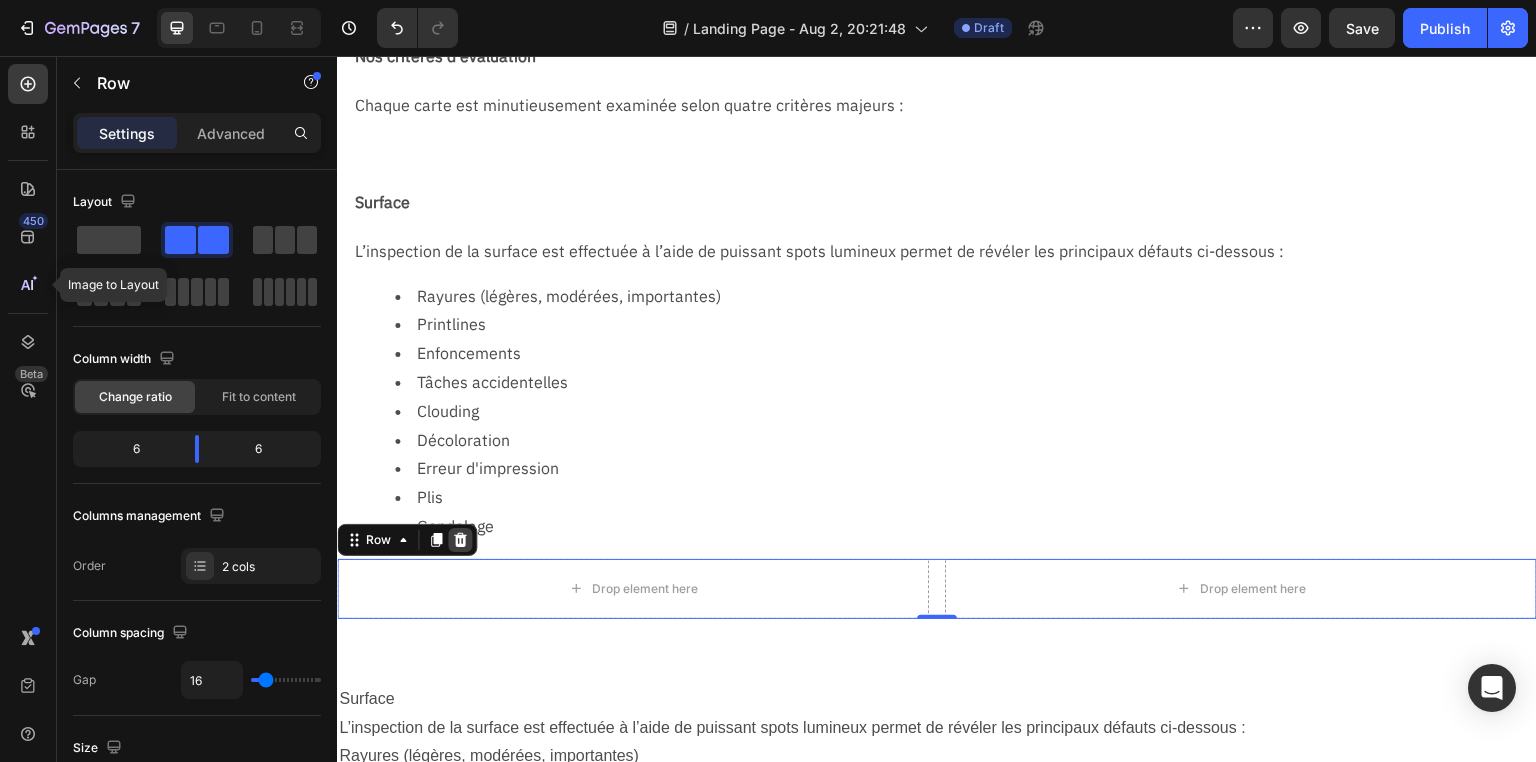click 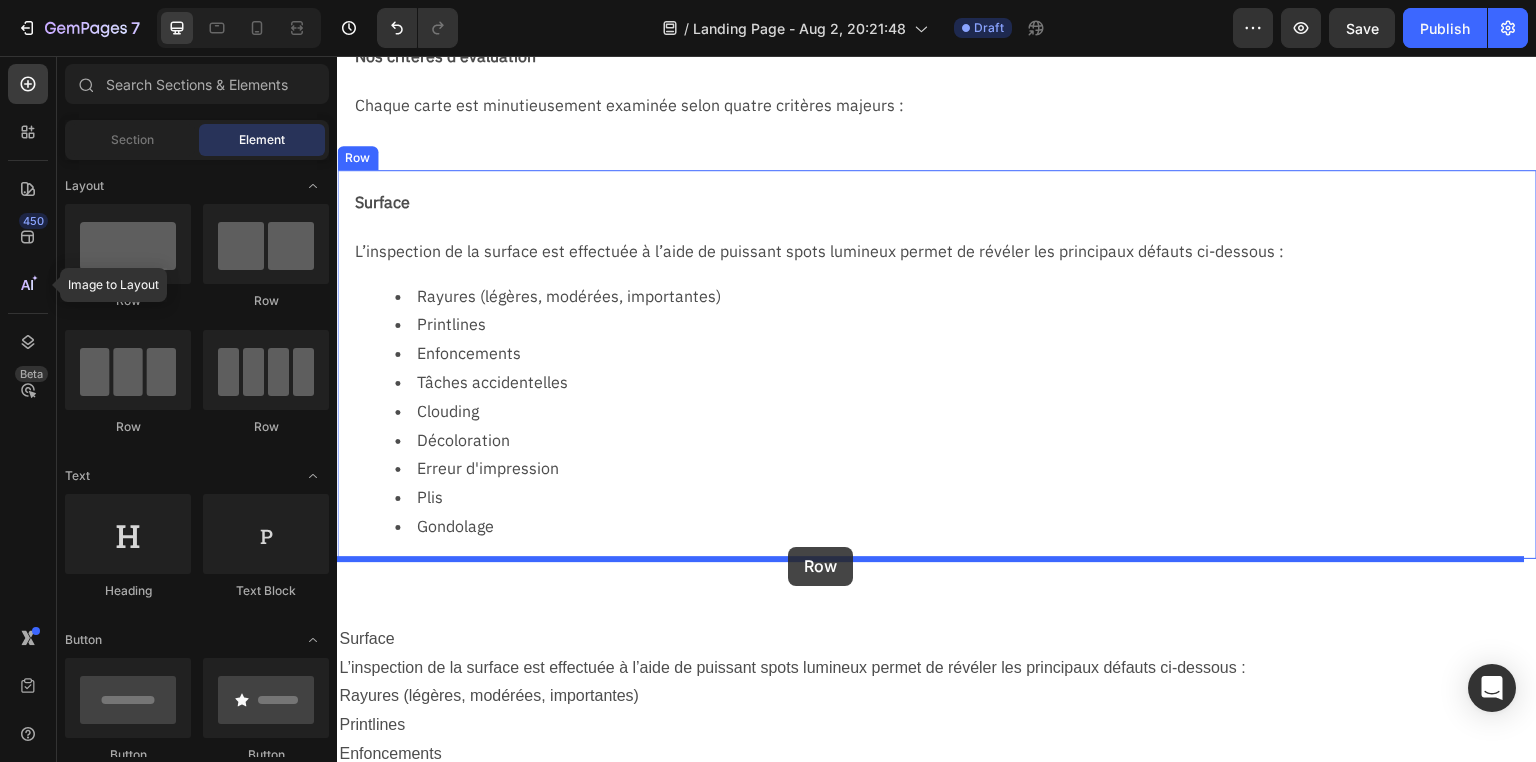 drag, startPoint x: 599, startPoint y: 299, endPoint x: 788, endPoint y: 547, distance: 311.80923 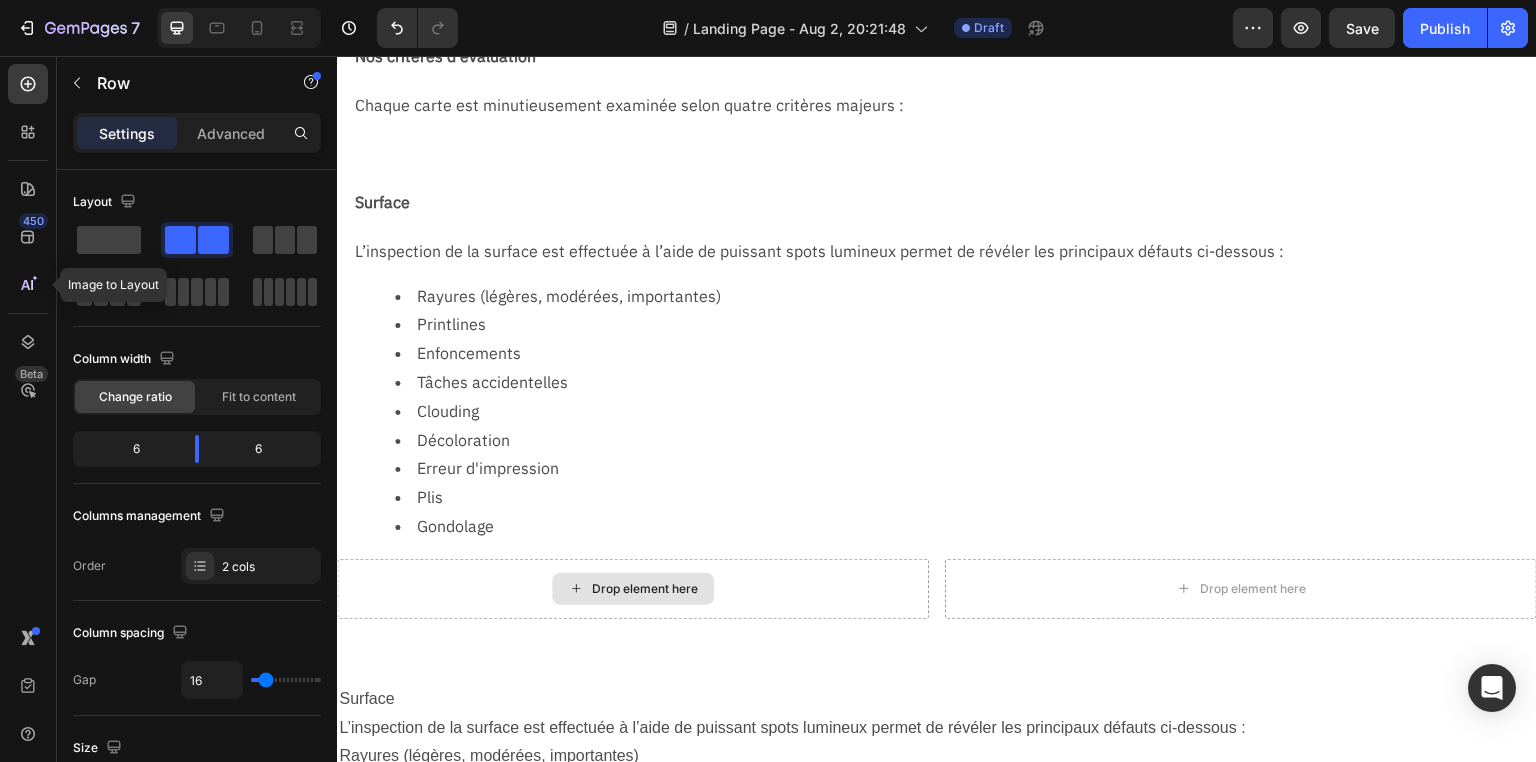 click on "Drop element here" at bounding box center [645, 589] 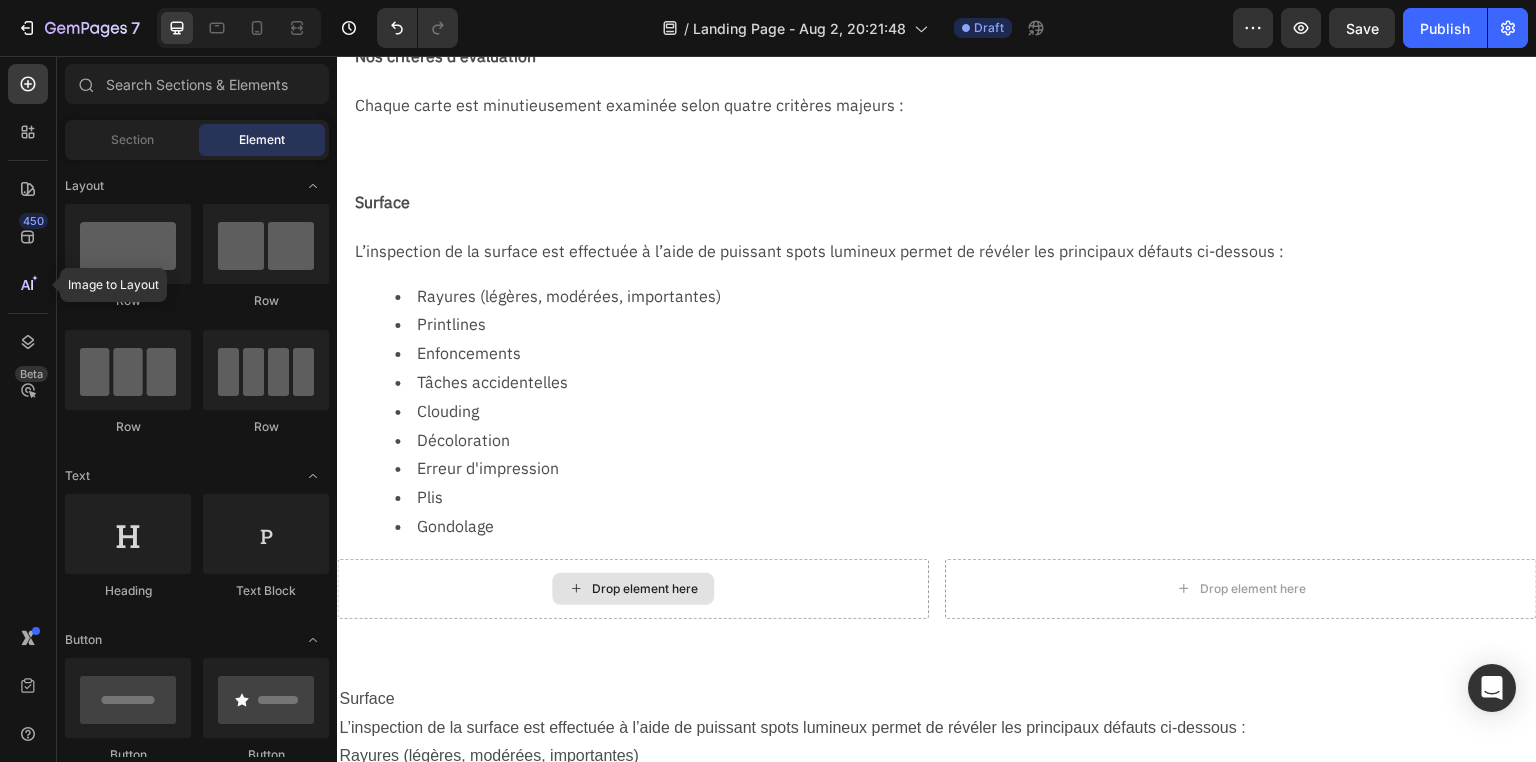 click on "Drop element here" at bounding box center [645, 589] 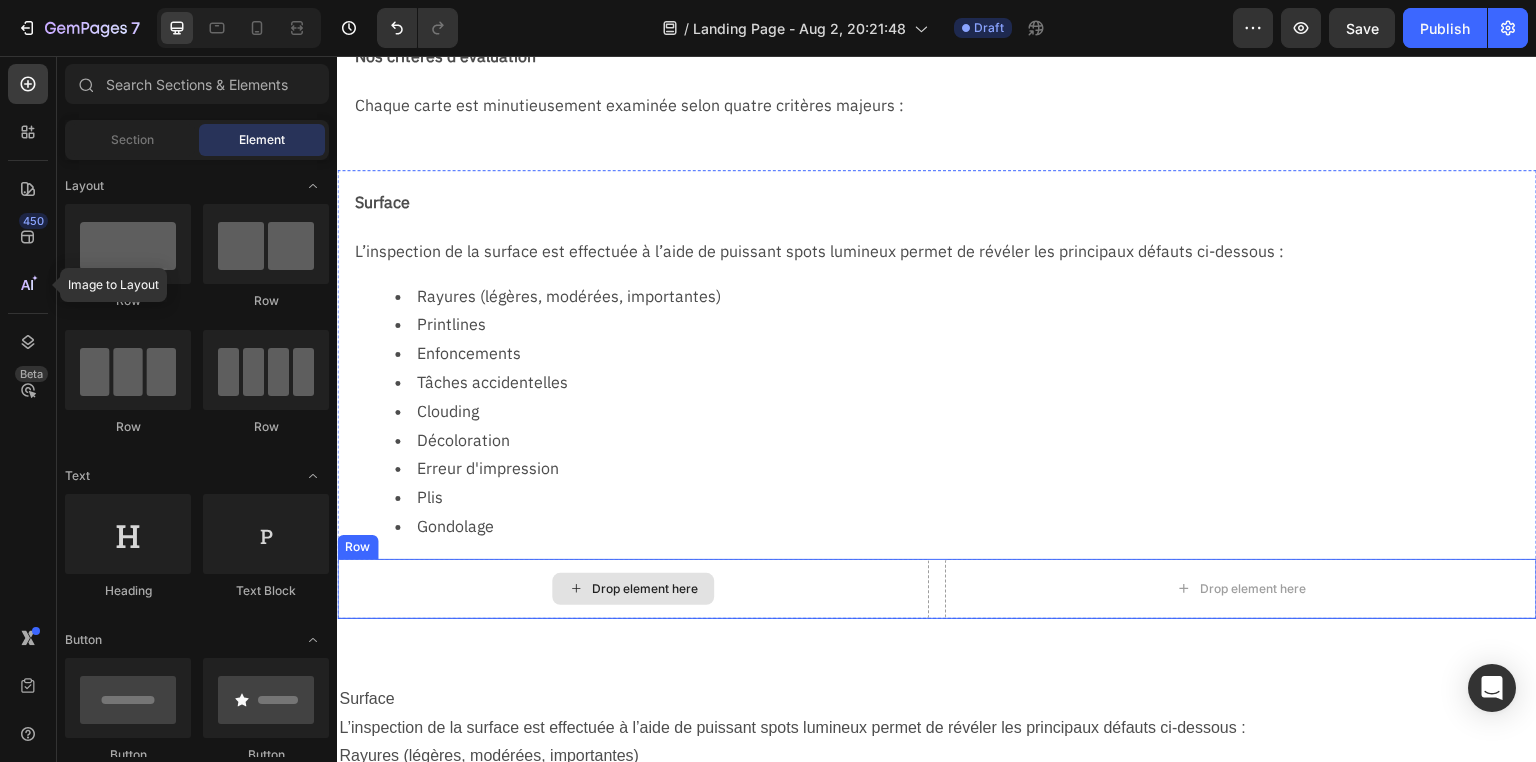 click on "Drop element here" at bounding box center (645, 589) 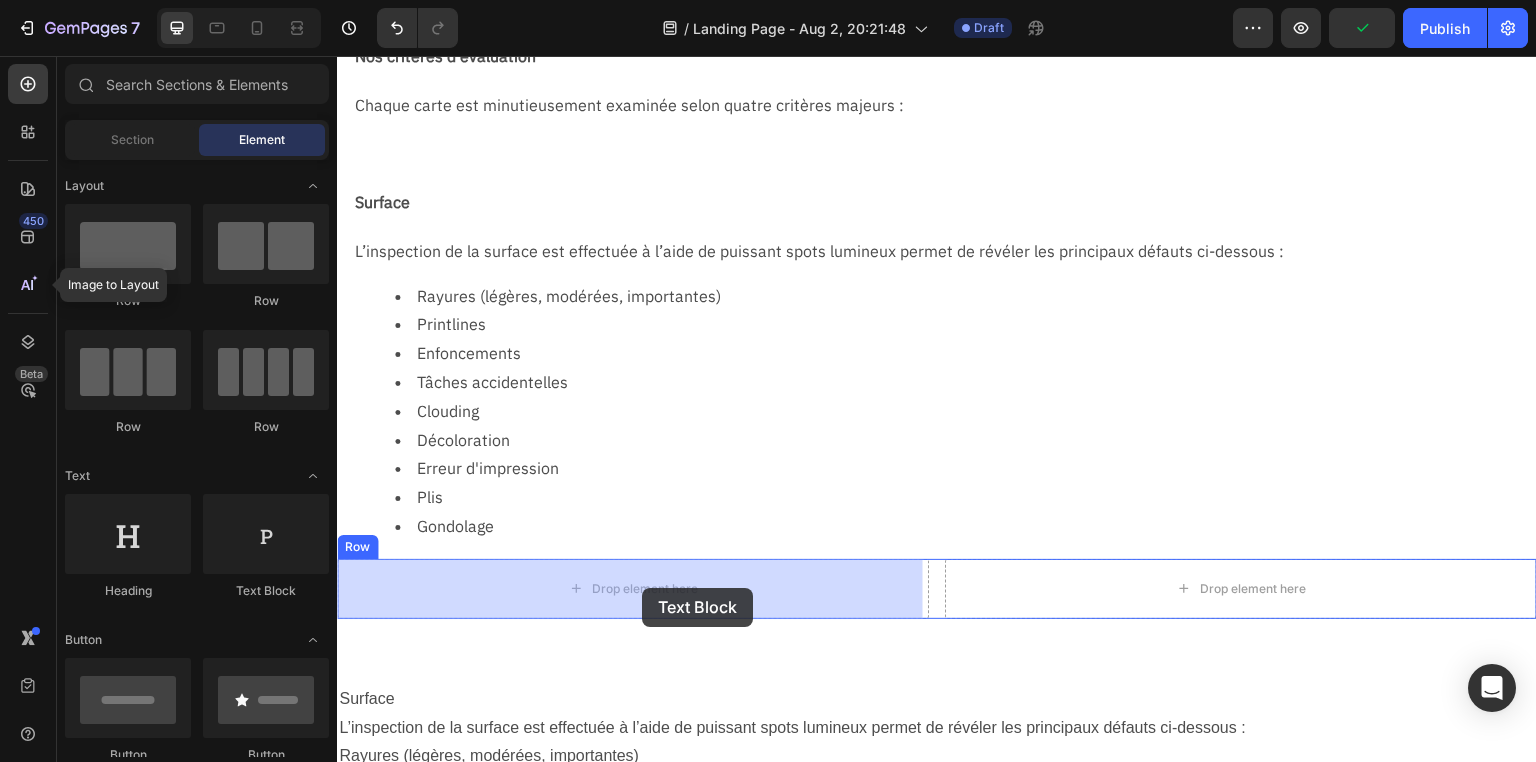 drag, startPoint x: 669, startPoint y: 601, endPoint x: 641, endPoint y: 588, distance: 30.870699 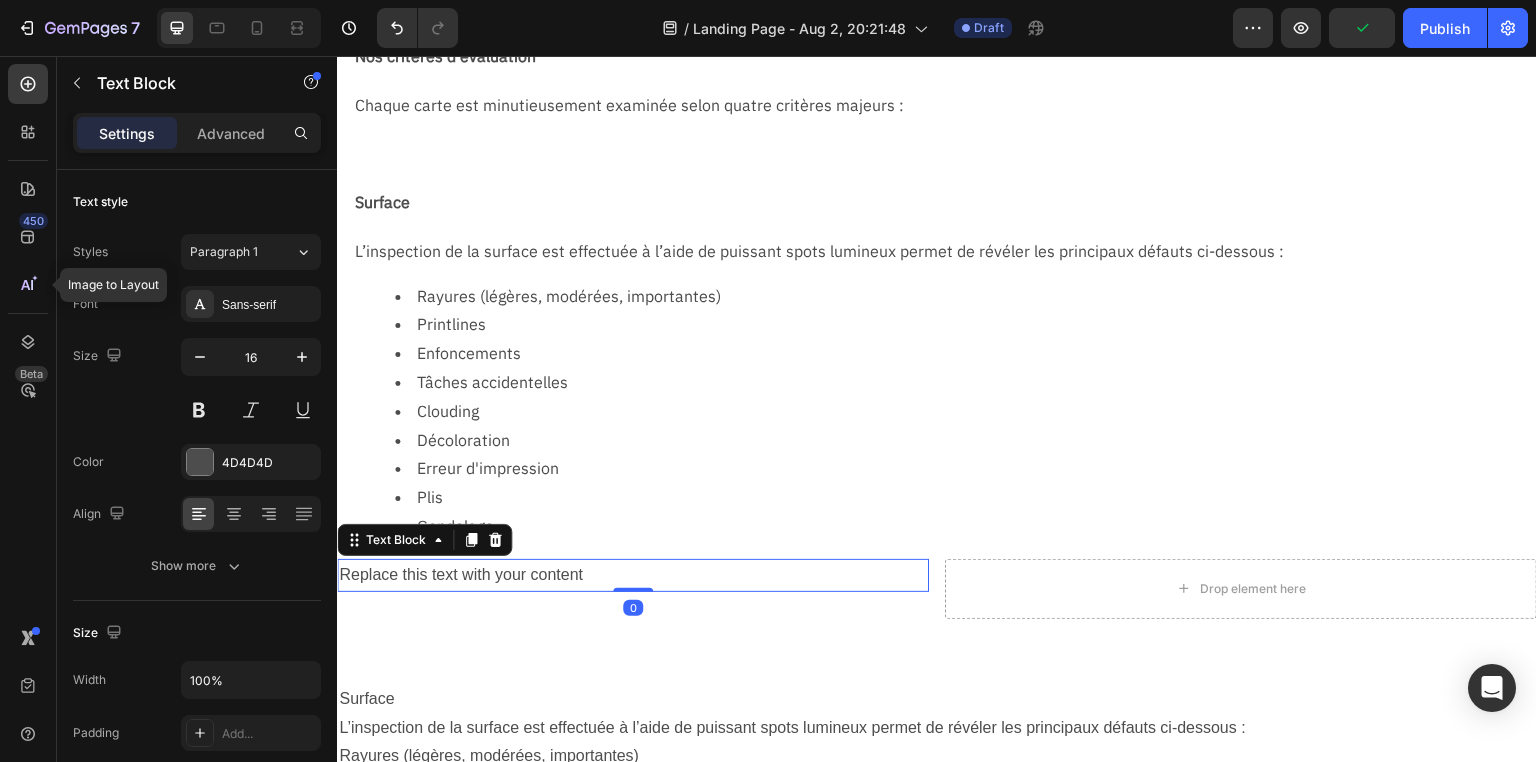 click on "Replace this text with your content" at bounding box center [633, 575] 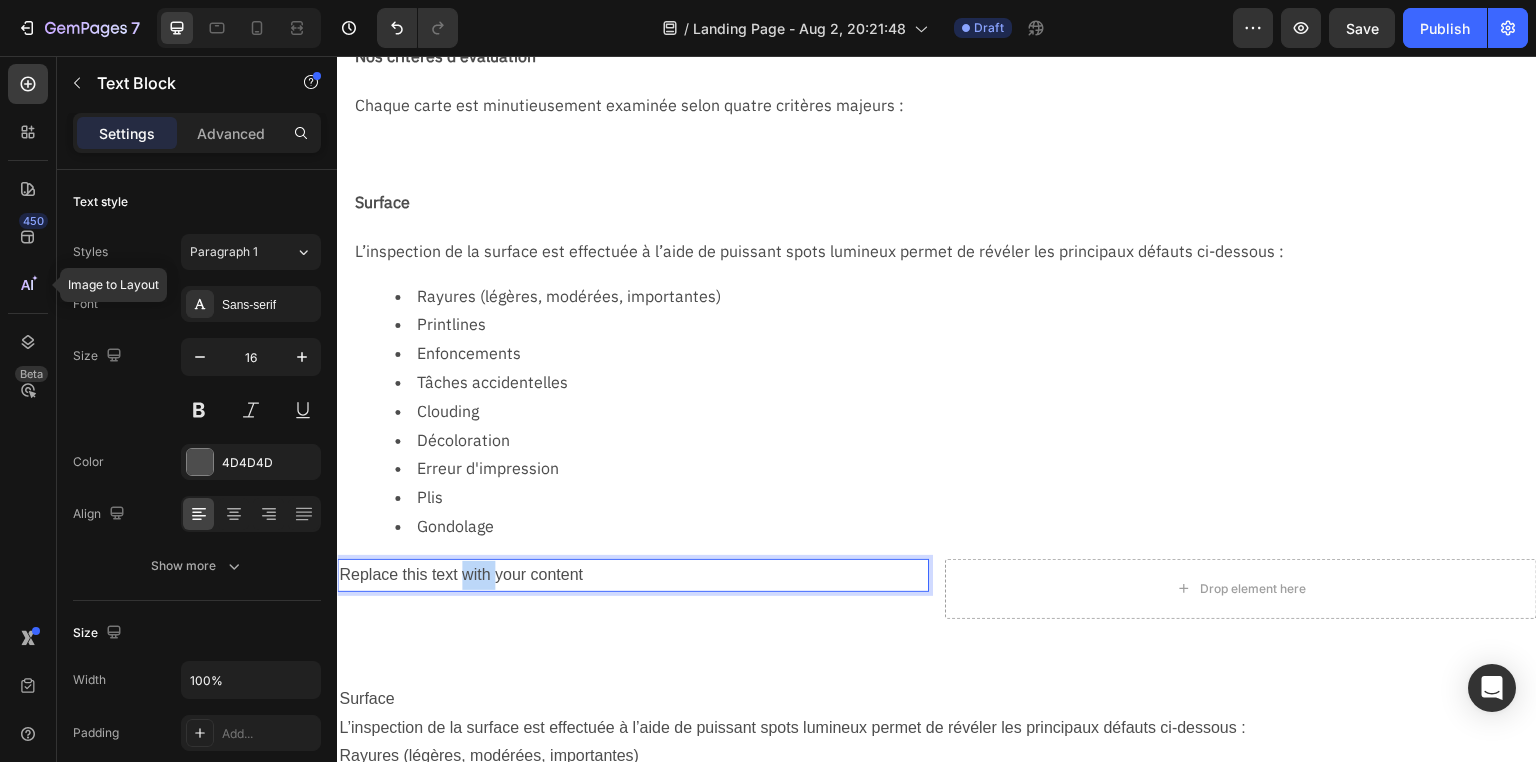 click on "Replace this text with your content" at bounding box center (633, 575) 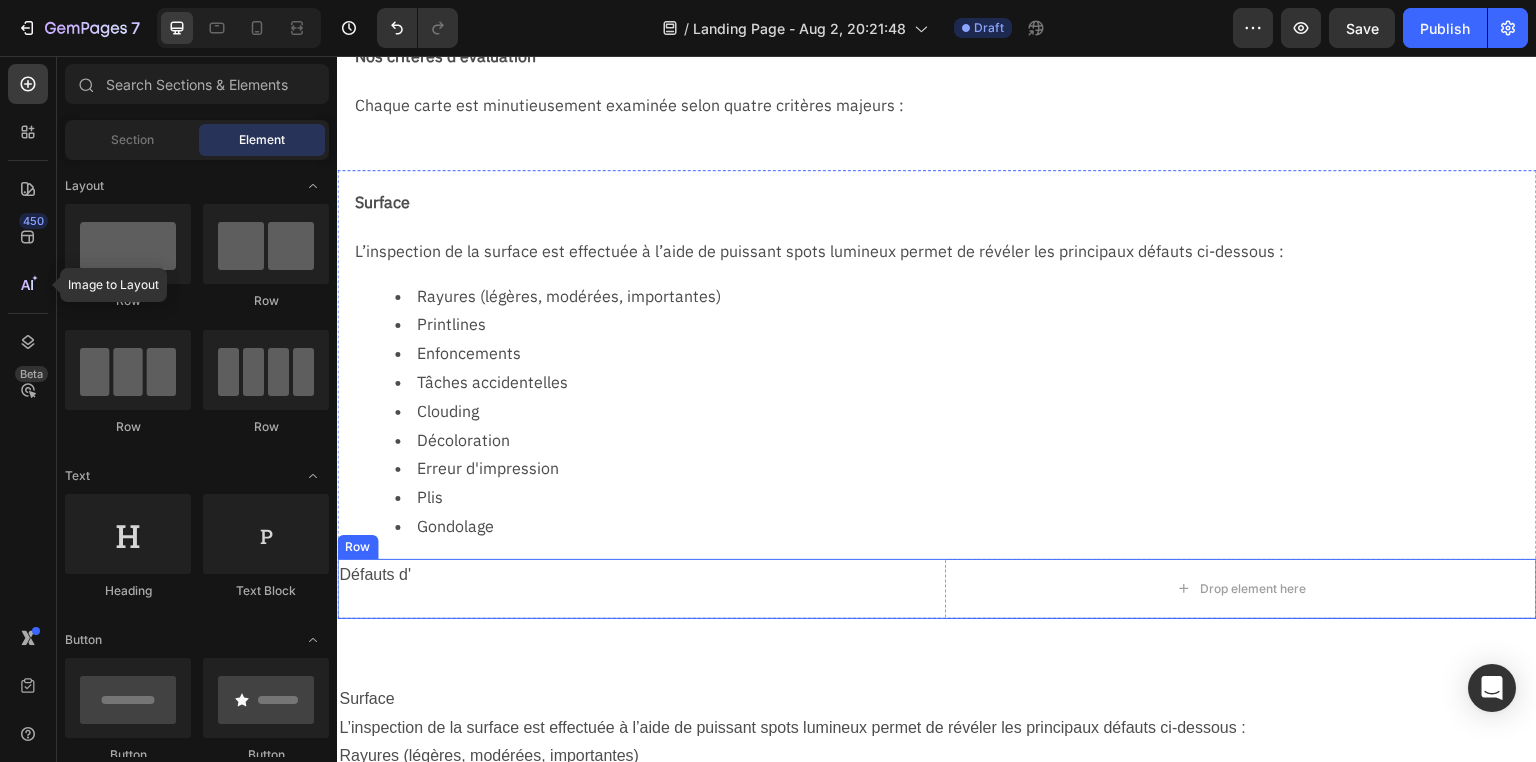 click on "Défauts d' Text Block" at bounding box center [633, 589] 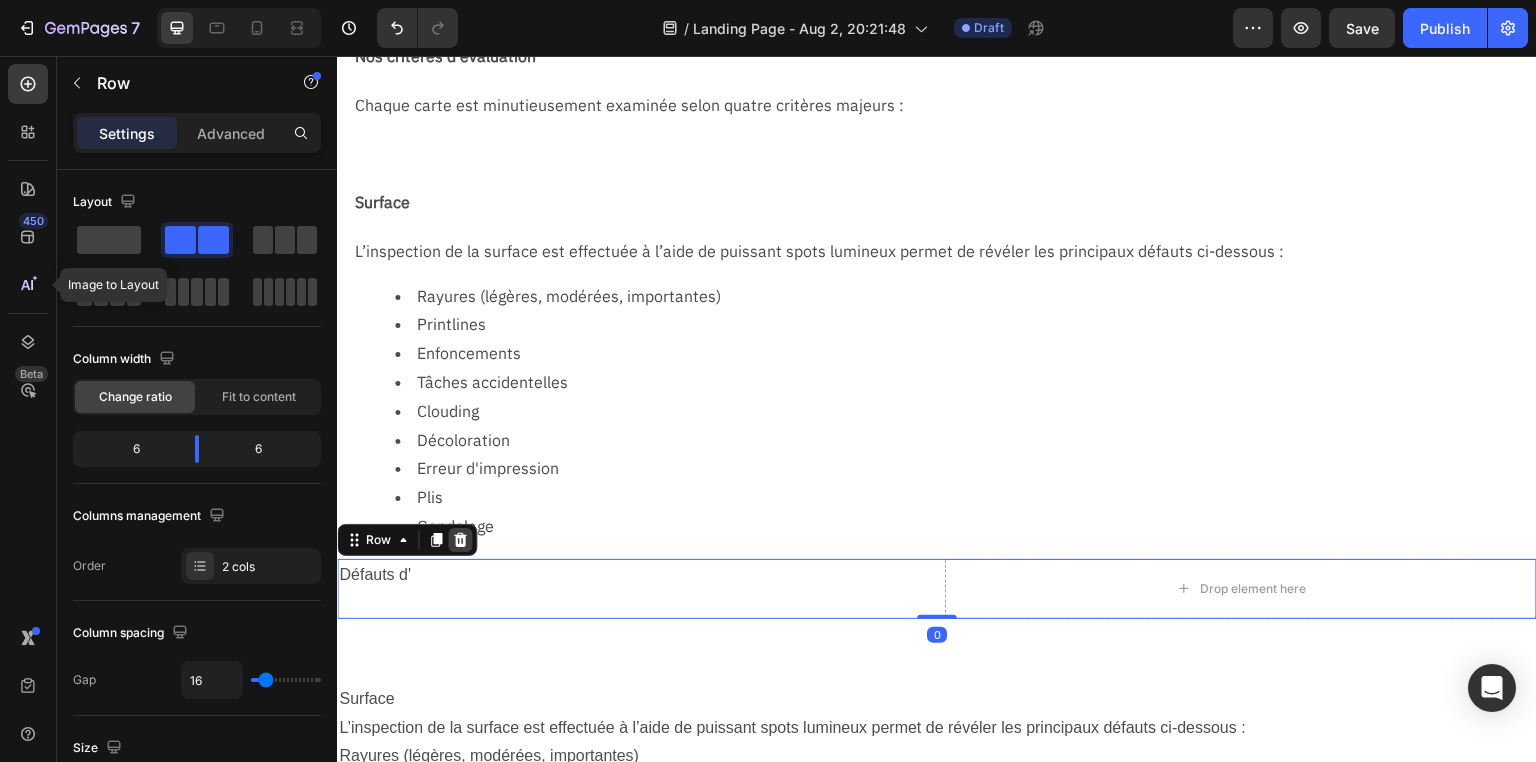 click 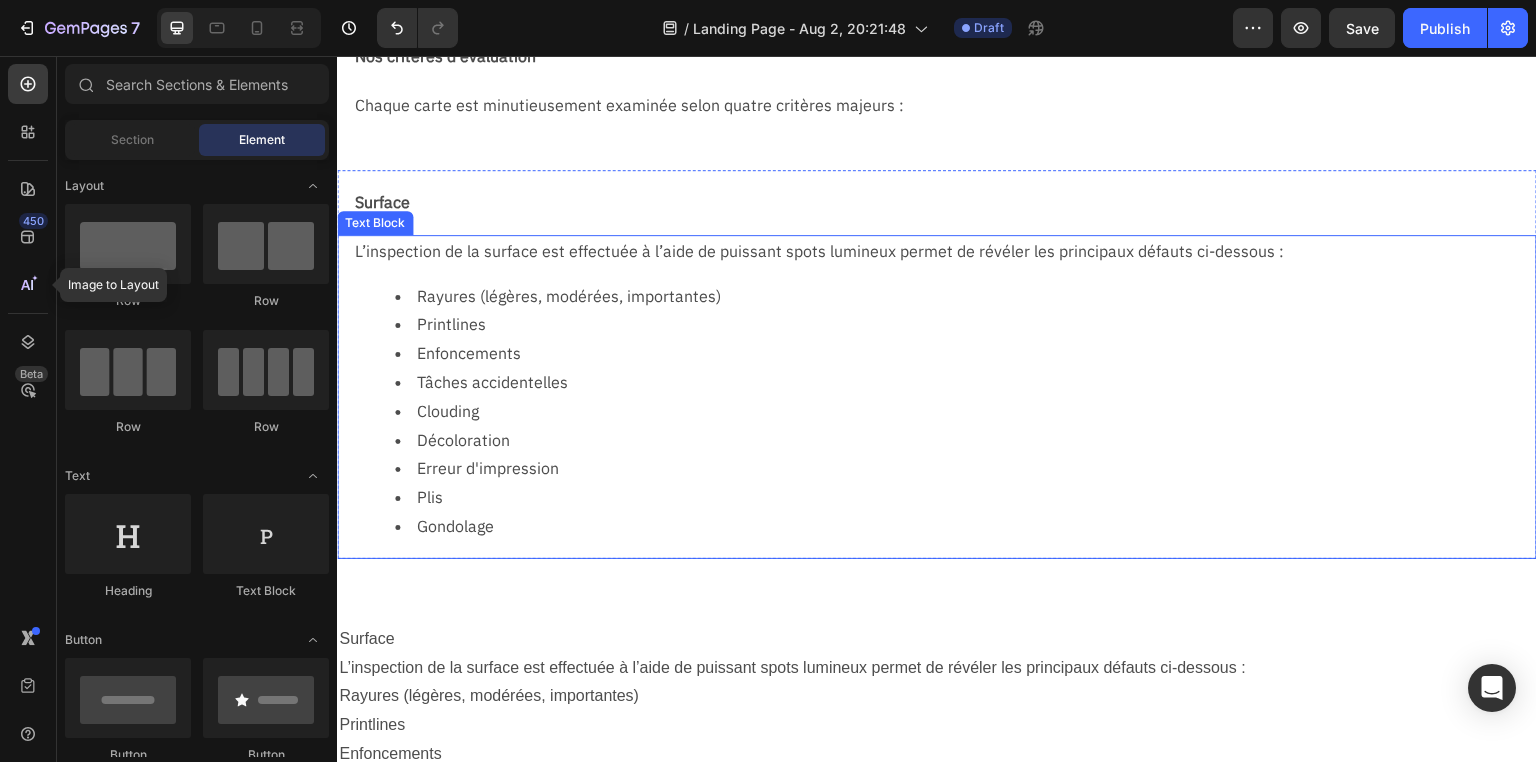 click on "Erreur d'impression" at bounding box center (965, 468) 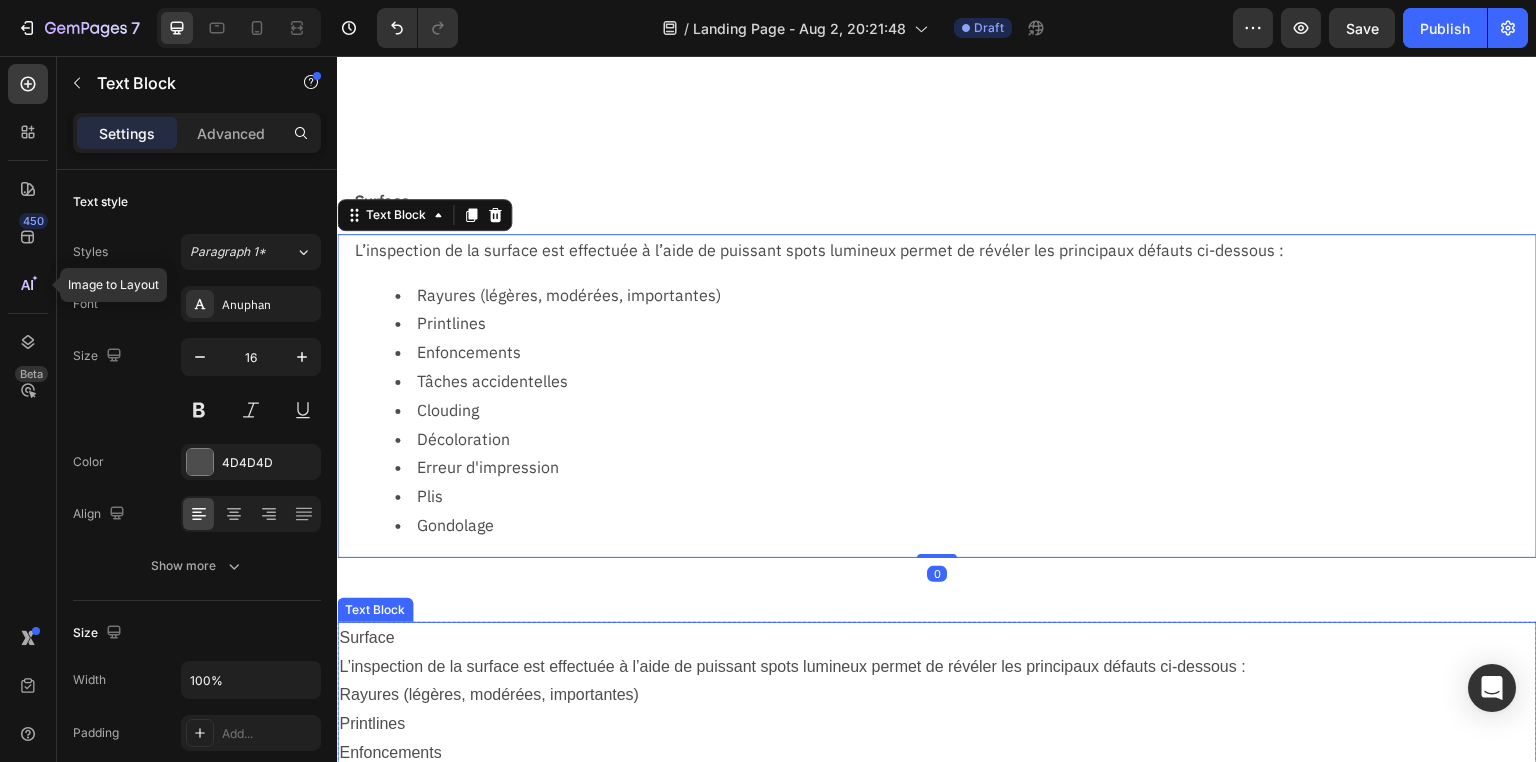 scroll, scrollTop: 458, scrollLeft: 0, axis: vertical 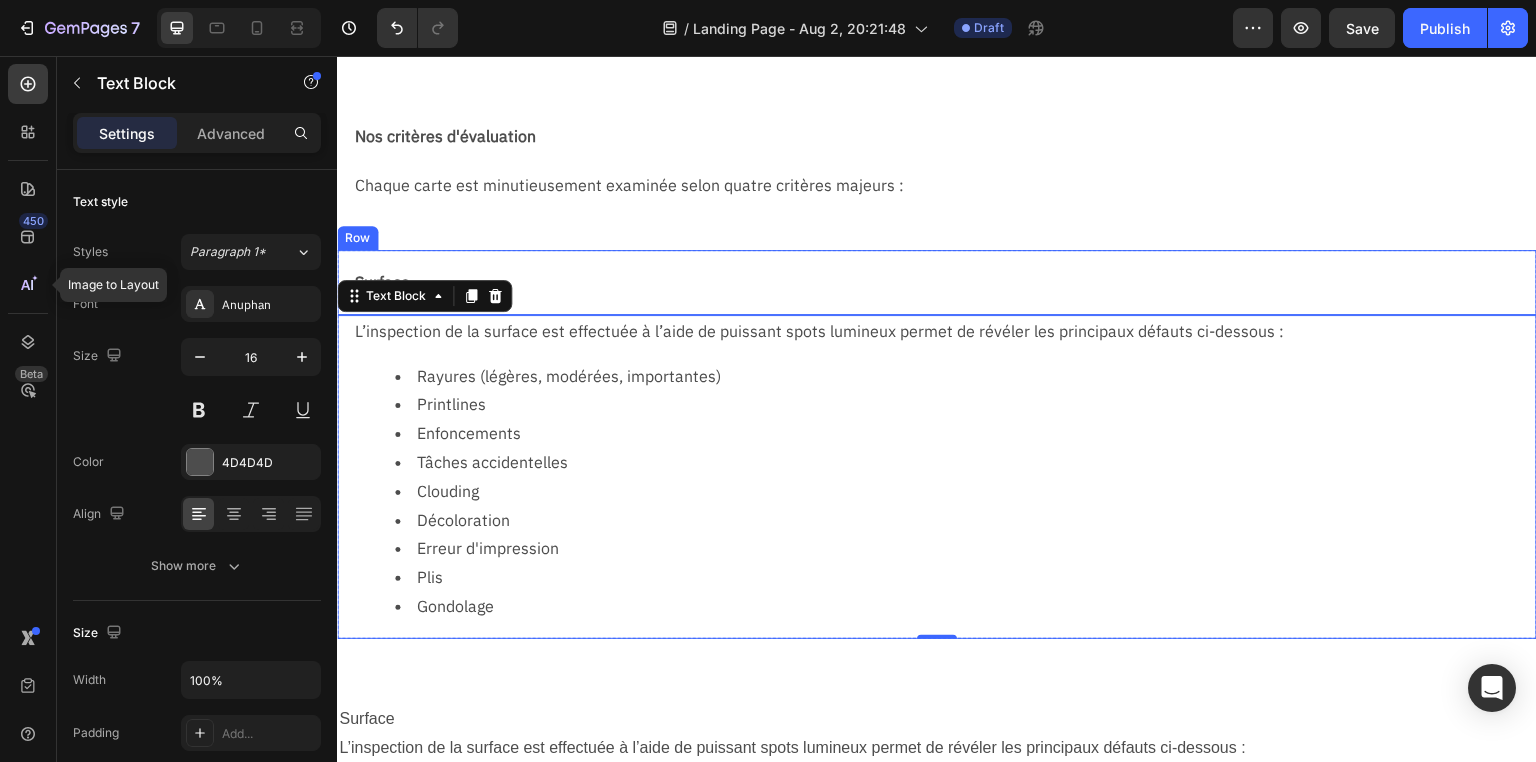 click on "Surface Text Block Row" at bounding box center [937, 282] 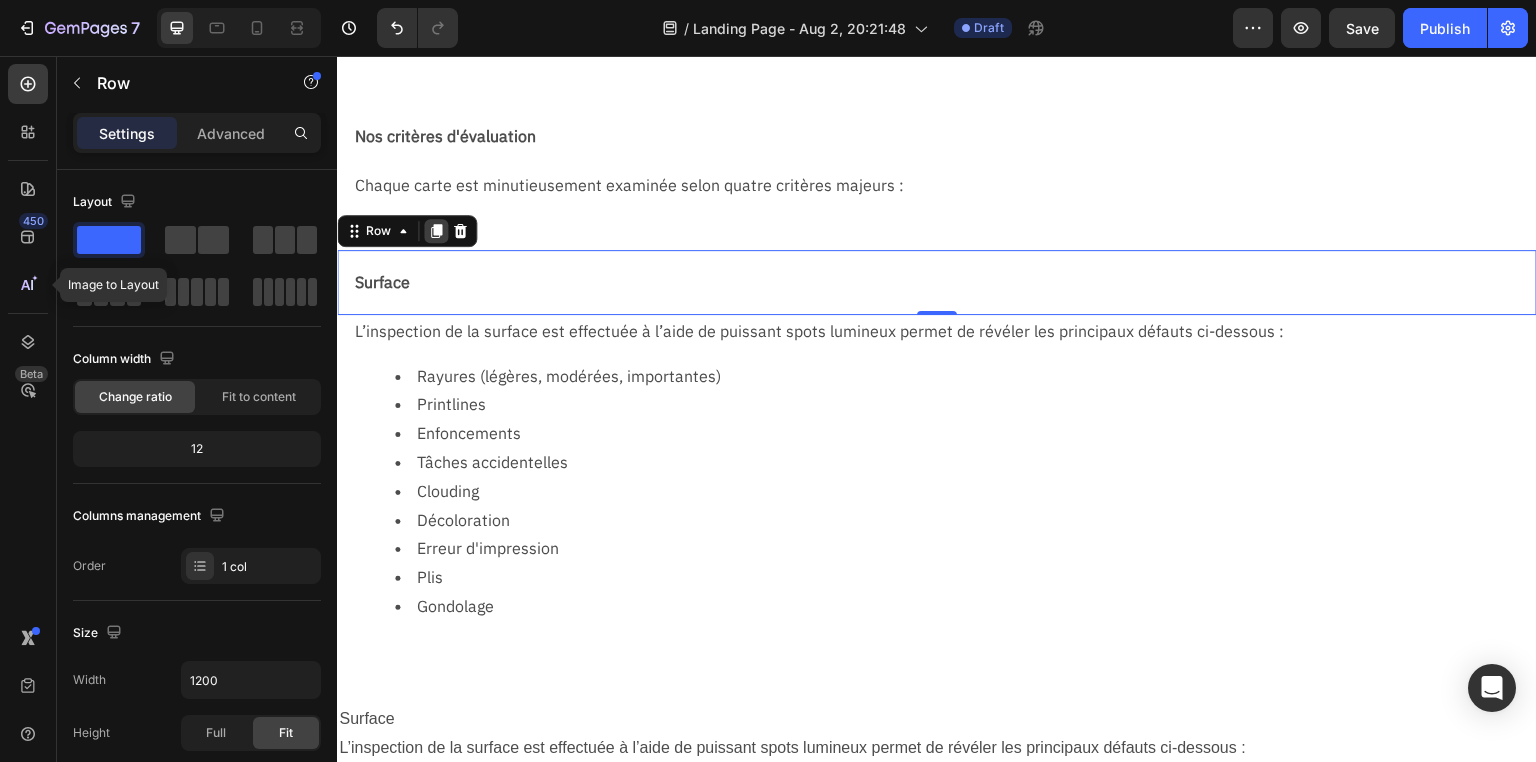 click 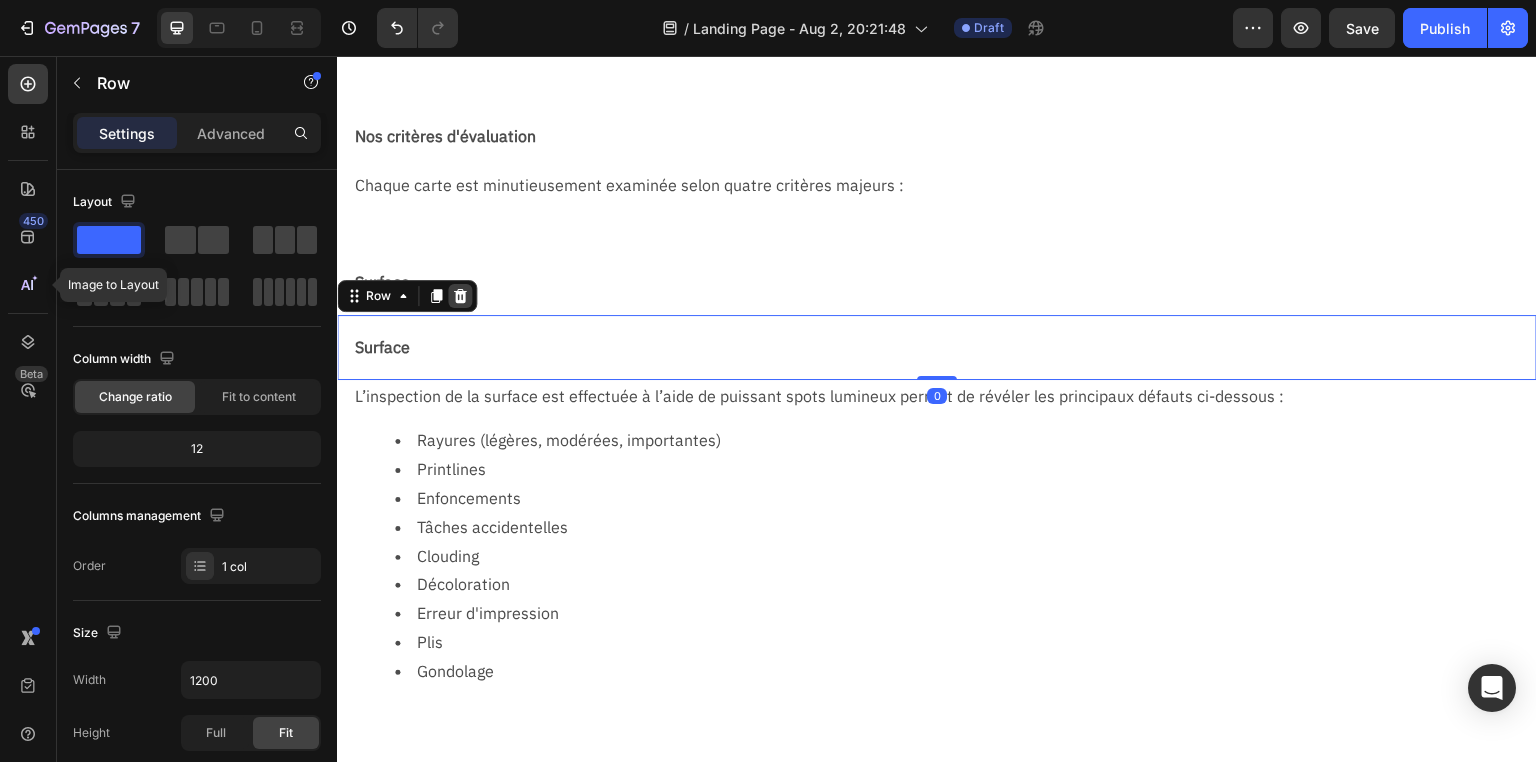 click 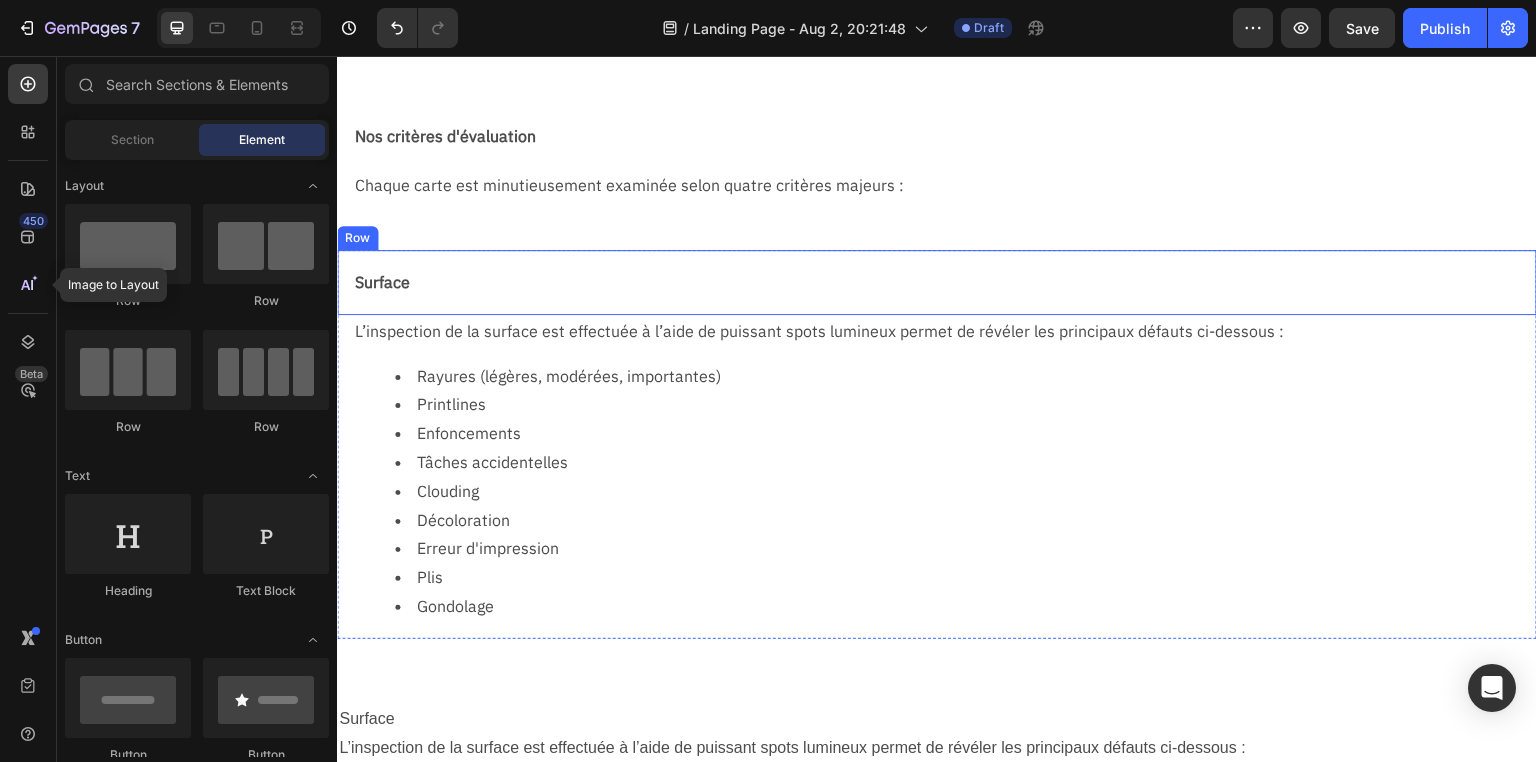 click on "Surface Text Block Row" at bounding box center (937, 282) 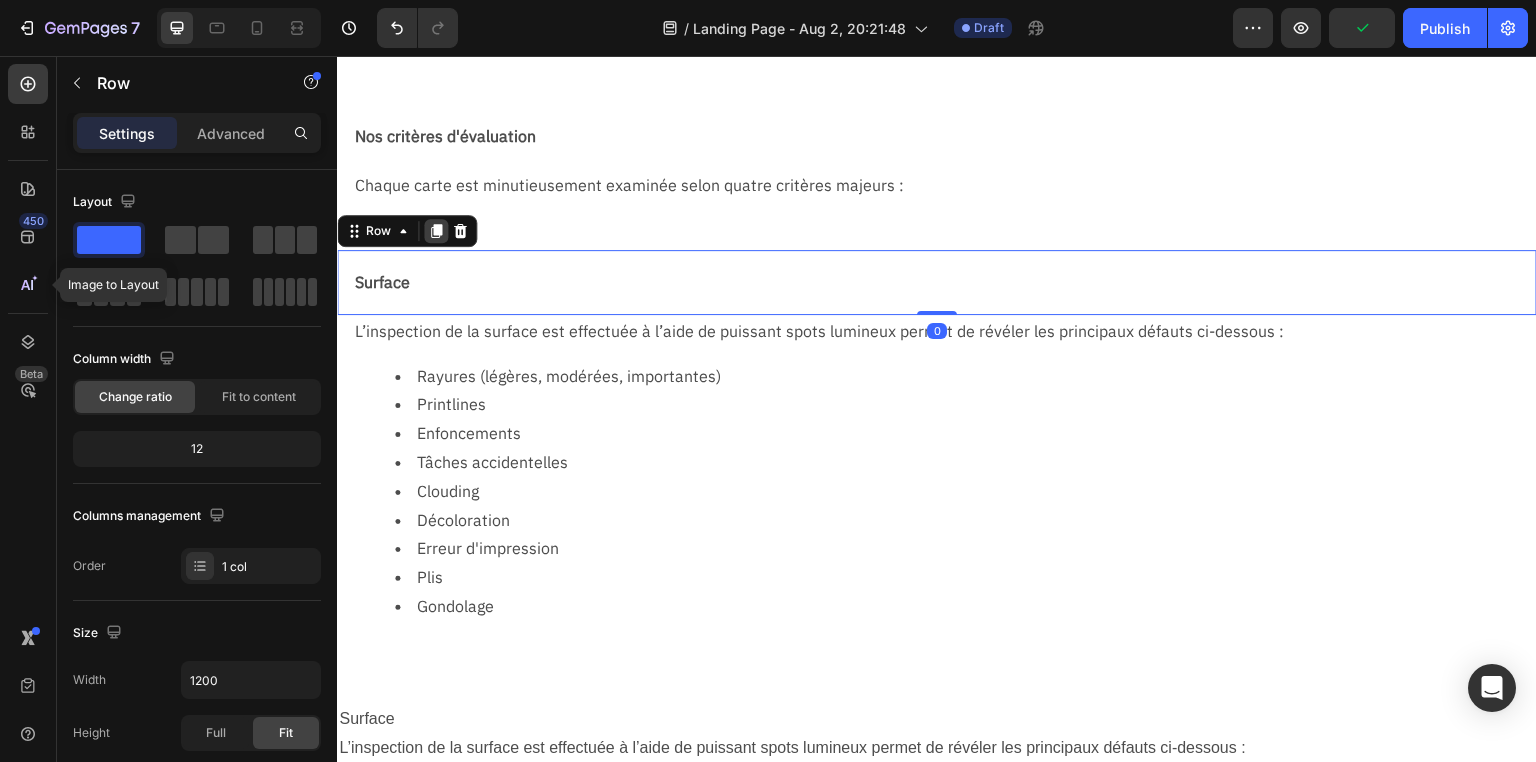 click 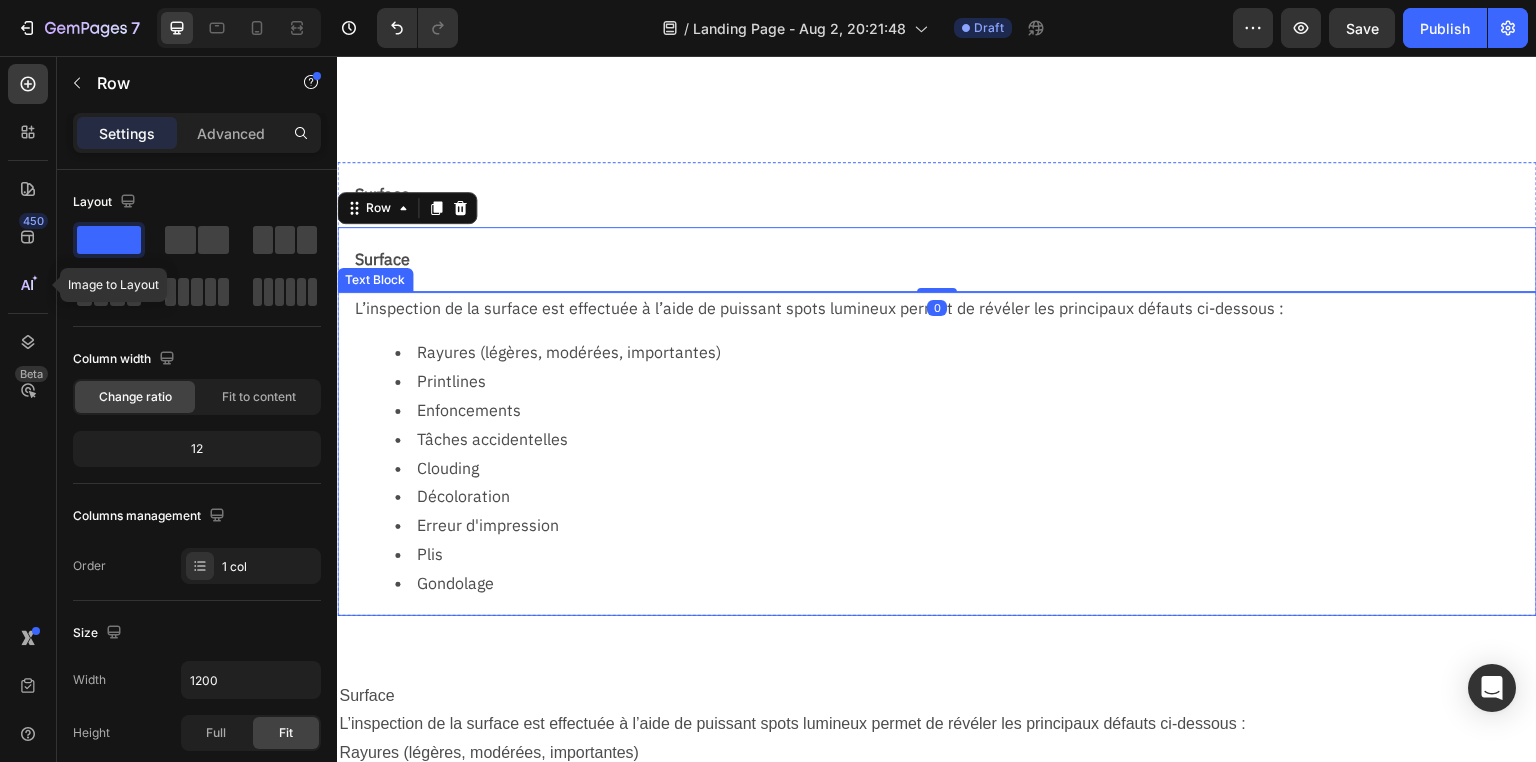 scroll, scrollTop: 538, scrollLeft: 0, axis: vertical 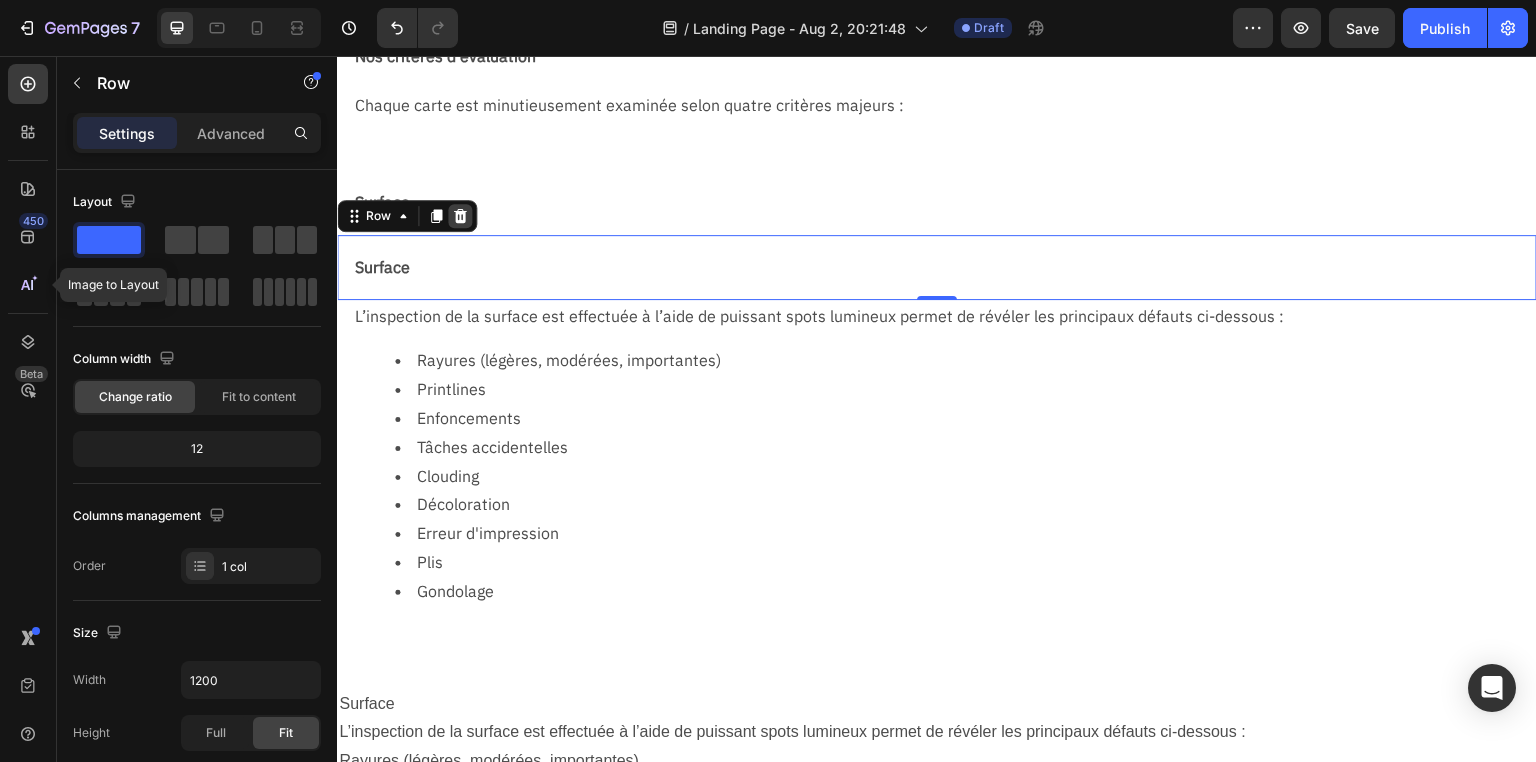 click 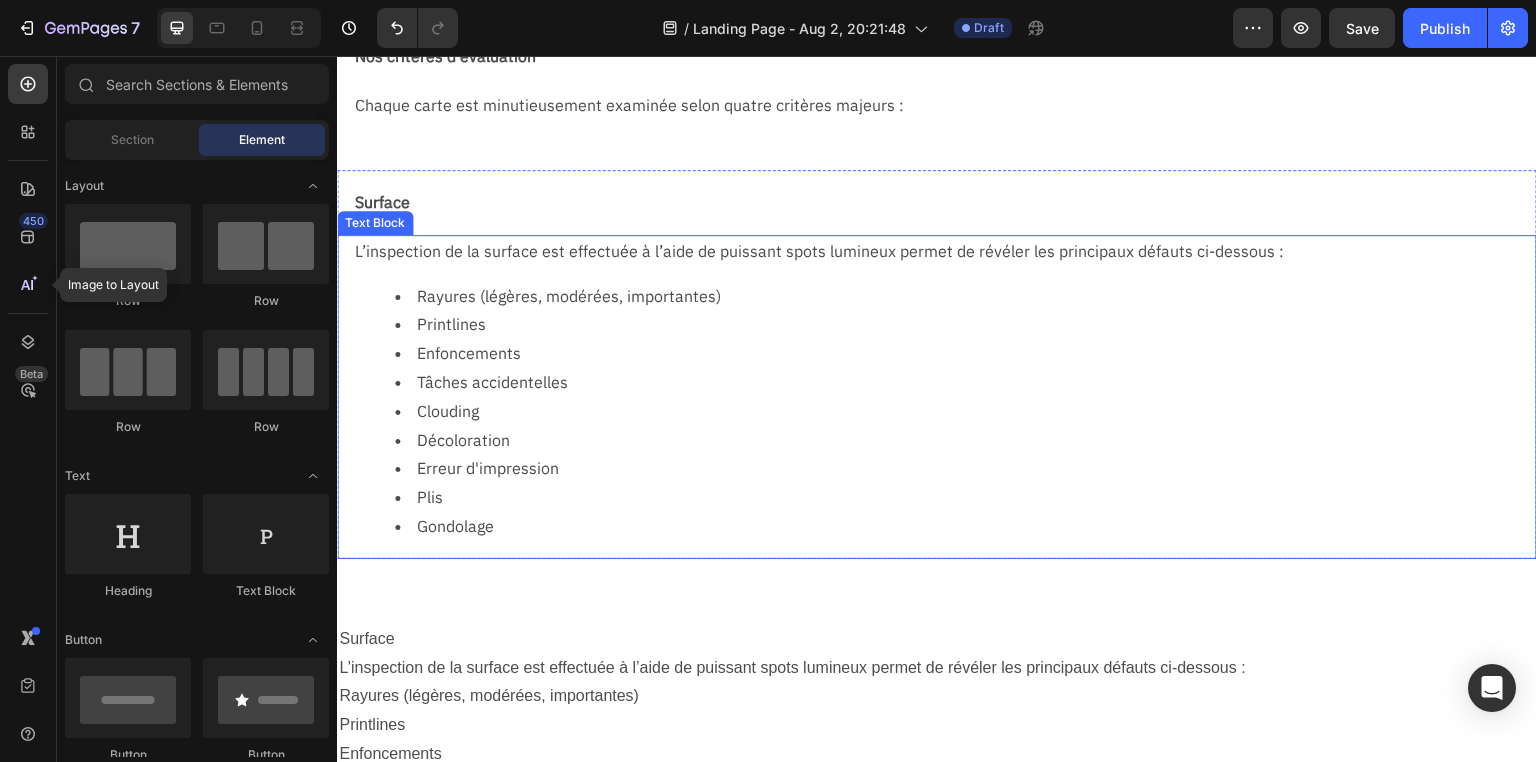 click on "Enfoncements" at bounding box center [965, 353] 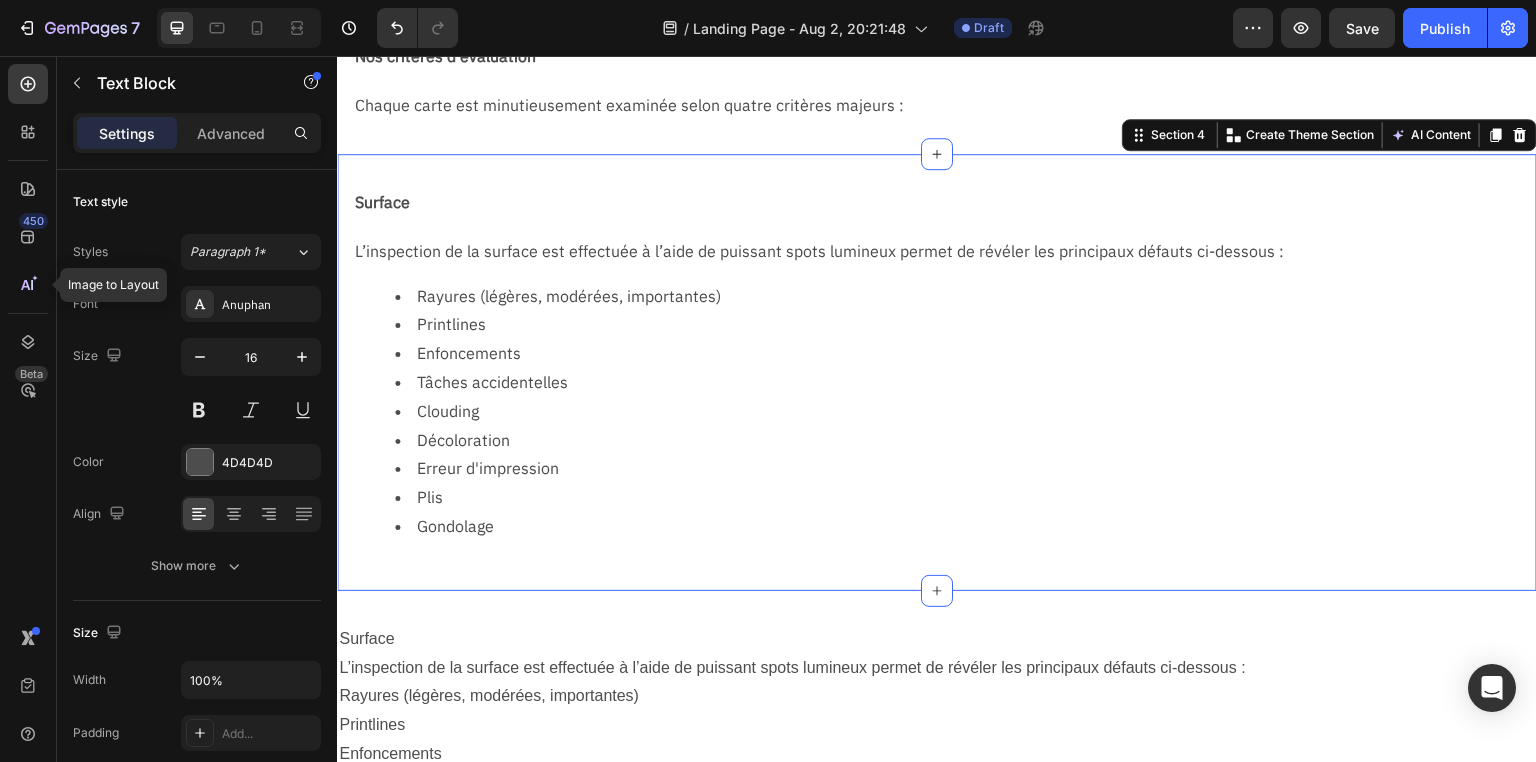 click on "Surface Text Block Row L’inspection de la surface est effectuée à l’aide de puissant spots lumineux permet de révéler les principaux défauts ci-dessous : Rayures (légères, modérées, importantes) Printlines Enfoncements Tâches accidentelles Clouding Décoloration Erreur d'impression Plis Gondolage Text Block Row" at bounding box center [937, 372] 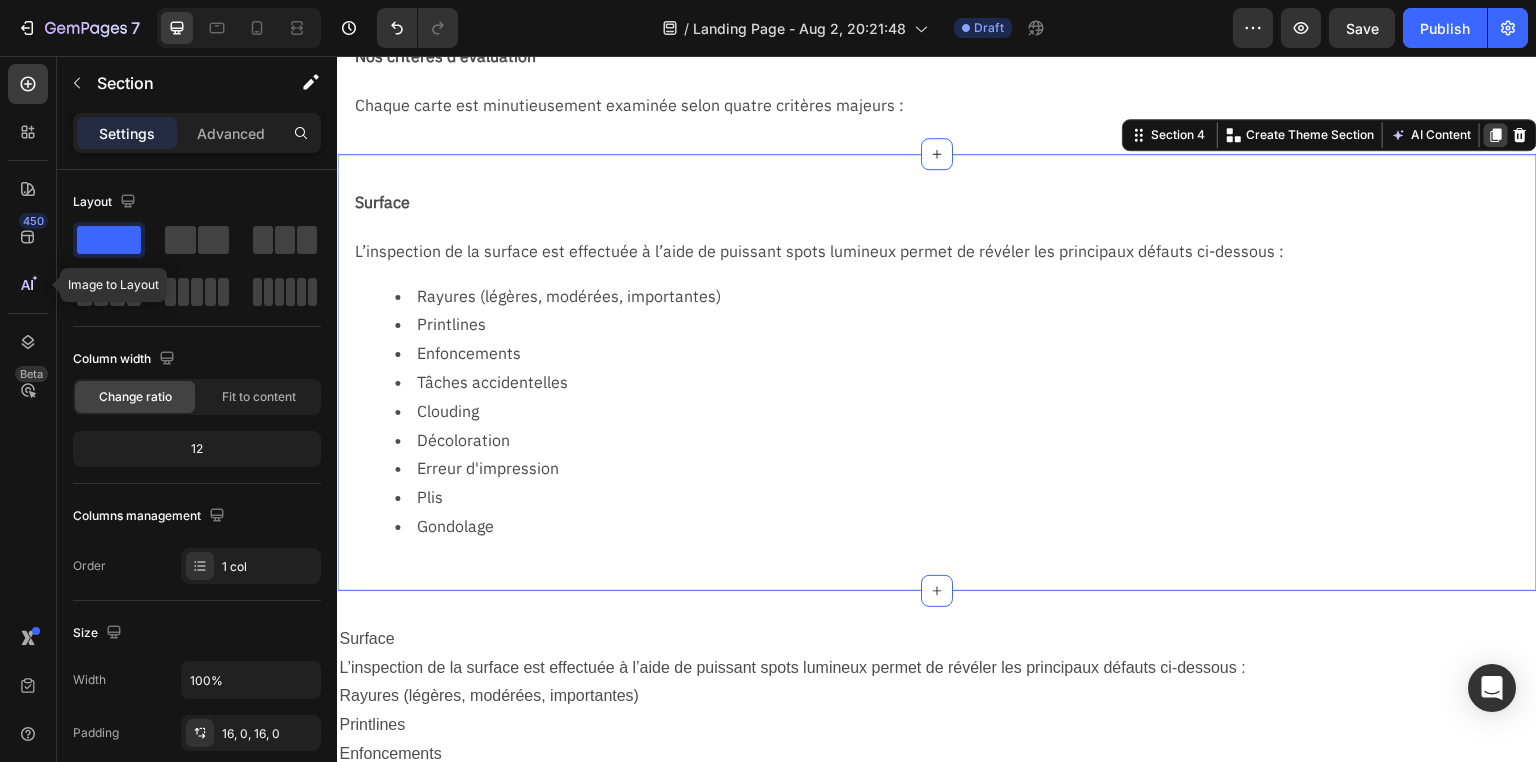 click 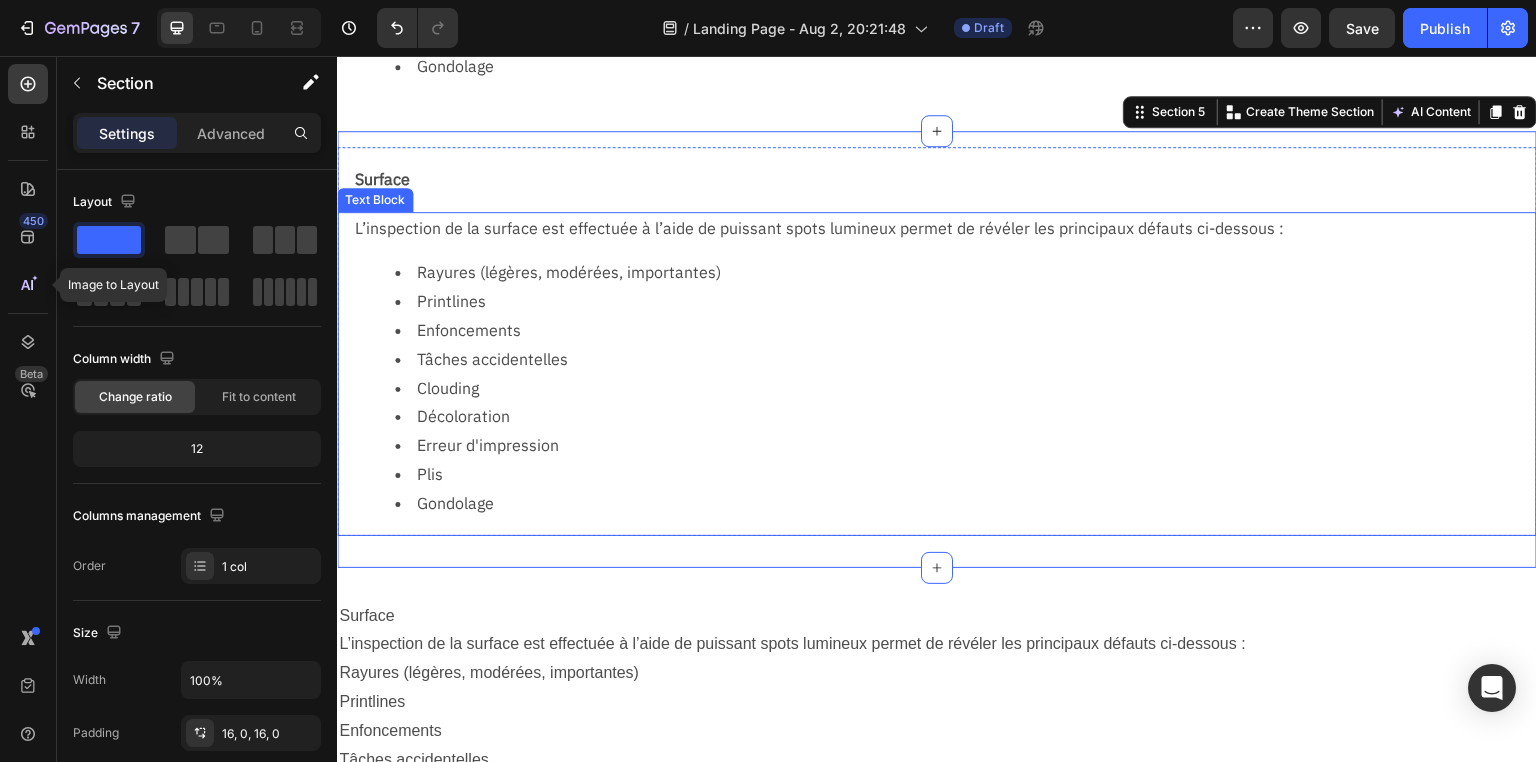 scroll, scrollTop: 1002, scrollLeft: 0, axis: vertical 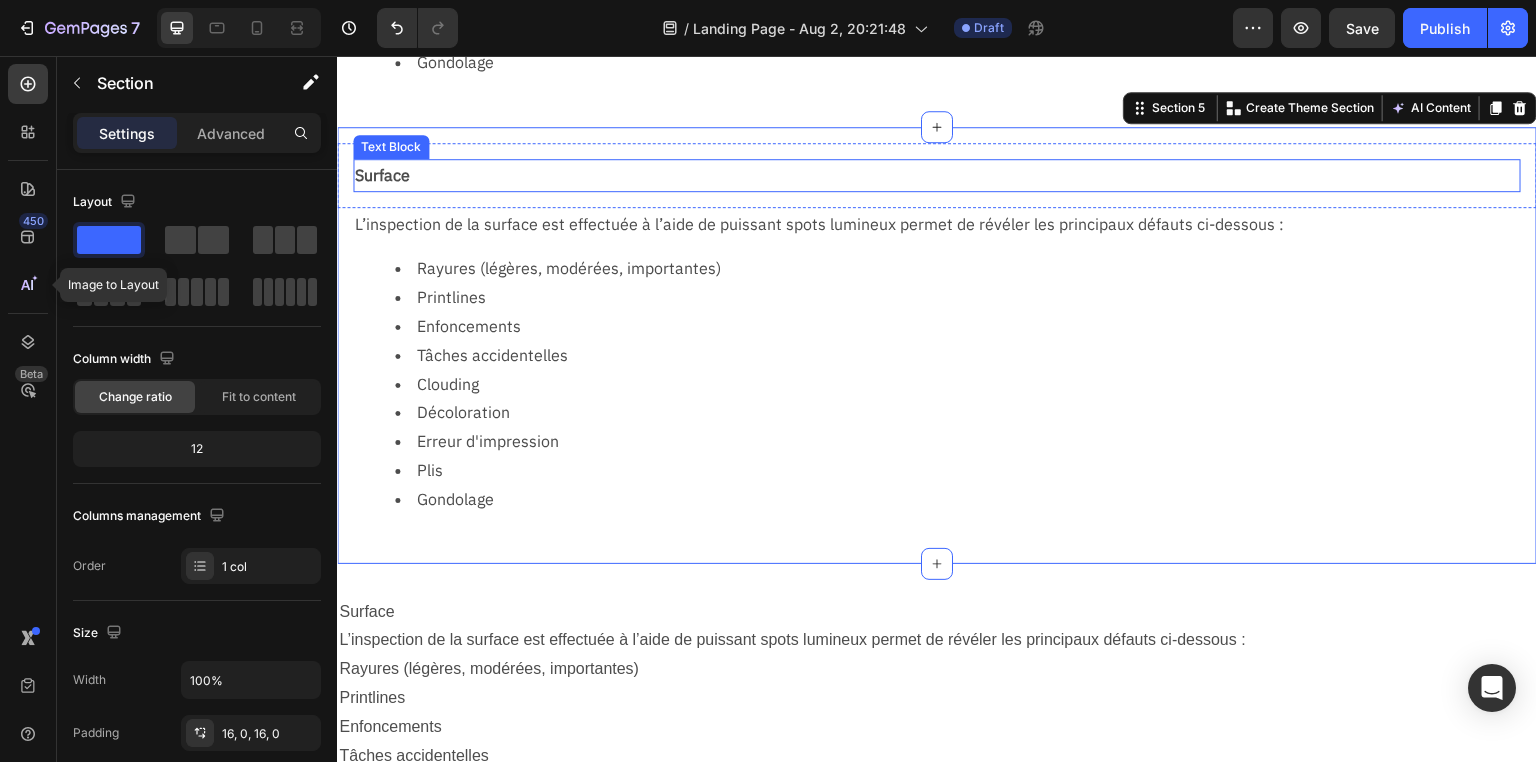 click on "Surface" at bounding box center (937, 175) 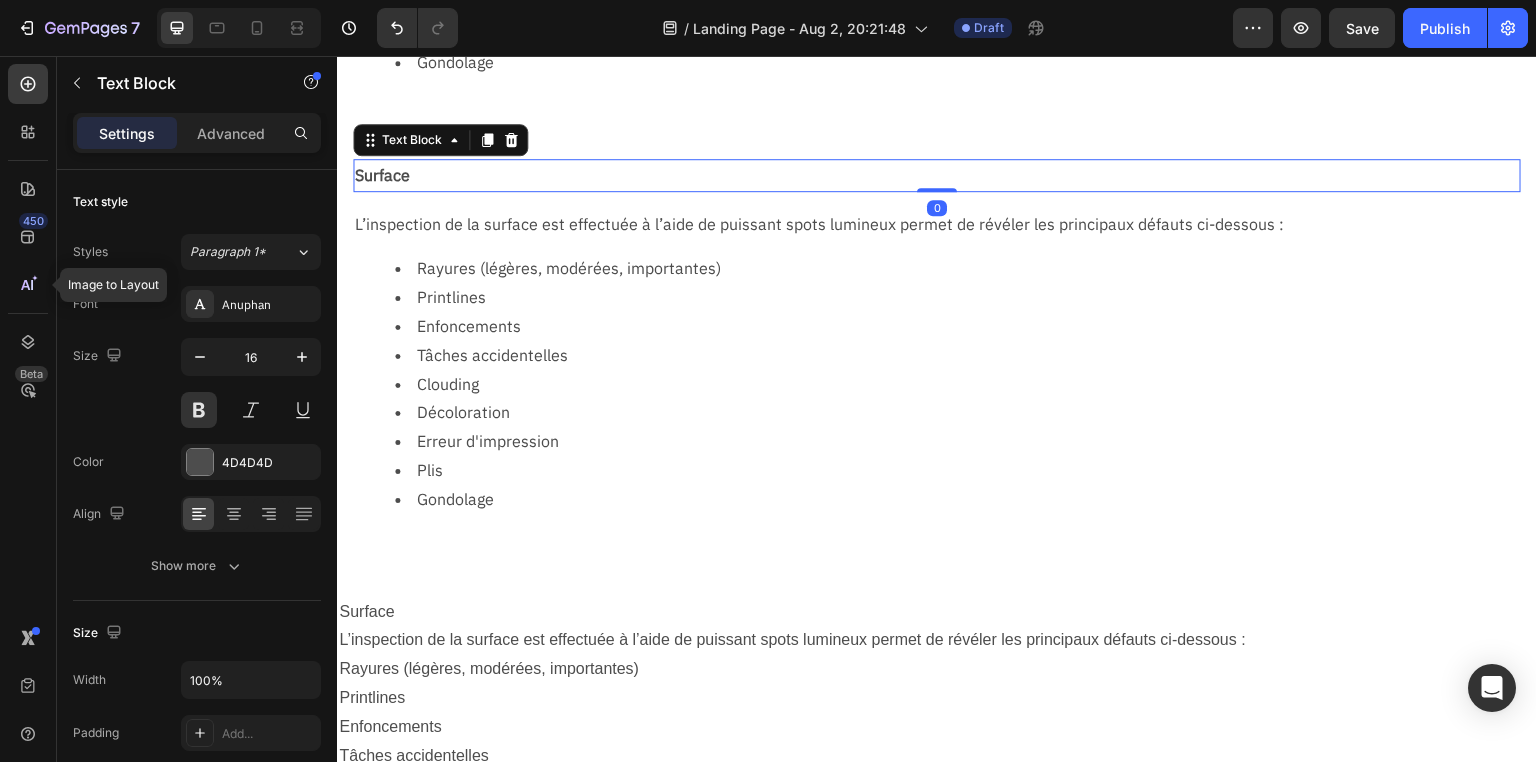 click on "Surface" at bounding box center [937, 175] 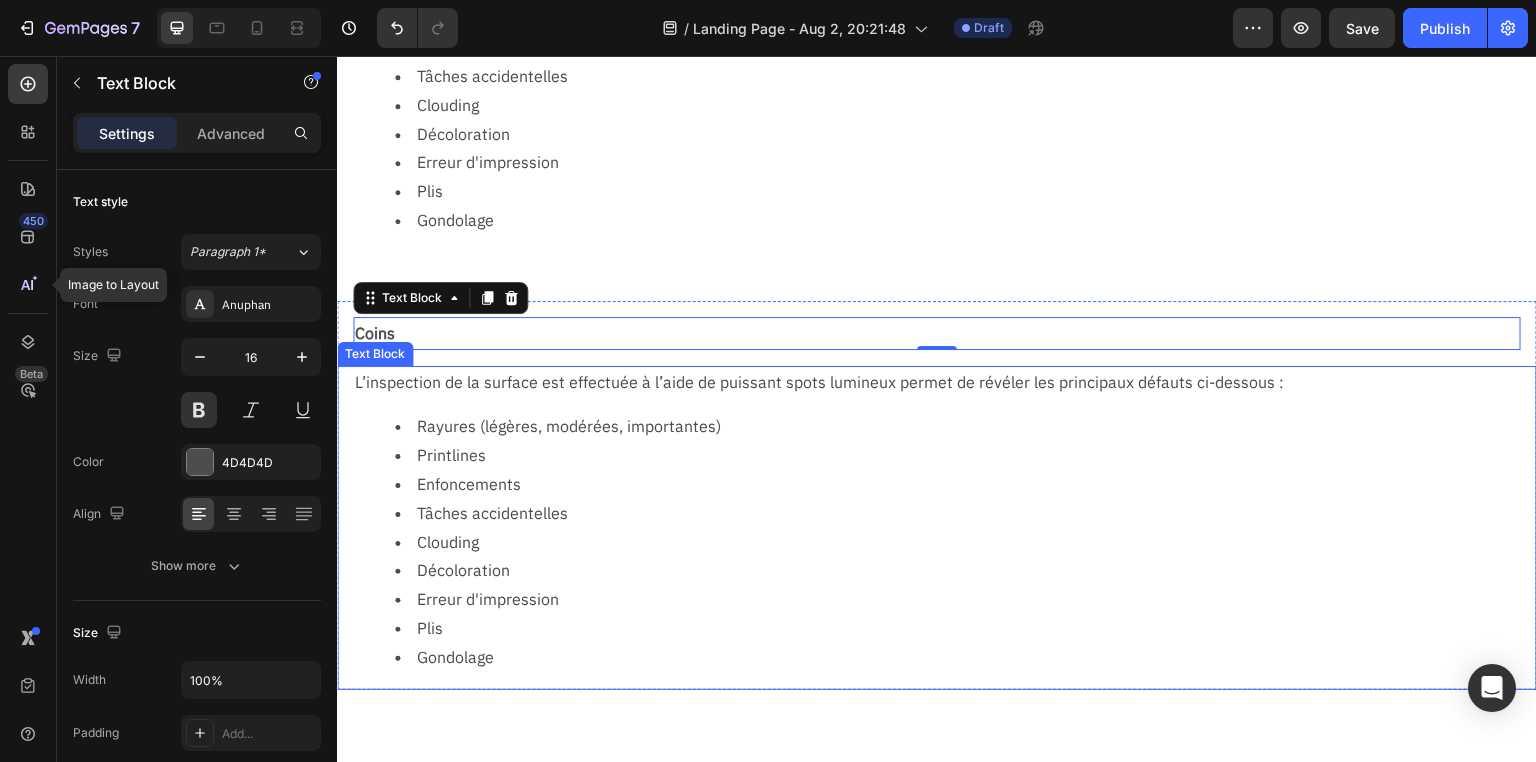 scroll, scrollTop: 842, scrollLeft: 0, axis: vertical 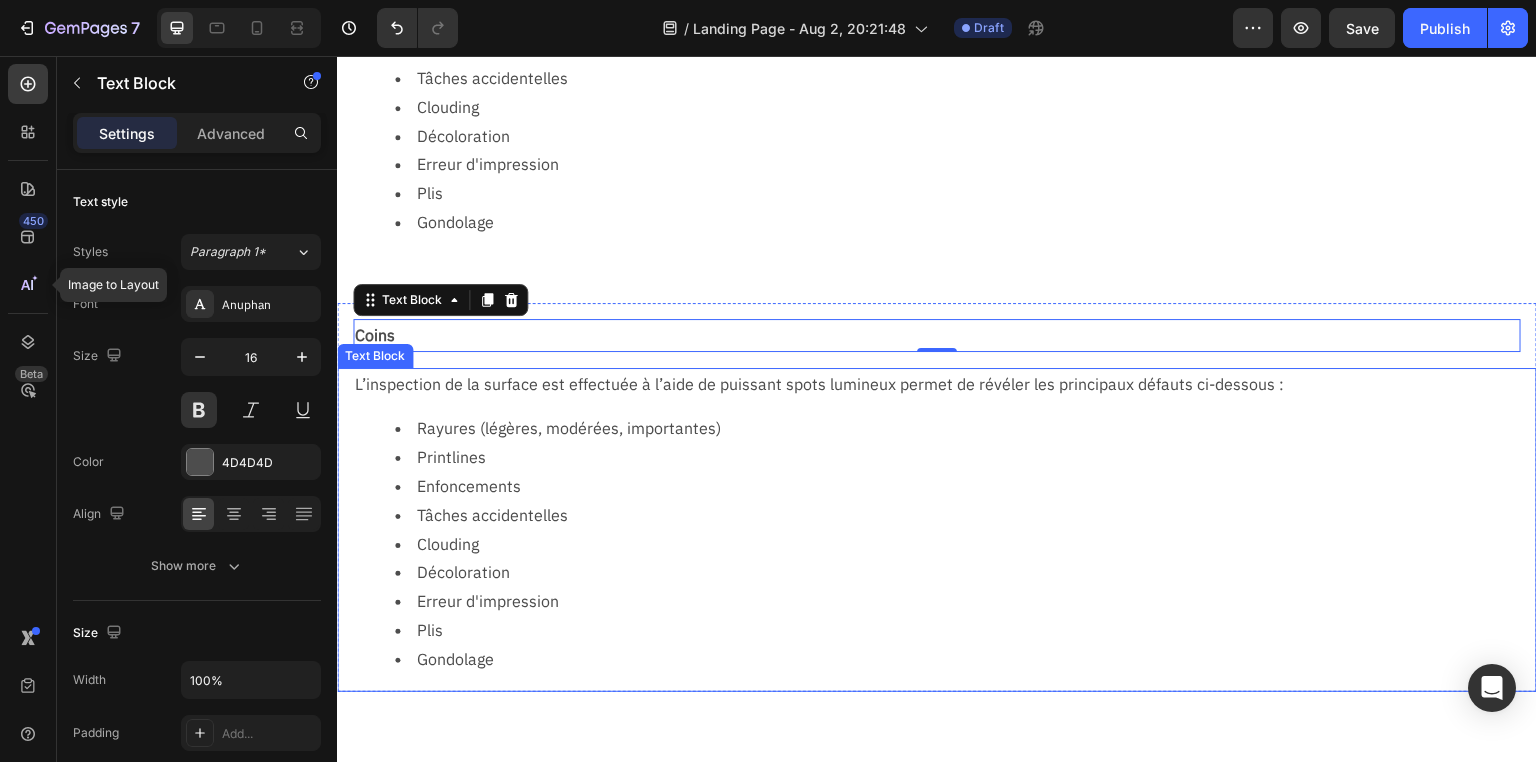 click on "L’inspection de la surface est effectuée à l’aide de puissant spots lumineux permet de révéler les principaux défauts ci-dessous :" at bounding box center [945, 384] 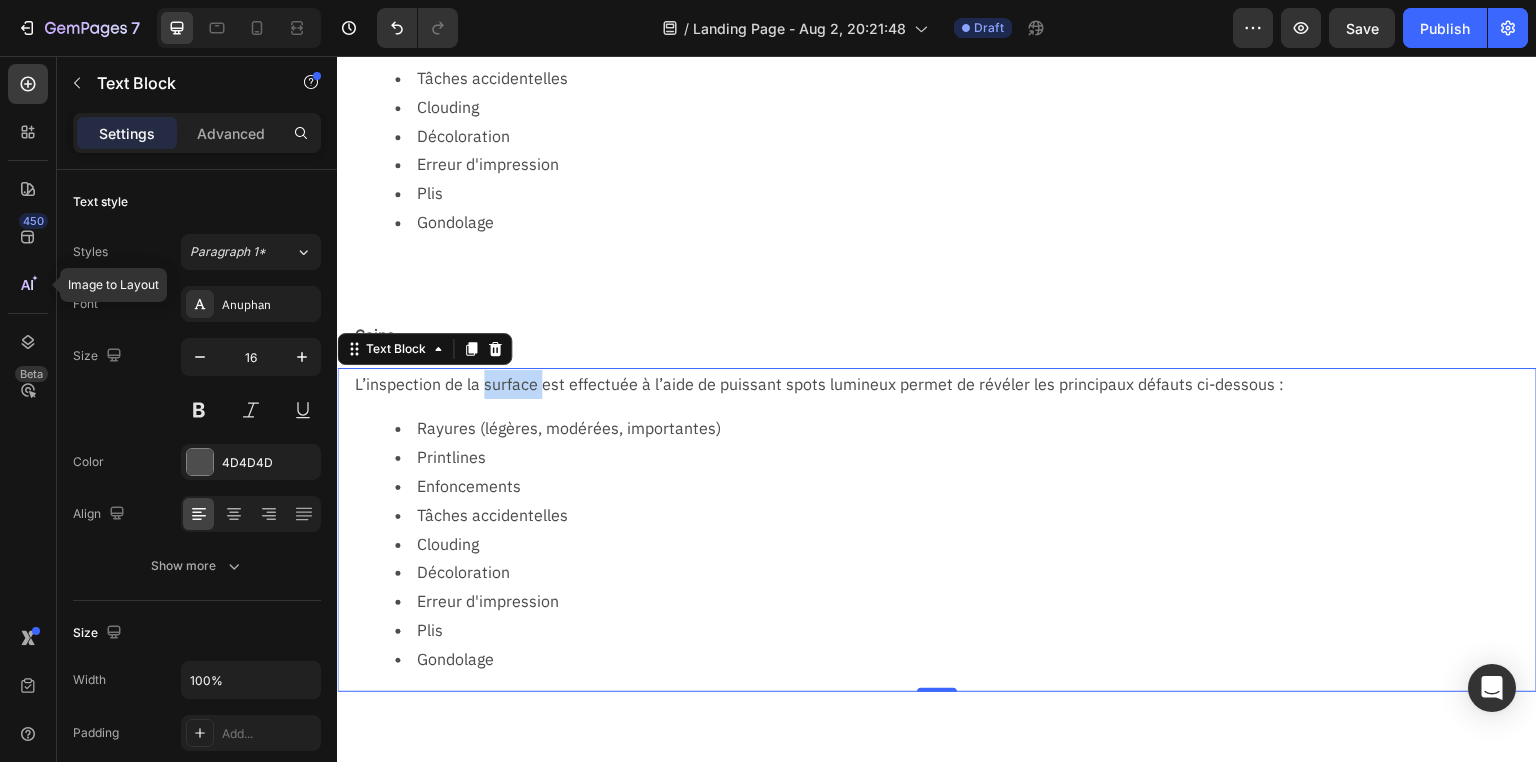 click on "L’inspection de la surface est effectuée à l’aide de puissant spots lumineux permet de révéler les principaux défauts ci-dessous :" at bounding box center [945, 384] 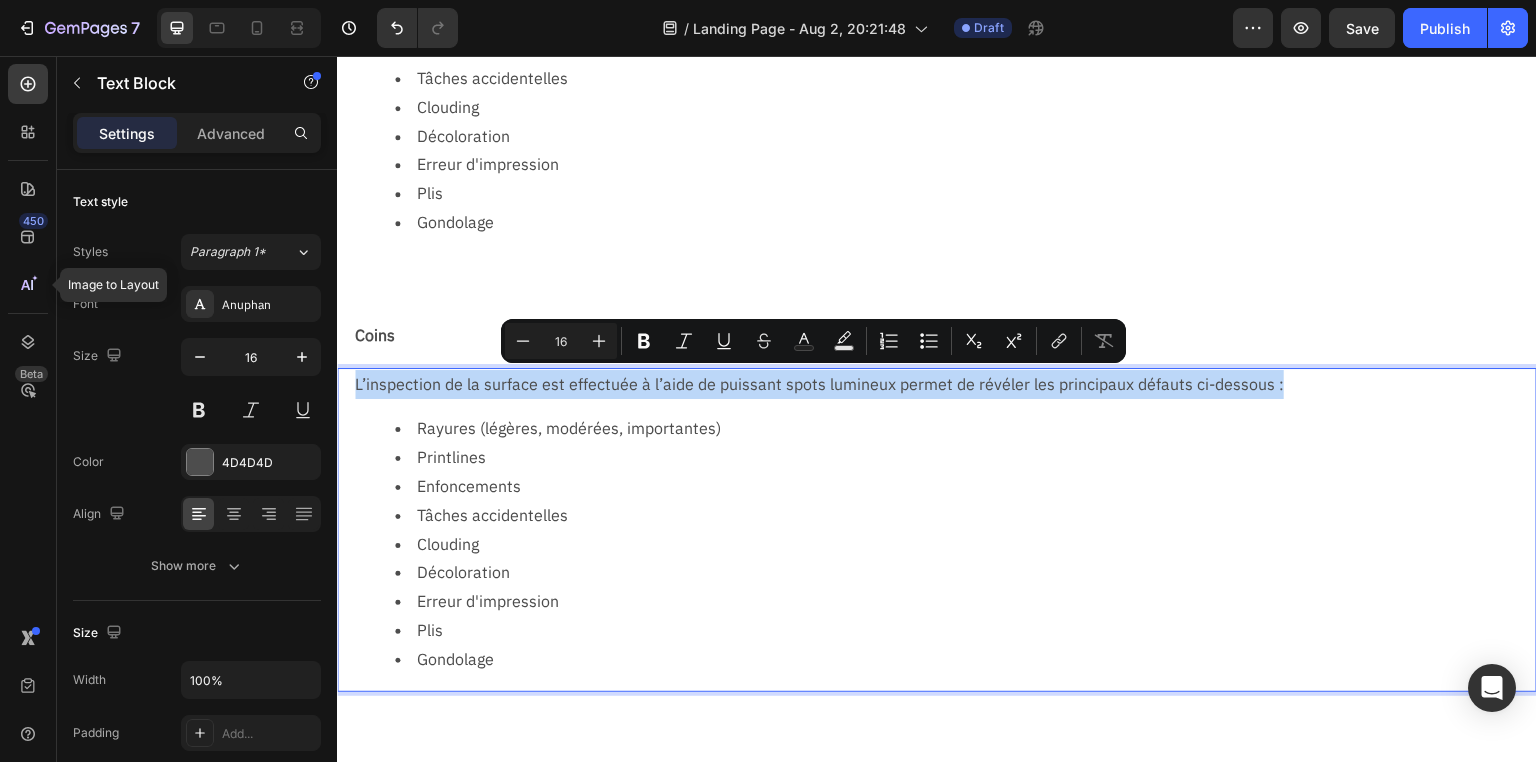drag, startPoint x: 354, startPoint y: 382, endPoint x: 1358, endPoint y: 373, distance: 1004.04034 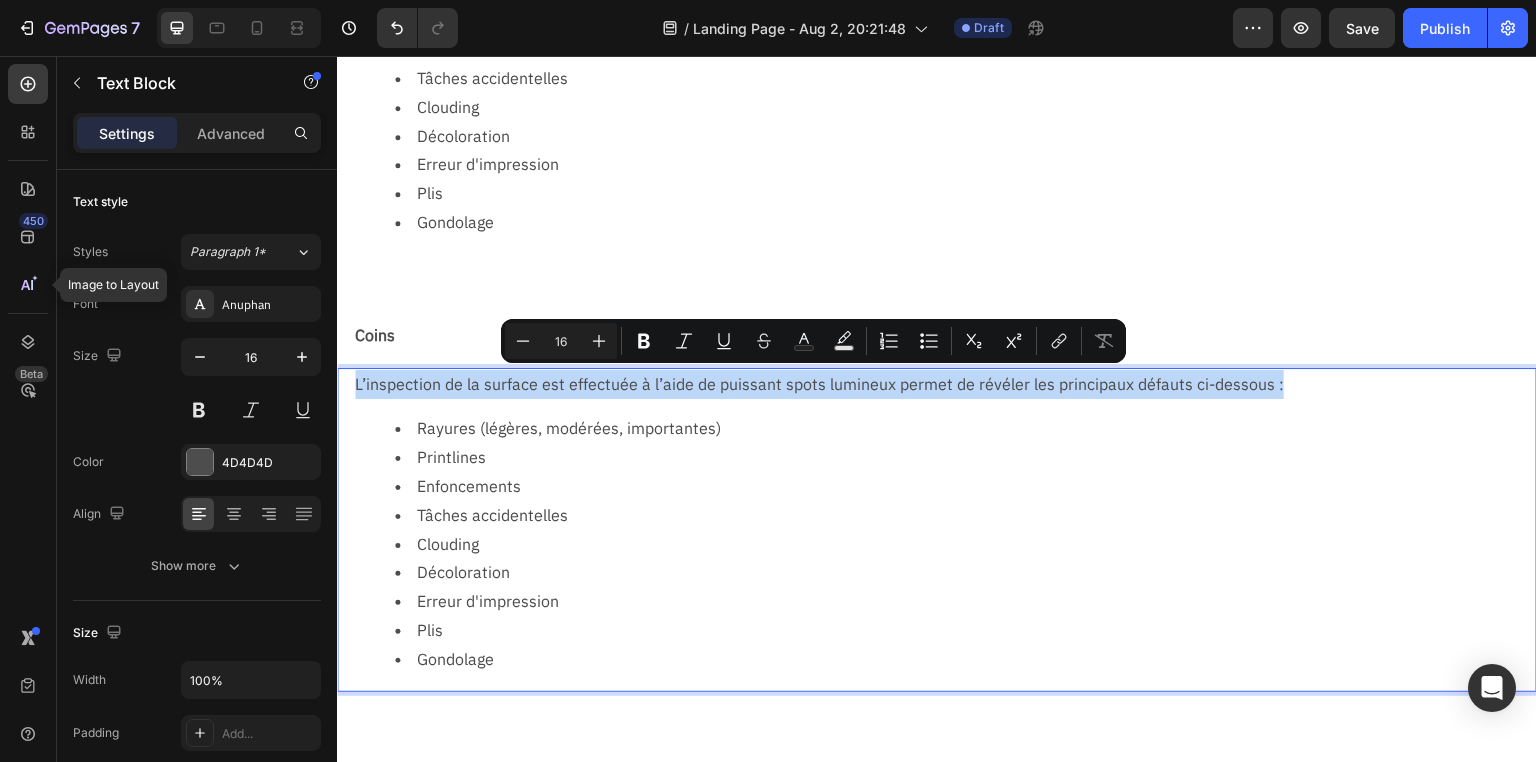 click on "L’inspection de la surface est effectuée à l’aide de puissant spots lumineux permet de révéler les principaux défauts ci-dessous :" at bounding box center [945, 384] 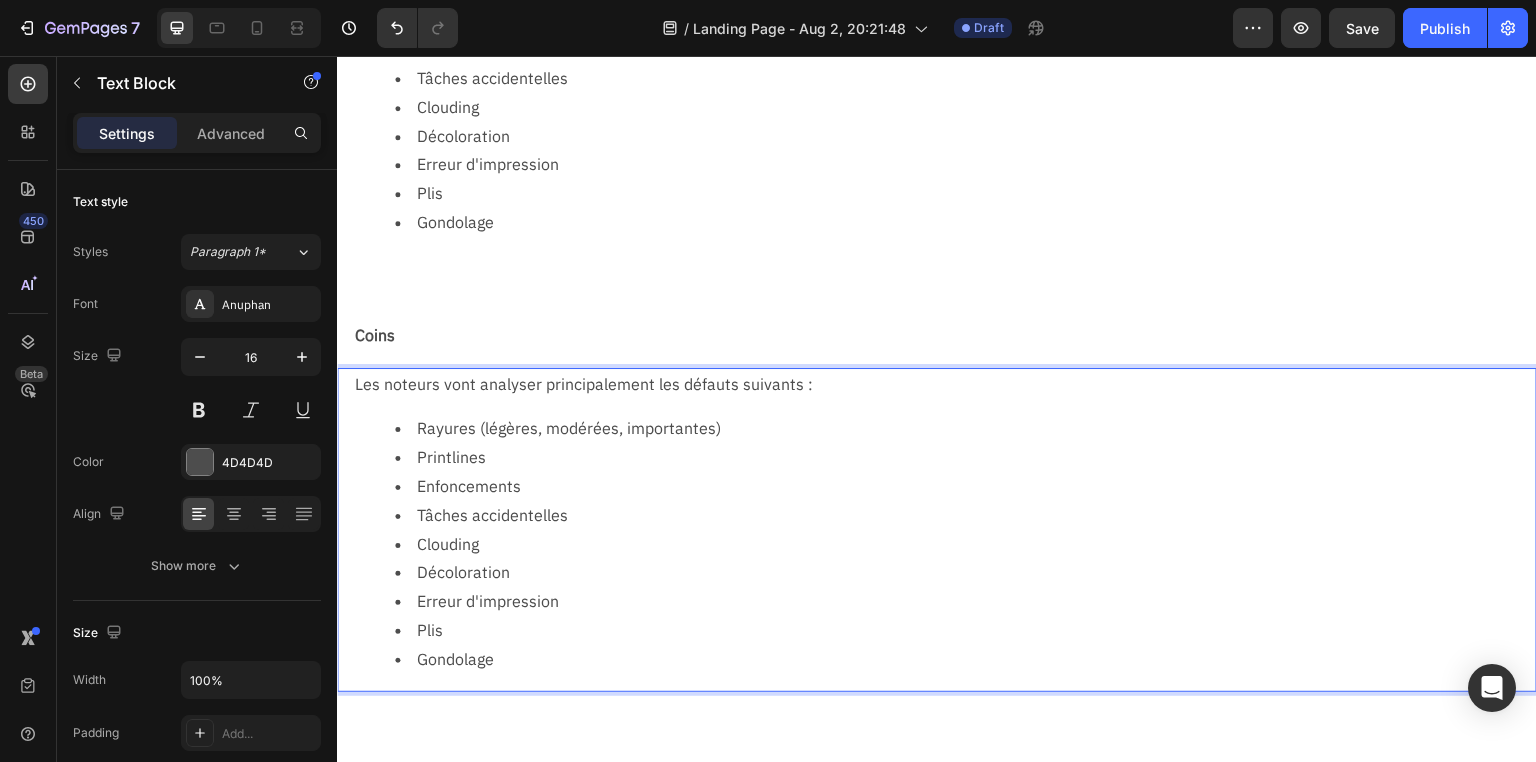 click on "Rayures (légères, modérées, importantes)" at bounding box center (965, 428) 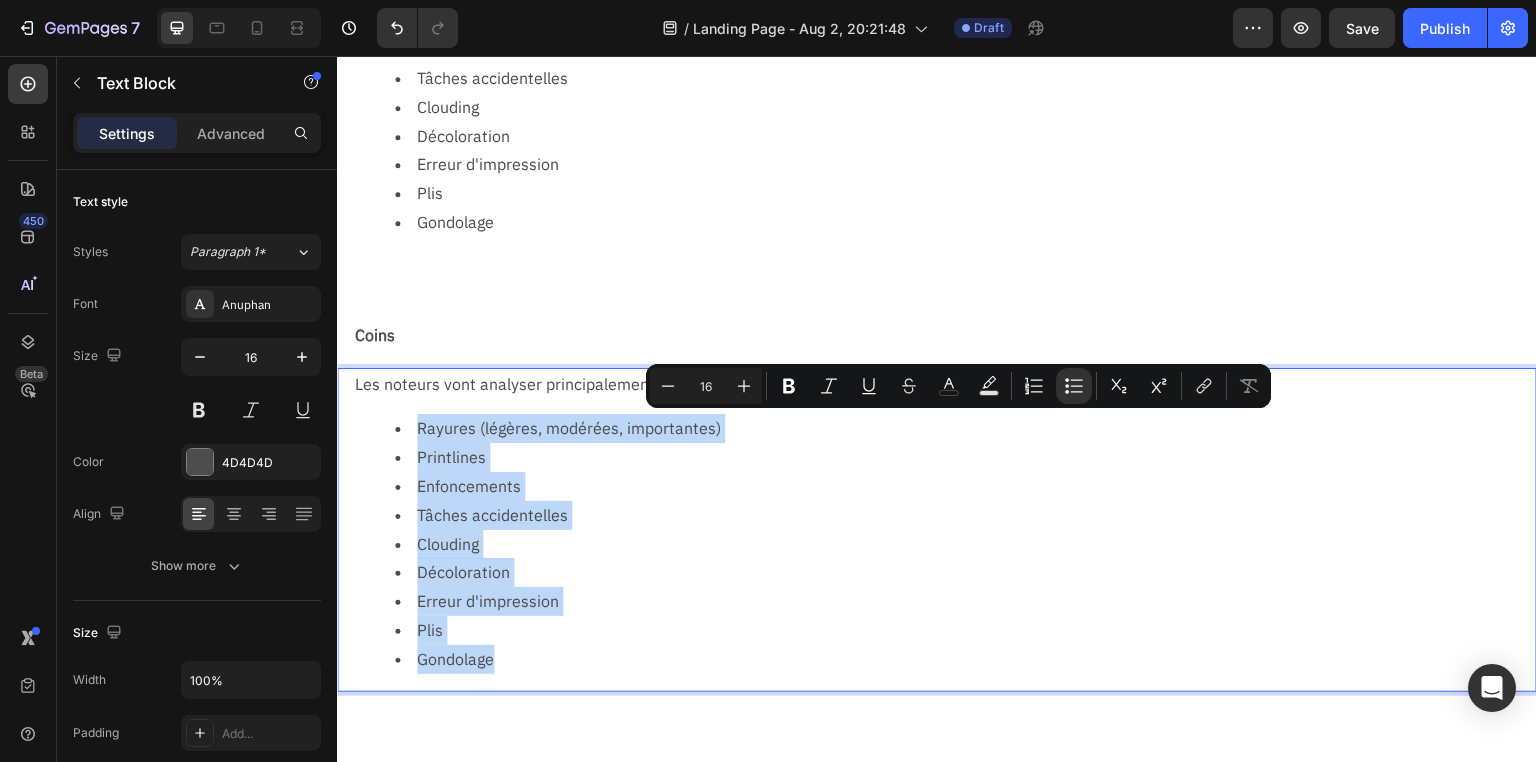 drag, startPoint x: 496, startPoint y: 659, endPoint x: 406, endPoint y: 428, distance: 247.91328 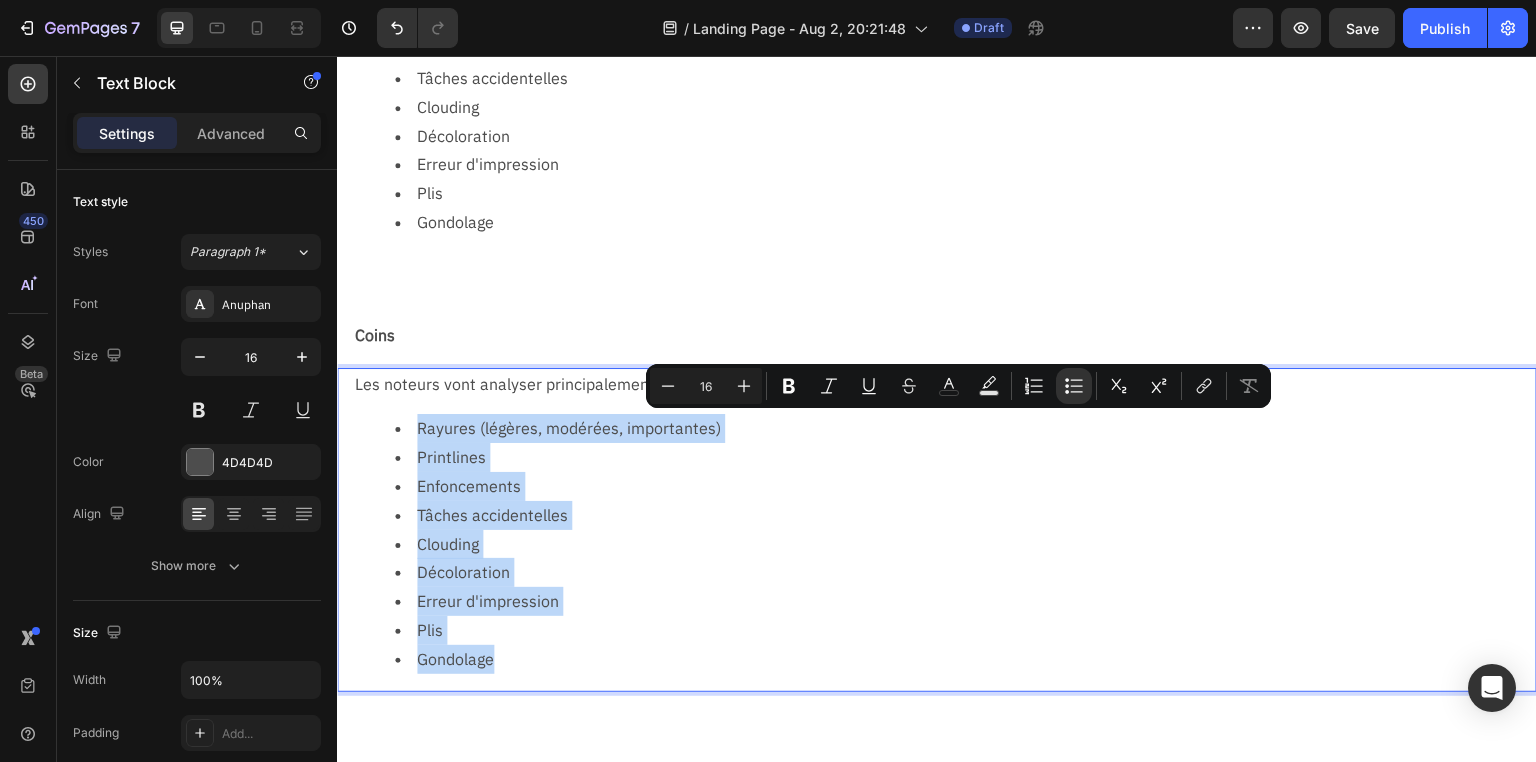 click on "Rayures (légères, modérées, importantes) Printlines Enfoncements Tâches accidentelles Clouding Décoloration Erreur d'impression Plis Gondolage" at bounding box center (945, 543) 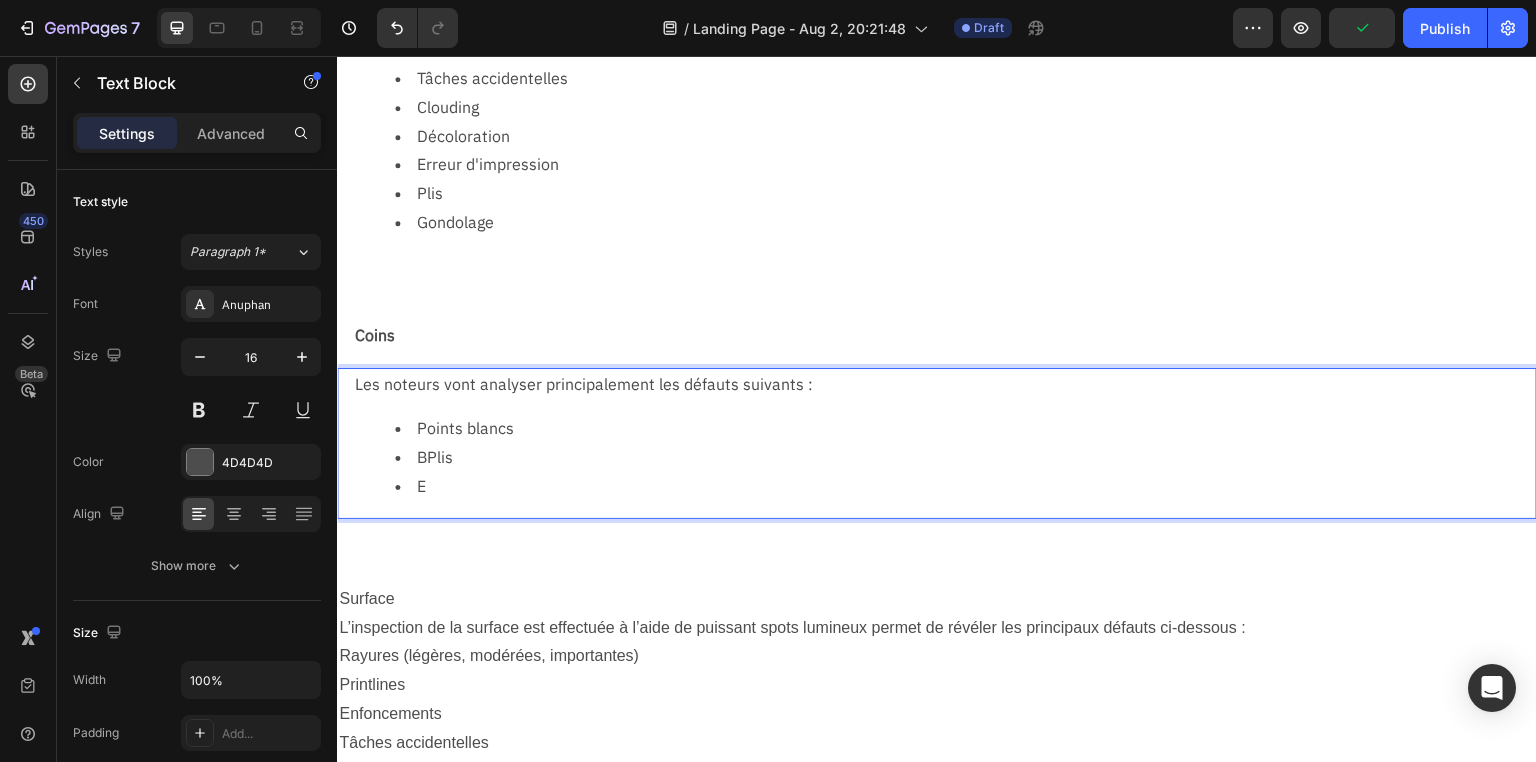 click on "Points blancs" at bounding box center [965, 428] 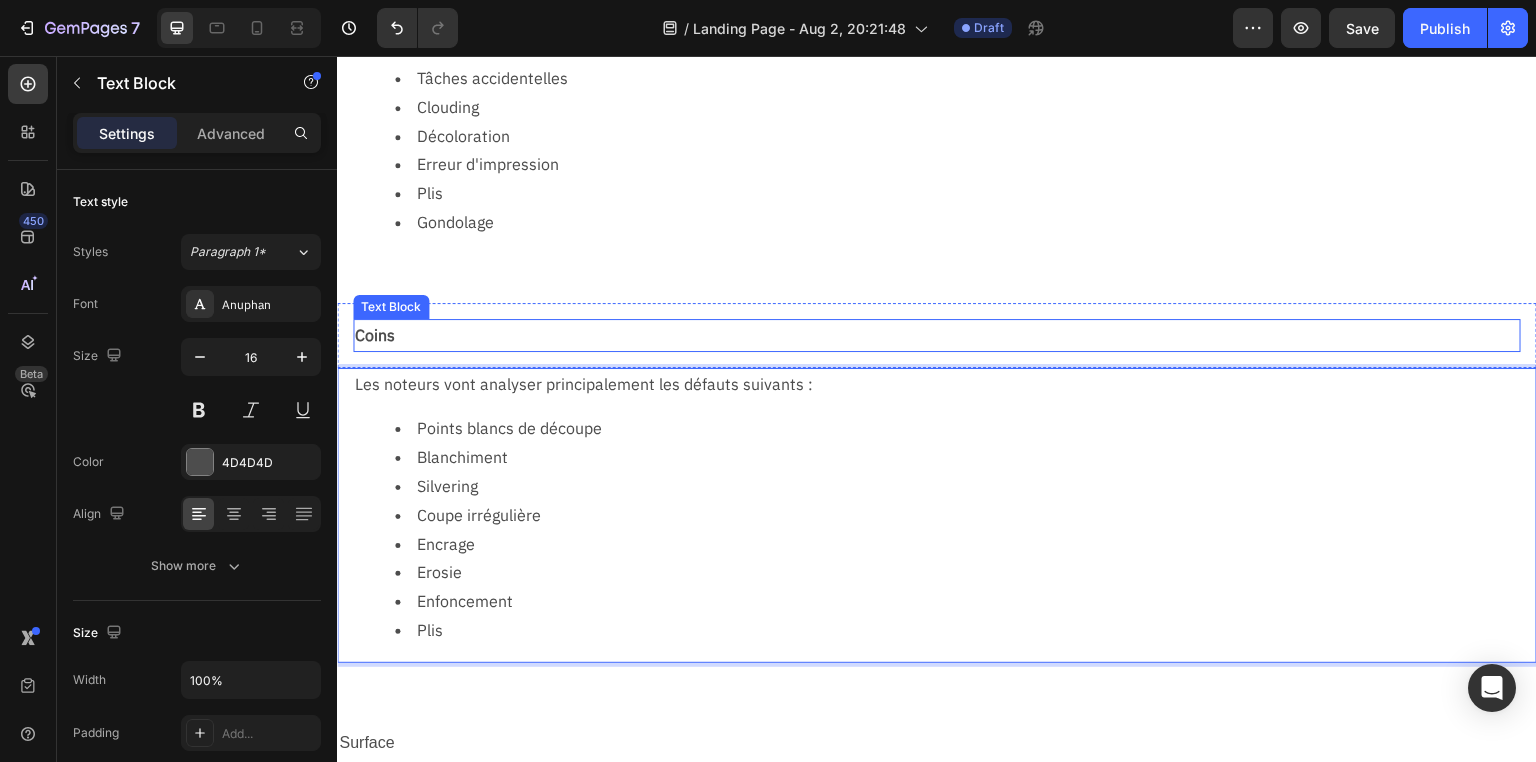 click on "L’inspection de la surface est effectuée à l’aide de puissant spots lumineux permet de révéler les principaux défauts ci-dessous : Rayures (légères, modérées, importantes) Printlines Enfoncements Tâches accidentelles Clouding Décoloration Erreur d'impression Plis Gondolage" at bounding box center (945, 93) 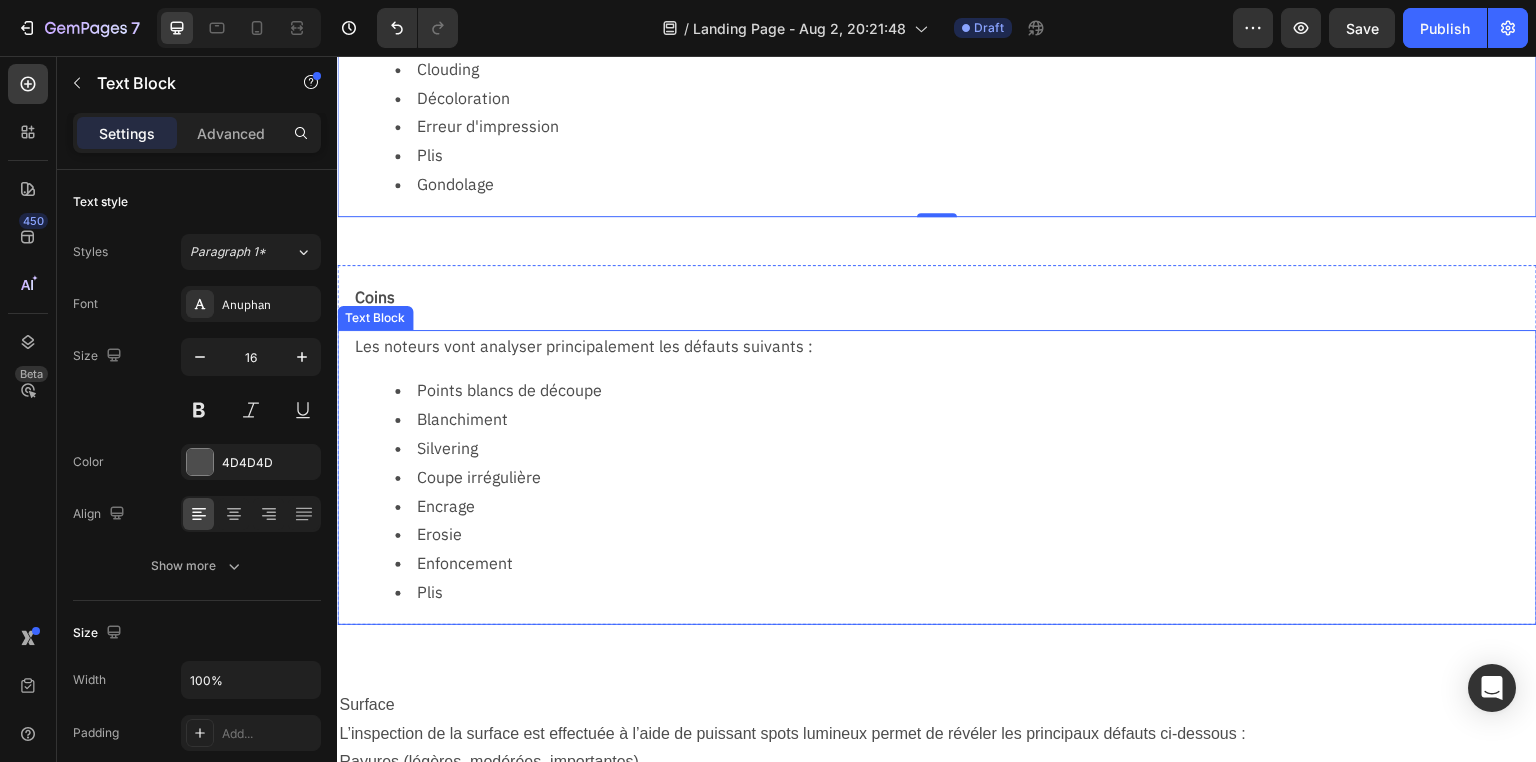 scroll, scrollTop: 922, scrollLeft: 0, axis: vertical 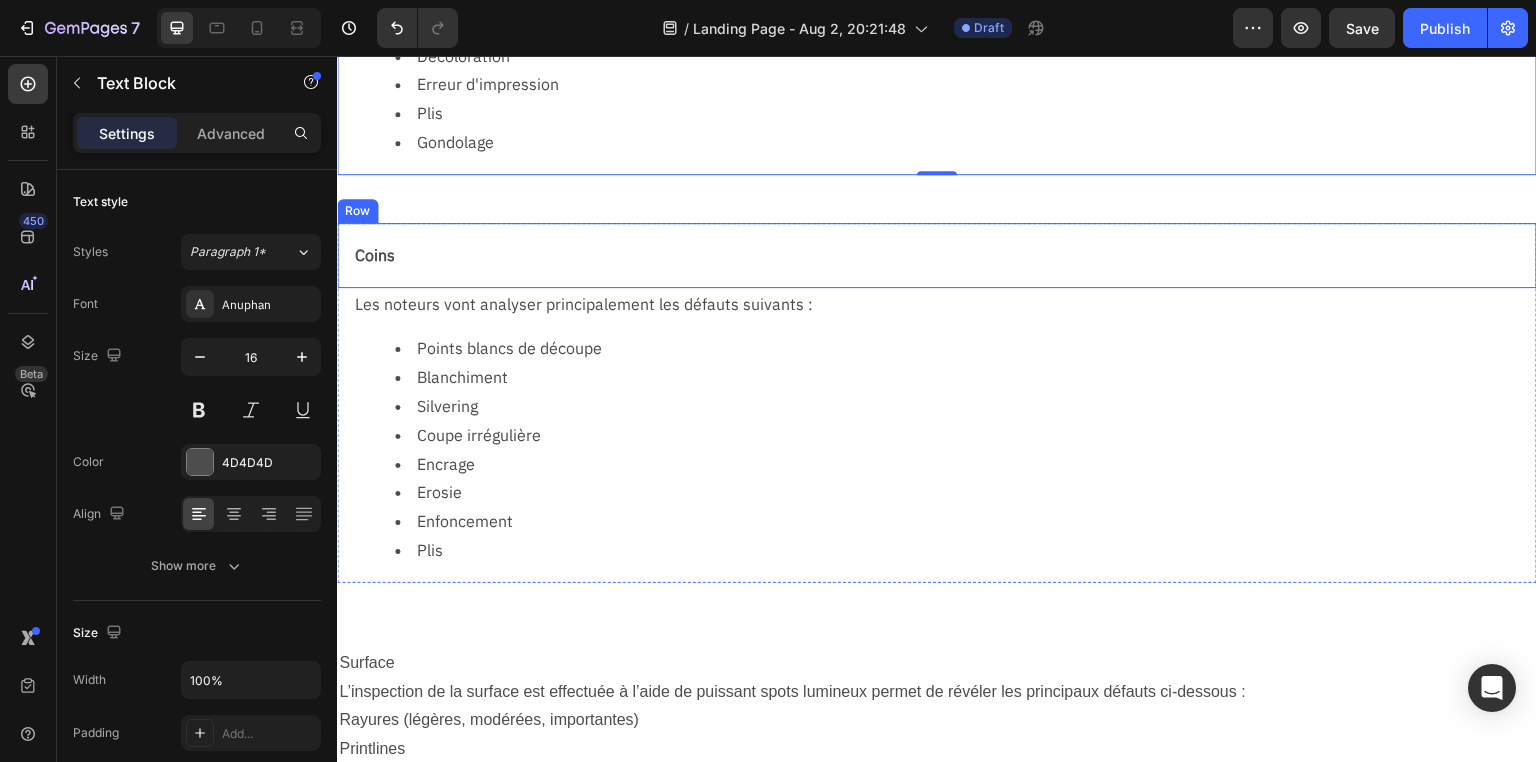 click on "Coins Text Block Row" at bounding box center (937, 255) 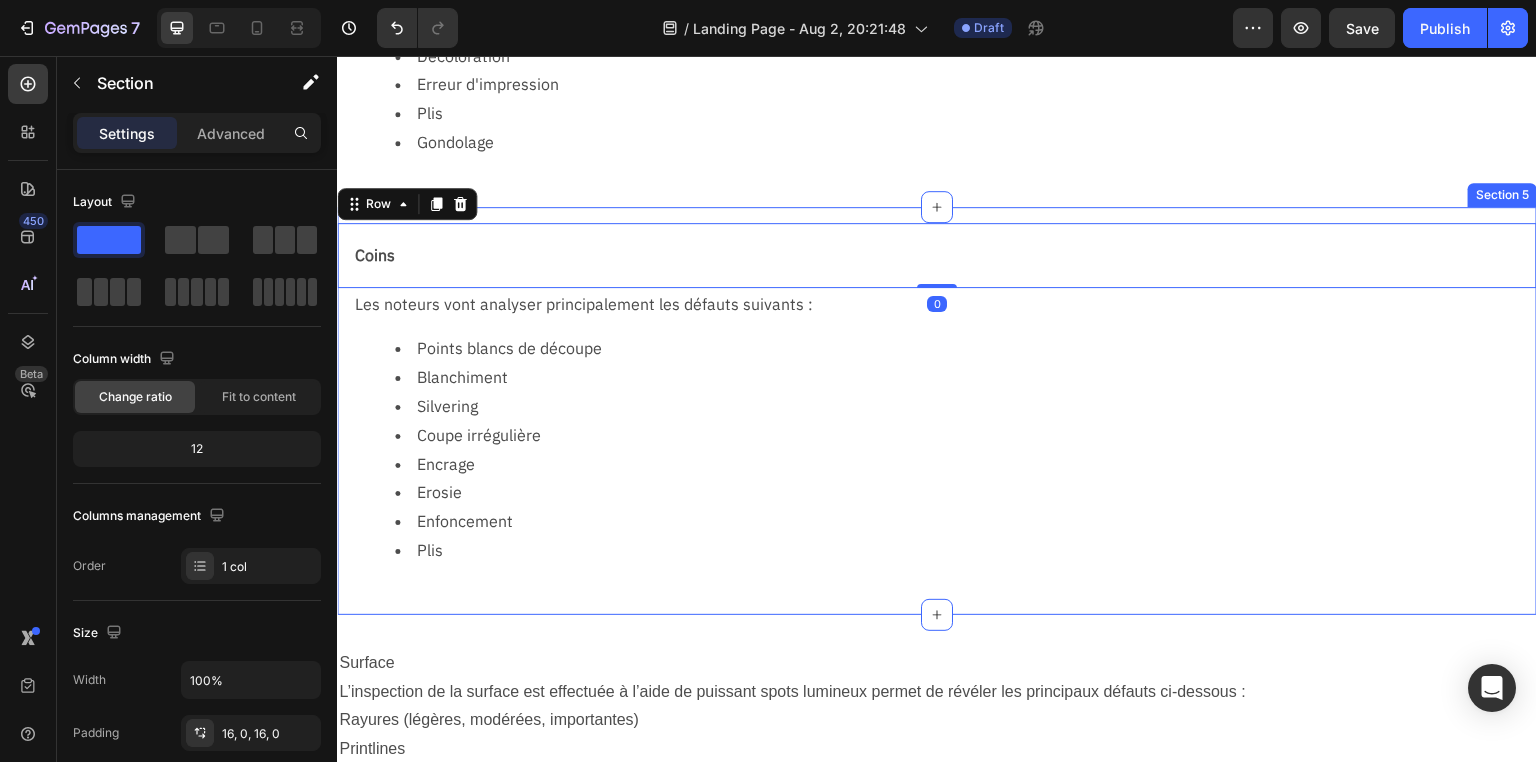 click on "Coins Text Block Row   0 Les noteurs vont analyser principalement les défauts suivants : Points blancs de découpe Blanchiment Silvering Coupe irrégulière Encrage Erosie Enfoncement Plis Text Block Row Section 5" at bounding box center (937, 411) 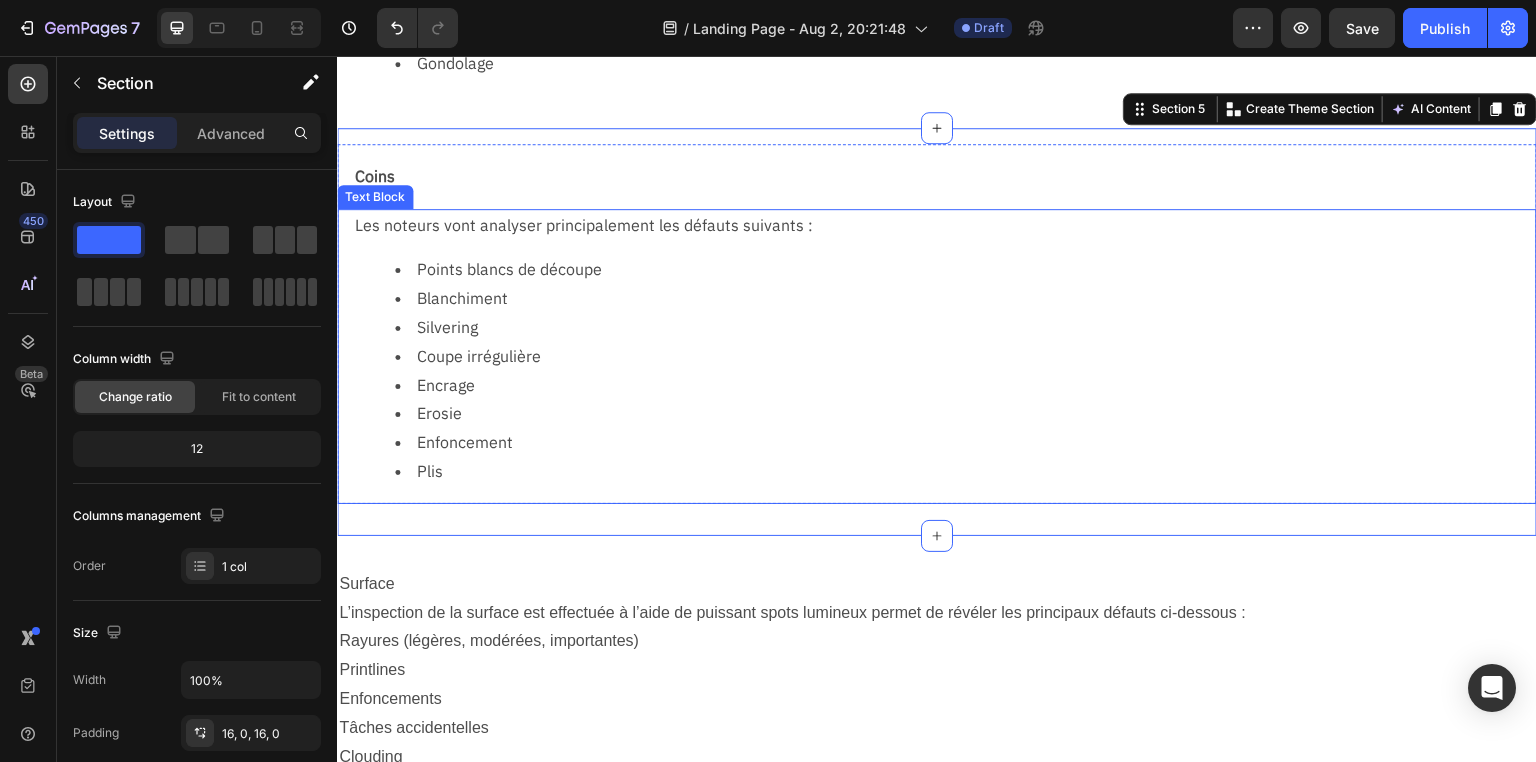 scroll, scrollTop: 1002, scrollLeft: 0, axis: vertical 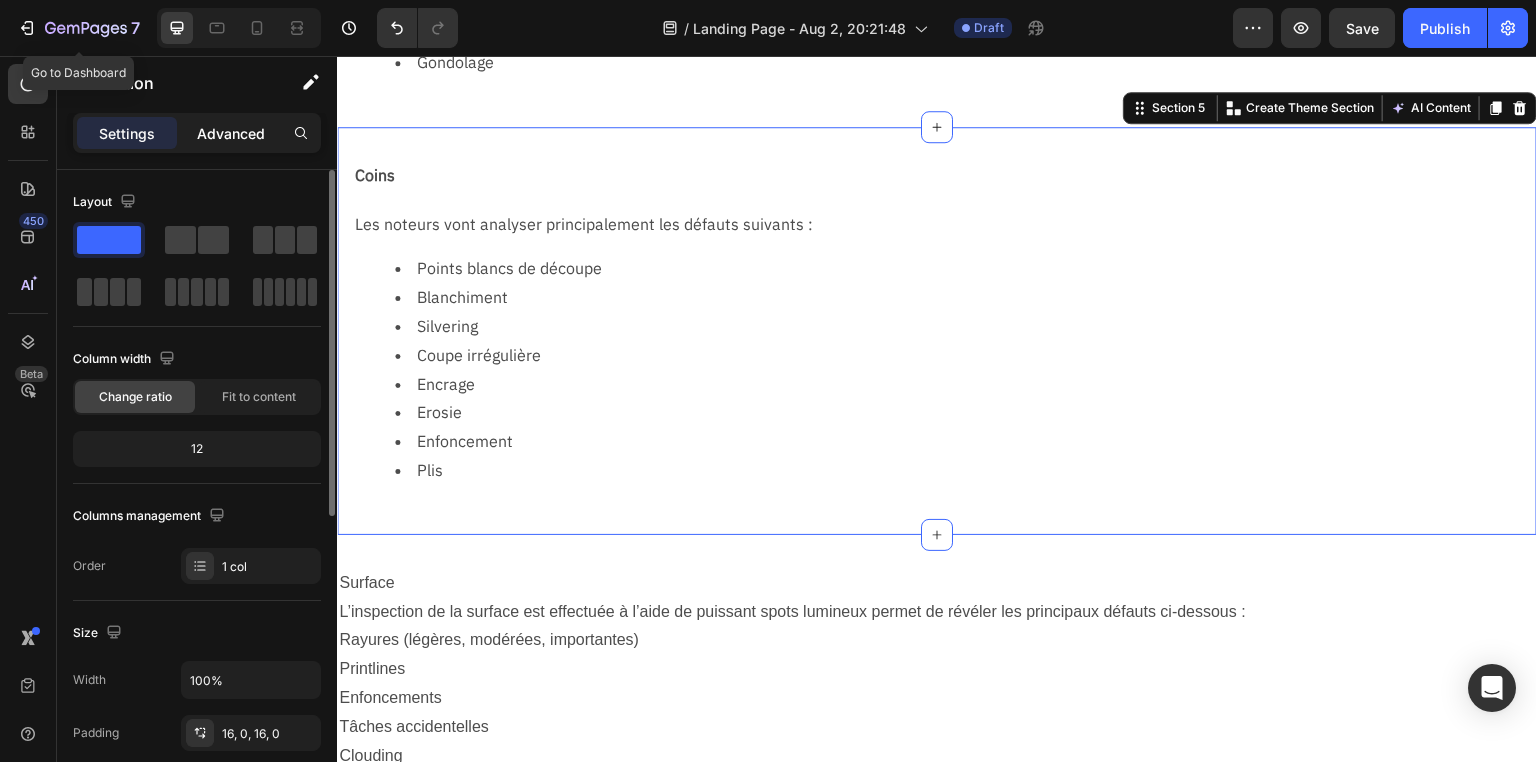 click on "Advanced" at bounding box center [231, 133] 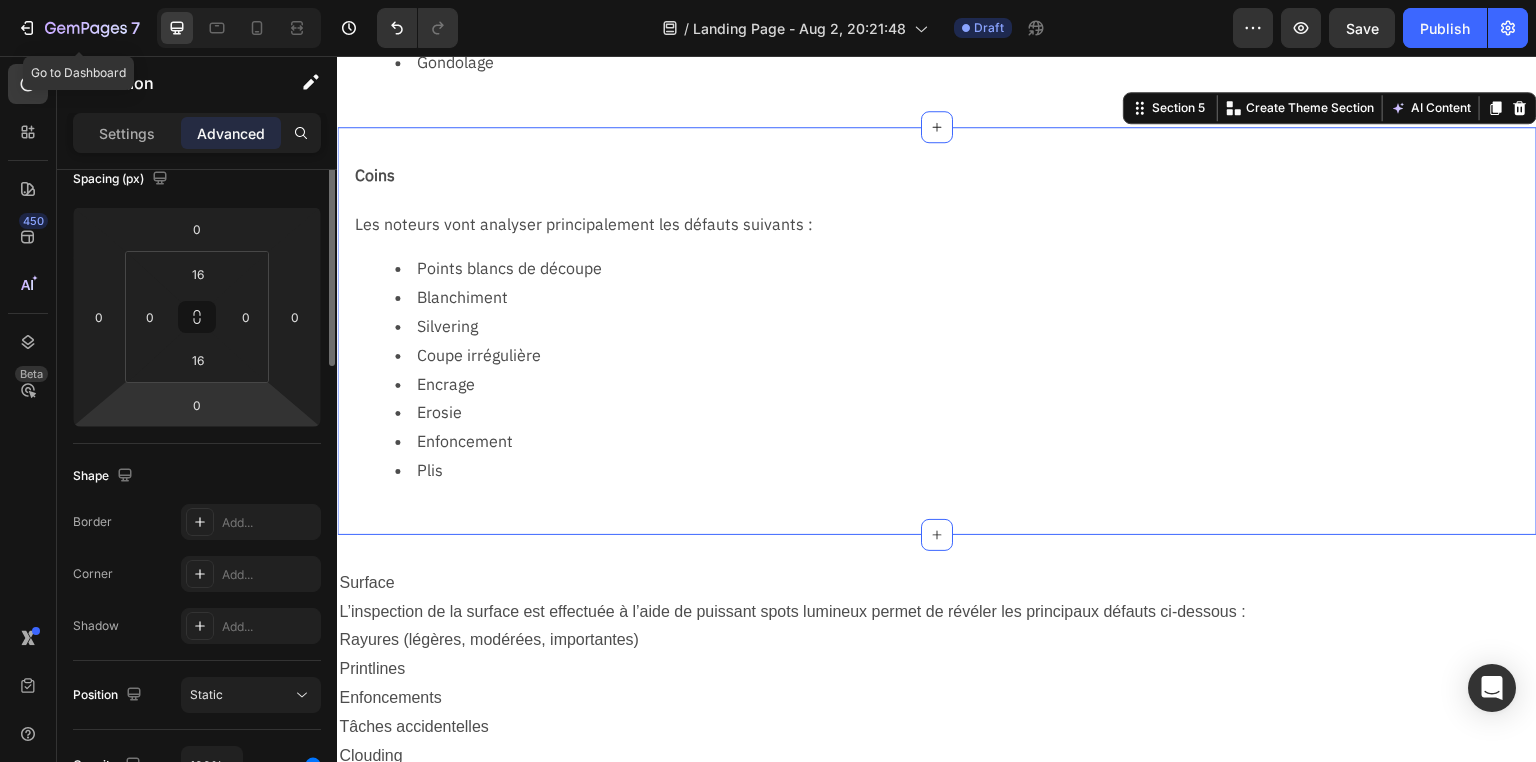 scroll, scrollTop: 0, scrollLeft: 0, axis: both 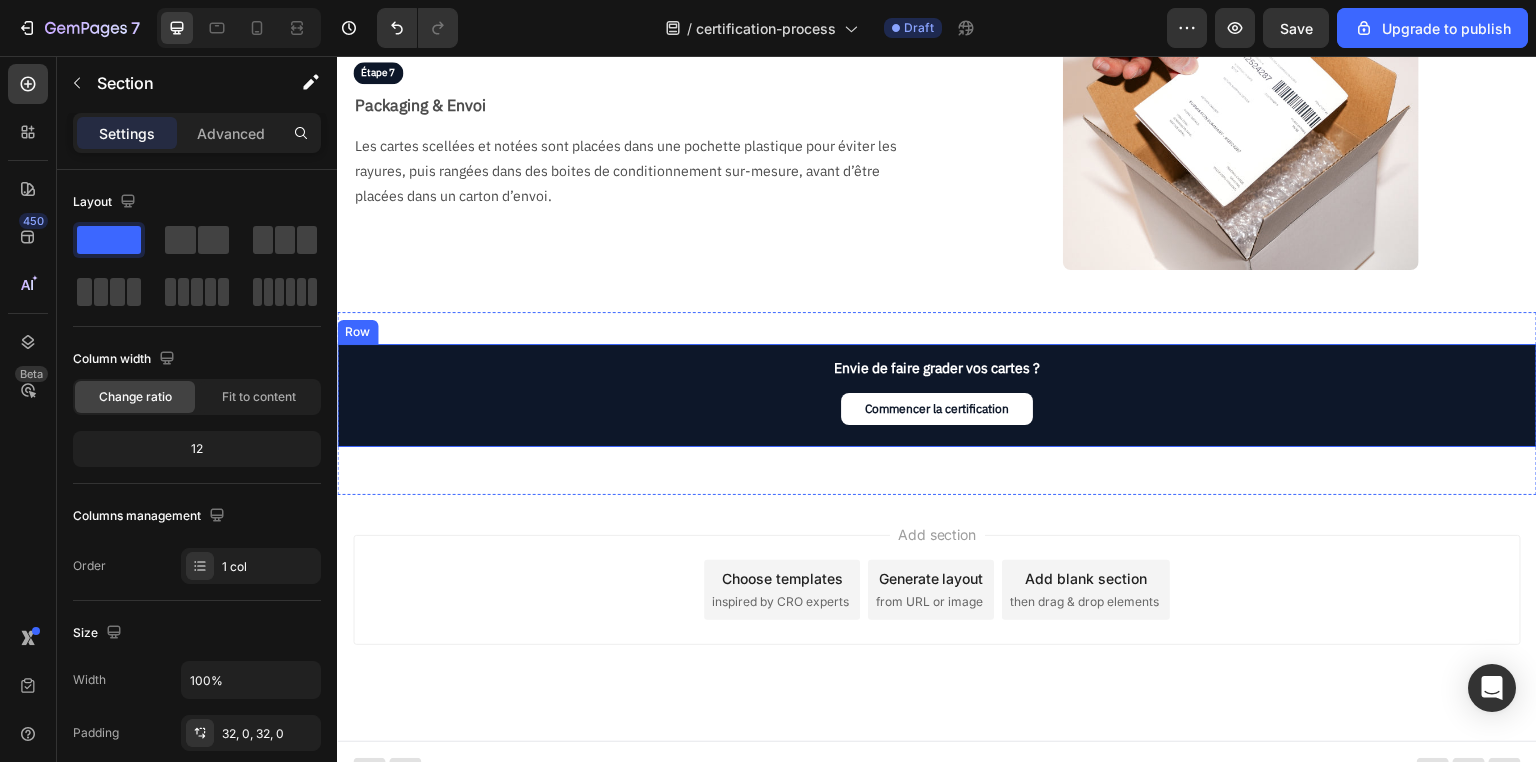 click on "Envie de faire grader vos cartes ? Text Block Commencer la certification Button" at bounding box center (937, 395) 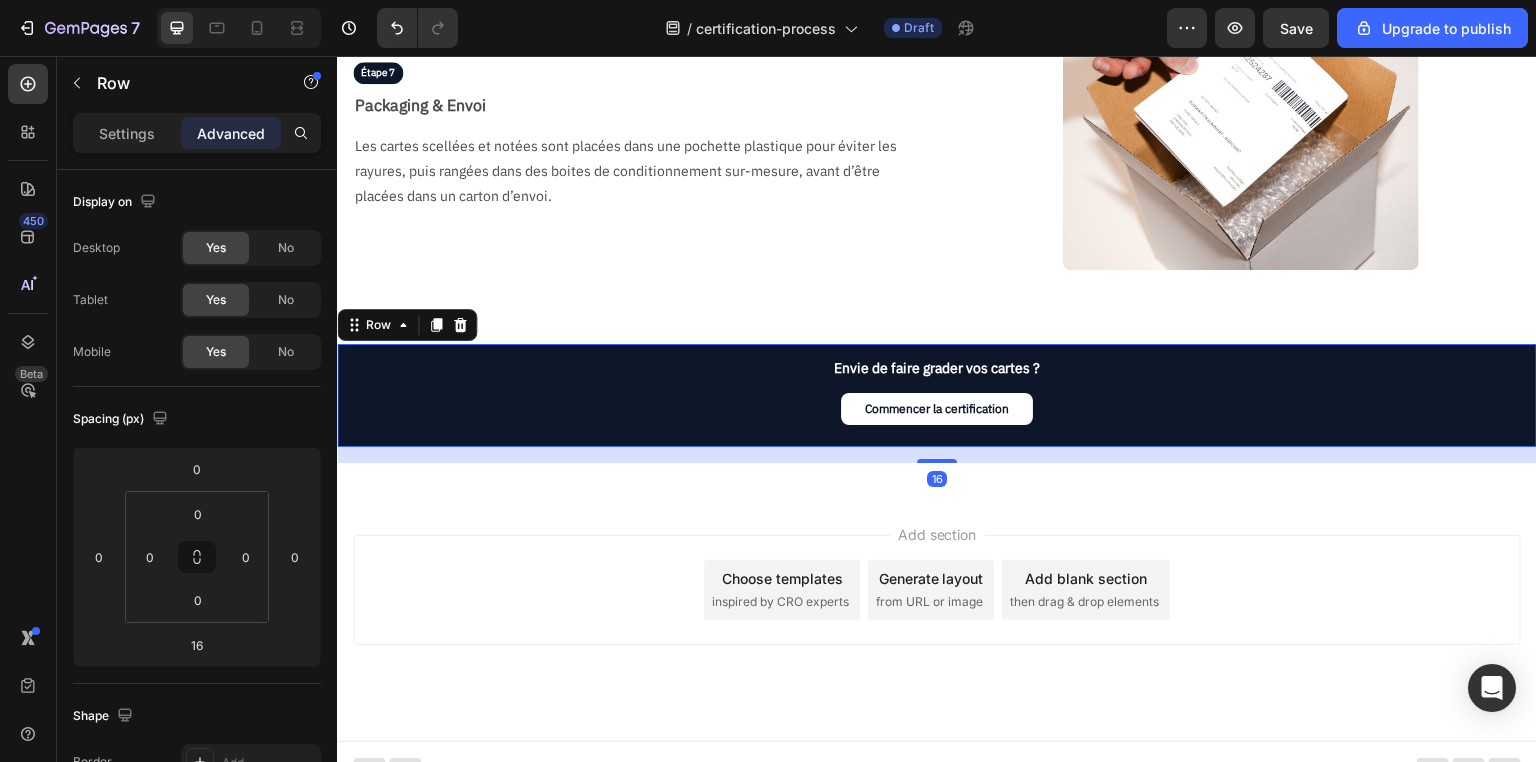 click on "Commencer la certification Button" at bounding box center [937, 420] 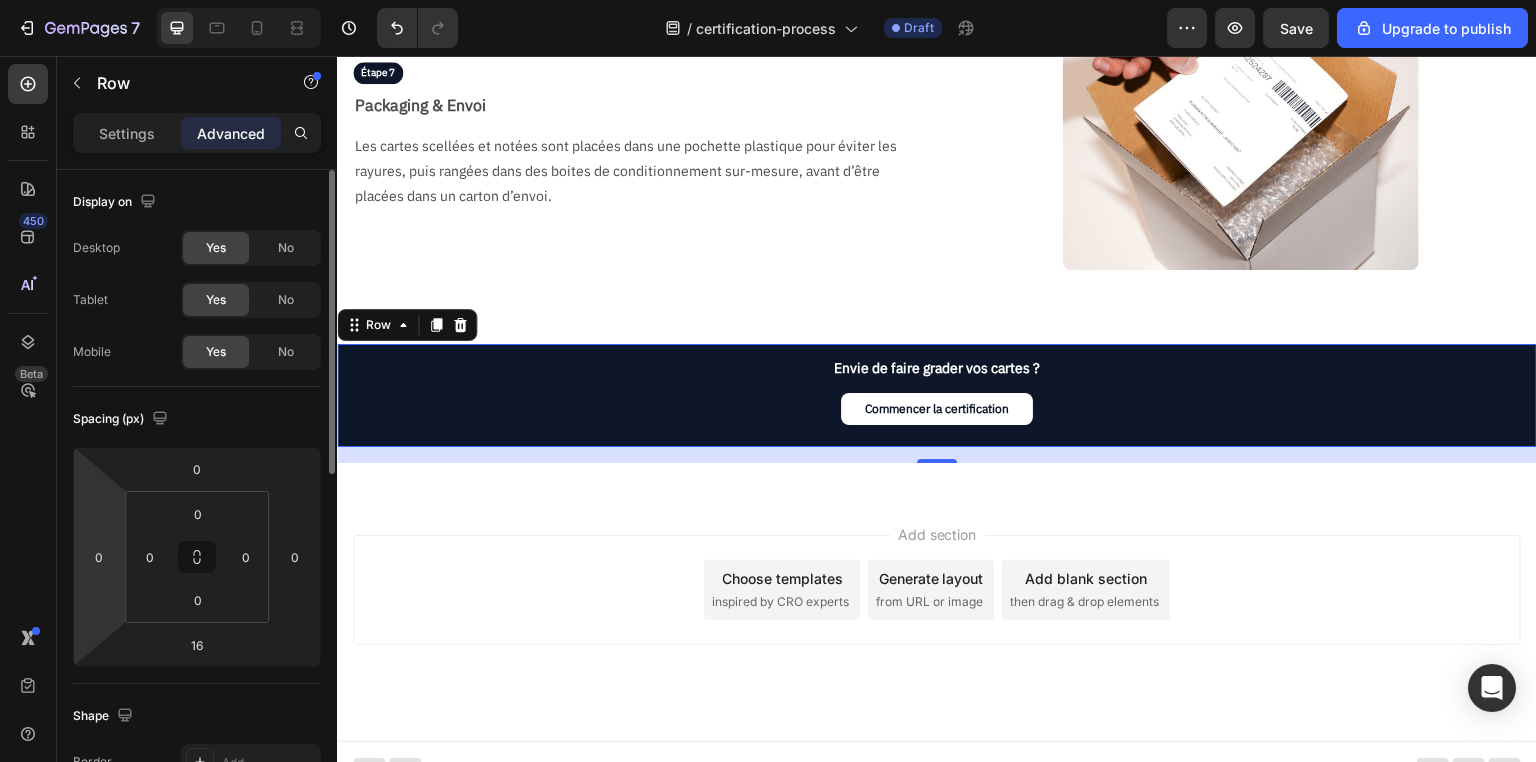 scroll, scrollTop: 480, scrollLeft: 0, axis: vertical 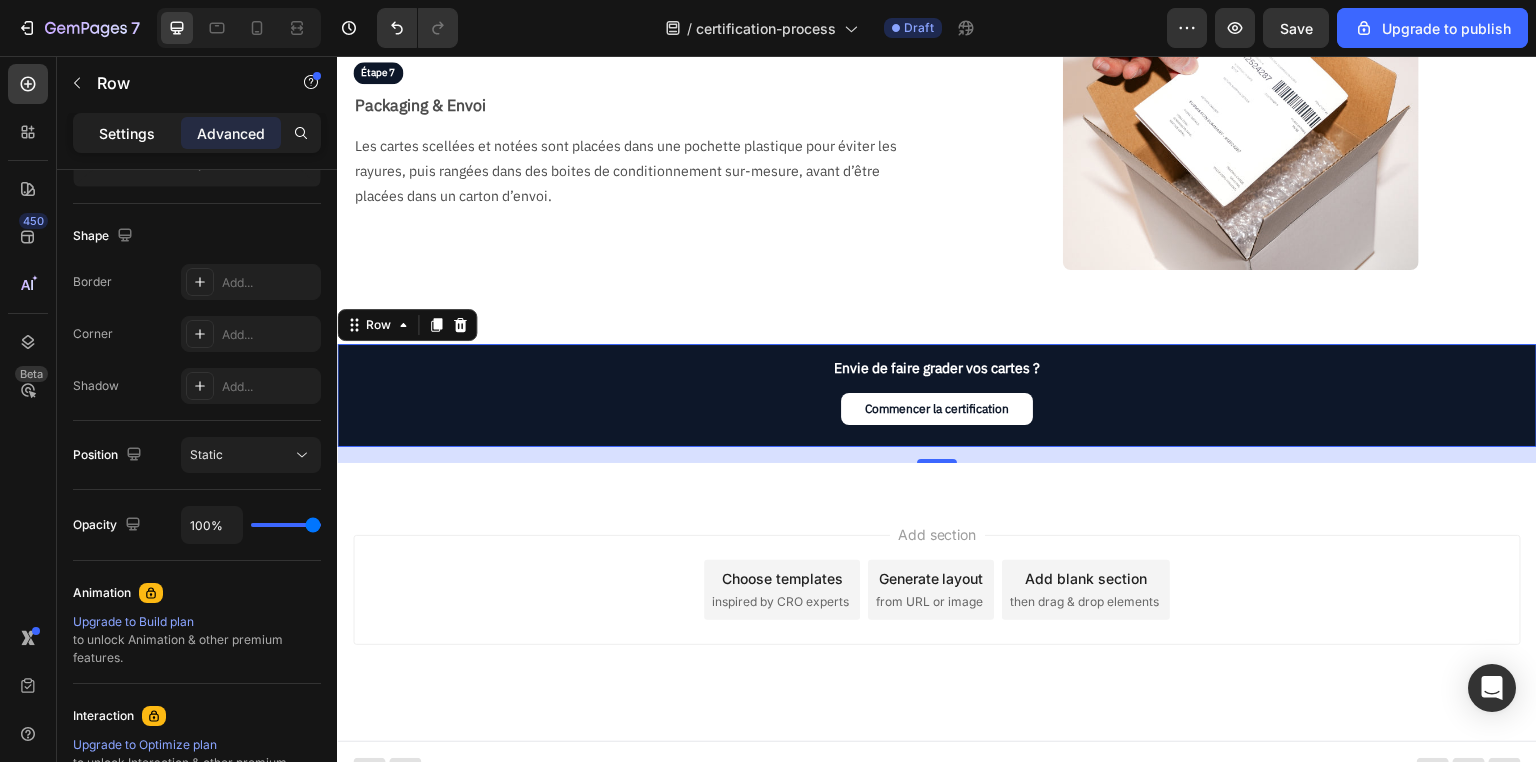 click on "Settings" at bounding box center [127, 133] 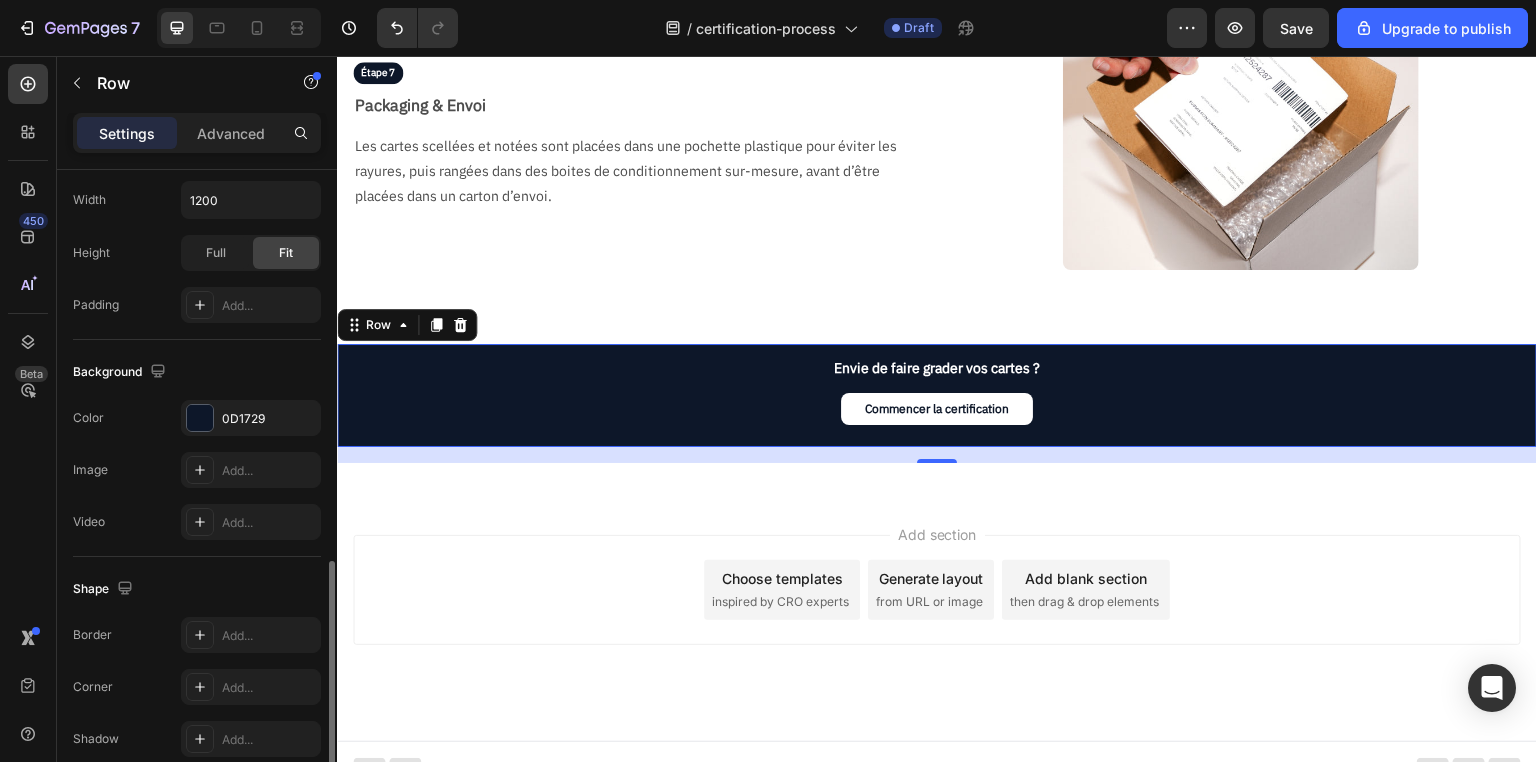 scroll, scrollTop: 568, scrollLeft: 0, axis: vertical 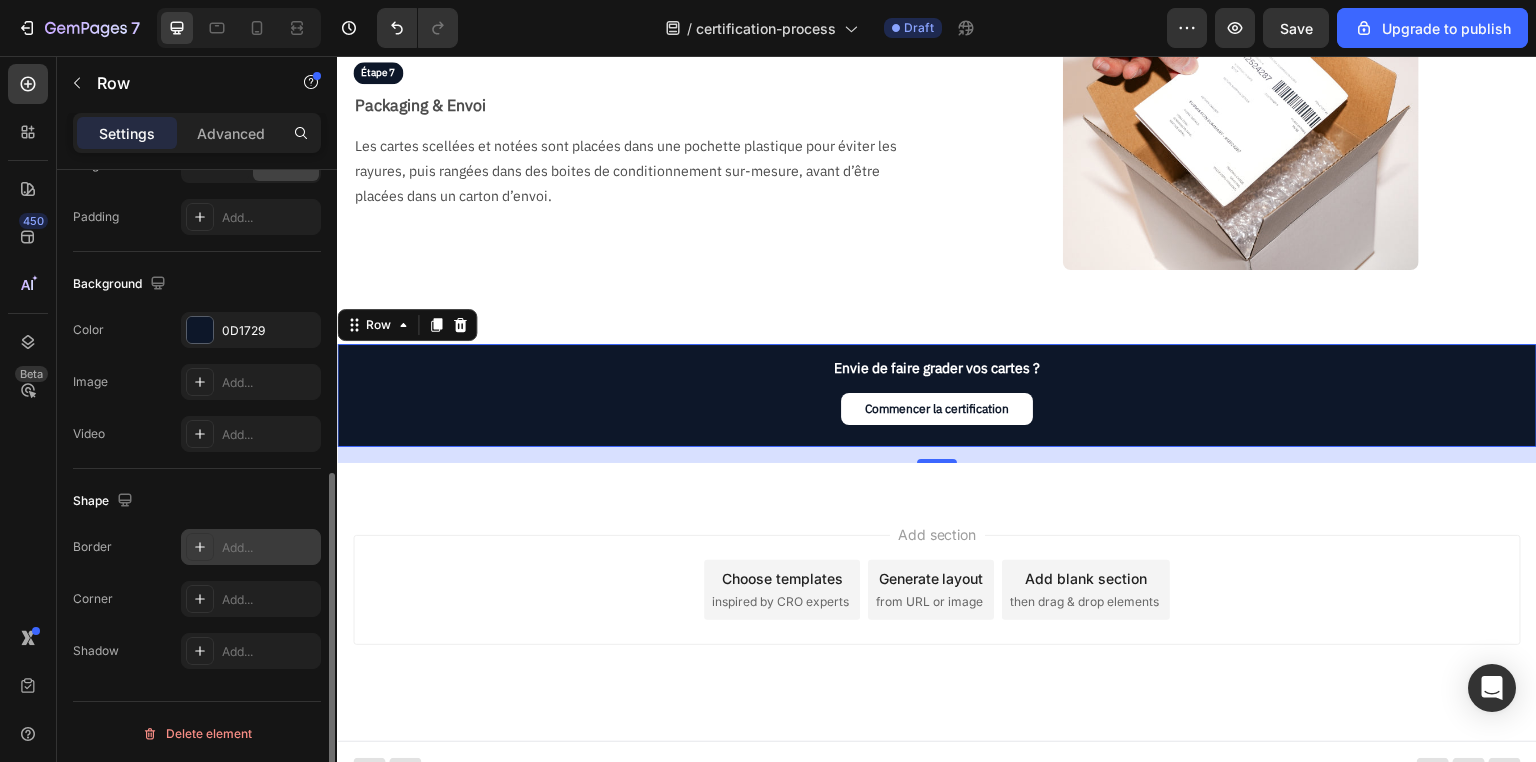 click on "Add..." at bounding box center (269, 548) 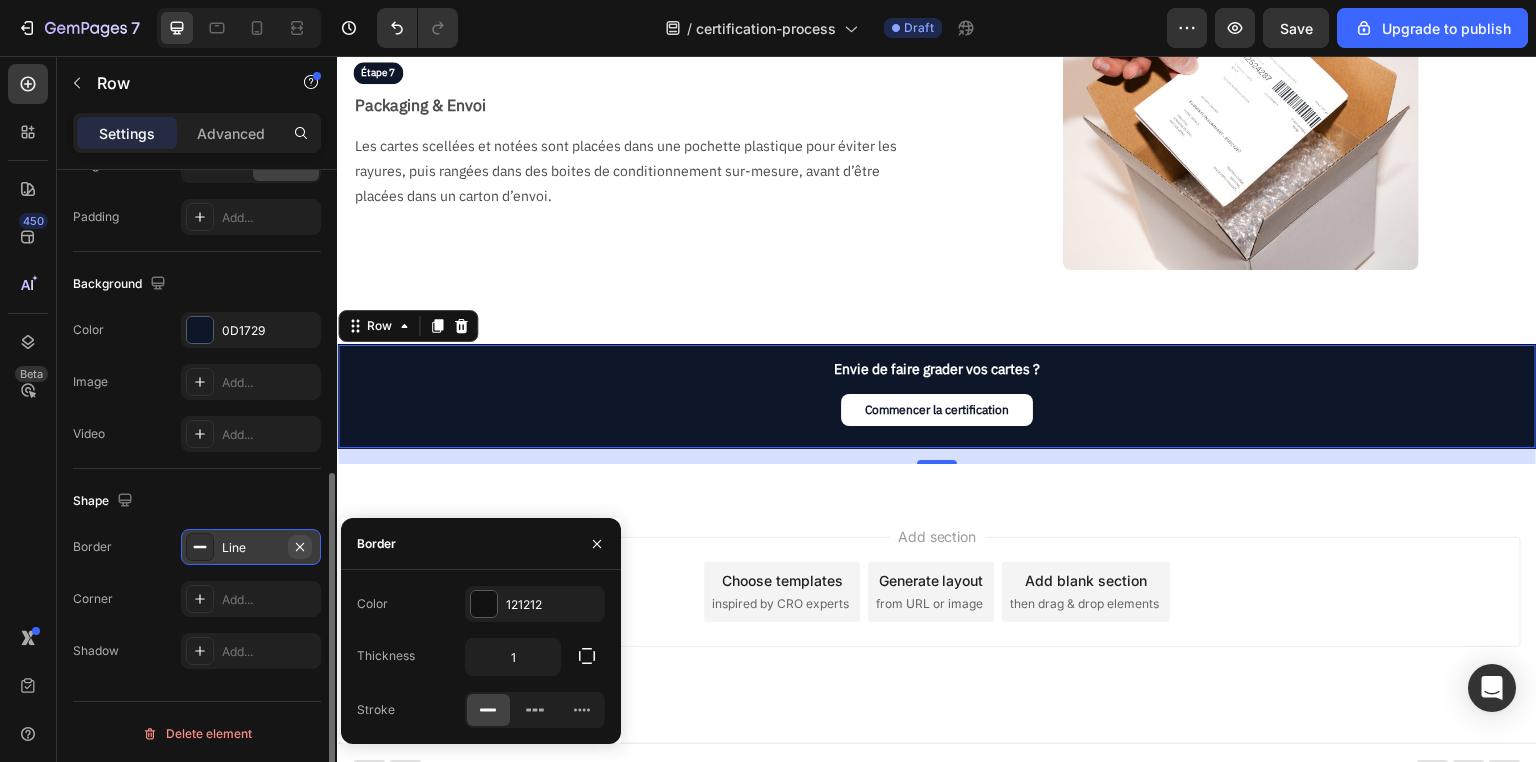click 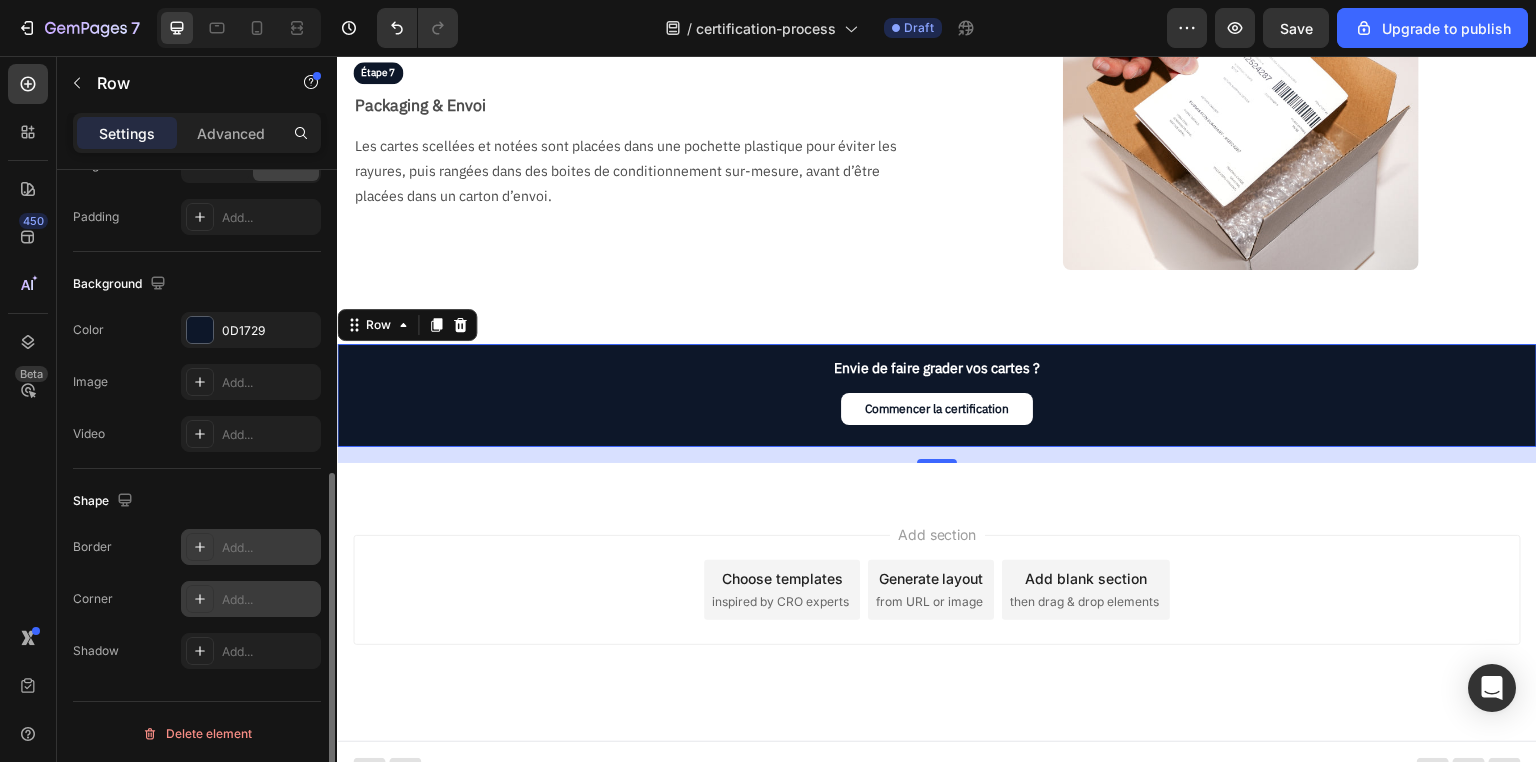 click on "Add..." at bounding box center [269, 600] 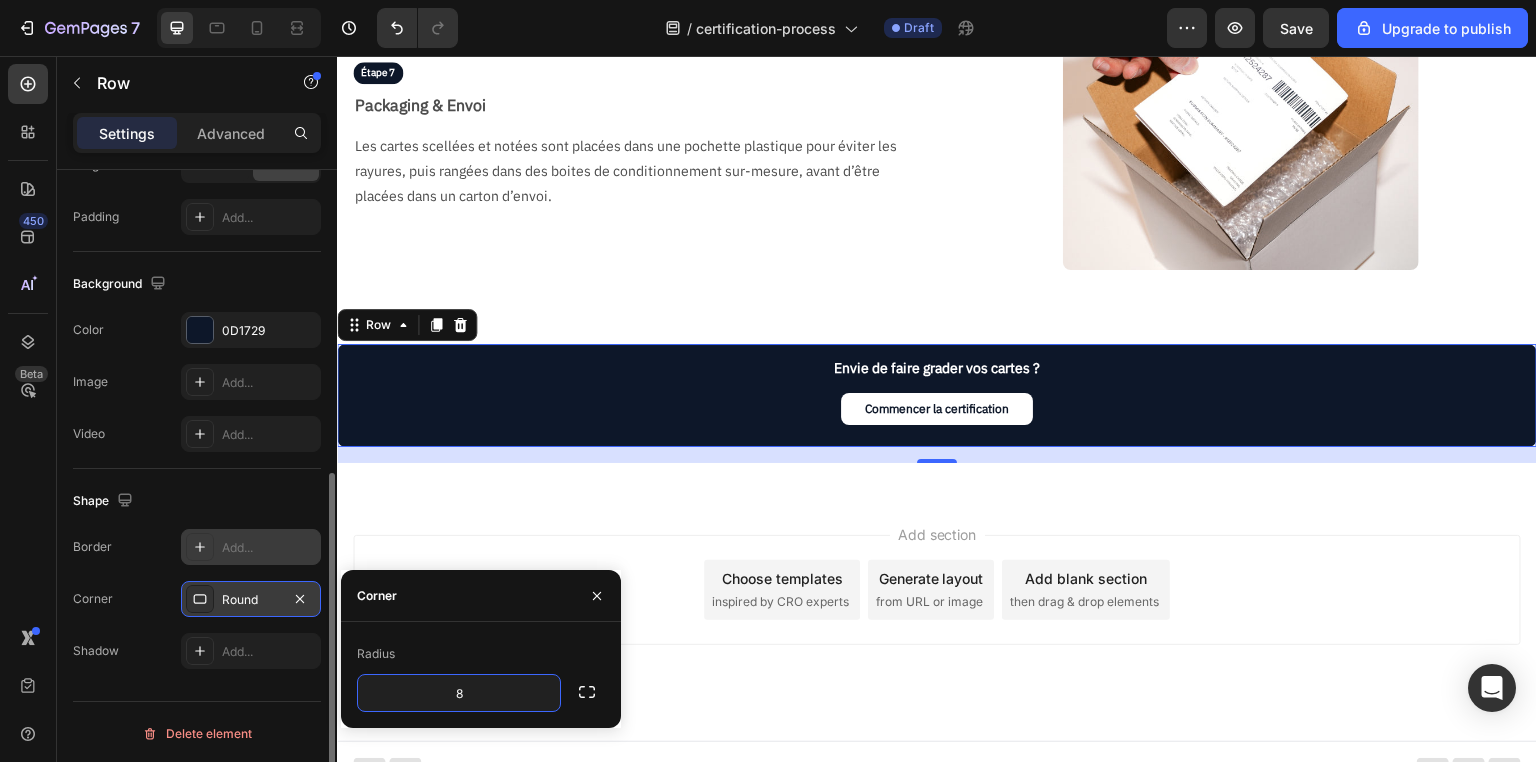 click on "Add section Choose templates inspired by CRO experts Generate layout from URL or image Add blank section then drag & drop elements" at bounding box center (937, 618) 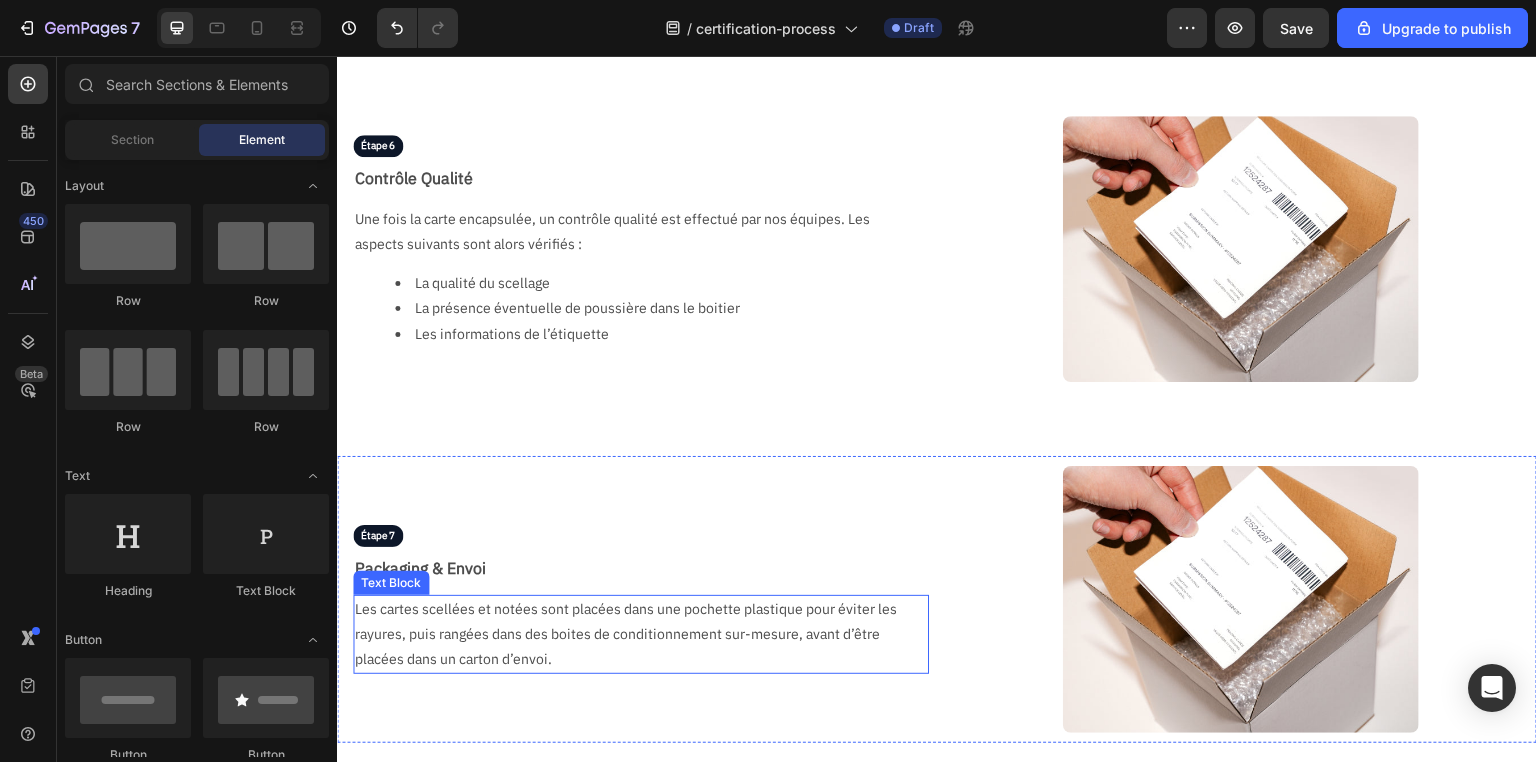 scroll, scrollTop: 1676, scrollLeft: 0, axis: vertical 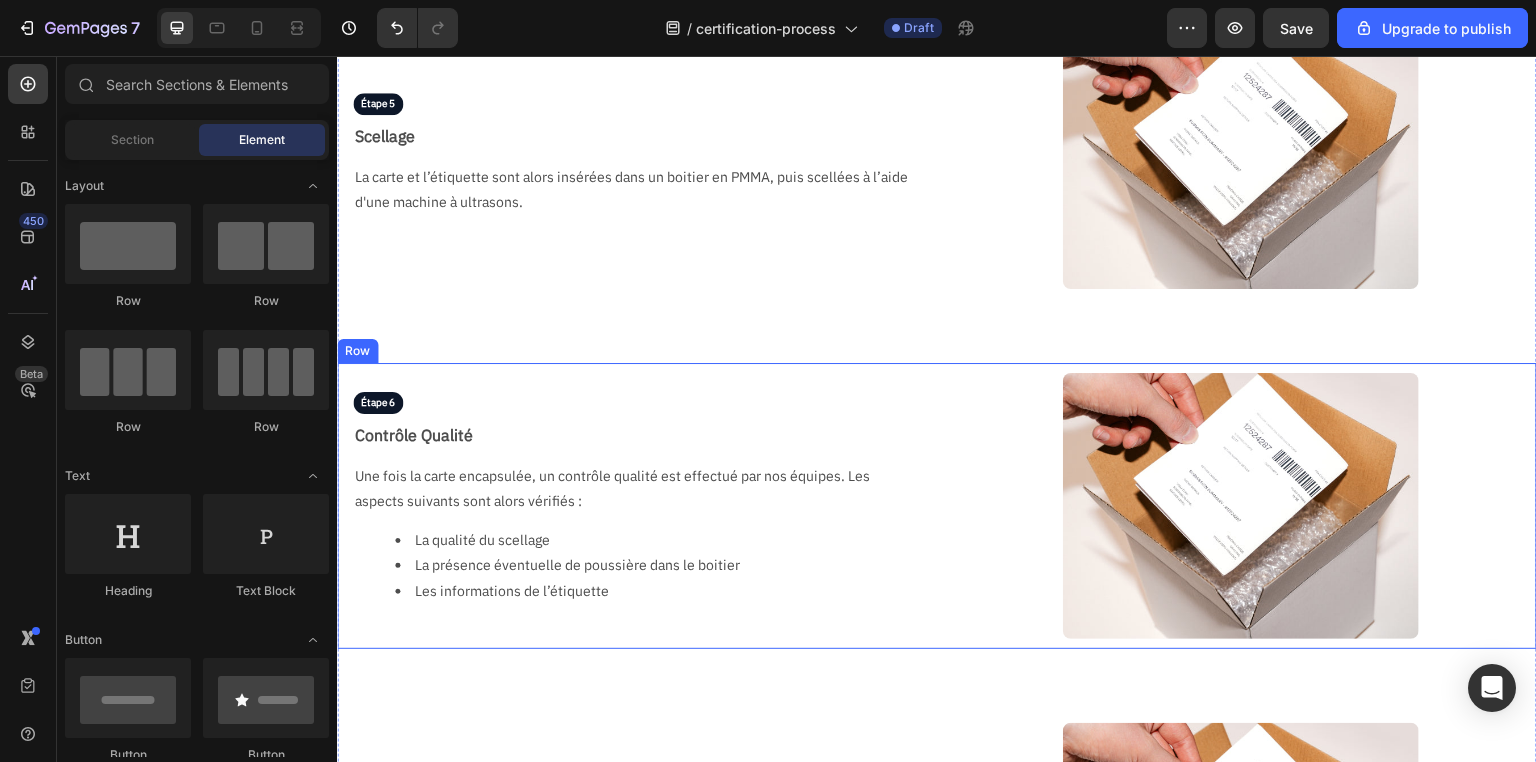 click on "Étape 6 Text Block Contrôle Qualité Text Block Une fois la carte encapsulée, un contrôle qualité est effectué par nos équipes. Les aspects suivants sont alors vérifiés : La qualité du scellage La présence éventuelle de poussière dans le boitier Les informations de l’étiquette Text Block Image Row" at bounding box center (937, 506) 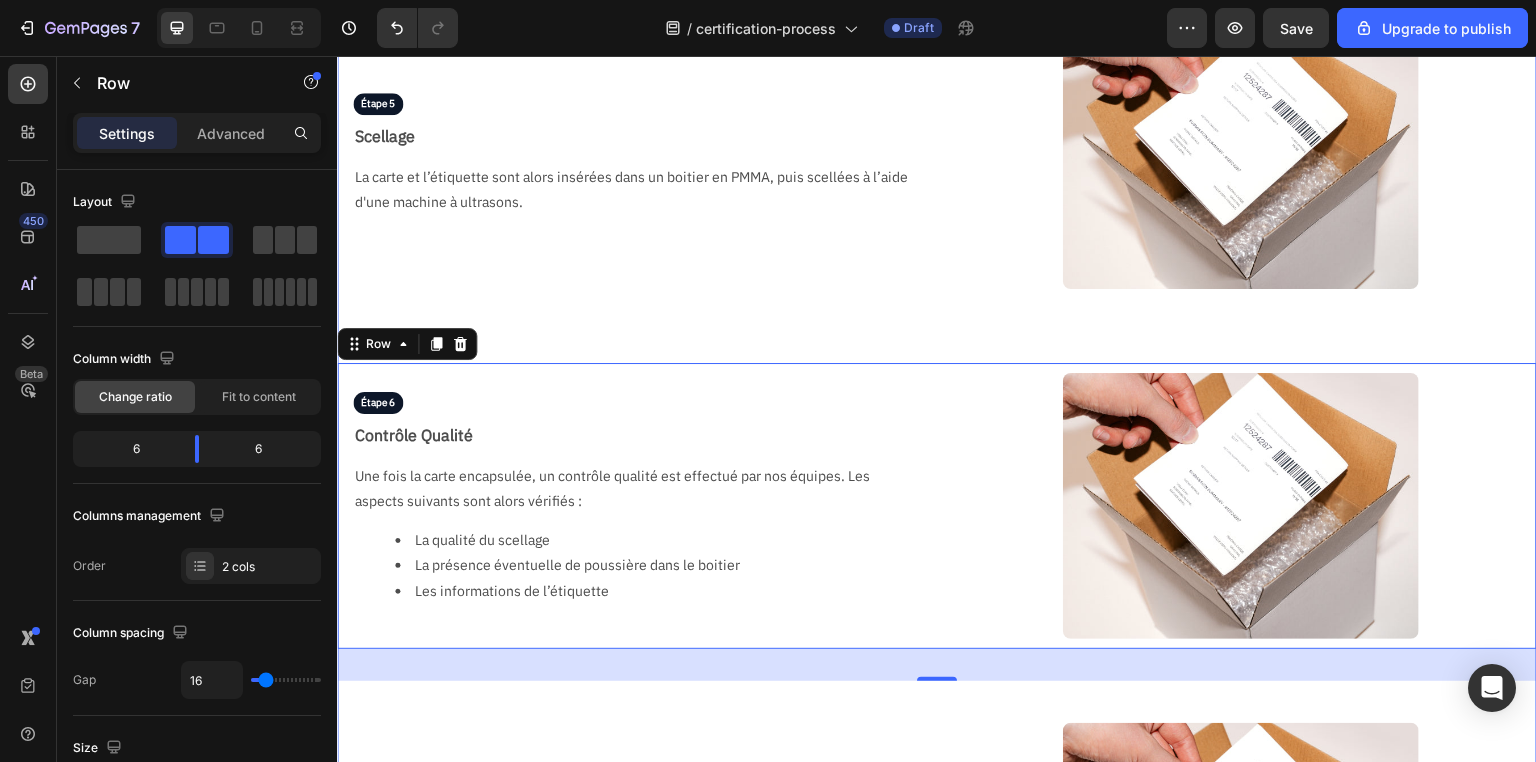 click on "Étape 1 Text Block Réception & Vérification Text Block L'ouverture de chaque commande est réalisée soignement par notre personnel entraîné, sous surveillance vidéo. Nous vérifions si le contenu du colis correspond au bon de commande, puis un mail de confirmation de réception est envoyé. Text Block Image Row Étape 2 Text Block Photographie Text Block Toutes les cartes d'une commandes sont prises en photo recto / verso, dans un packshot parfaitement éclairé, sur fond noir, à la sortie de leur protection d'origine. Cela nous permet d'immortaliser l'état d'une carte dès sa réception, mais également d'afficher ces photos sur notre site. Text Block Image Row Étape 3 Text Block Notation Text Block Deux noteurs vont tour à tour noter la carte, en commençant toujours par le noteur le plus junior. Ils vont ensuite établir un certificat de notation numérique, disponible en scannant le QR code au dos de l'étiquette, plus ou moins détaillé selon le service choisi. Text Block Image Row Étape 4" at bounding box center [937, -195] 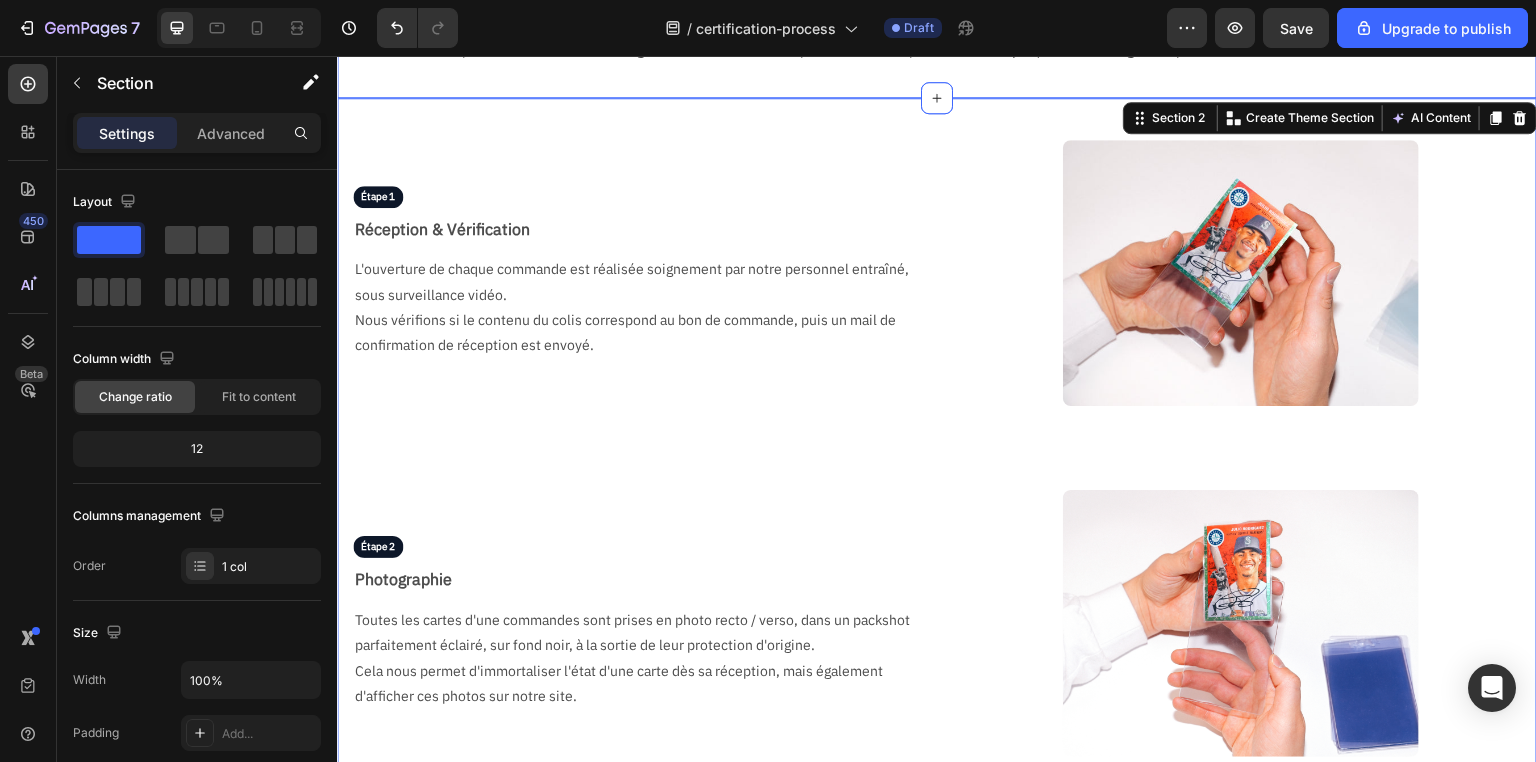scroll, scrollTop: 0, scrollLeft: 0, axis: both 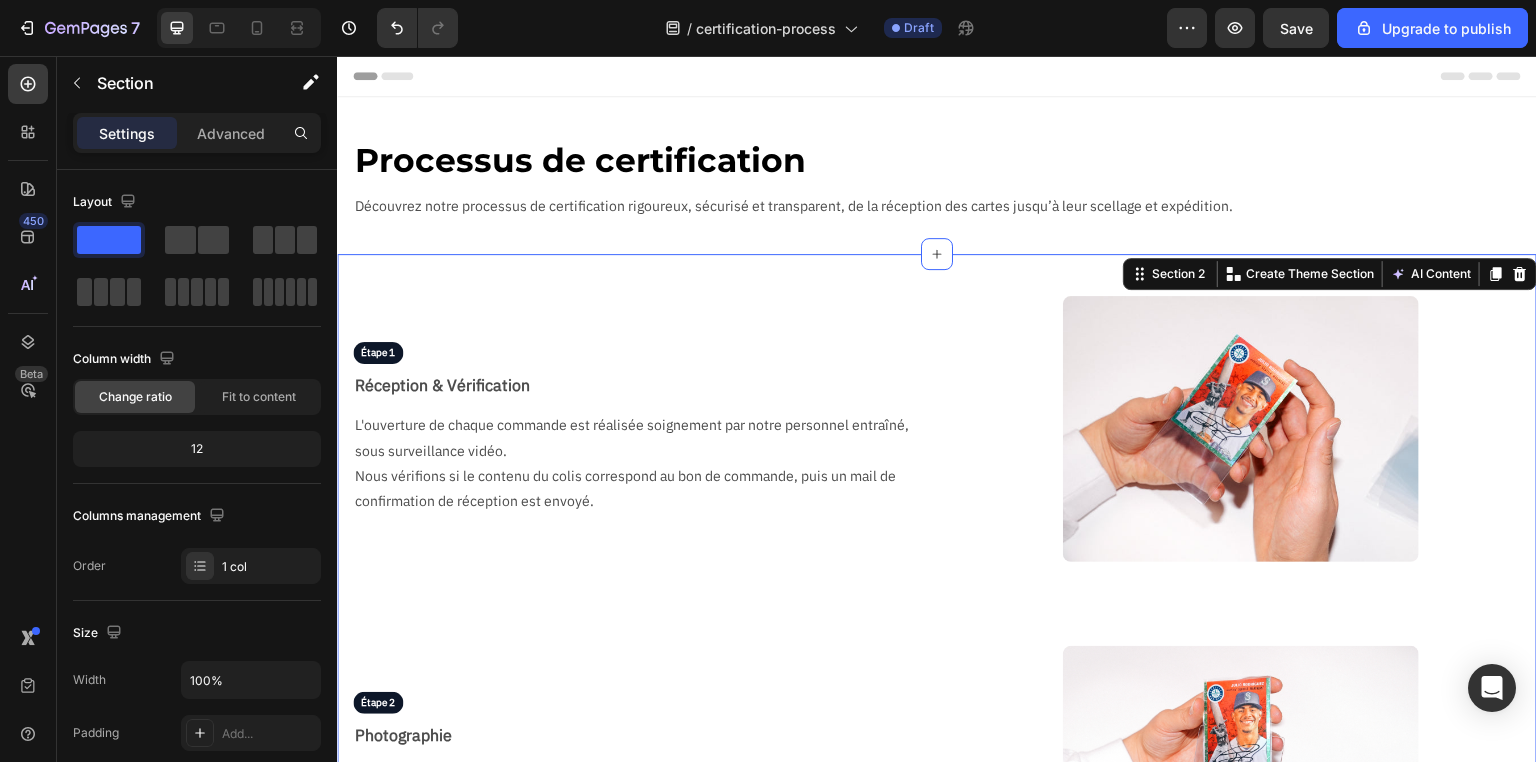 click on "Étape 1 Text Block Réception & Vérification Text Block L'ouverture de chaque commande est réalisée soignement par notre personnel entraîné, sous surveillance vidéo. Nous vérifions si le contenu du colis correspond au bon de commande, puis un mail de confirmation de réception est envoyé. Text Block Image Row Étape 2 Text Block Photographie Text Block Toutes les cartes d'une commandes sont prises en photo recto / verso, dans un packshot parfaitement éclairé, sur fond noir, à la sortie de leur protection d'origine. Cela nous permet d'immortaliser l'état d'une carte dès sa réception, mais également d'afficher ces photos sur notre site. Text Block Image Row Étape 3 Text Block Notation Text Block Deux noteurs vont tour à tour noter la carte, en commençant toujours par le noteur le plus junior. Ils vont ensuite établir un certificat de notation numérique, disponible en scannant le QR code au dos de l'étiquette, plus ou moins détaillé selon le service choisi. Text Block Image Row Étape 4" at bounding box center (937, 1481) 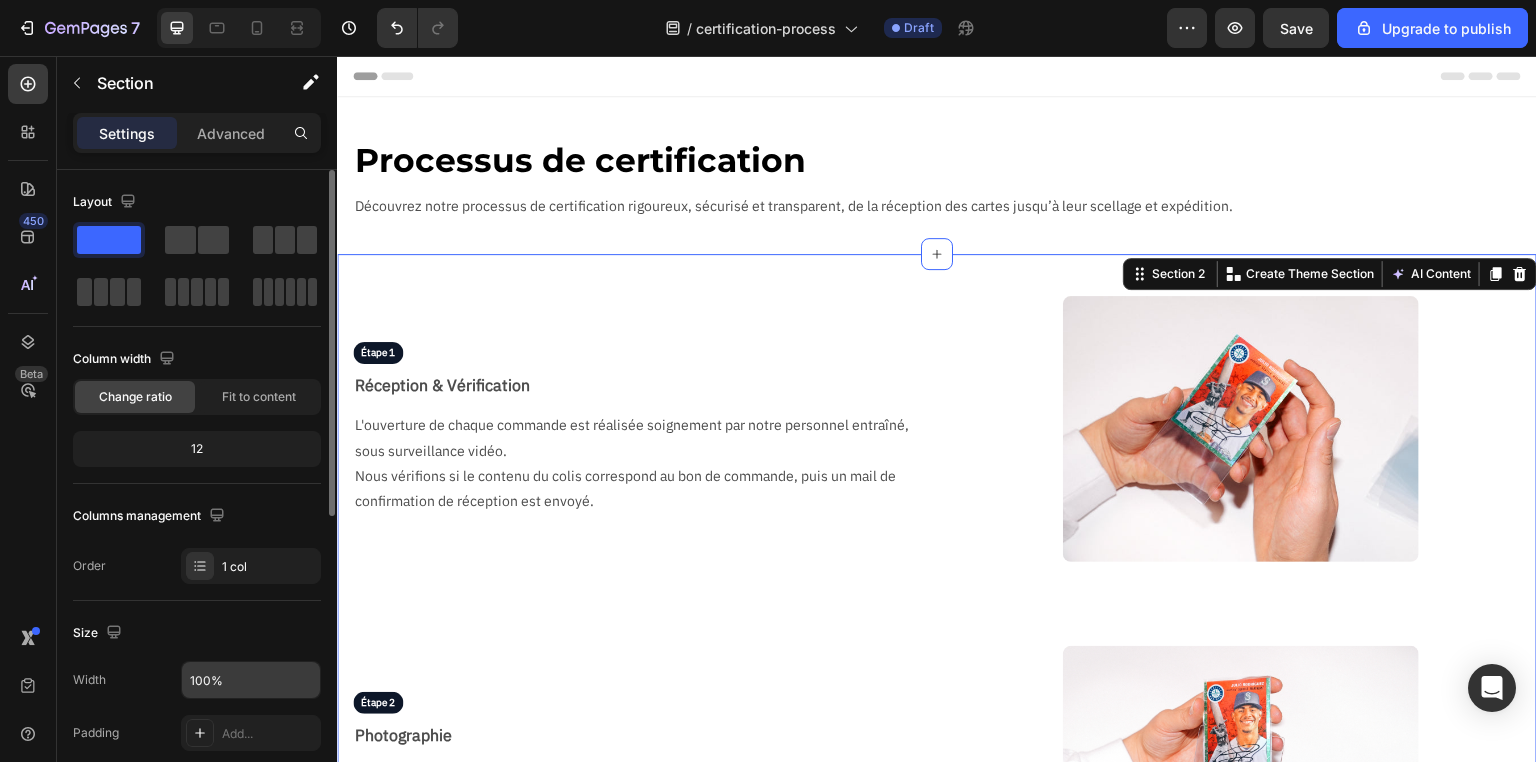 scroll, scrollTop: 400, scrollLeft: 0, axis: vertical 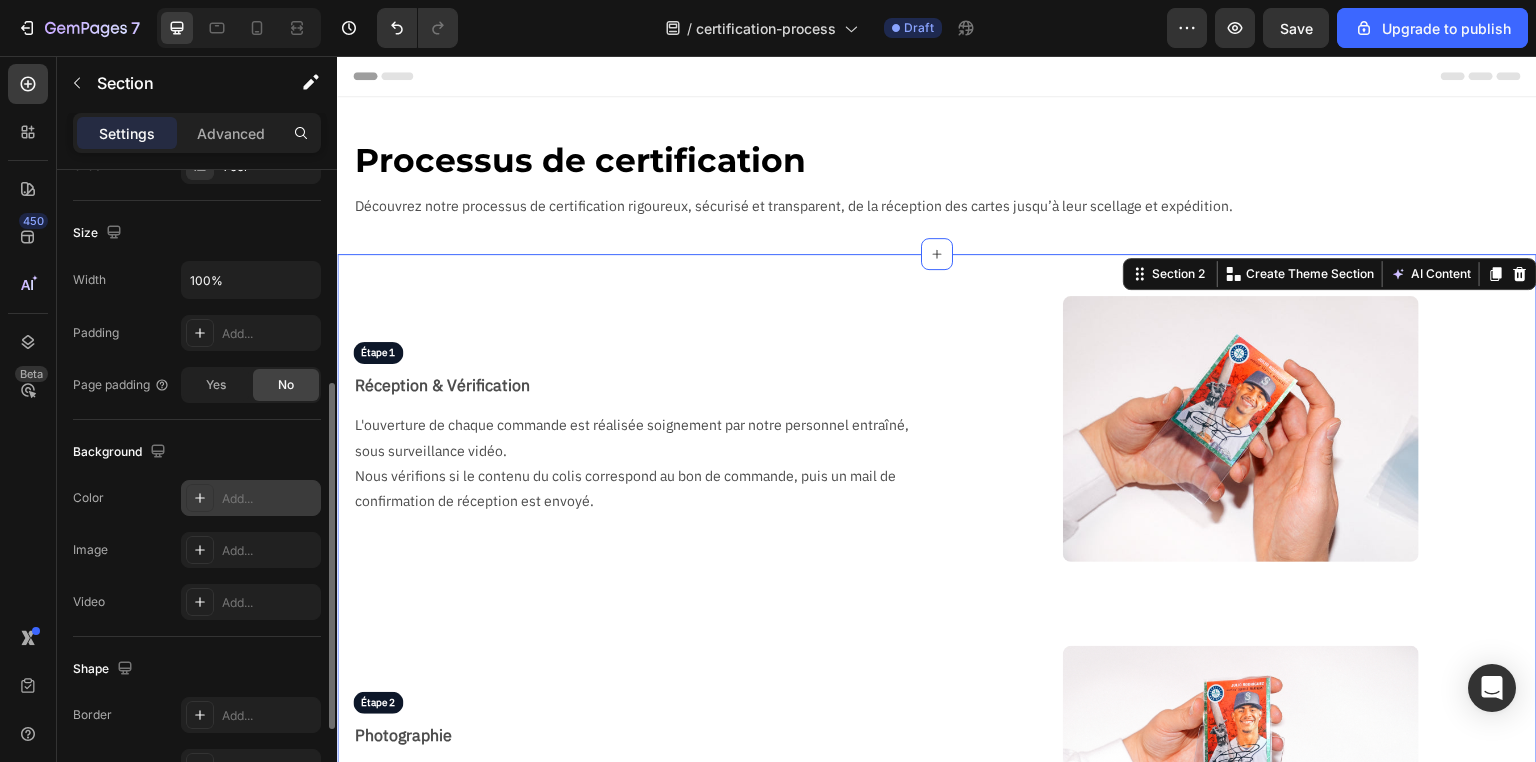 click on "Add..." at bounding box center [269, 499] 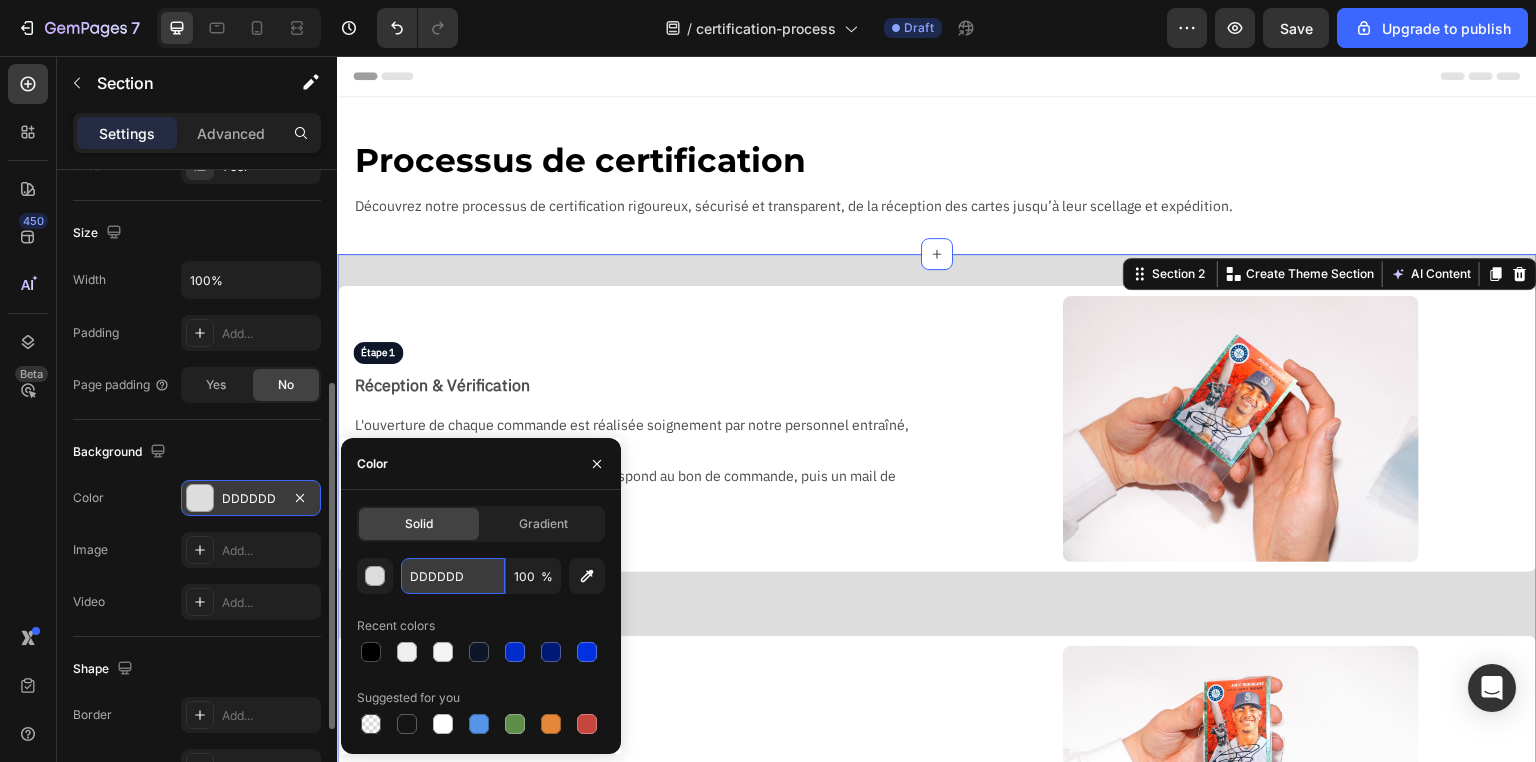 click on "DDDDDD" at bounding box center [453, 576] 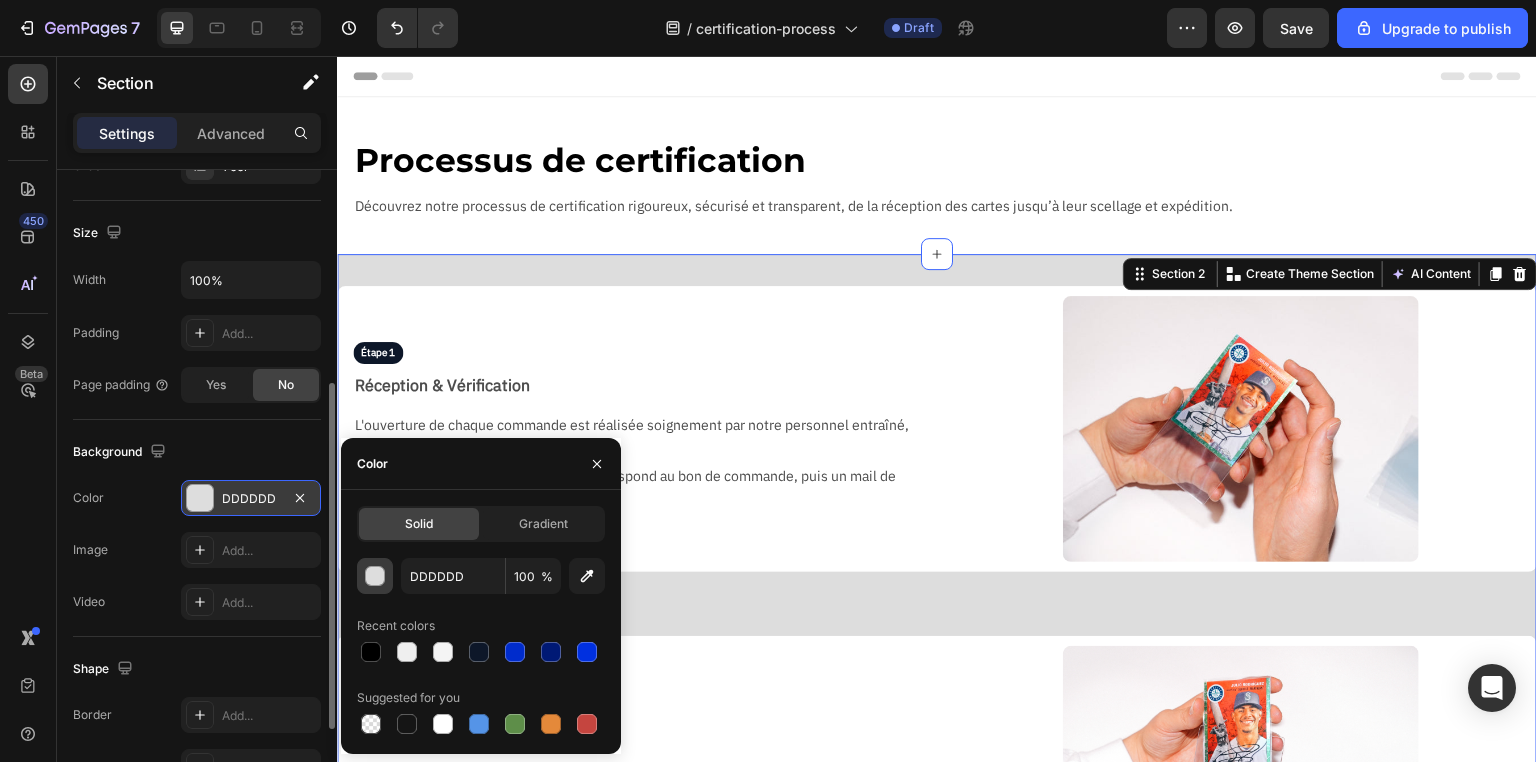 click at bounding box center (375, 576) 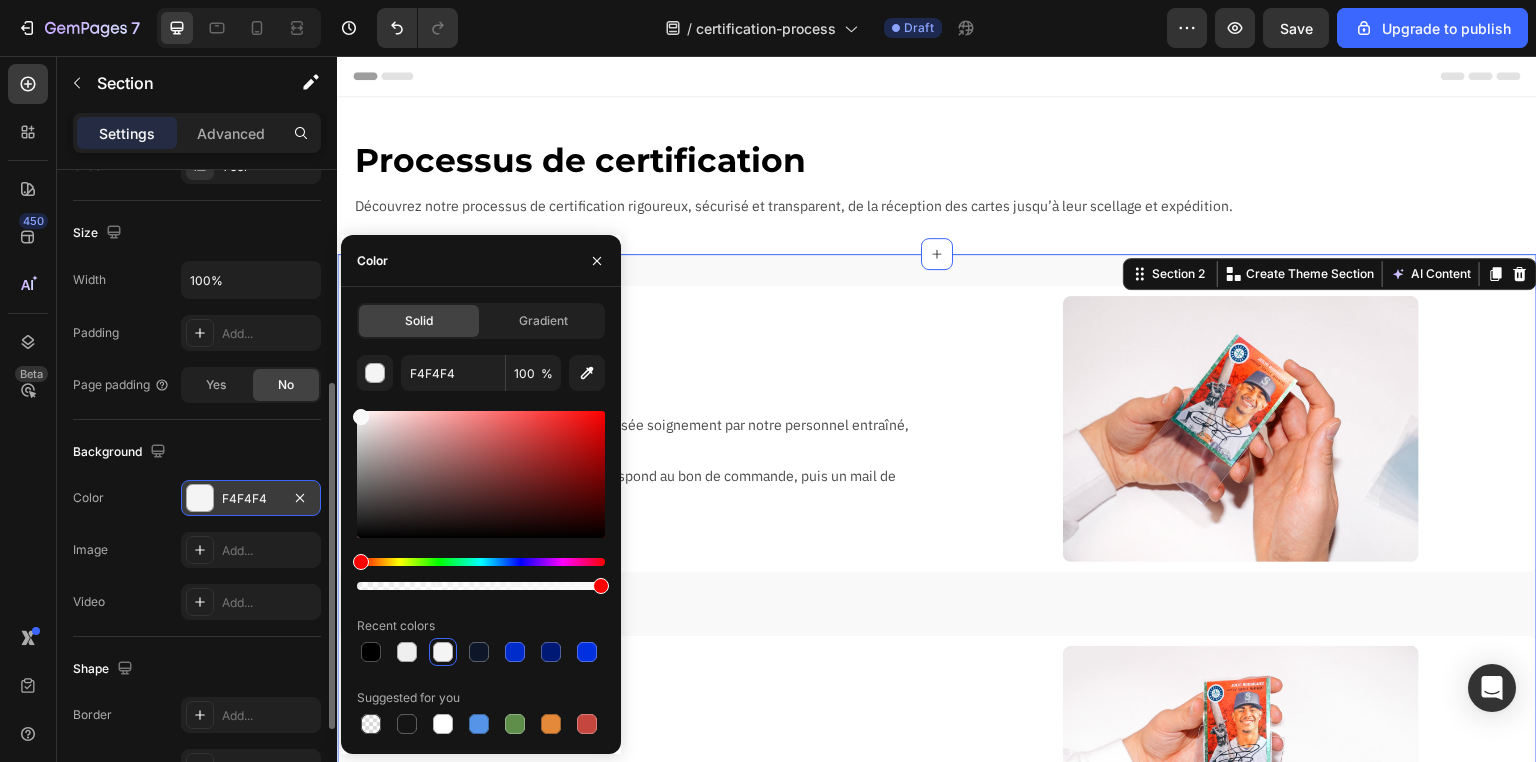 type on "F9F9F9" 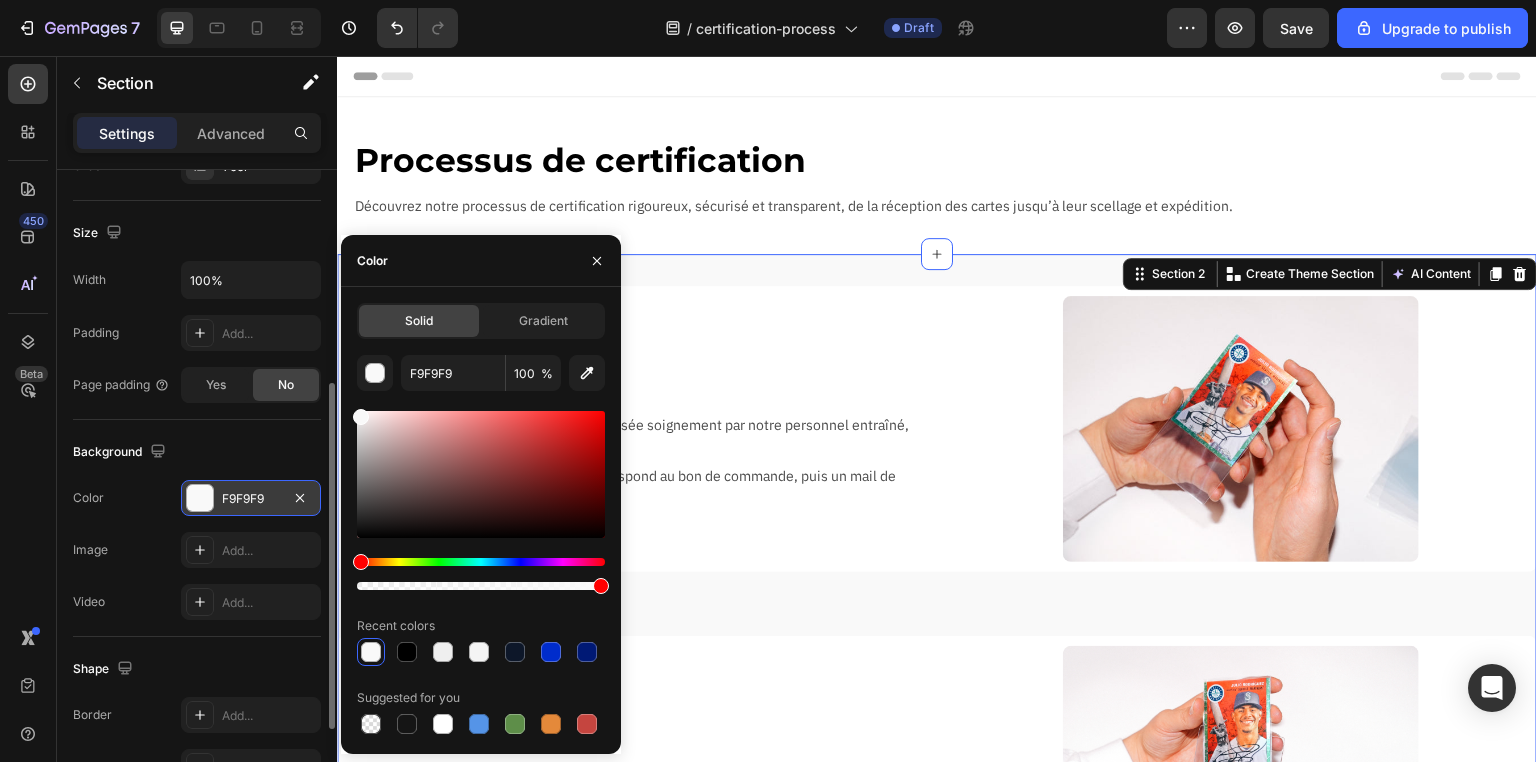 drag, startPoint x: 360, startPoint y: 435, endPoint x: 343, endPoint y: 413, distance: 27.802877 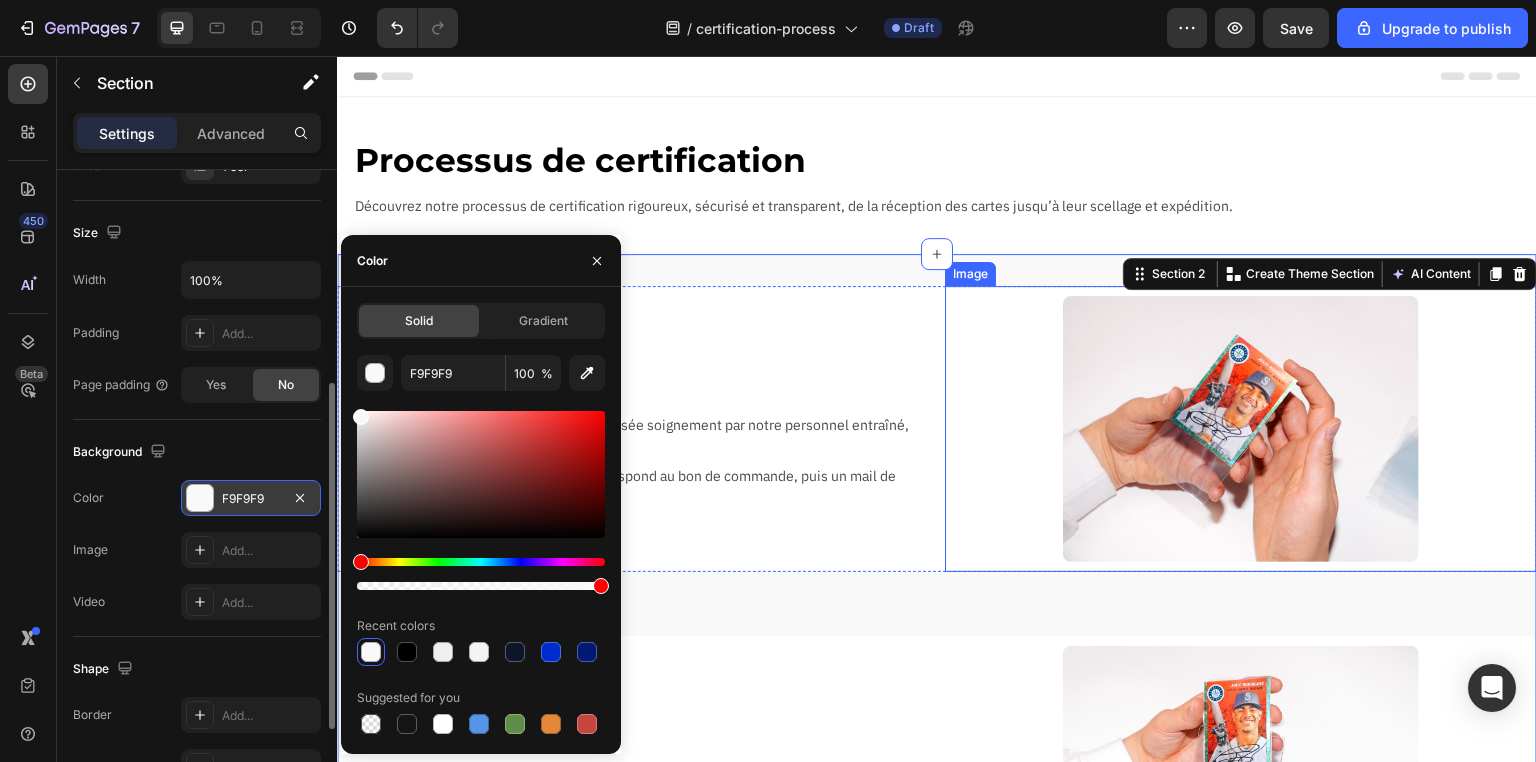 click at bounding box center (1241, 429) 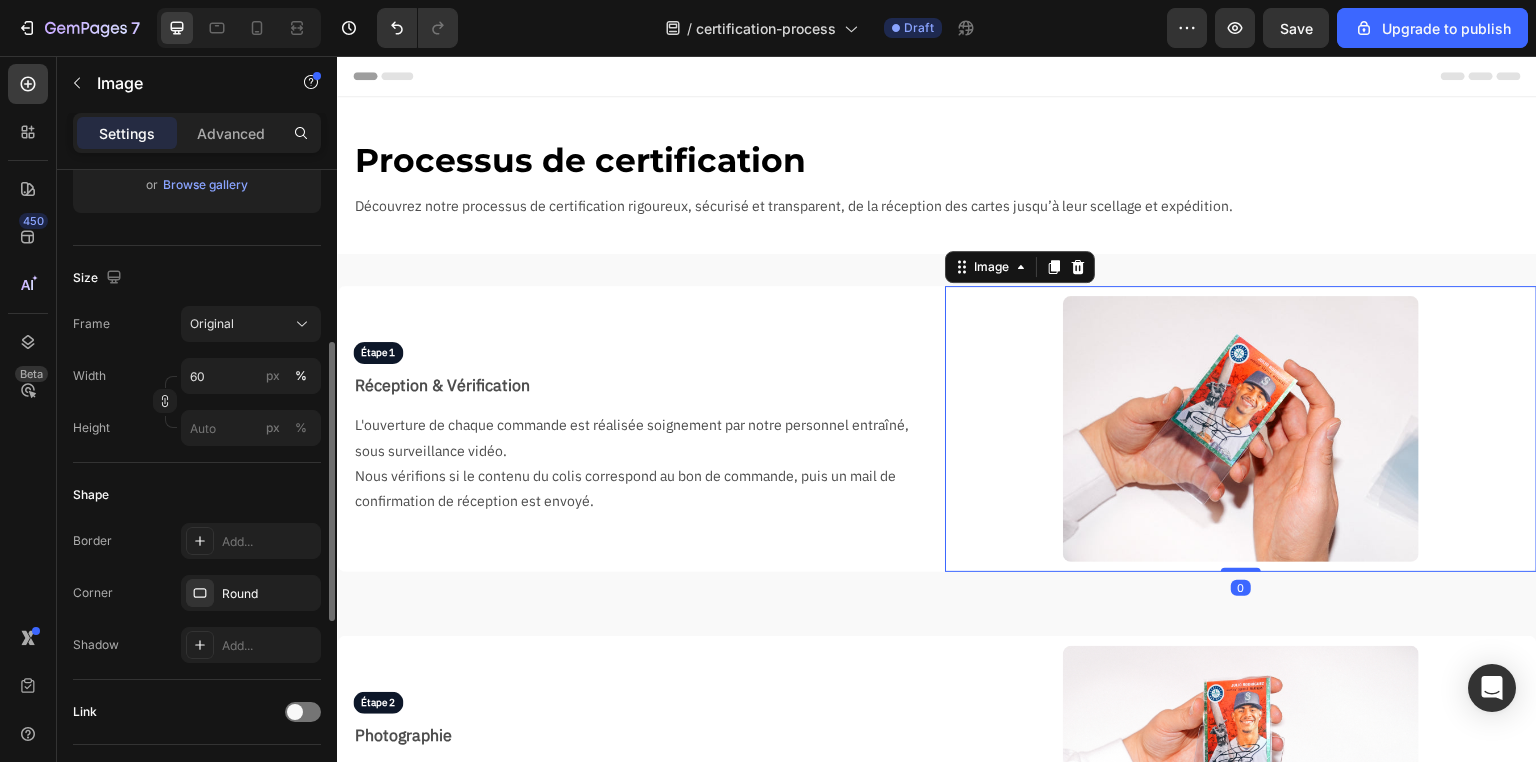 scroll, scrollTop: 0, scrollLeft: 0, axis: both 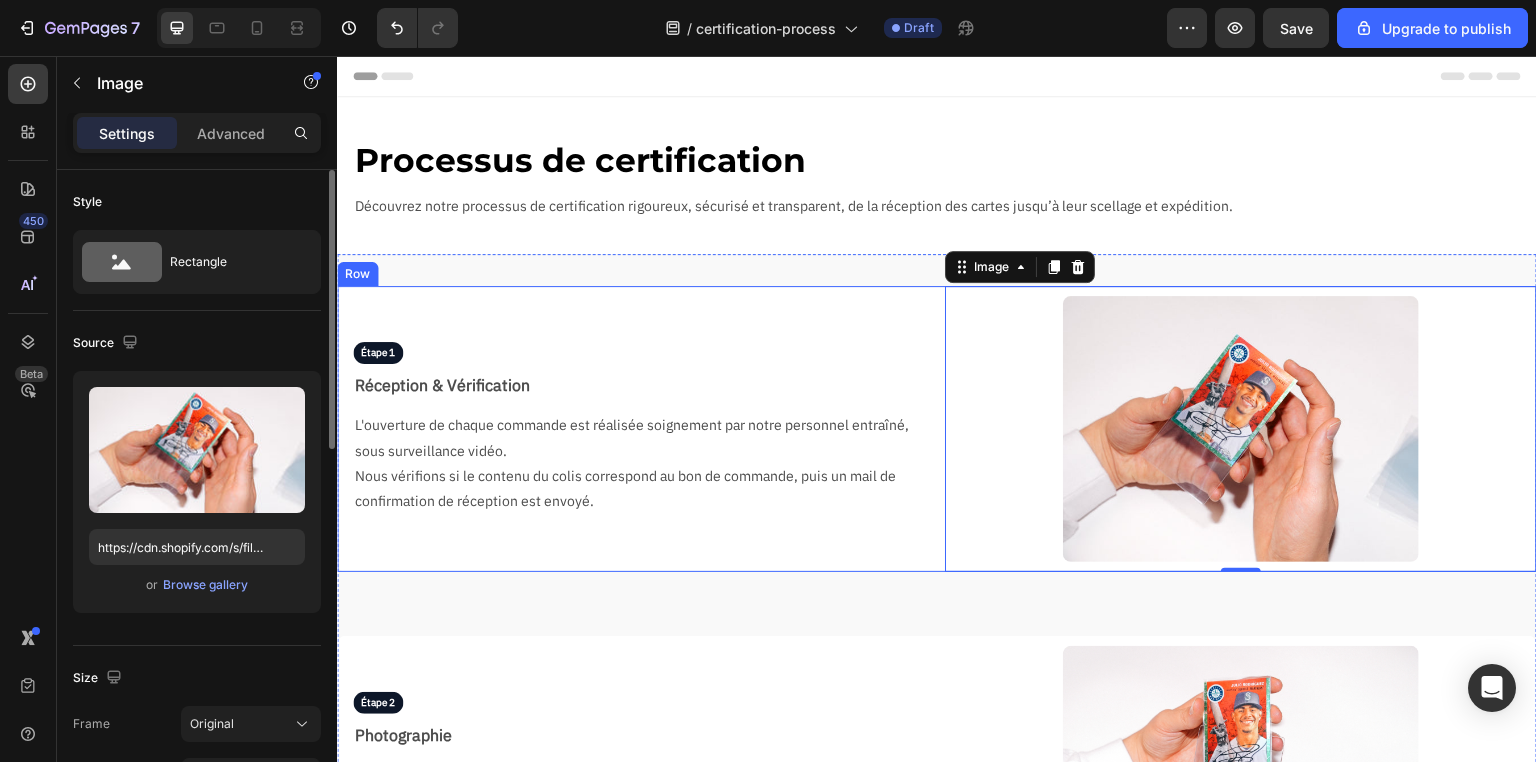 click on "Étape 1 Text Block Réception & Vérification Text Block L'ouverture de chaque commande est réalisée soignement par notre personnel entraîné, sous surveillance vidéo. Nous vérifions si le contenu du colis correspond au bon de commande, puis un mail de confirmation de réception est envoyé. Text Block" at bounding box center [633, 429] 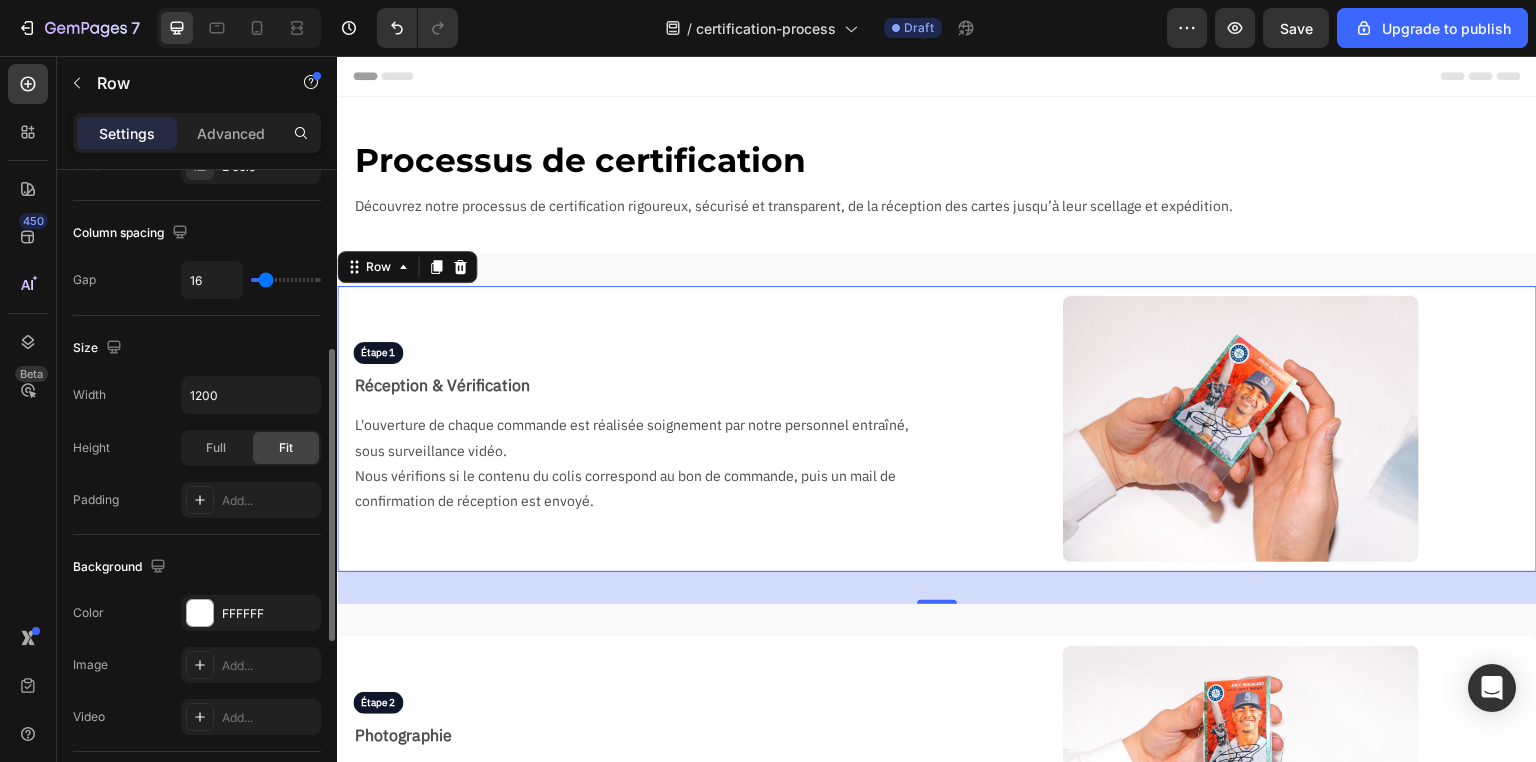 scroll, scrollTop: 640, scrollLeft: 0, axis: vertical 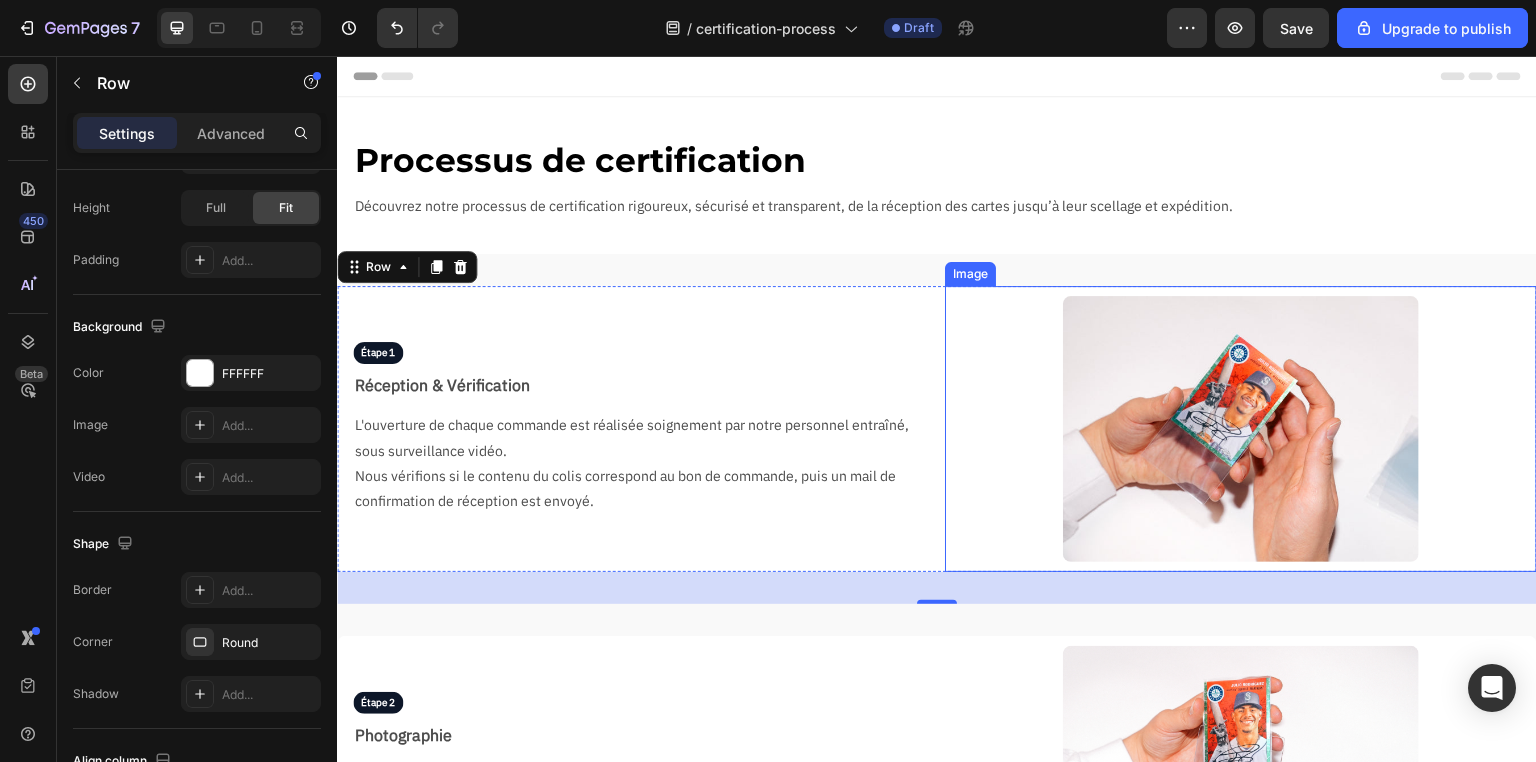 click at bounding box center [1240, 429] 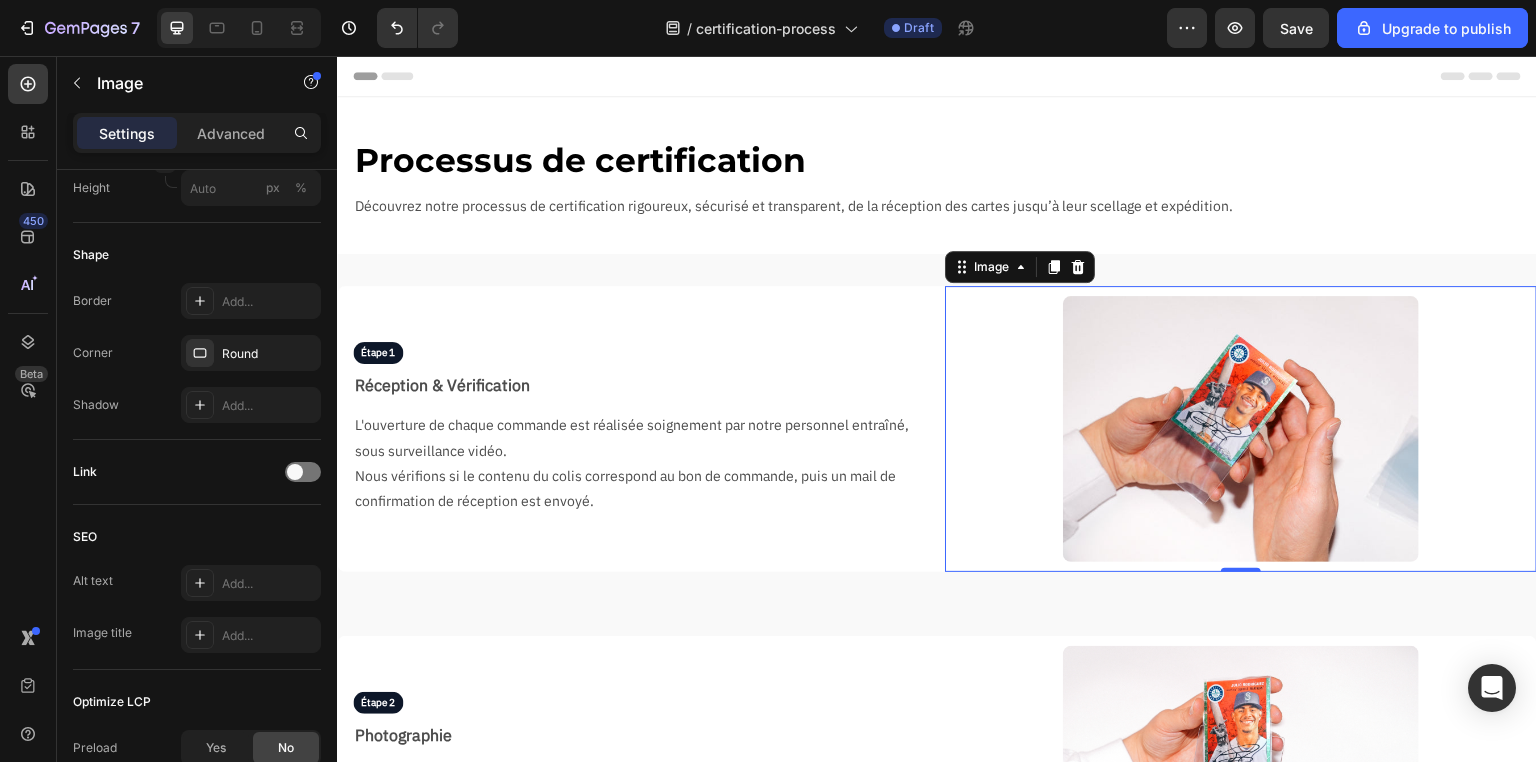 scroll, scrollTop: 0, scrollLeft: 0, axis: both 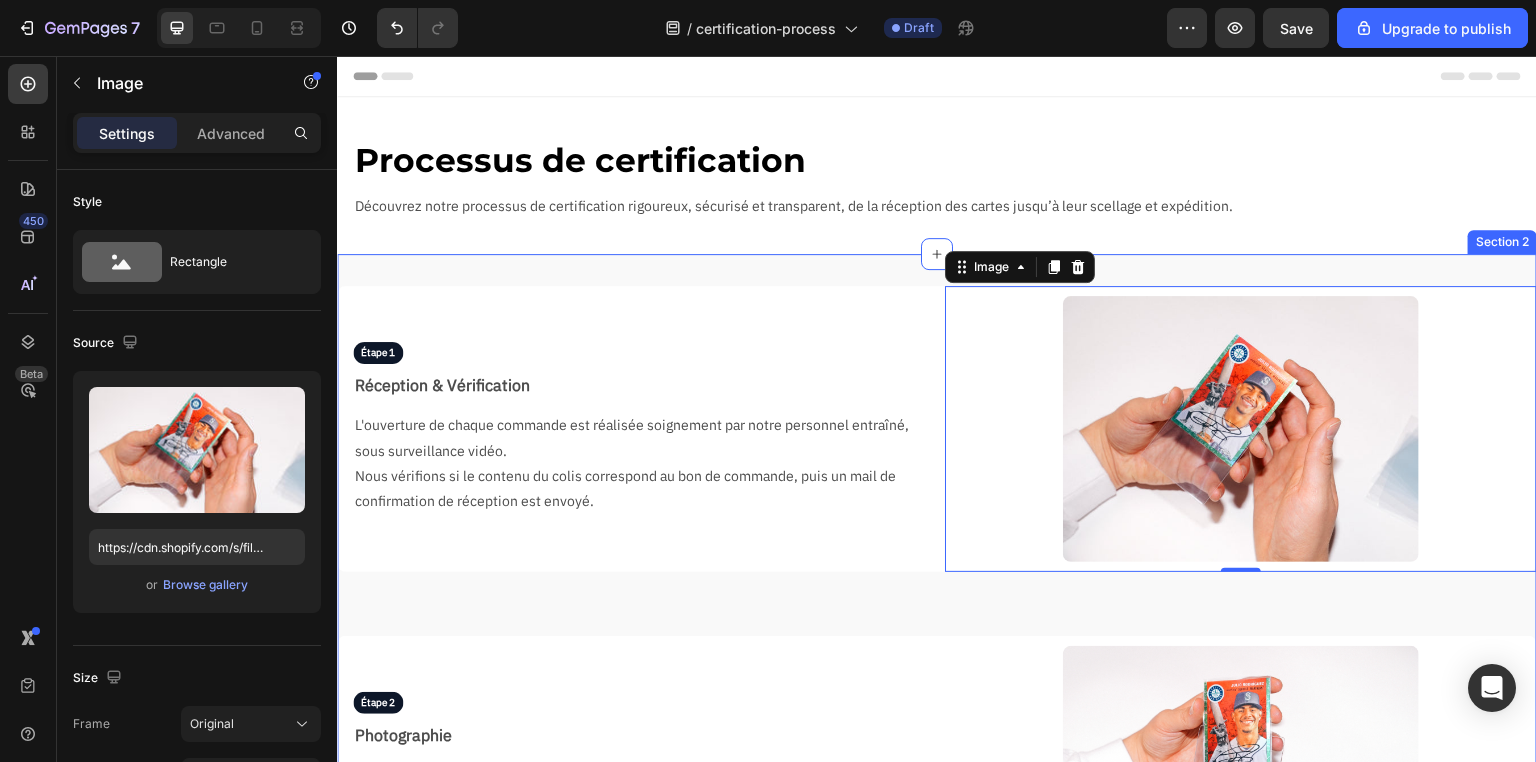 click on "Étape 1 Text Block Réception & Vérification Text Block L'ouverture de chaque commande est réalisée soignement par notre personnel entraîné, sous surveillance vidéo. Nous vérifions si le contenu du colis correspond au bon de commande, puis un mail de confirmation de réception est envoyé. Text Block Image   0 Row Étape 2 Text Block Photographie Text Block Toutes les cartes d'une commandes sont prises en photo recto / verso, dans un packshot parfaitement éclairé, sur fond noir, à la sortie de leur protection d'origine. Cela nous permet d'immortaliser l'état d'une carte dès sa réception, mais également d'afficher ces photos sur notre site. Text Block Image Row Étape 3 Text Block Notation Text Block Deux noteurs vont tour à tour noter la carte, en commençant toujours par le noteur le plus junior. Ils vont ensuite établir un certificat de notation numérique, disponible en scannant le QR code au dos de l'étiquette, plus ou moins détaillé selon le service choisi. Text Block Image Row Image" at bounding box center [937, 1481] 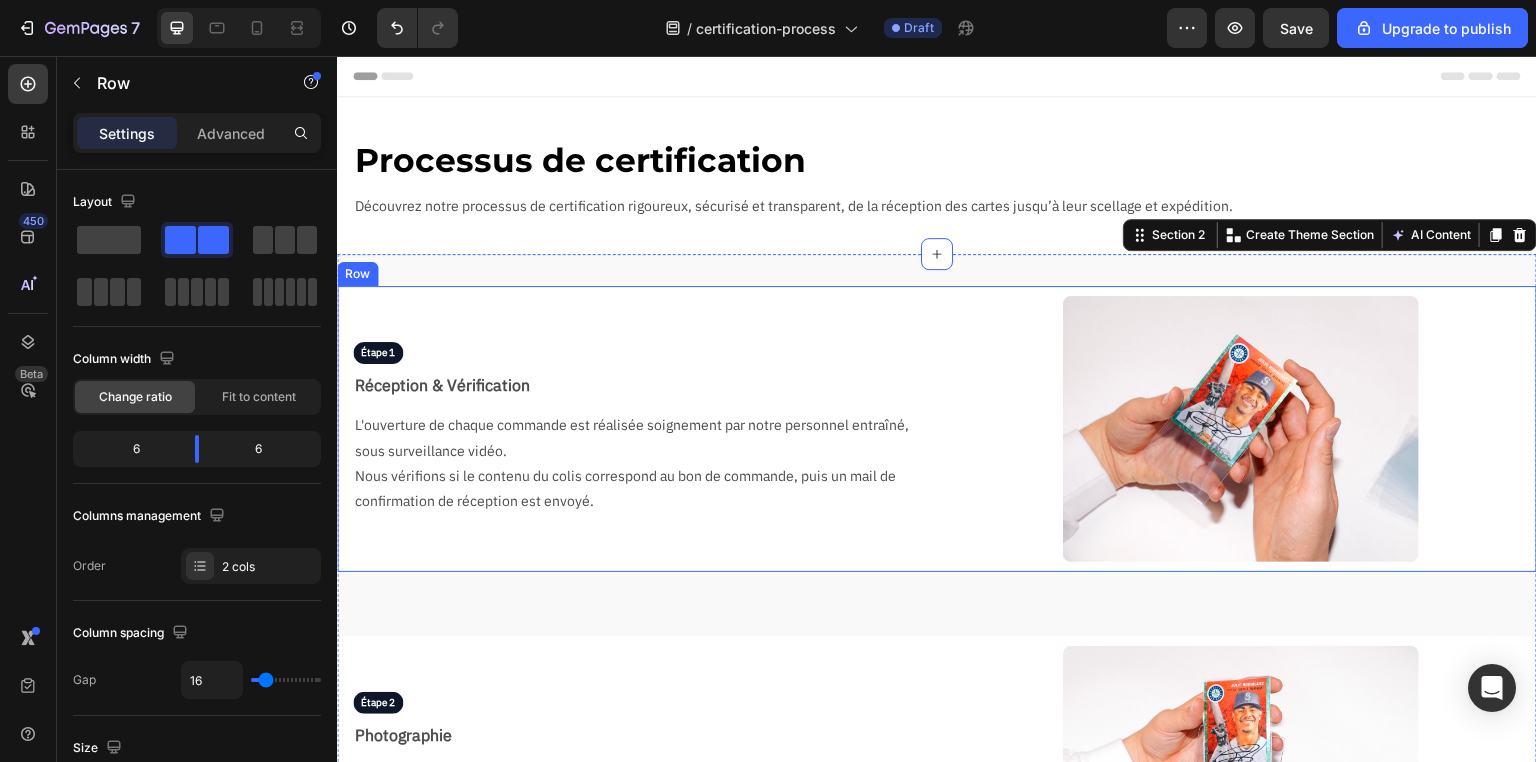 click on "Étape 1 Text Block Réception & Vérification Text Block L'ouverture de chaque commande est réalisée soignement par notre personnel entraîné, sous surveillance vidéo. Nous vérifions si le contenu du colis correspond au bon de commande, puis un mail de confirmation de réception est envoyé. Text Block" at bounding box center [633, 429] 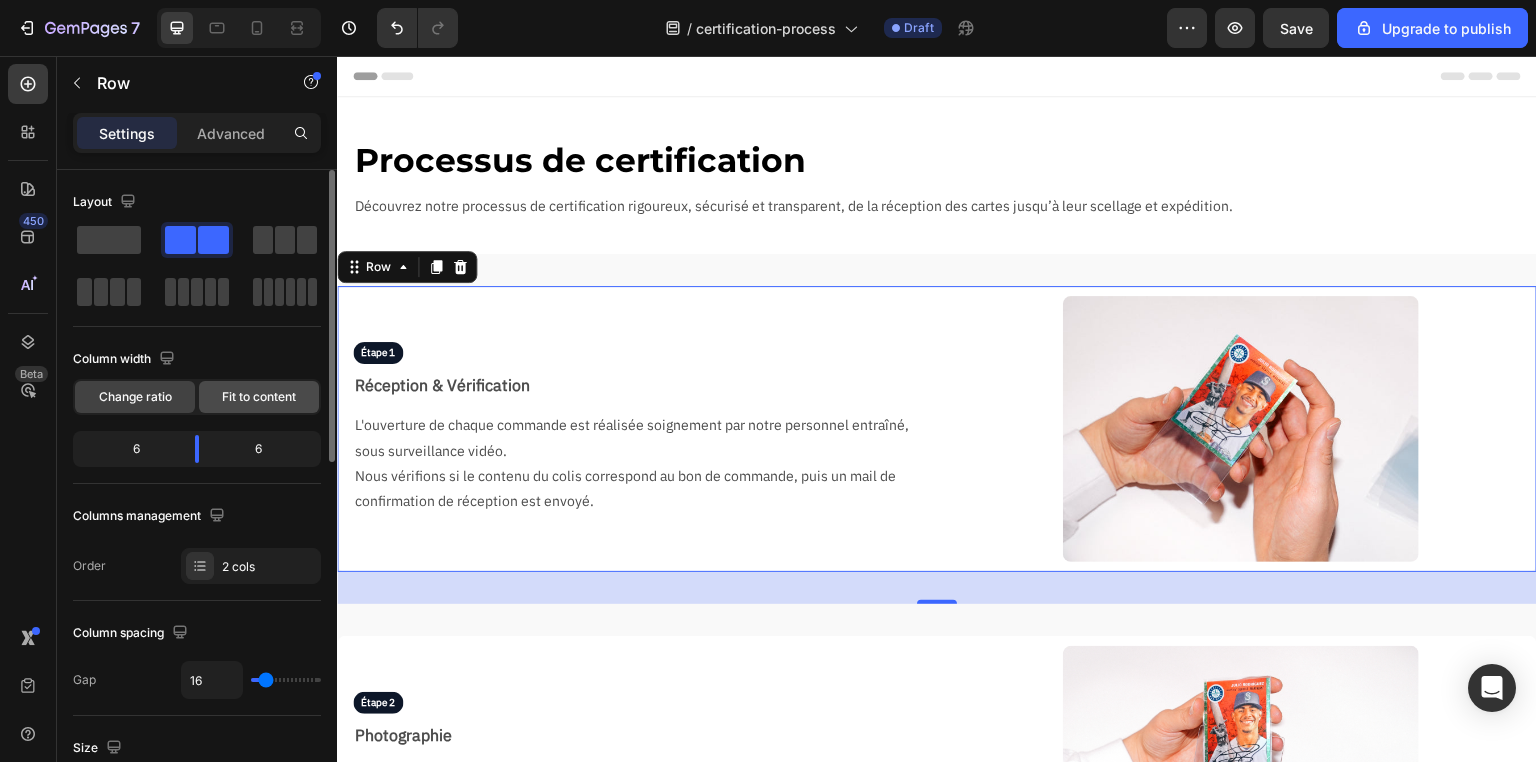 click on "Fit to content" 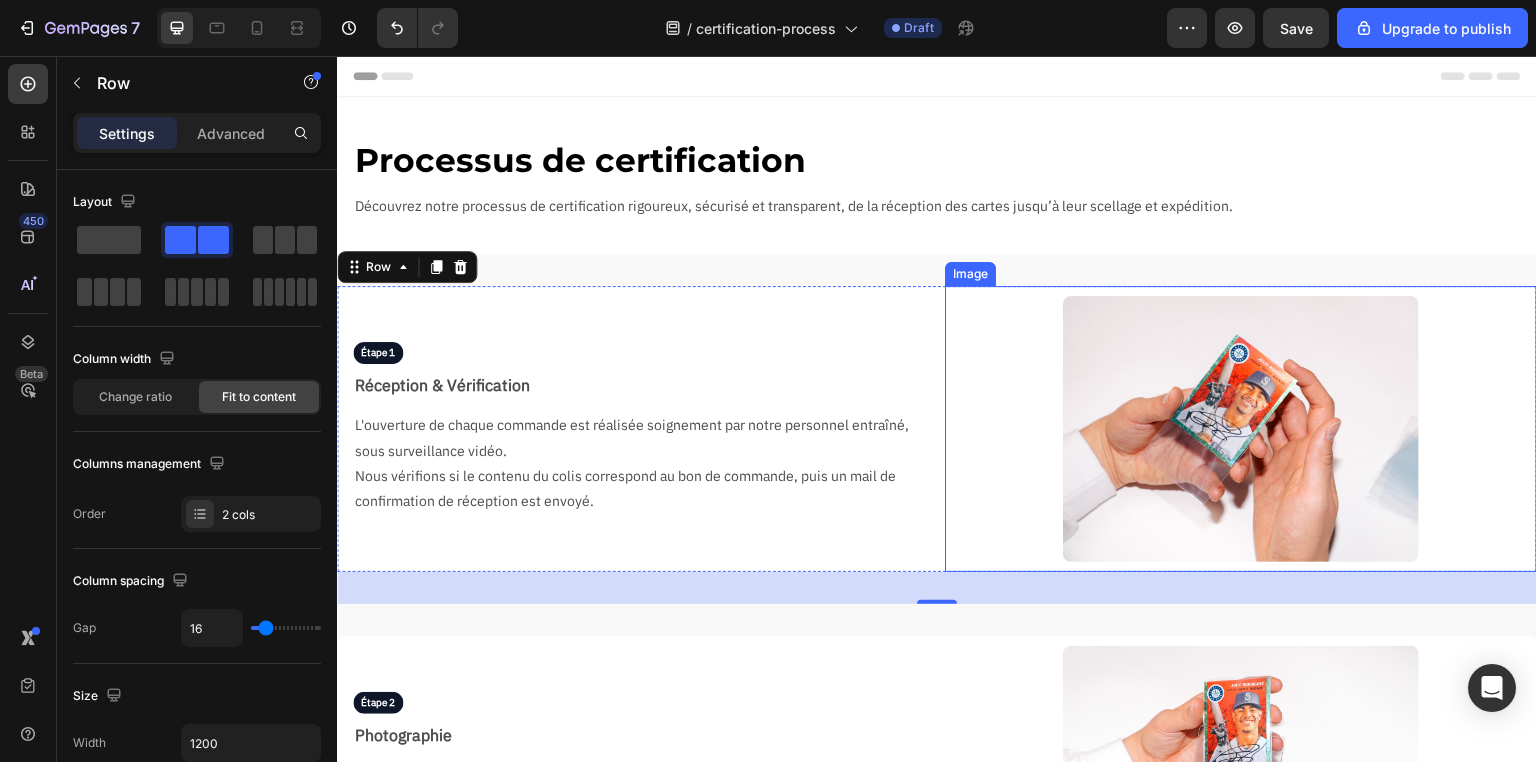 click at bounding box center [1241, 429] 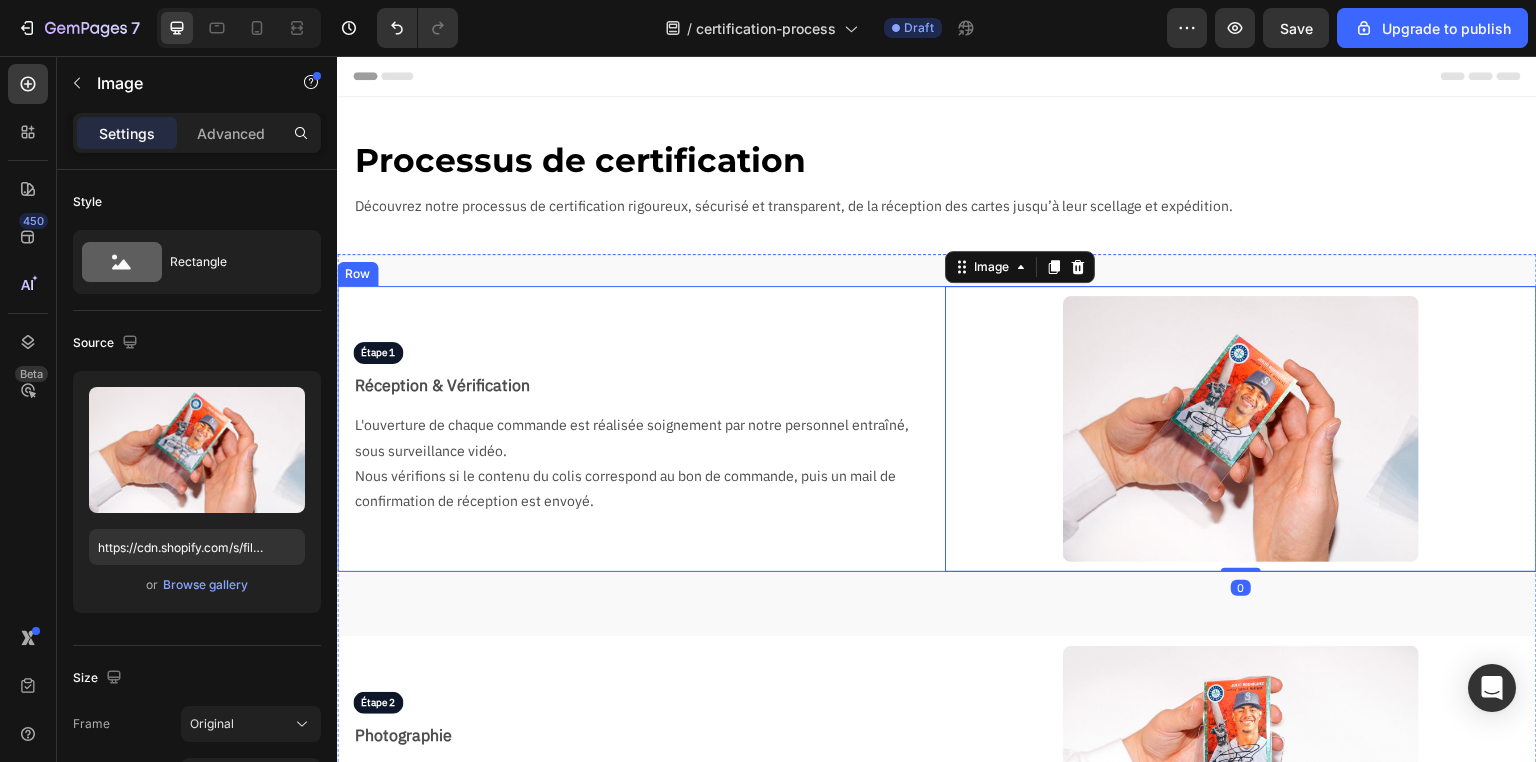 click on "Étape 1 Text Block Réception & Vérification Text Block L'ouverture de chaque commande est réalisée soignement par notre personnel entraîné, sous surveillance vidéo. Nous vérifions si le contenu du colis correspond au bon de commande, puis un mail de confirmation de réception est envoyé. Text Block" at bounding box center (633, 429) 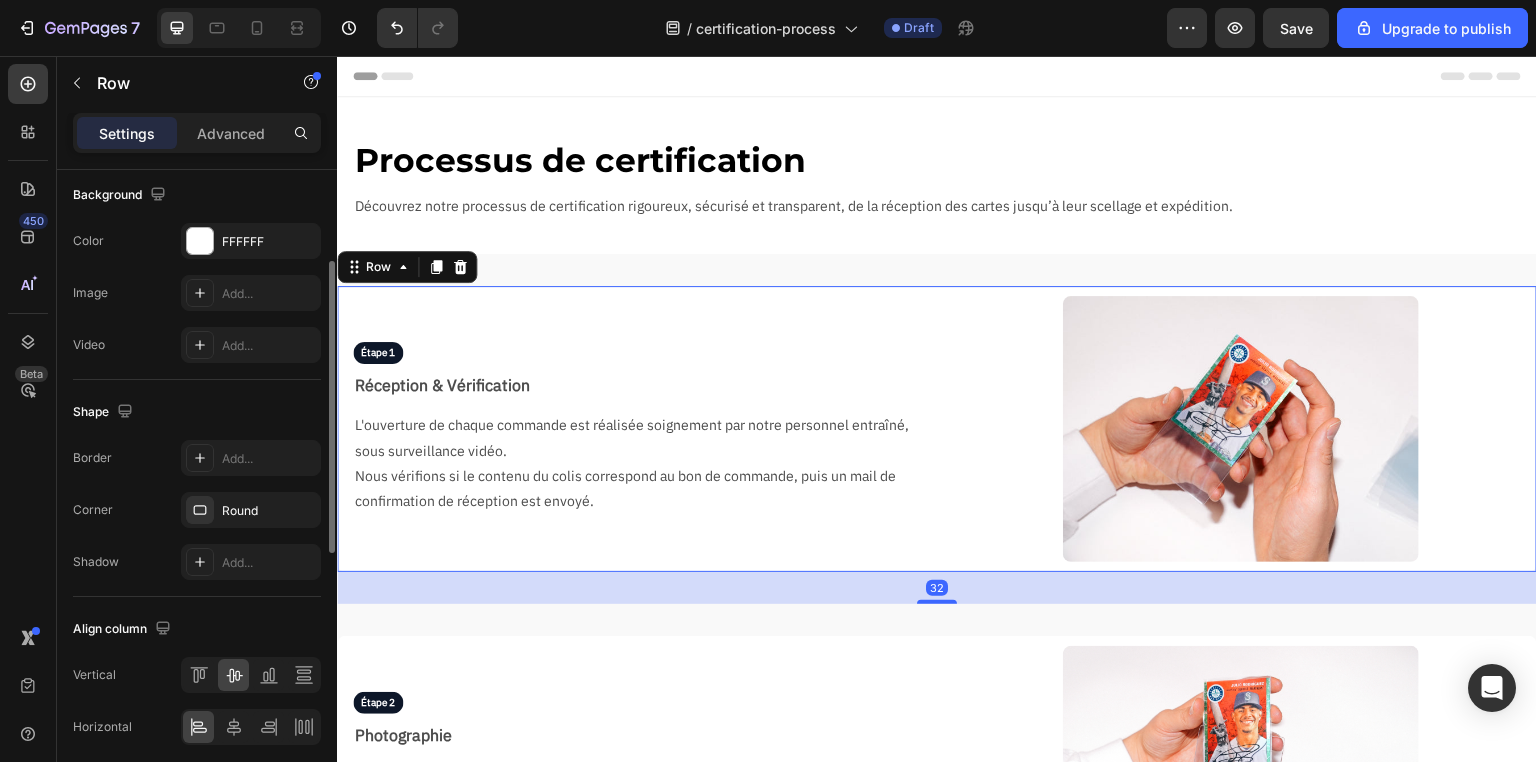 scroll, scrollTop: 796, scrollLeft: 0, axis: vertical 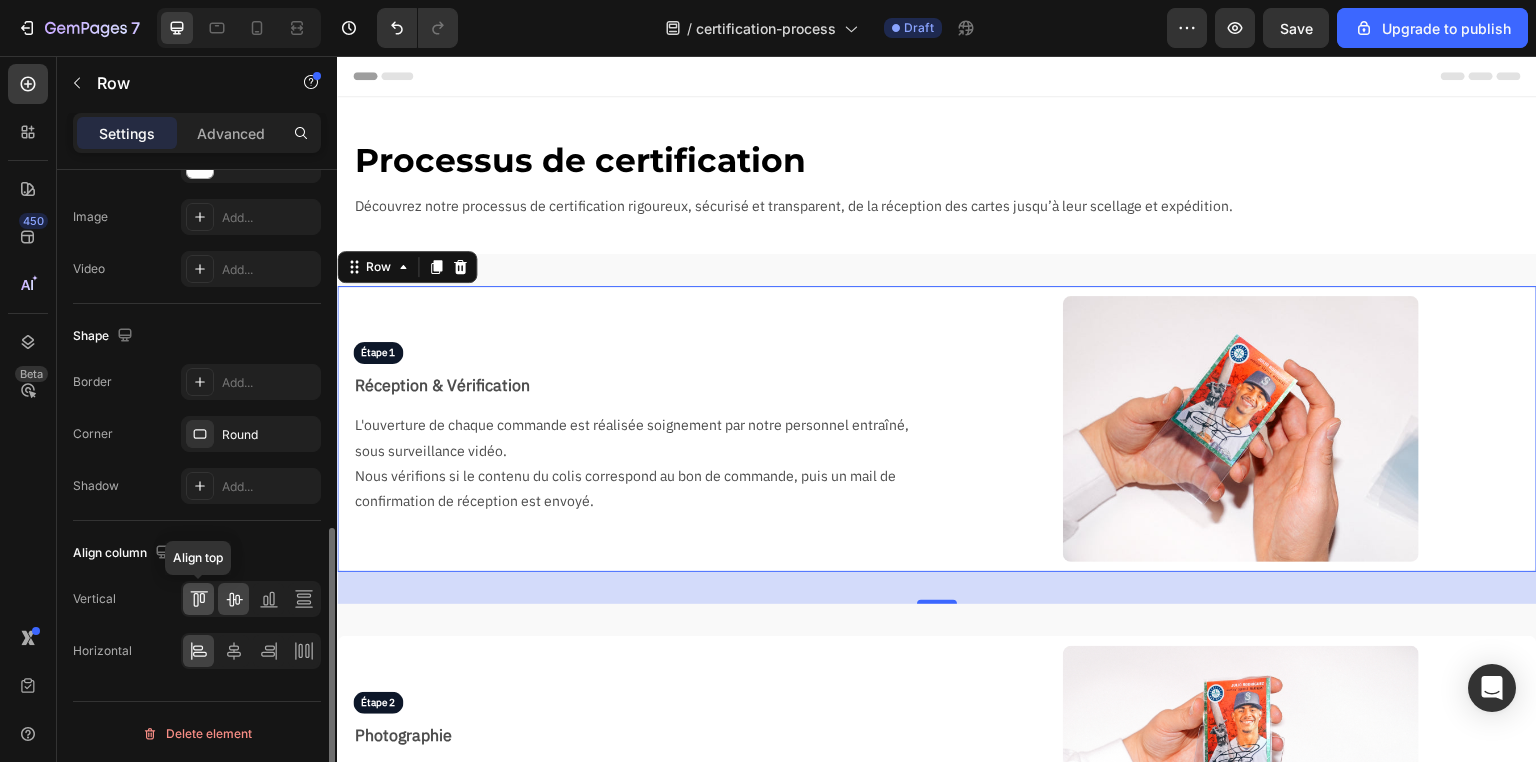 click 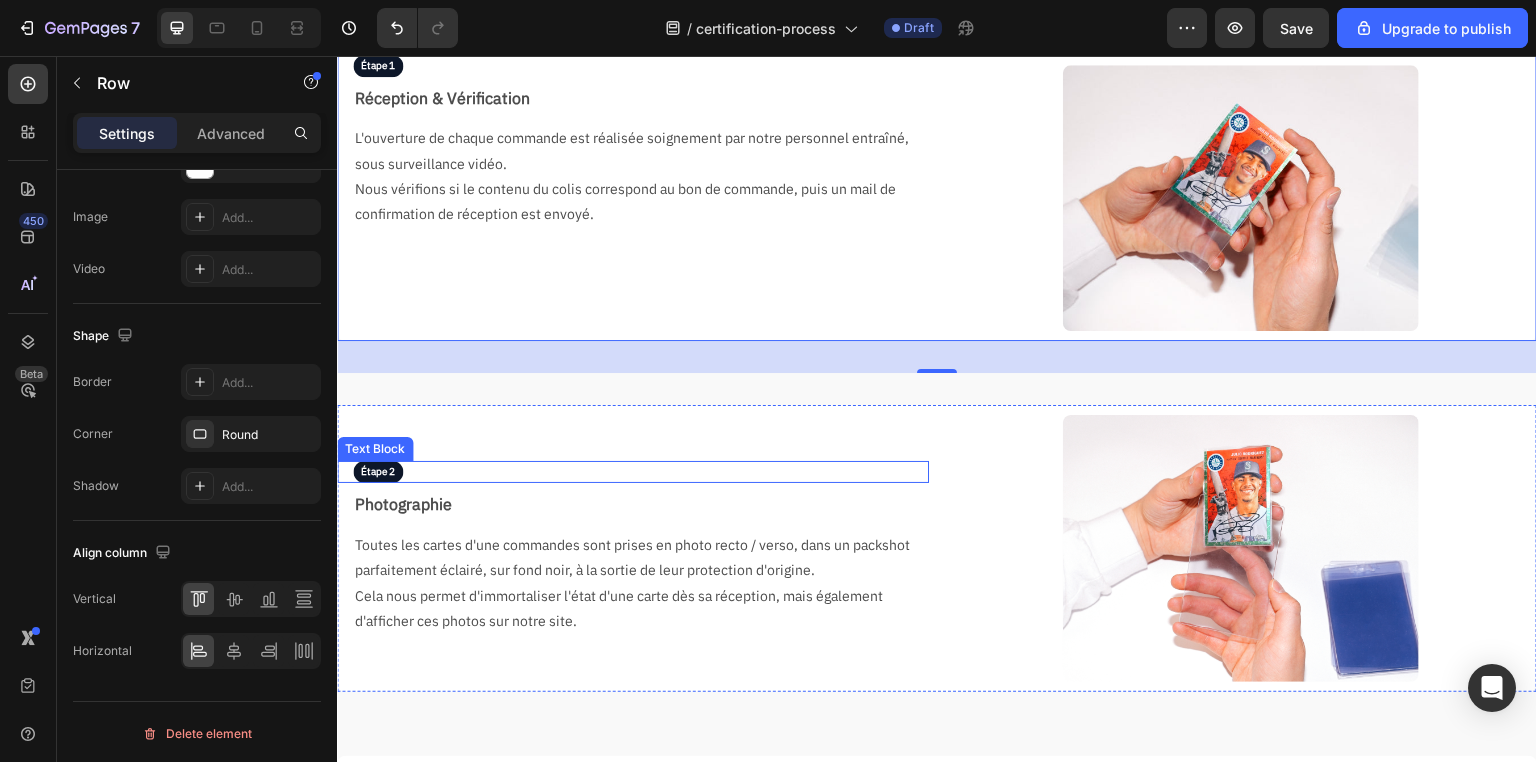 scroll, scrollTop: 240, scrollLeft: 0, axis: vertical 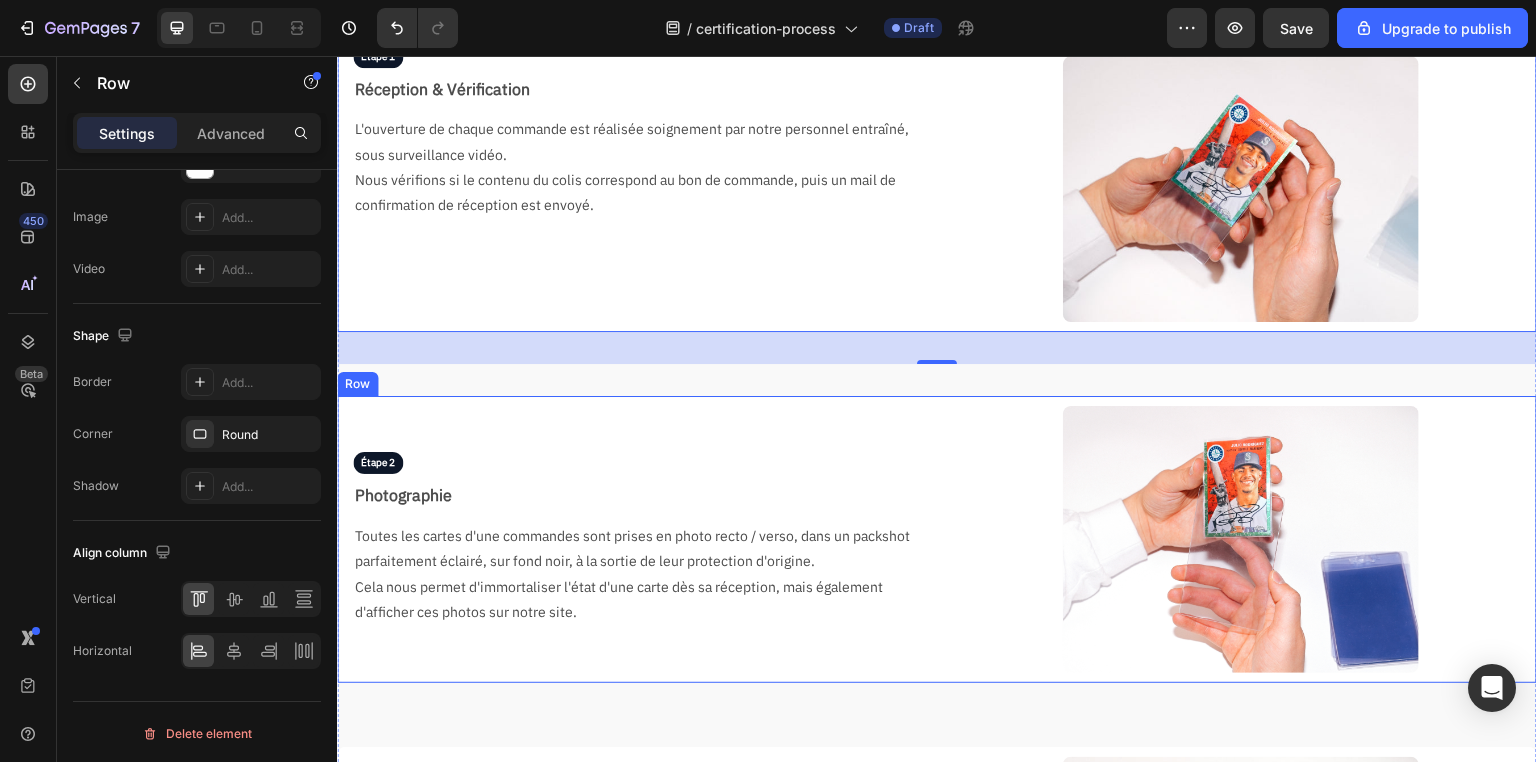 click on "Étape 2 Text Block Photographie Text Block Toutes les cartes d'une commandes sont prises en photo recto / verso, dans un packshot parfaitement éclairé, sur fond noir, à la sortie de leur protection d'origine. Cela nous permet d'immortaliser l'état d'une carte dès sa réception, mais également d'afficher ces photos sur notre site. Text Block" at bounding box center (633, 539) 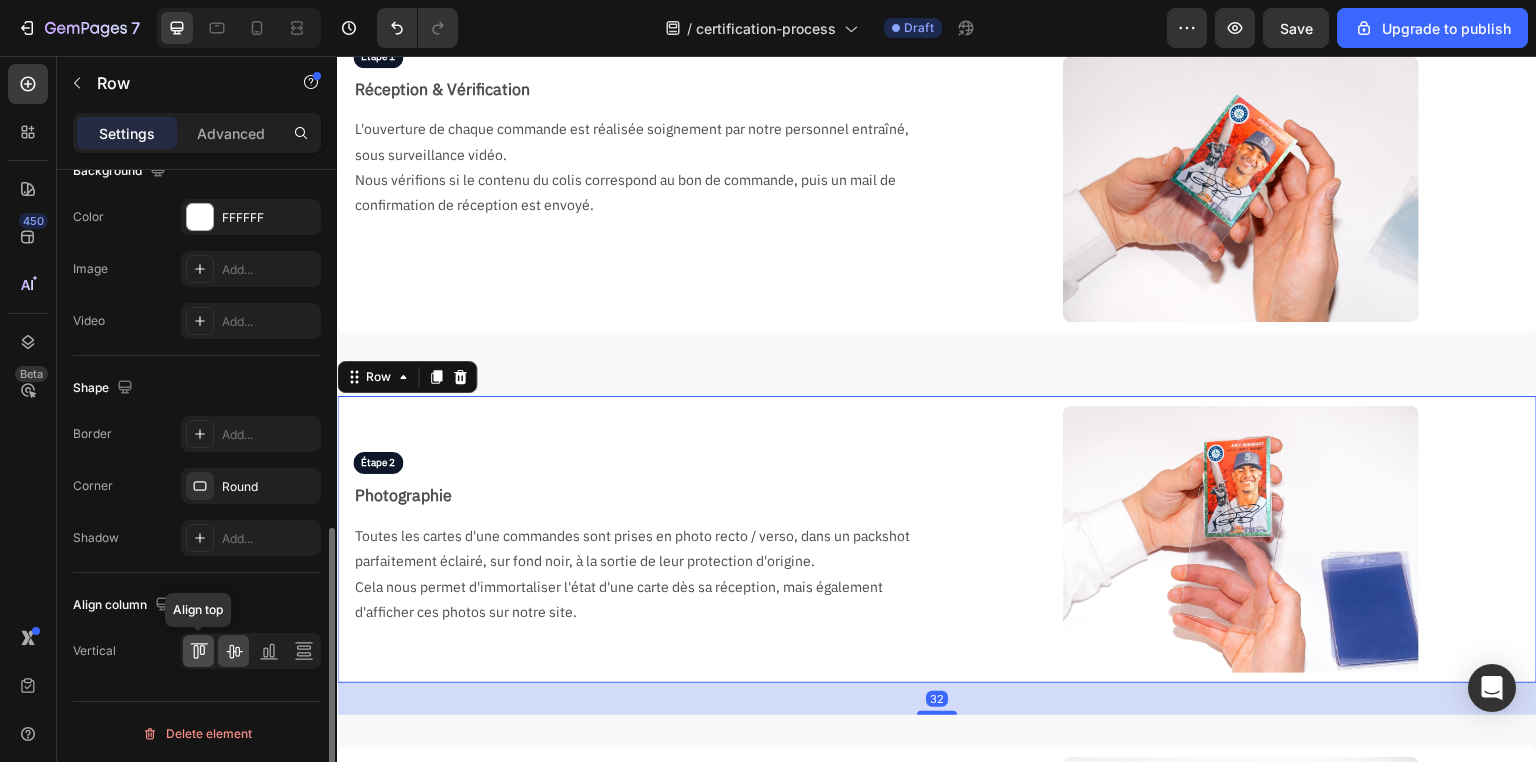 click 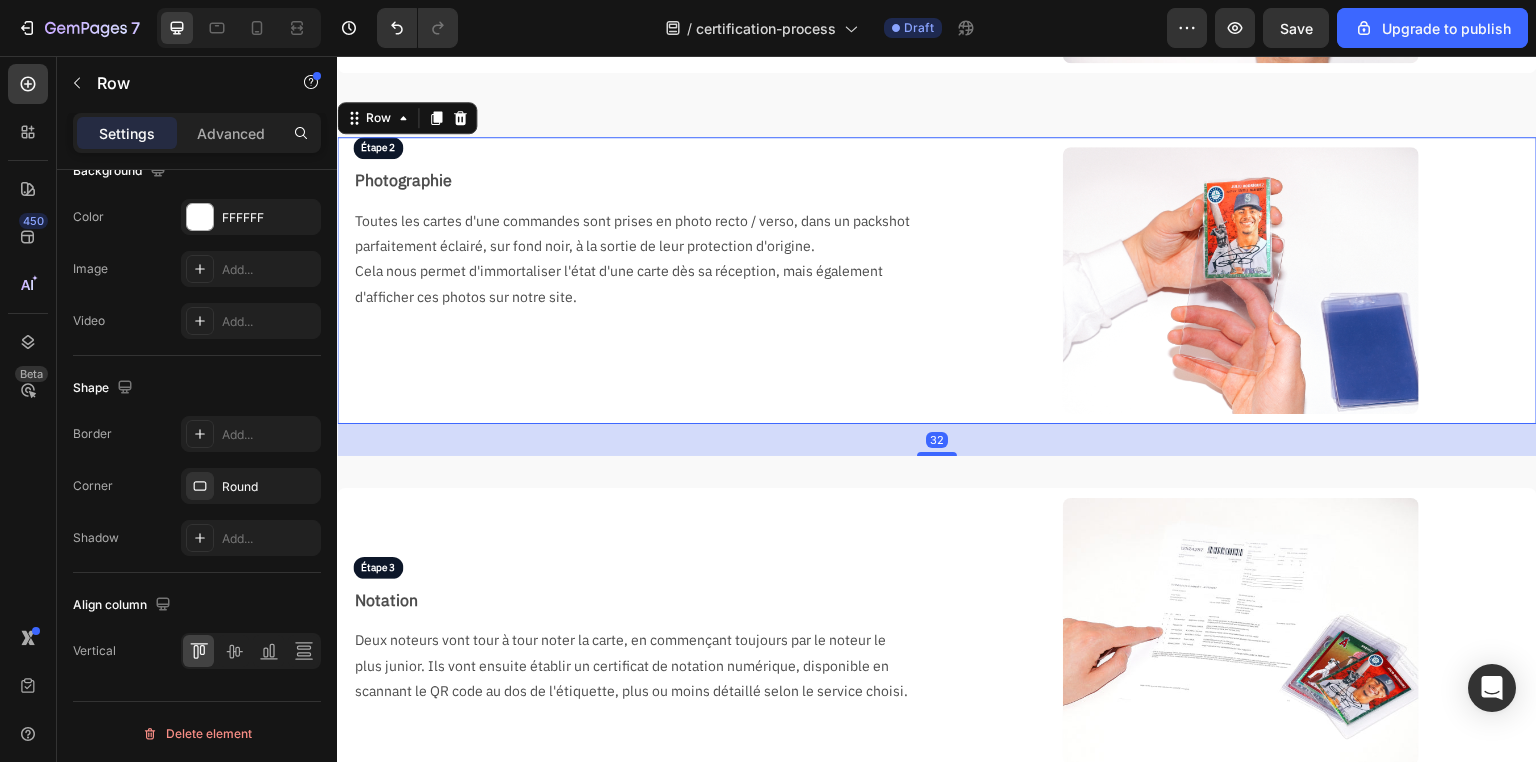 scroll, scrollTop: 560, scrollLeft: 0, axis: vertical 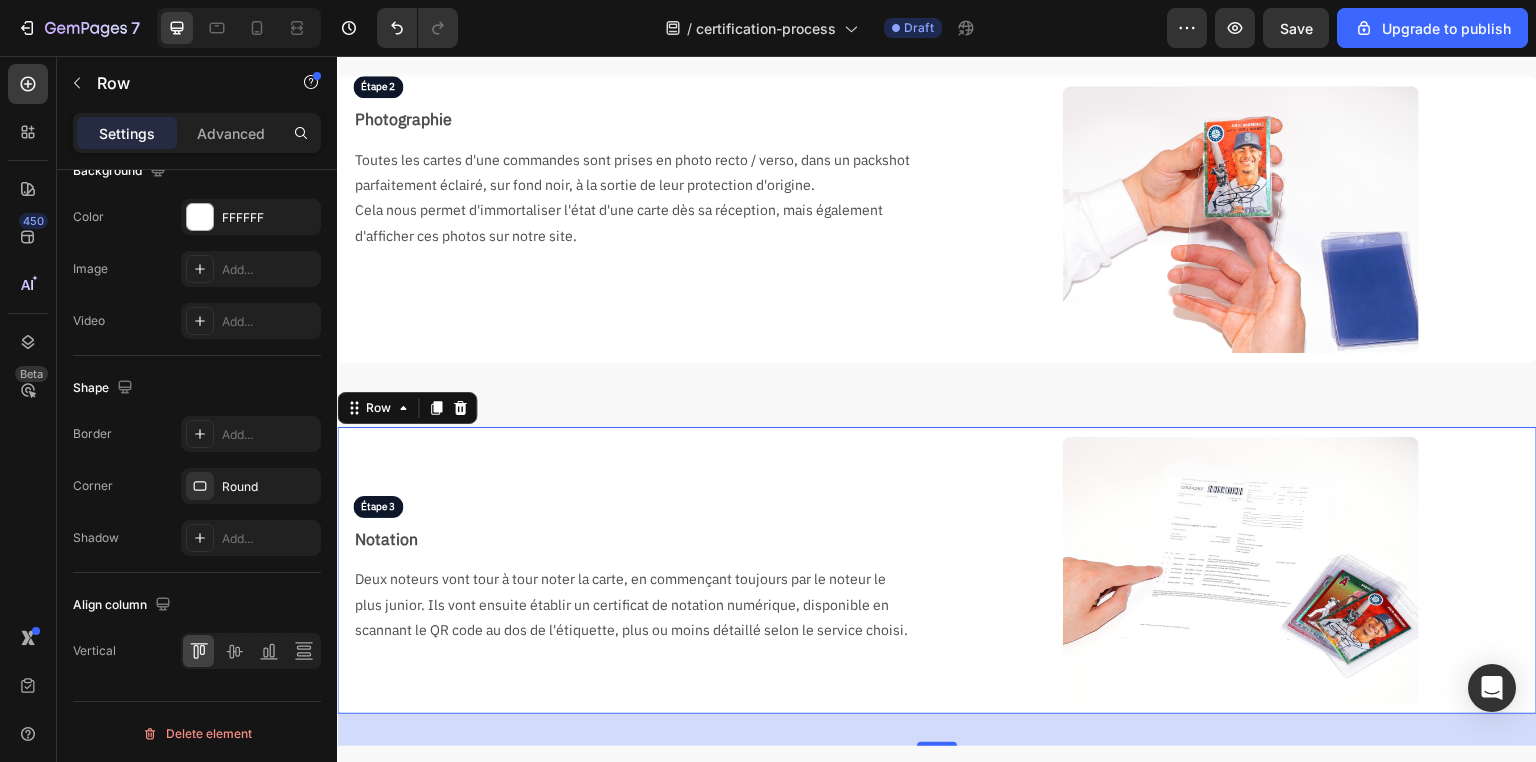 click on "Étape 3 Text Block Notation Text Block Deux noteurs vont tour à tour noter la carte, en commençant toujours par le noteur le plus junior. Ils vont ensuite établir un certificat de notation numérique, disponible en scannant le QR code au dos de l'étiquette, plus ou moins détaillé selon le service choisi. Text Block" at bounding box center [633, 570] 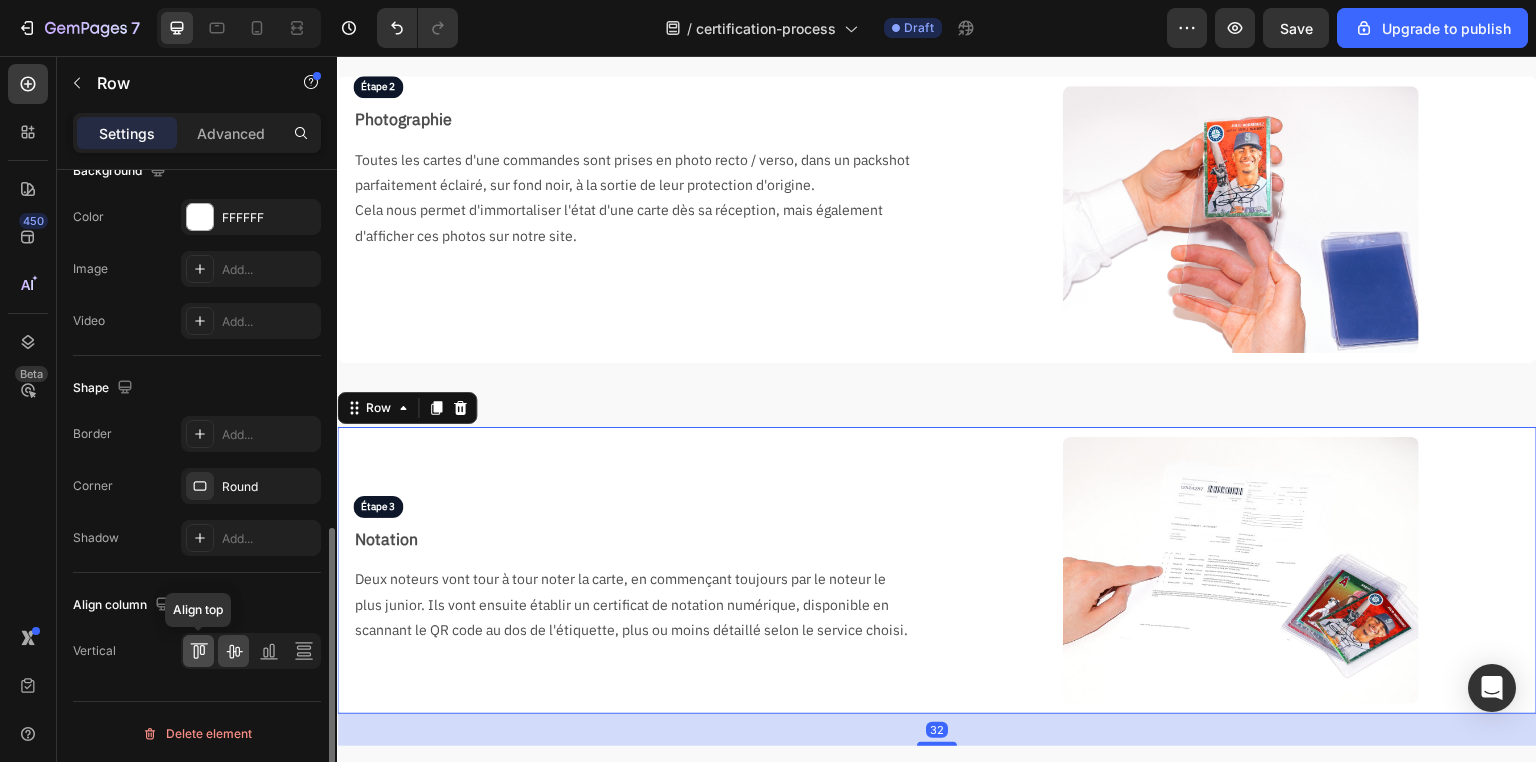 click 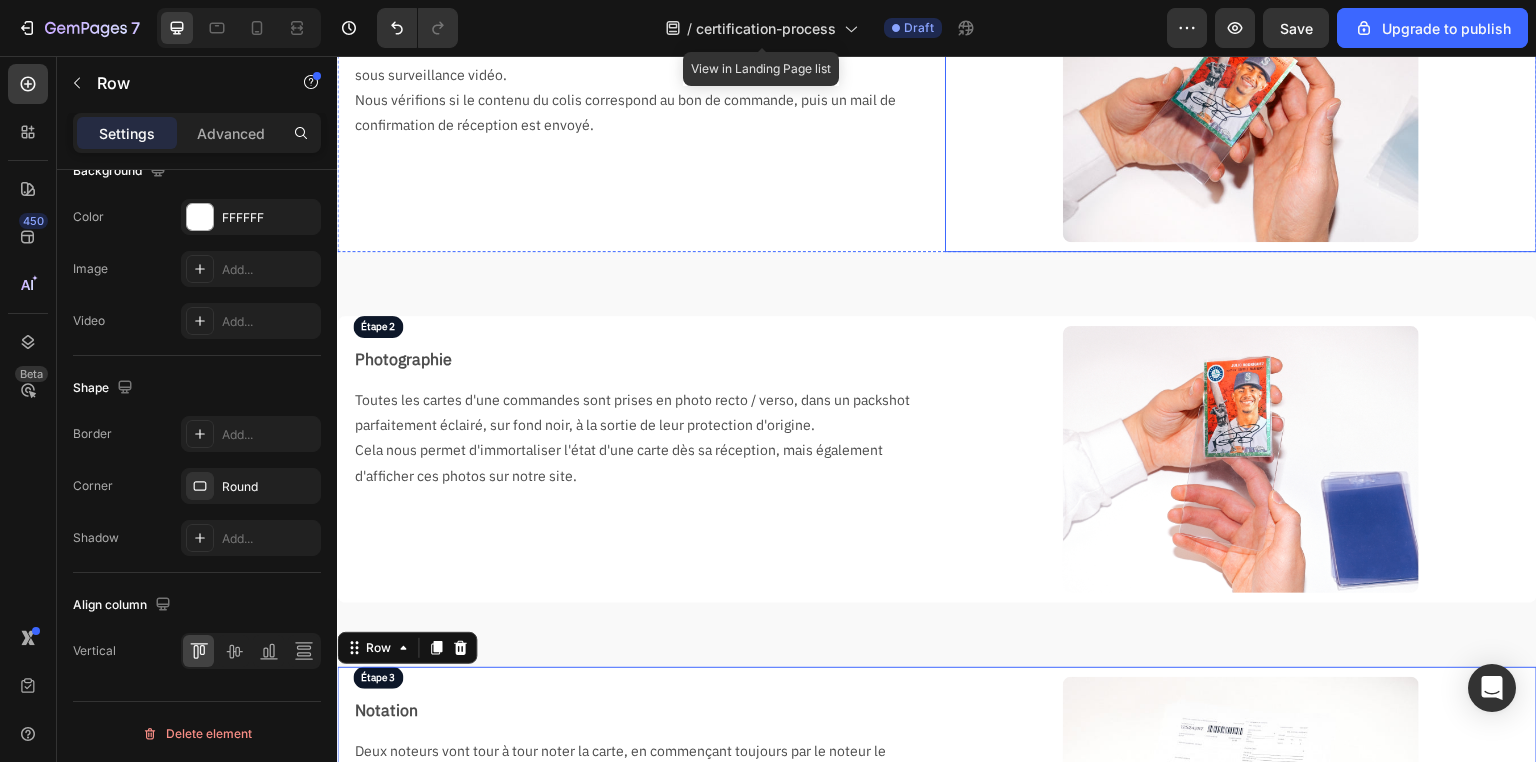 scroll, scrollTop: 0, scrollLeft: 0, axis: both 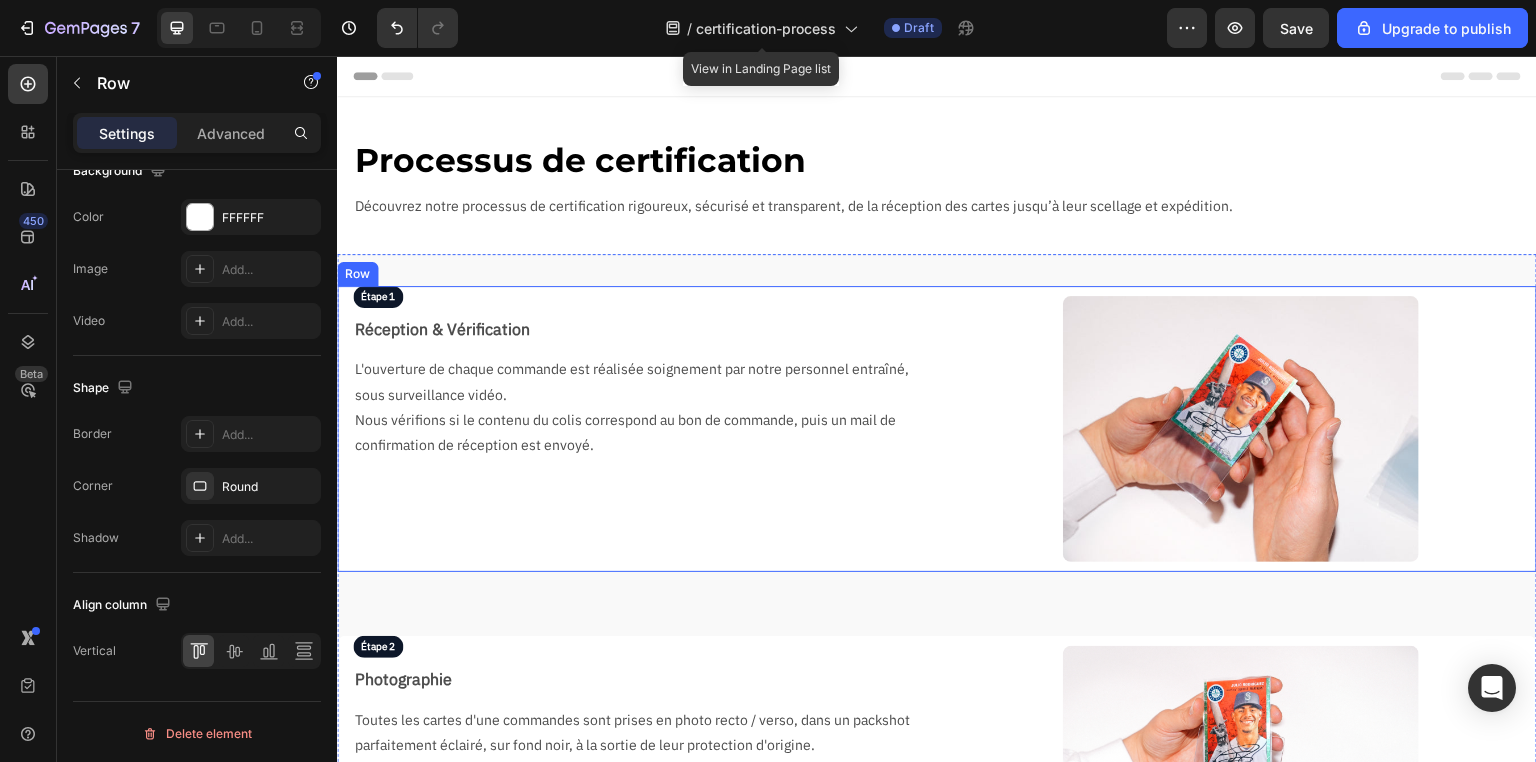 click on "Étape 1 Text Block Réception & Vérification Text Block L'ouverture de chaque commande est réalisée soignement par notre personnel entraîné, sous surveillance vidéo. Nous vérifions si le contenu du colis correspond au bon de commande, puis un mail de confirmation de réception est envoyé. Text Block" at bounding box center (633, 429) 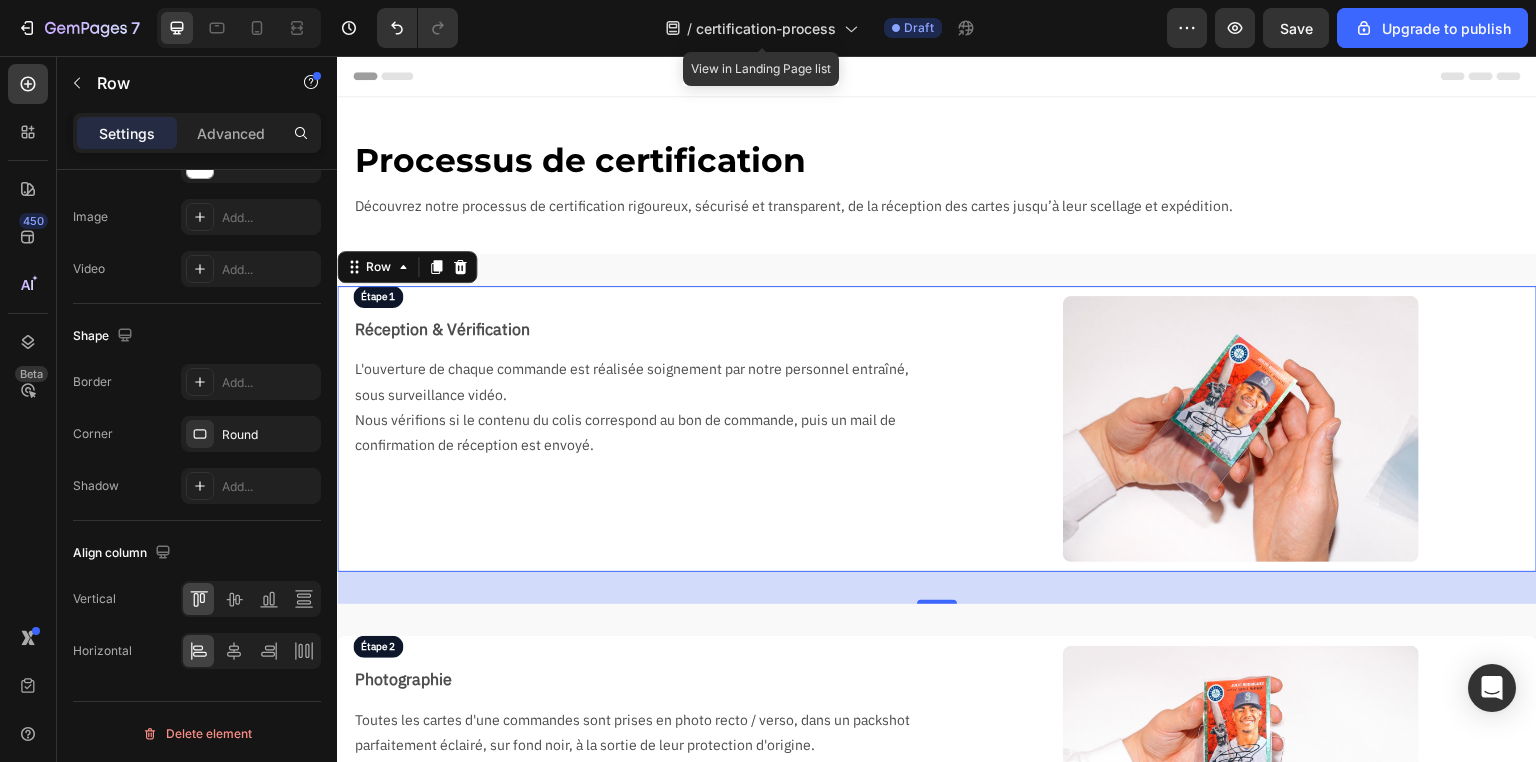 click on "Étape 1 Text Block Réception & Vérification Text Block L'ouverture de chaque commande est réalisée soignement par notre personnel entraîné, sous surveillance vidéo. Nous vérifions si le contenu du colis correspond au bon de commande, puis un mail de confirmation de réception est envoyé. Text Block Image Row   32" at bounding box center (937, 429) 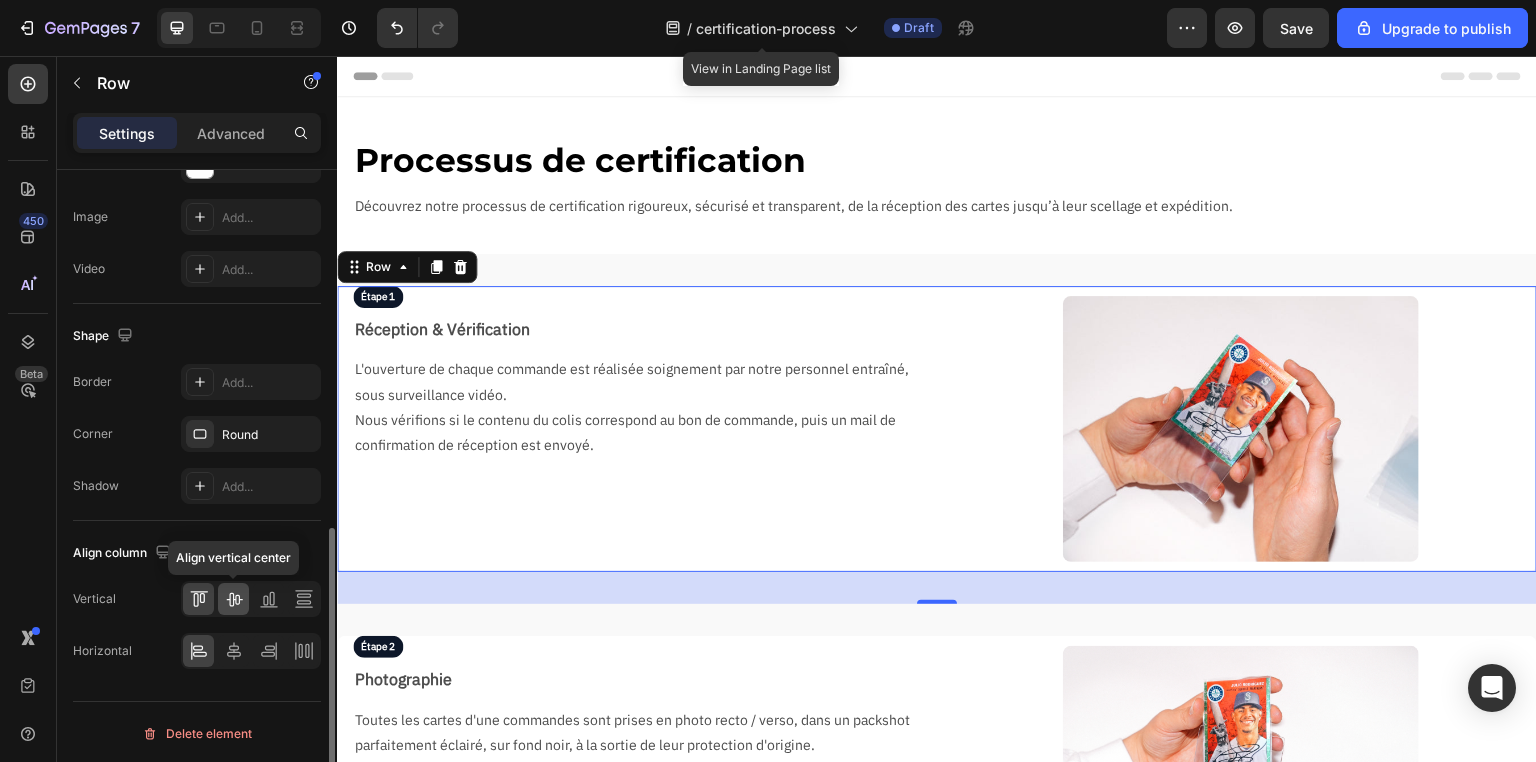 click 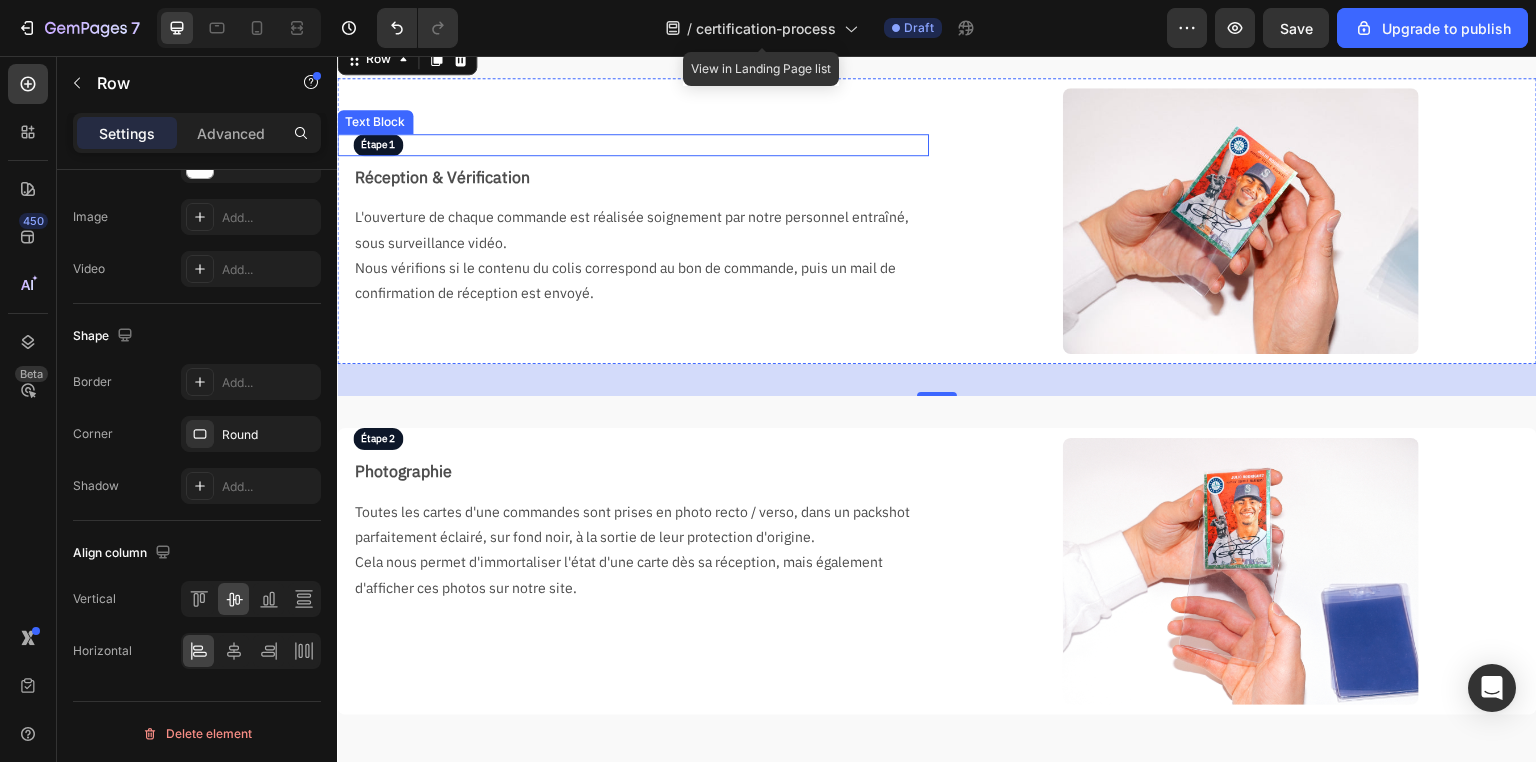 scroll, scrollTop: 240, scrollLeft: 0, axis: vertical 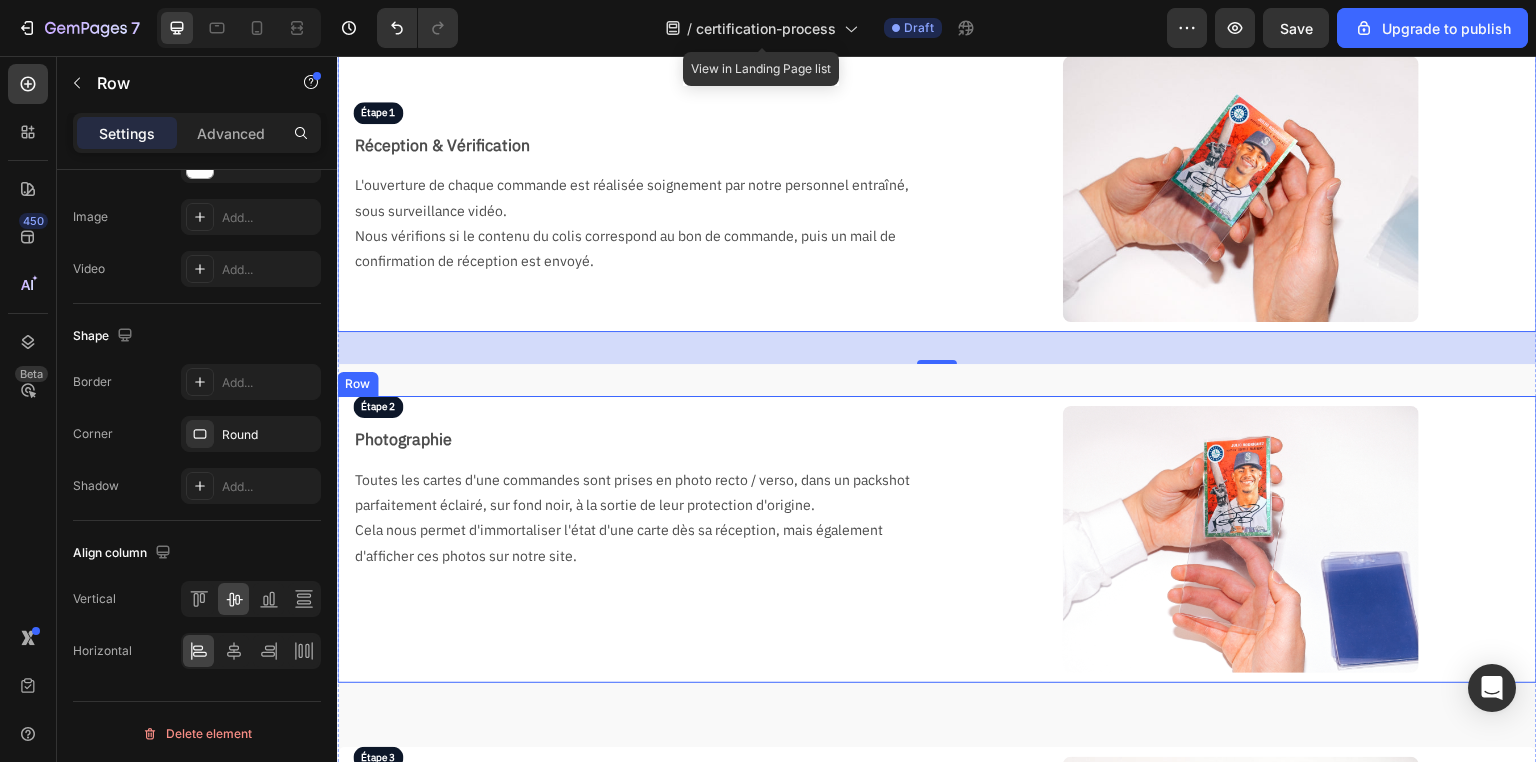 click on "Étape 2 Text Block Photographie Text Block Toutes les cartes d'une commandes sont prises en photo recto / verso, dans un packshot parfaitement éclairé, sur fond noir, à la sortie de leur protection d'origine. Cela nous permet d'immortaliser l'état d'une carte dès sa réception, mais également d'afficher ces photos sur notre site. Text Block Image Row" at bounding box center (937, 539) 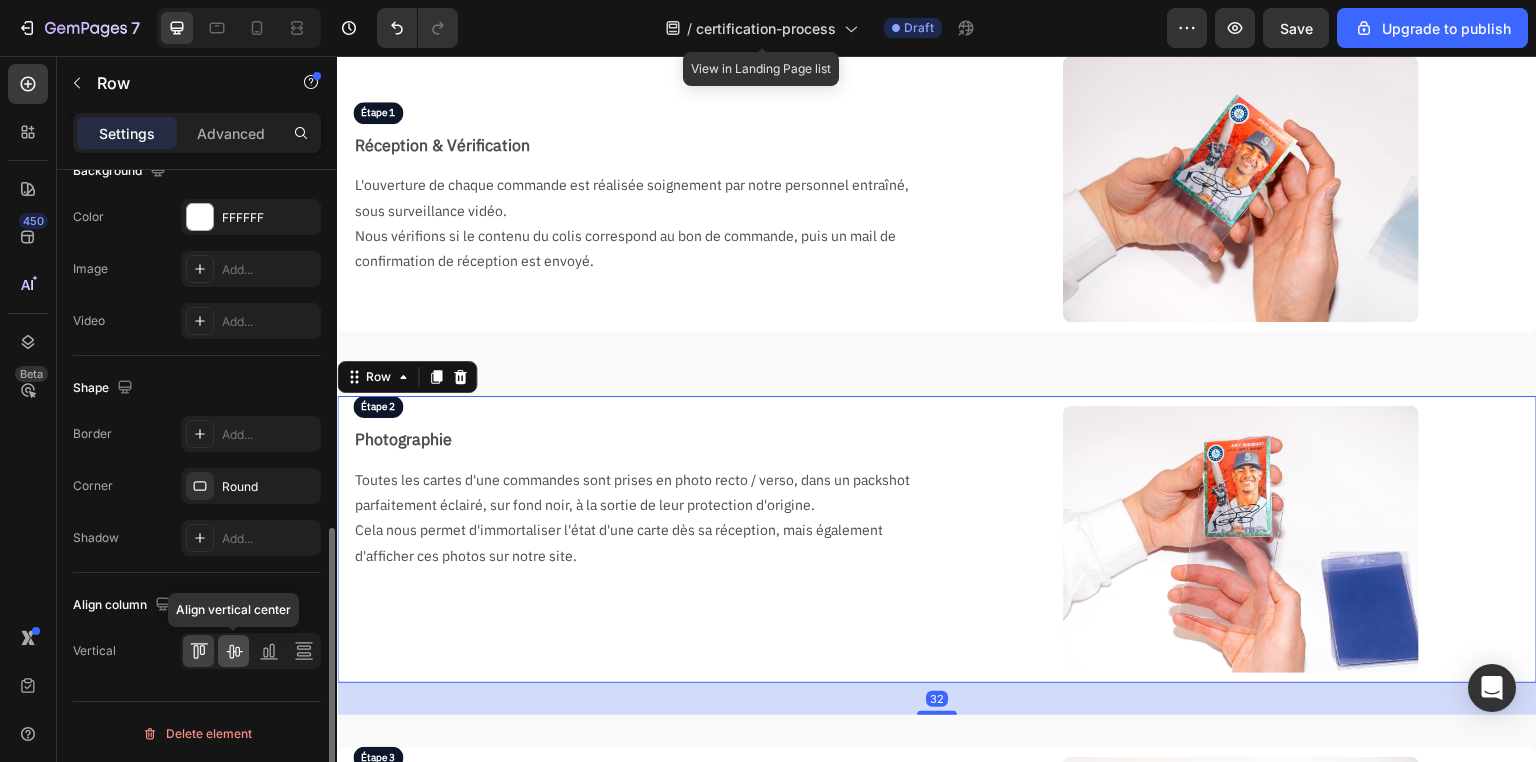 click 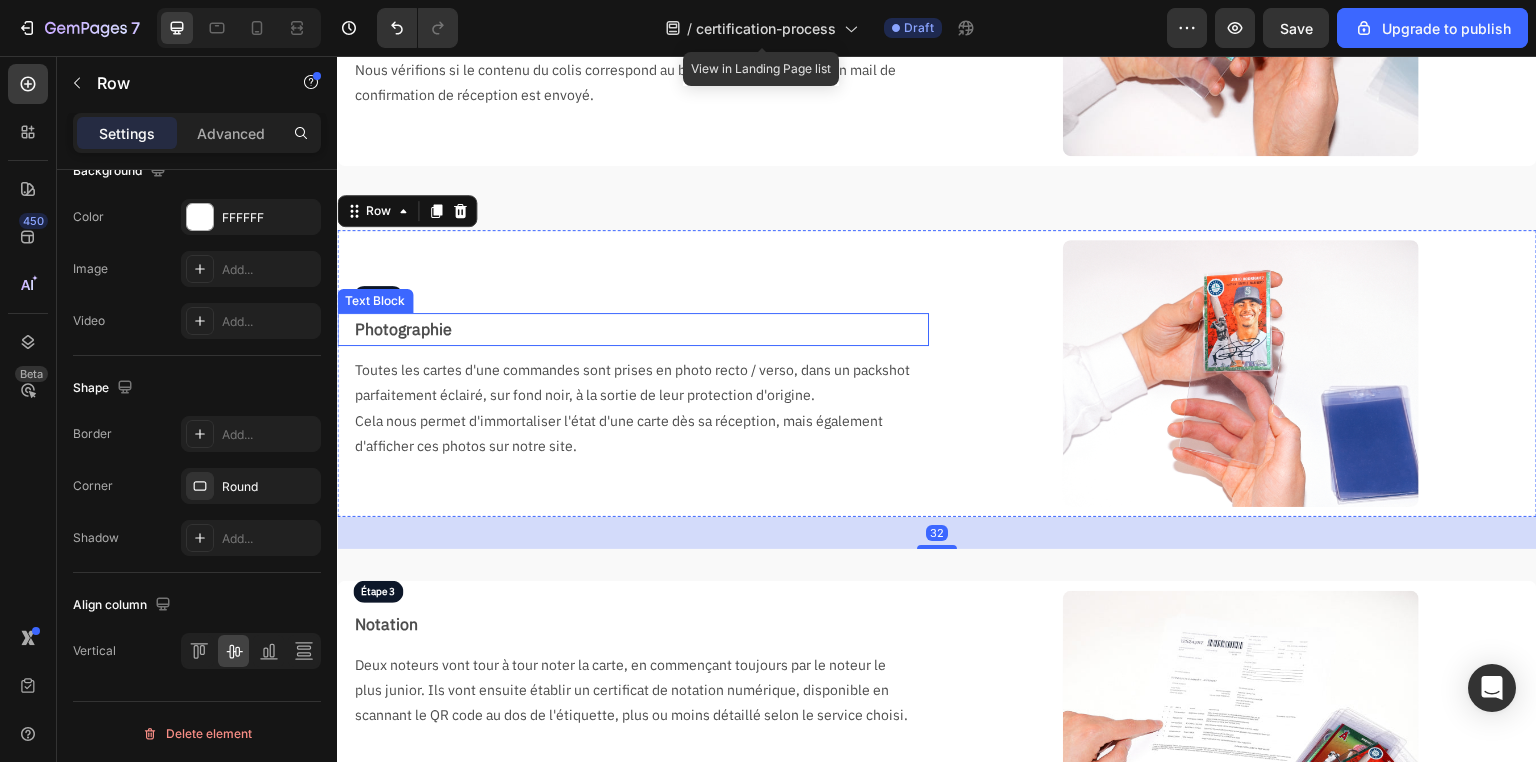 scroll, scrollTop: 640, scrollLeft: 0, axis: vertical 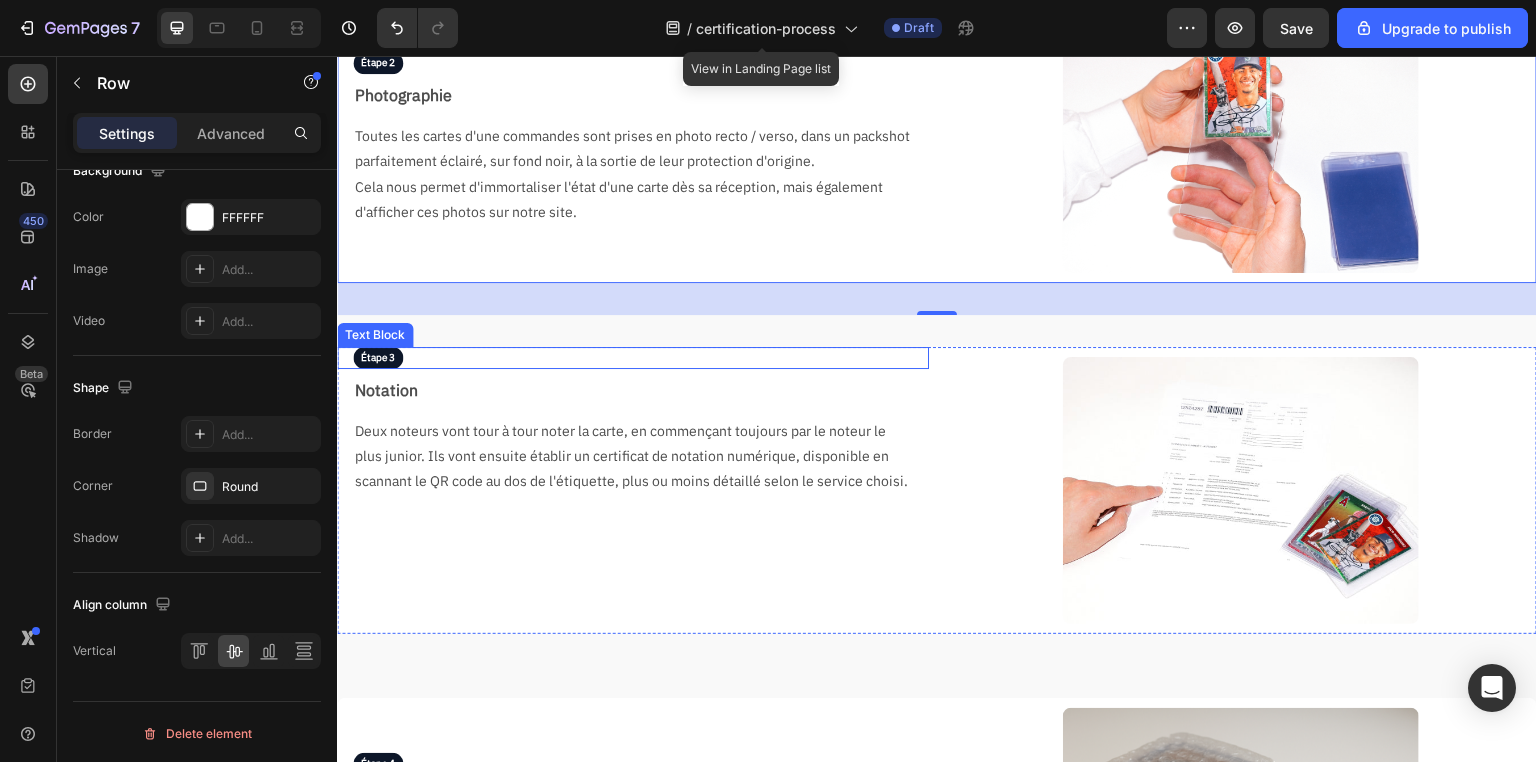 click on "Étape 3" at bounding box center (641, 358) 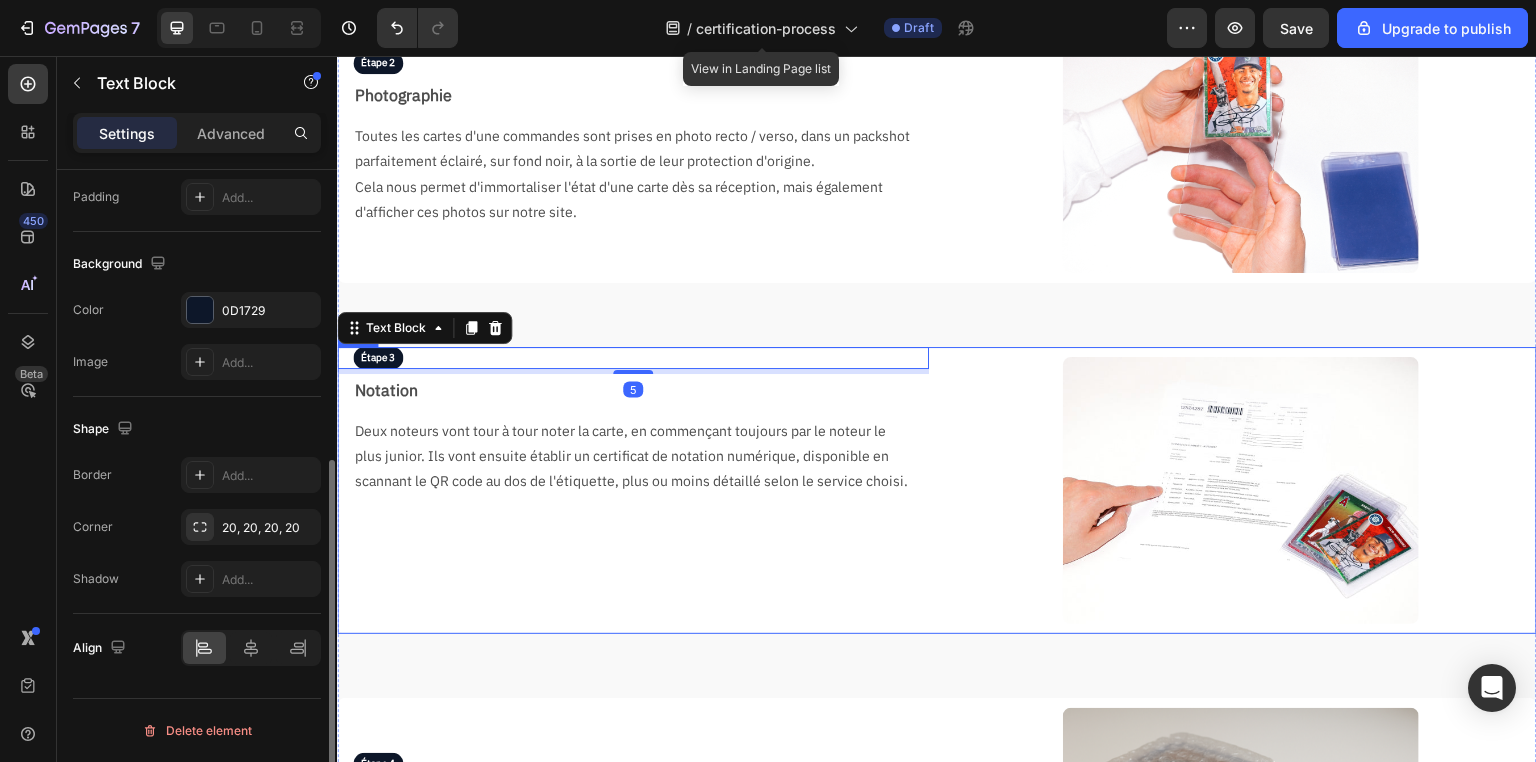 scroll, scrollTop: 0, scrollLeft: 0, axis: both 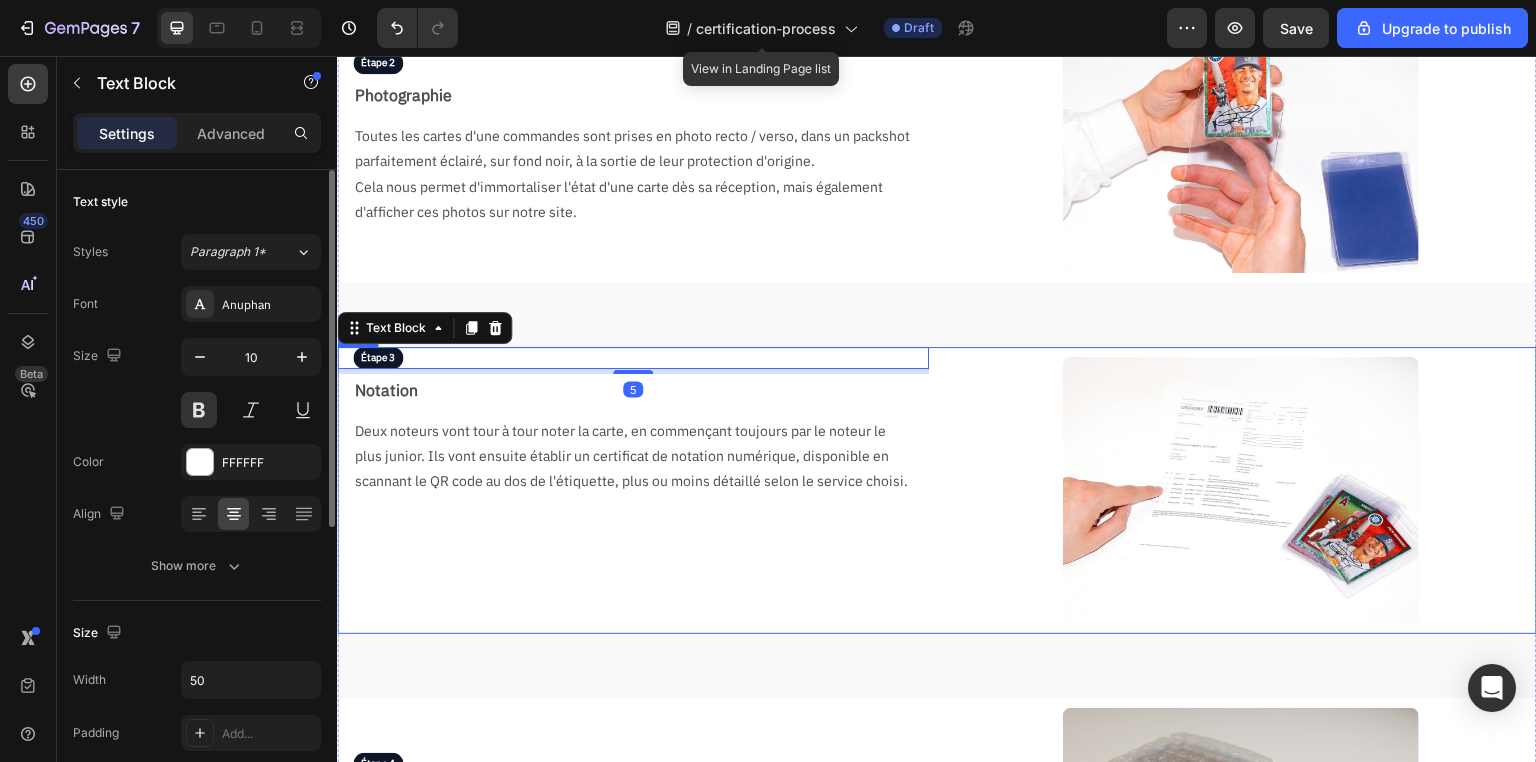 click on "Étape 3 Text Block   5 Notation Text Block Deux noteurs vont tour à tour noter la carte, en commençant toujours par le noteur le plus junior. Ils vont ensuite établir un certificat de notation numérique, disponible en scannant le QR code au dos de l'étiquette, plus ou moins détaillé selon le service choisi. Text Block Image Row" at bounding box center (937, 490) 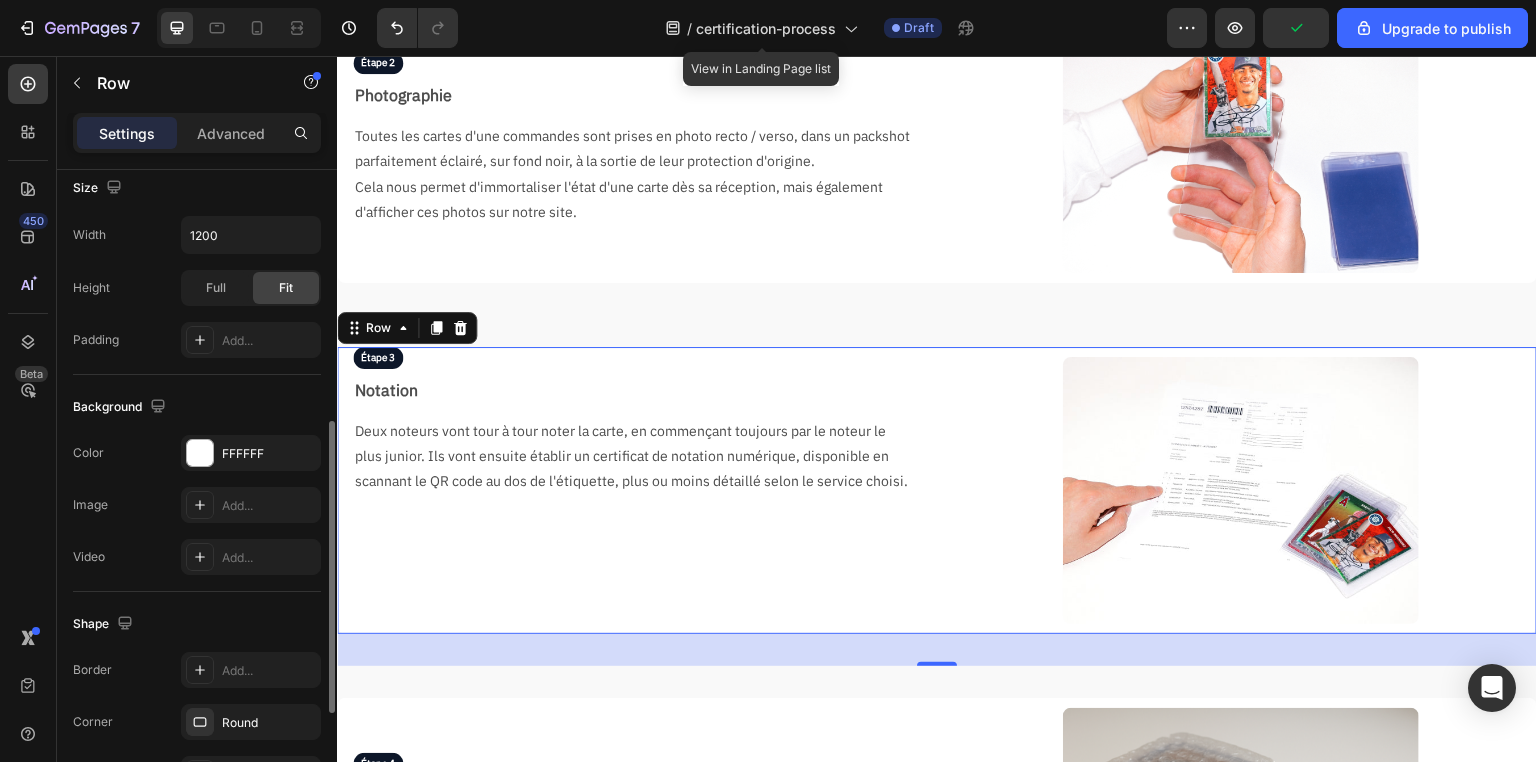 scroll, scrollTop: 796, scrollLeft: 0, axis: vertical 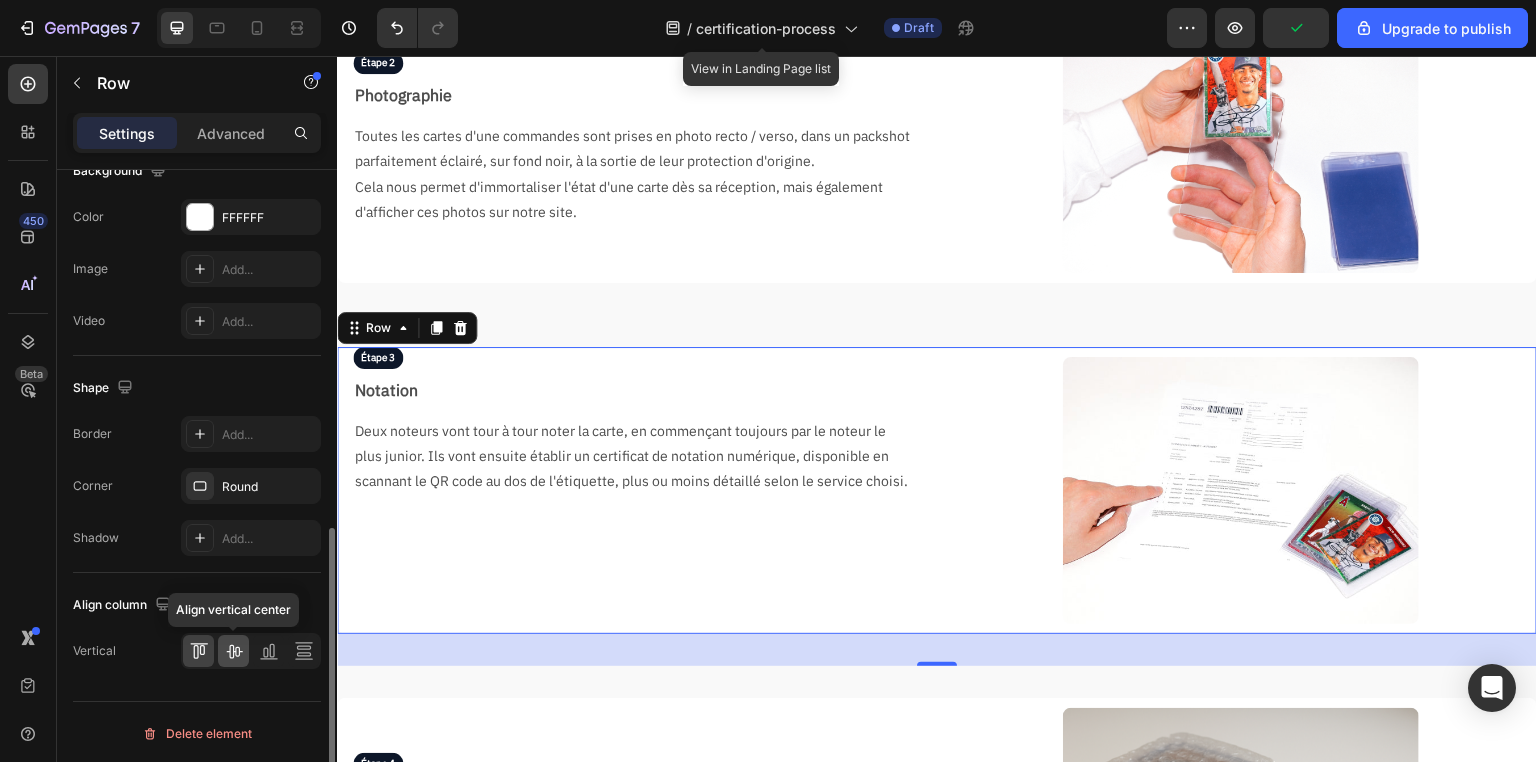click 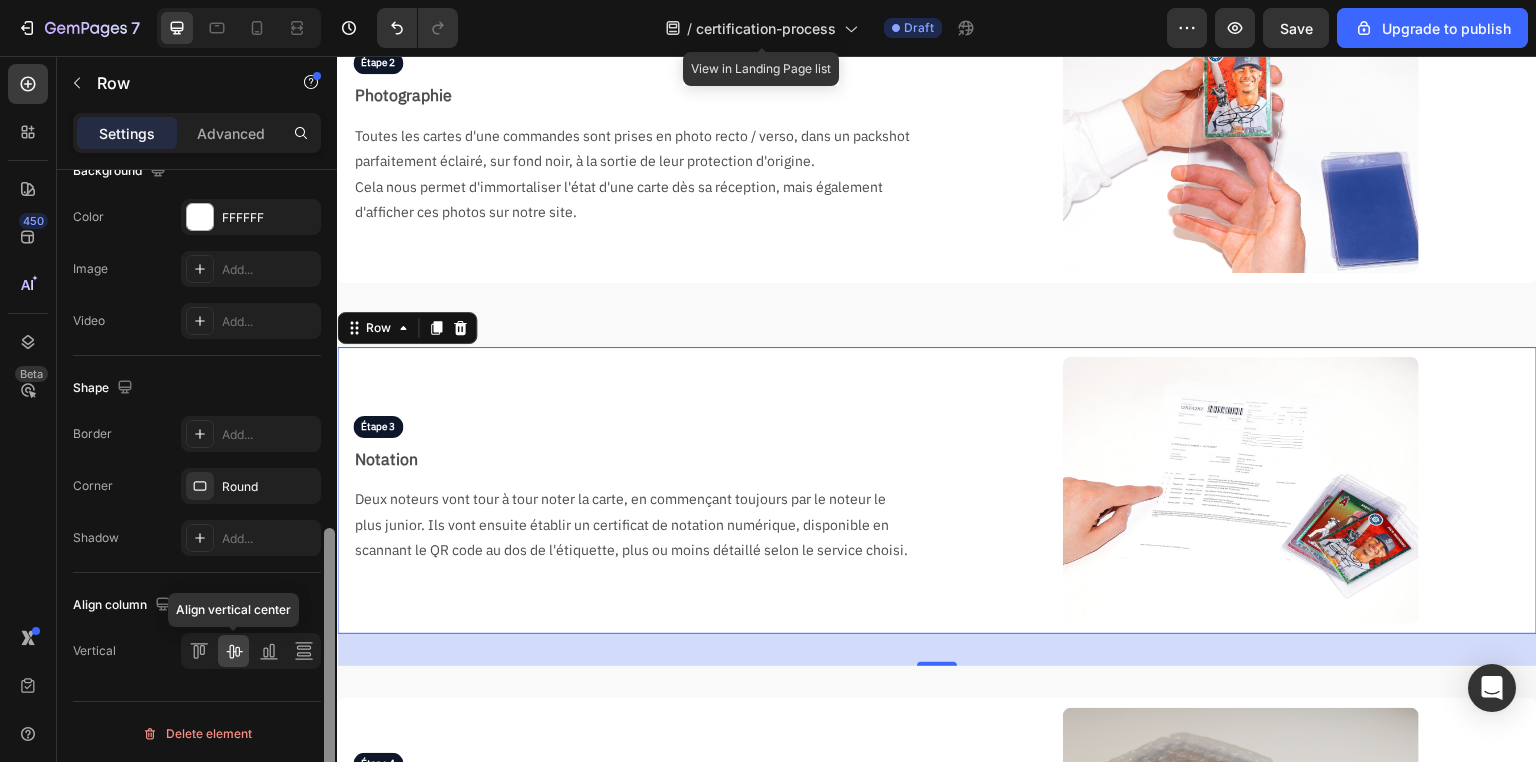scroll, scrollTop: 796, scrollLeft: 0, axis: vertical 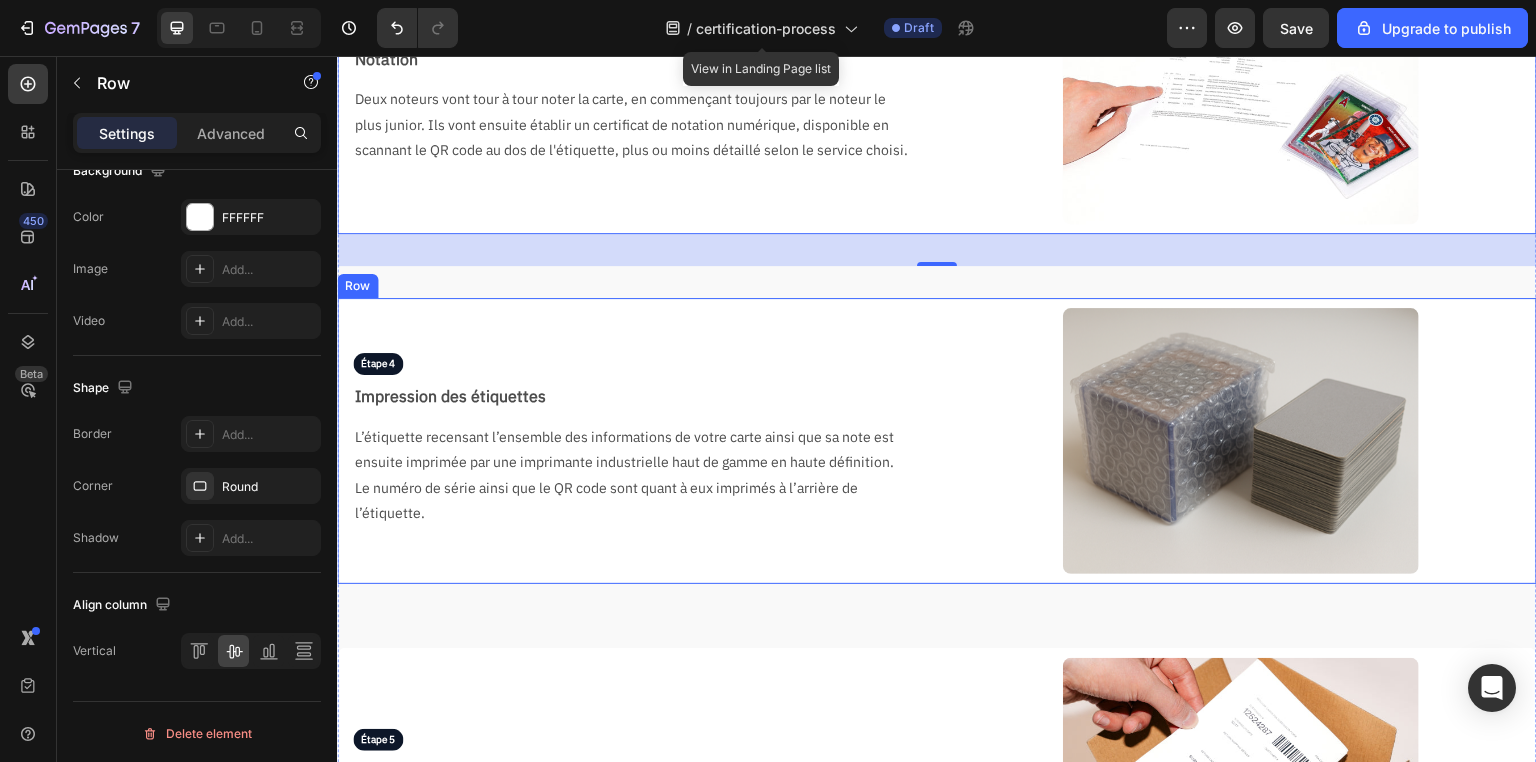 click on "Étape 4 Text Block Impression des étiquettes Text Block L’étiquette recensant l’ensemble des informations de votre carte ainsi que sa note est ensuite imprimée par une imprimante industrielle haut de gamme en haute définition. Le numéro de série ainsi que le QR code sont quant à eux imprimés à l’arrière de l’étiquette. Text Block Image Row" at bounding box center (937, 441) 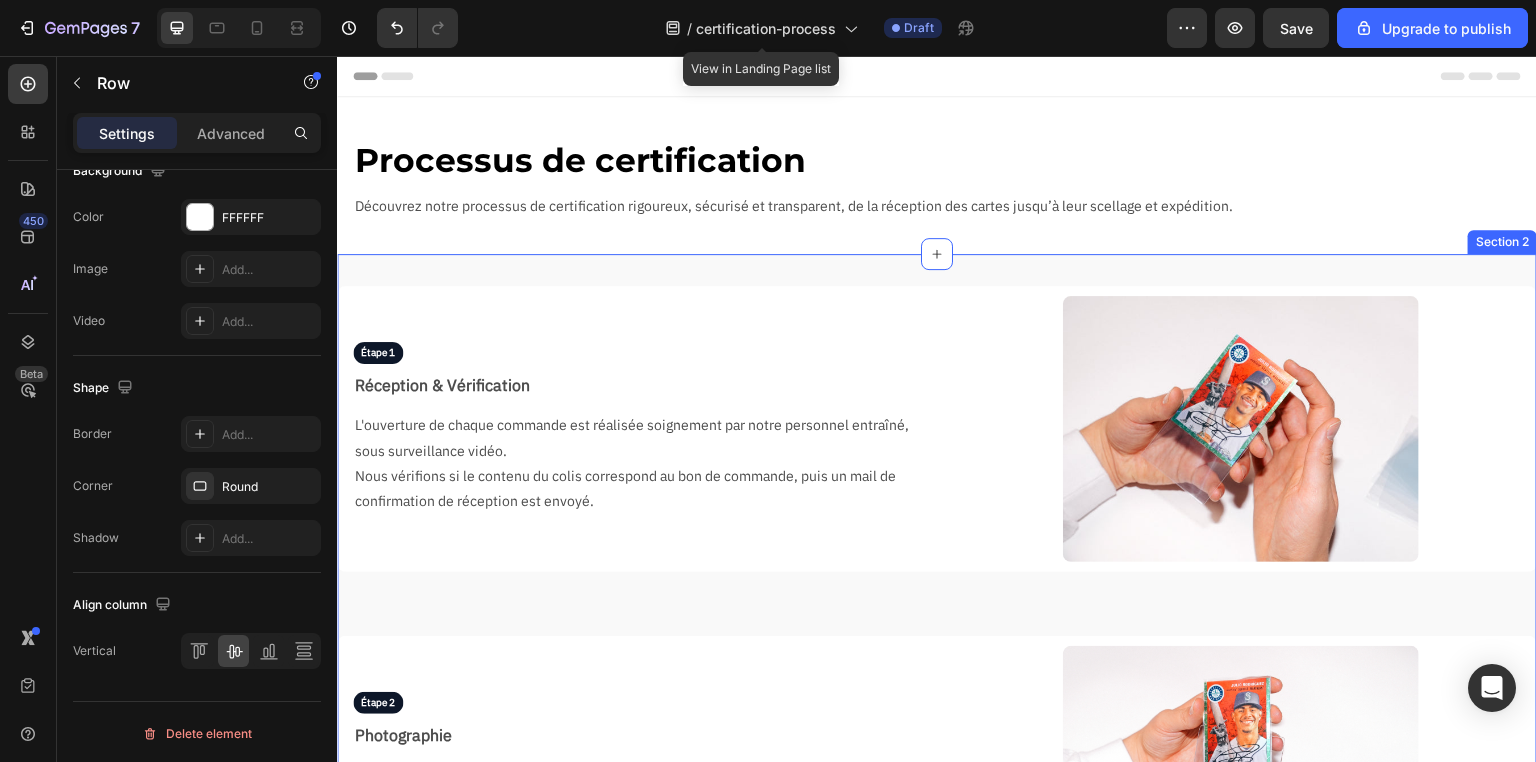 scroll, scrollTop: 0, scrollLeft: 0, axis: both 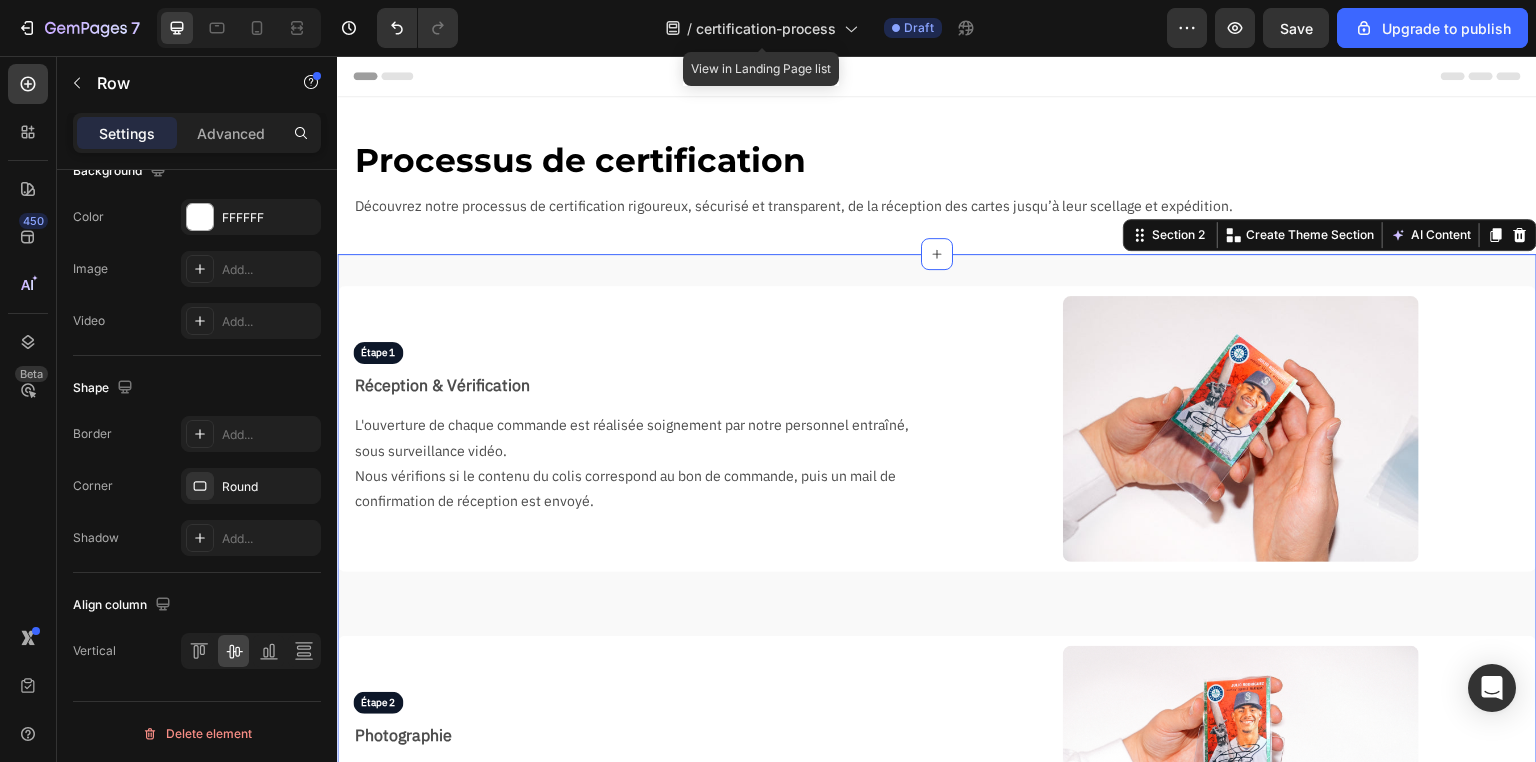 click on "Étape 1 Text Block Réception & Vérification Text Block L'ouverture de chaque commande est réalisée soignement par notre personnel entraîné, sous surveillance vidéo. Nous vérifions si le contenu du colis correspond au bon de commande, puis un mail de confirmation de réception est envoyé. Text Block Image Row Étape 2 Text Block Photographie Text Block Toutes les cartes d'une commandes sont prises en photo recto / verso, dans un packshot parfaitement éclairé, sur fond noir, à la sortie de leur protection d'origine. Cela nous permet d'immortaliser l'état d'une carte dès sa réception, mais également d'afficher ces photos sur notre site. Text Block Image Row Étape 3 Text Block Notation Text Block Deux noteurs vont tour à tour noter la carte, en commençant toujours par le noteur le plus junior. Ils vont ensuite établir un certificat de notation numérique, disponible en scannant le QR code au dos de l'étiquette, plus ou moins détaillé selon le service choisi. Text Block Image Row Étape 4" at bounding box center (937, 1481) 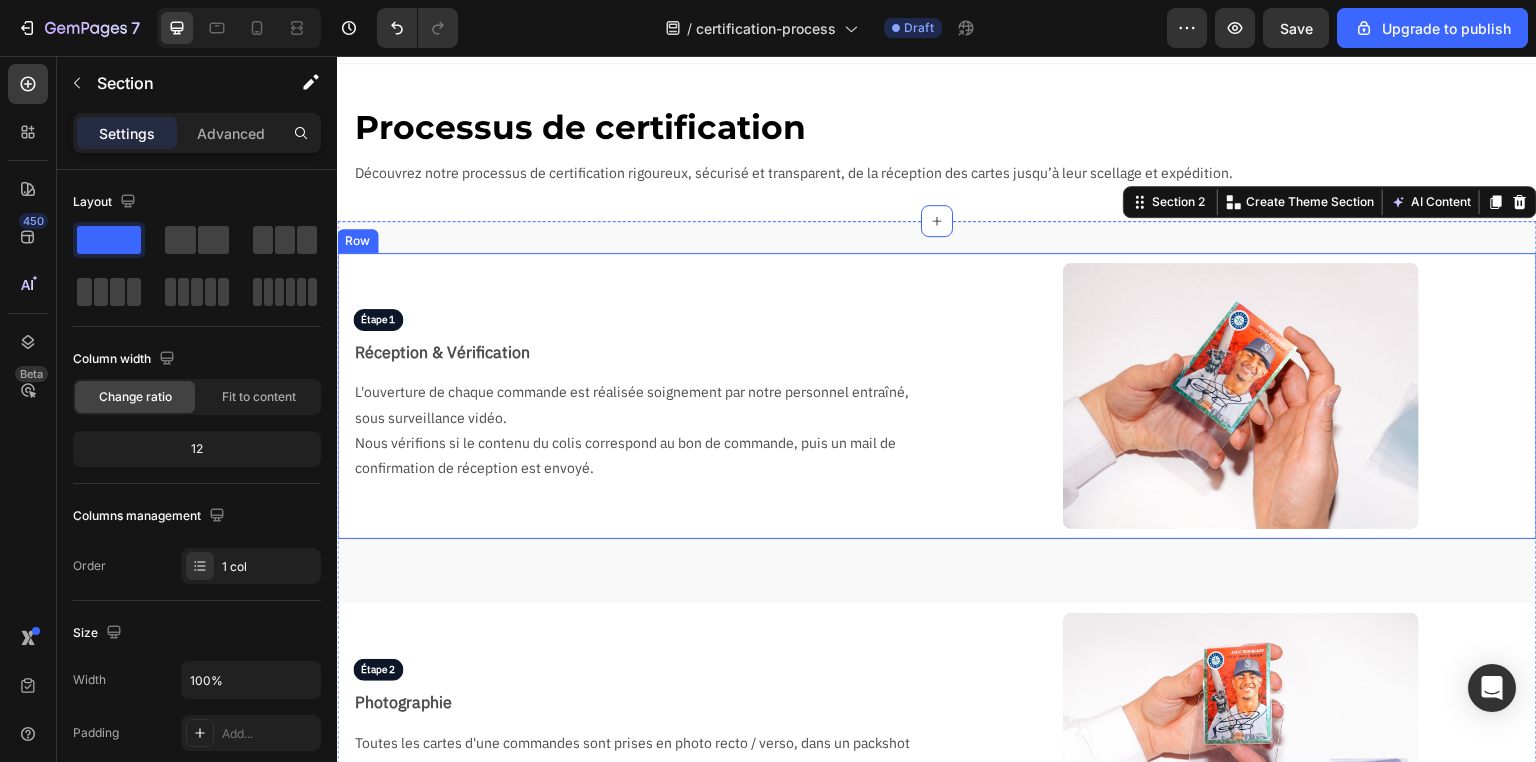 scroll, scrollTop: 80, scrollLeft: 0, axis: vertical 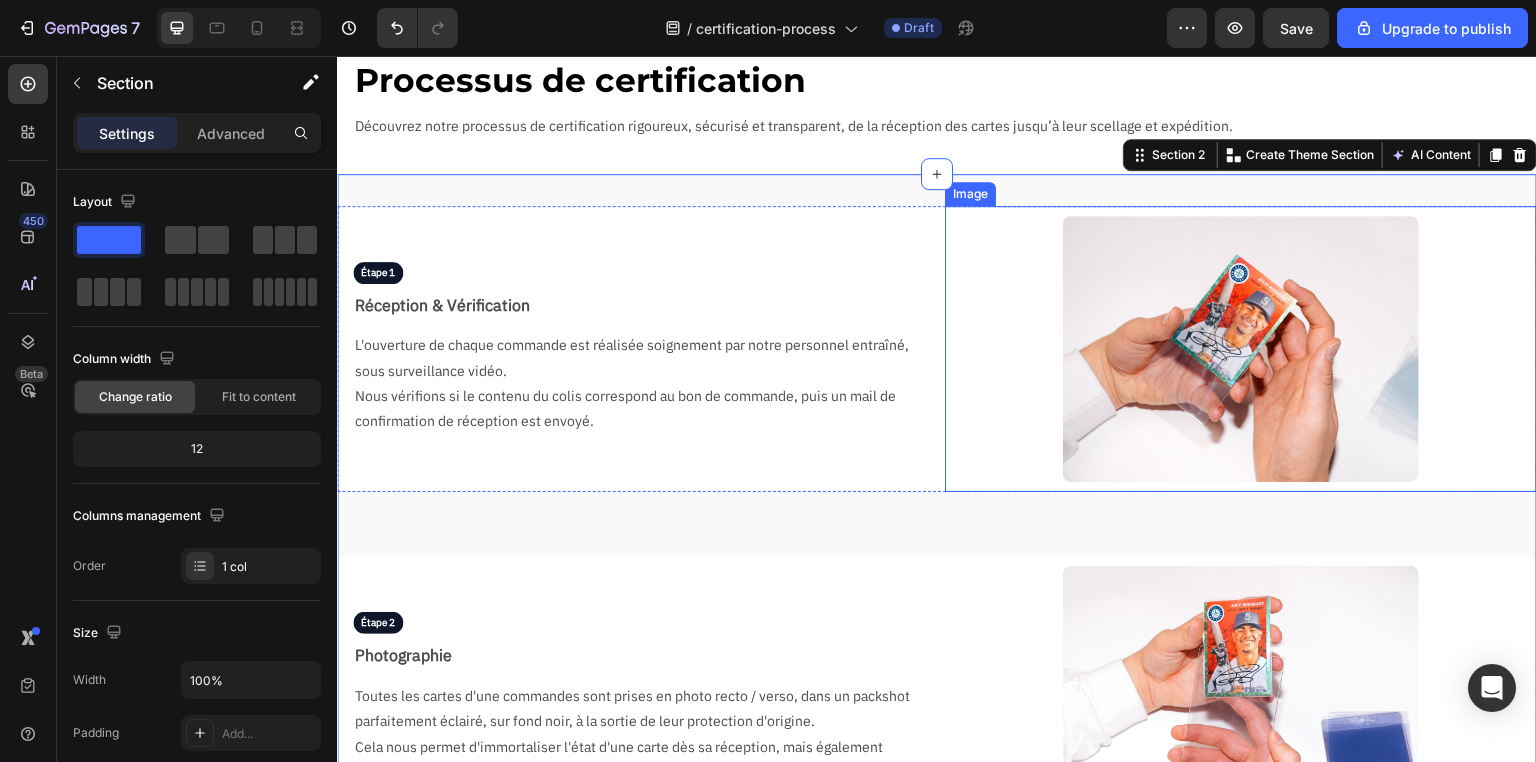 click at bounding box center (1241, 349) 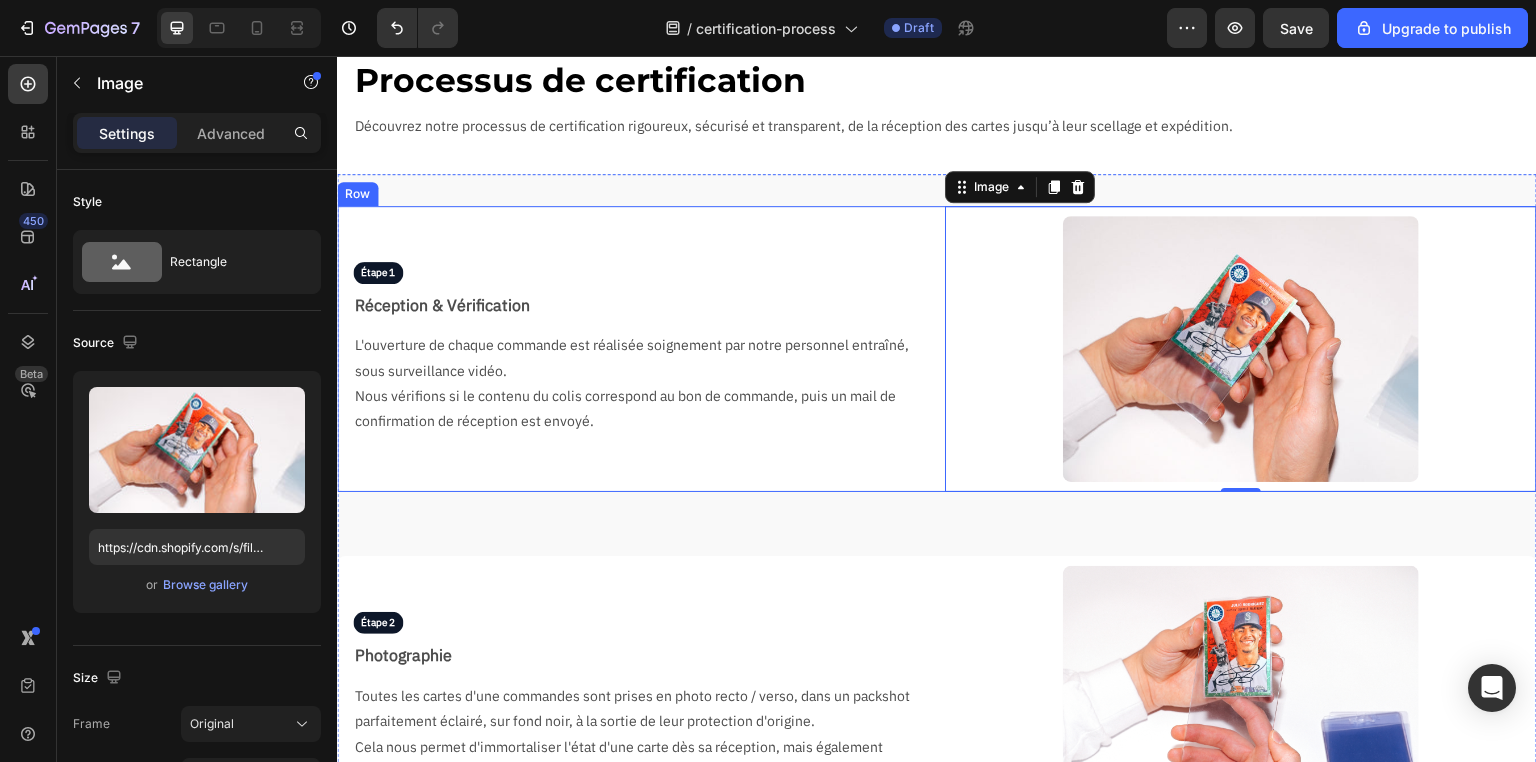 click on "Étape 1 Text Block Réception & Vérification Text Block L'ouverture de chaque commande est réalisée soignement par notre personnel entraîné, sous surveillance vidéo. Nous vérifions si le contenu du colis correspond au bon de commande, puis un mail de confirmation de réception est envoyé. Text Block" at bounding box center (633, 349) 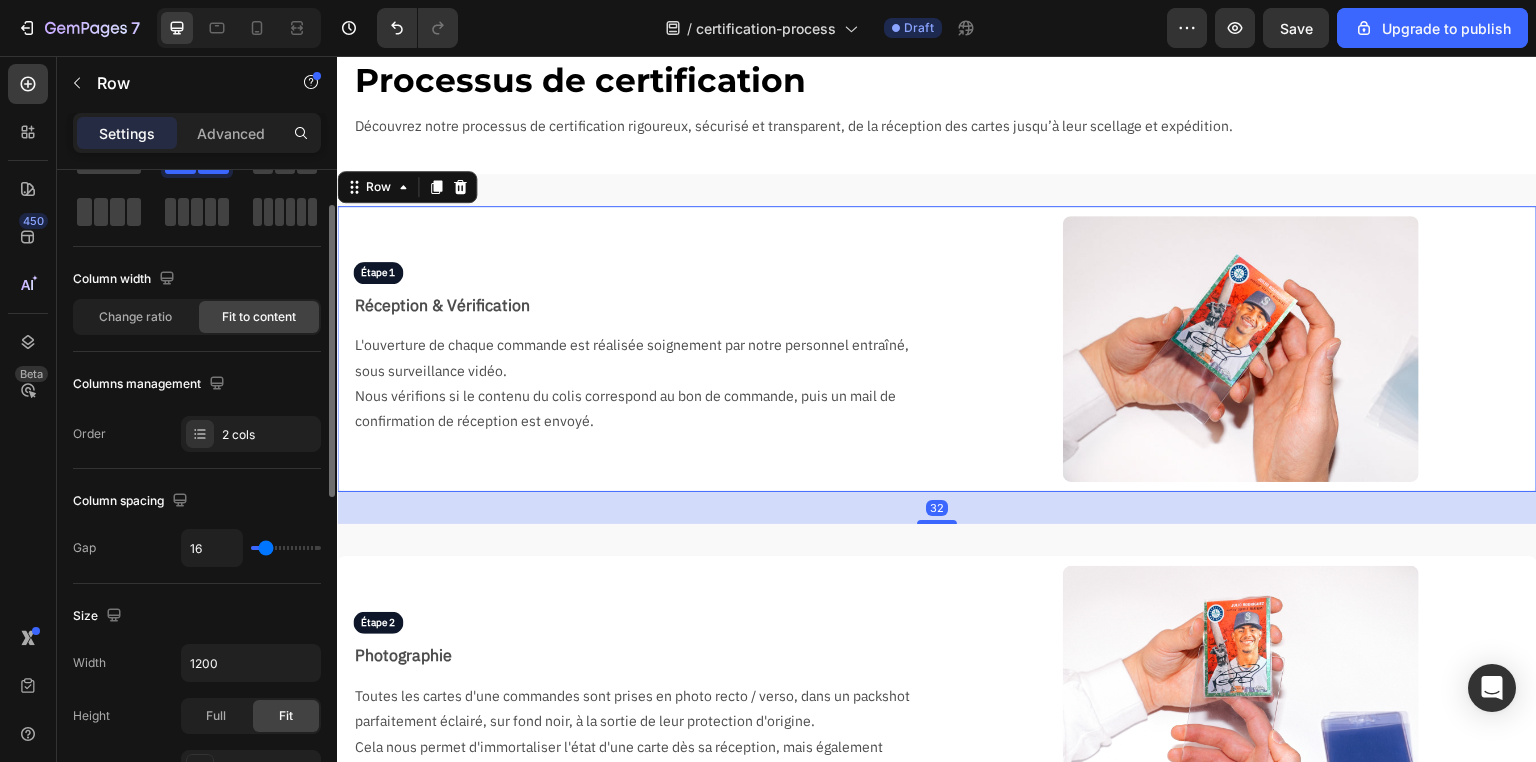 scroll, scrollTop: 160, scrollLeft: 0, axis: vertical 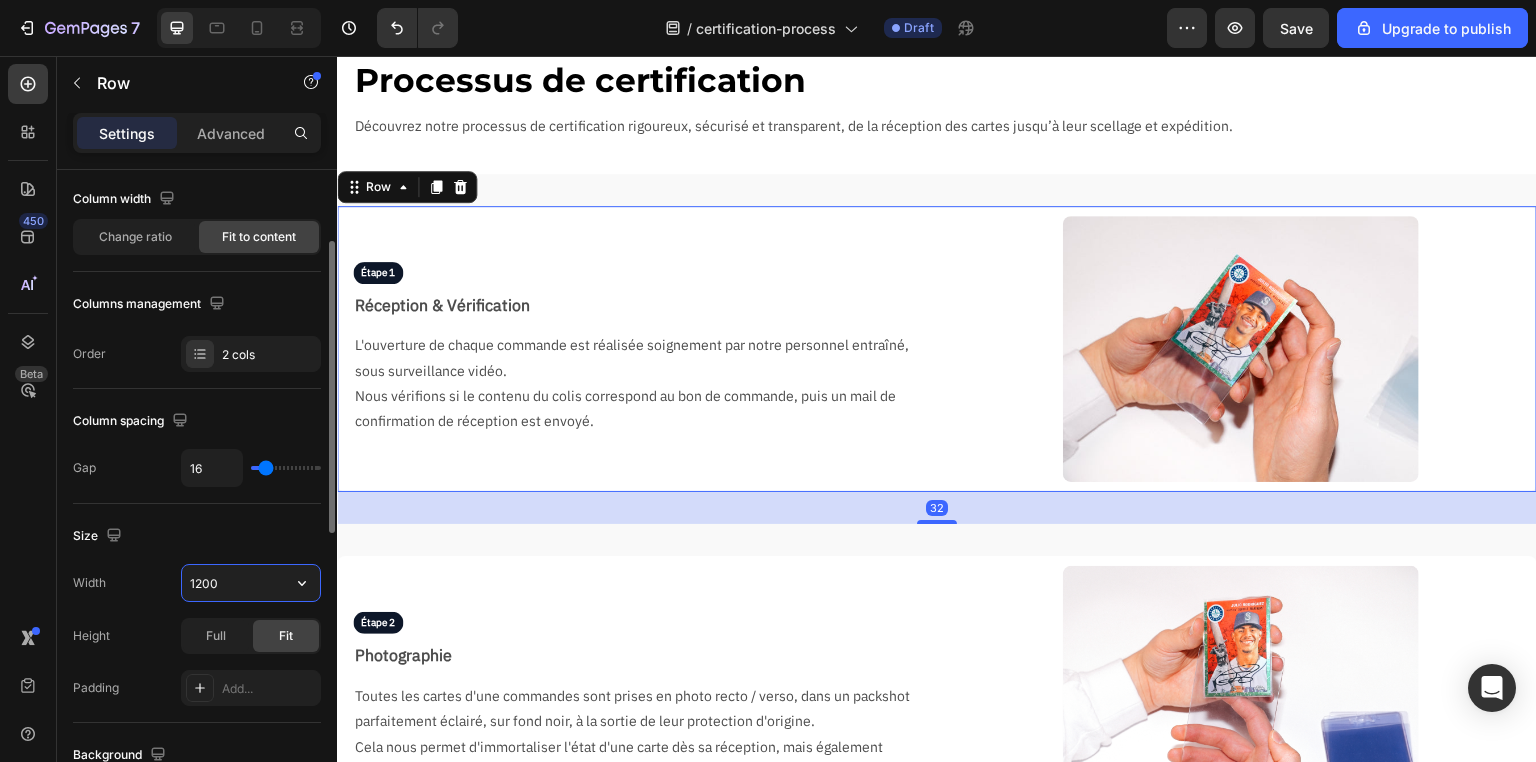 click on "1200" at bounding box center (251, 583) 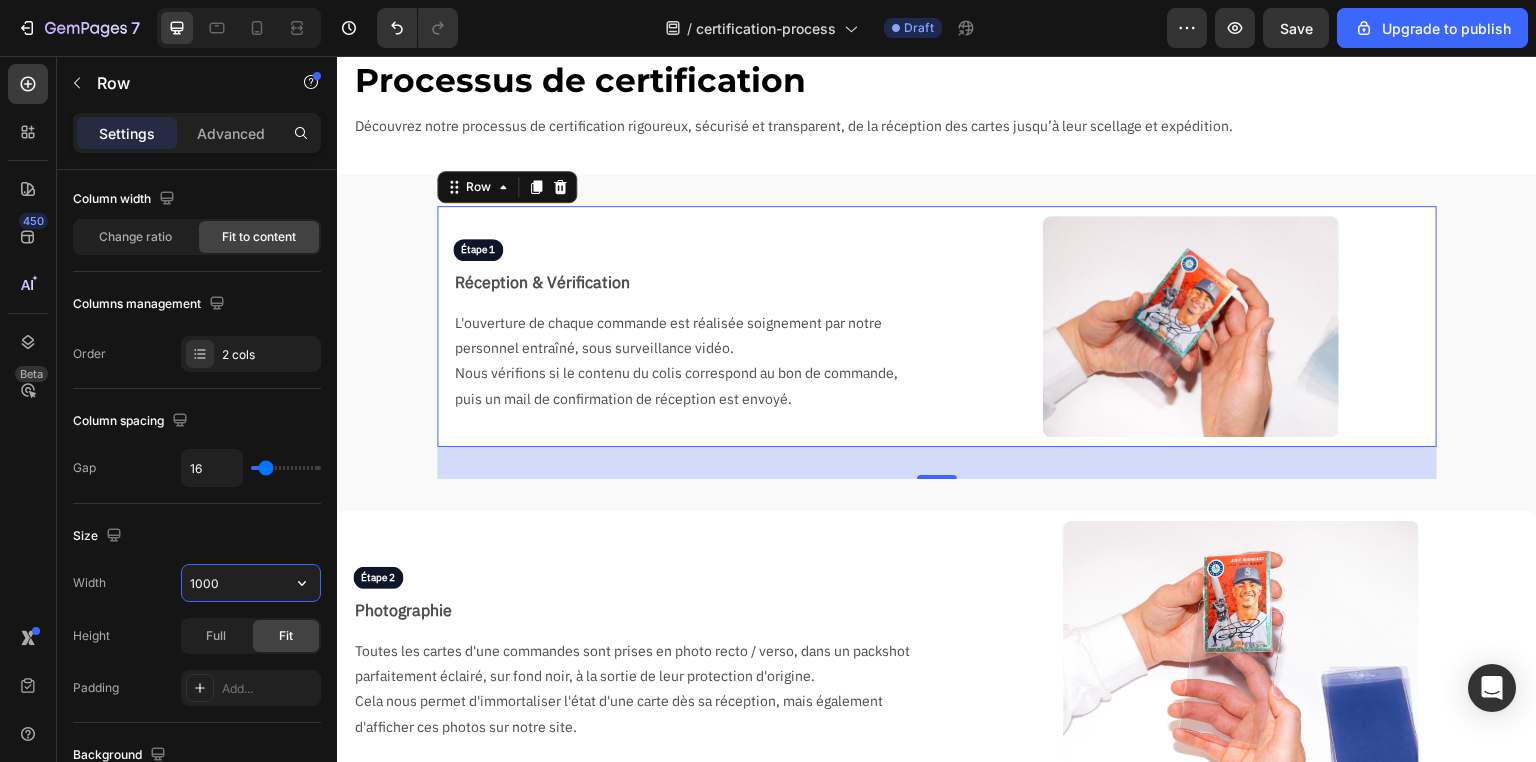 drag, startPoint x: 236, startPoint y: 577, endPoint x: 94, endPoint y: 592, distance: 142.79005 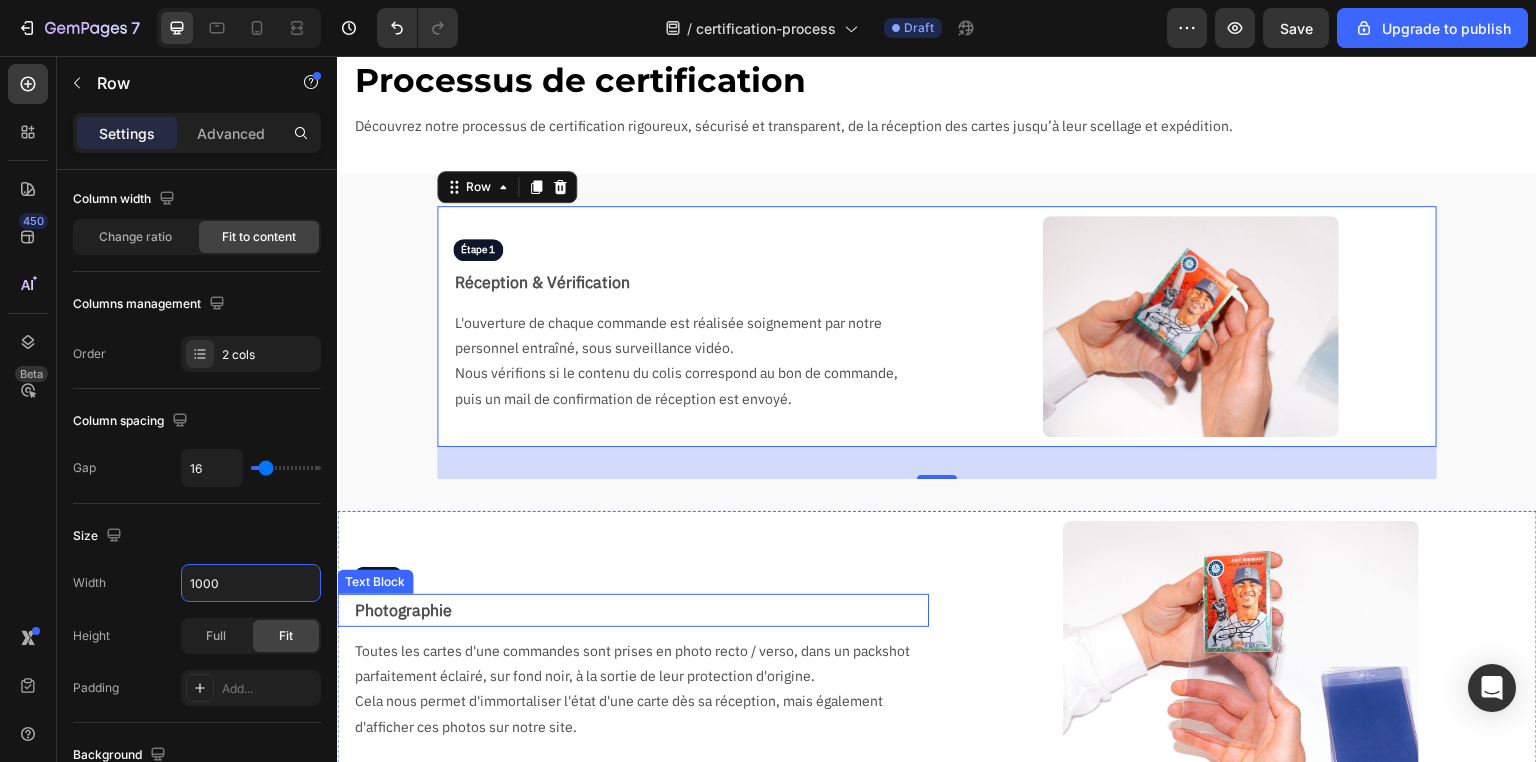type on "1200" 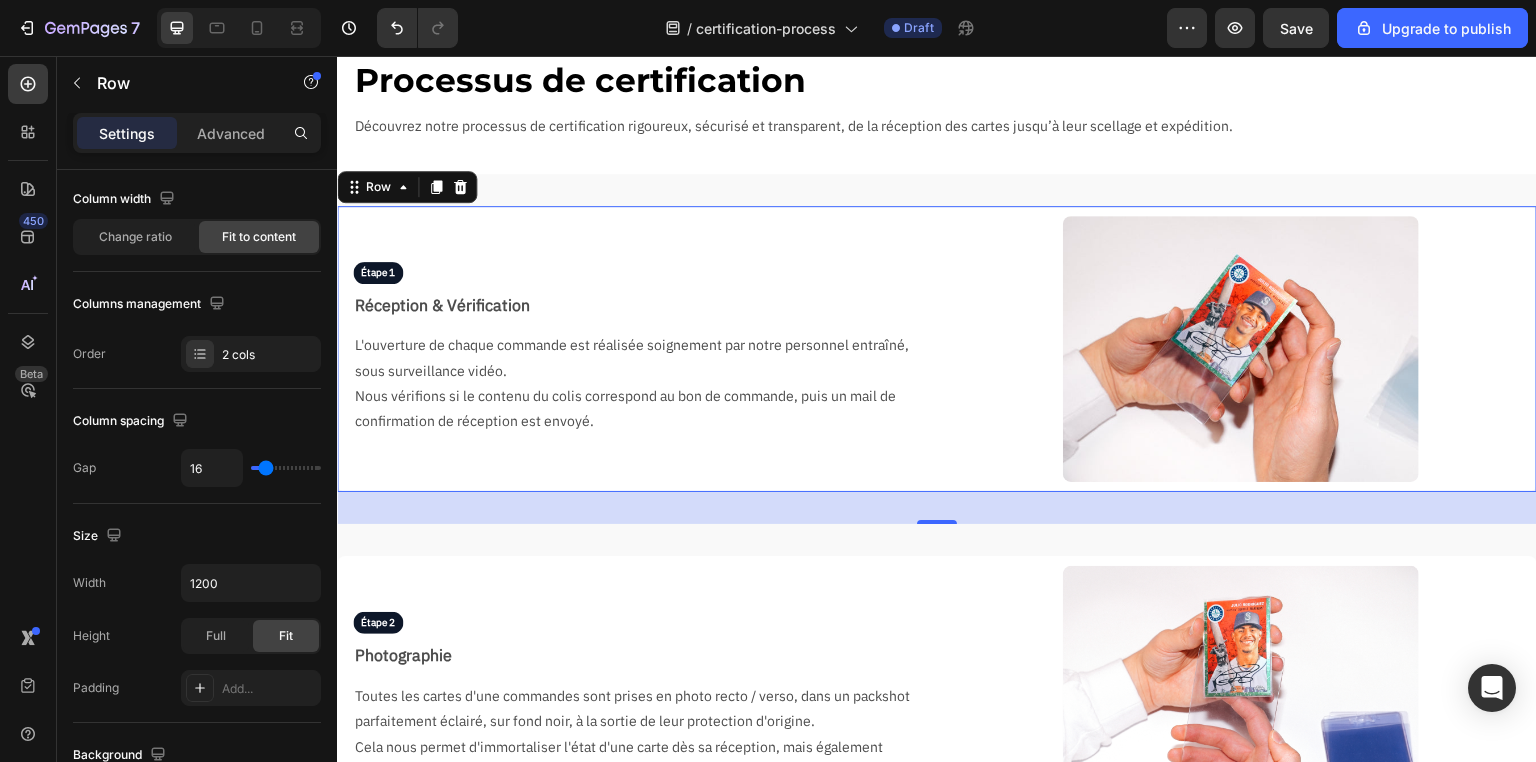 click on "Étape 1 Text Block Réception & Vérification Text Block L'ouverture de chaque commande est réalisée soignement par notre personnel entraîné, sous surveillance vidéo. Nous vérifions si le contenu du colis correspond au bon de commande, puis un mail de confirmation de réception est envoyé. Text Block" at bounding box center [633, 349] 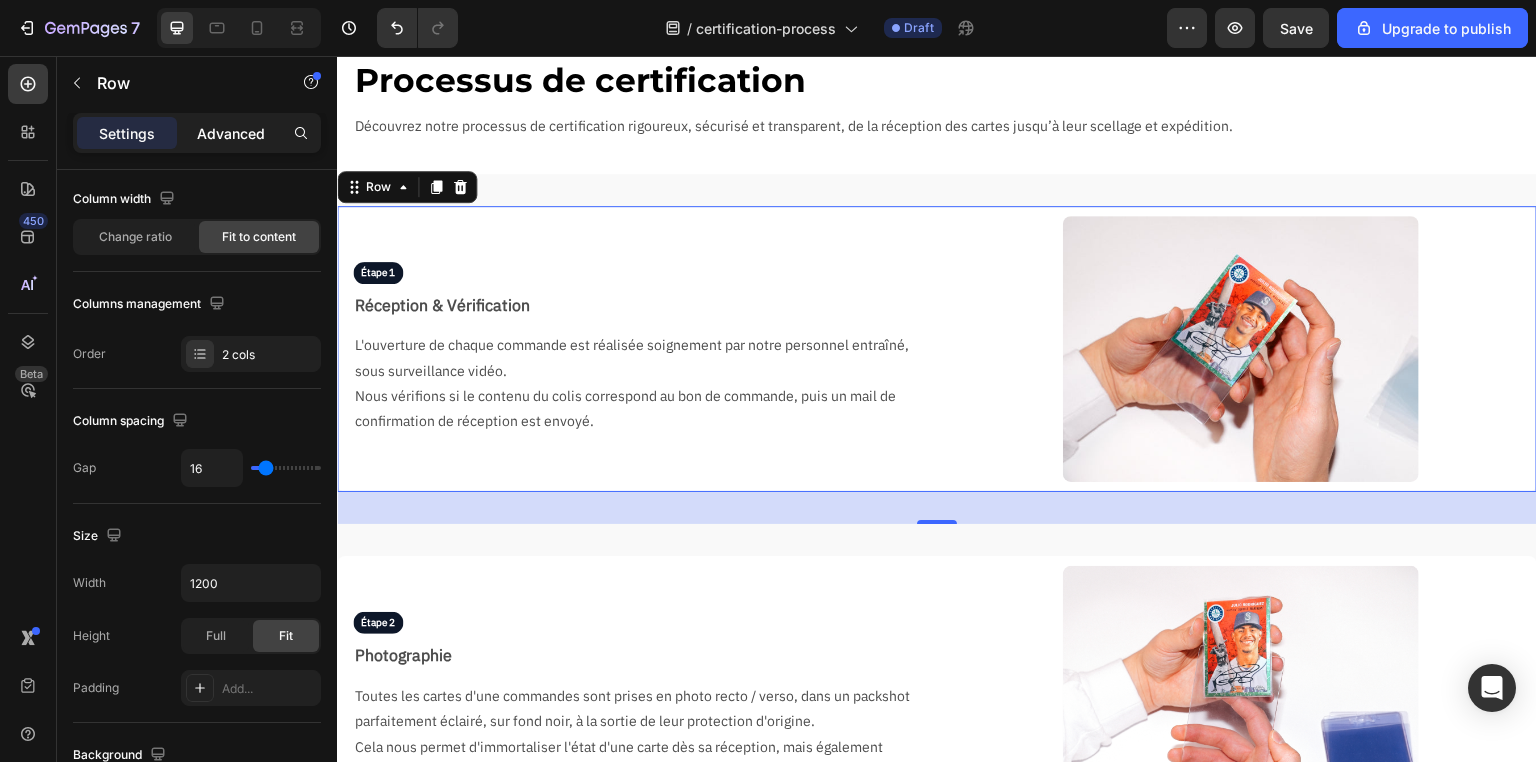 click on "Advanced" at bounding box center [231, 133] 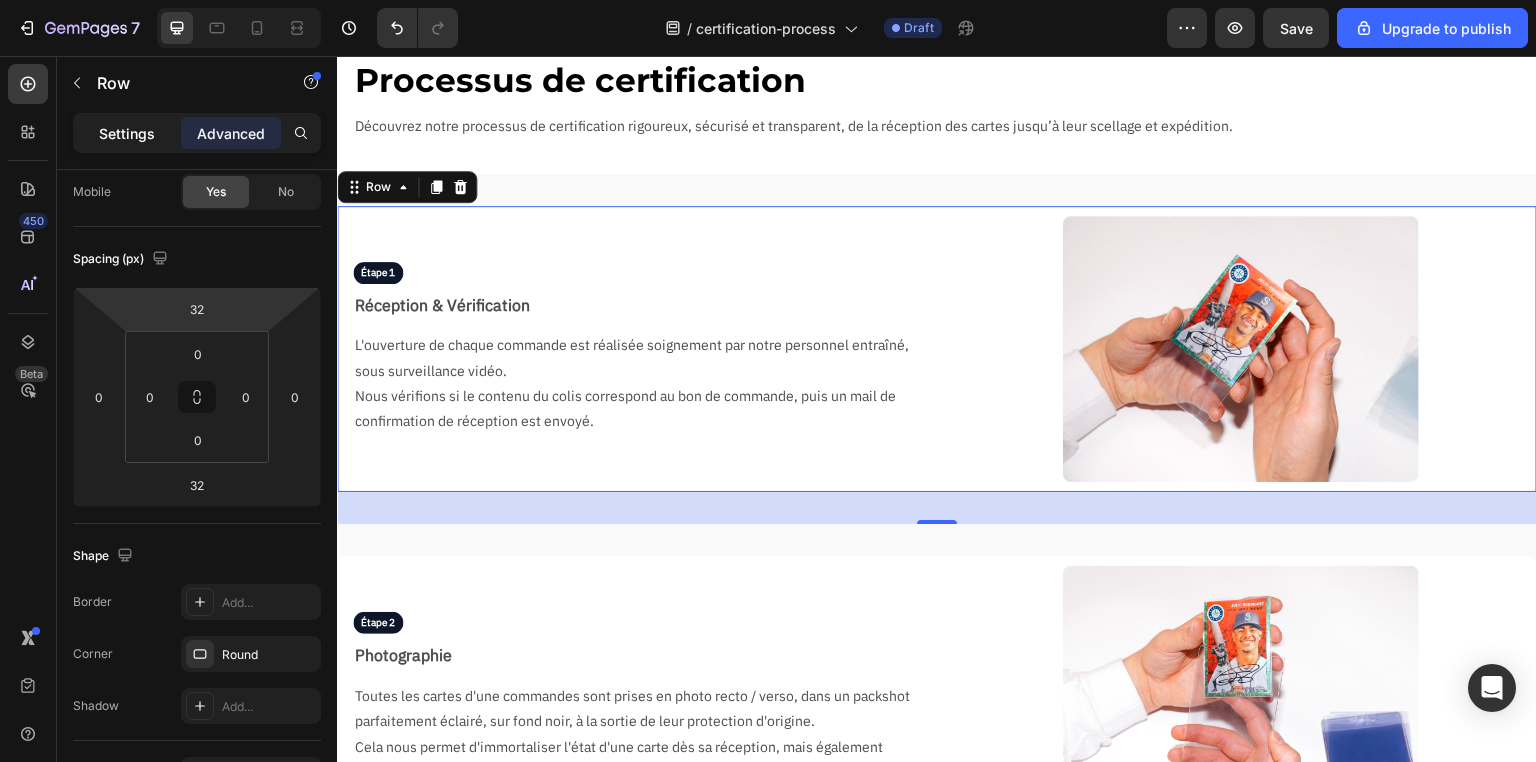 click on "Settings" at bounding box center [127, 133] 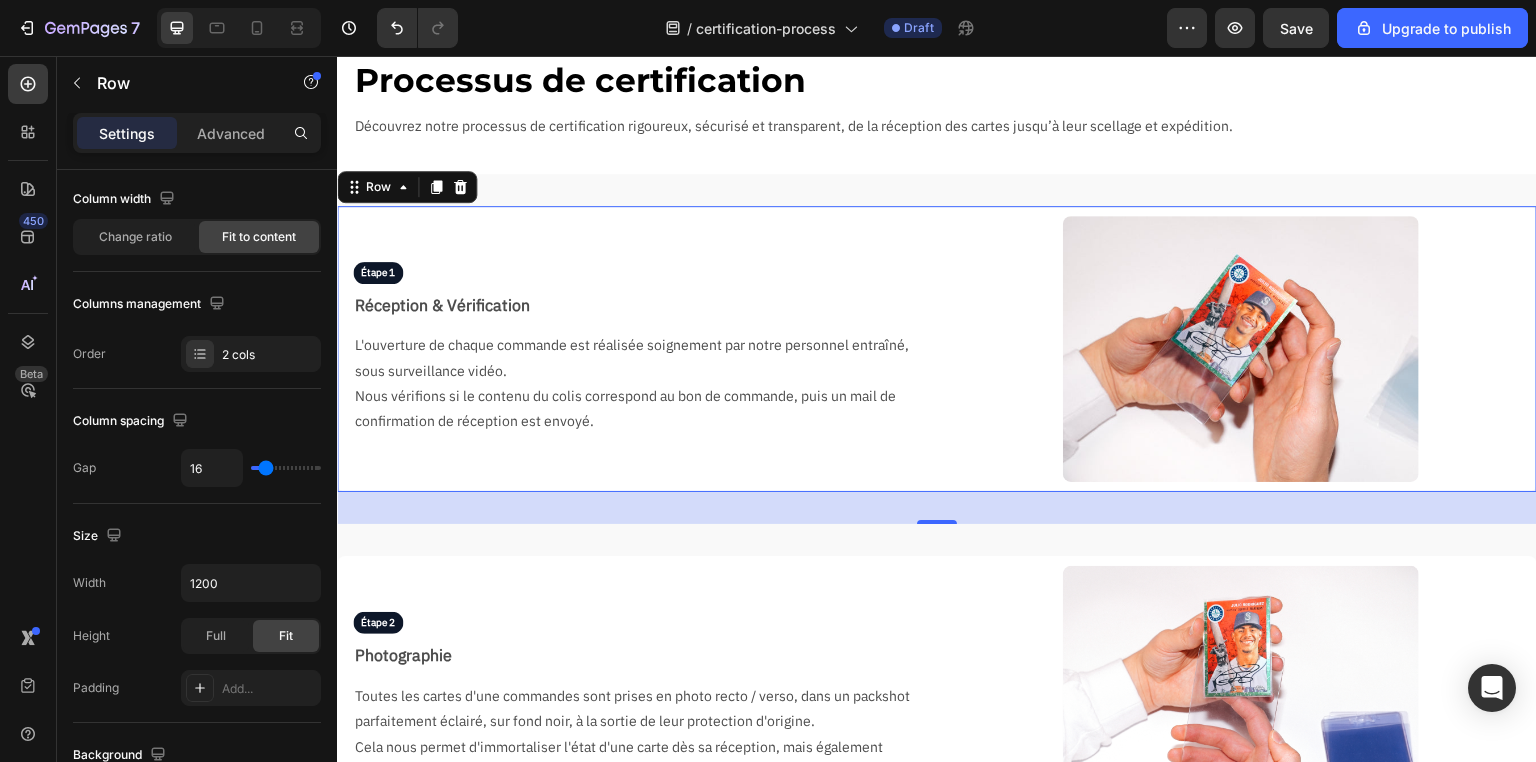 click on "Étape 1 Text Block Réception & Vérification Text Block L'ouverture de chaque commande est réalisée soignement par notre personnel entraîné, sous surveillance vidéo. Nous vérifions si le contenu du colis correspond au bon de commande, puis un mail de confirmation de réception est envoyé. Text Block Image Row   32" at bounding box center (937, 349) 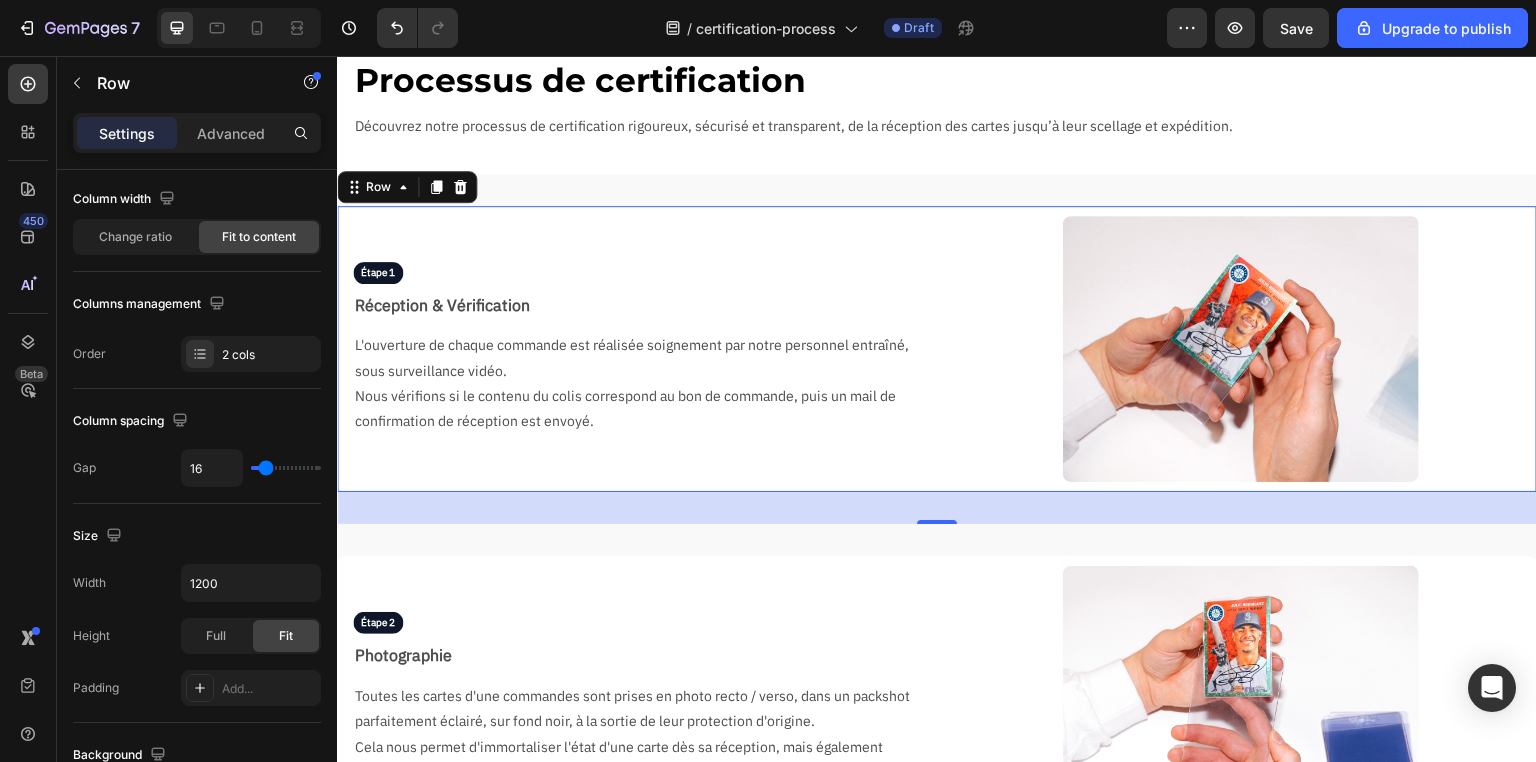 click on "Étape 1 Text Block Réception & Vérification Text Block L'ouverture de chaque commande est réalisée soignement par notre personnel entraîné, sous surveillance vidéo. Nous vérifions si le contenu du colis correspond au bon de commande, puis un mail de confirmation de réception est envoyé. Text Block Image Row   32" at bounding box center (937, 349) 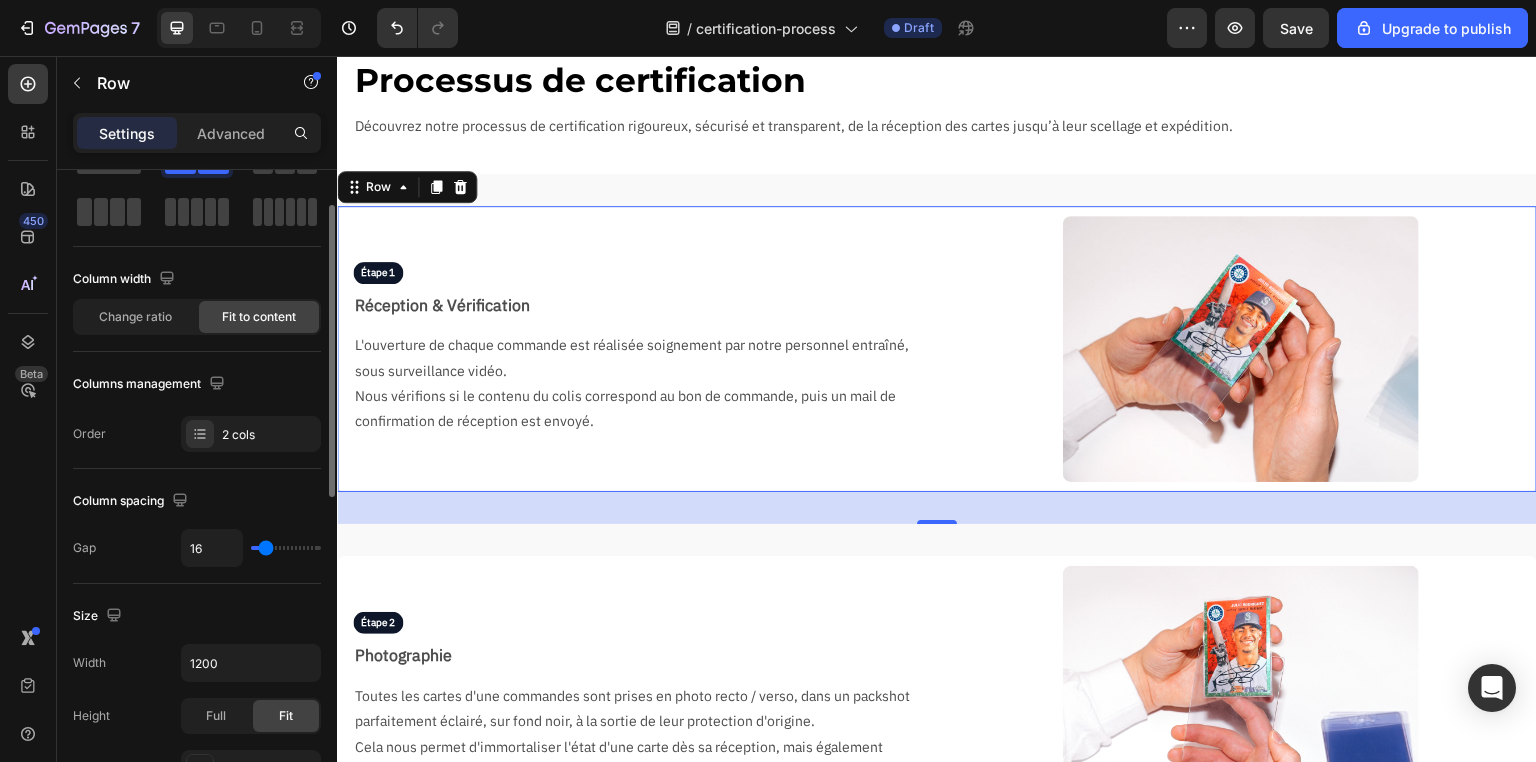 scroll, scrollTop: 0, scrollLeft: 0, axis: both 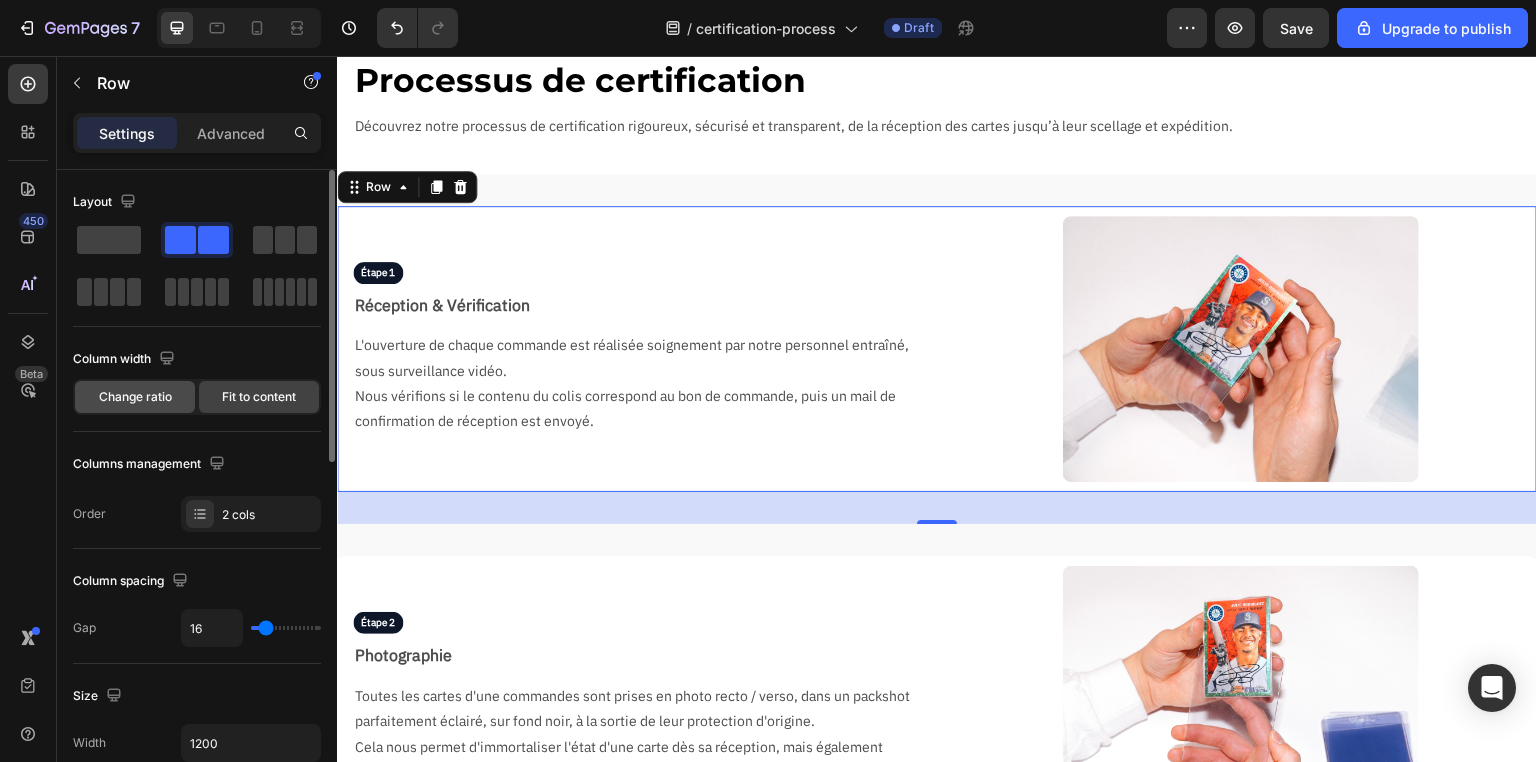 click on "Change ratio" 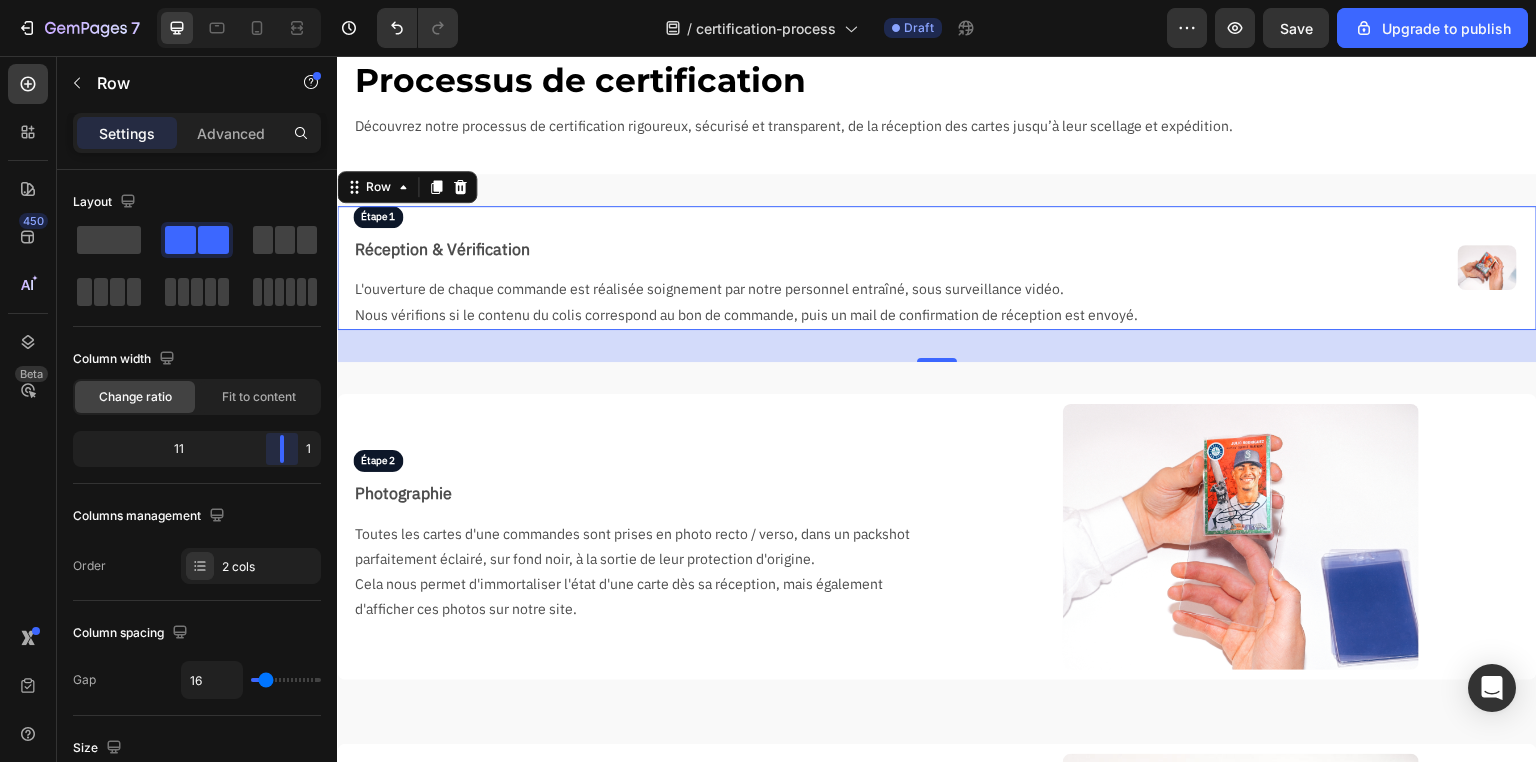 drag, startPoint x: 197, startPoint y: 450, endPoint x: 296, endPoint y: 456, distance: 99.18165 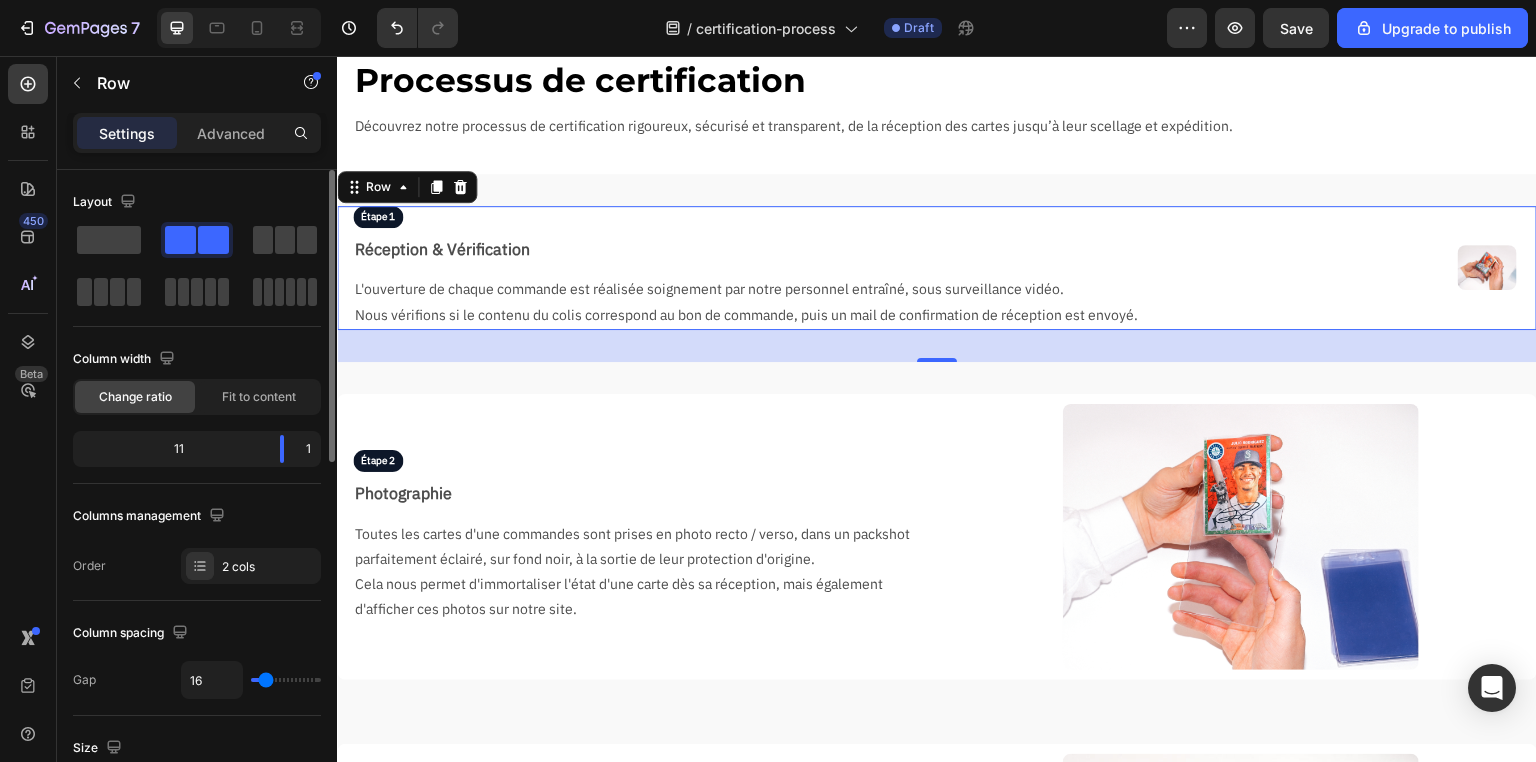 click on "11" 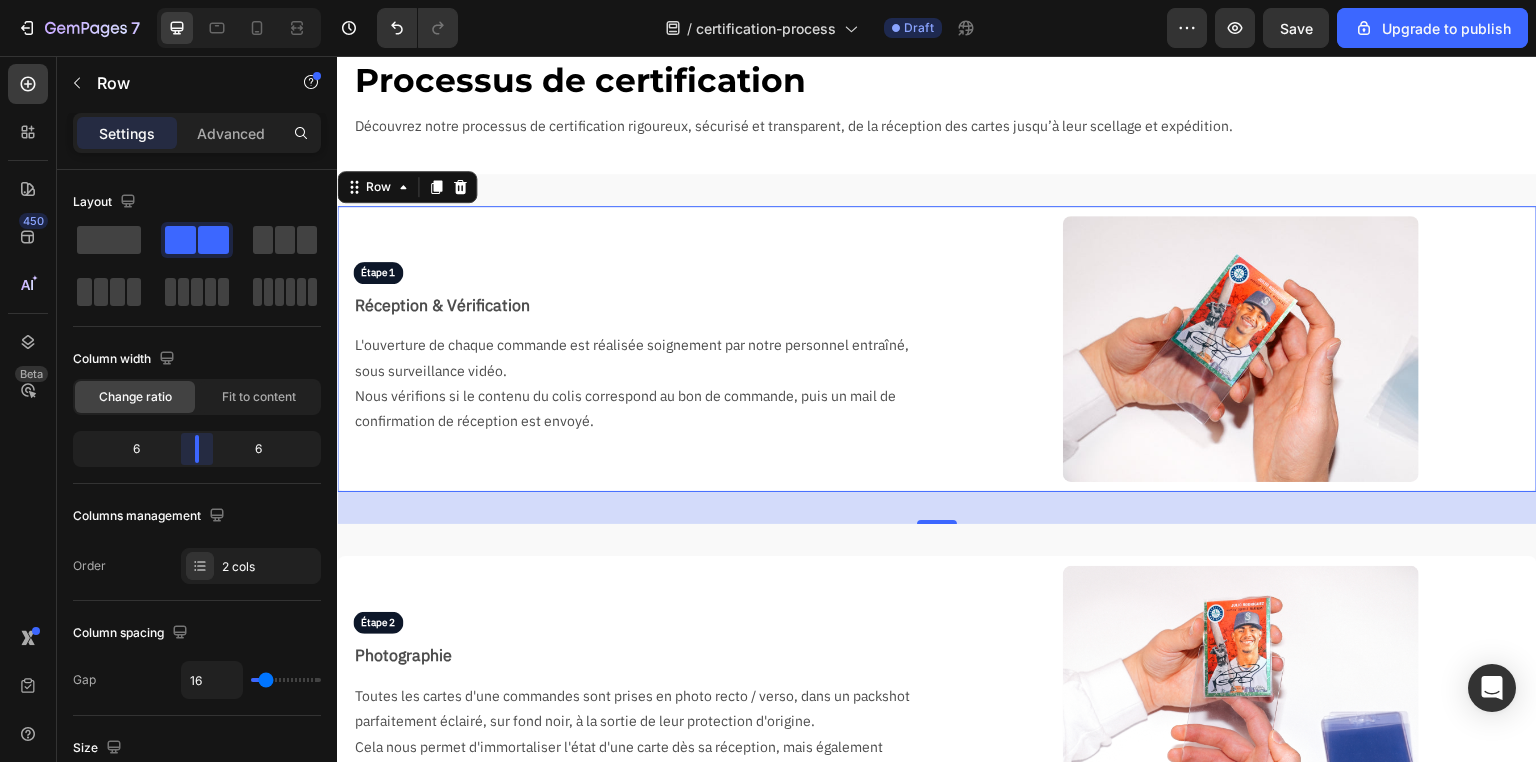 drag, startPoint x: 286, startPoint y: 448, endPoint x: 454, endPoint y: 504, distance: 177.08755 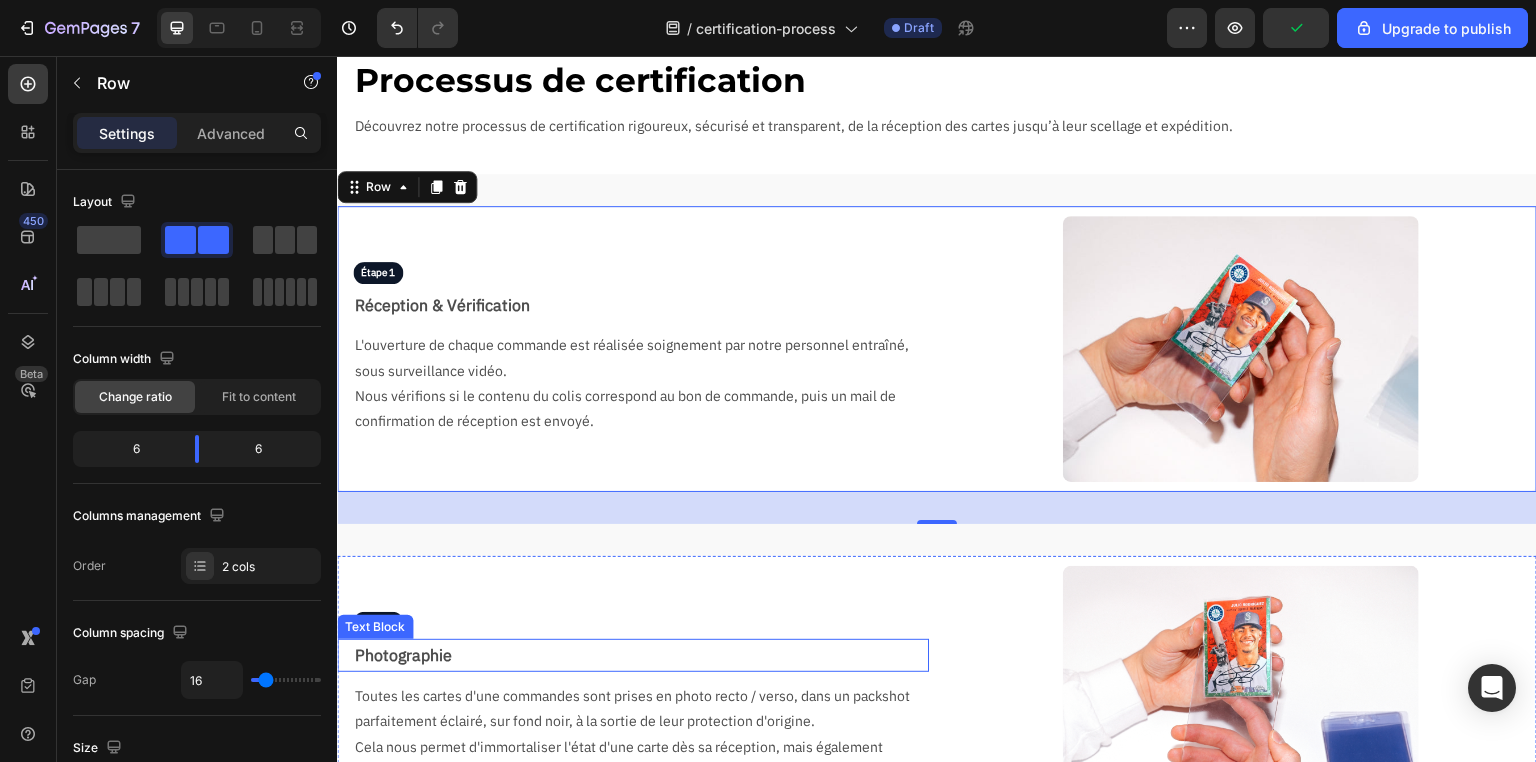 click on "Photographie" at bounding box center [641, 655] 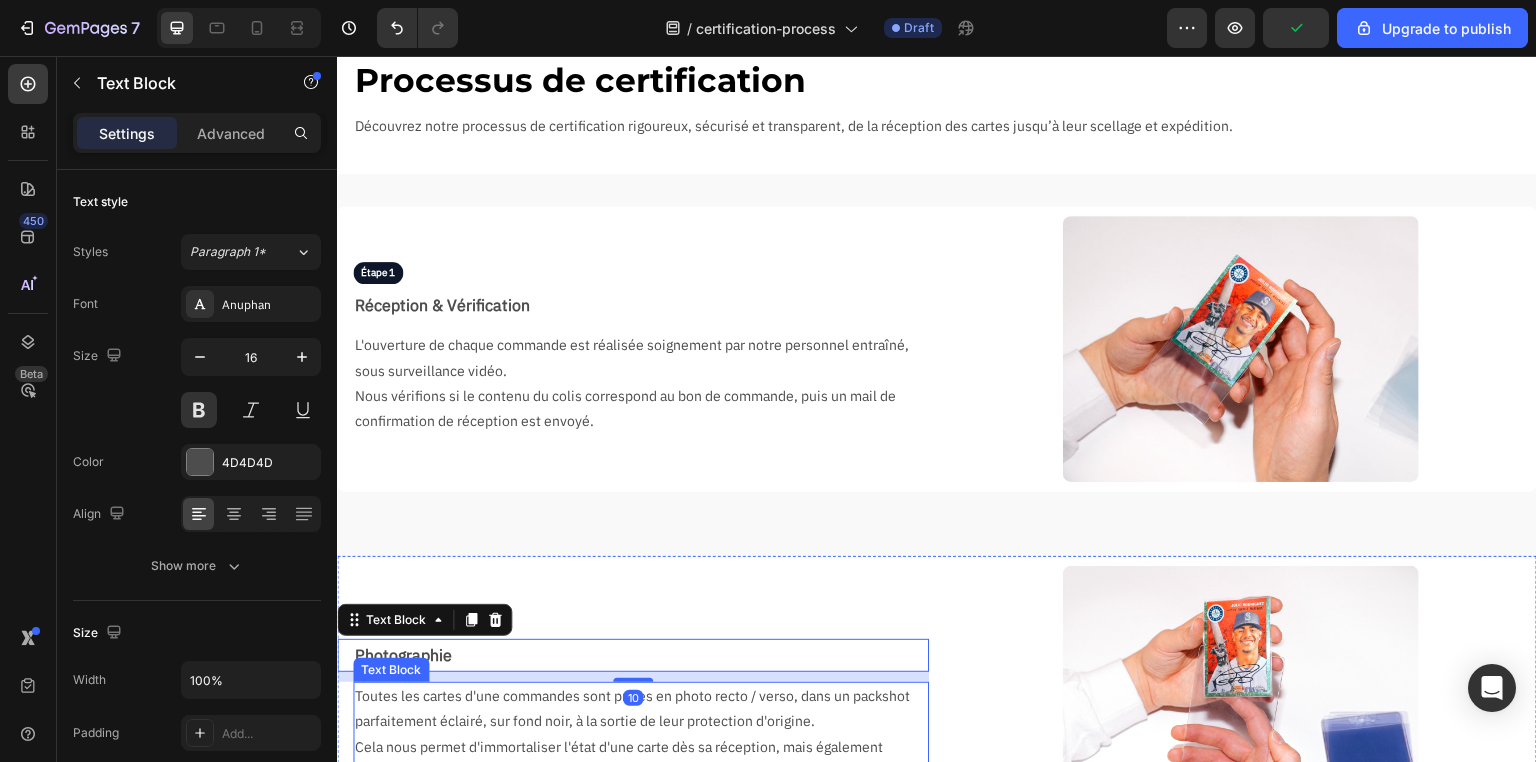 click on "Toutes les cartes d'une commandes sont prises en photo recto / verso, dans un packshot parfaitement éclairé, sur fond noir, à la sortie de leur protection d'origine." at bounding box center [633, 709] 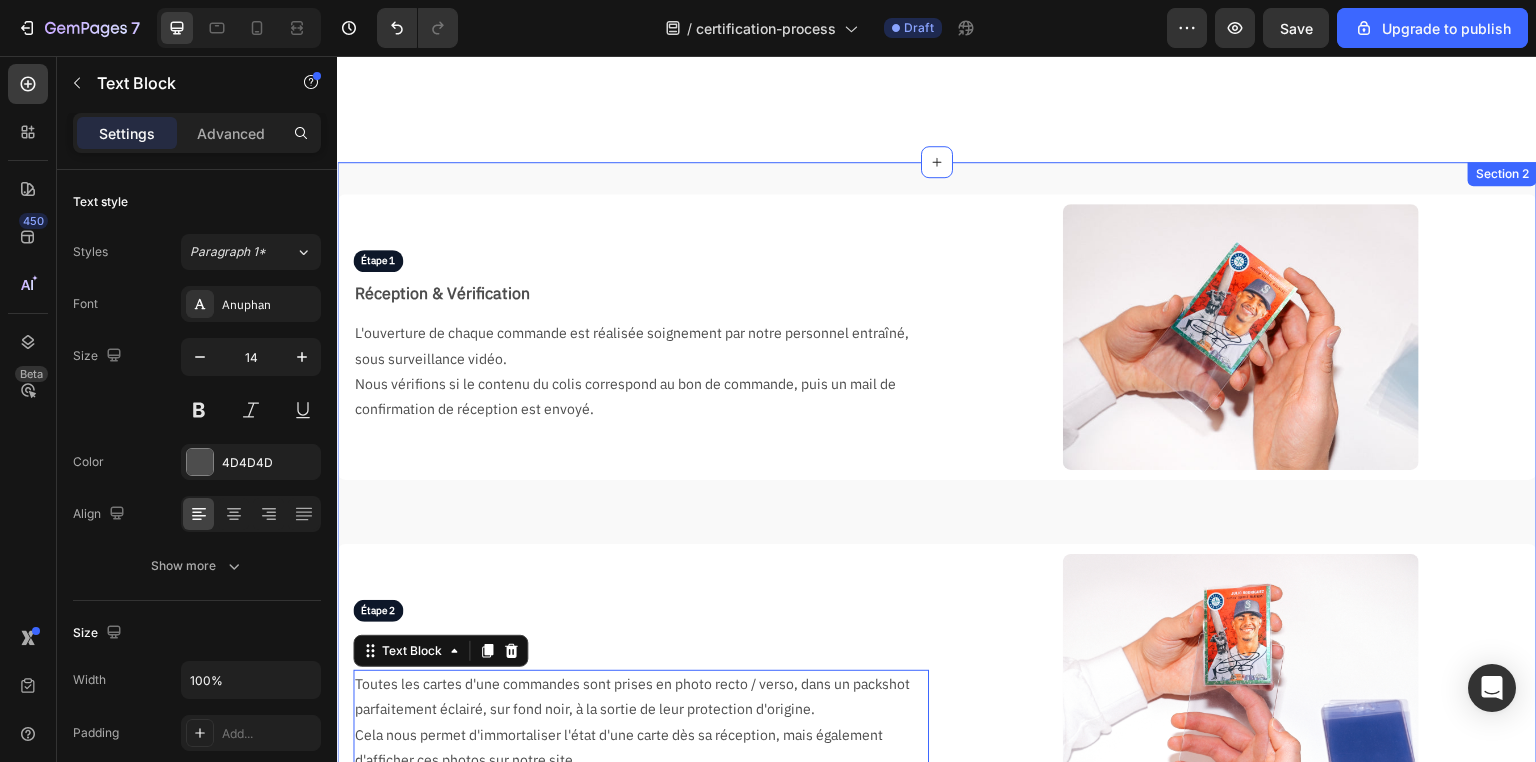 scroll, scrollTop: 80, scrollLeft: 0, axis: vertical 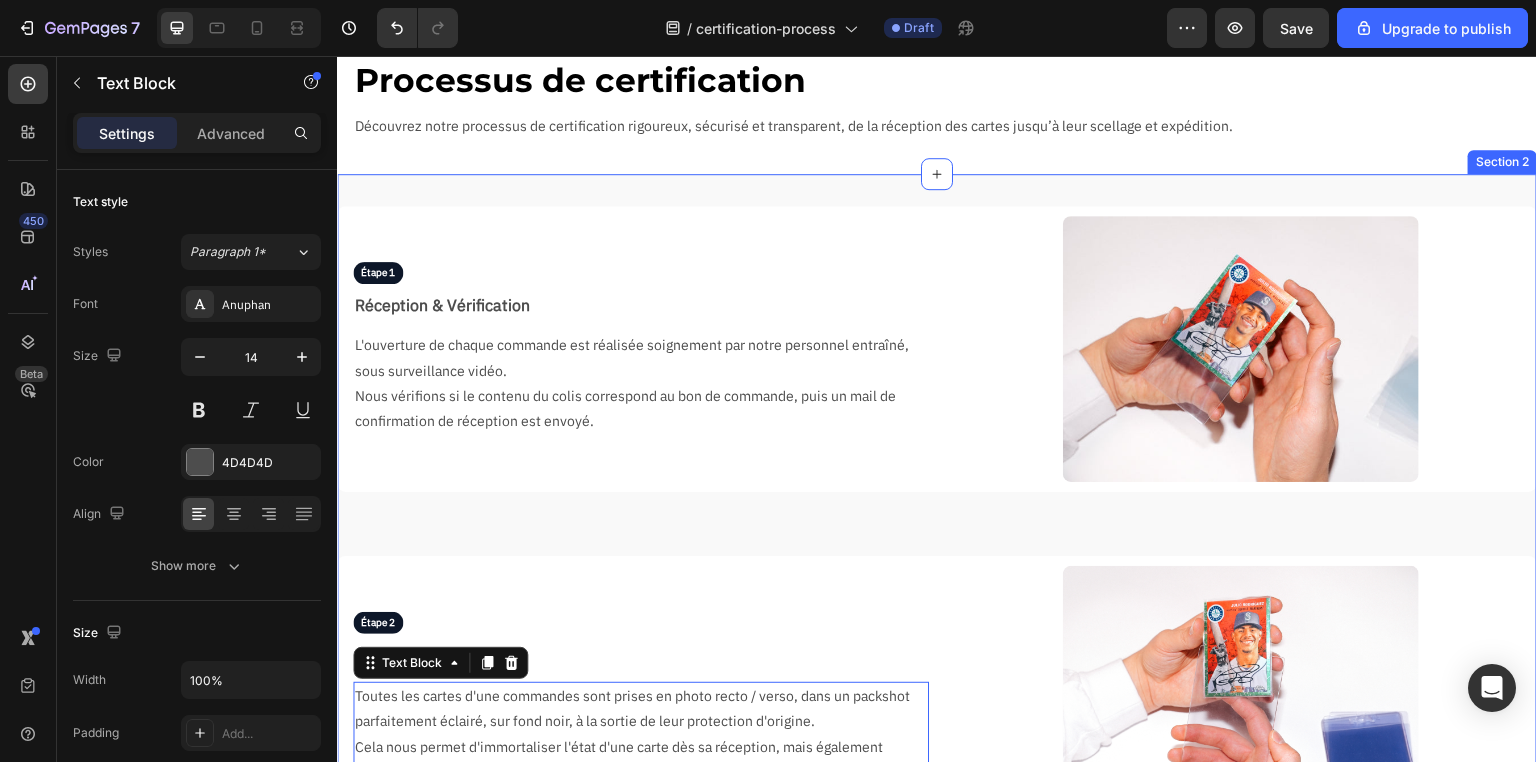 click on "Étape 1 Text Block Réception & Vérification Text Block L'ouverture de chaque commande est réalisée soignement par notre personnel entraîné, sous surveillance vidéo. Nous vérifions si le contenu du colis correspond au bon de commande, puis un mail de confirmation de réception est envoyé. Text Block Image Row Étape 2 Text Block Photographie Text Block Toutes les cartes d'une commandes sont prises en photo recto / verso, dans un packshot parfaitement éclairé, sur fond noir, à la sortie de leur protection d'origine. Cela nous permet d'immortaliser l'état d'une carte dès sa réception, mais également d'afficher ces photos sur notre site. Text Block   0 Image Row Étape 3 Text Block Notation Text Block Deux noteurs vont tour à tour noter la carte, en commençant toujours par le noteur le plus junior. Ils vont ensuite établir un certificat de notation numérique, disponible en scannant le QR code au dos de l'étiquette, plus ou moins détaillé selon le service choisi. Text Block Image Row Image" at bounding box center [937, 1401] 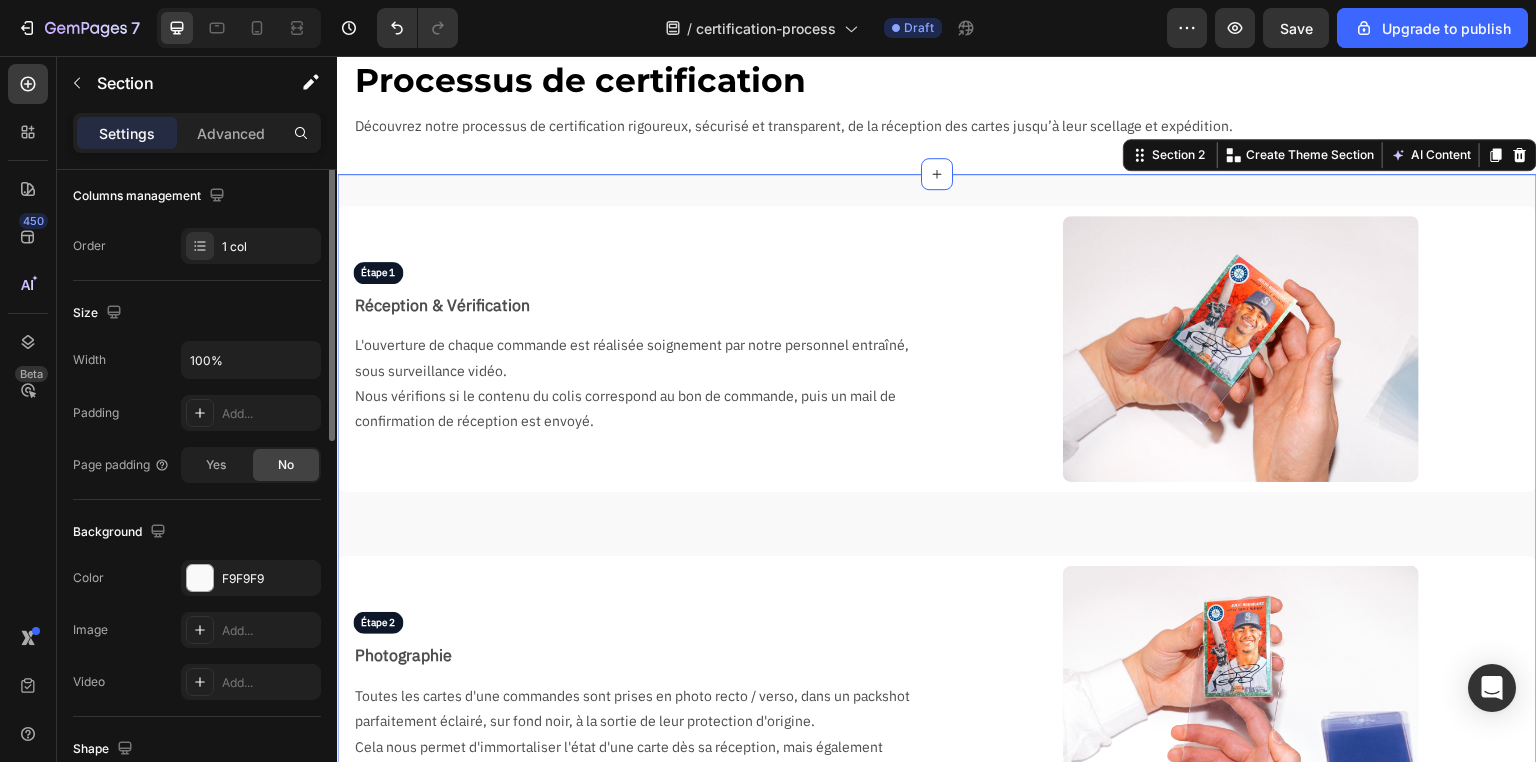 scroll, scrollTop: 400, scrollLeft: 0, axis: vertical 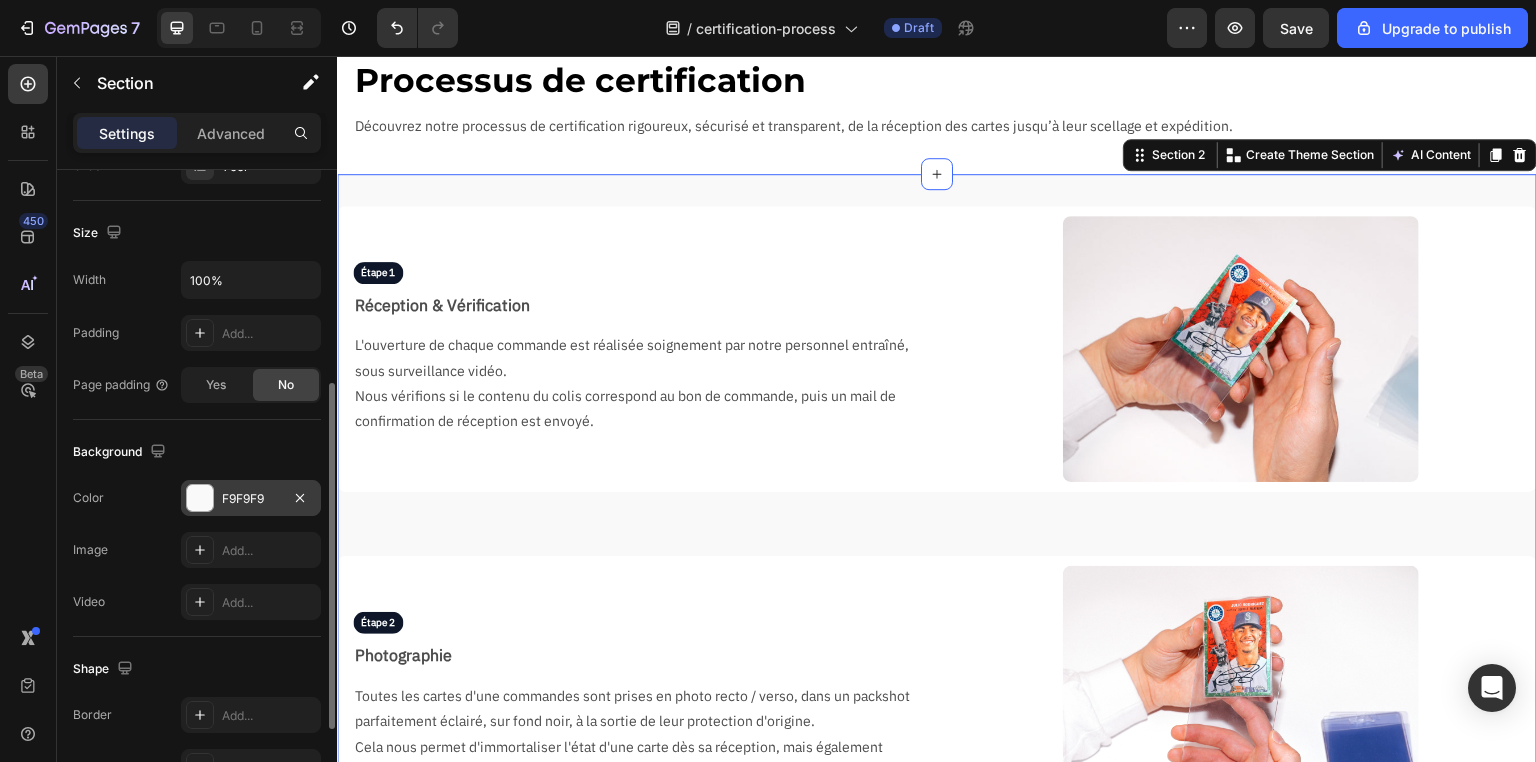click on "F9F9F9" at bounding box center [251, 499] 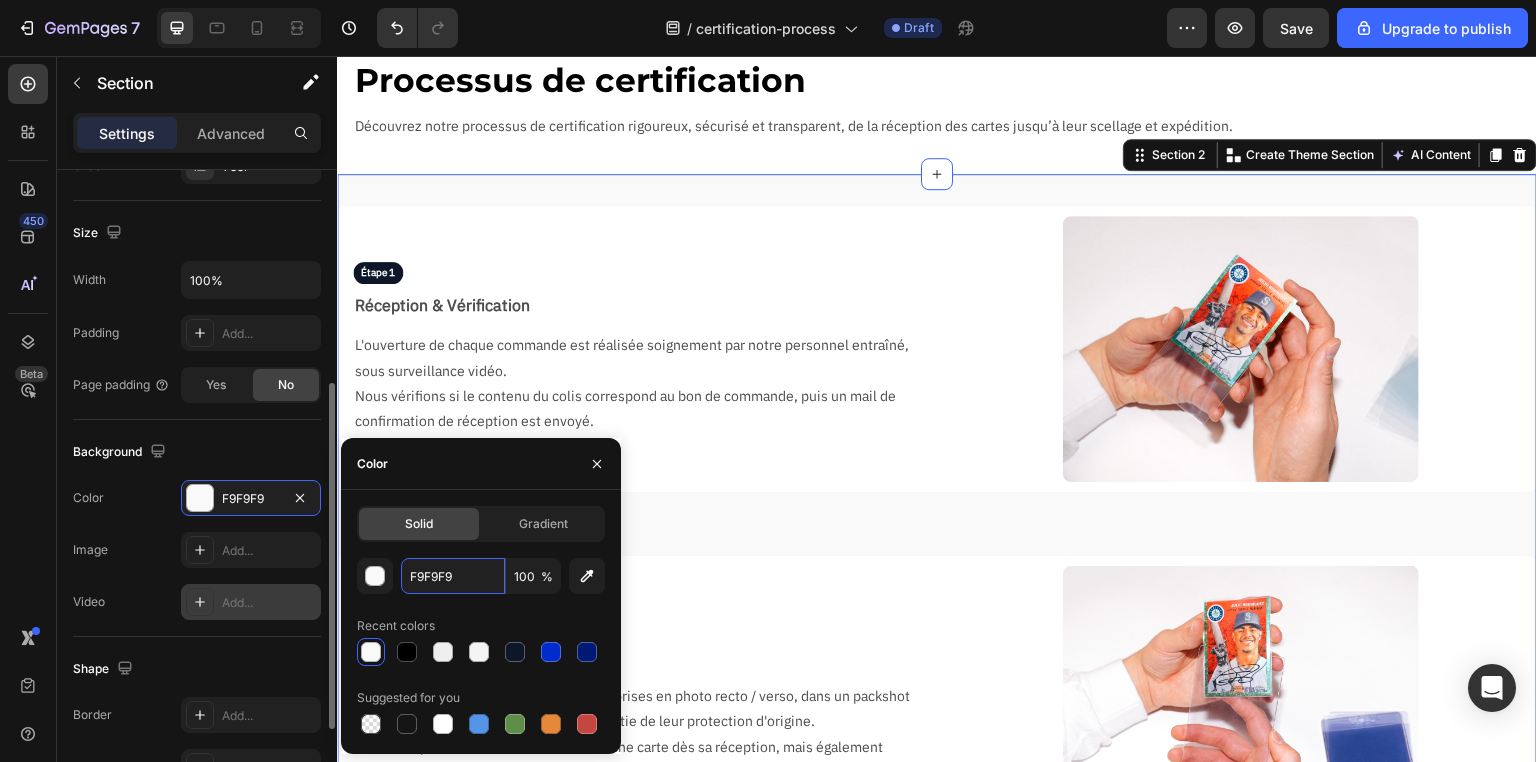 type 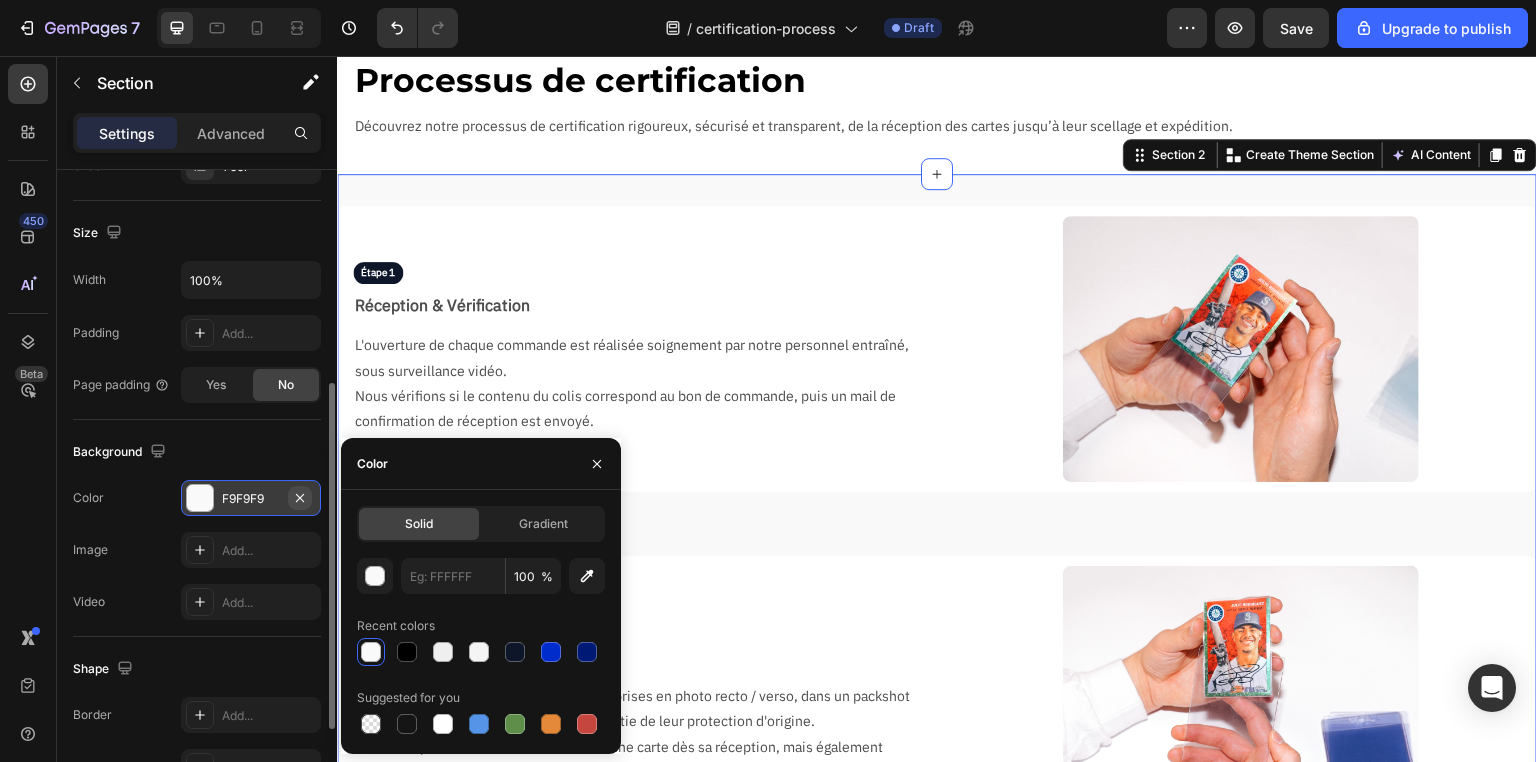 click 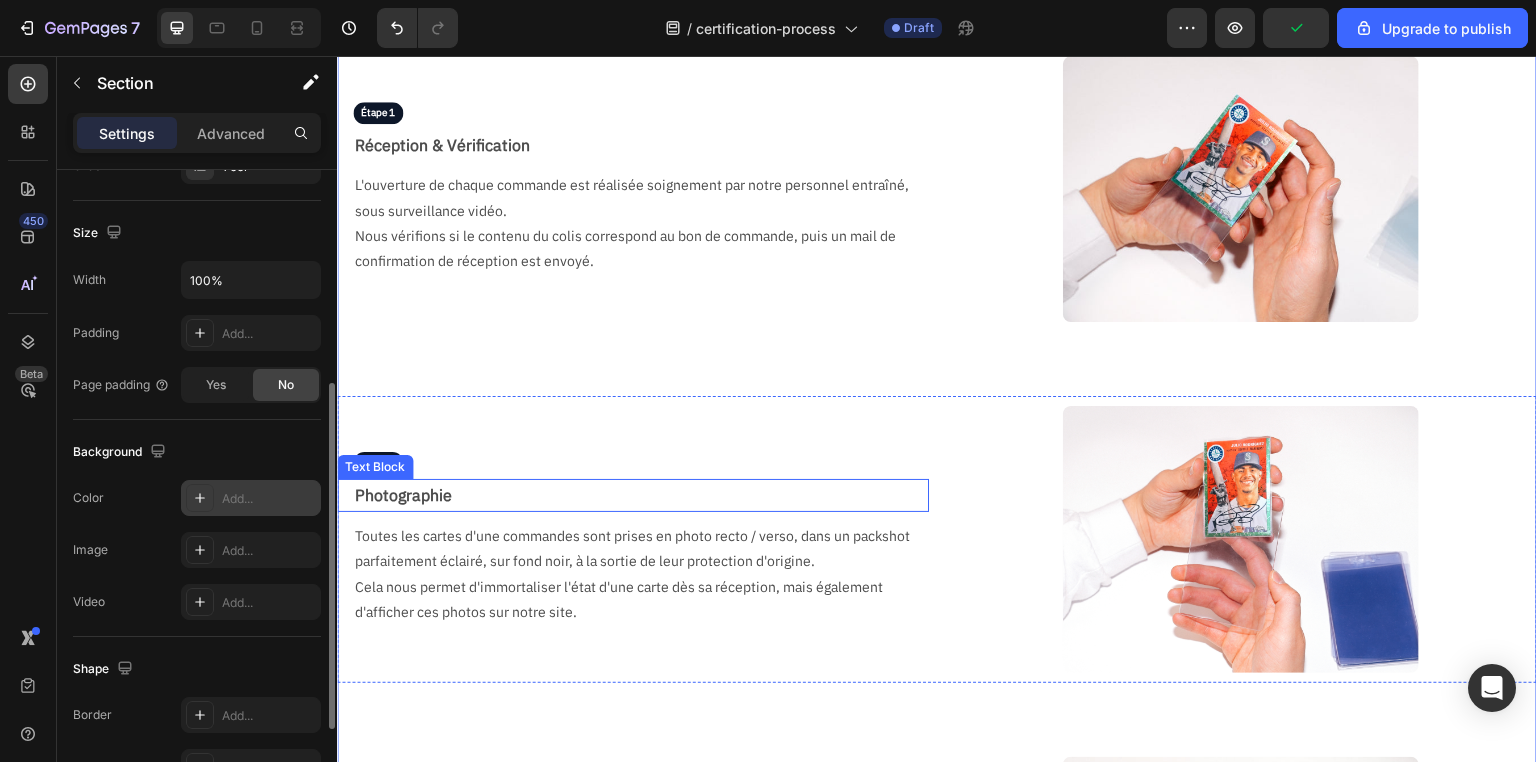 scroll, scrollTop: 0, scrollLeft: 0, axis: both 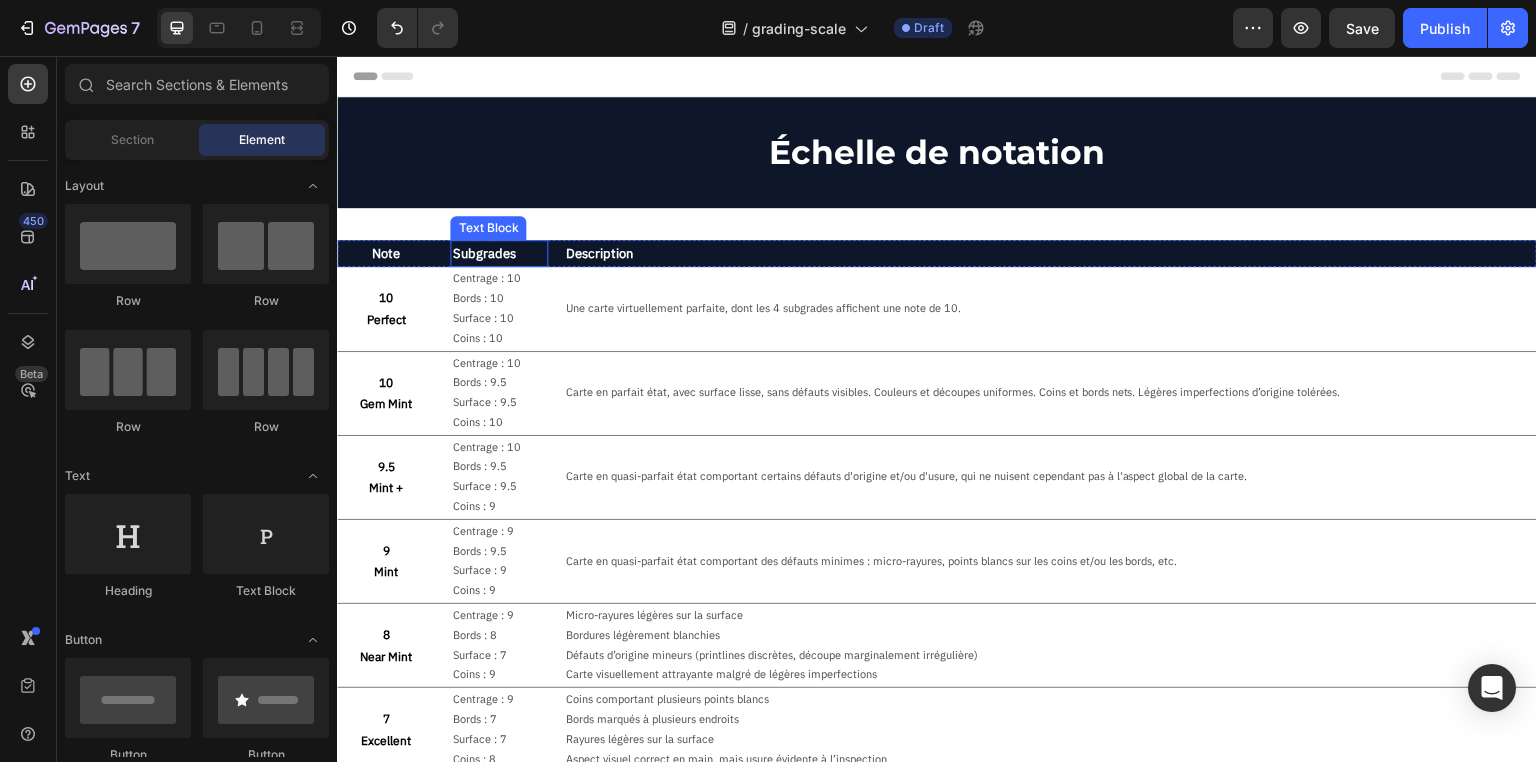 click on "Subgrades" at bounding box center (498, 253) 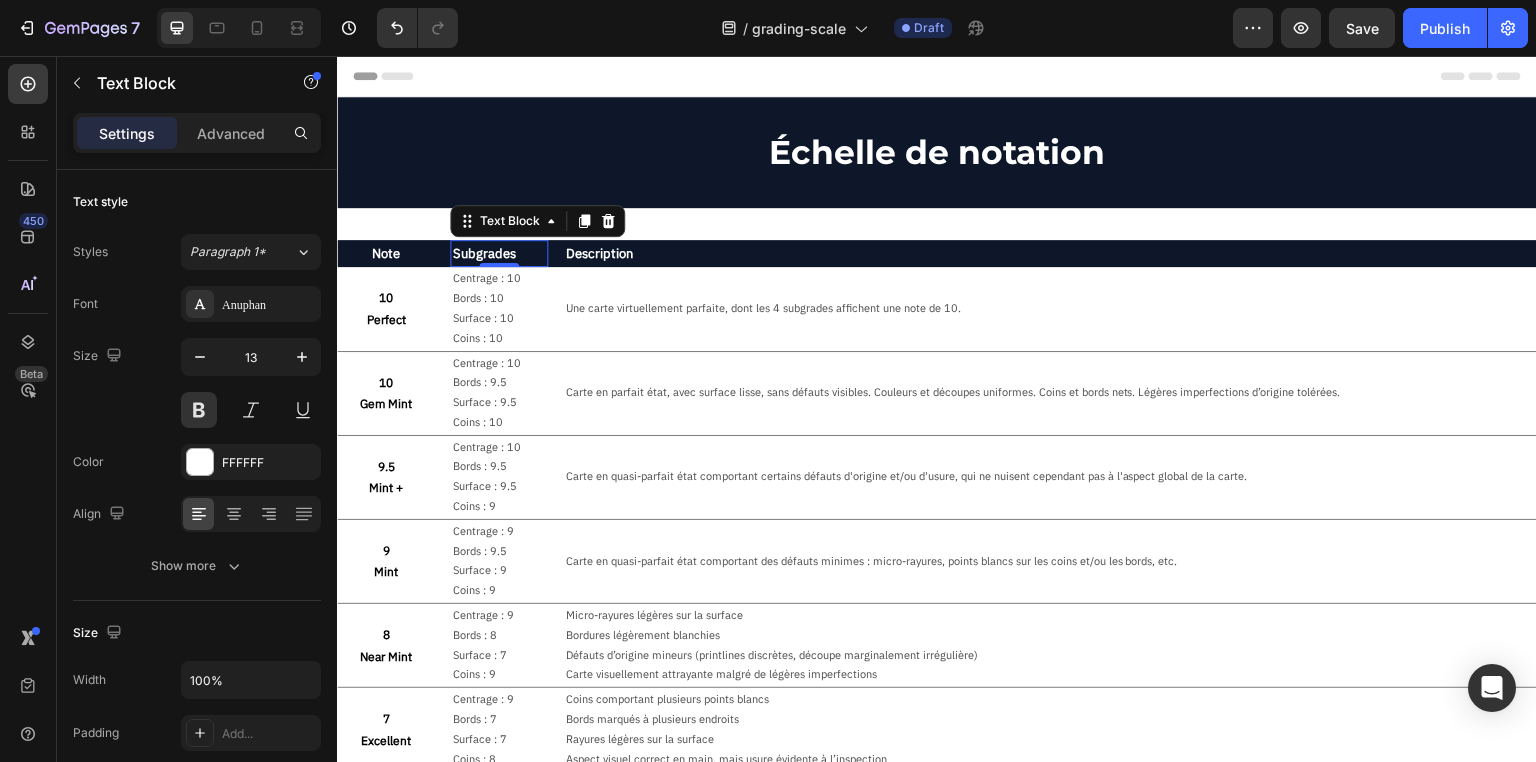 click 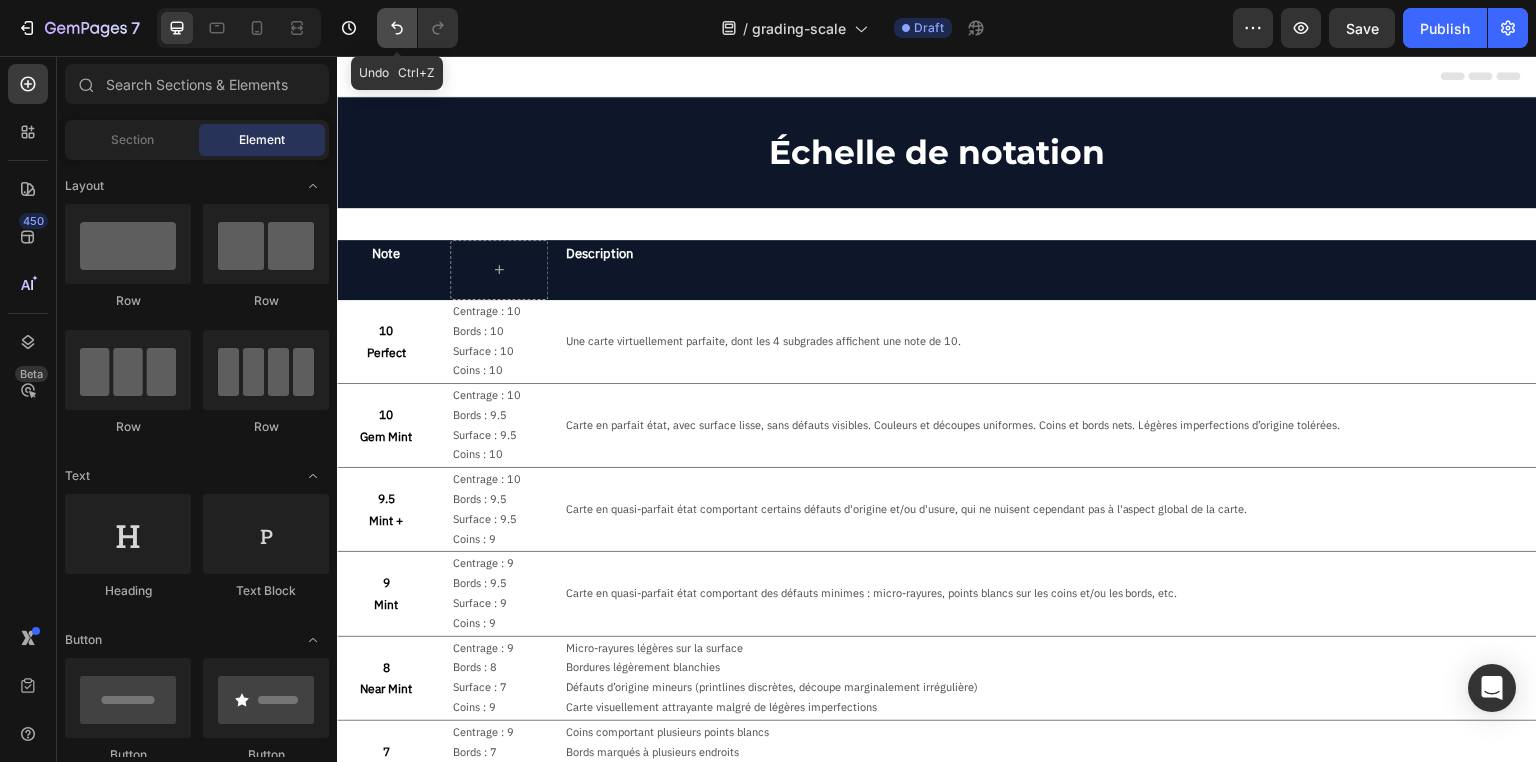 click 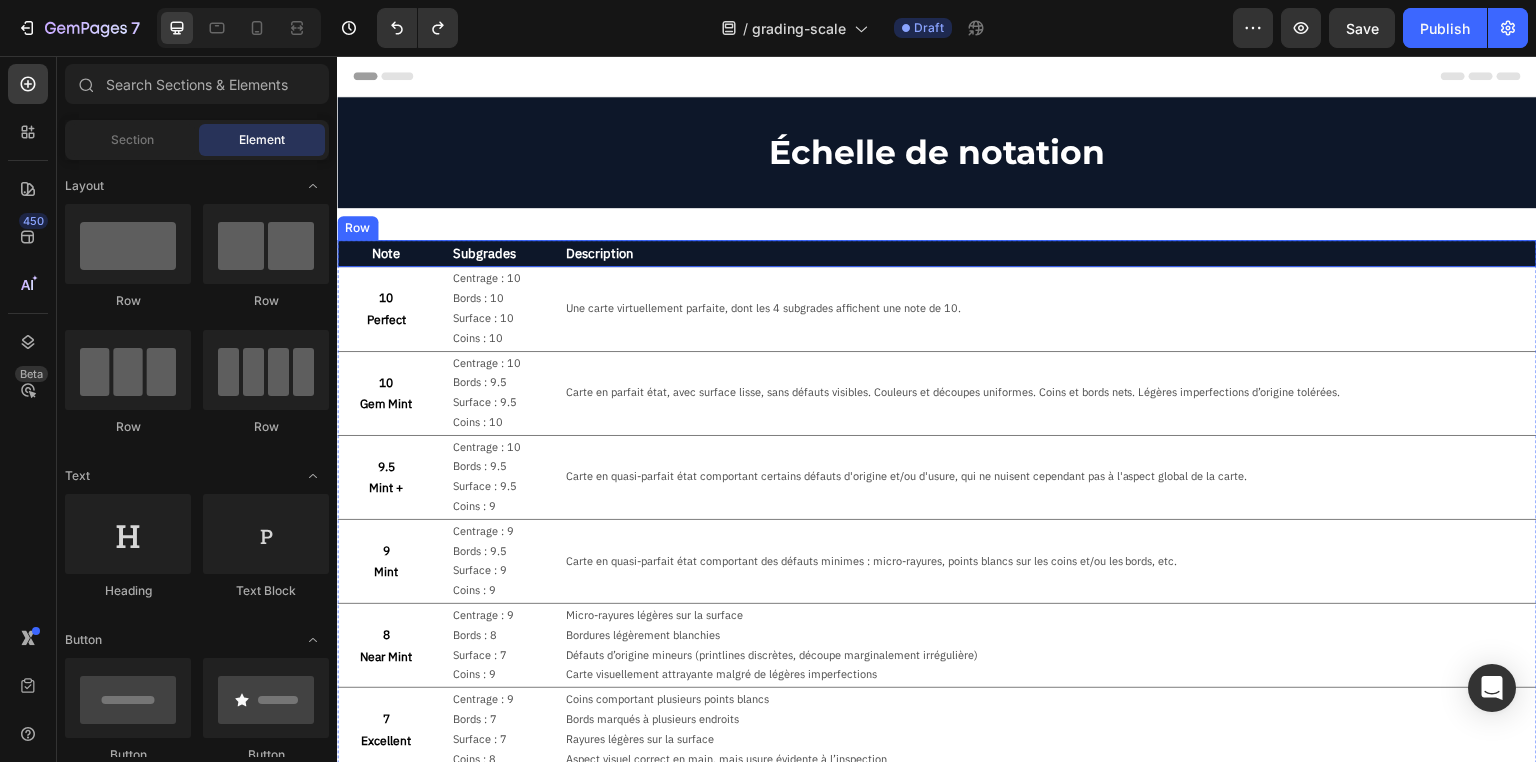 click on "Note Text Block Subgrades Text Block Description Text Block Row" at bounding box center (937, 253) 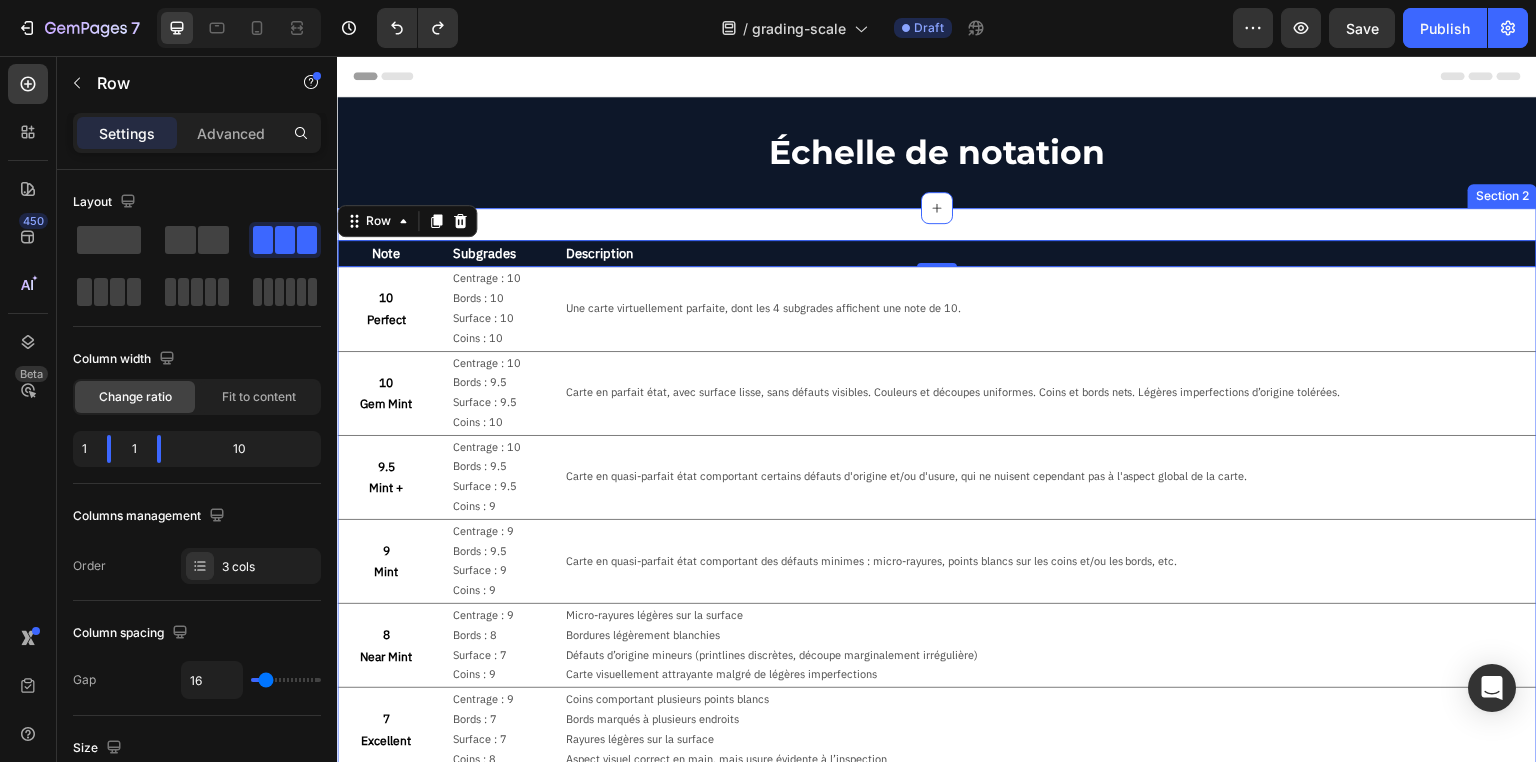 click on "Note Text Block Subgrades Text Block Description Text Block Row   0 10 Perfect Text Block Centrage : 10 Bords : 10 Surface : 10 Coins : 10 Text Block Une carte virtuellement parfaite, dont les 4 subgrades affichent une note de 10. Text Block Row                Title Line 10 Gem Mint Text Block Centrage : 10 Bords : 9.5 Surface : 9.5 Coins : 10 Text Block Carte en parfait état, avec surface lisse, sans défauts visibles. Couleurs et découpes uniformes. Coins et bords nets. Légères imperfections d’origine tolérées. Text Block Row                Title Line 9.5 Mint + Text Block Centrage : 10 Bords : 9.5 Surface : 9.5 Coins : 9 Text Block Carte en quasi-parfait état comportant certains défauts d'origine et/ou d'usure, qui ne nuisent cependant pas à l'aspect global de la carte. Text Block Row                Title Line 9 Mint Text Block Centrage : 9 Bords : 9.5 Surface : 9 Coins : 9 Text Block Text Block Row                Title Line 8 Near Mint Text Block Centrage : 9 Bords : 8 Surface : 7 Coins : 9 Row" at bounding box center (937, 980) 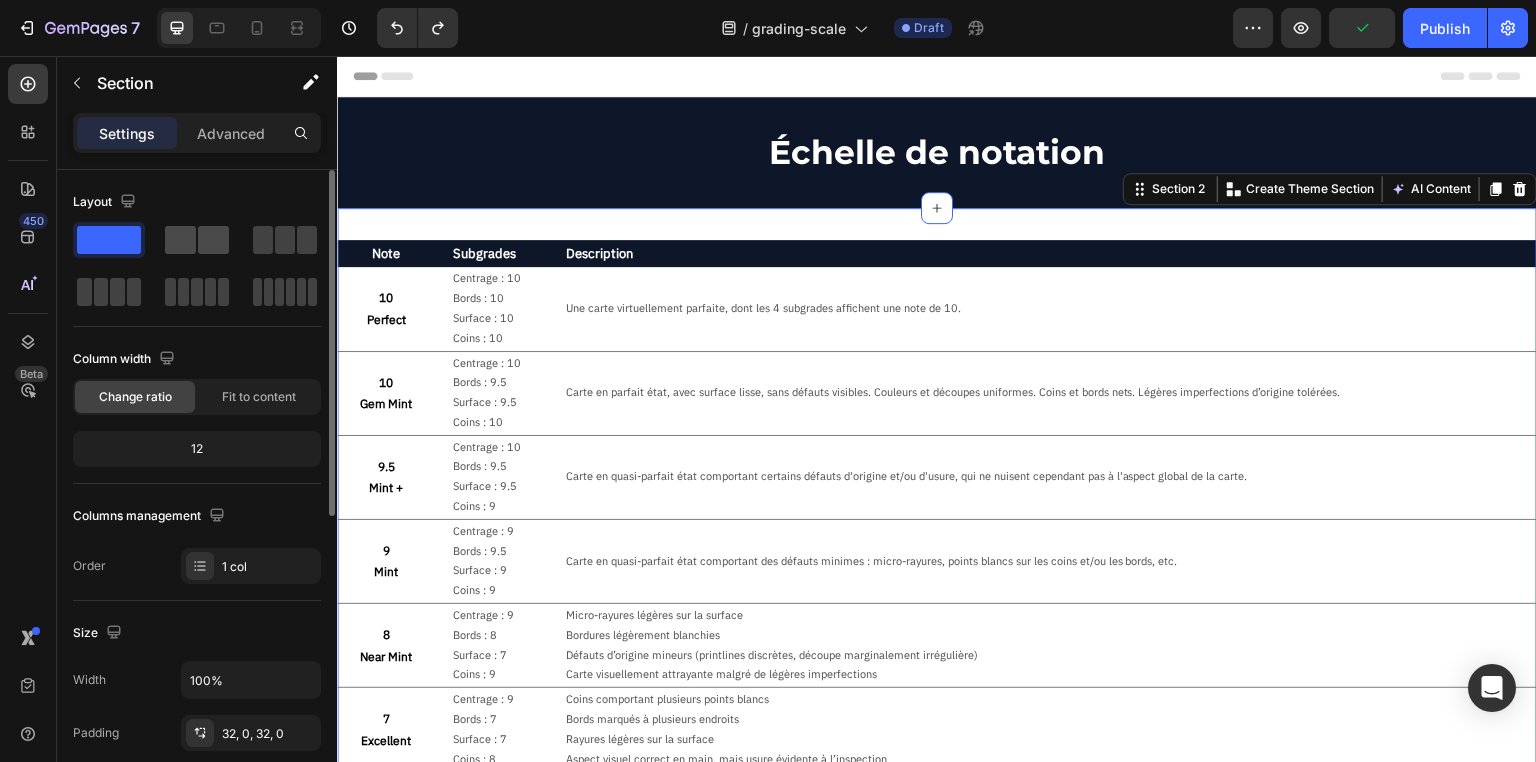click 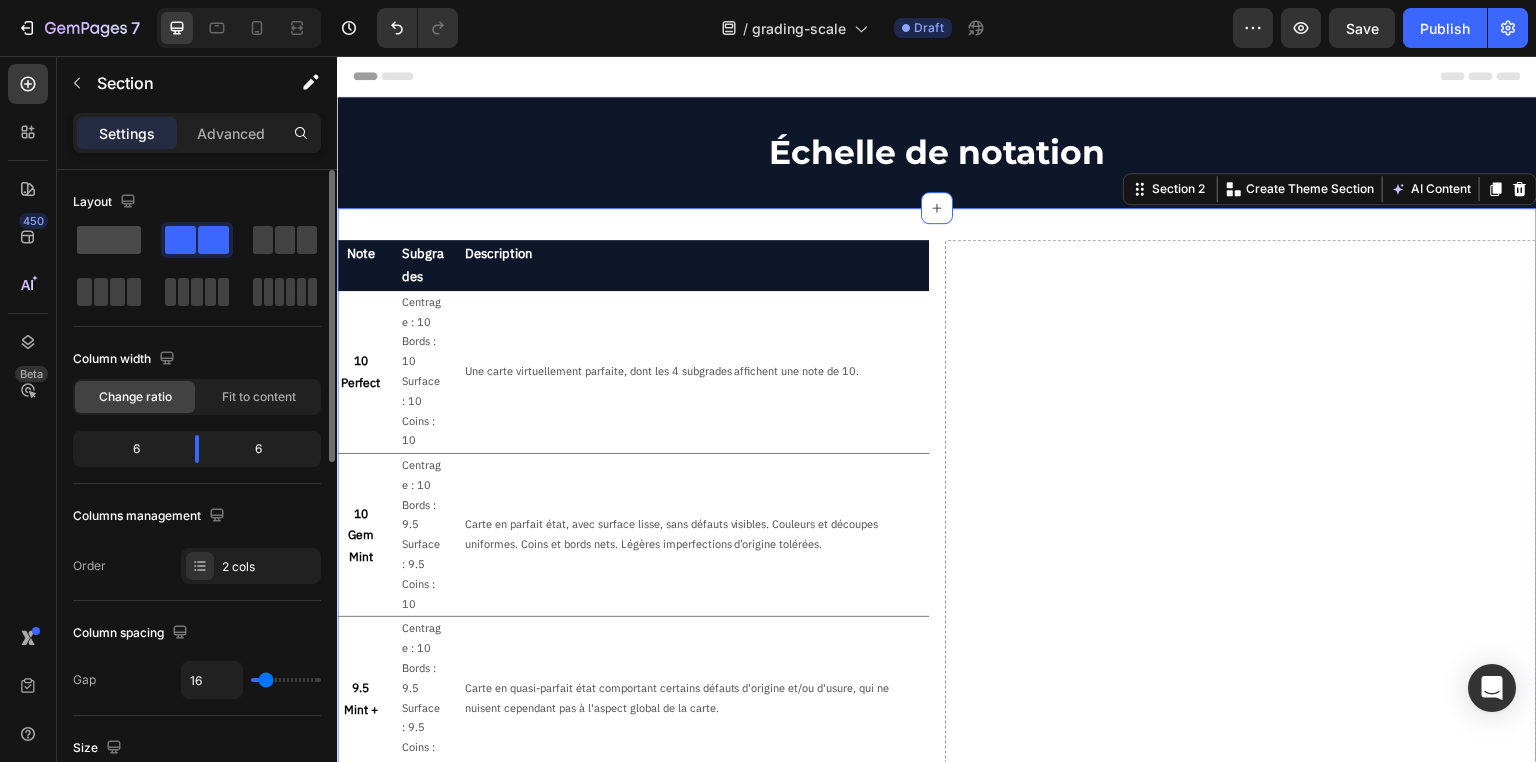 click 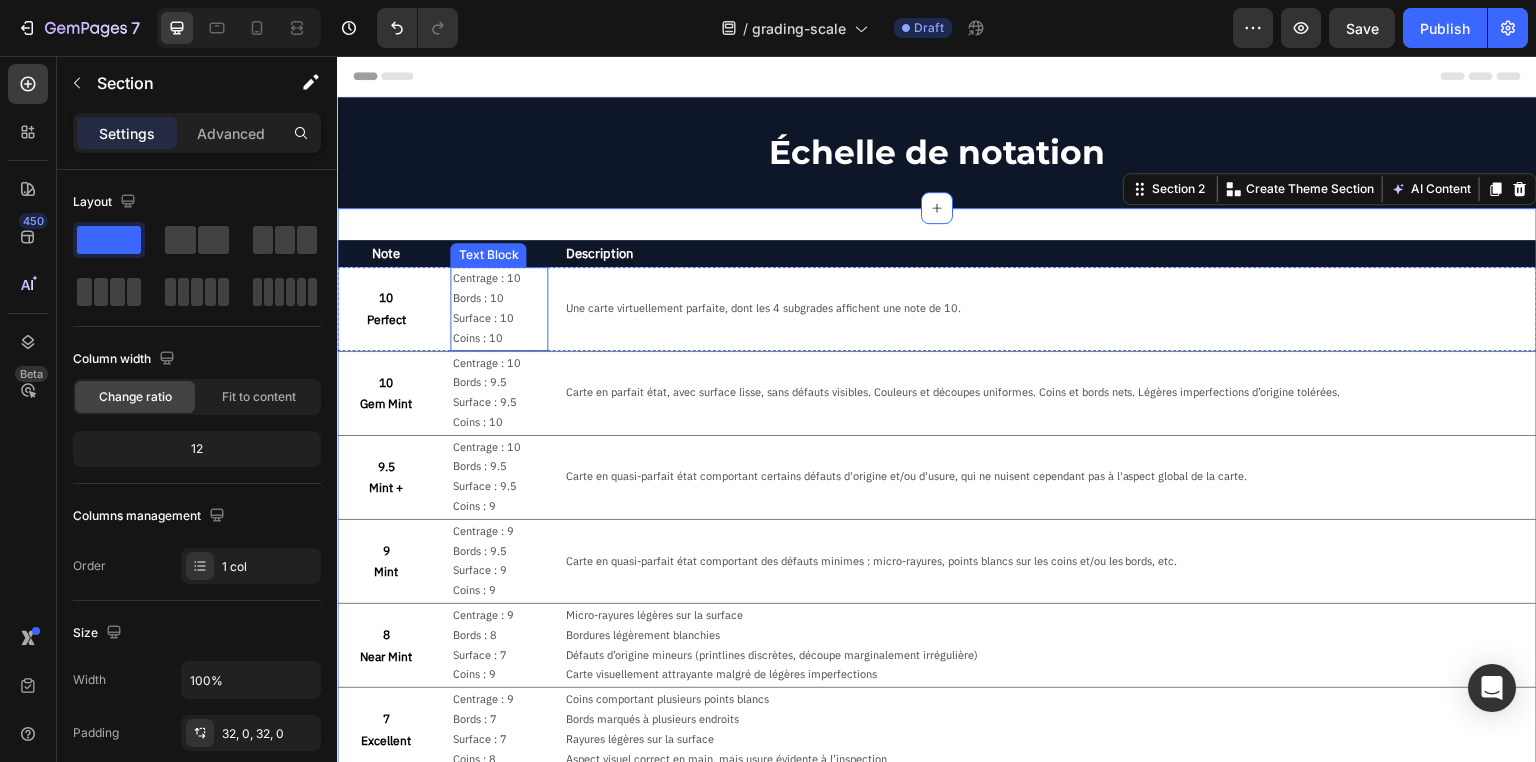 click on "Bords : 10" at bounding box center [498, 299] 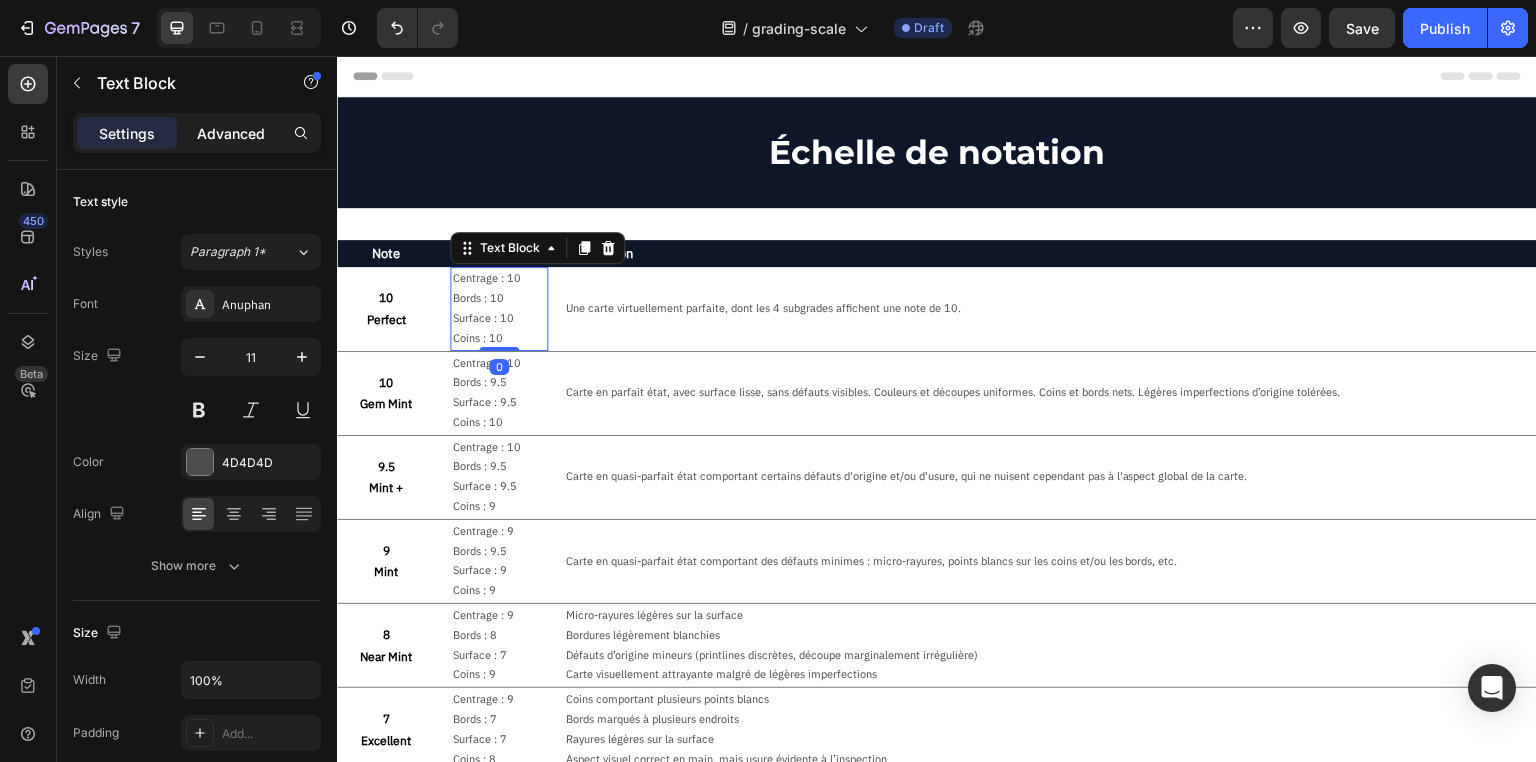click on "Advanced" at bounding box center (231, 133) 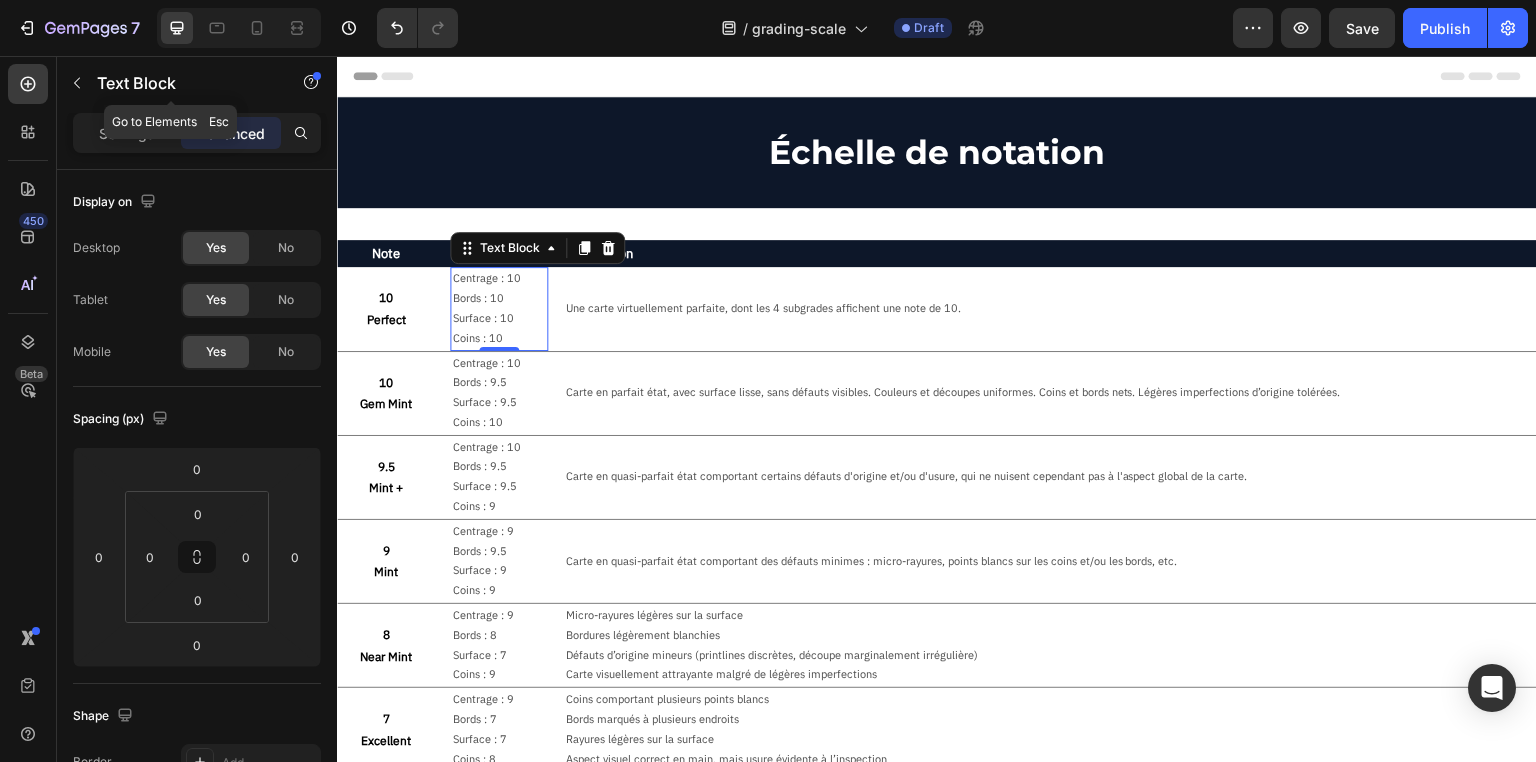 click 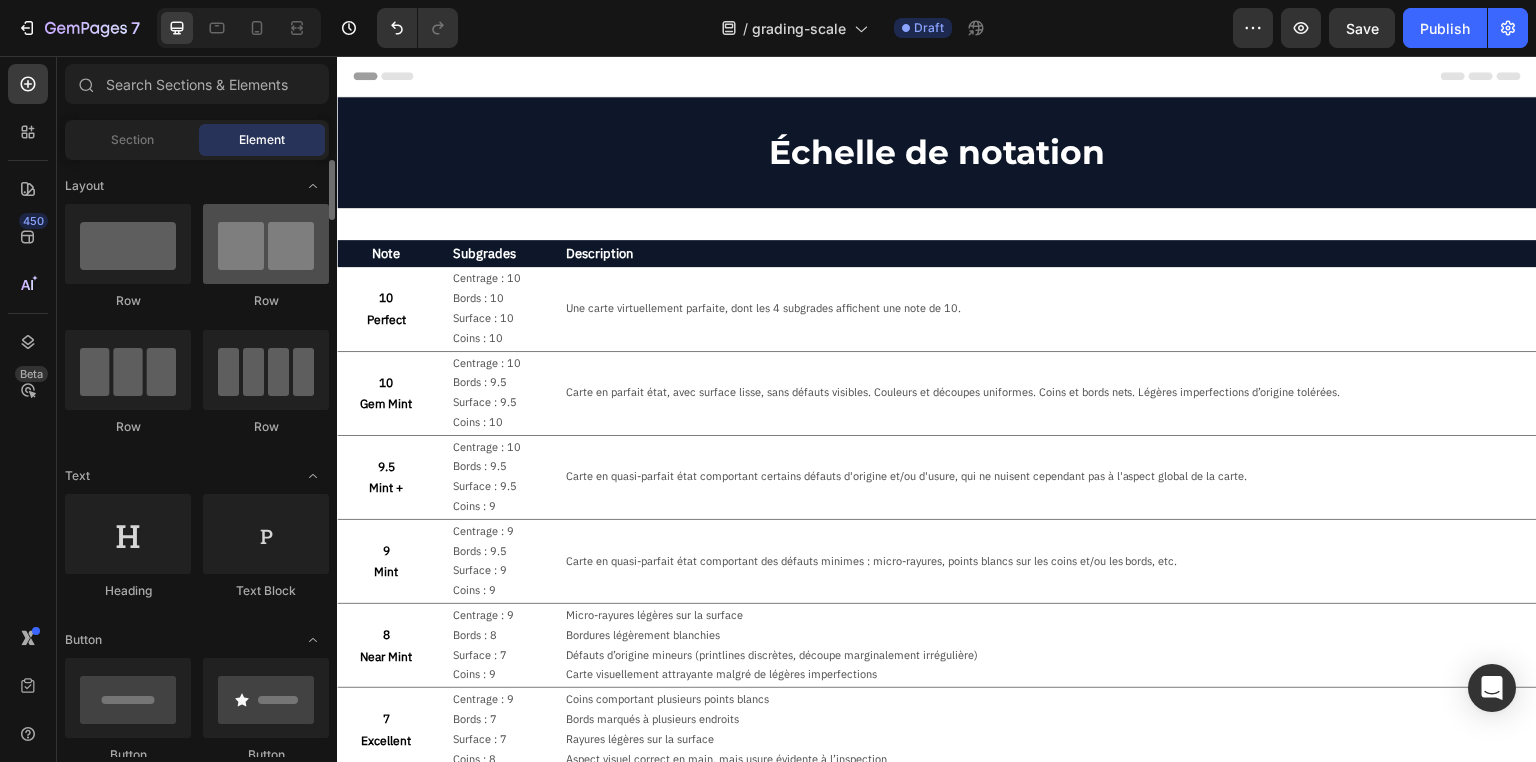 click at bounding box center (266, 244) 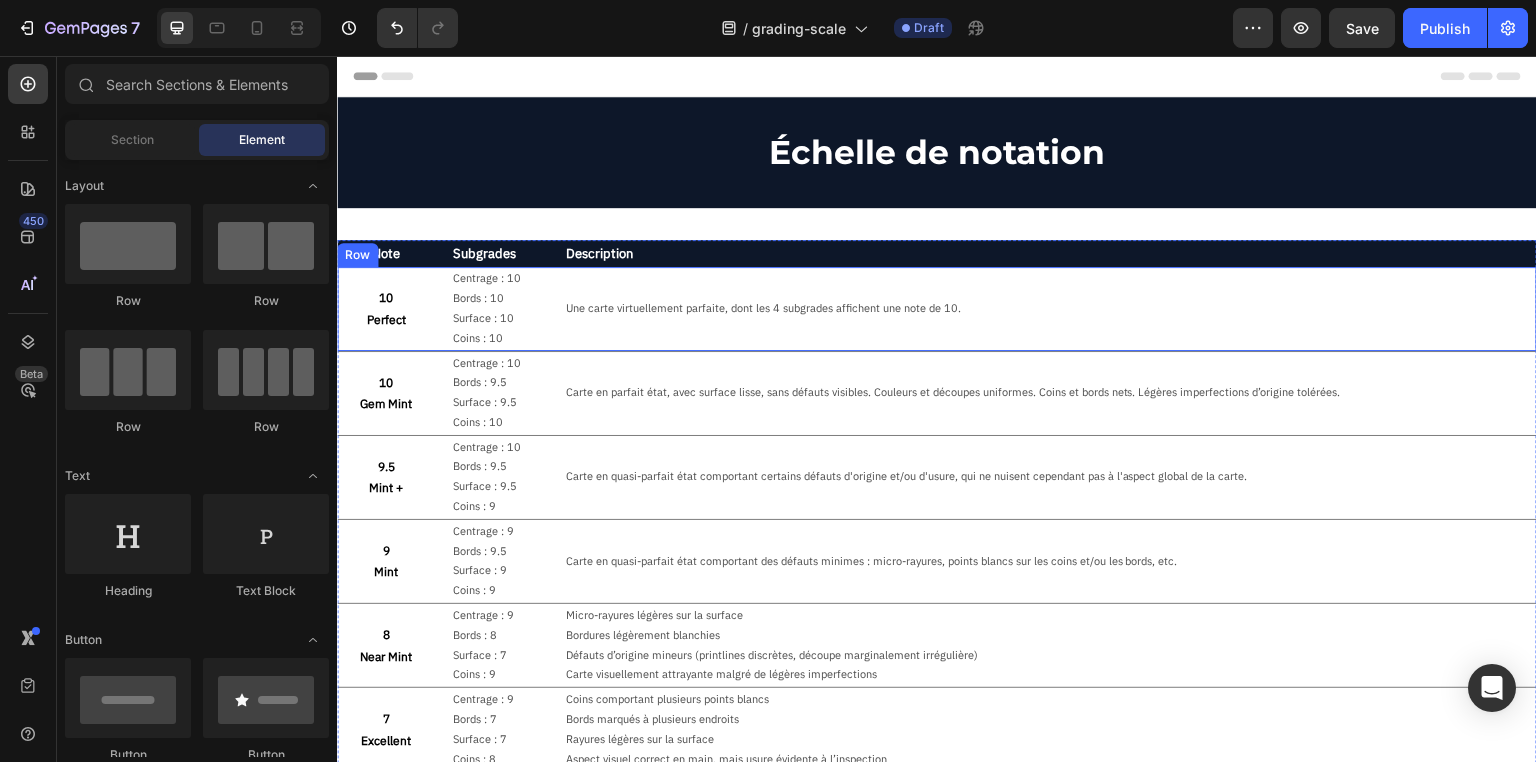 click on "Une carte virtuellement parfaite, dont les 4 subgrades affichent une note de 10. Text Block" at bounding box center (1050, 308) 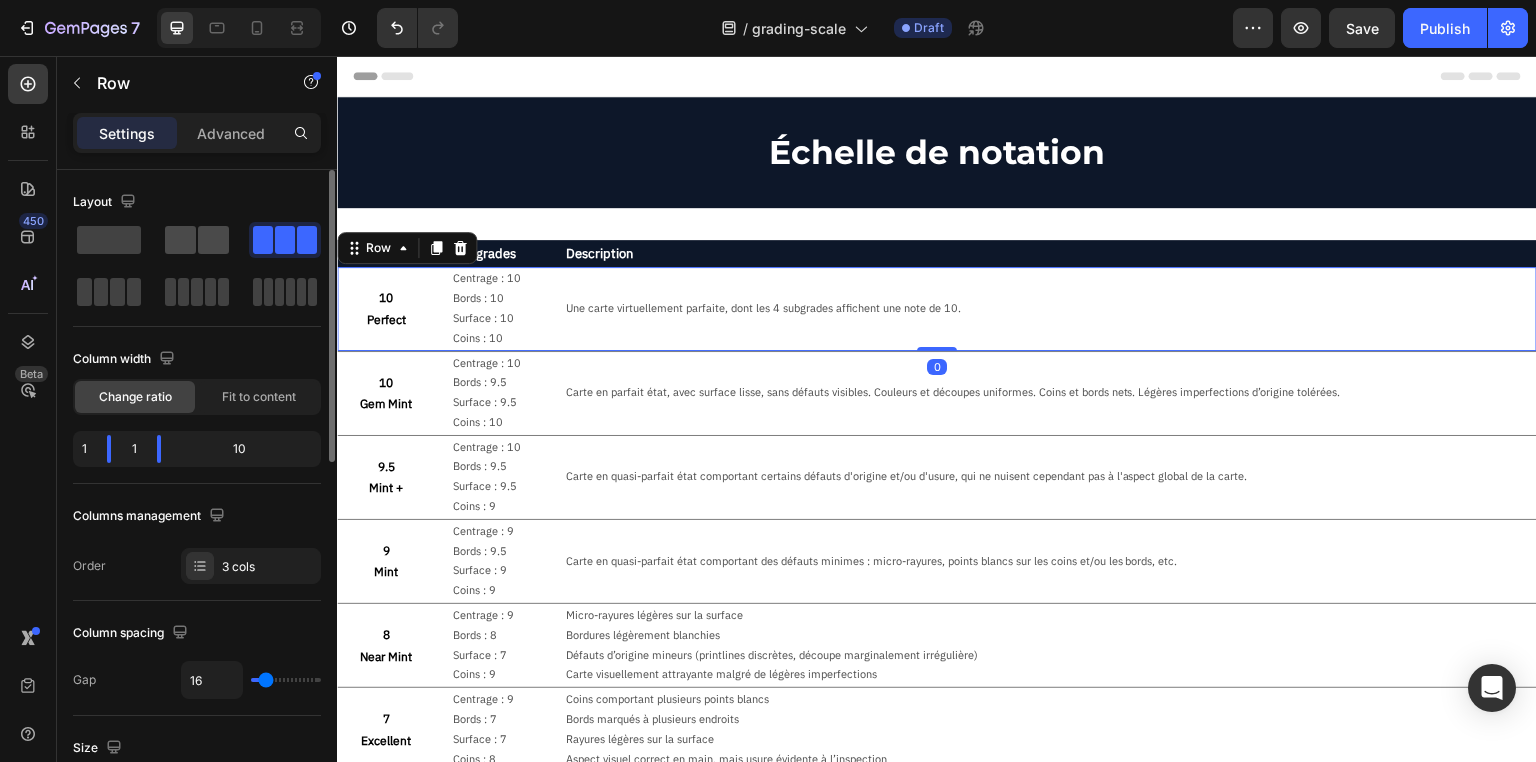 click at bounding box center (197, 240) 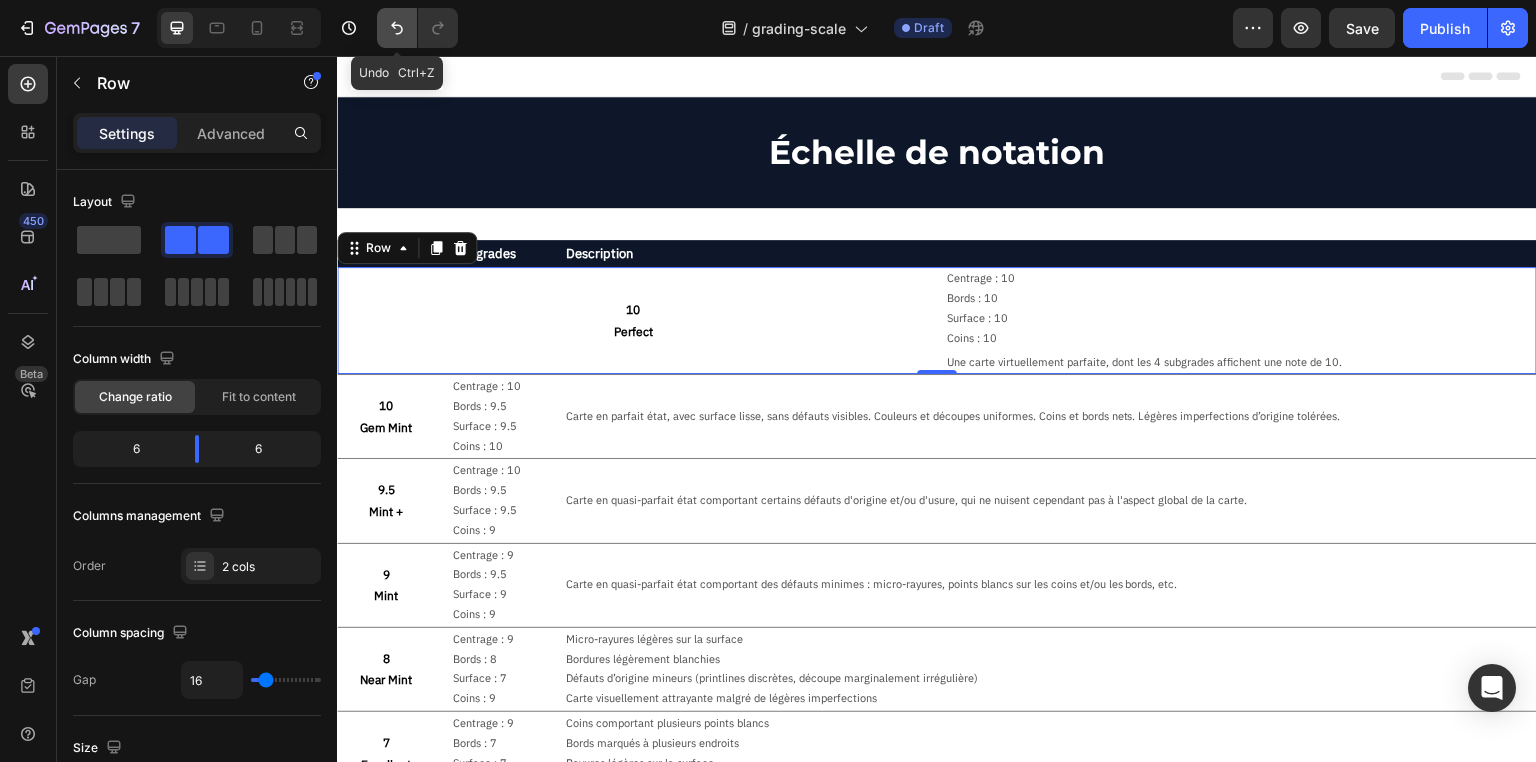 click 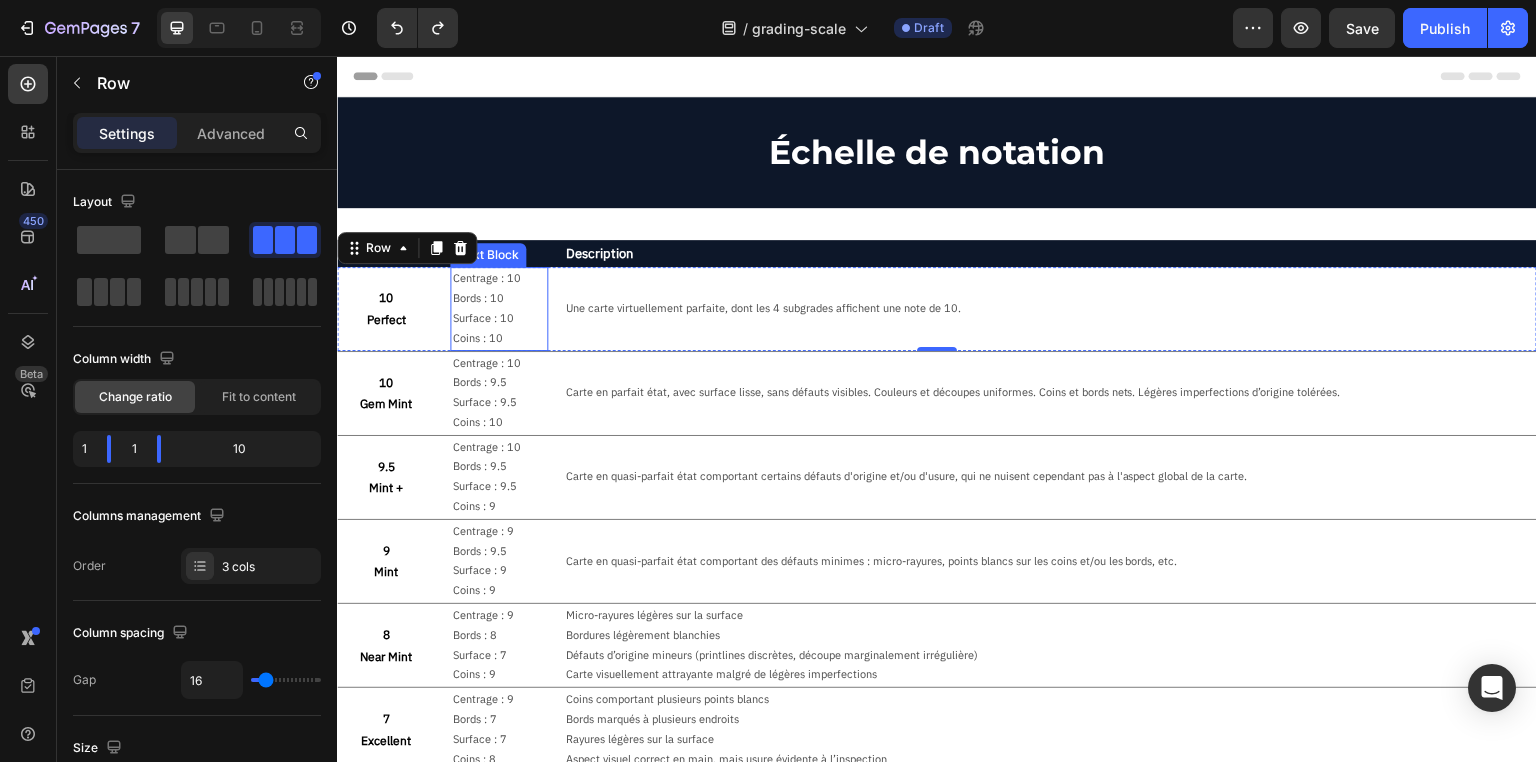 click on "Bords : 10" at bounding box center (498, 299) 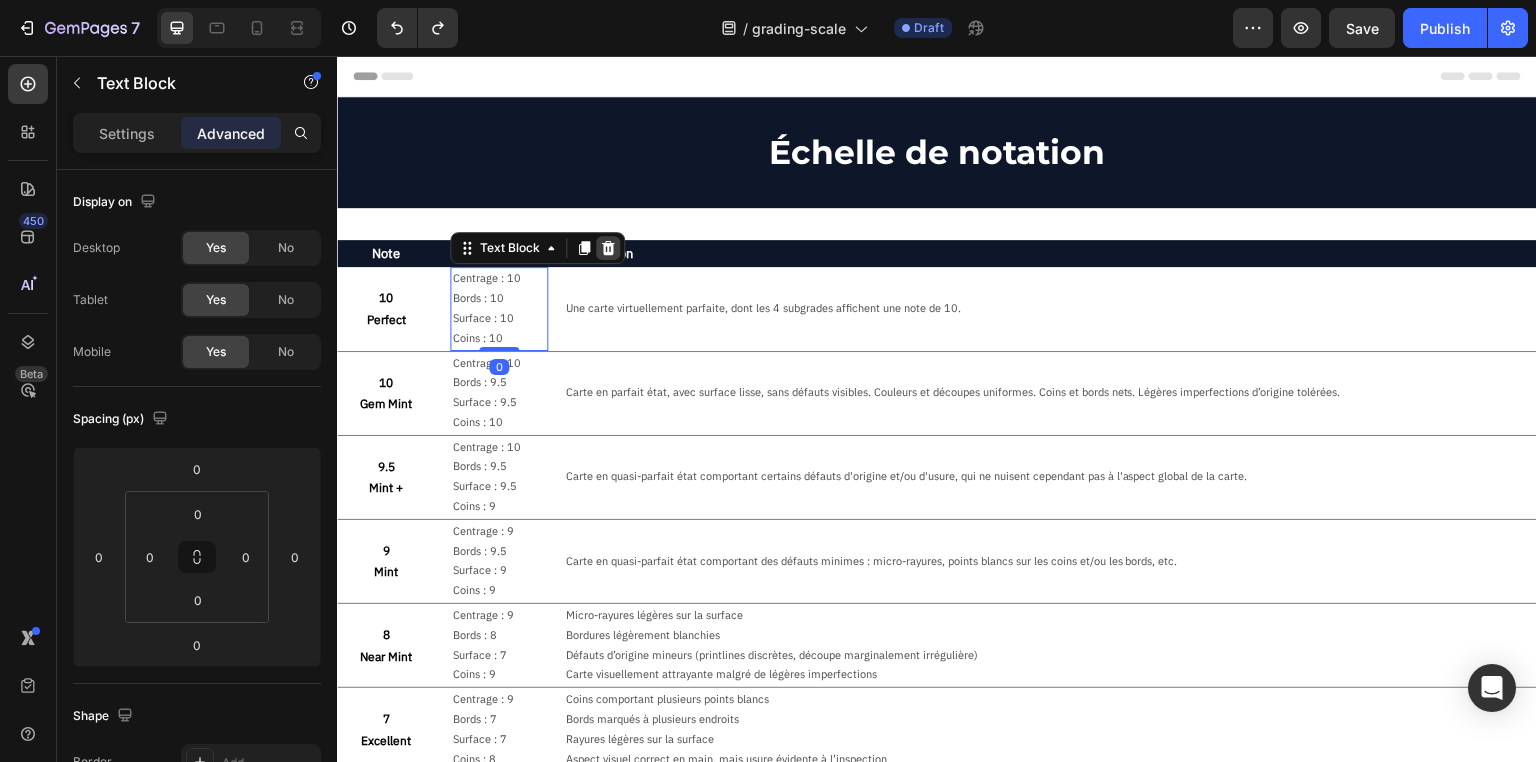 click 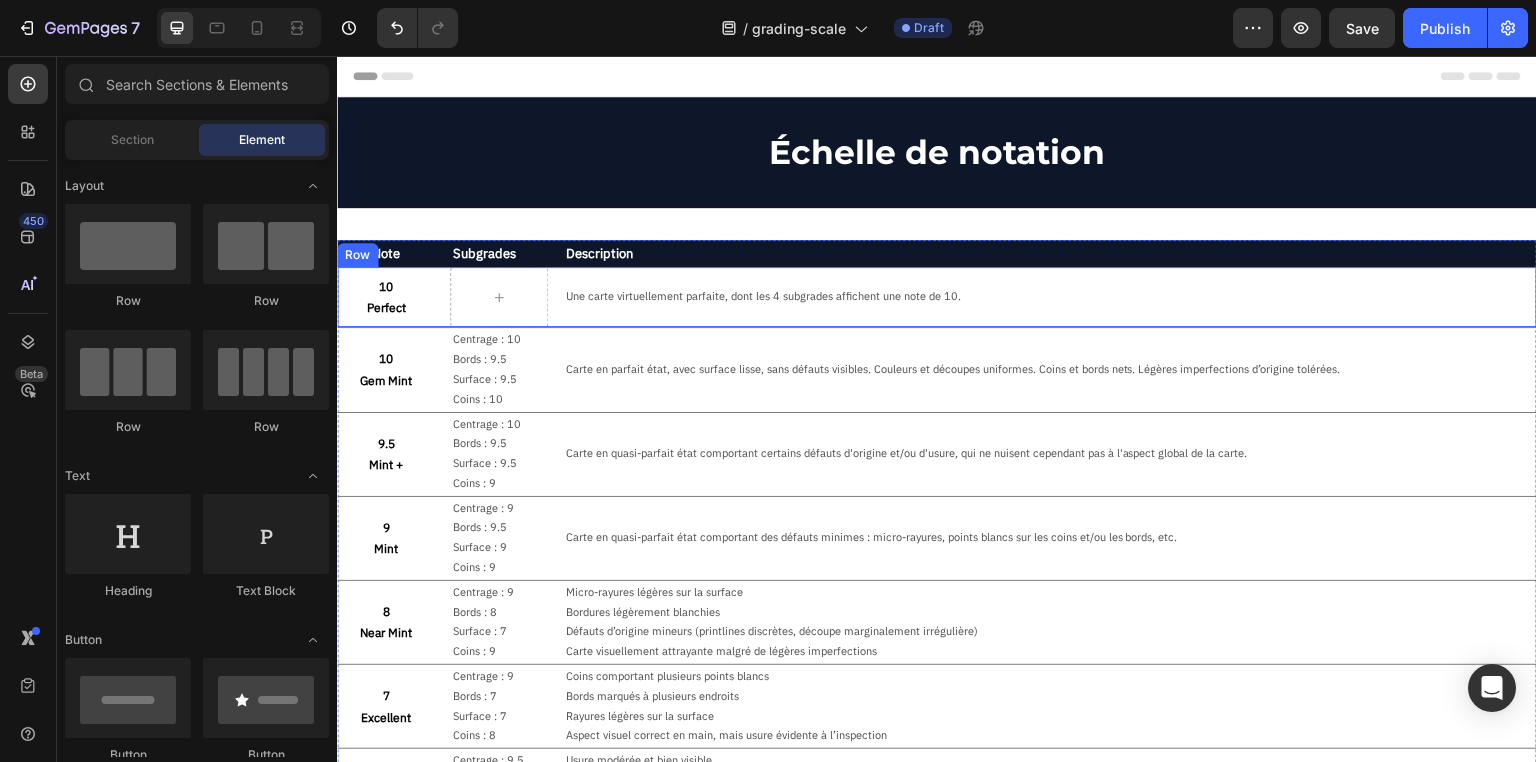 click on "Une carte virtuellement parfaite, dont les 4 subgrades affichent une note de 10. Text Block" at bounding box center (1050, 297) 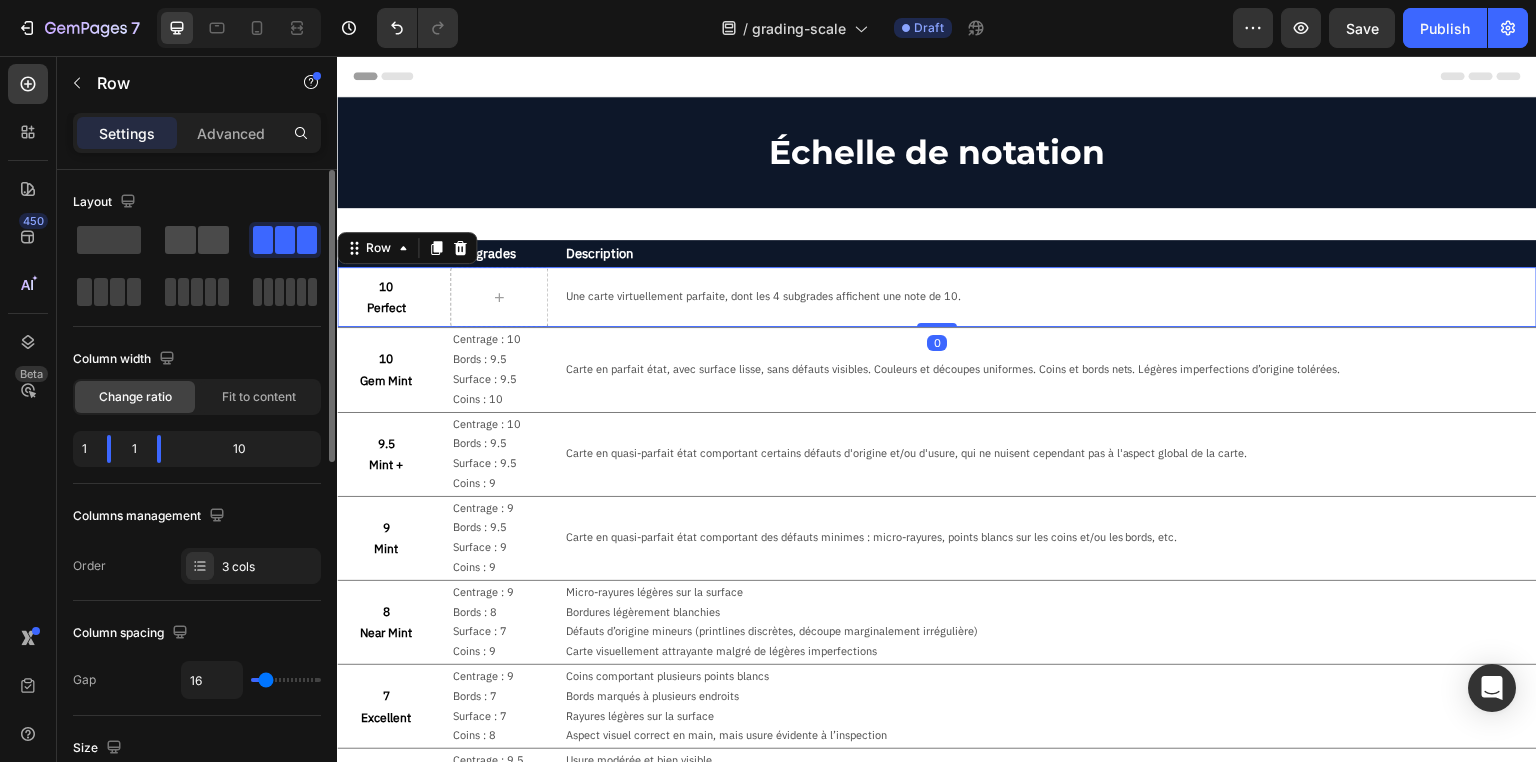 click 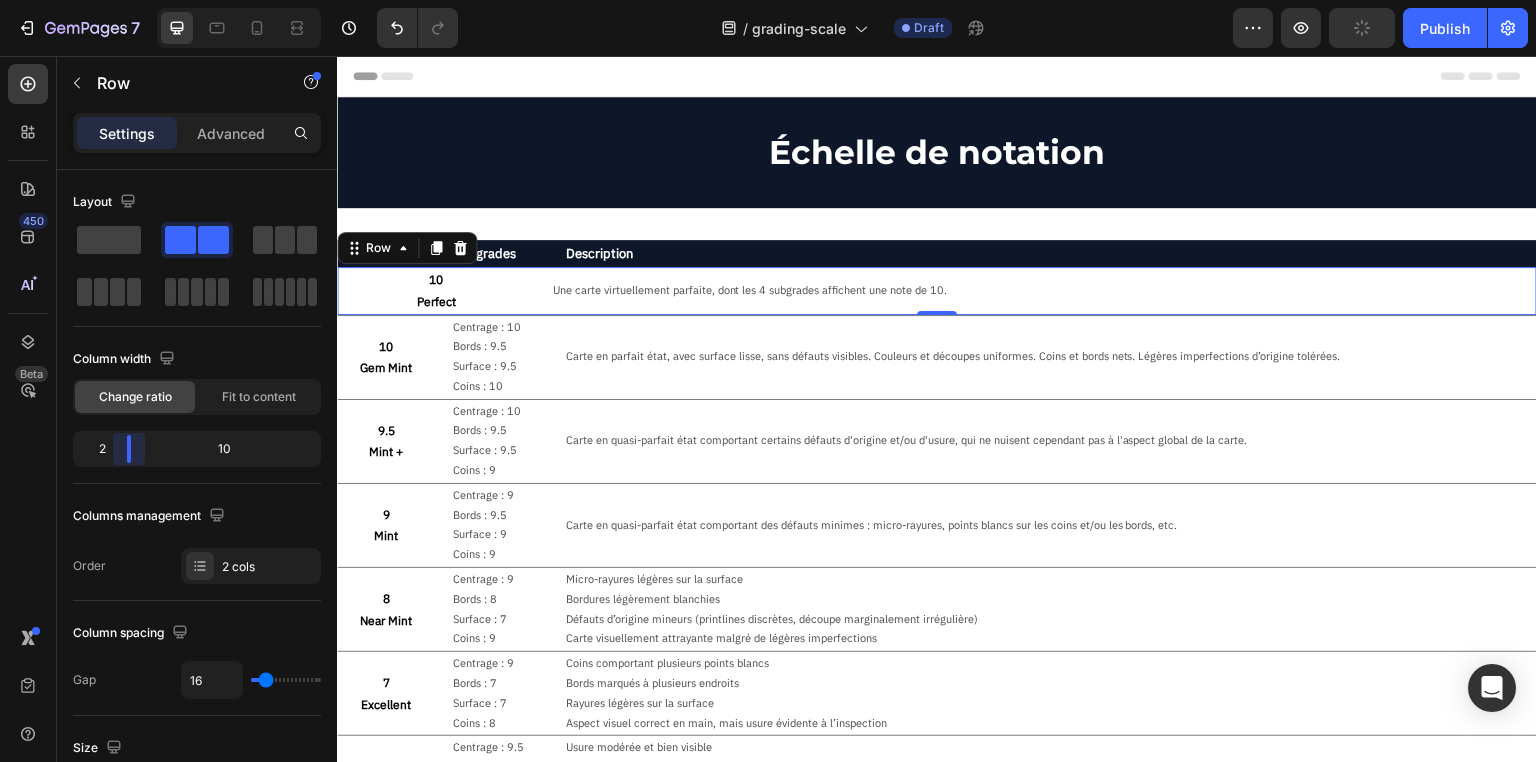 drag, startPoint x: 168, startPoint y: 452, endPoint x: 112, endPoint y: 458, distance: 56.32051 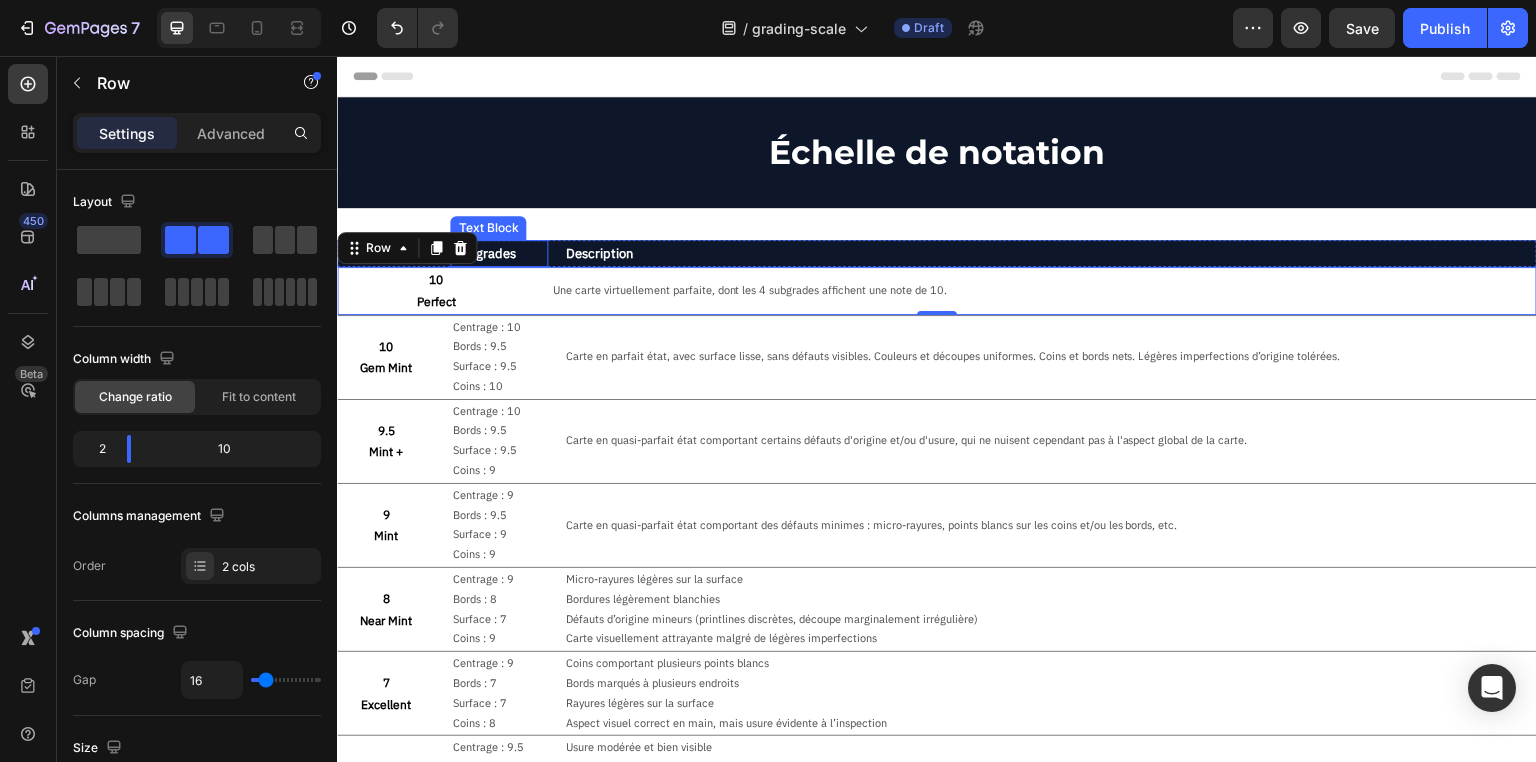 click on "Subgrades" at bounding box center [498, 253] 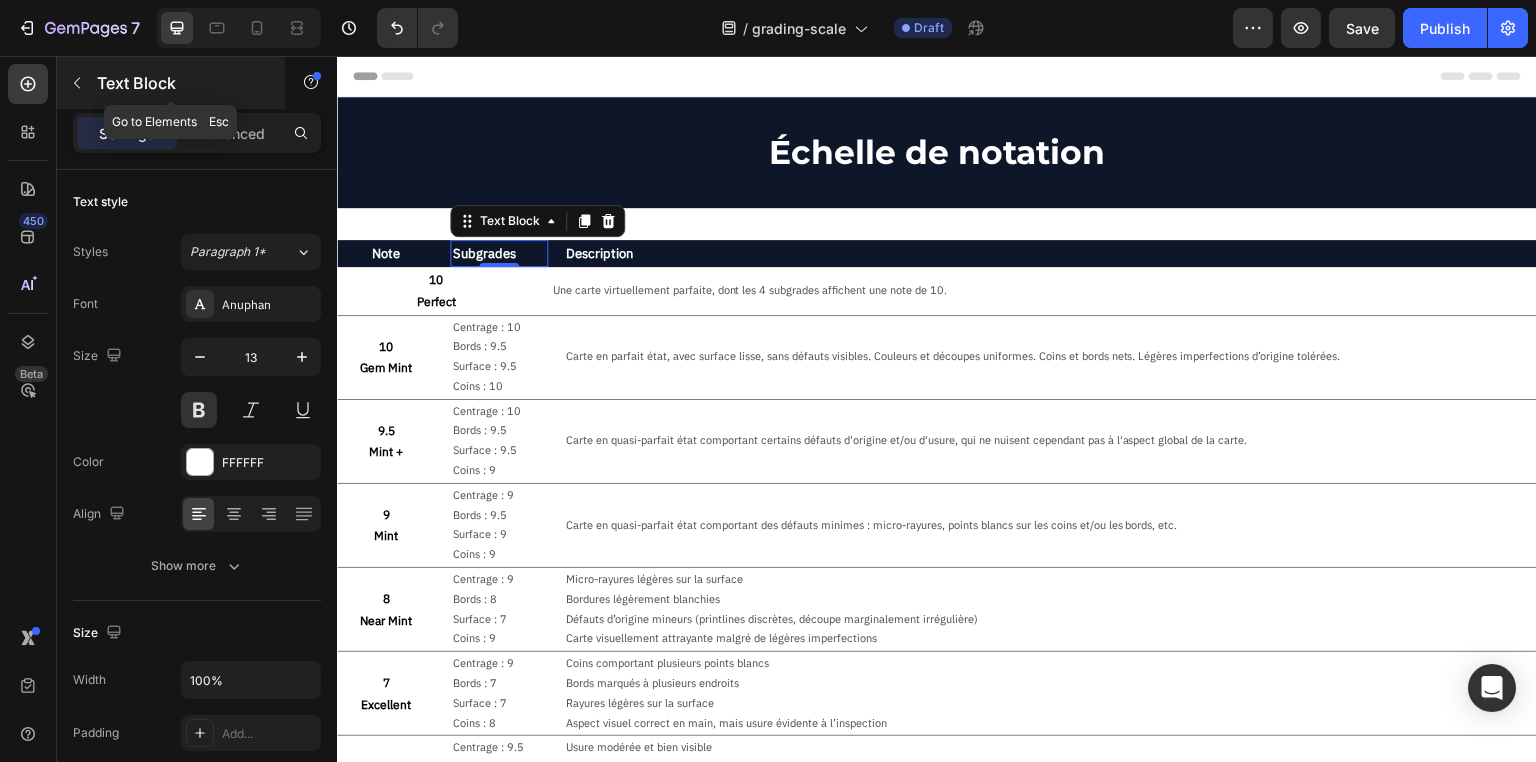 click 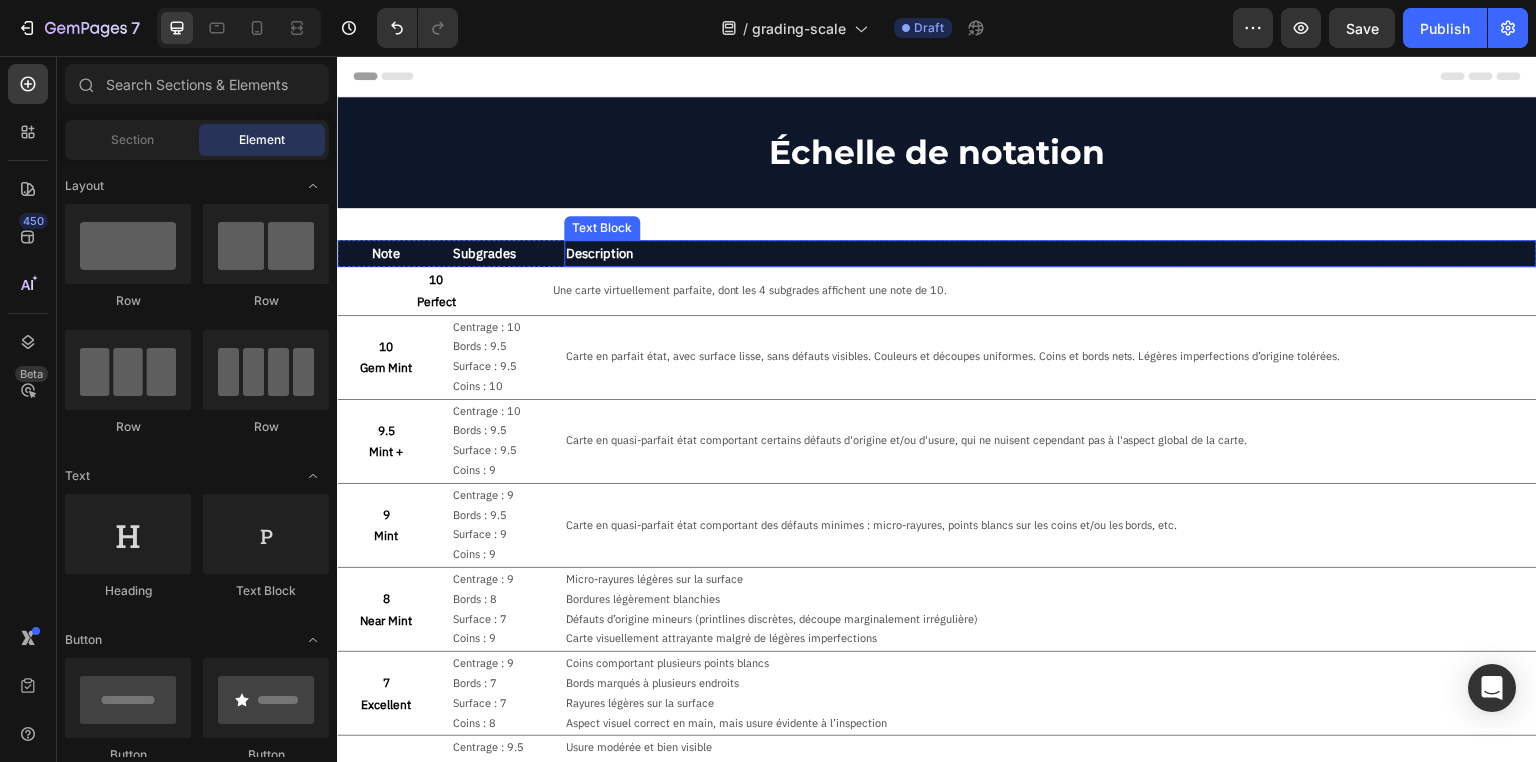 click on "Description" at bounding box center (1050, 253) 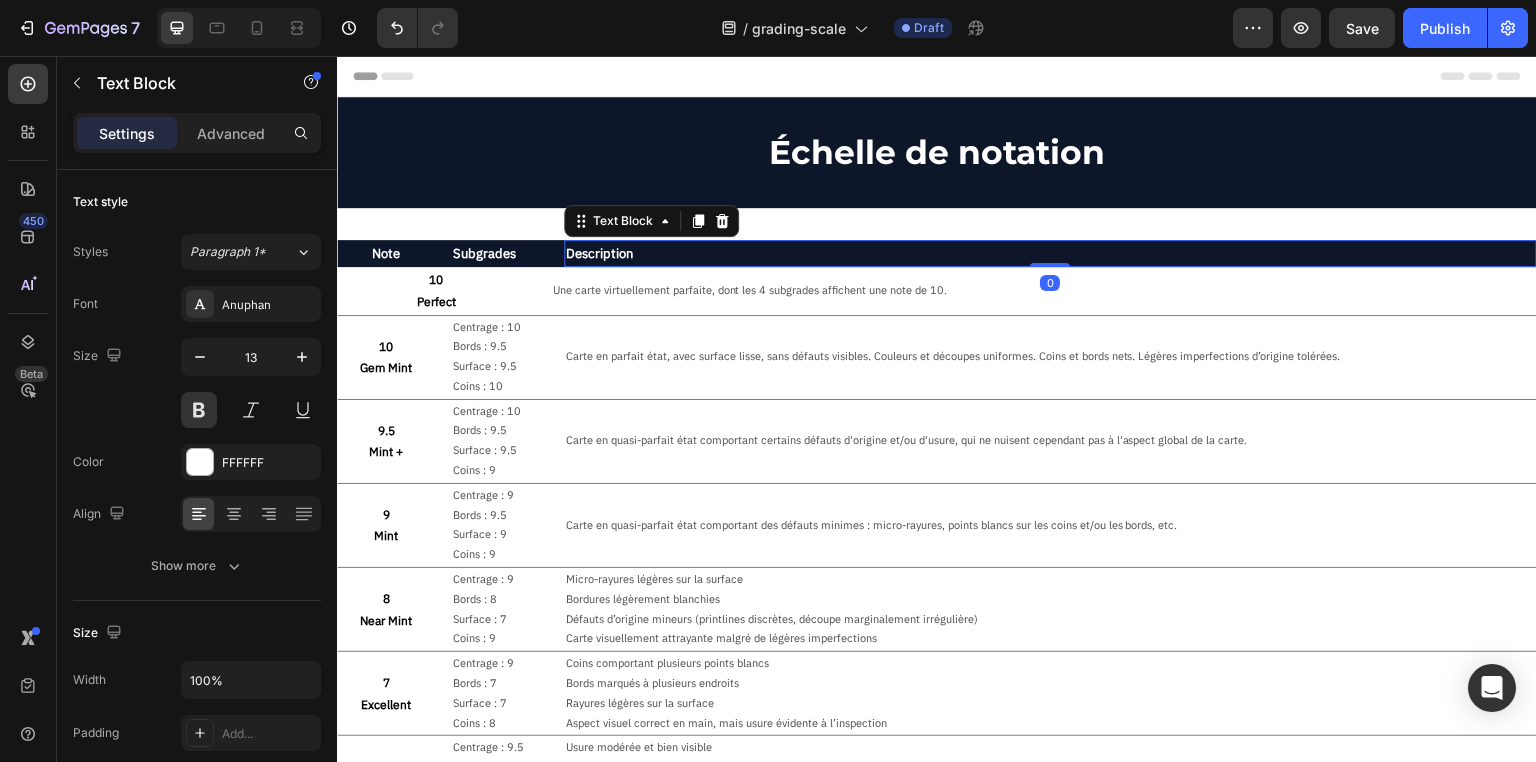 click on "Subgrades" at bounding box center (498, 253) 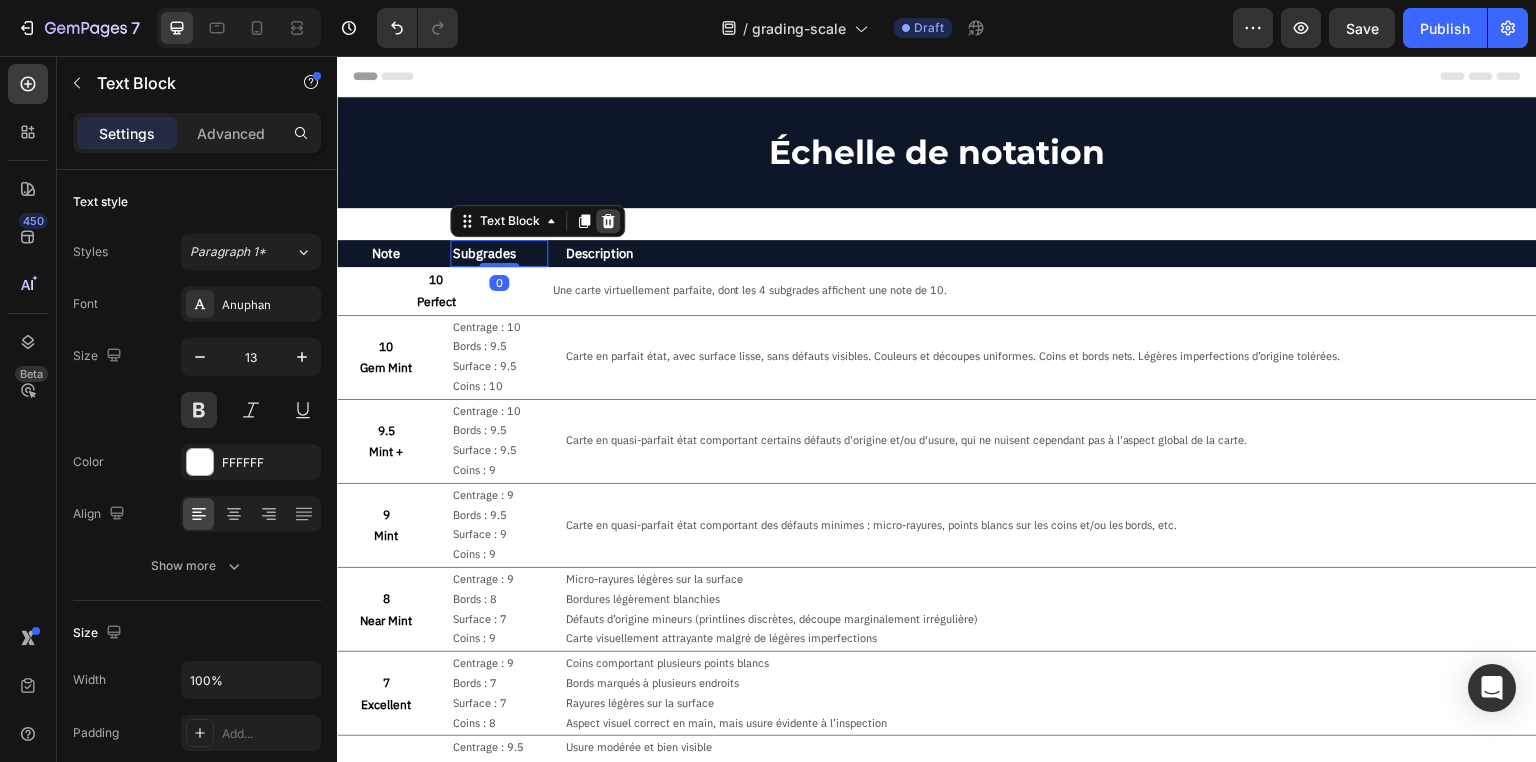 click 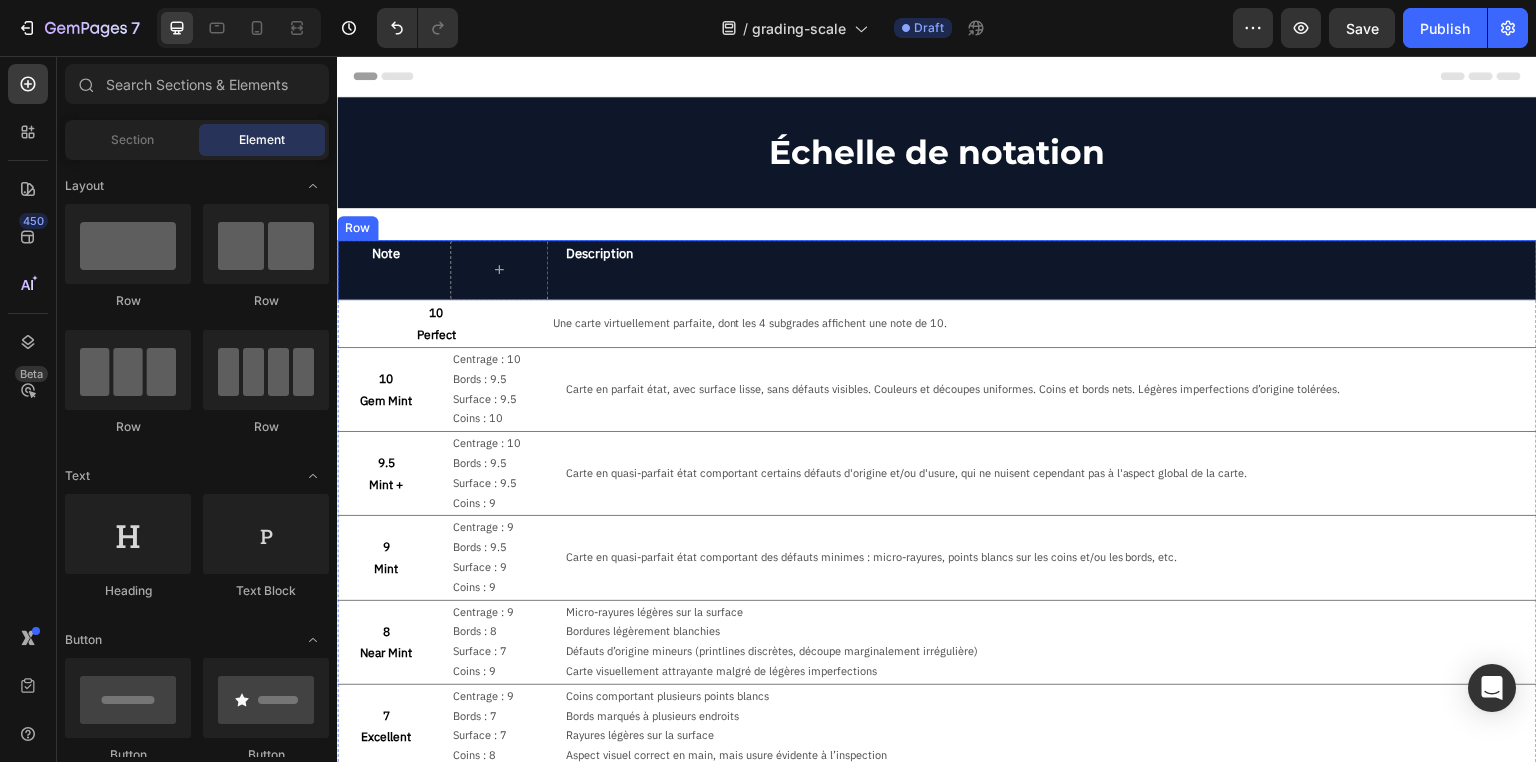 click on "Note Text Block
Description Text Block Row" at bounding box center (937, 270) 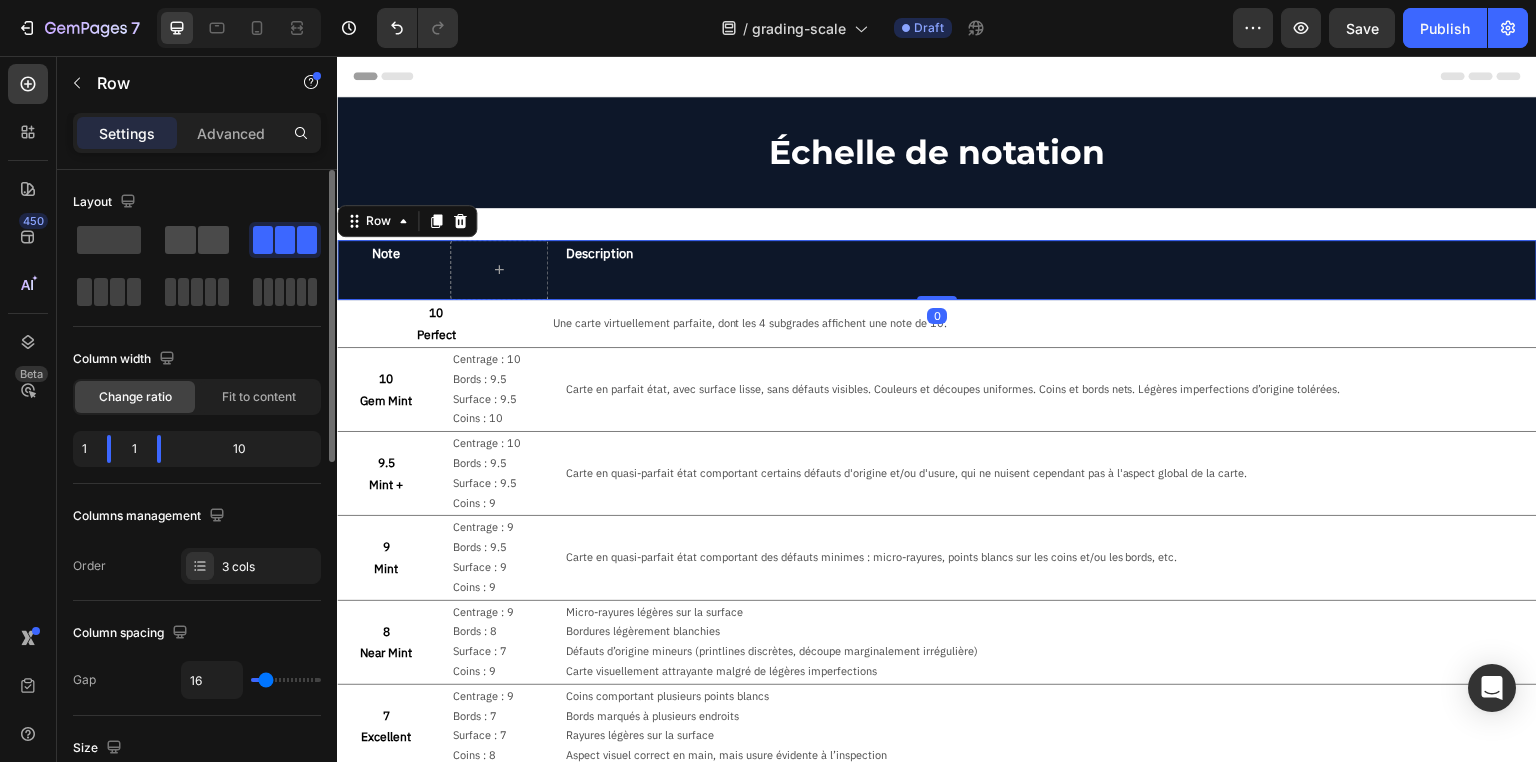 click 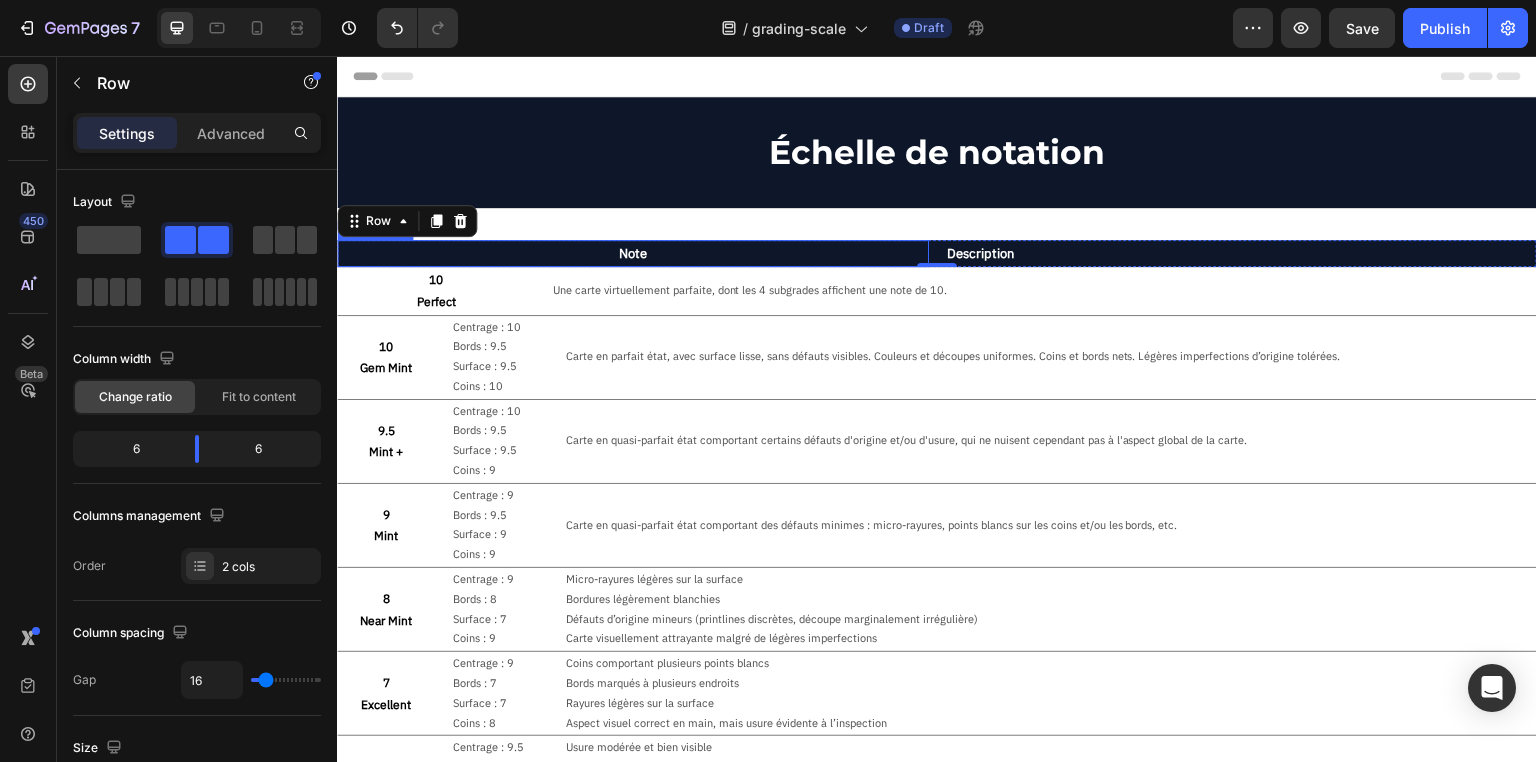 click on "Note" at bounding box center (633, 253) 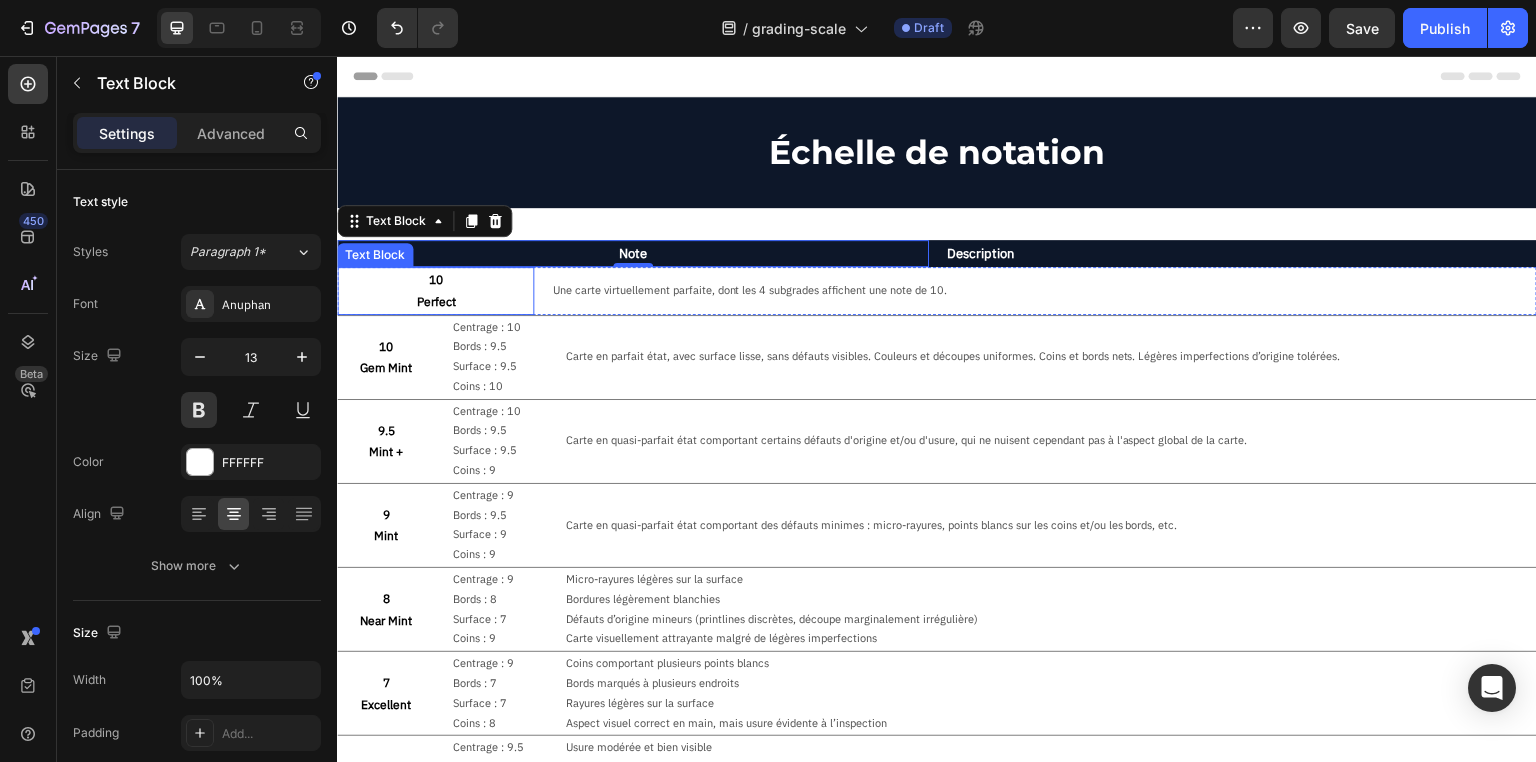 click on "Perfect" at bounding box center [435, 302] 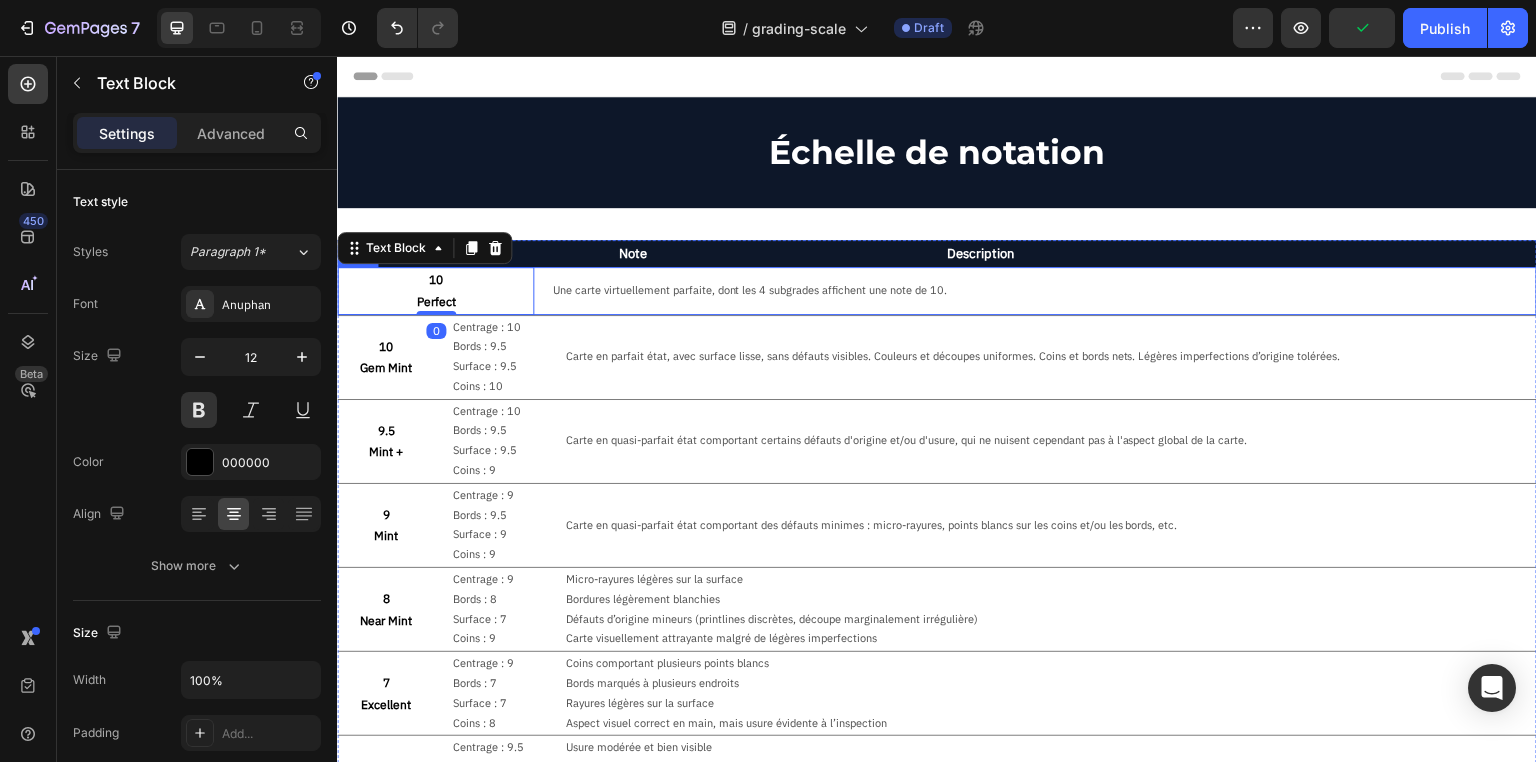 click on "Note" at bounding box center (633, 253) 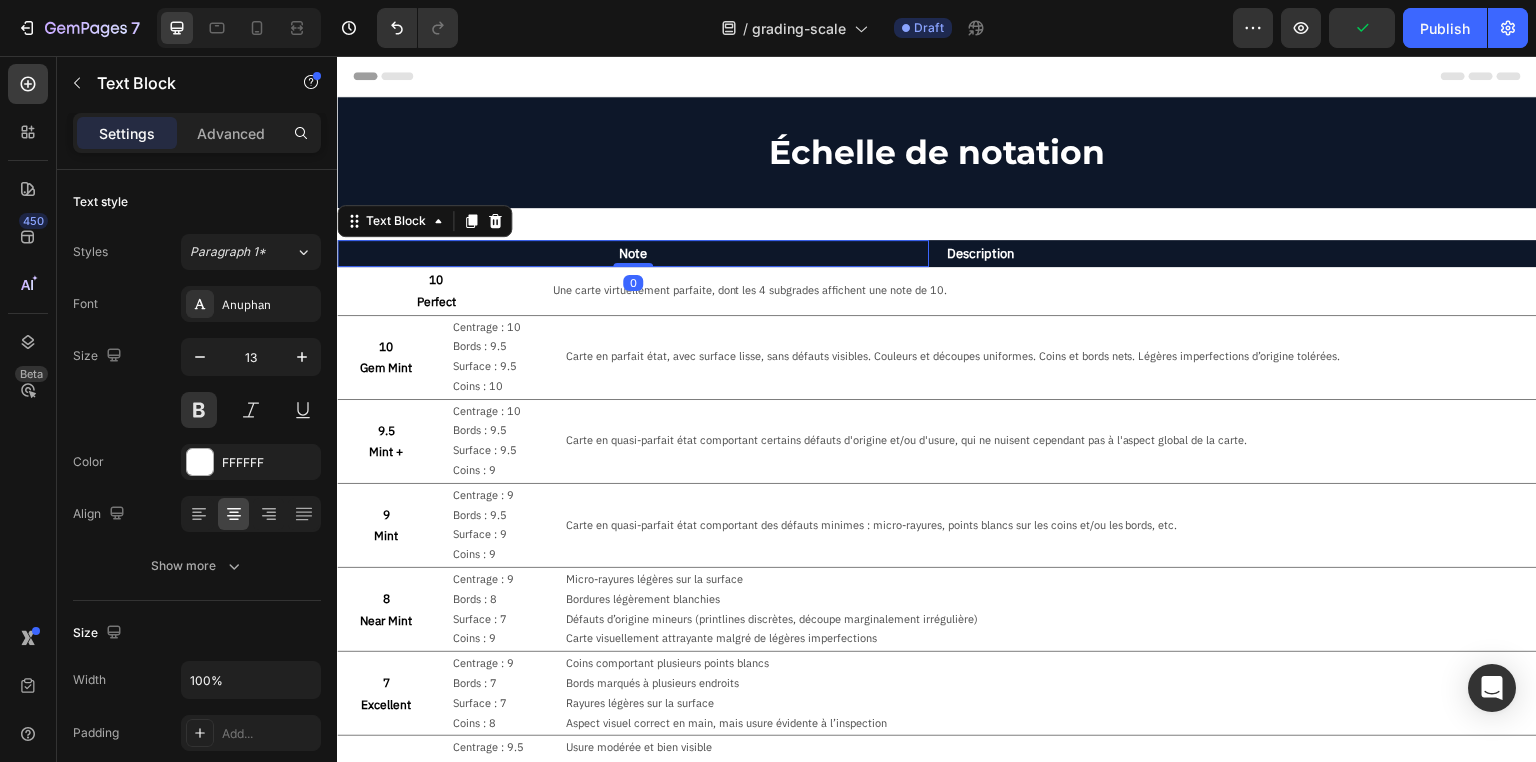 click on "Note" at bounding box center [633, 253] 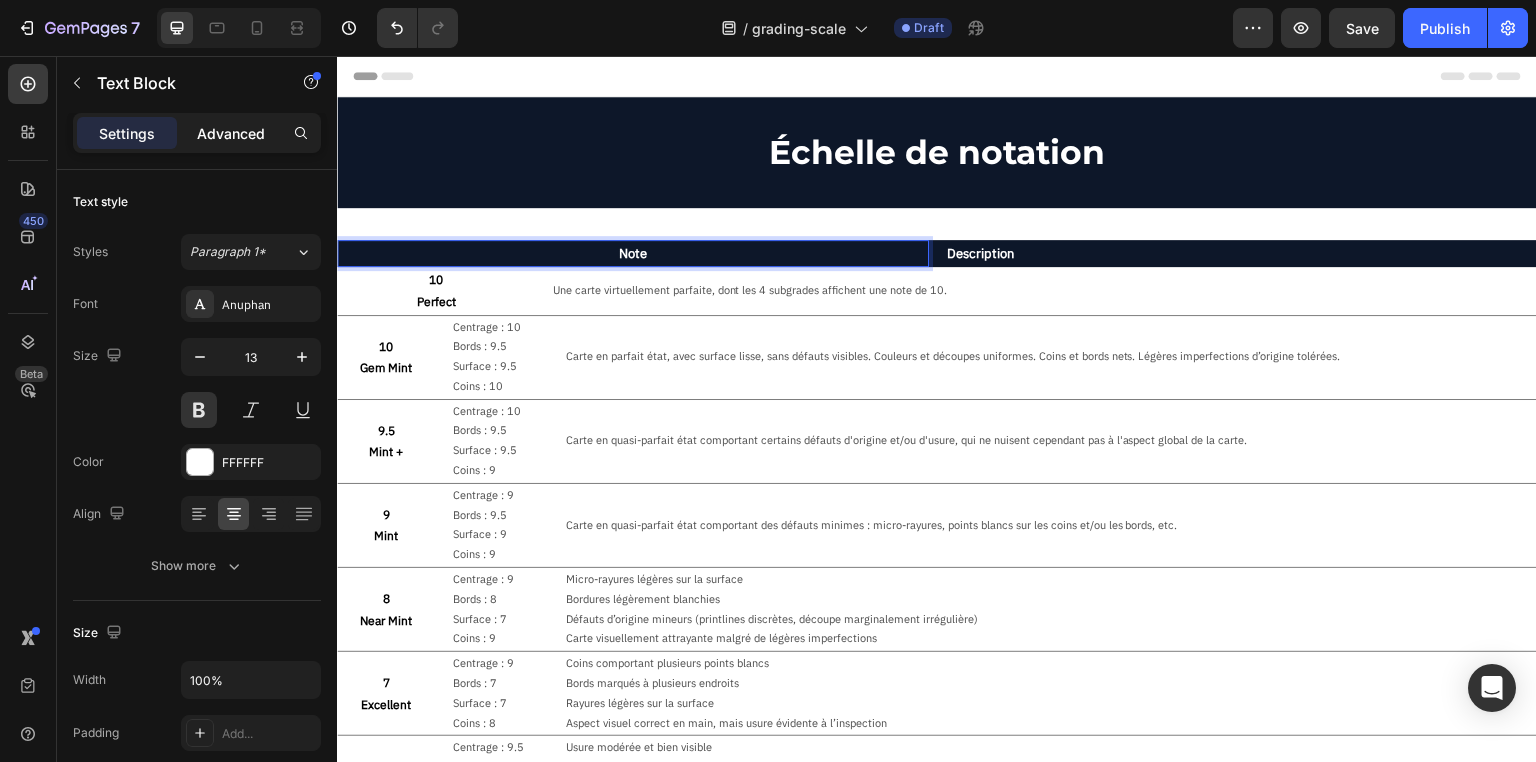 click on "Advanced" at bounding box center (231, 133) 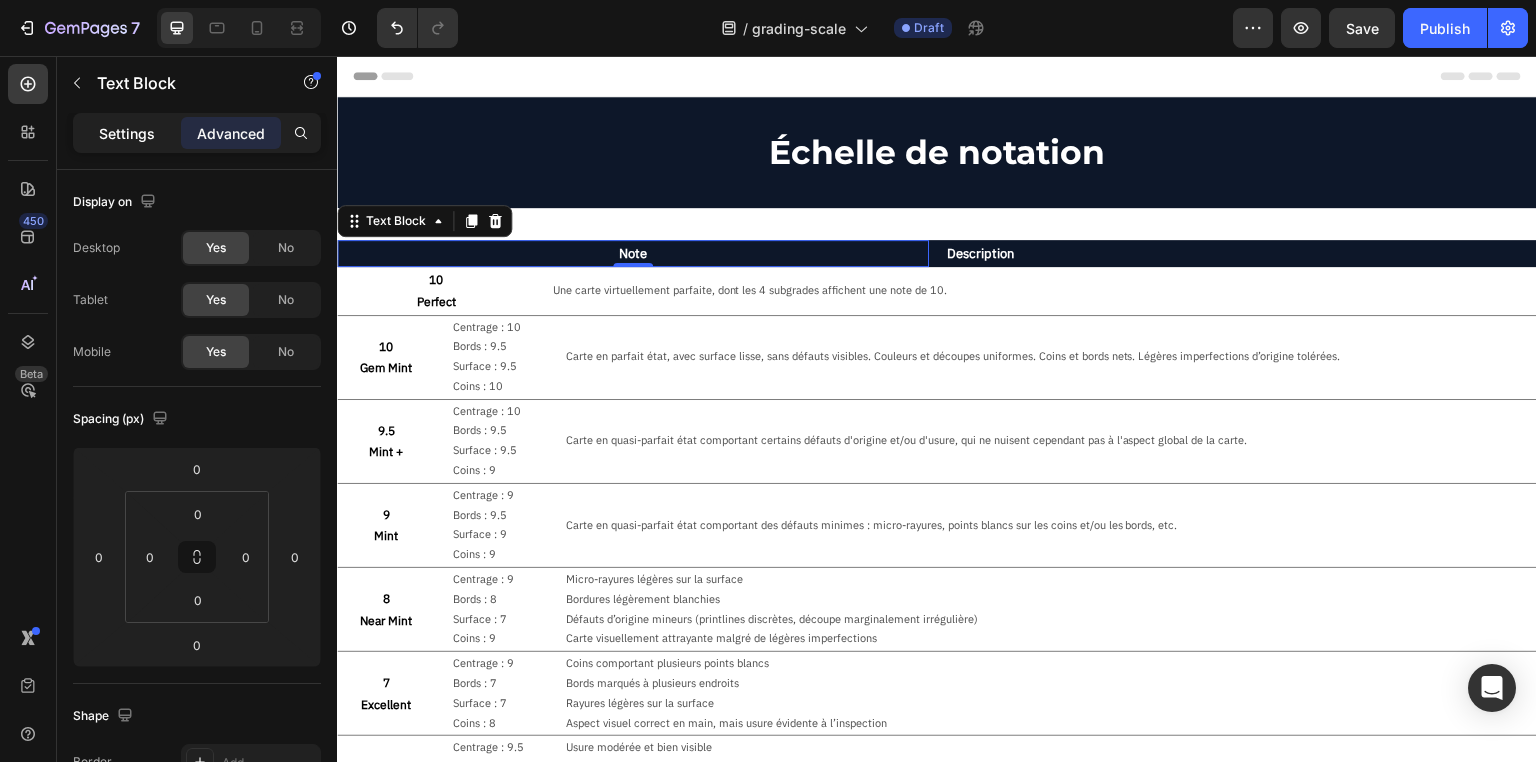 click on "Settings" at bounding box center (127, 133) 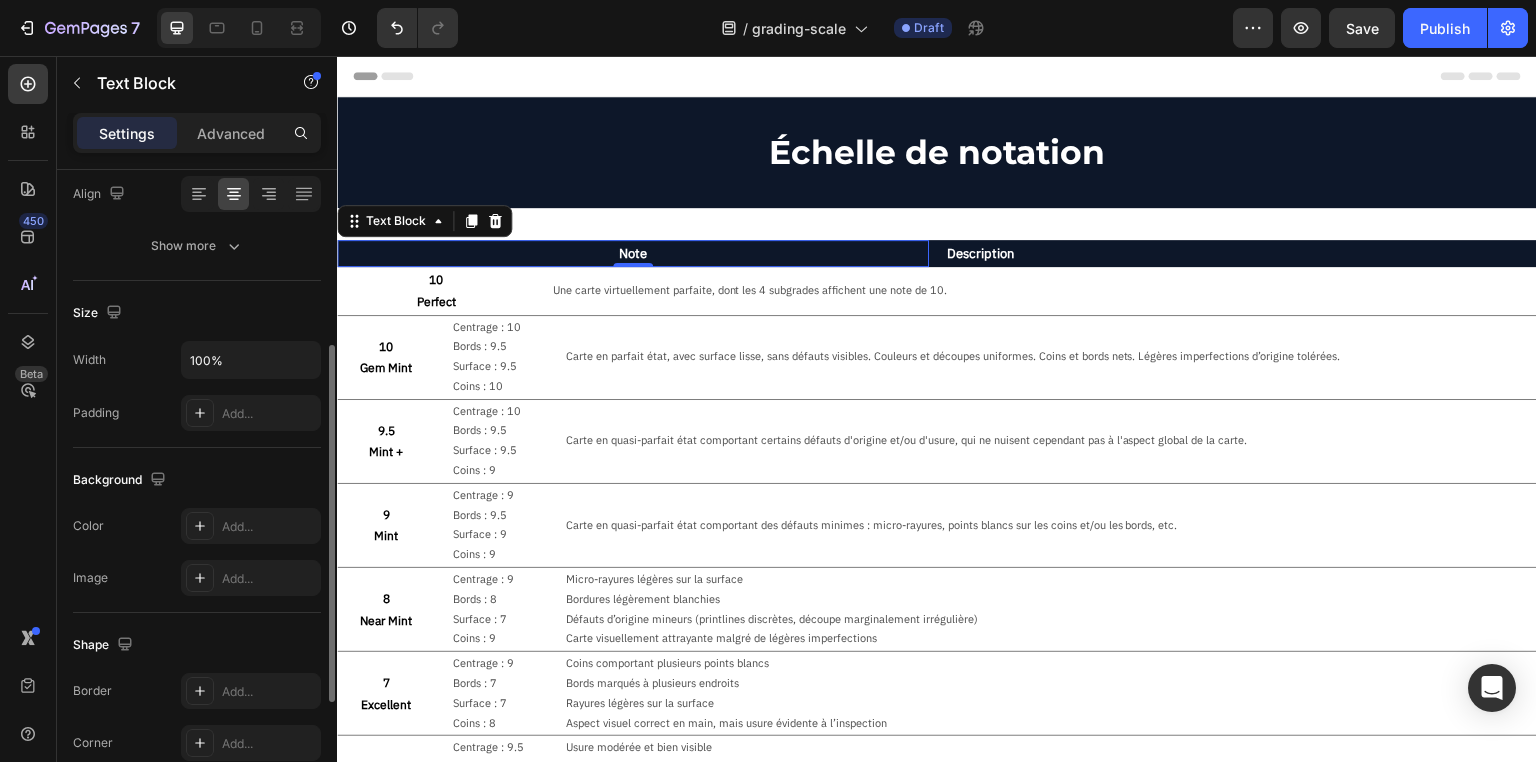 scroll, scrollTop: 0, scrollLeft: 0, axis: both 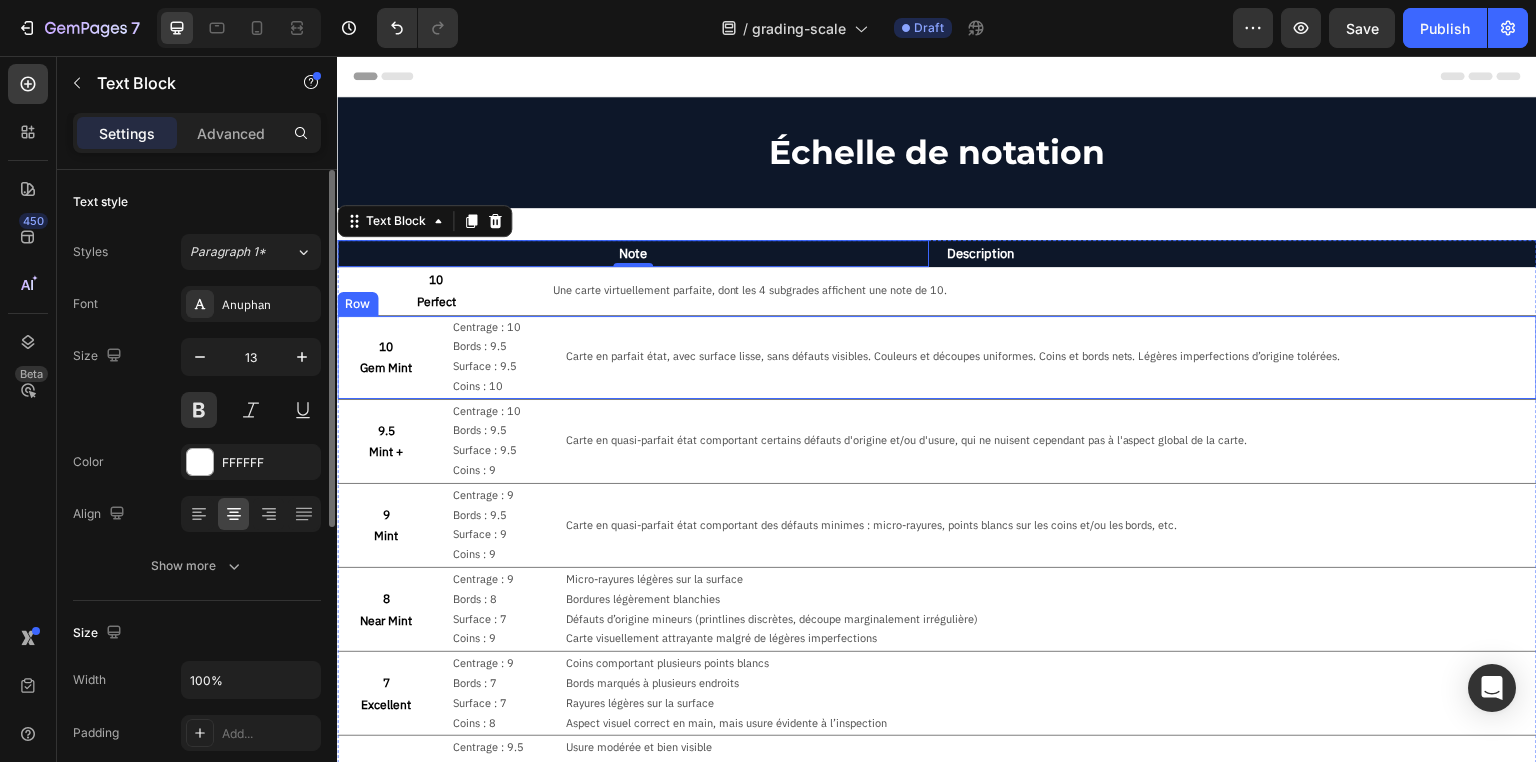 click on "Carte en parfait état, avec surface lisse, sans défauts visibles. Couleurs et découpes uniformes. Coins et bords nets. Légères imperfections d’origine tolérées. Text Block" at bounding box center [1050, 357] 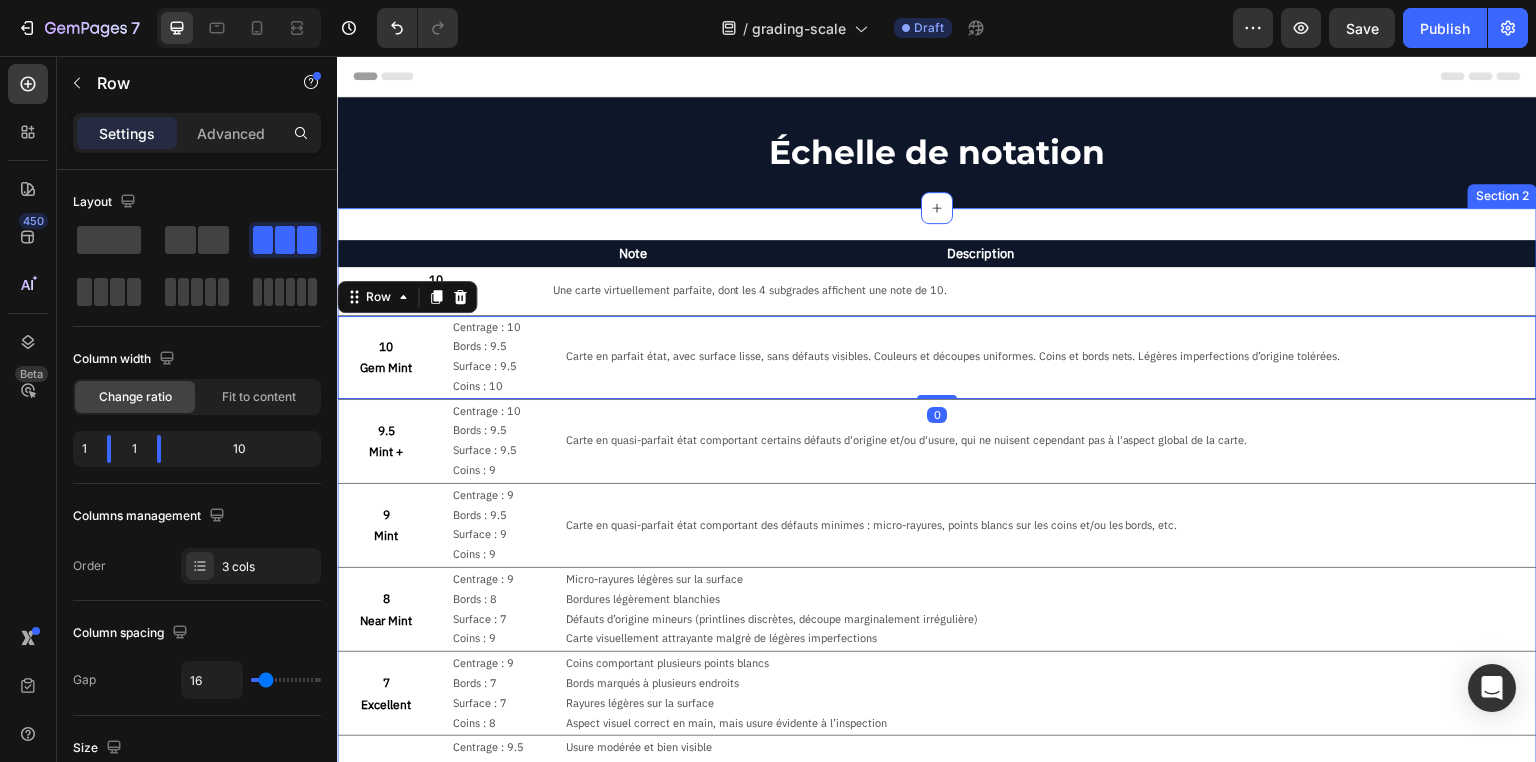 click on "Note Text Block Description Text Block Row 10 Perfect Text Block Une carte virtuellement parfaite, dont les 4 subgrades affichent une note de 10. Text Block Row                Title Line 10 Gem Mint Text Block Centrage : 10 Bords : 9.5 Surface : 9.5 Coins : 10 Text Block Carte en parfait état, avec surface lisse, sans défauts visibles. Couleurs et découpes uniformes. Coins et bords nets. Légères imperfections d’origine tolérées. Text Block Row   0                Title Line 9.5 Mint + Text Block Centrage : 10 Bords : 9.5 Surface : 9.5 Coins : 9 Text Block Carte en quasi-parfait état comportant certains défauts d'origine et/ou d'usure, qui ne nuisent cependant pas à l'aspect global de la carte. Text Block Row                Title Line 9 Mint Text Block Centrage : 9 Bords : 9.5 Surface : 9 Coins : 9 Text Block Carte en quasi-parfait état comportant des défauts minimes : micro-rayures, points blancs sur les coins et/ou les bords, etc. Text Block Row                Title Line 8 Near Mint Text Block 7" at bounding box center [937, 962] 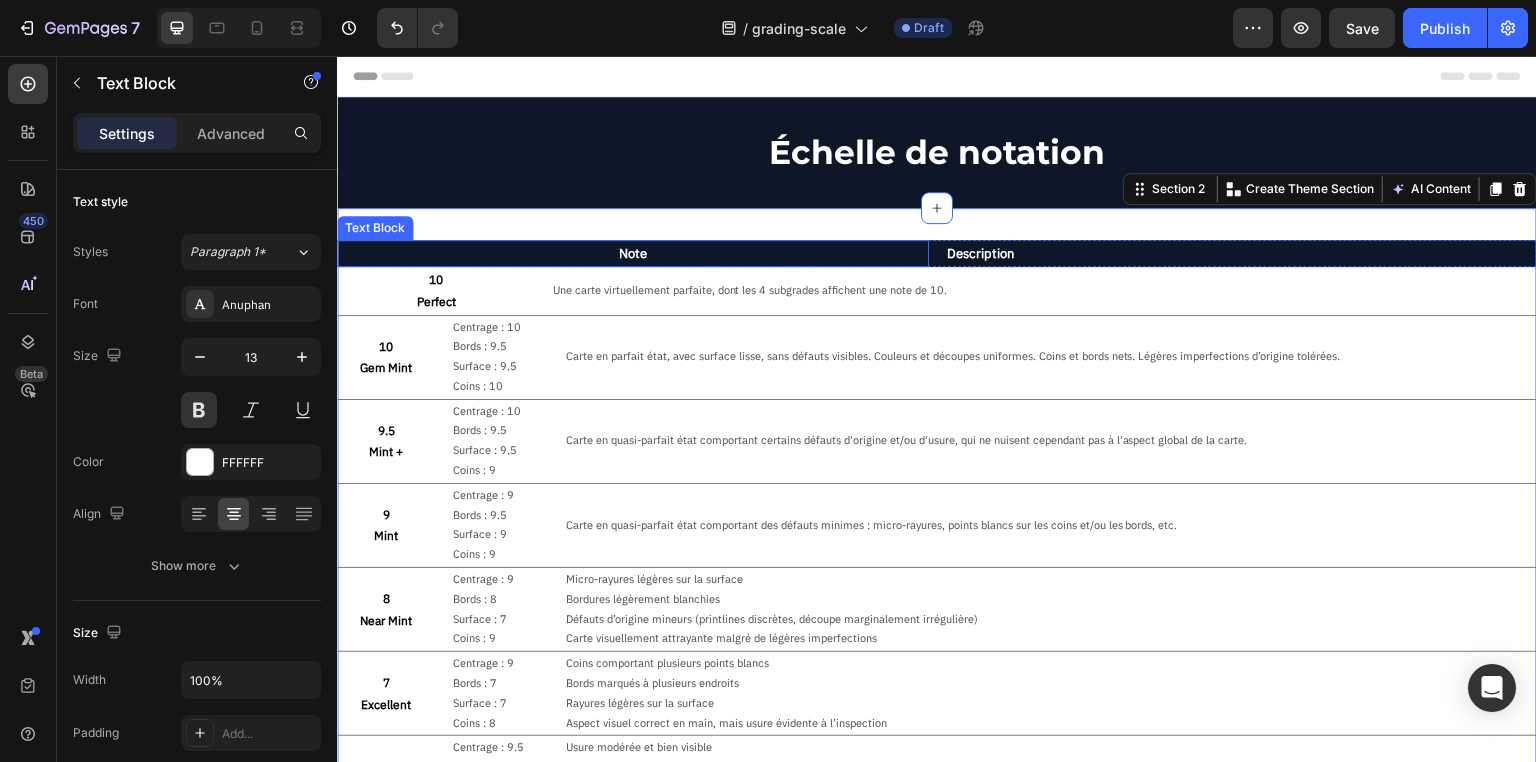 click on "Note" at bounding box center (633, 253) 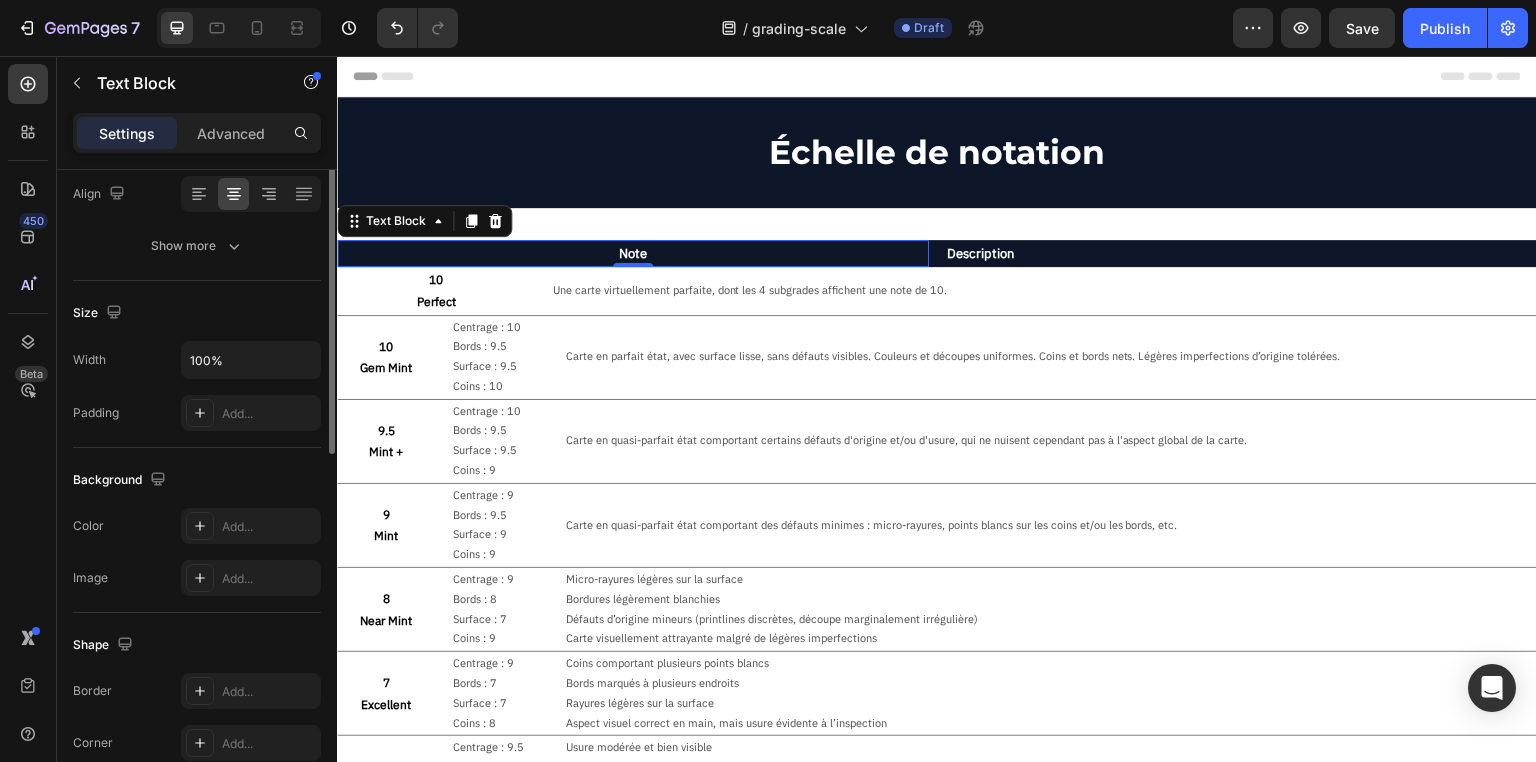 scroll, scrollTop: 0, scrollLeft: 0, axis: both 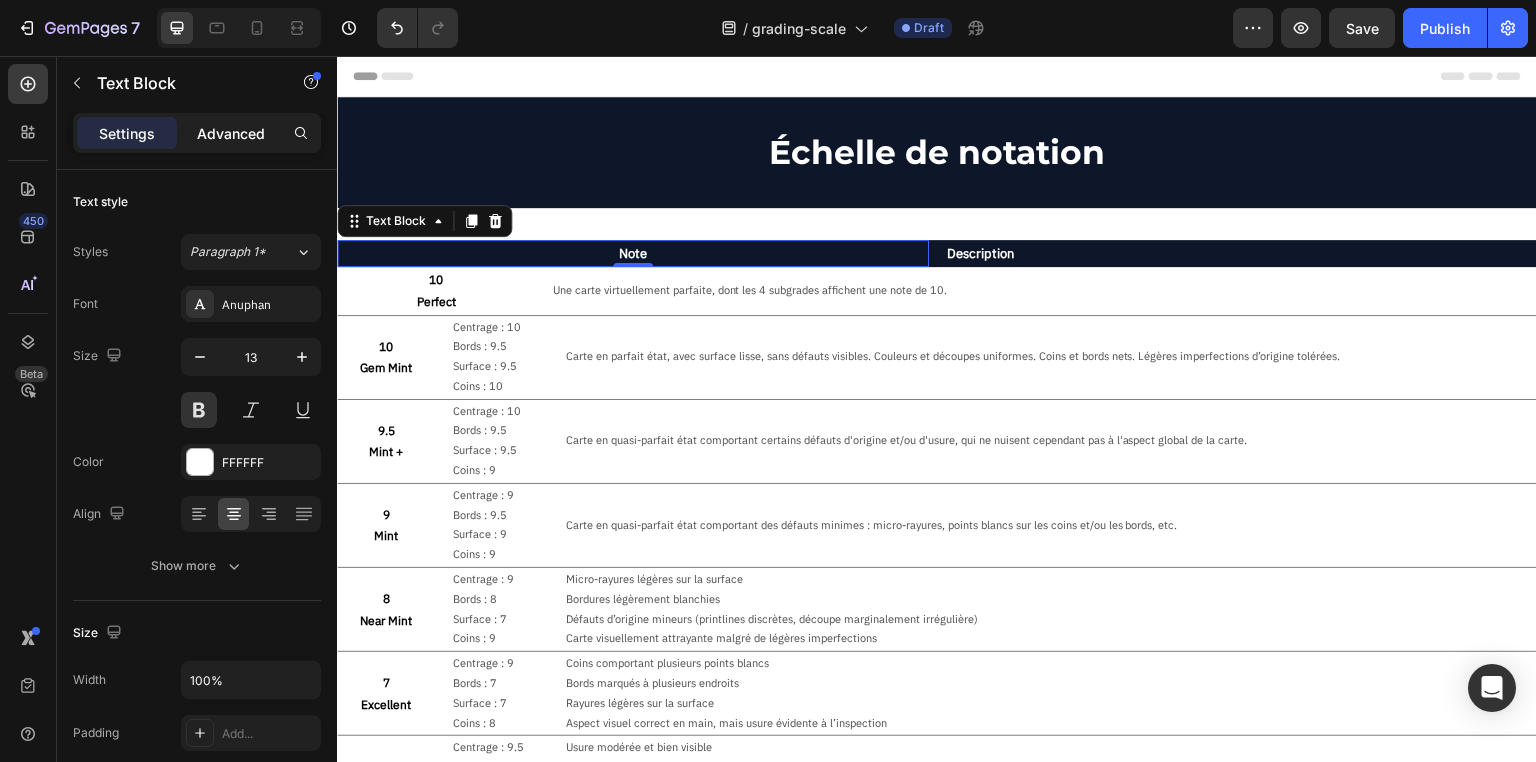 click on "Advanced" at bounding box center [231, 133] 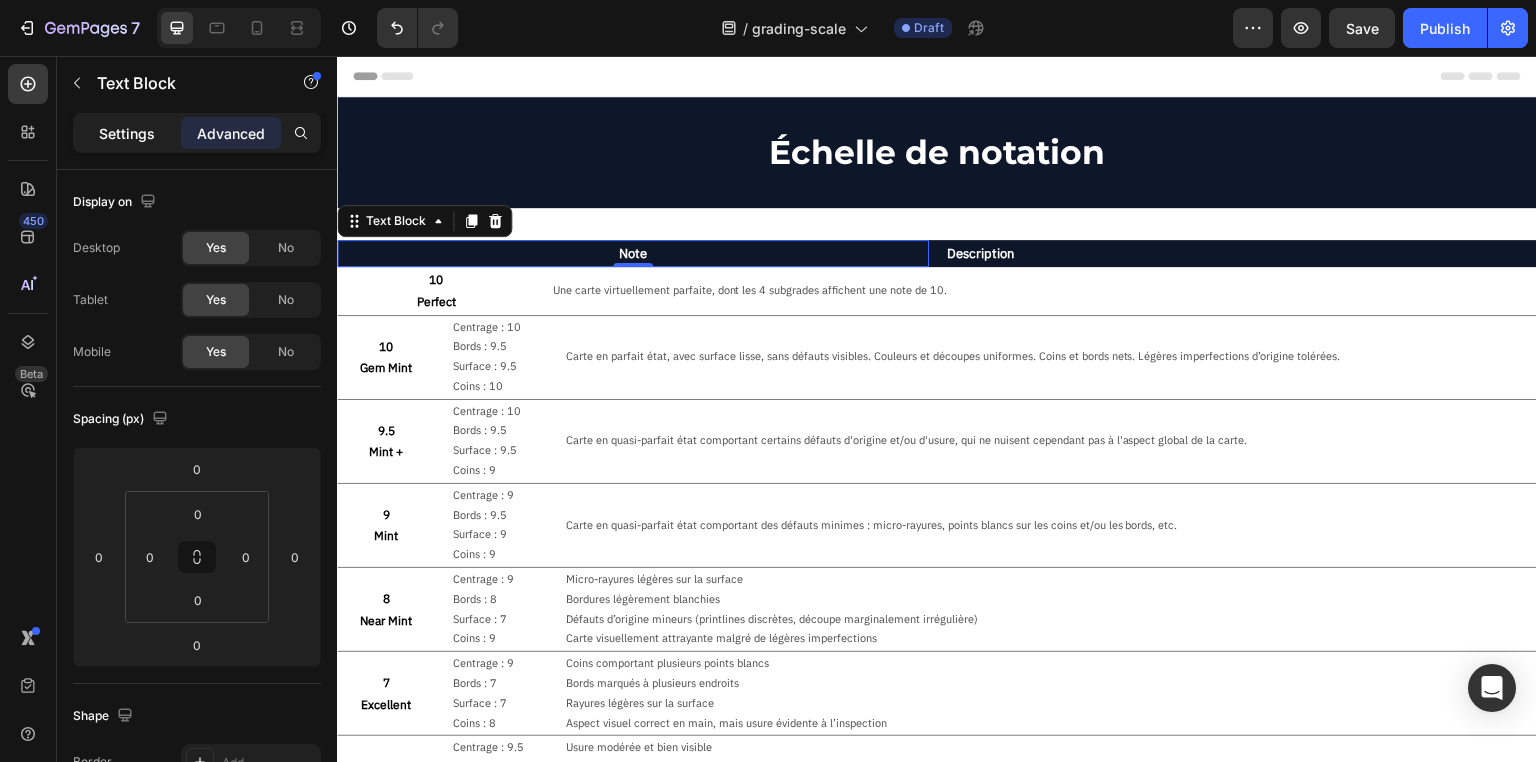 click on "Settings" at bounding box center (127, 133) 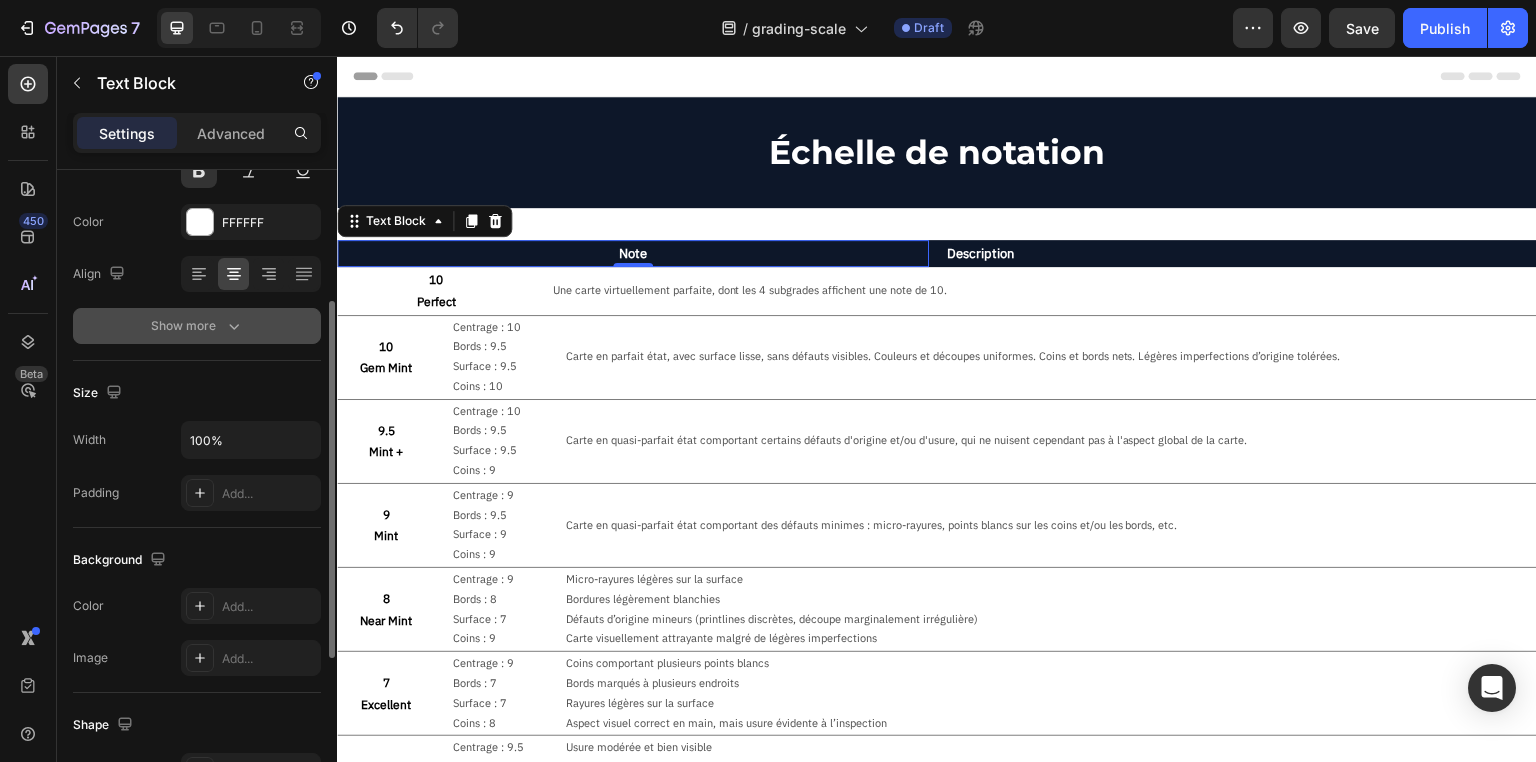 scroll, scrollTop: 320, scrollLeft: 0, axis: vertical 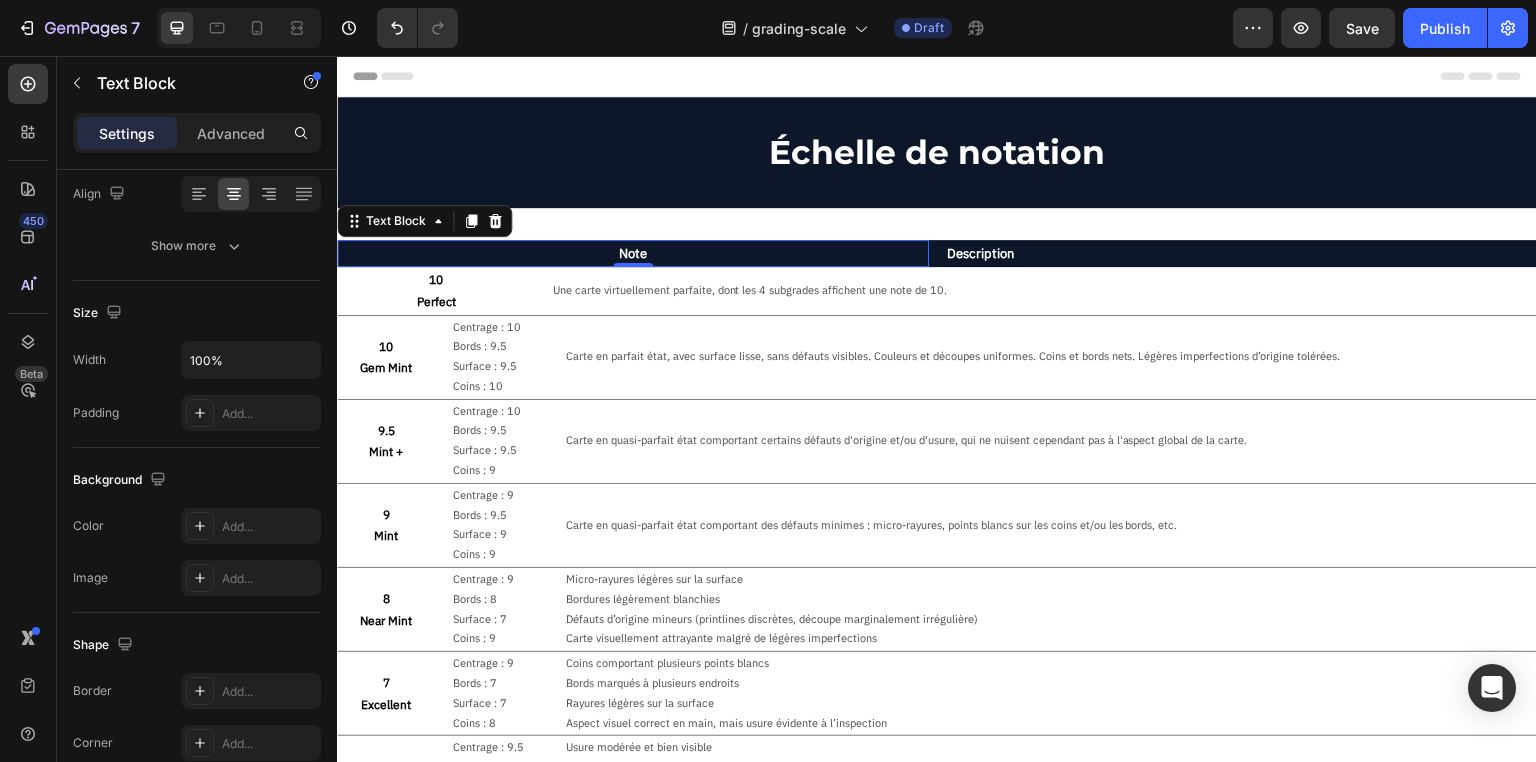 click on "Carte en quasi-parfait état comportant certains défauts d'origine et/ou d'usure, qui ne nuisent cependant pas à l'aspect global de la carte." at bounding box center [1050, 441] 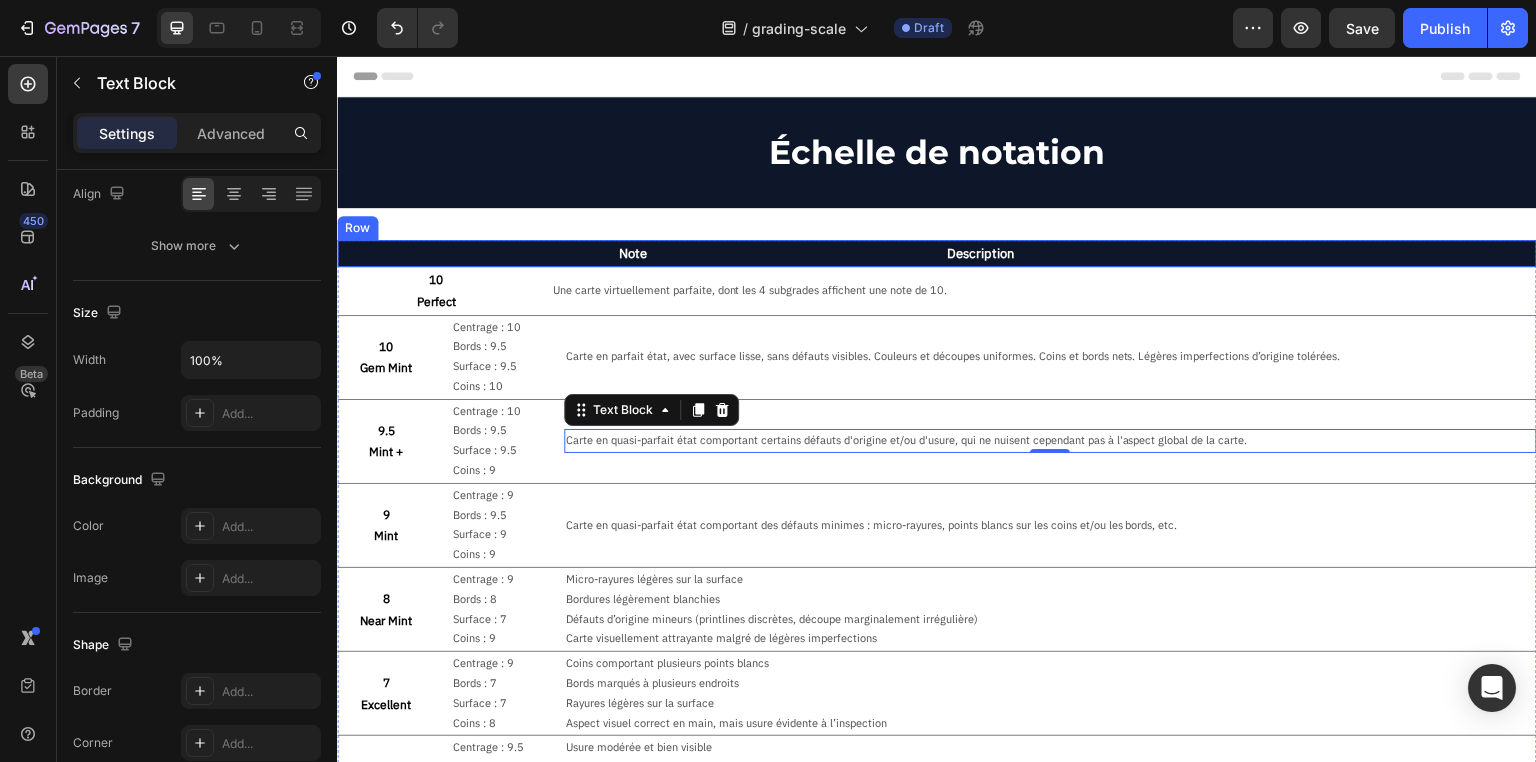 click on "Note Text Block Description Text Block Row" at bounding box center [937, 253] 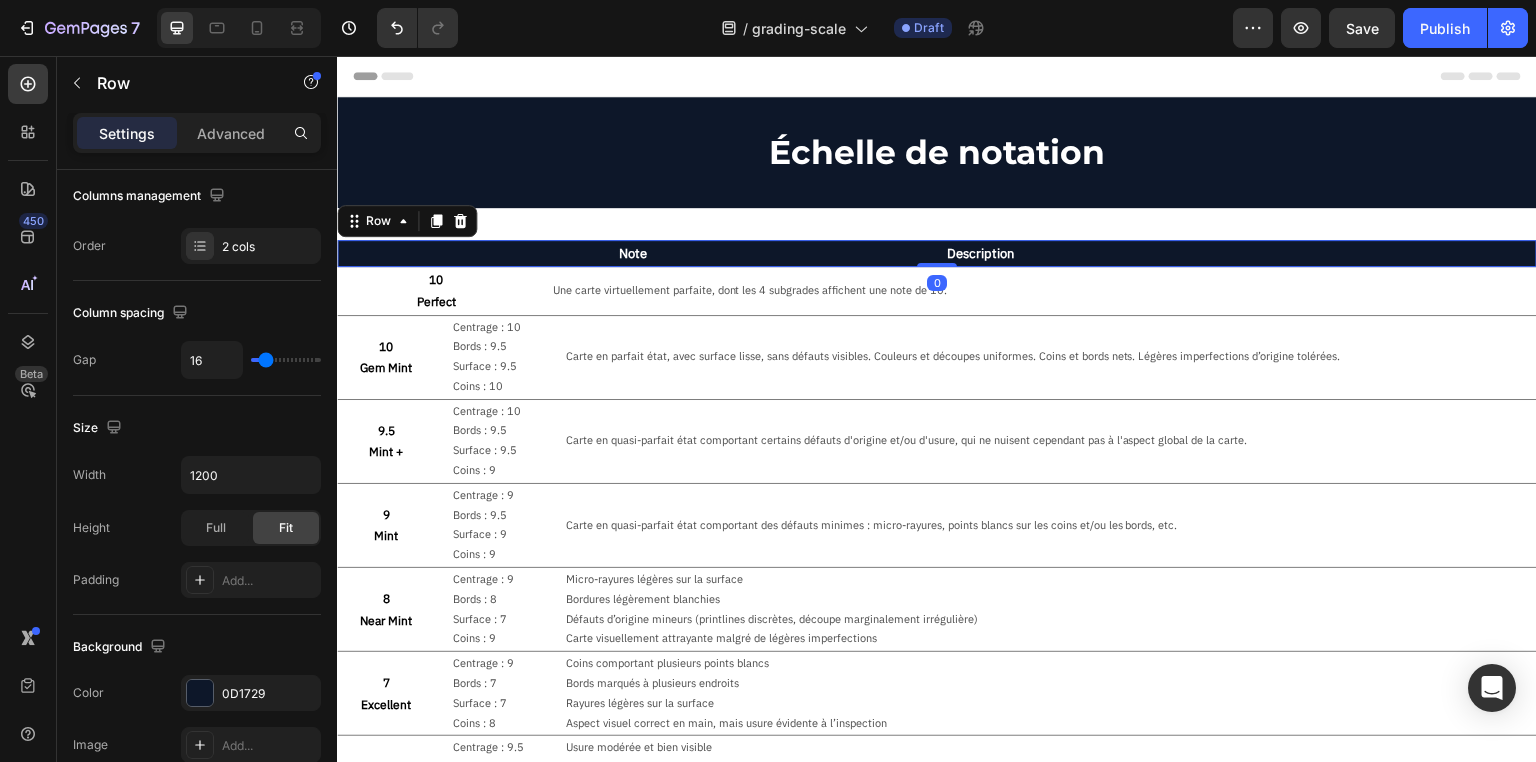 scroll, scrollTop: 0, scrollLeft: 0, axis: both 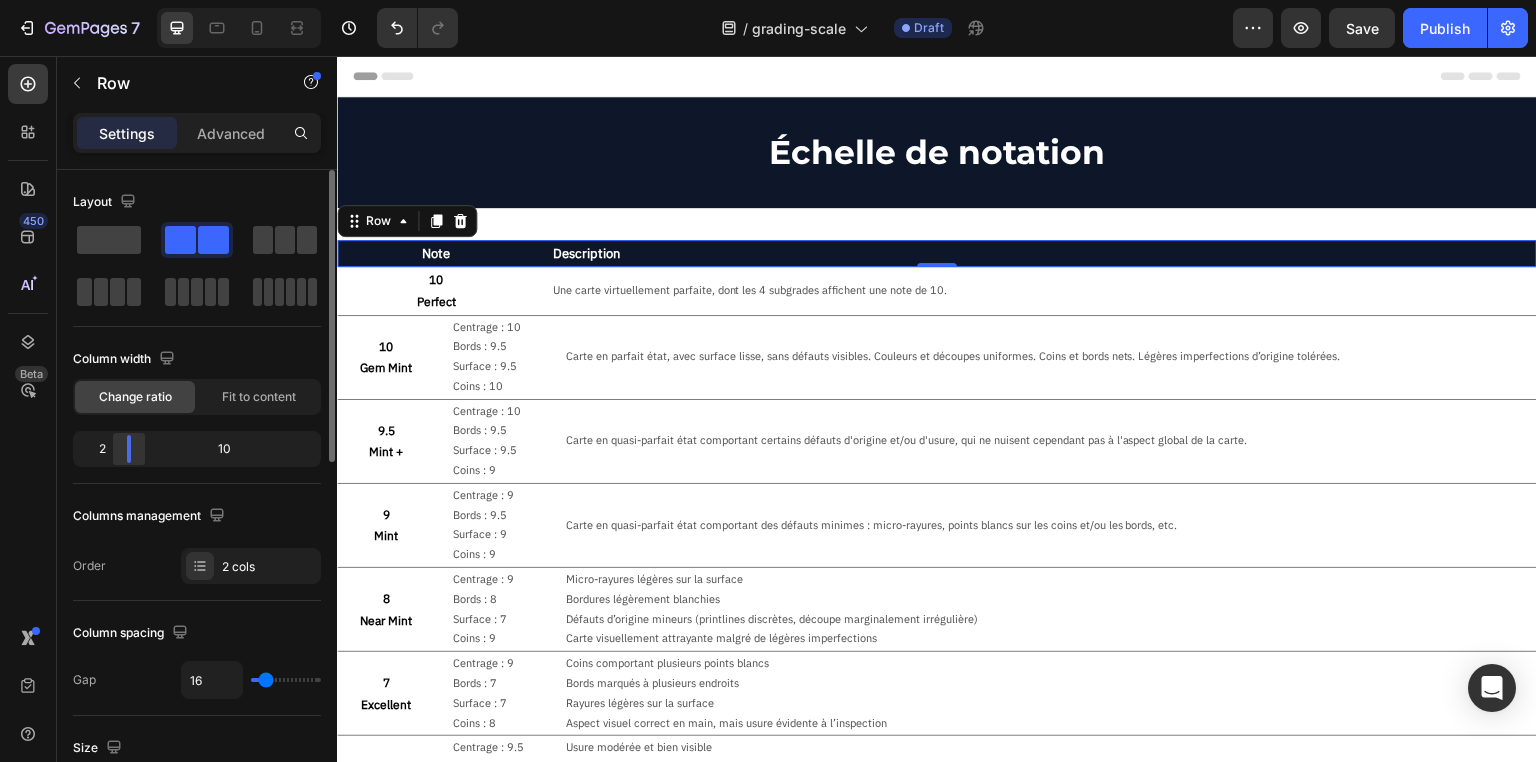 drag, startPoint x: 196, startPoint y: 447, endPoint x: 141, endPoint y: 448, distance: 55.00909 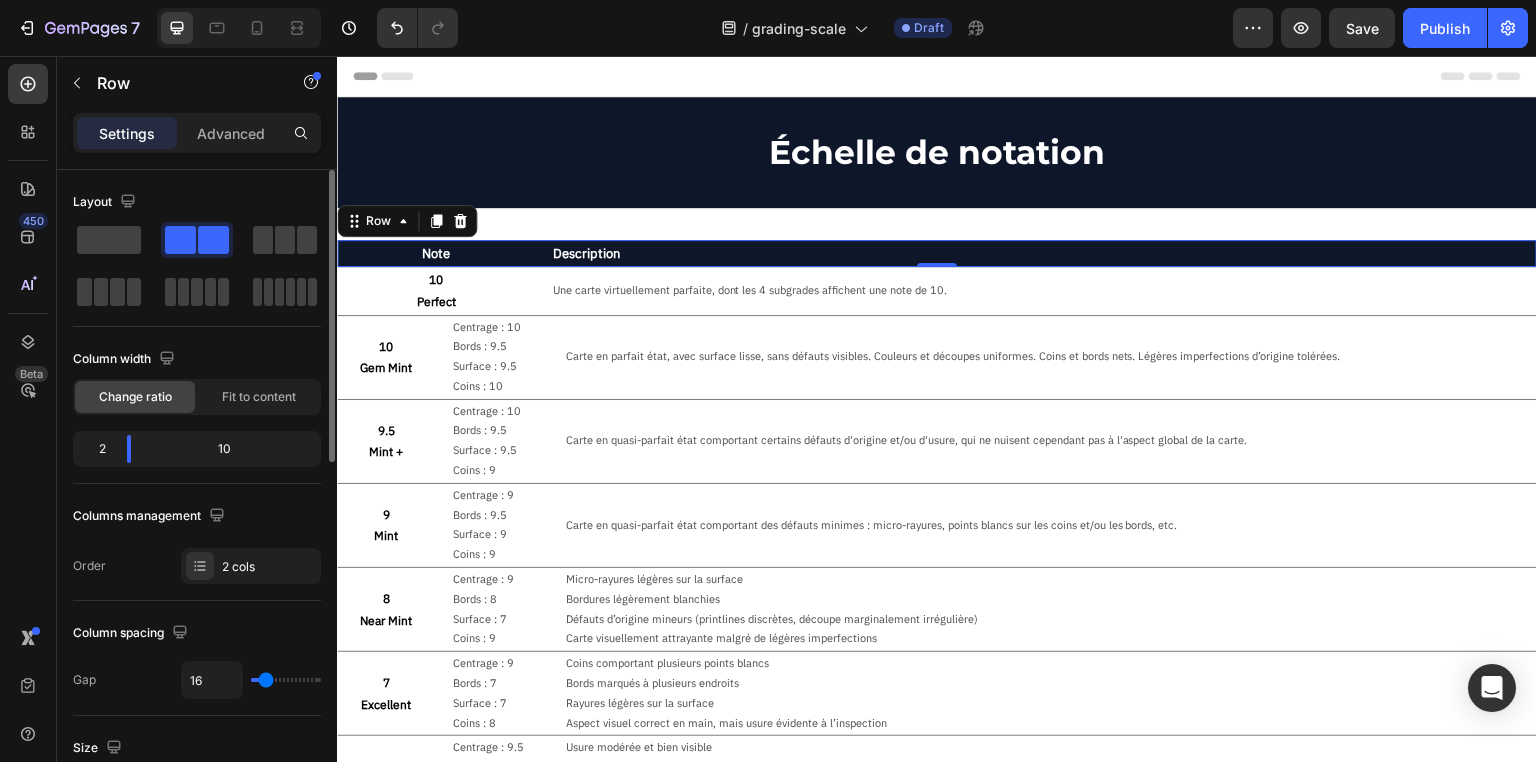 click on "10" 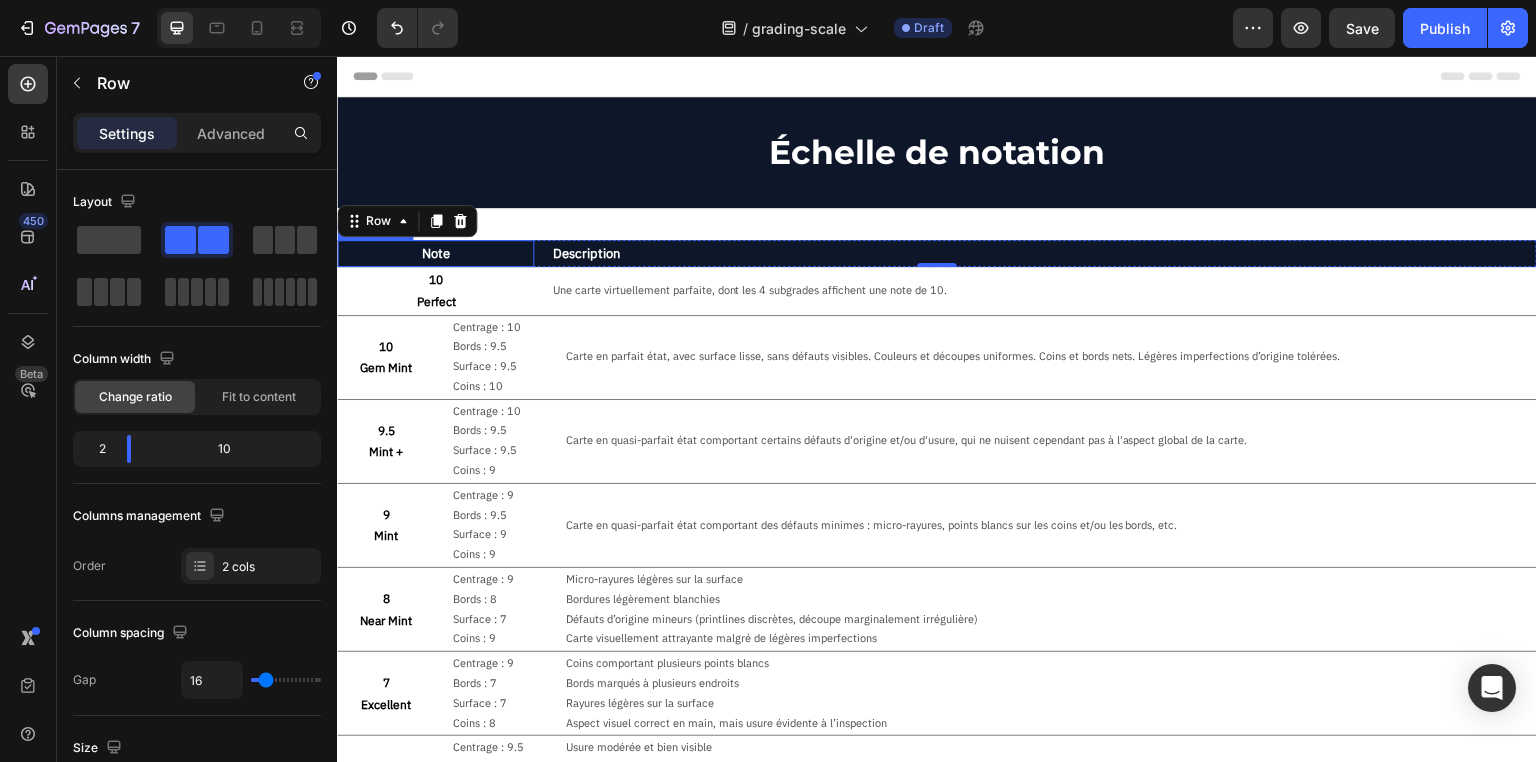 click on "Perfect" at bounding box center (435, 302) 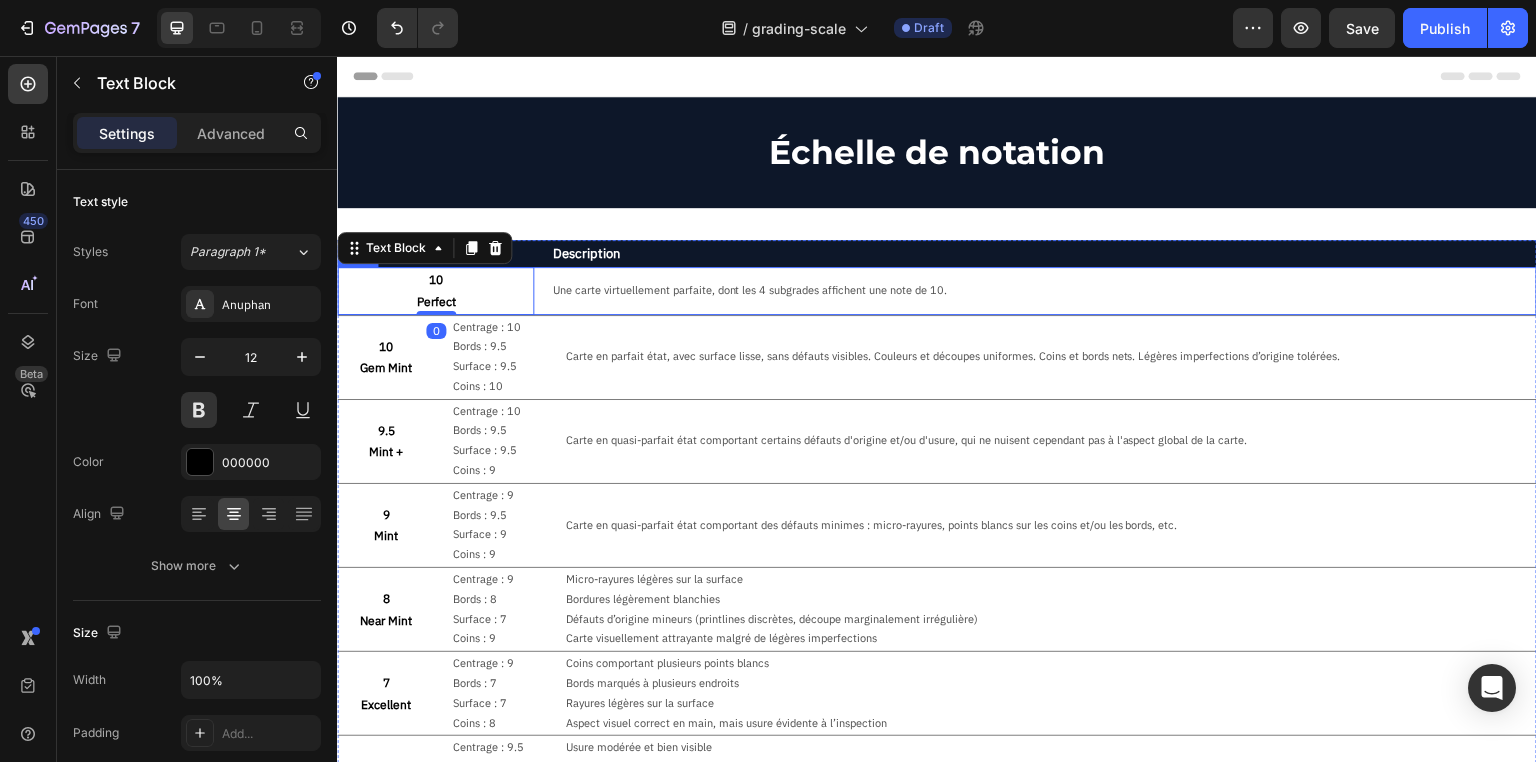 click on "Une carte virtuellement parfaite, dont les 4 subgrades affichent une note de 10." at bounding box center (1043, 291) 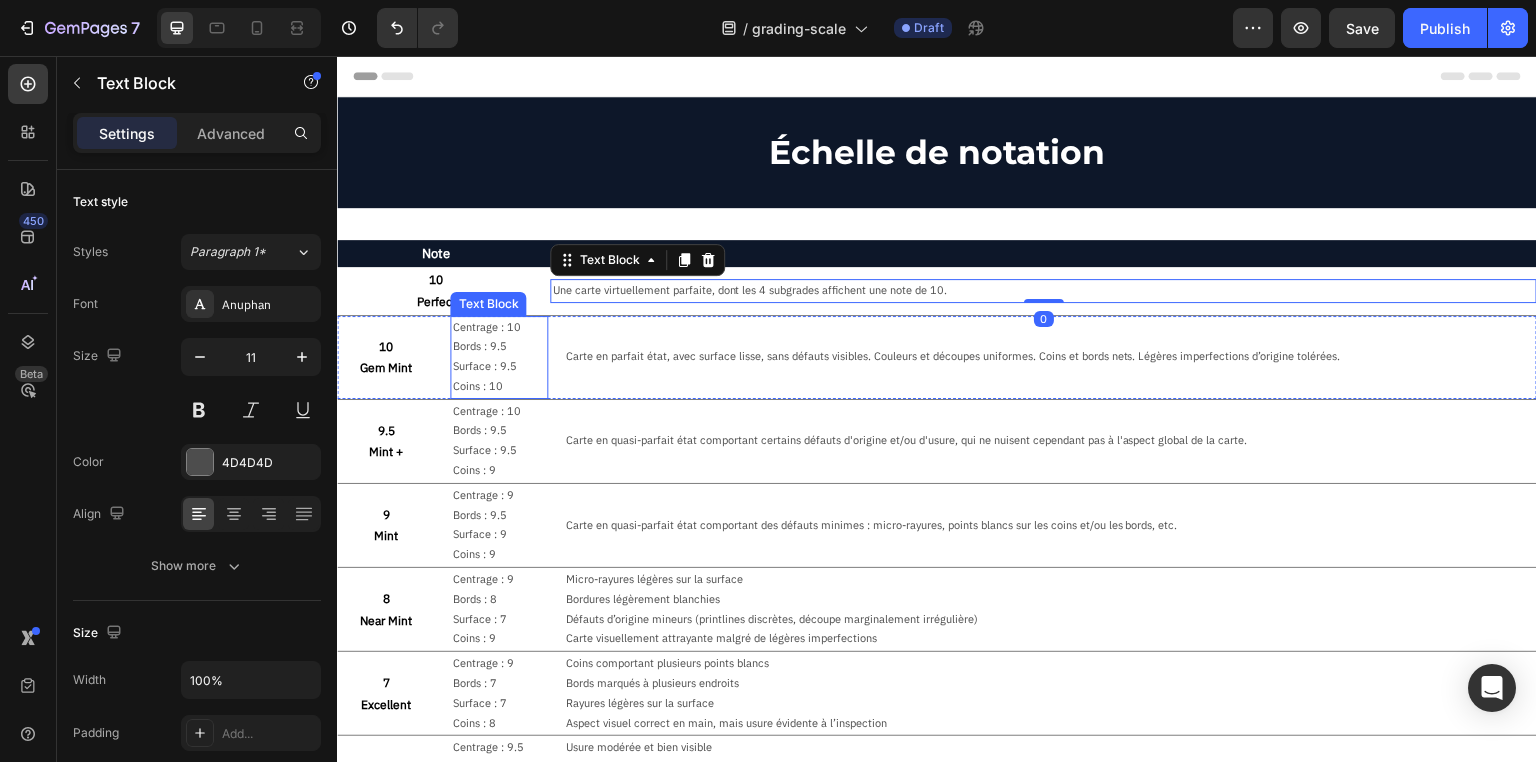 click on "Centrage : 10 Bords : 9.5 Surface : 9.5 Coins : 10" at bounding box center [498, 357] 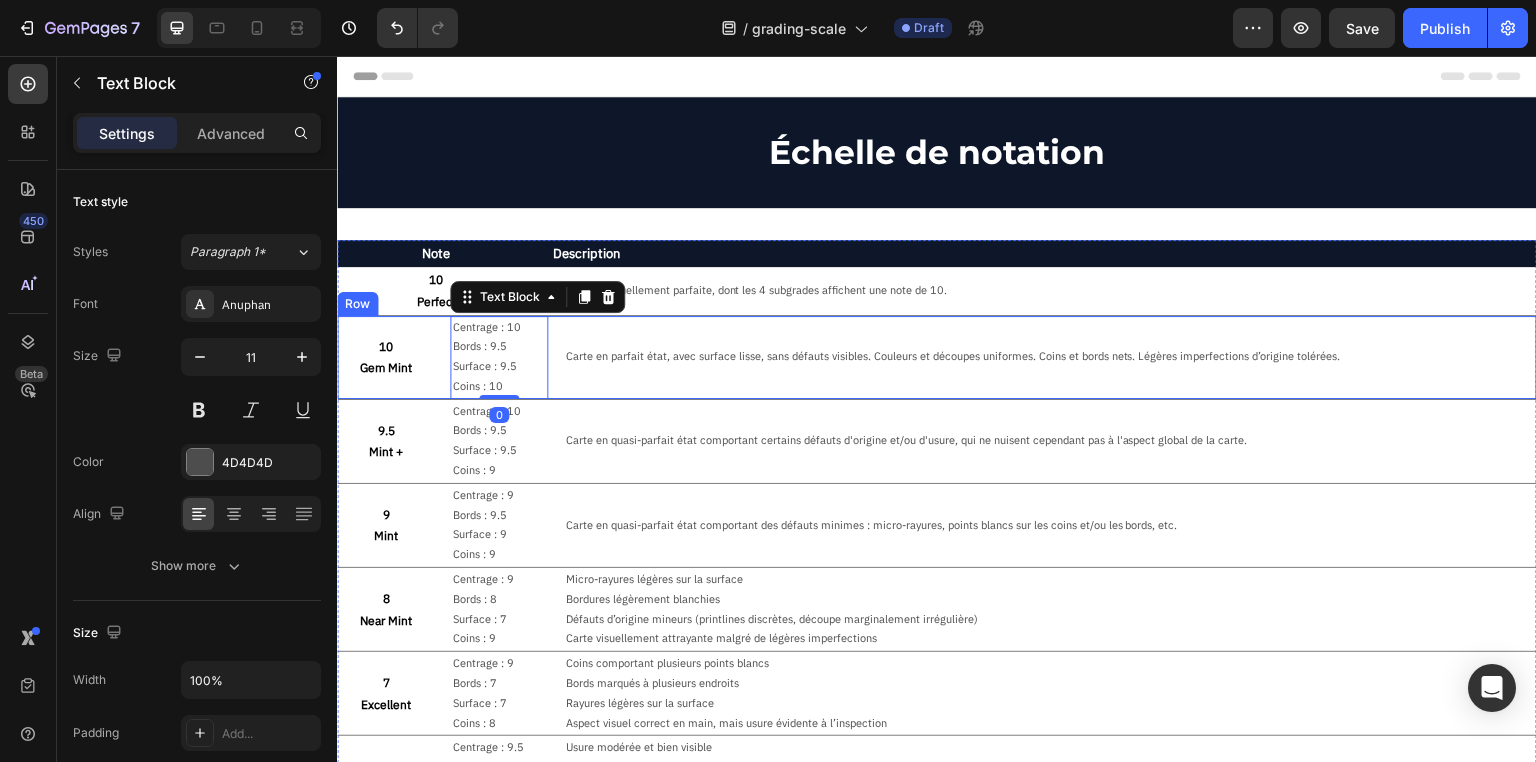 click on "10 Gem Mint Text Block Centrage : 10 Bords : 9.5 Surface : 9.5 Coins : 10 Text Block   0 Carte en parfait état, avec surface lisse, sans défauts visibles. Couleurs et découpes uniformes. Coins et bords nets. Légères imperfections d’origine tolérées. Text Block Row" at bounding box center (937, 357) 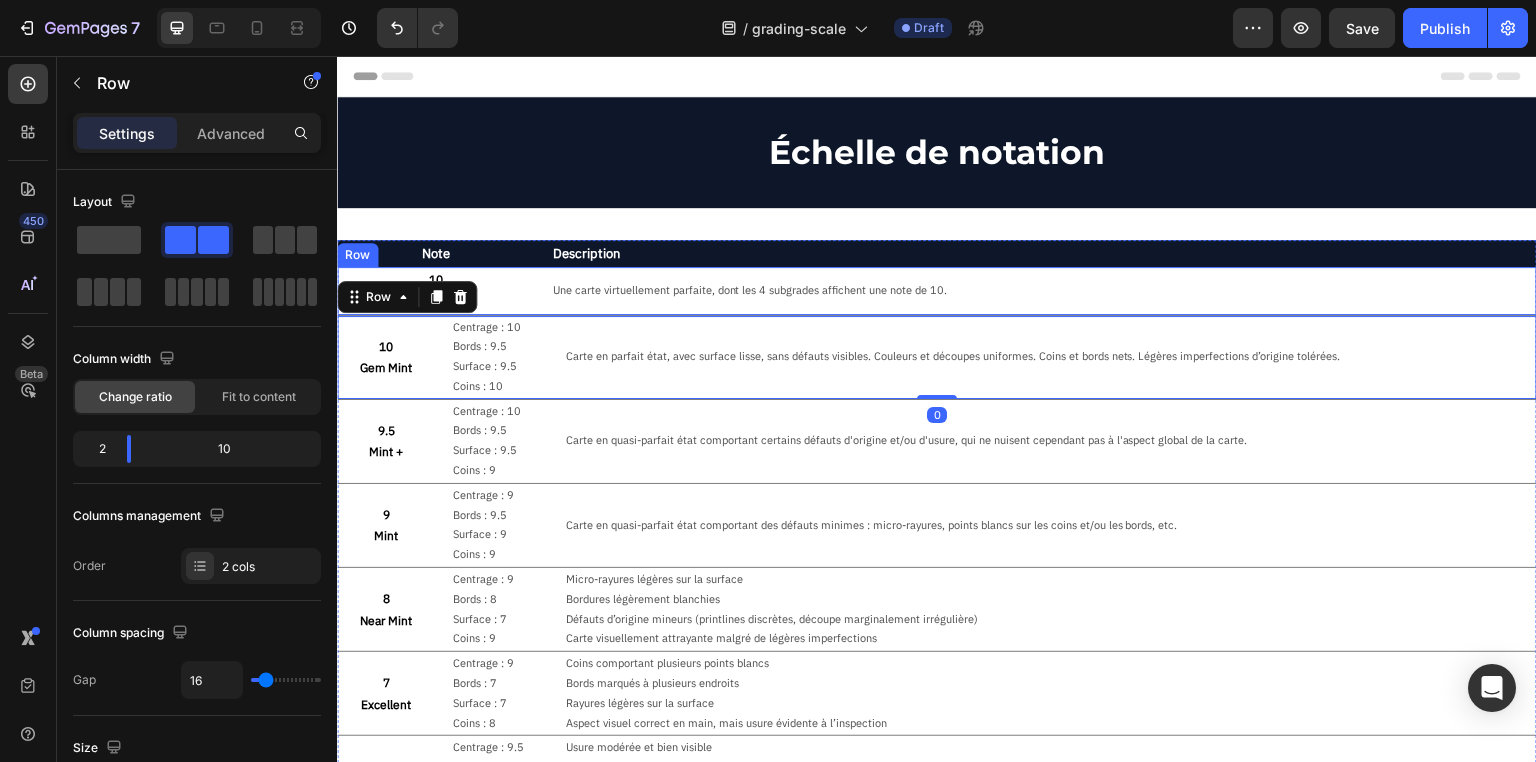 click on "Une carte virtuellement parfaite, dont les 4 subgrades affichent une note de 10. Text Block" at bounding box center (1043, 290) 